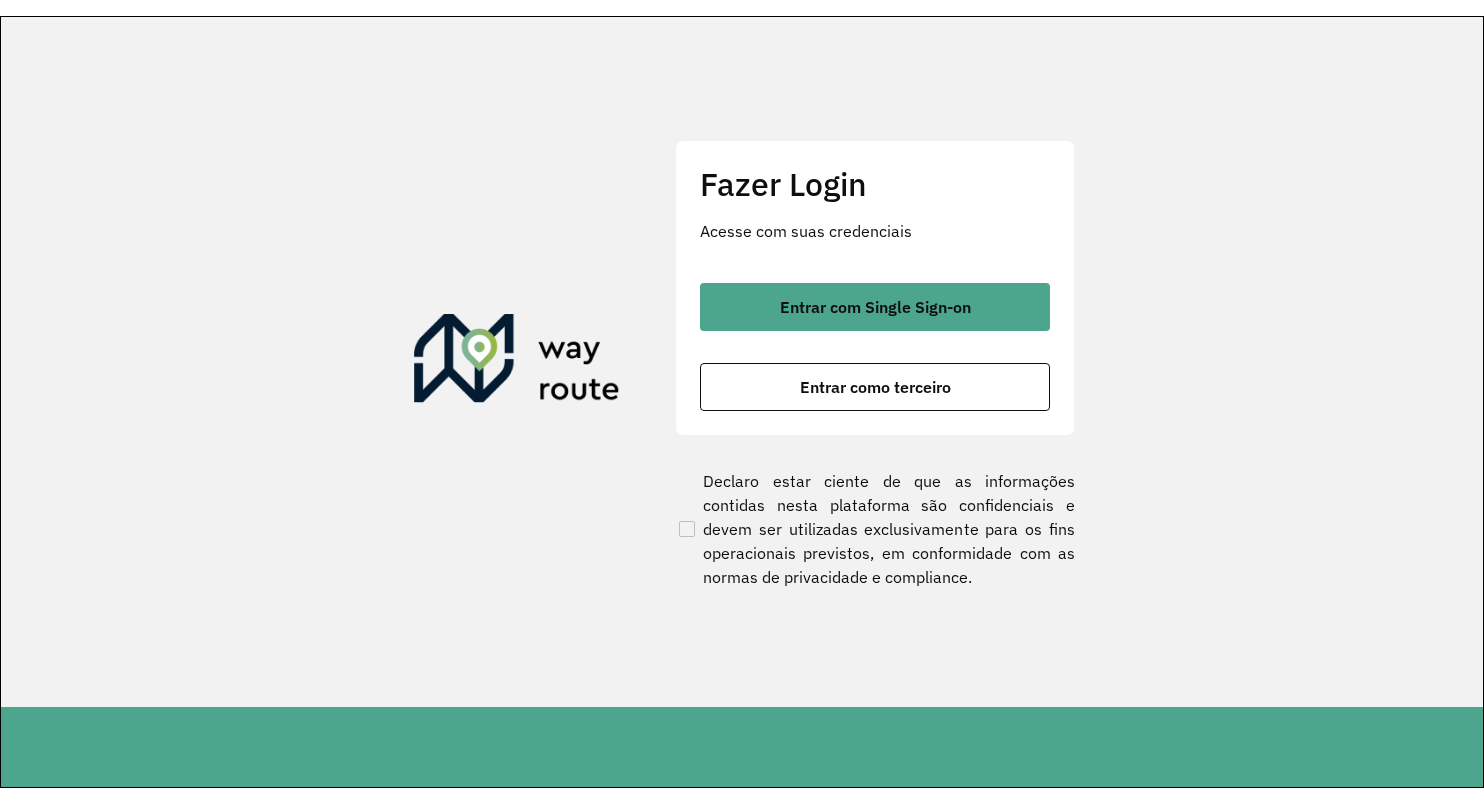 scroll, scrollTop: 0, scrollLeft: 0, axis: both 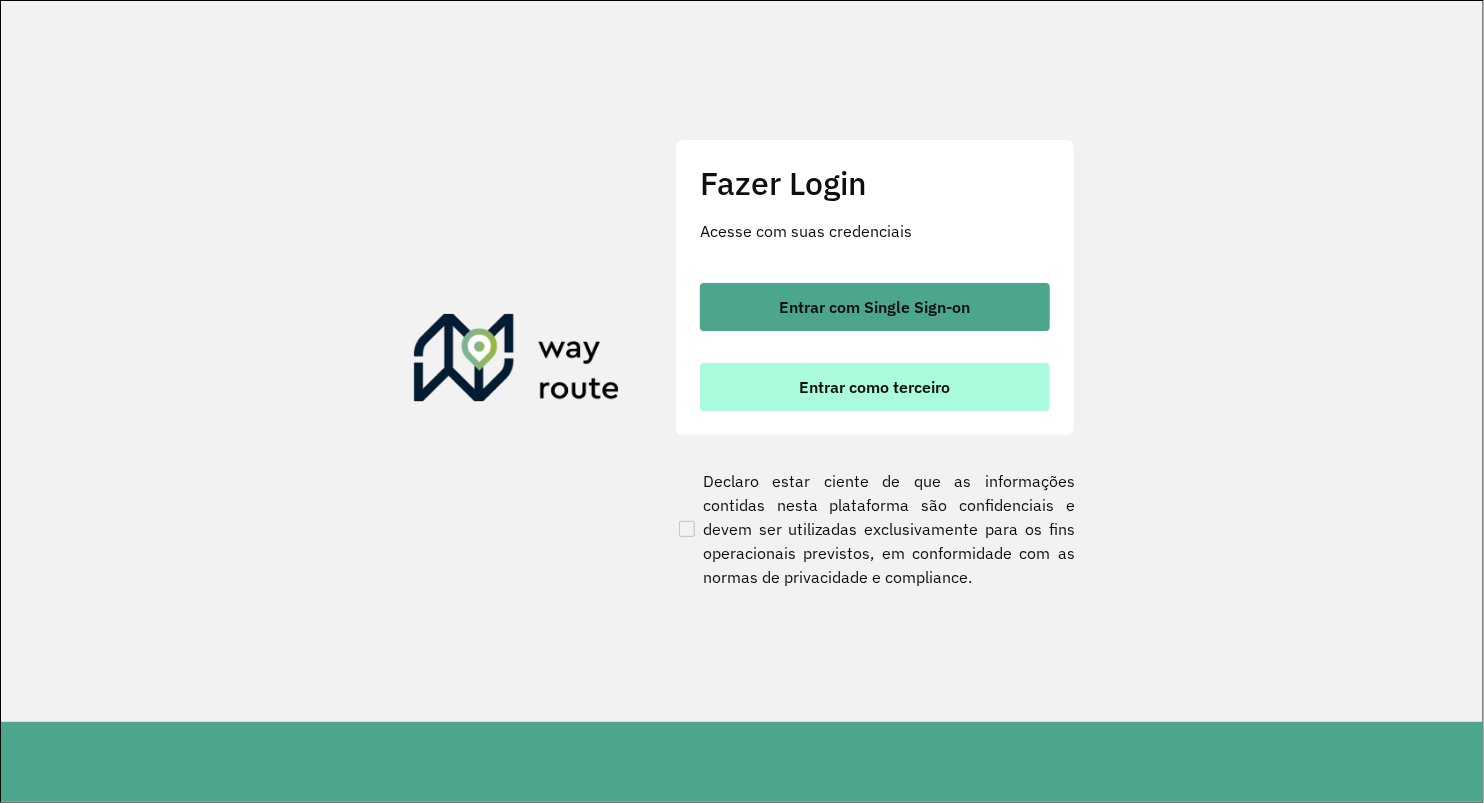 click on "Entrar como terceiro" at bounding box center [875, 387] 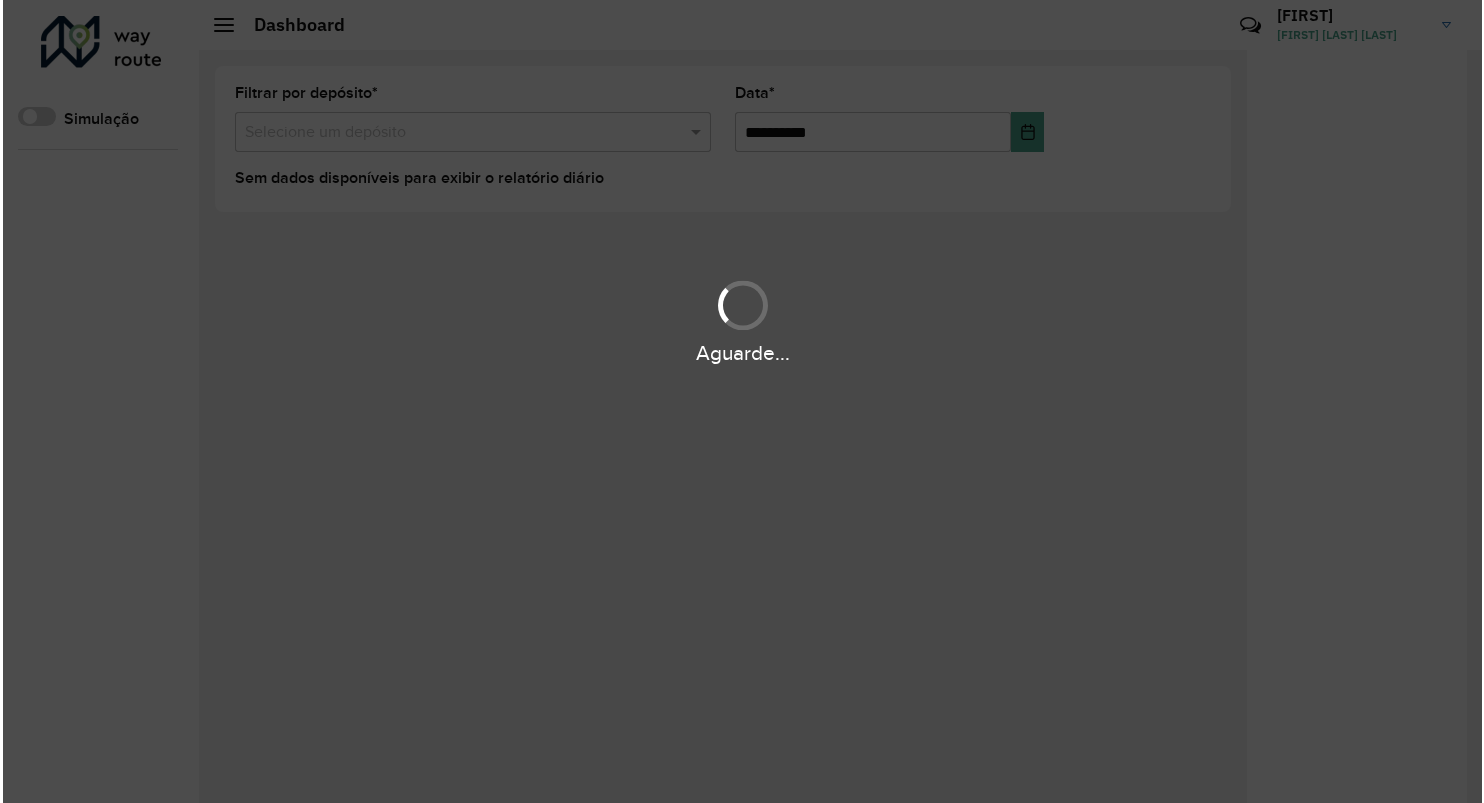 scroll, scrollTop: 0, scrollLeft: 0, axis: both 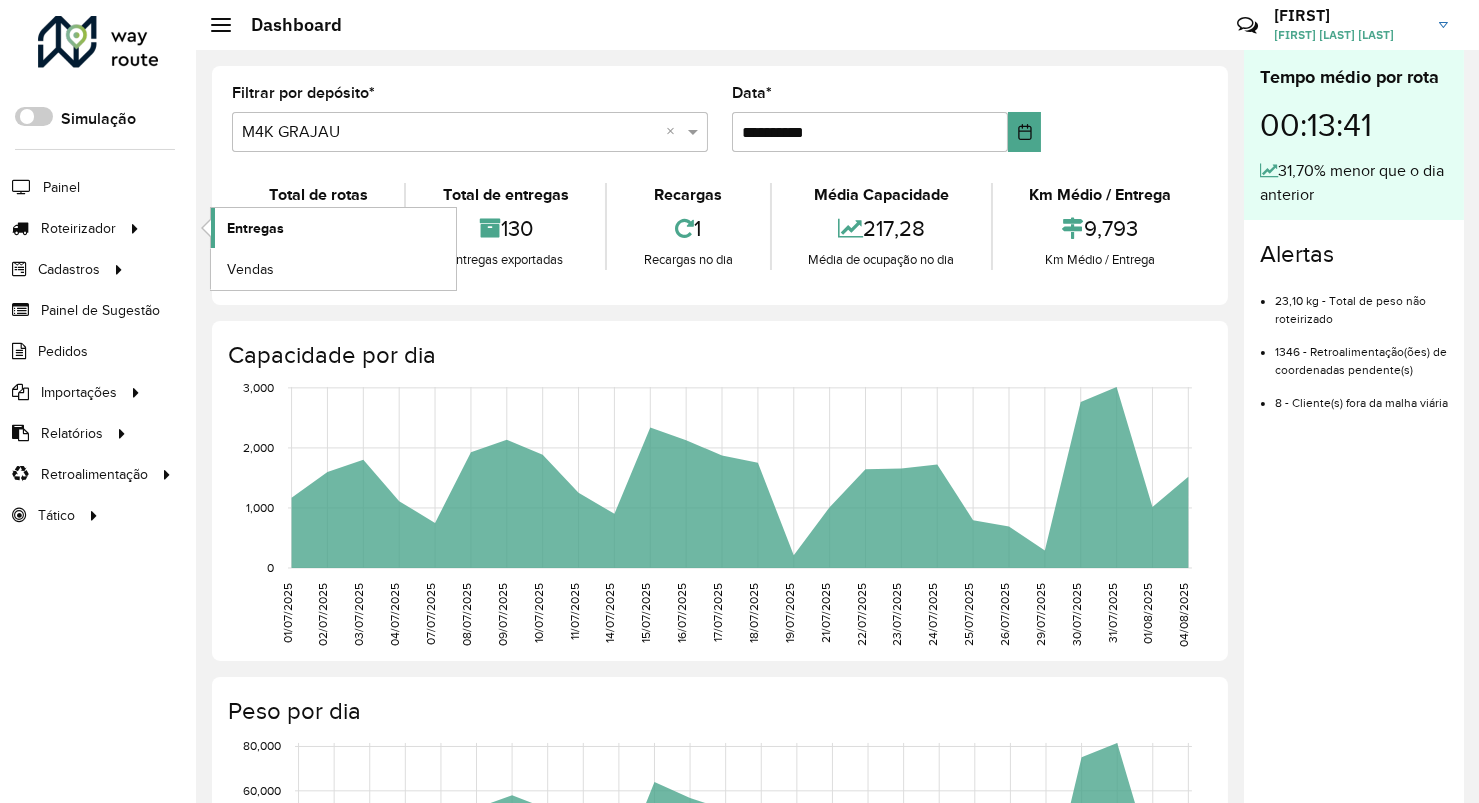 click on "Entregas" 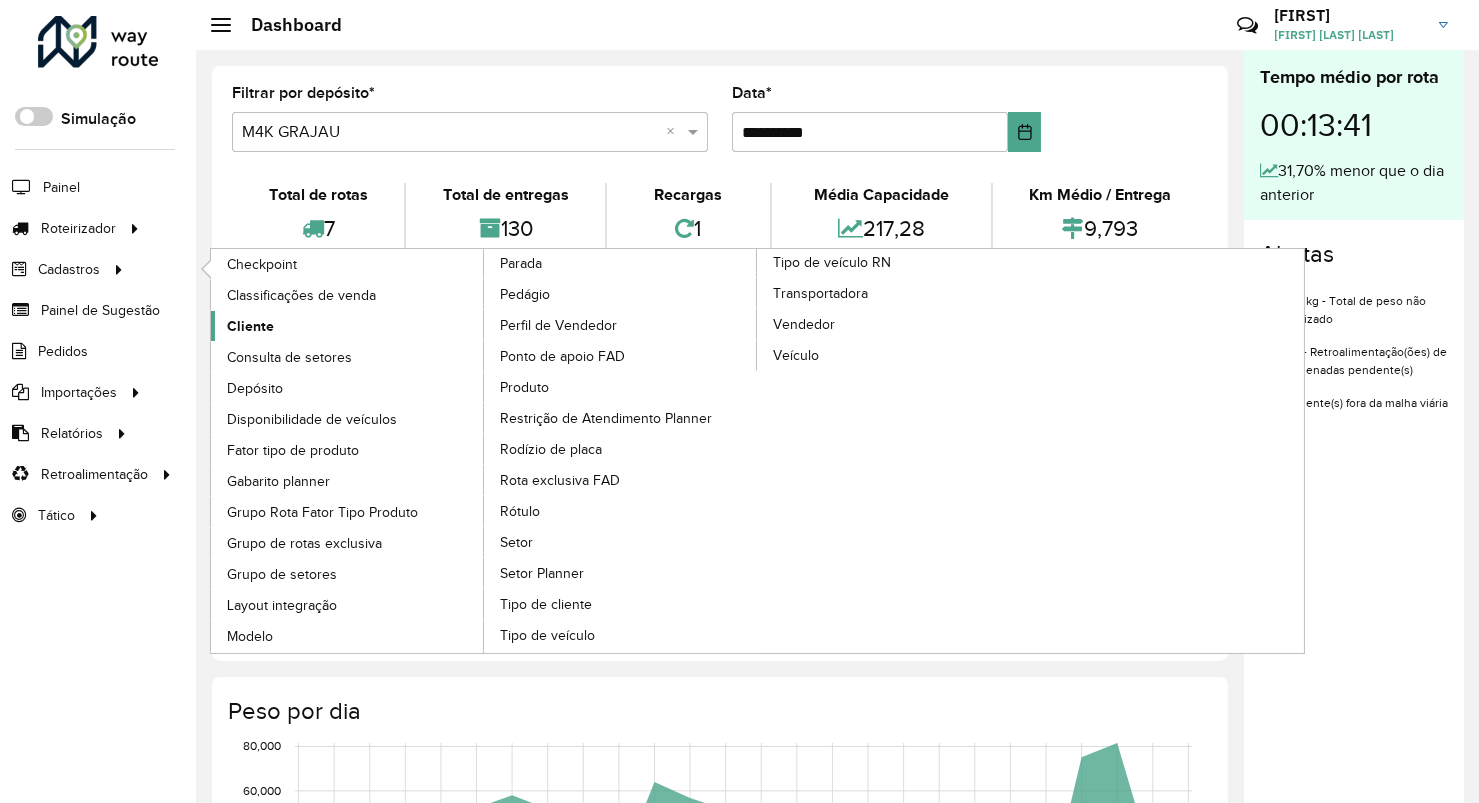 click on "Cliente" 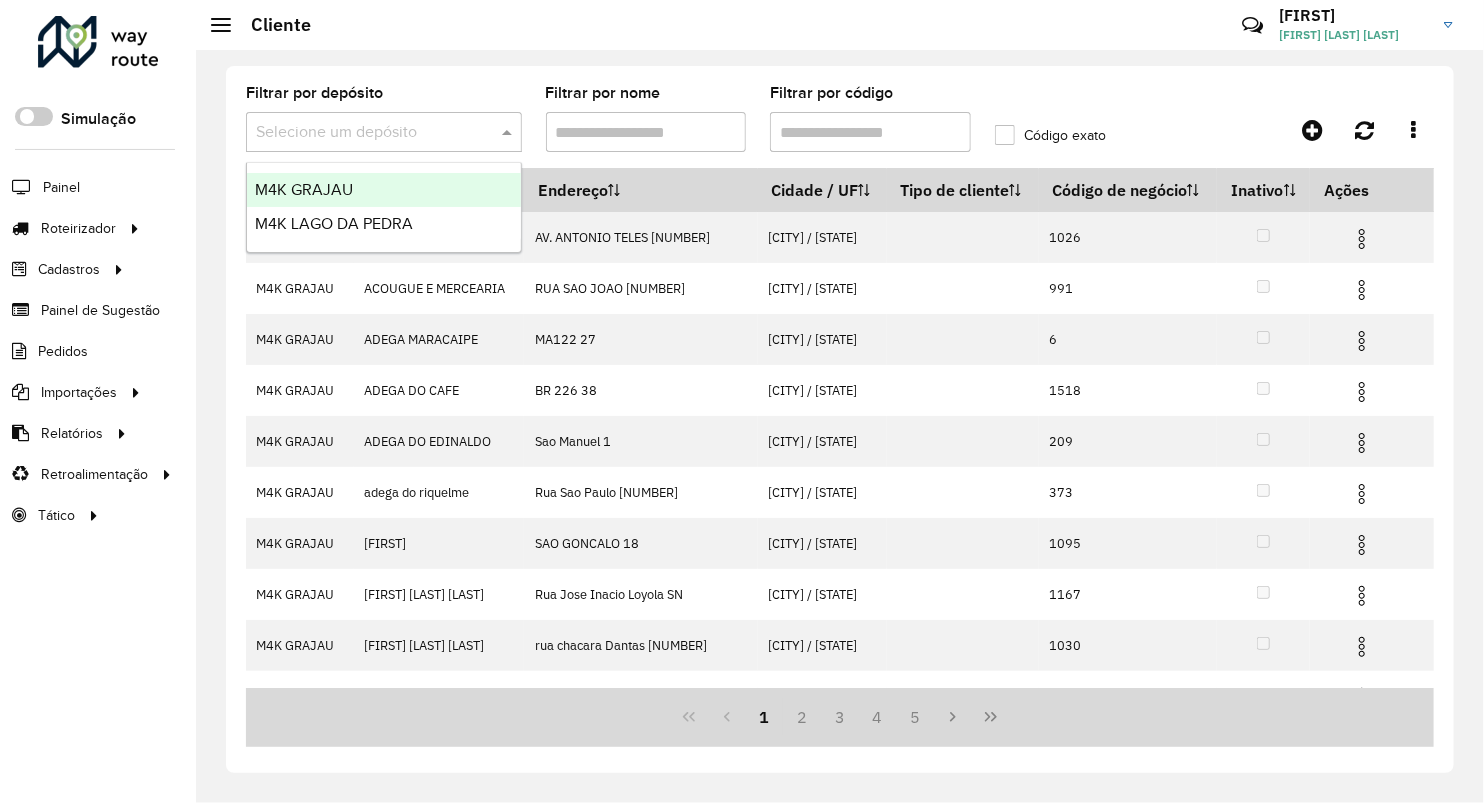 click at bounding box center (364, 133) 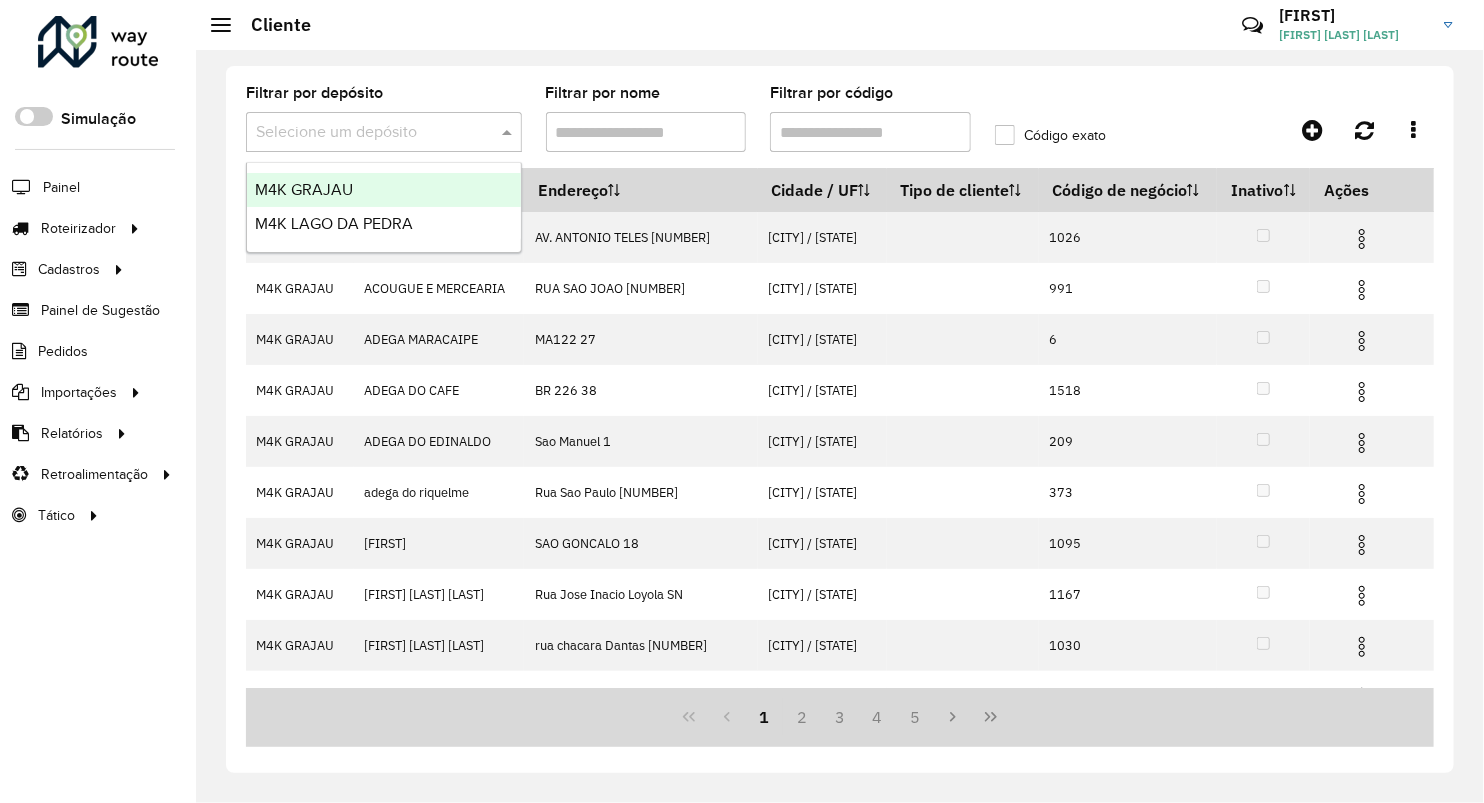 click on "M4K GRAJAU" at bounding box center (384, 190) 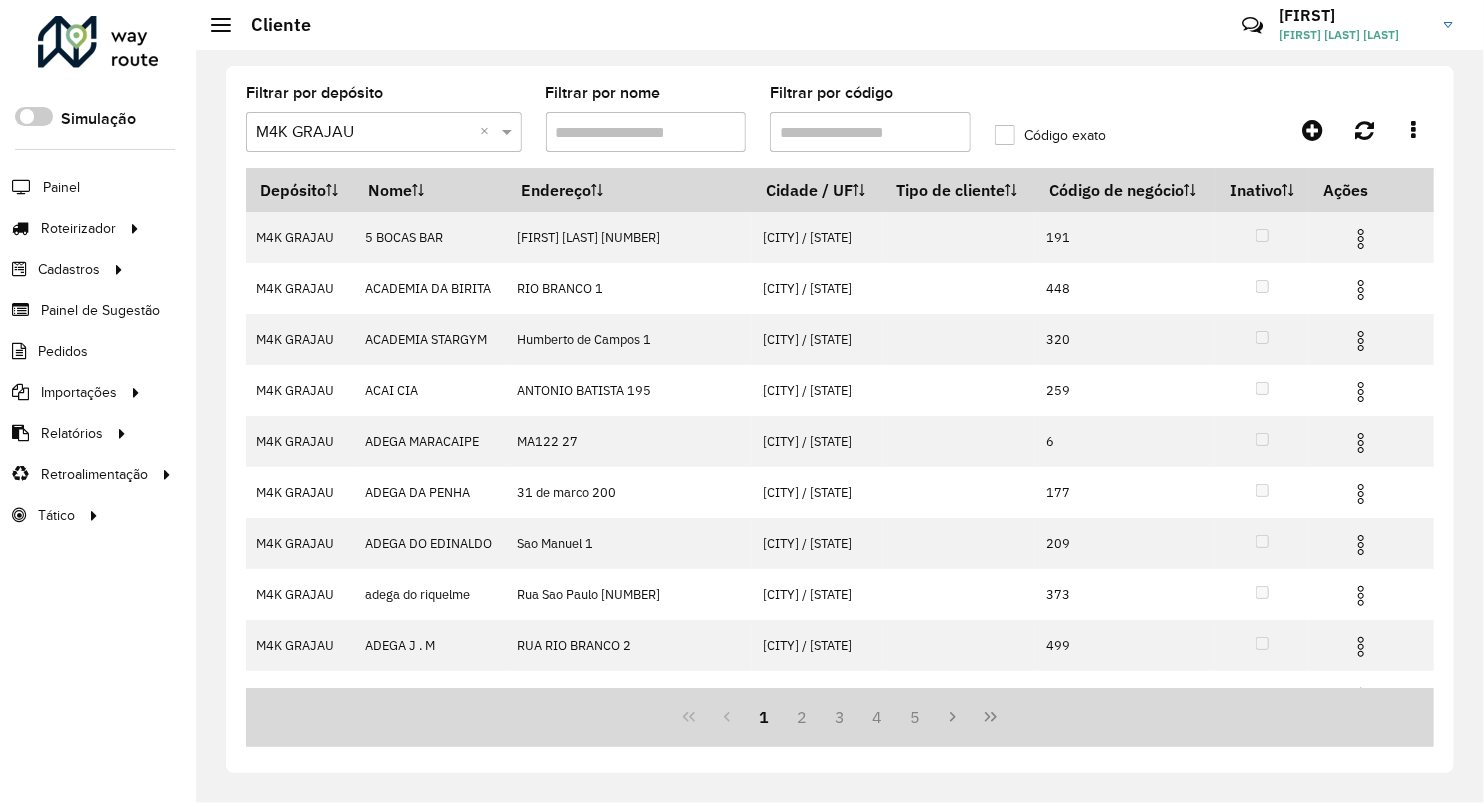 click on "Filtrar por código" at bounding box center (870, 132) 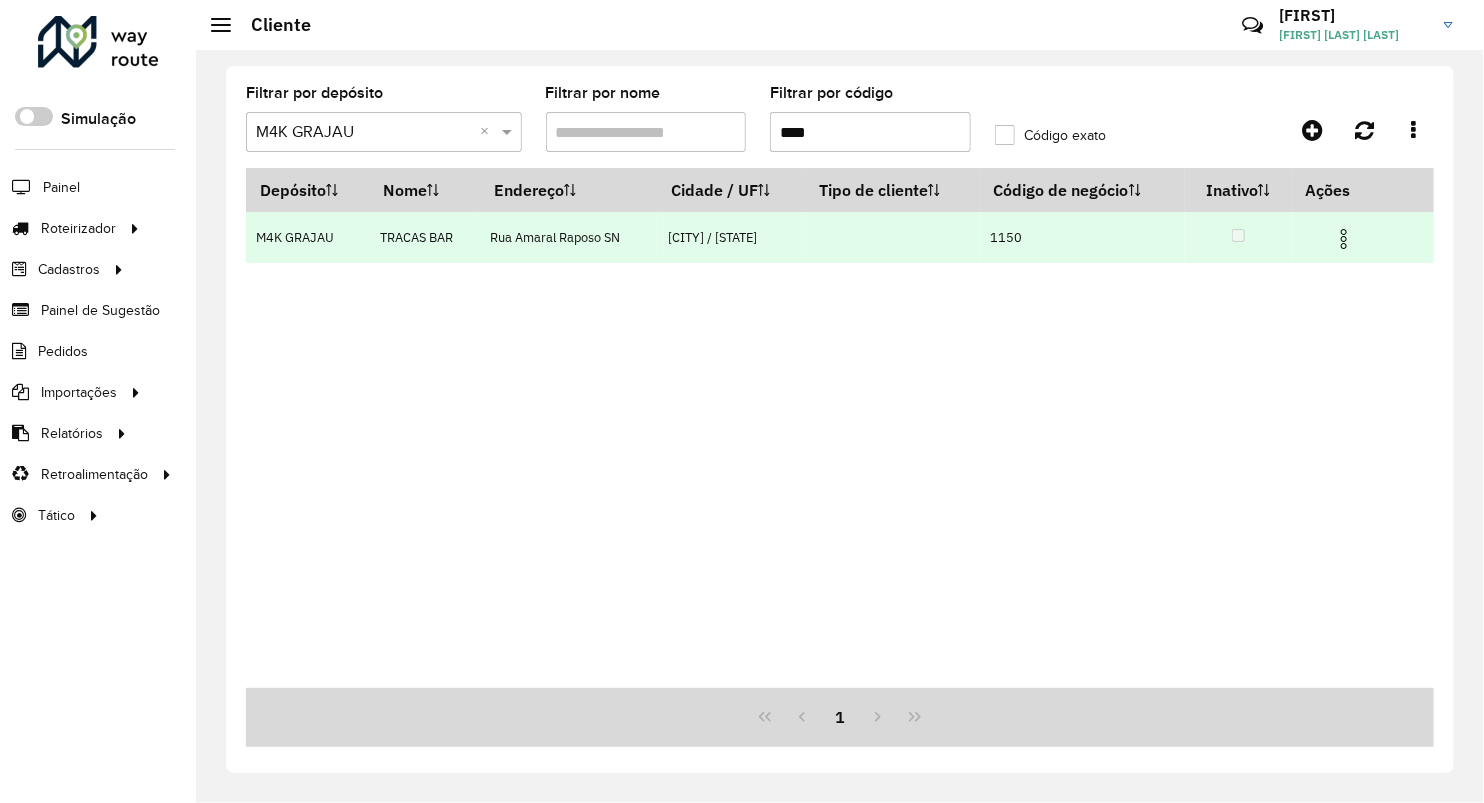 type on "****" 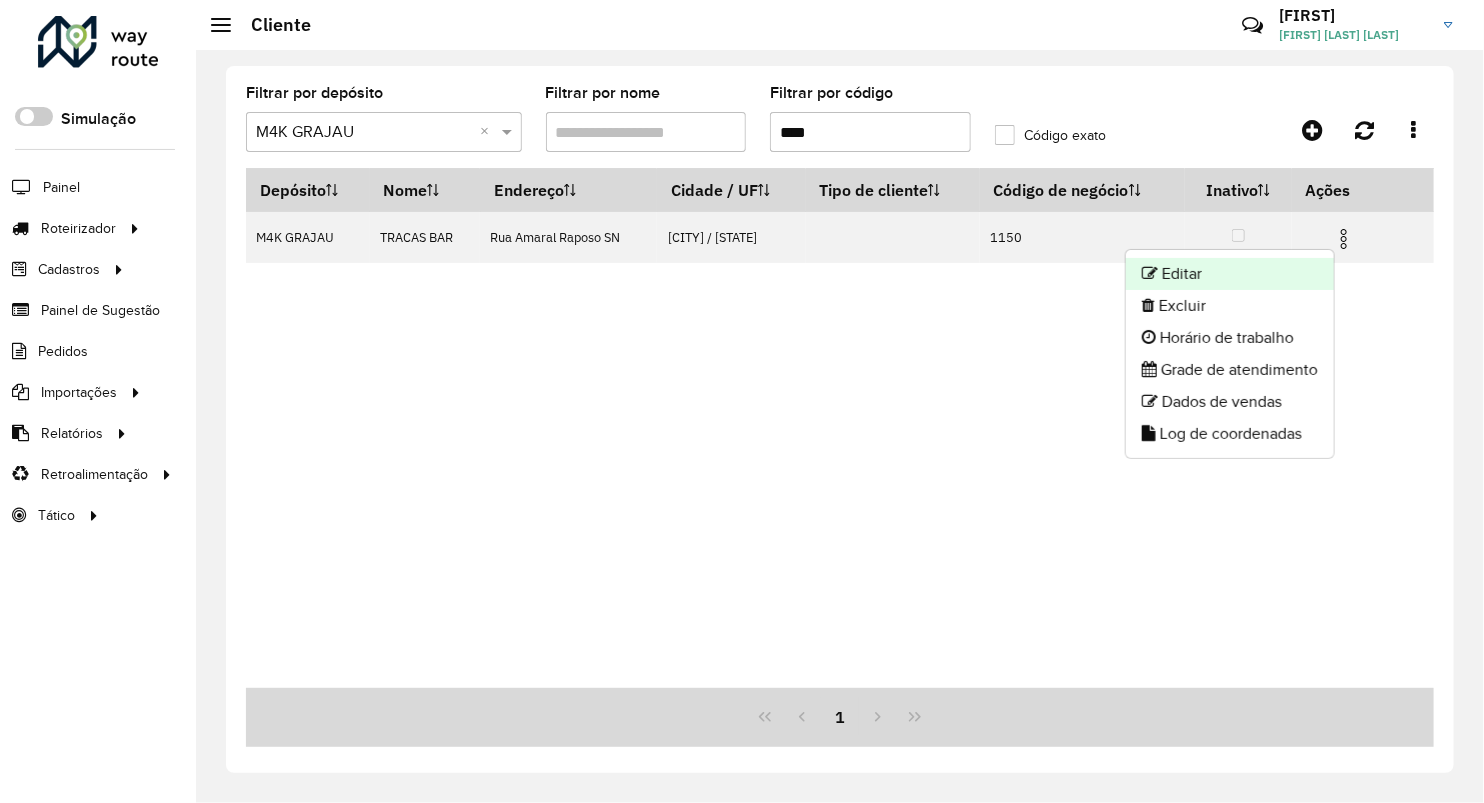 click on "Editar" 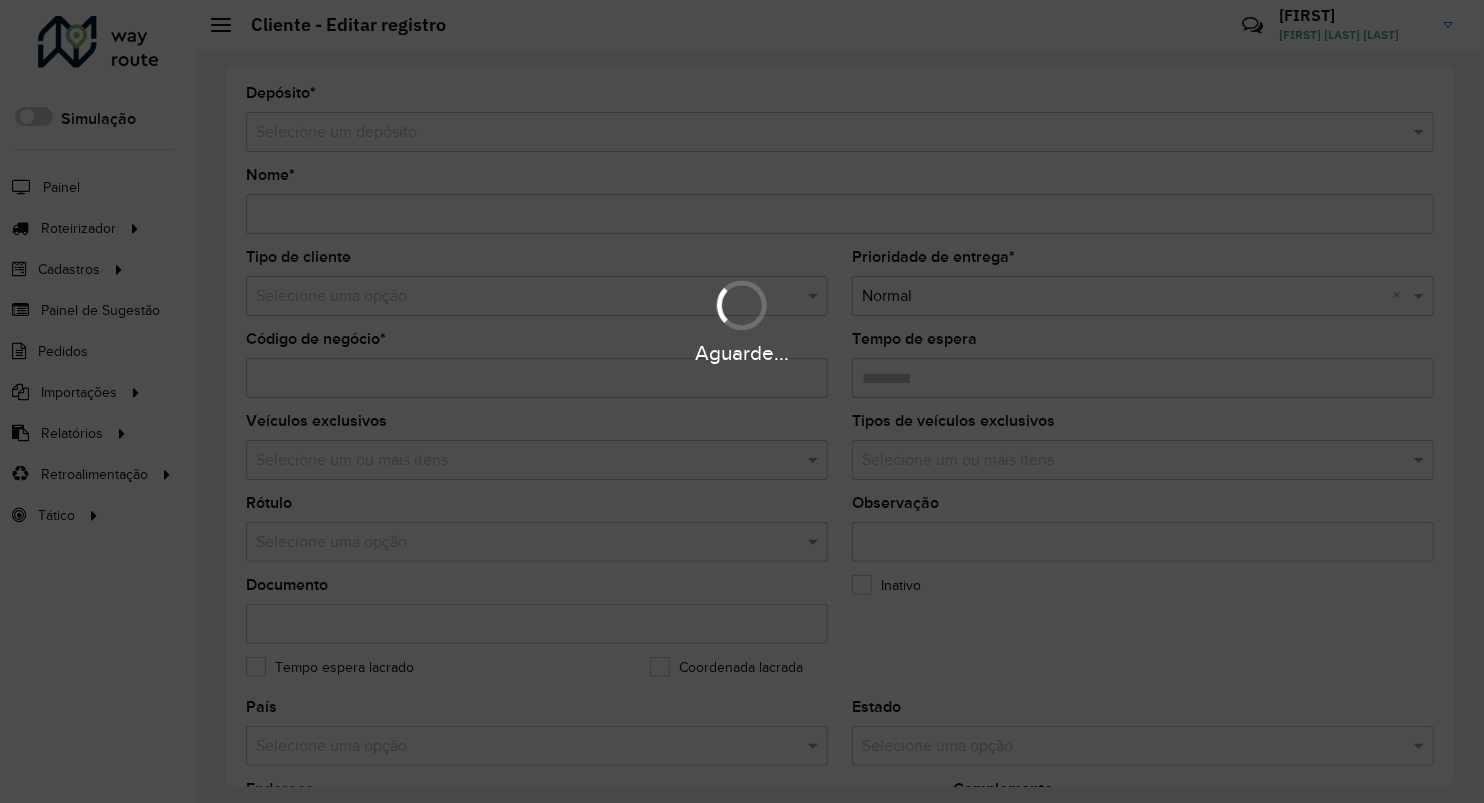 type on "**********" 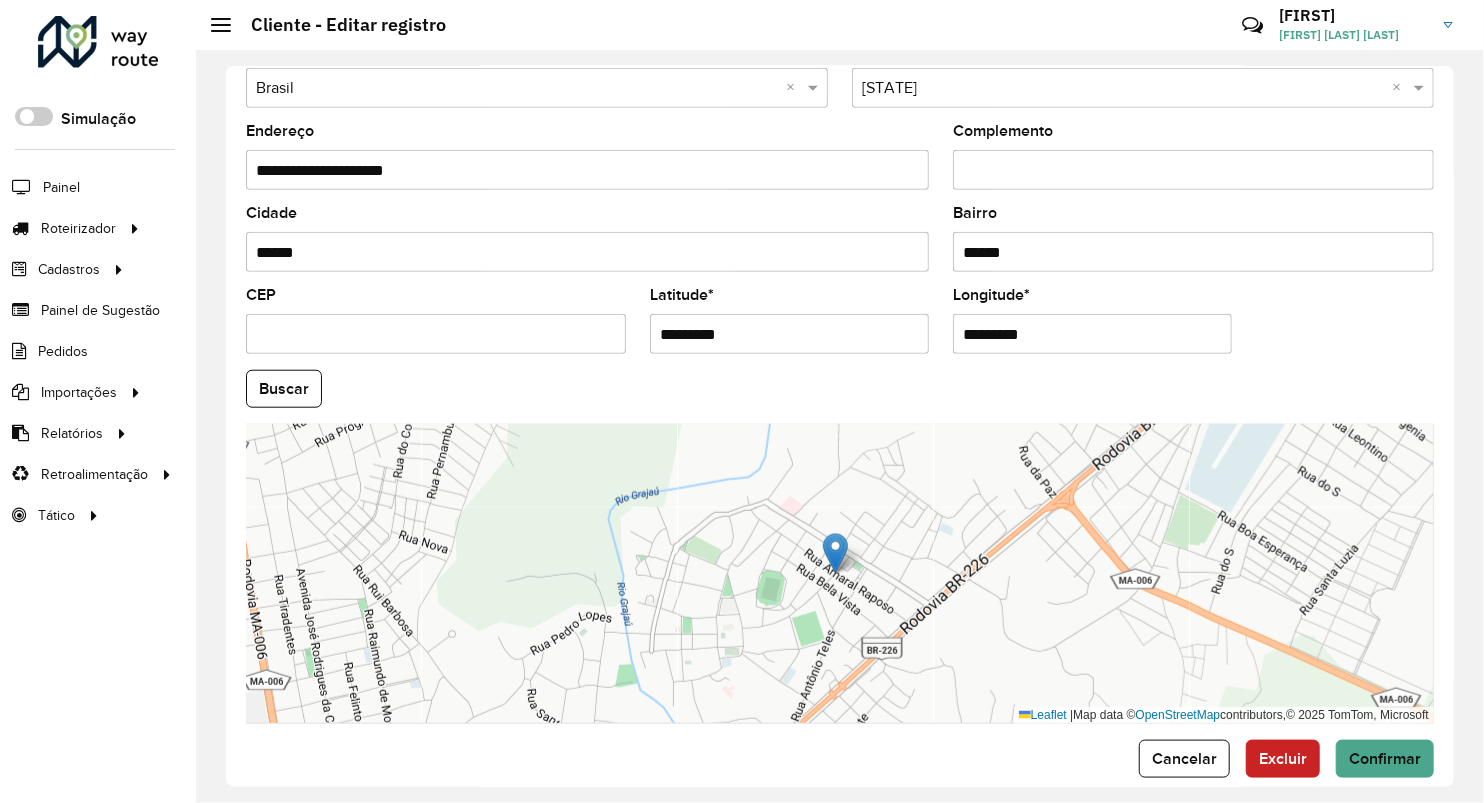 scroll, scrollTop: 575, scrollLeft: 0, axis: vertical 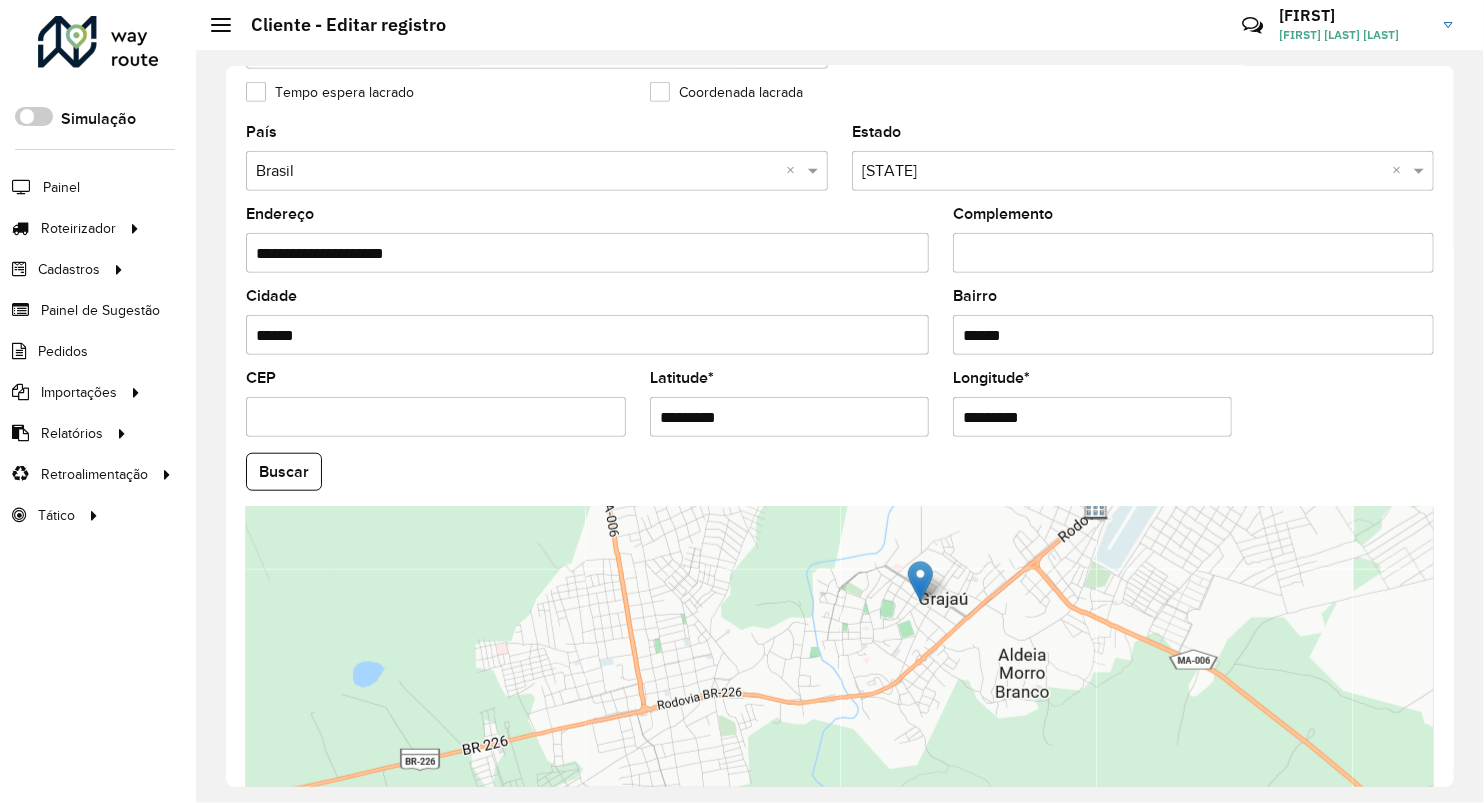 drag, startPoint x: 749, startPoint y: 417, endPoint x: 565, endPoint y: 413, distance: 184.04347 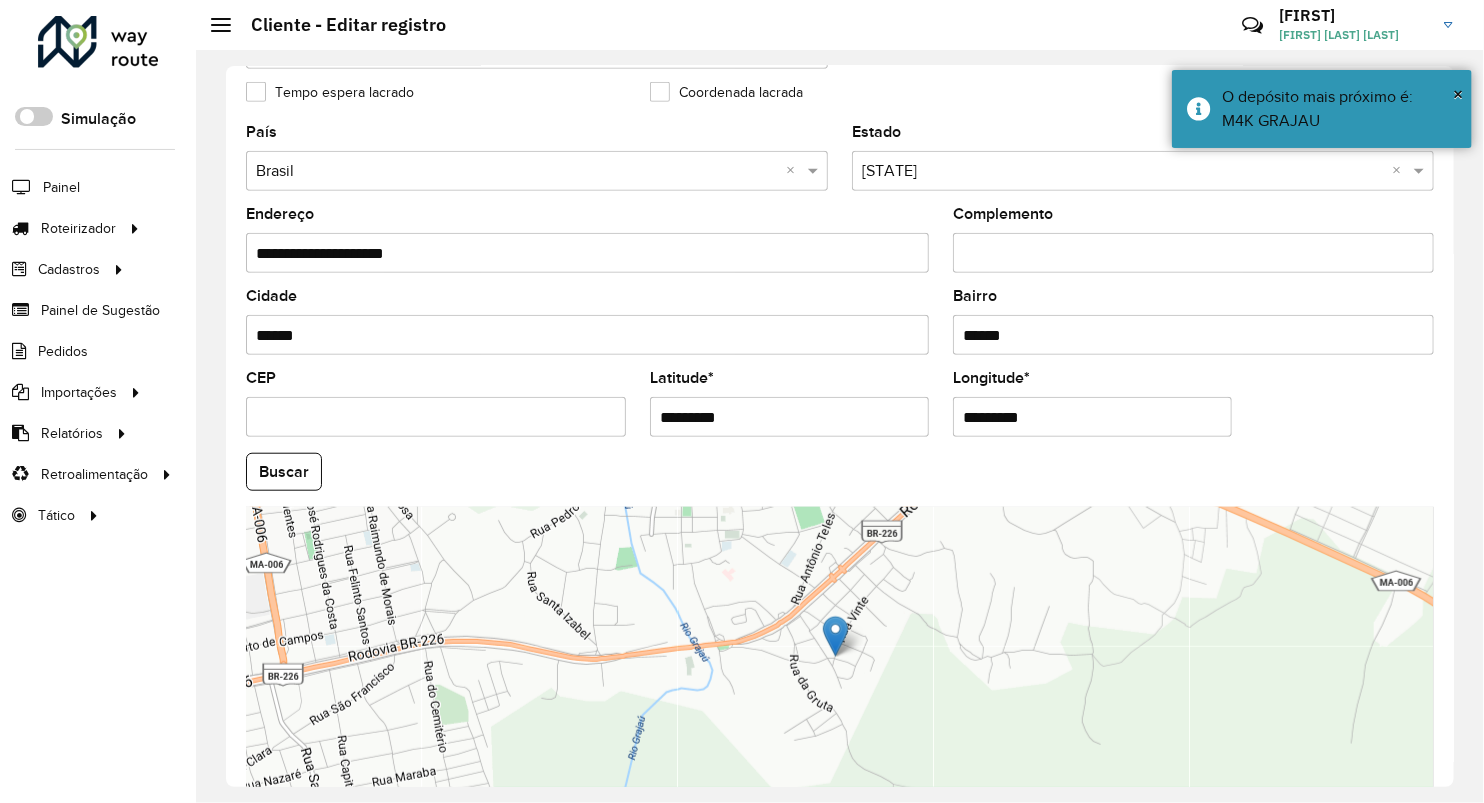 drag, startPoint x: 1052, startPoint y: 416, endPoint x: 795, endPoint y: 422, distance: 257.07004 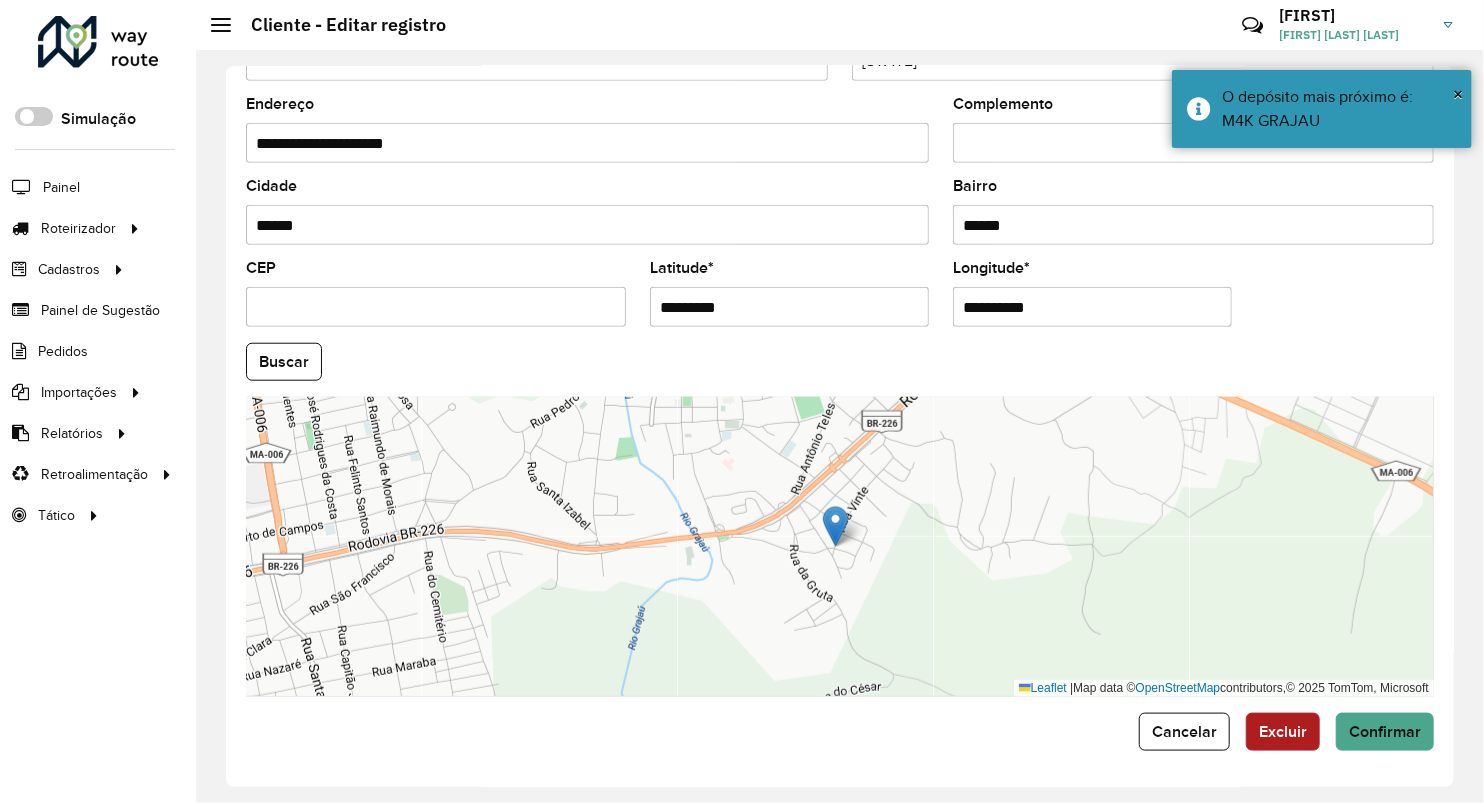 scroll, scrollTop: 686, scrollLeft: 0, axis: vertical 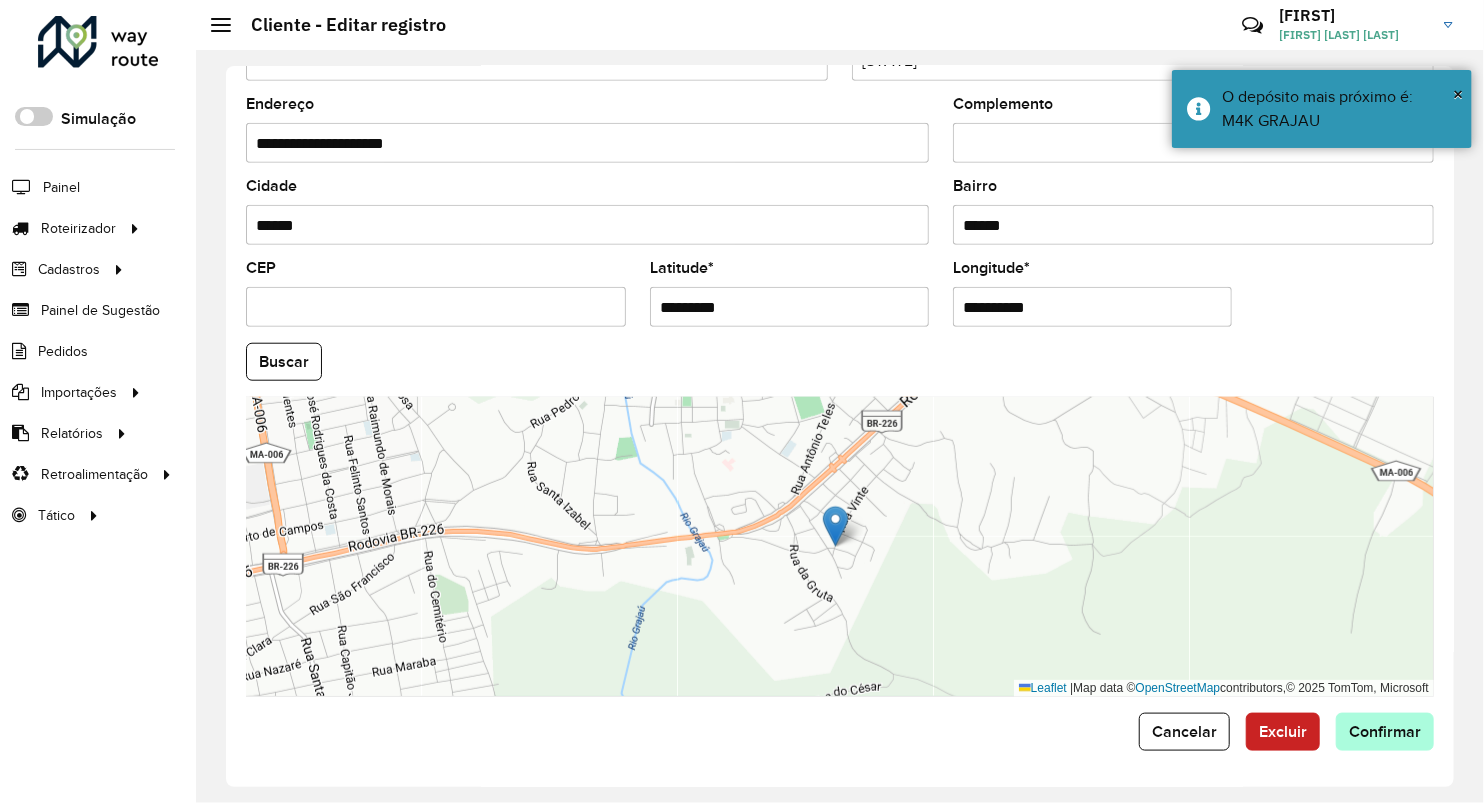 type on "**********" 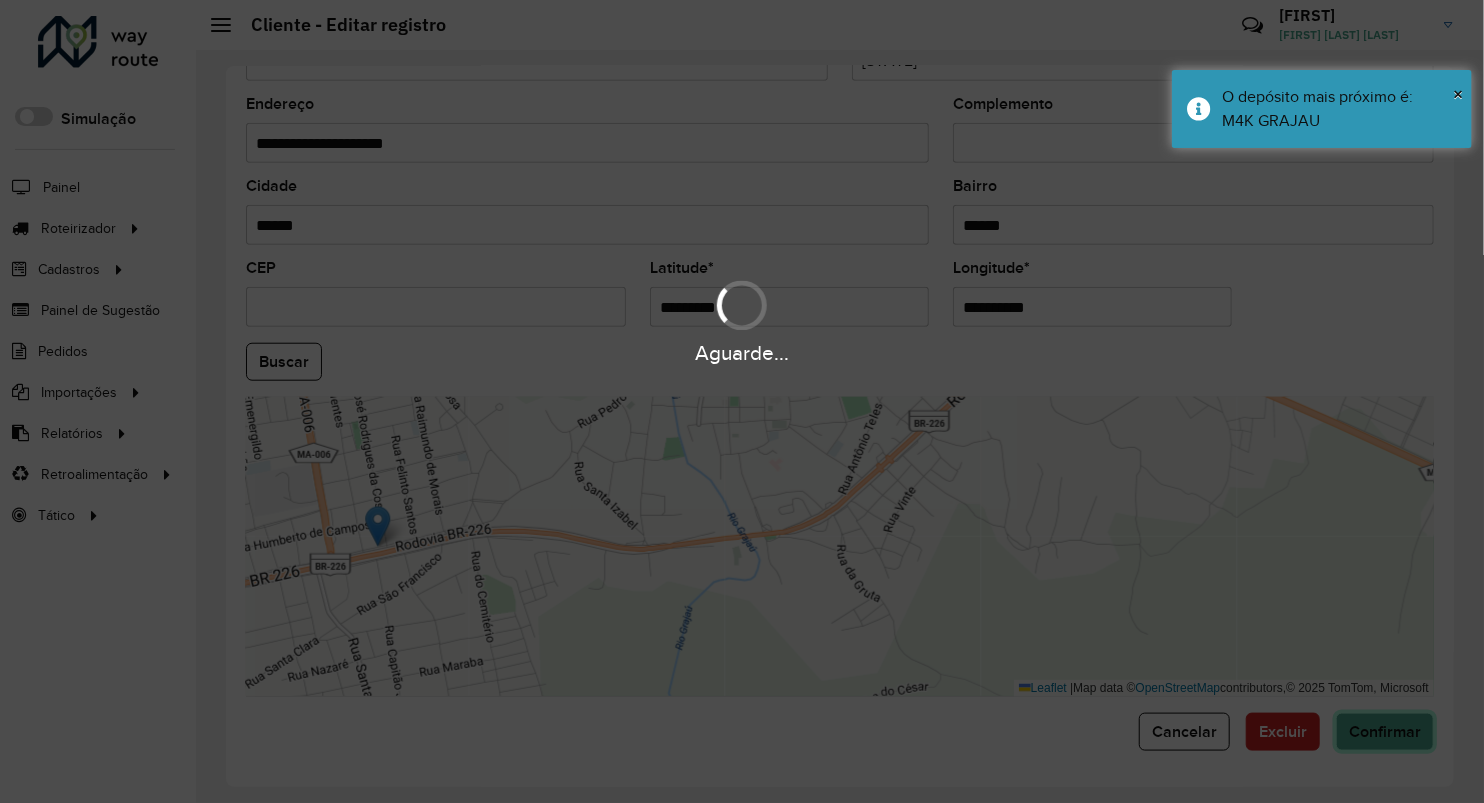 click on "Aguarde...  Pop-up bloqueado!  Seu navegador bloqueou automáticamente a abertura de uma nova janela.   Acesse as configurações e adicione o endereço do sistema a lista de permissão.   Fechar  Roteirizador AmbevTech Simulação Painel Roteirizador Entregas Vendas Cadastros Checkpoint Classificações de venda Cliente Consulta de setores Depósito Disponibilidade de veículos Fator tipo de produto Gabarito planner Grupo Rota Fator Tipo Produto Grupo de rotas exclusiva Grupo de setores Layout integração Modelo Parada Pedágio Perfil de Vendedor Ponto de apoio FAD Produto Restrição de Atendimento Planner Rodízio de placa Rota exclusiva FAD Rótulo Setor Setor Planner Tipo de cliente Tipo de veículo Tipo de veículo RN Transportadora Vendedor Veículo Painel de Sugestão Pedidos Importações Classificação e volume de venda Clientes Fator tipo produto Gabarito planner Grade de atendimento Janela de atendimento Localização Pedidos Restrição de Atendimento Planner Tempo de espera Vendedor Veículos" at bounding box center [742, 401] 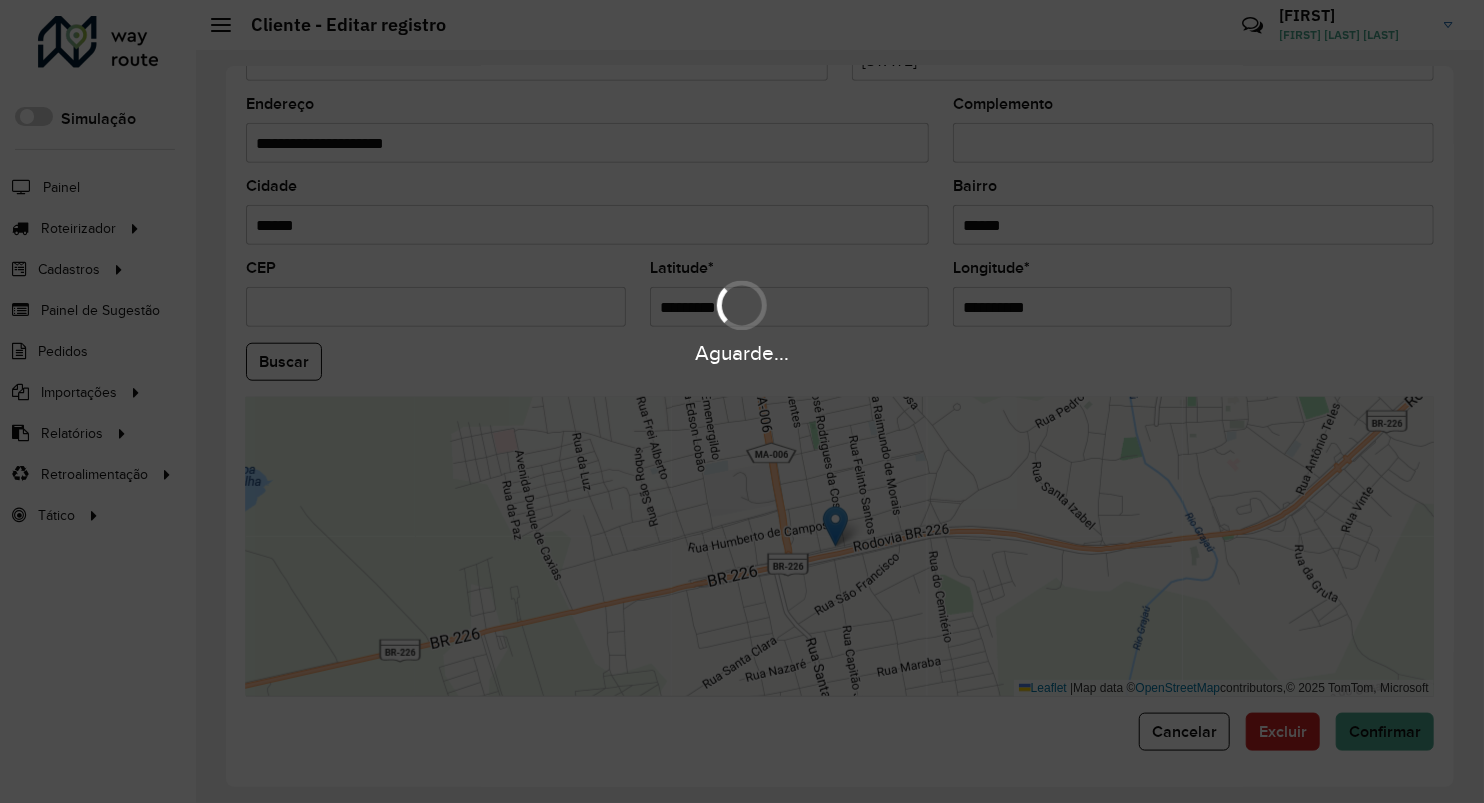 click on "Aguarde..." at bounding box center [742, 401] 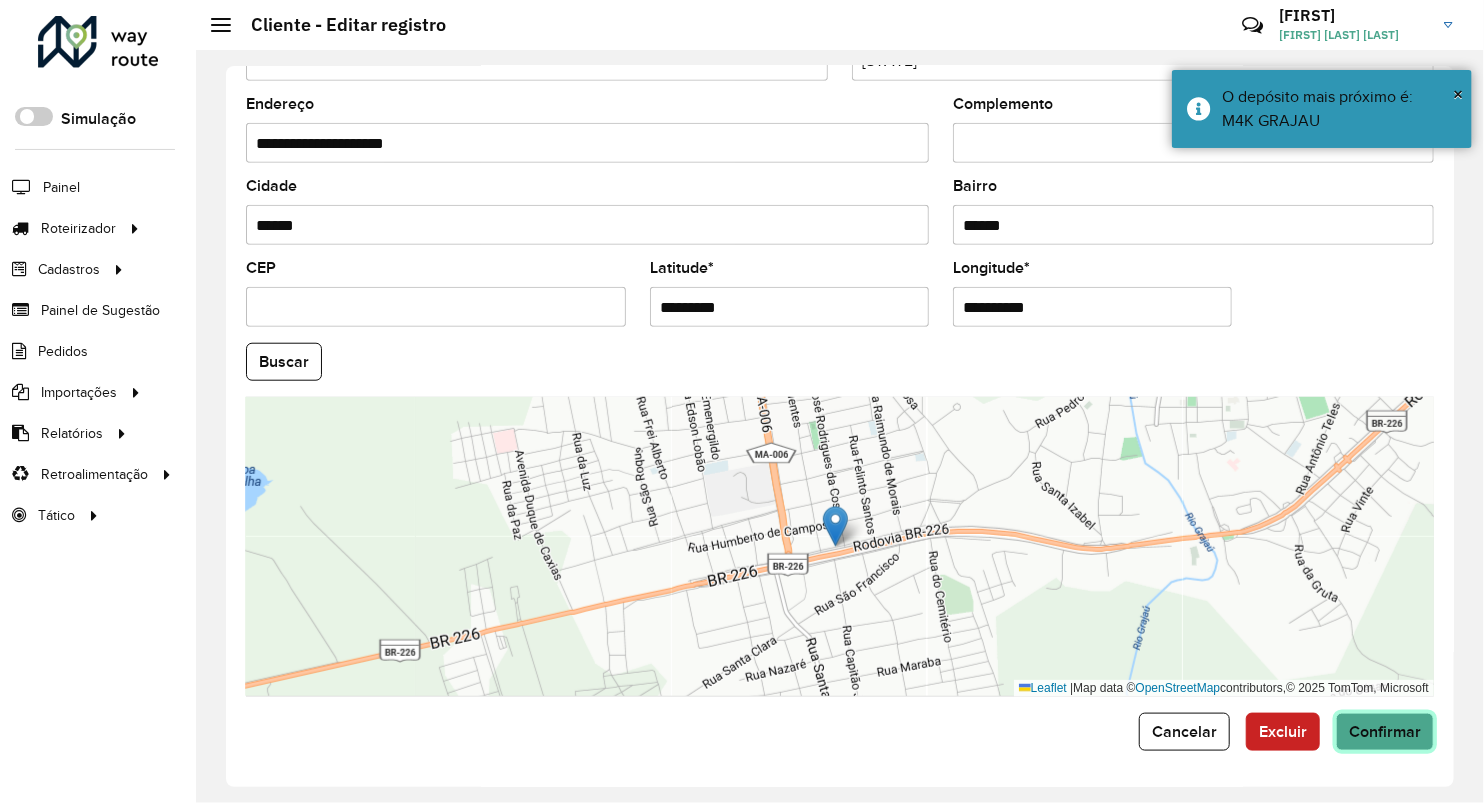 click on "Confirmar" 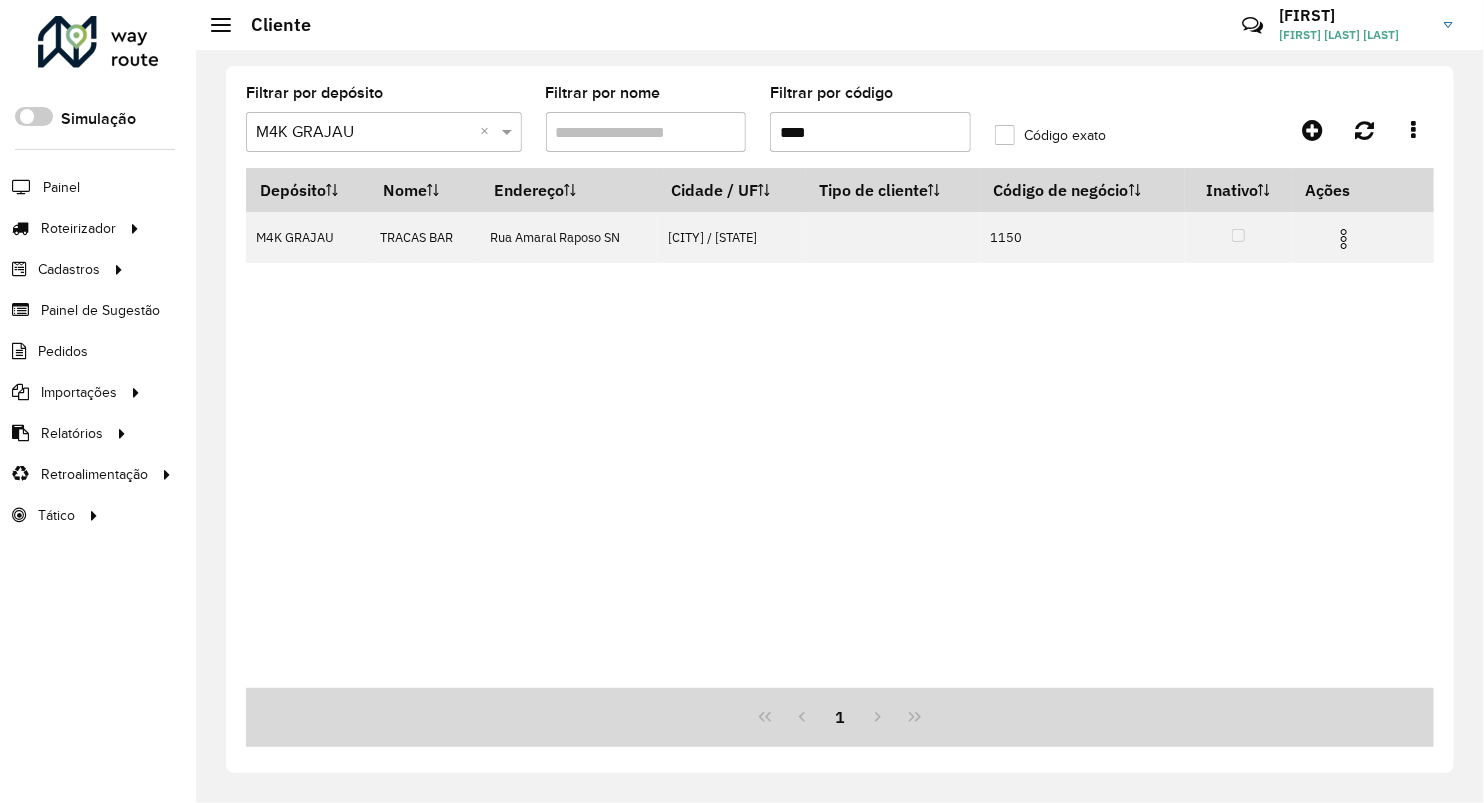 drag, startPoint x: 840, startPoint y: 145, endPoint x: 747, endPoint y: 129, distance: 94.36631 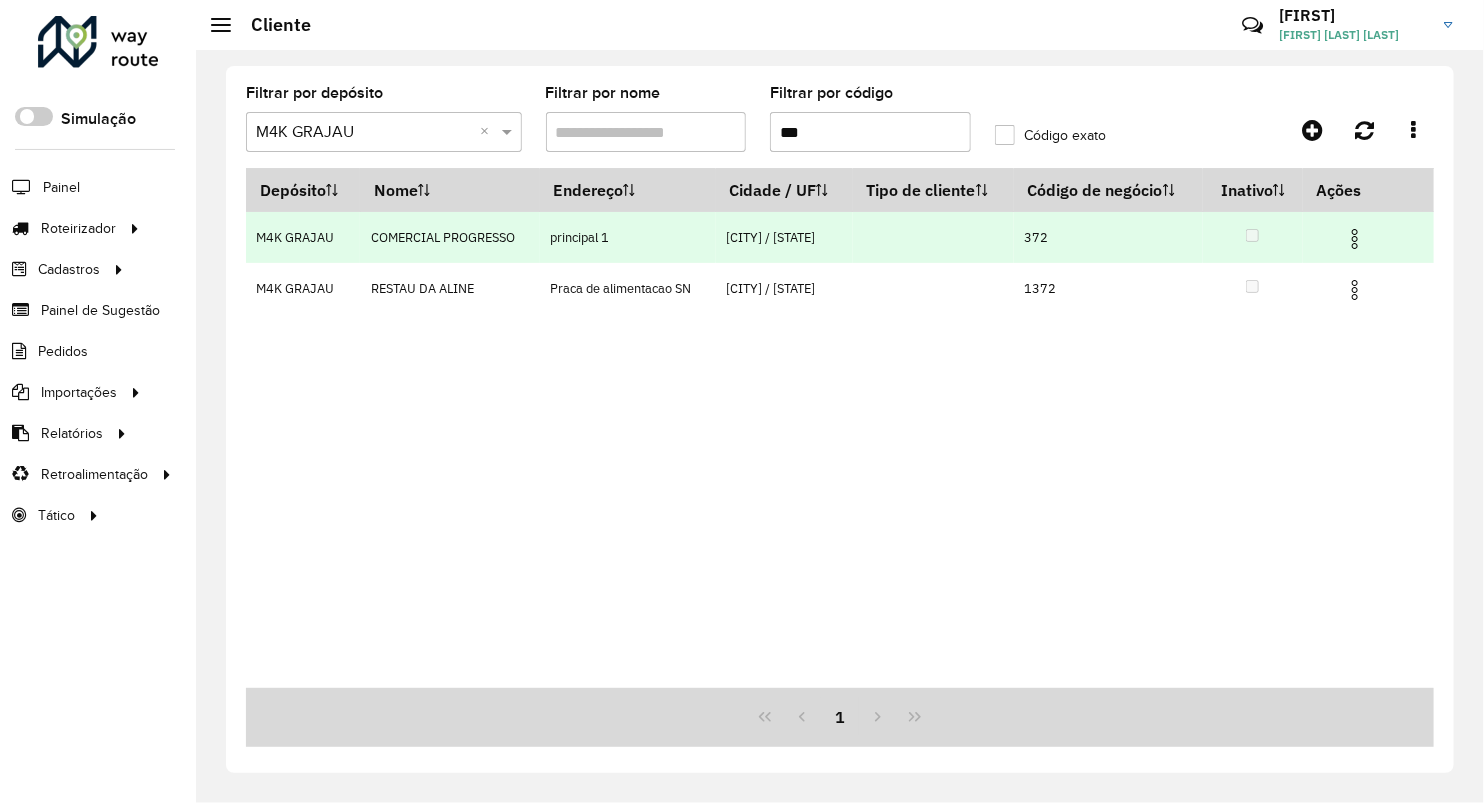 type on "***" 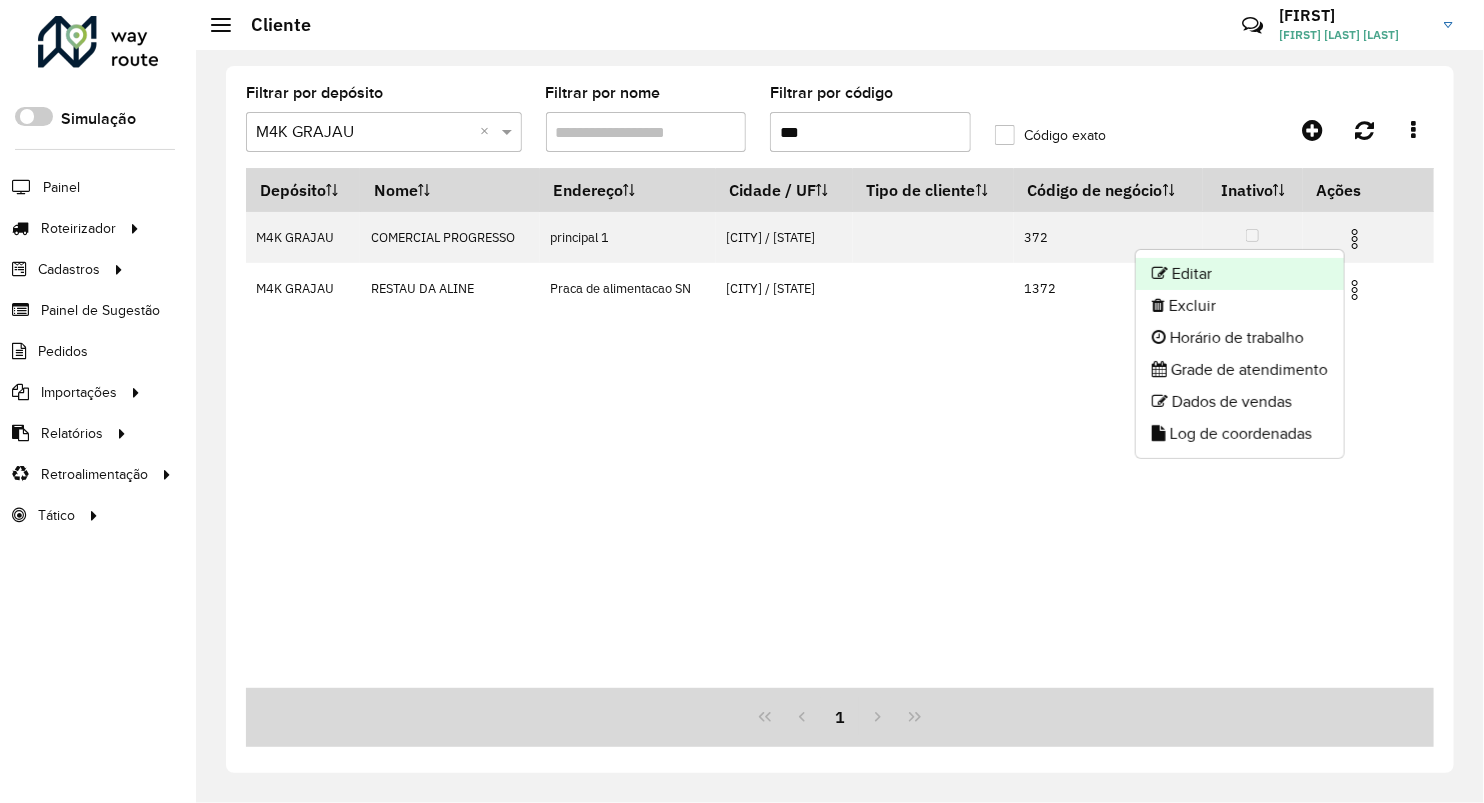 click on "Editar" 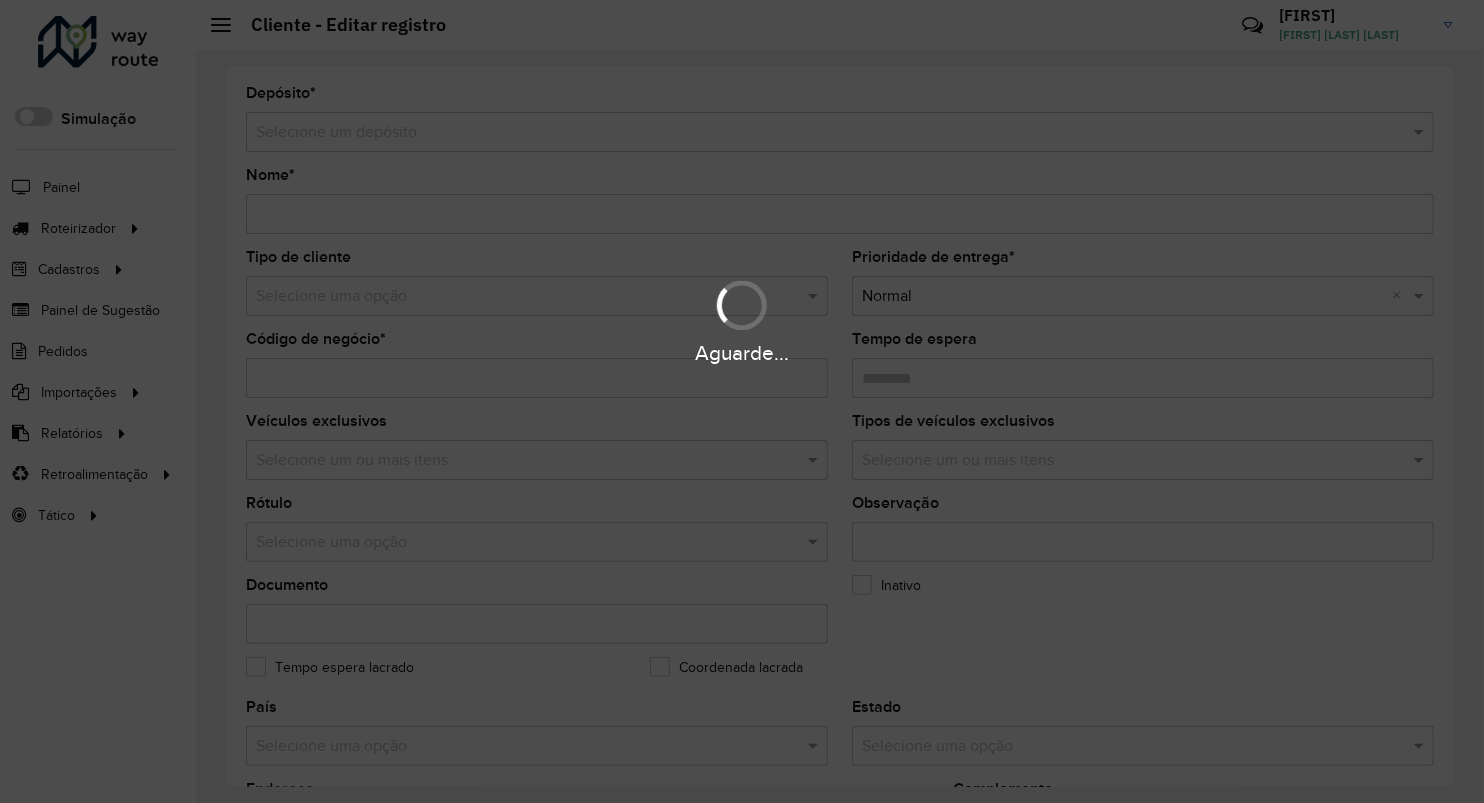 type on "**********" 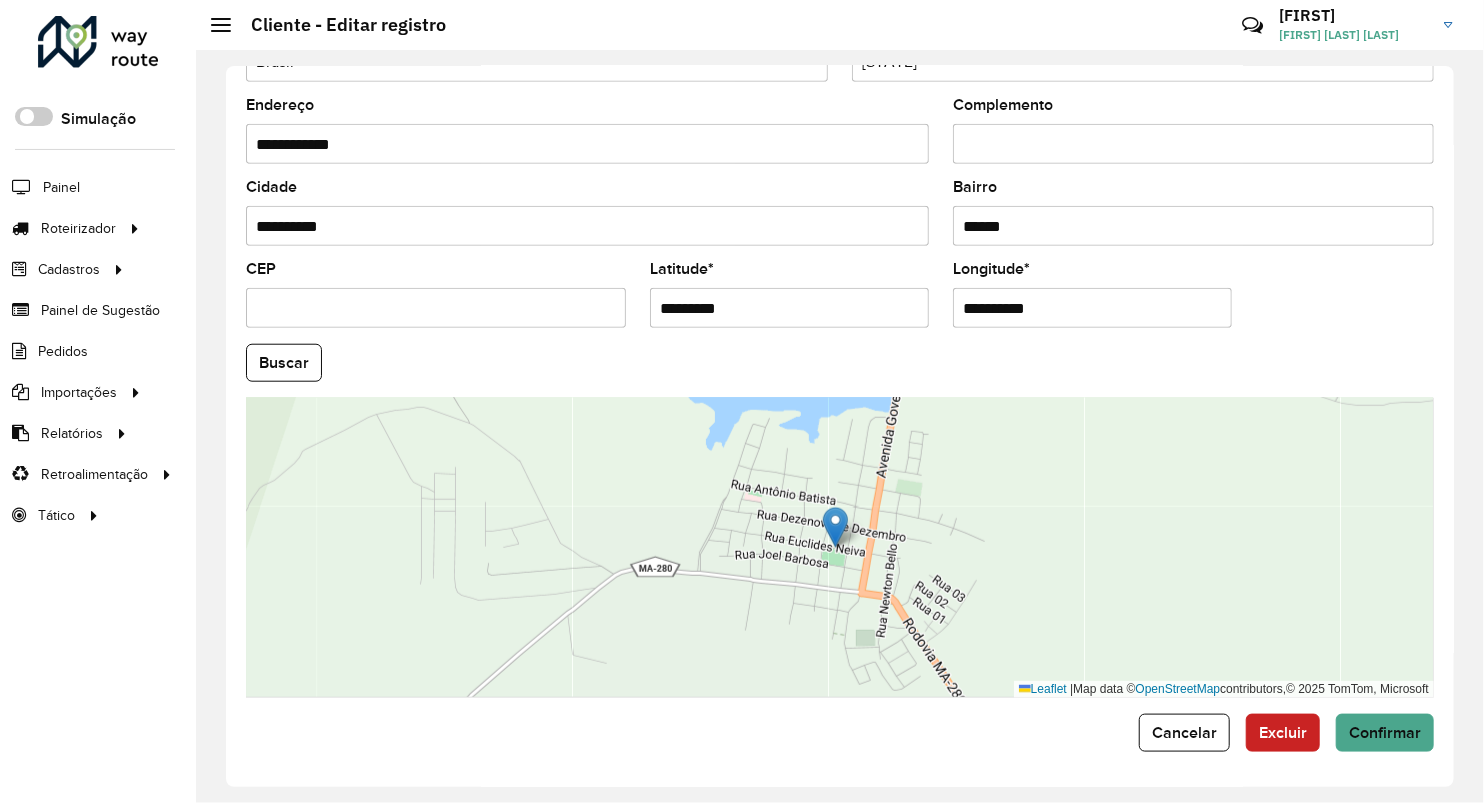 scroll, scrollTop: 686, scrollLeft: 0, axis: vertical 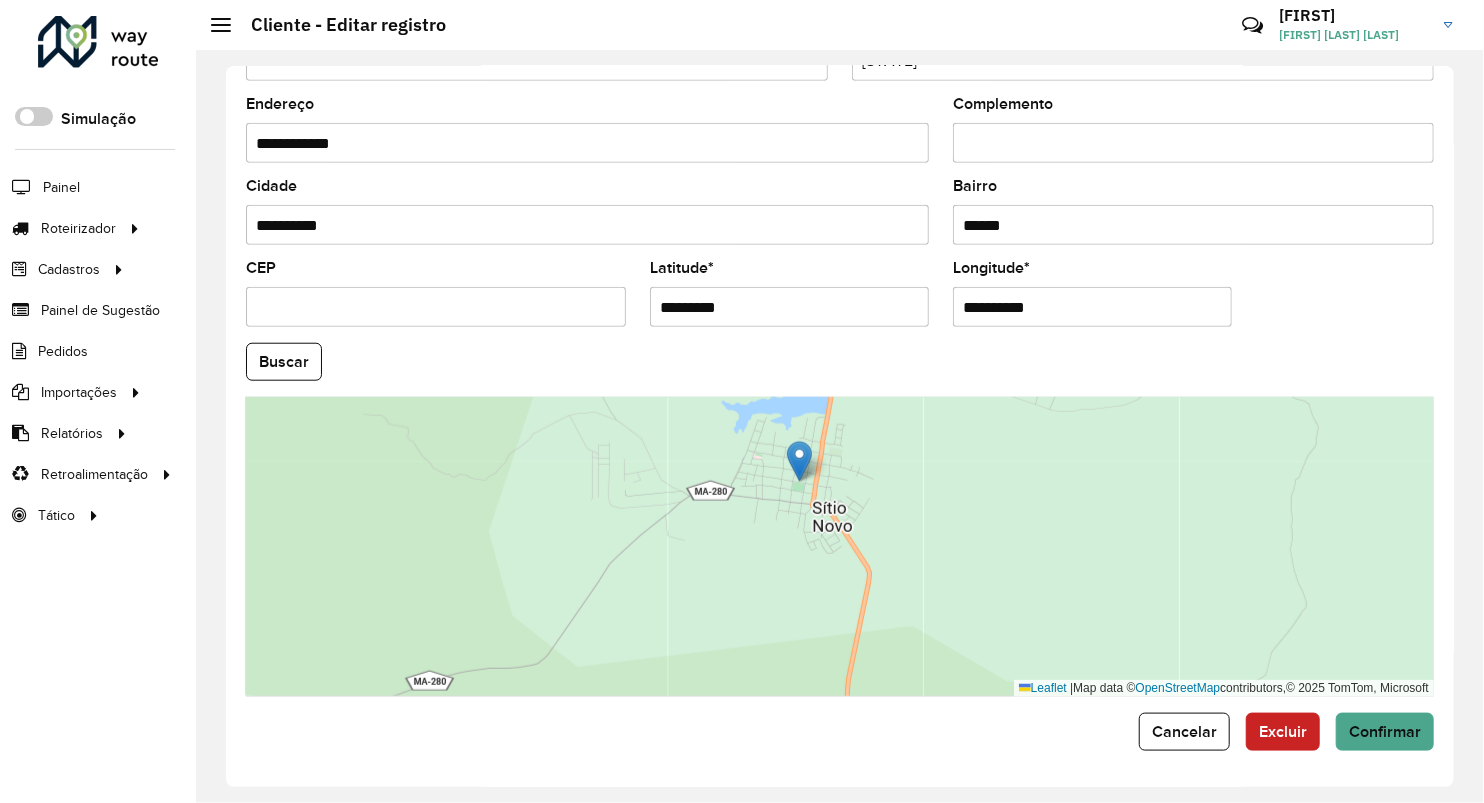drag, startPoint x: 1048, startPoint y: 597, endPoint x: 1005, endPoint y: 473, distance: 131.24405 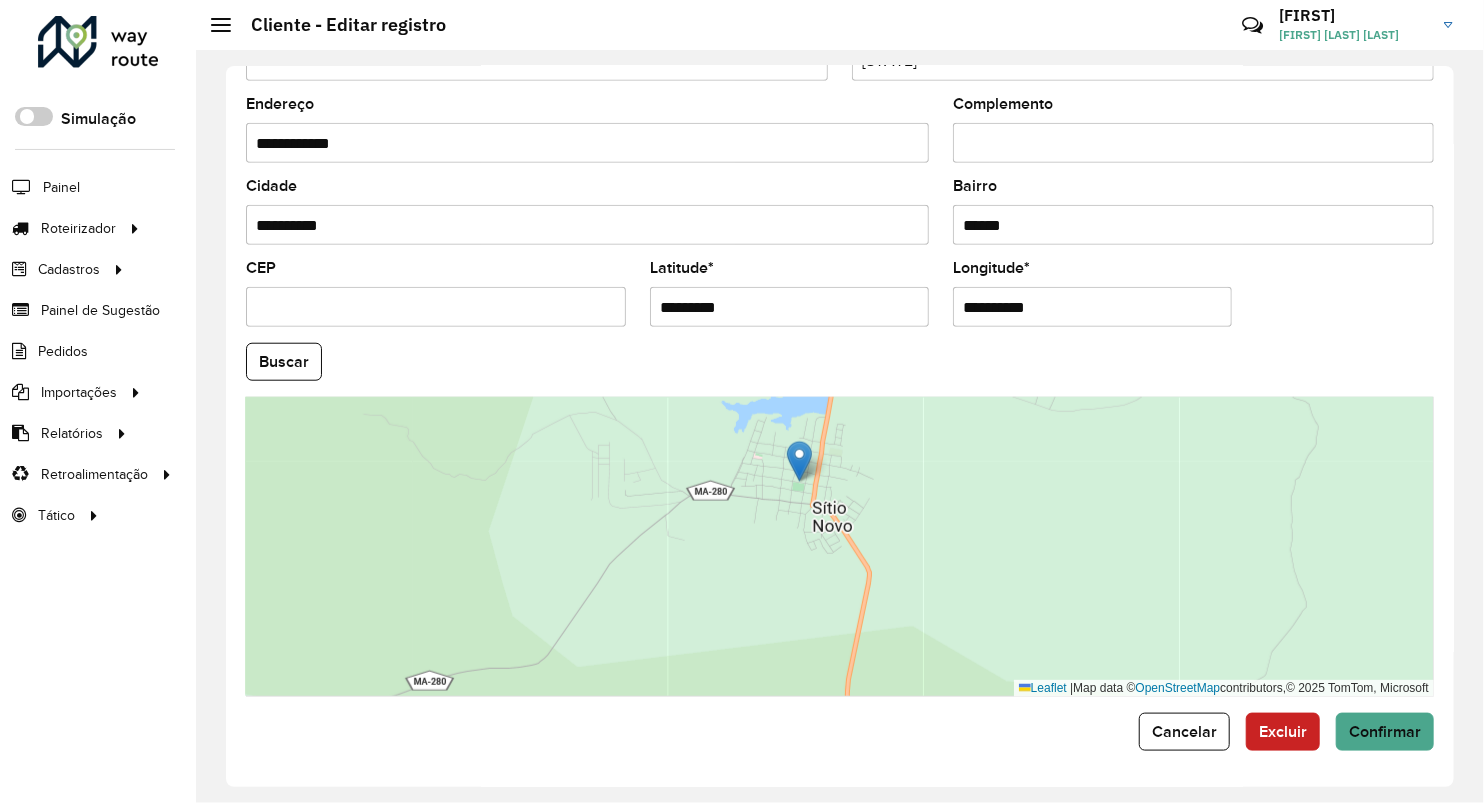 drag, startPoint x: 691, startPoint y: 307, endPoint x: 516, endPoint y: 304, distance: 175.02571 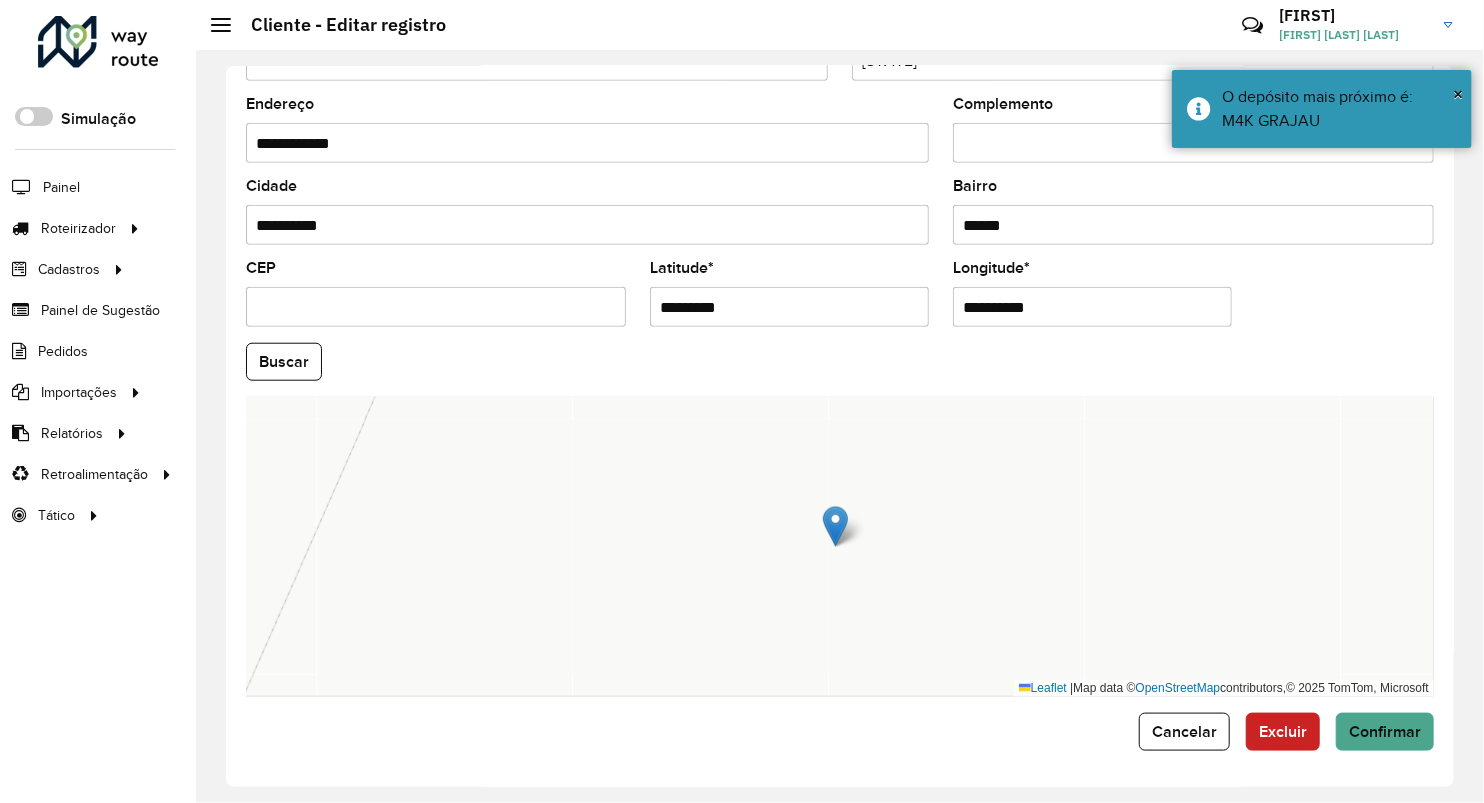 drag, startPoint x: 1016, startPoint y: 305, endPoint x: 905, endPoint y: 318, distance: 111.75867 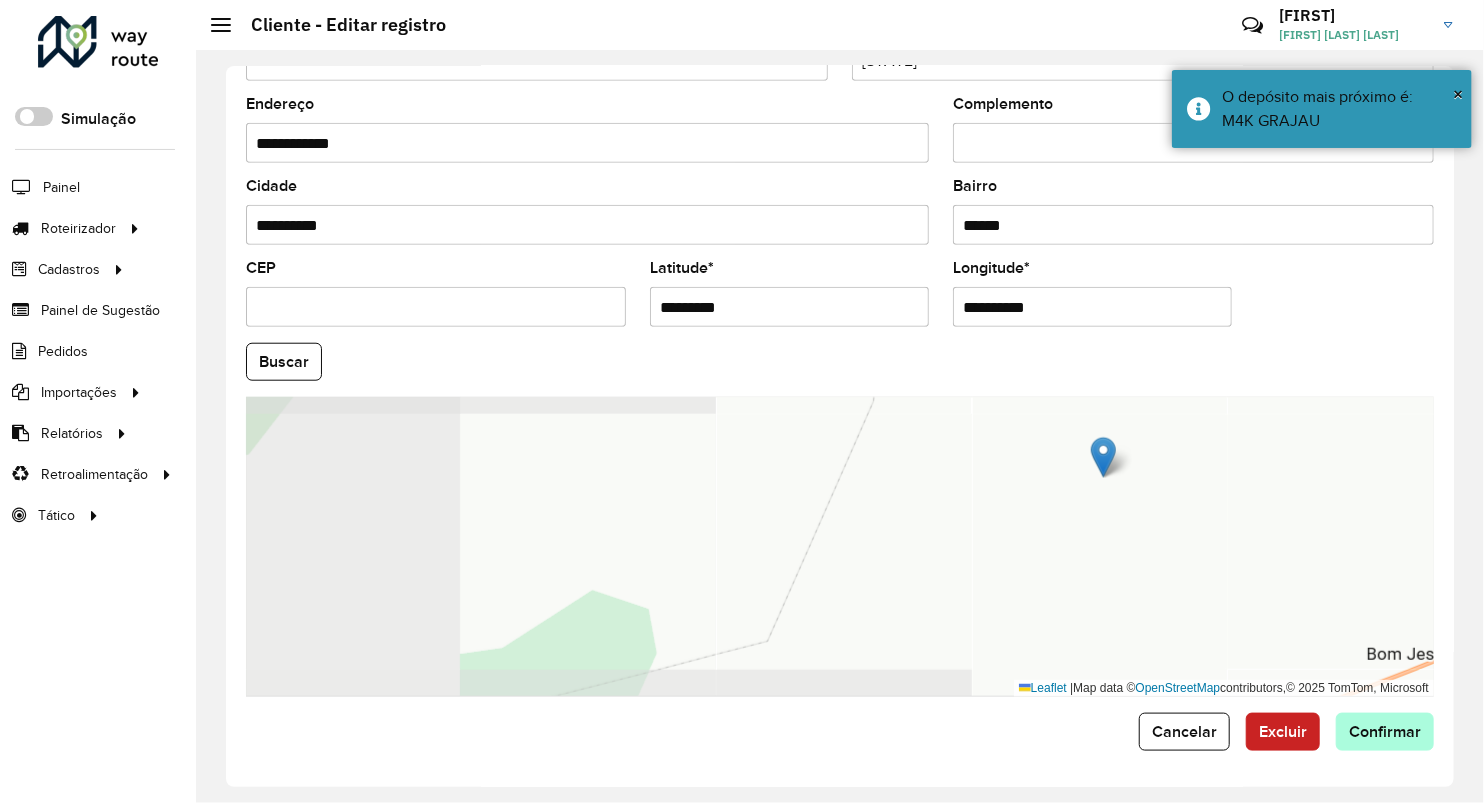 type on "**********" 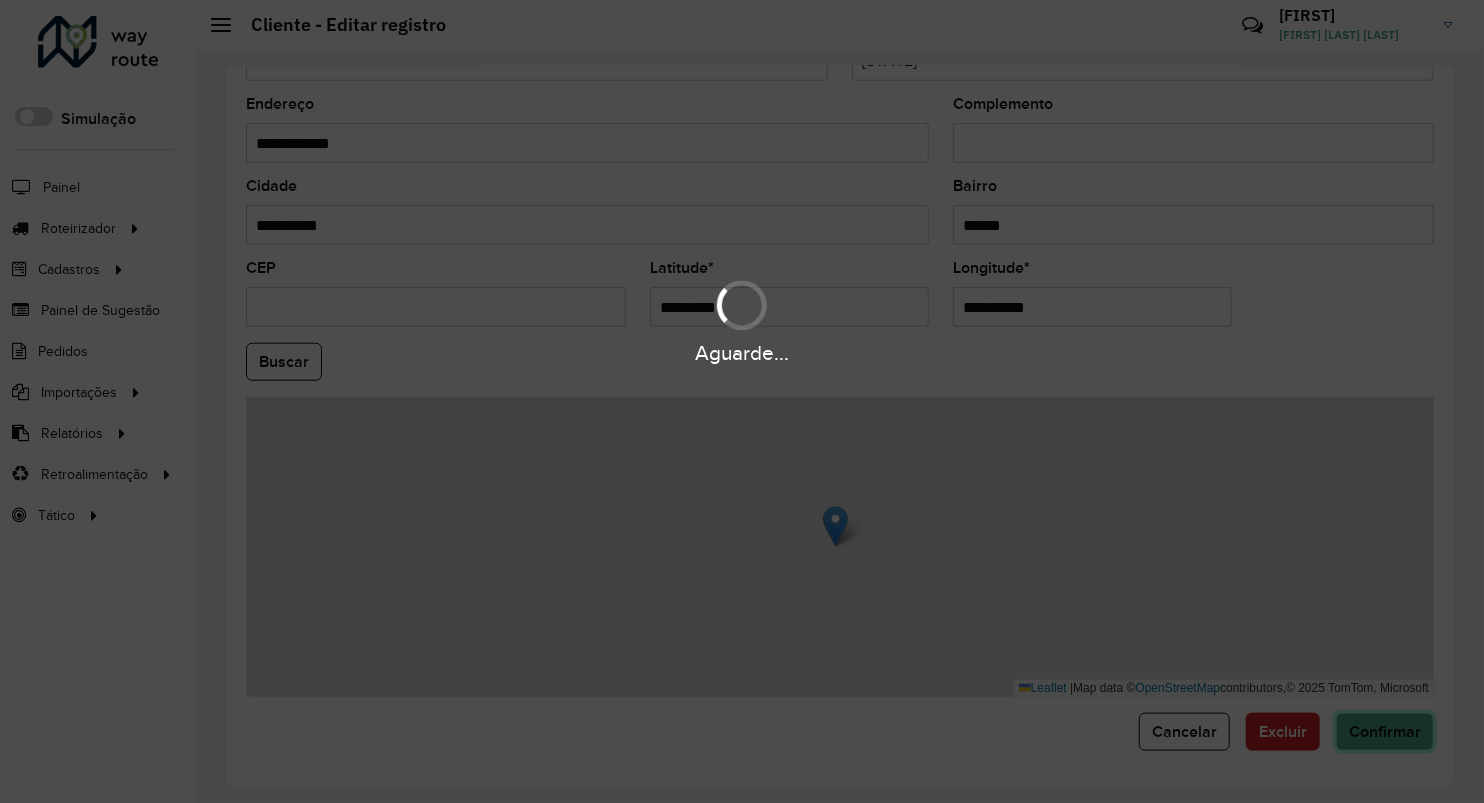 click on "Aguarde...  Pop-up bloqueado!  Seu navegador bloqueou automáticamente a abertura de uma nova janela.   Acesse as configurações e adicione o endereço do sistema a lista de permissão.   Fechar  Roteirizador AmbevTech Simulação Painel Roteirizador Entregas Vendas Cadastros Checkpoint Classificações de venda Cliente Consulta de setores Depósito Disponibilidade de veículos Fator tipo de produto Gabarito planner Grupo Rota Fator Tipo Produto Grupo de rotas exclusiva Grupo de setores Layout integração Modelo Parada Pedágio Perfil de Vendedor Ponto de apoio FAD Produto Restrição de Atendimento Planner Rodízio de placa Rota exclusiva FAD Rótulo Setor Setor Planner Tipo de cliente Tipo de veículo Tipo de veículo RN Transportadora Vendedor Veículo Painel de Sugestão Pedidos Importações Classificação e volume de venda Clientes Fator tipo produto Gabarito planner Grade de atendimento Janela de atendimento Localização Pedidos Restrição de Atendimento Planner Tempo de espera Vendedor Veículos" at bounding box center (742, 401) 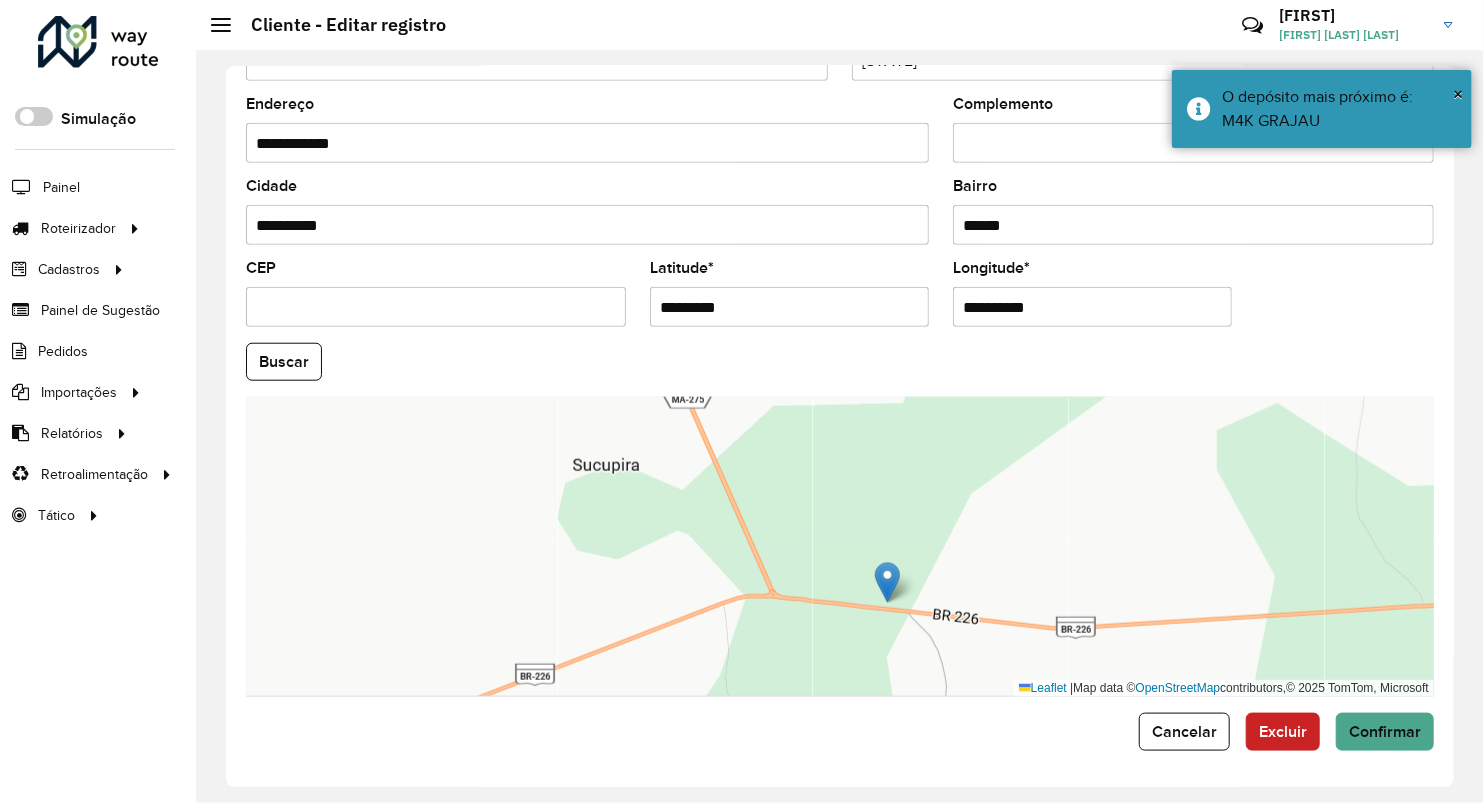 drag, startPoint x: 948, startPoint y: 548, endPoint x: 985, endPoint y: 553, distance: 37.336308 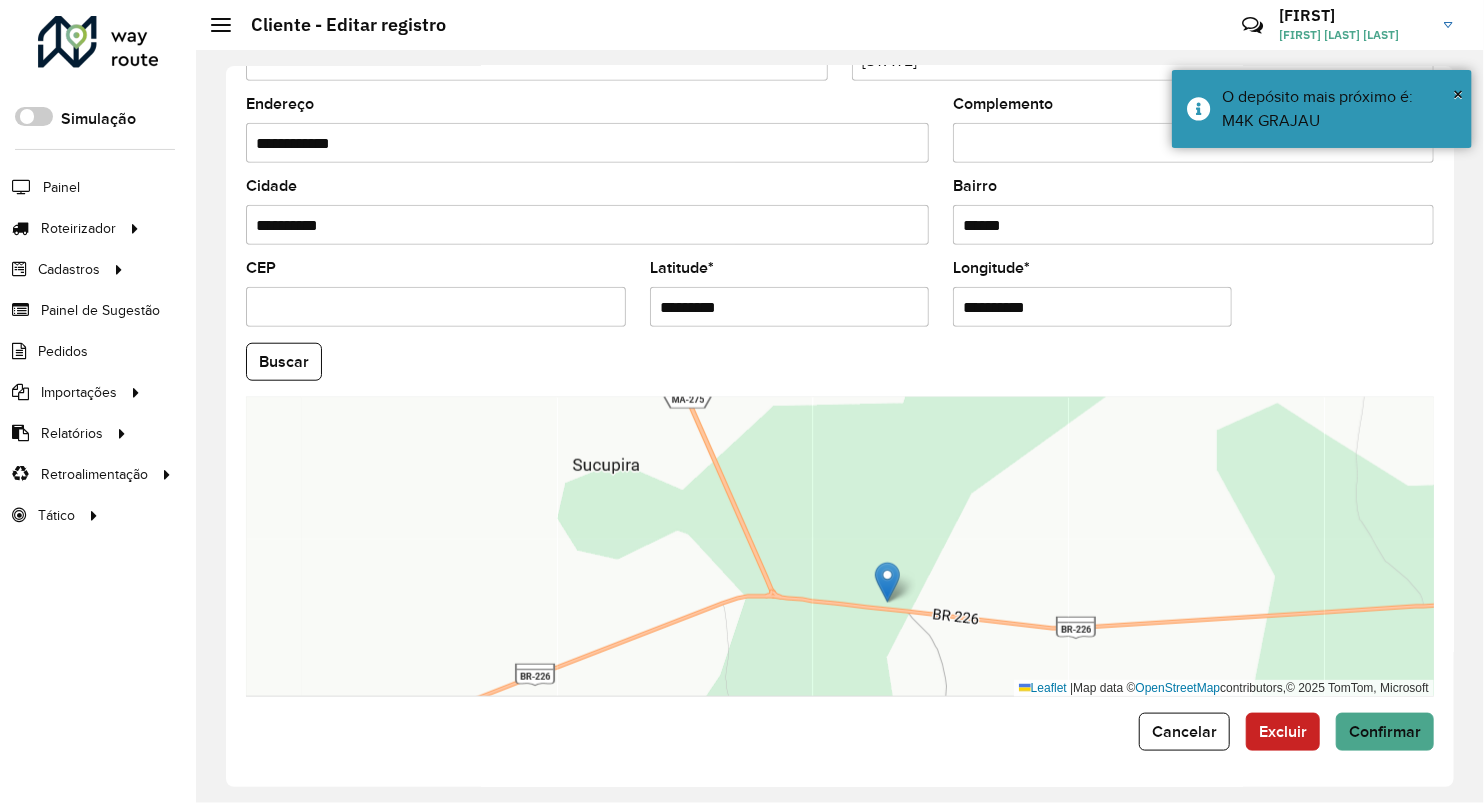 click on "Leaflet   |  Map data ©  OpenStreetMap  contributors,© 2025 TomTom, Microsoft" at bounding box center (840, 547) 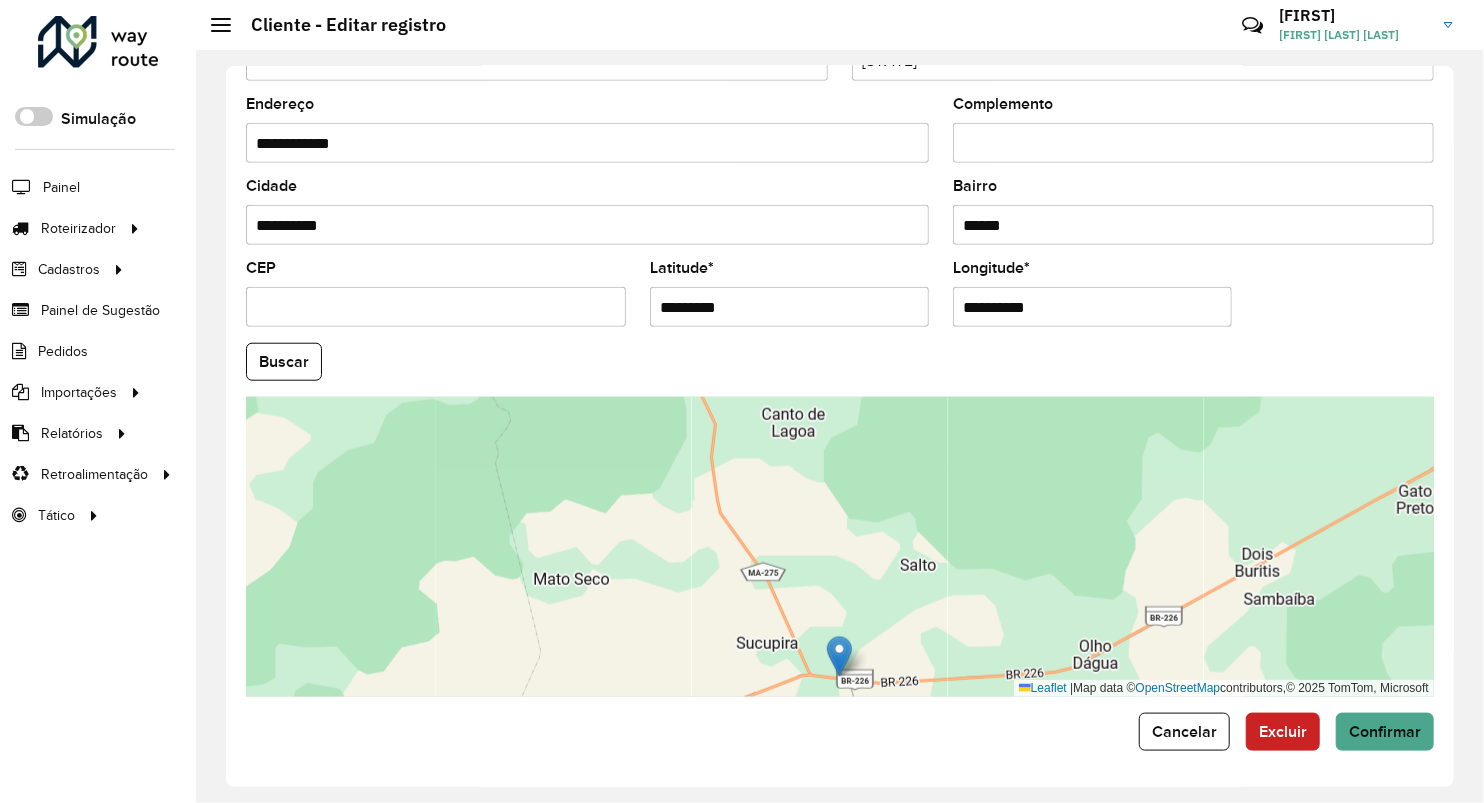 drag, startPoint x: 993, startPoint y: 556, endPoint x: 951, endPoint y: 596, distance: 58 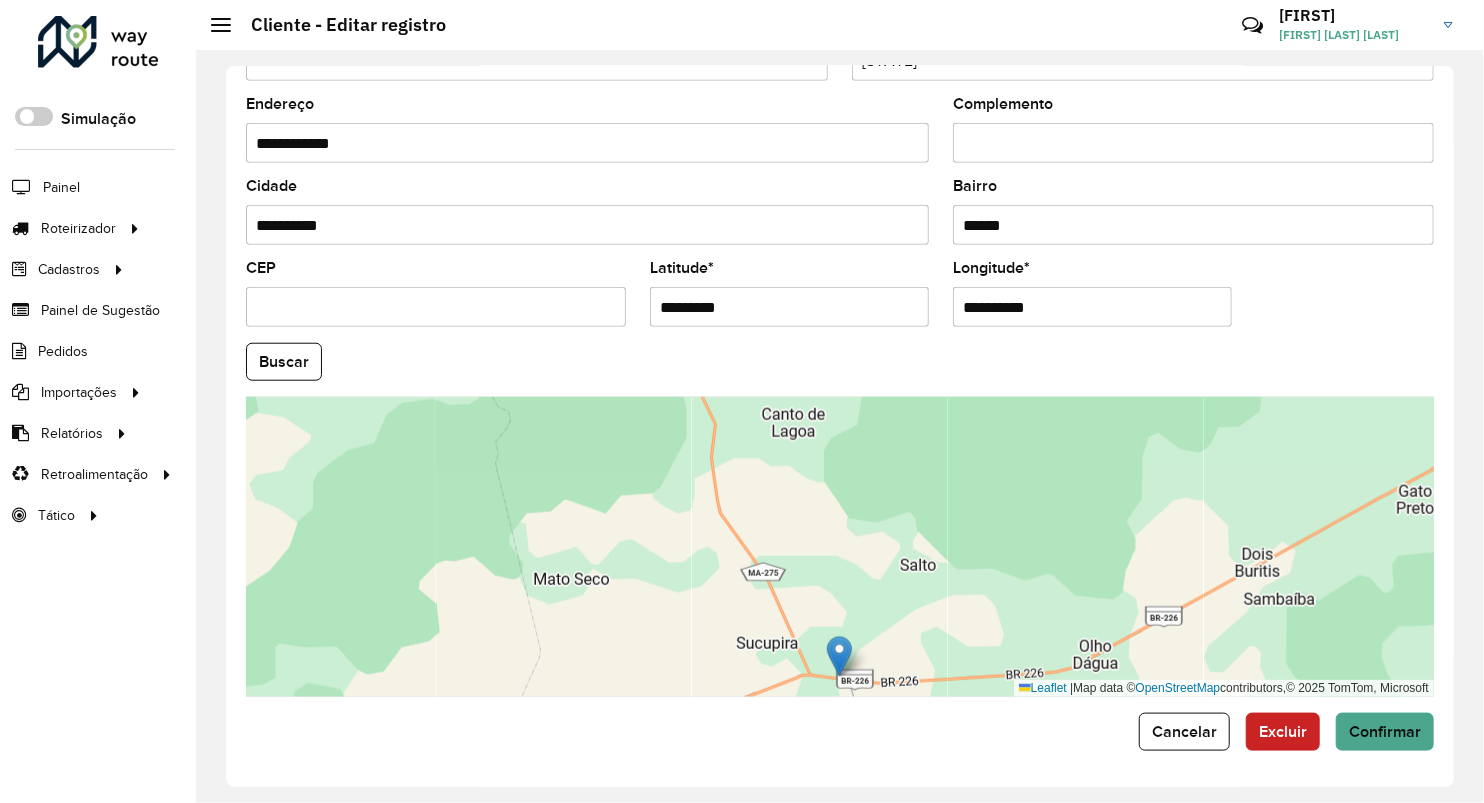 click on "Leaflet   |  Map data ©  OpenStreetMap  contributors,© 2025 TomTom, Microsoft" at bounding box center [840, 547] 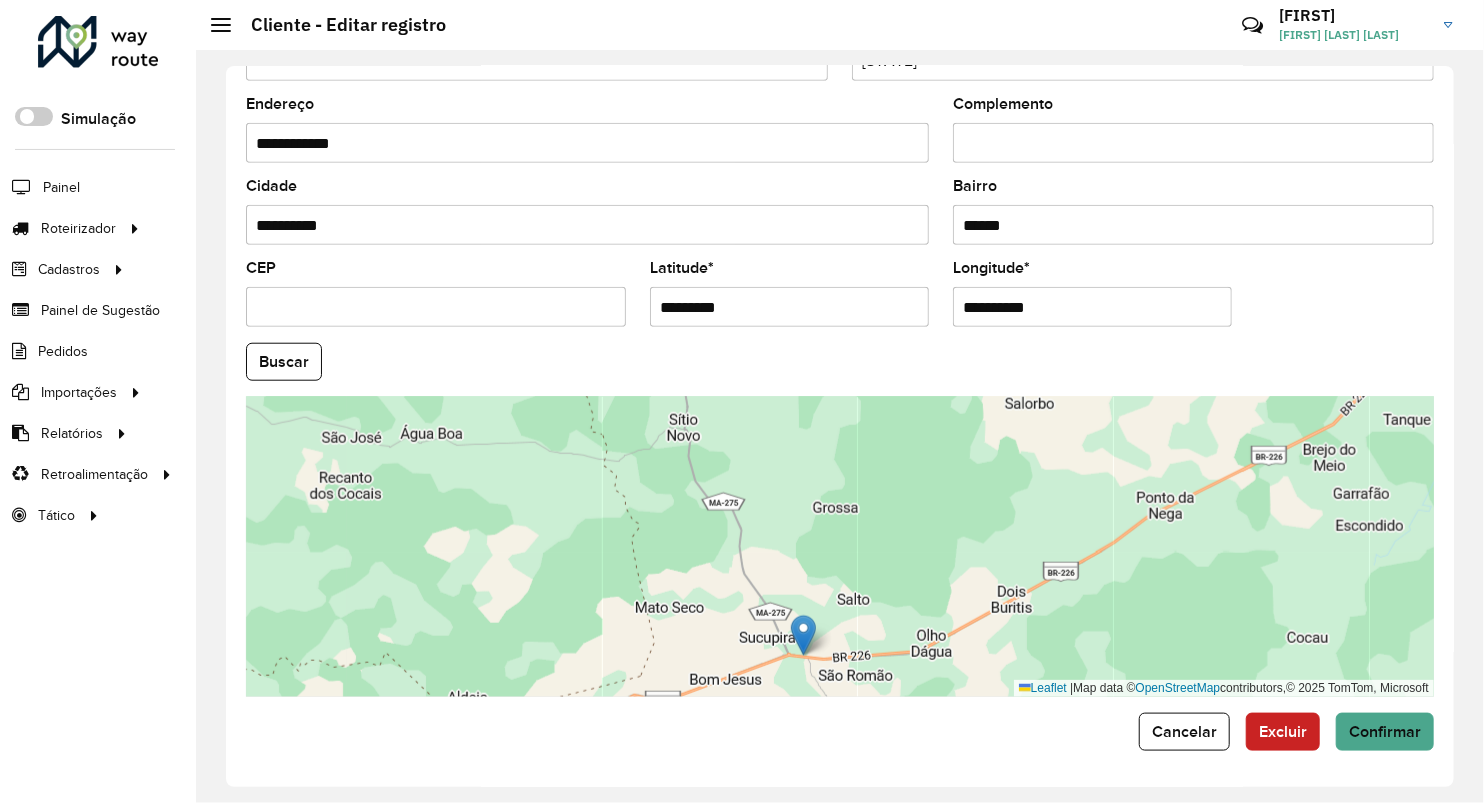 drag, startPoint x: 958, startPoint y: 572, endPoint x: 866, endPoint y: 589, distance: 93.55747 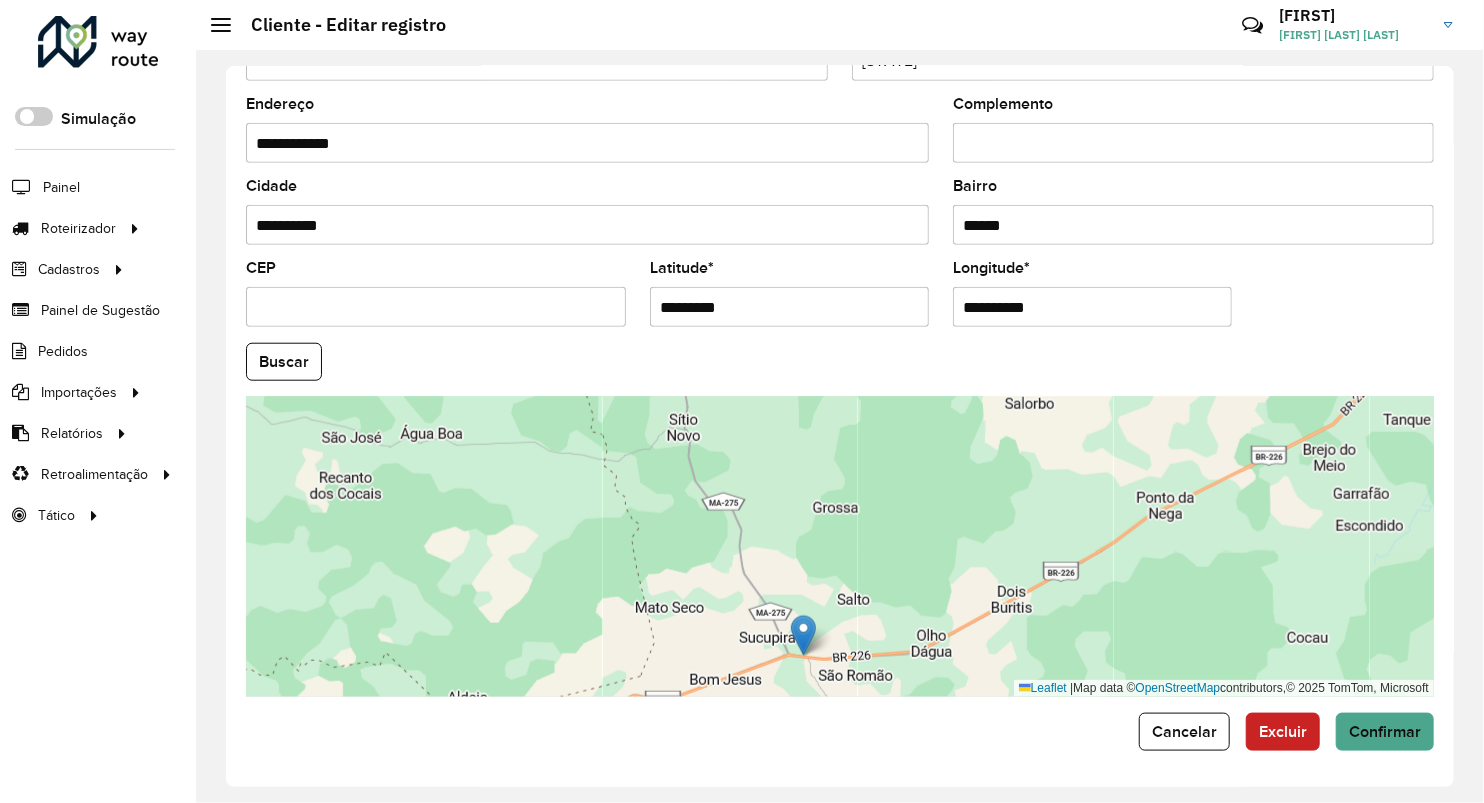 click on "Leaflet   |  Map data ©  OpenStreetMap  contributors,© 2025 TomTom, Microsoft" at bounding box center [840, 547] 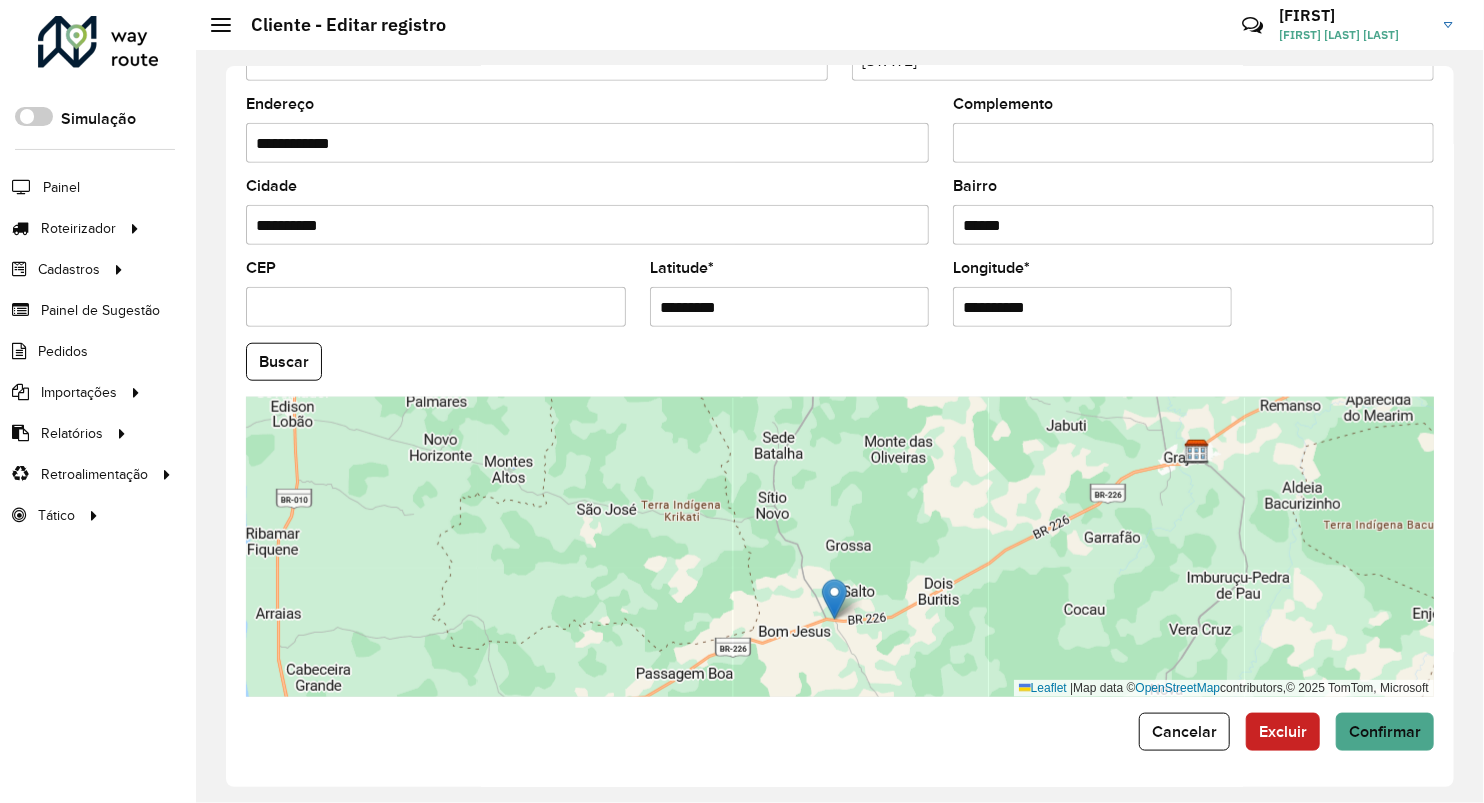 drag, startPoint x: 896, startPoint y: 564, endPoint x: 870, endPoint y: 547, distance: 31.06445 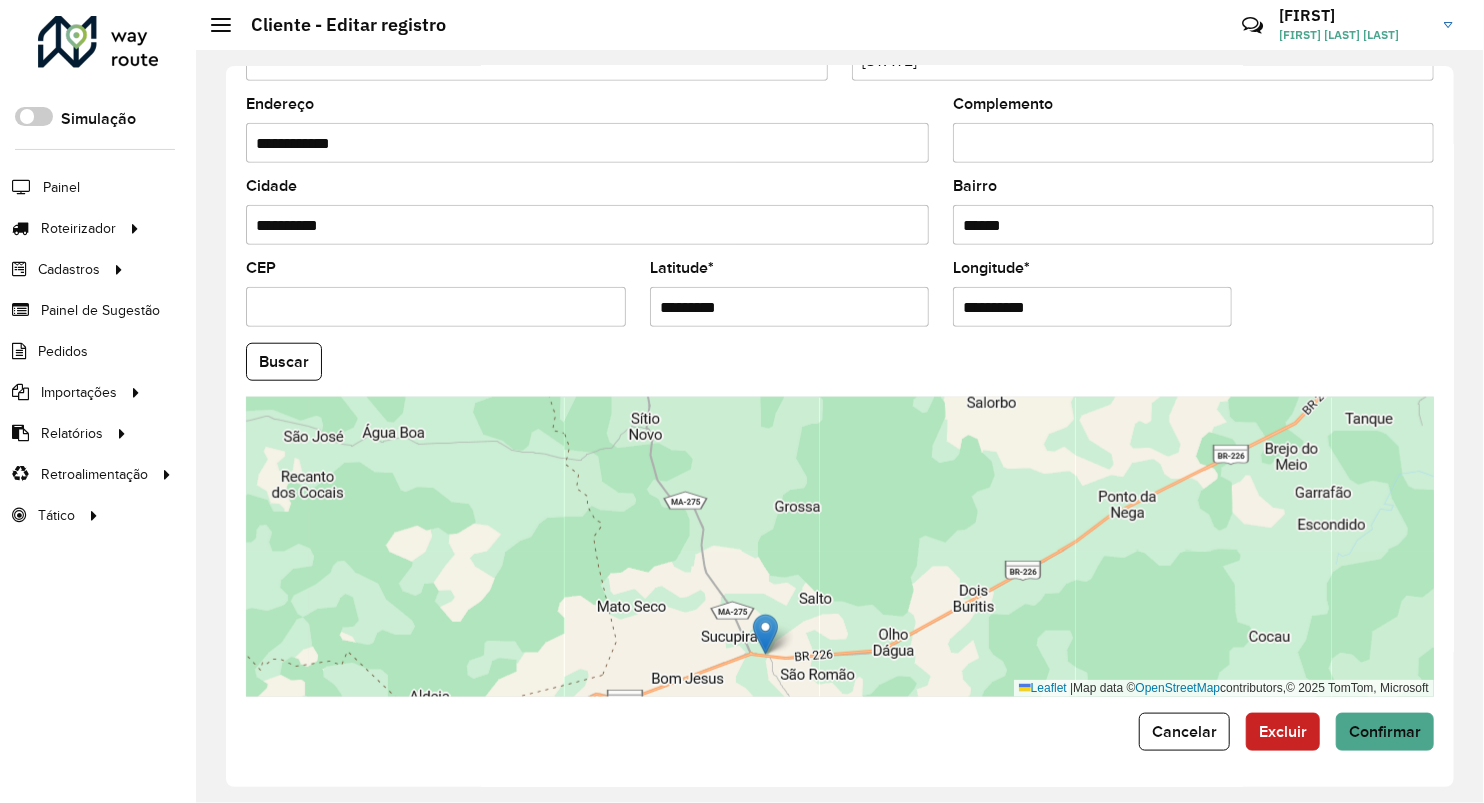 drag, startPoint x: 849, startPoint y: 544, endPoint x: 862, endPoint y: 538, distance: 14.3178215 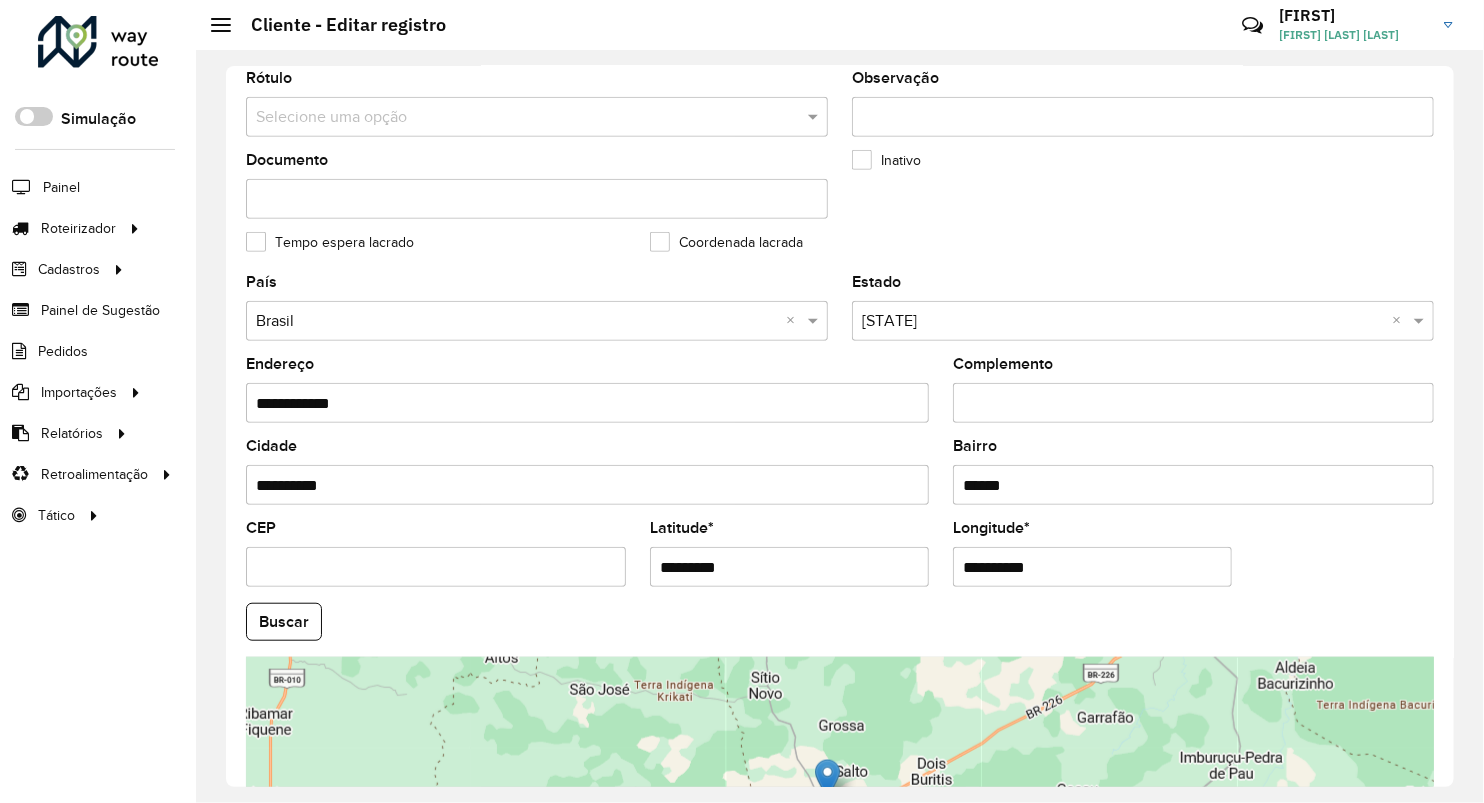 scroll, scrollTop: 464, scrollLeft: 0, axis: vertical 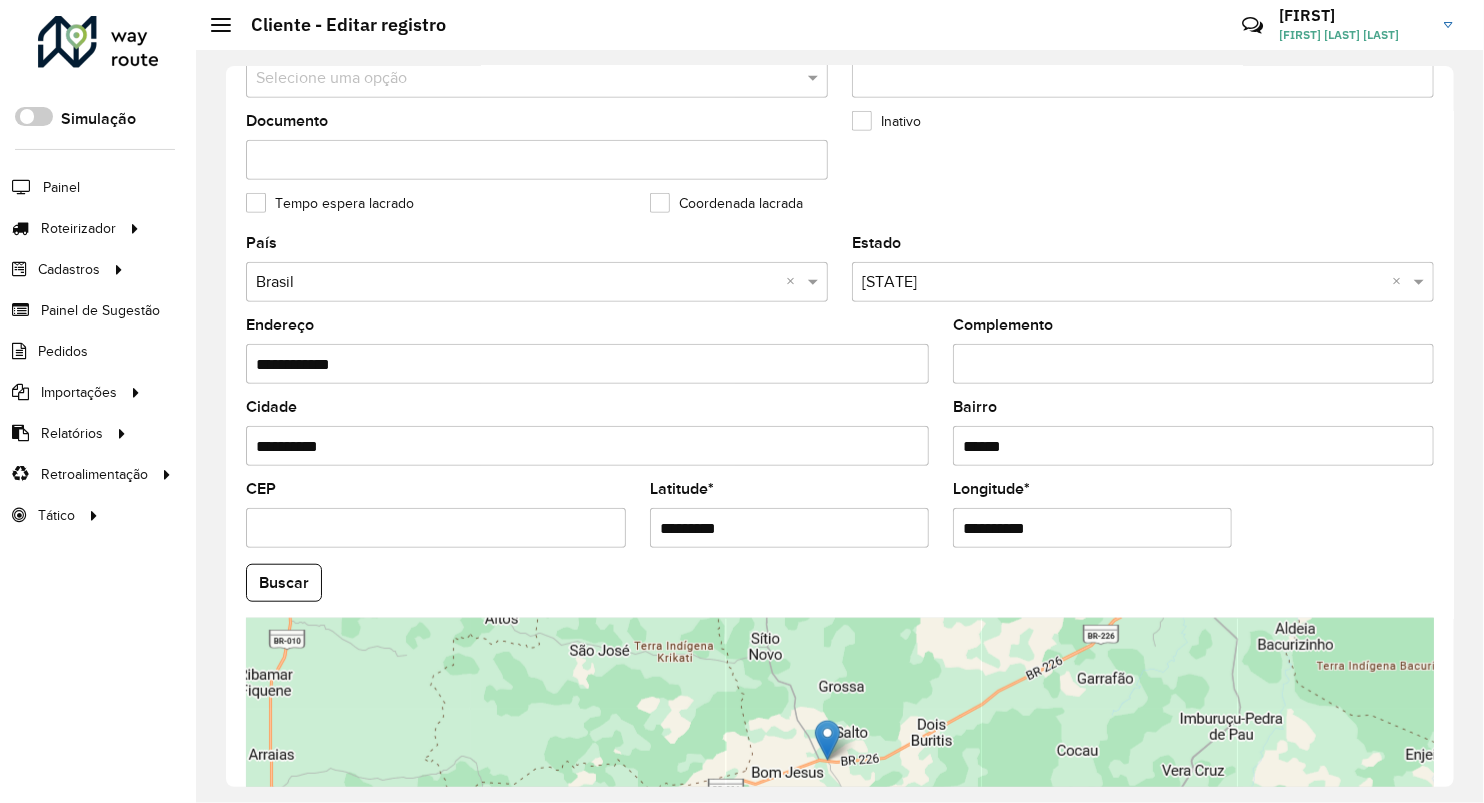 drag, startPoint x: 358, startPoint y: 380, endPoint x: 209, endPoint y: 379, distance: 149.00336 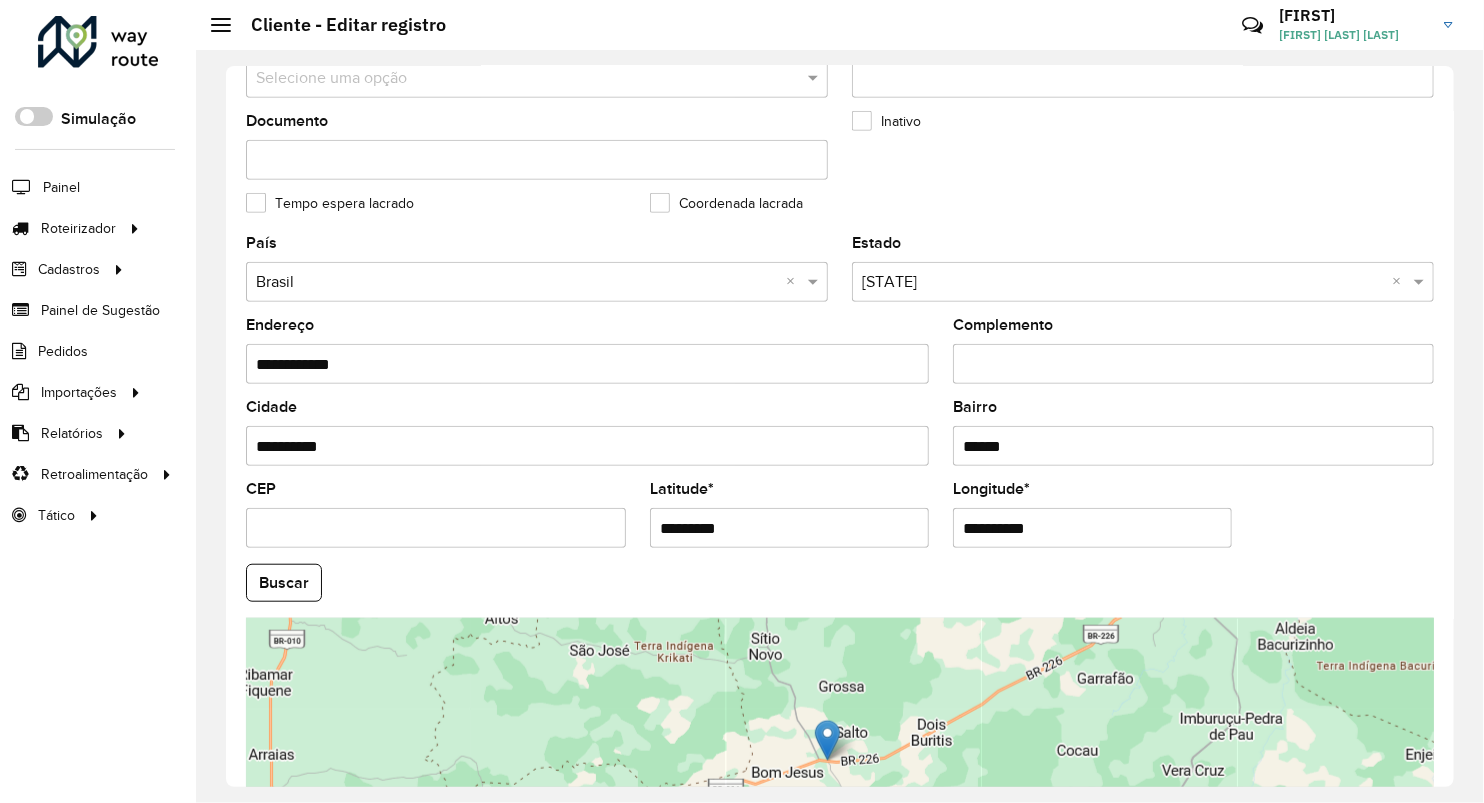 type on "*" 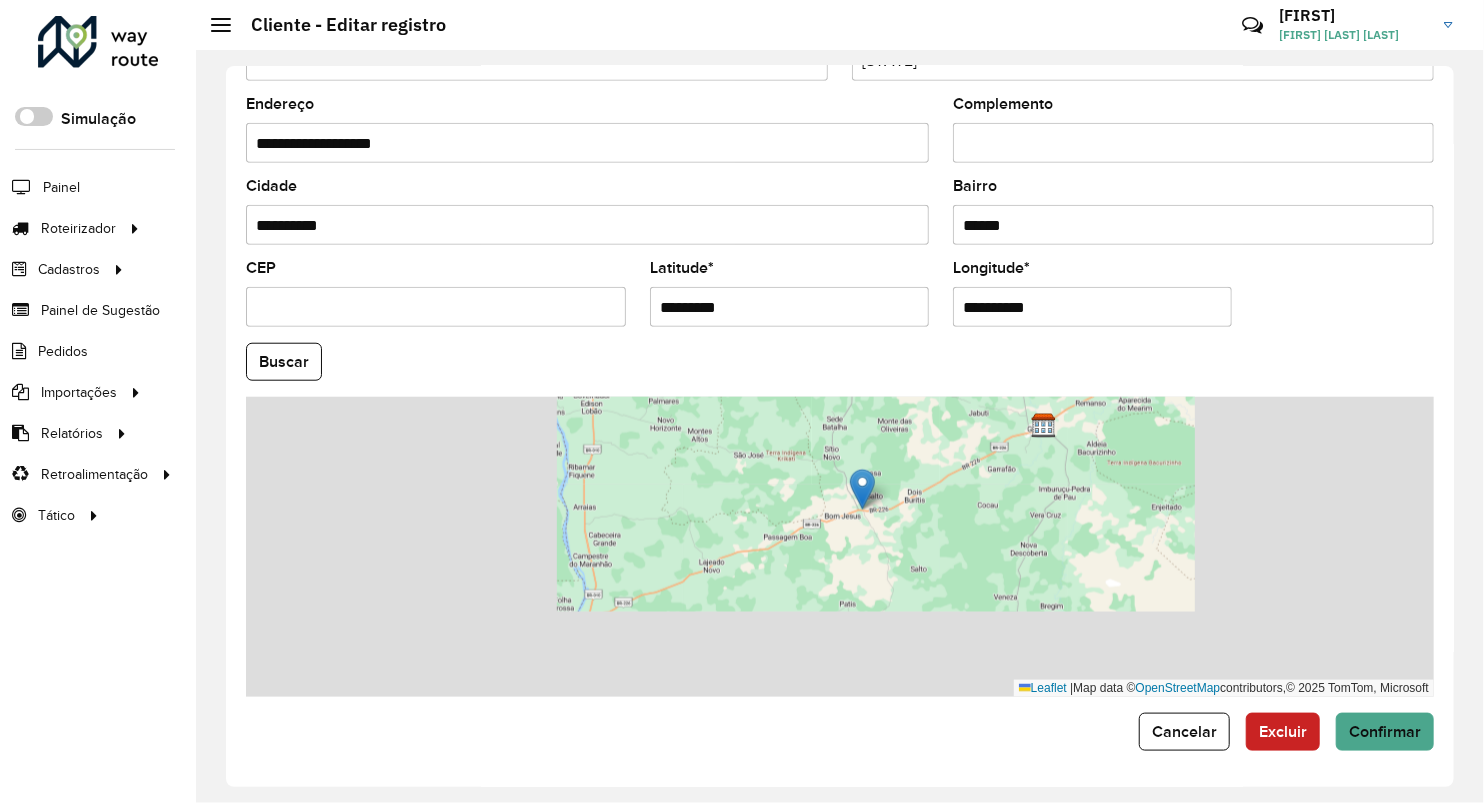 scroll, scrollTop: 686, scrollLeft: 0, axis: vertical 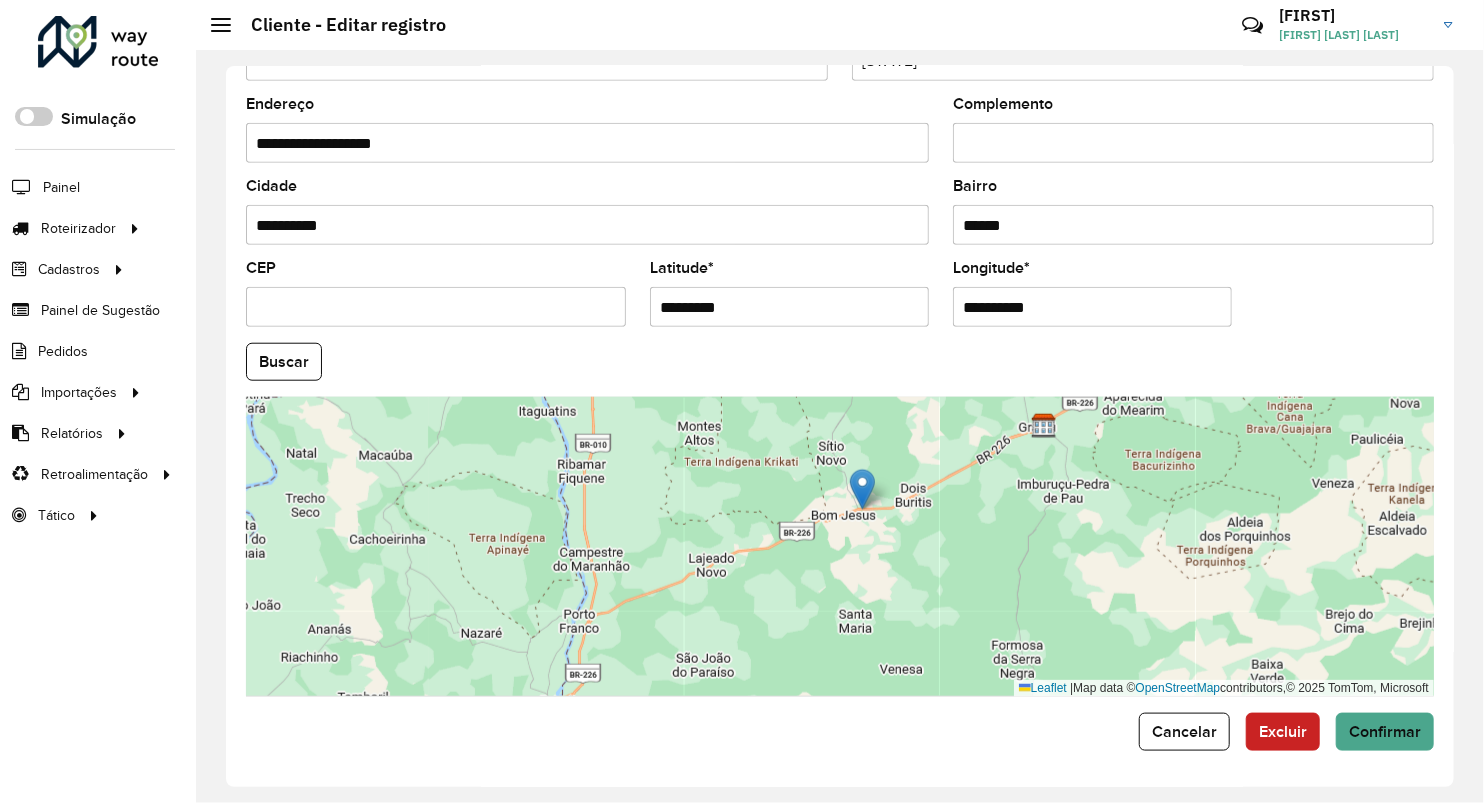 type on "**********" 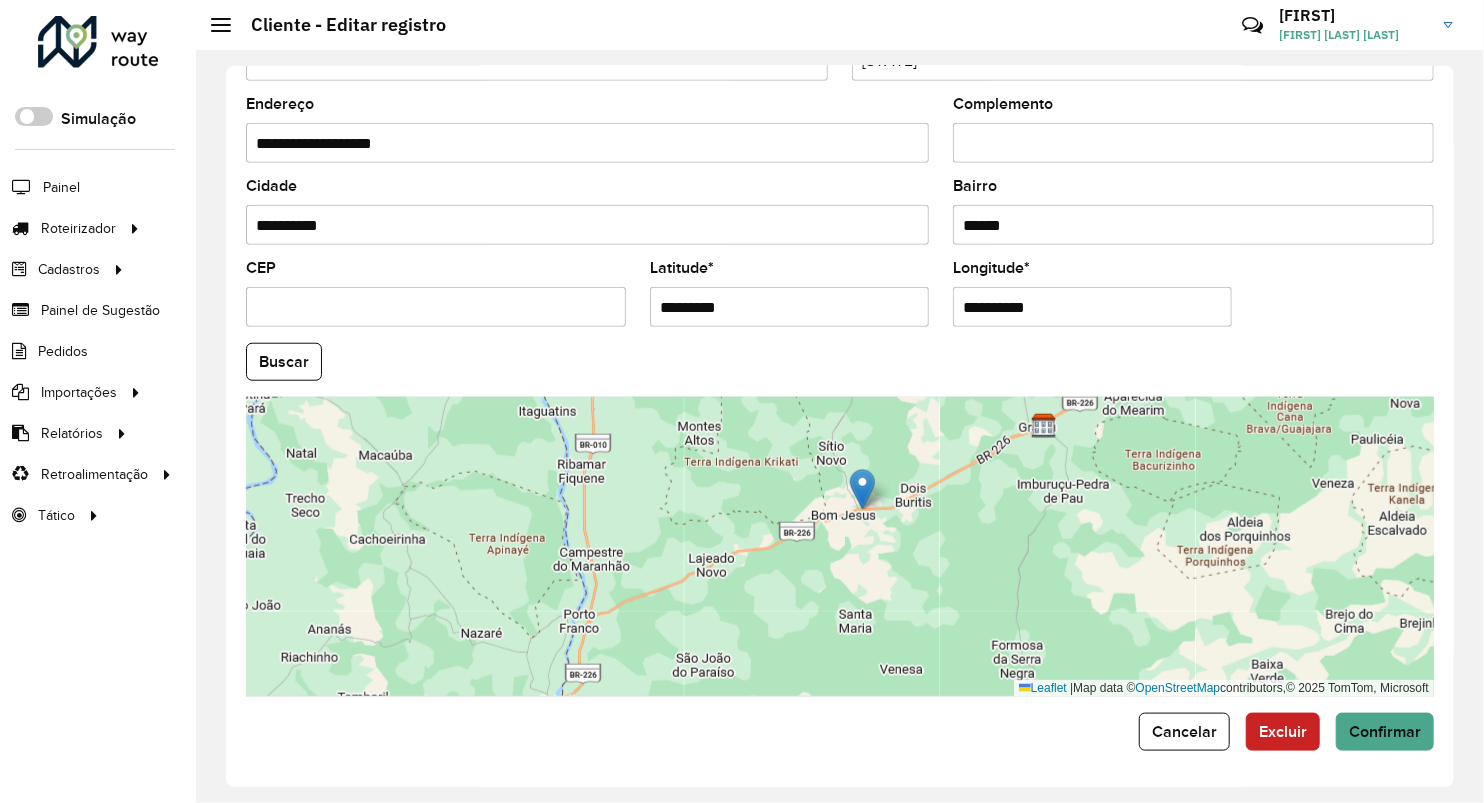 drag, startPoint x: 1030, startPoint y: 228, endPoint x: 867, endPoint y: 247, distance: 164.10362 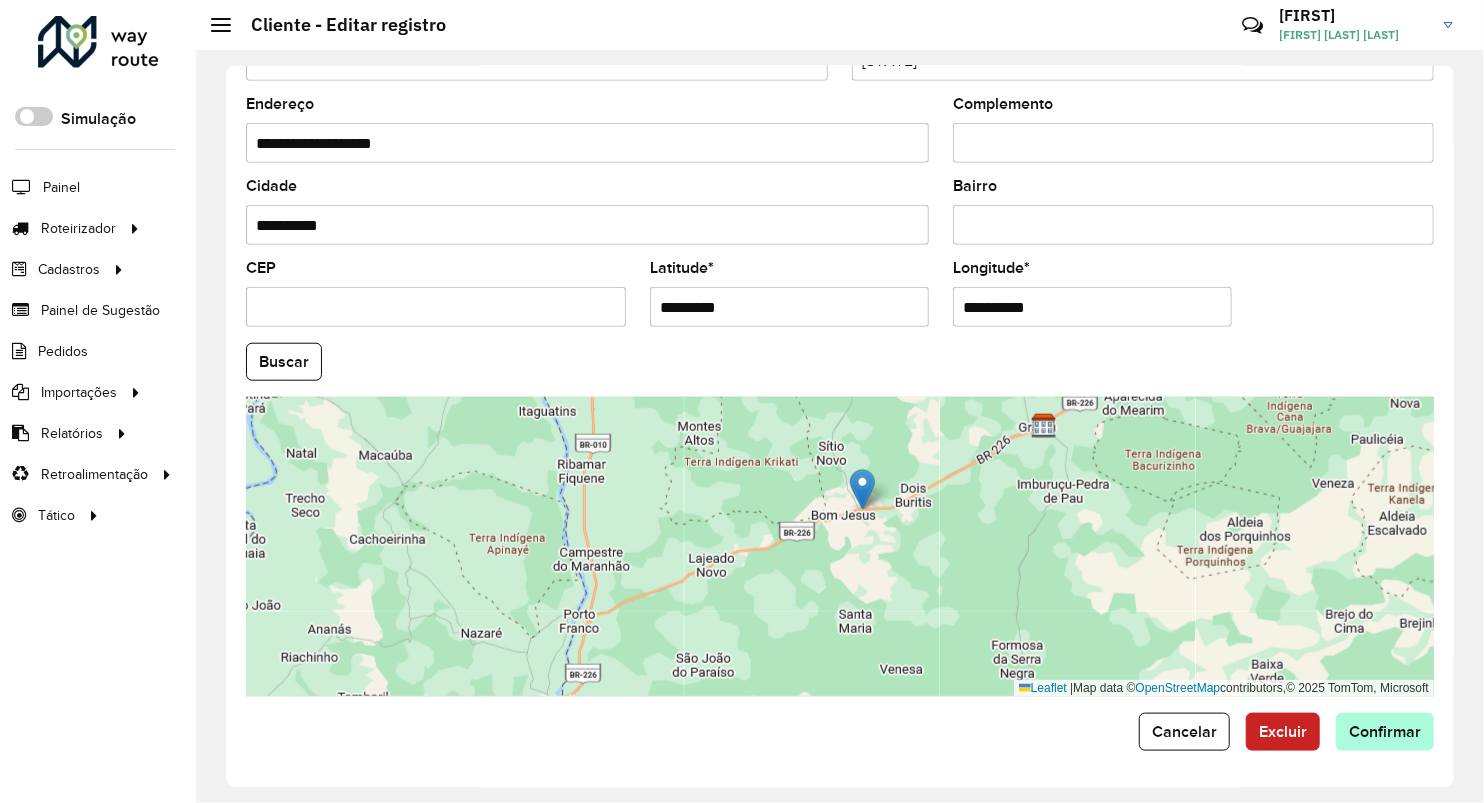 type 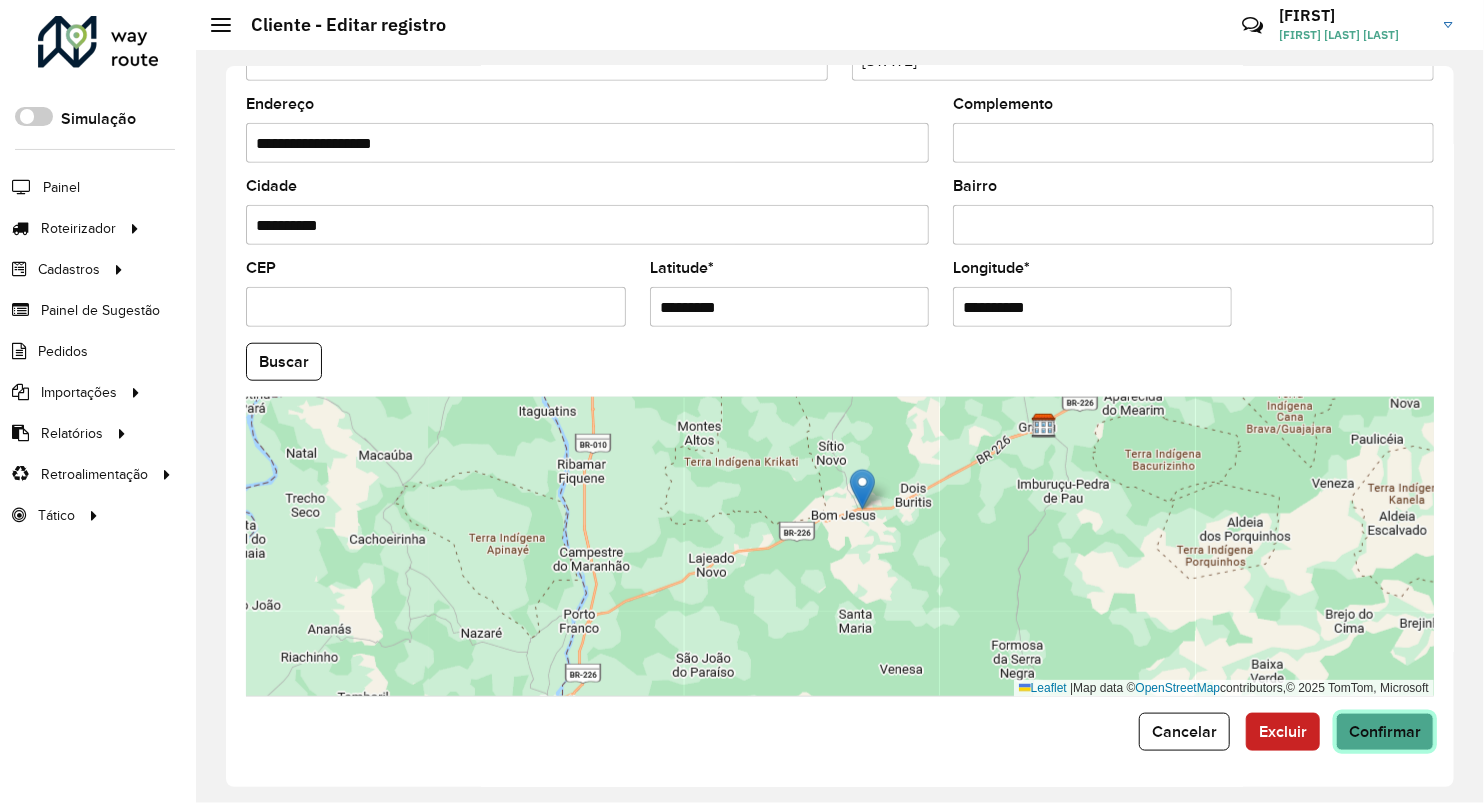 click on "Confirmar" 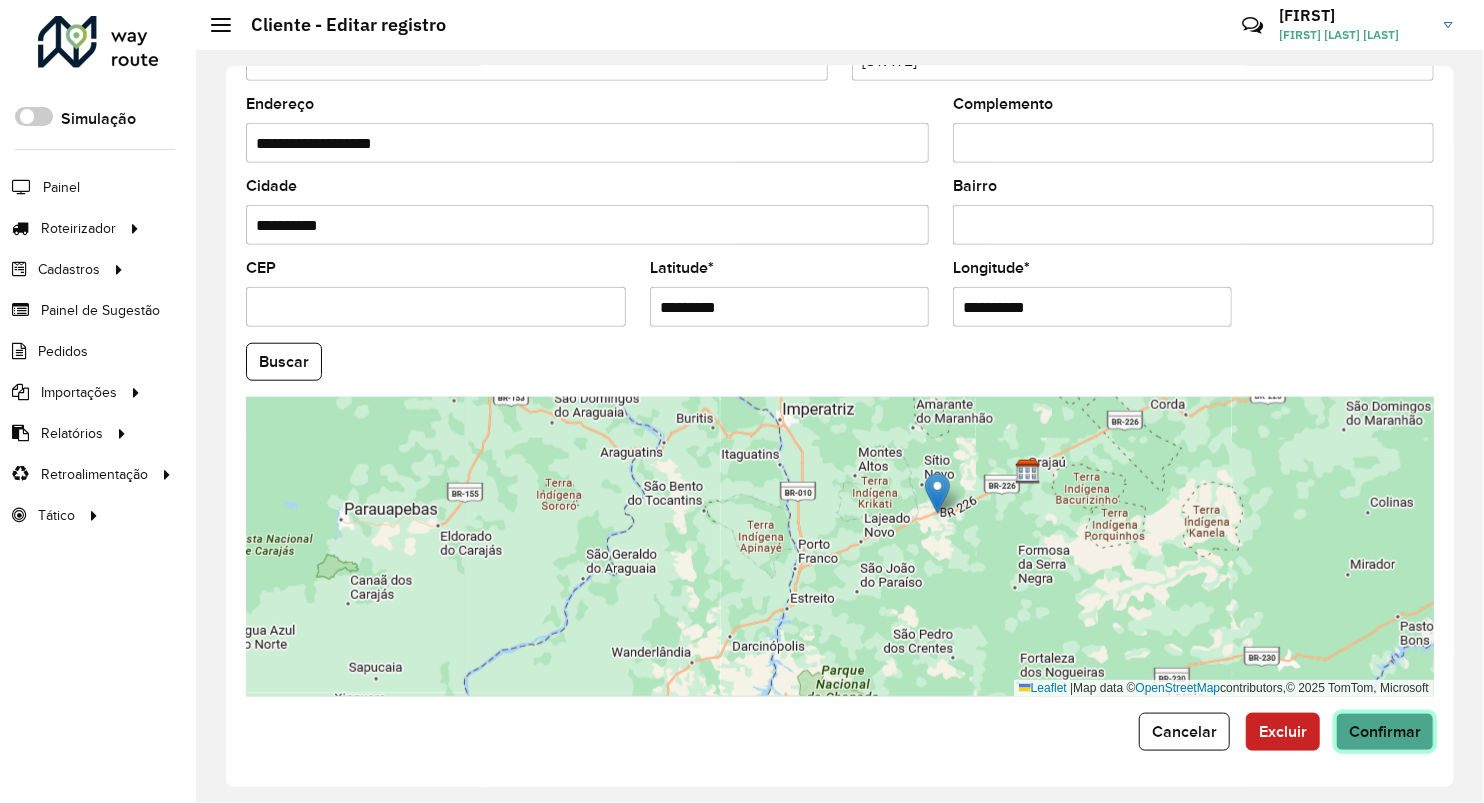 click on "Confirmar" 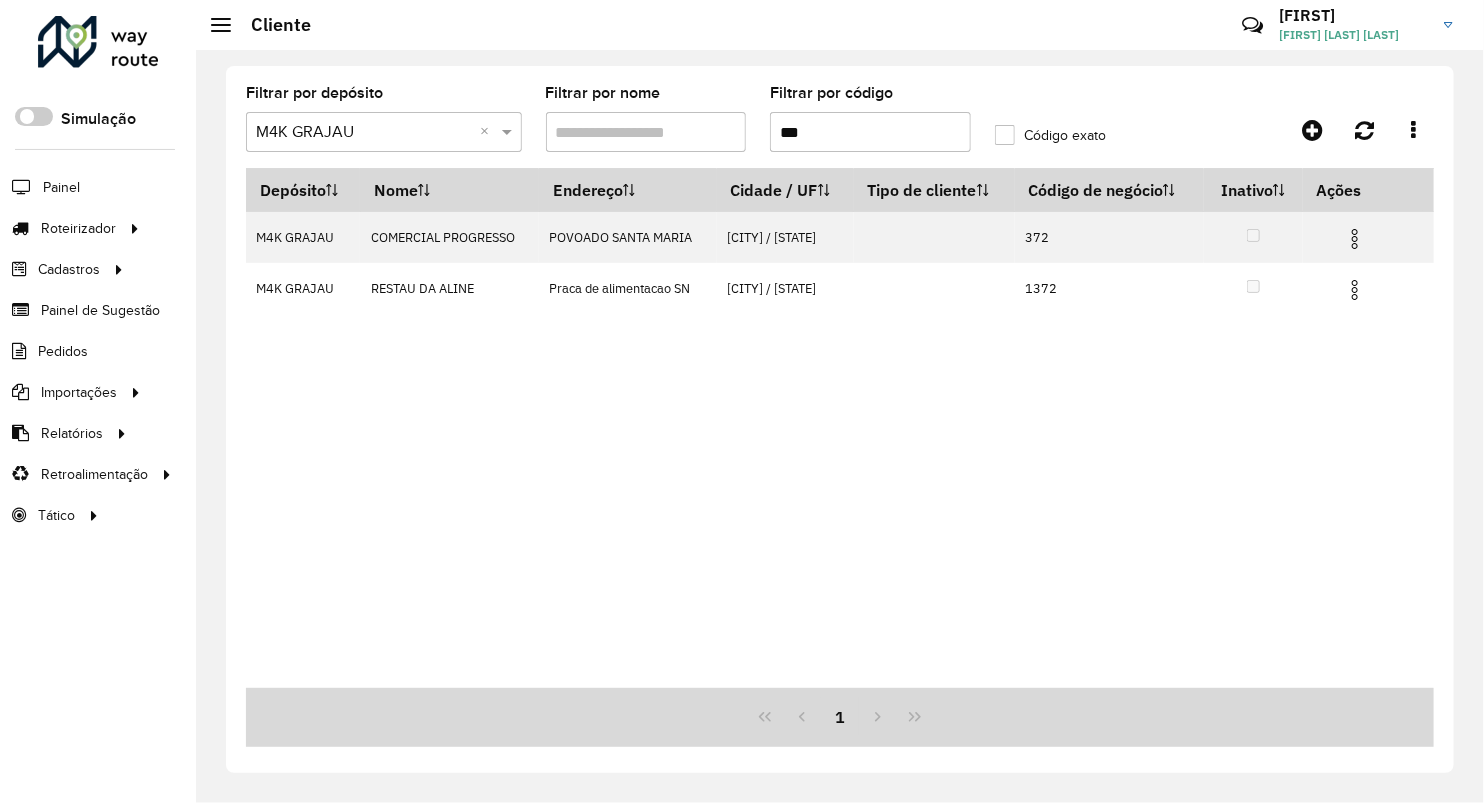 click on "Filtrar por depósito  Selecione um depósito × M4K GRAJAU ×  Filtrar por nome   Filtrar por código  ***  Código exato" 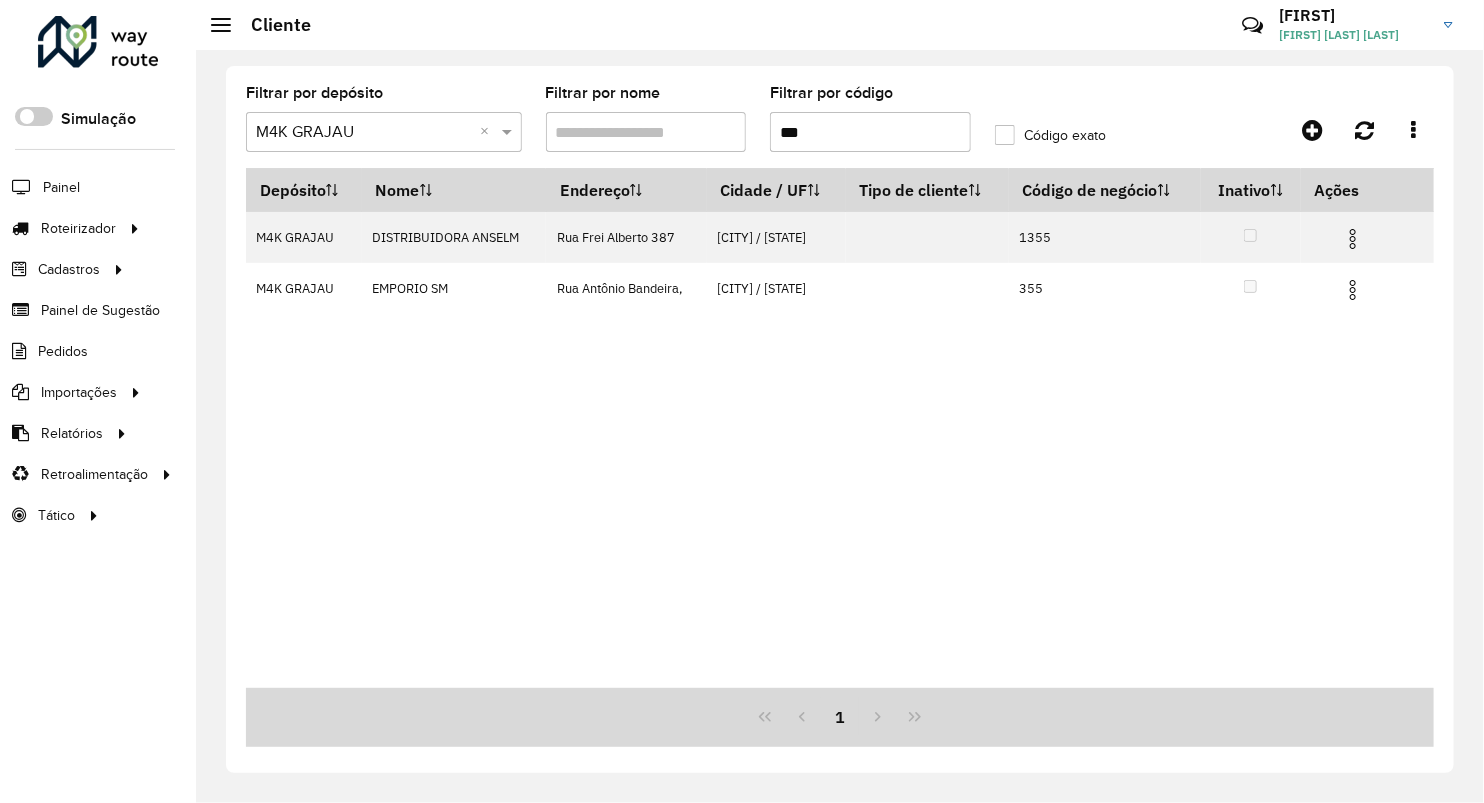 type on "***" 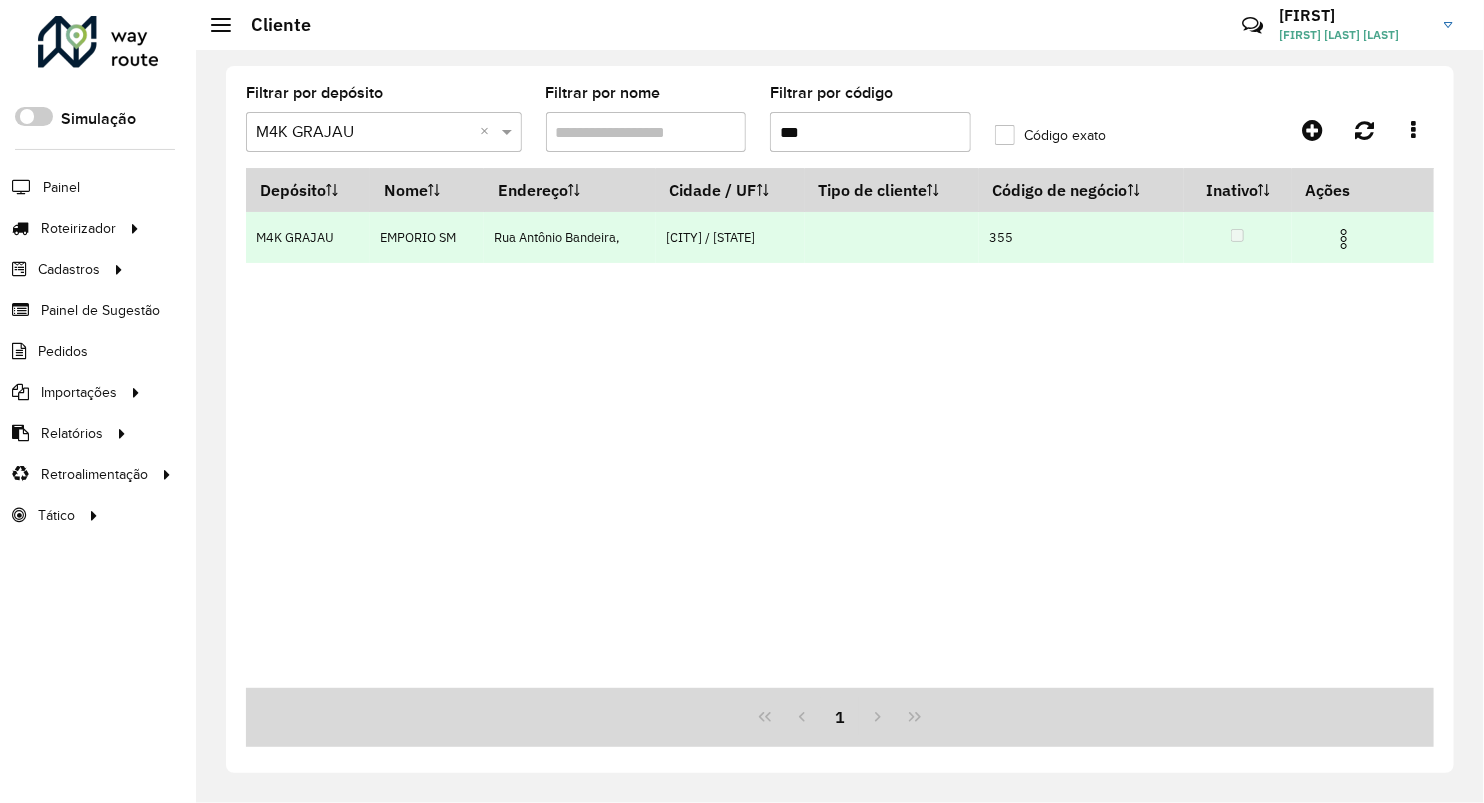 click at bounding box center [1344, 239] 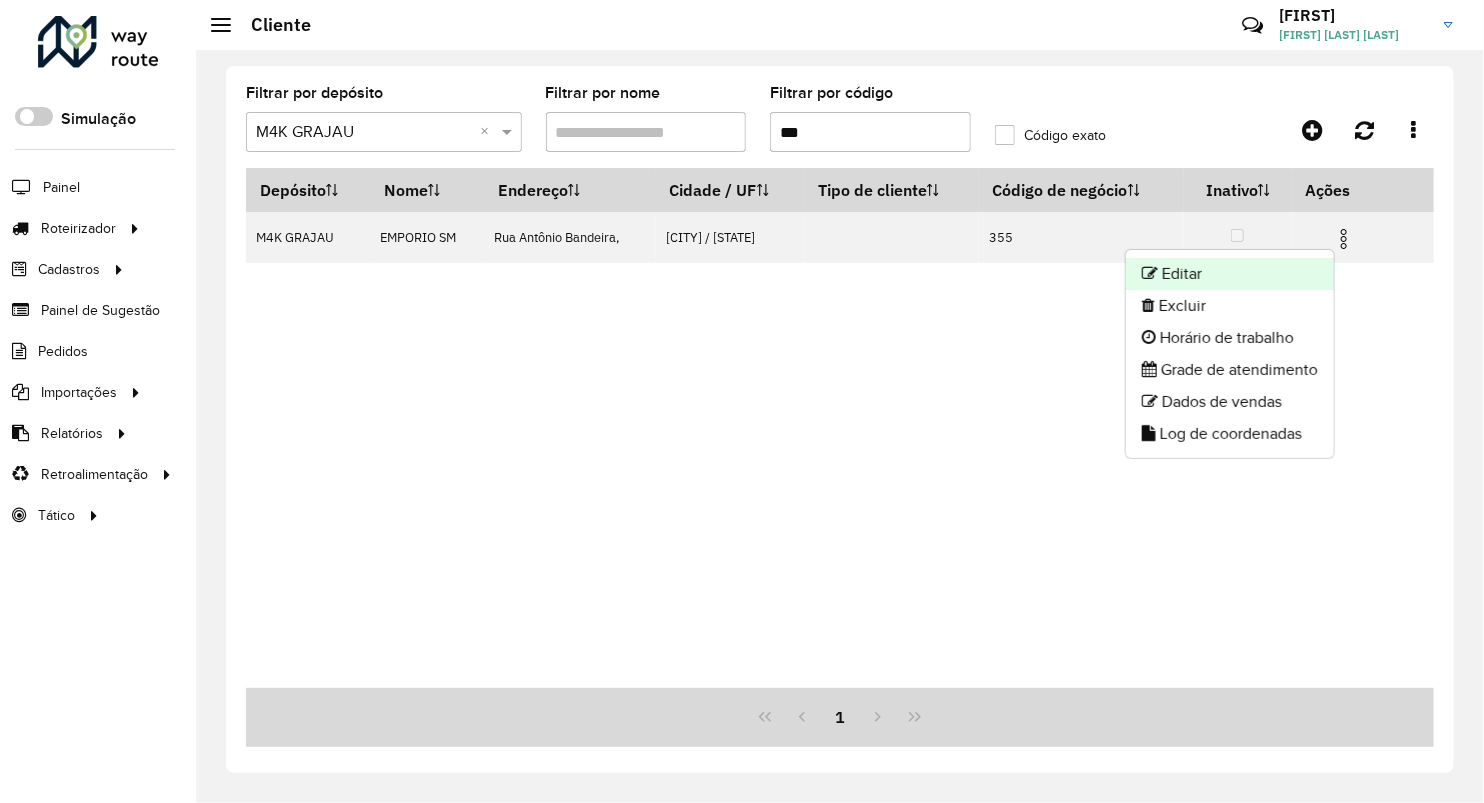 click on "Editar" 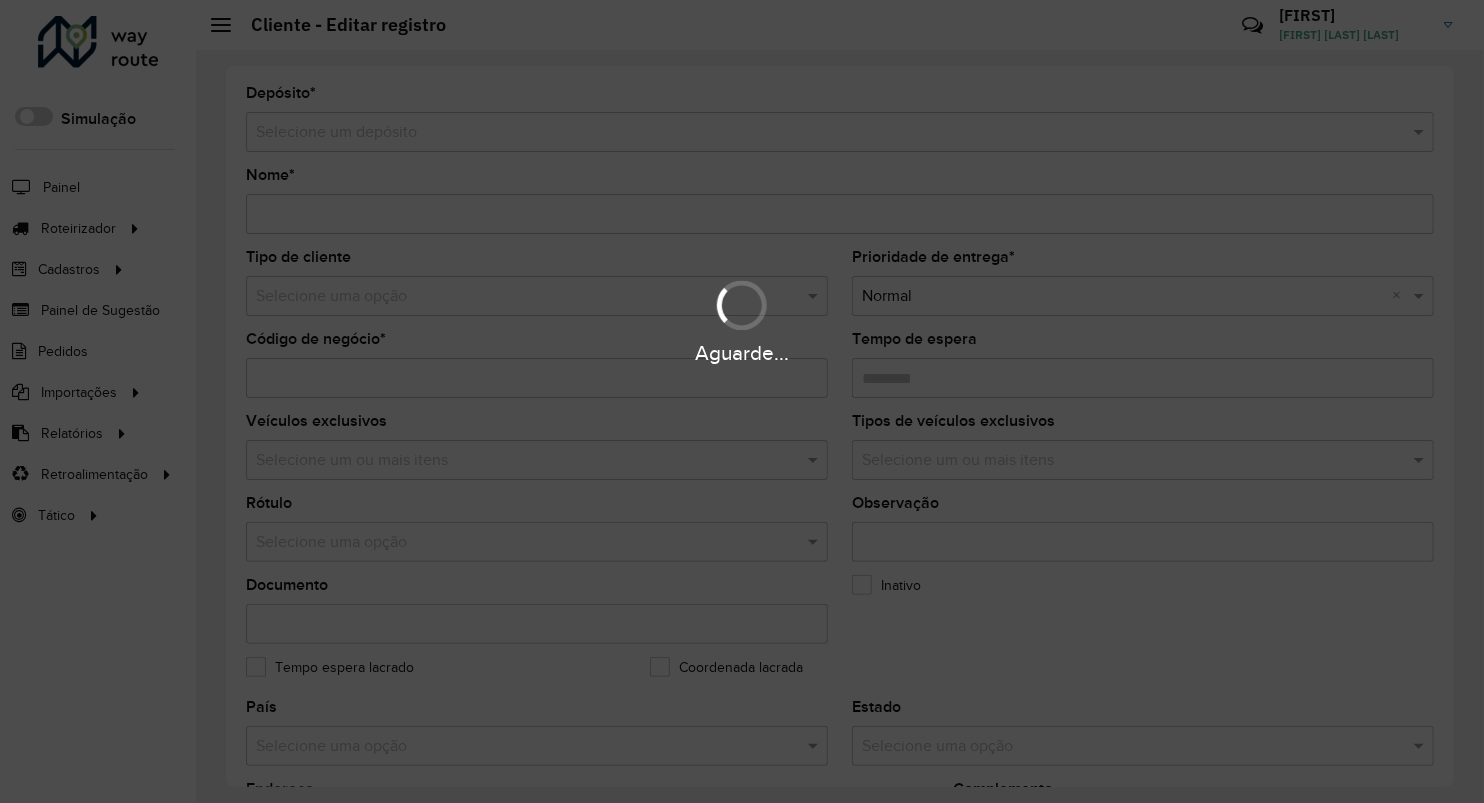 type on "**********" 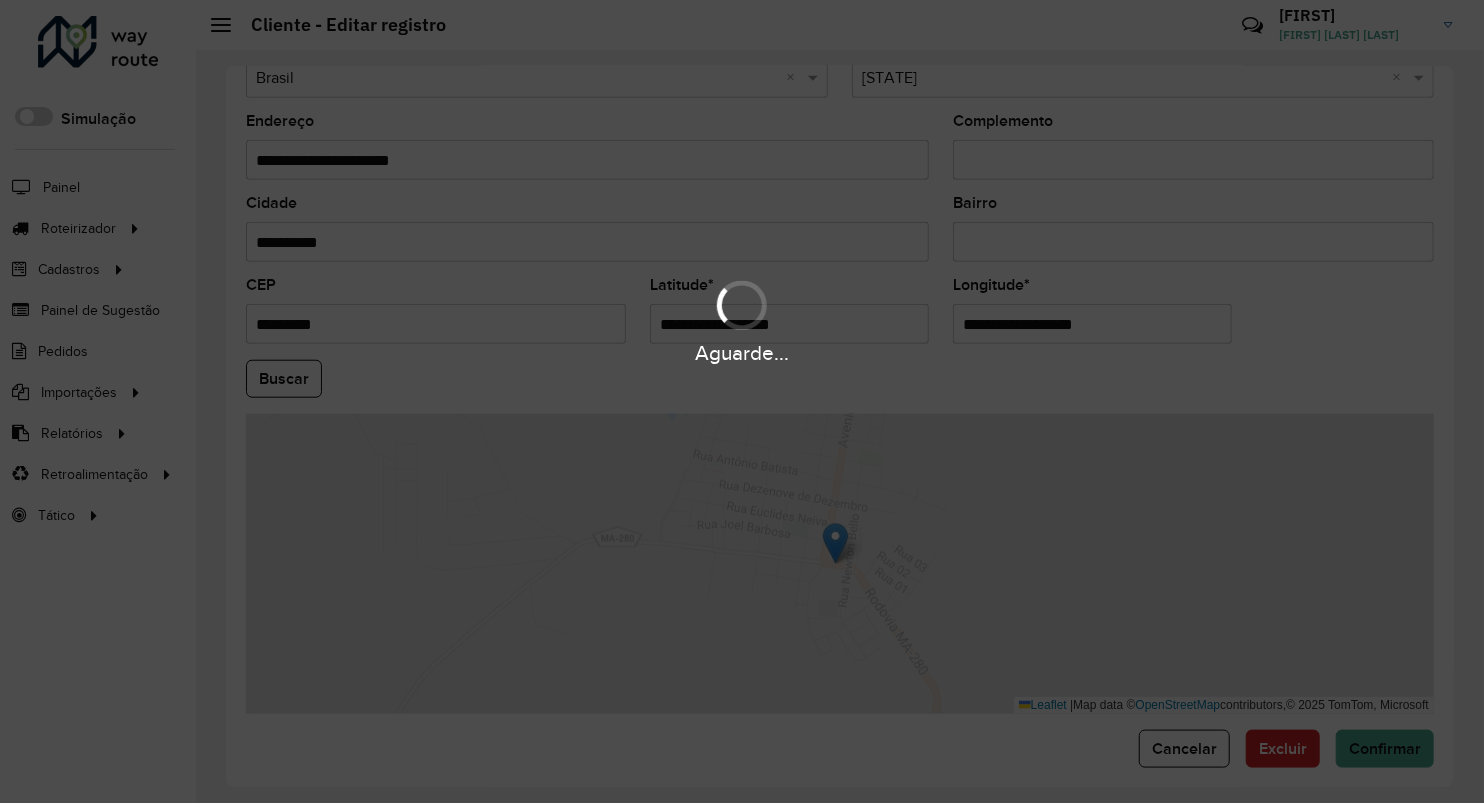 scroll, scrollTop: 686, scrollLeft: 0, axis: vertical 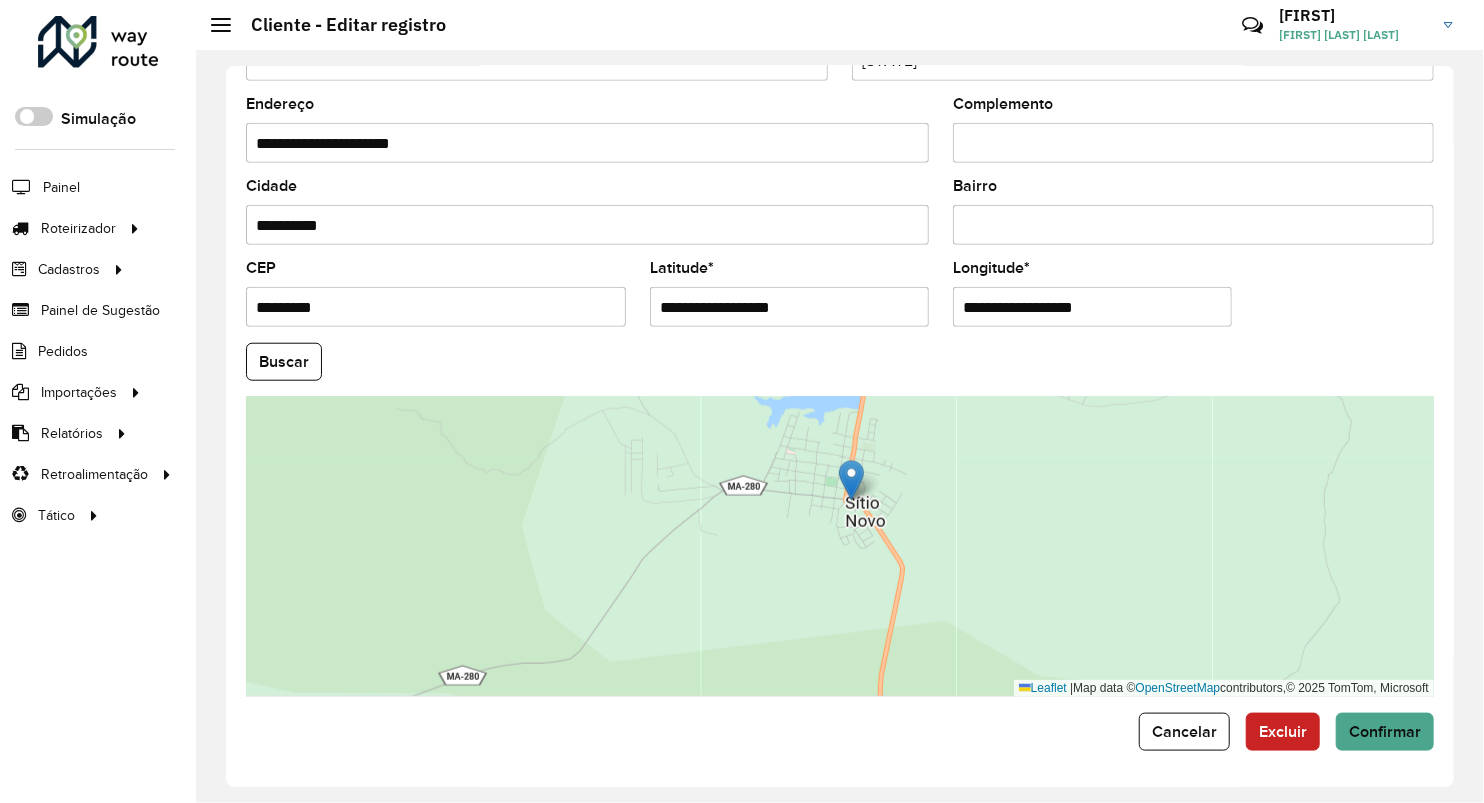 drag, startPoint x: 840, startPoint y: 296, endPoint x: 520, endPoint y: 312, distance: 320.39975 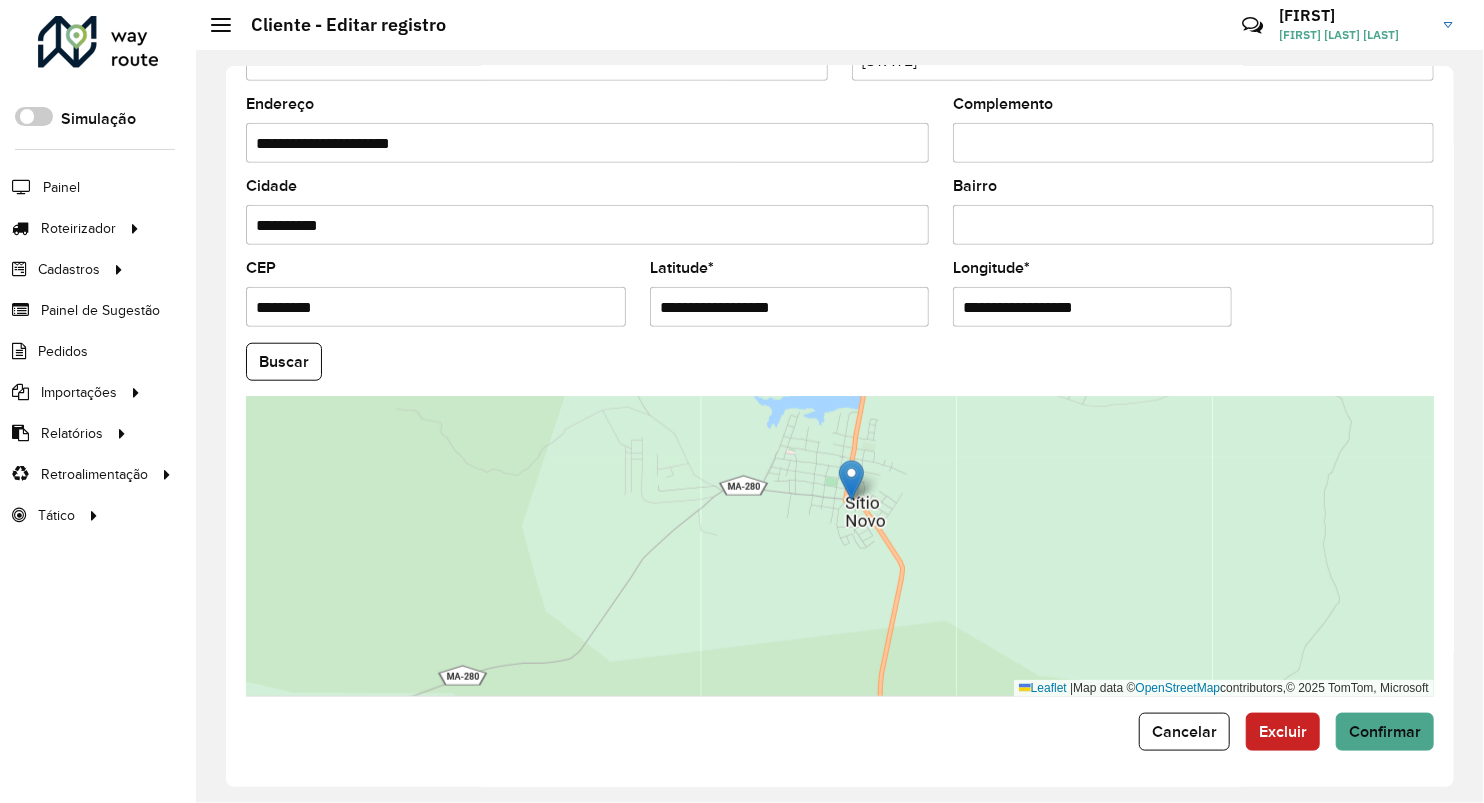 paste 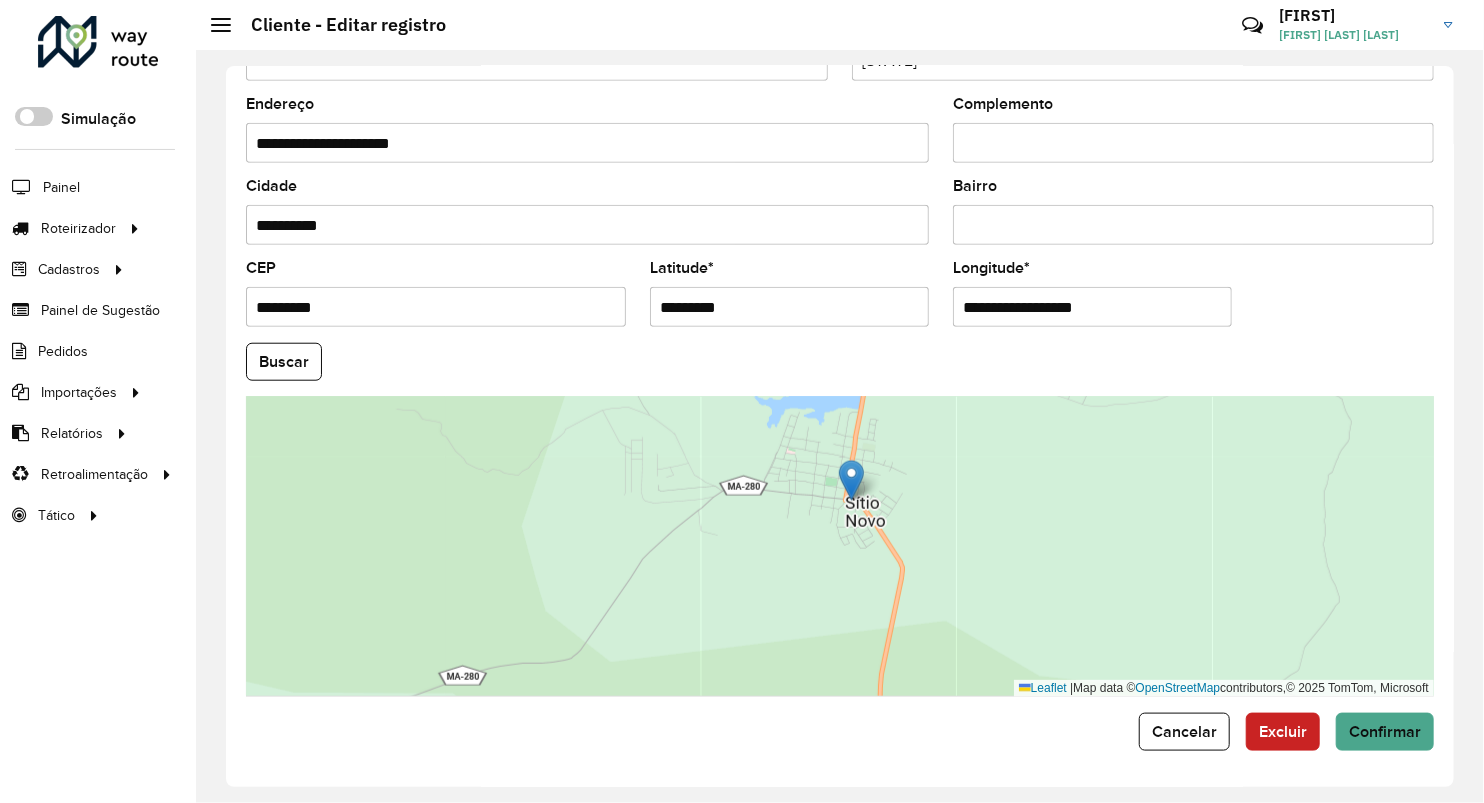 type on "*********" 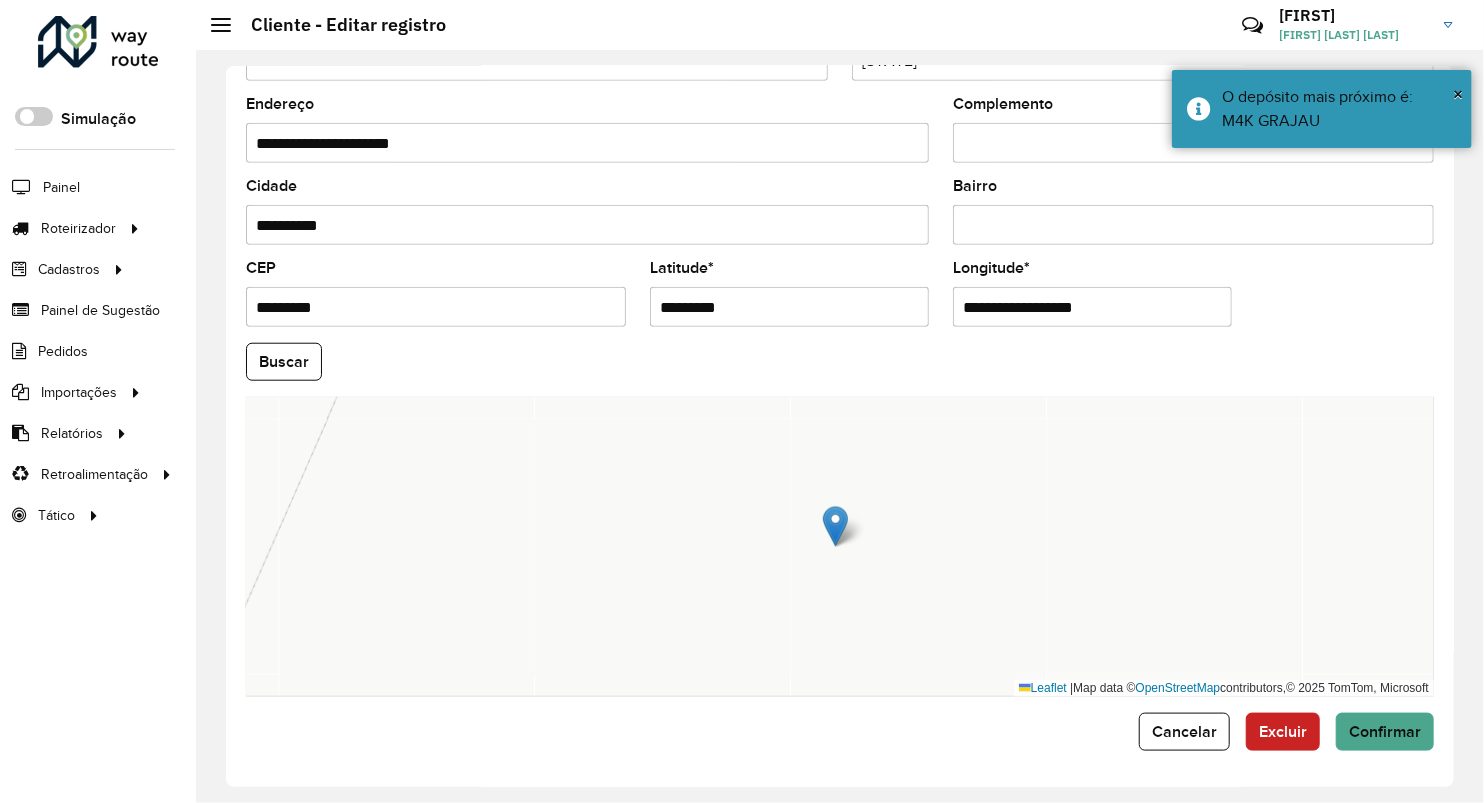 drag, startPoint x: 1113, startPoint y: 318, endPoint x: 744, endPoint y: 320, distance: 369.00543 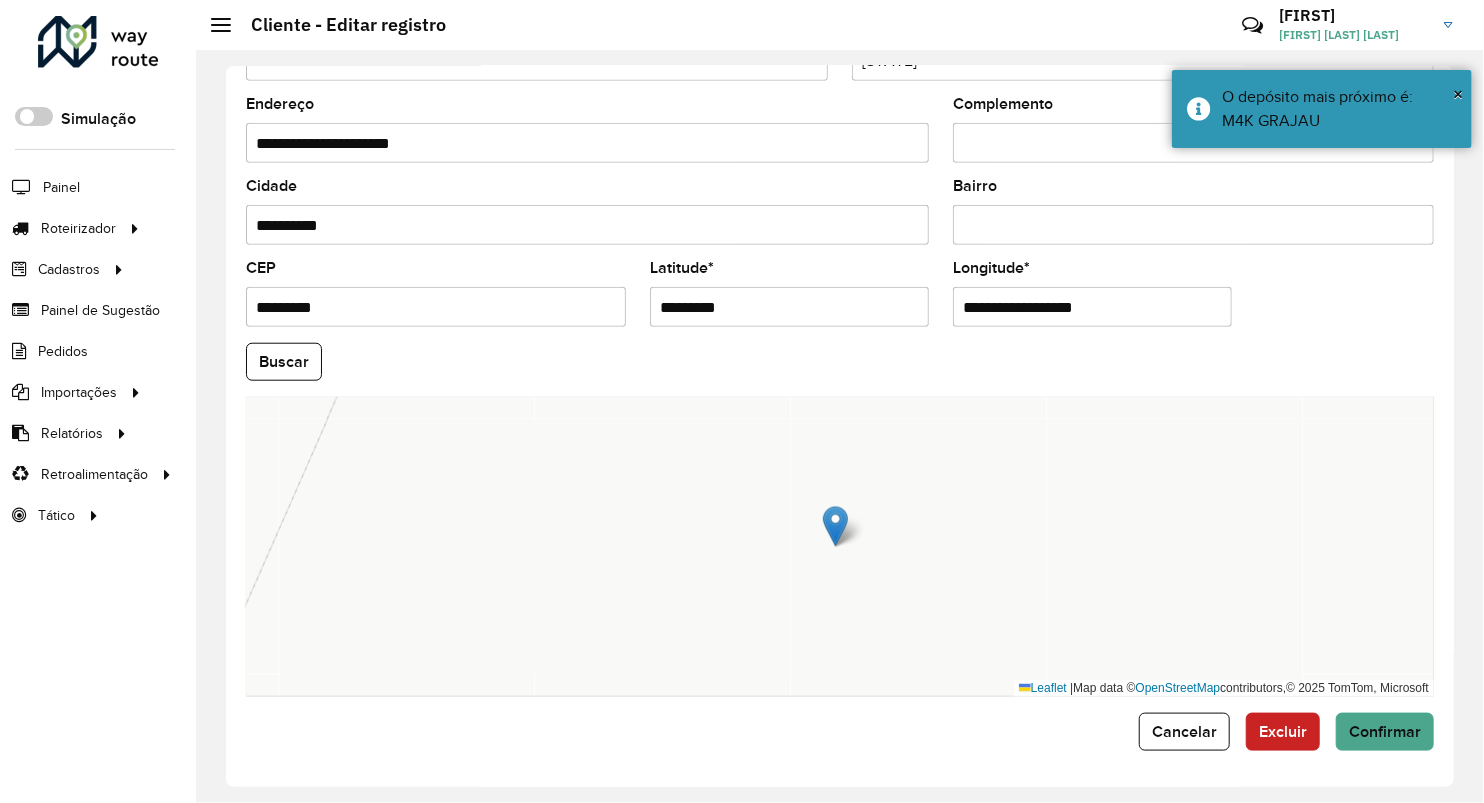 paste 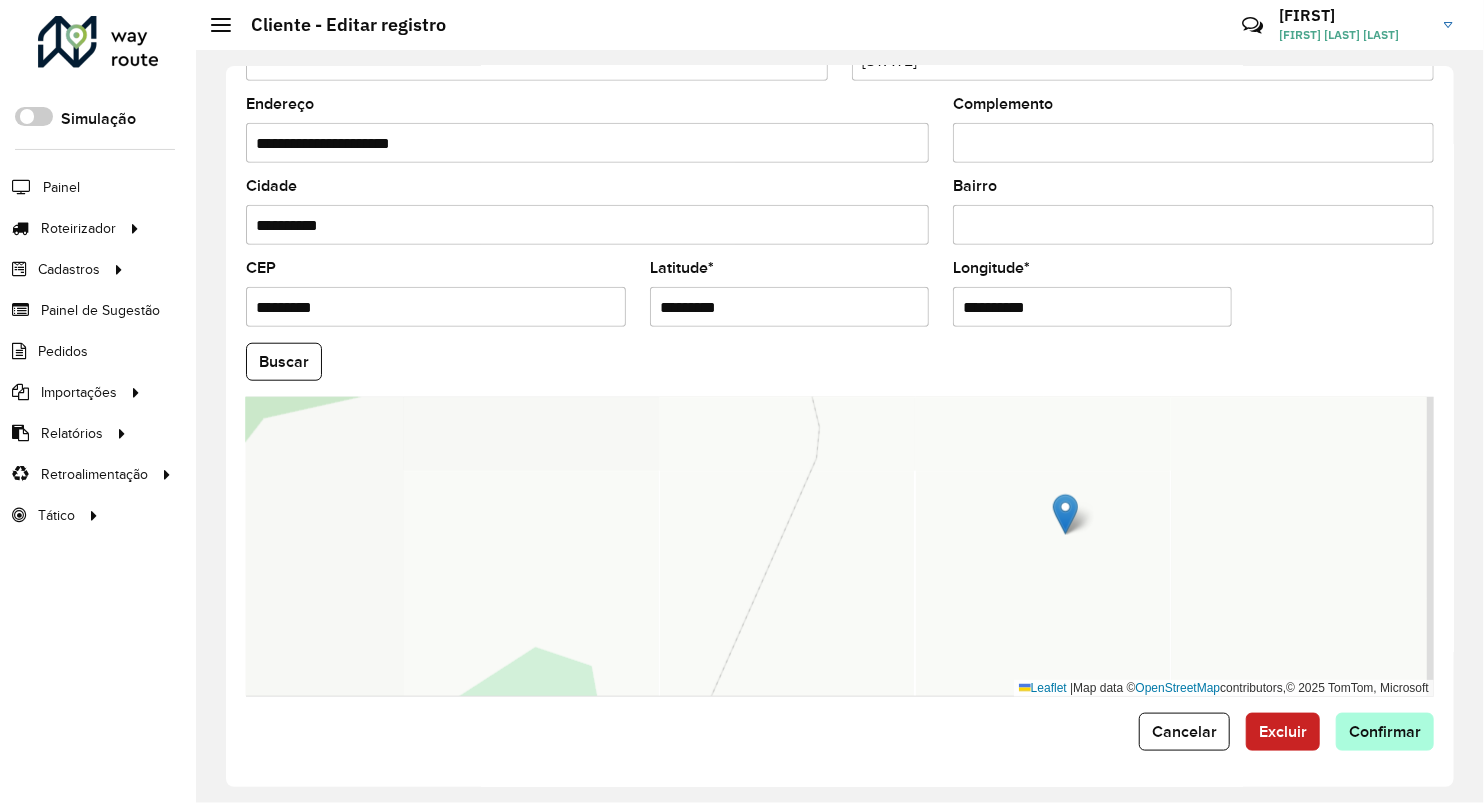 type on "**********" 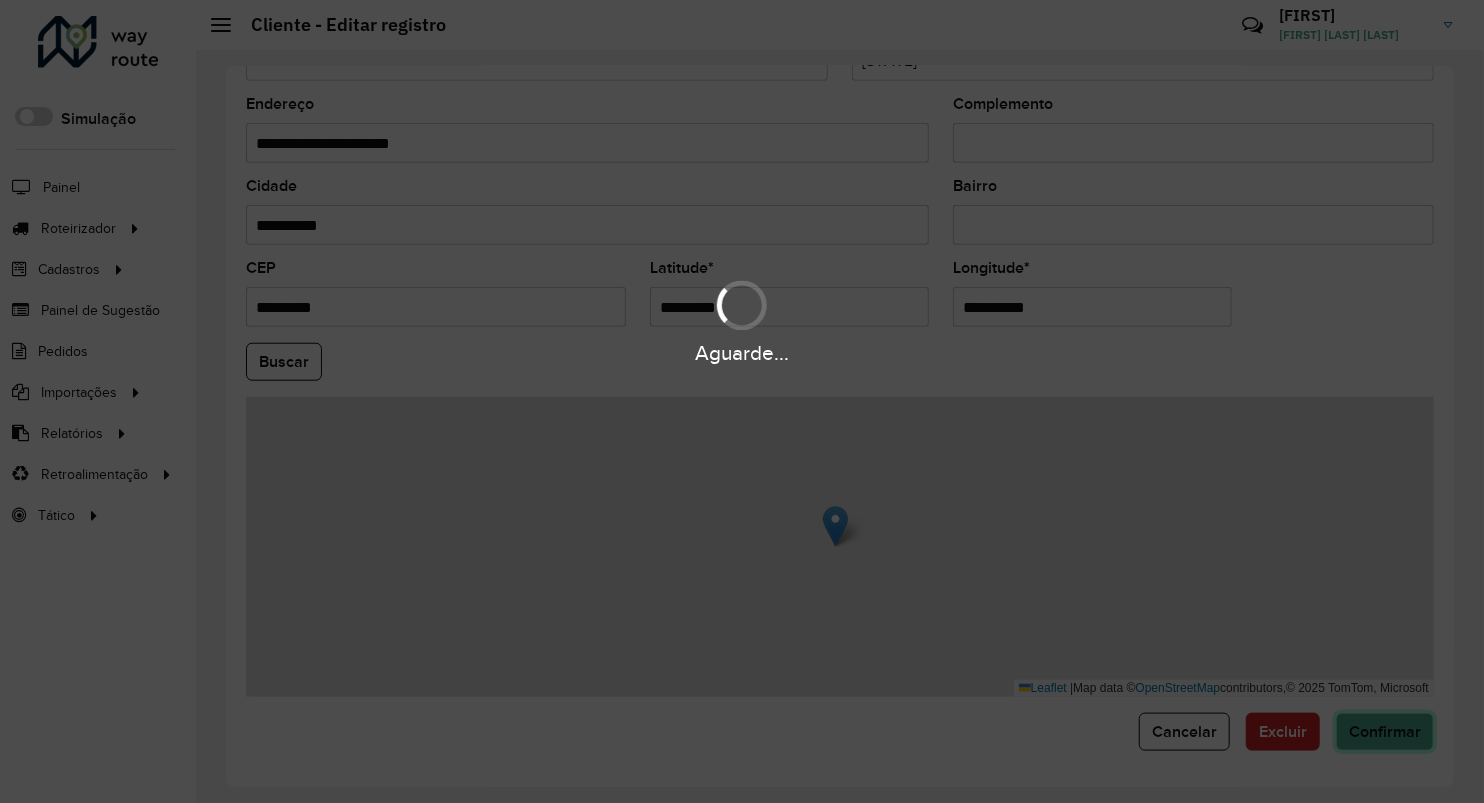 click on "Aguarde...  Pop-up bloqueado!  Seu navegador bloqueou automáticamente a abertura de uma nova janela.   Acesse as configurações e adicione o endereço do sistema a lista de permissão.   Fechar  Roteirizador AmbevTech Simulação Painel Roteirizador Entregas Vendas Cadastros Checkpoint Classificações de venda Cliente Consulta de setores Depósito Disponibilidade de veículos Fator tipo de produto Gabarito planner Grupo Rota Fator Tipo Produto Grupo de rotas exclusiva Grupo de setores Layout integração Modelo Parada Pedágio Perfil de Vendedor Ponto de apoio FAD Produto Restrição de Atendimento Planner Rodízio de placa Rota exclusiva FAD Rótulo Setor Setor Planner Tipo de cliente Tipo de veículo Tipo de veículo RN Transportadora Vendedor Veículo Painel de Sugestão Pedidos Importações Classificação e volume de venda Clientes Fator tipo produto Gabarito planner Grade de atendimento Janela de atendimento Localização Pedidos Restrição de Atendimento Planner Tempo de espera Vendedor Veículos" at bounding box center (742, 401) 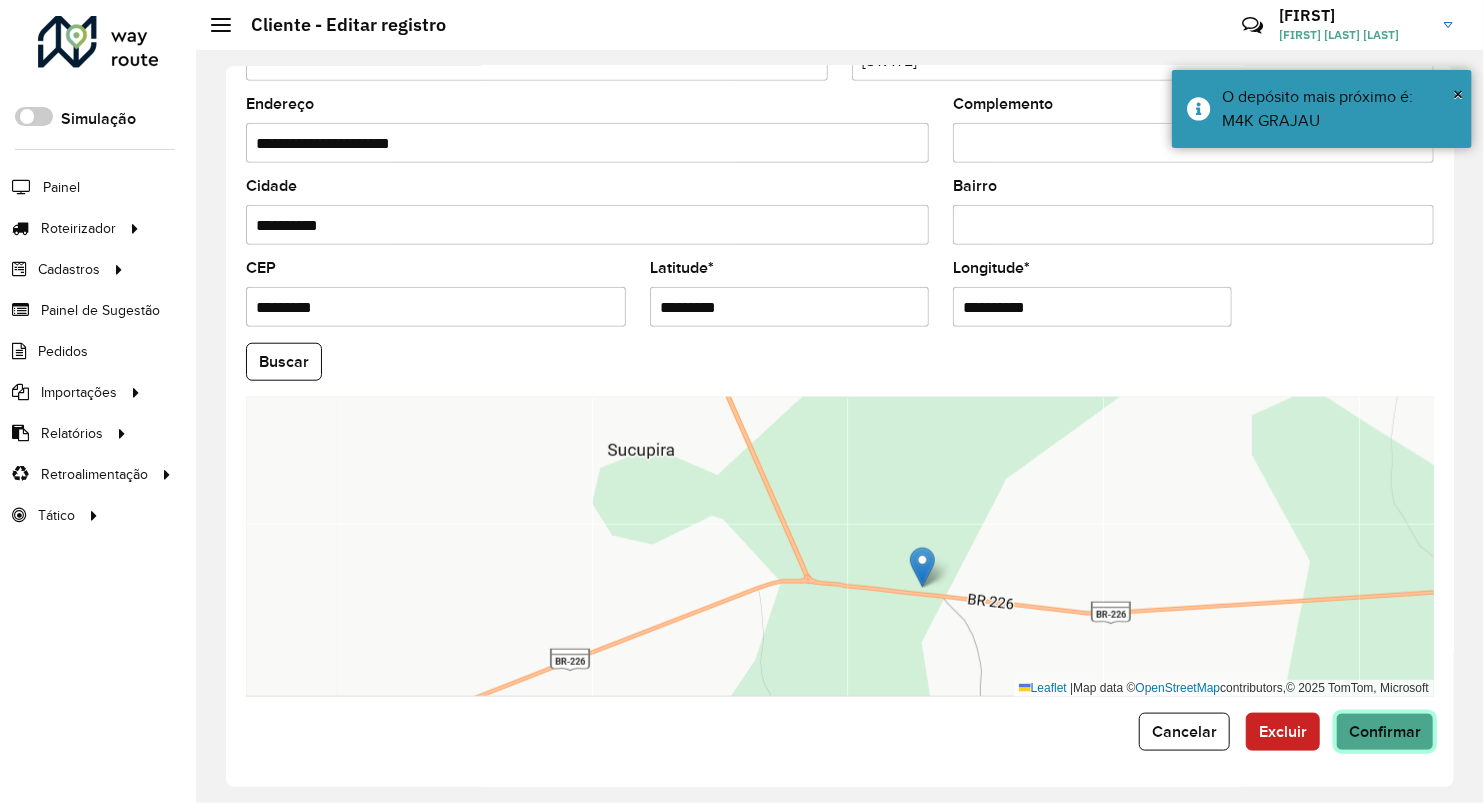 click on "Confirmar" 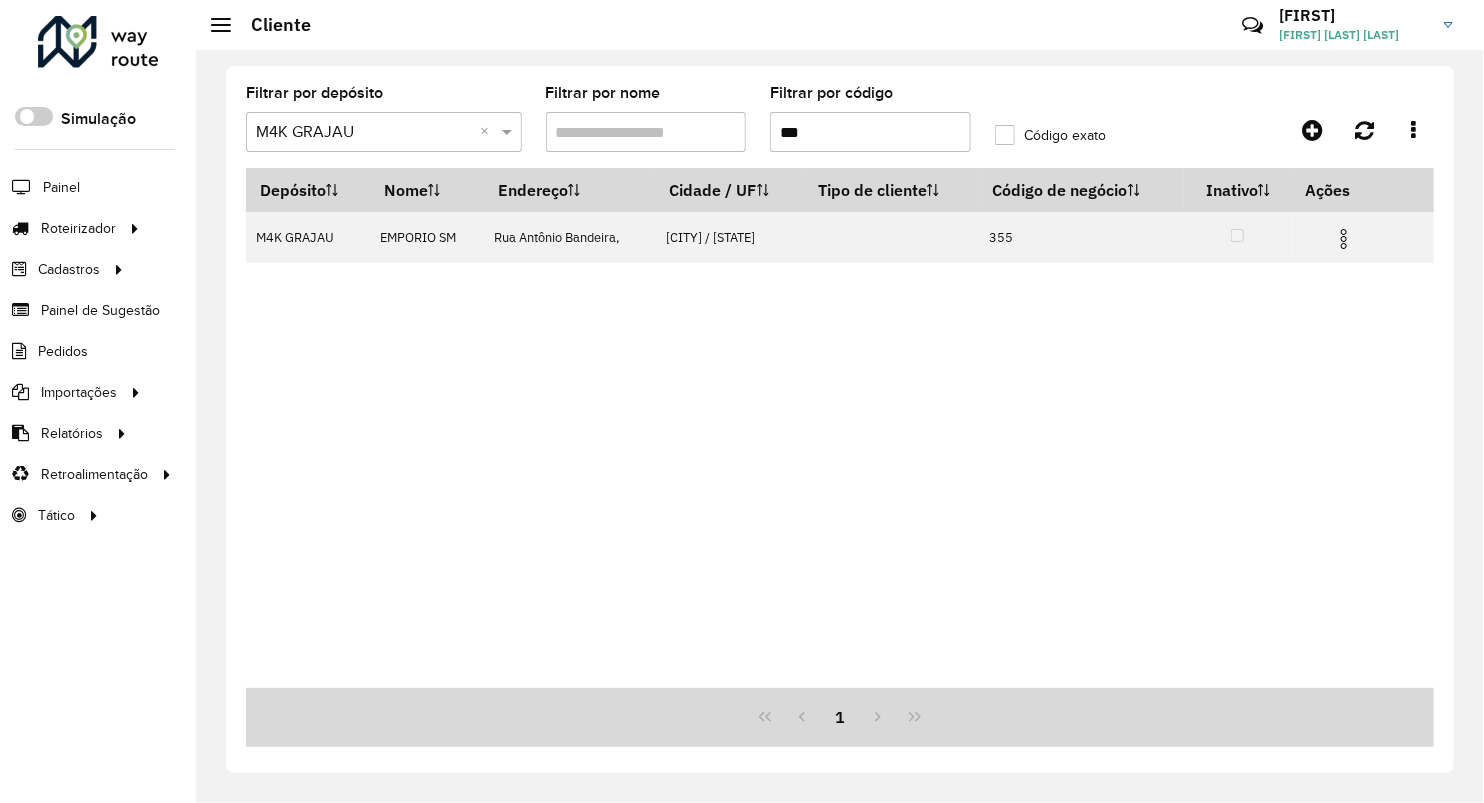 click on "Filtrar por depósito  Selecione um depósito × M4K GRAJAU ×  Filtrar por nome   Filtrar por código  ***  Código exato" 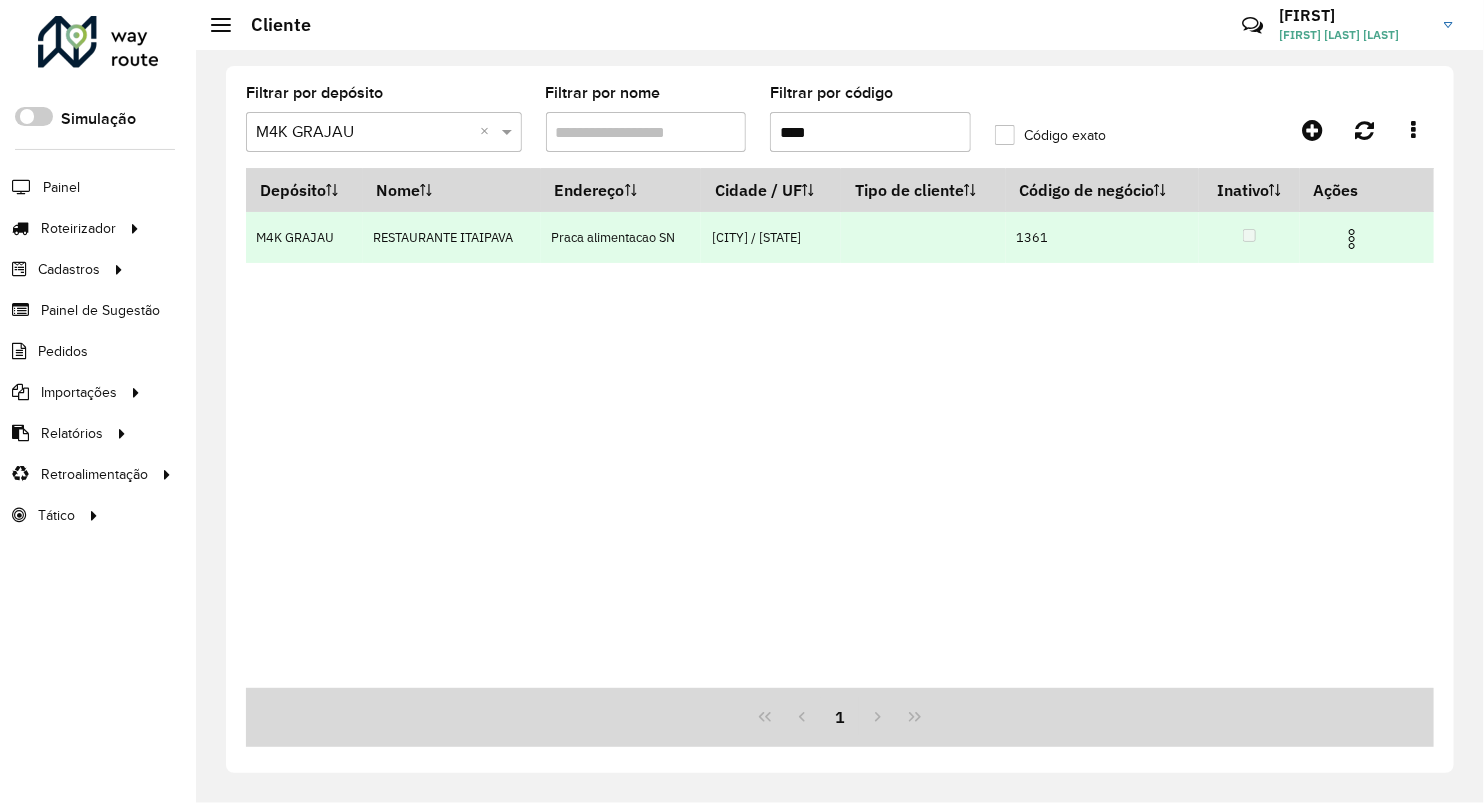 type on "****" 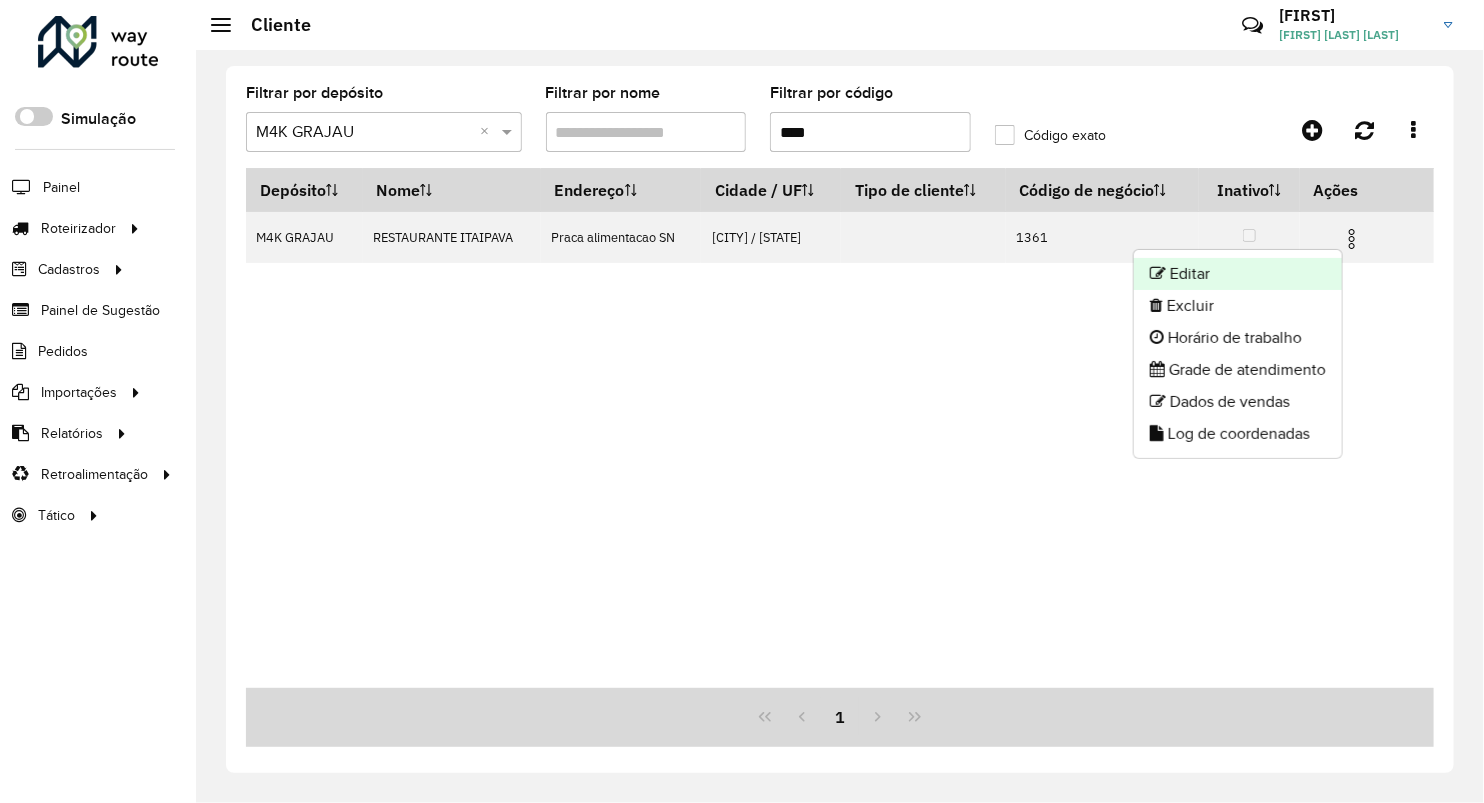 click 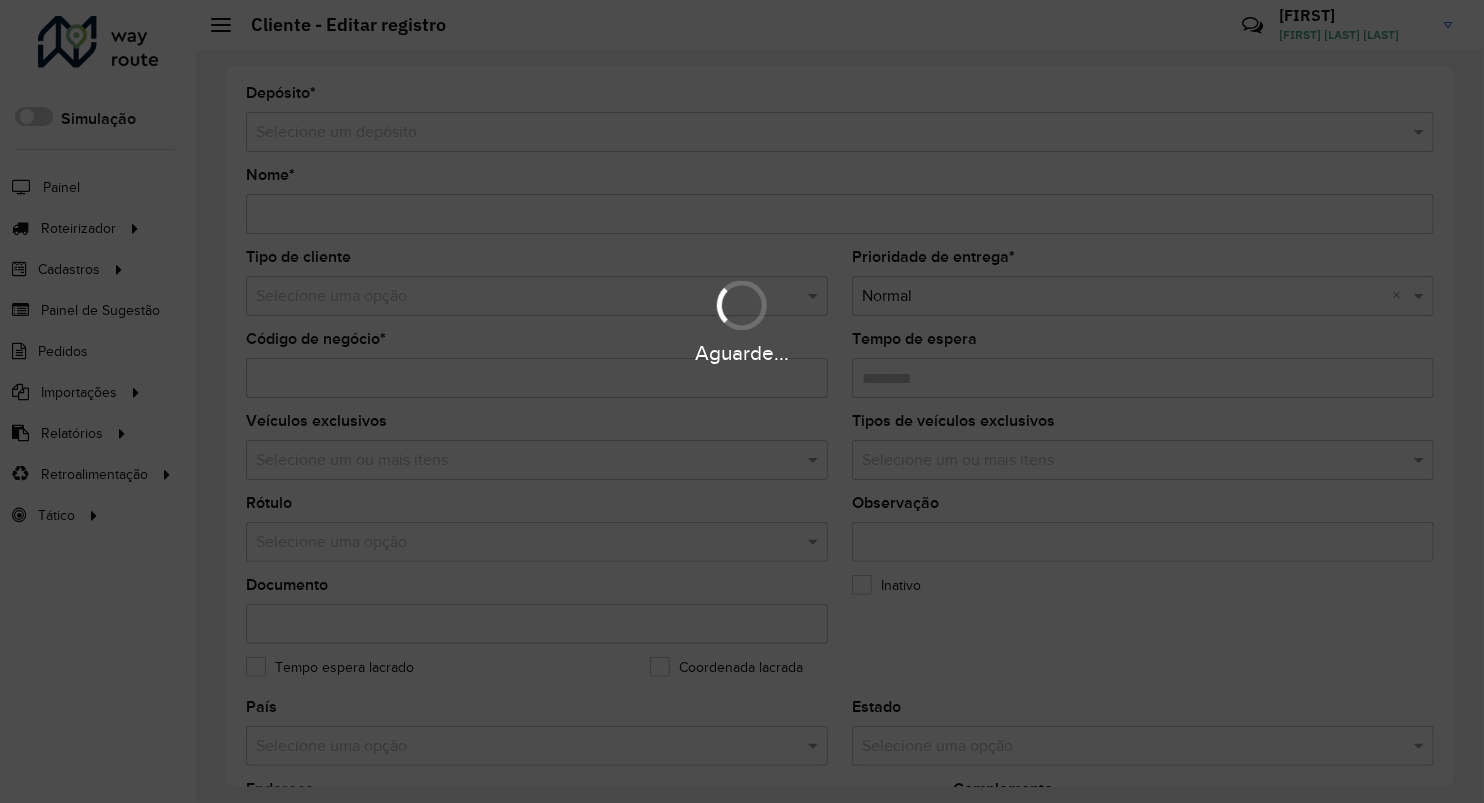 type on "**********" 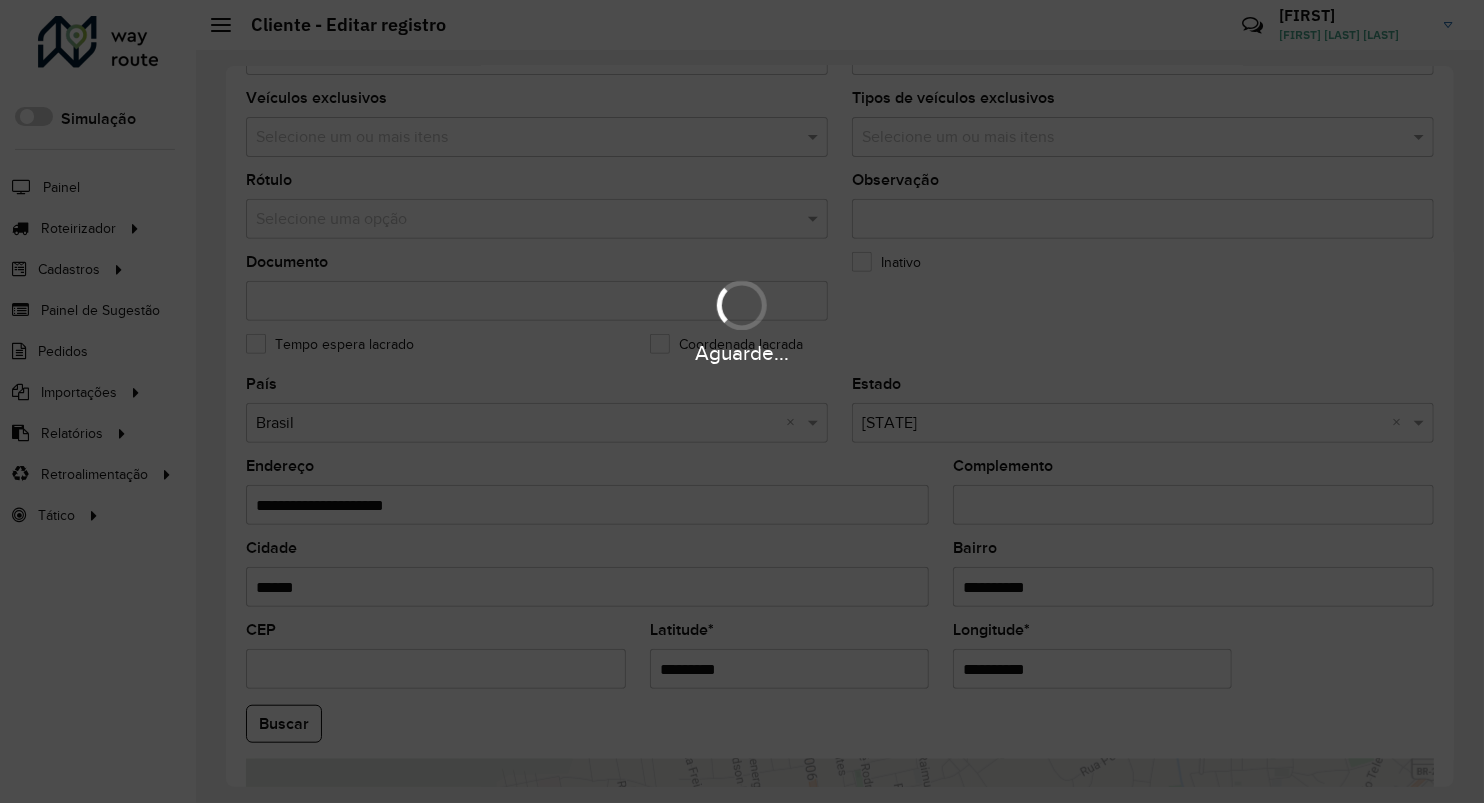 scroll, scrollTop: 444, scrollLeft: 0, axis: vertical 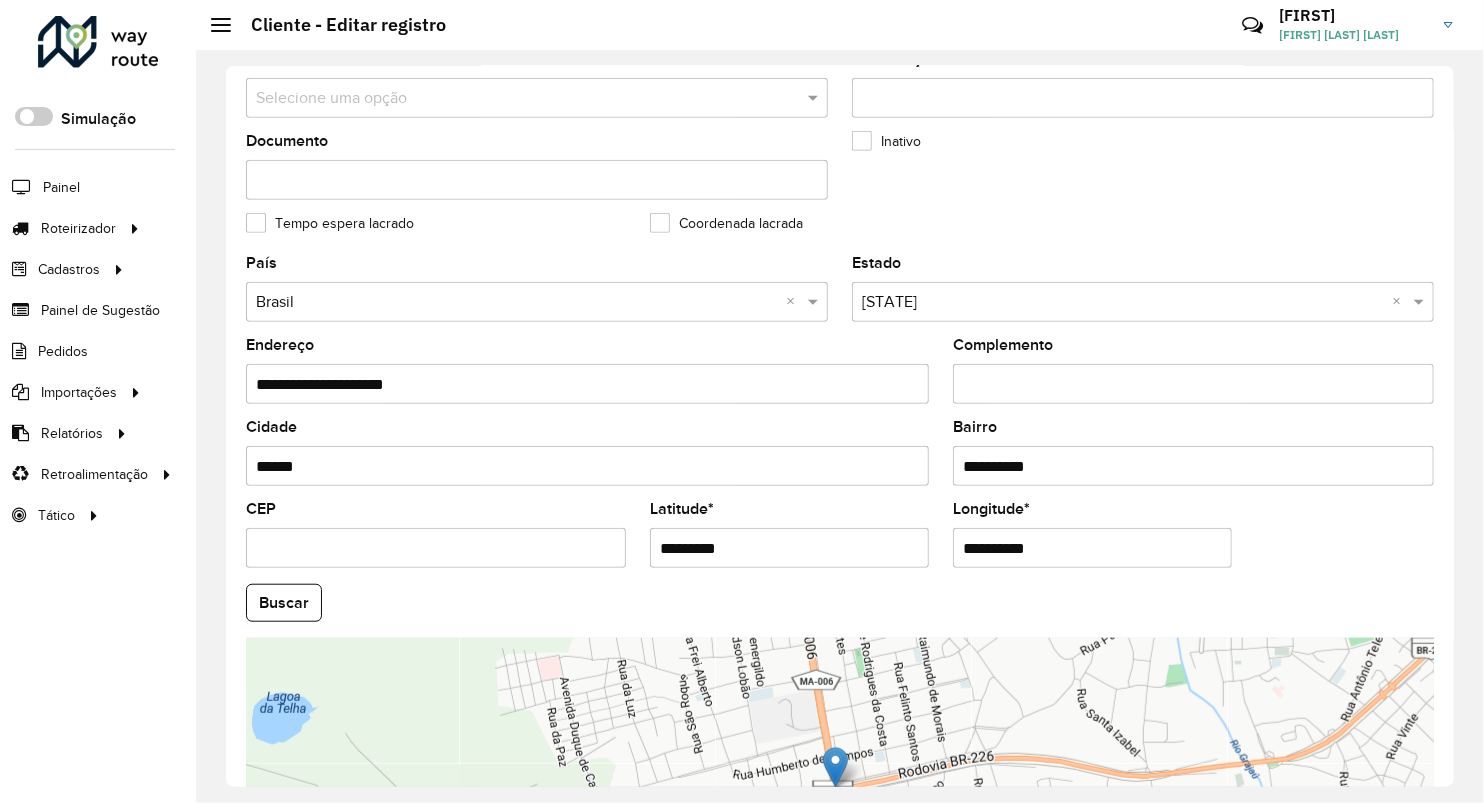 drag, startPoint x: 747, startPoint y: 538, endPoint x: 570, endPoint y: 527, distance: 177.34148 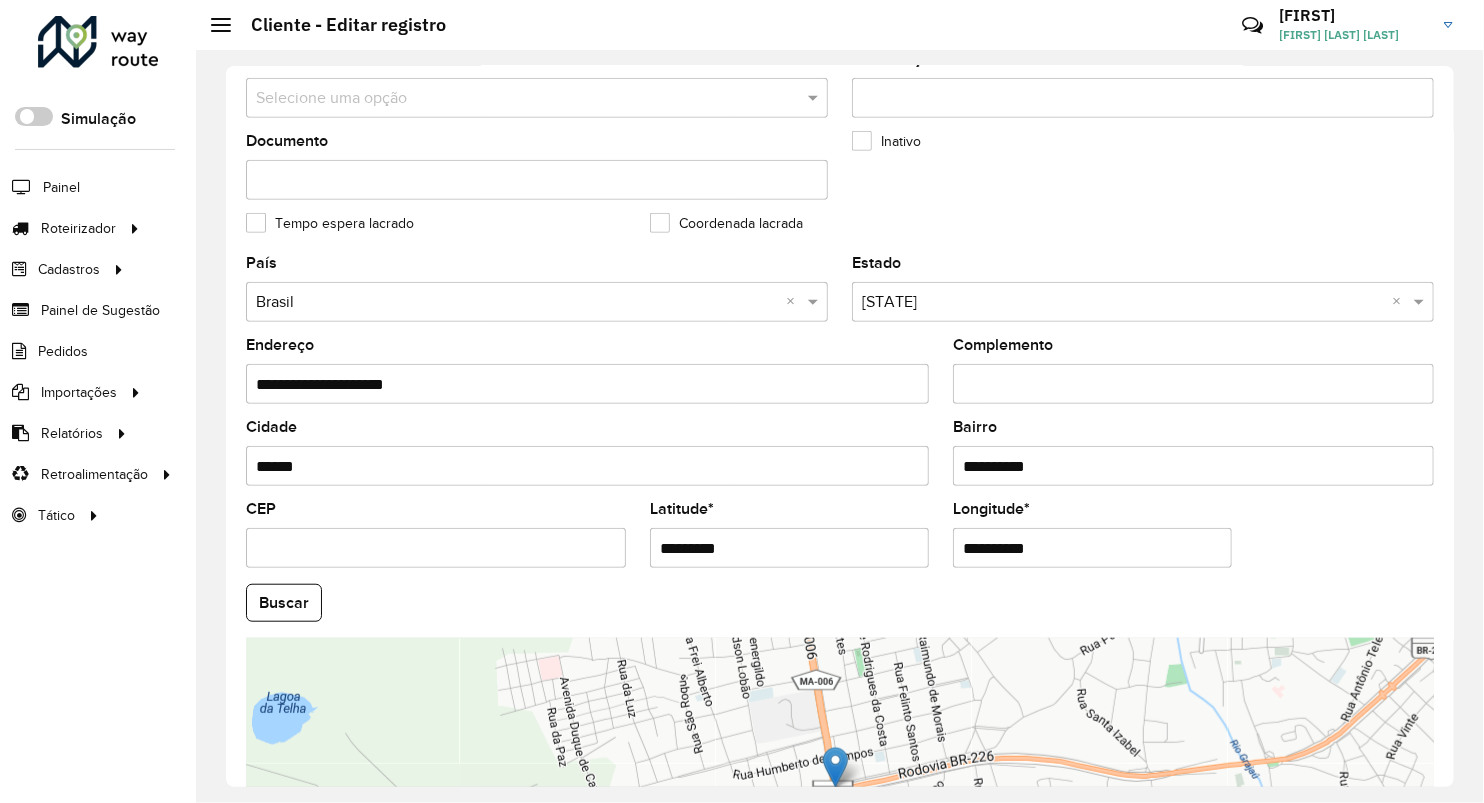 type on "*********" 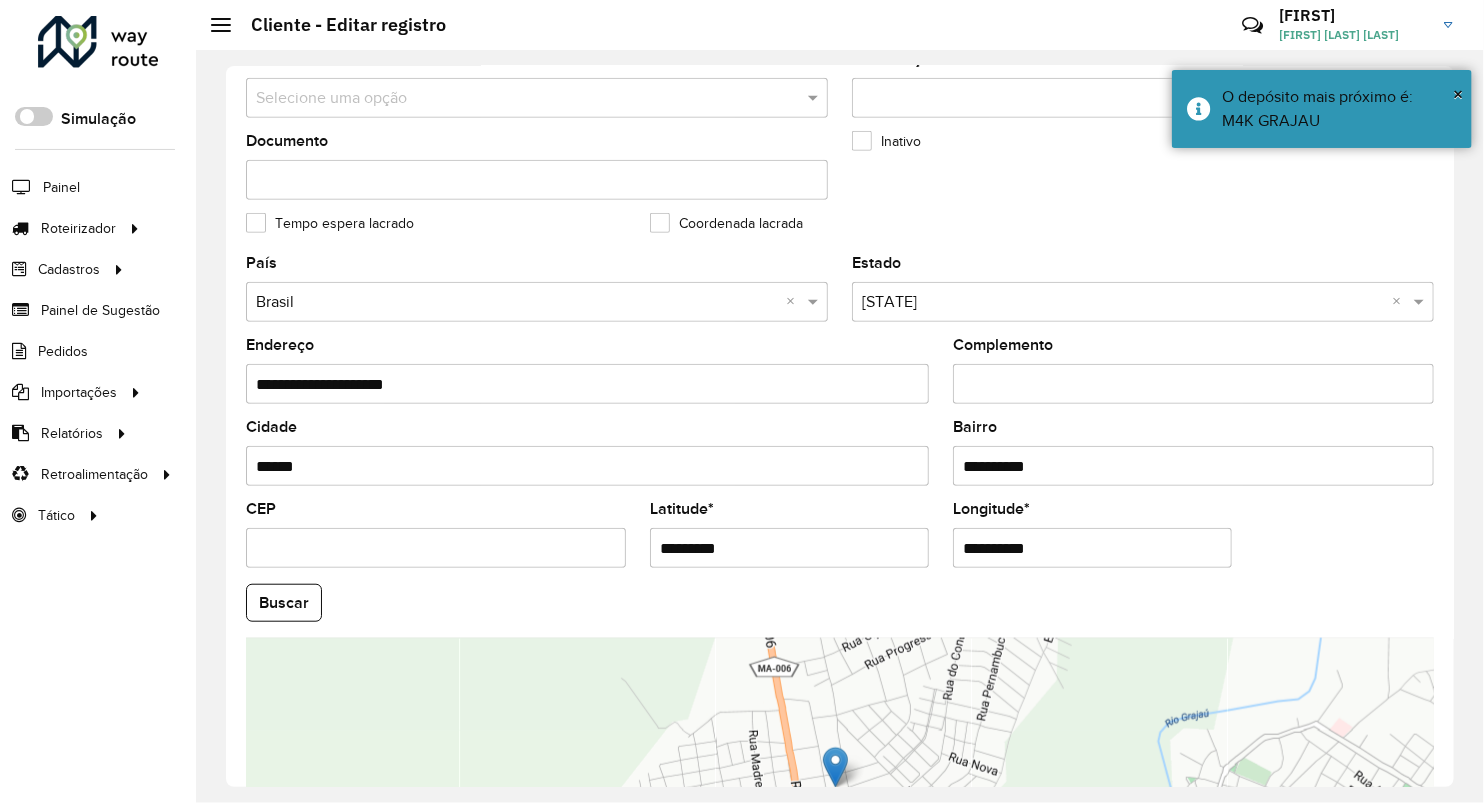 drag, startPoint x: 1048, startPoint y: 556, endPoint x: 869, endPoint y: 548, distance: 179.17868 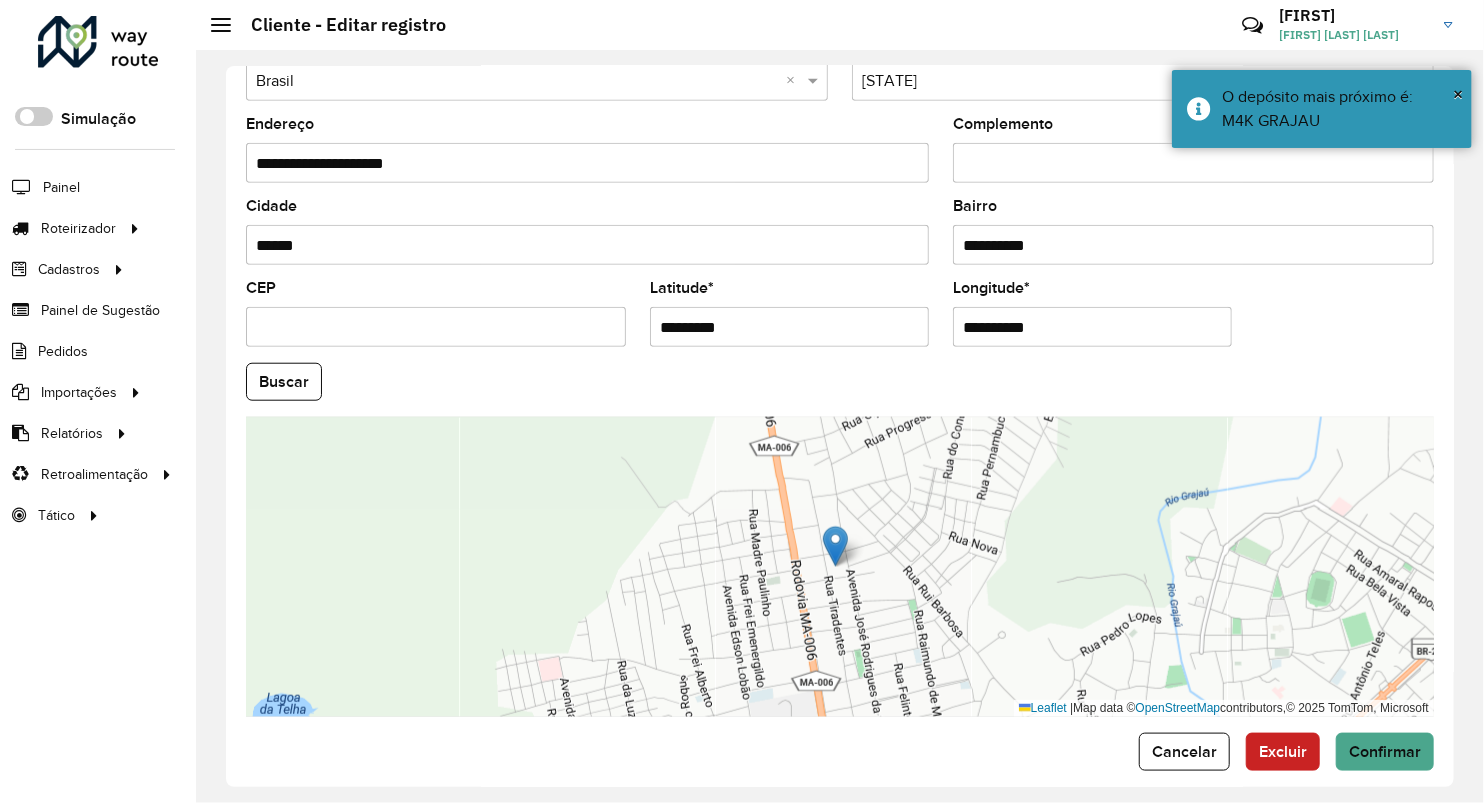 scroll, scrollTop: 686, scrollLeft: 0, axis: vertical 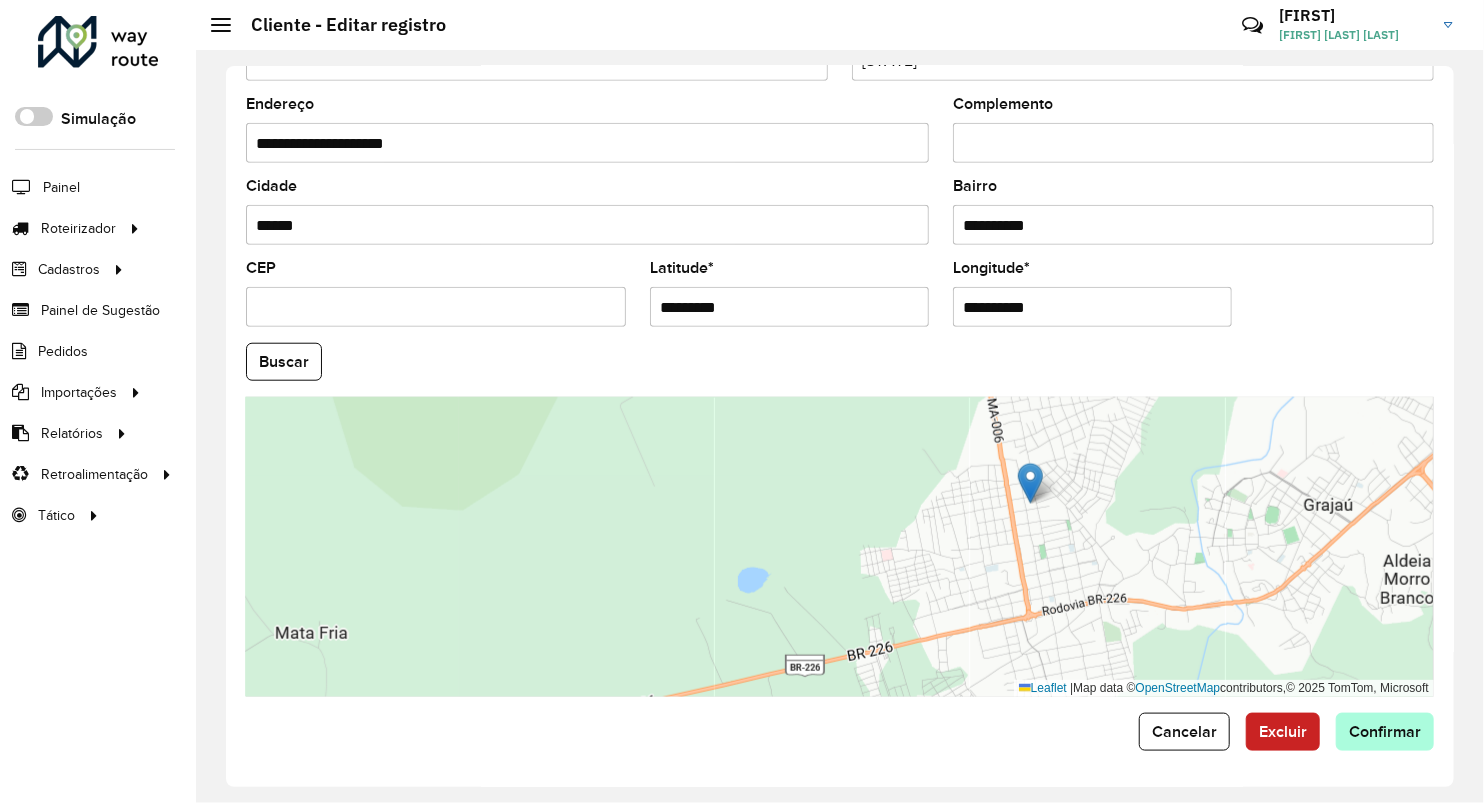 type on "**********" 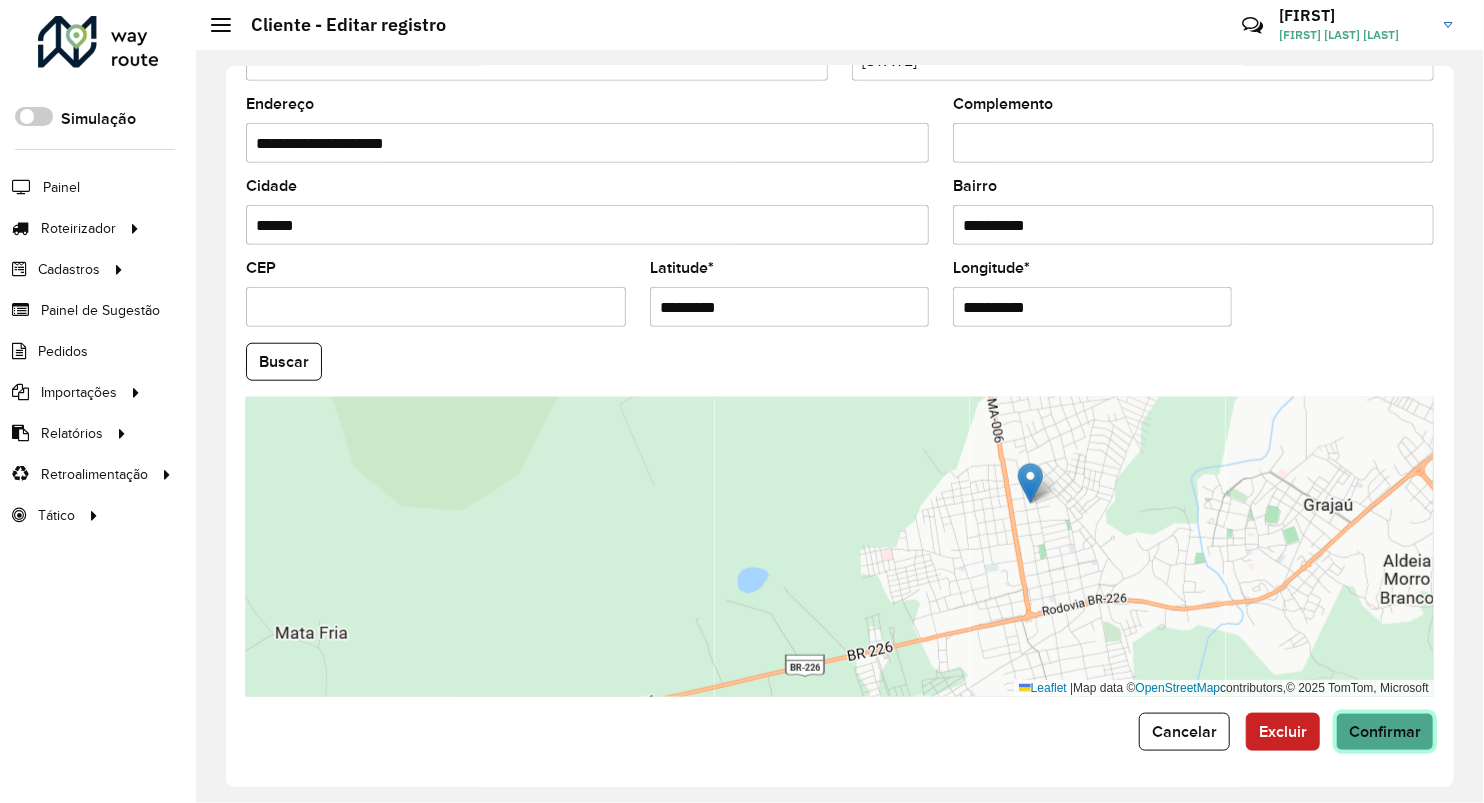 click on "Aguarde...  Pop-up bloqueado!  Seu navegador bloqueou automáticamente a abertura de uma nova janela.   Acesse as configurações e adicione o endereço do sistema a lista de permissão.   Fechar  Roteirizador AmbevTech Simulação Painel Roteirizador Entregas Vendas Cadastros Checkpoint Classificações de venda Cliente Consulta de setores Depósito Disponibilidade de veículos Fator tipo de produto Gabarito planner Grupo Rota Fator Tipo Produto Grupo de rotas exclusiva Grupo de setores Layout integração Modelo Parada Pedágio Perfil de Vendedor Ponto de apoio FAD Produto Restrição de Atendimento Planner Rodízio de placa Rota exclusiva FAD Rótulo Setor Setor Planner Tipo de cliente Tipo de veículo Tipo de veículo RN Transportadora Vendedor Veículo Painel de Sugestão Pedidos Importações Classificação e volume de venda Clientes Fator tipo produto Gabarito planner Grade de atendimento Janela de atendimento Localização Pedidos Restrição de Atendimento Planner Tempo de espera Vendedor Veículos" at bounding box center (742, 401) 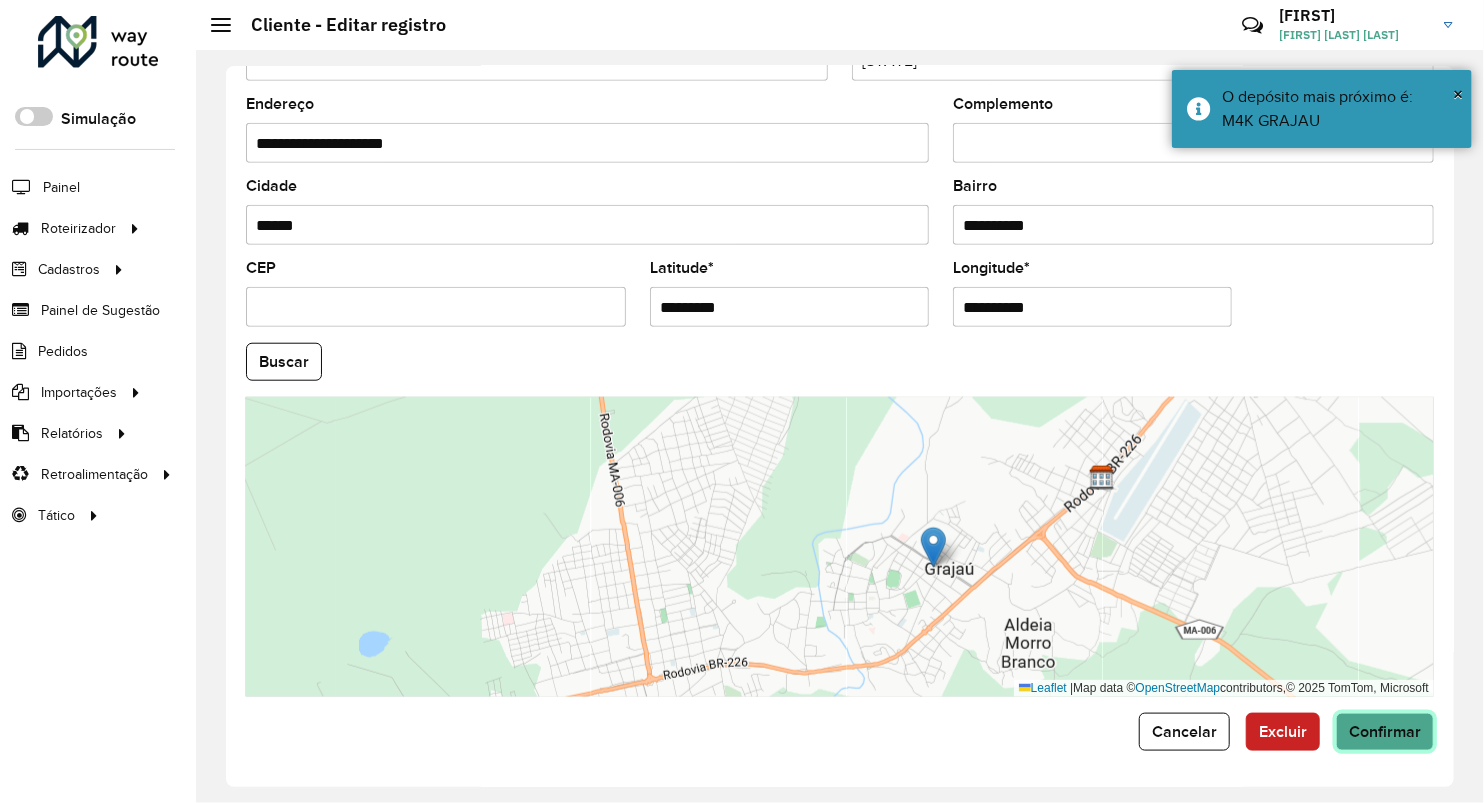 click on "Confirmar" 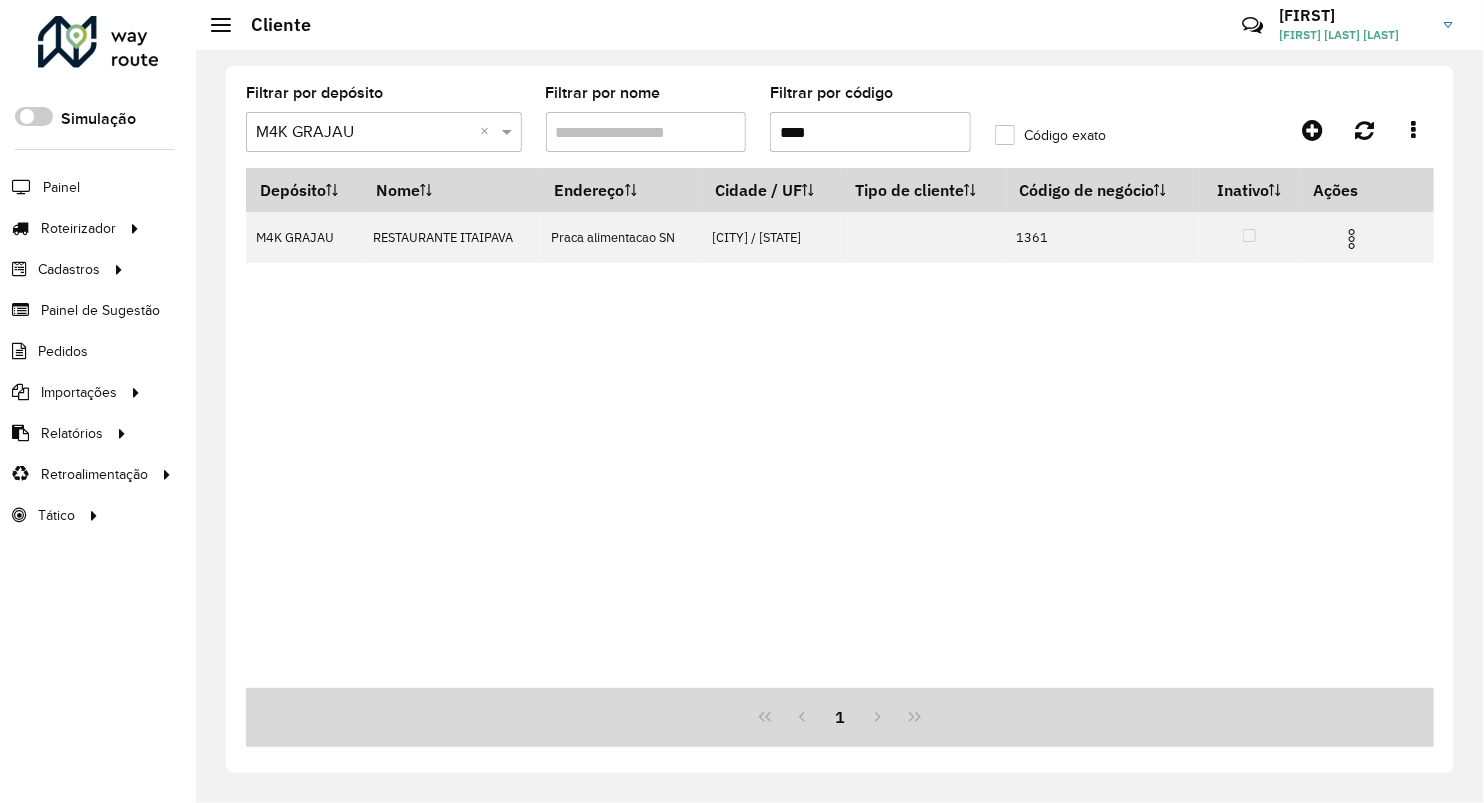 drag, startPoint x: 817, startPoint y: 132, endPoint x: 712, endPoint y: 124, distance: 105.30432 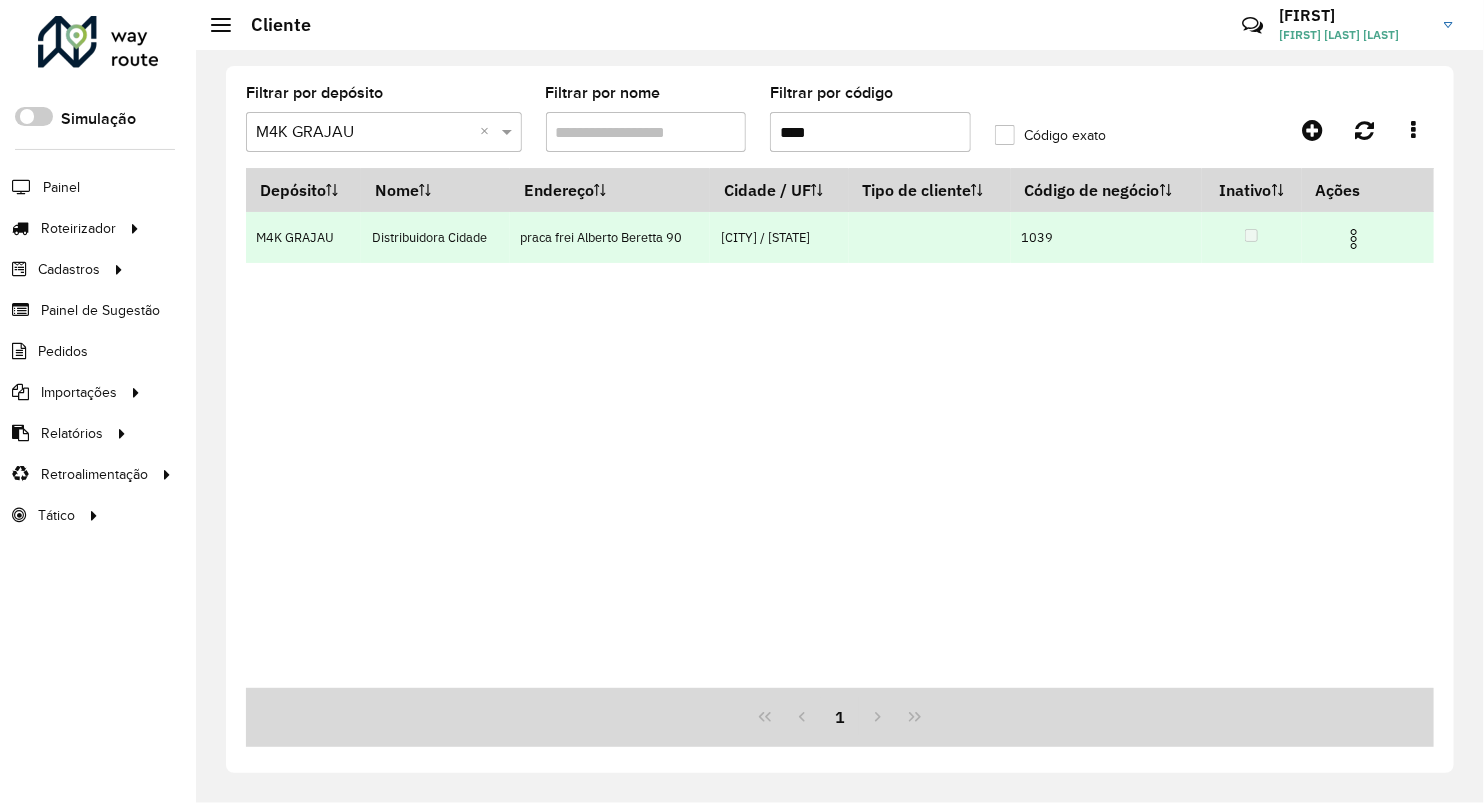 type on "****" 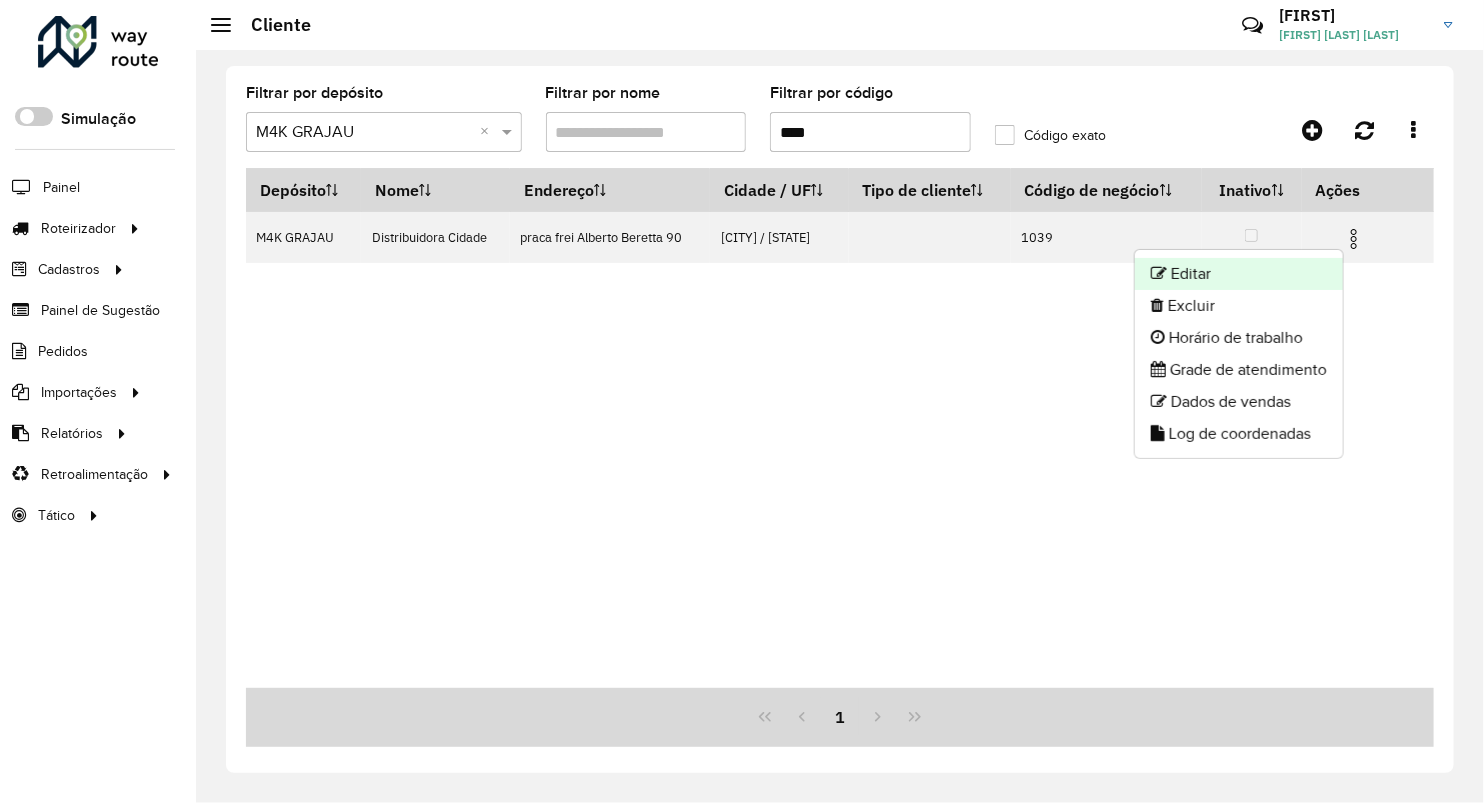 click on "Editar" 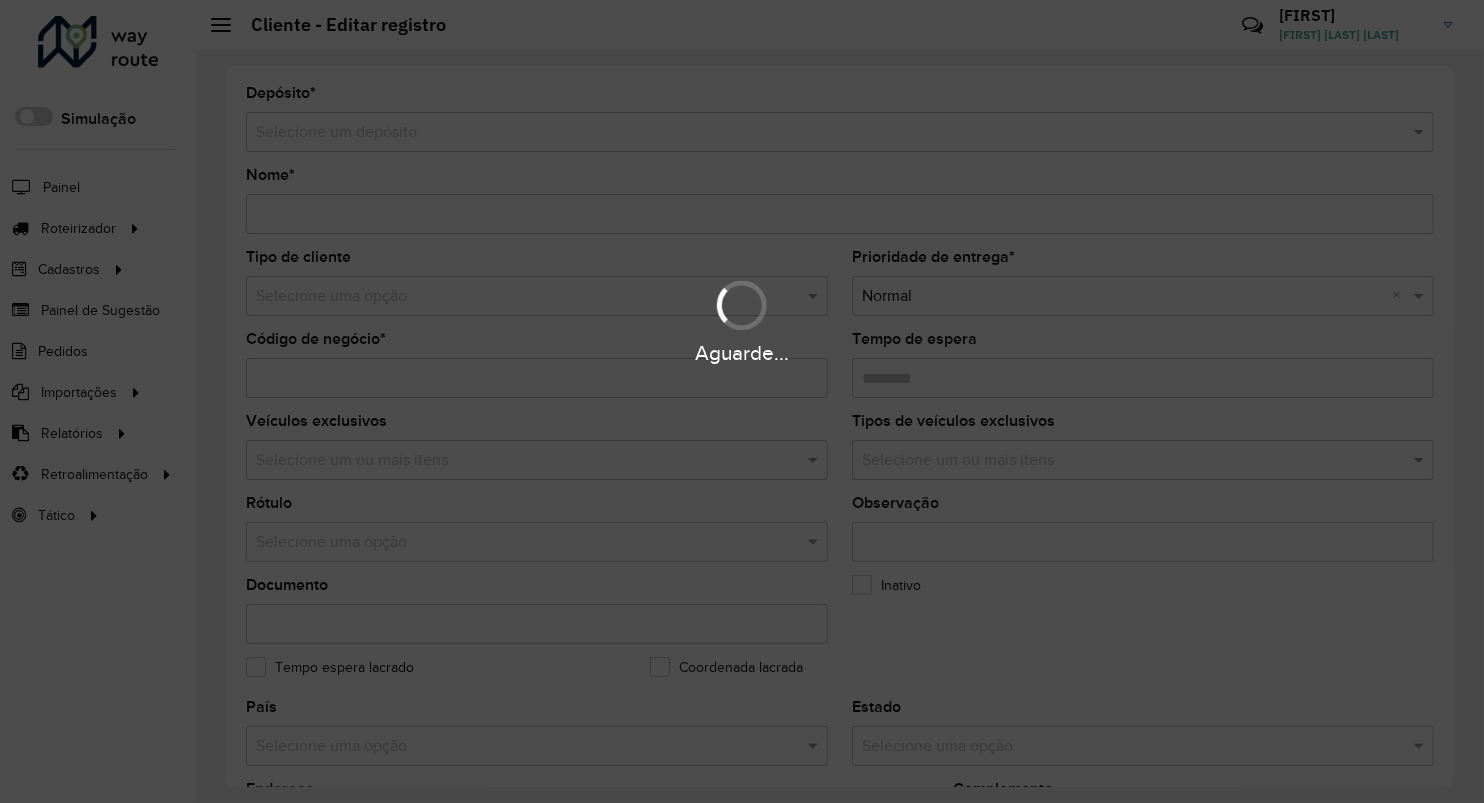 type on "**********" 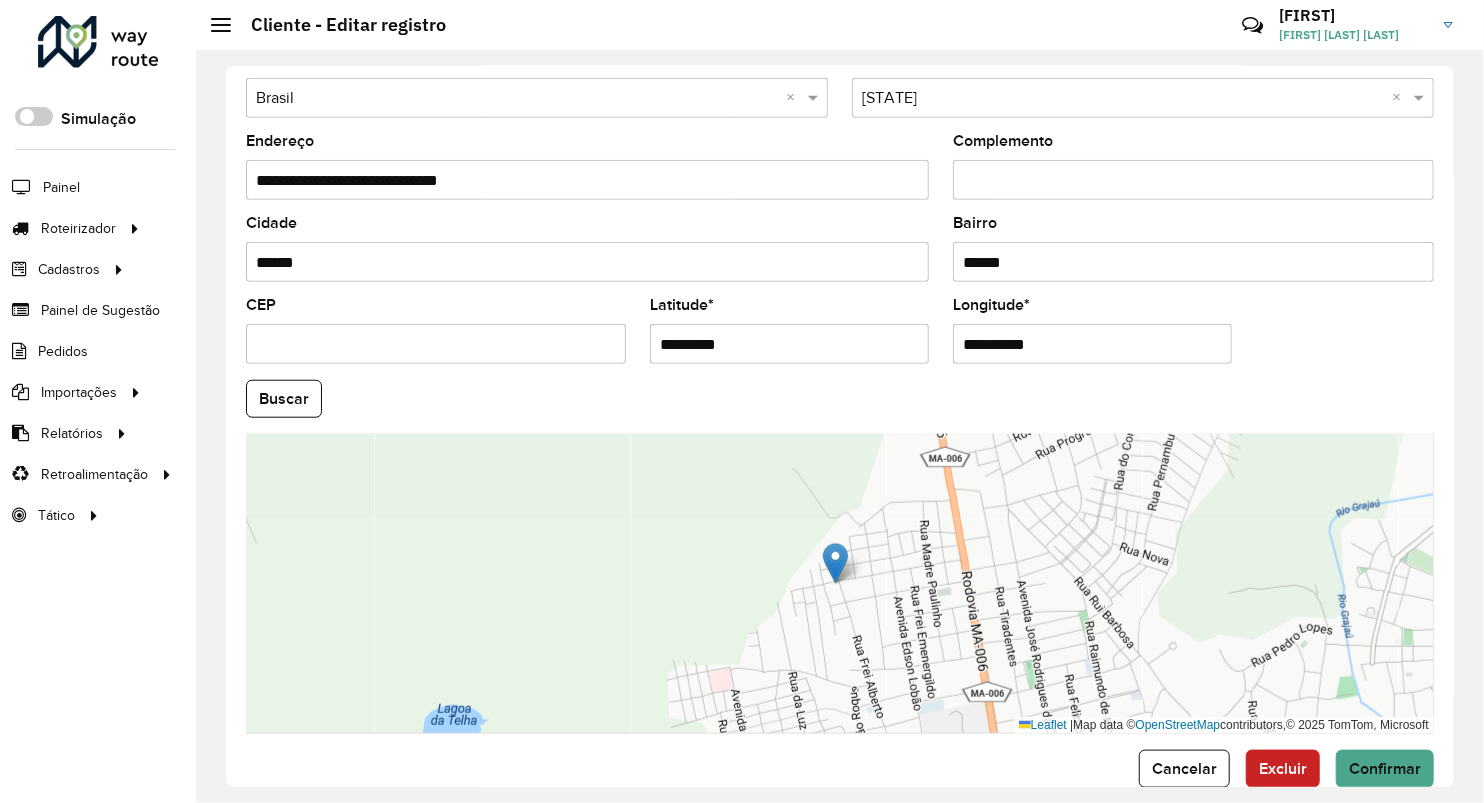 scroll, scrollTop: 686, scrollLeft: 0, axis: vertical 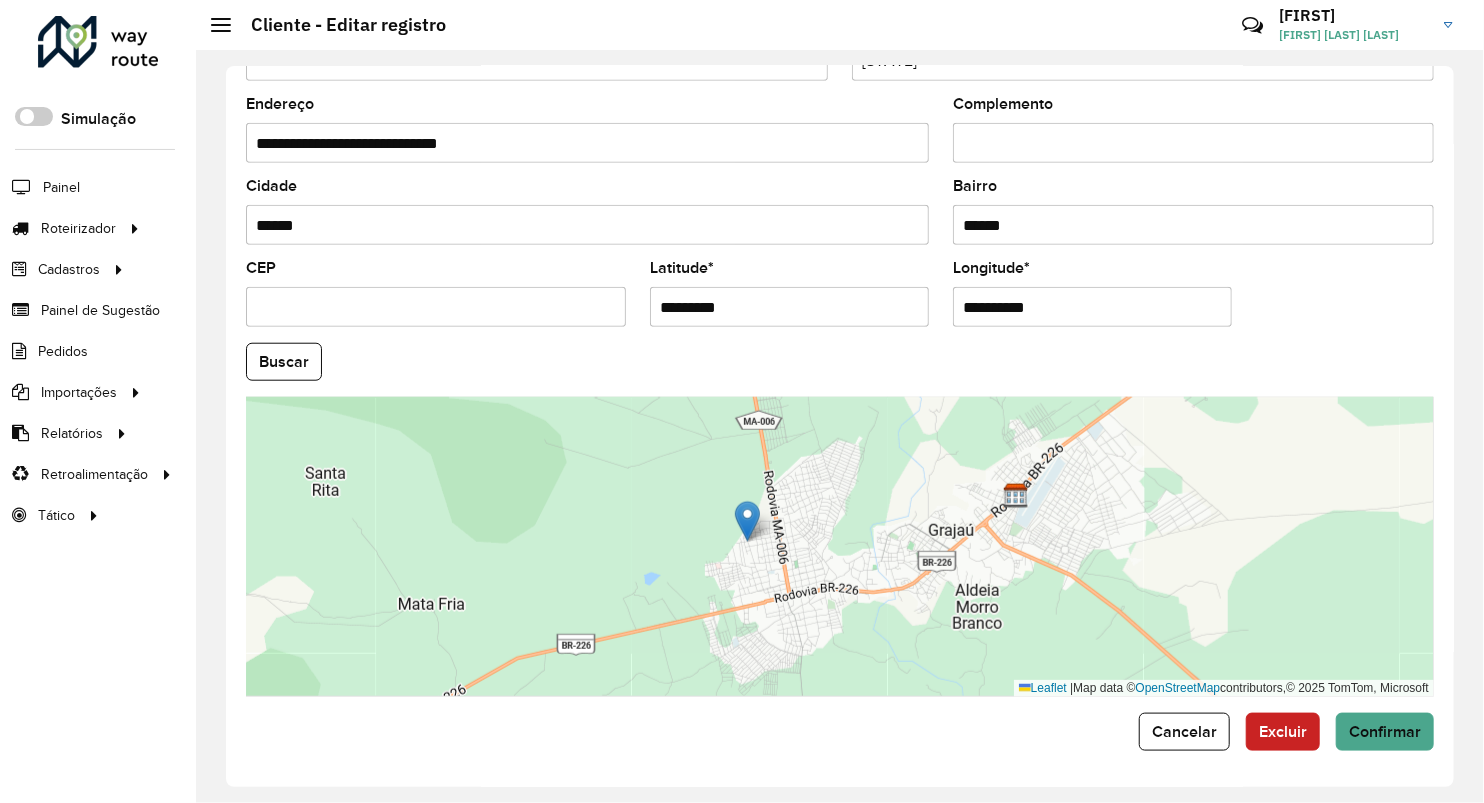 drag, startPoint x: 759, startPoint y: 307, endPoint x: 552, endPoint y: 316, distance: 207.19556 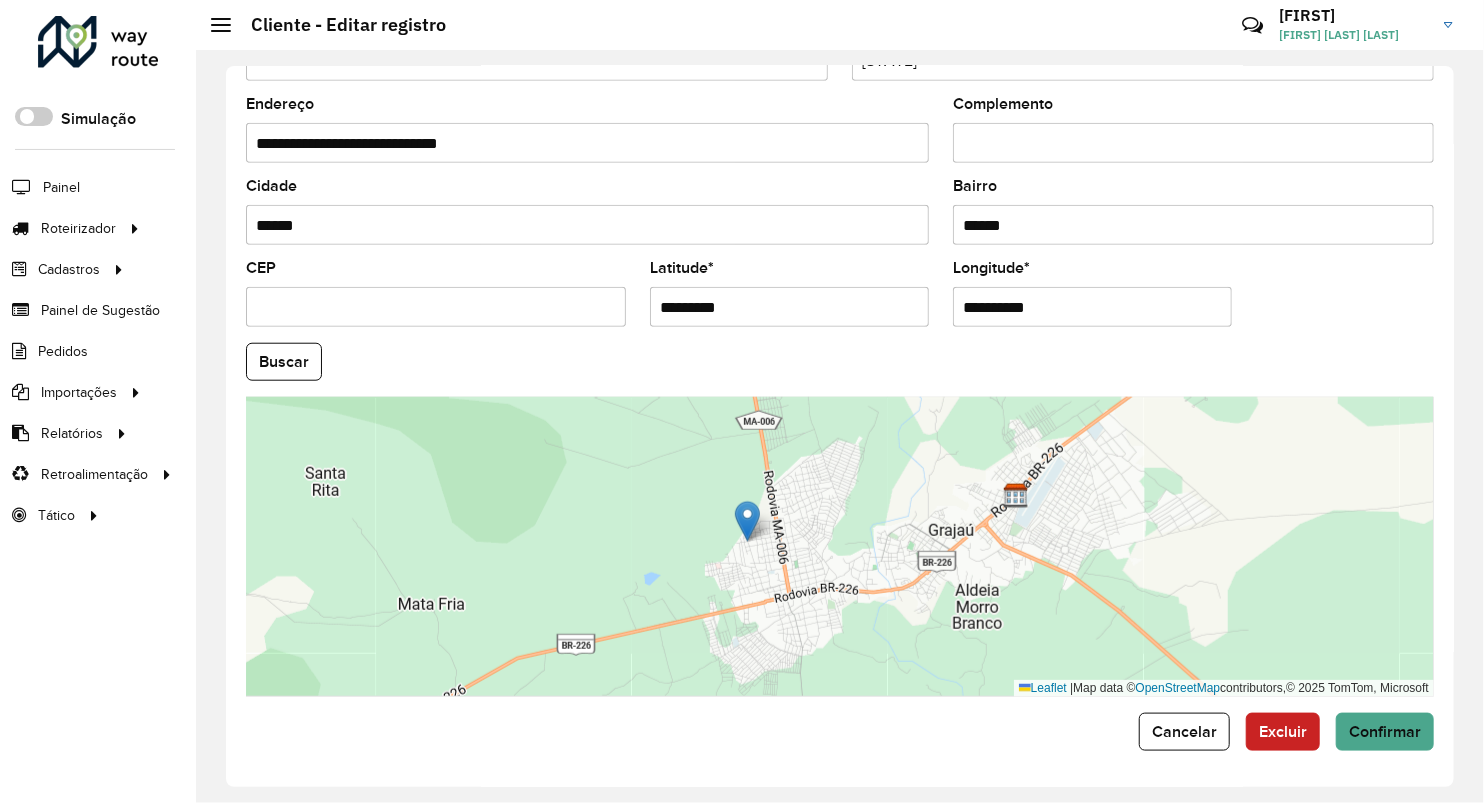 paste 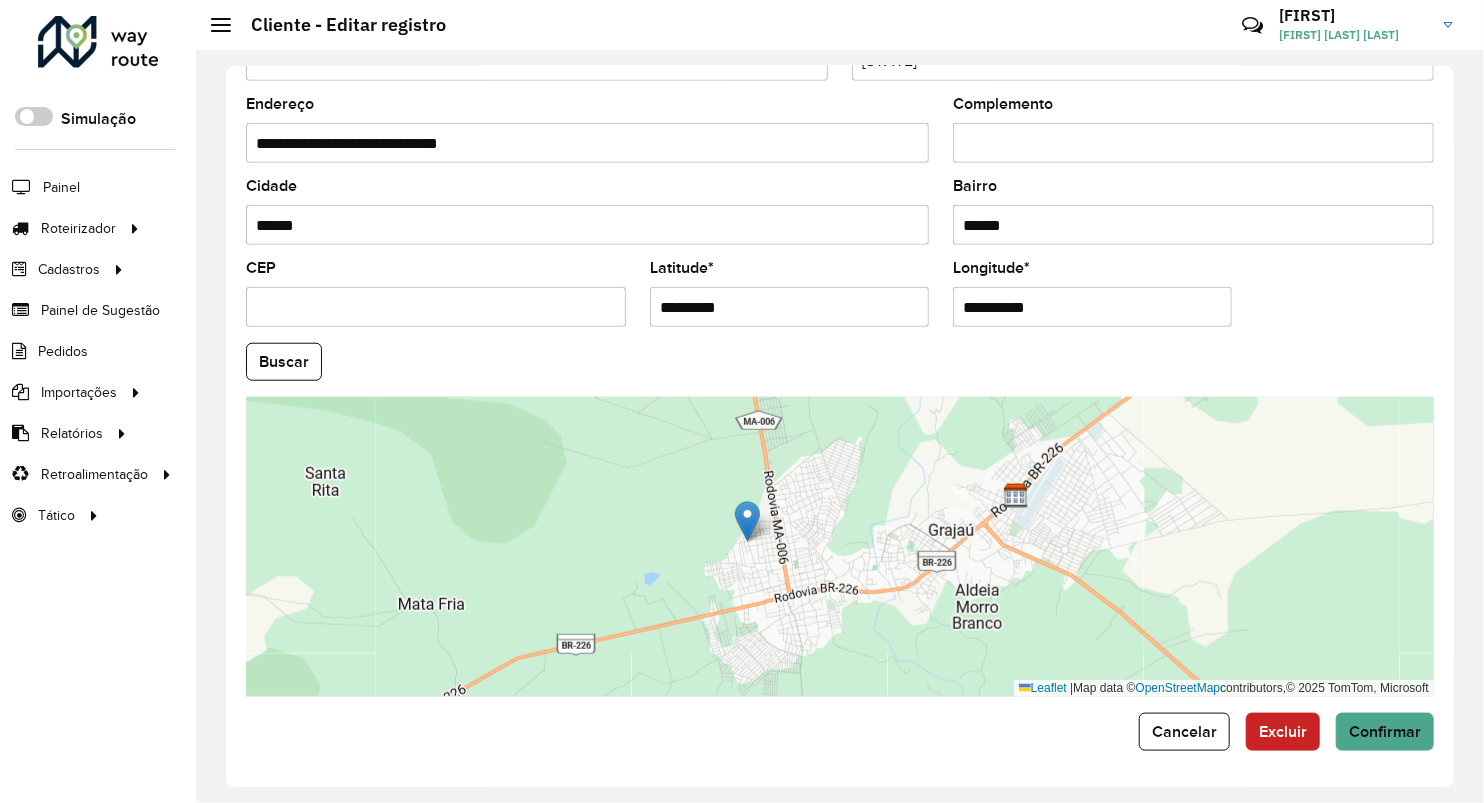 type on "*********" 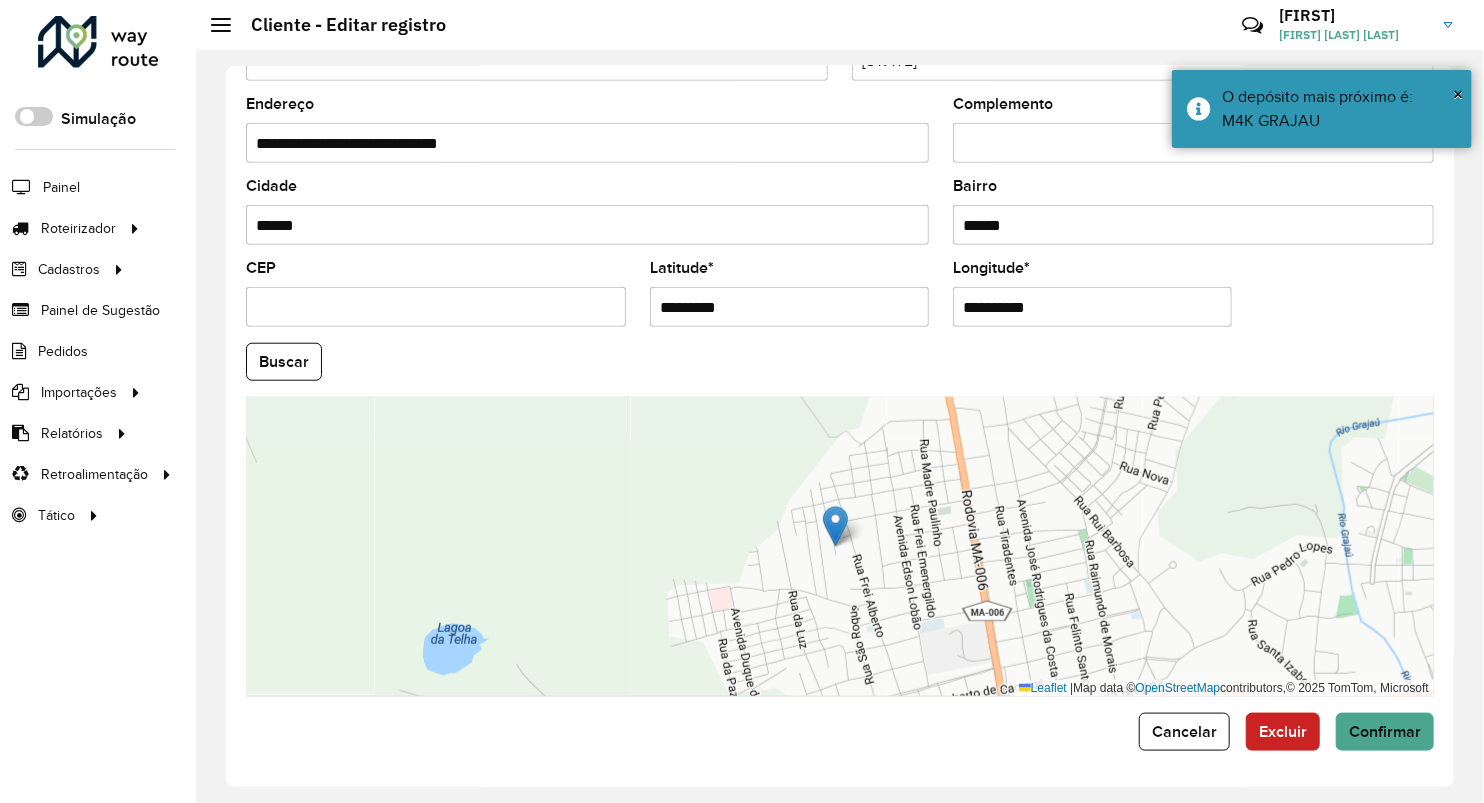 drag, startPoint x: 1061, startPoint y: 312, endPoint x: 922, endPoint y: 292, distance: 140.43147 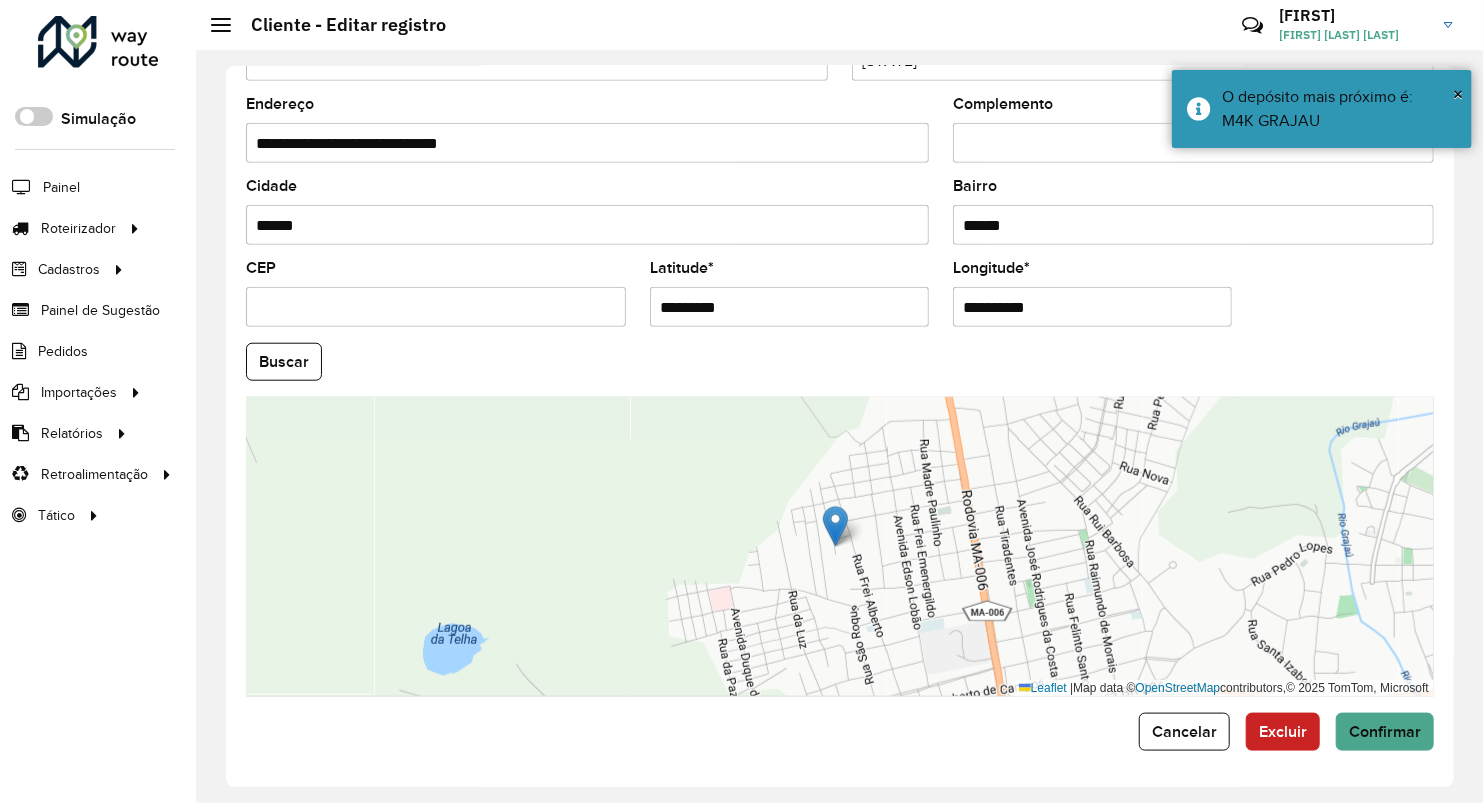 paste 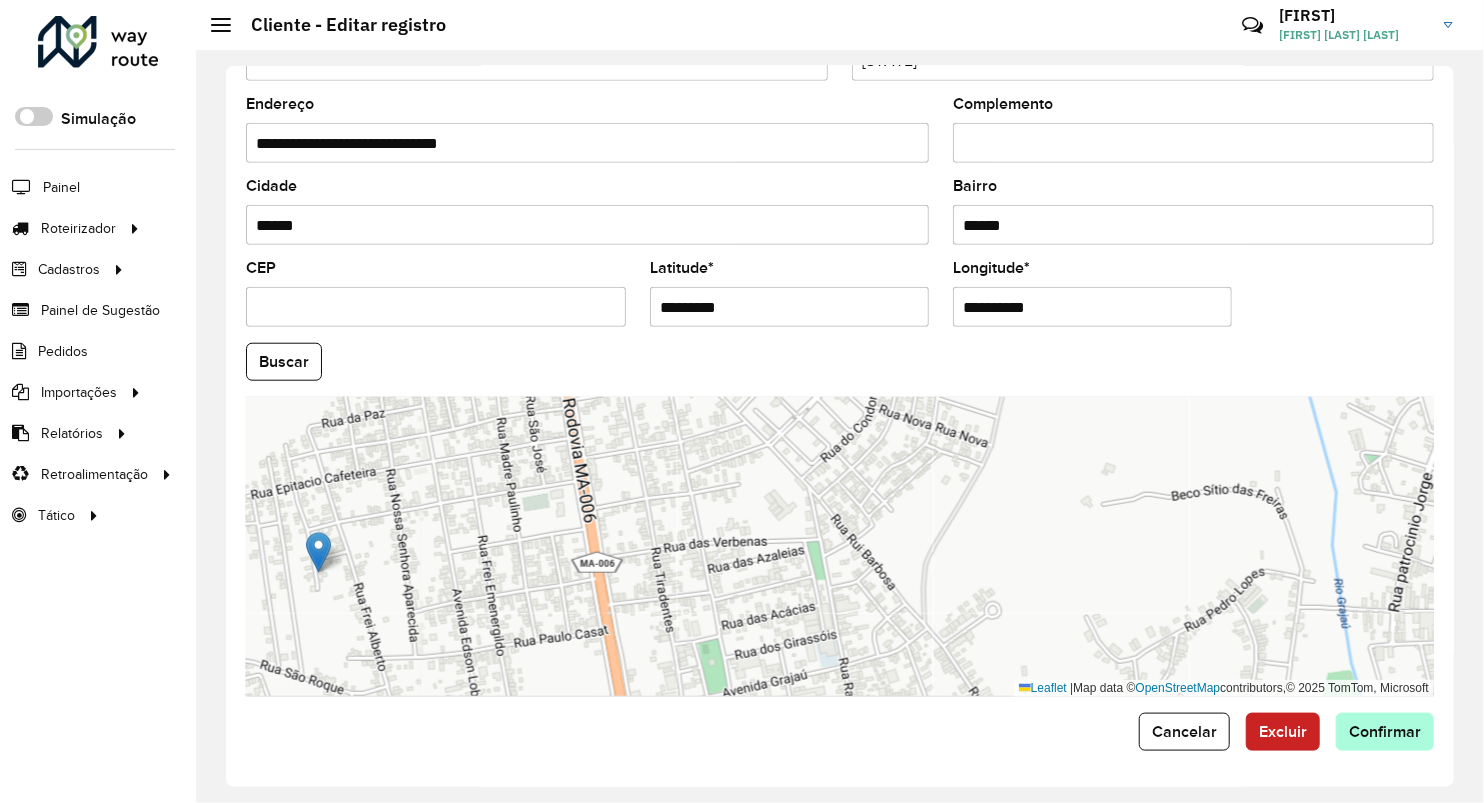type on "**********" 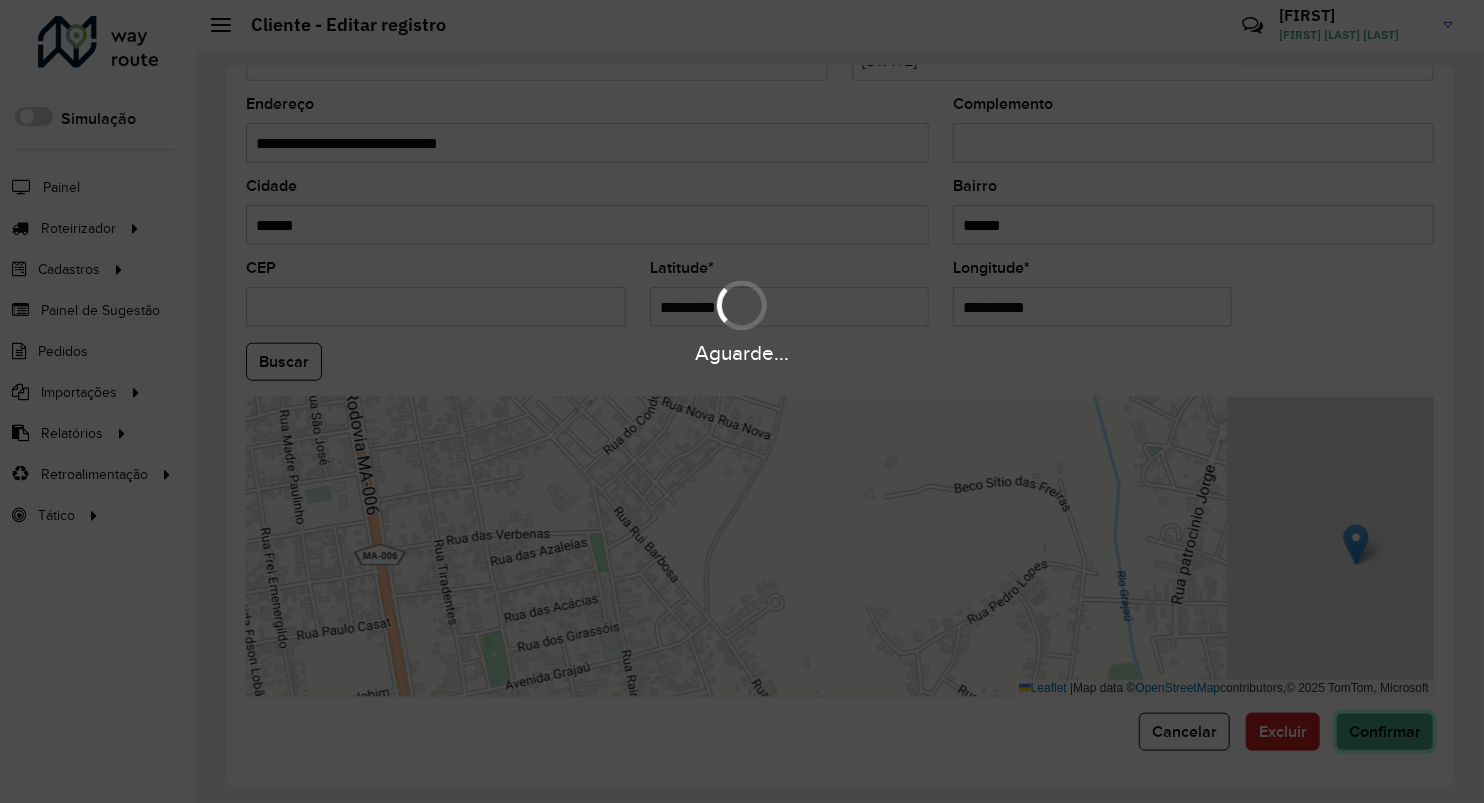 click on "Aguarde...  Pop-up bloqueado!  Seu navegador bloqueou automáticamente a abertura de uma nova janela.   Acesse as configurações e adicione o endereço do sistema a lista de permissão.   Fechar  Roteirizador AmbevTech Simulação Painel Roteirizador Entregas Vendas Cadastros Checkpoint Classificações de venda Cliente Consulta de setores Depósito Disponibilidade de veículos Fator tipo de produto Gabarito planner Grupo Rota Fator Tipo Produto Grupo de rotas exclusiva Grupo de setores Layout integração Modelo Parada Pedágio Perfil de Vendedor Ponto de apoio FAD Produto Restrição de Atendimento Planner Rodízio de placa Rota exclusiva FAD Rótulo Setor Setor Planner Tipo de cliente Tipo de veículo Tipo de veículo RN Transportadora Vendedor Veículo Painel de Sugestão Pedidos Importações Classificação e volume de venda Clientes Fator tipo produto Gabarito planner Grade de atendimento Janela de atendimento Localização Pedidos Restrição de Atendimento Planner Tempo de espera Vendedor Veículos" at bounding box center (742, 401) 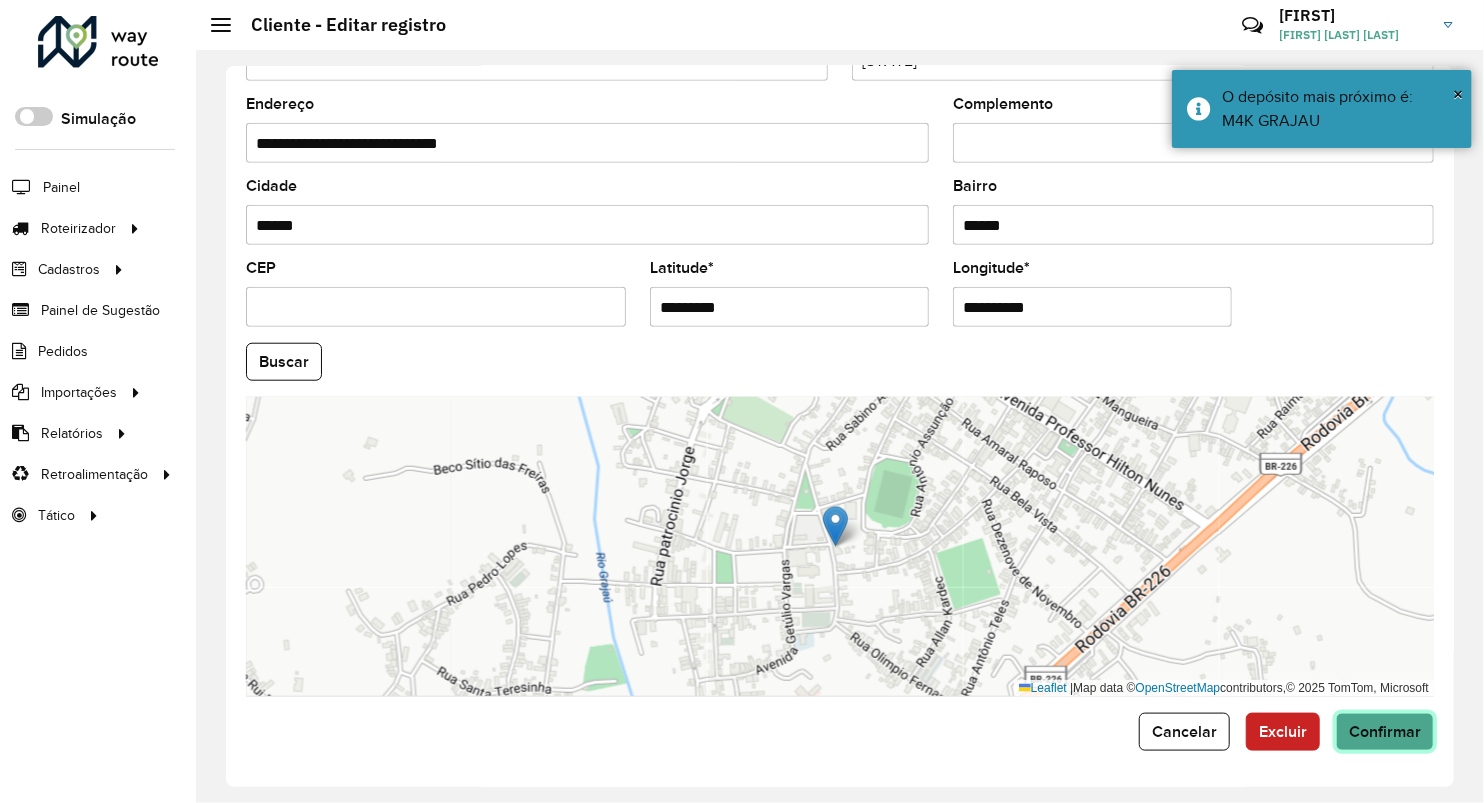 click on "Confirmar" 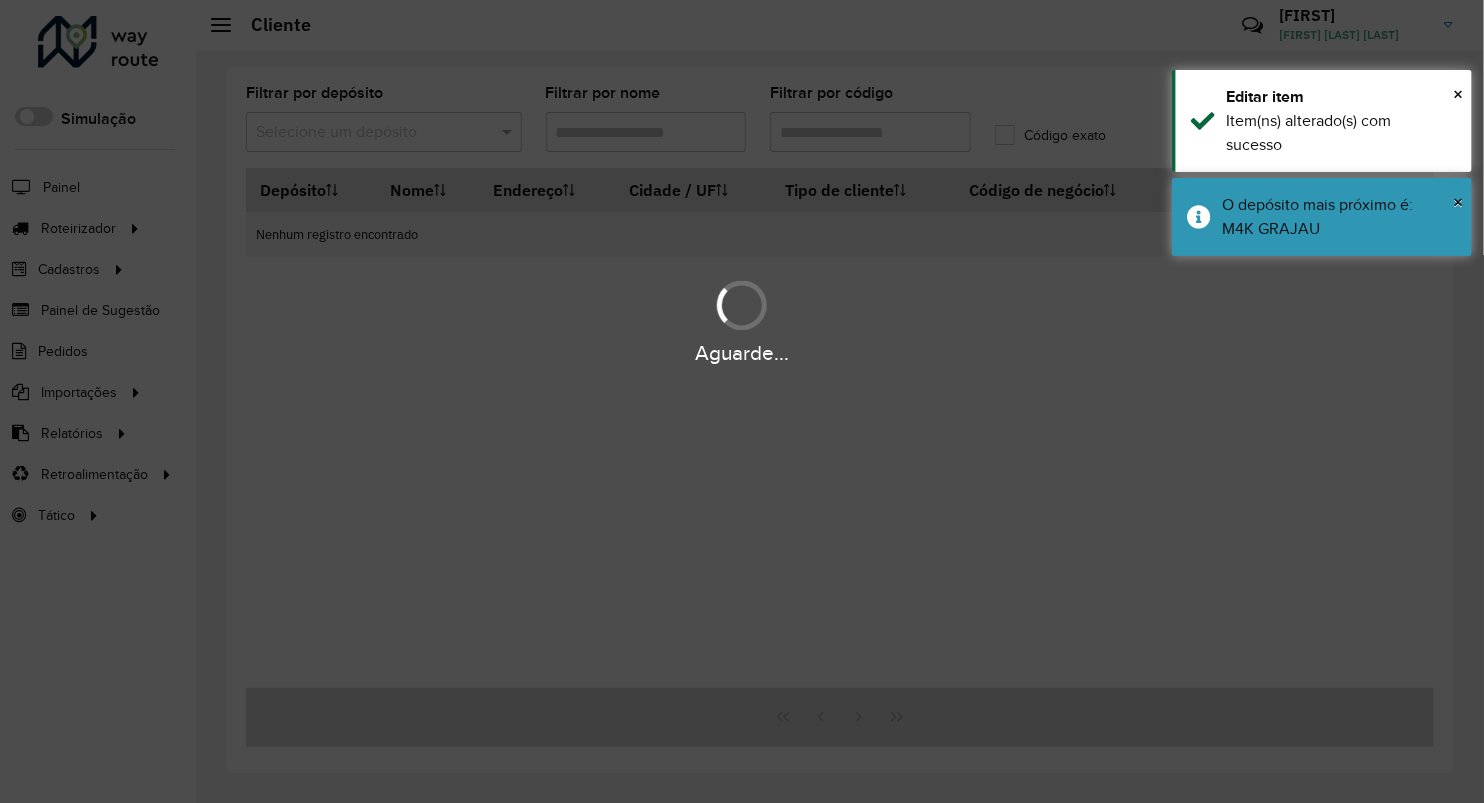 type on "****" 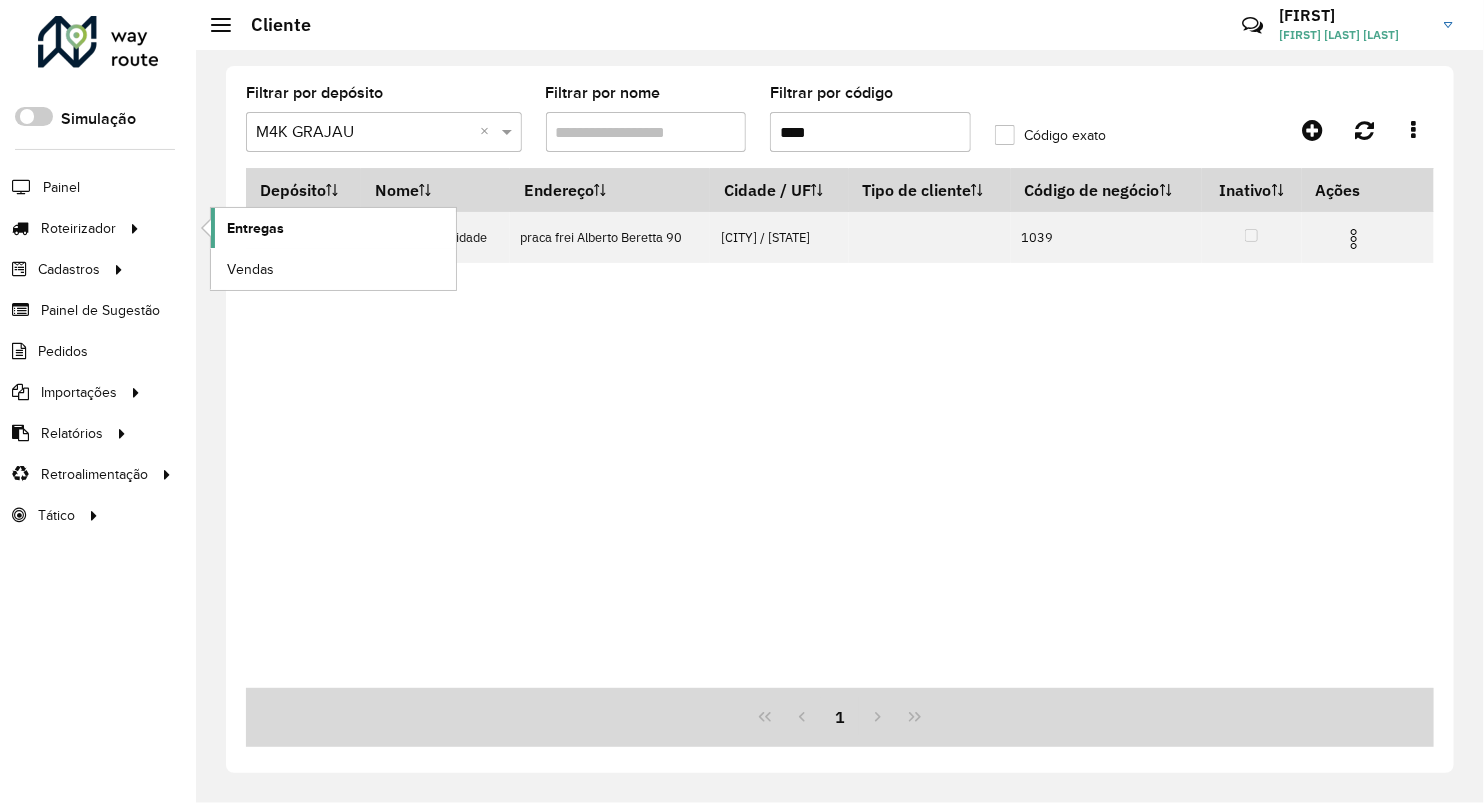 click on "Entregas" 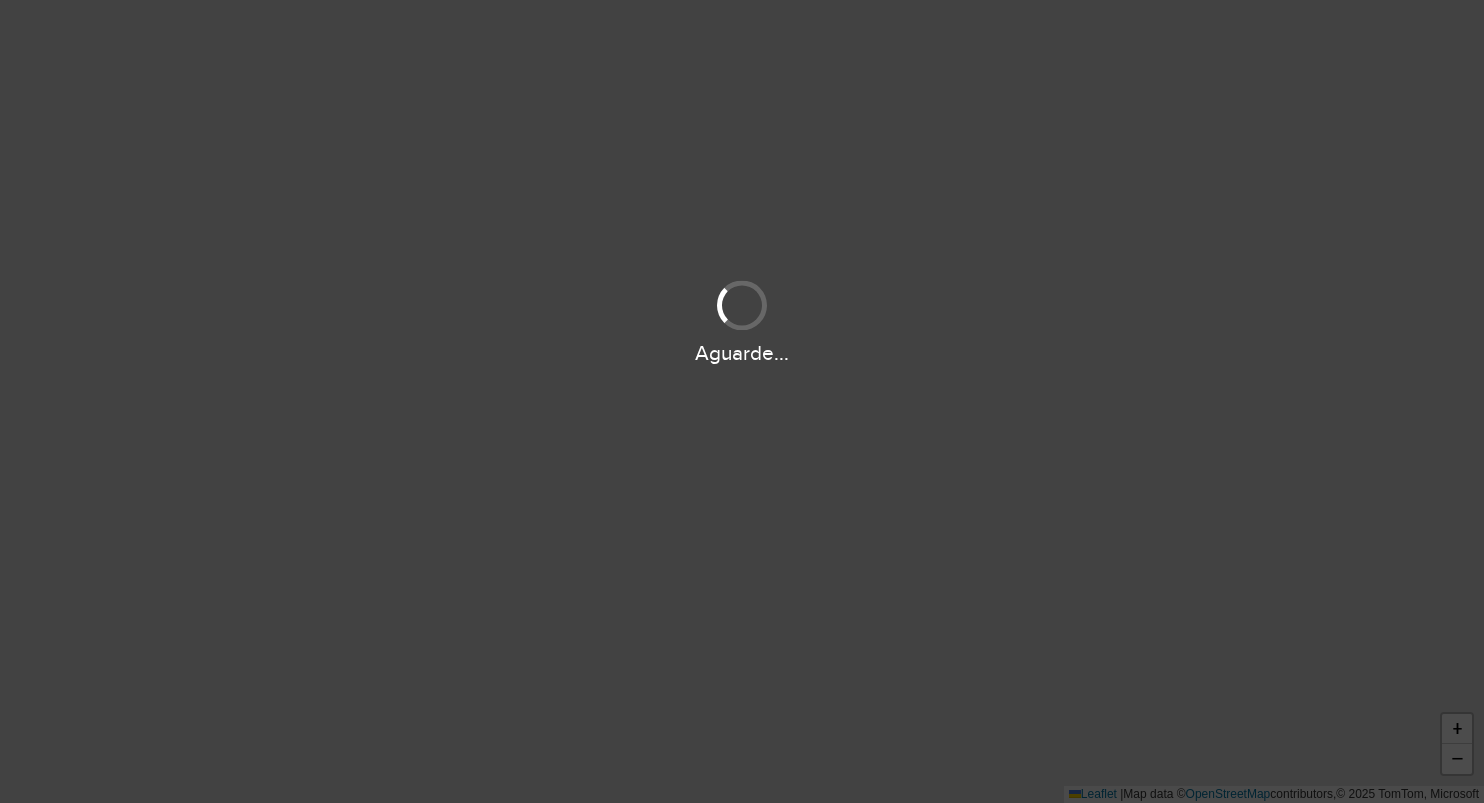 scroll, scrollTop: 0, scrollLeft: 0, axis: both 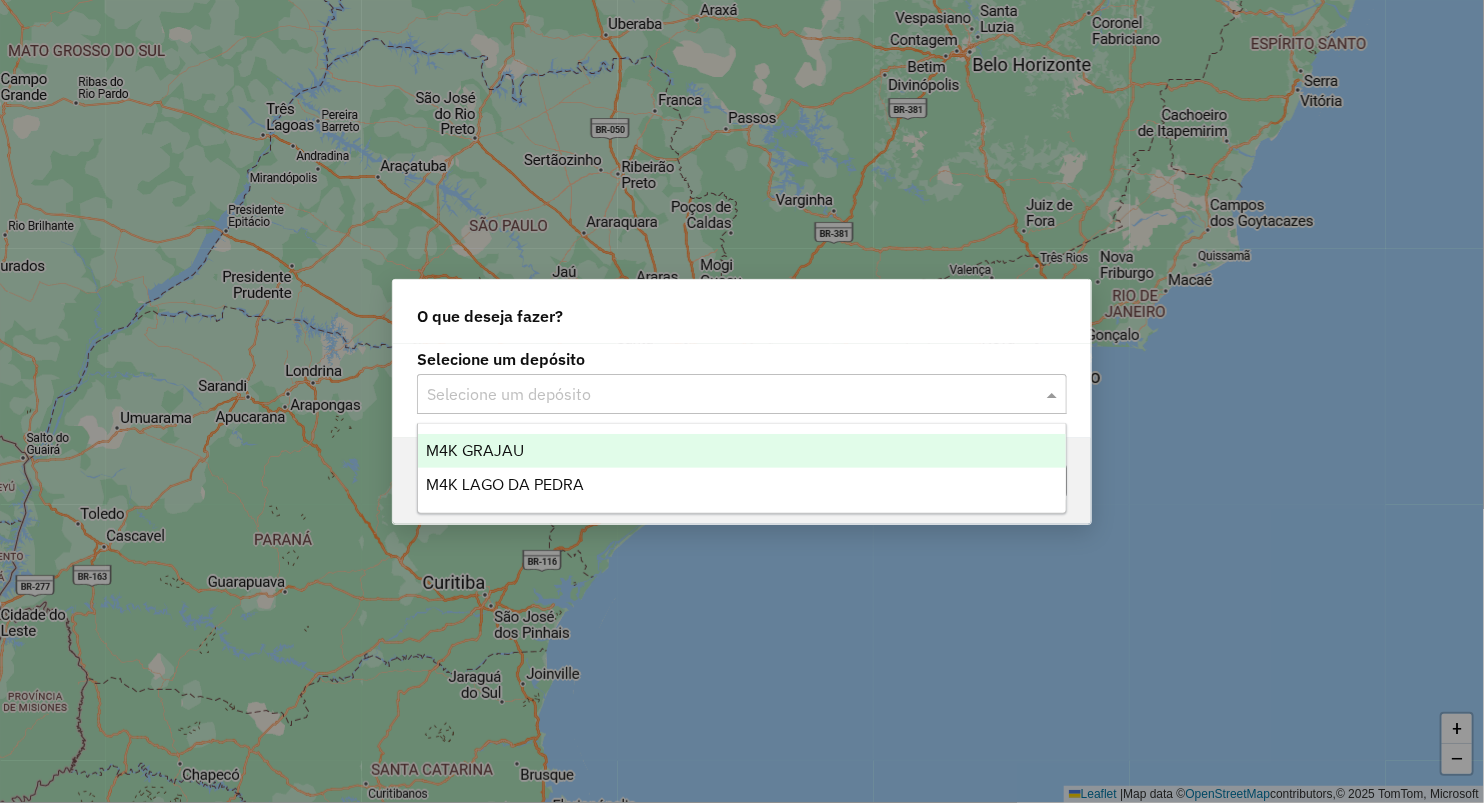 click 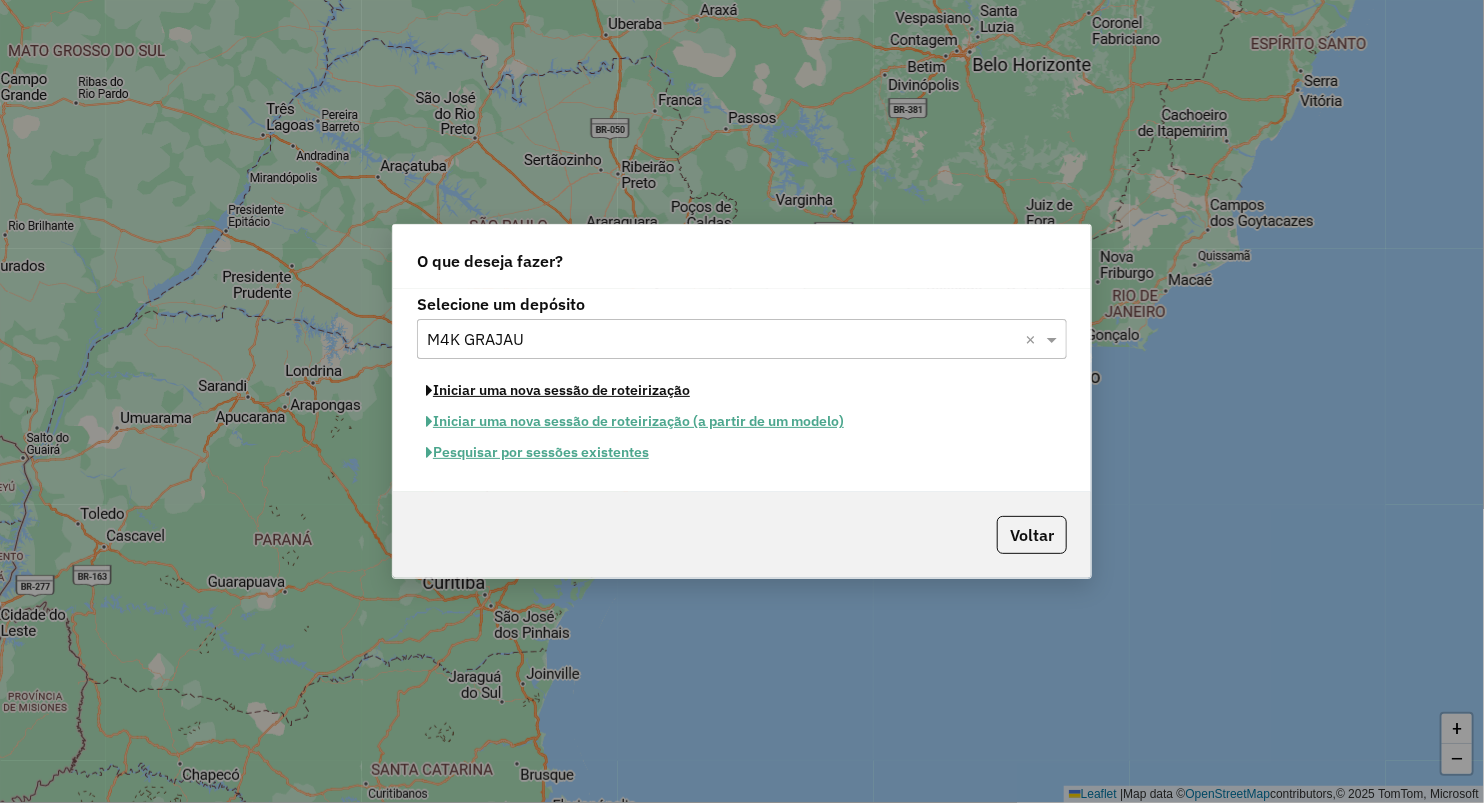 click on "Iniciar uma nova sessão de roteirização" 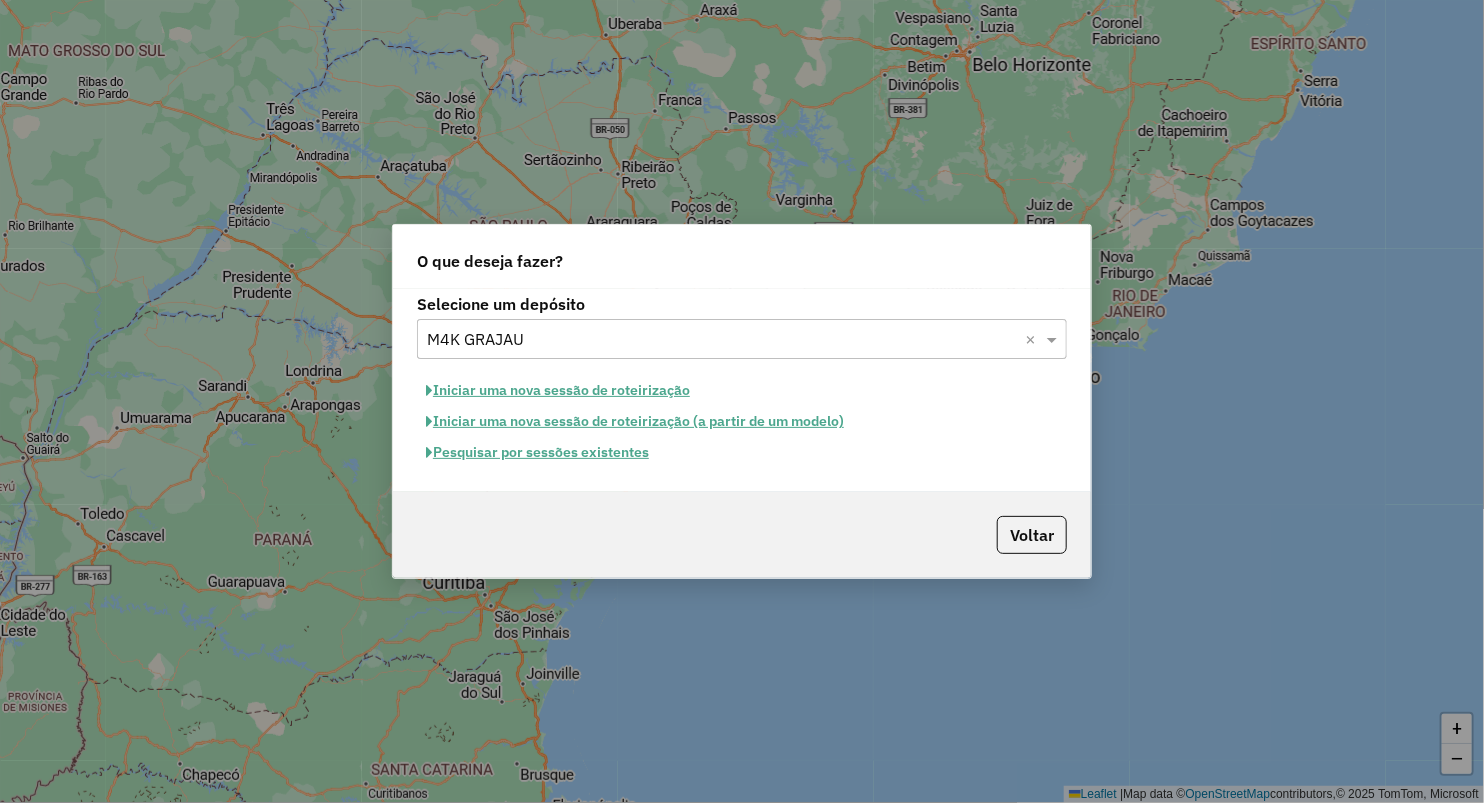 click on "Iniciar uma nova sessão de roteirização" 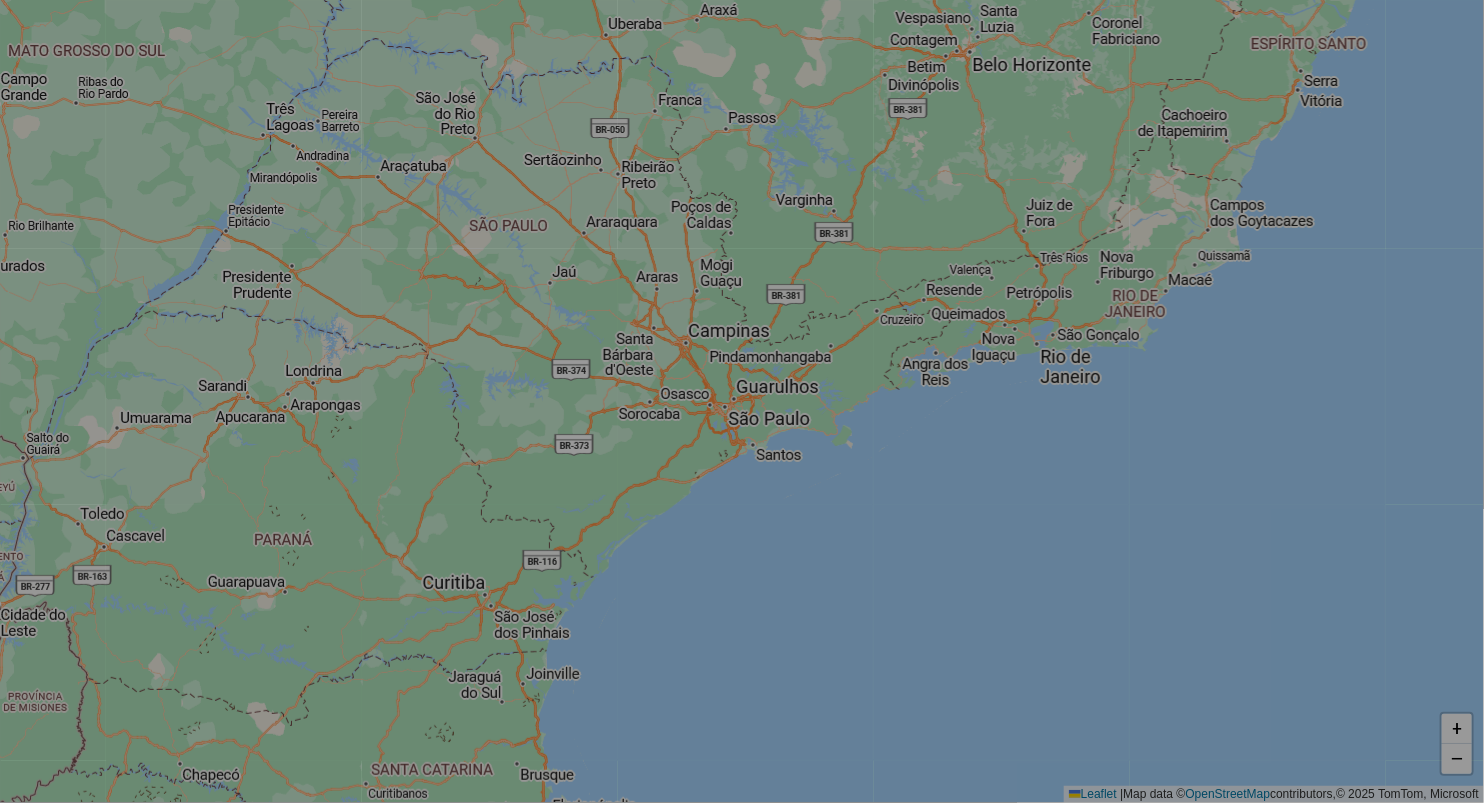select on "*" 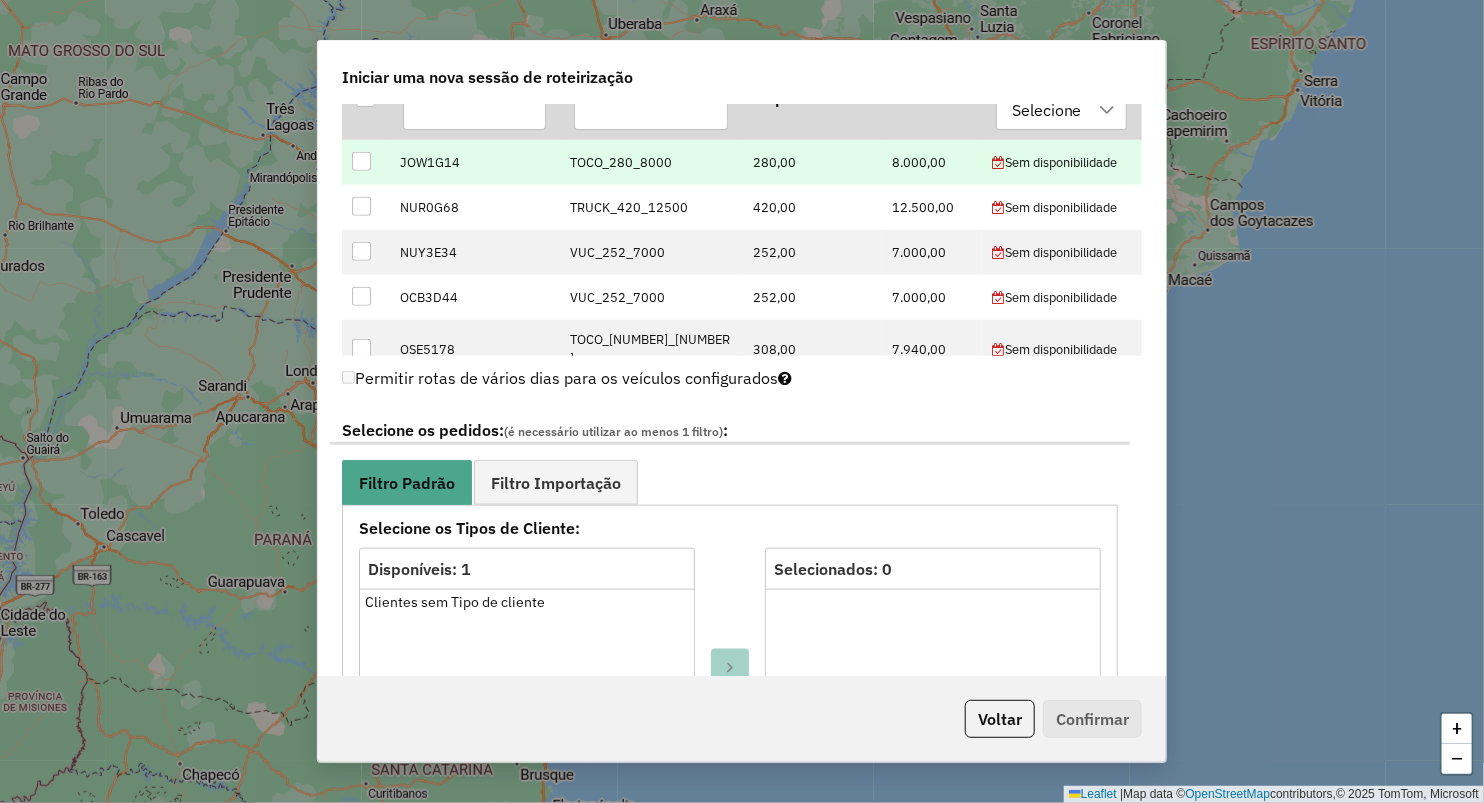 scroll, scrollTop: 555, scrollLeft: 0, axis: vertical 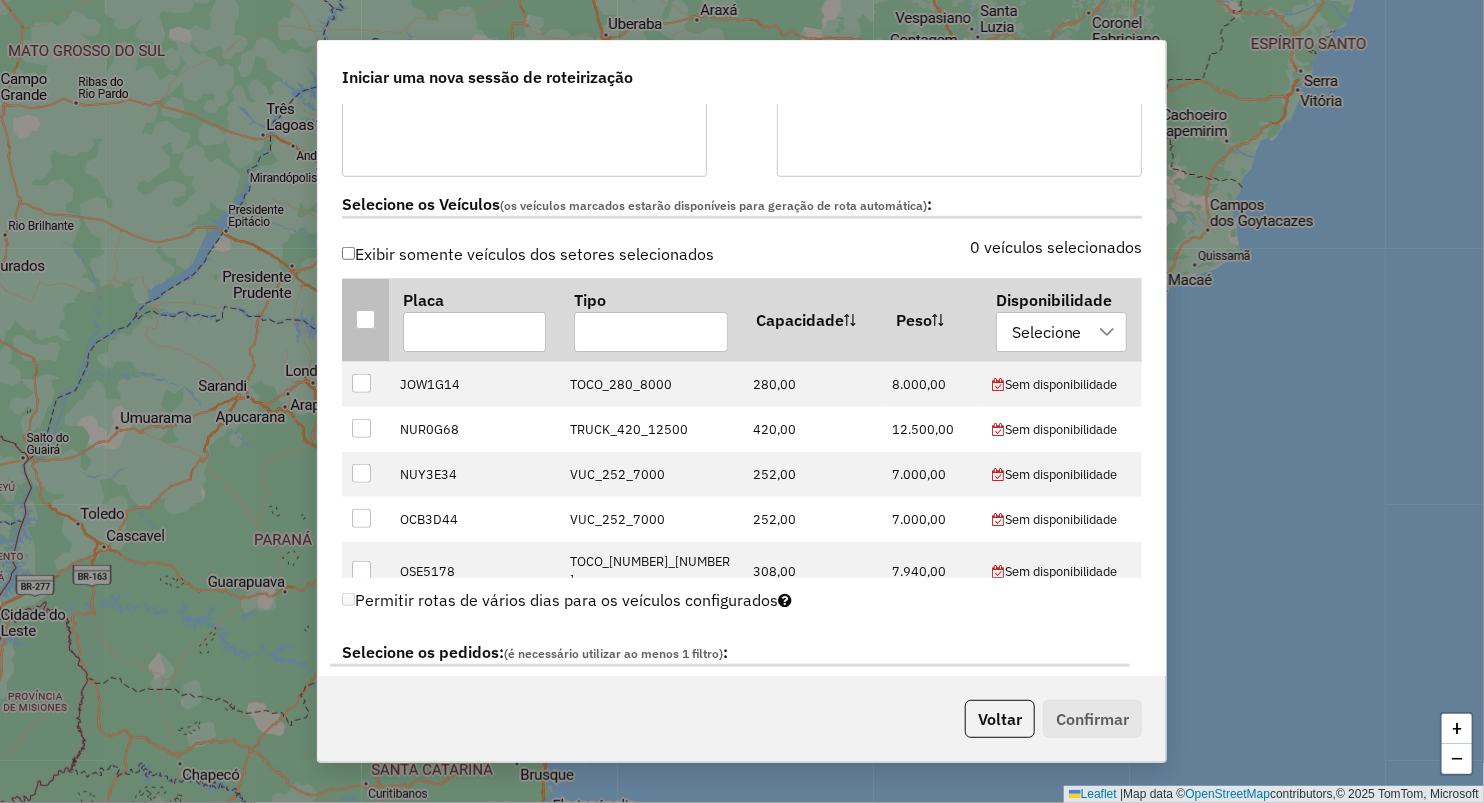 drag, startPoint x: 365, startPoint y: 307, endPoint x: 363, endPoint y: 319, distance: 12.165525 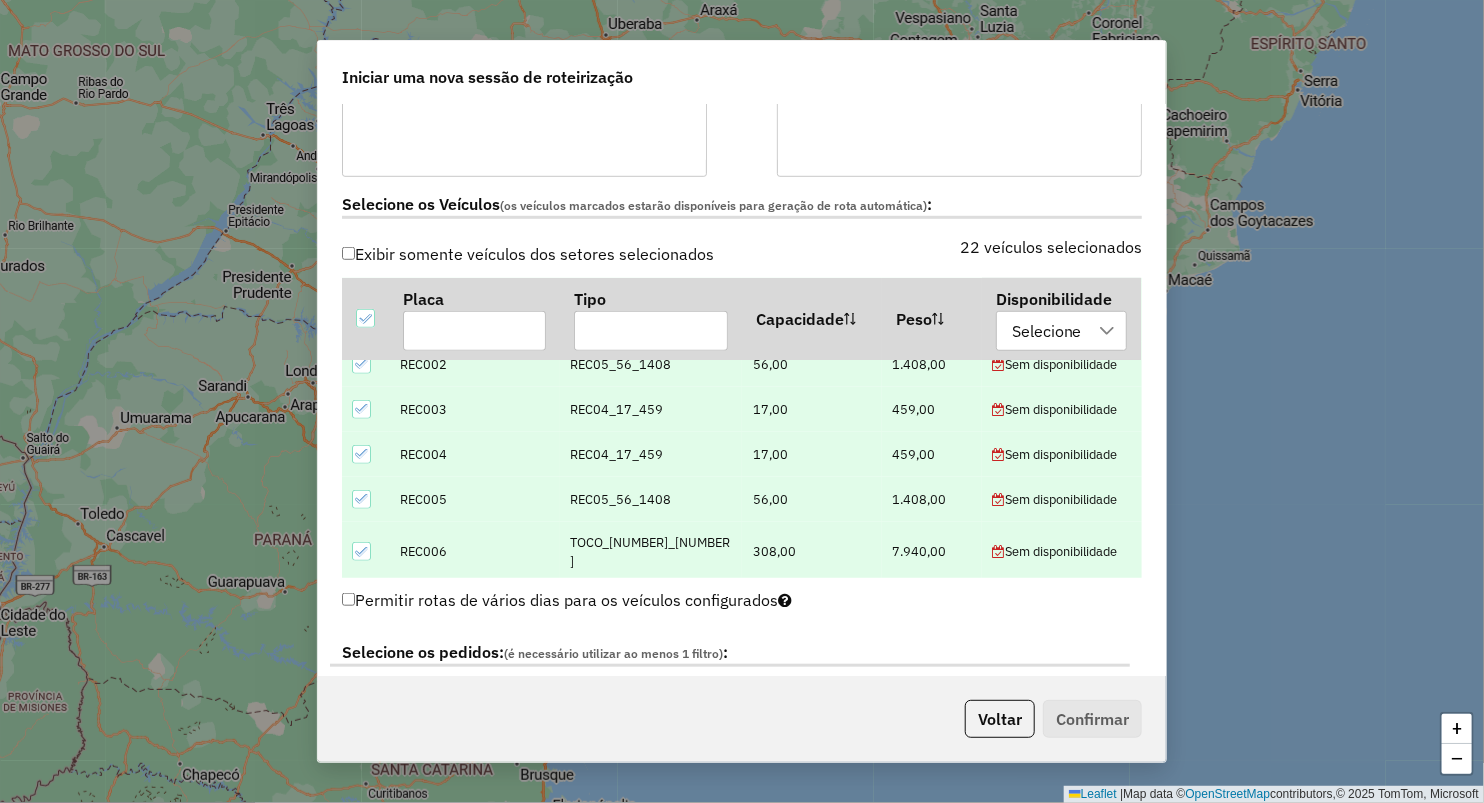 scroll, scrollTop: 666, scrollLeft: 0, axis: vertical 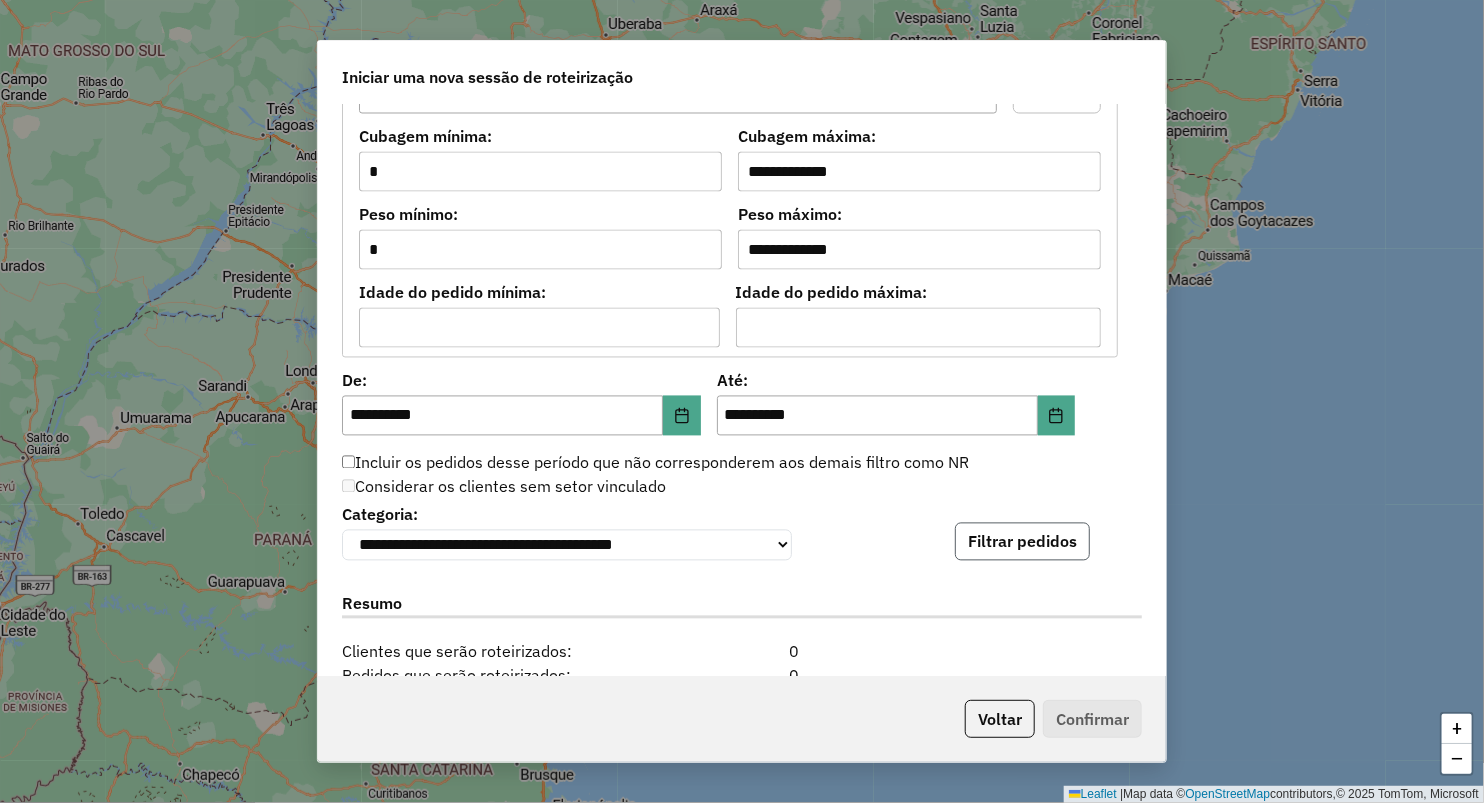 click on "Filtrar pedidos" 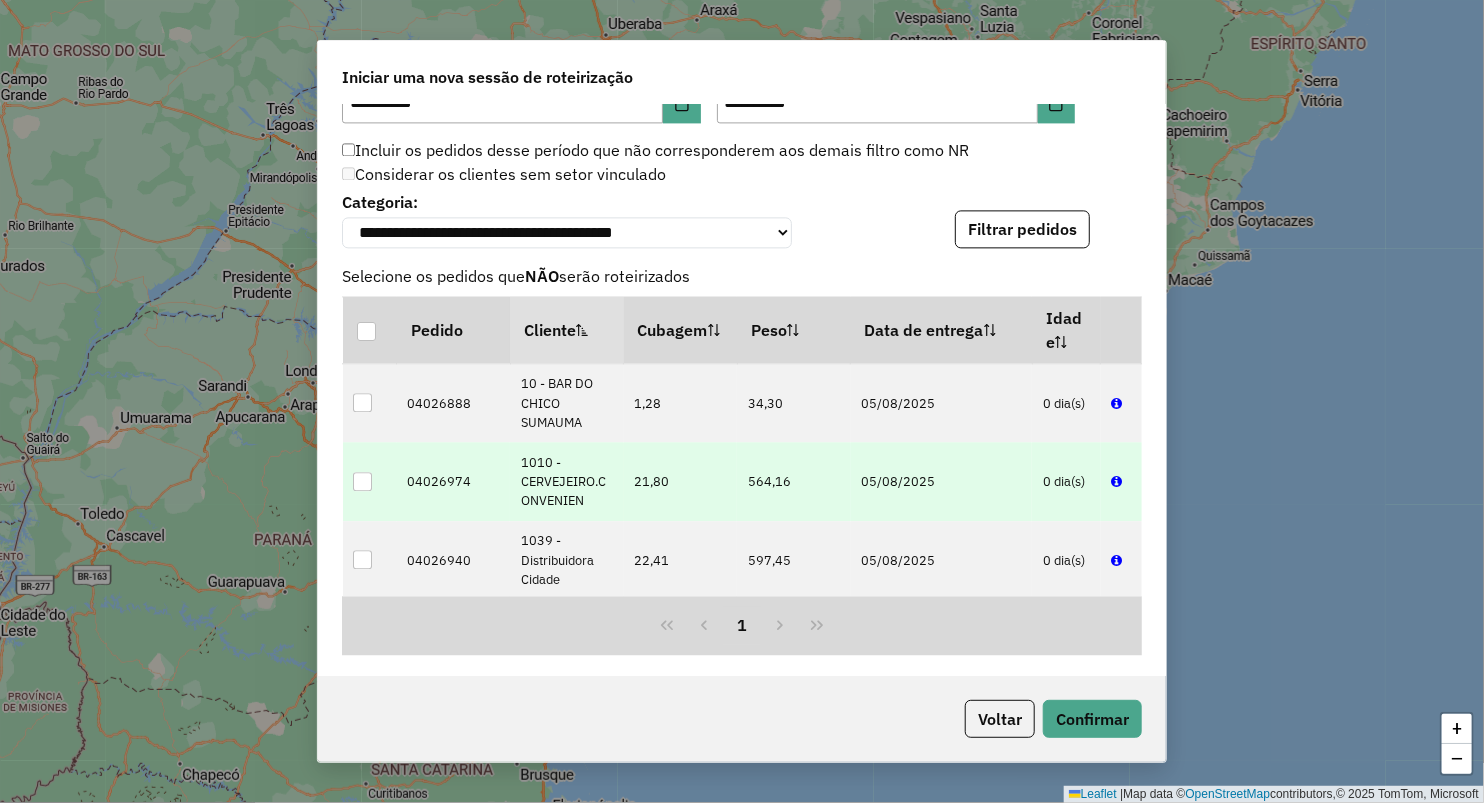 scroll, scrollTop: 2000, scrollLeft: 0, axis: vertical 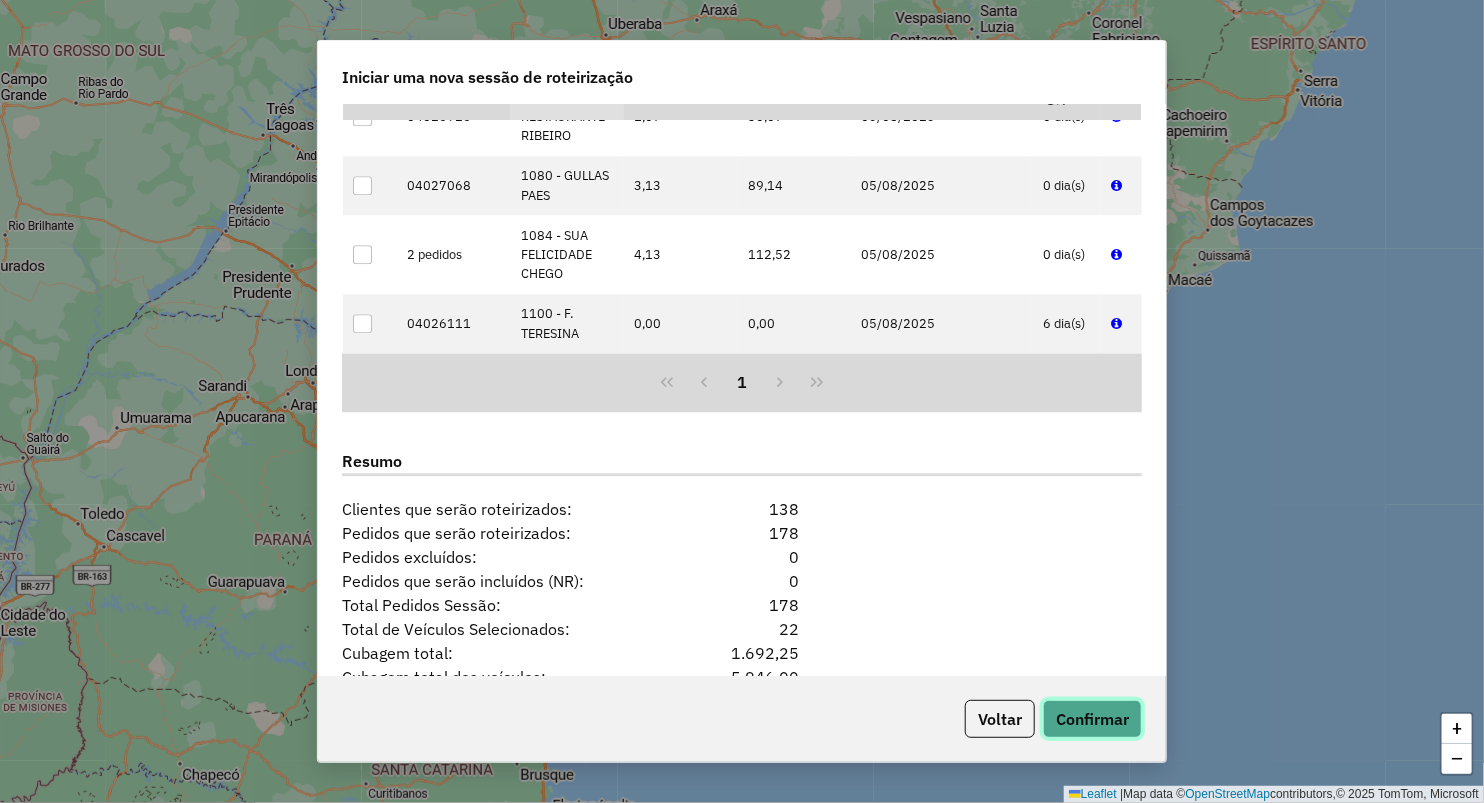 click on "Confirmar" 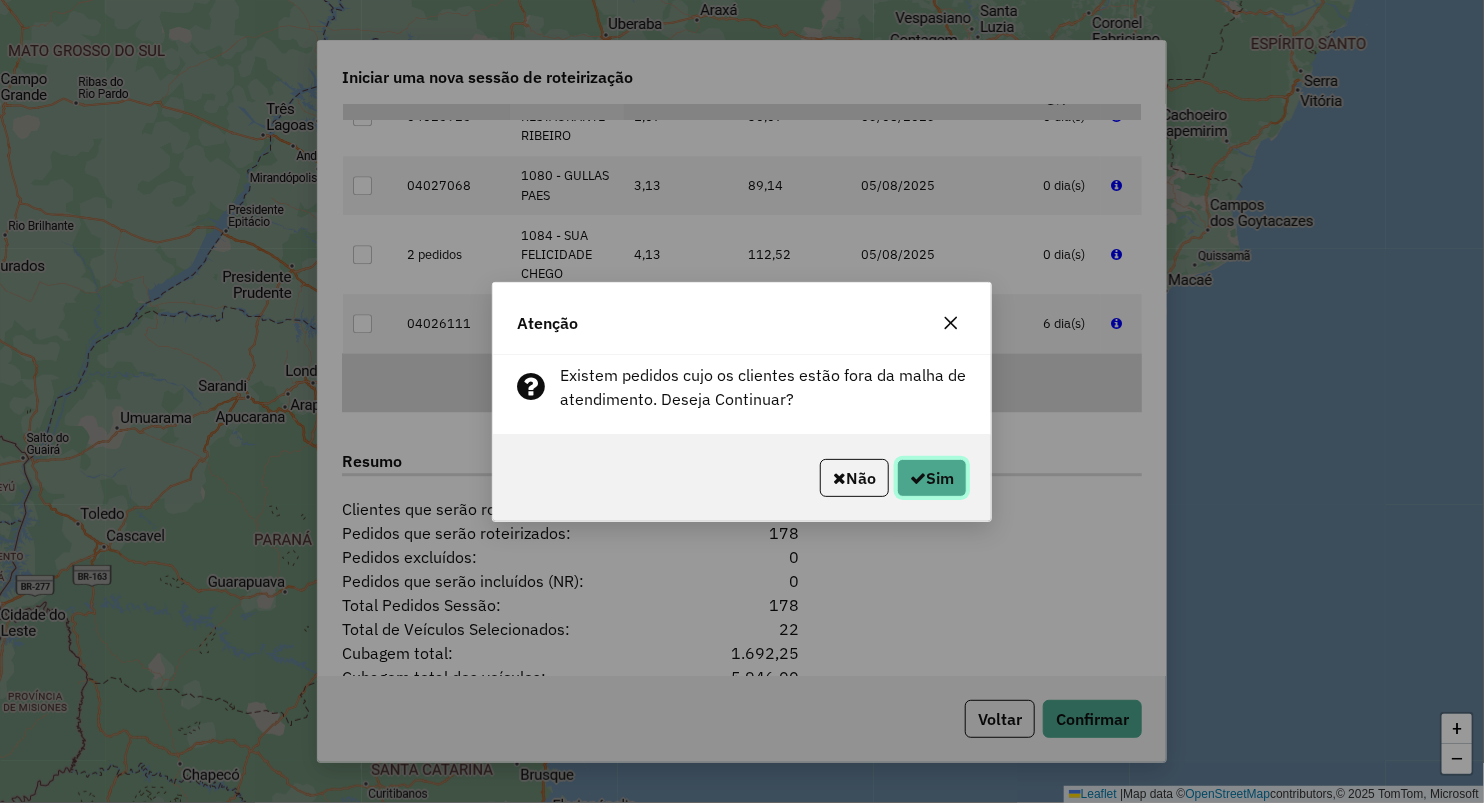 click on "Sim" 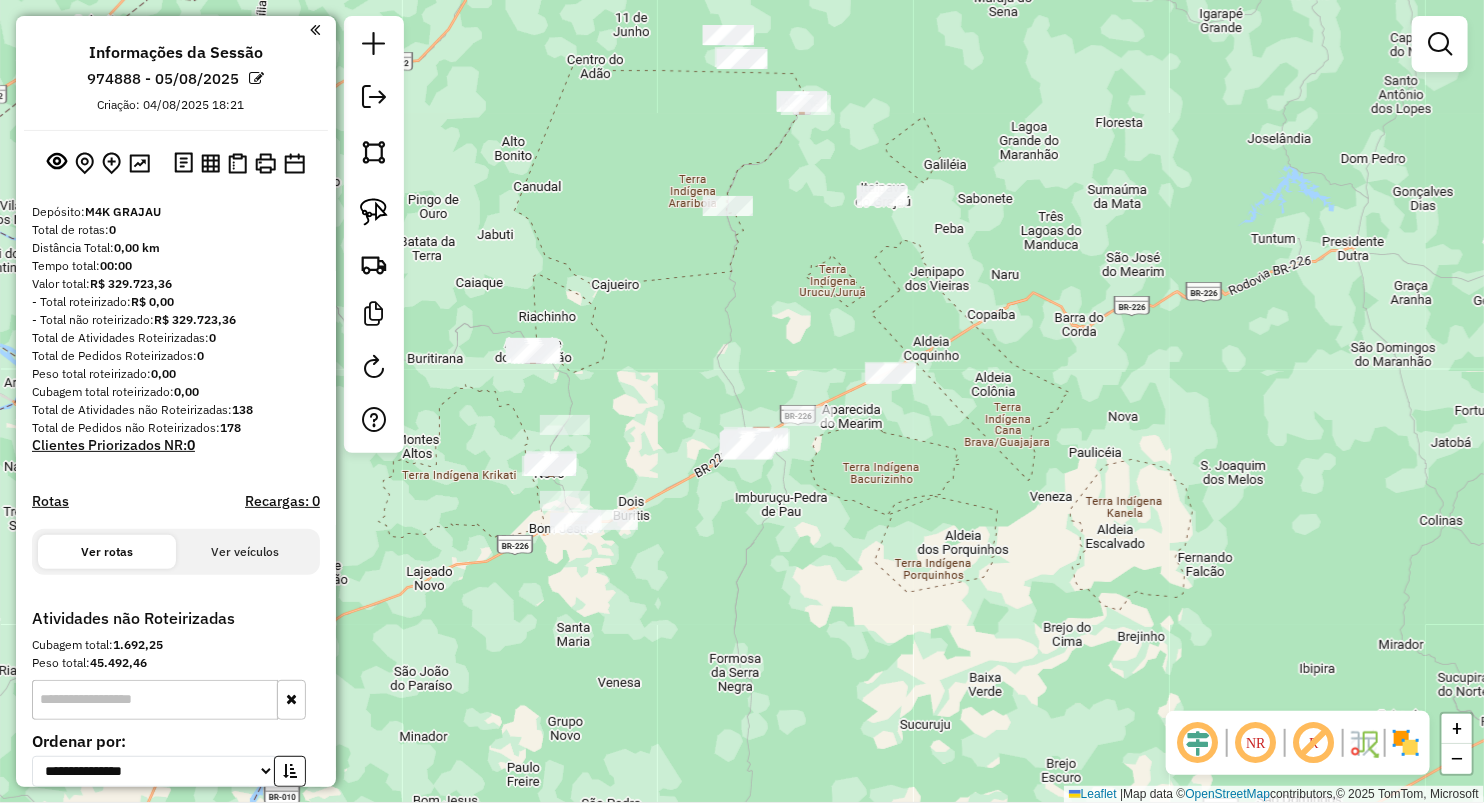 drag, startPoint x: 612, startPoint y: 166, endPoint x: 658, endPoint y: 198, distance: 56.0357 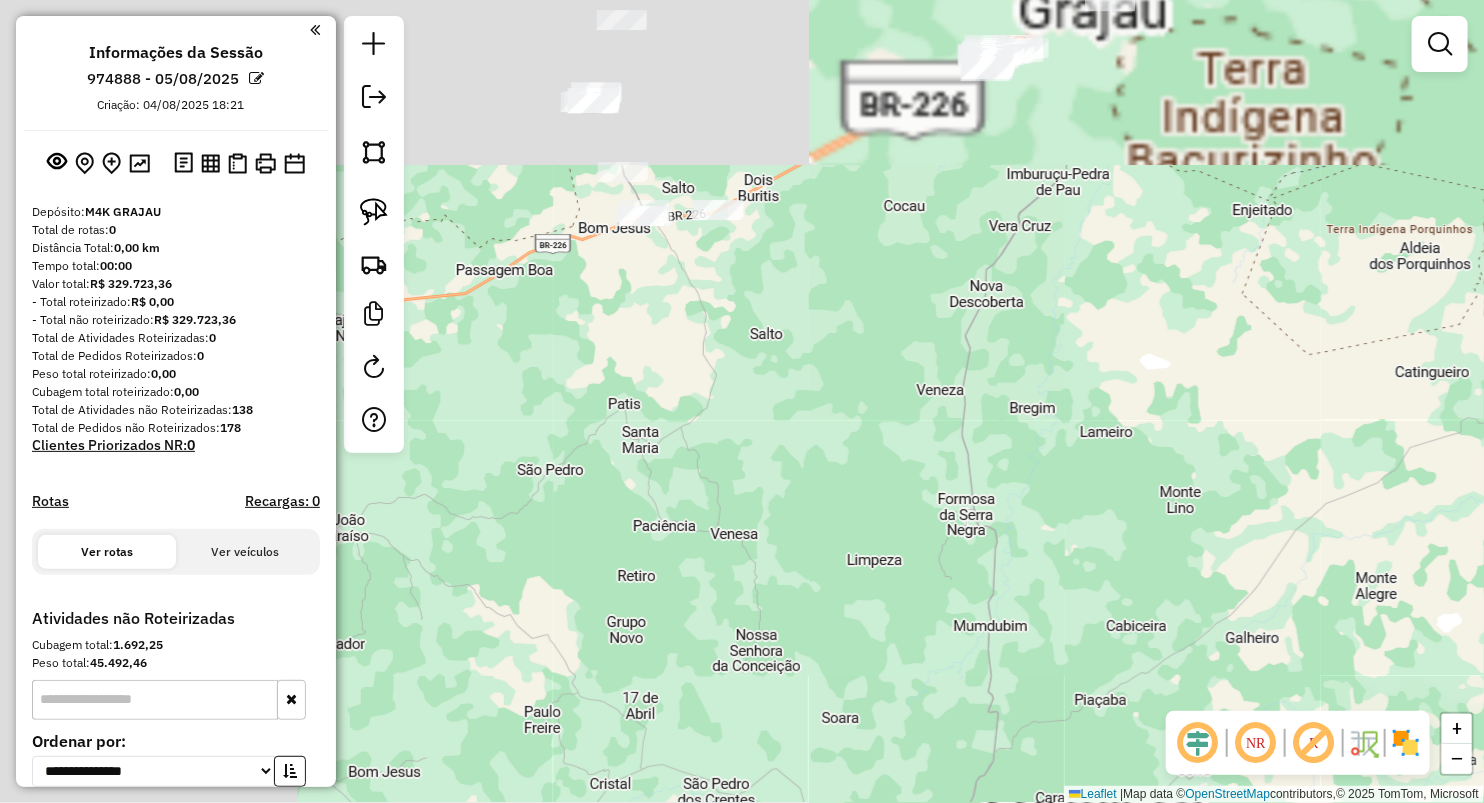 drag, startPoint x: 624, startPoint y: 292, endPoint x: 1101, endPoint y: 632, distance: 585.77216 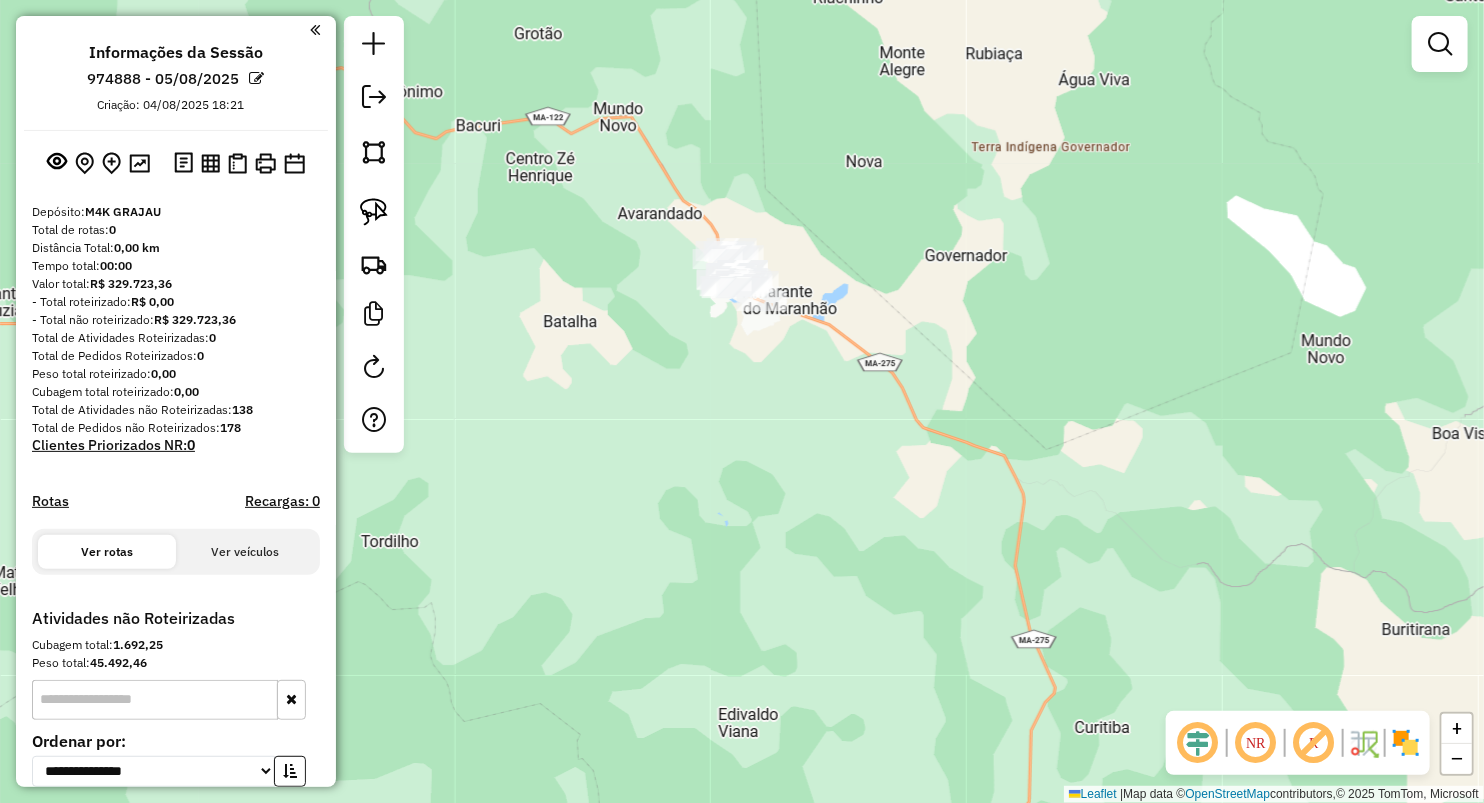 drag, startPoint x: 750, startPoint y: 414, endPoint x: 747, endPoint y: 453, distance: 39.115215 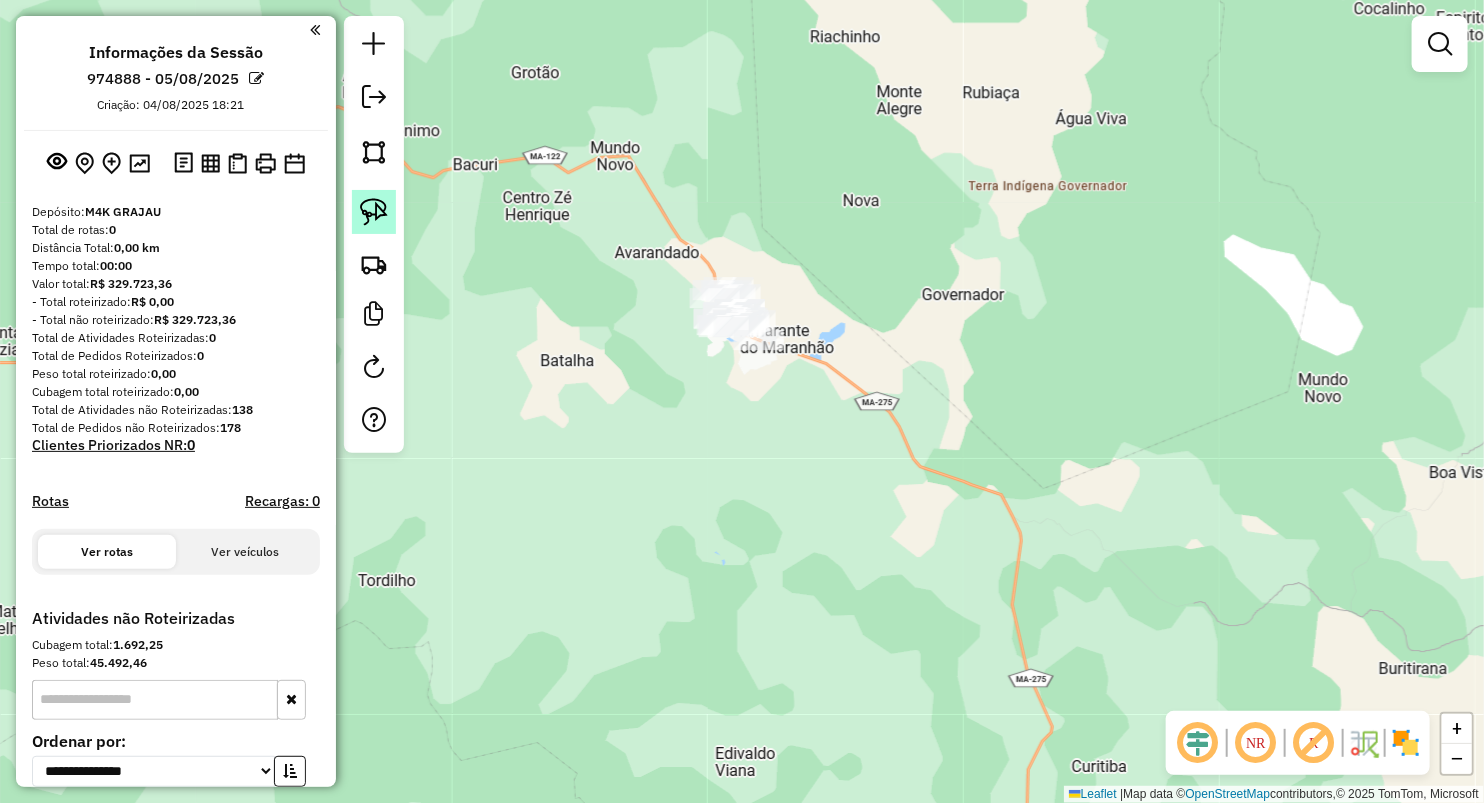 click 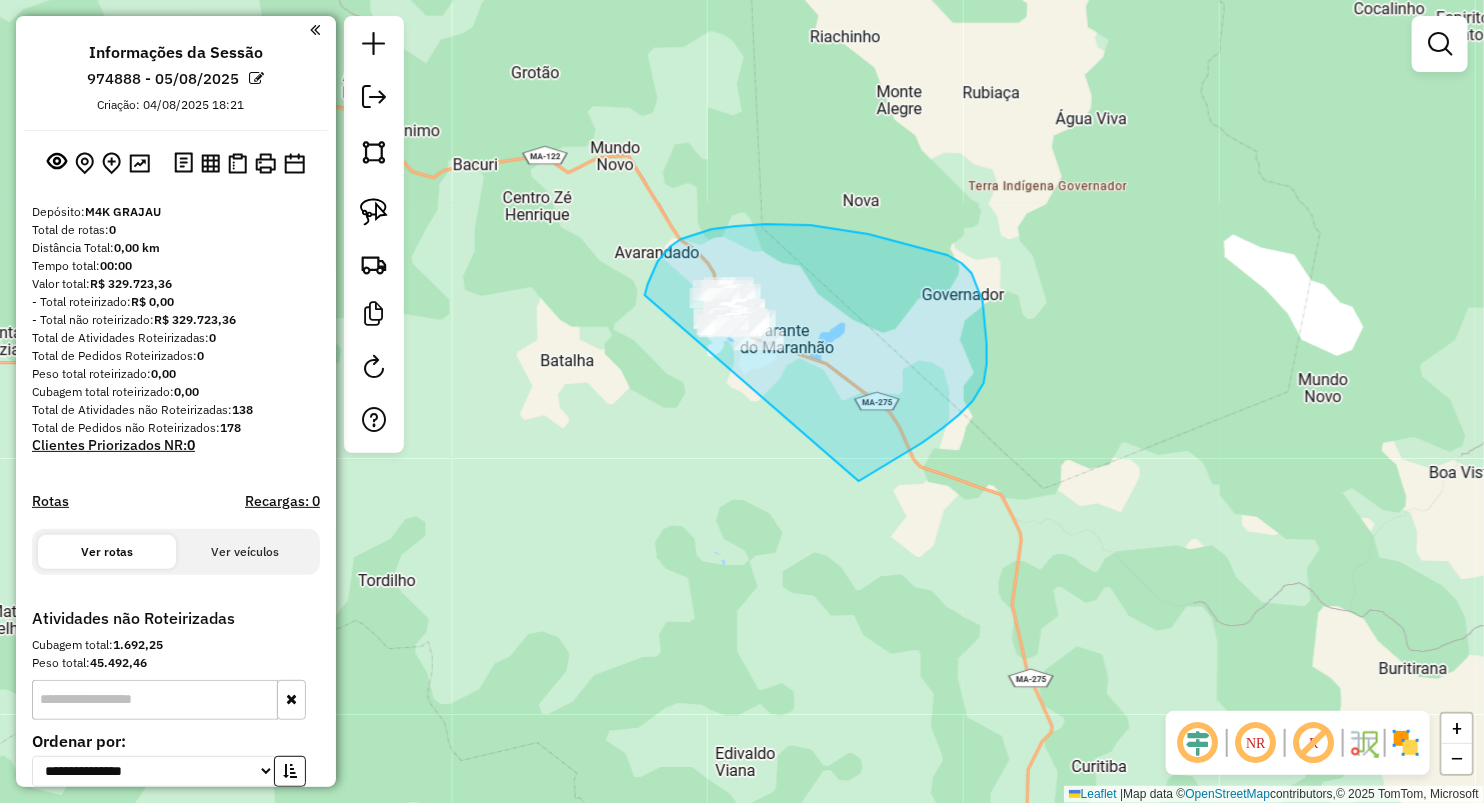 drag, startPoint x: 671, startPoint y: 246, endPoint x: 804, endPoint y: 524, distance: 308.1769 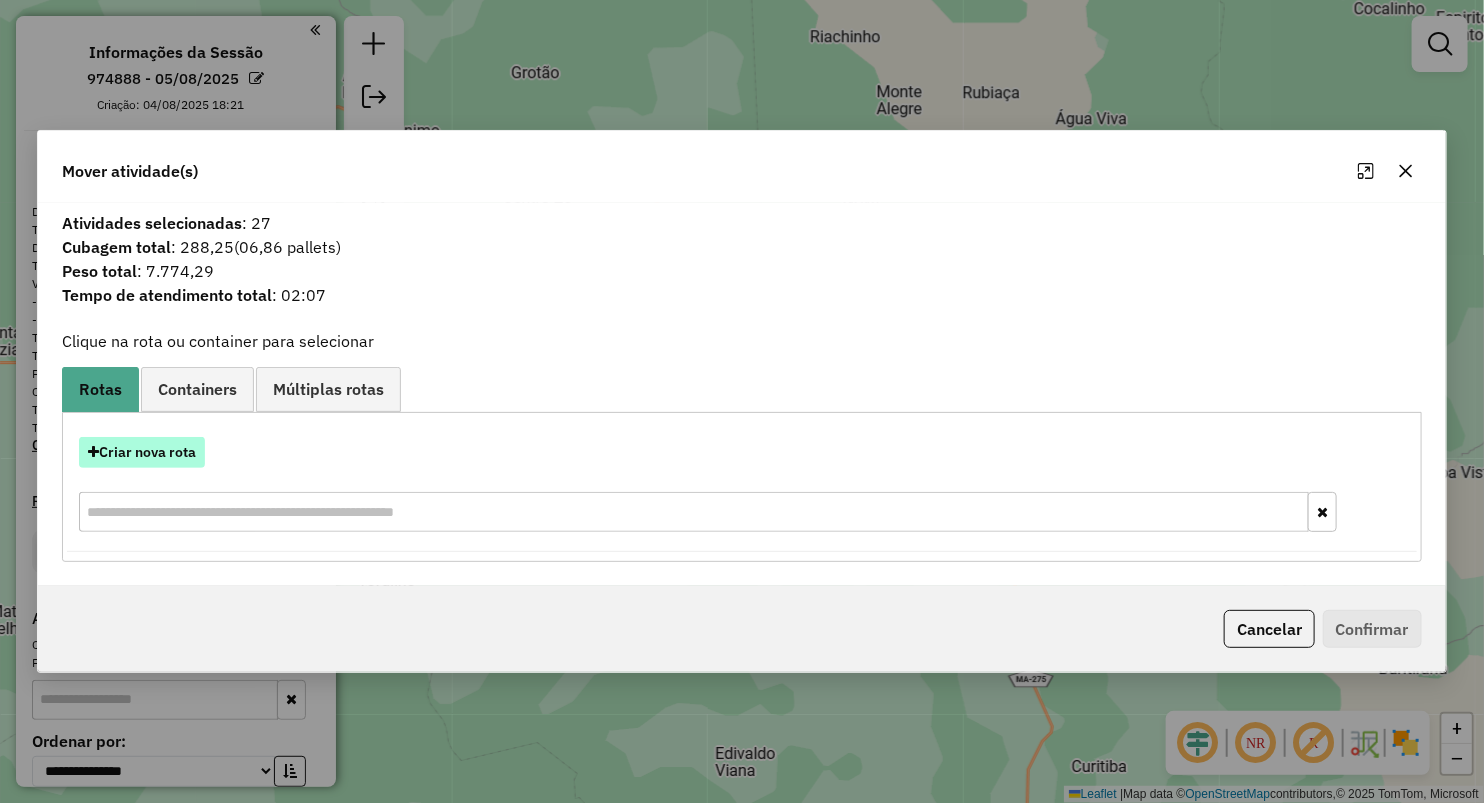 click on "Criar nova rota" at bounding box center [142, 452] 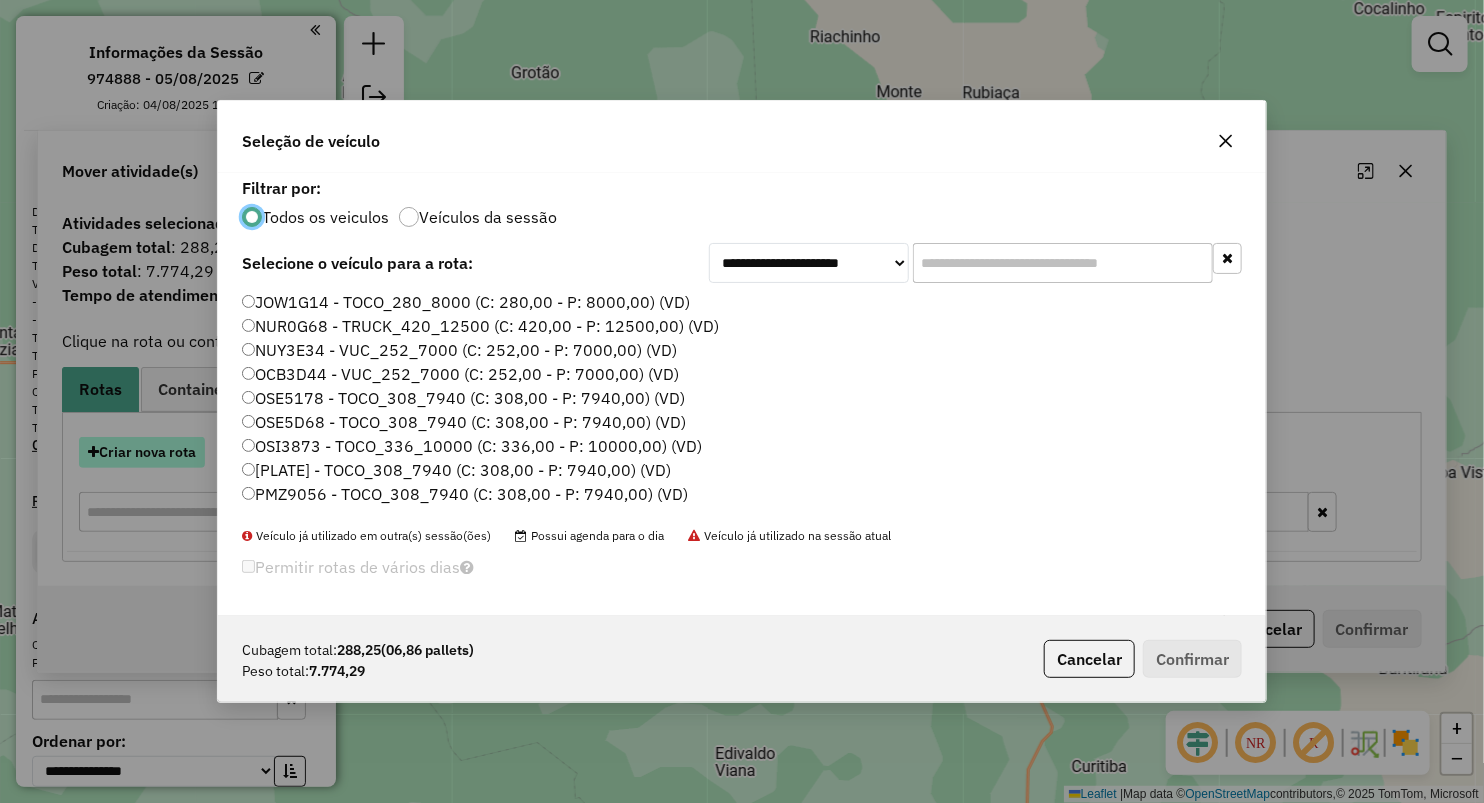 scroll, scrollTop: 10, scrollLeft: 6, axis: both 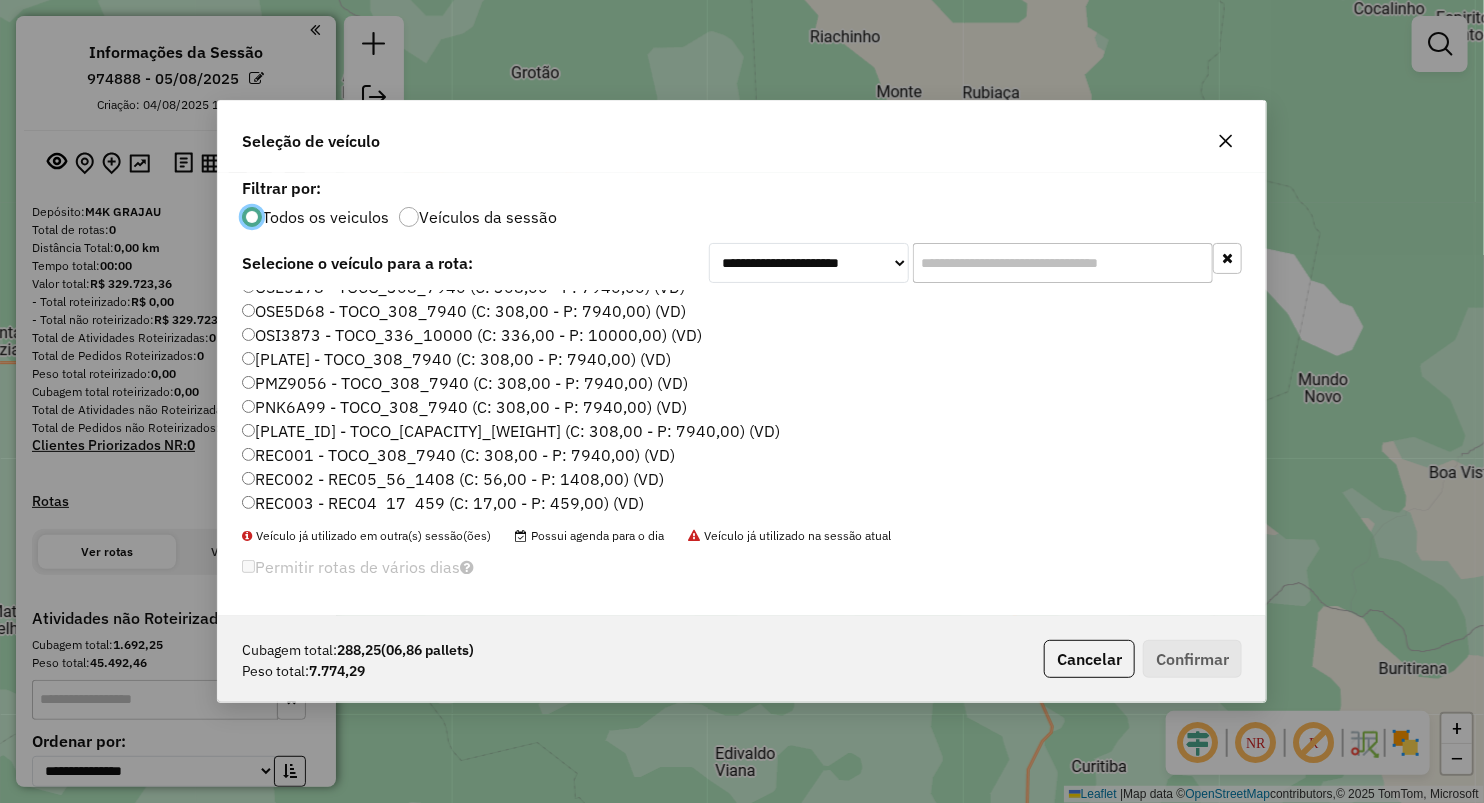 click on "PNK6A99 - TOCO_308_7940 (C: 308,00 - P: 7940,00) (VD)" 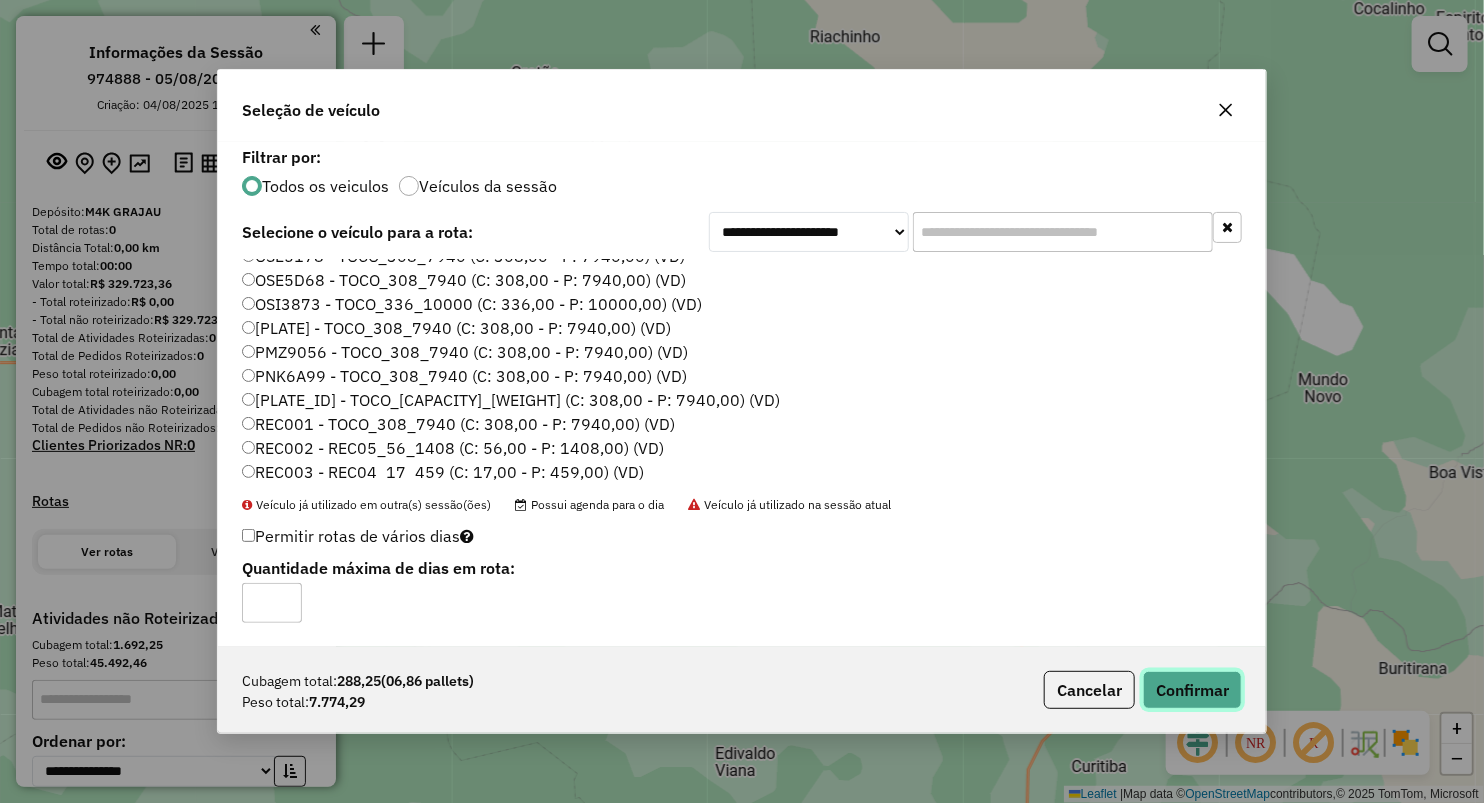 click on "Confirmar" 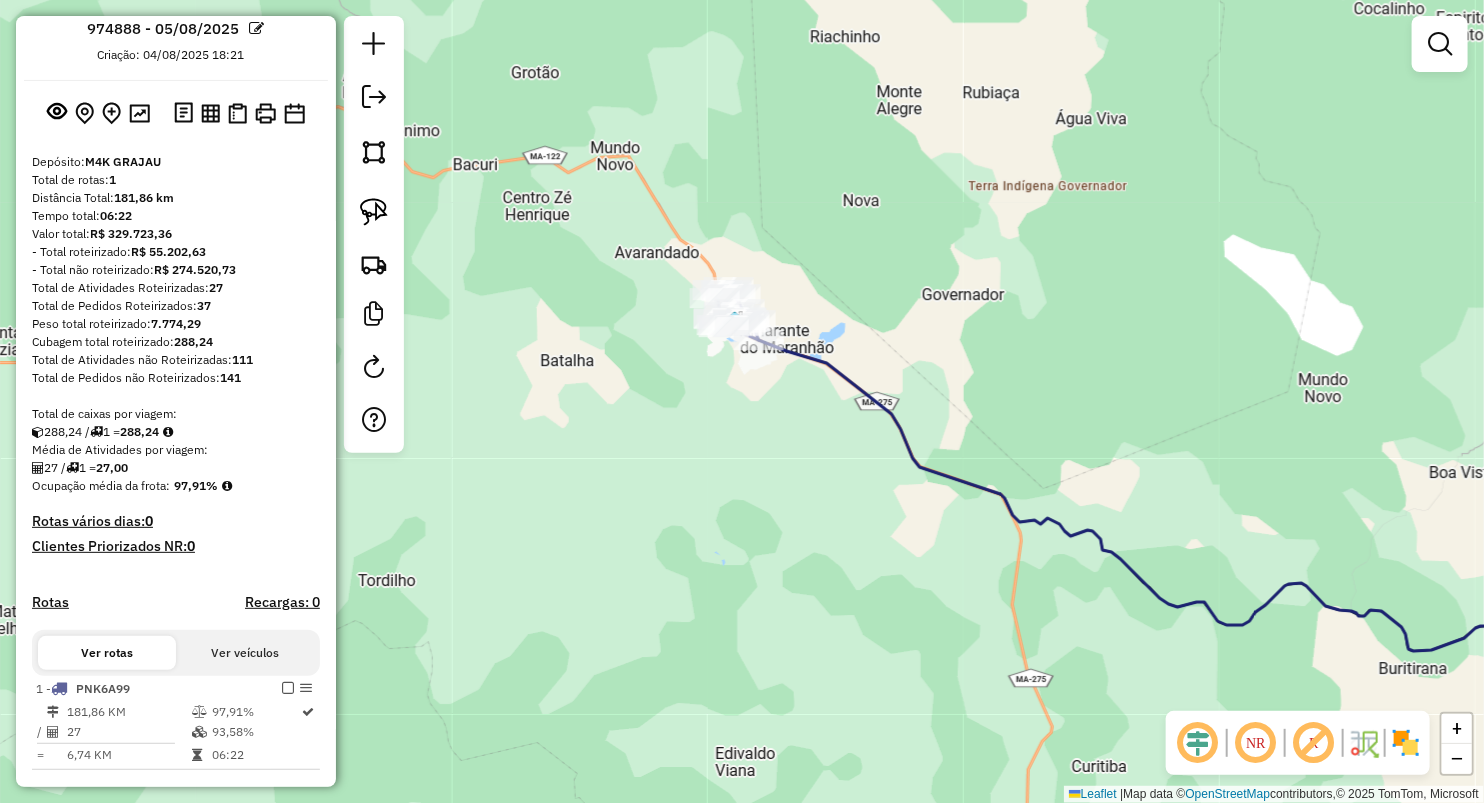 scroll, scrollTop: 0, scrollLeft: 0, axis: both 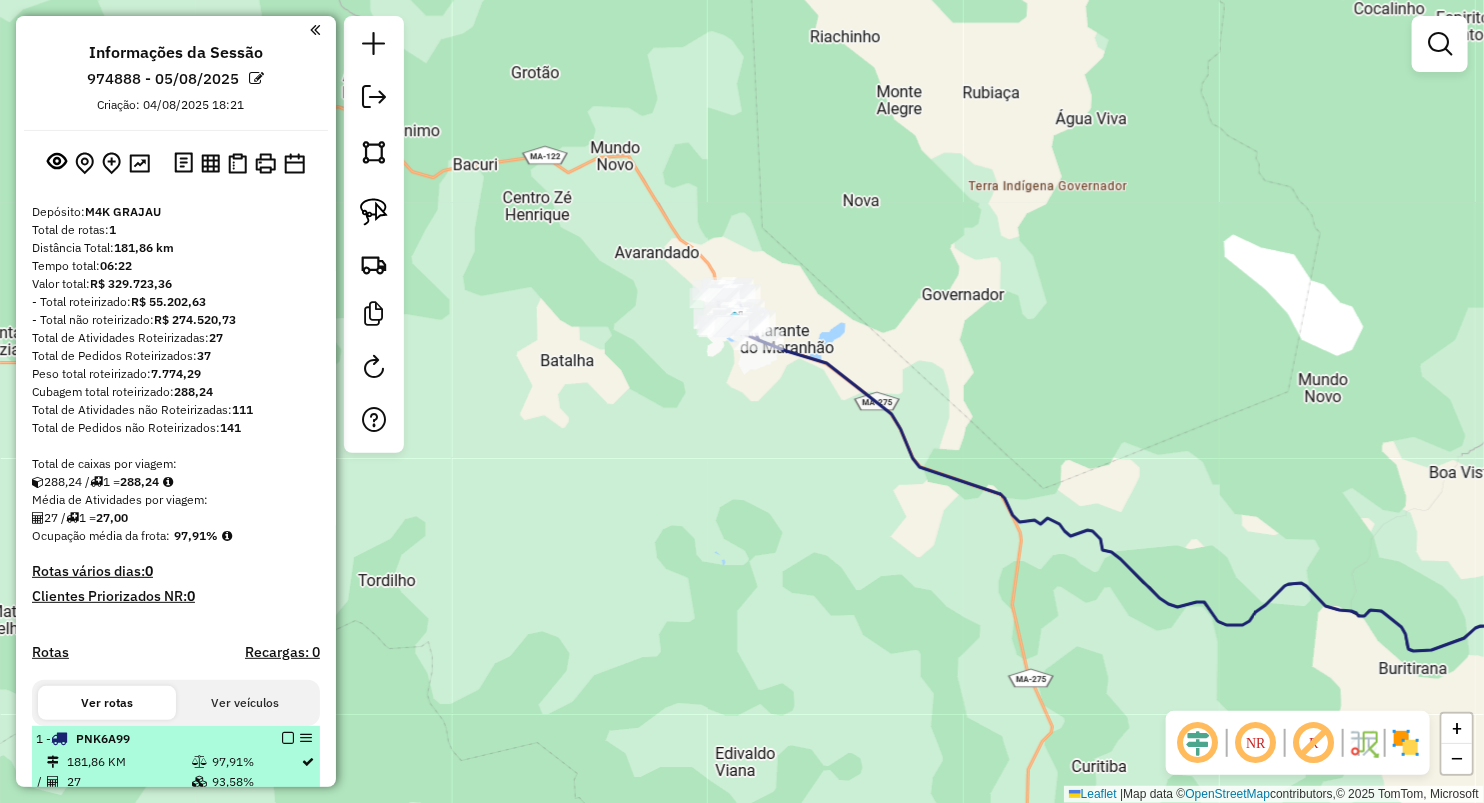 click on "1 -       PNK6A99   181,86 KM   97,91%  /  27   93,58%     =  6,74 KM   06:22" at bounding box center (176, 773) 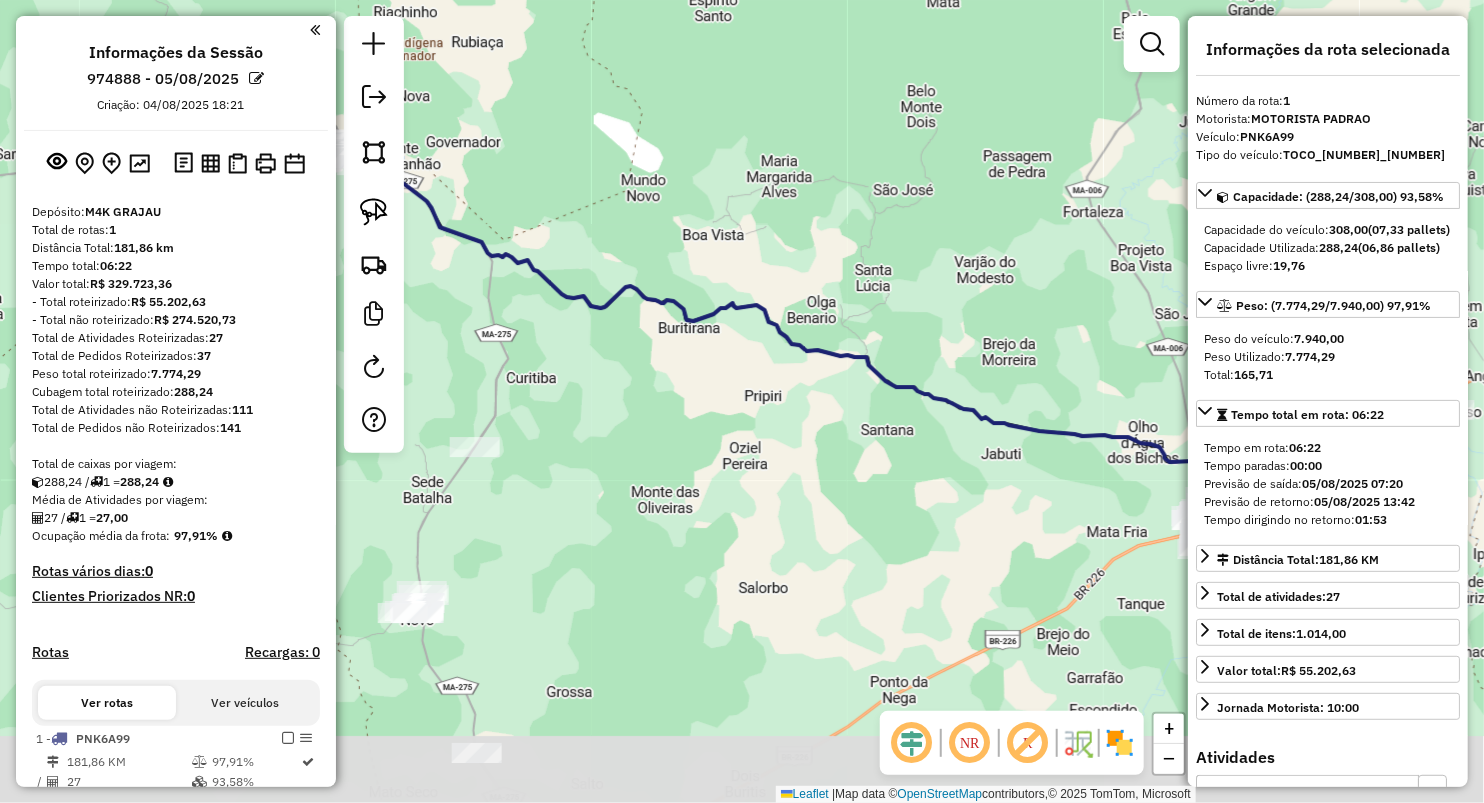 drag, startPoint x: 581, startPoint y: 535, endPoint x: 736, endPoint y: 257, distance: 318.29074 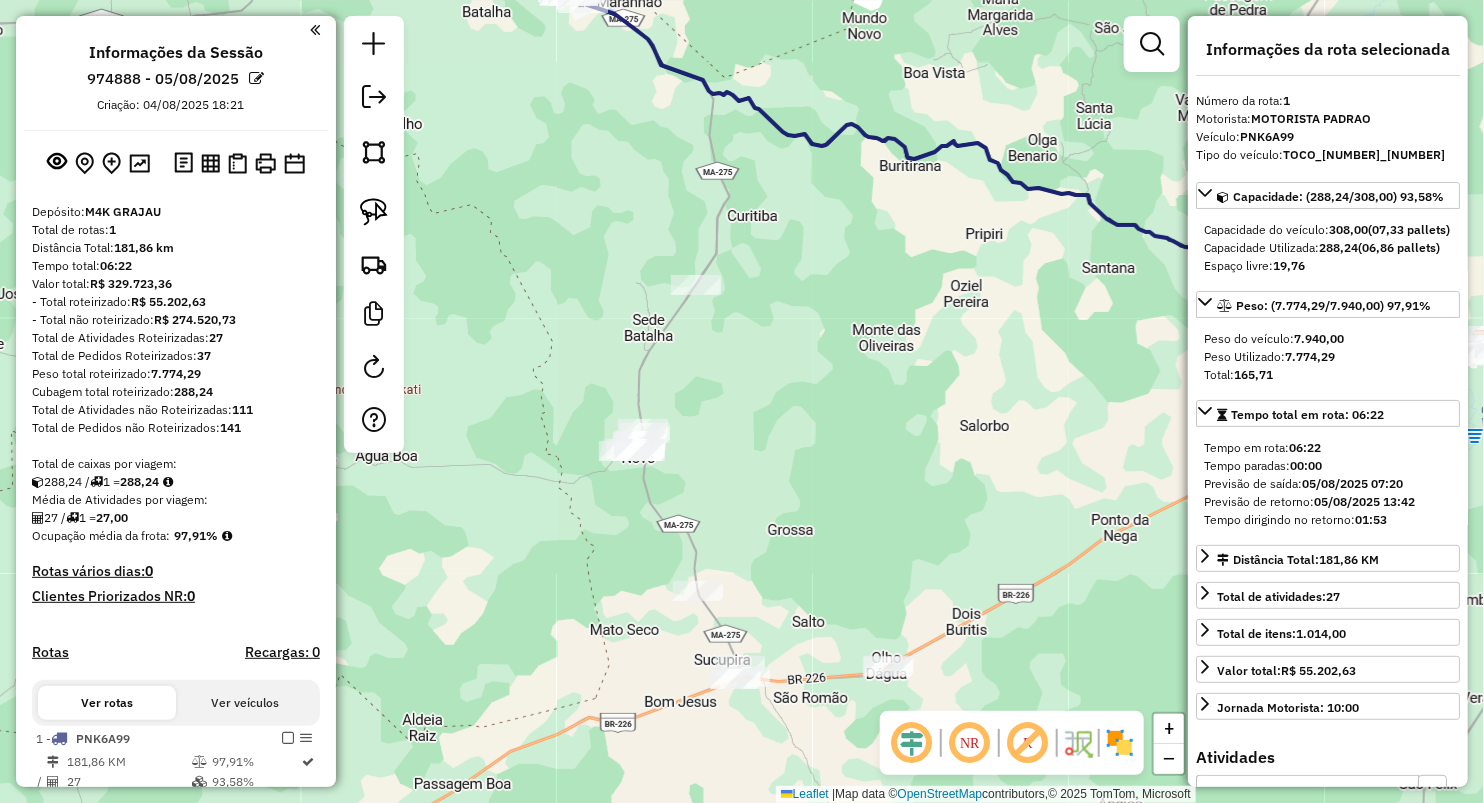 drag, startPoint x: 520, startPoint y: 300, endPoint x: 548, endPoint y: 228, distance: 77.25283 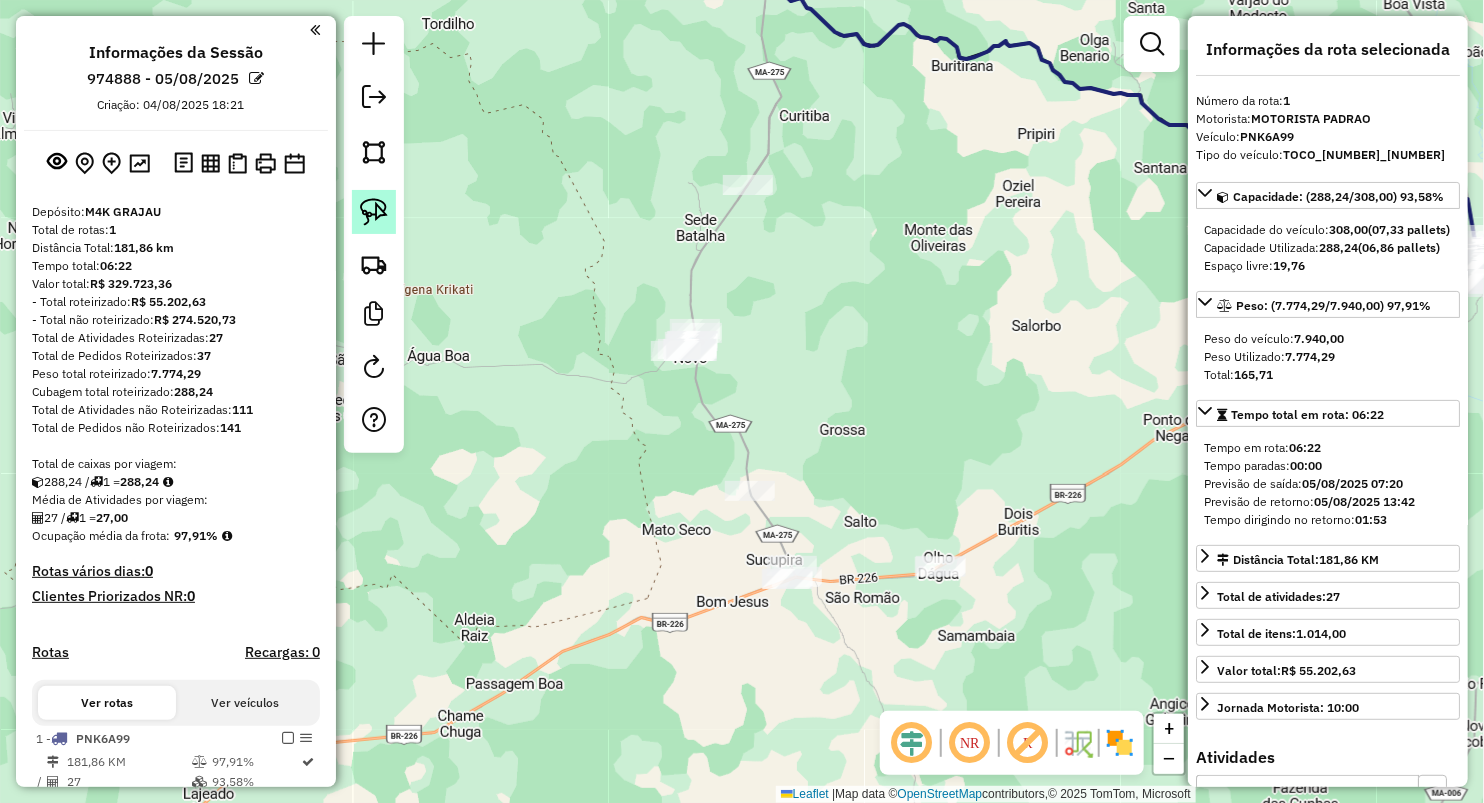 click 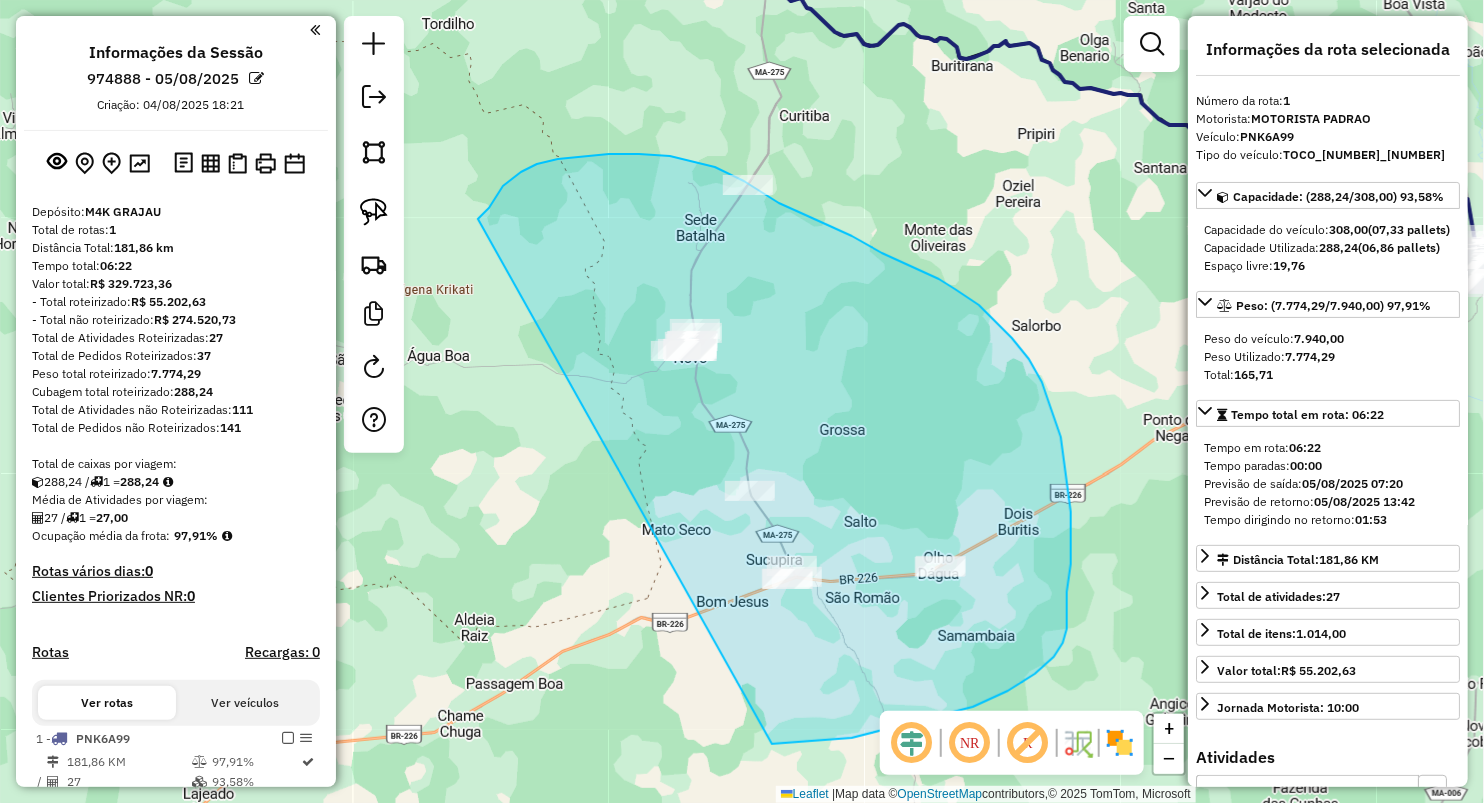 drag, startPoint x: 496, startPoint y: 197, endPoint x: 624, endPoint y: 744, distance: 561.7767 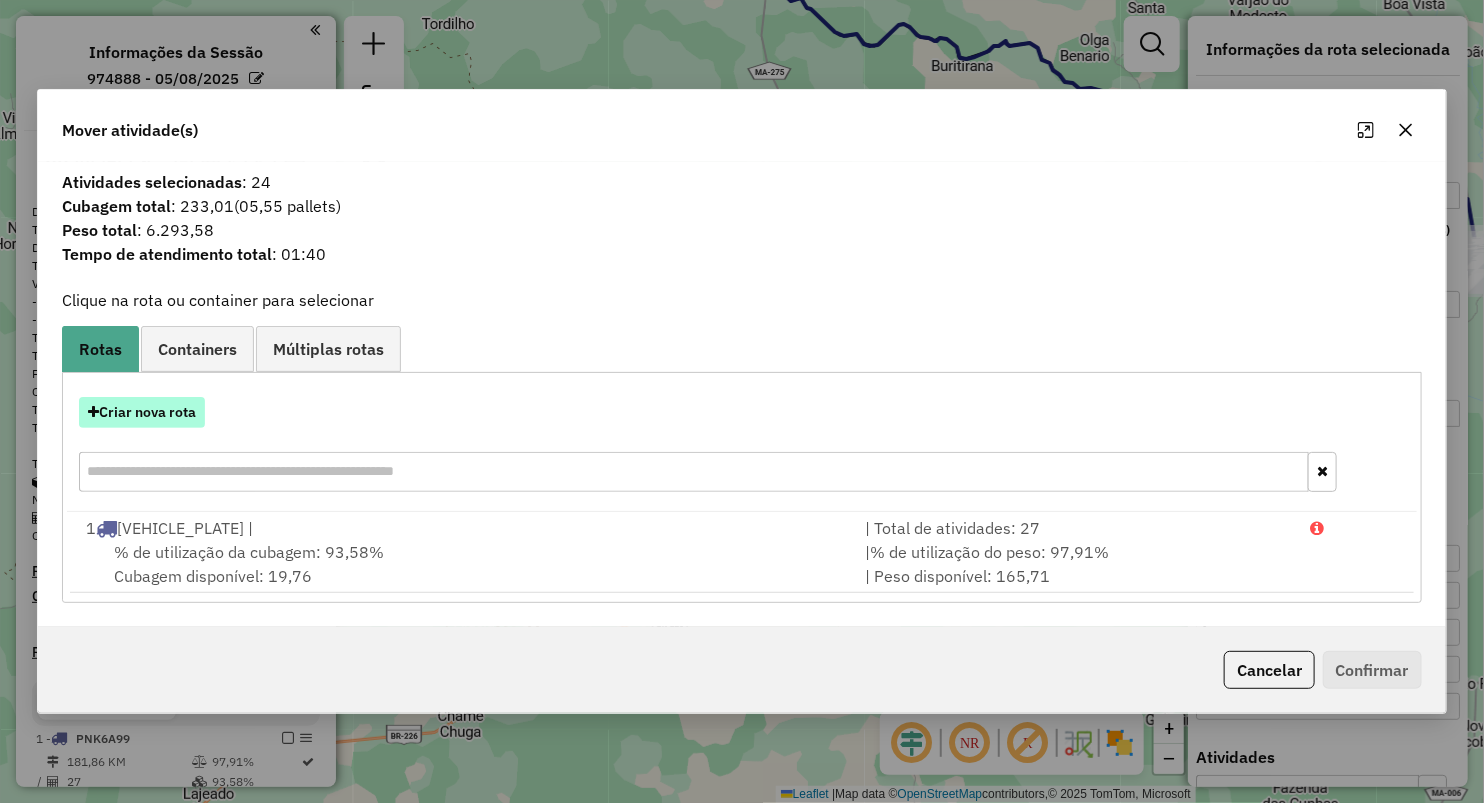 click on "Criar nova rota" at bounding box center [142, 412] 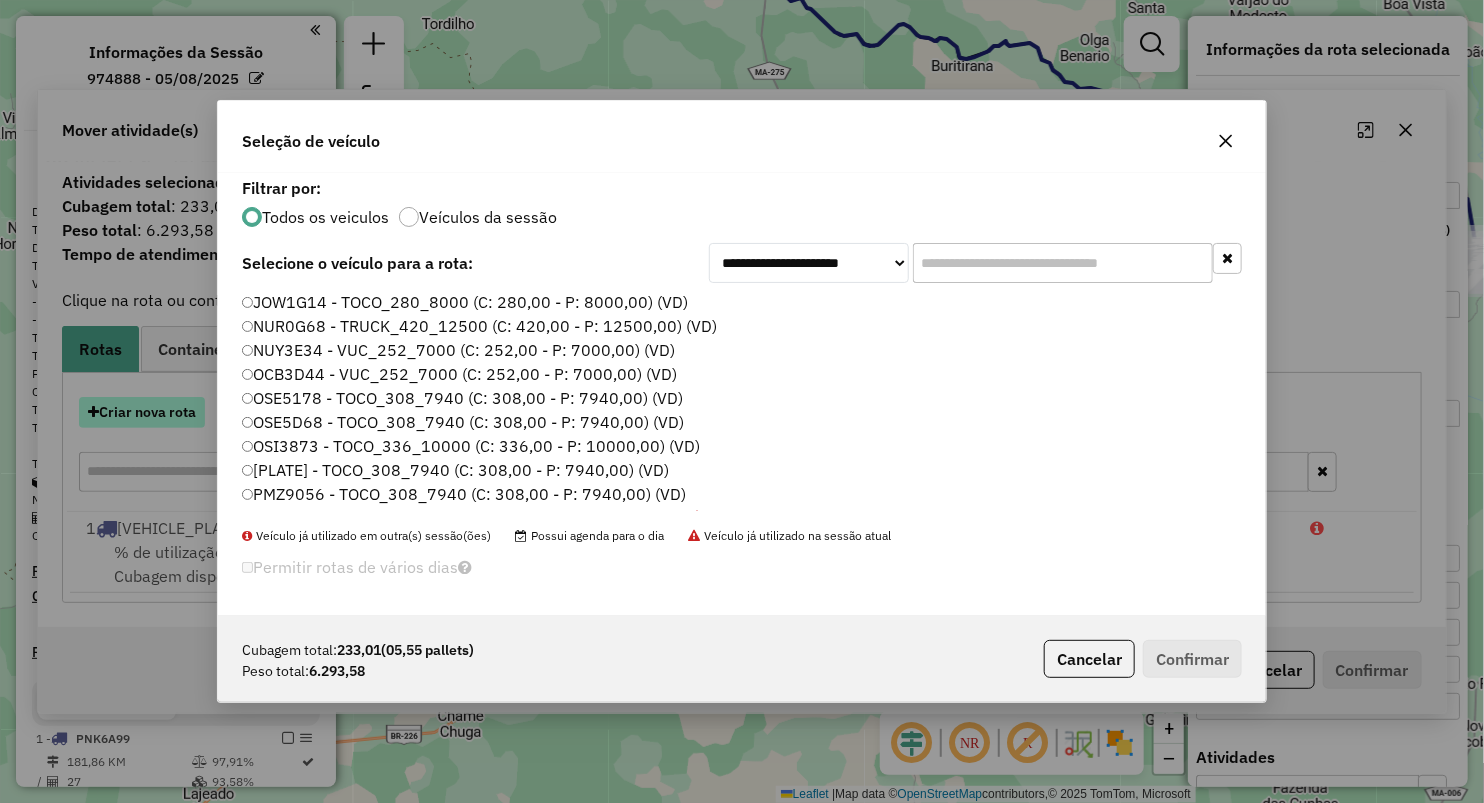 scroll, scrollTop: 10, scrollLeft: 6, axis: both 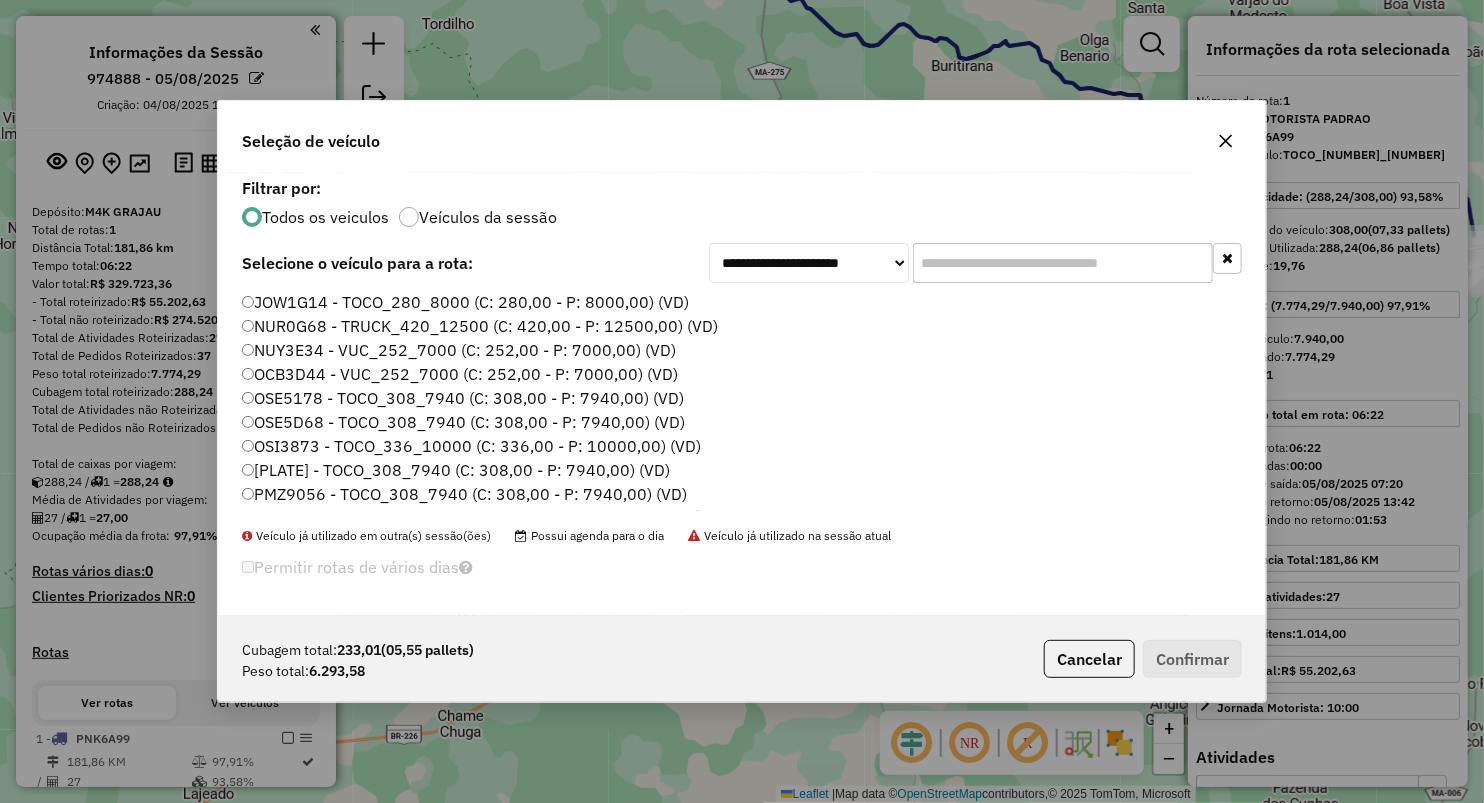 click on "OSE5D68 - TOCO_308_7940 (C: 308,00 - P: 7940,00) (VD)" 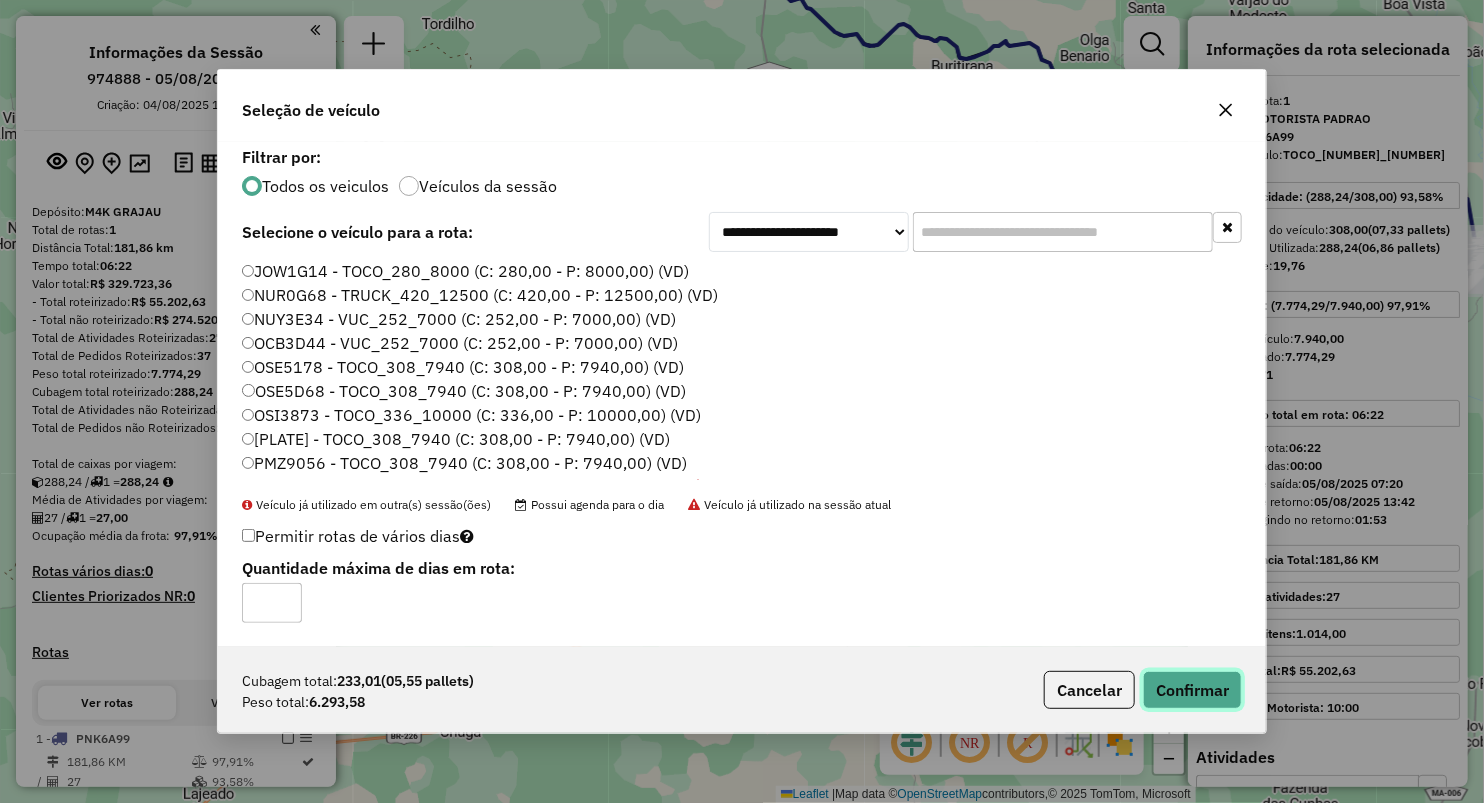 click on "Confirmar" 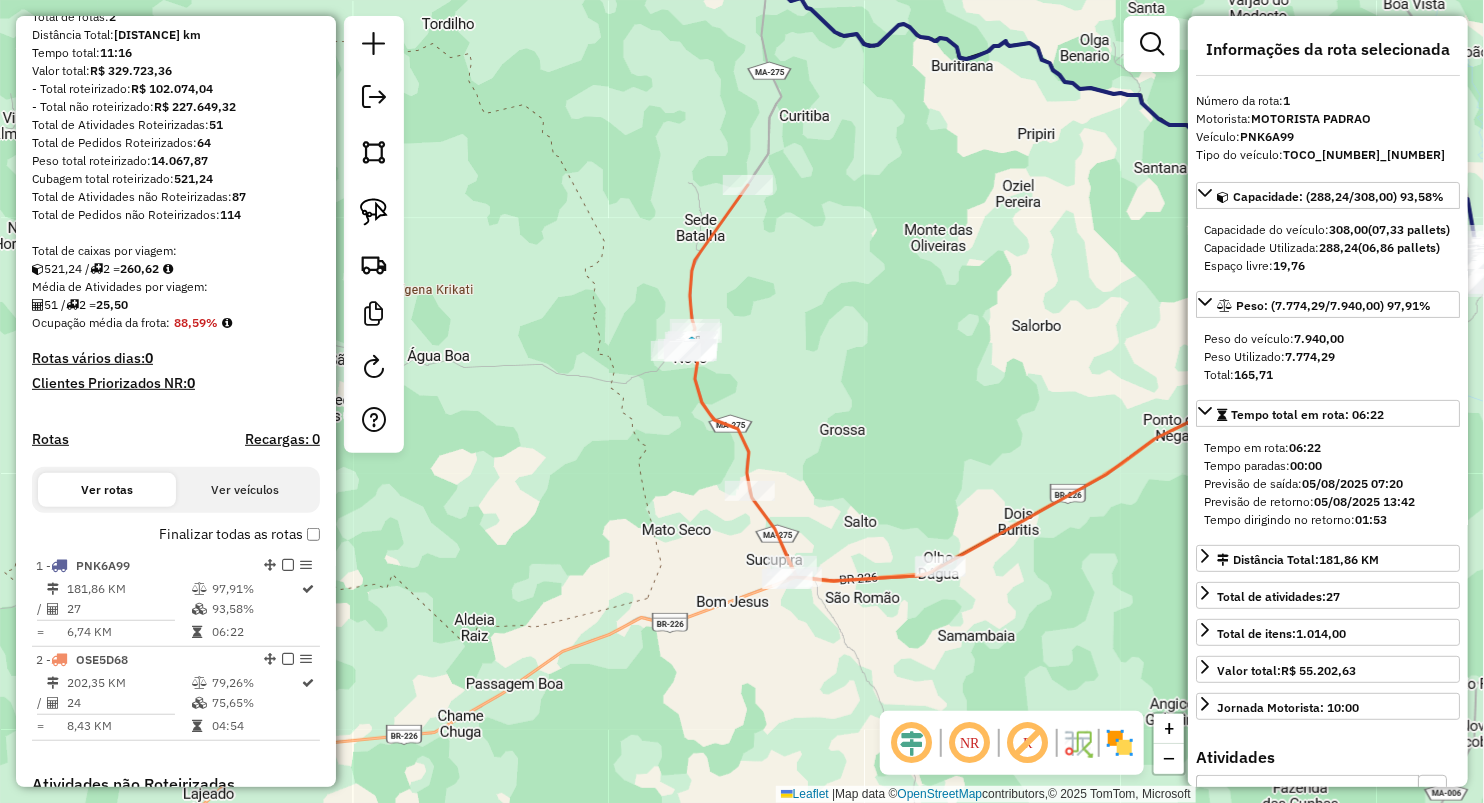 scroll, scrollTop: 559, scrollLeft: 0, axis: vertical 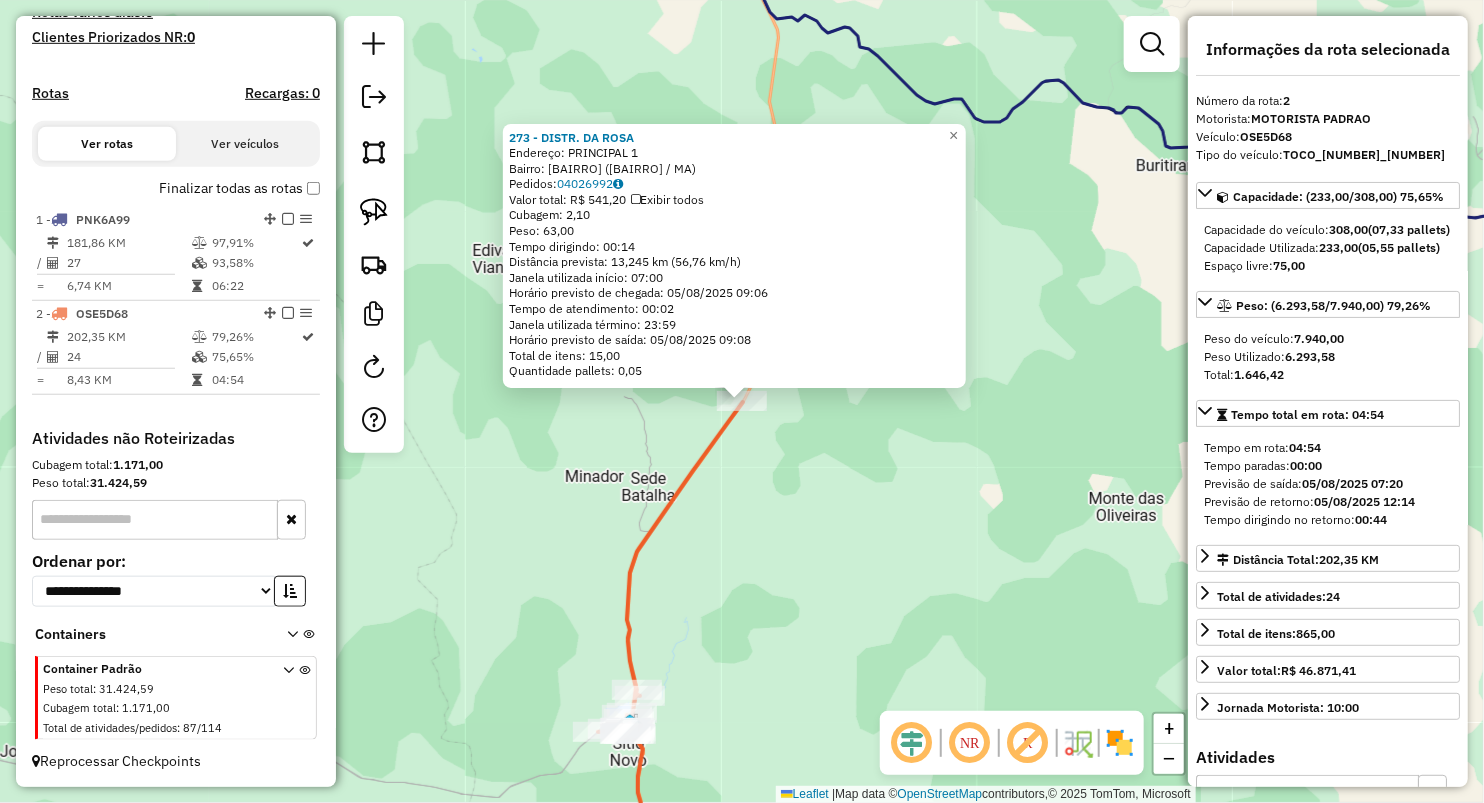 click on "273 - DISTR. DA ROSA  Endereço:  PRINCIPAL 1   Bairro: CURITIBA (SITIO NOVO / MA)   Pedidos:  04026992   Valor total: R$ 541,20   Exibir todos   Cubagem: 2,10  Peso: 63,00  Tempo dirigindo: 00:14   Distância prevista: 13,245 km (56,76 km/h)   Janela utilizada início: 07:00   Horário previsto de chegada: 05/08/2025 09:06   Tempo de atendimento: 00:02   Janela utilizada término: 23:59   Horário previsto de saída: 05/08/2025 09:08   Total de itens: 15,00   Quantidade pallets: 0,05  × Janela de atendimento Grade de atendimento Capacidade Transportadoras Veículos Cliente Pedidos  Rotas Selecione os dias de semana para filtrar as janelas de atendimento  Seg   Ter   Qua   Qui   Sex   Sáb   Dom  Informe o período da janela de atendimento: De: Até:  Filtrar exatamente a janela do cliente  Considerar janela de atendimento padrão  Selecione os dias de semana para filtrar as grades de atendimento  Seg   Ter   Qua   Qui   Sex   Sáb   Dom   Considerar clientes sem dia de atendimento cadastrado  Peso mínimo:" 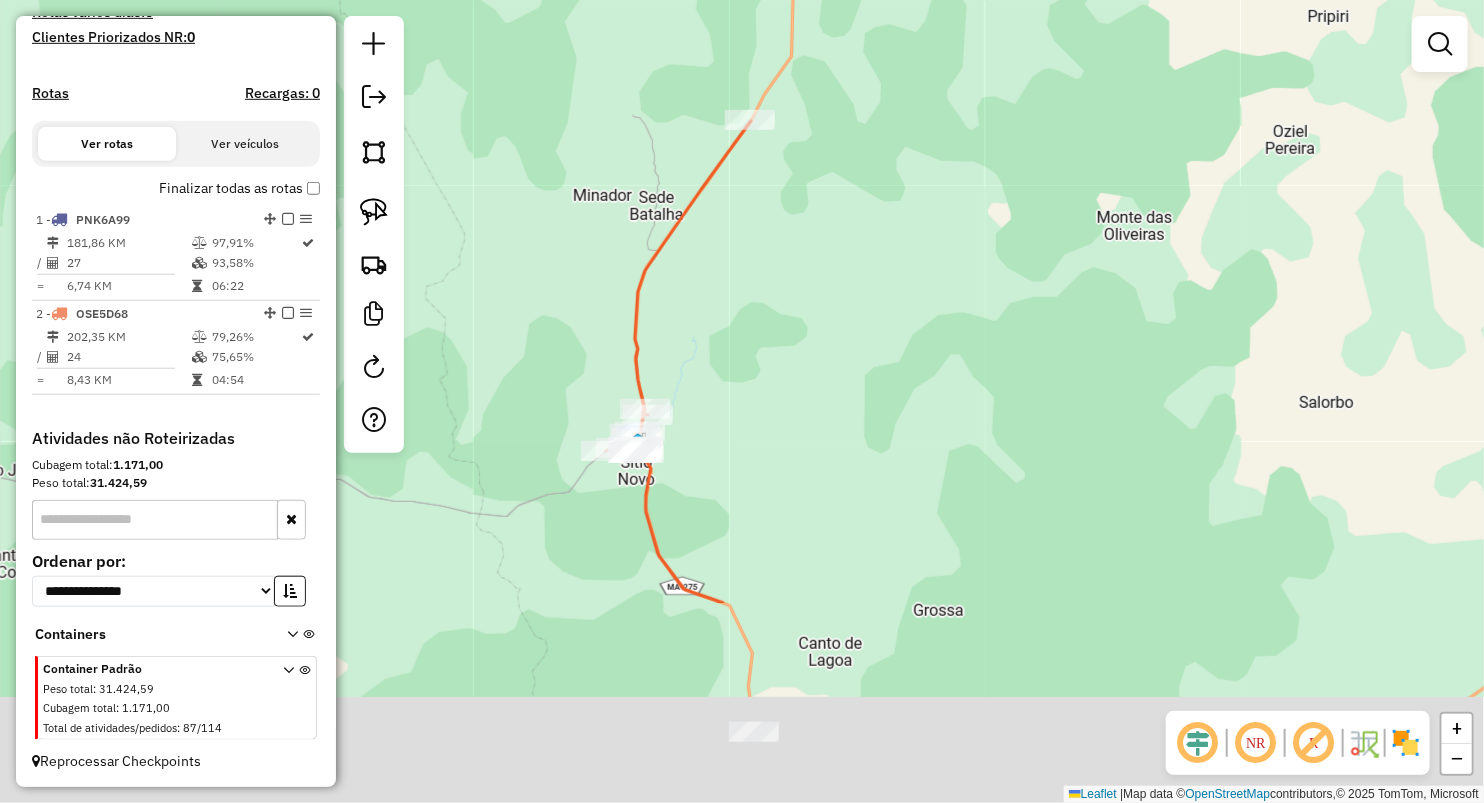 drag, startPoint x: 771, startPoint y: 561, endPoint x: 775, endPoint y: 281, distance: 280.02856 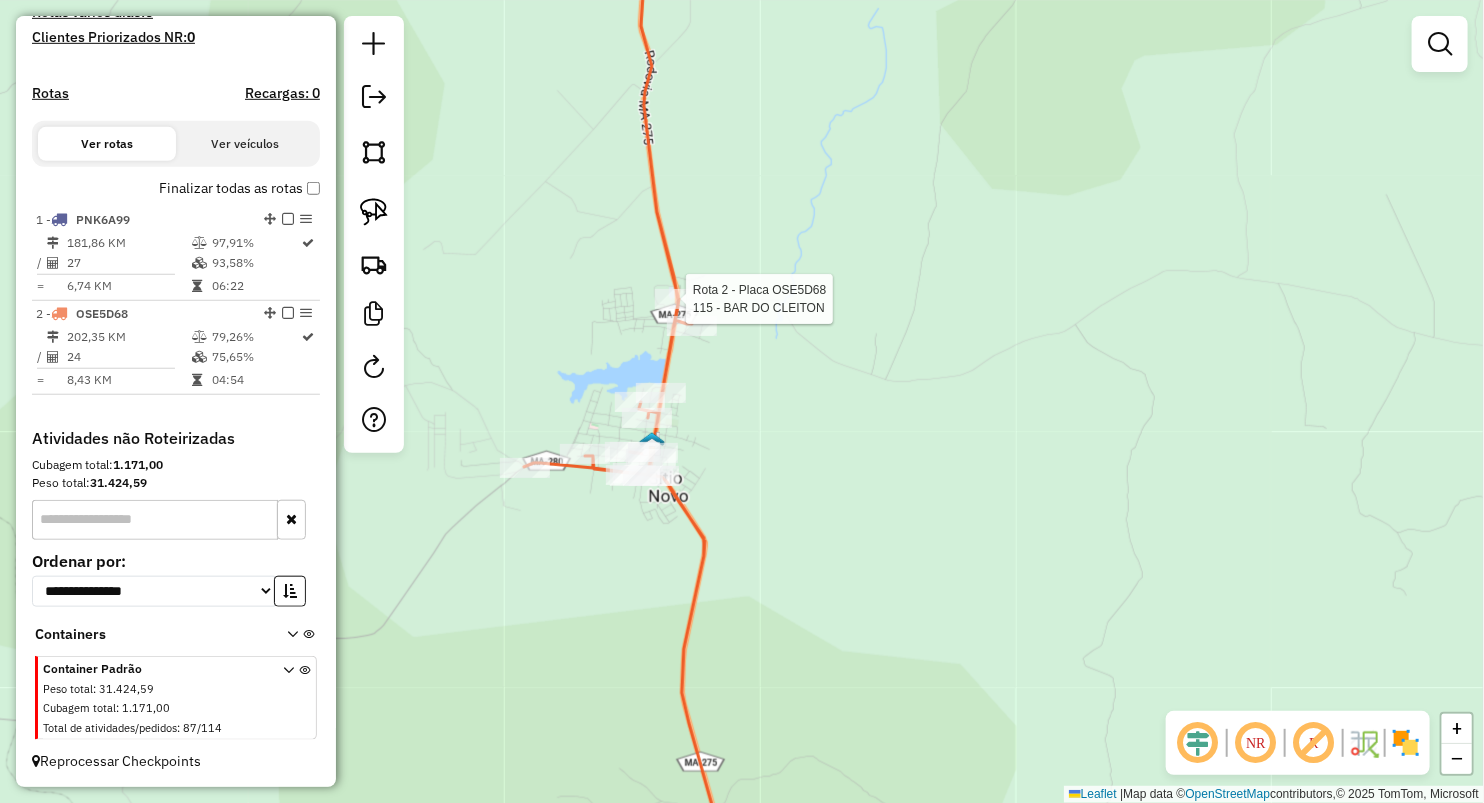 select on "**********" 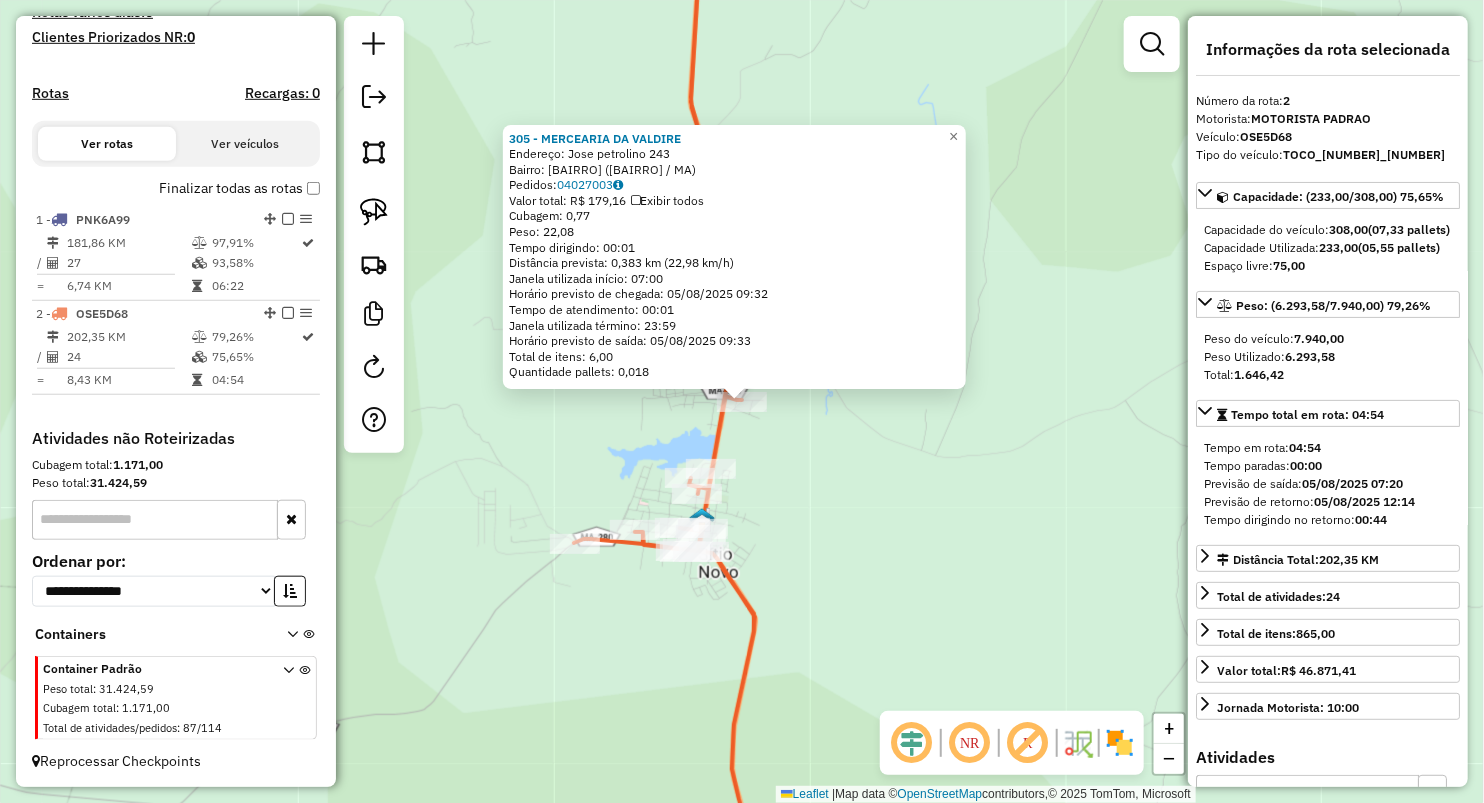 click on "Rota 2 - Placa OSE5D68  305 - MERCEARIA DA VALDIRE 305 - MERCEARIA DA VALDIRE  Endereço:  Jose petrolino 243   Bairro: VILA NOVA (SITIO NOVO / MA)   Pedidos:  04027003   Valor total: R$ 179,16   Exibir todos   Cubagem: 0,77  Peso: 22,08  Tempo dirigindo: 00:01   Distância prevista: 0,383 km (22,98 km/h)   Janela utilizada início: 07:00   Horário previsto de chegada: 05/08/2025 09:32   Tempo de atendimento: 00:01   Janela utilizada término: 23:59   Horário previsto de saída: 05/08/2025 09:33   Total de itens: 6,00   Quantidade pallets: 0,018  × Janela de atendimento Grade de atendimento Capacidade Transportadoras Veículos Cliente Pedidos  Rotas Selecione os dias de semana para filtrar as janelas de atendimento  Seg   Ter   Qua   Qui   Sex   Sáb   Dom  Informe o período da janela de atendimento: De: Até:  Filtrar exatamente a janela do cliente  Considerar janela de atendimento padrão  Selecione os dias de semana para filtrar as grades de atendimento  Seg   Ter   Qua   Qui   Sex   Sáb   Dom   De:" 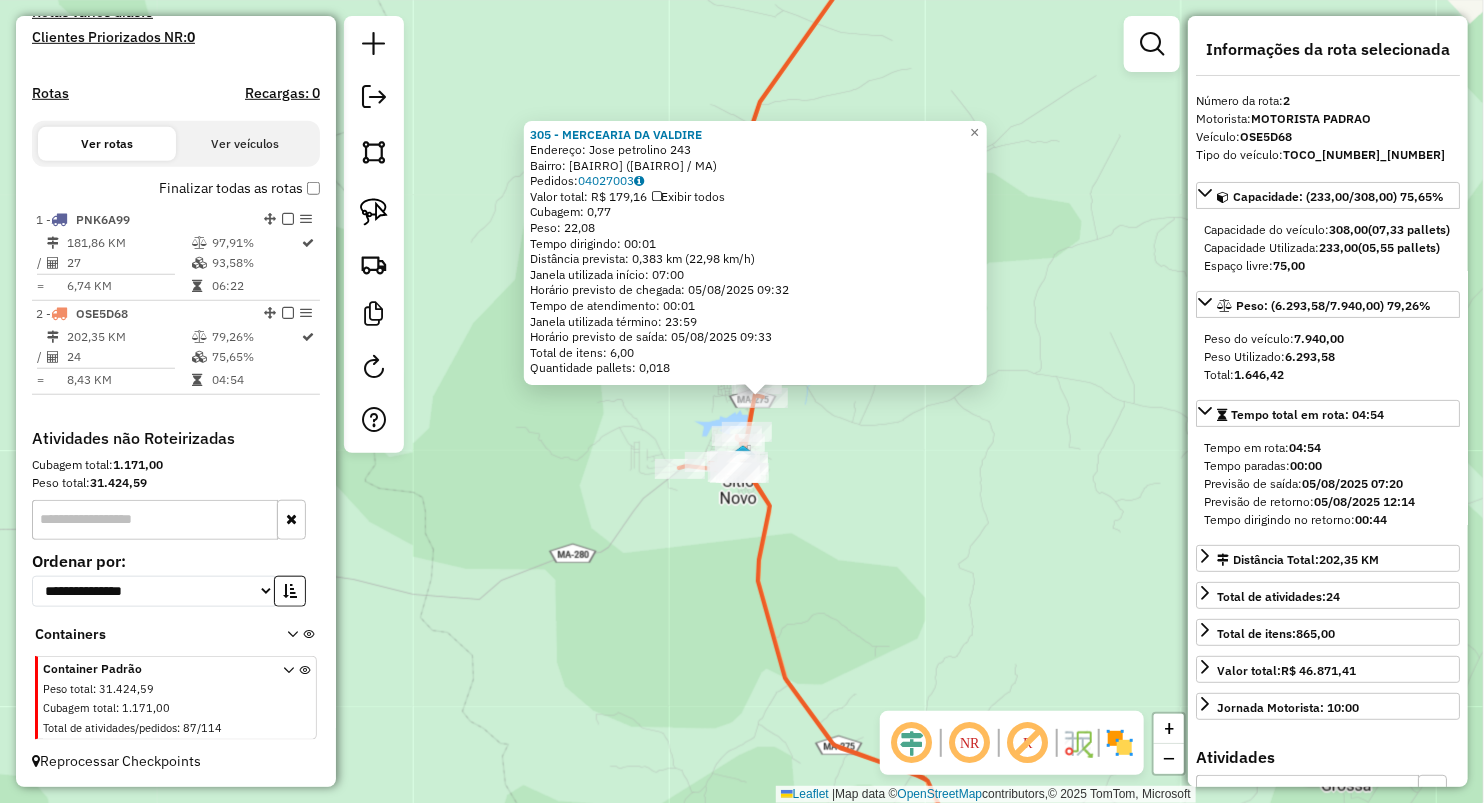 click on "Rota 2 - Placa OSE5D68  305 - MERCEARIA DA VALDIRE 305 - MERCEARIA DA VALDIRE  Endereço:  Jose petrolino 243   Bairro: VILA NOVA (SITIO NOVO / MA)   Pedidos:  04027003   Valor total: R$ 179,16   Exibir todos   Cubagem: 0,77  Peso: 22,08  Tempo dirigindo: 00:01   Distância prevista: 0,383 km (22,98 km/h)   Janela utilizada início: 07:00   Horário previsto de chegada: 05/08/2025 09:32   Tempo de atendimento: 00:01   Janela utilizada término: 23:59   Horário previsto de saída: 05/08/2025 09:33   Total de itens: 6,00   Quantidade pallets: 0,018  × Janela de atendimento Grade de atendimento Capacidade Transportadoras Veículos Cliente Pedidos  Rotas Selecione os dias de semana para filtrar as janelas de atendimento  Seg   Ter   Qua   Qui   Sex   Sáb   Dom  Informe o período da janela de atendimento: De: Até:  Filtrar exatamente a janela do cliente  Considerar janela de atendimento padrão  Selecione os dias de semana para filtrar as grades de atendimento  Seg   Ter   Qua   Qui   Sex   Sáb   Dom   De:" 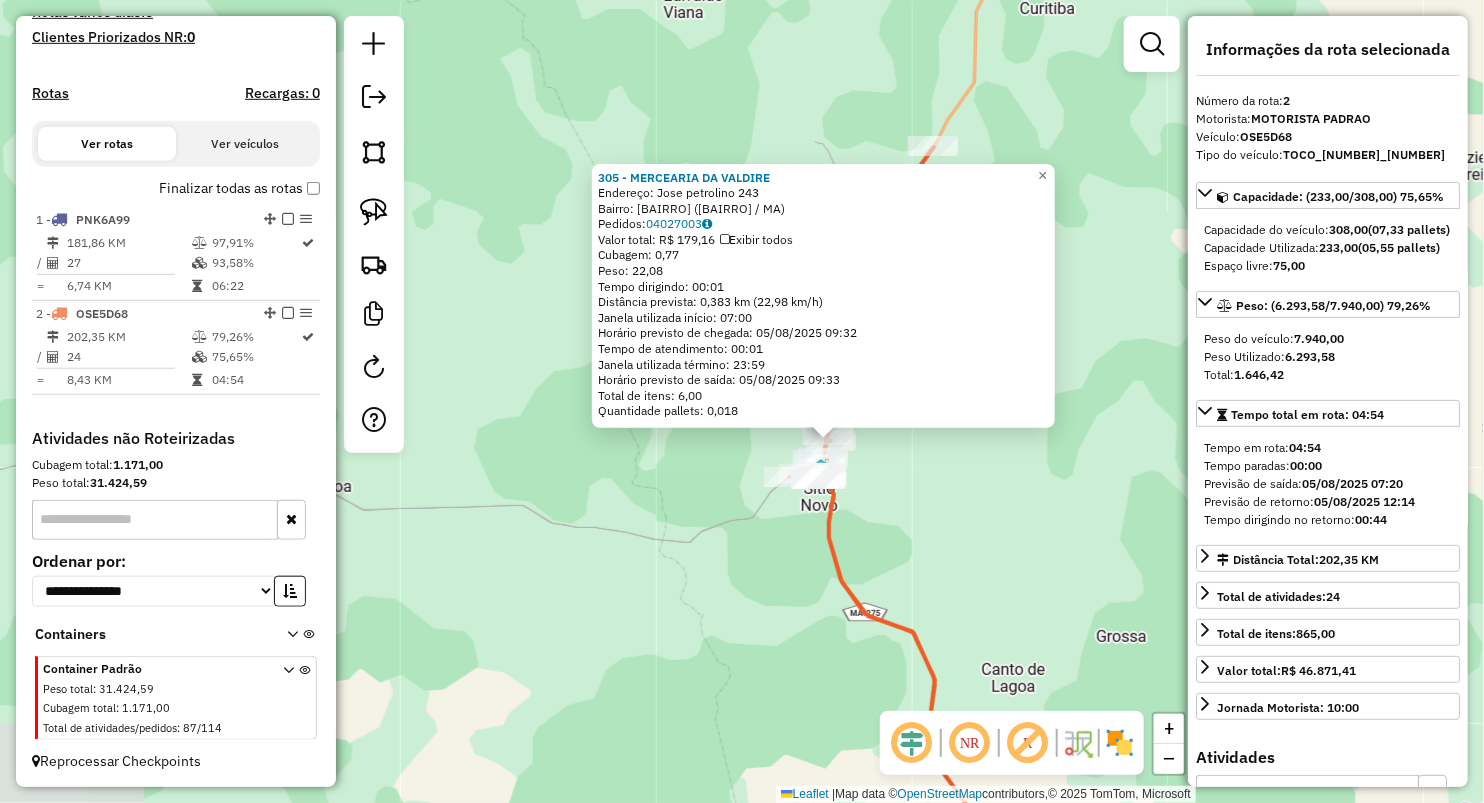 click on "305 - MERCEARIA DA VALDIRE  Endereço:  Jose petrolino 243   Bairro: VILA NOVA (SITIO NOVO / MA)   Pedidos:  04027003   Valor total: R$ 179,16   Exibir todos   Cubagem: 0,77  Peso: 22,08  Tempo dirigindo: 00:01   Distância prevista: 0,383 km (22,98 km/h)   Janela utilizada início: 07:00   Horário previsto de chegada: 05/08/2025 09:32   Tempo de atendimento: 00:01   Janela utilizada término: 23:59   Horário previsto de saída: 05/08/2025 09:33   Total de itens: 6,00   Quantidade pallets: 0,018  × Janela de atendimento Grade de atendimento Capacidade Transportadoras Veículos Cliente Pedidos  Rotas Selecione os dias de semana para filtrar as janelas de atendimento  Seg   Ter   Qua   Qui   Sex   Sáb   Dom  Informe o período da janela de atendimento: De: Até:  Filtrar exatamente a janela do cliente  Considerar janela de atendimento padrão  Selecione os dias de semana para filtrar as grades de atendimento  Seg   Ter   Qua   Qui   Sex   Sáb   Dom   Considerar clientes sem dia de atendimento cadastrado +" 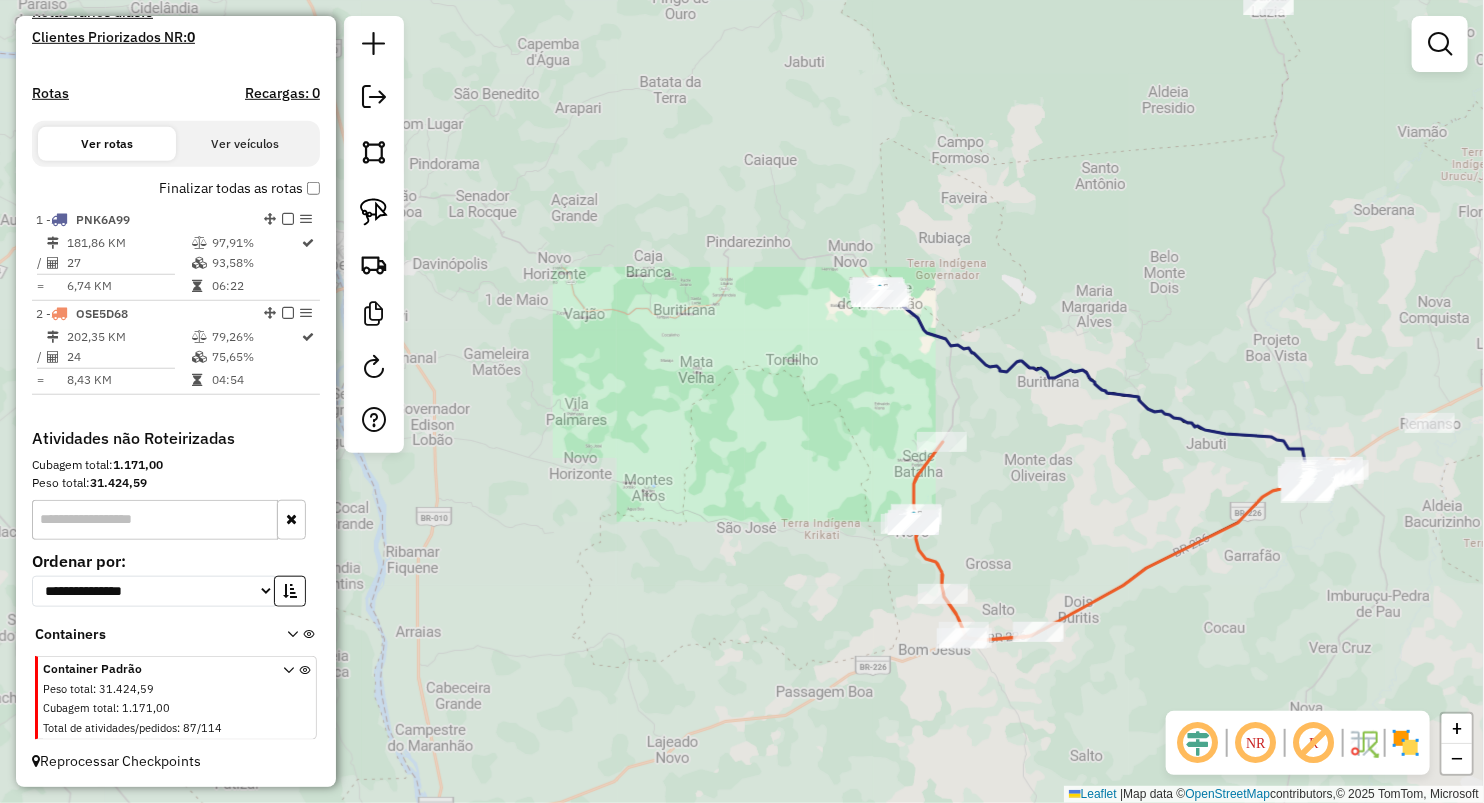 drag, startPoint x: 995, startPoint y: 541, endPoint x: 664, endPoint y: 336, distance: 389.34045 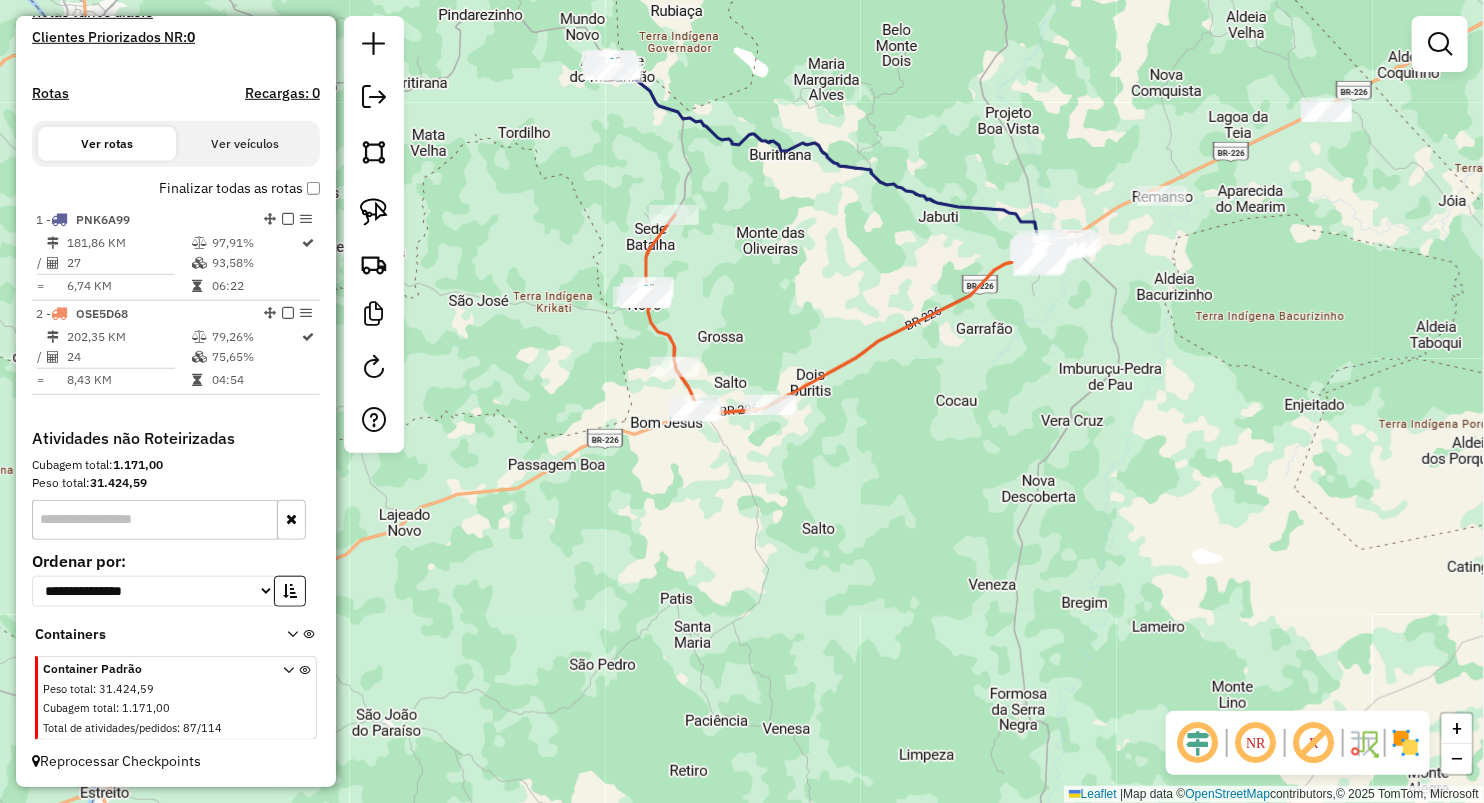 drag, startPoint x: 962, startPoint y: 166, endPoint x: 872, endPoint y: 259, distance: 129.41792 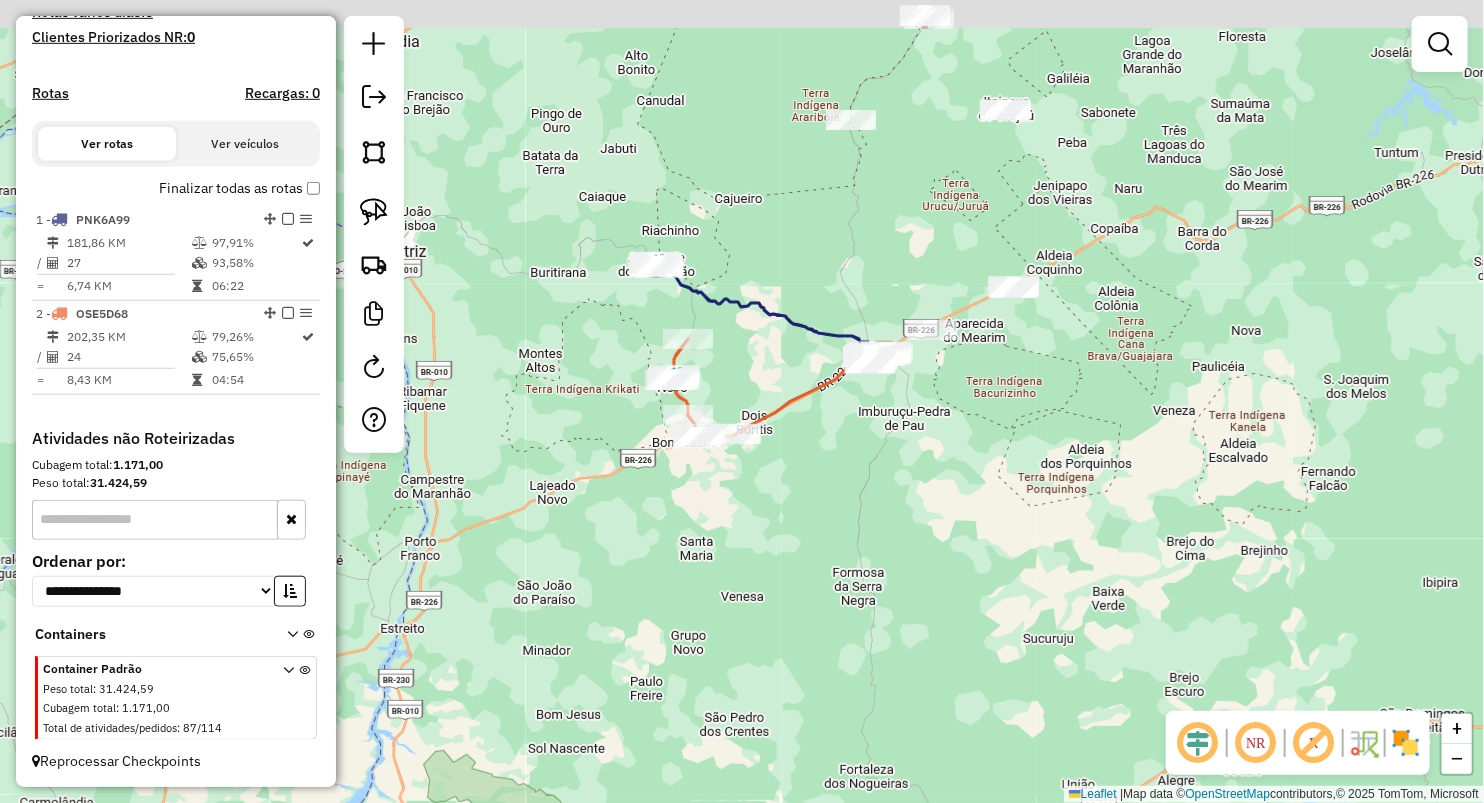 drag, startPoint x: 819, startPoint y: 226, endPoint x: 791, endPoint y: 352, distance: 129.07362 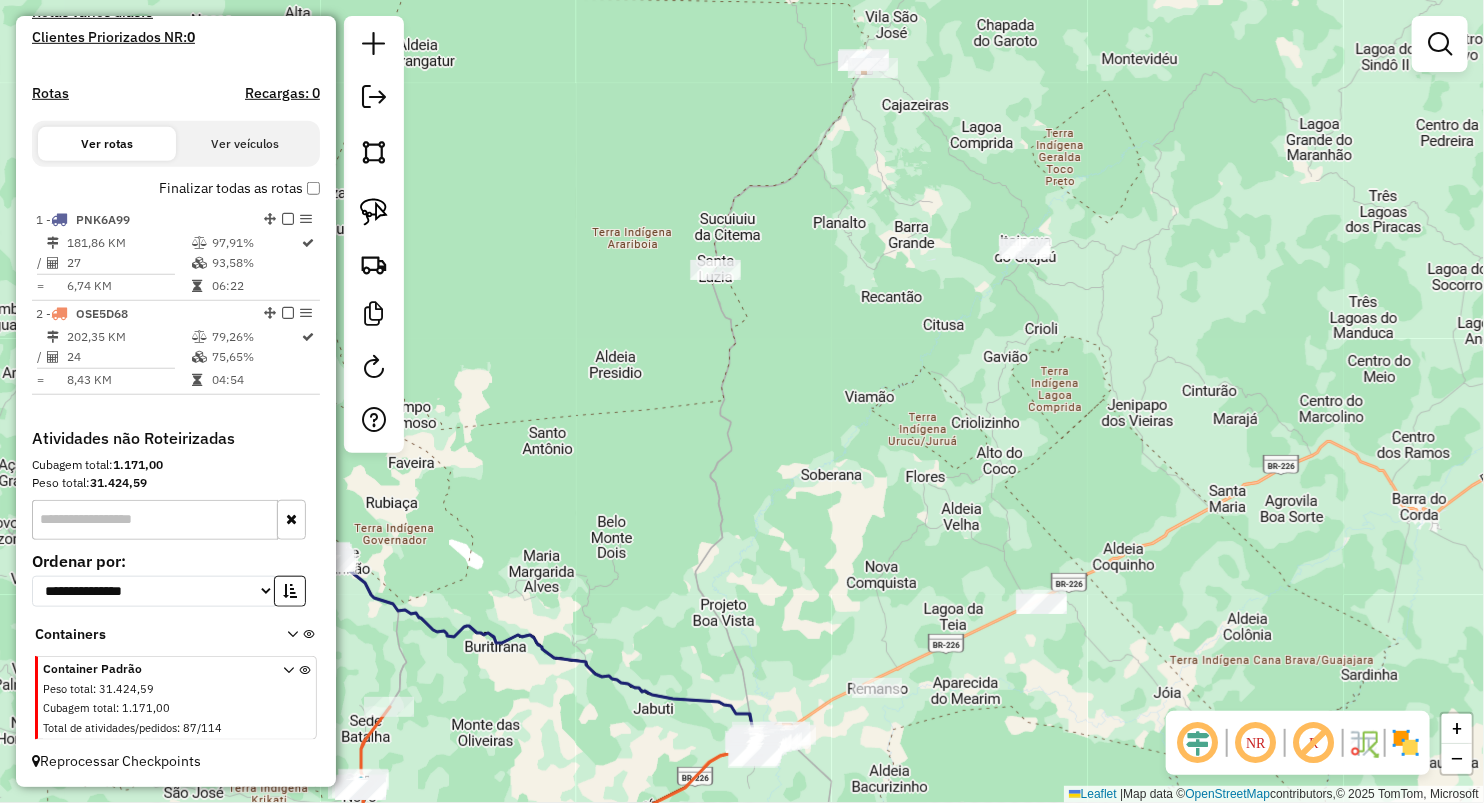 drag, startPoint x: 876, startPoint y: 183, endPoint x: 873, endPoint y: 397, distance: 214.02103 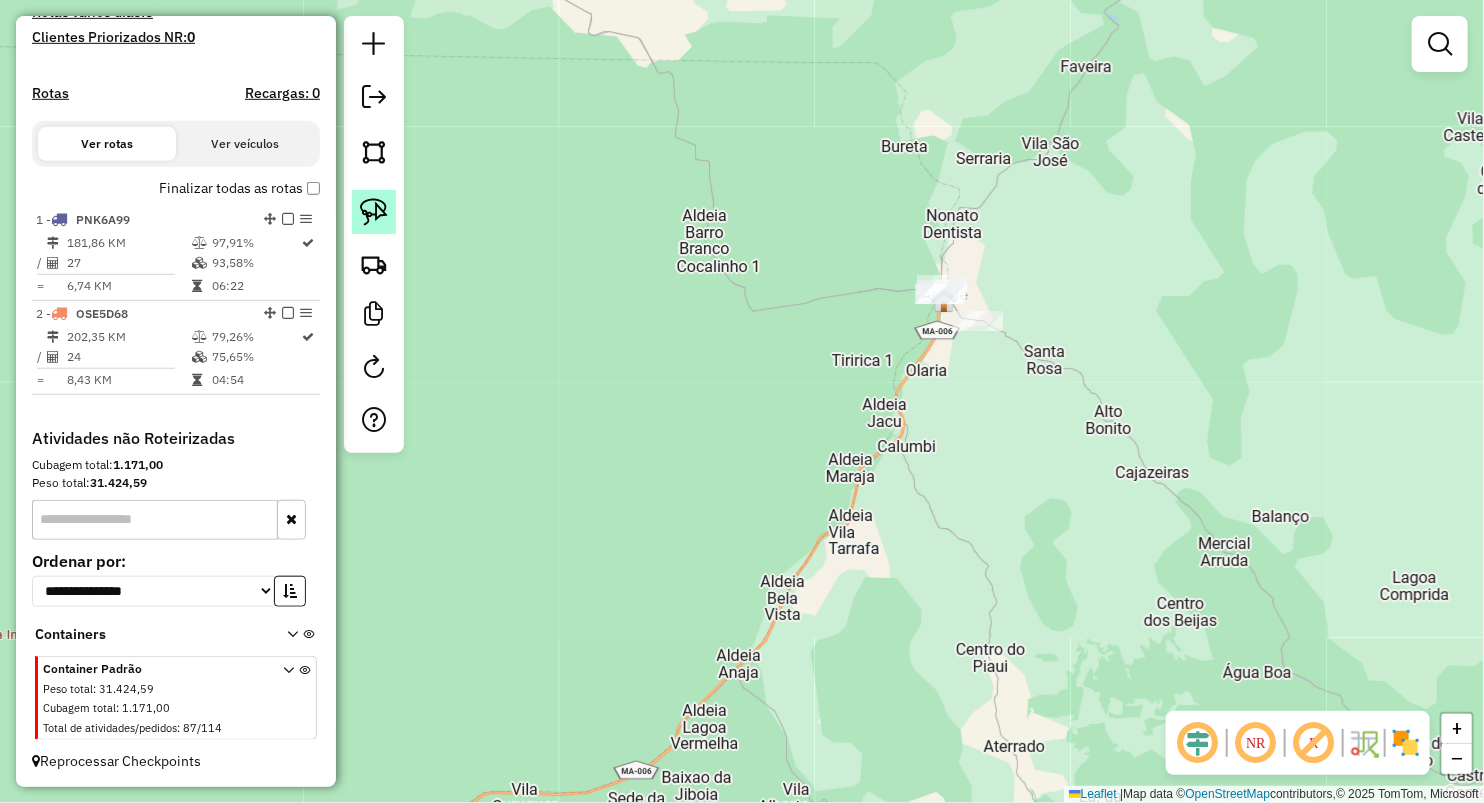 click 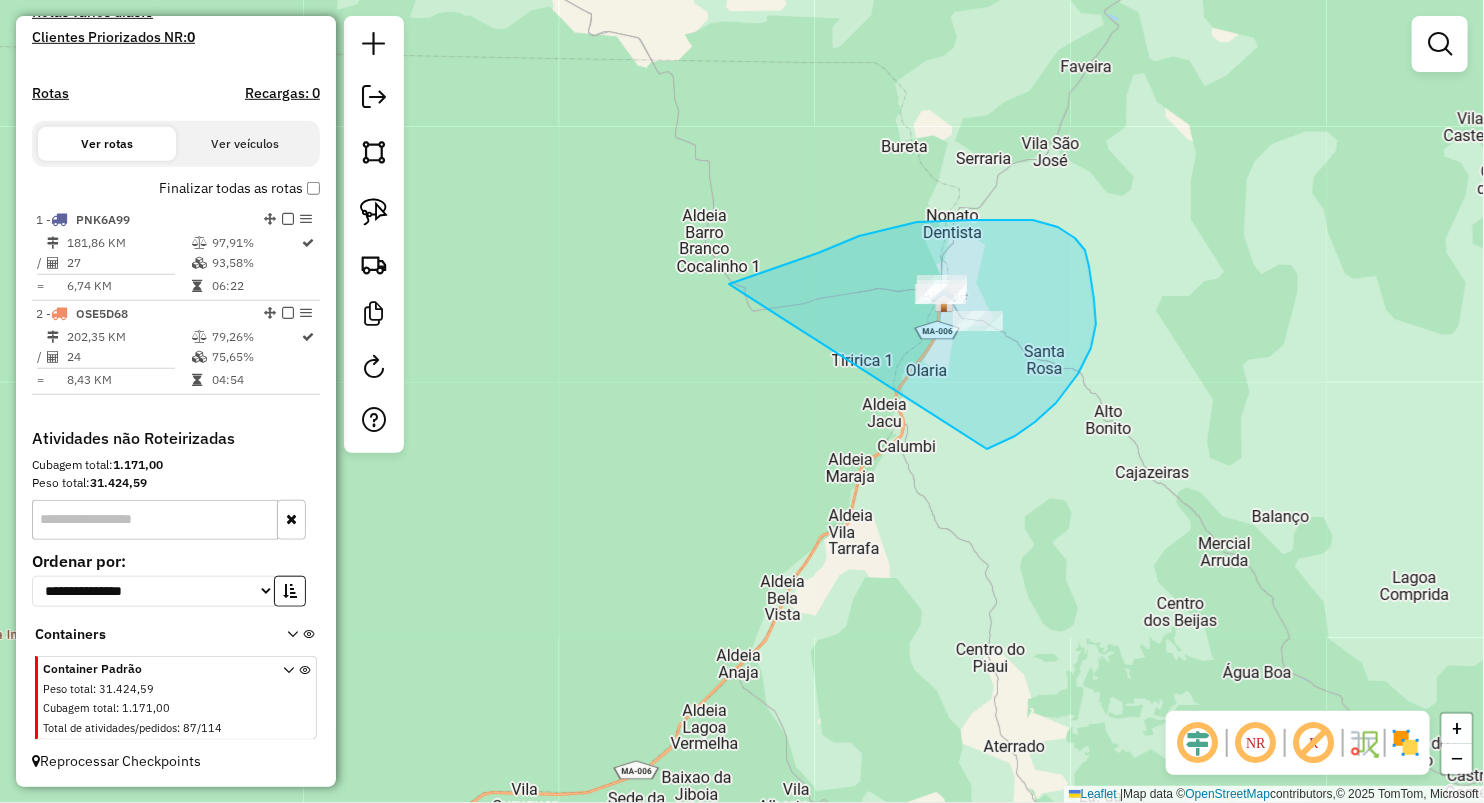 drag, startPoint x: 947, startPoint y: 221, endPoint x: 856, endPoint y: 512, distance: 304.8967 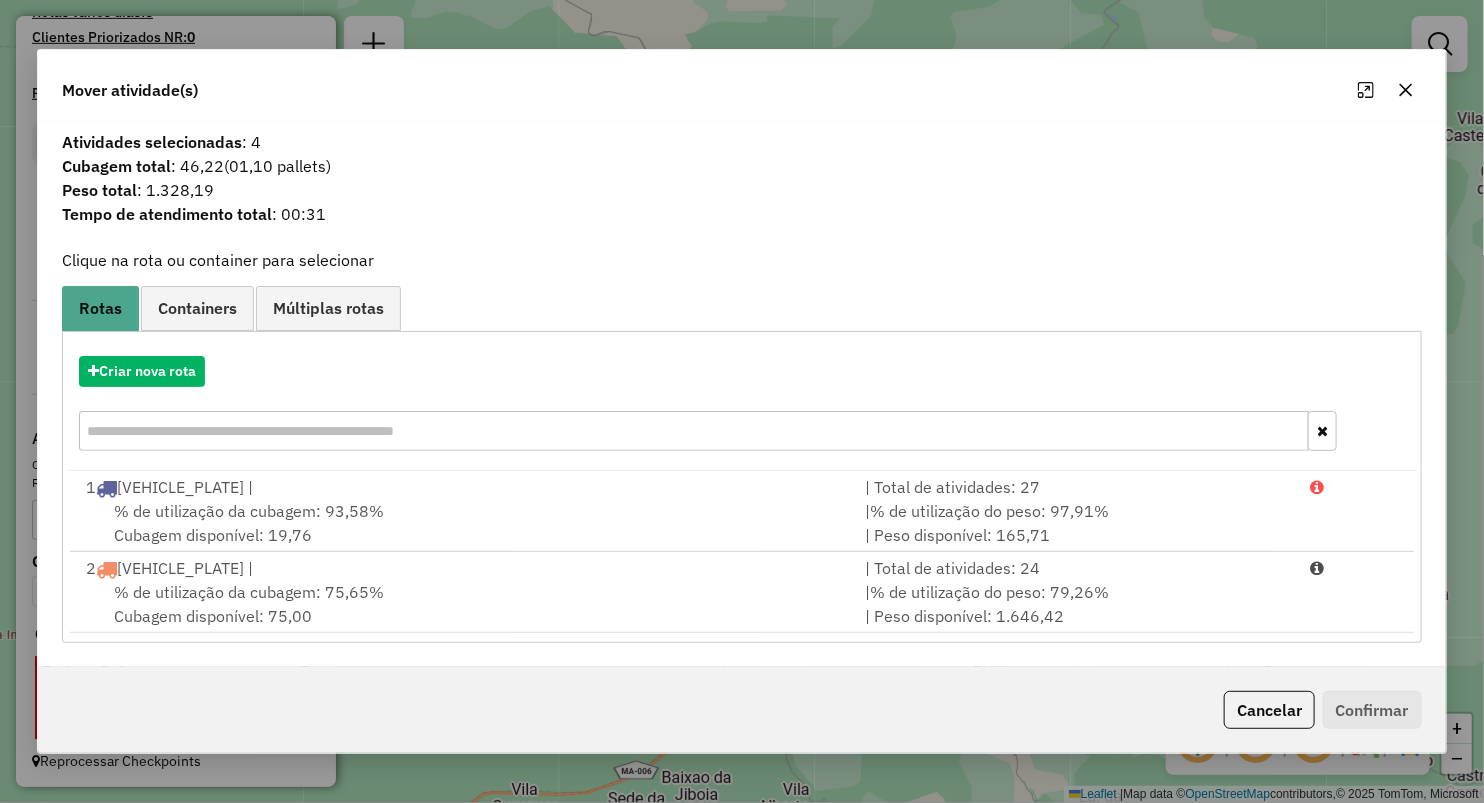 click 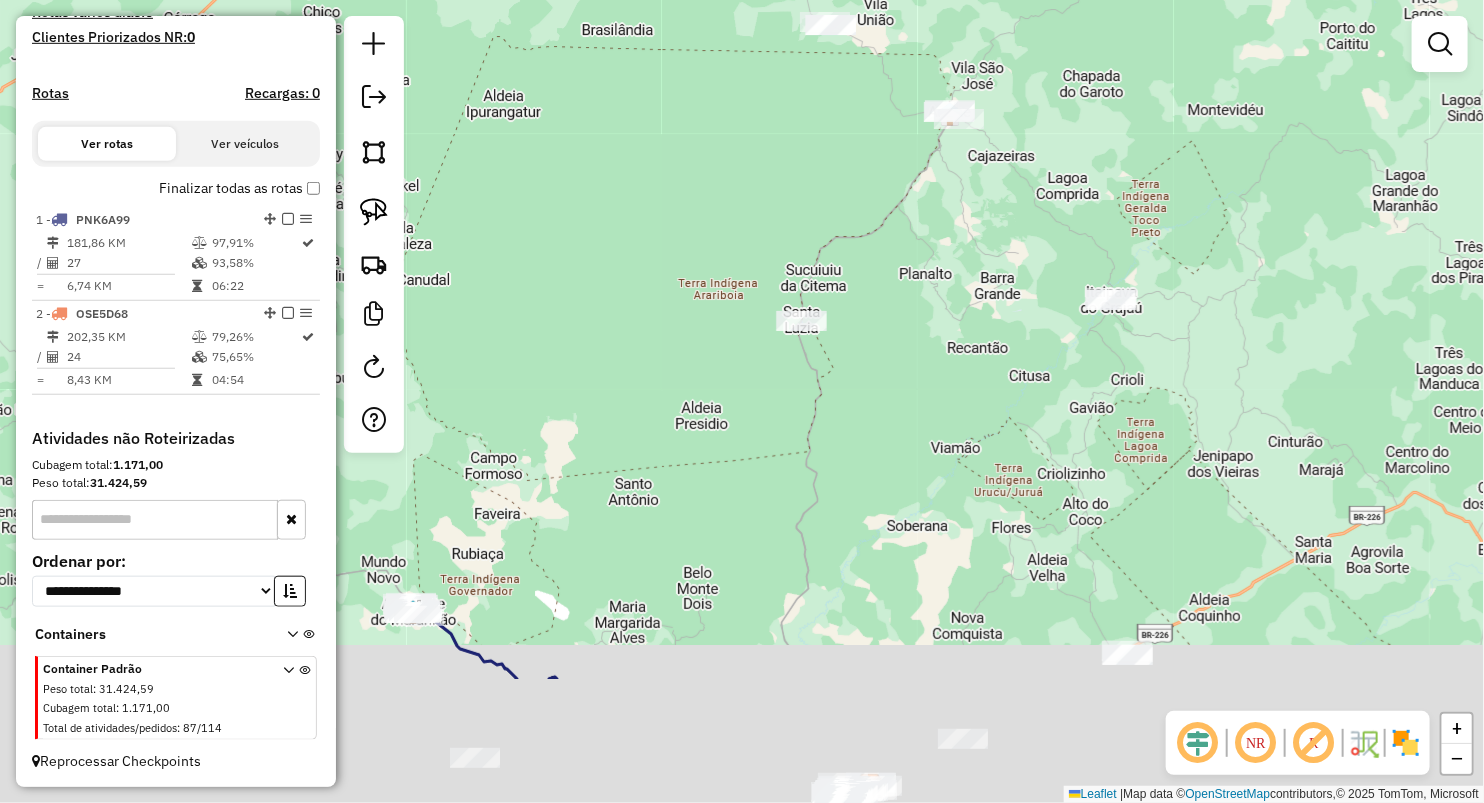 drag, startPoint x: 909, startPoint y: 557, endPoint x: 904, endPoint y: 353, distance: 204.06126 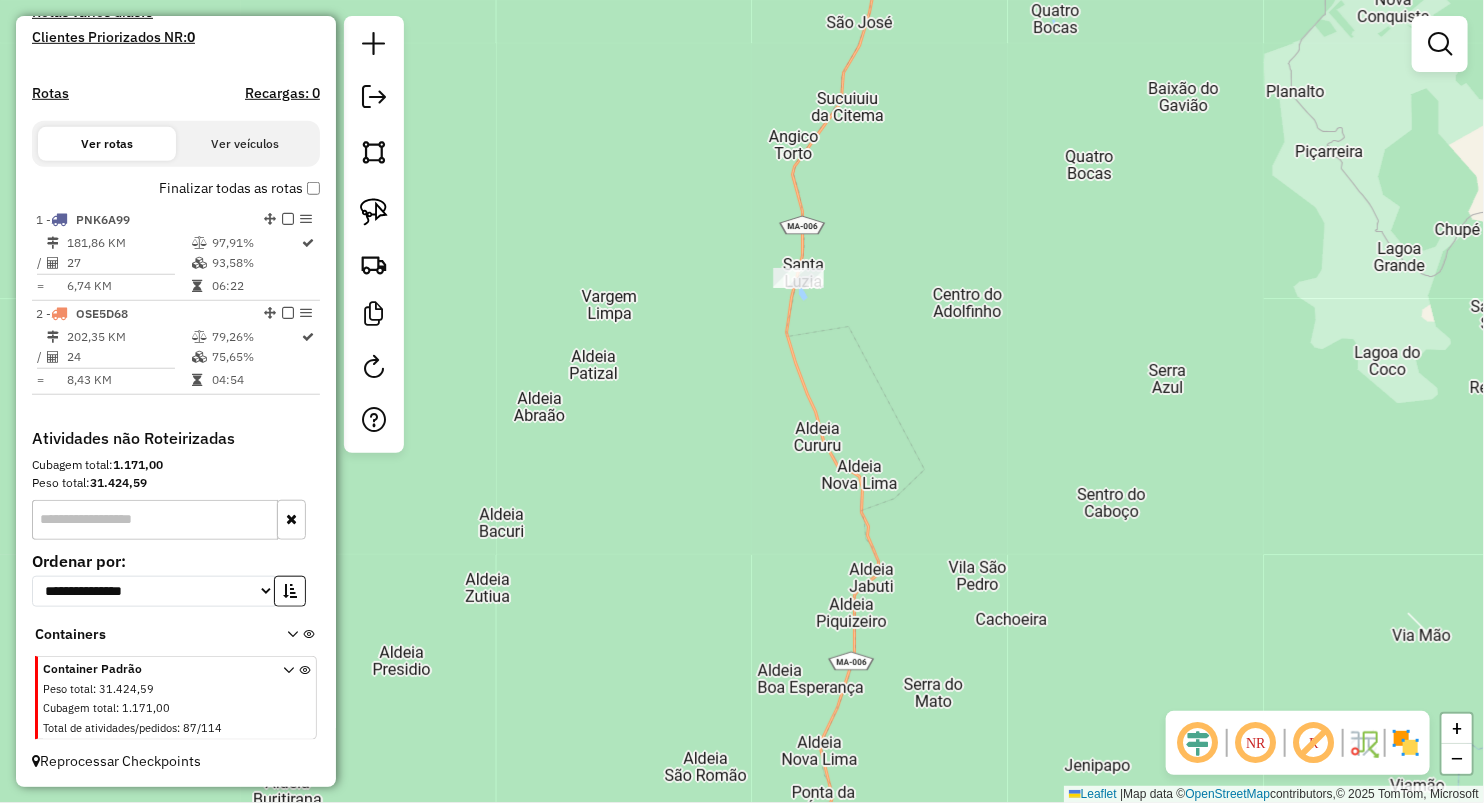 drag, startPoint x: 327, startPoint y: 193, endPoint x: 344, endPoint y: 195, distance: 17.117243 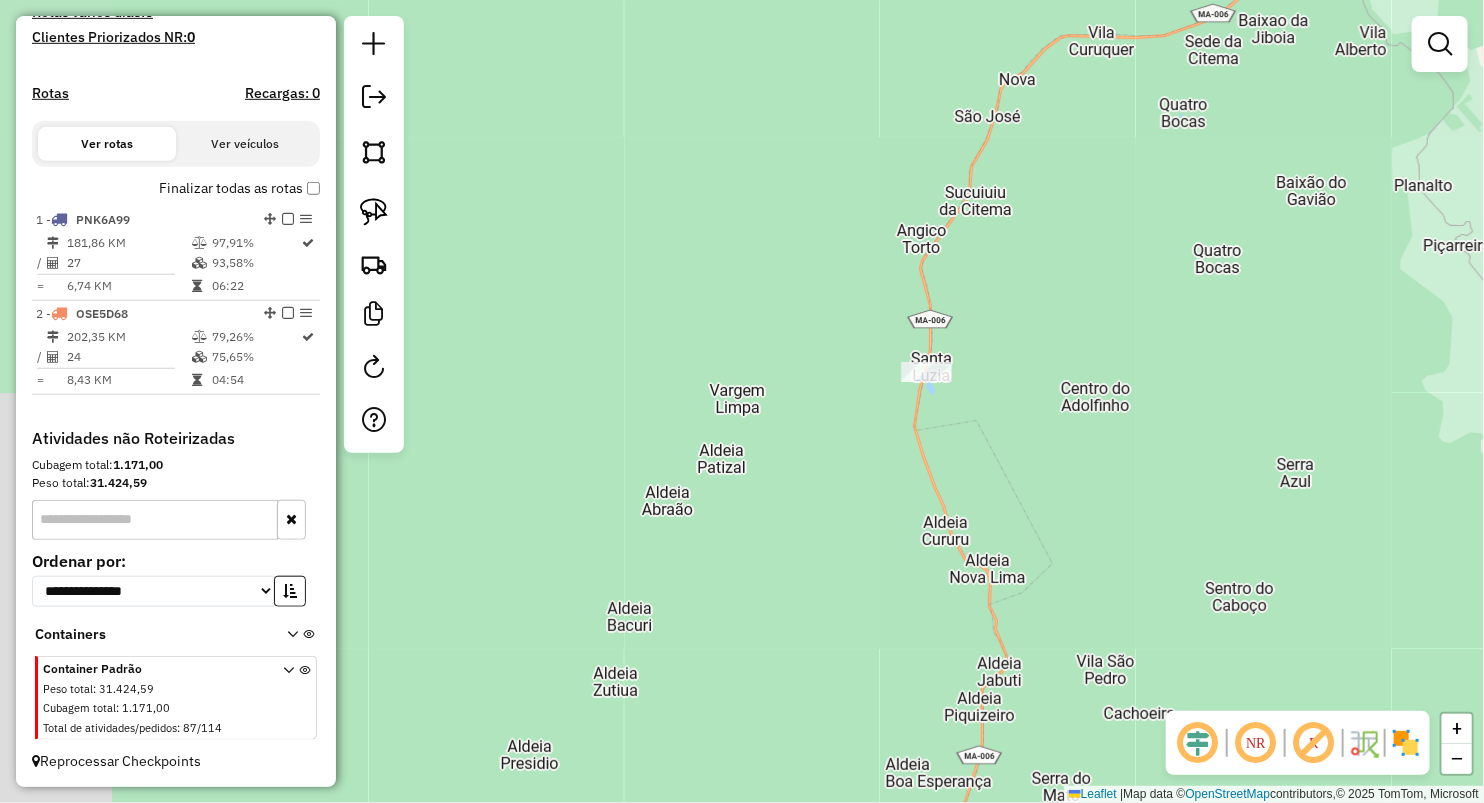 drag, startPoint x: 752, startPoint y: 233, endPoint x: 623, endPoint y: 266, distance: 133.15405 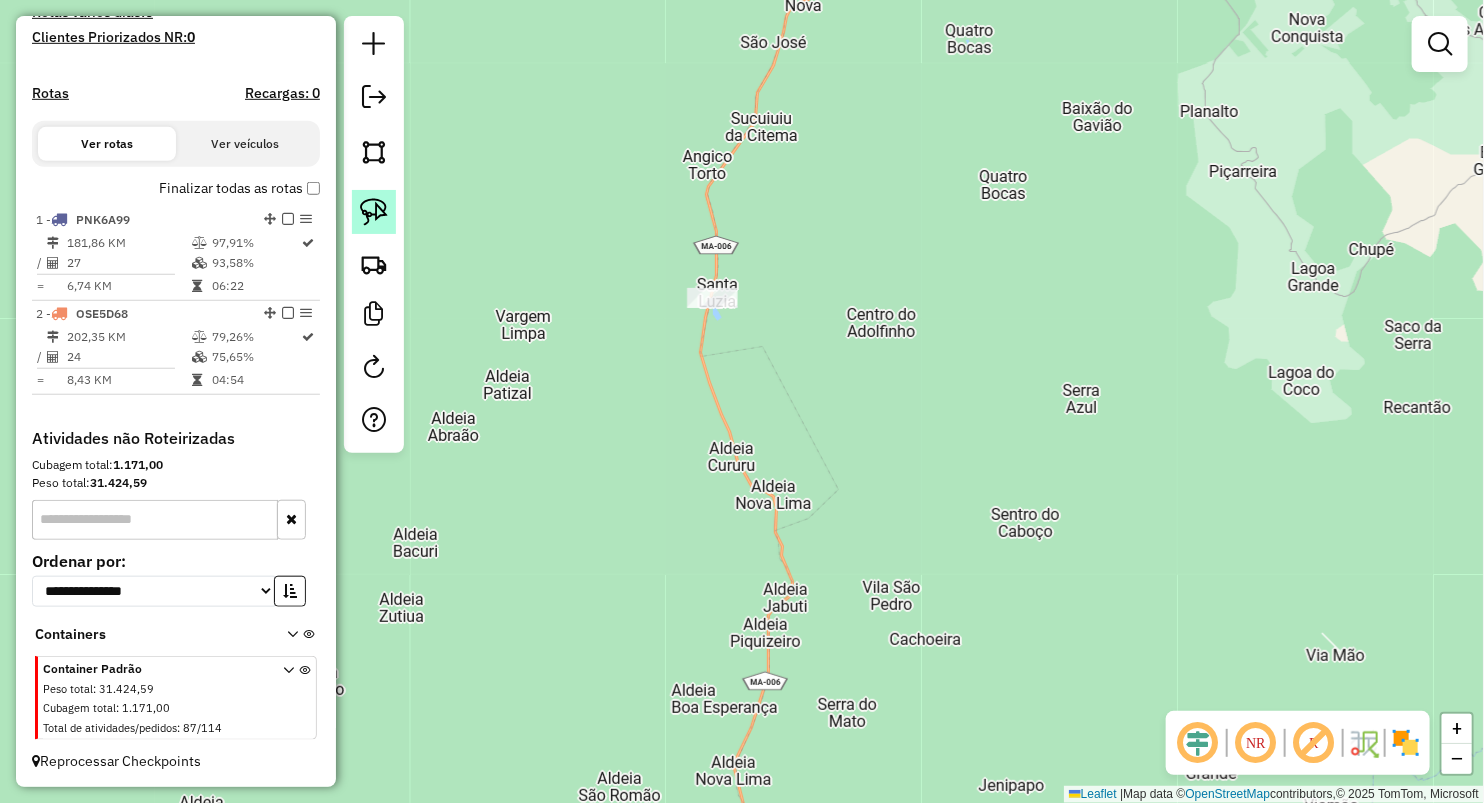 click 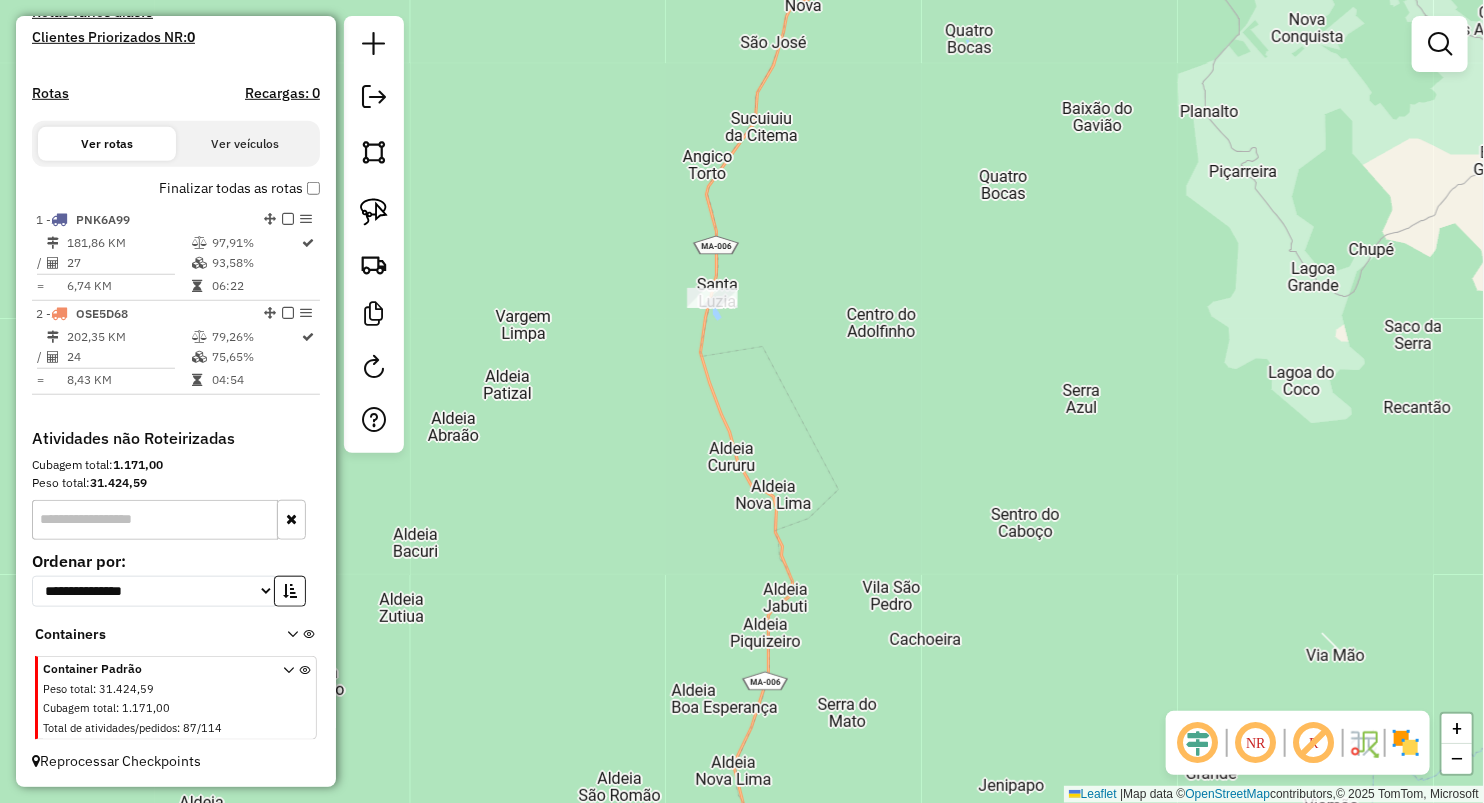 click 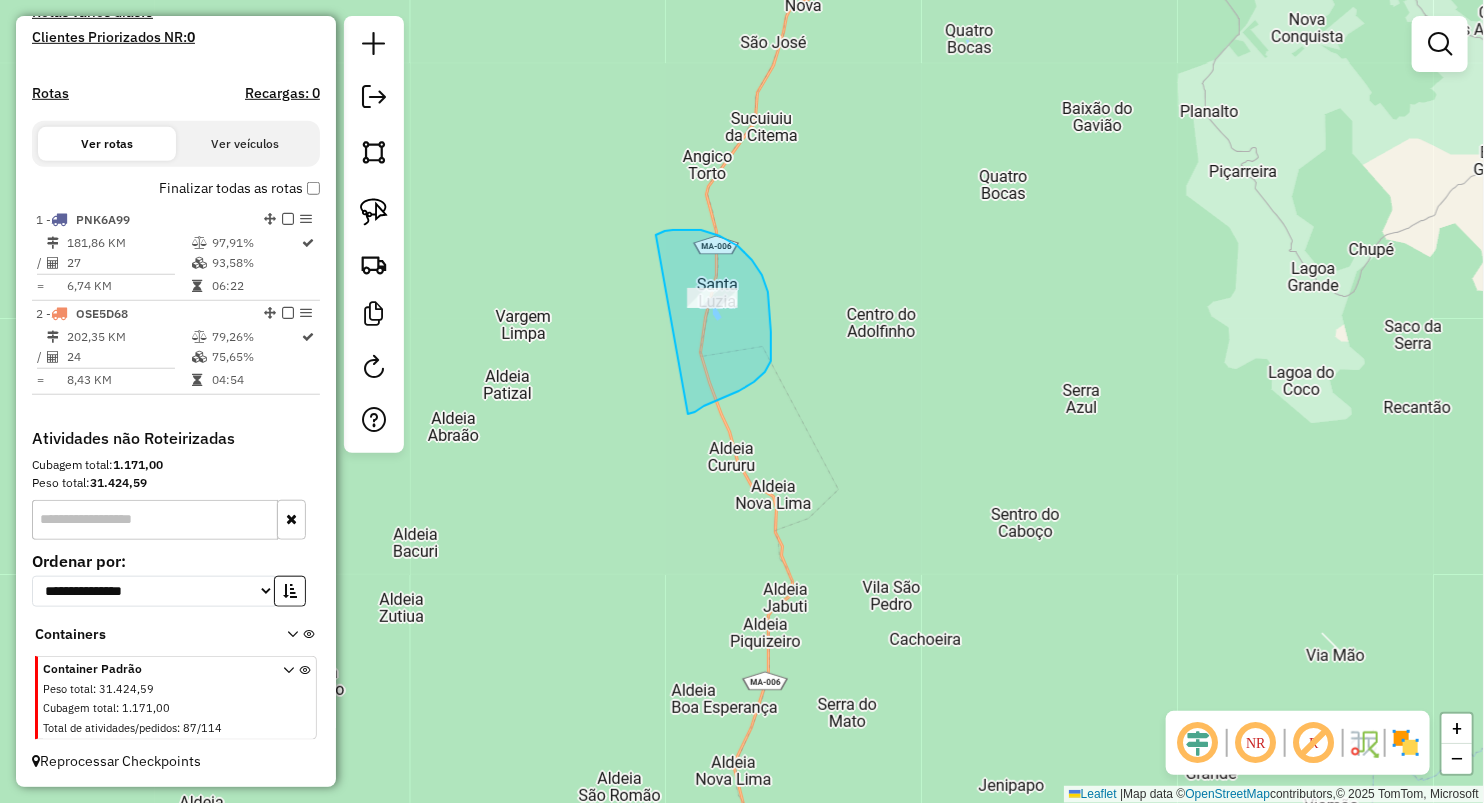drag, startPoint x: 701, startPoint y: 230, endPoint x: 678, endPoint y: 426, distance: 197.34488 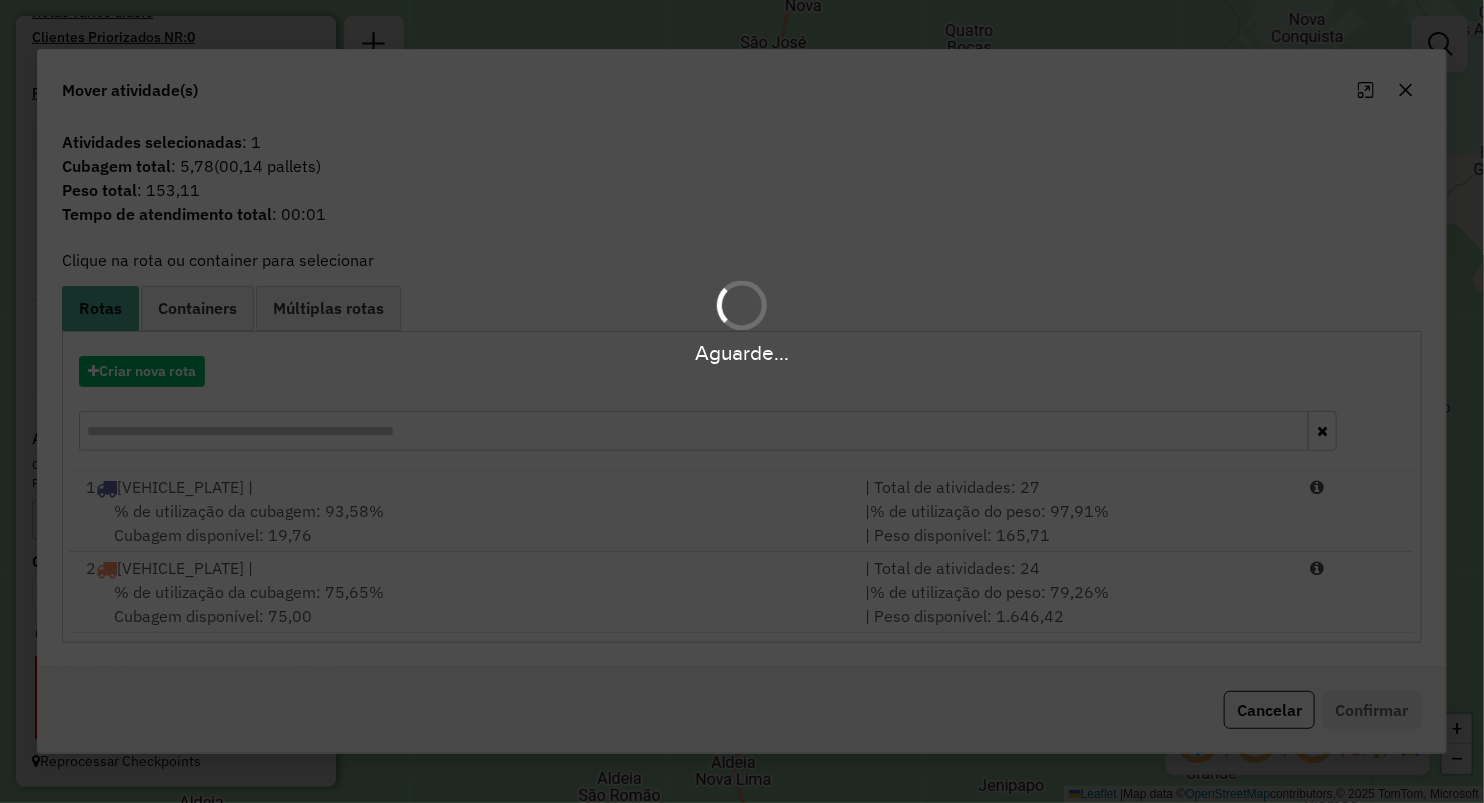 click on "Aguarde..." at bounding box center (742, 401) 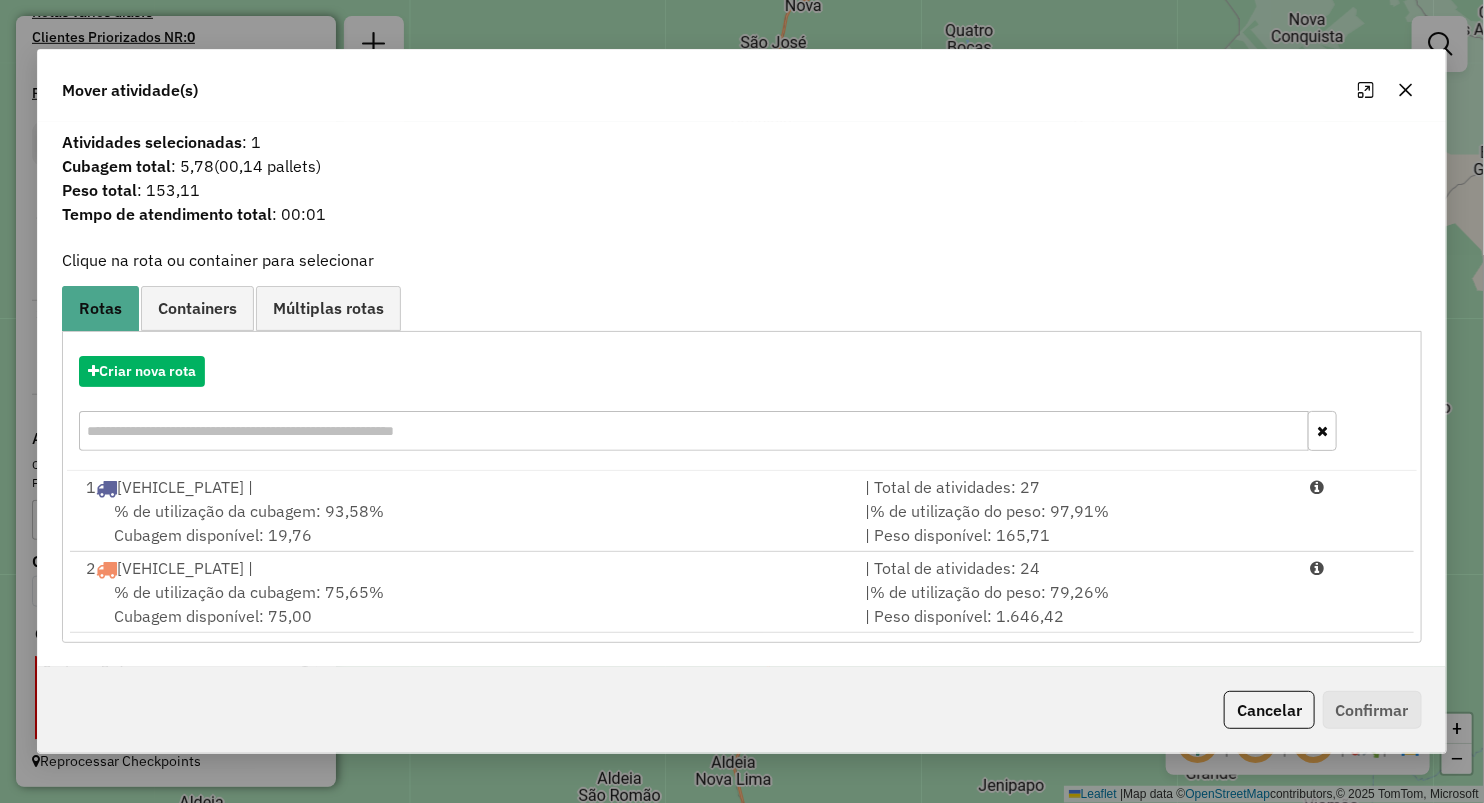 click 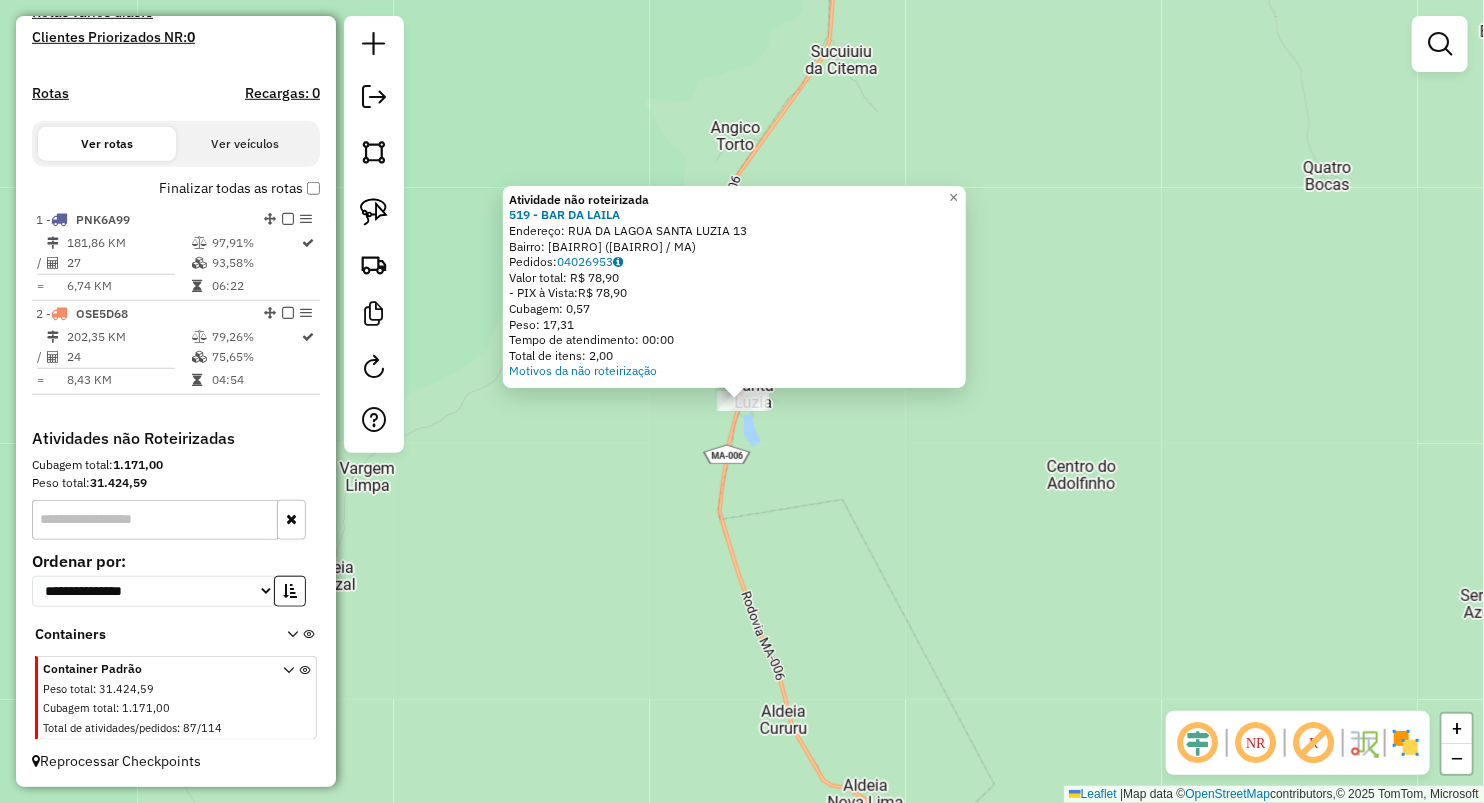 click on "Atividade não roteirizada 519 - BAR DA LAILA  Endereço:  RUA DA LAGOA SANTA LUZIA 13   Bairro: CENTRO (ARAME / MA)   Pedidos:  04026953   Valor total: R$ 78,90   - PIX à Vista:  R$ 78,90   Cubagem: 0,57   Peso: 17,31   Tempo de atendimento: 00:00   Total de itens: 2,00  Motivos da não roteirização × Janela de atendimento Grade de atendimento Capacidade Transportadoras Veículos Cliente Pedidos  Rotas Selecione os dias de semana para filtrar as janelas de atendimento  Seg   Ter   Qua   Qui   Sex   Sáb   Dom  Informe o período da janela de atendimento: De: Até:  Filtrar exatamente a janela do cliente  Considerar janela de atendimento padrão  Selecione os dias de semana para filtrar as grades de atendimento  Seg   Ter   Qua   Qui   Sex   Sáb   Dom   Considerar clientes sem dia de atendimento cadastrado  Clientes fora do dia de atendimento selecionado Filtrar as atividades entre os valores definidos abaixo:  Peso mínimo:   Peso máximo:   Cubagem mínima:   Cubagem máxima:   De:   Até:   De:  Nome:" 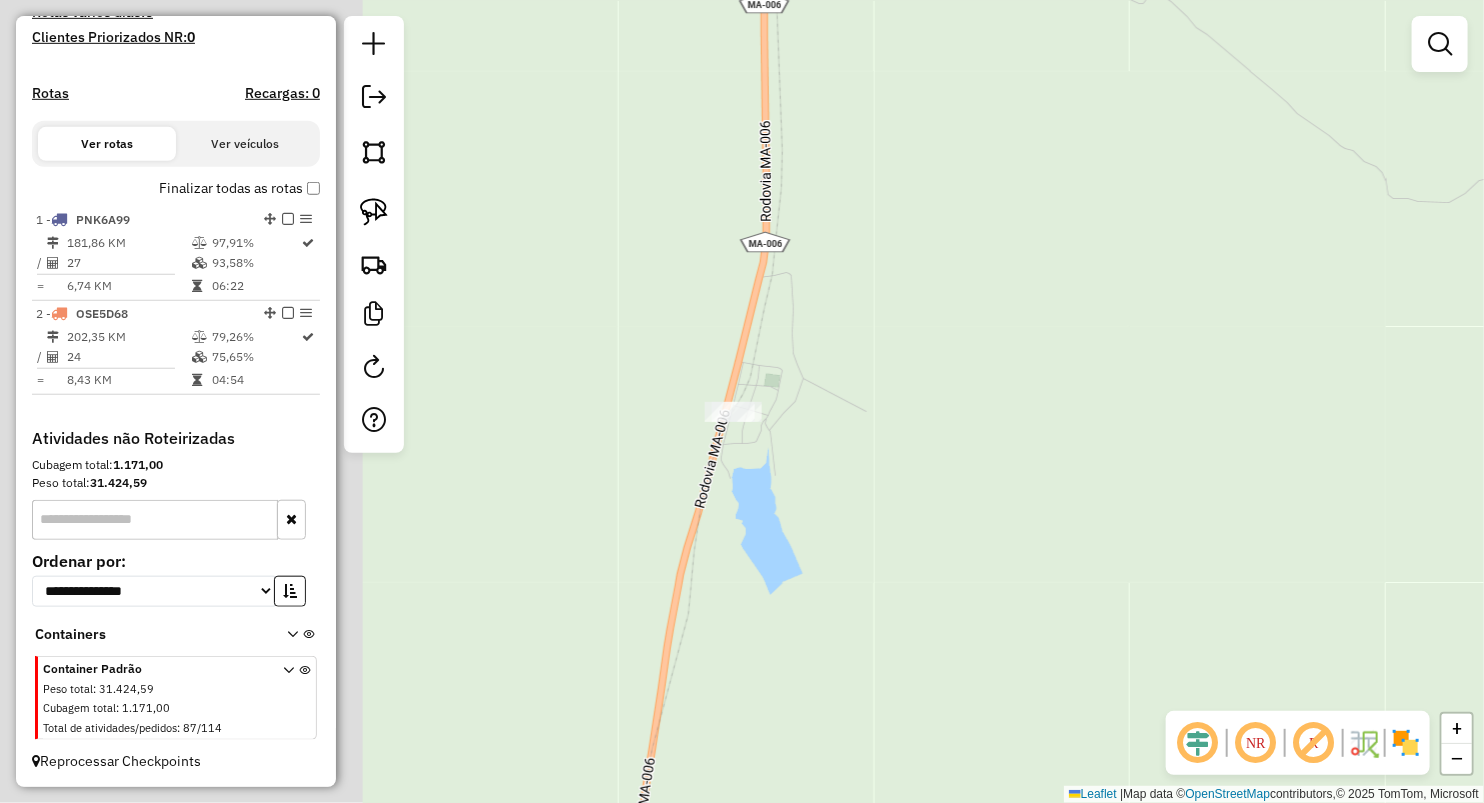 drag, startPoint x: 574, startPoint y: 440, endPoint x: 892, endPoint y: 359, distance: 328.15393 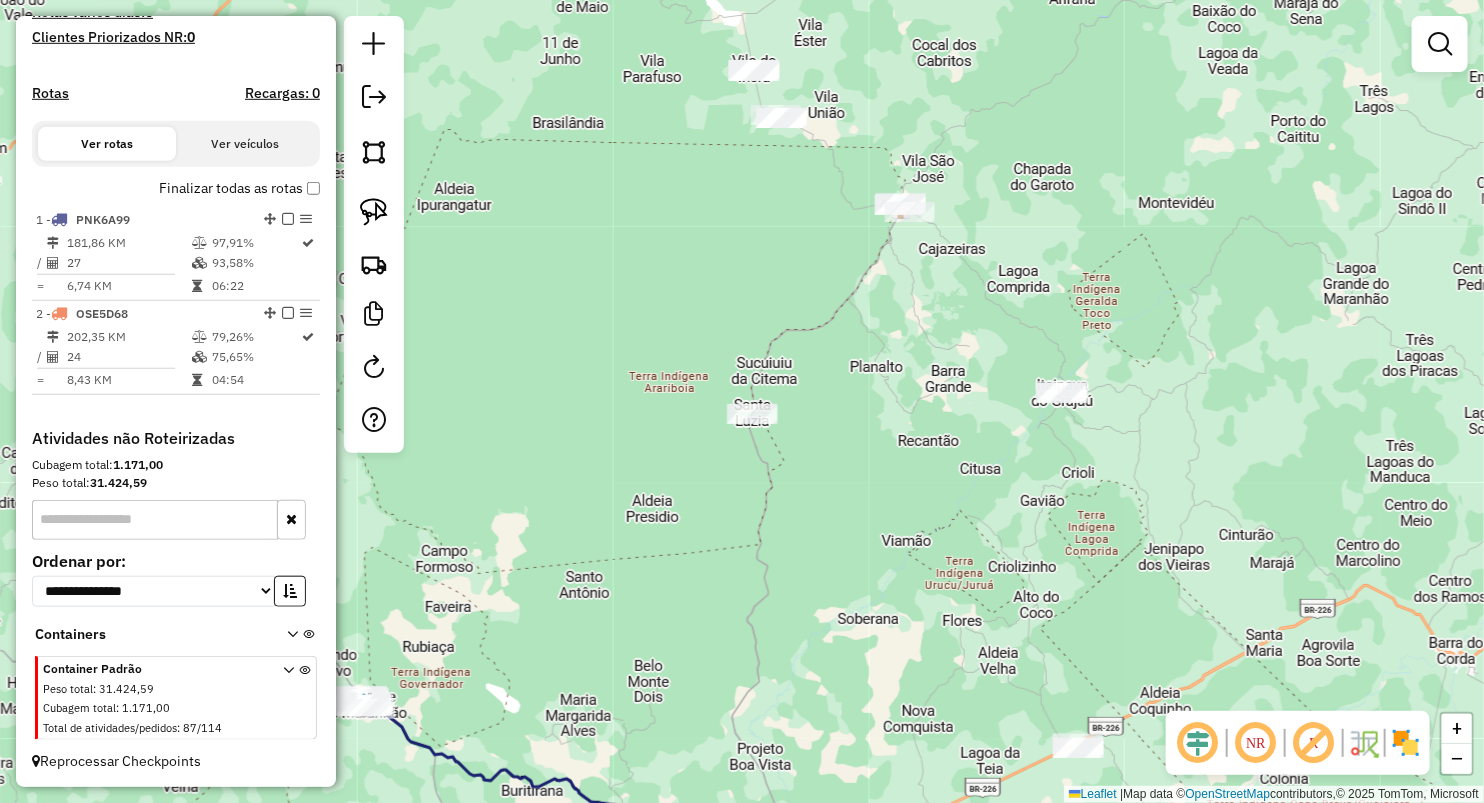 drag, startPoint x: 902, startPoint y: 293, endPoint x: 837, endPoint y: 434, distance: 155.26108 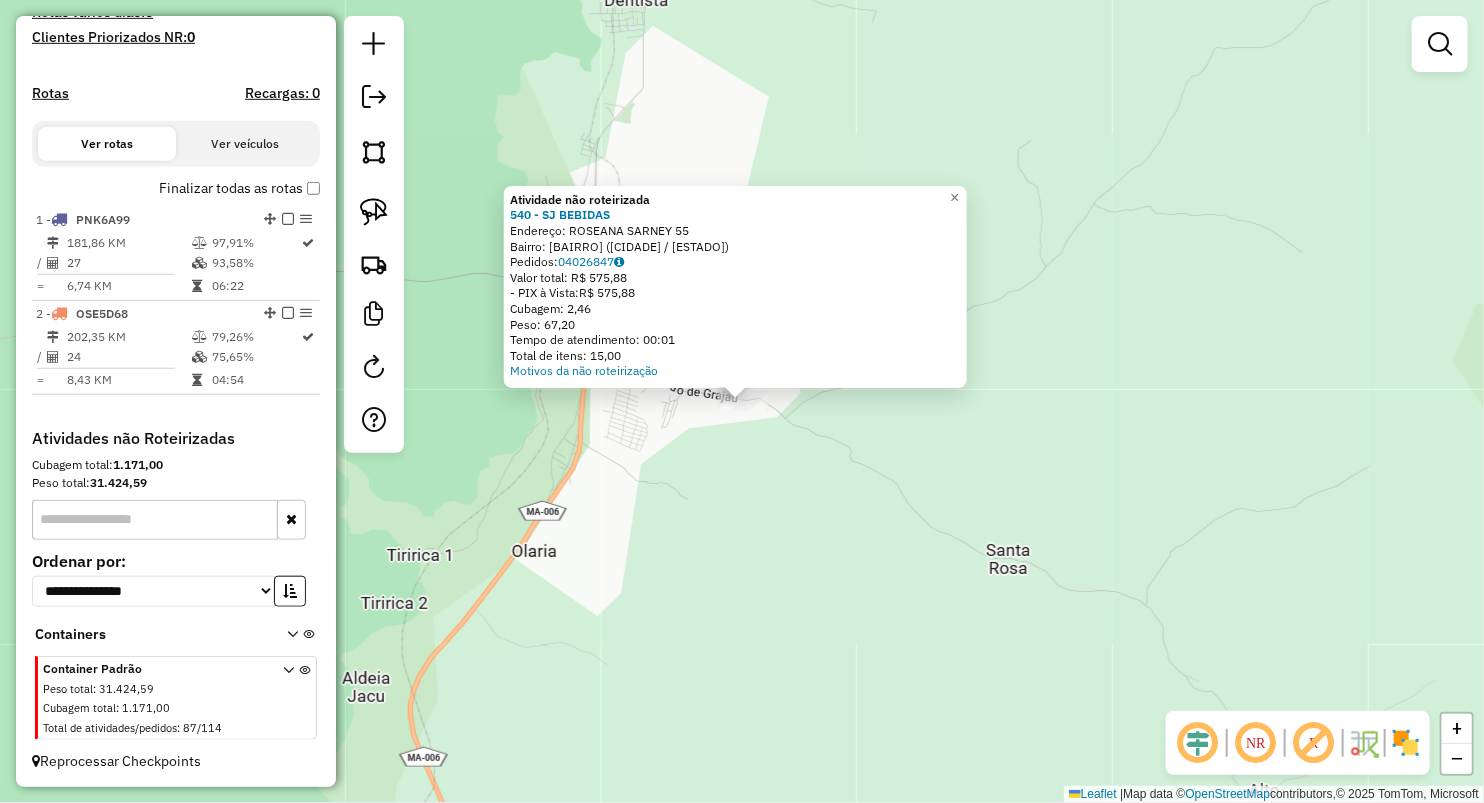 click on "Peso: 67,20" 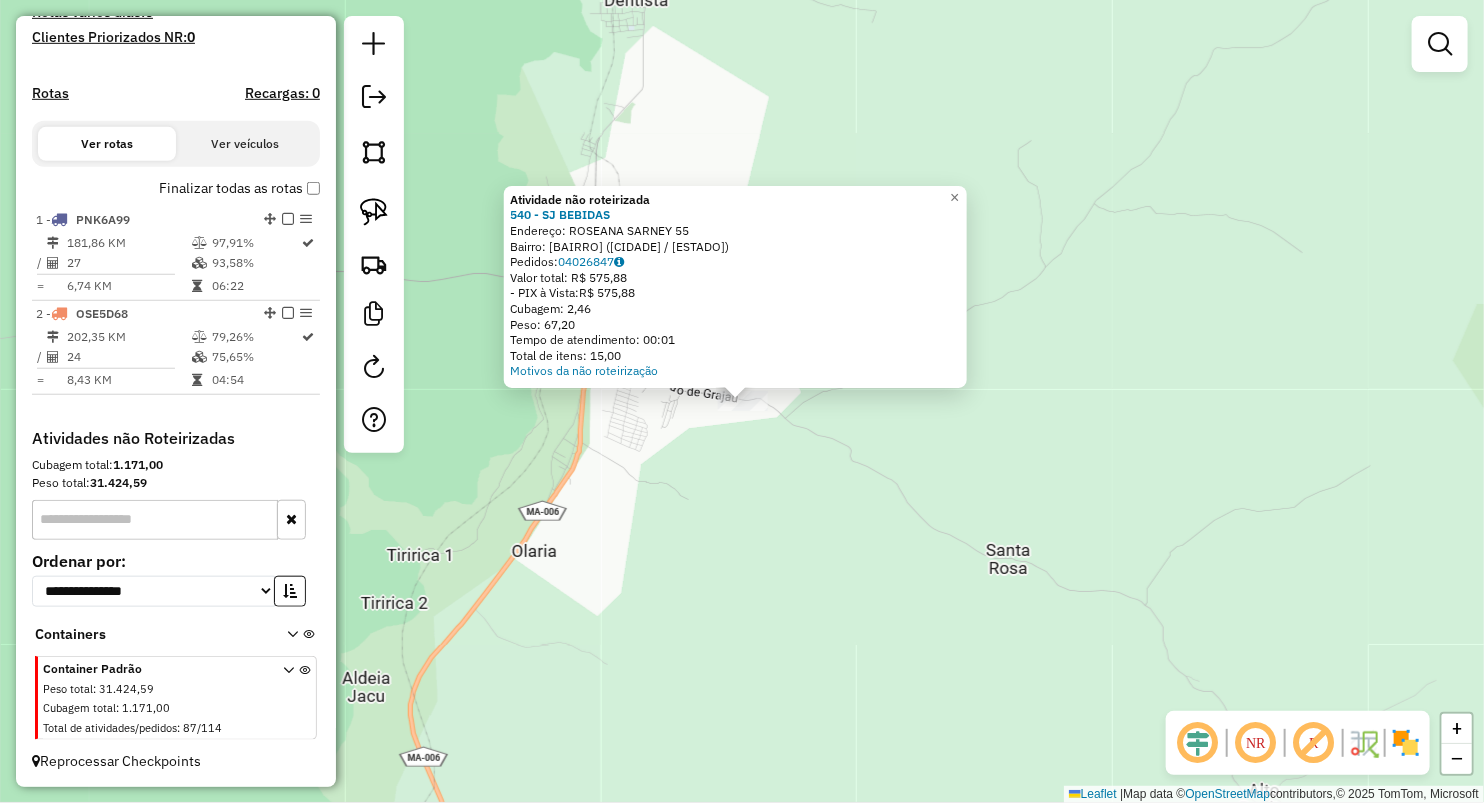 click on "Atividade não roteirizada 540 - SJ BEBIDAS  Endereço:  ROSEANA SARNEY 55   Bairro: FAIZA (ARAME / MA)   Pedidos:  04026847   Valor total: R$ 575,88   - PIX à Vista:  R$ 575,88   Cubagem: 2,46   Peso: 67,20   Tempo de atendimento: 00:01   Total de itens: 15,00  Motivos da não roteirização × Janela de atendimento Grade de atendimento Capacidade Transportadoras Veículos Cliente Pedidos  Rotas Selecione os dias de semana para filtrar as janelas de atendimento  Seg   Ter   Qua   Qui   Sex   Sáb   Dom  Informe o período da janela de atendimento: De: Até:  Filtrar exatamente a janela do cliente  Considerar janela de atendimento padrão  Selecione os dias de semana para filtrar as grades de atendimento  Seg   Ter   Qua   Qui   Sex   Sáb   Dom   Considerar clientes sem dia de atendimento cadastrado  Clientes fora do dia de atendimento selecionado Filtrar as atividades entre os valores definidos abaixo:  Peso mínimo:   Peso máximo:   Cubagem mínima:   Cubagem máxima:   De:   Até:   De:   Até:  Nome: +" 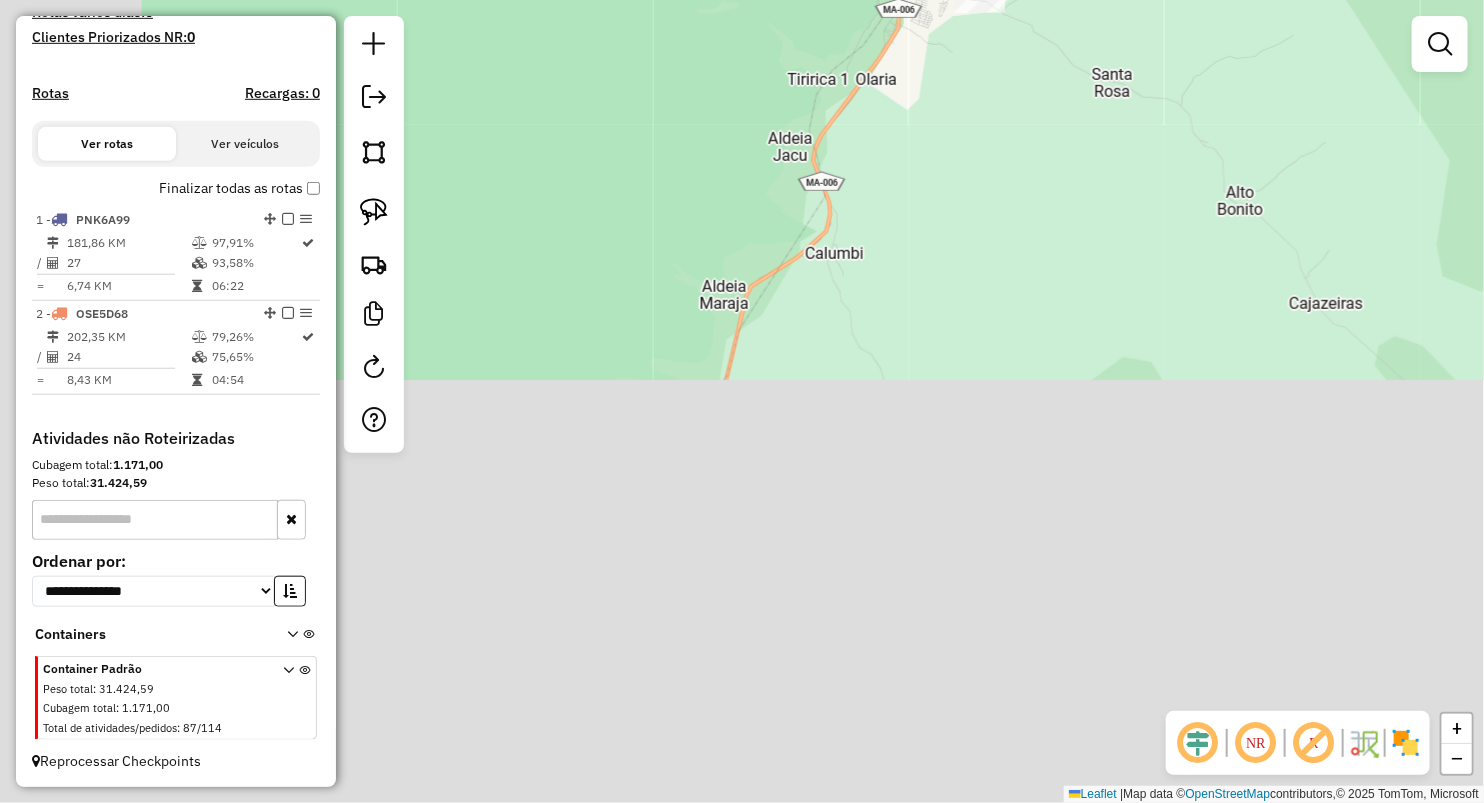 drag, startPoint x: 940, startPoint y: 325, endPoint x: 986, endPoint y: 233, distance: 102.85912 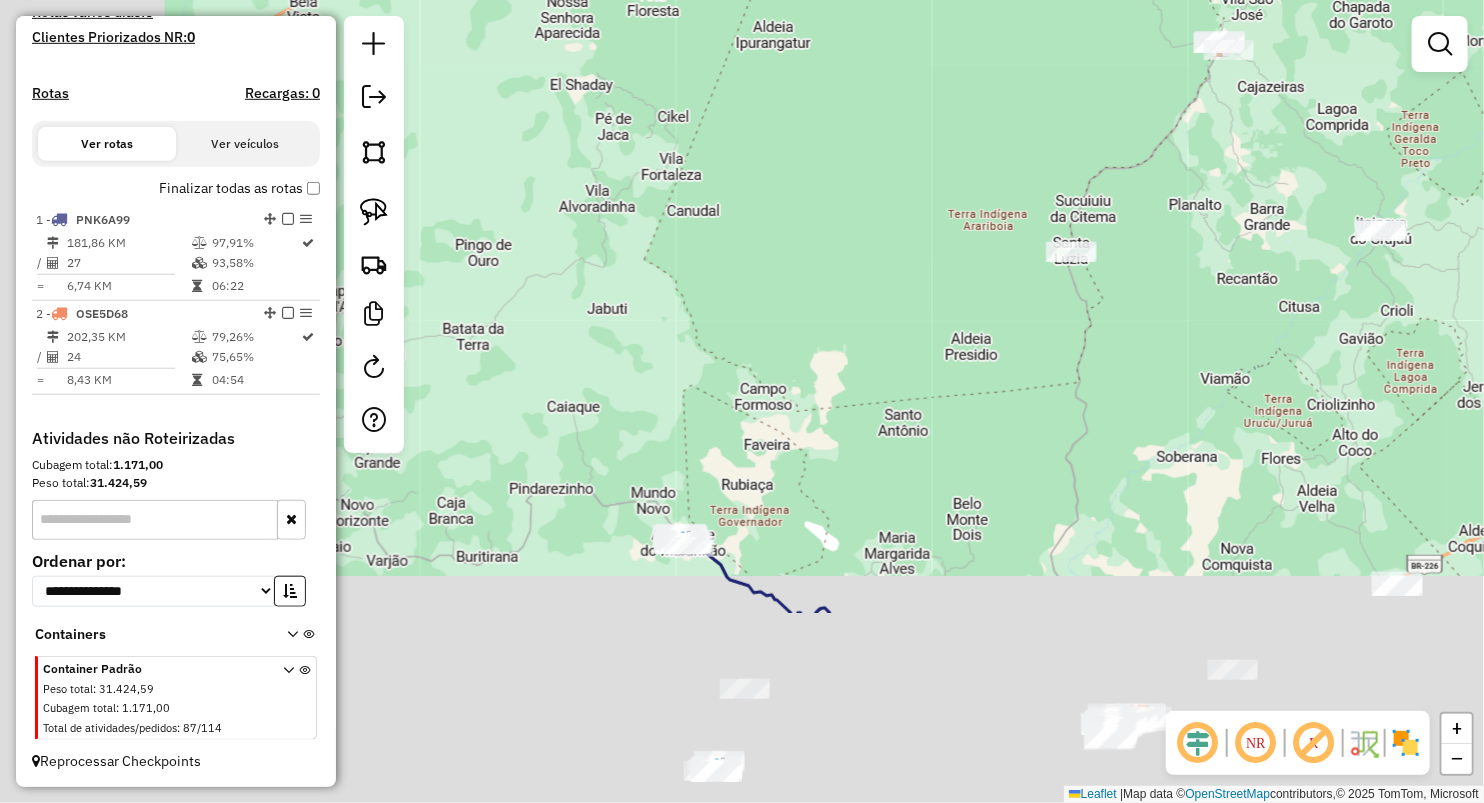 drag, startPoint x: 824, startPoint y: 593, endPoint x: 1127, endPoint y: 278, distance: 437.07437 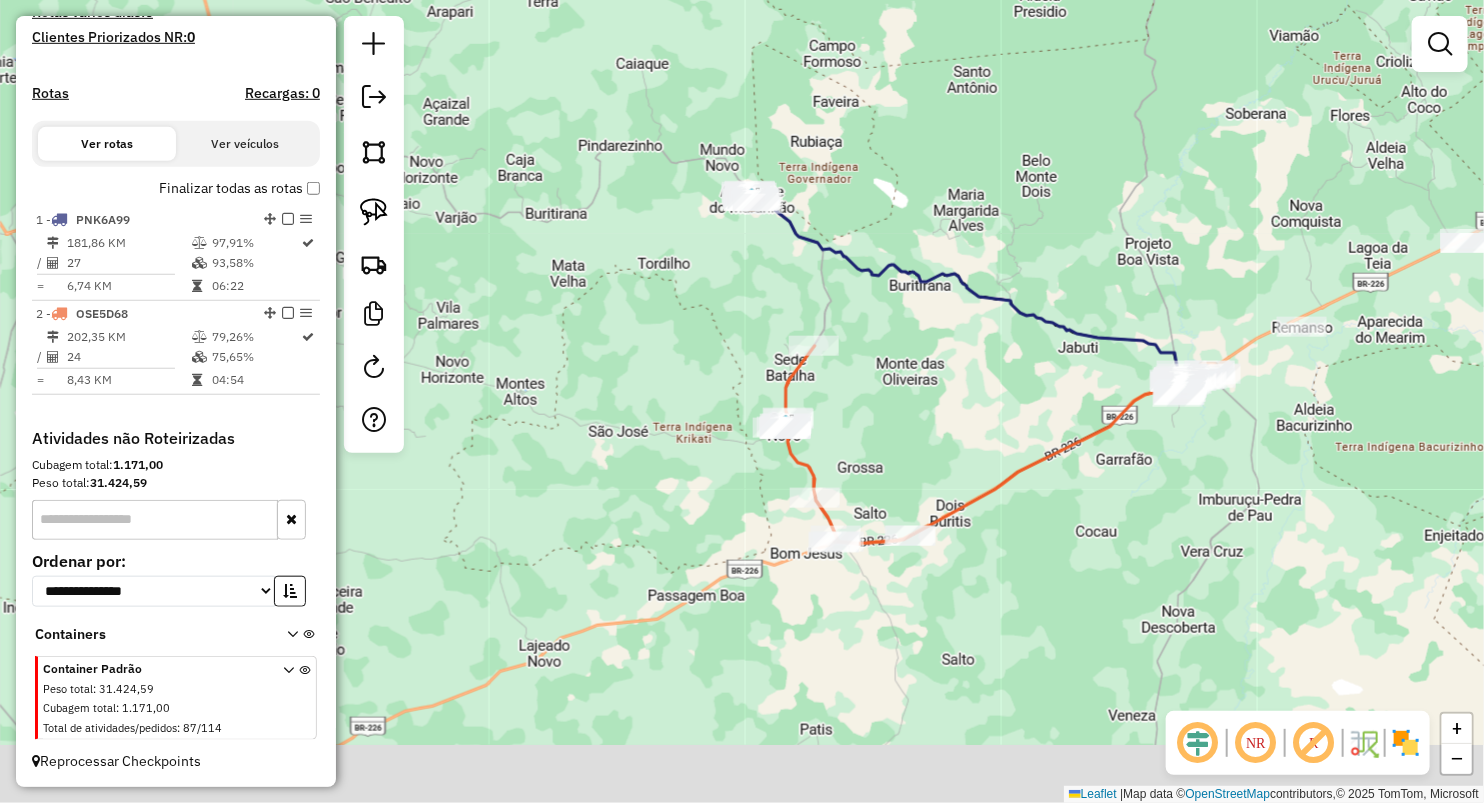 drag, startPoint x: 864, startPoint y: 737, endPoint x: 913, endPoint y: 365, distance: 375.2133 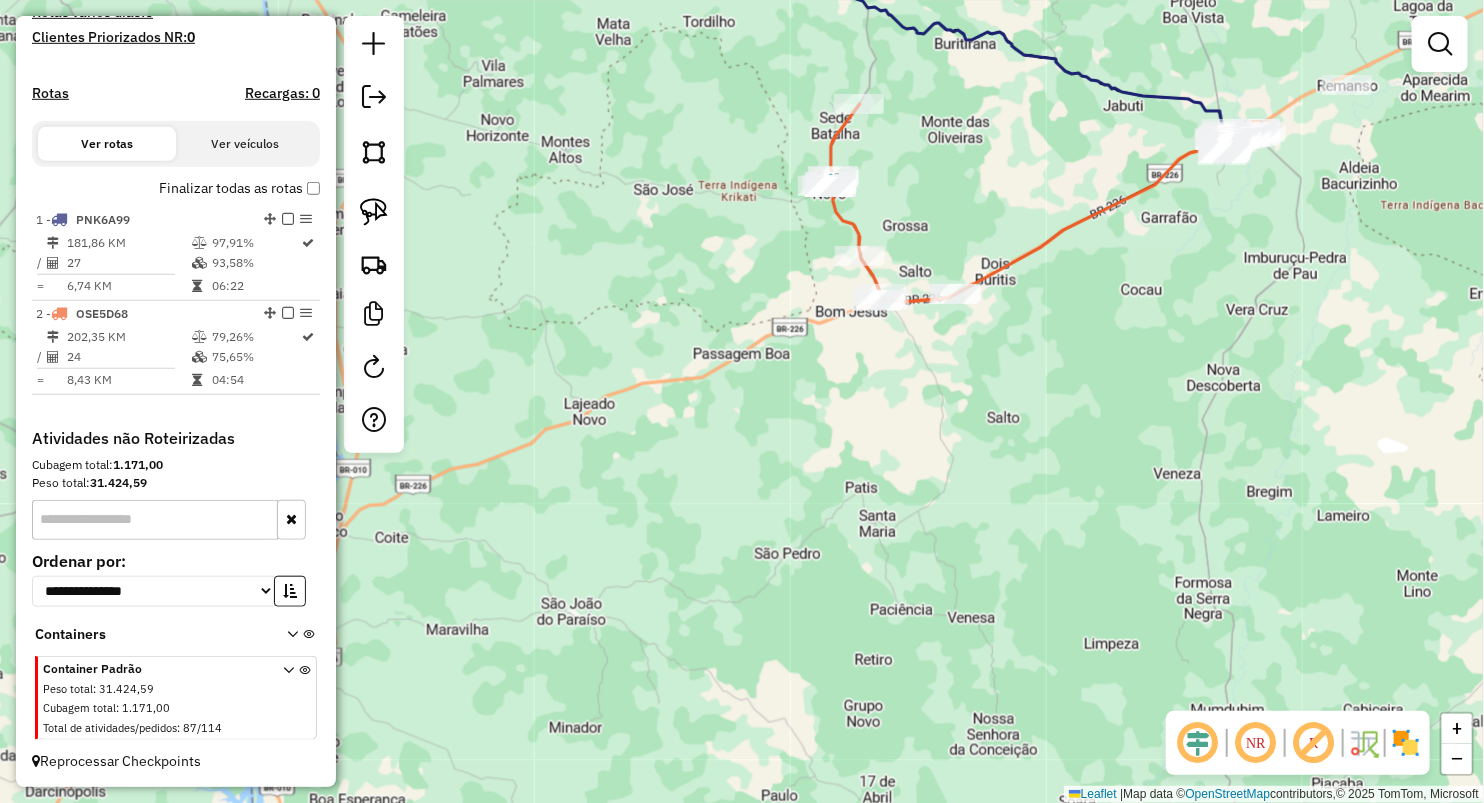 drag, startPoint x: 993, startPoint y: 562, endPoint x: 957, endPoint y: 612, distance: 61.611687 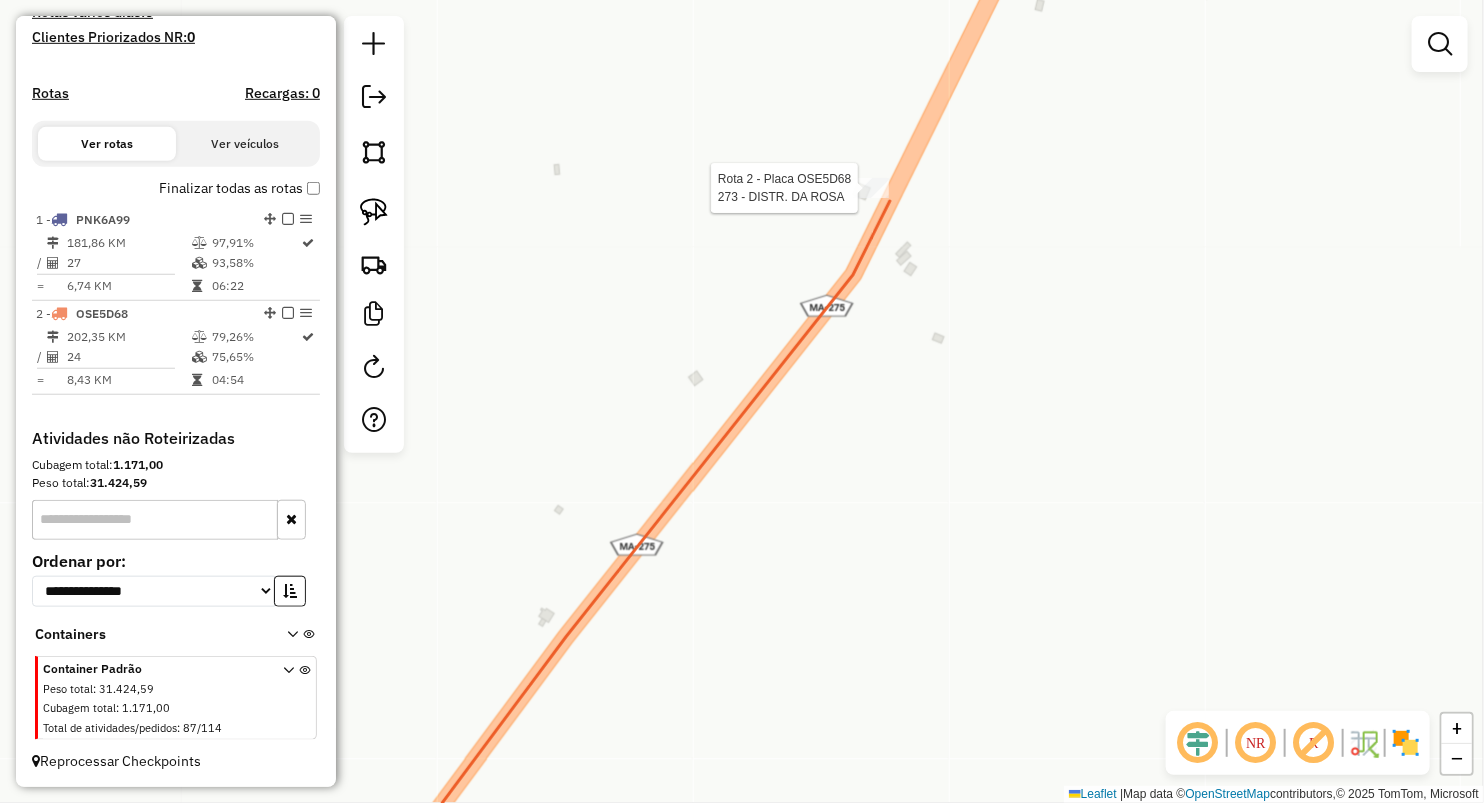 select on "**********" 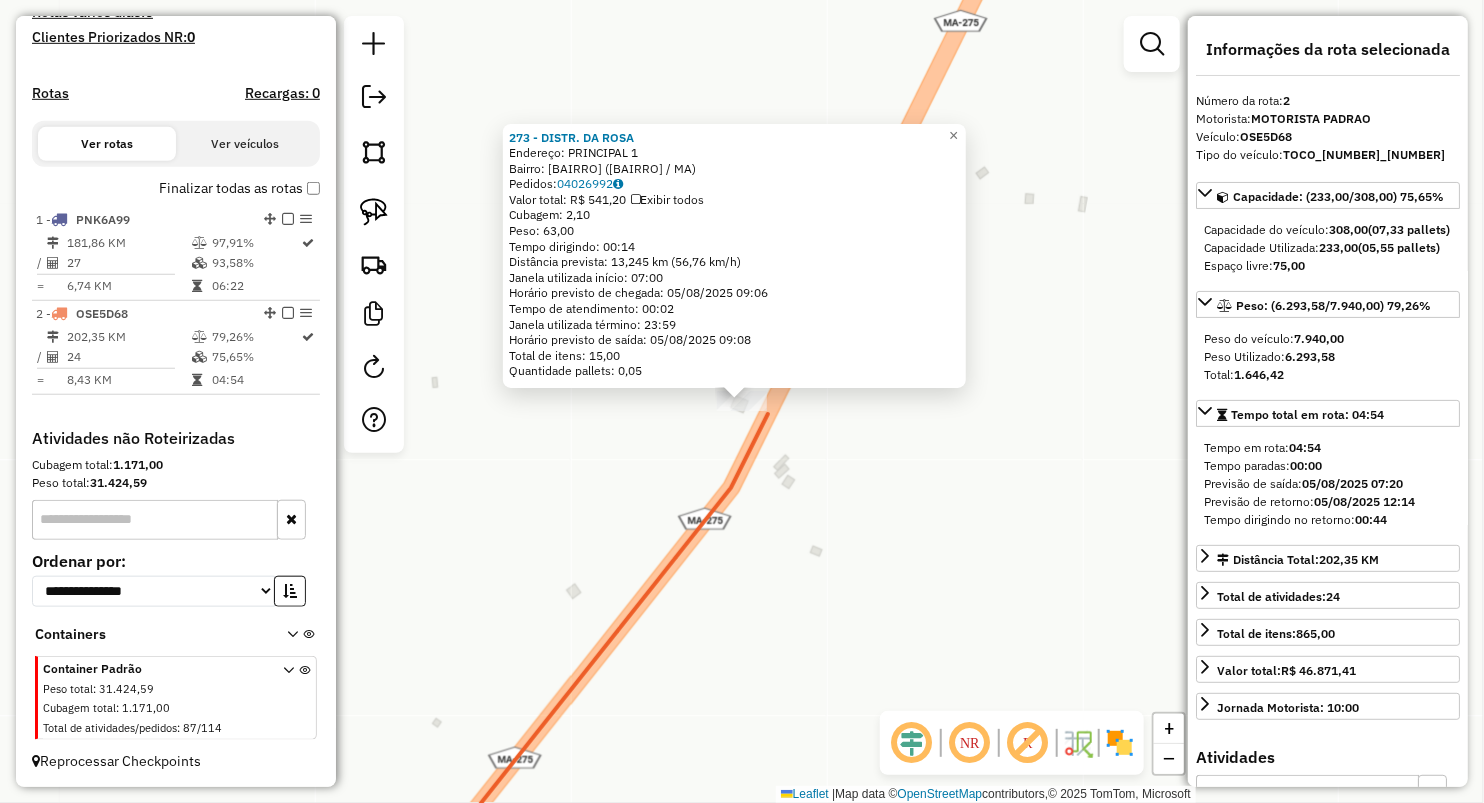 click on "273 - DISTR. DA ROSA  Endereço:  PRINCIPAL 1   Bairro: CURITIBA (SITIO NOVO / MA)   Pedidos:  04026992   Valor total: R$ 541,20   Exibir todos   Cubagem: 2,10  Peso: 63,00  Tempo dirigindo: 00:14   Distância prevista: 13,245 km (56,76 km/h)   Janela utilizada início: 07:00   Horário previsto de chegada: 05/08/2025 09:06   Tempo de atendimento: 00:02   Janela utilizada término: 23:59   Horário previsto de saída: 05/08/2025 09:08   Total de itens: 15,00   Quantidade pallets: 0,05  × Janela de atendimento Grade de atendimento Capacidade Transportadoras Veículos Cliente Pedidos  Rotas Selecione os dias de semana para filtrar as janelas de atendimento  Seg   Ter   Qua   Qui   Sex   Sáb   Dom  Informe o período da janela de atendimento: De: Até:  Filtrar exatamente a janela do cliente  Considerar janela de atendimento padrão  Selecione os dias de semana para filtrar as grades de atendimento  Seg   Ter   Qua   Qui   Sex   Sáb   Dom   Considerar clientes sem dia de atendimento cadastrado  Peso mínimo:" 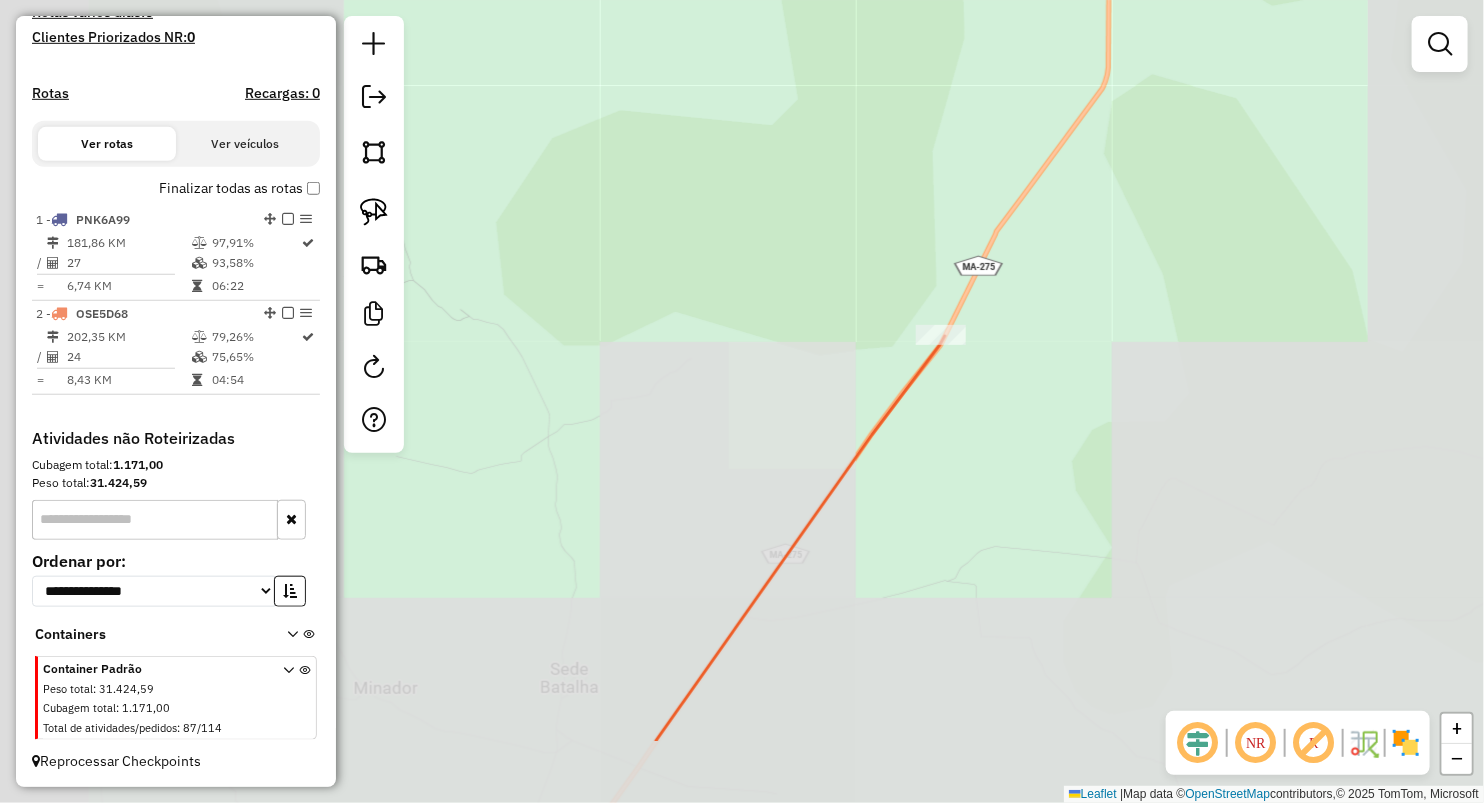 drag, startPoint x: 942, startPoint y: 564, endPoint x: 994, endPoint y: 186, distance: 381.55997 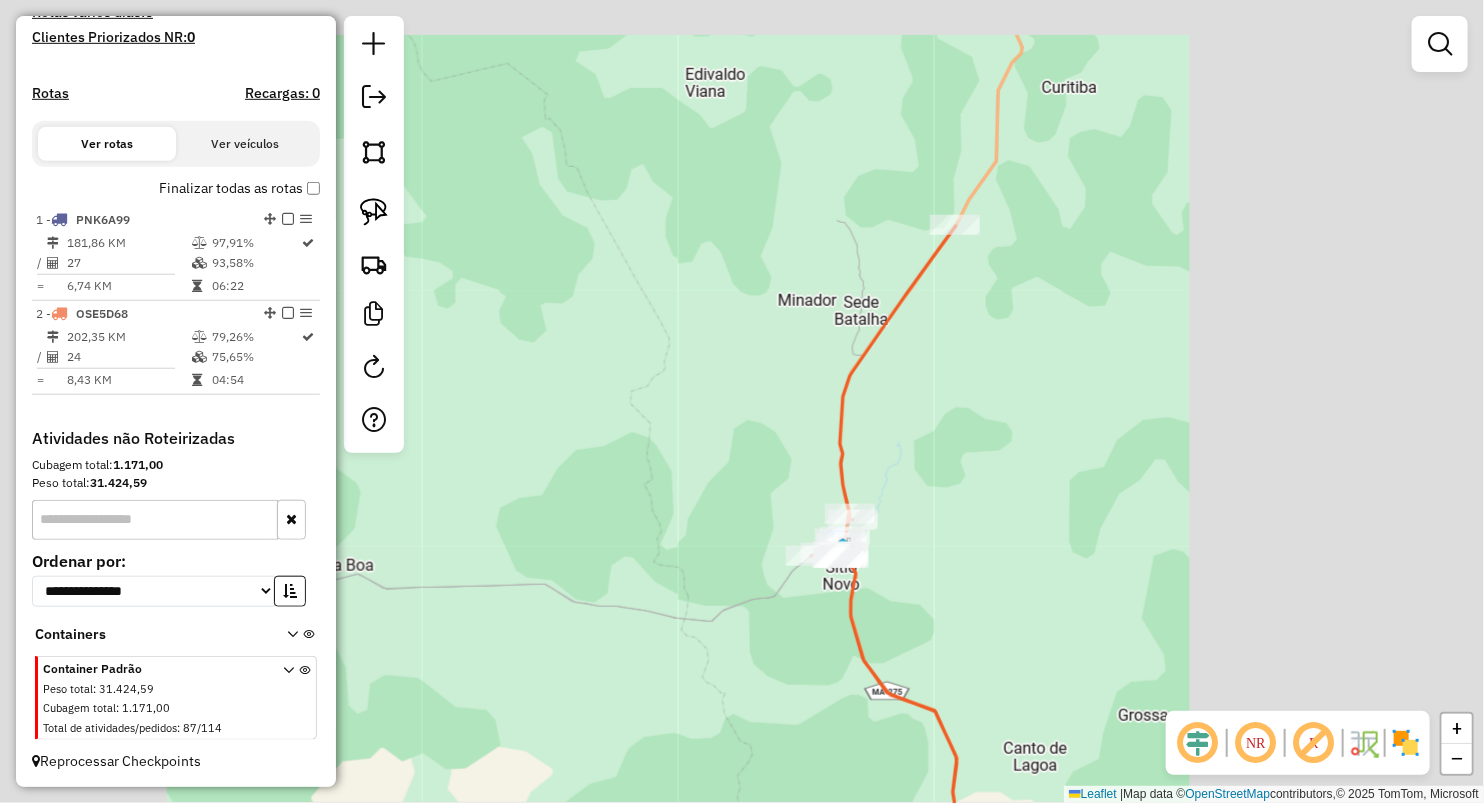 drag, startPoint x: 926, startPoint y: 558, endPoint x: 923, endPoint y: 394, distance: 164.02744 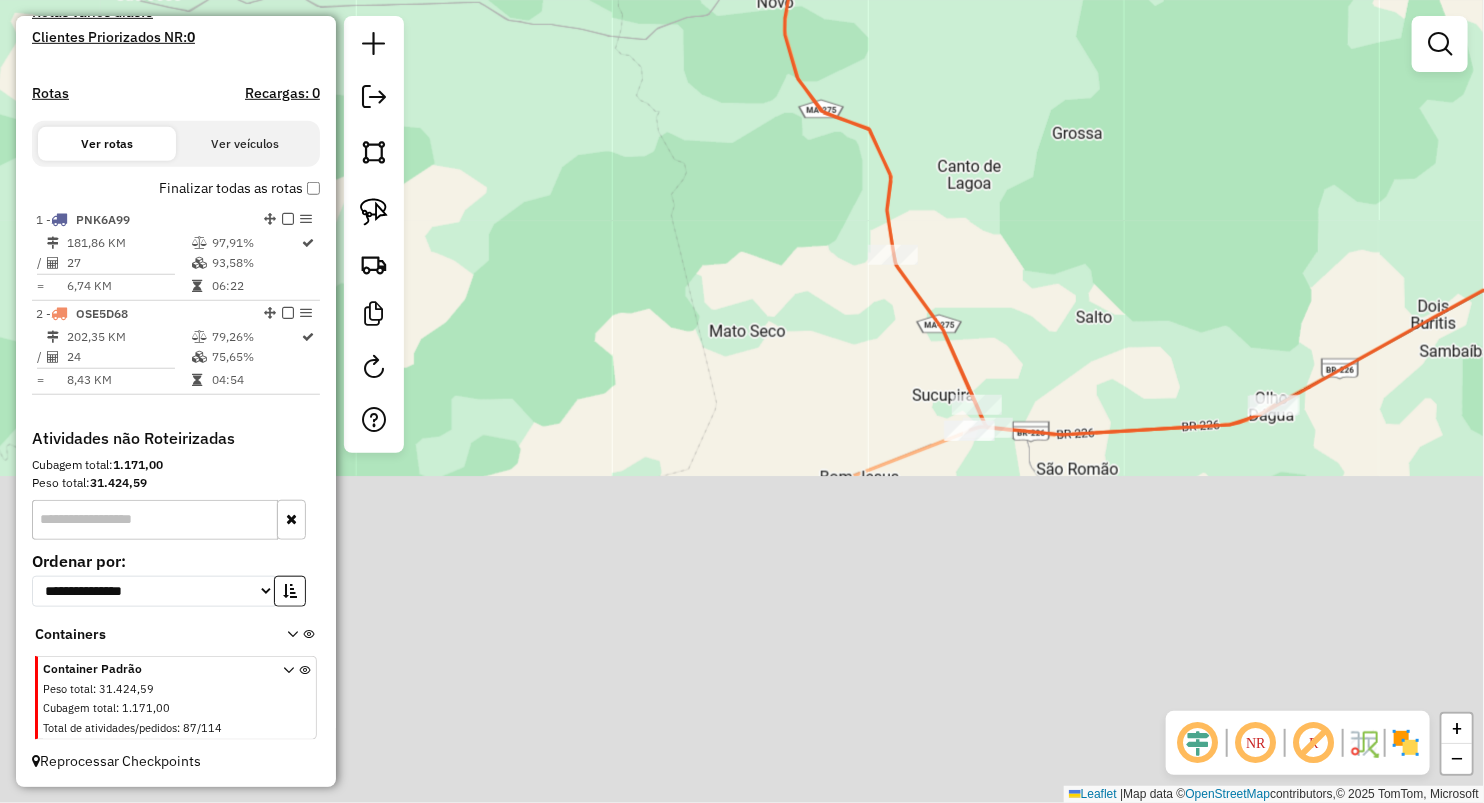 drag, startPoint x: 922, startPoint y: 404, endPoint x: 866, endPoint y: 229, distance: 183.74167 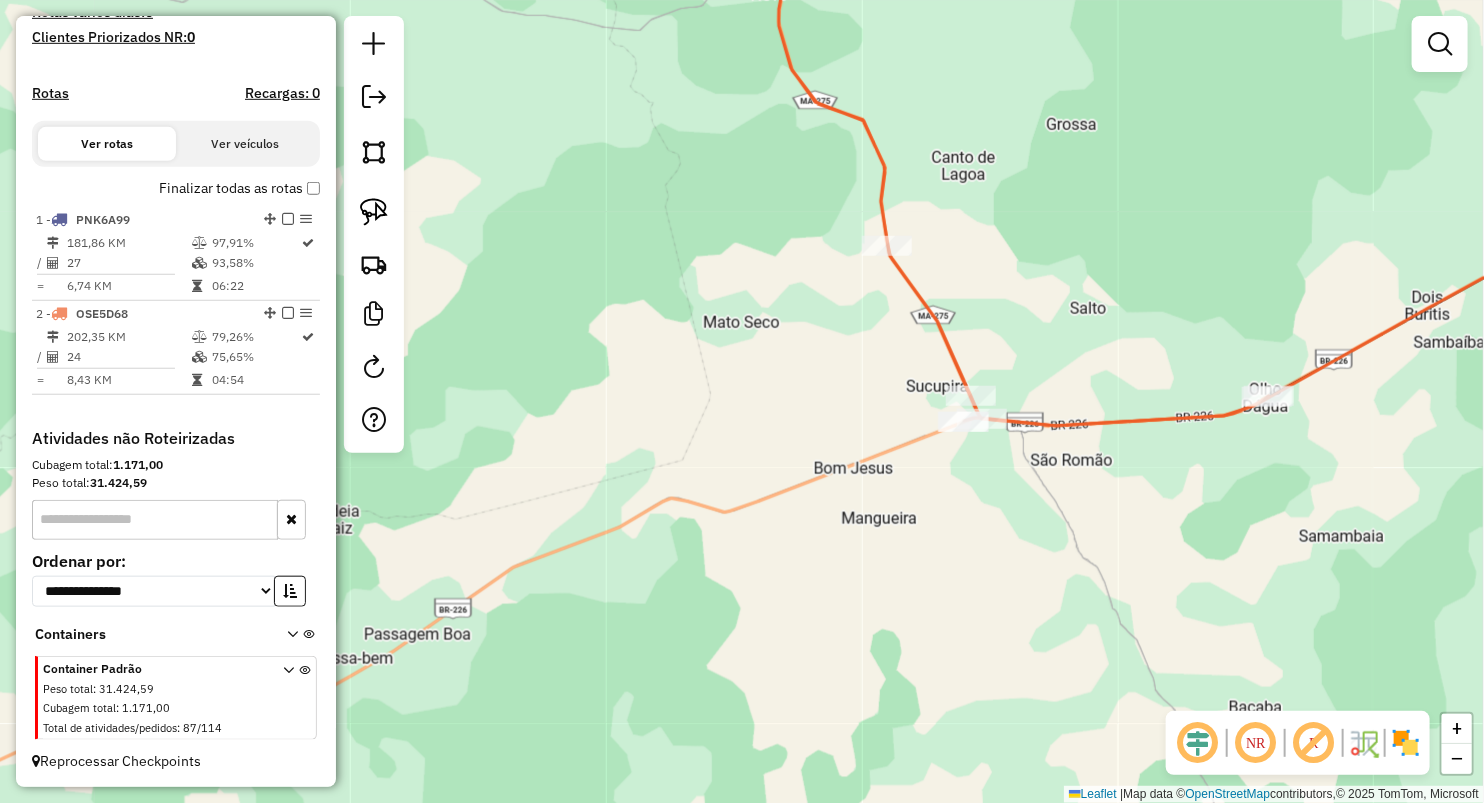click 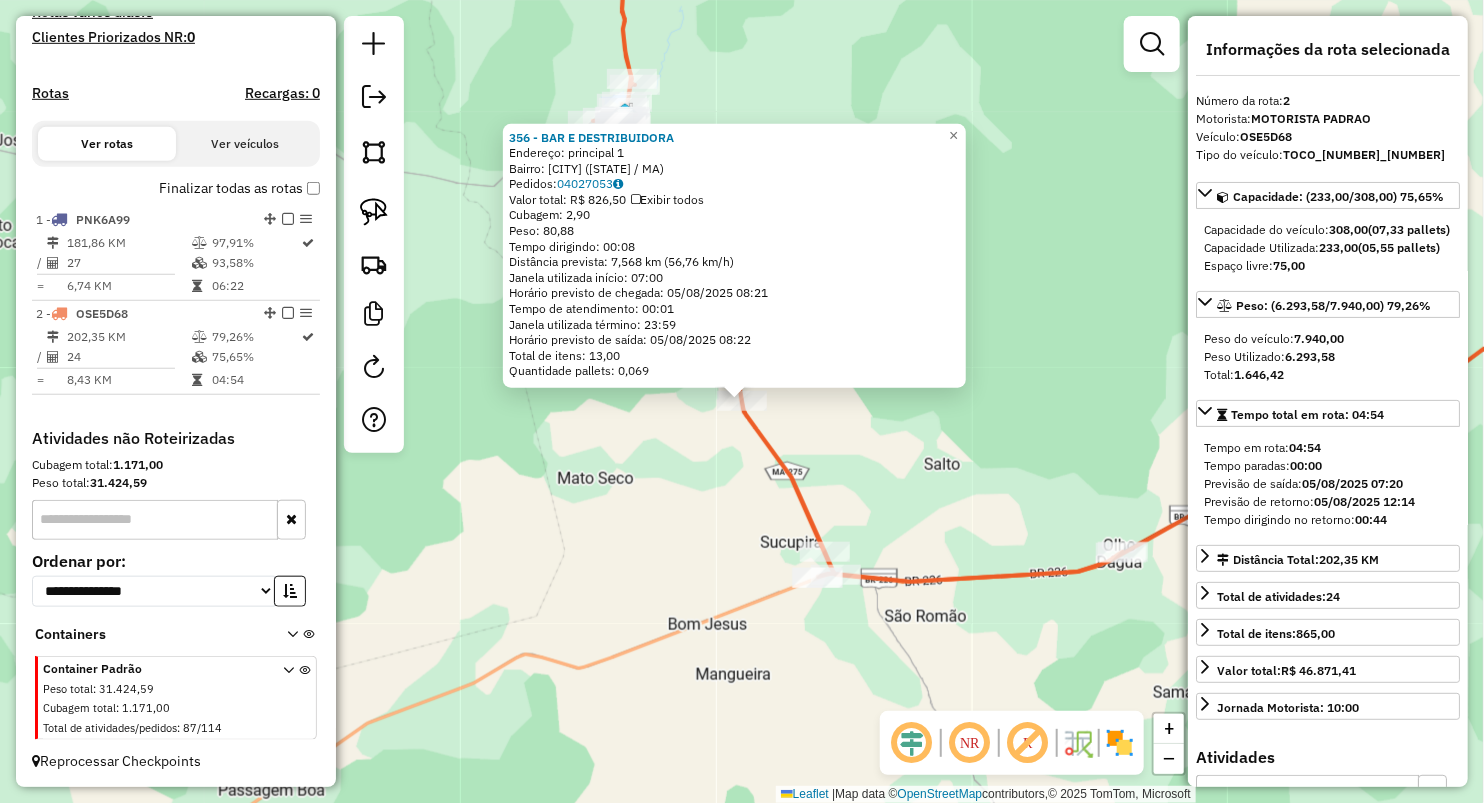 click on "356 - BAR E DESTRIBUIDORA  Endereço:  principal 1   Bairro: SANTA MARIA 2 (SITIO NOVO / MA)   Pedidos:  04027053   Valor total: R$ 826,50   Exibir todos   Cubagem: 2,90  Peso: 80,88  Tempo dirigindo: 00:08   Distância prevista: 7,568 km (56,76 km/h)   Janela utilizada início: 07:00   Horário previsto de chegada: 05/08/2025 08:21   Tempo de atendimento: 00:01   Janela utilizada término: 23:59   Horário previsto de saída: 05/08/2025 08:22   Total de itens: 13,00   Quantidade pallets: 0,069  × Janela de atendimento Grade de atendimento Capacidade Transportadoras Veículos Cliente Pedidos  Rotas Selecione os dias de semana para filtrar as janelas de atendimento  Seg   Ter   Qua   Qui   Sex   Sáb   Dom  Informe o período da janela de atendimento: De: Até:  Filtrar exatamente a janela do cliente  Considerar janela de atendimento padrão  Selecione os dias de semana para filtrar as grades de atendimento  Seg   Ter   Qua   Qui   Sex   Sáb   Dom   Considerar clientes sem dia de atendimento cadastrado  De:" 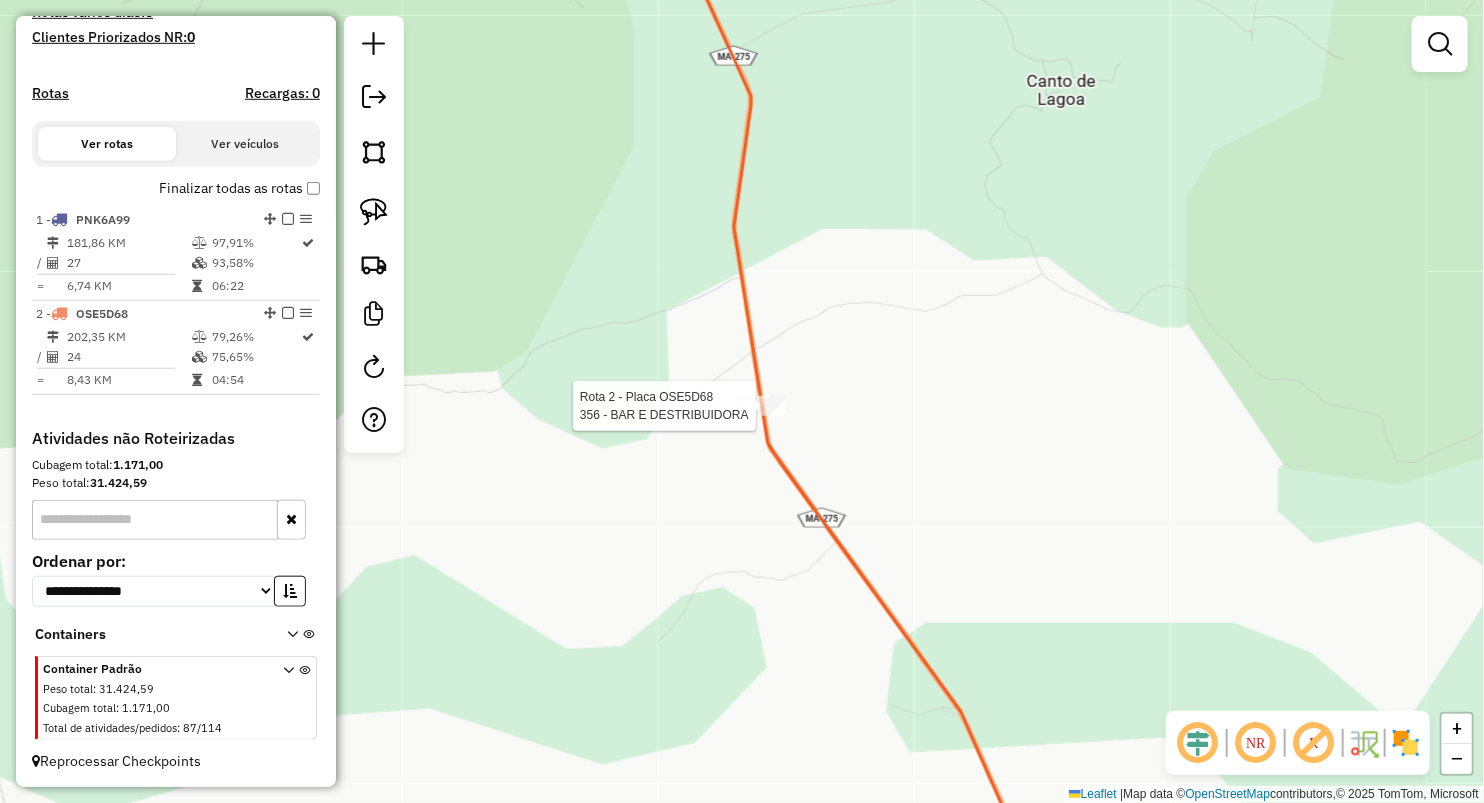 select on "**********" 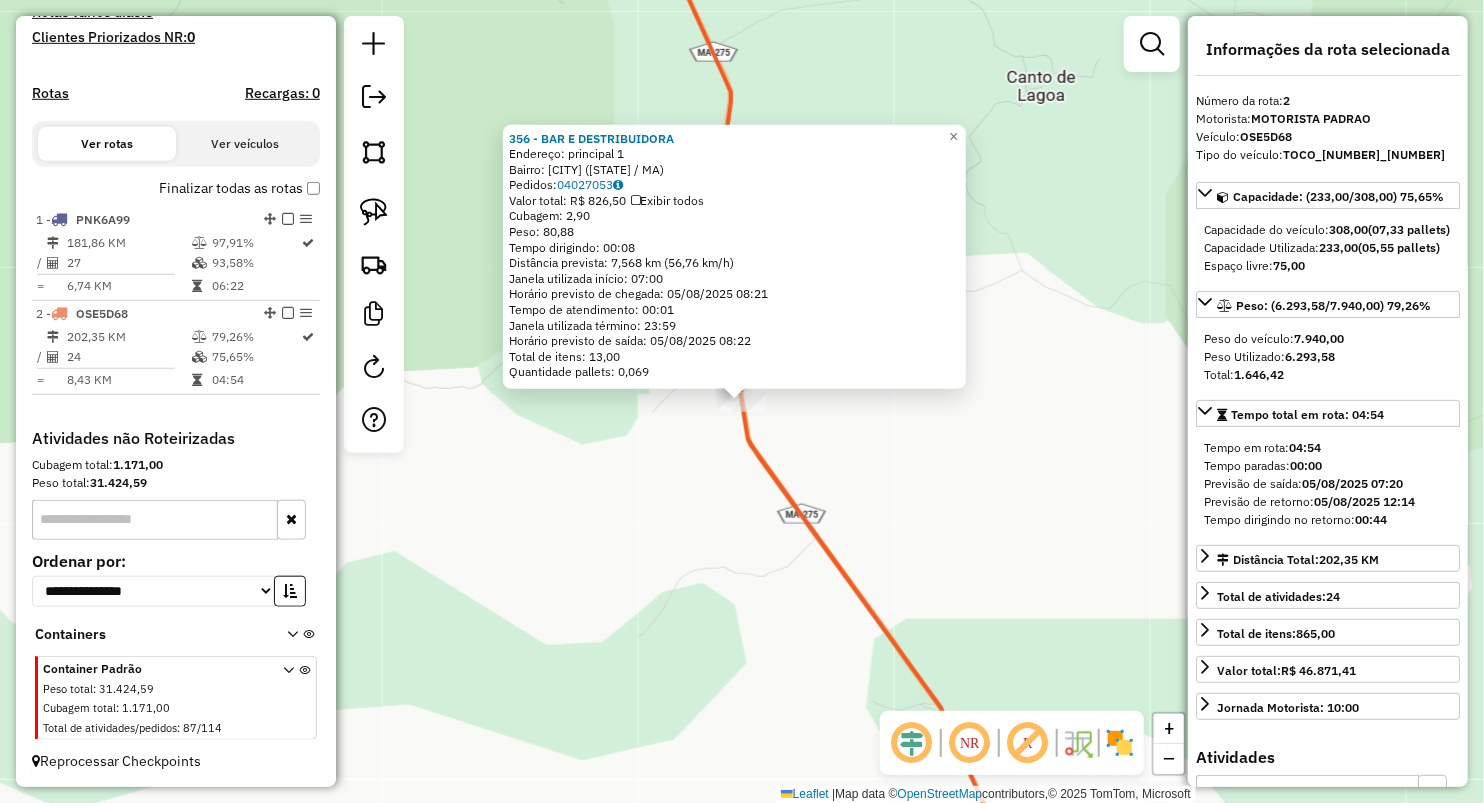 click on "Rota 2 - Placa OSE5D68  356 - BAR E DESTRIBUIDORA 356 - BAR E DESTRIBUIDORA  Endereço:  principal 1   Bairro: SANTA MARIA 2 (SITIO NOVO / MA)   Pedidos:  04027053   Valor total: R$ 826,50   Exibir todos   Cubagem: 2,90  Peso: 80,88  Tempo dirigindo: 00:08   Distância prevista: 7,568 km (56,76 km/h)   Janela utilizada início: 07:00   Horário previsto de chegada: 05/08/2025 08:21   Tempo de atendimento: 00:01   Janela utilizada término: 23:59   Horário previsto de saída: 05/08/2025 08:22   Total de itens: 13,00   Quantidade pallets: 0,069  × Janela de atendimento Grade de atendimento Capacidade Transportadoras Veículos Cliente Pedidos  Rotas Selecione os dias de semana para filtrar as janelas de atendimento  Seg   Ter   Qua   Qui   Sex   Sáb   Dom  Informe o período da janela de atendimento: De: Até:  Filtrar exatamente a janela do cliente  Considerar janela de atendimento padrão  Selecione os dias de semana para filtrar as grades de atendimento  Seg   Ter   Qua   Qui   Sex   Sáb   Dom   De:  De:" 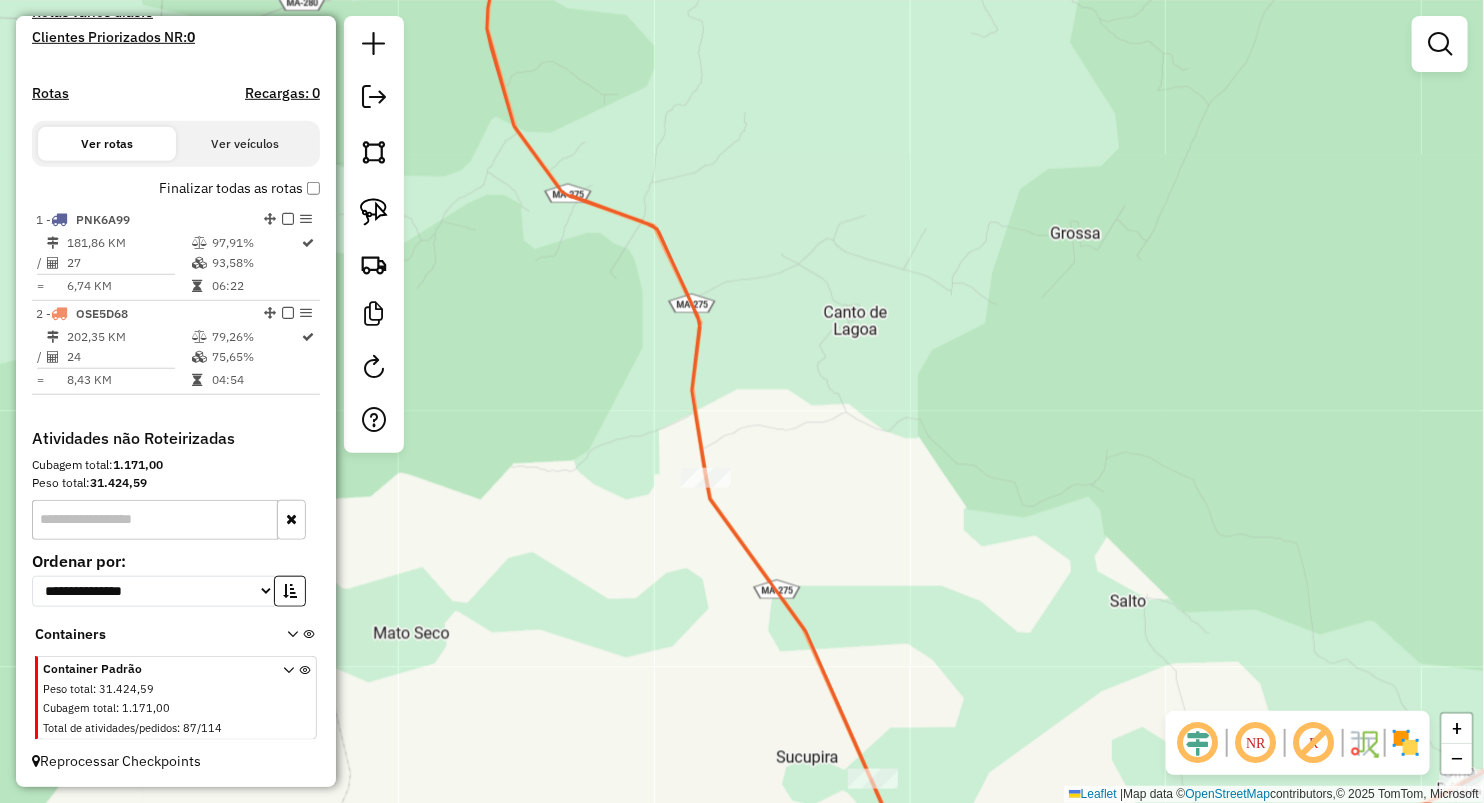 drag, startPoint x: 982, startPoint y: 640, endPoint x: 918, endPoint y: 361, distance: 286.2464 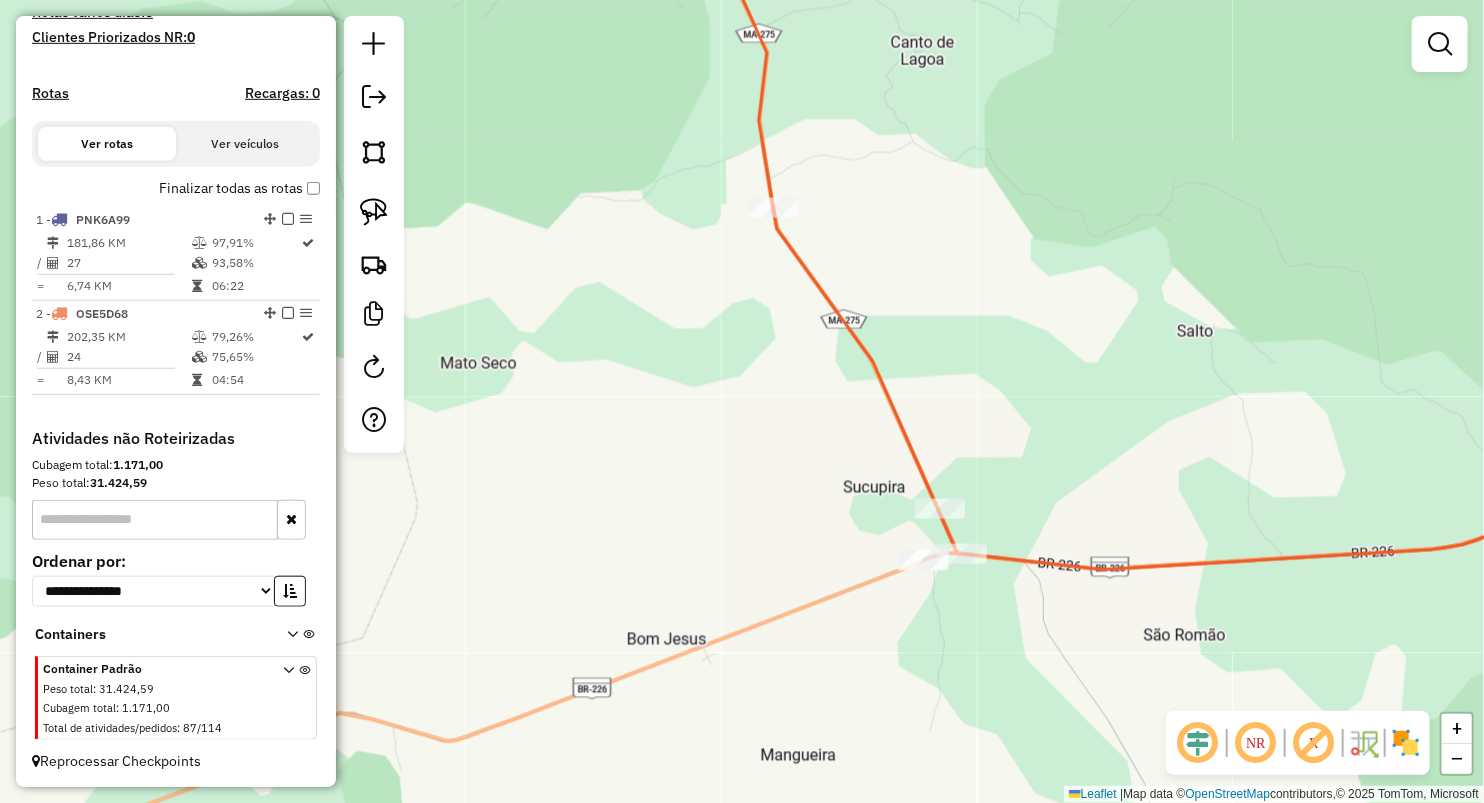 drag, startPoint x: 1030, startPoint y: 361, endPoint x: 599, endPoint y: 284, distance: 437.82416 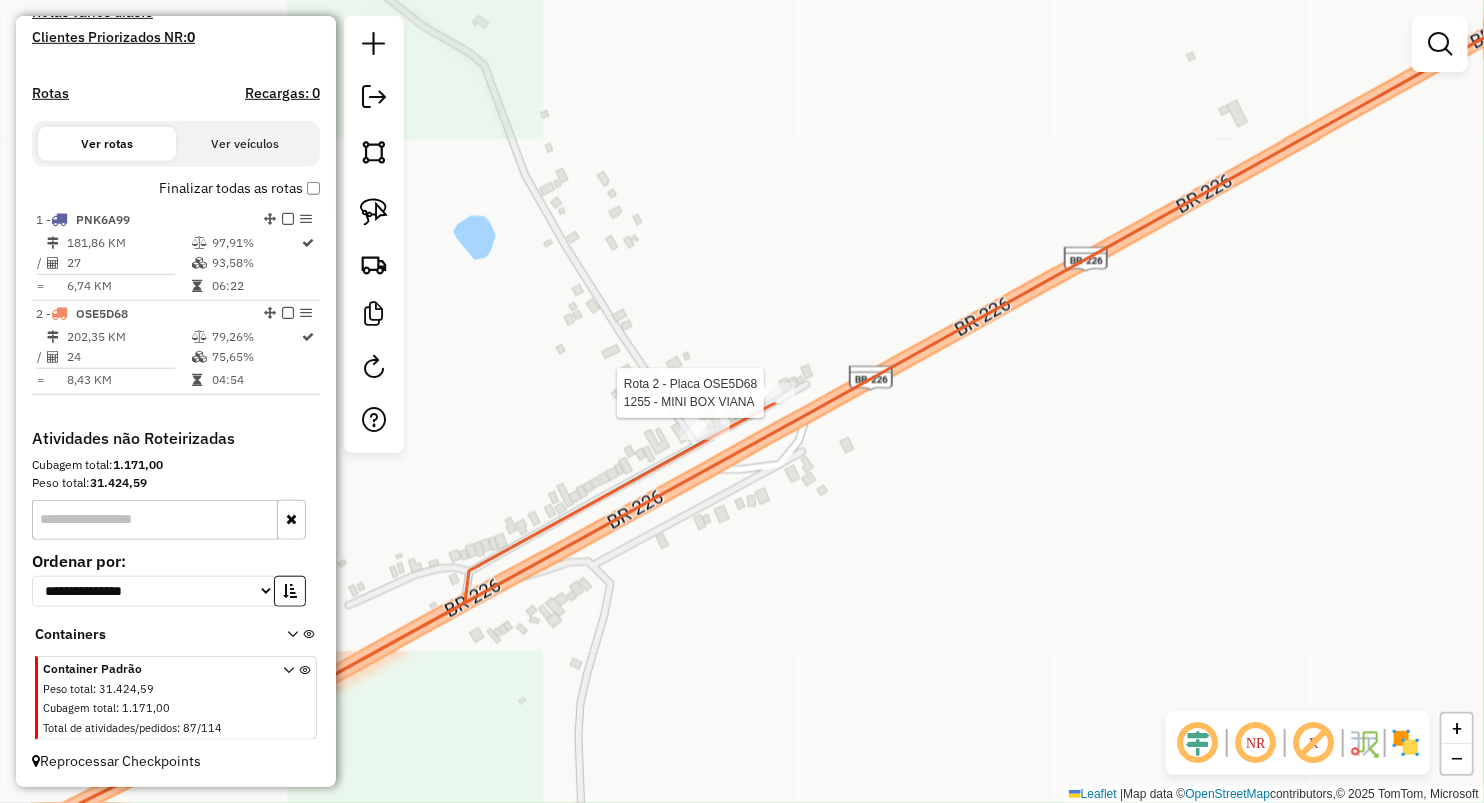 select on "**********" 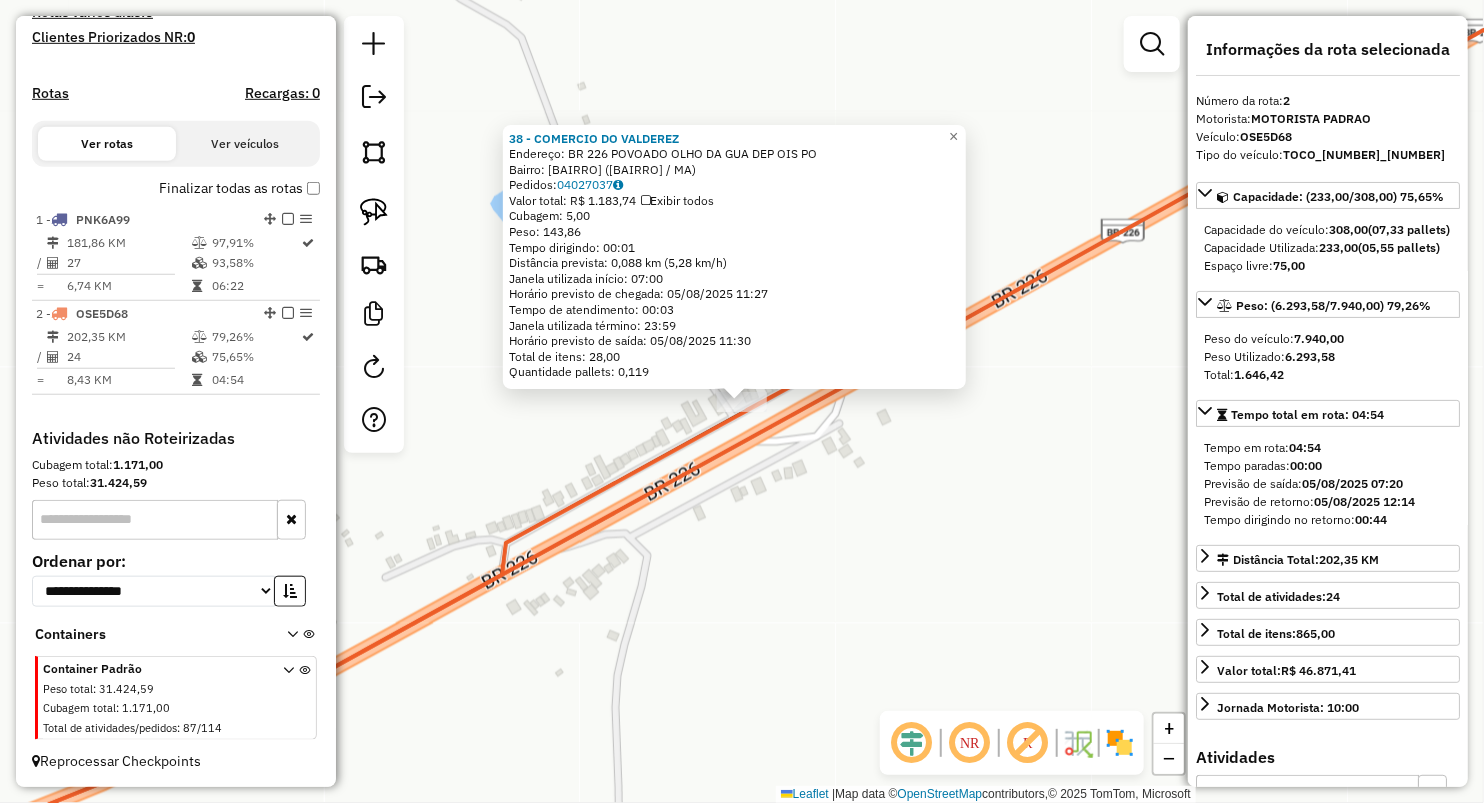 click on "38 - COMERCIO DO VALDEREZ  Endereço:  BR 226 POVOADO OLHO DA GUA DEP OIS PO   Bairro: POVOADO OLHO DAGUA (SITIO NOVO / MA)   Pedidos:  04027037   Valor total: R$ 1.183,74   Exibir todos   Cubagem: 5,00  Peso: 143,86  Tempo dirigindo: 00:01   Distância prevista: 0,088 km (5,28 km/h)   Janela utilizada início: 07:00   Horário previsto de chegada: 05/08/2025 11:27   Tempo de atendimento: 00:03   Janela utilizada término: 23:59   Horário previsto de saída: 05/08/2025 11:30   Total de itens: 28,00   Quantidade pallets: 0,119  × Janela de atendimento Grade de atendimento Capacidade Transportadoras Veículos Cliente Pedidos  Rotas Selecione os dias de semana para filtrar as janelas de atendimento  Seg   Ter   Qua   Qui   Sex   Sáb   Dom  Informe o período da janela de atendimento: De: Até:  Filtrar exatamente a janela do cliente  Considerar janela de atendimento padrão  Selecione os dias de semana para filtrar as grades de atendimento  Seg   Ter   Qua   Qui   Sex   Sáb   Dom   Peso mínimo:   De:   De:" 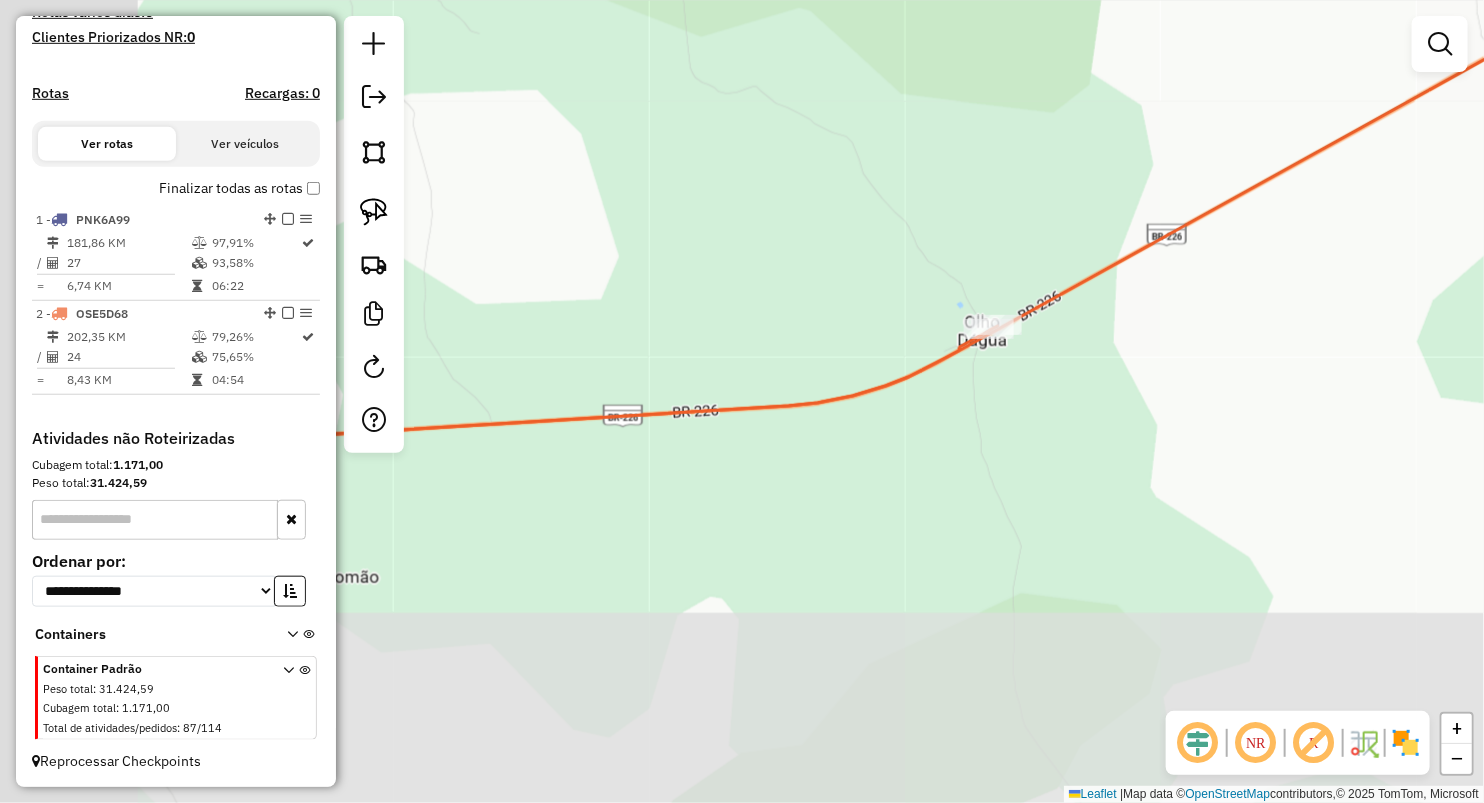 drag, startPoint x: 987, startPoint y: 429, endPoint x: 1073, endPoint y: 381, distance: 98.48858 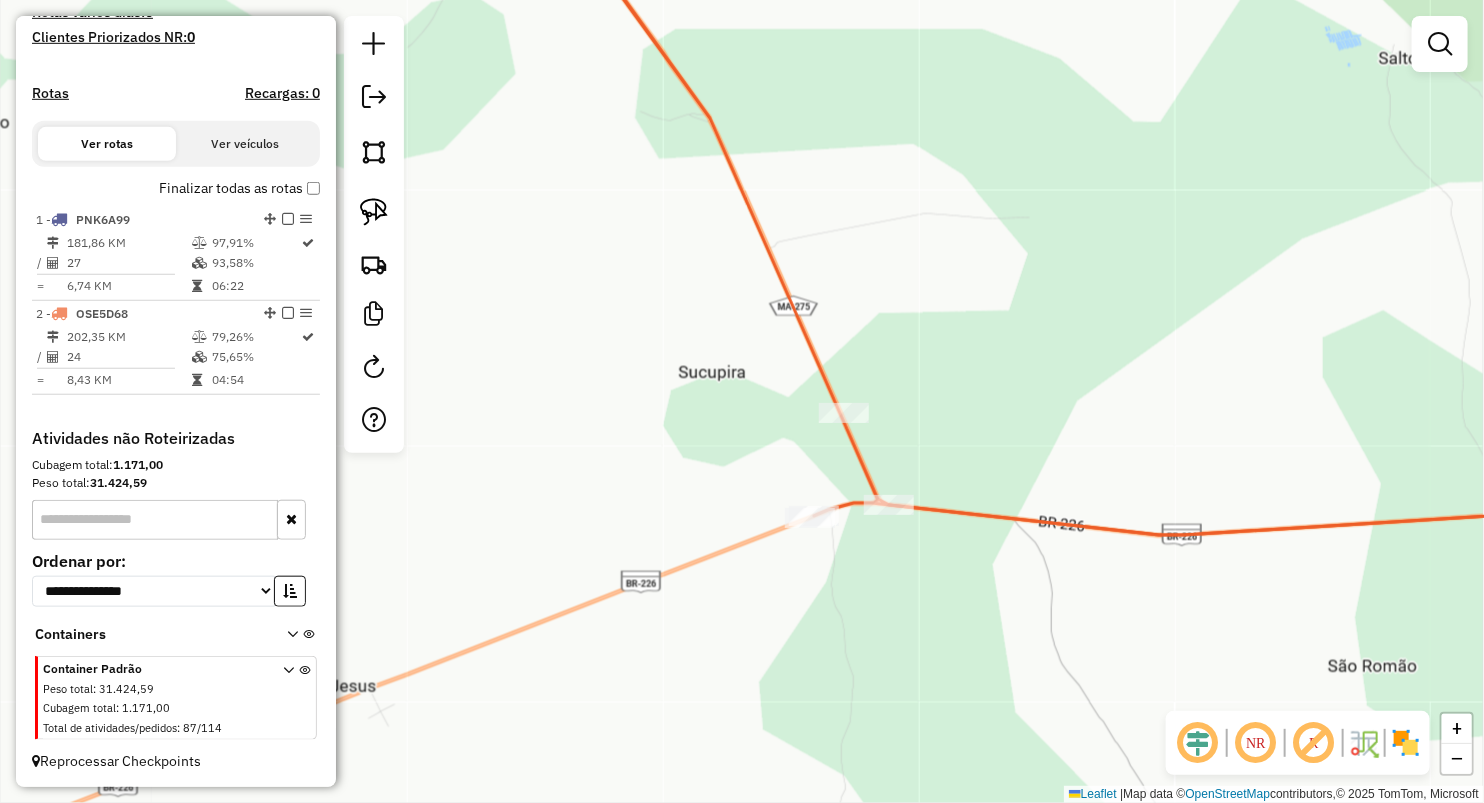 click on "Rota 2 - Placa OSE5D68  375 - churrascaria ponto c Janela de atendimento Grade de atendimento Capacidade Transportadoras Veículos Cliente Pedidos  Rotas Selecione os dias de semana para filtrar as janelas de atendimento  Seg   Ter   Qua   Qui   Sex   Sáb   Dom  Informe o período da janela de atendimento: De: Até:  Filtrar exatamente a janela do cliente  Considerar janela de atendimento padrão  Selecione os dias de semana para filtrar as grades de atendimento  Seg   Ter   Qua   Qui   Sex   Sáb   Dom   Considerar clientes sem dia de atendimento cadastrado  Clientes fora do dia de atendimento selecionado Filtrar as atividades entre os valores definidos abaixo:  Peso mínimo:   Peso máximo:   Cubagem mínima:   Cubagem máxima:   De:   Até:  Filtrar as atividades entre o tempo de atendimento definido abaixo:  De:   Até:   Considerar capacidade total dos clientes não roteirizados Transportadora: Selecione um ou mais itens Tipo de veículo: Selecione um ou mais itens Veículo: Selecione um ou mais itens +" 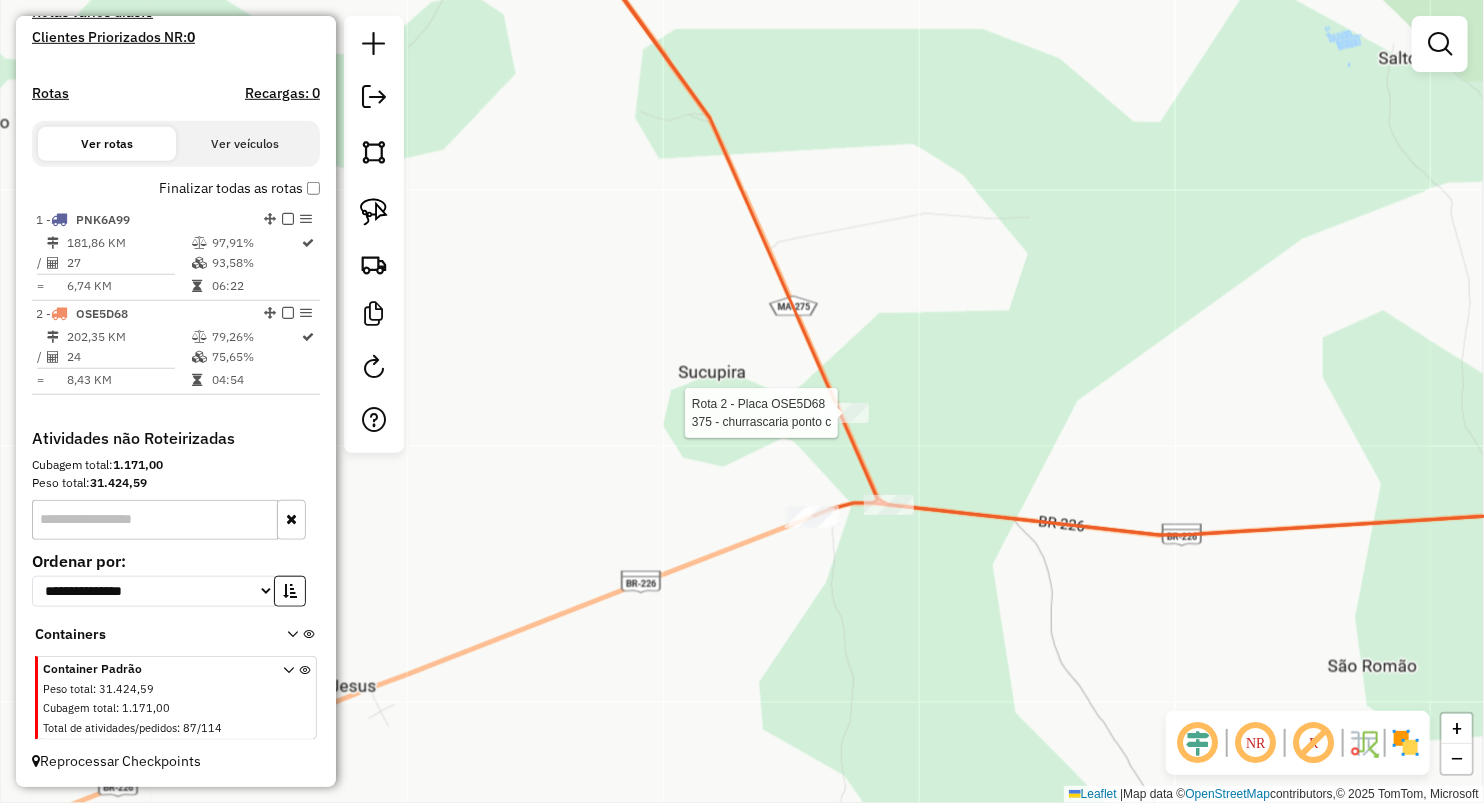 select on "**********" 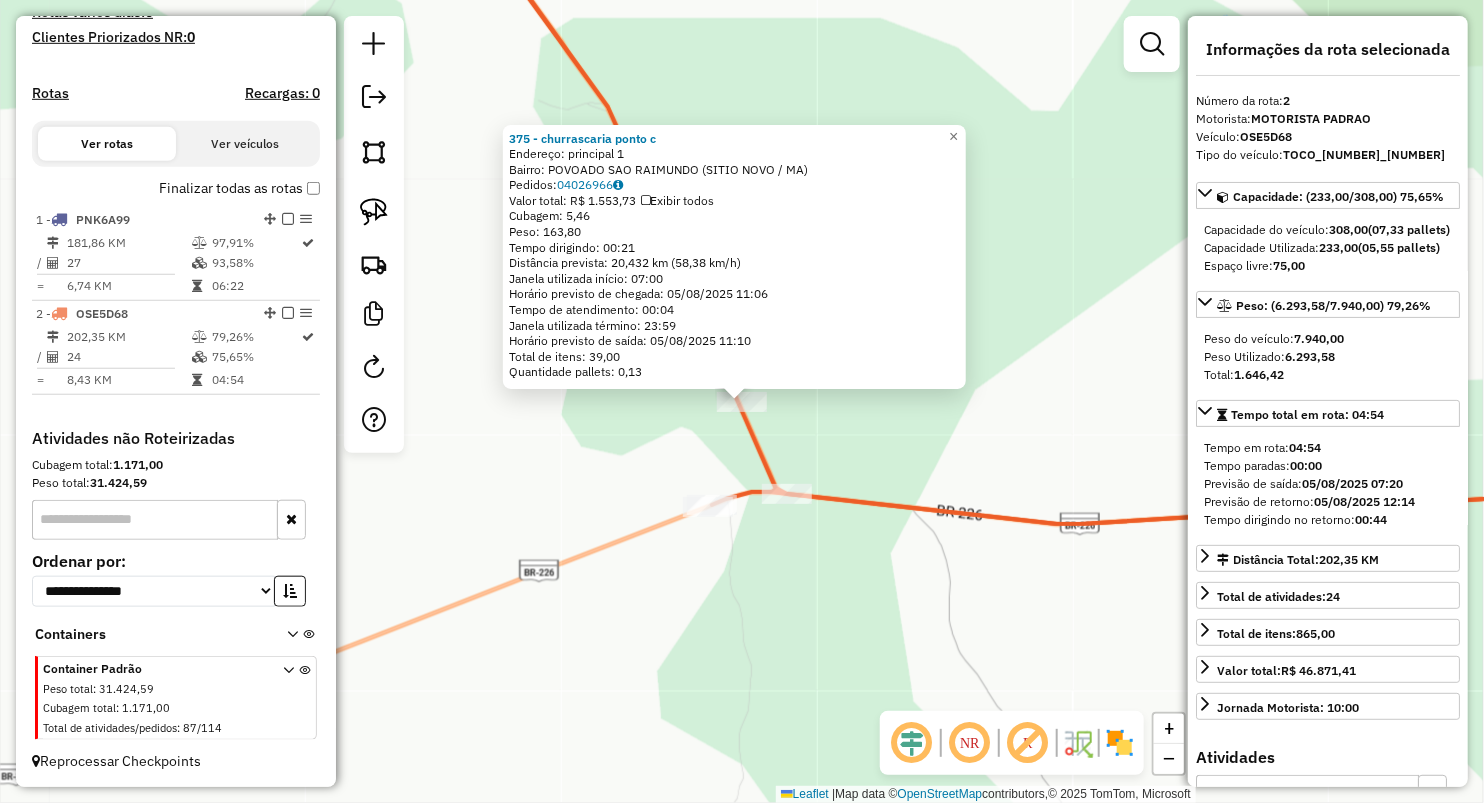 click on "375 - churrascaria ponto c  Endereço:  principal 1   Bairro: POVOADO SAO RAIMUNDO (SITIO NOVO / MA)   Pedidos:  04026966   Valor total: R$ 1.553,73   Exibir todos   Cubagem: 5,46  Peso: 163,80  Tempo dirigindo: 00:21   Distância prevista: 20,432 km (58,38 km/h)   Janela utilizada início: 07:00   Horário previsto de chegada: 05/08/2025 11:06   Tempo de atendimento: 00:04   Janela utilizada término: 23:59   Horário previsto de saída: 05/08/2025 11:10   Total de itens: 39,00   Quantidade pallets: 0,13  × Janela de atendimento Grade de atendimento Capacidade Transportadoras Veículos Cliente Pedidos  Rotas Selecione os dias de semana para filtrar as janelas de atendimento  Seg   Ter   Qua   Qui   Sex   Sáb   Dom  Informe o período da janela de atendimento: De: Até:  Filtrar exatamente a janela do cliente  Considerar janela de atendimento padrão  Selecione os dias de semana para filtrar as grades de atendimento  Seg   Ter   Qua   Qui   Sex   Sáb   Dom   Clientes fora do dia de atendimento selecionado" 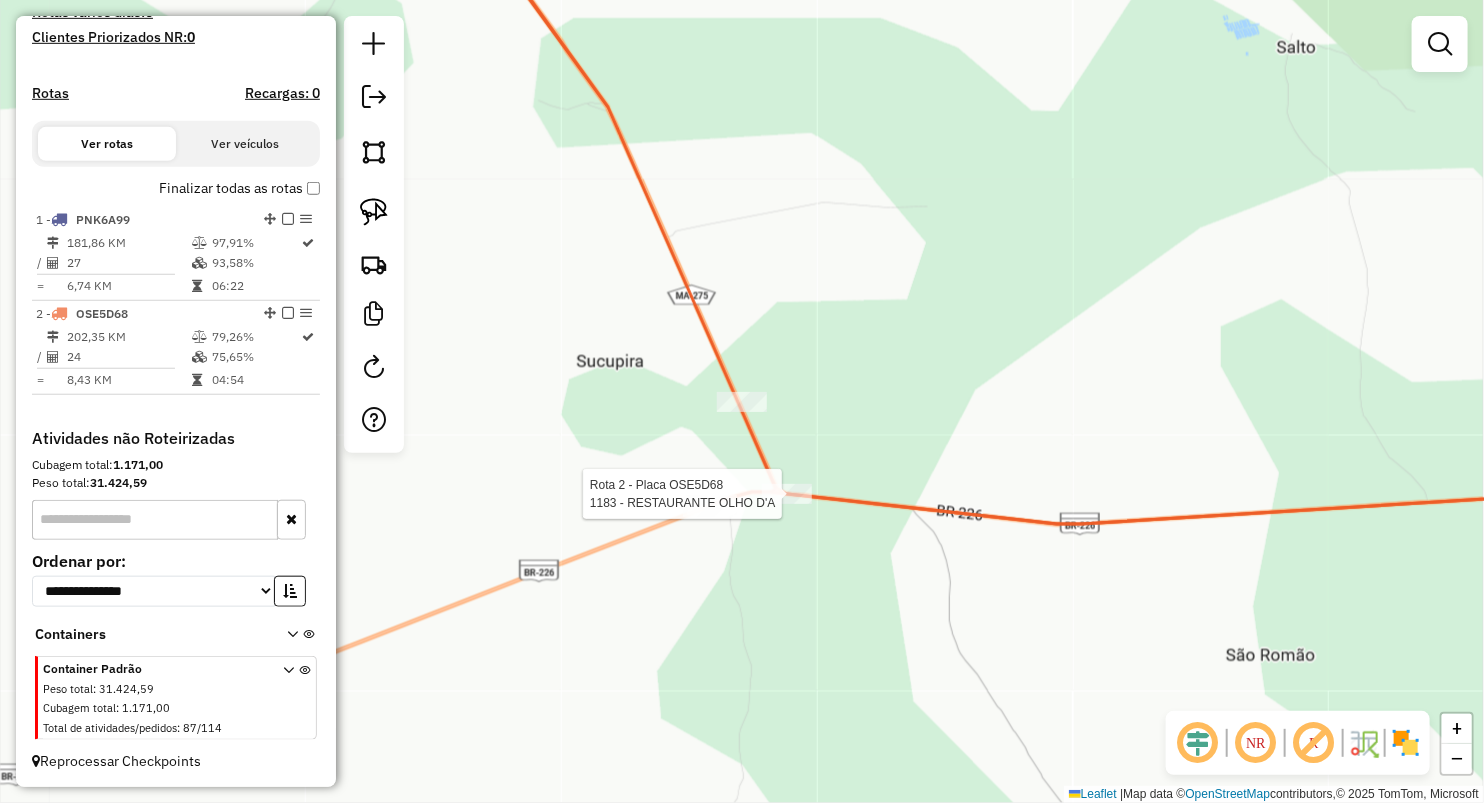 select on "**********" 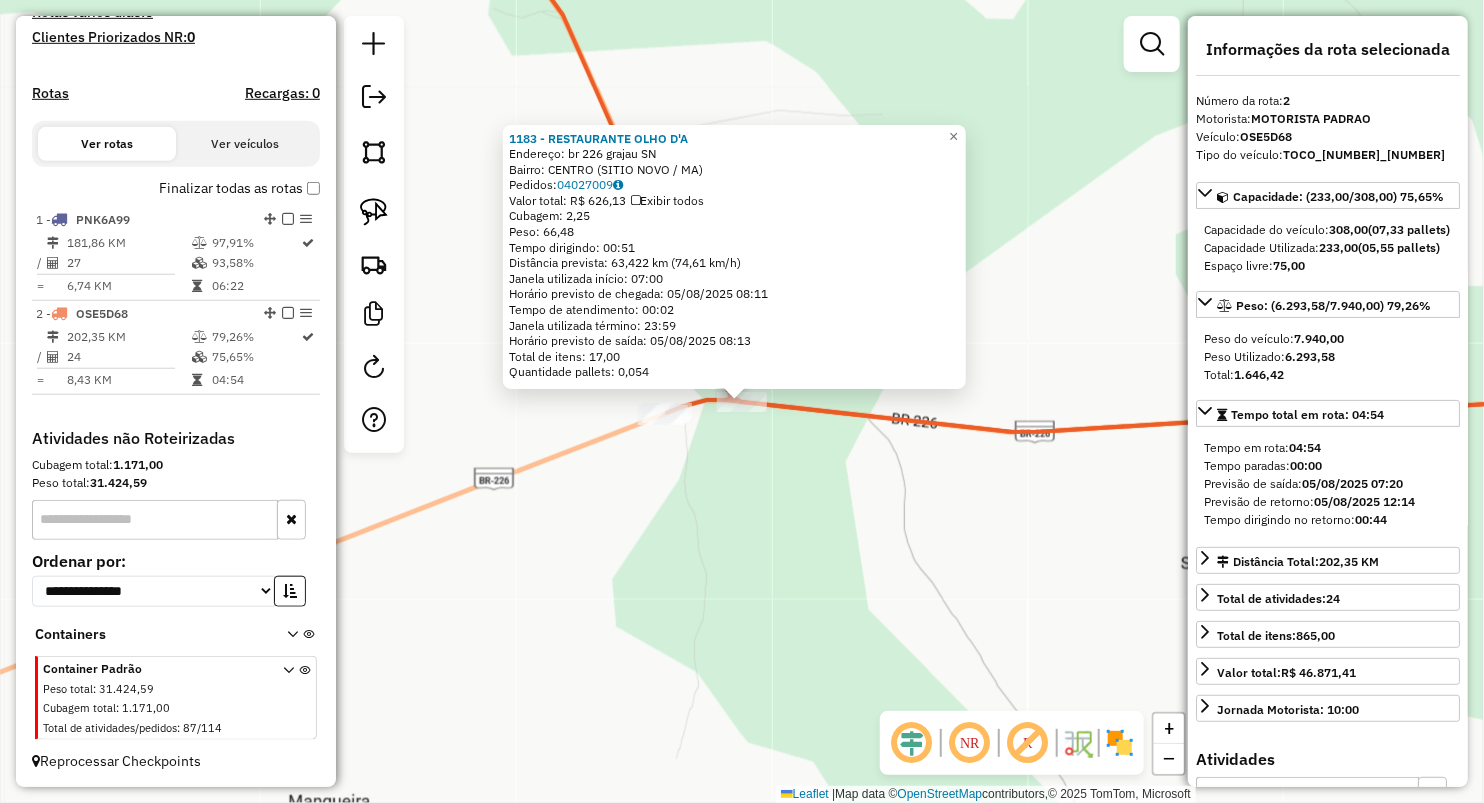 drag, startPoint x: 736, startPoint y: 539, endPoint x: 691, endPoint y: 491, distance: 65.795135 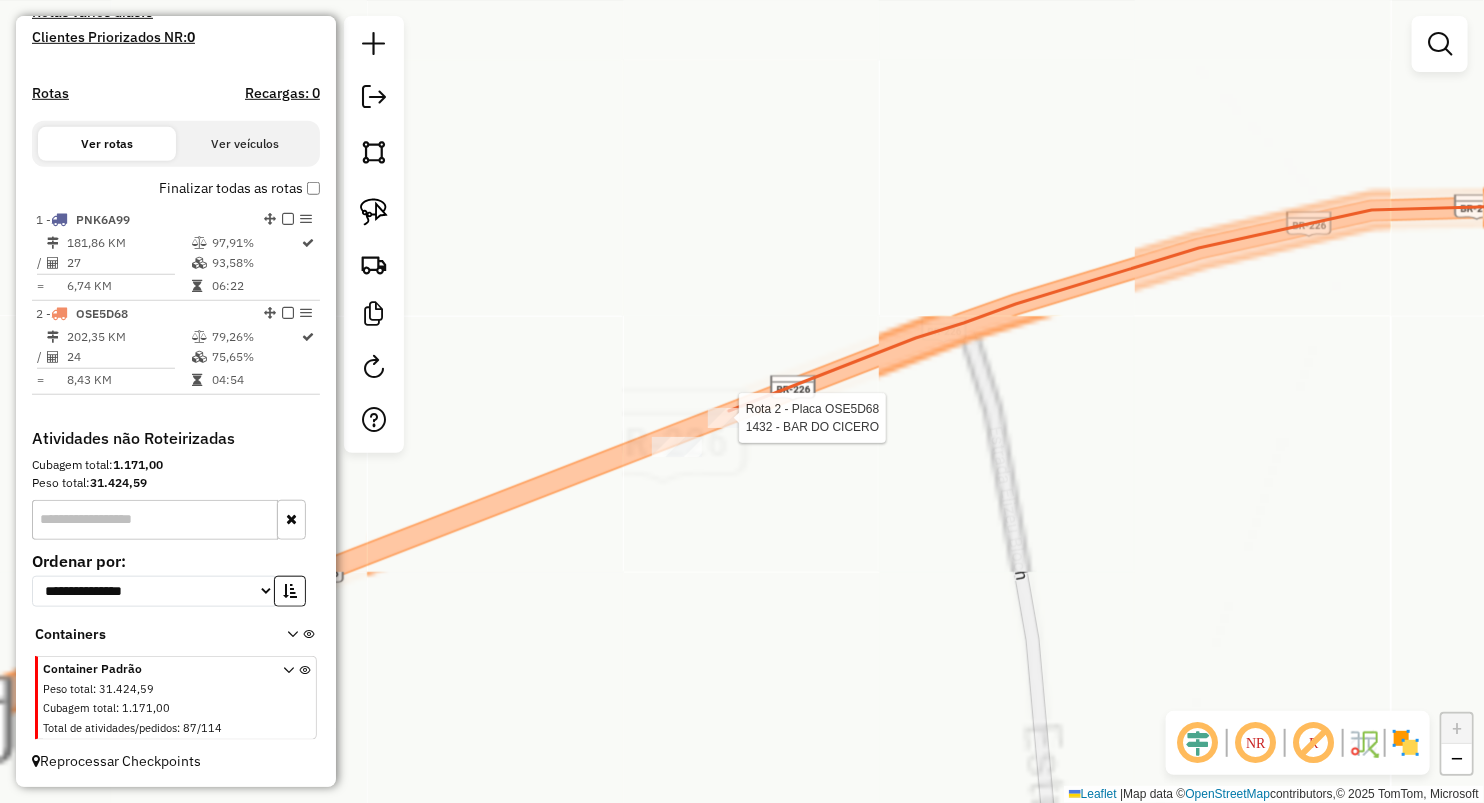 select on "**********" 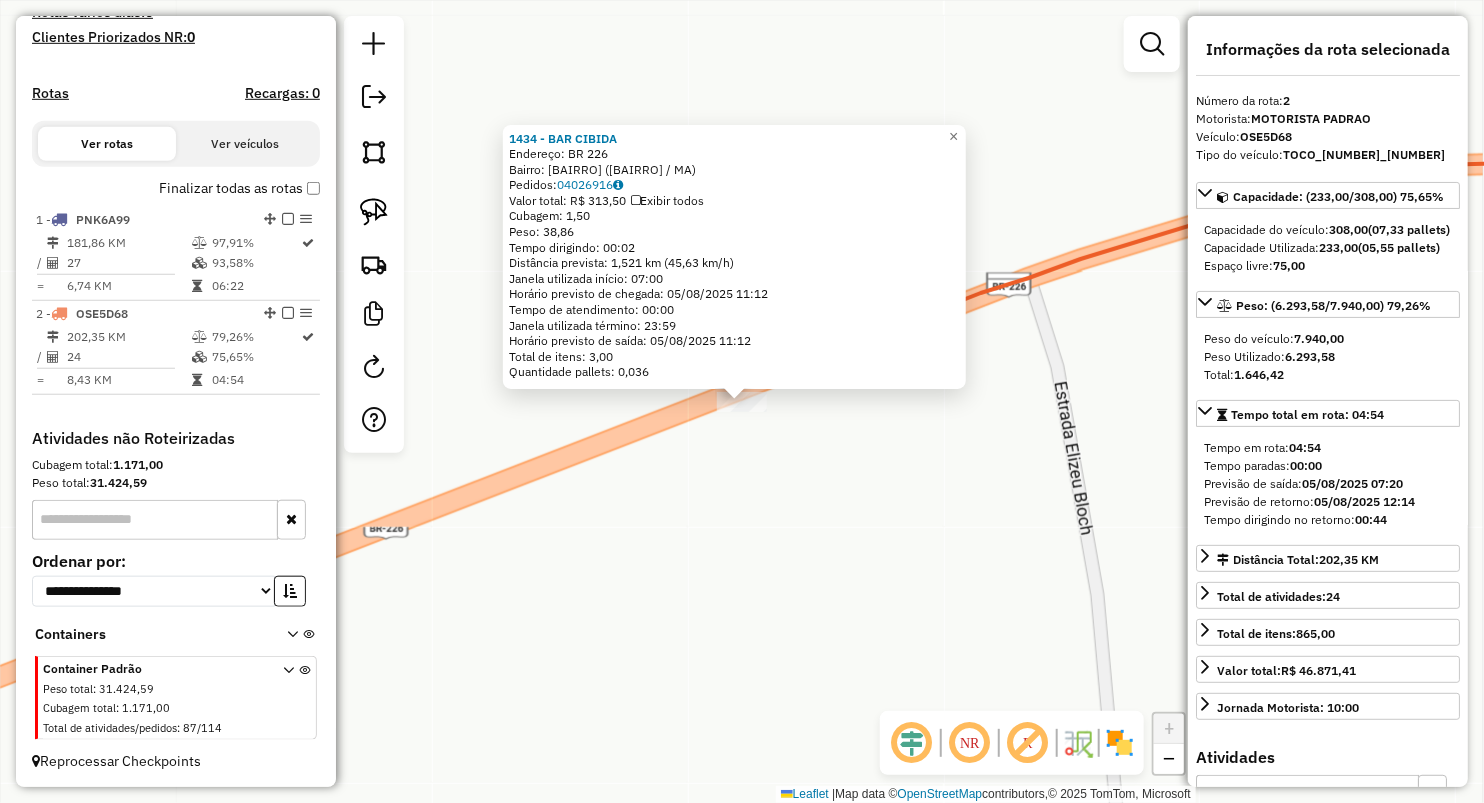 click on "1434 - BAR CIBIDA  Endereço: BR 226   Bairro: POVOADO 2 BURITIS (SITIO NOVO / MA)   Pedidos:  04026916   Valor total: R$ 313,50   Exibir todos   Cubagem: 1,50  Peso: 38,86  Tempo dirigindo: 00:02   Distância prevista: 1,521 km (45,63 km/h)   Janela utilizada início: 07:00   Horário previsto de chegada: 05/08/2025 11:12   Tempo de atendimento: 00:00   Janela utilizada término: 23:59   Horário previsto de saída: 05/08/2025 11:12   Total de itens: 3,00   Quantidade pallets: 0,036  × Janela de atendimento Grade de atendimento Capacidade Transportadoras Veículos Cliente Pedidos  Rotas Selecione os dias de semana para filtrar as janelas de atendimento  Seg   Ter   Qua   Qui   Sex   Sáb   Dom  Informe o período da janela de atendimento: De: Até:  Filtrar exatamente a janela do cliente  Considerar janela de atendimento padrão  Selecione os dias de semana para filtrar as grades de atendimento  Seg   Ter   Qua   Qui   Sex   Sáb   Dom   Considerar clientes sem dia de atendimento cadastrado  Peso mínimo:" 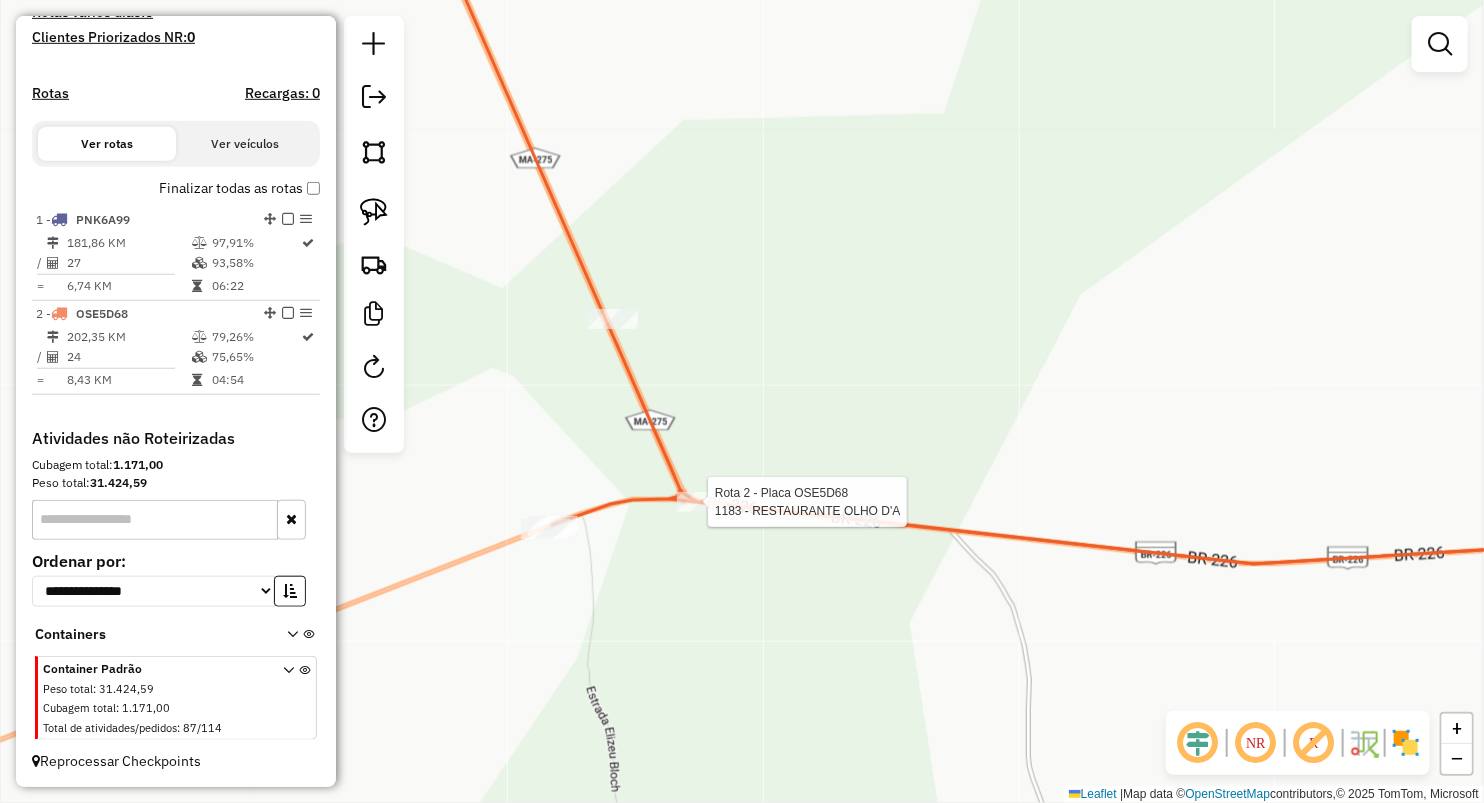 select on "**********" 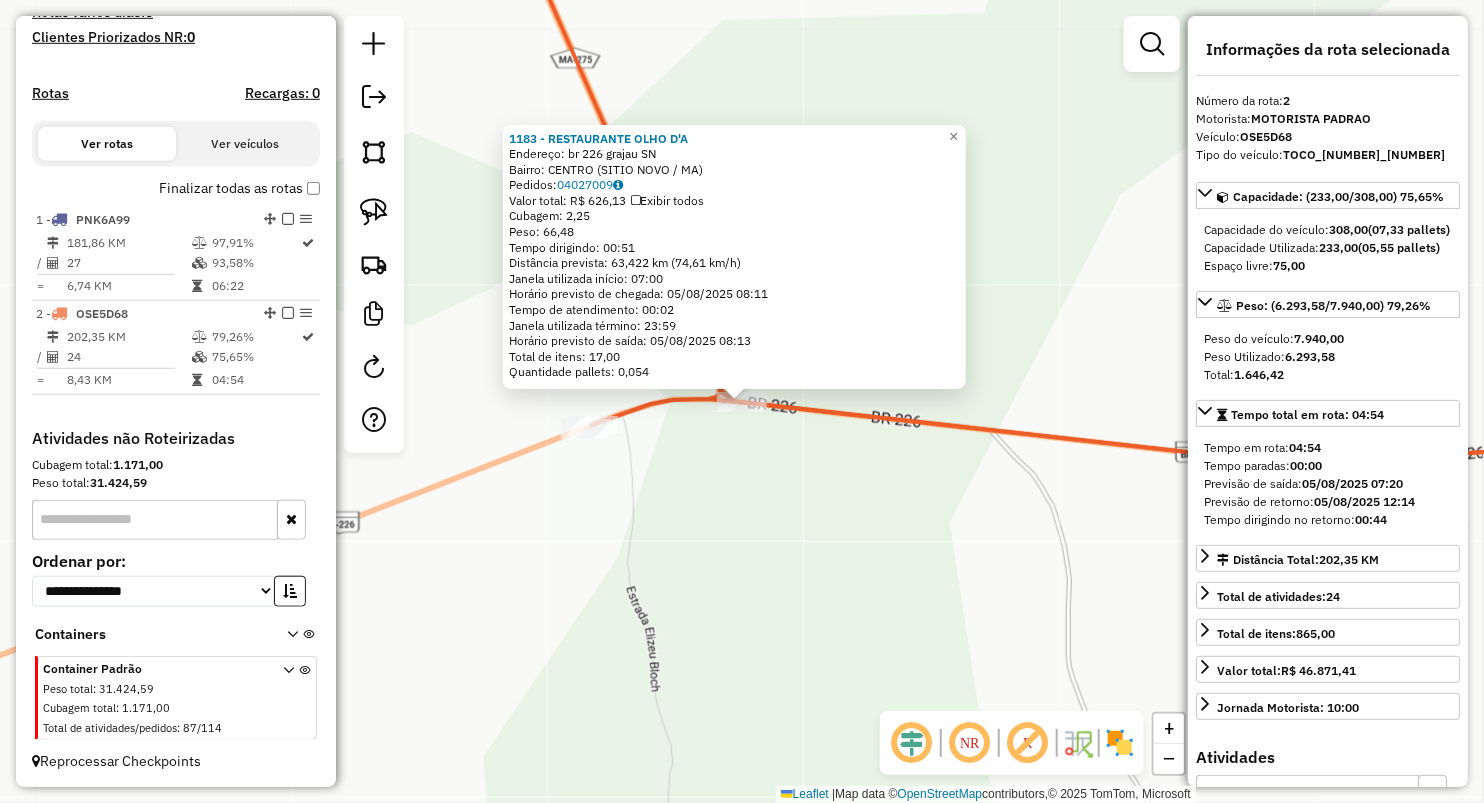 click on "1183 - RESTAURANTE OLHO D'A  Endereço:  br 226 grajau SN   Bairro: CENTRO (SITIO NOVO / MA)   Pedidos:  04027009   Valor total: R$ 626,13   Exibir todos   Cubagem: 2,25  Peso: 66,48  Tempo dirigindo: 00:51   Distância prevista: 63,422 km (74,61 km/h)   Janela utilizada início: 07:00   Horário previsto de chegada: 05/08/2025 08:11   Tempo de atendimento: 00:02   Janela utilizada término: 23:59   Horário previsto de saída: 05/08/2025 08:13   Total de itens: 17,00   Quantidade pallets: 0,054  × Janela de atendimento Grade de atendimento Capacidade Transportadoras Veículos Cliente Pedidos  Rotas Selecione os dias de semana para filtrar as janelas de atendimento  Seg   Ter   Qua   Qui   Sex   Sáb   Dom  Informe o período da janela de atendimento: De: Até:  Filtrar exatamente a janela do cliente  Considerar janela de atendimento padrão  Selecione os dias de semana para filtrar as grades de atendimento  Seg   Ter   Qua   Qui   Sex   Sáb   Dom   Considerar clientes sem dia de atendimento cadastrado De:" 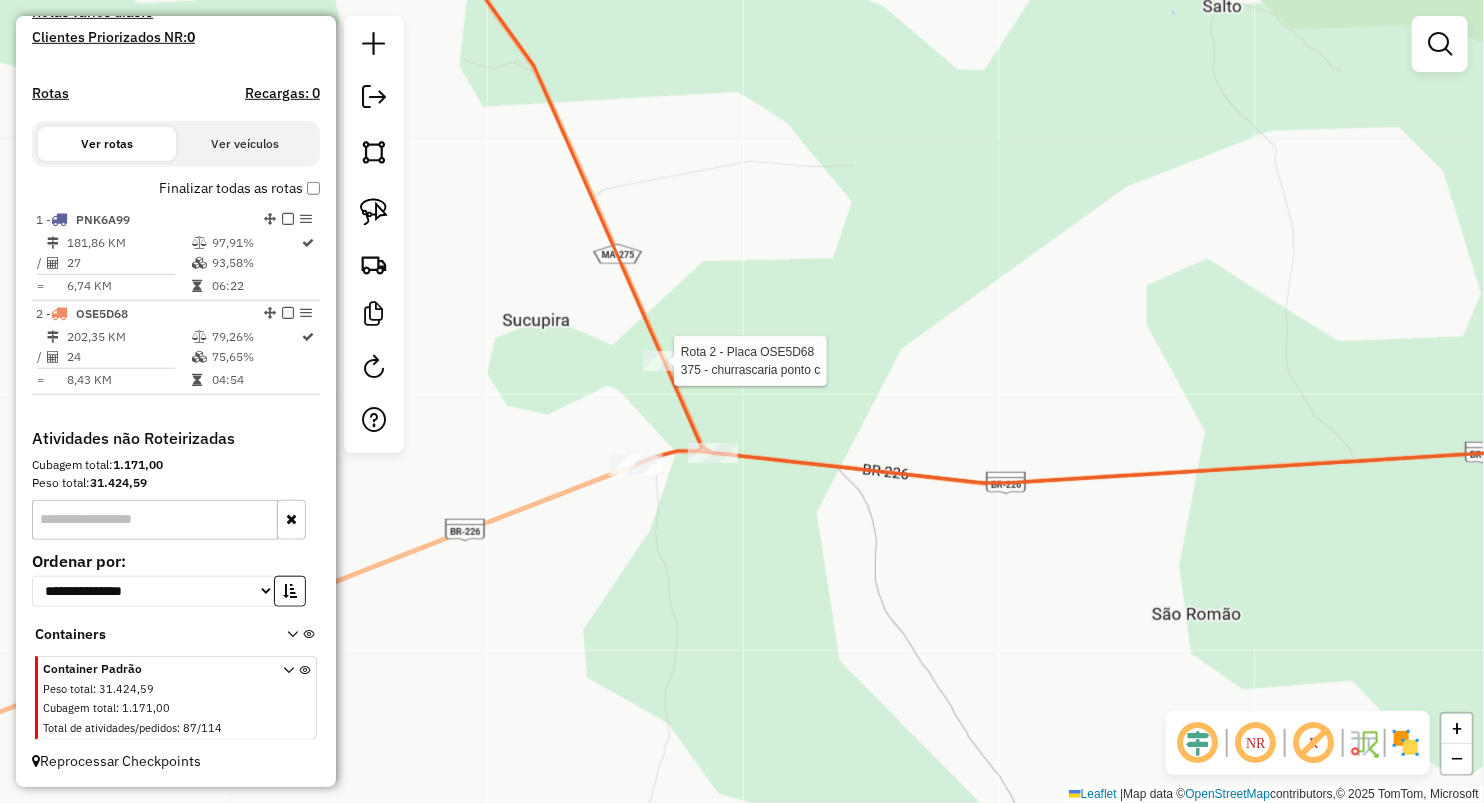 select on "**********" 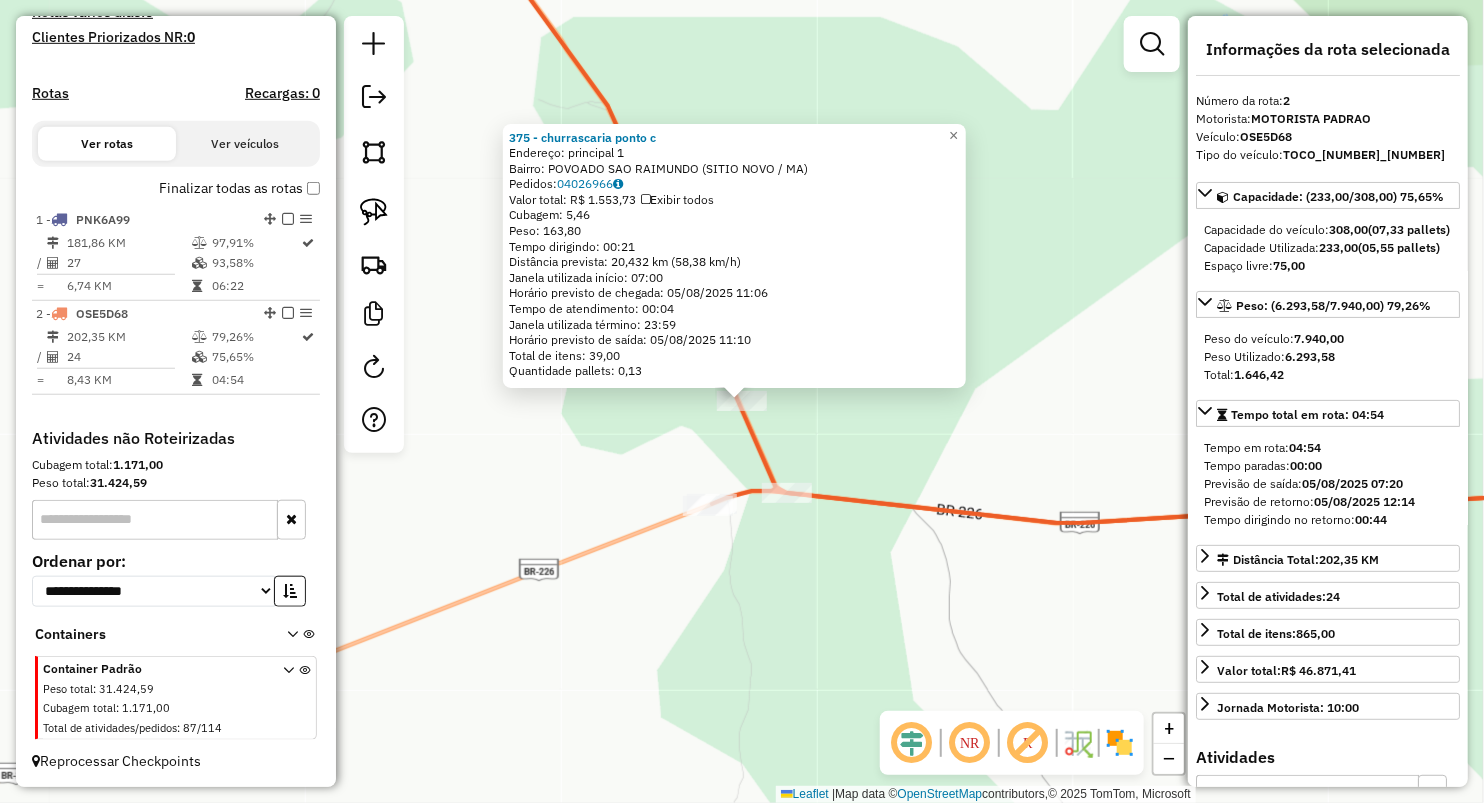 click on "375 - churrascaria ponto c  Endereço:  principal 1   Bairro: POVOADO SAO RAIMUNDO (SITIO NOVO / MA)   Pedidos:  04026966   Valor total: R$ 1.553,73   Exibir todos   Cubagem: 5,46  Peso: 163,80  Tempo dirigindo: 00:21   Distância prevista: 20,432 km (58,38 km/h)   Janela utilizada início: 07:00   Horário previsto de chegada: 05/08/2025 11:06   Tempo de atendimento: 00:04   Janela utilizada término: 23:59   Horário previsto de saída: 05/08/2025 11:10   Total de itens: 39,00   Quantidade pallets: 0,13  × Janela de atendimento Grade de atendimento Capacidade Transportadoras Veículos Cliente Pedidos  Rotas Selecione os dias de semana para filtrar as janelas de atendimento  Seg   Ter   Qua   Qui   Sex   Sáb   Dom  Informe o período da janela de atendimento: De: Até:  Filtrar exatamente a janela do cliente  Considerar janela de atendimento padrão  Selecione os dias de semana para filtrar as grades de atendimento  Seg   Ter   Qua   Qui   Sex   Sáb   Dom   Clientes fora do dia de atendimento selecionado" 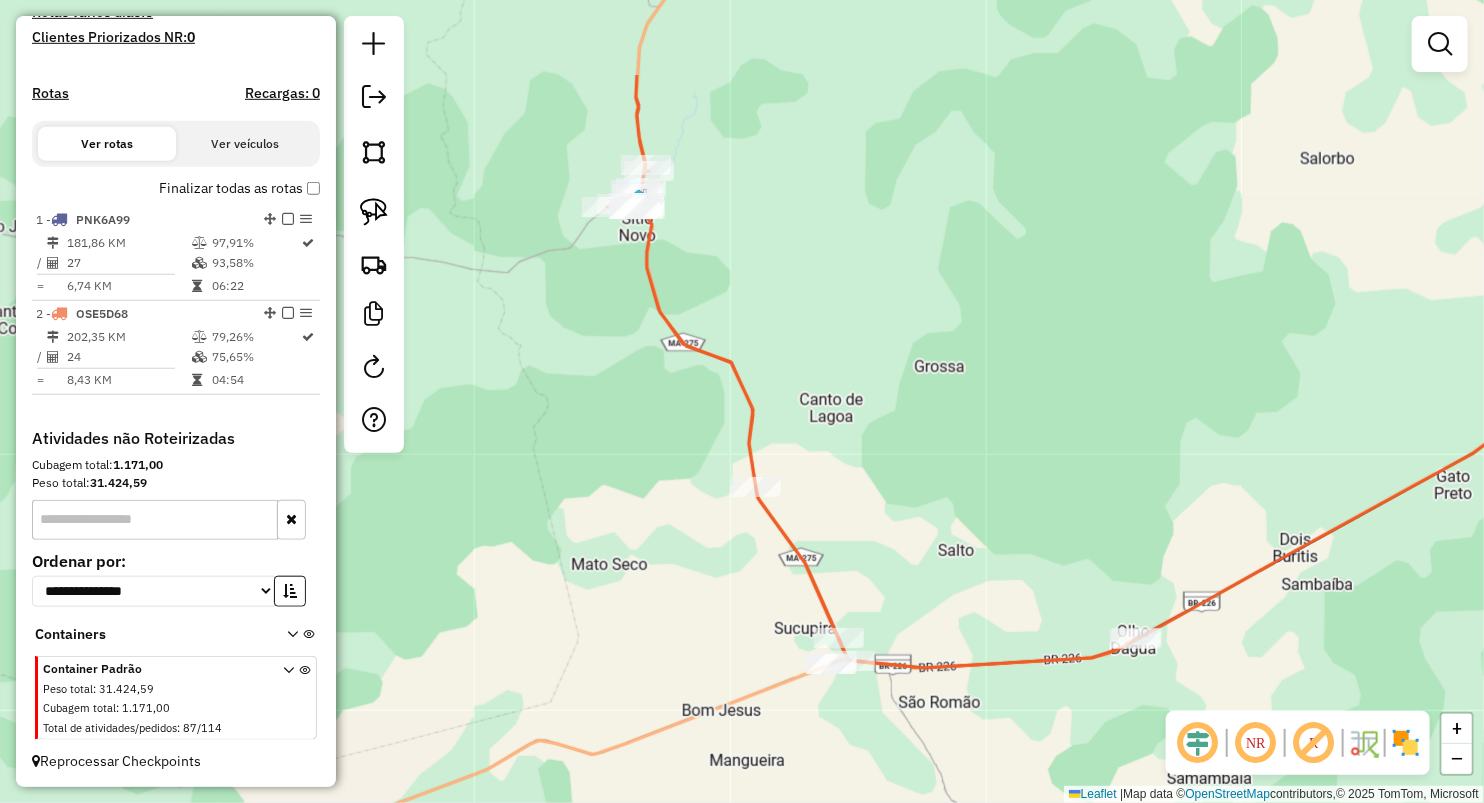 drag, startPoint x: 863, startPoint y: 329, endPoint x: 870, endPoint y: 484, distance: 155.15799 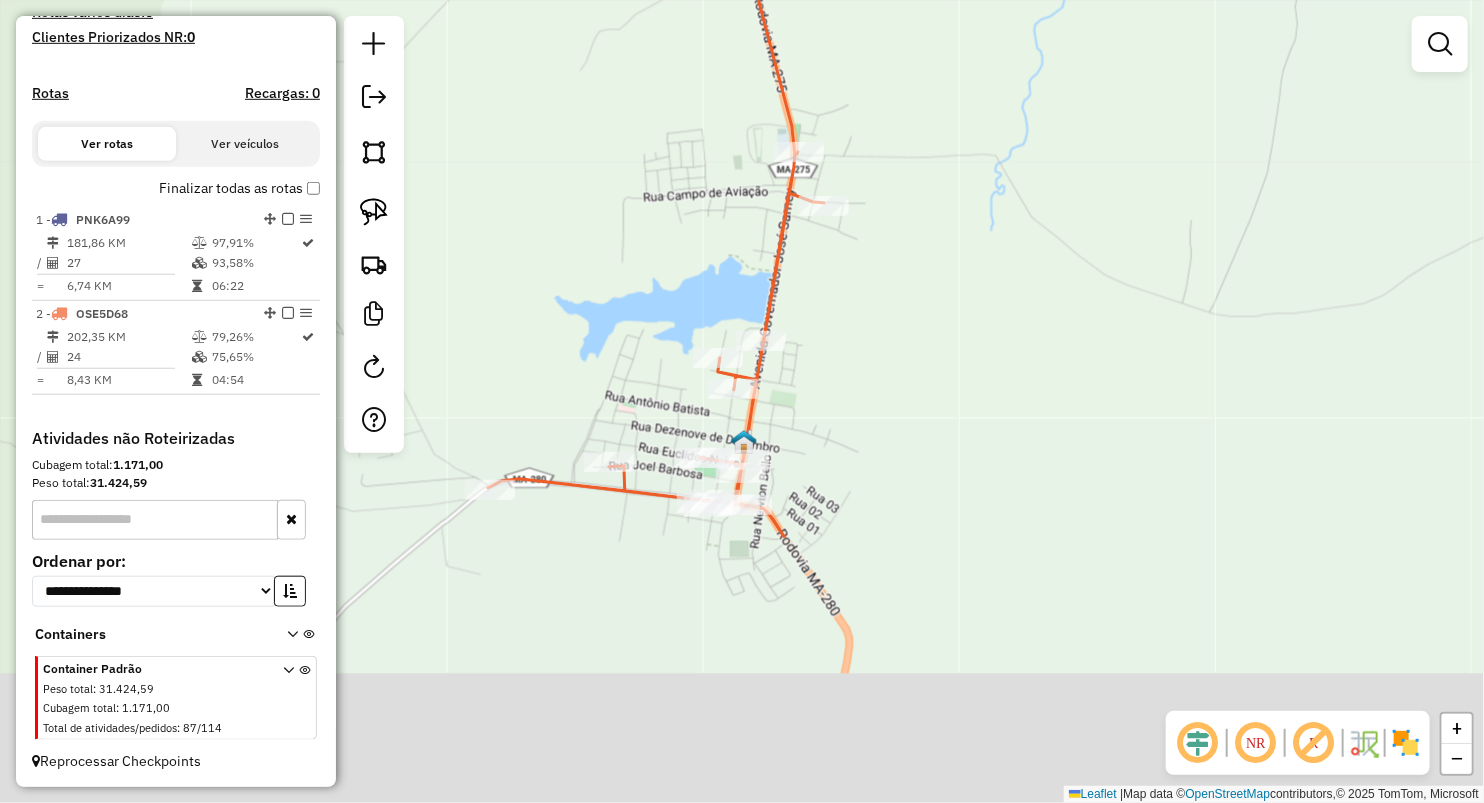 drag, startPoint x: 858, startPoint y: 464, endPoint x: 881, endPoint y: 281, distance: 184.4397 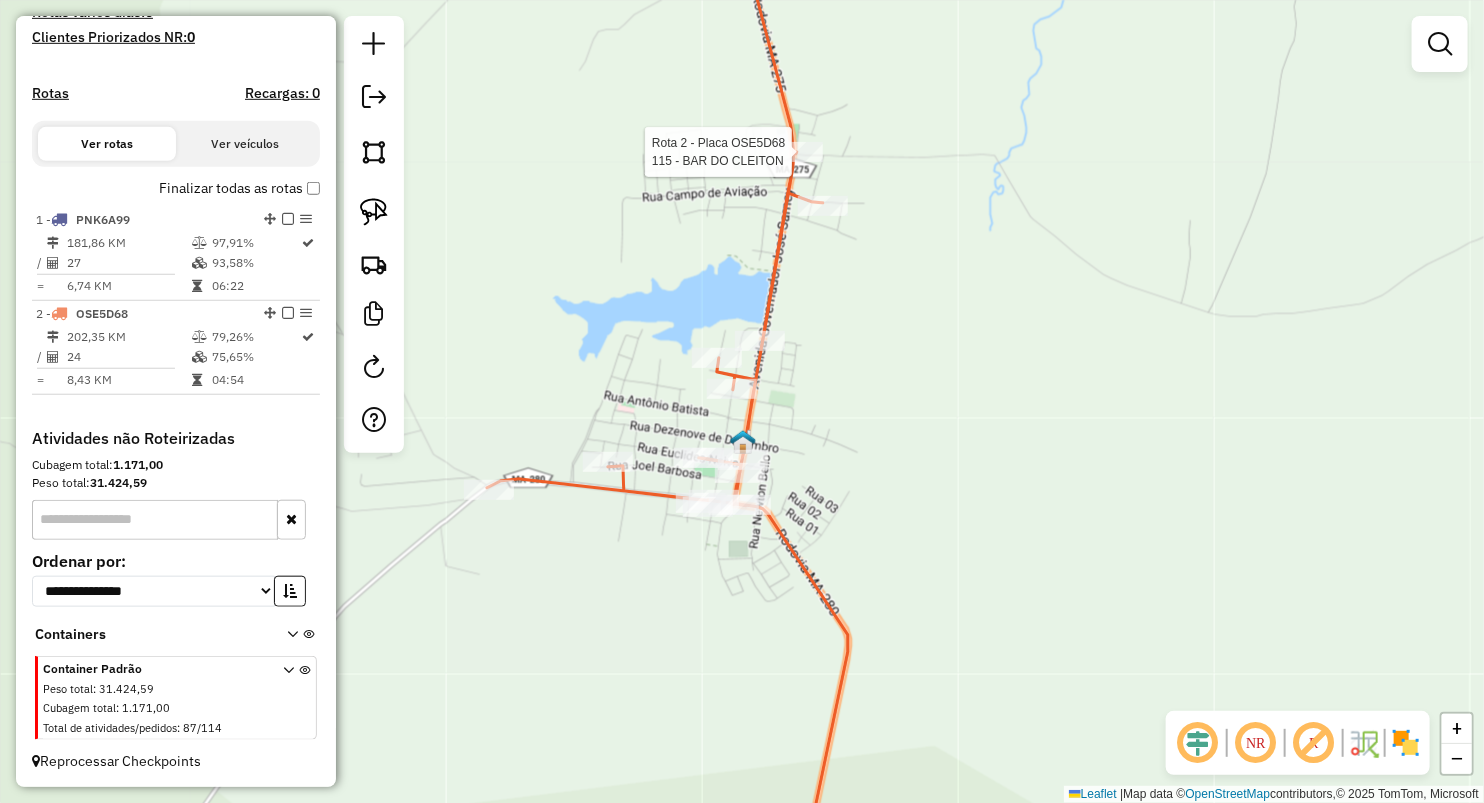 select on "**********" 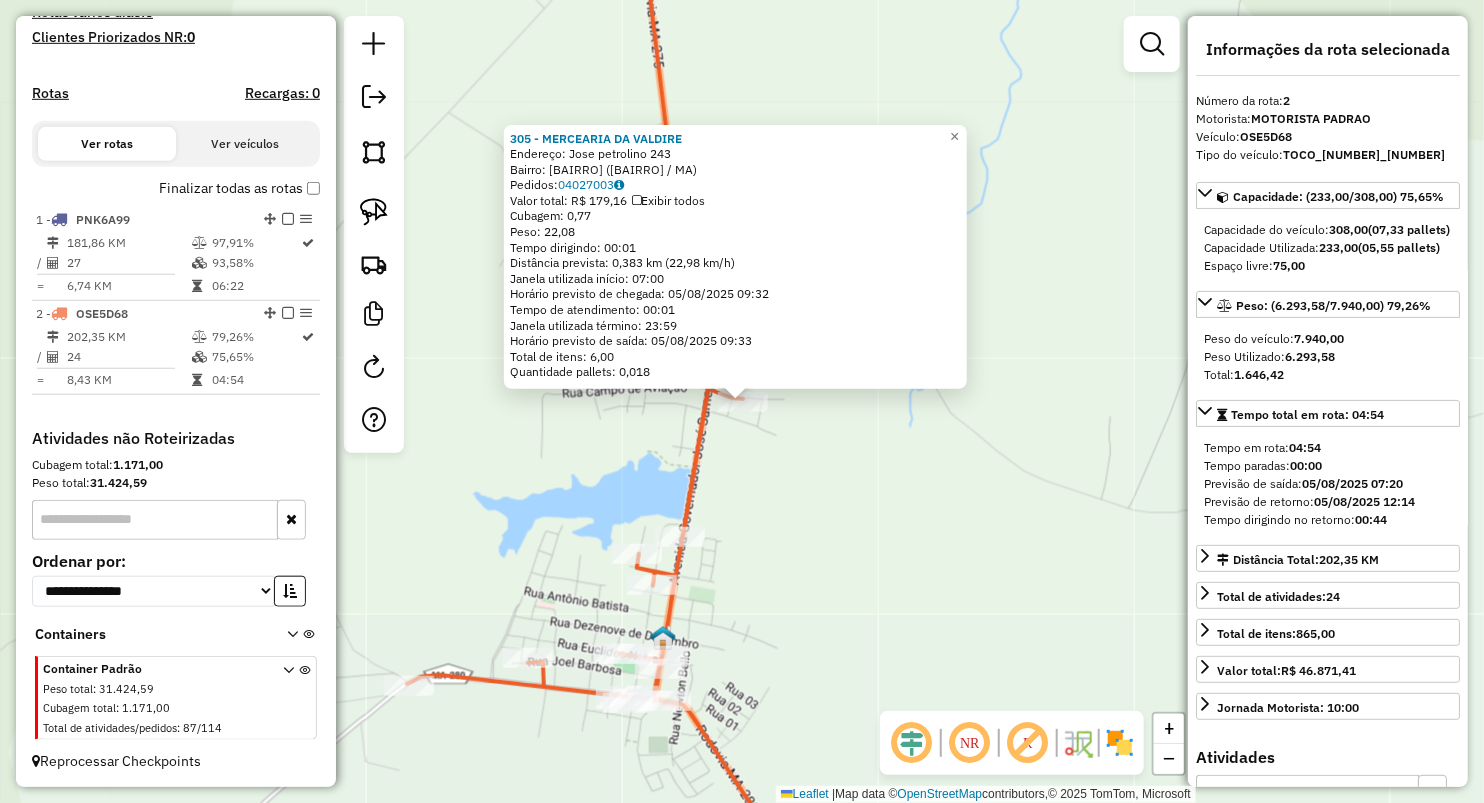 click on "Rota 2 - Placa OSE5D68  305 - MERCEARIA DA VALDIRE × 305 - MERCEARIA DA VALDIRE  Endereço:  Jose petrolino 243   Bairro: VILA NOVA (SITIO NOVO / MA)   Pedidos:  04027003   Valor total: R$ 179,16   Exibir todos   Cubagem: 0,77  Peso: 22,08  Tempo dirigindo: 00:01   Distância prevista: 0,383 km (22,98 km/h)   Janela utilizada início: 07:00   Horário previsto de chegada: 05/08/2025 09:32   Tempo de atendimento: 00:01   Janela utilizada término: 23:59   Horário previsto de saída: 05/08/2025 09:33   Total de itens: 6,00   Quantidade pallets: 0,018  × Janela de atendimento Grade de atendimento Capacidade Transportadoras Veículos Cliente Pedidos  Rotas Selecione os dias de semana para filtrar as janelas de atendimento  Seg   Ter   Qua   Qui   Sex   Sáb   Dom  Informe o período da janela de atendimento: De: Até:  Filtrar exatamente a janela do cliente  Considerar janela de atendimento padrão  Selecione os dias de semana para filtrar as grades de atendimento  Seg   Ter   Qua   Qui   Sex   Sáb   Dom  De:" 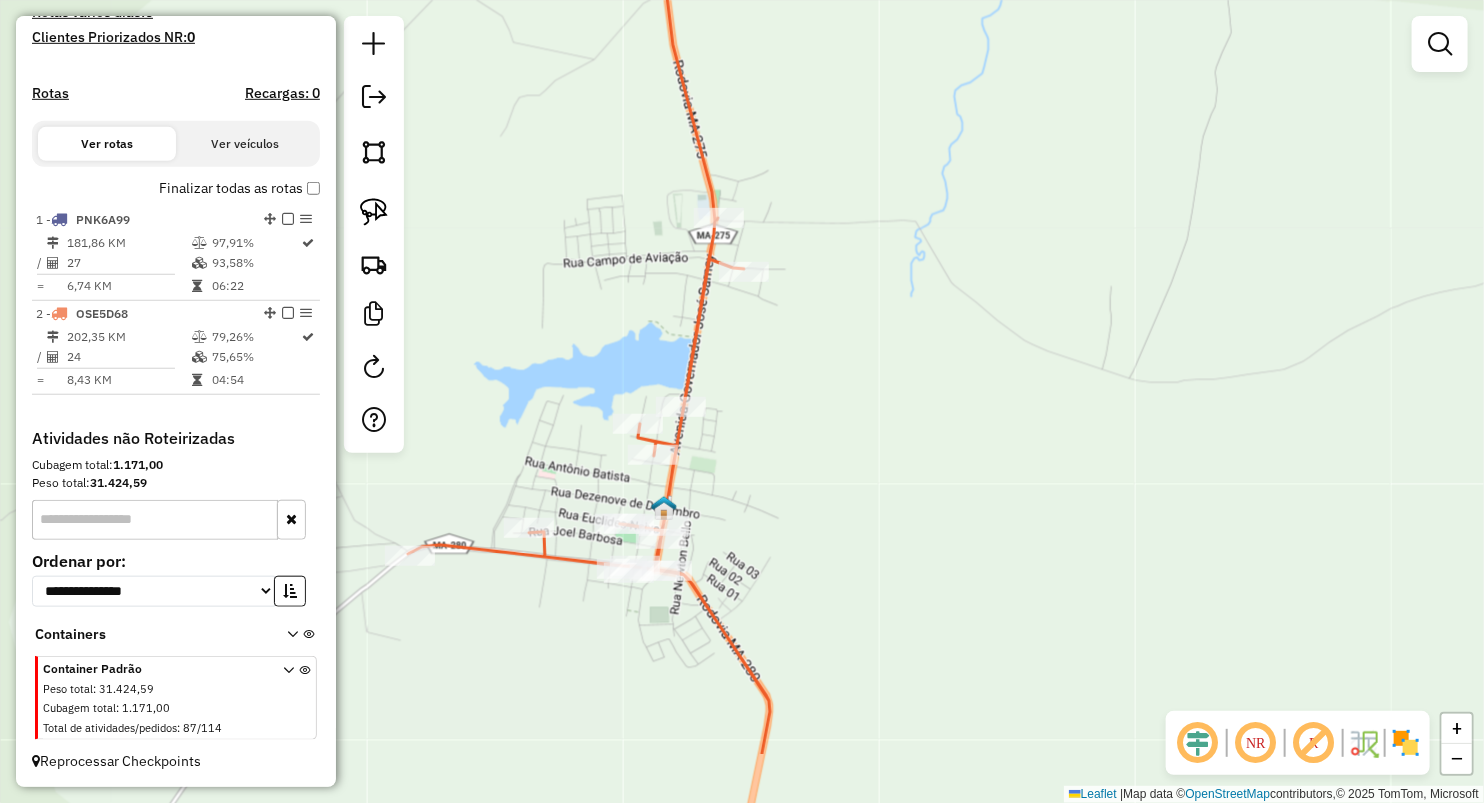 drag, startPoint x: 775, startPoint y: 597, endPoint x: 805, endPoint y: 284, distance: 314.43442 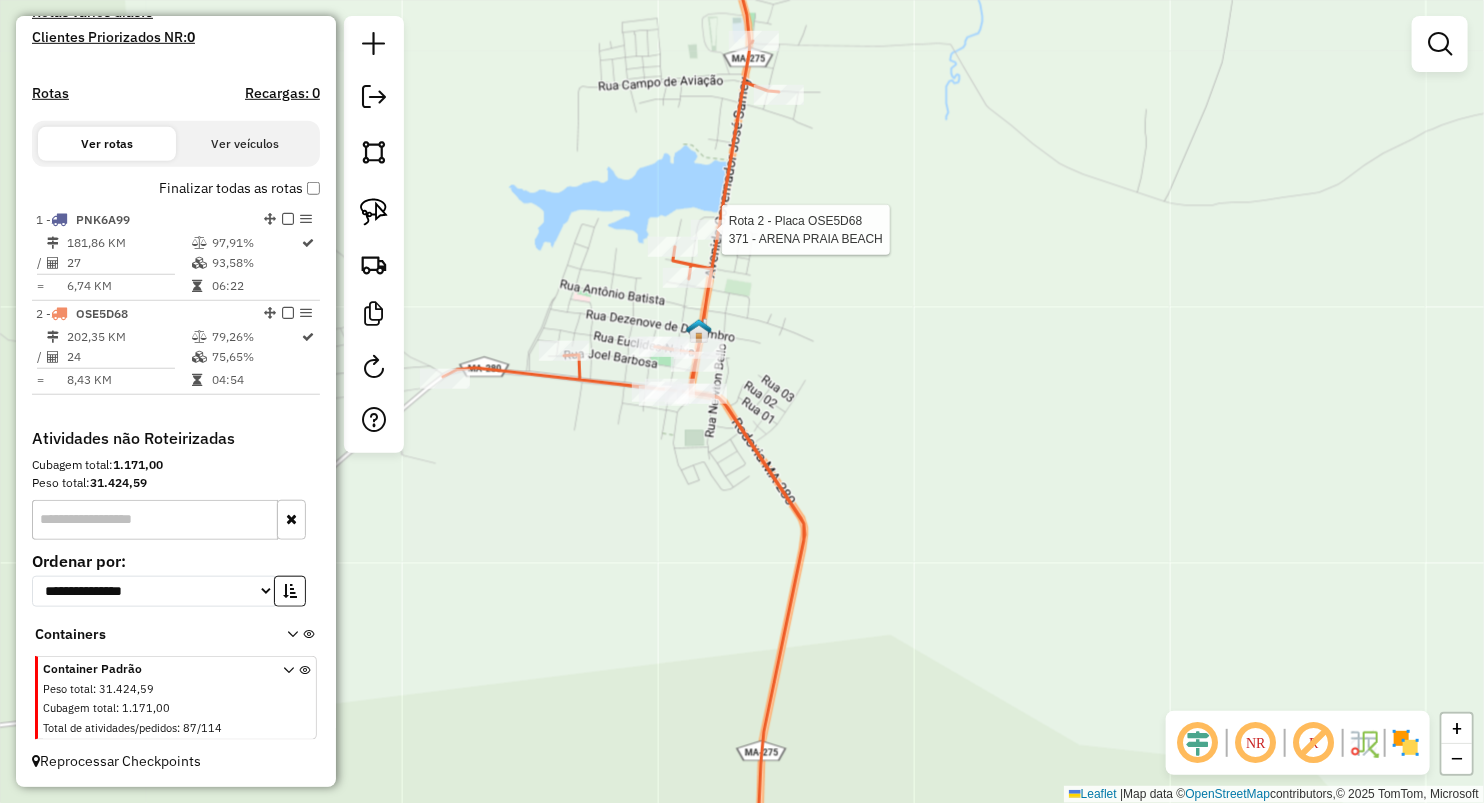 select on "**********" 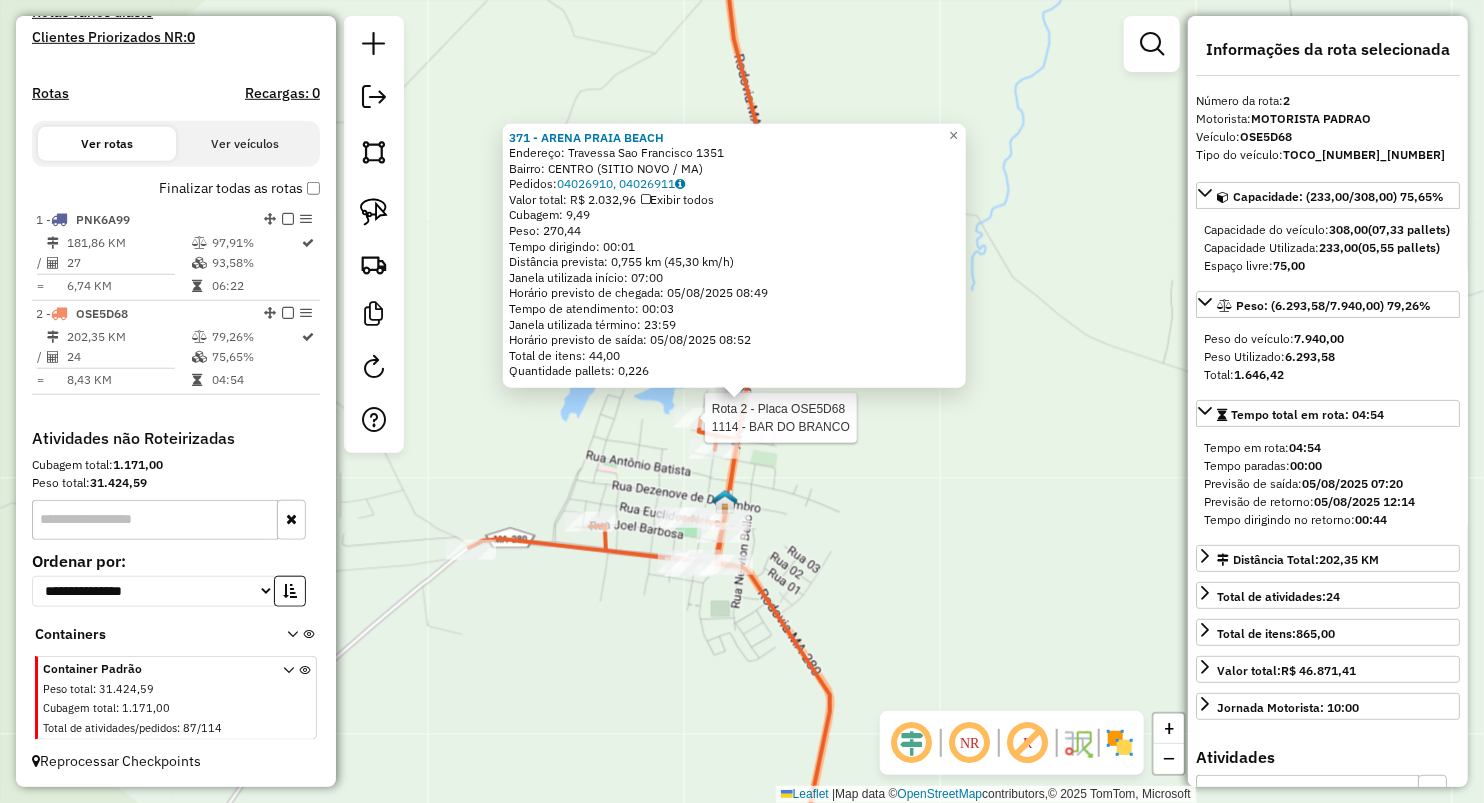 click 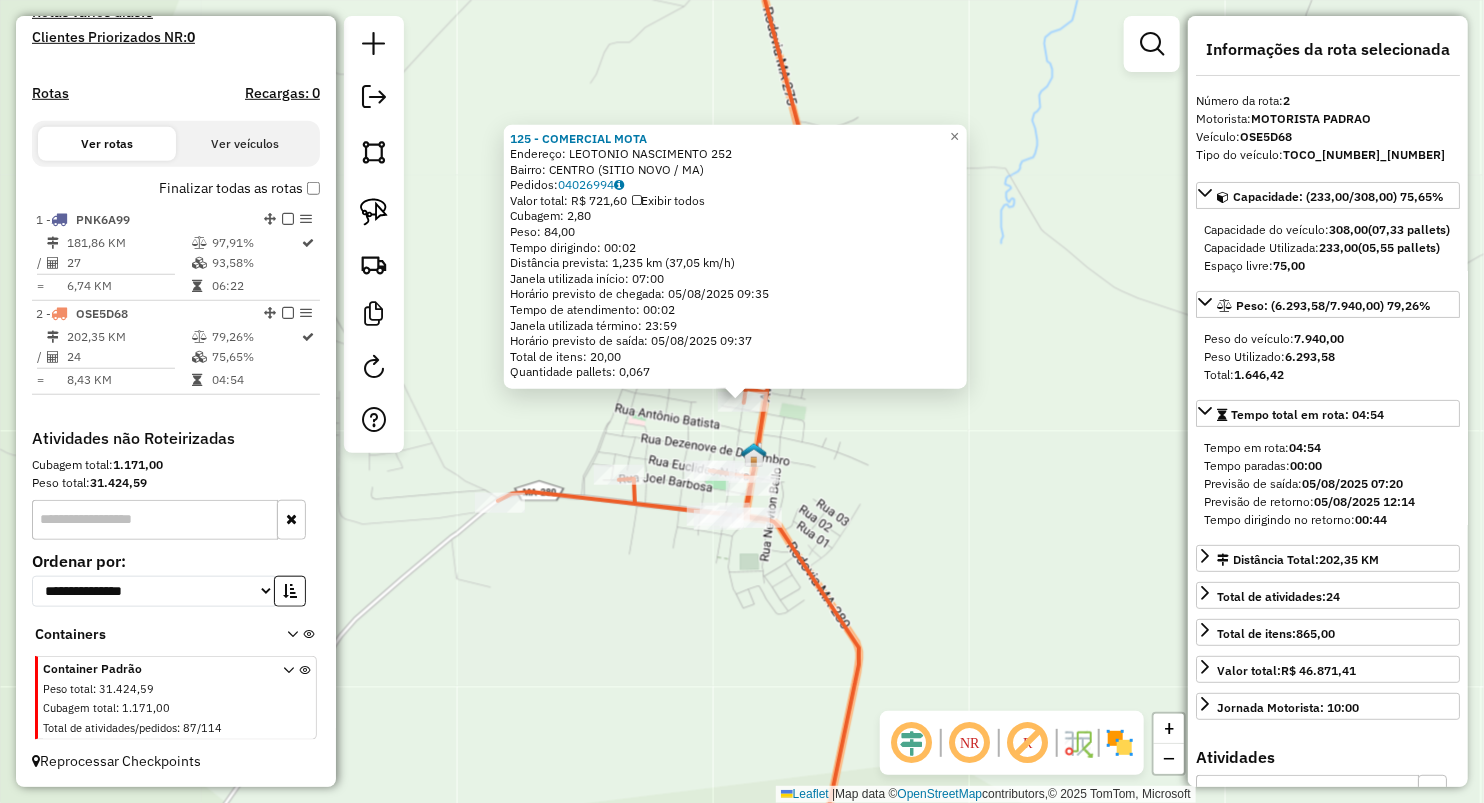 click on "Rota 2 - Placa OSE5D68  57 - BAR E COMERCIO DANE 125 - COMERCIAL MOTA  Endereço:  LEOTONIO NASCIMENTO 252   Bairro: CENTRO (SITIO NOVO / MA)   Pedidos:  04026994   Valor total: R$ 721,60   Exibir todos   Cubagem: 2,80  Peso: 84,00  Tempo dirigindo: 00:02   Distância prevista: 1,235 km (37,05 km/h)   Janela utilizada início: 07:00   Horário previsto de chegada: 05/08/2025 09:35   Tempo de atendimento: 00:02   Janela utilizada término: 23:59   Horário previsto de saída: 05/08/2025 09:37   Total de itens: 20,00   Quantidade pallets: 0,067  × Janela de atendimento Grade de atendimento Capacidade Transportadoras Veículos Cliente Pedidos  Rotas Selecione os dias de semana para filtrar as janelas de atendimento  Seg   Ter   Qua   Qui   Sex   Sáb   Dom  Informe o período da janela de atendimento: De: Até:  Filtrar exatamente a janela do cliente  Considerar janela de atendimento padrão  Selecione os dias de semana para filtrar as grades de atendimento  Seg   Ter   Qua   Qui   Sex   Sáb   Dom   De:   De:" 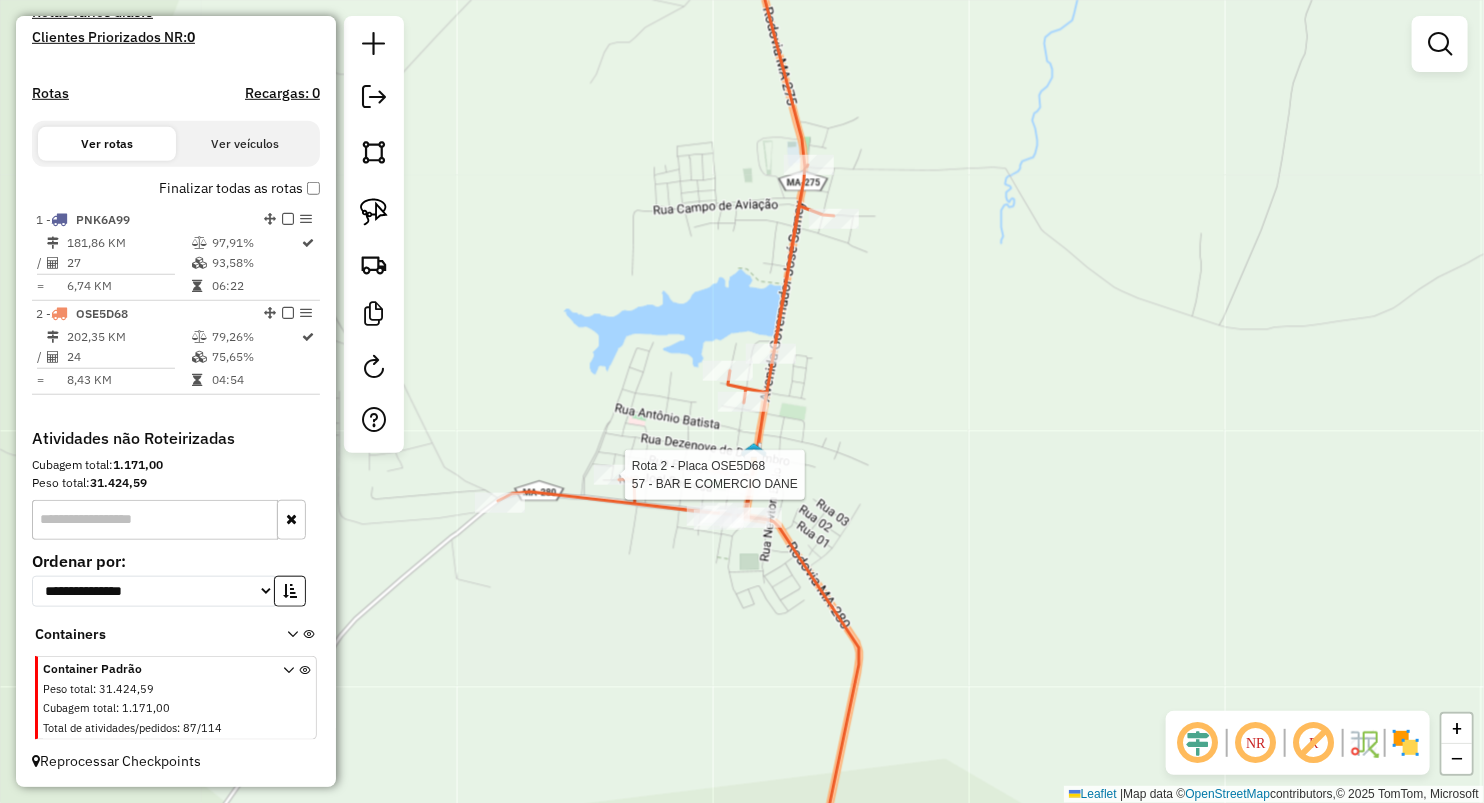 select on "**********" 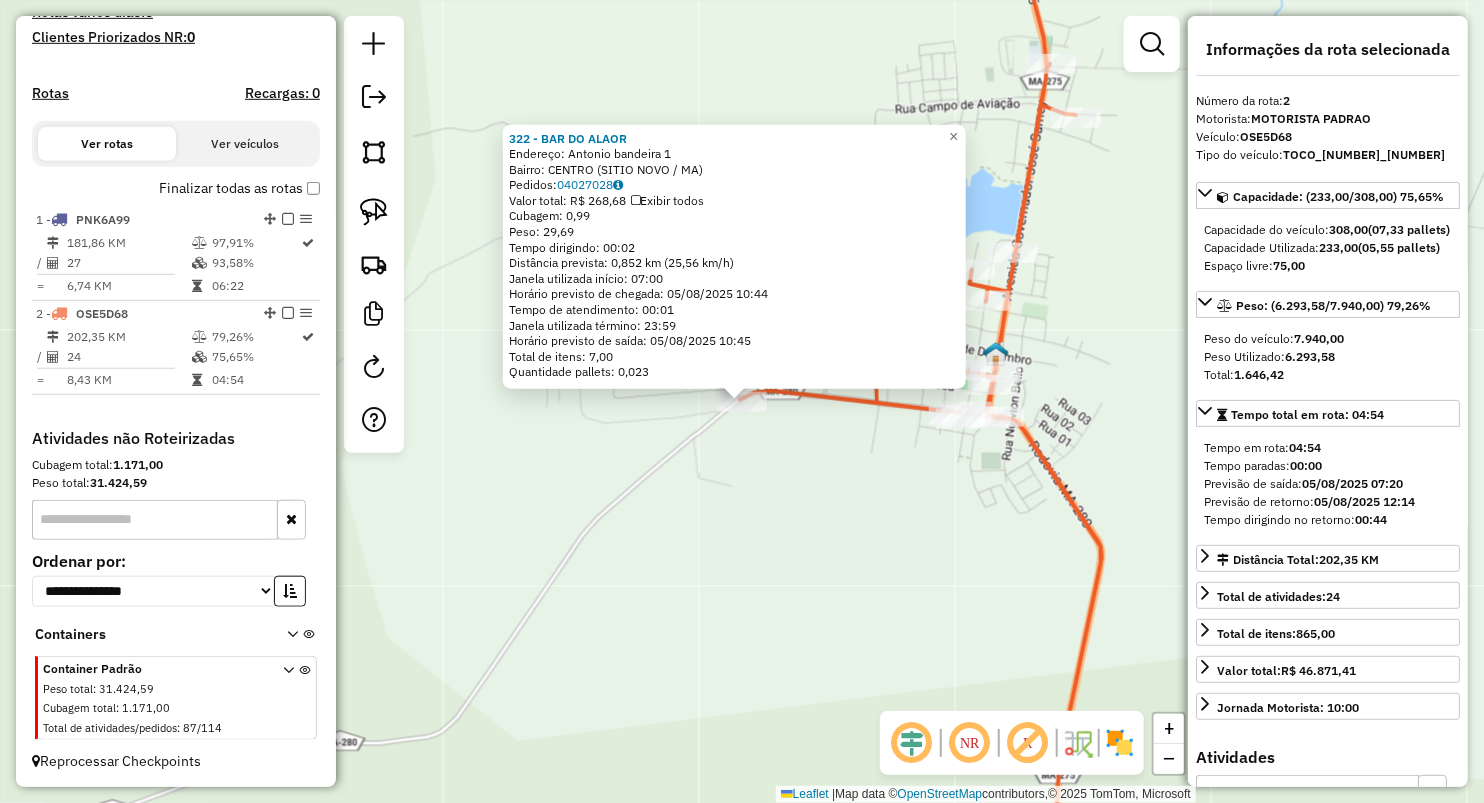 click on "322 - BAR DO ALAOR  Endereço:  Antonio bandeira 1   Bairro: CENTRO (SITIO NOVO / MA)   Pedidos:  04027028   Valor total: R$ 268,68   Exibir todos   Cubagem: 0,99  Peso: 29,69  Tempo dirigindo: 00:02   Distância prevista: 0,852 km (25,56 km/h)   Janela utilizada início: 07:00   Horário previsto de chegada: 05/08/2025 10:44   Tempo de atendimento: 00:01   Janela utilizada término: 23:59   Horário previsto de saída: 05/08/2025 10:45   Total de itens: 7,00   Quantidade pallets: 0,023  × Janela de atendimento Grade de atendimento Capacidade Transportadoras Veículos Cliente Pedidos  Rotas Selecione os dias de semana para filtrar as janelas de atendimento  Seg   Ter   Qua   Qui   Sex   Sáb   Dom  Informe o período da janela de atendimento: De: Até:  Filtrar exatamente a janela do cliente  Considerar janela de atendimento padrão  Selecione os dias de semana para filtrar as grades de atendimento  Seg   Ter   Qua   Qui   Sex   Sáb   Dom   Considerar clientes sem dia de atendimento cadastrado  De:   Até:" 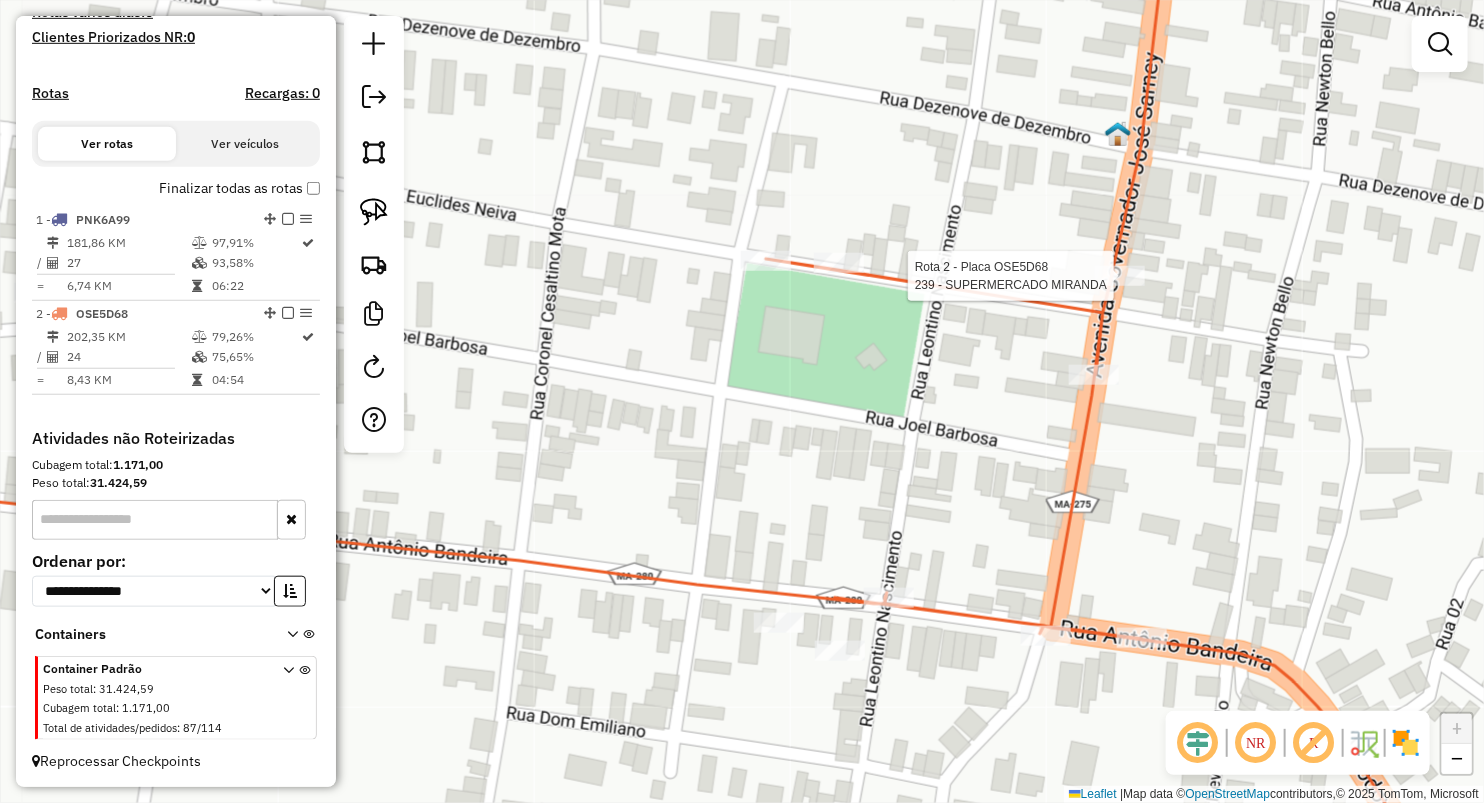 select on "**********" 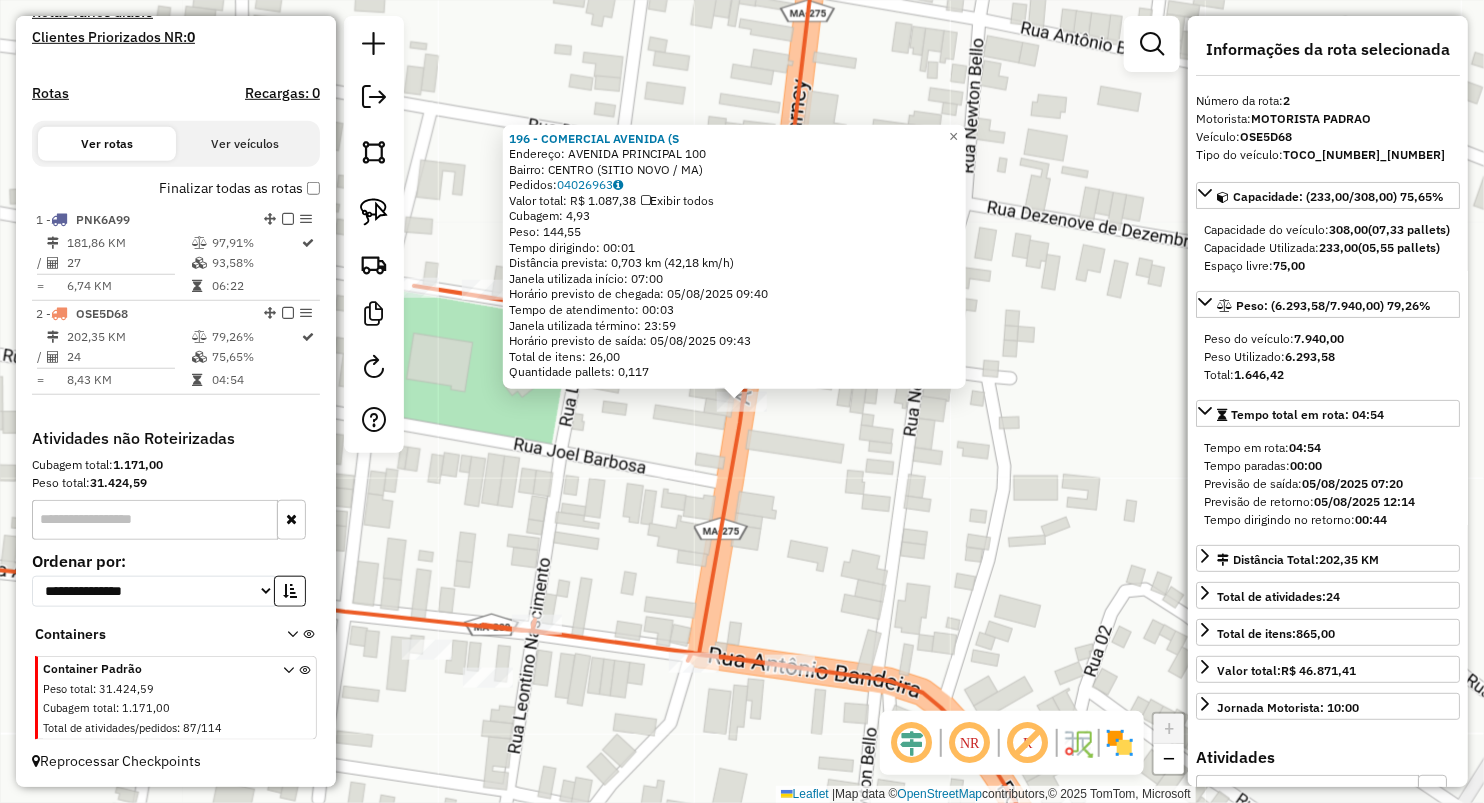 click on "196 - COMERCIAL AVENIDA (S  Endereço:  AVENIDA PRINCIPAL 100   Bairro: CENTRO (SITIO NOVO / MA)   Pedidos:  04026963   Valor total: R$ 1.087,38   Exibir todos   Cubagem: 4,93  Peso: 144,55  Tempo dirigindo: 00:01   Distância prevista: 0,703 km (42,18 km/h)   Janela utilizada início: 07:00   Horário previsto de chegada: 05/08/2025 09:40   Tempo de atendimento: 00:03   Janela utilizada término: 23:59   Horário previsto de saída: 05/08/2025 09:43   Total de itens: 26,00   Quantidade pallets: 0,117  × Janela de atendimento Grade de atendimento Capacidade Transportadoras Veículos Cliente Pedidos  Rotas Selecione os dias de semana para filtrar as janelas de atendimento  Seg   Ter   Qua   Qui   Sex   Sáb   Dom  Informe o período da janela de atendimento: De: Até:  Filtrar exatamente a janela do cliente  Considerar janela de atendimento padrão  Selecione os dias de semana para filtrar as grades de atendimento  Seg   Ter   Qua   Qui   Sex   Sáb   Dom   Clientes fora do dia de atendimento selecionado De:" 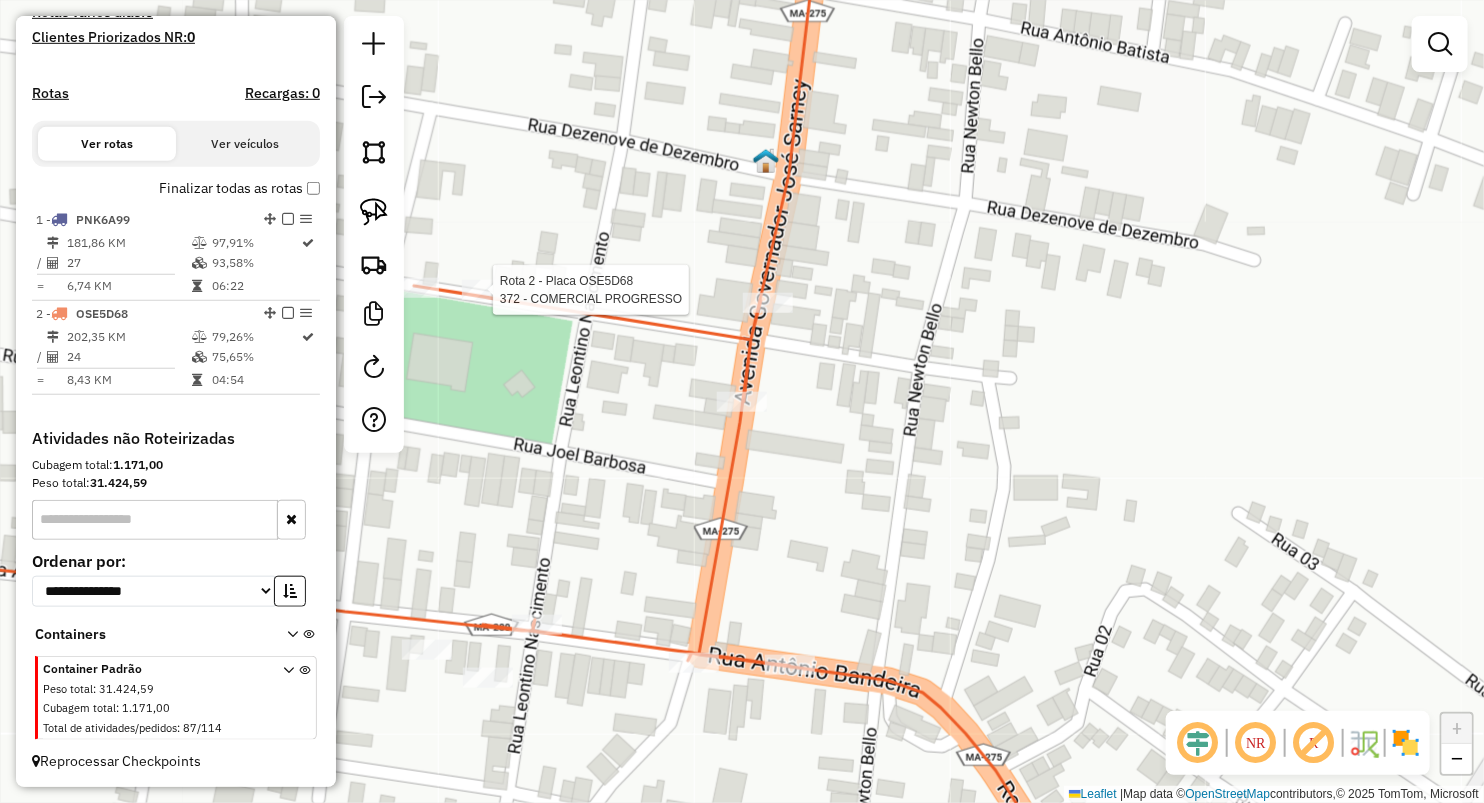select on "**********" 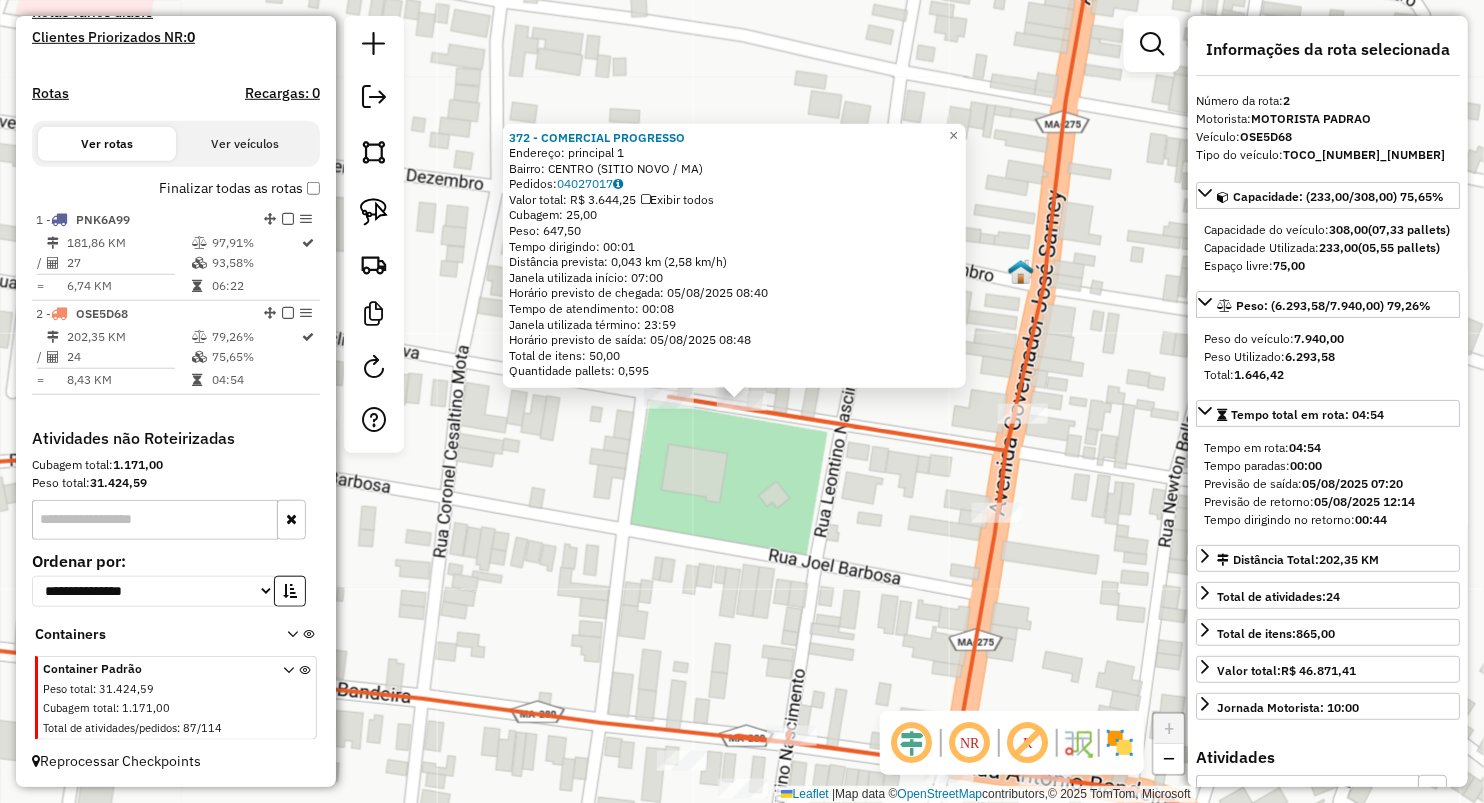 click on "372 - COMERCIAL PROGRESSO  Endereço:  principal 1   Bairro: CENTRO (SITIO NOVO / MA)   Pedidos:  04027017   Valor total: R$ 3.644,25   Exibir todos   Cubagem: 25,00  Peso: 647,50  Tempo dirigindo: 00:01   Distância prevista: 0,043 km (2,58 km/h)   Janela utilizada início: 07:00   Horário previsto de chegada: 05/08/2025 08:40   Tempo de atendimento: 00:08   Janela utilizada término: 23:59   Horário previsto de saída: 05/08/2025 08:48   Total de itens: 50,00   Quantidade pallets: 0,595  × Janela de atendimento Grade de atendimento Capacidade Transportadoras Veículos Cliente Pedidos  Rotas Selecione os dias de semana para filtrar as janelas de atendimento  Seg   Ter   Qua   Qui   Sex   Sáb   Dom  Informe o período da janela de atendimento: De: Até:  Filtrar exatamente a janela do cliente  Considerar janela de atendimento padrão  Selecione os dias de semana para filtrar as grades de atendimento  Seg   Ter   Qua   Qui   Sex   Sáb   Dom   Considerar clientes sem dia de atendimento cadastrado  De:  De:" 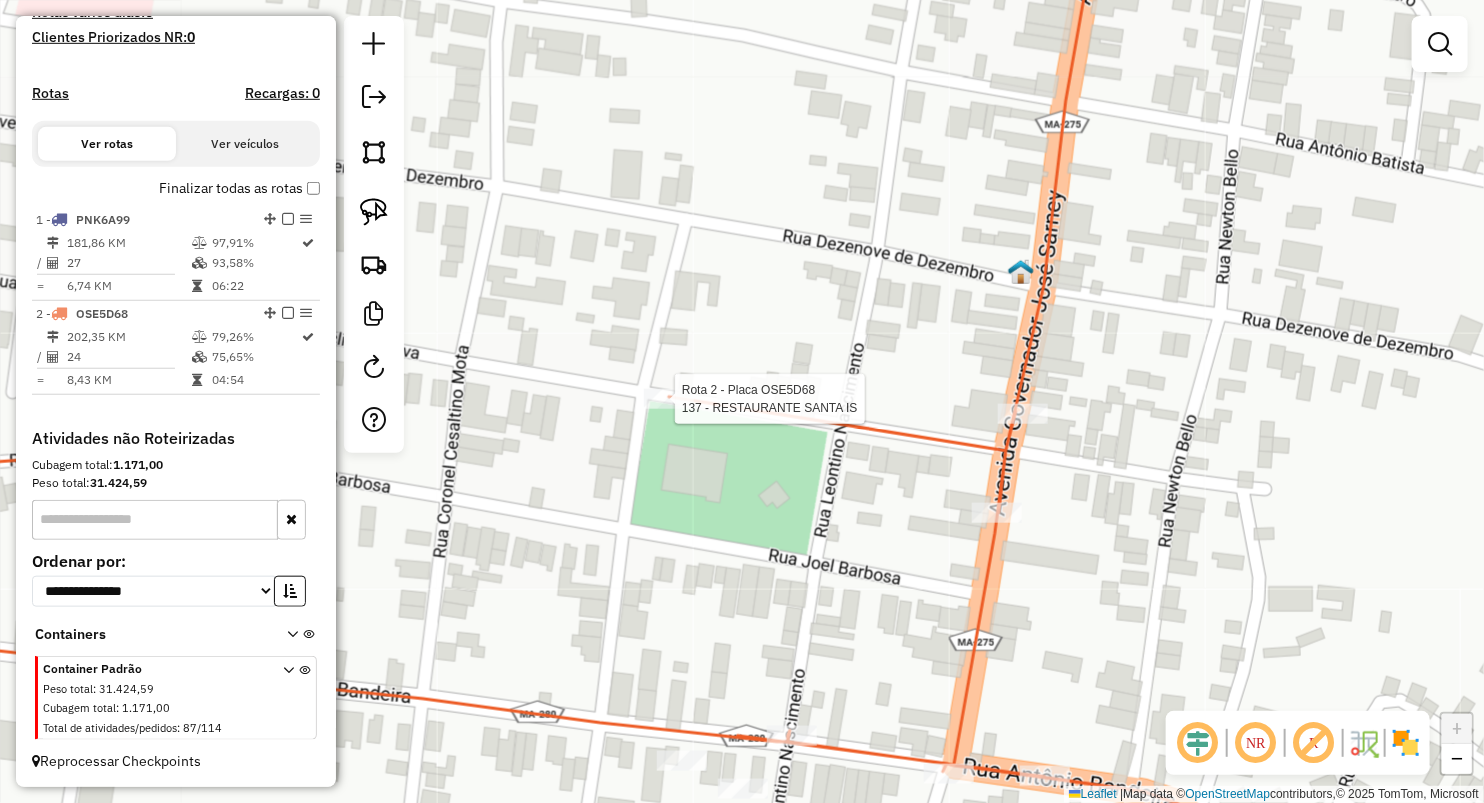 select on "**********" 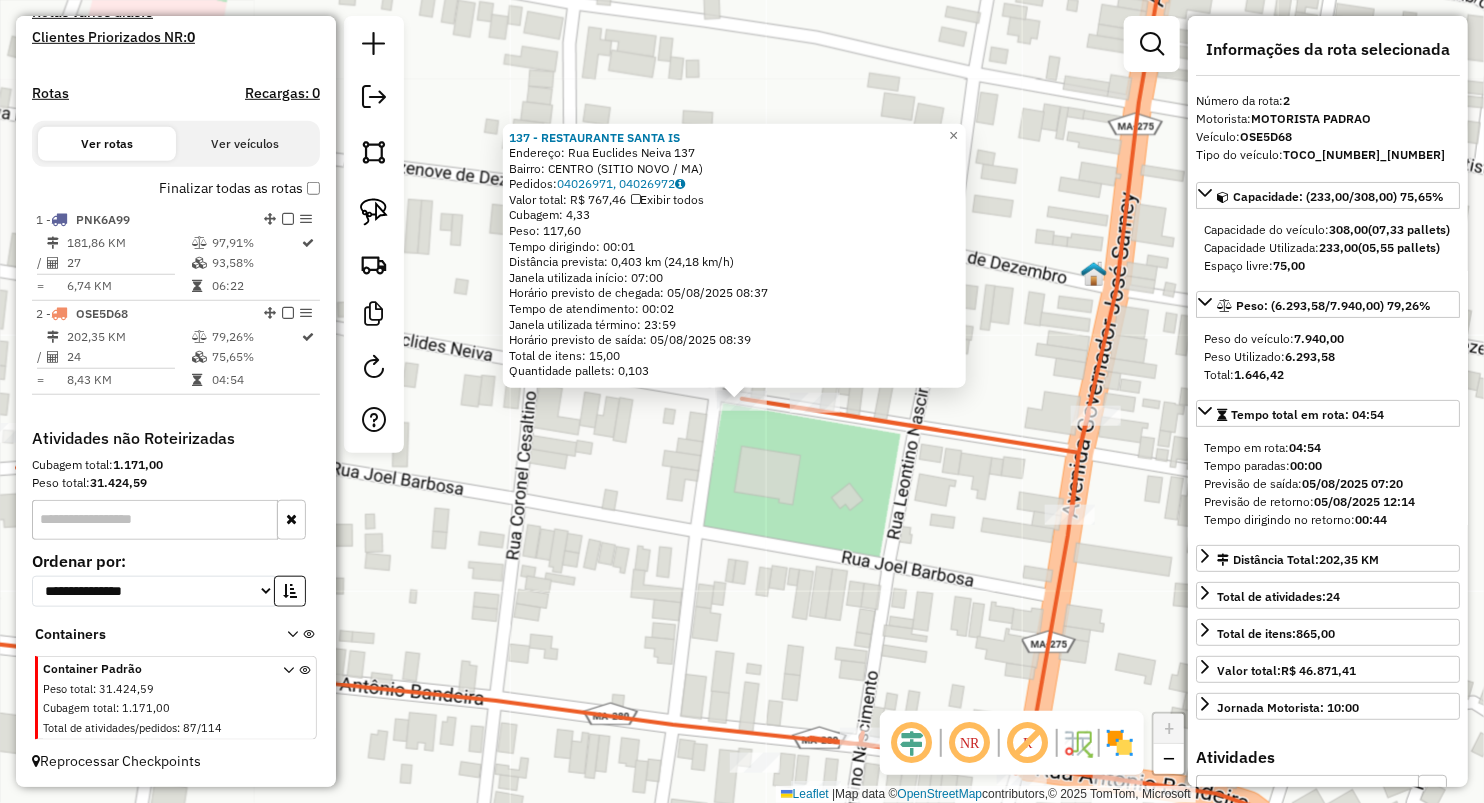 click on "137 - RESTAURANTE SANTA IS  Endereço:  Rua Euclides Neiva 137   Bairro: CENTRO (SITIO NOVO / MA)   Pedidos:  04026971, 04026972   Valor total: R$ 767,46   Exibir todos   Cubagem: 4,33  Peso: 117,60  Tempo dirigindo: 00:01   Distância prevista: 0,403 km (24,18 km/h)   Janela utilizada início: 07:00   Horário previsto de chegada: 05/08/2025 08:37   Tempo de atendimento: 00:02   Janela utilizada término: 23:59   Horário previsto de saída: 05/08/2025 08:39   Total de itens: 15,00   Quantidade pallets: 0,103  × Janela de atendimento Grade de atendimento Capacidade Transportadoras Veículos Cliente Pedidos  Rotas Selecione os dias de semana para filtrar as janelas de atendimento  Seg   Ter   Qua   Qui   Sex   Sáb   Dom  Informe o período da janela de atendimento: De: Até:  Filtrar exatamente a janela do cliente  Considerar janela de atendimento padrão  Selecione os dias de semana para filtrar as grades de atendimento  Seg   Ter   Qua   Qui   Sex   Sáb   Dom   Peso mínimo:   Peso máximo:   De:   De:" 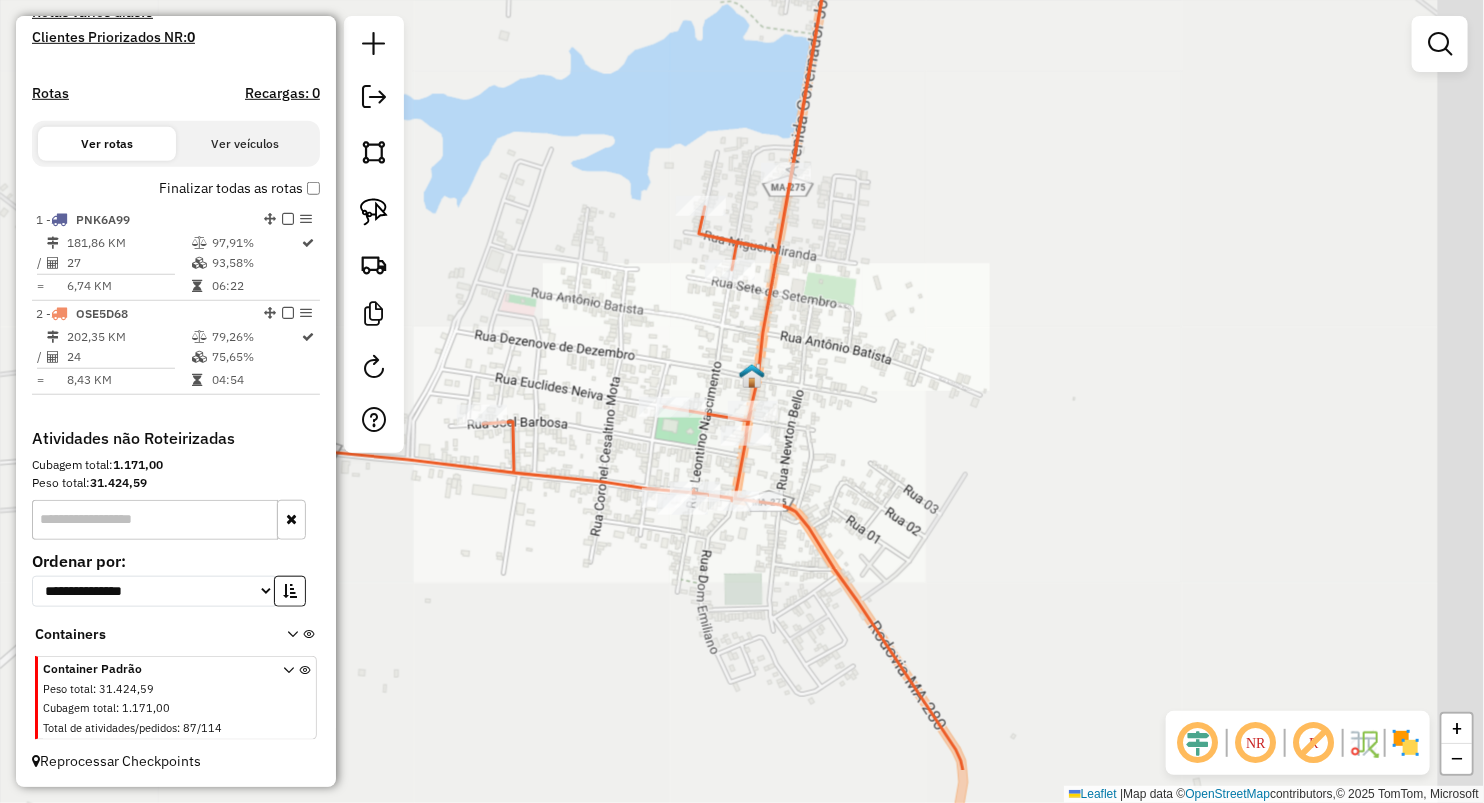 drag, startPoint x: 730, startPoint y: 575, endPoint x: 750, endPoint y: 356, distance: 219.91135 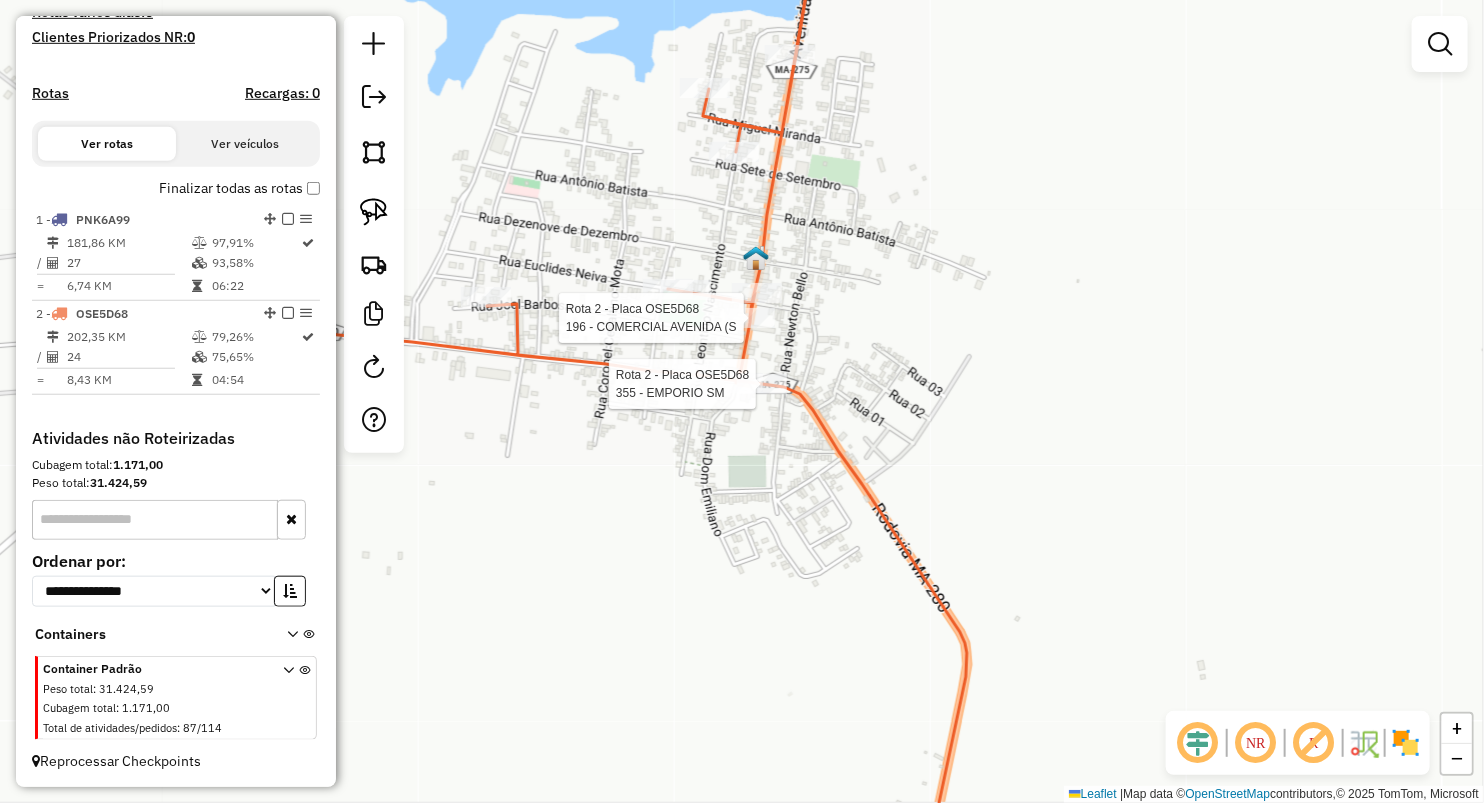 select on "**********" 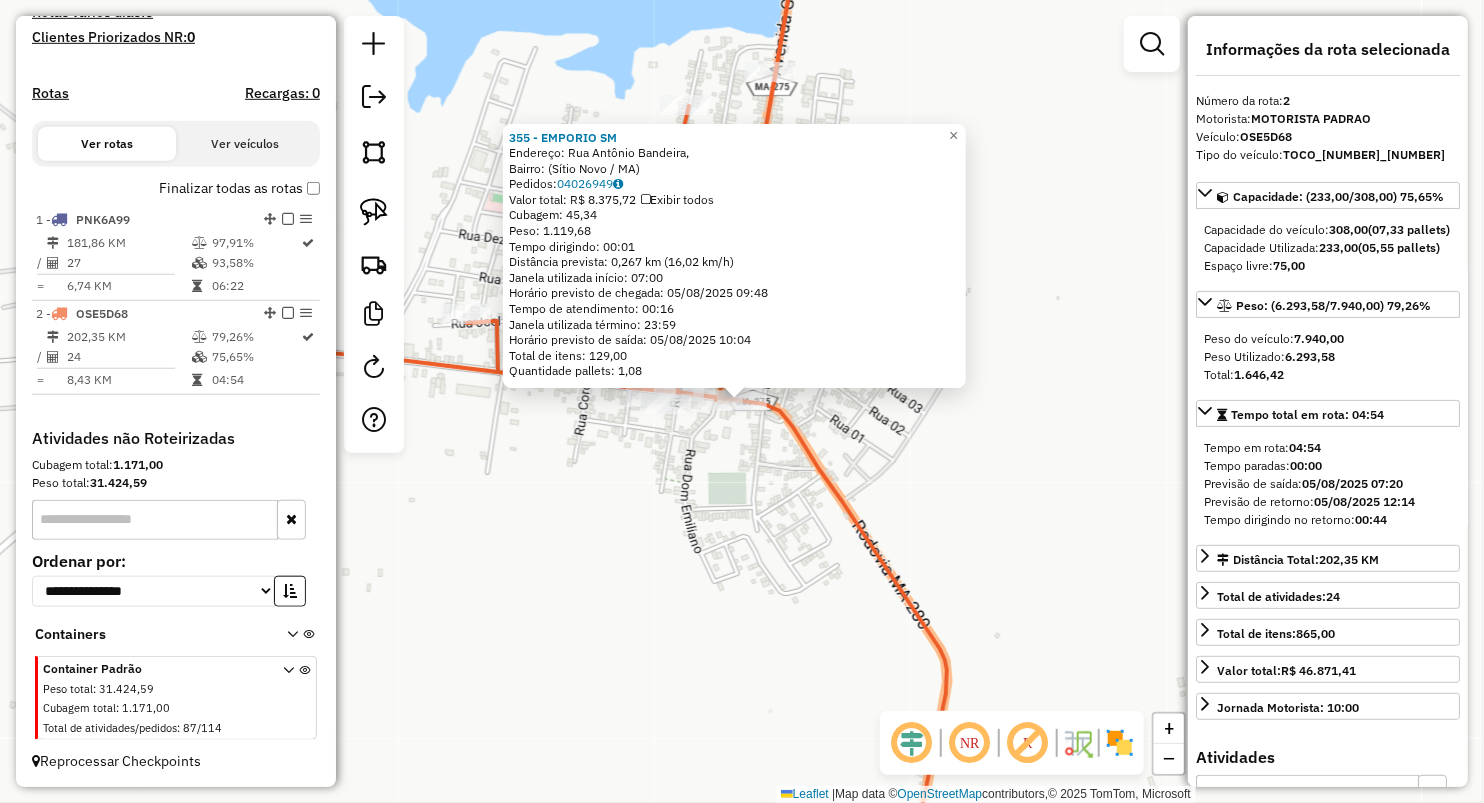 drag, startPoint x: 632, startPoint y: 489, endPoint x: 674, endPoint y: 414, distance: 85.95929 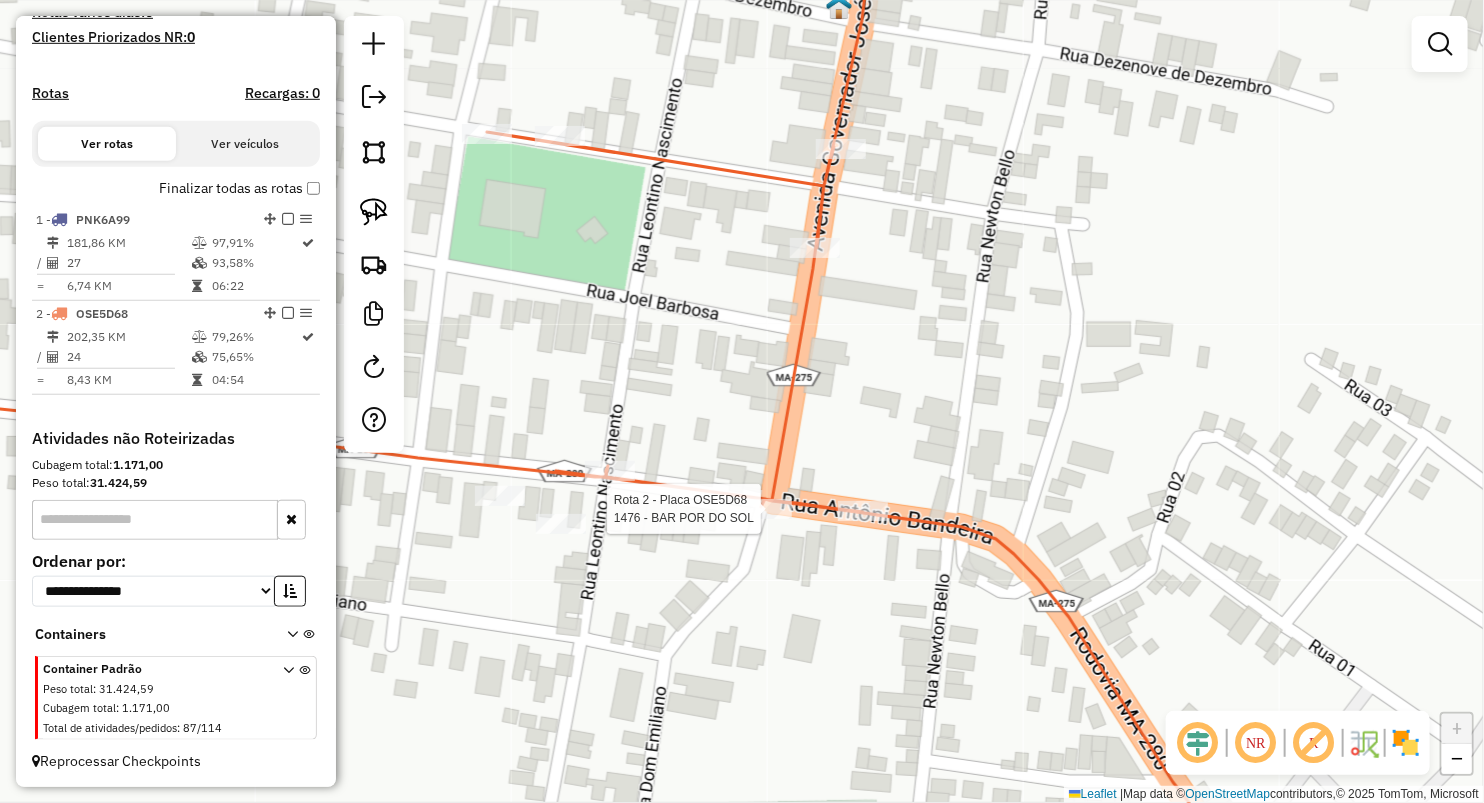 click 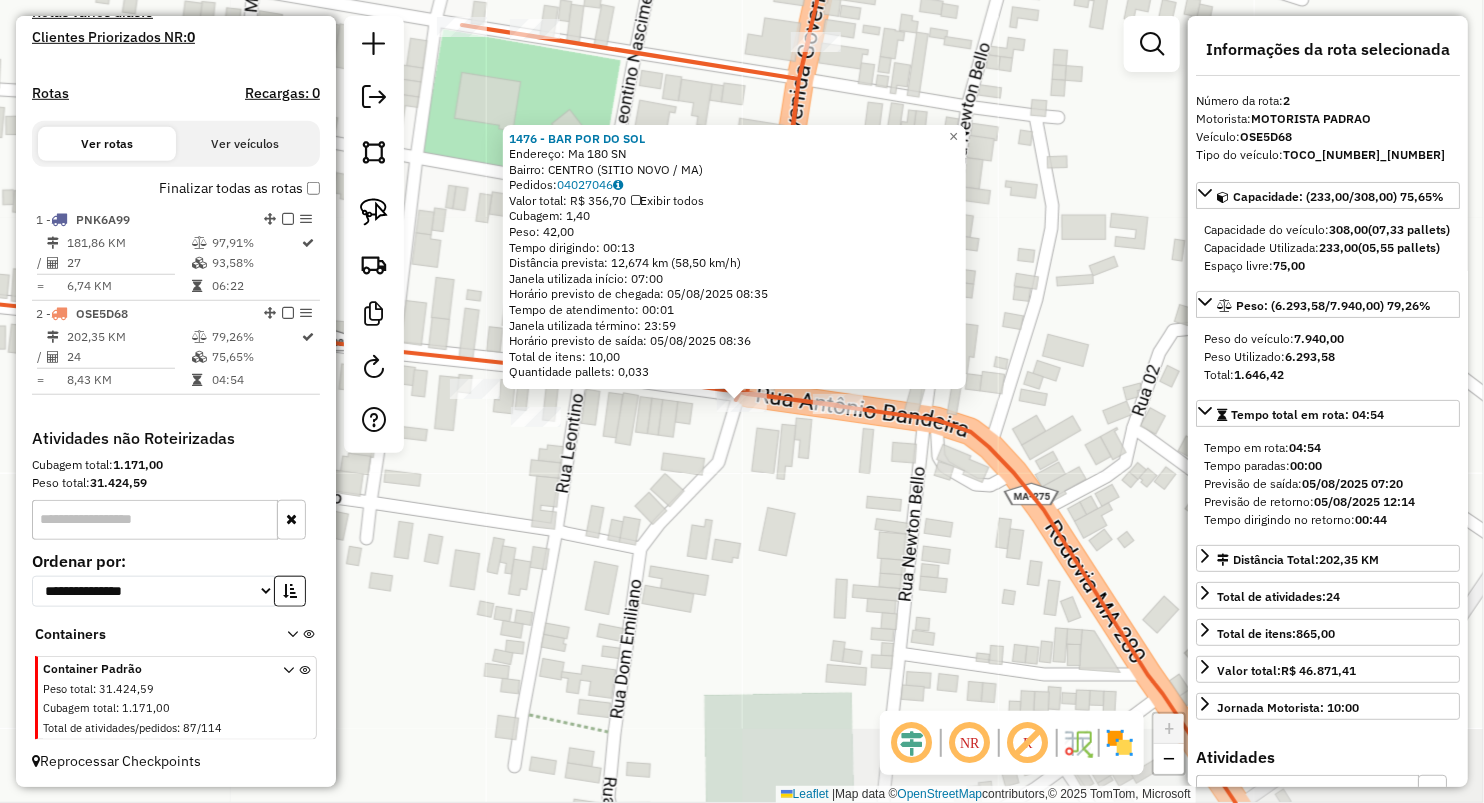 click on "1476 - BAR POR DO SOL  Endereço:  Ma 180 SN   Bairro: CENTRO (SITIO NOVO / MA)   Pedidos:  04027046   Valor total: R$ 356,70   Exibir todos   Cubagem: 1,40  Peso: 42,00  Tempo dirigindo: 00:13   Distância prevista: 12,674 km (58,50 km/h)   Janela utilizada início: 07:00   Horário previsto de chegada: 05/08/2025 08:35   Tempo de atendimento: 00:01   Janela utilizada término: 23:59   Horário previsto de saída: 05/08/2025 08:36   Total de itens: 10,00   Quantidade pallets: 0,033  × Janela de atendimento Grade de atendimento Capacidade Transportadoras Veículos Cliente Pedidos  Rotas Selecione os dias de semana para filtrar as janelas de atendimento  Seg   Ter   Qua   Qui   Sex   Sáb   Dom  Informe o período da janela de atendimento: De: Até:  Filtrar exatamente a janela do cliente  Considerar janela de atendimento padrão  Selecione os dias de semana para filtrar as grades de atendimento  Seg   Ter   Qua   Qui   Sex   Sáb   Dom   Considerar clientes sem dia de atendimento cadastrado  Peso mínimo:  +" 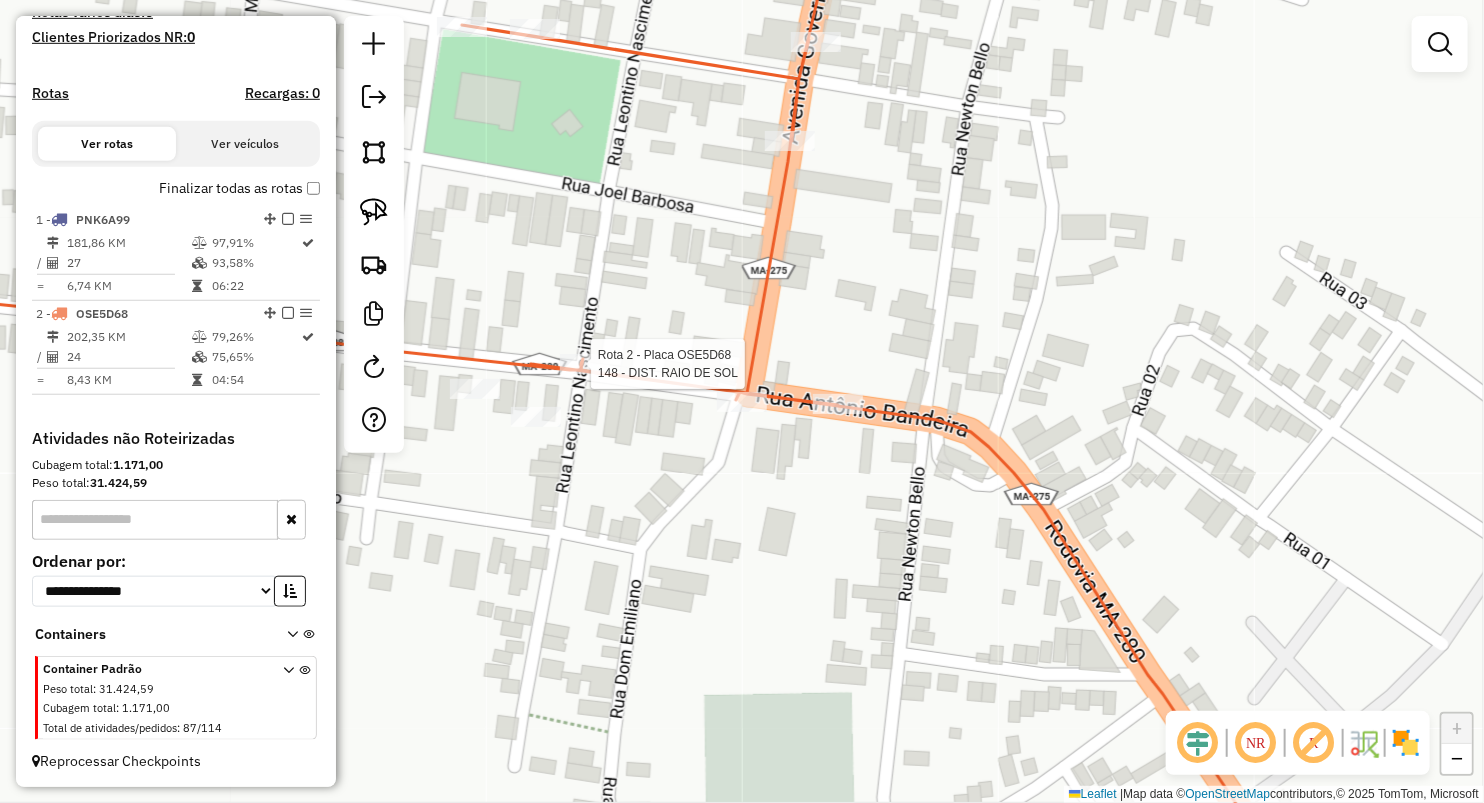select on "**********" 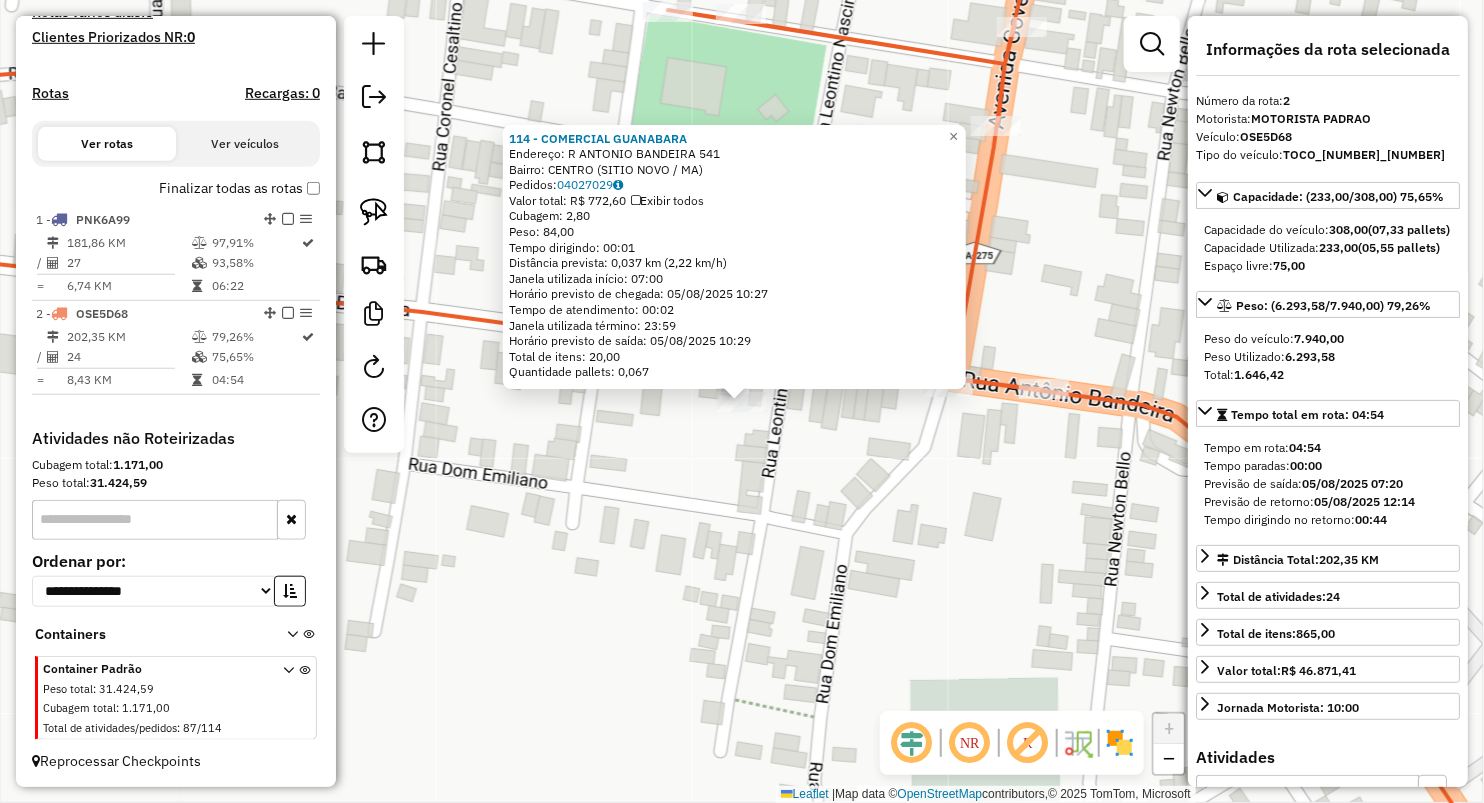 click on "114 - COMERCIAL GUANABARA  Endereço:  R ANTONIO BANDEIRA 541   Bairro: CENTRO (SITIO NOVO / MA)   Pedidos:  04027029   Valor total: R$ 772,60   Exibir todos   Cubagem: 2,80  Peso: 84,00  Tempo dirigindo: 00:01   Distância prevista: 0,037 km (2,22 km/h)   Janela utilizada início: 07:00   Horário previsto de chegada: 05/08/2025 10:27   Tempo de atendimento: 00:02   Janela utilizada término: 23:59   Horário previsto de saída: 05/08/2025 10:29   Total de itens: 20,00   Quantidade pallets: 0,067  × Janela de atendimento Grade de atendimento Capacidade Transportadoras Veículos Cliente Pedidos  Rotas Selecione os dias de semana para filtrar as janelas de atendimento  Seg   Ter   Qua   Qui   Sex   Sáb   Dom  Informe o período da janela de atendimento: De: Até:  Filtrar exatamente a janela do cliente  Considerar janela de atendimento padrão  Selecione os dias de semana para filtrar as grades de atendimento  Seg   Ter   Qua   Qui   Sex   Sáb   Dom   Considerar clientes sem dia de atendimento cadastrado +" 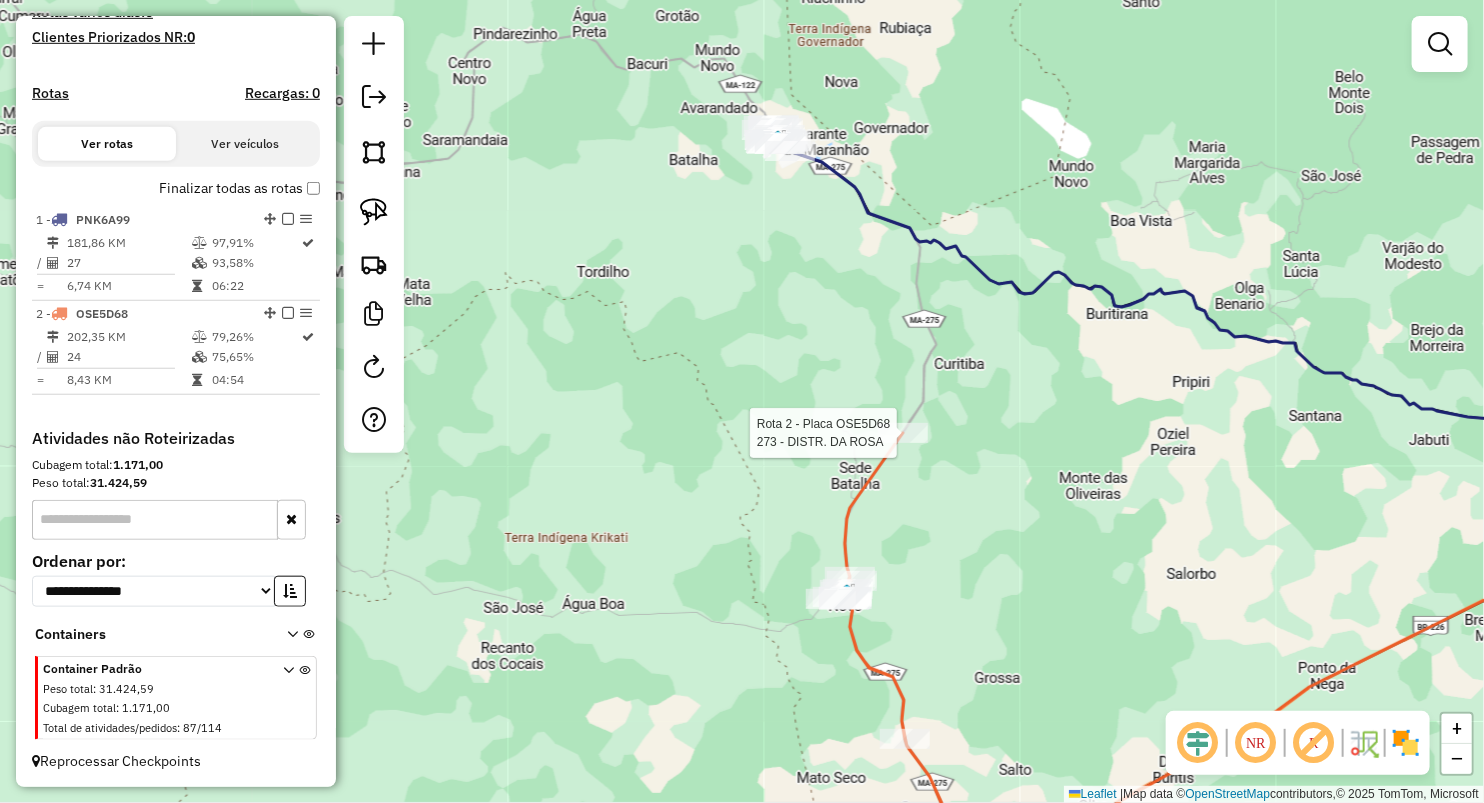 select on "**********" 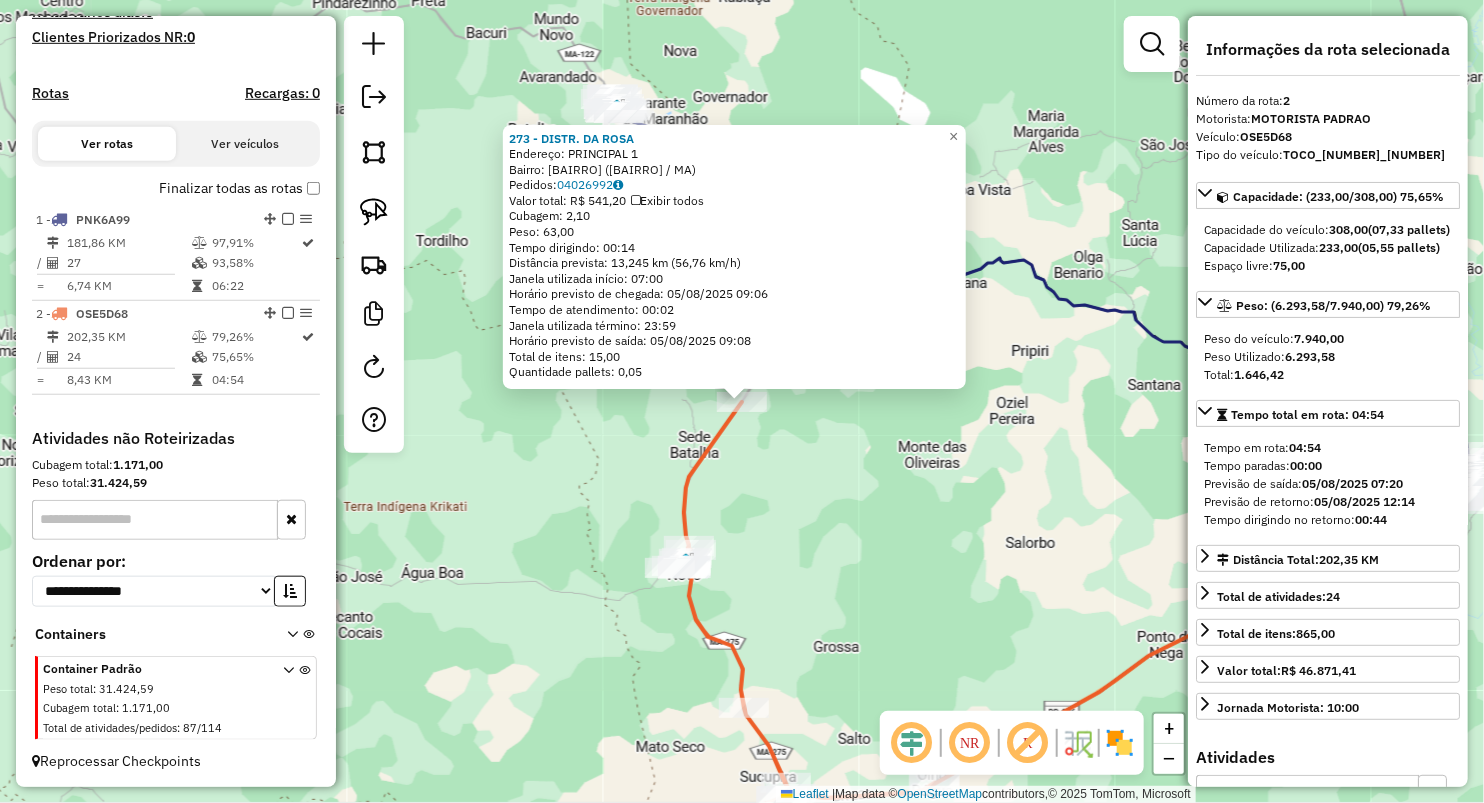 click on "273 - DISTR. DA ROSA  Endereço:  PRINCIPAL 1   Bairro: CURITIBA (SITIO NOVO / MA)   Pedidos:  04026992   Valor total: R$ 541,20   Exibir todos   Cubagem: 2,10  Peso: 63,00  Tempo dirigindo: 00:14   Distância prevista: 13,245 km (56,76 km/h)   Janela utilizada início: 07:00   Horário previsto de chegada: 05/08/2025 09:06   Tempo de atendimento: 00:02   Janela utilizada término: 23:59   Horário previsto de saída: 05/08/2025 09:08   Total de itens: 15,00   Quantidade pallets: 0,05  × Janela de atendimento Grade de atendimento Capacidade Transportadoras Veículos Cliente Pedidos  Rotas Selecione os dias de semana para filtrar as janelas de atendimento  Seg   Ter   Qua   Qui   Sex   Sáb   Dom  Informe o período da janela de atendimento: De: Até:  Filtrar exatamente a janela do cliente  Considerar janela de atendimento padrão  Selecione os dias de semana para filtrar as grades de atendimento  Seg   Ter   Qua   Qui   Sex   Sáb   Dom   Considerar clientes sem dia de atendimento cadastrado  Peso mínimo:" 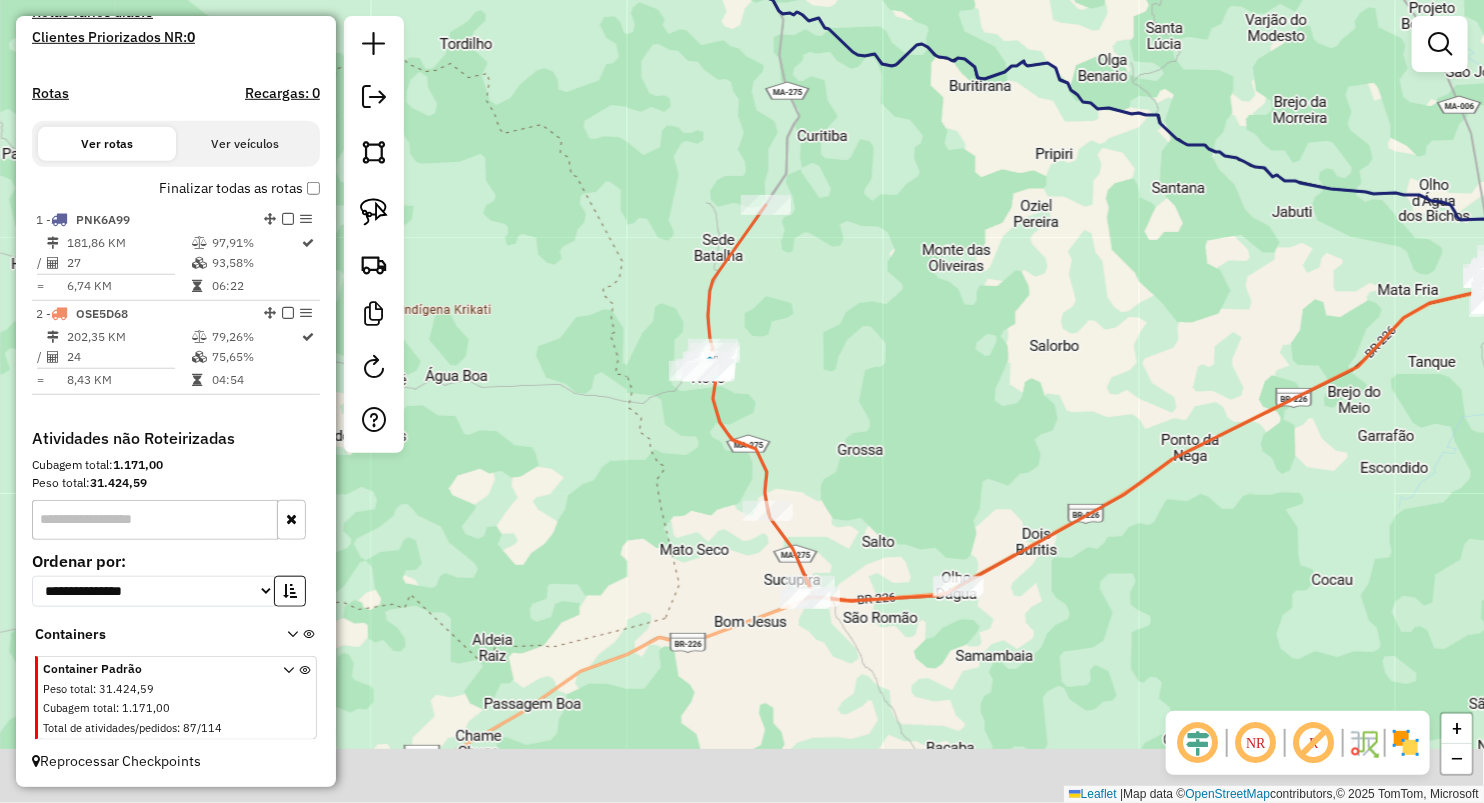 drag, startPoint x: 905, startPoint y: 609, endPoint x: 930, endPoint y: 296, distance: 313.99683 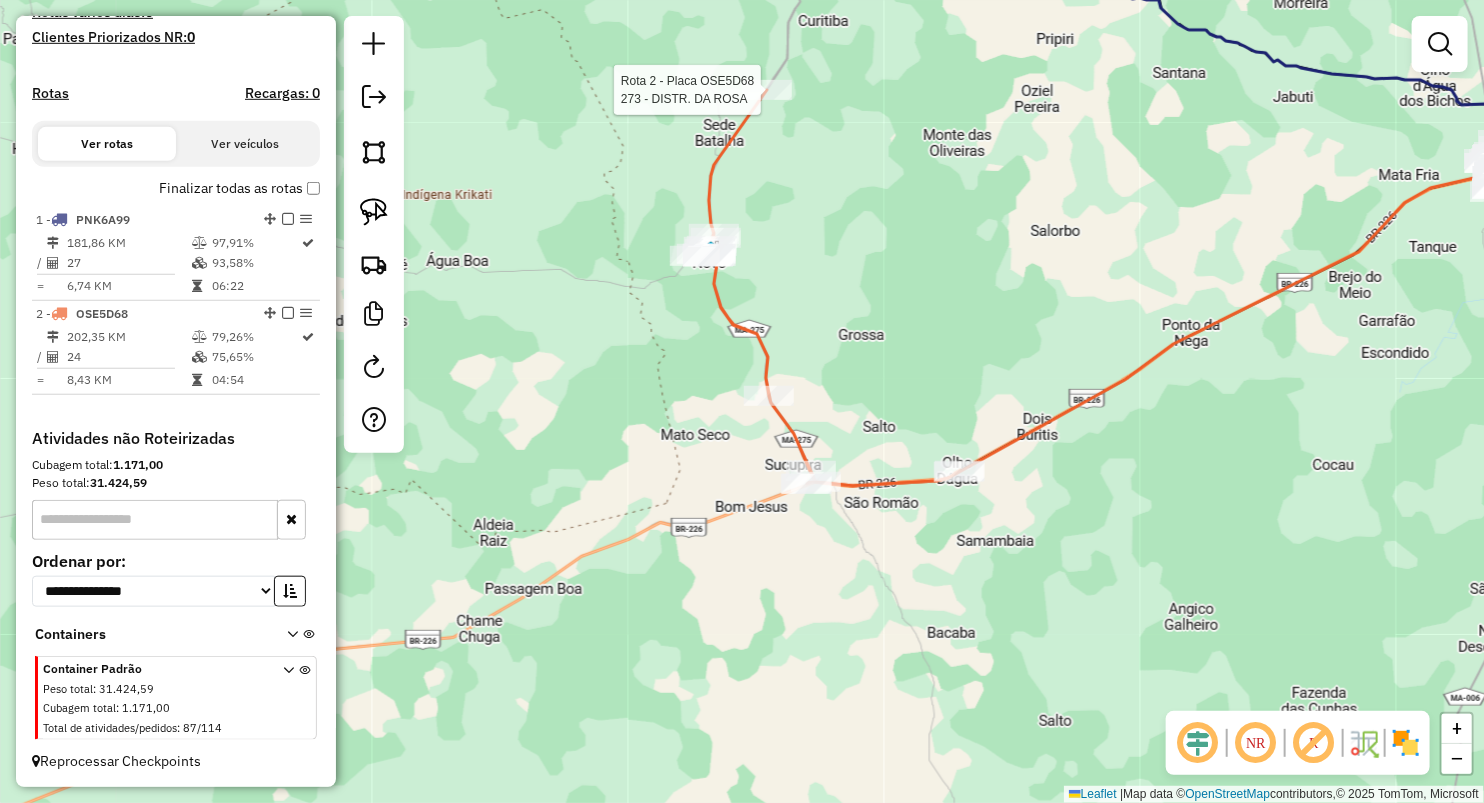 select on "**********" 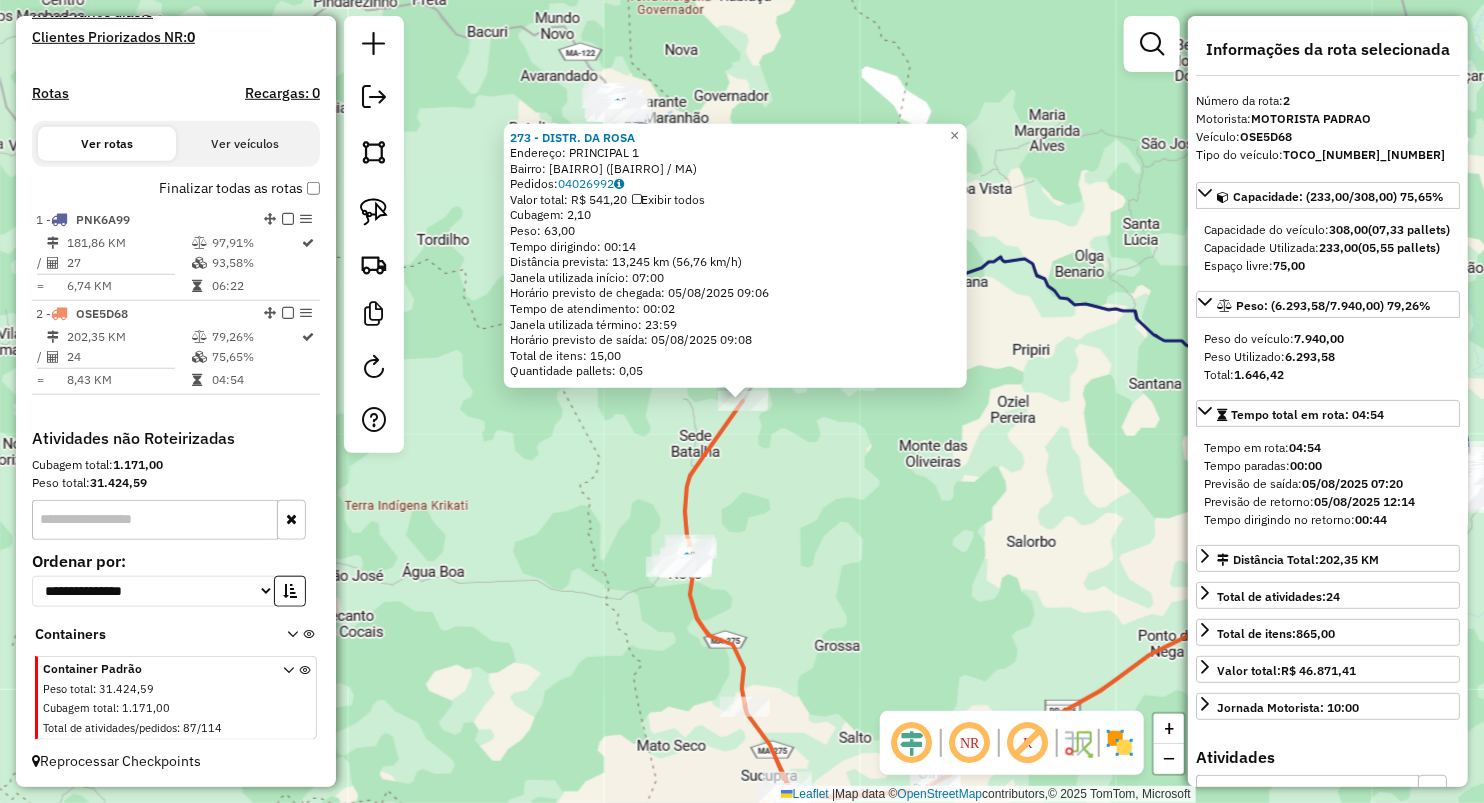 click on "273 - DISTR. DA ROSA  Endereço:  PRINCIPAL 1   Bairro: CURITIBA (SITIO NOVO / MA)   Pedidos:  04026992   Valor total: R$ 541,20   Exibir todos   Cubagem: 2,10  Peso: 63,00  Tempo dirigindo: 00:14   Distância prevista: 13,245 km (56,76 km/h)   Janela utilizada início: 07:00   Horário previsto de chegada: 05/08/2025 09:06   Tempo de atendimento: 00:02   Janela utilizada término: 23:59   Horário previsto de saída: 05/08/2025 09:08   Total de itens: 15,00   Quantidade pallets: 0,05  × Janela de atendimento Grade de atendimento Capacidade Transportadoras Veículos Cliente Pedidos  Rotas Selecione os dias de semana para filtrar as janelas de atendimento  Seg   Ter   Qua   Qui   Sex   Sáb   Dom  Informe o período da janela de atendimento: De: Até:  Filtrar exatamente a janela do cliente  Considerar janela de atendimento padrão  Selecione os dias de semana para filtrar as grades de atendimento  Seg   Ter   Qua   Qui   Sex   Sáb   Dom   Considerar clientes sem dia de atendimento cadastrado  Peso mínimo:" 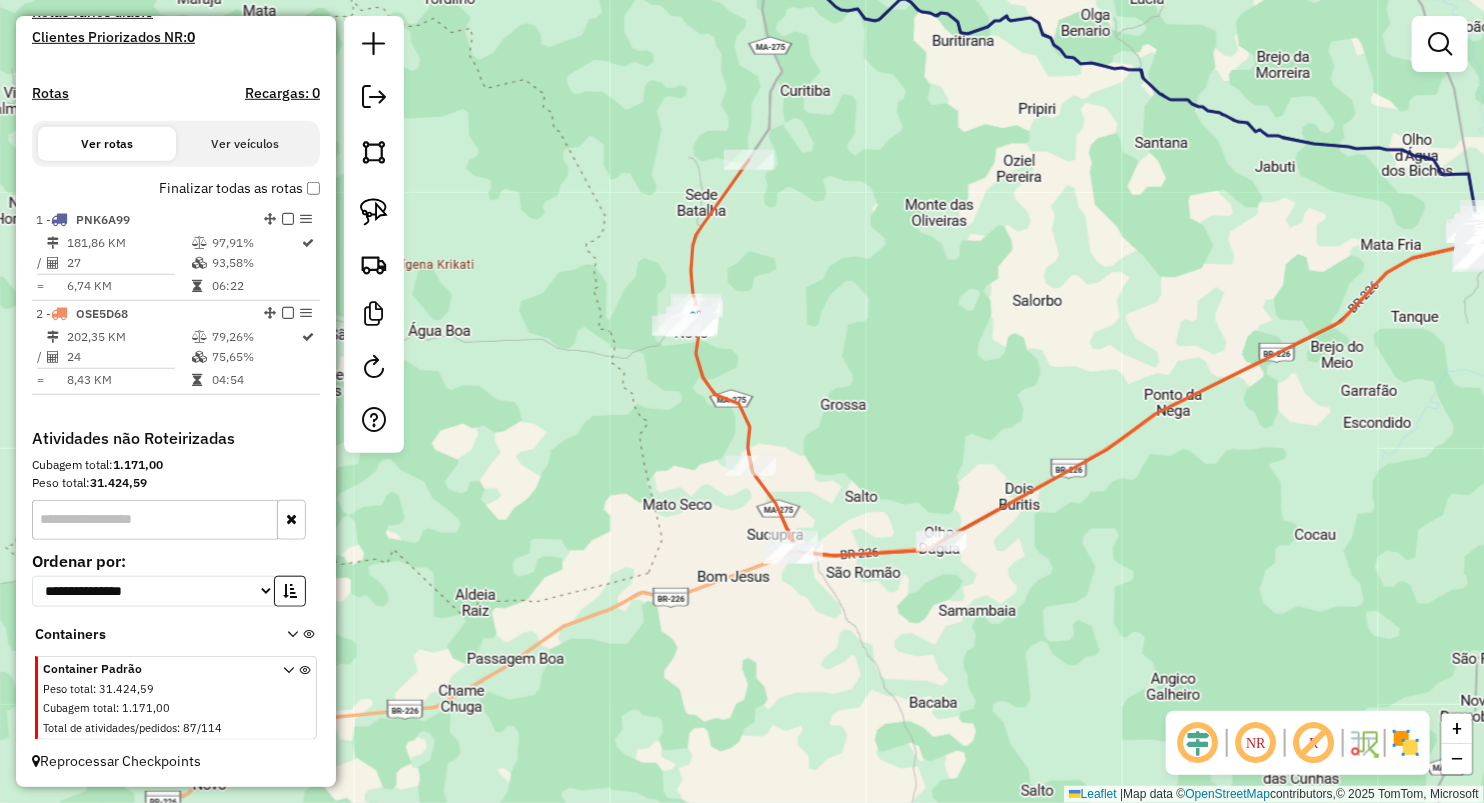 drag, startPoint x: 841, startPoint y: 555, endPoint x: 847, endPoint y: 296, distance: 259.0695 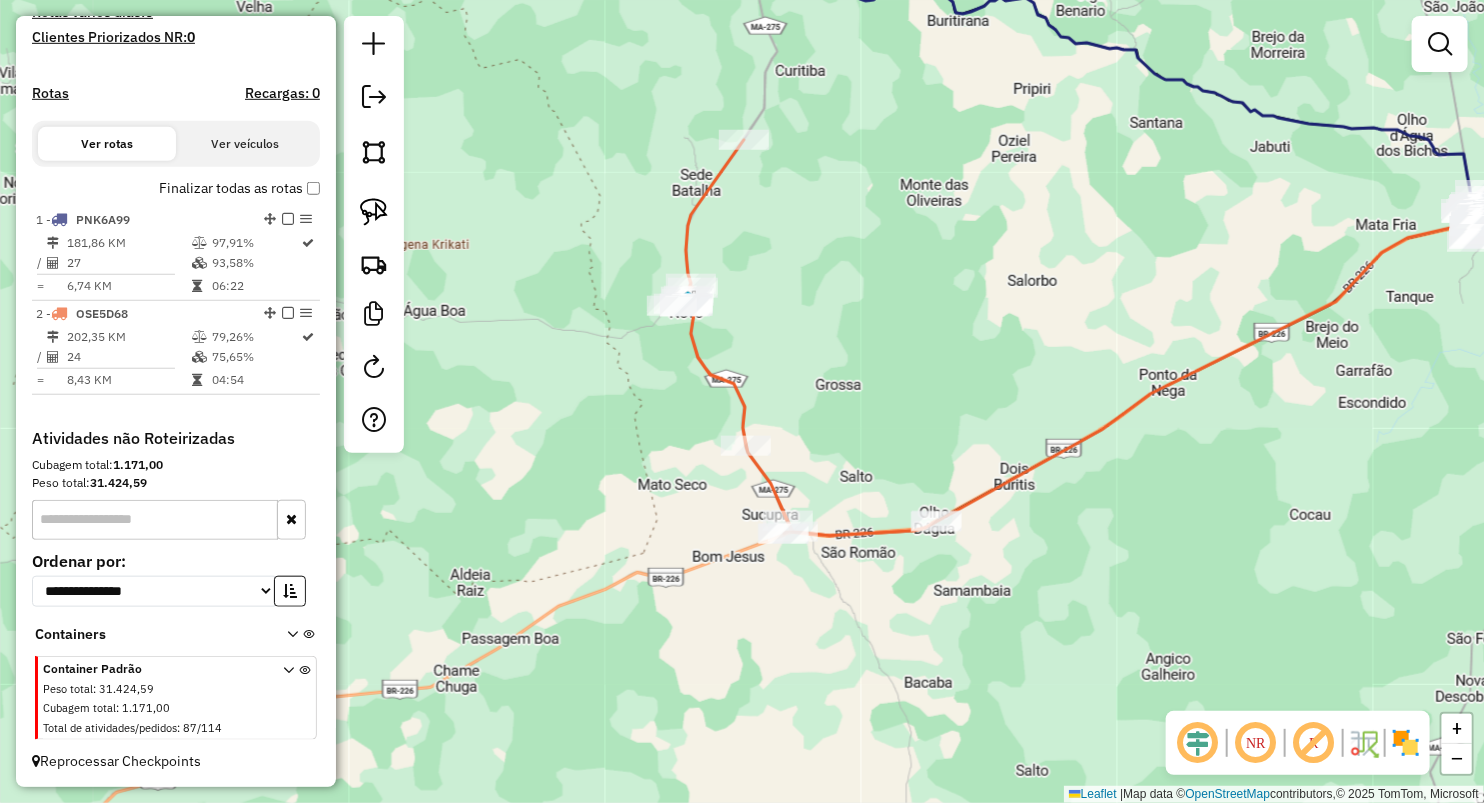 click on "Janela de atendimento Grade de atendimento Capacidade Transportadoras Veículos Cliente Pedidos  Rotas Selecione os dias de semana para filtrar as janelas de atendimento  Seg   Ter   Qua   Qui   Sex   Sáb   Dom  Informe o período da janela de atendimento: De: Até:  Filtrar exatamente a janela do cliente  Considerar janela de atendimento padrão  Selecione os dias de semana para filtrar as grades de atendimento  Seg   Ter   Qua   Qui   Sex   Sáb   Dom   Considerar clientes sem dia de atendimento cadastrado  Clientes fora do dia de atendimento selecionado Filtrar as atividades entre os valores definidos abaixo:  Peso mínimo:   Peso máximo:   Cubagem mínima:   Cubagem máxima:   De:   Até:  Filtrar as atividades entre o tempo de atendimento definido abaixo:  De:   Até:   Considerar capacidade total dos clientes não roteirizados Transportadora: Selecione um ou mais itens Tipo de veículo: Selecione um ou mais itens Veículo: Selecione um ou mais itens Motorista: Selecione um ou mais itens Nome: Rótulo:" 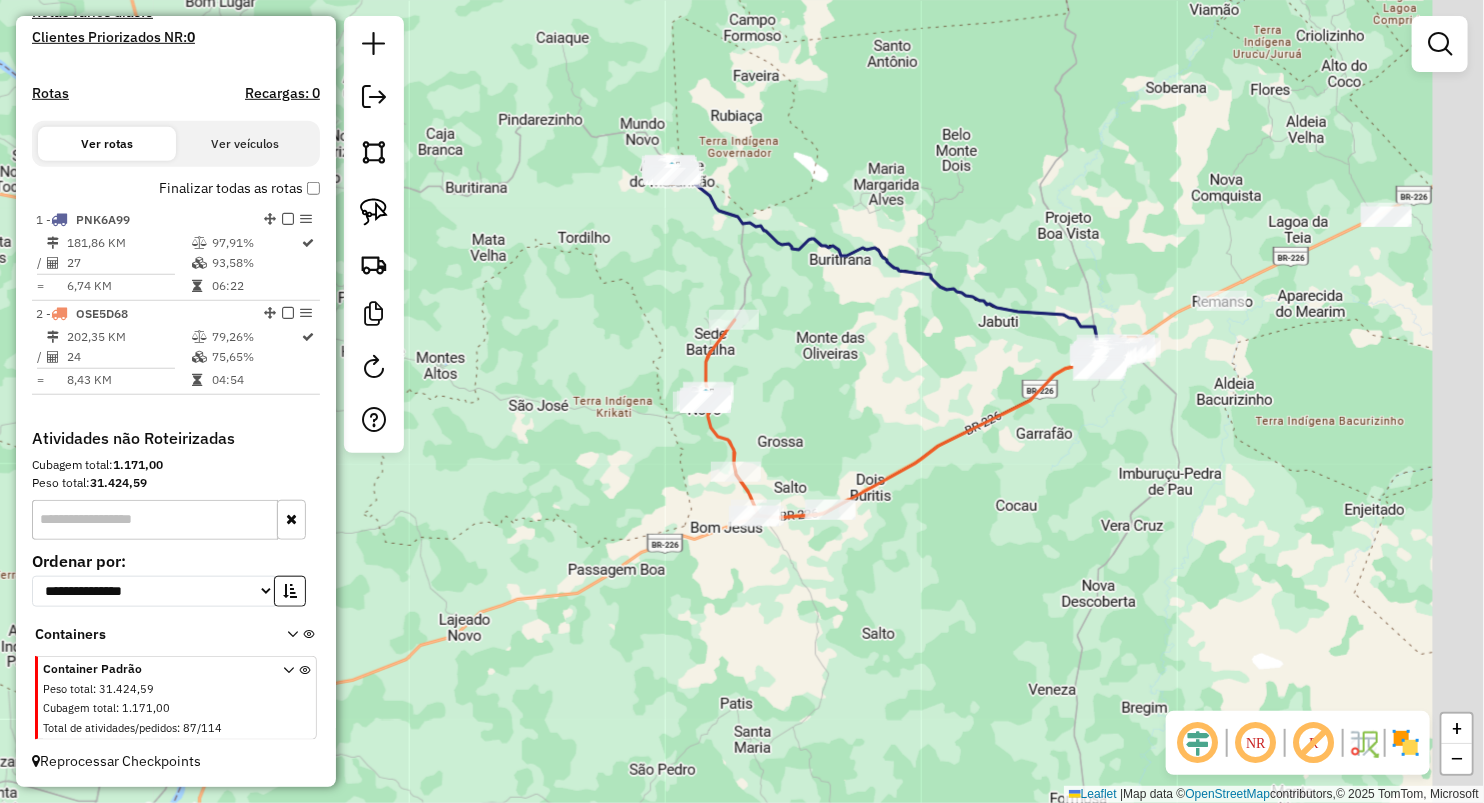 drag, startPoint x: 1127, startPoint y: 412, endPoint x: 932, endPoint y: 495, distance: 211.92923 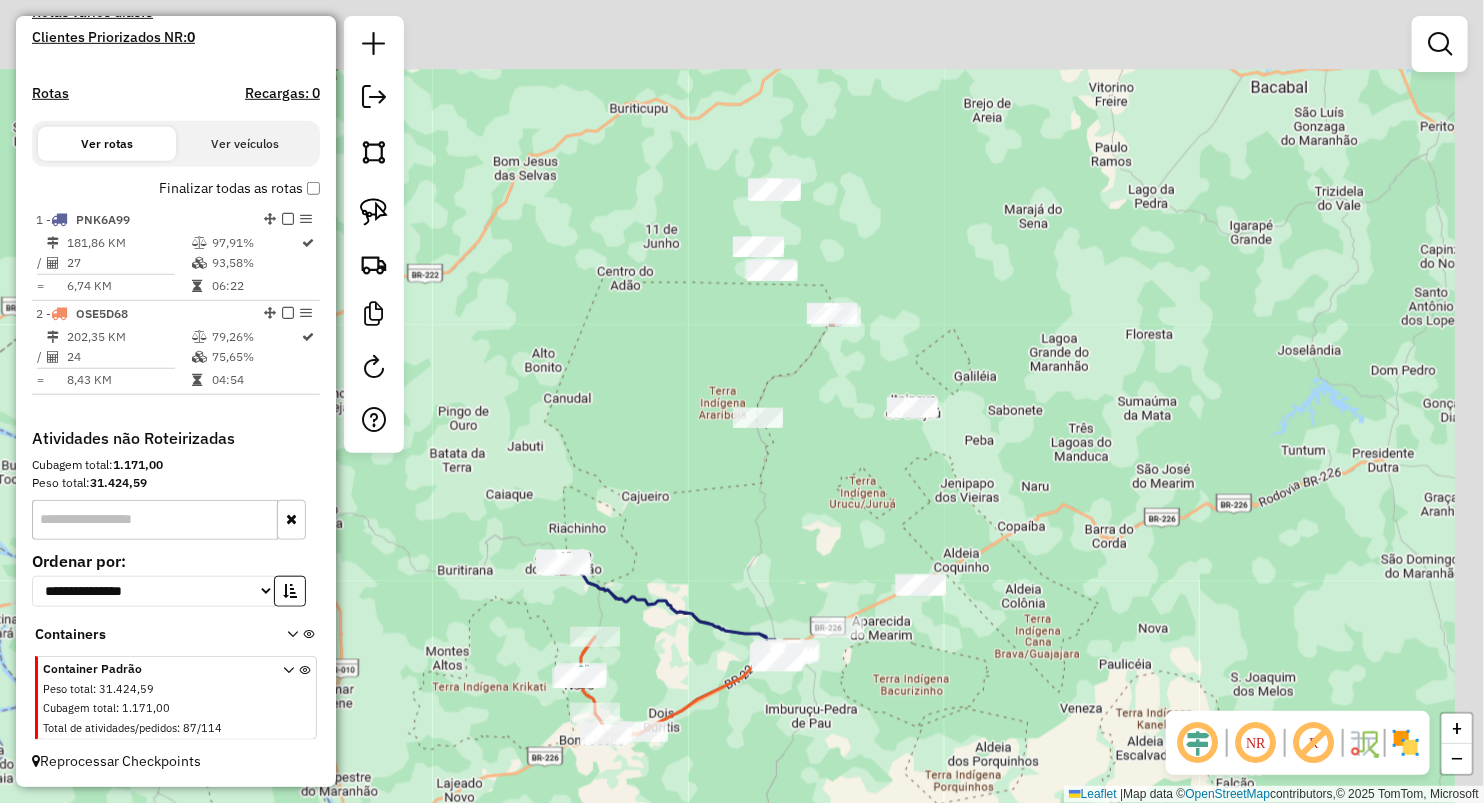 drag, startPoint x: 955, startPoint y: 359, endPoint x: 832, endPoint y: 518, distance: 201.02238 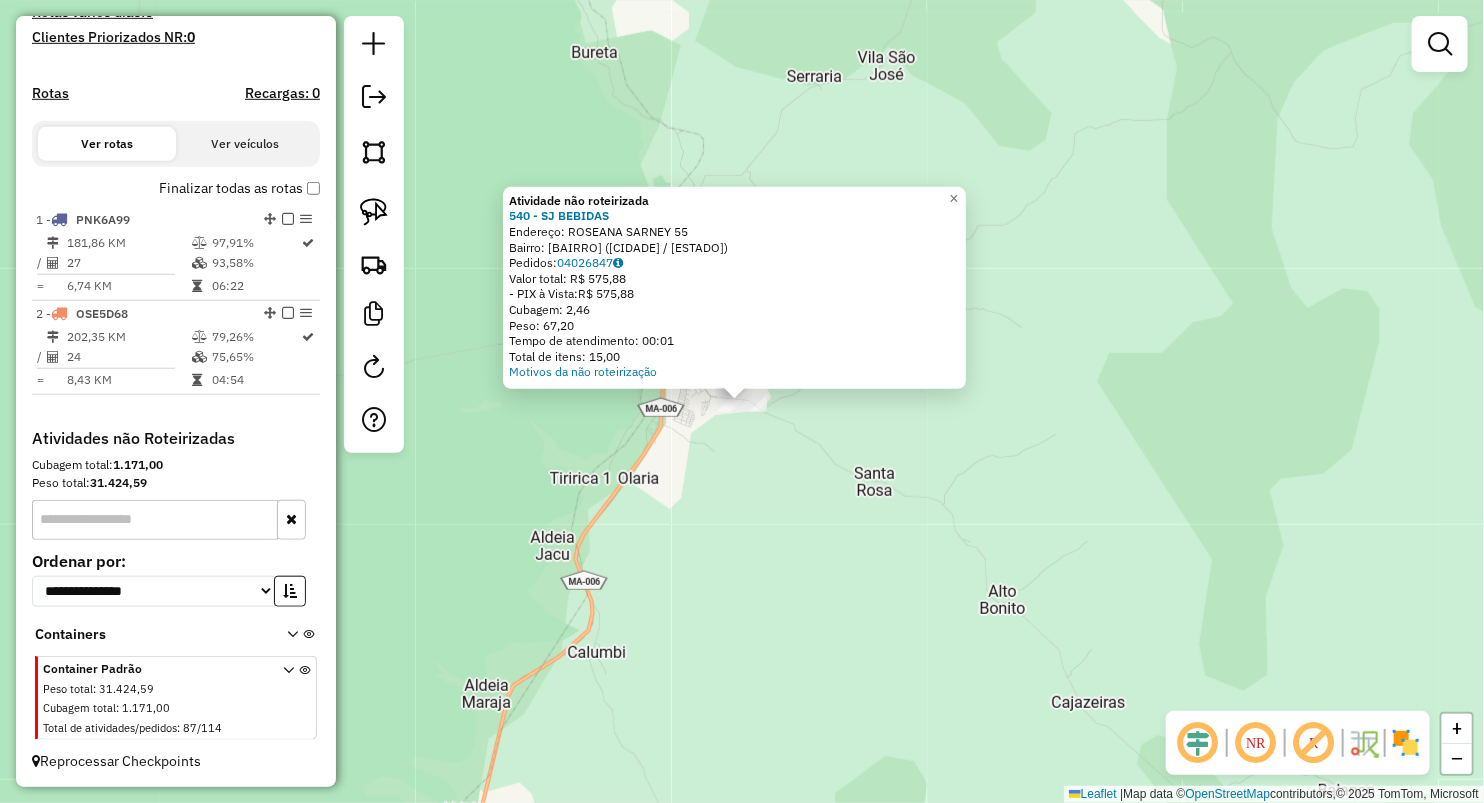 click on "Atividade não roteirizada 540 - SJ BEBIDAS  Endereço:  ROSEANA SARNEY 55   Bairro: FAIZA (ARAME / MA)   Pedidos:  04026847   Valor total: R$ 575,88   - PIX à Vista:  R$ 575,88   Cubagem: 2,46   Peso: 67,20   Tempo de atendimento: 00:01   Total de itens: 15,00  Motivos da não roteirização × Janela de atendimento Grade de atendimento Capacidade Transportadoras Veículos Cliente Pedidos  Rotas Selecione os dias de semana para filtrar as janelas de atendimento  Seg   Ter   Qua   Qui   Sex   Sáb   Dom  Informe o período da janela de atendimento: De: Até:  Filtrar exatamente a janela do cliente  Considerar janela de atendimento padrão  Selecione os dias de semana para filtrar as grades de atendimento  Seg   Ter   Qua   Qui   Sex   Sáb   Dom   Considerar clientes sem dia de atendimento cadastrado  Clientes fora do dia de atendimento selecionado Filtrar as atividades entre os valores definidos abaixo:  Peso mínimo:   Peso máximo:   Cubagem mínima:   Cubagem máxima:   De:   Até:   De:   Até:  Nome: +" 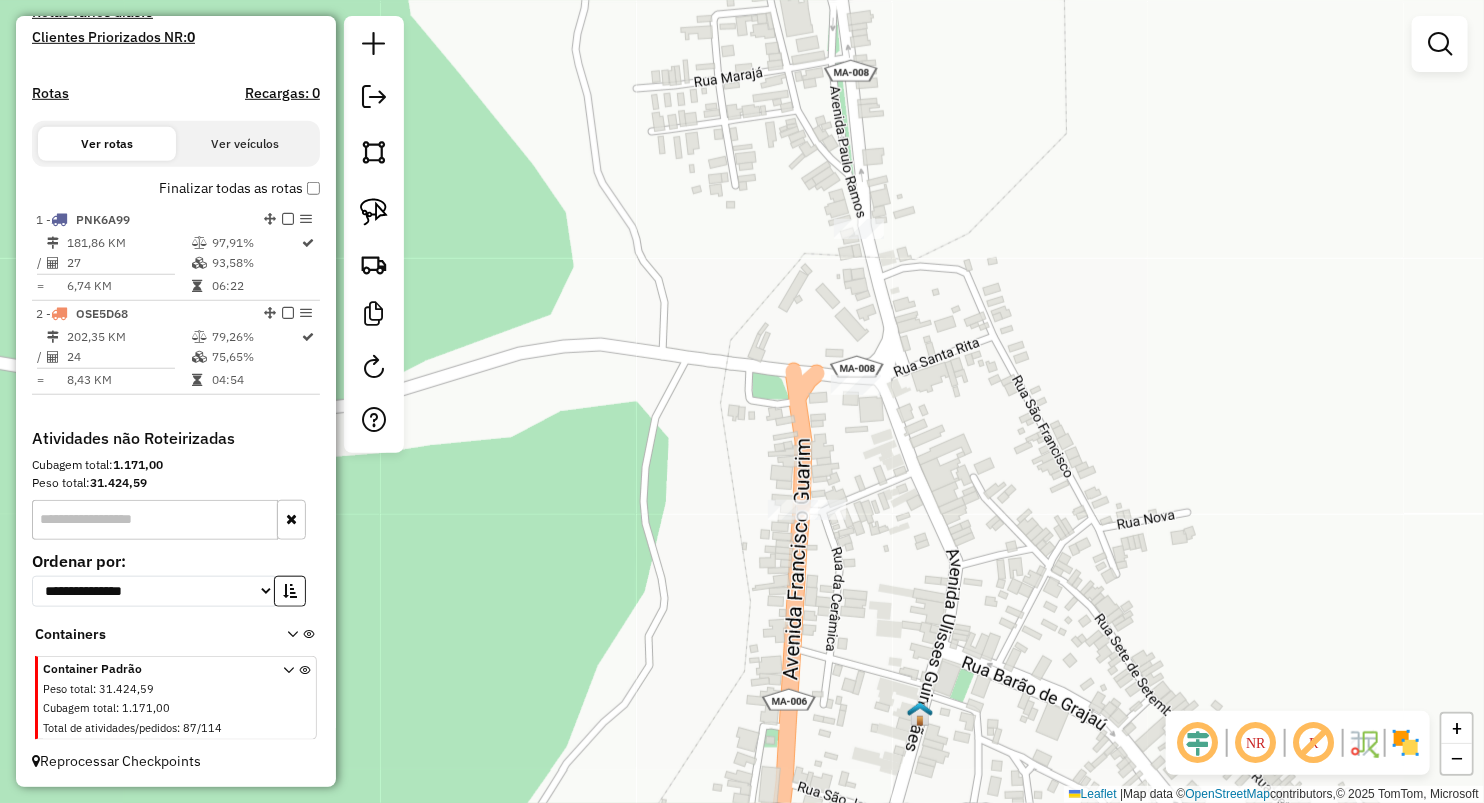 click 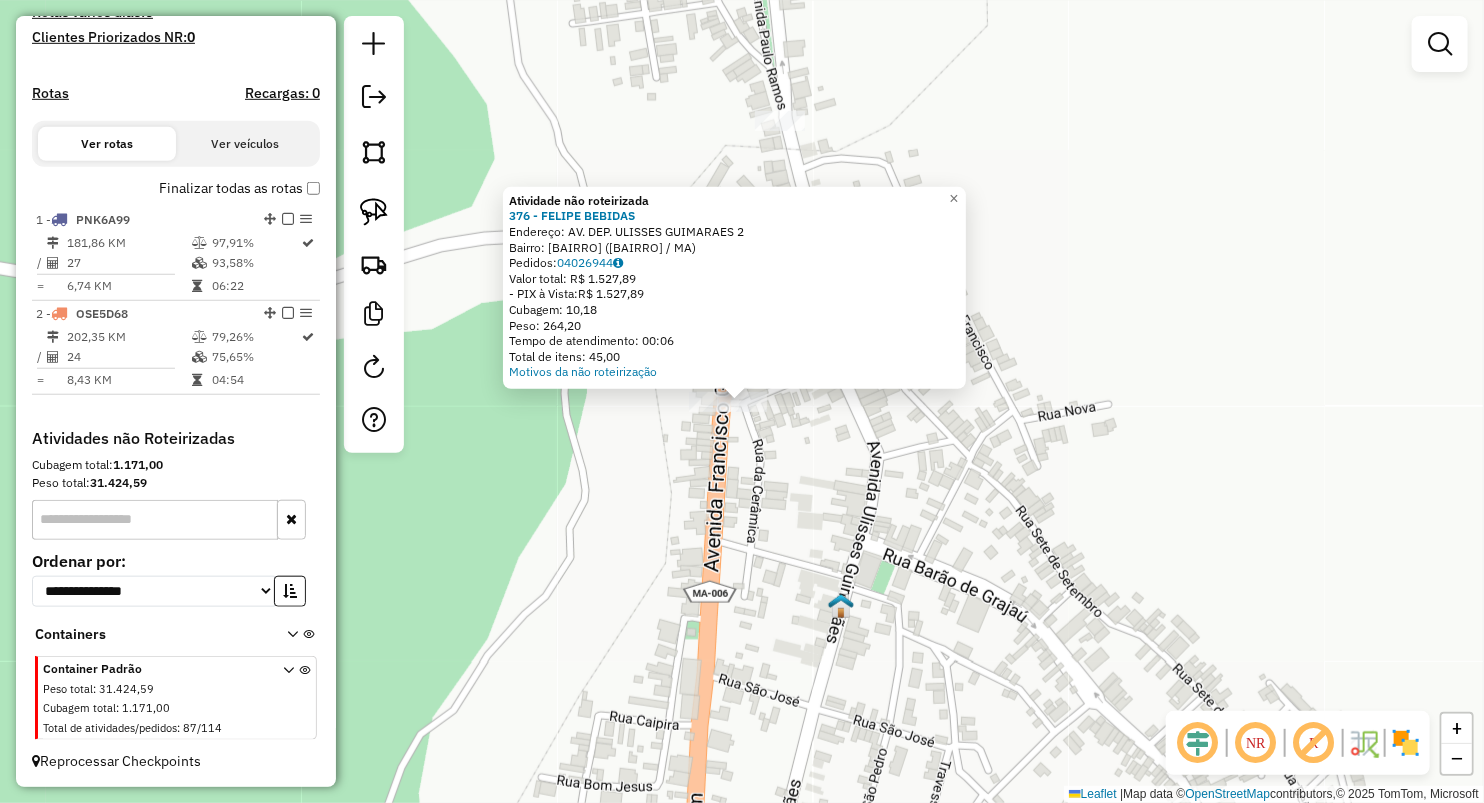 click on "Atividade não roteirizada 376 - FELIPE BEBIDAS  Endereço:  AV. DEP. ULISSES GUIMARAES 2   Bairro: CENTRO (ARAME / MA)   Pedidos:  04026944   Valor total: R$ 1.527,89   - PIX à Vista:  R$ 1.527,89   Cubagem: 10,18   Peso: 264,20   Tempo de atendimento: 00:06   Total de itens: 45,00  Motivos da não roteirização × Janela de atendimento Grade de atendimento Capacidade Transportadoras Veículos Cliente Pedidos  Rotas Selecione os dias de semana para filtrar as janelas de atendimento  Seg   Ter   Qua   Qui   Sex   Sáb   Dom  Informe o período da janela de atendimento: De: Até:  Filtrar exatamente a janela do cliente  Considerar janela de atendimento padrão  Selecione os dias de semana para filtrar as grades de atendimento  Seg   Ter   Qua   Qui   Sex   Sáb   Dom   Considerar clientes sem dia de atendimento cadastrado  Clientes fora do dia de atendimento selecionado Filtrar as atividades entre os valores definidos abaixo:  Peso mínimo:   Peso máximo:   Cubagem mínima:   Cubagem máxima:   De:   Até:" 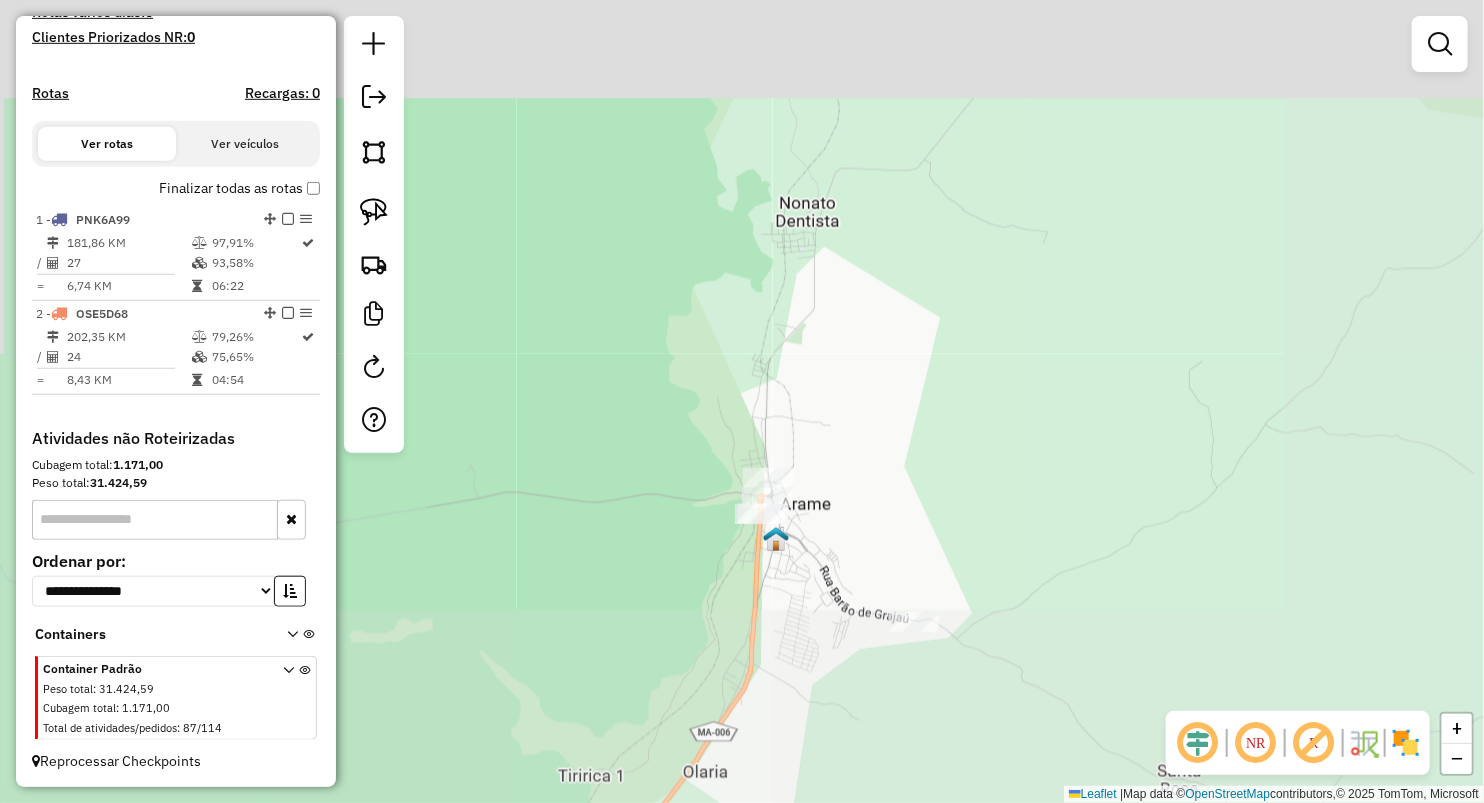 drag, startPoint x: 794, startPoint y: 691, endPoint x: 762, endPoint y: 375, distance: 317.61612 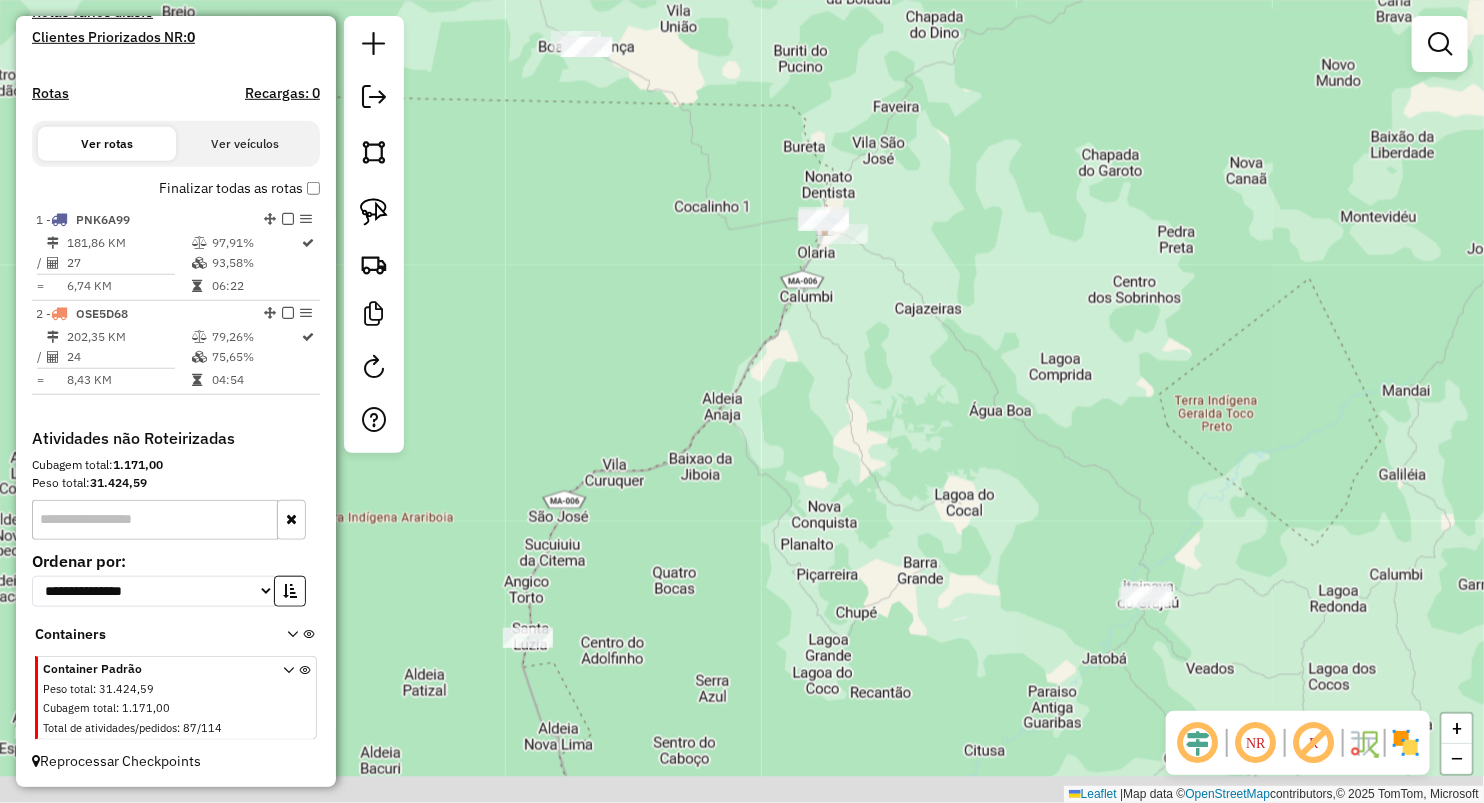 drag, startPoint x: 743, startPoint y: 729, endPoint x: 817, endPoint y: 438, distance: 300.26157 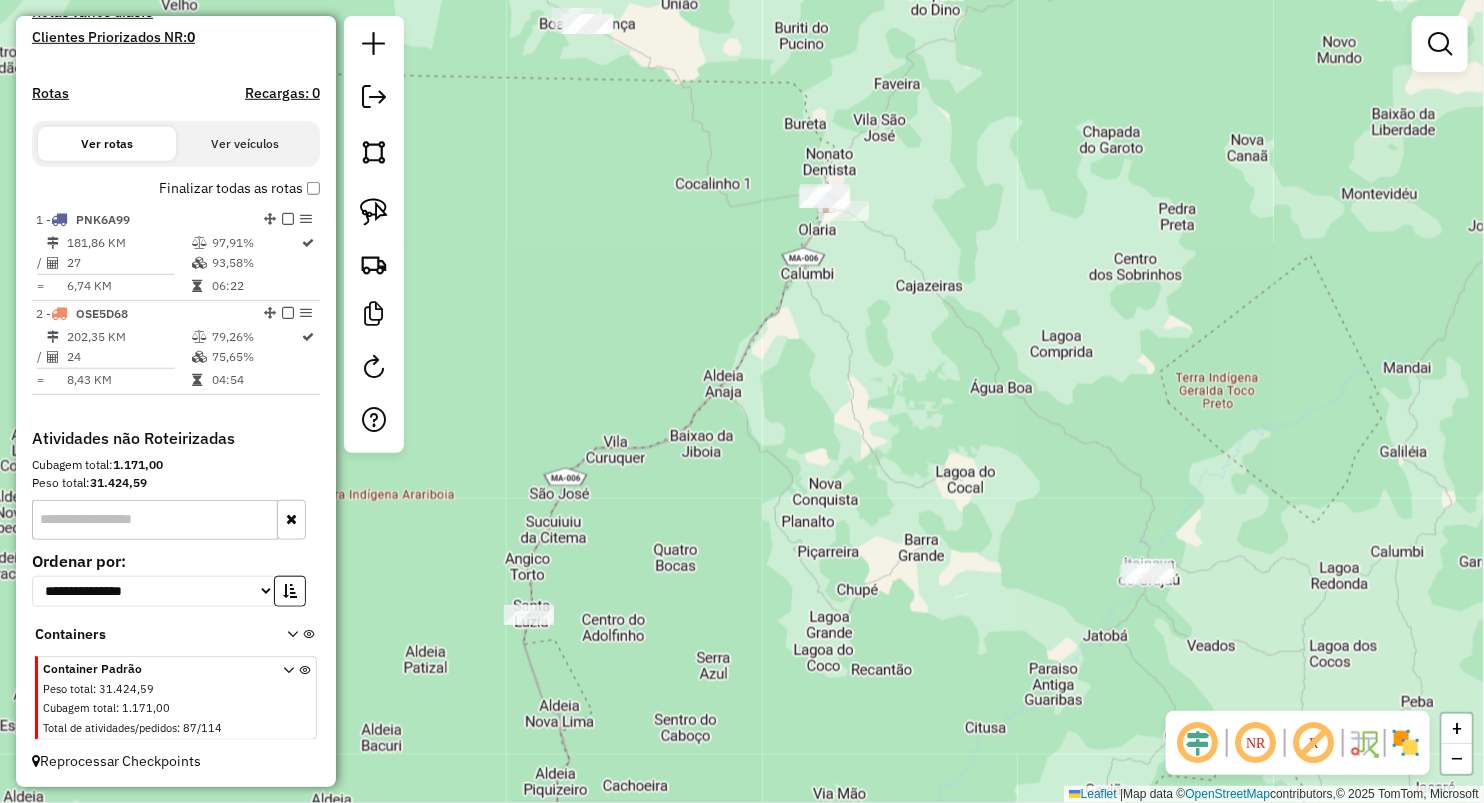 click on "Janela de atendimento Grade de atendimento Capacidade Transportadoras Veículos Cliente Pedidos  Rotas Selecione os dias de semana para filtrar as janelas de atendimento  Seg   Ter   Qua   Qui   Sex   Sáb   Dom  Informe o período da janela de atendimento: De: Até:  Filtrar exatamente a janela do cliente  Considerar janela de atendimento padrão  Selecione os dias de semana para filtrar as grades de atendimento  Seg   Ter   Qua   Qui   Sex   Sáb   Dom   Considerar clientes sem dia de atendimento cadastrado  Clientes fora do dia de atendimento selecionado Filtrar as atividades entre os valores definidos abaixo:  Peso mínimo:   Peso máximo:   Cubagem mínima:   Cubagem máxima:   De:   Até:  Filtrar as atividades entre o tempo de atendimento definido abaixo:  De:   Até:   Considerar capacidade total dos clientes não roteirizados Transportadora: Selecione um ou mais itens Tipo de veículo: Selecione um ou mais itens Veículo: Selecione um ou mais itens Motorista: Selecione um ou mais itens Nome: Rótulo:" 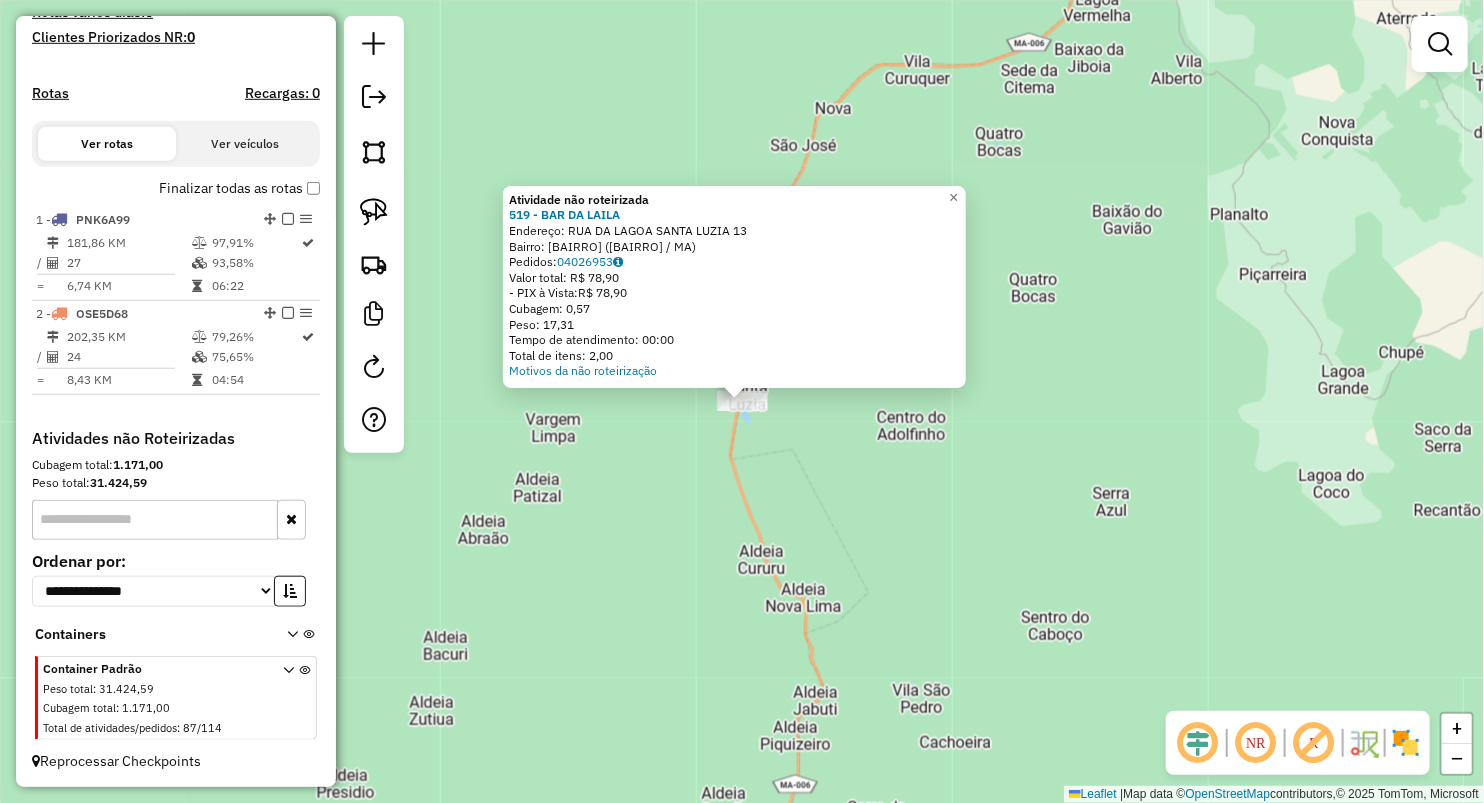 click on "Atividade não roteirizada 519 - BAR DA LAILA  Endereço:  RUA DA LAGOA SANTA LUZIA 13   Bairro: CENTRO (ARAME / MA)   Pedidos:  04026953   Valor total: R$ 78,90   - PIX à Vista:  R$ 78,90   Cubagem: 0,57   Peso: 17,31   Tempo de atendimento: 00:00   Total de itens: 2,00  Motivos da não roteirização × Janela de atendimento Grade de atendimento Capacidade Transportadoras Veículos Cliente Pedidos  Rotas Selecione os dias de semana para filtrar as janelas de atendimento  Seg   Ter   Qua   Qui   Sex   Sáb   Dom  Informe o período da janela de atendimento: De: Até:  Filtrar exatamente a janela do cliente  Considerar janela de atendimento padrão  Selecione os dias de semana para filtrar as grades de atendimento  Seg   Ter   Qua   Qui   Sex   Sáb   Dom   Considerar clientes sem dia de atendimento cadastrado  Clientes fora do dia de atendimento selecionado Filtrar as atividades entre os valores definidos abaixo:  Peso mínimo:   Peso máximo:   Cubagem mínima:   Cubagem máxima:   De:   Até:   De:  Nome:" 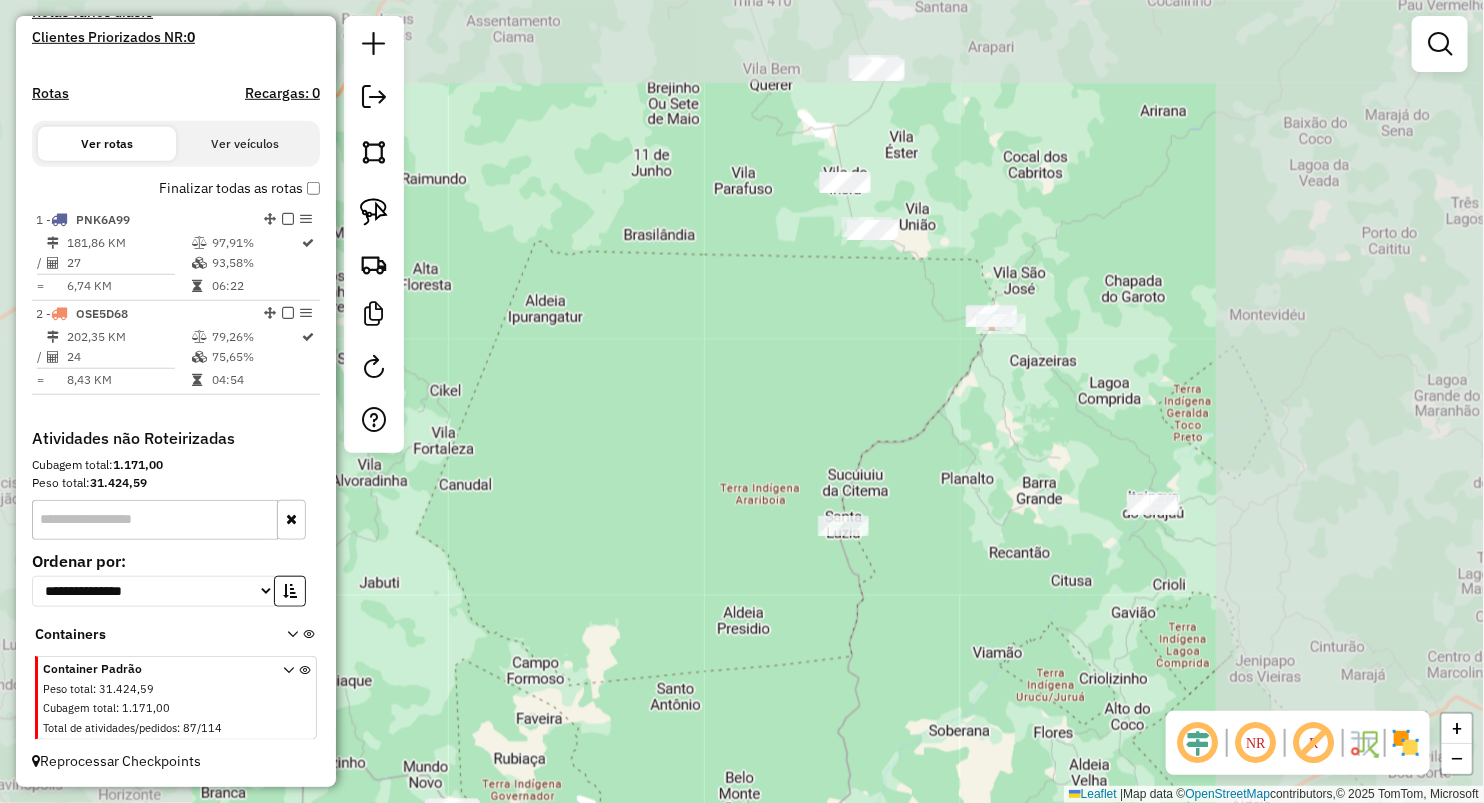 drag, startPoint x: 810, startPoint y: 372, endPoint x: 744, endPoint y: 437, distance: 92.63369 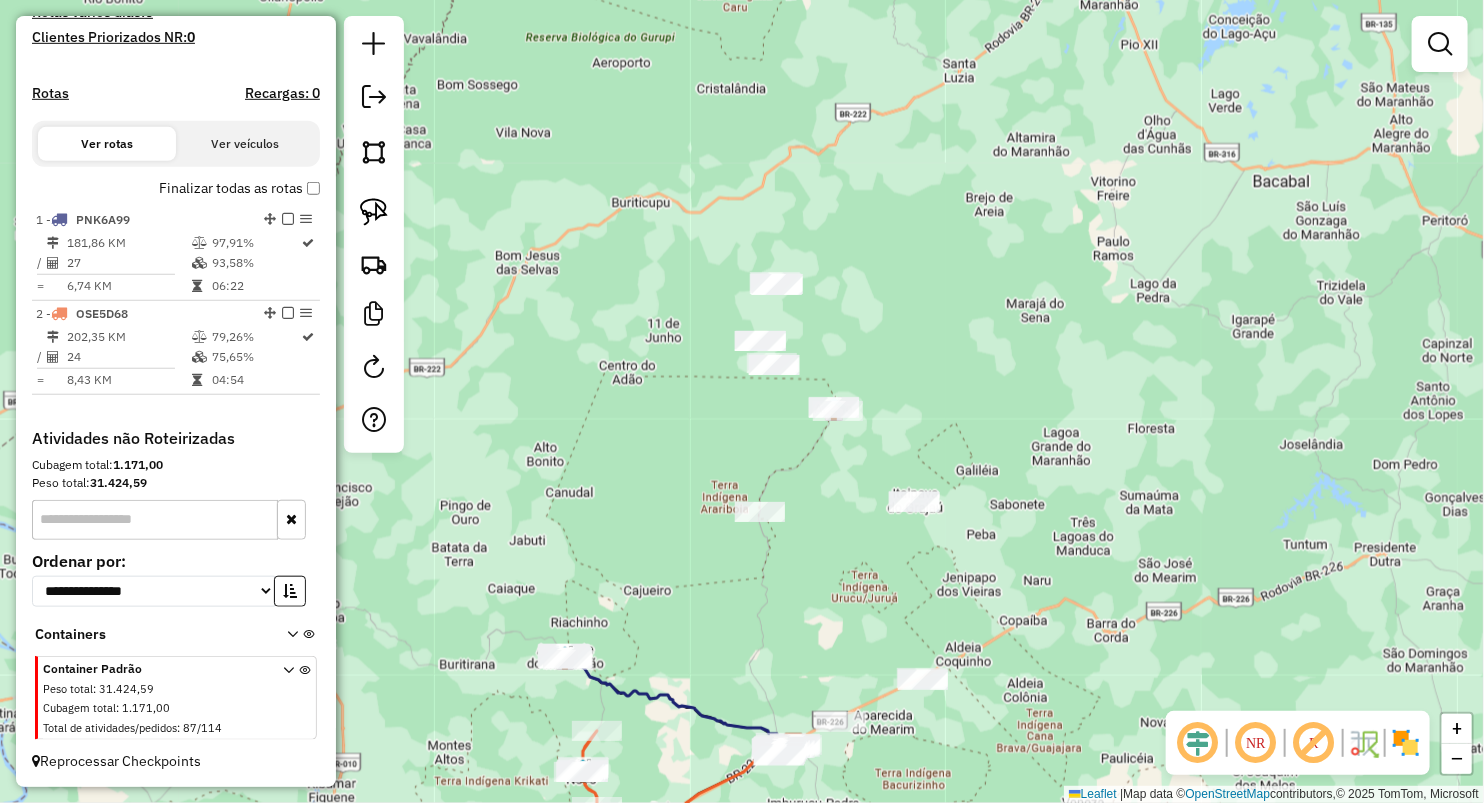 click 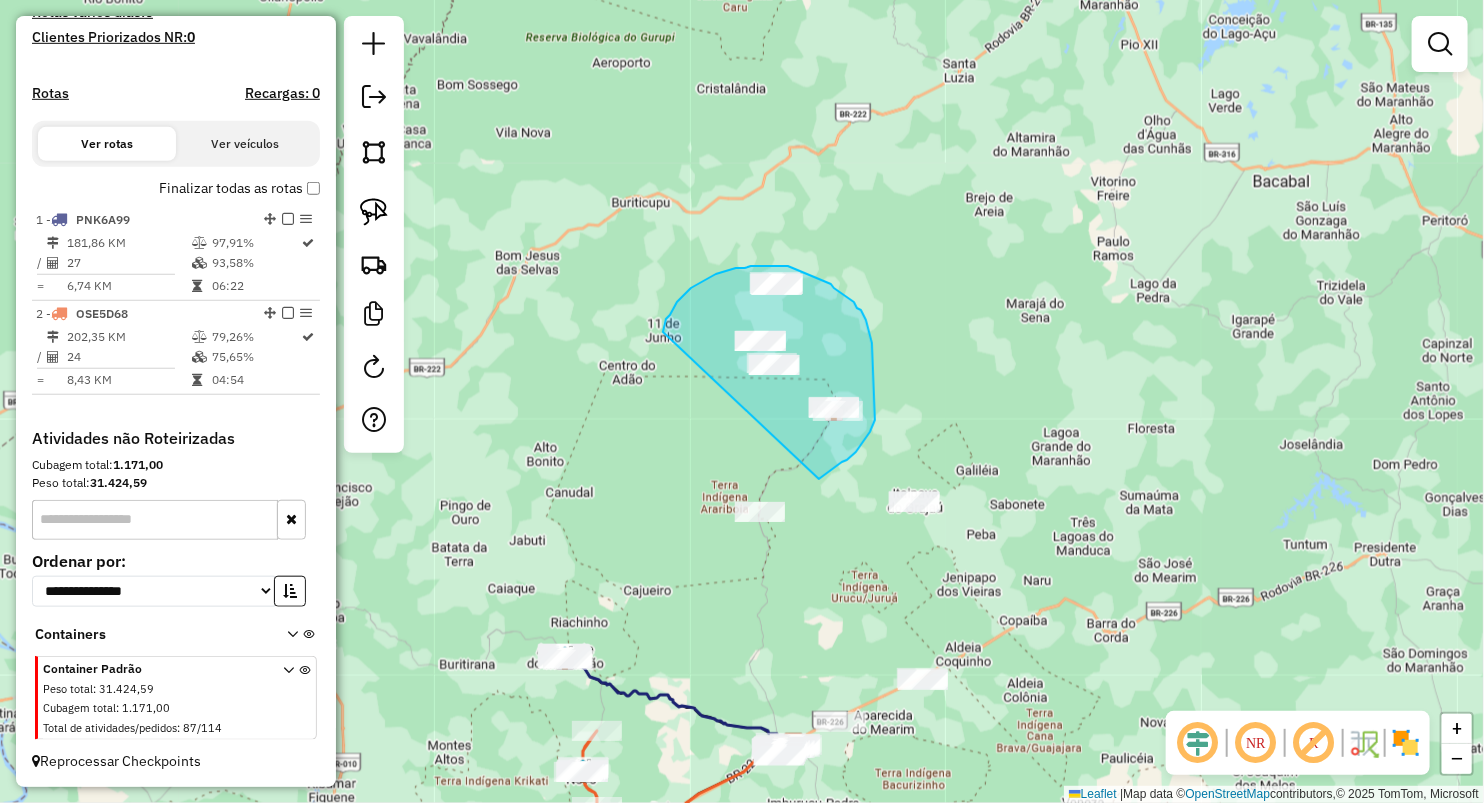drag, startPoint x: 662, startPoint y: 331, endPoint x: 819, endPoint y: 479, distance: 215.76144 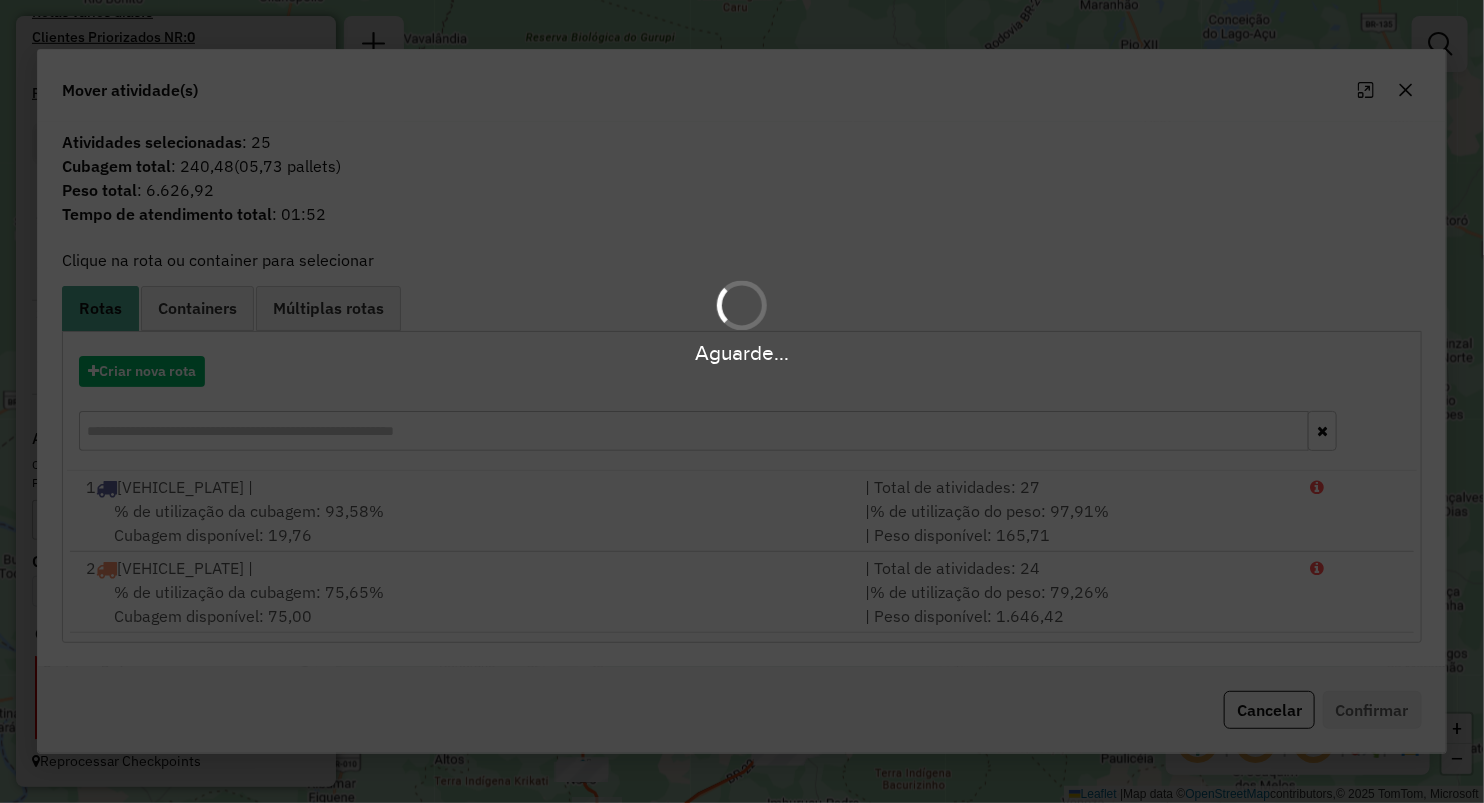 click on "Aguarde..." at bounding box center [742, 401] 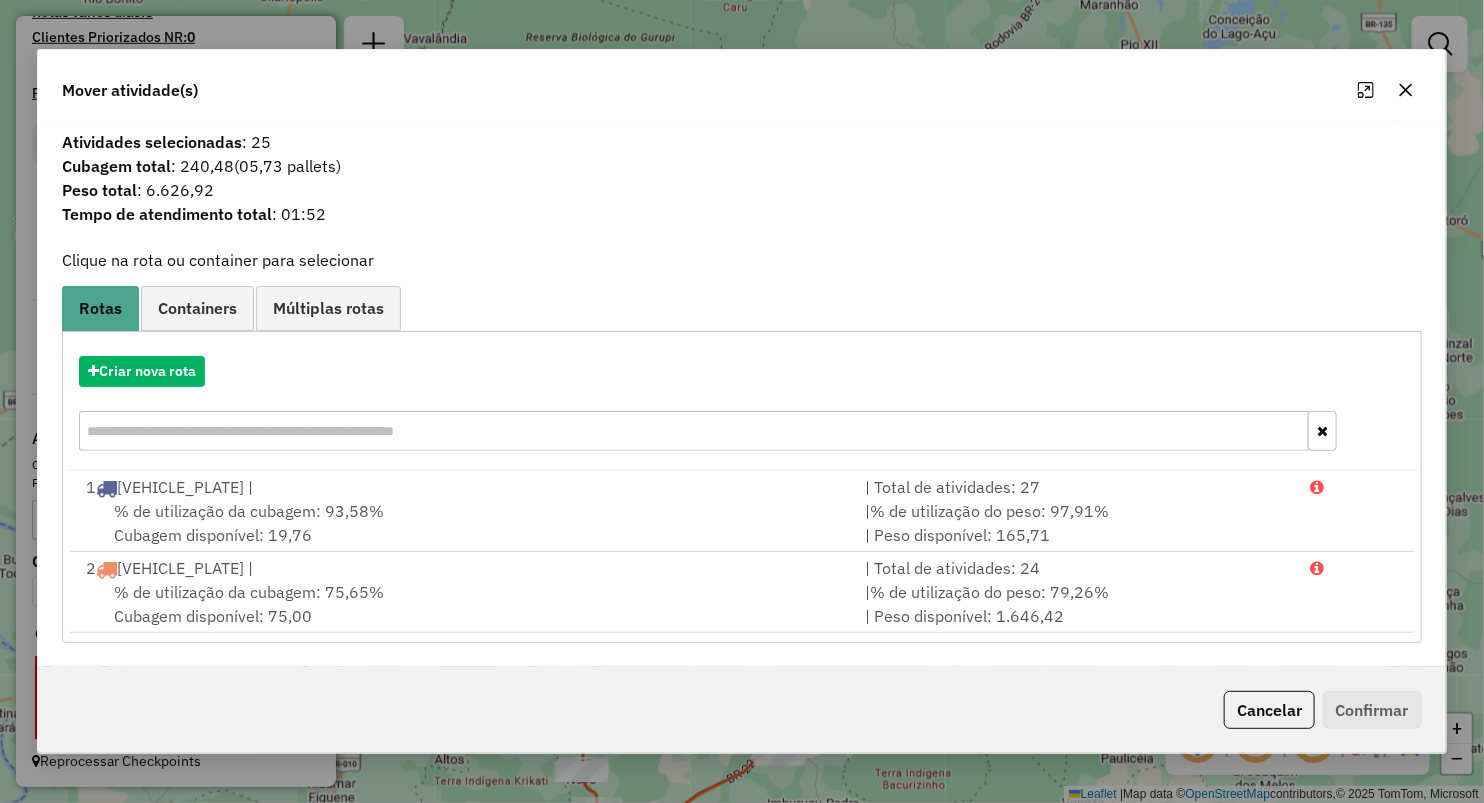 click 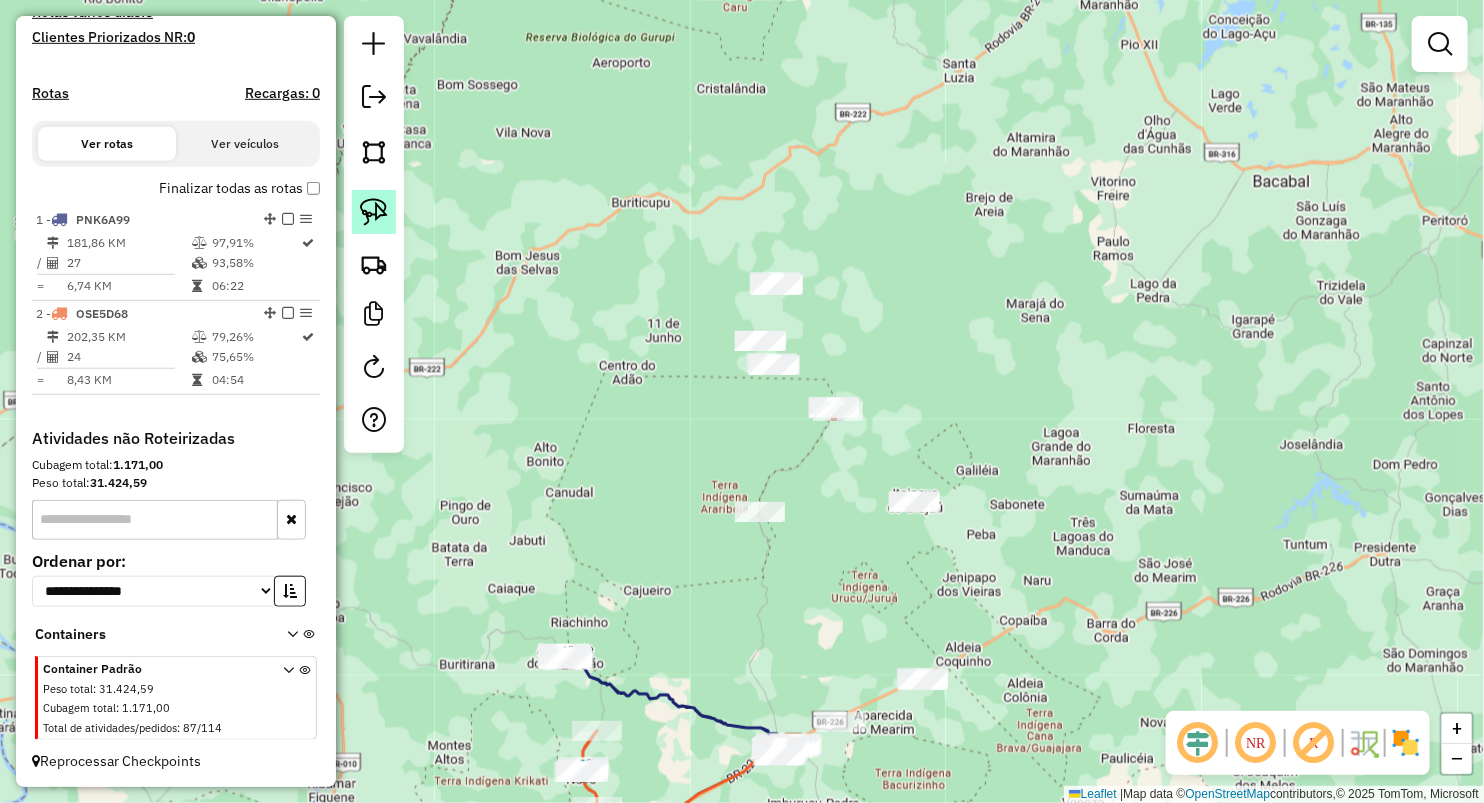 click 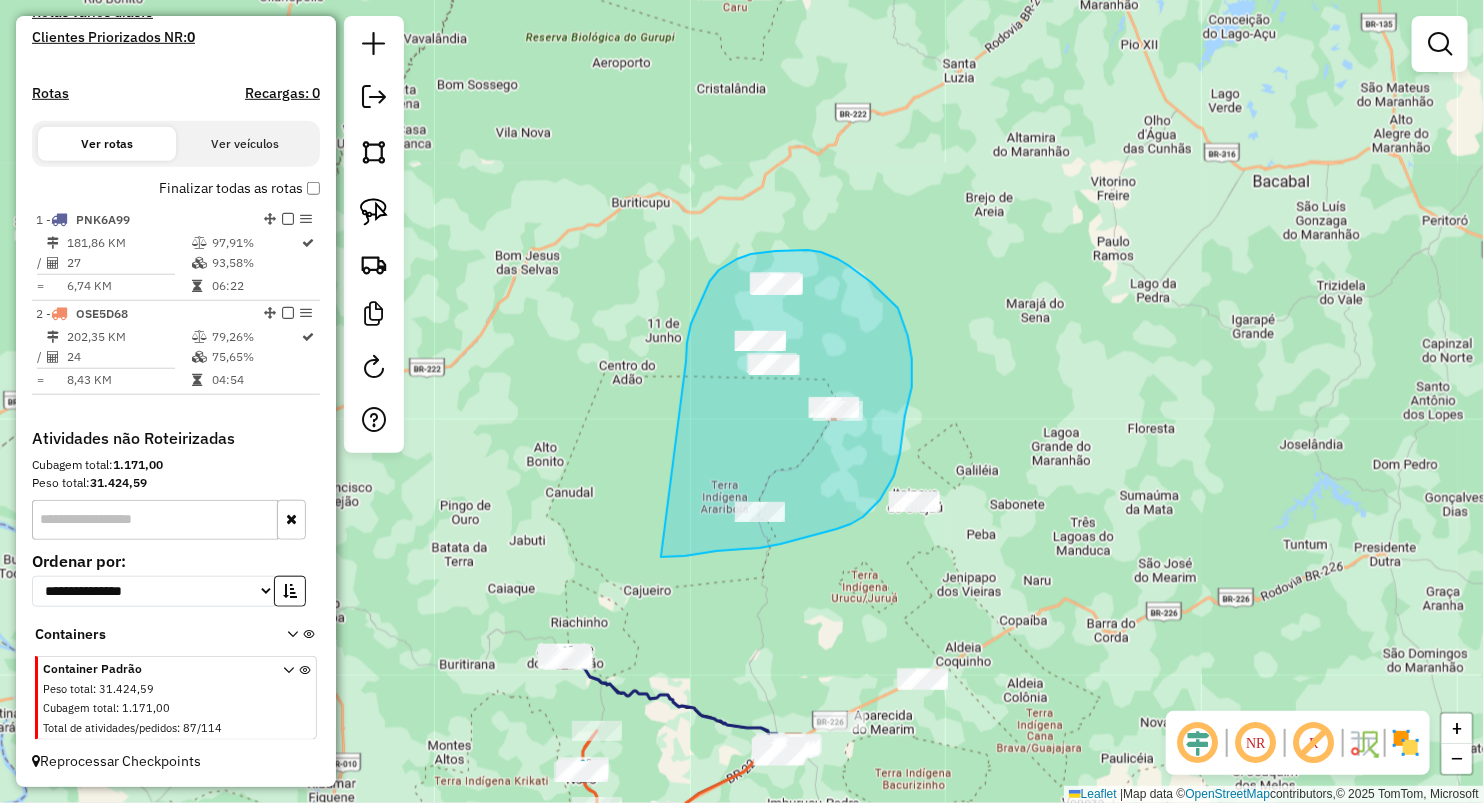drag, startPoint x: 686, startPoint y: 362, endPoint x: 661, endPoint y: 557, distance: 196.59604 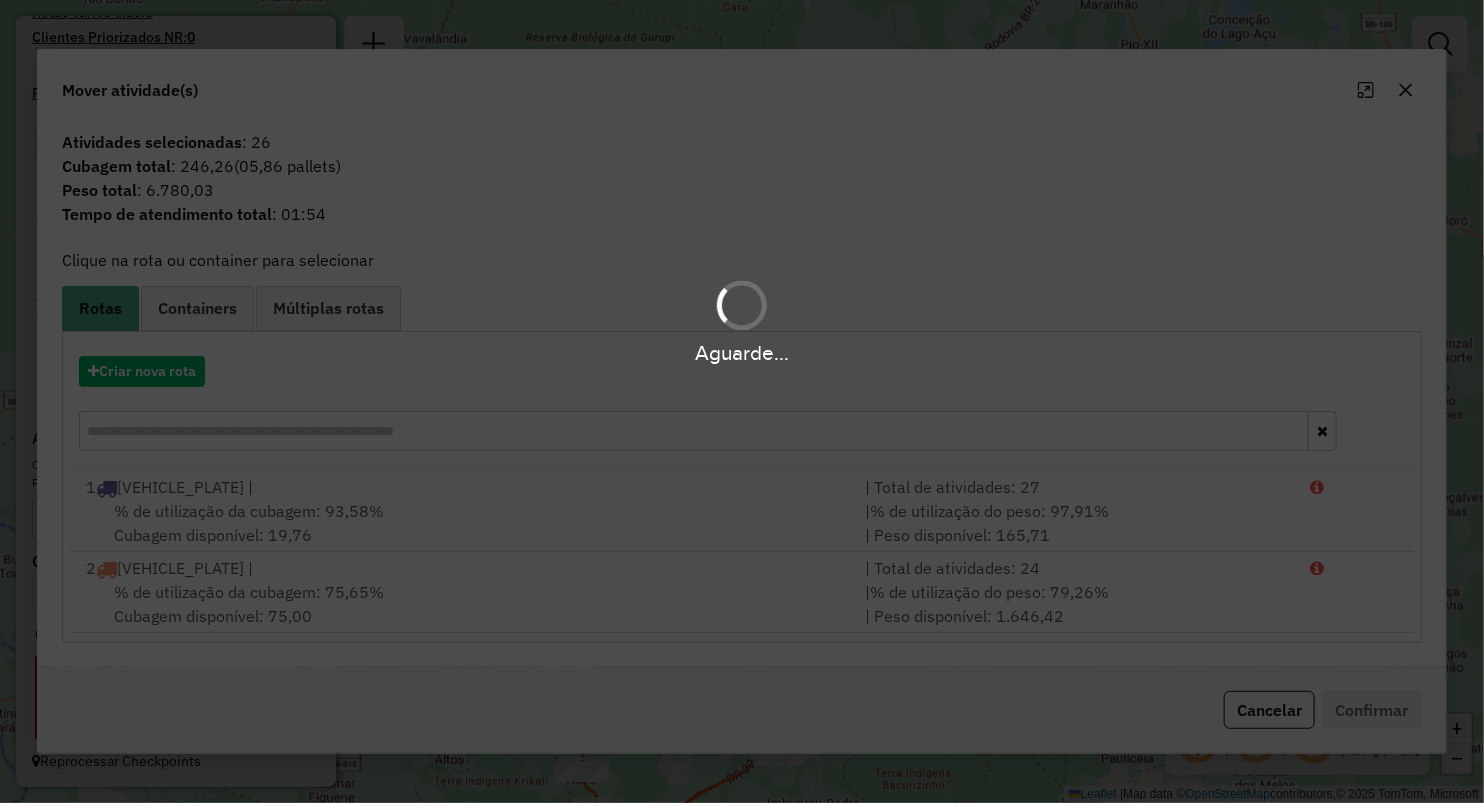 click on "Aguarde..." at bounding box center [742, 353] 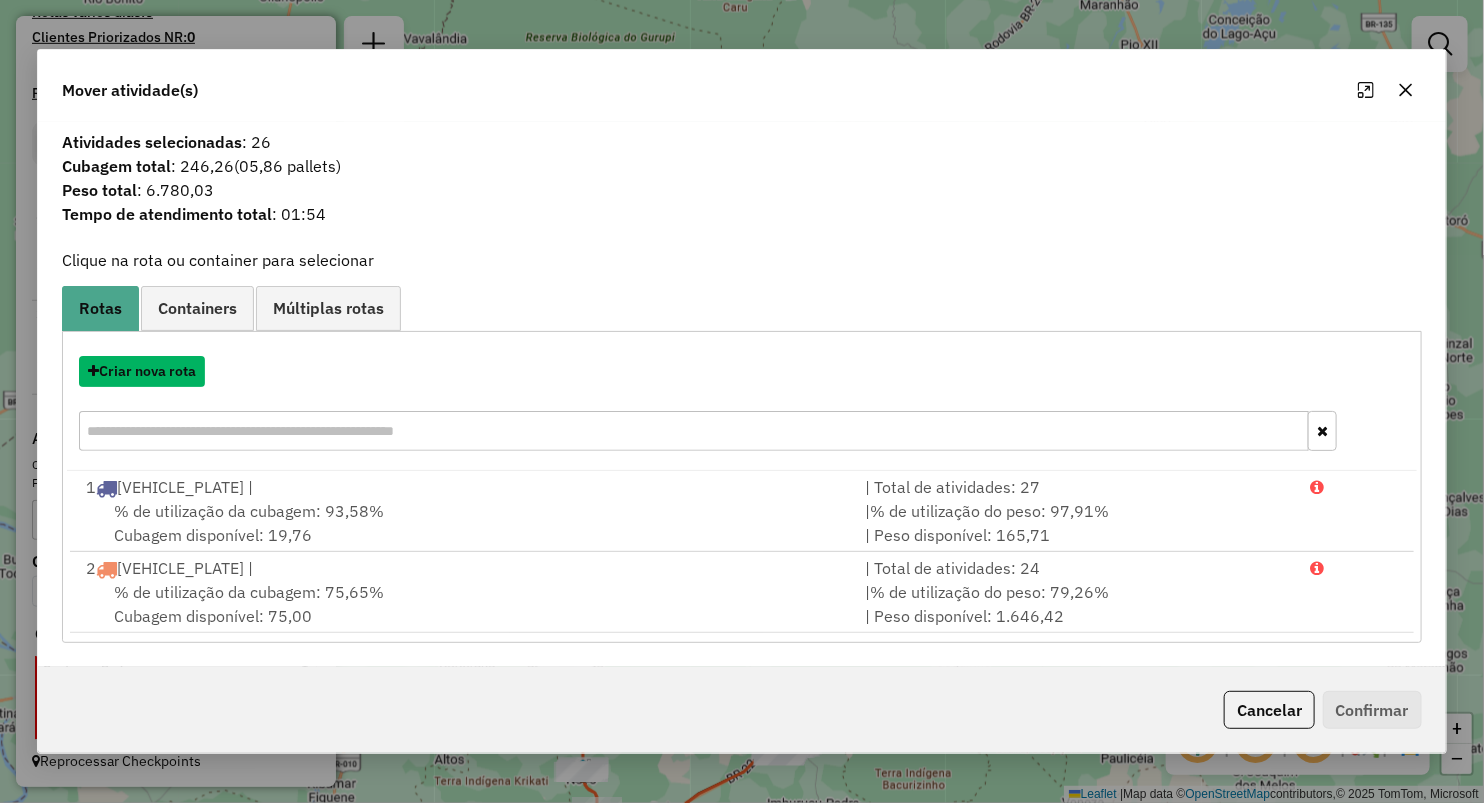 click on "Criar nova rota" at bounding box center (142, 371) 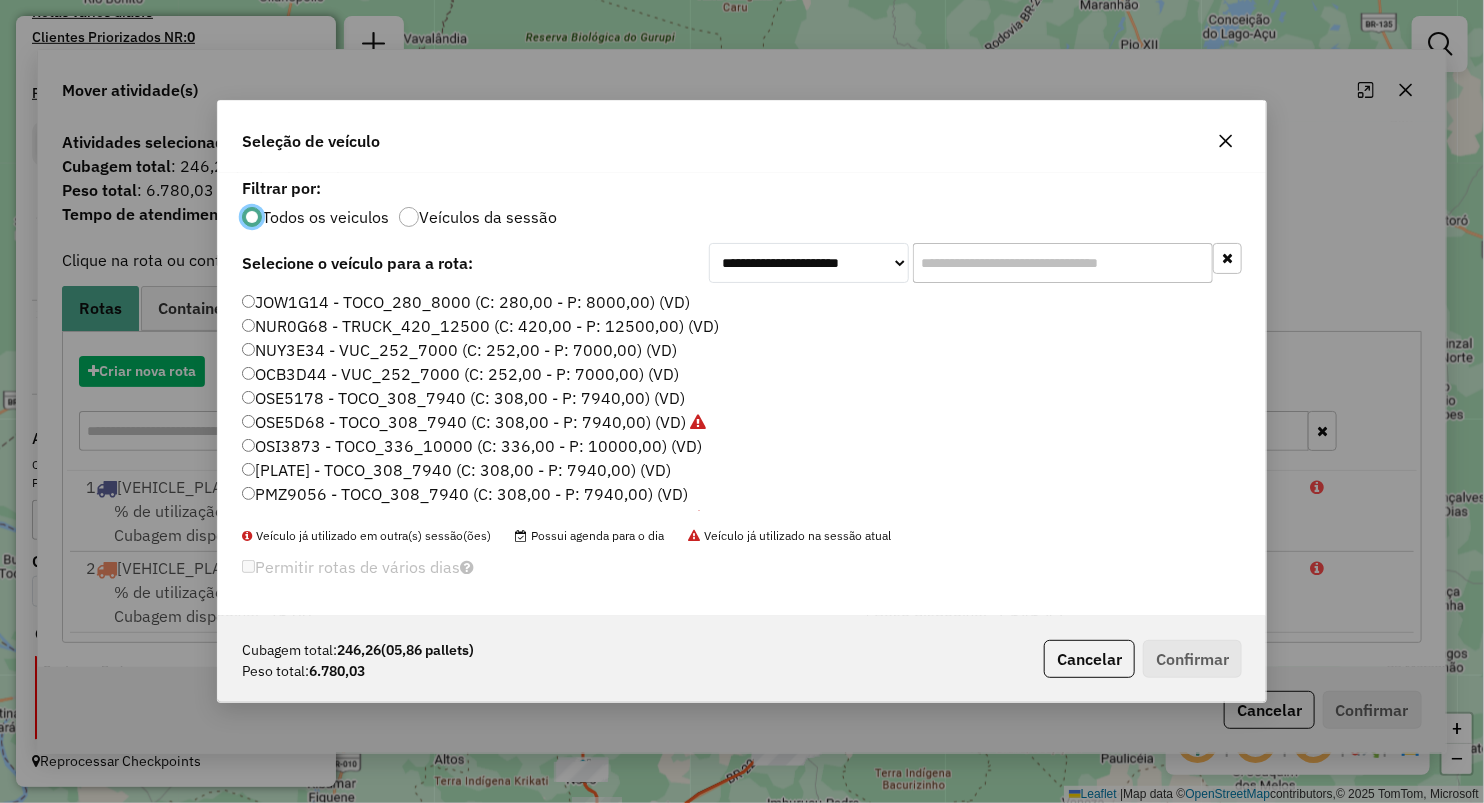 scroll, scrollTop: 10, scrollLeft: 6, axis: both 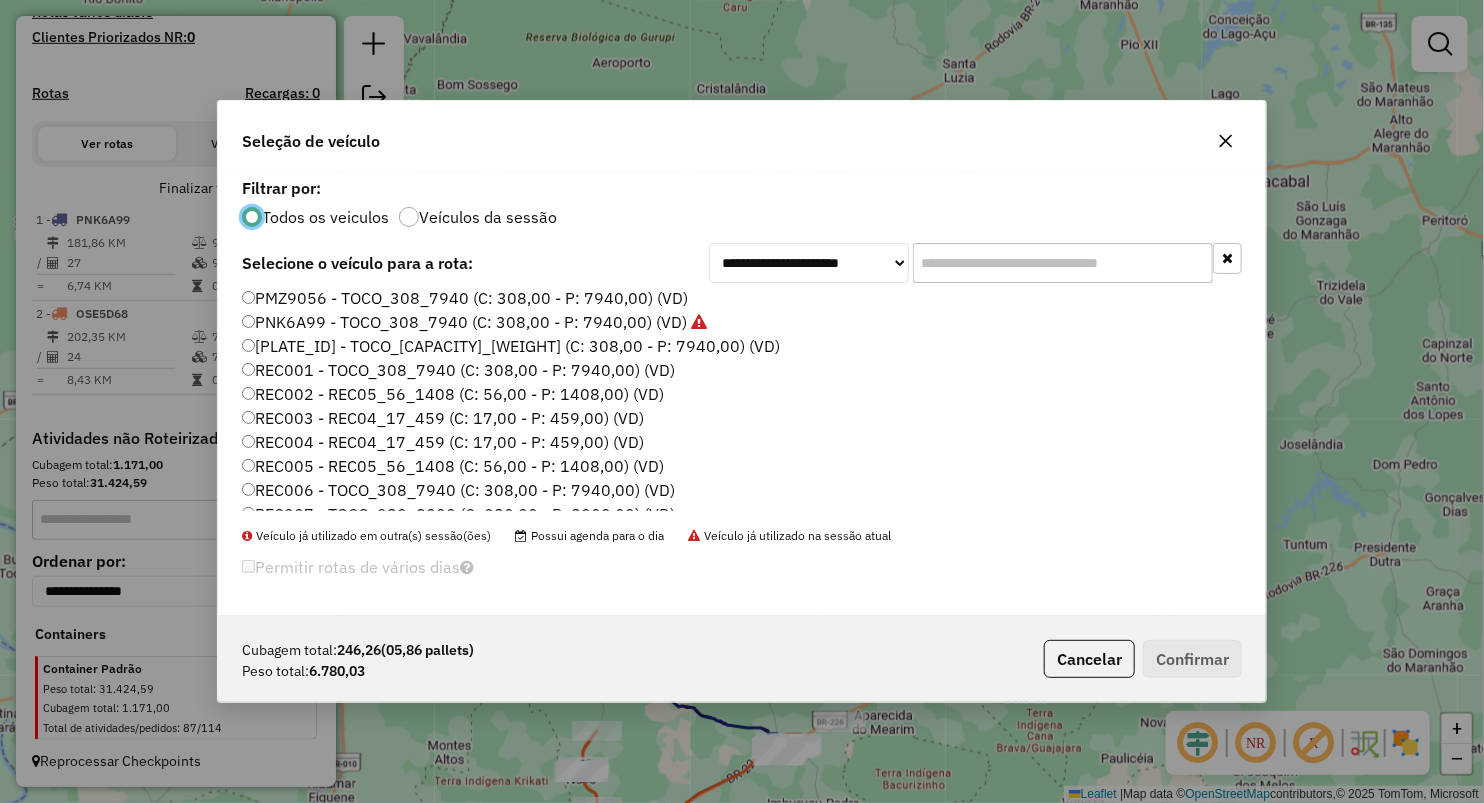click on "PMZ9056 - TOCO_308_7940 (C: 308,00 - P: 7940,00) (VD)" 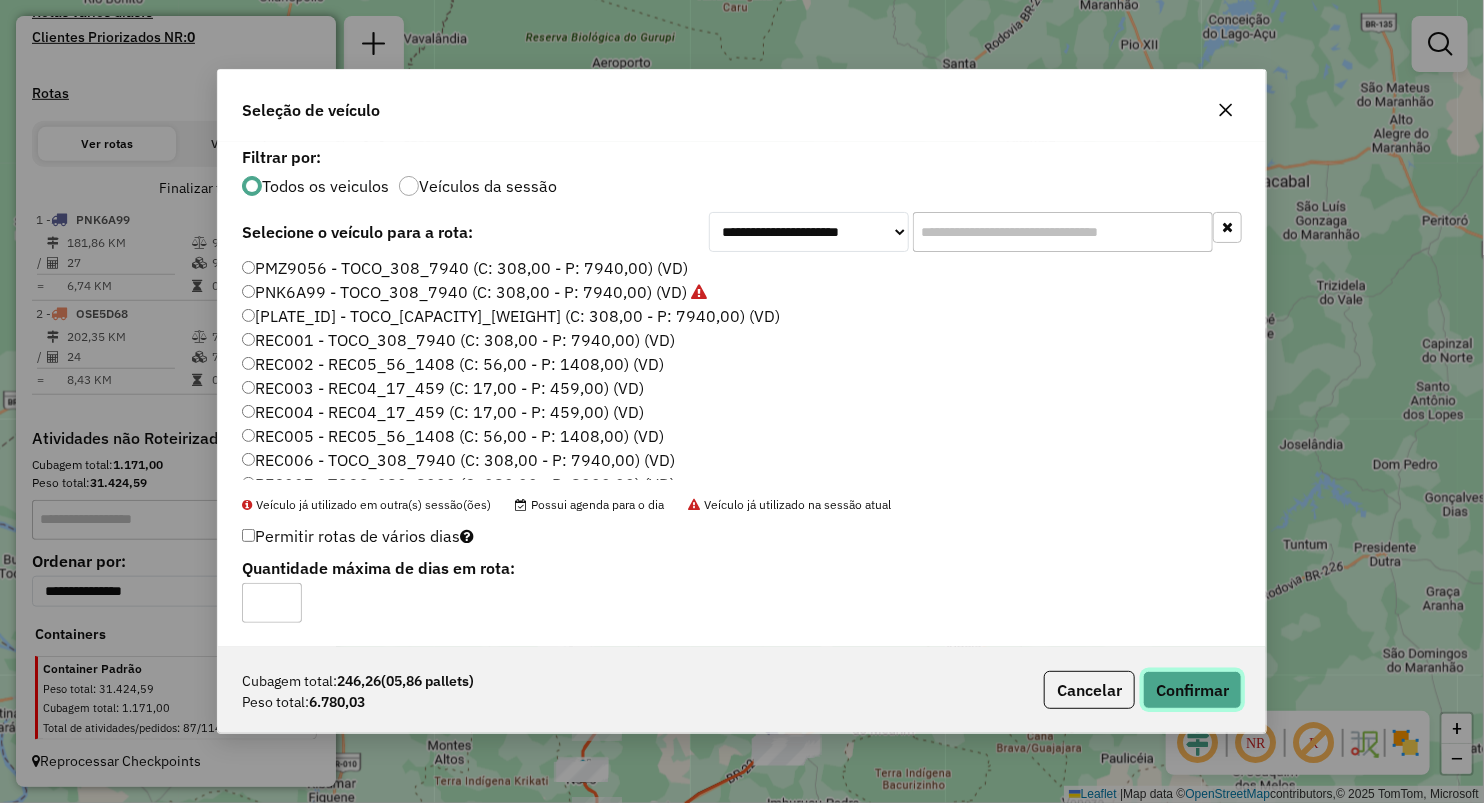 click on "Confirmar" 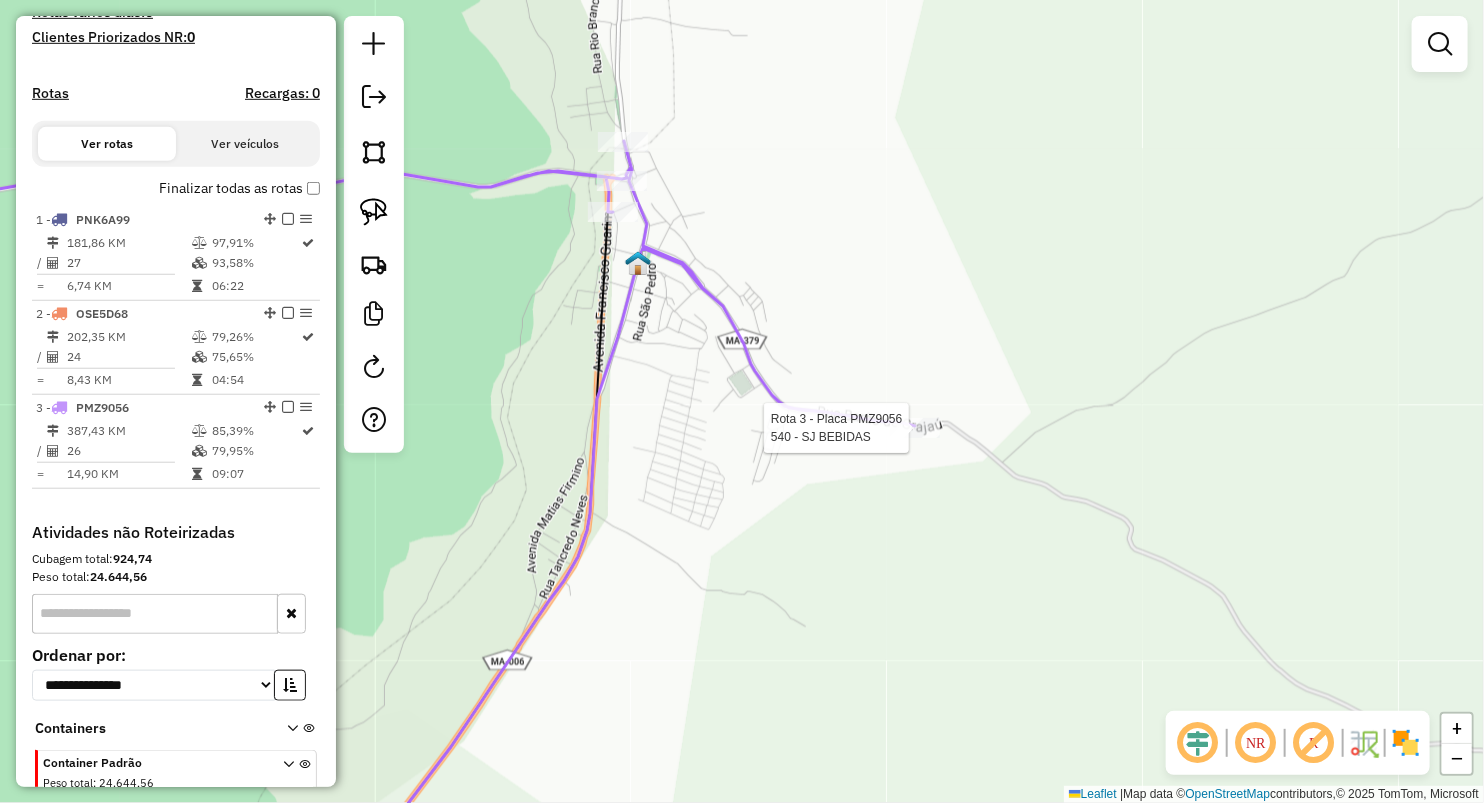 select on "**********" 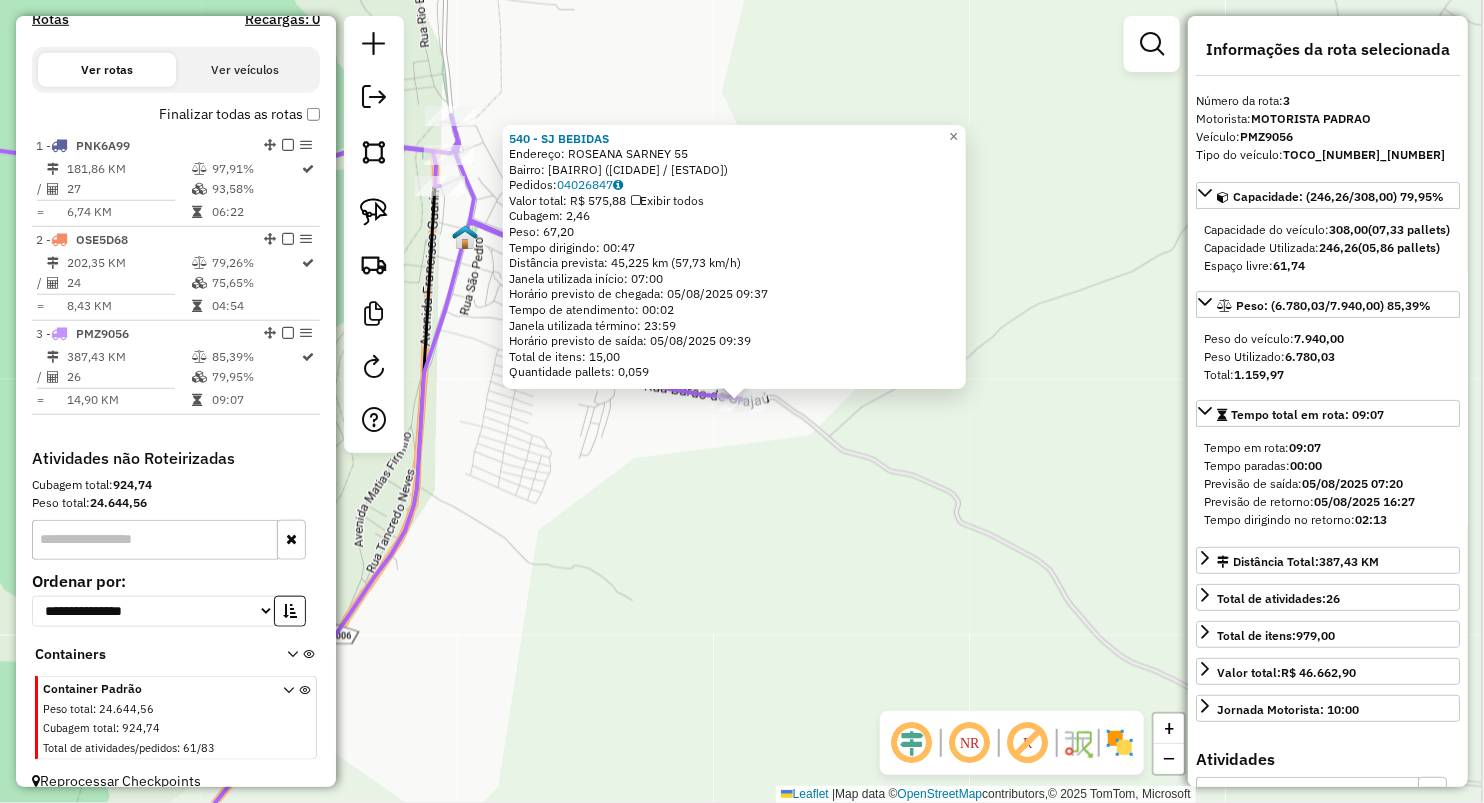 scroll, scrollTop: 653, scrollLeft: 0, axis: vertical 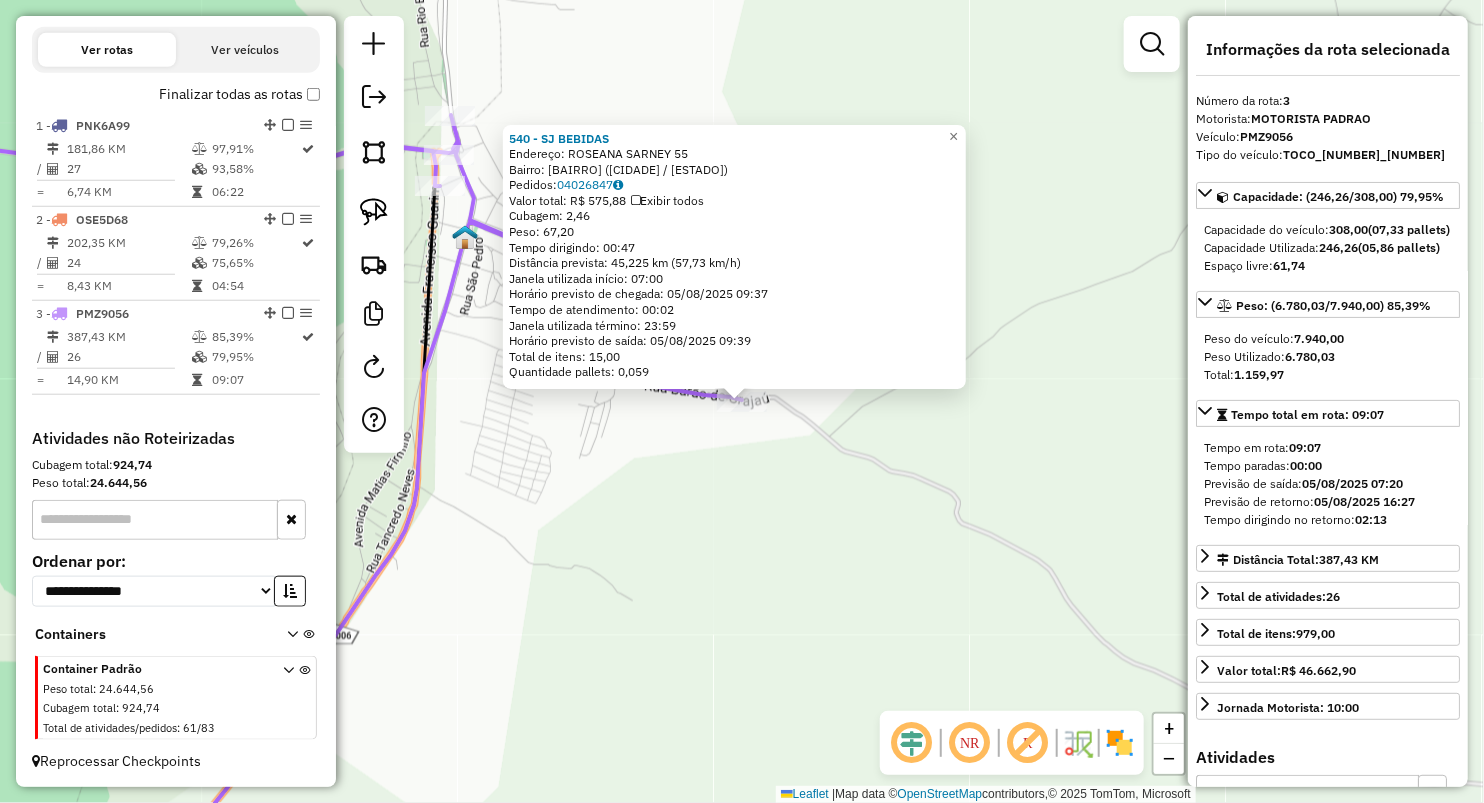 click on "540 - SJ BEBIDAS  Endereço:  ROSEANA SARNEY 55   Bairro: FAIZA (ARAME / MA)   Pedidos:  04026847   Valor total: R$ 575,88   Exibir todos   Cubagem: 2,46  Peso: 67,20  Tempo dirigindo: 00:47   Distância prevista: 45,225 km (57,73 km/h)   Janela utilizada início: 07:00   Horário previsto de chegada: 05/08/2025 09:37   Tempo de atendimento: 00:02   Janela utilizada término: 23:59   Horário previsto de saída: 05/08/2025 09:39   Total de itens: 15,00   Quantidade pallets: 0,059  × Janela de atendimento Grade de atendimento Capacidade Transportadoras Veículos Cliente Pedidos  Rotas Selecione os dias de semana para filtrar as janelas de atendimento  Seg   Ter   Qua   Qui   Sex   Sáb   Dom  Informe o período da janela de atendimento: De: Até:  Filtrar exatamente a janela do cliente  Considerar janela de atendimento padrão  Selecione os dias de semana para filtrar as grades de atendimento  Seg   Ter   Qua   Qui   Sex   Sáb   Dom   Considerar clientes sem dia de atendimento cadastrado  Peso mínimo:  De:" 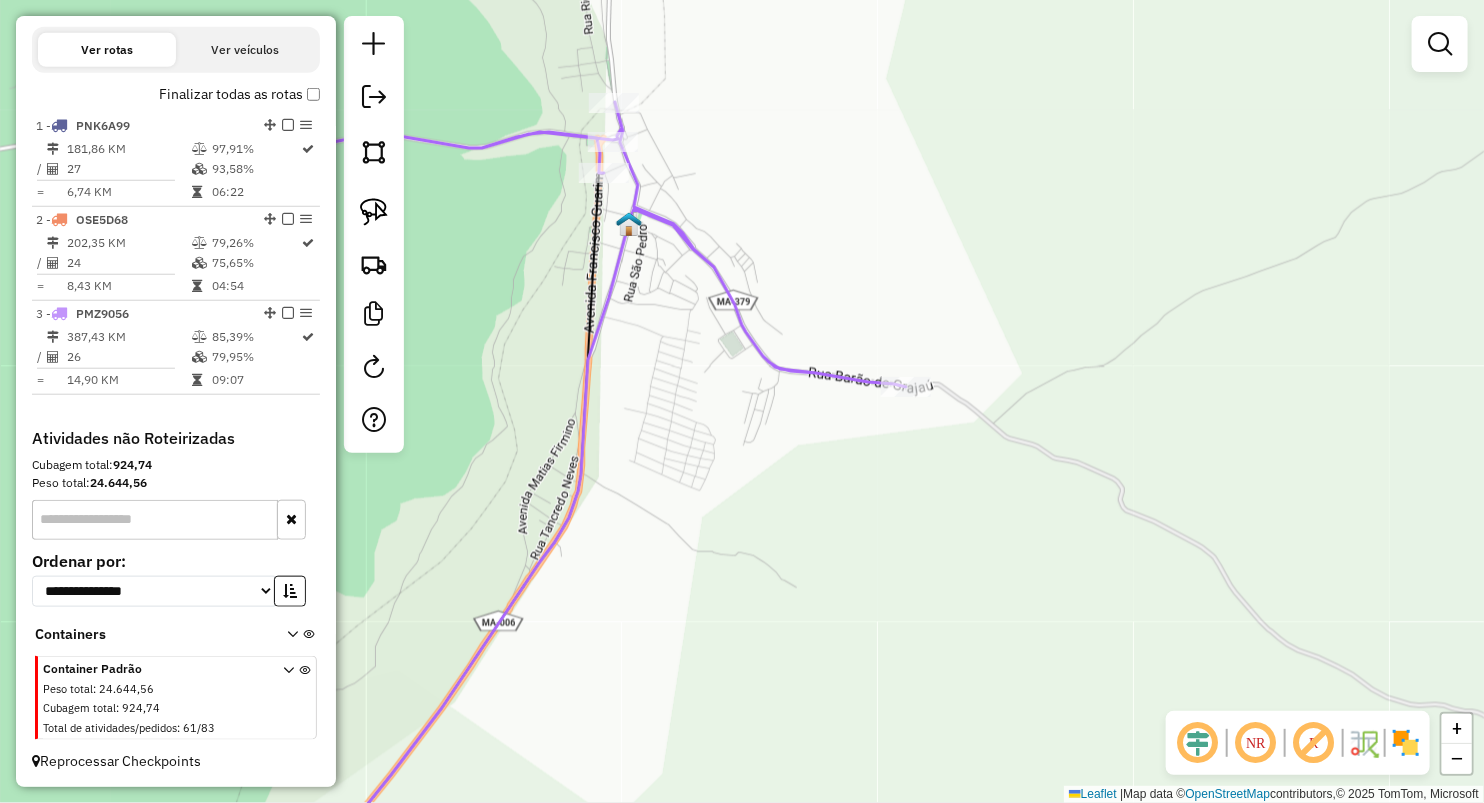drag, startPoint x: 771, startPoint y: 213, endPoint x: 835, endPoint y: 185, distance: 69.856995 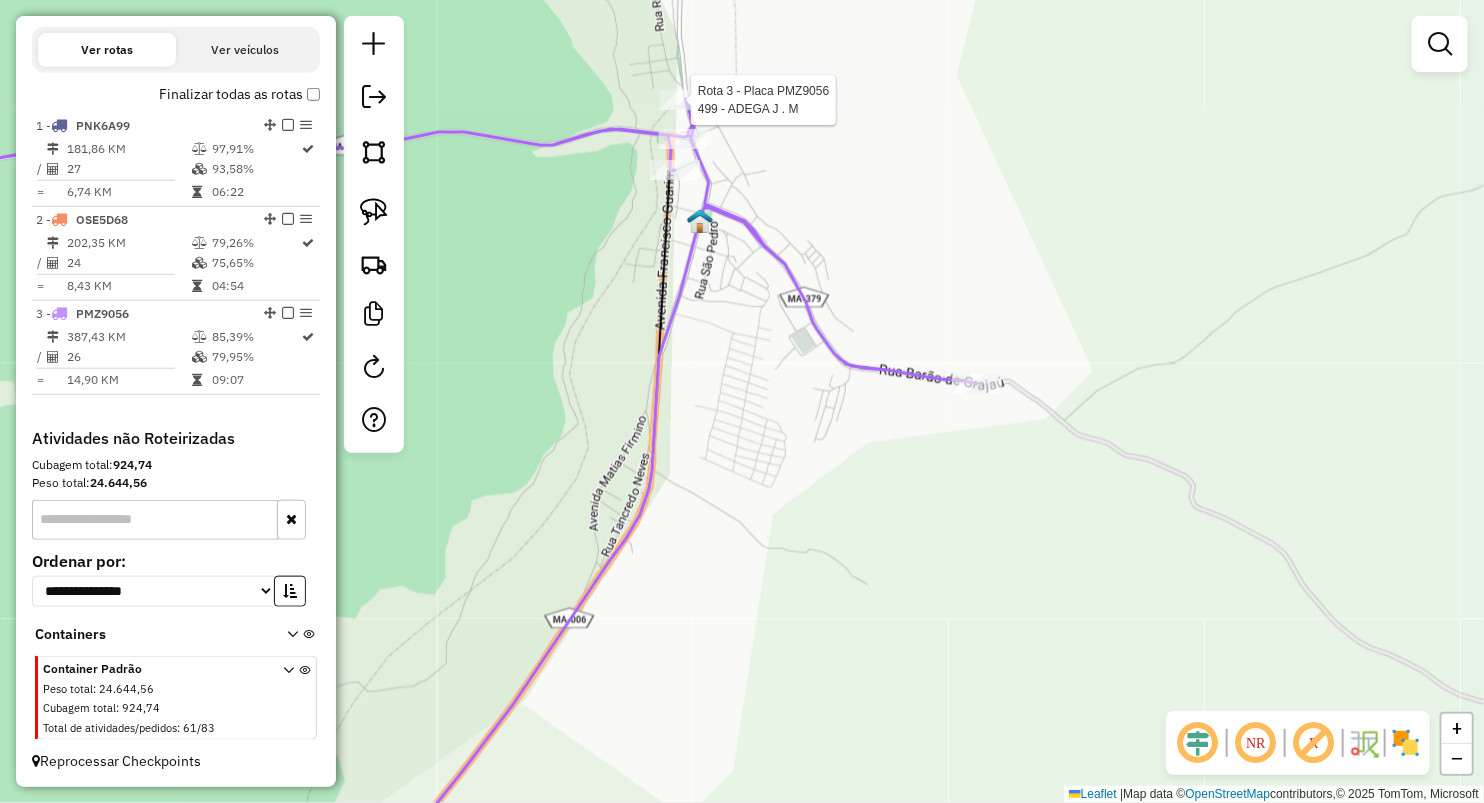 select on "**********" 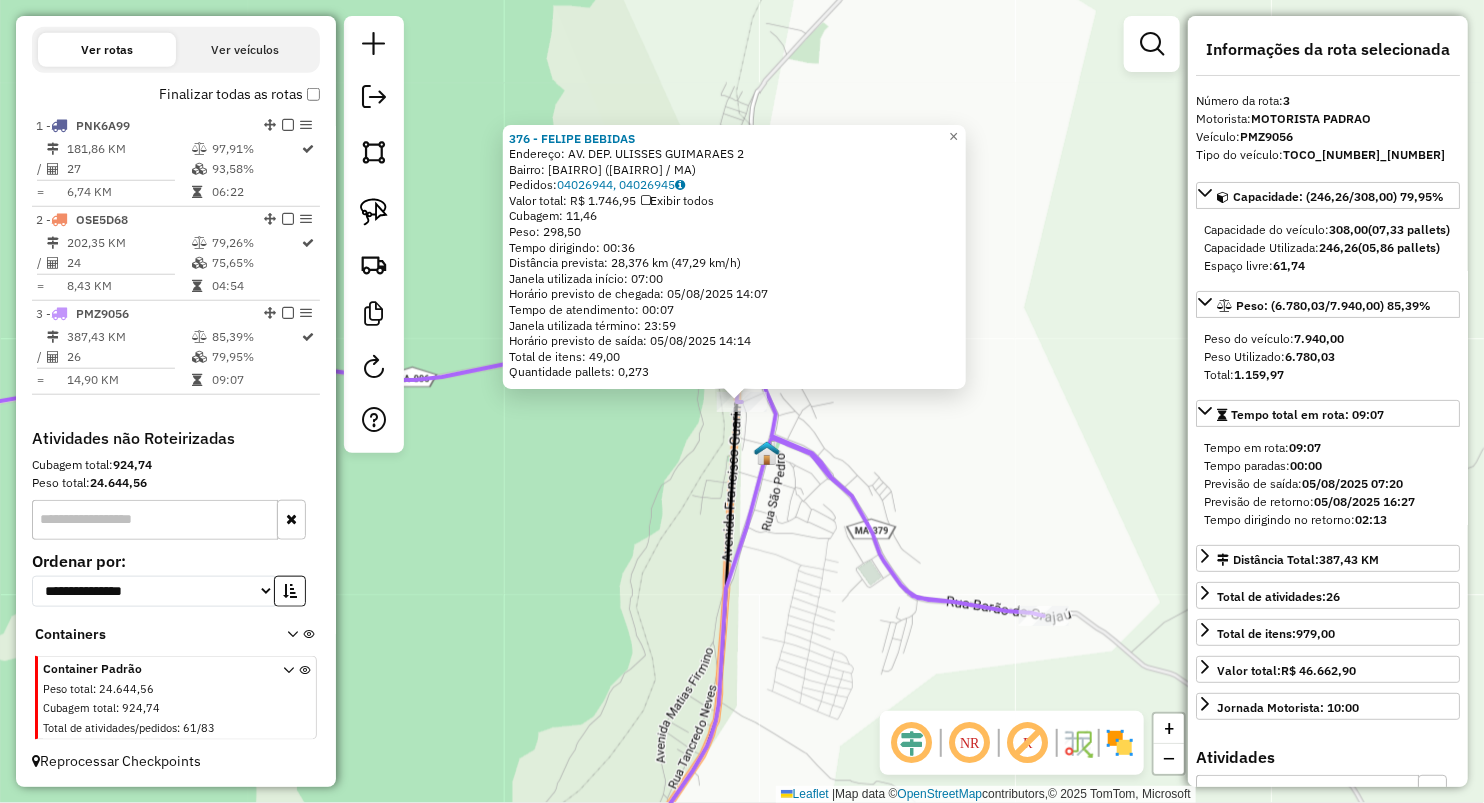 click on "376 - FELIPE BEBIDAS  Endereço:  AV. DEP. ULISSES GUIMARAES 2   Bairro: CENTRO (ARAME / MA)   Pedidos:  04026944, 04026945   Valor total: R$ 1.746,95   Exibir todos   Cubagem: 11,46  Peso: 298,50  Tempo dirigindo: 00:36   Distância prevista: 28,376 km (47,29 km/h)   Janela utilizada início: 07:00   Horário previsto de chegada: 05/08/2025 14:07   Tempo de atendimento: 00:07   Janela utilizada término: 23:59   Horário previsto de saída: 05/08/2025 14:14   Total de itens: 49,00   Quantidade pallets: 0,273  × Janela de atendimento Grade de atendimento Capacidade Transportadoras Veículos Cliente Pedidos  Rotas Selecione os dias de semana para filtrar as janelas de atendimento  Seg   Ter   Qua   Qui   Sex   Sáb   Dom  Informe o período da janela de atendimento: De: Até:  Filtrar exatamente a janela do cliente  Considerar janela de atendimento padrão  Selecione os dias de semana para filtrar as grades de atendimento  Seg   Ter   Qua   Qui   Sex   Sáb   Dom   Peso mínimo:   Peso máximo:   De:   Até:" 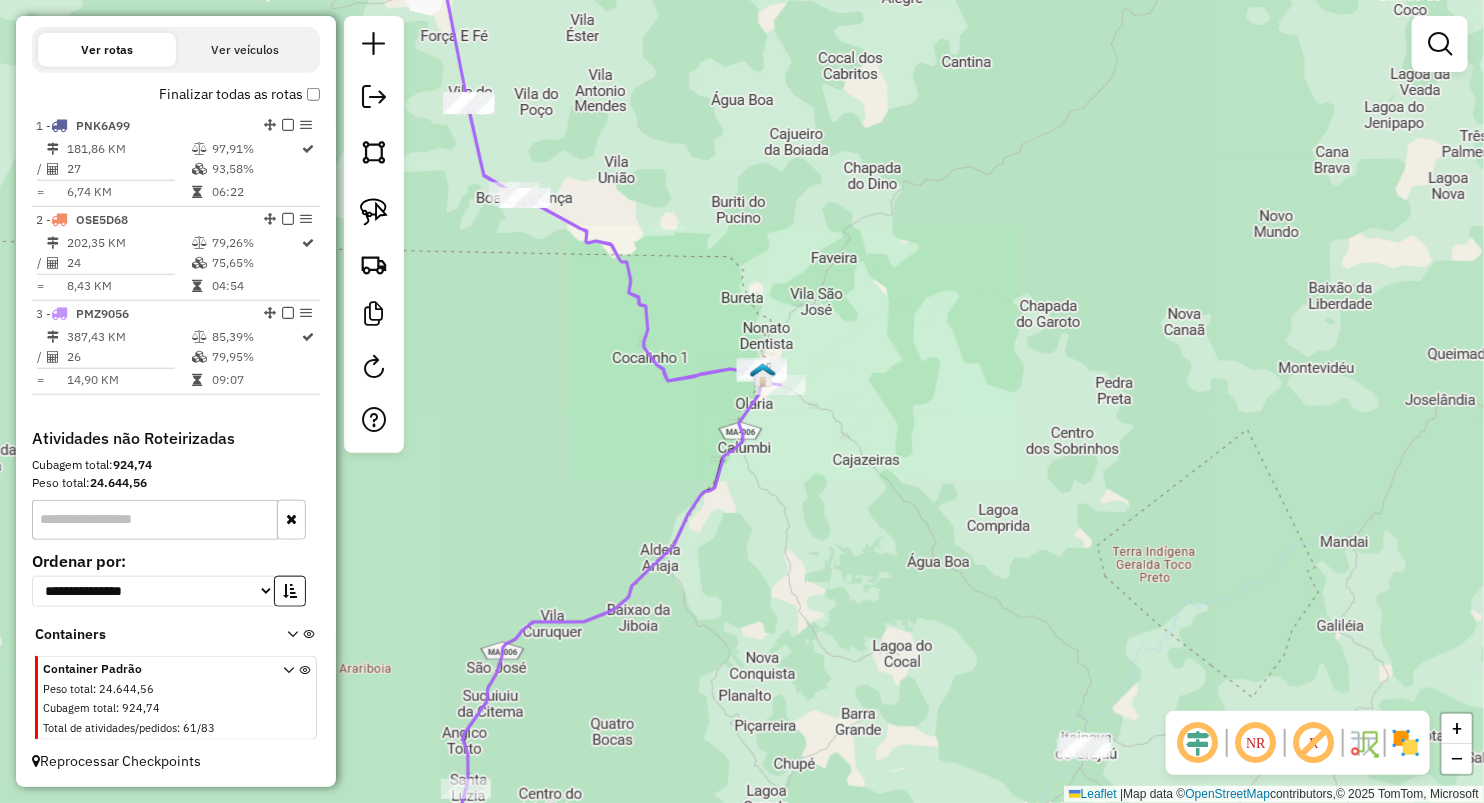 drag, startPoint x: 791, startPoint y: 494, endPoint x: 870, endPoint y: 409, distance: 116.0431 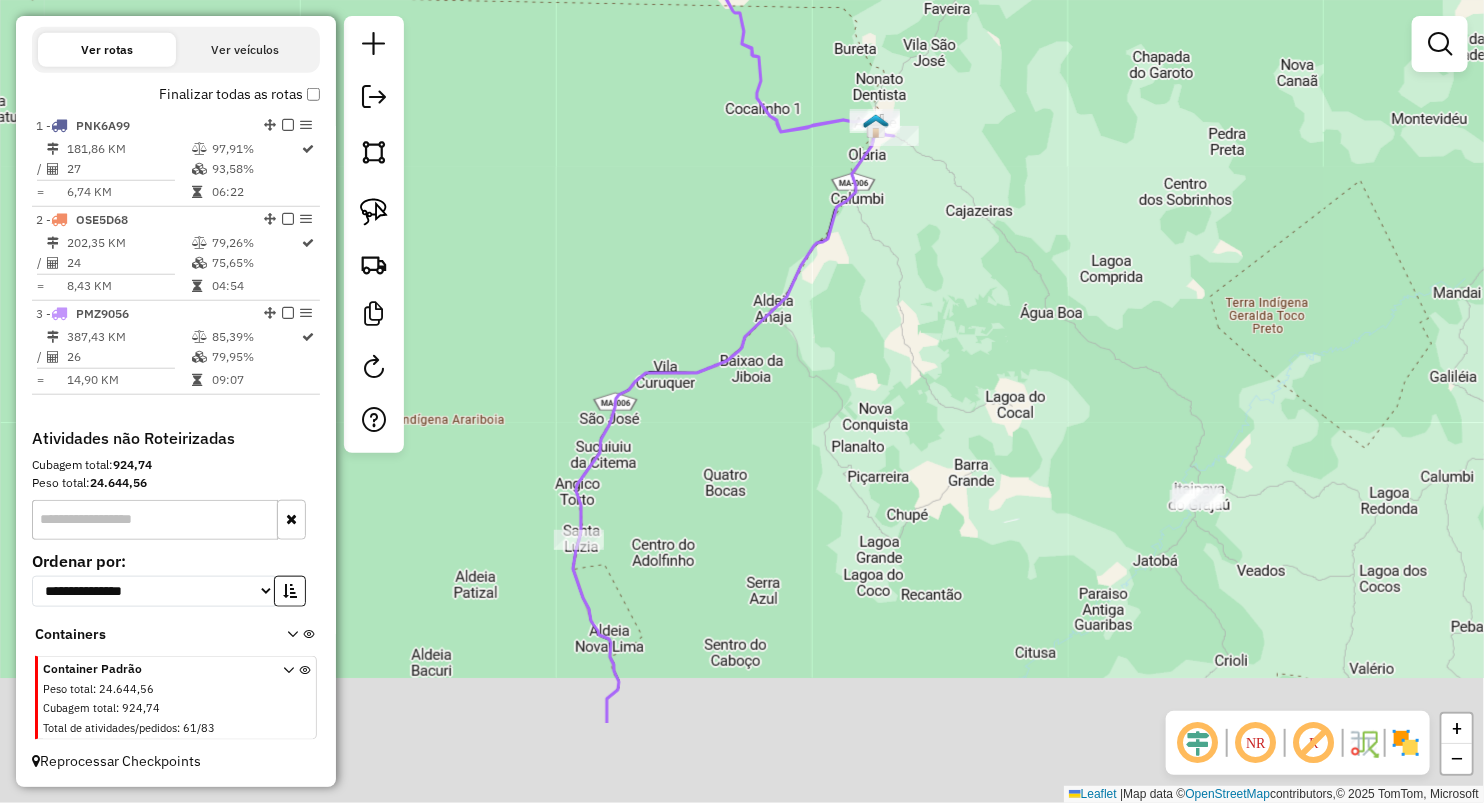 drag, startPoint x: 840, startPoint y: 549, endPoint x: 888, endPoint y: 288, distance: 265.37708 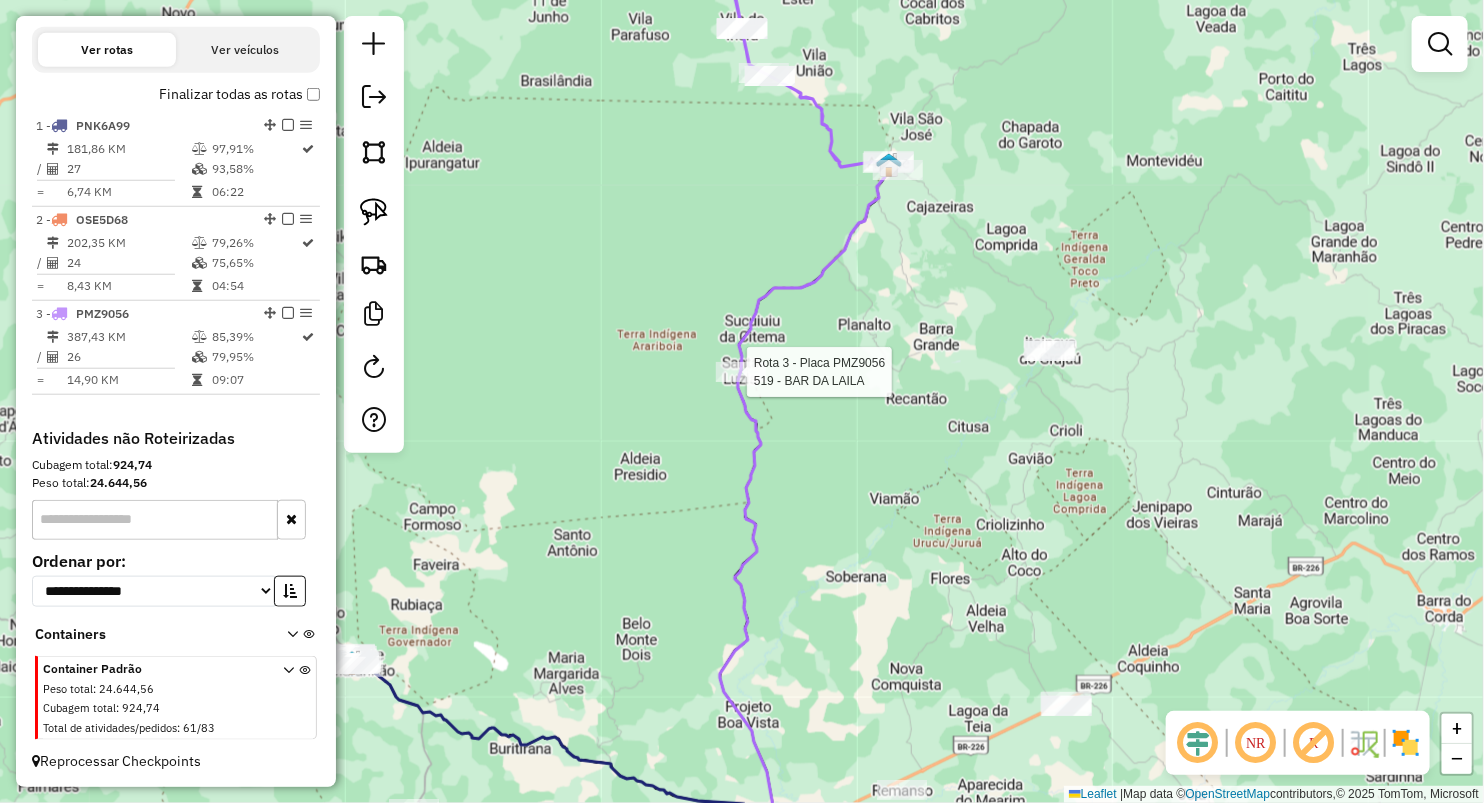 select on "**********" 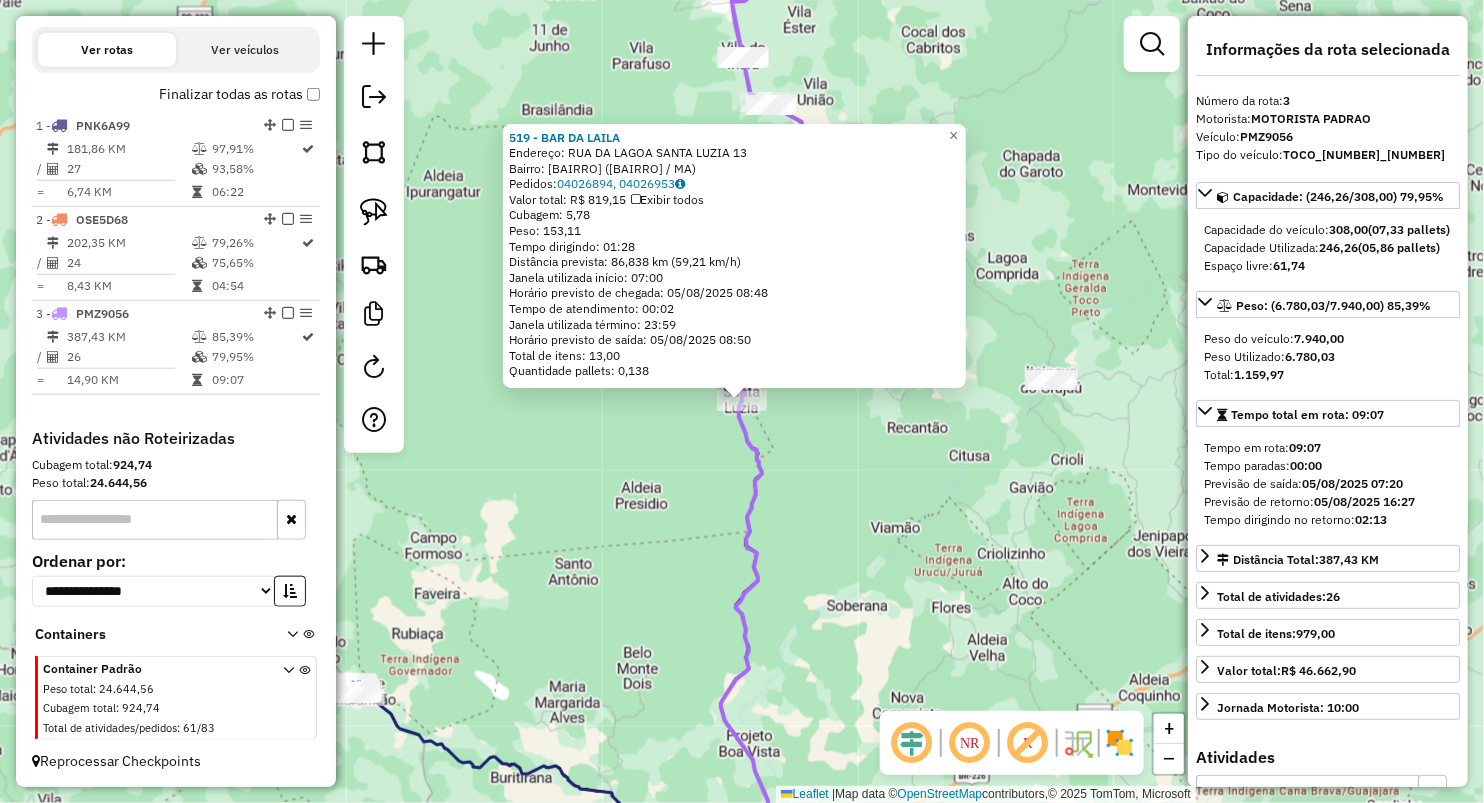 click on "519 - BAR DA LAILA  Endereço:  RUA DA LAGOA SANTA LUZIA 13   Bairro: CENTRO (ARAME / MA)   Pedidos:  04026894, 04026953   Valor total: R$ 819,15   Exibir todos   Cubagem: 5,78  Peso: 153,11  Tempo dirigindo: 01:28   Distância prevista: 86,838 km (59,21 km/h)   Janela utilizada início: 07:00   Horário previsto de chegada: 05/08/2025 08:48   Tempo de atendimento: 00:02   Janela utilizada término: 23:59   Horário previsto de saída: 05/08/2025 08:50   Total de itens: 13,00   Quantidade pallets: 0,138  × Janela de atendimento Grade de atendimento Capacidade Transportadoras Veículos Cliente Pedidos  Rotas Selecione os dias de semana para filtrar as janelas de atendimento  Seg   Ter   Qua   Qui   Sex   Sáb   Dom  Informe o período da janela de atendimento: De: Até:  Filtrar exatamente a janela do cliente  Considerar janela de atendimento padrão  Selecione os dias de semana para filtrar as grades de atendimento  Seg   Ter   Qua   Qui   Sex   Sáb   Dom   Clientes fora do dia de atendimento selecionado +" 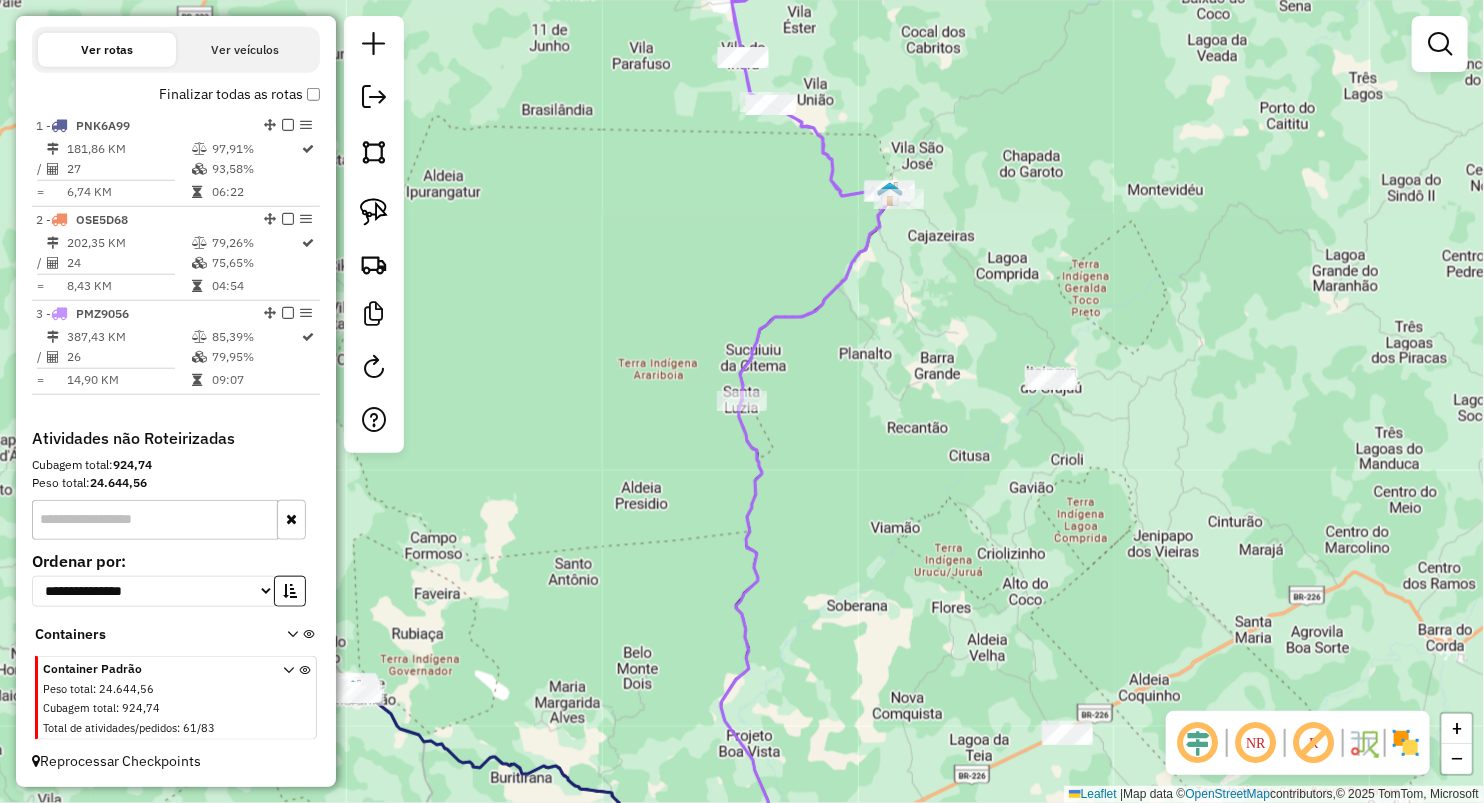drag, startPoint x: 1000, startPoint y: 470, endPoint x: 828, endPoint y: 420, distance: 179.12007 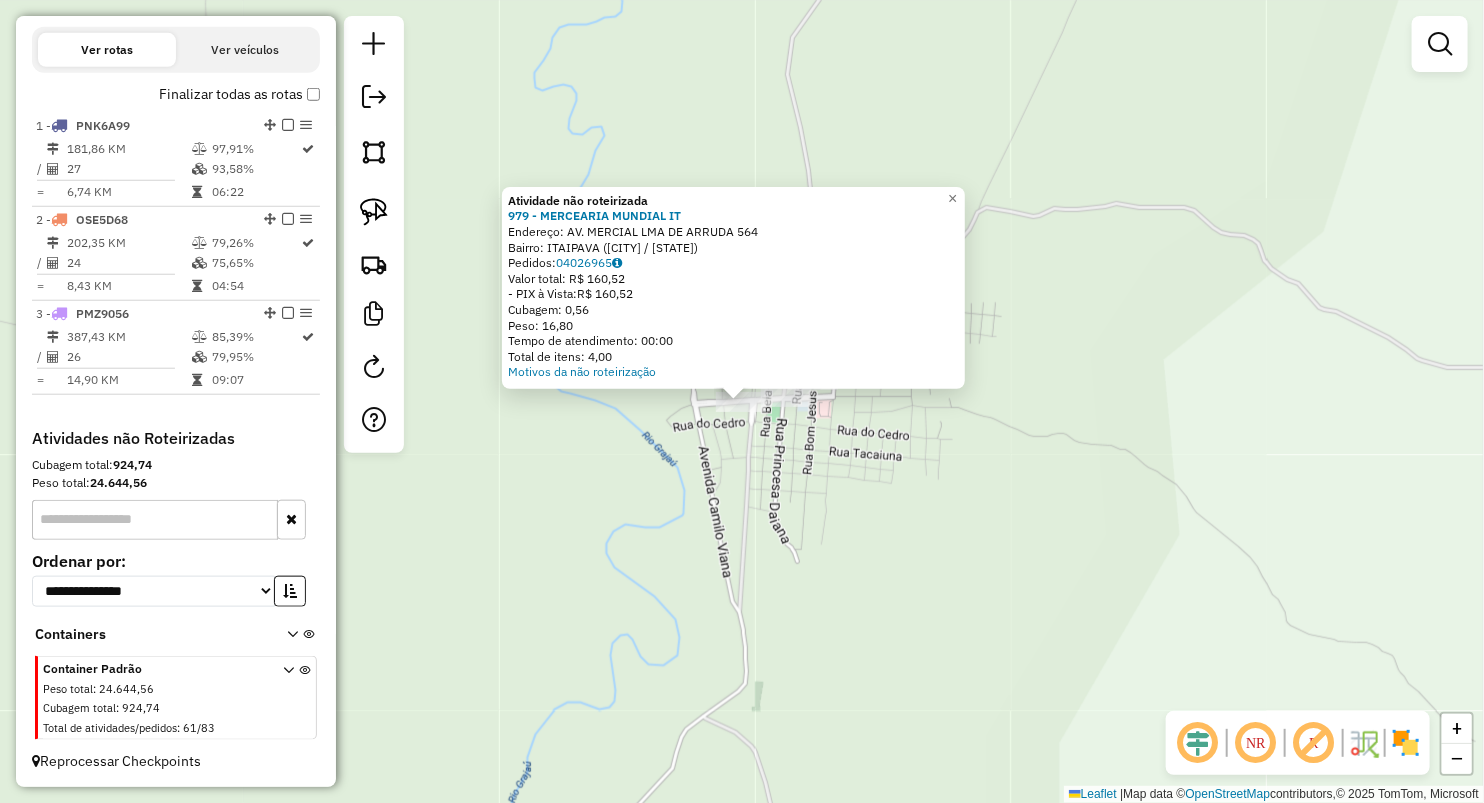 click on "Atividade não roteirizada 979 - MERCEARIA MUNDIAL IT  Endereço:  AV. MERCIAL LMA DE ARRUDA 564   Bairro: ITAIPAVA (ITAIPAVA DO GRAJAU / MA)   Pedidos:  04026965   Valor total: R$ 160,52   - PIX à Vista:  R$ 160,52   Cubagem: 0,56   Peso: 16,80   Tempo de atendimento: 00:00   Total de itens: 4,00  Motivos da não roteirização × Janela de atendimento Grade de atendimento Capacidade Transportadoras Veículos Cliente Pedidos  Rotas Selecione os dias de semana para filtrar as janelas de atendimento  Seg   Ter   Qua   Qui   Sex   Sáb   Dom  Informe o período da janela de atendimento: De: Até:  Filtrar exatamente a janela do cliente  Considerar janela de atendimento padrão  Selecione os dias de semana para filtrar as grades de atendimento  Seg   Ter   Qua   Qui   Sex   Sáb   Dom   Considerar clientes sem dia de atendimento cadastrado  Clientes fora do dia de atendimento selecionado Filtrar as atividades entre os valores definidos abaixo:  Peso mínimo:   Peso máximo:   Cubagem mínima:   De:   Até:  De:" 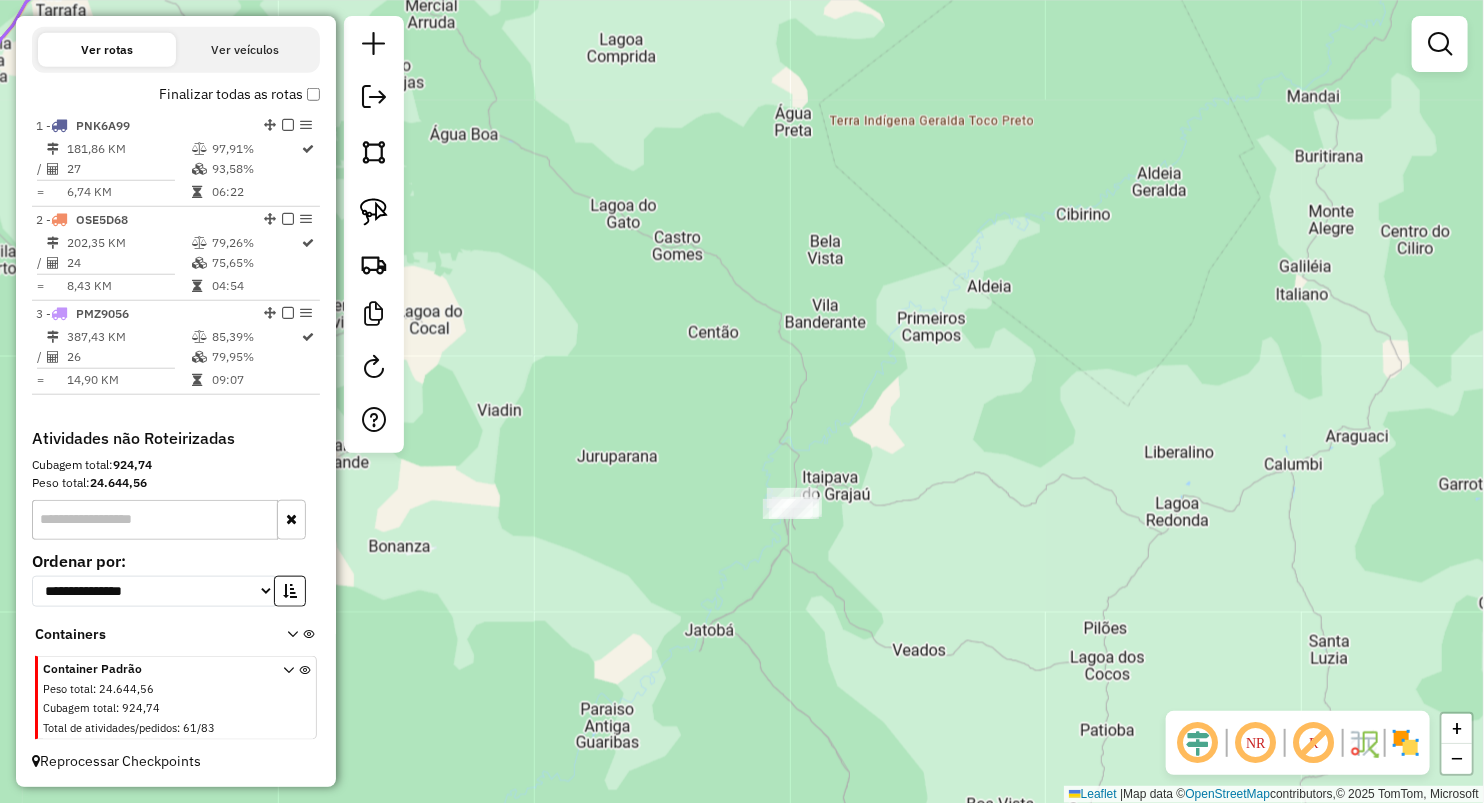 click 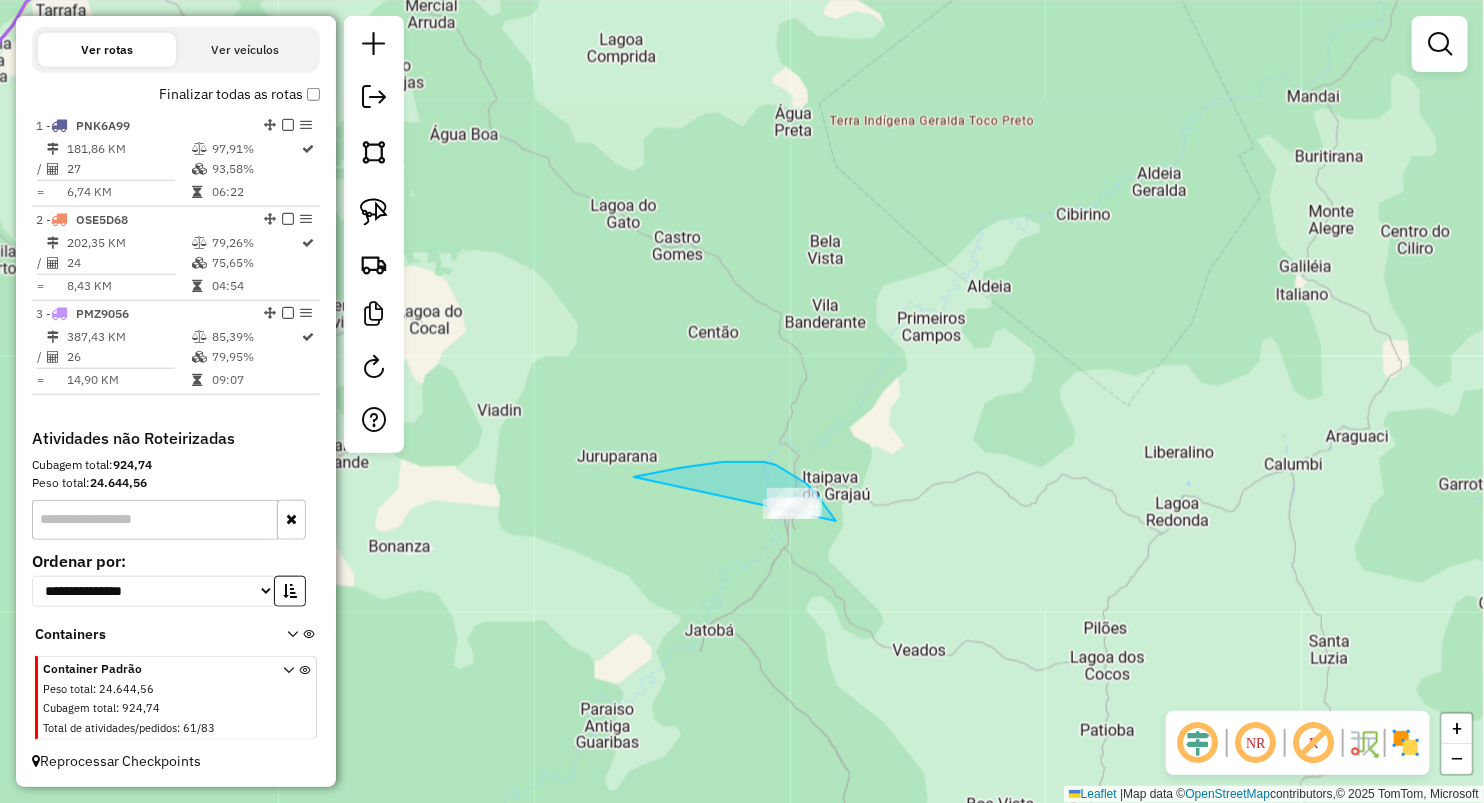drag, startPoint x: 704, startPoint y: 465, endPoint x: 820, endPoint y: 635, distance: 205.80574 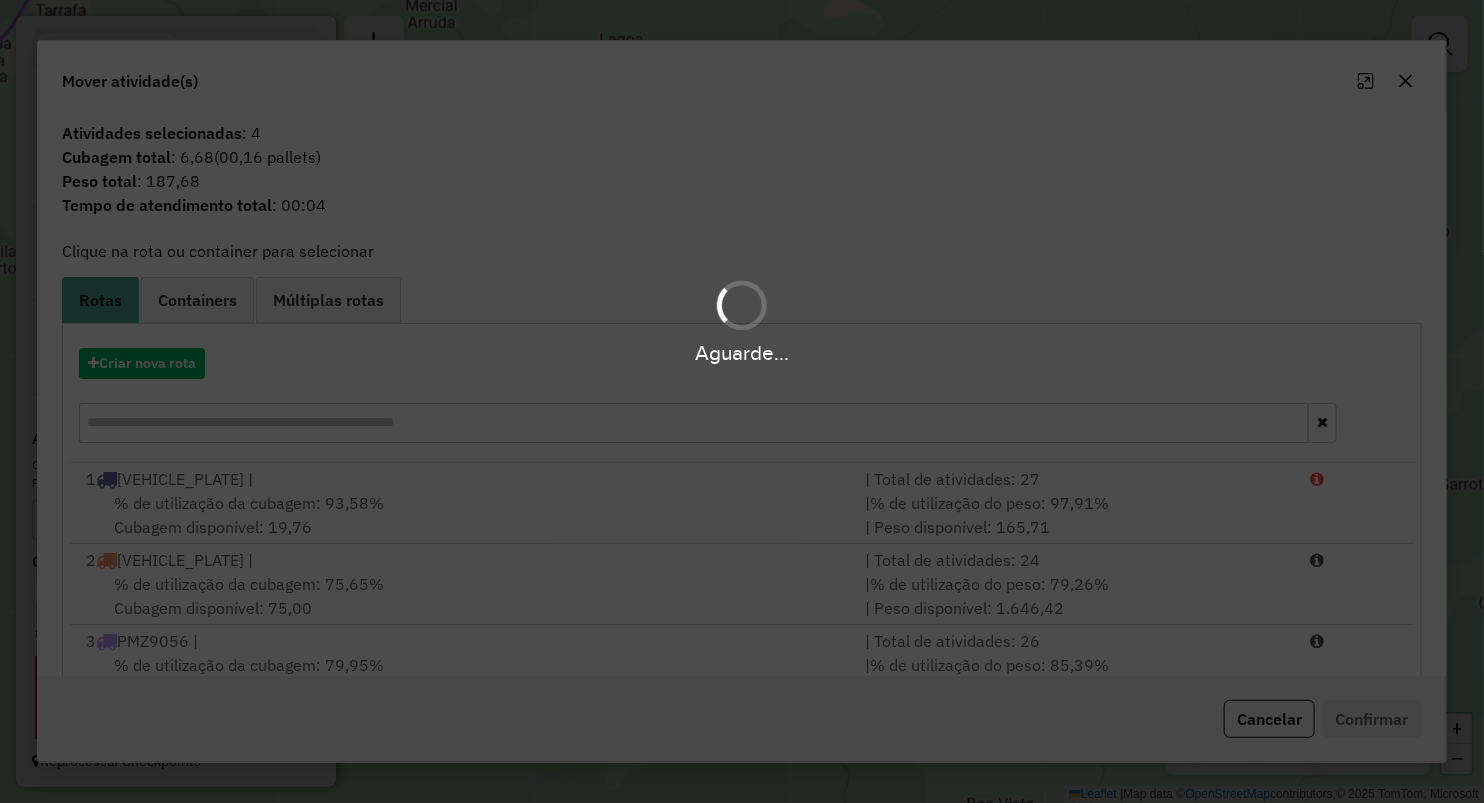 click on "Aguarde..." at bounding box center (742, 401) 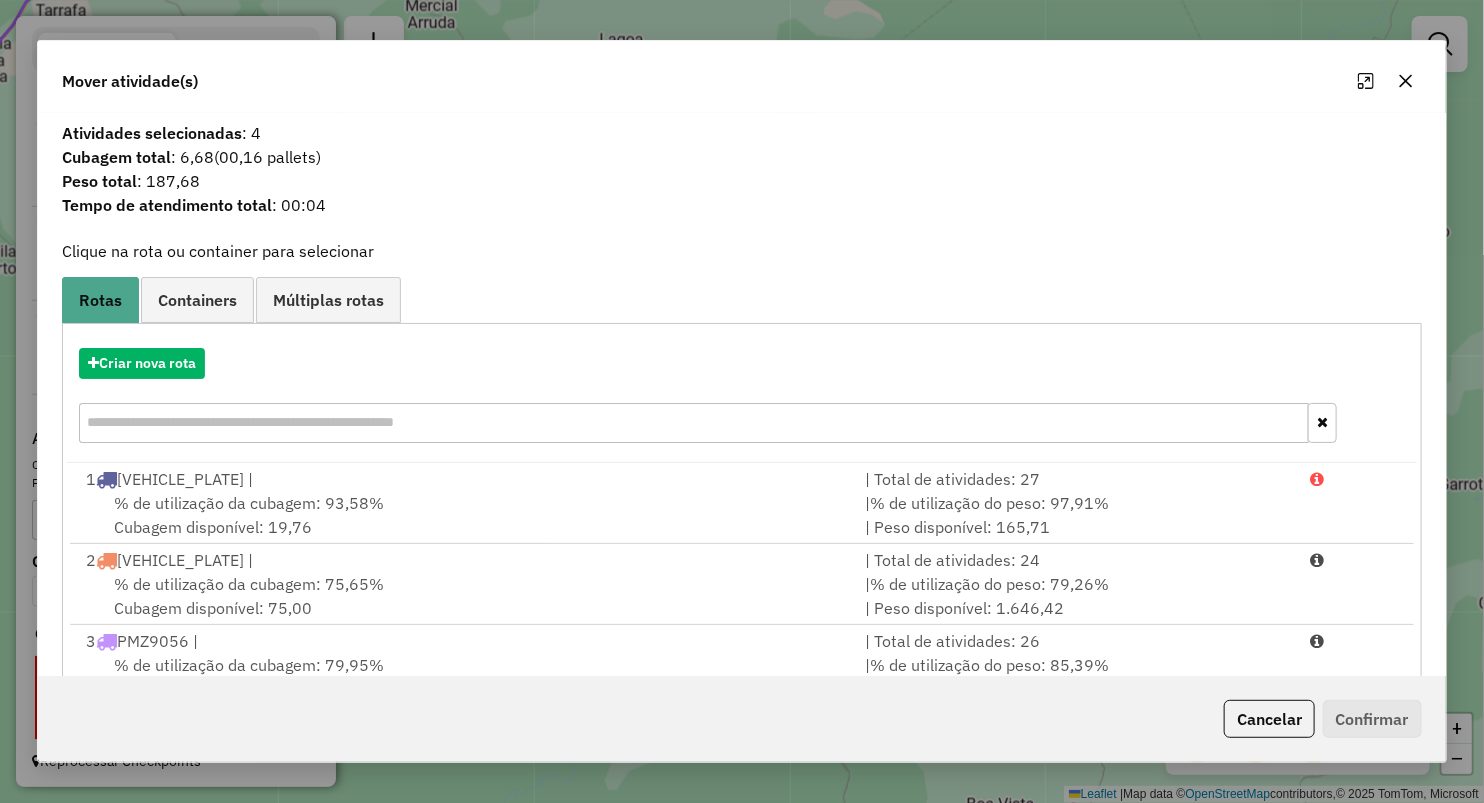 click 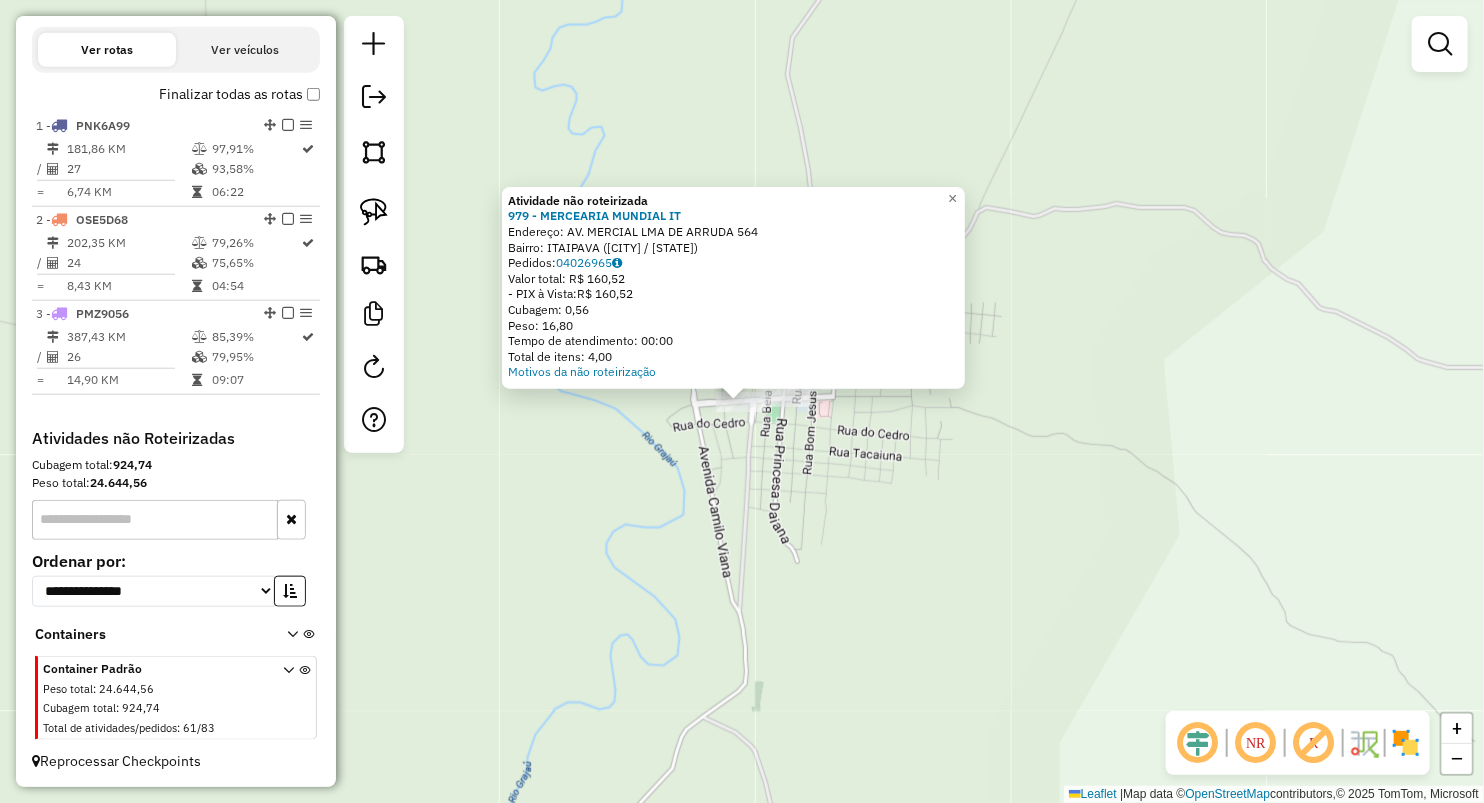 click on "Atividade não roteirizada 979 - MERCEARIA MUNDIAL IT  Endereço:  AV. MERCIAL LMA DE ARRUDA 564   Bairro: ITAIPAVA (ITAIPAVA DO GRAJAU / MA)   Pedidos:  04026965   Valor total: R$ 160,52   - PIX à Vista:  R$ 160,52   Cubagem: 0,56   Peso: 16,80   Tempo de atendimento: 00:00   Total de itens: 4,00  Motivos da não roteirização × Janela de atendimento Grade de atendimento Capacidade Transportadoras Veículos Cliente Pedidos  Rotas Selecione os dias de semana para filtrar as janelas de atendimento  Seg   Ter   Qua   Qui   Sex   Sáb   Dom  Informe o período da janela de atendimento: De: Até:  Filtrar exatamente a janela do cliente  Considerar janela de atendimento padrão  Selecione os dias de semana para filtrar as grades de atendimento  Seg   Ter   Qua   Qui   Sex   Sáb   Dom   Considerar clientes sem dia de atendimento cadastrado  Clientes fora do dia de atendimento selecionado Filtrar as atividades entre os valores definidos abaixo:  Peso mínimo:   Peso máximo:   Cubagem mínima:   De:   Até:  De:" 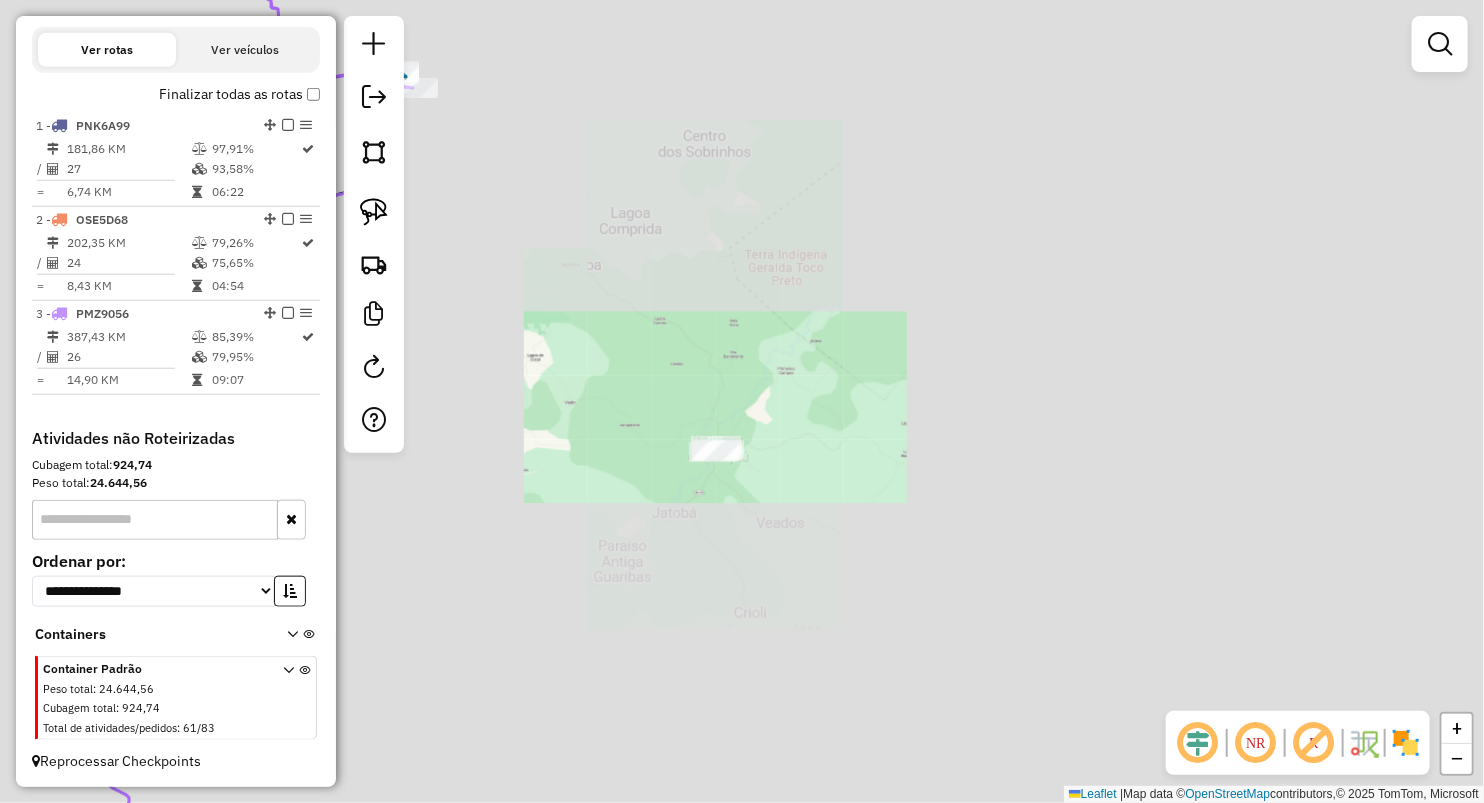 drag, startPoint x: 734, startPoint y: 592, endPoint x: 799, endPoint y: 253, distance: 345.17532 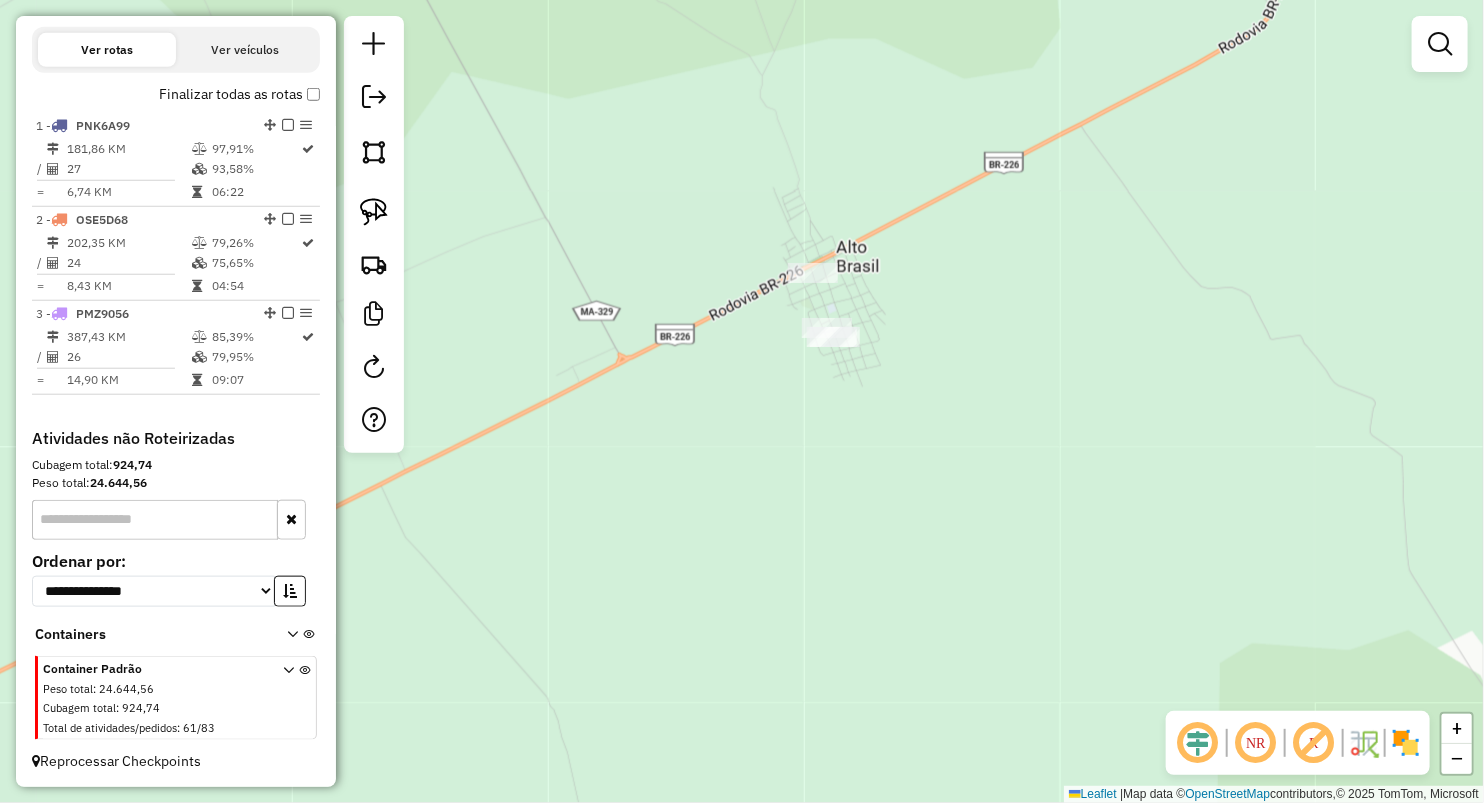 click 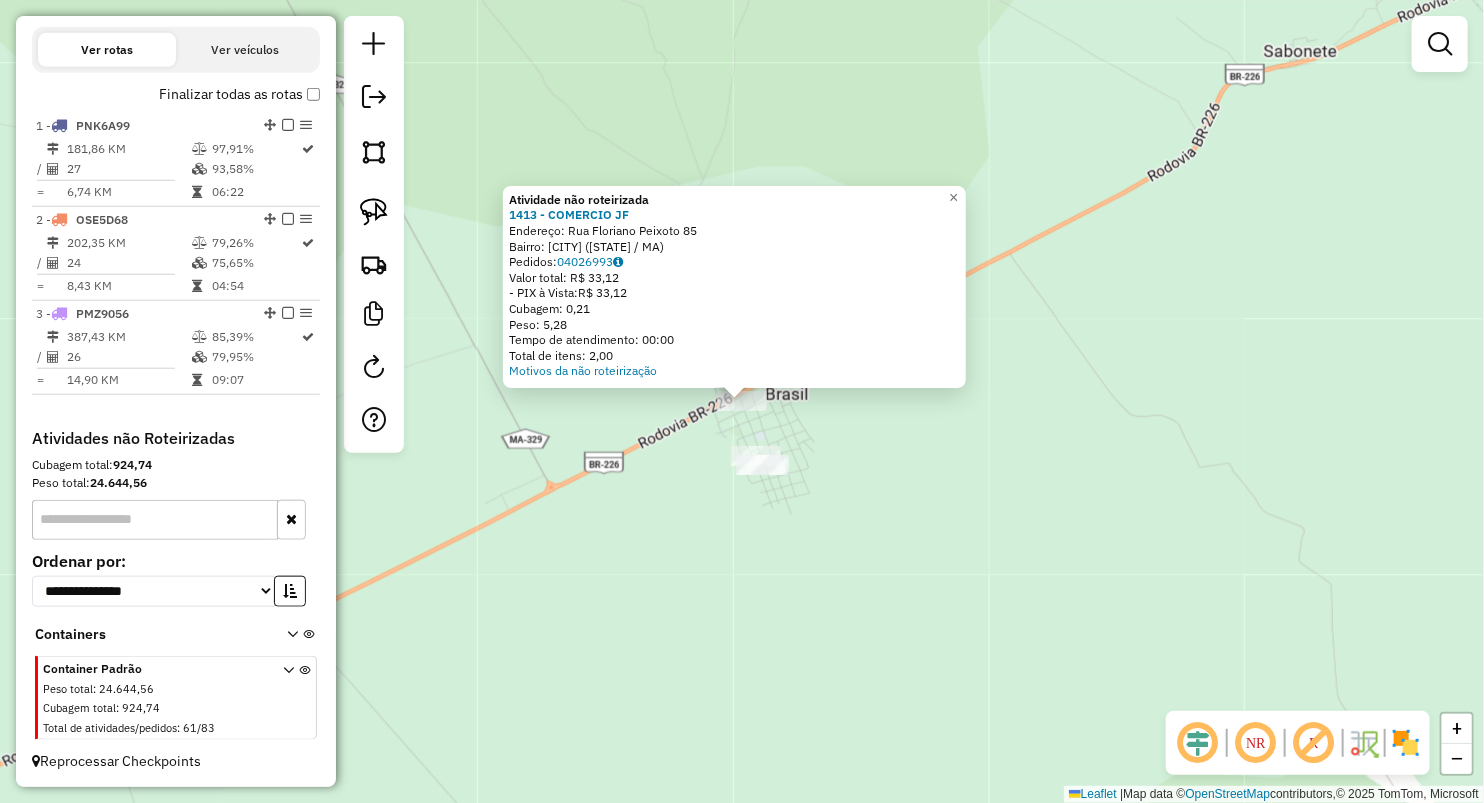 click on "Atividade não roteirizada 1413 - COMERCIO JF  Endereço:  Rua Floriano Peixoto 85   Bairro: POVOADO REMANSO (GRAJAU / MA)   Pedidos:  04026993   Valor total: R$ 33,12   - PIX à Vista:  R$ 33,12   Cubagem: 0,21   Peso: 5,28   Tempo de atendimento: 00:00   Total de itens: 2,00  Motivos da não roteirização × Janela de atendimento Grade de atendimento Capacidade Transportadoras Veículos Cliente Pedidos  Rotas Selecione os dias de semana para filtrar as janelas de atendimento  Seg   Ter   Qua   Qui   Sex   Sáb   Dom  Informe o período da janela de atendimento: De: Até:  Filtrar exatamente a janela do cliente  Considerar janela de atendimento padrão  Selecione os dias de semana para filtrar as grades de atendimento  Seg   Ter   Qua   Qui   Sex   Sáb   Dom   Considerar clientes sem dia de atendimento cadastrado  Clientes fora do dia de atendimento selecionado Filtrar as atividades entre os valores definidos abaixo:  Peso mínimo:   Peso máximo:   Cubagem mínima:   Cubagem máxima:   De:   Até:   De:" 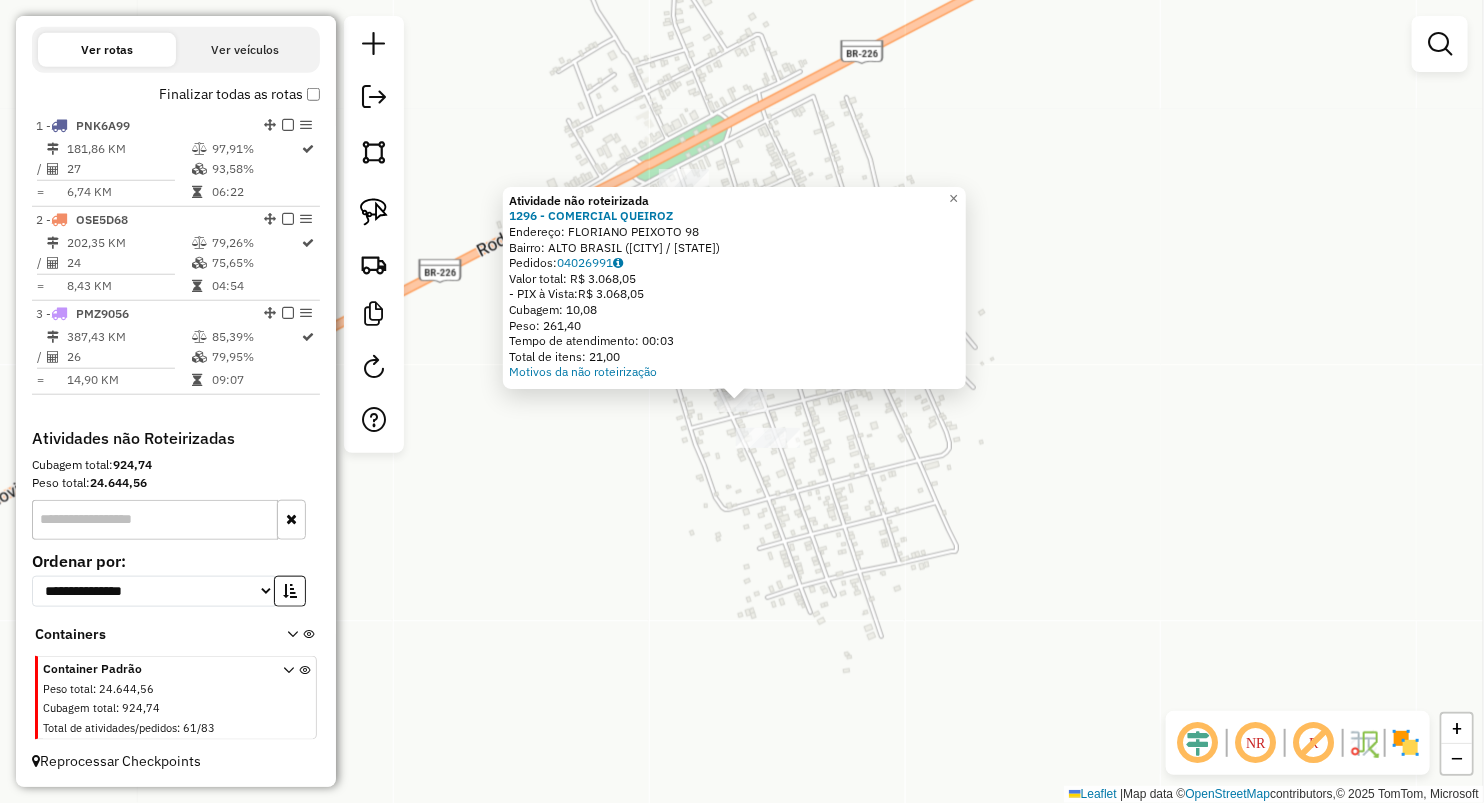 click on "Atividade não roteirizada 1296 - COMERCIAL QUEIROZ  Endereço:  FLORIANO PEIXOTO 98   Bairro: ALTO BRASIL (GRAJAU / MA)   Pedidos:  04026991   Valor total: R$ 3.068,05   - PIX à Vista:  R$ 3.068,05   Cubagem: 10,08   Peso: 261,40   Tempo de atendimento: 00:03   Total de itens: 21,00  Motivos da não roteirização × Janela de atendimento Grade de atendimento Capacidade Transportadoras Veículos Cliente Pedidos  Rotas Selecione os dias de semana para filtrar as janelas de atendimento  Seg   Ter   Qua   Qui   Sex   Sáb   Dom  Informe o período da janela de atendimento: De: Até:  Filtrar exatamente a janela do cliente  Considerar janela de atendimento padrão  Selecione os dias de semana para filtrar as grades de atendimento  Seg   Ter   Qua   Qui   Sex   Sáb   Dom   Considerar clientes sem dia de atendimento cadastrado  Clientes fora do dia de atendimento selecionado Filtrar as atividades entre os valores definidos abaixo:  Peso mínimo:   Peso máximo:   Cubagem mínima:   Cubagem máxima:   De:   De:" 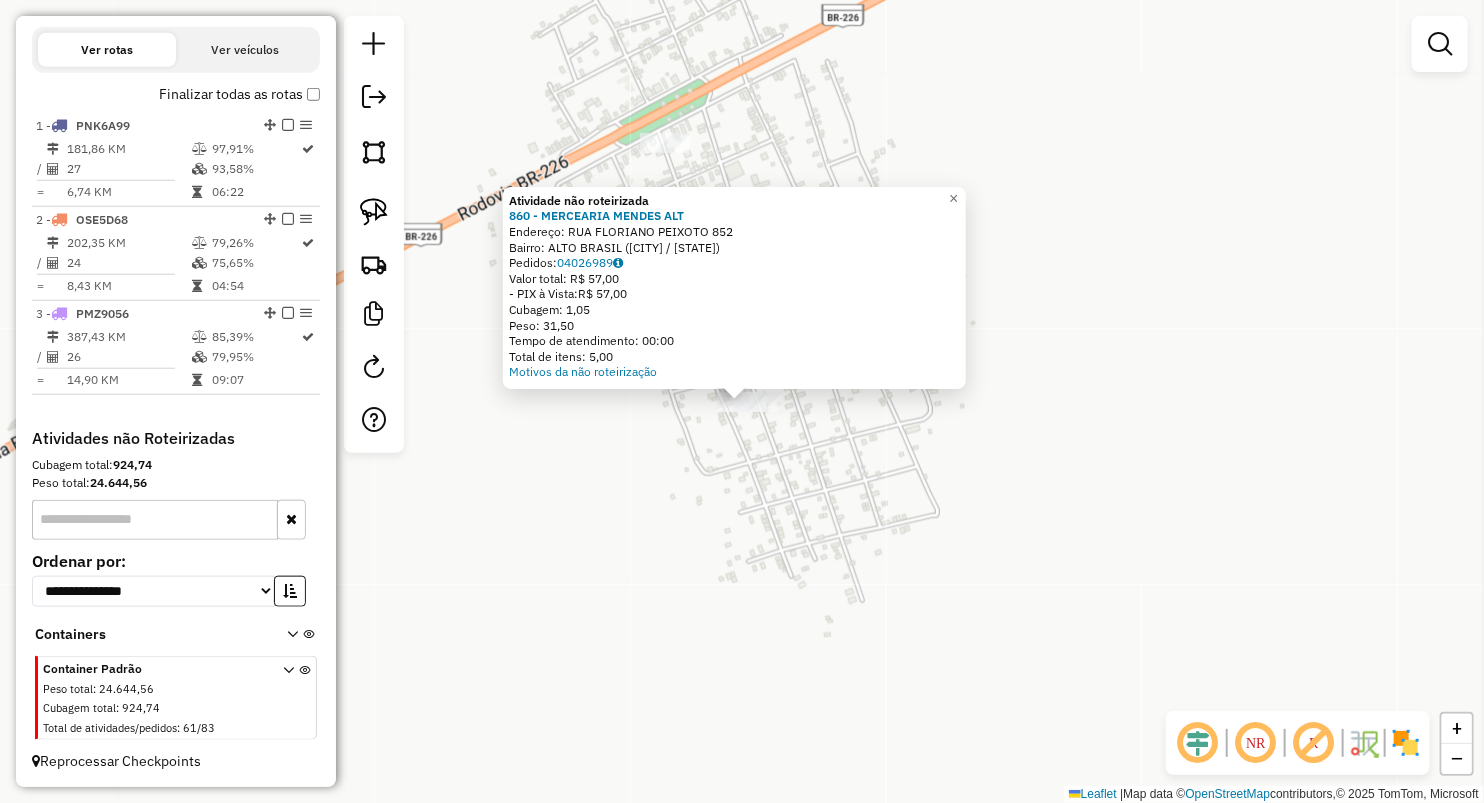 click on "Atividade não roteirizada 860 - MERCEARIA MENDES ALT  Endereço:  RUA FLORIANO PEIXOTO 852   Bairro: ALTO BRASIL (GRAJAU / MA)   Pedidos:  04026989   Valor total: R$ 57,00   - PIX à Vista:  R$ 57,00   Cubagem: 1,05   Peso: 31,50   Tempo de atendimento: 00:00   Total de itens: 5,00  Motivos da não roteirização × Janela de atendimento Grade de atendimento Capacidade Transportadoras Veículos Cliente Pedidos  Rotas Selecione os dias de semana para filtrar as janelas de atendimento  Seg   Ter   Qua   Qui   Sex   Sáb   Dom  Informe o período da janela de atendimento: De: Até:  Filtrar exatamente a janela do cliente  Considerar janela de atendimento padrão  Selecione os dias de semana para filtrar as grades de atendimento  Seg   Ter   Qua   Qui   Sex   Sáb   Dom   Considerar clientes sem dia de atendimento cadastrado  Clientes fora do dia de atendimento selecionado Filtrar as atividades entre os valores definidos abaixo:  Peso mínimo:   Peso máximo:   Cubagem mínima:   Cubagem máxima:   De:   Até:" 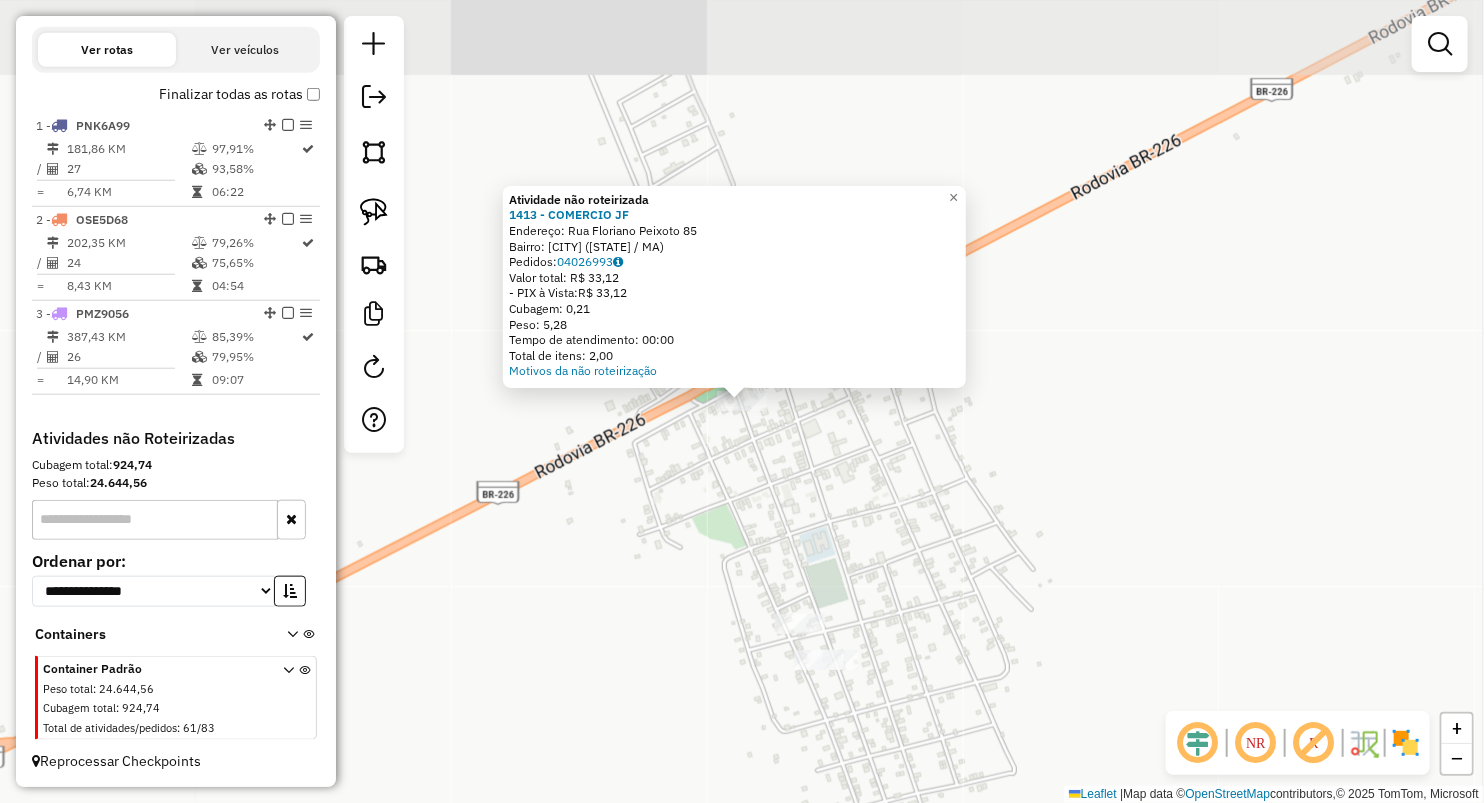 click on "Atividade não roteirizada 1413 - COMERCIO JF  Endereço:  Rua Floriano Peixoto 85   Bairro: POVOADO REMANSO (GRAJAU / MA)   Pedidos:  04026993   Valor total: R$ 33,12   - PIX à Vista:  R$ 33,12   Cubagem: 0,21   Peso: 5,28   Tempo de atendimento: 00:00   Total de itens: 2,00  Motivos da não roteirização × Janela de atendimento Grade de atendimento Capacidade Transportadoras Veículos Cliente Pedidos  Rotas Selecione os dias de semana para filtrar as janelas de atendimento  Seg   Ter   Qua   Qui   Sex   Sáb   Dom  Informe o período da janela de atendimento: De: Até:  Filtrar exatamente a janela do cliente  Considerar janela de atendimento padrão  Selecione os dias de semana para filtrar as grades de atendimento  Seg   Ter   Qua   Qui   Sex   Sáb   Dom   Considerar clientes sem dia de atendimento cadastrado  Clientes fora do dia de atendimento selecionado Filtrar as atividades entre os valores definidos abaixo:  Peso mínimo:   Peso máximo:   Cubagem mínima:   Cubagem máxima:   De:   Até:   De:" 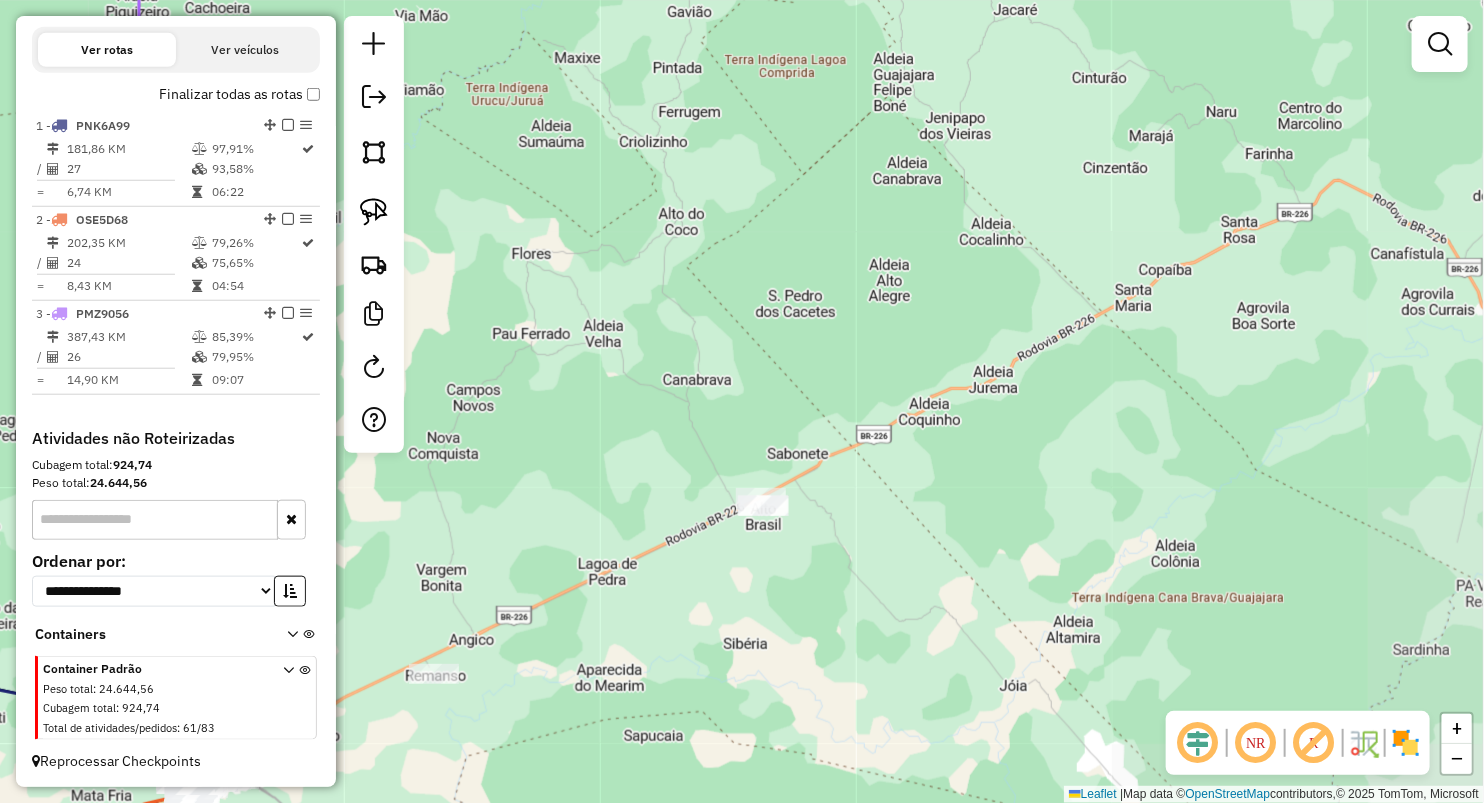 drag, startPoint x: 365, startPoint y: 206, endPoint x: 421, endPoint y: 255, distance: 74.41102 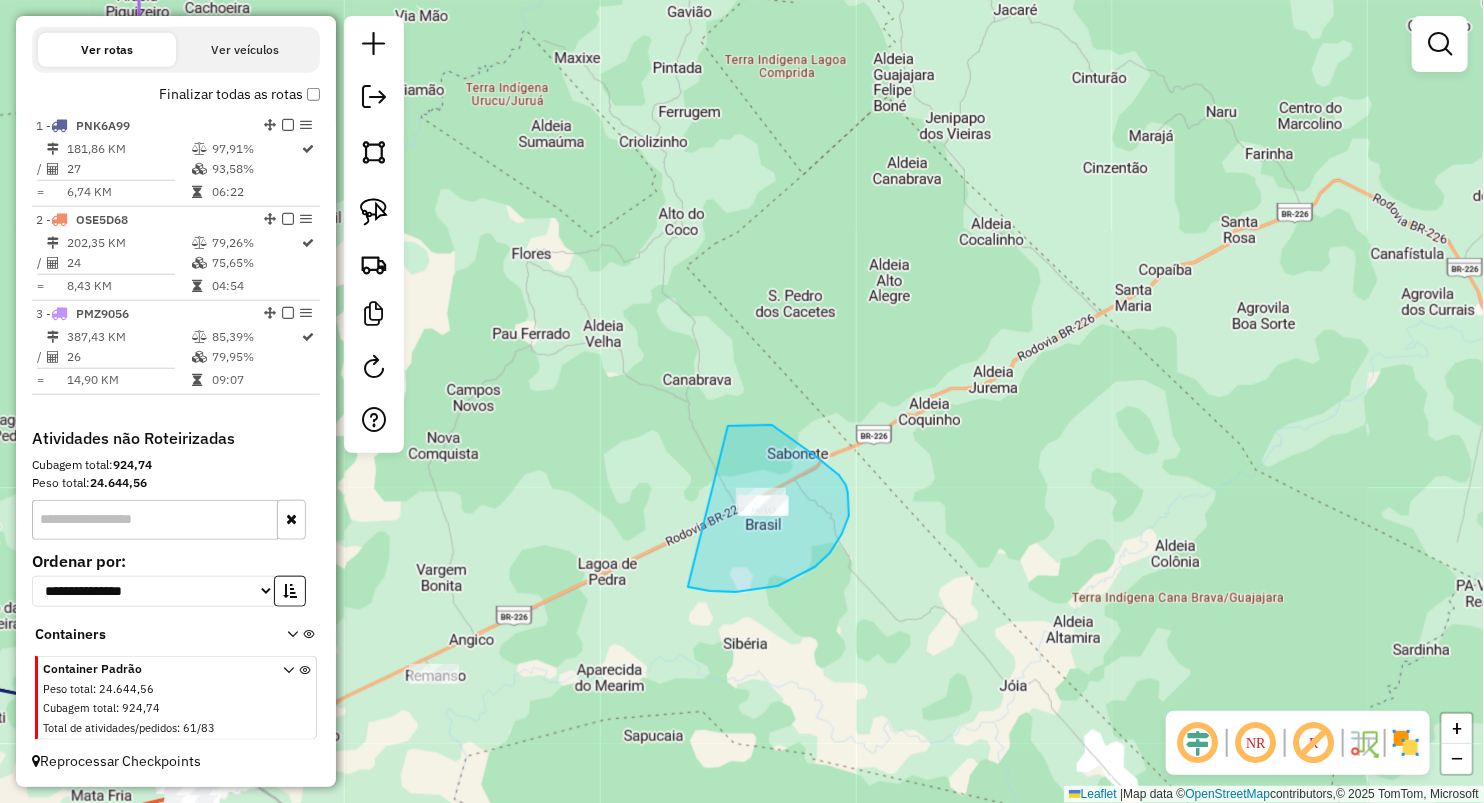 drag, startPoint x: 814, startPoint y: 455, endPoint x: 678, endPoint y: 593, distance: 193.75243 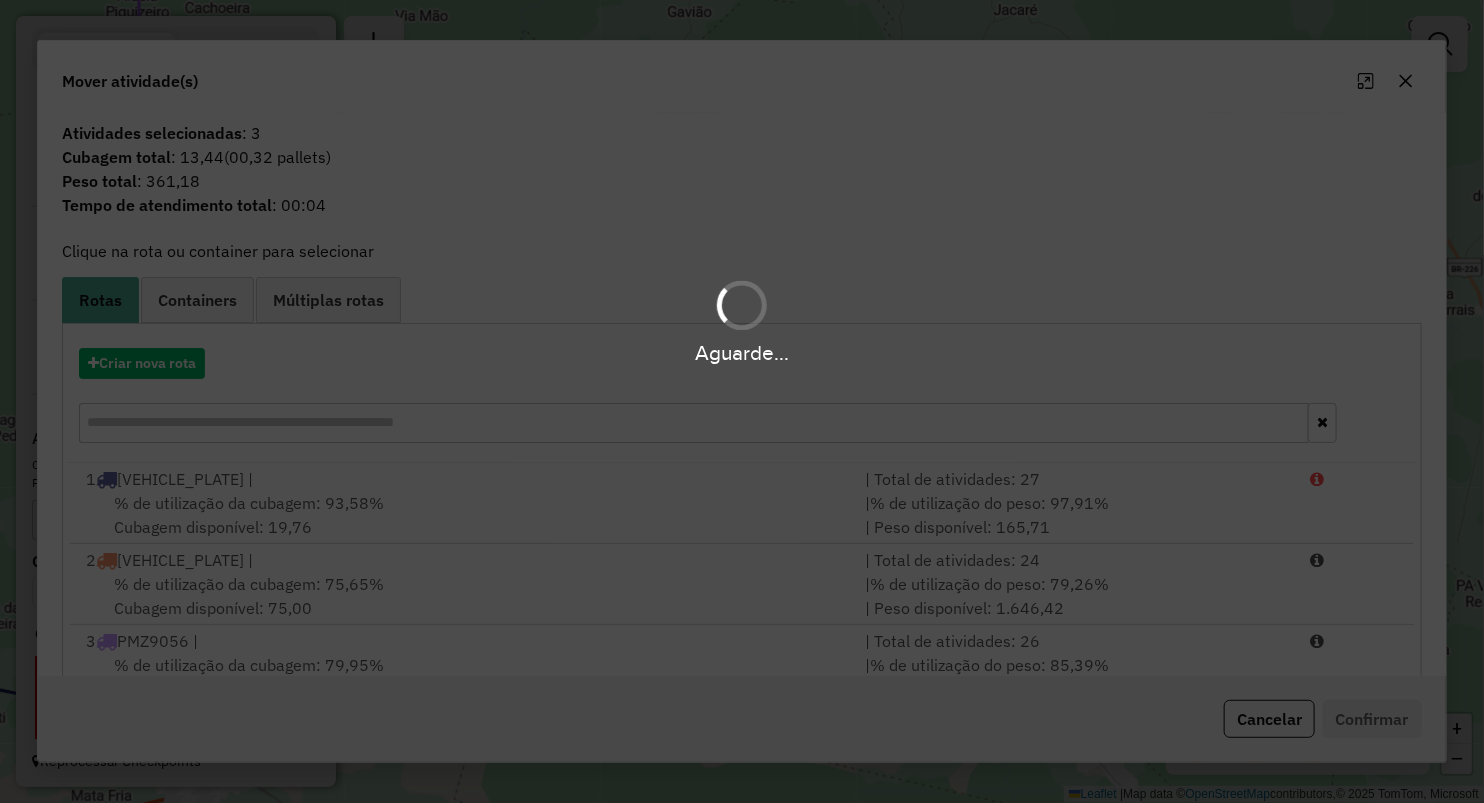 click on "Aguarde..." at bounding box center (742, 401) 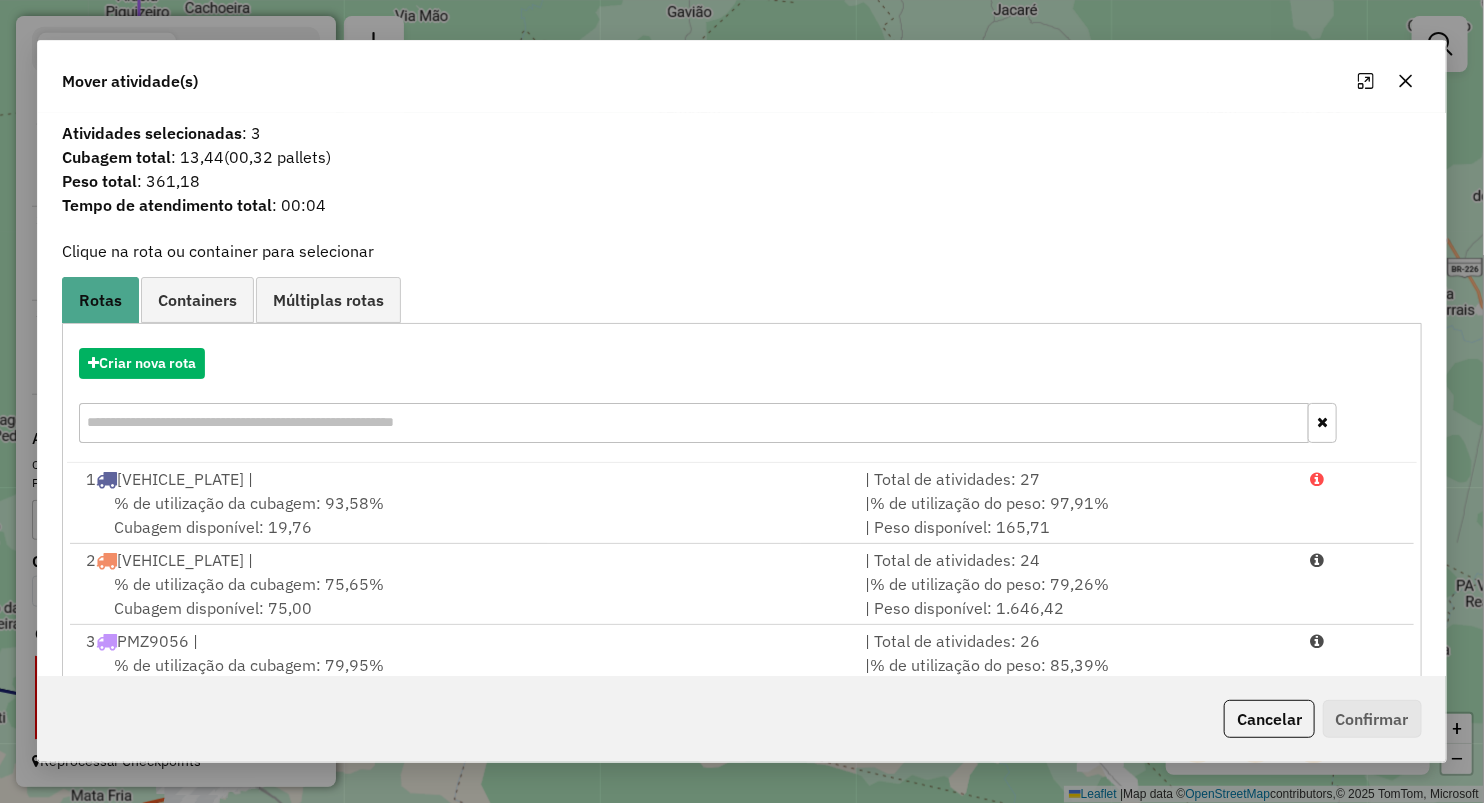 click 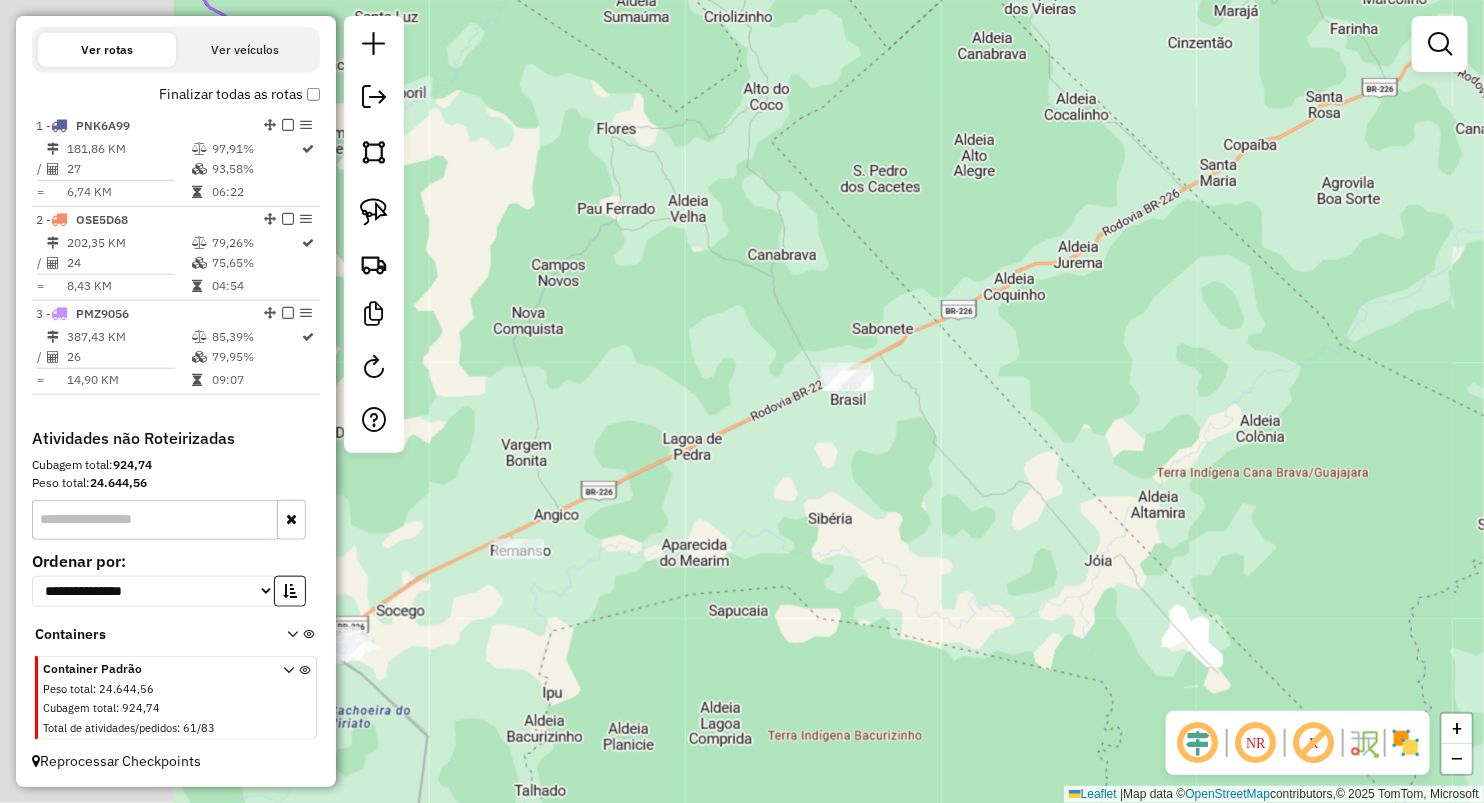 drag, startPoint x: 663, startPoint y: 580, endPoint x: 1019, endPoint y: 356, distance: 420.60907 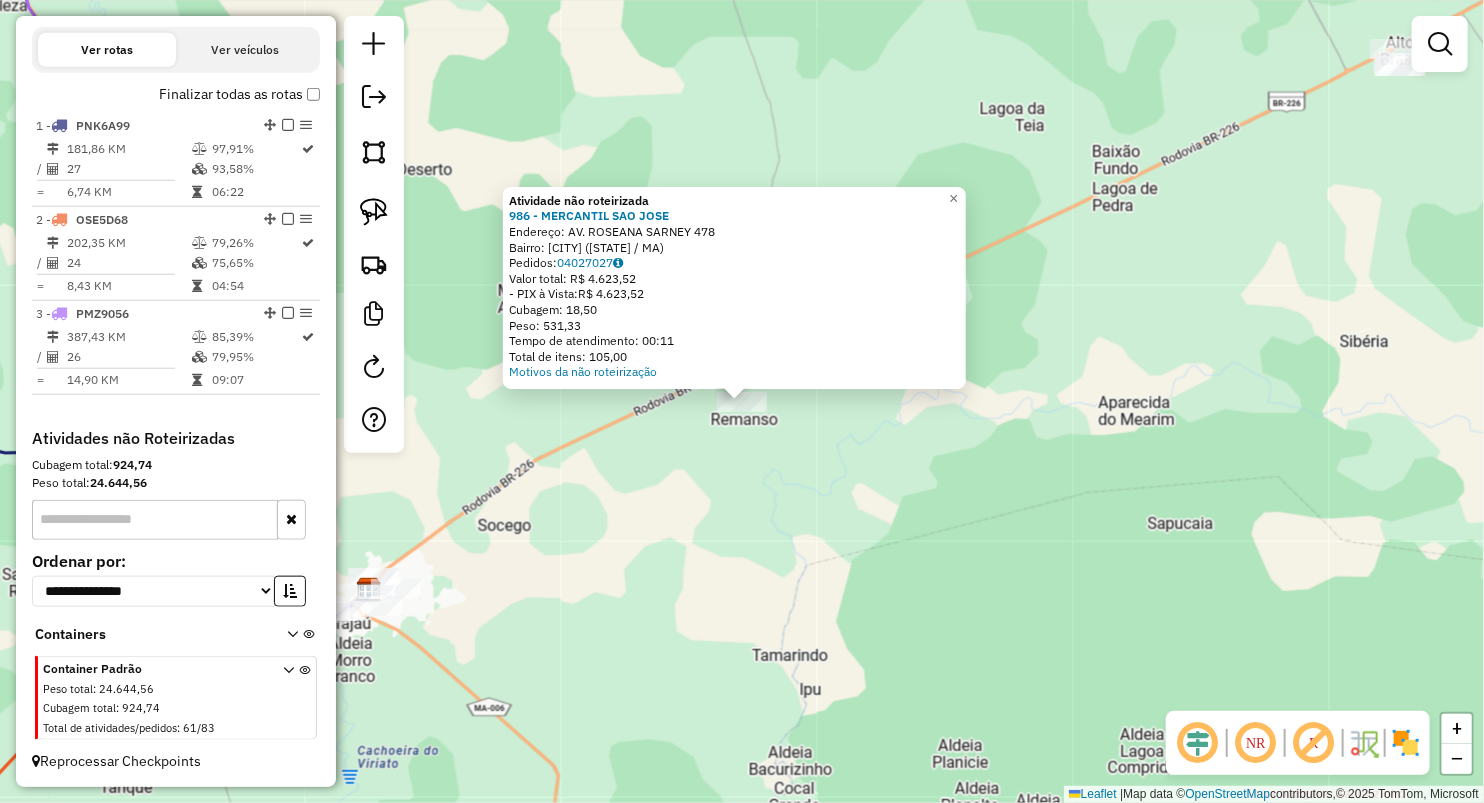click on "Atividade não roteirizada 986 - MERCANTIL  SAO JOSE  Endereço:  AV. ROSEANA SARNEY 478   Bairro: POVOADO REMANSO (GRAJAU / MA)   Pedidos:  04027027   Valor total: R$ 4.623,52   - PIX à Vista:  R$ 4.623,52   Cubagem: 18,50   Peso: 531,33   Tempo de atendimento: 00:11   Total de itens: 105,00  Motivos da não roteirização × Janela de atendimento Grade de atendimento Capacidade Transportadoras Veículos Cliente Pedidos  Rotas Selecione os dias de semana para filtrar as janelas de atendimento  Seg   Ter   Qua   Qui   Sex   Sáb   Dom  Informe o período da janela de atendimento: De: Até:  Filtrar exatamente a janela do cliente  Considerar janela de atendimento padrão  Selecione os dias de semana para filtrar as grades de atendimento  Seg   Ter   Qua   Qui   Sex   Sáb   Dom   Considerar clientes sem dia de atendimento cadastrado  Clientes fora do dia de atendimento selecionado Filtrar as atividades entre os valores definidos abaixo:  Peso mínimo:   Peso máximo:   Cubagem mínima:   Cubagem máxima:  De:" 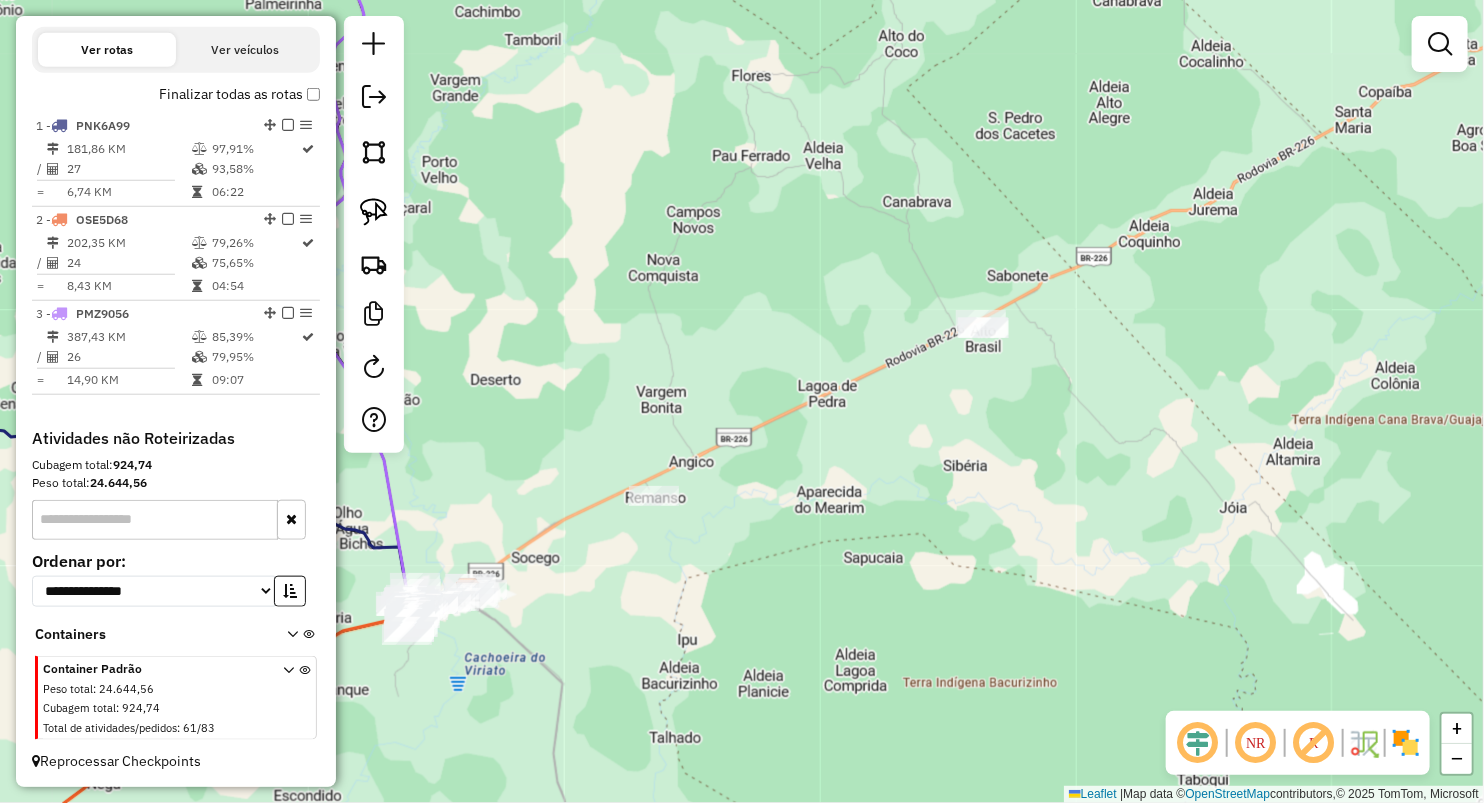 drag, startPoint x: 898, startPoint y: 425, endPoint x: 829, endPoint y: 464, distance: 79.25907 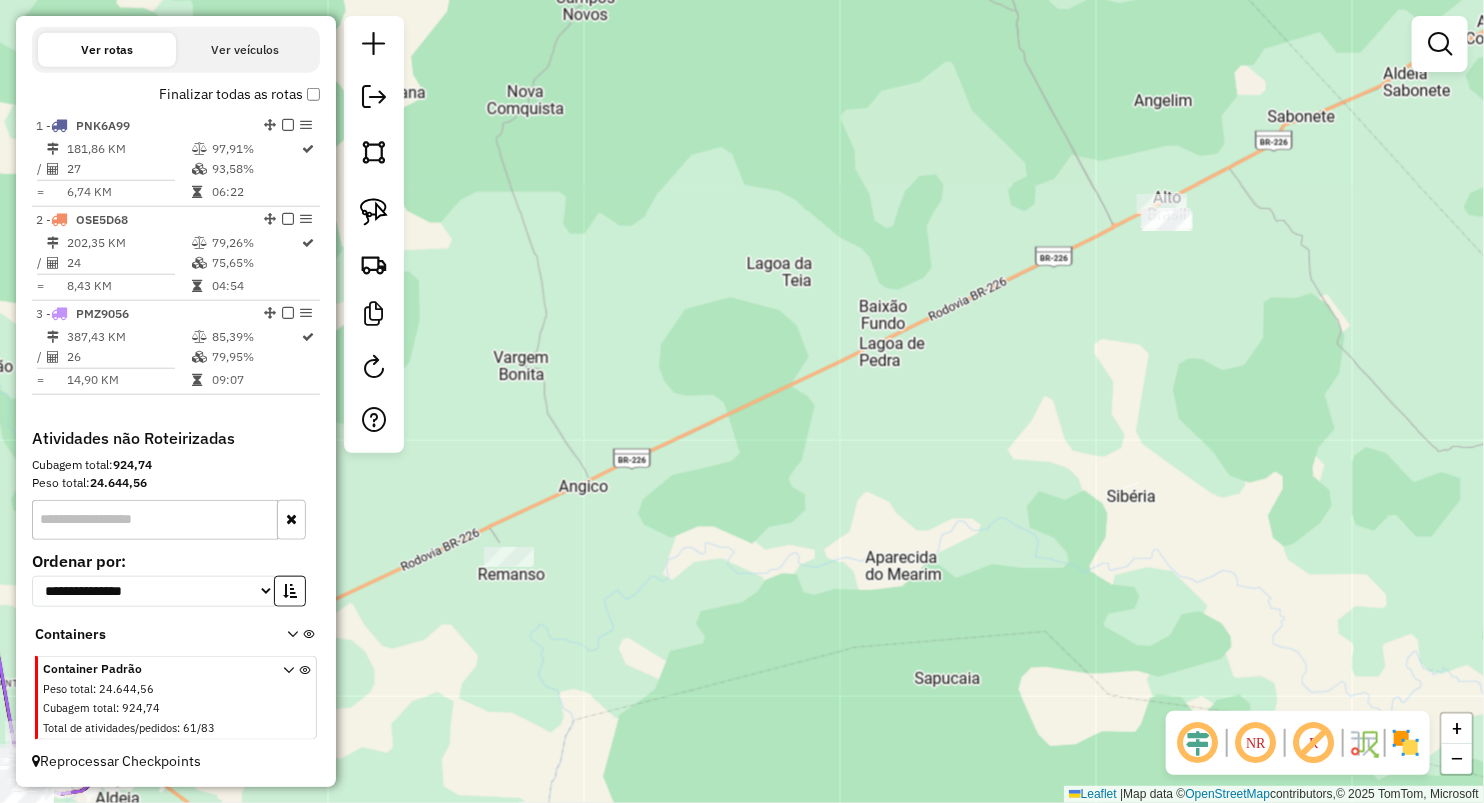drag, startPoint x: 840, startPoint y: 347, endPoint x: 882, endPoint y: 377, distance: 51.613953 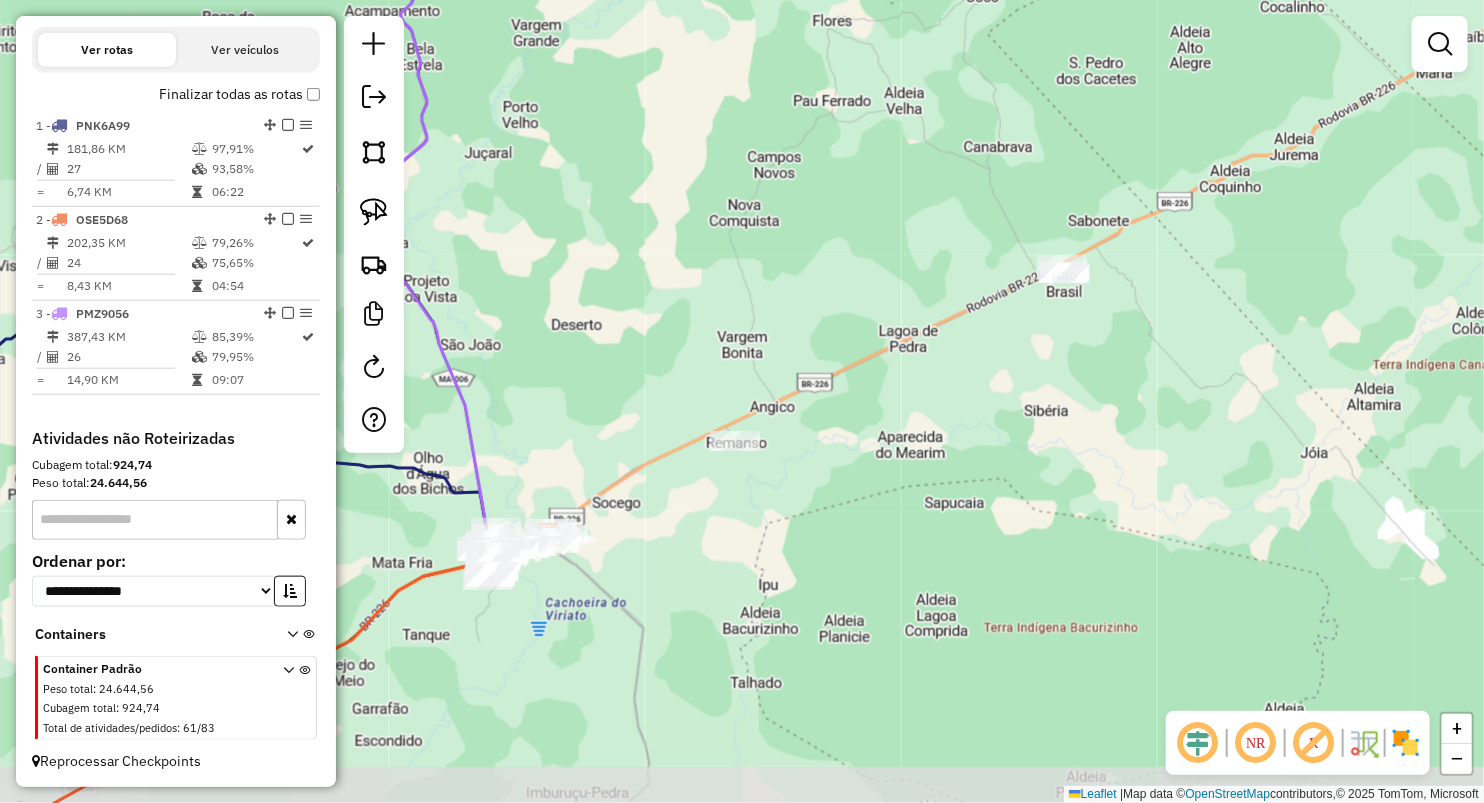 drag, startPoint x: 818, startPoint y: 352, endPoint x: 861, endPoint y: 267, distance: 95.257545 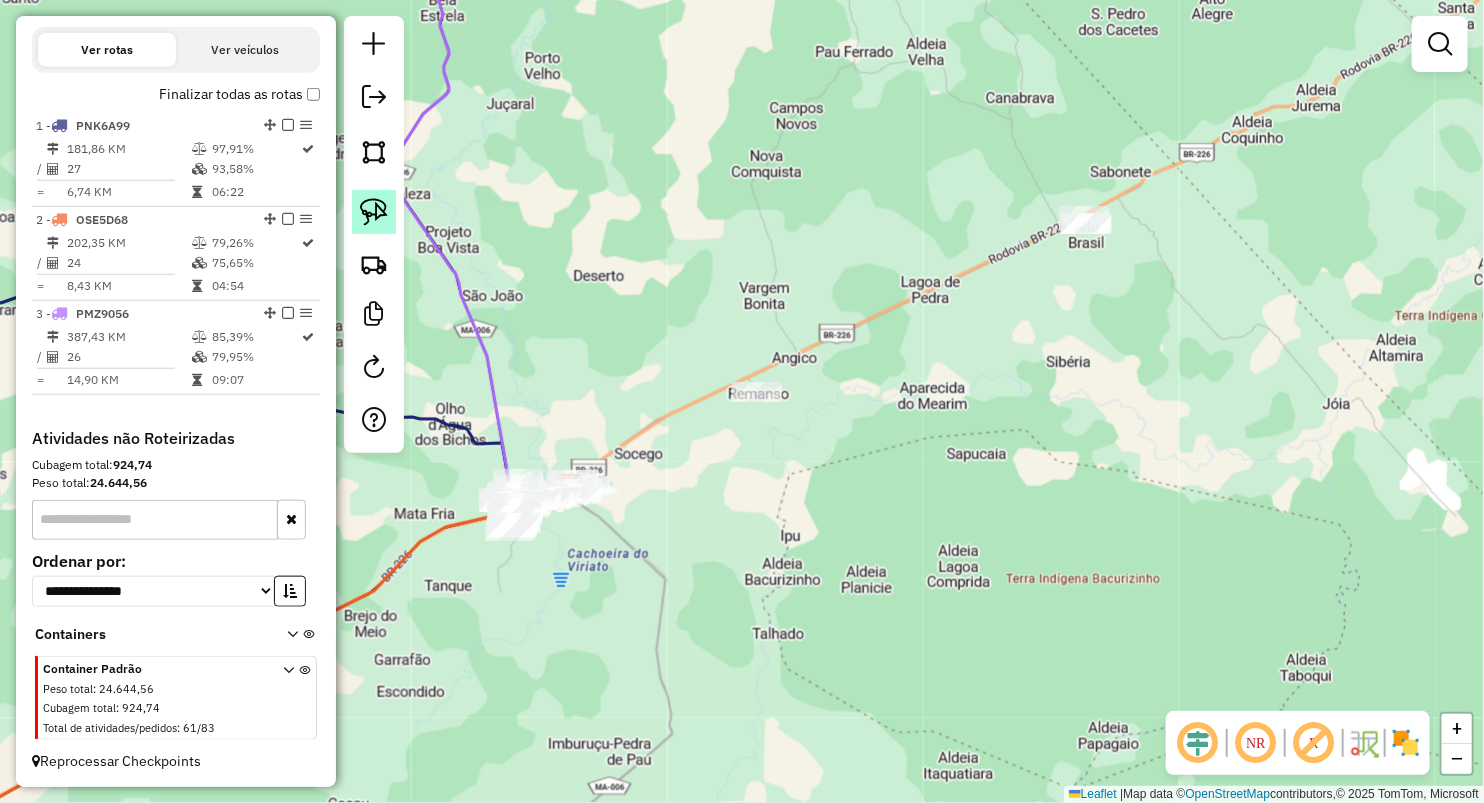 click 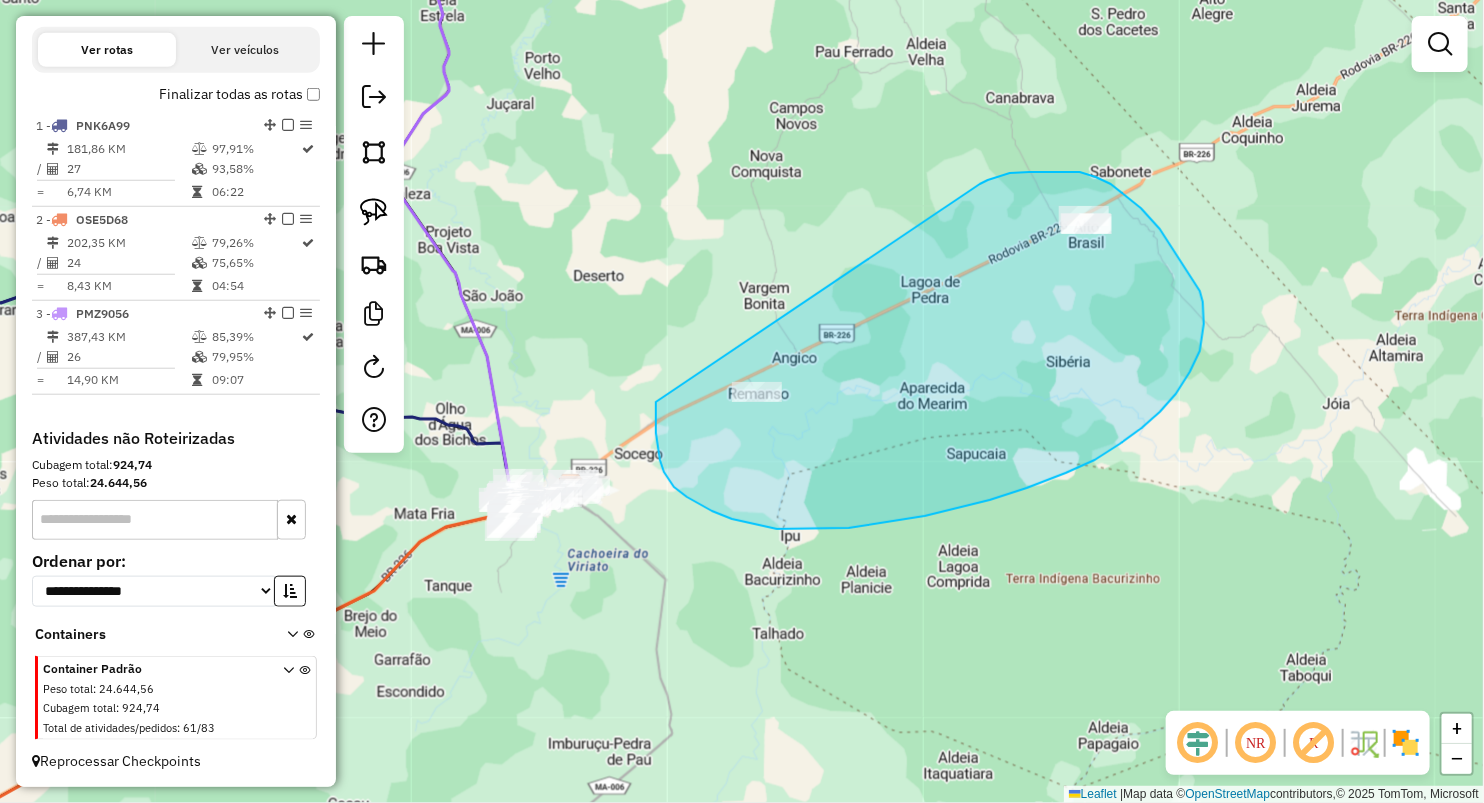 drag, startPoint x: 988, startPoint y: 180, endPoint x: 662, endPoint y: 372, distance: 378.33847 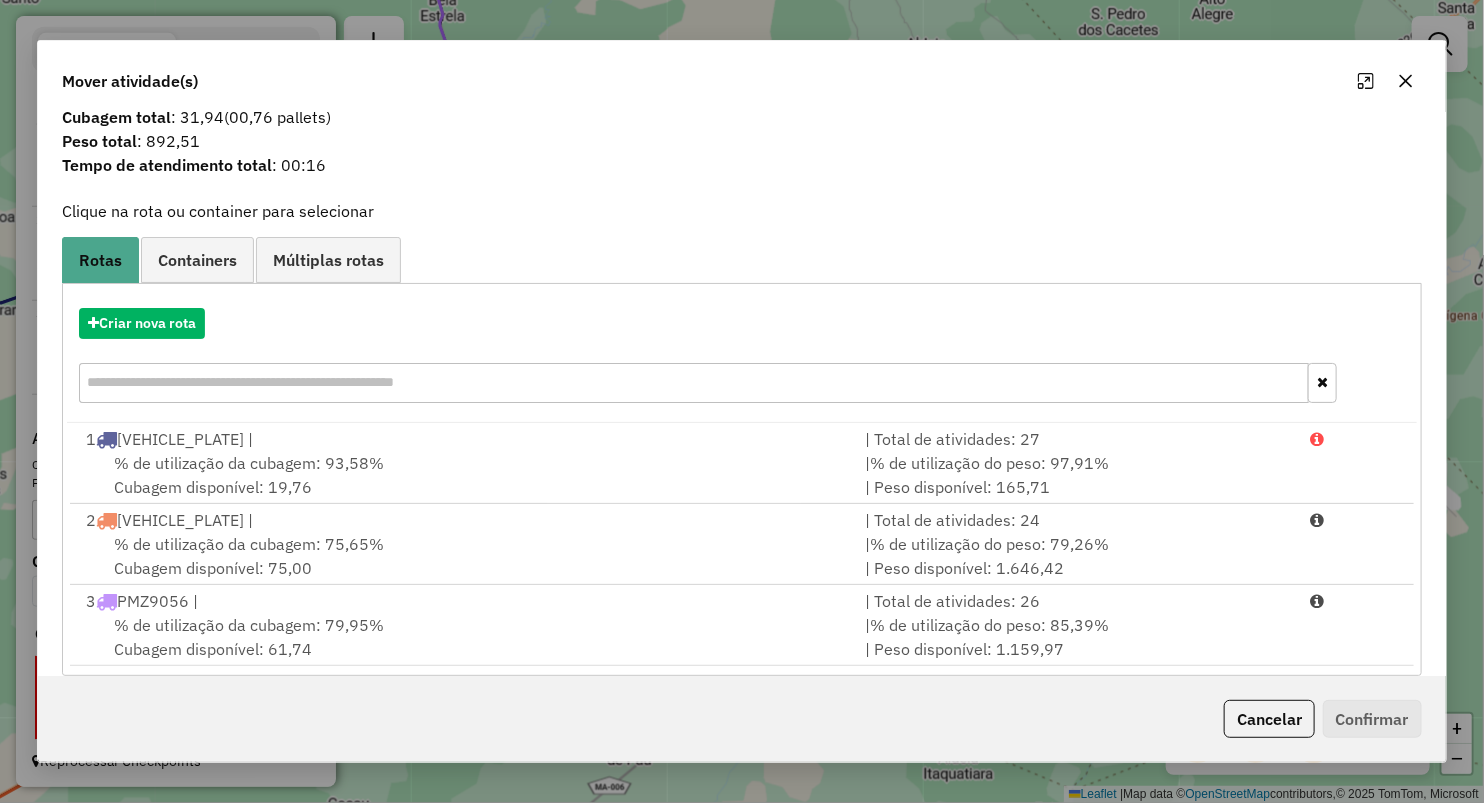 scroll, scrollTop: 63, scrollLeft: 0, axis: vertical 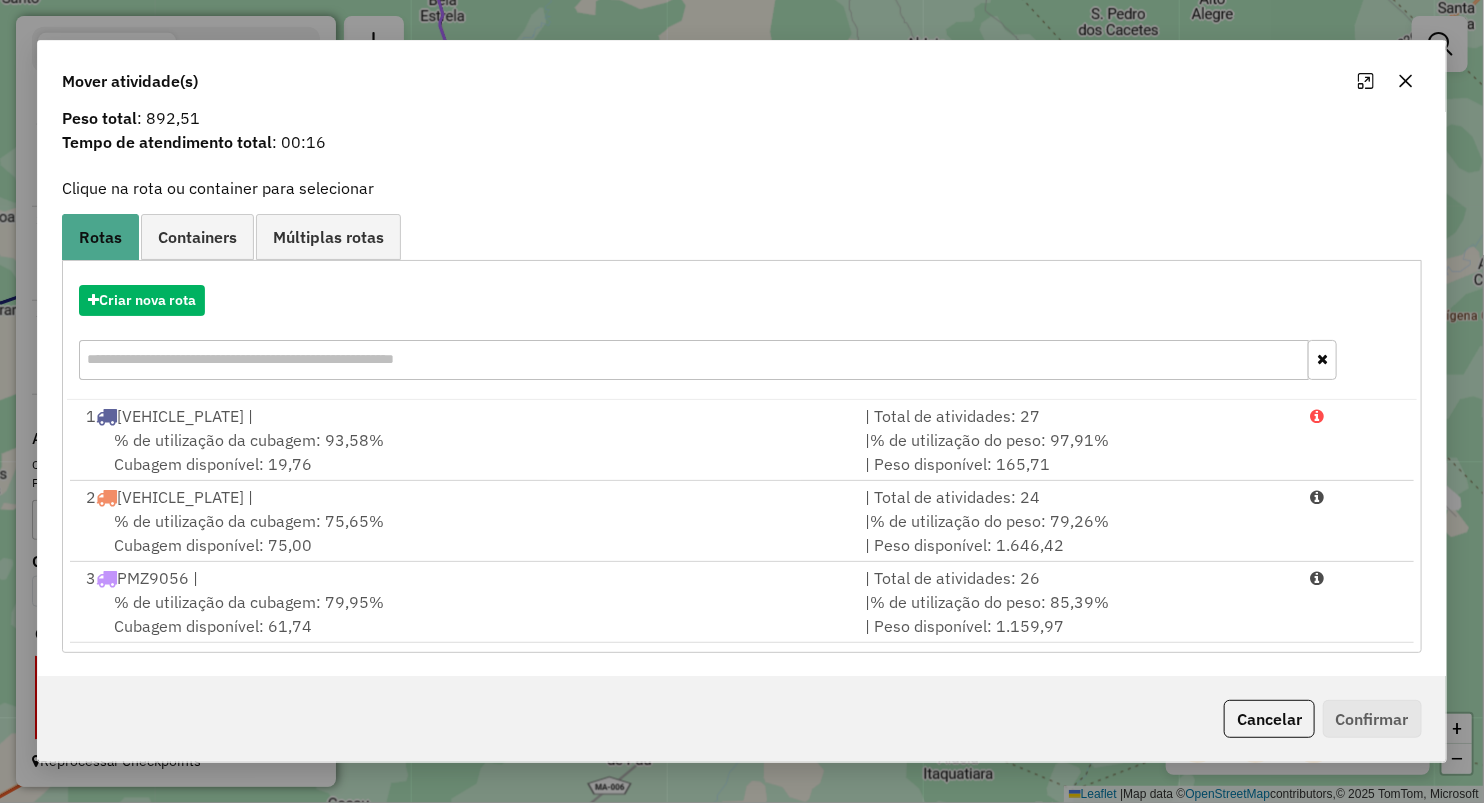 click 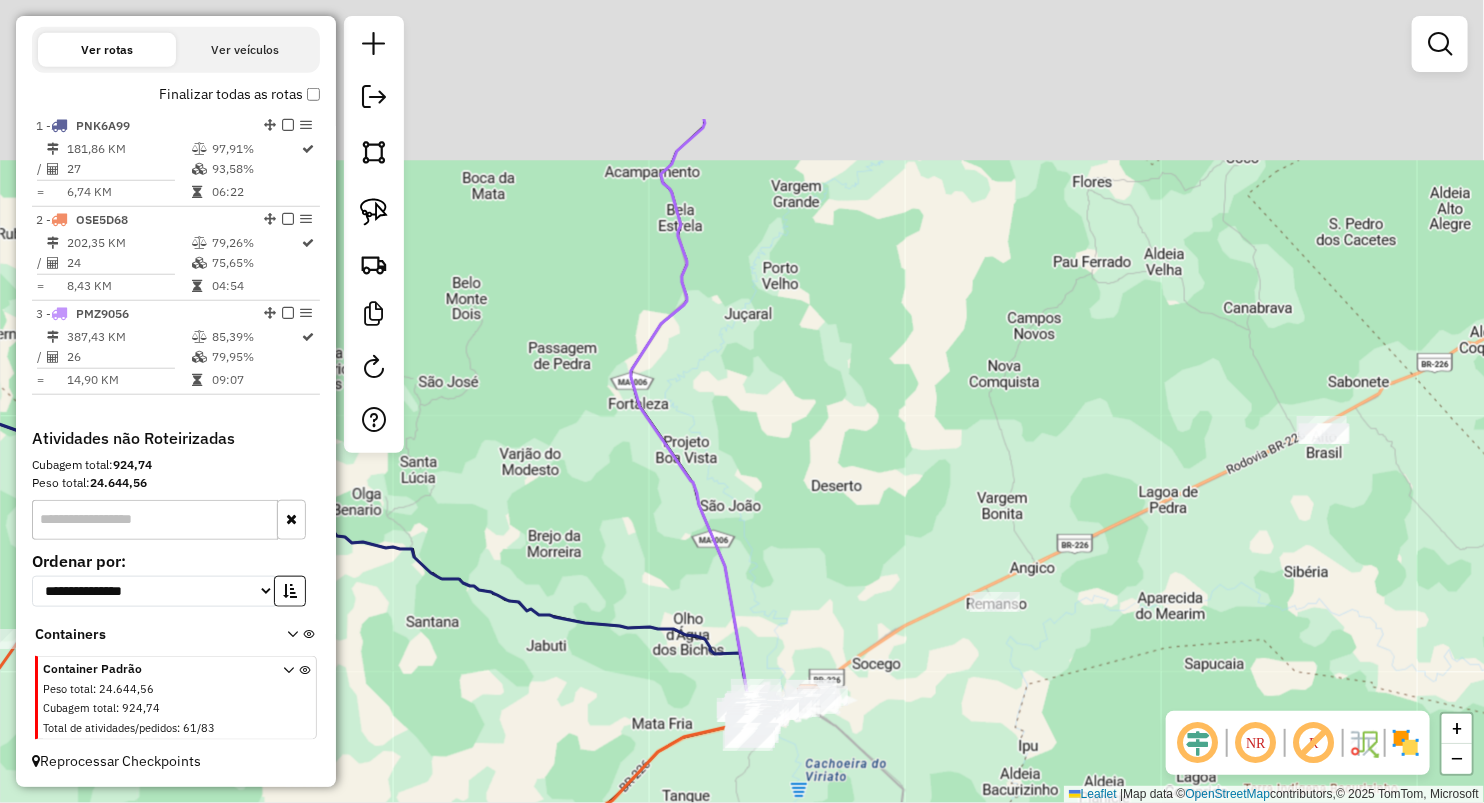 drag, startPoint x: 746, startPoint y: 202, endPoint x: 808, endPoint y: 403, distance: 210.34496 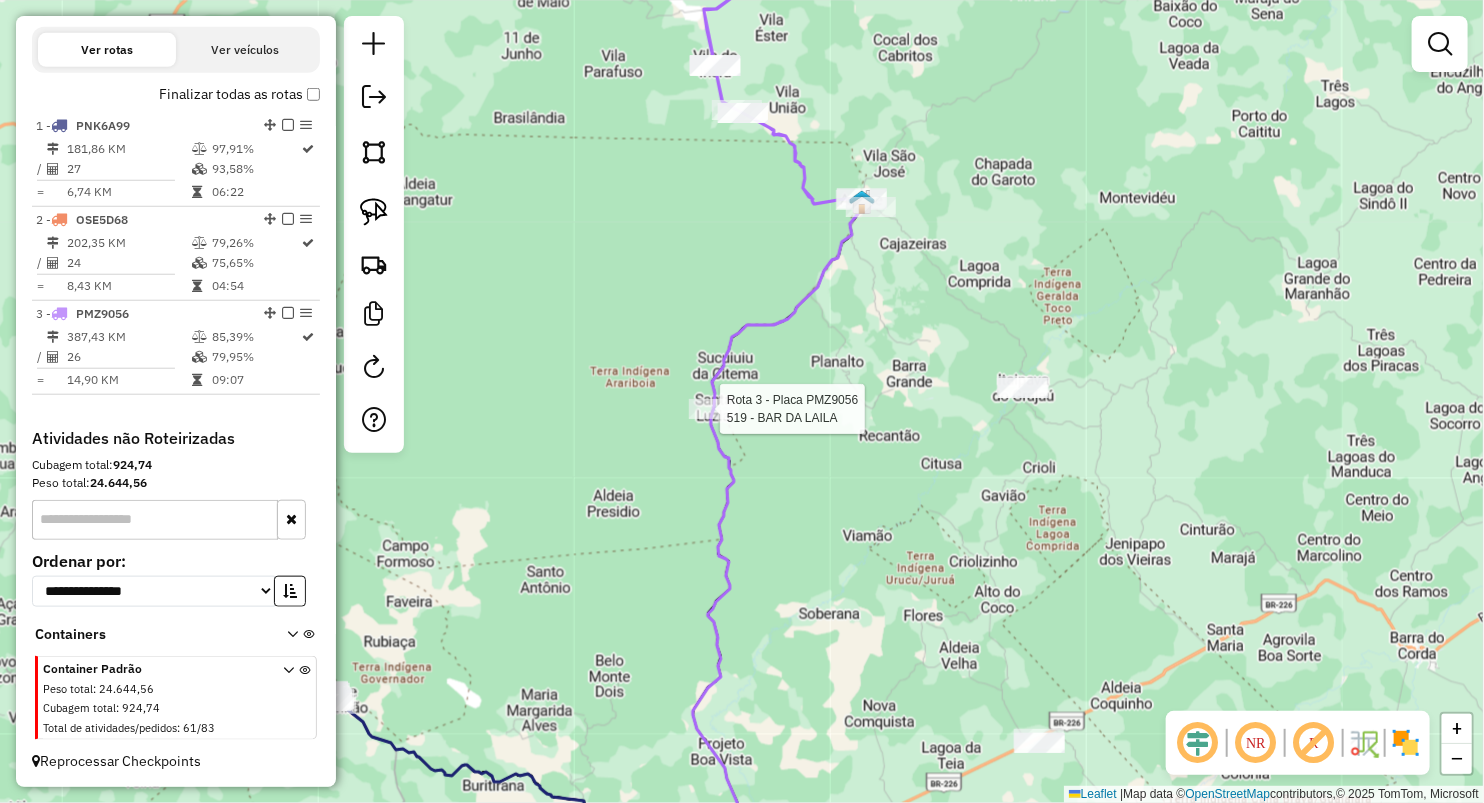 select on "**********" 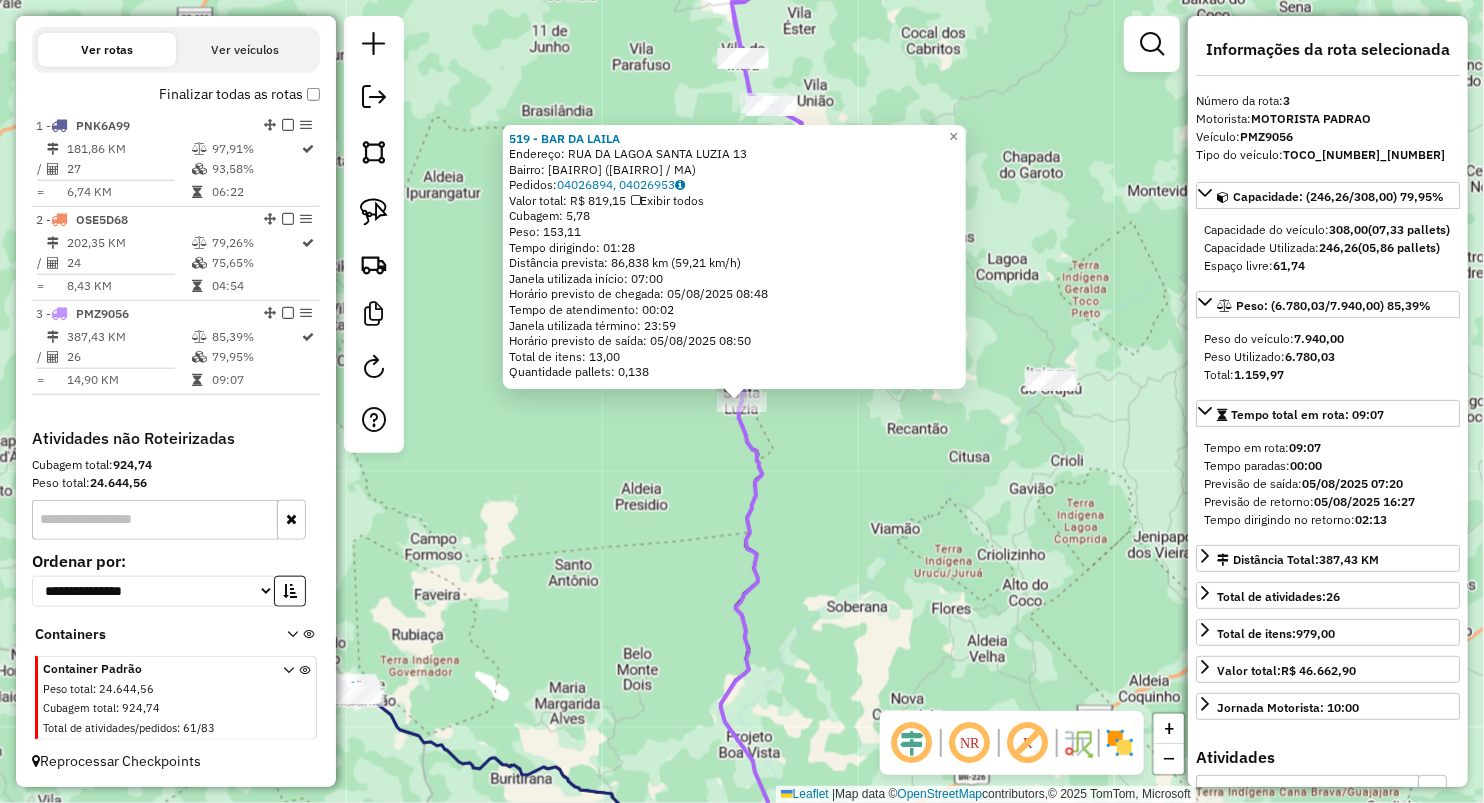 click on "519 - BAR DA LAILA  Endereço:  RUA DA LAGOA SANTA LUZIA 13   Bairro: CENTRO (ARAME / MA)   Pedidos:  04026894, 04026953   Valor total: R$ 819,15   Exibir todos   Cubagem: 5,78  Peso: 153,11  Tempo dirigindo: 01:28   Distância prevista: 86,838 km (59,21 km/h)   Janela utilizada início: 07:00   Horário previsto de chegada: 05/08/2025 08:48   Tempo de atendimento: 00:02   Janela utilizada término: 23:59   Horário previsto de saída: 05/08/2025 08:50   Total de itens: 13,00   Quantidade pallets: 0,138  × Janela de atendimento Grade de atendimento Capacidade Transportadoras Veículos Cliente Pedidos  Rotas Selecione os dias de semana para filtrar as janelas de atendimento  Seg   Ter   Qua   Qui   Sex   Sáb   Dom  Informe o período da janela de atendimento: De: Até:  Filtrar exatamente a janela do cliente  Considerar janela de atendimento padrão  Selecione os dias de semana para filtrar as grades de atendimento  Seg   Ter   Qua   Qui   Sex   Sáb   Dom   Clientes fora do dia de atendimento selecionado +" 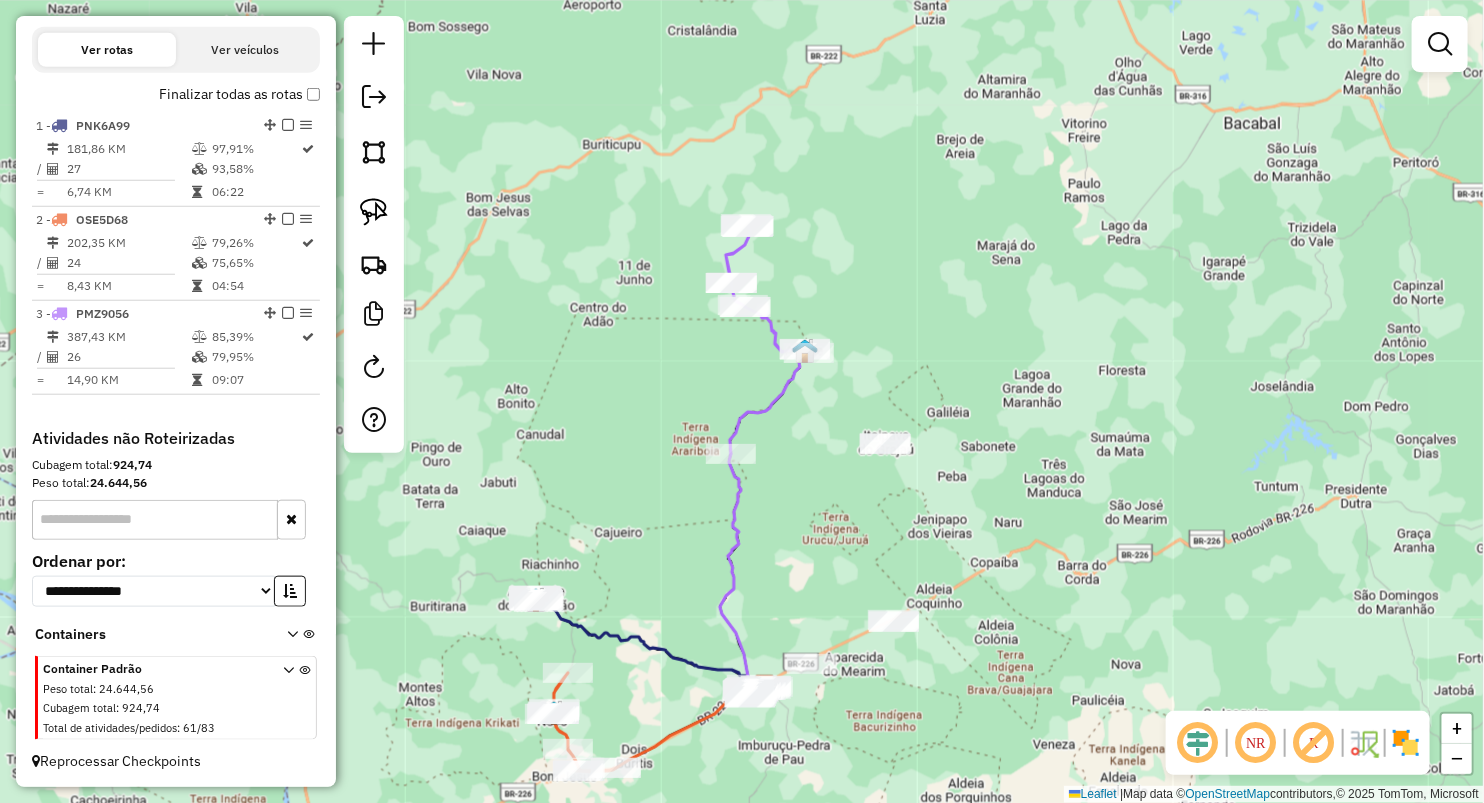 drag, startPoint x: 789, startPoint y: 516, endPoint x: 796, endPoint y: 433, distance: 83.294655 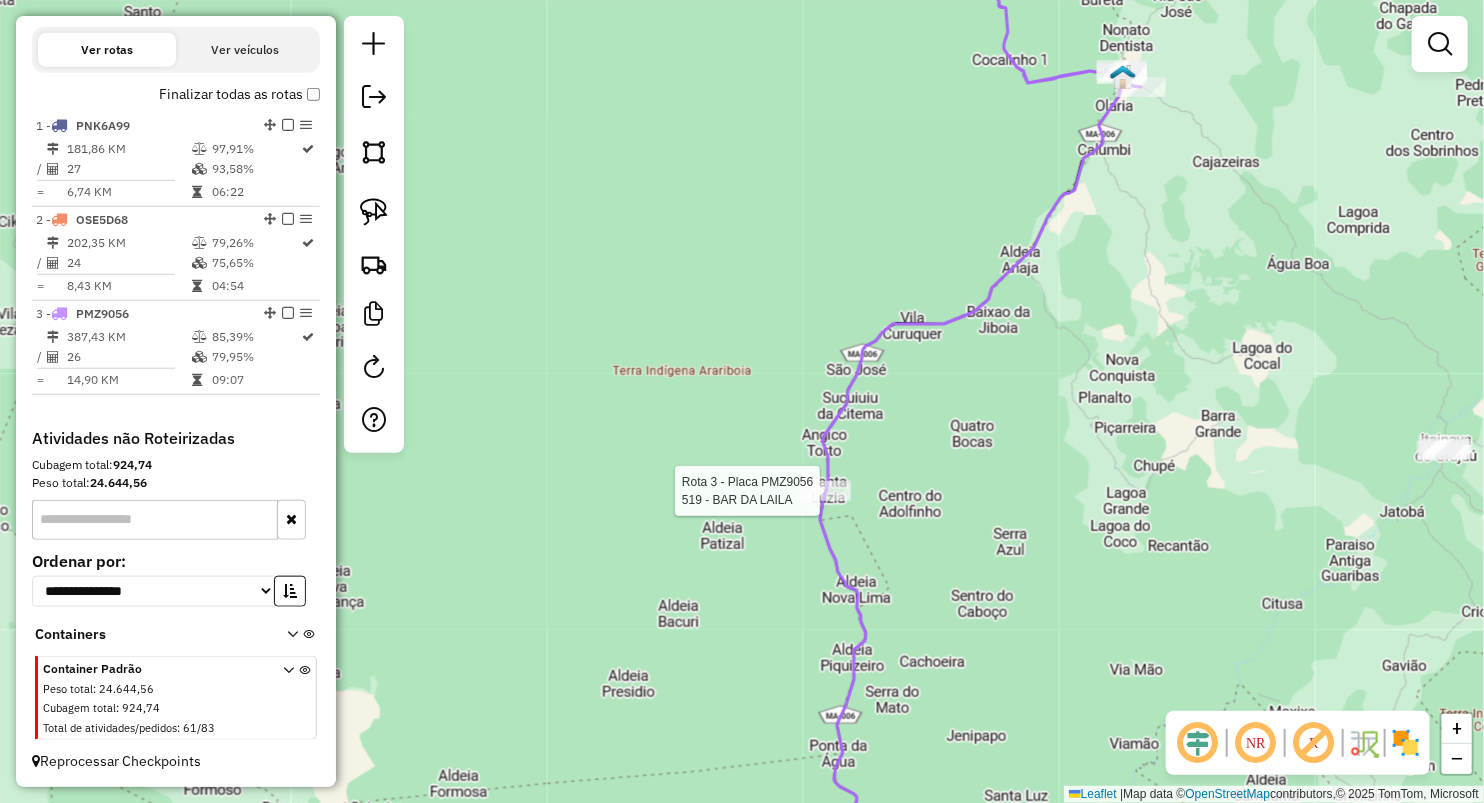 select on "**********" 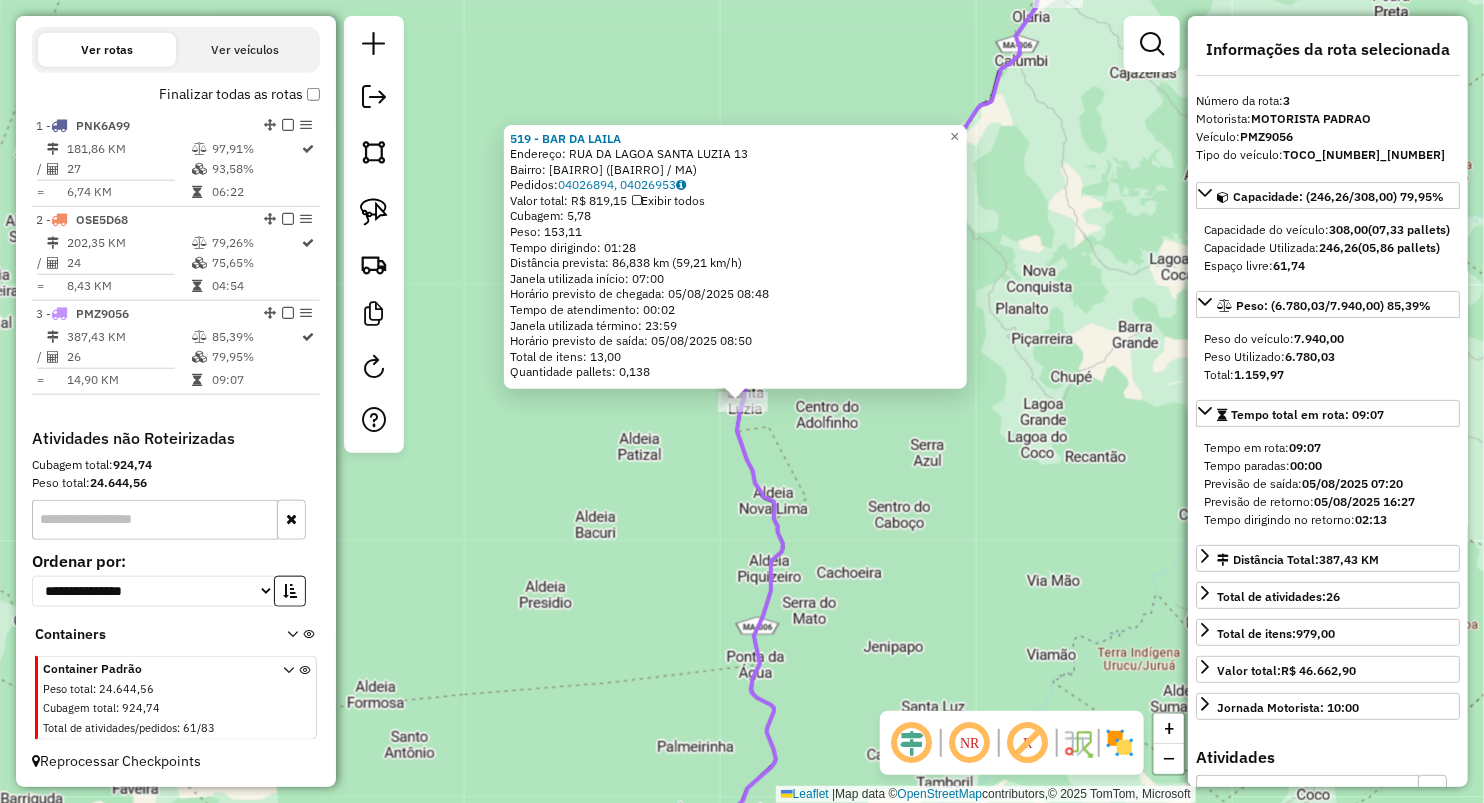 click on "519 - BAR DA LAILA  Endereço:  RUA DA LAGOA SANTA LUZIA 13   Bairro: CENTRO (ARAME / MA)   Pedidos:  04026894, 04026953   Valor total: R$ 819,15   Exibir todos   Cubagem: 5,78  Peso: 153,11  Tempo dirigindo: 01:28   Distância prevista: 86,838 km (59,21 km/h)   Janela utilizada início: 07:00   Horário previsto de chegada: 05/08/2025 08:48   Tempo de atendimento: 00:02   Janela utilizada término: 23:59   Horário previsto de saída: 05/08/2025 08:50   Total de itens: 13,00   Quantidade pallets: 0,138  × Janela de atendimento Grade de atendimento Capacidade Transportadoras Veículos Cliente Pedidos  Rotas Selecione os dias de semana para filtrar as janelas de atendimento  Seg   Ter   Qua   Qui   Sex   Sáb   Dom  Informe o período da janela de atendimento: De: Até:  Filtrar exatamente a janela do cliente  Considerar janela de atendimento padrão  Selecione os dias de semana para filtrar as grades de atendimento  Seg   Ter   Qua   Qui   Sex   Sáb   Dom   Clientes fora do dia de atendimento selecionado +" 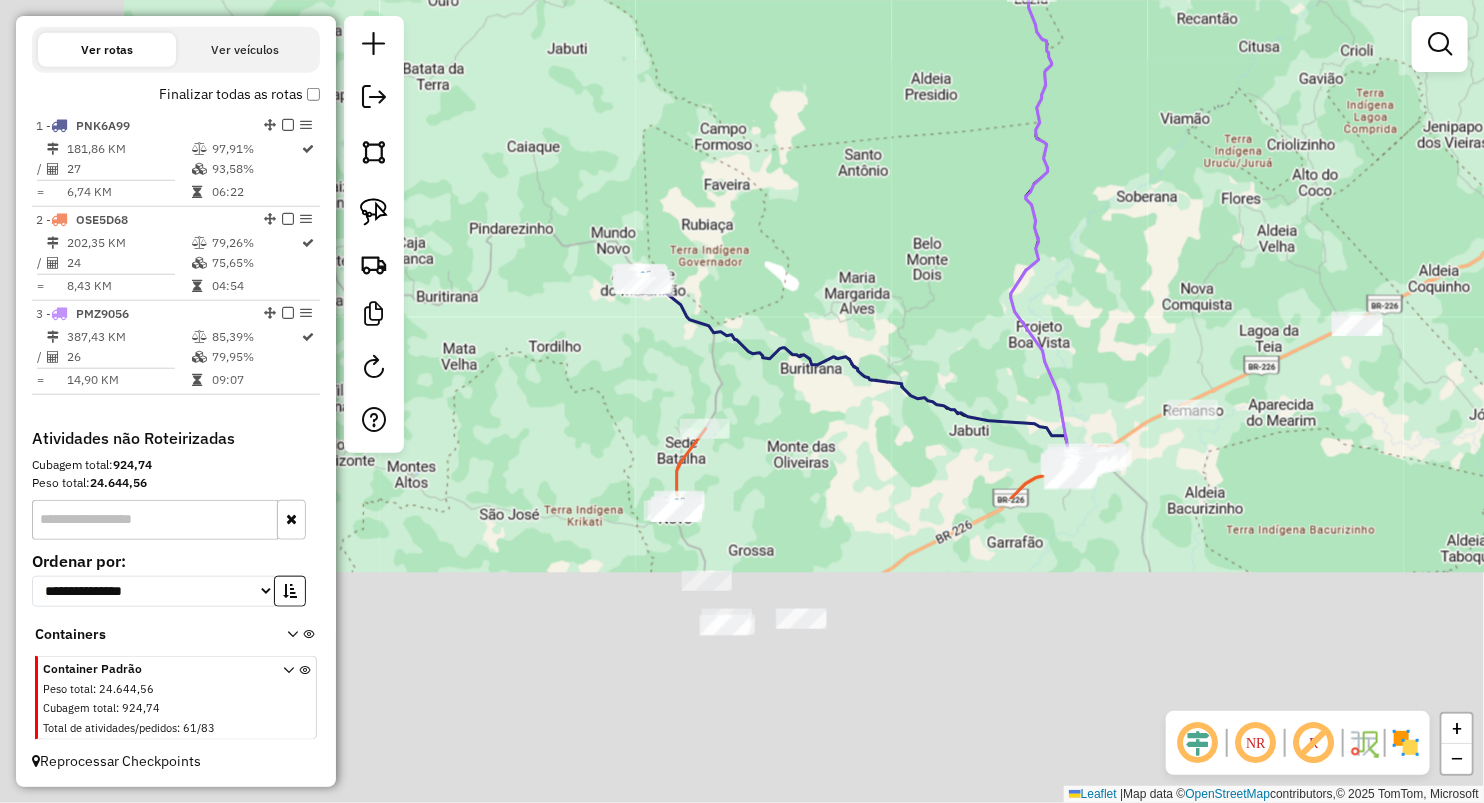 drag, startPoint x: 672, startPoint y: 476, endPoint x: 981, endPoint y: 89, distance: 495.22723 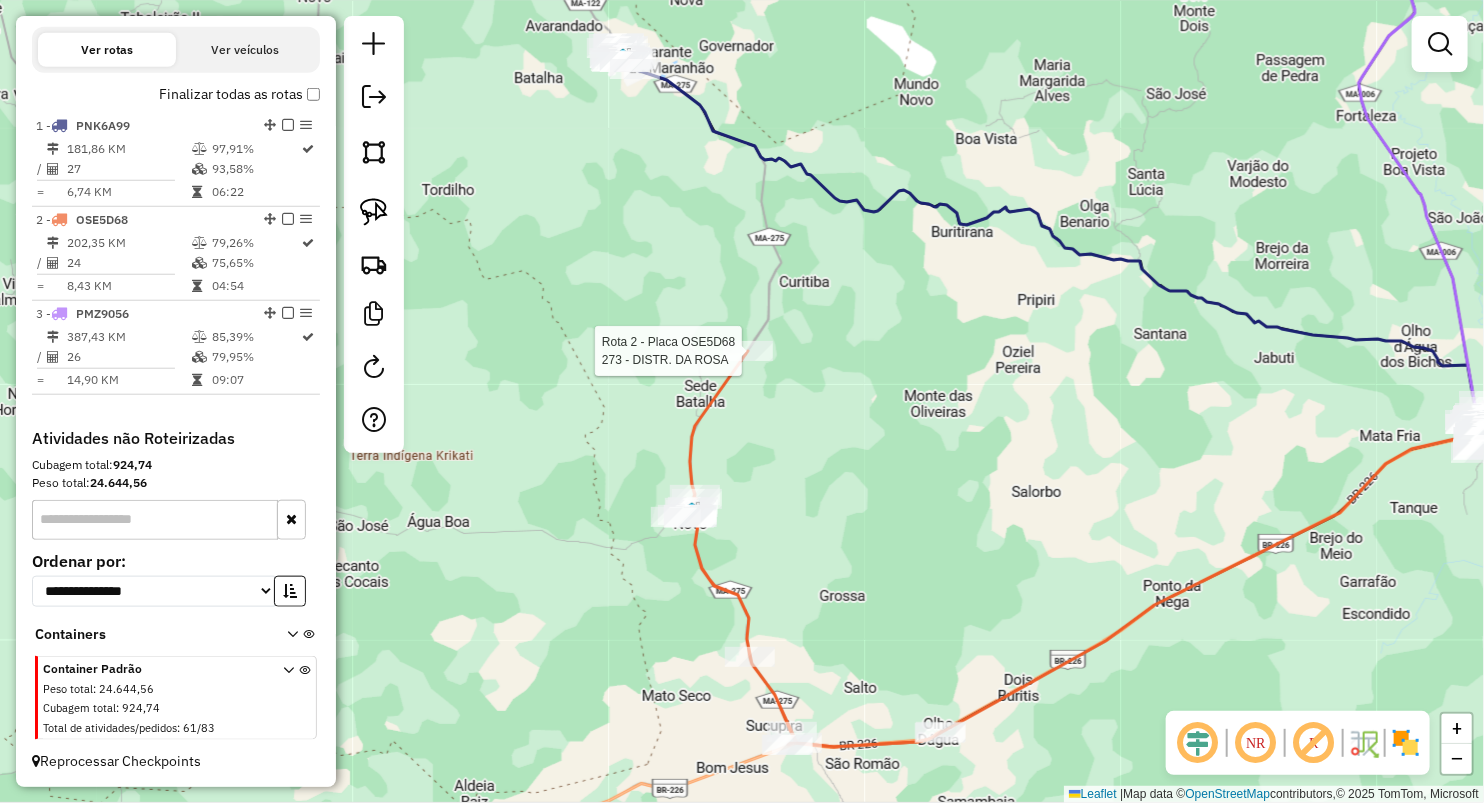 select on "**********" 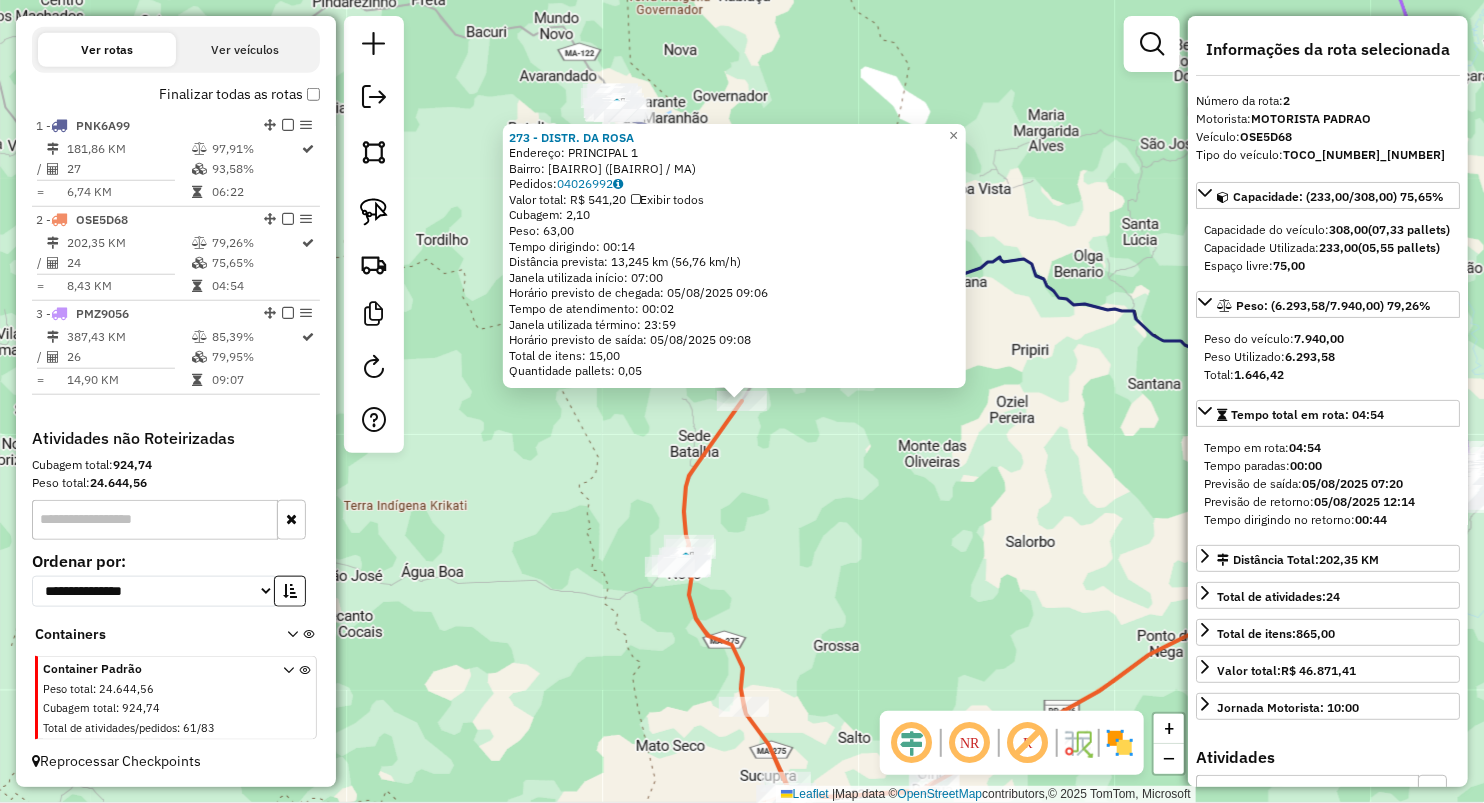click on "273 - DISTR. DA ROSA  Endereço:  PRINCIPAL 1   Bairro: CURITIBA (SITIO NOVO / MA)   Pedidos:  04026992   Valor total: R$ 541,20   Exibir todos   Cubagem: 2,10  Peso: 63,00  Tempo dirigindo: 00:14   Distância prevista: 13,245 km (56,76 km/h)   Janela utilizada início: 07:00   Horário previsto de chegada: 05/08/2025 09:06   Tempo de atendimento: 00:02   Janela utilizada término: 23:59   Horário previsto de saída: 05/08/2025 09:08   Total de itens: 15,00   Quantidade pallets: 0,05  × Janela de atendimento Grade de atendimento Capacidade Transportadoras Veículos Cliente Pedidos  Rotas Selecione os dias de semana para filtrar as janelas de atendimento  Seg   Ter   Qua   Qui   Sex   Sáb   Dom  Informe o período da janela de atendimento: De: Até:  Filtrar exatamente a janela do cliente  Considerar janela de atendimento padrão  Selecione os dias de semana para filtrar as grades de atendimento  Seg   Ter   Qua   Qui   Sex   Sáb   Dom   Considerar clientes sem dia de atendimento cadastrado  Peso mínimo:" 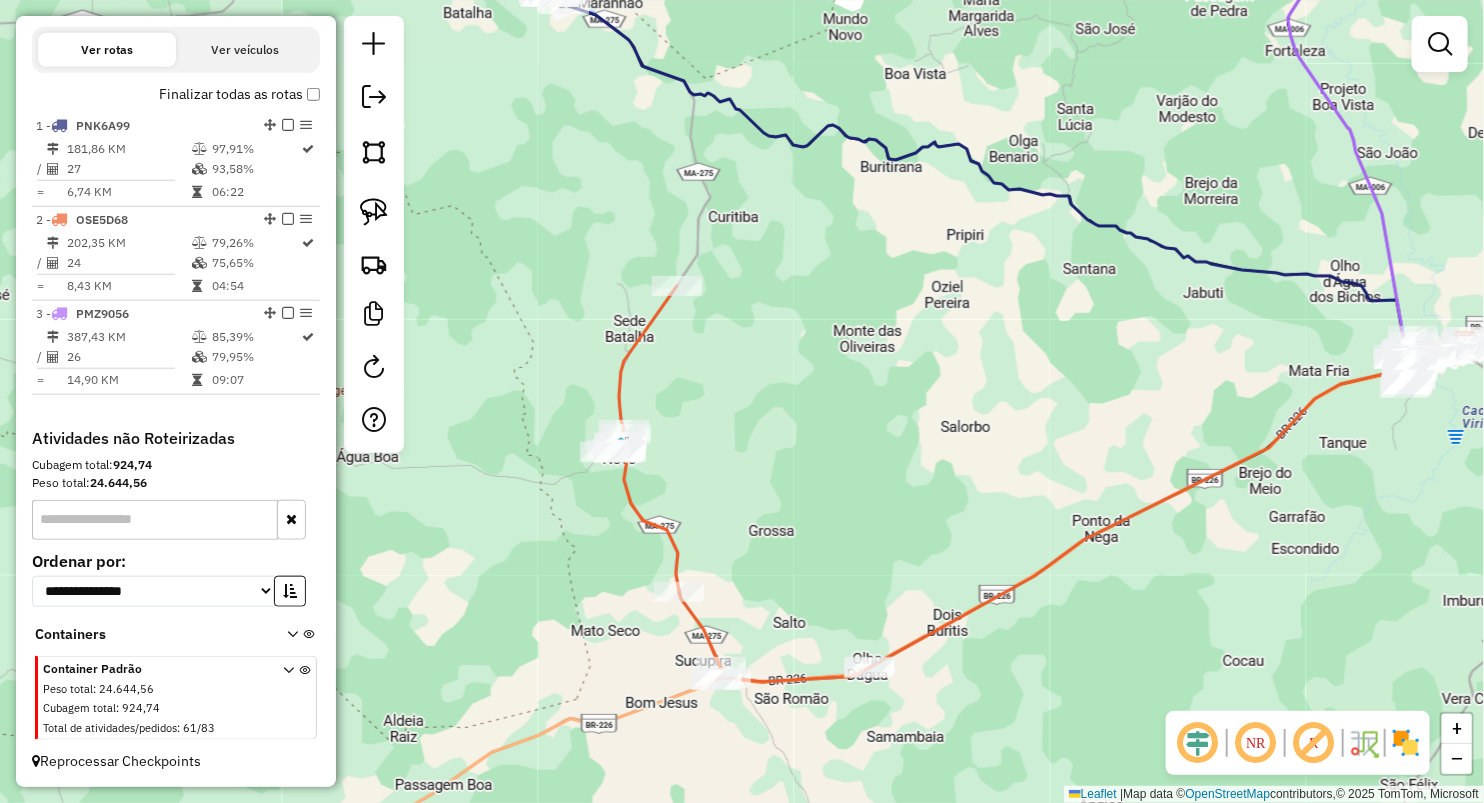 drag, startPoint x: 815, startPoint y: 563, endPoint x: 742, endPoint y: 434, distance: 148.22281 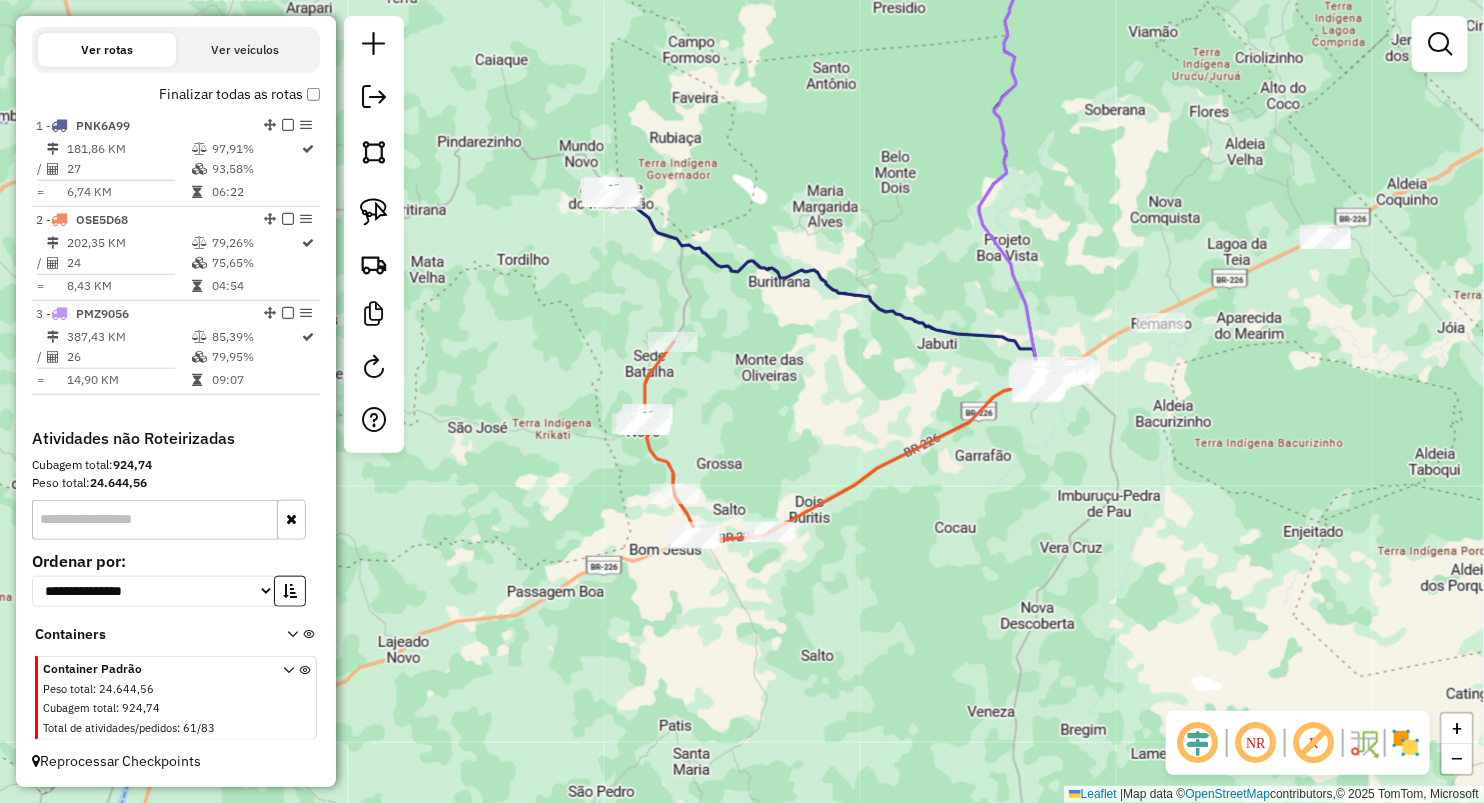 drag, startPoint x: 821, startPoint y: 477, endPoint x: 778, endPoint y: 461, distance: 45.88028 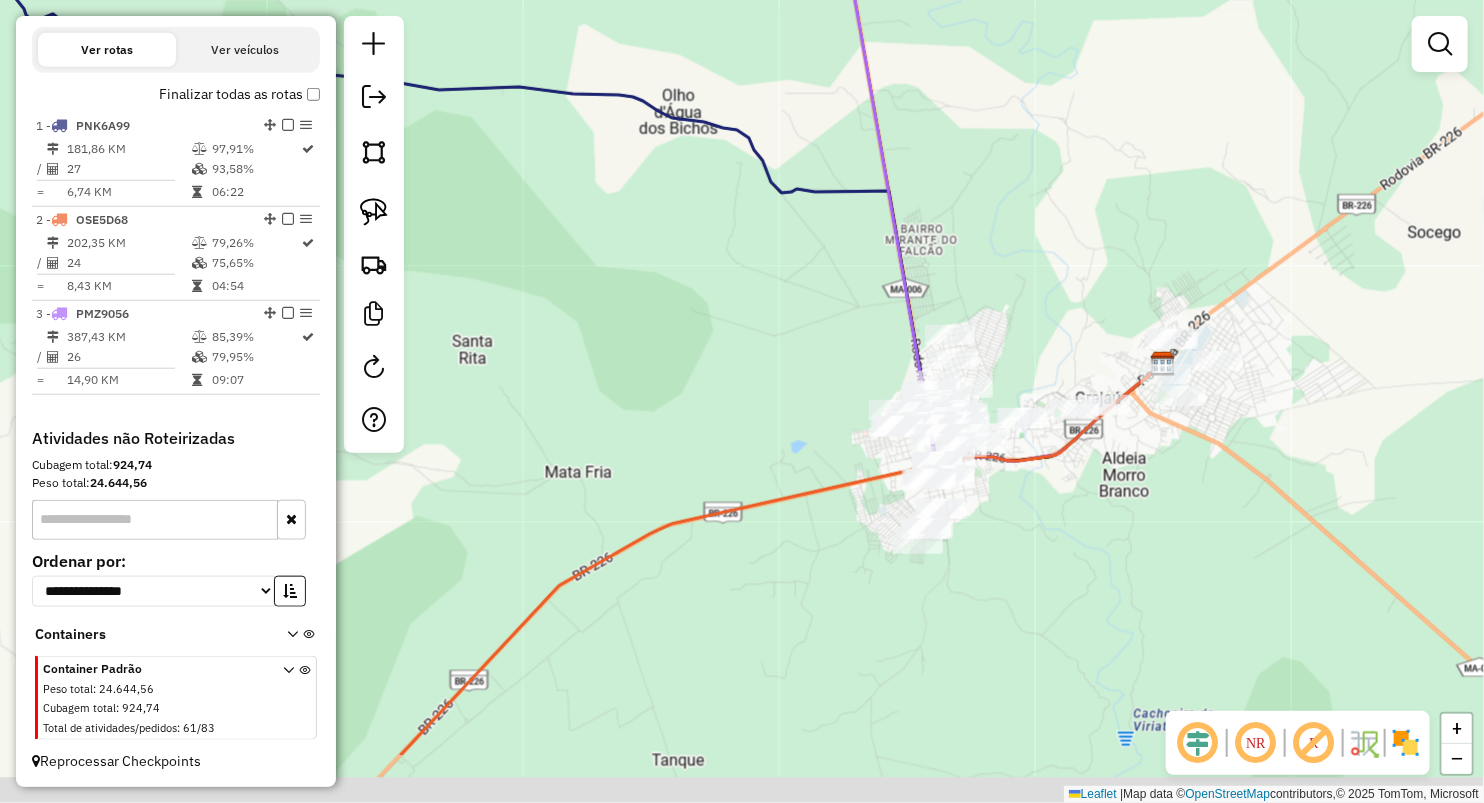 drag, startPoint x: 979, startPoint y: 354, endPoint x: 932, endPoint y: 341, distance: 48.76474 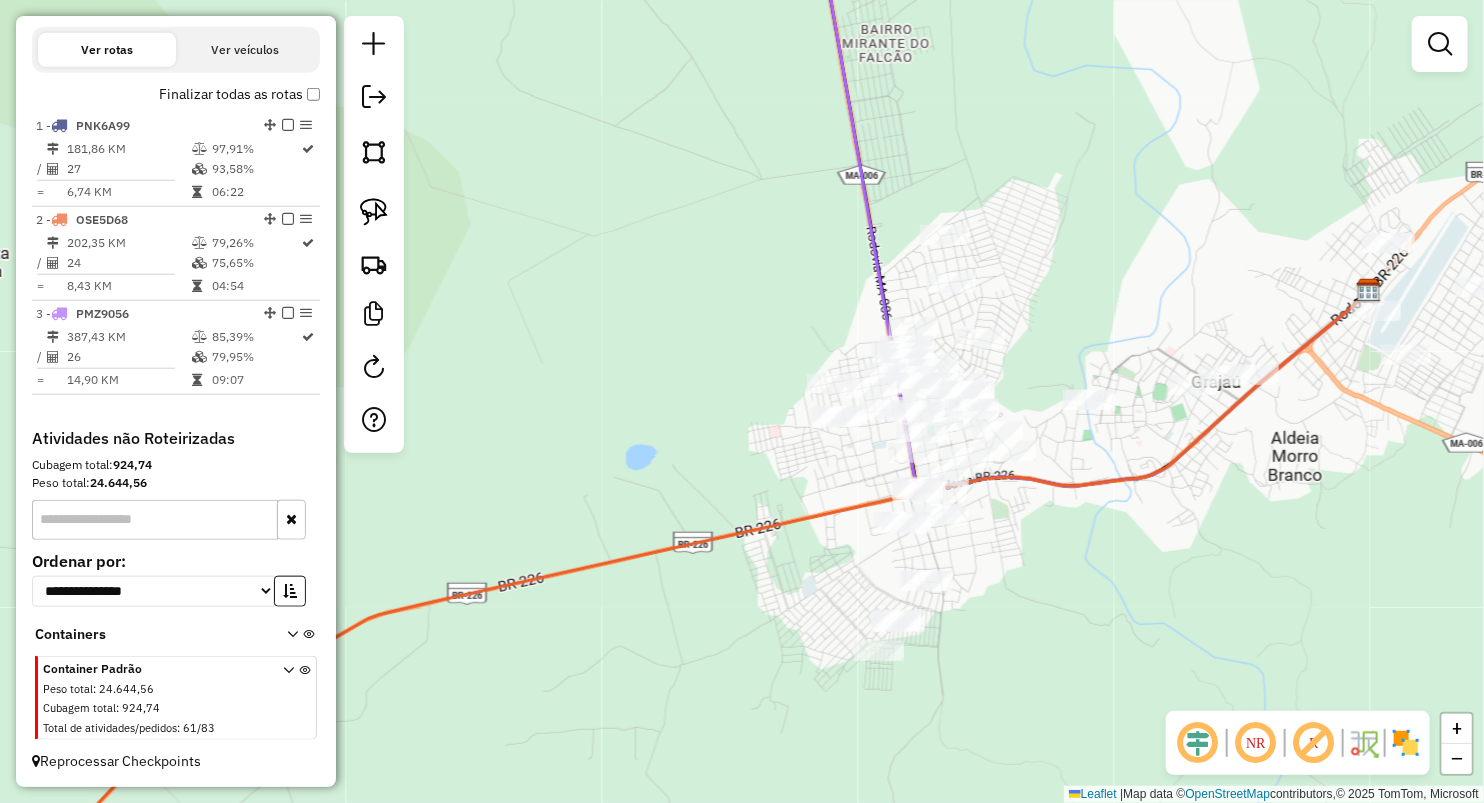 drag, startPoint x: 1120, startPoint y: 317, endPoint x: 904, endPoint y: 294, distance: 217.22108 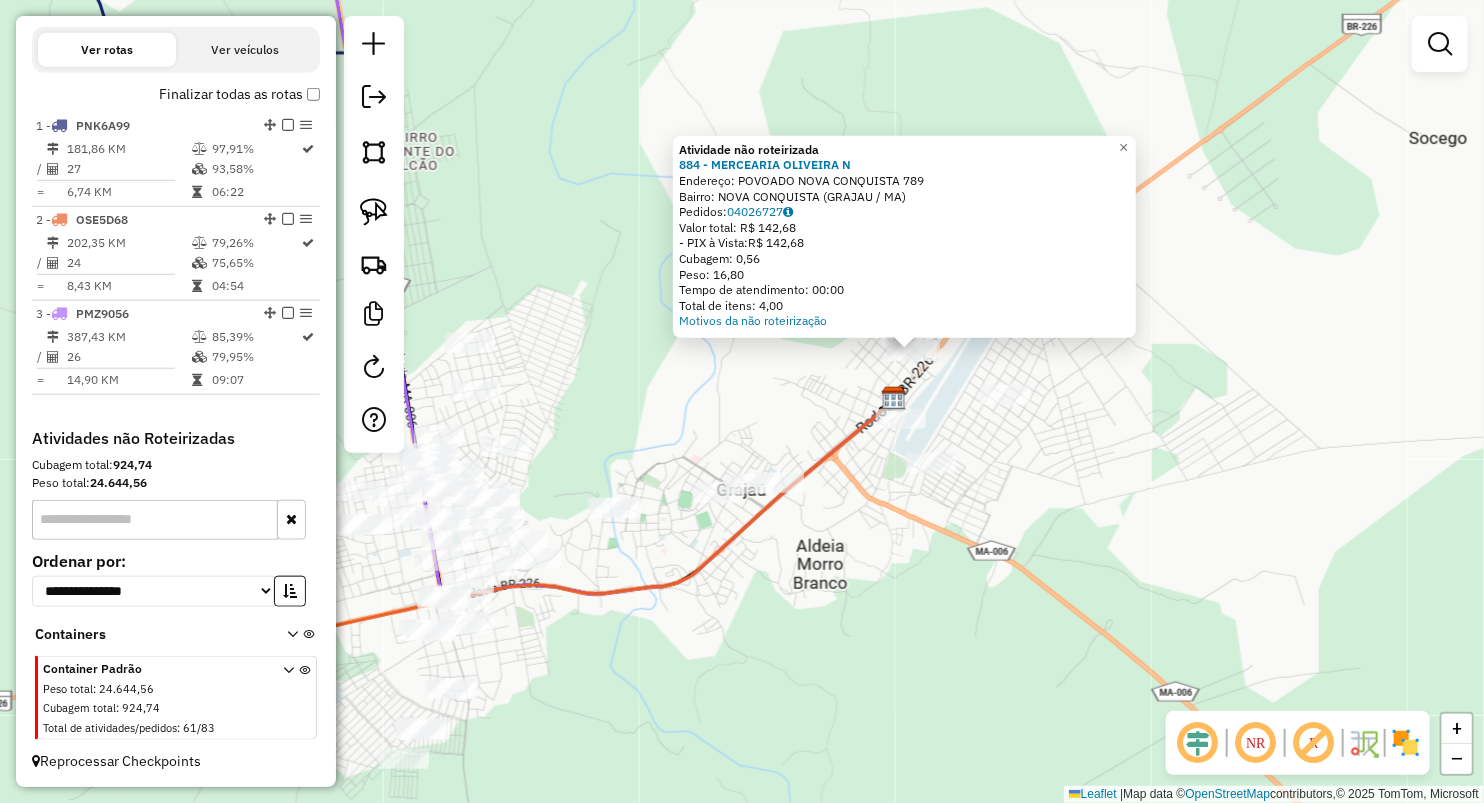 drag, startPoint x: 860, startPoint y: 534, endPoint x: 1008, endPoint y: 468, distance: 162.04938 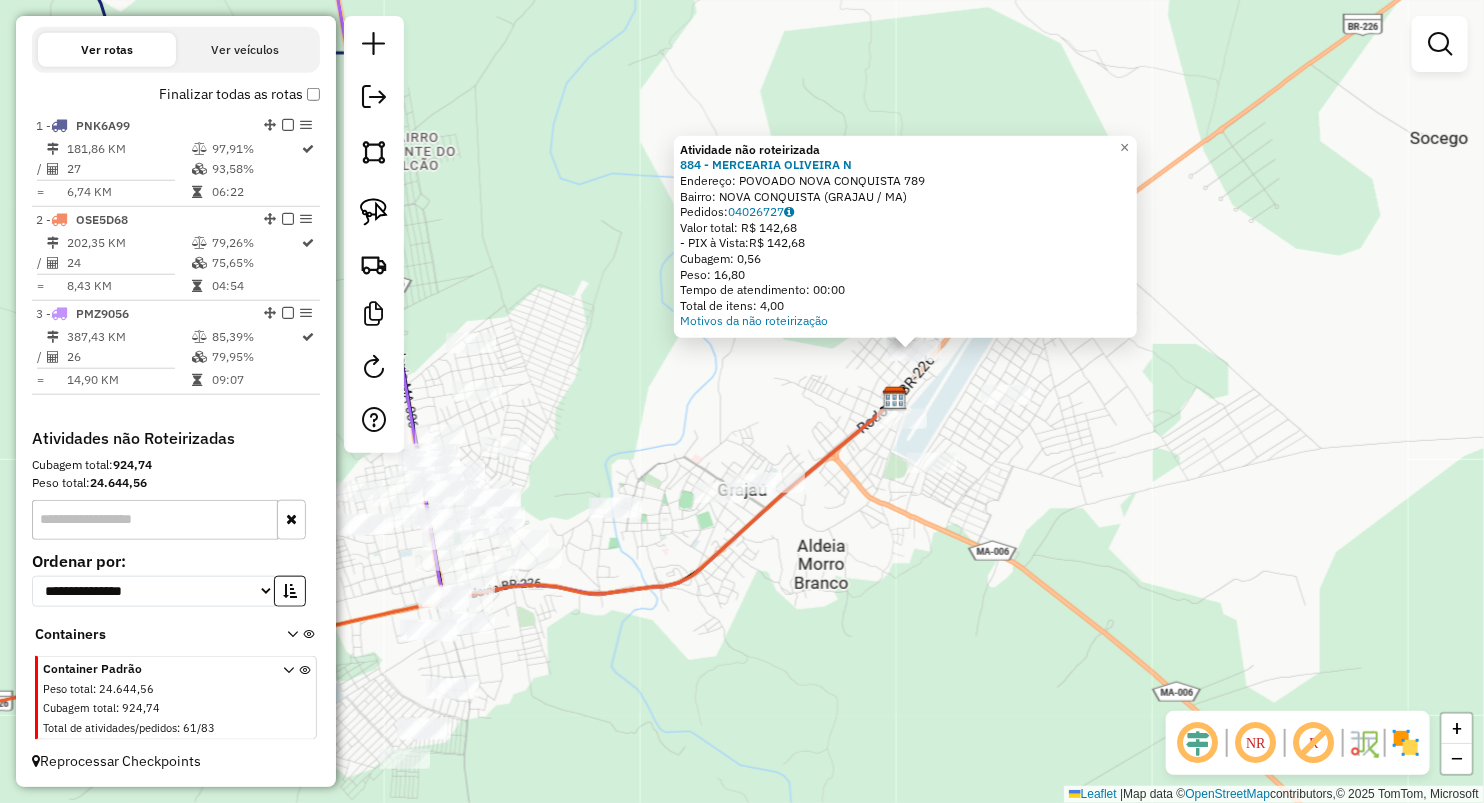 click 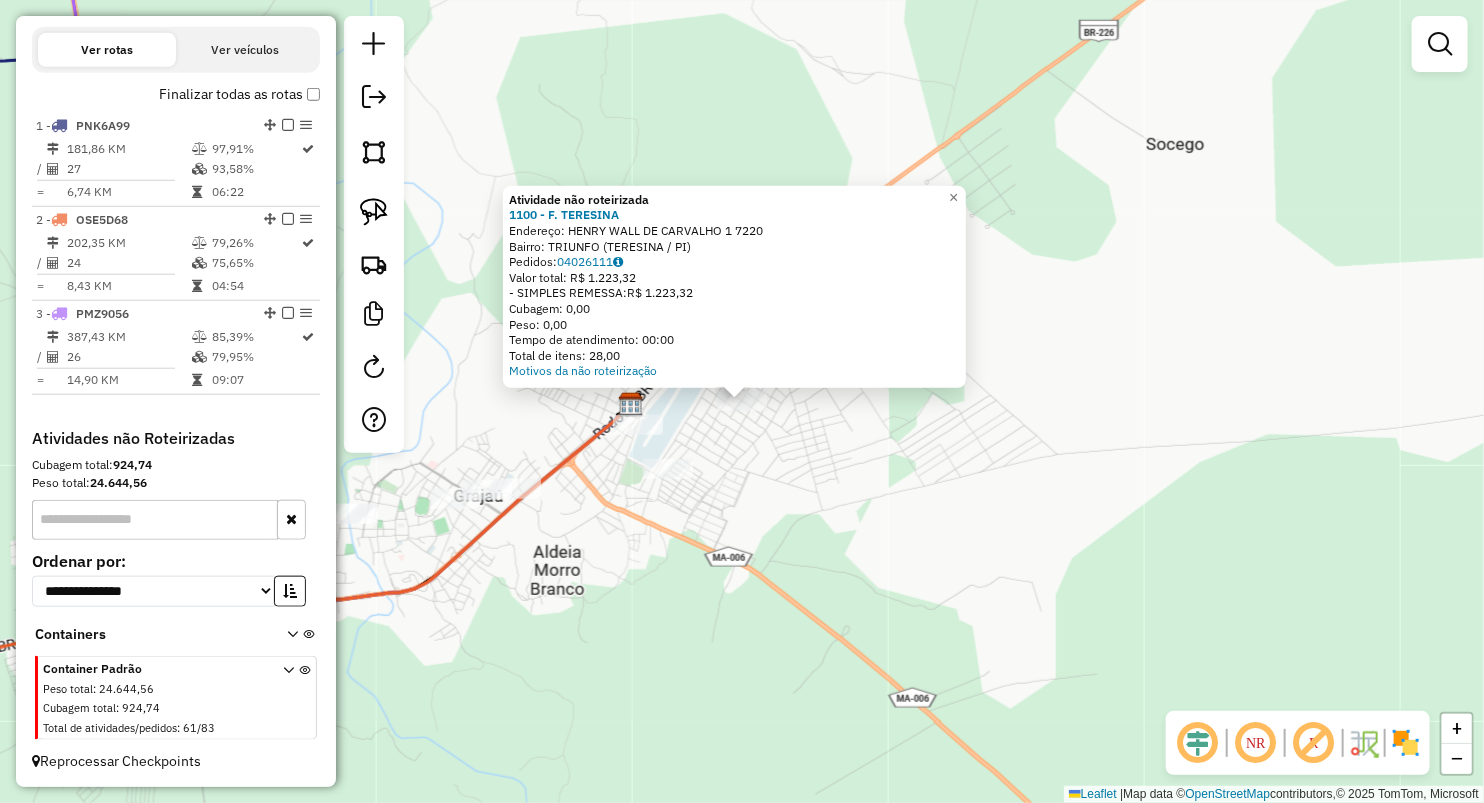 click on "Atividade não roteirizada 1100 - F. TERESINA  Endereço:  HENRY WALL DE CARVALHO 1 7220   Bairro: TRIUNFO (TERESINA / PI)   Pedidos:  04026111   Valor total: R$ 1.223,32   - SIMPLES REMESSA:  R$ 1.223,32   Cubagem: 0,00   Peso: 0,00   Tempo de atendimento: 00:00   Total de itens: 28,00  Motivos da não roteirização × Janela de atendimento Grade de atendimento Capacidade Transportadoras Veículos Cliente Pedidos  Rotas Selecione os dias de semana para filtrar as janelas de atendimento  Seg   Ter   Qua   Qui   Sex   Sáb   Dom  Informe o período da janela de atendimento: De: Até:  Filtrar exatamente a janela do cliente  Considerar janela de atendimento padrão  Selecione os dias de semana para filtrar as grades de atendimento  Seg   Ter   Qua   Qui   Sex   Sáb   Dom   Considerar clientes sem dia de atendimento cadastrado  Clientes fora do dia de atendimento selecionado Filtrar as atividades entre os valores definidos abaixo:  Peso mínimo:   Peso máximo:   Cubagem mínima:   Cubagem máxima:   De:  De:" 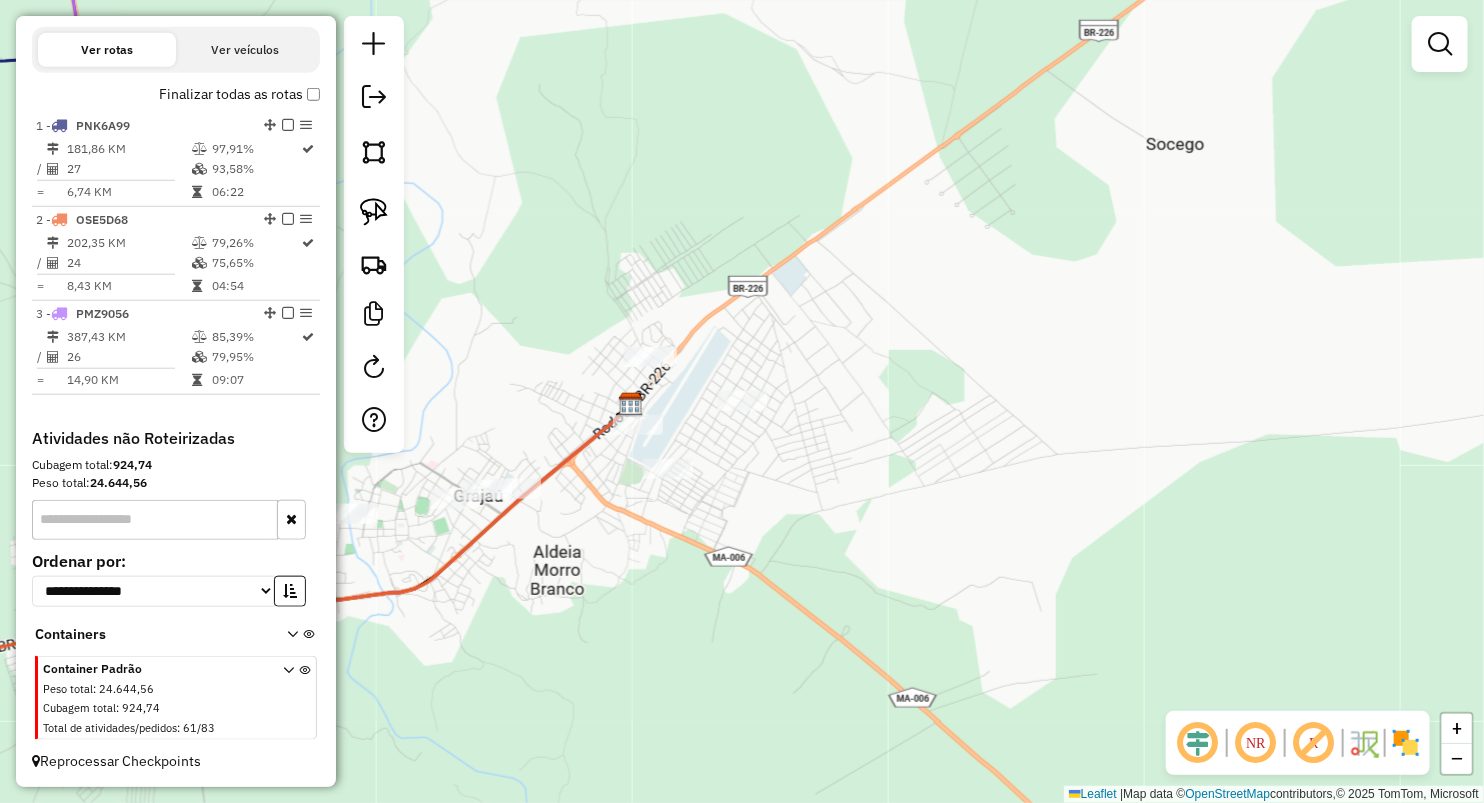 drag, startPoint x: 697, startPoint y: 483, endPoint x: 857, endPoint y: 471, distance: 160.44937 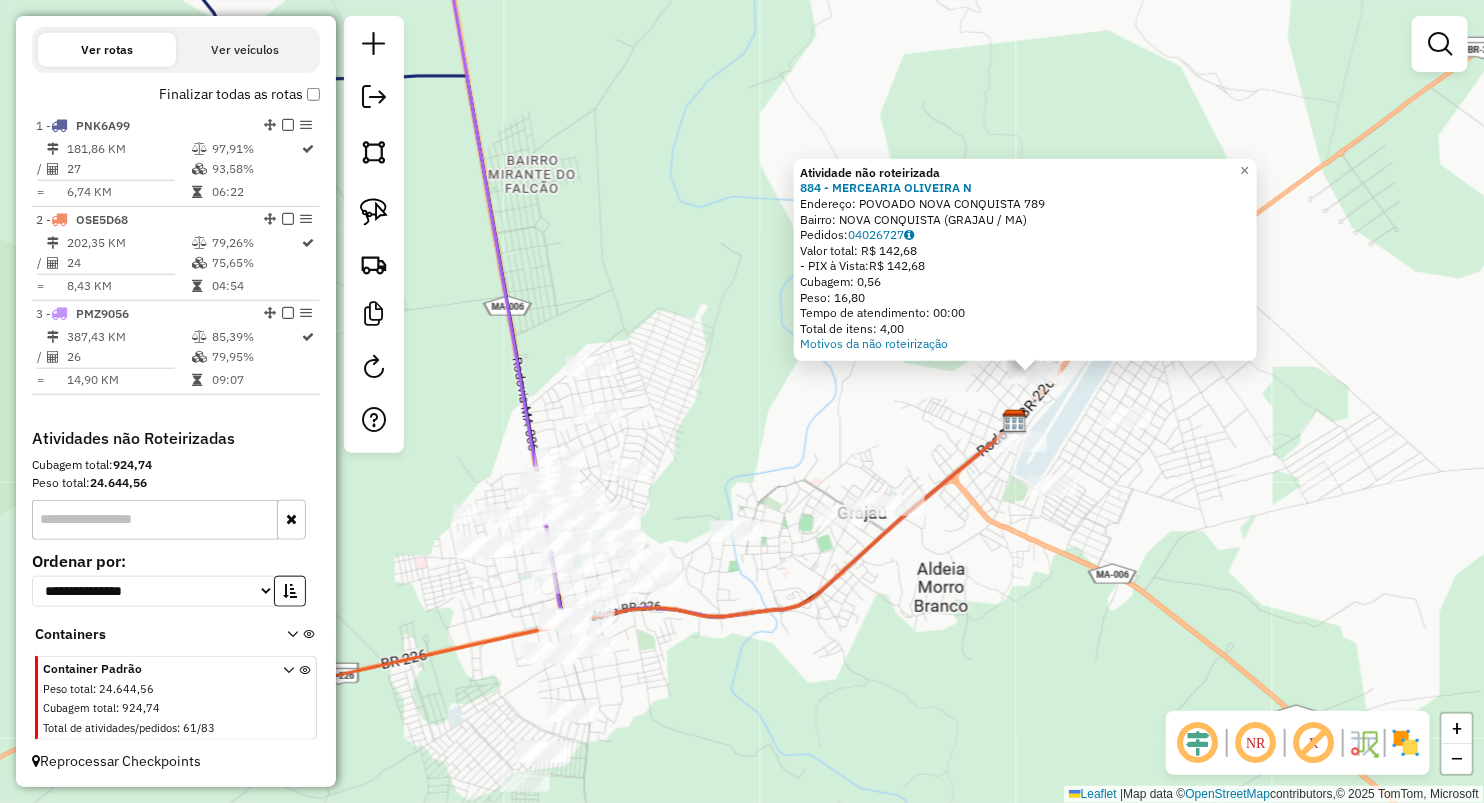 drag, startPoint x: 932, startPoint y: 540, endPoint x: 1147, endPoint y: 513, distance: 216.68872 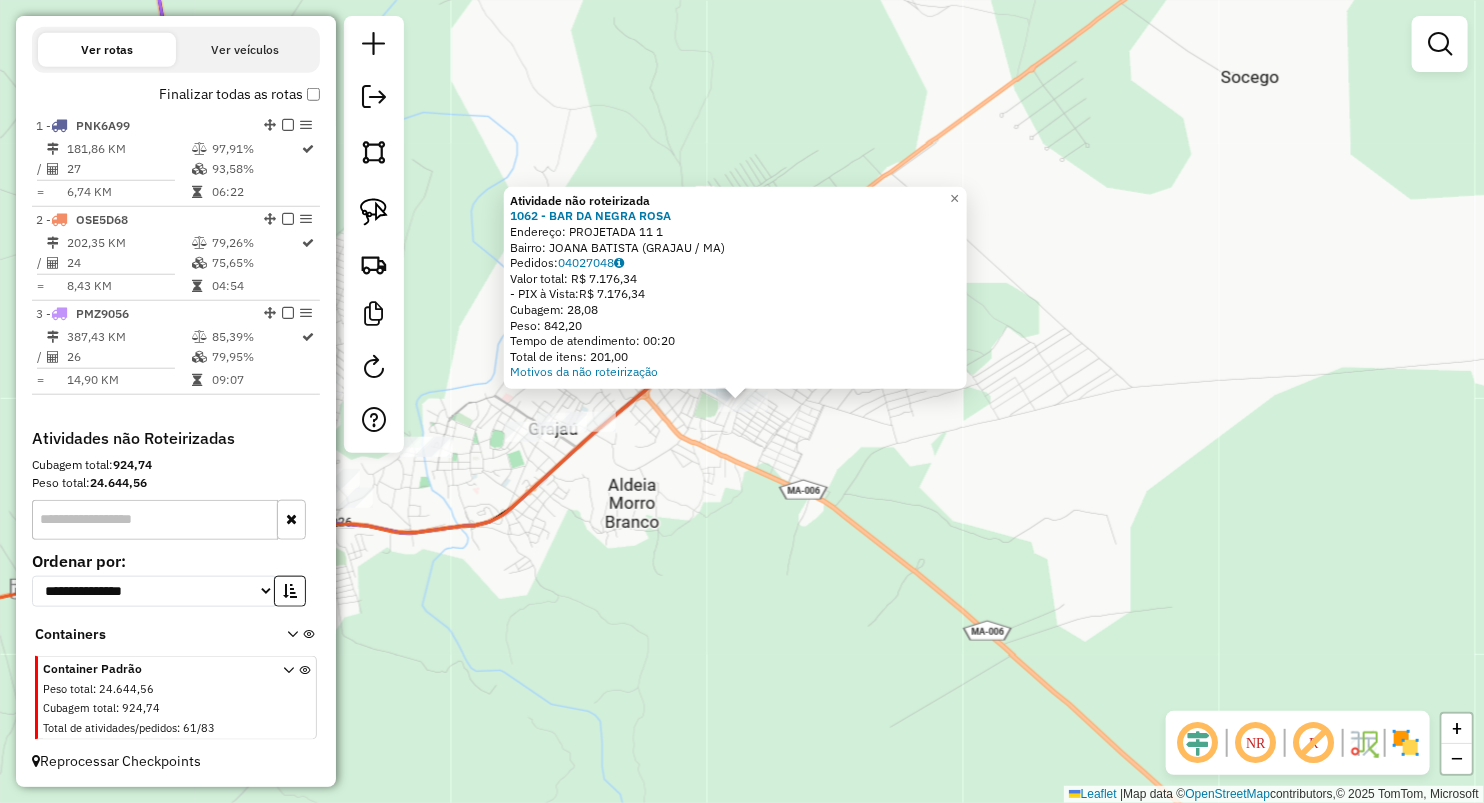 click on "Atividade não roteirizada 1062 - BAR DA NEGRA ROSA  Endereço:  PROJETADA 11 1   Bairro: JOANA BATISTA (GRAJAU / MA)   Pedidos:  04027048   Valor total: R$ 7.176,34   - PIX à Vista:  R$ 7.176,34   Cubagem: 28,08   Peso: 842,20   Tempo de atendimento: 00:20   Total de itens: 201,00  Motivos da não roteirização × Janela de atendimento Grade de atendimento Capacidade Transportadoras Veículos Cliente Pedidos  Rotas Selecione os dias de semana para filtrar as janelas de atendimento  Seg   Ter   Qua   Qui   Sex   Sáb   Dom  Informe o período da janela de atendimento: De: Até:  Filtrar exatamente a janela do cliente  Considerar janela de atendimento padrão  Selecione os dias de semana para filtrar as grades de atendimento  Seg   Ter   Qua   Qui   Sex   Sáb   Dom   Considerar clientes sem dia de atendimento cadastrado  Clientes fora do dia de atendimento selecionado Filtrar as atividades entre os valores definidos abaixo:  Peso mínimo:   Peso máximo:   Cubagem mínima:   Cubagem máxima:   De:   Até:" 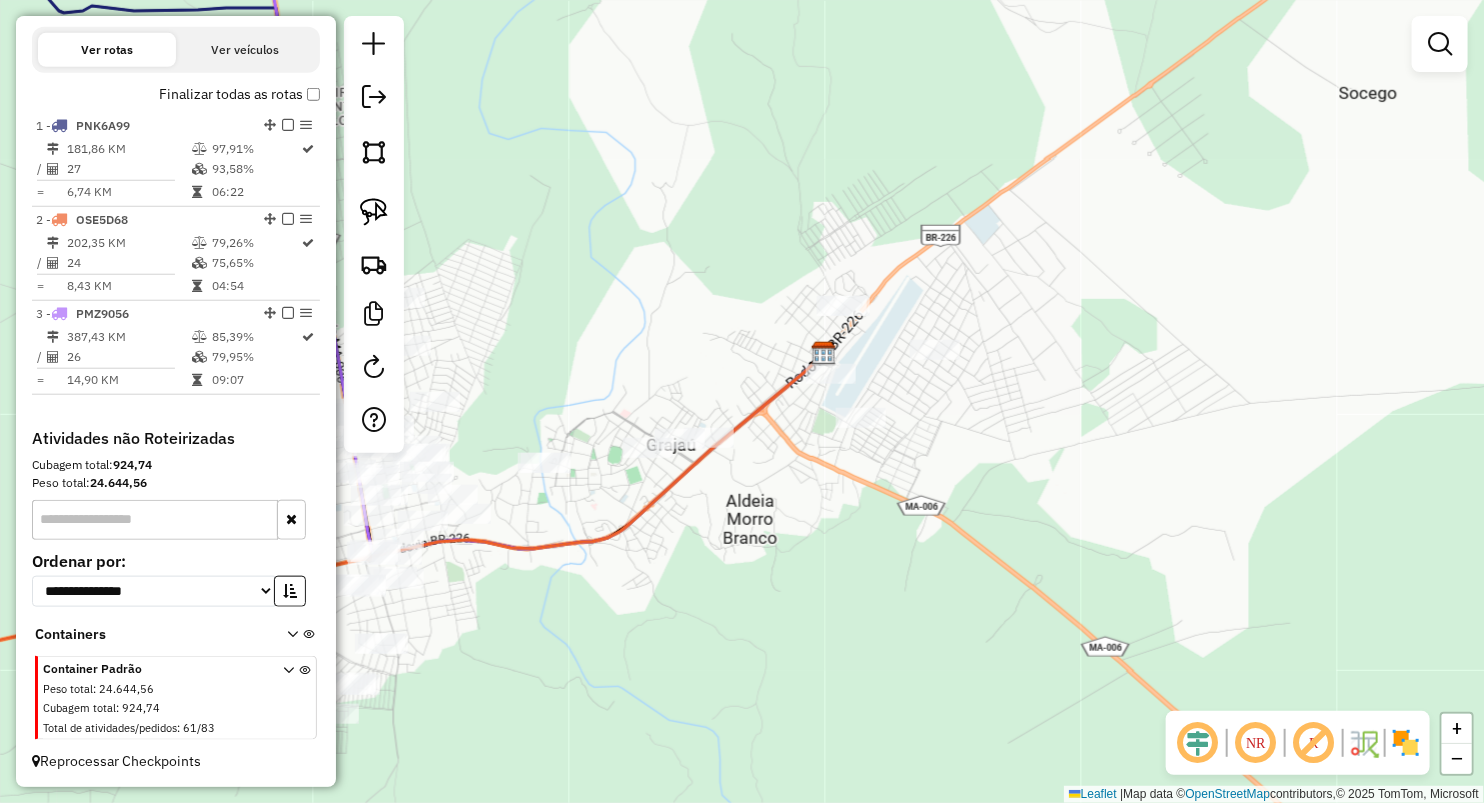 drag, startPoint x: 680, startPoint y: 485, endPoint x: 808, endPoint y: 486, distance: 128.0039 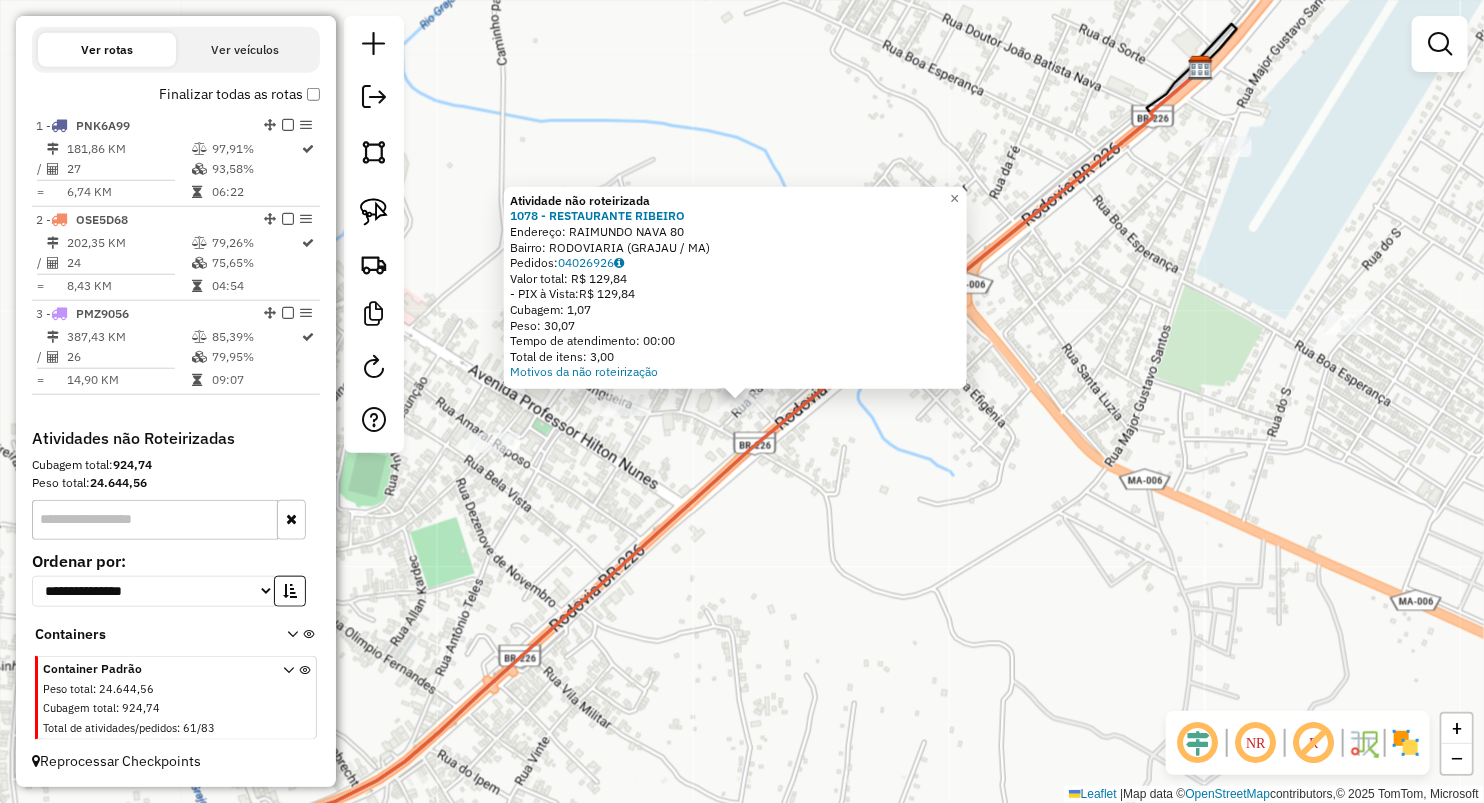 click on "Atividade não roteirizada 1078 - RESTAURANTE RIBEIRO  Endereço:  RAIMUNDO NAVA 80   Bairro: RODOVIARIA (GRAJAU / MA)   Pedidos:  04026926   Valor total: R$ 129,84   - PIX à Vista:  R$ 129,84   Cubagem: 1,07   Peso: 30,07   Tempo de atendimento: 00:00   Total de itens: 3,00  Motivos da não roteirização × Janela de atendimento Grade de atendimento Capacidade Transportadoras Veículos Cliente Pedidos  Rotas Selecione os dias de semana para filtrar as janelas de atendimento  Seg   Ter   Qua   Qui   Sex   Sáb   Dom  Informe o período da janela de atendimento: De: Até:  Filtrar exatamente a janela do cliente  Considerar janela de atendimento padrão  Selecione os dias de semana para filtrar as grades de atendimento  Seg   Ter   Qua   Qui   Sex   Sáb   Dom   Considerar clientes sem dia de atendimento cadastrado  Clientes fora do dia de atendimento selecionado Filtrar as atividades entre os valores definidos abaixo:  Peso mínimo:   Peso máximo:   Cubagem mínima:   Cubagem máxima:   De:   Até:   De:  +" 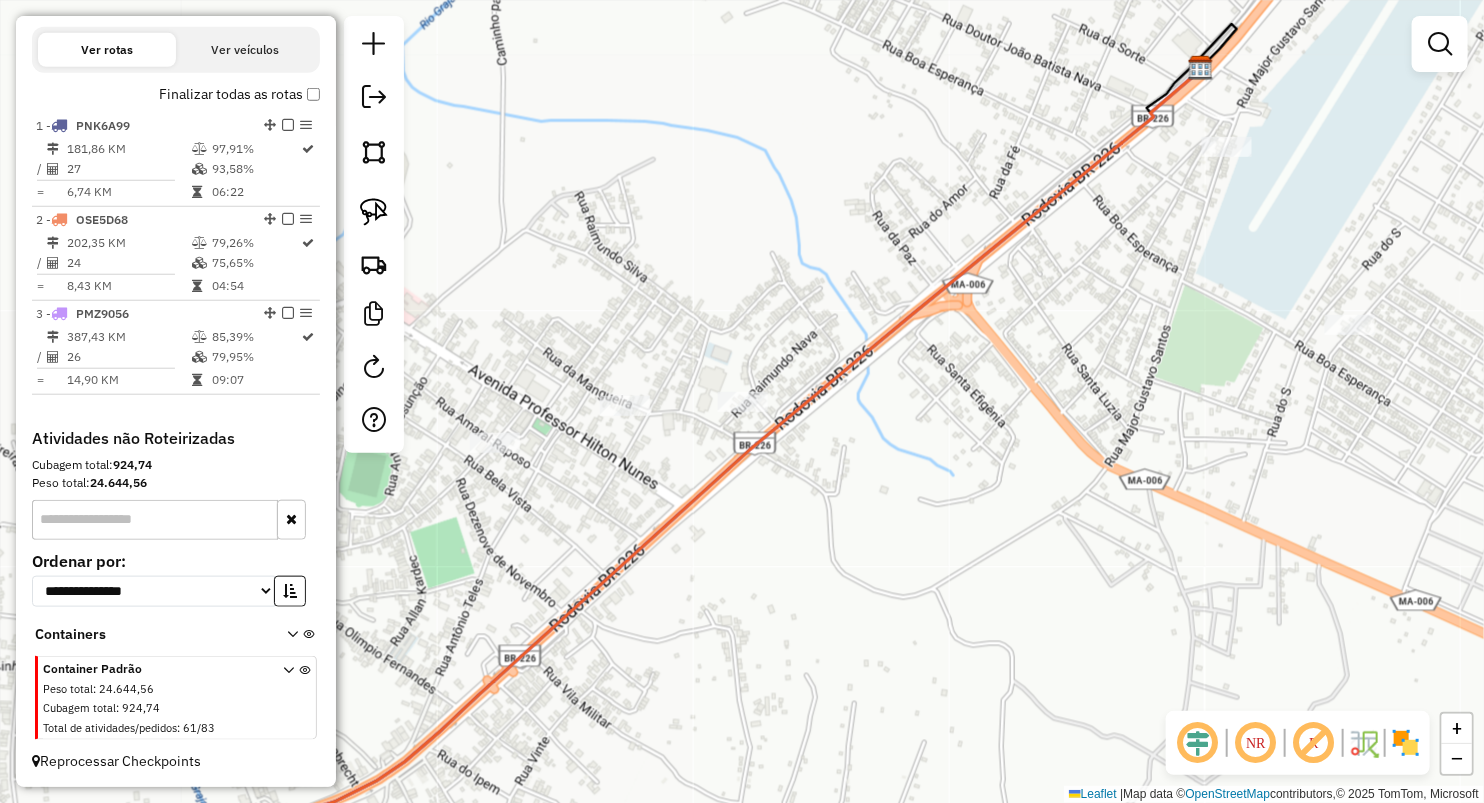 click on "Janela de atendimento Grade de atendimento Capacidade Transportadoras Veículos Cliente Pedidos  Rotas Selecione os dias de semana para filtrar as janelas de atendimento  Seg   Ter   Qua   Qui   Sex   Sáb   Dom  Informe o período da janela de atendimento: De: Até:  Filtrar exatamente a janela do cliente  Considerar janela de atendimento padrão  Selecione os dias de semana para filtrar as grades de atendimento  Seg   Ter   Qua   Qui   Sex   Sáb   Dom   Considerar clientes sem dia de atendimento cadastrado  Clientes fora do dia de atendimento selecionado Filtrar as atividades entre os valores definidos abaixo:  Peso mínimo:   Peso máximo:   Cubagem mínima:   Cubagem máxima:   De:   Até:  Filtrar as atividades entre o tempo de atendimento definido abaixo:  De:   Até:   Considerar capacidade total dos clientes não roteirizados Transportadora: Selecione um ou mais itens Tipo de veículo: Selecione um ou mais itens Veículo: Selecione um ou mais itens Motorista: Selecione um ou mais itens Nome: Rótulo:" 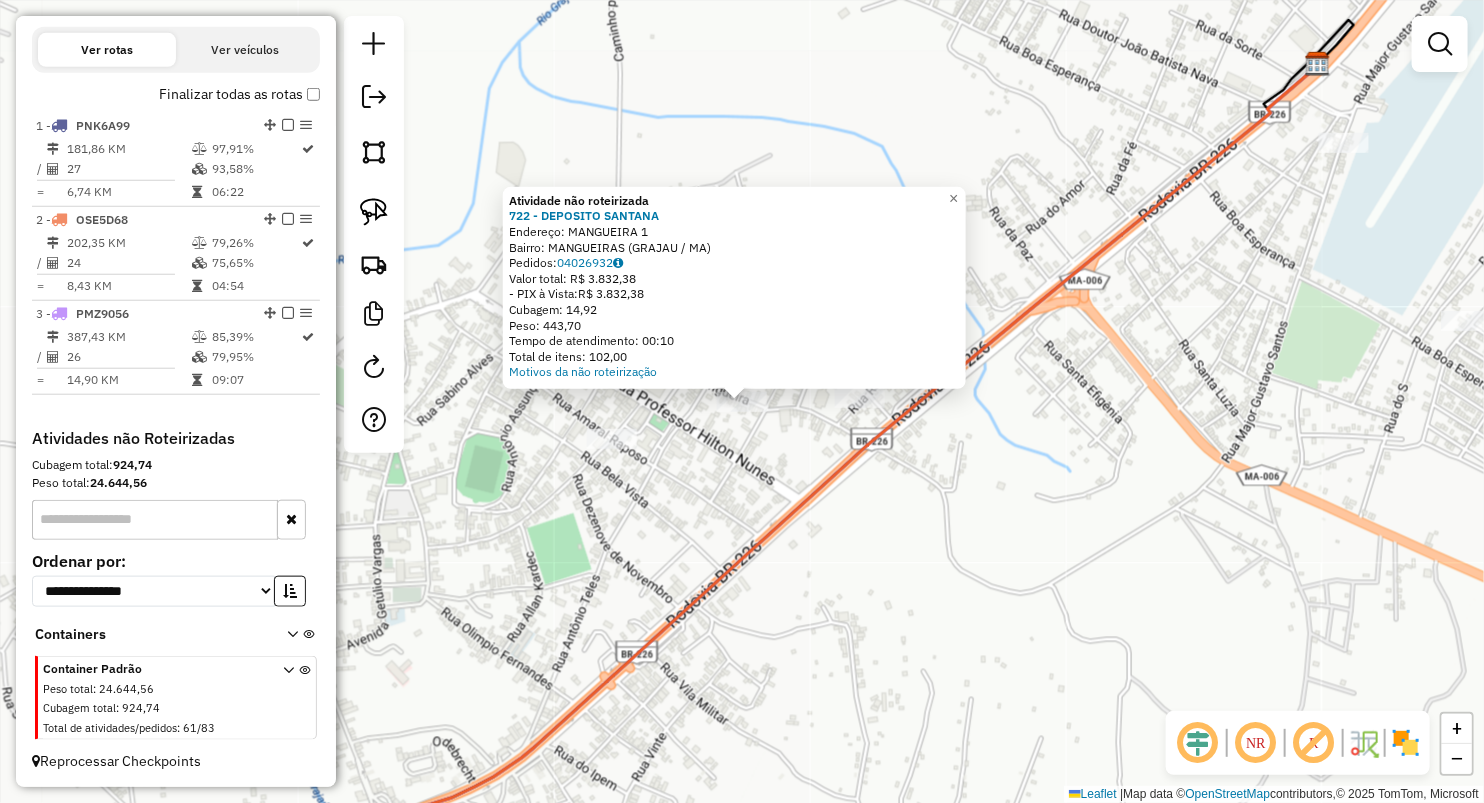 click on "Atividade não roteirizada 722 - DEPOSITO SANTANA  Endereço:  MANGUEIRA 1   Bairro: MANGUEIRAS (GRAJAU / MA)   Pedidos:  04026932   Valor total: R$ 3.832,38   - PIX à Vista:  R$ 3.832,38   Cubagem: 14,92   Peso: 443,70   Tempo de atendimento: 00:10   Total de itens: 102,00  Motivos da não roteirização × Janela de atendimento Grade de atendimento Capacidade Transportadoras Veículos Cliente Pedidos  Rotas Selecione os dias de semana para filtrar as janelas de atendimento  Seg   Ter   Qua   Qui   Sex   Sáb   Dom  Informe o período da janela de atendimento: De: Até:  Filtrar exatamente a janela do cliente  Considerar janela de atendimento padrão  Selecione os dias de semana para filtrar as grades de atendimento  Seg   Ter   Qua   Qui   Sex   Sáb   Dom   Considerar clientes sem dia de atendimento cadastrado  Clientes fora do dia de atendimento selecionado Filtrar as atividades entre os valores definidos abaixo:  Peso mínimo:   Peso máximo:   Cubagem mínima:   Cubagem máxima:   De:   Até:   De:  +" 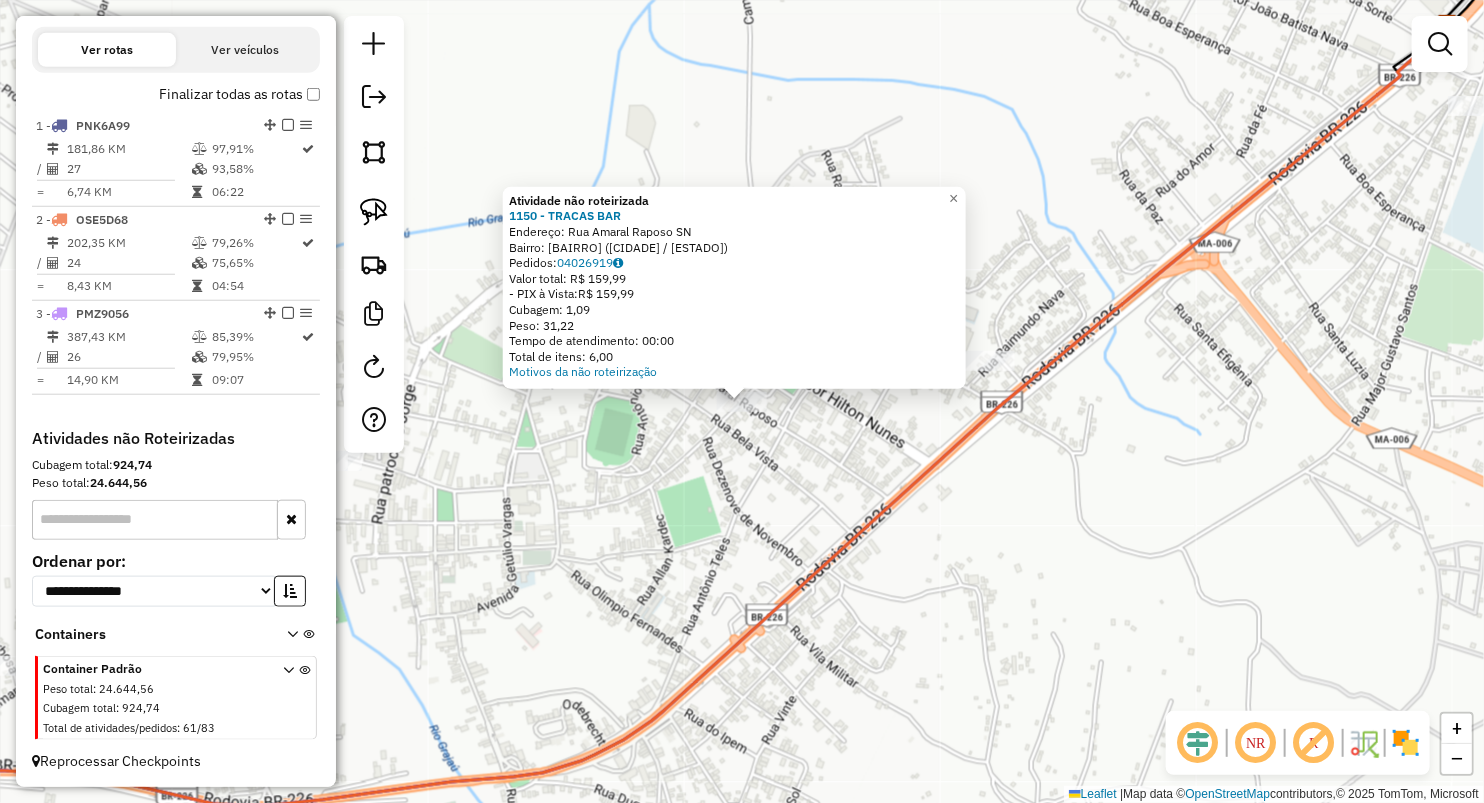 click on "Atividade não roteirizada 1150 - TRACAS BAR  Endereço:  Rua Amaral Raposo SN   Bairro: CENTRO (GRAJAU / MA)   Pedidos:  04026919   Valor total: R$ 159,99   - PIX à Vista:  R$ 159,99   Cubagem: 1,09   Peso: 31,22   Tempo de atendimento: 00:00   Total de itens: 6,00  Motivos da não roteirização × Janela de atendimento Grade de atendimento Capacidade Transportadoras Veículos Cliente Pedidos  Rotas Selecione os dias de semana para filtrar as janelas de atendimento  Seg   Ter   Qua   Qui   Sex   Sáb   Dom  Informe o período da janela de atendimento: De: Até:  Filtrar exatamente a janela do cliente  Considerar janela de atendimento padrão  Selecione os dias de semana para filtrar as grades de atendimento  Seg   Ter   Qua   Qui   Sex   Sáb   Dom   Considerar clientes sem dia de atendimento cadastrado  Clientes fora do dia de atendimento selecionado Filtrar as atividades entre os valores definidos abaixo:  Peso mínimo:   Peso máximo:   Cubagem mínima:   Cubagem máxima:   De:   Até:   De:   Até:  +" 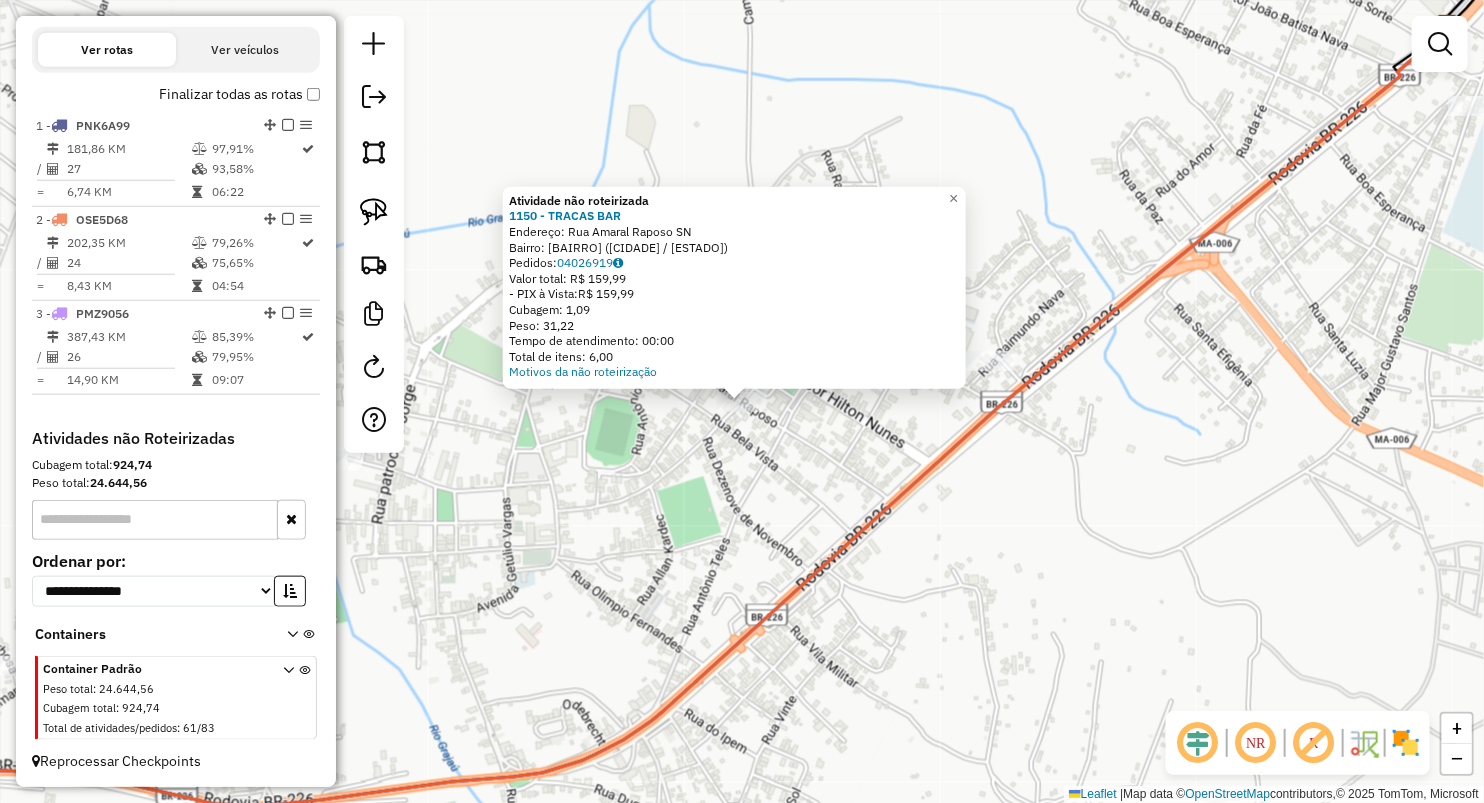click on "Atividade não roteirizada 1150 - TRACAS BAR  Endereço:  Rua Amaral Raposo SN   Bairro: CENTRO (GRAJAU / MA)   Pedidos:  04026919   Valor total: R$ 159,99   - PIX à Vista:  R$ 159,99   Cubagem: 1,09   Peso: 31,22   Tempo de atendimento: 00:00   Total de itens: 6,00  Motivos da não roteirização × Janela de atendimento Grade de atendimento Capacidade Transportadoras Veículos Cliente Pedidos  Rotas Selecione os dias de semana para filtrar as janelas de atendimento  Seg   Ter   Qua   Qui   Sex   Sáb   Dom  Informe o período da janela de atendimento: De: Até:  Filtrar exatamente a janela do cliente  Considerar janela de atendimento padrão  Selecione os dias de semana para filtrar as grades de atendimento  Seg   Ter   Qua   Qui   Sex   Sáb   Dom   Considerar clientes sem dia de atendimento cadastrado  Clientes fora do dia de atendimento selecionado Filtrar as atividades entre os valores definidos abaixo:  Peso mínimo:   Peso máximo:   Cubagem mínima:   Cubagem máxima:   De:   Até:   De:   Até:  +" 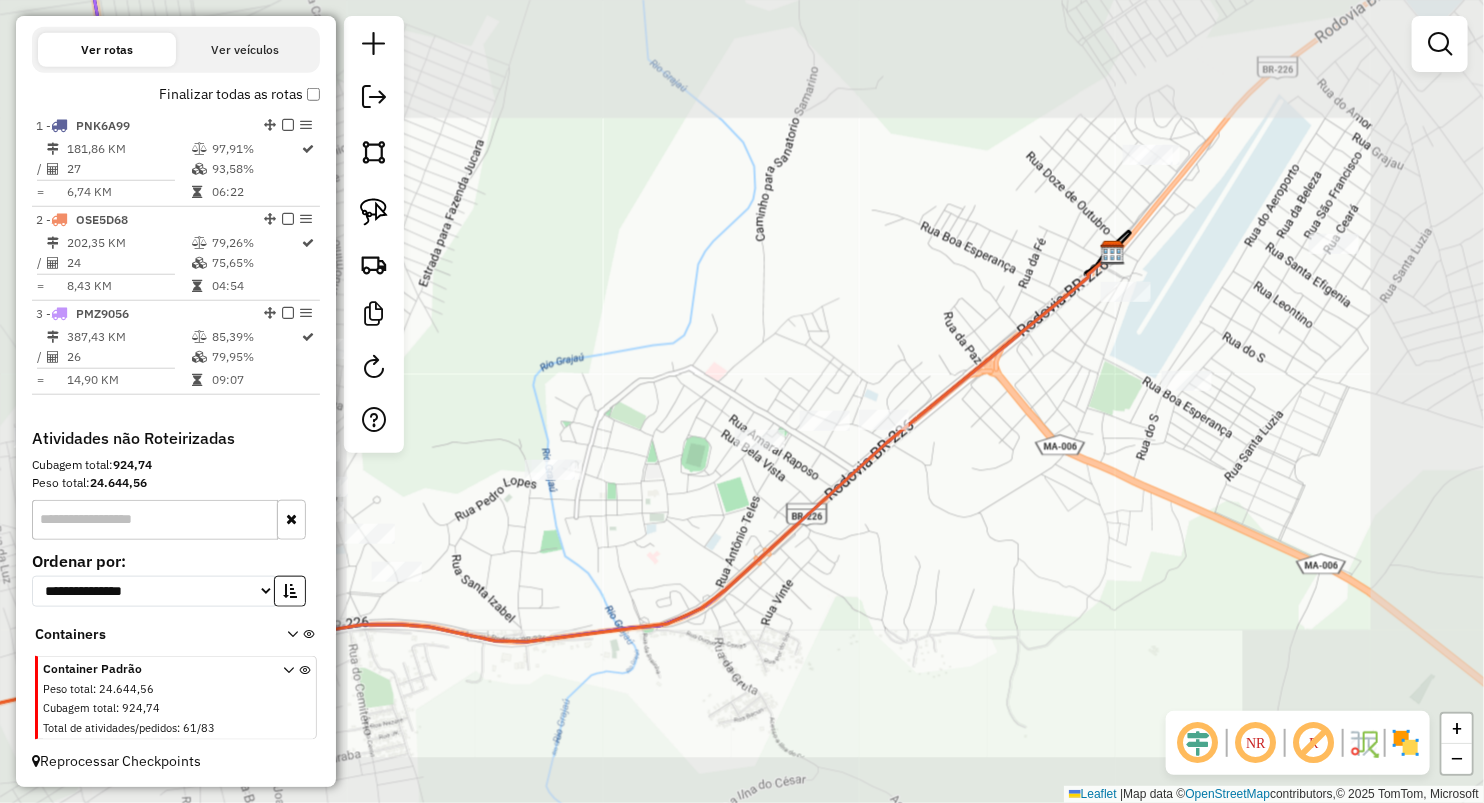 drag, startPoint x: 627, startPoint y: 516, endPoint x: 734, endPoint y: 430, distance: 137.2771 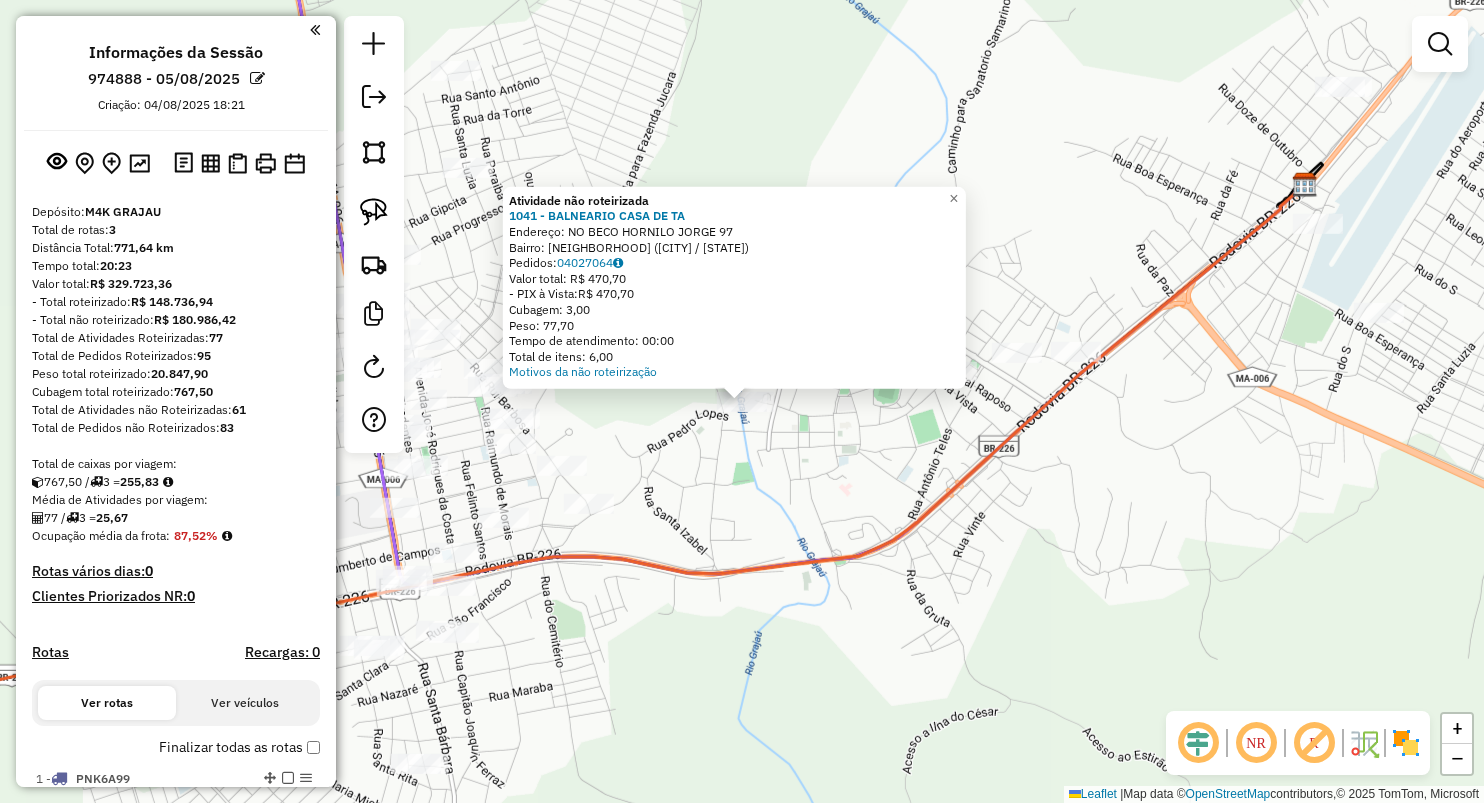 scroll, scrollTop: 0, scrollLeft: 0, axis: both 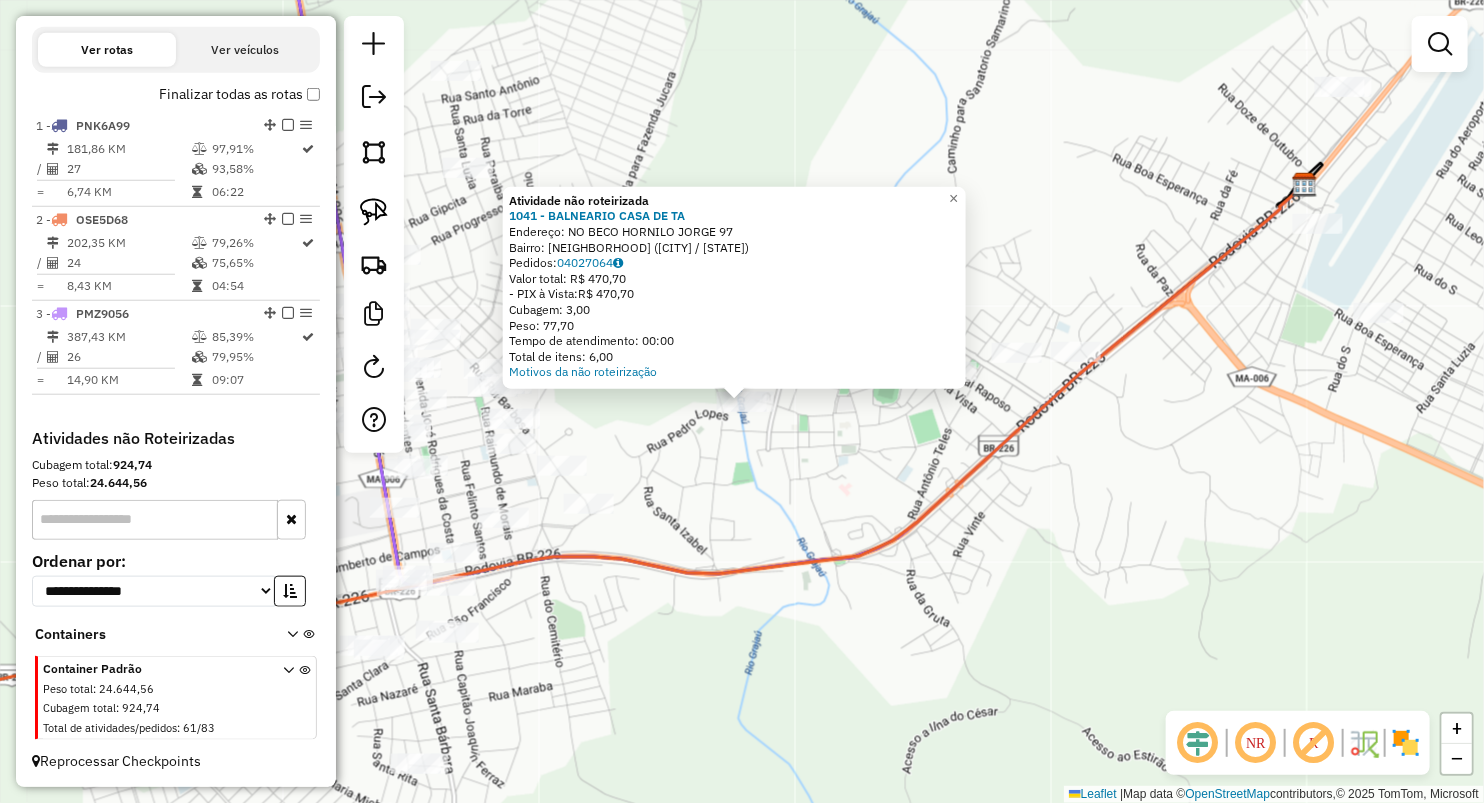 click on "Atividade não roteirizada 1041 - BALNEARIO CASA DE TA  Endereço:  [STREET] [NUMBER]   Bairro: [NEIGHBORHOOD] ([CITY] / [STATE])   Pedidos:  [ORDER_ID]   Valor total: [PRICE]   - PIX à Vista:  [PRICE]   Cubagem: [CUBAGE]   Peso: [WEIGHT]   Tempo de atendimento: [TIME]   Total de itens: [ITEMS]  Motivos da não roteirização × Janela de atendimento Grade de atendimento Capacidade Transportadoras Veículos Cliente Pedidos  Rotas Selecione os dias de semana para filtrar as janelas de atendimento  Seg   Ter   Qua   Qui   Sex   Sáb   Dom  Informe o período da janela de atendimento: De: Até:  Filtrar exatamente a janela do cliente  Considerar janela de atendimento padrão  Selecione os dias de semana para filtrar as grades de atendimento  Seg   Ter   Qua   Qui   Sex   Sáb   Dom   Considerar clientes sem dia de atendimento cadastrado  Clientes fora do dia de atendimento selecionado Filtrar as atividades entre os valores definidos abaixo:  Peso mínimo:   Peso máximo:   Cubagem mínima:   Cubagem máxima:   De:   Até:  +" 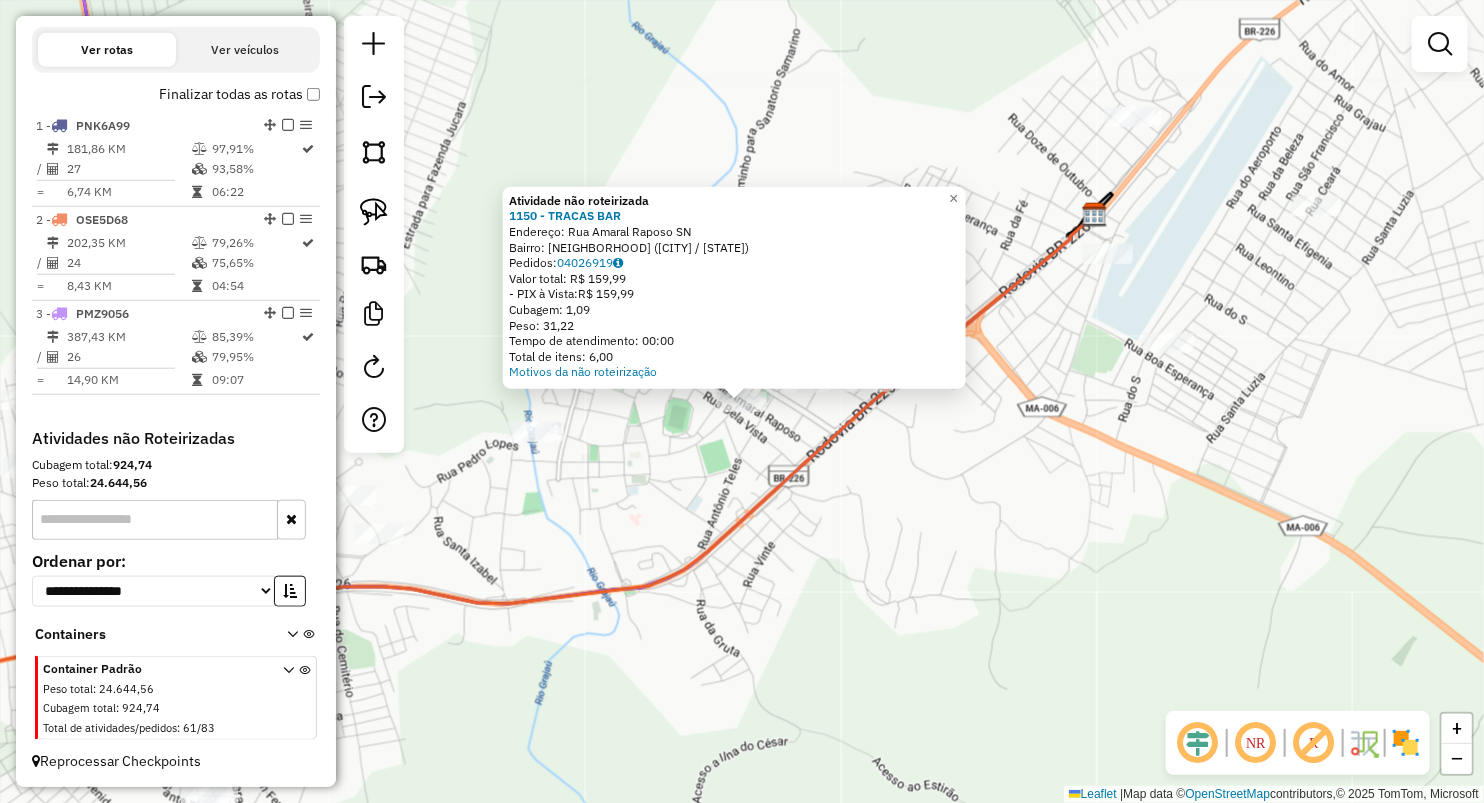 click on "Atividade não roteirizada 1150 - TRACAS BAR  Endereço:  Rua Amaral Raposo SN   Bairro: CENTRO (GRAJAU / MA)   Pedidos:  04026919   Valor total: R$ 159,99   - PIX à Vista:  R$ 159,99   Cubagem: 1,09   Peso: 31,22   Tempo de atendimento: 00:00   Total de itens: 6,00  Motivos da não roteirização × Janela de atendimento Grade de atendimento Capacidade Transportadoras Veículos Cliente Pedidos  Rotas Selecione os dias de semana para filtrar as janelas de atendimento  Seg   Ter   Qua   Qui   Sex   Sáb   Dom  Informe o período da janela de atendimento: De: Até:  Filtrar exatamente a janela do cliente  Considerar janela de atendimento padrão  Selecione os dias de semana para filtrar as grades de atendimento  Seg   Ter   Qua   Qui   Sex   Sáb   Dom   Considerar clientes sem dia de atendimento cadastrado  Clientes fora do dia de atendimento selecionado Filtrar as atividades entre os valores definidos abaixo:  Peso mínimo:   Peso máximo:   Cubagem mínima:   Cubagem máxima:   De:   Até:   De:   Até:  +" 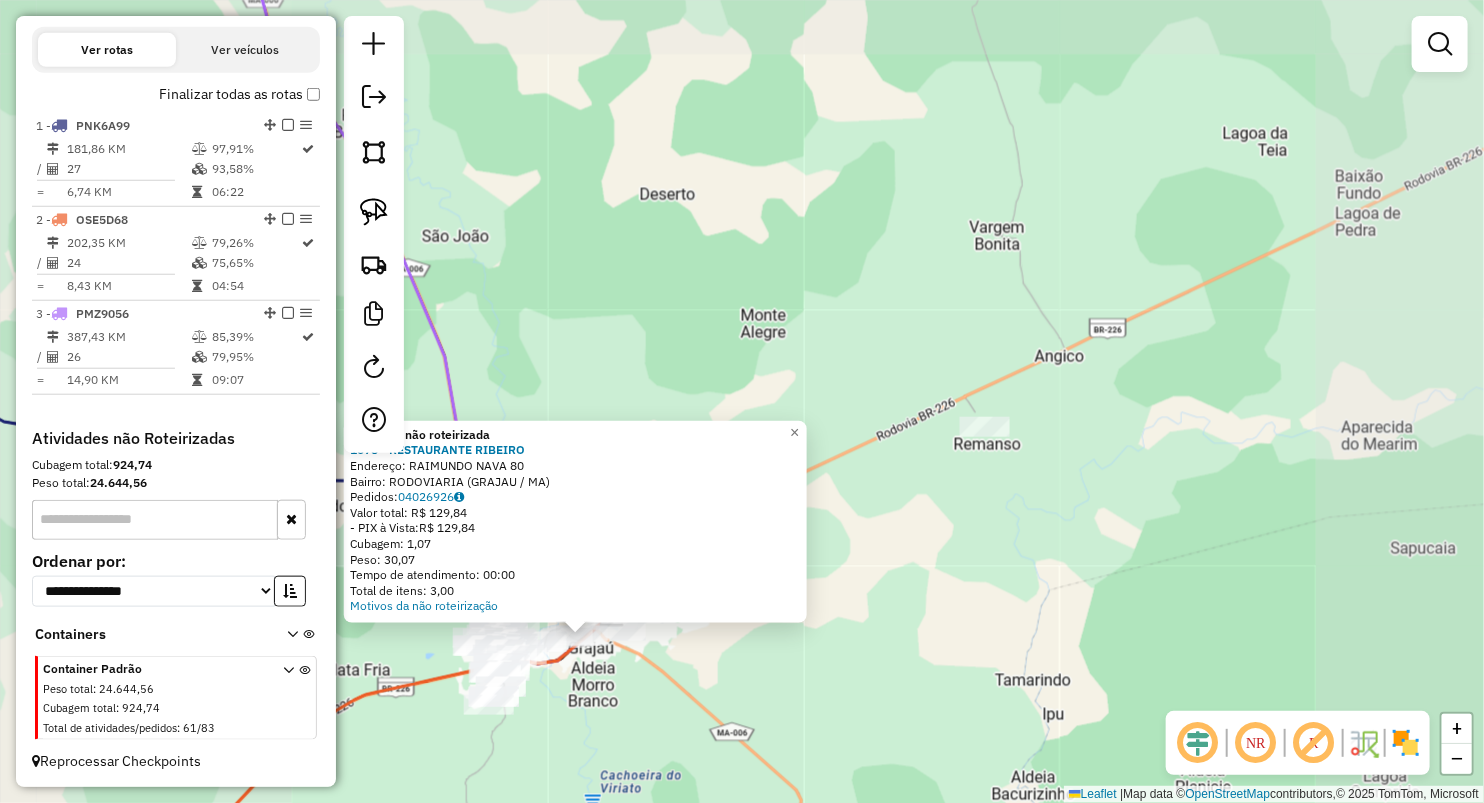 click on "Atividade não roteirizada [NUMBER] - RESTAURANTE RIBEIRO  Endereço:  [STREET] [NUMBER]   Bairro: [CITY] ([STATE] / MA)   Pedidos:  [ORDER_ID]   Valor total: R$ 129,84   - PIX à Vista:  R$ 129,84   Cubagem: 1,07   Peso: 30,07   Tempo de atendimento: 00:00   Total de itens: 3,00  Motivos da não roteirização × Janela de atendimento Grade de atendimento Capacidade Transportadoras Veículos Cliente Pedidos  Rotas Selecione os dias de semana para filtrar as janelas de atendimento  Seg   Ter   Qua   Qui   Sex   Sáb   Dom  Informe o período da janela de atendimento: De: Até:  Filtrar exatamente a janela do cliente  Considerar janela de atendimento padrão  Selecione os dias de semana para filtrar as grades de atendimento  Seg   Ter   Qua   Qui   Sex   Sáb   Dom   Considerar clientes sem dia de atendimento cadastrado  Clientes fora do dia de atendimento selecionado Filtrar as atividades entre os valores definidos abaixo:  Peso mínimo:   Peso máximo:   Cubagem mínima:   Cubagem máxima:   De:   Até:  De:  +" 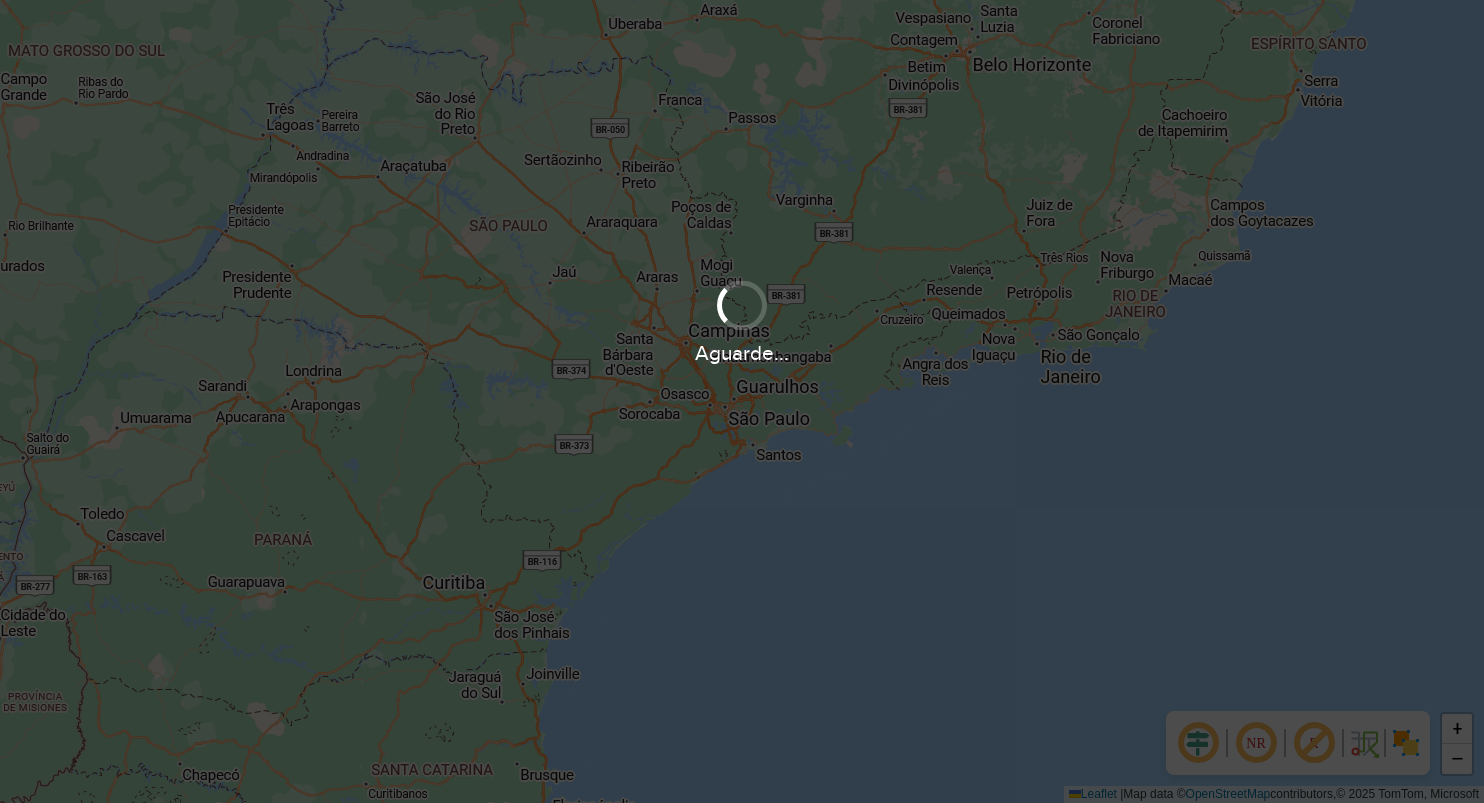 scroll, scrollTop: 0, scrollLeft: 0, axis: both 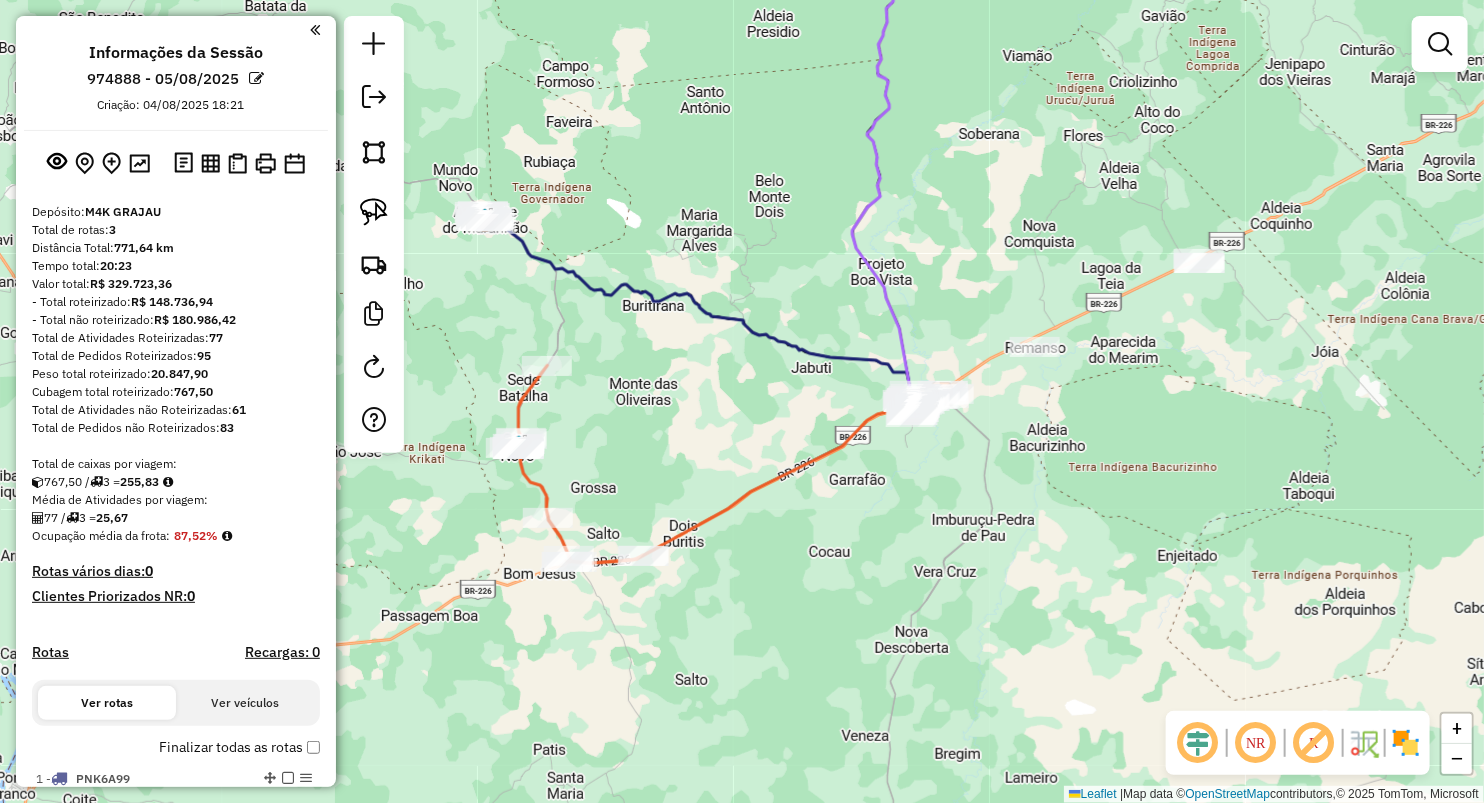 drag, startPoint x: 553, startPoint y: 476, endPoint x: 658, endPoint y: 435, distance: 112.720894 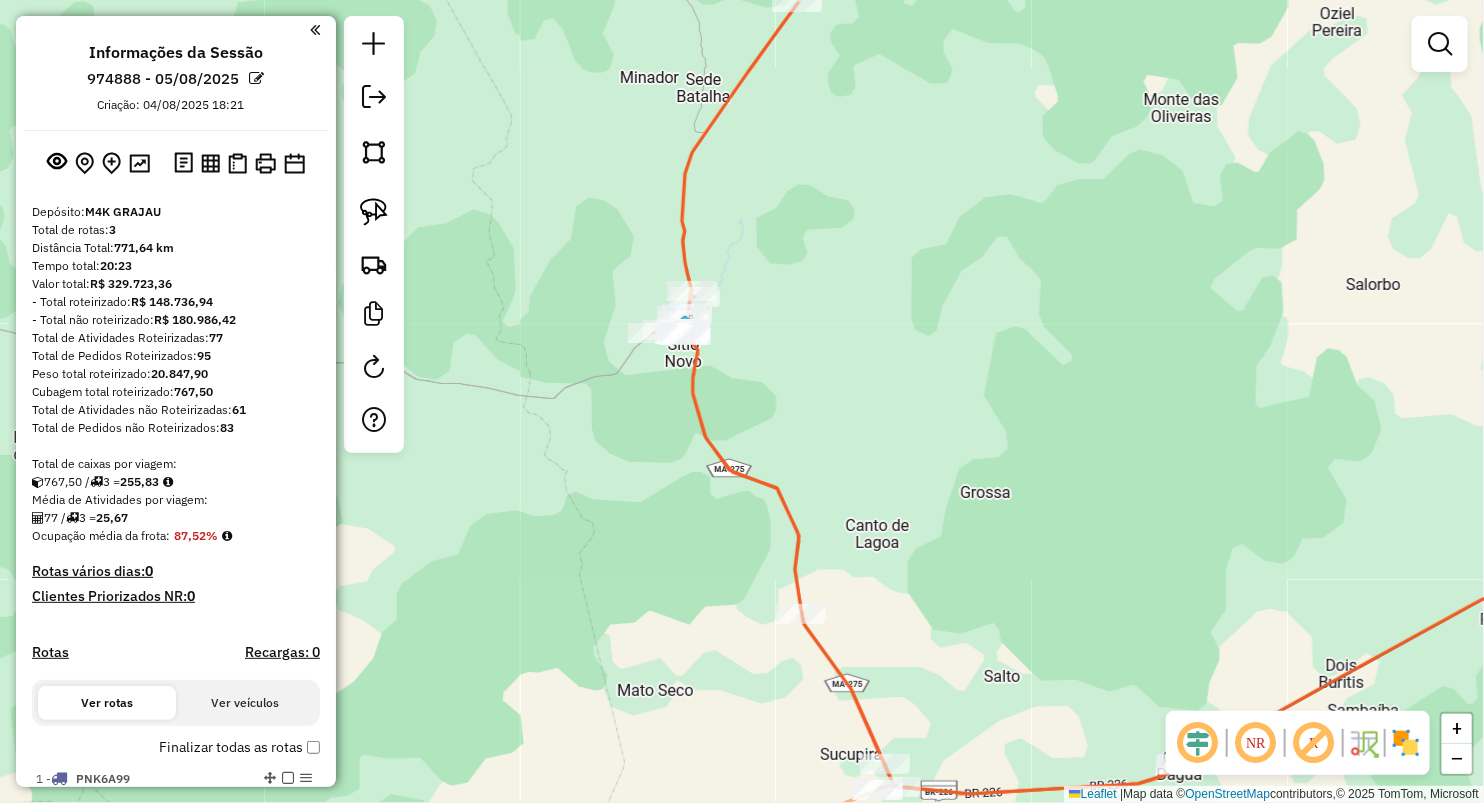 drag, startPoint x: 953, startPoint y: 548, endPoint x: 880, endPoint y: 364, distance: 197.95201 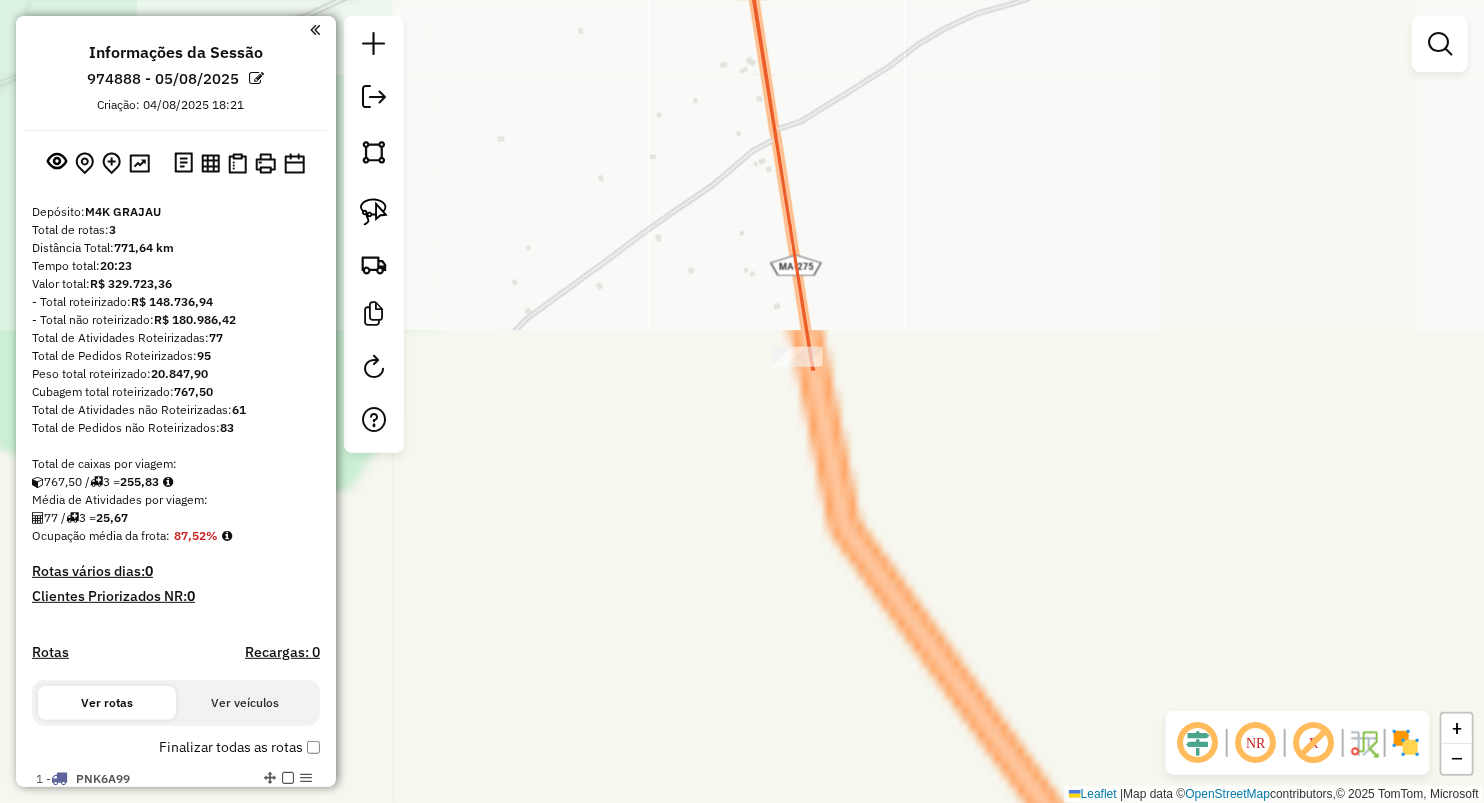 drag, startPoint x: 856, startPoint y: 738, endPoint x: 897, endPoint y: 225, distance: 514.6358 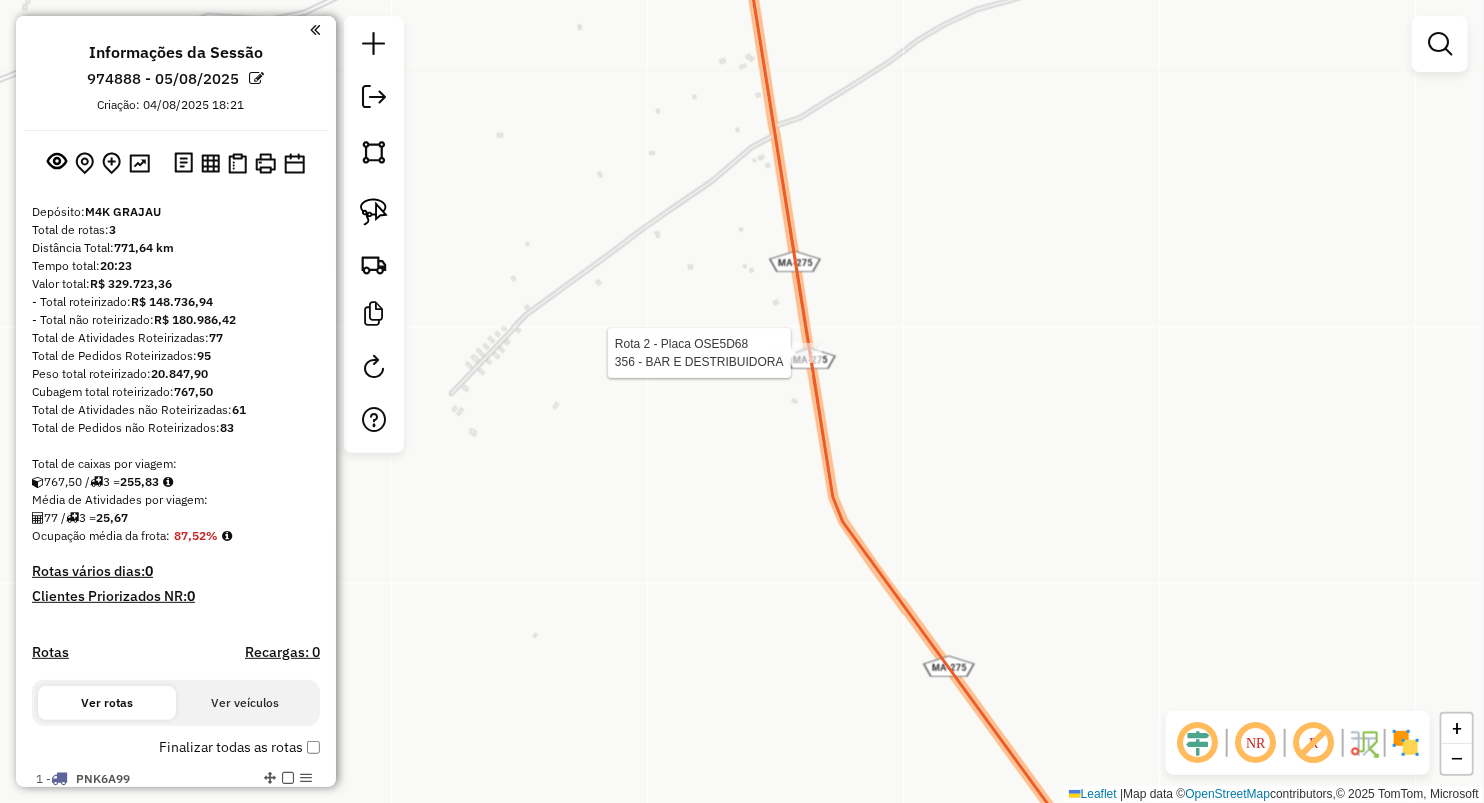select on "**********" 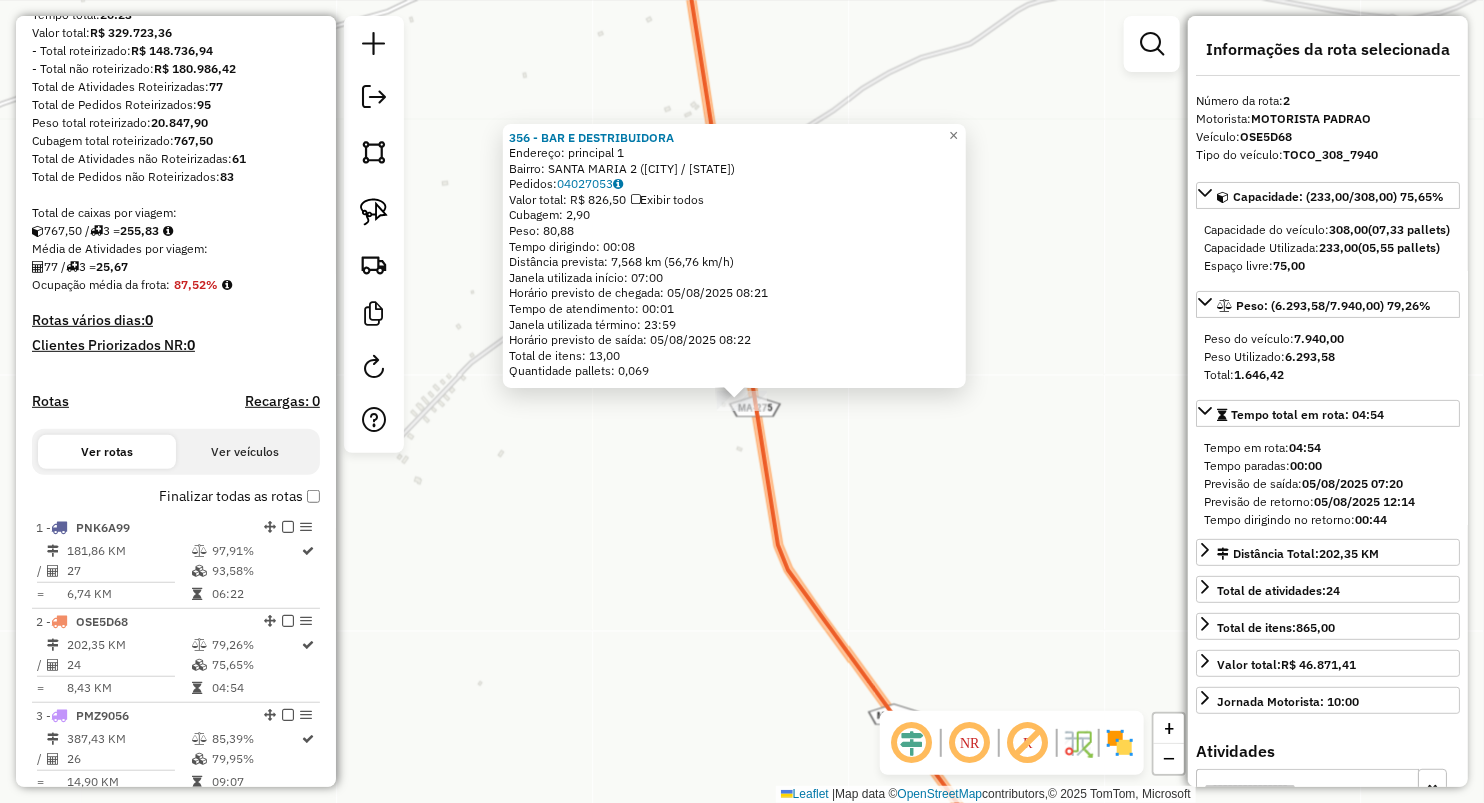 scroll, scrollTop: 653, scrollLeft: 0, axis: vertical 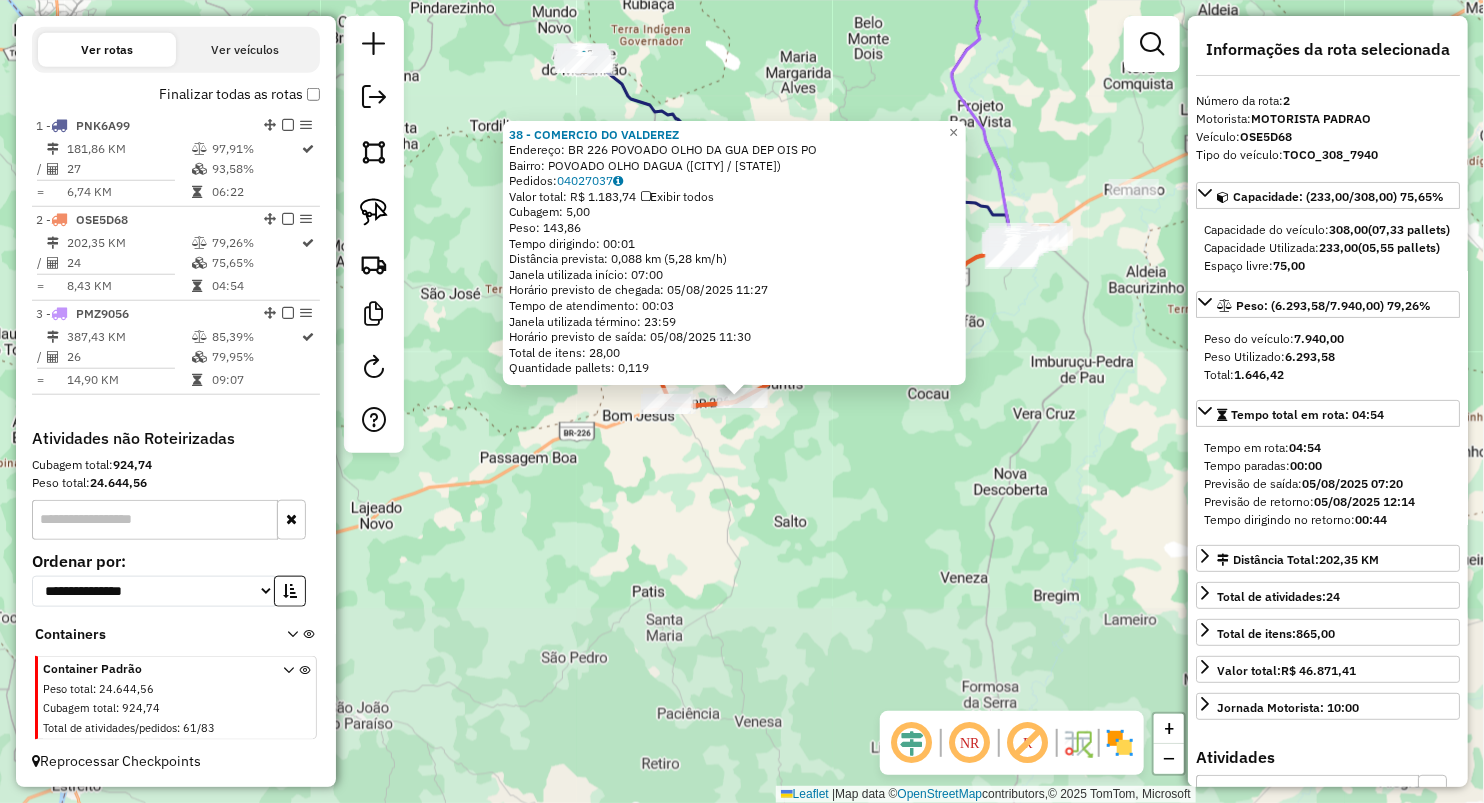 drag, startPoint x: 1020, startPoint y: 593, endPoint x: 800, endPoint y: 539, distance: 226.53035 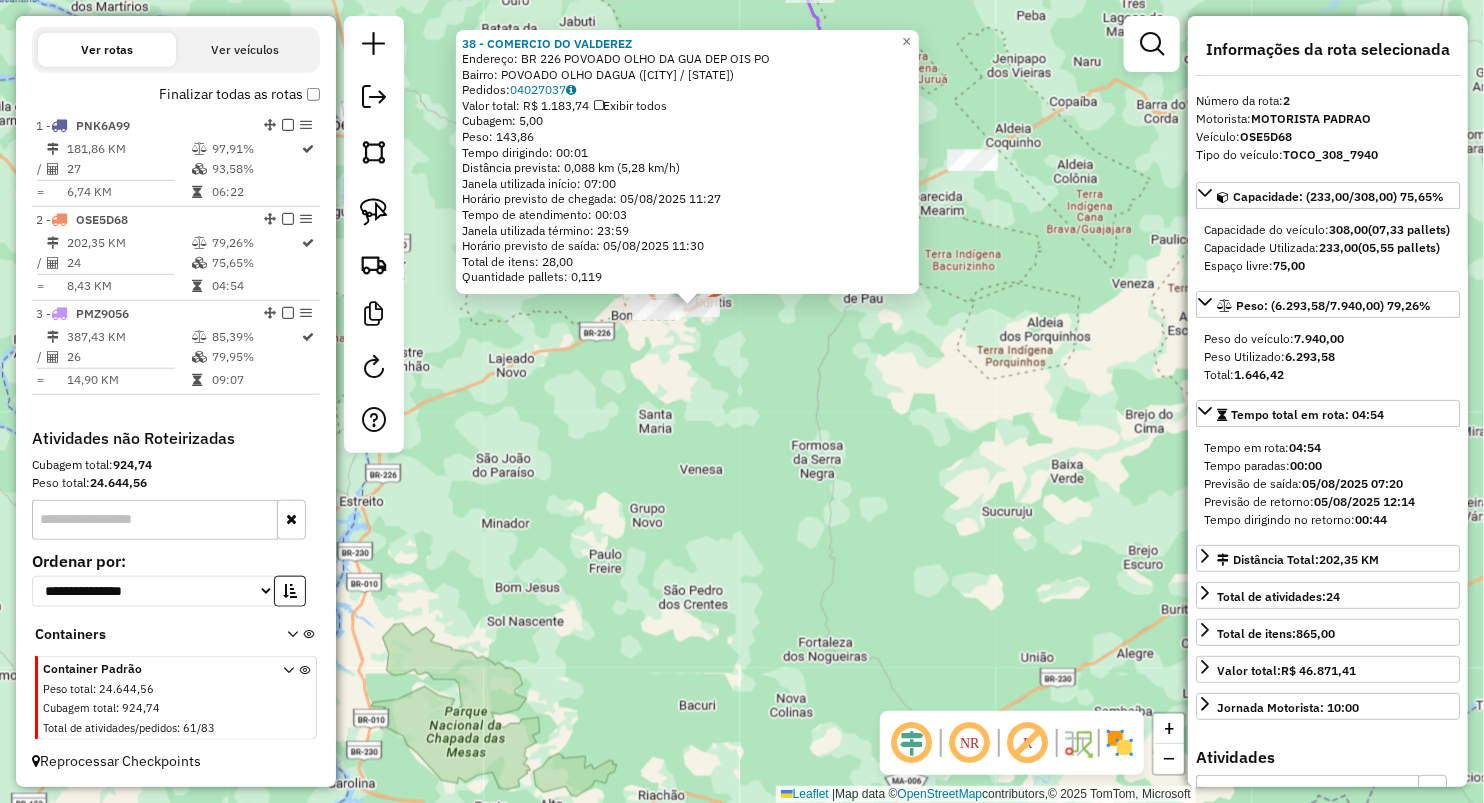 click on "38 - COMERCIO DO VALDEREZ  Endereço:  BR 226 POVOADO OLHO DA GUA DEP OIS PO   Bairro: POVOADO OLHO DAGUA (SITIO NOVO / MA)   Pedidos:  04027037   Valor total: R$ 1.183,74   Exibir todos   Cubagem: 5,00  Peso: 143,86  Tempo dirigindo: 00:01   Distância prevista: 0,088 km (5,28 km/h)   Janela utilizada início: 07:00   Horário previsto de chegada: 05/08/2025 11:27   Tempo de atendimento: 00:03   Janela utilizada término: 23:59   Horário previsto de saída: 05/08/2025 11:30   Total de itens: 28,00   Quantidade pallets: 0,119  × Janela de atendimento Grade de atendimento Capacidade Transportadoras Veículos Cliente Pedidos  Rotas Selecione os dias de semana para filtrar as janelas de atendimento  Seg   Ter   Qua   Qui   Sex   Sáb   Dom  Informe o período da janela de atendimento: De: Até:  Filtrar exatamente a janela do cliente  Considerar janela de atendimento padrão  Selecione os dias de semana para filtrar as grades de atendimento  Seg   Ter   Qua   Qui   Sex   Sáb   Dom   Peso mínimo:   De:   De:" 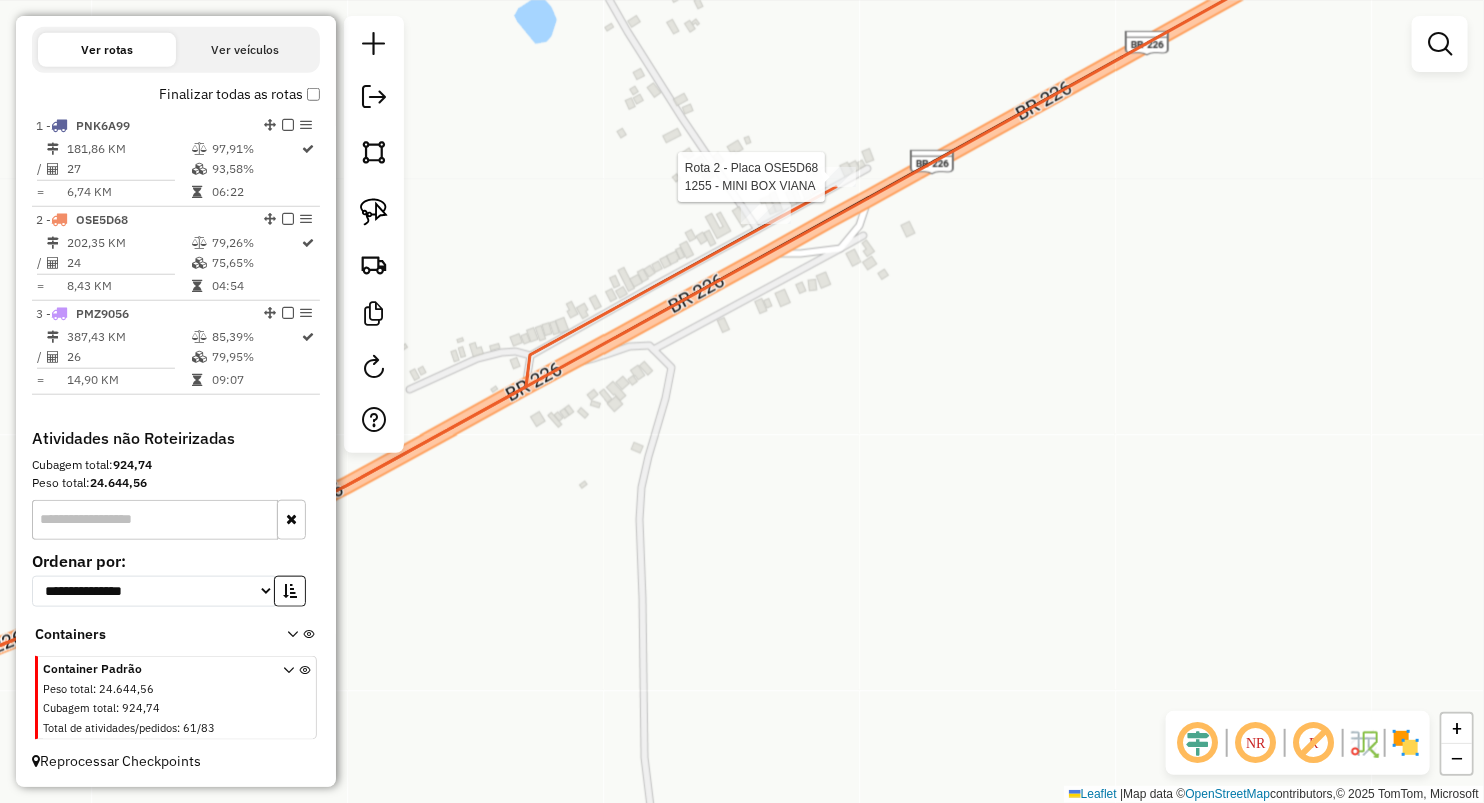select on "**********" 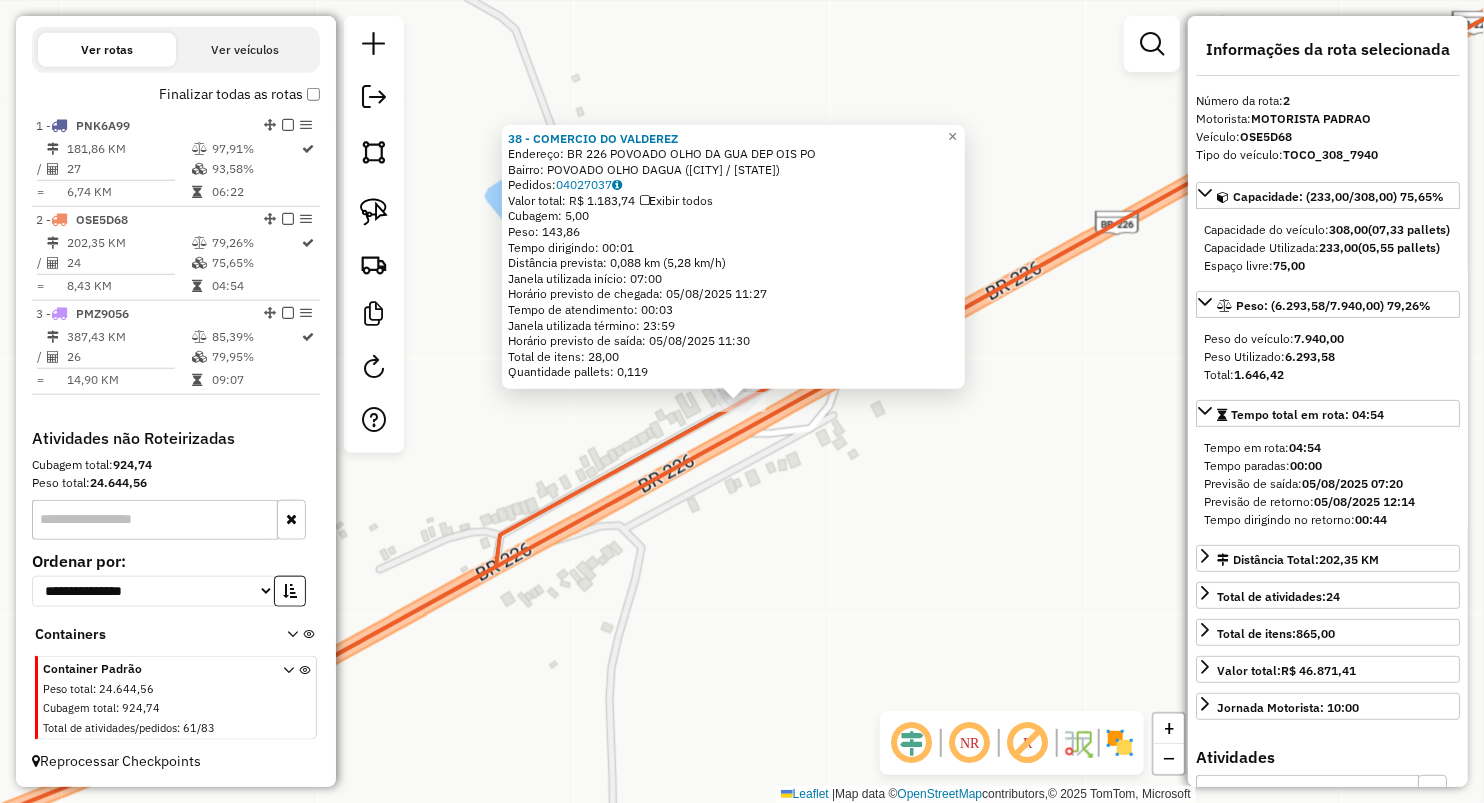 click on "38 - COMERCIO DO VALDEREZ  Endereço:  BR 226 POVOADO OLHO DA GUA DEP OIS PO   Bairro: POVOADO OLHO DAGUA (SITIO NOVO / MA)   Pedidos:  04027037   Valor total: R$ 1.183,74   Exibir todos   Cubagem: 5,00  Peso: 143,86  Tempo dirigindo: 00:01   Distância prevista: 0,088 km (5,28 km/h)   Janela utilizada início: 07:00   Horário previsto de chegada: 05/08/2025 11:27   Tempo de atendimento: 00:03   Janela utilizada término: 23:59   Horário previsto de saída: 05/08/2025 11:30   Total de itens: 28,00   Quantidade pallets: 0,119  × Janela de atendimento Grade de atendimento Capacidade Transportadoras Veículos Cliente Pedidos  Rotas Selecione os dias de semana para filtrar as janelas de atendimento  Seg   Ter   Qua   Qui   Sex   Sáb   Dom  Informe o período da janela de atendimento: De: Até:  Filtrar exatamente a janela do cliente  Considerar janela de atendimento padrão  Selecione os dias de semana para filtrar as grades de atendimento  Seg   Ter   Qua   Qui   Sex   Sáb   Dom   Peso mínimo:   De:   De:" 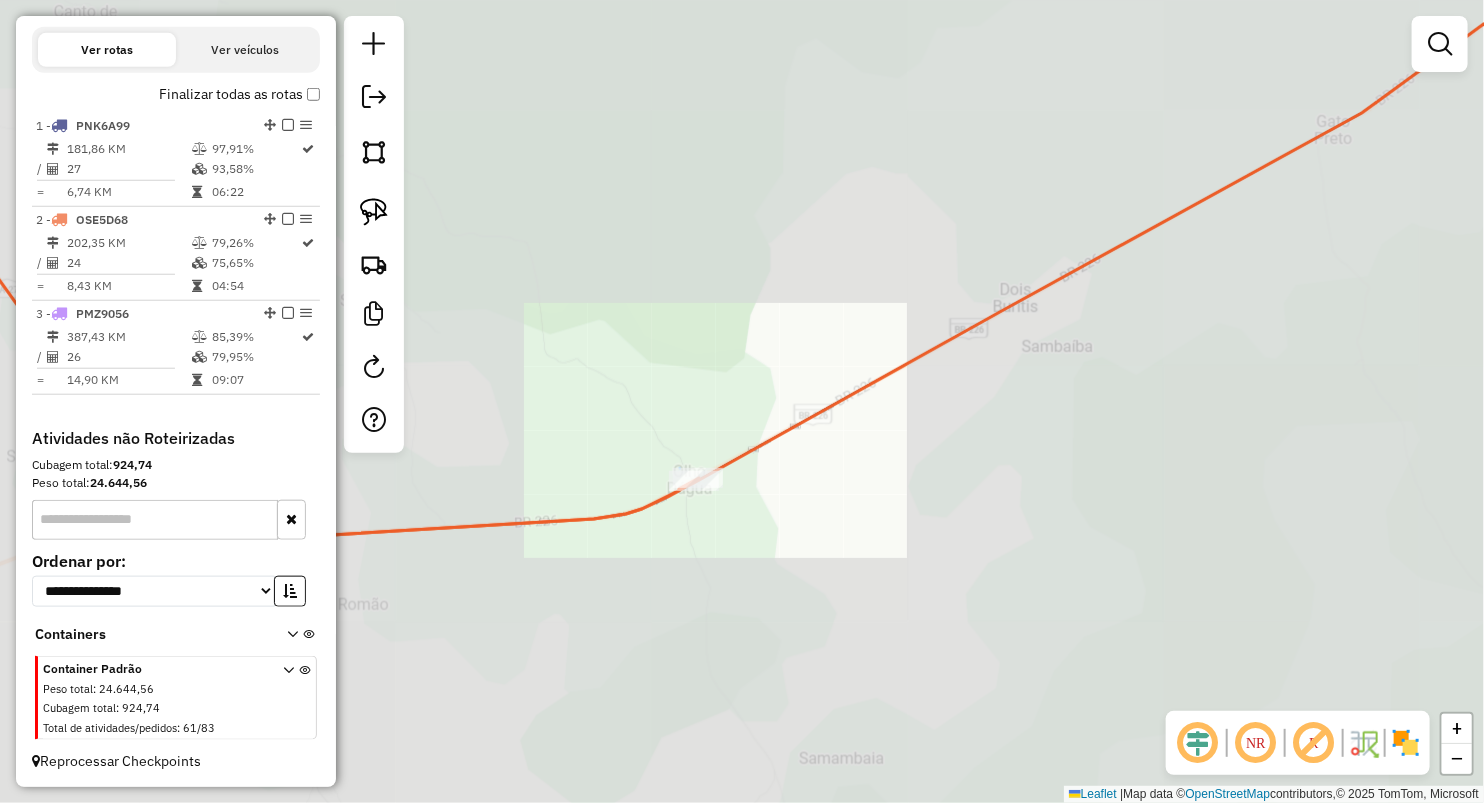 drag, startPoint x: 648, startPoint y: 629, endPoint x: 875, endPoint y: 507, distance: 257.70718 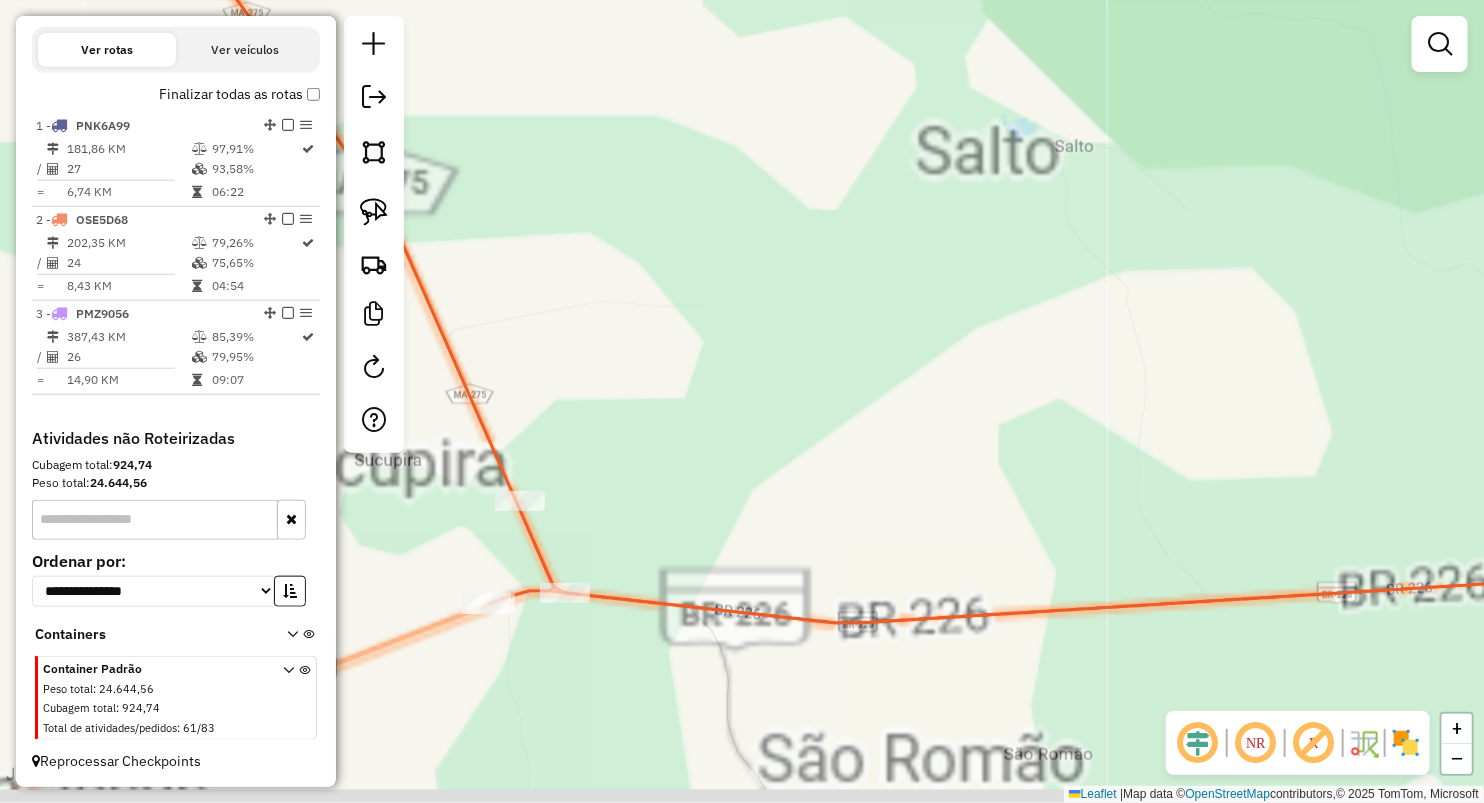 drag, startPoint x: 721, startPoint y: 501, endPoint x: 832, endPoint y: 340, distance: 195.55562 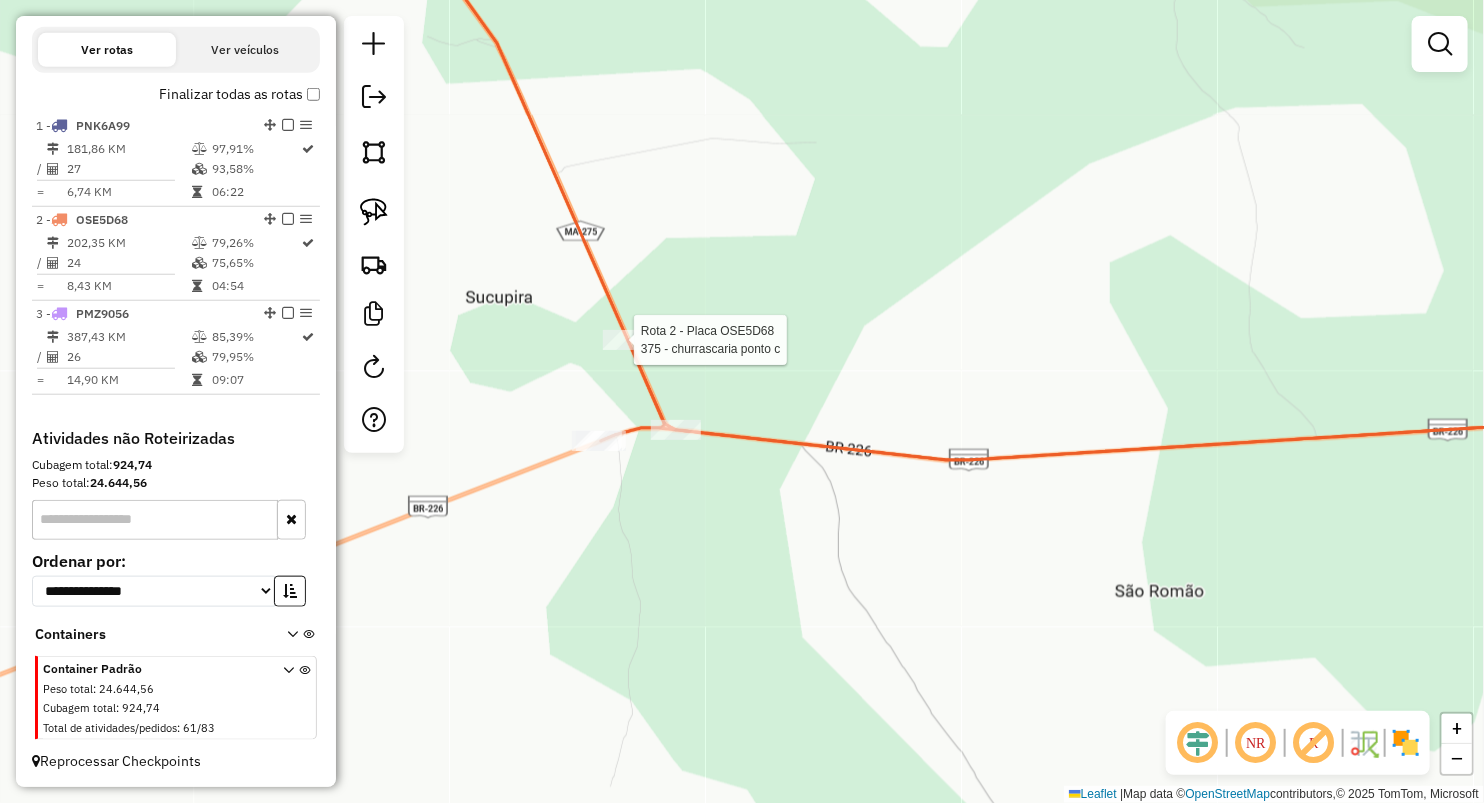 select on "**********" 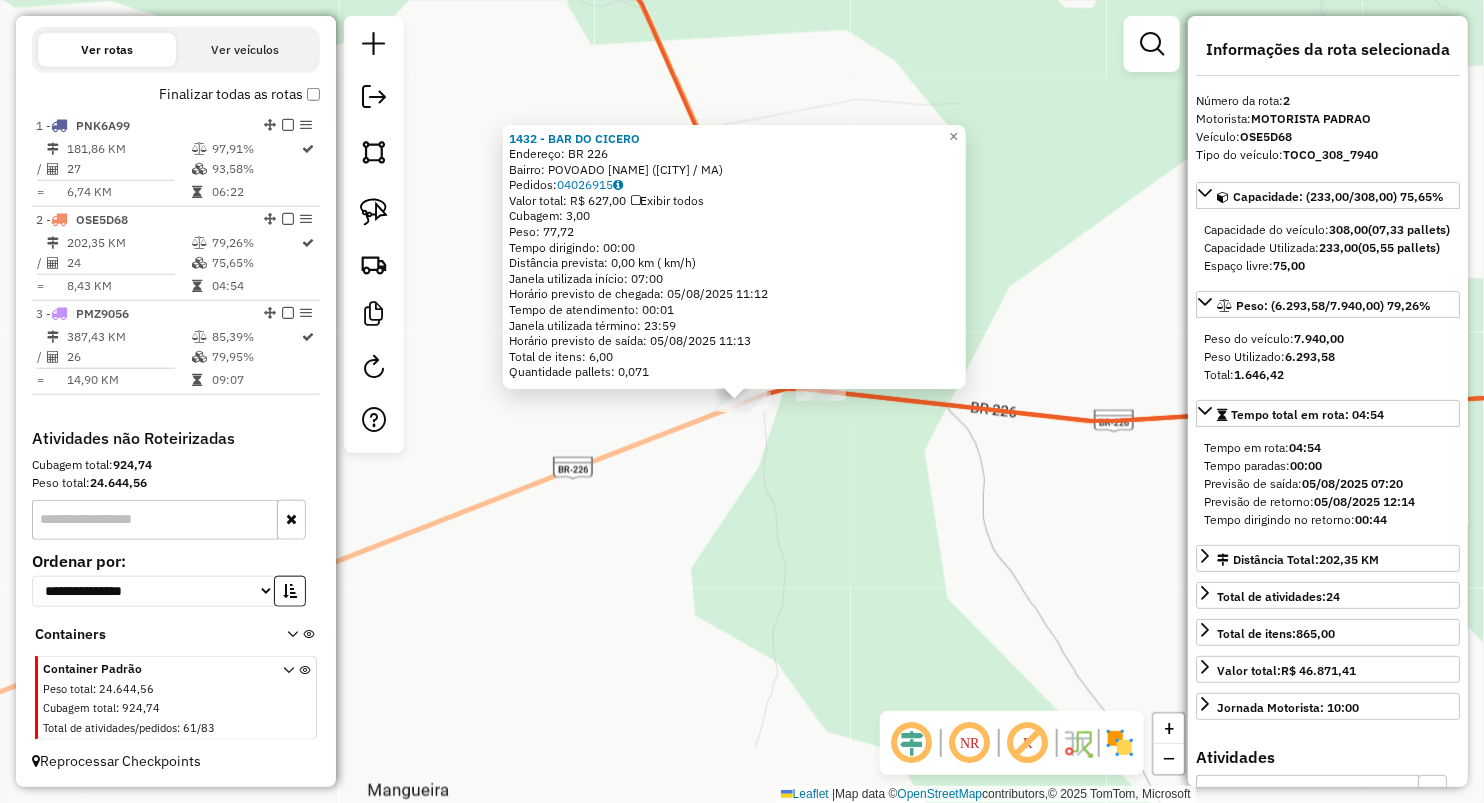 click on "1432 - BAR DO CICERO  Endereço: BR 226   Bairro: POVOADO 2 BURITIS (SITIO NOVO / MA)   Pedidos:  04026915   Valor total: R$ 627,00   Exibir todos   Cubagem: 3,00  Peso: 77,72  Tempo dirigindo: 00:00   Distância prevista: 0,00 km ( km/h)   Janela utilizada início: 07:00   Horário previsto de chegada: 05/08/2025 11:12   Tempo de atendimento: 00:01   Janela utilizada término: 23:59   Horário previsto de saída: 05/08/2025 11:13   Total de itens: 6,00   Quantidade pallets: 0,071  × Janela de atendimento Grade de atendimento Capacidade Transportadoras Veículos Cliente Pedidos  Rotas Selecione os dias de semana para filtrar as janelas de atendimento  Seg   Ter   Qua   Qui   Sex   Sáb   Dom  Informe o período da janela de atendimento: De: Até:  Filtrar exatamente a janela do cliente  Considerar janela de atendimento padrão  Selecione os dias de semana para filtrar as grades de atendimento  Seg   Ter   Qua   Qui   Sex   Sáb   Dom   Considerar clientes sem dia de atendimento cadastrado  Peso mínimo:  De:" 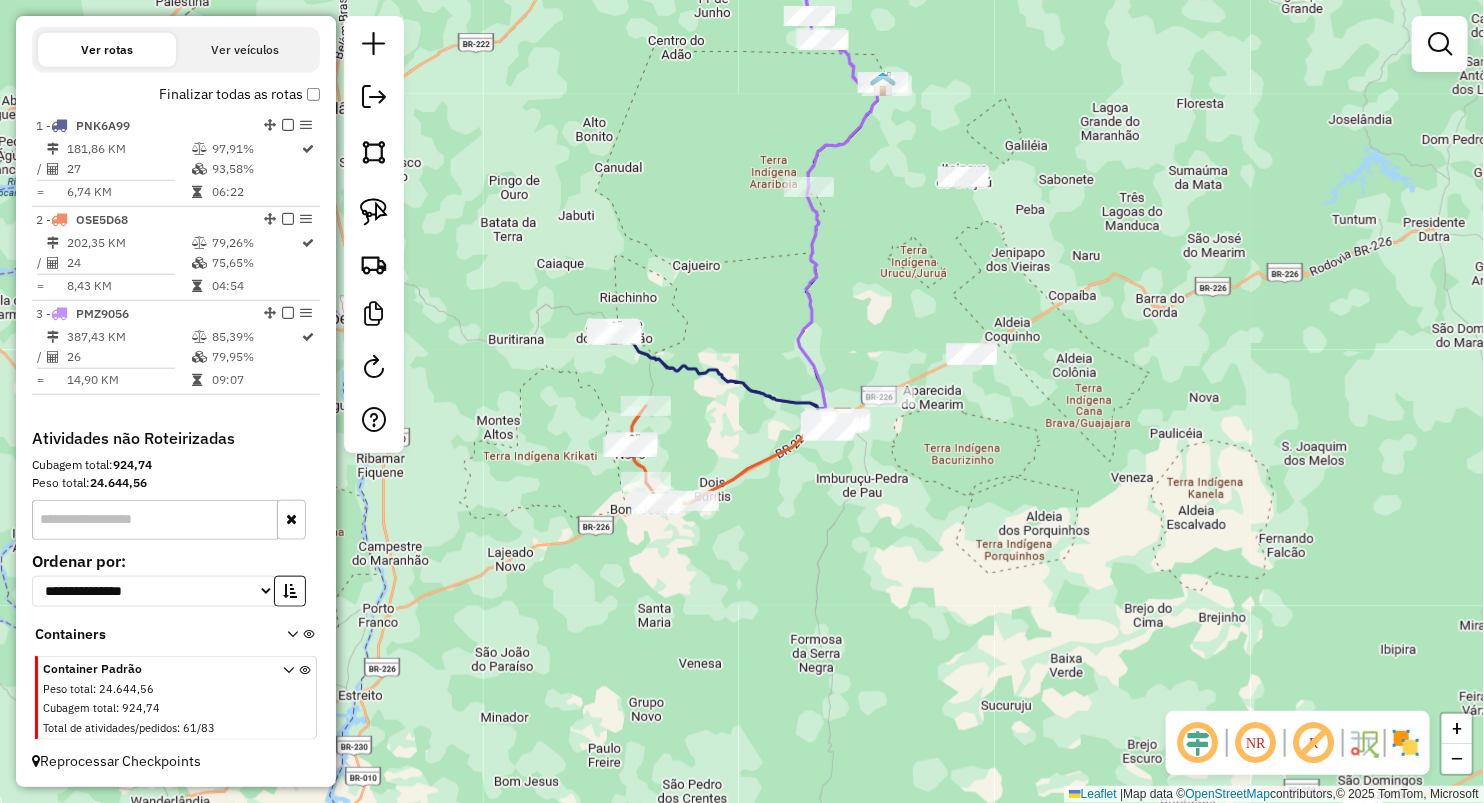 drag, startPoint x: 1058, startPoint y: 263, endPoint x: 943, endPoint y: 213, distance: 125.39936 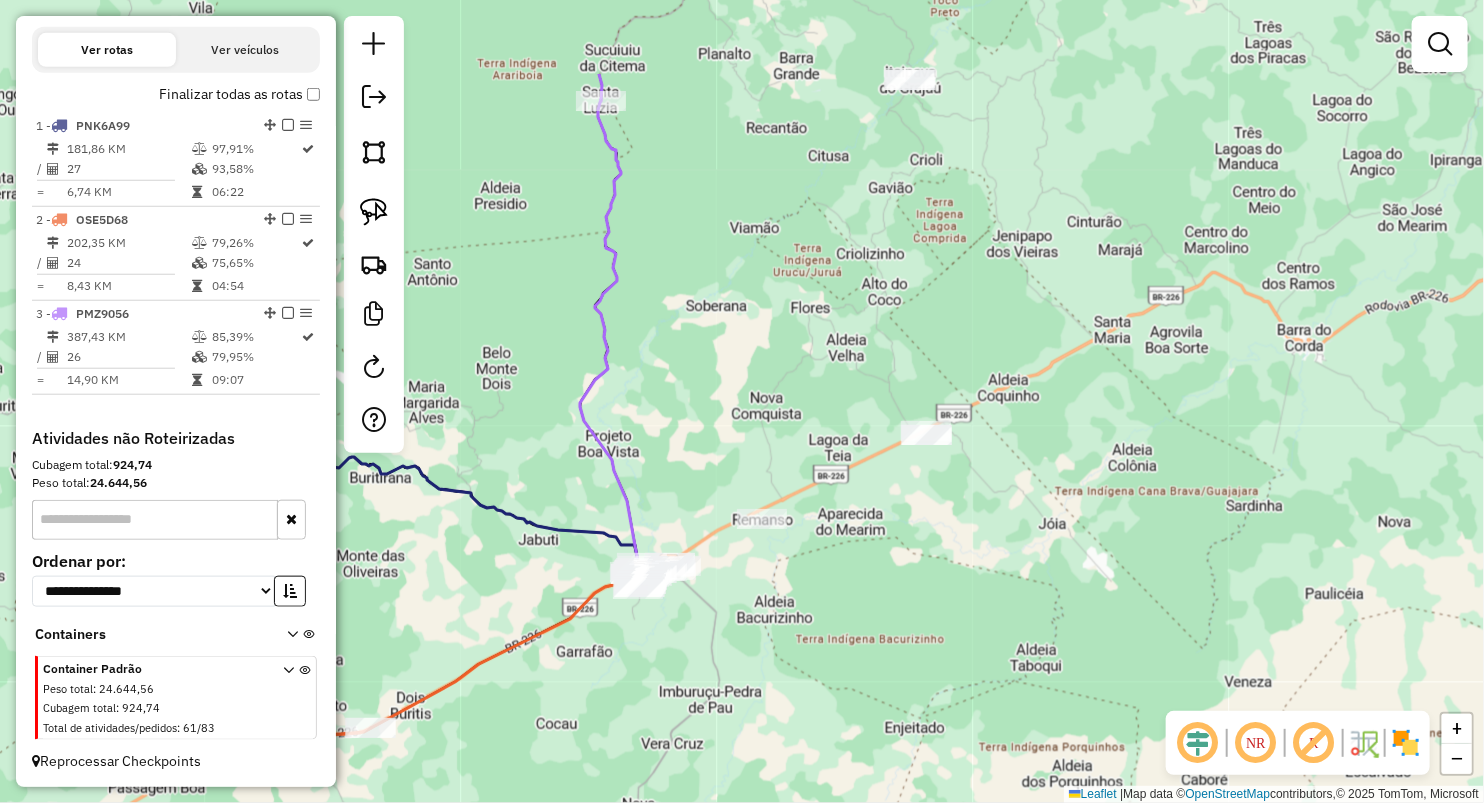 drag, startPoint x: 914, startPoint y: 209, endPoint x: 655, endPoint y: 310, distance: 277.9964 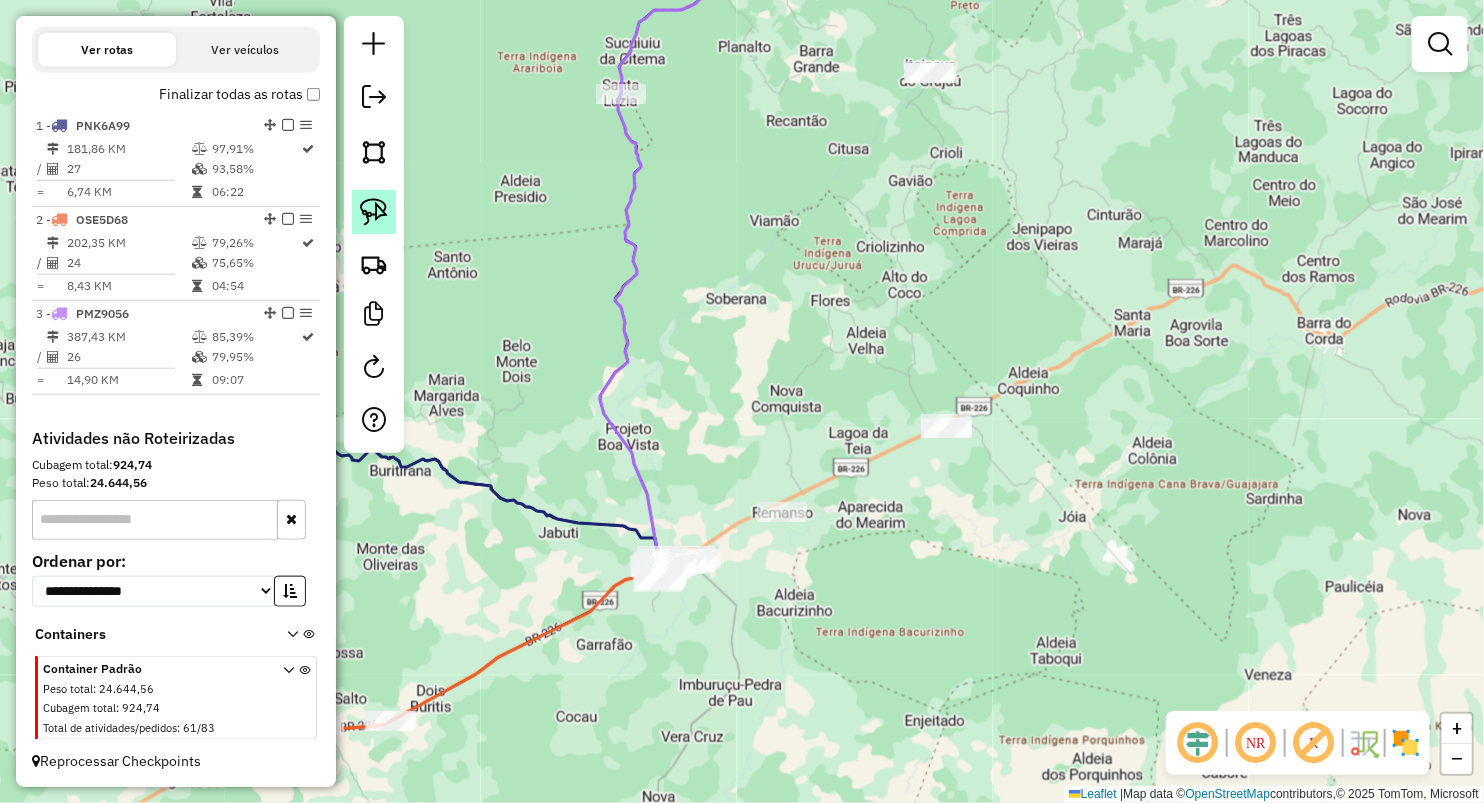 click 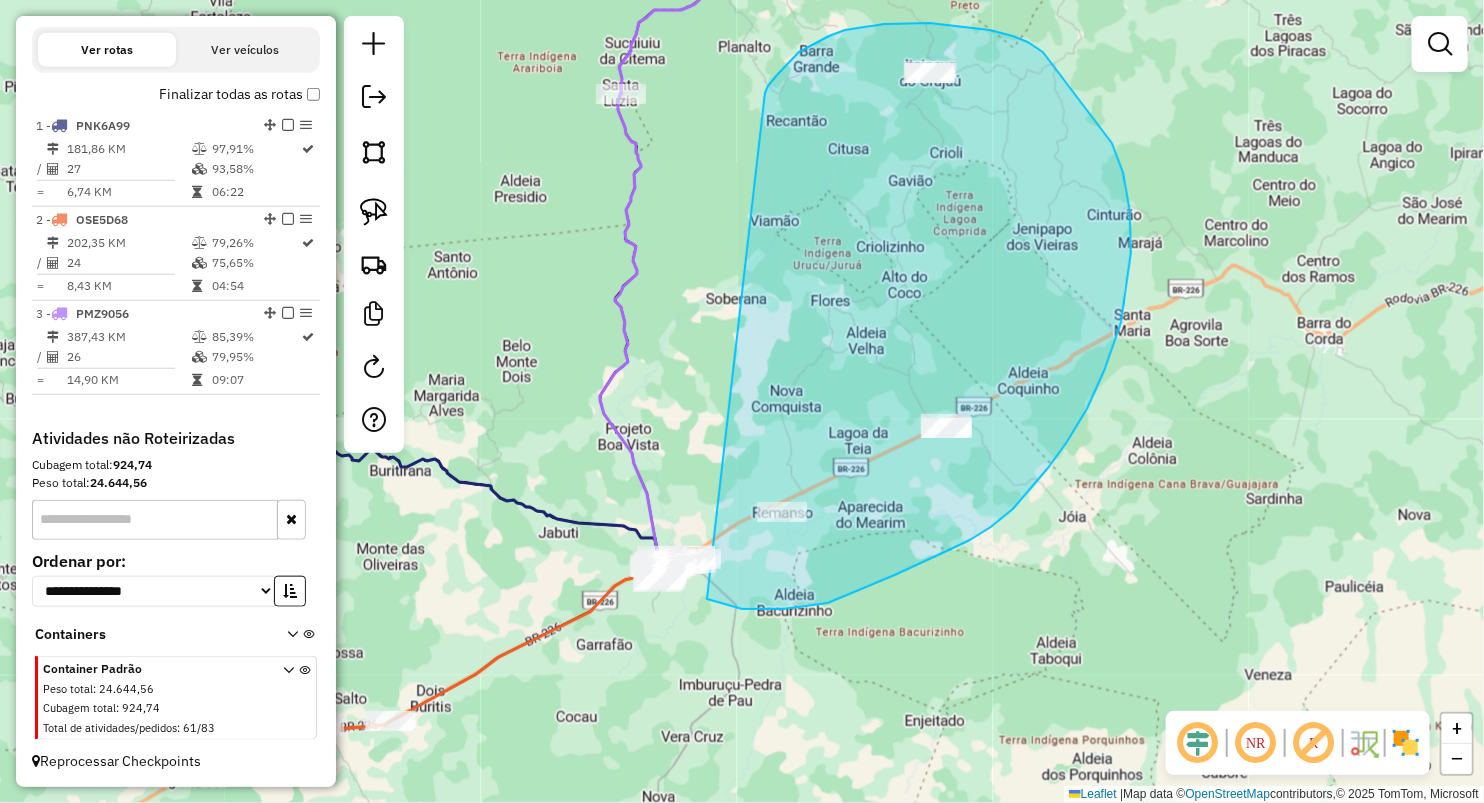 drag, startPoint x: 813, startPoint y: 44, endPoint x: 731, endPoint y: 599, distance: 561.02496 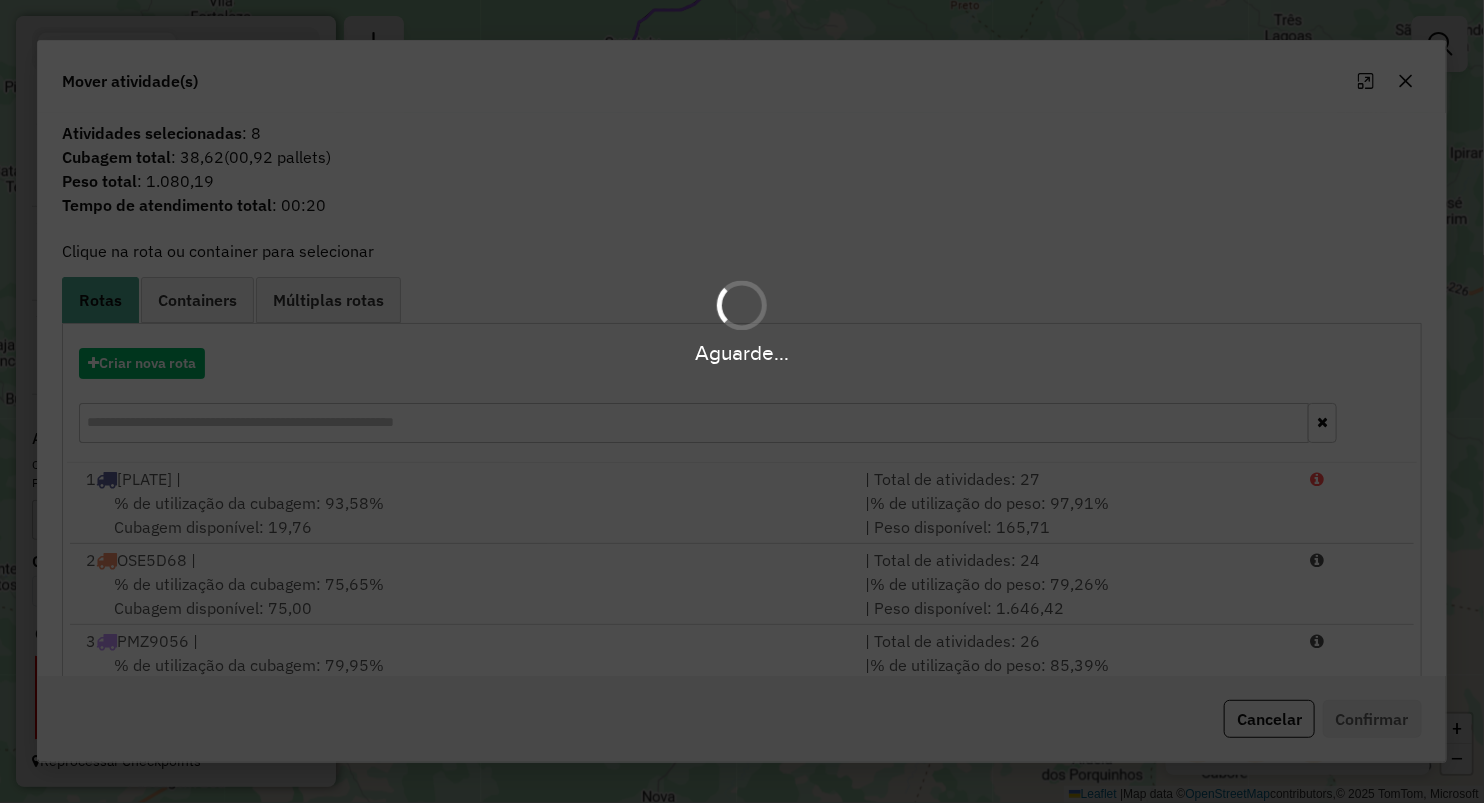 click on "Aguarde..." at bounding box center [742, 401] 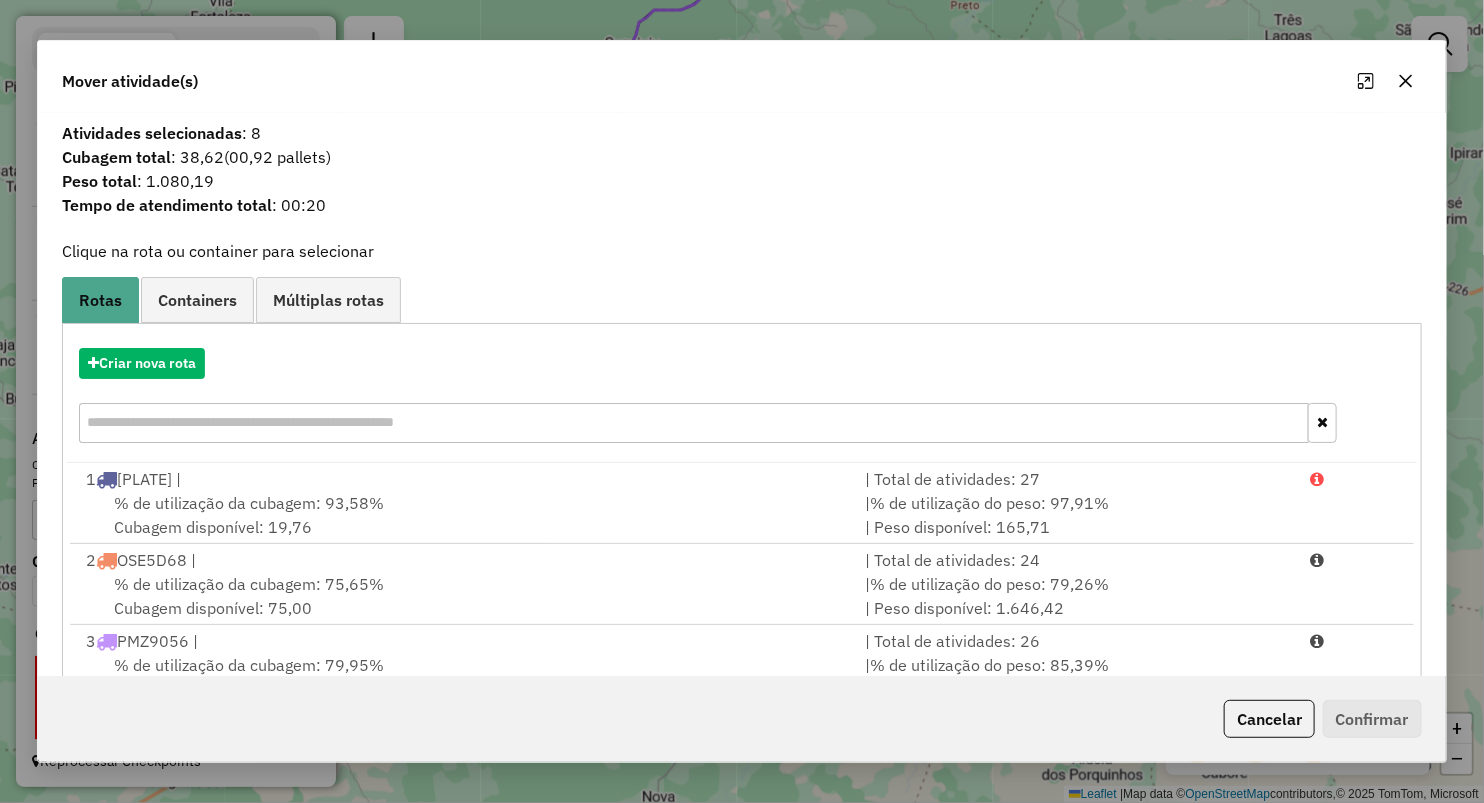 click 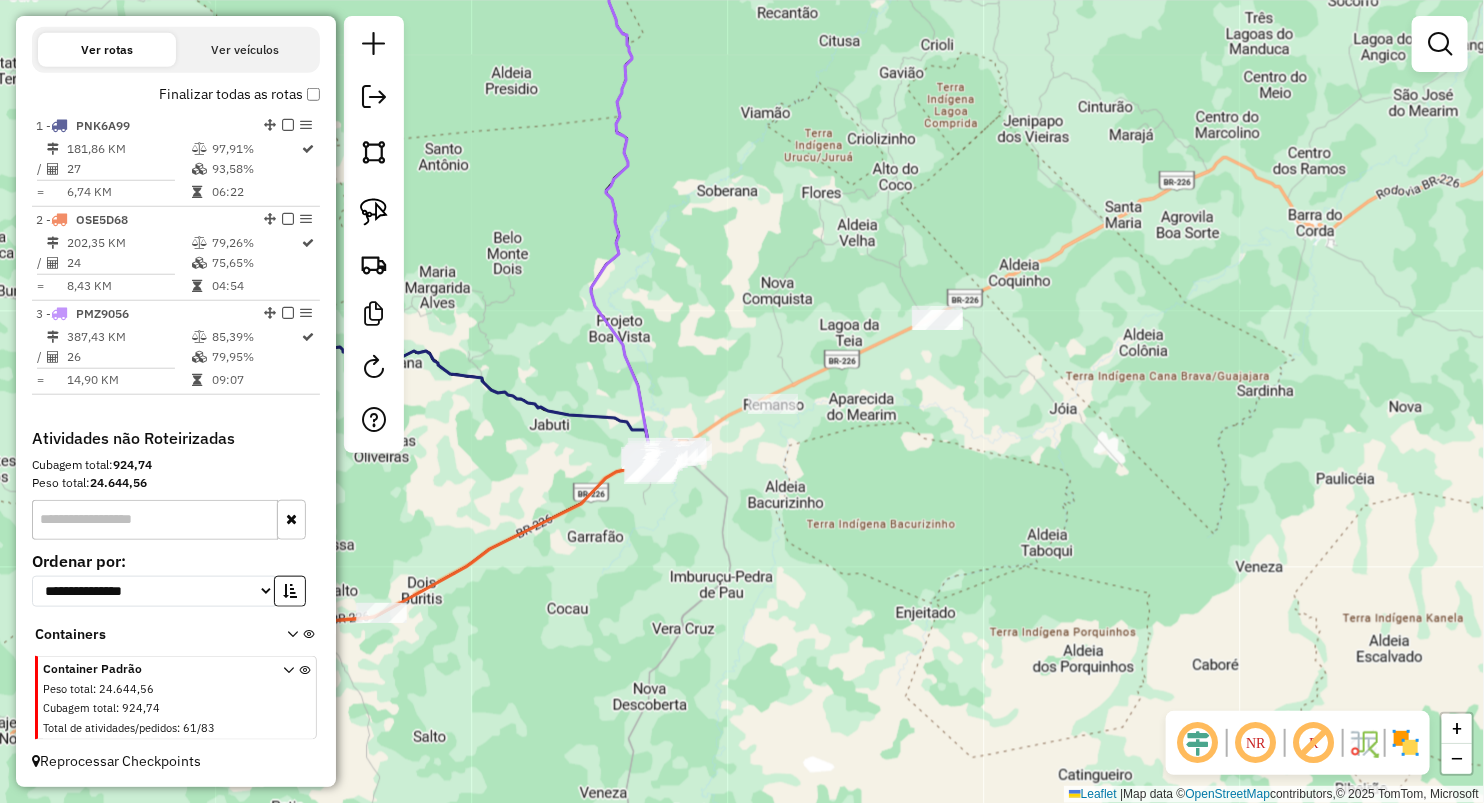 drag, startPoint x: 825, startPoint y: 458, endPoint x: 807, endPoint y: 352, distance: 107.51744 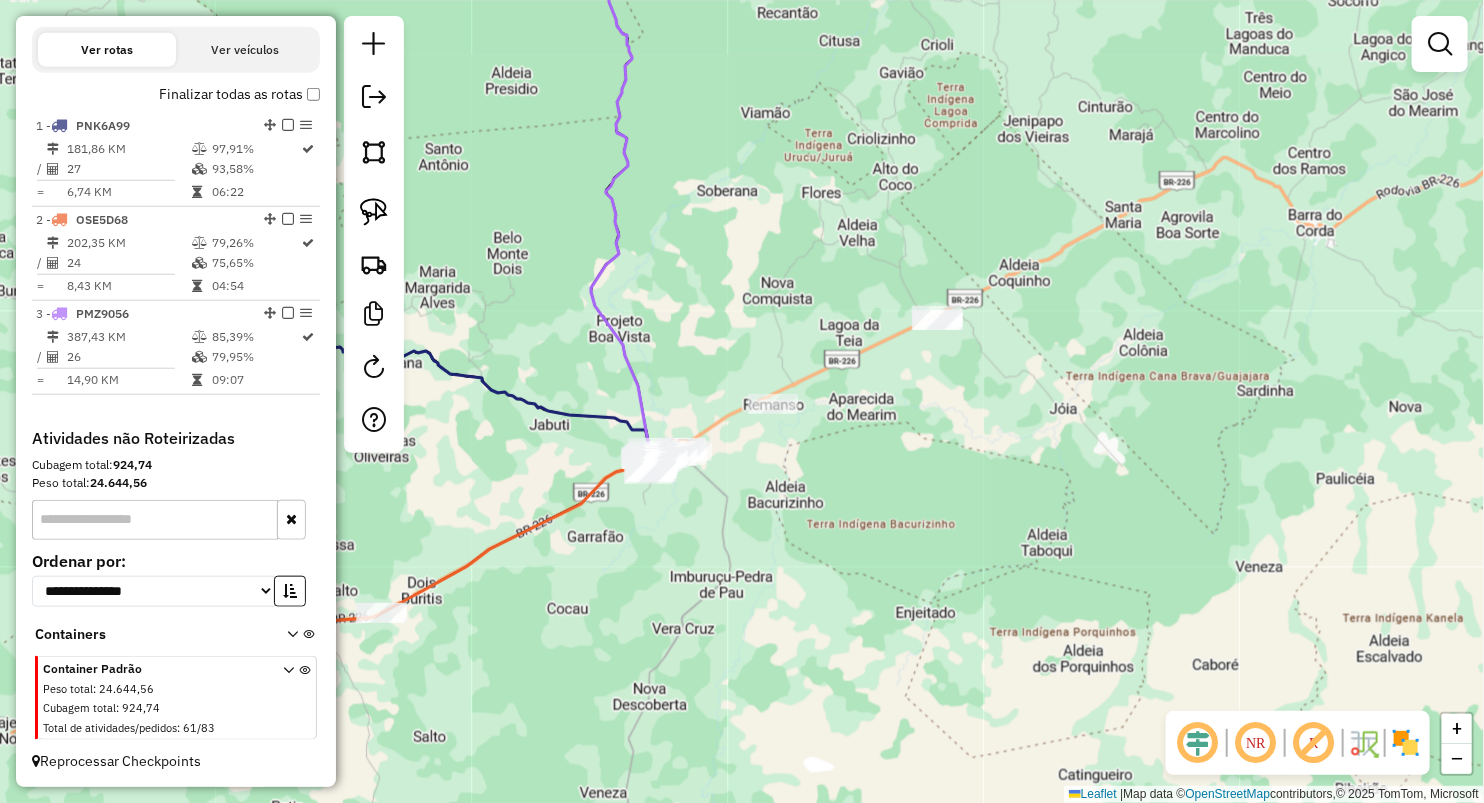 click on "Janela de atendimento Grade de atendimento Capacidade Transportadoras Veículos Cliente Pedidos  Rotas Selecione os dias de semana para filtrar as janelas de atendimento  Seg   Ter   Qua   Qui   Sex   Sáb   Dom  Informe o período da janela de atendimento: De: Até:  Filtrar exatamente a janela do cliente  Considerar janela de atendimento padrão  Selecione os dias de semana para filtrar as grades de atendimento  Seg   Ter   Qua   Qui   Sex   Sáb   Dom   Considerar clientes sem dia de atendimento cadastrado  Clientes fora do dia de atendimento selecionado Filtrar as atividades entre os valores definidos abaixo:  Peso mínimo:   Peso máximo:   Cubagem mínima:   Cubagem máxima:   De:   Até:  Filtrar as atividades entre o tempo de atendimento definido abaixo:  De:   Até:   Considerar capacidade total dos clientes não roteirizados Transportadora: Selecione um ou mais itens Tipo de veículo: Selecione um ou mais itens Veículo: Selecione um ou mais itens Motorista: Selecione um ou mais itens Nome: Rótulo:" 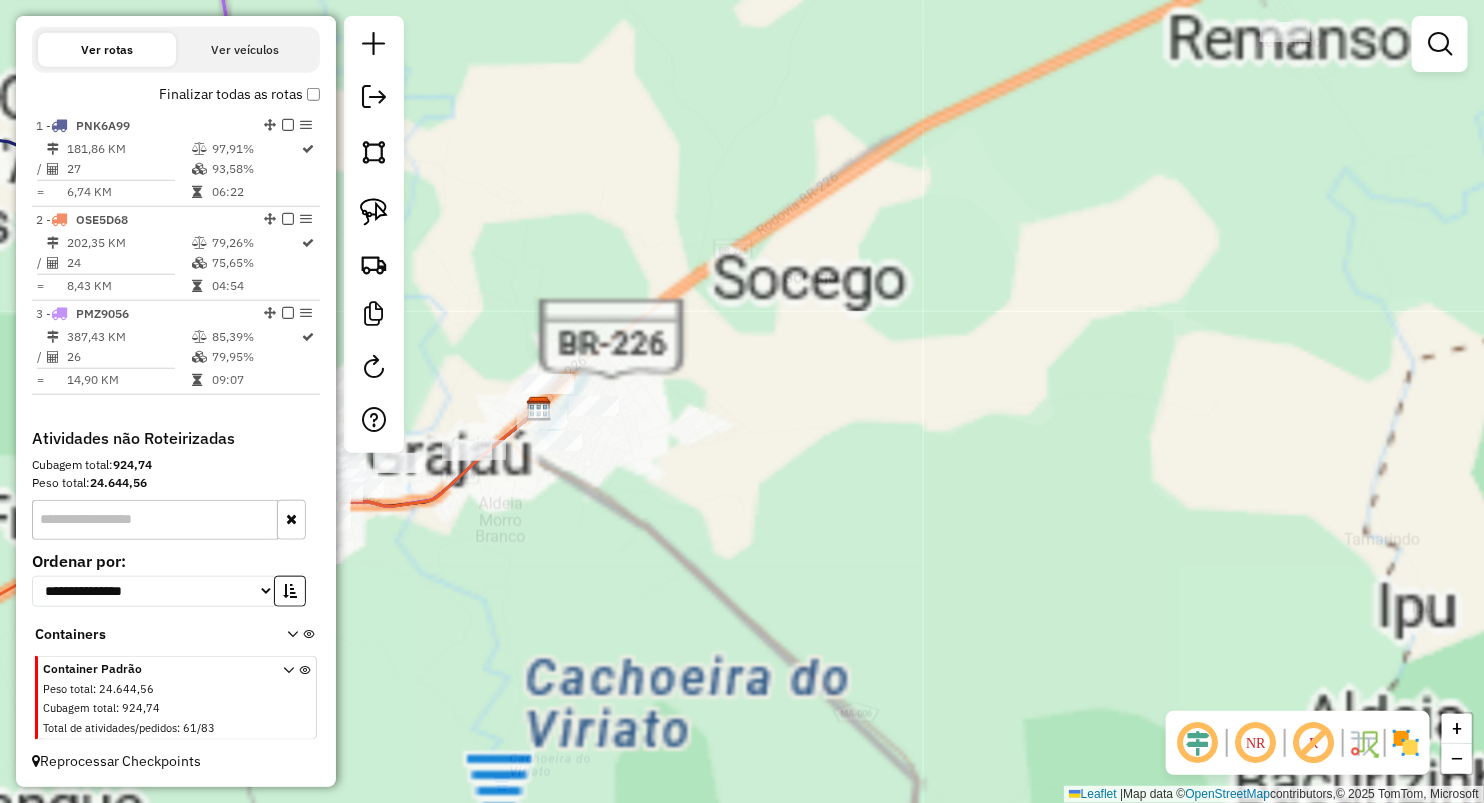 drag, startPoint x: 665, startPoint y: 520, endPoint x: 836, endPoint y: 454, distance: 183.29485 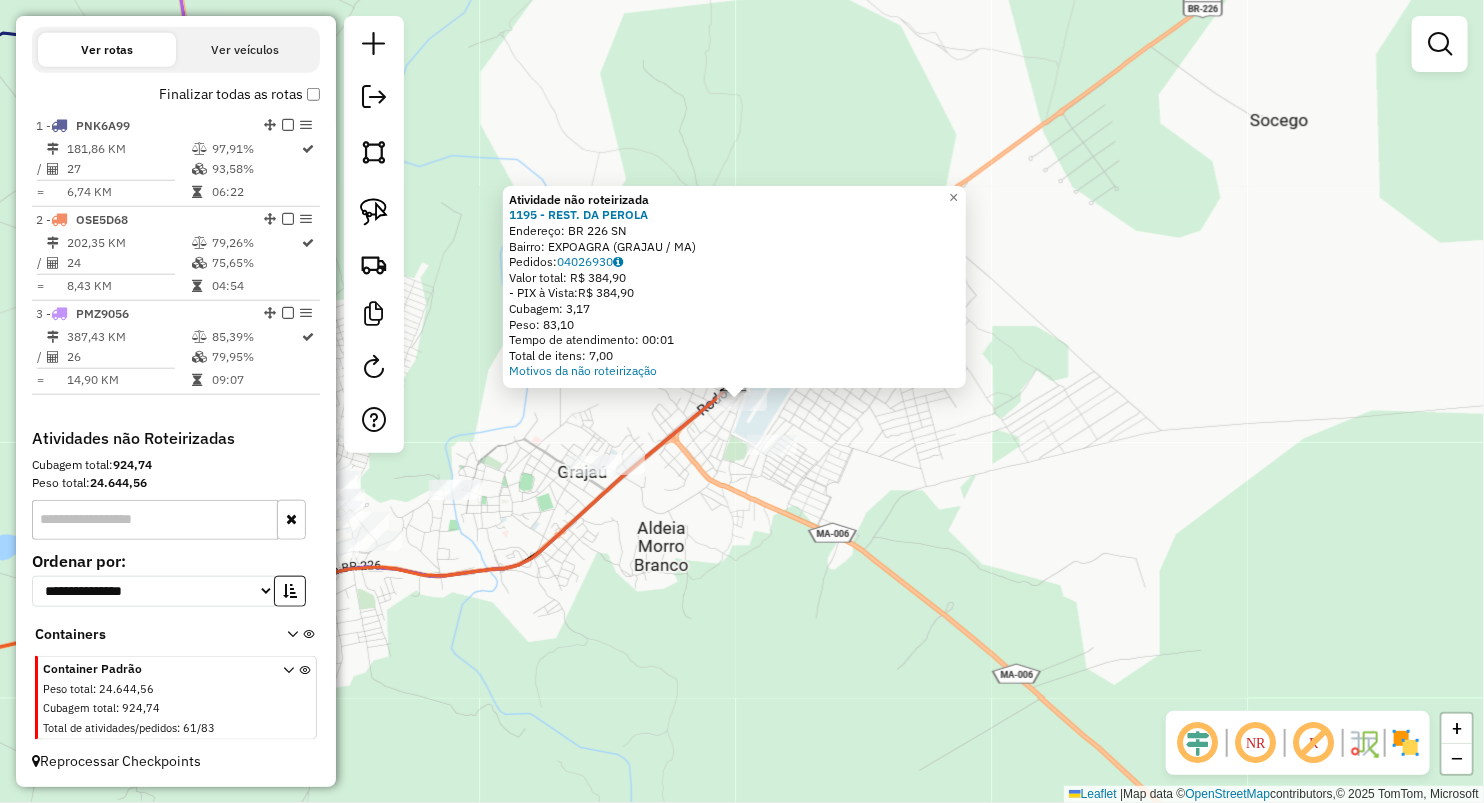 click 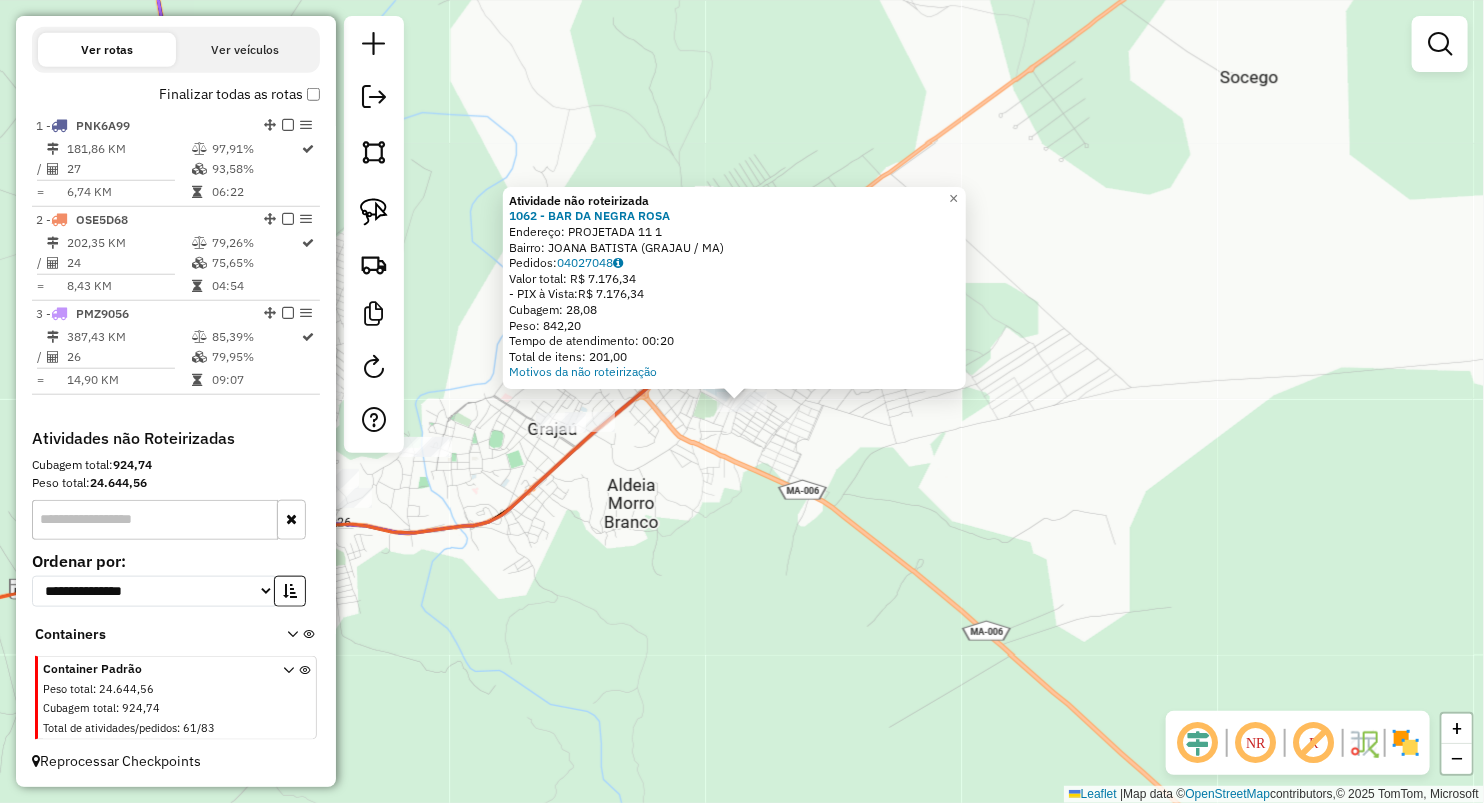 click on "Atividade não roteirizada 1062 - BAR DA NEGRA ROSA  Endereço:  PROJETADA 11 1   Bairro: JOANA BATISTA (GRAJAU / MA)   Pedidos:  04027048   Valor total: R$ 7.176,34   - PIX à Vista:  R$ 7.176,34   Cubagem: 28,08   Peso: 842,20   Tempo de atendimento: 00:20   Total de itens: 201,00  Motivos da não roteirização × Janela de atendimento Grade de atendimento Capacidade Transportadoras Veículos Cliente Pedidos  Rotas Selecione os dias de semana para filtrar as janelas de atendimento  Seg   Ter   Qua   Qui   Sex   Sáb   Dom  Informe o período da janela de atendimento: De: Até:  Filtrar exatamente a janela do cliente  Considerar janela de atendimento padrão  Selecione os dias de semana para filtrar as grades de atendimento  Seg   Ter   Qua   Qui   Sex   Sáb   Dom   Considerar clientes sem dia de atendimento cadastrado  Clientes fora do dia de atendimento selecionado Filtrar as atividades entre os valores definidos abaixo:  Peso mínimo:   Peso máximo:   Cubagem mínima:   Cubagem máxima:   De:   Até:" 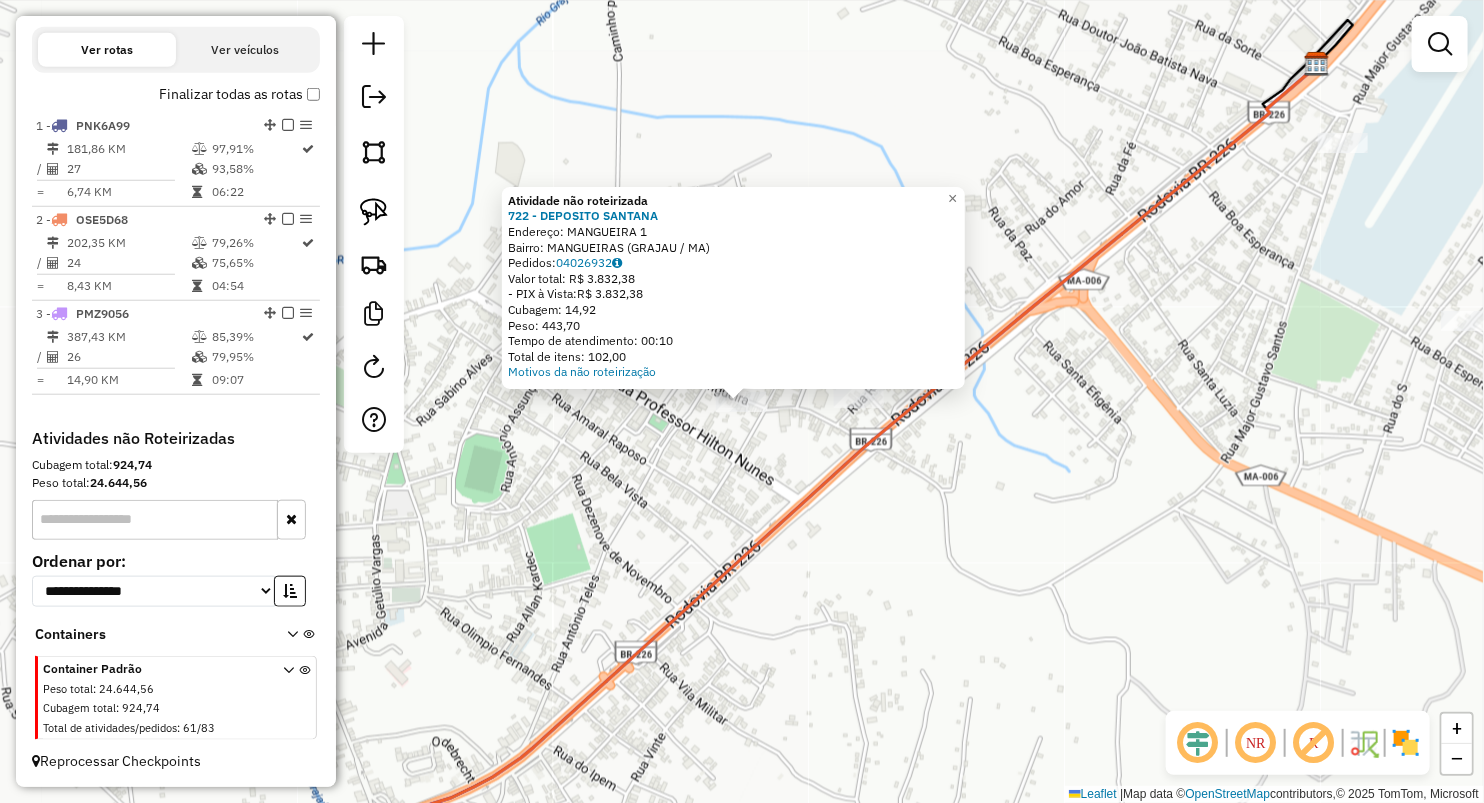 click on "Atividade não roteirizada 722 - DEPOSITO SANTANA  Endereço:  MANGUEIRA 1   Bairro: MANGUEIRAS (GRAJAU / MA)   Pedidos:  04026932   Valor total: R$ 3.832,38   - PIX à Vista:  R$ 3.832,38   Cubagem: 14,92   Peso: 443,70   Tempo de atendimento: 00:10   Total de itens: 102,00  Motivos da não roteirização × Janela de atendimento Grade de atendimento Capacidade Transportadoras Veículos Cliente Pedidos  Rotas Selecione os dias de semana para filtrar as janelas de atendimento  Seg   Ter   Qua   Qui   Sex   Sáb   Dom  Informe o período da janela de atendimento: De: Até:  Filtrar exatamente a janela do cliente  Considerar janela de atendimento padrão  Selecione os dias de semana para filtrar as grades de atendimento  Seg   Ter   Qua   Qui   Sex   Sáb   Dom   Considerar clientes sem dia de atendimento cadastrado  Clientes fora do dia de atendimento selecionado Filtrar as atividades entre os valores definidos abaixo:  Peso mínimo:   Peso máximo:   Cubagem mínima:   Cubagem máxima:   De:   Até:   De:  +" 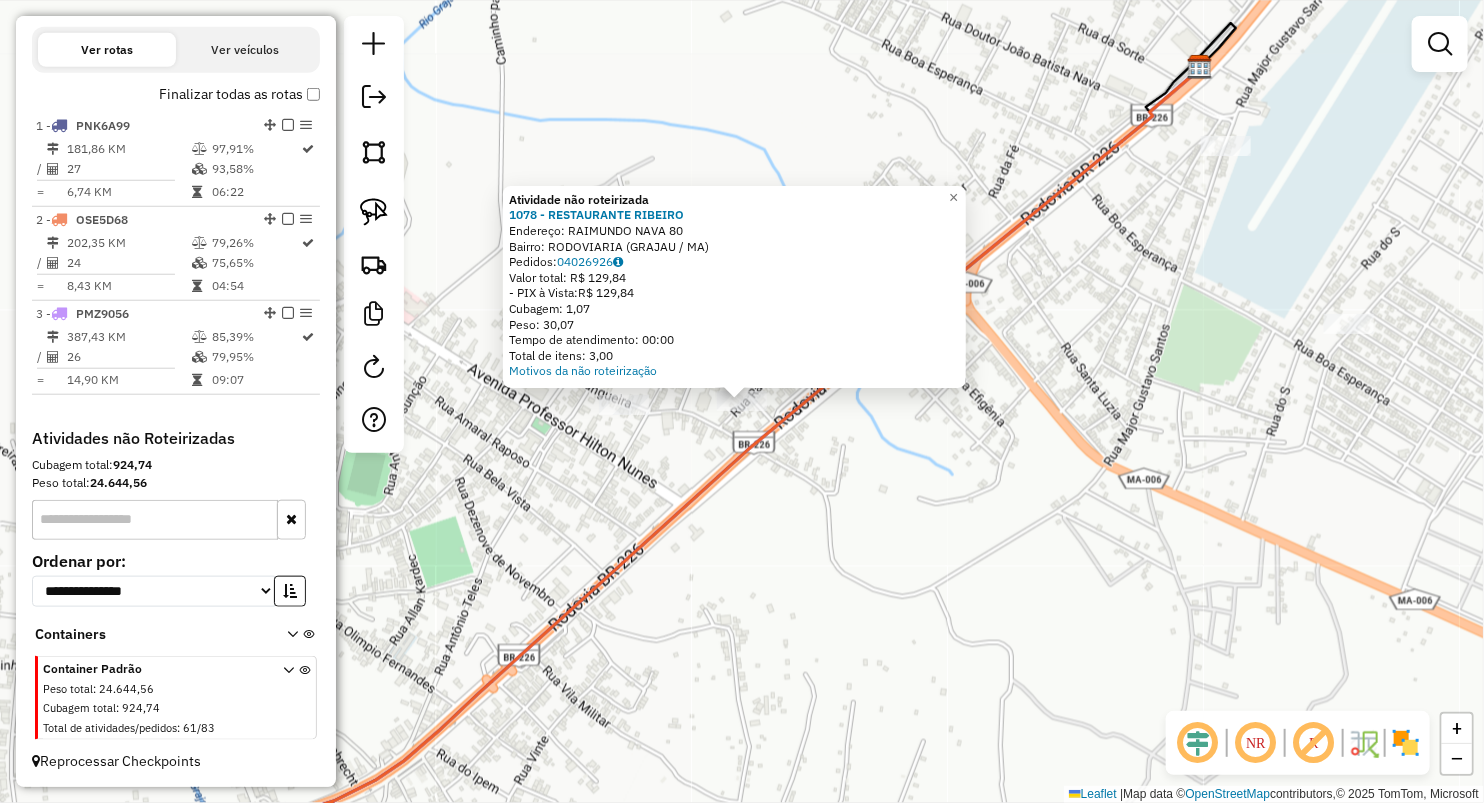 click on "Atividade não roteirizada 1078 - RESTAURANTE RIBEIRO  Endereço:  RAIMUNDO NAVA 80   Bairro: RODOVIARIA (GRAJAU / MA)   Pedidos:  04026926   Valor total: R$ 129,84   - PIX à Vista:  R$ 129,84   Cubagem: 1,07   Peso: 30,07   Tempo de atendimento: 00:00   Total de itens: 3,00  Motivos da não roteirização × Janela de atendimento Grade de atendimento Capacidade Transportadoras Veículos Cliente Pedidos  Rotas Selecione os dias de semana para filtrar as janelas de atendimento  Seg   Ter   Qua   Qui   Sex   Sáb   Dom  Informe o período da janela de atendimento: De: Até:  Filtrar exatamente a janela do cliente  Considerar janela de atendimento padrão  Selecione os dias de semana para filtrar as grades de atendimento  Seg   Ter   Qua   Qui   Sex   Sáb   Dom   Considerar clientes sem dia de atendimento cadastrado  Clientes fora do dia de atendimento selecionado Filtrar as atividades entre os valores definidos abaixo:  Peso mínimo:   Peso máximo:   Cubagem mínima:   Cubagem máxima:   De:   Até:   De:  +" 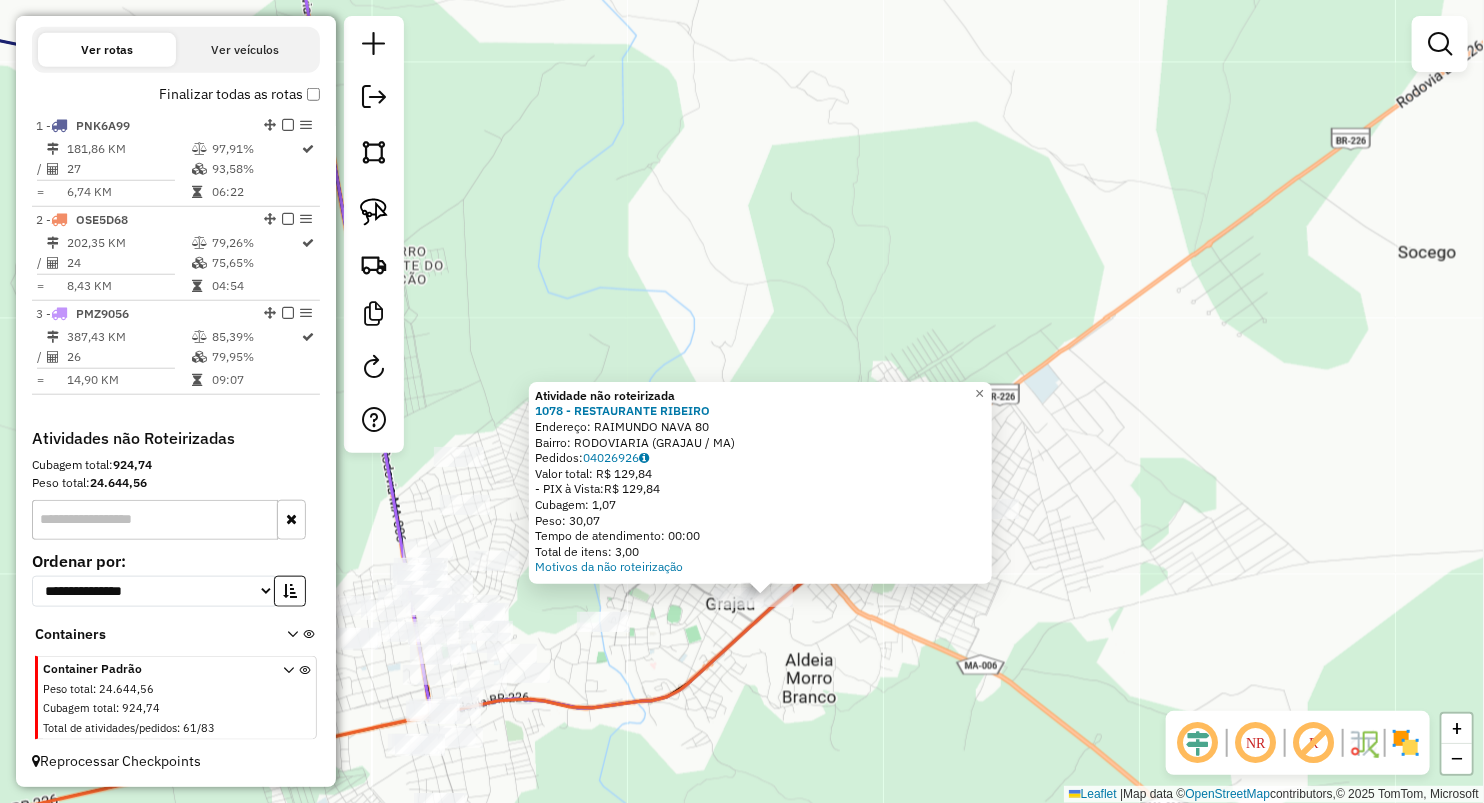 drag, startPoint x: 983, startPoint y: 448, endPoint x: 947, endPoint y: 380, distance: 76.941536 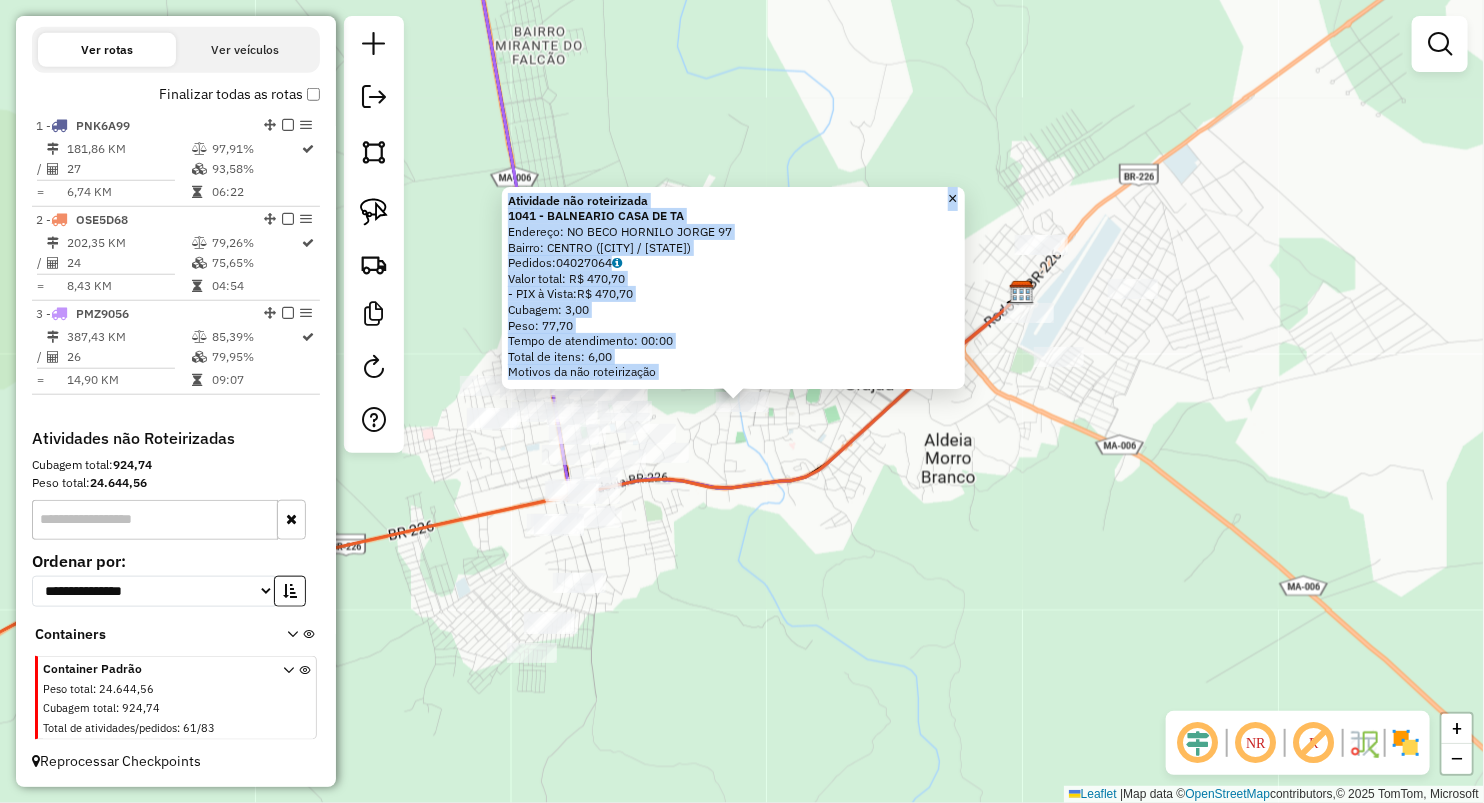 click on "Atividade não roteirizada 1041 - BALNEARIO CASA DE TA  Endereço:  NO BECO HORNILO JORGE [NUMBER]   Bairro: CENTRO ([CITY] / [STATE])   Pedidos:  04027064   Valor total: R$ 470,70   - PIX à Vista:  R$ 470,70   Cubagem: 3,00   Peso: 77,70   Tempo de atendimento: 00:00   Total de itens: 6,00  Motivos da não roteirização × Janela de atendimento Grade de atendimento Capacidade Transportadoras Veículos Cliente Pedidos  Rotas Selecione os dias de semana para filtrar as janelas de atendimento  Seg   Ter   Qua   Qui   Sex   Sáb   Dom  Informe o período da janela de atendimento: De: Até:  Filtrar exatamente a janela do cliente  Considerar janela de atendimento padrão  Selecione os dias de semana para filtrar as grades de atendimento  Seg   Ter   Qua   Qui   Sex   Sáb   Dom   Considerar clientes sem dia de atendimento cadastrado  Clientes fora do dia de atendimento selecionado Filtrar as atividades entre os valores definidos abaixo:  Peso mínimo:   Peso máximo:   Cubagem mínima:   Cubagem máxima:   De:   Até:  +" 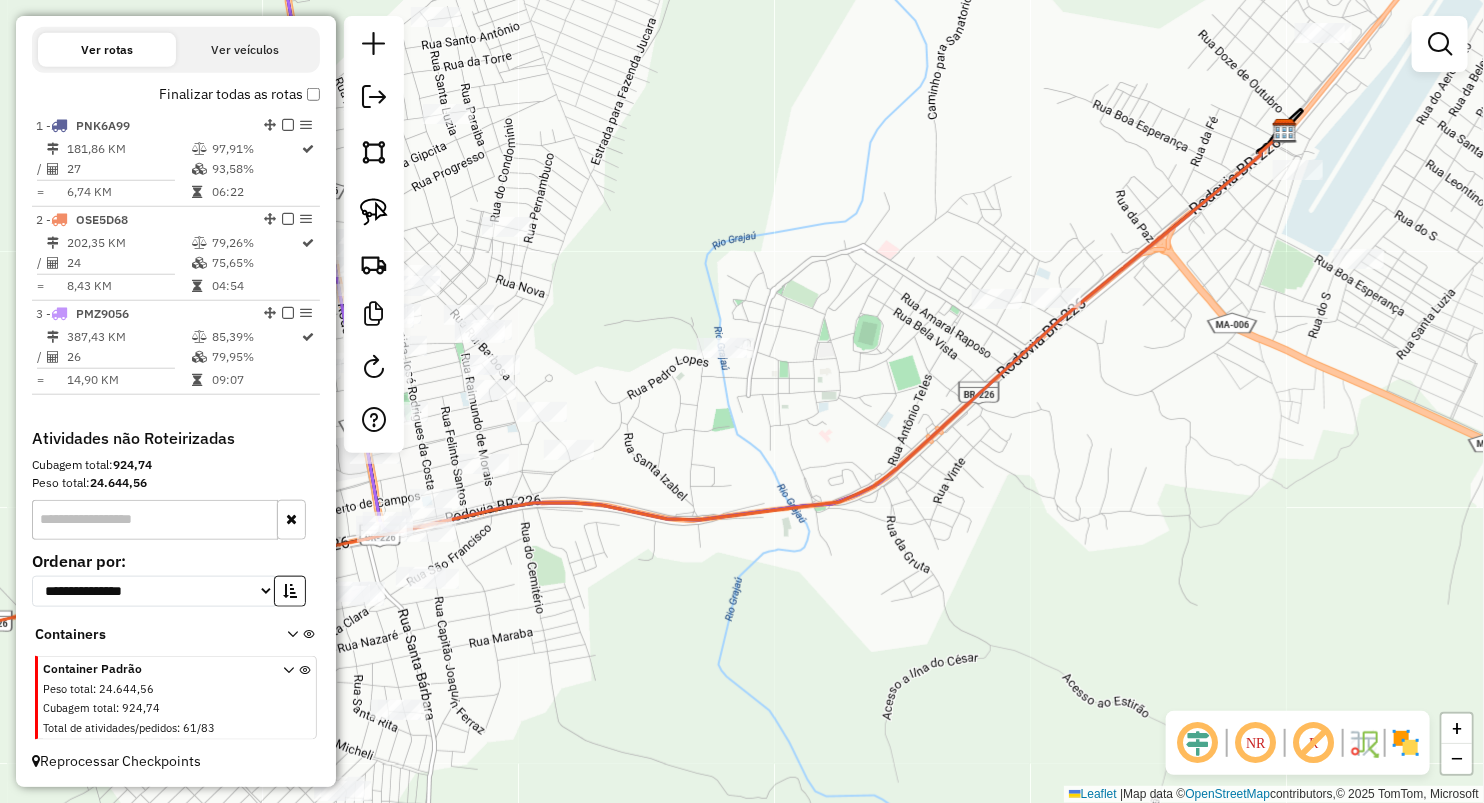 click on "Janela de atendimento Grade de atendimento Capacidade Transportadoras Veículos Cliente Pedidos  Rotas Selecione os dias de semana para filtrar as janelas de atendimento  Seg   Ter   Qua   Qui   Sex   Sáb   Dom  Informe o período da janela de atendimento: De: Até:  Filtrar exatamente a janela do cliente  Considerar janela de atendimento padrão  Selecione os dias de semana para filtrar as grades de atendimento  Seg   Ter   Qua   Qui   Sex   Sáb   Dom   Considerar clientes sem dia de atendimento cadastrado  Clientes fora do dia de atendimento selecionado Filtrar as atividades entre os valores definidos abaixo:  Peso mínimo:   Peso máximo:   Cubagem mínima:   Cubagem máxima:   De:   Até:  Filtrar as atividades entre o tempo de atendimento definido abaixo:  De:   Até:   Considerar capacidade total dos clientes não roteirizados Transportadora: Selecione um ou mais itens Tipo de veículo: Selecione um ou mais itens Veículo: Selecione um ou mais itens Motorista: Selecione um ou mais itens Nome: Rótulo:" 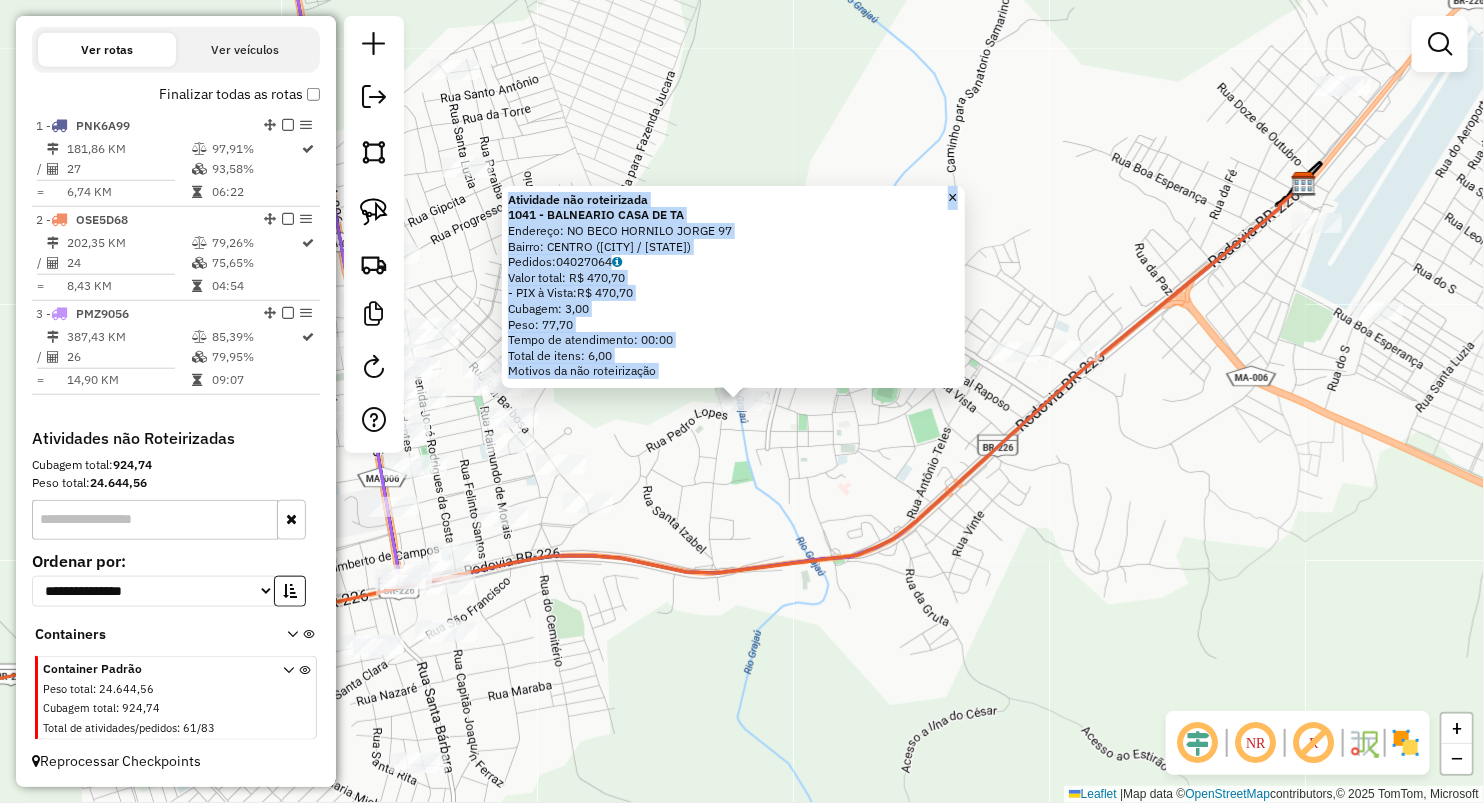 click on "Atividade não roteirizada 1041 - BALNEARIO CASA DE TA  Endereço:  NO BECO HORNILO JORGE [NUMBER]   Bairro: CENTRO ([CITY] / [STATE])   Pedidos:  04027064   Valor total: R$ 470,70   - PIX à Vista:  R$ 470,70   Cubagem: 3,00   Peso: 77,70   Tempo de atendimento: 00:00   Total de itens: 6,00  Motivos da não roteirização × Janela de atendimento Grade de atendimento Capacidade Transportadoras Veículos Cliente Pedidos  Rotas Selecione os dias de semana para filtrar as janelas de atendimento  Seg   Ter   Qua   Qui   Sex   Sáb   Dom  Informe o período da janela de atendimento: De: Até:  Filtrar exatamente a janela do cliente  Considerar janela de atendimento padrão  Selecione os dias de semana para filtrar as grades de atendimento  Seg   Ter   Qua   Qui   Sex   Sáb   Dom   Considerar clientes sem dia de atendimento cadastrado  Clientes fora do dia de atendimento selecionado Filtrar as atividades entre os valores definidos abaixo:  Peso mínimo:   Peso máximo:   Cubagem mínima:   Cubagem máxima:   De:   Até:  +" 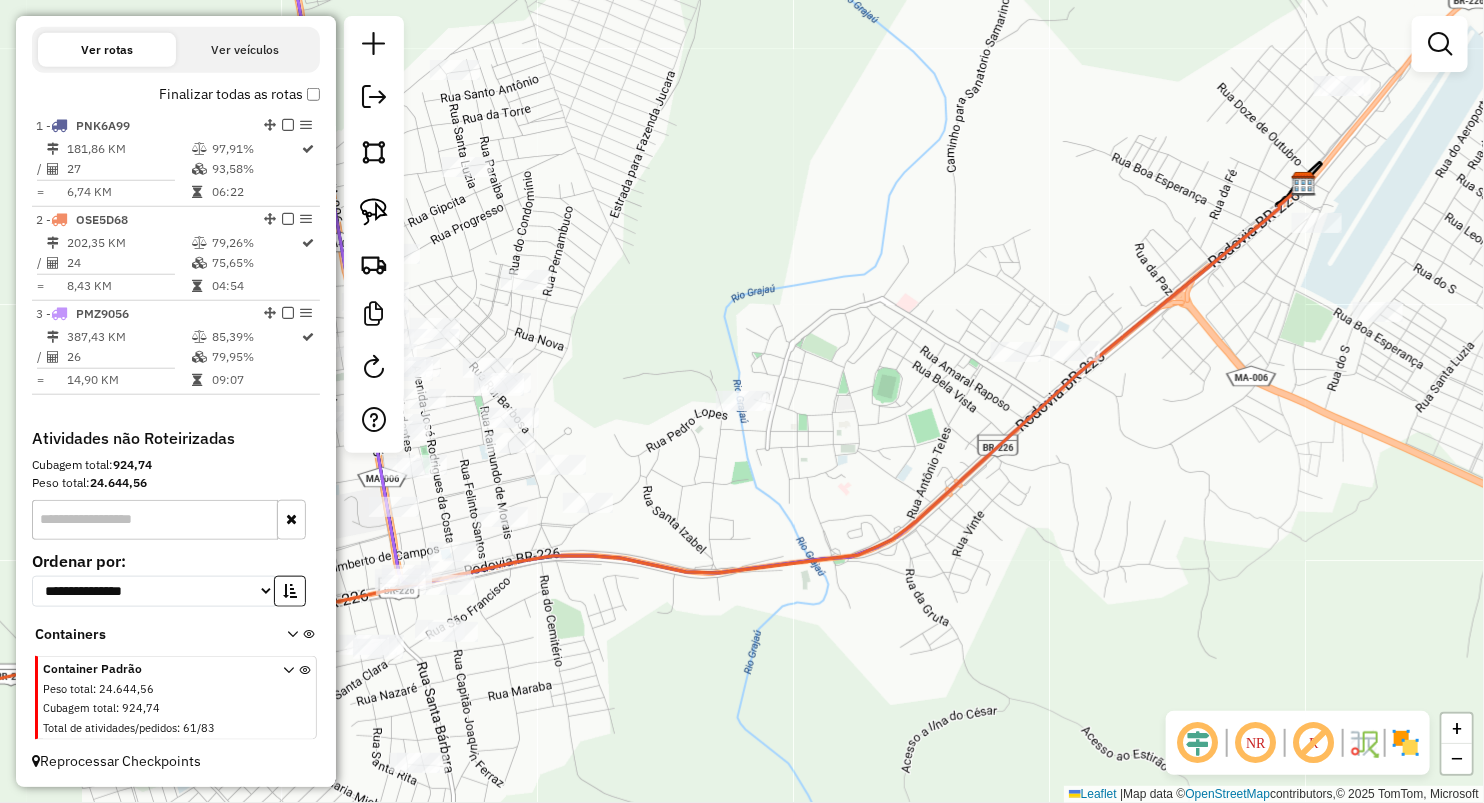 click on "Atividade não roteirizada 1041 - BALNEARIO CASA DE TA  Endereço:  NO BECO HORNILO JORGE [NUMBER]   Bairro: CENTRO ([CITY] / [STATE])   Pedidos:  04027064   Valor total: R$ 470,70   - PIX à Vista:  R$ 470,70   Cubagem: 3,00   Peso: 77,70   Tempo de atendimento: 00:00   Total de itens: 6,00  Motivos da não roteirização × Janela de atendimento Grade de atendimento Capacidade Transportadoras Veículos Cliente Pedidos  Rotas Selecione os dias de semana para filtrar as janelas de atendimento  Seg   Ter   Qua   Qui   Sex   Sáb   Dom  Informe o período da janela de atendimento: De: Até:  Filtrar exatamente a janela do cliente  Considerar janela de atendimento padrão  Selecione os dias de semana para filtrar as grades de atendimento  Seg   Ter   Qua   Qui   Sex   Sáb   Dom   Considerar clientes sem dia de atendimento cadastrado  Clientes fora do dia de atendimento selecionado Filtrar as atividades entre os valores definidos abaixo:  Peso mínimo:   Peso máximo:   Cubagem mínima:   Cubagem máxima:   De:   Até:  +" 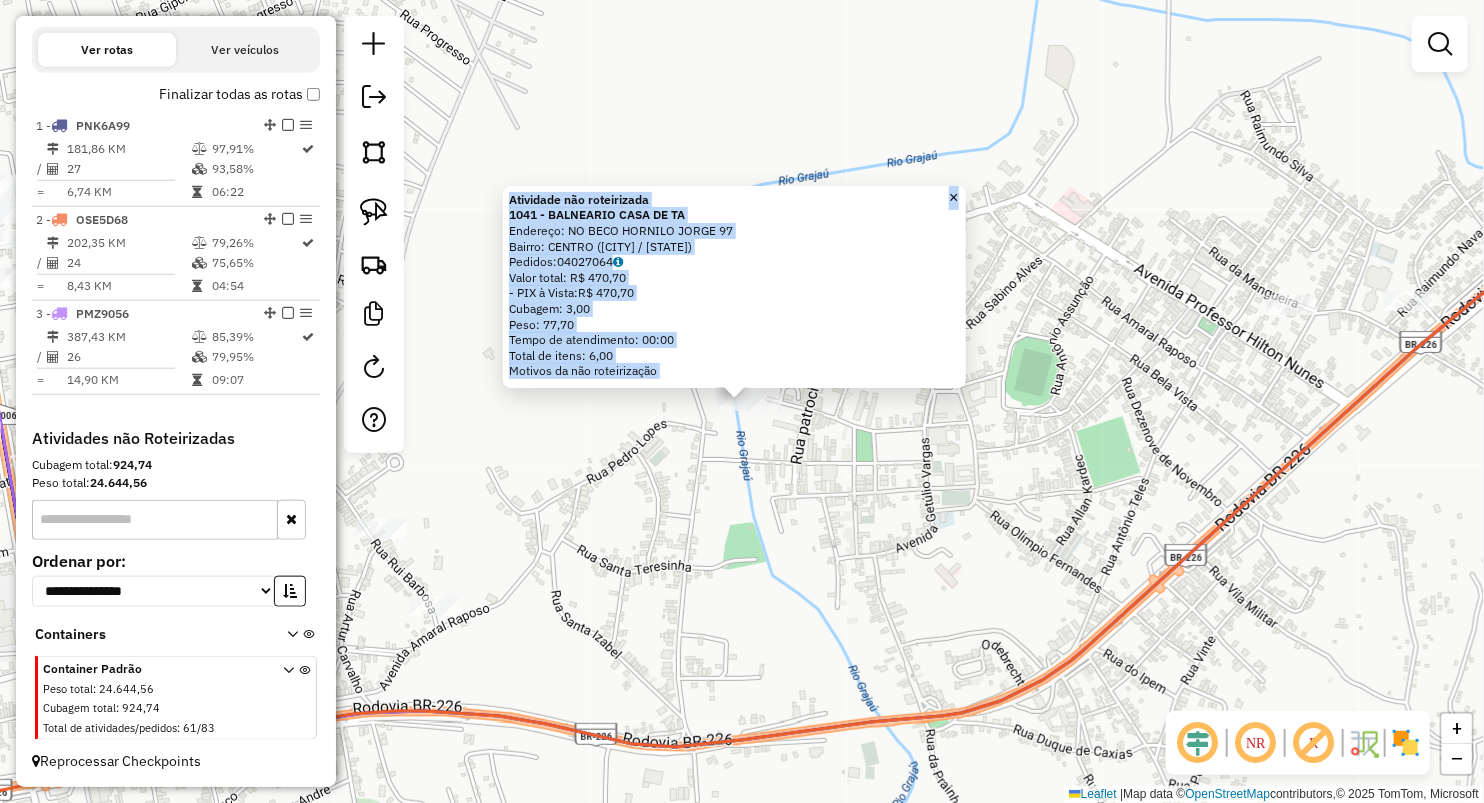 click on "- PIX à Vista:  R$ 470,70" 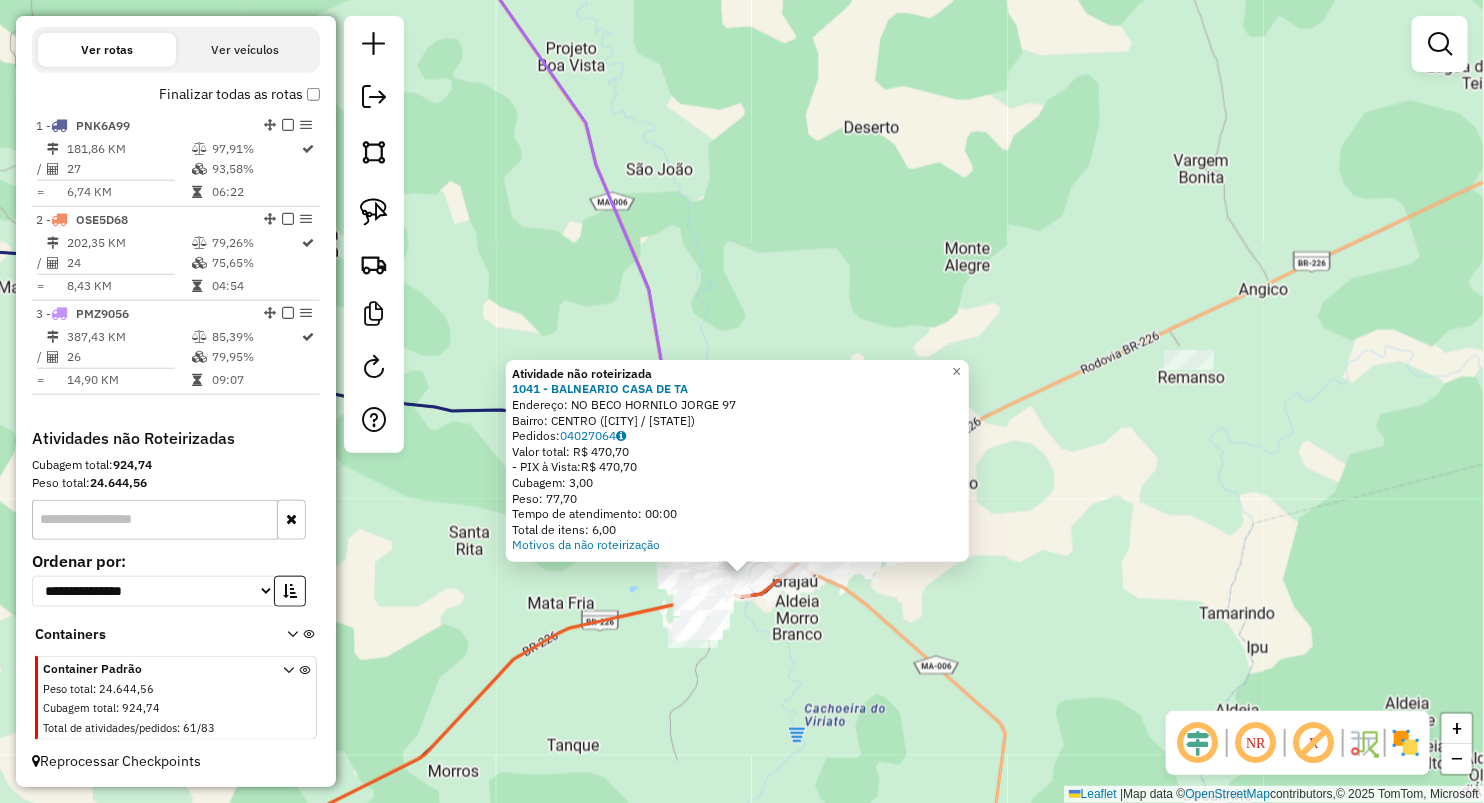 click on "Atividade não roteirizada 1041 - BALNEARIO CASA DE TA  Endereço:  NO BECO HORNILO JORGE [NUMBER]   Bairro: CENTRO ([CITY] / [STATE])   Pedidos:  04027064   Valor total: R$ 470,70   - PIX à Vista:  R$ 470,70   Cubagem: 3,00   Peso: 77,70   Tempo de atendimento: 00:00   Total de itens: 6,00  Motivos da não roteirização × Janela de atendimento Grade de atendimento Capacidade Transportadoras Veículos Cliente Pedidos  Rotas Selecione os dias de semana para filtrar as janelas de atendimento  Seg   Ter   Qua   Qui   Sex   Sáb   Dom  Informe o período da janela de atendimento: De: Até:  Filtrar exatamente a janela do cliente  Considerar janela de atendimento padrão  Selecione os dias de semana para filtrar as grades de atendimento  Seg   Ter   Qua   Qui   Sex   Sáb   Dom   Considerar clientes sem dia de atendimento cadastrado  Clientes fora do dia de atendimento selecionado Filtrar as atividades entre os valores definidos abaixo:  Peso mínimo:   Peso máximo:   Cubagem mínima:   Cubagem máxima:   De:   Até:  +" 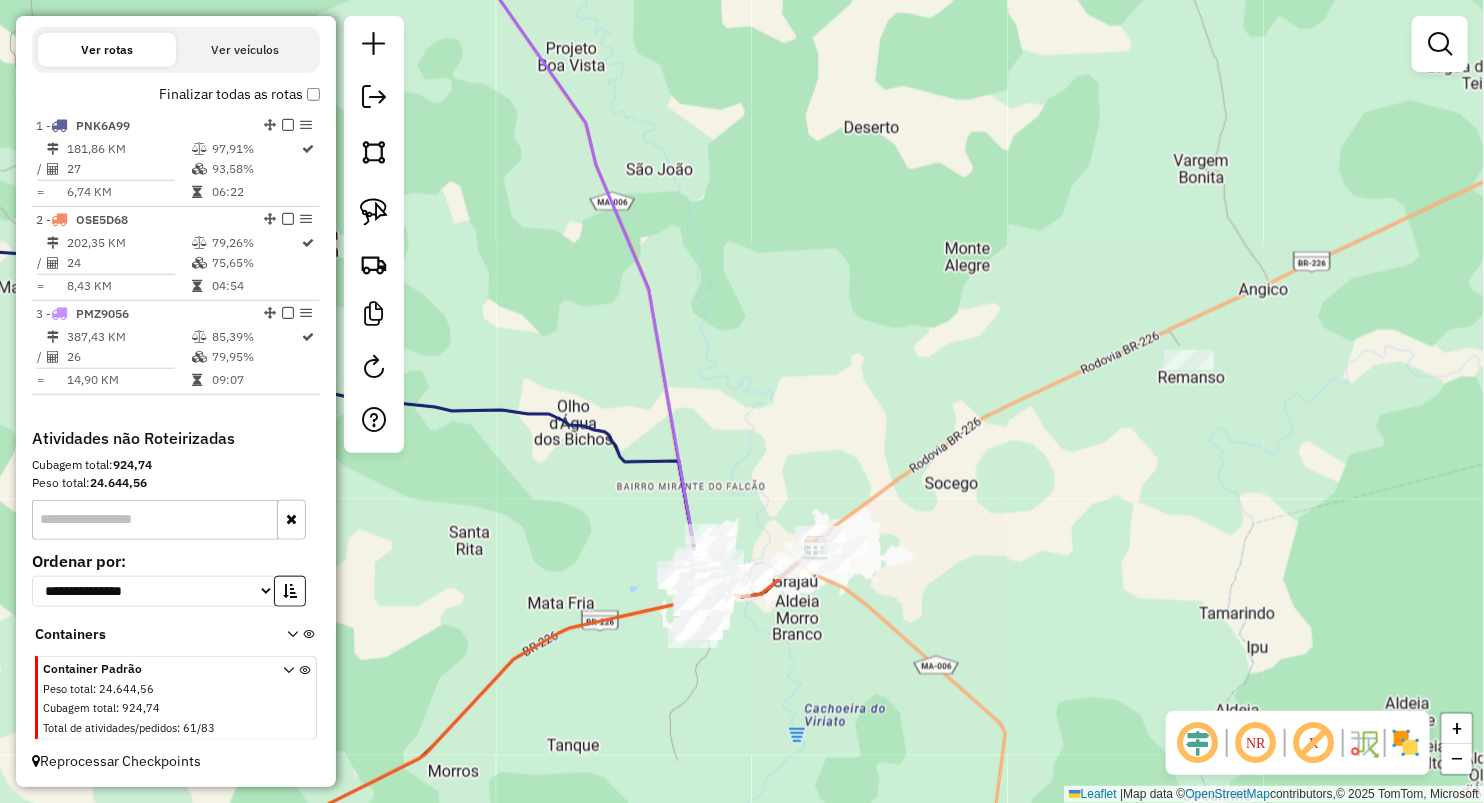 drag, startPoint x: 968, startPoint y: 500, endPoint x: 1200, endPoint y: 388, distance: 257.61987 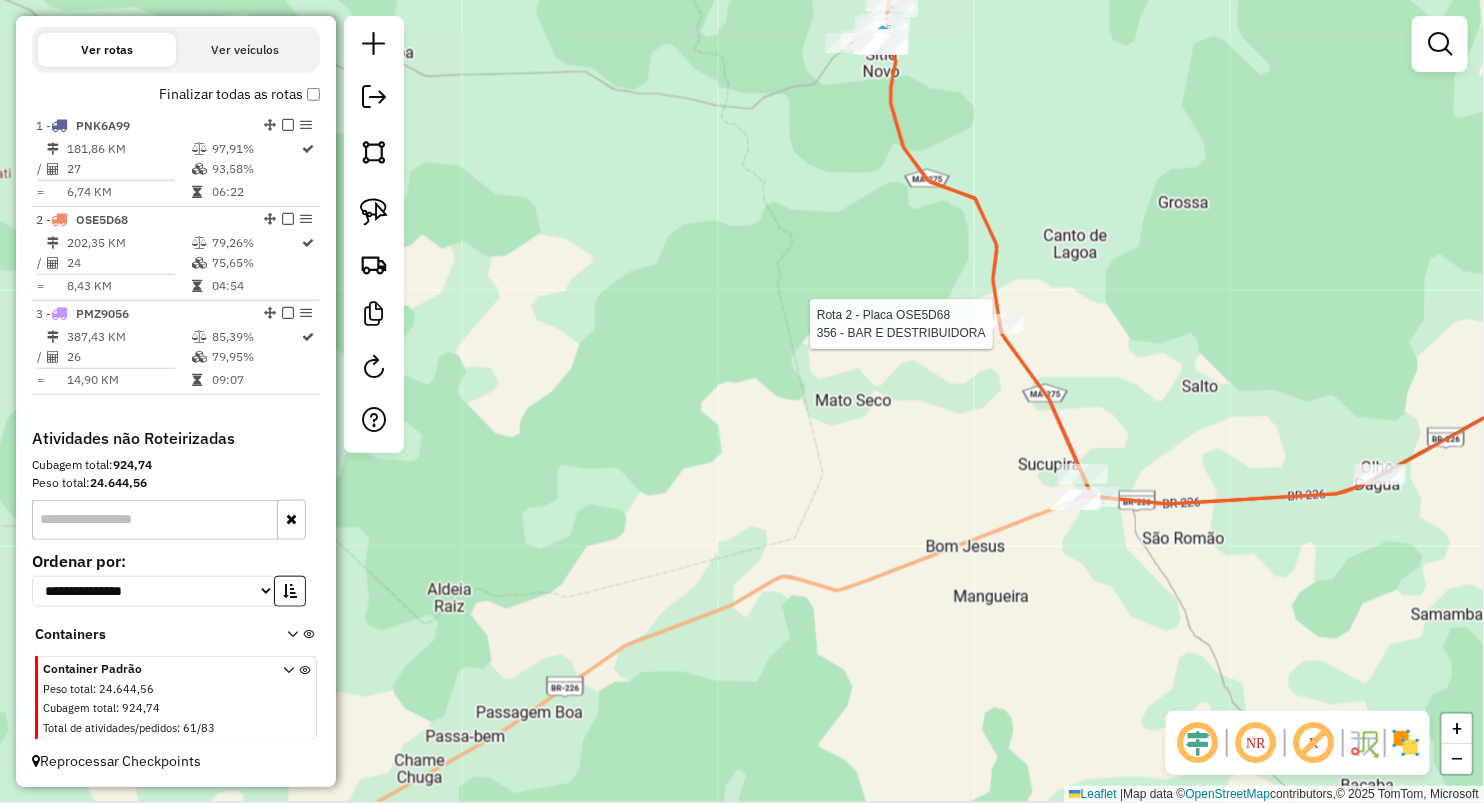select on "**********" 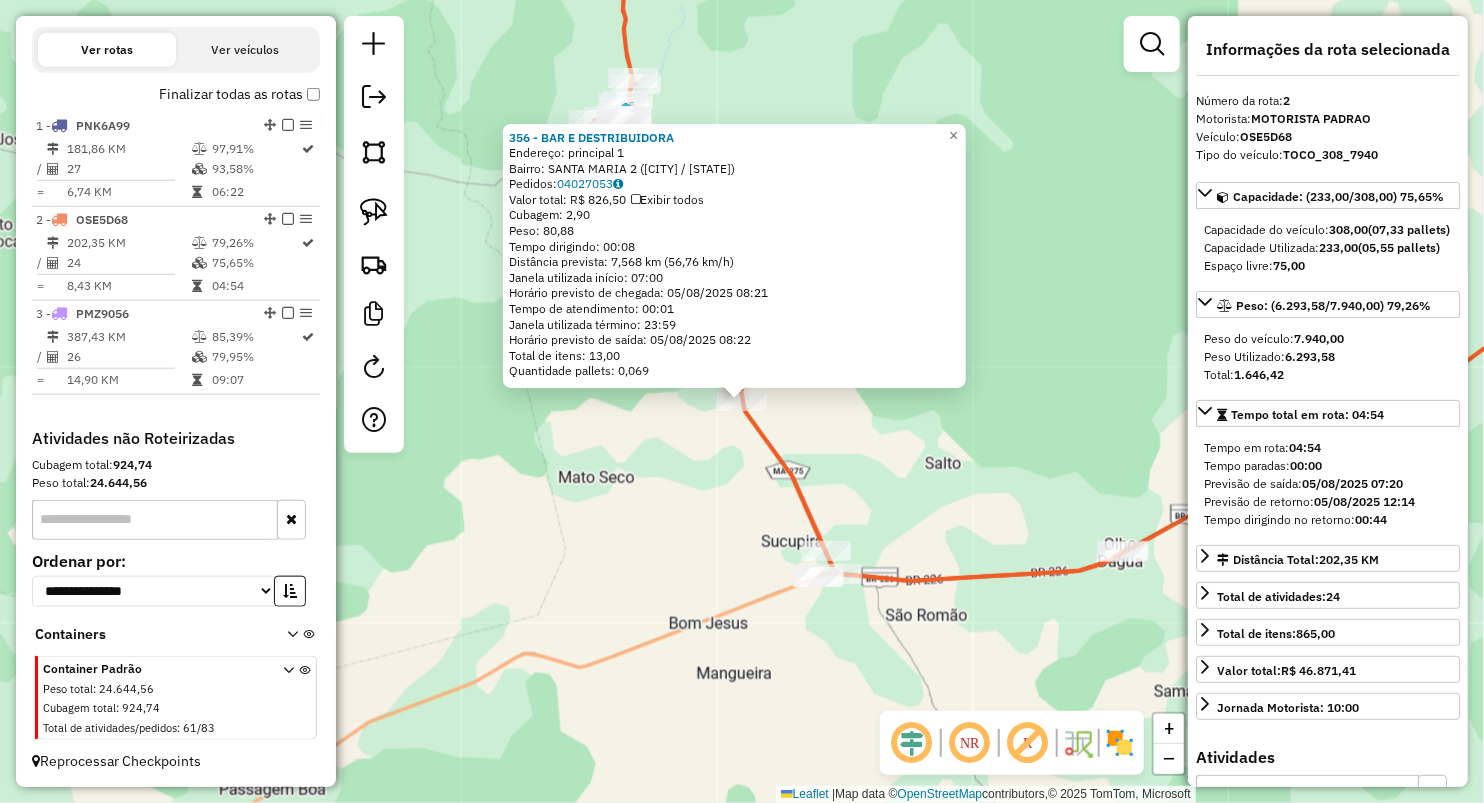 click 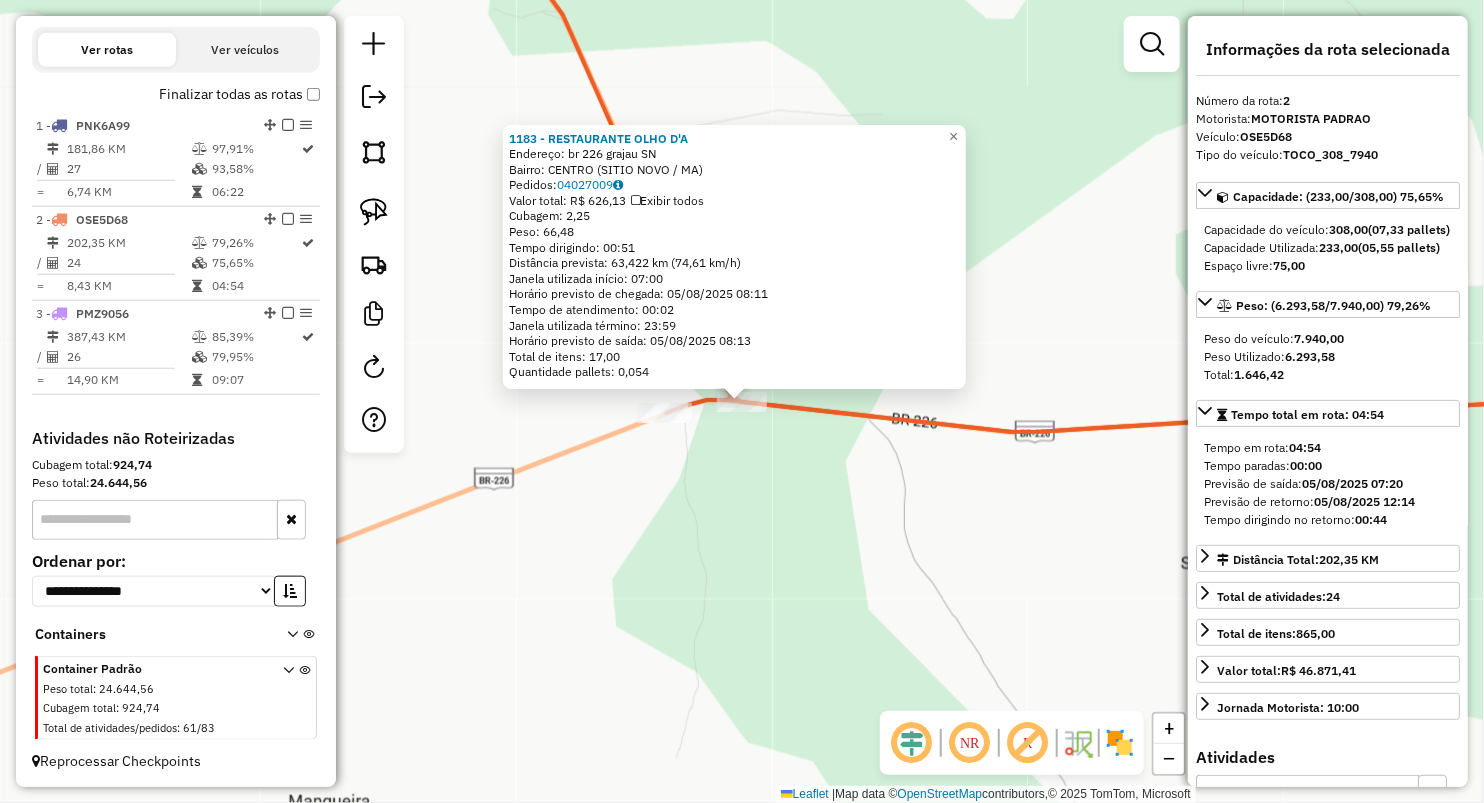 click on "1183 - RESTAURANTE OLHO D'A  Endereço:  br 226 grajau SN   Bairro: CENTRO (SITIO NOVO / MA)   Pedidos:  04027009   Valor total: R$ 626,13   Exibir todos   Cubagem: 2,25  Peso: 66,48  Tempo dirigindo: 00:51   Distância prevista: 63,422 km (74,61 km/h)   Janela utilizada início: 07:00   Horário previsto de chegada: 05/08/2025 08:11   Tempo de atendimento: 00:02   Janela utilizada término: 23:59   Horário previsto de saída: 05/08/2025 08:13   Total de itens: 17,00   Quantidade pallets: 0,054  × Janela de atendimento Grade de atendimento Capacidade Transportadoras Veículos Cliente Pedidos  Rotas Selecione os dias de semana para filtrar as janelas de atendimento  Seg   Ter   Qua   Qui   Sex   Sáb   Dom  Informe o período da janela de atendimento: De: Até:  Filtrar exatamente a janela do cliente  Considerar janela de atendimento padrão  Selecione os dias de semana para filtrar as grades de atendimento  Seg   Ter   Qua   Qui   Sex   Sáb   Dom   Considerar clientes sem dia de atendimento cadastrado De:" 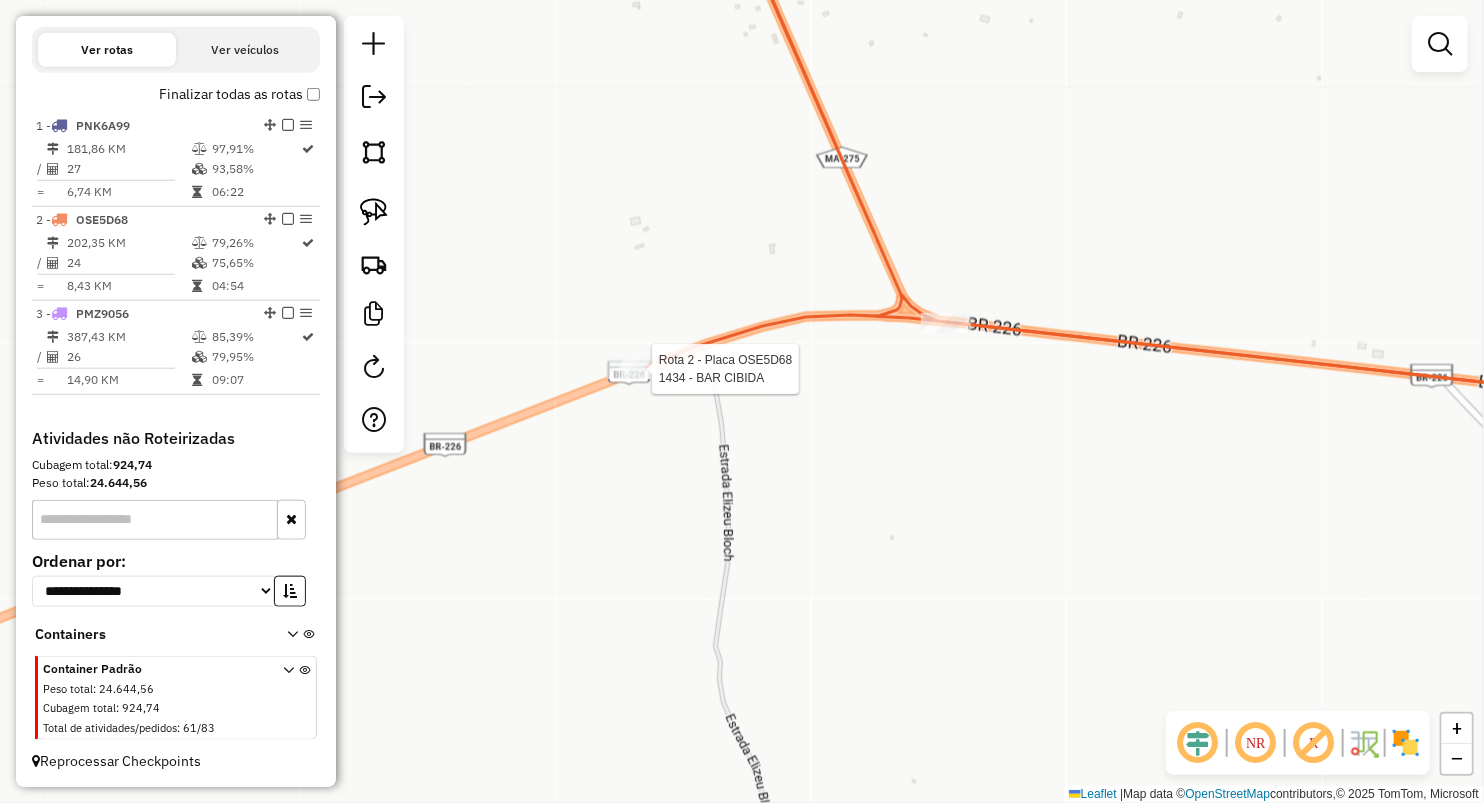 select on "**********" 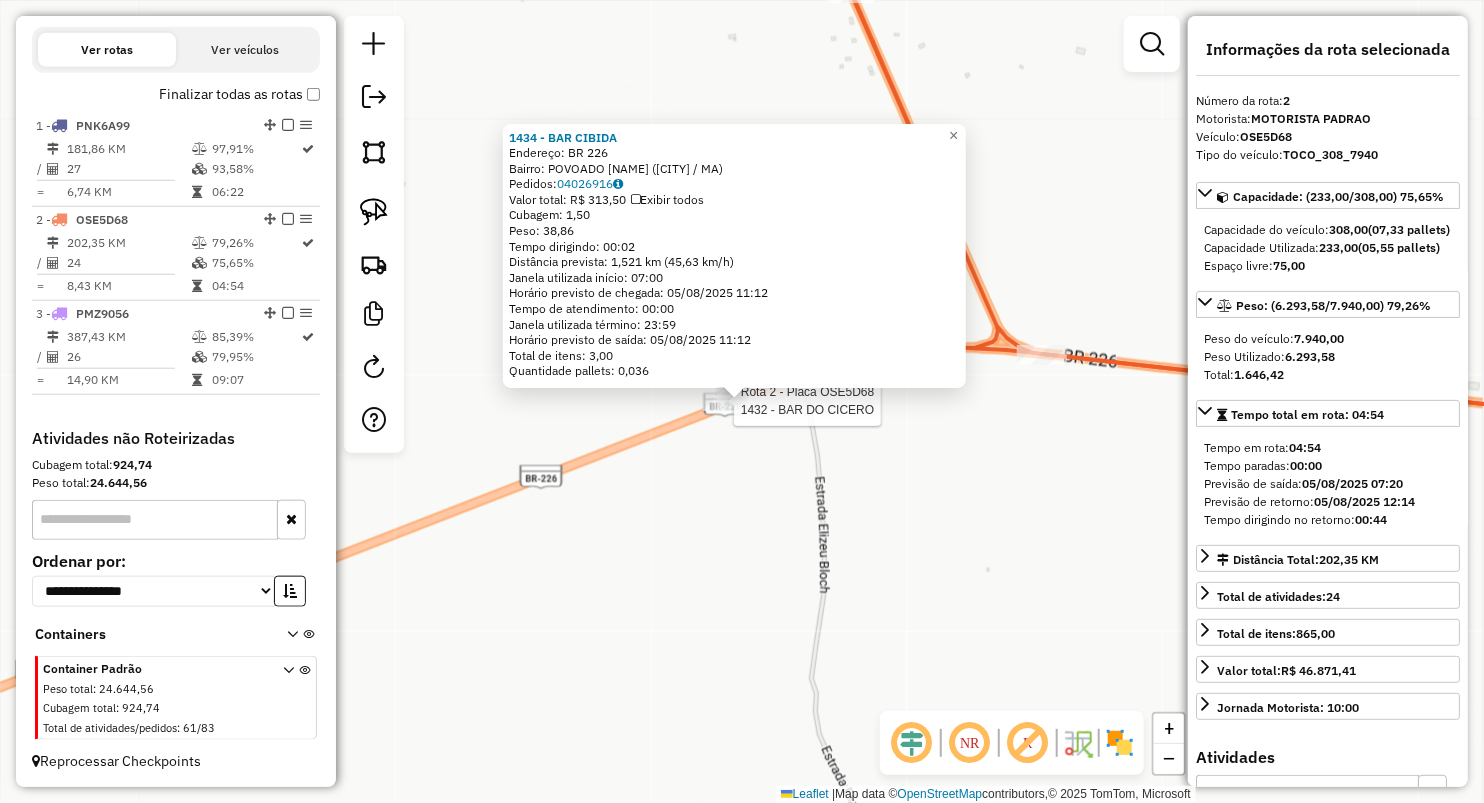 click 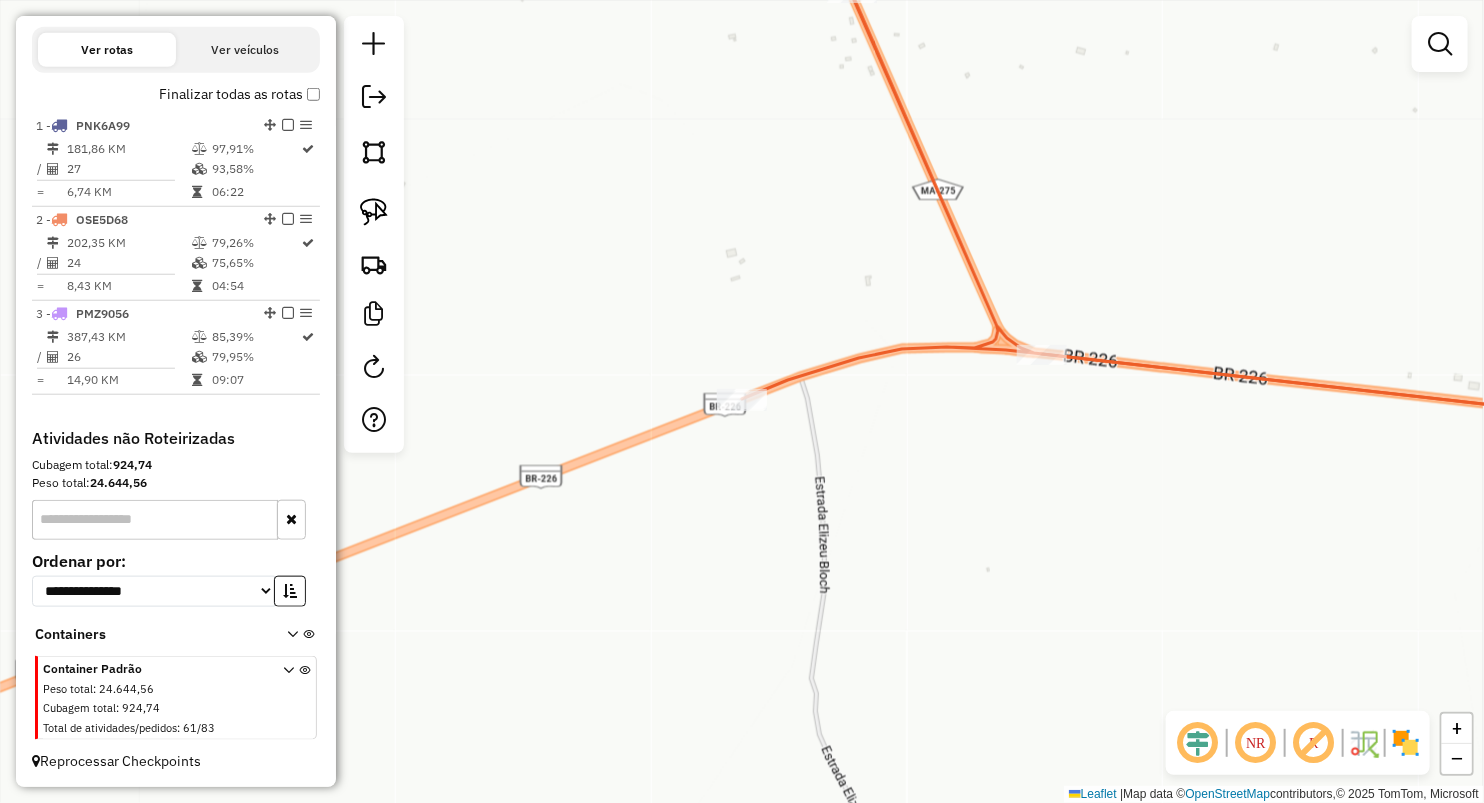 click on "Rota 2 - Placa OSE5D68  1432 - BAR DO CICERO Rota 2 - Placa OSE5D68  1434 - BAR CIBIDA 1434 - BAR CIBIDA  Endereço: BR 226   Bairro: POVOADO 2 BURITIS (SITIO NOVO / MA)   Pedidos:  04026916   Valor total: R$ 313,50   Exibir todos   Cubagem: 1,50  Peso: 38,86  Tempo dirigindo: 00:02   Distância prevista: 1,521 km (45,63 km/h)   Janela utilizada início: 07:00   Horário previsto de chegada: 05/08/2025 11:12   Tempo de atendimento: 00:00   Janela utilizada término: 23:59   Horário previsto de saída: 05/08/2025 11:12   Total de itens: 3,00   Quantidade pallets: 0,036  × Janela de atendimento Grade de atendimento Capacidade Transportadoras Veículos Cliente Pedidos  Rotas Selecione os dias de semana para filtrar as janelas de atendimento  Seg   Ter   Qua   Qui   Sex   Sáb   Dom  Informe o período da janela de atendimento: De: Até:  Filtrar exatamente a janela do cliente  Considerar janela de atendimento padrão  Selecione os dias de semana para filtrar as grades de atendimento  Seg   Ter   Qua   Qui  De:" 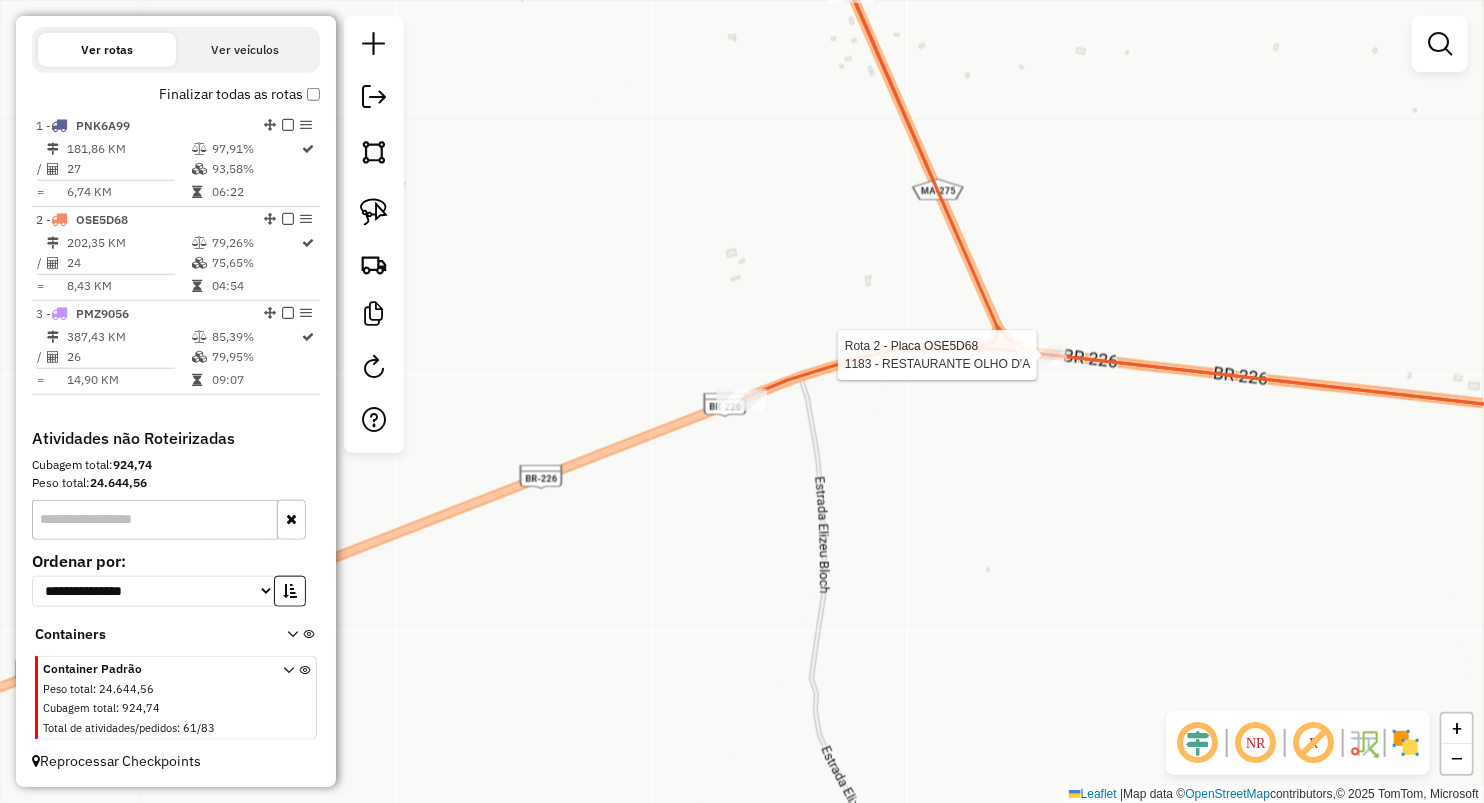 select on "**********" 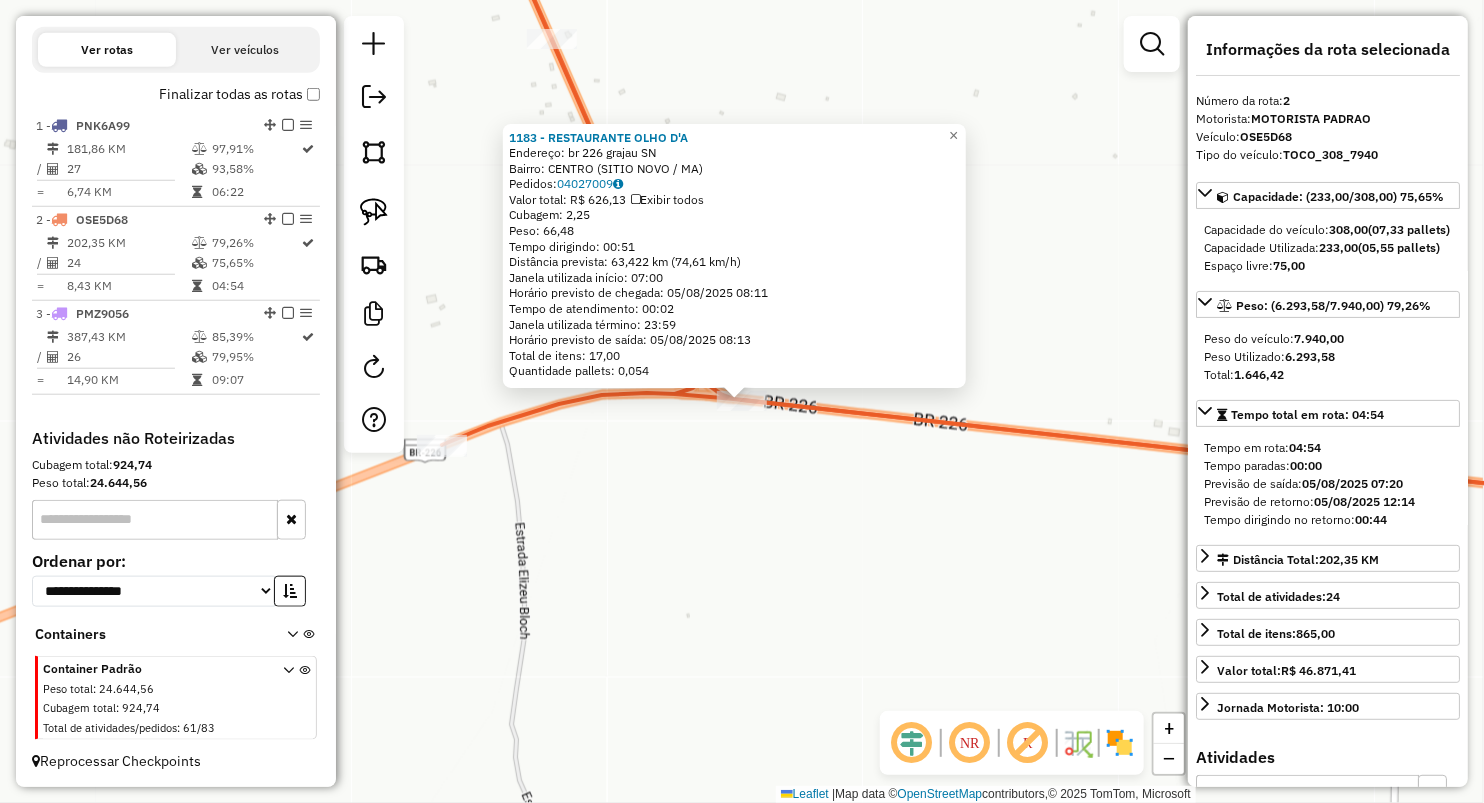 click on "1183 - RESTAURANTE OLHO D'A  Endereço:  br 226 grajau SN   Bairro: CENTRO (SITIO NOVO / MA)   Pedidos:  04027009   Valor total: R$ 626,13   Exibir todos   Cubagem: 2,25  Peso: 66,48  Tempo dirigindo: 00:51   Distância prevista: 63,422 km (74,61 km/h)   Janela utilizada início: 07:00   Horário previsto de chegada: 05/08/2025 08:11   Tempo de atendimento: 00:02   Janela utilizada término: 23:59   Horário previsto de saída: 05/08/2025 08:13   Total de itens: 17,00   Quantidade pallets: 0,054  × Janela de atendimento Grade de atendimento Capacidade Transportadoras Veículos Cliente Pedidos  Rotas Selecione os dias de semana para filtrar as janelas de atendimento  Seg   Ter   Qua   Qui   Sex   Sáb   Dom  Informe o período da janela de atendimento: De: Até:  Filtrar exatamente a janela do cliente  Considerar janela de atendimento padrão  Selecione os dias de semana para filtrar as grades de atendimento  Seg   Ter   Qua   Qui   Sex   Sáb   Dom   Considerar clientes sem dia de atendimento cadastrado De:" 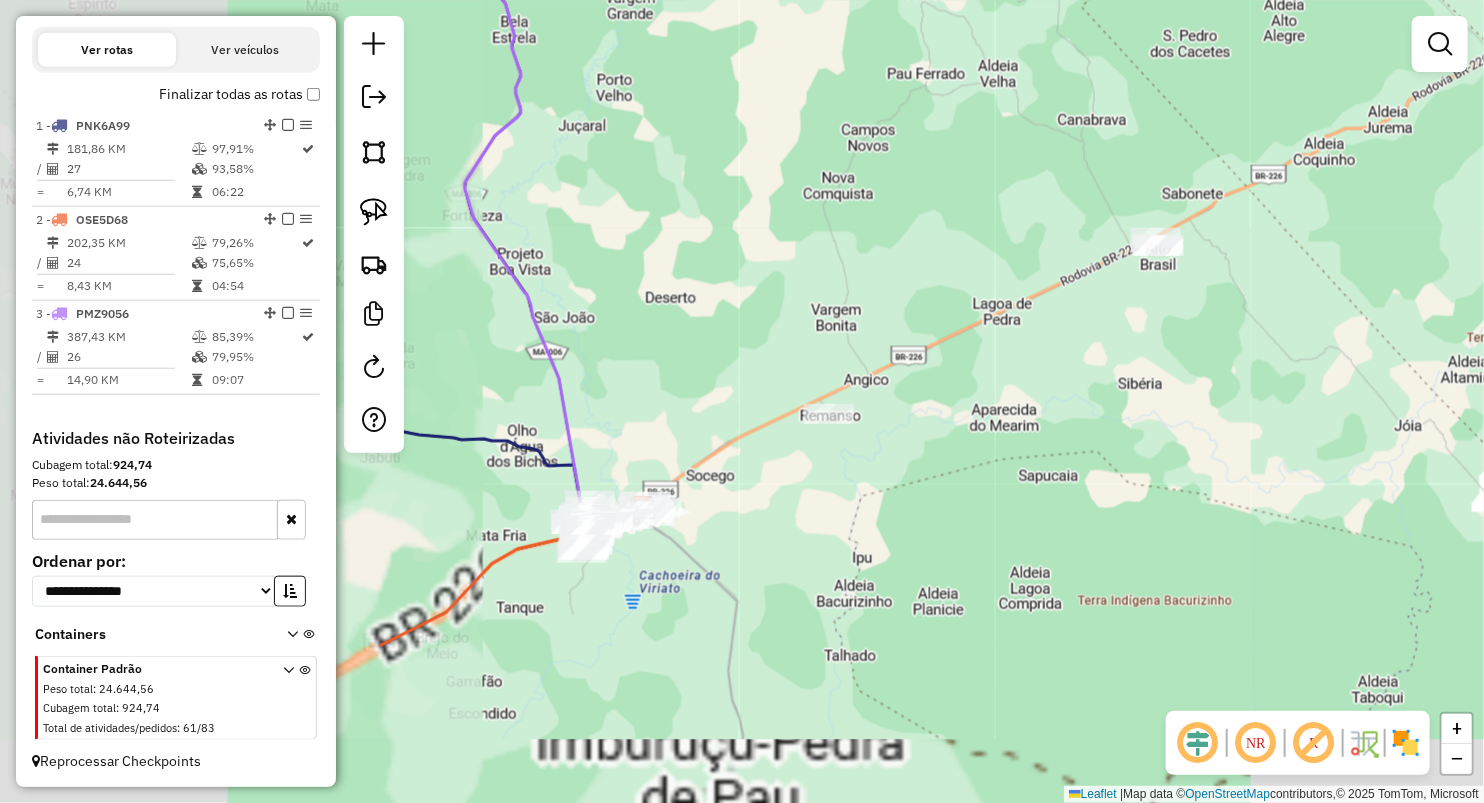 drag, startPoint x: 987, startPoint y: 463, endPoint x: 1129, endPoint y: 384, distance: 162.49615 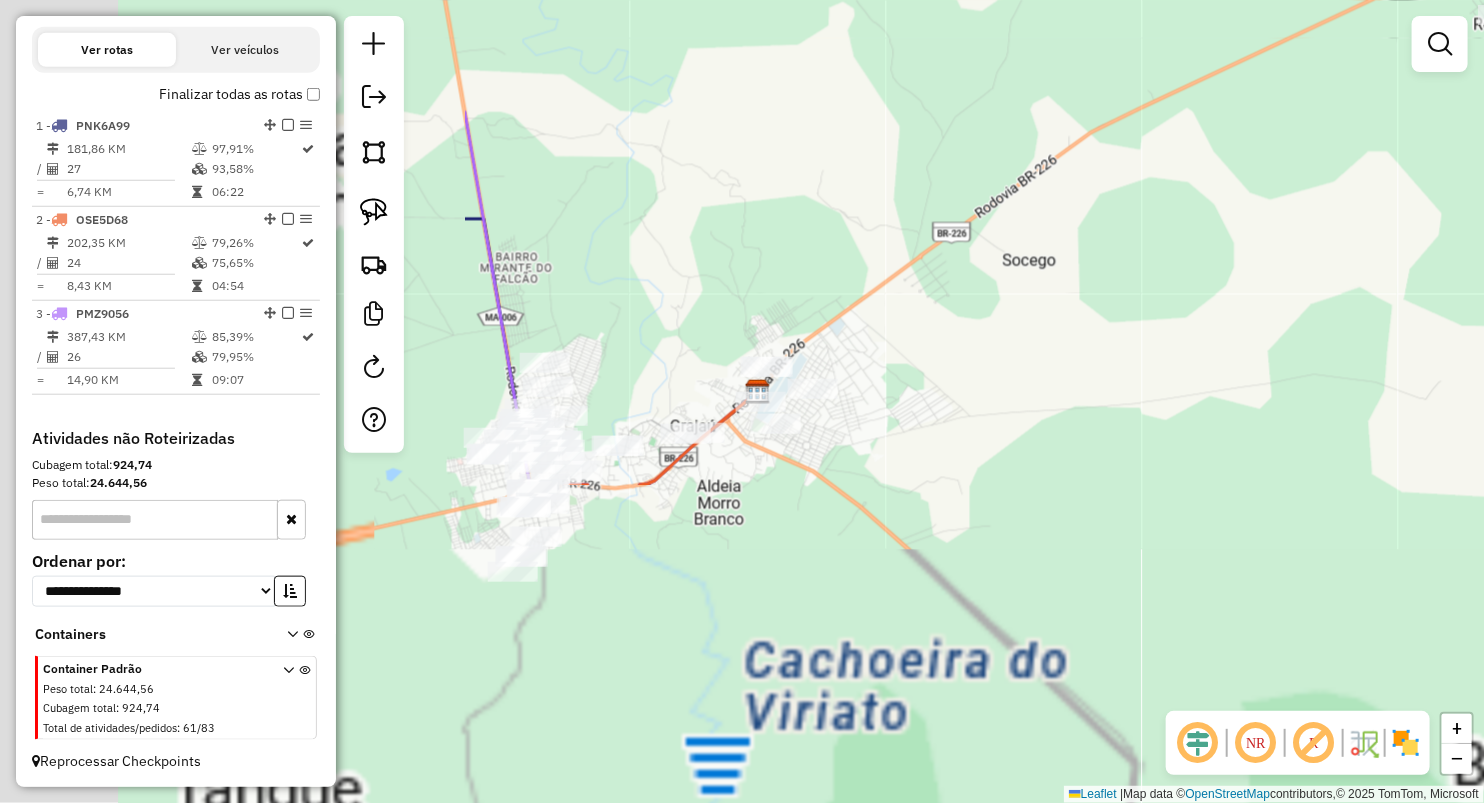 drag, startPoint x: 1248, startPoint y: 312, endPoint x: 1272, endPoint y: 246, distance: 70.2282 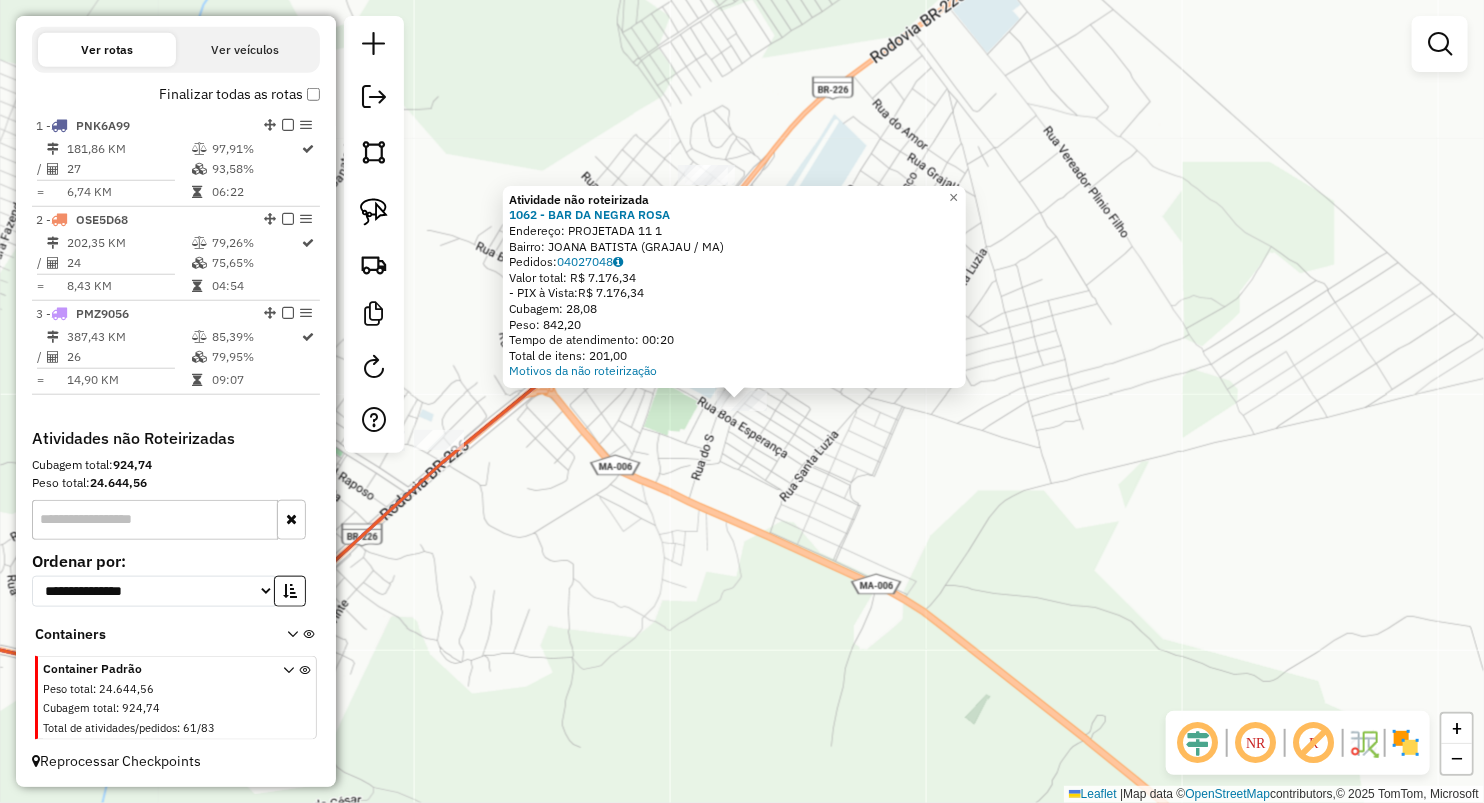 click on "Atividade não roteirizada 1062 - BAR DA NEGRA ROSA  Endereço:  PROJETADA 11 1   Bairro: JOANA BATISTA (GRAJAU / MA)   Pedidos:  04027048   Valor total: R$ 7.176,34   - PIX à Vista:  R$ 7.176,34   Cubagem: 28,08   Peso: 842,20   Tempo de atendimento: 00:20   Total de itens: 201,00  Motivos da não roteirização × Janela de atendimento Grade de atendimento Capacidade Transportadoras Veículos Cliente Pedidos  Rotas Selecione os dias de semana para filtrar as janelas de atendimento  Seg   Ter   Qua   Qui   Sex   Sáb   Dom  Informe o período da janela de atendimento: De: Até:  Filtrar exatamente a janela do cliente  Considerar janela de atendimento padrão  Selecione os dias de semana para filtrar as grades de atendimento  Seg   Ter   Qua   Qui   Sex   Sáb   Dom   Considerar clientes sem dia de atendimento cadastrado  Clientes fora do dia de atendimento selecionado Filtrar as atividades entre os valores definidos abaixo:  Peso mínimo:   Peso máximo:   Cubagem mínima:   Cubagem máxima:   De:   Até:" 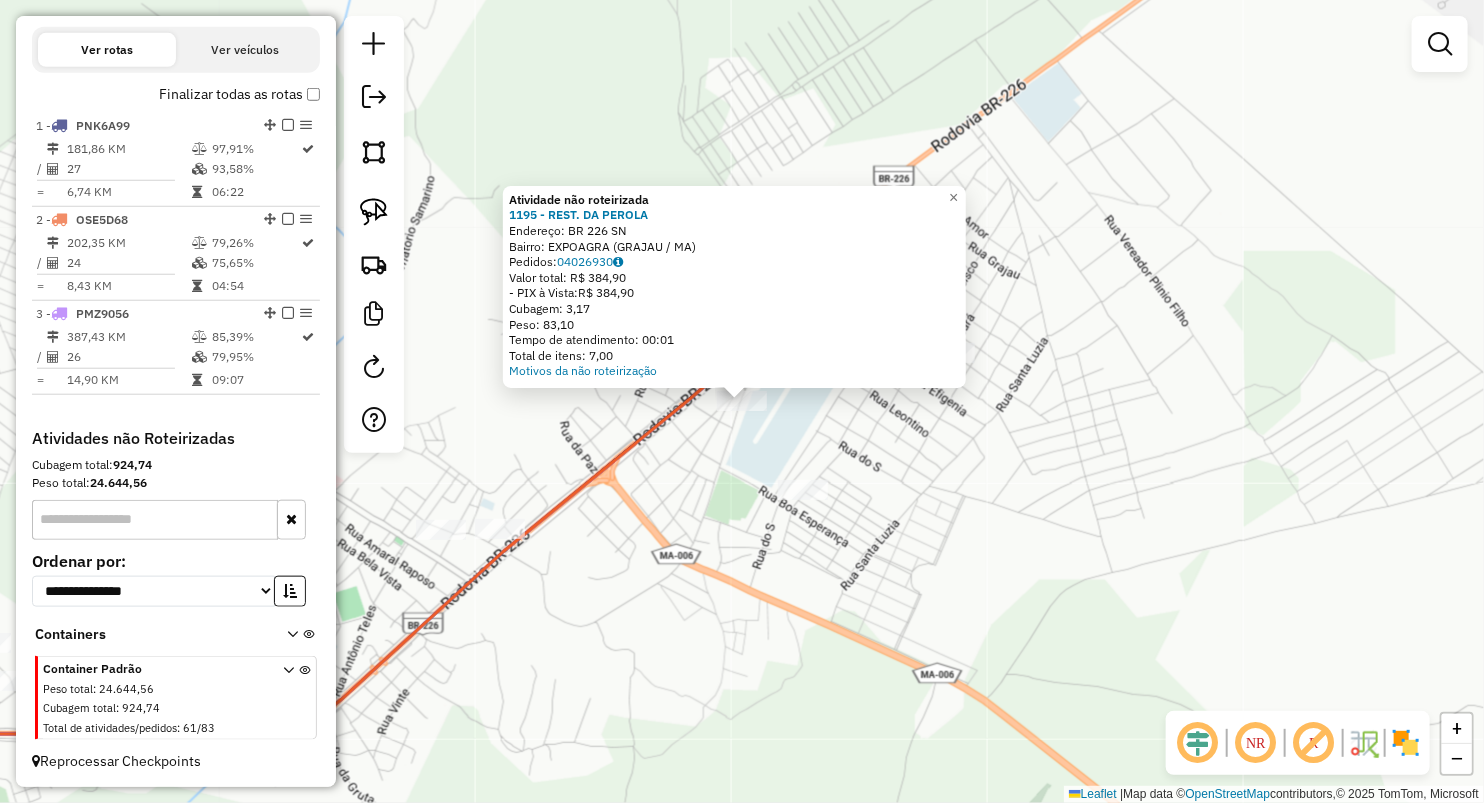 click on "Atividade não roteirizada 1195 - REST. DA PEROLA  Endereço:  BR 226 SN   Bairro: EXPOAGRA (GRAJAU / MA)   Pedidos:  04026930   Valor total: R$ 384,90   - PIX à Vista:  R$ 384,90   Cubagem: 3,17   Peso: 83,10   Tempo de atendimento: 00:01   Total de itens: 7,00  Motivos da não roteirização × Janela de atendimento Grade de atendimento Capacidade Transportadoras Veículos Cliente Pedidos  Rotas Selecione os dias de semana para filtrar as janelas de atendimento  Seg   Ter   Qua   Qui   Sex   Sáb   Dom  Informe o período da janela de atendimento: De: Até:  Filtrar exatamente a janela do cliente  Considerar janela de atendimento padrão  Selecione os dias de semana para filtrar as grades de atendimento  Seg   Ter   Qua   Qui   Sex   Sáb   Dom   Considerar clientes sem dia de atendimento cadastrado  Clientes fora do dia de atendimento selecionado Filtrar as atividades entre os valores definidos abaixo:  Peso mínimo:   Peso máximo:   Cubagem mínima:   Cubagem máxima:   De:   Até:   De:   Até:  Nome:" 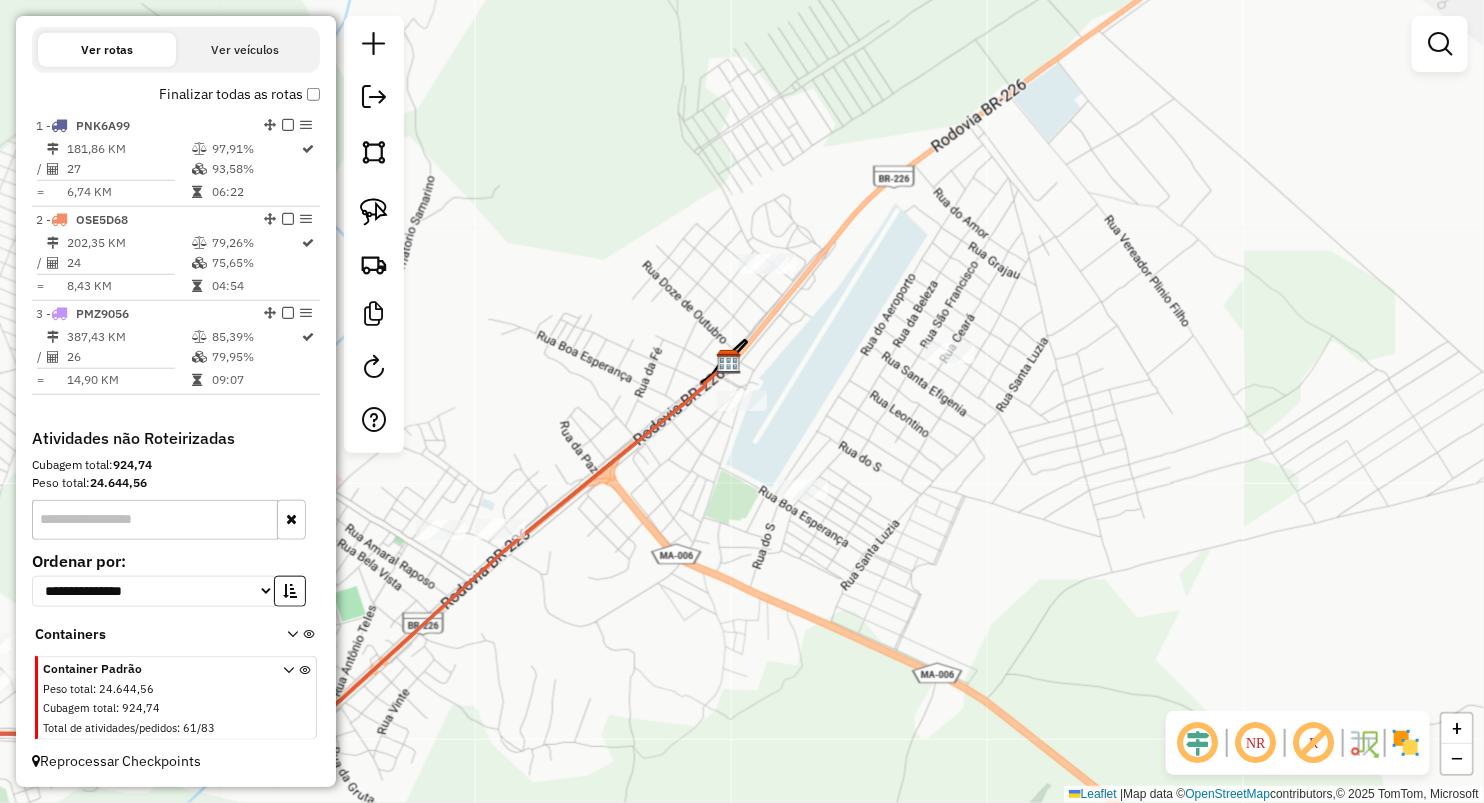 drag, startPoint x: 591, startPoint y: 580, endPoint x: 883, endPoint y: 344, distance: 375.4464 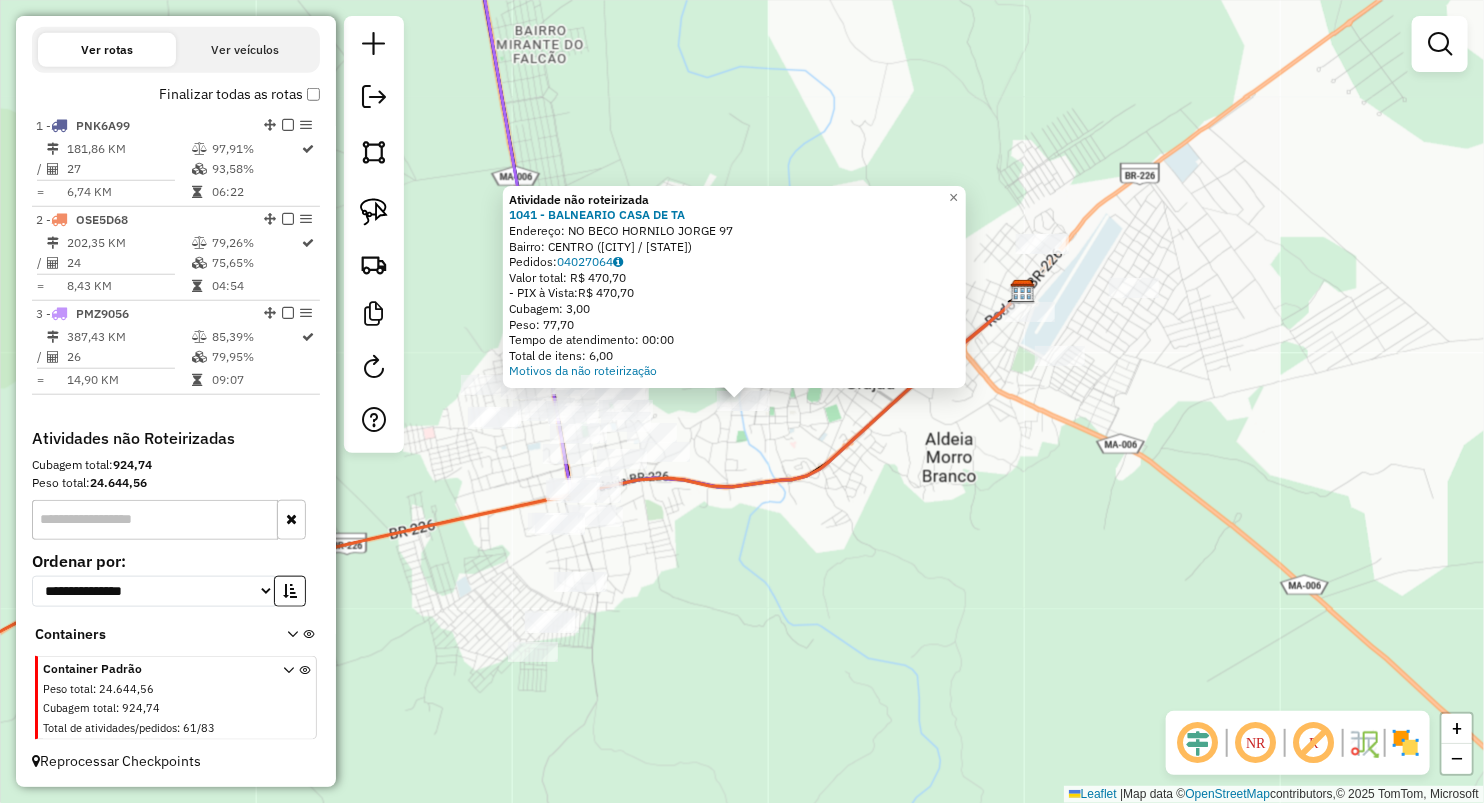 drag, startPoint x: 705, startPoint y: 497, endPoint x: 632, endPoint y: 583, distance: 112.805145 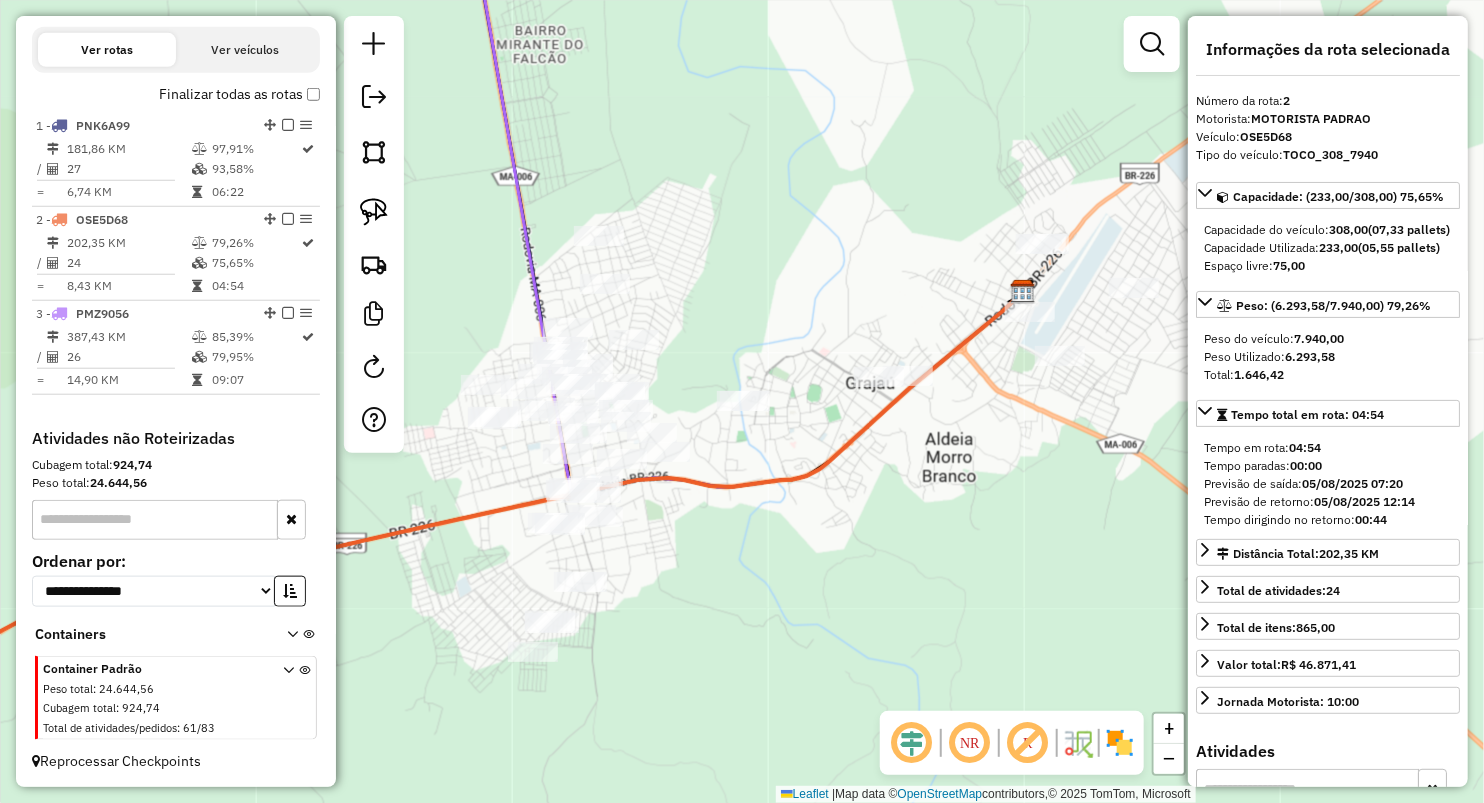 click on "Atividade não roteirizada 1041 - BALNEARIO CASA DE TA  Endereço:  NO BECO HORNILO JORGE 97   Bairro: CENTRO (GRAJAU / MA)   Pedidos:  04027064   Valor total: R$ 470,70   - PIX à Vista:  R$ 470,70   Cubagem: 3,00   Peso: 77,70   Tempo de atendimento: 00:00   Total de itens: 6,00  Motivos da não roteirização × Janela de atendimento Grade de atendimento Capacidade Transportadoras Veículos Cliente Pedidos  Rotas Selecione os dias de semana para filtrar as janelas de atendimento  Seg   Ter   Qua   Qui   Sex   Sáb   Dom  Informe o período da janela de atendimento: De: Até:  Filtrar exatamente a janela do cliente  Considerar janela de atendimento padrão  Selecione os dias de semana para filtrar as grades de atendimento  Seg   Ter   Qua   Qui   Sex   Sáb   Dom   Considerar clientes sem dia de atendimento cadastrado  Clientes fora do dia de atendimento selecionado Filtrar as atividades entre os valores definidos abaixo:  Peso mínimo:   Peso máximo:   Cubagem mínima:   Cubagem máxima:   De:   Até:  +" 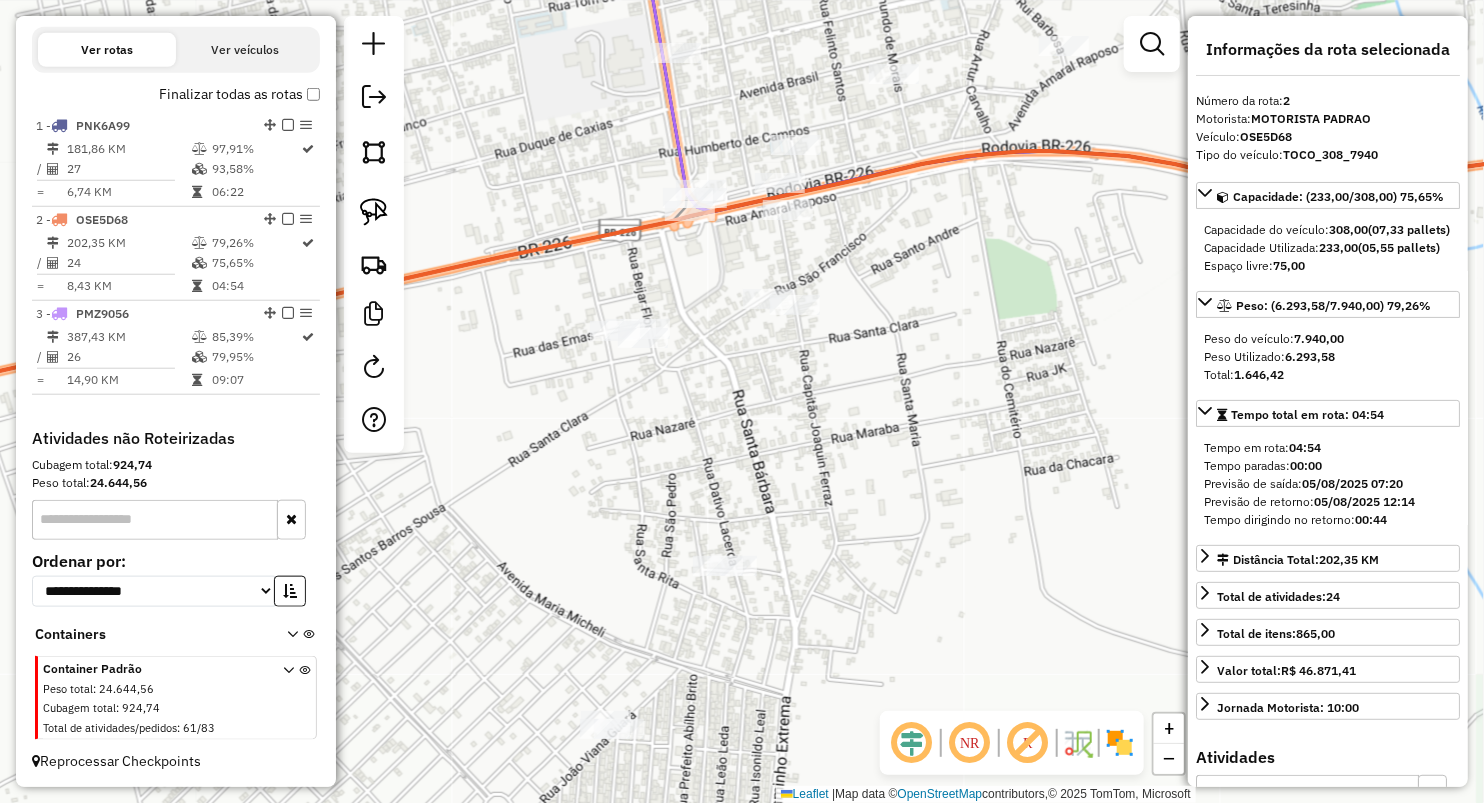 click on "Janela de atendimento Grade de atendimento Capacidade Transportadoras Veículos Cliente Pedidos  Rotas Selecione os dias de semana para filtrar as janelas de atendimento  Seg   Ter   Qua   Qui   Sex   Sáb   Dom  Informe o período da janela de atendimento: De: Até:  Filtrar exatamente a janela do cliente  Considerar janela de atendimento padrão  Selecione os dias de semana para filtrar as grades de atendimento  Seg   Ter   Qua   Qui   Sex   Sáb   Dom   Considerar clientes sem dia de atendimento cadastrado  Clientes fora do dia de atendimento selecionado Filtrar as atividades entre os valores definidos abaixo:  Peso mínimo:   Peso máximo:   Cubagem mínima:   Cubagem máxima:   De:   Até:  Filtrar as atividades entre o tempo de atendimento definido abaixo:  De:   Até:   Considerar capacidade total dos clientes não roteirizados Transportadora: Selecione um ou mais itens Tipo de veículo: Selecione um ou mais itens Veículo: Selecione um ou mais itens Motorista: Selecione um ou mais itens Nome: Rótulo:" 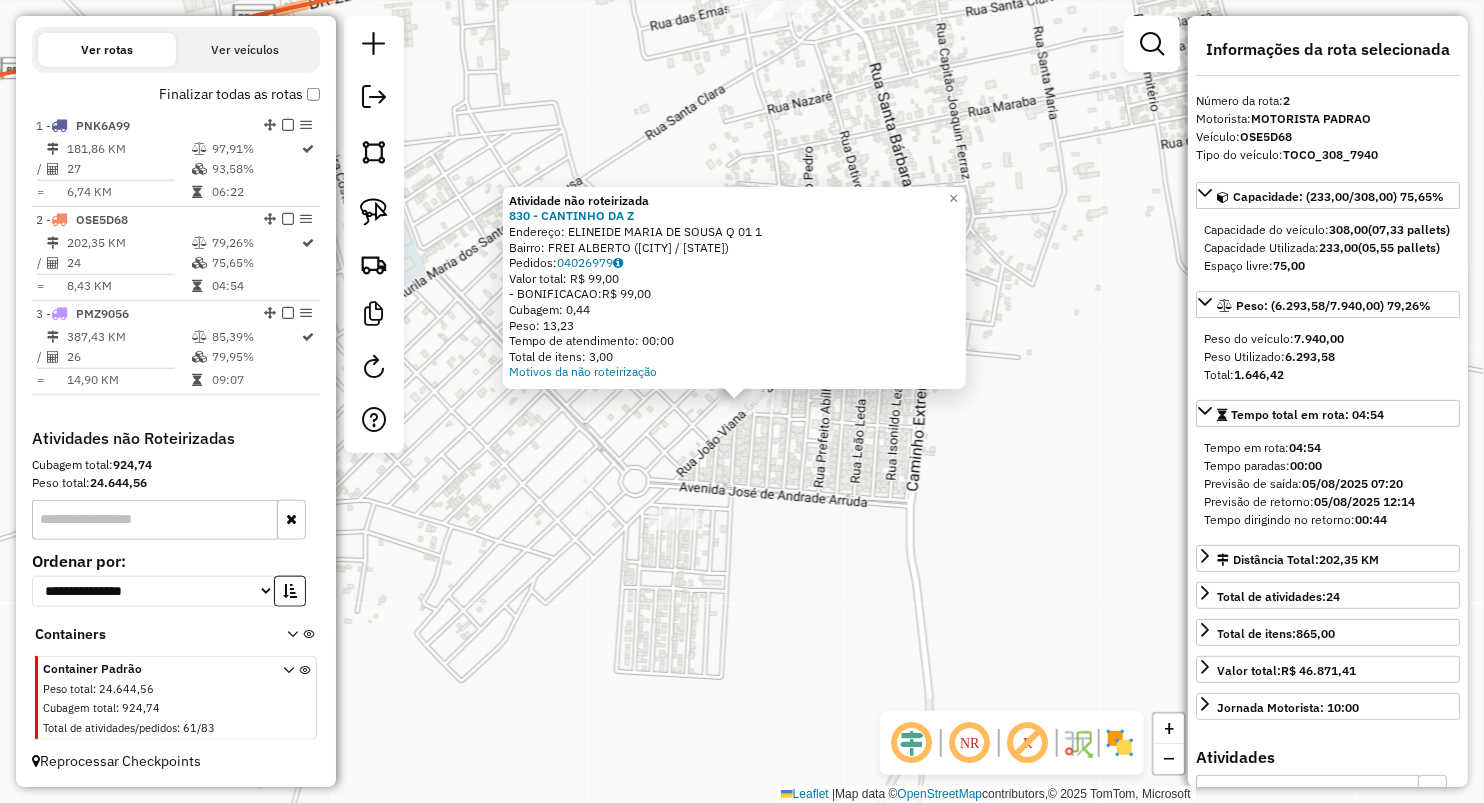 click on "Atividade não roteirizada 830 - CANTINHO DA Z  Endereço:  ELINEIDE MARIA DE SOUSA Q 01 1   Bairro: FREI ALBERTO (GRAJAU / MA)   Pedidos:  04026979   Valor total: R$ 99,00   - BONIFICACAO:  R$ 99,00   Cubagem: 0,44   Peso: 13,23   Tempo de atendimento: 00:00   Total de itens: 3,00  Motivos da não roteirização × Janela de atendimento Grade de atendimento Capacidade Transportadoras Veículos Cliente Pedidos  Rotas Selecione os dias de semana para filtrar as janelas de atendimento  Seg   Ter   Qua   Qui   Sex   Sáb   Dom  Informe o período da janela de atendimento: De: Até:  Filtrar exatamente a janela do cliente  Considerar janela de atendimento padrão  Selecione os dias de semana para filtrar as grades de atendimento  Seg   Ter   Qua   Qui   Sex   Sáb   Dom   Considerar clientes sem dia de atendimento cadastrado  Clientes fora do dia de atendimento selecionado Filtrar as atividades entre os valores definidos abaixo:  Peso mínimo:   Peso máximo:   Cubagem mínima:   Cubagem máxima:   De:   Até:  +" 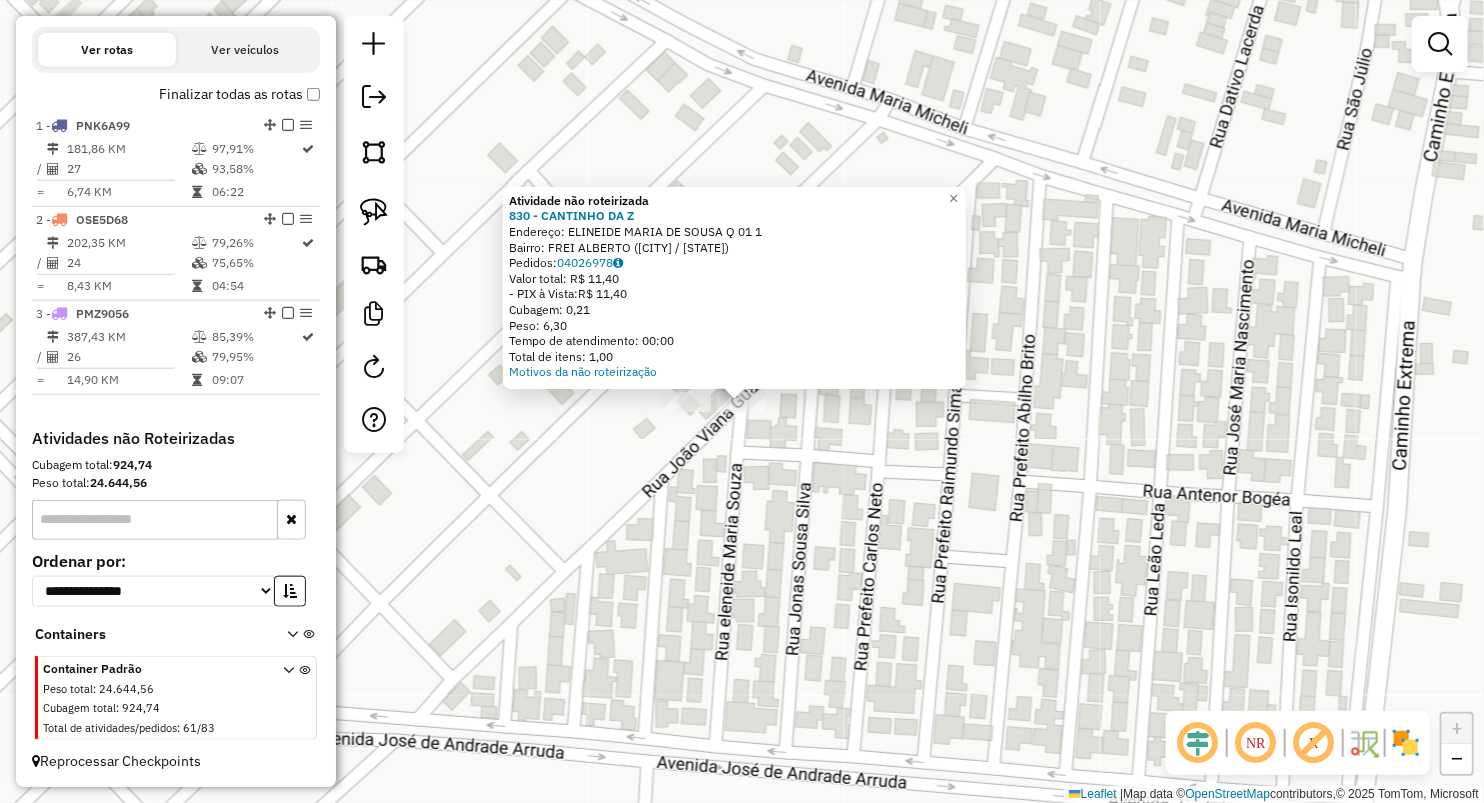 click on "Atividade não roteirizada 830 - CANTINHO DA Z  Endereço:  ELINEIDE MARIA DE SOUSA Q 01 1   Bairro: FREI ALBERTO (GRAJAU / MA)   Pedidos:  04026978   Valor total: R$ 11,40   - PIX à Vista:  R$ 11,40   Cubagem: 0,21   Peso: 6,30   Tempo de atendimento: 00:00   Total de itens: 1,00  Motivos da não roteirização × Janela de atendimento Grade de atendimento Capacidade Transportadoras Veículos Cliente Pedidos  Rotas Selecione os dias de semana para filtrar as janelas de atendimento  Seg   Ter   Qua   Qui   Sex   Sáb   Dom  Informe o período da janela de atendimento: De: Até:  Filtrar exatamente a janela do cliente  Considerar janela de atendimento padrão  Selecione os dias de semana para filtrar as grades de atendimento  Seg   Ter   Qua   Qui   Sex   Sáb   Dom   Considerar clientes sem dia de atendimento cadastrado  Clientes fora do dia de atendimento selecionado Filtrar as atividades entre os valores definidos abaixo:  Peso mínimo:   Peso máximo:   Cubagem mínima:   Cubagem máxima:   De:   Até:  +" 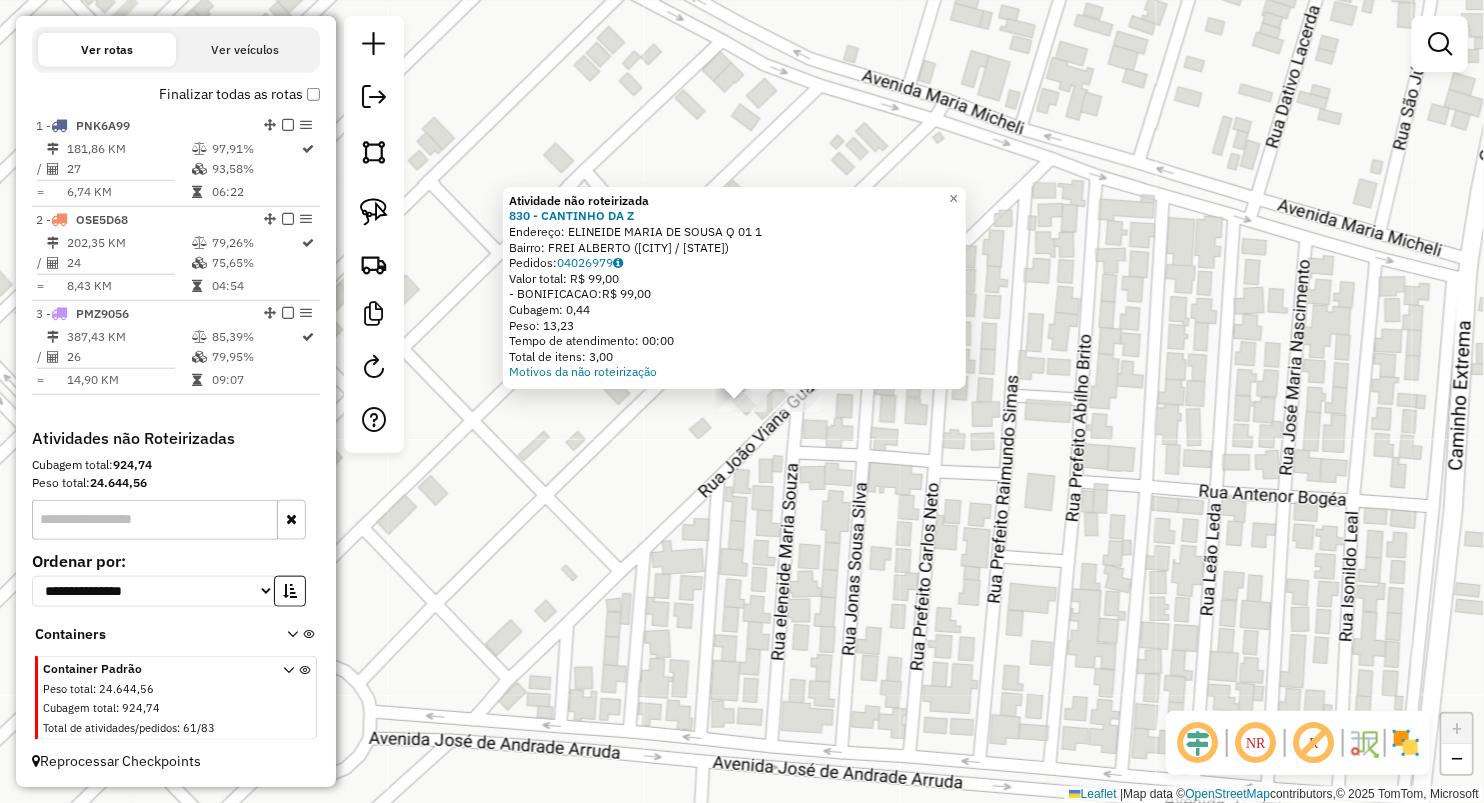 click on "Atividade não roteirizada 830 - CANTINHO DA Z  Endereço:  ELINEIDE MARIA DE SOUSA Q 01 1   Bairro: FREI ALBERTO (GRAJAU / MA)   Pedidos:  04026979   Valor total: R$ 99,00   - BONIFICACAO:  R$ 99,00   Cubagem: 0,44   Peso: 13,23   Tempo de atendimento: 00:00   Total de itens: 3,00  Motivos da não roteirização × Janela de atendimento Grade de atendimento Capacidade Transportadoras Veículos Cliente Pedidos  Rotas Selecione os dias de semana para filtrar as janelas de atendimento  Seg   Ter   Qua   Qui   Sex   Sáb   Dom  Informe o período da janela de atendimento: De: Até:  Filtrar exatamente a janela do cliente  Considerar janela de atendimento padrão  Selecione os dias de semana para filtrar as grades de atendimento  Seg   Ter   Qua   Qui   Sex   Sáb   Dom   Considerar clientes sem dia de atendimento cadastrado  Clientes fora do dia de atendimento selecionado Filtrar as atividades entre os valores definidos abaixo:  Peso mínimo:   Peso máximo:   Cubagem mínima:   Cubagem máxima:   De:   Até:  +" 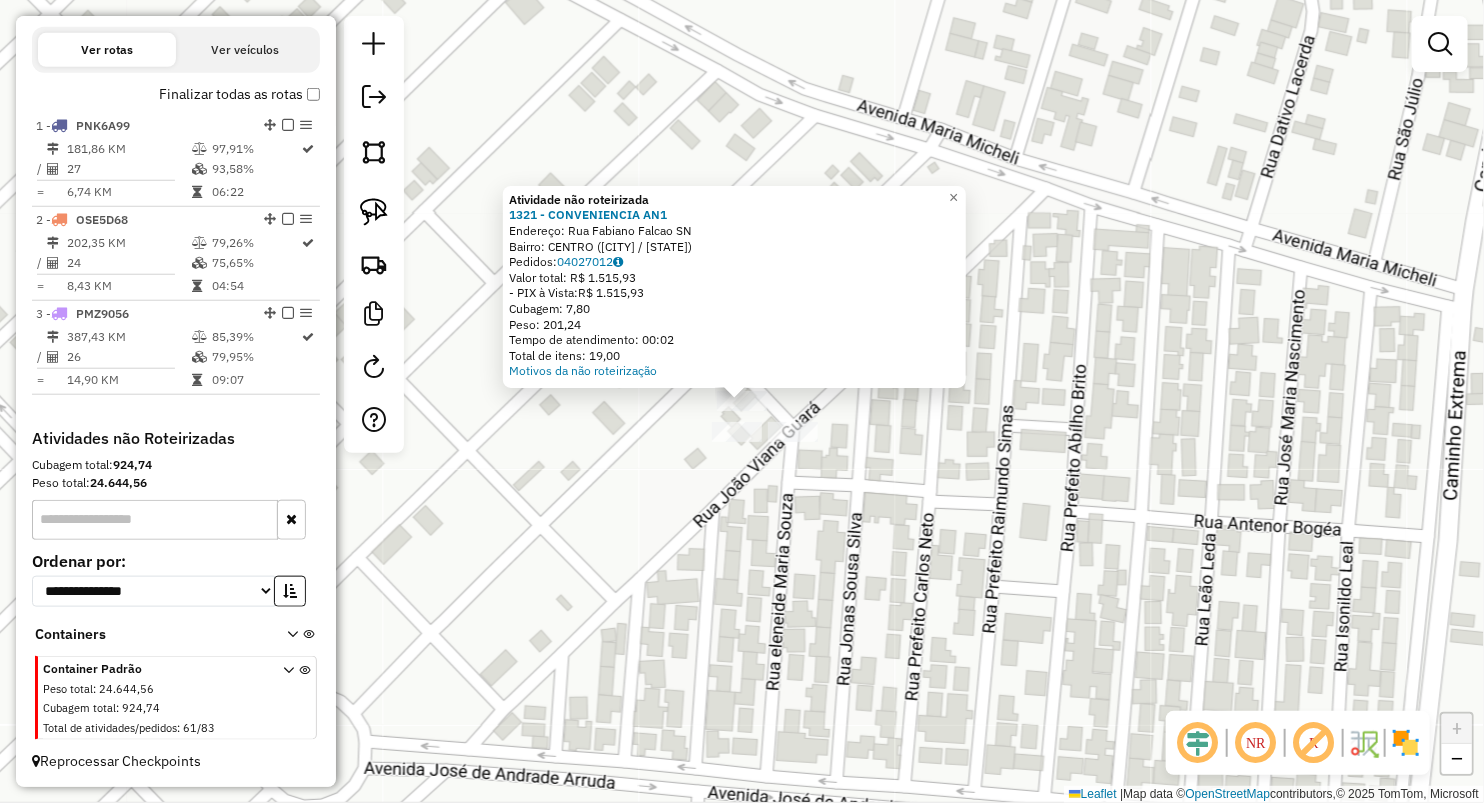 click on "Atividade não roteirizada 1321 - CONVENIENCIA AN1  Endereço:  Rua Fabiano Falcao SN   Bairro: CENTRO (GRAJAU / MA)   Pedidos:  04027012   Valor total: R$ 1.515,93   - PIX à Vista:  R$ 1.515,93   Cubagem: 7,80   Peso: 201,24   Tempo de atendimento: 00:02   Total de itens: 19,00  Motivos da não roteirização × Janela de atendimento Grade de atendimento Capacidade Transportadoras Veículos Cliente Pedidos  Rotas Selecione os dias de semana para filtrar as janelas de atendimento  Seg   Ter   Qua   Qui   Sex   Sáb   Dom  Informe o período da janela de atendimento: De: Até:  Filtrar exatamente a janela do cliente  Considerar janela de atendimento padrão  Selecione os dias de semana para filtrar as grades de atendimento  Seg   Ter   Qua   Qui   Sex   Sáb   Dom   Considerar clientes sem dia de atendimento cadastrado  Clientes fora do dia de atendimento selecionado Filtrar as atividades entre os valores definidos abaixo:  Peso mínimo:   Peso máximo:   Cubagem mínima:   Cubagem máxima:   De:   Até:  De:" 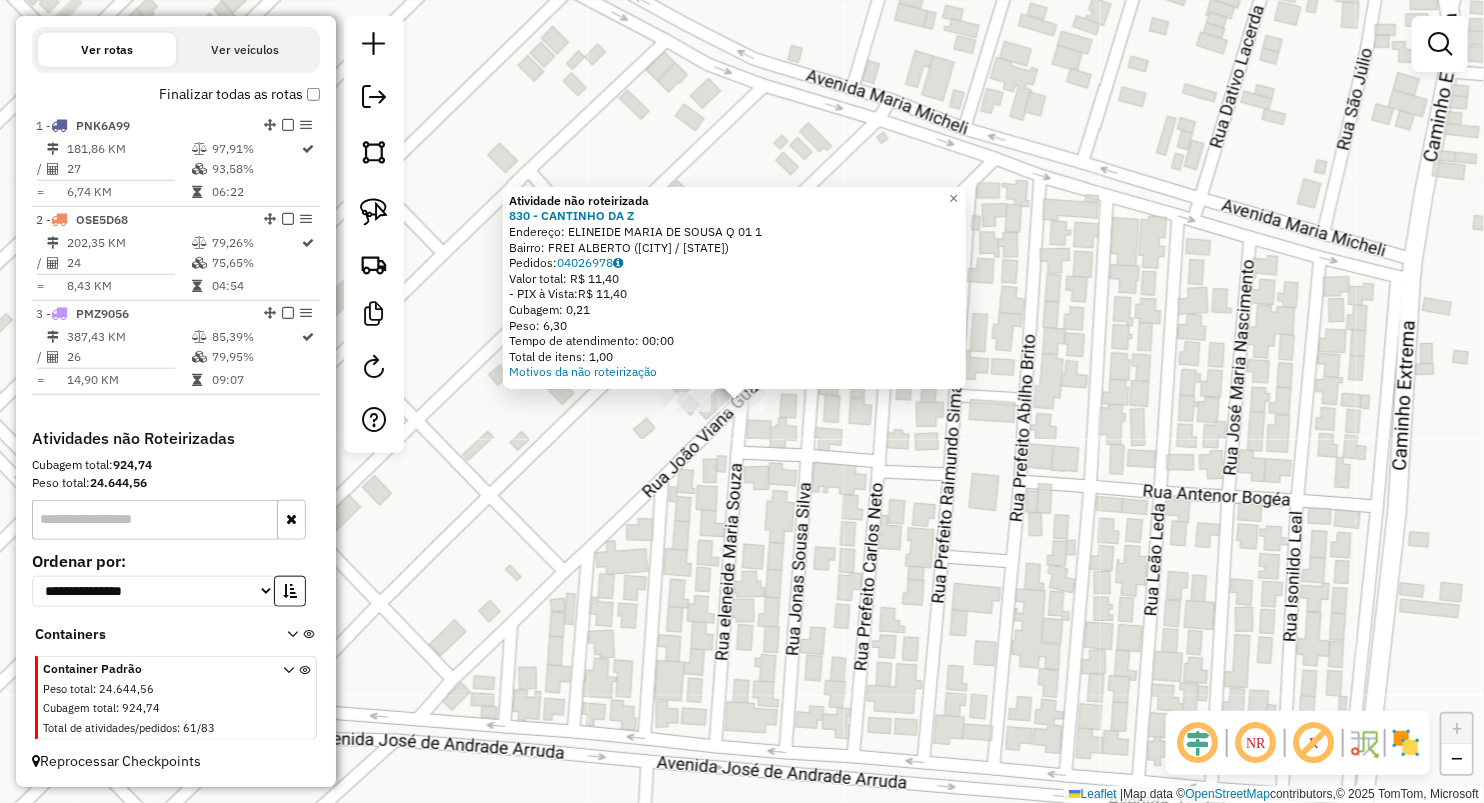 click on "Atividade não roteirizada 830 - CANTINHO DA Z  Endereço:  ELINEIDE MARIA DE SOUSA Q 01 1   Bairro: FREI ALBERTO (GRAJAU / MA)   Pedidos:  04026978   Valor total: R$ 11,40   - PIX à Vista:  R$ 11,40   Cubagem: 0,21   Peso: 6,30   Tempo de atendimento: 00:00   Total de itens: 1,00  Motivos da não roteirização × Janela de atendimento Grade de atendimento Capacidade Transportadoras Veículos Cliente Pedidos  Rotas Selecione os dias de semana para filtrar as janelas de atendimento  Seg   Ter   Qua   Qui   Sex   Sáb   Dom  Informe o período da janela de atendimento: De: Até:  Filtrar exatamente a janela do cliente  Considerar janela de atendimento padrão  Selecione os dias de semana para filtrar as grades de atendimento  Seg   Ter   Qua   Qui   Sex   Sáb   Dom   Considerar clientes sem dia de atendimento cadastrado  Clientes fora do dia de atendimento selecionado Filtrar as atividades entre os valores definidos abaixo:  Peso mínimo:   Peso máximo:   Cubagem mínima:   Cubagem máxima:   De:   Até:  +" 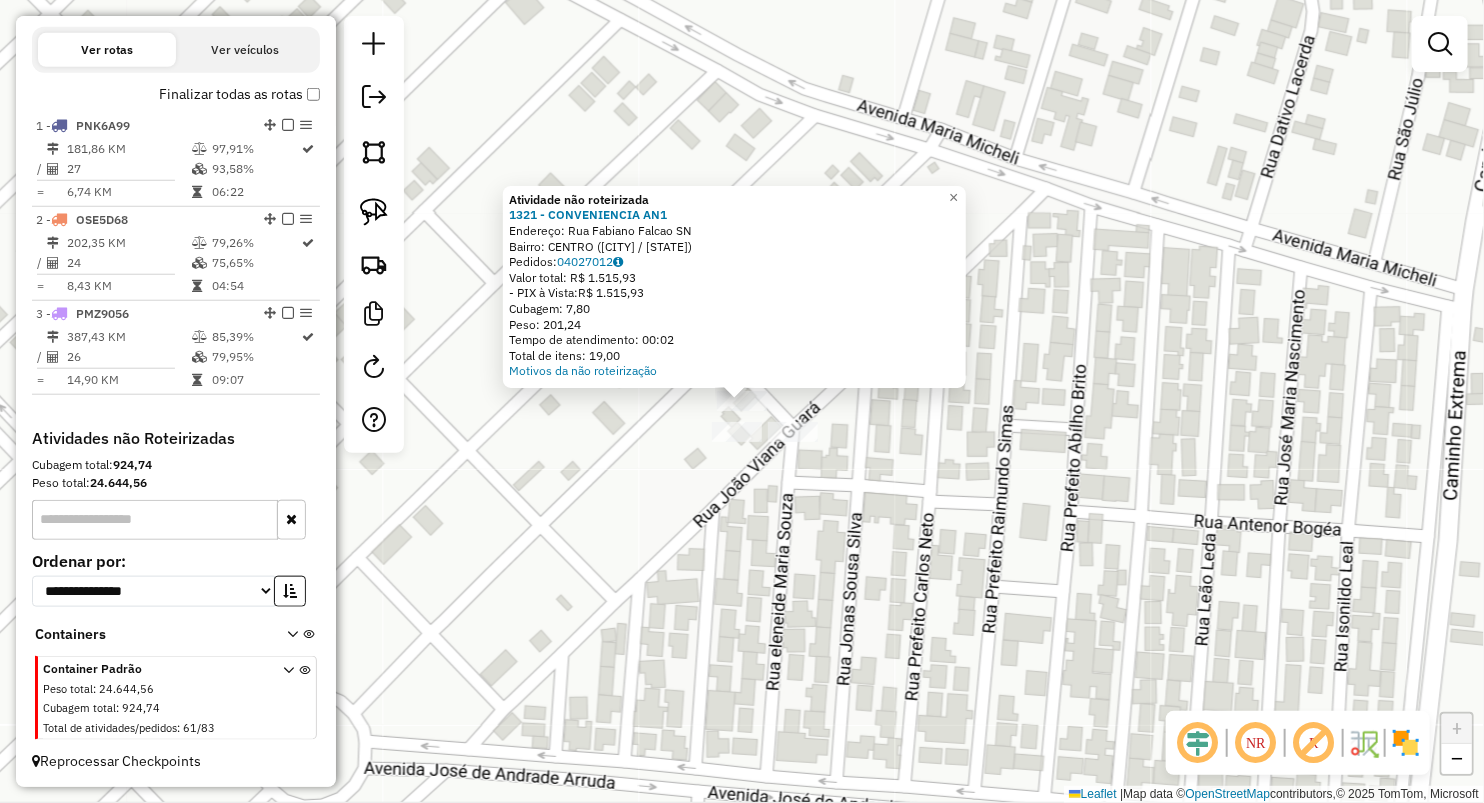 click on "Atividade não roteirizada 1321 - CONVENIENCIA AN1  Endereço:  Rua Fabiano Falcao SN   Bairro: CENTRO (GRAJAU / MA)   Pedidos:  04027012   Valor total: R$ 1.515,93   - PIX à Vista:  R$ 1.515,93   Cubagem: 7,80   Peso: 201,24   Tempo de atendimento: 00:02   Total de itens: 19,00  Motivos da não roteirização × Janela de atendimento Grade de atendimento Capacidade Transportadoras Veículos Cliente Pedidos  Rotas Selecione os dias de semana para filtrar as janelas de atendimento  Seg   Ter   Qua   Qui   Sex   Sáb   Dom  Informe o período da janela de atendimento: De: Até:  Filtrar exatamente a janela do cliente  Considerar janela de atendimento padrão  Selecione os dias de semana para filtrar as grades de atendimento  Seg   Ter   Qua   Qui   Sex   Sáb   Dom   Considerar clientes sem dia de atendimento cadastrado  Clientes fora do dia de atendimento selecionado Filtrar as atividades entre os valores definidos abaixo:  Peso mínimo:   Peso máximo:   Cubagem mínima:   Cubagem máxima:   De:   Até:  De:" 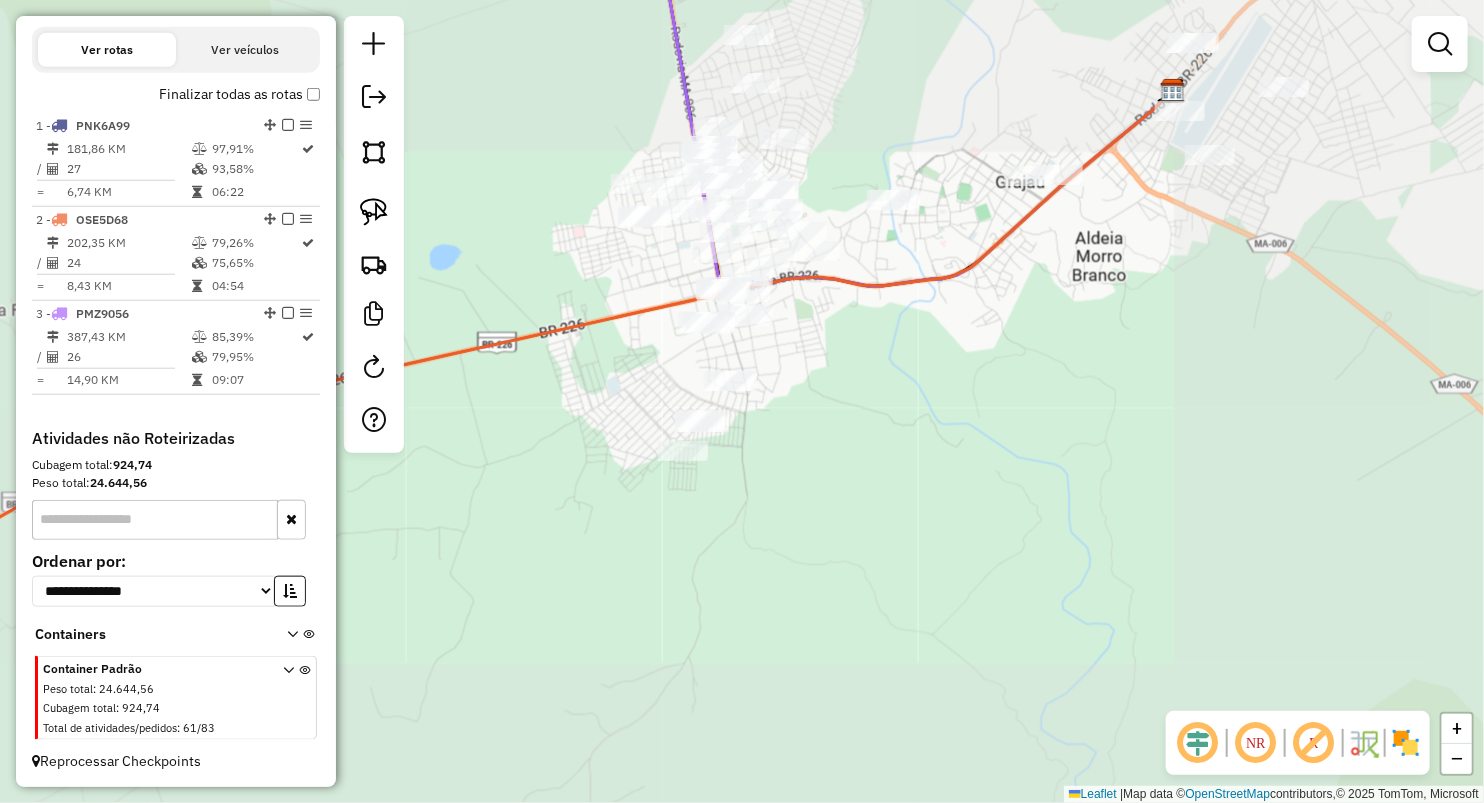 drag, startPoint x: 709, startPoint y: 564, endPoint x: 888, endPoint y: 372, distance: 262.49762 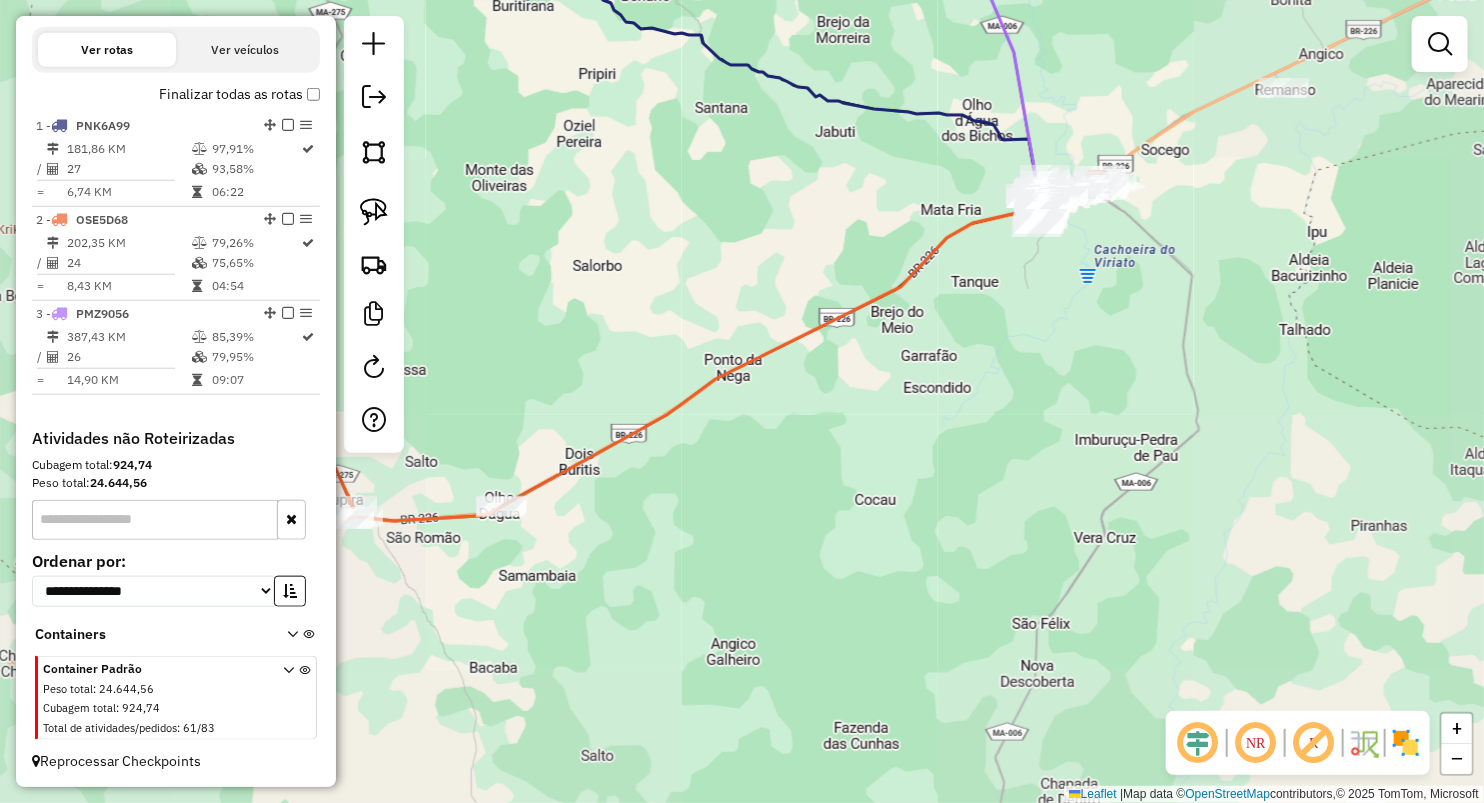 drag, startPoint x: 798, startPoint y: 572, endPoint x: 1021, endPoint y: 351, distance: 313.9586 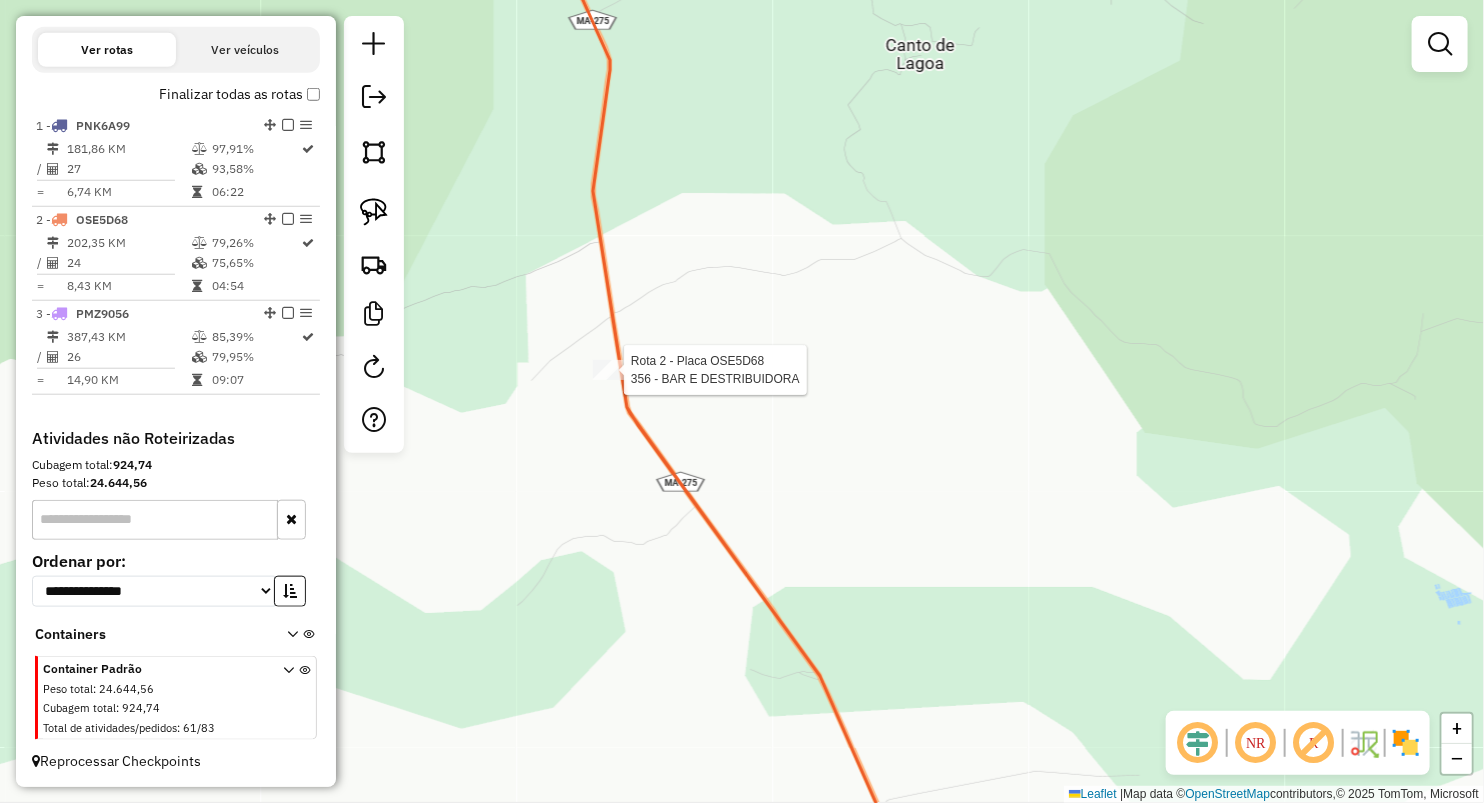 select on "**********" 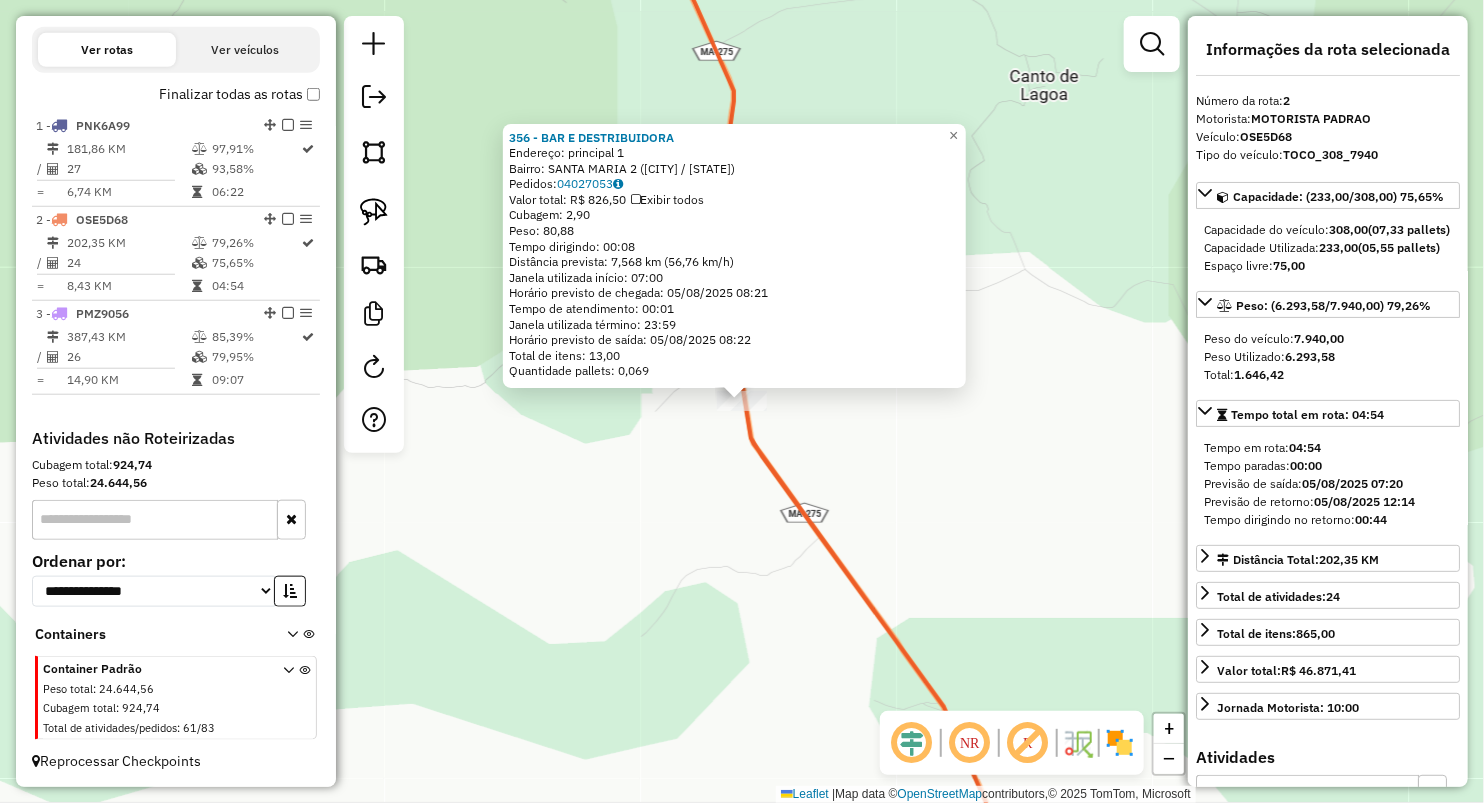 click on "356 - BAR E DESTRIBUIDORA  Endereço:  principal 1   Bairro: SANTA MARIA 2 (SITIO NOVO / MA)   Pedidos:  04027053   Valor total: R$ 826,50   Exibir todos   Cubagem: 2,90  Peso: 80,88  Tempo dirigindo: 00:08   Distância prevista: 7,568 km (56,76 km/h)   Janela utilizada início: 07:00   Horário previsto de chegada: 05/08/2025 08:21   Tempo de atendimento: 00:01   Janela utilizada término: 23:59   Horário previsto de saída: 05/08/2025 08:22   Total de itens: 13,00   Quantidade pallets: 0,069  × Janela de atendimento Grade de atendimento Capacidade Transportadoras Veículos Cliente Pedidos  Rotas Selecione os dias de semana para filtrar as janelas de atendimento  Seg   Ter   Qua   Qui   Sex   Sáb   Dom  Informe o período da janela de atendimento: De: Até:  Filtrar exatamente a janela do cliente  Considerar janela de atendimento padrão  Selecione os dias de semana para filtrar as grades de atendimento  Seg   Ter   Qua   Qui   Sex   Sáb   Dom   Considerar clientes sem dia de atendimento cadastrado  De:" 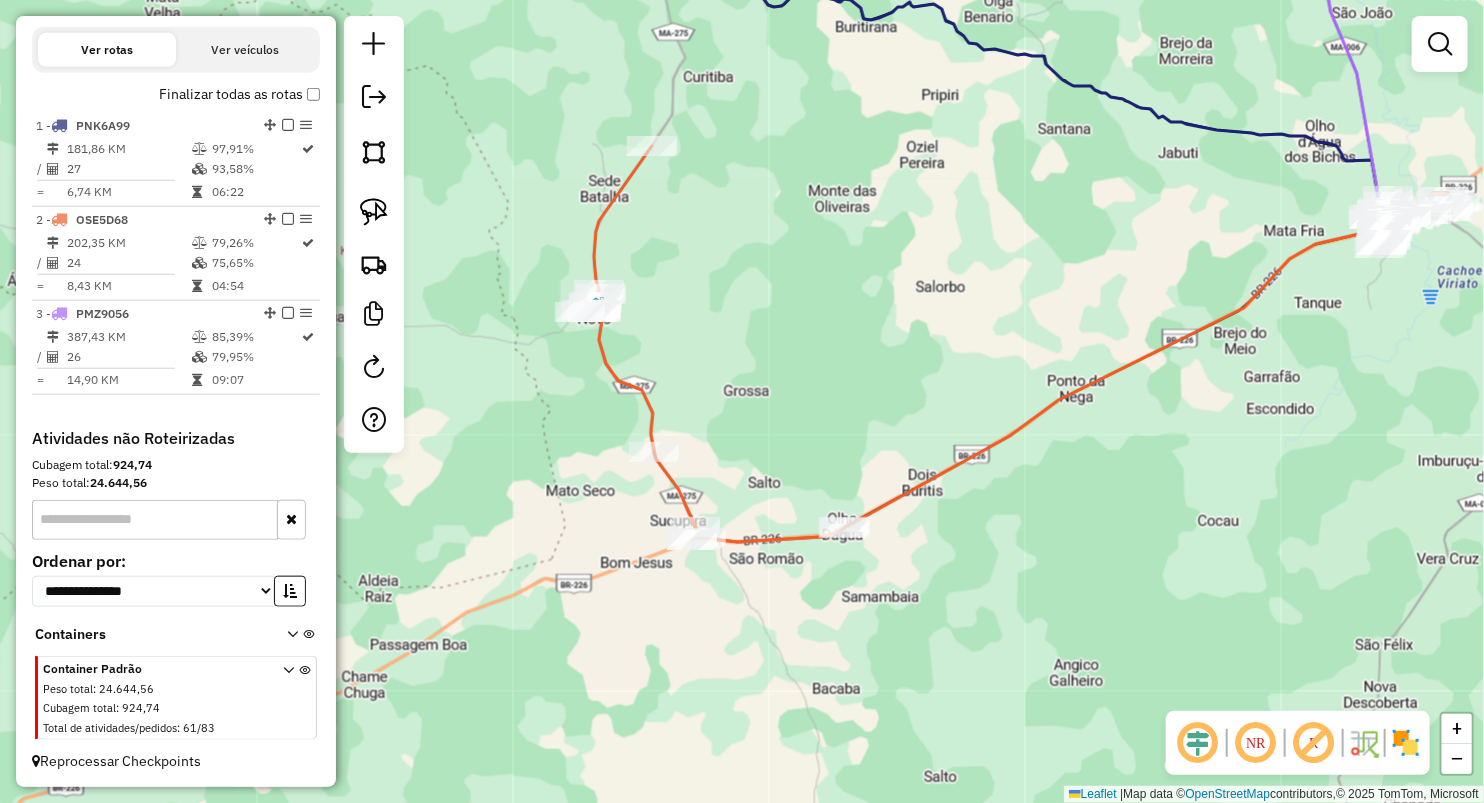 drag, startPoint x: 749, startPoint y: 412, endPoint x: 757, endPoint y: 291, distance: 121.264175 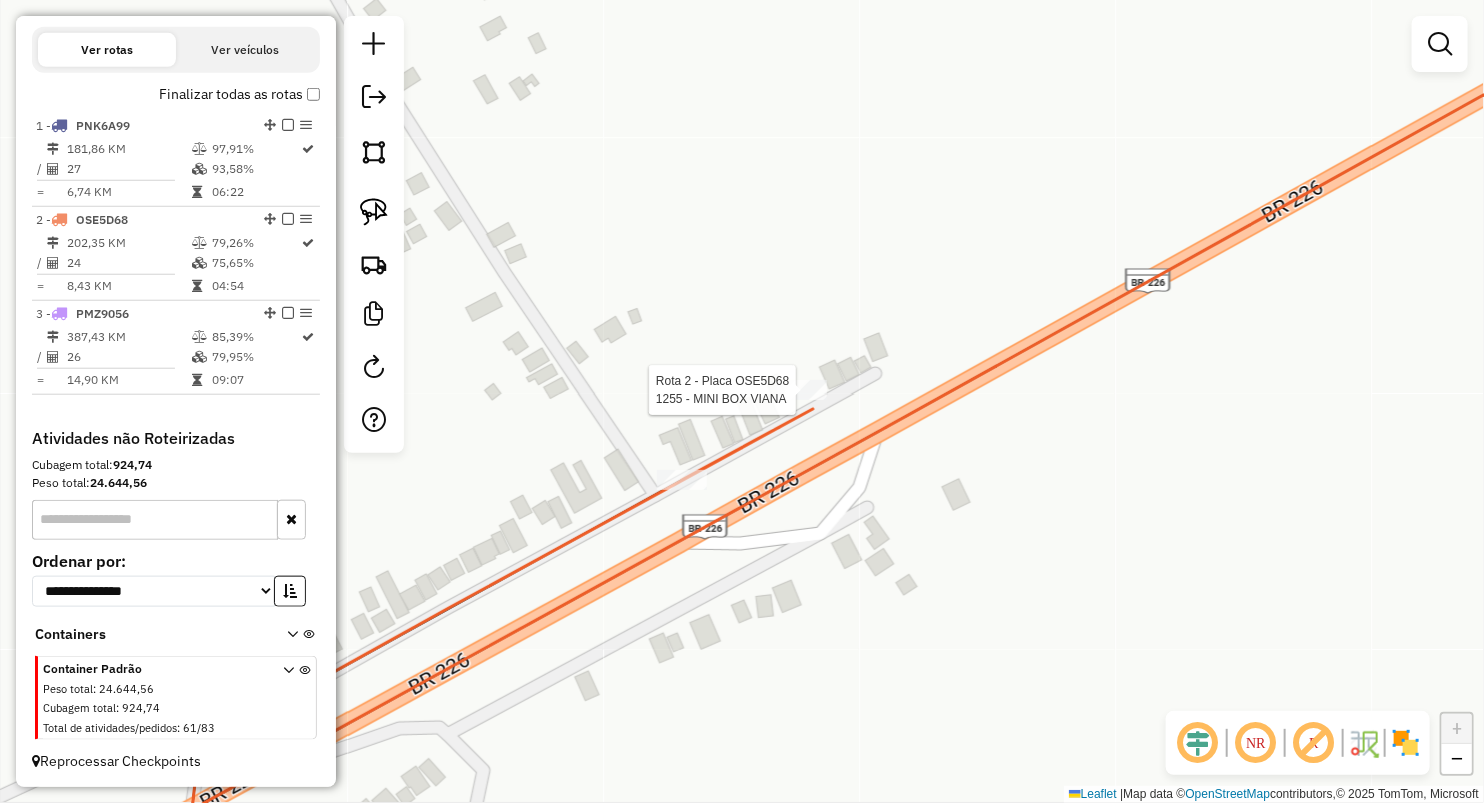 select on "**********" 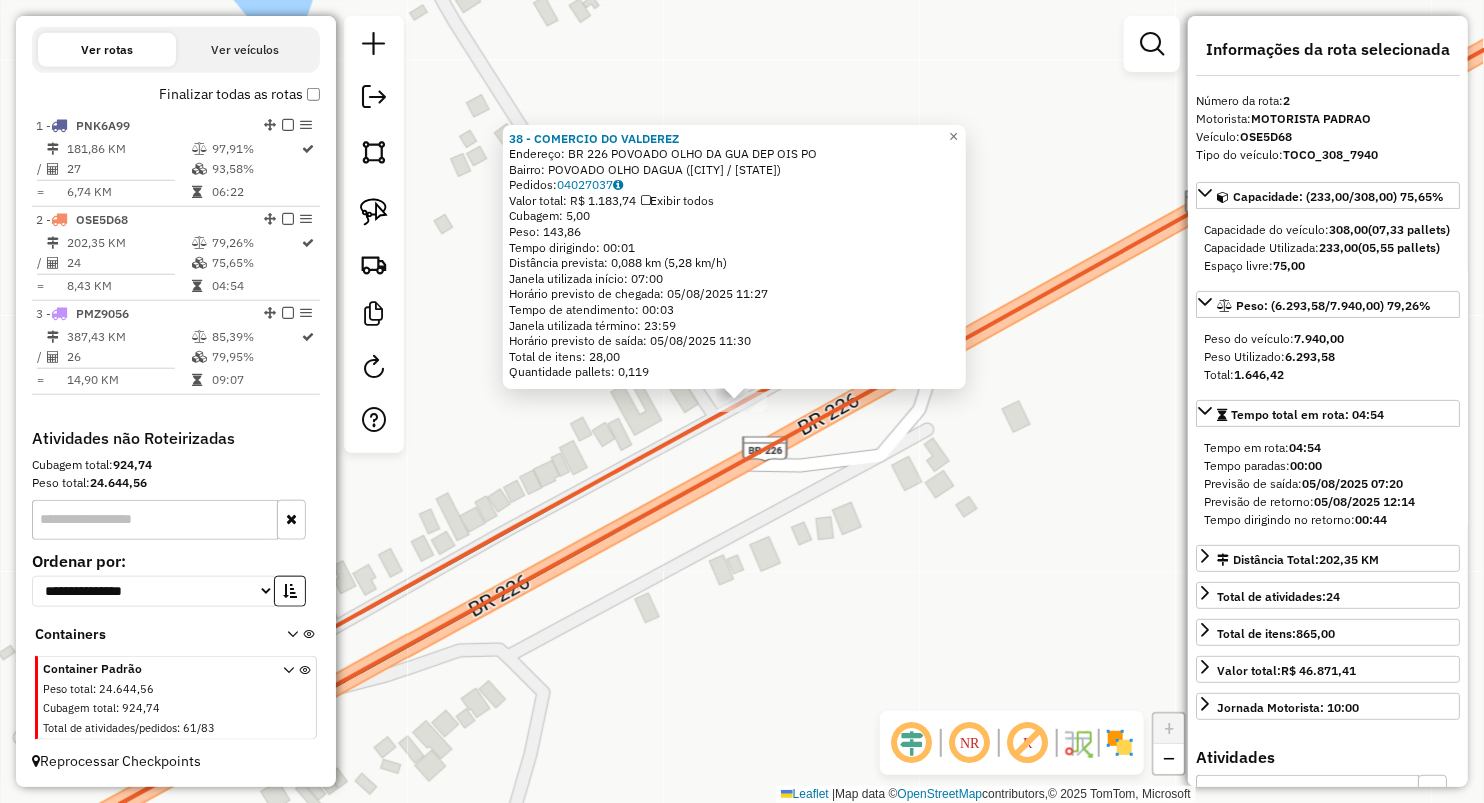drag, startPoint x: 695, startPoint y: 504, endPoint x: 710, endPoint y: 475, distance: 32.649654 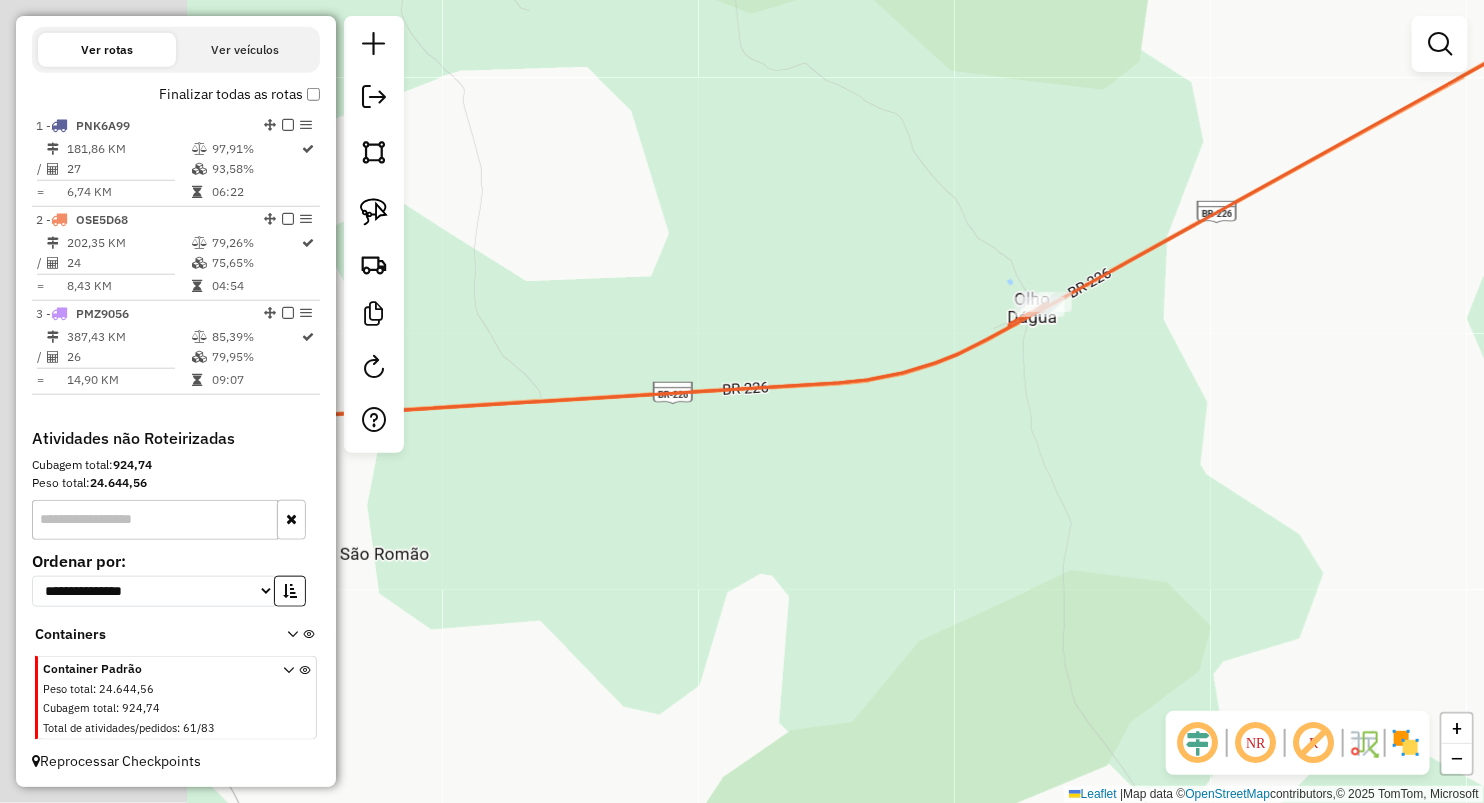 drag, startPoint x: 894, startPoint y: 324, endPoint x: 1034, endPoint y: 228, distance: 169.75276 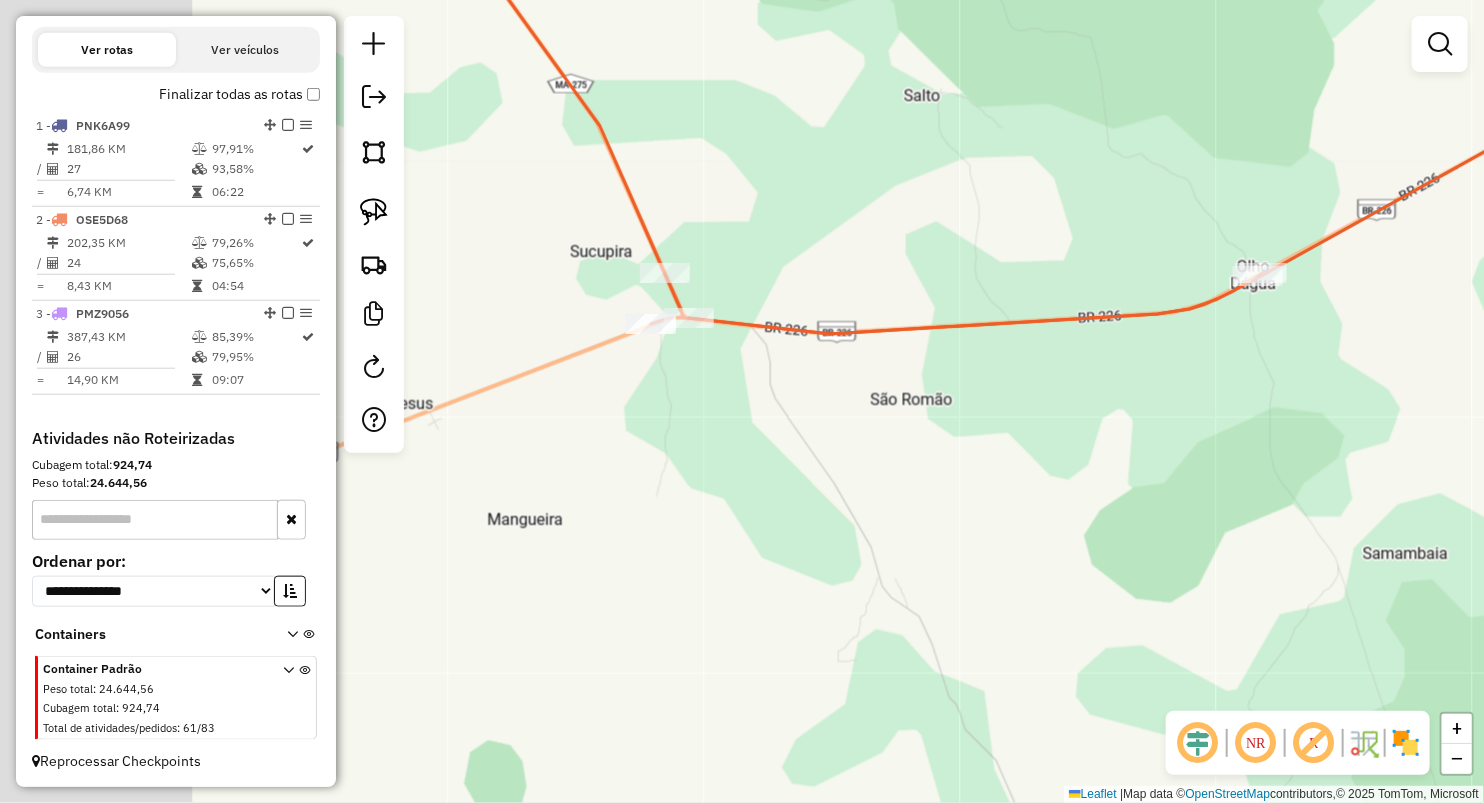 drag, startPoint x: 608, startPoint y: 392, endPoint x: 835, endPoint y: 443, distance: 232.65855 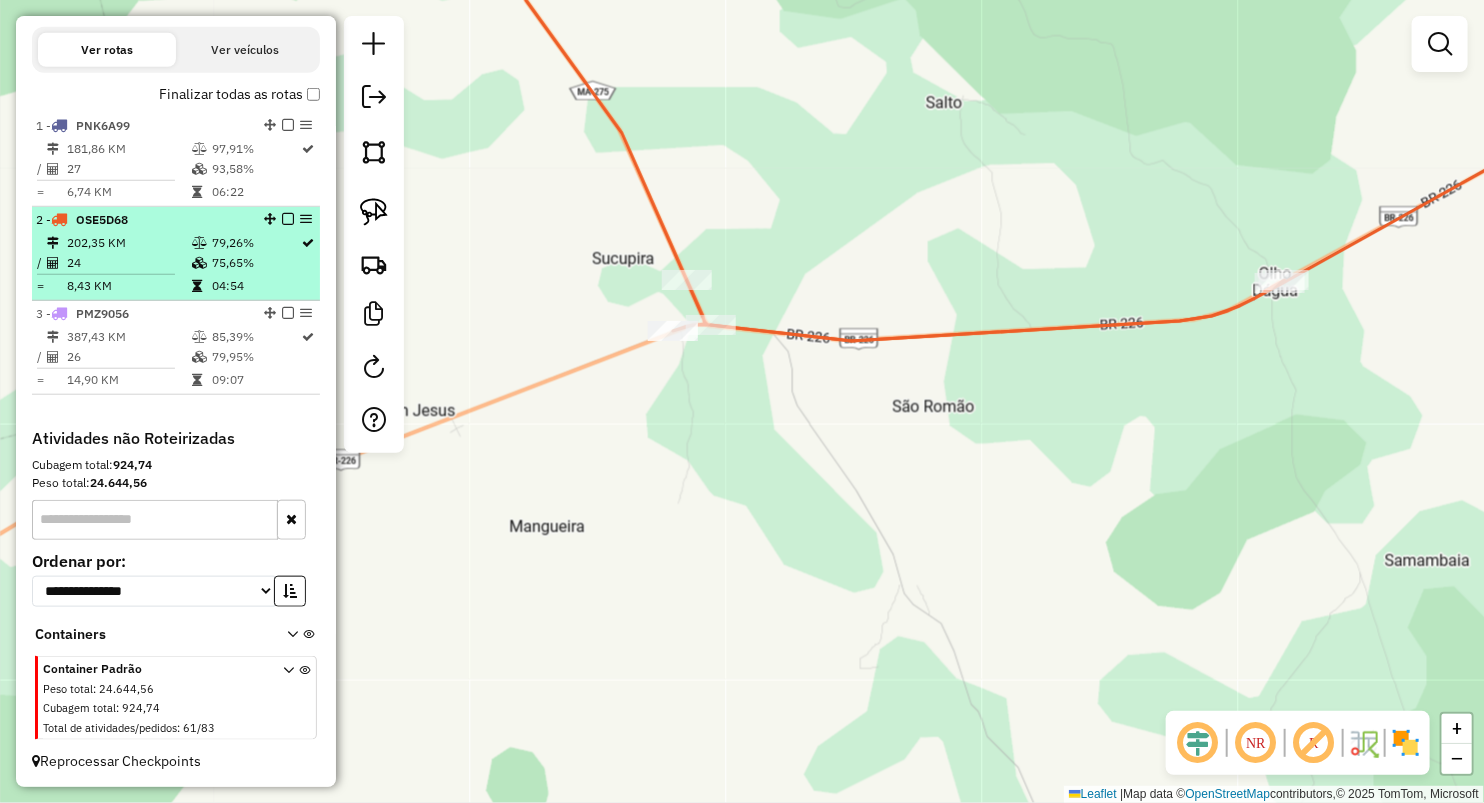 click on "24" at bounding box center [128, 263] 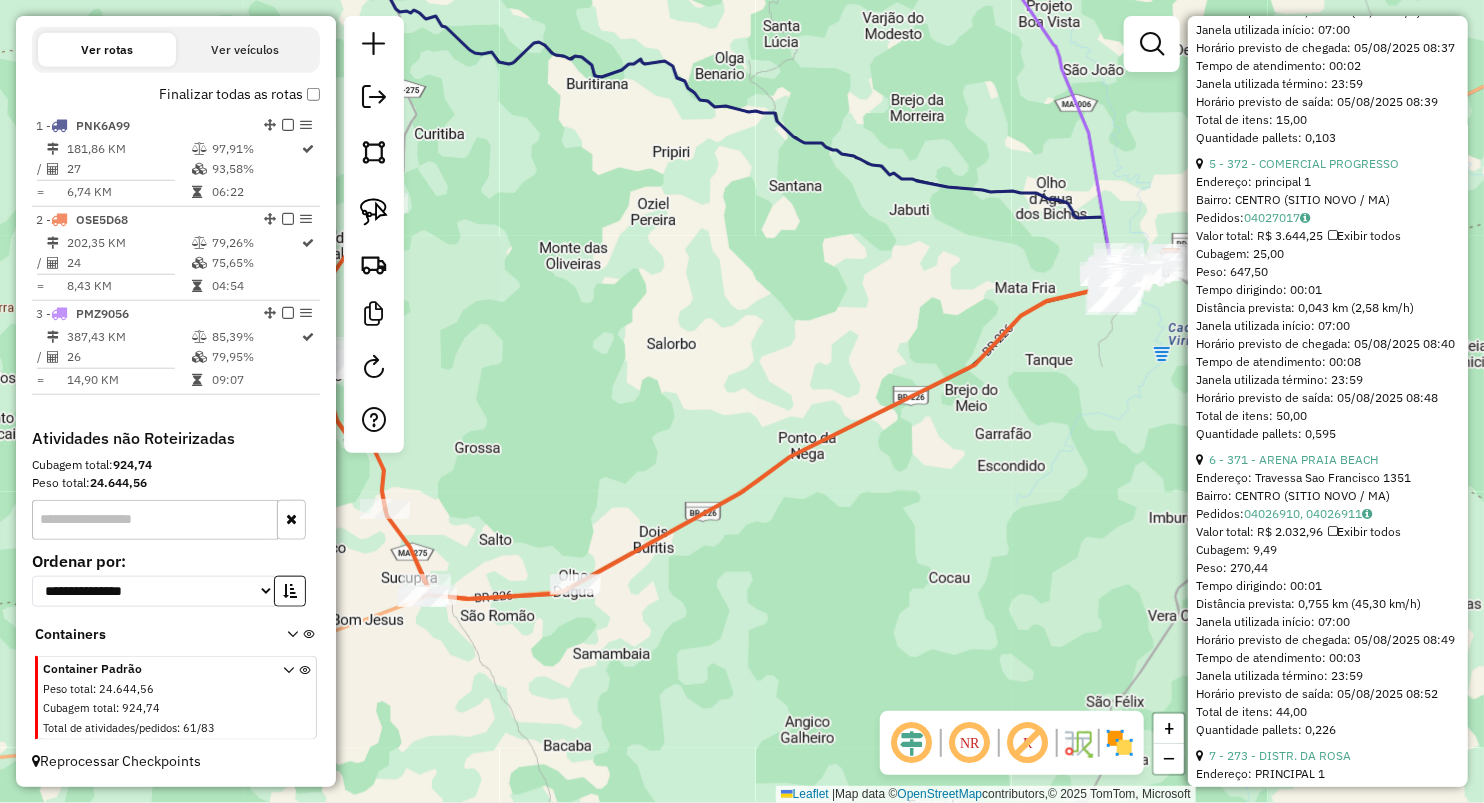 scroll, scrollTop: 2000, scrollLeft: 0, axis: vertical 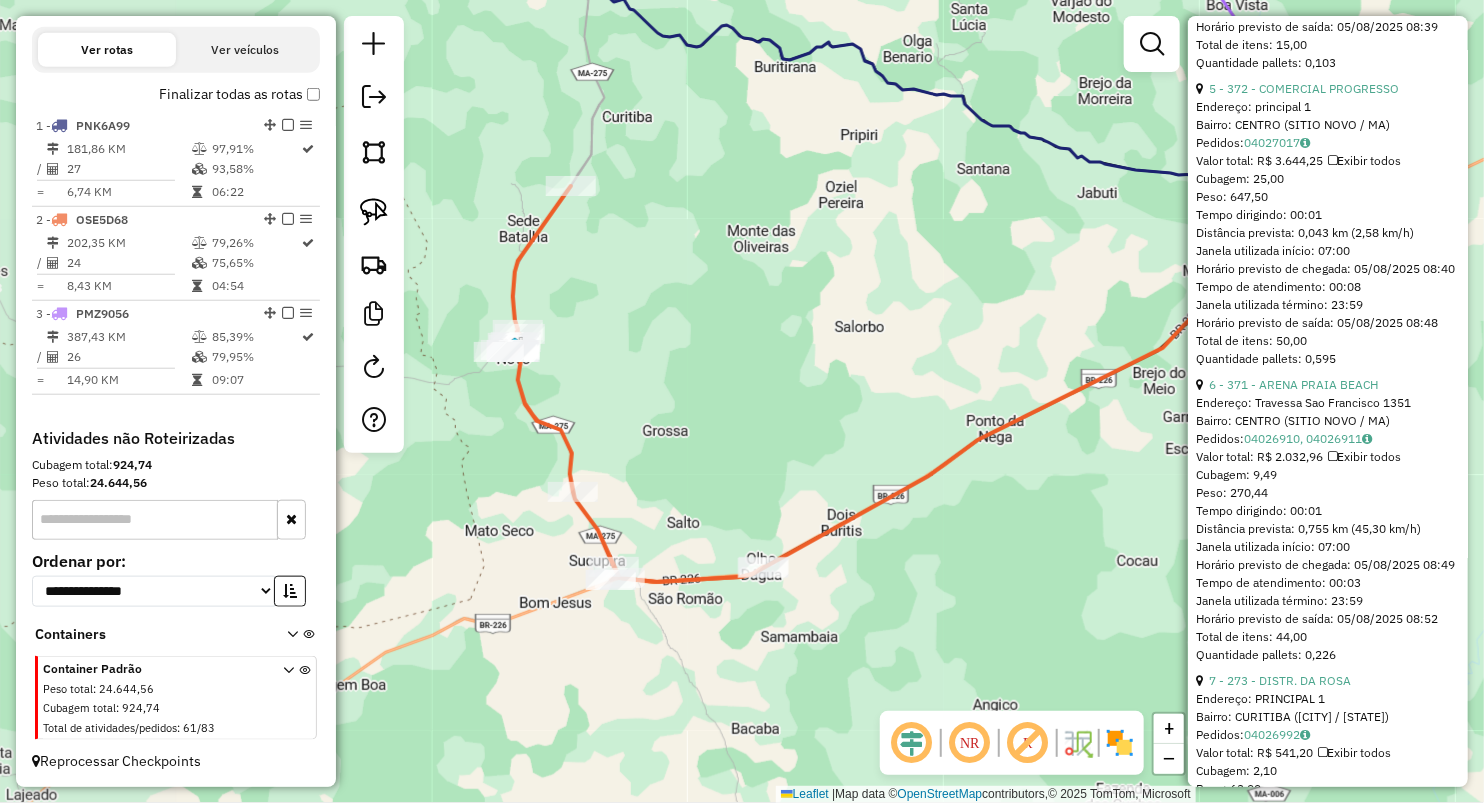 drag, startPoint x: 703, startPoint y: 305, endPoint x: 926, endPoint y: 286, distance: 223.80795 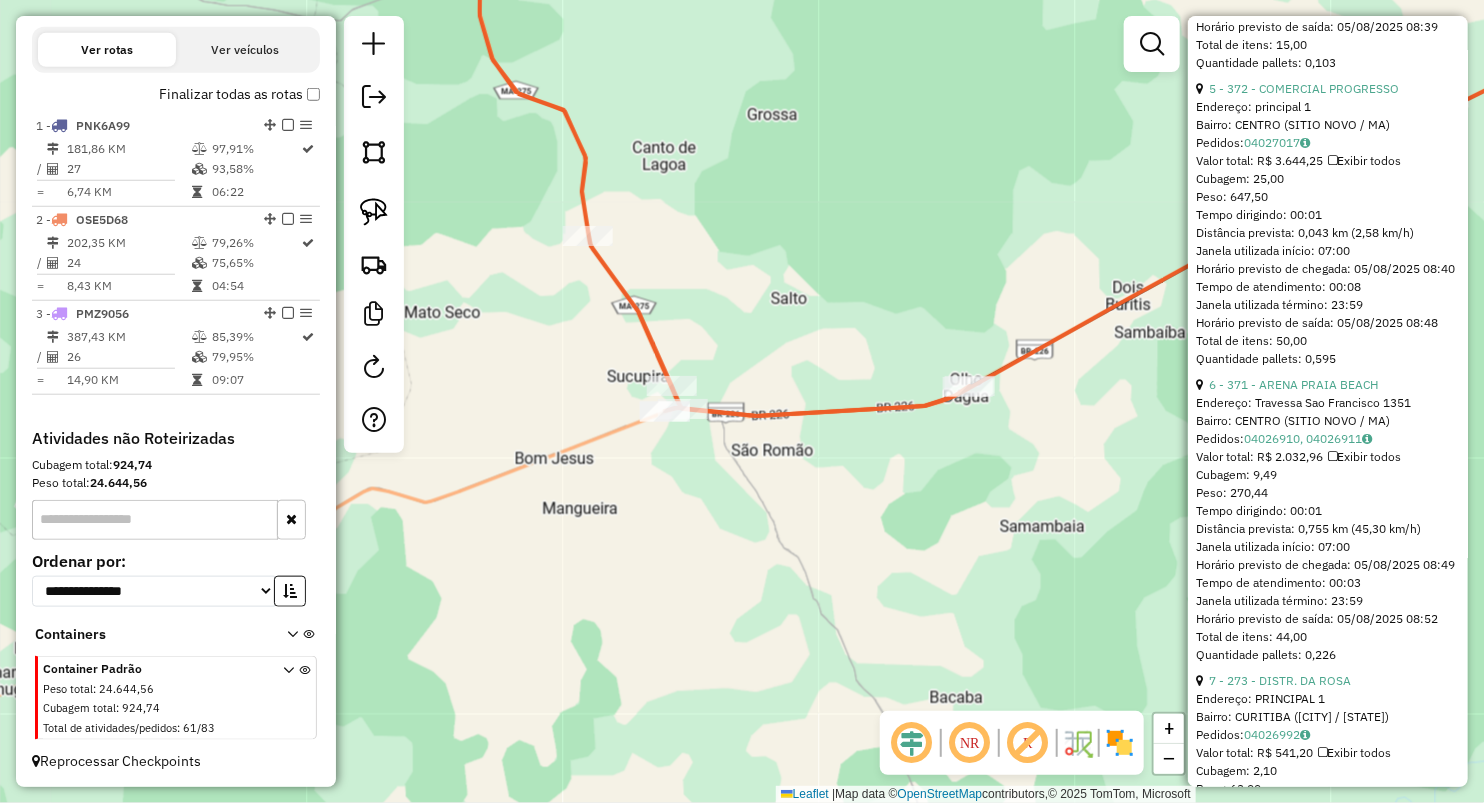 drag, startPoint x: 933, startPoint y: 348, endPoint x: 775, endPoint y: 325, distance: 159.66527 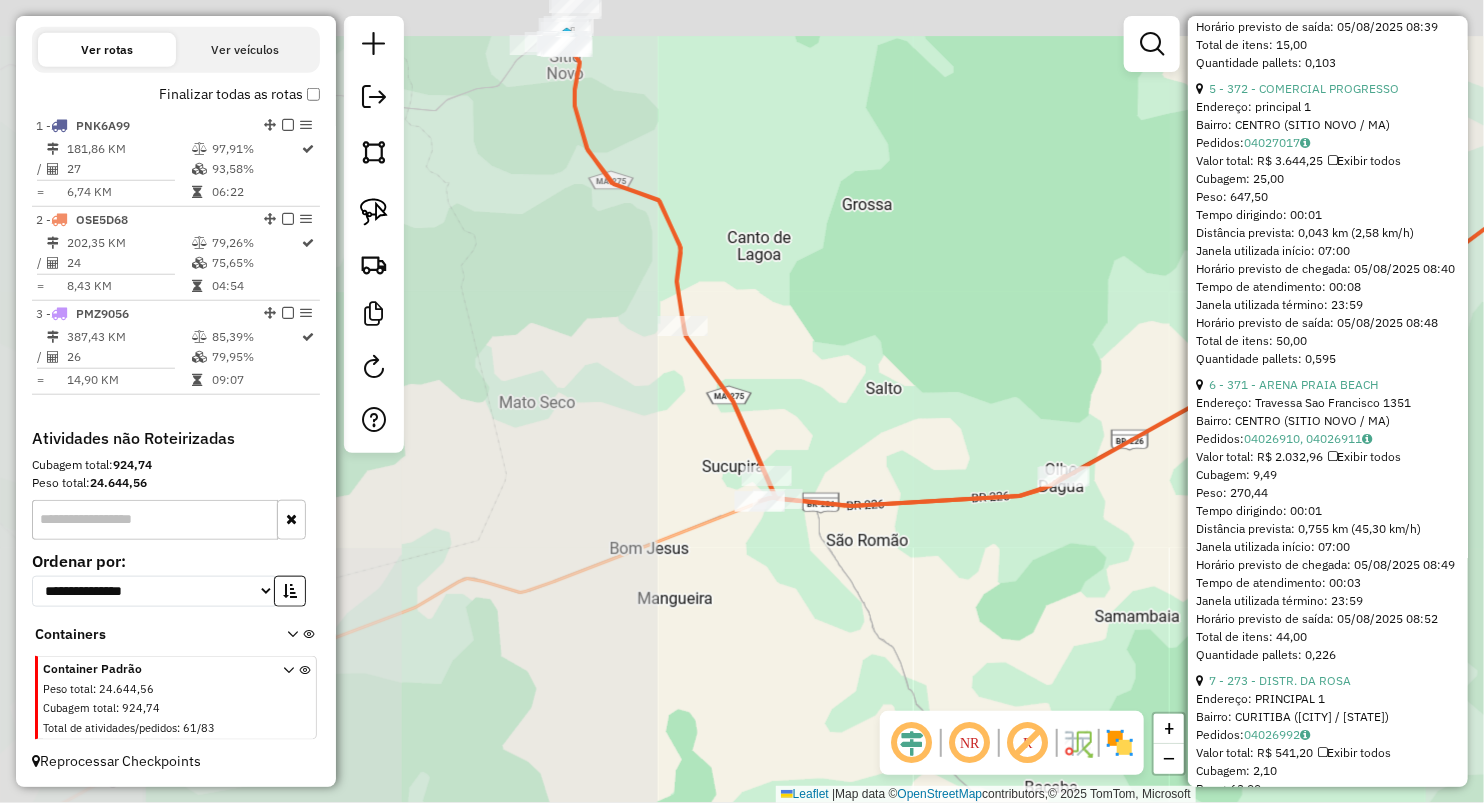 drag, startPoint x: 683, startPoint y: 286, endPoint x: 923, endPoint y: 407, distance: 268.77686 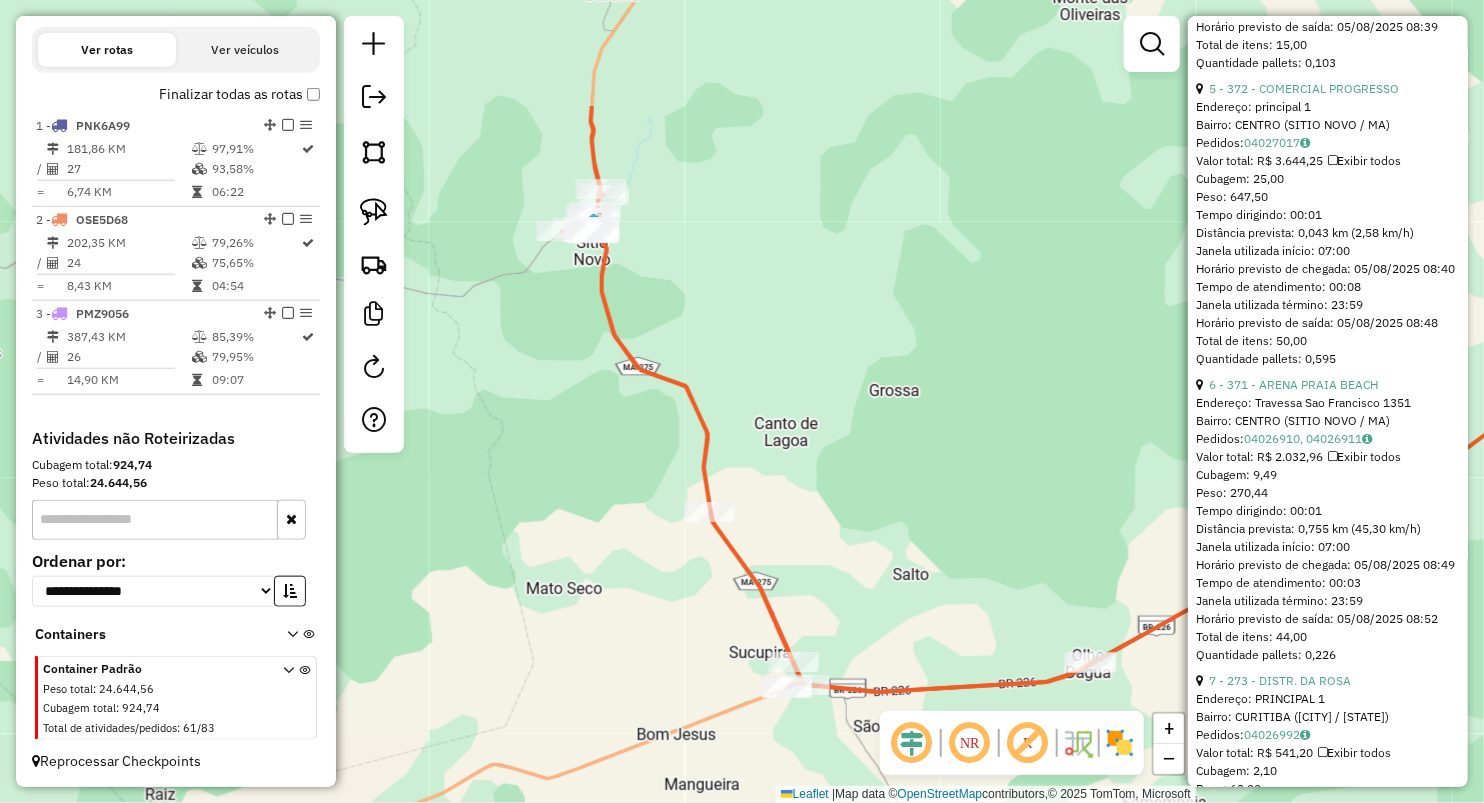 drag, startPoint x: 580, startPoint y: 233, endPoint x: 593, endPoint y: 312, distance: 80.06248 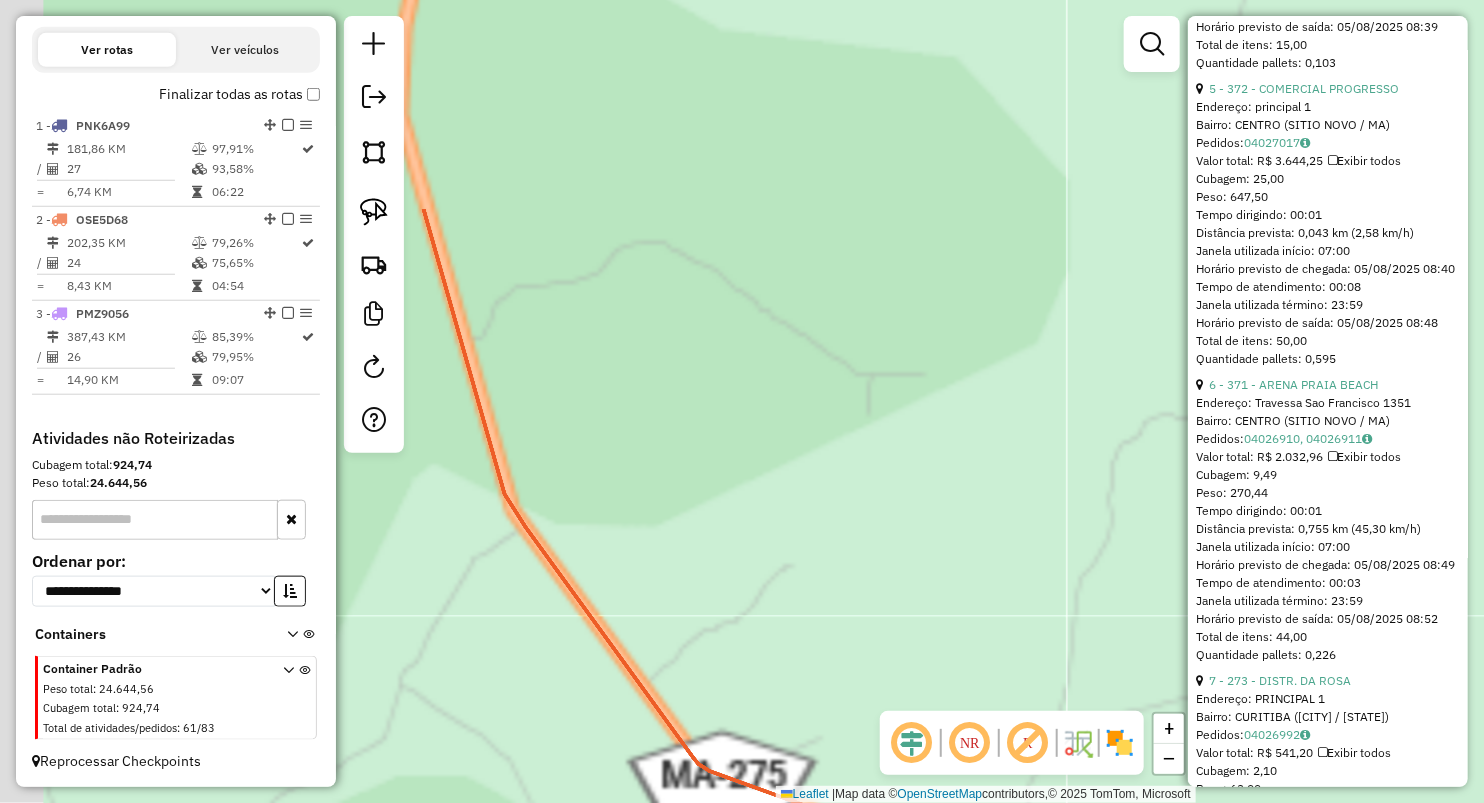 drag, startPoint x: 579, startPoint y: 169, endPoint x: 965, endPoint y: 492, distance: 503.31403 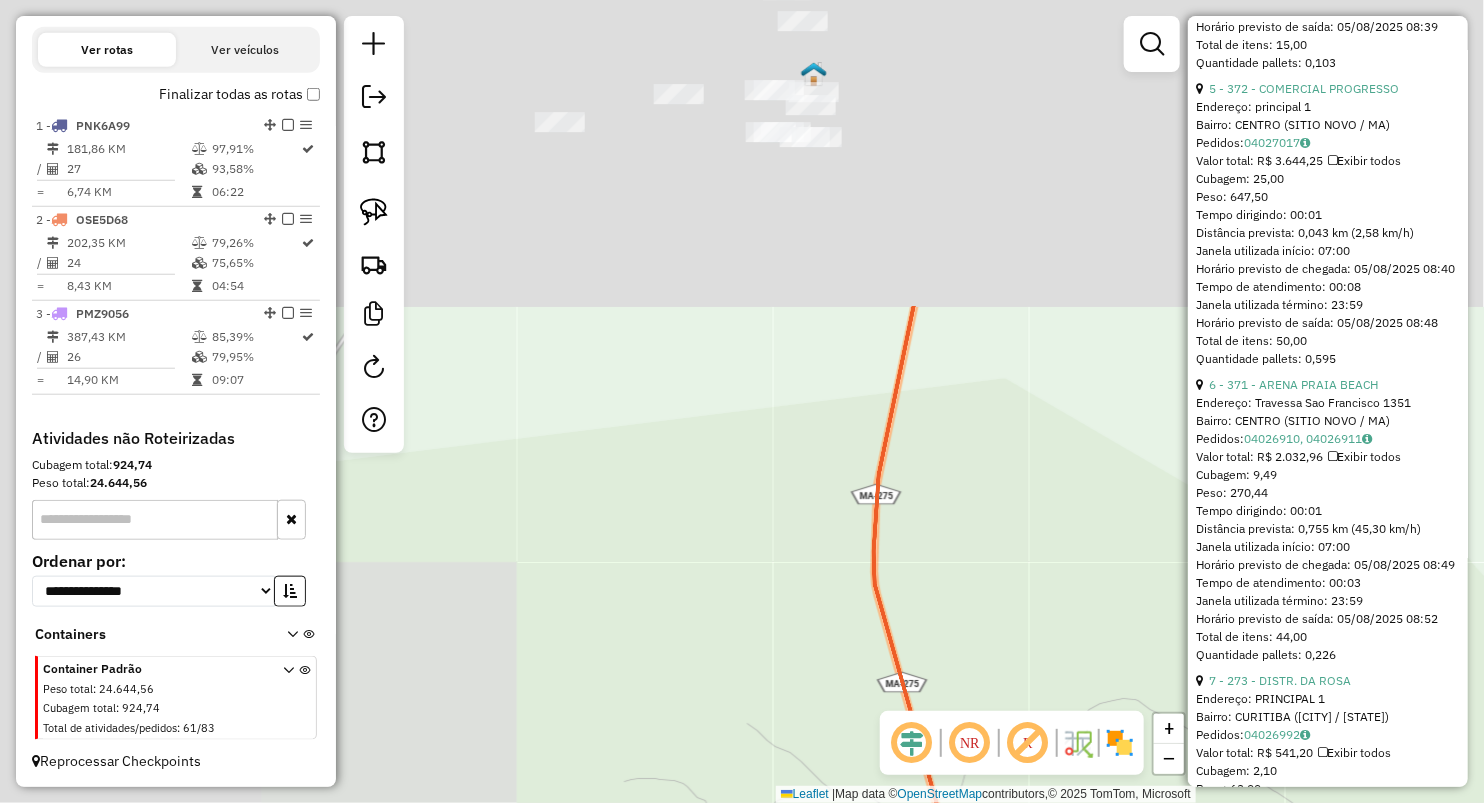 drag, startPoint x: 675, startPoint y: 379, endPoint x: 1032, endPoint y: 791, distance: 545.1541 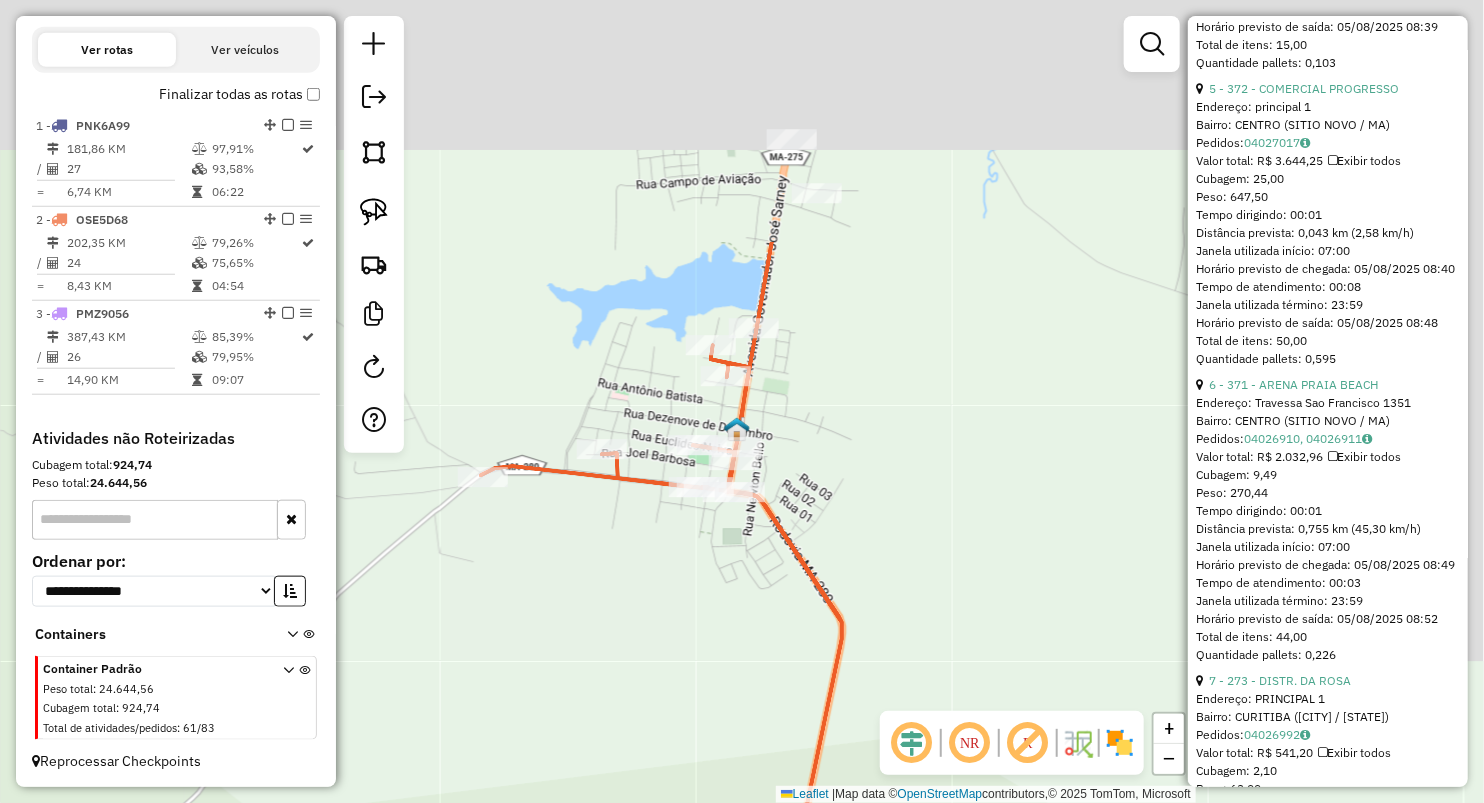 drag, startPoint x: 781, startPoint y: 356, endPoint x: 697, endPoint y: 648, distance: 303.84207 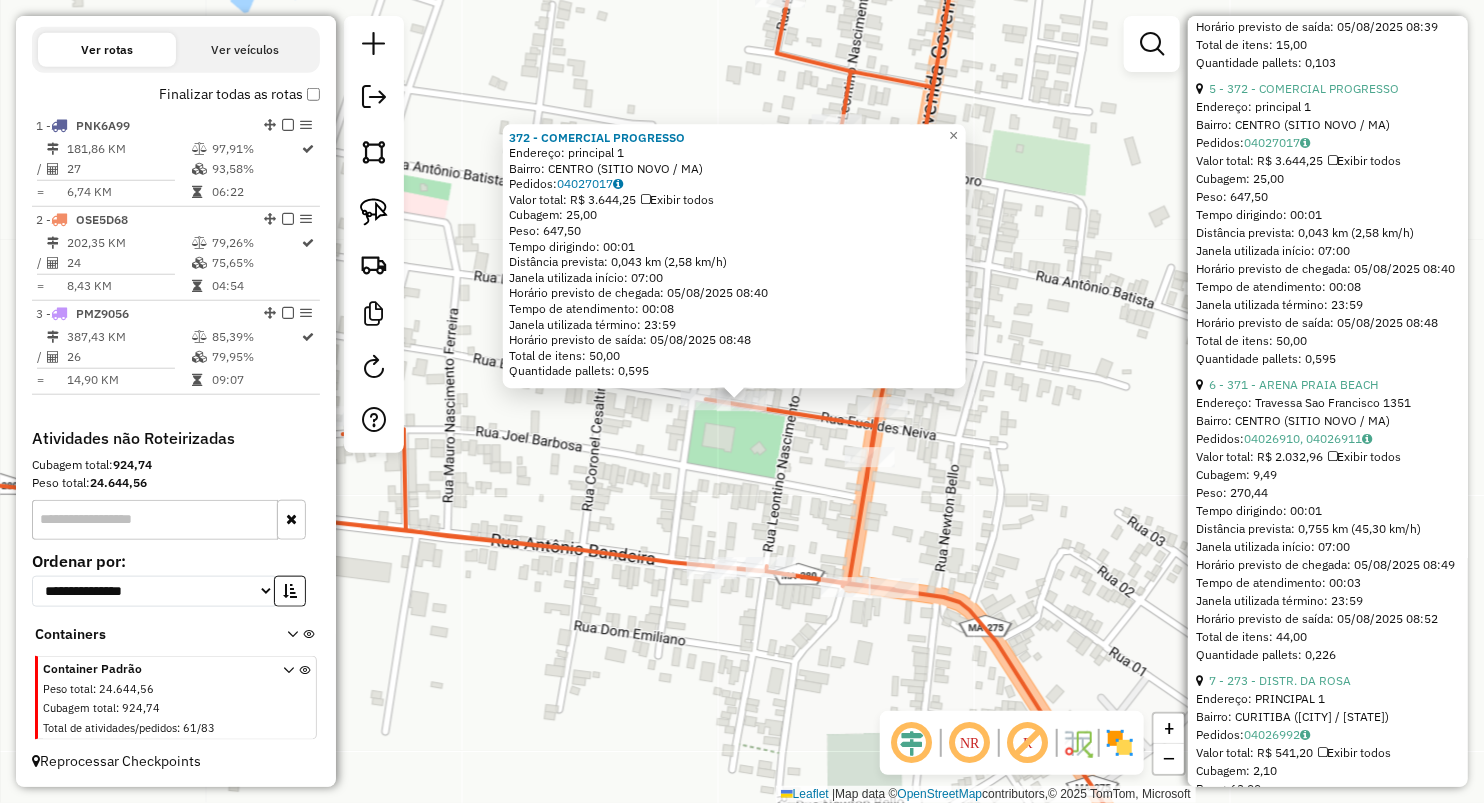 click on "372 - COMERCIAL PROGRESSO  Endereço:  principal 1   Bairro: CENTRO (SITIO NOVO / MA)   Pedidos:  04027017   Valor total: R$ 3.644,25   Exibir todos   Cubagem: 25,00  Peso: 647,50  Tempo dirigindo: 00:01   Distância prevista: 0,043 km (2,58 km/h)   Janela utilizada início: 07:00   Horário previsto de chegada: 05/08/2025 08:40   Tempo de atendimento: 00:08   Janela utilizada término: 23:59   Horário previsto de saída: 05/08/2025 08:48   Total de itens: 50,00   Quantidade pallets: 0,595  × Janela de atendimento Grade de atendimento Capacidade Transportadoras Veículos Cliente Pedidos  Rotas Selecione os dias de semana para filtrar as janelas de atendimento  Seg   Ter   Qua   Qui   Sex   Sáb   Dom  Informe o período da janela de atendimento: De: Até:  Filtrar exatamente a janela do cliente  Considerar janela de atendimento padrão  Selecione os dias de semana para filtrar as grades de atendimento  Seg   Ter   Qua   Qui   Sex   Sáb   Dom   Considerar clientes sem dia de atendimento cadastrado  De:  De:" 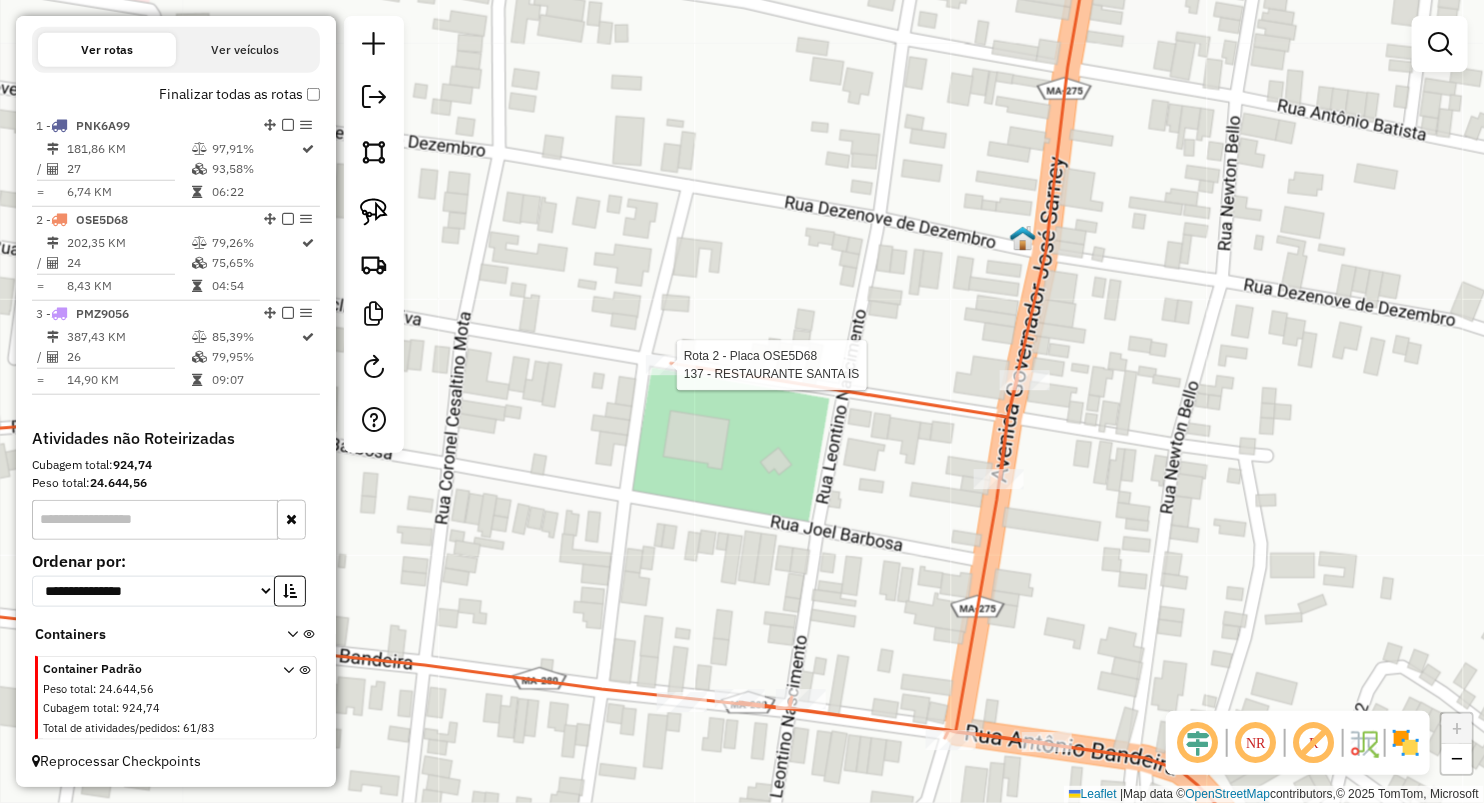 select on "**********" 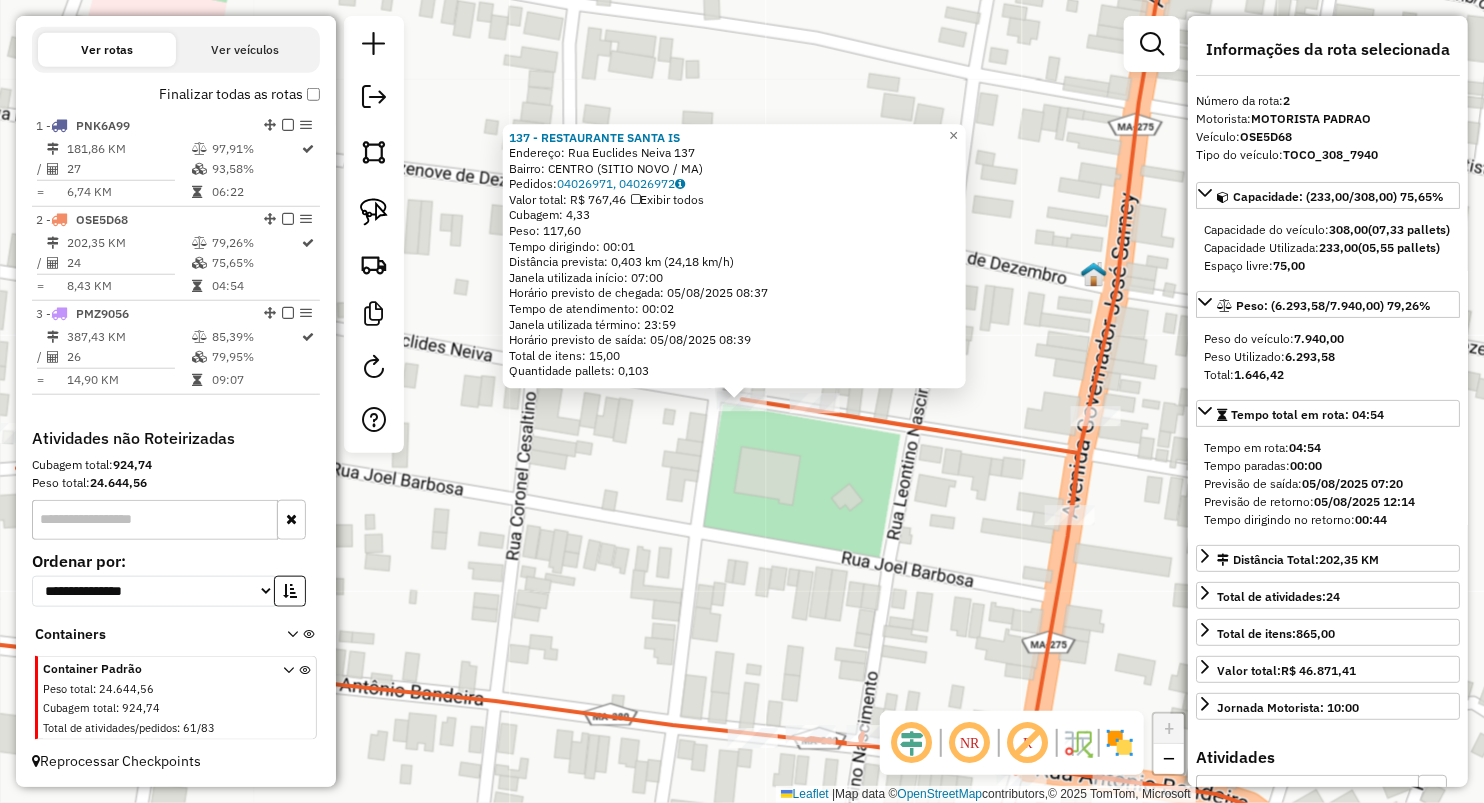 click on "137 - RESTAURANTE SANTA IS  Endereço:  Rua Euclides Neiva 137   Bairro: CENTRO (SITIO NOVO / MA)   Pedidos:  04026971, 04026972   Valor total: R$ 767,46   Exibir todos   Cubagem: 4,33  Peso: 117,60  Tempo dirigindo: 00:01   Distância prevista: 0,403 km (24,18 km/h)   Janela utilizada início: 07:00   Horário previsto de chegada: 05/08/2025 08:37   Tempo de atendimento: 00:02   Janela utilizada término: 23:59   Horário previsto de saída: 05/08/2025 08:39   Total de itens: 15,00   Quantidade pallets: 0,103  × Janela de atendimento Grade de atendimento Capacidade Transportadoras Veículos Cliente Pedidos  Rotas Selecione os dias de semana para filtrar as janelas de atendimento  Seg   Ter   Qua   Qui   Sex   Sáb   Dom  Informe o período da janela de atendimento: De: Até:  Filtrar exatamente a janela do cliente  Considerar janela de atendimento padrão  Selecione os dias de semana para filtrar as grades de atendimento  Seg   Ter   Qua   Qui   Sex   Sáb   Dom   Peso mínimo:   Peso máximo:   De:   De:" 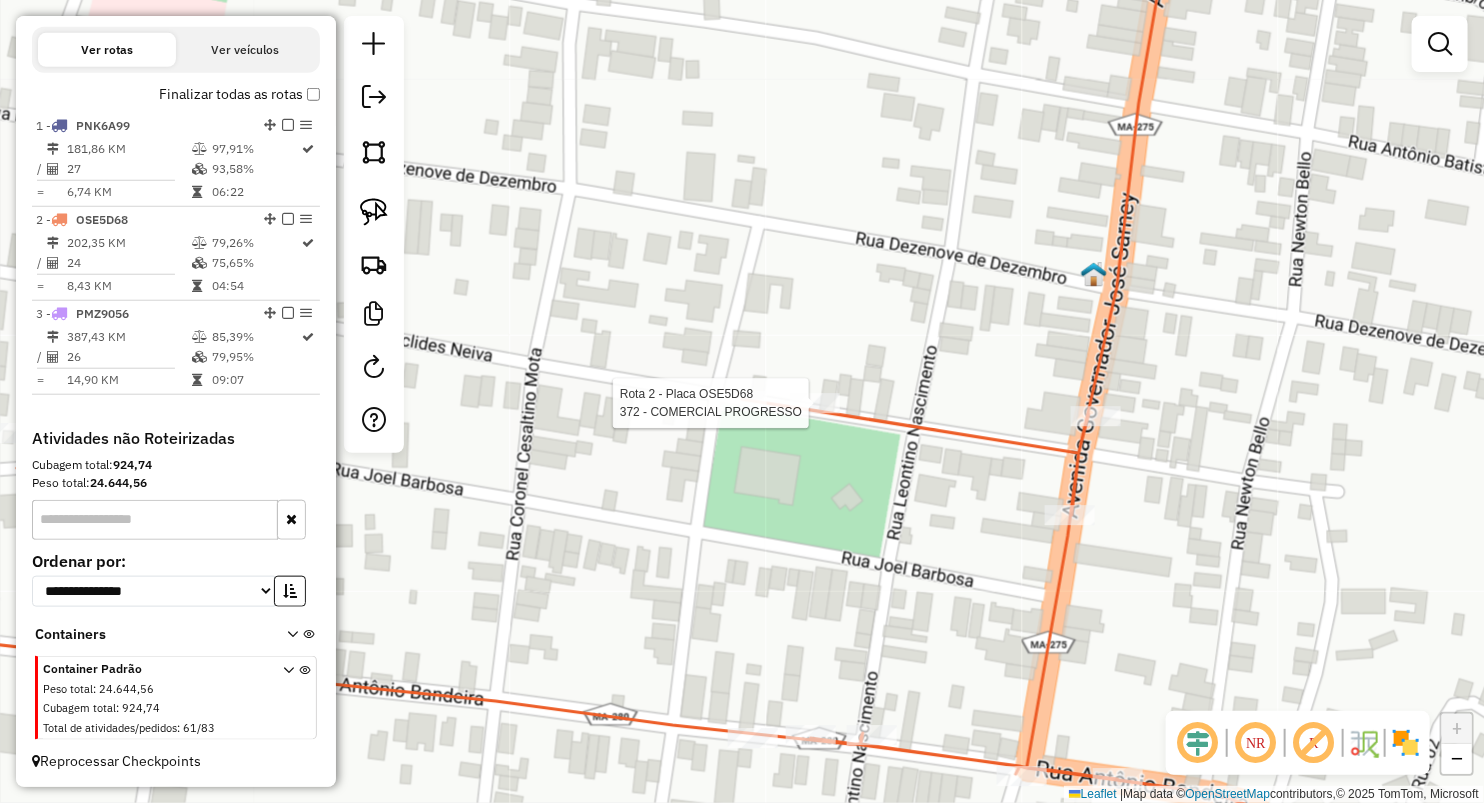 select on "**********" 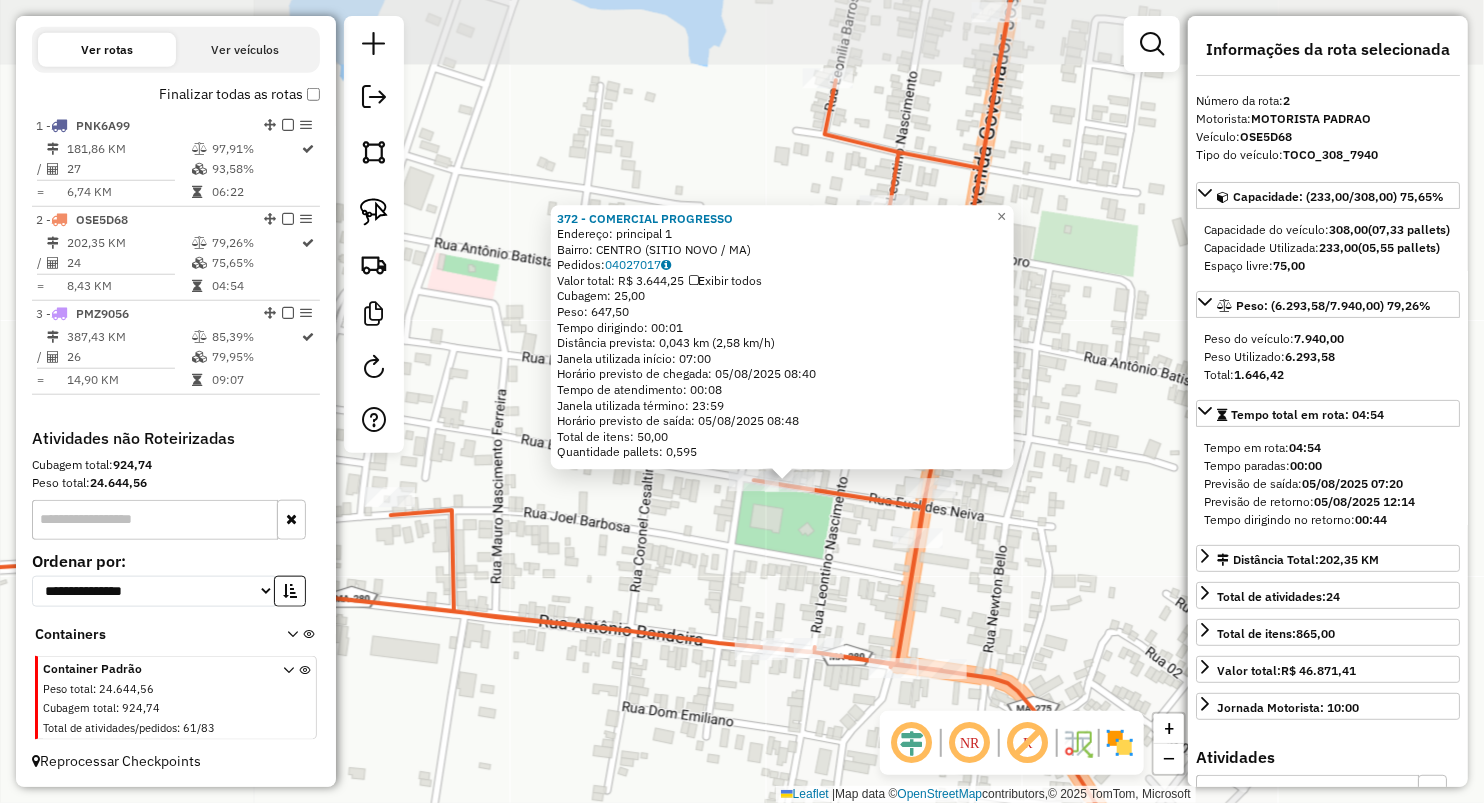 click on "372 - COMERCIAL PROGRESSO  Endereço:  principal 1   Bairro: CENTRO (SITIO NOVO / MA)   Pedidos:  04027017   Valor total: R$ 3.644,25   Exibir todos   Cubagem: 25,00  Peso: 647,50  Tempo dirigindo: 00:01   Distância prevista: 0,043 km (2,58 km/h)   Janela utilizada início: 07:00   Horário previsto de chegada: 05/08/2025 08:40   Tempo de atendimento: 00:08   Janela utilizada término: 23:59   Horário previsto de saída: 05/08/2025 08:48   Total de itens: 50,00   Quantidade pallets: 0,595  × Janela de atendimento Grade de atendimento Capacidade Transportadoras Veículos Cliente Pedidos  Rotas Selecione os dias de semana para filtrar as janelas de atendimento  Seg   Ter   Qua   Qui   Sex   Sáb   Dom  Informe o período da janela de atendimento: De: Até:  Filtrar exatamente a janela do cliente  Considerar janela de atendimento padrão  Selecione os dias de semana para filtrar as grades de atendimento  Seg   Ter   Qua   Qui   Sex   Sáb   Dom   Considerar clientes sem dia de atendimento cadastrado  De:  De:" 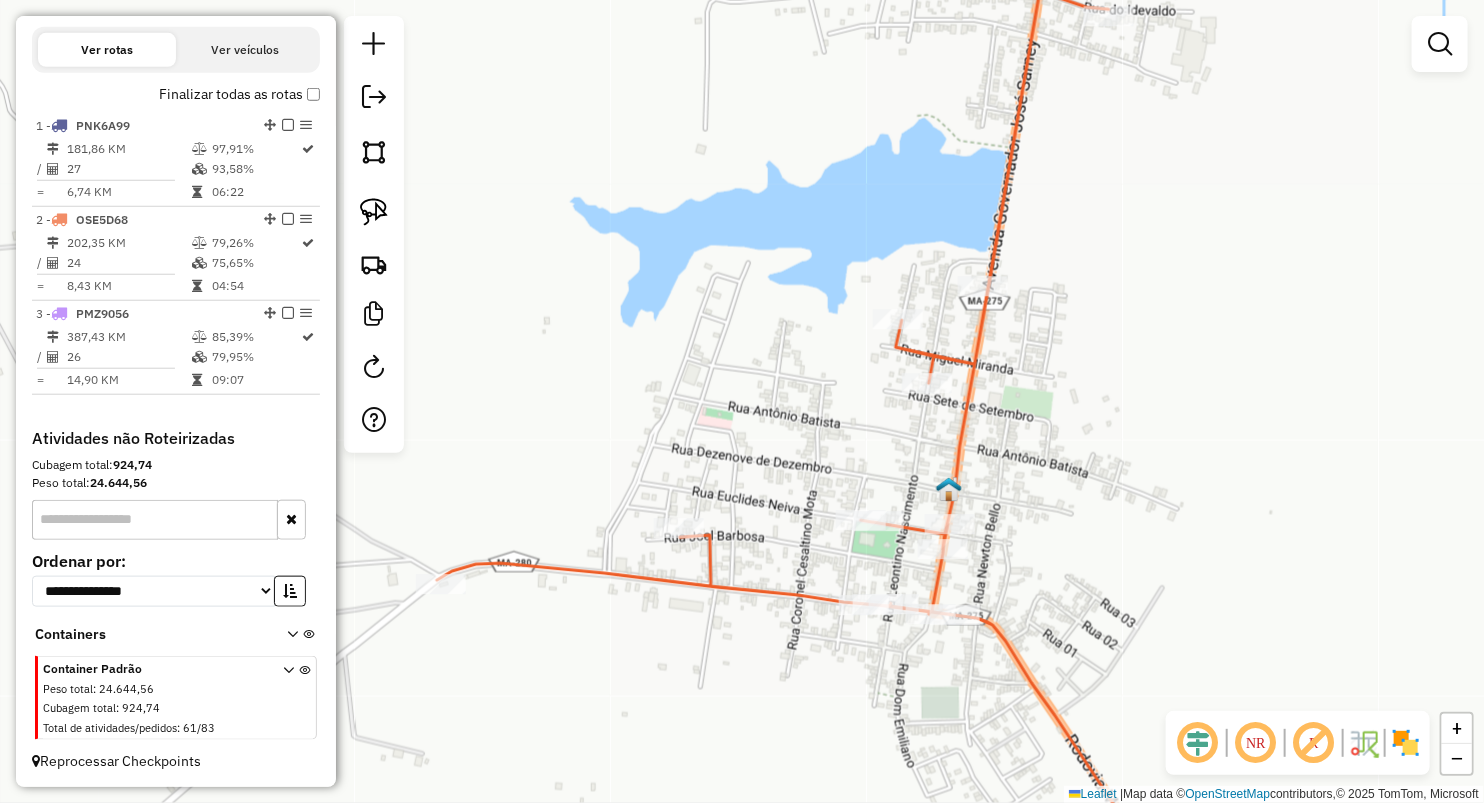 drag, startPoint x: 992, startPoint y: 518, endPoint x: 967, endPoint y: 496, distance: 33.30165 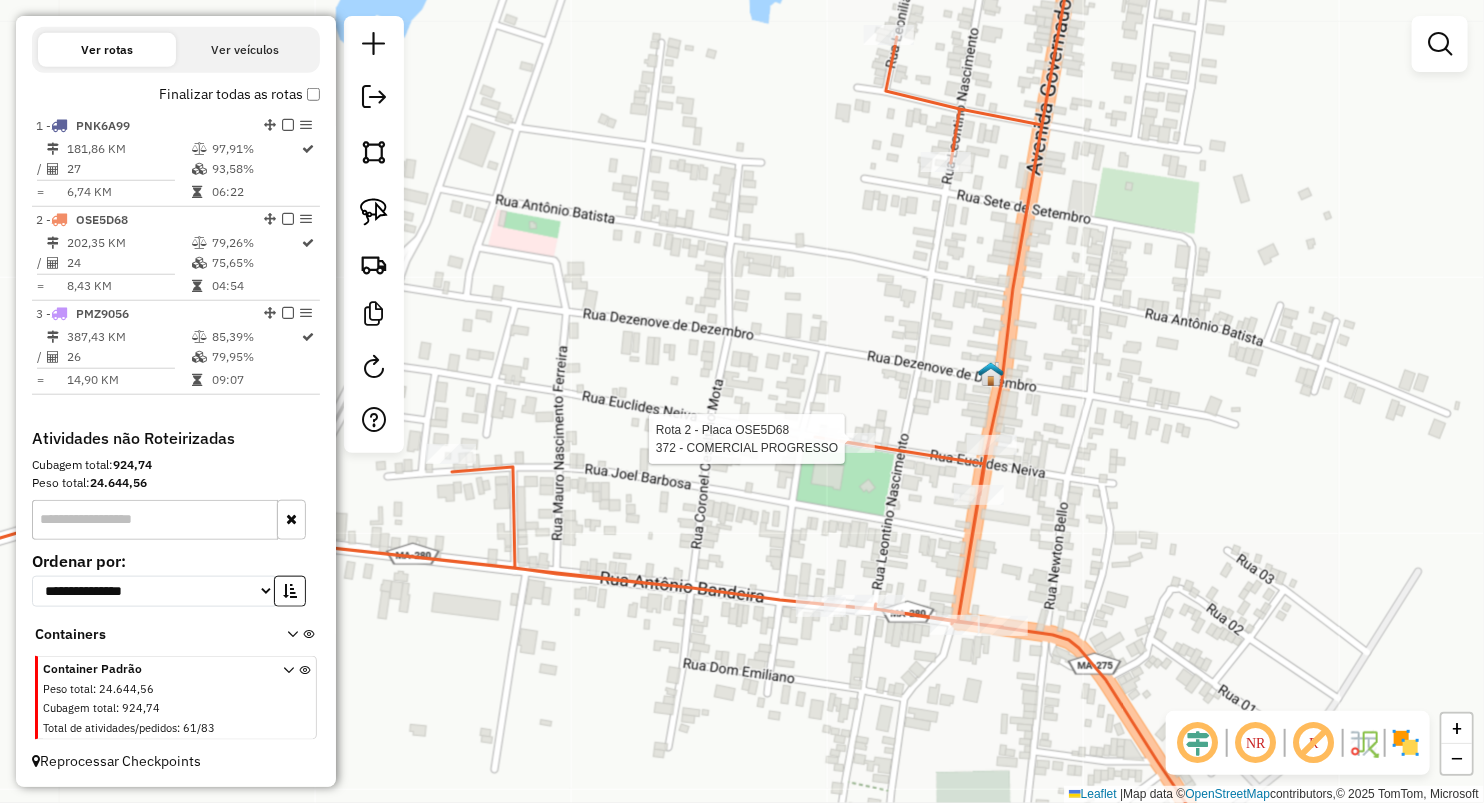 select on "**********" 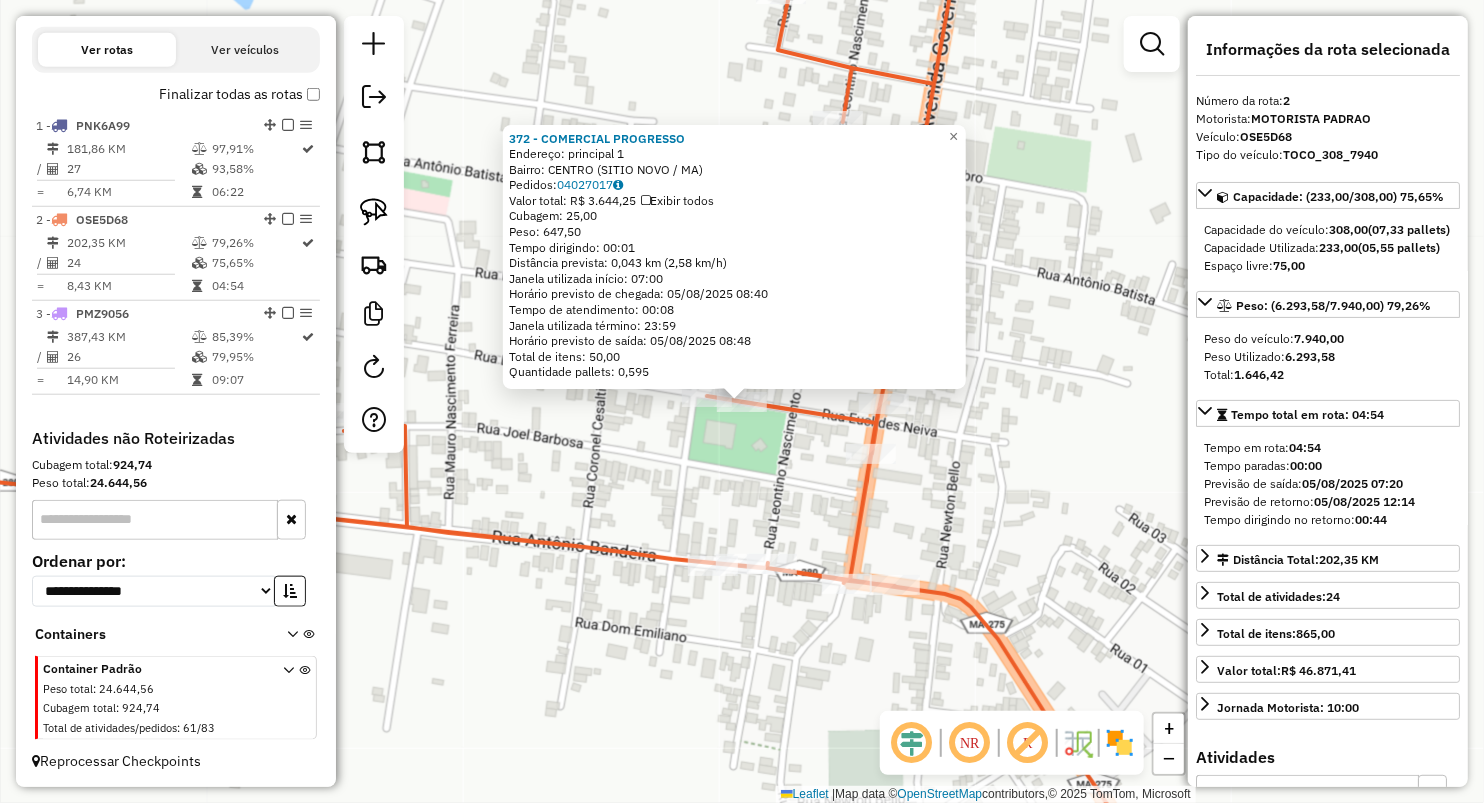 click on "372 - COMERCIAL PROGRESSO  Endereço:  principal 1   Bairro: CENTRO (SITIO NOVO / MA)   Pedidos:  04027017   Valor total: R$ 3.644,25   Exibir todos   Cubagem: 25,00  Peso: 647,50  Tempo dirigindo: 00:01   Distância prevista: 0,043 km (2,58 km/h)   Janela utilizada início: 07:00   Horário previsto de chegada: 05/08/2025 08:40   Tempo de atendimento: 00:08   Janela utilizada término: 23:59   Horário previsto de saída: 05/08/2025 08:48   Total de itens: 50,00   Quantidade pallets: 0,595  × Janela de atendimento Grade de atendimento Capacidade Transportadoras Veículos Cliente Pedidos  Rotas Selecione os dias de semana para filtrar as janelas de atendimento  Seg   Ter   Qua   Qui   Sex   Sáb   Dom  Informe o período da janela de atendimento: De: Até:  Filtrar exatamente a janela do cliente  Considerar janela de atendimento padrão  Selecione os dias de semana para filtrar as grades de atendimento  Seg   Ter   Qua   Qui   Sex   Sáb   Dom   Considerar clientes sem dia de atendimento cadastrado  De:  De:" 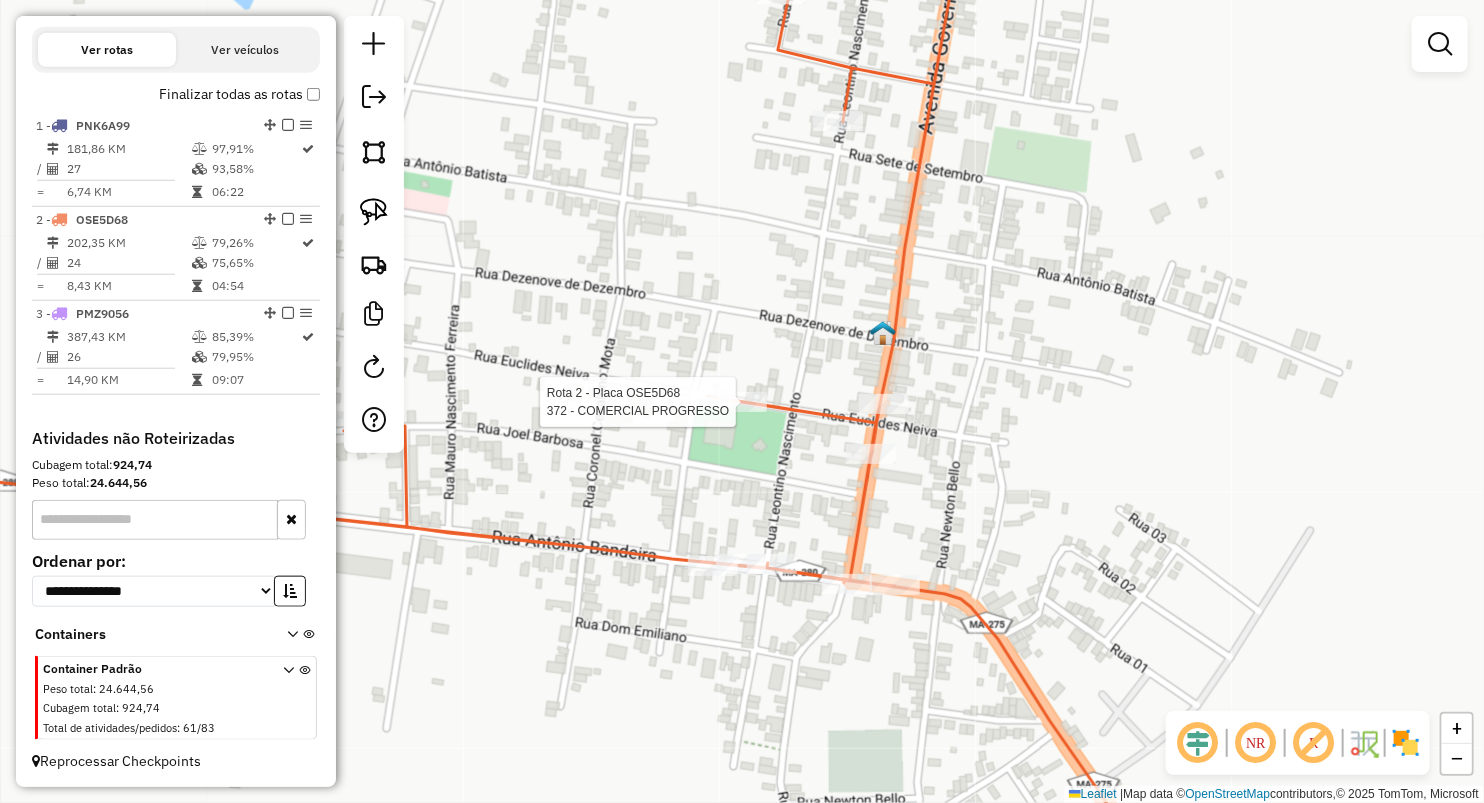 select on "**********" 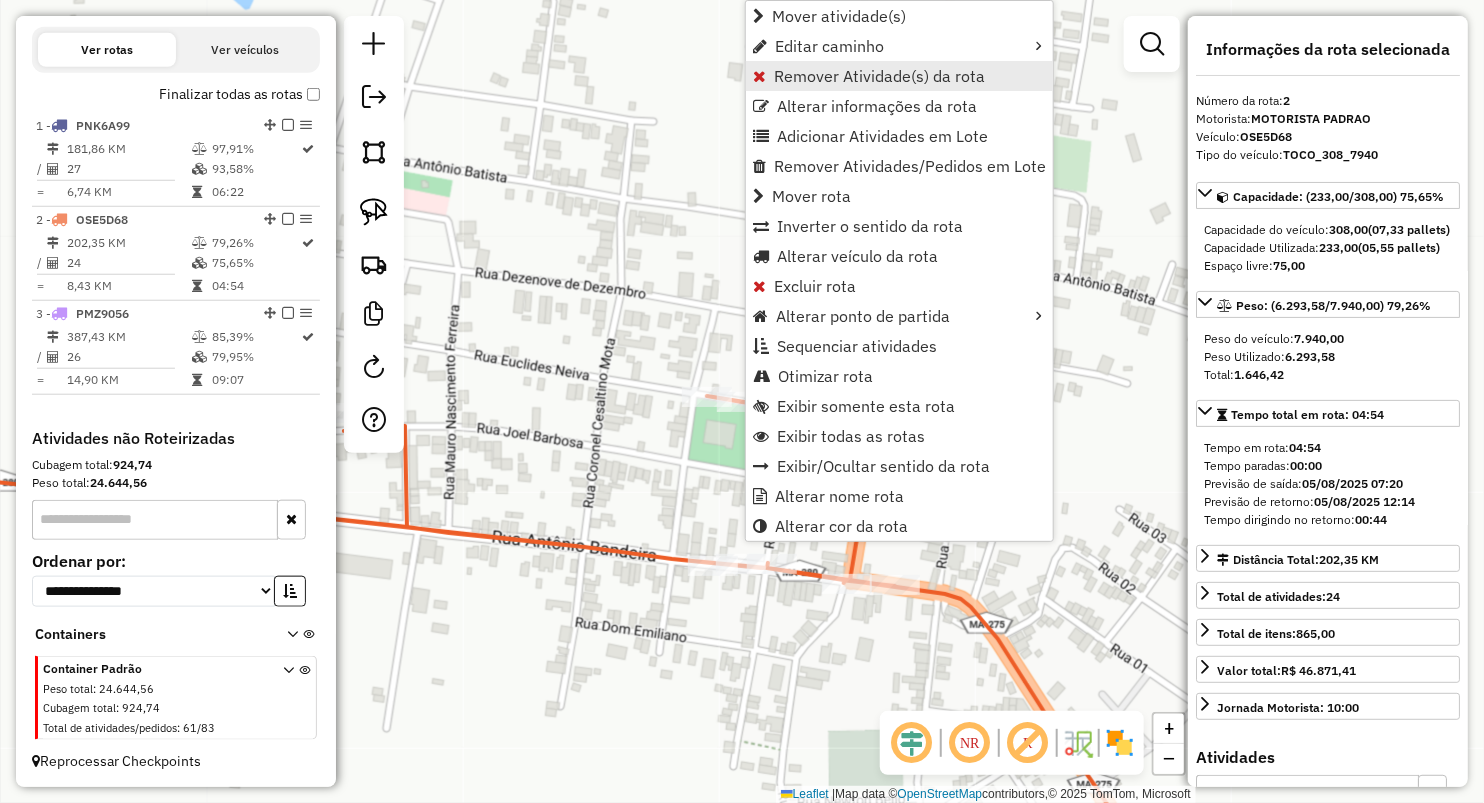 click on "Remover Atividade(s) da rota" at bounding box center (879, 76) 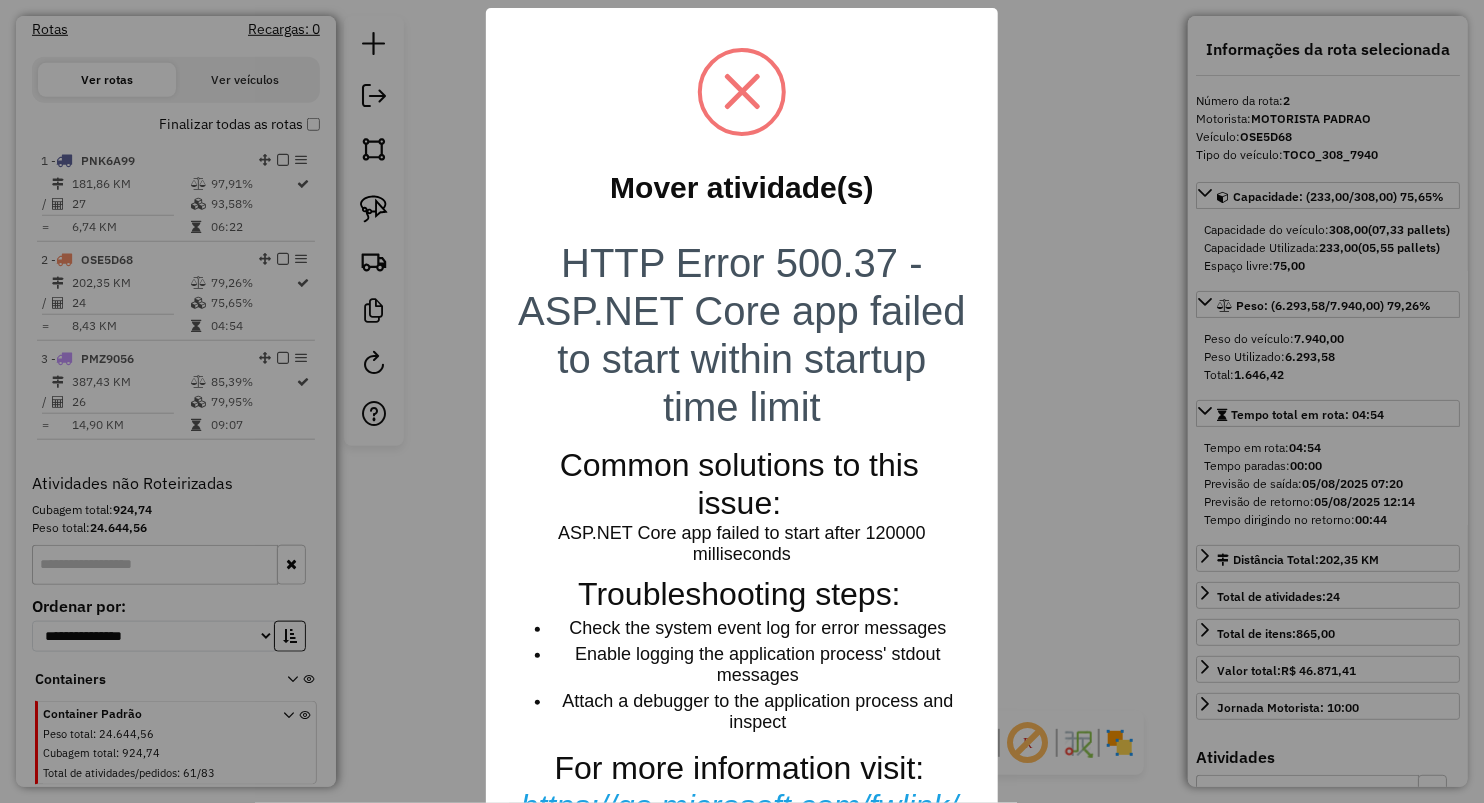 scroll, scrollTop: 0, scrollLeft: 0, axis: both 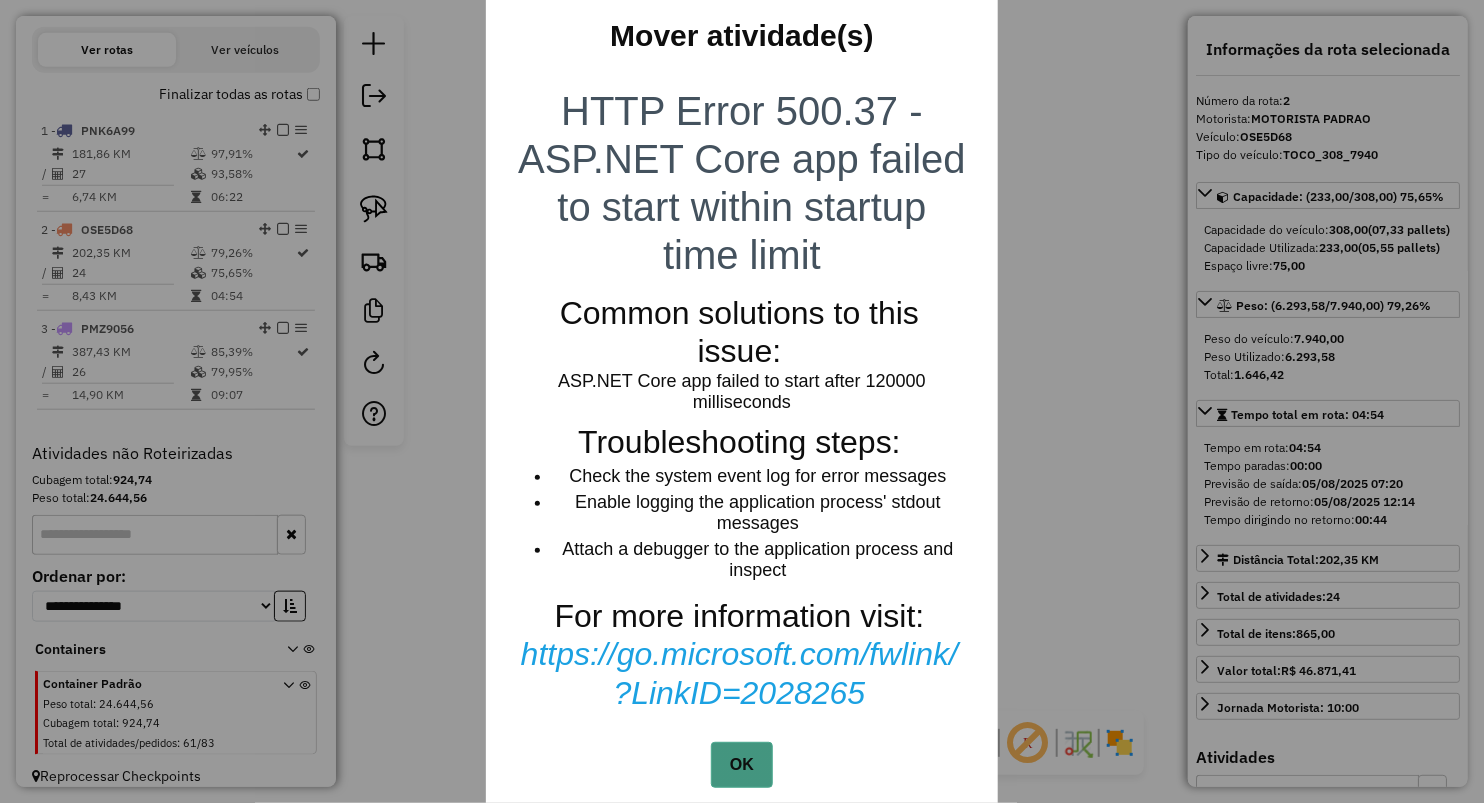 click on "OK" at bounding box center (741, 765) 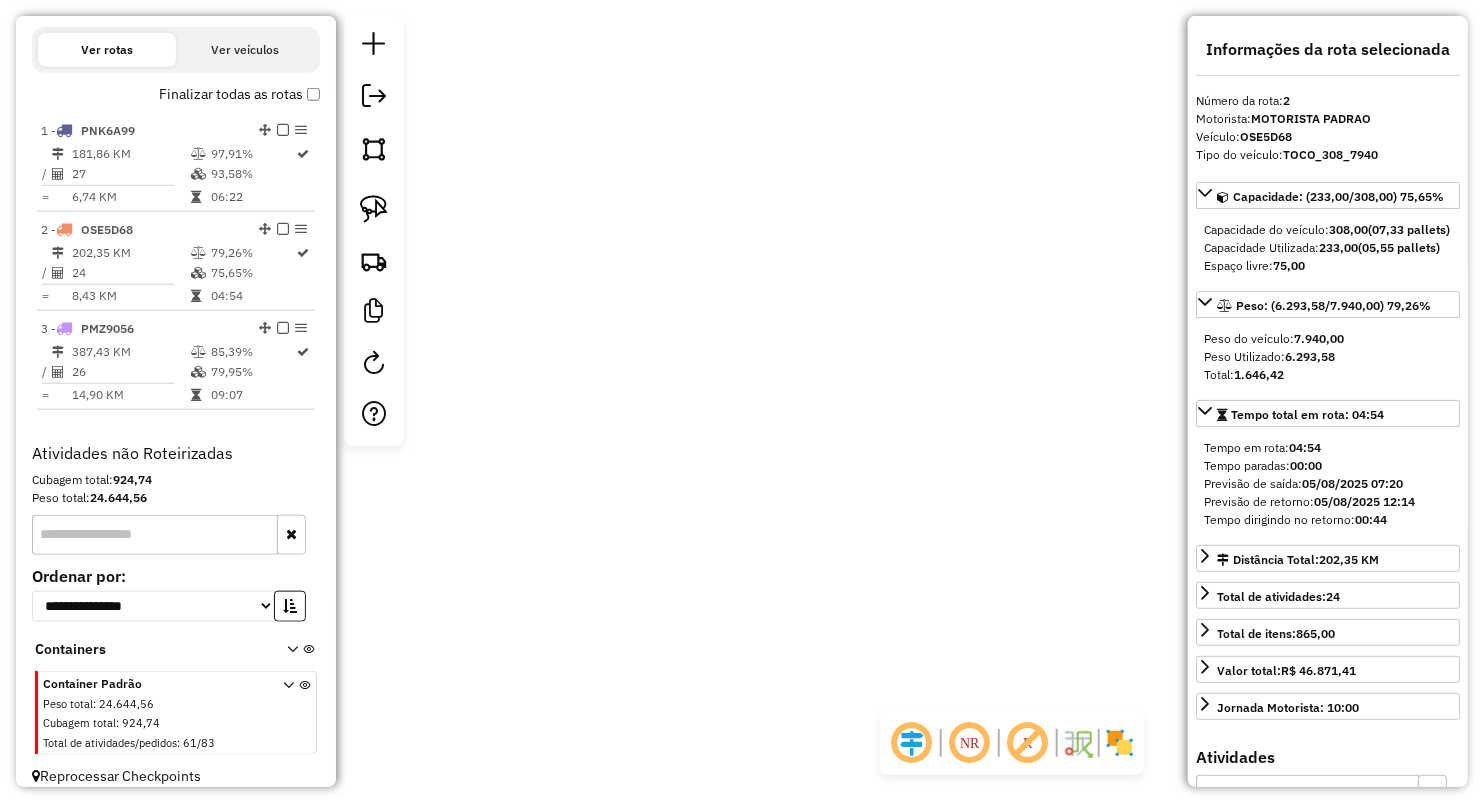 scroll, scrollTop: 653, scrollLeft: 0, axis: vertical 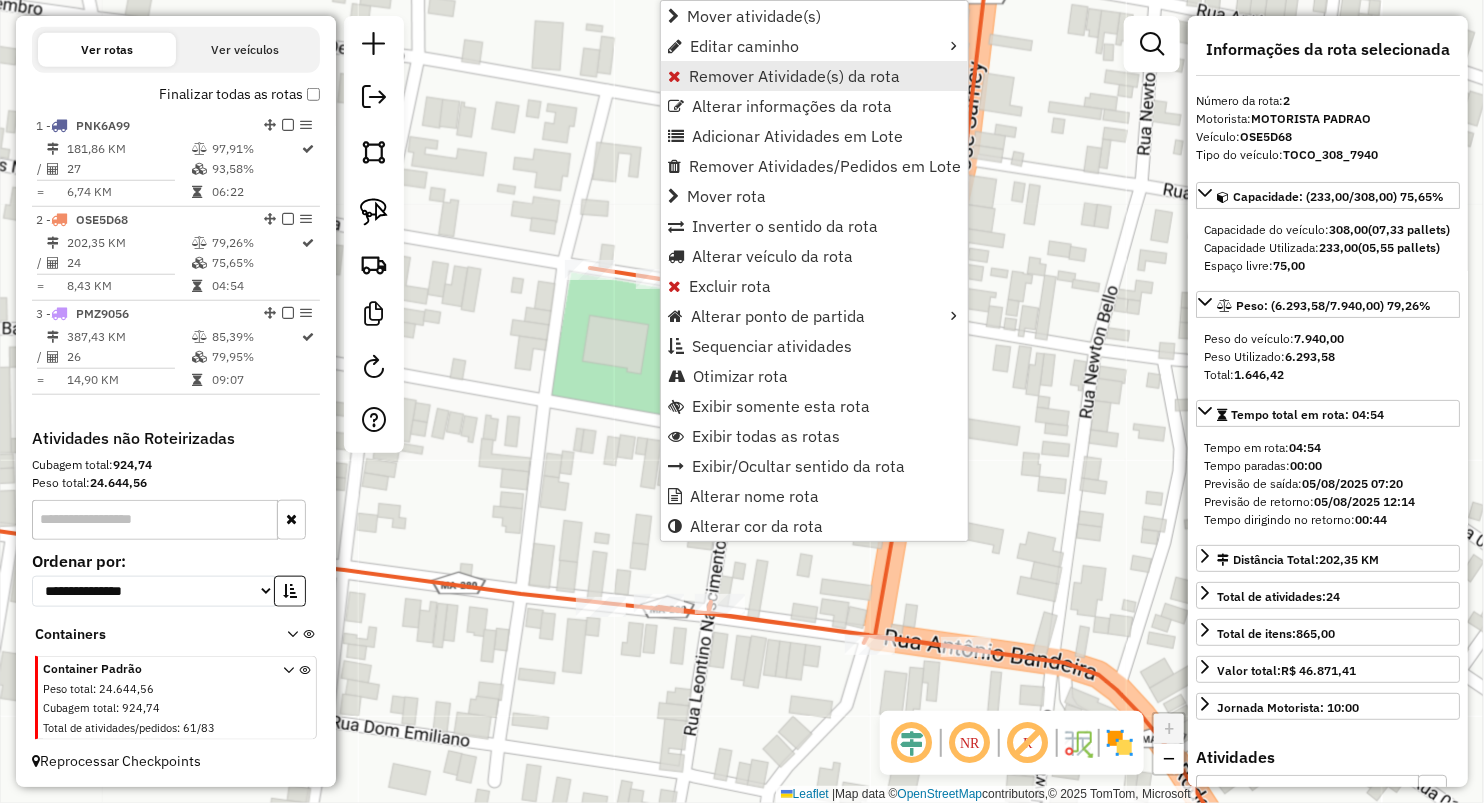 click on "Remover Atividade(s) da rota" at bounding box center [794, 76] 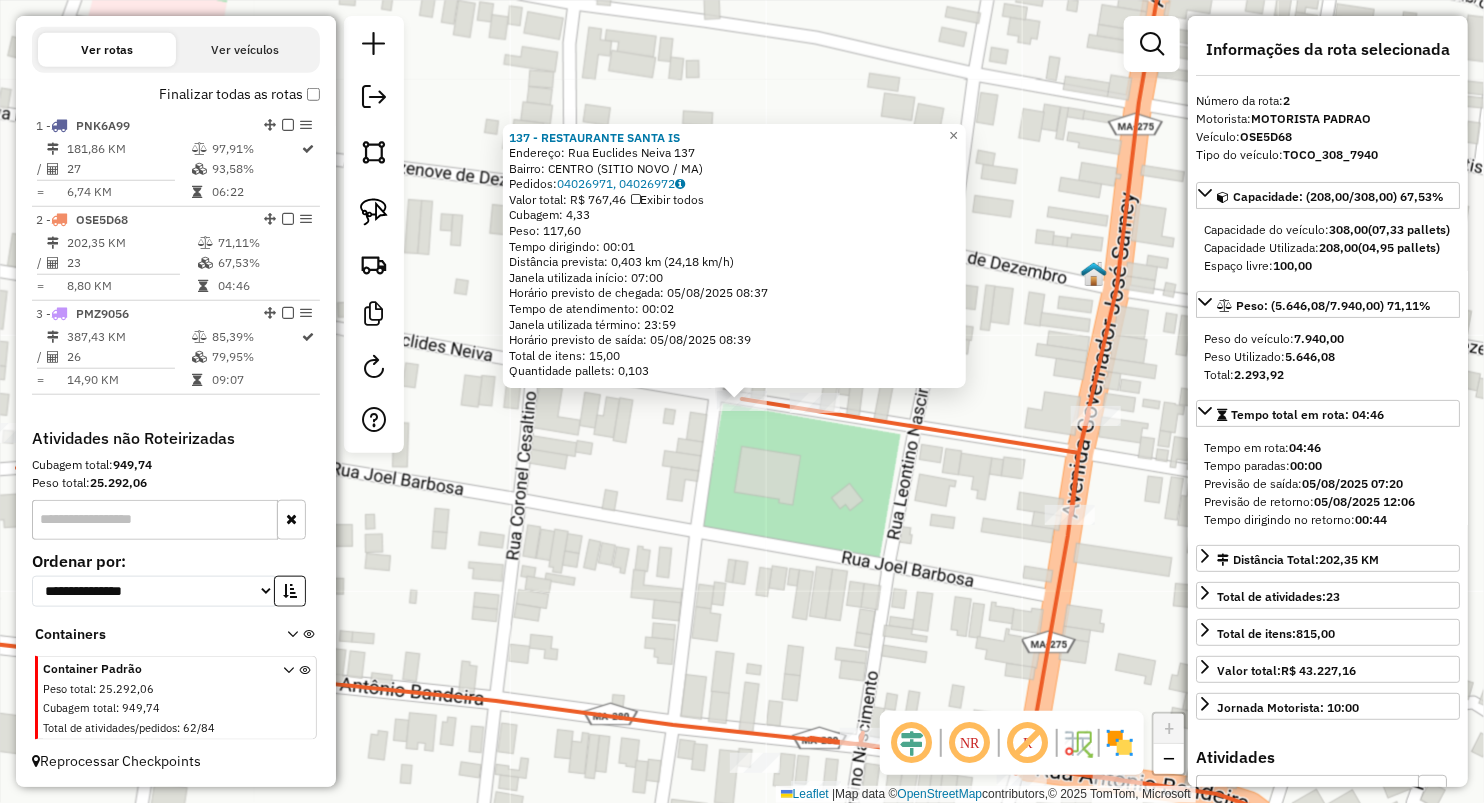click on "137 - RESTAURANTE SANTA IS  Endereço:  Rua Euclides Neiva 137   Bairro: CENTRO (SITIO NOVO / MA)   Pedidos:  04026971, 04026972   Valor total: R$ 767,46   Exibir todos   Cubagem: 4,33  Peso: 117,60  Tempo dirigindo: 00:01   Distância prevista: 0,403 km (24,18 km/h)   Janela utilizada início: 07:00   Horário previsto de chegada: 05/08/2025 08:37   Tempo de atendimento: 00:02   Janela utilizada término: 23:59   Horário previsto de saída: 05/08/2025 08:39   Total de itens: 15,00   Quantidade pallets: 0,103  × Janela de atendimento Grade de atendimento Capacidade Transportadoras Veículos Cliente Pedidos  Rotas Selecione os dias de semana para filtrar as janelas de atendimento  Seg   Ter   Qua   Qui   Sex   Sáb   Dom  Informe o período da janela de atendimento: De: Até:  Filtrar exatamente a janela do cliente  Considerar janela de atendimento padrão  Selecione os dias de semana para filtrar as grades de atendimento  Seg   Ter   Qua   Qui   Sex   Sáb   Dom   Peso mínimo:   Peso máximo:   De:   De:" 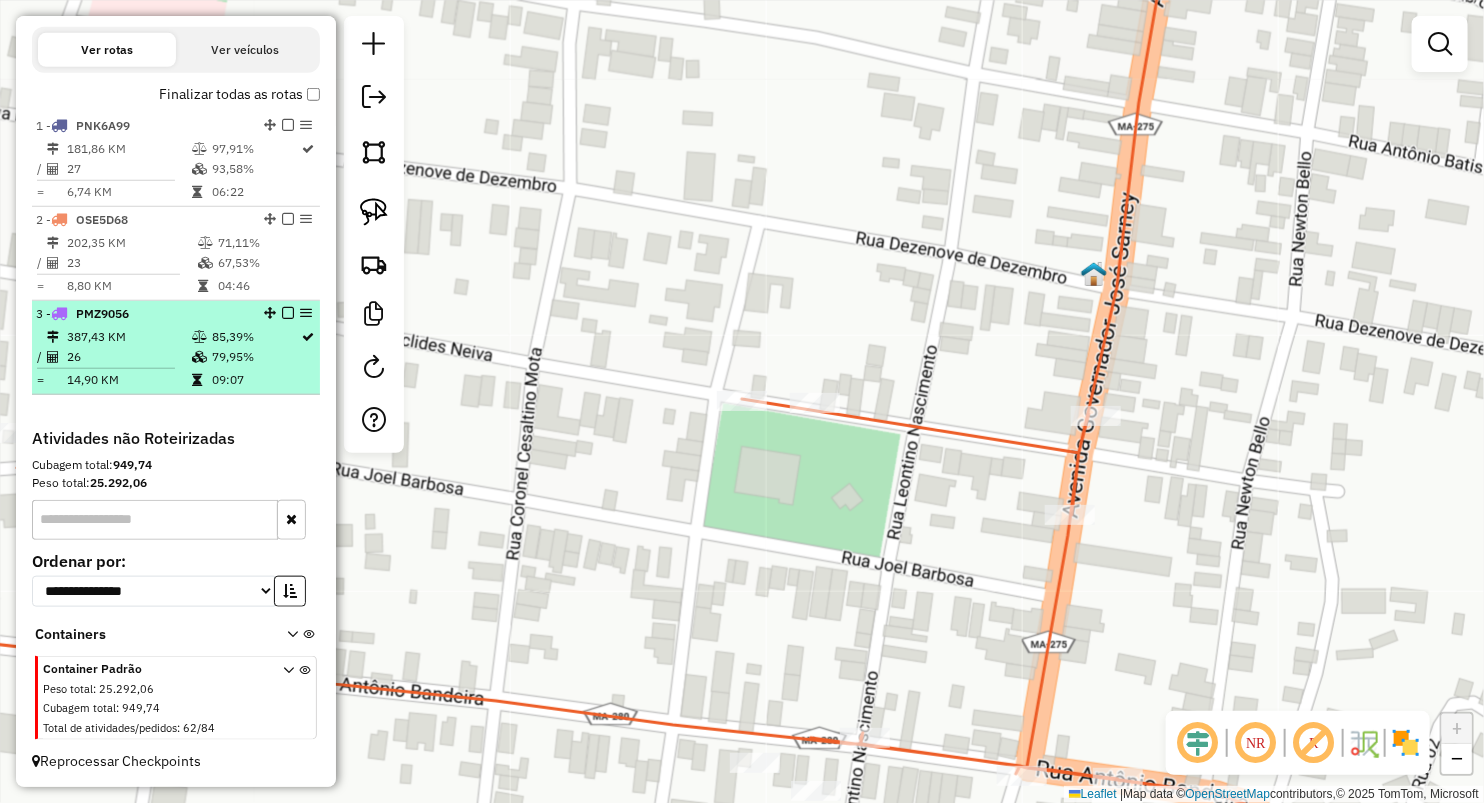 click on "387,43 KM" at bounding box center (128, 337) 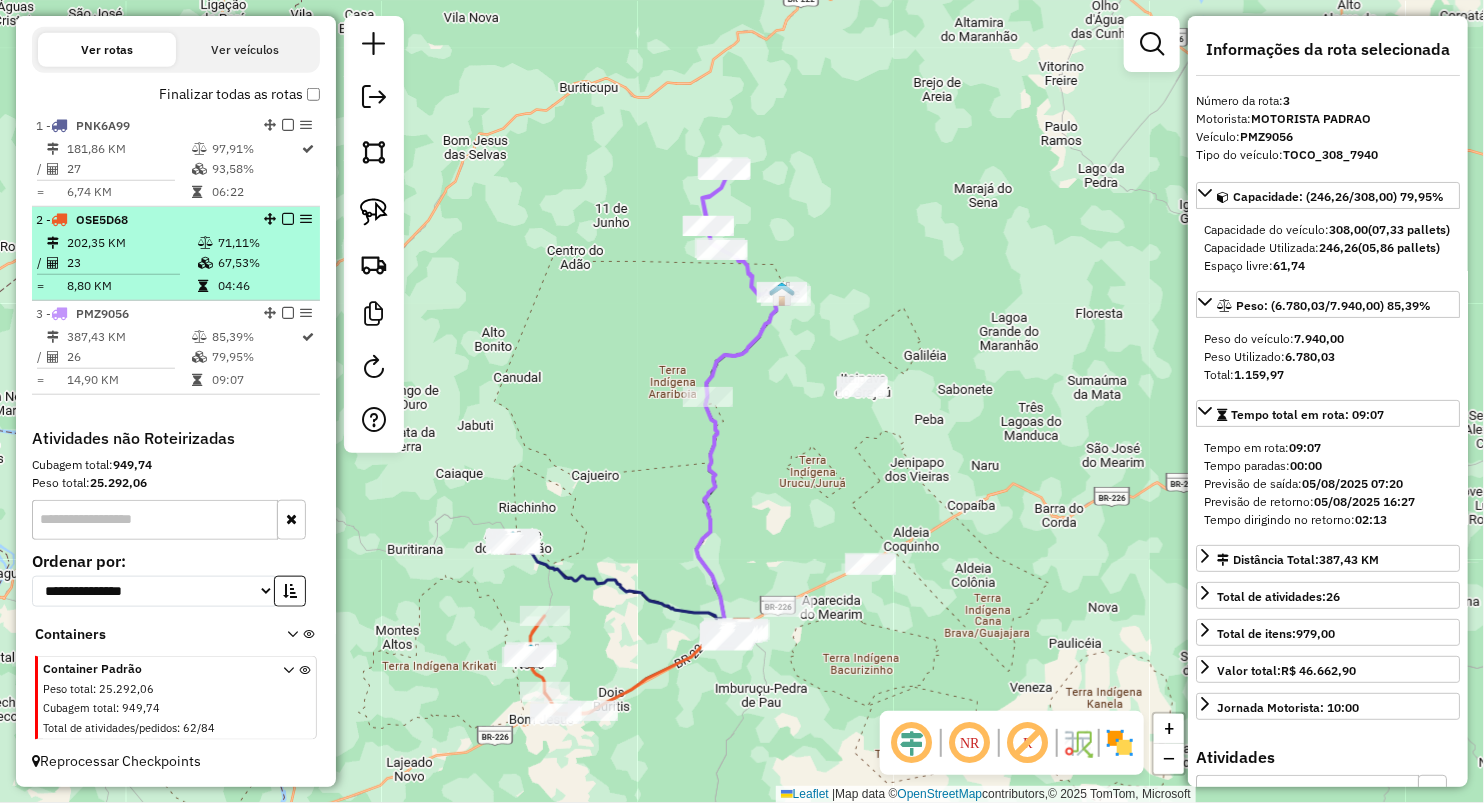 click on "67,53%" at bounding box center (264, 263) 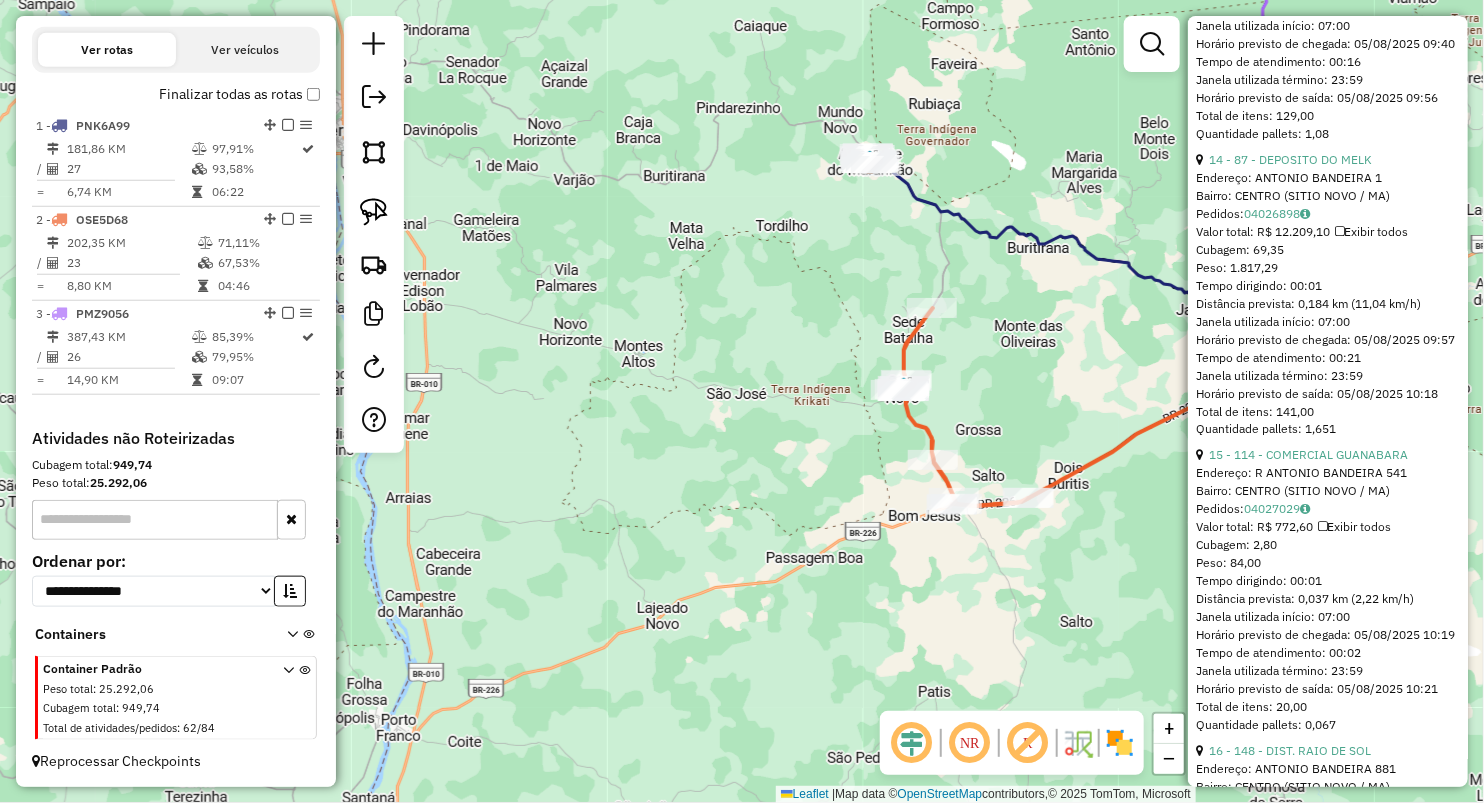 scroll, scrollTop: 4555, scrollLeft: 0, axis: vertical 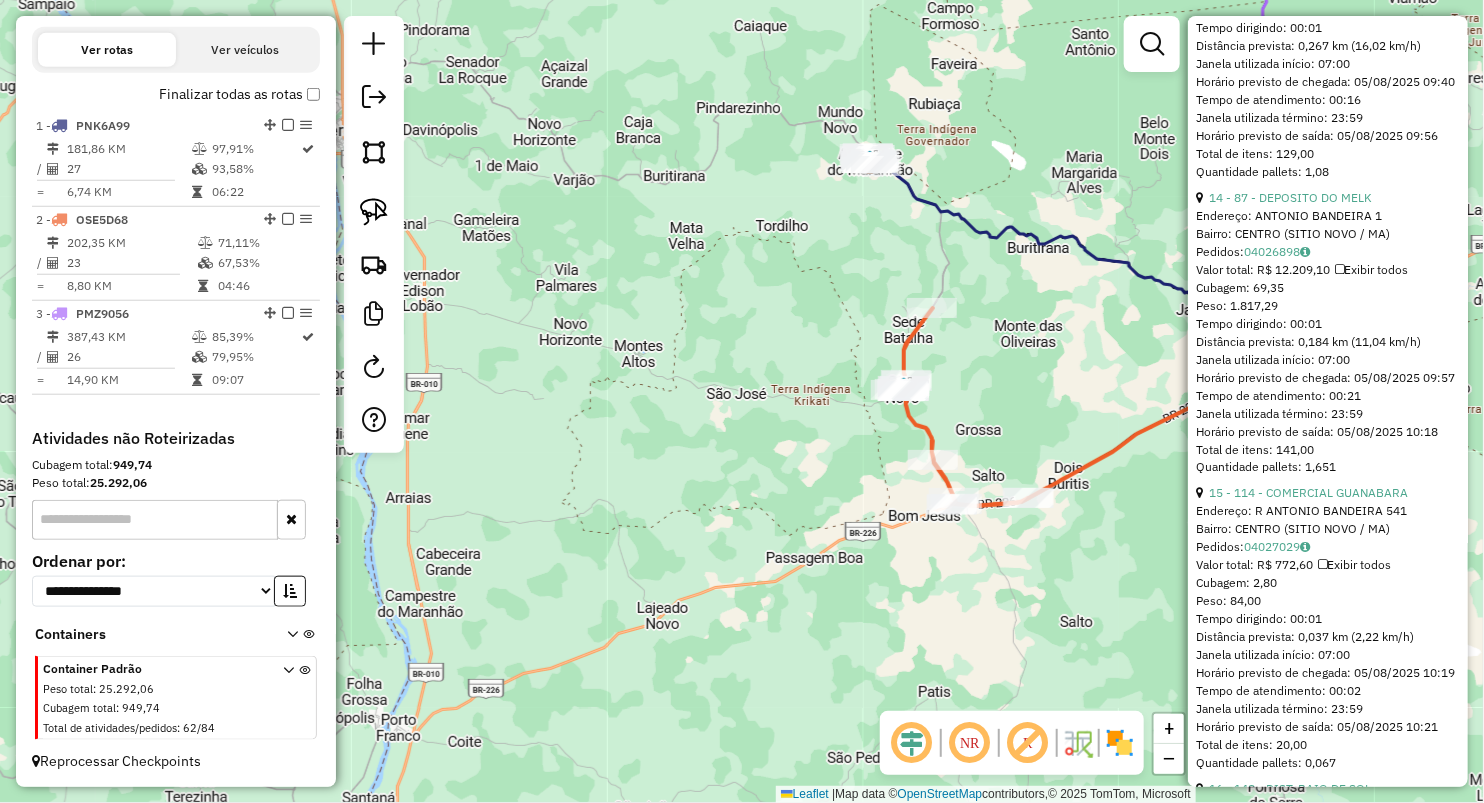 click on "Janela de atendimento Grade de atendimento Capacidade Transportadoras Veículos Cliente Pedidos  Rotas Selecione os dias de semana para filtrar as janelas de atendimento  Seg   Ter   Qua   Qui   Sex   Sáb   Dom  Informe o período da janela de atendimento: De: Até:  Filtrar exatamente a janela do cliente  Considerar janela de atendimento padrão  Selecione os dias de semana para filtrar as grades de atendimento  Seg   Ter   Qua   Qui   Sex   Sáb   Dom   Considerar clientes sem dia de atendimento cadastrado  Clientes fora do dia de atendimento selecionado Filtrar as atividades entre os valores definidos abaixo:  Peso mínimo:   Peso máximo:   Cubagem mínima:   Cubagem máxima:   De:   Até:  Filtrar as atividades entre o tempo de atendimento definido abaixo:  De:   Até:   Considerar capacidade total dos clientes não roteirizados Transportadora: Selecione um ou mais itens Tipo de veículo: Selecione um ou mais itens Veículo: Selecione um ou mais itens Motorista: Selecione um ou mais itens Nome: Rótulo:" 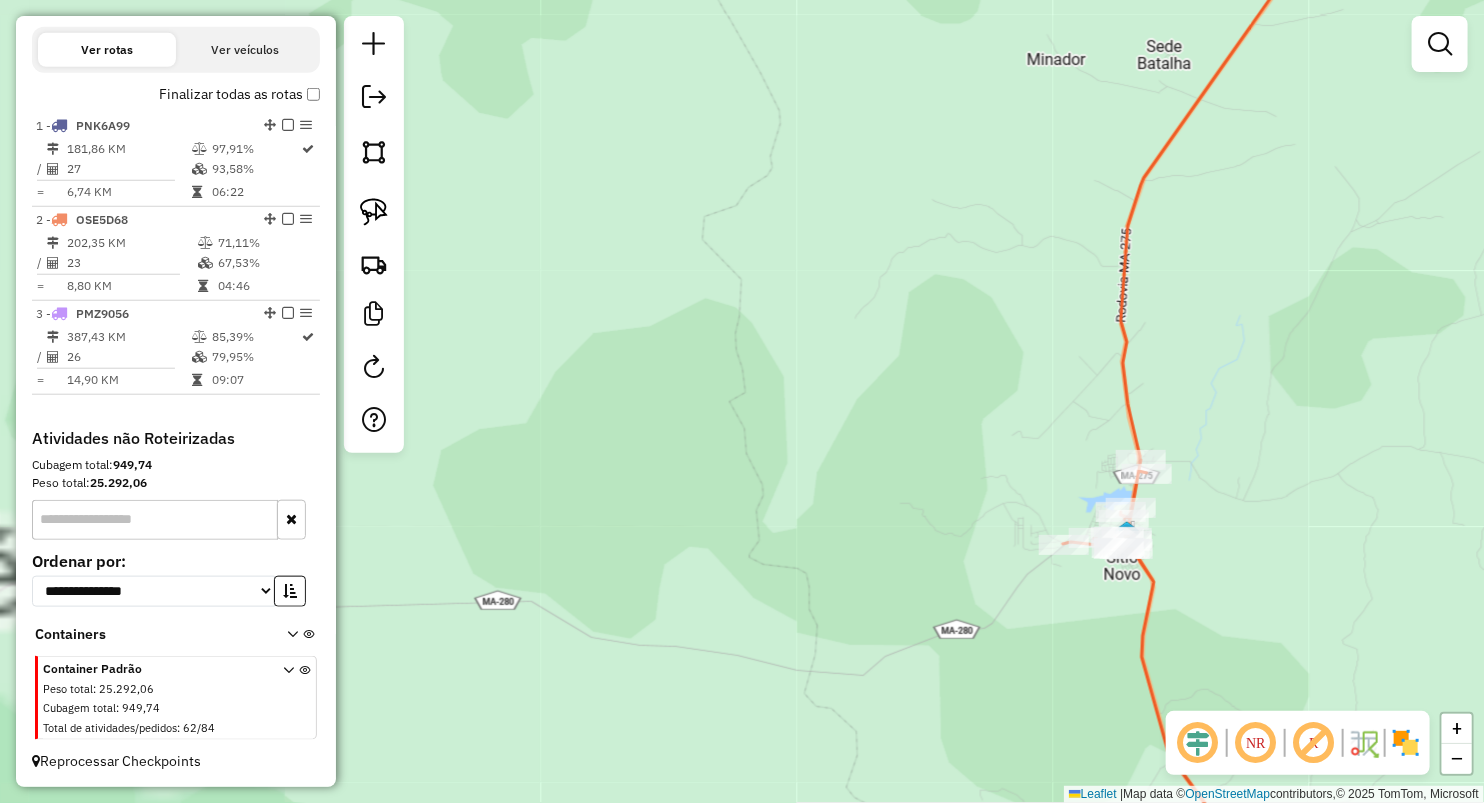 drag, startPoint x: 955, startPoint y: 631, endPoint x: 712, endPoint y: 519, distance: 267.5687 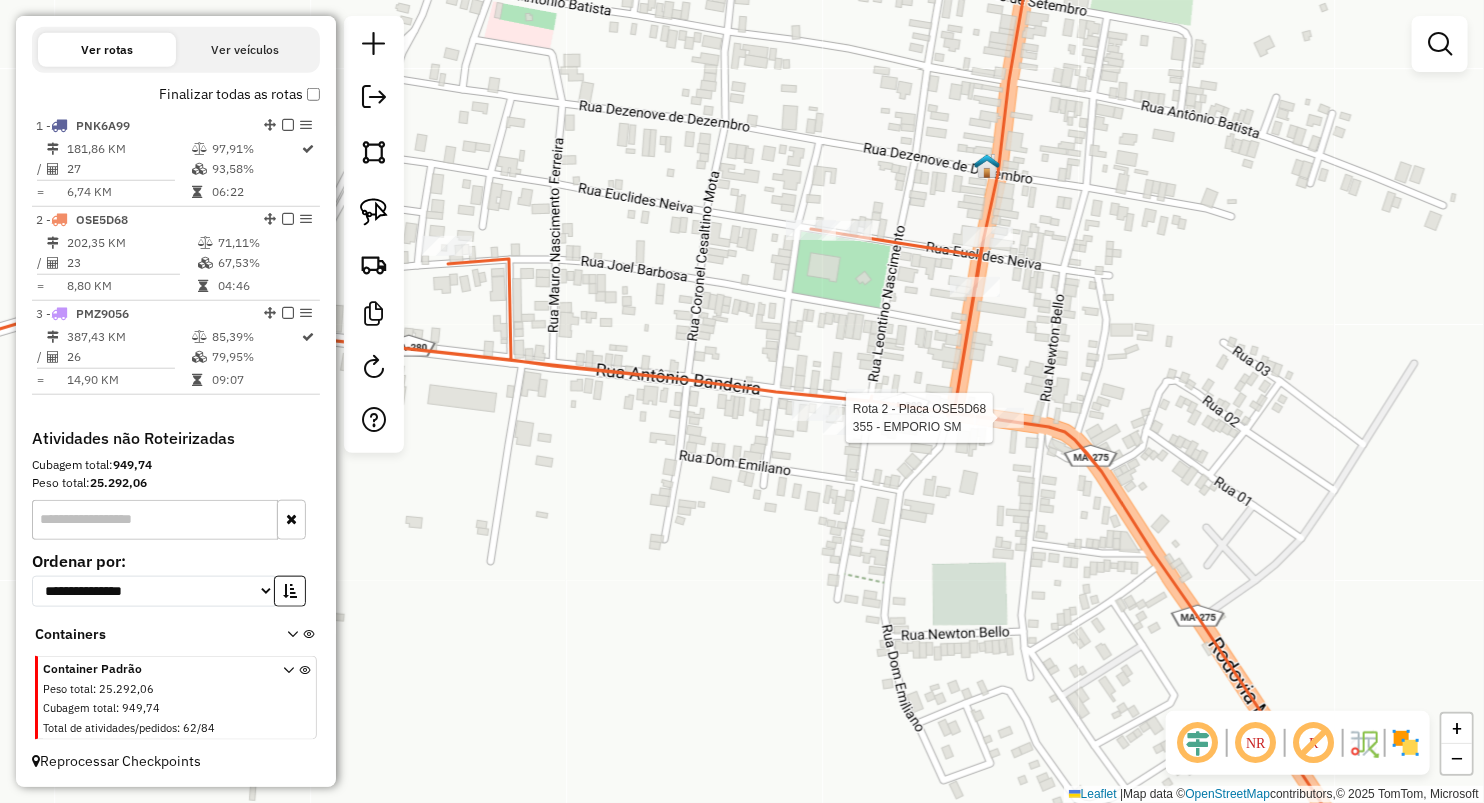 select on "**********" 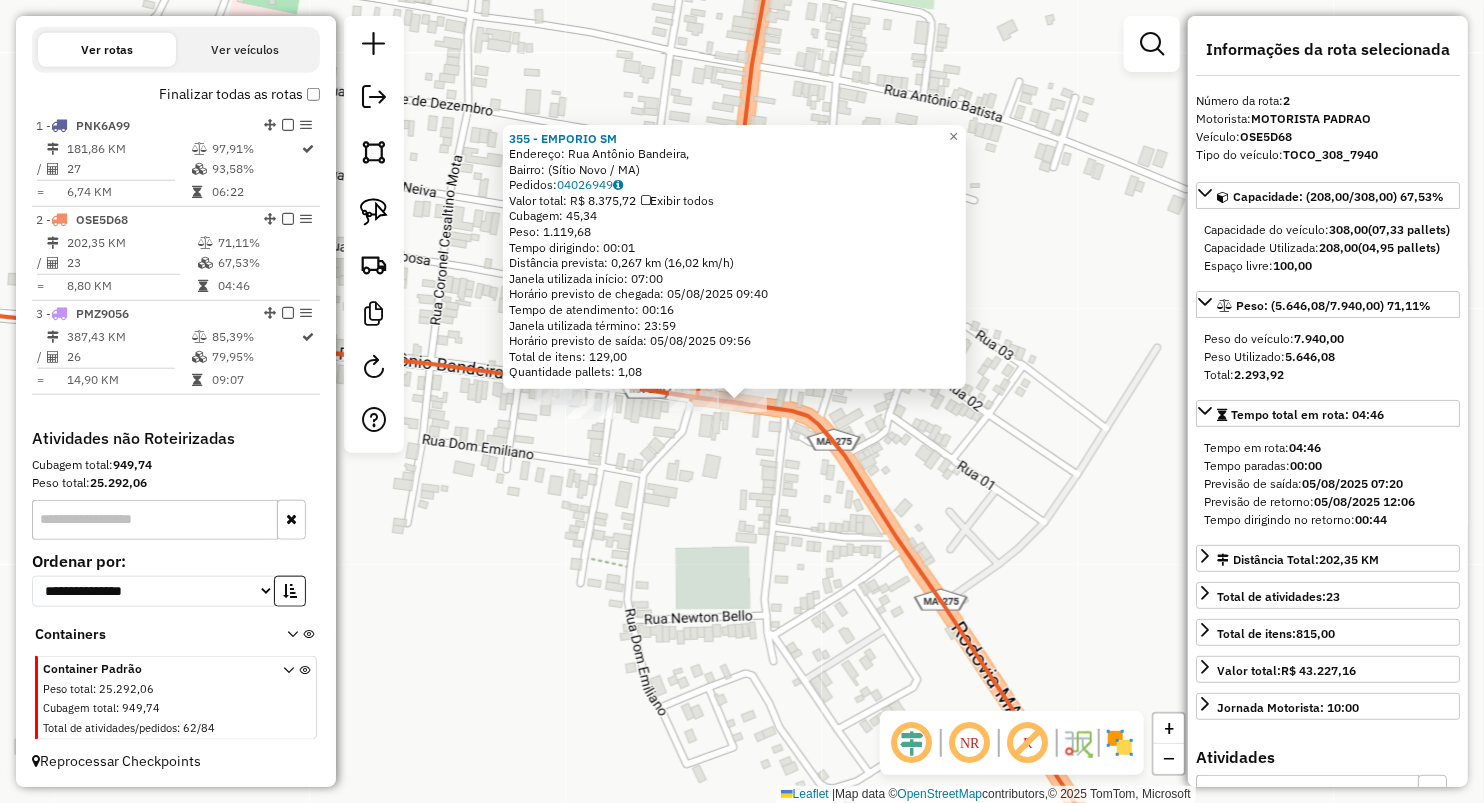 click on "355 - EMPORIO SM  Endereço: Rua Antônio Bandeira,    Bairro:  (Sítio Novo / MA)   Pedidos:  04026949   Valor total: R$ 8.375,72   Exibir todos   Cubagem: 45,34  Peso: 1.119,68  Tempo dirigindo: 00:01   Distância prevista: 0,267 km (16,02 km/h)   Janela utilizada início: 07:00   Horário previsto de chegada: 05/08/2025 09:40   Tempo de atendimento: 00:16   Janela utilizada término: 23:59   Horário previsto de saída: 05/08/2025 09:56   Total de itens: 129,00   Quantidade pallets: 1,08  × Janela de atendimento Grade de atendimento Capacidade Transportadoras Veículos Cliente Pedidos  Rotas Selecione os dias de semana para filtrar as janelas de atendimento  Seg   Ter   Qua   Qui   Sex   Sáb   Dom  Informe o período da janela de atendimento: De: Até:  Filtrar exatamente a janela do cliente  Considerar janela de atendimento padrão  Selecione os dias de semana para filtrar as grades de atendimento  Seg   Ter   Qua   Qui   Sex   Sáb   Dom   Considerar clientes sem dia de atendimento cadastrado  De:  De:" 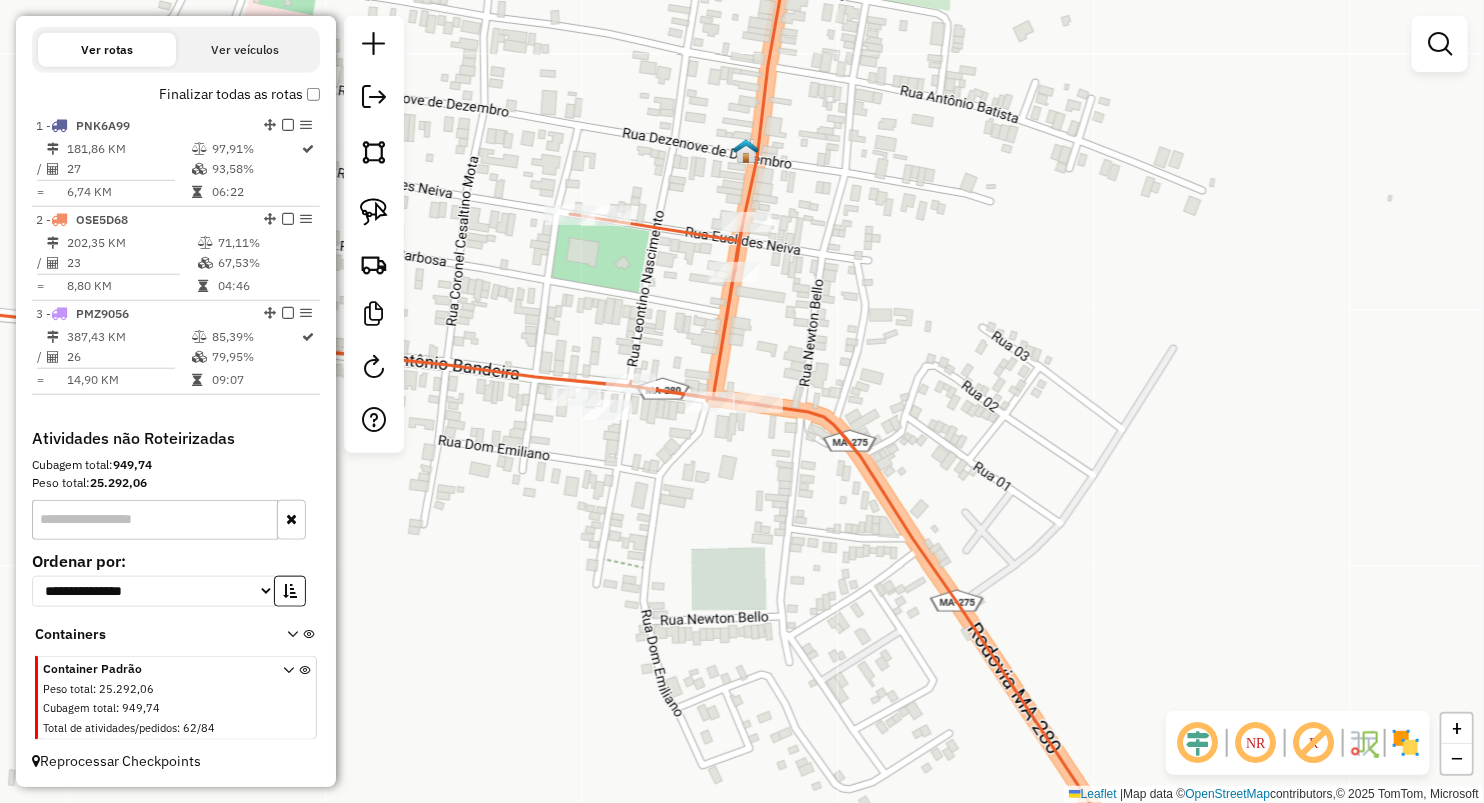 drag, startPoint x: 748, startPoint y: 476, endPoint x: 908, endPoint y: 501, distance: 161.94135 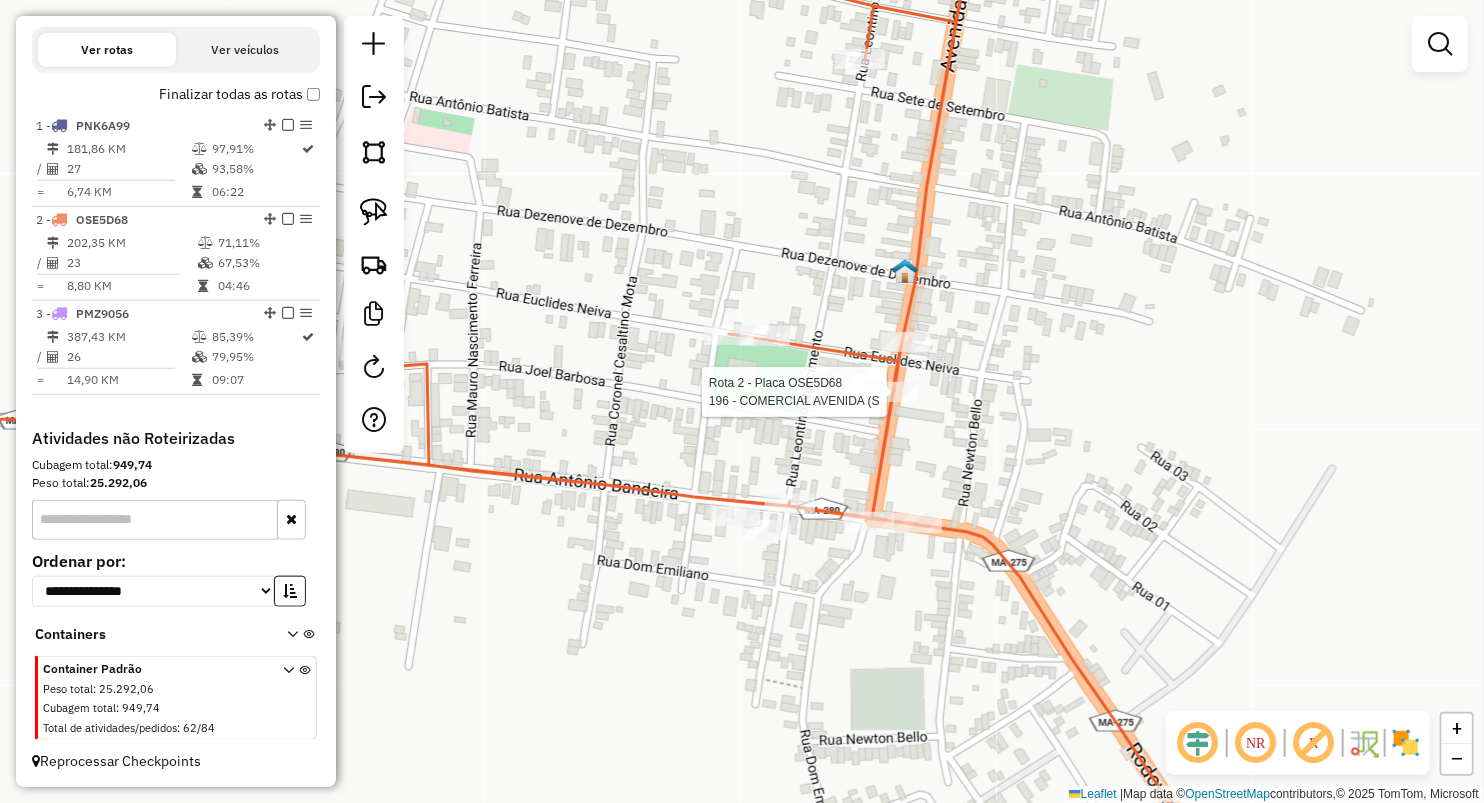 select on "**********" 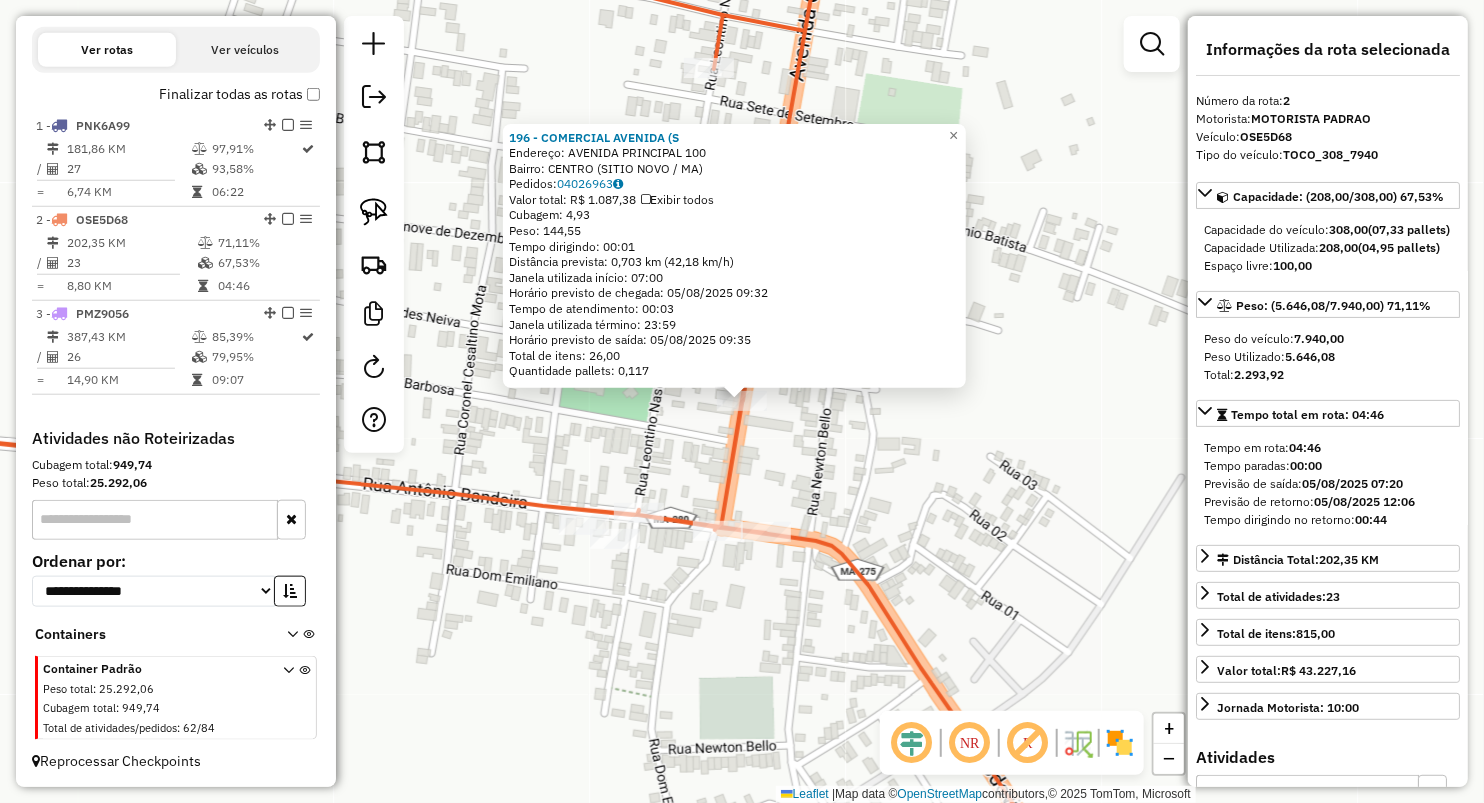 click on "196 - COMERCIAL AVENIDA (S  Endereço:  AVENIDA PRINCIPAL 100   Bairro: CENTRO (SITIO NOVO / MA)   Pedidos:  04026963   Valor total: R$ 1.087,38   Exibir todos   Cubagem: 4,93  Peso: 144,55  Tempo dirigindo: 00:01   Distância prevista: 0,703 km (42,18 km/h)   Janela utilizada início: 07:00   Horário previsto de chegada: 05/08/2025 09:32   Tempo de atendimento: 00:03   Janela utilizada término: 23:59   Horário previsto de saída: 05/08/2025 09:35   Total de itens: 26,00   Quantidade pallets: 0,117  × Janela de atendimento Grade de atendimento Capacidade Transportadoras Veículos Cliente Pedidos  Rotas Selecione os dias de semana para filtrar as janelas de atendimento  Seg   Ter   Qua   Qui   Sex   Sáb   Dom  Informe o período da janela de atendimento: De: Até:  Filtrar exatamente a janela do cliente  Considerar janela de atendimento padrão  Selecione os dias de semana para filtrar as grades de atendimento  Seg   Ter   Qua   Qui   Sex   Sáb   Dom   Clientes fora do dia de atendimento selecionado De:" 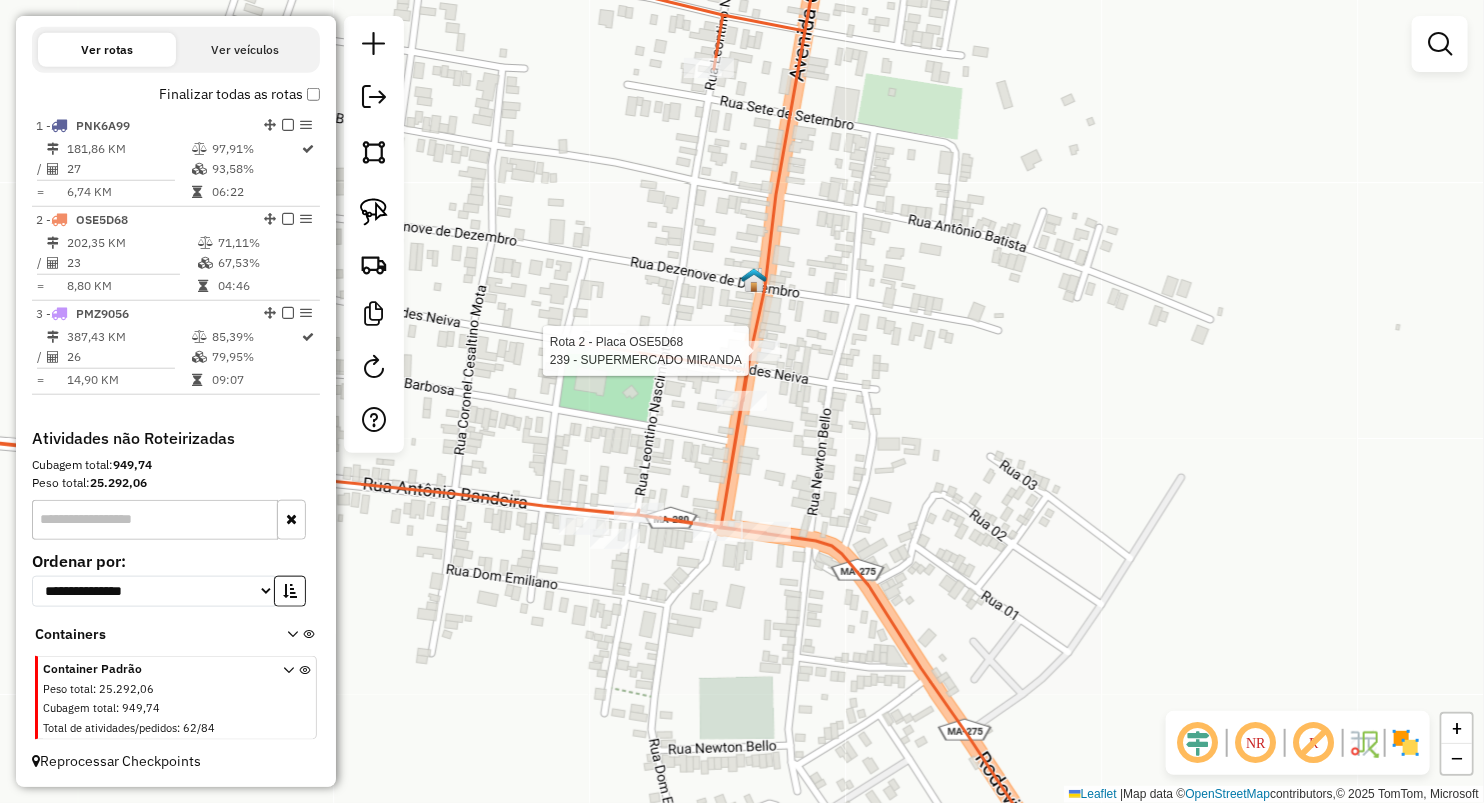 select on "**********" 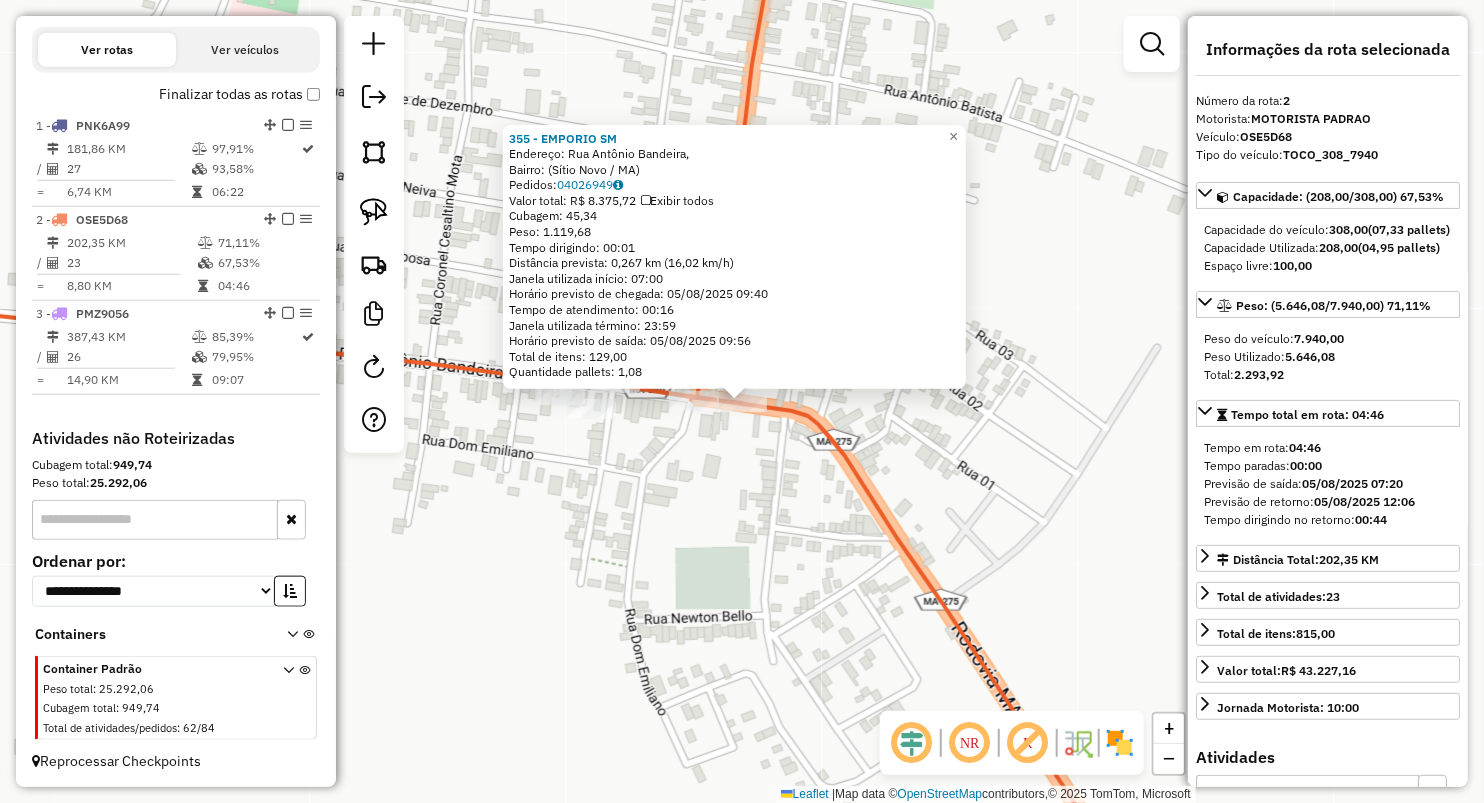 click on "355 - EMPORIO SM  Endereço: Rua Antônio Bandeira,    Bairro:  (Sítio Novo / MA)   Pedidos:  04026949   Valor total: R$ 8.375,72   Exibir todos   Cubagem: 45,34  Peso: 1.119,68  Tempo dirigindo: 00:01   Distância prevista: 0,267 km (16,02 km/h)   Janela utilizada início: 07:00   Horário previsto de chegada: 05/08/2025 09:40   Tempo de atendimento: 00:16   Janela utilizada término: 23:59   Horário previsto de saída: 05/08/2025 09:56   Total de itens: 129,00   Quantidade pallets: 1,08  × Janela de atendimento Grade de atendimento Capacidade Transportadoras Veículos Cliente Pedidos  Rotas Selecione os dias de semana para filtrar as janelas de atendimento  Seg   Ter   Qua   Qui   Sex   Sáb   Dom  Informe o período da janela de atendimento: De: Até:  Filtrar exatamente a janela do cliente  Considerar janela de atendimento padrão  Selecione os dias de semana para filtrar as grades de atendimento  Seg   Ter   Qua   Qui   Sex   Sáb   Dom   Considerar clientes sem dia de atendimento cadastrado  De:  De:" 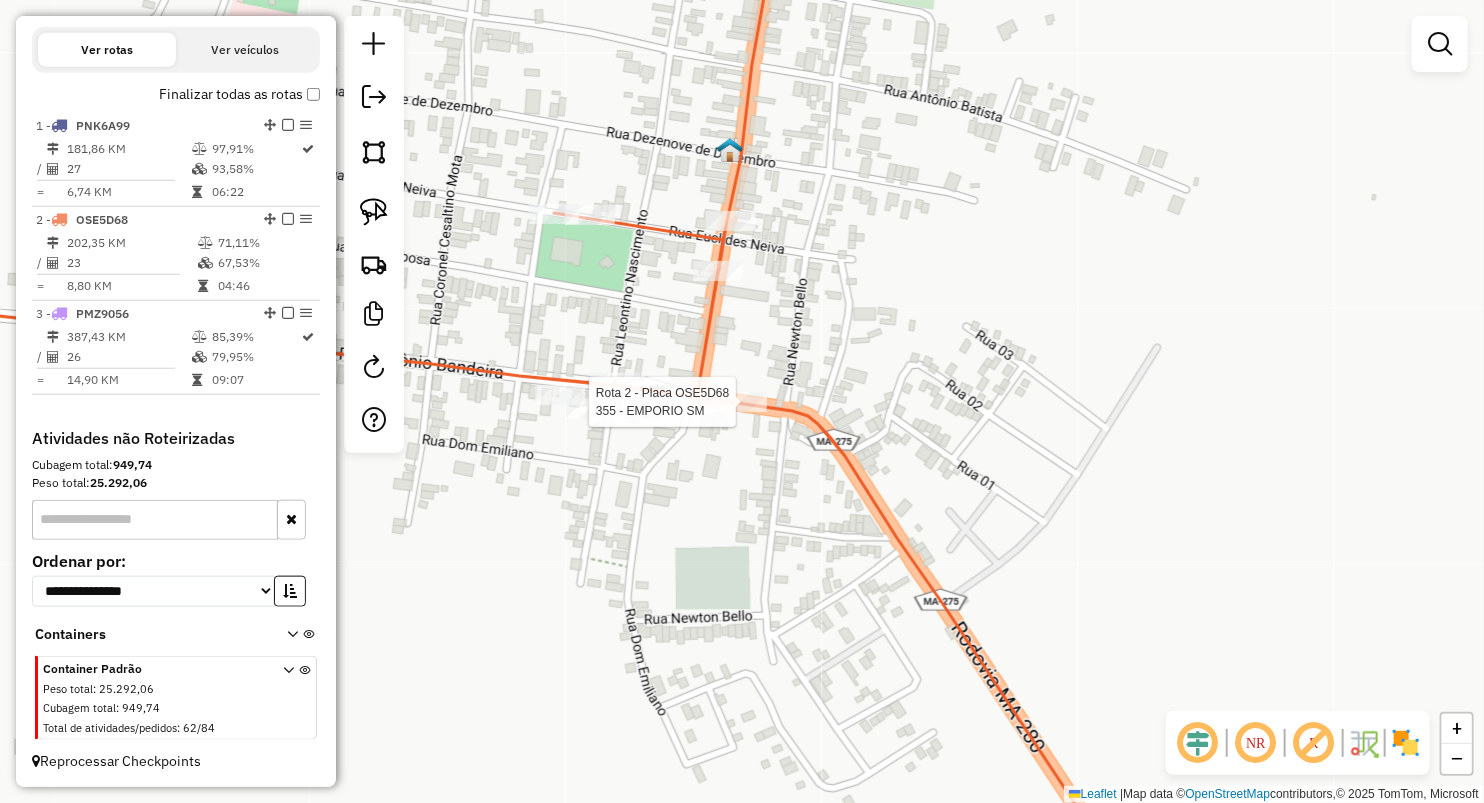 click 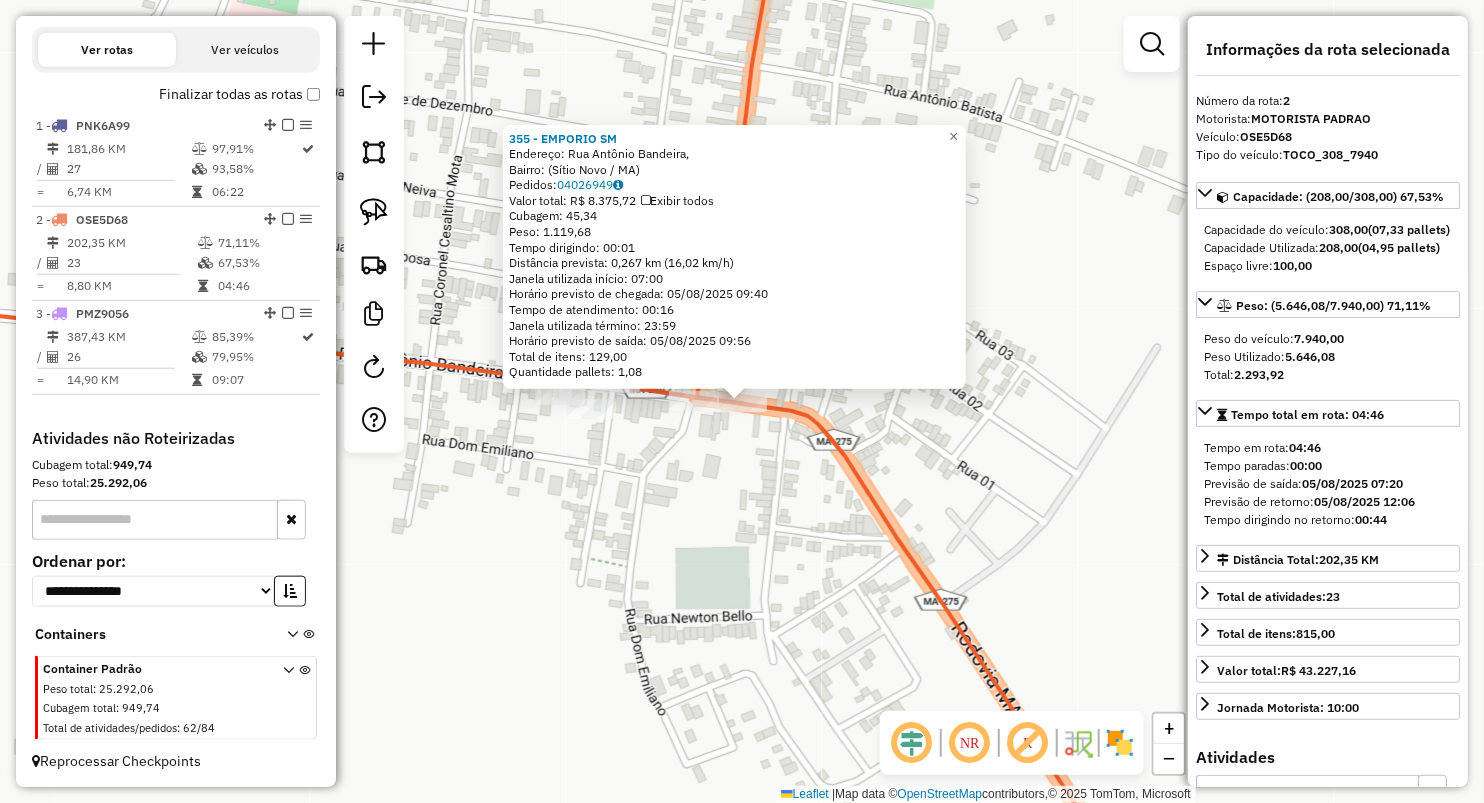 drag, startPoint x: 608, startPoint y: 649, endPoint x: 628, endPoint y: 652, distance: 20.22375 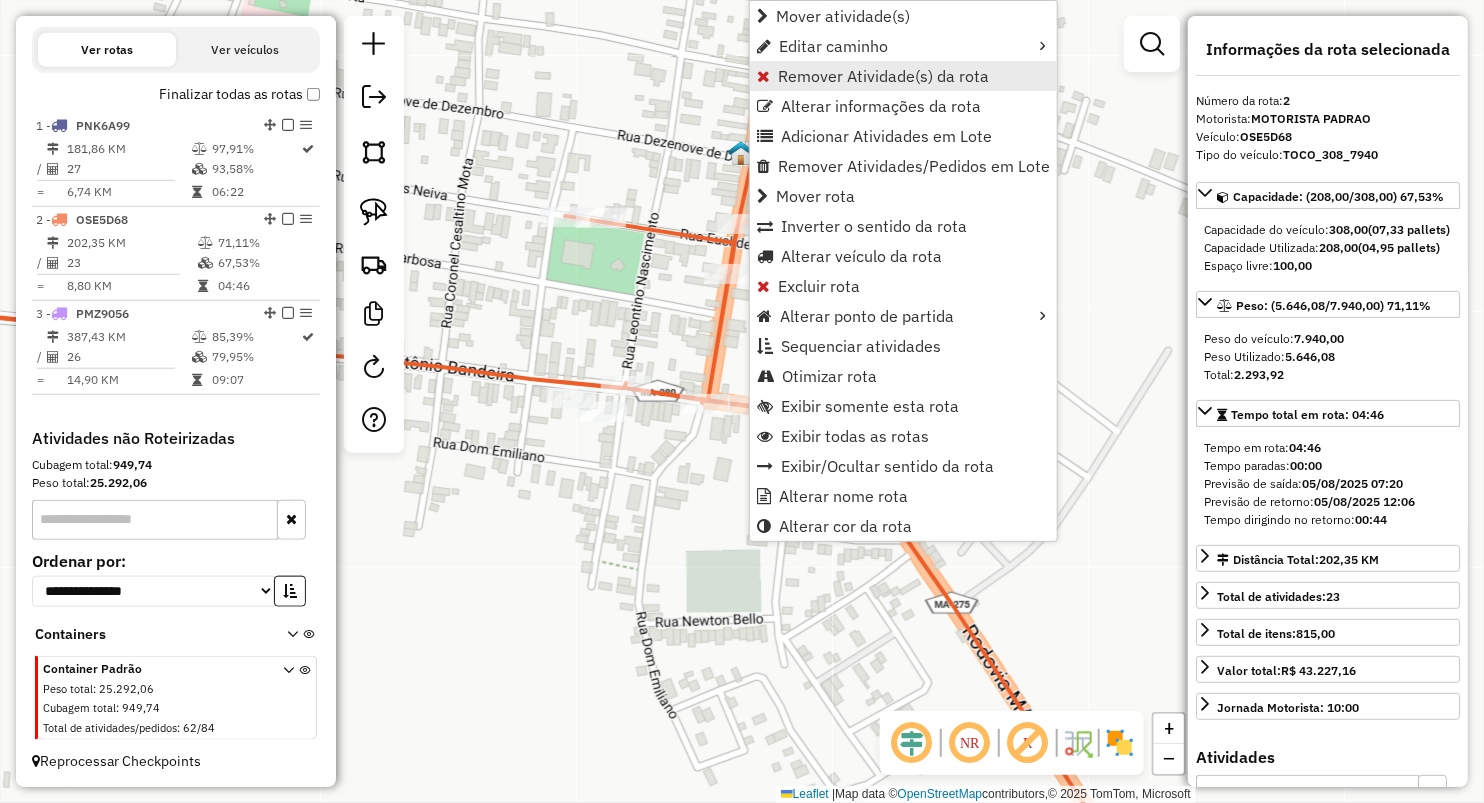 click on "Remover Atividade(s) da rota" at bounding box center [883, 76] 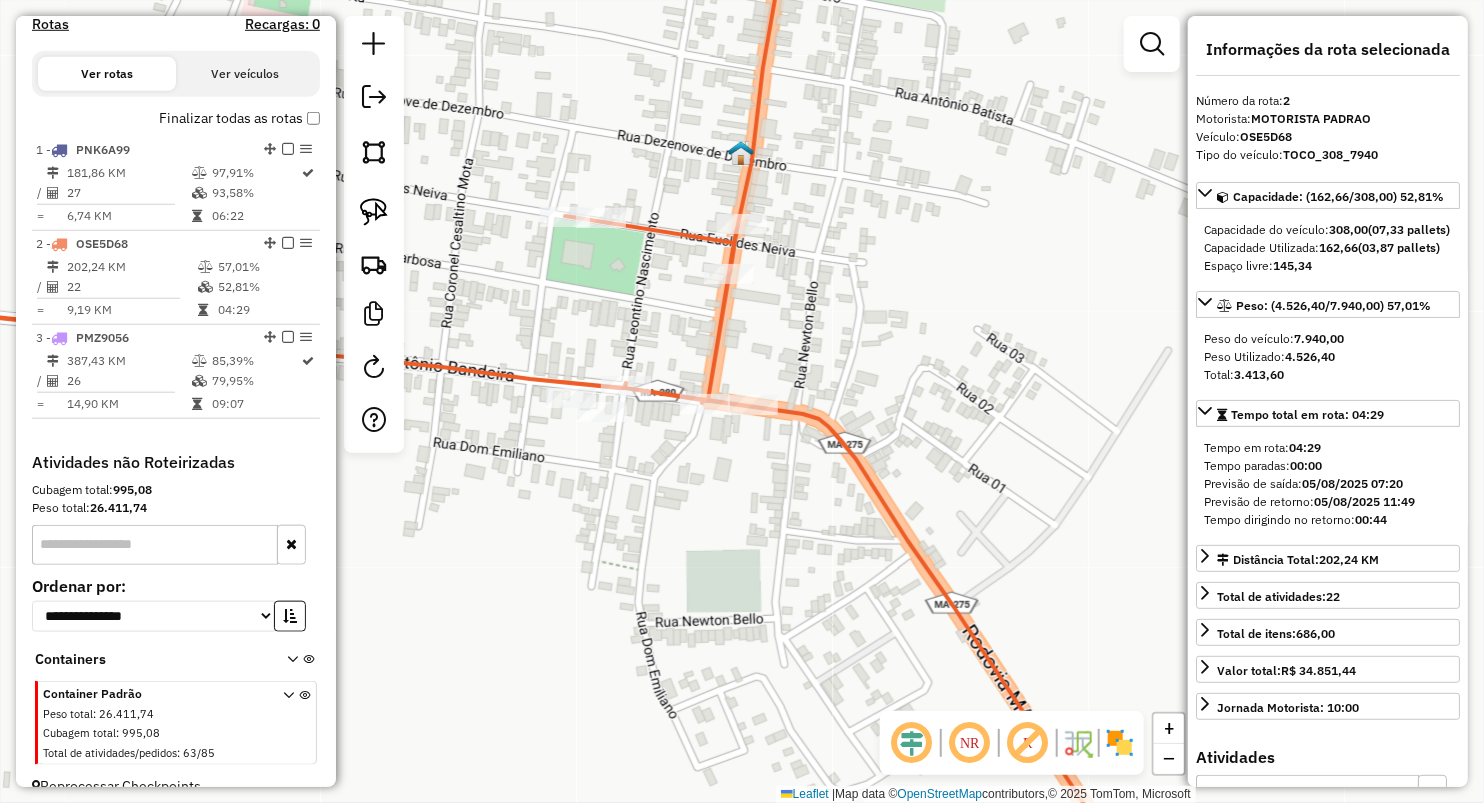 scroll, scrollTop: 678, scrollLeft: 0, axis: vertical 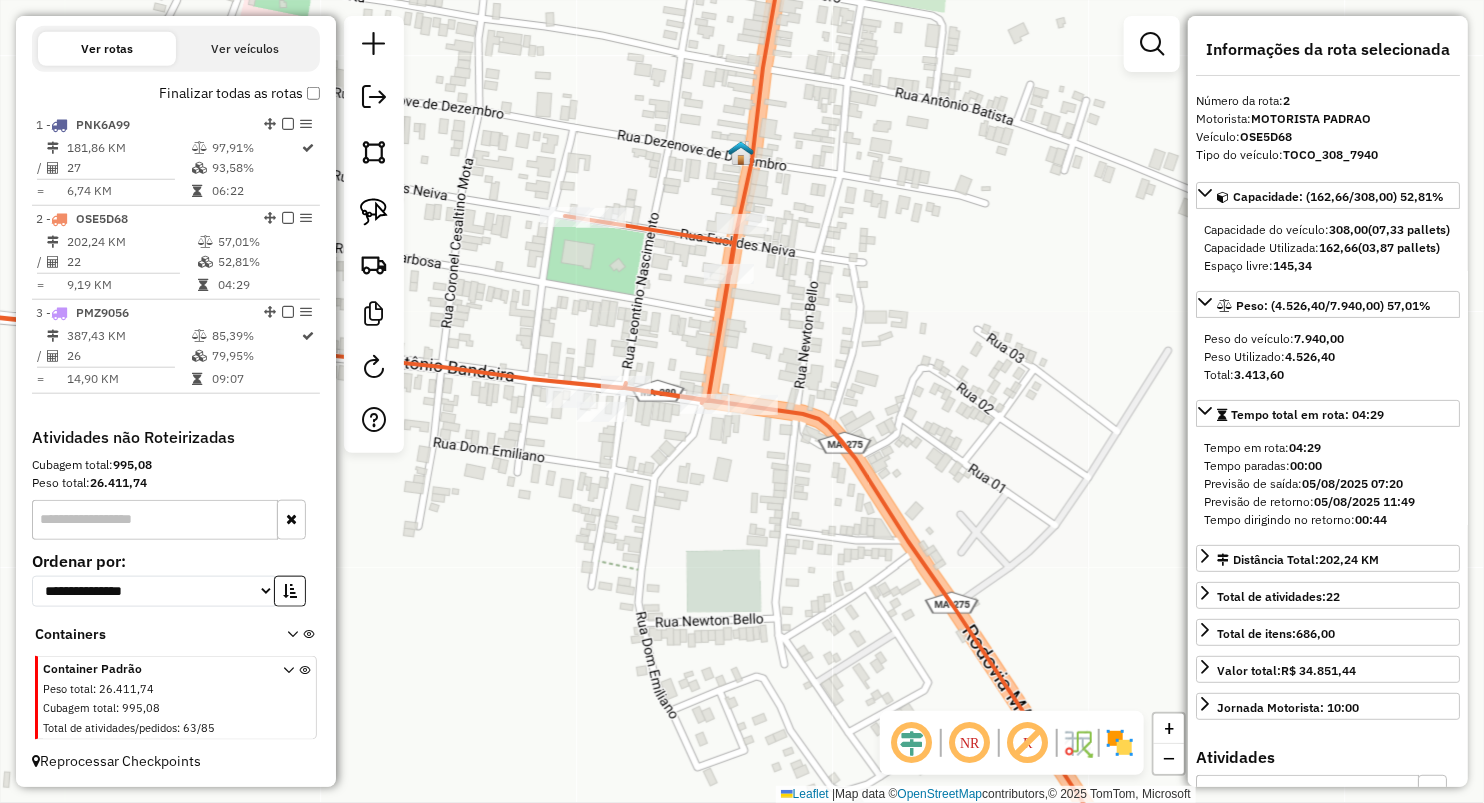click 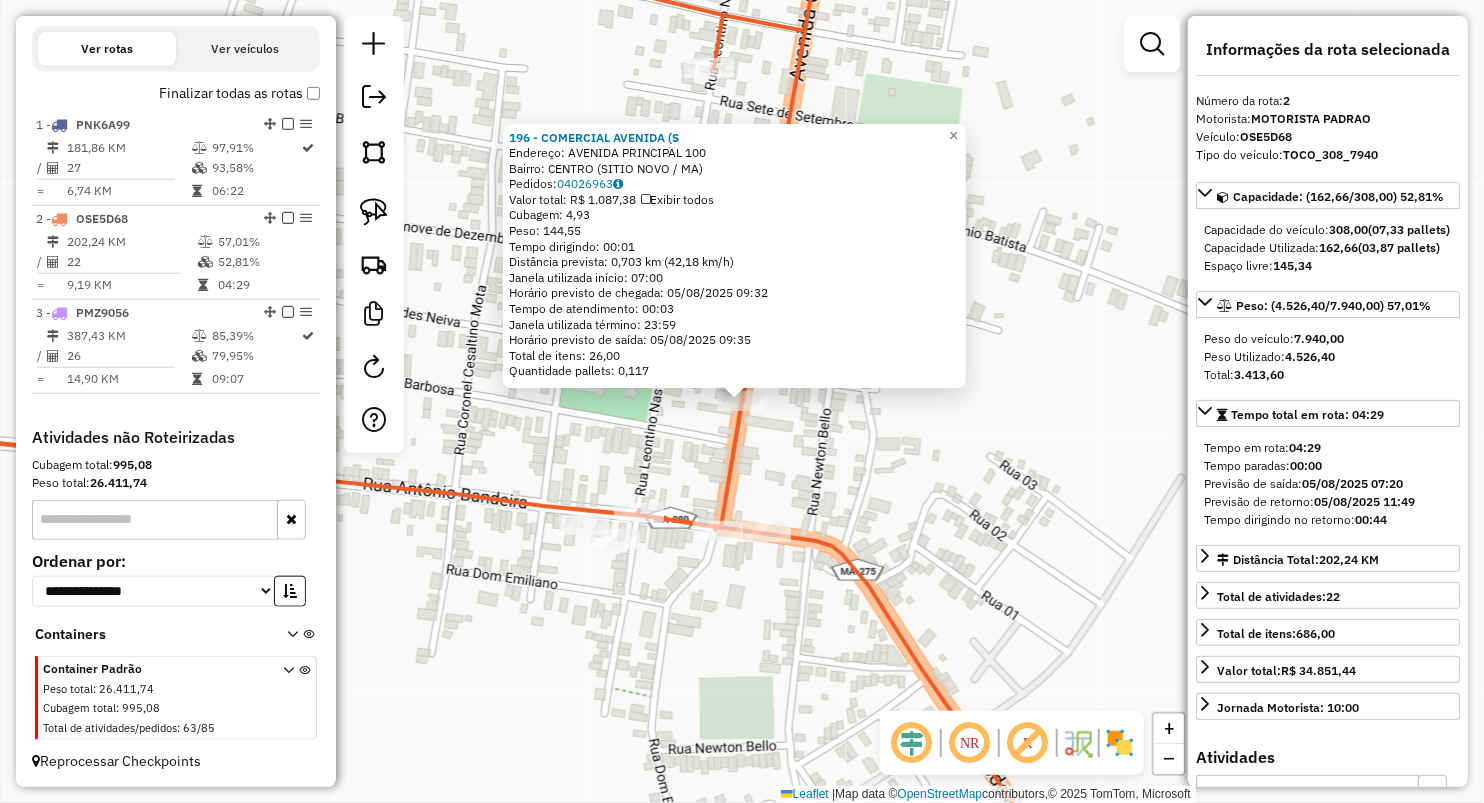 click on "196 - COMERCIAL AVENIDA (S  Endereço:  AVENIDA PRINCIPAL 100   Bairro: CENTRO (SITIO NOVO / MA)   Pedidos:  04026963   Valor total: R$ 1.087,38   Exibir todos   Cubagem: 4,93  Peso: 144,55  Tempo dirigindo: 00:01   Distância prevista: 0,703 km (42,18 km/h)   Janela utilizada início: 07:00   Horário previsto de chegada: 05/08/2025 09:32   Tempo de atendimento: 00:03   Janela utilizada término: 23:59   Horário previsto de saída: 05/08/2025 09:35   Total de itens: 26,00   Quantidade pallets: 0,117  × Janela de atendimento Grade de atendimento Capacidade Transportadoras Veículos Cliente Pedidos  Rotas Selecione os dias de semana para filtrar as janelas de atendimento  Seg   Ter   Qua   Qui   Sex   Sáb   Dom  Informe o período da janela de atendimento: De: Até:  Filtrar exatamente a janela do cliente  Considerar janela de atendimento padrão  Selecione os dias de semana para filtrar as grades de atendimento  Seg   Ter   Qua   Qui   Sex   Sáb   Dom   Clientes fora do dia de atendimento selecionado De:" 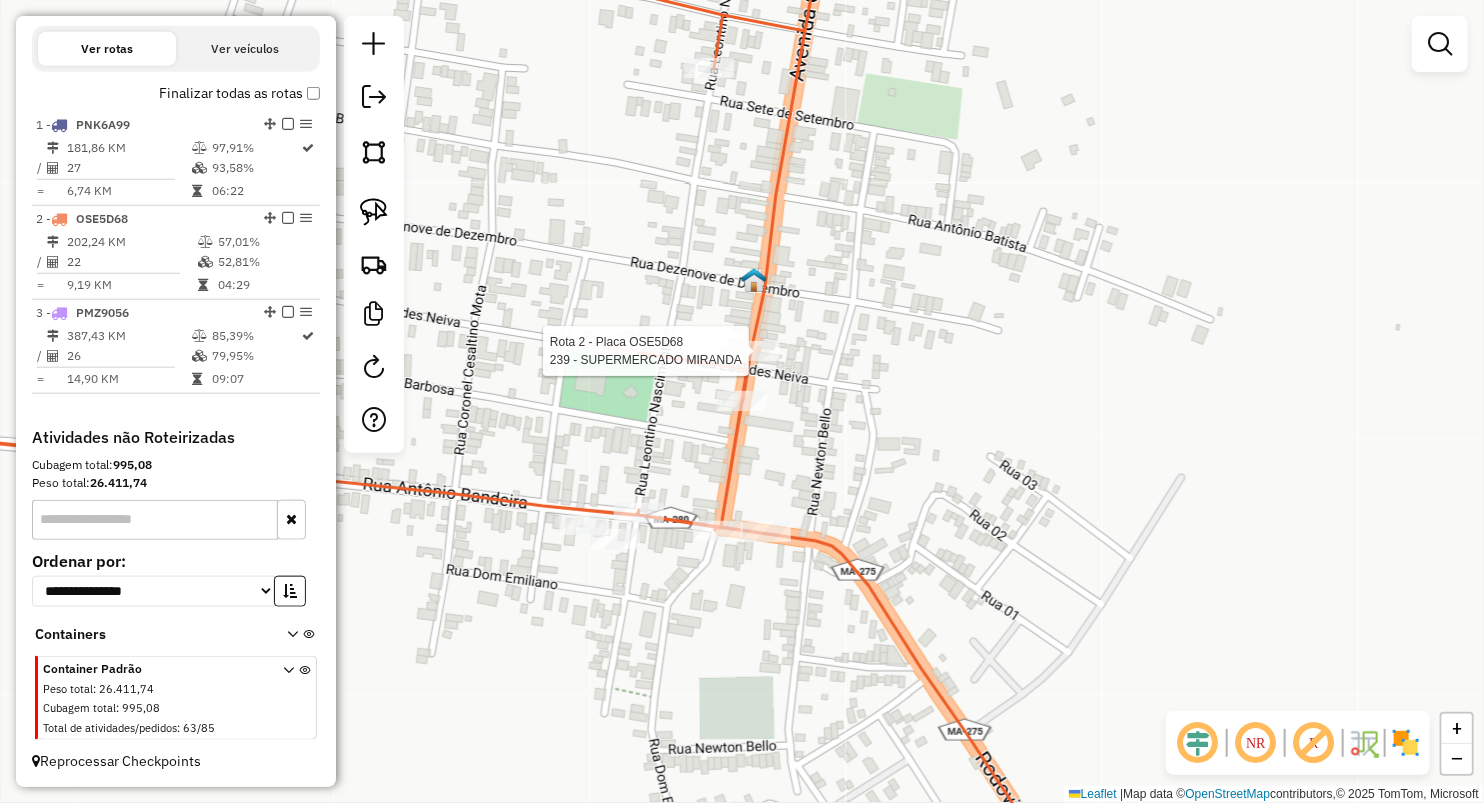 select on "**********" 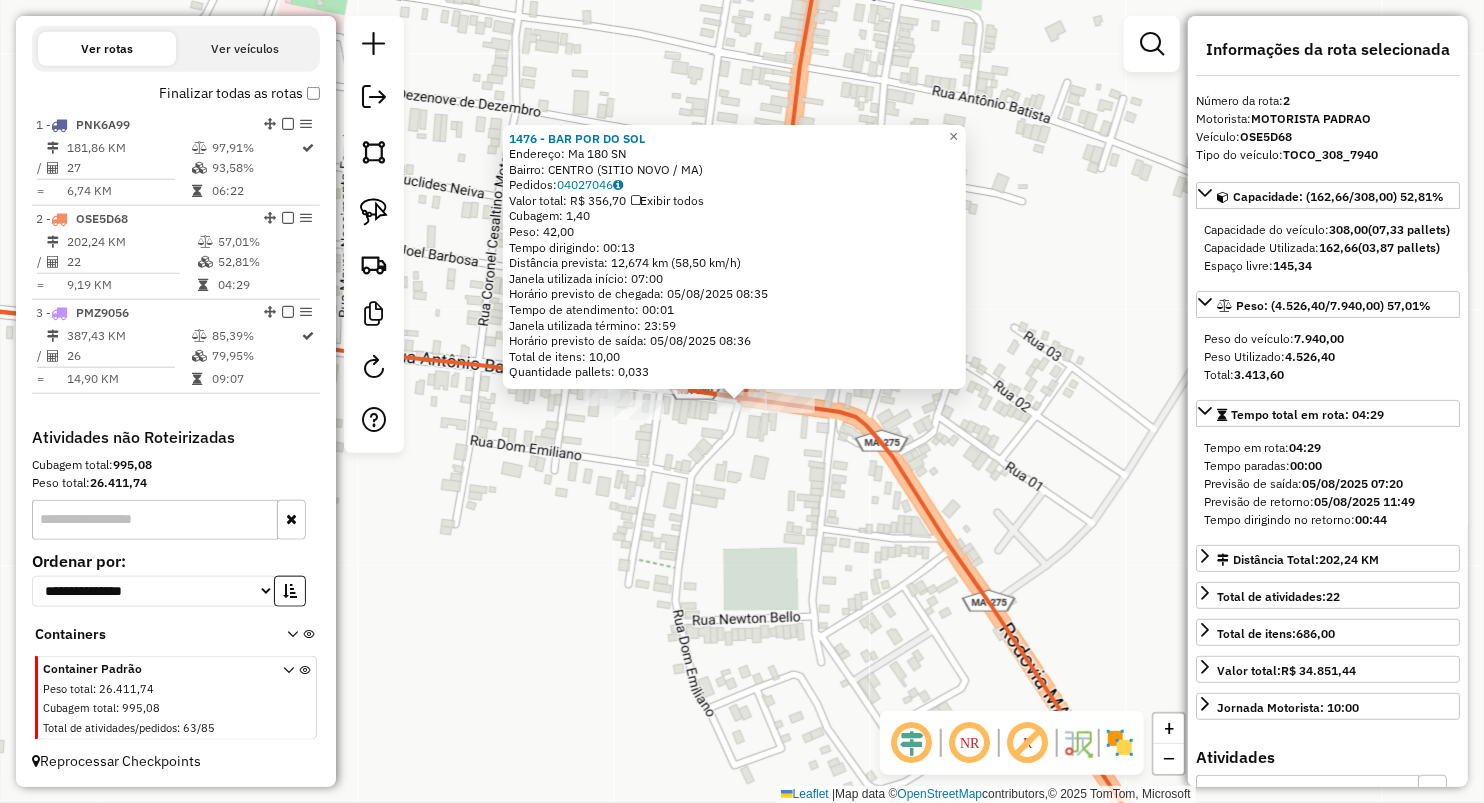 drag, startPoint x: 688, startPoint y: 584, endPoint x: 686, endPoint y: 564, distance: 20.09975 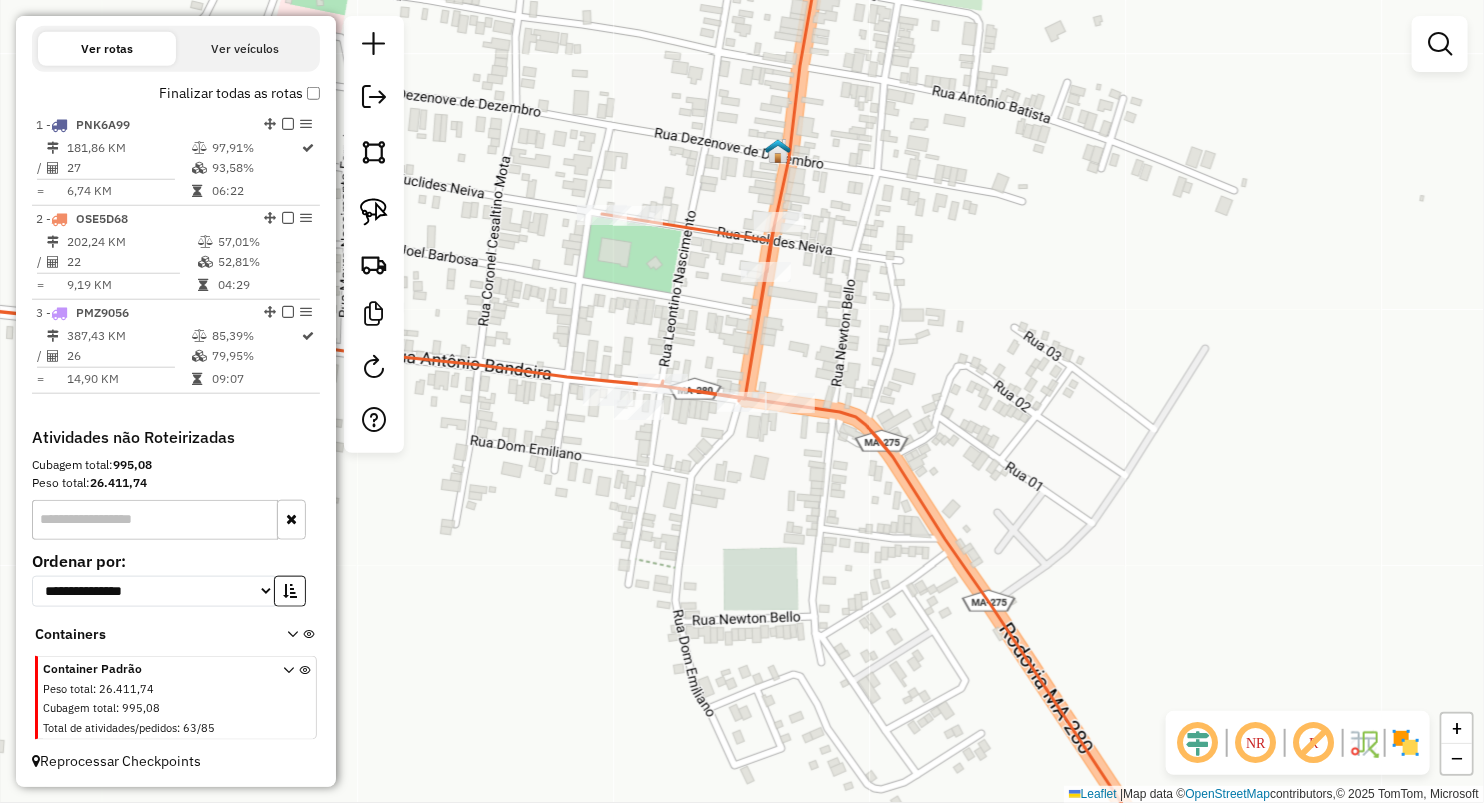 select on "**********" 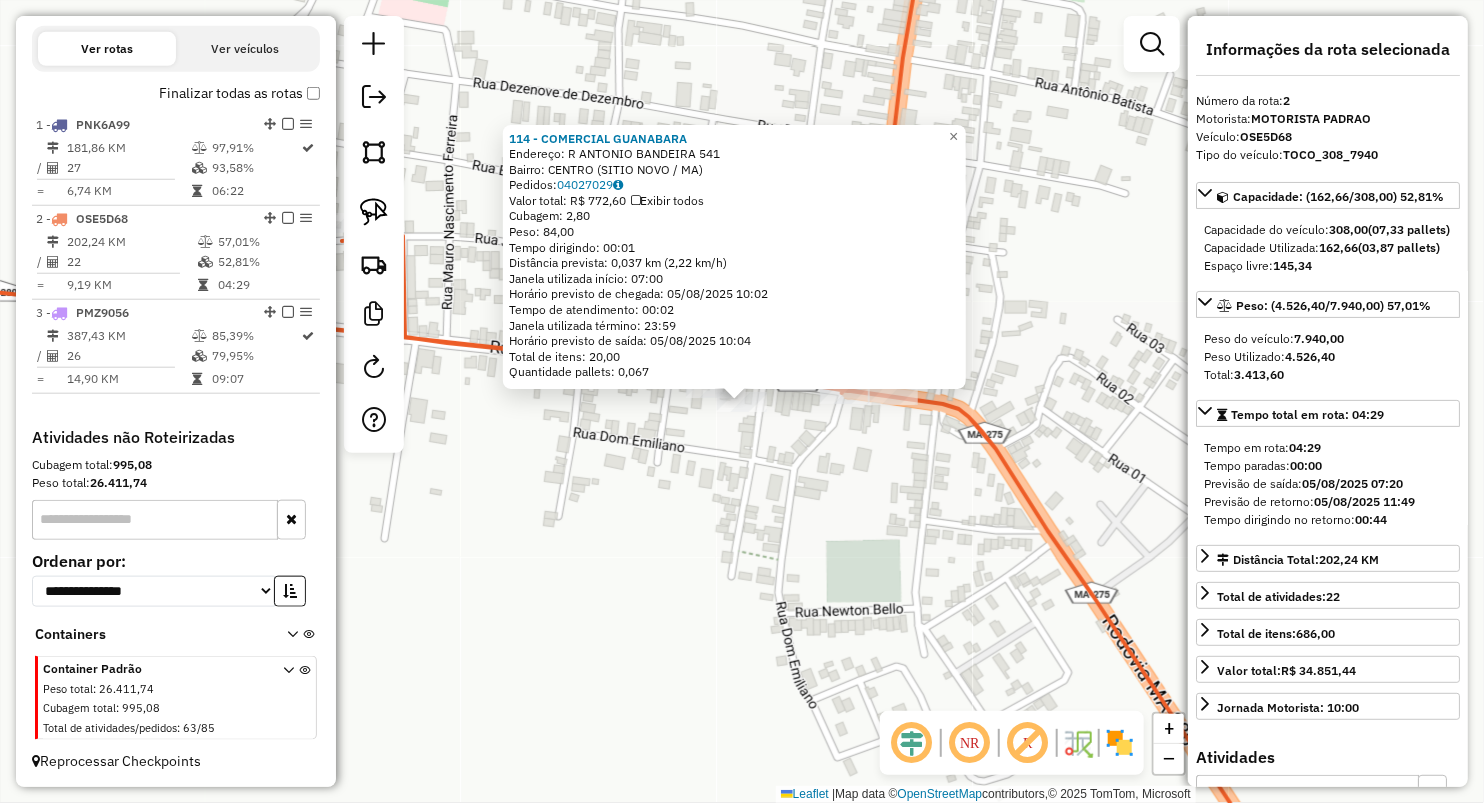 click on "114 - COMERCIAL GUANABARA  Endereço:  R ANTONIO BANDEIRA 541   Bairro: CENTRO (SITIO NOVO / MA)   Pedidos:  04027029   Valor total: R$ 772,60   Exibir todos   Cubagem: 2,80  Peso: 84,00  Tempo dirigindo: 00:01   Distância prevista: 0,037 km (2,22 km/h)   Janela utilizada início: 07:00   Horário previsto de chegada: 05/08/2025 10:02   Tempo de atendimento: 00:02   Janela utilizada término: 23:59   Horário previsto de saída: 05/08/2025 10:04   Total de itens: 20,00   Quantidade pallets: 0,067  × Janela de atendimento Grade de atendimento Capacidade Transportadoras Veículos Cliente Pedidos  Rotas Selecione os dias de semana para filtrar as janelas de atendimento  Seg   Ter   Qua   Qui   Sex   Sáb   Dom  Informe o período da janela de atendimento: De: Até:  Filtrar exatamente a janela do cliente  Considerar janela de atendimento padrão  Selecione os dias de semana para filtrar as grades de atendimento  Seg   Ter   Qua   Qui   Sex   Sáb   Dom   Considerar clientes sem dia de atendimento cadastrado +" 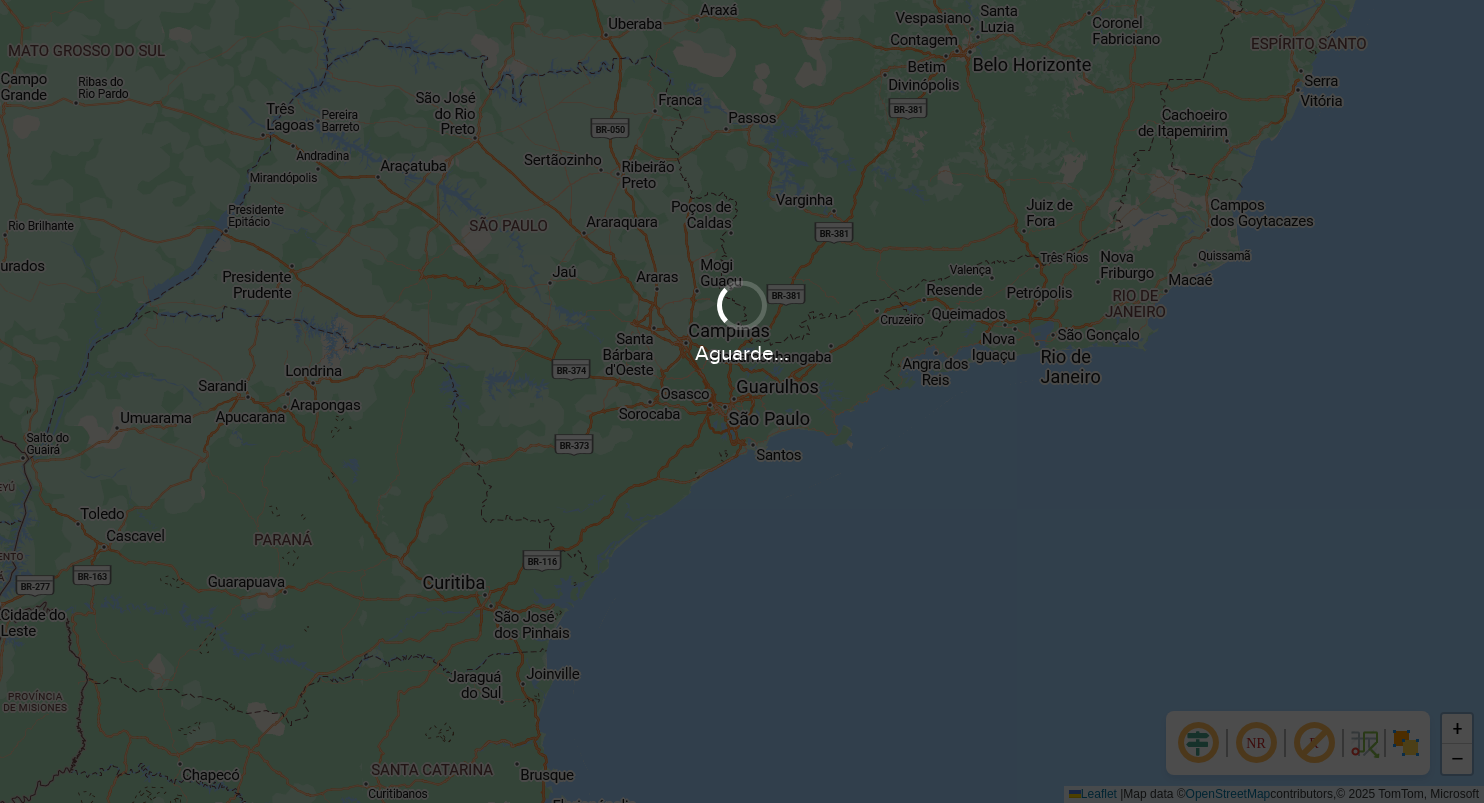 scroll, scrollTop: 0, scrollLeft: 0, axis: both 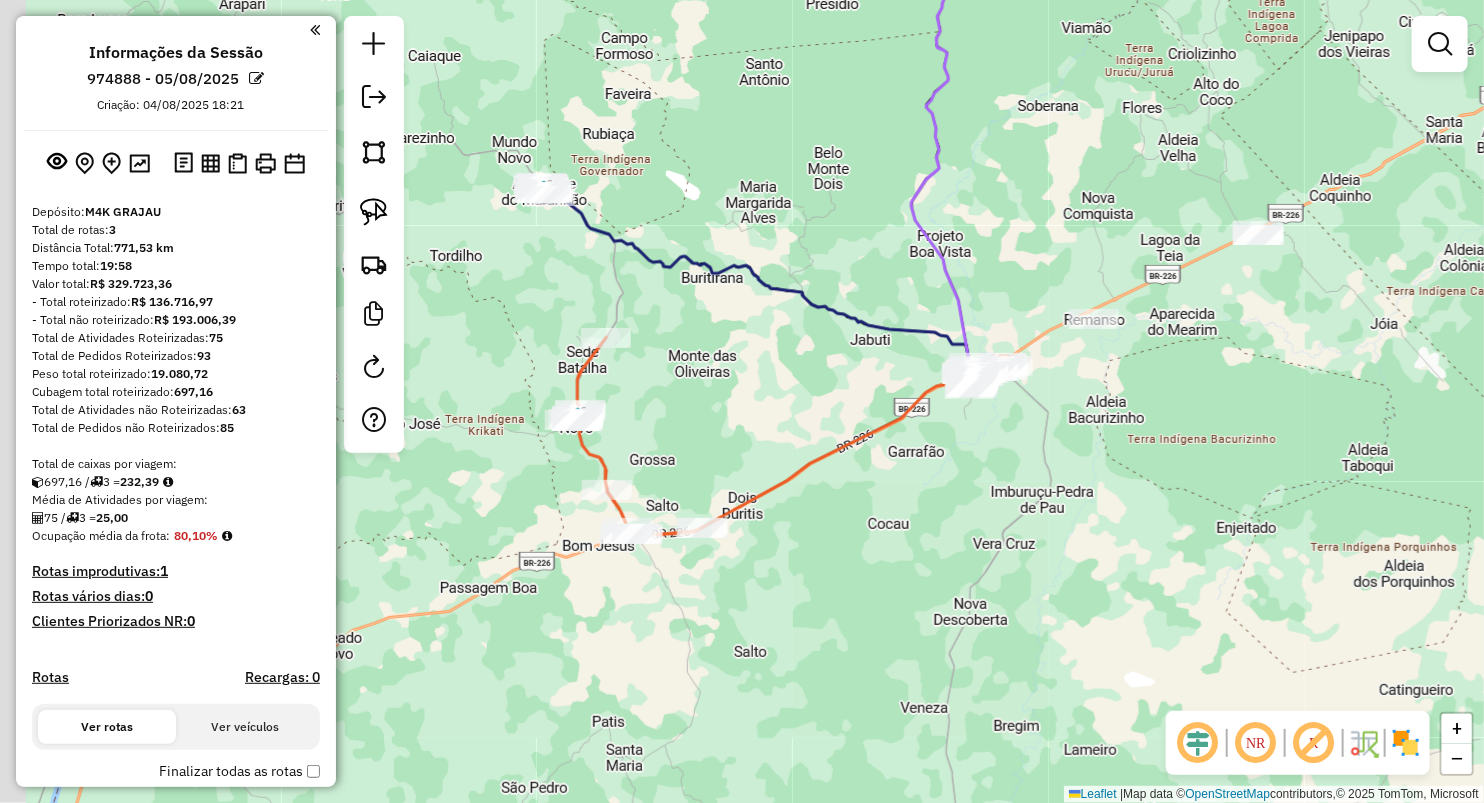 drag, startPoint x: 536, startPoint y: 618, endPoint x: 928, endPoint y: 485, distance: 413.94806 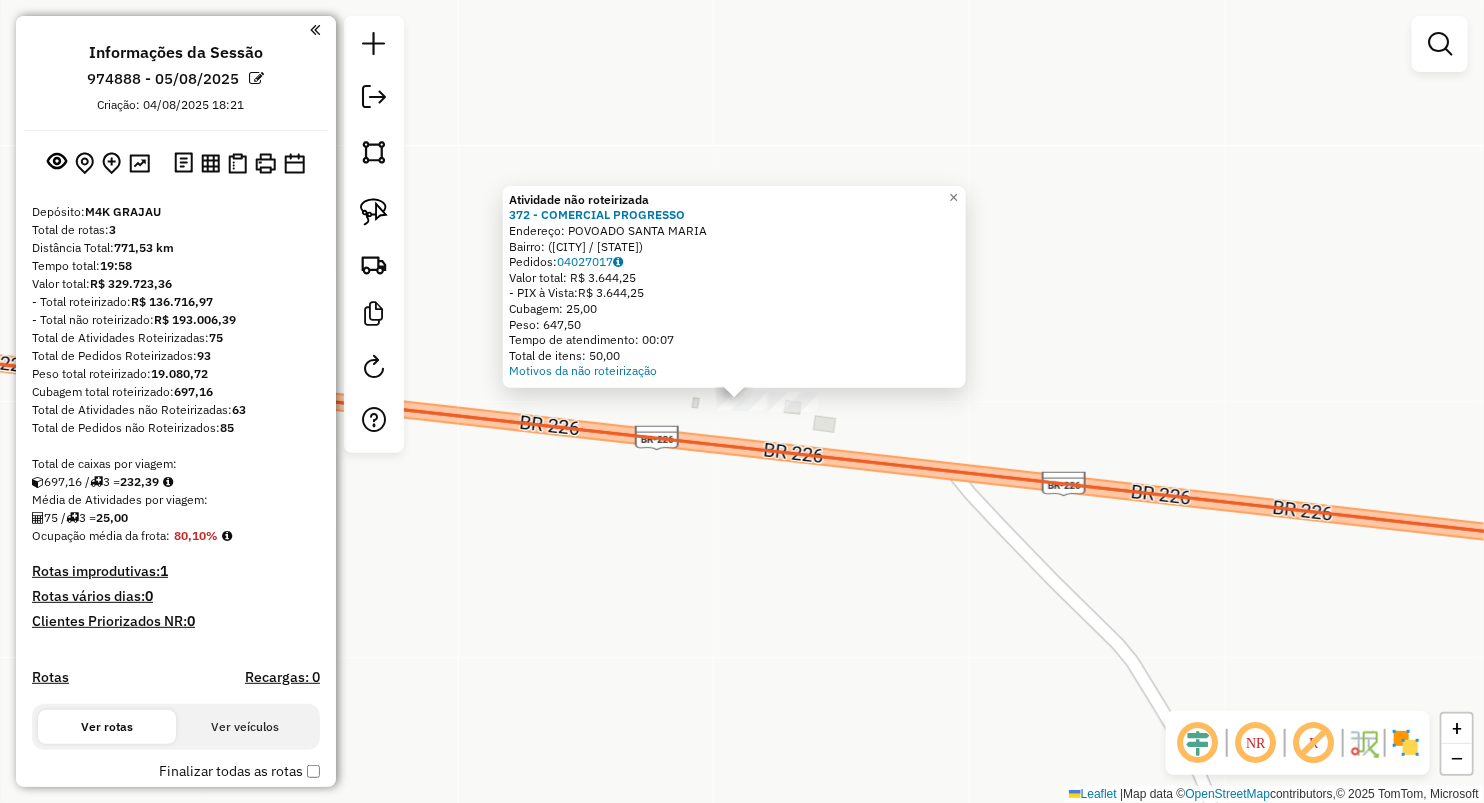 click on "Atividade não roteirizada 372 - COMERCIAL PROGRESSO  Endereço: POVOADO SANTA MARIA   Bairro:  (SITIO NOVO / [STATE])   Pedidos:  04027017   Valor total: R$ 3.644,25   - PIX à Vista:  R$ 3.644,25   Cubagem: 25,00   Peso: 647,50   Tempo de atendimento: 00:07   Total de itens: 50,00  Motivos da não roteirização × Janela de atendimento Grade de atendimento Capacidade Transportadoras Veículos Cliente Pedidos  Rotas Selecione os dias de semana para filtrar as janelas de atendimento  Seg   Ter   Qua   Qui   Sex   Sáb   Dom  Informe o período da janela de atendimento: De: Até:  Filtrar exatamente a janela do cliente  Considerar janela de atendimento padrão  Selecione os dias de semana para filtrar as grades de atendimento  Seg   Ter   Qua   Qui   Sex   Sáb   Dom   Considerar clientes sem dia de atendimento cadastrado  Clientes fora do dia de atendimento selecionado Filtrar as atividades entre os valores definidos abaixo:  Peso mínimo:   Peso máximo:   Cubagem mínima:   Cubagem máxima:   De:   Até:  De:" 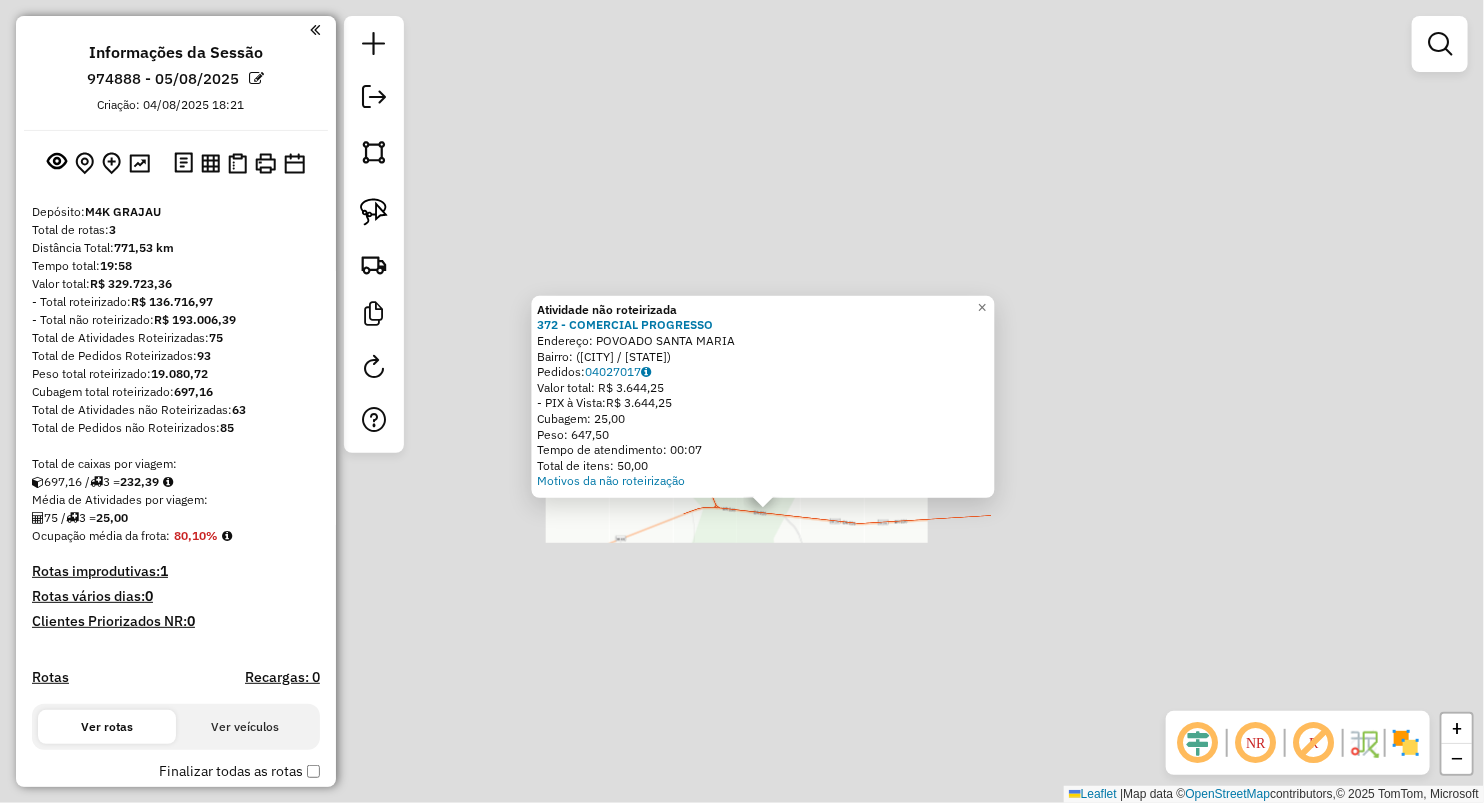 click on "Atividade não roteirizada 372 - COMERCIAL PROGRESSO  Endereço: POVOADO SANTA MARIA   Bairro:  (SITIO NOVO / [STATE])   Pedidos:  04027017   Valor total: R$ 3.644,25   - PIX à Vista:  R$ 3.644,25   Cubagem: 25,00   Peso: 647,50   Tempo de atendimento: 00:07   Total de itens: 50,00  Motivos da não roteirização × Janela de atendimento Grade de atendimento Capacidade Transportadoras Veículos Cliente Pedidos  Rotas Selecione os dias de semana para filtrar as janelas de atendimento  Seg   Ter   Qua   Qui   Sex   Sáb   Dom  Informe o período da janela de atendimento: De: Até:  Filtrar exatamente a janela do cliente  Considerar janela de atendimento padrão  Selecione os dias de semana para filtrar as grades de atendimento  Seg   Ter   Qua   Qui   Sex   Sáb   Dom   Considerar clientes sem dia de atendimento cadastrado  Clientes fora do dia de atendimento selecionado Filtrar as atividades entre os valores definidos abaixo:  Peso mínimo:   Peso máximo:   Cubagem mínima:   Cubagem máxima:   De:   Até:  De:" 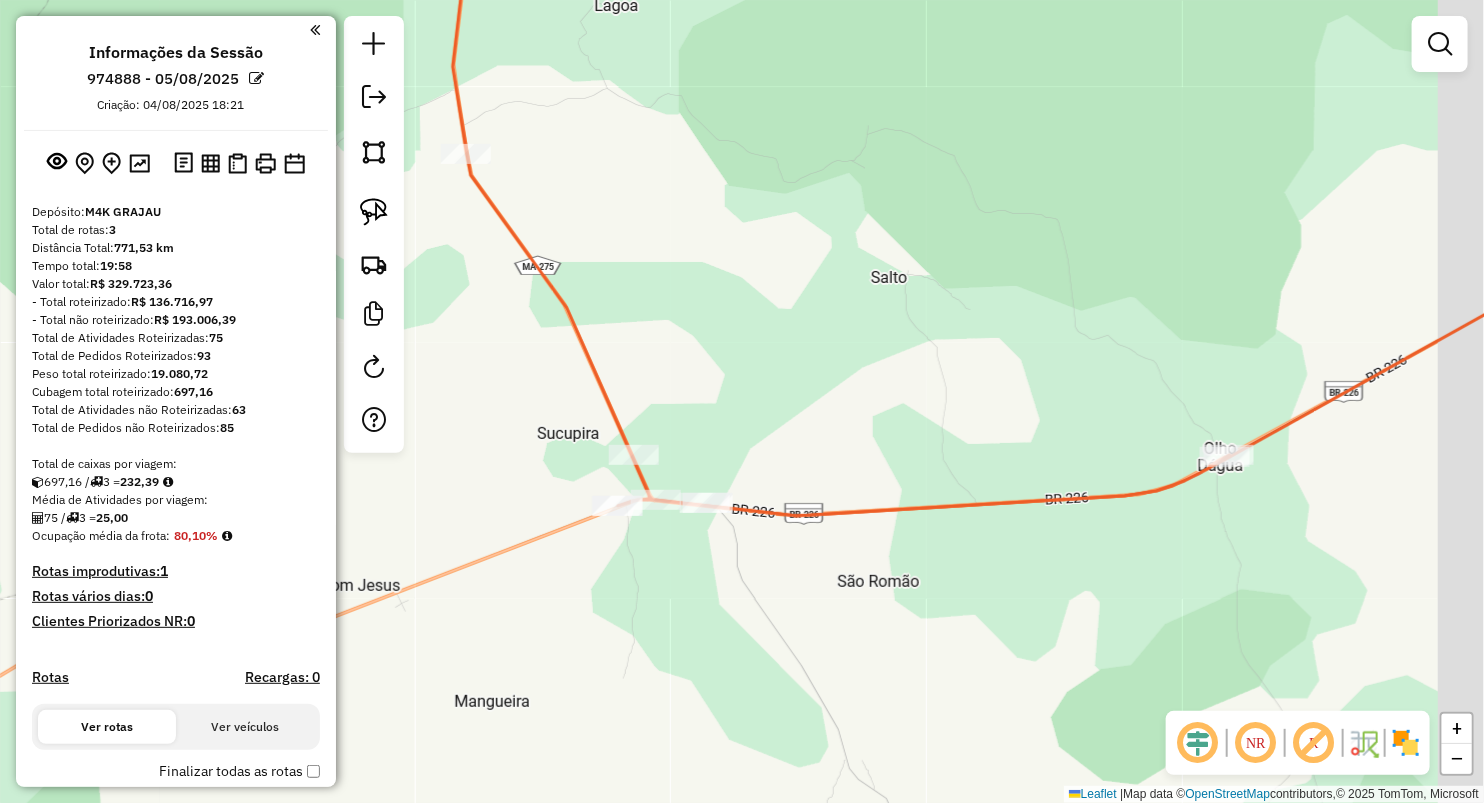 drag, startPoint x: 937, startPoint y: 444, endPoint x: 840, endPoint y: 411, distance: 102.45975 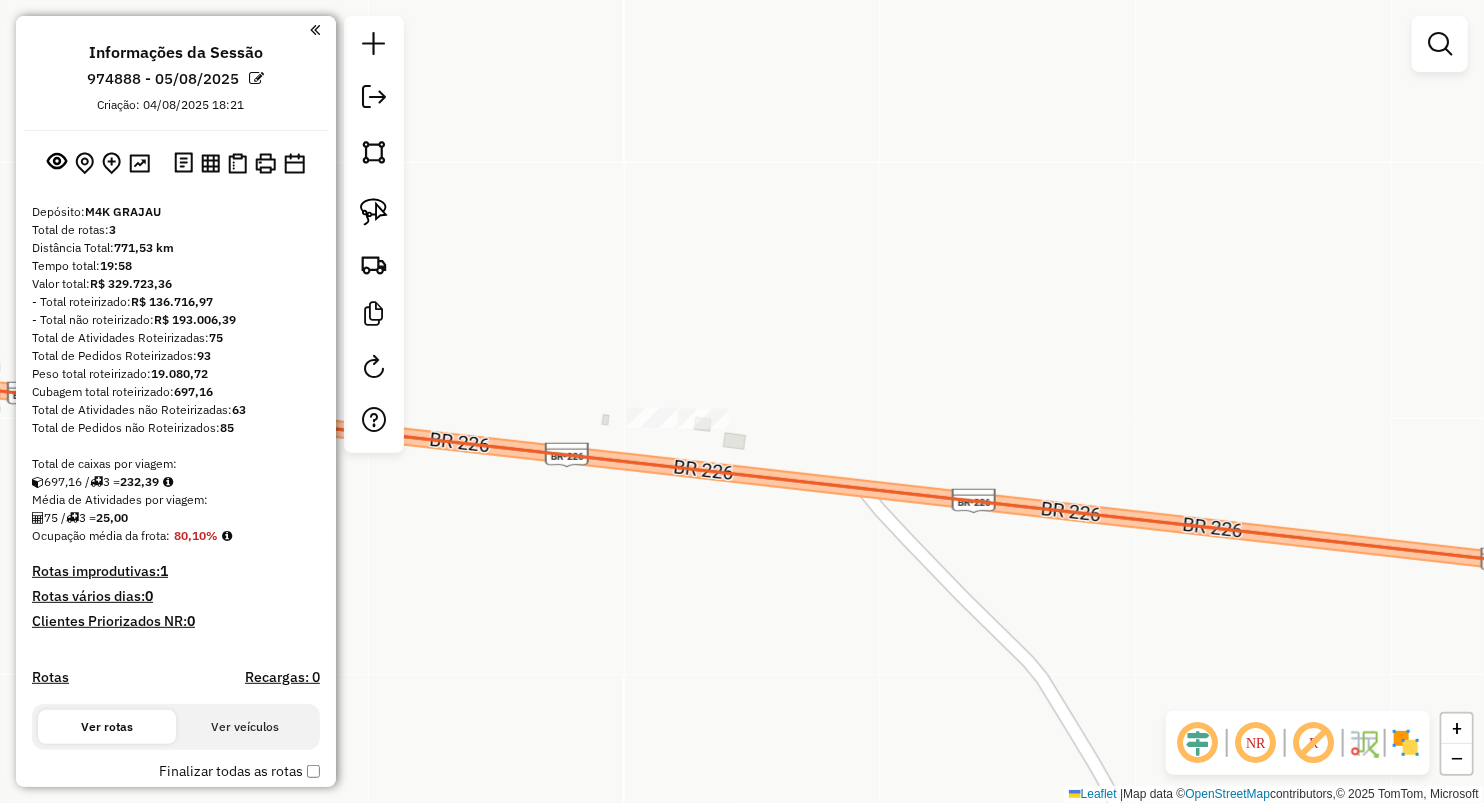 drag, startPoint x: 692, startPoint y: 354, endPoint x: 796, endPoint y: 316, distance: 110.724884 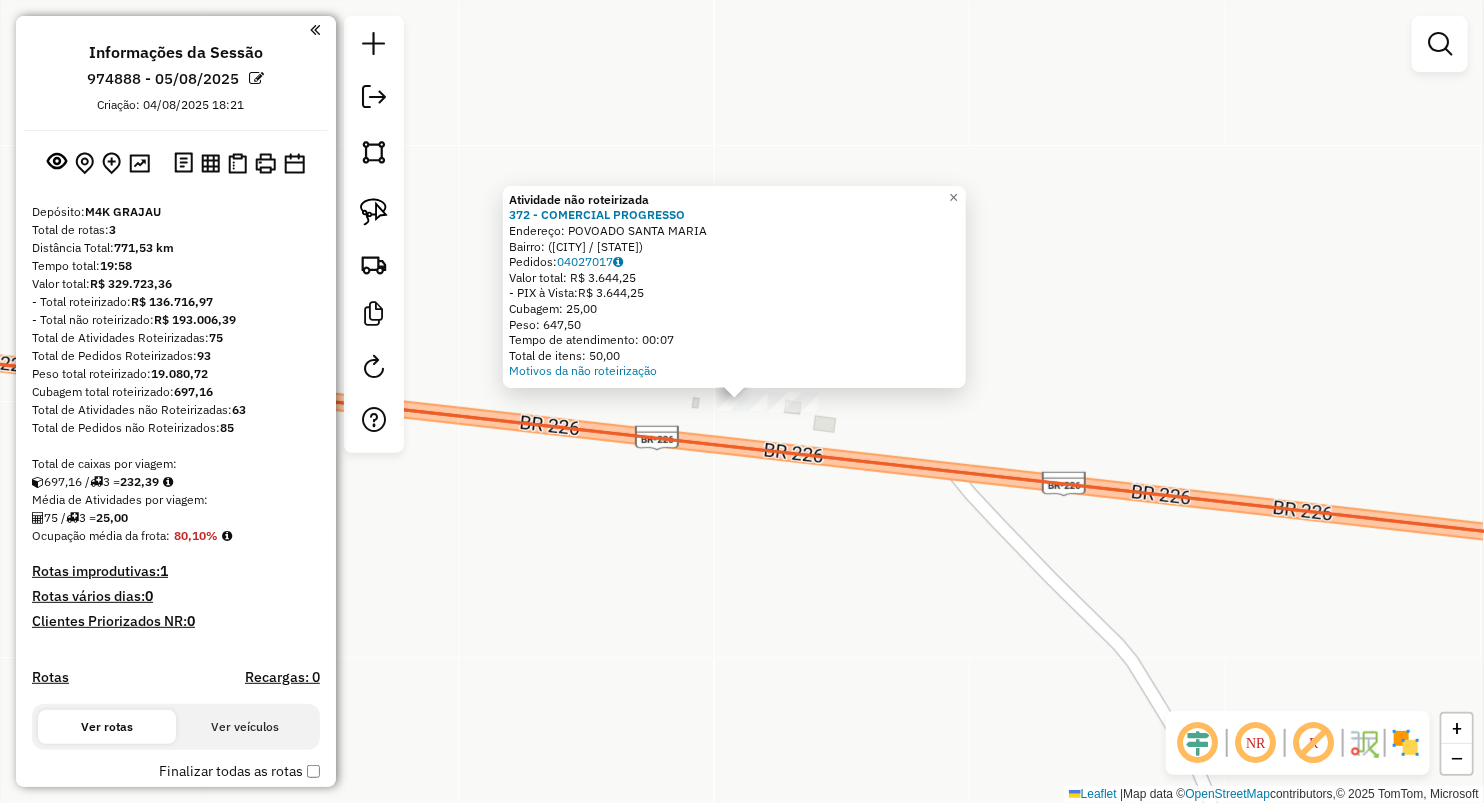 click on "Atividade não roteirizada 372 - COMERCIAL PROGRESSO  Endereço: POVOADO SANTA MARIA   Bairro:  (SITIO NOVO / [STATE])   Pedidos:  04027017   Valor total: R$ 3.644,25   - PIX à Vista:  R$ 3.644,25   Cubagem: 25,00   Peso: 647,50   Tempo de atendimento: 00:07   Total de itens: 50,00  Motivos da não roteirização × Janela de atendimento Grade de atendimento Capacidade Transportadoras Veículos Cliente Pedidos  Rotas Selecione os dias de semana para filtrar as janelas de atendimento  Seg   Ter   Qua   Qui   Sex   Sáb   Dom  Informe o período da janela de atendimento: De: Até:  Filtrar exatamente a janela do cliente  Considerar janela de atendimento padrão  Selecione os dias de semana para filtrar as grades de atendimento  Seg   Ter   Qua   Qui   Sex   Sáb   Dom   Considerar clientes sem dia de atendimento cadastrado  Clientes fora do dia de atendimento selecionado Filtrar as atividades entre os valores definidos abaixo:  Peso mínimo:   Peso máximo:   Cubagem mínima:   Cubagem máxima:   De:   Até:  De:" 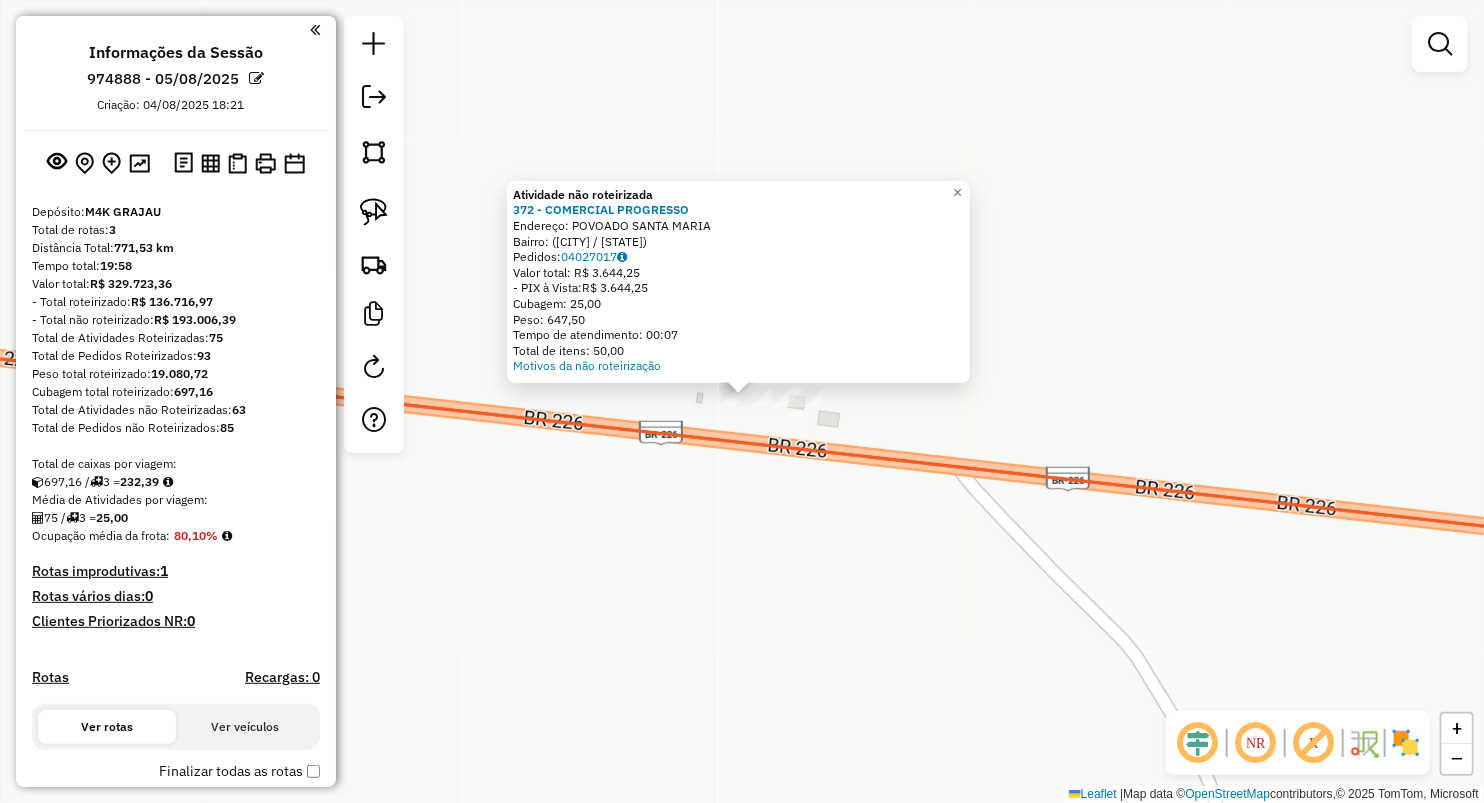 click on "Atividade não roteirizada 372 - COMERCIAL PROGRESSO  Endereço: POVOADO SANTA MARIA   Bairro:  (SITIO NOVO / [STATE])   Pedidos:  04027017   Valor total: R$ 3.644,25   - PIX à Vista:  R$ 3.644,25   Cubagem: 25,00   Peso: 647,50   Tempo de atendimento: 00:07   Total de itens: 50,00  Motivos da não roteirização × Janela de atendimento Grade de atendimento Capacidade Transportadoras Veículos Cliente Pedidos  Rotas Selecione os dias de semana para filtrar as janelas de atendimento  Seg   Ter   Qua   Qui   Sex   Sáb   Dom  Informe o período da janela de atendimento: De: Até:  Filtrar exatamente a janela do cliente  Considerar janela de atendimento padrão  Selecione os dias de semana para filtrar as grades de atendimento  Seg   Ter   Qua   Qui   Sex   Sáb   Dom   Considerar clientes sem dia de atendimento cadastrado  Clientes fora do dia de atendimento selecionado Filtrar as atividades entre os valores definidos abaixo:  Peso mínimo:   Peso máximo:   Cubagem mínima:   Cubagem máxima:   De:   Até:  De:" 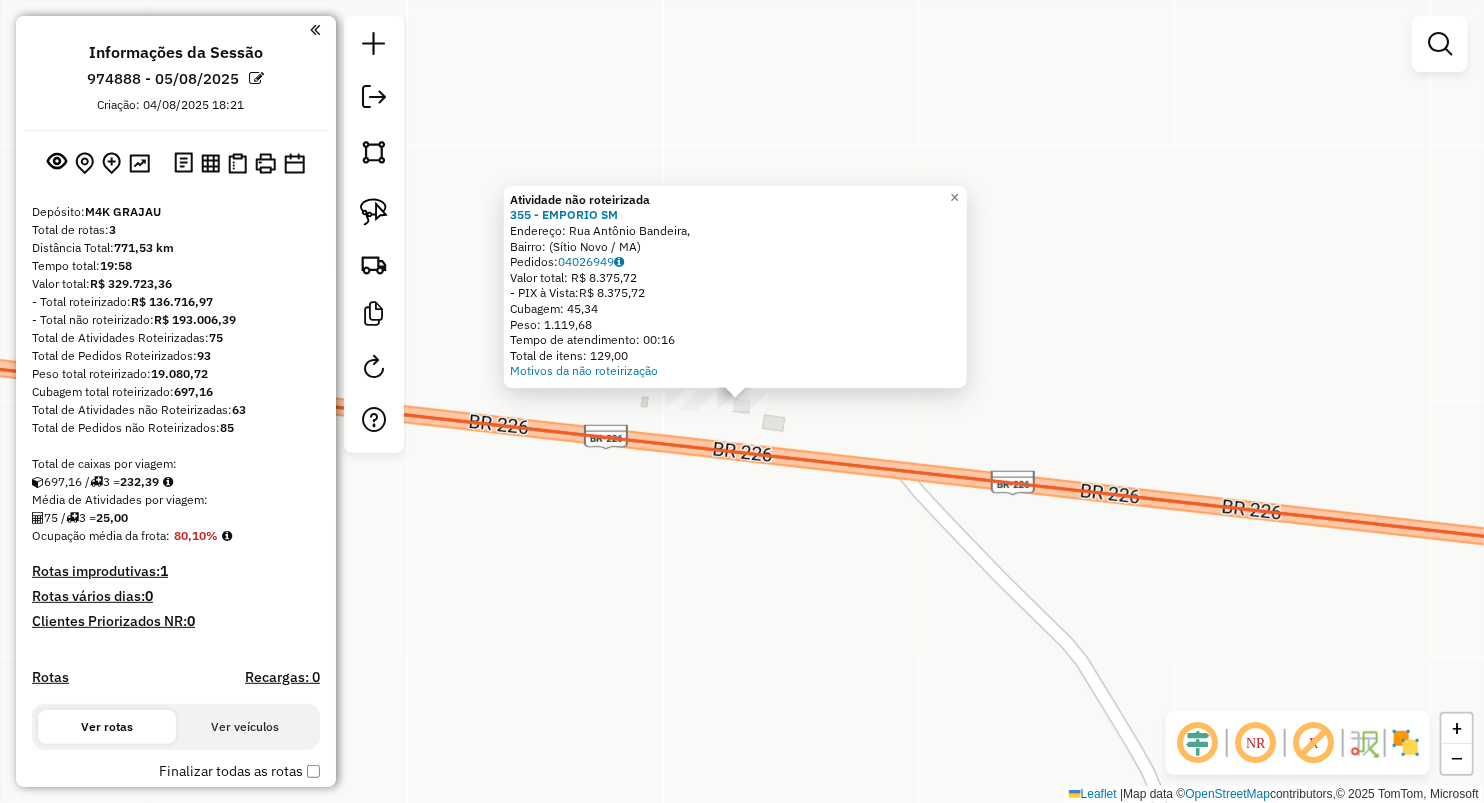 click on "Atividade não roteirizada 355 - EMPORIO SM  Endereço: Rua Antônio Bandeira,    Bairro:  (Sítio Novo / MA)   Pedidos:  04026949   Valor total: R$ 8.375,72   - PIX à Vista:  R$ 8.375,72   Cubagem: 45,34   Peso: 1.119,68   Tempo de atendimento: 00:16   Total de itens: 129,00  Motivos da não roteirização × Janela de atendimento Grade de atendimento Capacidade Transportadoras Veículos Cliente Pedidos  Rotas Selecione os dias de semana para filtrar as janelas de atendimento  Seg   Ter   Qua   Qui   Sex   Sáb   Dom  Informe o período da janela de atendimento: De: Até:  Filtrar exatamente a janela do cliente  Considerar janela de atendimento padrão  Selecione os dias de semana para filtrar as grades de atendimento  Seg   Ter   Qua   Qui   Sex   Sáb   Dom   Considerar clientes sem dia de atendimento cadastrado  Clientes fora do dia de atendimento selecionado Filtrar as atividades entre os valores definidos abaixo:  Peso mínimo:   Peso máximo:   Cubagem mínima:   Cubagem máxima:   De:   Até:   De:" 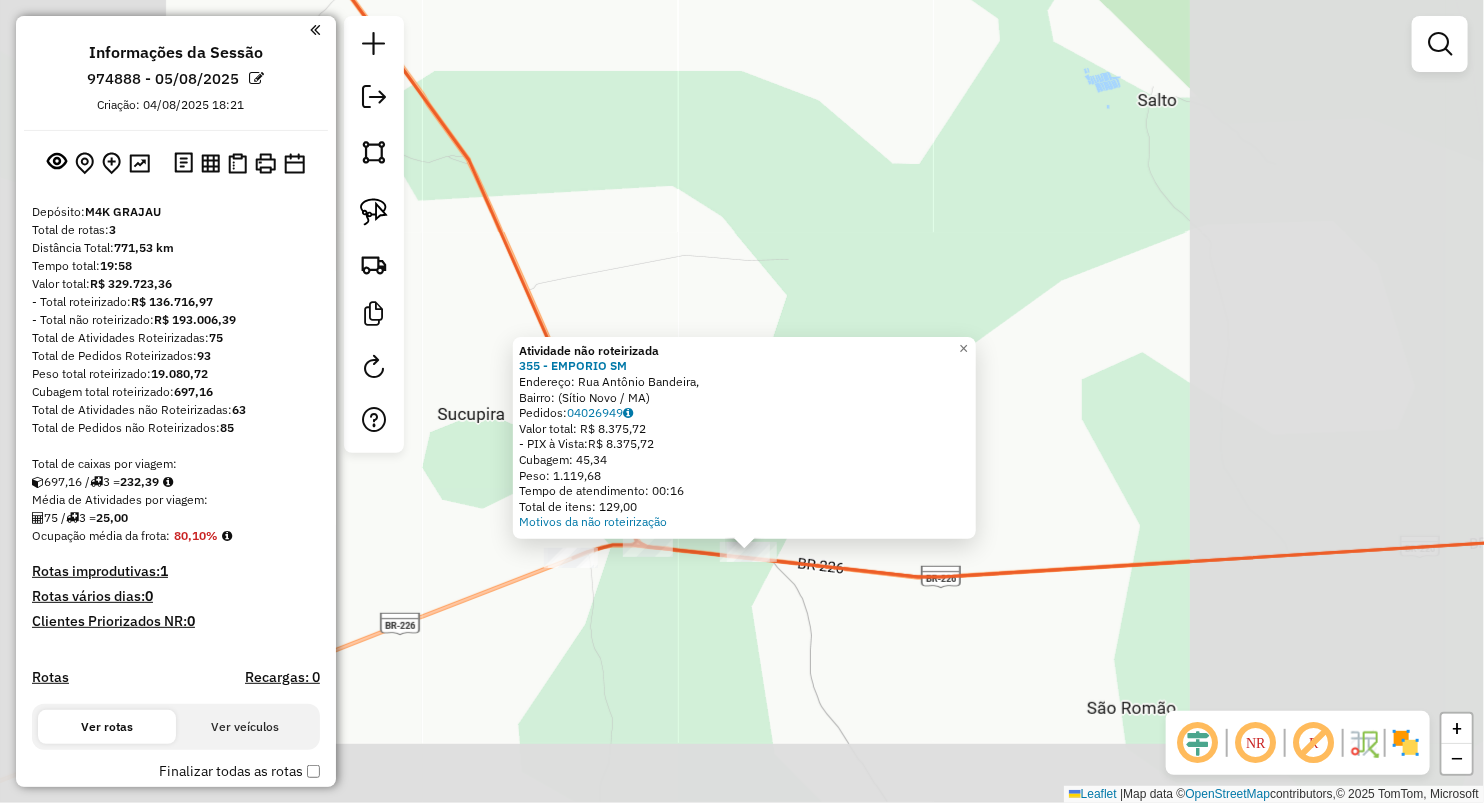 click on "Atividade não roteirizada 355 - EMPORIO SM  Endereço: Rua Antônio Bandeira,    Bairro:  (Sítio Novo / MA)   Pedidos:  04026949   Valor total: R$ 8.375,72   - PIX à Vista:  R$ 8.375,72   Cubagem: 45,34   Peso: 1.119,68   Tempo de atendimento: 00:16   Total de itens: 129,00  Motivos da não roteirização × Janela de atendimento Grade de atendimento Capacidade Transportadoras Veículos Cliente Pedidos  Rotas Selecione os dias de semana para filtrar as janelas de atendimento  Seg   Ter   Qua   Qui   Sex   Sáb   Dom  Informe o período da janela de atendimento: De: Até:  Filtrar exatamente a janela do cliente  Considerar janela de atendimento padrão  Selecione os dias de semana para filtrar as grades de atendimento  Seg   Ter   Qua   Qui   Sex   Sáb   Dom   Considerar clientes sem dia de atendimento cadastrado  Clientes fora do dia de atendimento selecionado Filtrar as atividades entre os valores definidos abaixo:  Peso mínimo:   Peso máximo:   Cubagem mínima:   Cubagem máxima:   De:   Até:   De:" 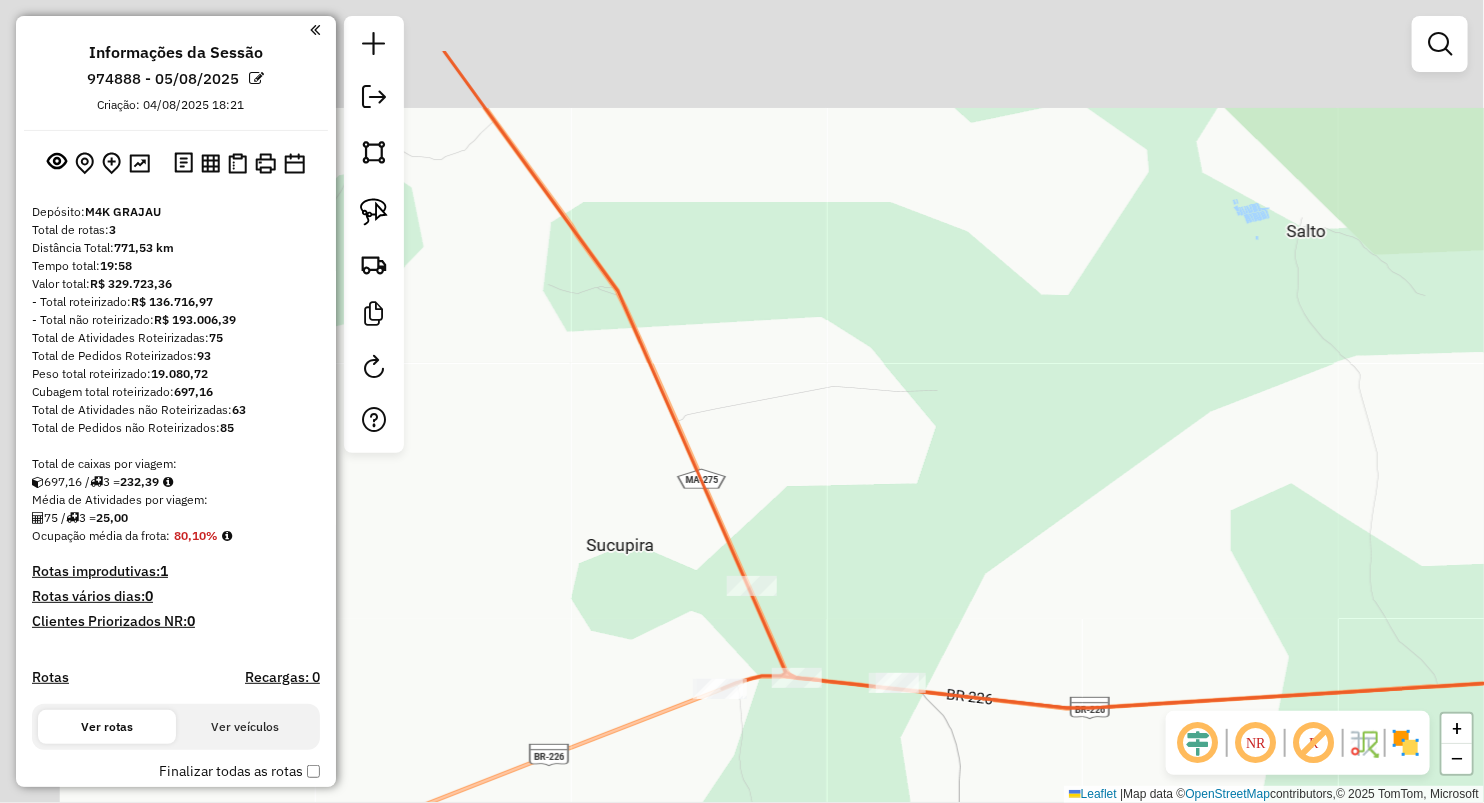 drag, startPoint x: 640, startPoint y: 292, endPoint x: 833, endPoint y: 454, distance: 251.97818 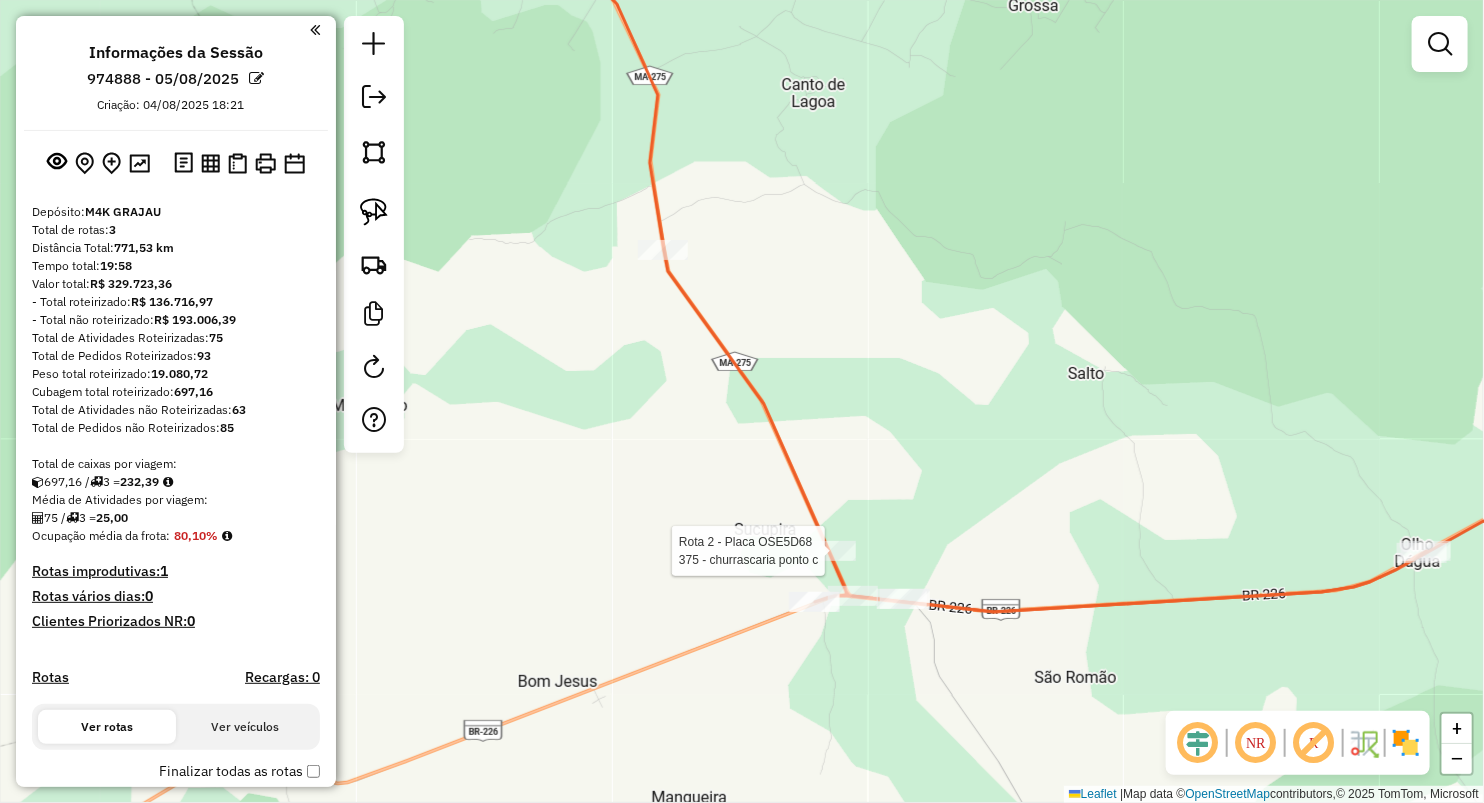 select on "**********" 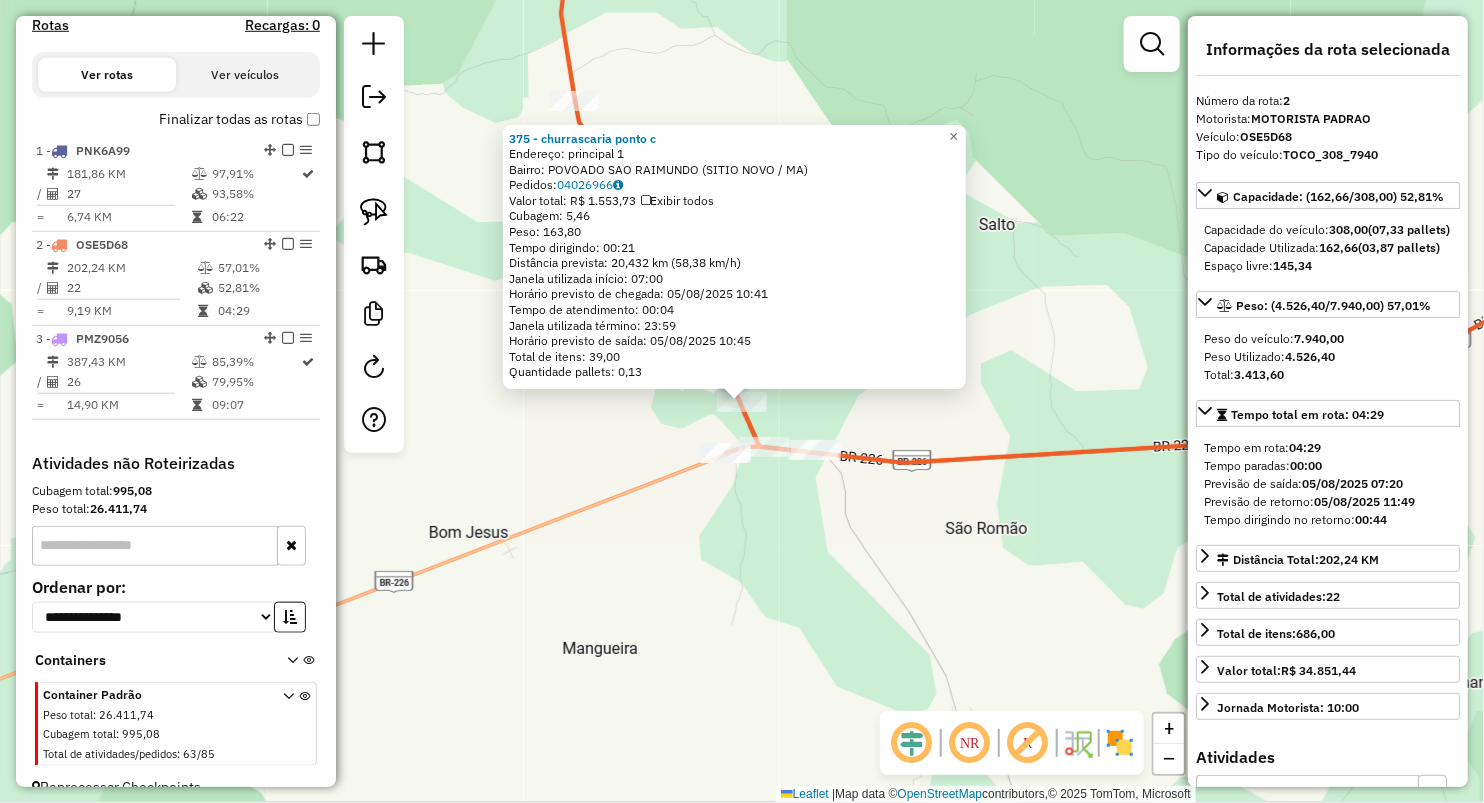 click on "[NUMBER] - churrascaria ponto c  Endereço:  principal [NUMBER]   Bairro: POVOADO SAO RAIMUNDO ([CITY] / [STATE])   Pedidos:  [ORDER_NUMBER]   Valor total: R$ [PRICE]   Exibir todos   Cubagem: [CUBAGE]  Peso: [WEIGHT]  Tempo dirigindo: [TIME]   Distância prevista: [DISTANCE] ([SPEED])   Janela utilizada início: [TIME]   Horário previsto de chegada: [DATE] [TIME]   Tempo de atendimento: [TIME]   Janela utilizada término: [TIME]   Horário previsto de saída: [DATE] [TIME]   Total de itens: [ITEMS]   Quantidade pallets: [PALLETS]  × Janela de atendimento Grade de atendimento Capacidade Transportadoras Veículos Cliente Pedidos  Rotas Selecione os dias de semana para filtrar as janelas de atendimento  Seg   Ter   Qua   Qui   Sex   Sáb   Dom  Informe o período da janela de atendimento: De: Até:  Filtrar exatamente a janela do cliente  Considerar janela de atendimento padrão  Selecione os dias de semana para filtrar as grades de atendimento  Seg   Ter   Qua   Qui   Sex   Sáb   Dom   Clientes fora do dia de atendimento selecionado" 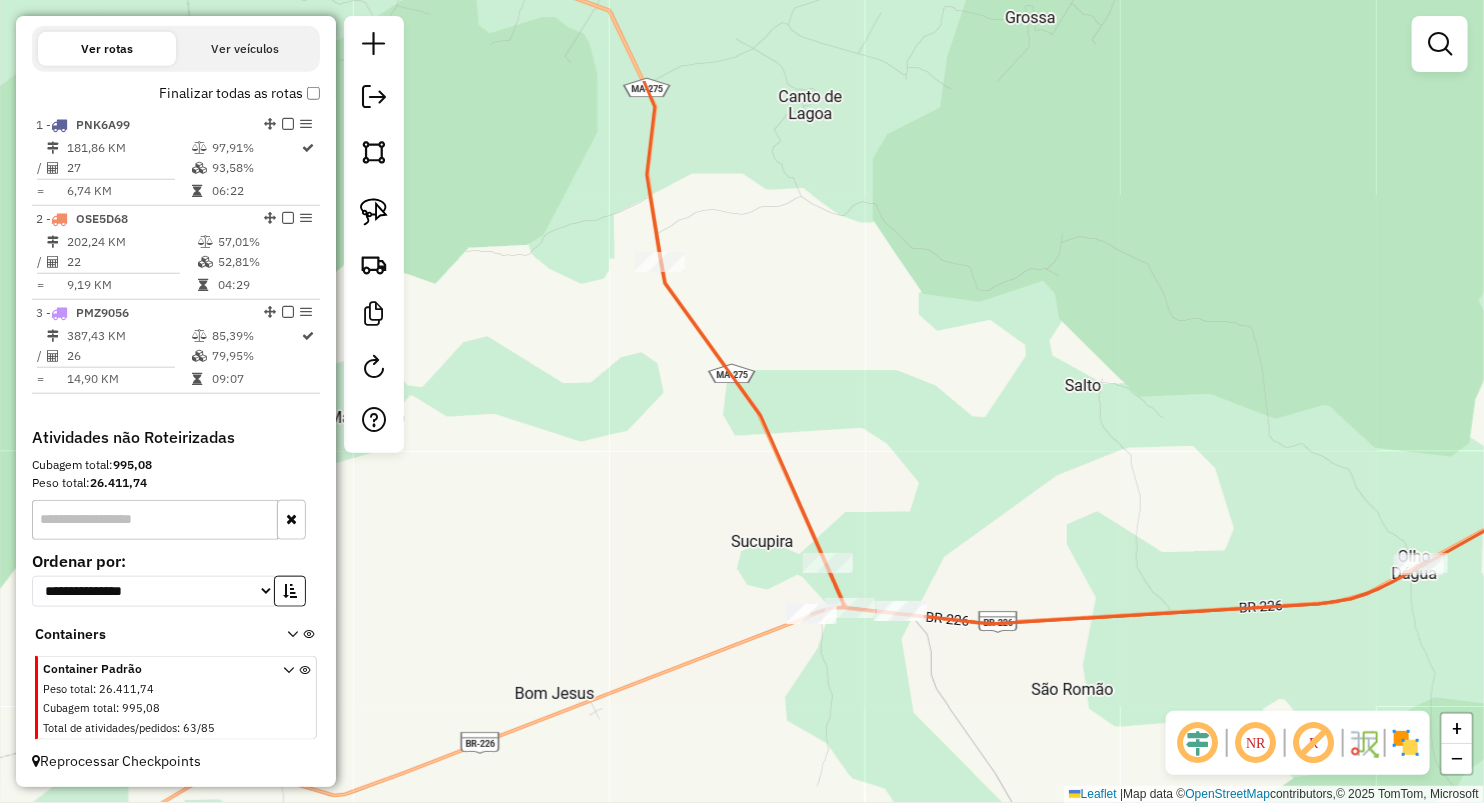 drag, startPoint x: 522, startPoint y: 336, endPoint x: 617, endPoint y: 504, distance: 193 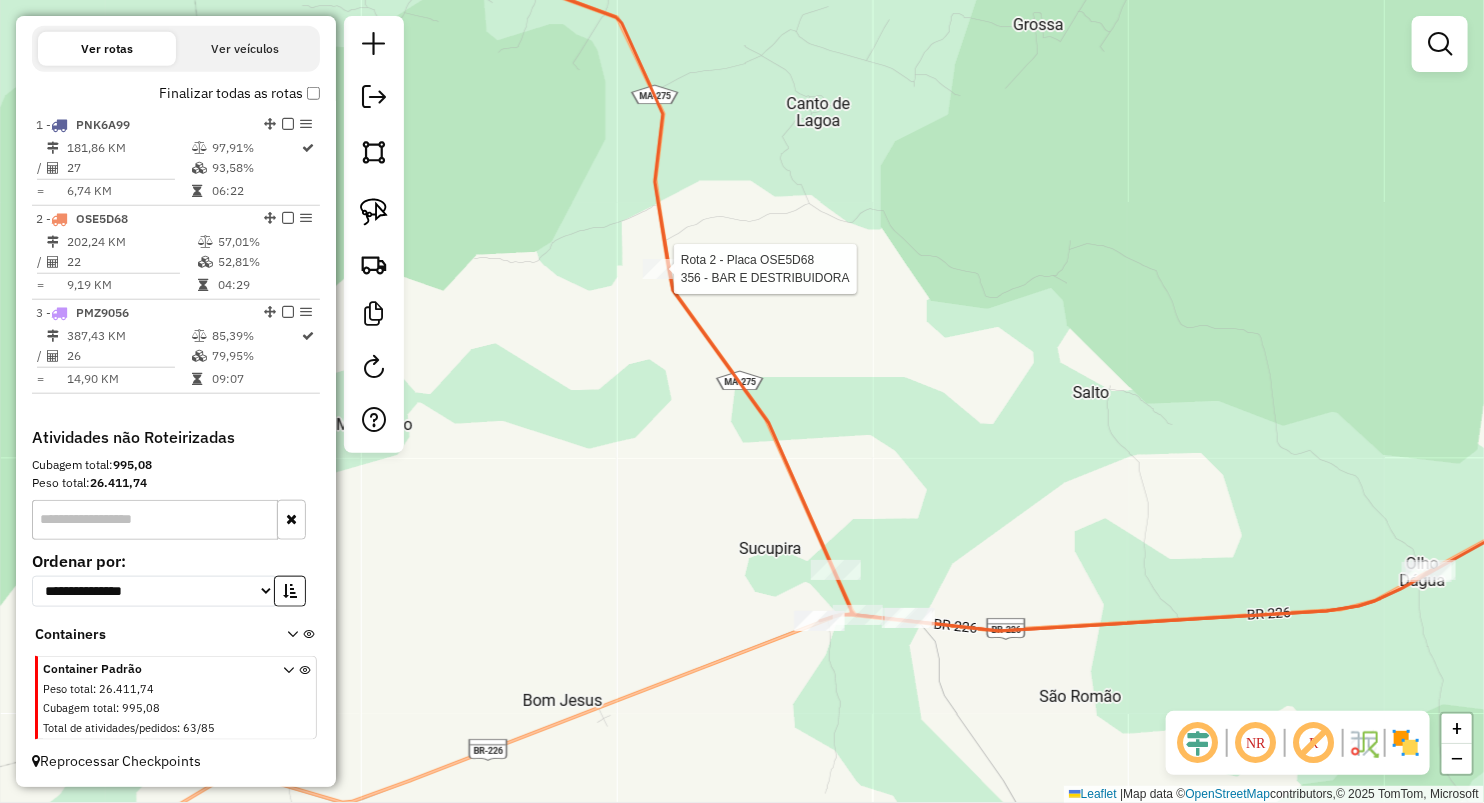 click 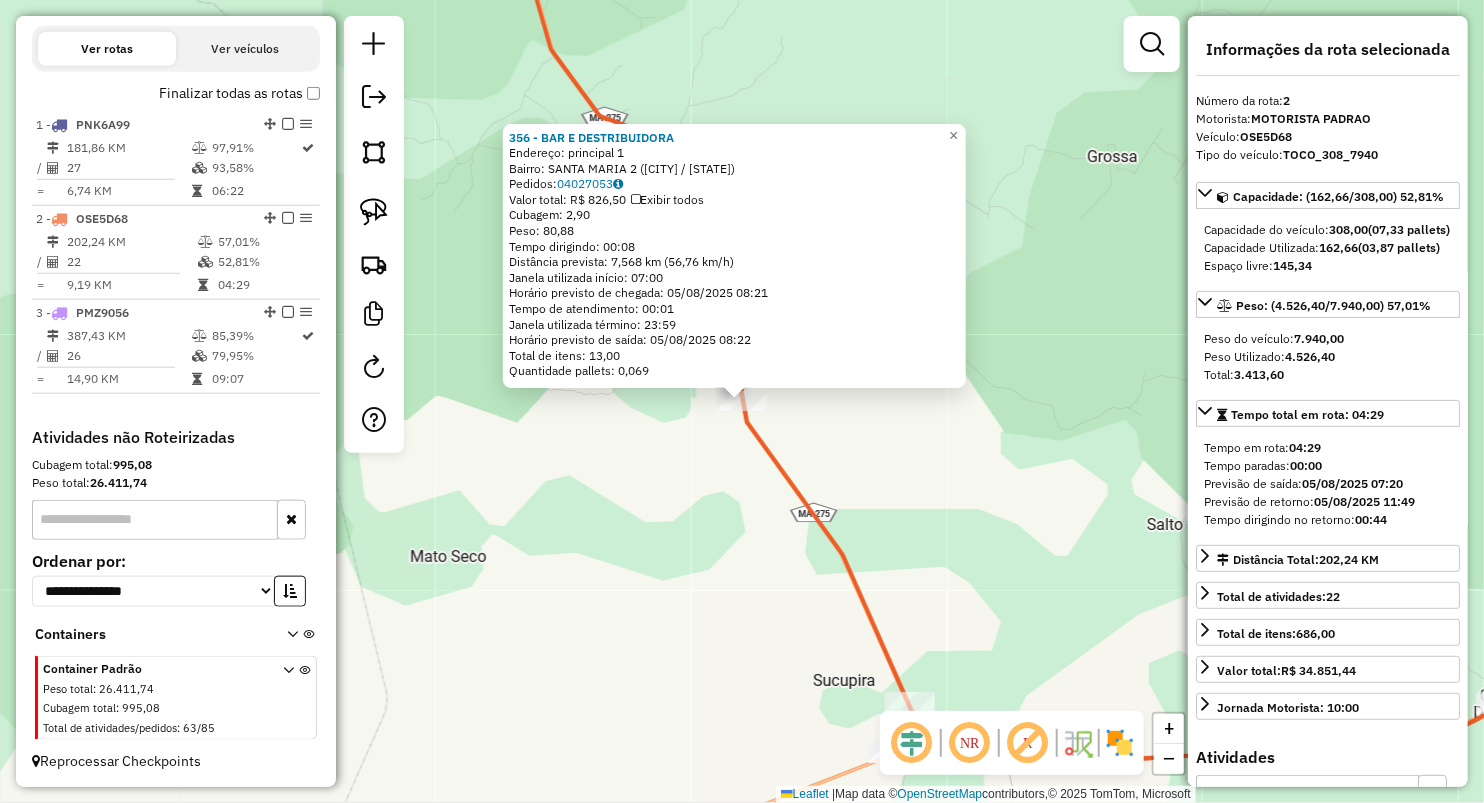 click on "Rota 2 - Placa OSE5D68  356 - BAR E DESTRIBUIDORA 356 - BAR E DESTRIBUIDORA  Endereço:  principal 1   Bairro: SANTA MARIA 2 (SITIO NOVO / MA)   Pedidos:  04027053   Valor total: R$ 826,50   Exibir todos   Cubagem: 2,90  Peso: 80,88  Tempo dirigindo: 00:08   Distância prevista: 7,568 km (56,76 km/h)   Janela utilizada início: 07:00   Horário previsto de chegada: 05/08/2025 08:21   Tempo de atendimento: 00:01   Janela utilizada término: 23:59   Horário previsto de saída: 05/08/2025 08:22   Total de itens: 13,00   Quantidade pallets: 0,069  × Janela de atendimento Grade de atendimento Capacidade Transportadoras Veículos Cliente Pedidos  Rotas Selecione os dias de semana para filtrar as janelas de atendimento  Seg   Ter   Qua   Qui   Sex   Sáb   Dom  Informe o período da janela de atendimento: De: Até:  Filtrar exatamente a janela do cliente  Considerar janela de atendimento padrão  Selecione os dias de semana para filtrar as grades de atendimento  Seg   Ter   Qua   Qui   Sex   Sáb   Dom   De:  De:" 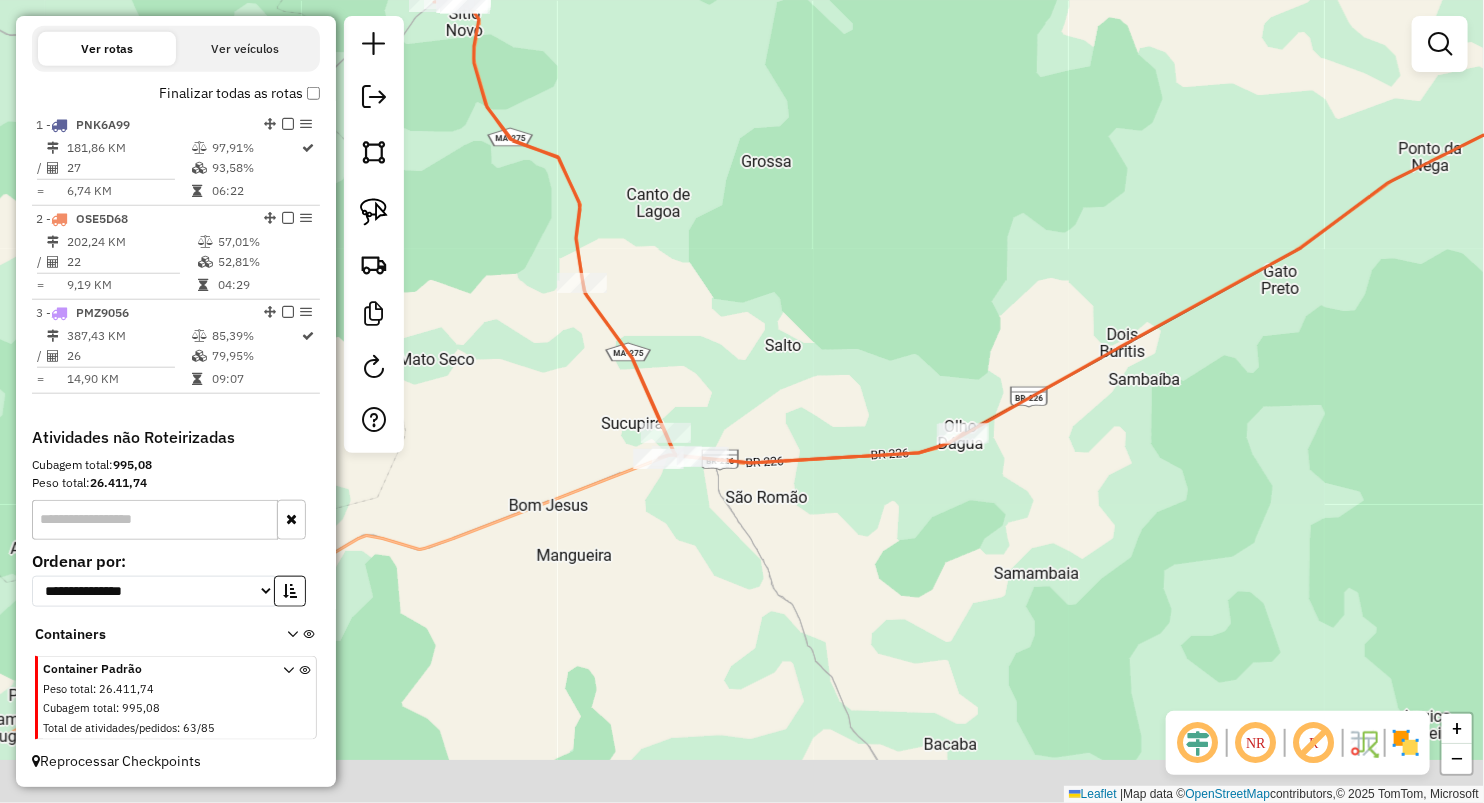drag, startPoint x: 816, startPoint y: 442, endPoint x: 682, endPoint y: 365, distance: 154.54773 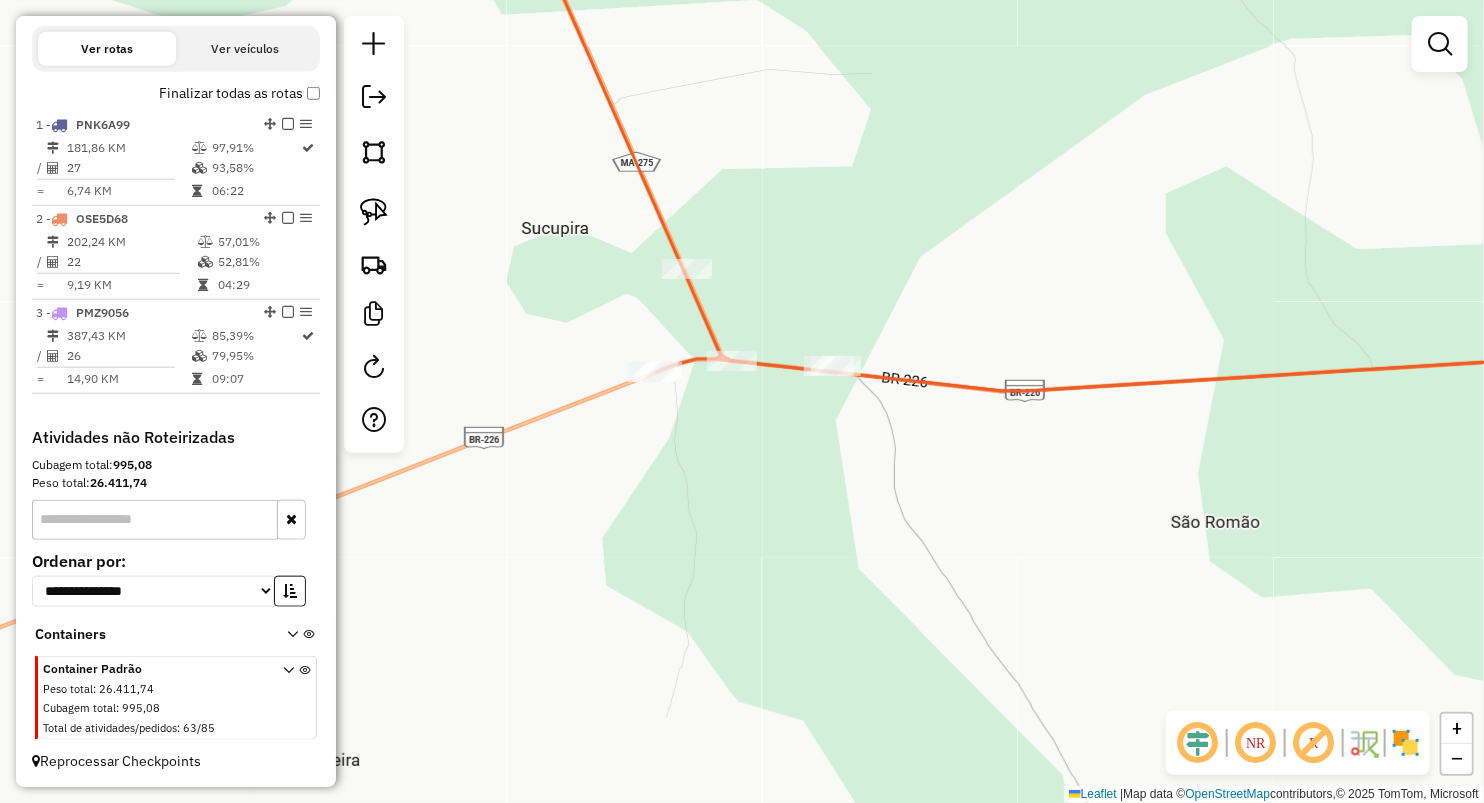 drag, startPoint x: 383, startPoint y: 205, endPoint x: 421, endPoint y: 217, distance: 39.849716 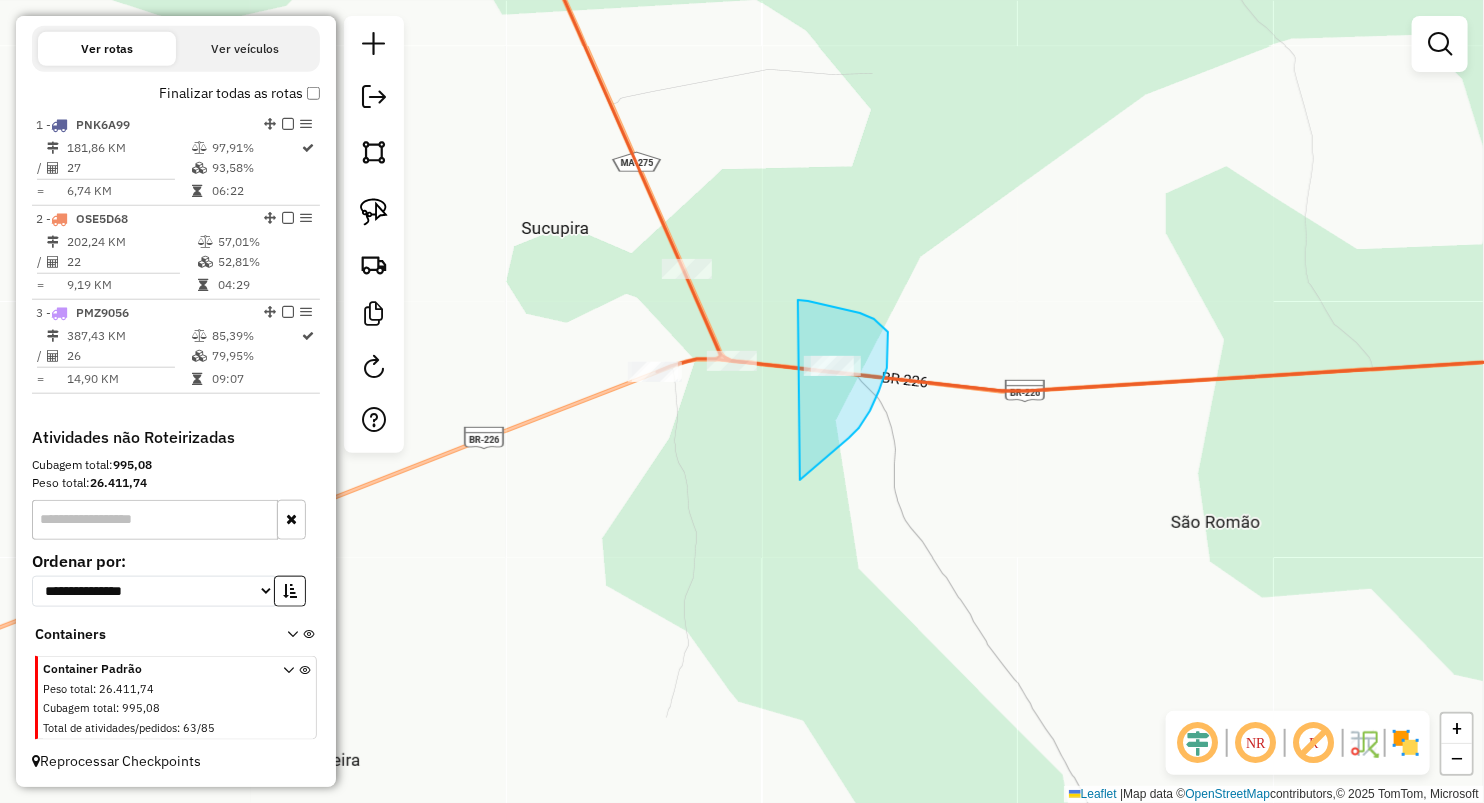 drag, startPoint x: 880, startPoint y: 324, endPoint x: 754, endPoint y: 535, distance: 245.75801 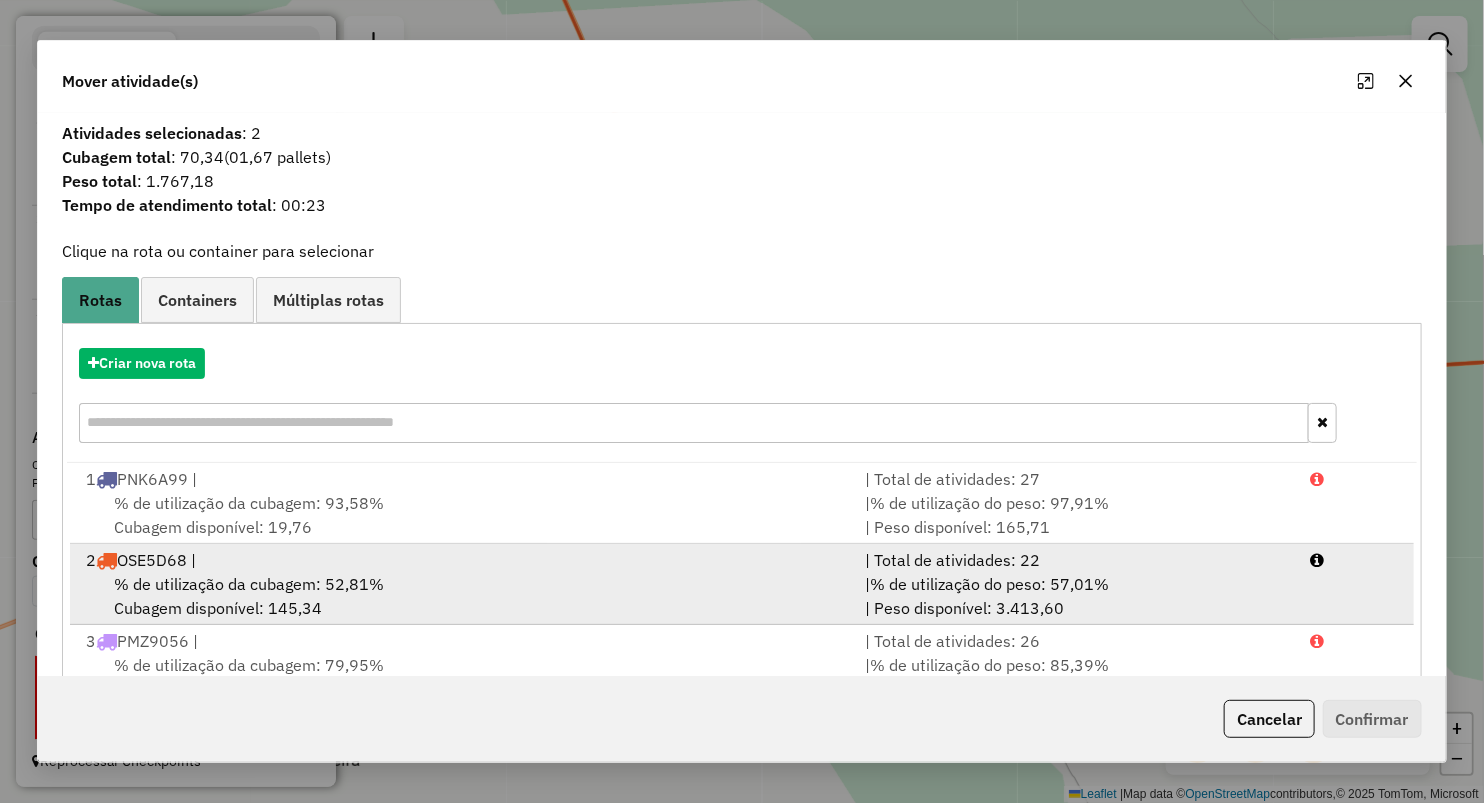 click on "% de utilização da cubagem: 52,81%" at bounding box center [249, 584] 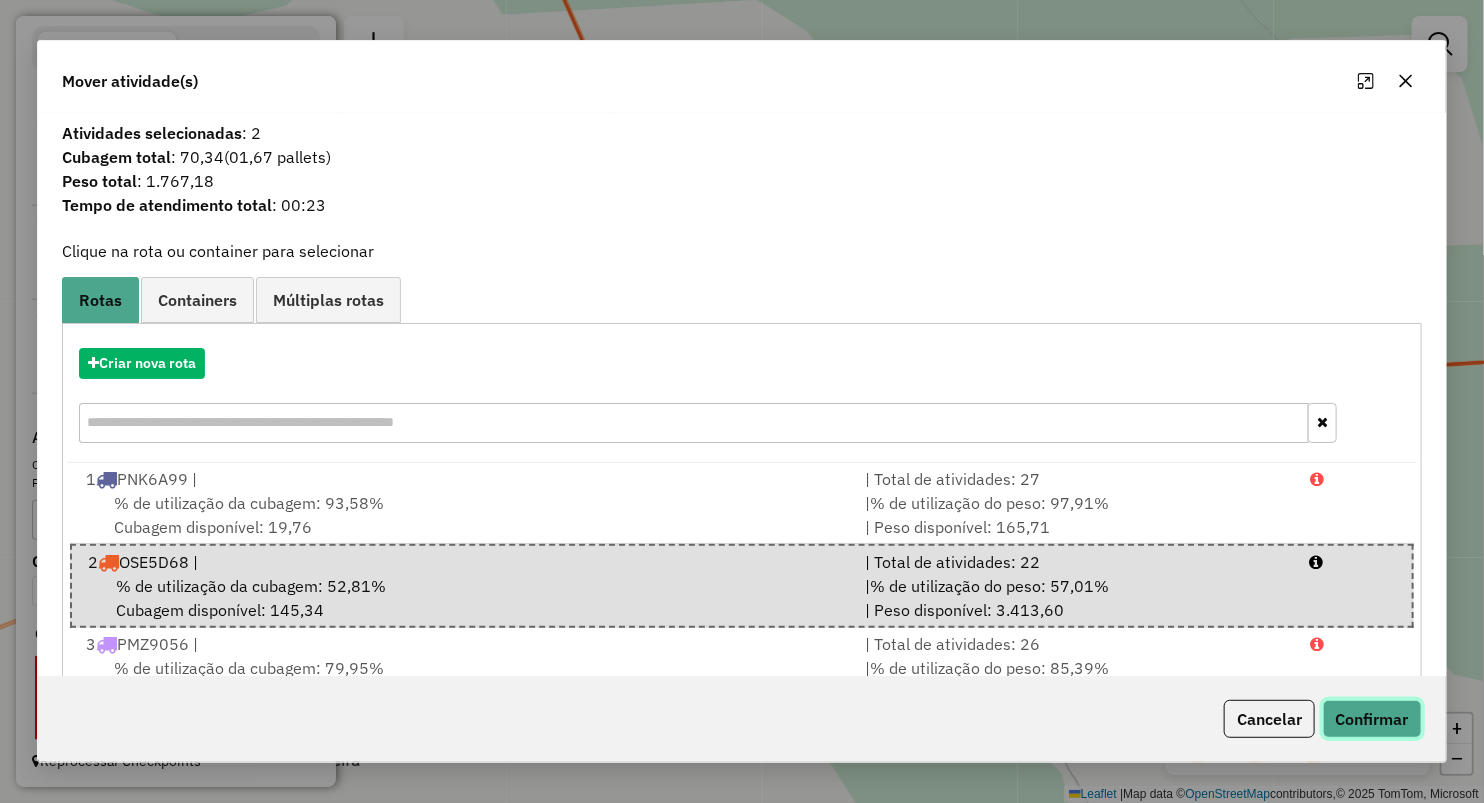 click on "Confirmar" 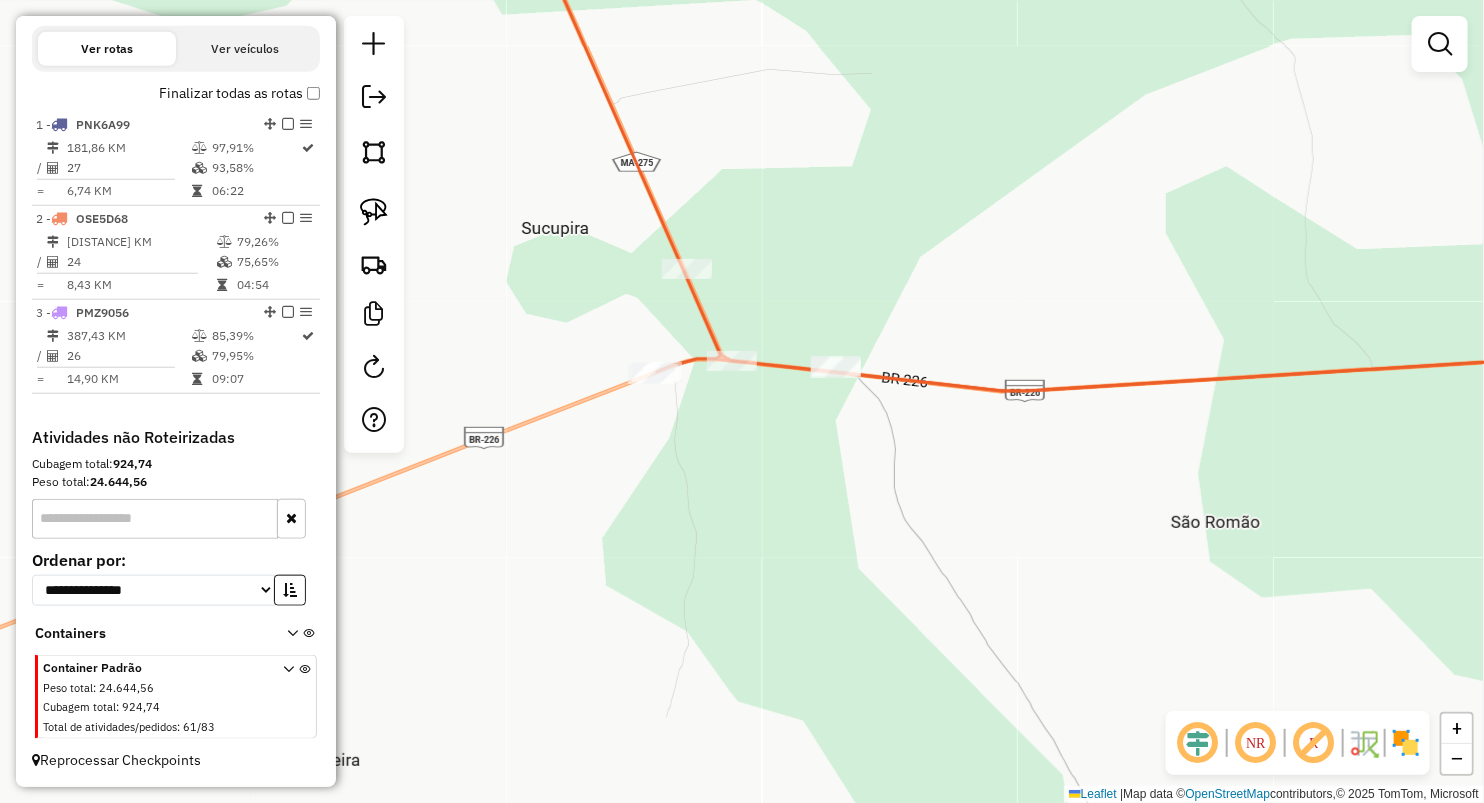 scroll, scrollTop: 653, scrollLeft: 0, axis: vertical 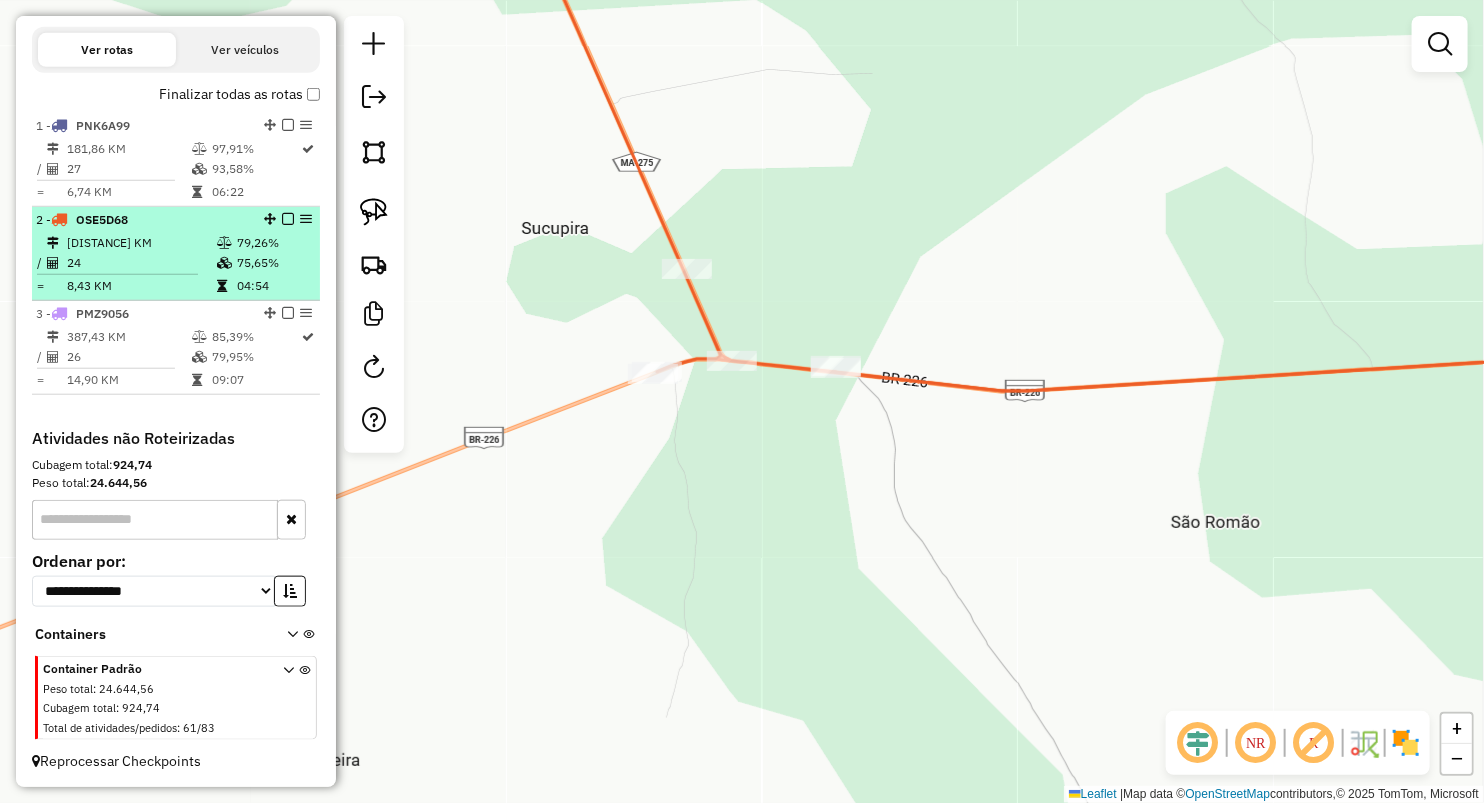 click on "[DISTANCE] KM" at bounding box center [141, 243] 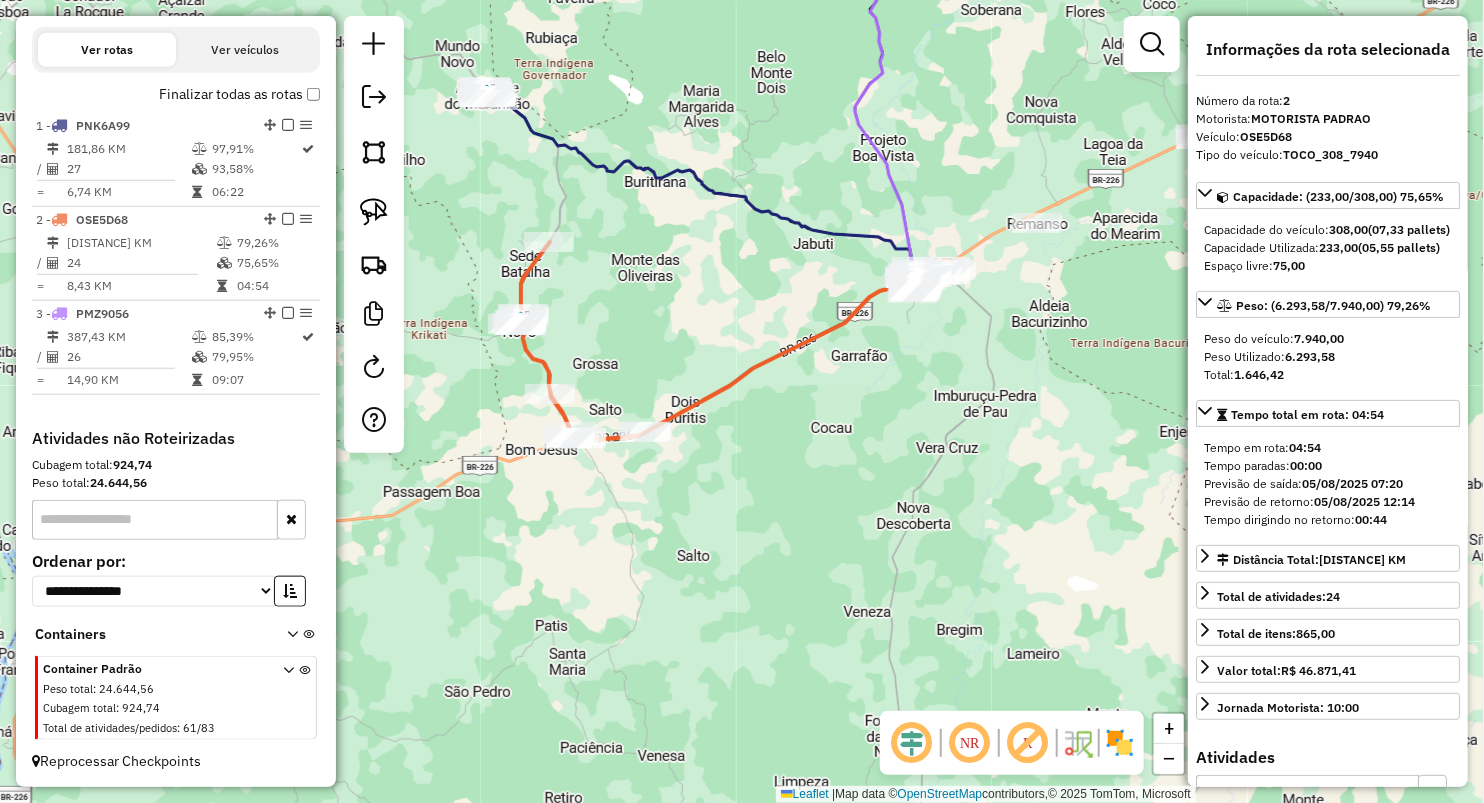 click on "Janela de atendimento Grade de atendimento Capacidade Transportadoras Veículos Cliente Pedidos  Rotas Selecione os dias de semana para filtrar as janelas de atendimento  Seg   Ter   Qua   Qui   Sex   Sáb   Dom  Informe o período da janela de atendimento: De: Até:  Filtrar exatamente a janela do cliente  Considerar janela de atendimento padrão  Selecione os dias de semana para filtrar as grades de atendimento  Seg   Ter   Qua   Qui   Sex   Sáb   Dom   Considerar clientes sem dia de atendimento cadastrado  Clientes fora do dia de atendimento selecionado Filtrar as atividades entre os valores definidos abaixo:  Peso mínimo:   Peso máximo:   Cubagem mínima:   Cubagem máxima:   De:   Até:  Filtrar as atividades entre o tempo de atendimento definido abaixo:  De:   Até:   Considerar capacidade total dos clientes não roteirizados Transportadora: Selecione um ou mais itens Tipo de veículo: Selecione um ou mais itens Veículo: Selecione um ou mais itens Motorista: Selecione um ou mais itens Nome: Rótulo:" 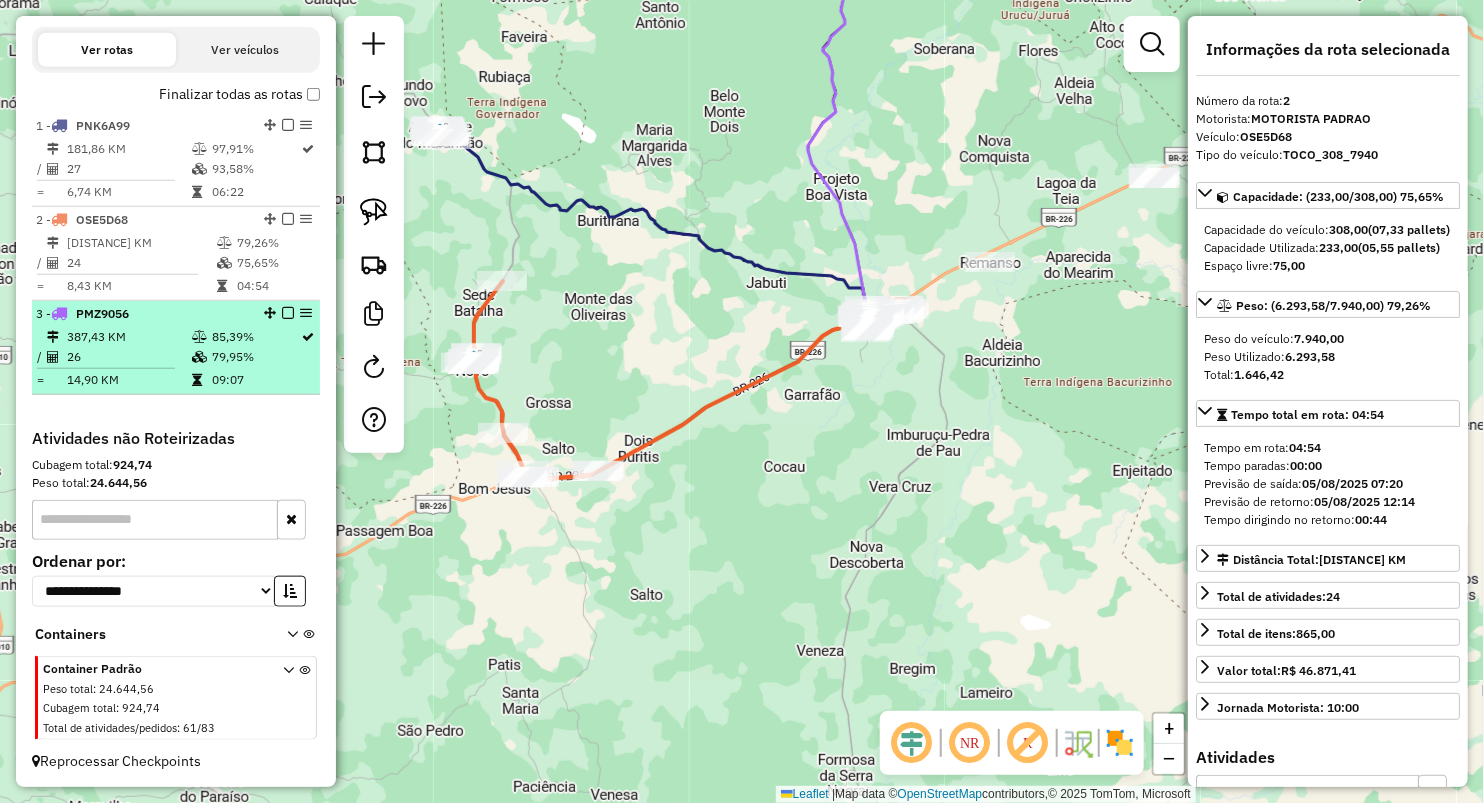 click on "26" at bounding box center (128, 357) 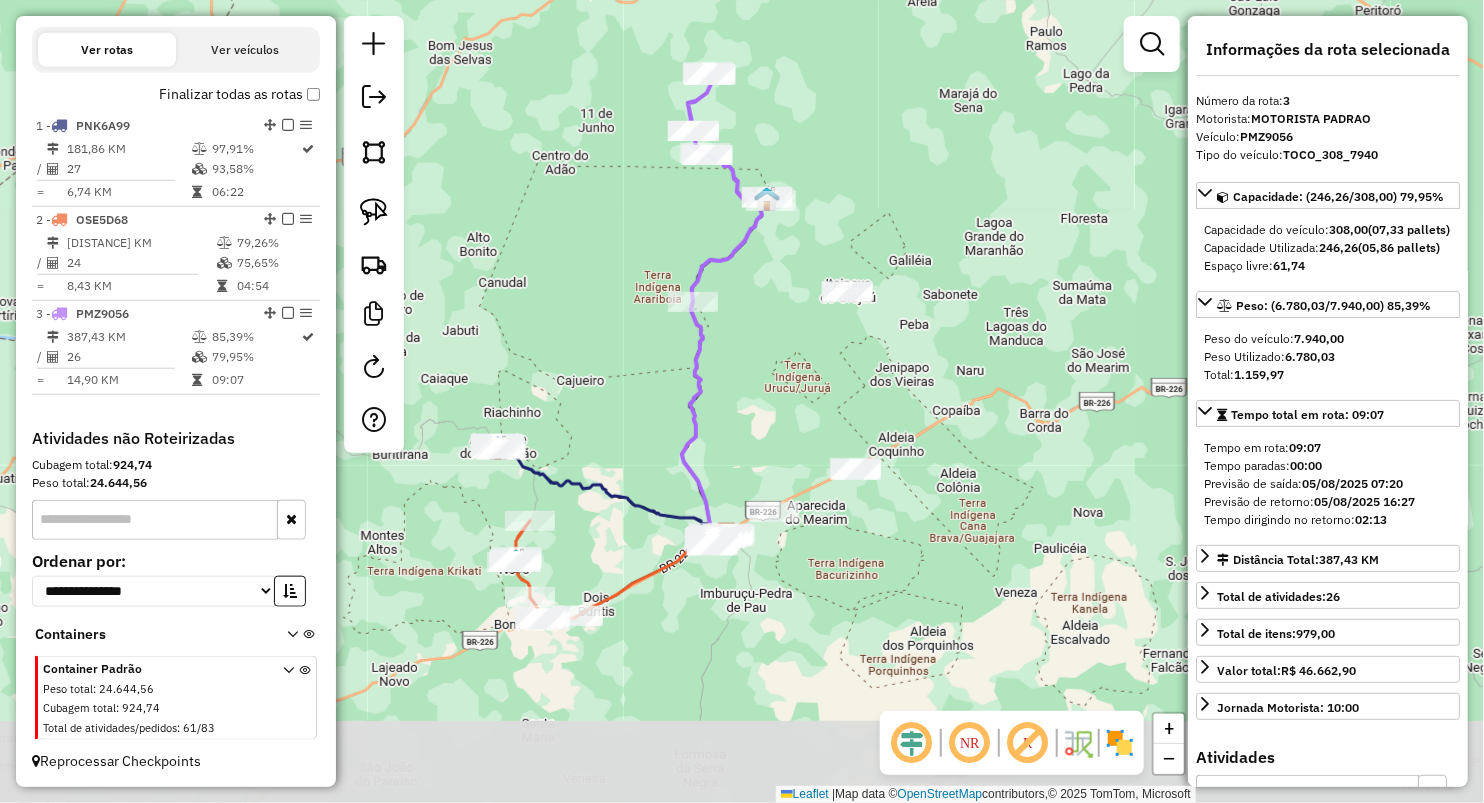 drag, startPoint x: 823, startPoint y: 455, endPoint x: 808, endPoint y: 356, distance: 100.12991 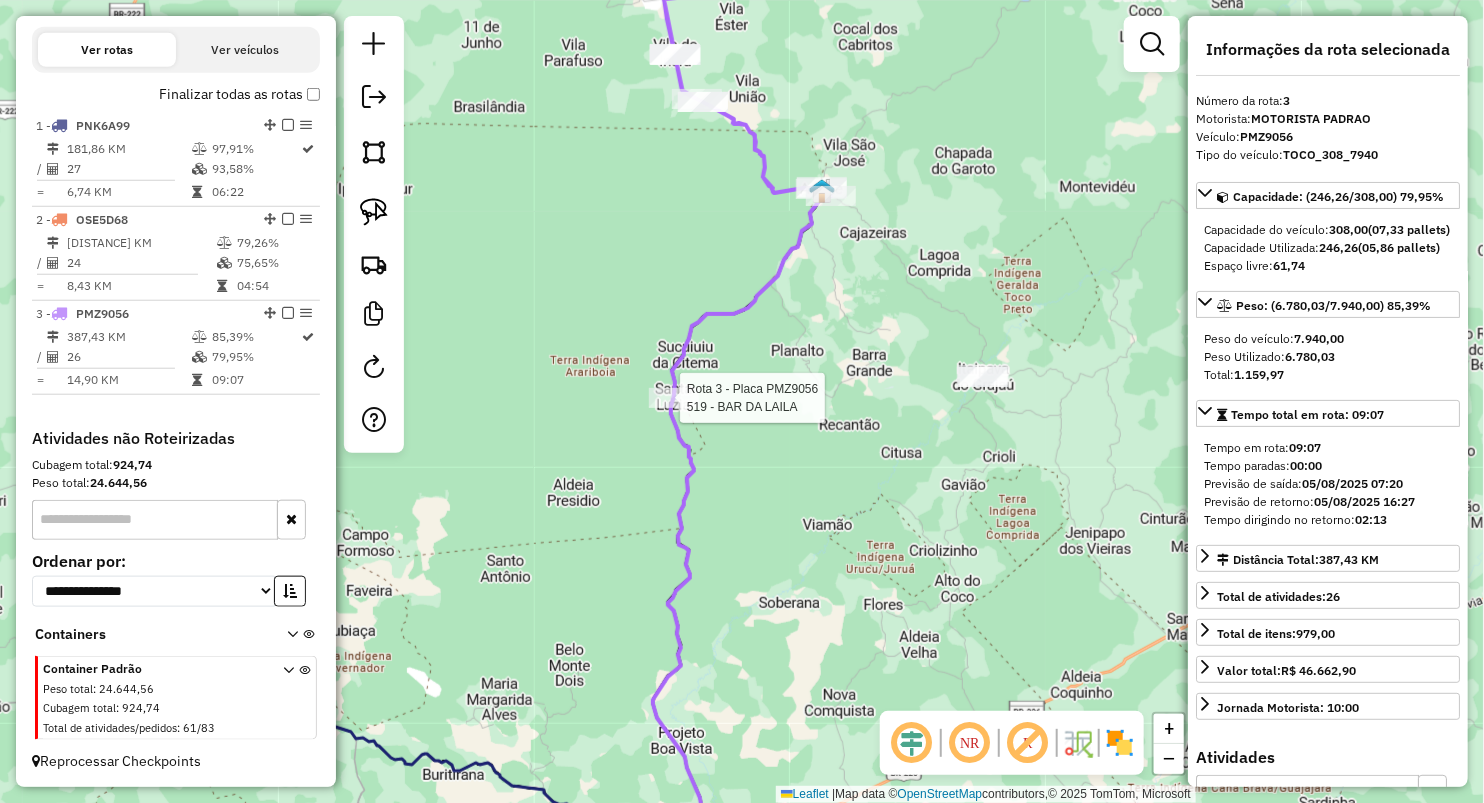 click 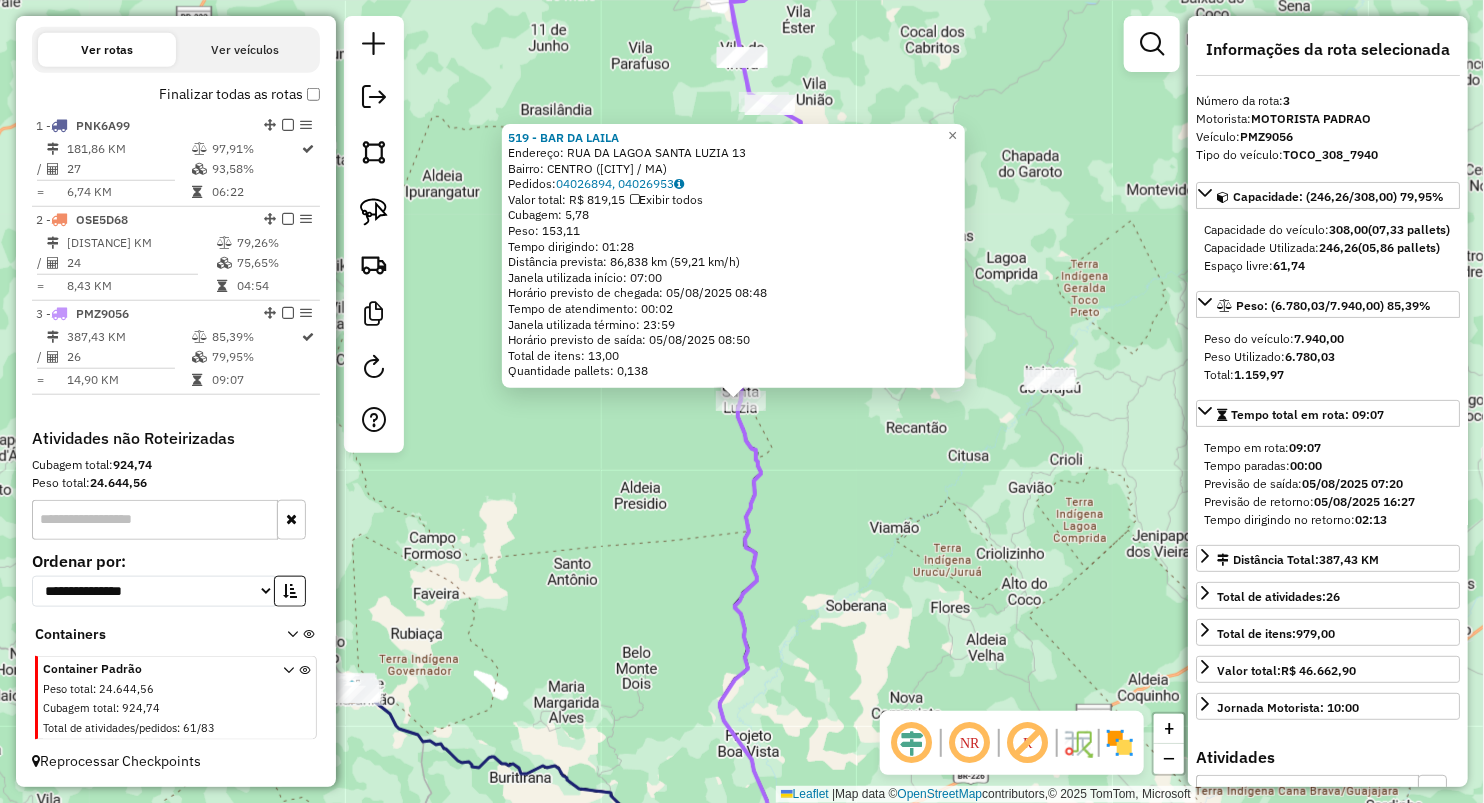click on "519 - BAR DA LAILA  Endereço:  RUA DA LAGOA SANTA LUZIA [NUMBER]   Bairro: CENTRO ([CITY] / [STATE])   Pedidos:  04026894, 04026953   Valor total: R$ 819,15   Exibir todos   Cubagem: 5,78  Peso: 153,11  Tempo dirigindo: 01:28   Distância prevista: 86,838 km (59,21 km/h)   Janela utilizada início: 07:00   Horário previsto de chegada: 05/08/2025 08:48   Tempo de atendimento: 00:02   Janela utilizada término: 23:59   Horário previsto de saída: 05/08/2025 08:50   Total de itens: 13,00   Quantidade pallets: 0,138  × Janela de atendimento Grade de atendimento Capacidade Transportadoras Veículos Cliente Pedidos  Rotas Selecione os dias de semana para filtrar as janelas de atendimento  Seg   Ter   Qua   Qui   Sex   Sáb   Dom  Informe o período da janela de atendimento: De: Até:  Filtrar exatamente a janela do cliente  Considerar janela de atendimento padrão  Selecione os dias de semana para filtrar as grades de atendimento  Seg   Ter   Qua   Qui   Sex   Sáb   Dom   Clientes fora do dia de atendimento selecionado +" 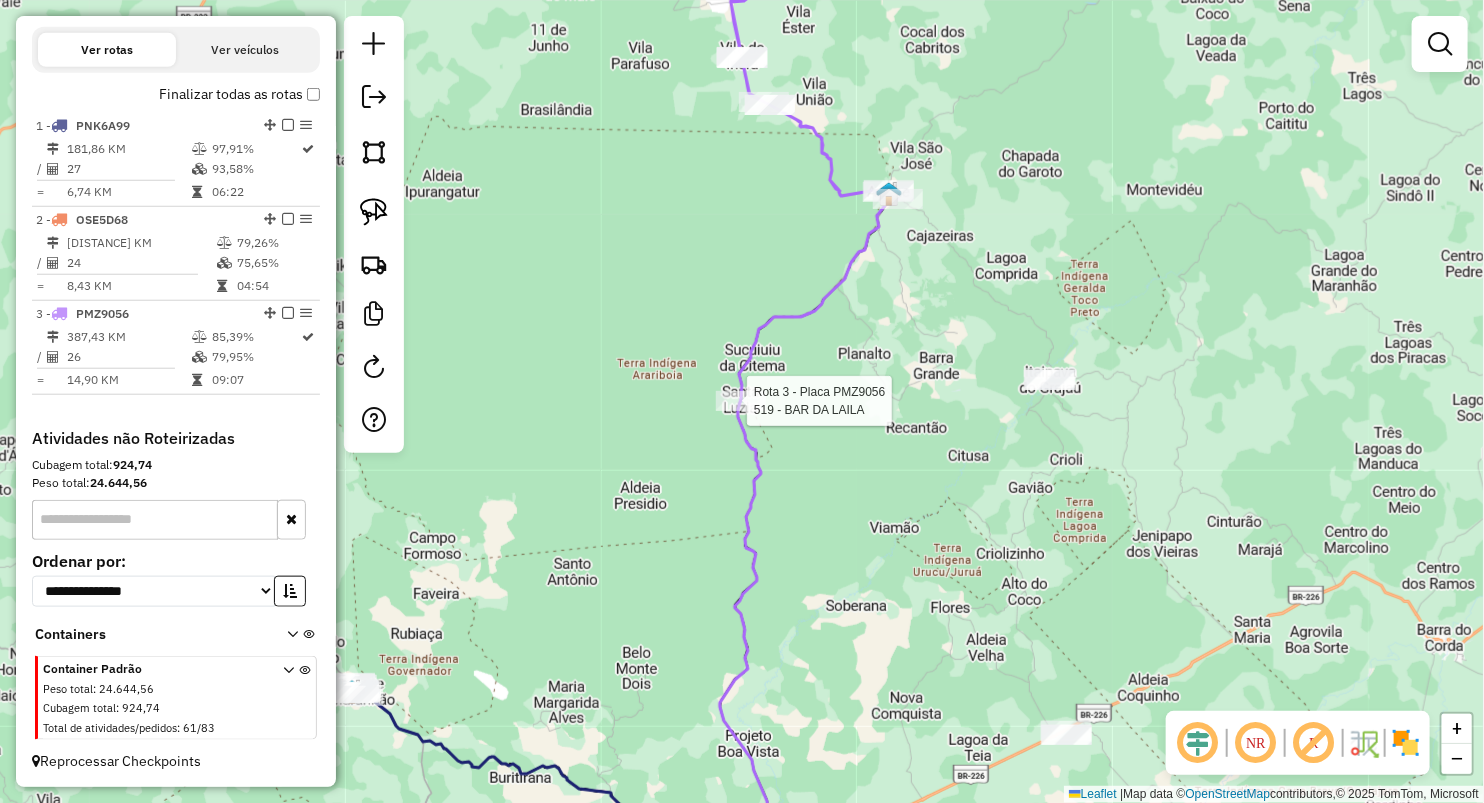 select on "**********" 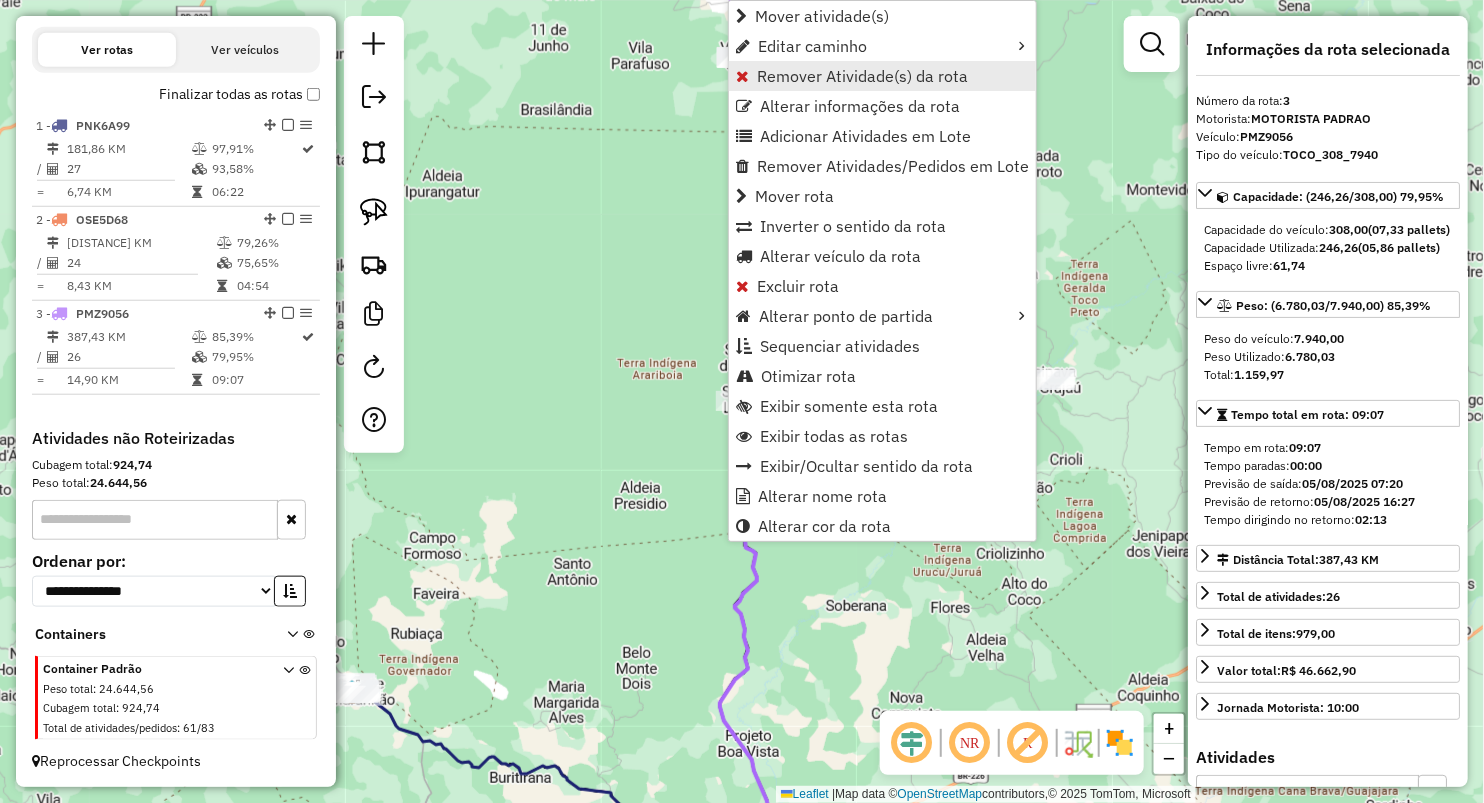 click on "Remover Atividade(s) da rota" at bounding box center (862, 76) 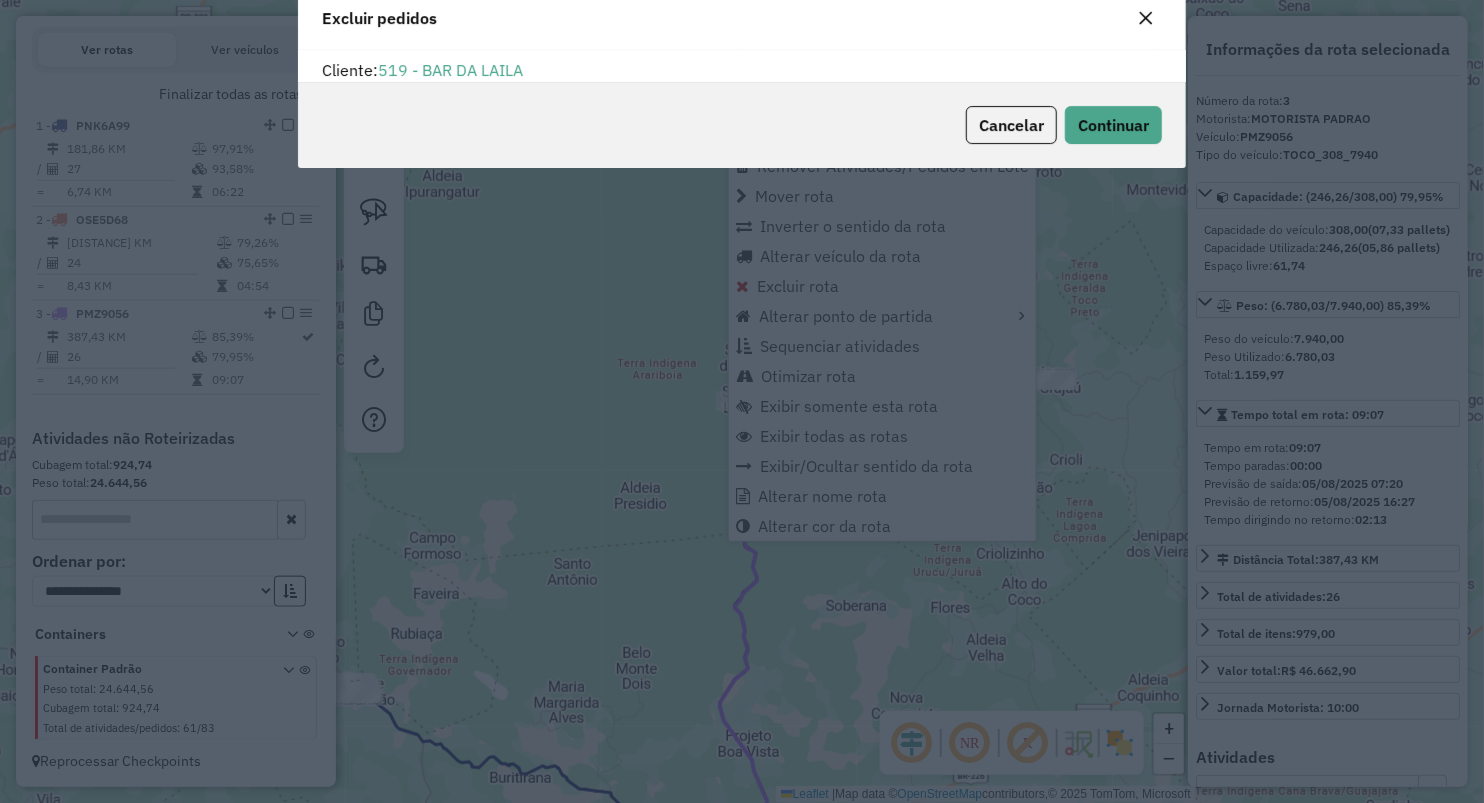 scroll, scrollTop: 10, scrollLeft: 6, axis: both 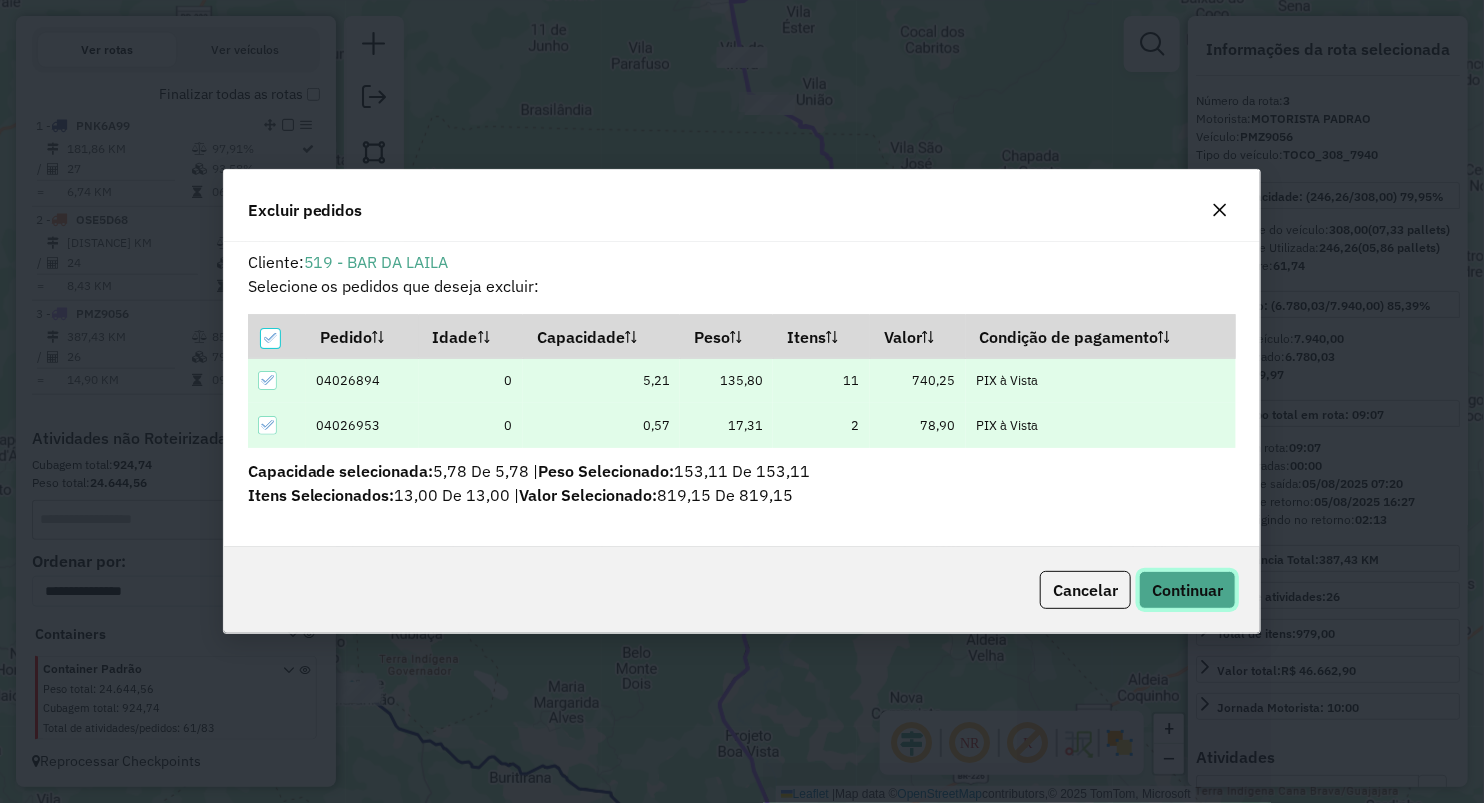 click on "Continuar" 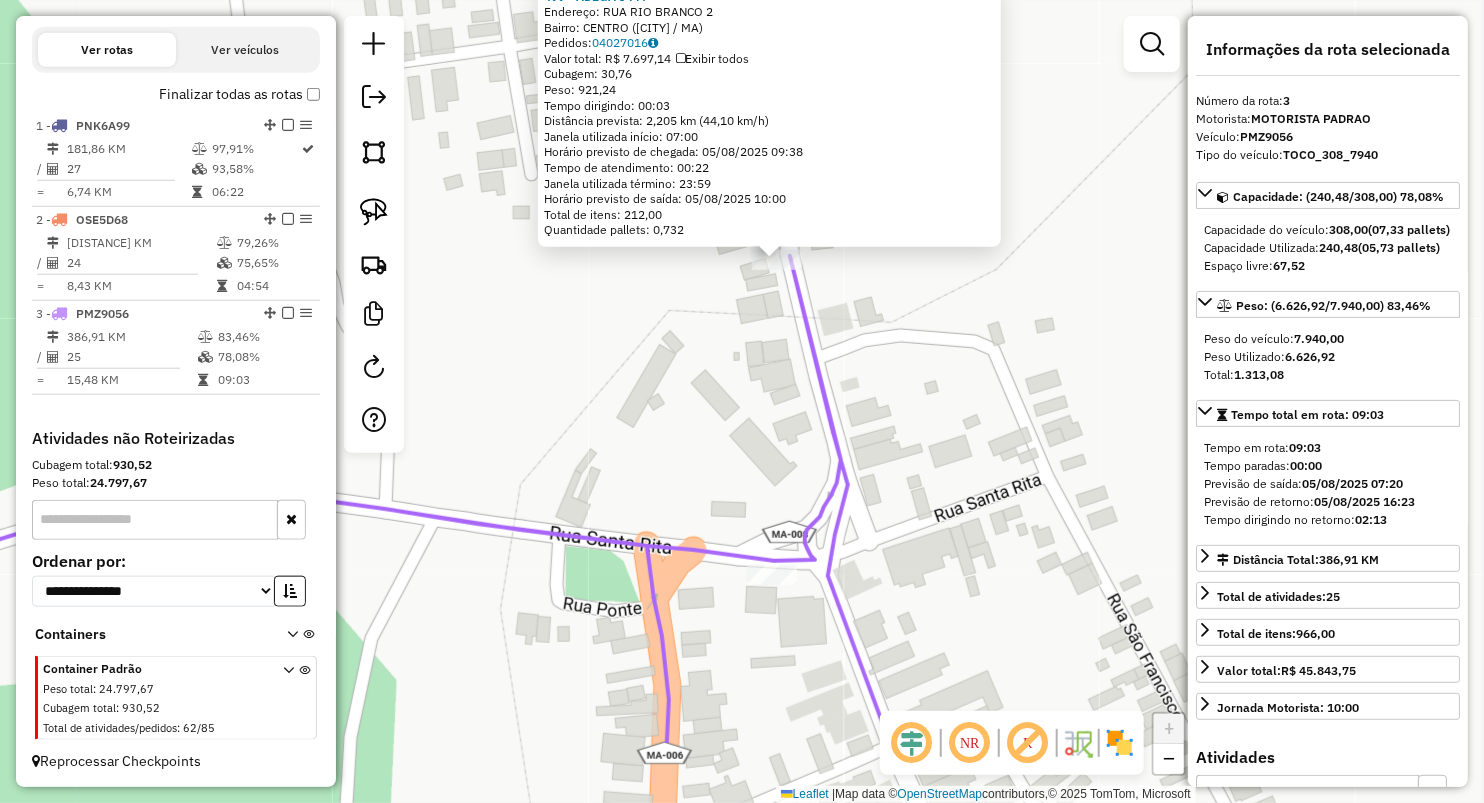drag, startPoint x: 734, startPoint y: 540, endPoint x: 769, endPoint y: 399, distance: 145.27904 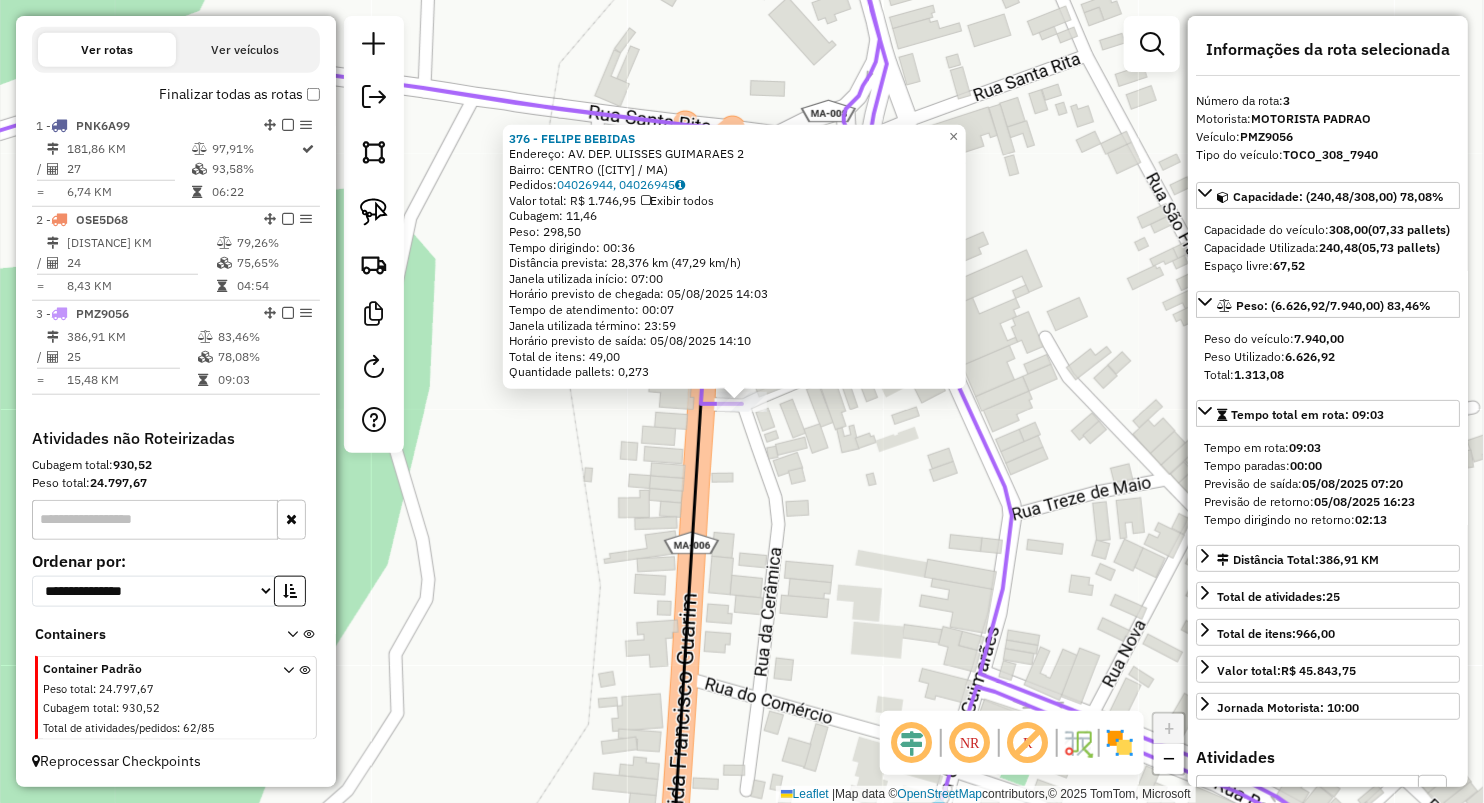 click on "376 - FELIPE BEBIDAS  Endereço:  AV. DEP. ULISSES GUIMARAES [NUMBER]   Bairro: CENTRO ([CITY] / MA)   Pedidos:  [ORDER_ID], [ORDER_ID]   Valor total: R$ 1.746,95   Exibir todos   Cubagem: 11,46  Peso: 298,50  Tempo dirigindo: 00:36   Distância prevista: 28,376 km (47,29 km/h)   Janela utilizada início: 07:00   Horário previsto de chegada: 05/08/2025 14:03   Tempo de atendimento: 00:07   Janela utilizada término: 23:59   Horário previsto de saída: 05/08/2025 14:10   Total de itens: 49,00   Quantidade pallets: 0,273  × Janela de atendimento Grade de atendimento Capacidade Transportadoras Veículos Cliente Pedidos  Rotas Selecione os dias de semana para filtrar as janelas de atendimento  Seg   Ter   Qua   Qui   Sex   Sáb   Dom  Informe o período da janela de atendimento: De: Até:  Filtrar exatamente a janela do cliente  Considerar janela de atendimento padrão  Selecione os dias de semana para filtrar as grades de atendimento  Seg   Ter   Qua   Qui   Sex   Sáb   Dom   Peso mínimo:   Peso máximo:   De:   Até:" 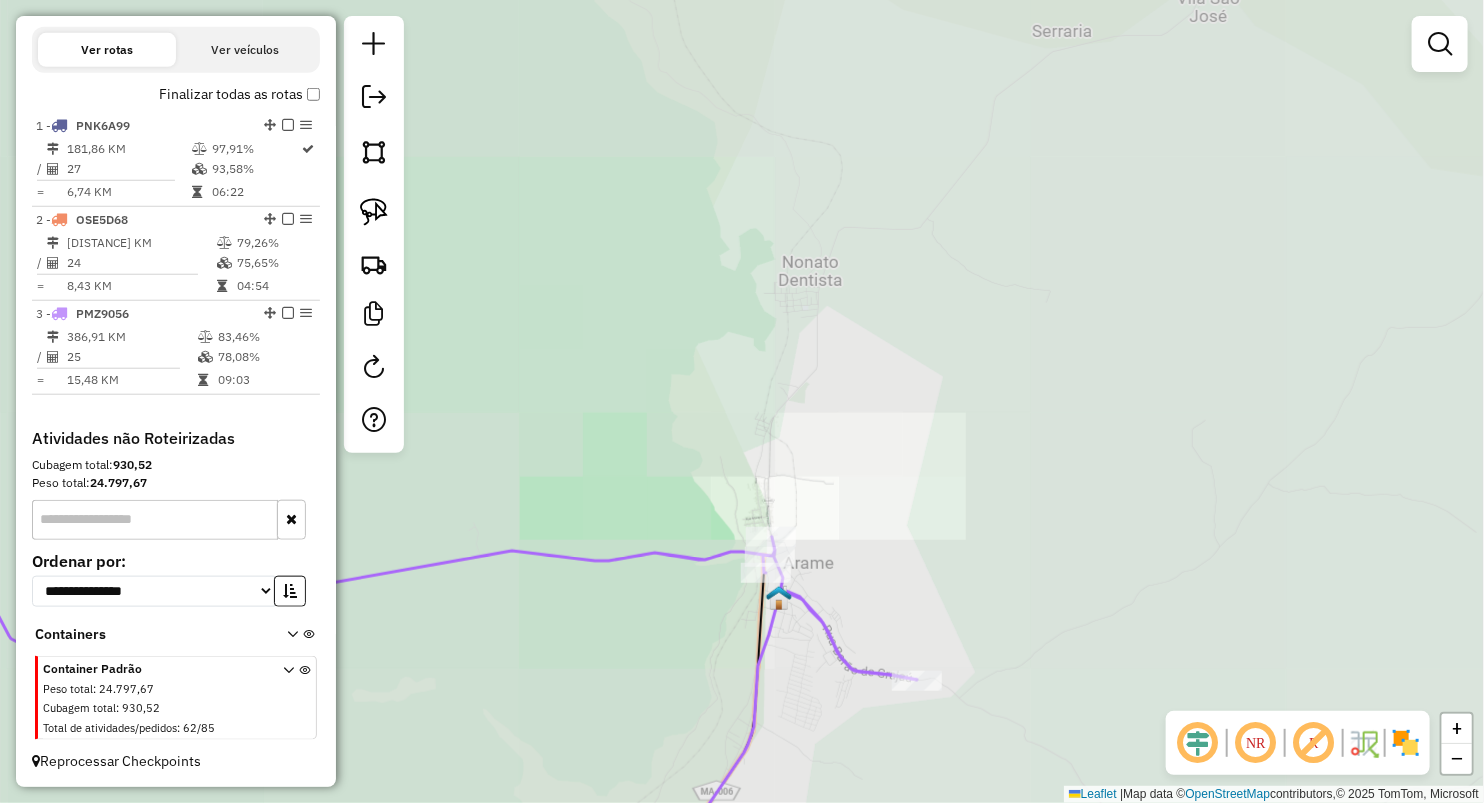 drag, startPoint x: 708, startPoint y: 415, endPoint x: 1005, endPoint y: 432, distance: 297.48615 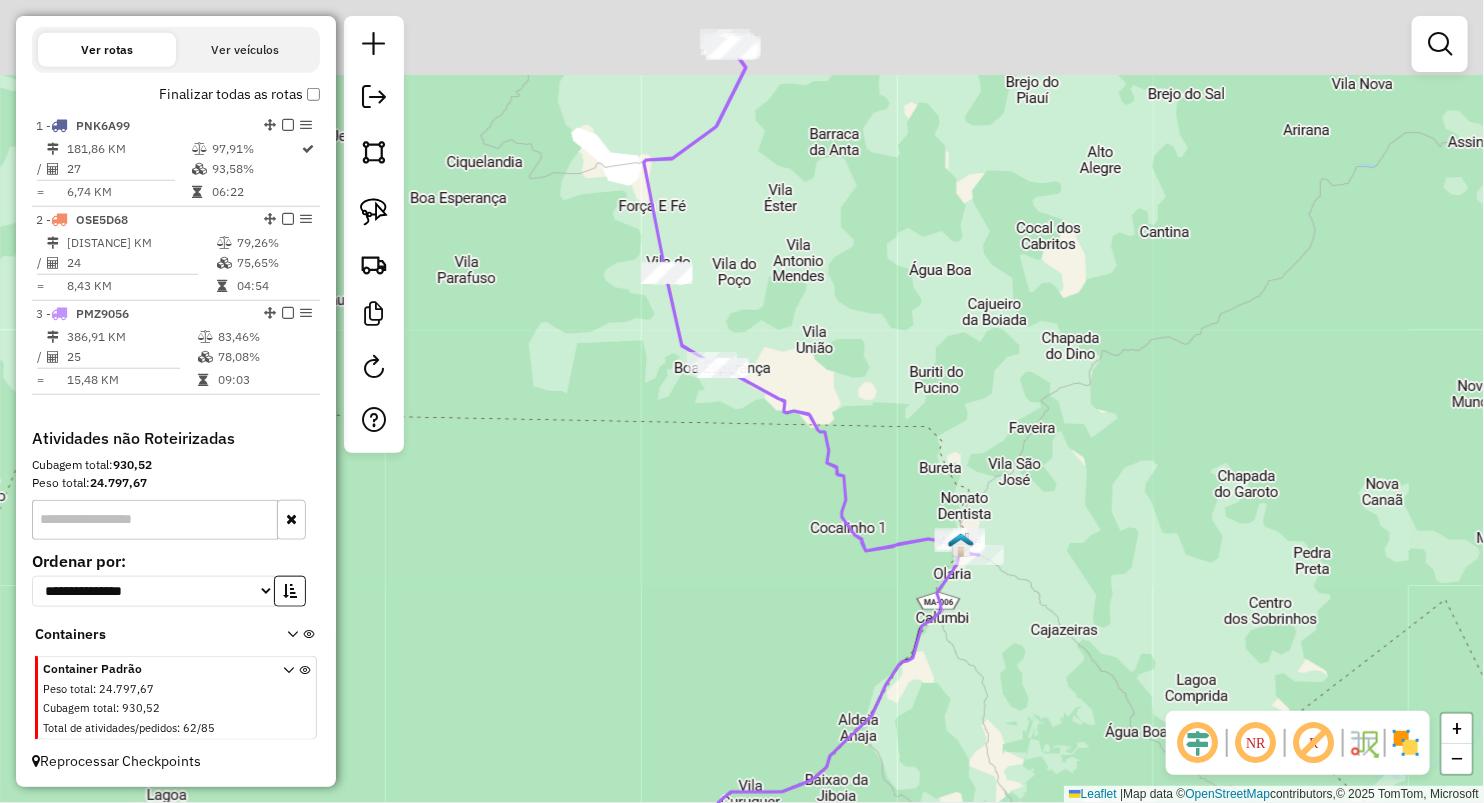 drag, startPoint x: 866, startPoint y: 365, endPoint x: 852, endPoint y: 476, distance: 111.8794 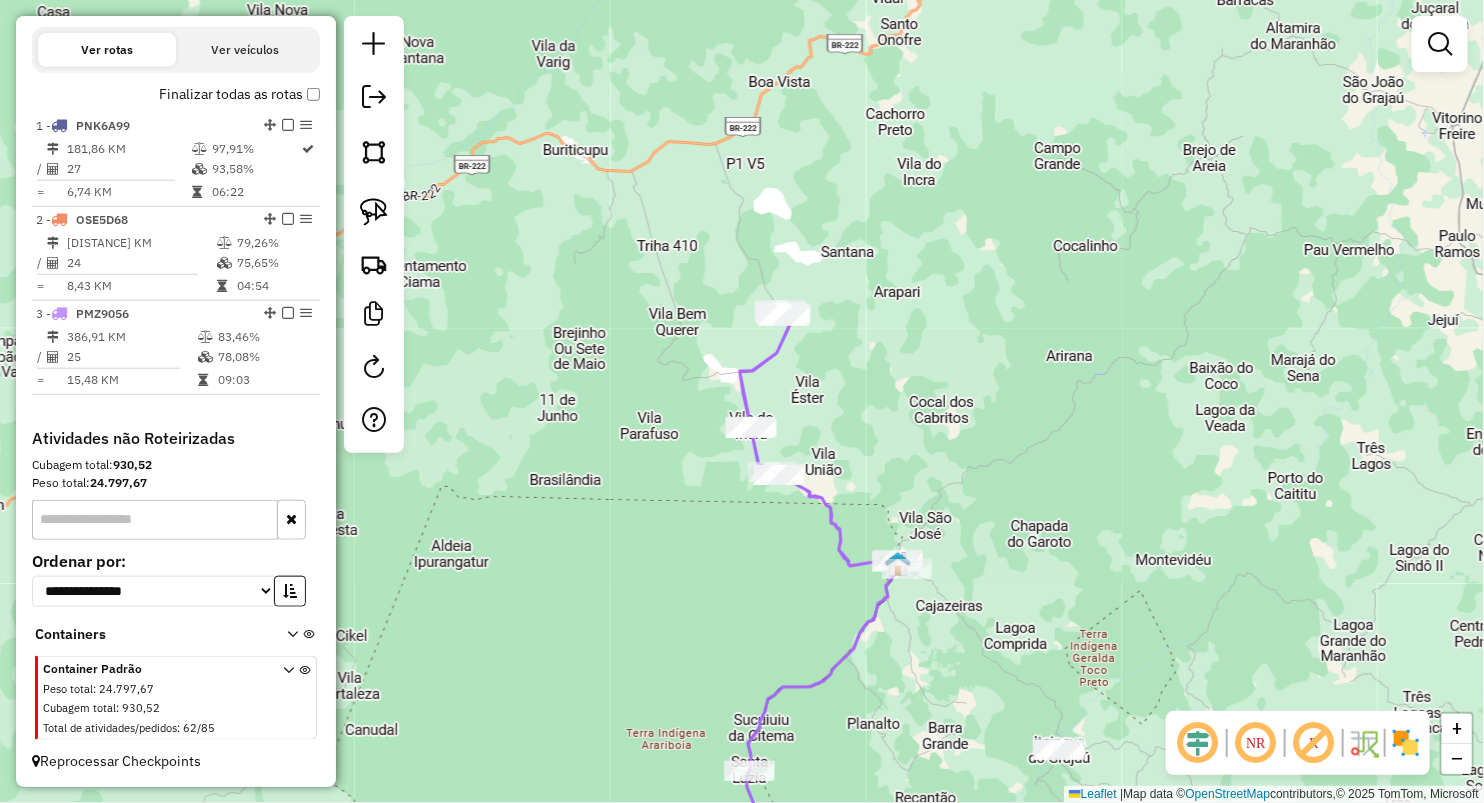 drag, startPoint x: 383, startPoint y: 219, endPoint x: 473, endPoint y: 242, distance: 92.89241 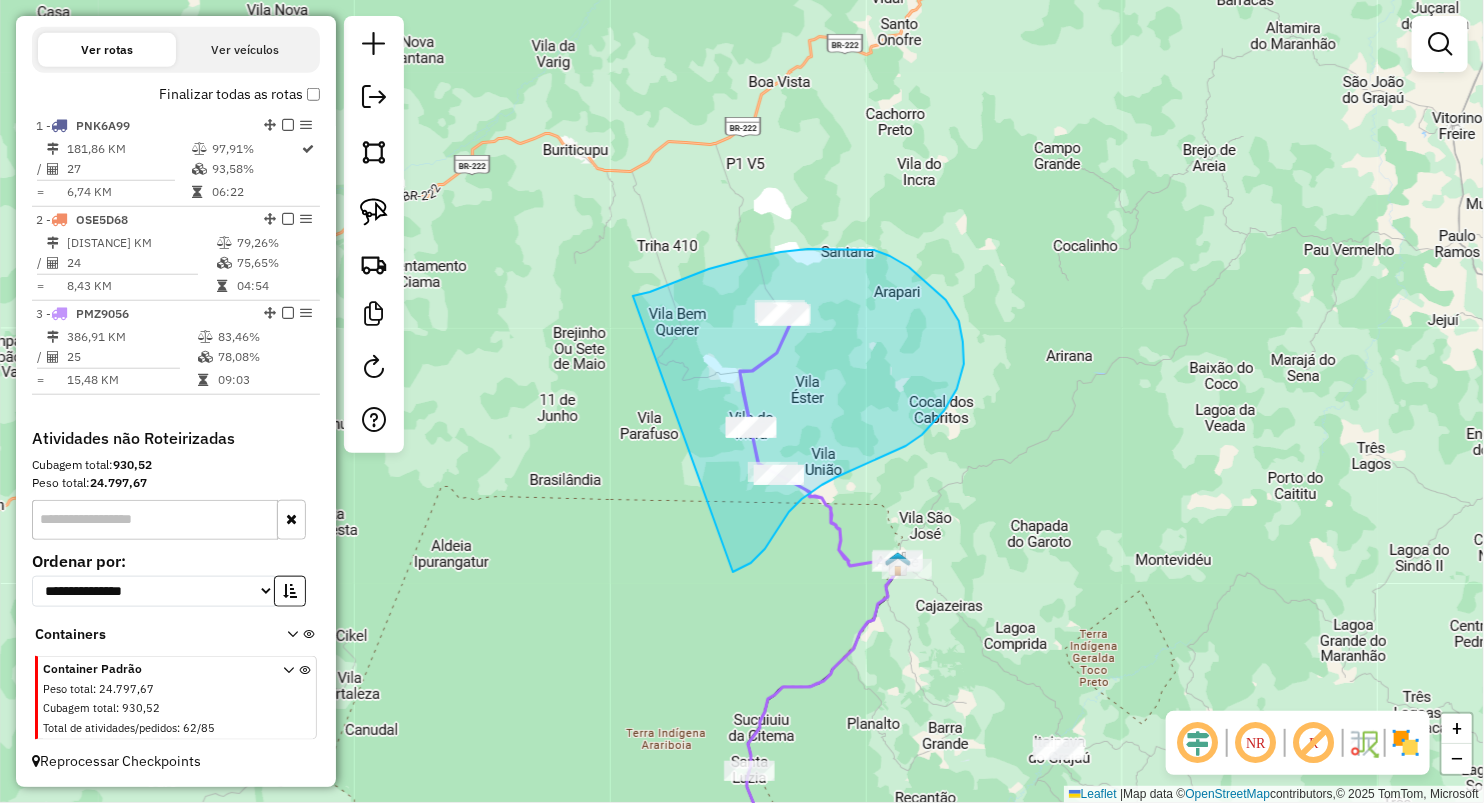 drag, startPoint x: 781, startPoint y: 252, endPoint x: 640, endPoint y: 556, distance: 335.10745 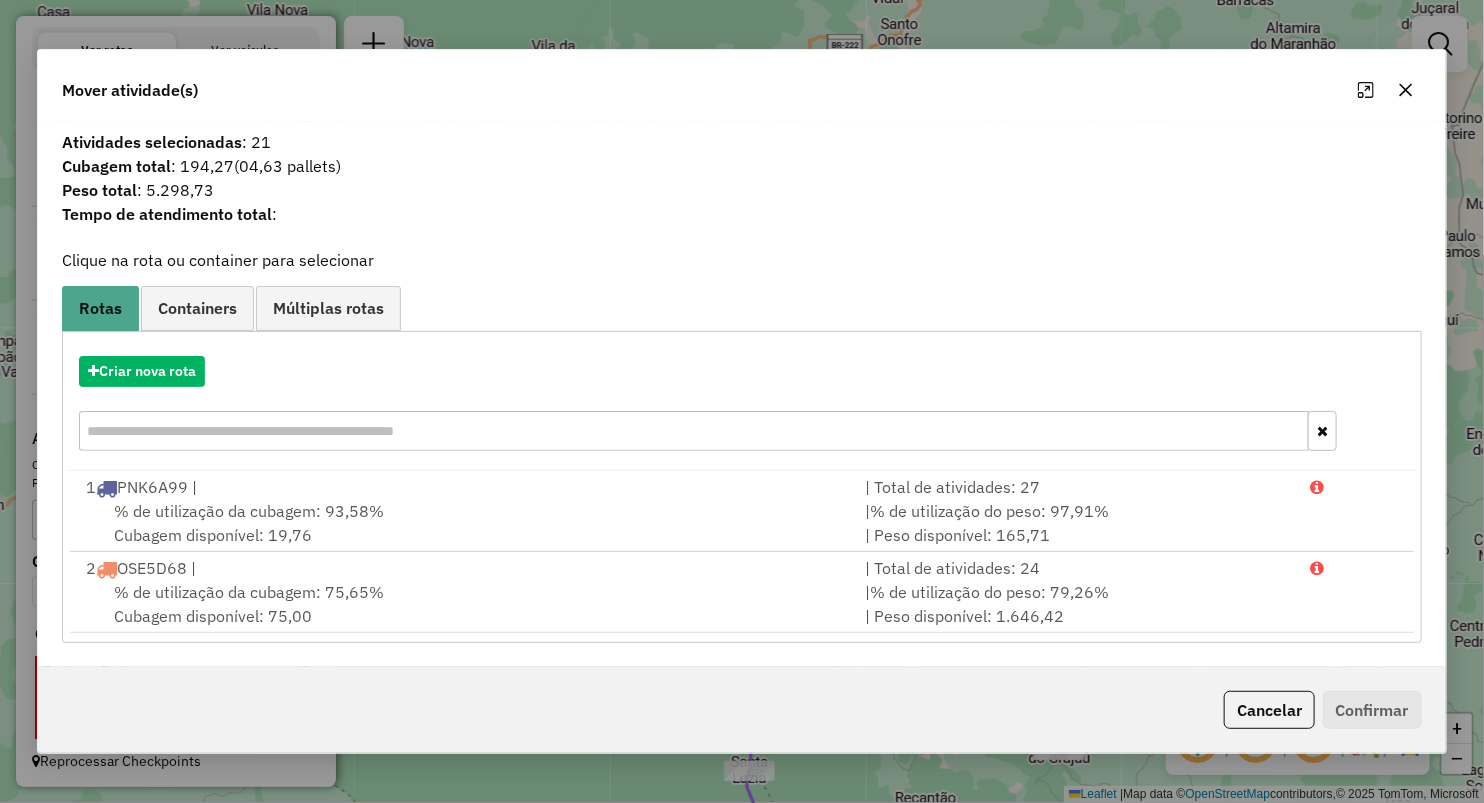 click 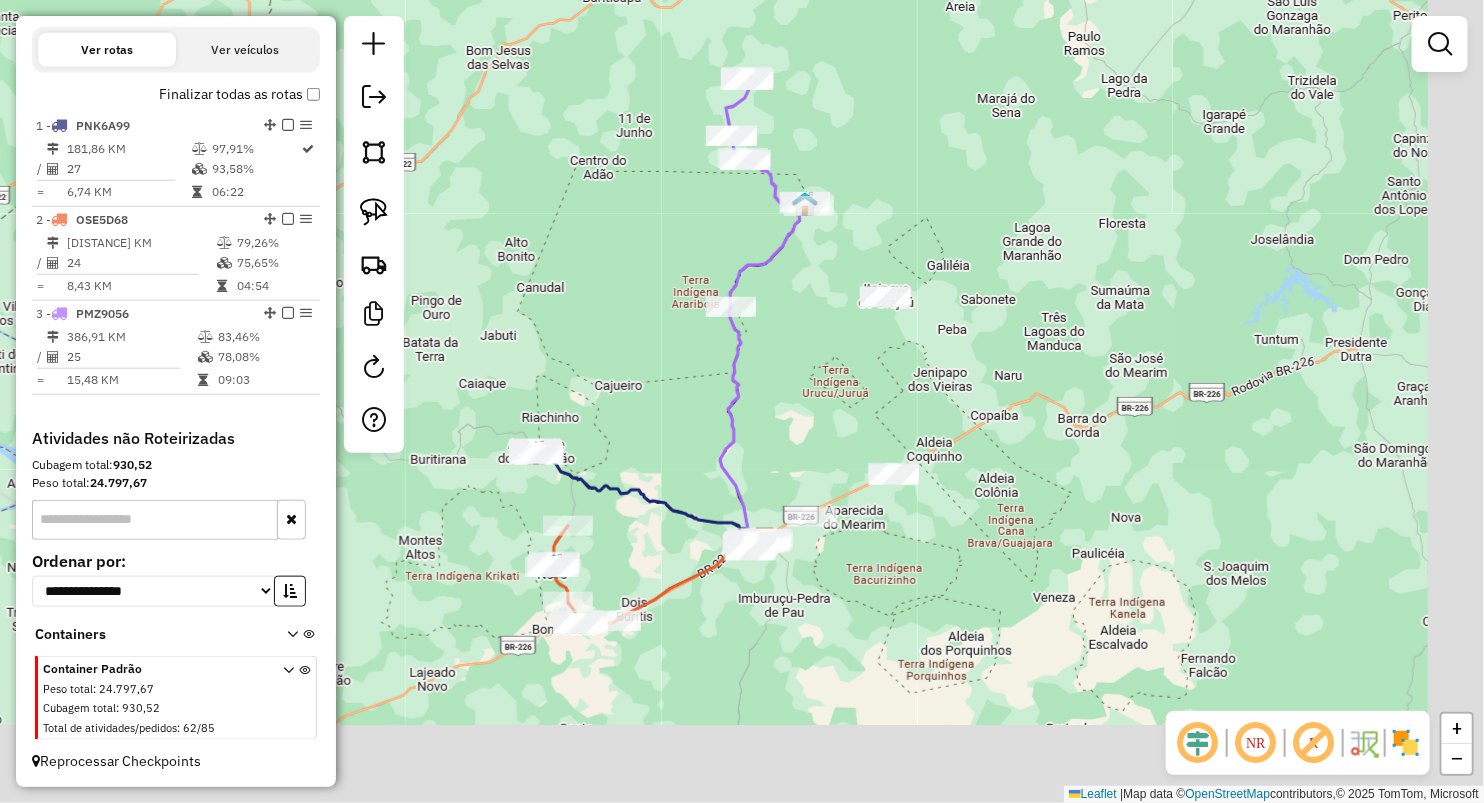 drag, startPoint x: 1053, startPoint y: 410, endPoint x: 950, endPoint y: 172, distance: 259.33185 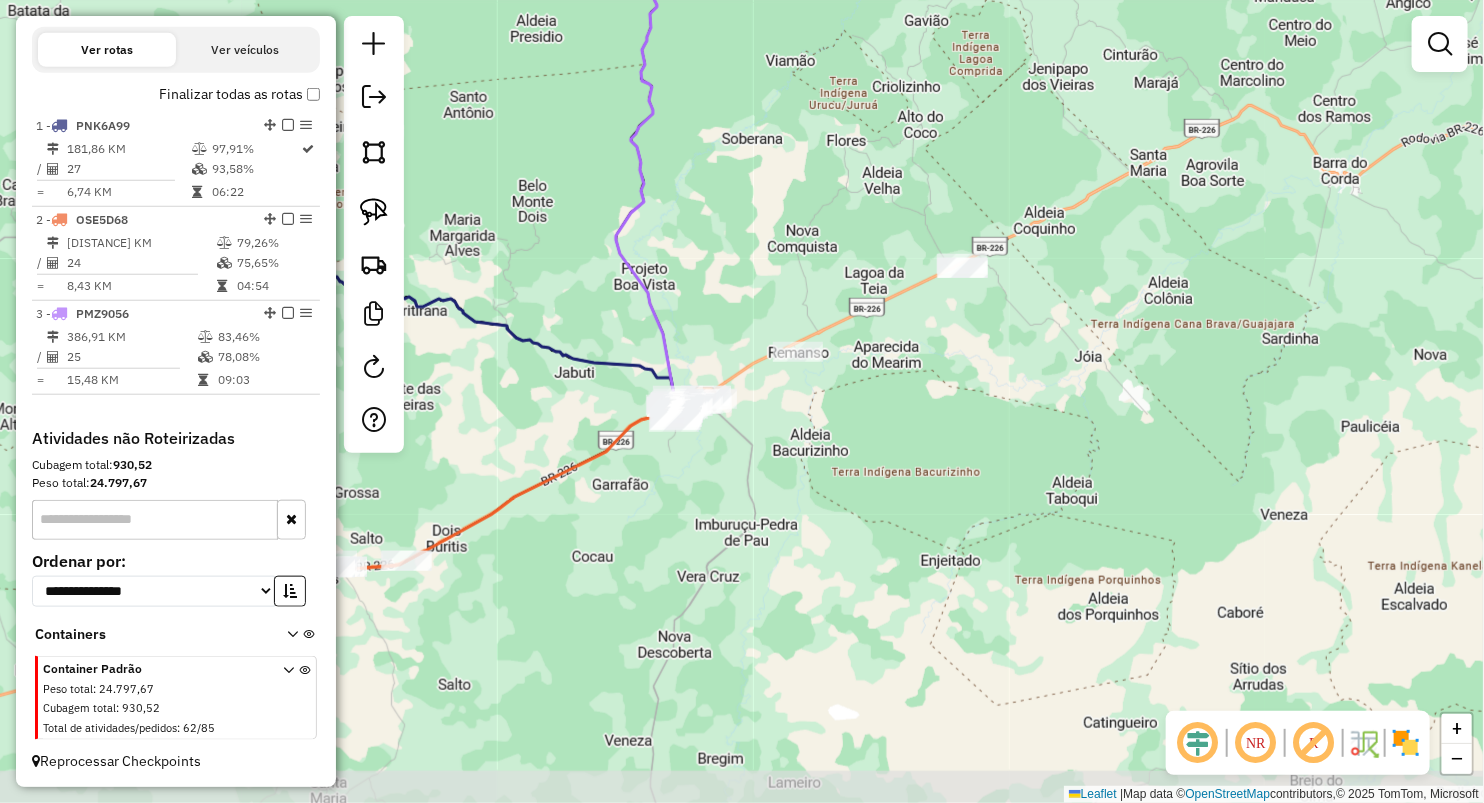 drag, startPoint x: 798, startPoint y: 485, endPoint x: 782, endPoint y: 381, distance: 105.22357 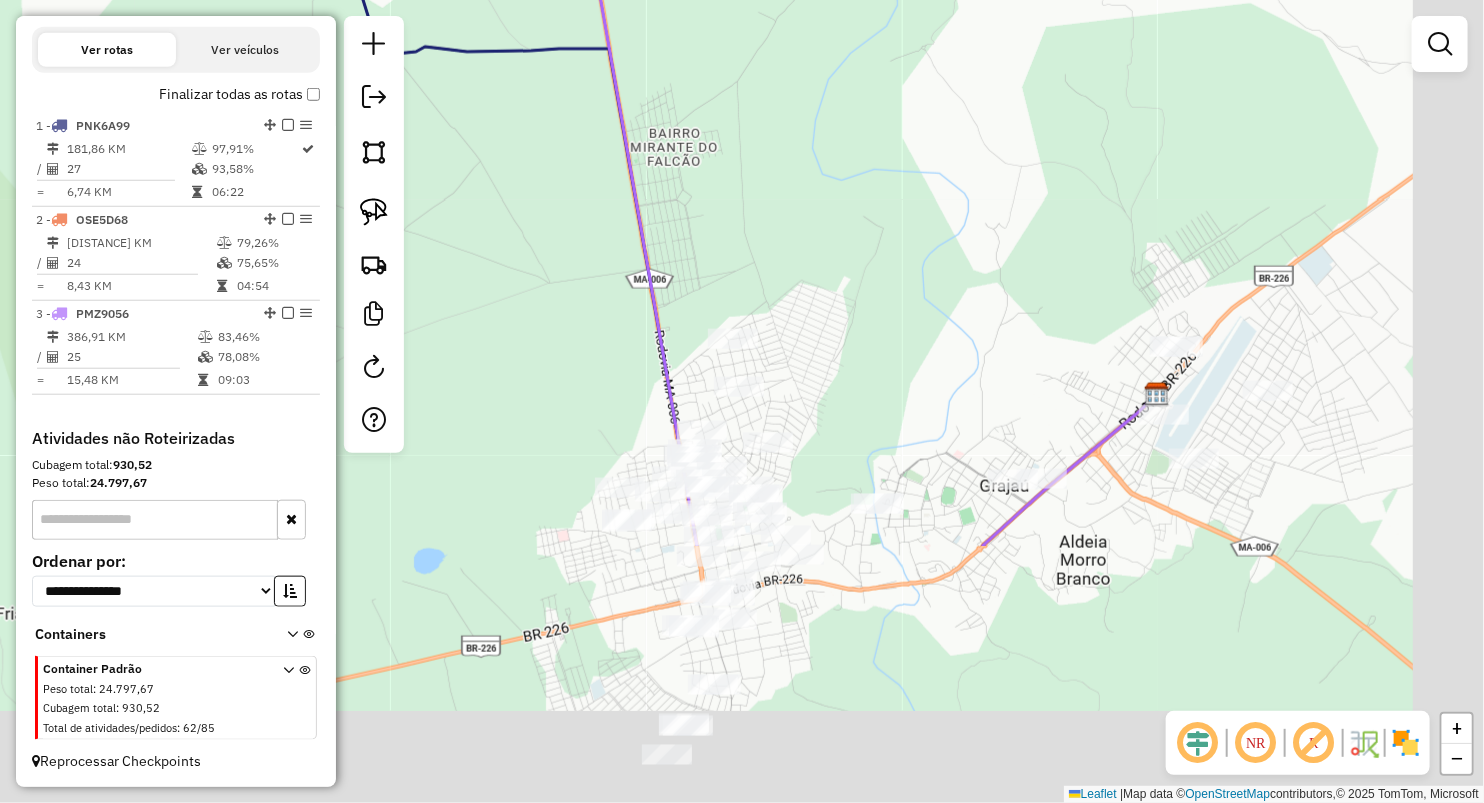 drag, startPoint x: 810, startPoint y: 248, endPoint x: 750, endPoint y: 28, distance: 228.03508 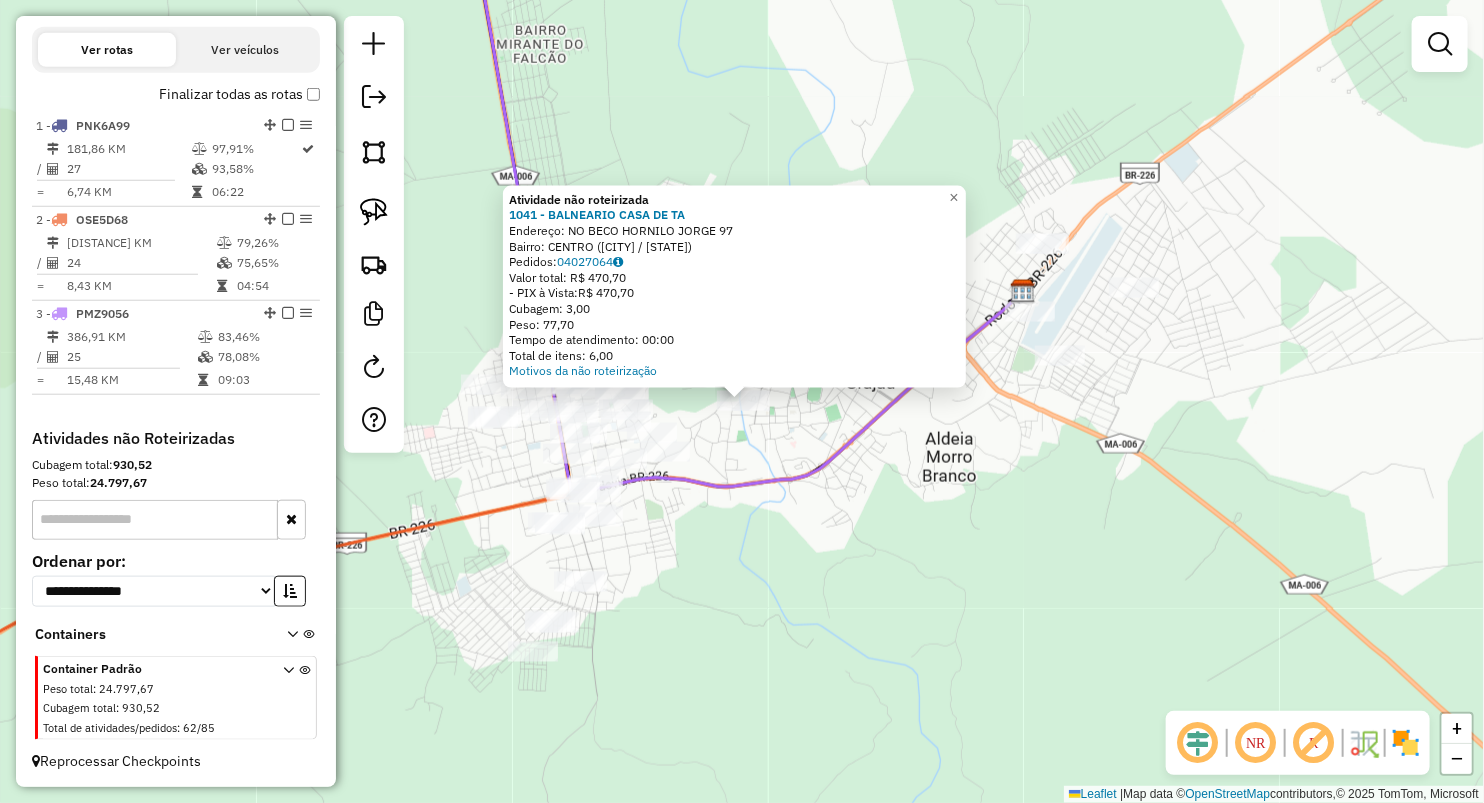 click on "Atividade não roteirizada 1041 - BALNEARIO CASA DE TA  Endereço:  NO BECO HORNILO JORGE [NUMBER]   Bairro: CENTRO ([CITY] / [STATE])   Pedidos:  04027064   Valor total: R$ 470,70   - PIX à Vista:  R$ 470,70   Cubagem: 3,00   Peso: 77,70   Tempo de atendimento: 00:00   Total de itens: 6,00  Motivos da não roteirização × Janela de atendimento Grade de atendimento Capacidade Transportadoras Veículos Cliente Pedidos  Rotas Selecione os dias de semana para filtrar as janelas de atendimento  Seg   Ter   Qua   Qui   Sex   Sáb   Dom  Informe o período da janela de atendimento: De: Até:  Filtrar exatamente a janela do cliente  Considerar janela de atendimento padrão  Selecione os dias de semana para filtrar as grades de atendimento  Seg   Ter   Qua   Qui   Sex   Sáb   Dom   Considerar clientes sem dia de atendimento cadastrado  Clientes fora do dia de atendimento selecionado Filtrar as atividades entre os valores definidos abaixo:  Peso mínimo:   Peso máximo:   Cubagem mínima:   Cubagem máxima:   De:   Até:  +" 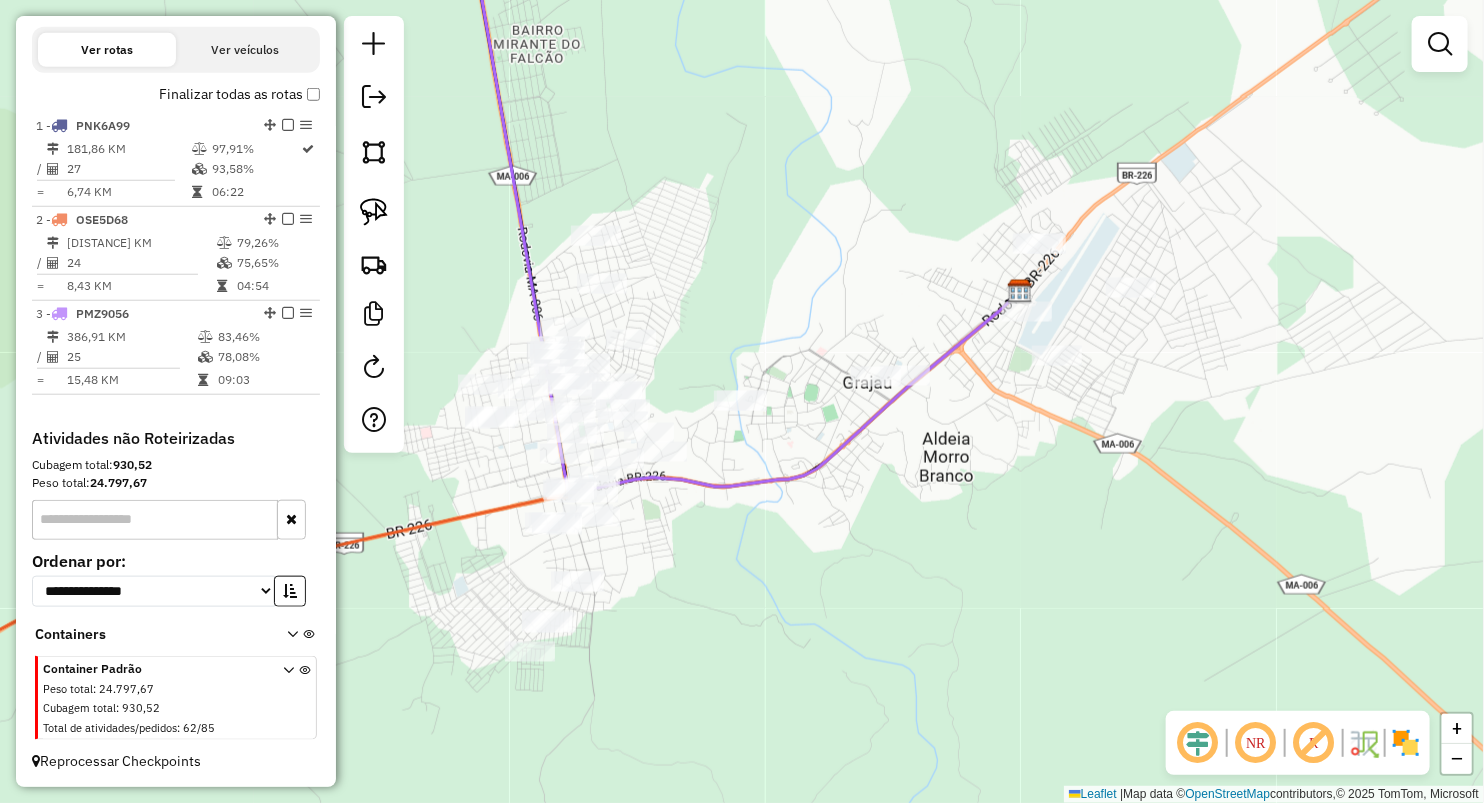 drag, startPoint x: 791, startPoint y: 320, endPoint x: 784, endPoint y: 331, distance: 13.038404 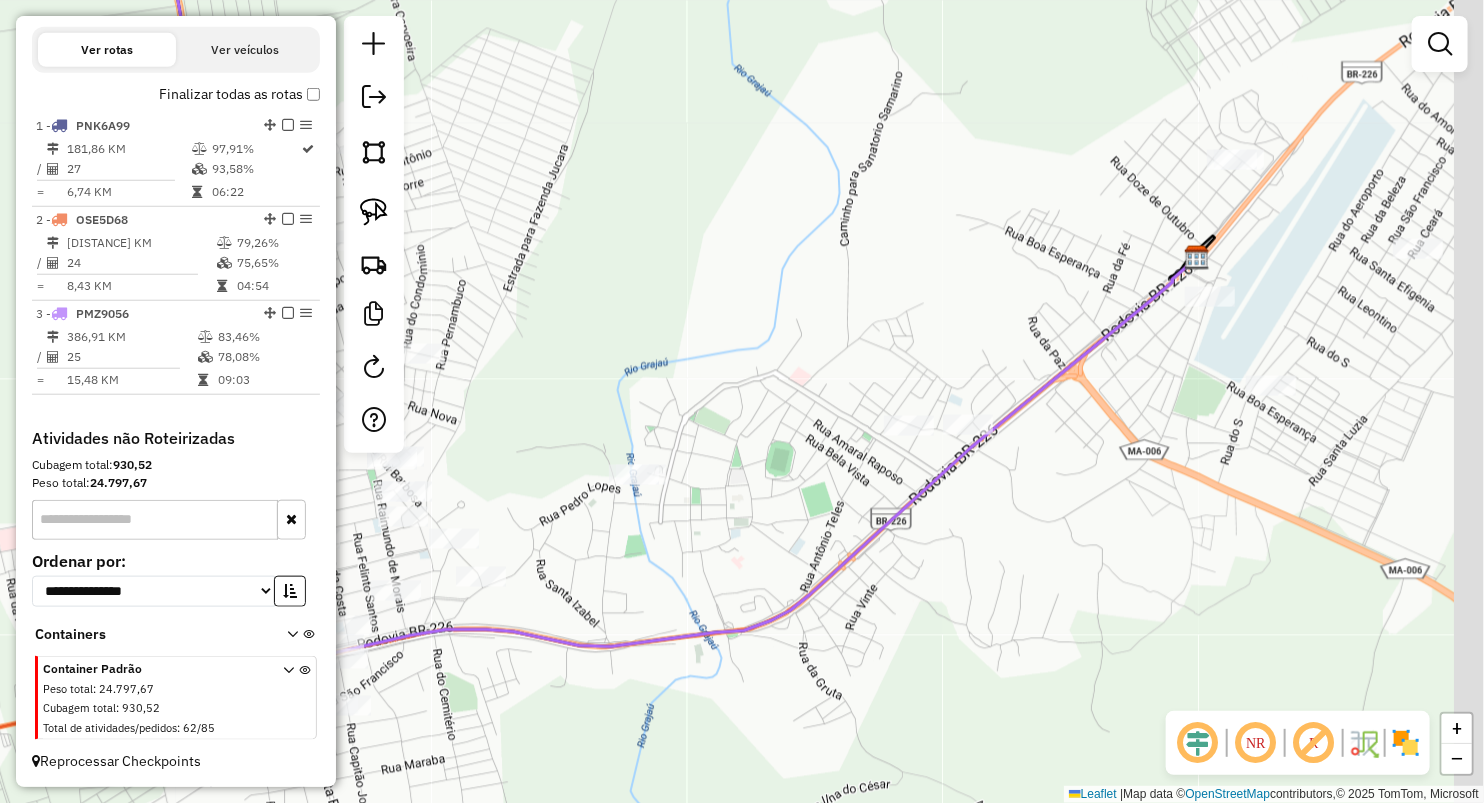 drag, startPoint x: 831, startPoint y: 332, endPoint x: 783, endPoint y: 356, distance: 53.66563 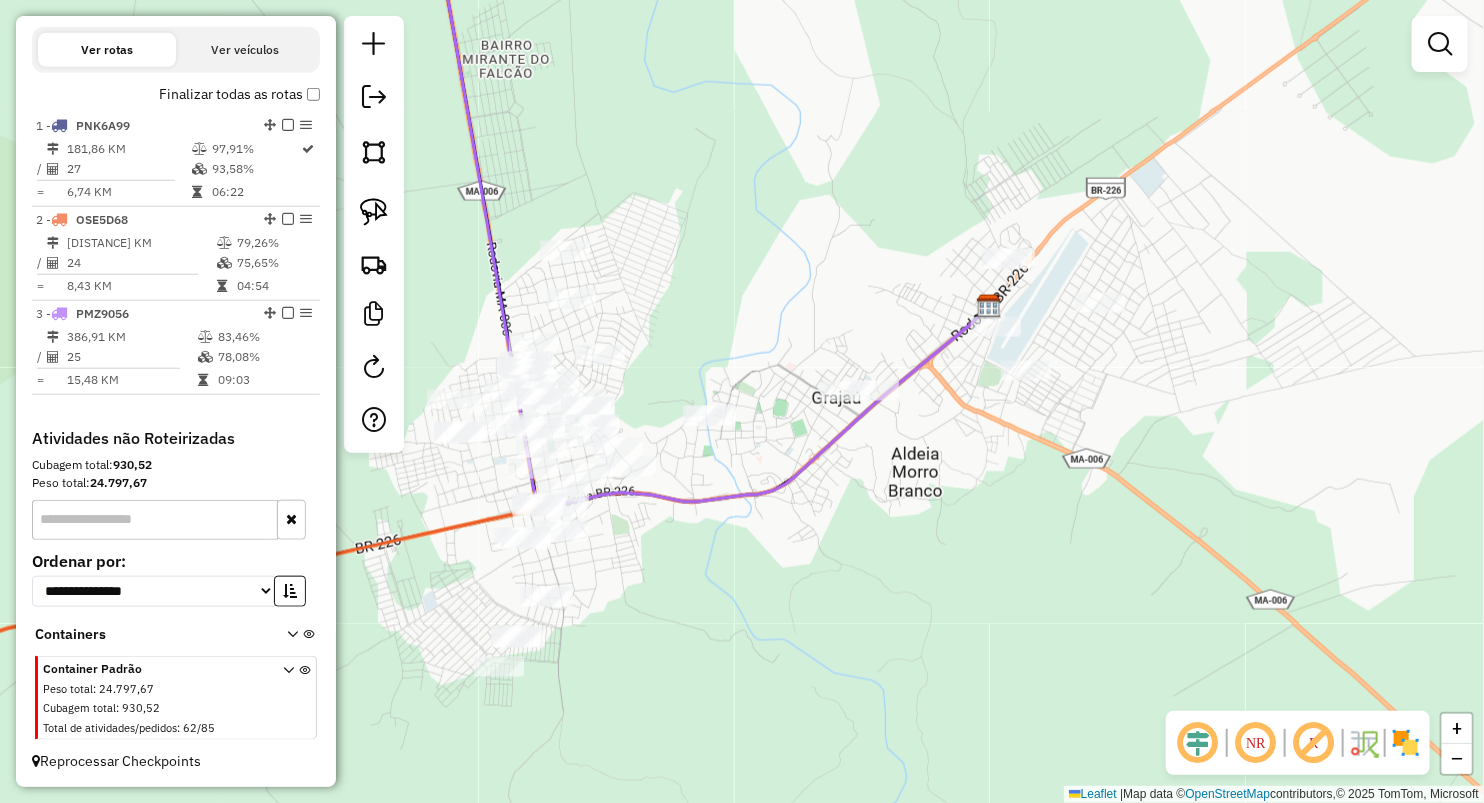 drag, startPoint x: 375, startPoint y: 211, endPoint x: 469, endPoint y: 205, distance: 94.19129 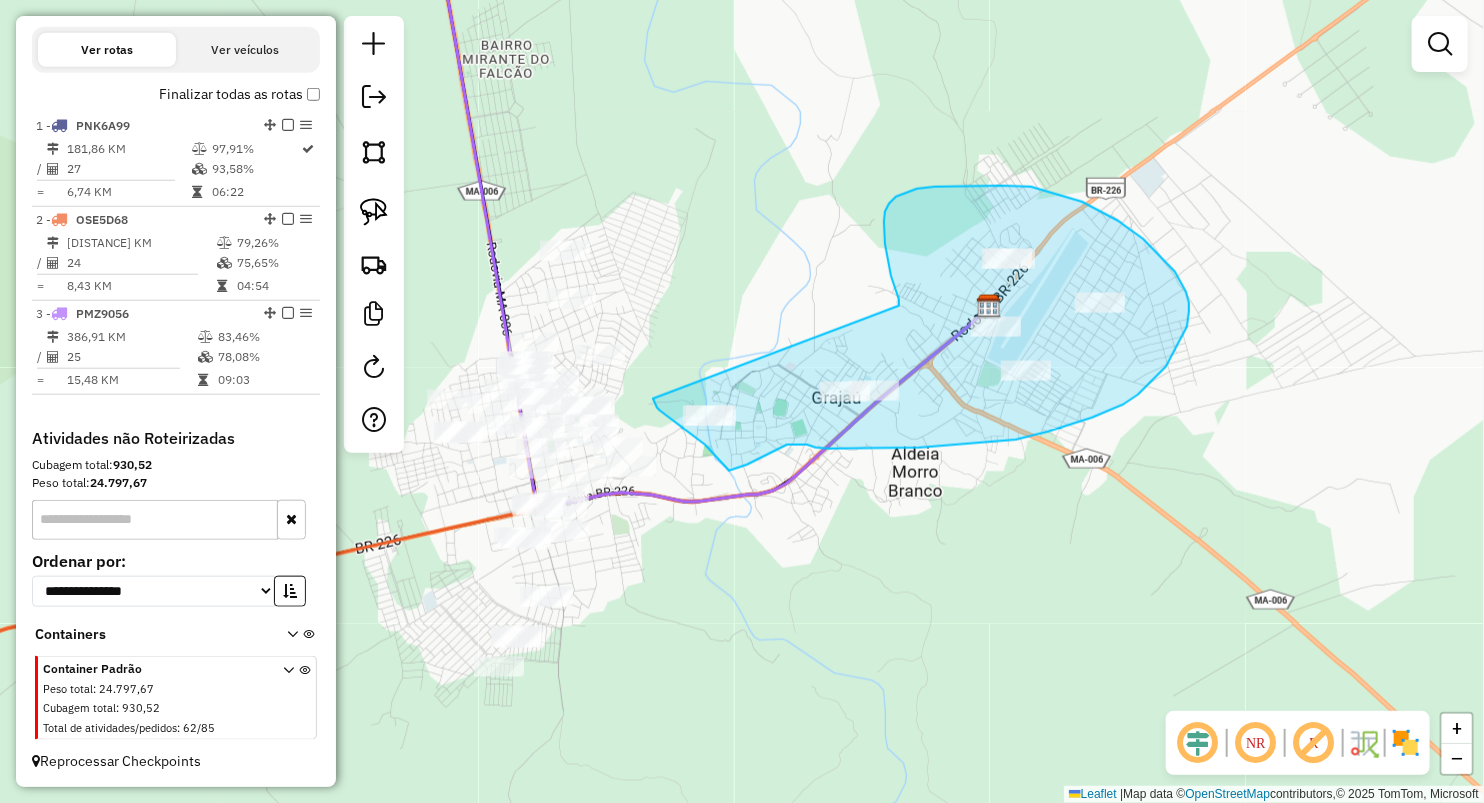 drag, startPoint x: 899, startPoint y: 306, endPoint x: 653, endPoint y: 398, distance: 262.64044 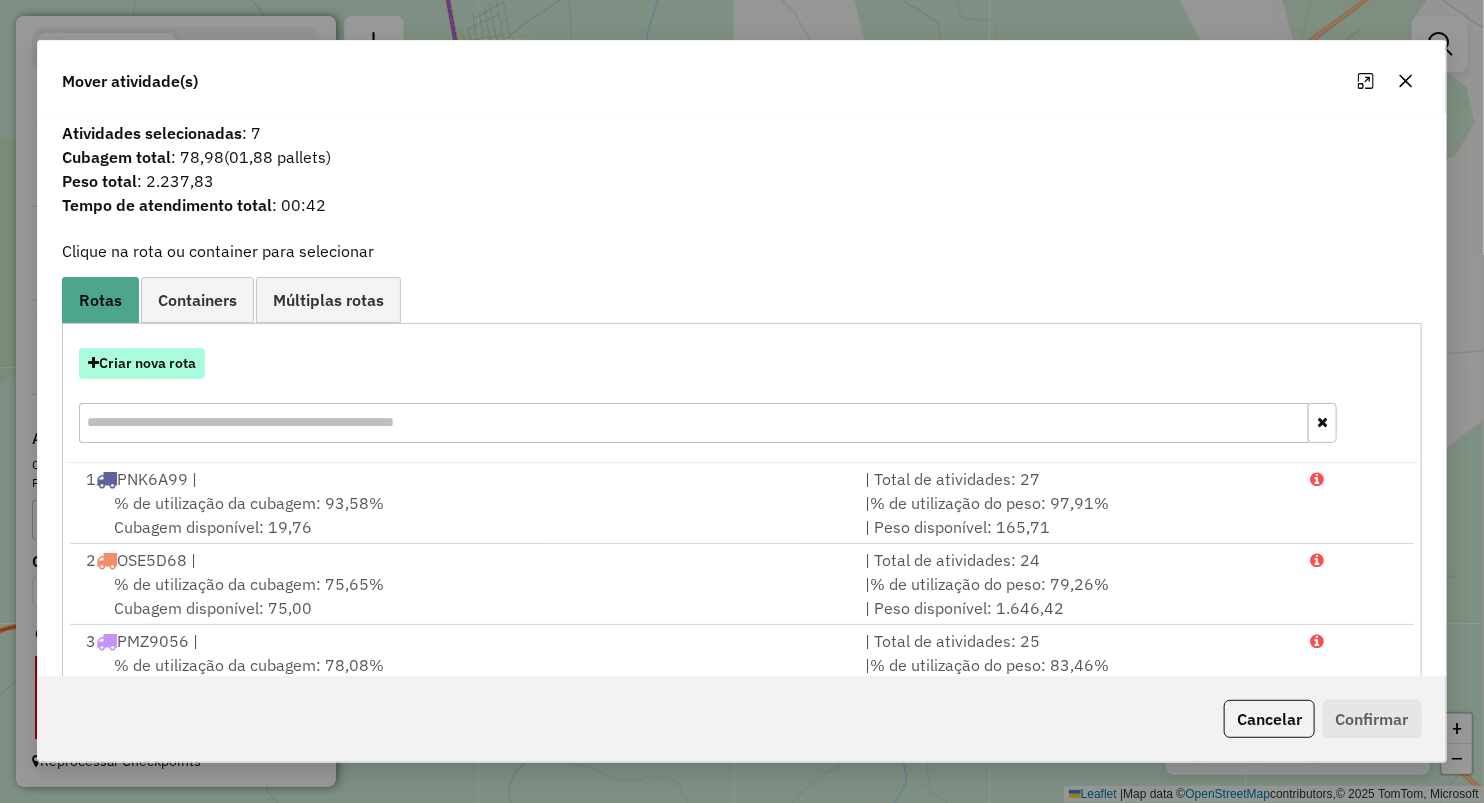 click on "Criar nova rota" at bounding box center [142, 363] 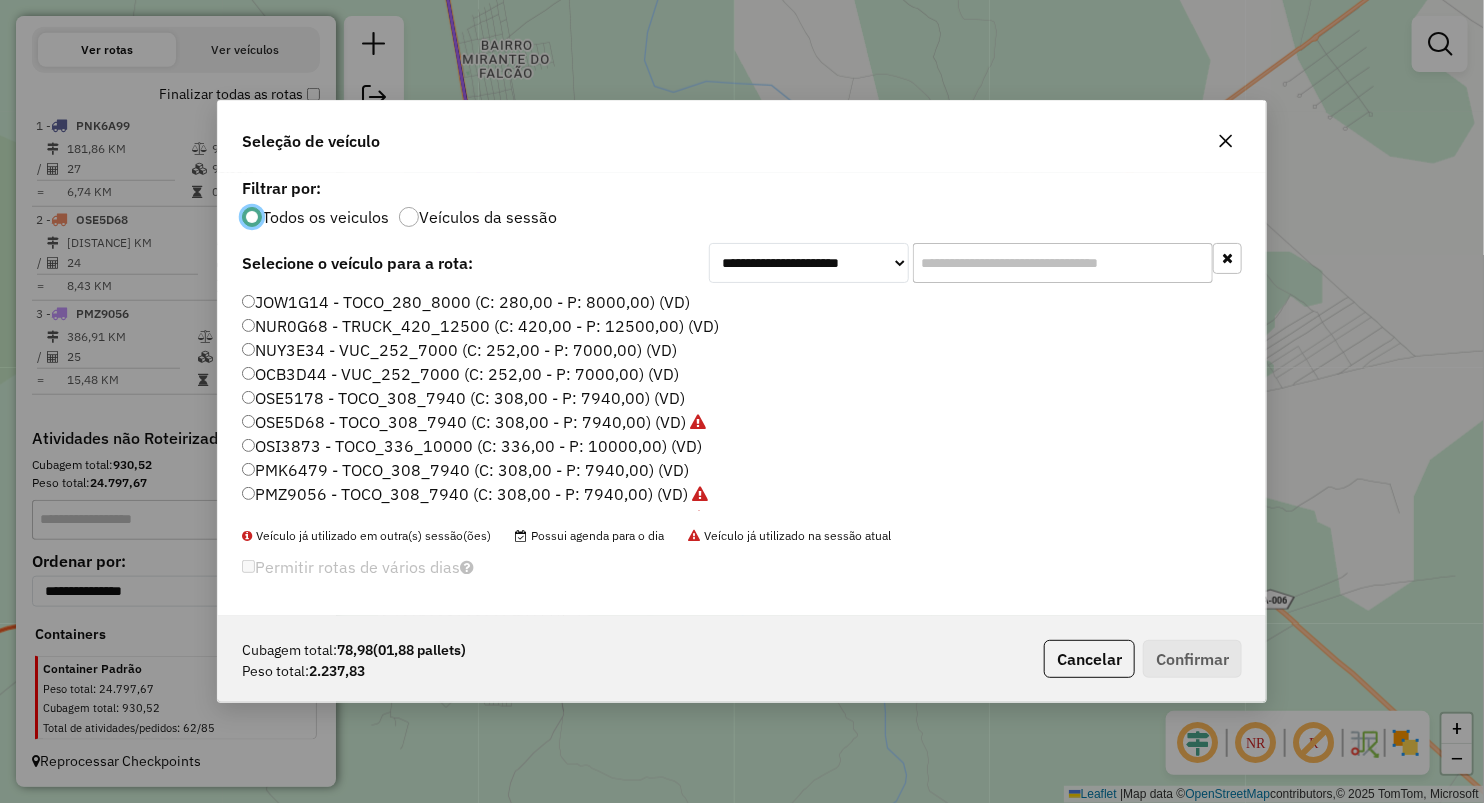 scroll, scrollTop: 10, scrollLeft: 6, axis: both 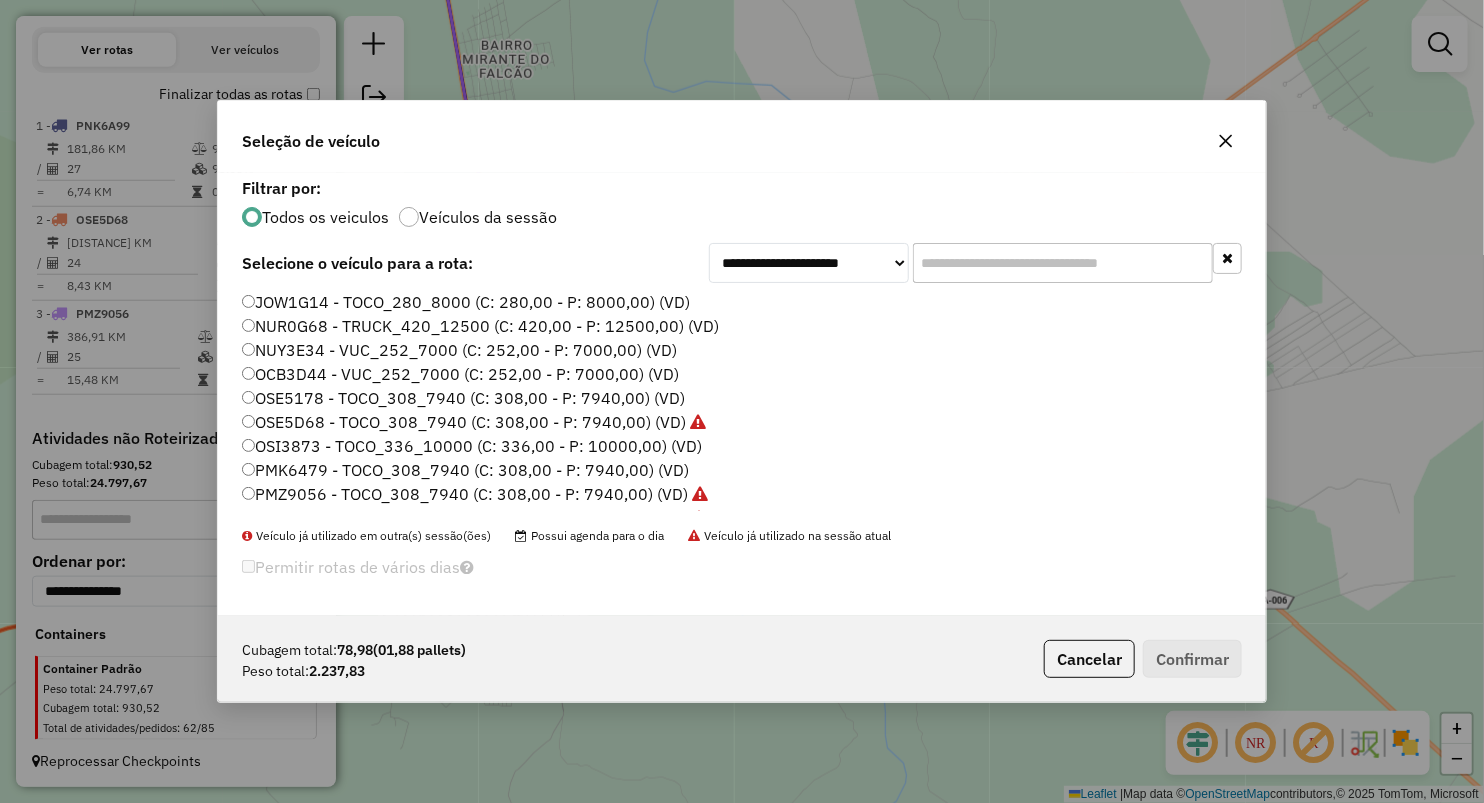 click on "NUY3E34 - VUC_252_7000 (C: 252,00 - P: 7000,00) (VD)" 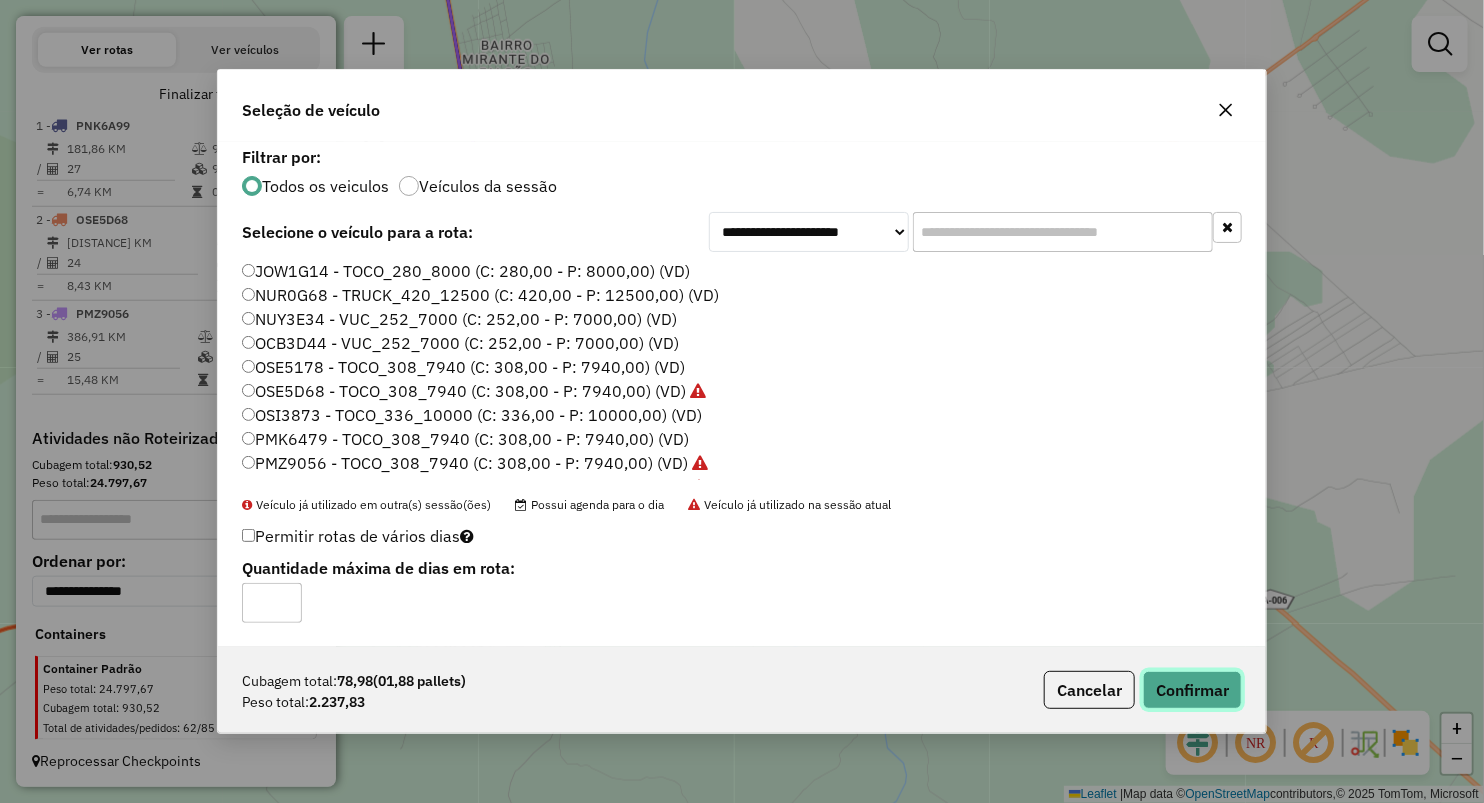 click on "Confirmar" 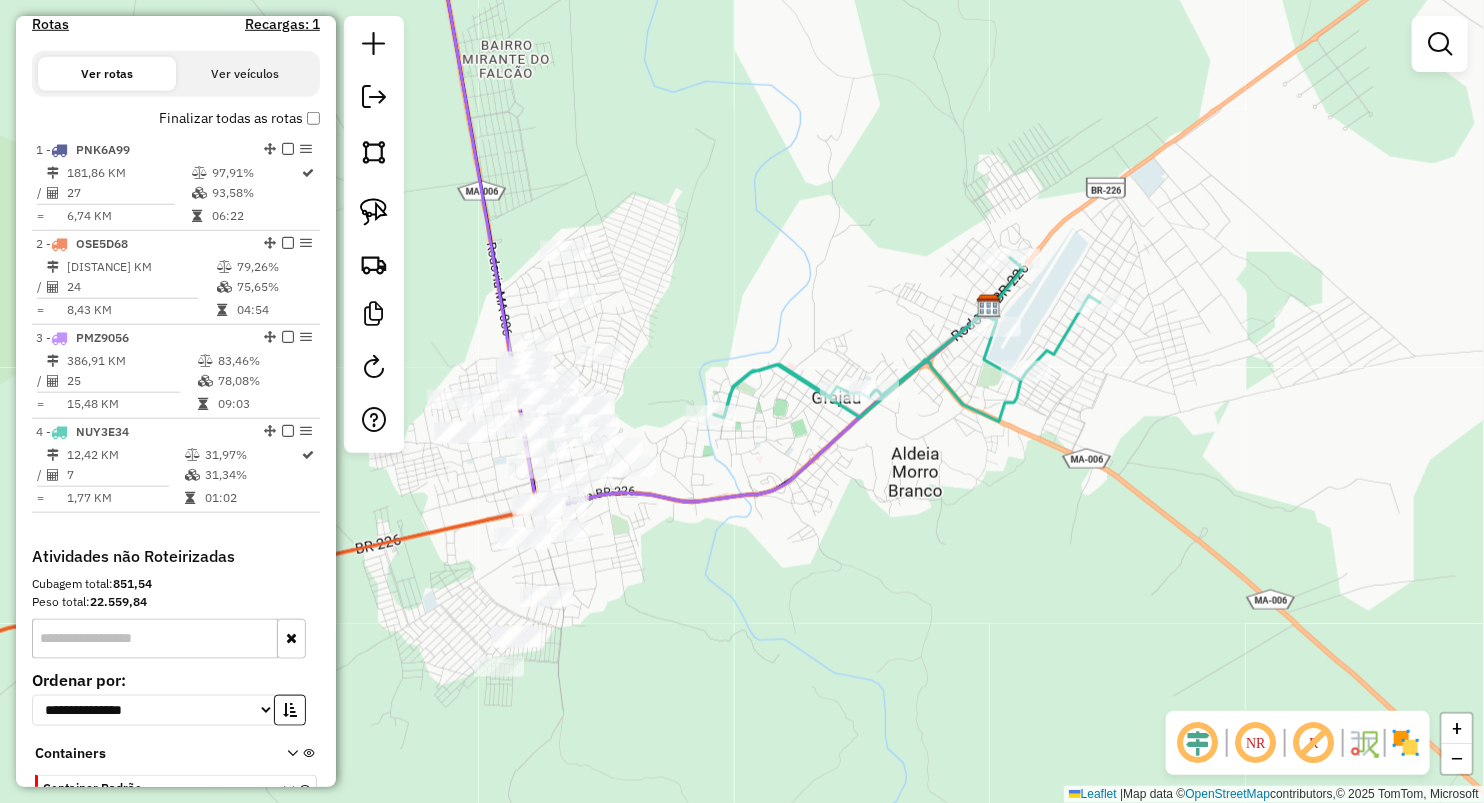 scroll, scrollTop: 678, scrollLeft: 0, axis: vertical 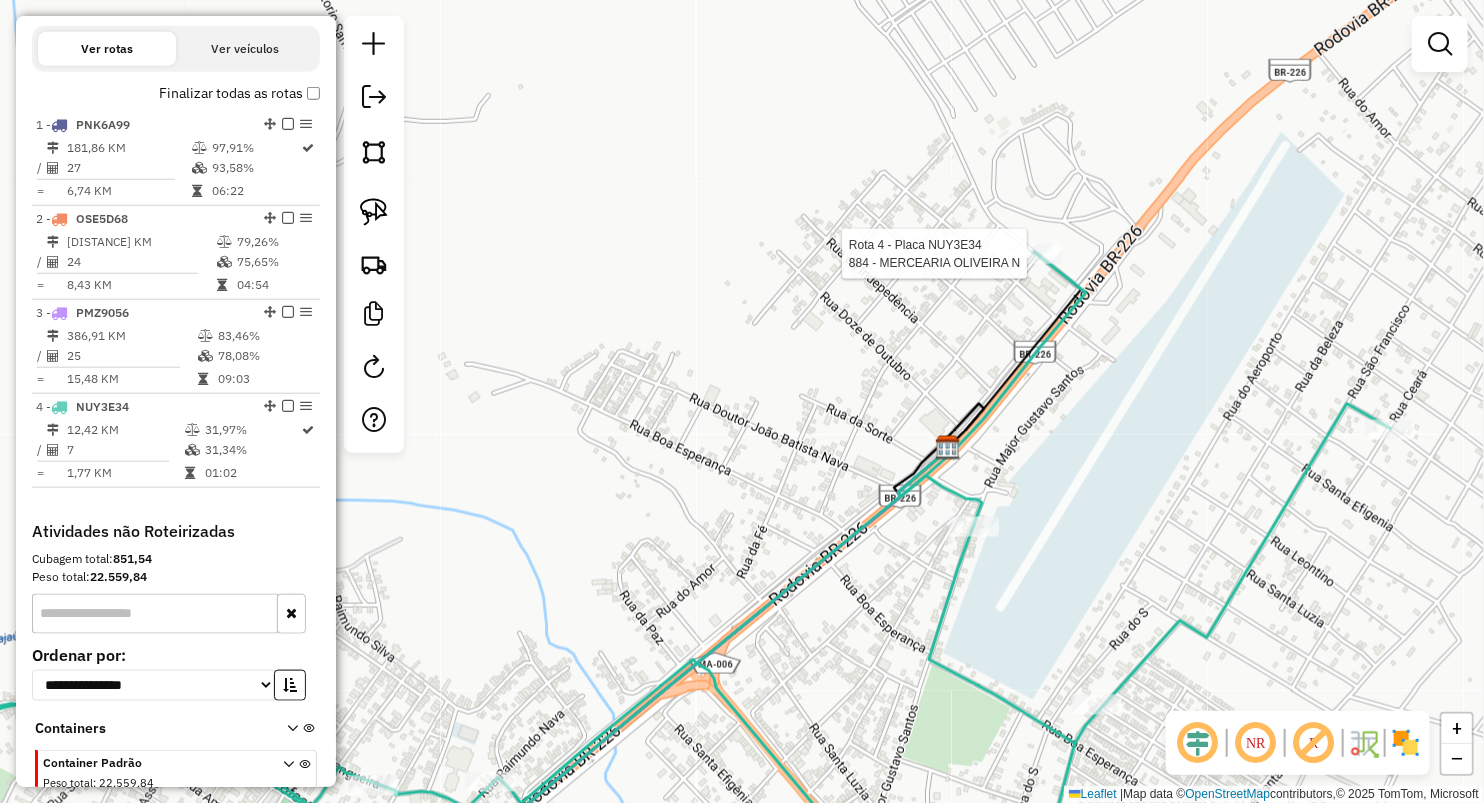 select on "**********" 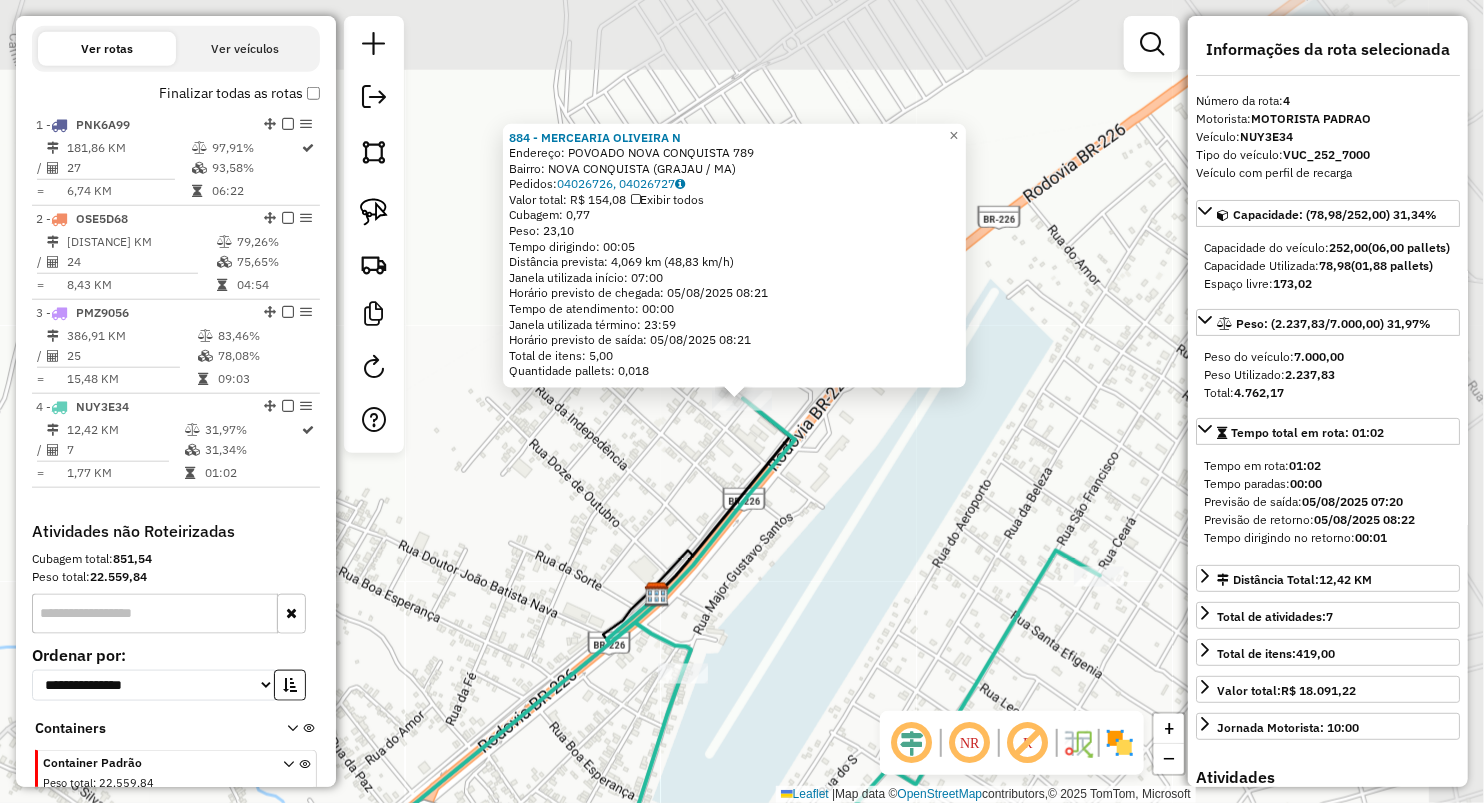 scroll, scrollTop: 771, scrollLeft: 0, axis: vertical 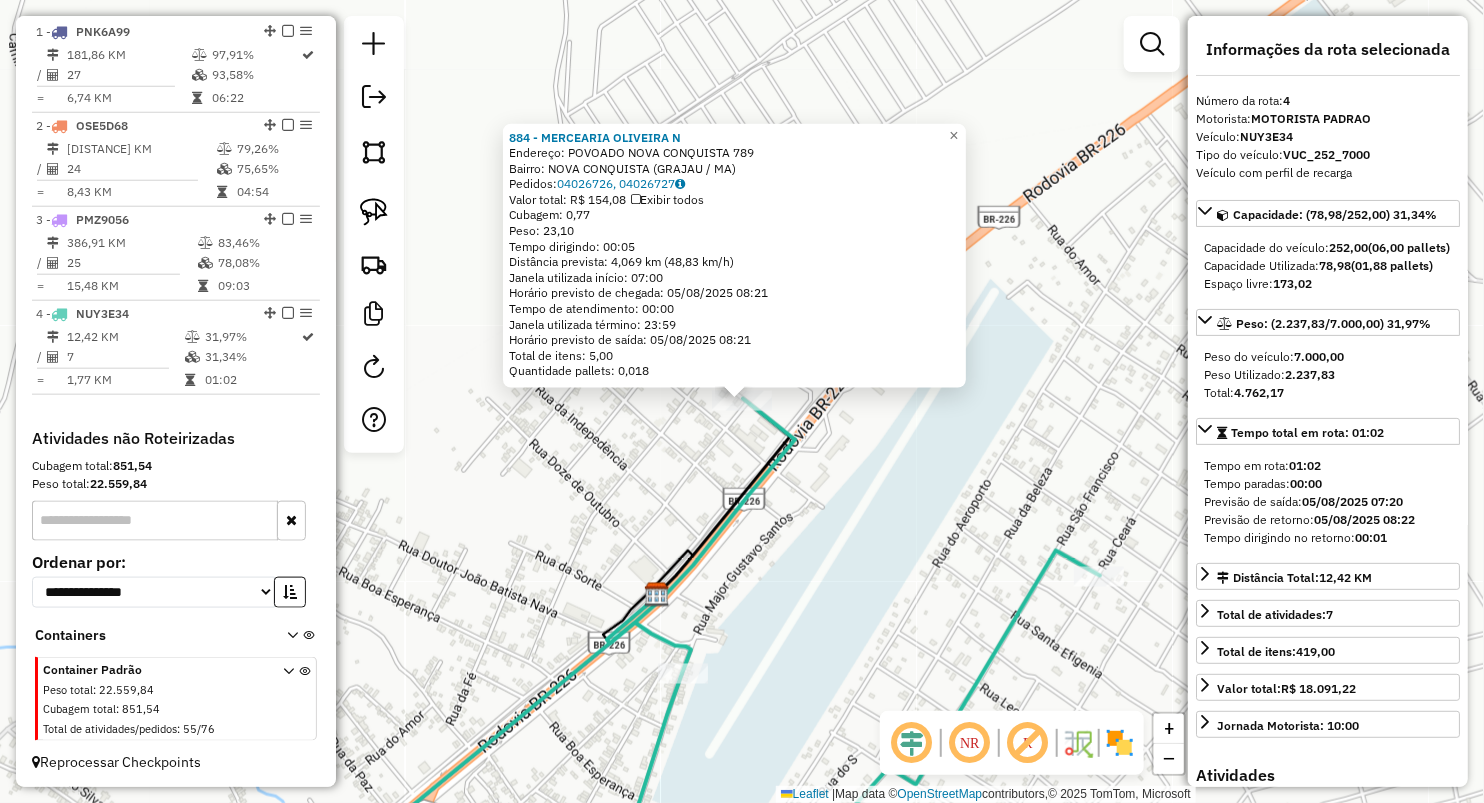 click on "884 - MERCEARIA OLIVEIRA N  Endereço:  POVOADO NOVA CONQUISTA [NUMBER]   Bairro: NOVA CONQUISTA ([CITY] / MA)   Pedidos:  [ORDER_ID], [ORDER_ID]   Valor total: R$ 154,08   Exibir todos   Cubagem: 0,77  Peso: 23,10  Tempo dirigindo: 00:05   Distância prevista: 4,069 km (48,83 km/h)   Janela utilizada início: 07:00   Horário previsto de chegada: 05/08/2025 08:21   Tempo de atendimento: 00:00   Janela utilizada término: 23:59   Horário previsto de saída: 05/08/2025 08:21   Total de itens: 5,00   Quantidade pallets: 0,018  × Janela de atendimento Grade de atendimento Capacidade Transportadoras Veículos Cliente Pedidos  Rotas Selecione os dias de semana para filtrar as janelas de atendimento  Seg   Ter   Qua   Qui   Sex   Sáb   Dom  Informe o período da janela de atendimento: De: Até:  Filtrar exatamente a janela do cliente  Considerar janela de atendimento padrão  Selecione os dias de semana para filtrar as grades de atendimento  Seg   Ter   Qua   Qui   Sex   Sáb   Dom   Peso mínimo:   Peso máximo:   De:" 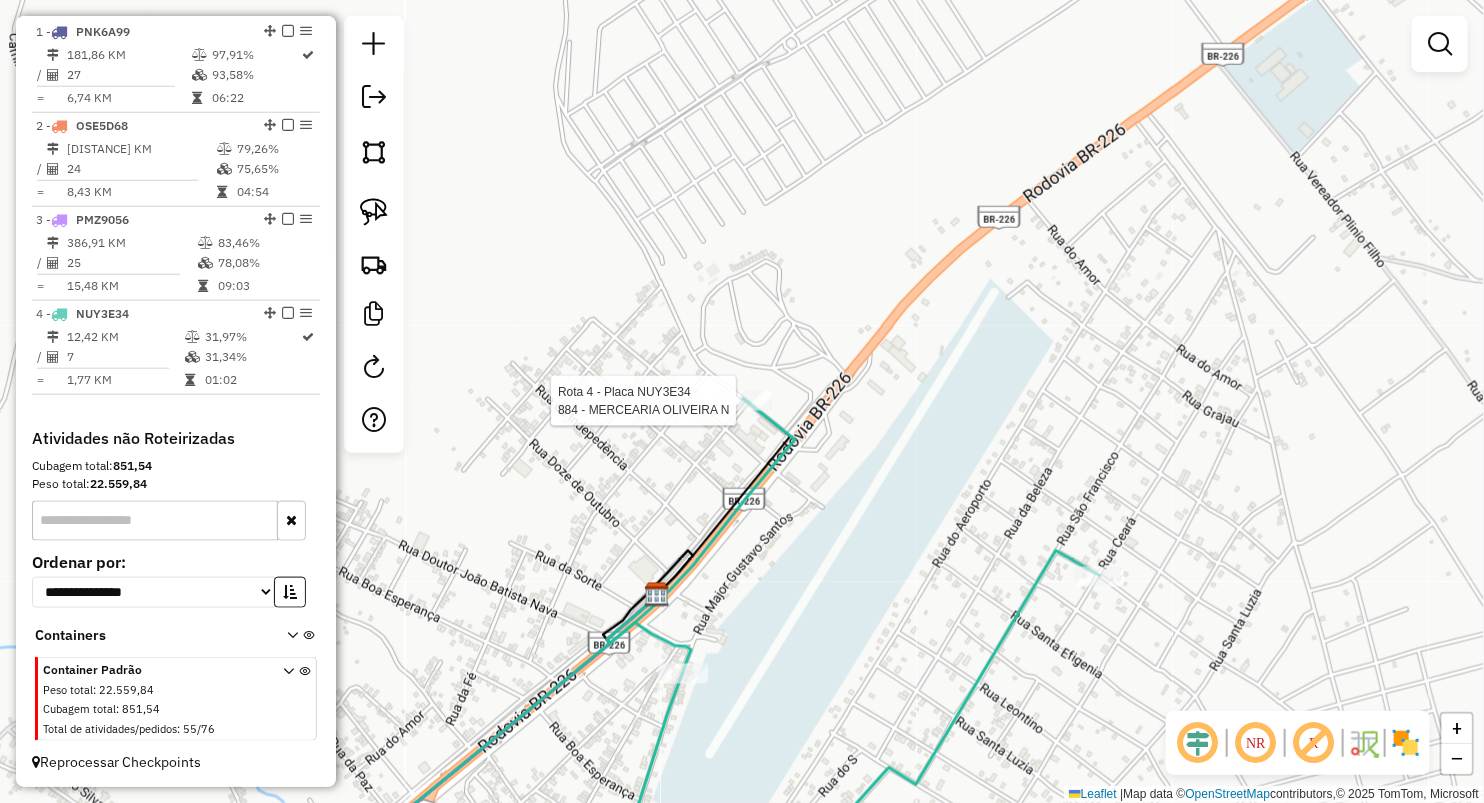 select on "**********" 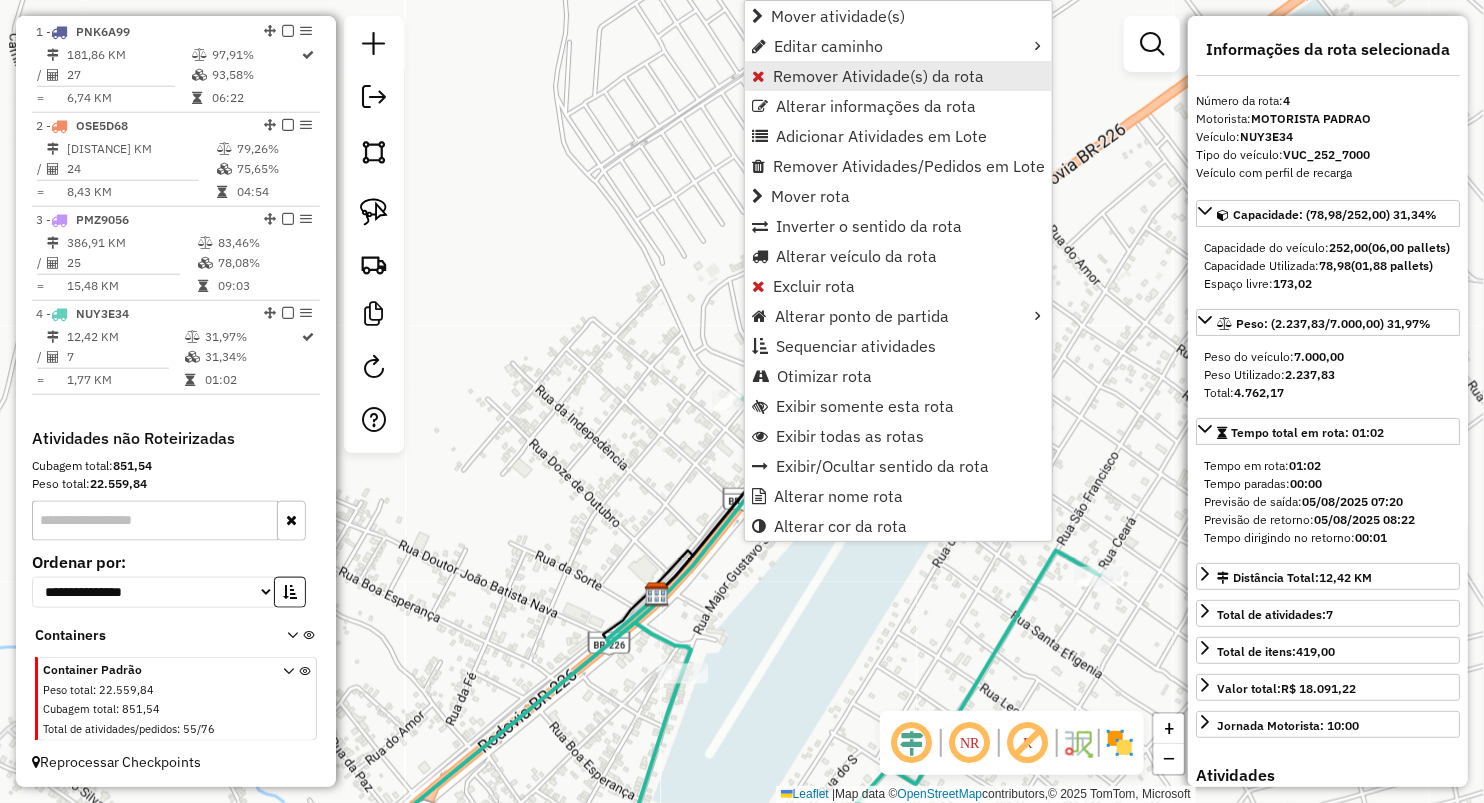 click on "Remover Atividade(s) da rota" at bounding box center (878, 76) 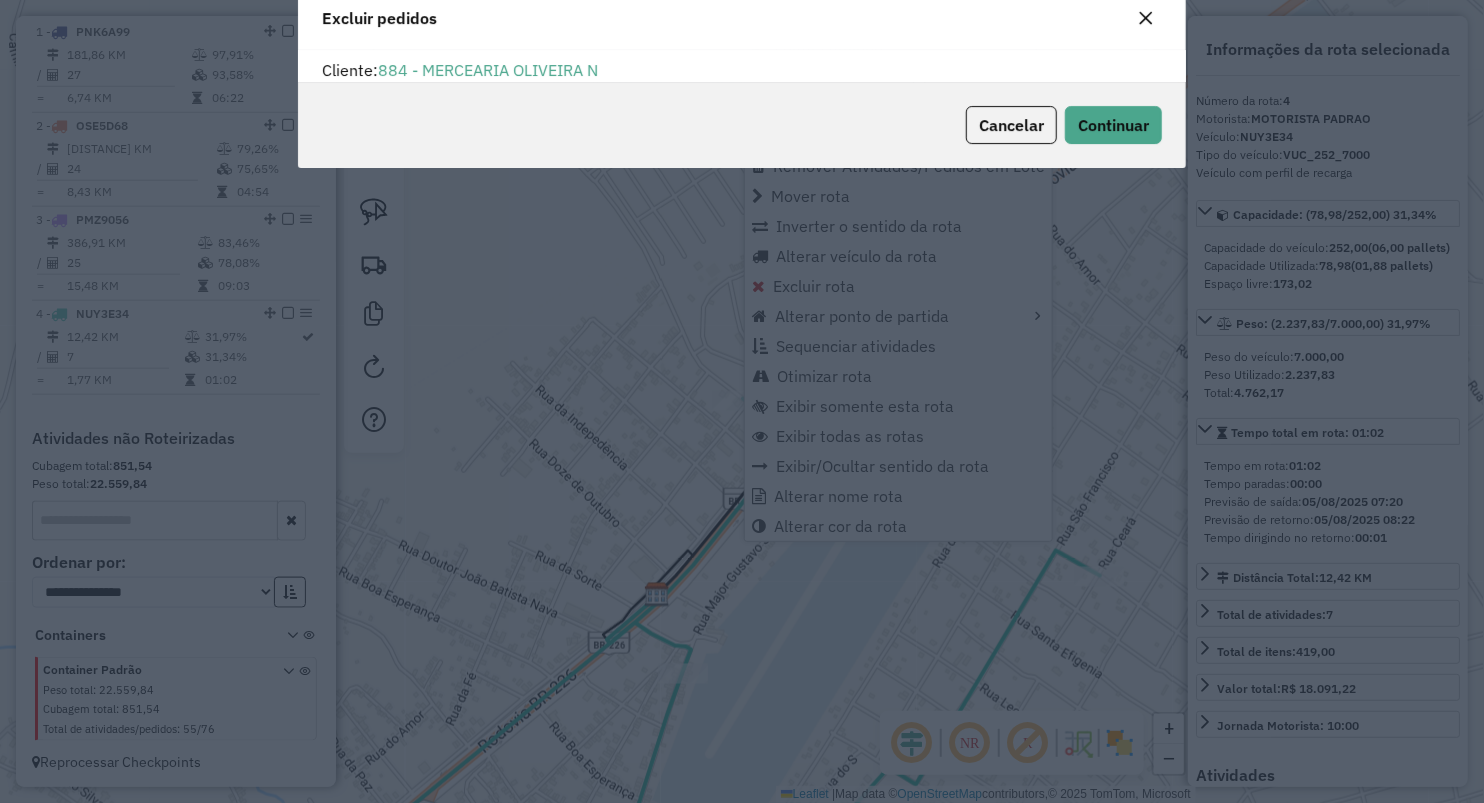 scroll, scrollTop: 10, scrollLeft: 6, axis: both 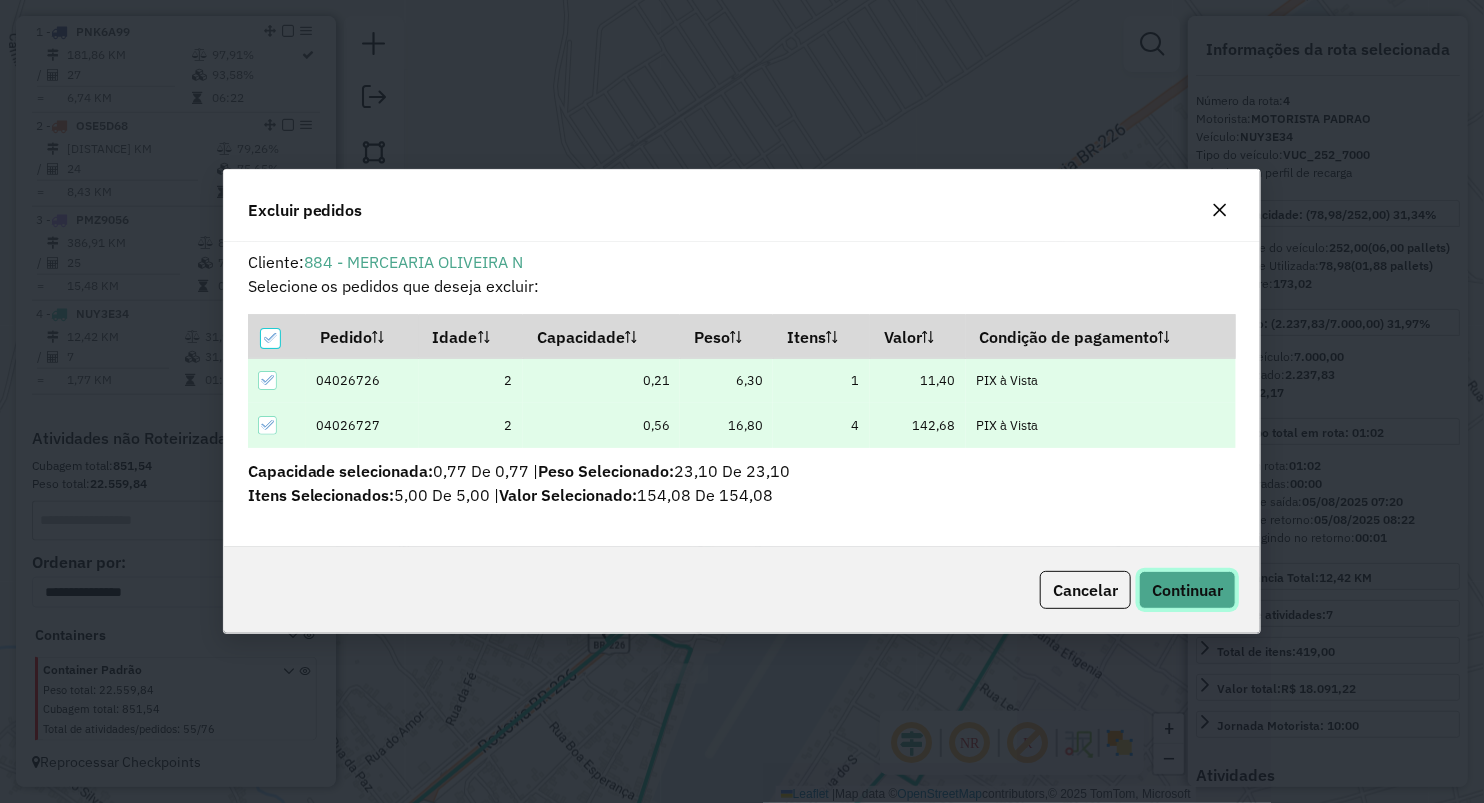 click on "Continuar" 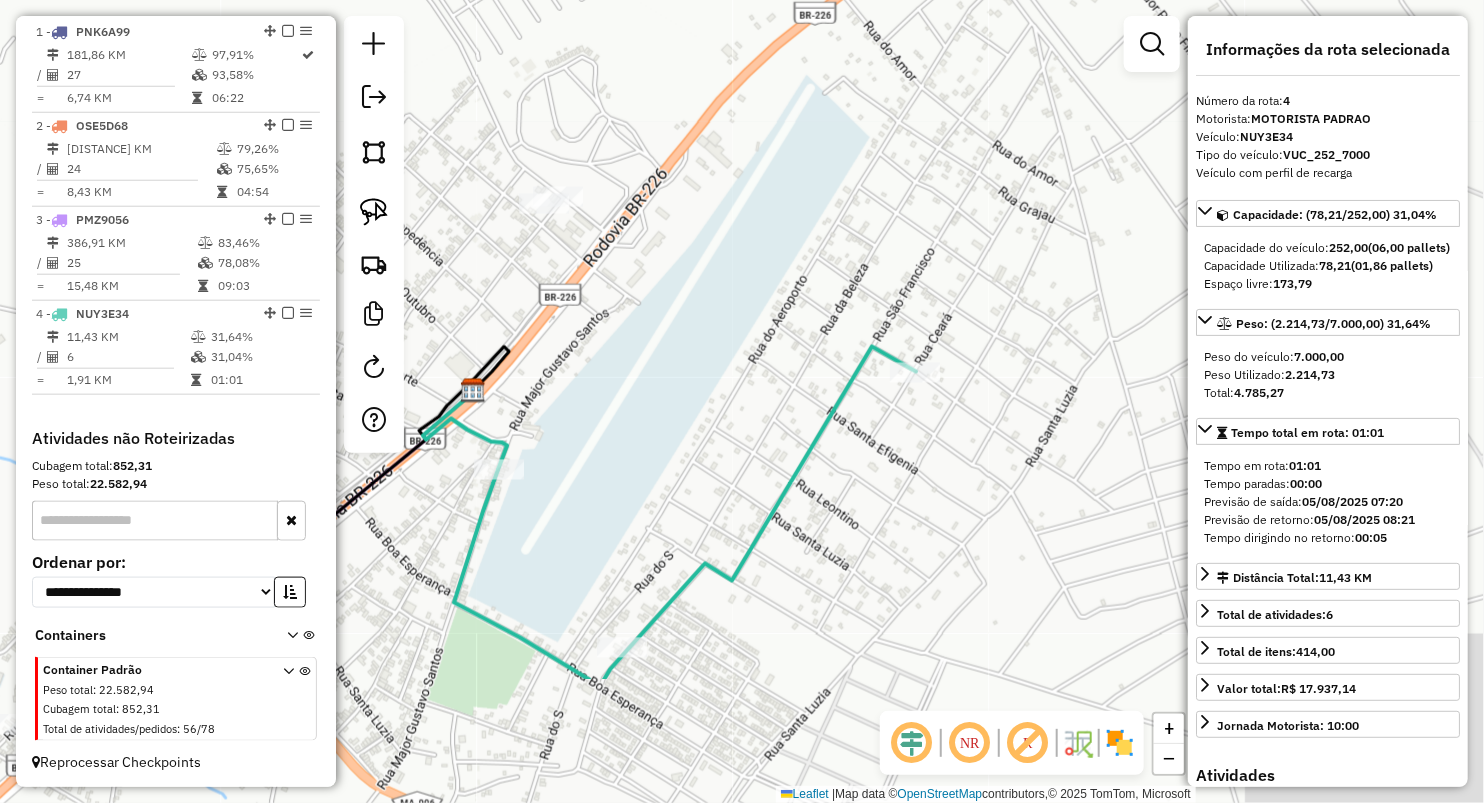 drag, startPoint x: 936, startPoint y: 381, endPoint x: 854, endPoint y: 321, distance: 101.607086 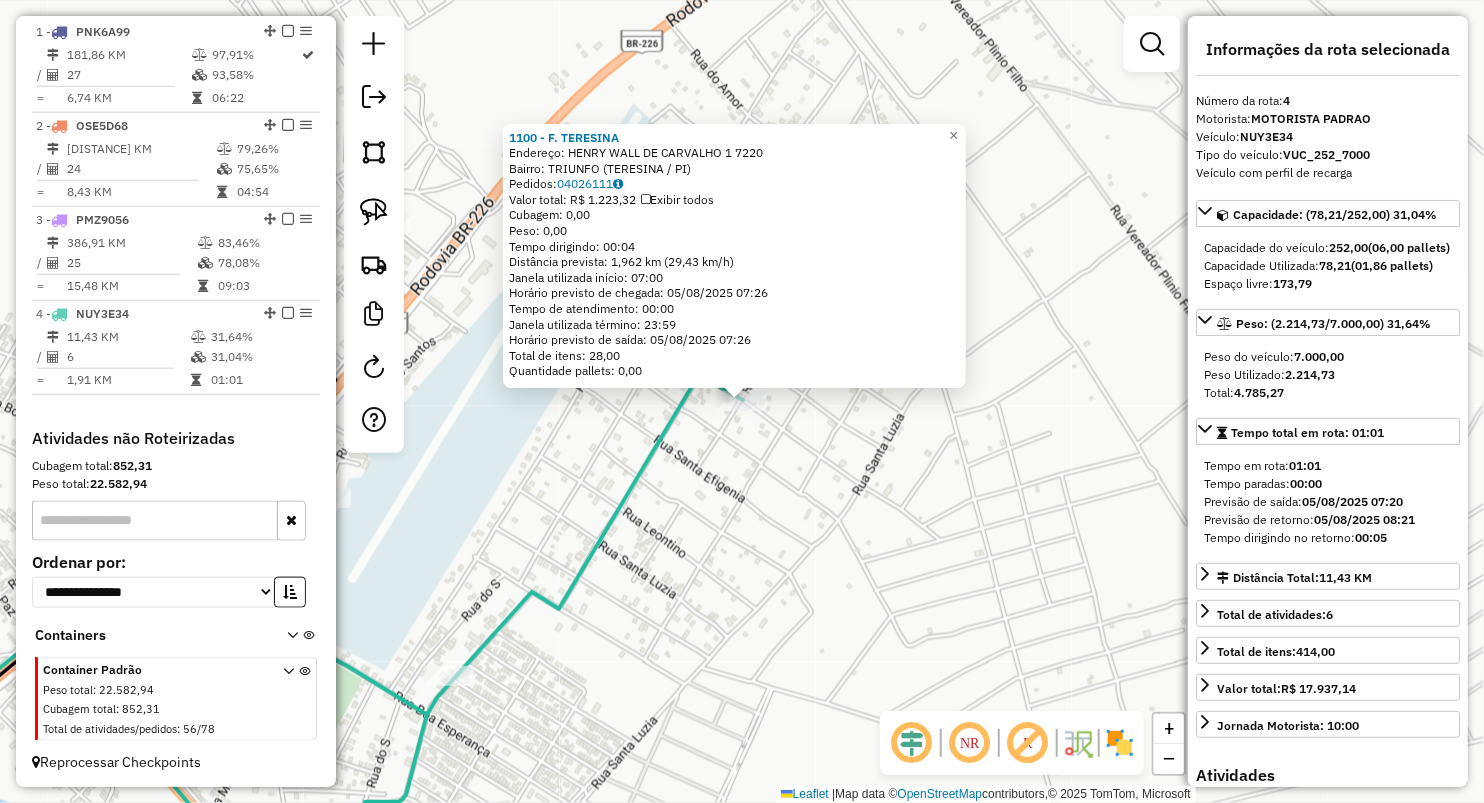 click on "[NUMBER] - F. TERESINA  Endereço:  [STREET_NAME] [NUMBER] [NUMBER]   Bairro: TRIUNFO ([CITY] / [STATE])   Pedidos:  [ORDER_NUMBER]   Valor total: R$ [PRICE]   Exibir todos   Cubagem: [CUBAGE]  Peso: [WEIGHT]  Tempo dirigindo: [TIME]   Distância prevista: [DISTANCE] ([SPEED])   Janela utilizada início: [TIME]   Horário previsto de chegada: [DATE] [TIME]   Tempo de atendimento: [TIME]   Janela utilizada término: [TIME]   Horário previsto de saída: [DATE] [TIME]   Total de itens: [ITEMS]   Quantidade pallets: [PALLETS]  × Janela de atendimento Grade de atendimento Capacidade Transportadoras Veículos Cliente Pedidos  Rotas Selecione os dias de semana para filtrar as janelas de atendimento  Seg   Ter   Qua   Qui   Sex   Sáb   Dom  Informe o período da janela de atendimento: De: Até:  Filtrar exatamente a janela do cliente  Considerar janela de atendimento padrão  Selecione os dias de semana para filtrar as grades de atendimento  Seg   Ter   Qua   Qui   Sex   Sáb   Dom   Considerar clientes sem dia de atendimento cadastrado  +" 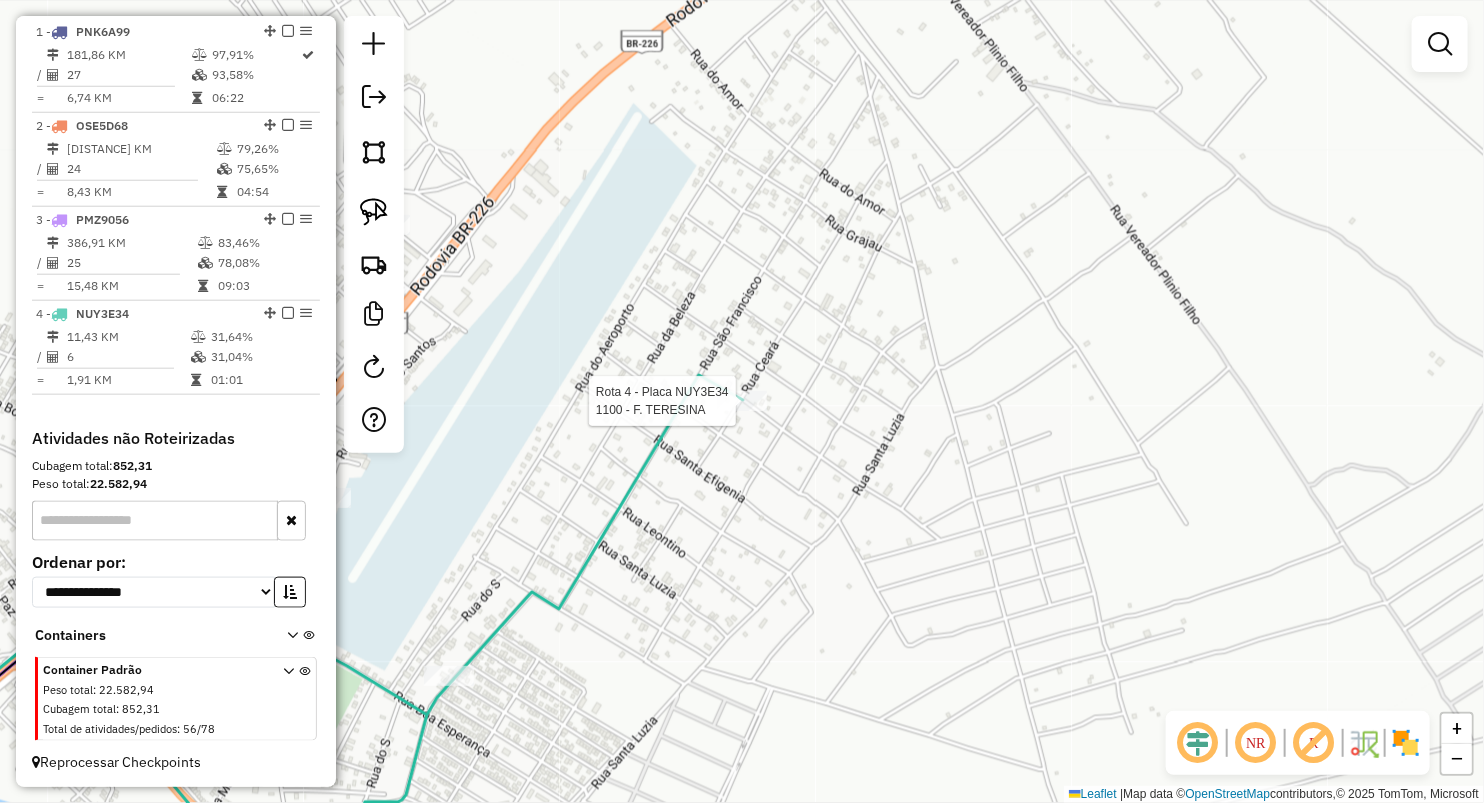 select on "**********" 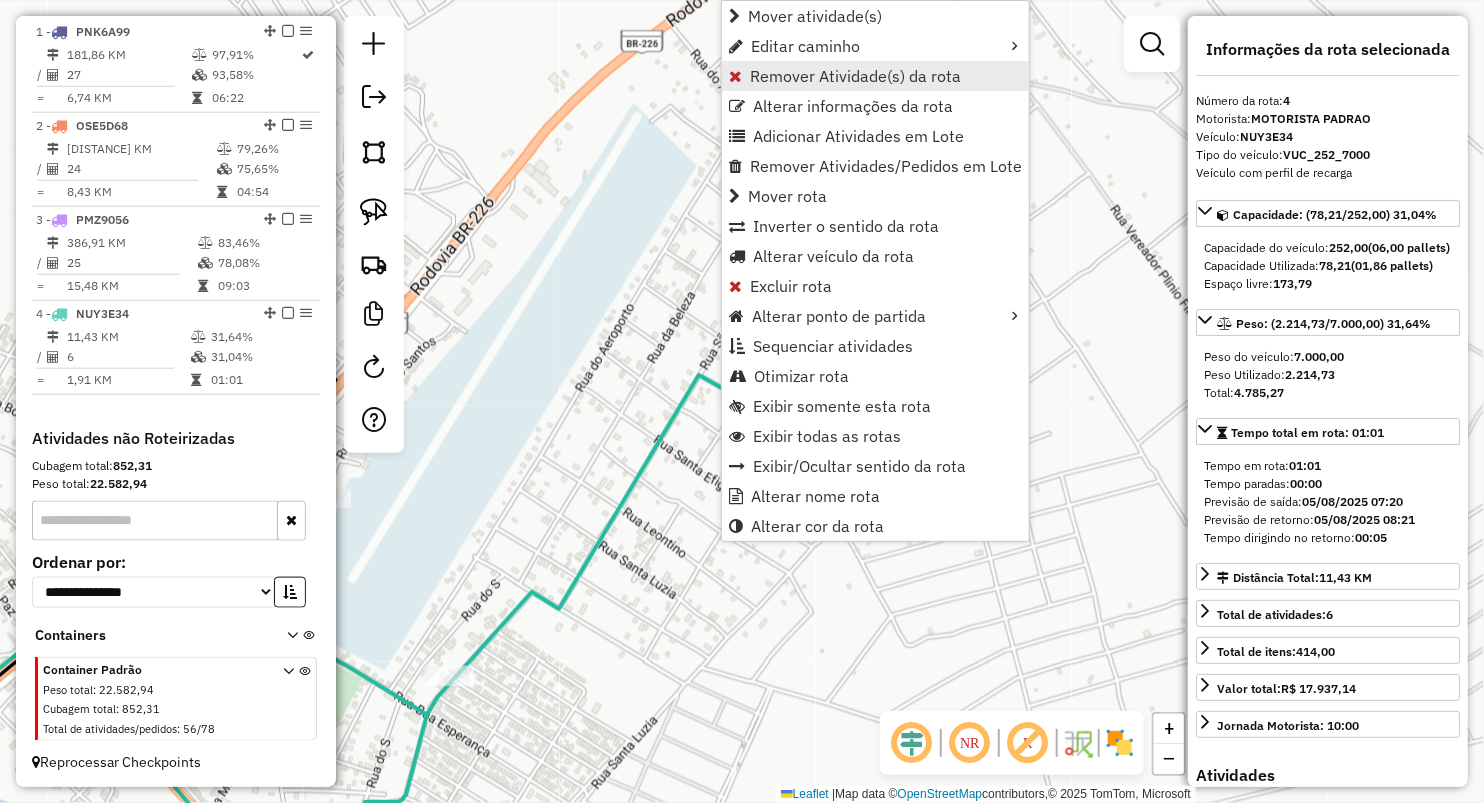 click on "Remover Atividade(s) da rota" at bounding box center (855, 76) 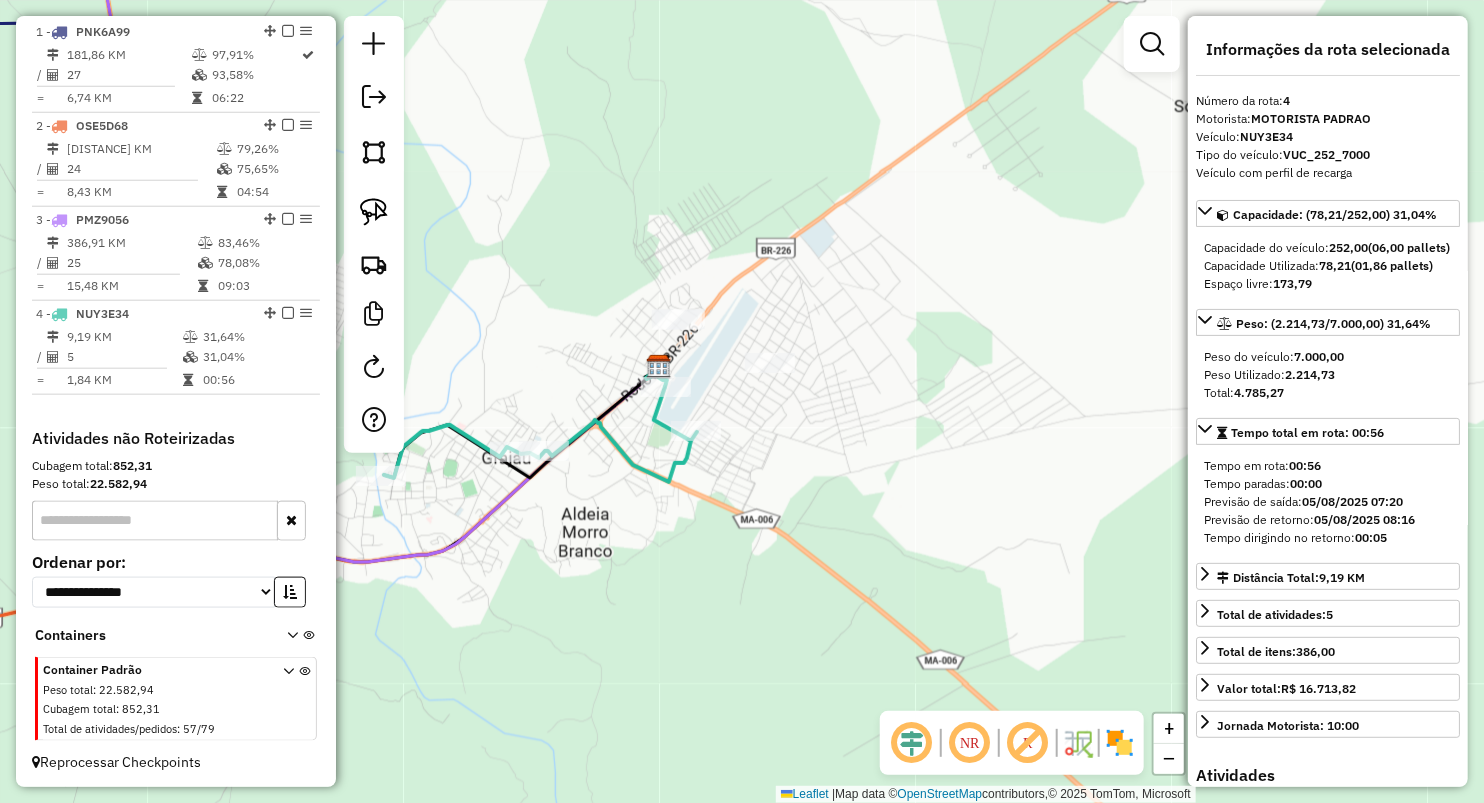 drag, startPoint x: 784, startPoint y: 446, endPoint x: 831, endPoint y: 416, distance: 55.758408 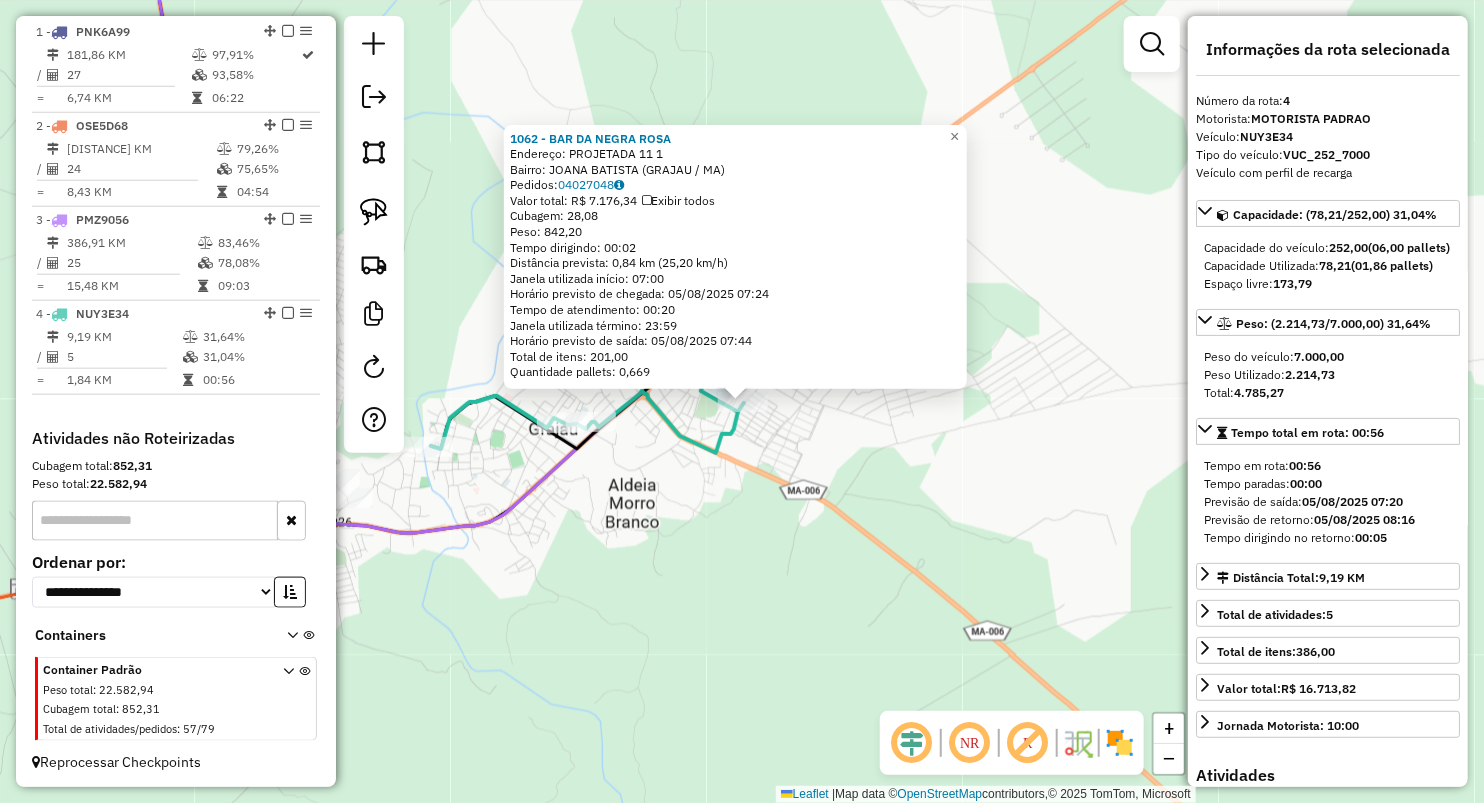 click on "1062 - BAR DA NEGRA ROSA  Endereço:  PROJETADA [NUMBER] [NUMBER]   Bairro: JOANA BATISTA ([CITY] / MA)   Pedidos:  [ORDER_ID]   Valor total: R$ 7.176,34   Exibir todos   Cubagem: 28,08  Peso: 842,20  Tempo dirigindo: 00:02   Distância prevista: 0,84 km (25,20 km/h)   Janela utilizada início: 07:00   Horário previsto de chegada: 05/08/2025 07:24   Tempo de atendimento: 00:20   Janela utilizada término: 23:59   Horário previsto de saída: 05/08/2025 07:44   Total de itens: 201,00   Quantidade pallets: 0,669  × Janela de atendimento Grade de atendimento Capacidade Transportadoras Veículos Cliente Pedidos  Rotas Selecione os dias de semana para filtrar as janelas de atendimento  Seg   Ter   Qua   Qui   Sex   Sáb   Dom  Informe o período da janela de atendimento: De: Até:  Filtrar exatamente a janela do cliente  Considerar janela de atendimento padrão  Selecione os dias de semana para filtrar as grades de atendimento  Seg   Ter   Qua   Qui   Sex   Sáb   Dom   Considerar clientes sem dia de atendimento cadastrado De:" 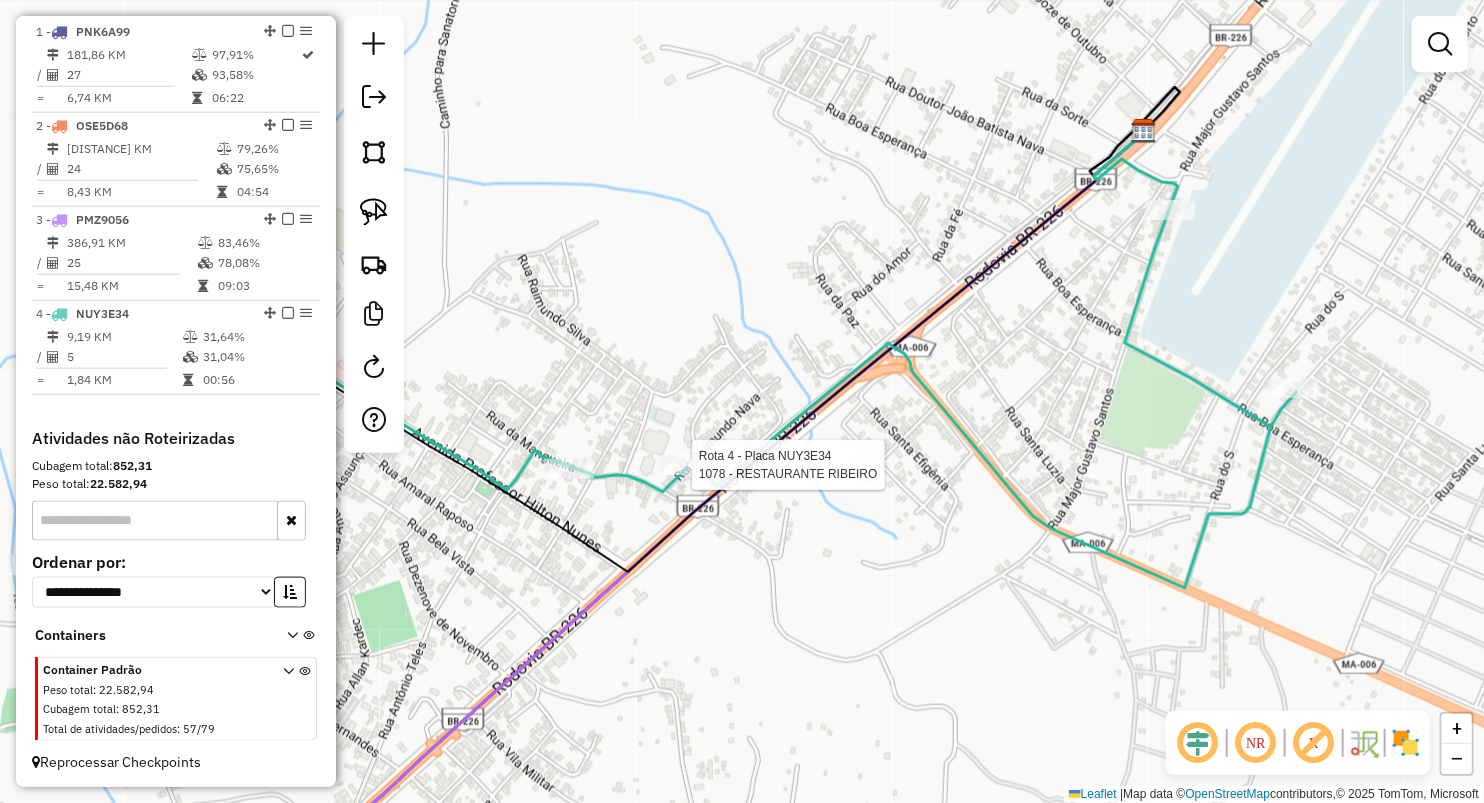 select on "**********" 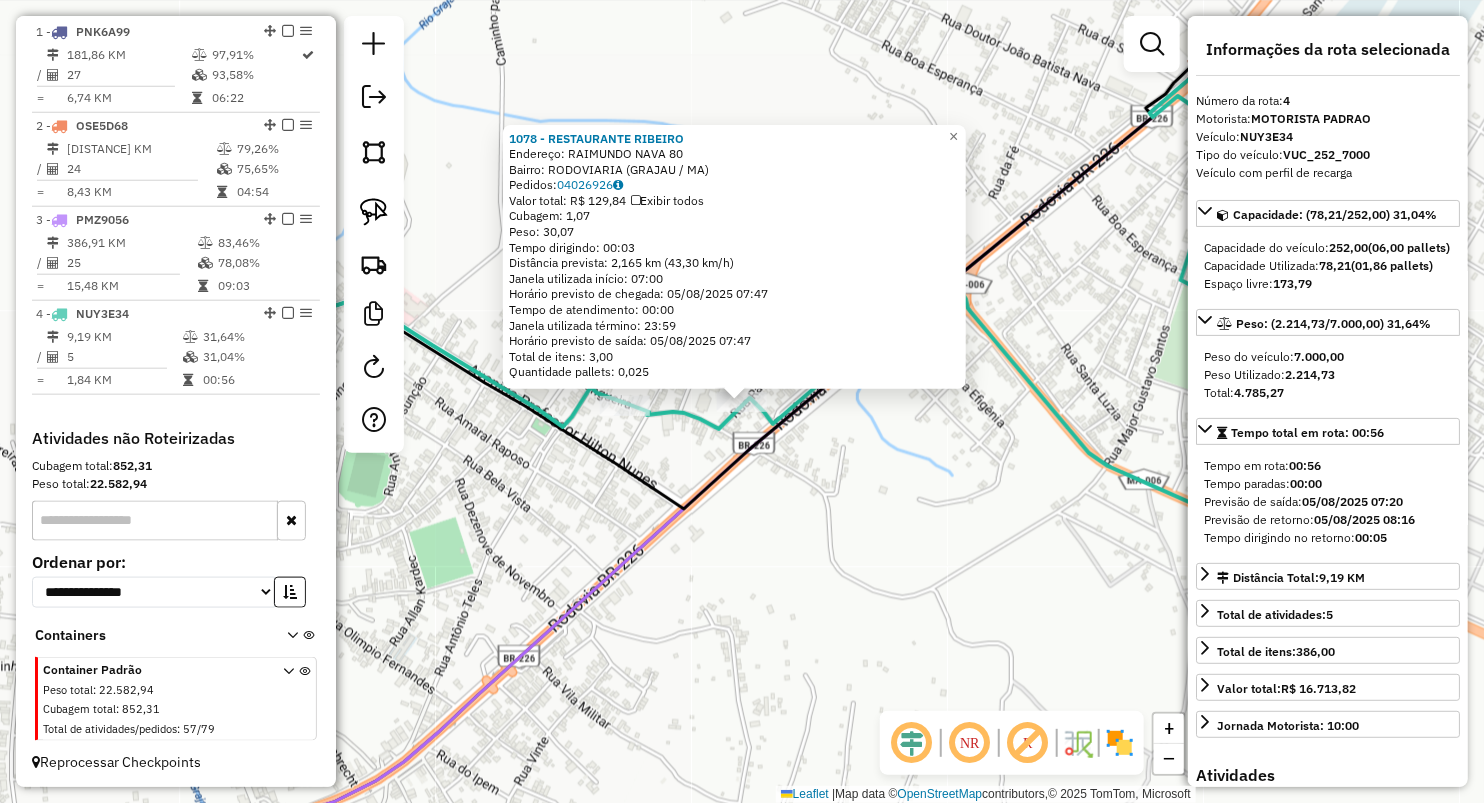 click on "Rota 4 - Placa NUY3E34  722 - DEPOSITO SANTANA 1078 - RESTAURANTE RIBEIRO  Endereço:  RAIMUNDO NAVA [NUMBER]   Bairro: RODOVIARIA ([CITY] / [STATE])   Pedidos:  04026926   Valor total: R$ 129,84   Exibir todos   Cubagem: 1,07  Peso: 30,07  Tempo dirigindo: 00:03   Distância prevista: 2,165 km (43,30 km/h)   Janela utilizada início: 07:00   Horário previsto de chegada: 05/08/2025 07:47   Tempo de atendimento: 00:00   Janela utilizada término: 23:59   Horário previsto de saída: 05/08/2025 07:47   Total de itens: 3,00   Quantidade pallets: 0,025  × Janela de atendimento Grade de atendimento Capacidade Transportadoras Veículos Cliente Pedidos  Rotas Selecione os dias de semana para filtrar as janelas de atendimento  Seg   Ter   Qua   Qui   Sex   Sáb   Dom  Informe o período da janela de atendimento: De: Até:  Filtrar exatamente a janela do cliente  Considerar janela de atendimento padrão  Selecione os dias de semana para filtrar as grades de atendimento  Seg   Ter   Qua   Qui   Sex   Sáb   Dom   Peso mínimo:" 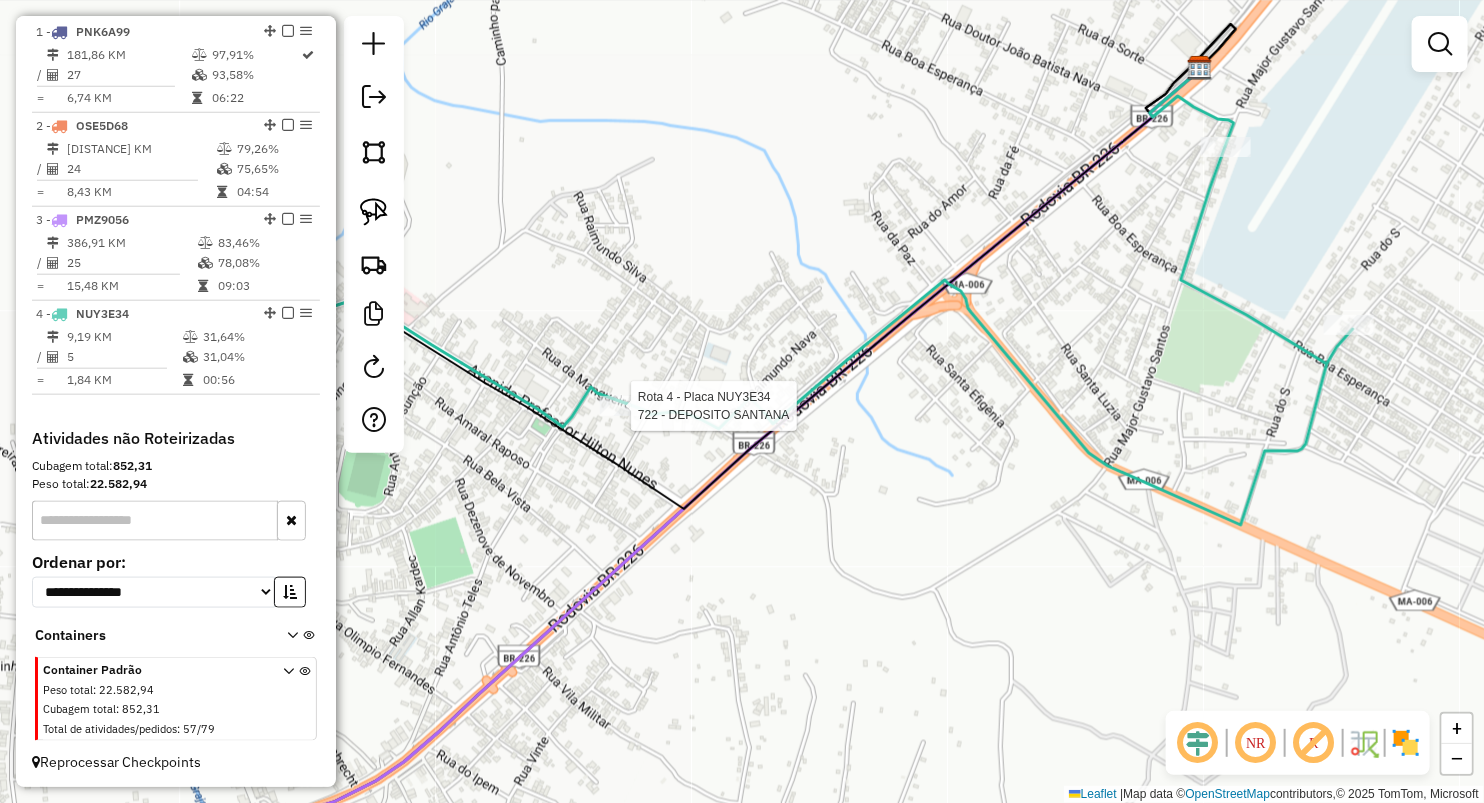 select on "**********" 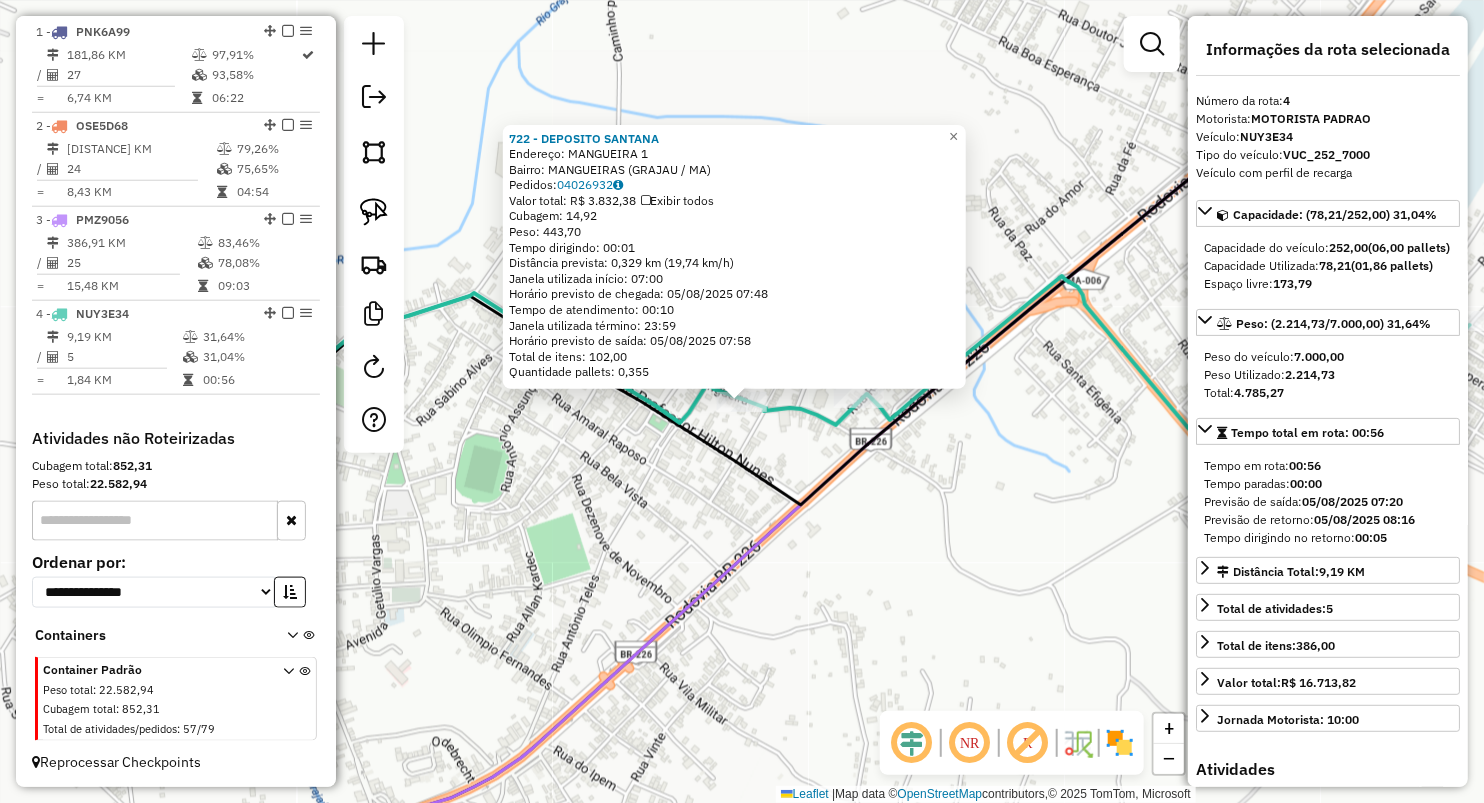 click on "[NUMBER] - DEPOSITO SANTANA  Endereço:  MANGUEIRA [NUMBER]   Bairro: MANGUEIRAS ([CITY] / [STATE])   Pedidos:  [ORDER_NUMBER]   Valor total: R$ [PRICE]   Exibir todos   Cubagem: [CUBAGE]  Peso: [WEIGHT]  Tempo dirigindo: [TIME]   Distância prevista: [DISTANCE] ([SPEED])   Janela utilizada início: [TIME]   Horário previsto de chegada: [DATE] [TIME]   Tempo de atendimento: [TIME]   Janela utilizada término: [TIME]   Horário previsto de saída: [DATE] [TIME]   Total de itens: [ITEMS]   Quantidade pallets: [PALLETS]  × Janela de atendimento Grade de atendimento Capacidade Transportadoras Veículos Cliente Pedidos  Rotas Selecione os dias de semana para filtrar as janelas de atendimento  Seg   Ter   Qua   Qui   Sex   Sáb   Dom  Informe o período da janela de atendimento: De: Até:  Filtrar exatamente a janela do cliente  Considerar janela de atendimento padrão  Selecione os dias de semana para filtrar as grades de atendimento  Seg   Ter   Qua   Qui   Sex   Sáb   Dom   Considerar clientes sem dia de atendimento cadastrado  De:  De:" 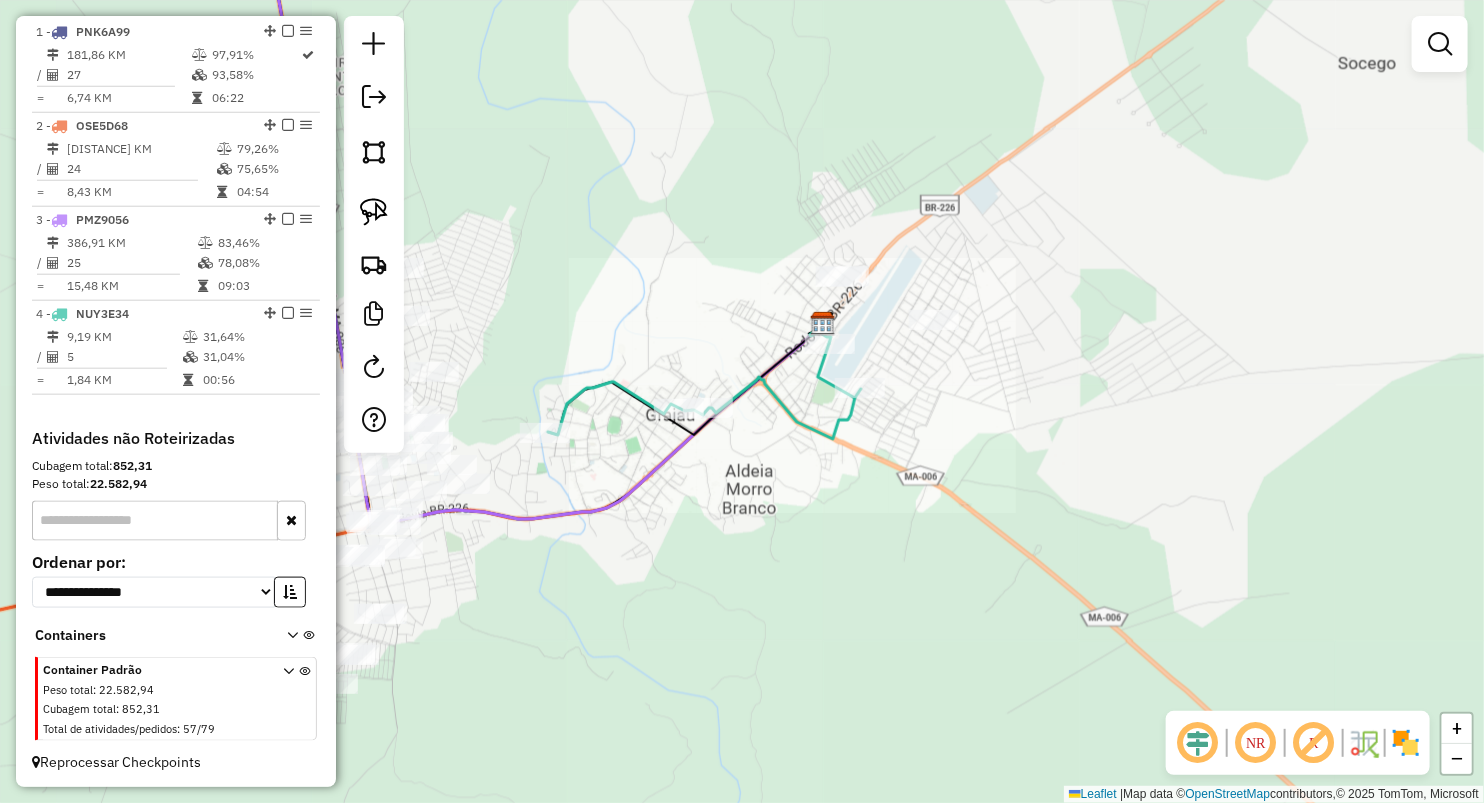 drag, startPoint x: 663, startPoint y: 477, endPoint x: 733, endPoint y: 422, distance: 89.02247 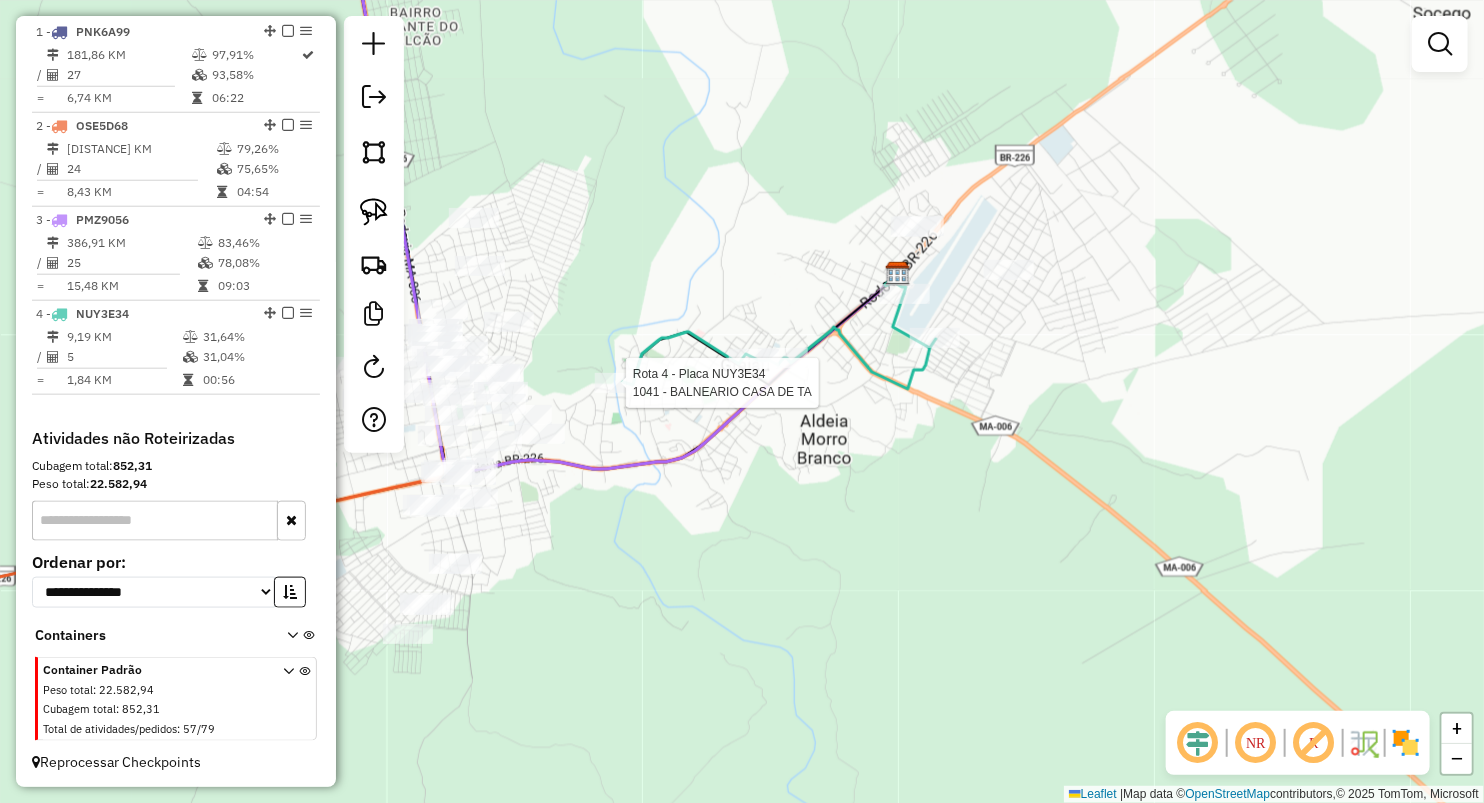 select on "**********" 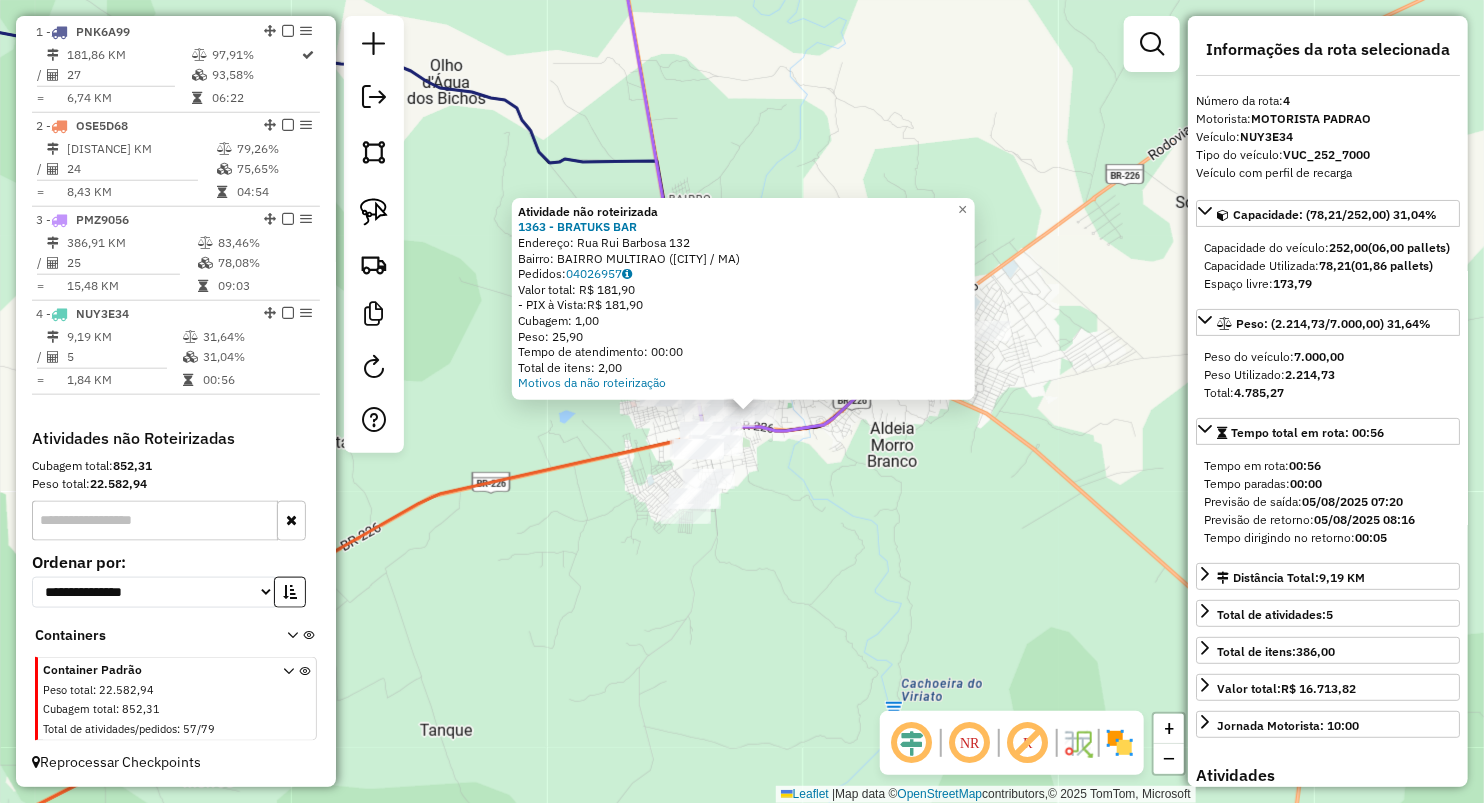 click on "Atividade não roteirizada 1363 - BRATUKS BAR  Endereço:  Rua Rui Barbosa [NUMBER]   Bairro: BAIRRO MULTIRAO ([CITY] / MA)   Pedidos:  [ORDER_ID]   Valor total: R$ 181,90   - PIX à Vista:  R$ 181,90   Cubagem: 1,00   Peso: 25,90   Tempo de atendimento: 00:00   Total de itens: 2,00  Motivos da não roteirização × Janela de atendimento Grade de atendimento Capacidade Transportadoras Veículos Cliente Pedidos  Rotas Selecione os dias de semana para filtrar as janelas de atendimento  Seg   Ter   Qua   Qui   Sex   Sáb   Dom  Informe o período da janela de atendimento: De: Até:  Filtrar exatamente a janela do cliente  Considerar janela de atendimento padrão  Selecione os dias de semana para filtrar as grades de atendimento  Seg   Ter   Qua   Qui   Sex   Sáb   Dom   Considerar clientes sem dia de atendimento cadastrado  Clientes fora do dia de atendimento selecionado Filtrar as atividades entre os valores definidos abaixo:  Peso mínimo:   Peso máximo:   Cubagem mínima:   Cubagem máxima:   De:   Até:   De:  +" 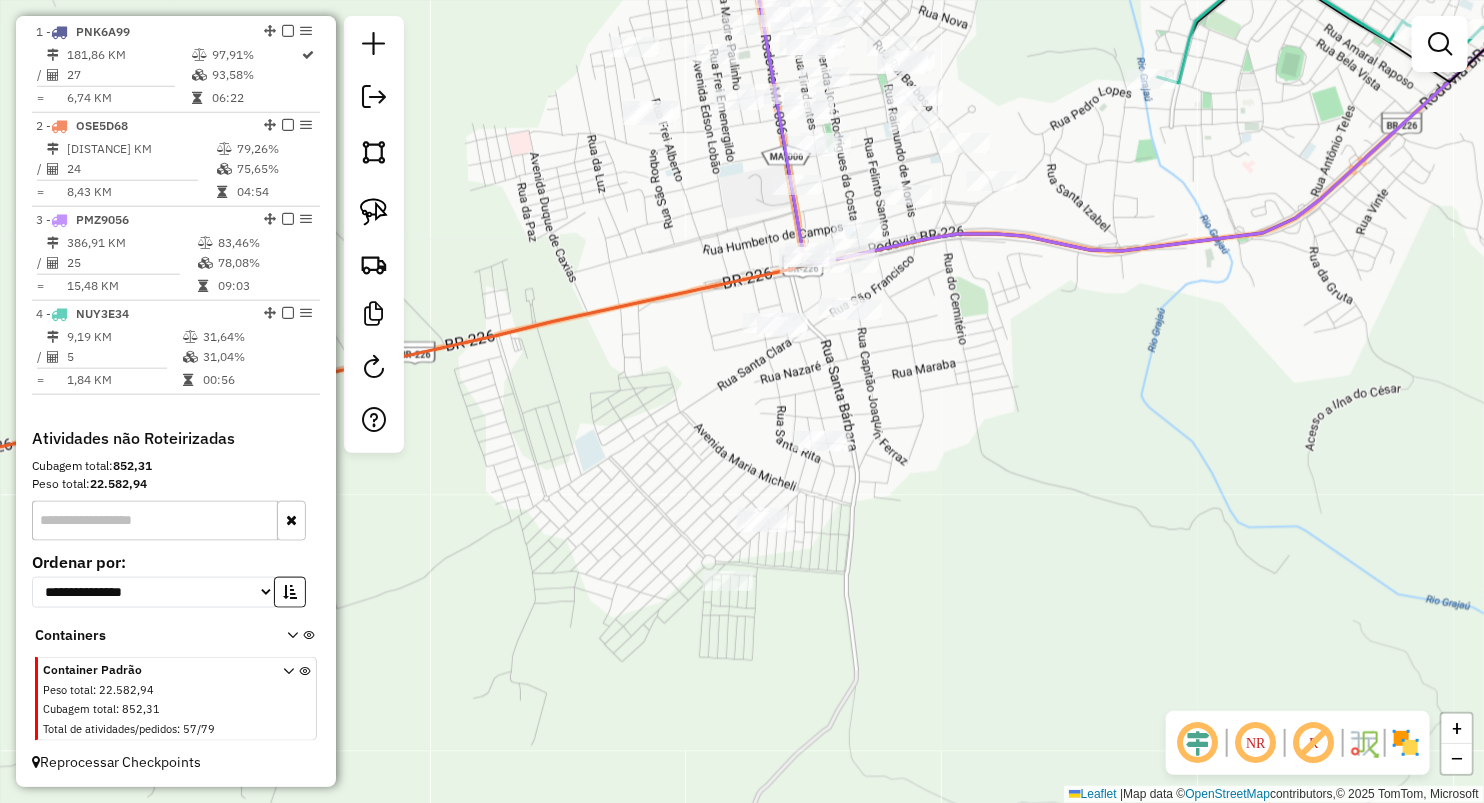 drag, startPoint x: 1174, startPoint y: 159, endPoint x: 1164, endPoint y: 192, distance: 34.48188 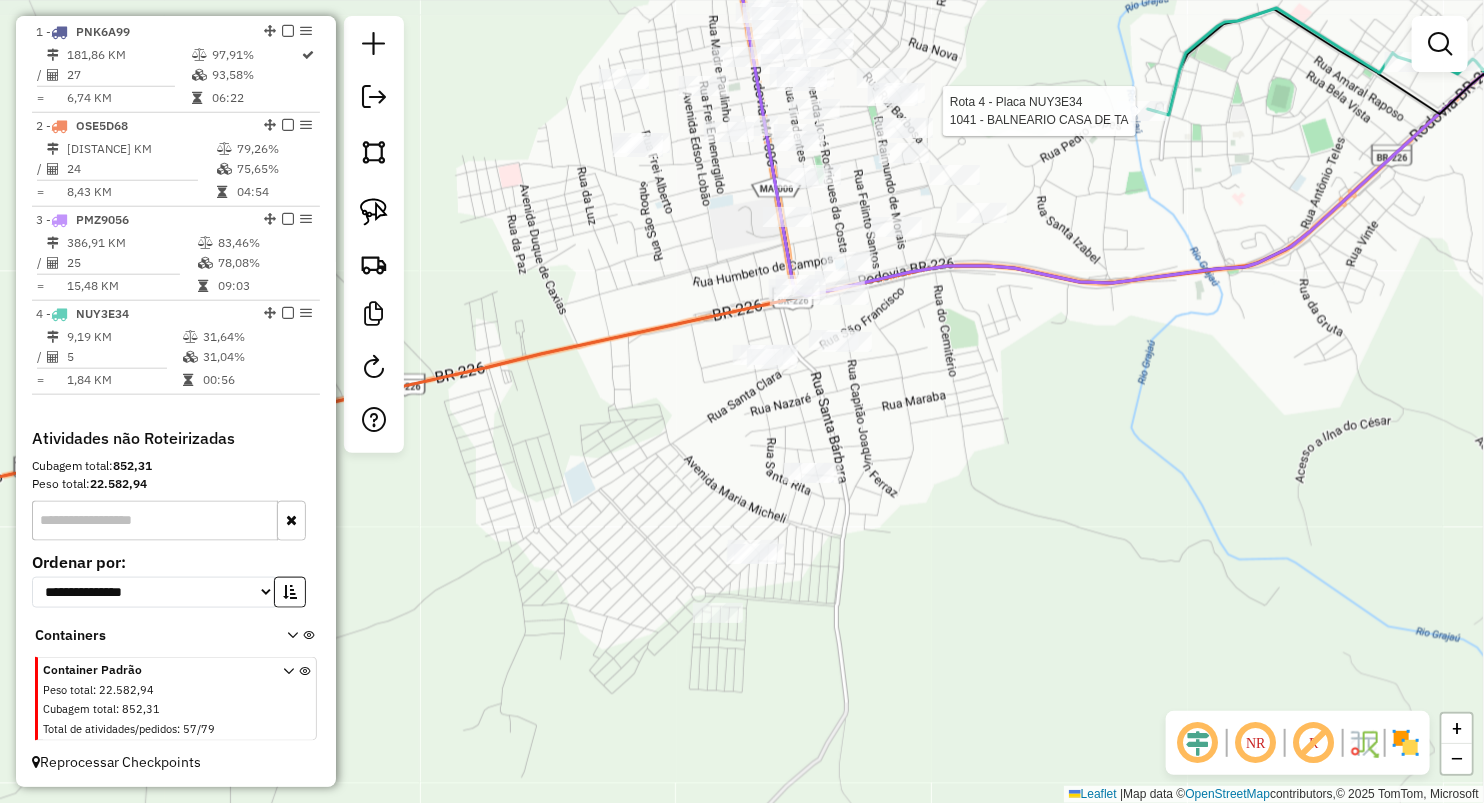 select on "**********" 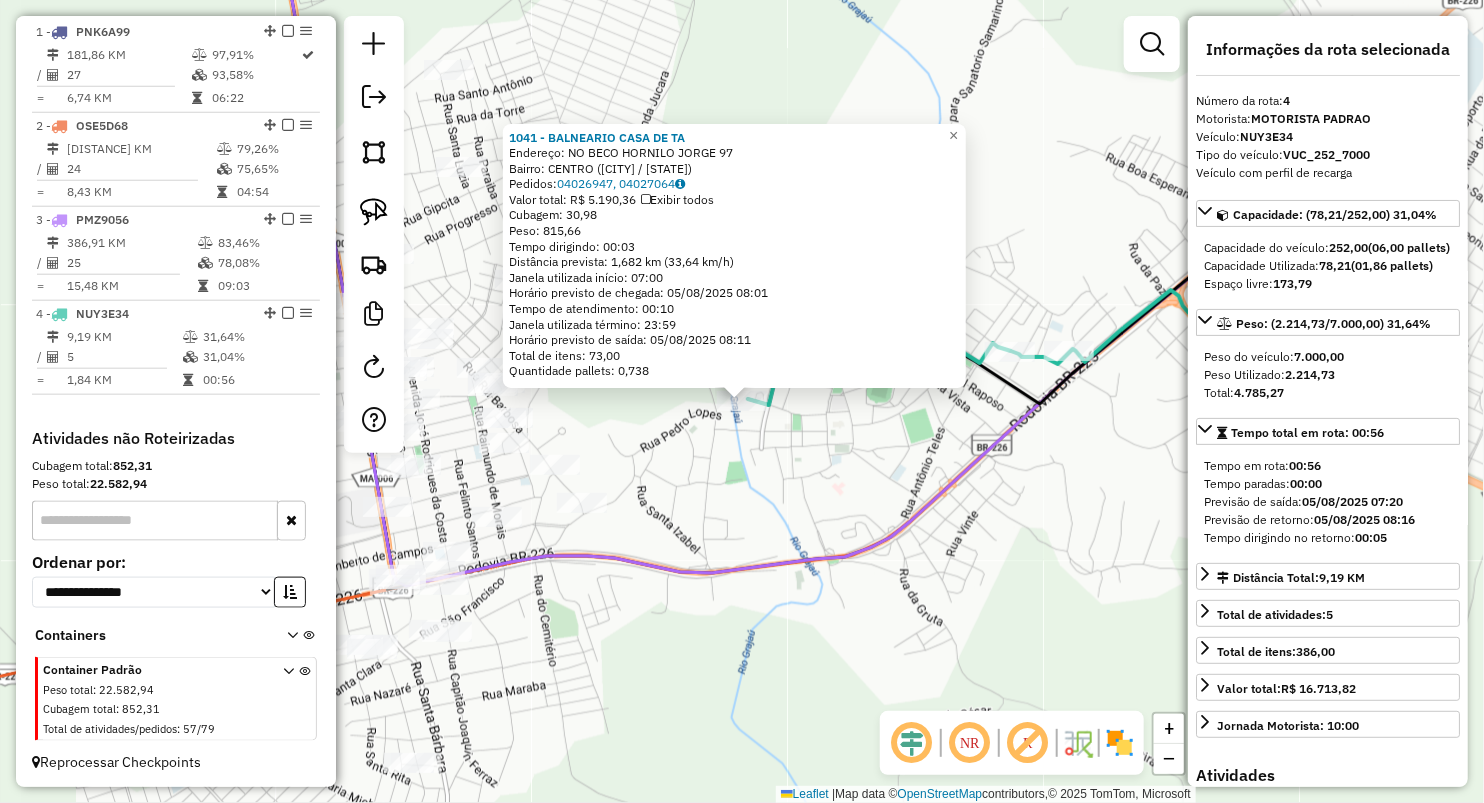 click on "1041 - BALNEARIO CASA DE TA  Endereço:  NO BECO HORNILO JORGE 97   Bairro: CENTRO (GRAJAU / MA)   Pedidos:  04026947, 04027064   Valor total: R$ 5.190,36   Exibir todos   Cubagem: 30,98  Peso: 815,66  Tempo dirigindo: 00:03   Distância prevista: 1,682 km (33,64 km/h)   Janela utilizada início: 07:00   Horário previsto de chegada: 05/08/2025 08:01   Tempo de atendimento: 00:10   Janela utilizada término: 23:59   Horário previsto de saída: 05/08/2025 08:11   Total de itens: 73,00   Quantidade pallets: 0,738  × Janela de atendimento Grade de atendimento Capacidade Transportadoras Veículos Cliente Pedidos  Rotas Selecione os dias de semana para filtrar as janelas de atendimento  Seg   Ter   Qua   Qui   Sex   Sáb   Dom  Informe o período da janela de atendimento: De: Até:  Filtrar exatamente a janela do cliente  Considerar janela de atendimento padrão  Selecione os dias de semana para filtrar as grades de atendimento  Seg   Ter   Qua   Qui   Sex   Sáb   Dom   Peso mínimo:   Peso máximo:   De:  De:" 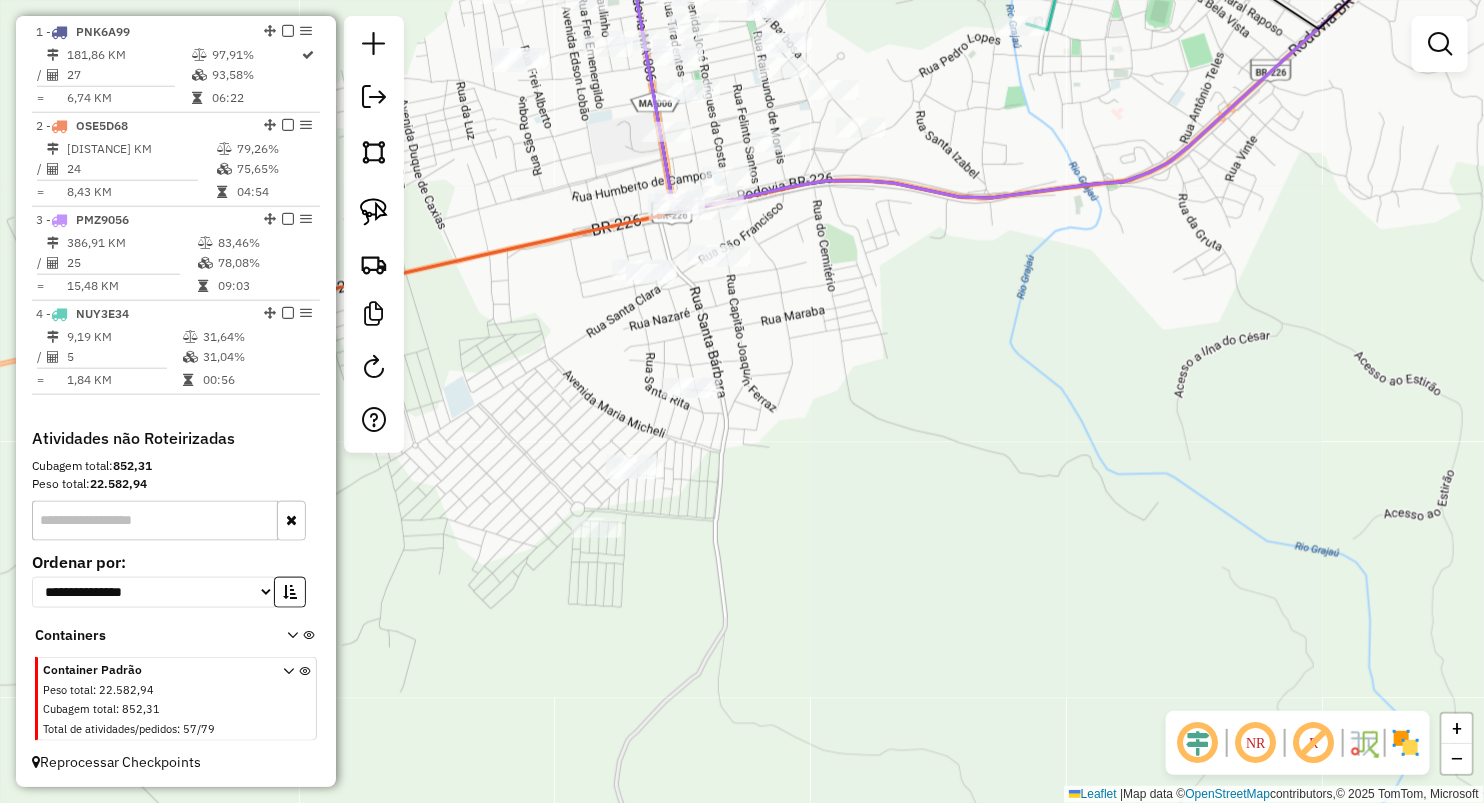 drag, startPoint x: 818, startPoint y: 513, endPoint x: 1120, endPoint y: 99, distance: 512.4451 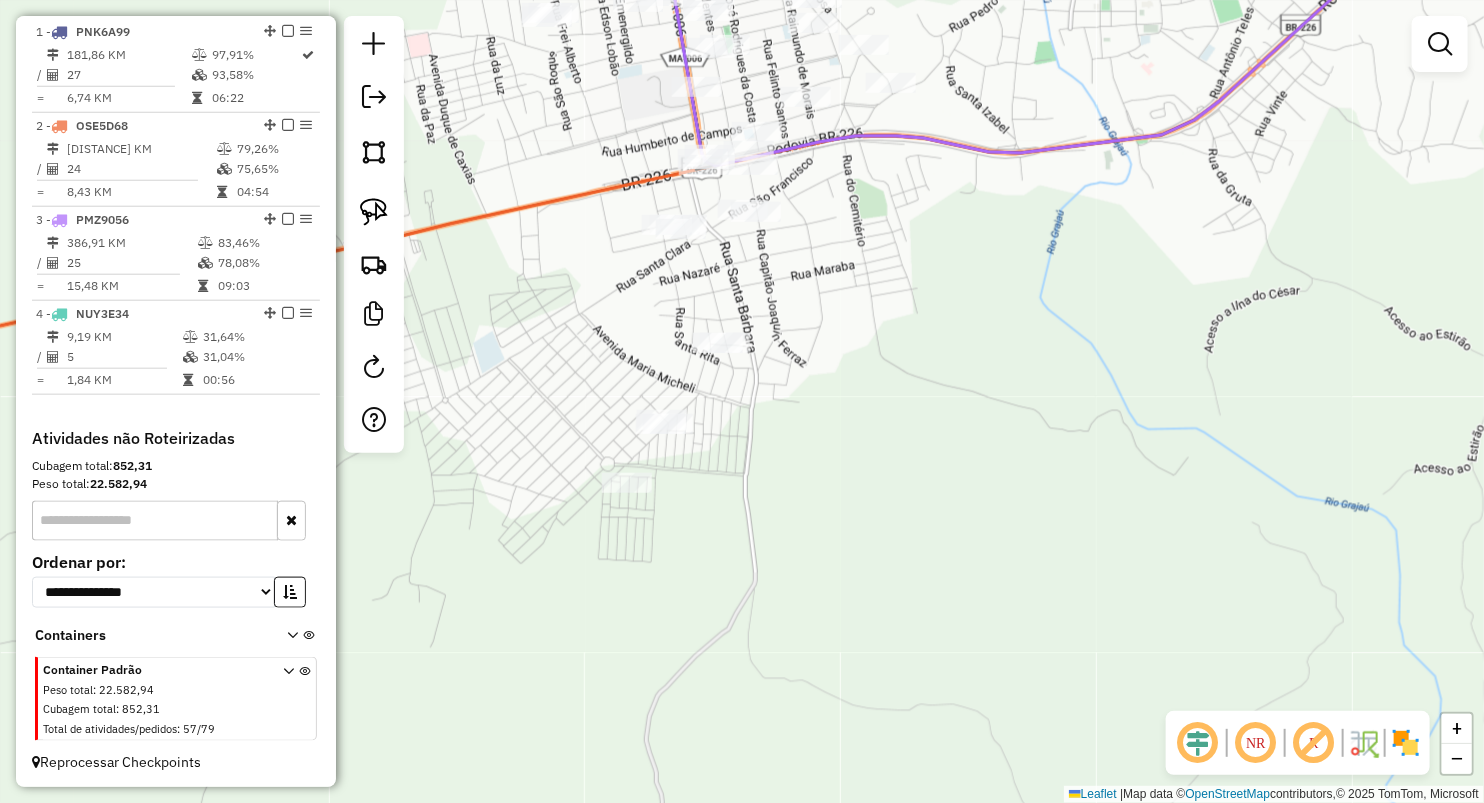 drag, startPoint x: 878, startPoint y: 332, endPoint x: 947, endPoint y: 307, distance: 73.38937 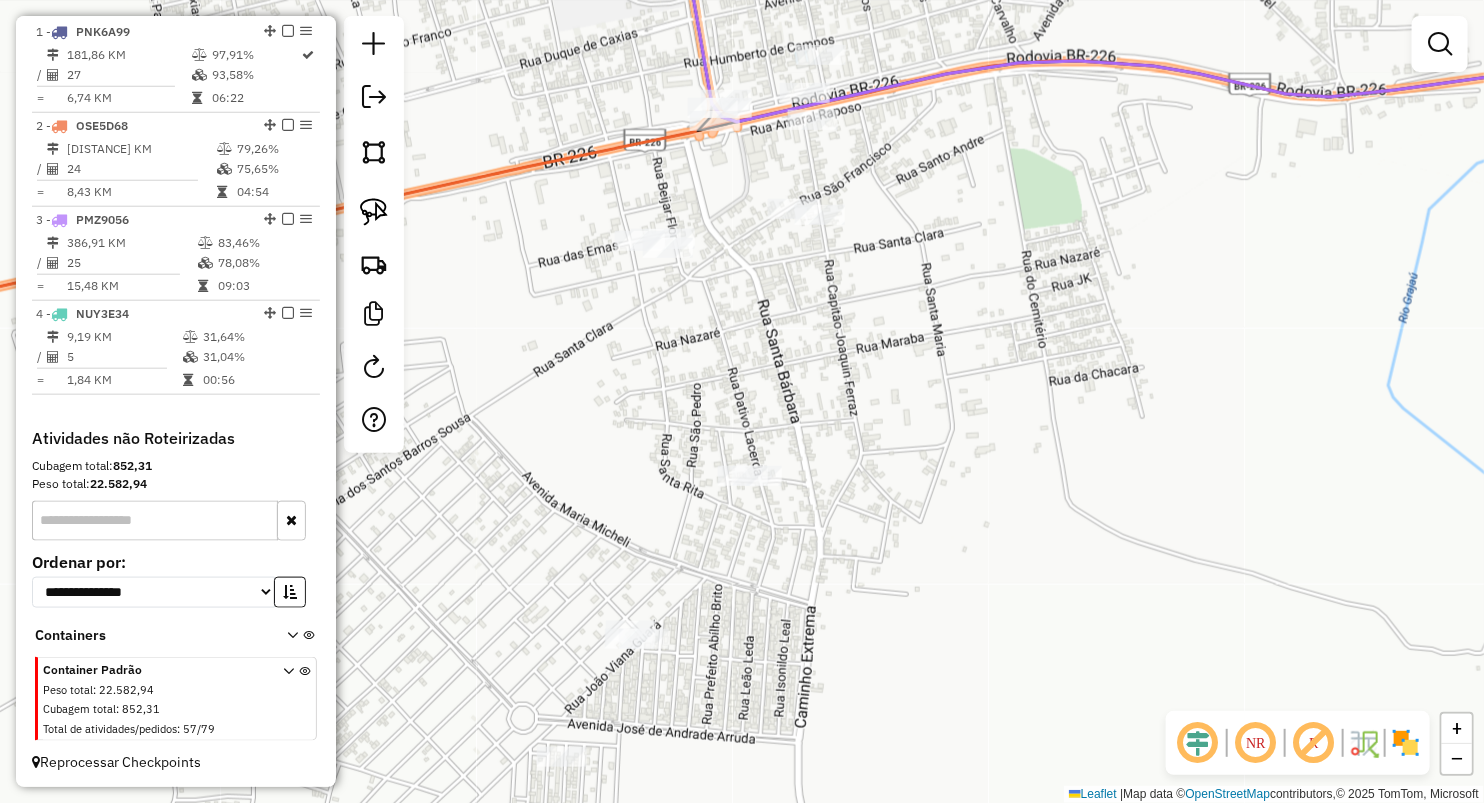 click 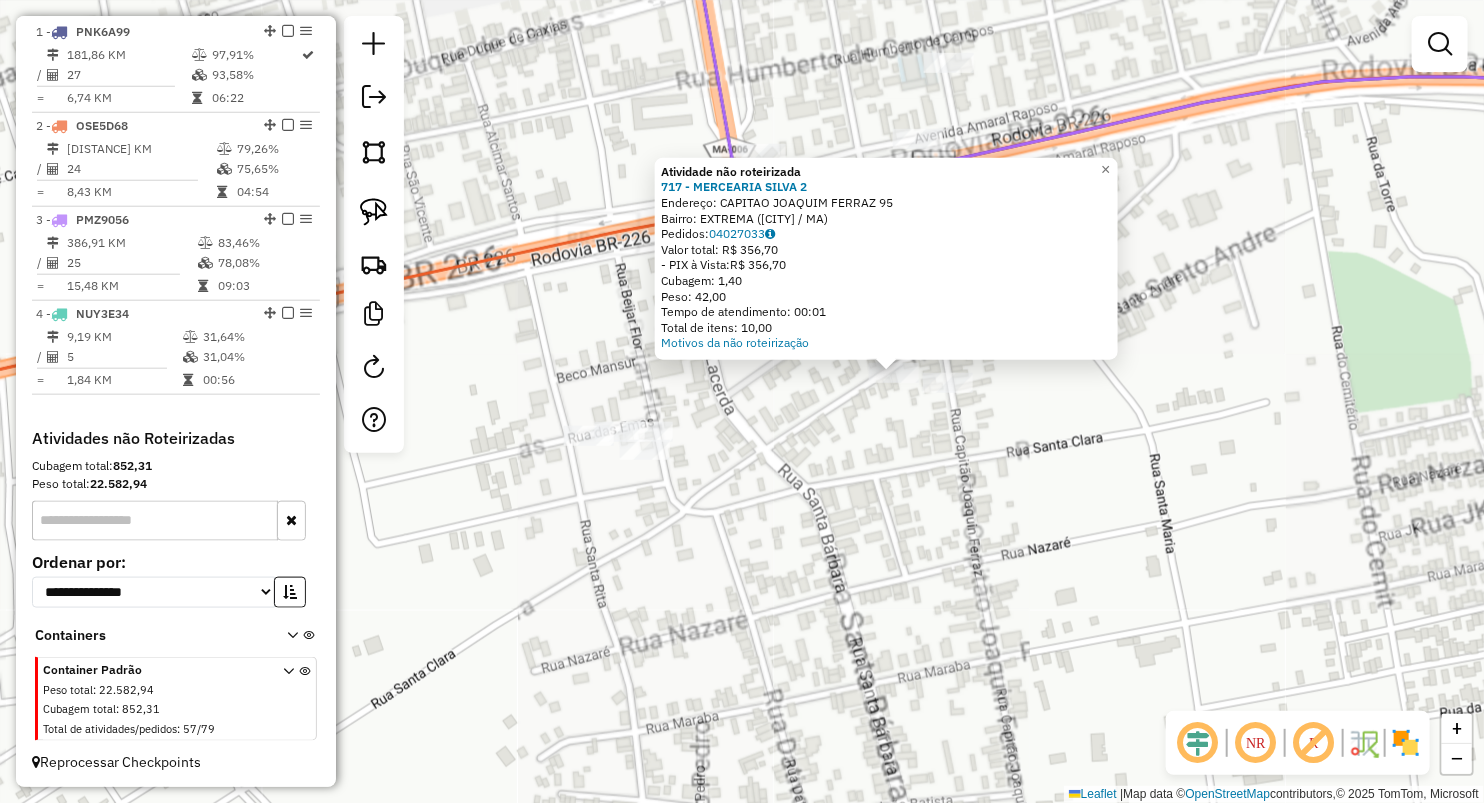 click on "Atividade não roteirizada 717 - MERCEARIA SILVA 2  Endereço:  CAPITAO JOAQUIM FERRAZ 95   Bairro: EXTREMA (GRAJAU / MA)   Pedidos:  04027033   Valor total: R$ 356,70   - PIX à Vista:  R$ 356,70   Cubagem: 1,40   Peso: 42,00   Tempo de atendimento: 00:01   Total de itens: 10,00  Motivos da não roteirização × Janela de atendimento Grade de atendimento Capacidade Transportadoras Veículos Cliente Pedidos  Rotas Selecione os dias de semana para filtrar as janelas de atendimento  Seg   Ter   Qua   Qui   Sex   Sáb   Dom  Informe o período da janela de atendimento: De: Até:  Filtrar exatamente a janela do cliente  Considerar janela de atendimento padrão  Selecione os dias de semana para filtrar as grades de atendimento  Seg   Ter   Qua   Qui   Sex   Sáb   Dom   Considerar clientes sem dia de atendimento cadastrado  Clientes fora do dia de atendimento selecionado Filtrar as atividades entre os valores definidos abaixo:  Peso mínimo:   Peso máximo:   Cubagem mínima:   Cubagem máxima:   De:   Até:  De:" 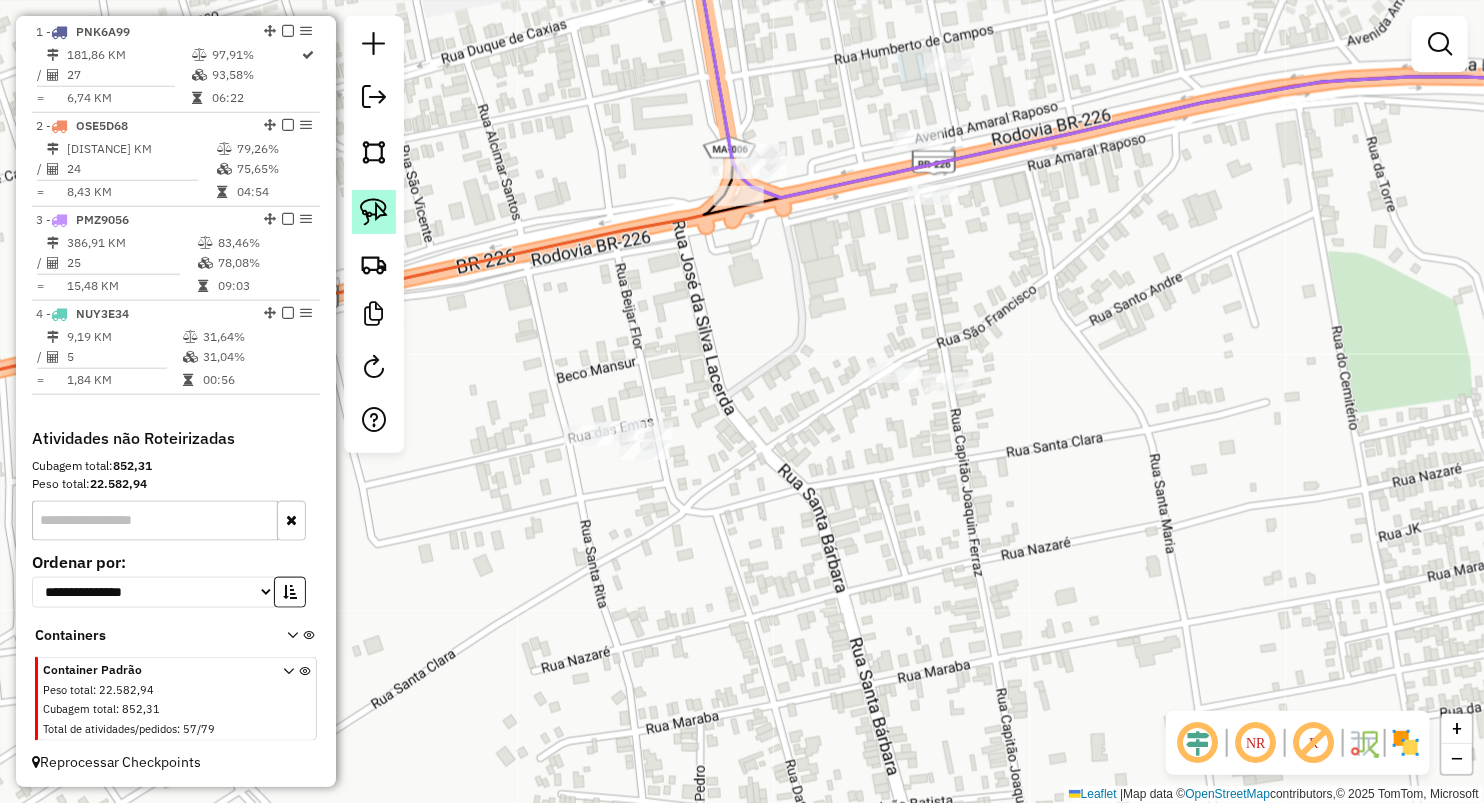 click 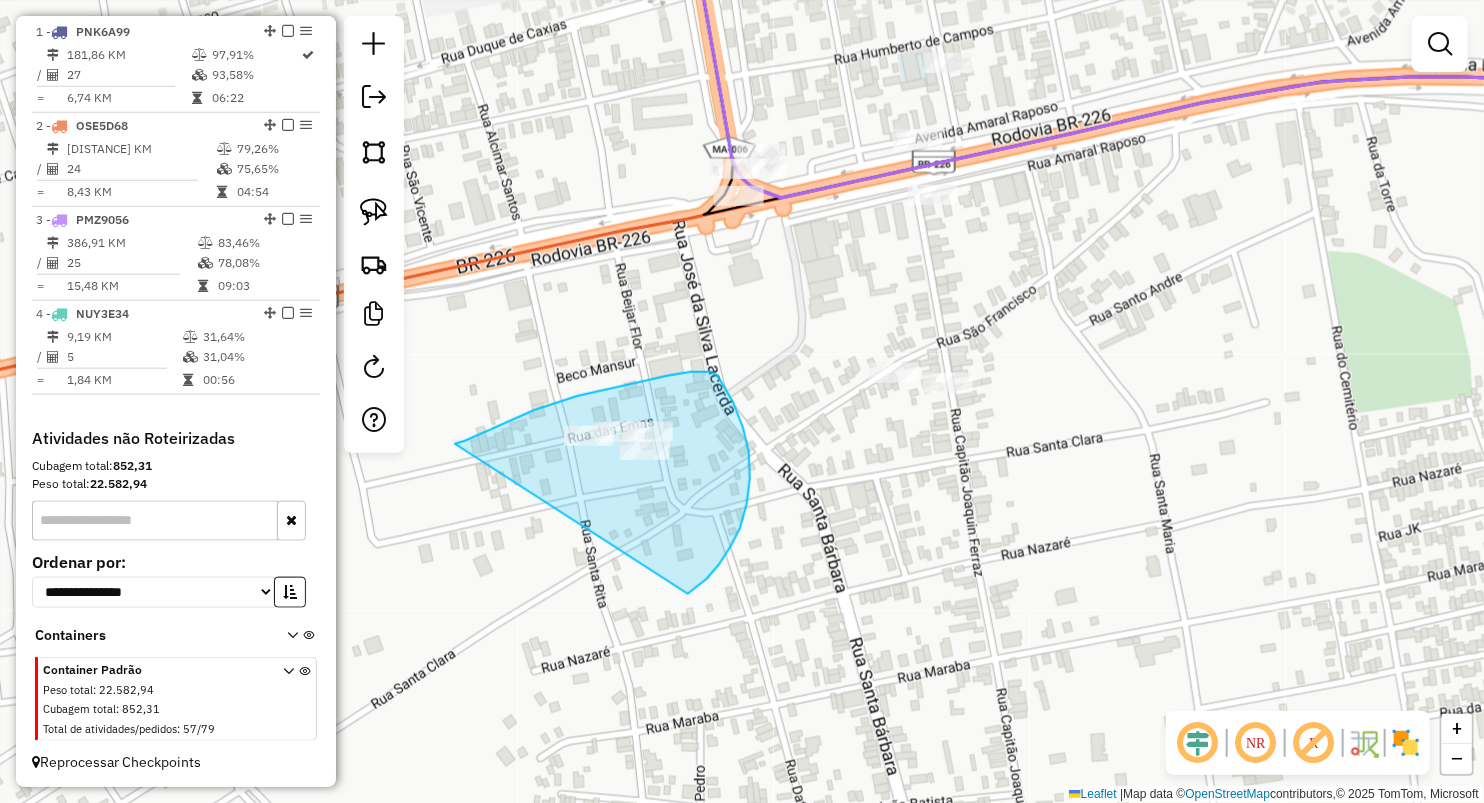 drag, startPoint x: 625, startPoint y: 385, endPoint x: 688, endPoint y: 594, distance: 218.2888 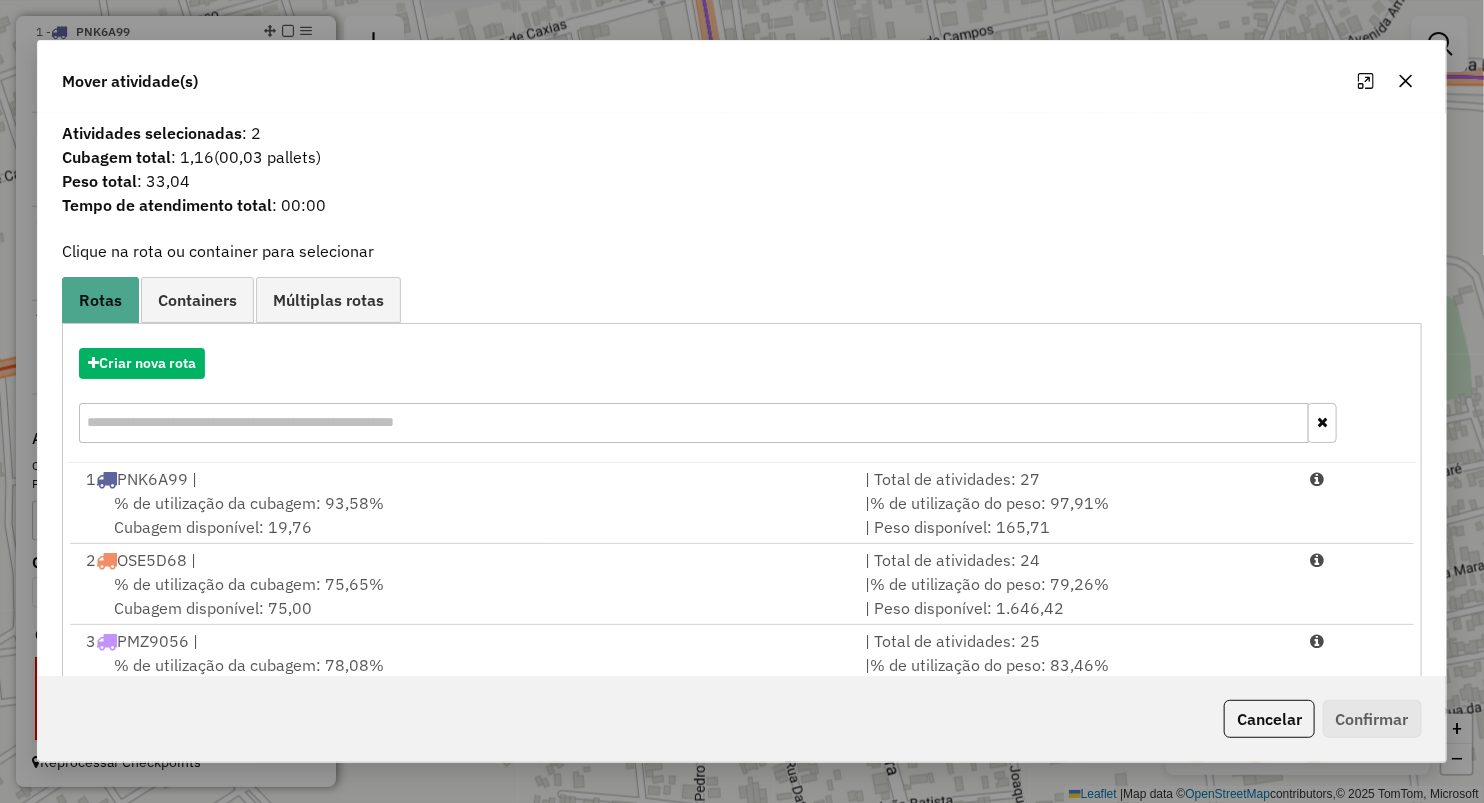 click 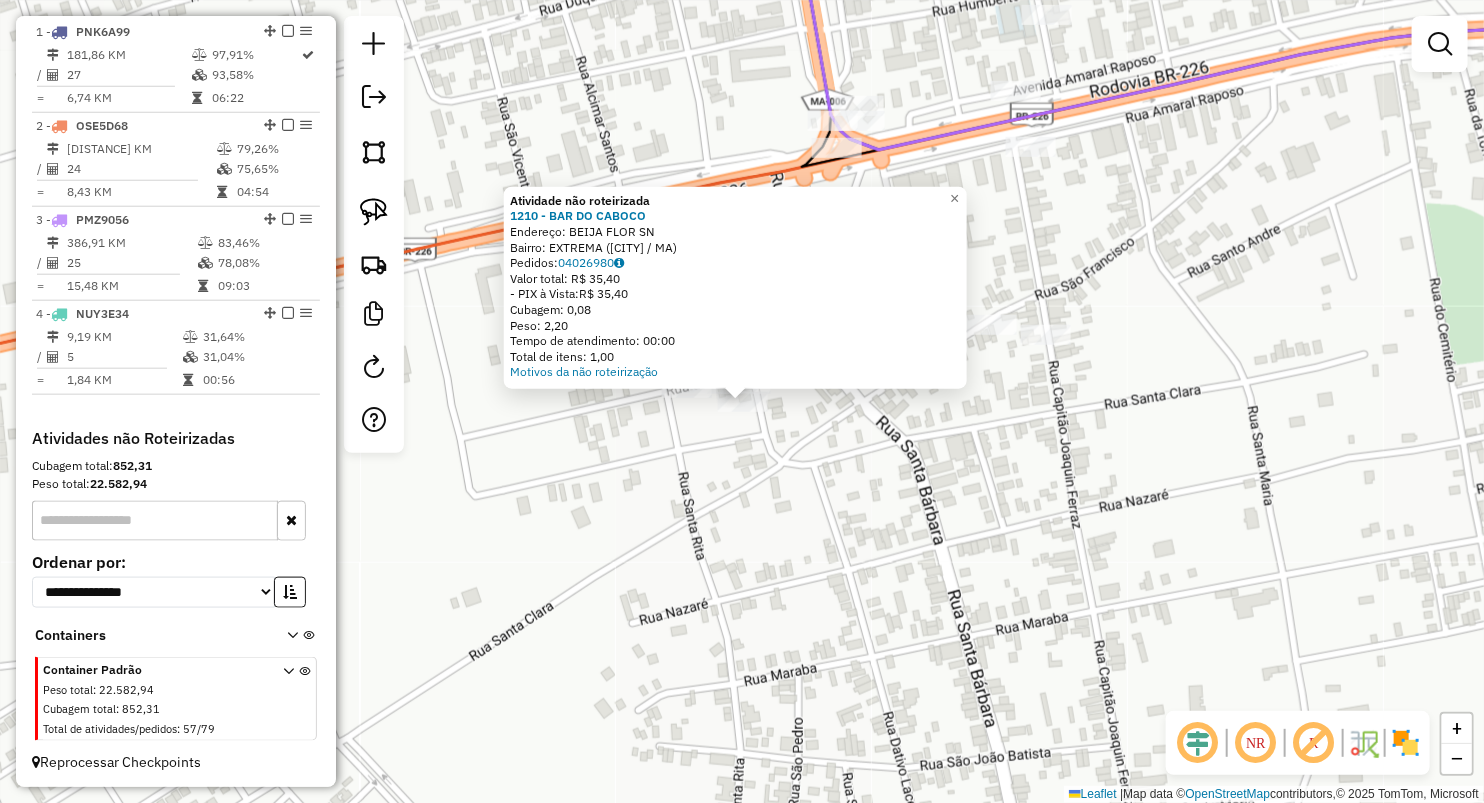 click 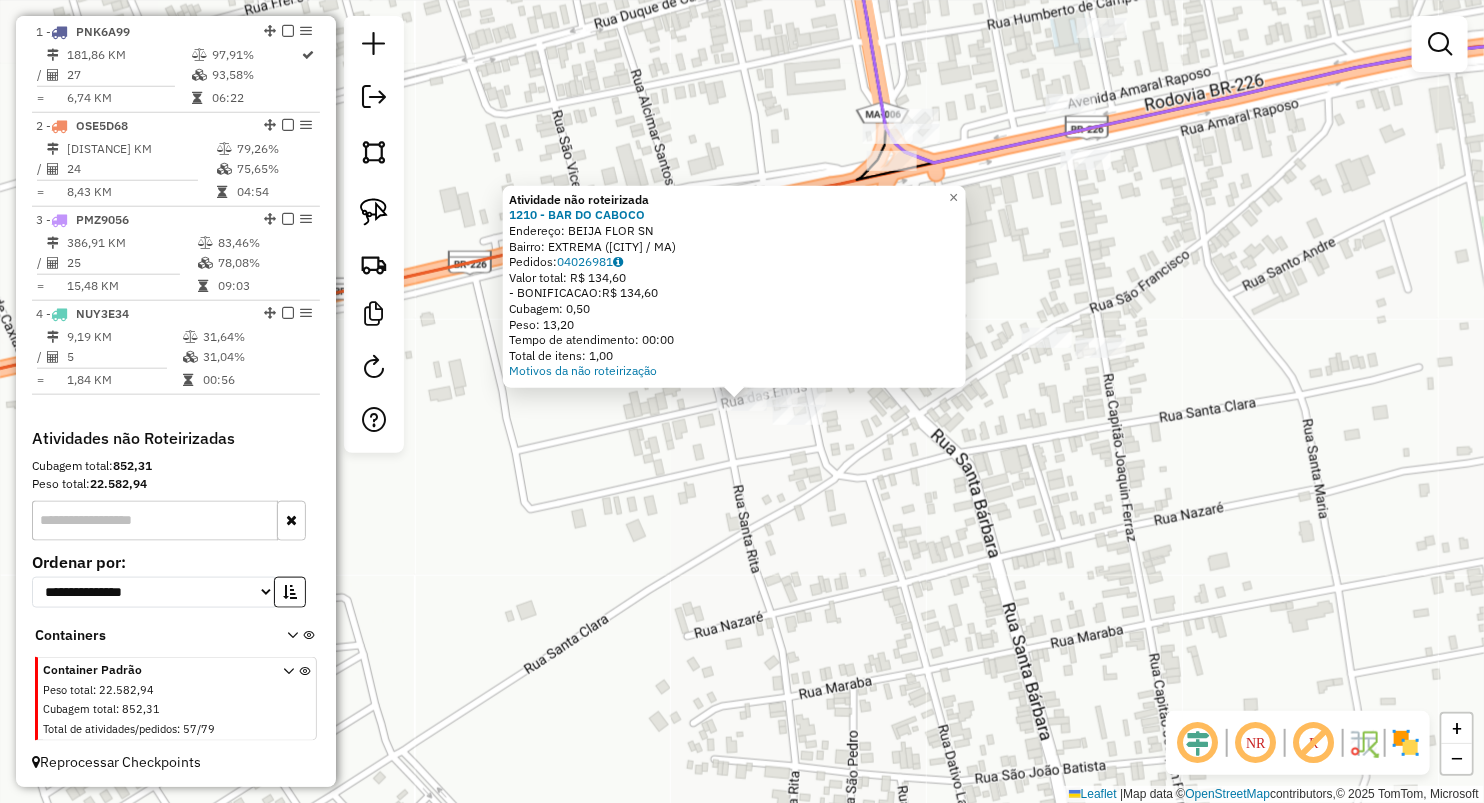 click on "Atividade não roteirizada 1210 - BAR DO CABOCO  Endereço:  BEIJA FLOR SN   Bairro: EXTREMA (GRAJAU / MA)   Pedidos:  04026981   Valor total: R$ 134,60   - BONIFICACAO:  R$ 134,60   Cubagem: 0,50   Peso: 13,20   Tempo de atendimento: 00:00   Total de itens: 1,00  Motivos da não roteirização × Janela de atendimento Grade de atendimento Capacidade Transportadoras Veículos Cliente Pedidos  Rotas Selecione os dias de semana para filtrar as janelas de atendimento  Seg   Ter   Qua   Qui   Sex   Sáb   Dom  Informe o período da janela de atendimento: De: Até:  Filtrar exatamente a janela do cliente  Considerar janela de atendimento padrão  Selecione os dias de semana para filtrar as grades de atendimento  Seg   Ter   Qua   Qui   Sex   Sáb   Dom   Considerar clientes sem dia de atendimento cadastrado  Clientes fora do dia de atendimento selecionado Filtrar as atividades entre os valores definidos abaixo:  Peso mínimo:   Peso máximo:   Cubagem mínima:   Cubagem máxima:   De:   Até:   De:   Até:  Nome:" 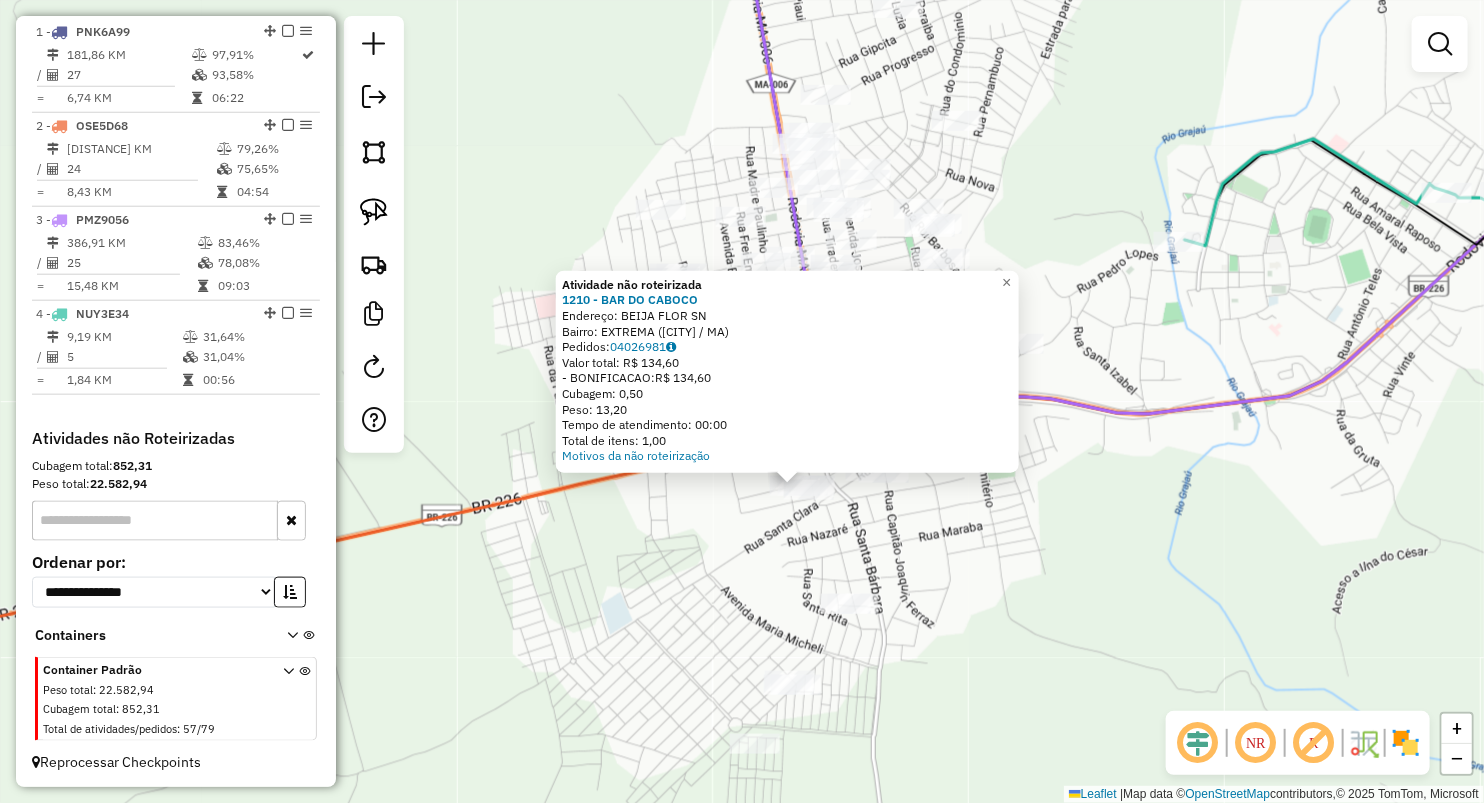 click on "Atividade não roteirizada 1210 - BAR DO CABOCO  Endereço:  BEIJA FLOR SN   Bairro: EXTREMA (GRAJAU / MA)   Pedidos:  04026981   Valor total: R$ 134,60   - BONIFICACAO:  R$ 134,60   Cubagem: 0,50   Peso: 13,20   Tempo de atendimento: 00:00   Total de itens: 1,00  Motivos da não roteirização × Janela de atendimento Grade de atendimento Capacidade Transportadoras Veículos Cliente Pedidos  Rotas Selecione os dias de semana para filtrar as janelas de atendimento  Seg   Ter   Qua   Qui   Sex   Sáb   Dom  Informe o período da janela de atendimento: De: Até:  Filtrar exatamente a janela do cliente  Considerar janela de atendimento padrão  Selecione os dias de semana para filtrar as grades de atendimento  Seg   Ter   Qua   Qui   Sex   Sáb   Dom   Considerar clientes sem dia de atendimento cadastrado  Clientes fora do dia de atendimento selecionado Filtrar as atividades entre os valores definidos abaixo:  Peso mínimo:   Peso máximo:   Cubagem mínima:   Cubagem máxima:   De:   Até:   De:   Até:  Nome:" 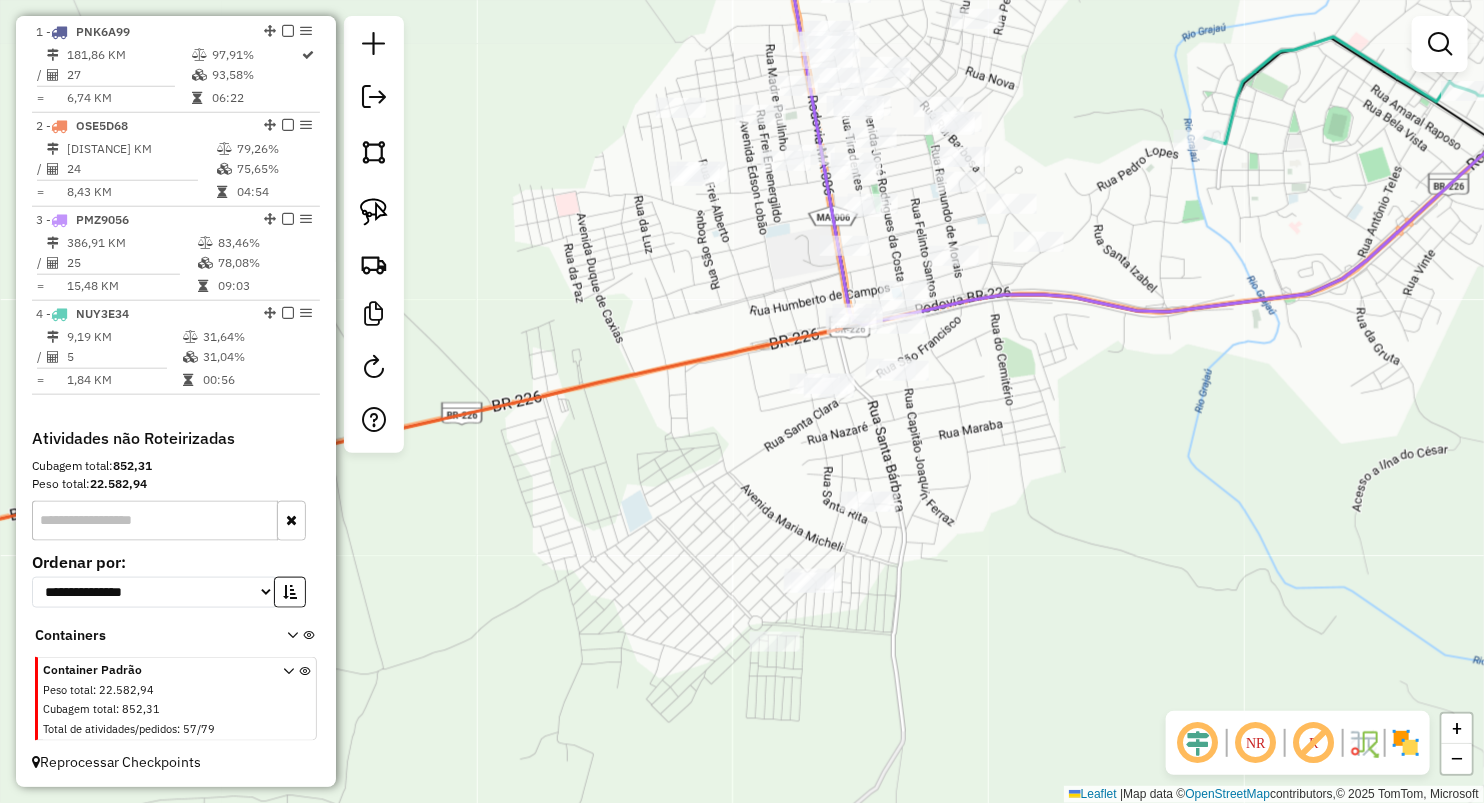 drag, startPoint x: 928, startPoint y: 621, endPoint x: 951, endPoint y: 494, distance: 129.06587 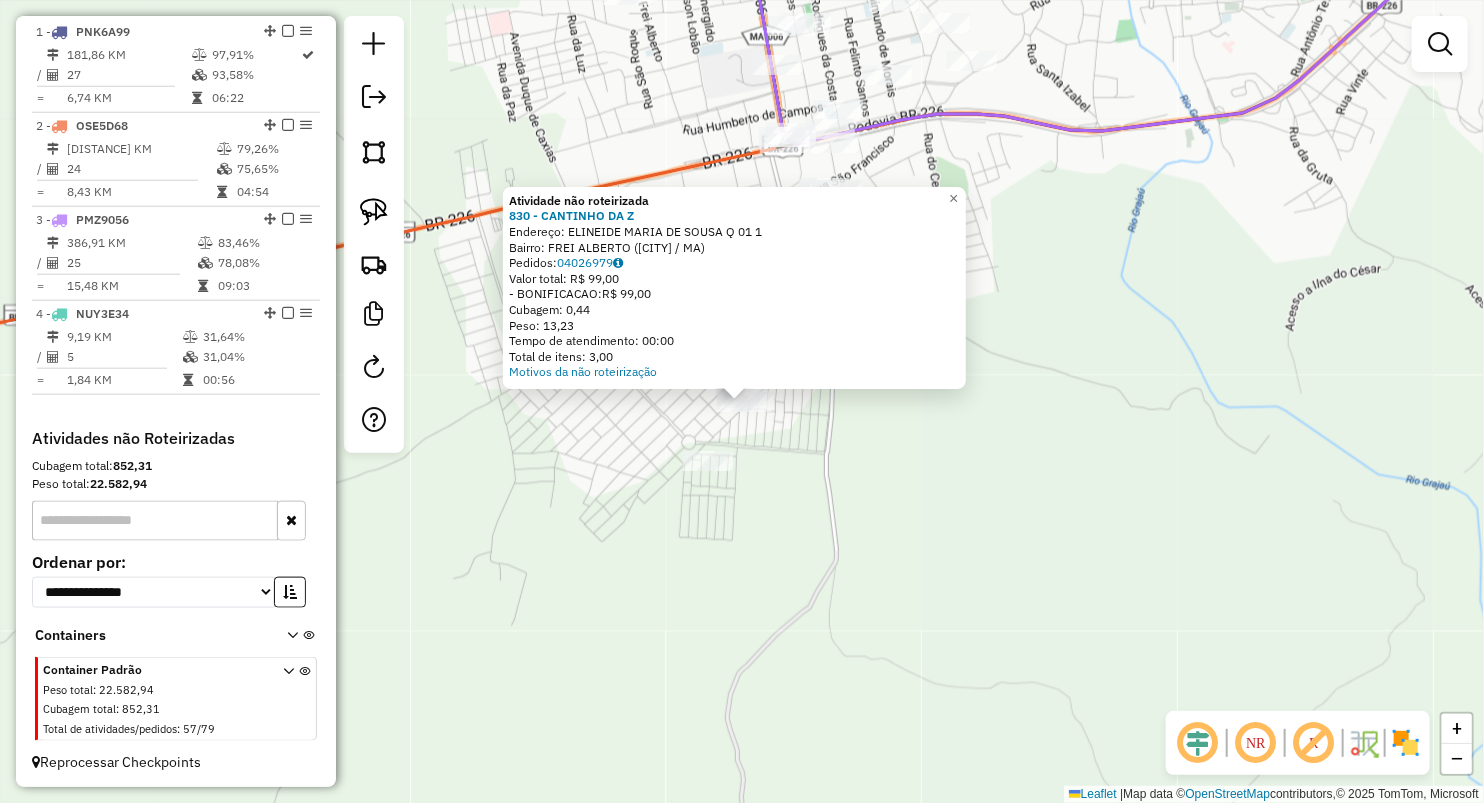 drag, startPoint x: 696, startPoint y: 552, endPoint x: 768, endPoint y: 466, distance: 112.1606 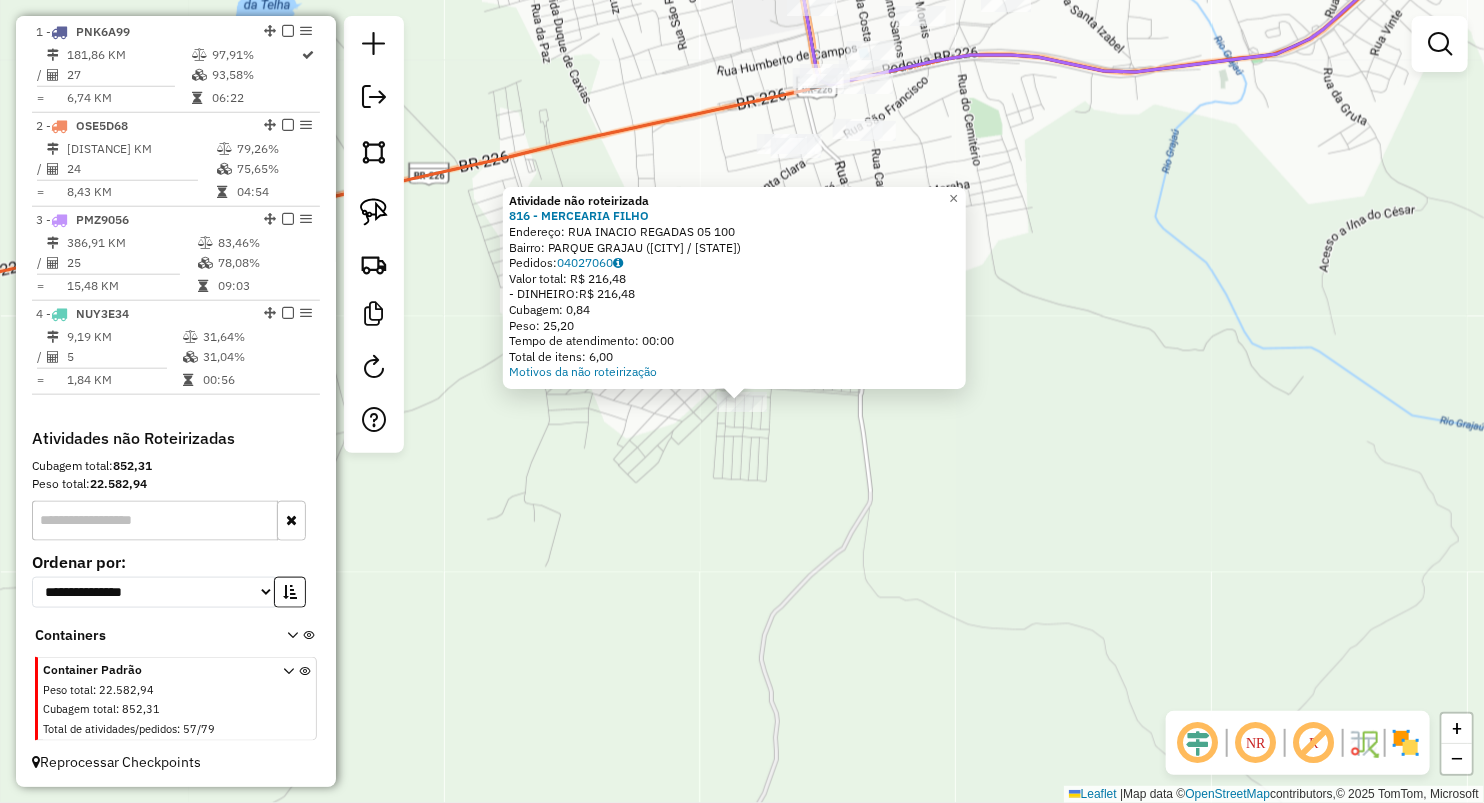 click on "Atividade não roteirizada 816 - MERCEARIA FILHO  Endereço:  RUA INACIO REGADAS 05 100   Bairro: PARQUE GRAJAU (GRAJAU / MA)   Pedidos:  04027060   Valor total: R$ 216,48   - DINHEIRO:  R$ 216,48   Cubagem: 0,84   Peso: 25,20   Tempo de atendimento: 00:00   Total de itens: 6,00  Motivos da não roteirização × Janela de atendimento Grade de atendimento Capacidade Transportadoras Veículos Cliente Pedidos  Rotas Selecione os dias de semana para filtrar as janelas de atendimento  Seg   Ter   Qua   Qui   Sex   Sáb   Dom  Informe o período da janela de atendimento: De: Até:  Filtrar exatamente a janela do cliente  Considerar janela de atendimento padrão  Selecione os dias de semana para filtrar as grades de atendimento  Seg   Ter   Qua   Qui   Sex   Sáb   Dom   Considerar clientes sem dia de atendimento cadastrado  Clientes fora do dia de atendimento selecionado Filtrar as atividades entre os valores definidos abaixo:  Peso mínimo:   Peso máximo:   Cubagem mínima:   Cubagem máxima:   De:   Até:  De:" 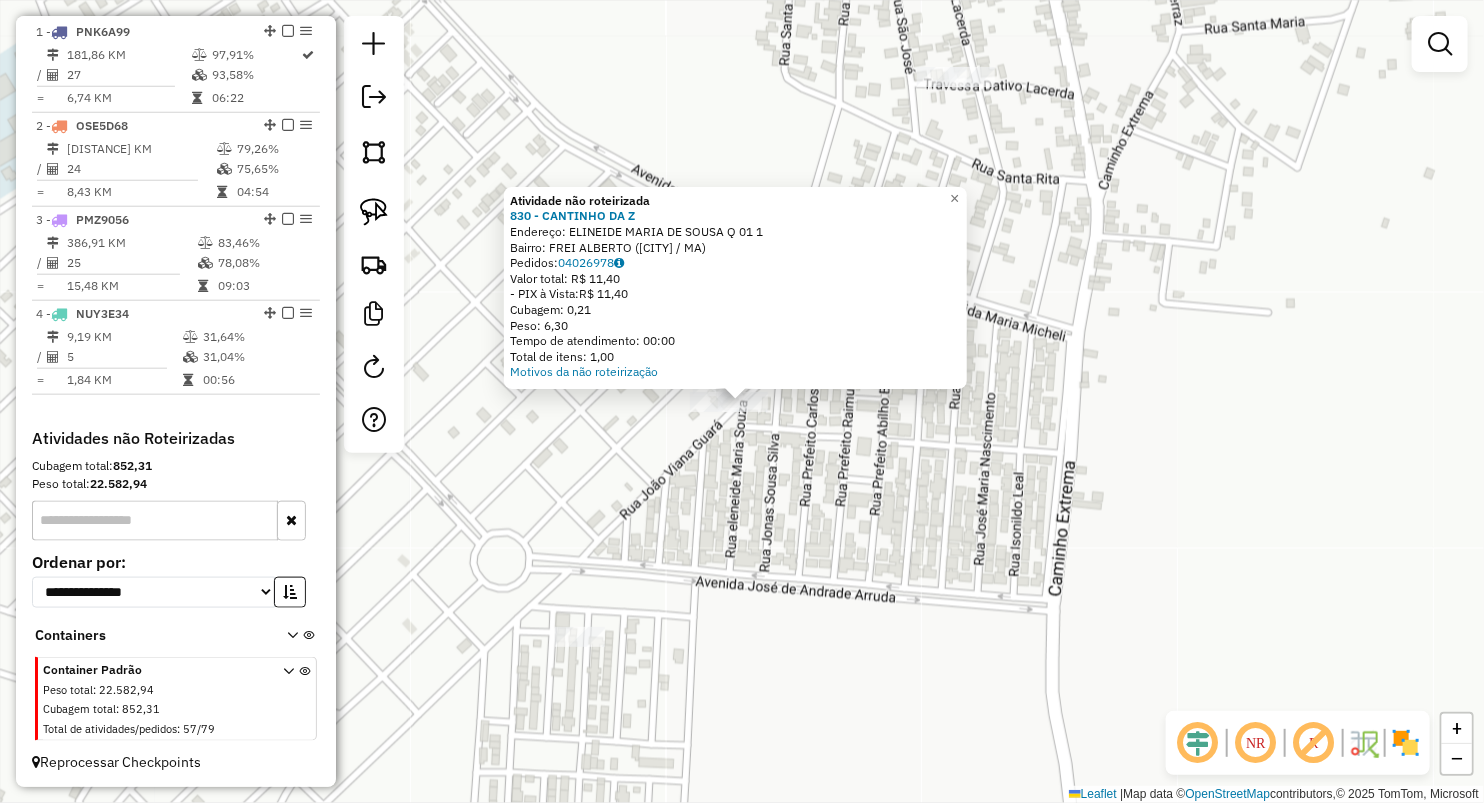 click on "× Atividade não roteirizada 830 - CANTINHO DA Z  Endereço:  ELINEIDE MARIA DE SOUSA Q 01 1   Bairro: FREI ALBERTO (GRAJAU / MA)   Pedidos:  04026978   Valor total: R$ 11,40   - PIX à Vista:  R$ 11,40   Cubagem: 0,21   Peso: 6,30   Tempo de atendimento: 00:00   Total de itens: 1,00  Motivos da não roteirização × Janela de atendimento Grade de atendimento Capacidade Transportadoras Veículos Cliente Pedidos  Rotas Selecione os dias de semana para filtrar as janelas de atendimento  Seg   Ter   Qua   Qui   Sex   Sáb   Dom  Informe o período da janela de atendimento: De: Até:  Filtrar exatamente a janela do cliente  Considerar janela de atendimento padrão  Selecione os dias de semana para filtrar as grades de atendimento  Seg   Ter   Qua   Qui   Sex   Sáb   Dom   Considerar clientes sem dia de atendimento cadastrado  Clientes fora do dia de atendimento selecionado Filtrar as atividades entre os valores definidos abaixo:  Peso mínimo:   Peso máximo:   Cubagem mínima:   Cubagem máxima:   De:   De:" 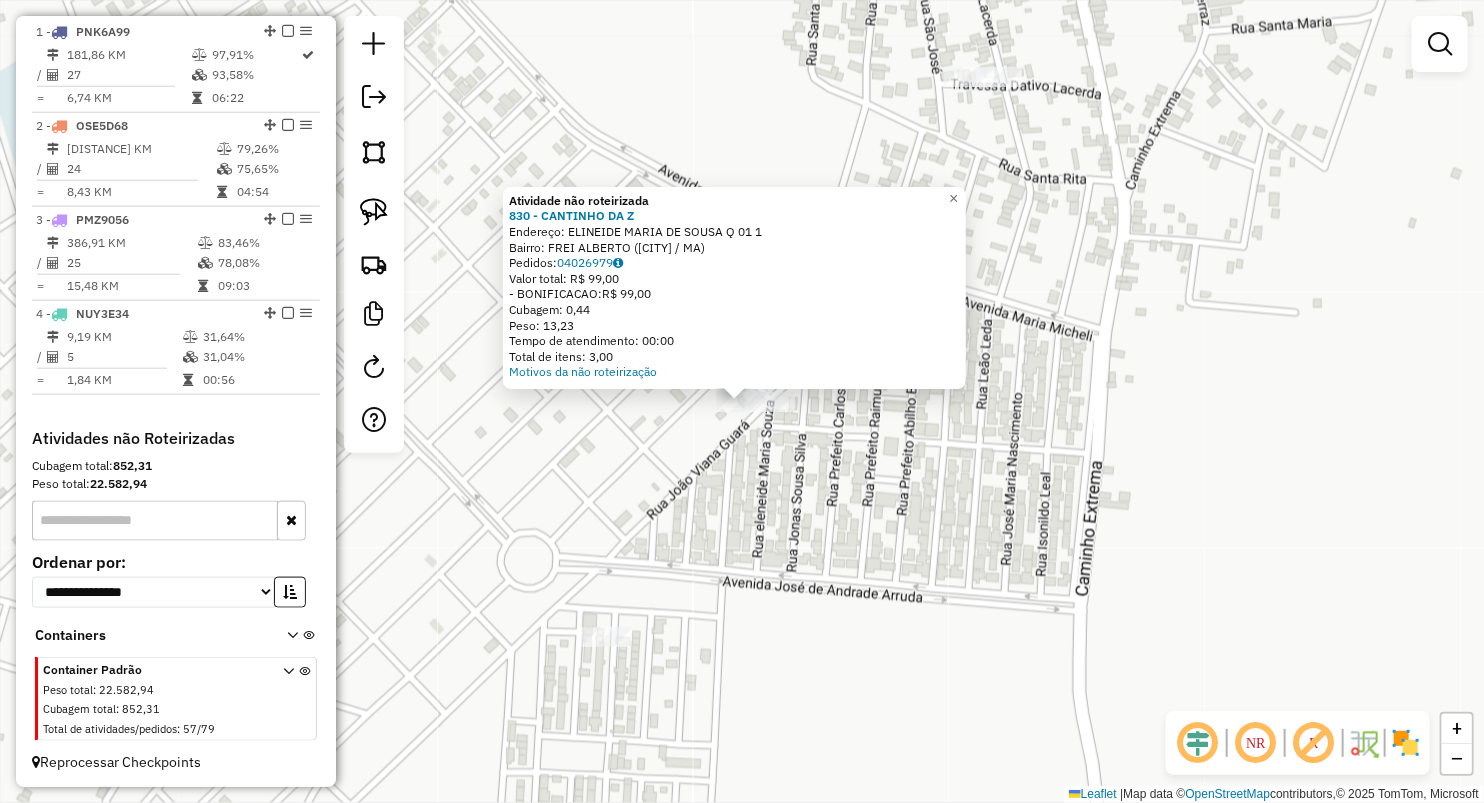 click on "Atividade não roteirizada 830 - CANTINHO DA Z  Endereço:  ELINEIDE MARIA DE SOUSA Q 01 1   Bairro: FREI ALBERTO (GRAJAU / MA)   Pedidos:  04026979   Valor total: R$ 99,00   - BONIFICACAO:  R$ 99,00   Cubagem: 0,44   Peso: 13,23   Tempo de atendimento: 00:00   Total de itens: 3,00  Motivos da não roteirização × Janela de atendimento Grade de atendimento Capacidade Transportadoras Veículos Cliente Pedidos  Rotas Selecione os dias de semana para filtrar as janelas de atendimento  Seg   Ter   Qua   Qui   Sex   Sáb   Dom  Informe o período da janela de atendimento: De: Até:  Filtrar exatamente a janela do cliente  Considerar janela de atendimento padrão  Selecione os dias de semana para filtrar as grades de atendimento  Seg   Ter   Qua   Qui   Sex   Sáb   Dom   Considerar clientes sem dia de atendimento cadastrado  Clientes fora do dia de atendimento selecionado Filtrar as atividades entre os valores definidos abaixo:  Peso mínimo:   Peso máximo:   Cubagem mínima:   Cubagem máxima:   De:   Até:  +" 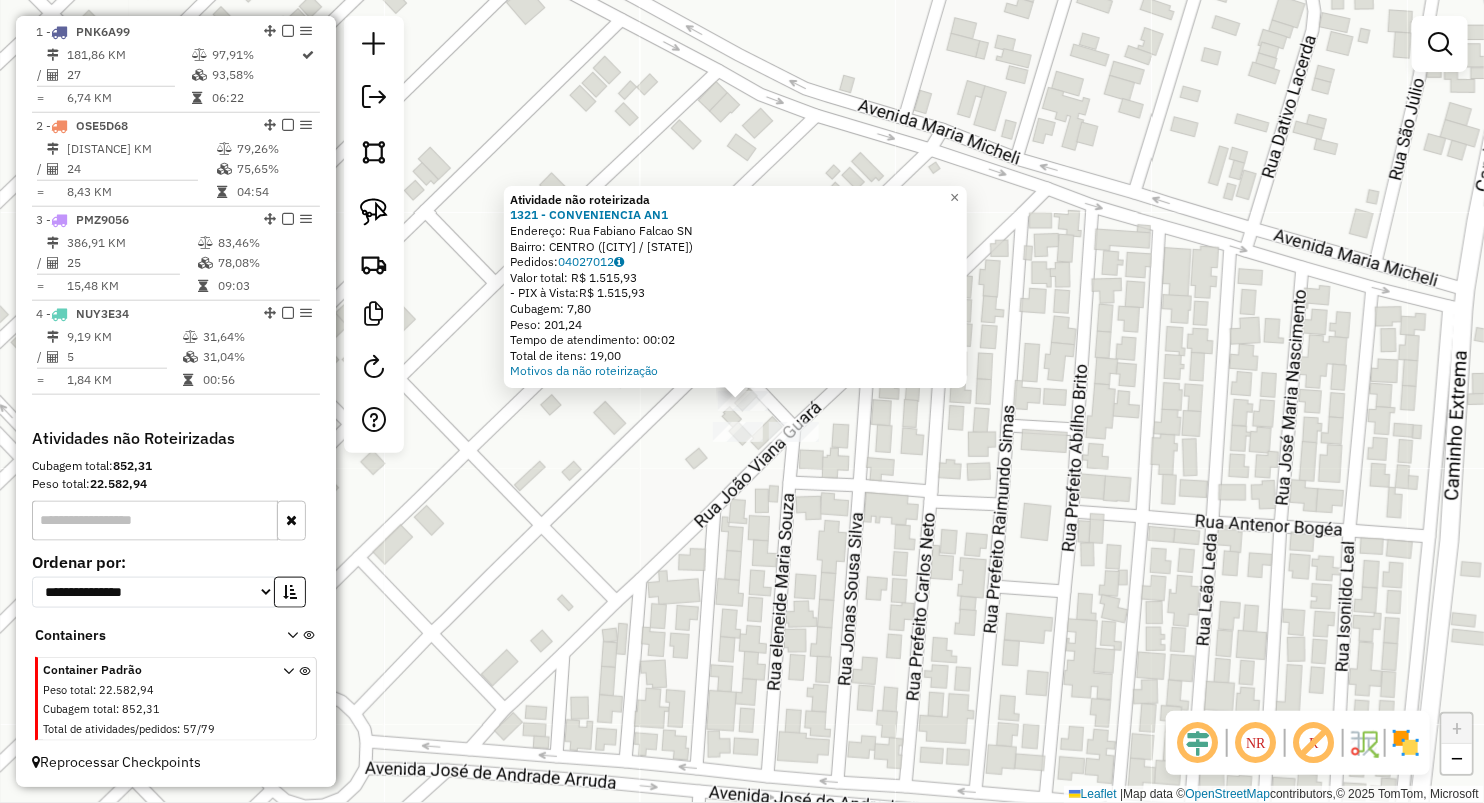 click on "Atividade não roteirizada 1321 - CONVENIENCIA AN1  Endereço:  Rua Fabiano Falcao SN   Bairro: CENTRO (GRAJAU / MA)   Pedidos:  04027012   Valor total: R$ 1.515,93   - PIX à Vista:  R$ 1.515,93   Cubagem: 7,80   Peso: 201,24   Tempo de atendimento: 00:02   Total de itens: 19,00  Motivos da não roteirização × Janela de atendimento Grade de atendimento Capacidade Transportadoras Veículos Cliente Pedidos  Rotas Selecione os dias de semana para filtrar as janelas de atendimento  Seg   Ter   Qua   Qui   Sex   Sáb   Dom  Informe o período da janela de atendimento: De: Até:  Filtrar exatamente a janela do cliente  Considerar janela de atendimento padrão  Selecione os dias de semana para filtrar as grades de atendimento  Seg   Ter   Qua   Qui   Sex   Sáb   Dom   Considerar clientes sem dia de atendimento cadastrado  Clientes fora do dia de atendimento selecionado Filtrar as atividades entre os valores definidos abaixo:  Peso mínimo:   Peso máximo:   Cubagem mínima:   Cubagem máxima:   De:   Até:  De:" 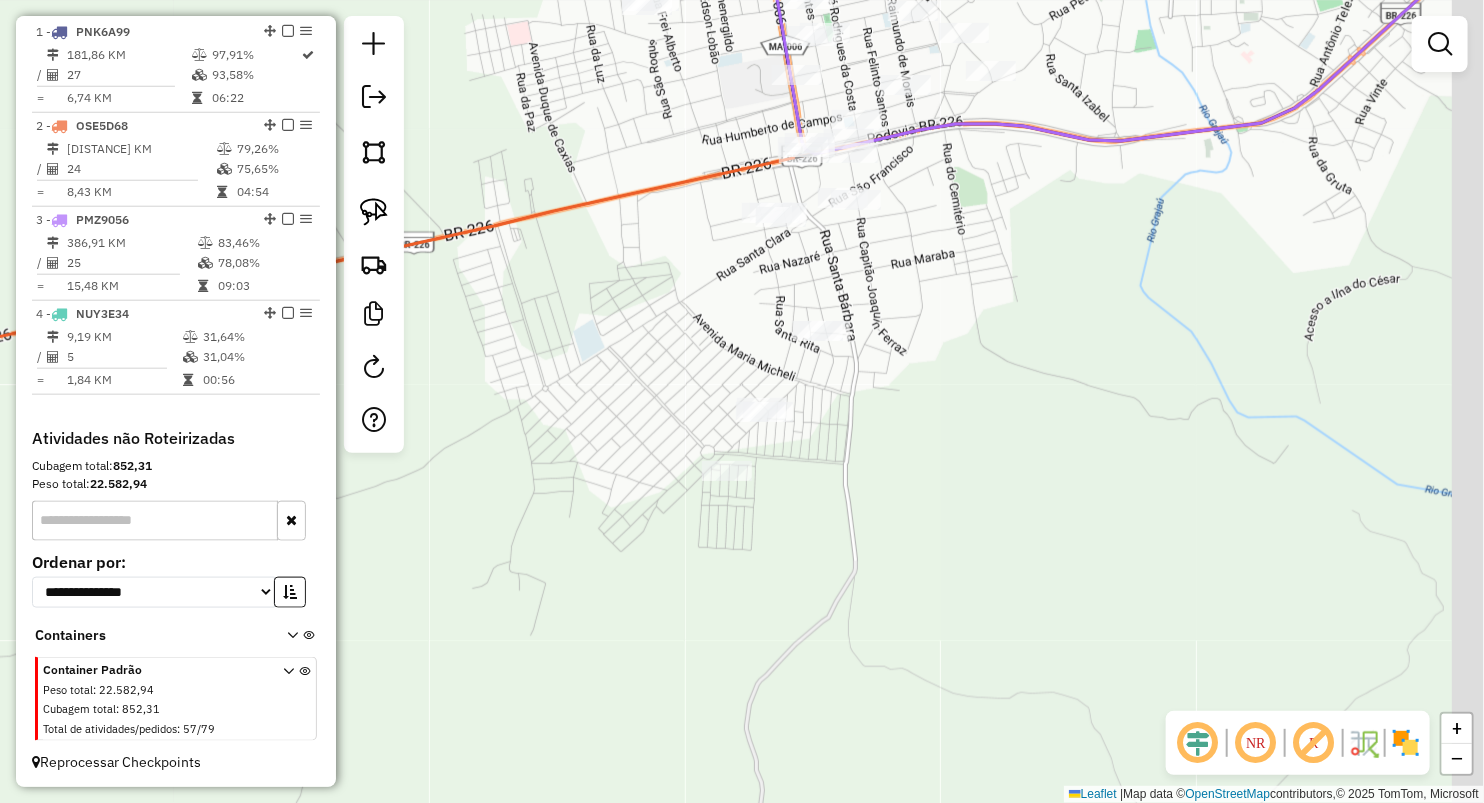 drag, startPoint x: 902, startPoint y: 505, endPoint x: 828, endPoint y: 398, distance: 130.09612 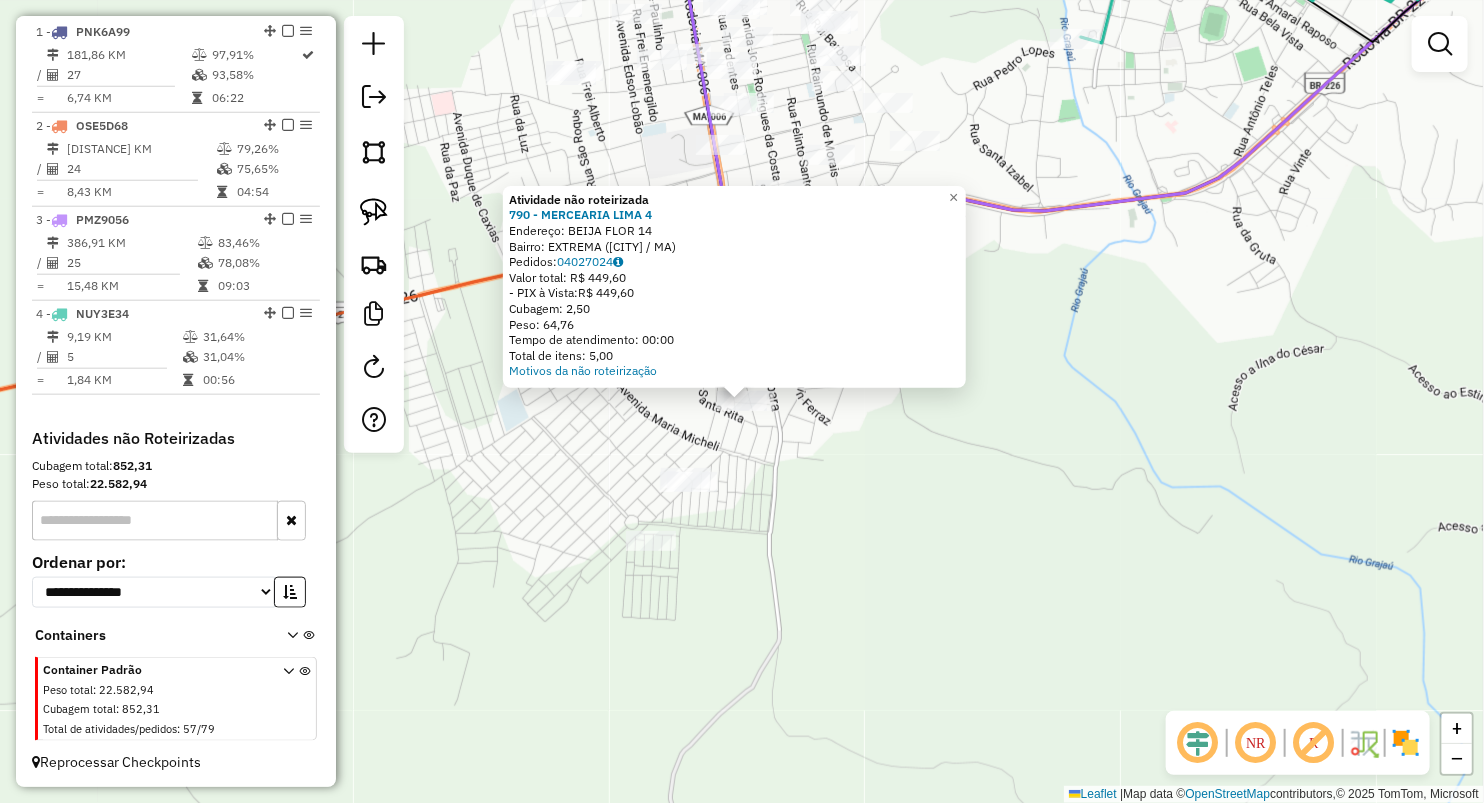 click on "Atividade não roteirizada 790 - MERCEARIA LIMA 4  Endereço:  BEIJA FLOR 14   Bairro: EXTREMA (GRAJAU / MA)   Pedidos:  04027024   Valor total: R$ 449,60   - PIX à Vista:  R$ 449,60   Cubagem: 2,50   Peso: 64,76   Tempo de atendimento: 00:00   Total de itens: 5,00  Motivos da não roteirização × Janela de atendimento Grade de atendimento Capacidade Transportadoras Veículos Cliente Pedidos  Rotas Selecione os dias de semana para filtrar as janelas de atendimento  Seg   Ter   Qua   Qui   Sex   Sáb   Dom  Informe o período da janela de atendimento: De: Até:  Filtrar exatamente a janela do cliente  Considerar janela de atendimento padrão  Selecione os dias de semana para filtrar as grades de atendimento  Seg   Ter   Qua   Qui   Sex   Sáb   Dom   Considerar clientes sem dia de atendimento cadastrado  Clientes fora do dia de atendimento selecionado Filtrar as atividades entre os valores definidos abaixo:  Peso mínimo:   Peso máximo:   Cubagem mínima:   Cubagem máxima:   De:   Até:   De:   Até:  De:" 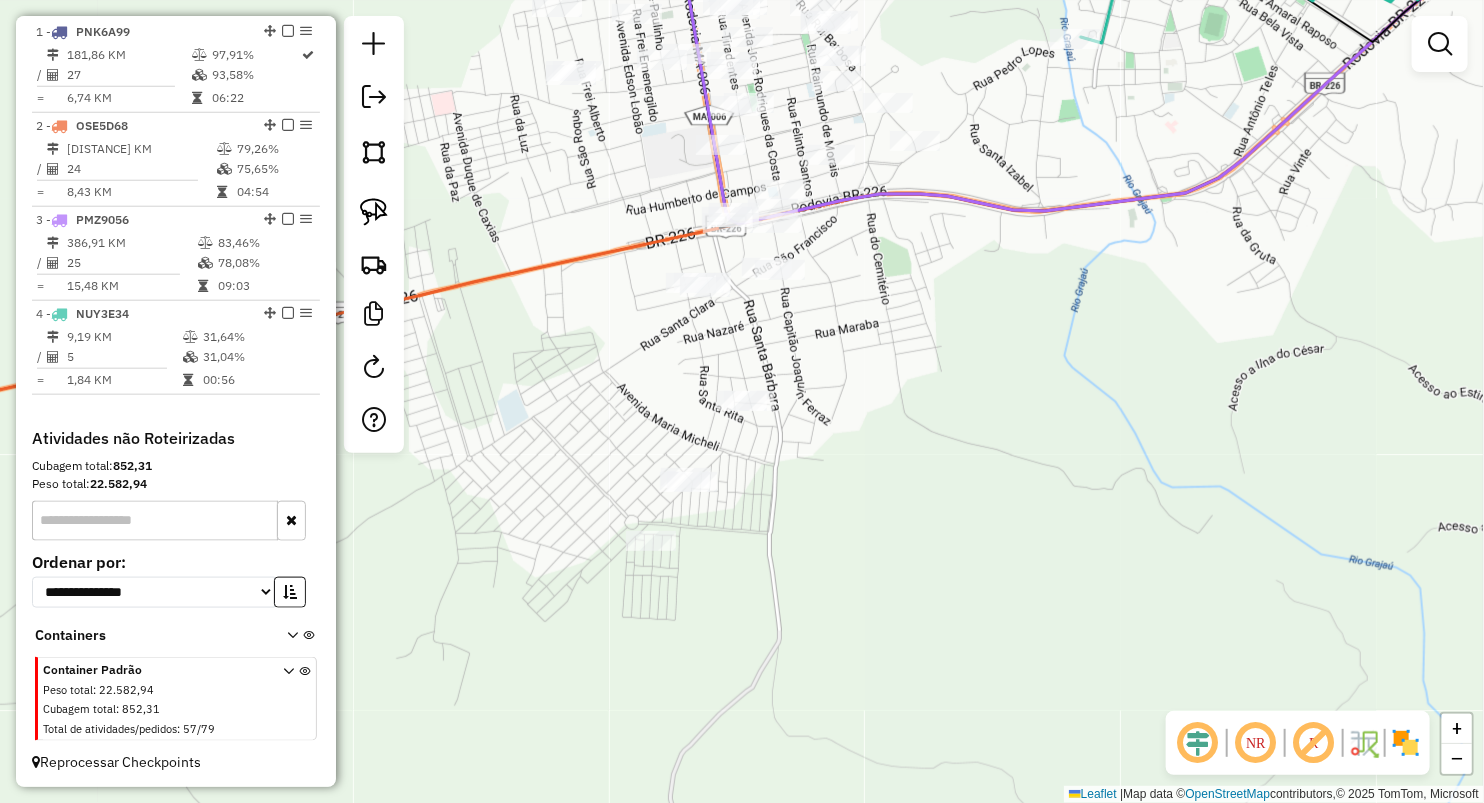 drag, startPoint x: 383, startPoint y: 200, endPoint x: 408, endPoint y: 208, distance: 26.24881 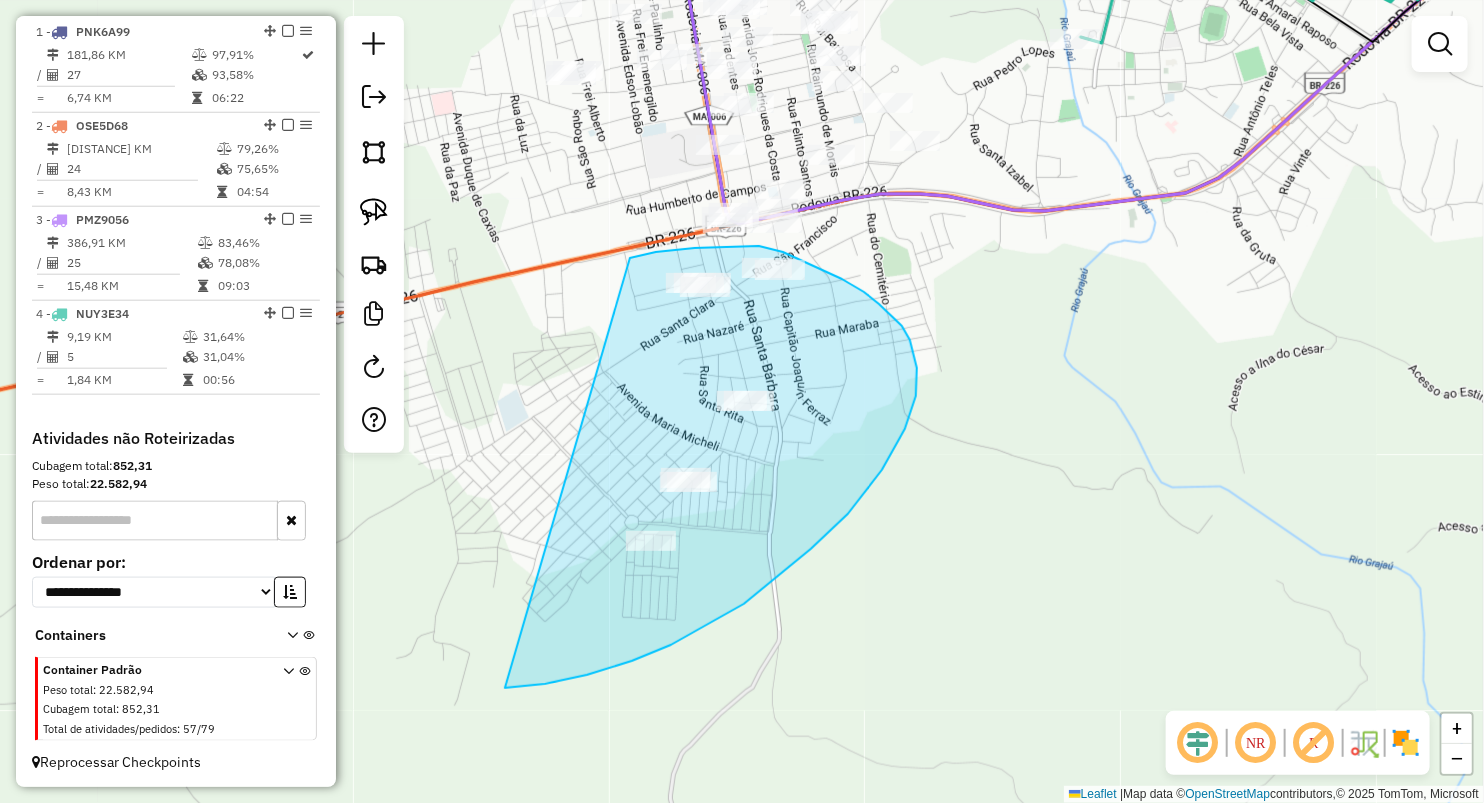 drag, startPoint x: 645, startPoint y: 255, endPoint x: 505, endPoint y: 688, distance: 455.0703 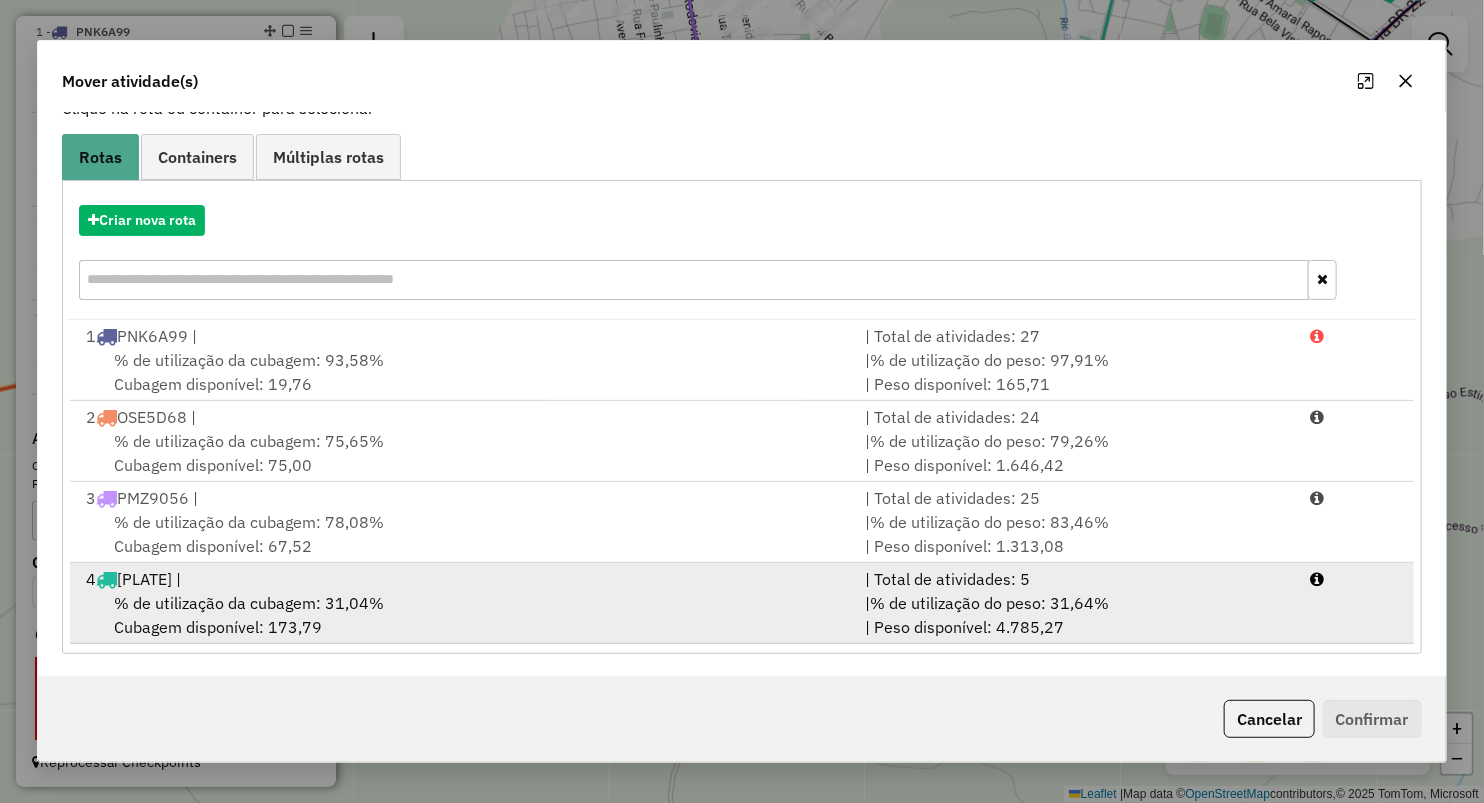 scroll, scrollTop: 144, scrollLeft: 0, axis: vertical 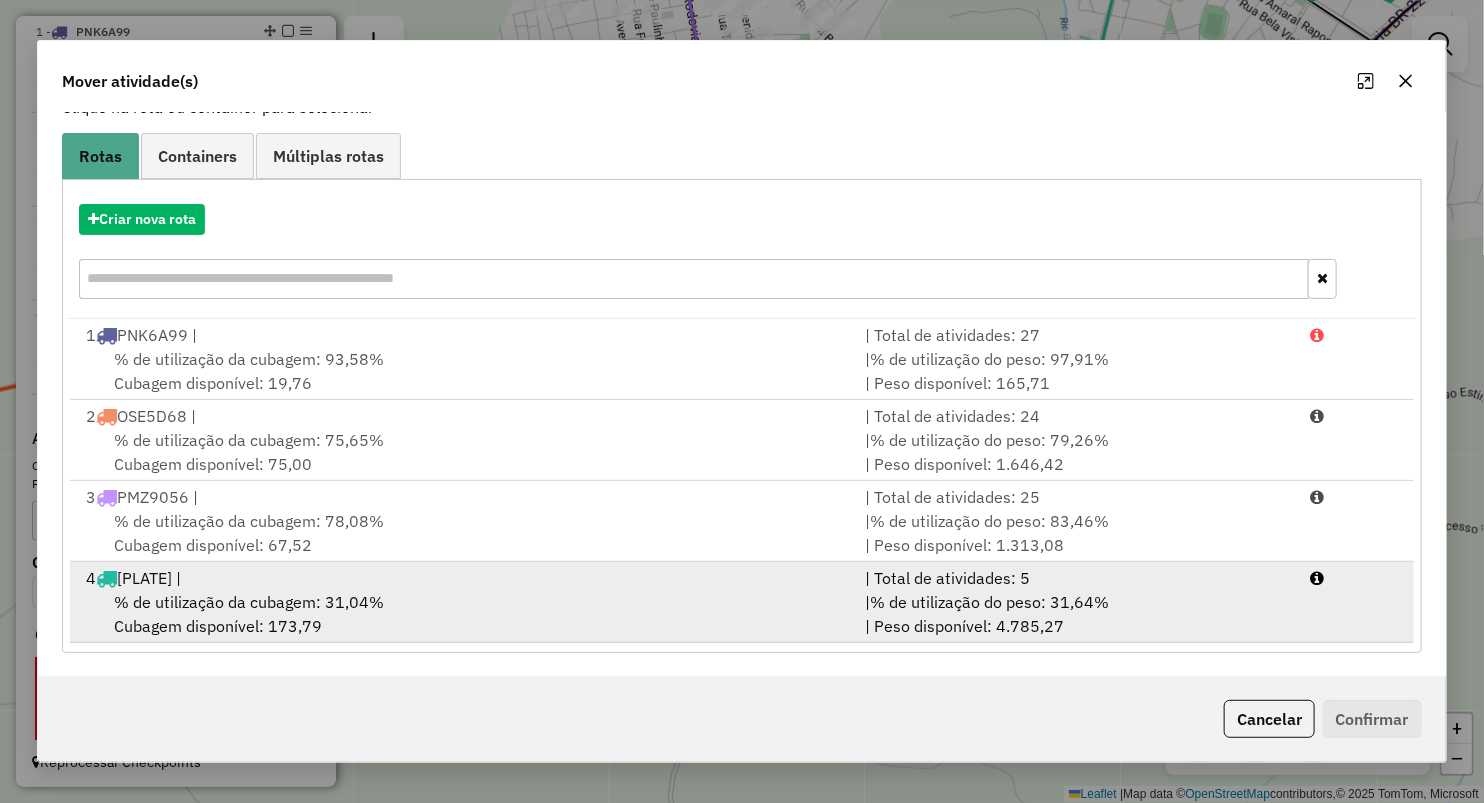 click on "4  NUY3E34 |" at bounding box center (463, 578) 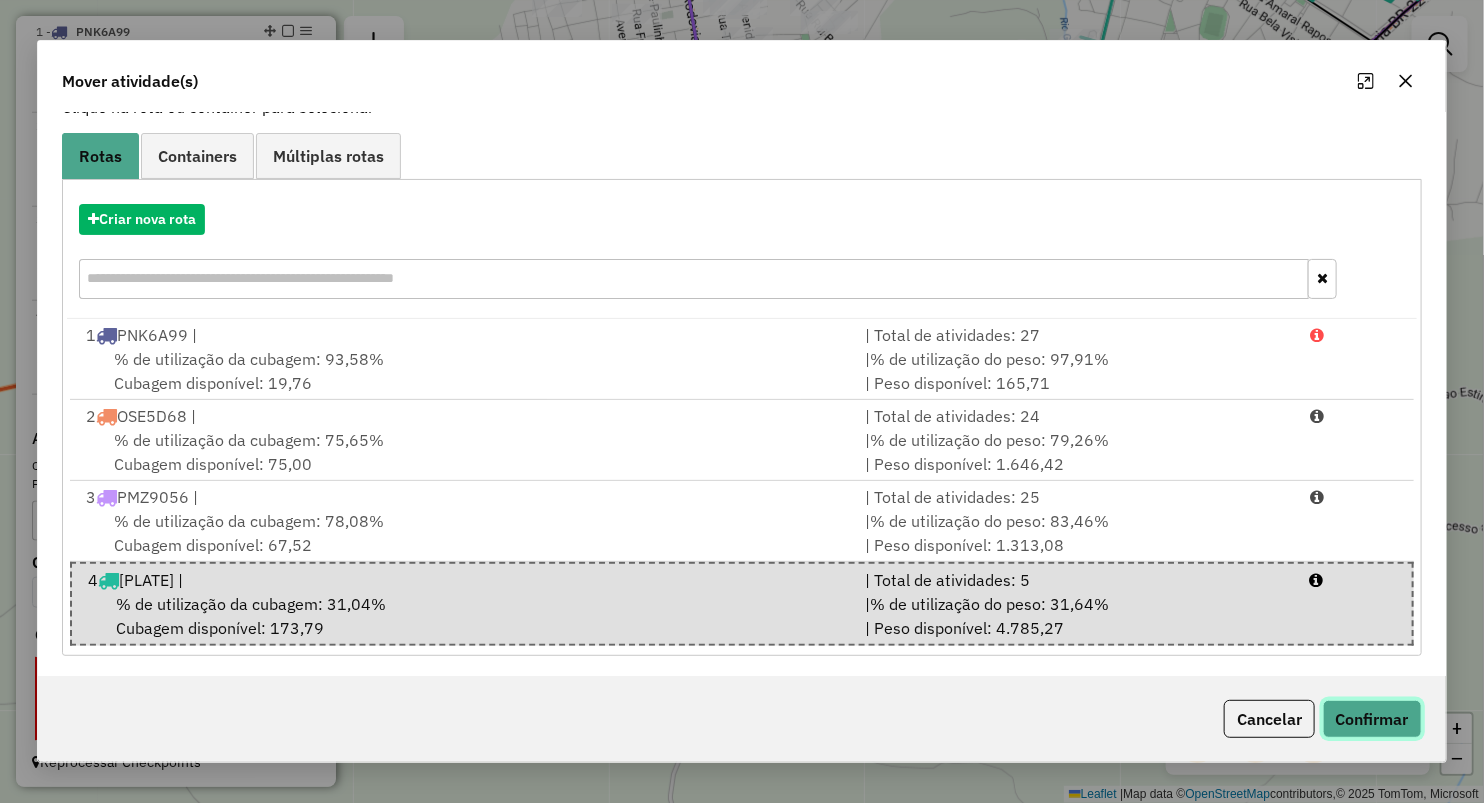 click on "Confirmar" 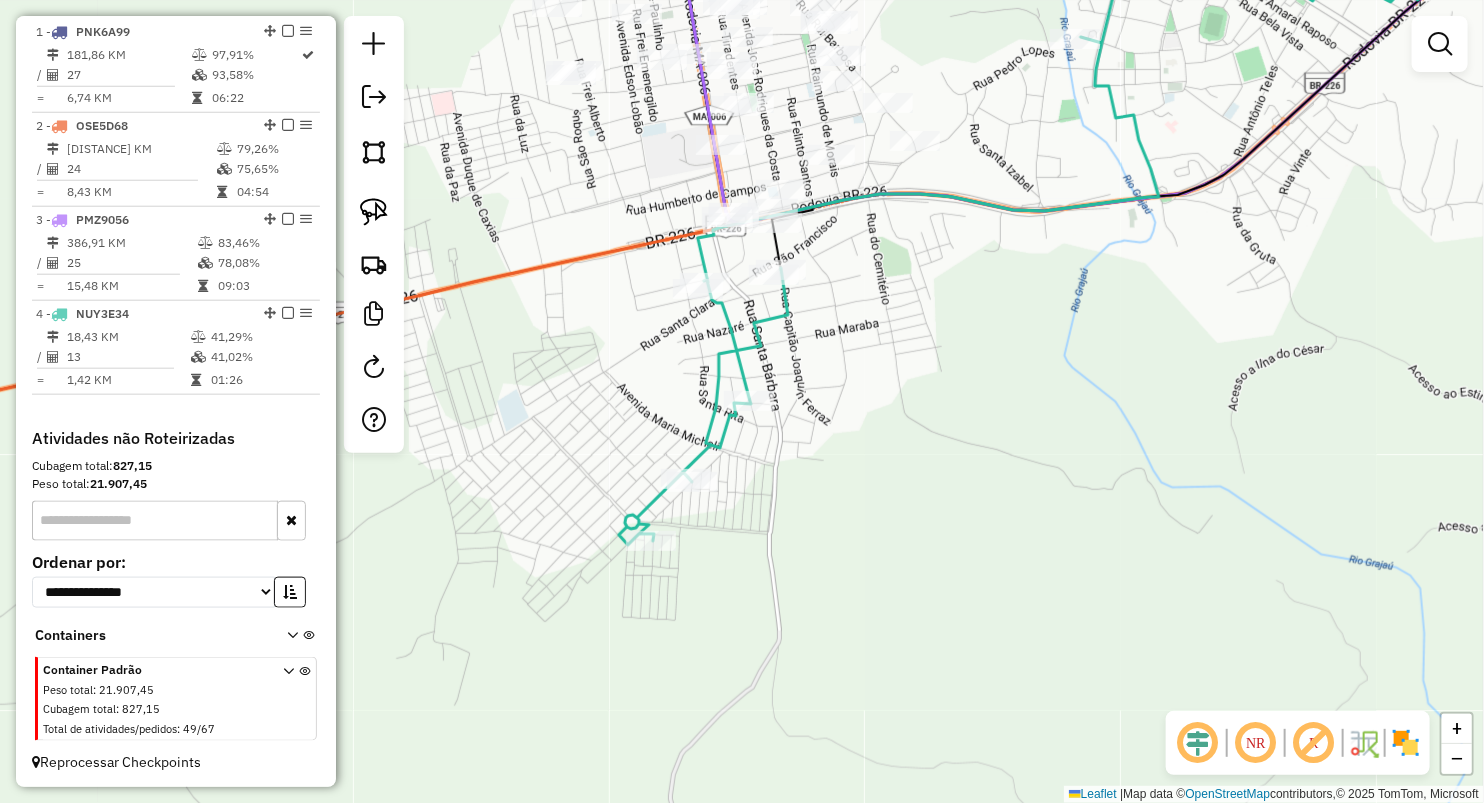 scroll, scrollTop: 0, scrollLeft: 0, axis: both 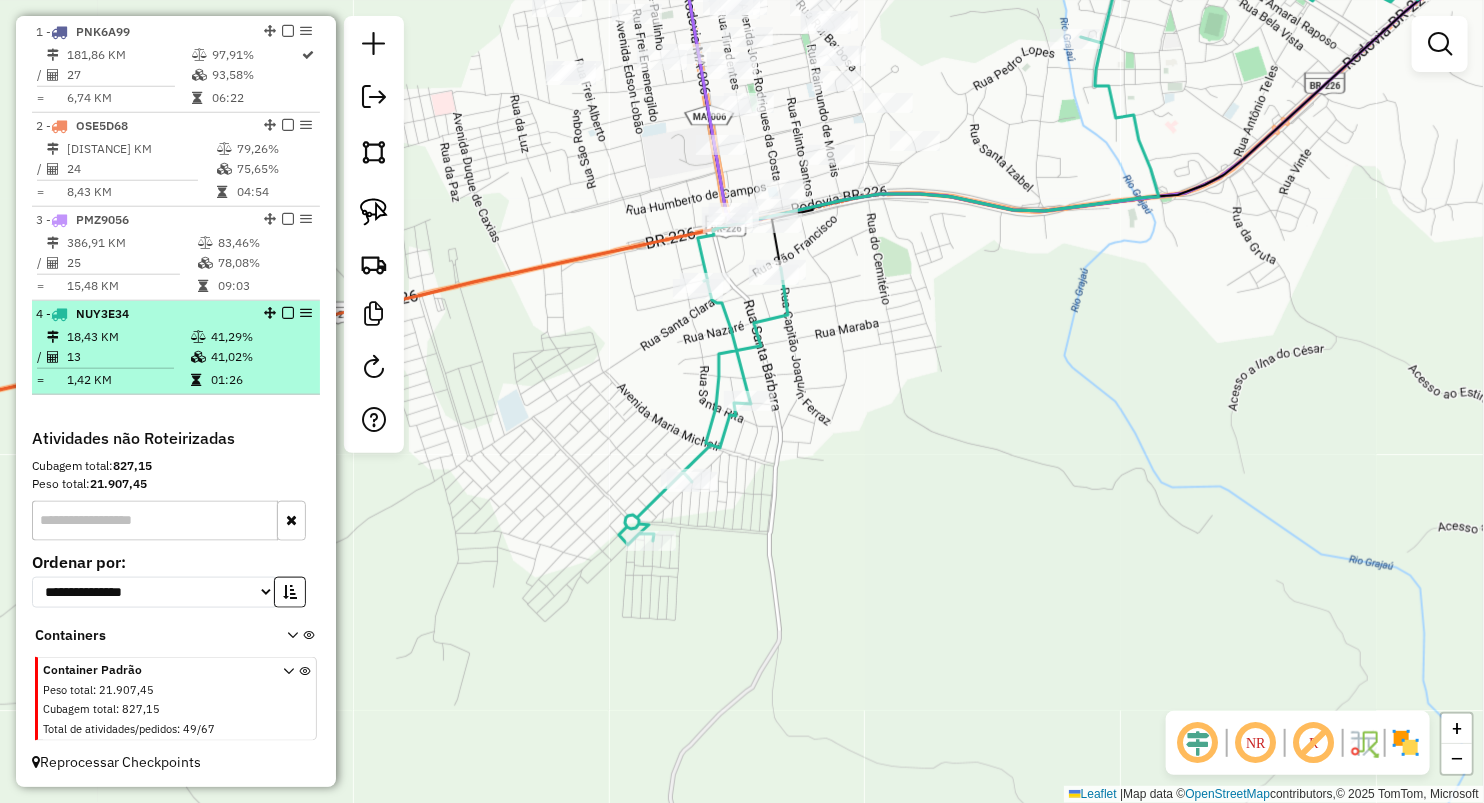 click on "1,42 KM" at bounding box center [128, 380] 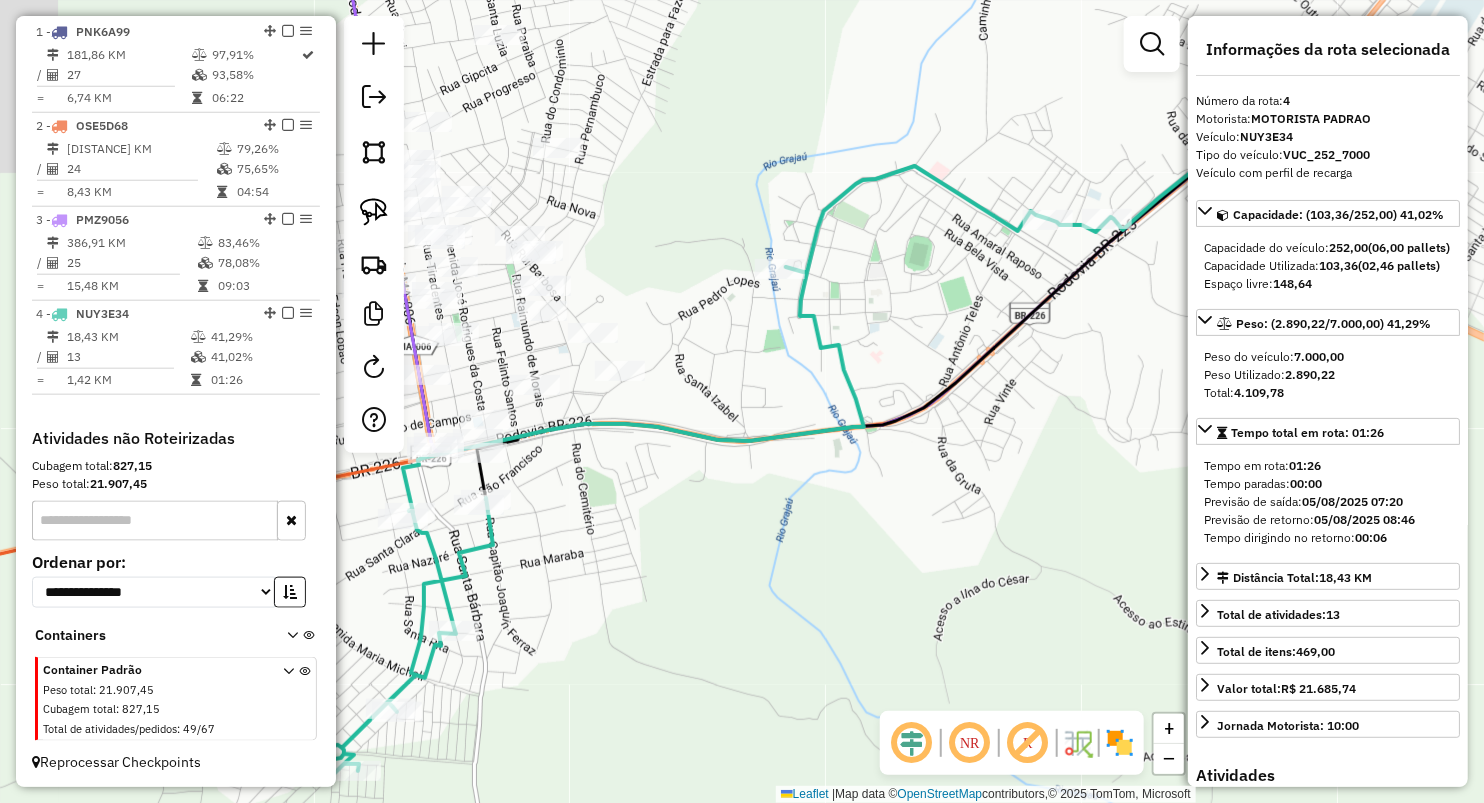 drag, startPoint x: 856, startPoint y: 503, endPoint x: 1083, endPoint y: 403, distance: 248.0504 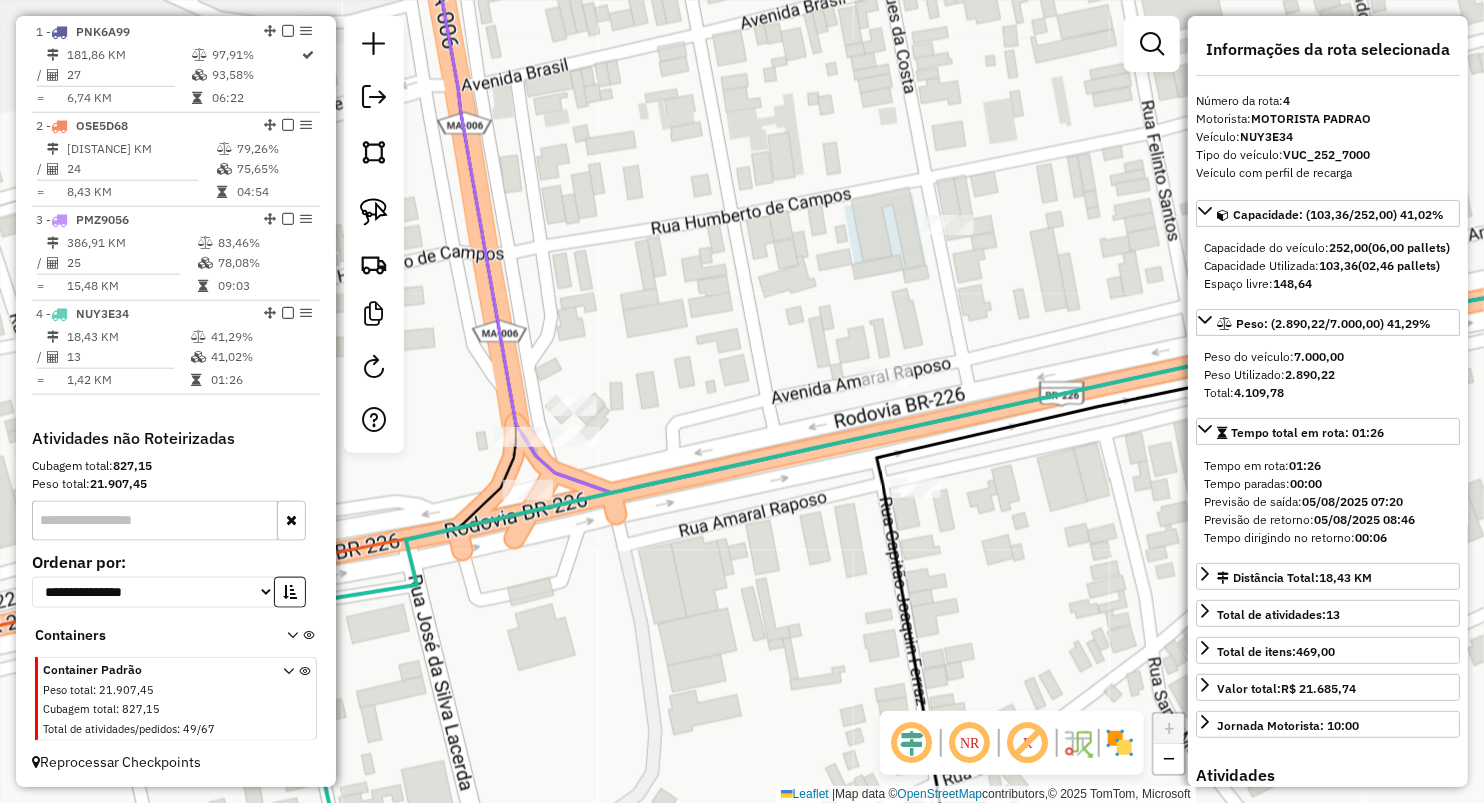 drag, startPoint x: 698, startPoint y: 344, endPoint x: 722, endPoint y: 332, distance: 26.832815 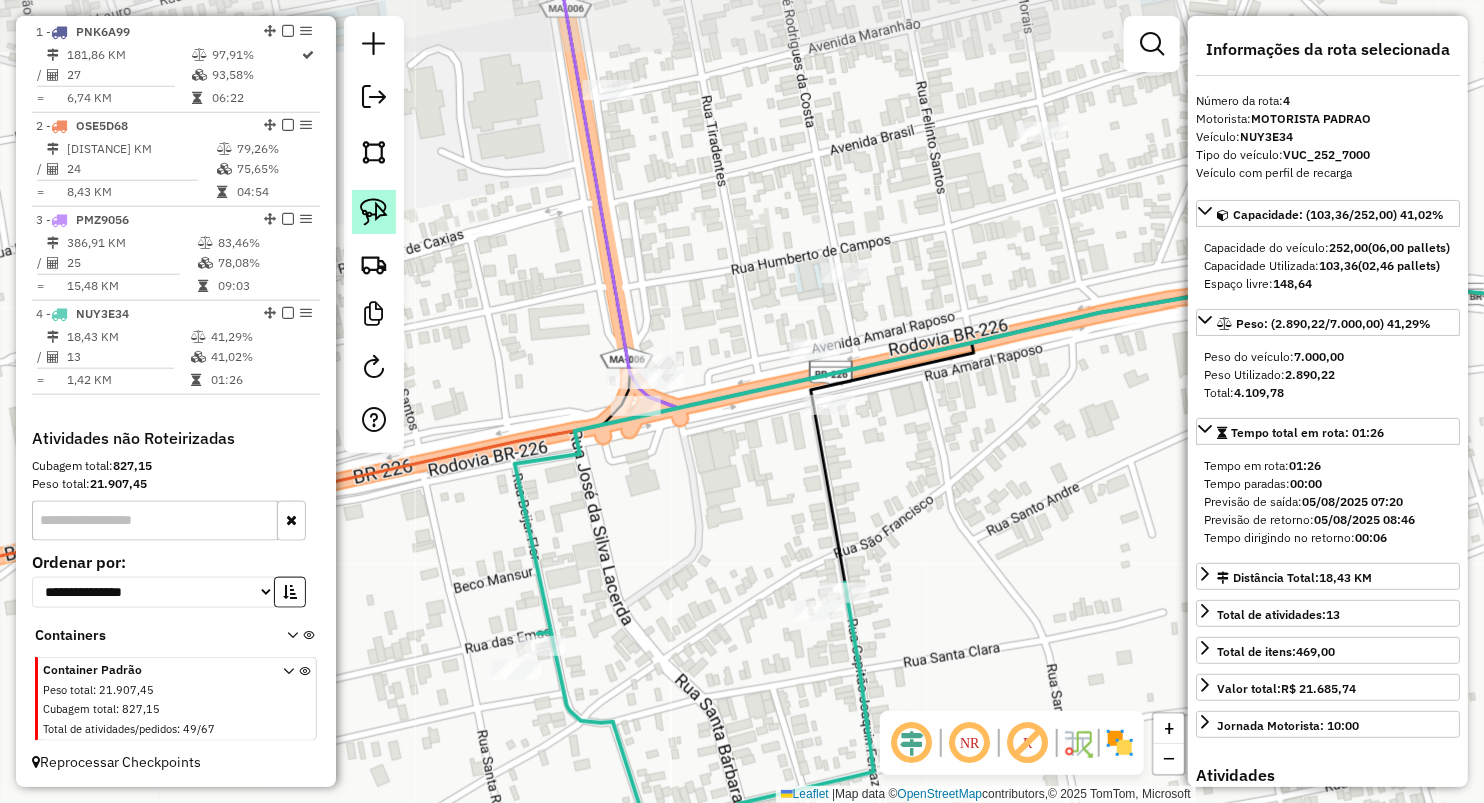 click 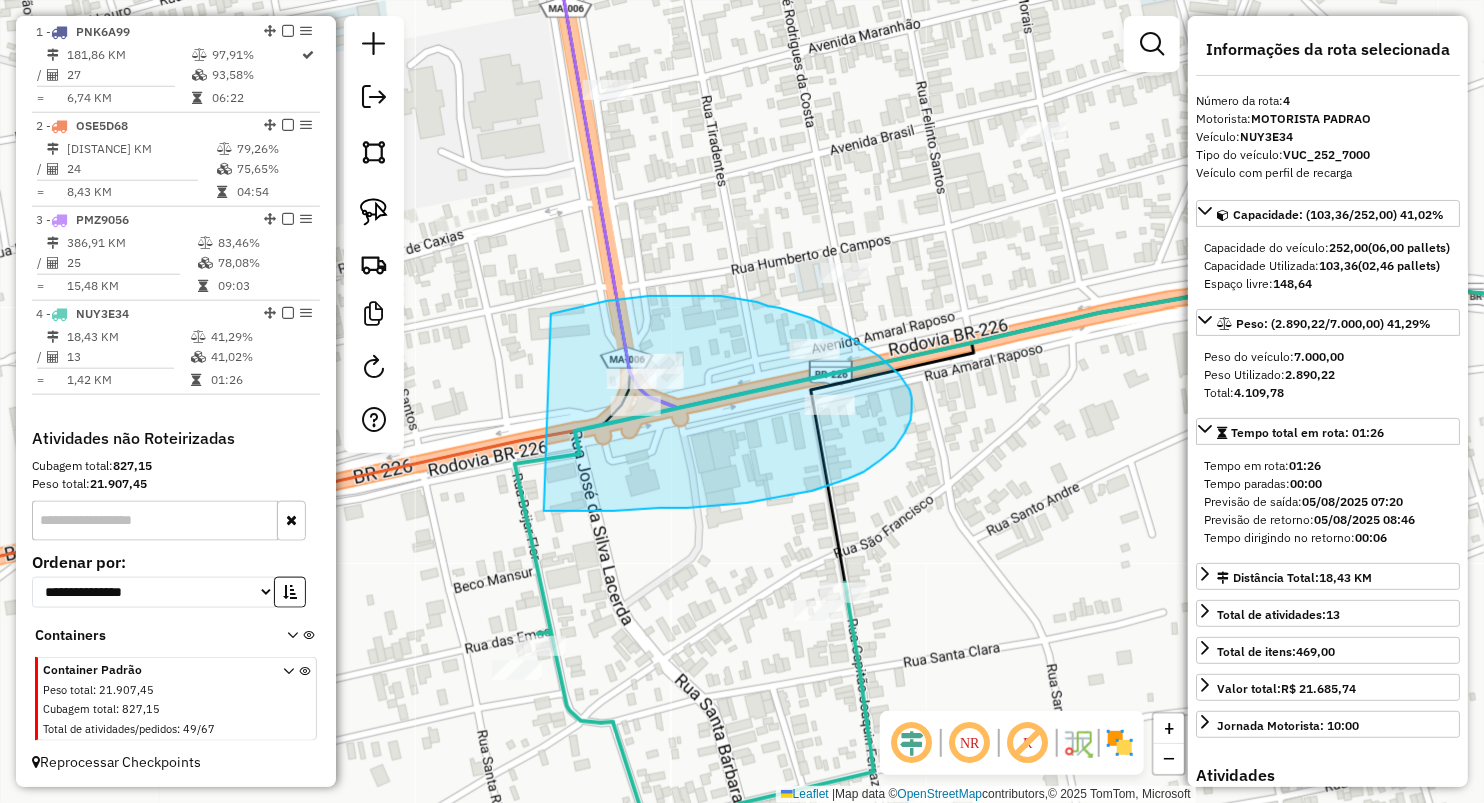 drag, startPoint x: 552, startPoint y: 314, endPoint x: 537, endPoint y: 511, distance: 197.57024 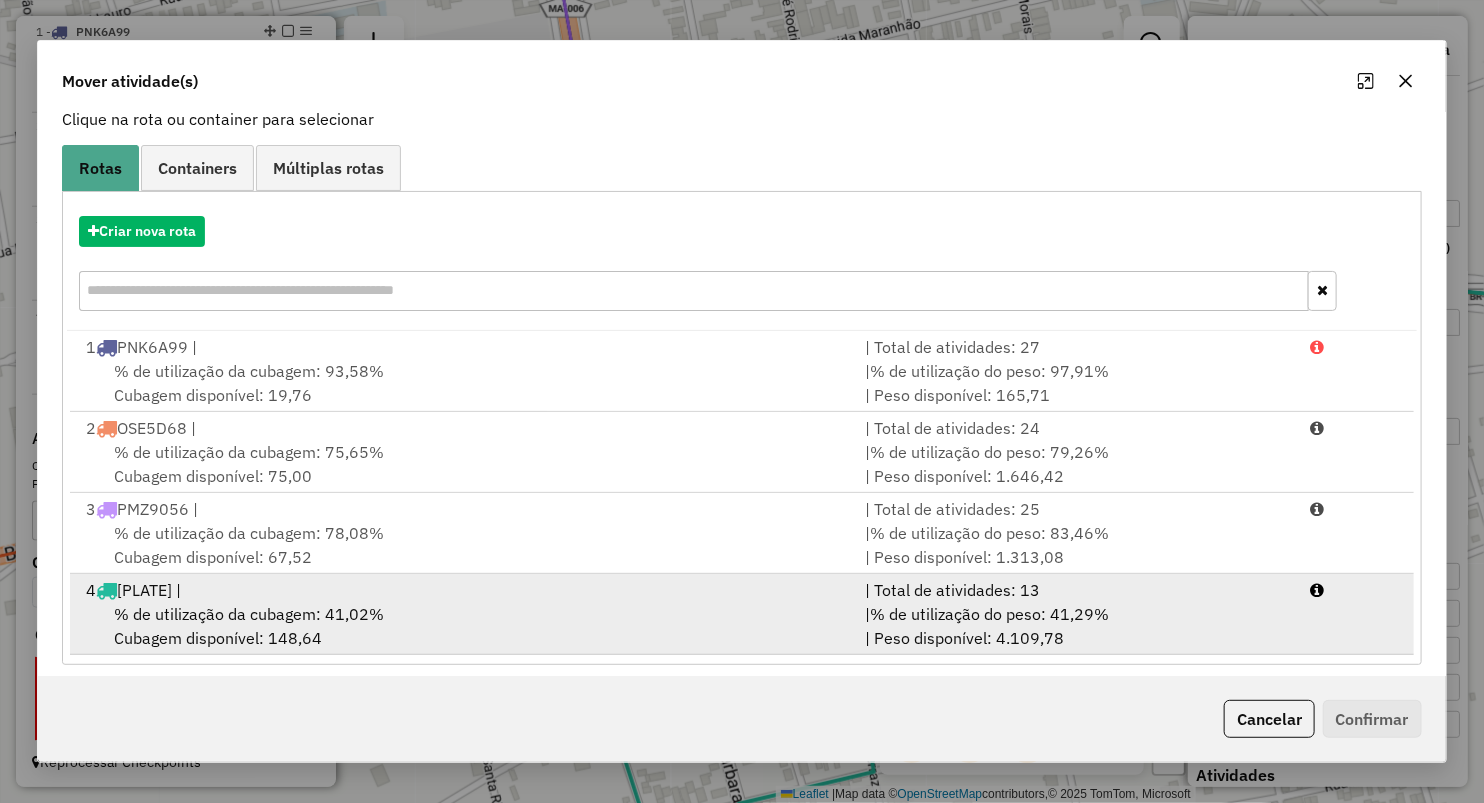 scroll, scrollTop: 144, scrollLeft: 0, axis: vertical 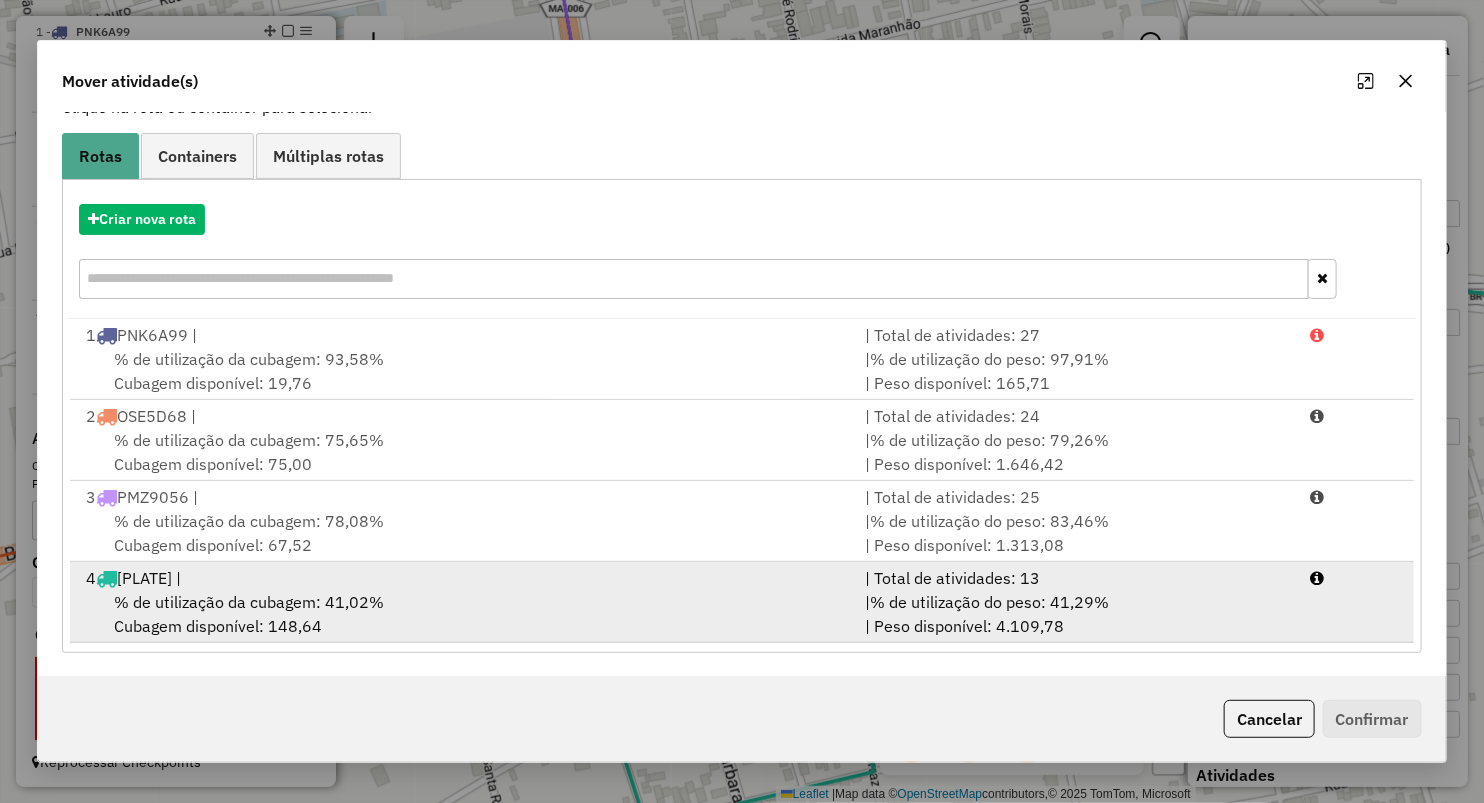 click on "% de utilização da cubagem: 41,02%" at bounding box center [249, 602] 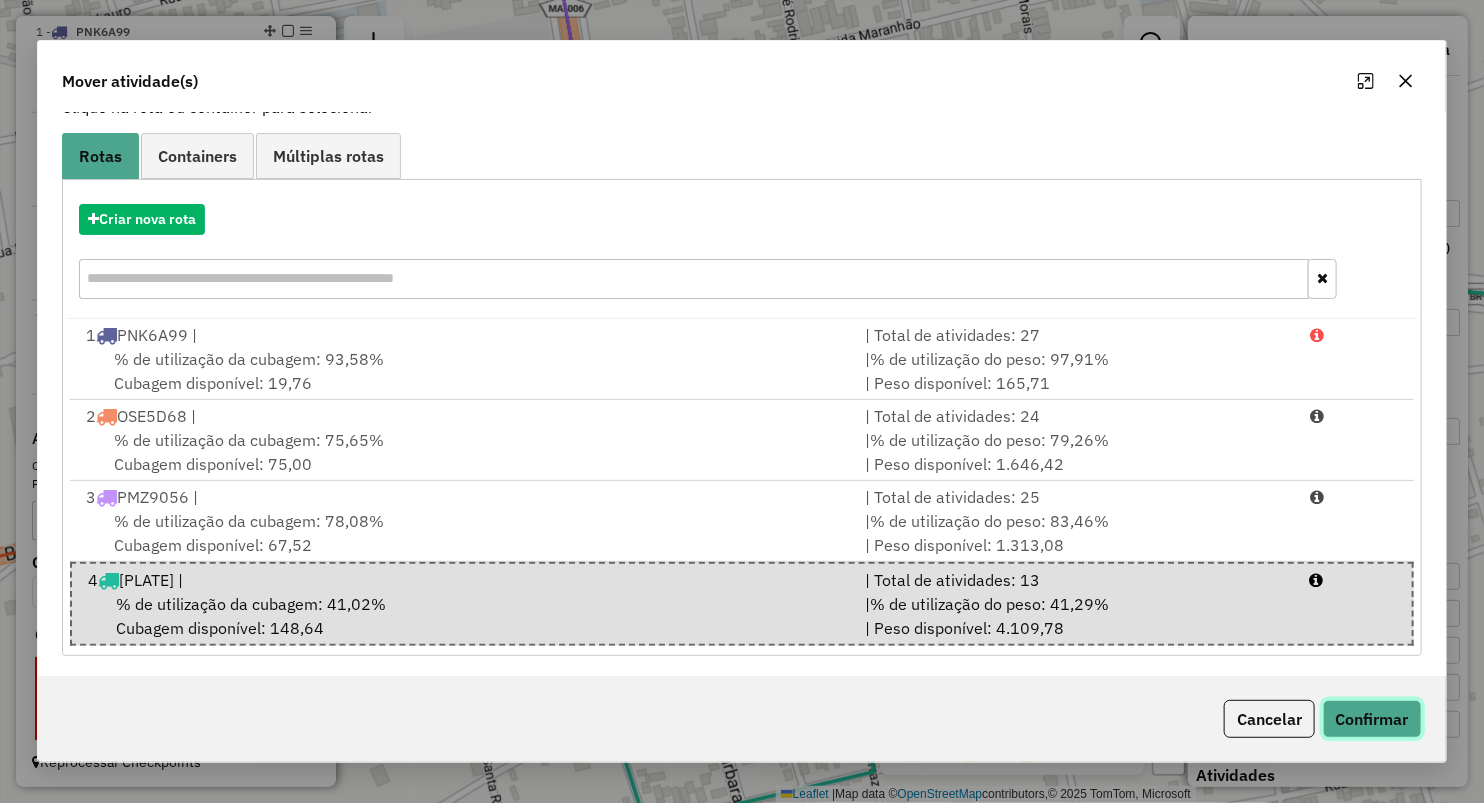 click on "Confirmar" 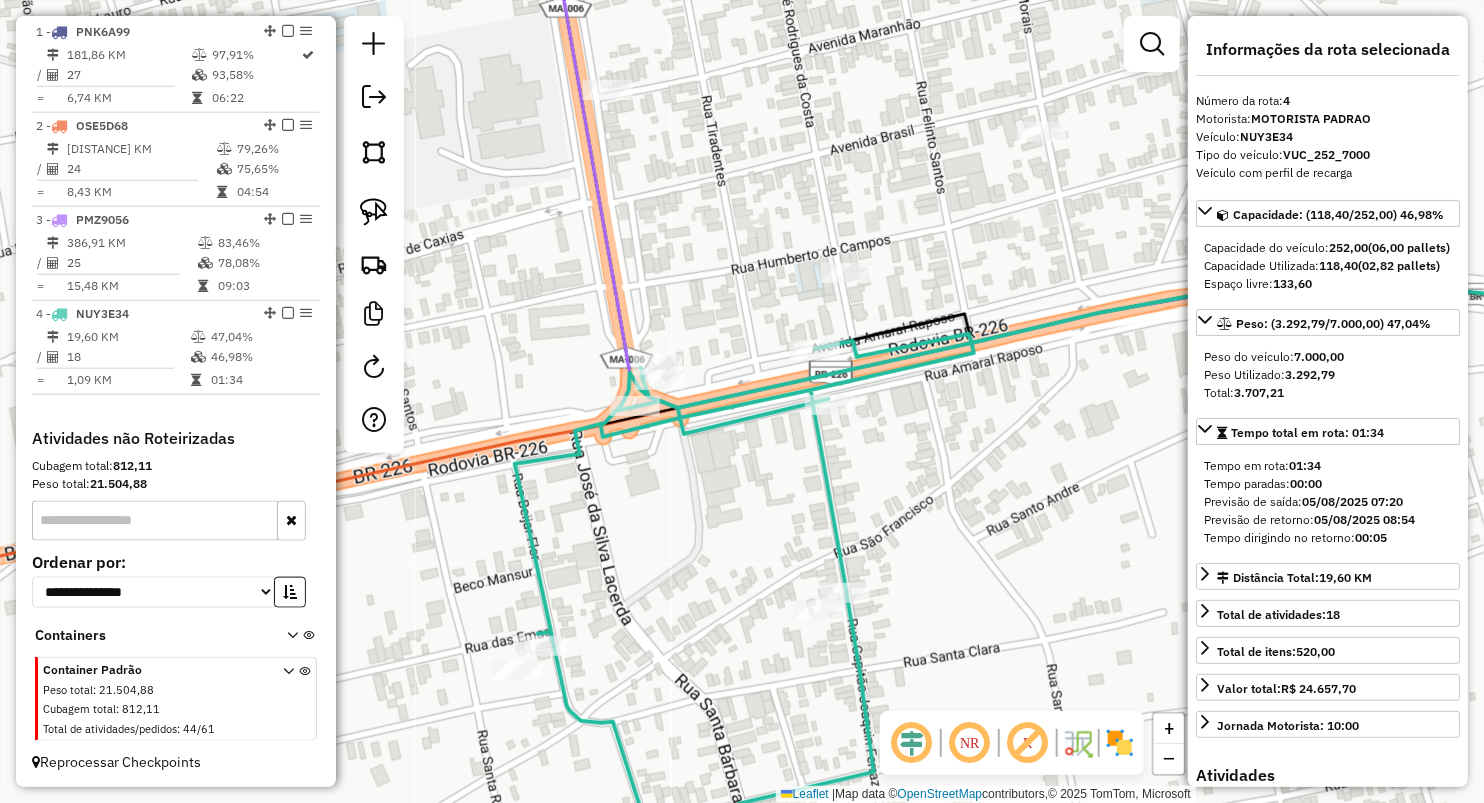 scroll, scrollTop: 0, scrollLeft: 0, axis: both 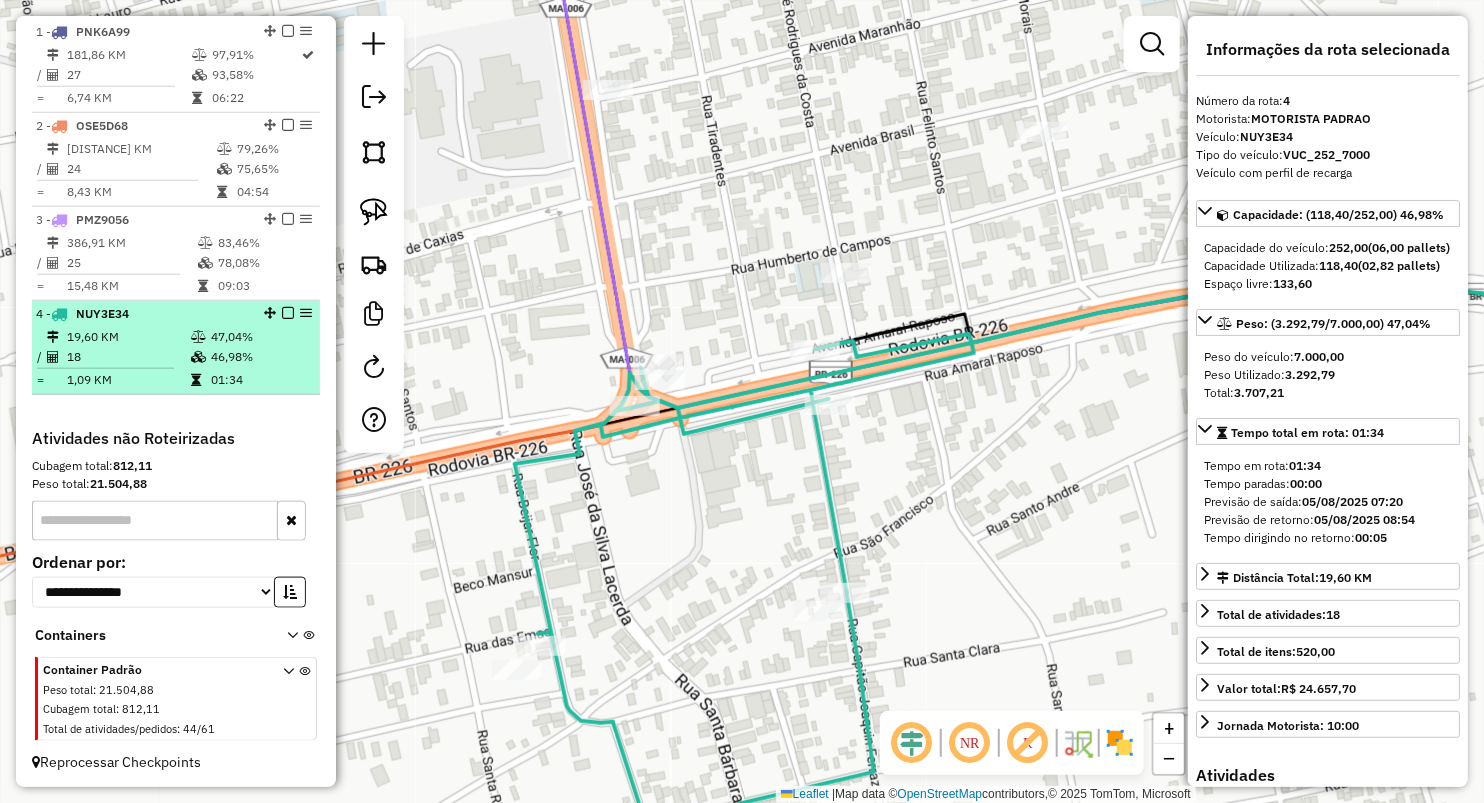 click on "18" at bounding box center [128, 357] 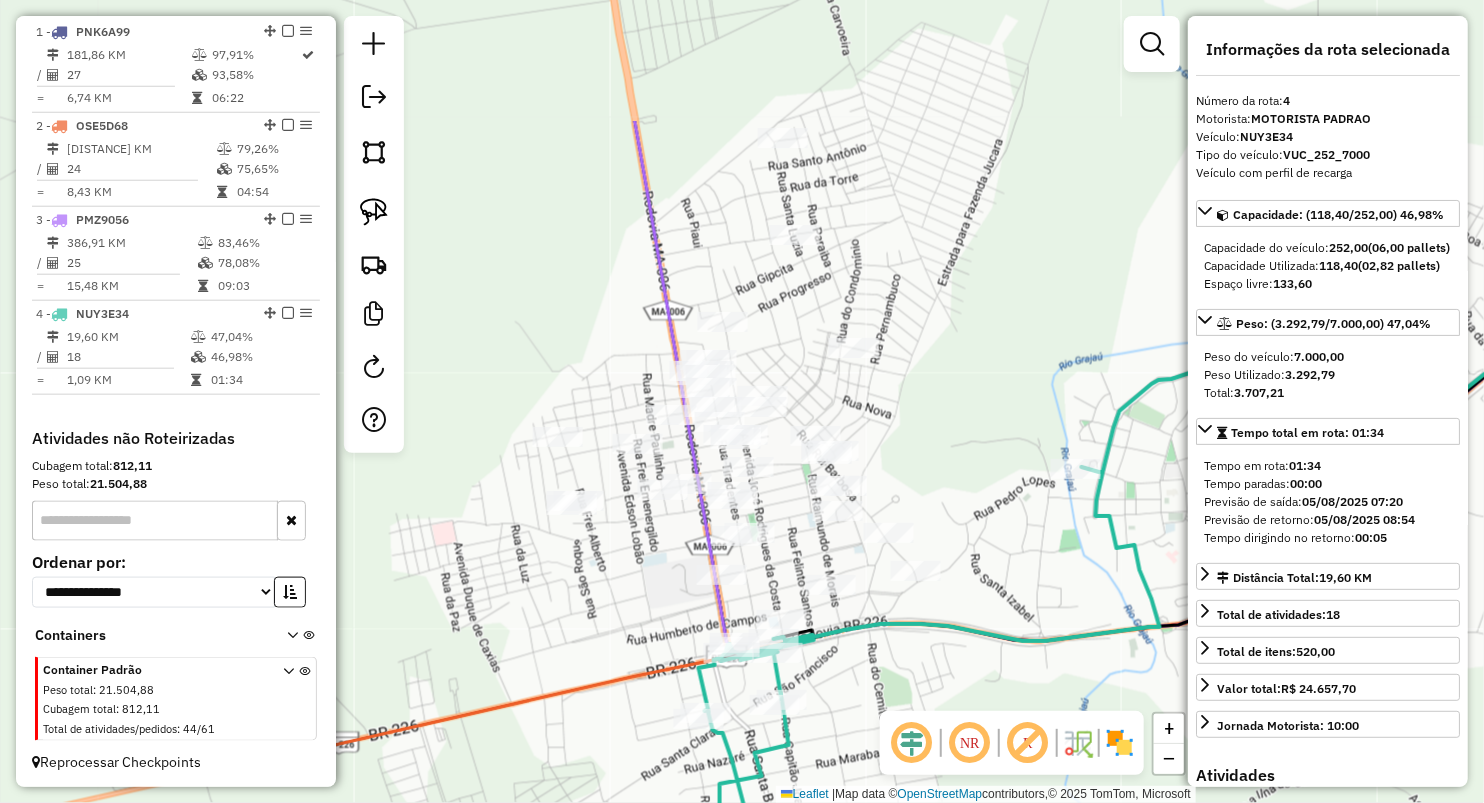 drag, startPoint x: 576, startPoint y: 336, endPoint x: 926, endPoint y: 503, distance: 387.8002 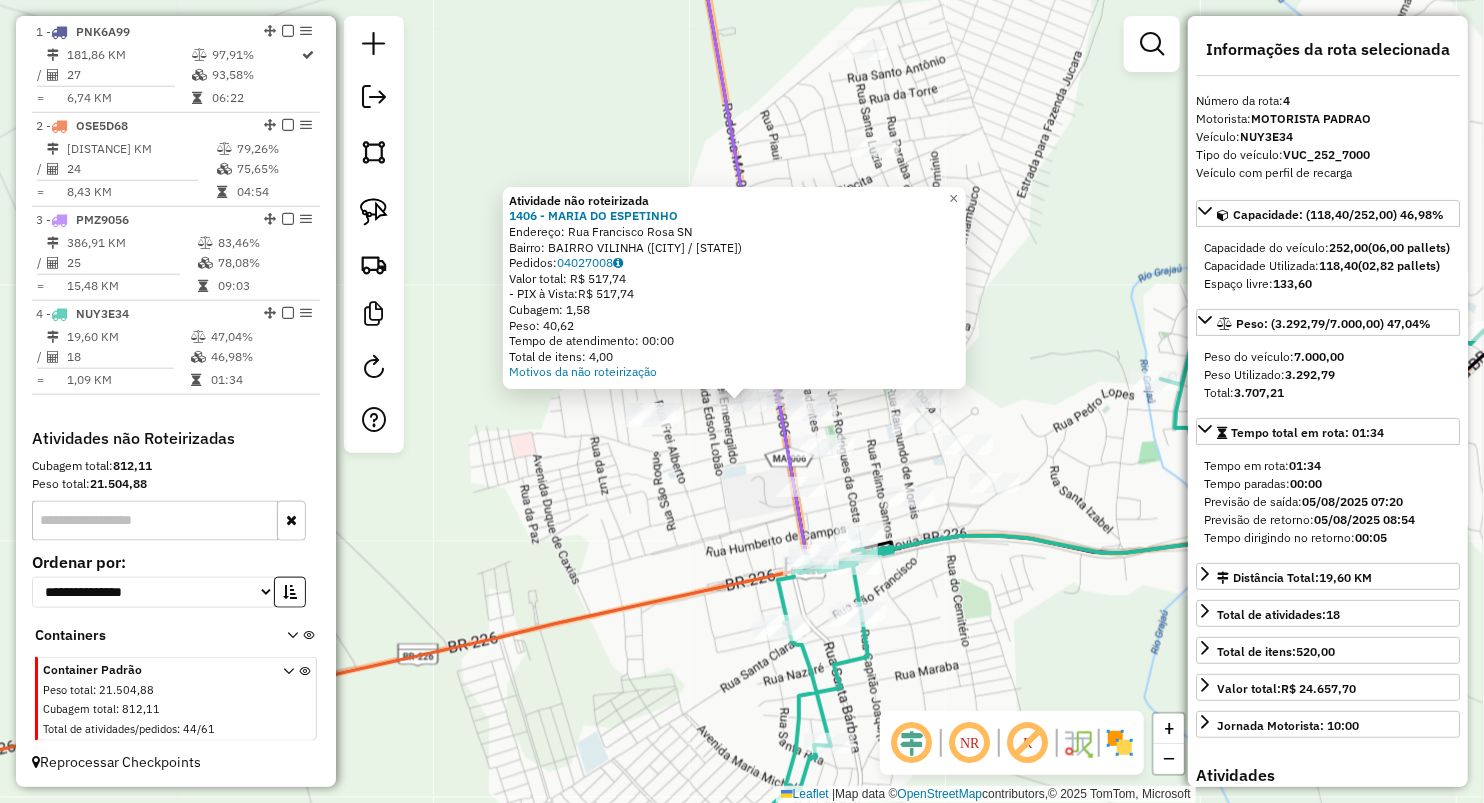 click on "Atividade não roteirizada 1406 - MARIA DO ESPETINHO  Endereço:  Rua Francisco Rosa SN   Bairro: BAIRRO VILINHA ([CITY] / [STATE])   Pedidos:  04027008   Valor total: R$ 517,74   - PIX à Vista:  R$ 517,74   Cubagem: 1,58   Peso: 40,62   Tempo de atendimento: 00:00   Total de itens: 4,00  Motivos da não roteirização × Janela de atendimento Grade de atendimento Capacidade Transportadoras Veículos Cliente Pedidos  Rotas Selecione os dias de semana para filtrar as janelas de atendimento  Seg   Ter   Qua   Qui   Sex   Sáb   Dom  Informe o período da janela de atendimento: De: Até:  Filtrar exatamente a janela do cliente  Considerar janela de atendimento padrão  Selecione os dias de semana para filtrar as grades de atendimento  Seg   Ter   Qua   Qui   Sex   Sáb   Dom   Considerar clientes sem dia de atendimento cadastrado  Clientes fora do dia de atendimento selecionado Filtrar as atividades entre os valores definidos abaixo:  Peso mínimo:   Peso máximo:   Cubagem mínima:   Cubagem máxima:   De:   Até:" 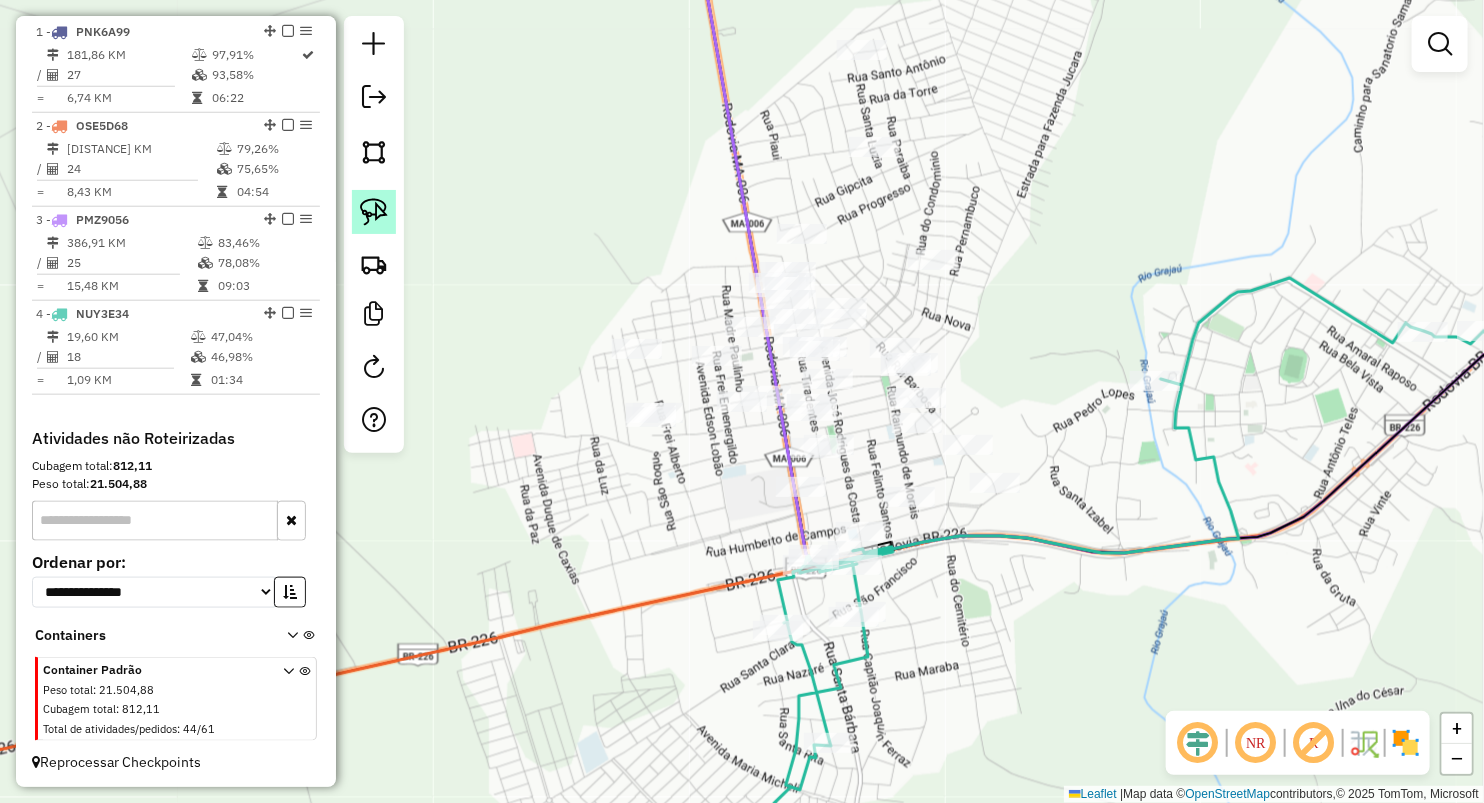 click 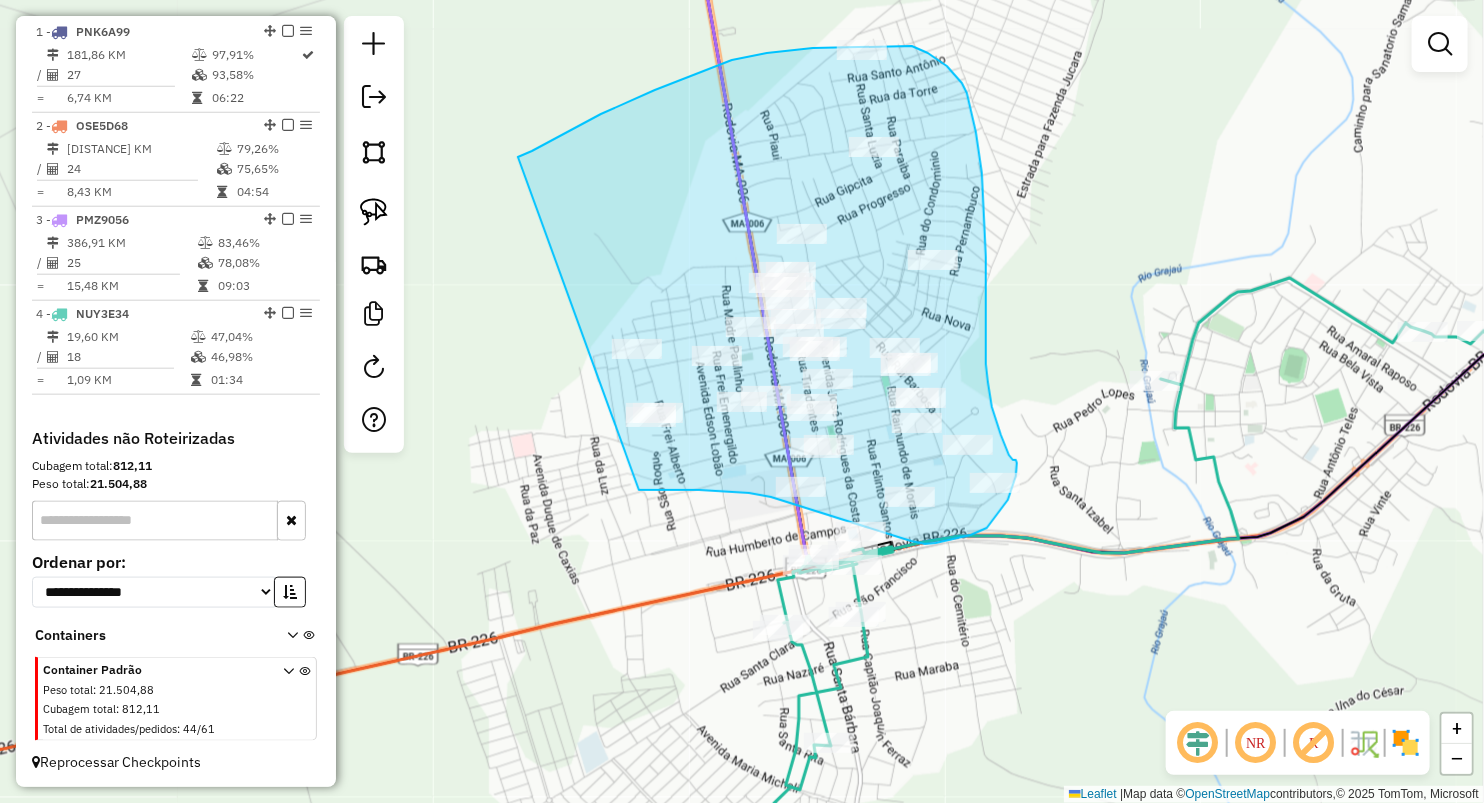 drag, startPoint x: 568, startPoint y: 131, endPoint x: 593, endPoint y: 489, distance: 358.87186 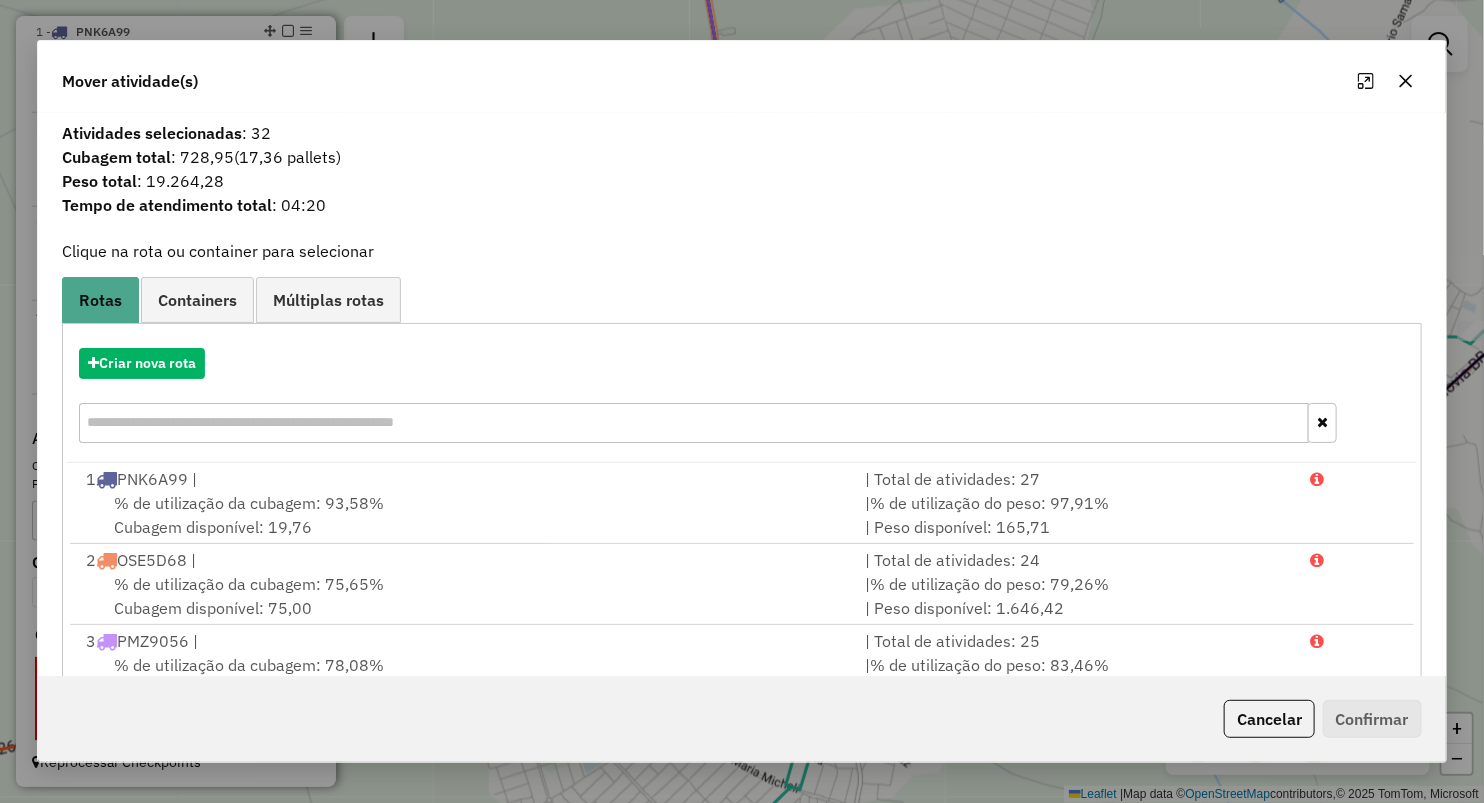 click 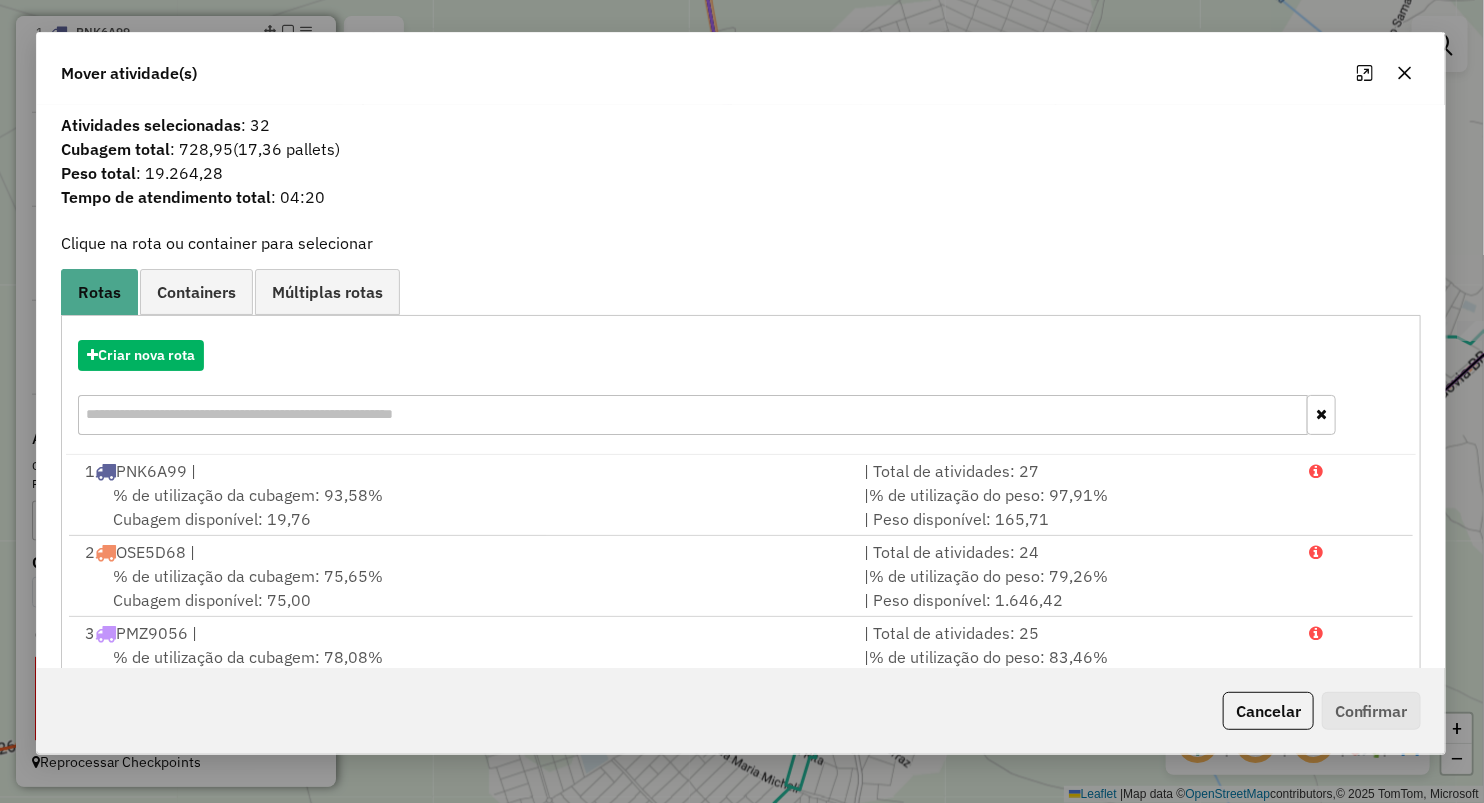 drag, startPoint x: 1404, startPoint y: 73, endPoint x: 1162, endPoint y: 278, distance: 317.15768 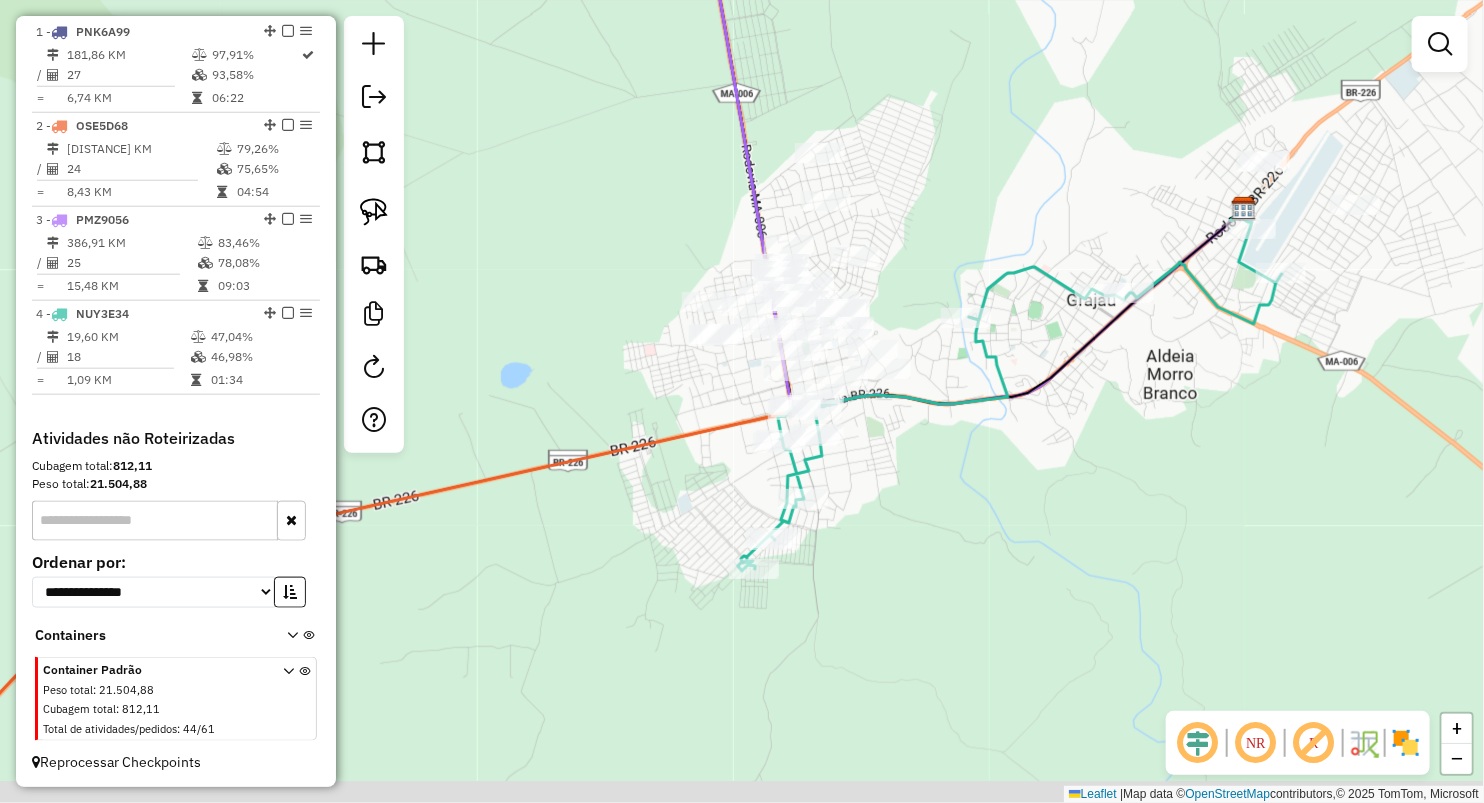 drag, startPoint x: 900, startPoint y: 370, endPoint x: 873, endPoint y: 205, distance: 167.1945 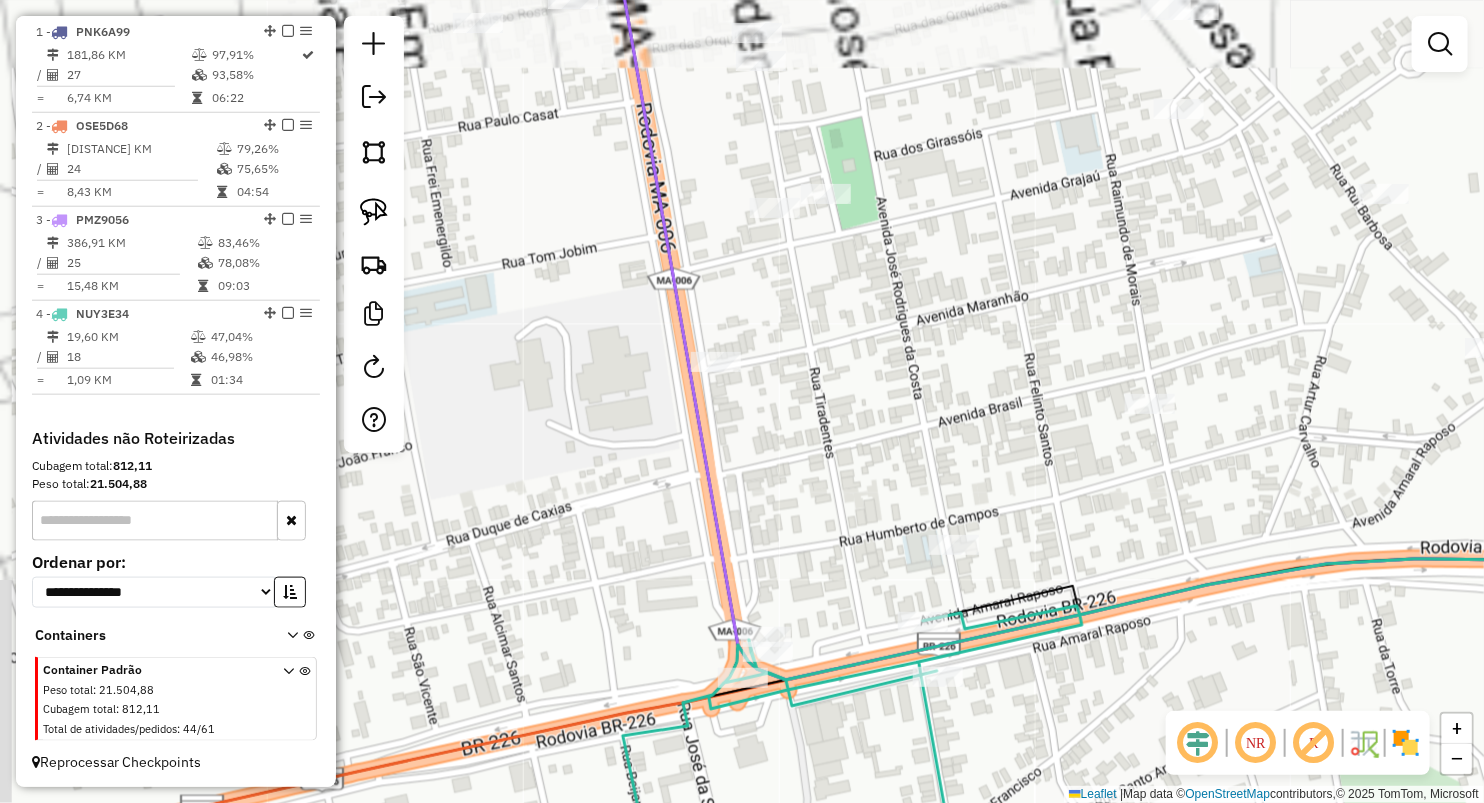 drag, startPoint x: 849, startPoint y: 393, endPoint x: 922, endPoint y: 356, distance: 81.84131 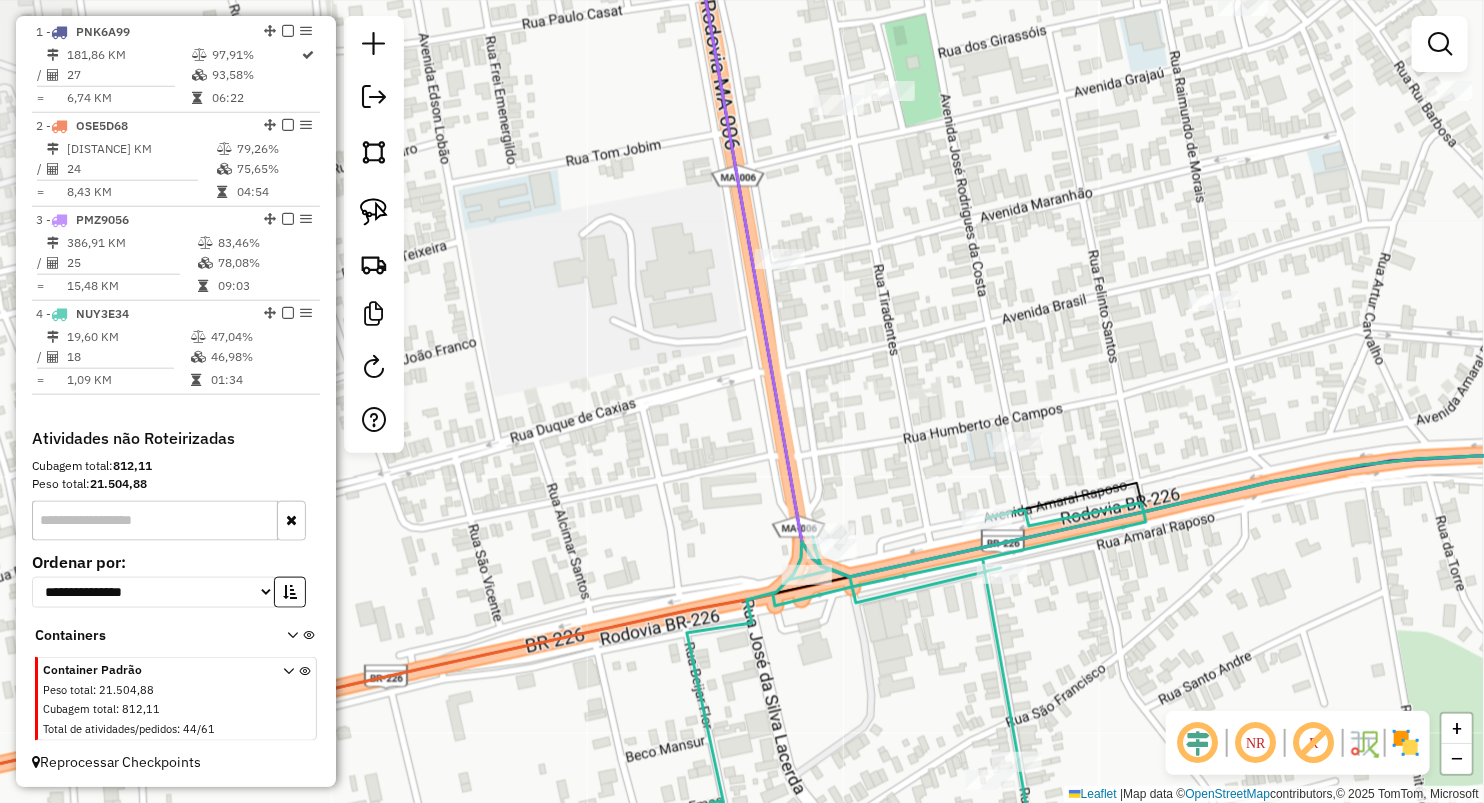 drag, startPoint x: 936, startPoint y: 406, endPoint x: 838, endPoint y: 92, distance: 328.93768 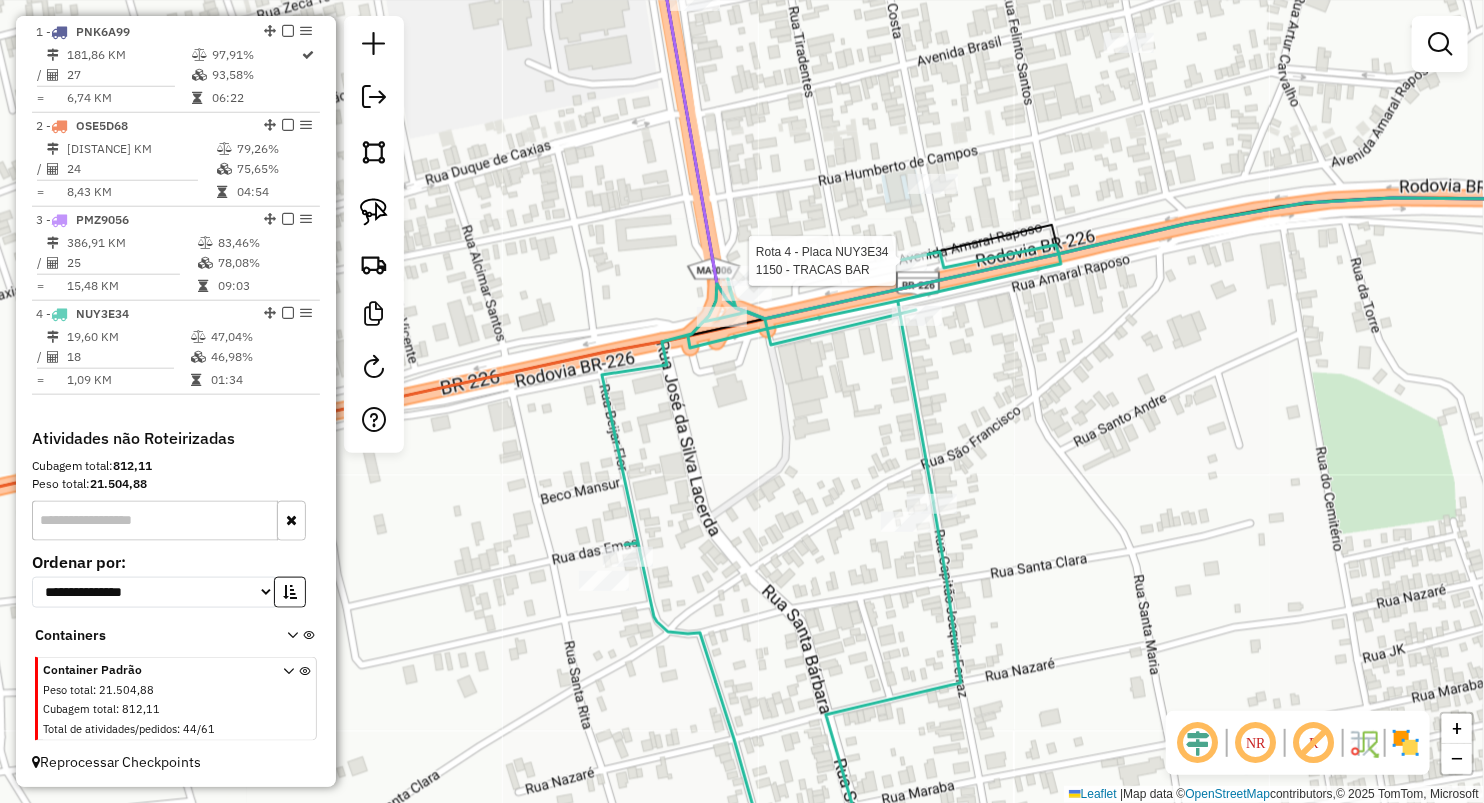 select on "**********" 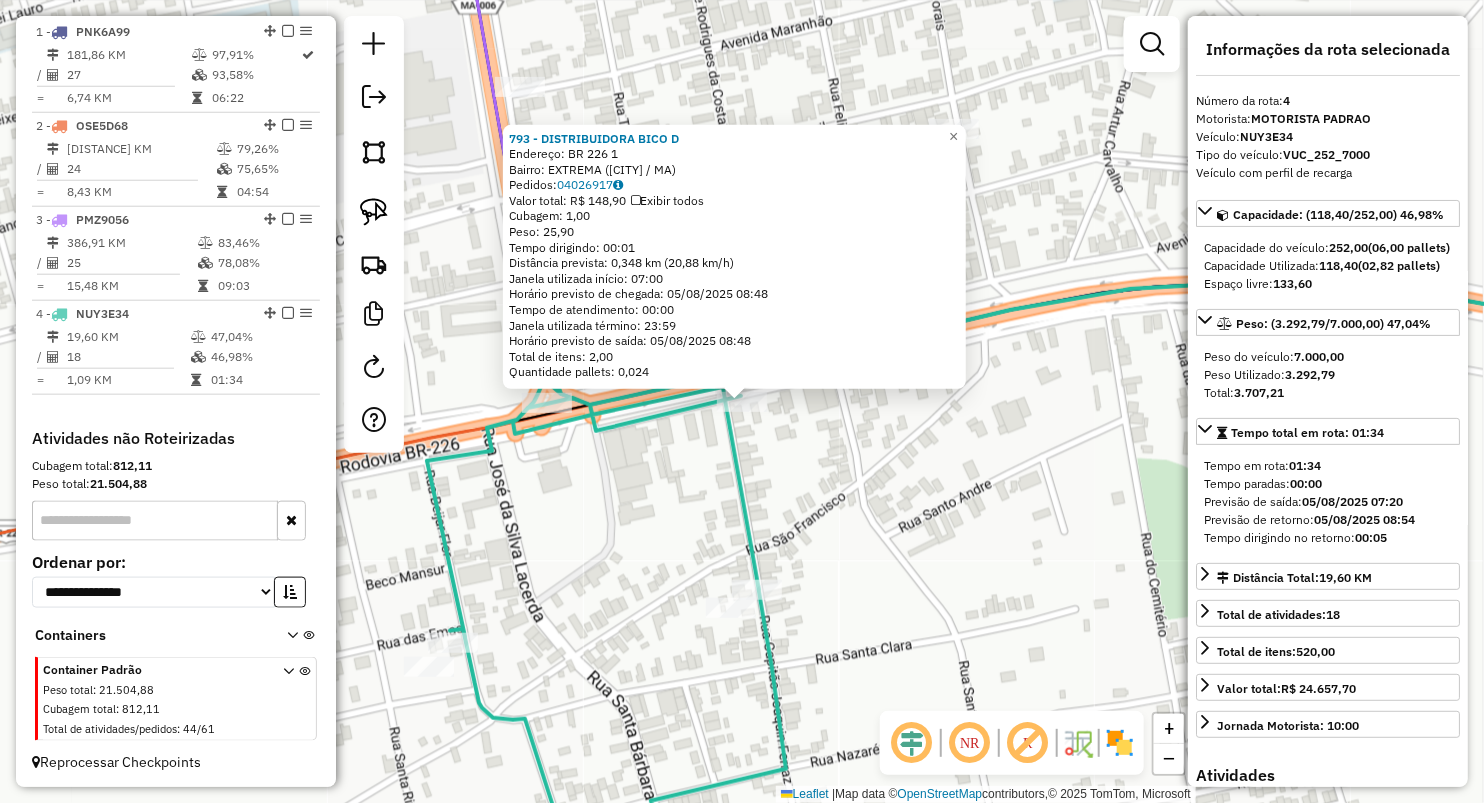 click on "793 - DISTRIBUIDORA BICO D  Endereço:  BR 226 1   Bairro: EXTREMA (GRAJAU / MA)   Pedidos:  04026917   Valor total: R$ 148,90   Exibir todos   Cubagem: 1,00  Peso: 25,90  Tempo dirigindo: 00:01   Distância prevista: 0,348 km (20,88 km/h)   Janela utilizada início: 07:00   Horário previsto de chegada: 05/08/2025 08:48   Tempo de atendimento: 00:00   Janela utilizada término: 23:59   Horário previsto de saída: 05/08/2025 08:48   Total de itens: 2,00   Quantidade pallets: 0,024  × Janela de atendimento Grade de atendimento Capacidade Transportadoras Veículos Cliente Pedidos  Rotas Selecione os dias de semana para filtrar as janelas de atendimento  Seg   Ter   Qua   Qui   Sex   Sáb   Dom  Informe o período da janela de atendimento: De: Até:  Filtrar exatamente a janela do cliente  Considerar janela de atendimento padrão  Selecione os dias de semana para filtrar as grades de atendimento  Seg   Ter   Qua   Qui   Sex   Sáb   Dom   Considerar clientes sem dia de atendimento cadastrado  Peso mínimo:  +" 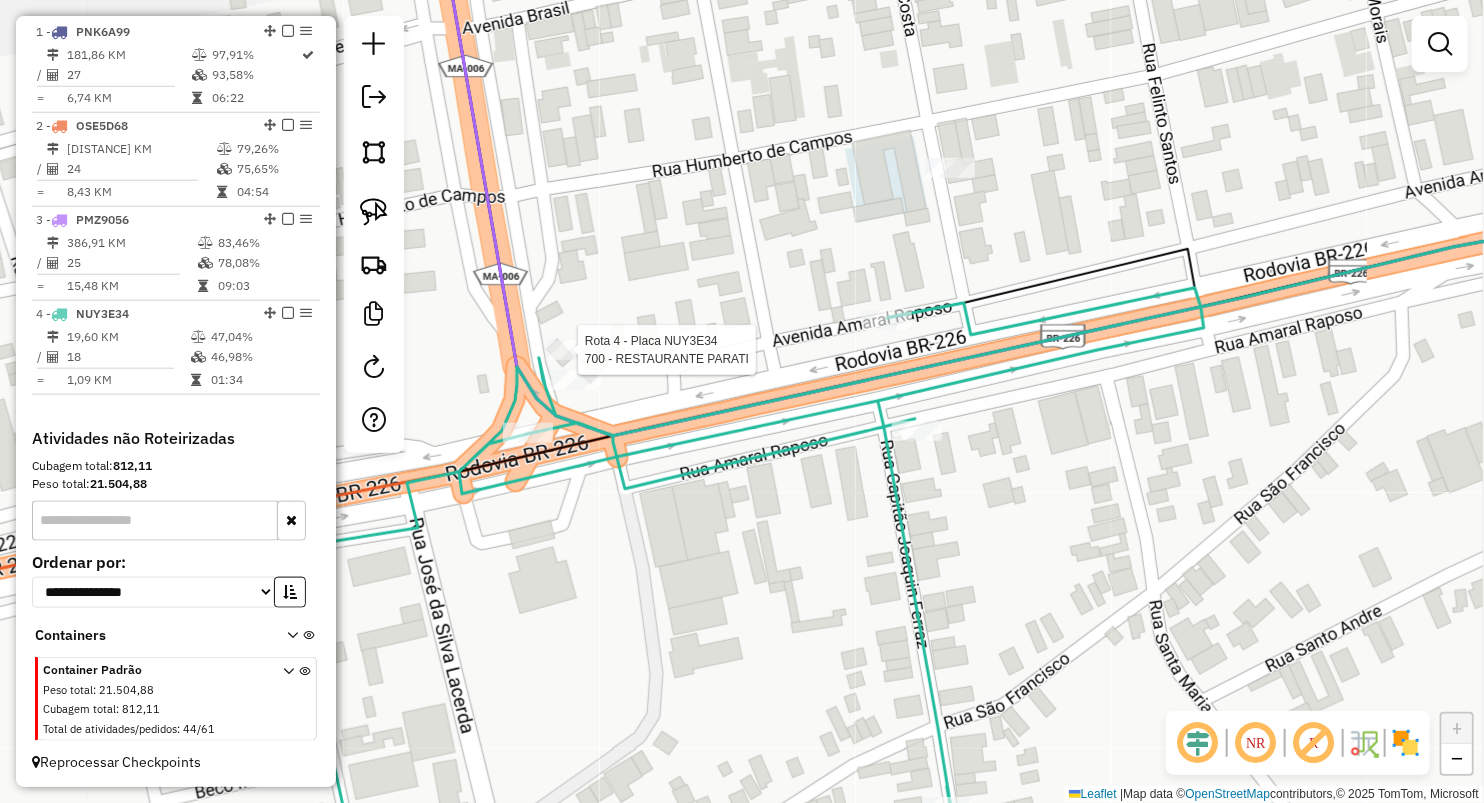 select on "**********" 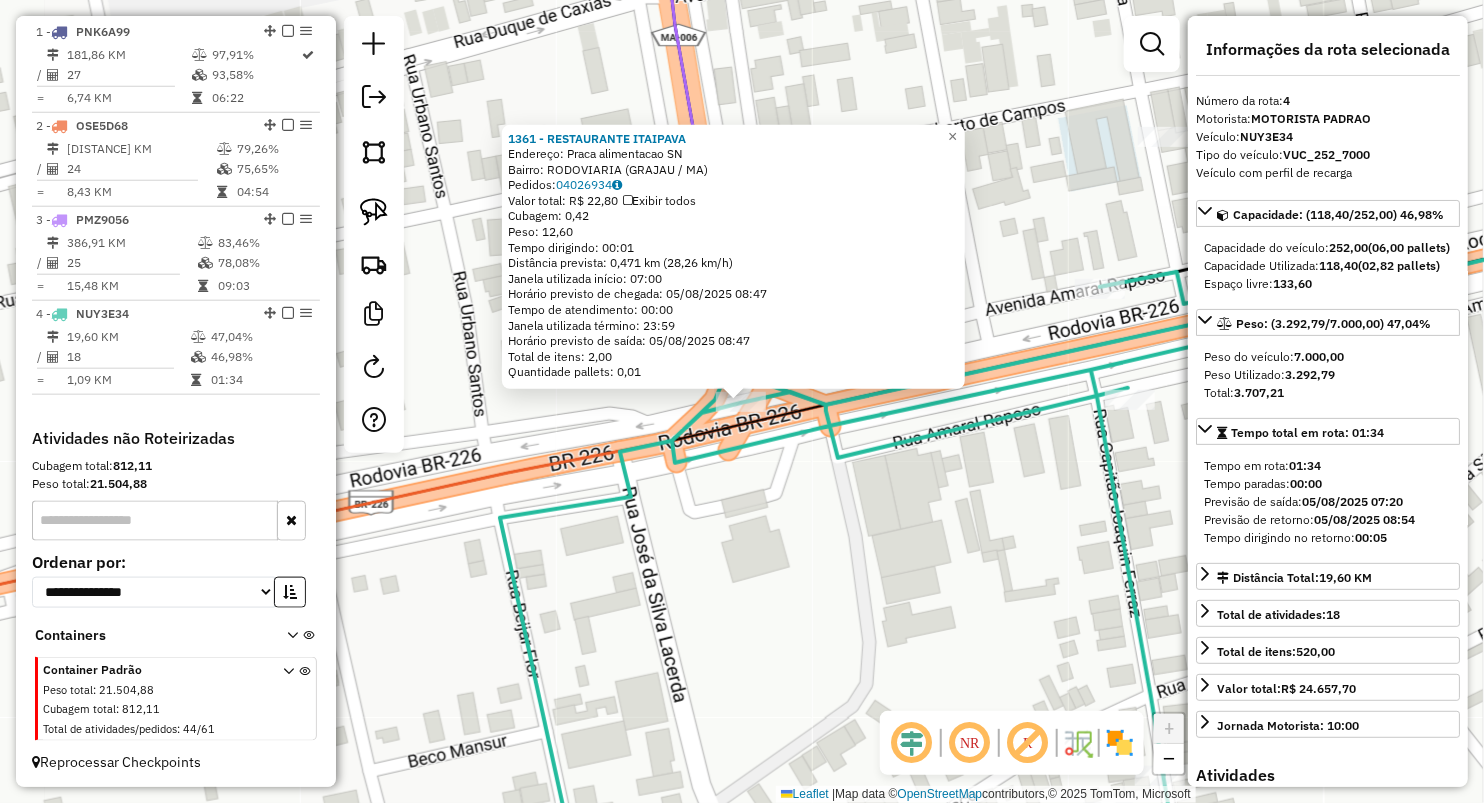 click on "1361 - RESTAURANTE ITAIPAVA  Endereço:  Praca alimentacao SN   Bairro: RODOVIARIA (GRAJAU / MA)   Pedidos:  04026934   Valor total: R$ 22,80   Exibir todos   Cubagem: 0,42  Peso: 12,60  Tempo dirigindo: 00:01   Distância prevista: 0,471 km (28,26 km/h)   Janela utilizada início: 07:00   Horário previsto de chegada: 05/08/2025 08:47   Tempo de atendimento: 00:00   Janela utilizada término: 23:59   Horário previsto de saída: 05/08/2025 08:47   Total de itens: 2,00   Quantidade pallets: 0,01  × Janela de atendimento Grade de atendimento Capacidade Transportadoras Veículos Cliente Pedidos  Rotas Selecione os dias de semana para filtrar as janelas de atendimento  Seg   Ter   Qua   Qui   Sex   Sáb   Dom  Informe o período da janela de atendimento: De: Até:  Filtrar exatamente a janela do cliente  Considerar janela de atendimento padrão  Selecione os dias de semana para filtrar as grades de atendimento  Seg   Ter   Qua   Qui   Sex   Sáb   Dom   Considerar clientes sem dia de atendimento cadastrado De:" 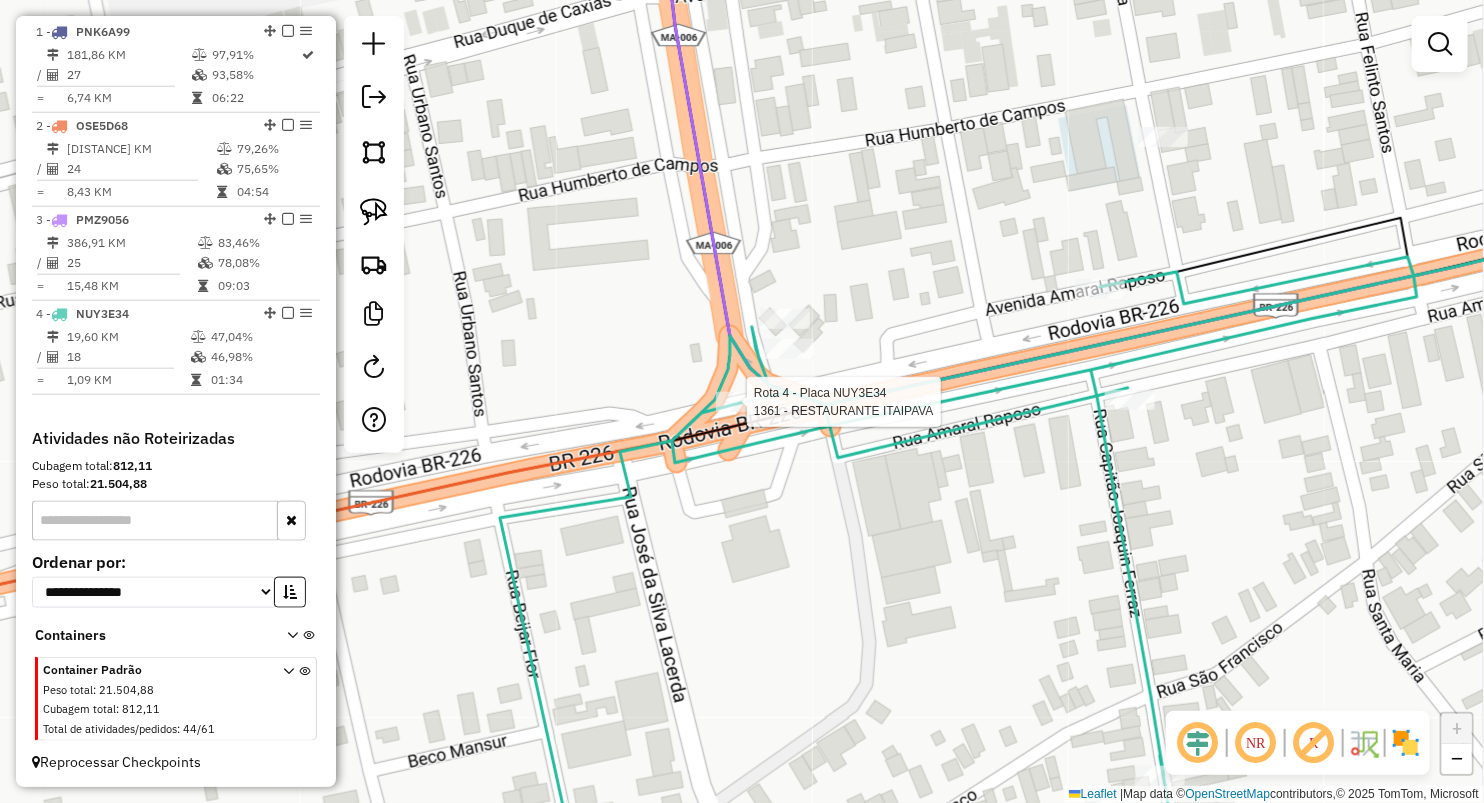 select on "**********" 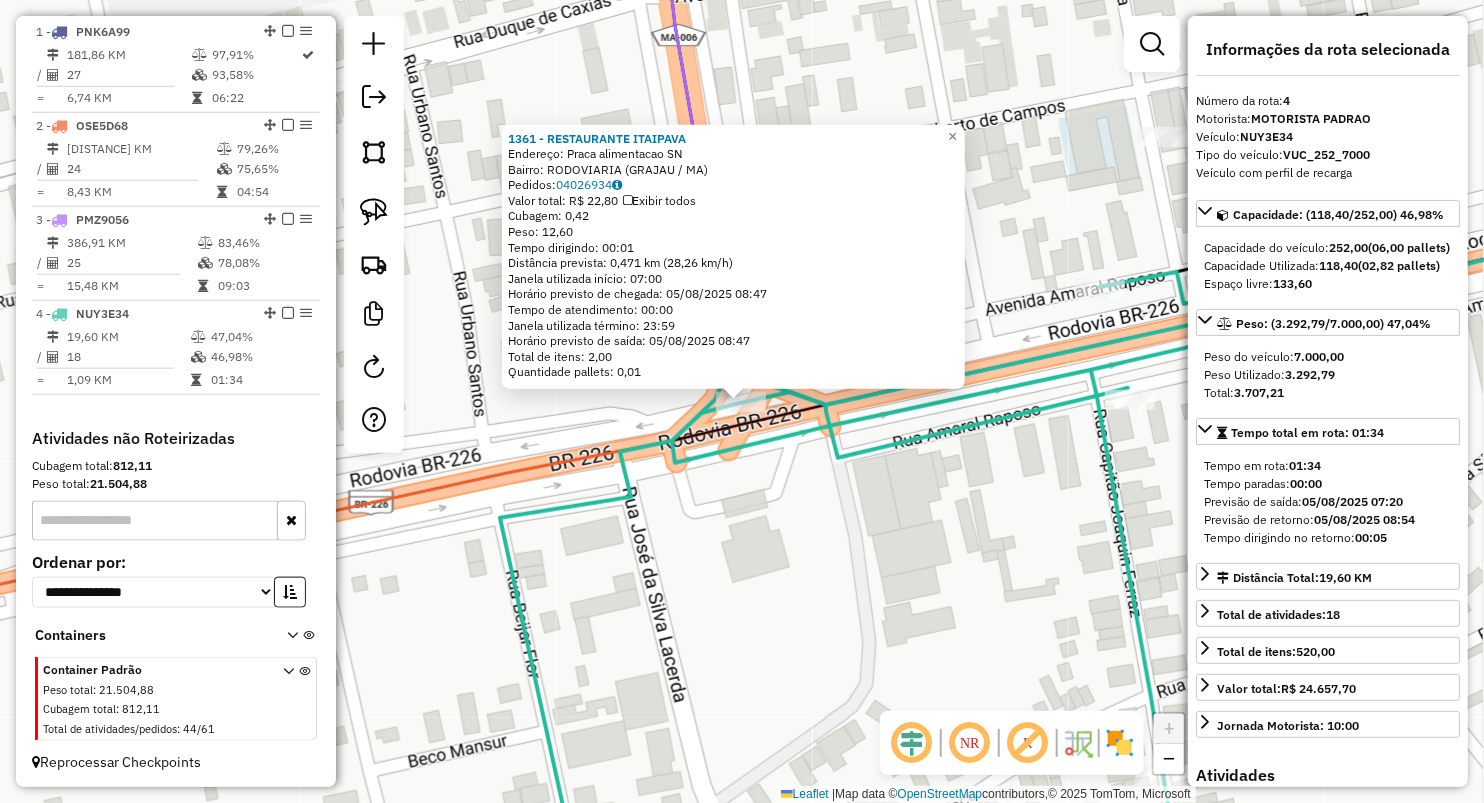 click on "Rota 4 - Placa NUY3E34  1361 - RESTAURANTE ITAIPAVA 1361 - RESTAURANTE ITAIPAVA  Endereço:  Praca alimentacao SN   Bairro: RODOVIARIA (GRAJAU / MA)   Pedidos:  04026934   Valor total: R$ 22,80   Exibir todos   Cubagem: 0,42  Peso: 12,60  Tempo dirigindo: 00:01   Distância prevista: 0,471 km (28,26 km/h)   Janela utilizada início: 07:00   Horário previsto de chegada: 05/08/2025 08:47   Tempo de atendimento: 00:00   Janela utilizada término: 23:59   Horário previsto de saída: 05/08/2025 08:47   Total de itens: 2,00   Quantidade pallets: 0,01  × Janela de atendimento Grade de atendimento Capacidade Transportadoras Veículos Cliente Pedidos  Rotas Selecione os dias de semana para filtrar as janelas de atendimento  Seg   Ter   Qua   Qui   Sex   Sáb   Dom  Informe o período da janela de atendimento: De: Até:  Filtrar exatamente a janela do cliente  Considerar janela de atendimento padrão  Selecione os dias de semana para filtrar as grades de atendimento  Seg   Ter   Qua   Qui   Sex   Sáb   Dom   De:  +" 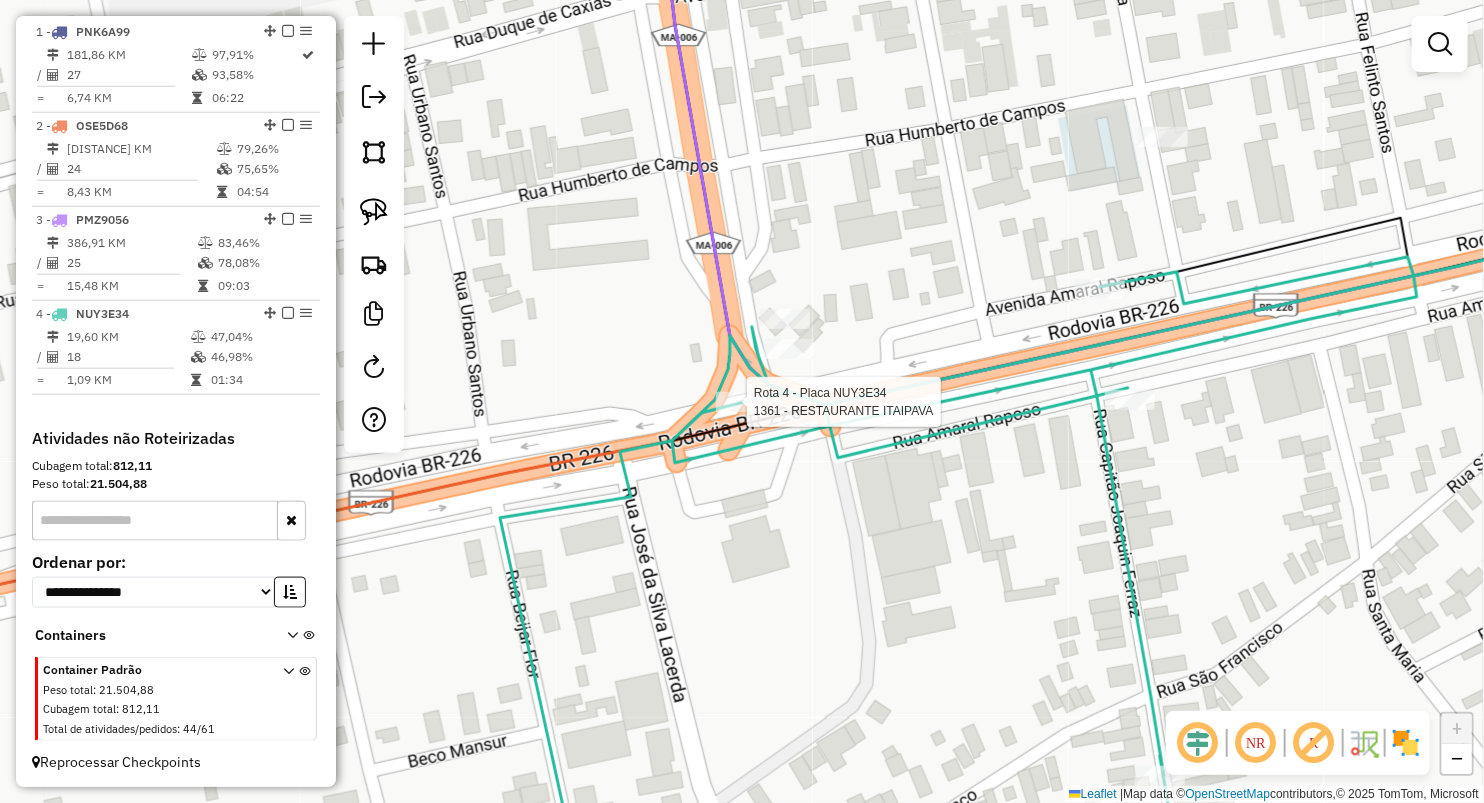select on "**********" 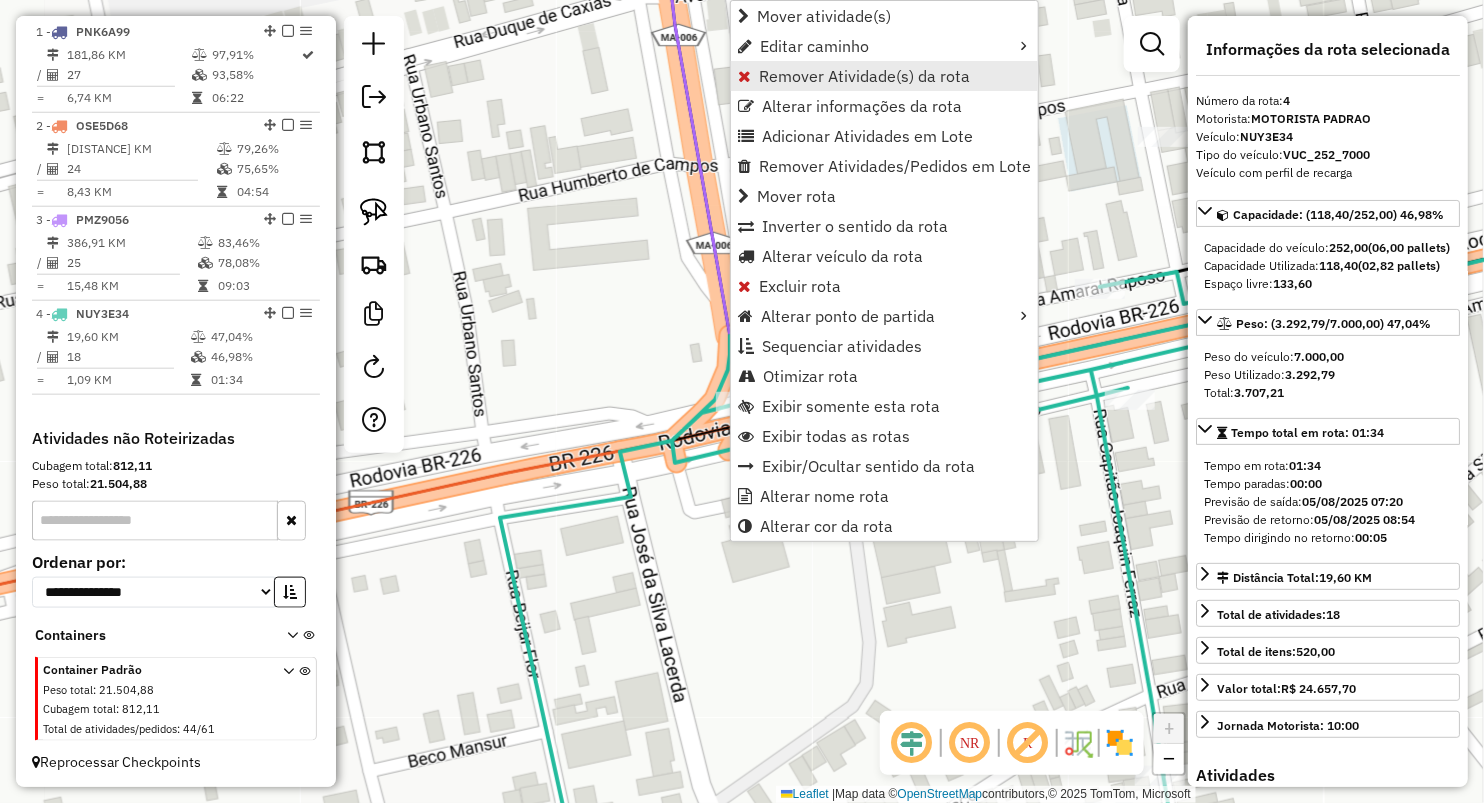 click on "Remover Atividade(s) da rota" at bounding box center (864, 76) 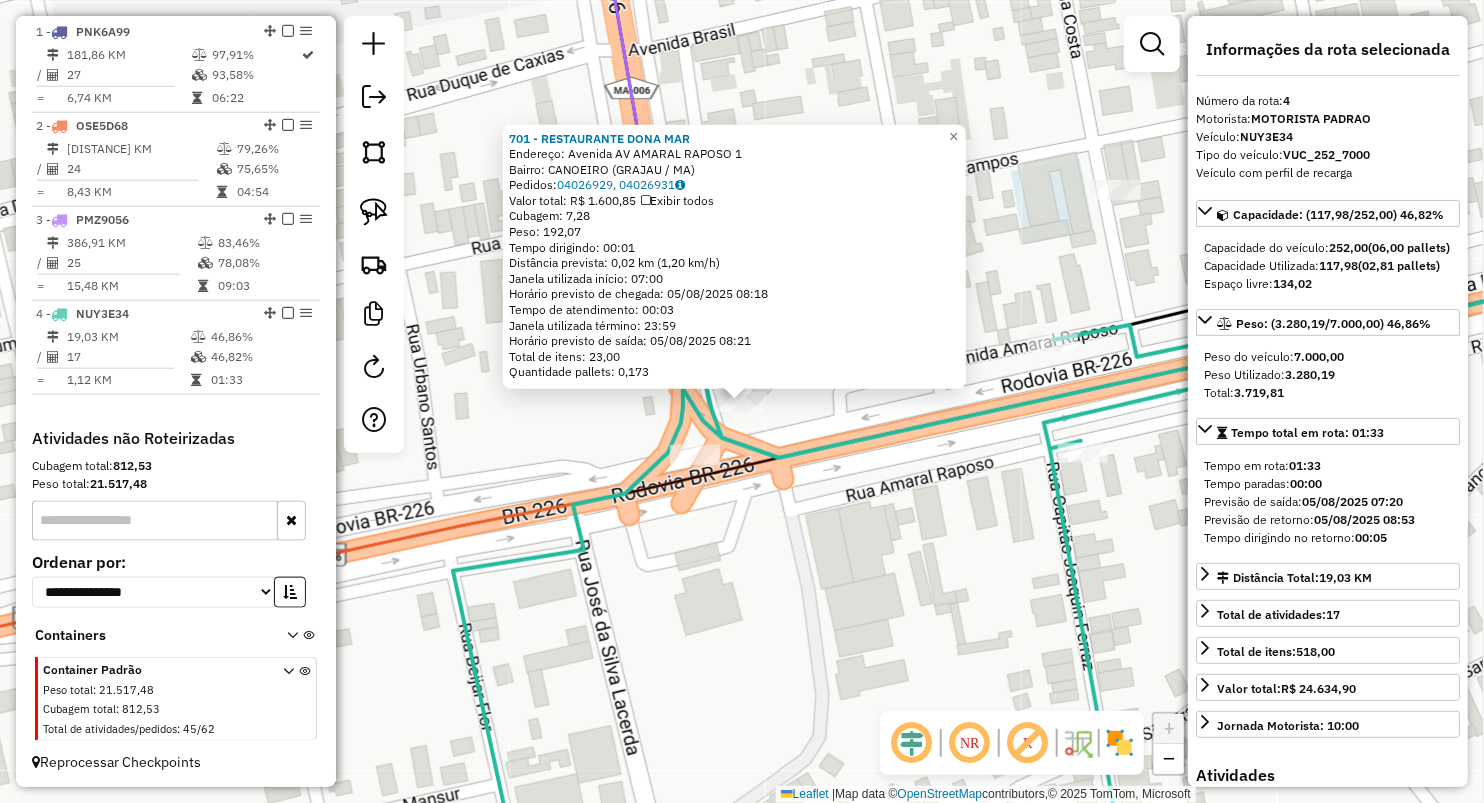 click on "701 - RESTAURANTE DONA MAR  Endereço:  Avenida AV AMARAL RAPOSO 1   Bairro: CANOEIRO (GRAJAU / MA)   Pedidos:  04026929, 04026931   Valor total: R$ 1.600,85   Exibir todos   Cubagem: 7,28  Peso: 192,07  Tempo dirigindo: 00:01   Distância prevista: 0,02 km (1,20 km/h)   Janela utilizada início: 07:00   Horário previsto de chegada: 05/08/2025 08:18   Tempo de atendimento: 00:03   Janela utilizada término: 23:59   Horário previsto de saída: 05/08/2025 08:21   Total de itens: 23,00   Quantidade pallets: 0,173  × Janela de atendimento Grade de atendimento Capacidade Transportadoras Veículos Cliente Pedidos  Rotas Selecione os dias de semana para filtrar as janelas de atendimento  Seg   Ter   Qua   Qui   Sex   Sáb   Dom  Informe o período da janela de atendimento: De: Até:  Filtrar exatamente a janela do cliente  Considerar janela de atendimento padrão  Selecione os dias de semana para filtrar as grades de atendimento  Seg   Ter   Qua   Qui   Sex   Sáb   Dom   Peso mínimo:   Peso máximo:   De:  De:" 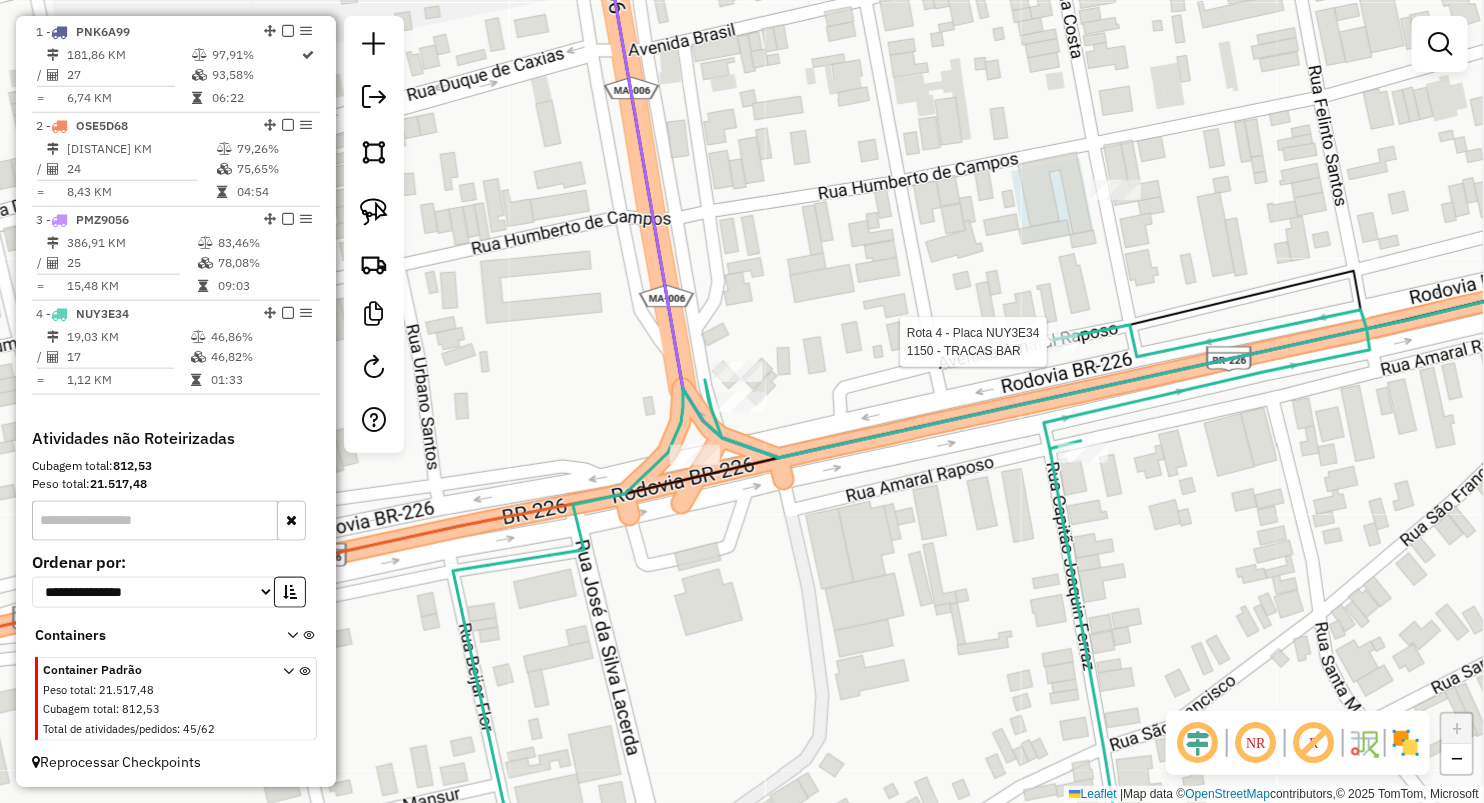 select on "**********" 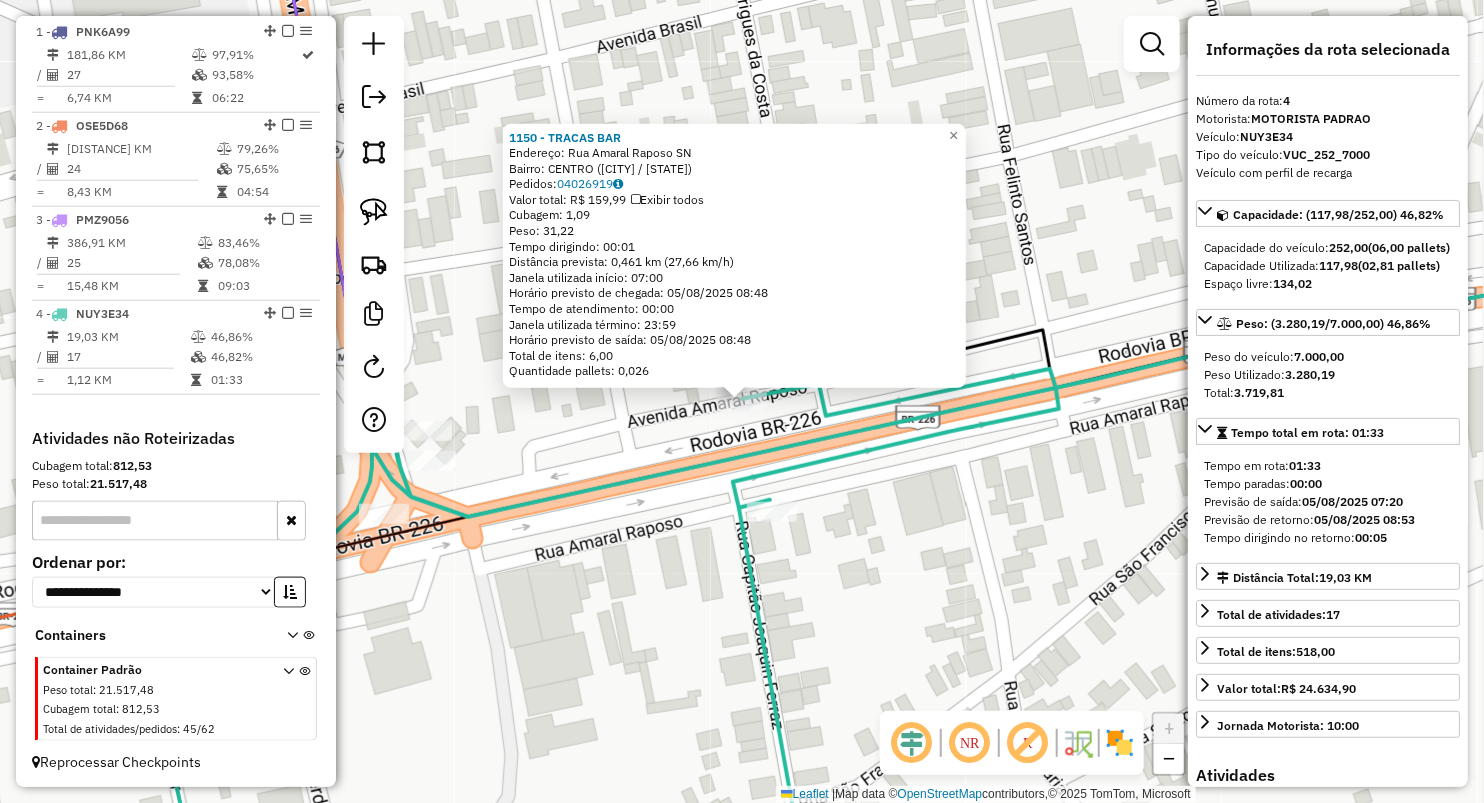 click on "Rota 4 - Placa NUY3E34  1150 - TRACAS BAR 1150 - TRACAS BAR  Endereço:  Rua Amaral Raposo SN   Bairro: CENTRO (GRAJAU / MA)   Pedidos:  04026919   Valor total: R$ 159,99   Exibir todos   Cubagem: 1,09  Peso: 31,22  Tempo dirigindo: 00:01   Distância prevista: 0,461 km (27,66 km/h)   Janela utilizada início: 07:00   Horário previsto de chegada: 05/08/2025 08:48   Tempo de atendimento: 00:00   Janela utilizada término: 23:59   Horário previsto de saída: 05/08/2025 08:48   Total de itens: 6,00   Quantidade pallets: 0,026  × Janela de atendimento Grade de atendimento Capacidade Transportadoras Veículos Cliente Pedidos  Rotas Selecione os dias de semana para filtrar as janelas de atendimento  Seg   Ter   Qua   Qui   Sex   Sáb   Dom  Informe o período da janela de atendimento: De: Até:  Filtrar exatamente a janela do cliente  Considerar janela de atendimento padrão  Selecione os dias de semana para filtrar as grades de atendimento  Seg   Ter   Qua   Qui   Sex   Sáb   Dom   Peso mínimo:   De:   Até:" 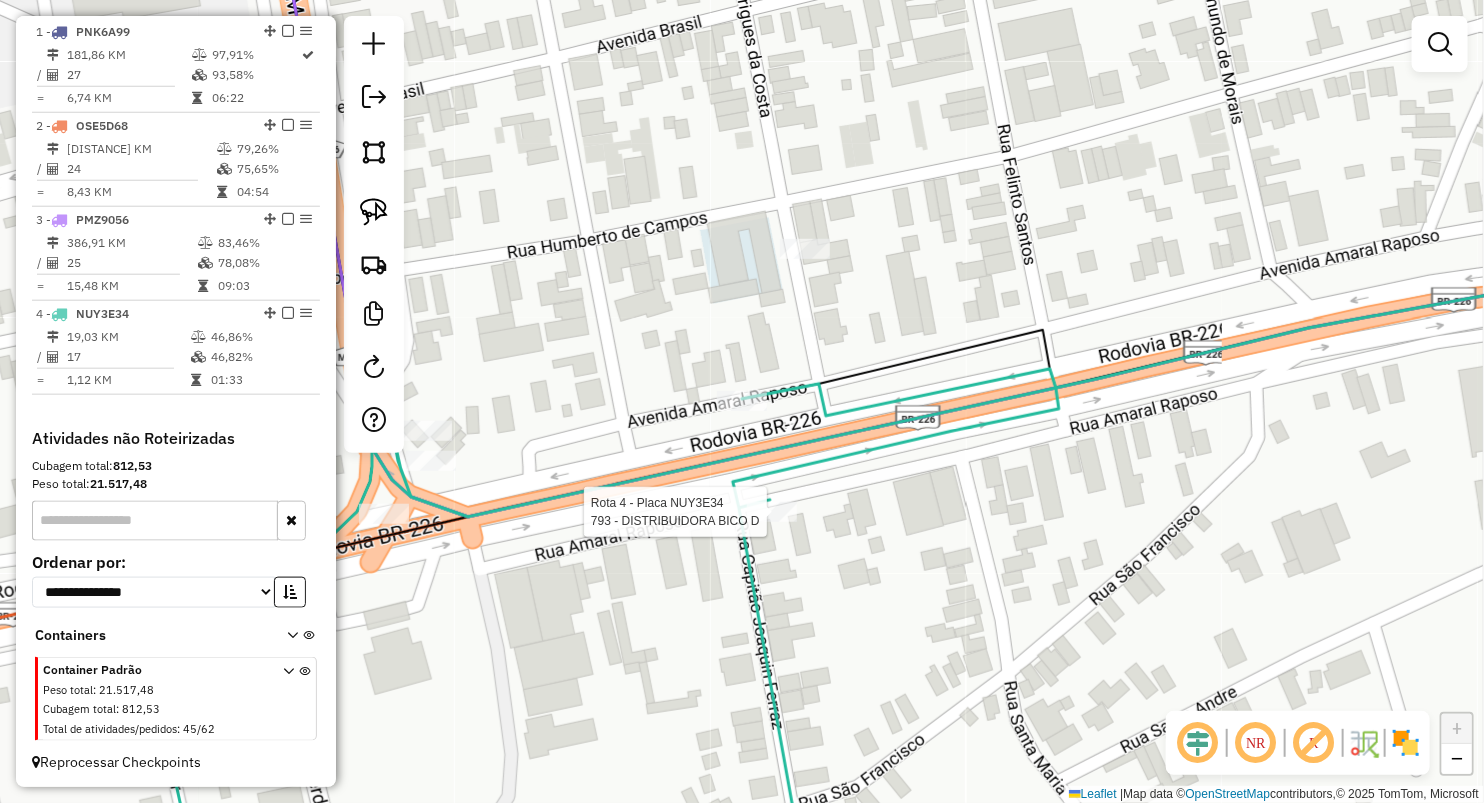 select on "**********" 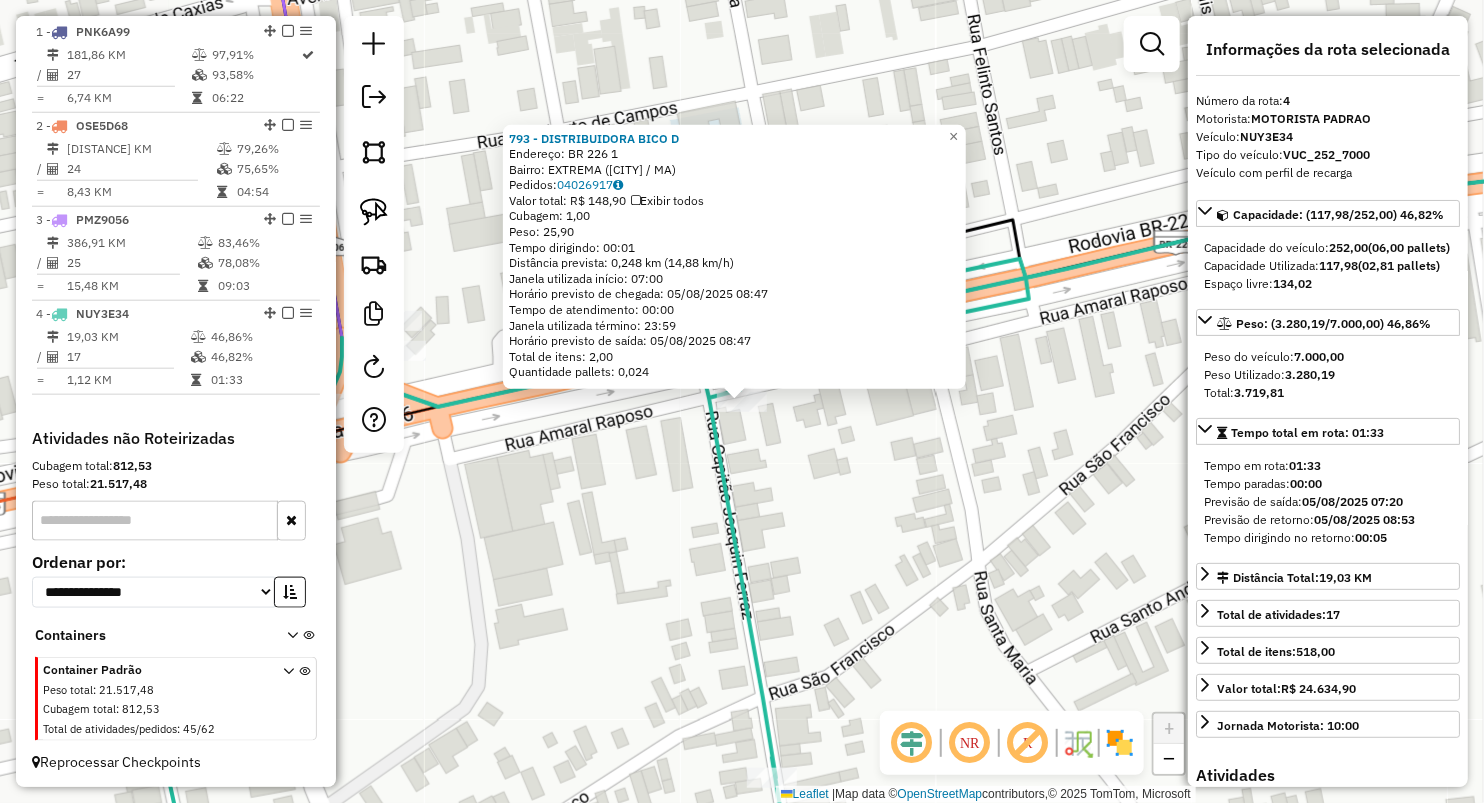drag, startPoint x: 885, startPoint y: 596, endPoint x: 884, endPoint y: 576, distance: 20.024984 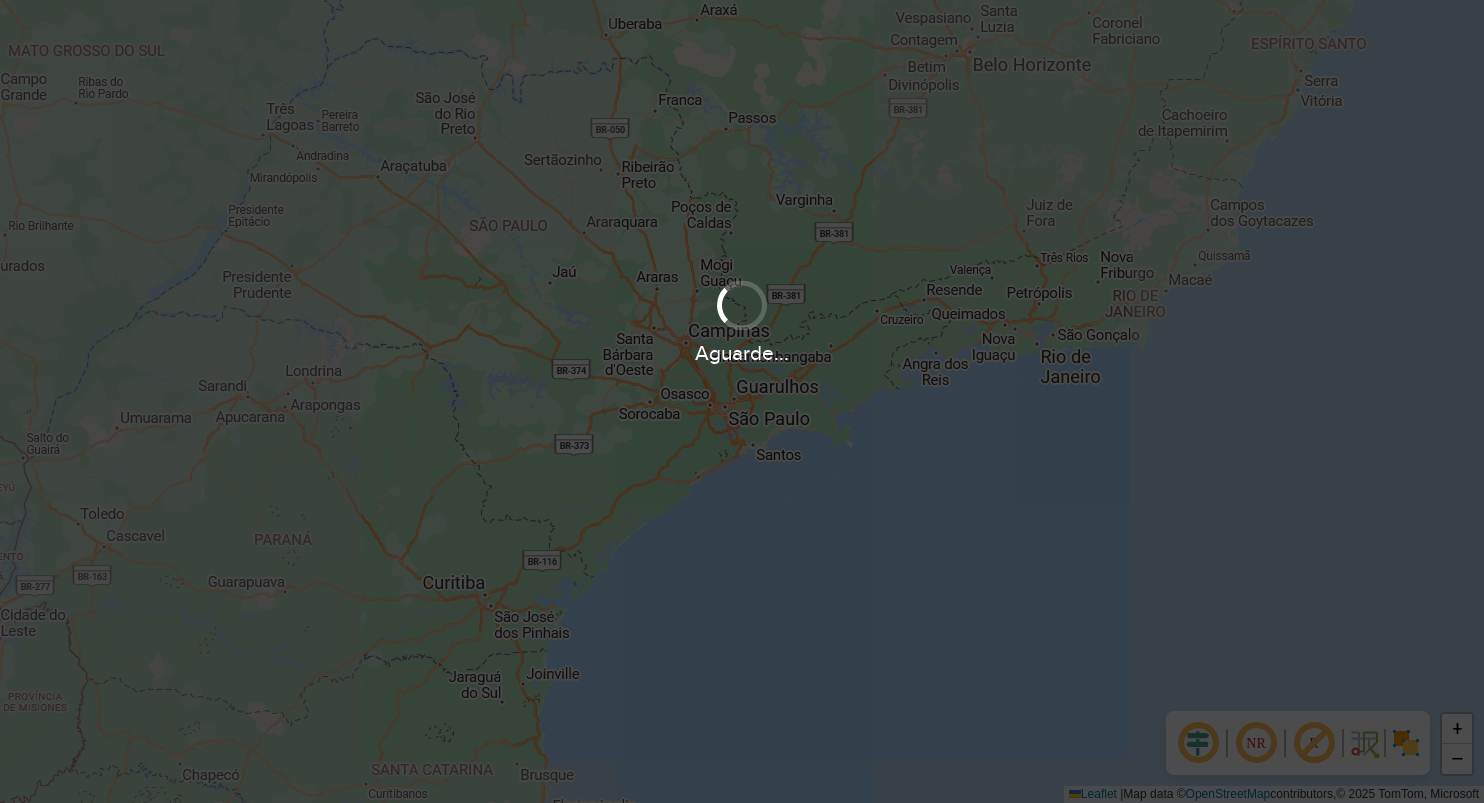 scroll, scrollTop: 0, scrollLeft: 0, axis: both 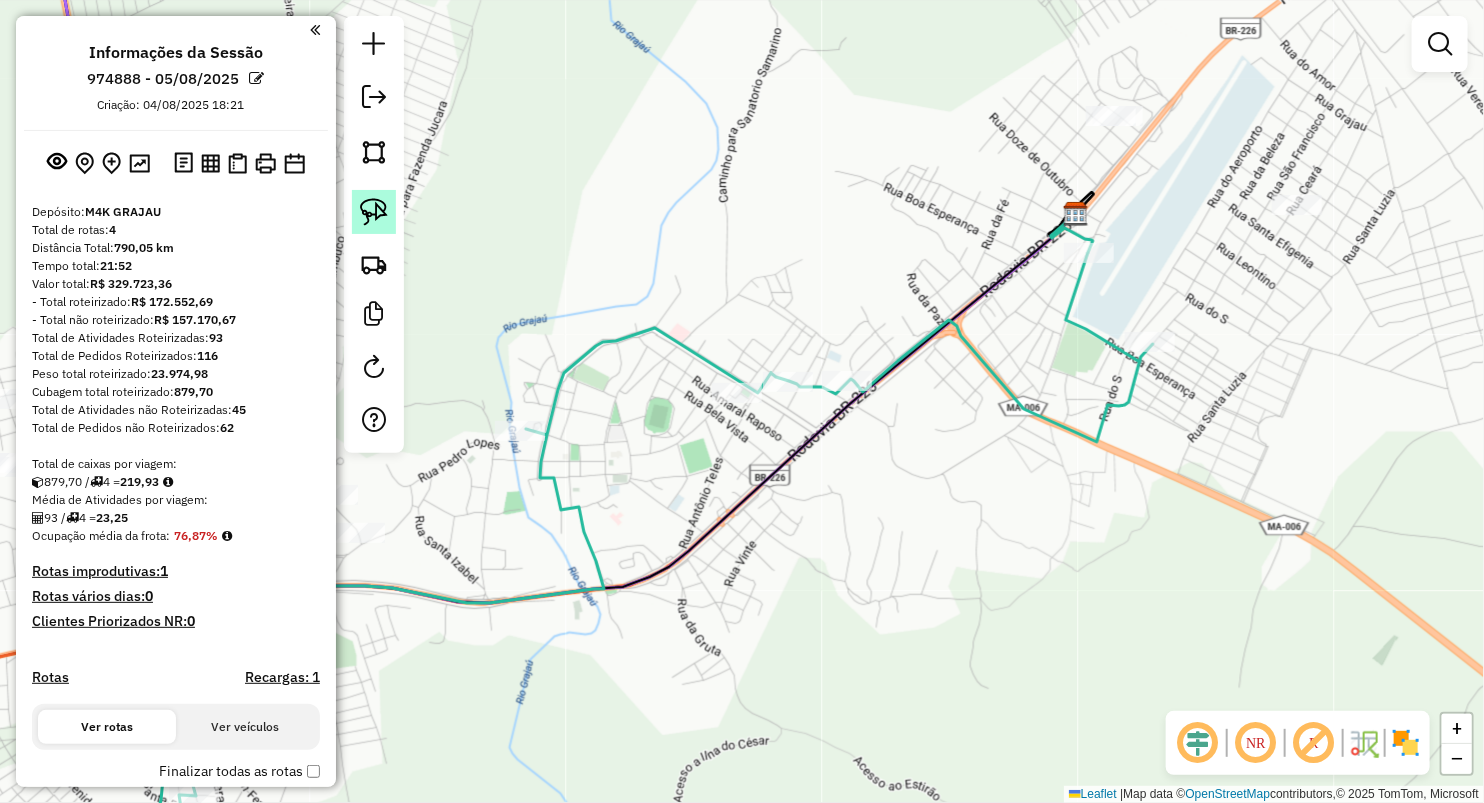 click 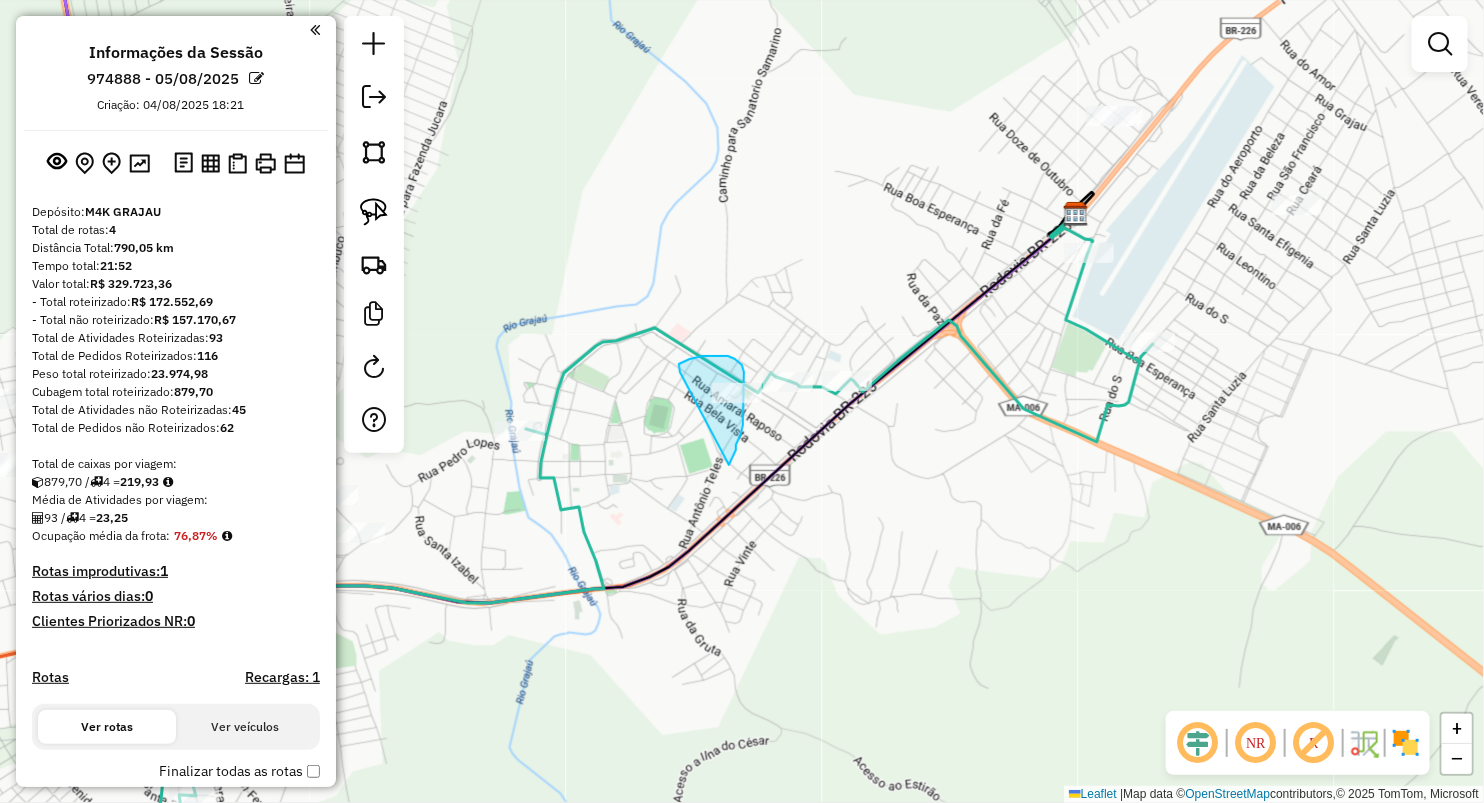 drag, startPoint x: 679, startPoint y: 364, endPoint x: 725, endPoint y: 473, distance: 118.308914 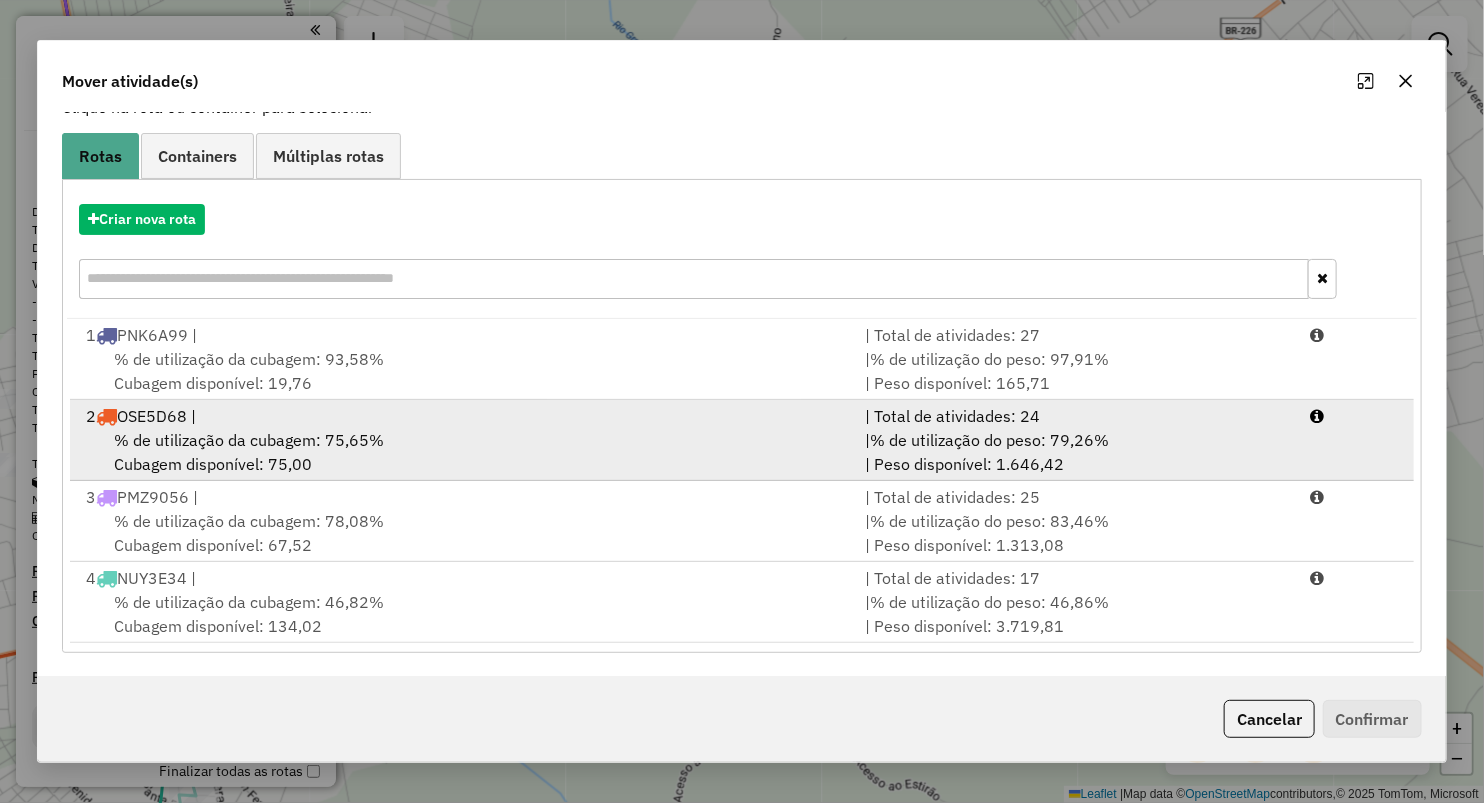 scroll, scrollTop: 144, scrollLeft: 0, axis: vertical 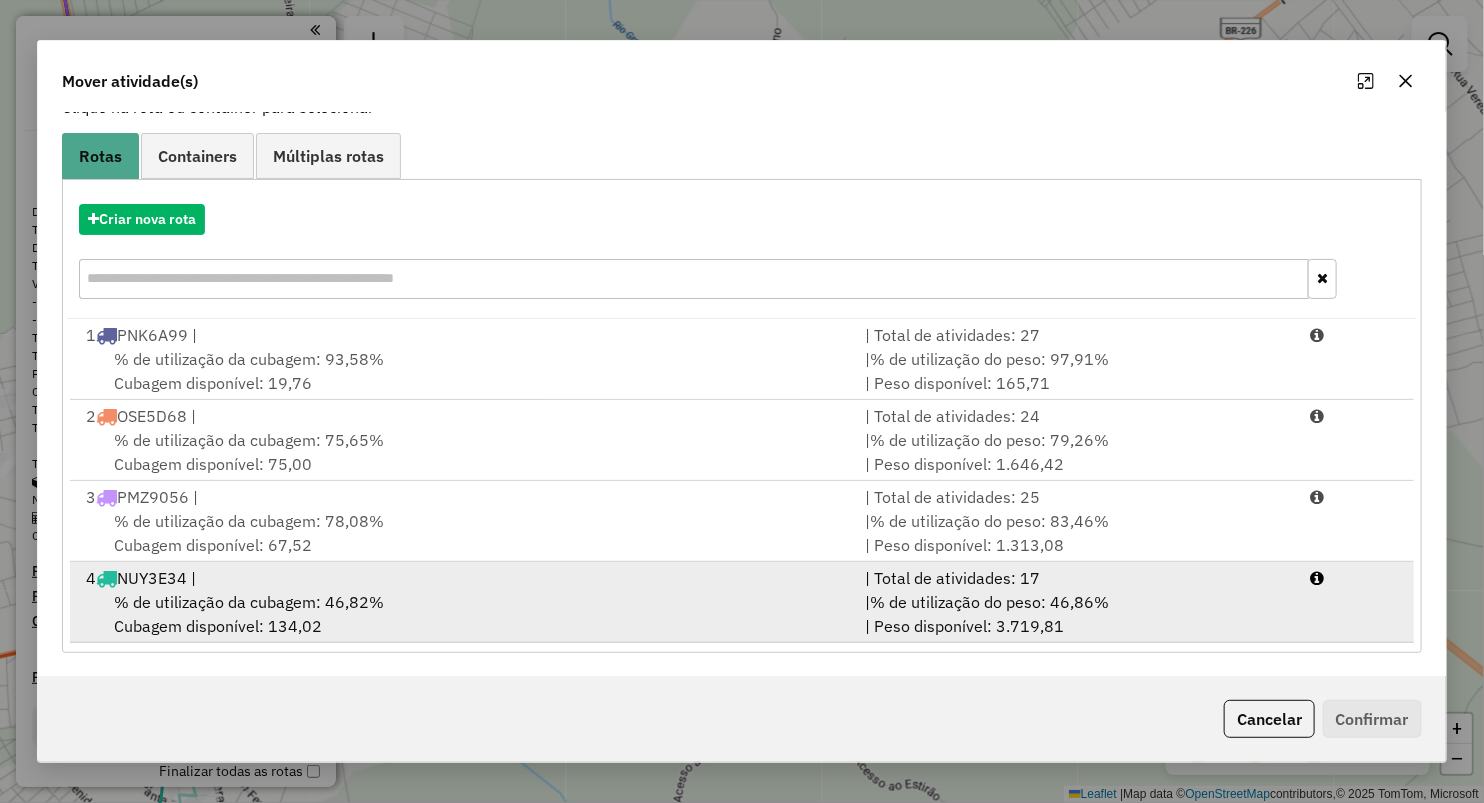 click on "4  NUY3E34 |" at bounding box center (463, 578) 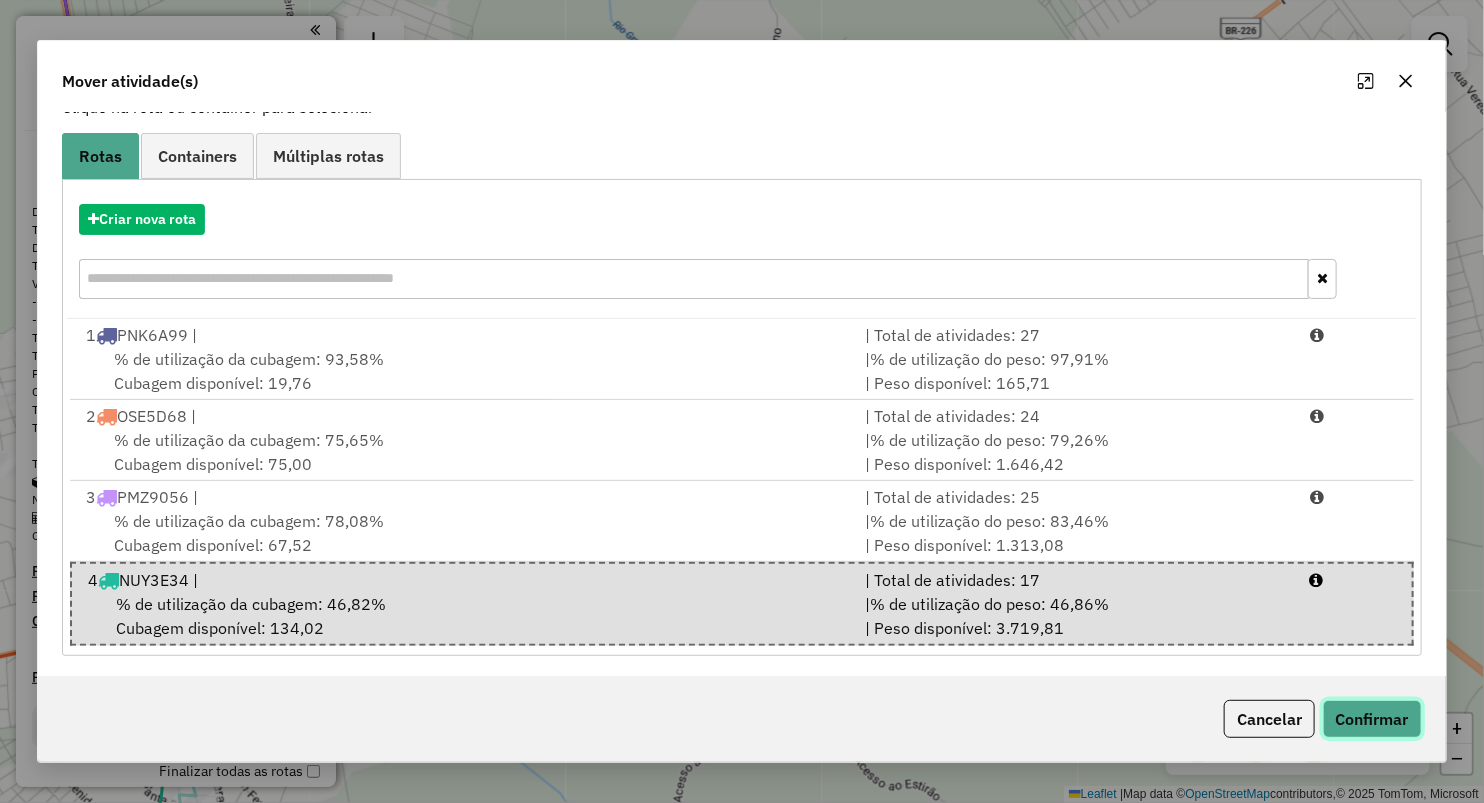 click on "Confirmar" 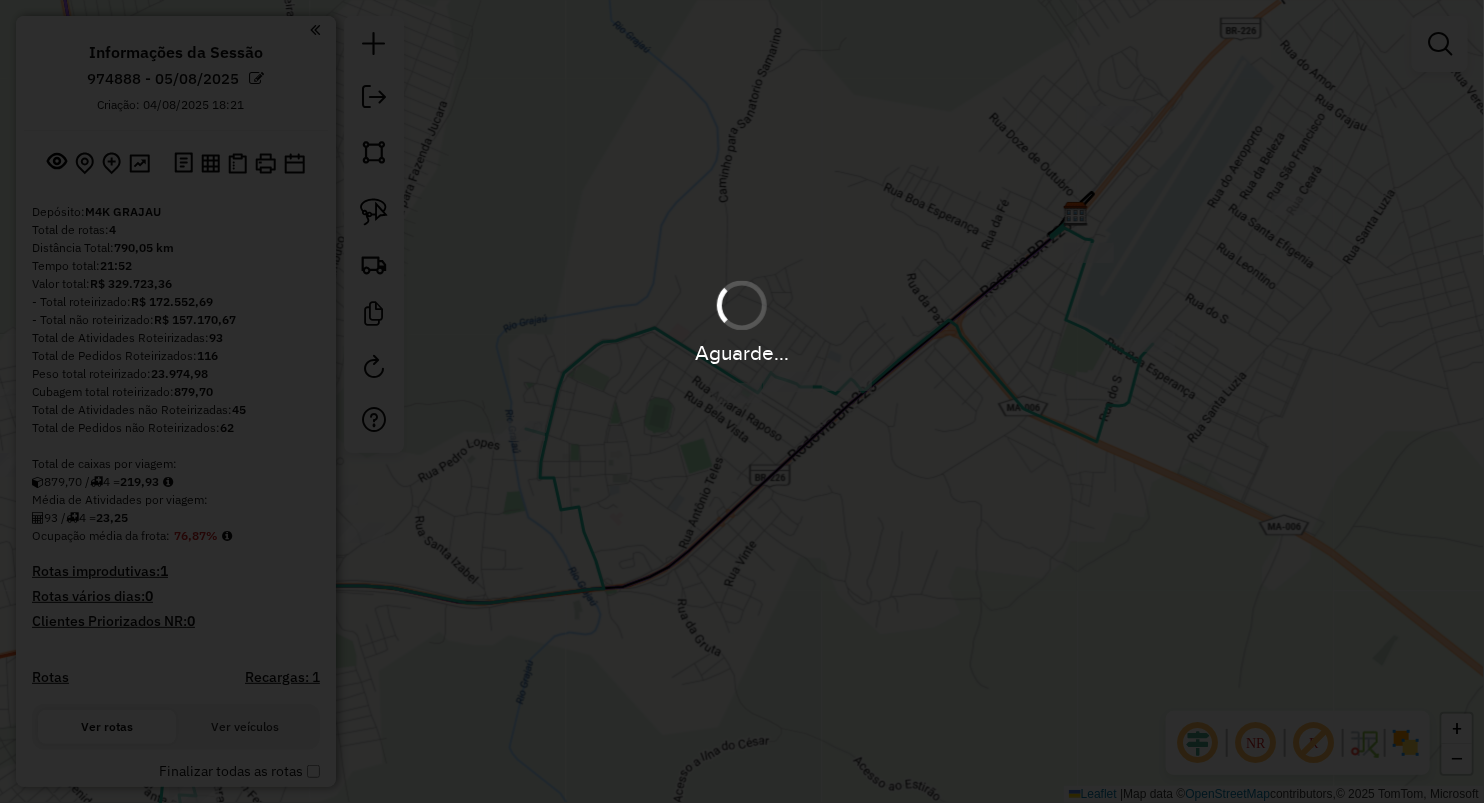 scroll, scrollTop: 0, scrollLeft: 0, axis: both 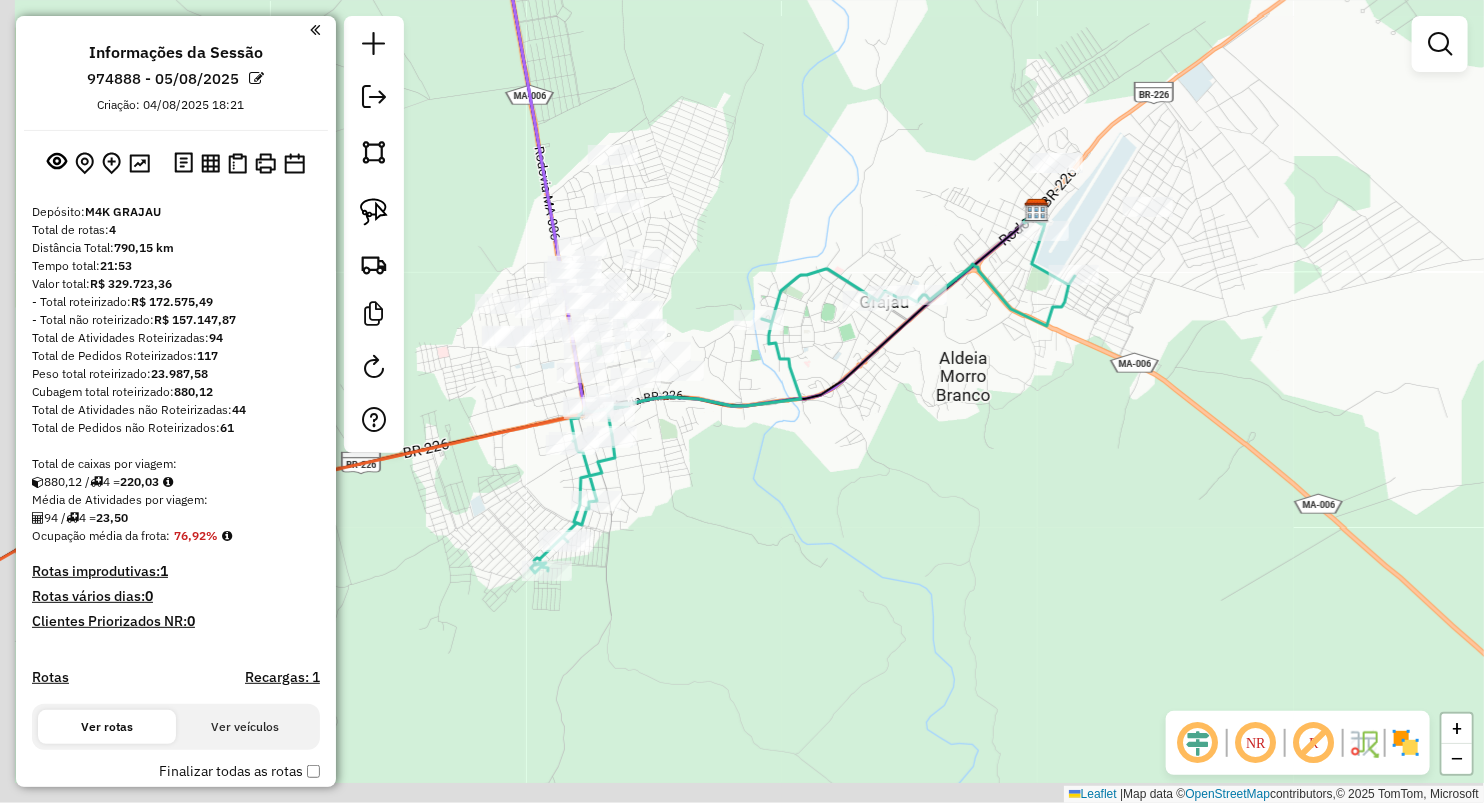 drag, startPoint x: 799, startPoint y: 445, endPoint x: 950, endPoint y: 372, distance: 167.72 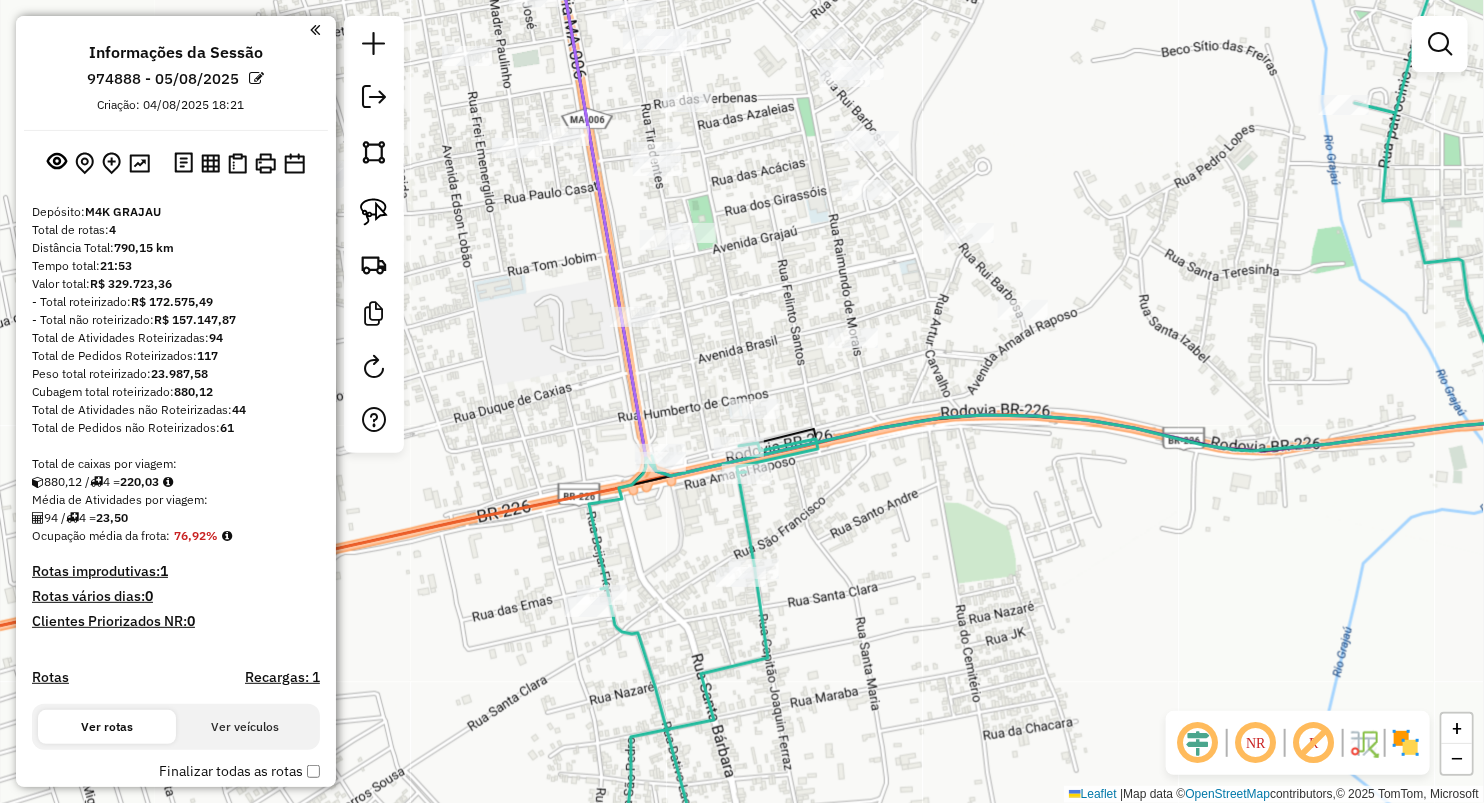 click on "Rota 4 - Placa NUY3E34  793 - DISTRIBUIDORA BICO D Janela de atendimento Grade de atendimento Capacidade Transportadoras Veículos Cliente Pedidos  Rotas Selecione os dias de semana para filtrar as janelas de atendimento  Seg   Ter   Qua   Qui   Sex   Sáb   Dom  Informe o período da janela de atendimento: De: Até:  Filtrar exatamente a janela do cliente  Considerar janela de atendimento padrão  Selecione os dias de semana para filtrar as grades de atendimento  Seg   Ter   Qua   Qui   Sex   Sáb   Dom   Considerar clientes sem dia de atendimento cadastrado  Clientes fora do dia de atendimento selecionado Filtrar as atividades entre os valores definidos abaixo:  Peso mínimo:   Peso máximo:   Cubagem mínima:   Cubagem máxima:   De:   Até:  Filtrar as atividades entre o tempo de atendimento definido abaixo:  De:   Até:   Considerar capacidade total dos clientes não roteirizados Transportadora: Selecione um ou mais itens Tipo de veículo: Selecione um ou mais itens Veículo: Selecione um ou mais itens +" 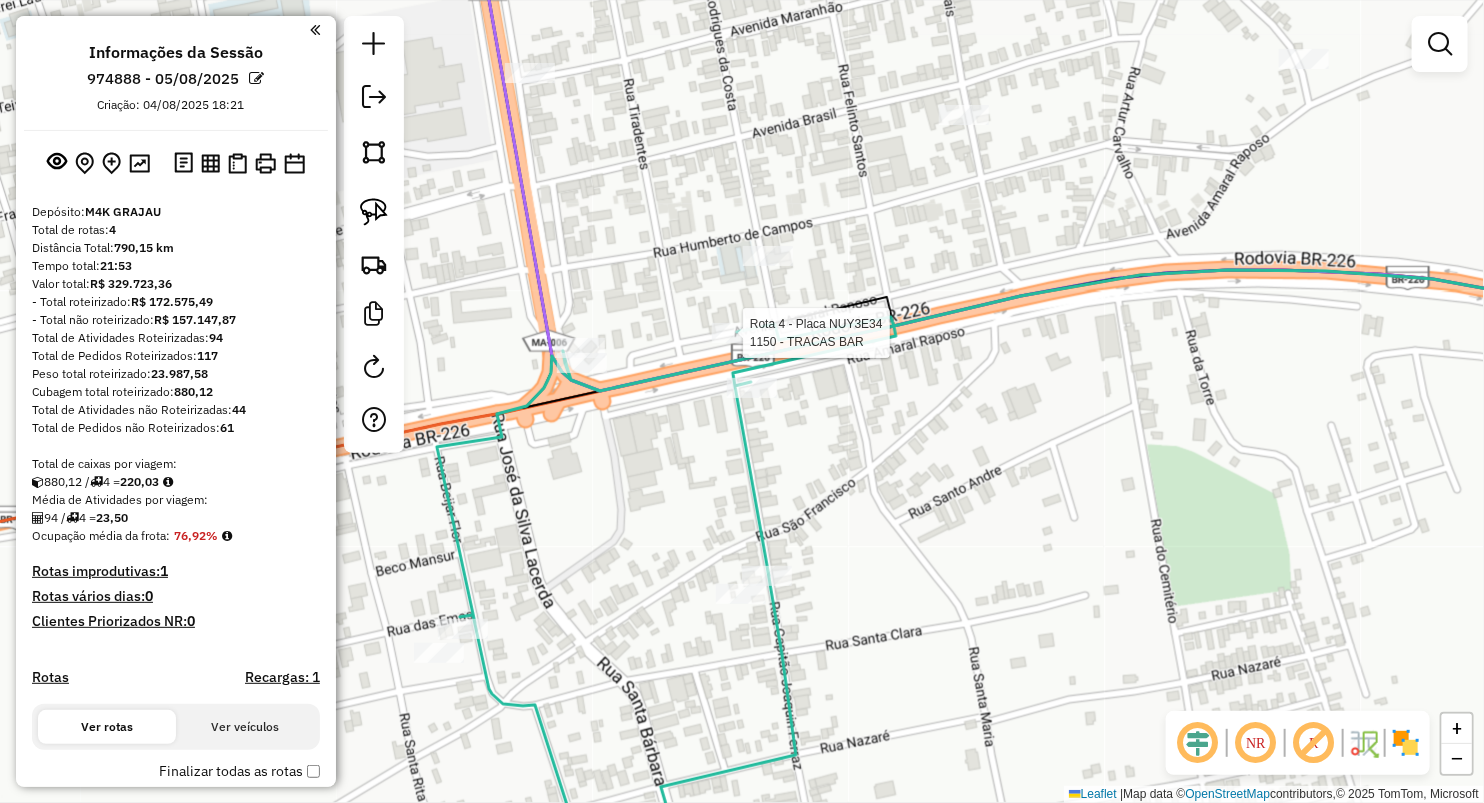 select on "**********" 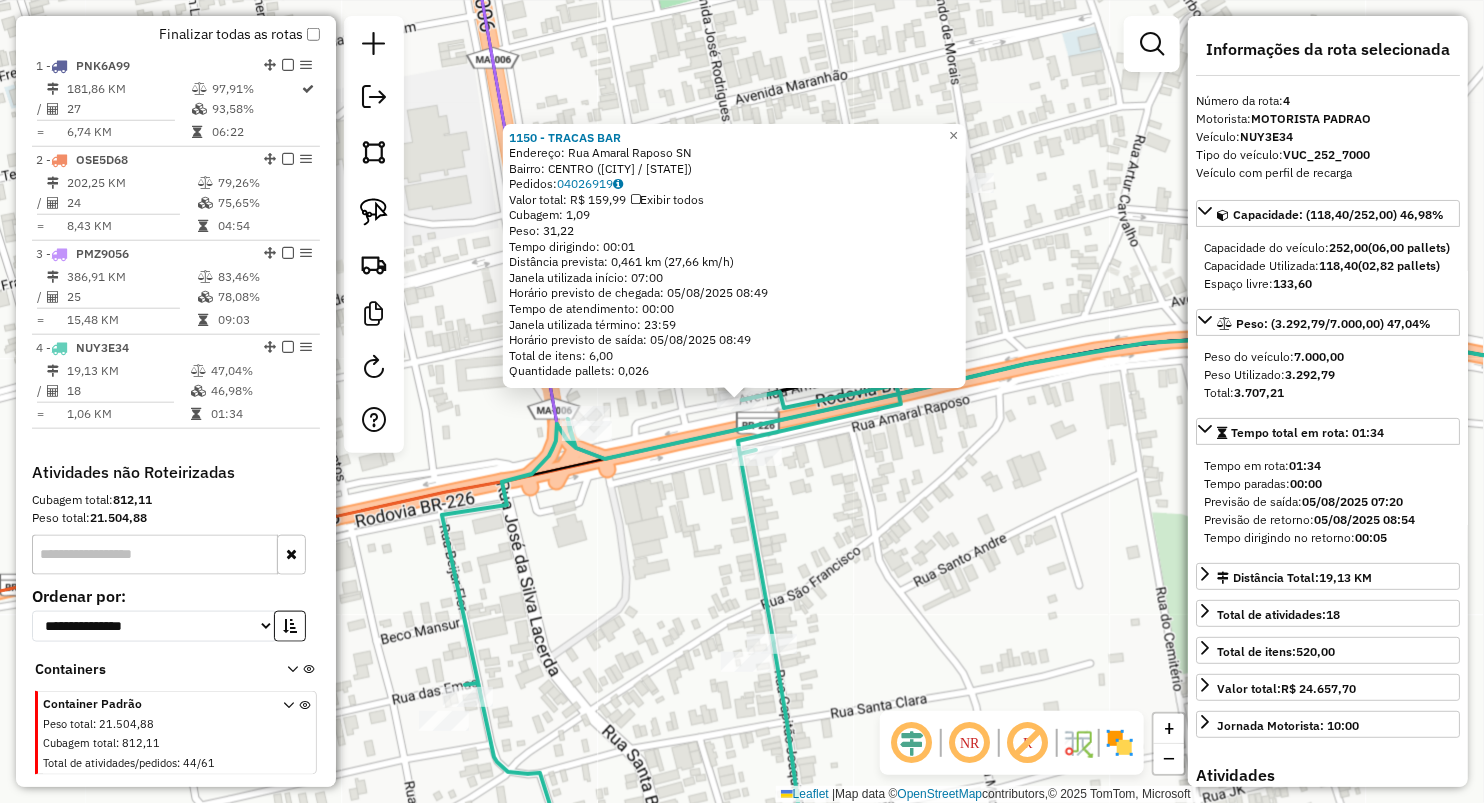 scroll, scrollTop: 771, scrollLeft: 0, axis: vertical 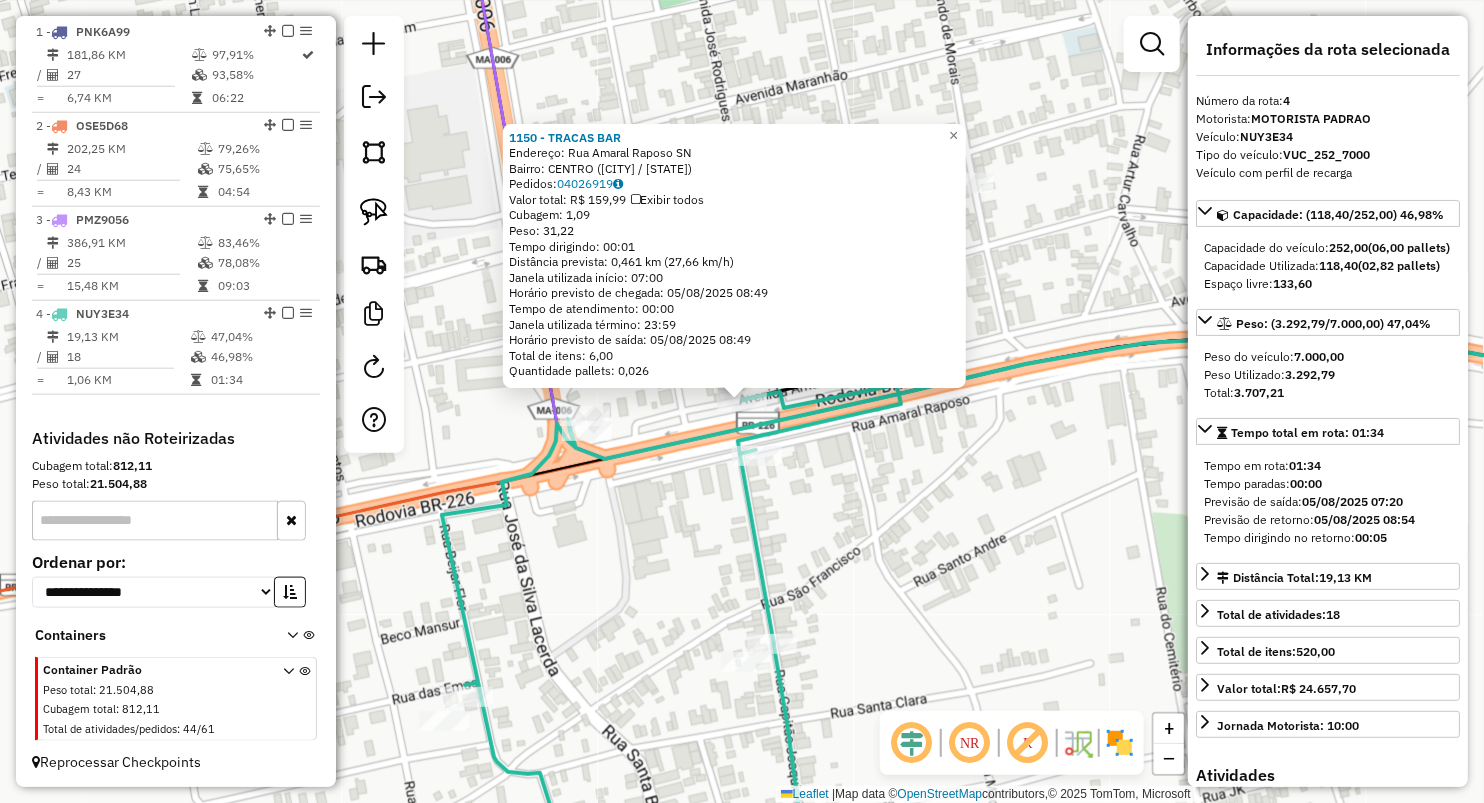 click on "1150 - TRACAS BAR  Endereço:  Rua Amaral Raposo SN   Bairro: CENTRO ([CITY] / [STATE])   Pedidos:  04026919   Valor total: R$ 159,99   Exibir todos   Cubagem: 1,09  Peso: 31,22  Tempo dirigindo: 00:01   Distância prevista: 0,461 km (27,66 km/h)   Janela utilizada início: 07:00   Horário previsto de chegada: 05/08/2025 08:49   Tempo de atendimento: 00:00   Janela utilizada término: 23:59   Horário previsto de saída: 05/08/2025 08:49   Total de itens: 6,00   Quantidade pallets: 0,026  × Janela de atendimento Grade de atendimento Capacidade Transportadoras Veículos Cliente Pedidos  Rotas Selecione os dias de semana para filtrar as janelas de atendimento  Seg   Ter   Qua   Qui   Sex   Sáb   Dom  Informe o período da janela de atendimento: De: Até:  Filtrar exatamente a janela do cliente  Considerar janela de atendimento padrão  Selecione os dias de semana para filtrar as grades de atendimento  Seg   Ter   Qua   Qui   Sex   Sáb   Dom   Considerar clientes sem dia de atendimento cadastrado  Peso mínimo:" 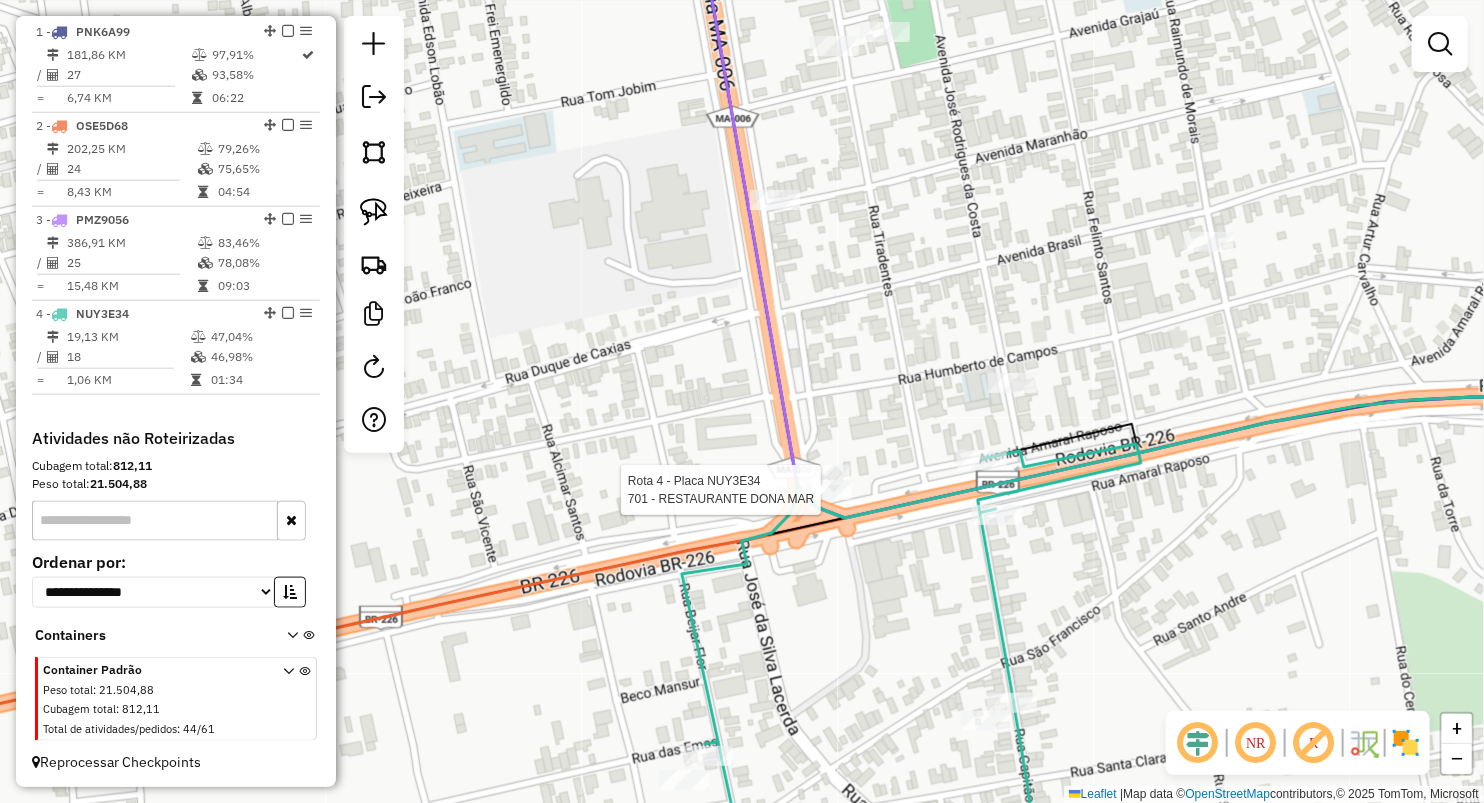 select on "**********" 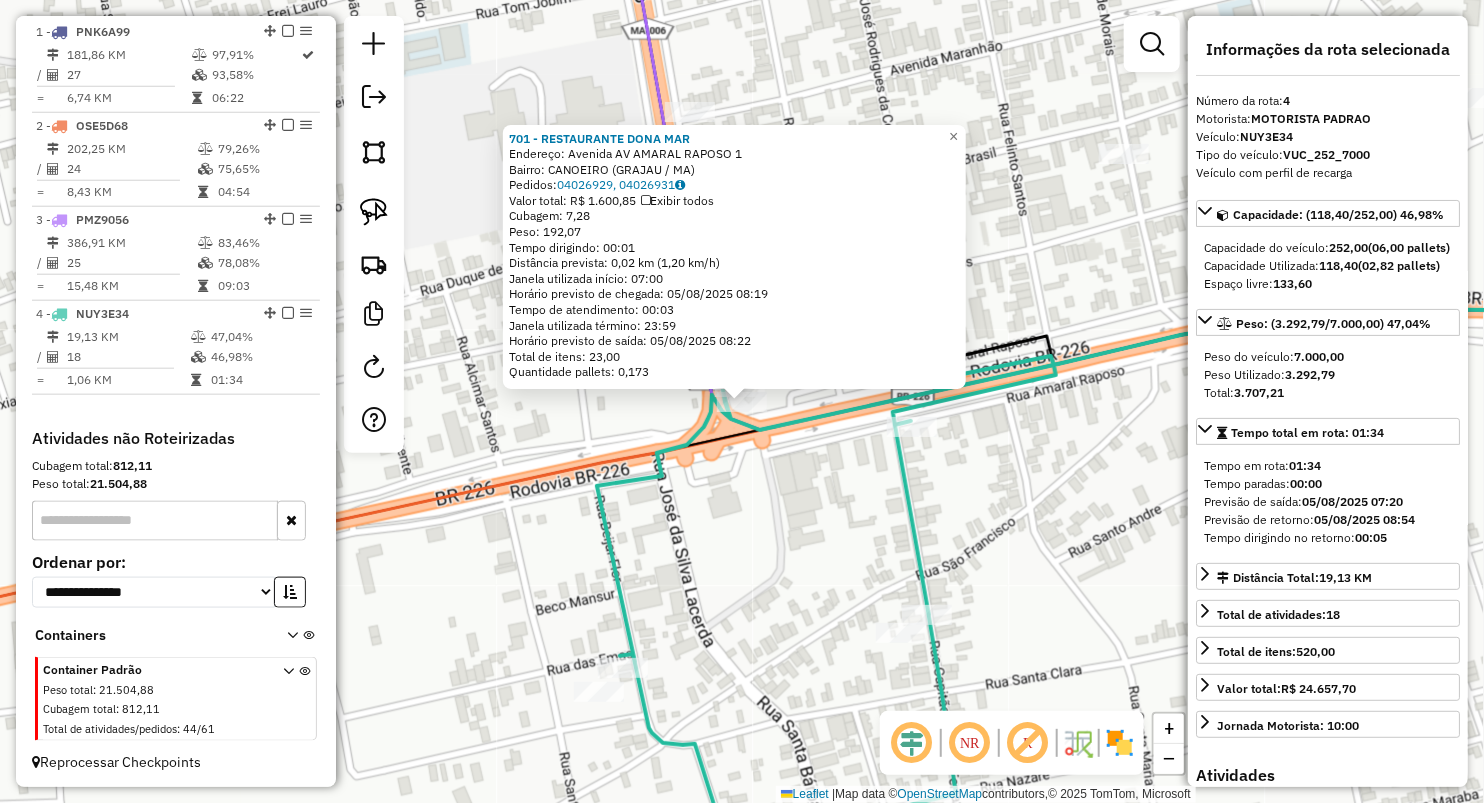 click on "701 - RESTAURANTE DONA MAR  Endereço:  Avenida AV AMARAL RAPOSO 1   Bairro: CANOEIRO ([CITY] / [STATE])   Pedidos:  04026929, 04026931   Valor total: R$ 1.600,85   Exibir todos   Cubagem: 7,28  Peso: 192,07  Tempo dirigindo: 00:01   Distância prevista: 0,02 km (1,20 km/h)   Janela utilizada início: 07:00   Horário previsto de chegada: 05/08/2025 08:19   Tempo de atendimento: 00:03   Janela utilizada término: 23:59   Horário previsto de saída: 05/08/2025 08:22   Total de itens: 23,00   Quantidade pallets: 0,173  × Janela de atendimento Grade de atendimento Capacidade Transportadoras Veículos Cliente Pedidos  Rotas Selecione os dias de semana para filtrar as janelas de atendimento  Seg   Ter   Qua   Qui   Sex   Sáb   Dom  Informe o período da janela de atendimento: De: Até:  Filtrar exatamente a janela do cliente  Considerar janela de atendimento padrão  Selecione os dias de semana para filtrar as grades de atendimento  Seg   Ter   Qua   Qui   Sex   Sáb   Dom   Peso mínimo:   Peso máximo:   De:  De:" 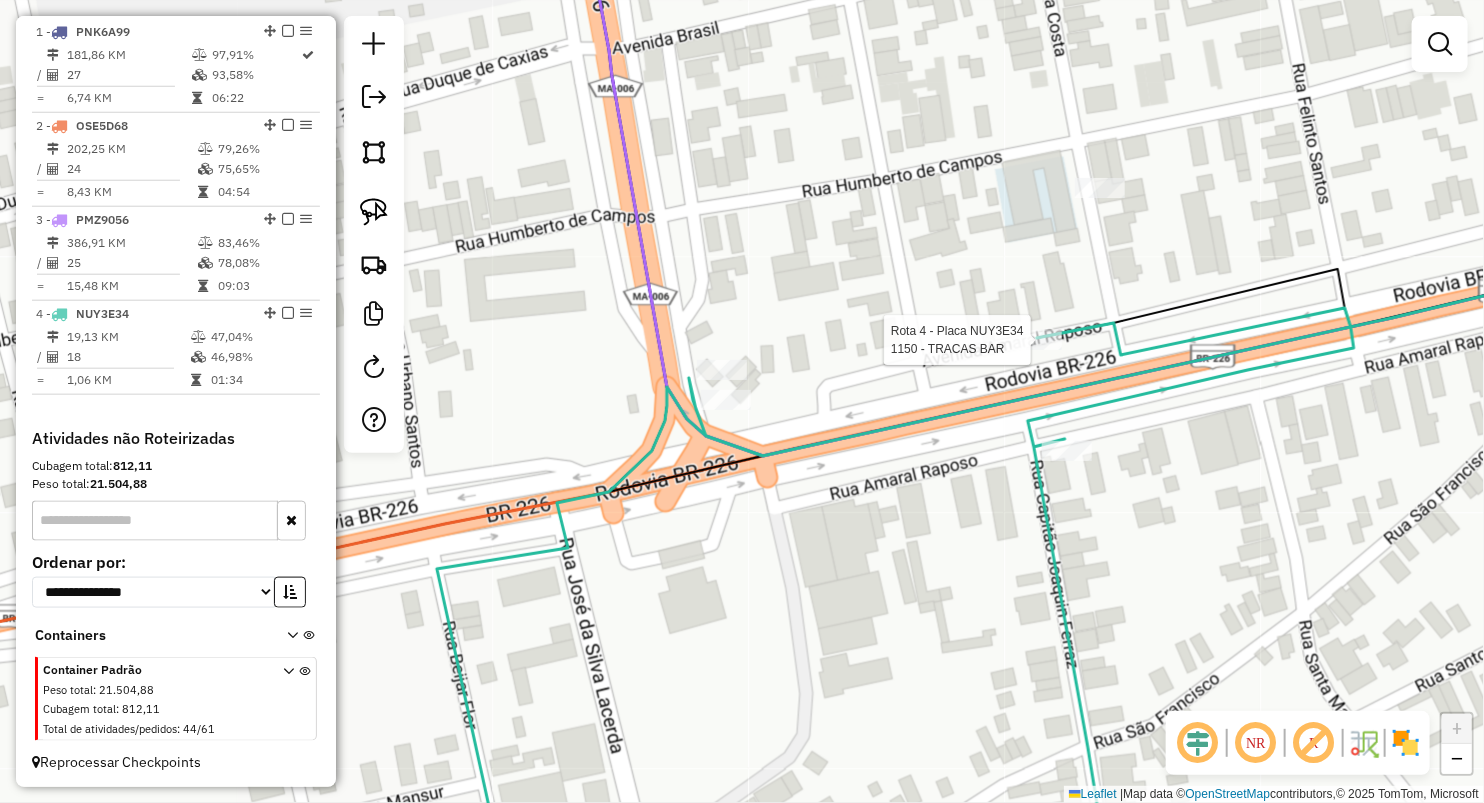 select on "**********" 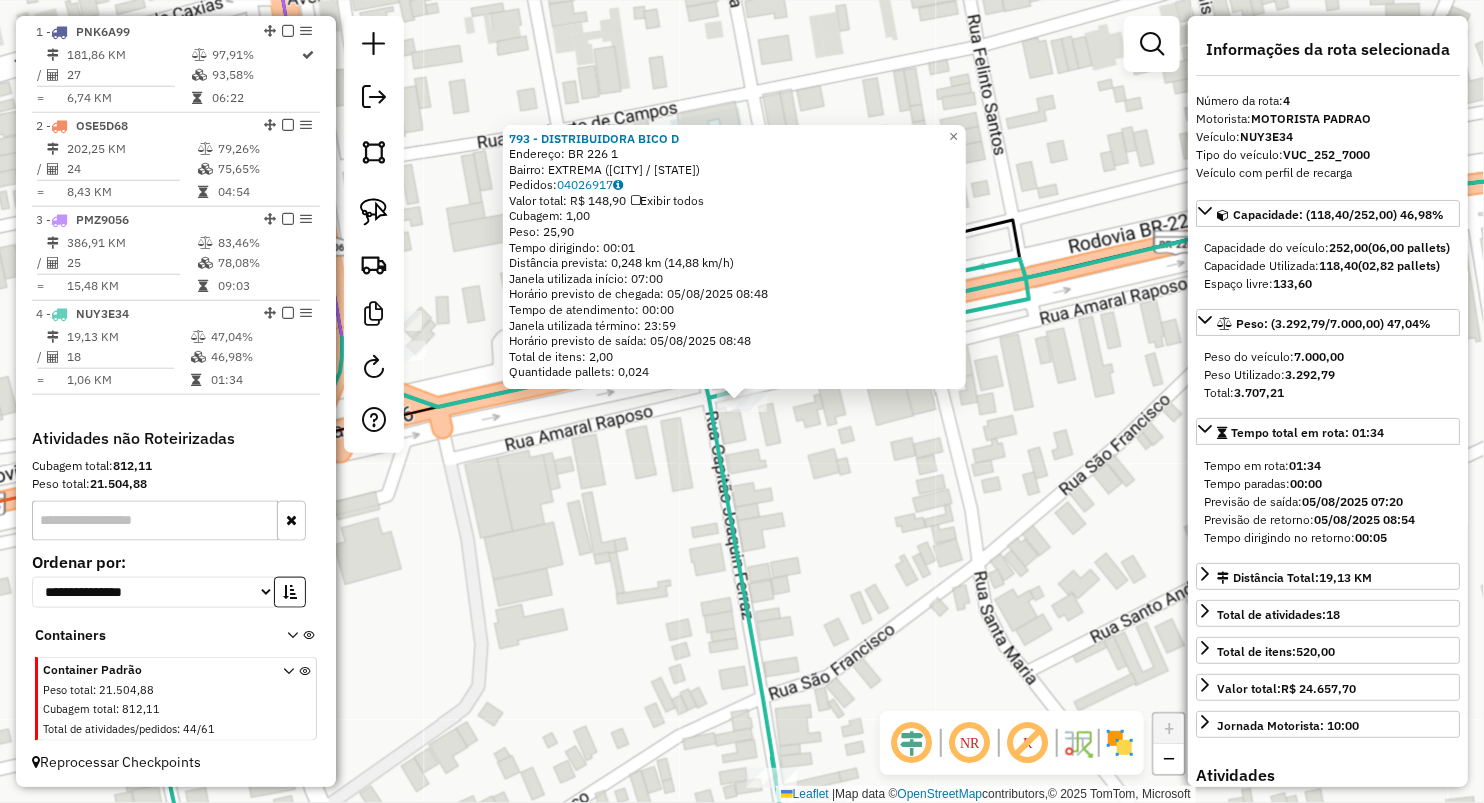 click on "793 - DISTRIBUIDORA BICO D Endereço: BR 226 [NUMBER] Bairro: EXTREMA ([CITY] / [STATE]) Pedidos: [ORDER_ID] Valor total: R$ 148,90 Exibir todos Cubagem: 1,00 Peso: 25,90 Tempo dirigindo: 00:01 Distância prevista: 0,248 km (14,88 km/h) Janela utilizada início: 07:00 Horário previsto de chegada: 05/08/2025 08:48 Tempo de atendimento: 00:00 Janela utilizada término: 23:59 Horário previsto de saída: 05/08/2025 08:48 Total de itens: 2,00 Quantidade pallets: 0,024 × Janela de atendimento Grade de atendimento Capacidade Transportadoras Veículos Cliente Pedidos Rotas Selecione os dias de semana para filtrar as janelas de atendimento Seg Ter Qua Qui Sex Sáb Dom Informe o período da janela de atendimento: De: Até: Filtrar exatamente a janela do cliente Considerar janela de atendimento padrão Selecione os dias de semana para filtrar as grades de atendimento Seg Ter Qua Qui Sex Sáb Dom Considerar clientes sem dia de atendimento cadastrado Peso mínimo: +" 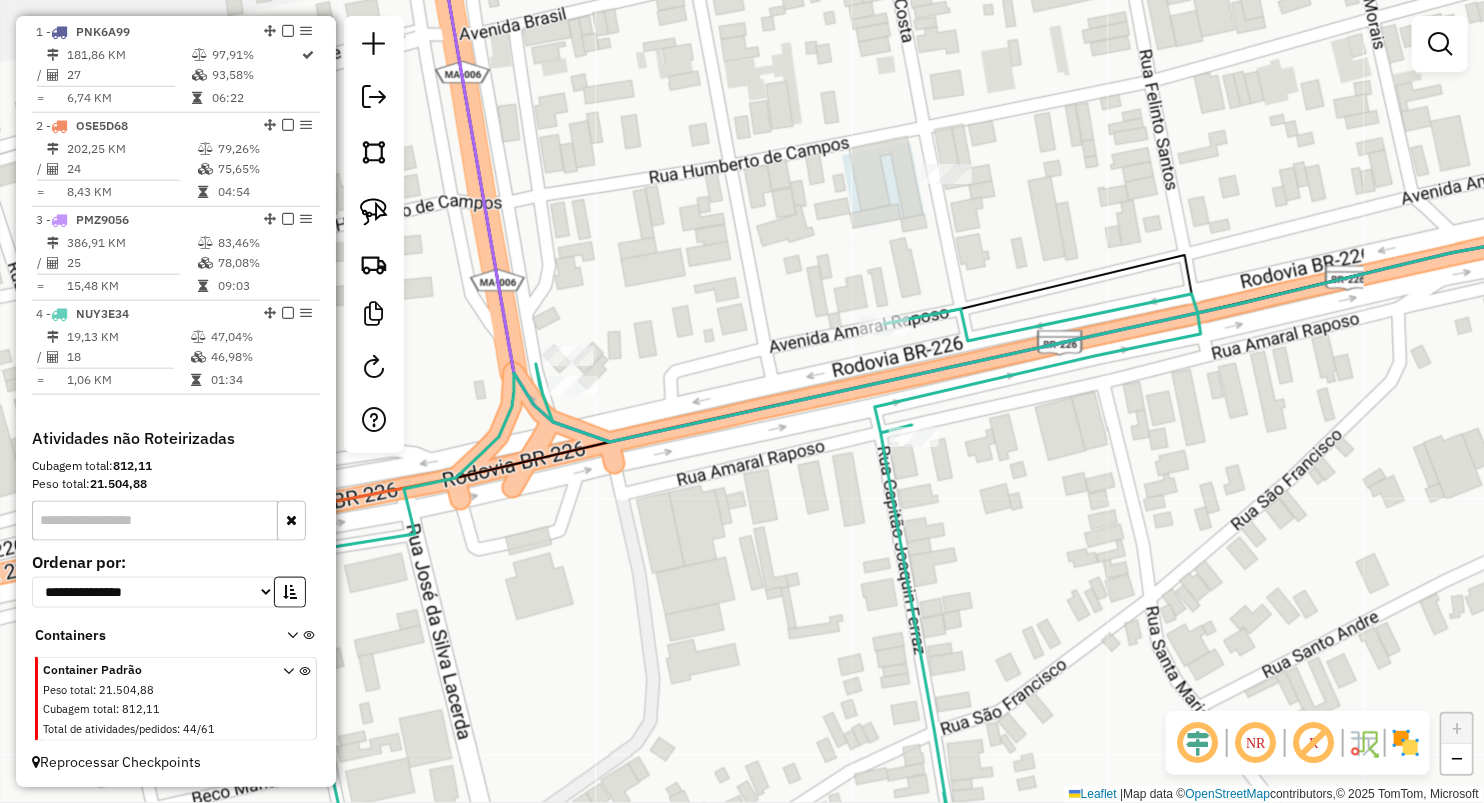drag, startPoint x: 632, startPoint y: 548, endPoint x: 728, endPoint y: 551, distance: 96.04687 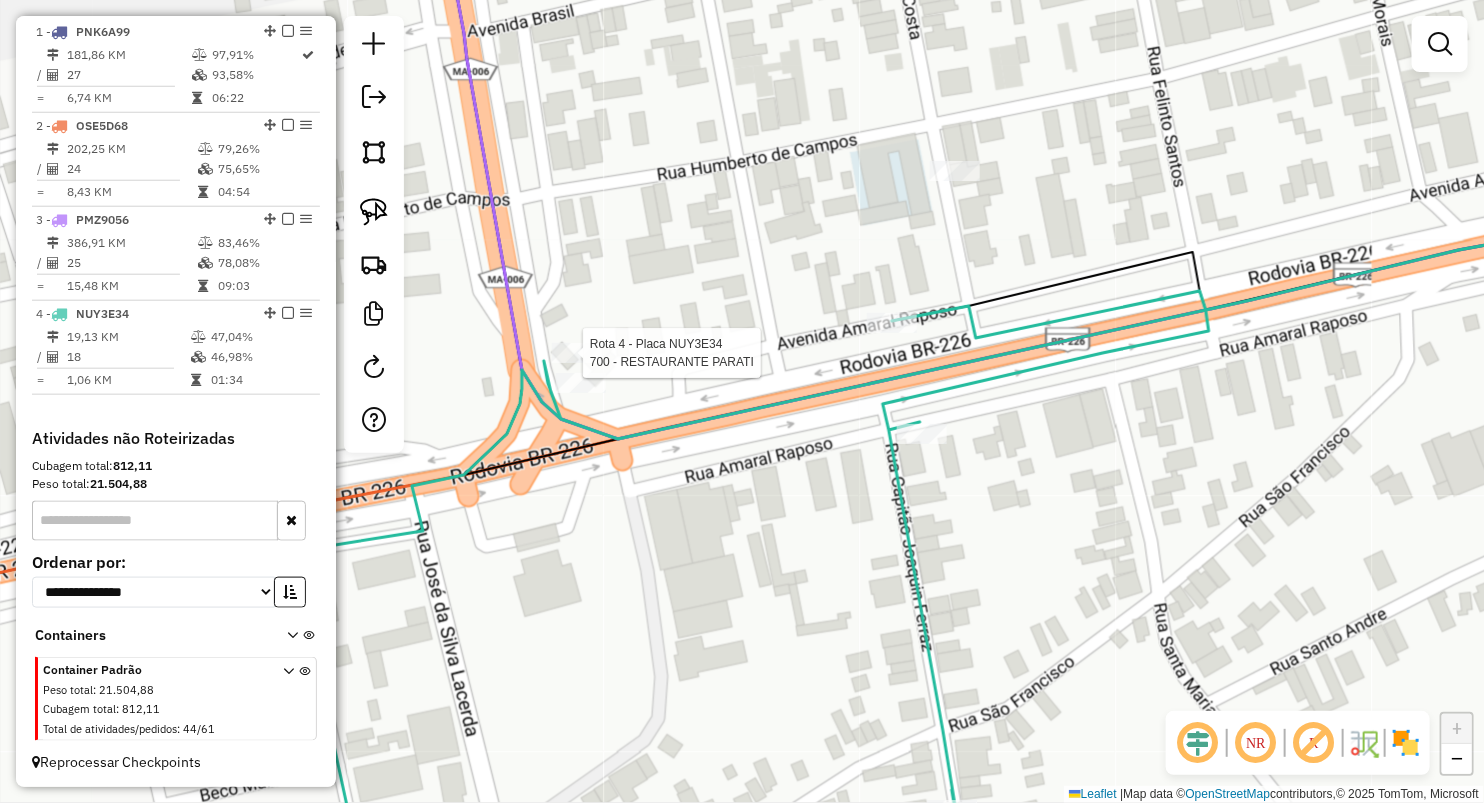 select on "**********" 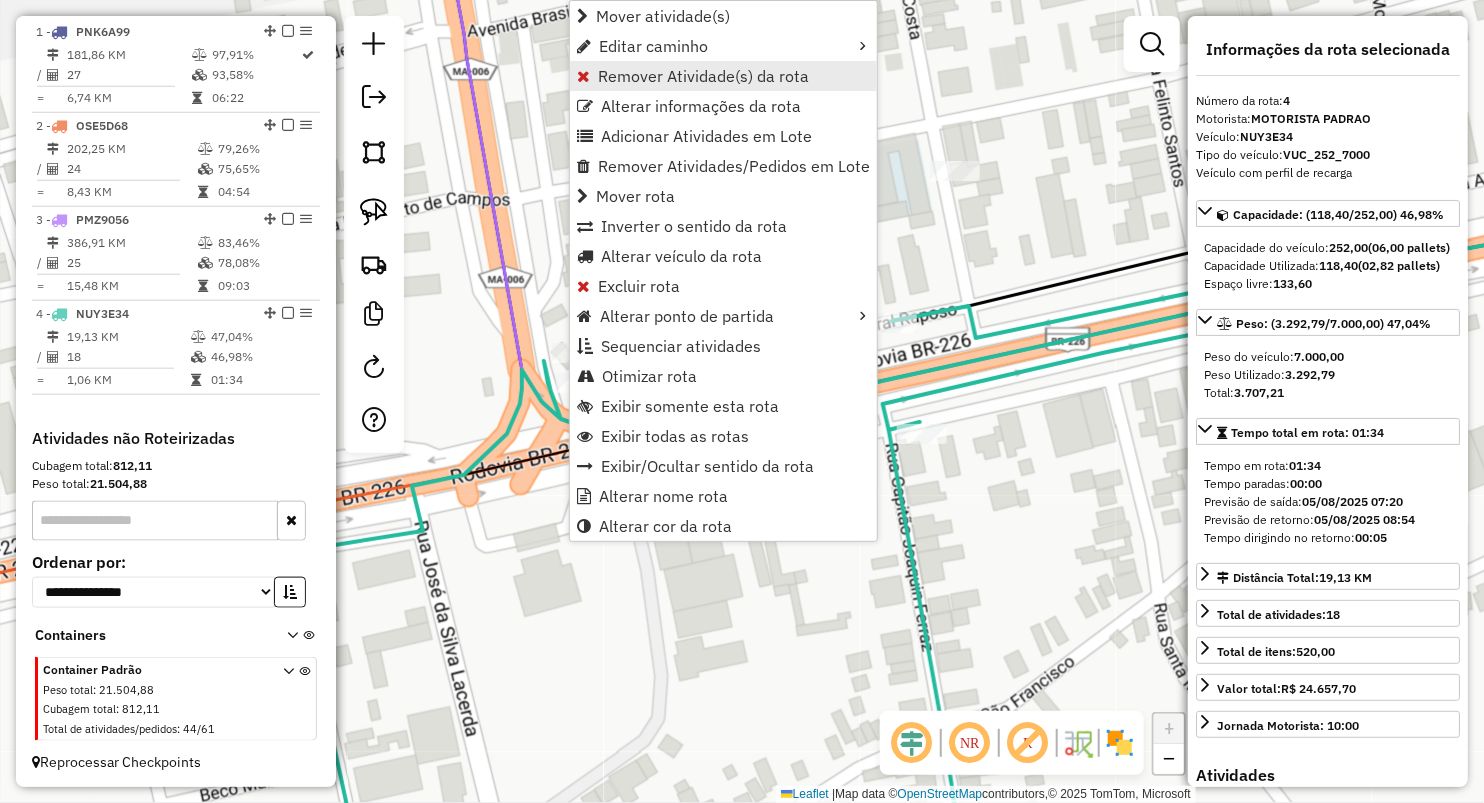 click on "Remover Atividade(s) da rota" at bounding box center [703, 76] 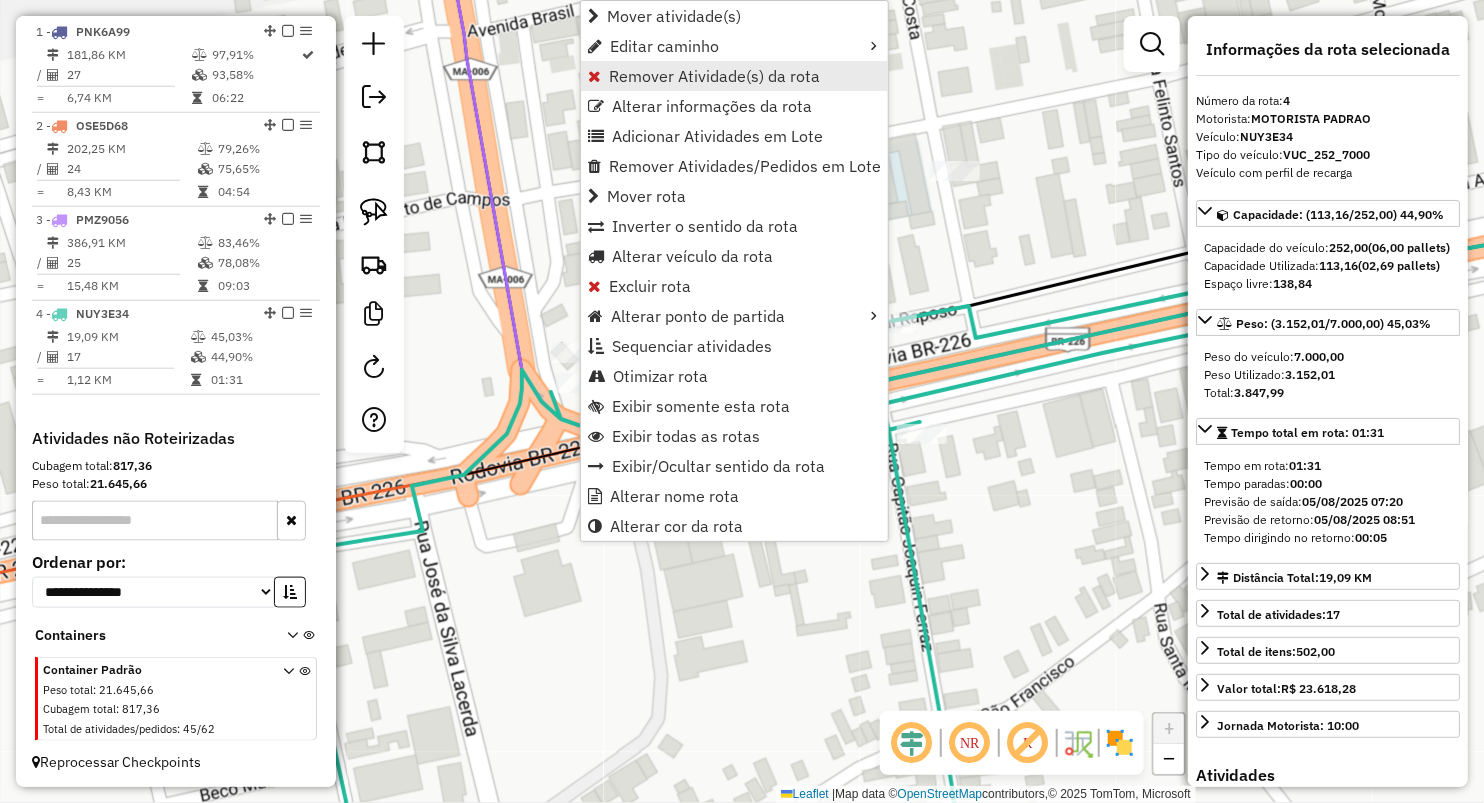 click on "Remover Atividade(s) da rota" at bounding box center [714, 76] 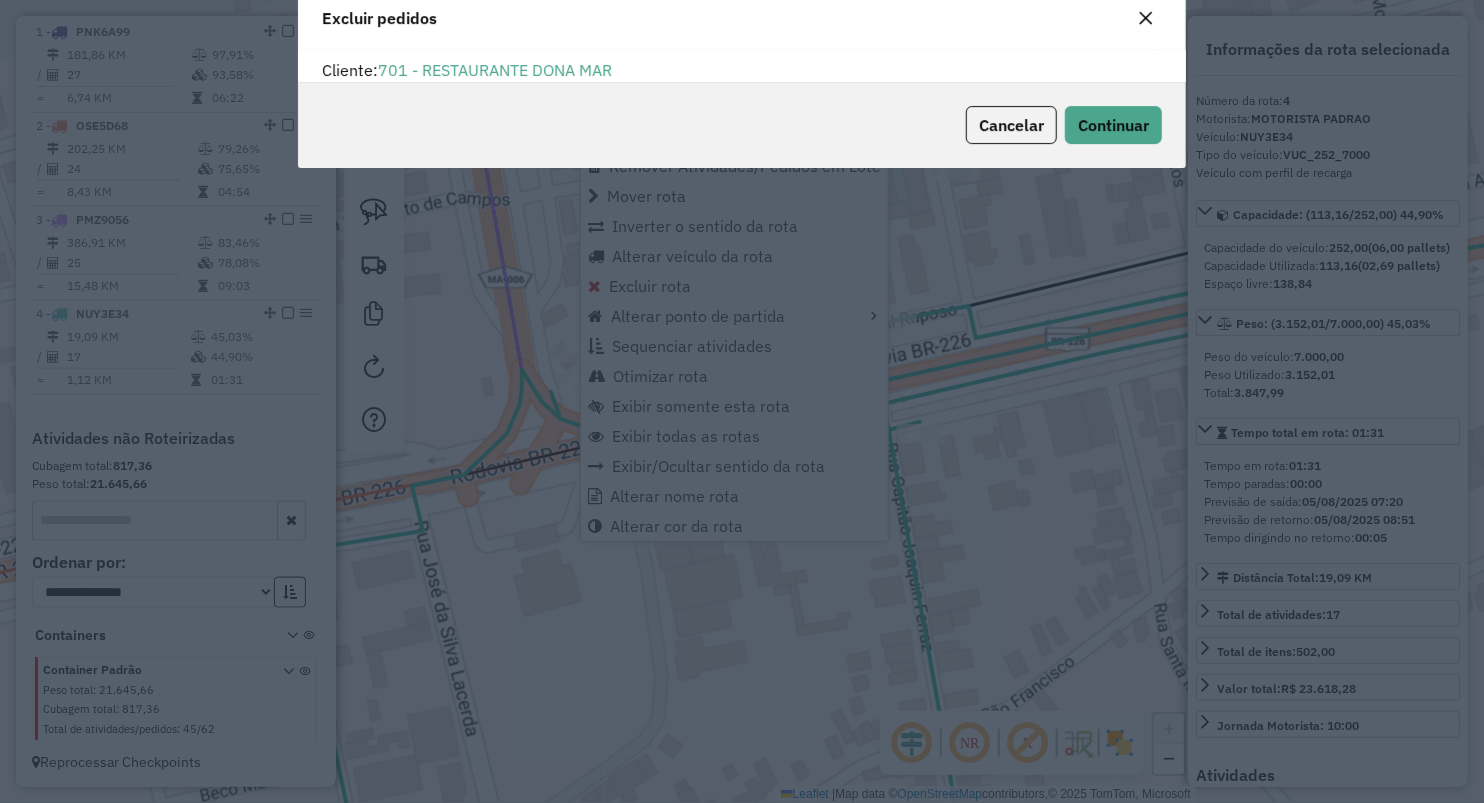 scroll, scrollTop: 10, scrollLeft: 6, axis: both 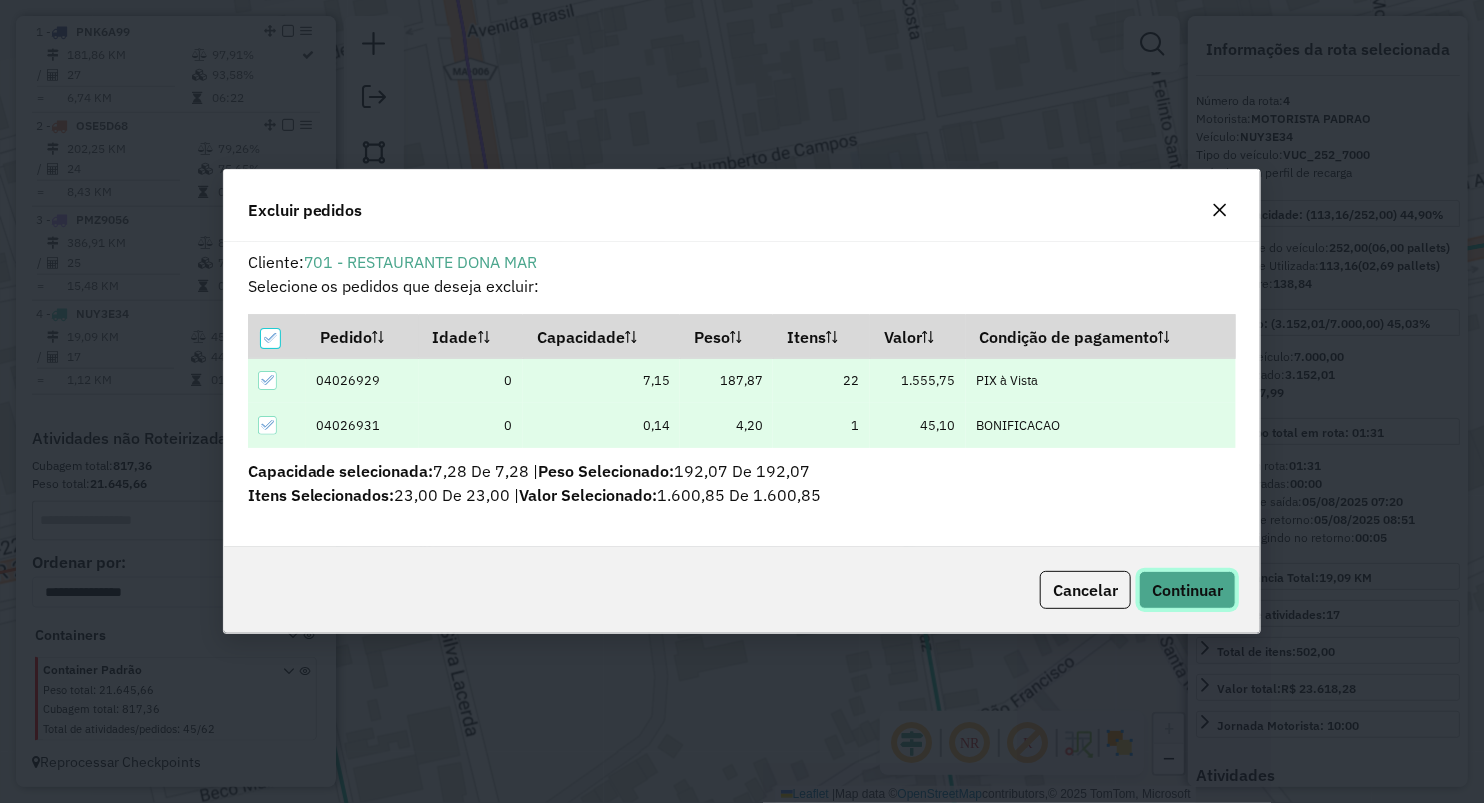 click on "Continuar" 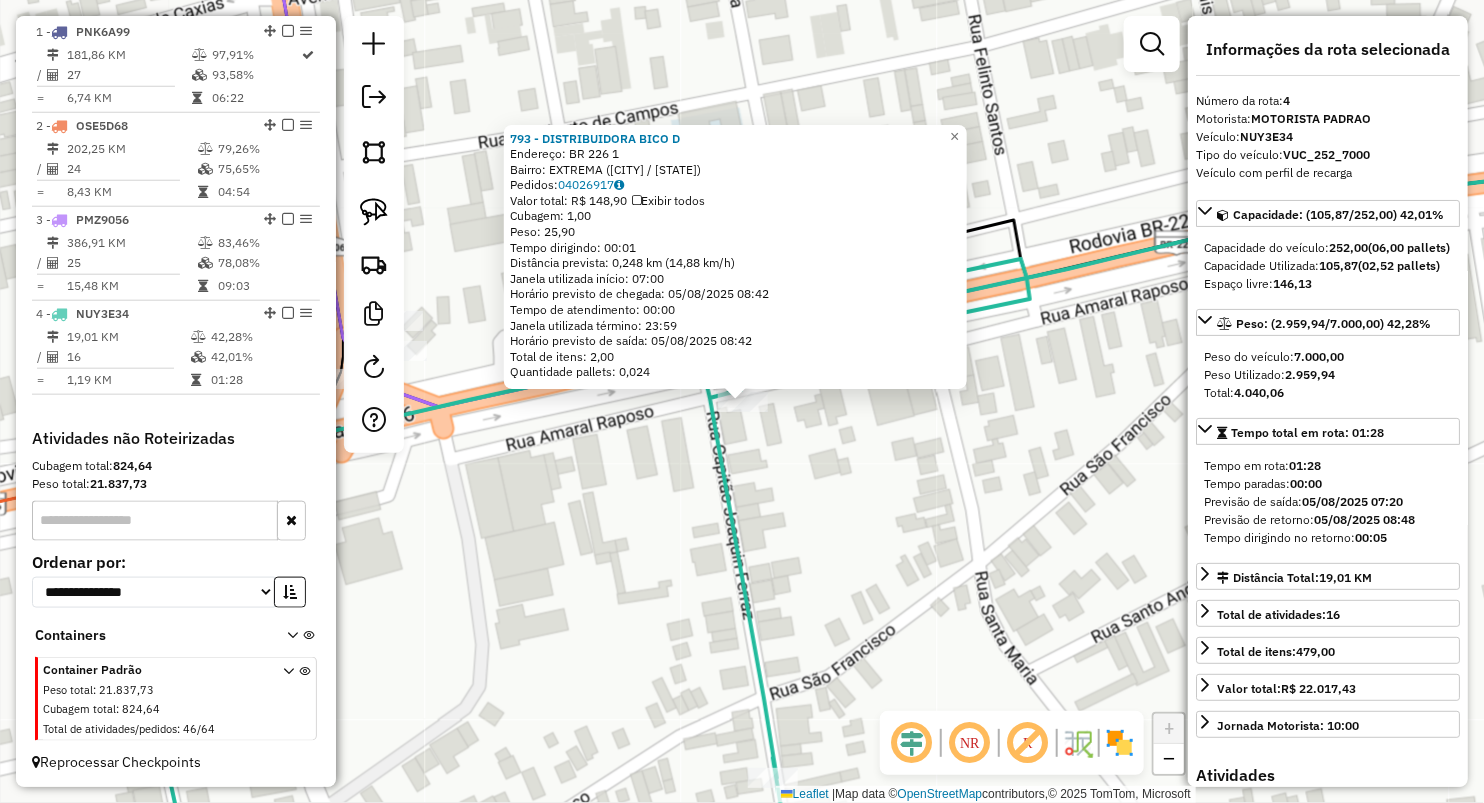 click on "793 - DISTRIBUIDORA BICO D Endereço: BR 226 [NUMBER] Bairro: EXTREMA ([CITY] / [STATE]) Pedidos: [ORDER_ID] Valor total: R$ 148,90 Exibir todos Cubagem: 1,00 Peso: 25,90 Tempo dirigindo: 00:01 Distância prevista: 0,248 km (14,88 km/h) Janela utilizada início: 07:00 Horário previsto de chegada: 05/08/2025 08:42 Tempo de atendimento: 00:00 Janela utilizada término: 23:59 Horário previsto de saída: 05/08/2025 08:42 Total de itens: 2,00 Quantidade pallets: 0,024 × Janela de atendimento Grade de atendimento Capacidade Transportadoras Veículos Cliente Pedidos Rotas Selecione os dias de semana para filtrar as janelas de atendimento Seg Ter Qua Qui Sex Sáb Dom Informe o período da janela de atendimento: De: Até: Filtrar exatamente a janela do cliente Considerar janela de atendimento padrão Selecione os dias de semana para filtrar as grades de atendimento Seg Ter Qua Qui Sex Sáb Dom Considerar clientes sem dia de atendimento cadastrado Peso mínimo: +" 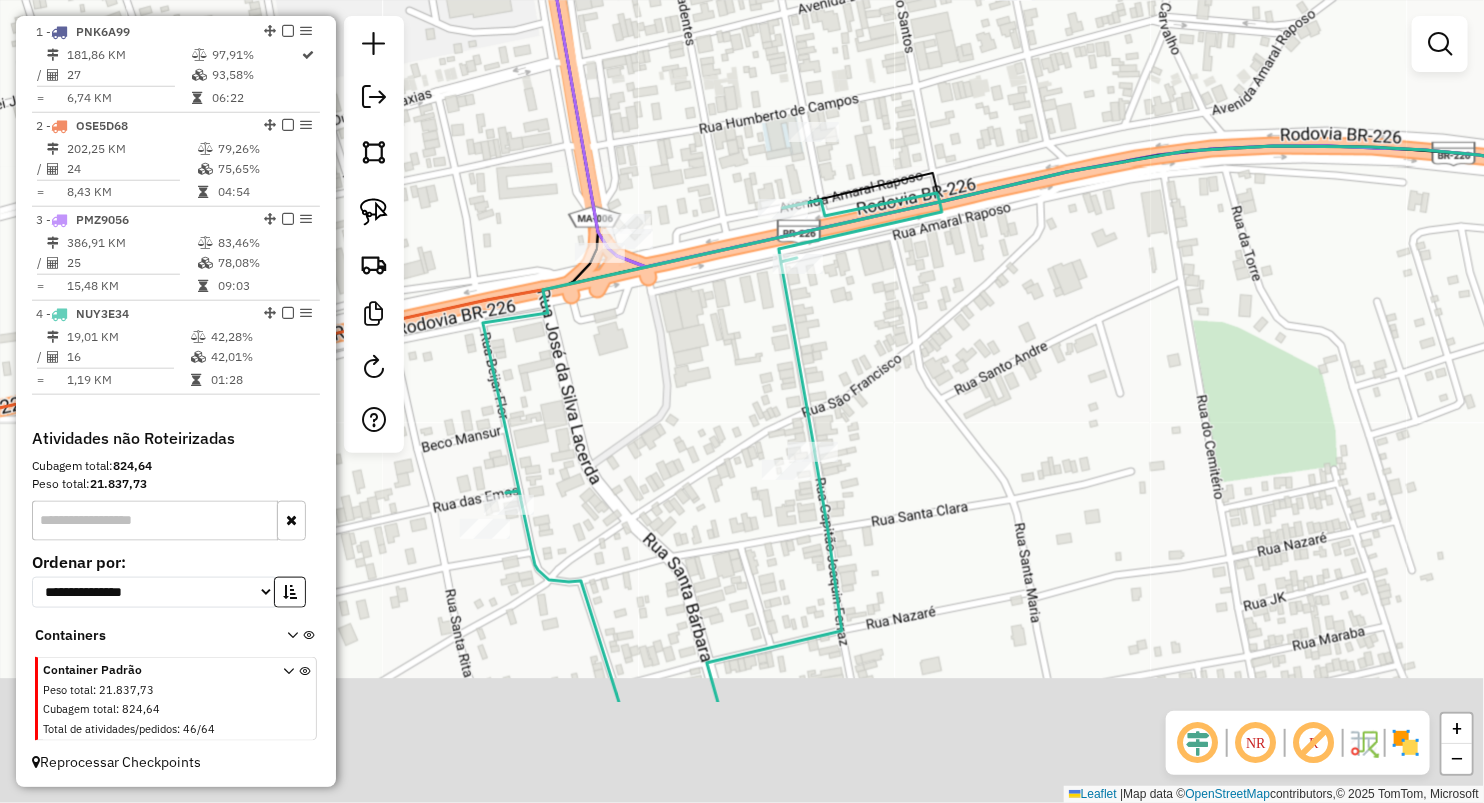 drag, startPoint x: 912, startPoint y: 554, endPoint x: 915, endPoint y: 392, distance: 162.02777 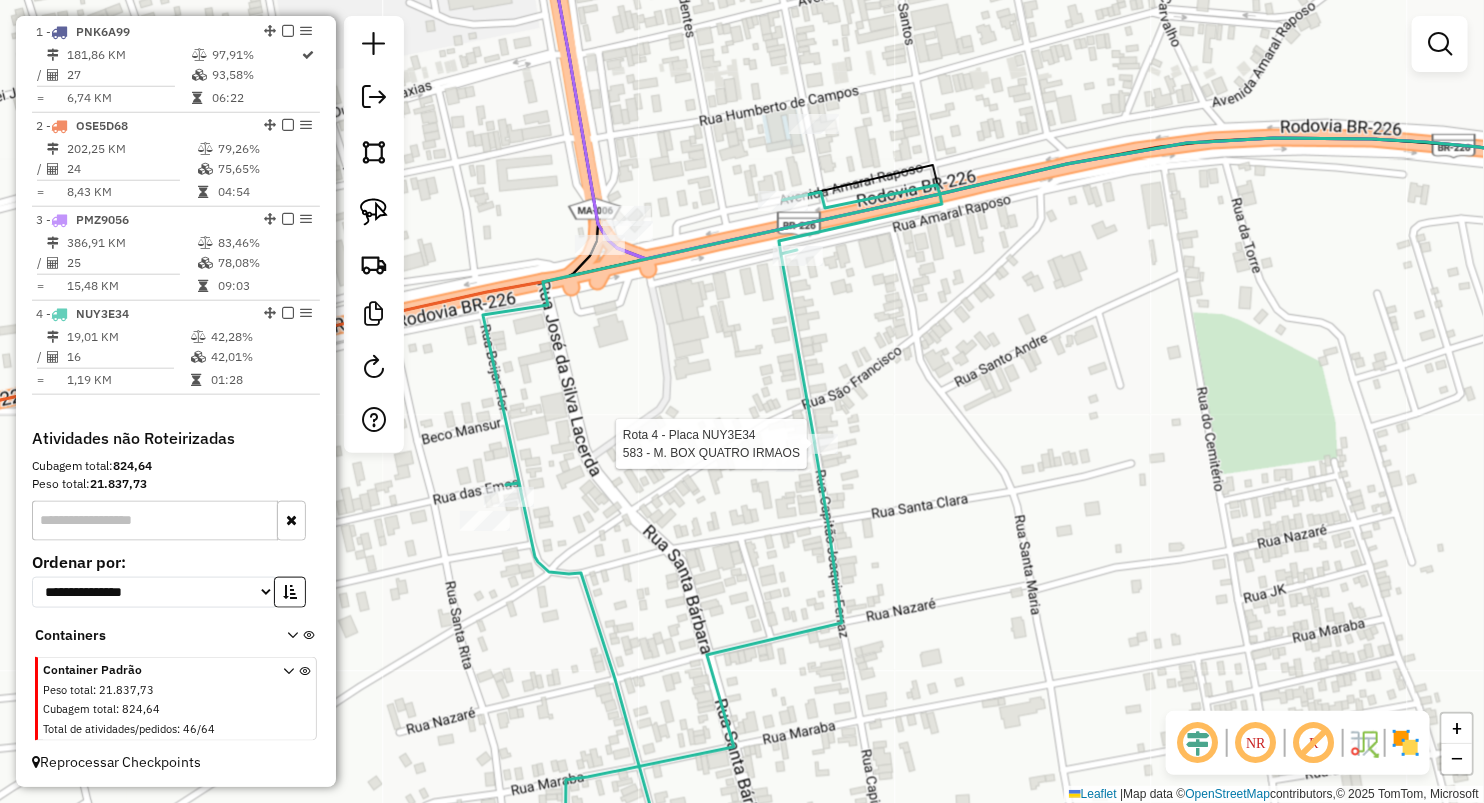 select on "**********" 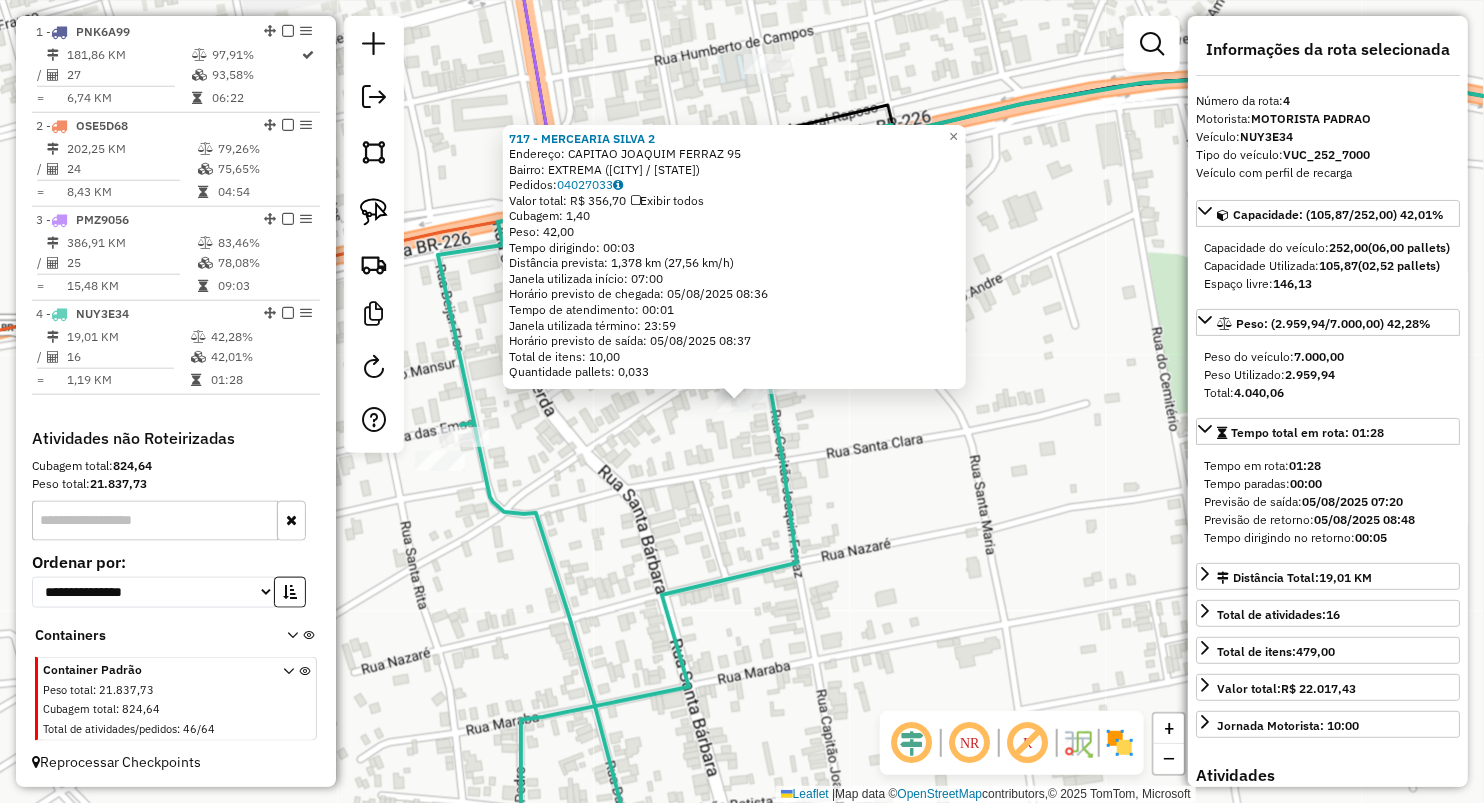 drag, startPoint x: 698, startPoint y: 498, endPoint x: 655, endPoint y: 505, distance: 43.56604 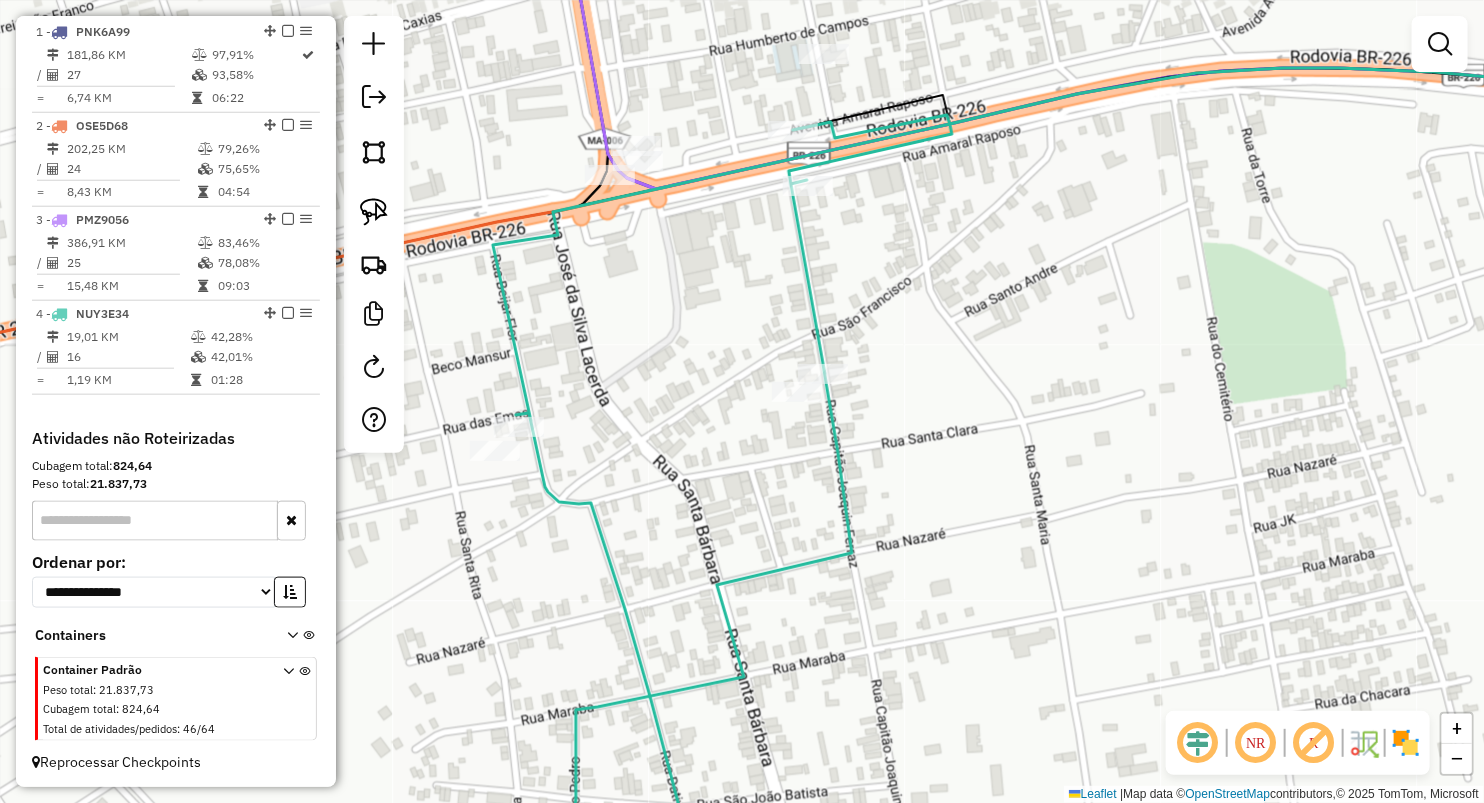 drag, startPoint x: 655, startPoint y: 498, endPoint x: 764, endPoint y: 474, distance: 111.61093 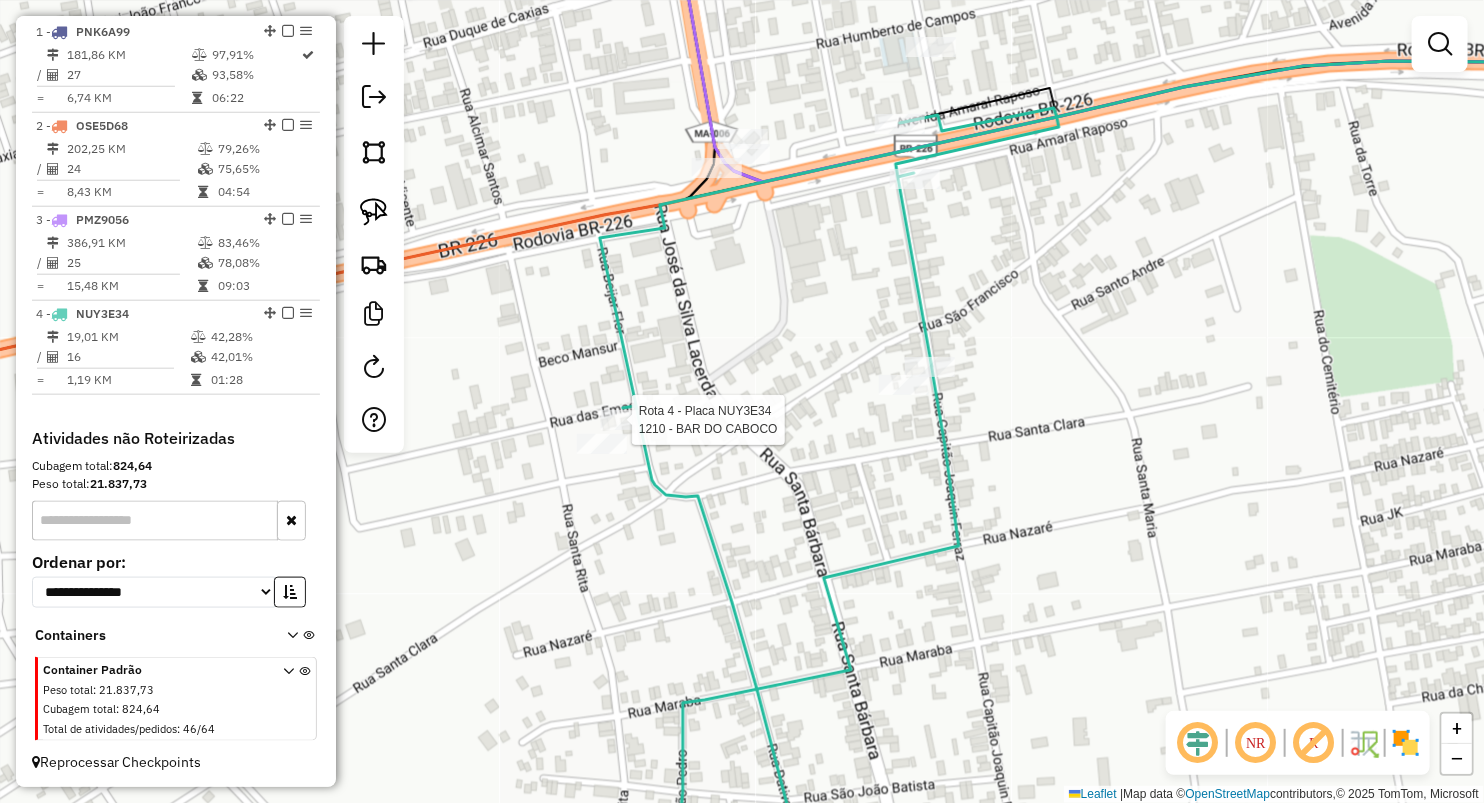 select on "**********" 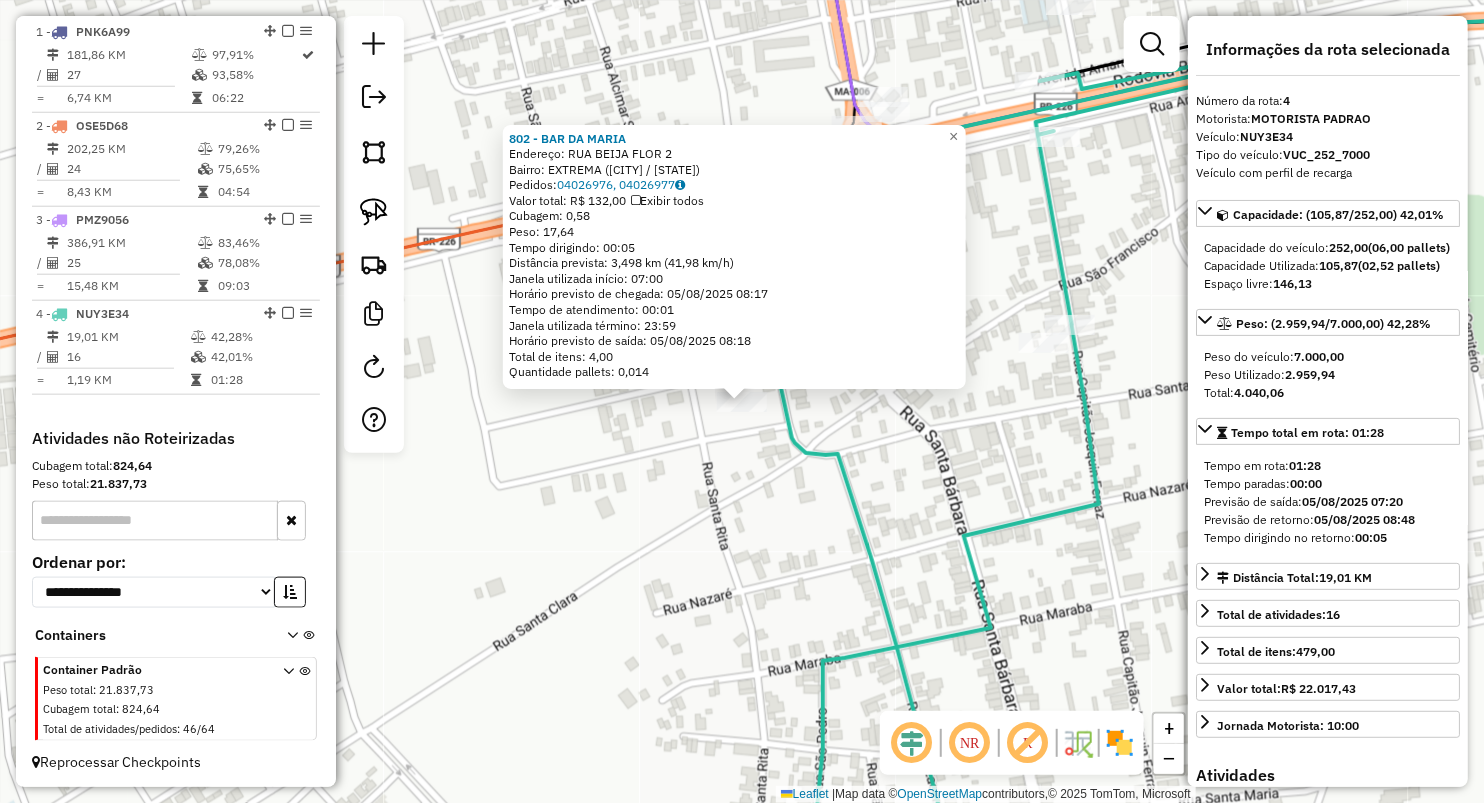 click on "802 - BAR DA MARIA  Endereço:  RUA BEIJA FLOR 2   Bairro: EXTREMA ([CITY] / [STATE])   Pedidos:  04026976, 04026977   Valor total: R$ 132,00   Exibir todos   Cubagem: 0,58  Peso: 17,64  Tempo dirigindo: 00:05   Distância prevista: 3,498 km (41,98 km/h)   Janela utilizada início: 07:00   Horário previsto de chegada: 05/08/2025 08:17   Tempo de atendimento: 00:01   Janela utilizada término: 23:59   Horário previsto de saída: 05/08/2025 08:18   Total de itens: 4,00   Quantidade pallets: 0,014  × Janela de atendimento Grade de atendimento Capacidade Transportadoras Veículos Cliente Pedidos  Rotas Selecione os dias de semana para filtrar as janelas de atendimento  Seg   Ter   Qua   Qui   Sex   Sáb   Dom  Informe o período da janela de atendimento: De: Até:  Filtrar exatamente a janela do cliente  Considerar janela de atendimento padrão  Selecione os dias de semana para filtrar as grades de atendimento  Seg   Ter   Qua   Qui   Sex   Sáb   Dom   Considerar clientes sem dia de atendimento cadastrado  De:  +" 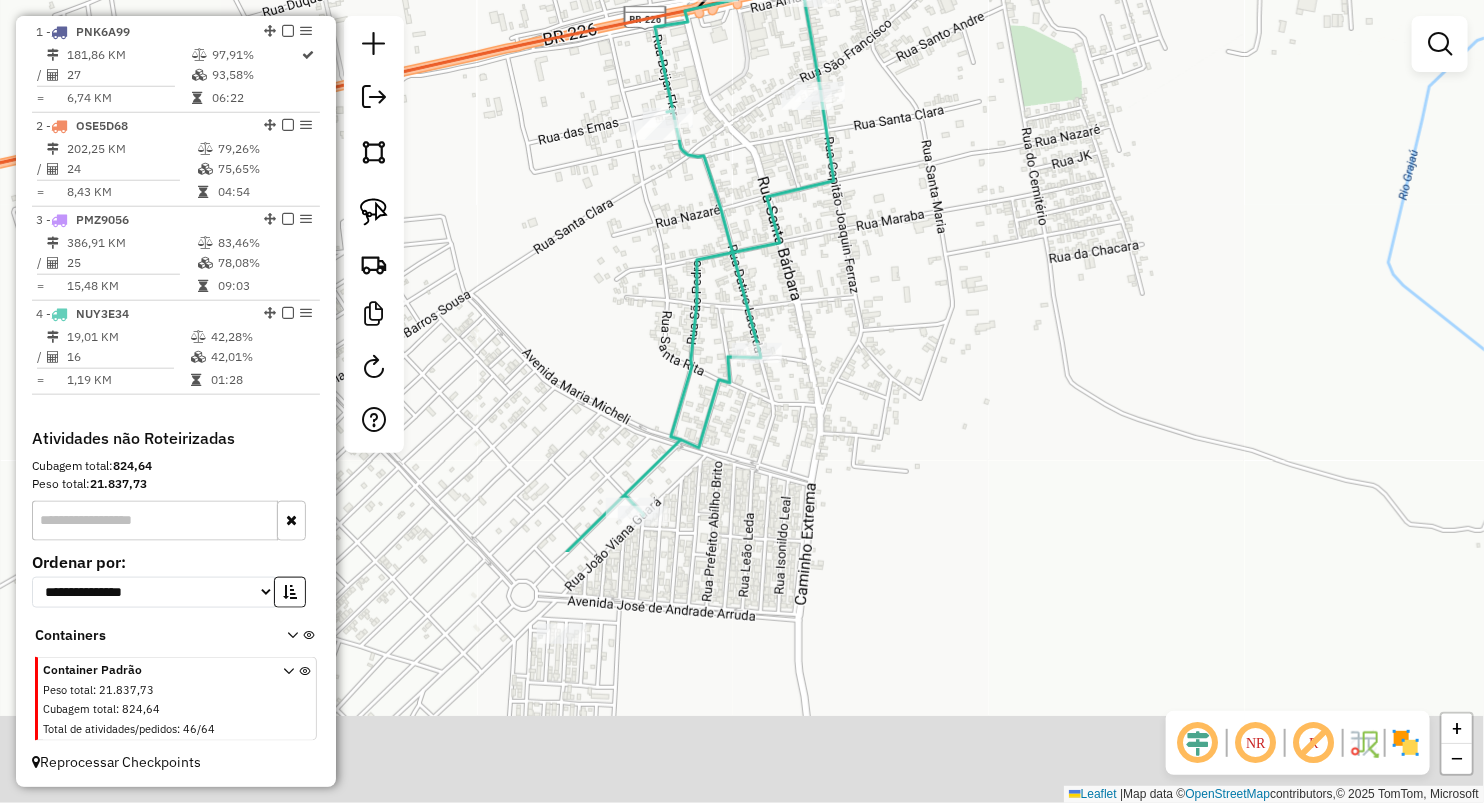 drag, startPoint x: 874, startPoint y: 588, endPoint x: 803, endPoint y: 259, distance: 336.5739 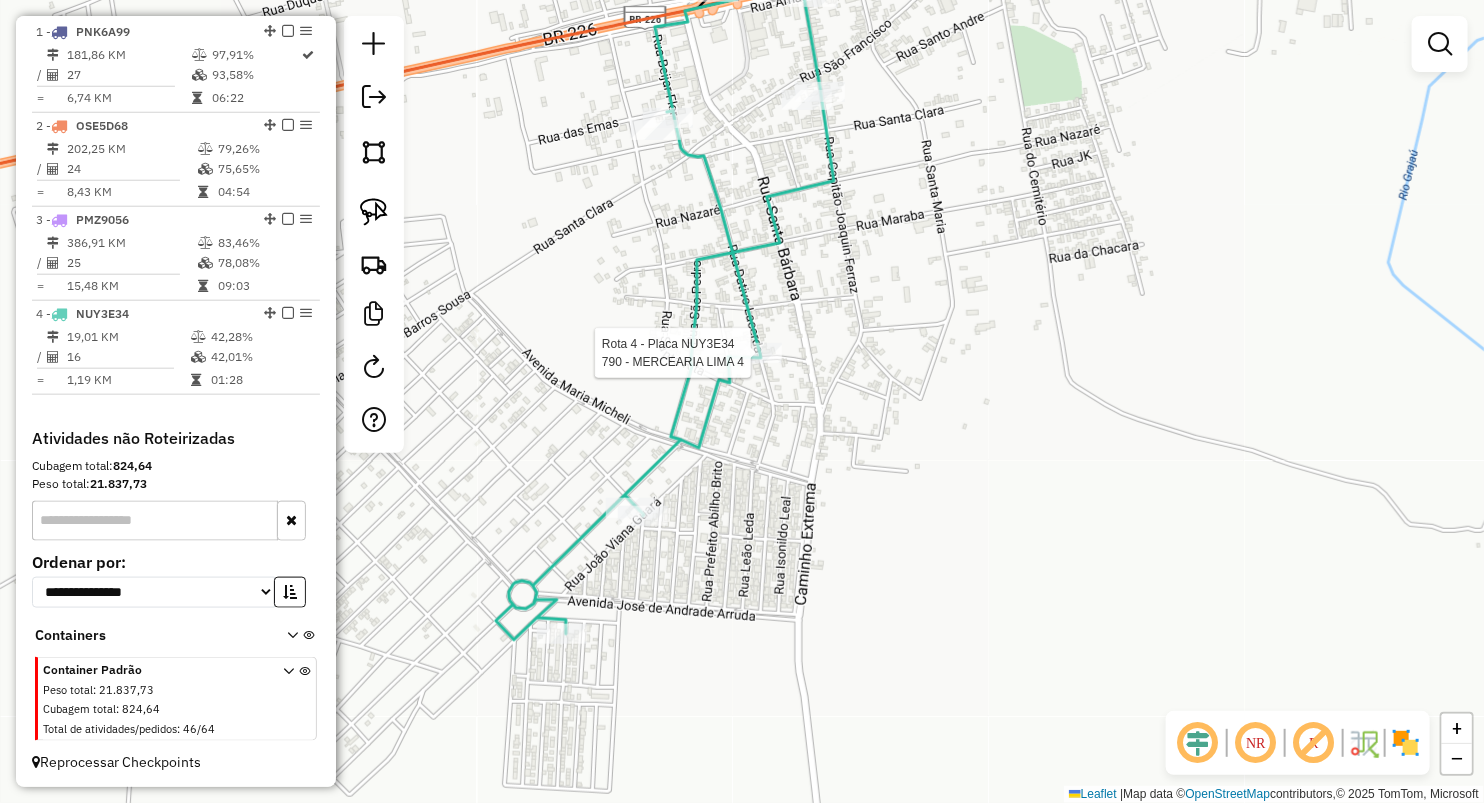 select on "**********" 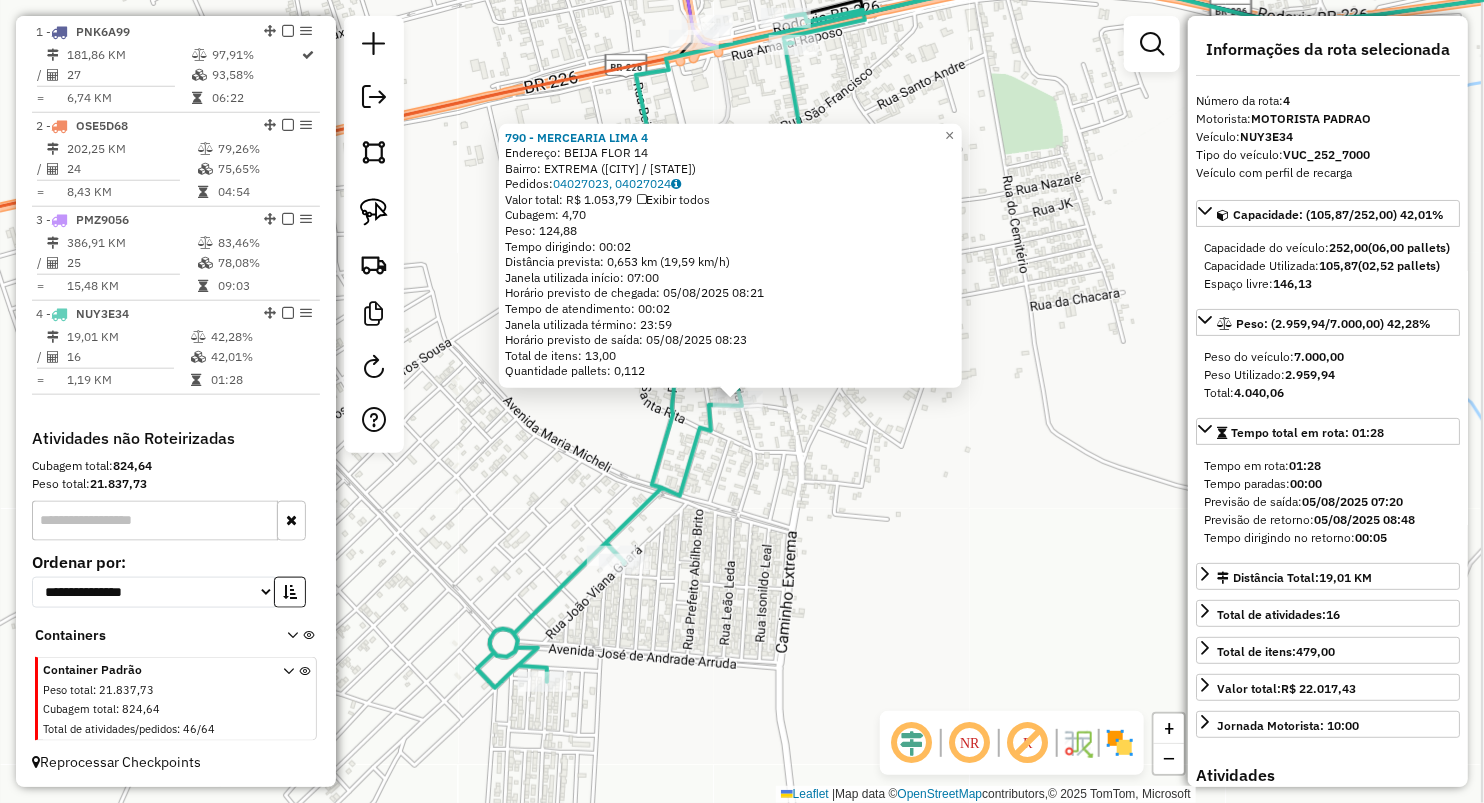 click on "790 - MERCEARIA LIMA 4  Endereço:  BEIJA FLOR 14   Bairro: EXTREMA ([CITY] / [STATE])   Pedidos:  04027023, 04027024   Valor total: R$ 1.053,79   Exibir todos   Cubagem: 4,70  Peso: 124,88  Tempo dirigindo: 00:02   Distância prevista: 0,653 km (19,59 km/h)   Janela utilizada início: 07:00   Horário previsto de chegada: 05/08/2025 08:21   Tempo de atendimento: 00:02   Janela utilizada término: 23:59   Horário previsto de saída: 05/08/2025 08:23   Total de itens: 13,00   Quantidade pallets: 0,112  × Janela de atendimento Grade de atendimento Capacidade Transportadoras Veículos Cliente Pedidos  Rotas Selecione os dias de semana para filtrar as janelas de atendimento  Seg   Ter   Qua   Qui   Sex   Sáb   Dom  Informe o período da janela de atendimento: De: Até:  Filtrar exatamente a janela do cliente  Considerar janela de atendimento padrão  Selecione os dias de semana para filtrar as grades de atendimento  Seg   Ter   Qua   Qui   Sex   Sáb   Dom   Considerar clientes sem dia de atendimento cadastrado De:" 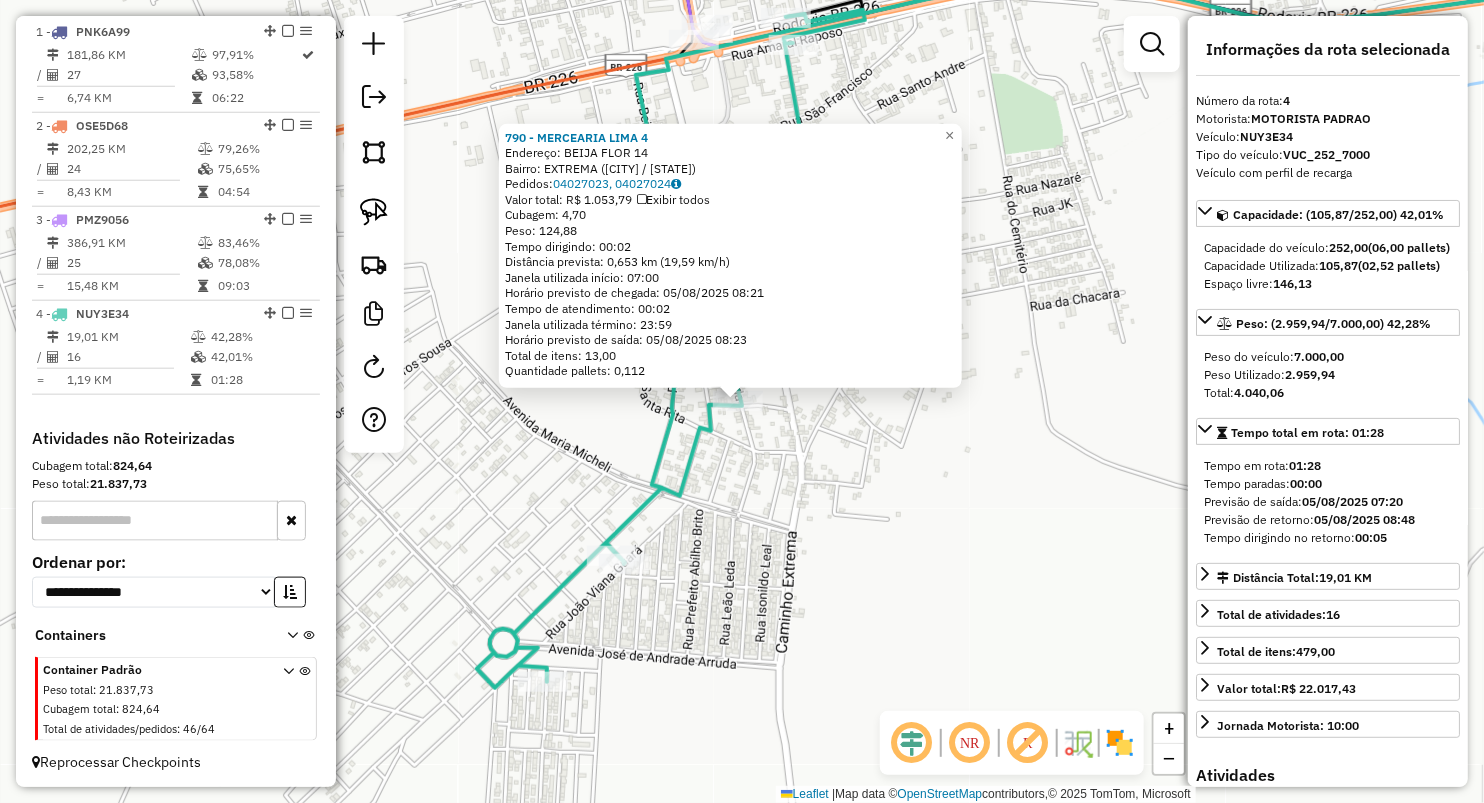 drag, startPoint x: 632, startPoint y: 650, endPoint x: 706, endPoint y: 536, distance: 135.91174 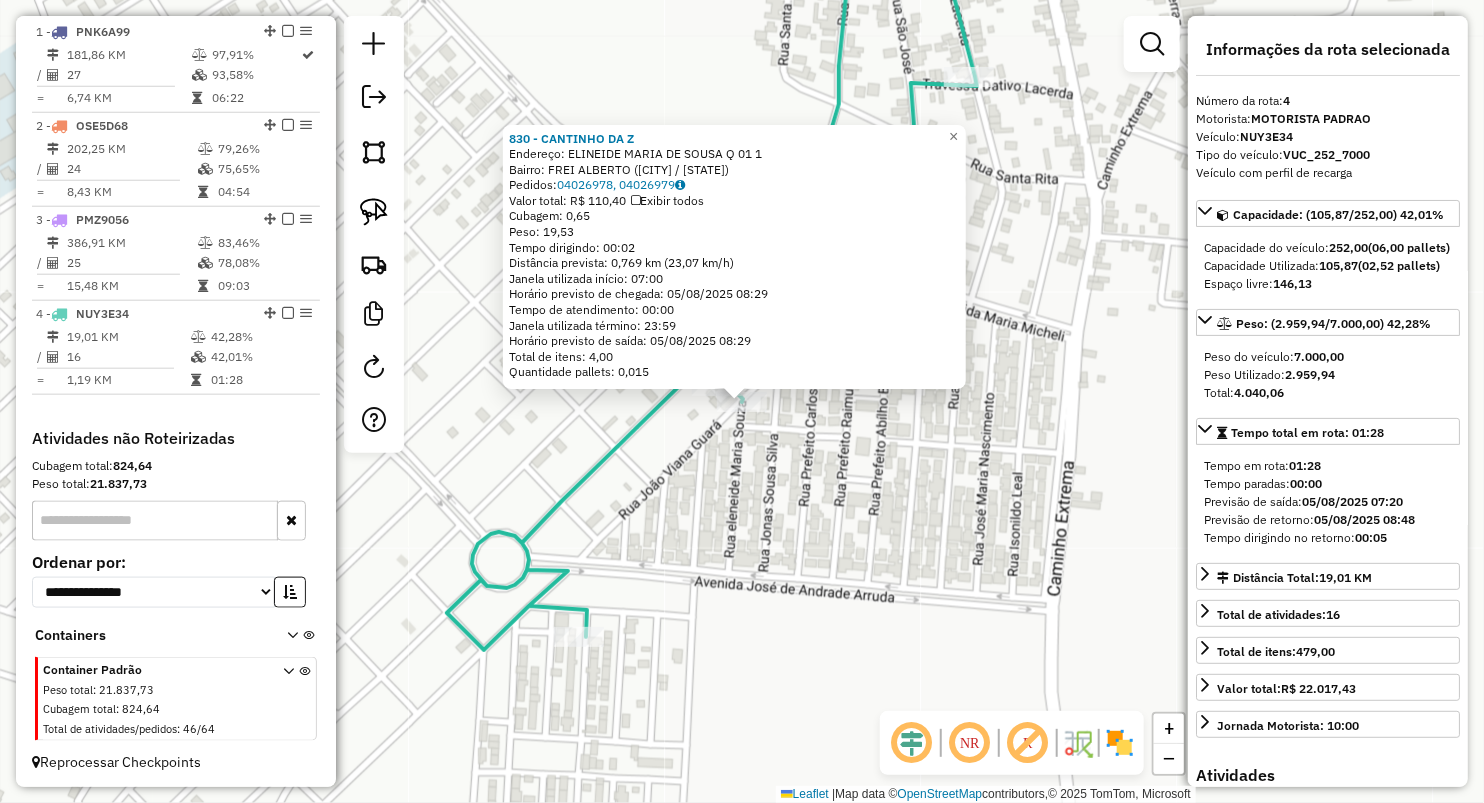 click on "830 - CANTINHO DA Z Endereço: ELINEIDE MARIA DE SOUSA Q [NUMBER] [NUMBER] Bairro: FREI ALBERTO ([CITY] / [STATE]) Pedidos: [ORDER_ID], [ORDER_ID] Valor total: R$ 110,40 Exibir todos Cubagem: 0,65 Peso: 19,53 Tempo dirigindo: 00:02 Distância prevista: 0,769 km (23,07 km/h) Janela utilizada início: 07:00 Horário previsto de chegada: 05/08/2025 08:29 Tempo de atendimento: 00:00 Janela utilizada término: 23:59 Horário previsto de saída: 05/08/2025 08:29 Total de itens: 4,00 Quantidade pallets: 0,015 × Janela de atendimento Grade de atendimento Capacidade Transportadoras Veículos Cliente Pedidos Rotas Selecione os dias de semana para filtrar as janelas de atendimento Seg Ter Qua Qui Sex Sáb Dom Informe o período da janela de atendimento: De: Até: Filtrar exatamente a janela do cliente Considerar janela de atendimento padrão Selecione os dias de semana para filtrar as grades de atendimento Seg Ter Qua Qui Sex Sáb Dom Peso mínimo: Peso máximo: De: De:" 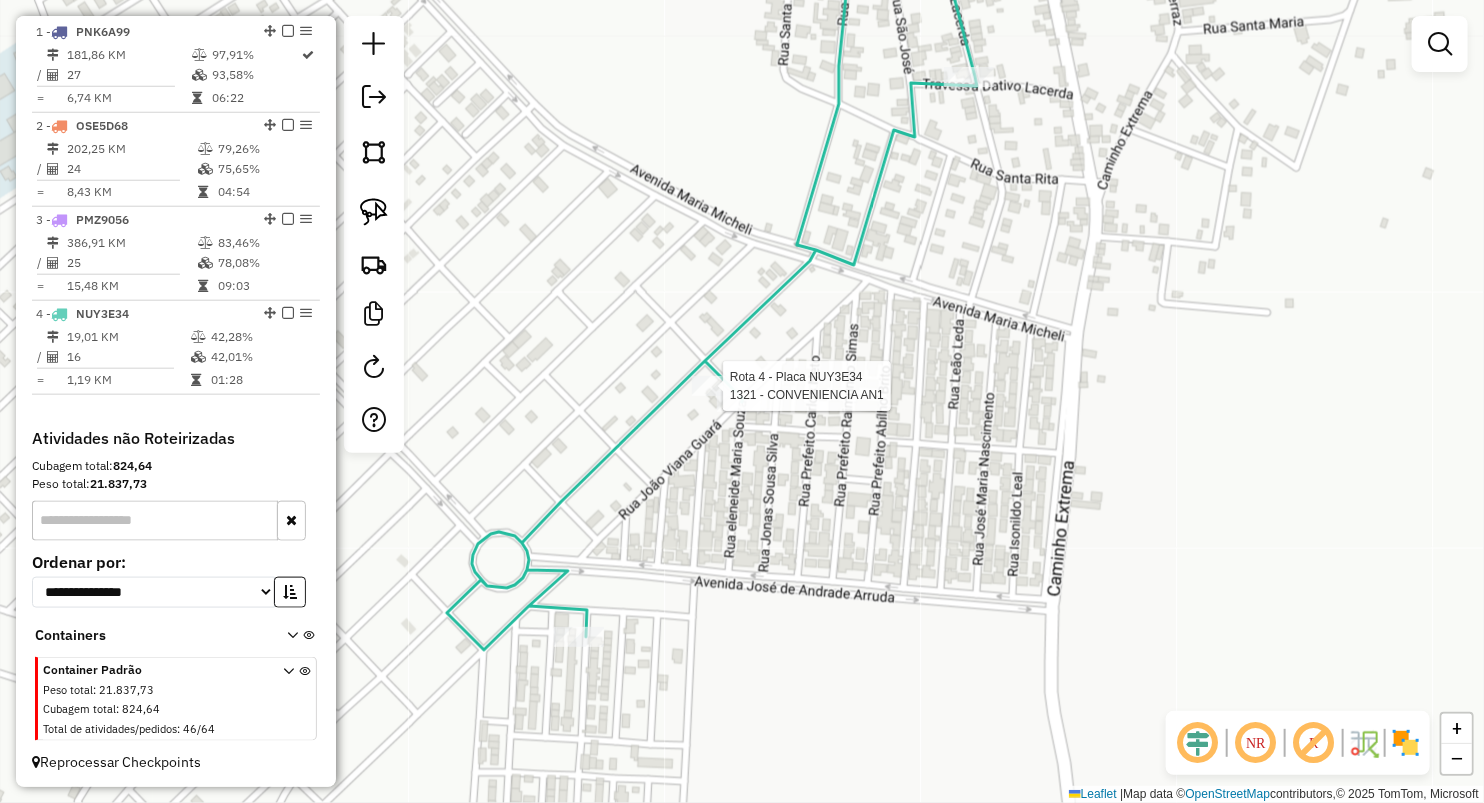 select on "**********" 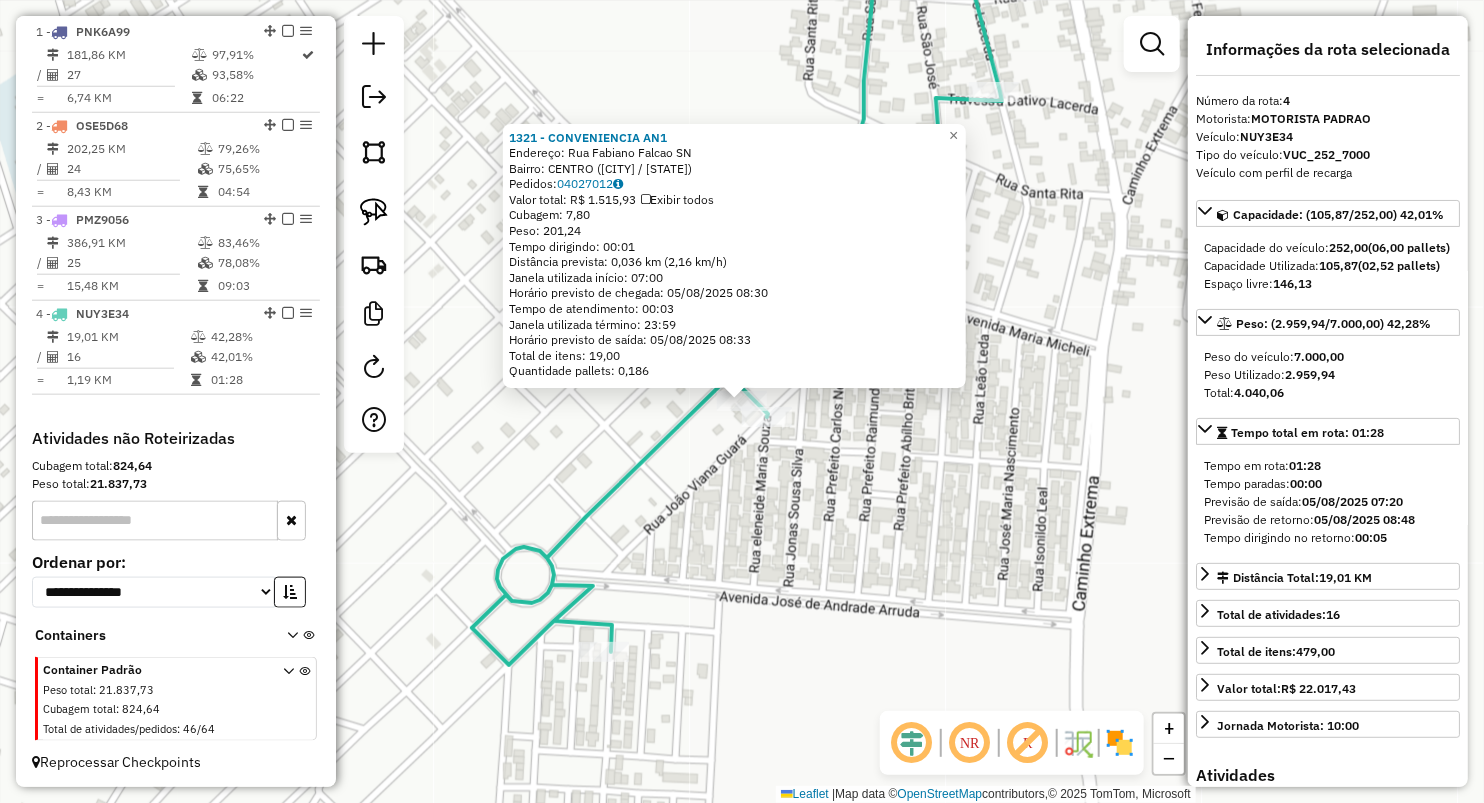 click on "1321 - CONVENIENCIA AN1  Endereço:  Rua Fabiano Falcao SN   Bairro: CENTRO ([CITY] / [STATE])   Pedidos:  04027012   Valor total: R$ 1.515,93   Exibir todos   Cubagem: 7,80  Peso: 201,24  Tempo dirigindo: 00:01   Distância prevista: 0,036 km (2,16 km/h)   Janela utilizada início: 07:00   Horário previsto de chegada: 05/08/2025 08:30   Tempo de atendimento: 00:03   Janela utilizada término: 23:59   Horário previsto de saída: 05/08/2025 08:33   Total de itens: 19,00   Quantidade pallets: 0,186  × Janela de atendimento Grade de atendimento Capacidade Transportadoras Veículos Cliente Pedidos  Rotas Selecione os dias de semana para filtrar as janelas de atendimento  Seg   Ter   Qua   Qui   Sex   Sáb   Dom  Informe o período da janela de atendimento: De: Até:  Filtrar exatamente a janela do cliente  Considerar janela de atendimento padrão  Selecione os dias de semana para filtrar as grades de atendimento  Seg   Ter   Qua   Qui   Sex   Sáb   Dom   Considerar clientes sem dia de atendimento cadastrado  De:" 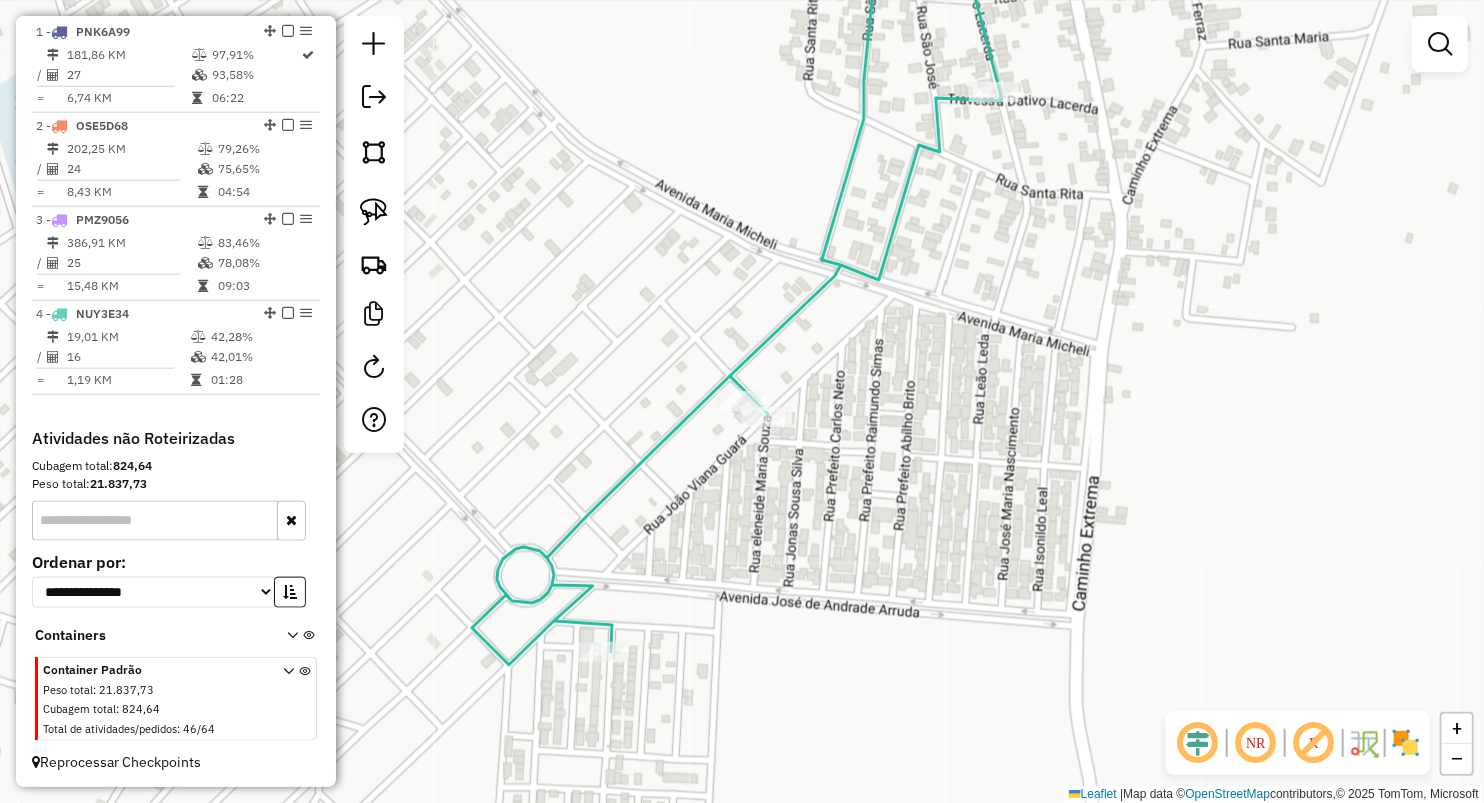 select on "**********" 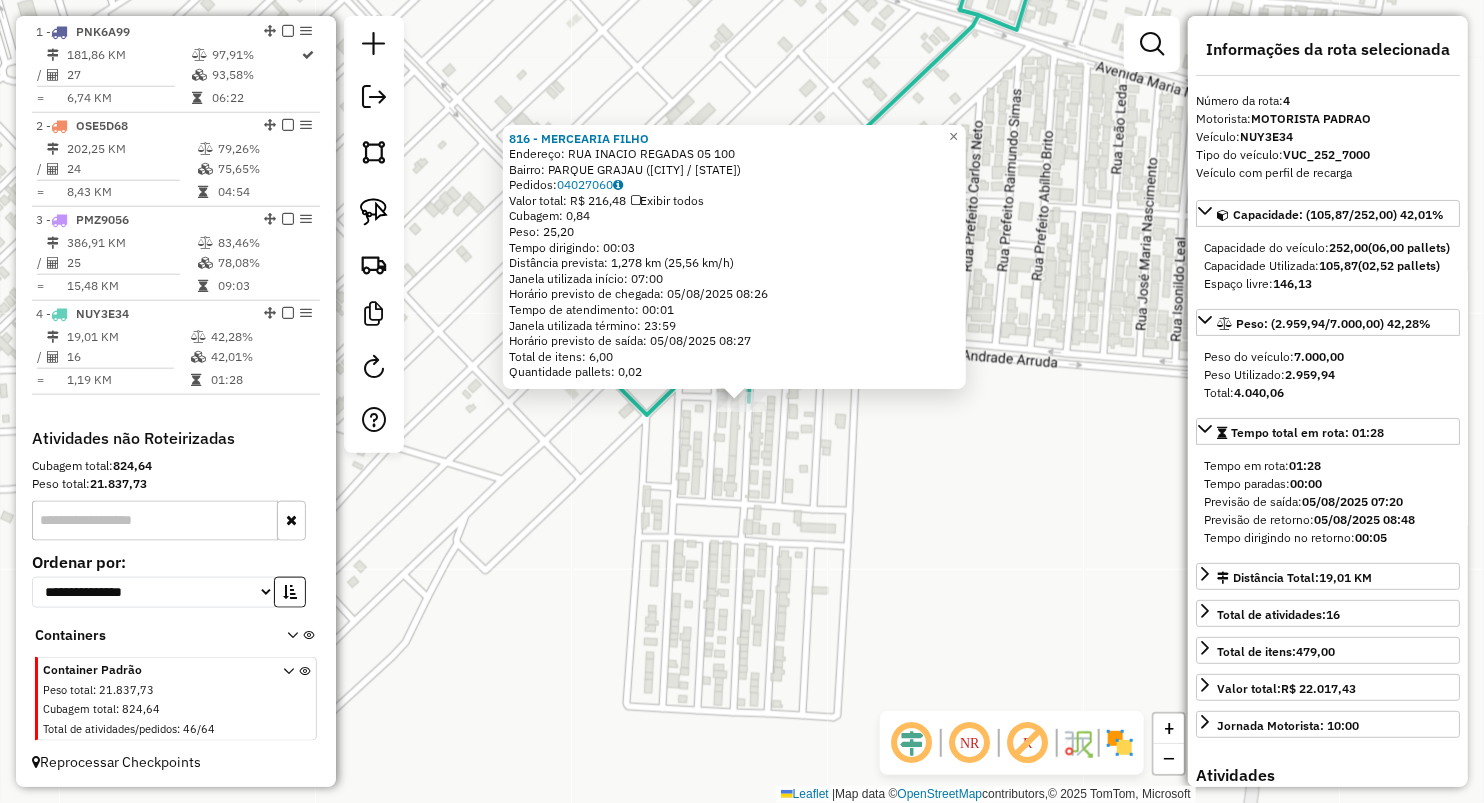click on "816 - MERCEARIA FILHO Endereço: RUA INACIO REGADAS [NUMBER] [NUMBER] Bairro: PARQUE GRAJAU ([CITY] / [STATE]) Pedidos: [ORDER_ID] Valor total: R$ 216,48 Exibir todos Cubagem: 0,84 Peso: 25,20 Tempo dirigindo: 00:03 Distância prevista: 1,278 km (25,56 km/h) Janela utilizada início: 07:00 Horário previsto de chegada: 05/08/2025 08:26 Tempo de atendimento: 00:01 Janela utilizada término: 23:59 Horário previsto de saída: 05/08/2025 08:27 Total de itens: 6,00 Quantidade pallets: 0,02 × Janela de atendimento Grade de atendimento Capacidade Transportadoras Veículos Cliente Pedidos Rotas Selecione os dias de semana para filtrar as janelas de atendimento Seg Ter Qua Qui Sex Sáb Dom Informe o período da janela de atendimento: De: Até: Filtrar exatamente a janela do cliente Considerar janela de atendimento padrão Selecione os dias de semana para filtrar as grades de atendimento Seg Ter Qua Qui Sex Sáb Dom Considerar clientes sem dia de atendimento cadastrado +" 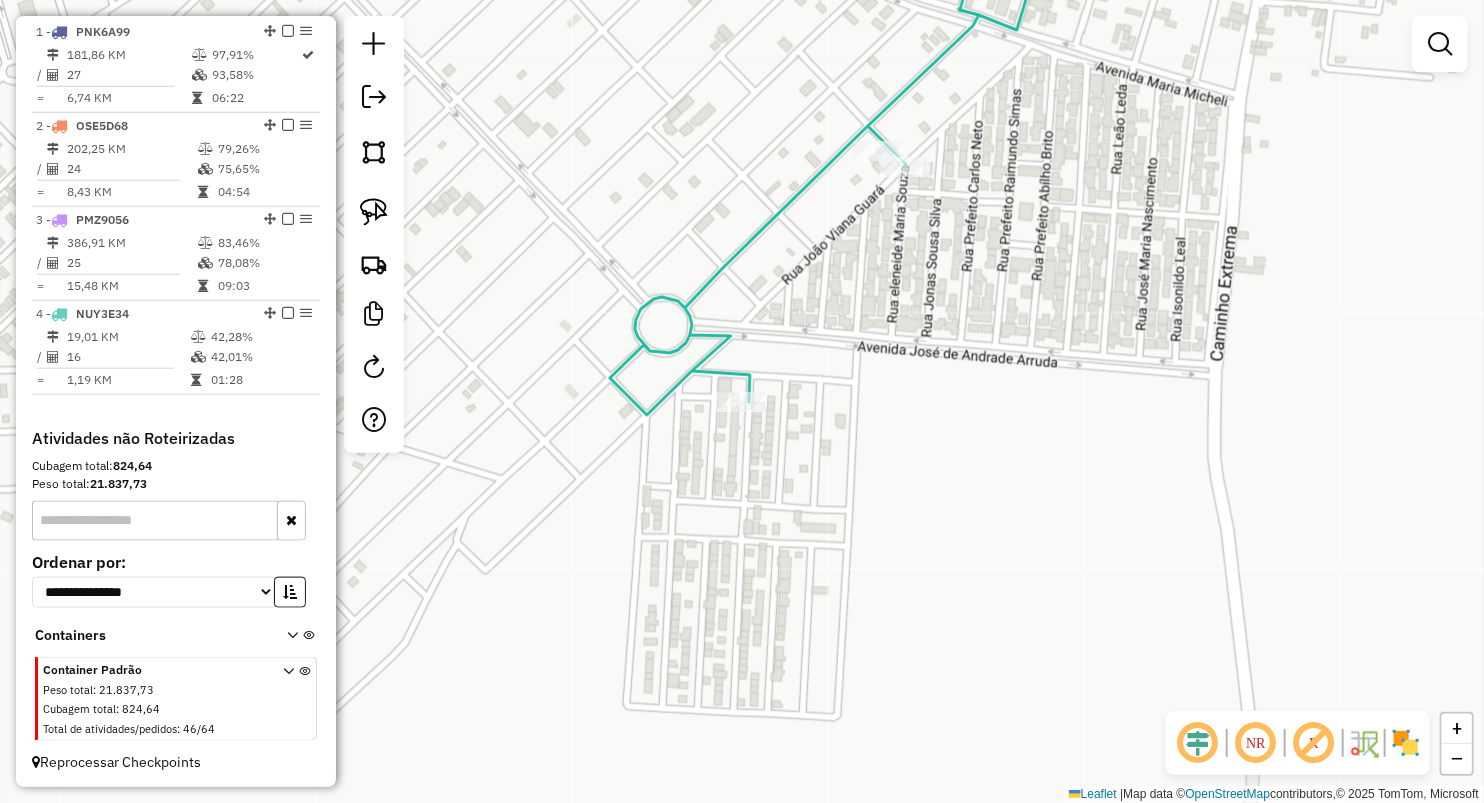 click 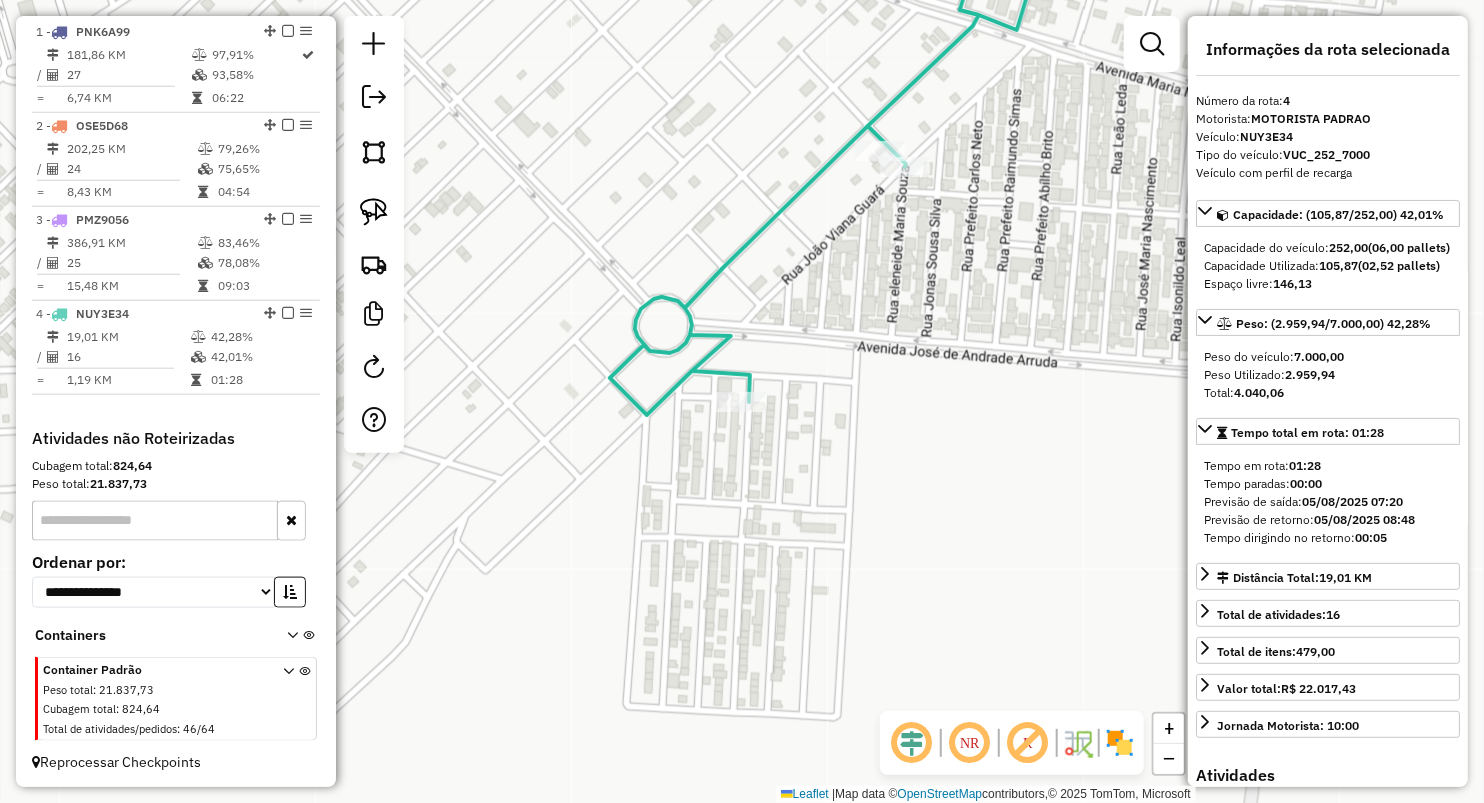 click 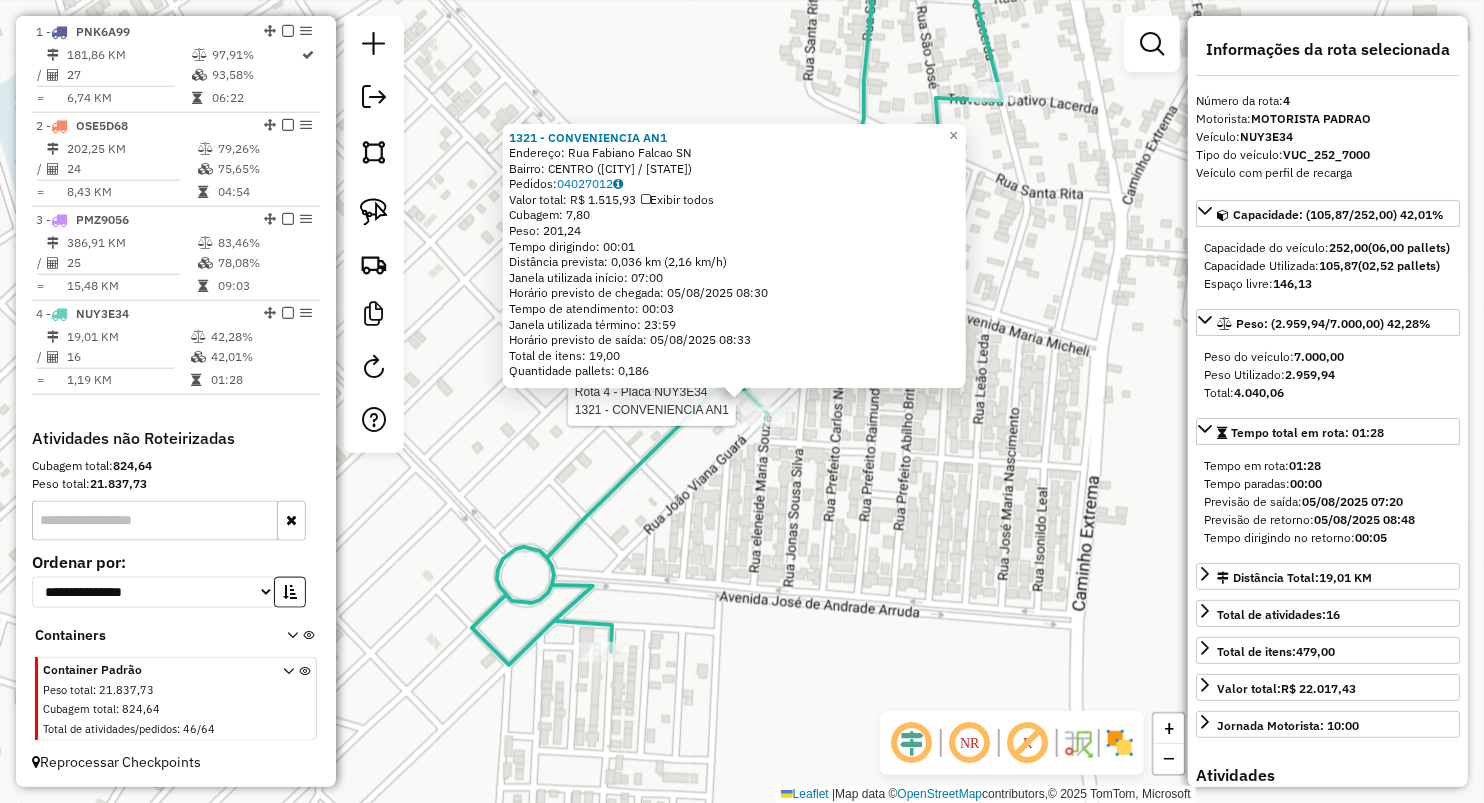 click on "Rota 4 - Placa NUY3E34 1321 - CONVENIENCIA AN1 1321 - CONVENIENCIA AN1 Endereço: Rua Fabiano Falcao SN Bairro: CENTRO ([CITY] / [STATE]) Pedidos: [ORDER_ID] Valor total: R$ 1.515,93 Exibir todos Cubagem: 7,80 Peso: 201,24 Tempo dirigindo: 00:01 Distância prevista: 0,036 km (2,16 km/h) Janela utilizada início: 07:00 Horário previsto de chegada: 05/08/2025 08:30 Tempo de atendimento: 00:03 Janela utilizada término: 23:59 Horário previsto de saída: 05/08/2025 08:33 Total de itens: 19,00 Quantidade pallets: 0,186 × Janela de atendimento Grade de atendimento Capacidade Transportadoras Veículos Cliente Pedidos Rotas Selecione os dias de semana para filtrar as janelas de atendimento Seg Ter Qua Qui Sex Sáb Dom Informe o período da janela de atendimento: De: Até: Filtrar exatamente a janela do cliente Considerar janela de atendimento padrão Selecione os dias de semana para filtrar as grades de atendimento Seg Ter Qua Qui Sex Sáb Dom De: Até:" 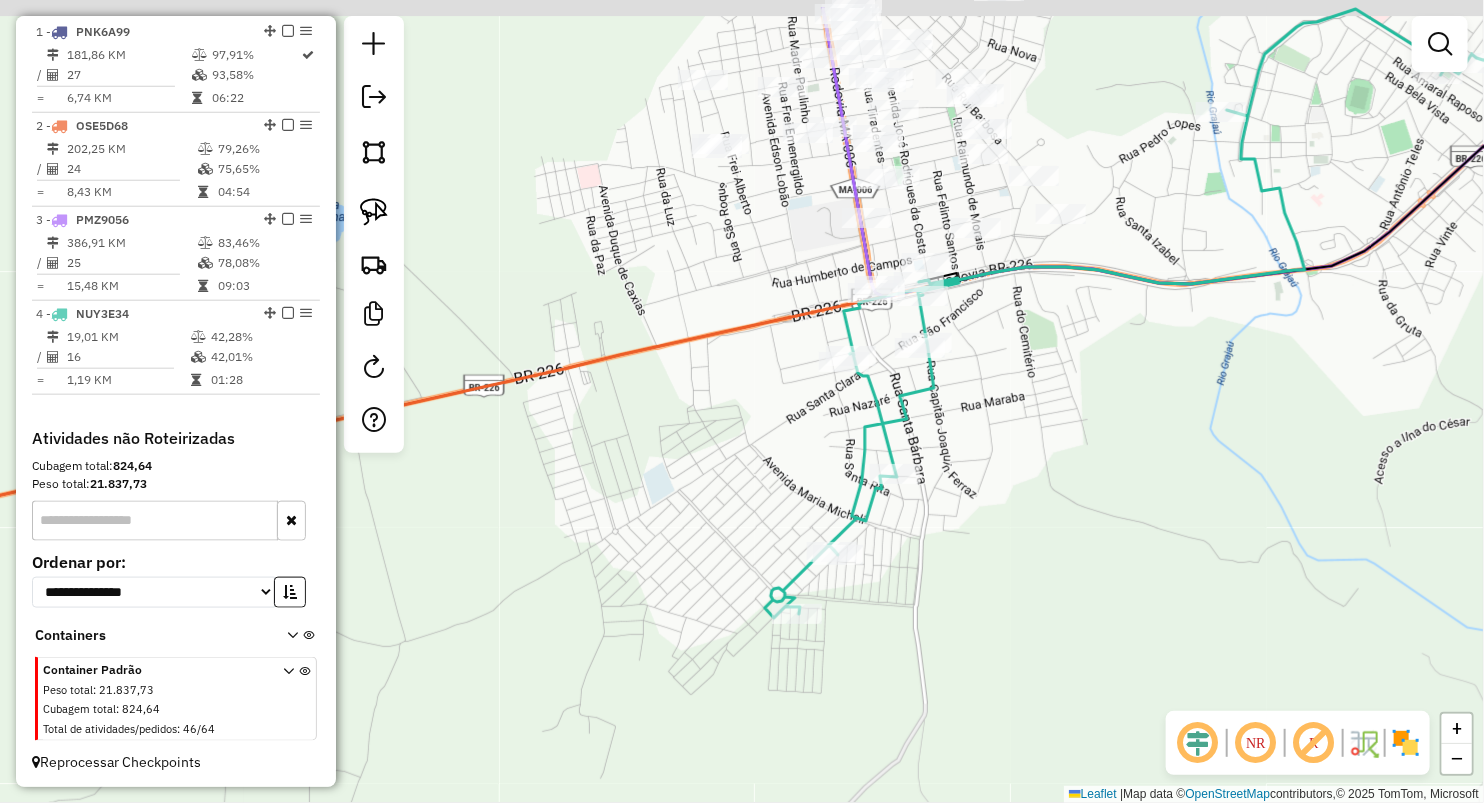 drag, startPoint x: 1037, startPoint y: 418, endPoint x: 1008, endPoint y: 522, distance: 107.96759 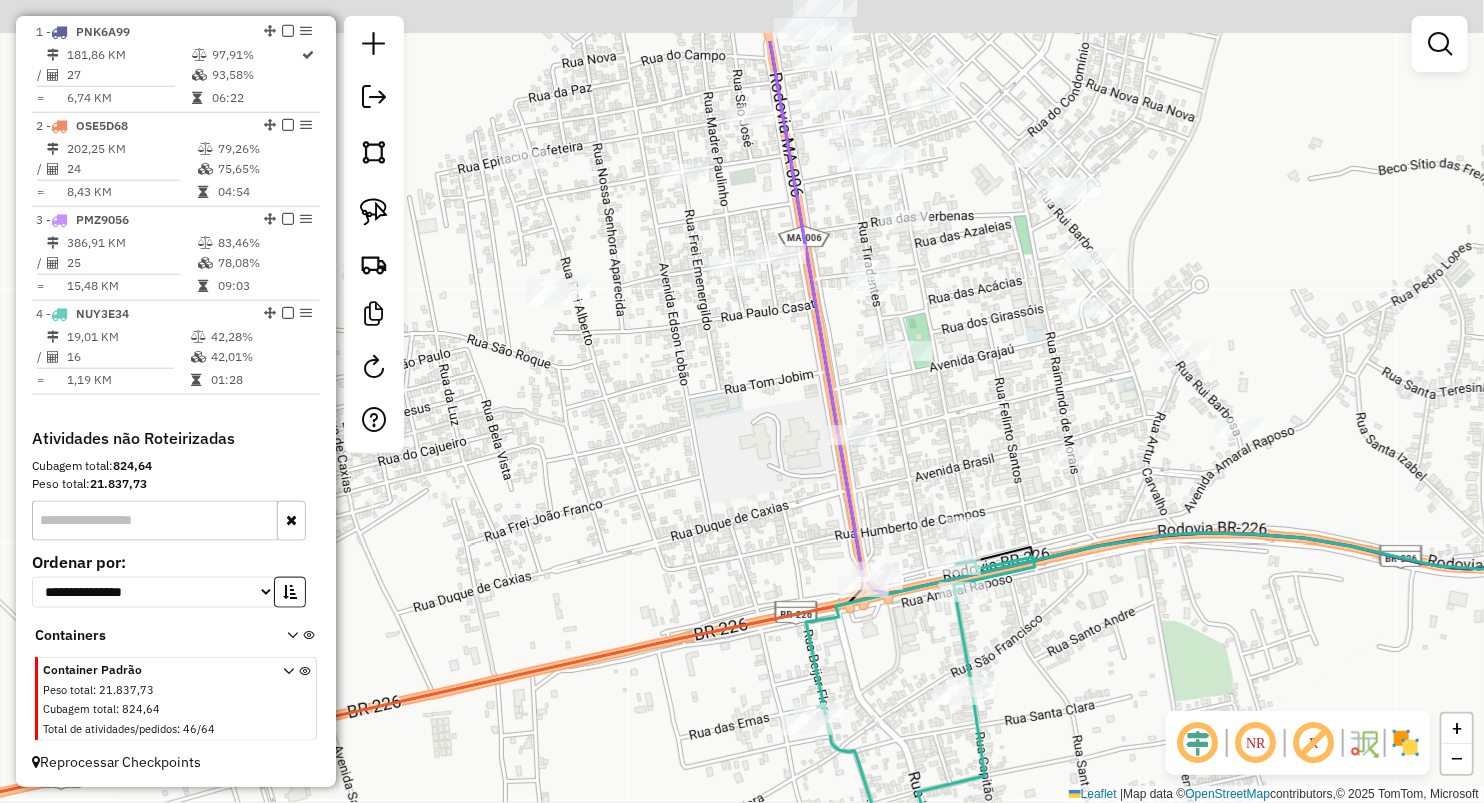 drag, startPoint x: 895, startPoint y: 329, endPoint x: 957, endPoint y: 495, distance: 177.20045 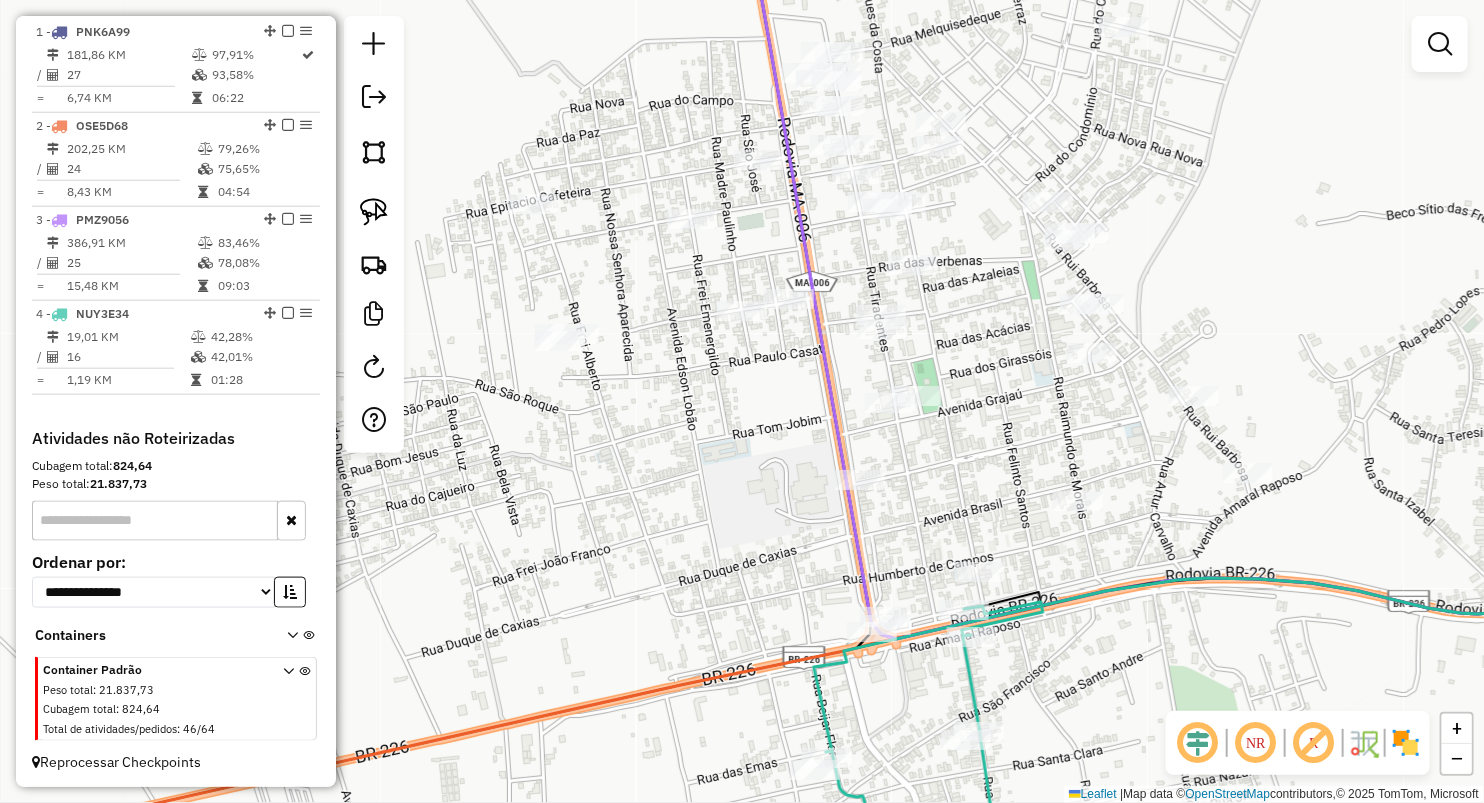 drag, startPoint x: 781, startPoint y: 422, endPoint x: 830, endPoint y: 471, distance: 69.29646 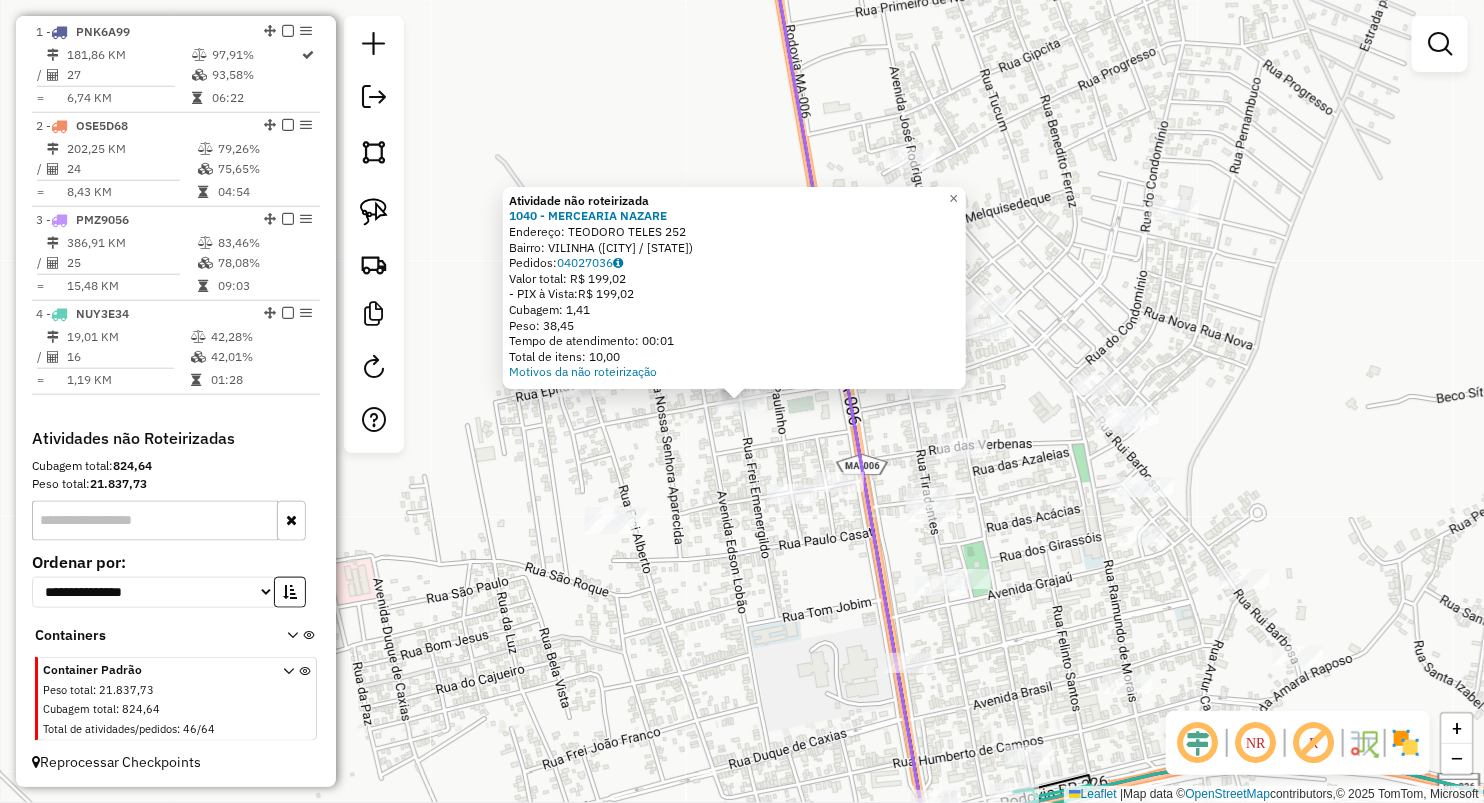 click on "Atividade não roteirizada 1040 - MERCEARIA NAZARE  Endereço:  TEODORO TELES 252   Bairro: VILINHA ([CITY] / [STATE])   Pedidos:  04027036   Valor total: R$ 199,02   - PIX à Vista:  R$ 199,02   Cubagem: 1,41   Peso: 38,45   Tempo de atendimento: 00:01   Total de itens: 10,00  Motivos da não roteirização × Janela de atendimento Grade de atendimento Capacidade Transportadoras Veículos Cliente Pedidos  Rotas Selecione os dias de semana para filtrar as janelas de atendimento  Seg   Ter   Qua   Qui   Sex   Sáb   Dom  Informe o período da janela de atendimento: De: Até:  Filtrar exatamente a janela do cliente  Considerar janela de atendimento padrão  Selecione os dias de semana para filtrar as grades de atendimento  Seg   Ter   Qua   Qui   Sex   Sáb   Dom   Considerar clientes sem dia de atendimento cadastrado  Clientes fora do dia de atendimento selecionado Filtrar as atividades entre os valores definidos abaixo:  Peso mínimo:   Peso máximo:   Cubagem mínima:   Cubagem máxima:   De:   Até:   De:  Nome:" 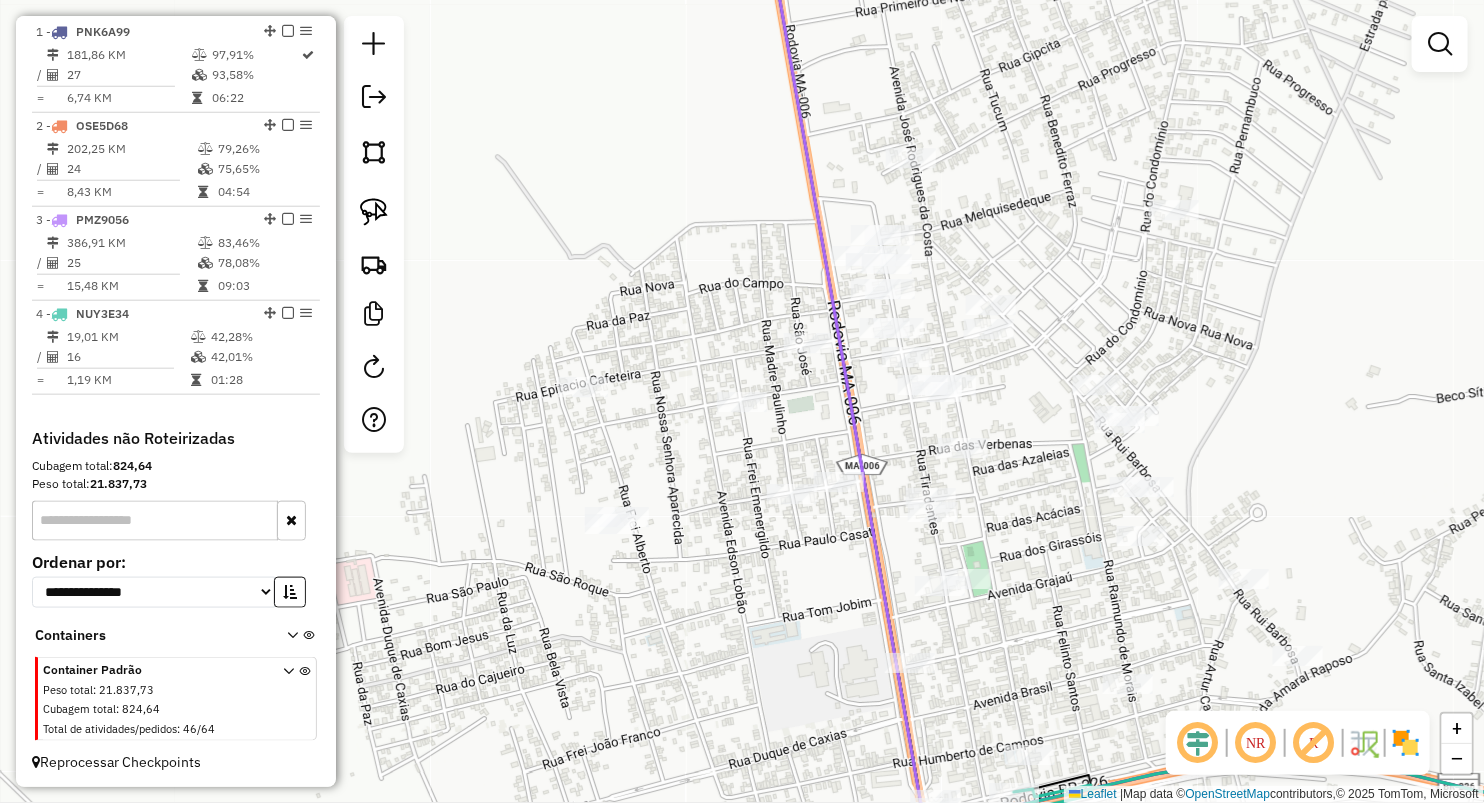 click 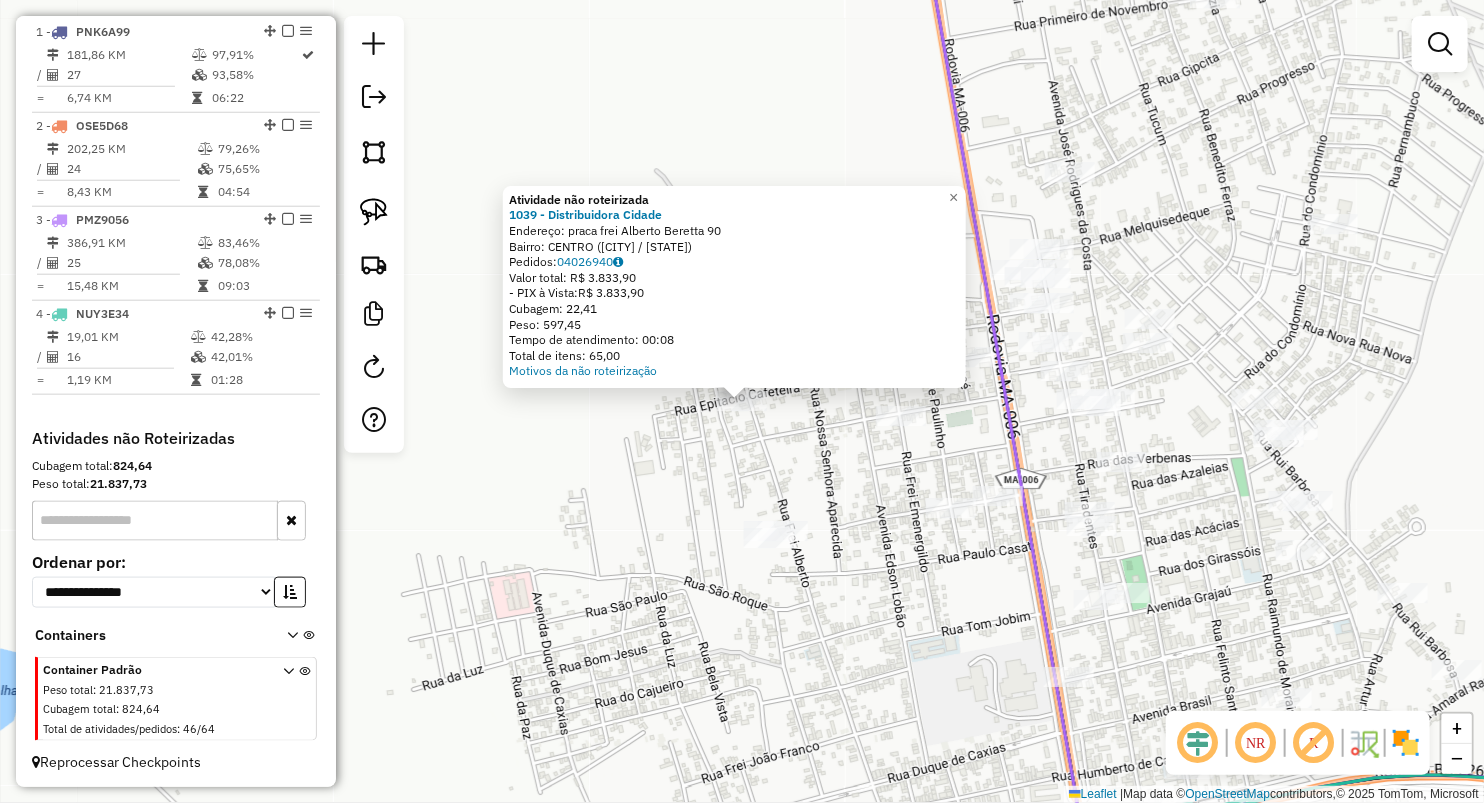 click on "Atividade não roteirizada 1039 - Distribuidora Cidade Endereço: praca frei Alberto Beretta [NUMBER] Bairro: CENTRO ([CITY] / [STATE]) Pedidos: [ORDER_ID] Valor total: R$ 3.833,90 - PIX à Vista: R$ 3.833,90 Cubagem: 22,41 Peso: 597,45 Tempo de atendimento: 00:08 Total de itens: 65,00 Motivos da não roteirização × Janela de atendimento Grade de atendimento Capacidade Transportadoras Veículos Cliente Pedidos Rotas Selecione os dias de semana para filtrar as janelas de atendimento Seg Ter Qua Qui Sex Sáb Dom Informe o período da janela de atendimento: De: Até: Filtrar exatamente a janela do cliente Considerar janela de atendimento padrão Selecione os dias de semana para filtrar as grades de atendimento Seg Ter Qua Qui Sex Sáb Dom Considerar clientes sem dia de atendimento cadastrado Clientes fora do dia de atendimento selecionado Filtrar as atividades entre os valores definidos abaixo: Peso mínimo: Peso máximo: Cubagem mínima: Cubagem máxima: De:" 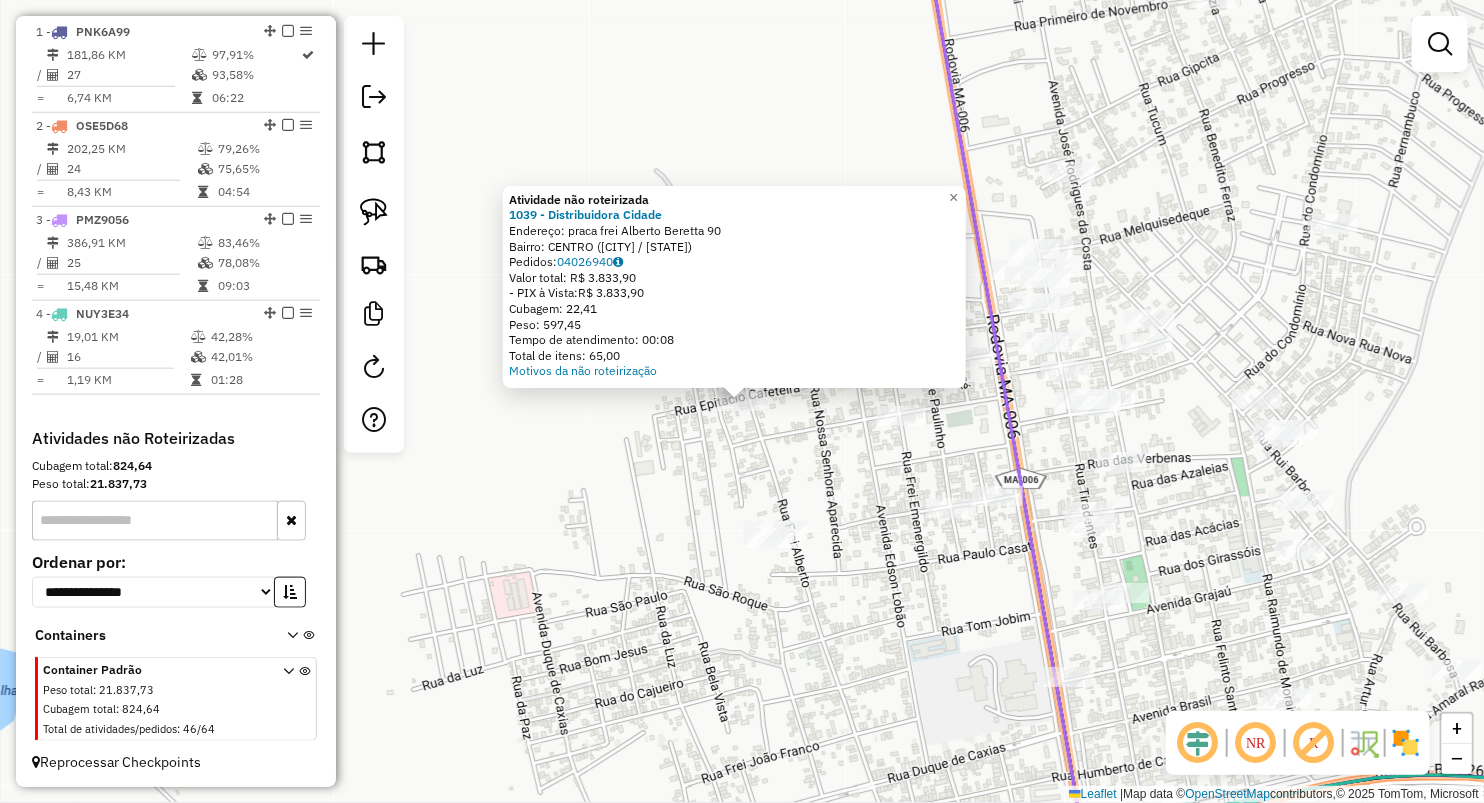 drag, startPoint x: 594, startPoint y: 548, endPoint x: 659, endPoint y: 477, distance: 96.26006 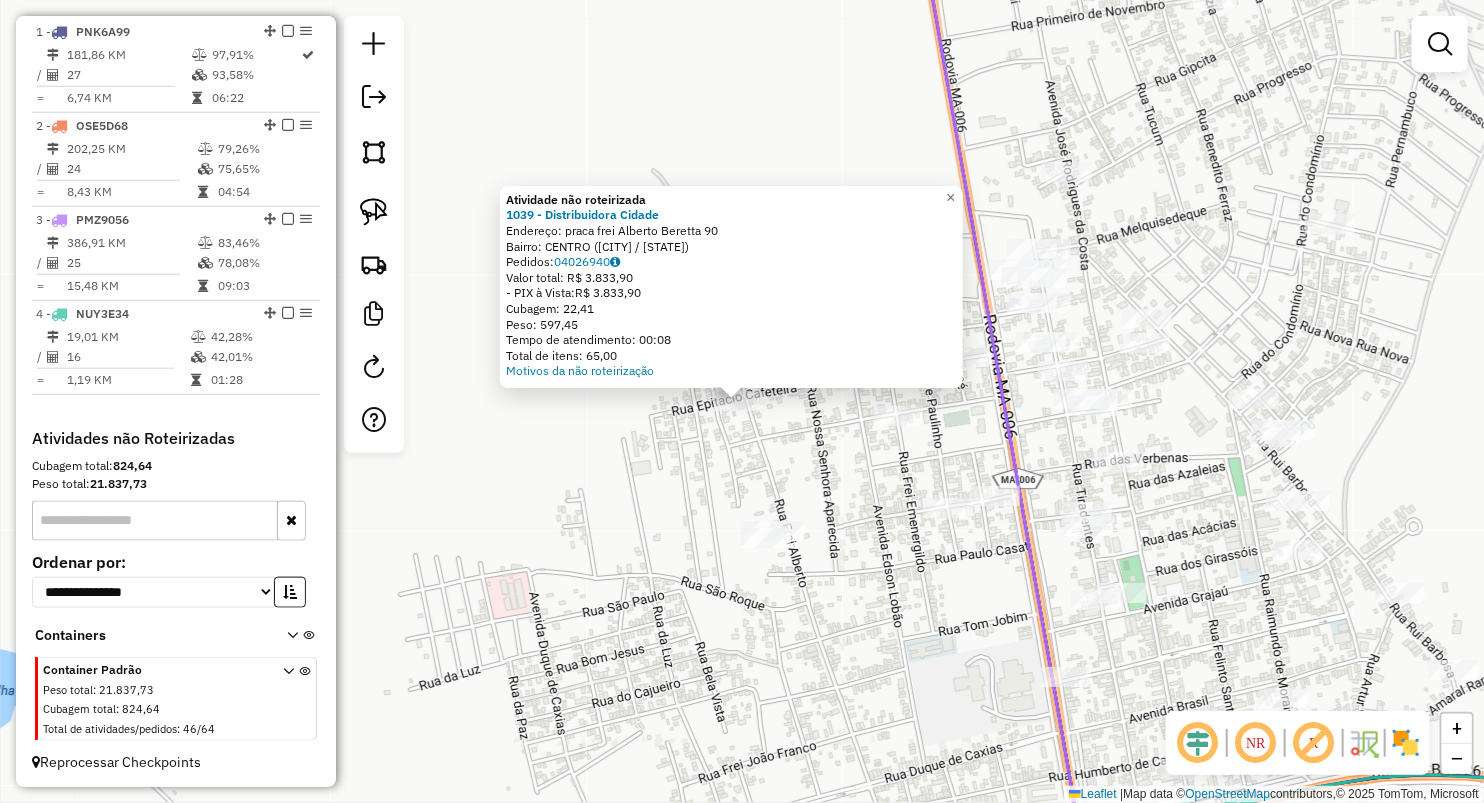 click on "Atividade não roteirizada 1039 - Distribuidora Cidade Endereço: praca frei Alberto Beretta [NUMBER] Bairro: CENTRO ([CITY] / [STATE]) Pedidos: [ORDER_ID] Valor total: R$ 3.833,90 - PIX à Vista: R$ 3.833,90 Cubagem: 22,41 Peso: 597,45 Tempo de atendimento: 00:08 Total de itens: 65,00 Motivos da não roteirização × Janela de atendimento Grade de atendimento Capacidade Transportadoras Veículos Cliente Pedidos Rotas Selecione os dias de semana para filtrar as janelas de atendimento Seg Ter Qua Qui Sex Sáb Dom Informe o período da janela de atendimento: De: Até: Filtrar exatamente a janela do cliente Considerar janela de atendimento padrão Selecione os dias de semana para filtrar as grades de atendimento Seg Ter Qua Qui Sex Sáb Dom Considerar clientes sem dia de atendimento cadastrado Clientes fora do dia de atendimento selecionado Filtrar as atividades entre os valores definidos abaixo: Peso mínimo: Peso máximo: Cubagem mínima: Cubagem máxima: De:" 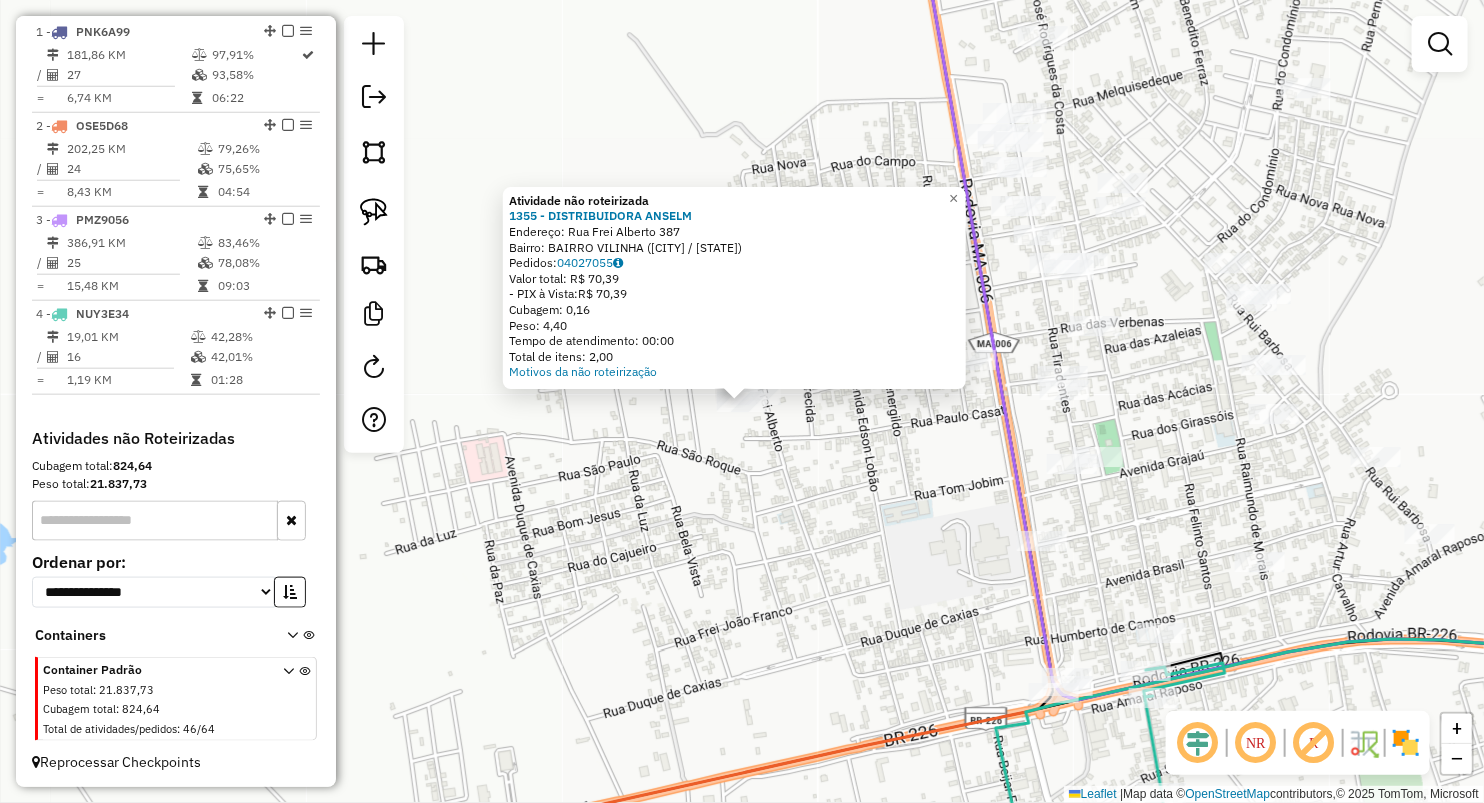 click on "Atividade não roteirizada 1355 - DISTRIBUIDORA ANSELM Endereço: Rua Frei Alberto [NUMBER] Bairro: BAIRRO VILINHA ([CITY] / [STATE]) Pedidos: [ORDER_ID] Valor total: R$ 70,39 - PIX à Vista: R$ 70,39 Cubagem: 0,16 Peso: 4,40 Tempo de atendimento: 00:00 Total de itens: 2,00 Motivos da não roteirização × Janela de atendimento Grade de atendimento Capacidade Transportadoras Veículos Cliente Pedidos Rotas Selecione os dias de semana para filtrar as janelas de atendimento Seg Ter Qua Qui Sex Sáb Dom Informe o período da janela de atendimento: De: Até: Filtrar exatamente a janela do cliente Considerar janela de atendimento padrão Selecione os dias de semana para filtrar as grades de atendimento Seg Ter Qua Qui Sex Sáb Dom Considerar clientes sem dia de atendimento cadastrado Clientes fora do dia de atendimento selecionado Filtrar as atividades entre os valores definidos abaixo: Peso mínimo: Peso máximo: Cubagem mínima: Cubagem máxima: De: Até: +" 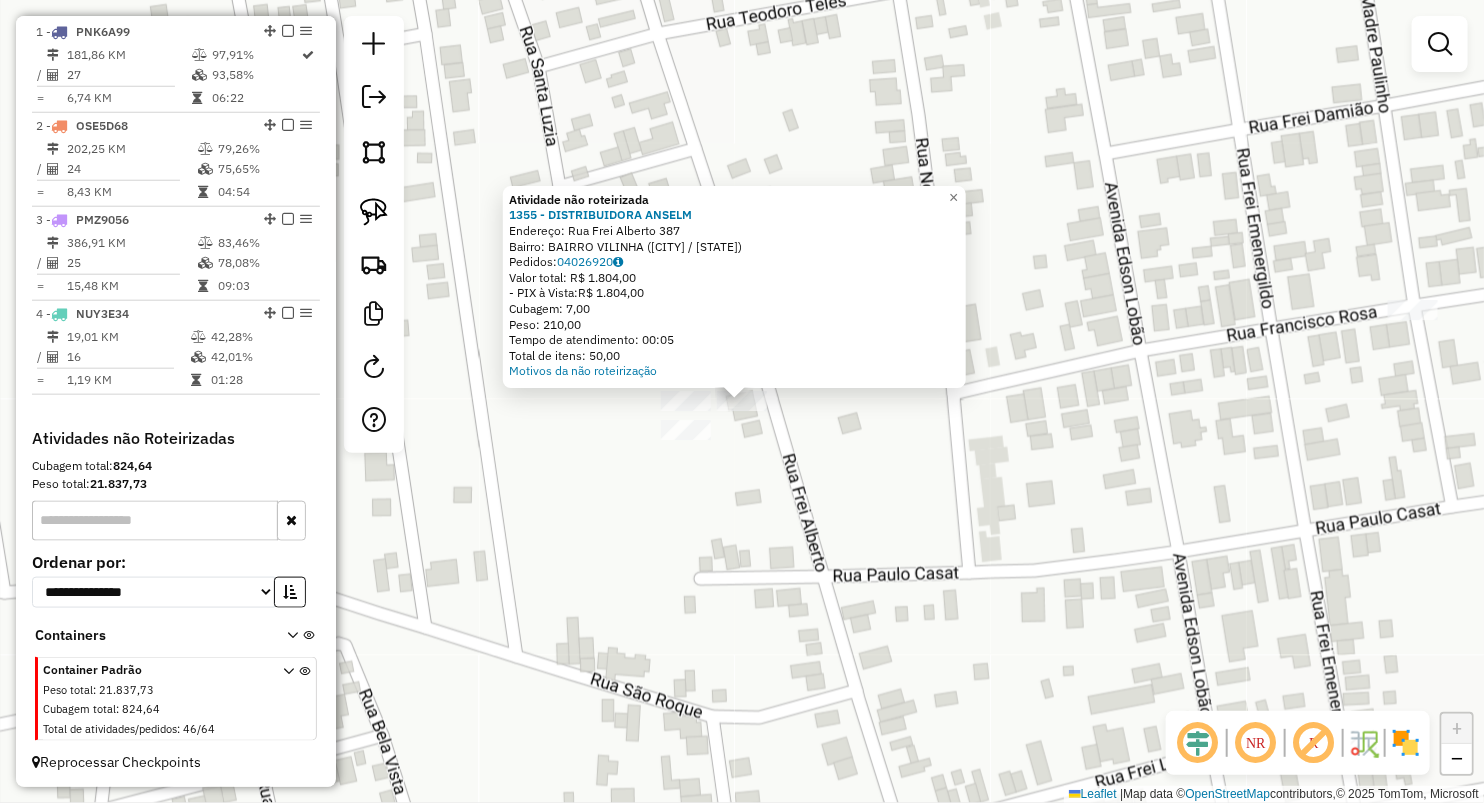 click on "Atividade não roteirizada 1355 - DISTRIBUIDORA ANSELM Endereço: Rua Frei Alberto [NUMBER] Bairro: BAIRRO VILINHA ([CITY] / [STATE]) Pedidos: [ORDER_ID] Valor total: R$ 1.804,00 - PIX à Vista: R$ 1.804,00 Cubagem: 7,00 Peso: 210,00 Tempo de atendimento: 00:05 Total de itens: 50,00 Motivos da não roteirização × Janela de atendimento Grade de atendimento Capacidade Transportadoras Veículos Cliente Pedidos Rotas Selecione os dias de semana para filtrar as janelas de atendimento Seg Ter Qua Qui Sex Sáb Dom Informe o período da janela de atendimento: De: Até: Filtrar exatamente a janela do cliente Considerar janela de atendimento padrão Selecione os dias de semana para filtrar as grades de atendimento Seg Ter Qua Qui Sex Sáb Dom Considerar clientes sem dia de atendimento cadastrado Clientes fora do dia de atendimento selecionado Filtrar as atividades entre os valores definidos abaixo: Peso mínimo: Peso máximo: Cubagem mínima: Cubagem máxima: De:" 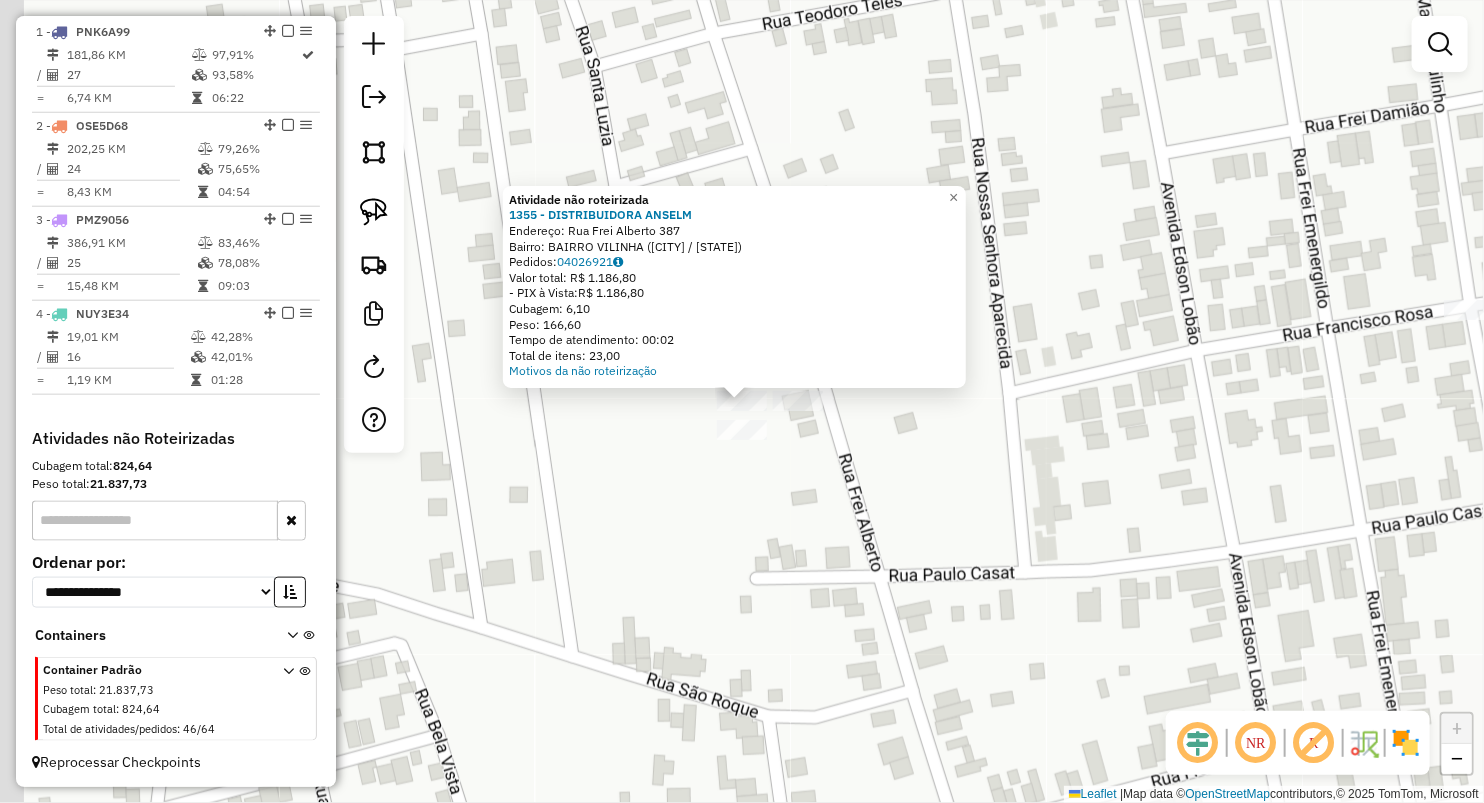 click on "× Atividade não roteirizada 1355 - DISTRIBUIDORA ANSELM  Endereço:  Rua Frei Alberto 387   Bairro: BAIRRO VILINHA ([CITY] / [STATE])   Pedidos:  04026921   Valor total: R$ 1.186,80   - PIX à Vista:  R$ 1.186,80   Cubagem: 6,10   Peso: 166,60   Tempo de atendimento: 00:02   Total de itens: 23,00  Motivos da não roteirização × Janela de atendimento Grade de atendimento Capacidade Transportadoras Veículos Cliente Pedidos  Rotas Selecione os dias de semana para filtrar as janelas de atendimento  Seg   Ter   Qua   Qui   Sex   Sáb   Dom  Informe o período da janela de atendimento: De: Até:  Filtrar exatamente a janela do cliente  Considerar janela de atendimento padrão  Selecione os dias de semana para filtrar as grades de atendimento  Seg   Ter   Qua   Qui   Sex   Sáb   Dom   Considerar clientes sem dia de atendimento cadastrado  Clientes fora do dia de atendimento selecionado Filtrar as atividades entre os valores definidos abaixo:  Peso mínimo:   Peso máximo:   Cubagem mínima:   Cubagem máxima:  De:" 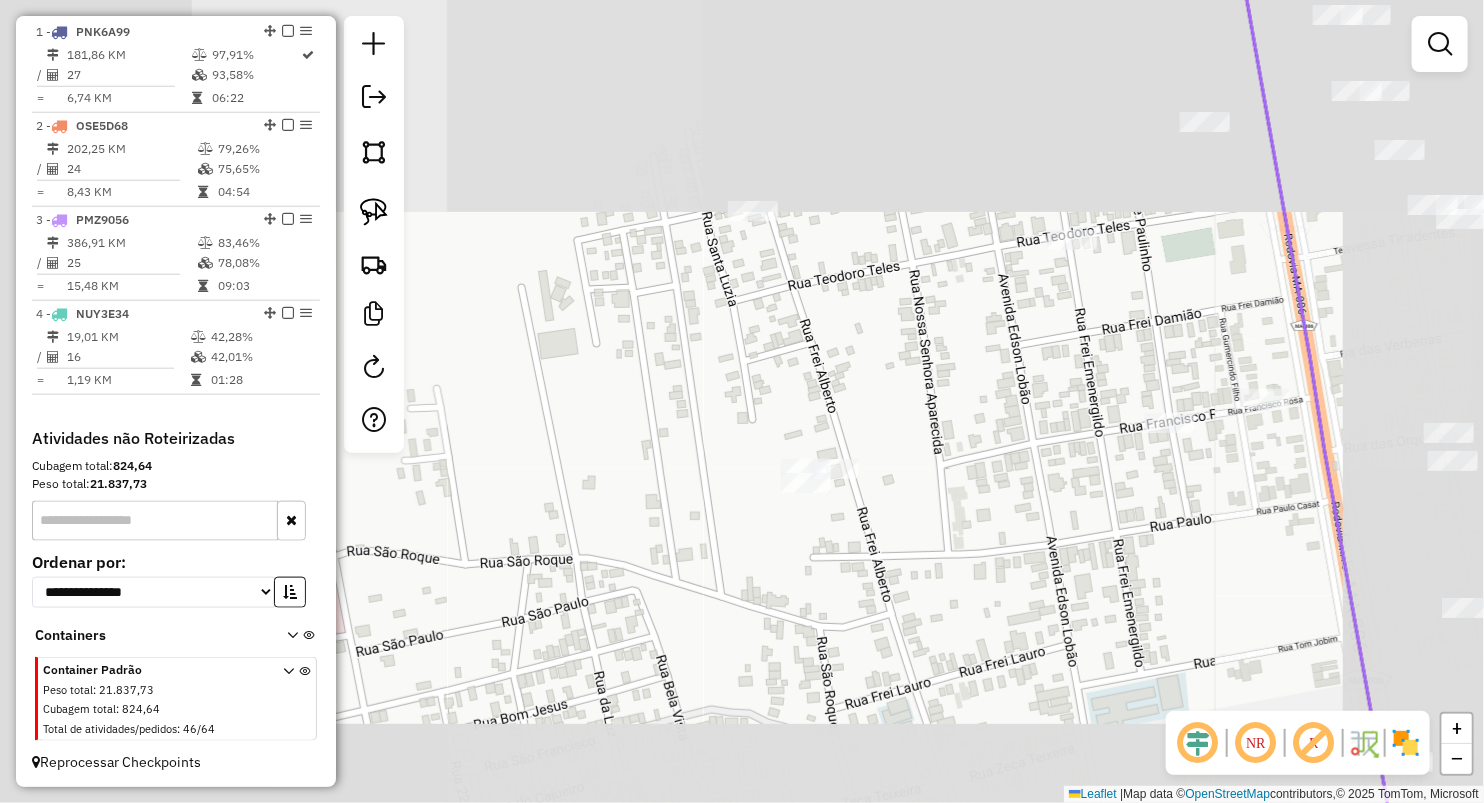 drag, startPoint x: 976, startPoint y: 541, endPoint x: 1030, endPoint y: 496, distance: 70.292244 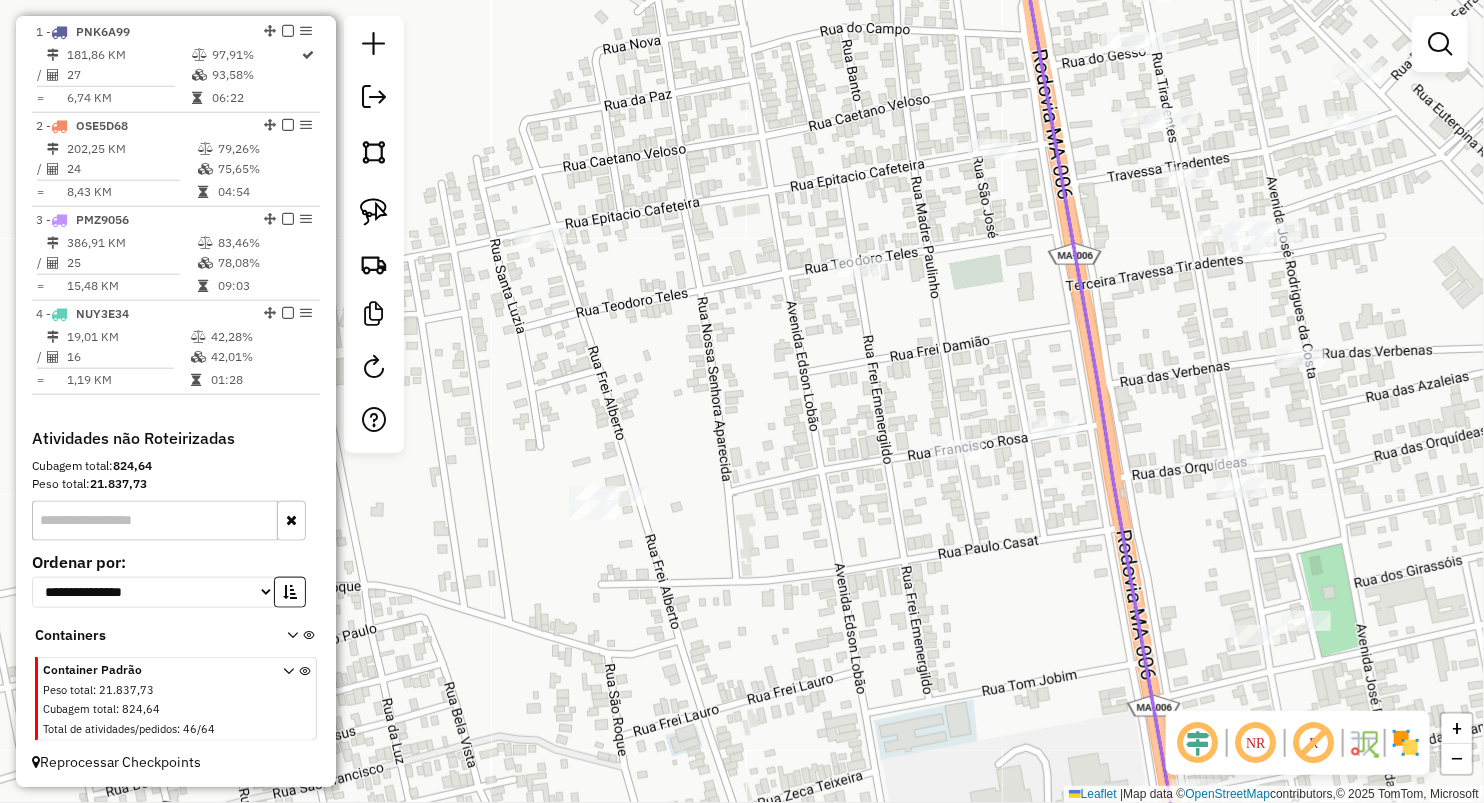 drag, startPoint x: 1059, startPoint y: 403, endPoint x: 765, endPoint y: 444, distance: 296.84506 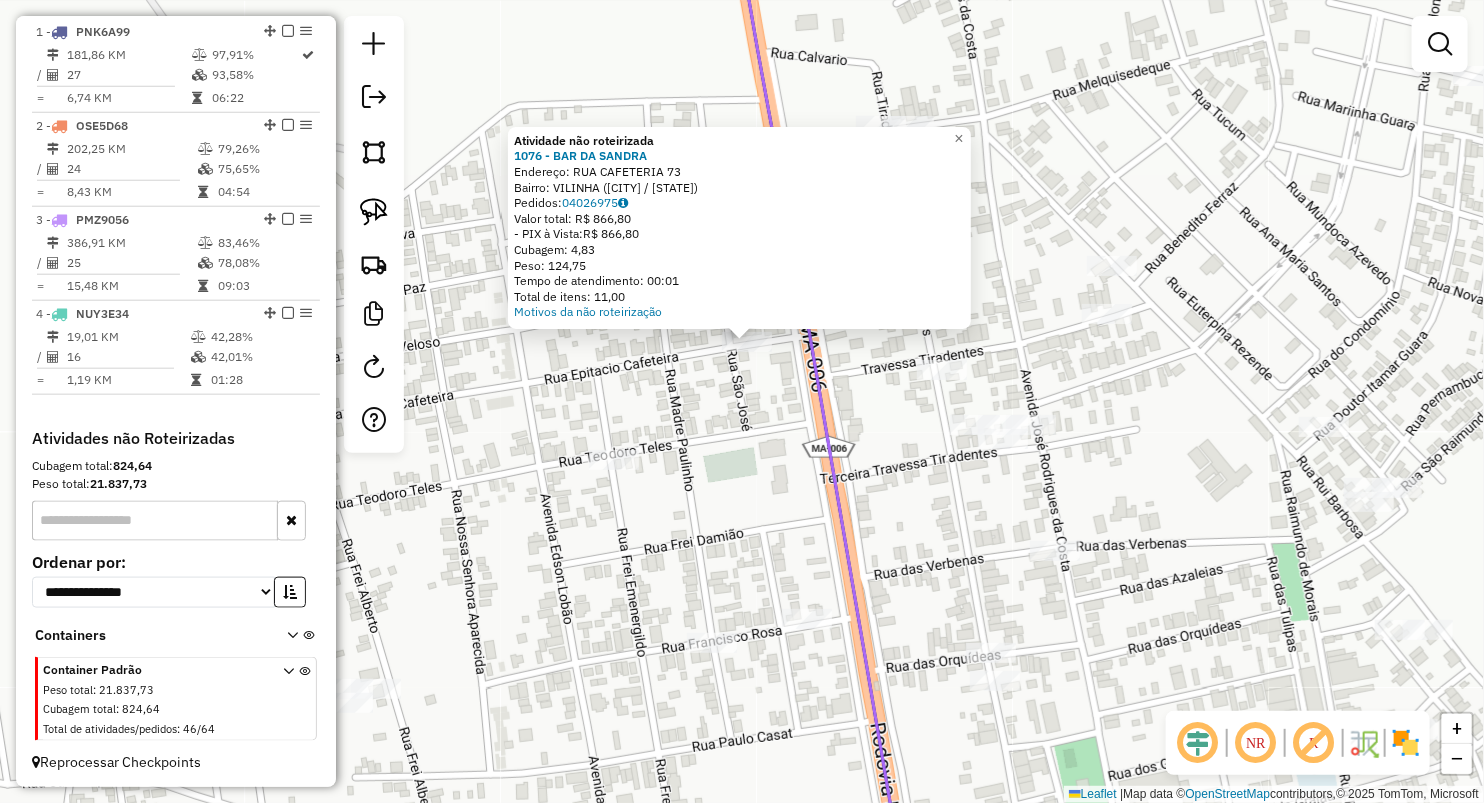 drag, startPoint x: 784, startPoint y: 458, endPoint x: 801, endPoint y: 484, distance: 31.06445 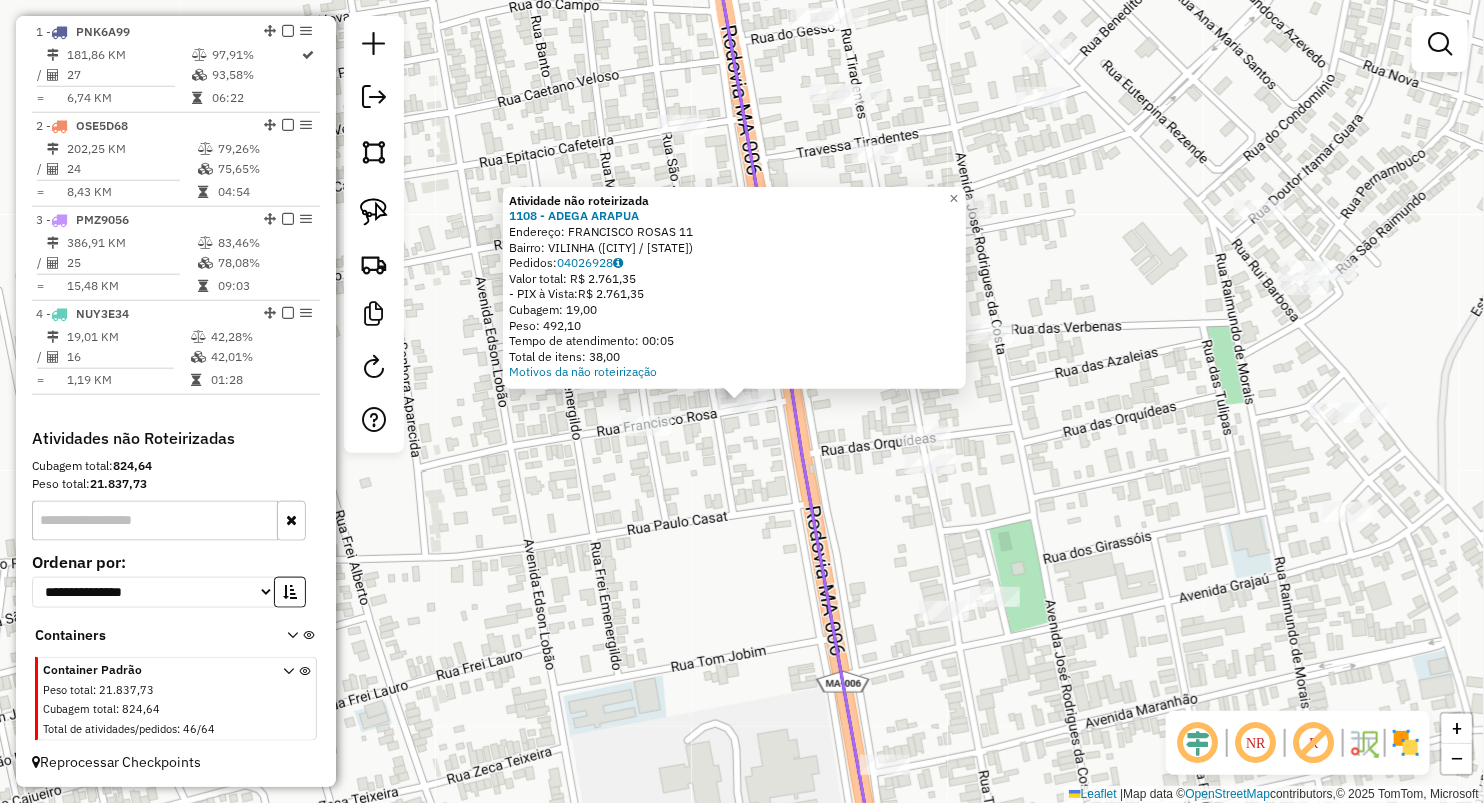 click on "Atividade não roteirizada 1108 - ADEGA ARAPUA Endereço: FRANCISCO ROSAS [NUMBER] Bairro: VILINHA ([CITY] / [STATE]) Pedidos: [ORDER_ID] Valor total: R$ 2.761,35 - PIX à Vista: R$ 2.761,35 Cubagem: 19,00 Peso: 492,10 Tempo de atendimento: 00:05 Total de itens: 38,00 Motivos da não roteirização × Janela de atendimento Grade de atendimento Capacidade Transportadoras Veículos Cliente Pedidos Rotas Selecione os dias de semana para filtrar as janelas de atendimento Seg Ter Qua Qui Sex Sáb Dom Informe o período da janela de atendimento: De: Até: Filtrar exatamente a janela do cliente Considerar janela de atendimento padrão Selecione os dias de semana para filtrar as grades de atendimento Seg Ter Qua Qui Sex Sáb Dom Considerar clientes sem dia de atendimento cadastrado Clientes fora do dia de atendimento selecionado Filtrar as atividades entre os valores definidos abaixo: Peso mínimo: Peso máximo: Cubagem mínima: Cubagem máxima: De: Até: De: +" 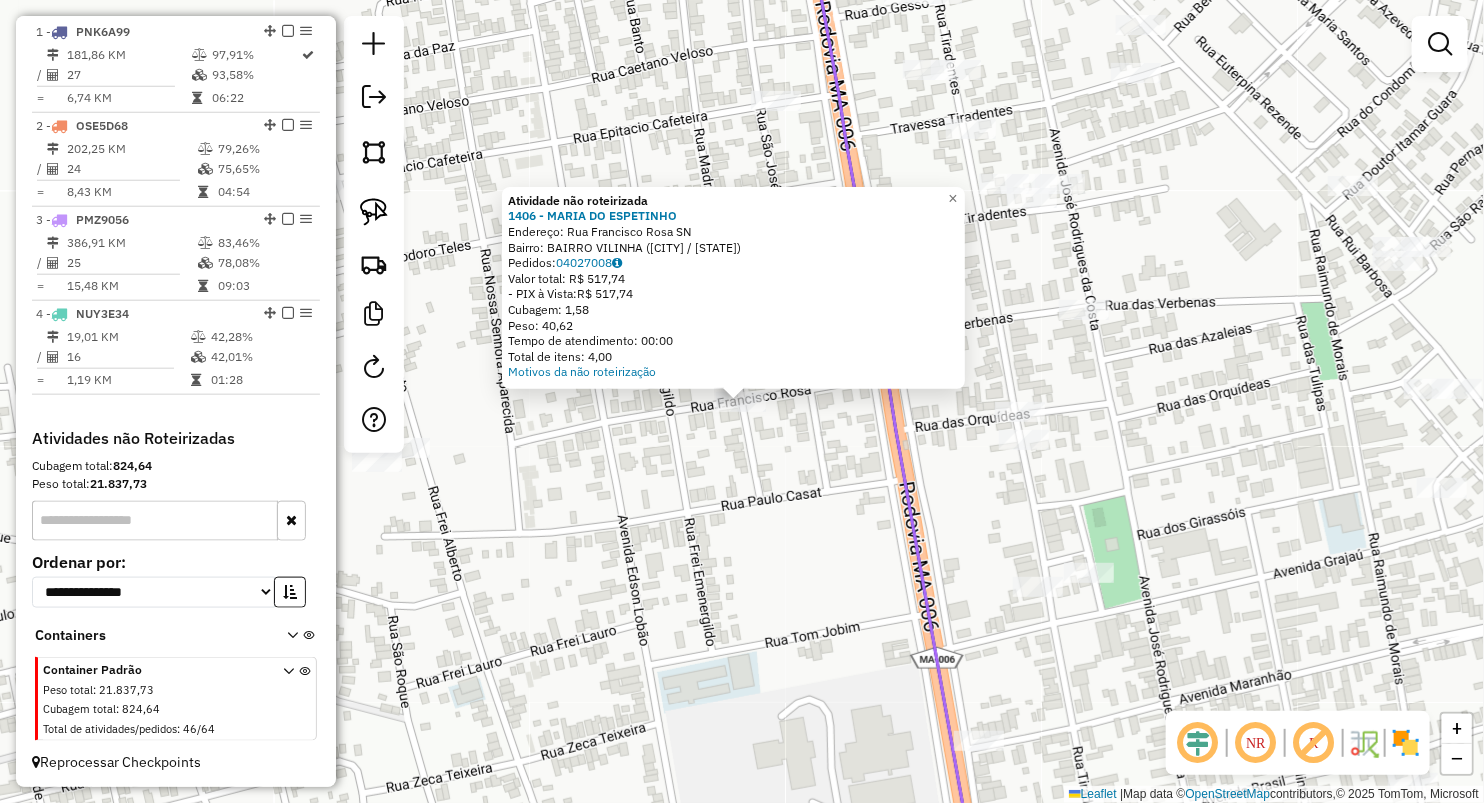 click on "Atividade não roteirizada 1406 - MARIA DO ESPETINHO  Endereço:  Rua Francisco Rosa SN   Bairro: BAIRRO VILINHA ([CITY] / [STATE])   Pedidos:  04027008   Valor total: R$ 517,74   - PIX à Vista:  R$ 517,74   Cubagem: 1,58   Peso: 40,62   Tempo de atendimento: 00:00   Total de itens: 4,00  Motivos da não roteirização × Janela de atendimento Grade de atendimento Capacidade Transportadoras Veículos Cliente Pedidos  Rotas Selecione os dias de semana para filtrar as janelas de atendimento  Seg   Ter   Qua   Qui   Sex   Sáb   Dom  Informe o período da janela de atendimento: De: Até:  Filtrar exatamente a janela do cliente  Considerar janela de atendimento padrão  Selecione os dias de semana para filtrar as grades de atendimento  Seg   Ter   Qua   Qui   Sex   Sáb   Dom   Considerar clientes sem dia de atendimento cadastrado  Clientes fora do dia de atendimento selecionado Filtrar as atividades entre os valores definidos abaixo:  Peso mínimo:   Peso máximo:   Cubagem mínima:   Cubagem máxima:   De:   Até:" 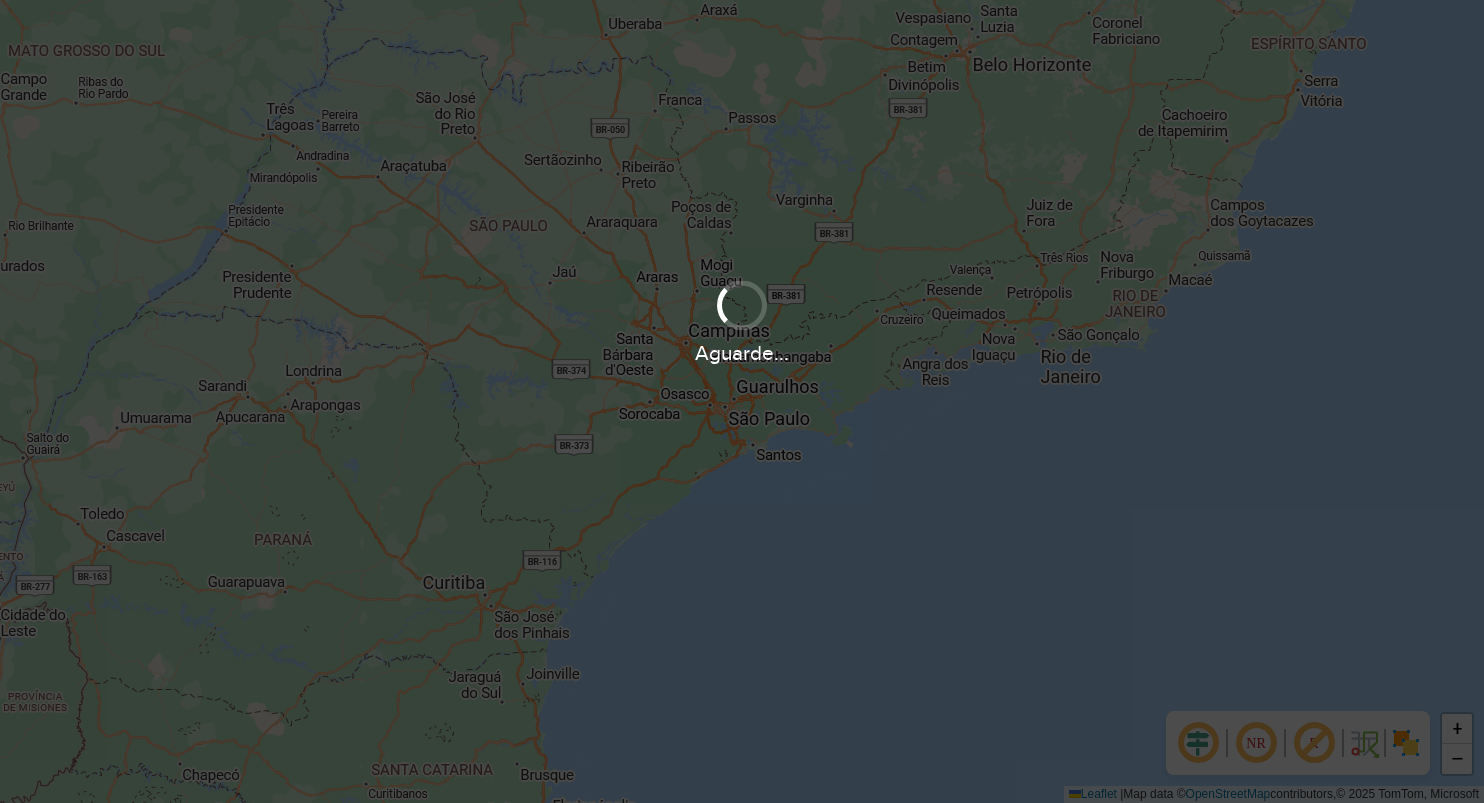 scroll, scrollTop: 0, scrollLeft: 0, axis: both 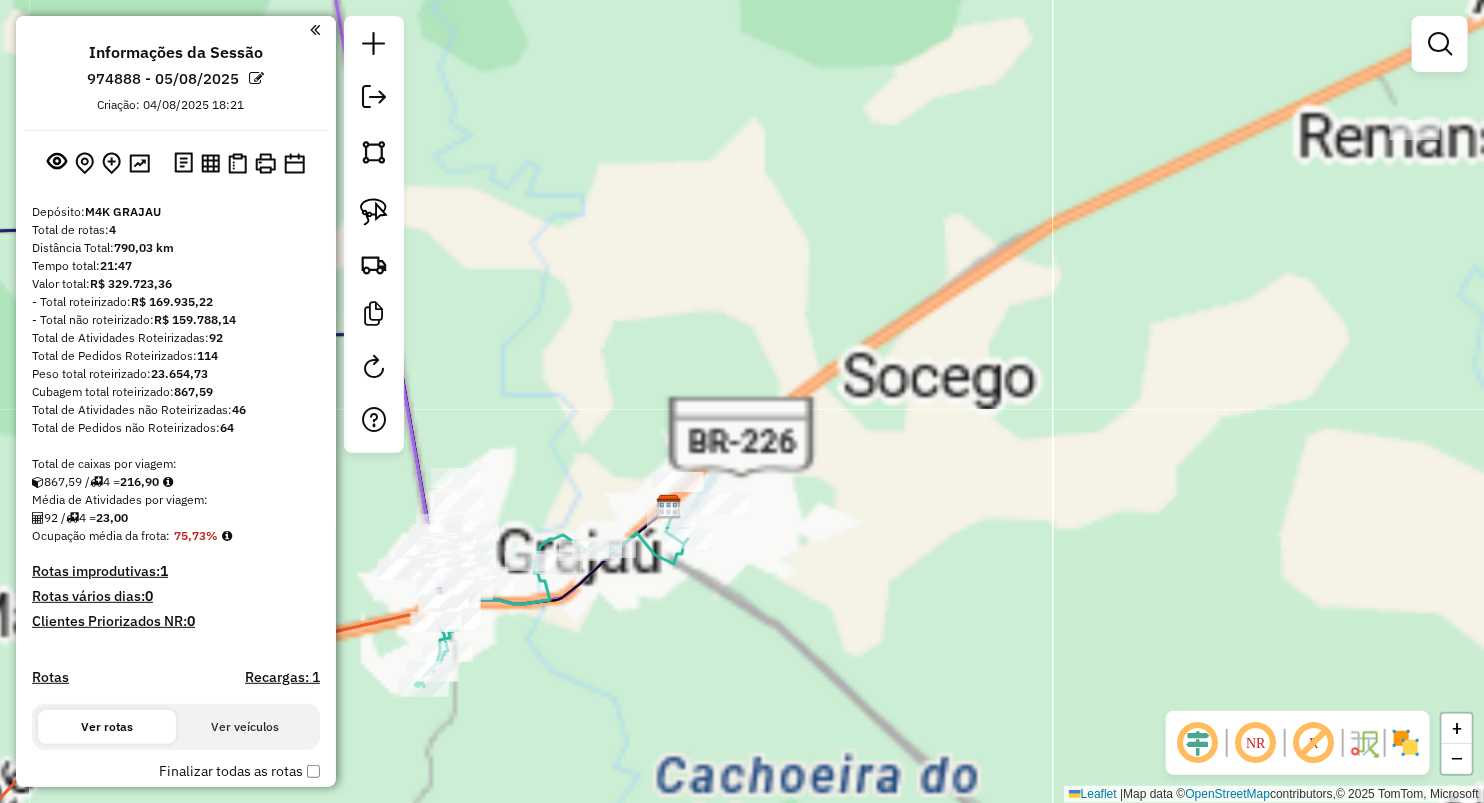 drag, startPoint x: 882, startPoint y: 486, endPoint x: 896, endPoint y: 452, distance: 36.769554 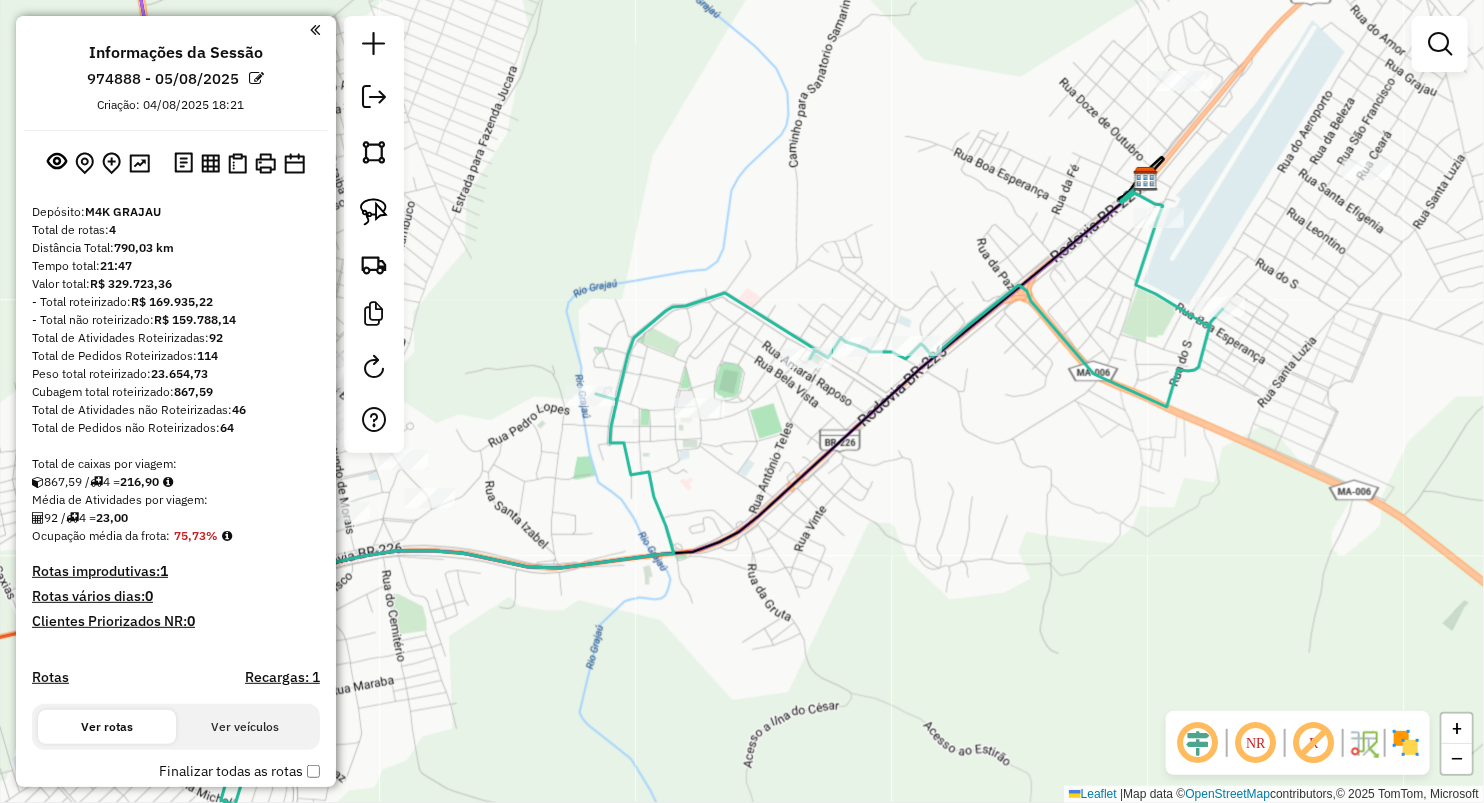 drag, startPoint x: 368, startPoint y: 209, endPoint x: 470, endPoint y: 262, distance: 114.947815 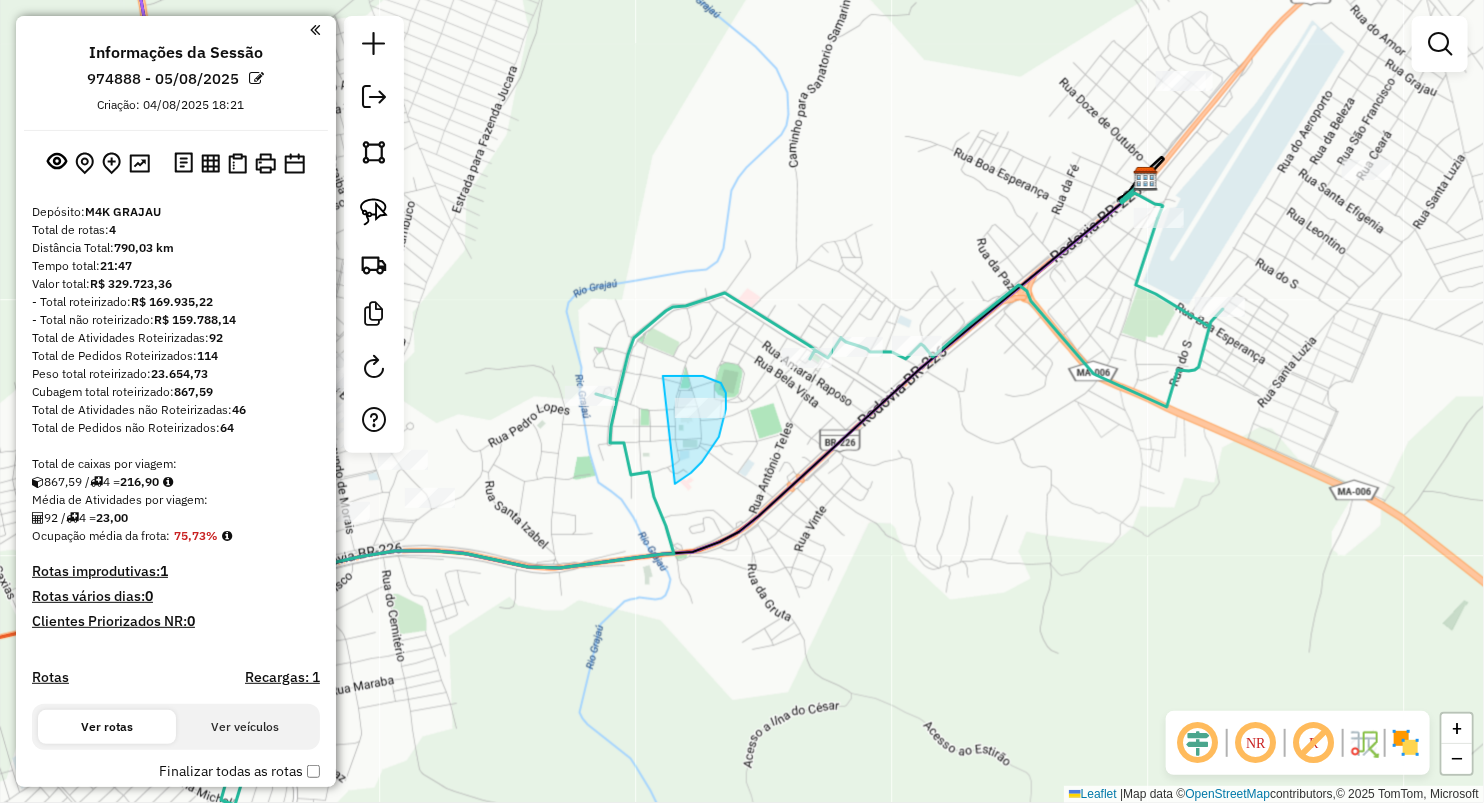 drag, startPoint x: 663, startPoint y: 376, endPoint x: 665, endPoint y: 489, distance: 113.0177 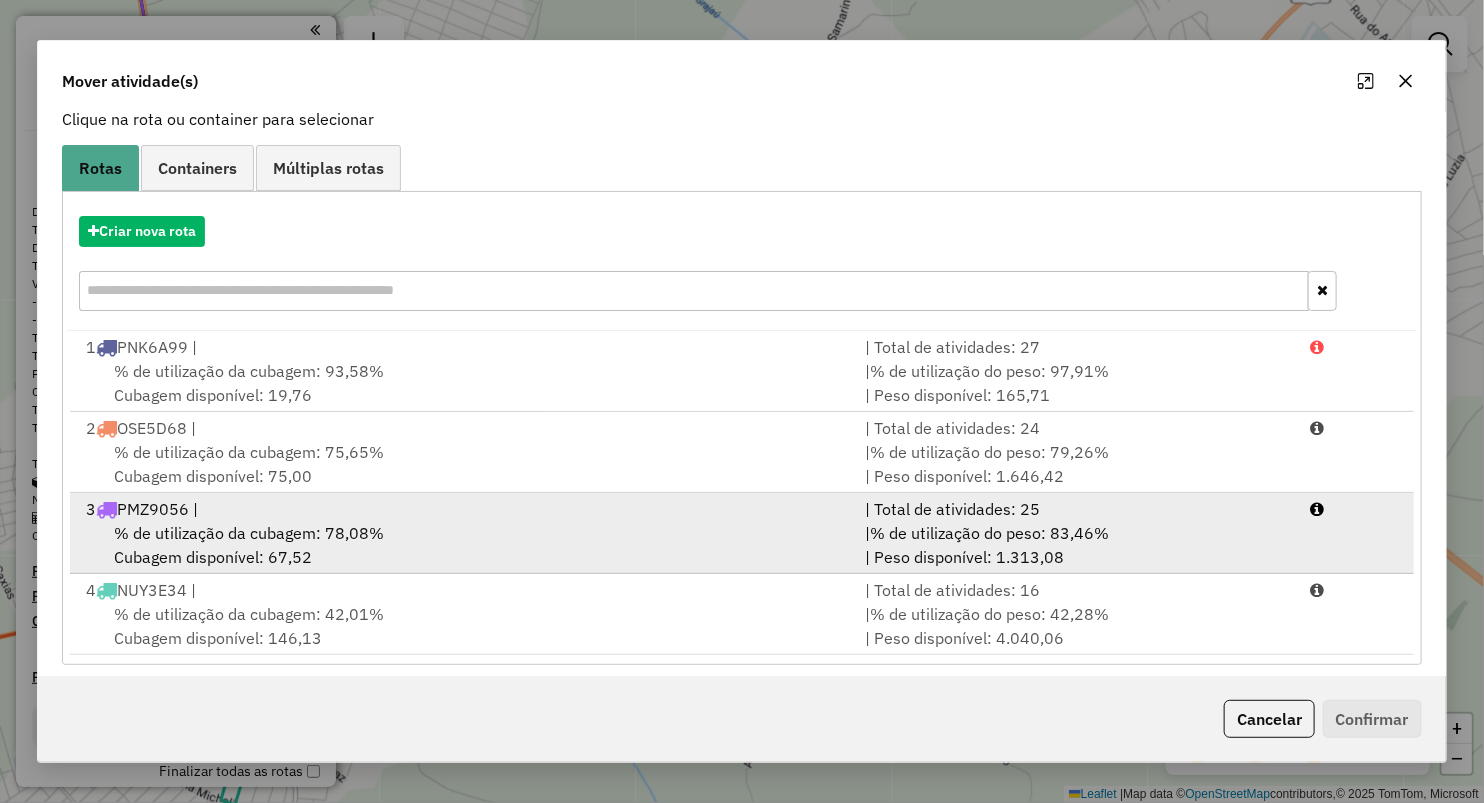 scroll, scrollTop: 144, scrollLeft: 0, axis: vertical 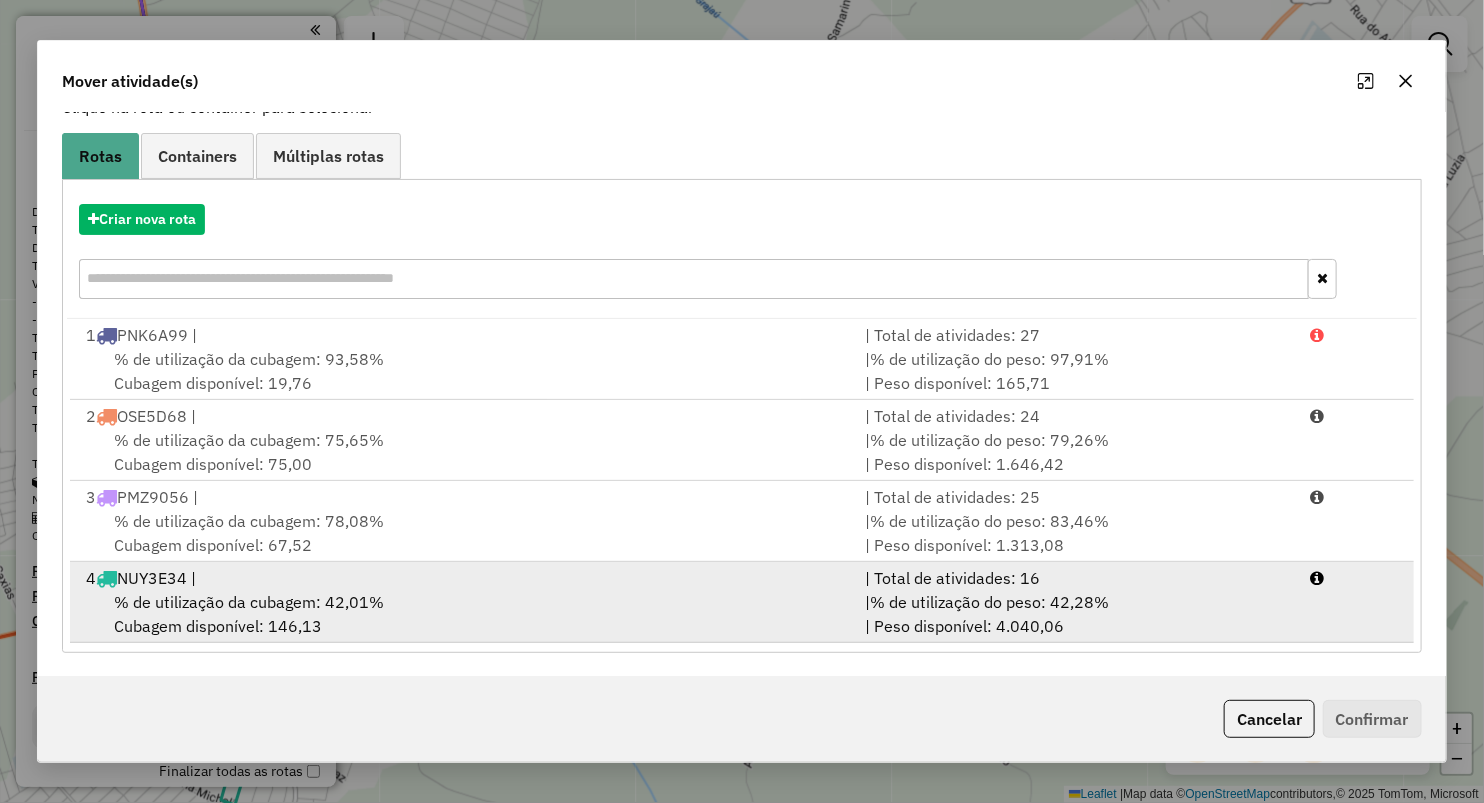 click on "% de utilização da cubagem: 42,01%" at bounding box center [249, 602] 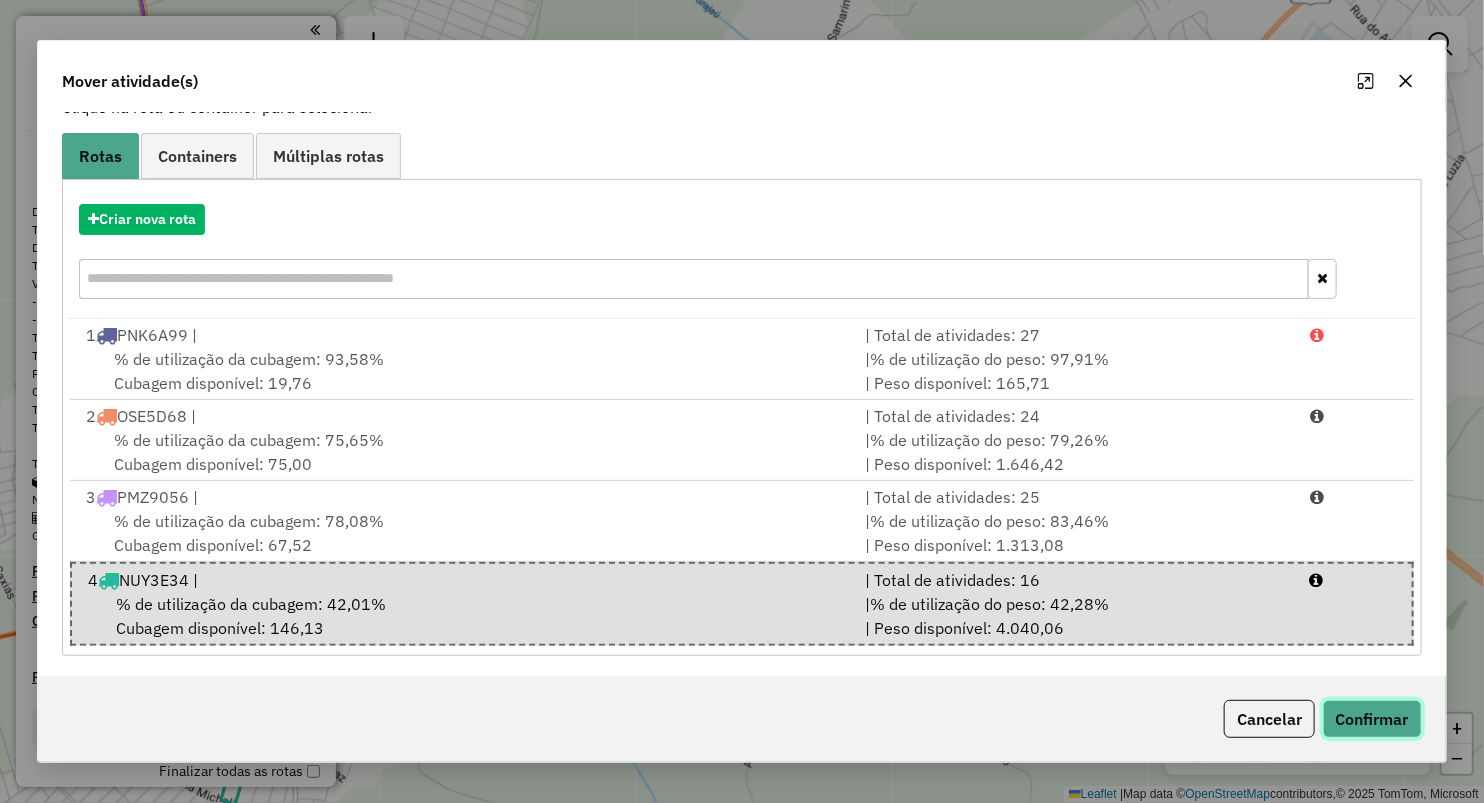drag, startPoint x: 1342, startPoint y: 717, endPoint x: 1218, endPoint y: 794, distance: 145.96233 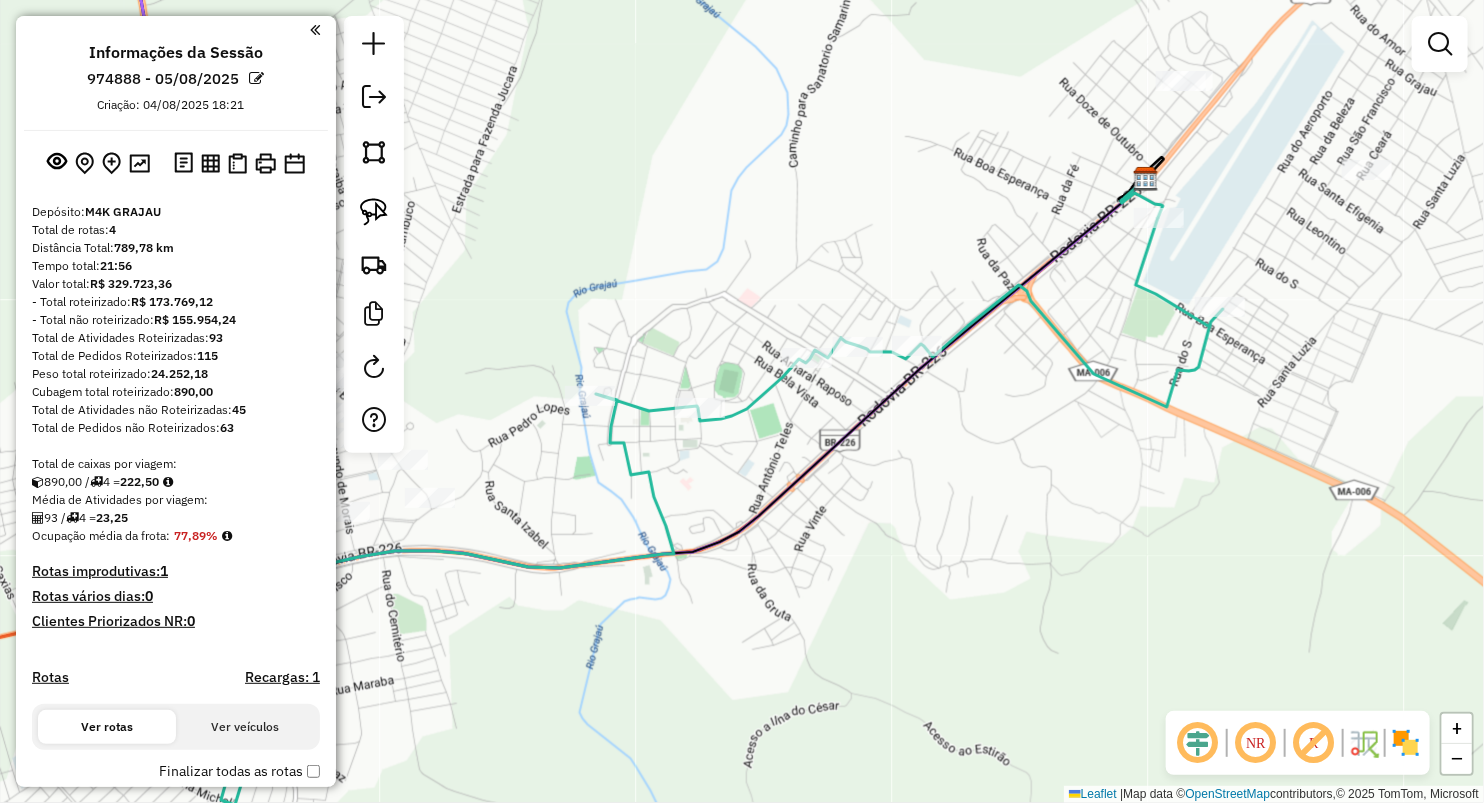 scroll, scrollTop: 0, scrollLeft: 0, axis: both 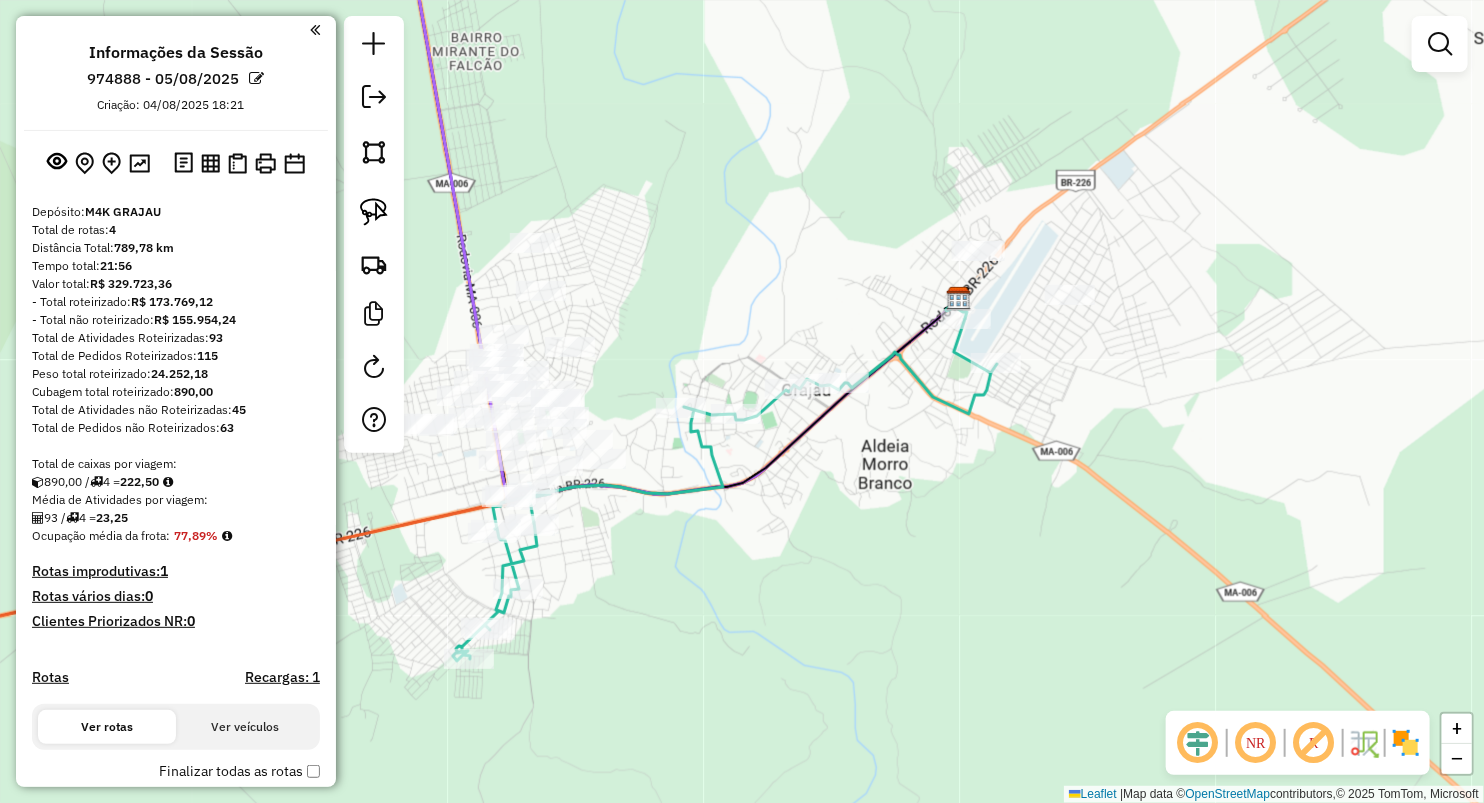 drag, startPoint x: 623, startPoint y: 299, endPoint x: 852, endPoint y: 263, distance: 231.81242 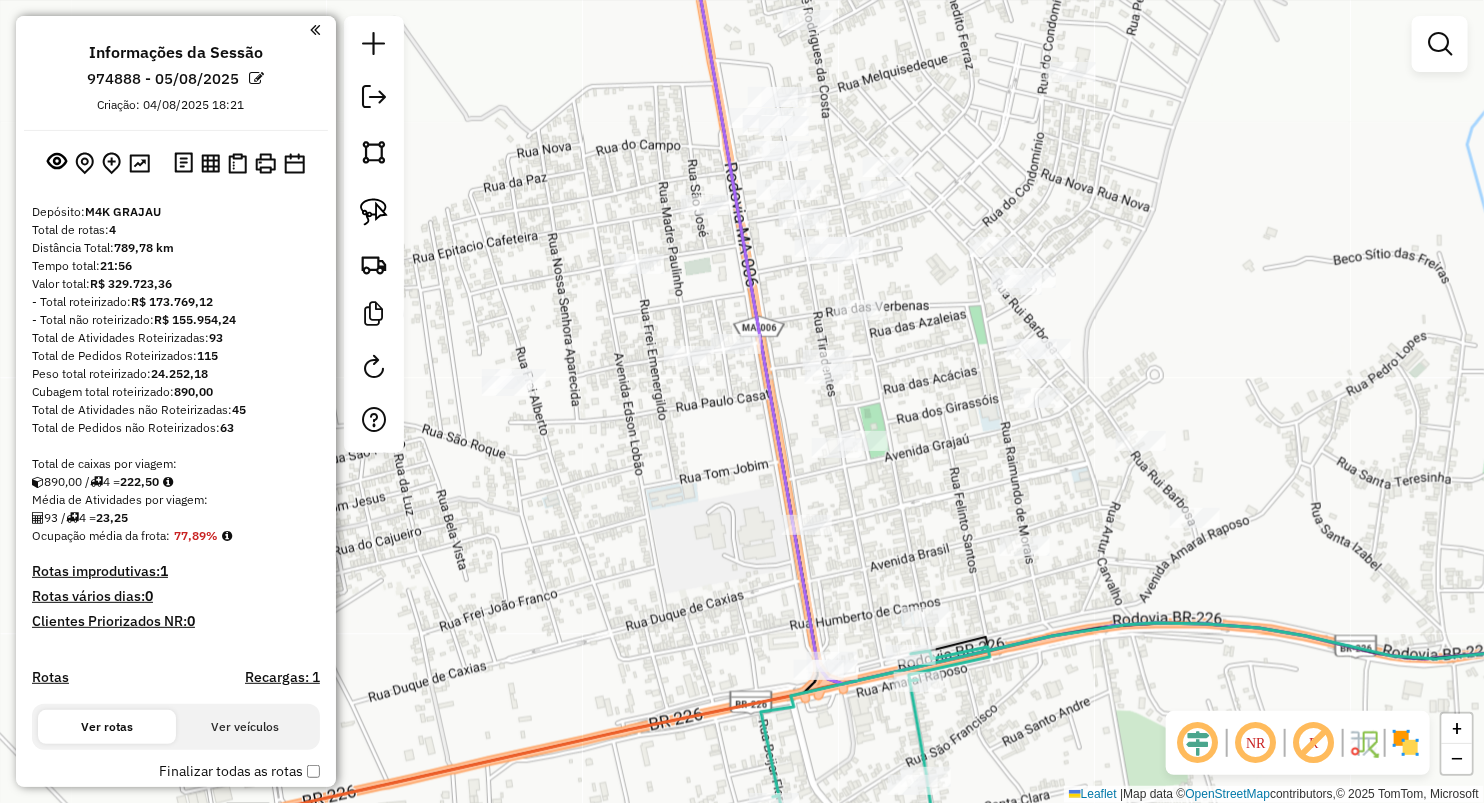drag, startPoint x: 668, startPoint y: 515, endPoint x: 675, endPoint y: 462, distance: 53.460266 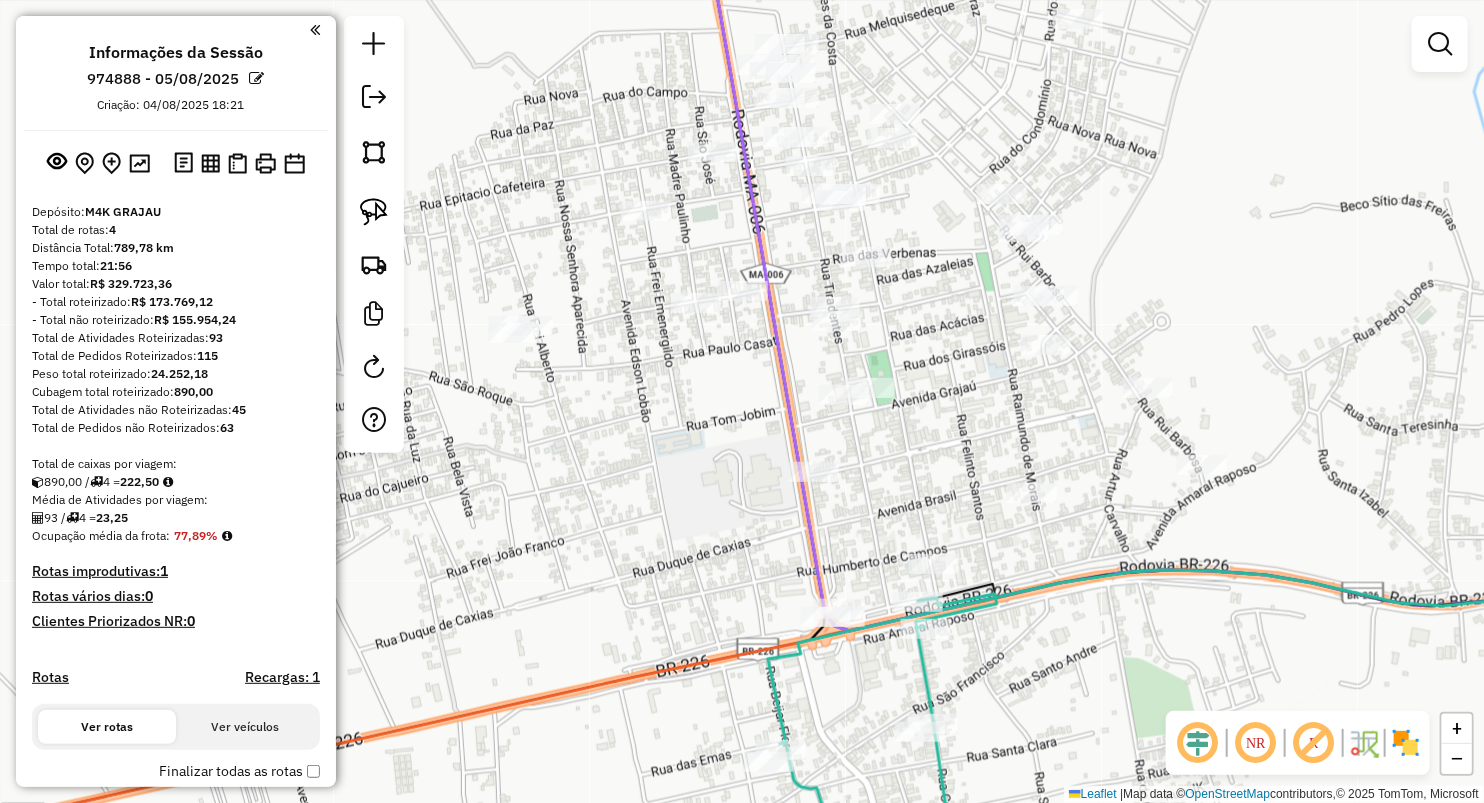 click on "Janela de atendimento Grade de atendimento Capacidade Transportadoras Veículos Cliente Pedidos  Rotas Selecione os dias de semana para filtrar as janelas de atendimento  Seg   Ter   Qua   Qui   Sex   Sáb   Dom  Informe o período da janela de atendimento: De: Até:  Filtrar exatamente a janela do cliente  Considerar janela de atendimento padrão  Selecione os dias de semana para filtrar as grades de atendimento  Seg   Ter   Qua   Qui   Sex   Sáb   Dom   Considerar clientes sem dia de atendimento cadastrado  Clientes fora do dia de atendimento selecionado Filtrar as atividades entre os valores definidos abaixo:  Peso mínimo:   Peso máximo:   Cubagem mínima:   Cubagem máxima:   De:   Até:  Filtrar as atividades entre o tempo de atendimento definido abaixo:  De:   Até:   Considerar capacidade total dos clientes não roteirizados Transportadora: Selecione um ou mais itens Tipo de veículo: Selecione um ou mais itens Veículo: Selecione um ou mais itens Motorista: Selecione um ou mais itens Nome: Rótulo:" 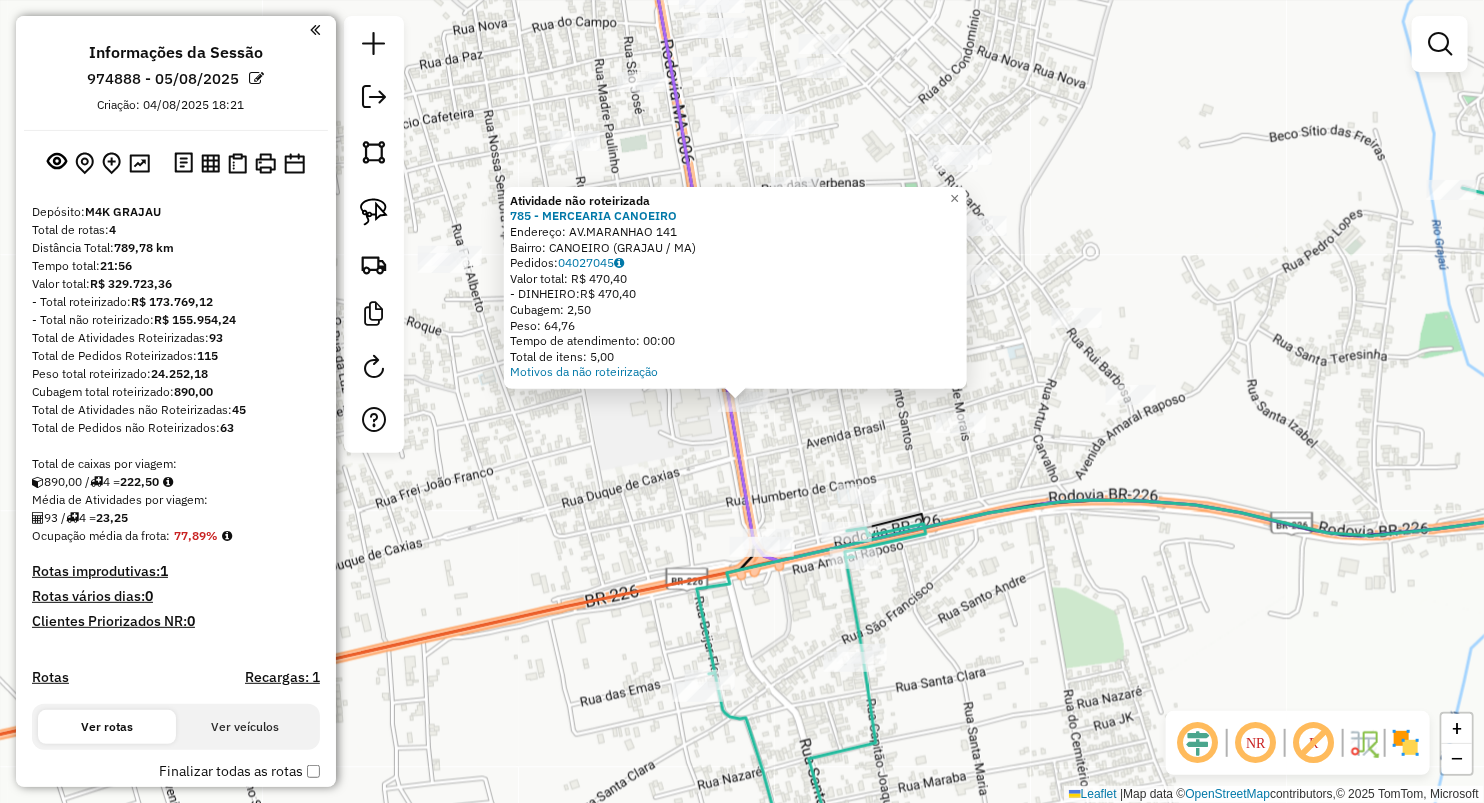 click on "Atividade não roteirizada 785 - MERCEARIA CANOEIRO  Endereço:  AV.MARANHAO 141   Bairro: CANOEIRO (GRAJAU / MA)   Pedidos:  04027045   Valor total: R$ 470,40   - DINHEIRO:  R$ 470,40   Cubagem: 2,50   Peso: 64,76   Tempo de atendimento: 00:00   Total de itens: 5,00  Motivos da não roteirização × Janela de atendimento Grade de atendimento Capacidade Transportadoras Veículos Cliente Pedidos  Rotas Selecione os dias de semana para filtrar as janelas de atendimento  Seg   Ter   Qua   Qui   Sex   Sáb   Dom  Informe o período da janela de atendimento: De: Até:  Filtrar exatamente a janela do cliente  Considerar janela de atendimento padrão  Selecione os dias de semana para filtrar as grades de atendimento  Seg   Ter   Qua   Qui   Sex   Sáb   Dom   Considerar clientes sem dia de atendimento cadastrado  Clientes fora do dia de atendimento selecionado Filtrar as atividades entre os valores definidos abaixo:  Peso mínimo:   Peso máximo:   Cubagem mínima:   Cubagem máxima:   De:   Até:   De:   Até:  +" 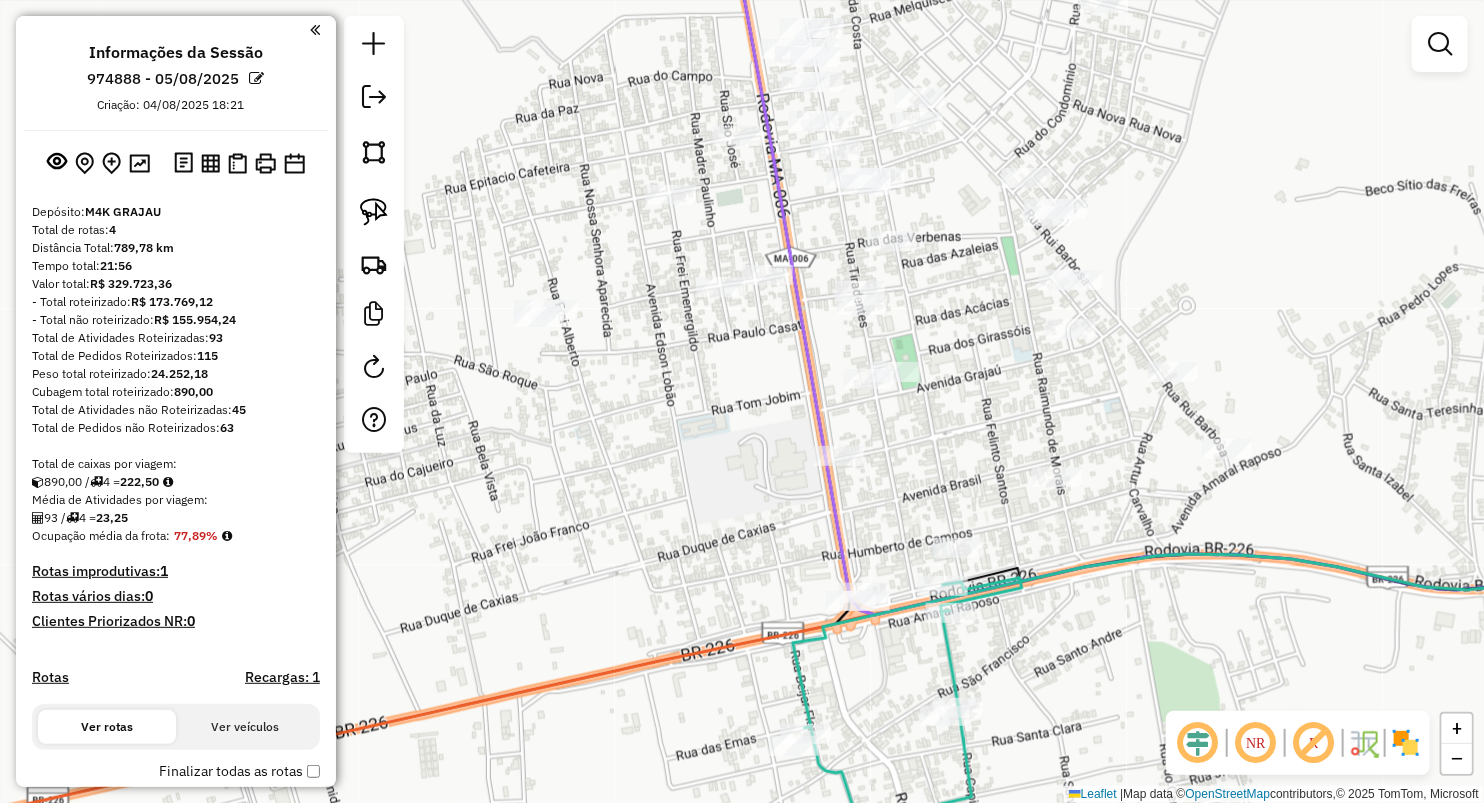 drag, startPoint x: 625, startPoint y: 401, endPoint x: 752, endPoint y: 475, distance: 146.98639 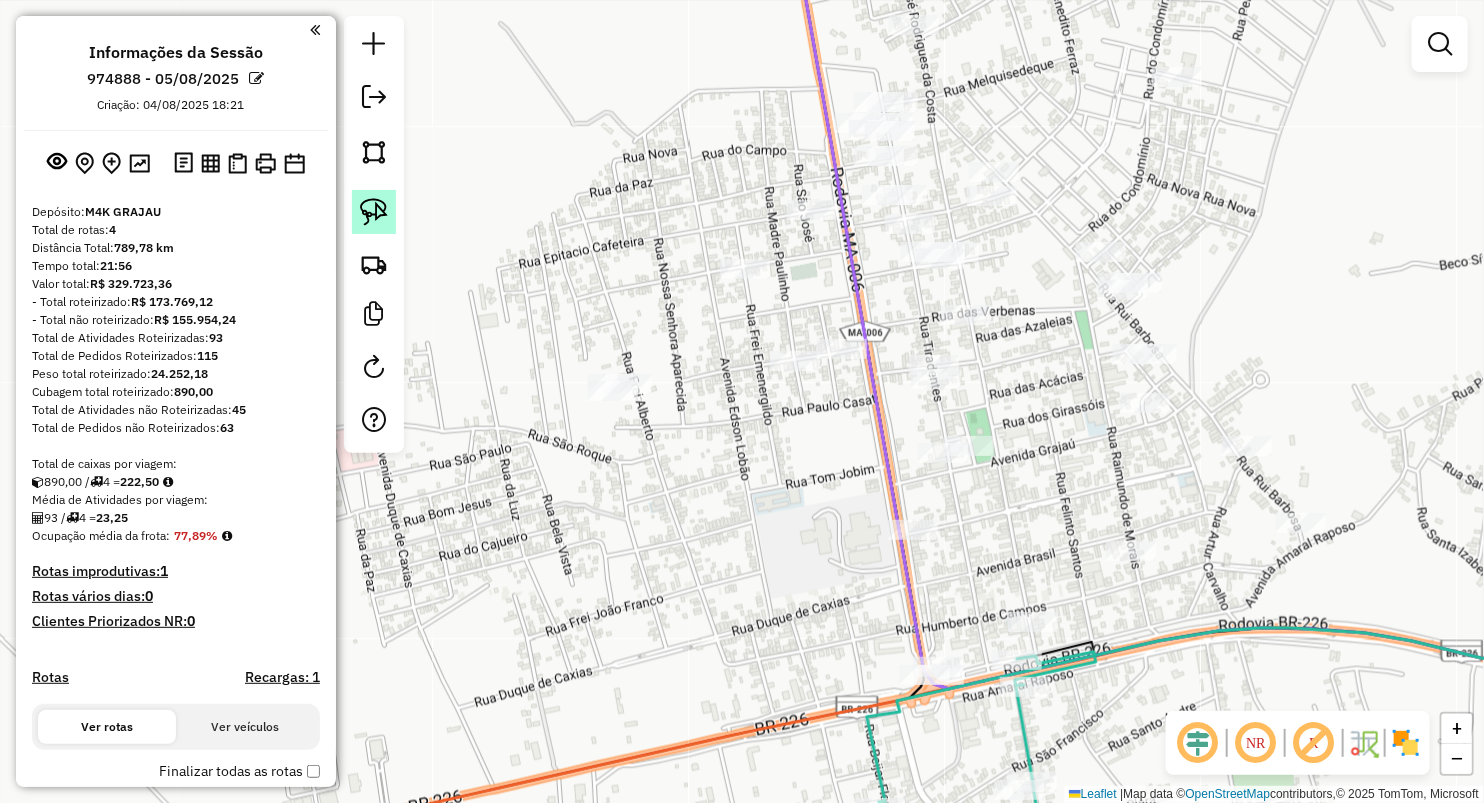 click 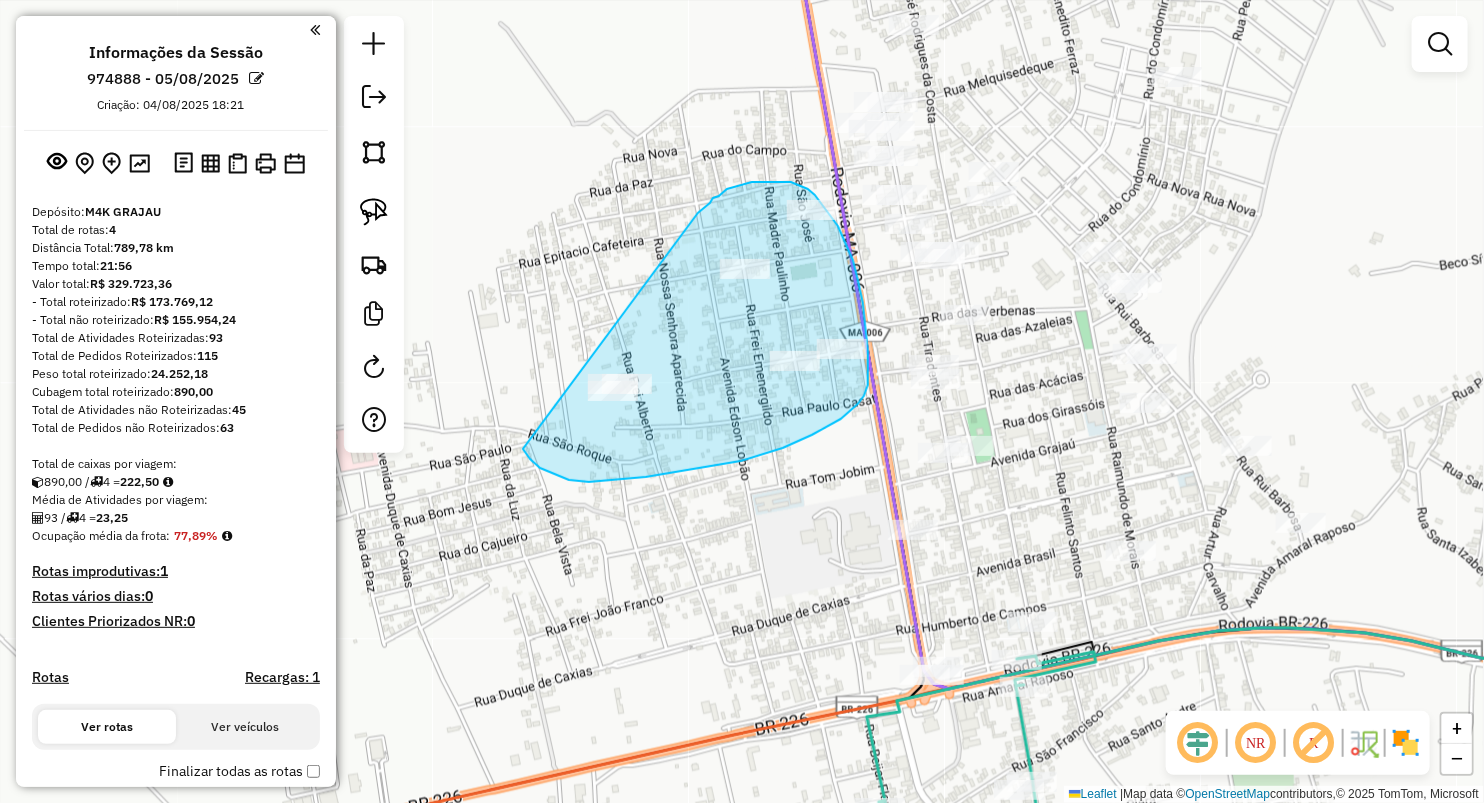 drag, startPoint x: 706, startPoint y: 206, endPoint x: 516, endPoint y: 433, distance: 296.02197 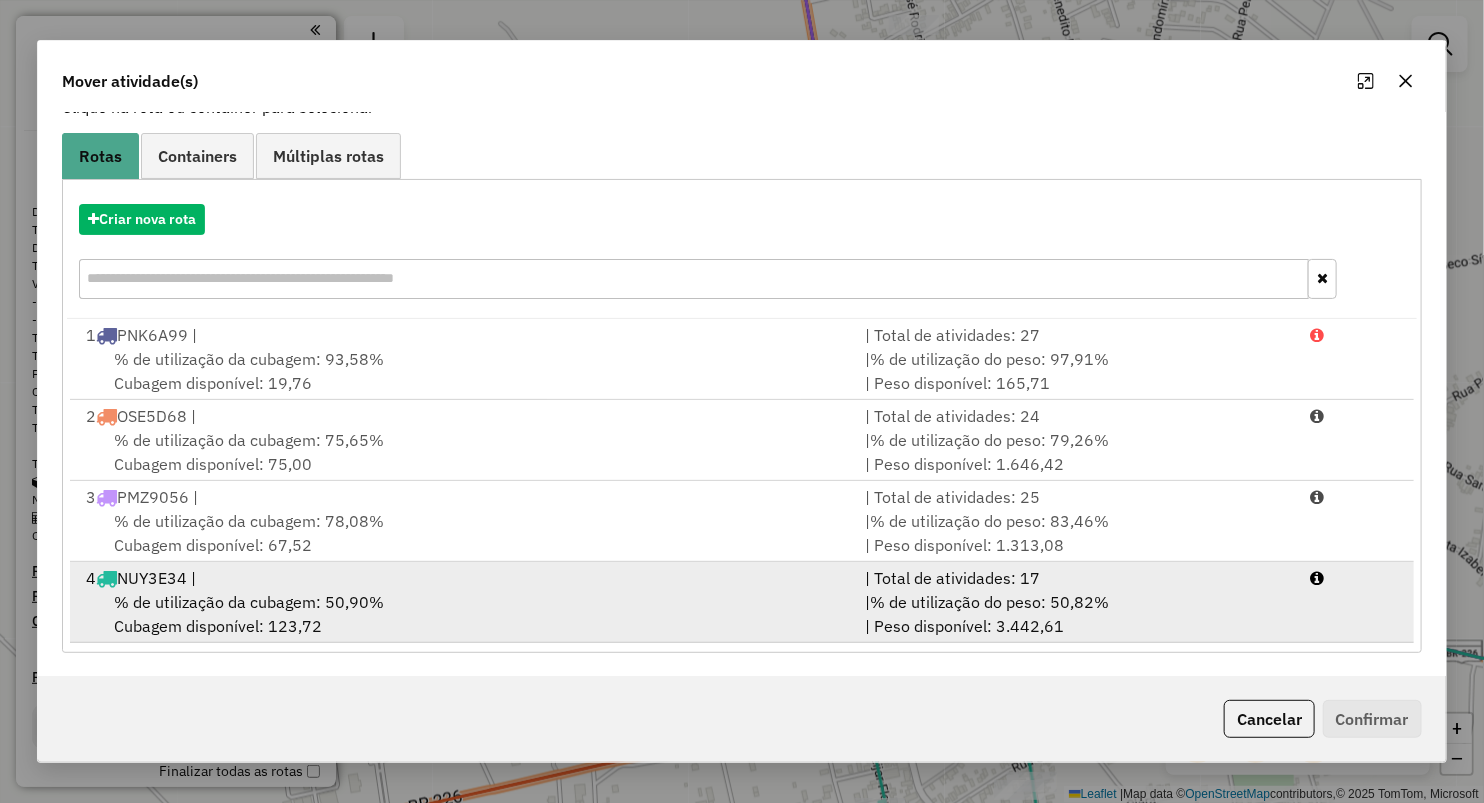 scroll, scrollTop: 144, scrollLeft: 0, axis: vertical 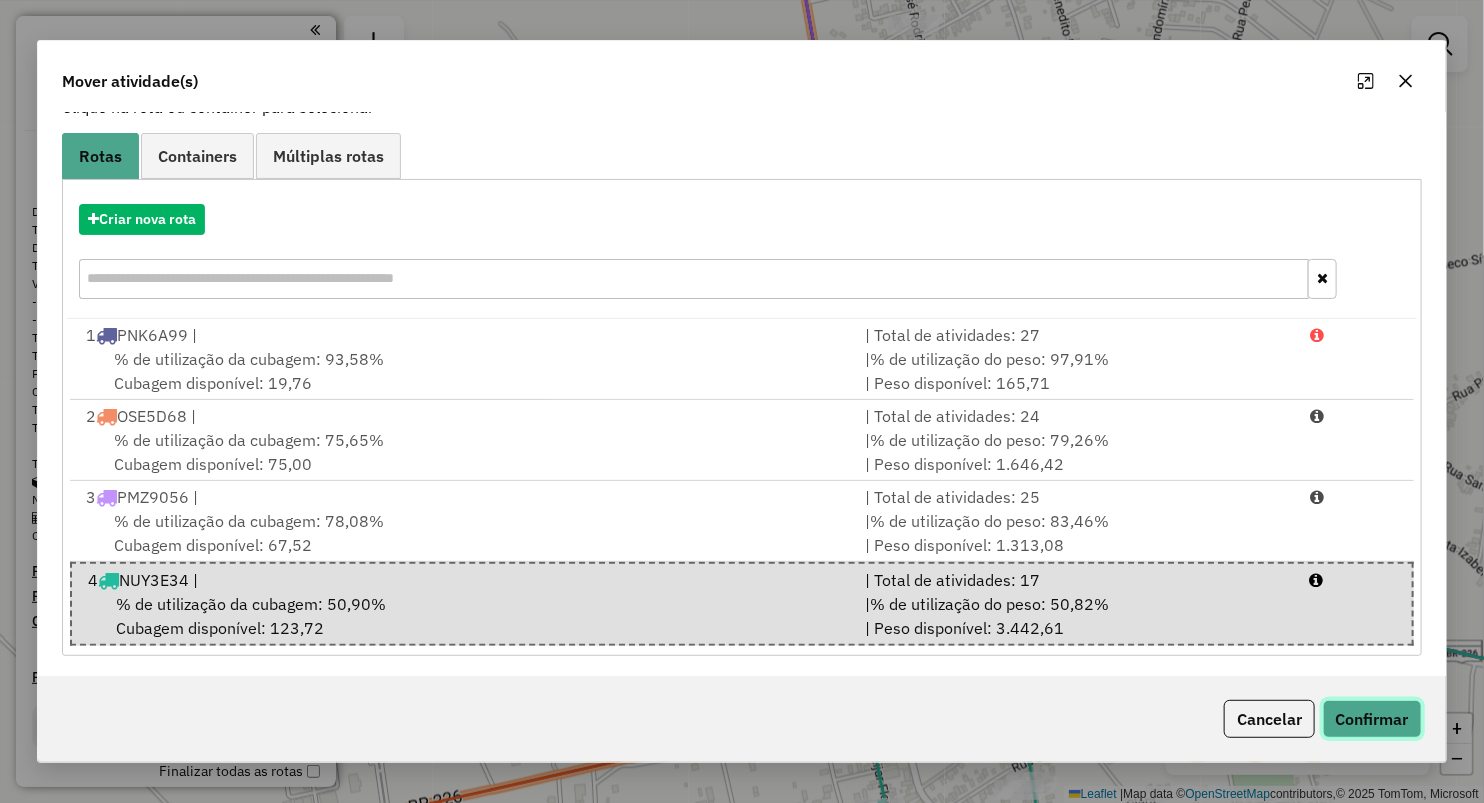 click on "Confirmar" 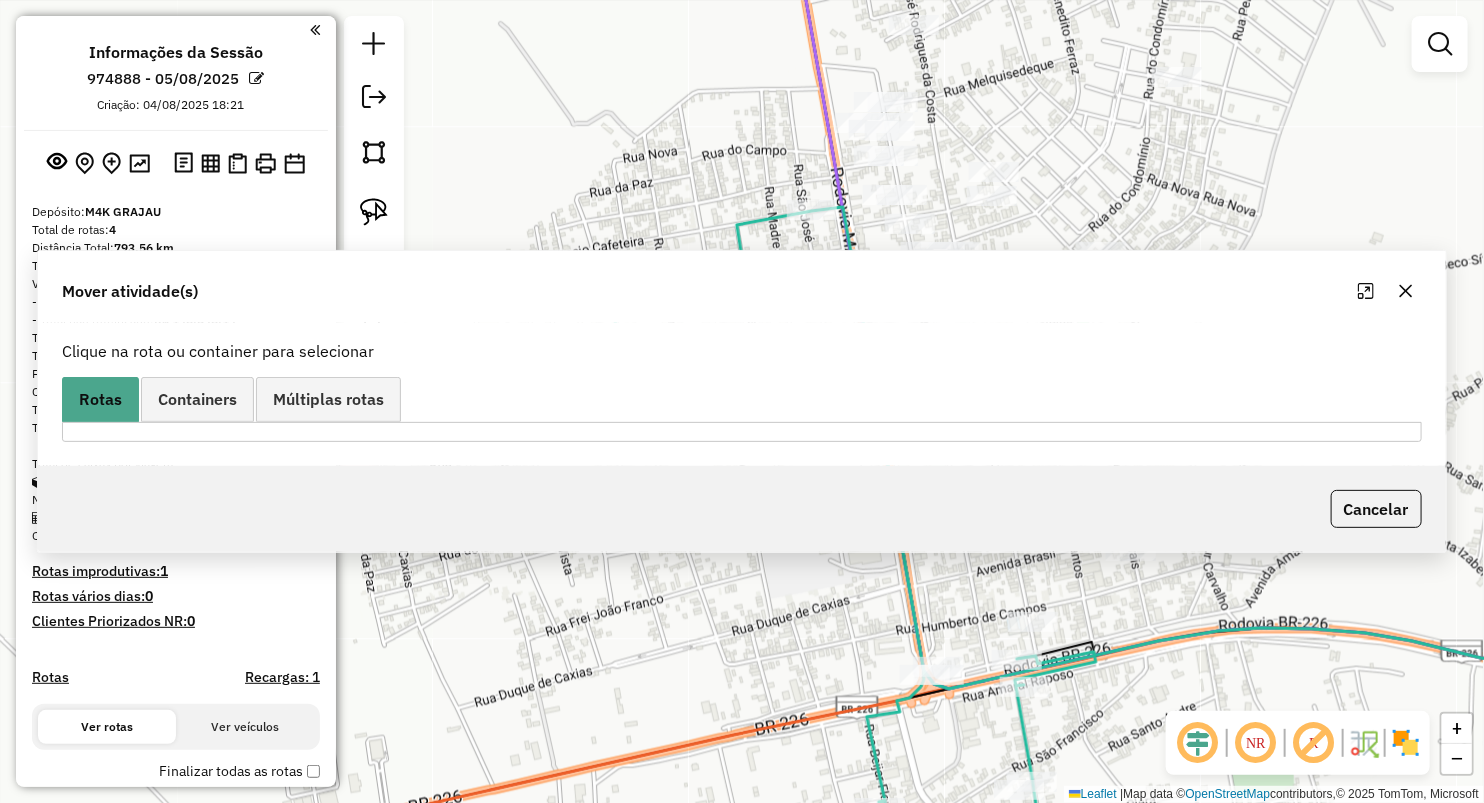 scroll, scrollTop: 0, scrollLeft: 0, axis: both 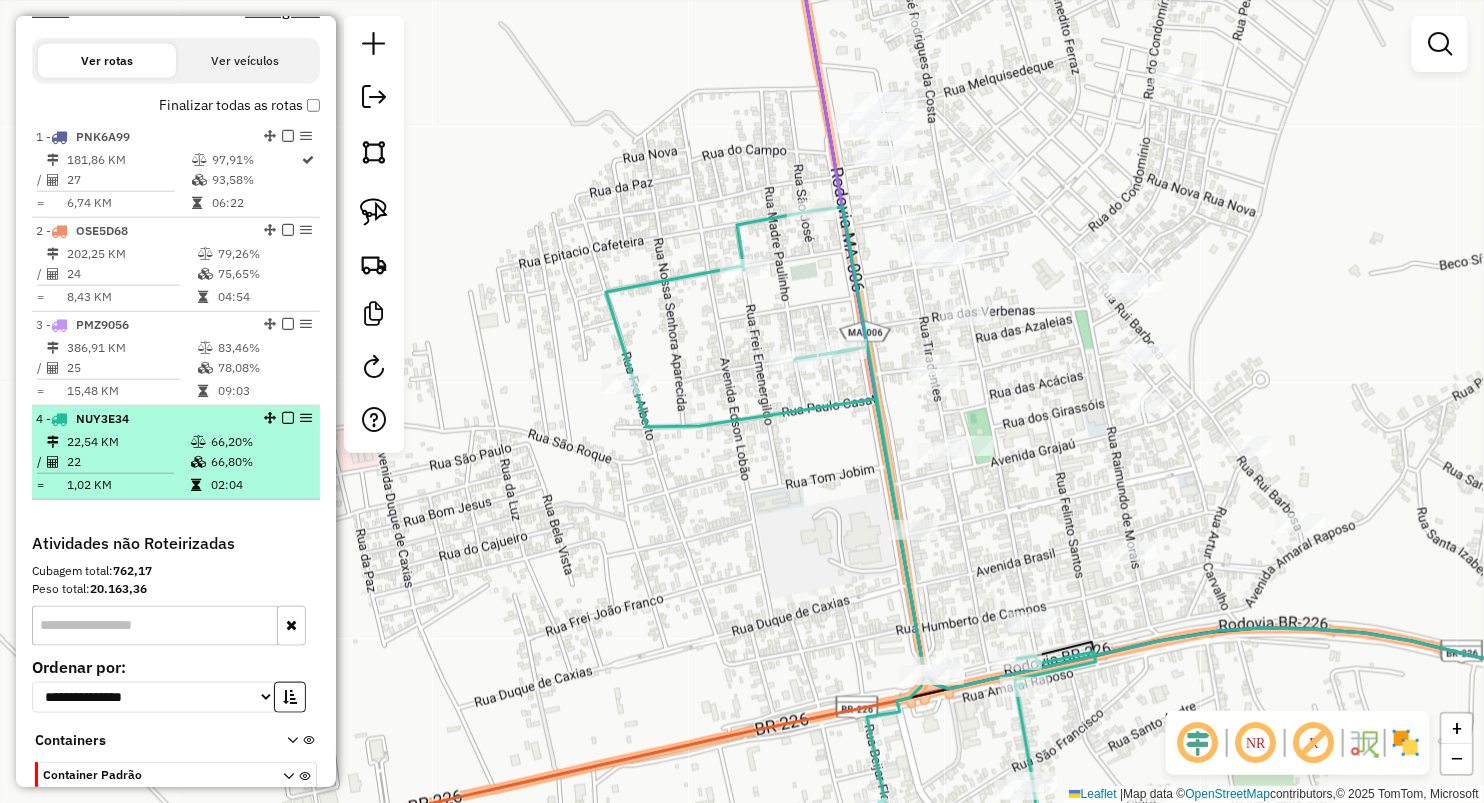 click at bounding box center (113, 473) 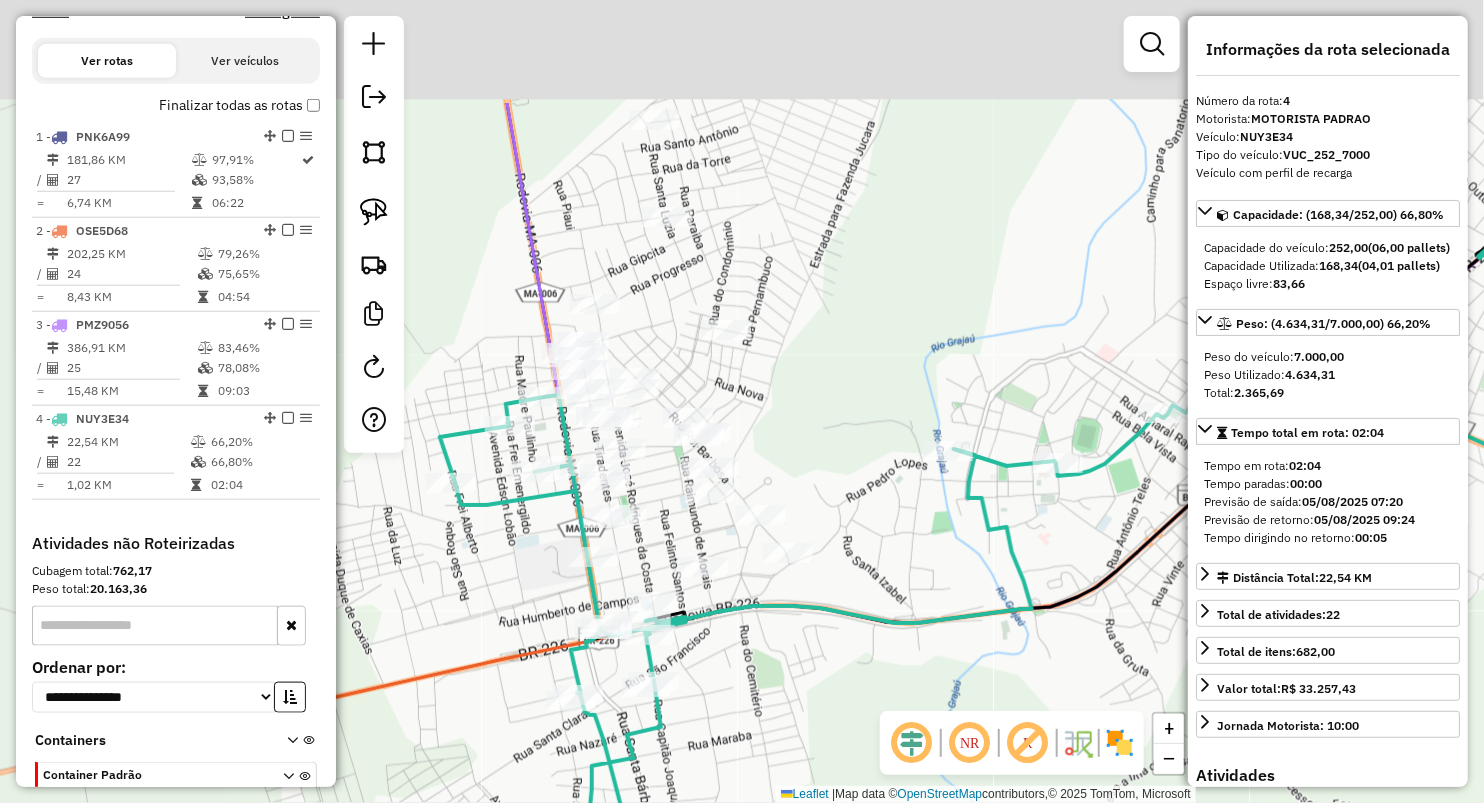 drag, startPoint x: 592, startPoint y: 116, endPoint x: 892, endPoint y: 328, distance: 367.34726 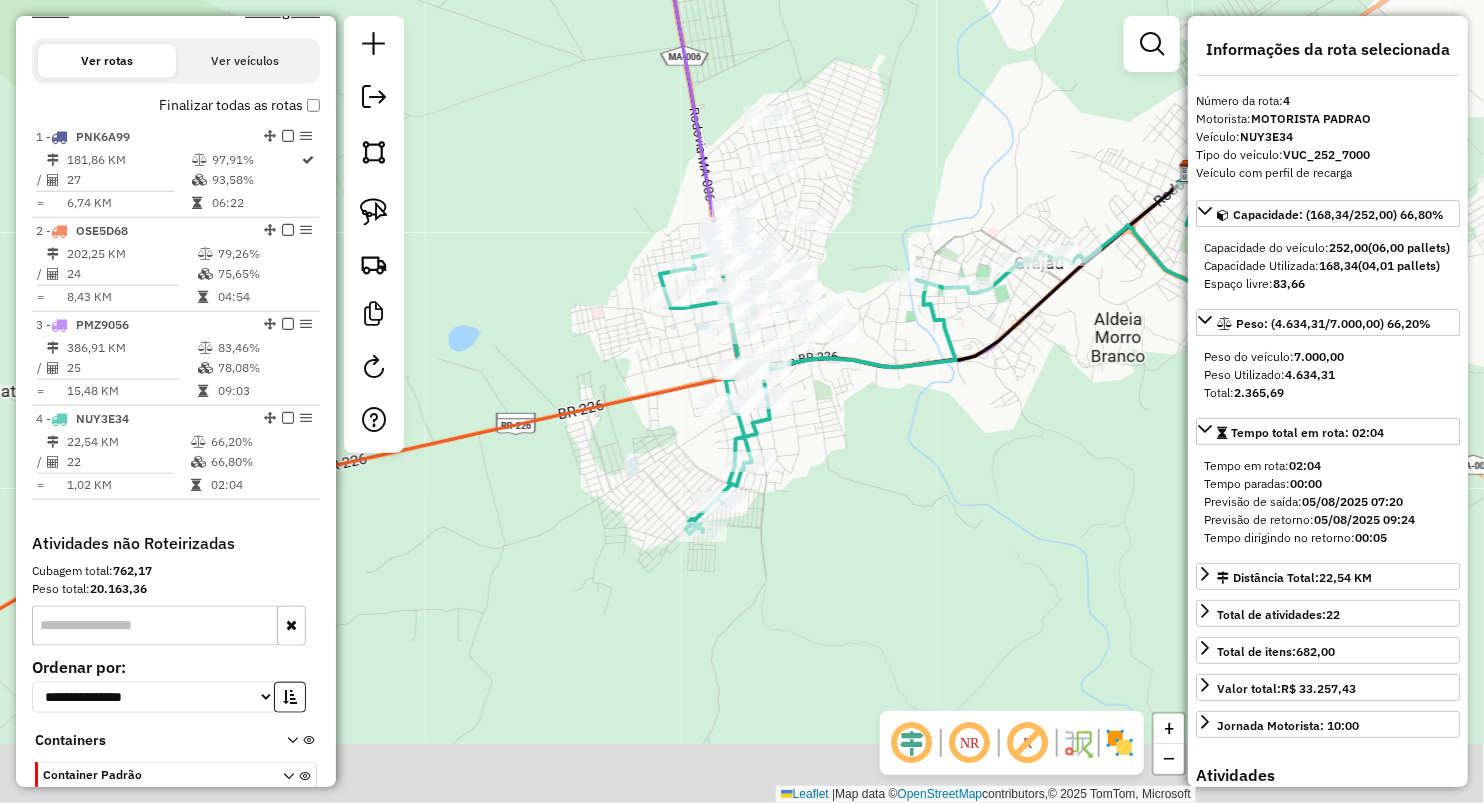 drag, startPoint x: 785, startPoint y: 134, endPoint x: 787, endPoint y: 22, distance: 112.01785 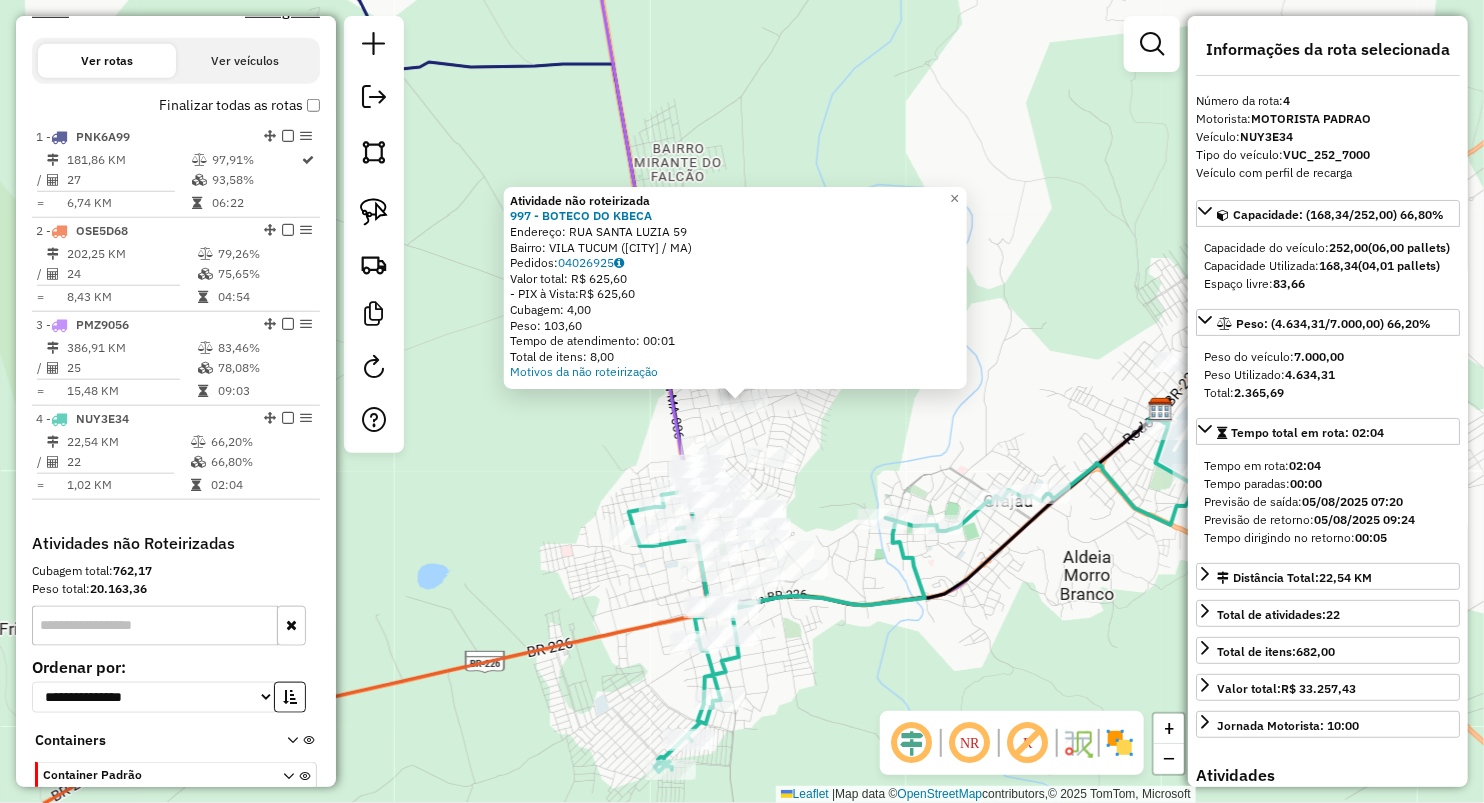 click on "Atividade não roteirizada 997 - BOTECO DO KBECA  Endereço:  RUA SANTA LUZIA 59   Bairro: VILA TUCUM (GRAJAU / MA)   Pedidos:  04026925   Valor total: R$ 625,60   - PIX à Vista:  R$ 625,60   Cubagem: 4,00   Peso: 103,60   Tempo de atendimento: 00:01   Total de itens: 8,00  Motivos da não roteirização × Janela de atendimento Grade de atendimento Capacidade Transportadoras Veículos Cliente Pedidos  Rotas Selecione os dias de semana para filtrar as janelas de atendimento  Seg   Ter   Qua   Qui   Sex   Sáb   Dom  Informe o período da janela de atendimento: De: Até:  Filtrar exatamente a janela do cliente  Considerar janela de atendimento padrão  Selecione os dias de semana para filtrar as grades de atendimento  Seg   Ter   Qua   Qui   Sex   Sáb   Dom   Considerar clientes sem dia de atendimento cadastrado  Clientes fora do dia de atendimento selecionado Filtrar as atividades entre os valores definidos abaixo:  Peso mínimo:   Peso máximo:   Cubagem mínima:   Cubagem máxima:   De:   Até:   De:  De:" 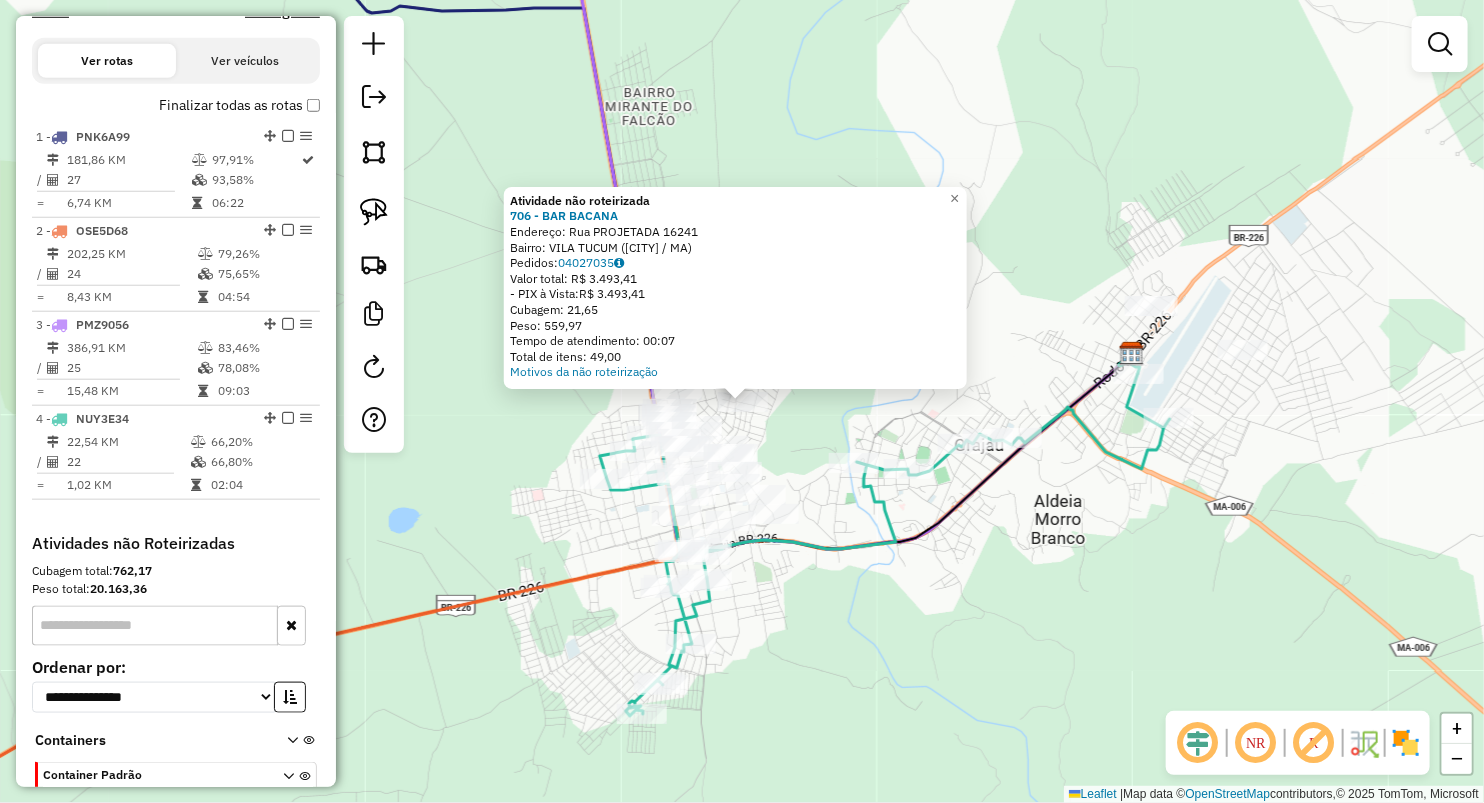 click on "Atividade não roteirizada 706 - BAR BACANA  Endereço:  Rua PROJETADA 16241   Bairro: VILA TUCUM (GRAJAU / MA)   Pedidos:  04027035   Valor total: R$ 3.493,41   - PIX à Vista:  R$ 3.493,41   Cubagem: 21,65   Peso: 559,97   Tempo de atendimento: 00:07   Total de itens: 49,00  Motivos da não roteirização × Janela de atendimento Grade de atendimento Capacidade Transportadoras Veículos Cliente Pedidos  Rotas Selecione os dias de semana para filtrar as janelas de atendimento  Seg   Ter   Qua   Qui   Sex   Sáb   Dom  Informe o período da janela de atendimento: De: Até:  Filtrar exatamente a janela do cliente  Considerar janela de atendimento padrão  Selecione os dias de semana para filtrar as grades de atendimento  Seg   Ter   Qua   Qui   Sex   Sáb   Dom   Considerar clientes sem dia de atendimento cadastrado  Clientes fora do dia de atendimento selecionado Filtrar as atividades entre os valores definidos abaixo:  Peso mínimo:   Peso máximo:   Cubagem mínima:   Cubagem máxima:   De:   Até:   De:  +" 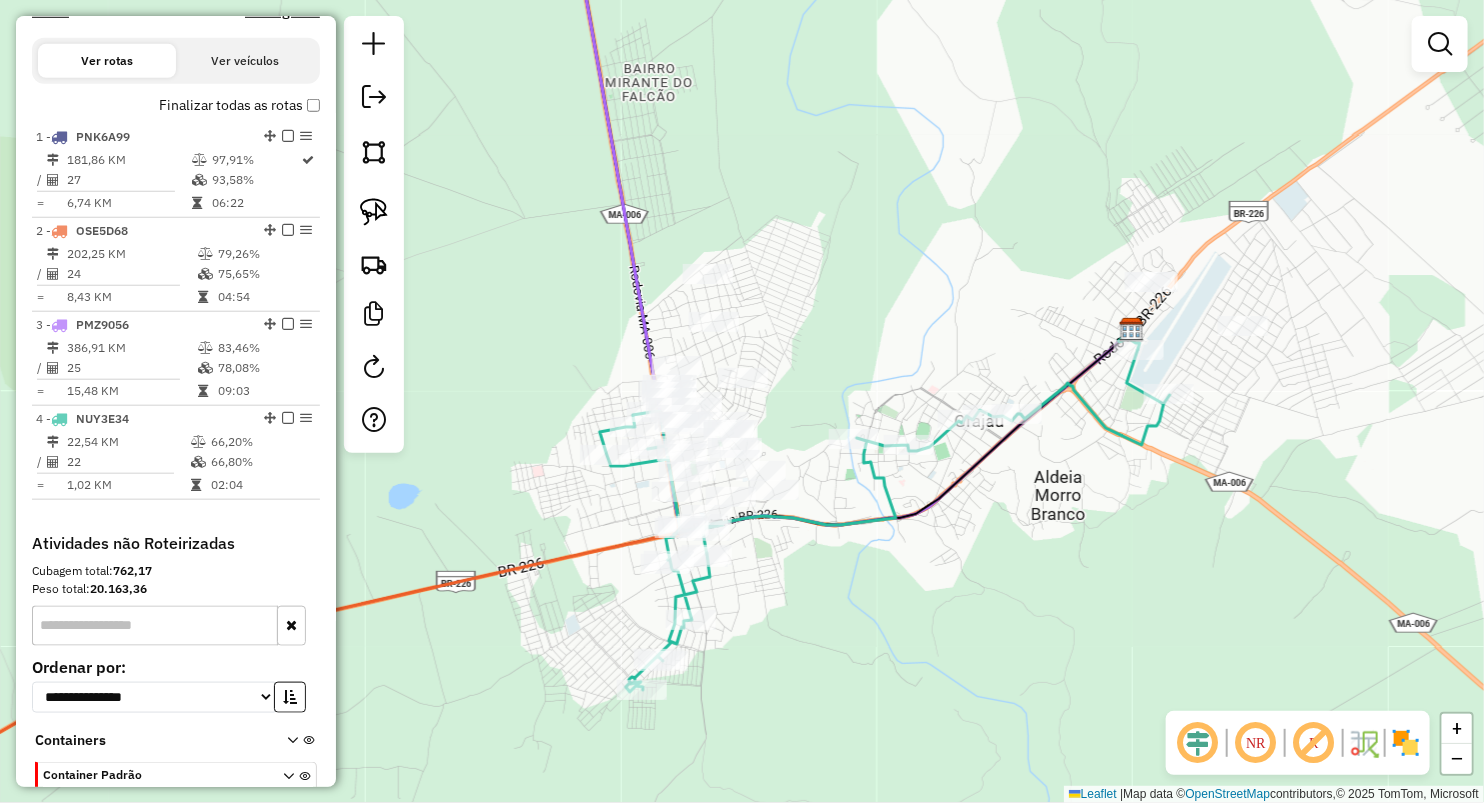 drag, startPoint x: 817, startPoint y: 392, endPoint x: 796, endPoint y: 270, distance: 123.79418 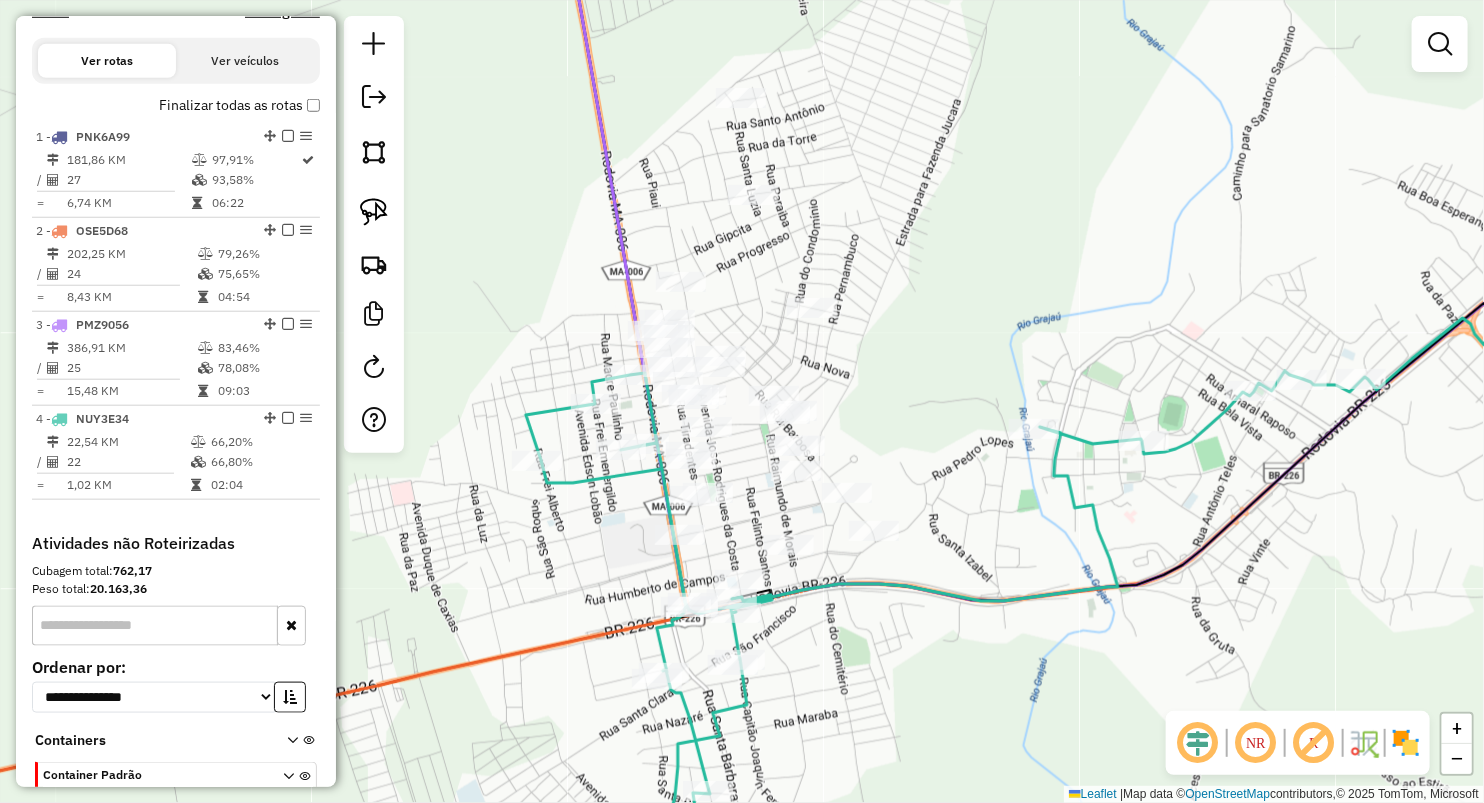 drag, startPoint x: 942, startPoint y: 265, endPoint x: 908, endPoint y: 276, distance: 35.735138 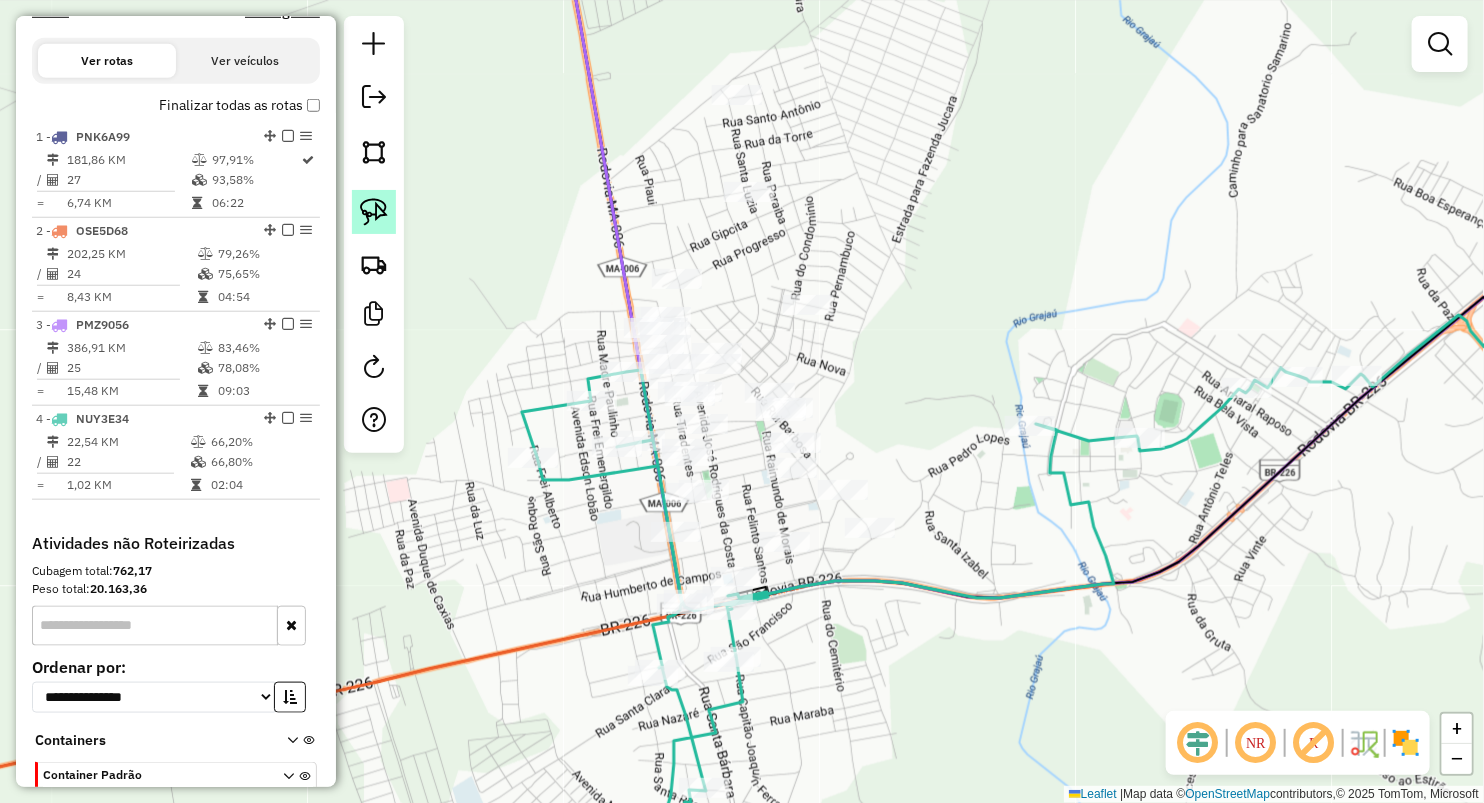 click 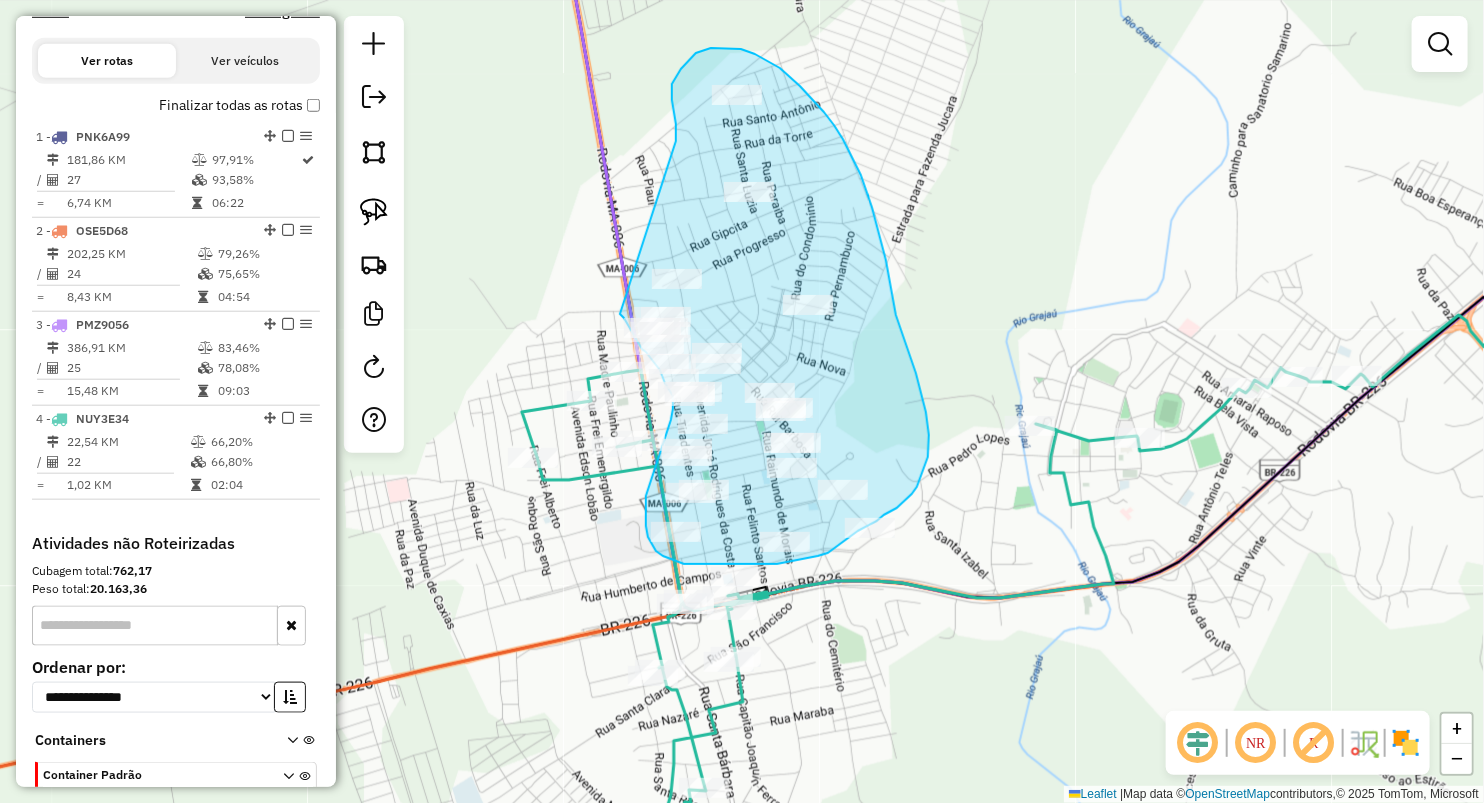 drag, startPoint x: 675, startPoint y: 141, endPoint x: 607, endPoint y: 296, distance: 169.26016 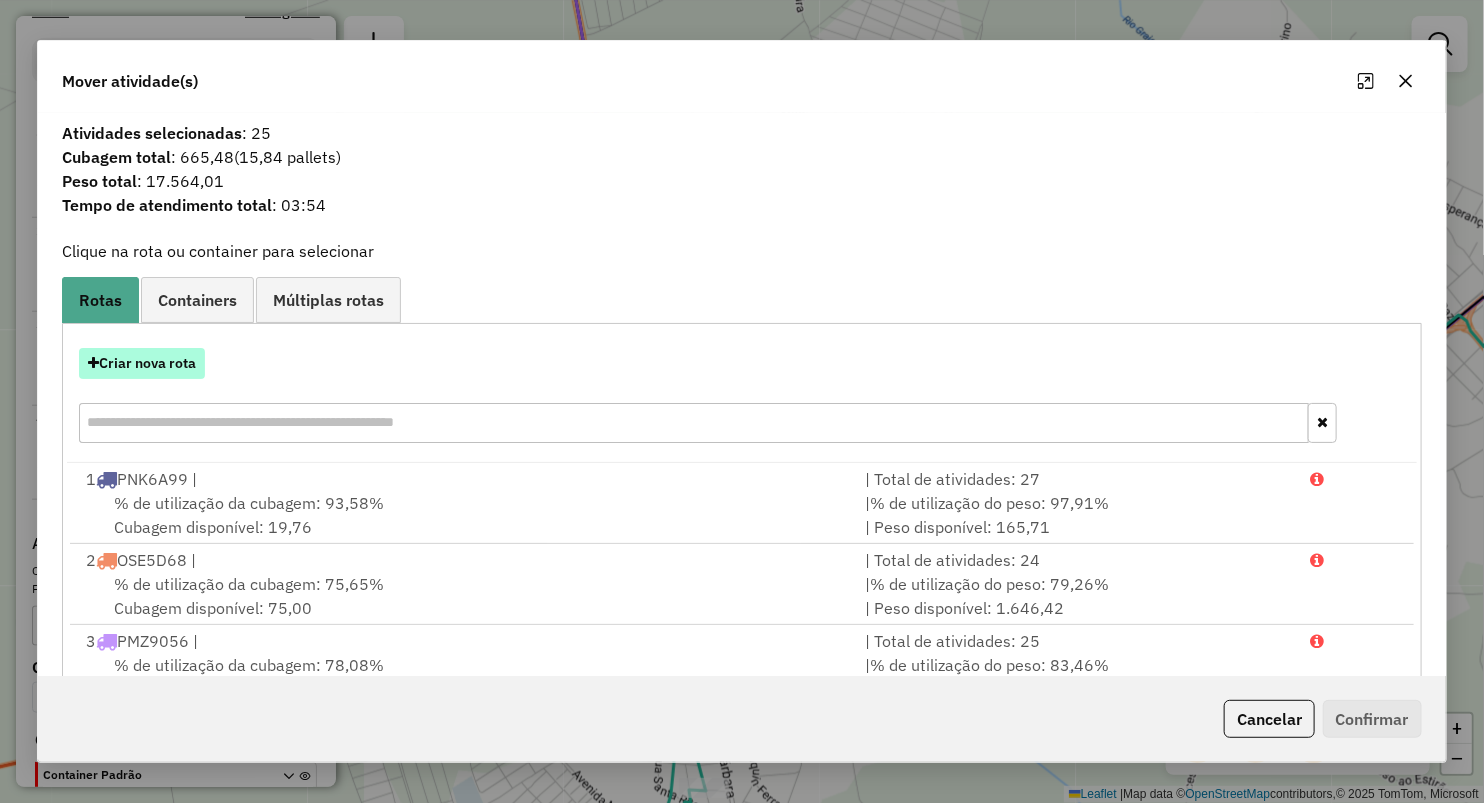 click on "Criar nova rota" at bounding box center (142, 363) 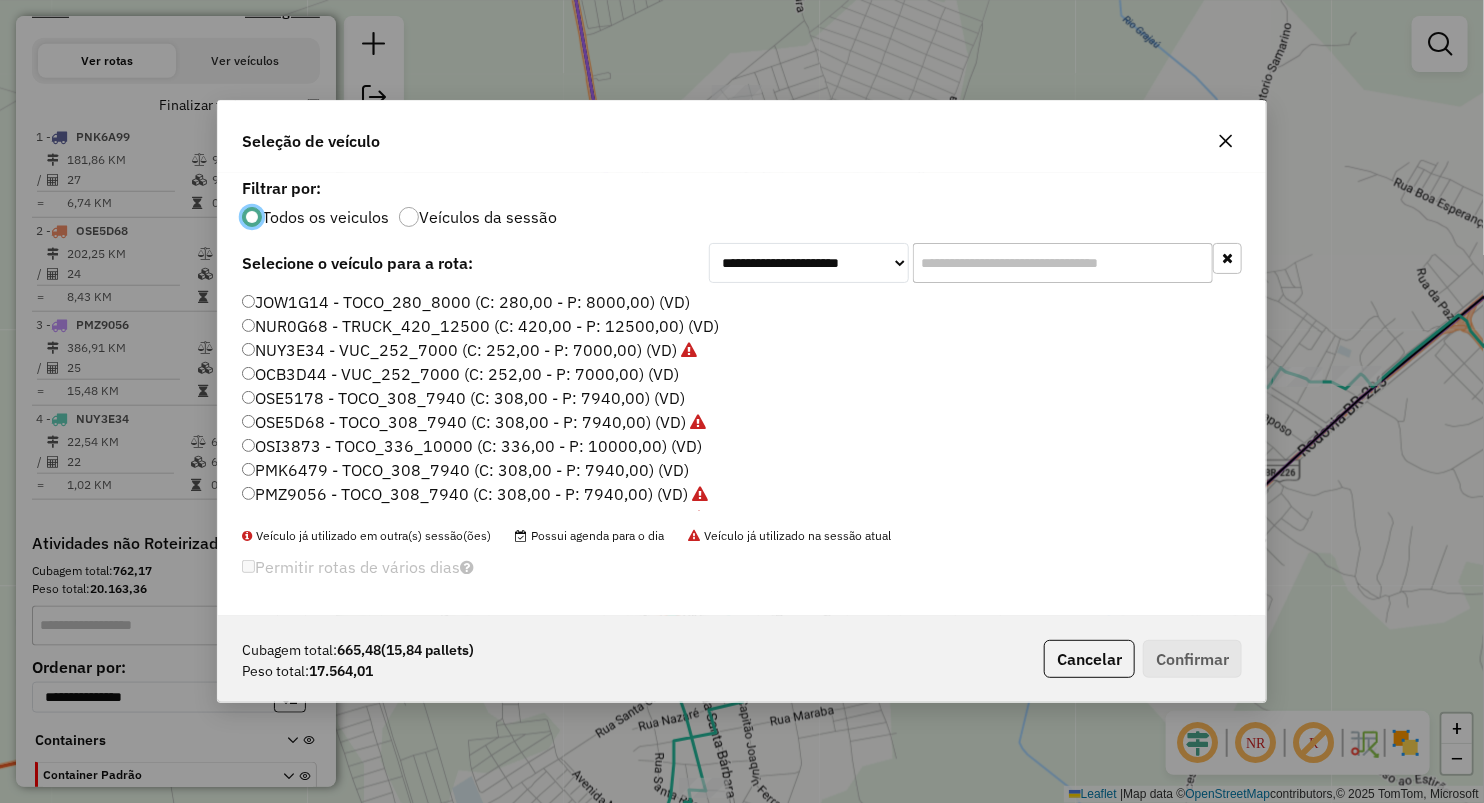 scroll, scrollTop: 10, scrollLeft: 6, axis: both 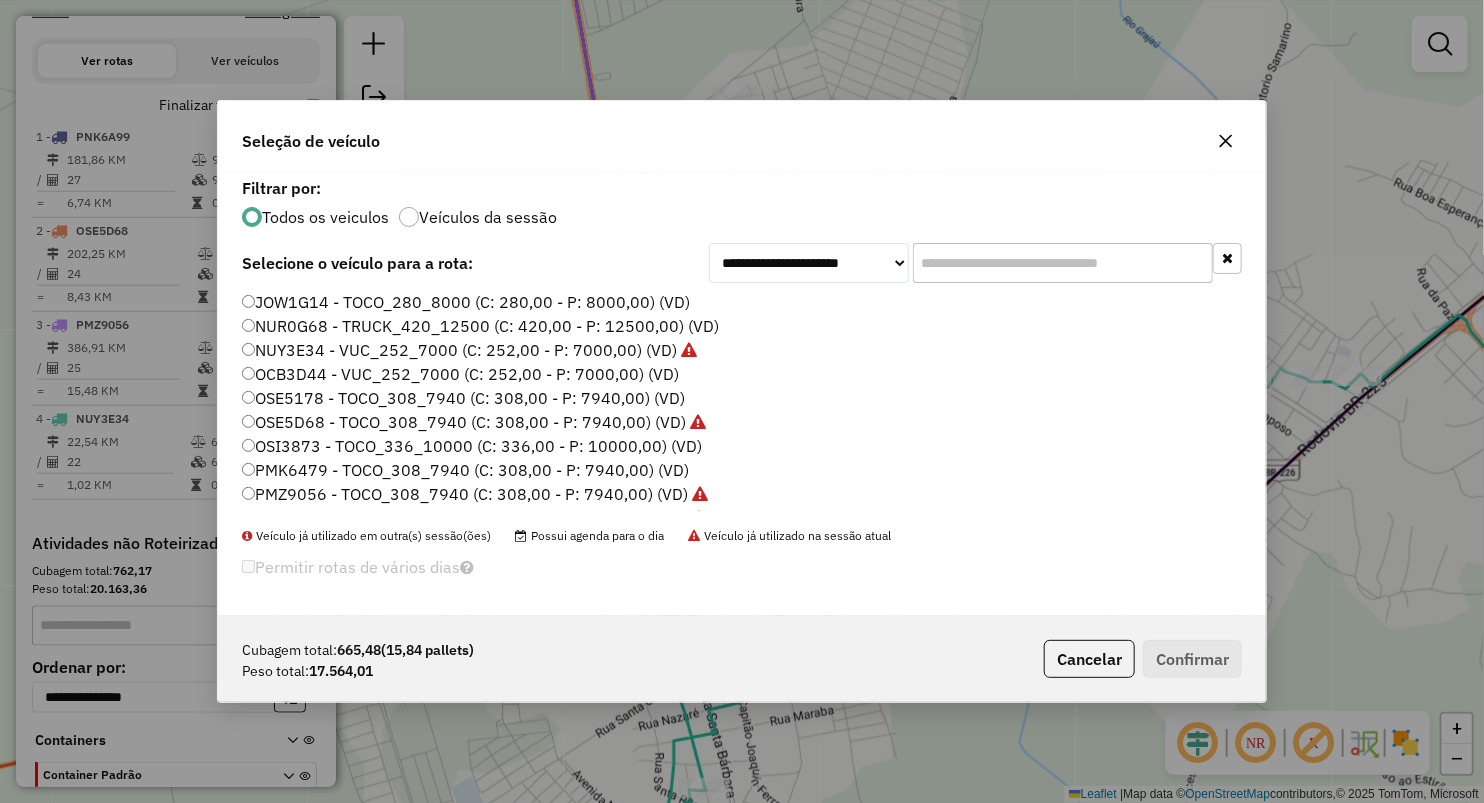 click on "PMK6479 - TOCO_308_7940 (C: 308,00 - P: 7940,00) (VD)" 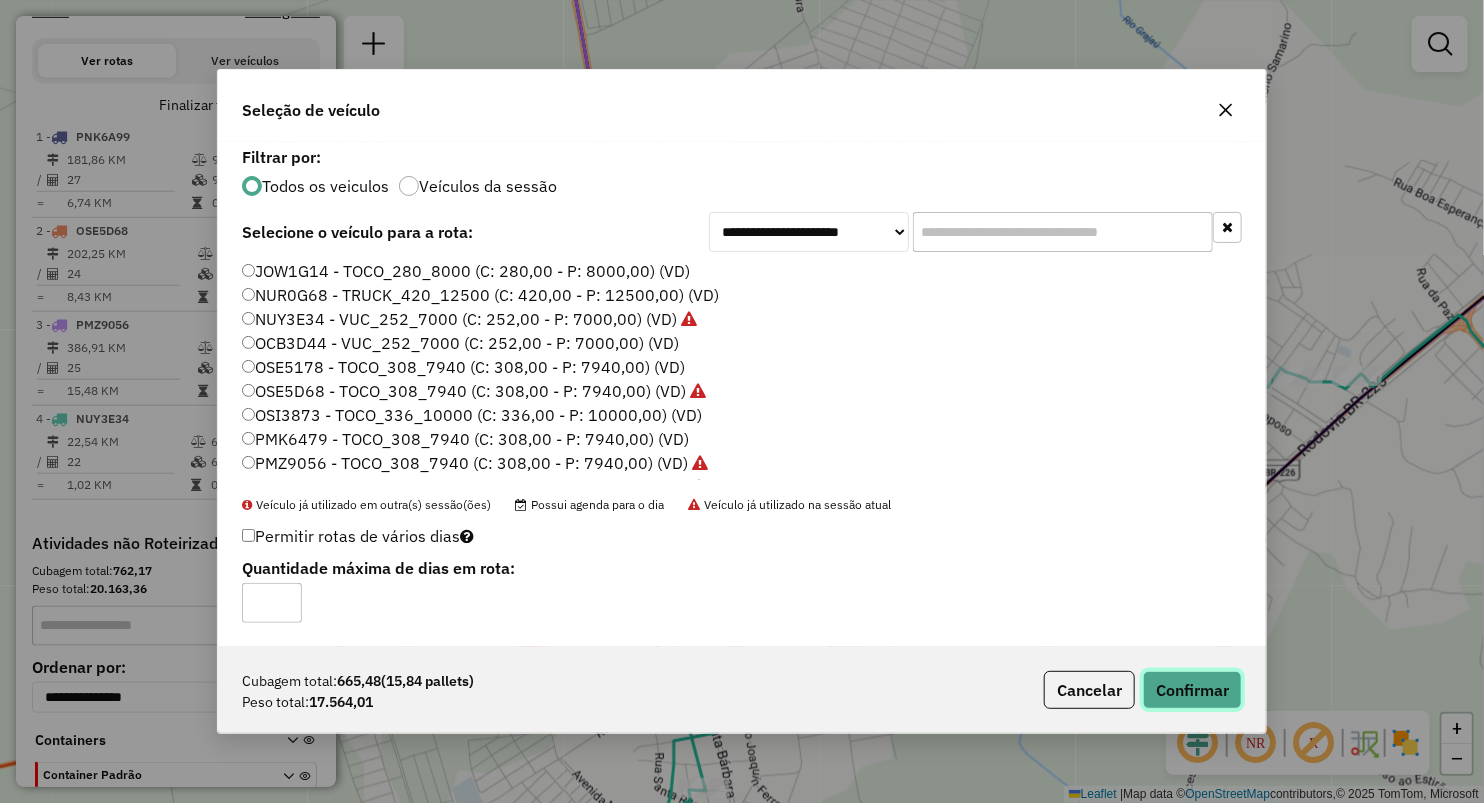click on "Confirmar" 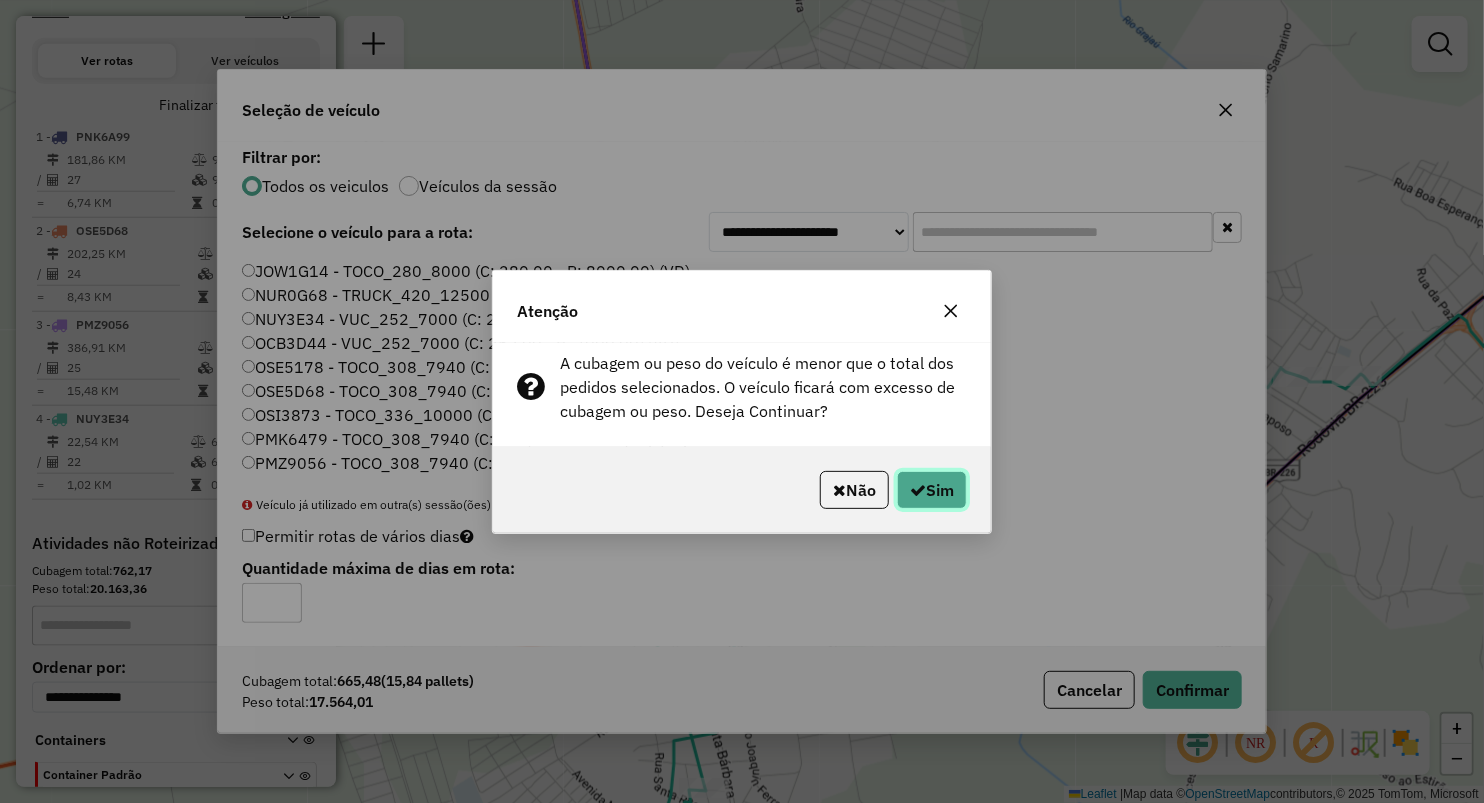 click on "Sim" 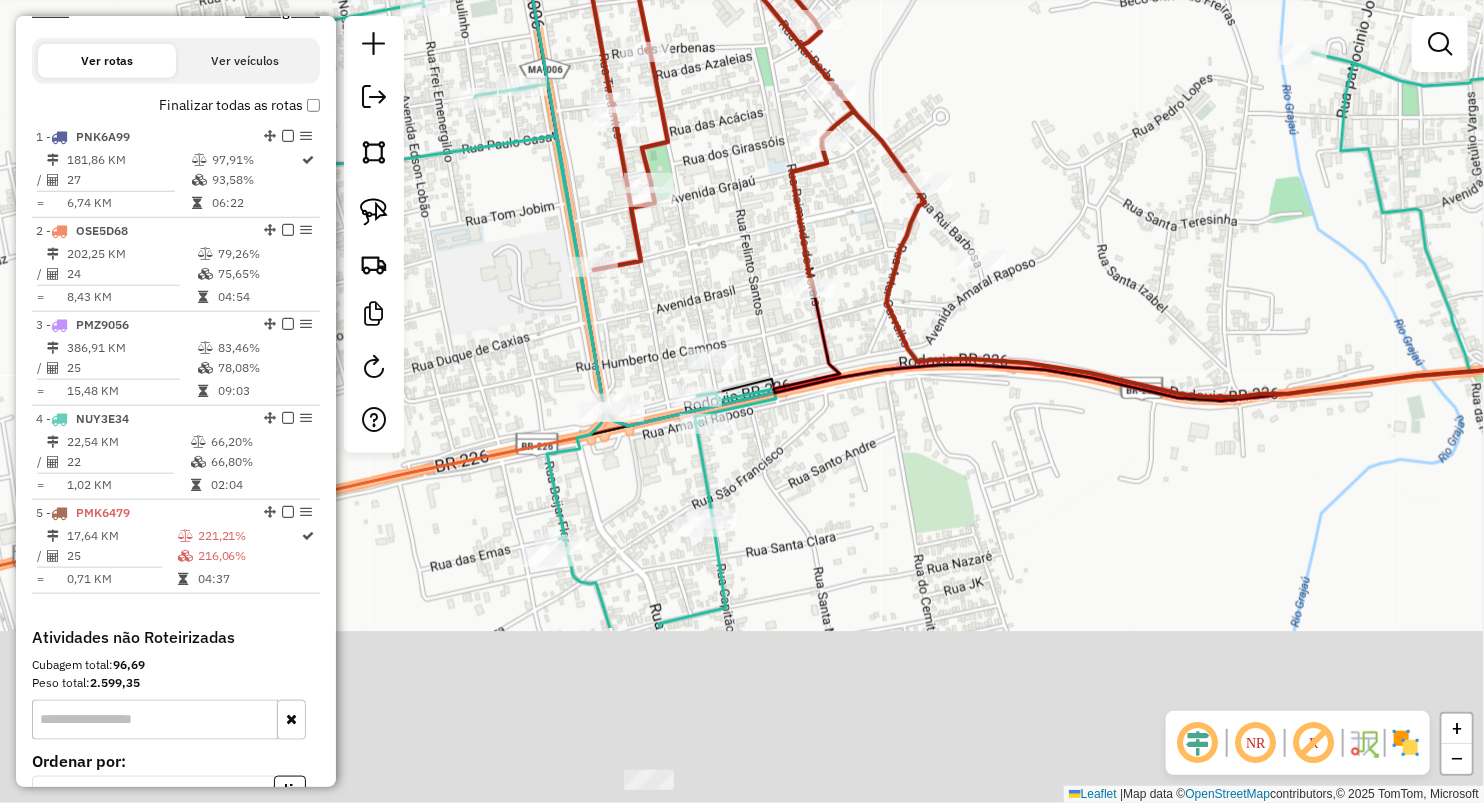 drag, startPoint x: 912, startPoint y: 500, endPoint x: 872, endPoint y: 243, distance: 260.0942 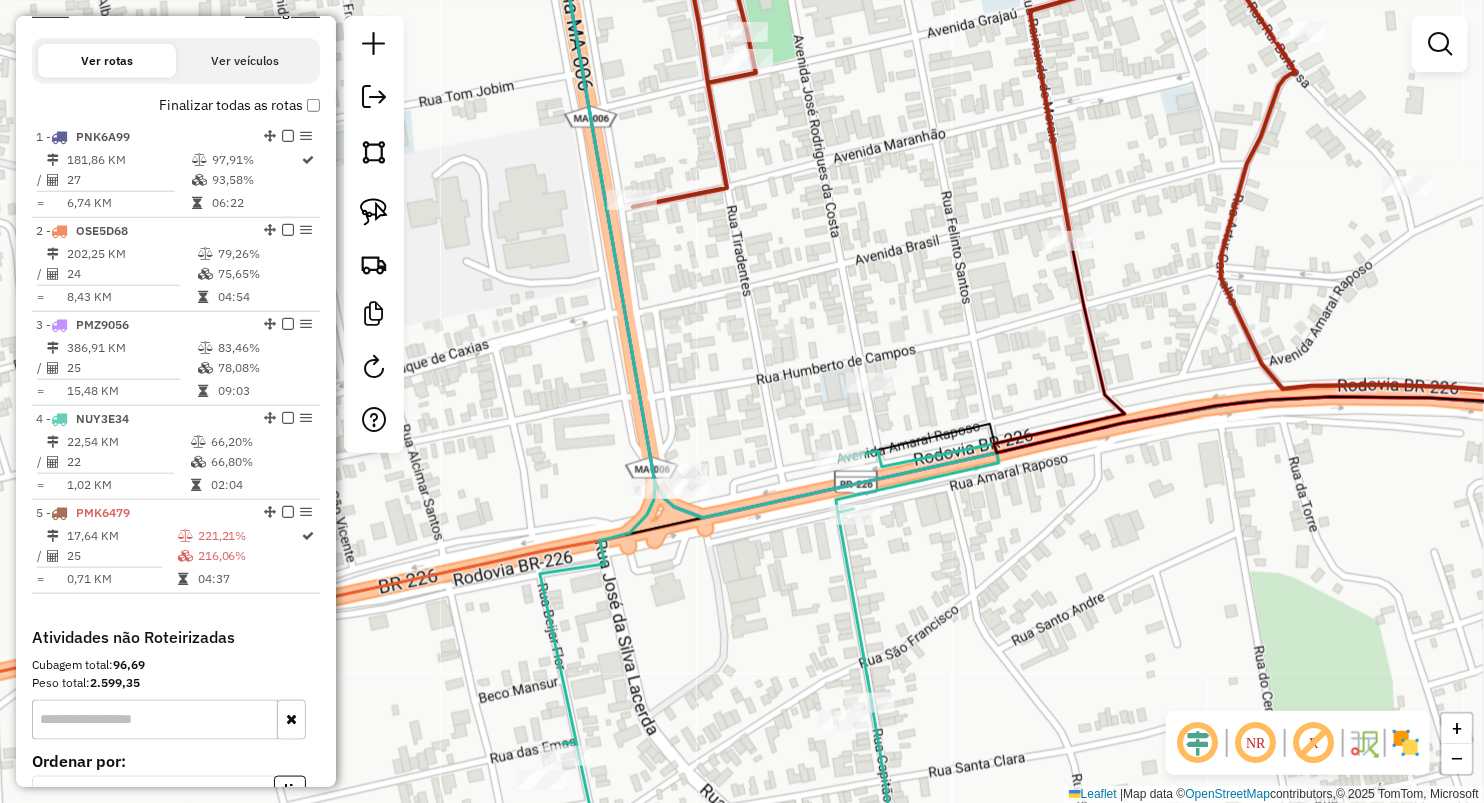 click on "Janela de atendimento Grade de atendimento Capacidade Transportadoras Veículos Cliente Pedidos  Rotas Selecione os dias de semana para filtrar as janelas de atendimento  Seg   Ter   Qua   Qui   Sex   Sáb   Dom  Informe o período da janela de atendimento: De: Até:  Filtrar exatamente a janela do cliente  Considerar janela de atendimento padrão  Selecione os dias de semana para filtrar as grades de atendimento  Seg   Ter   Qua   Qui   Sex   Sáb   Dom   Considerar clientes sem dia de atendimento cadastrado  Clientes fora do dia de atendimento selecionado Filtrar as atividades entre os valores definidos abaixo:  Peso mínimo:   Peso máximo:   Cubagem mínima:   Cubagem máxima:   De:   Até:  Filtrar as atividades entre o tempo de atendimento definido abaixo:  De:   Até:   Considerar capacidade total dos clientes não roteirizados Transportadora: Selecione um ou mais itens Tipo de veículo: Selecione um ou mais itens Veículo: Selecione um ou mais itens Motorista: Selecione um ou mais itens Nome: Rótulo:" 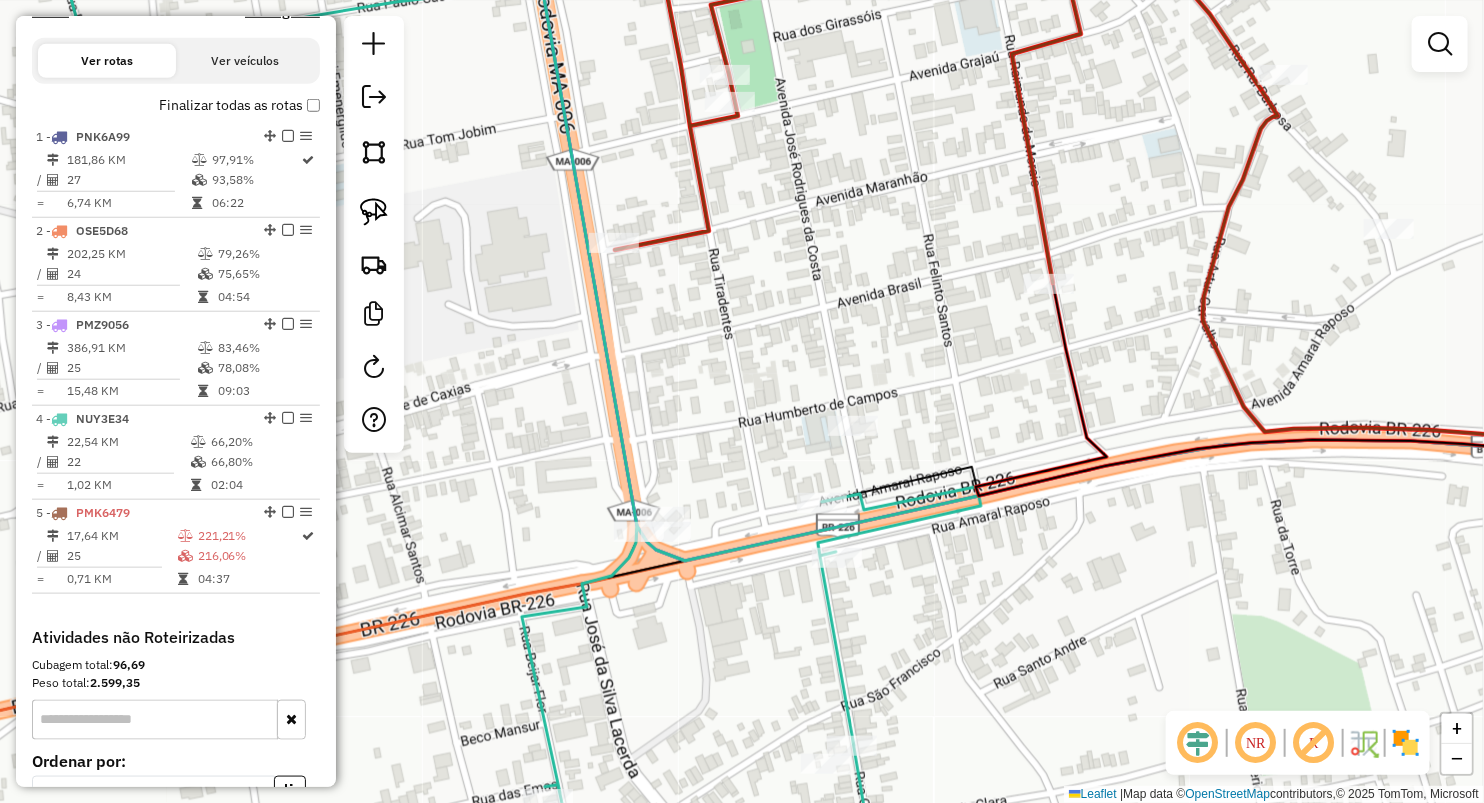 drag, startPoint x: 824, startPoint y: 260, endPoint x: 780, endPoint y: 331, distance: 83.528435 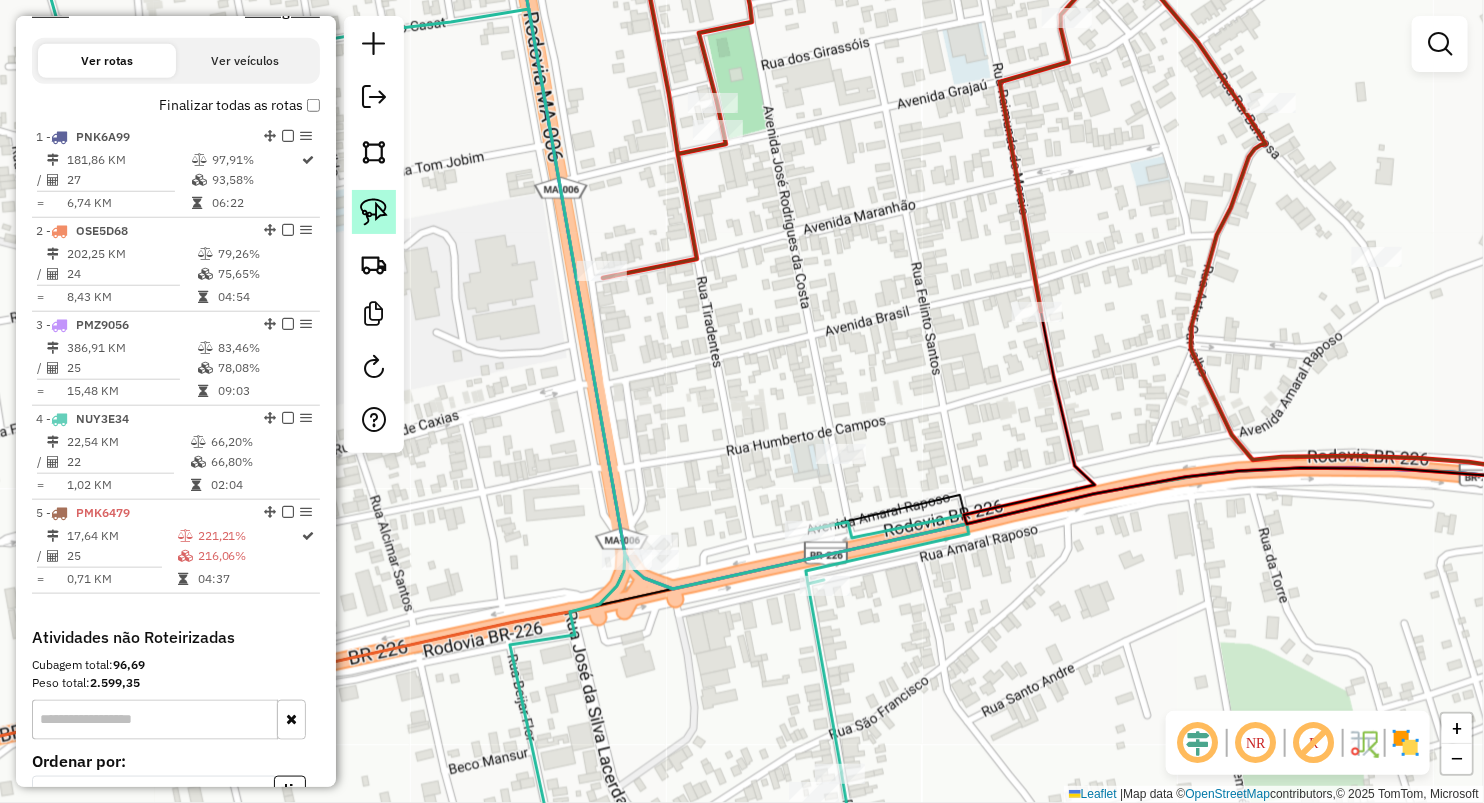 click 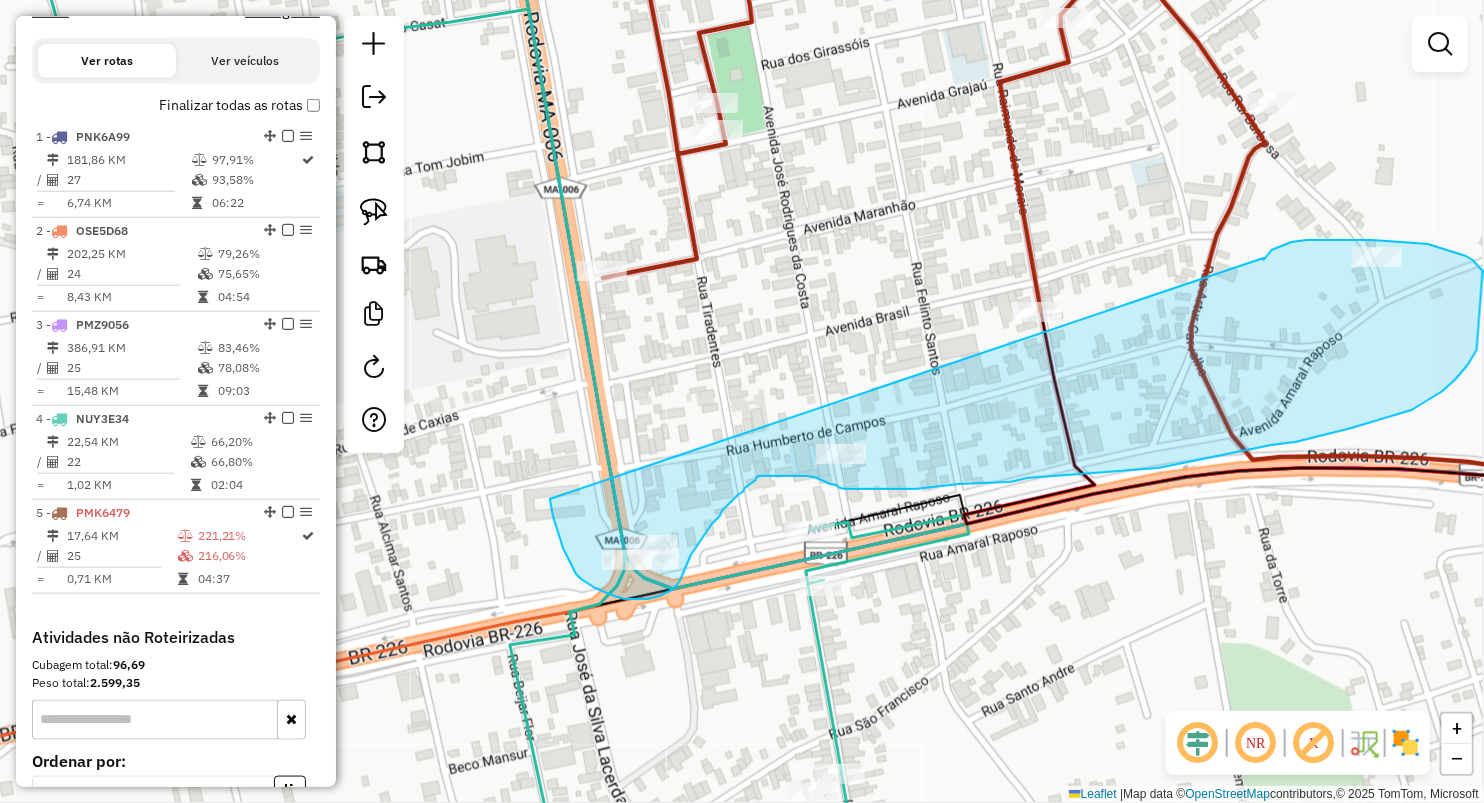 drag, startPoint x: 1264, startPoint y: 258, endPoint x: 550, endPoint y: 499, distance: 753.5761 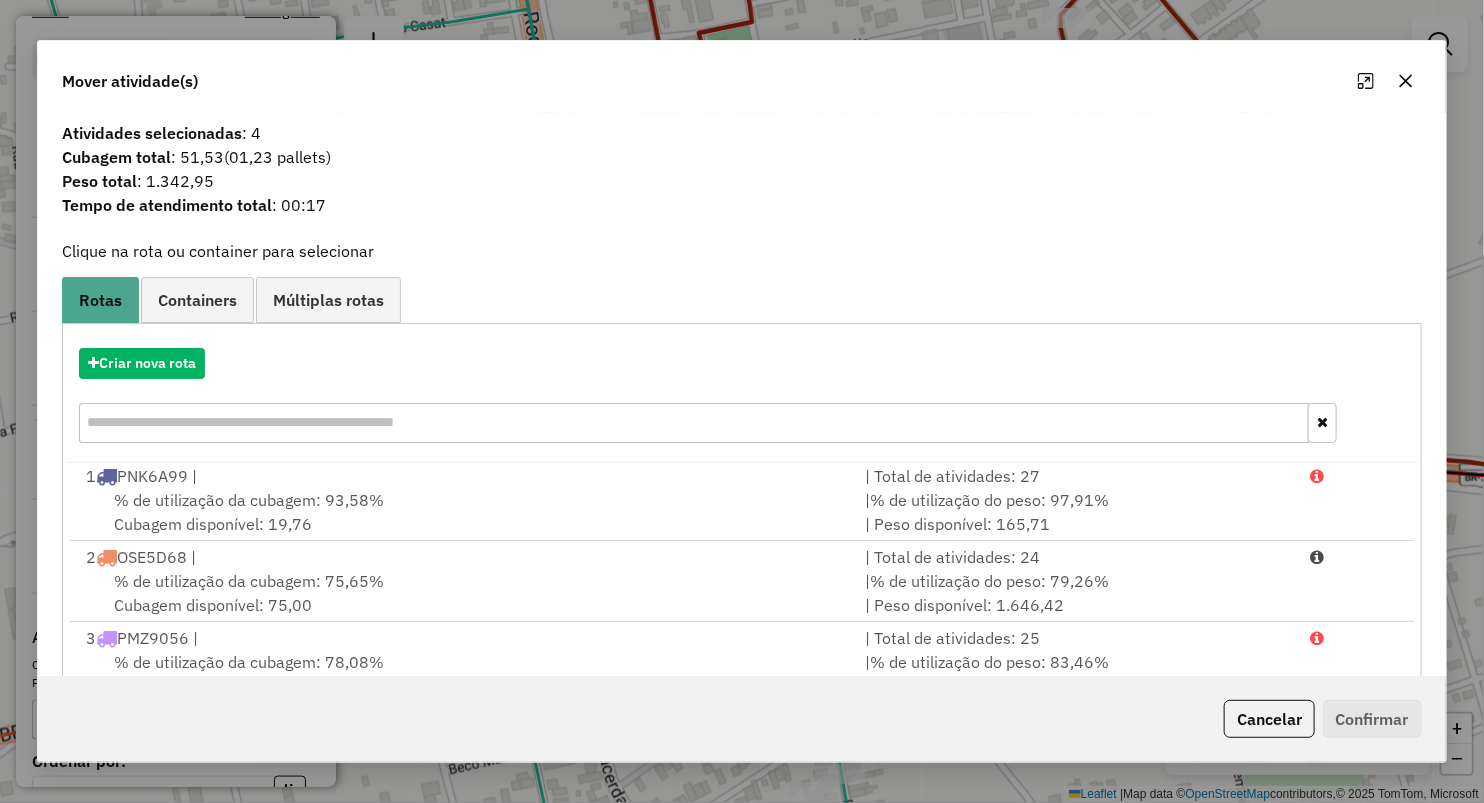 scroll, scrollTop: 4, scrollLeft: 0, axis: vertical 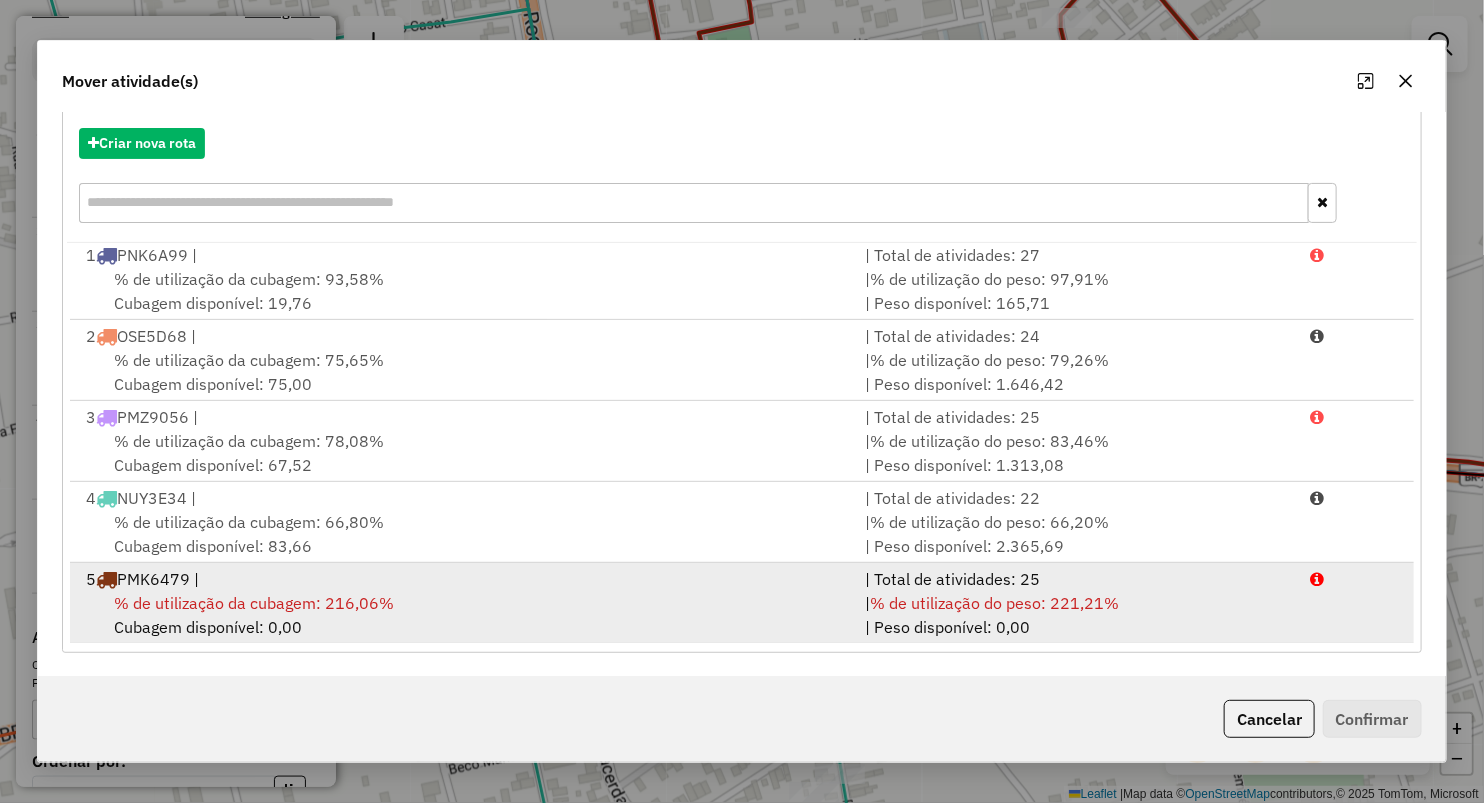 click on "% de utilização da cubagem: 216,06%  Cubagem disponível: 0,00" at bounding box center (463, 615) 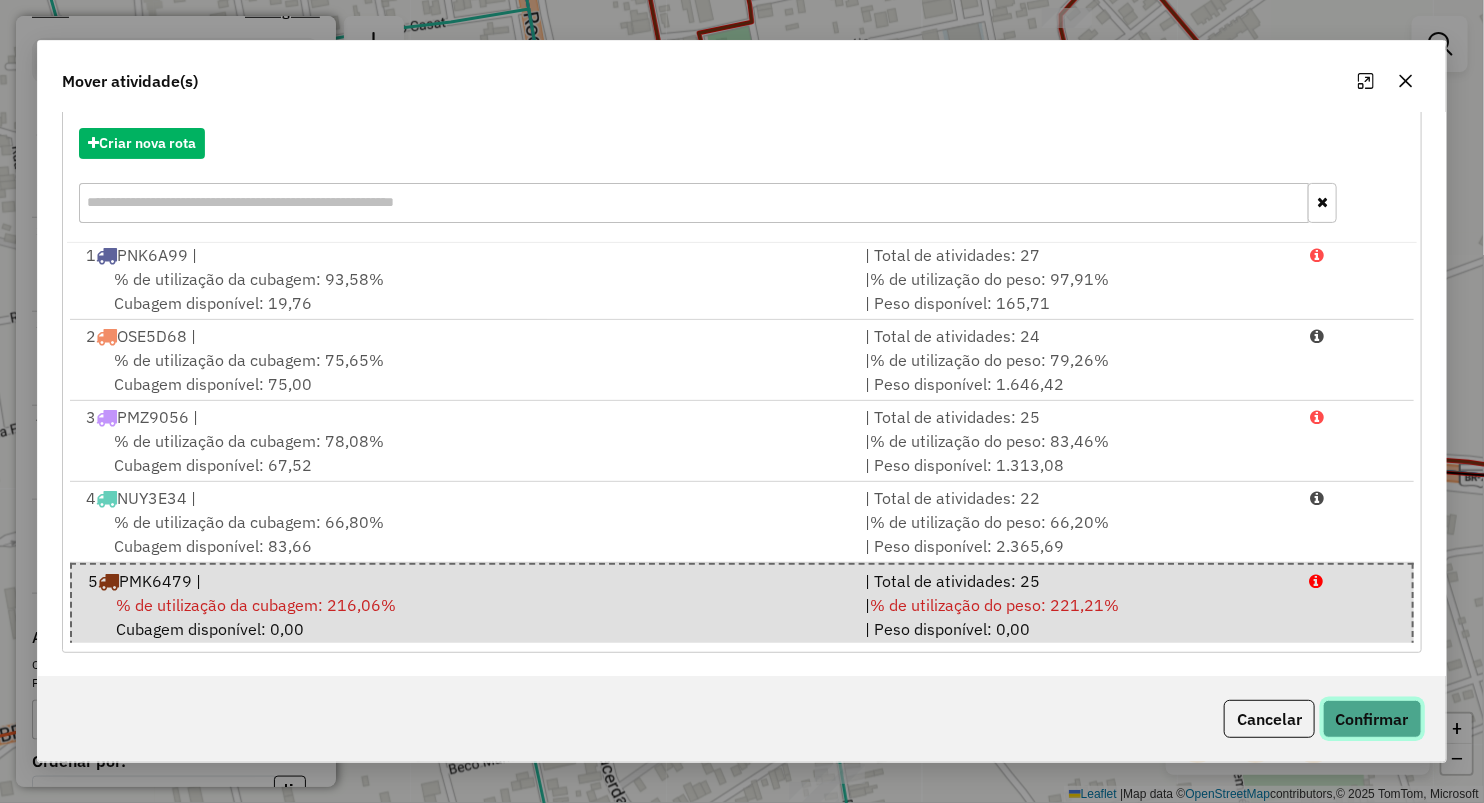 click on "Confirmar" 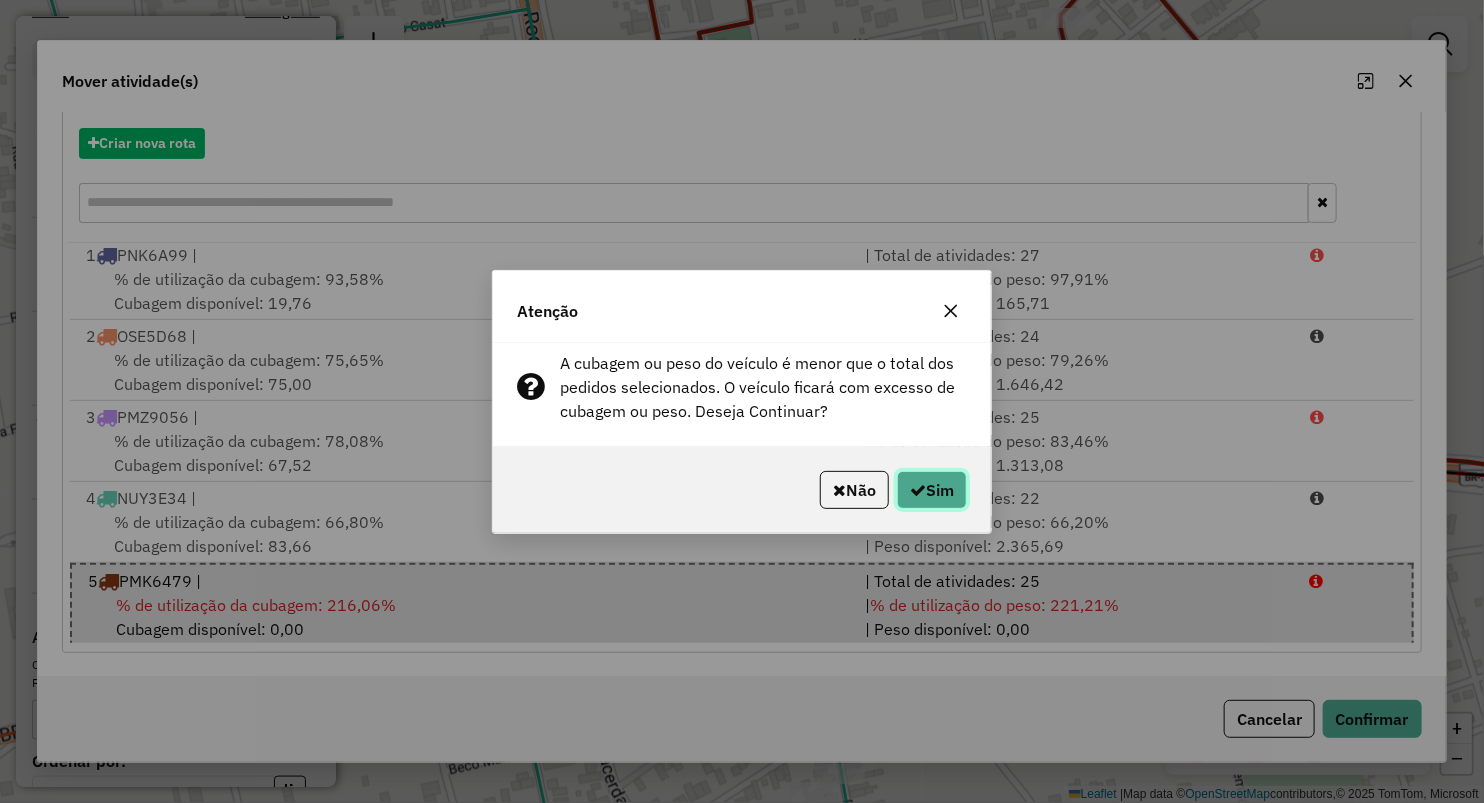 click on "Sim" 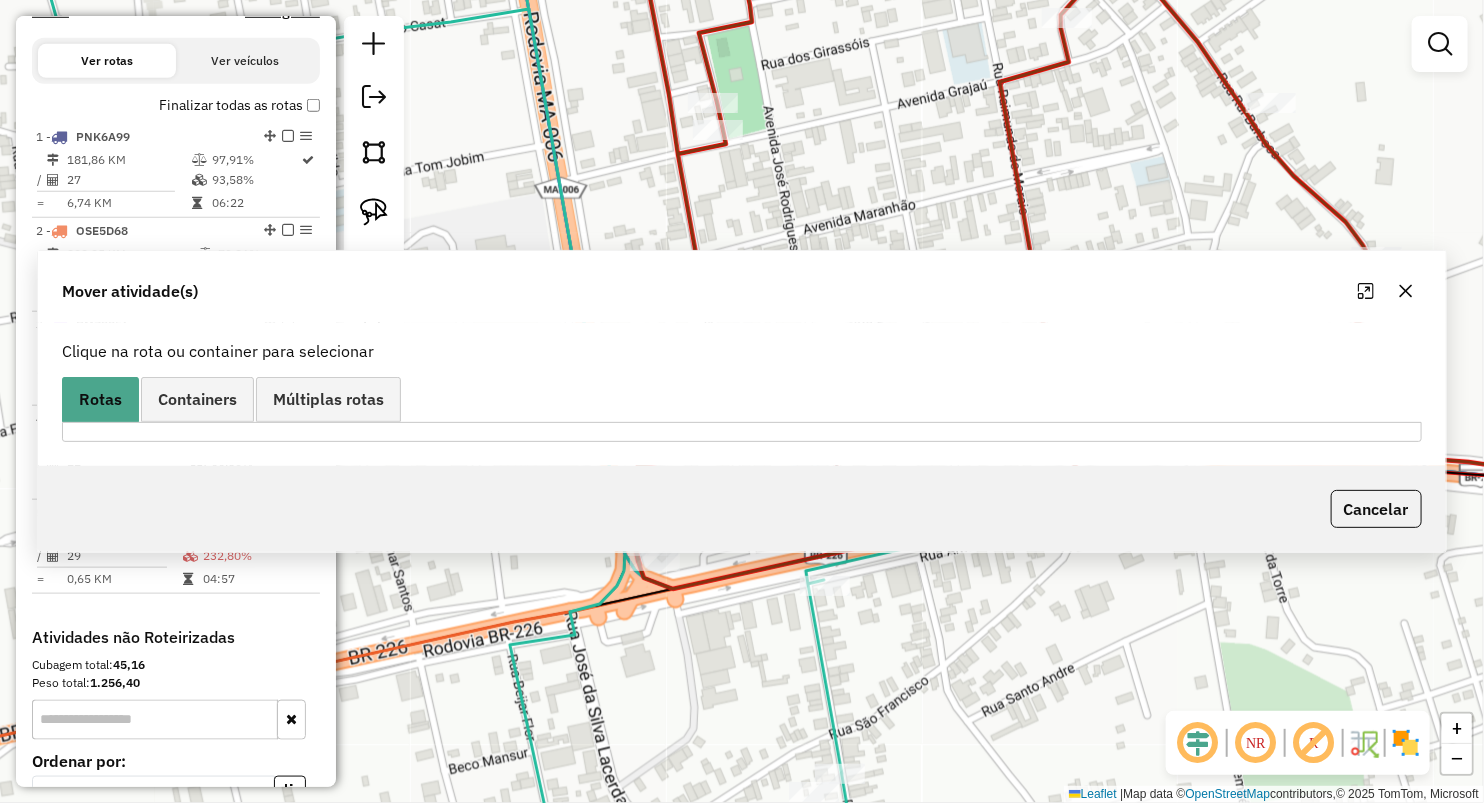 scroll, scrollTop: 0, scrollLeft: 0, axis: both 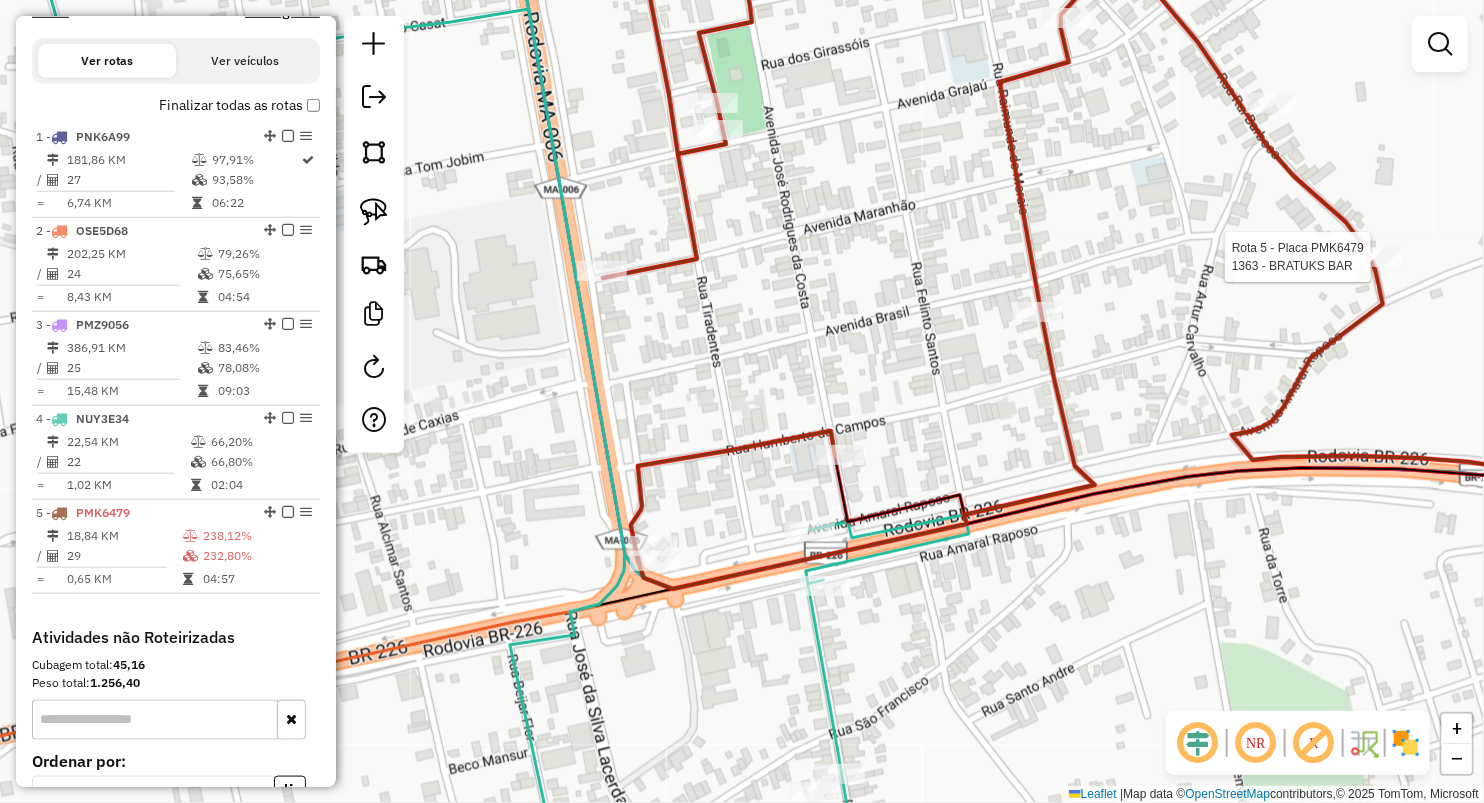 select on "**********" 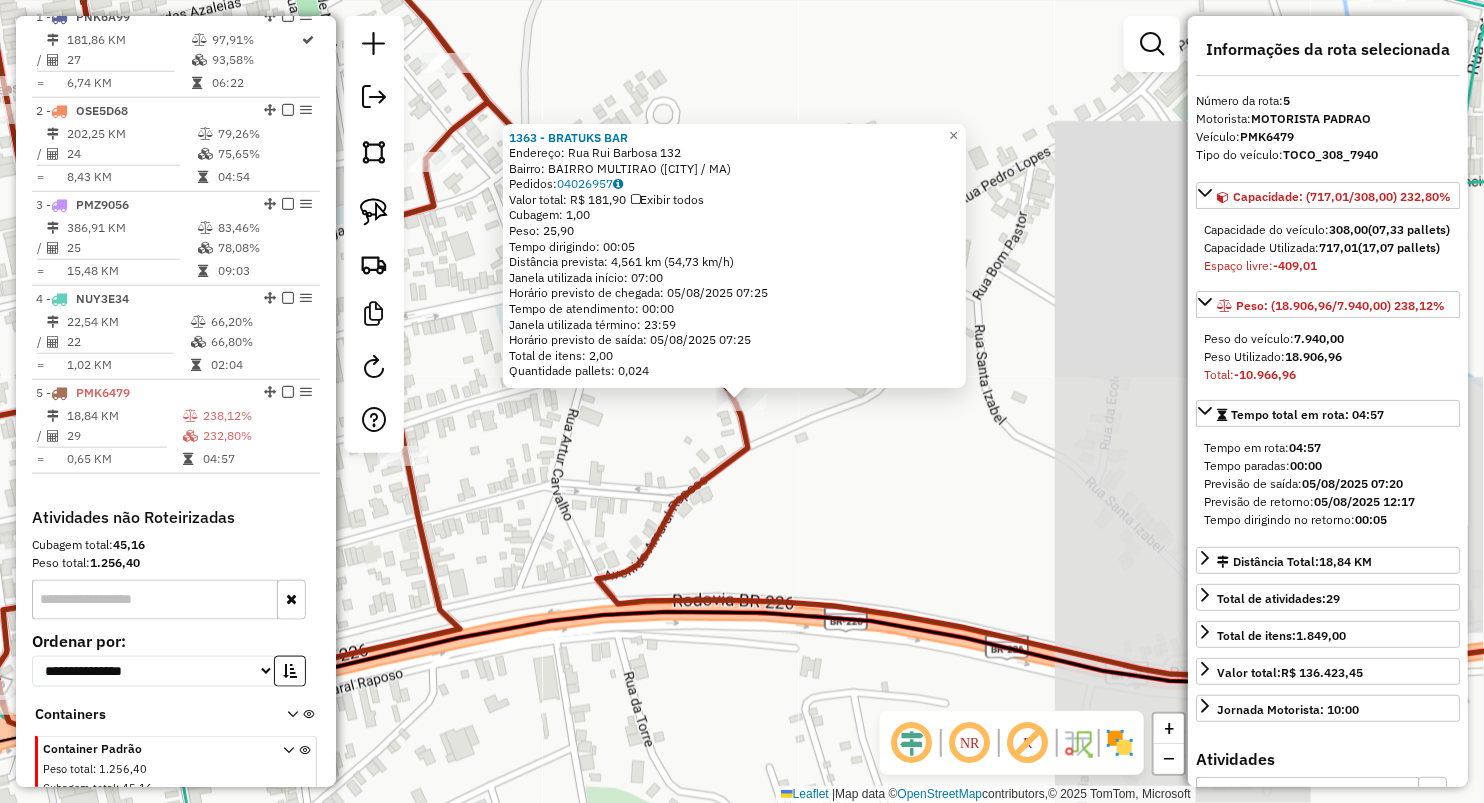 scroll, scrollTop: 865, scrollLeft: 0, axis: vertical 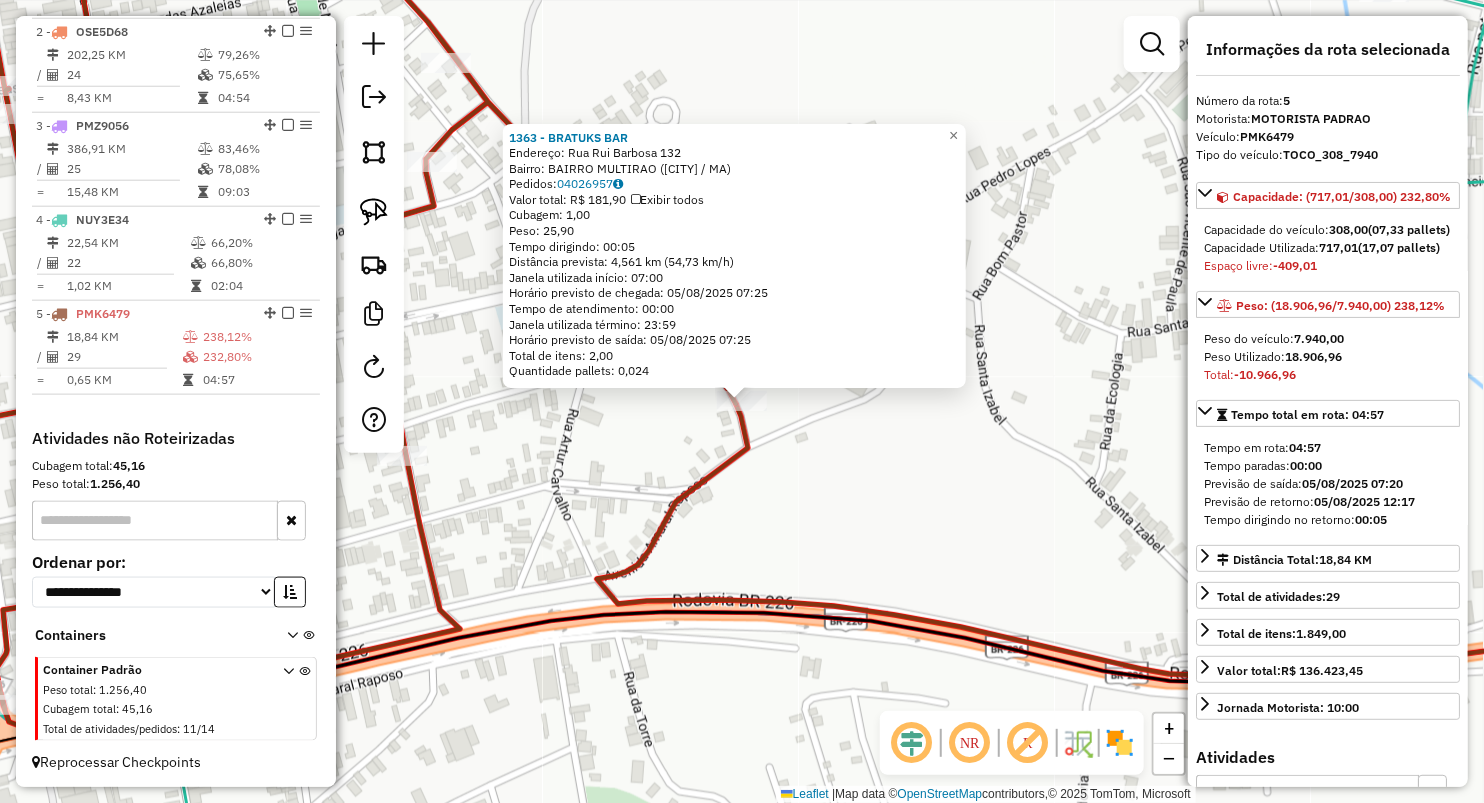 drag, startPoint x: 589, startPoint y: 517, endPoint x: 533, endPoint y: 500, distance: 58.5235 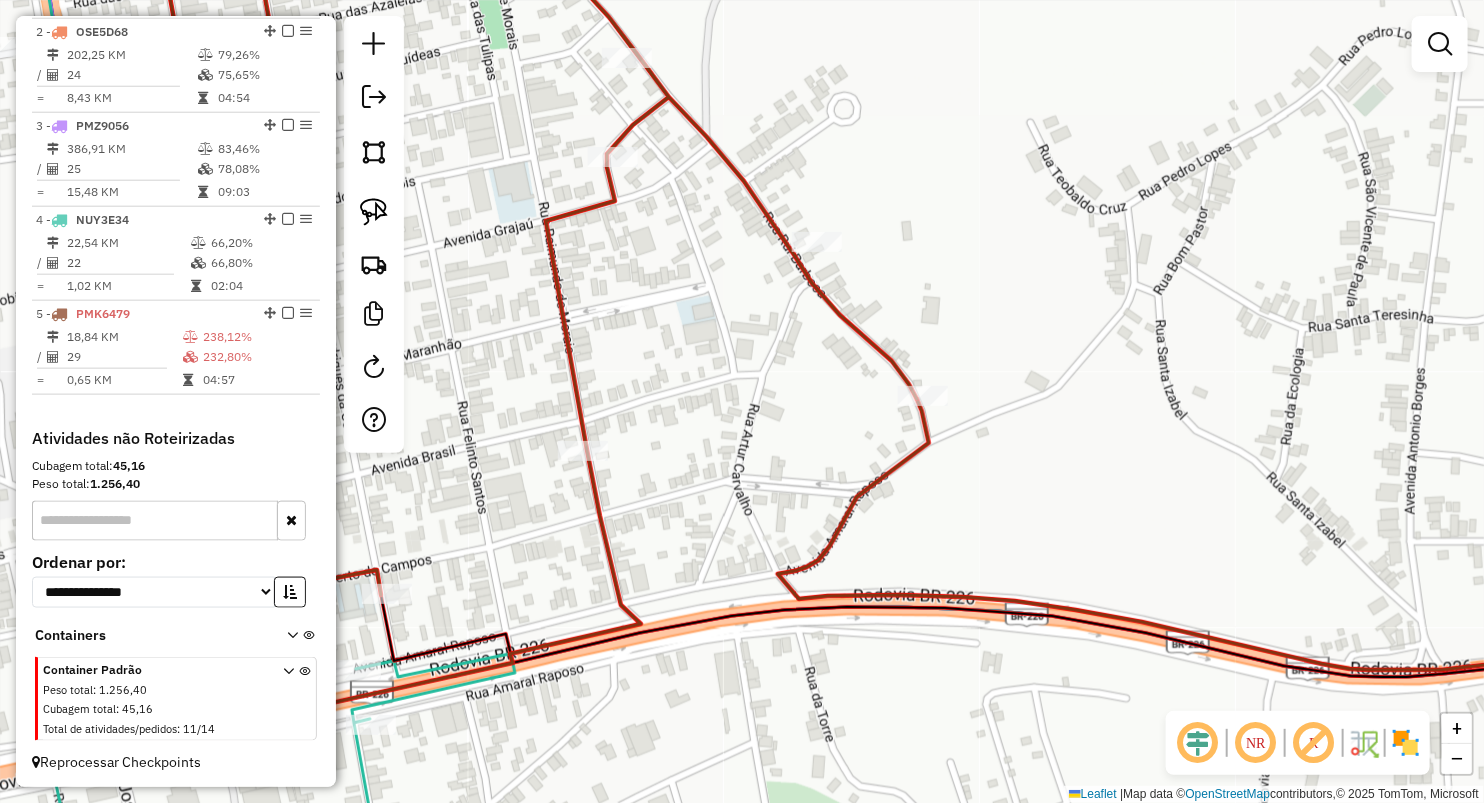 drag, startPoint x: 653, startPoint y: 465, endPoint x: 776, endPoint y: 468, distance: 123.03658 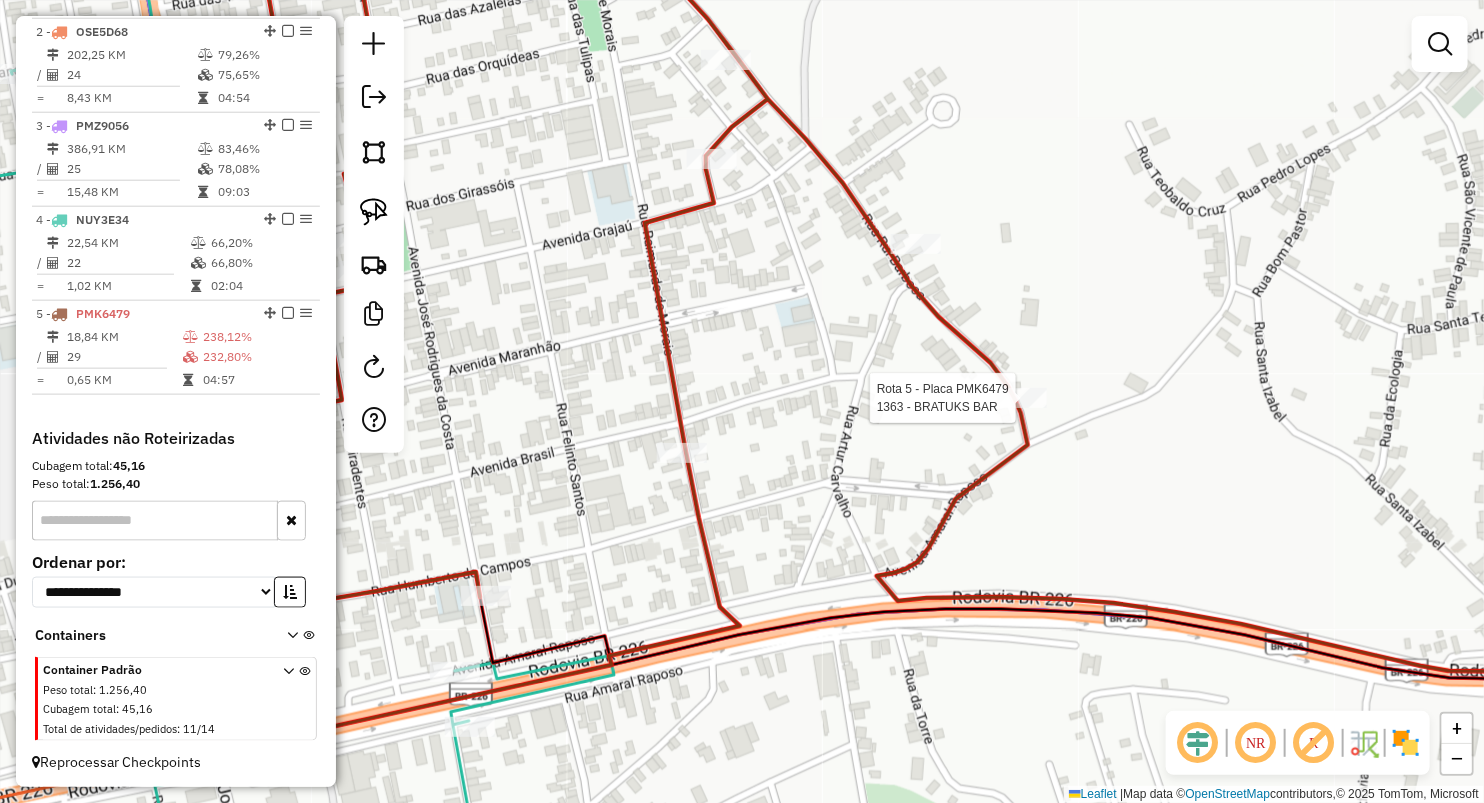 select on "**********" 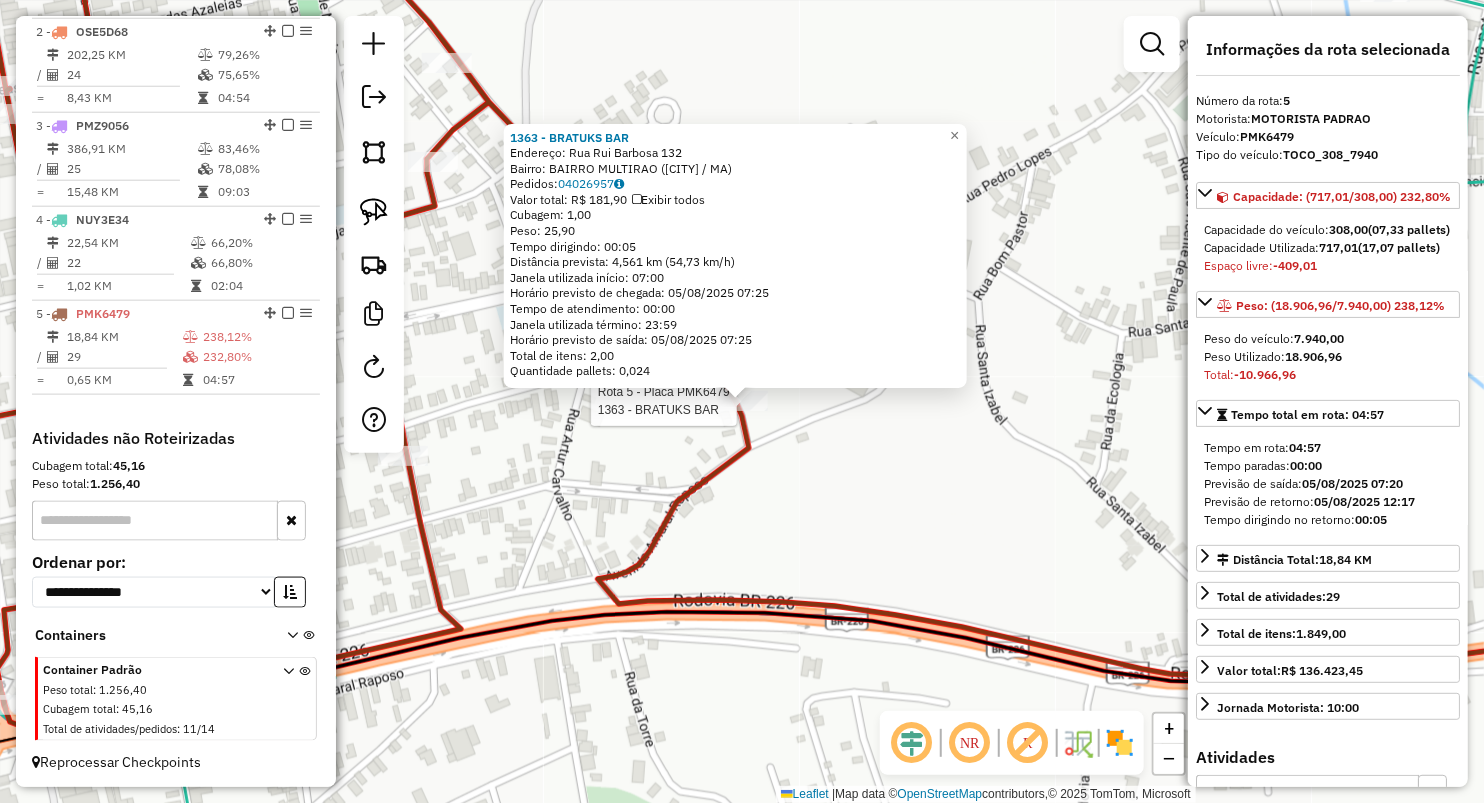 drag, startPoint x: 803, startPoint y: 533, endPoint x: 792, endPoint y: 524, distance: 14.21267 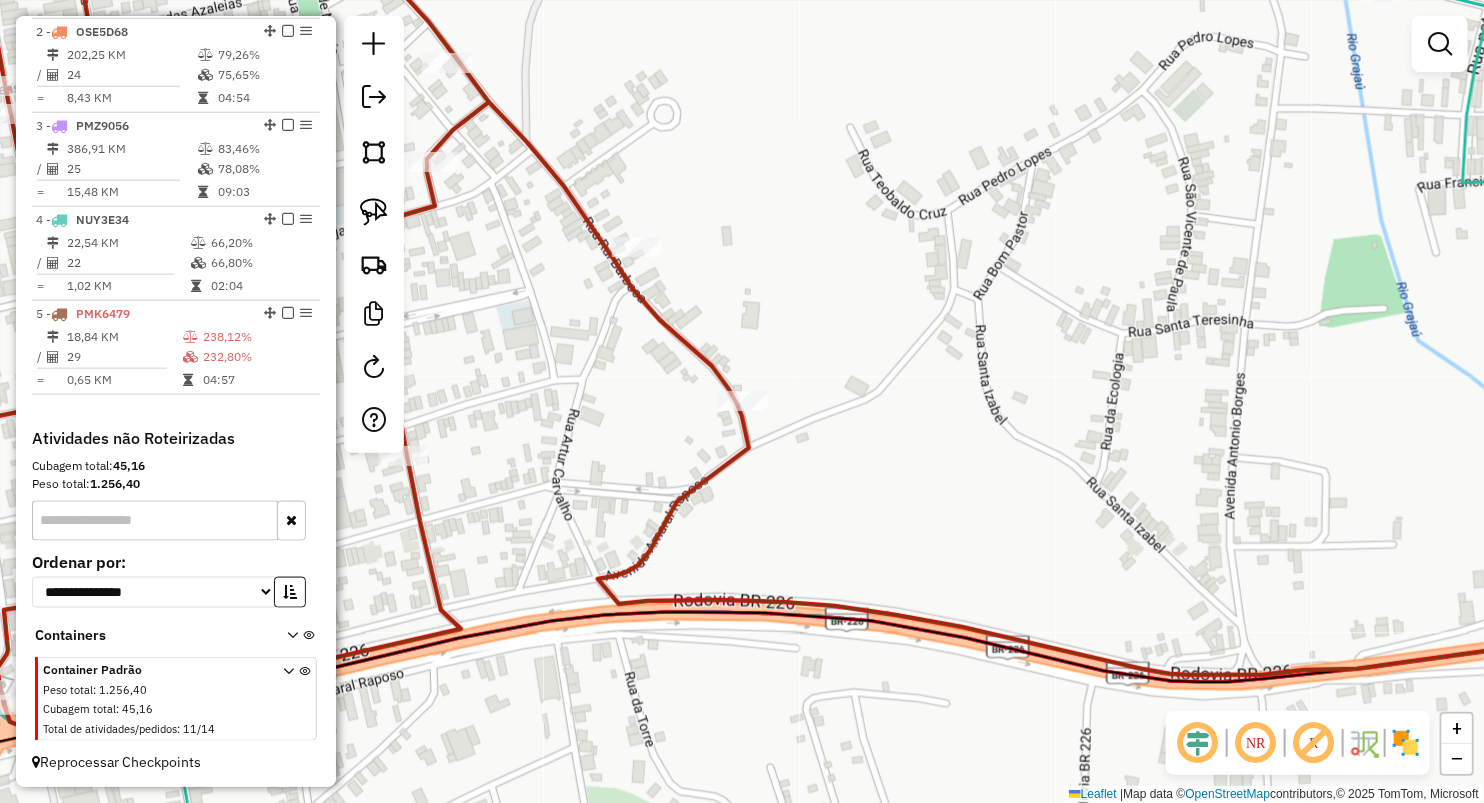 drag, startPoint x: 576, startPoint y: 481, endPoint x: 727, endPoint y: 475, distance: 151.11916 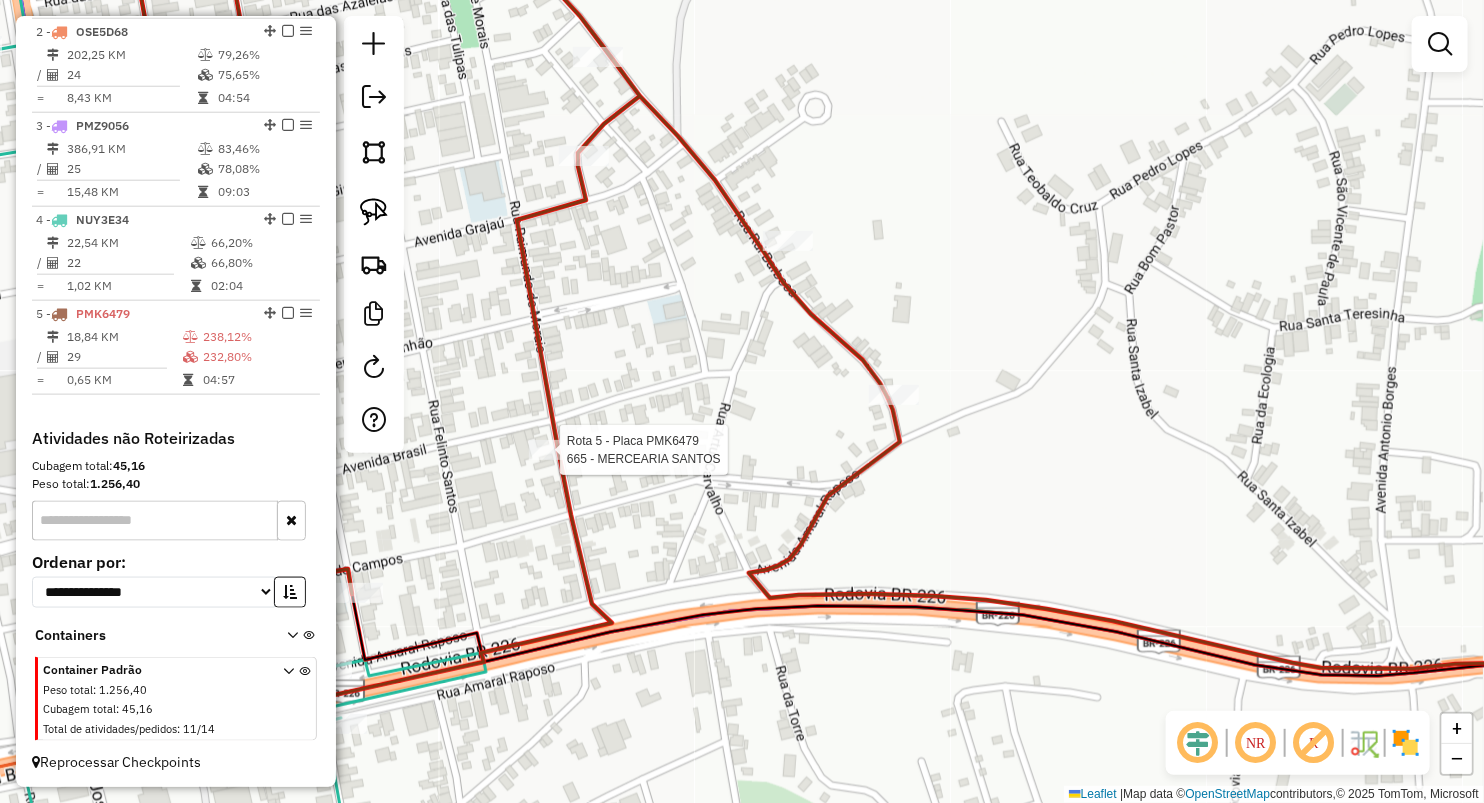 select on "**********" 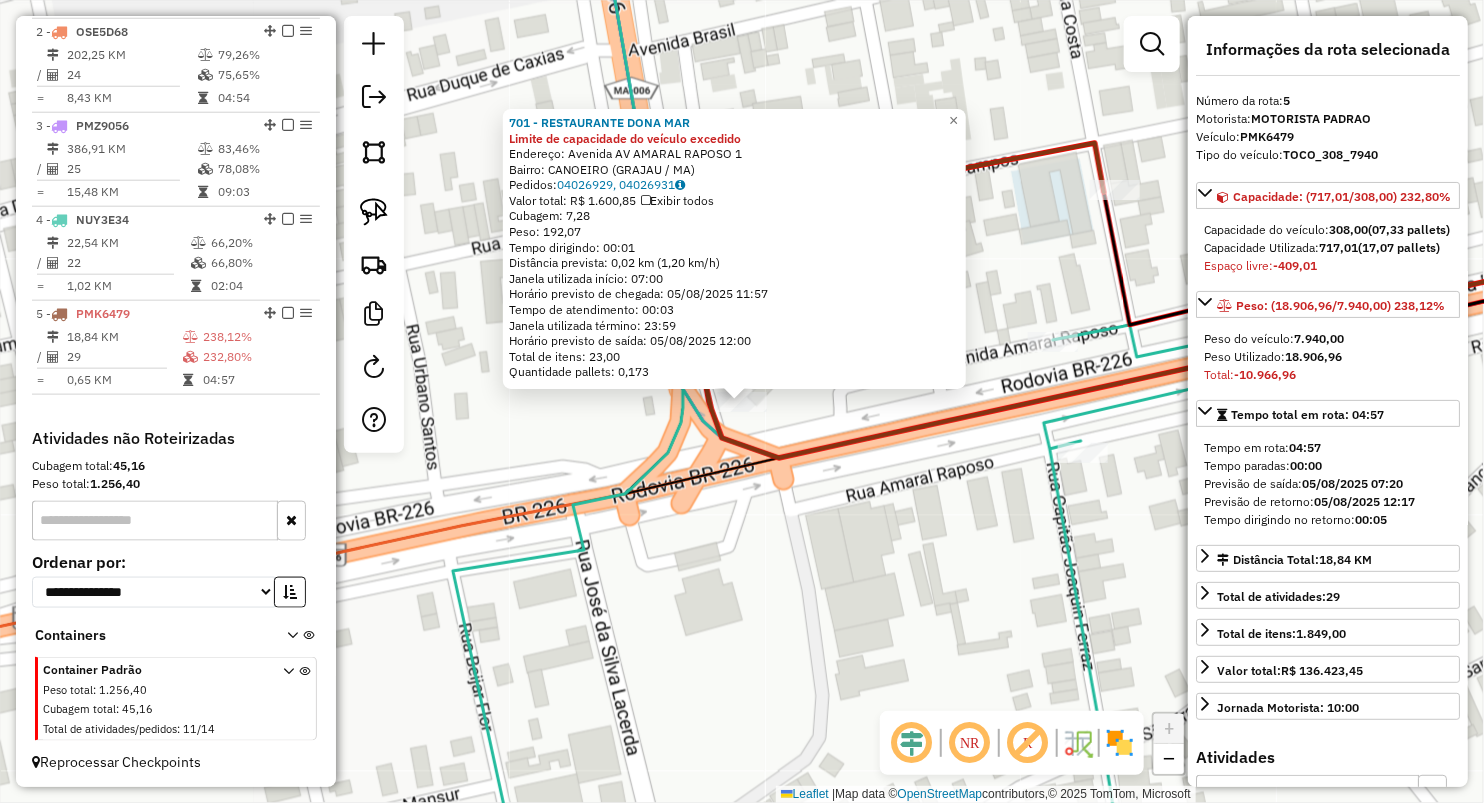 drag, startPoint x: 804, startPoint y: 496, endPoint x: 805, endPoint y: 478, distance: 18.027756 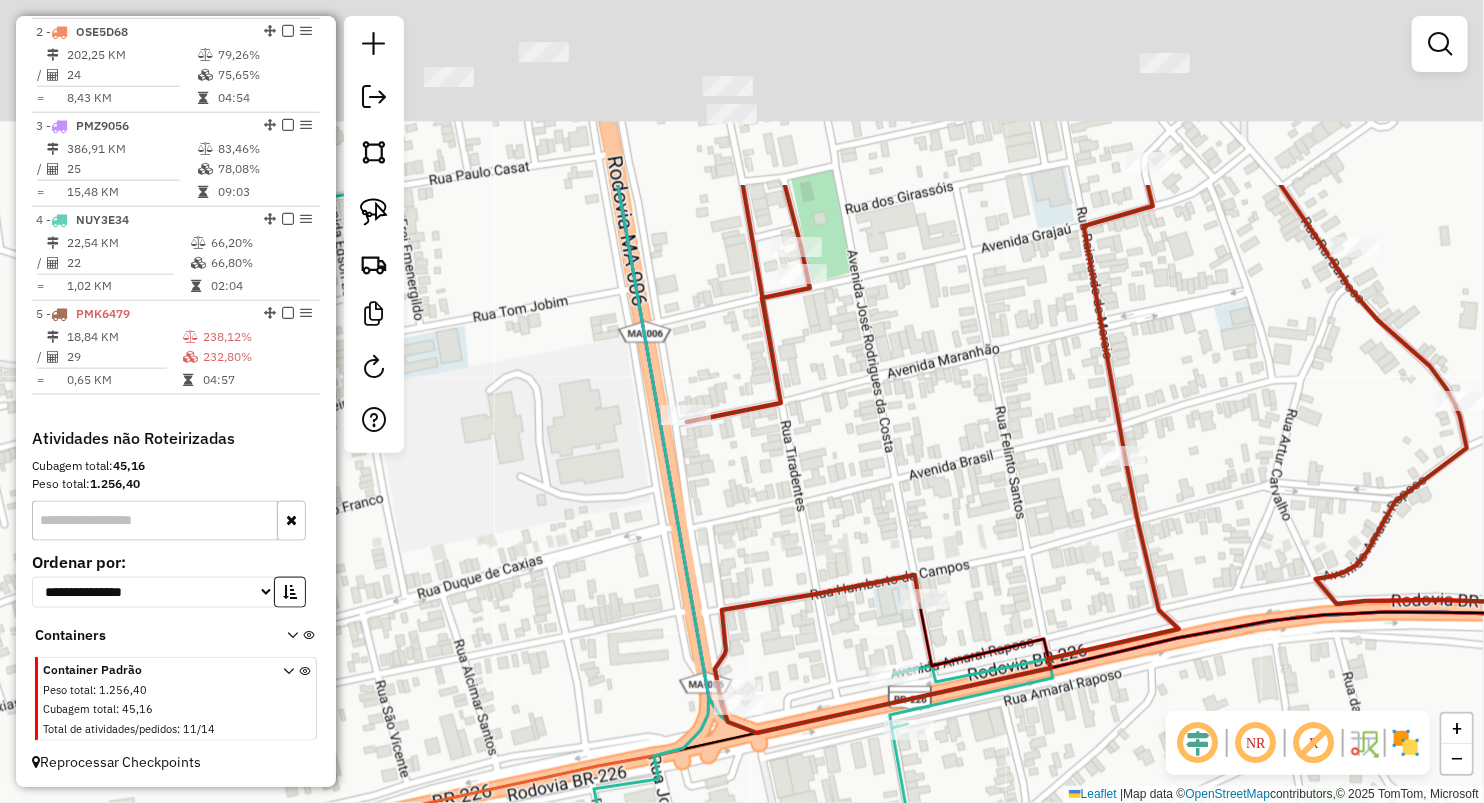 drag, startPoint x: 795, startPoint y: 252, endPoint x: 760, endPoint y: 534, distance: 284.1637 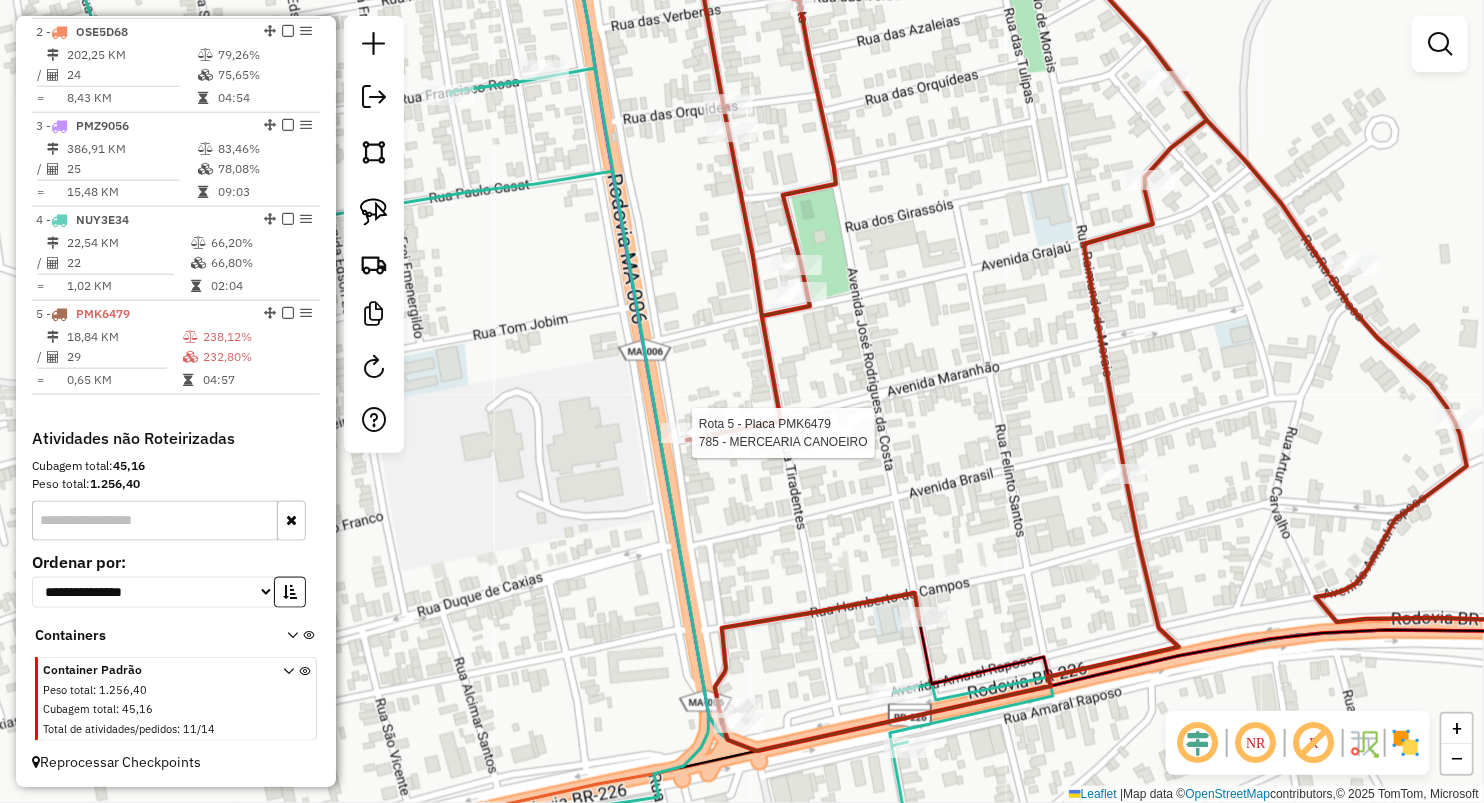 select on "**********" 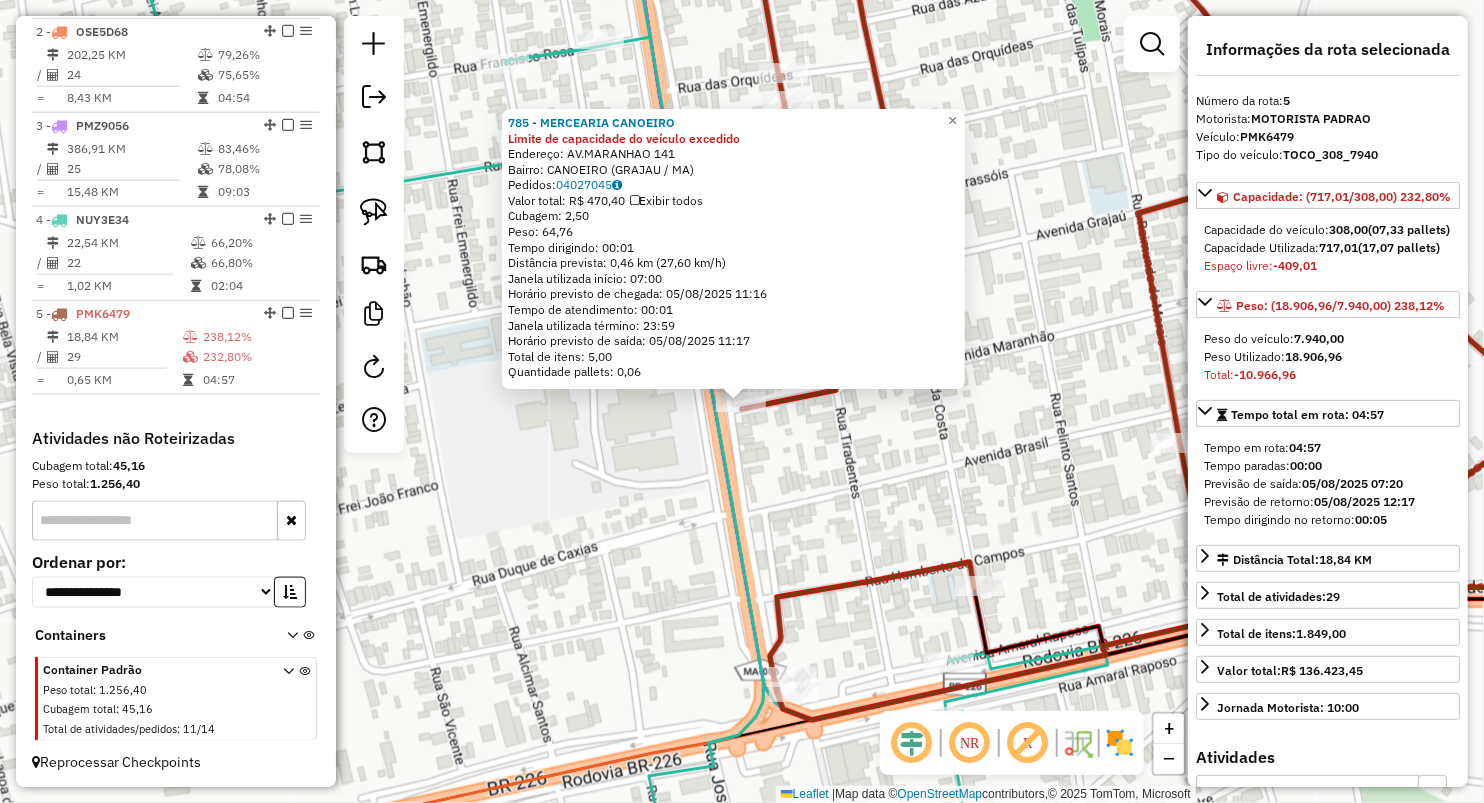 click on "785 - MERCEARIA CANOEIRO Limite de capacidade do veículo excedido  Endereço:  AV.MARANHAO 141   Bairro: CANOEIRO (GRAJAU / MA)   Pedidos:  04027045   Valor total: R$ 470,40   Exibir todos   Cubagem: 2,50  Peso: 64,76  Tempo dirigindo: 00:01   Distância prevista: 0,46 km (27,60 km/h)   Janela utilizada início: 07:00   Horário previsto de chegada: 05/08/2025 11:16   Tempo de atendimento: 00:01   Janela utilizada término: 23:59   Horário previsto de saída: 05/08/2025 11:17   Total de itens: 5,00   Quantidade pallets: 0,06  × Janela de atendimento Grade de atendimento Capacidade Transportadoras Veículos Cliente Pedidos  Rotas Selecione os dias de semana para filtrar as janelas de atendimento  Seg   Ter   Qua   Qui   Sex   Sáb   Dom  Informe o período da janela de atendimento: De: Até:  Filtrar exatamente a janela do cliente  Considerar janela de atendimento padrão  Selecione os dias de semana para filtrar as grades de atendimento  Seg   Ter   Qua   Qui   Sex   Sáb   Dom   Peso mínimo:   De:   De:" 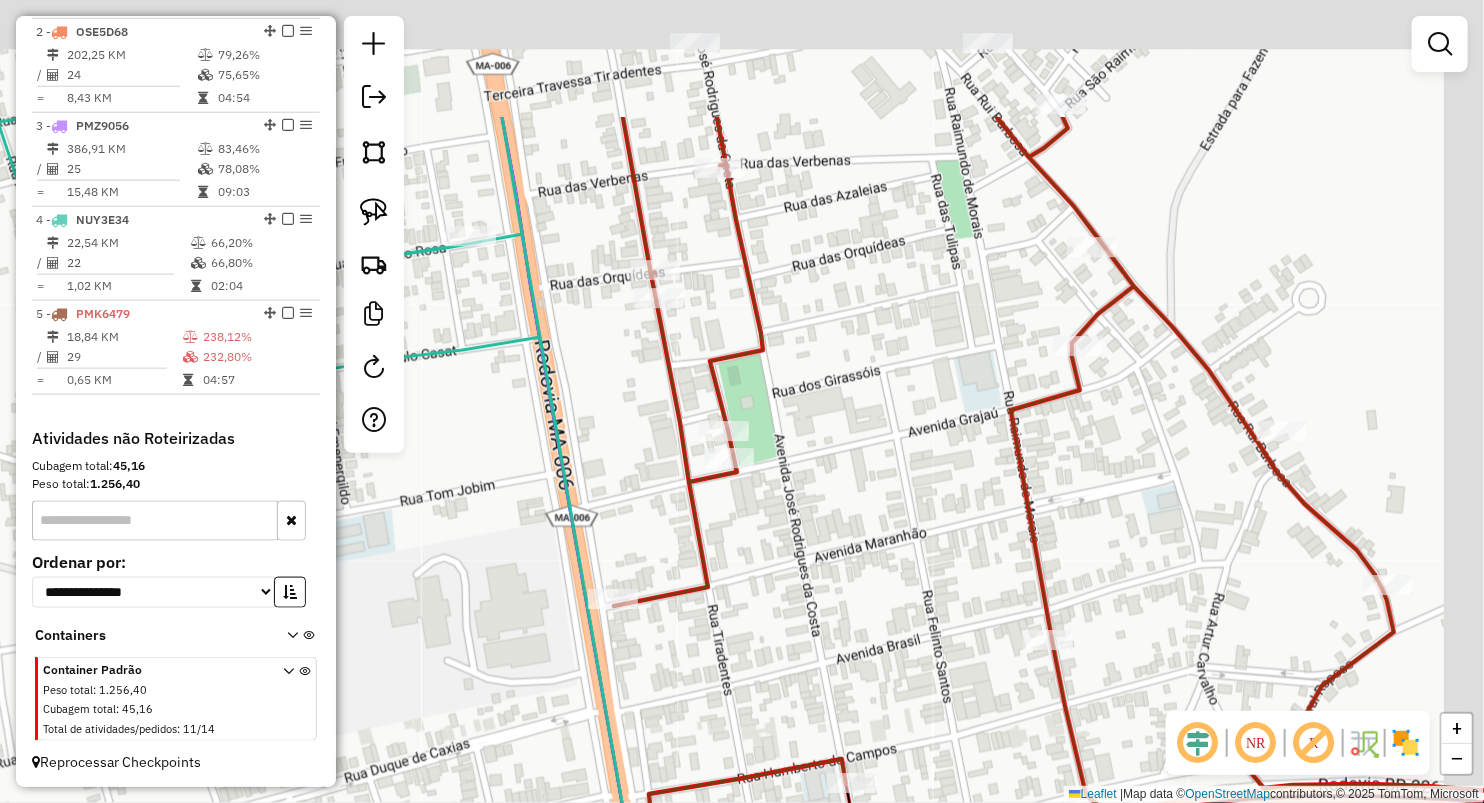 drag, startPoint x: 1090, startPoint y: 346, endPoint x: 836, endPoint y: 464, distance: 280.0714 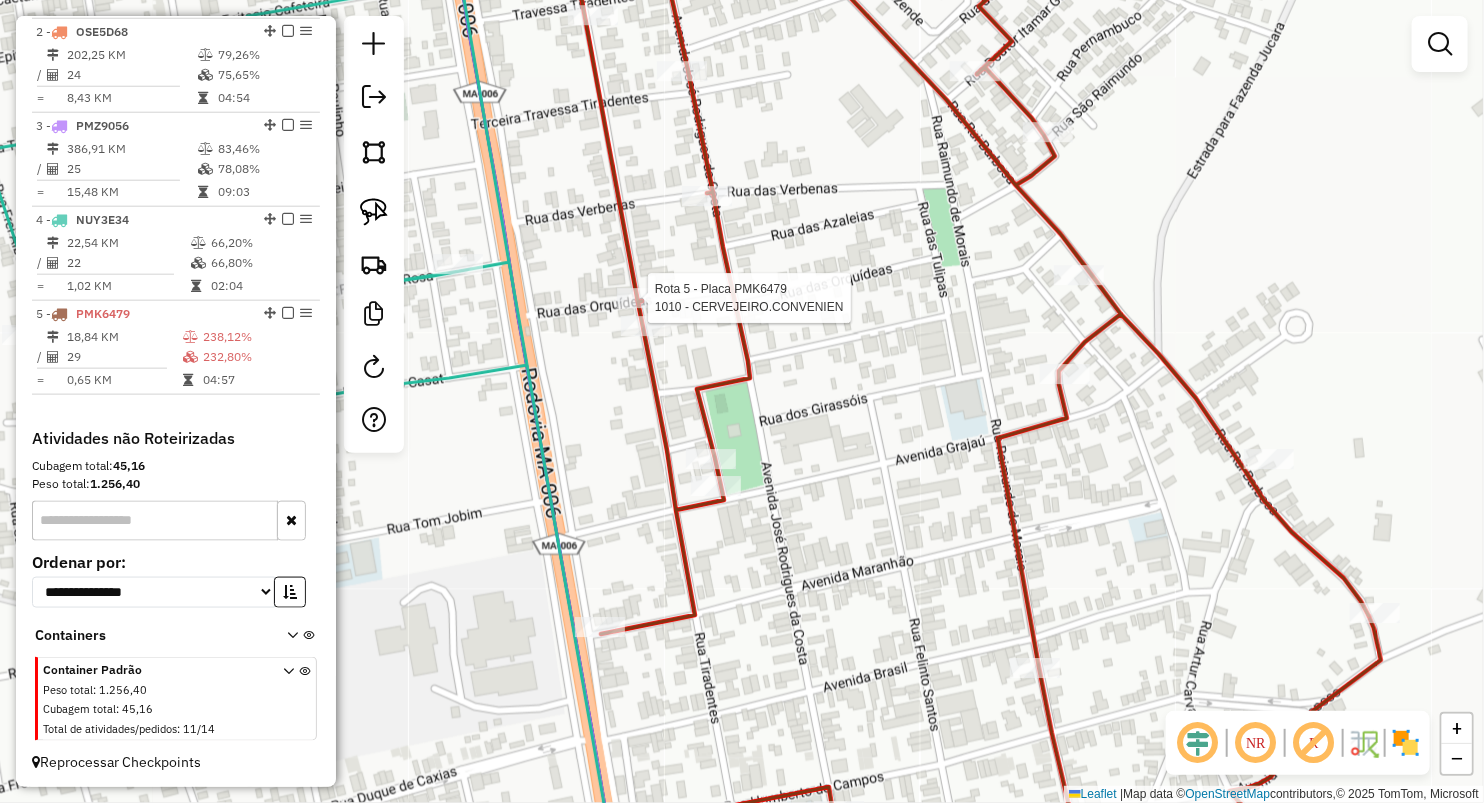 select on "**********" 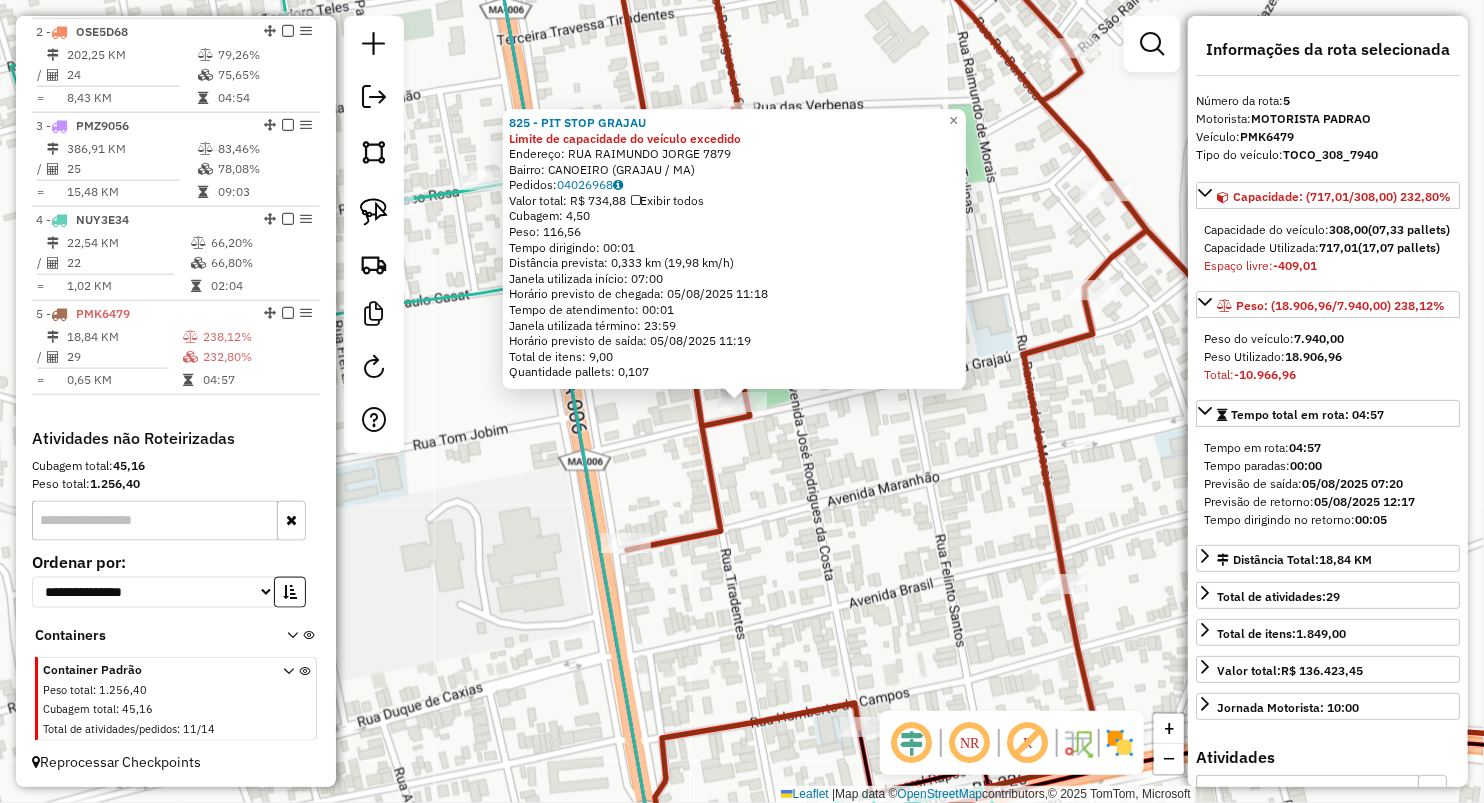 click on "825 - PIT STOP GRAJAU Limite de capacidade do veículo excedido  Endereço:  RUA RAIMUNDO JORGE 7879   Bairro: CANOEIRO (GRAJAU / MA)   Pedidos:  04026968   Valor total: R$ 734,88   Exibir todos   Cubagem: 4,50  Peso: 116,56  Tempo dirigindo: 00:01   Distância prevista: 0,333 km (19,98 km/h)   Janela utilizada início: 07:00   Horário previsto de chegada: 05/08/2025 11:18   Tempo de atendimento: 00:01   Janela utilizada término: 23:59   Horário previsto de saída: 05/08/2025 11:19   Total de itens: 9,00   Quantidade pallets: 0,107  × Janela de atendimento Grade de atendimento Capacidade Transportadoras Veículos Cliente Pedidos  Rotas Selecione os dias de semana para filtrar as janelas de atendimento  Seg   Ter   Qua   Qui   Sex   Sáb   Dom  Informe o período da janela de atendimento: De: Até:  Filtrar exatamente a janela do cliente  Considerar janela de atendimento padrão  Selecione os dias de semana para filtrar as grades de atendimento  Seg   Ter   Qua   Qui   Sex   Sáb   Dom   Peso mínimo:  De:" 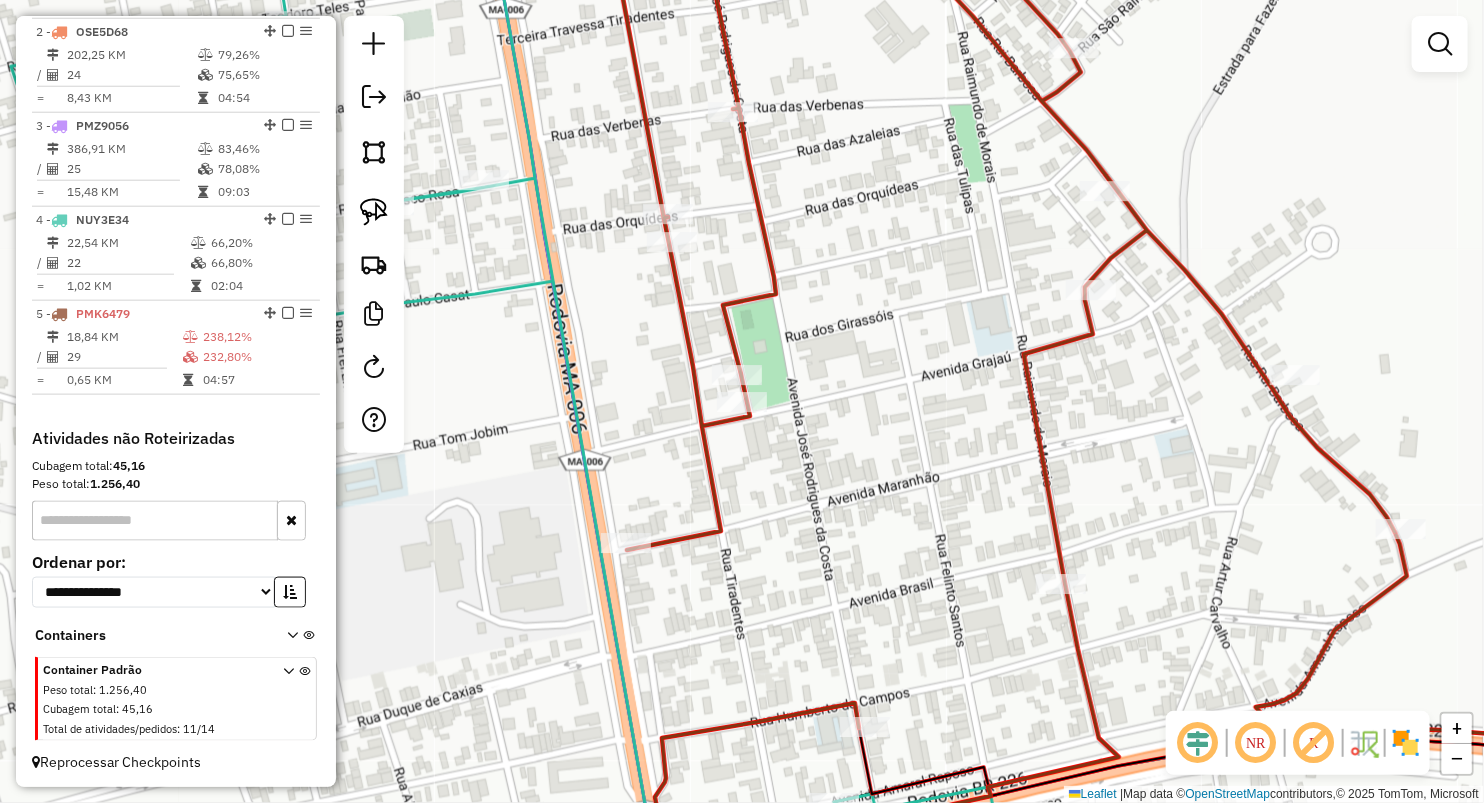 drag, startPoint x: 701, startPoint y: 265, endPoint x: 747, endPoint y: 520, distance: 259.1158 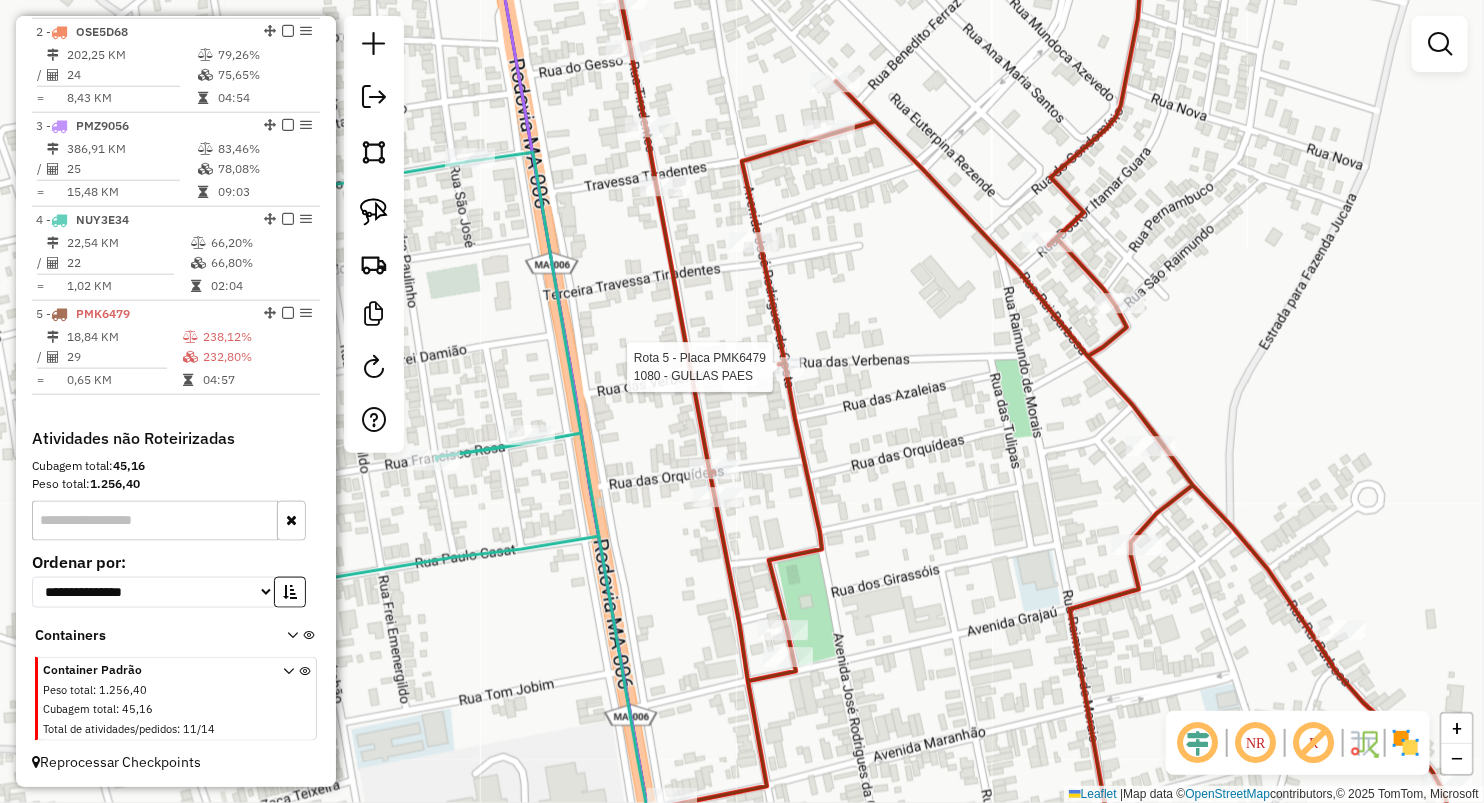 select on "**********" 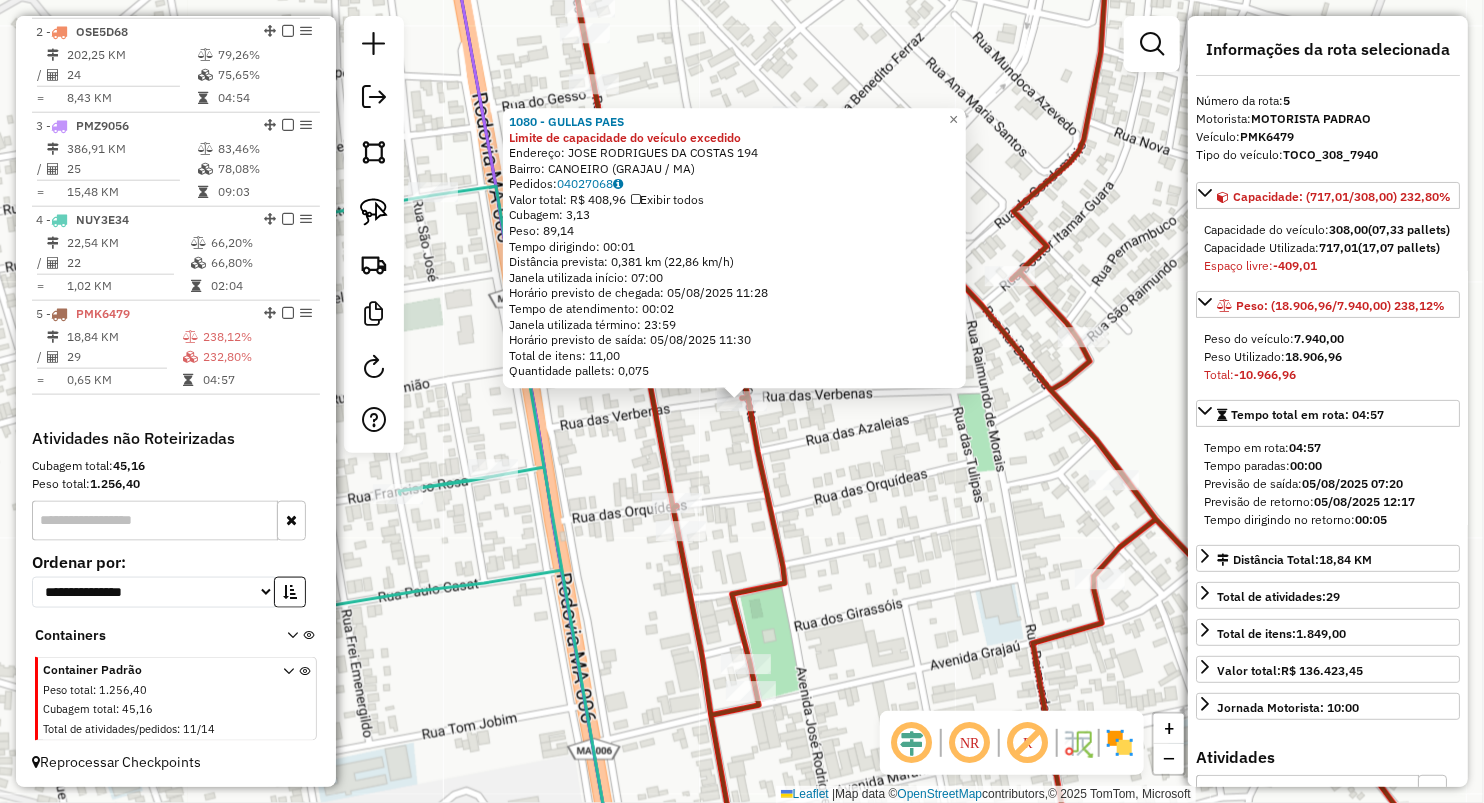 drag, startPoint x: 836, startPoint y: 489, endPoint x: 808, endPoint y: 484, distance: 28.442924 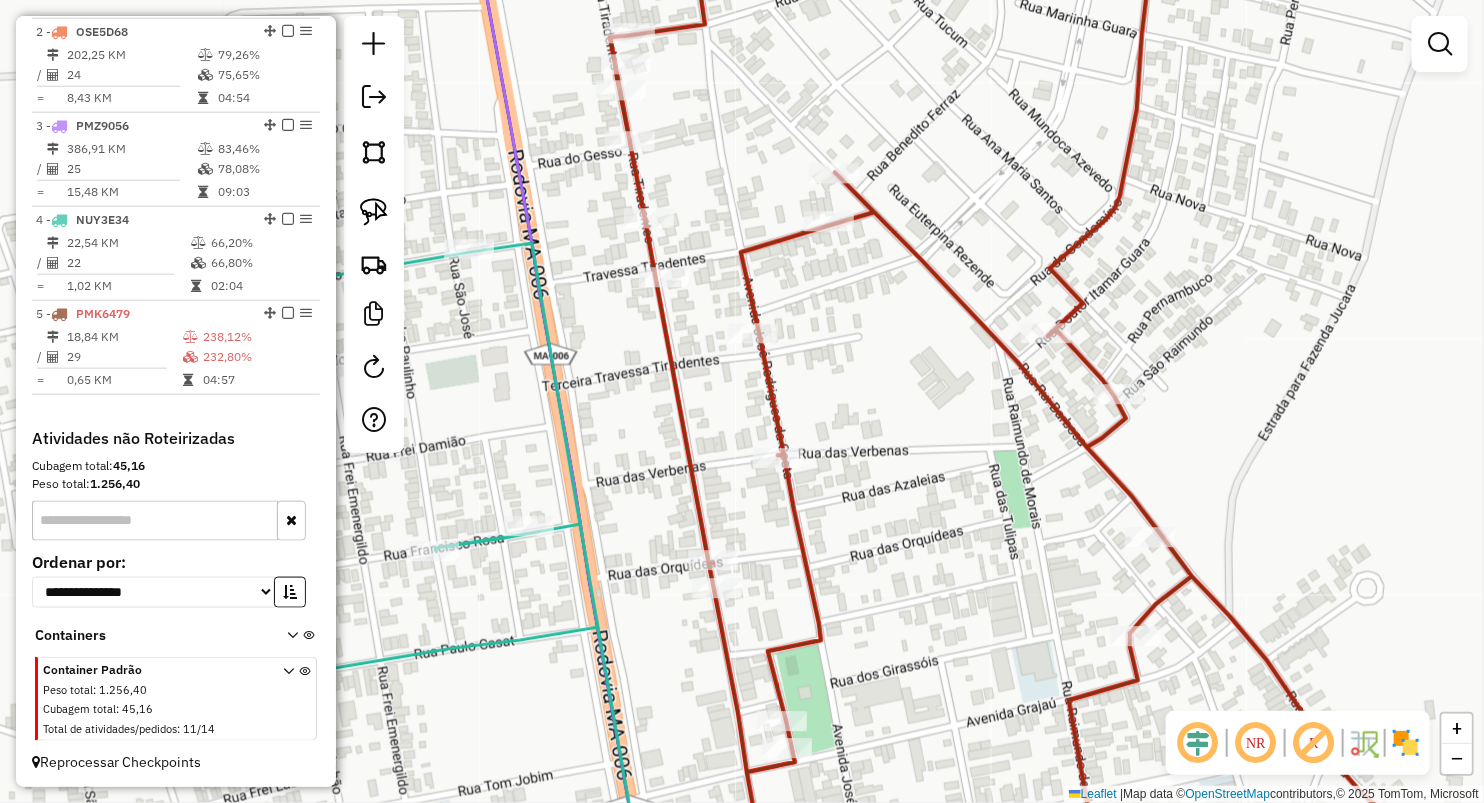 drag, startPoint x: 655, startPoint y: 429, endPoint x: 757, endPoint y: 585, distance: 186.38669 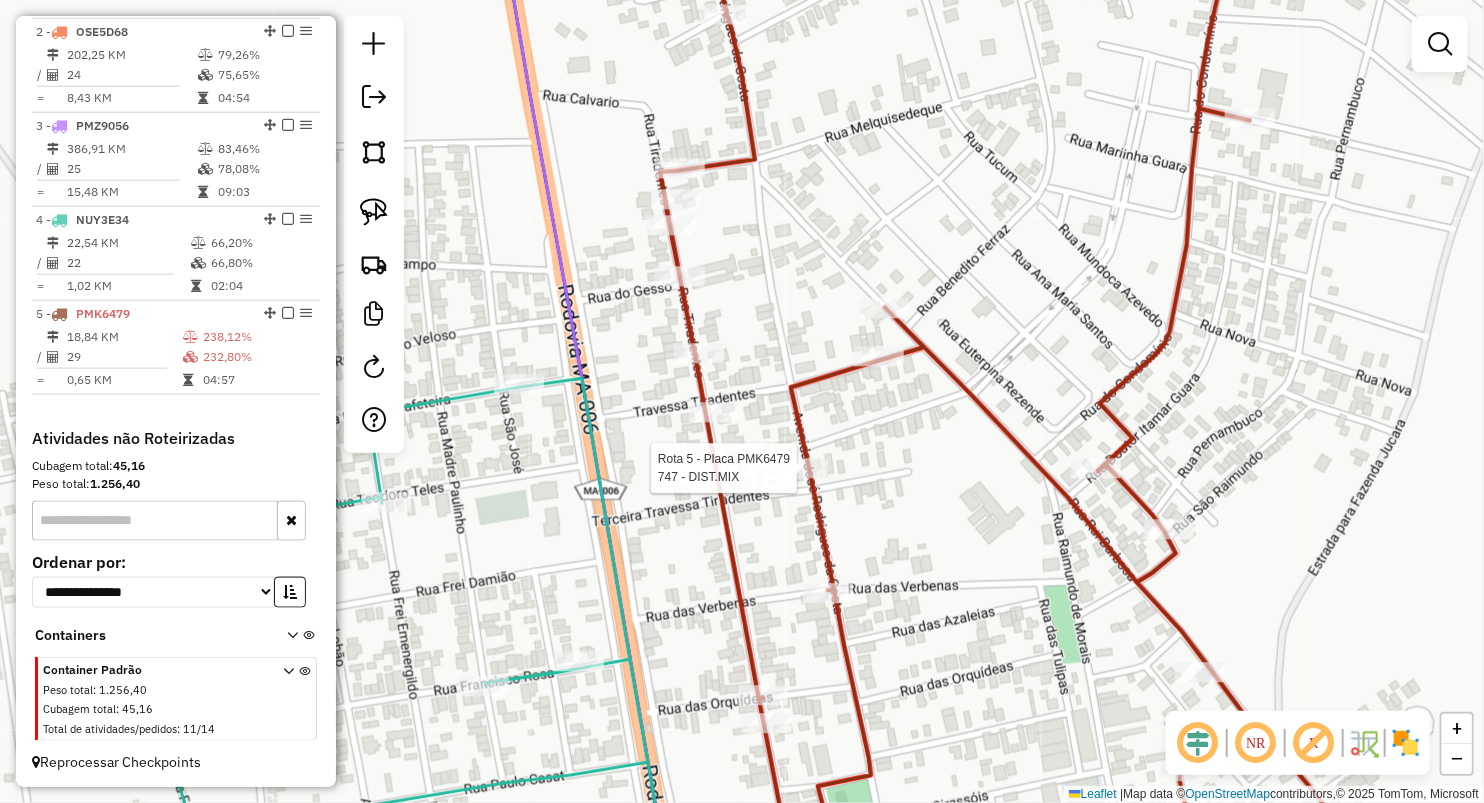 select on "**********" 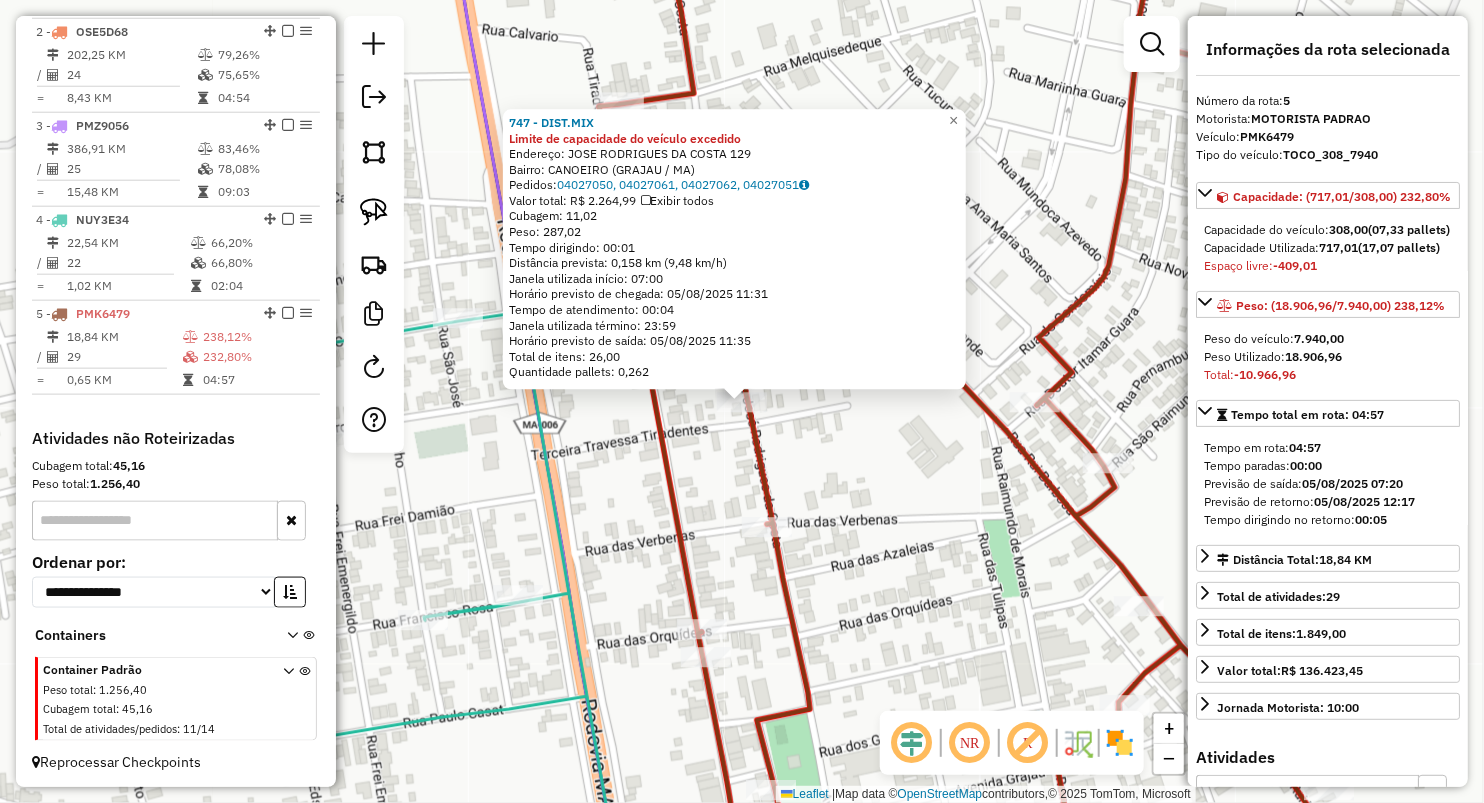 click on "747 - DIST.MIX Limite de capacidade do veículo excedido  Endereço:  JOSE RODRIGUES DA COSTA 129   Bairro: CANOEIRO (GRAJAU / MA)   Pedidos:  04027050, 04027061, 04027062, 04027051   Valor total: R$ 2.264,99   Exibir todos   Cubagem: 11,02  Peso: 287,02  Tempo dirigindo: 00:01   Distância prevista: 0,158 km (9,48 km/h)   Janela utilizada início: 07:00   Horário previsto de chegada: 05/08/2025 11:31   Tempo de atendimento: 00:04   Janela utilizada término: 23:59   Horário previsto de saída: 05/08/2025 11:35   Total de itens: 26,00   Quantidade pallets: 0,262  × Janela de atendimento Grade de atendimento Capacidade Transportadoras Veículos Cliente Pedidos  Rotas Selecione os dias de semana para filtrar as janelas de atendimento  Seg   Ter   Qua   Qui   Sex   Sáb   Dom  Informe o período da janela de atendimento: De: Até:  Filtrar exatamente a janela do cliente  Considerar janela de atendimento padrão  Selecione os dias de semana para filtrar as grades de atendimento  Seg   Ter   Qua   Qui   Sex  +" 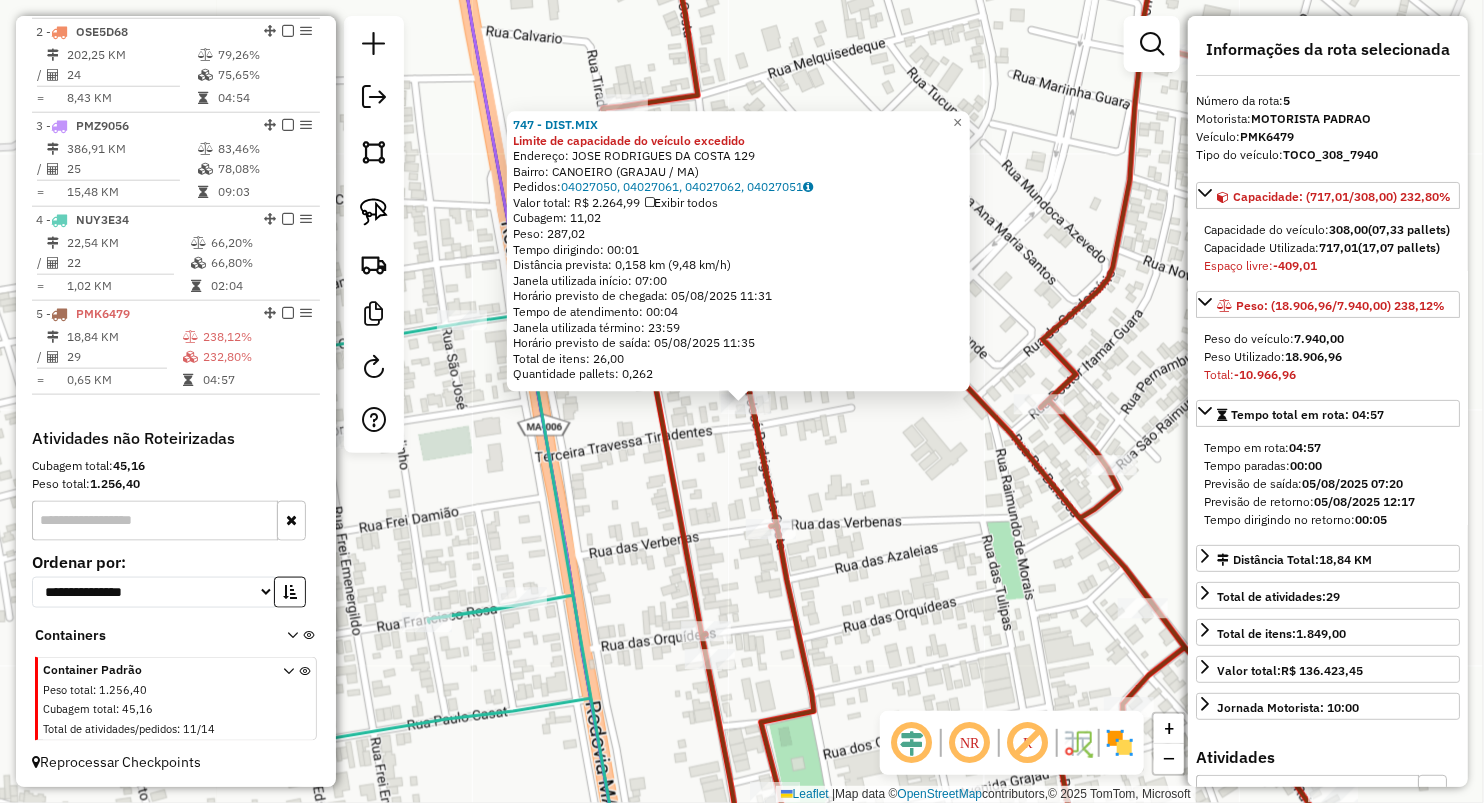 click on "747 - DIST.MIX Limite de capacidade do veículo excedido  Endereço:  JOSE RODRIGUES DA COSTA 129   Bairro: CANOEIRO (GRAJAU / MA)   Pedidos:  04027050, 04027061, 04027062, 04027051   Valor total: R$ 2.264,99   Exibir todos   Cubagem: 11,02  Peso: 287,02  Tempo dirigindo: 00:01   Distância prevista: 0,158 km (9,48 km/h)   Janela utilizada início: 07:00   Horário previsto de chegada: 05/08/2025 11:31   Tempo de atendimento: 00:04   Janela utilizada término: 23:59   Horário previsto de saída: 05/08/2025 11:35   Total de itens: 26,00   Quantidade pallets: 0,262  × Janela de atendimento Grade de atendimento Capacidade Transportadoras Veículos Cliente Pedidos  Rotas Selecione os dias de semana para filtrar as janelas de atendimento  Seg   Ter   Qua   Qui   Sex   Sáb   Dom  Informe o período da janela de atendimento: De: Até:  Filtrar exatamente a janela do cliente  Considerar janela de atendimento padrão  Selecione os dias de semana para filtrar as grades de atendimento  Seg   Ter   Qua   Qui   Sex  +" 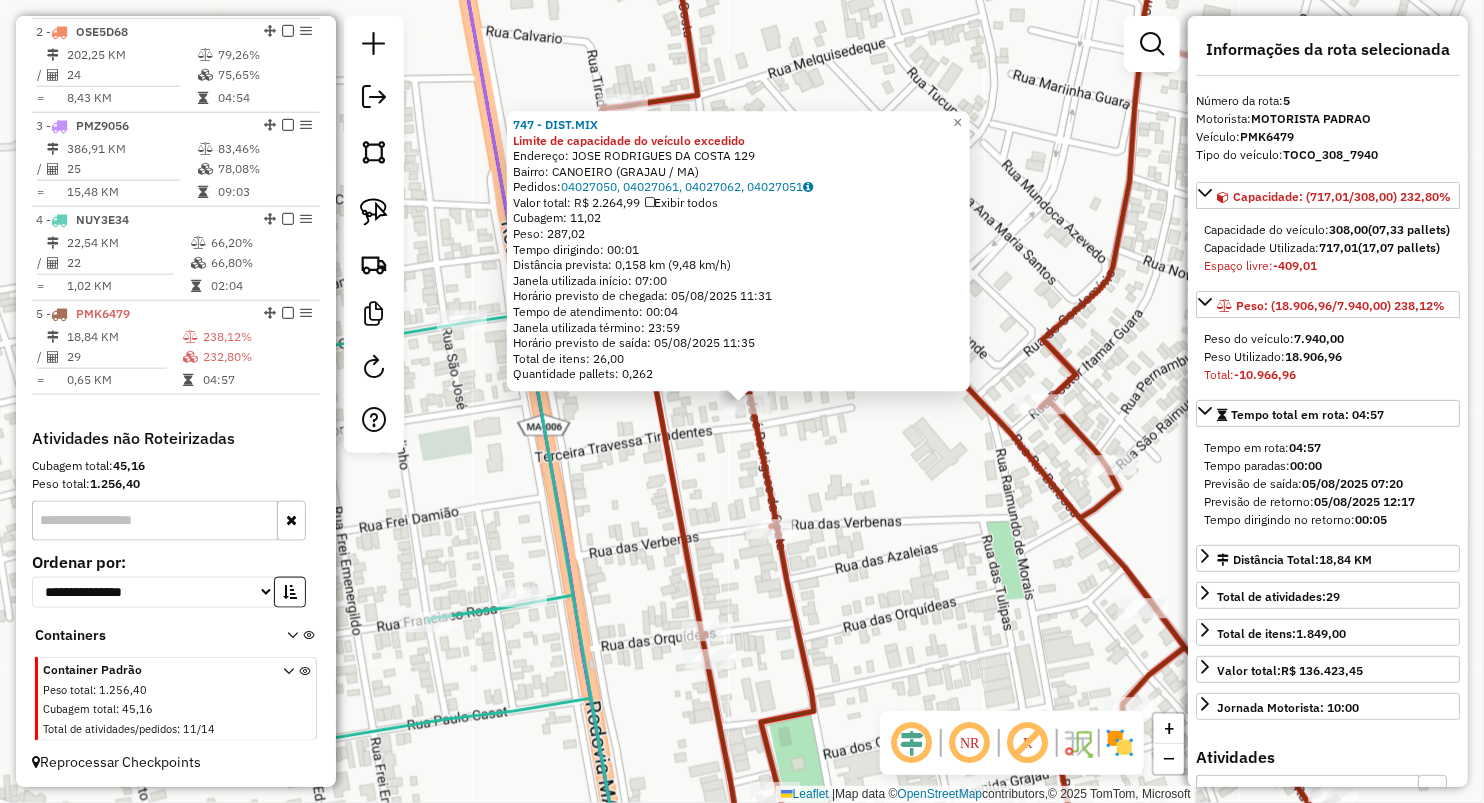 click on "747 - DIST.MIX Limite de capacidade do veículo excedido  Endereço:  JOSE RODRIGUES DA COSTA 129   Bairro: CANOEIRO (GRAJAU / MA)   Pedidos:  04027050, 04027061, 04027062, 04027051   Valor total: R$ 2.264,99   Exibir todos   Cubagem: 11,02  Peso: 287,02  Tempo dirigindo: 00:01   Distância prevista: 0,158 km (9,48 km/h)   Janela utilizada início: 07:00   Horário previsto de chegada: 05/08/2025 11:31   Tempo de atendimento: 00:04   Janela utilizada término: 23:59   Horário previsto de saída: 05/08/2025 11:35   Total de itens: 26,00   Quantidade pallets: 0,262  × Janela de atendimento Grade de atendimento Capacidade Transportadoras Veículos Cliente Pedidos  Rotas Selecione os dias de semana para filtrar as janelas de atendimento  Seg   Ter   Qua   Qui   Sex   Sáb   Dom  Informe o período da janela de atendimento: De: Até:  Filtrar exatamente a janela do cliente  Considerar janela de atendimento padrão  Selecione os dias de semana para filtrar as grades de atendimento  Seg   Ter   Qua   Qui   Sex  +" 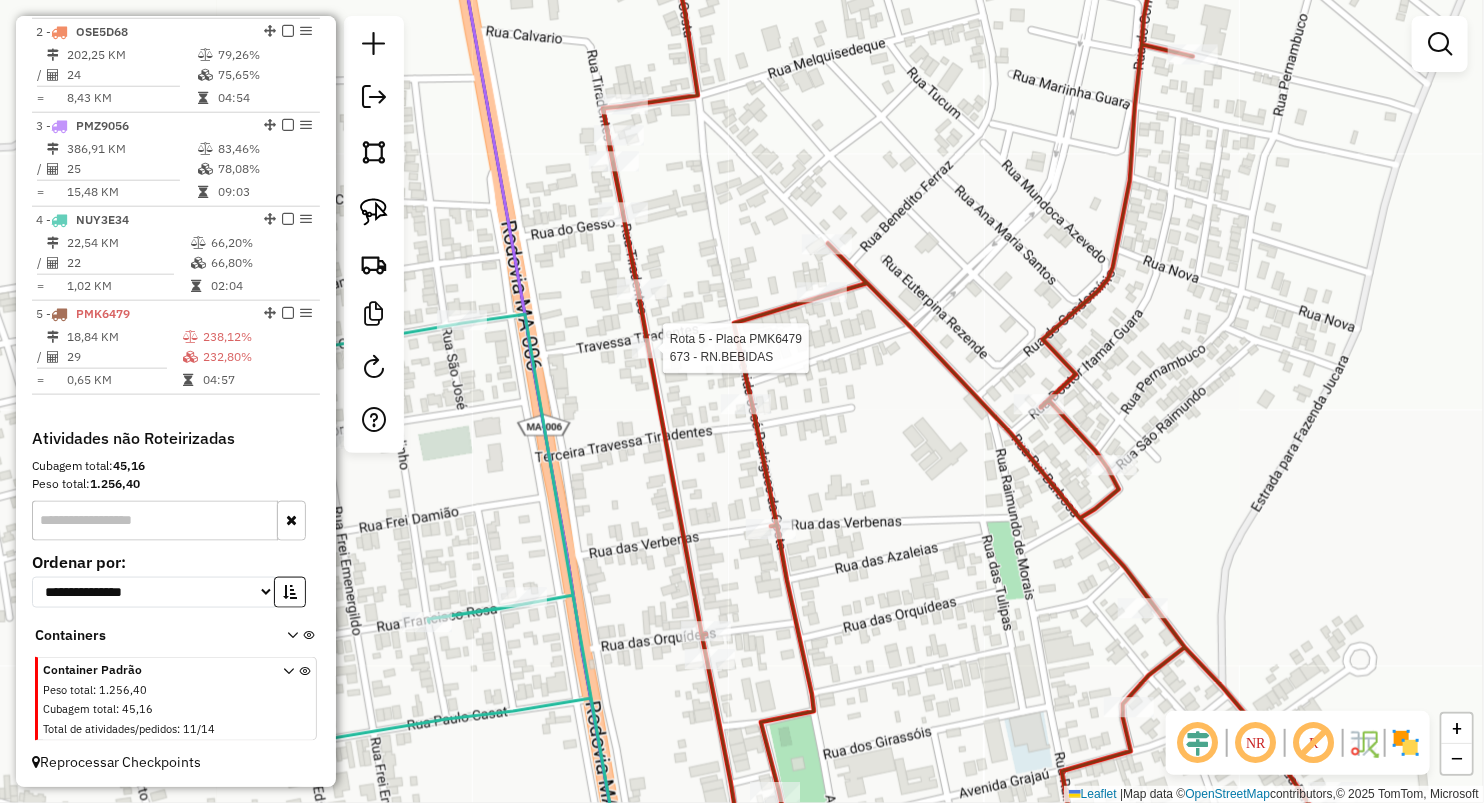 select on "**********" 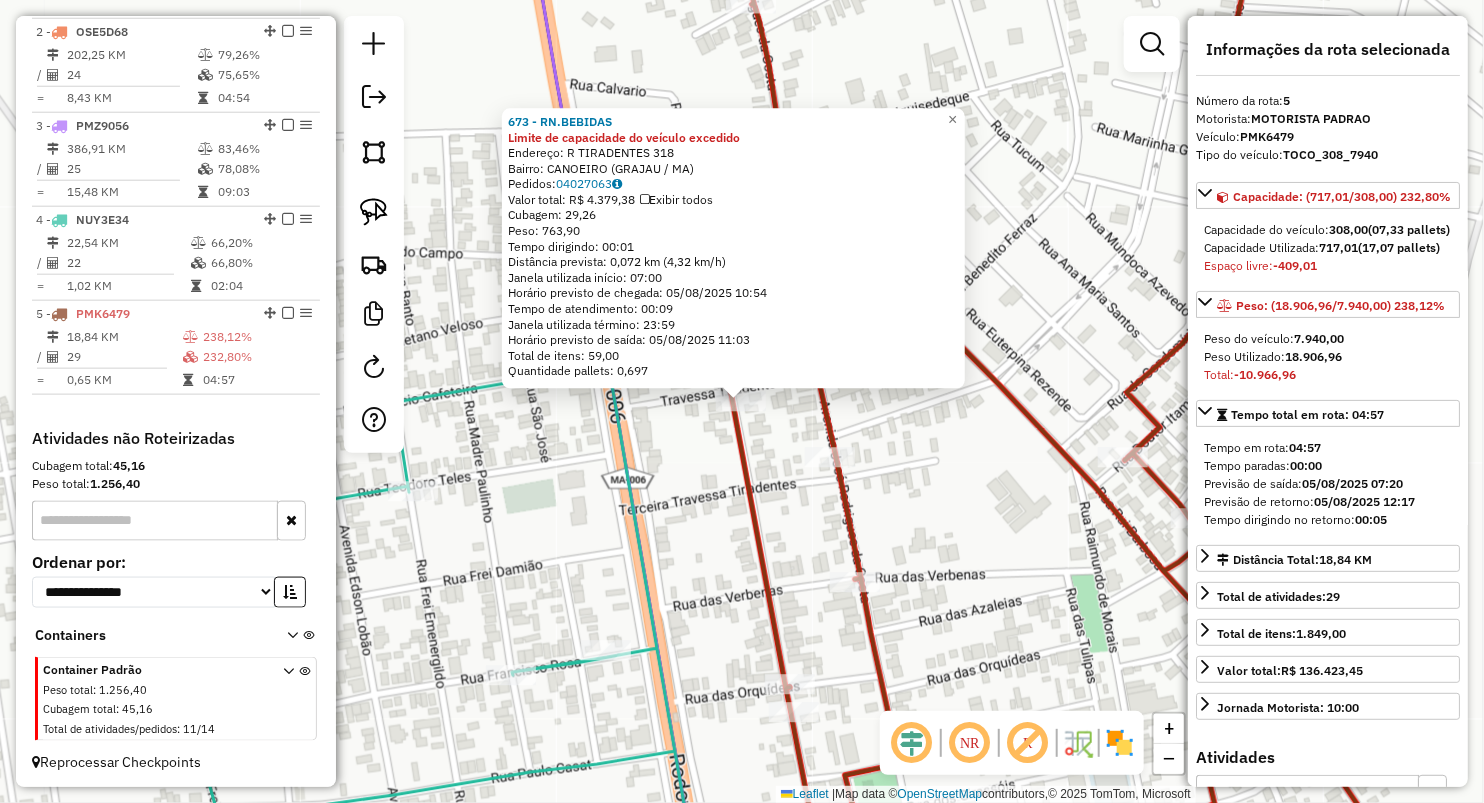 click on "673 - RN.BEBIDAS Limite de capacidade do veículo excedido  Endereço:  R TIRADENTES 318   Bairro: CANOEIRO (GRAJAU / MA)   Pedidos:  04027063   Valor total: R$ 4.379,38   Exibir todos   Cubagem: 29,26  Peso: 763,90  Tempo dirigindo: 00:01   Distância prevista: 0,072 km (4,32 km/h)   Janela utilizada início: 07:00   Horário previsto de chegada: 05/08/2025 10:54   Tempo de atendimento: 00:09   Janela utilizada término: 23:59   Horário previsto de saída: 05/08/2025 11:03   Total de itens: 59,00   Quantidade pallets: 0,697  × Janela de atendimento Grade de atendimento Capacidade Transportadoras Veículos Cliente Pedidos  Rotas Selecione os dias de semana para filtrar as janelas de atendimento  Seg   Ter   Qua   Qui   Sex   Sáb   Dom  Informe o período da janela de atendimento: De: Até:  Filtrar exatamente a janela do cliente  Considerar janela de atendimento padrão  Selecione os dias de semana para filtrar as grades de atendimento  Seg   Ter   Qua   Qui   Sex   Sáb   Dom   Peso mínimo:   De:   De:" 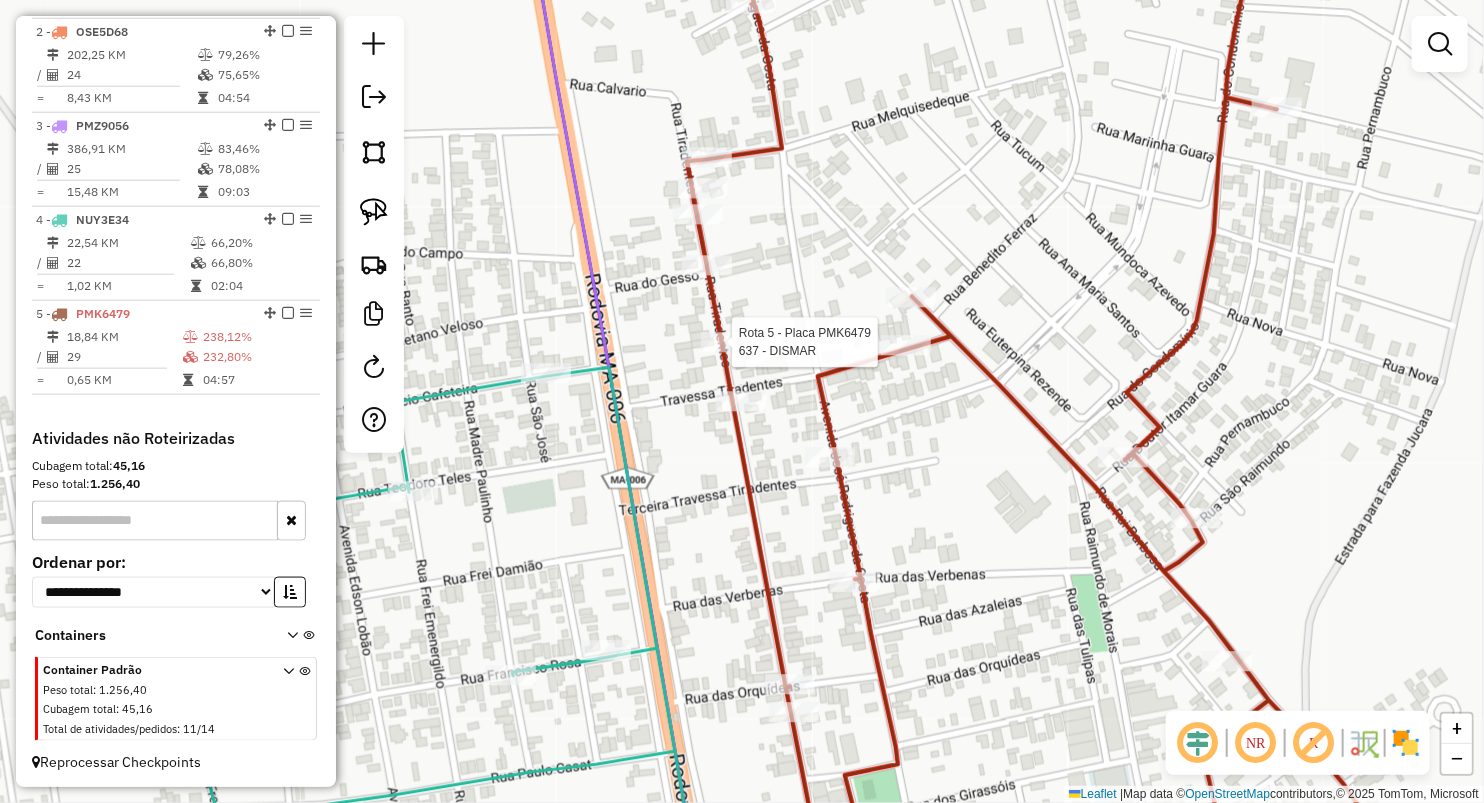 select on "**********" 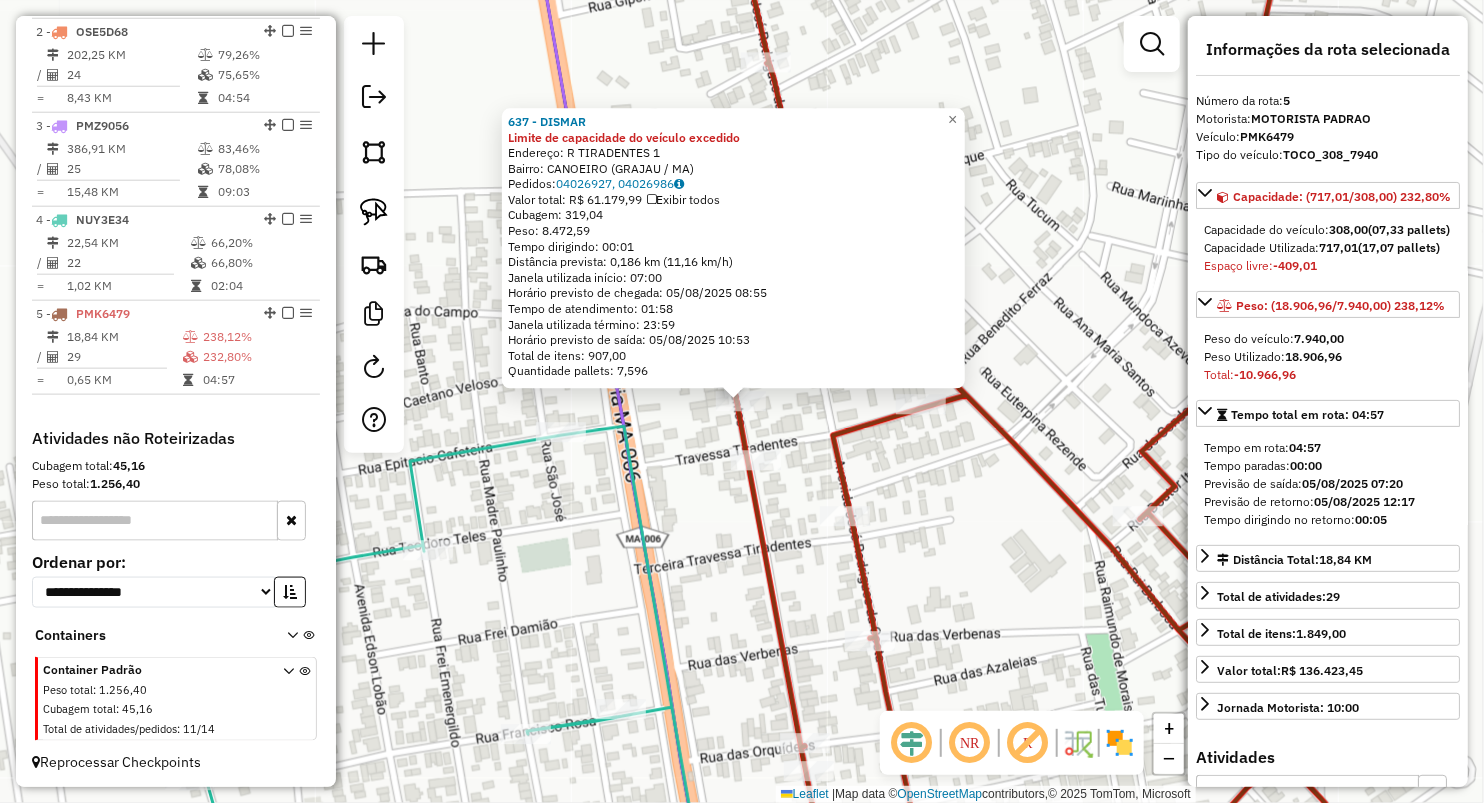 click on "637 - DISMAR Limite de capacidade do veículo excedido  Endereço:  R TIRADENTES 1   Bairro: CANOEIRO (GRAJAU / MA)   Pedidos:  04026927, 04026986   Valor total: R$ 61.179,99   Exibir todos   Cubagem: 319,04  Peso: 8.472,59  Tempo dirigindo: 00:01   Distância prevista: 0,186 km (11,16 km/h)   Janela utilizada início: 07:00   Horário previsto de chegada: 05/08/2025 08:55   Tempo de atendimento: 01:58   Janela utilizada término: 23:59   Horário previsto de saída: 05/08/2025 10:53   Total de itens: 907,00   Quantidade pallets: 7,596  × Janela de atendimento Grade de atendimento Capacidade Transportadoras Veículos Cliente Pedidos  Rotas Selecione os dias de semana para filtrar as janelas de atendimento  Seg   Ter   Qua   Qui   Sex   Sáb   Dom  Informe o período da janela de atendimento: De: Até:  Filtrar exatamente a janela do cliente  Considerar janela de atendimento padrão  Selecione os dias de semana para filtrar as grades de atendimento  Seg   Ter   Qua   Qui   Sex   Sáb   Dom   Peso mínimo:  +" 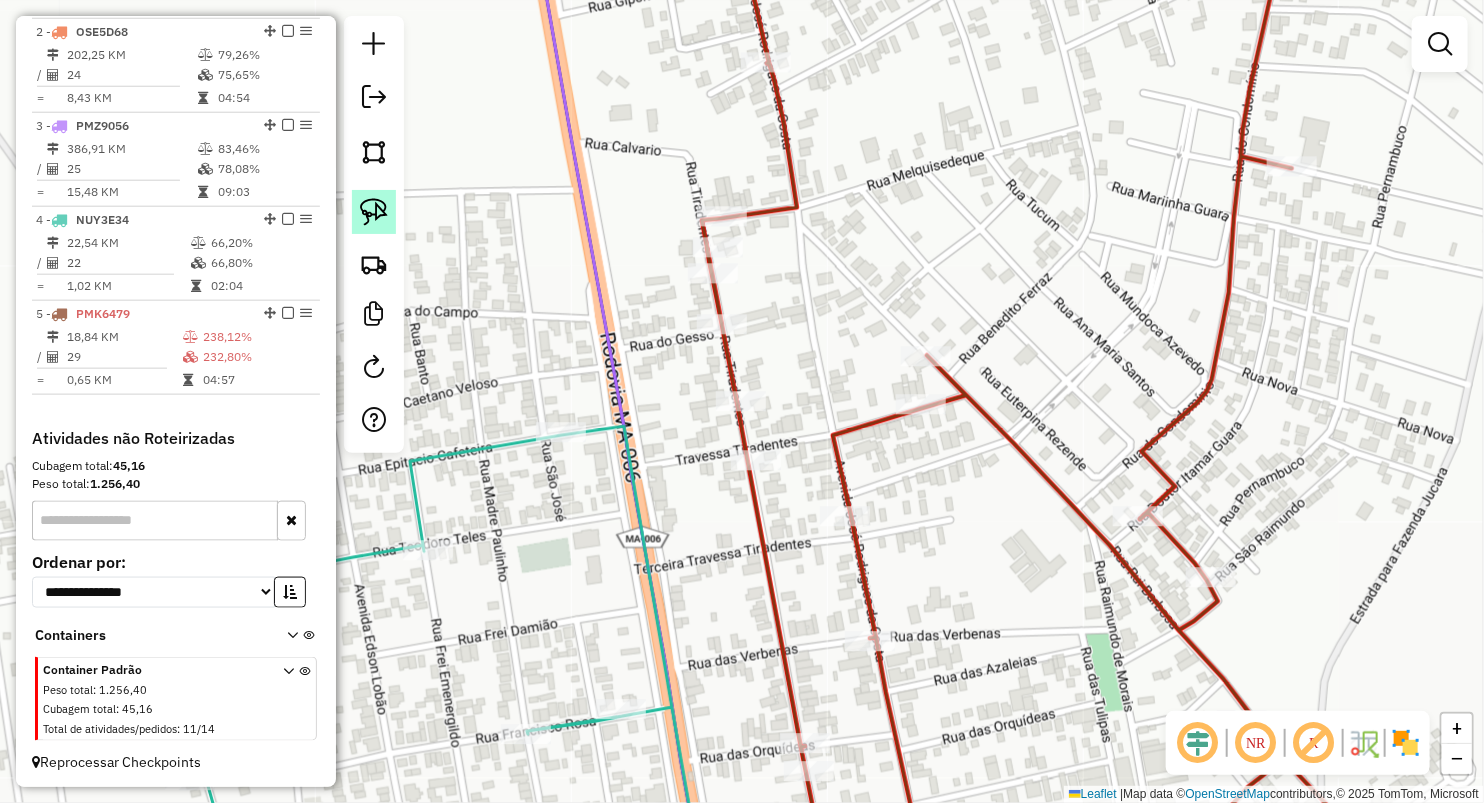 click 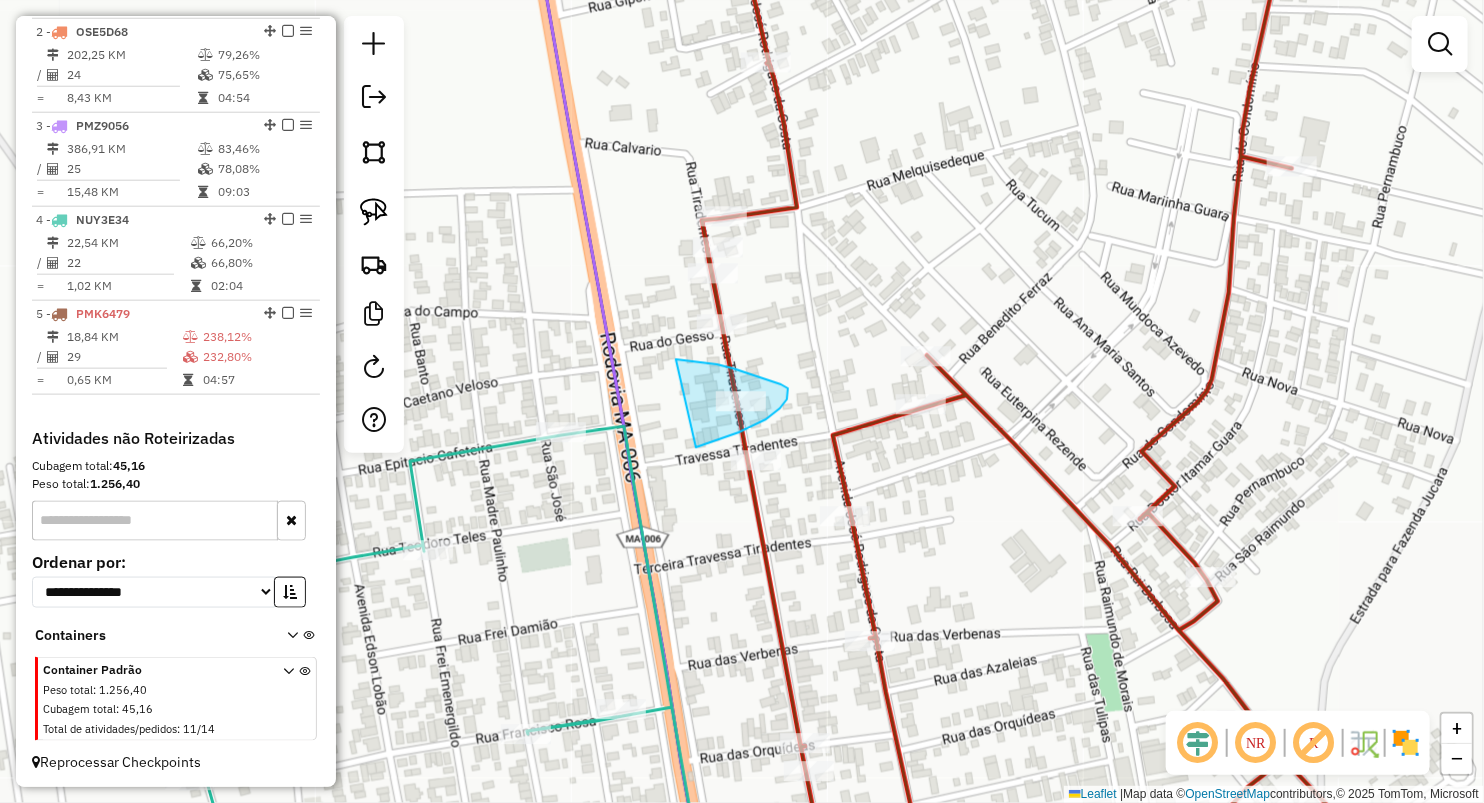 drag, startPoint x: 676, startPoint y: 359, endPoint x: 698, endPoint y: 449, distance: 92.64988 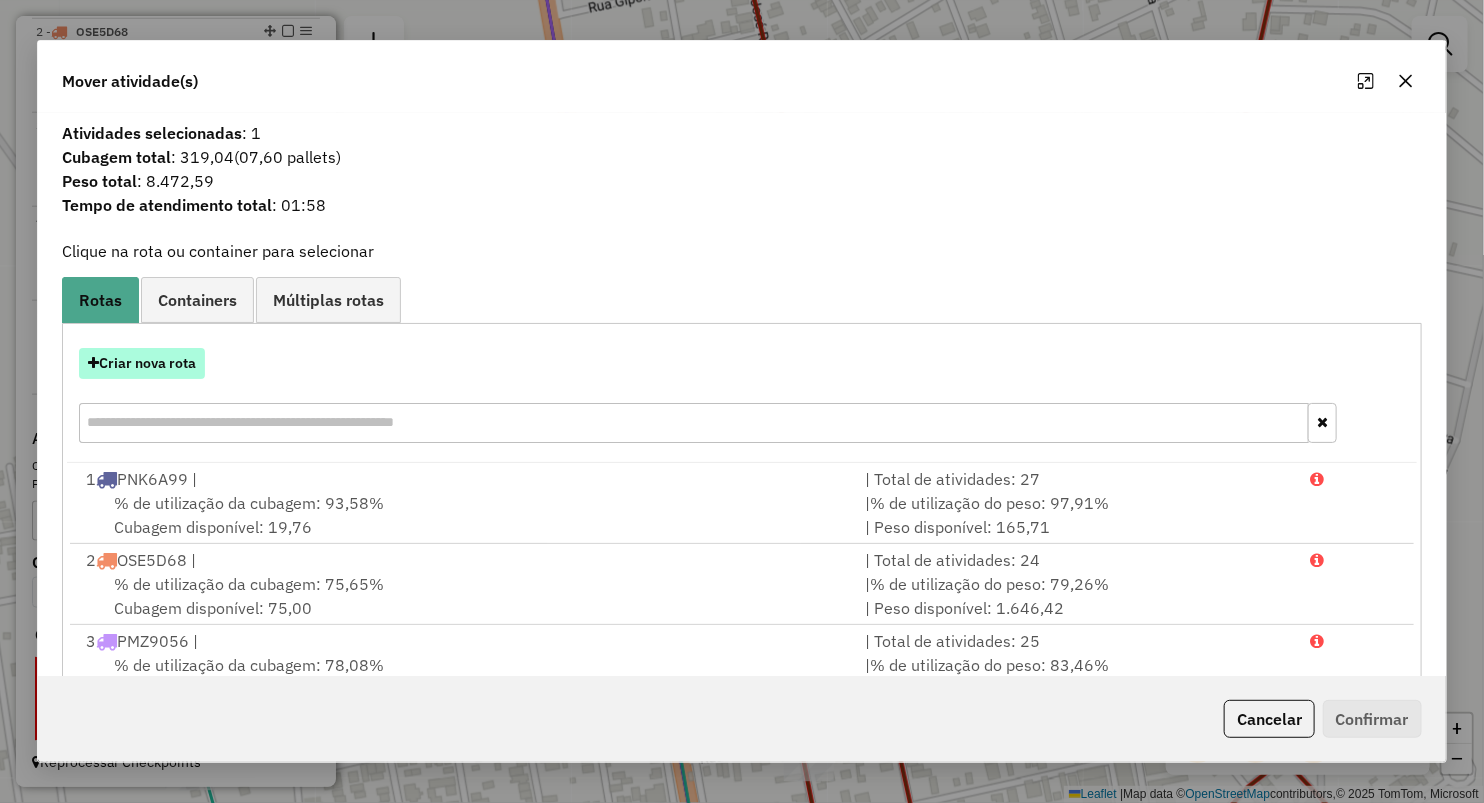 click on "Criar nova rota" at bounding box center [142, 363] 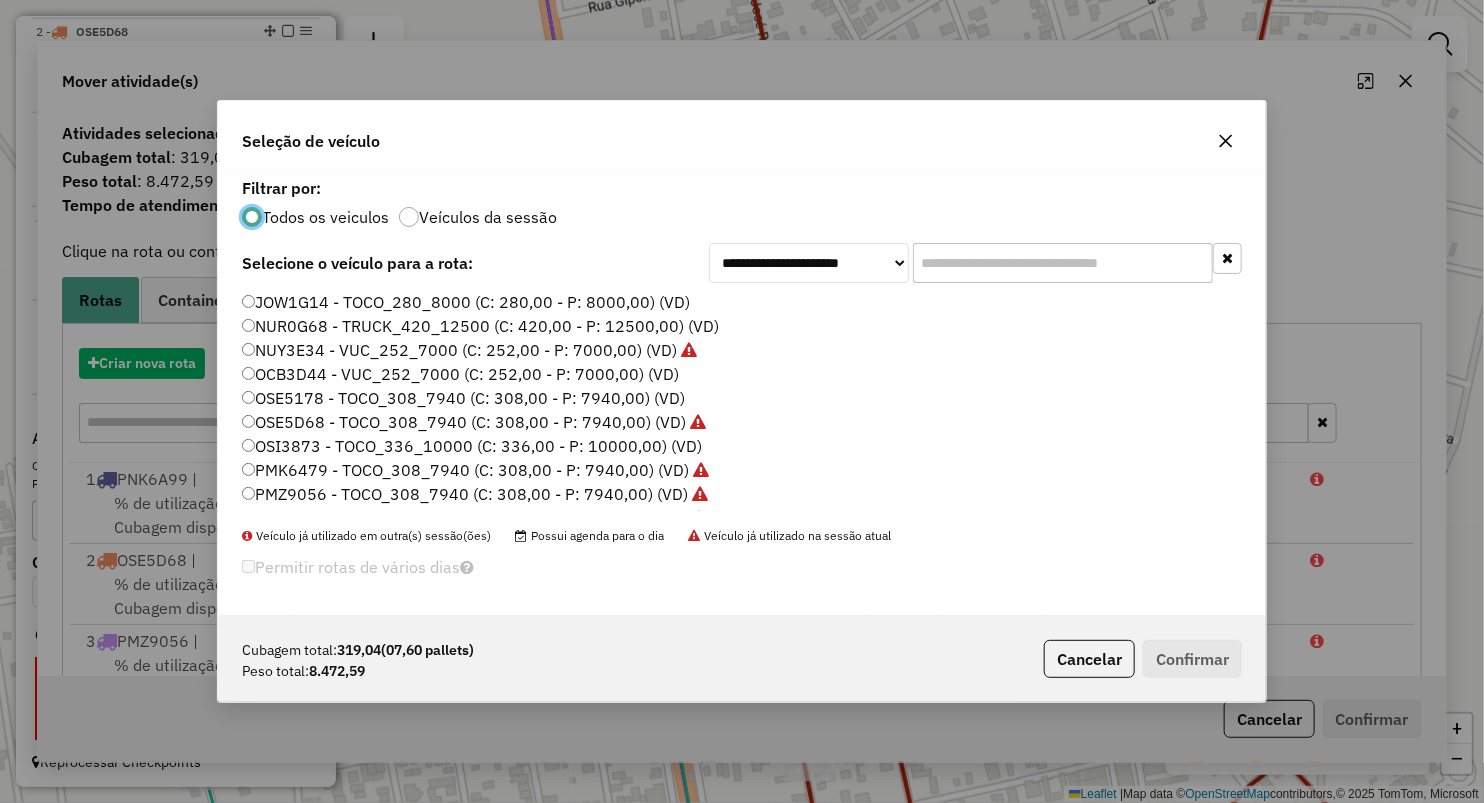 scroll, scrollTop: 10, scrollLeft: 6, axis: both 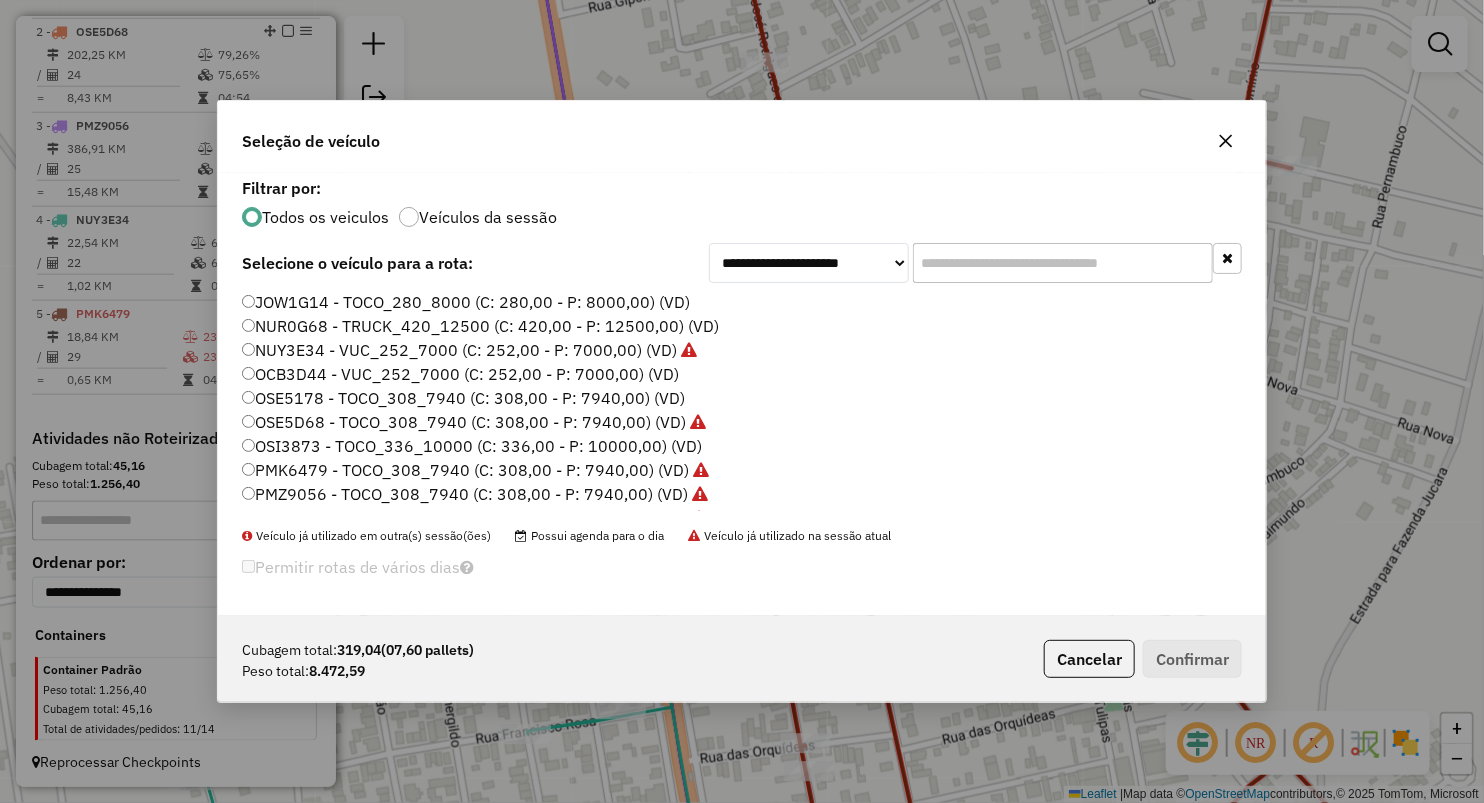 click on "OSE5178 - TOCO_308_7940 (C: 308,00 - P: 7940,00) (VD)" 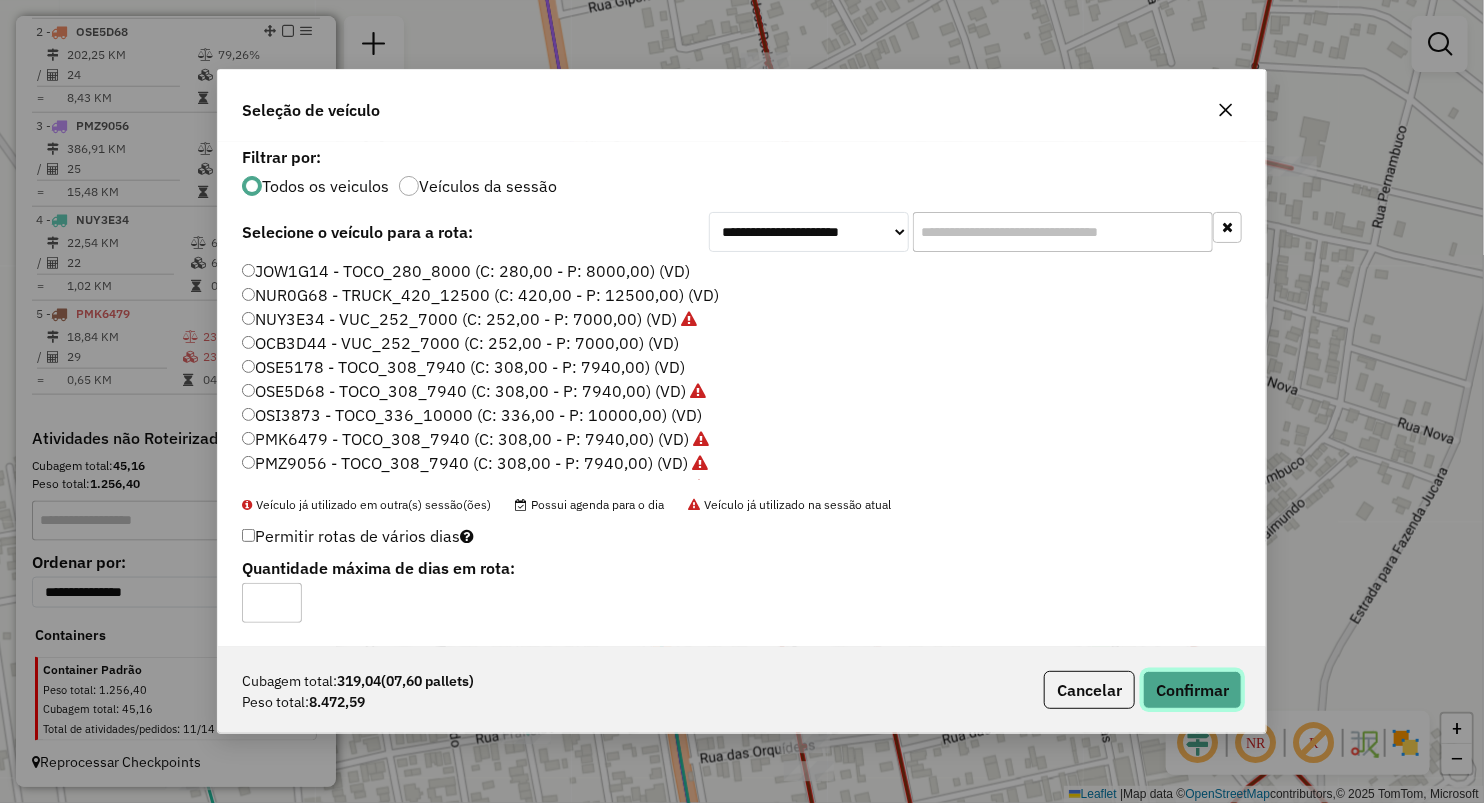 click on "Confirmar" 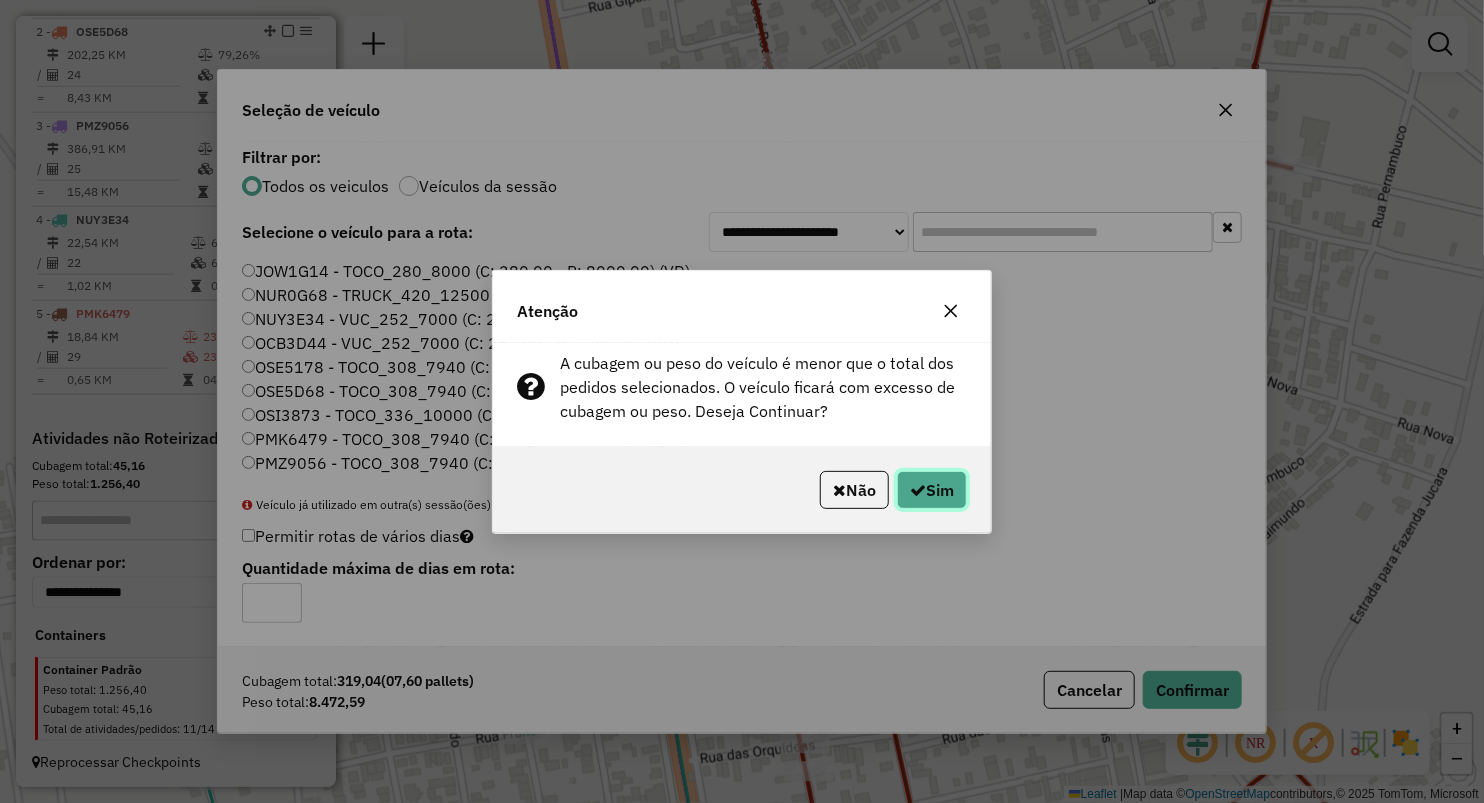 click on "Sim" 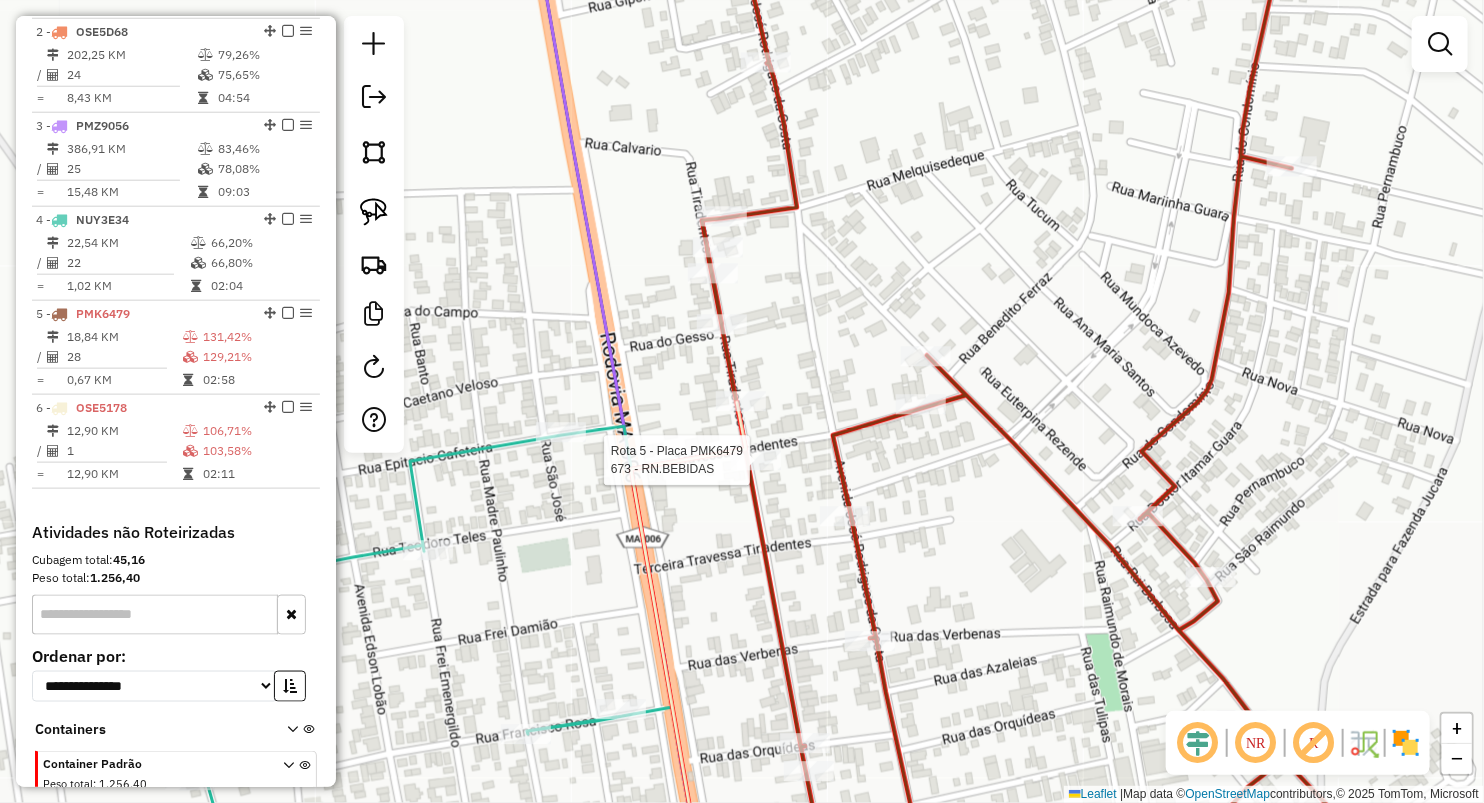 select on "**********" 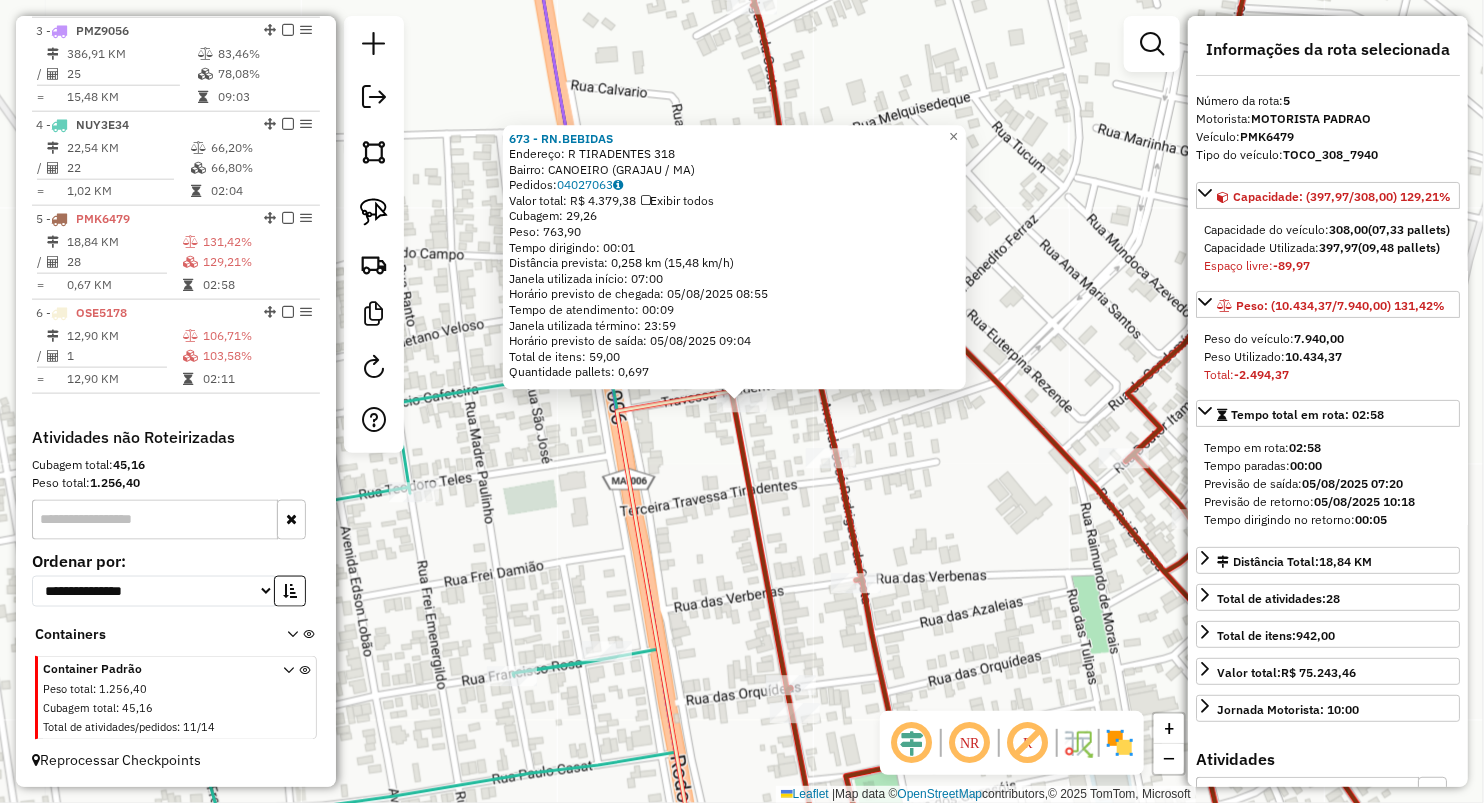 scroll, scrollTop: 960, scrollLeft: 0, axis: vertical 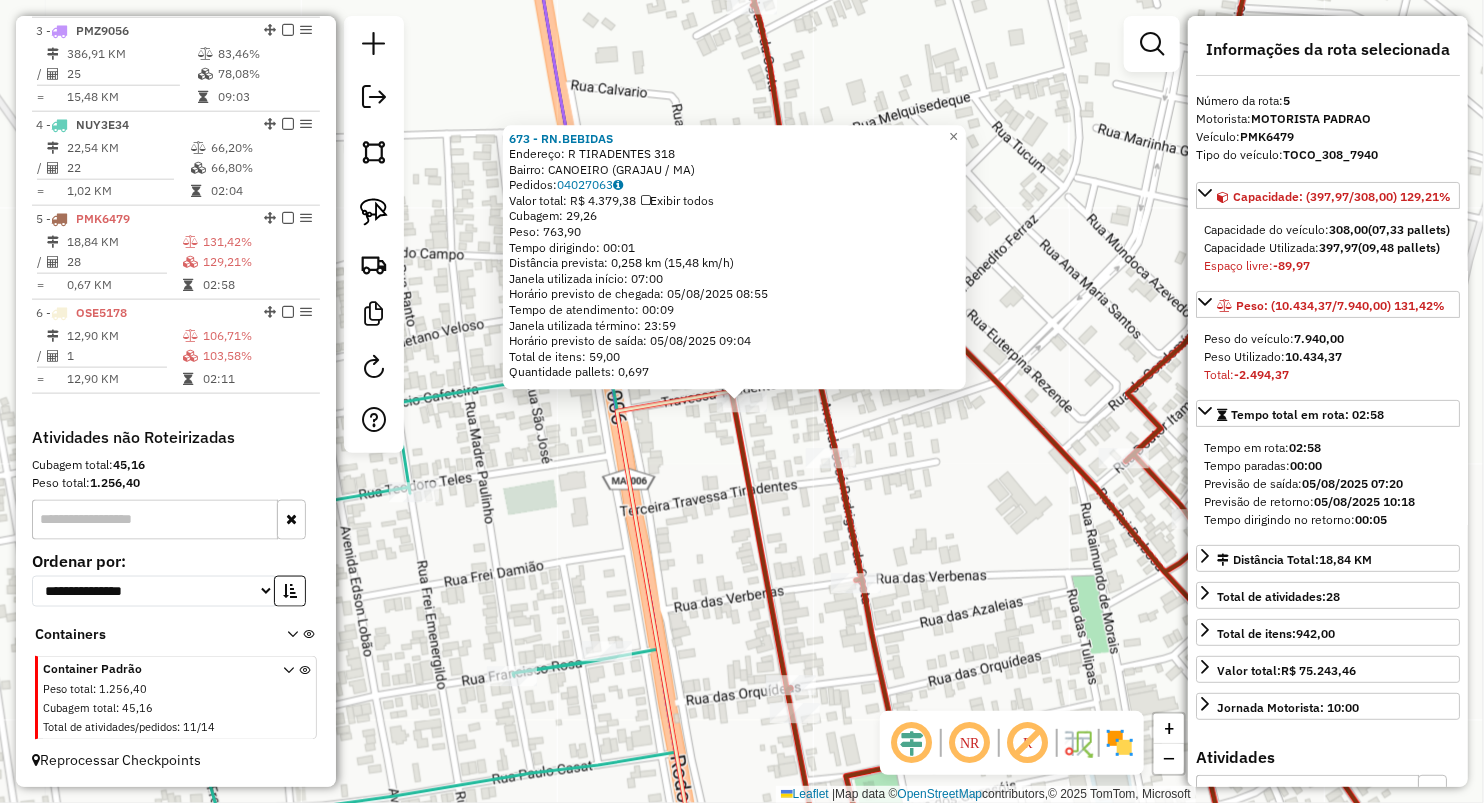 click on "673 - RN.BEBIDAS  Endereço:  R TIRADENTES 318   Bairro: CANOEIRO (GRAJAU / MA)   Pedidos:  04027063   Valor total: R$ 4.379,38   Exibir todos   Cubagem: 29,26  Peso: 763,90  Tempo dirigindo: 00:01   Distância prevista: 0,258 km (15,48 km/h)   Janela utilizada início: 07:00   Horário previsto de chegada: 05/08/2025 08:55   Tempo de atendimento: 00:09   Janela utilizada término: 23:59   Horário previsto de saída: 05/08/2025 09:04   Total de itens: 59,00   Quantidade pallets: 0,697  × Janela de atendimento Grade de atendimento Capacidade Transportadoras Veículos Cliente Pedidos  Rotas Selecione os dias de semana para filtrar as janelas de atendimento  Seg   Ter   Qua   Qui   Sex   Sáb   Dom  Informe o período da janela de atendimento: De: Até:  Filtrar exatamente a janela do cliente  Considerar janela de atendimento padrão  Selecione os dias de semana para filtrar as grades de atendimento  Seg   Ter   Qua   Qui   Sex   Sáb   Dom   Considerar clientes sem dia de atendimento cadastrado  De:   Até:" 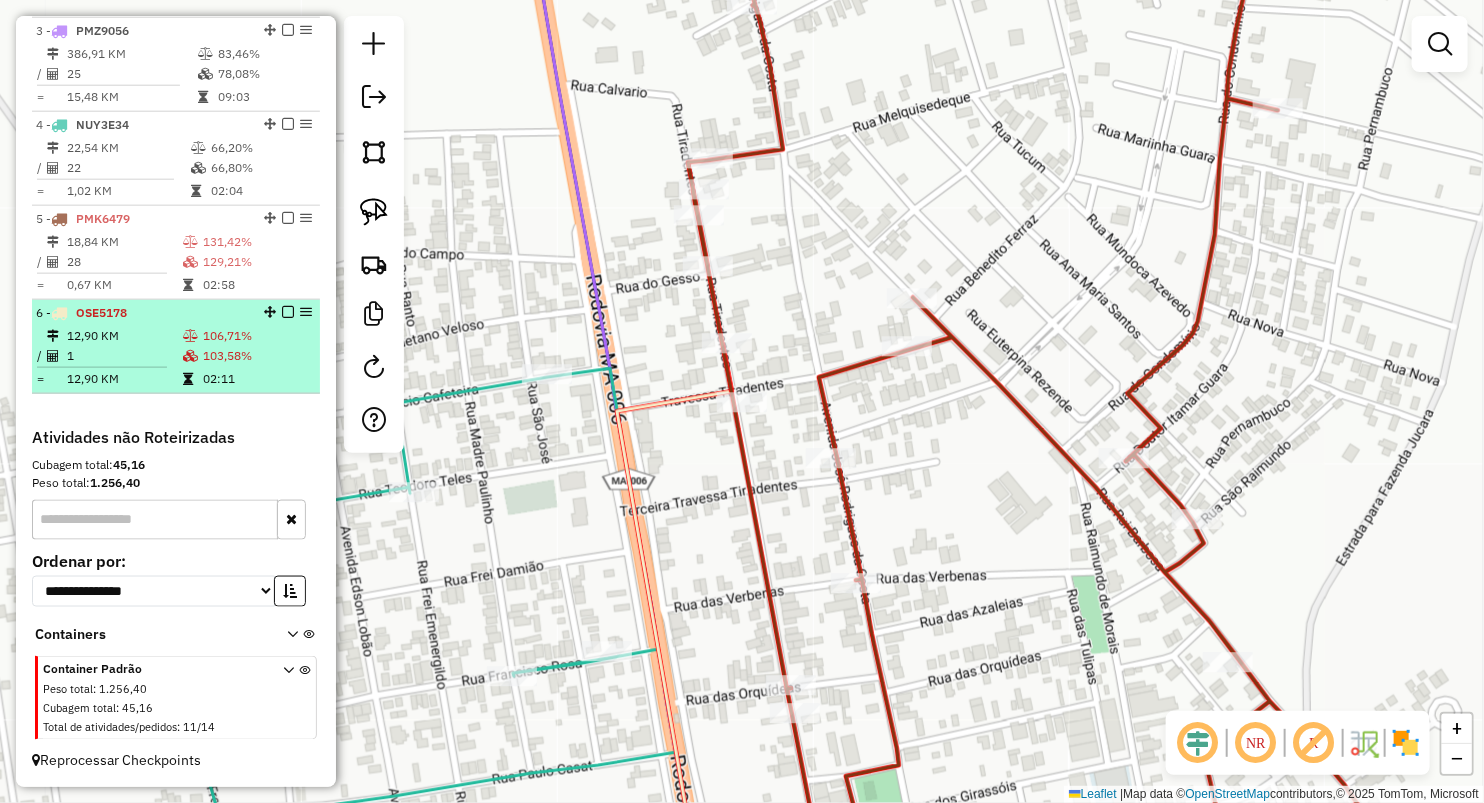 click on "12,90 KM" at bounding box center (124, 379) 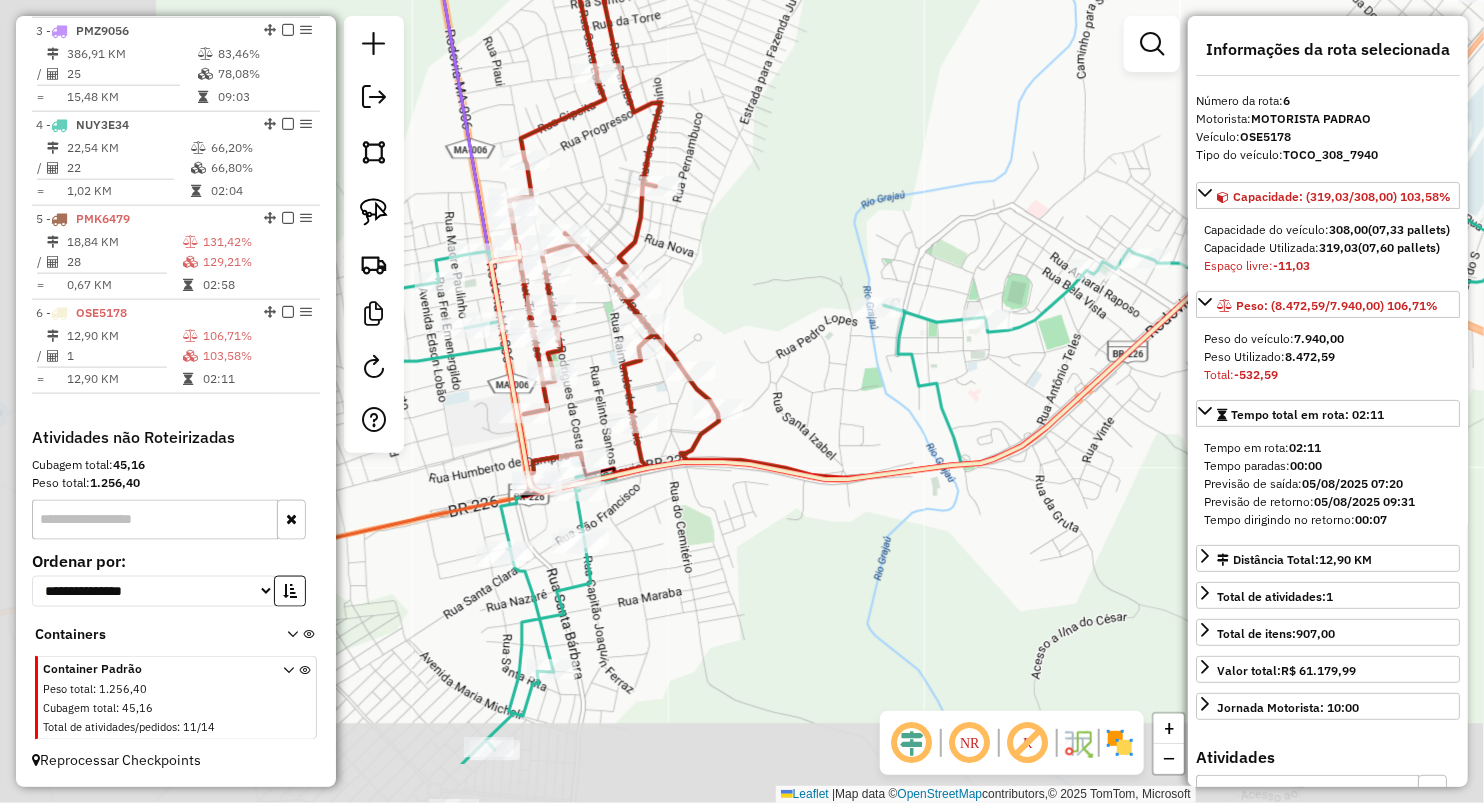 drag, startPoint x: 592, startPoint y: 272, endPoint x: 823, endPoint y: 151, distance: 260.77194 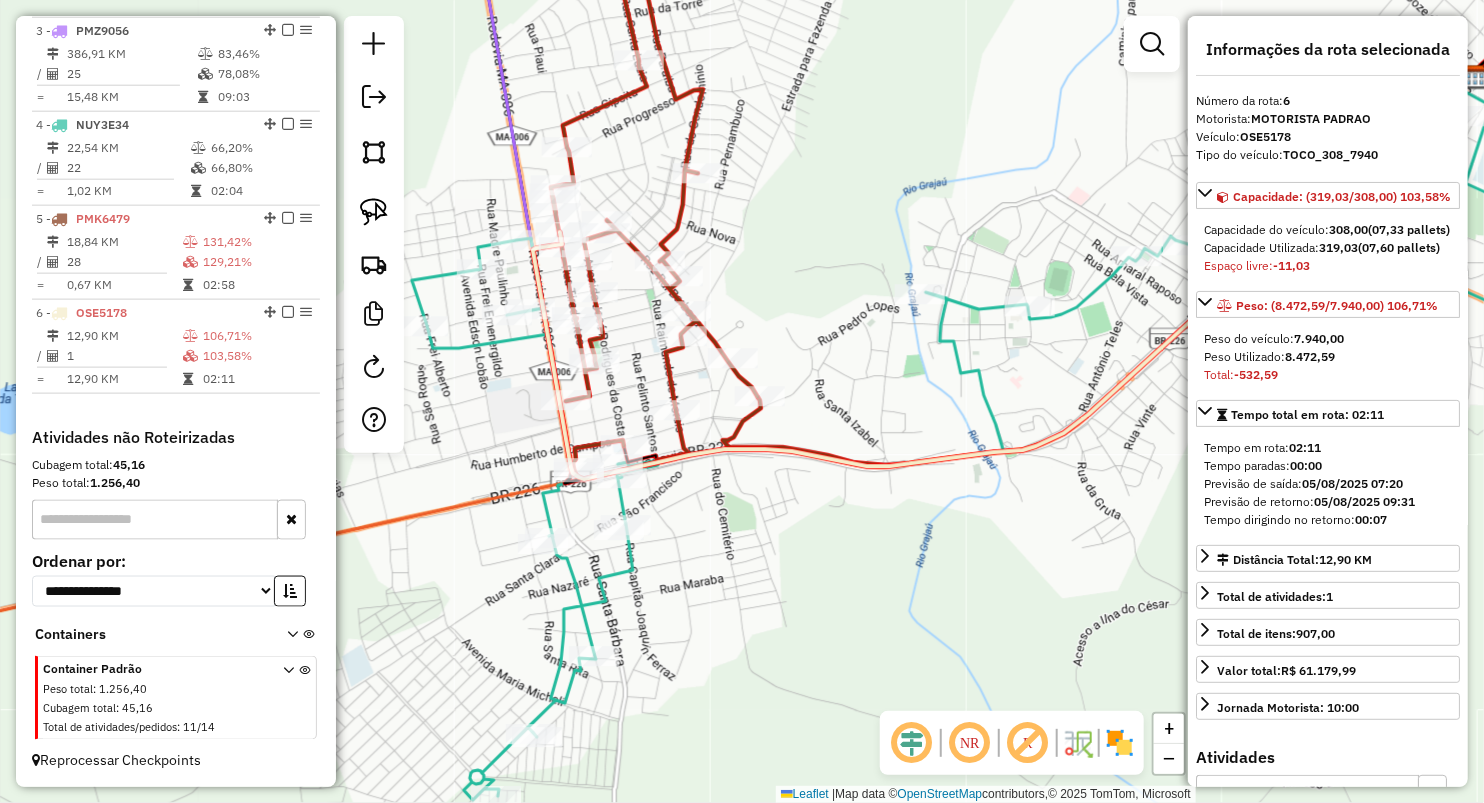 drag, startPoint x: 769, startPoint y: 281, endPoint x: 879, endPoint y: 254, distance: 113.265175 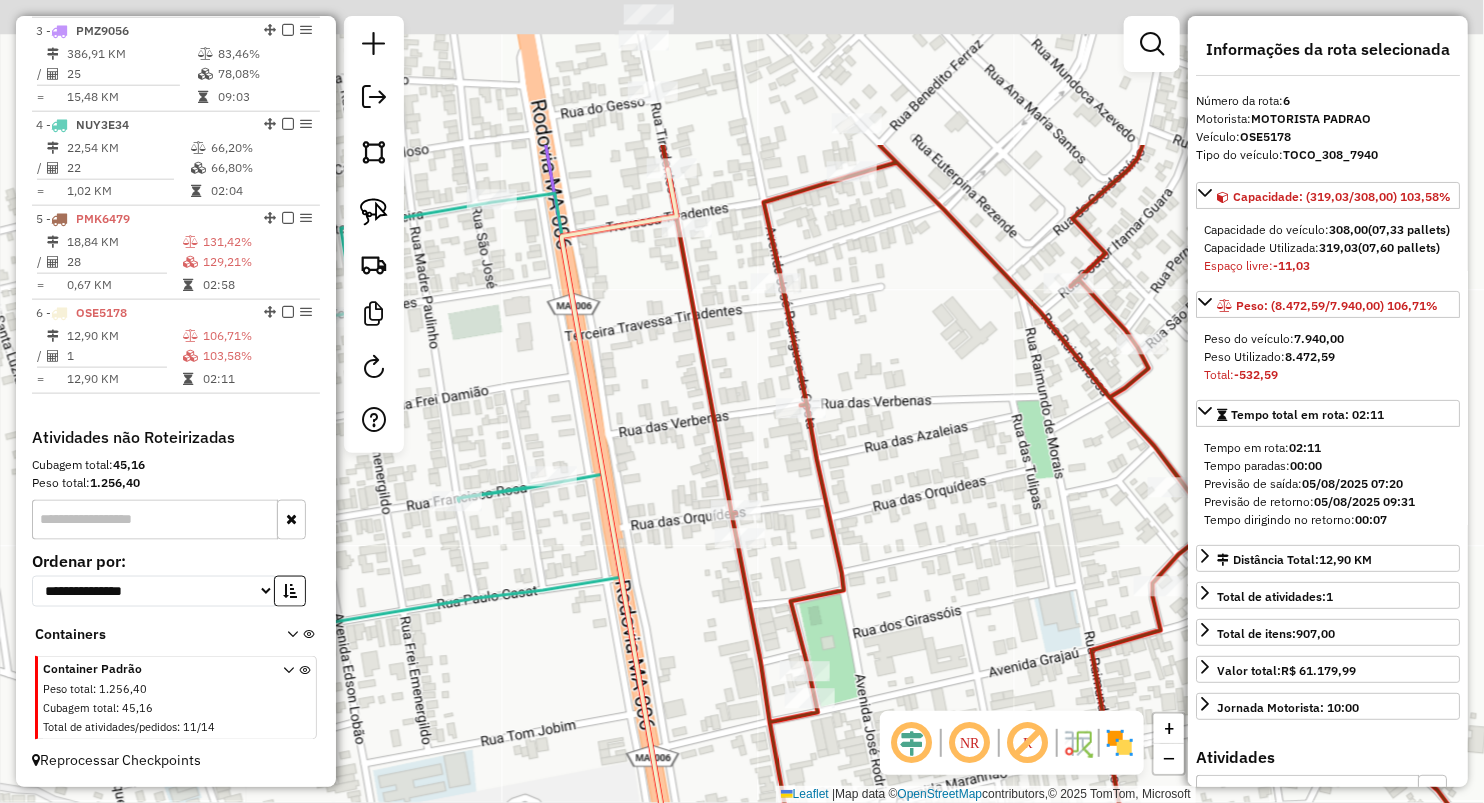 drag, startPoint x: 686, startPoint y: 126, endPoint x: 727, endPoint y: 372, distance: 249.39326 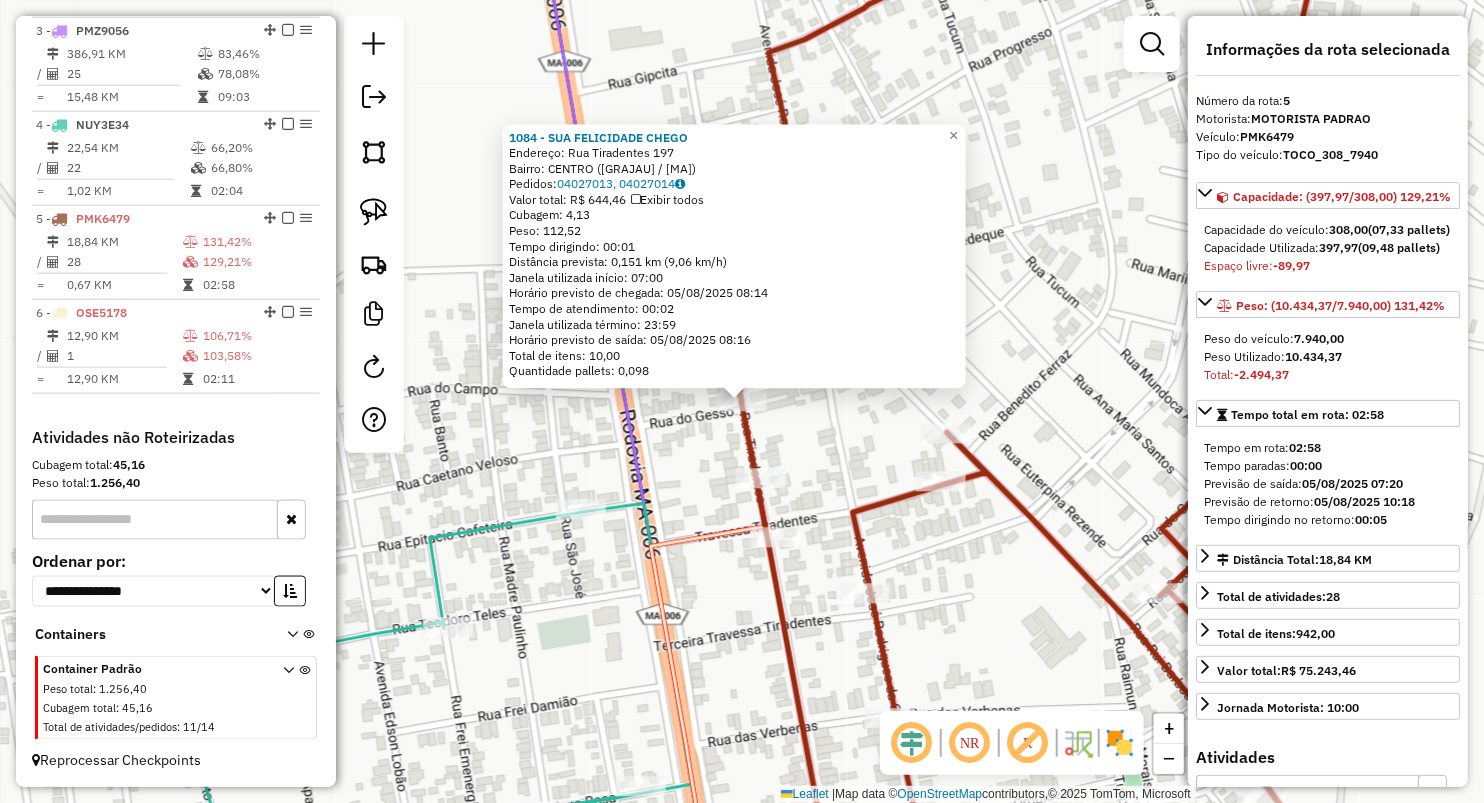 click on "1084 - SUA FELICIDADE CHEGO  Endereço:  Rua Tiradentes 197   Bairro: CENTRO (GRAJAU / MA)   Pedidos:  04027013, 04027014   Valor total: R$ 644,46   Exibir todos   Cubagem: 4,13  Peso: 112,52  Tempo dirigindo: 00:01   Distância prevista: 0,151 km (9,06 km/h)   Janela utilizada início: 07:00   Horário previsto de chegada: 05/08/2025 08:14   Tempo de atendimento: 00:02   Janela utilizada término: 23:59   Horário previsto de saída: 05/08/2025 08:16   Total de itens: 10,00   Quantidade pallets: 0,098  × Janela de atendimento Grade de atendimento Capacidade Transportadoras Veículos Cliente Pedidos  Rotas Selecione os dias de semana para filtrar as janelas de atendimento  Seg   Ter   Qua   Qui   Sex   Sáb   Dom  Informe o período da janela de atendimento: De: Até:  Filtrar exatamente a janela do cliente  Considerar janela de atendimento padrão  Selecione os dias de semana para filtrar as grades de atendimento  Seg   Ter   Qua   Qui   Sex   Sáb   Dom   Clientes fora do dia de atendimento selecionado De:" 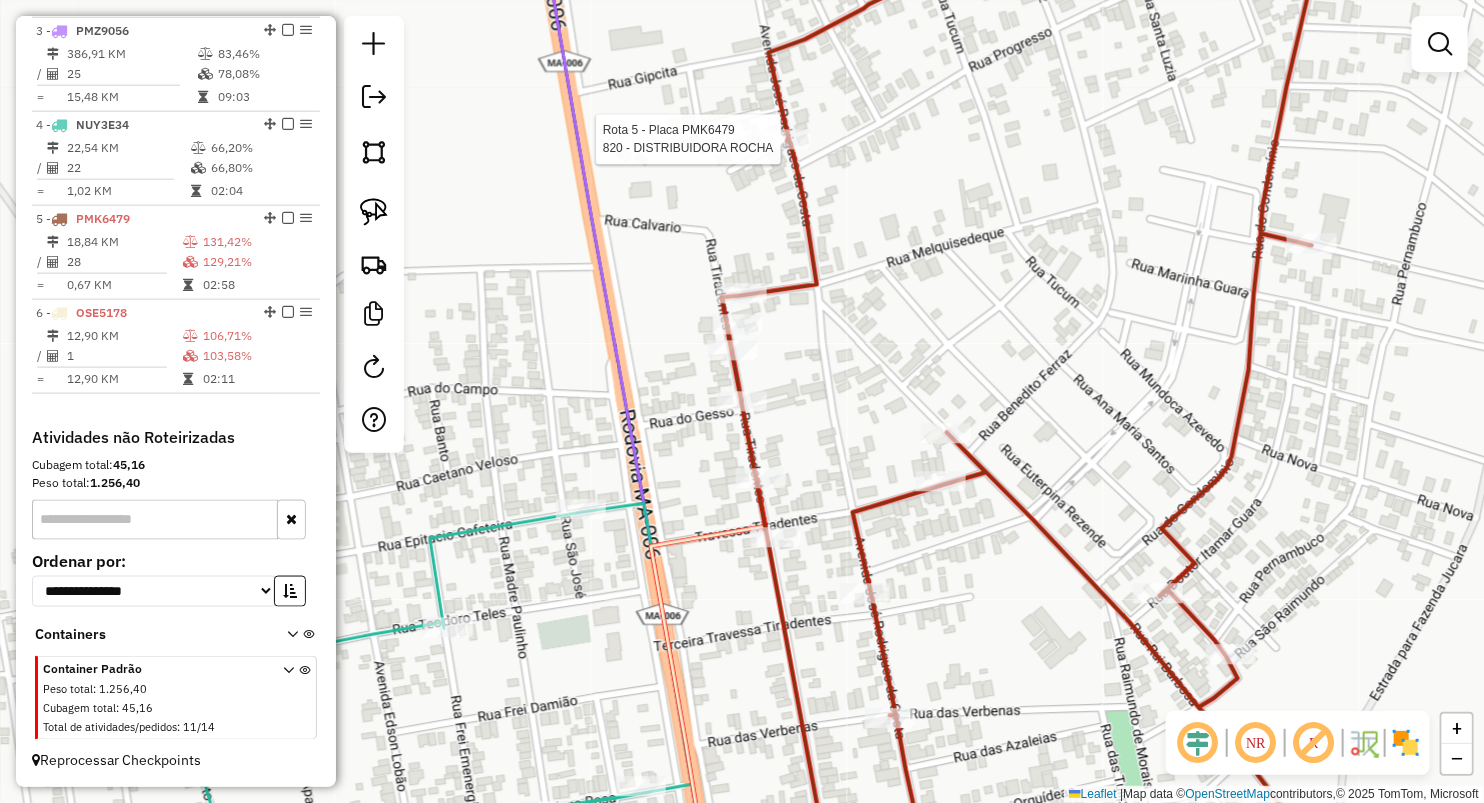 select on "**********" 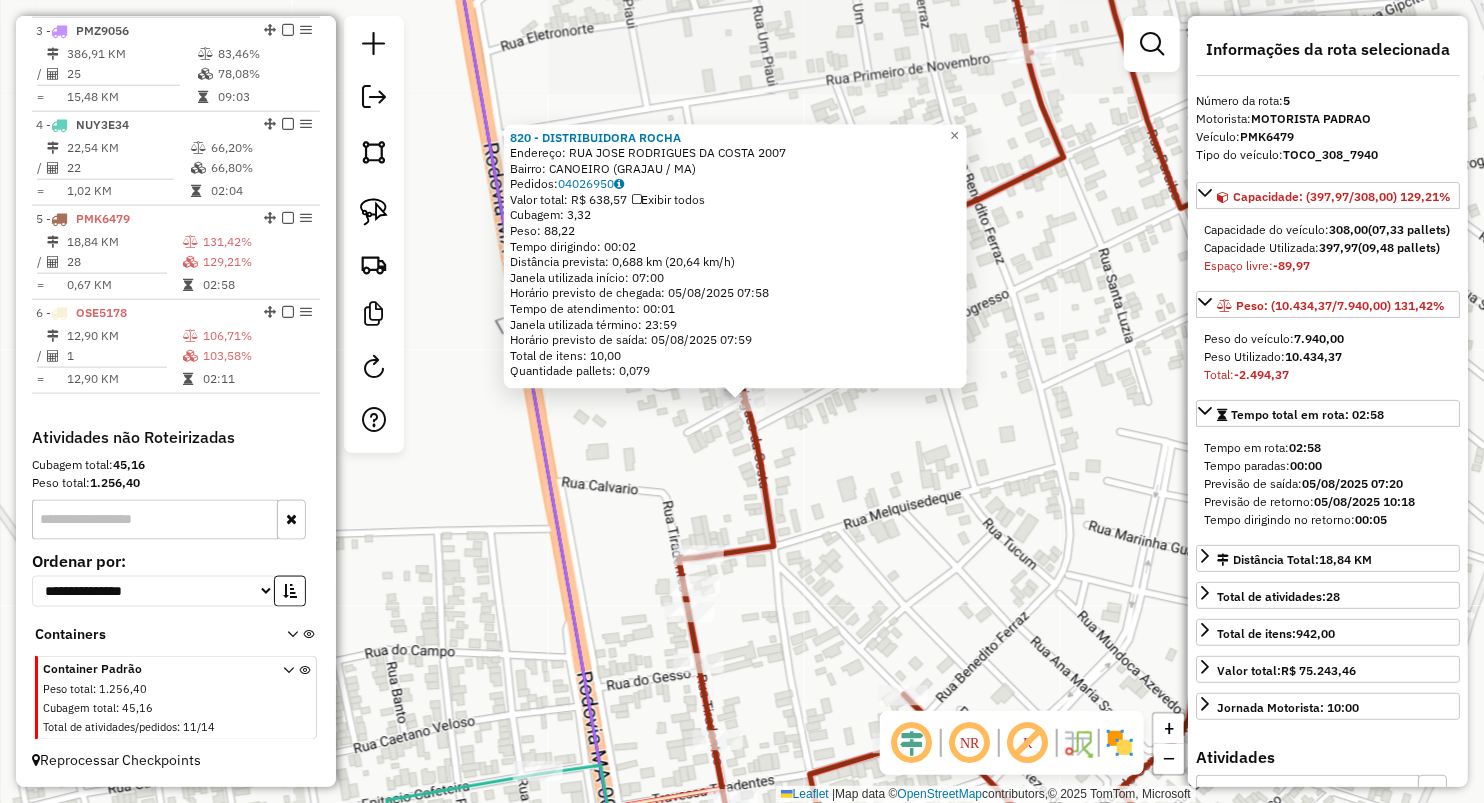 click 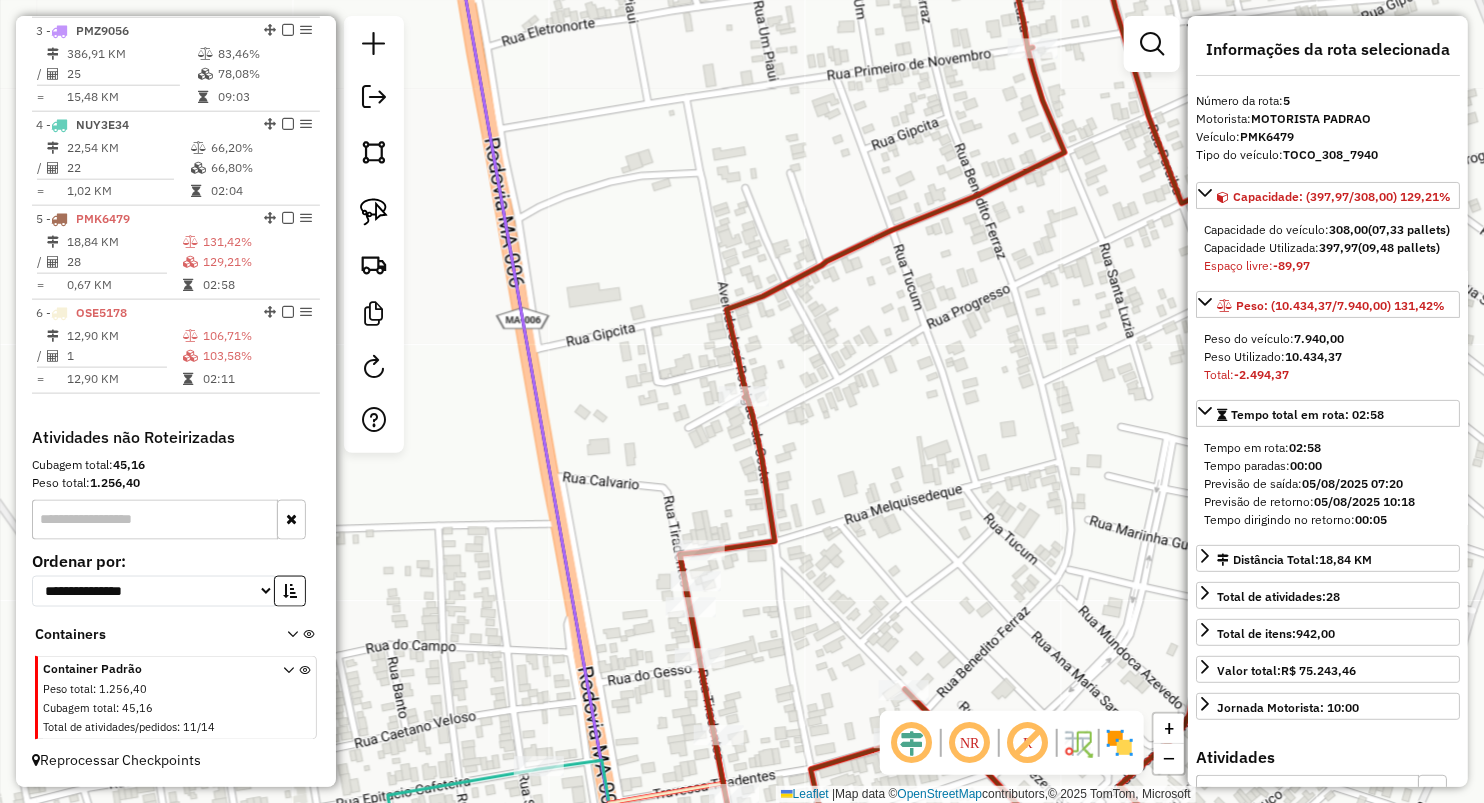 drag, startPoint x: 806, startPoint y: 636, endPoint x: 815, endPoint y: 485, distance: 151.26797 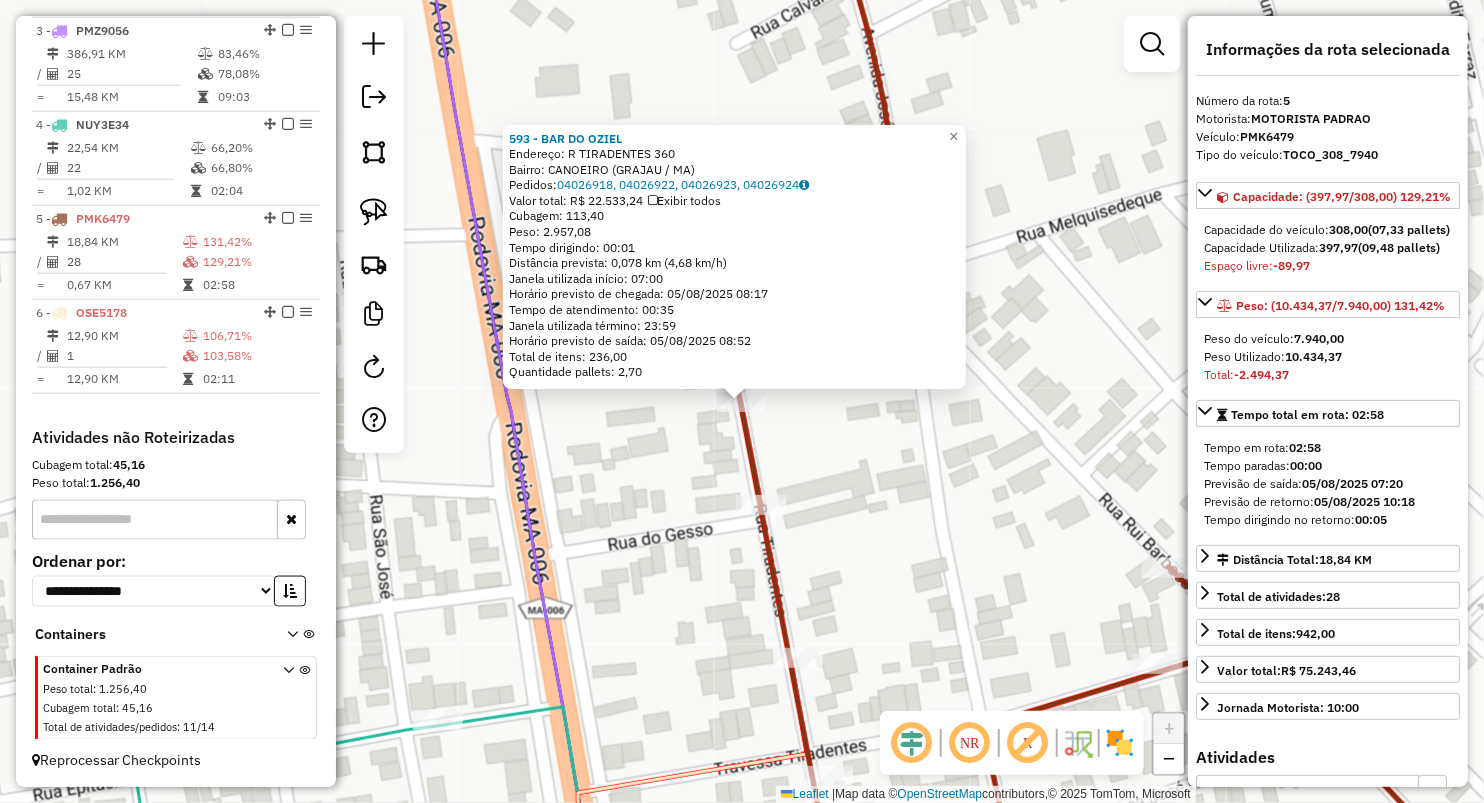 click on "593 - BAR DO OZIEL  Endereço:  R TIRADENTES 360   Bairro: CANOEIRO (GRAJAU / MA)   Pedidos:  04026918, 04026922, 04026923, 04026924   Valor total: R$ 22.533,24   Exibir todos   Cubagem: 113,40  Peso: 2.957,08  Tempo dirigindo: 00:01   Distância prevista: 0,078 km (4,68 km/h)   Janela utilizada início: 07:00   Horário previsto de chegada: 05/08/2025 08:17   Tempo de atendimento: 00:35   Janela utilizada término: 23:59   Horário previsto de saída: 05/08/2025 08:52   Total de itens: 236,00   Quantidade pallets: 2,70  × Janela de atendimento Grade de atendimento Capacidade Transportadoras Veículos Cliente Pedidos  Rotas Selecione os dias de semana para filtrar as janelas de atendimento  Seg   Ter   Qua   Qui   Sex   Sáb   Dom  Informe o período da janela de atendimento: De: Até:  Filtrar exatamente a janela do cliente  Considerar janela de atendimento padrão  Selecione os dias de semana para filtrar as grades de atendimento  Seg   Ter   Qua   Qui   Sex   Sáb   Dom   Peso mínimo:   Peso máximo:  +" 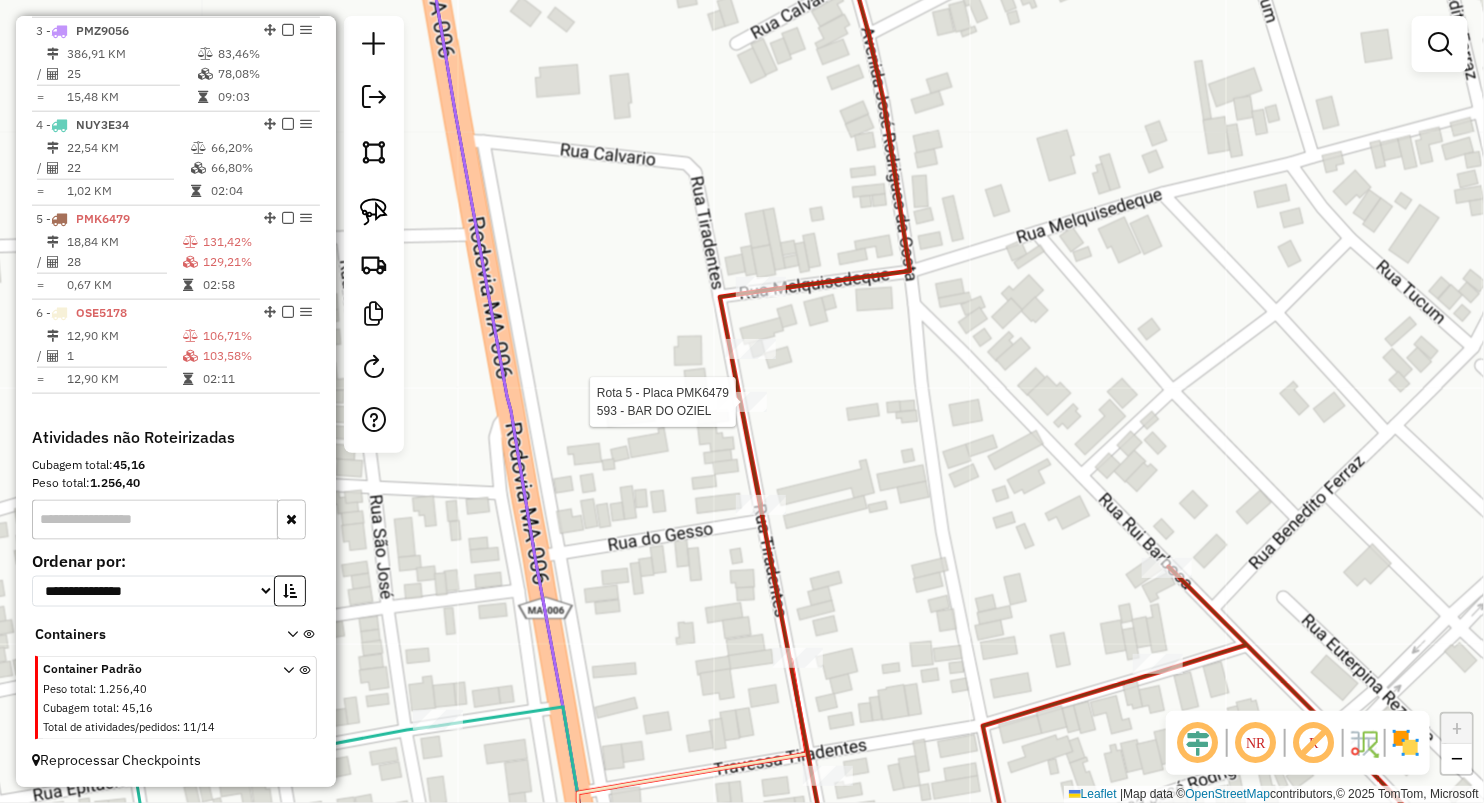 select on "**********" 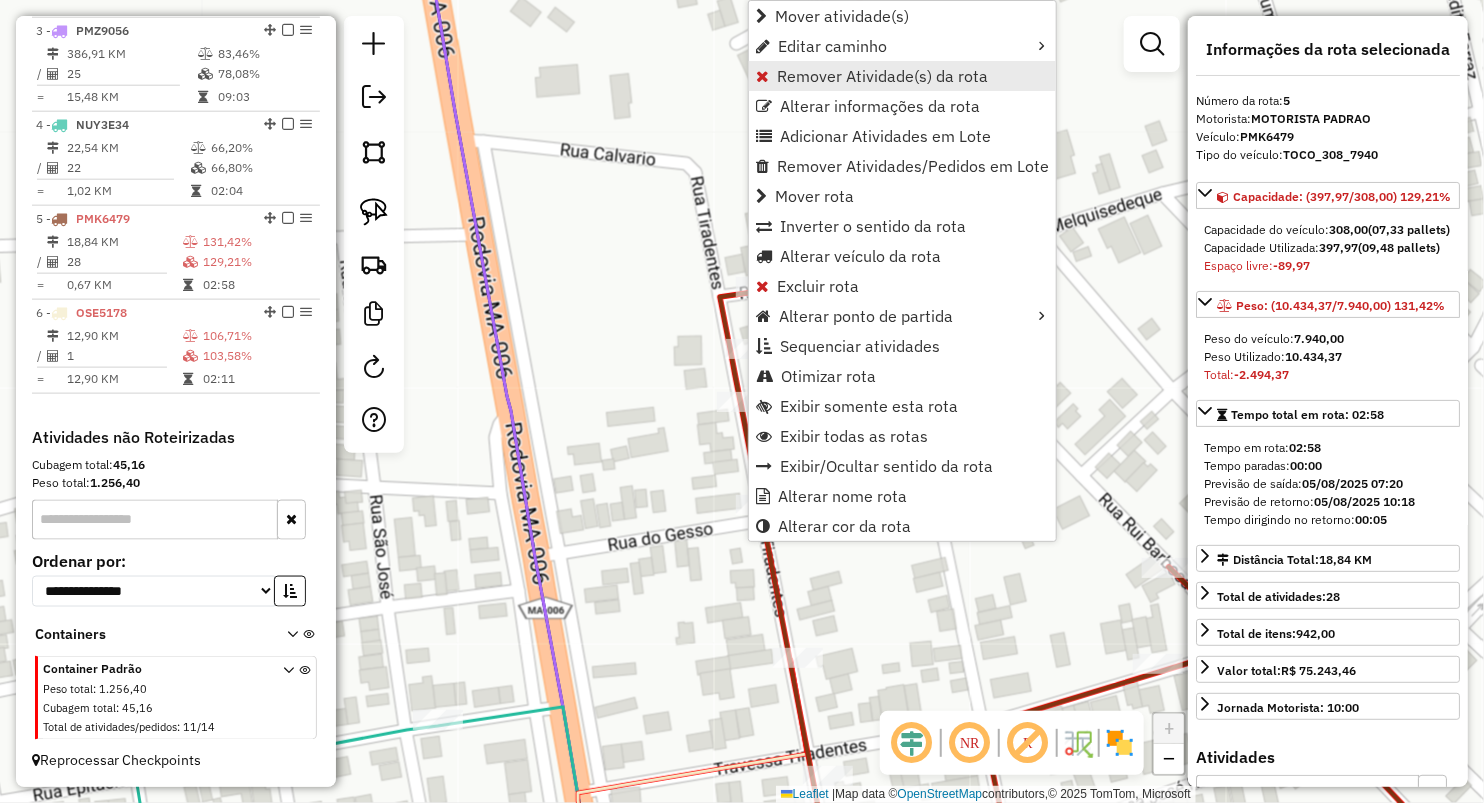 click on "Remover Atividade(s) da rota" at bounding box center [882, 76] 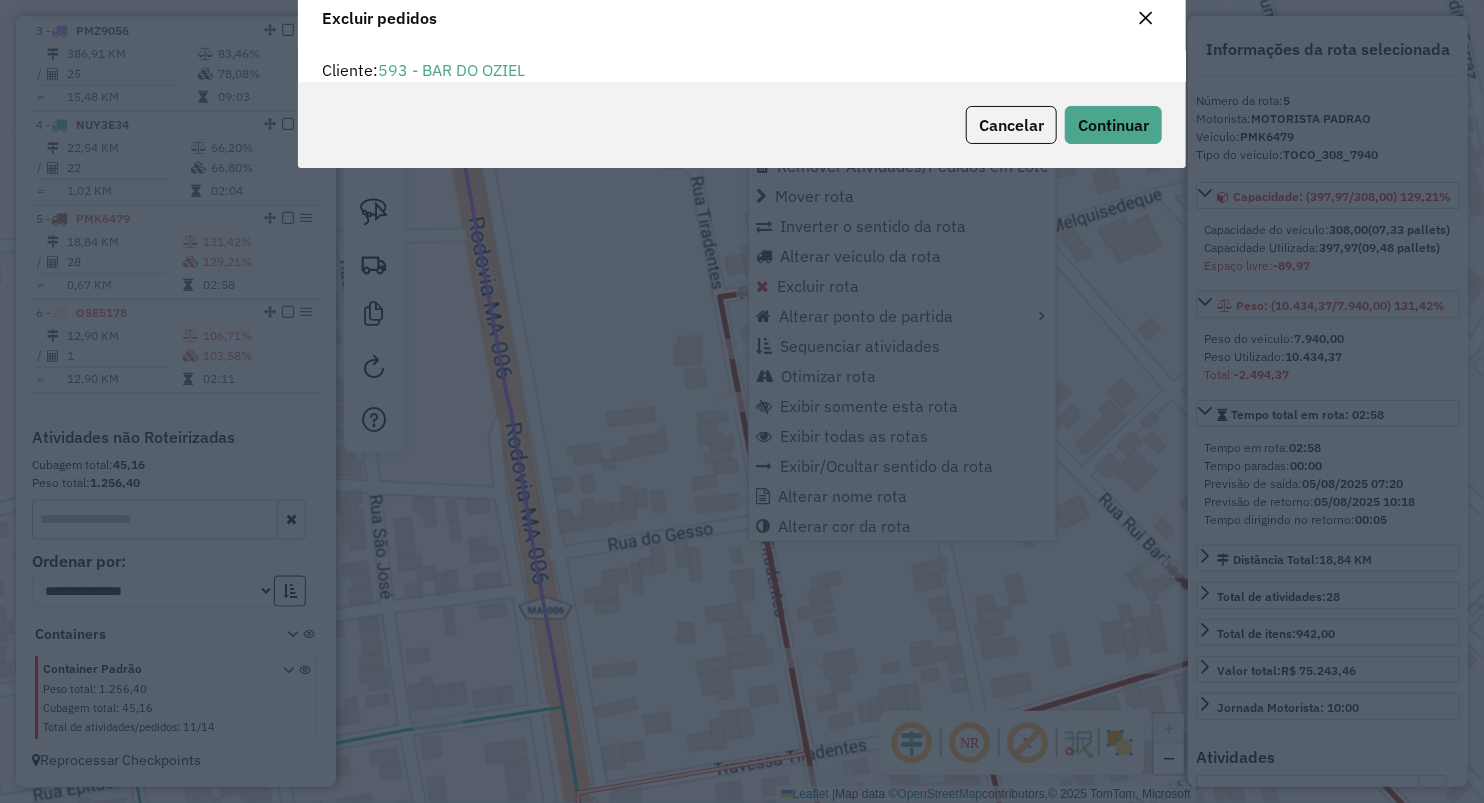 scroll, scrollTop: 10, scrollLeft: 6, axis: both 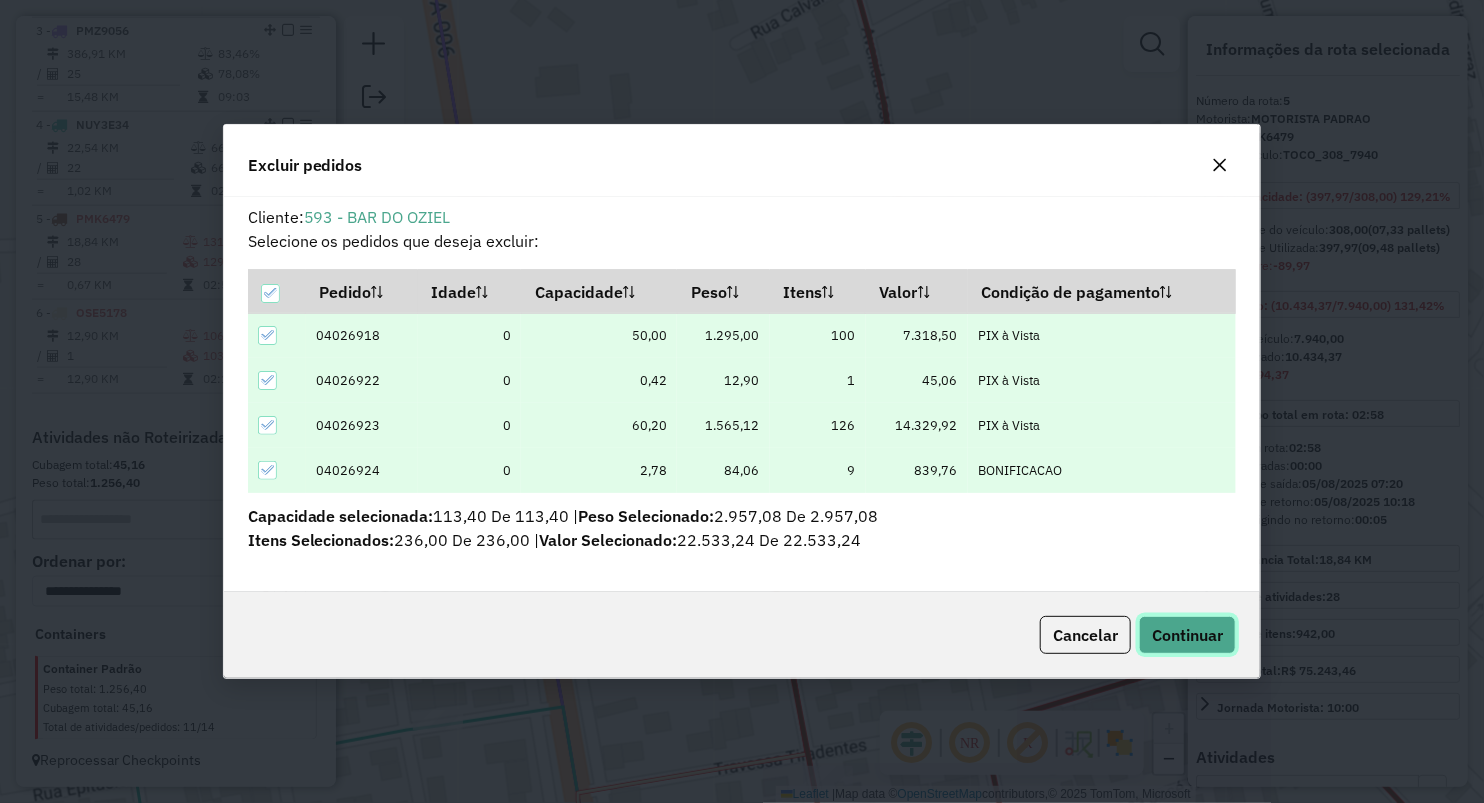 click on "Continuar" 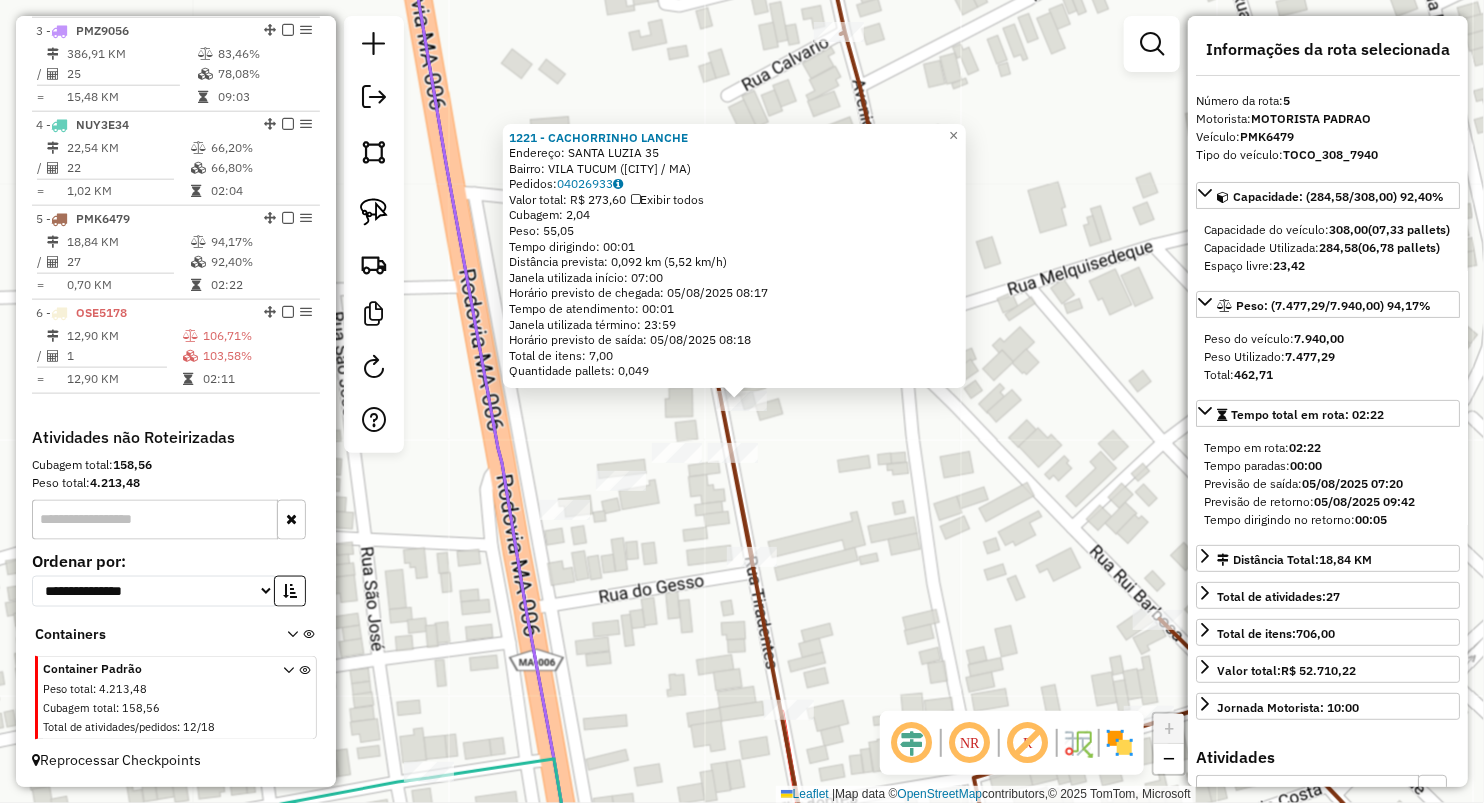 click on "1221 - CACHORRINHO LANCHE  Endereço:  SANTA LUZIA 35   Bairro: VILA TUCUM (GRAJAU / MA)   Pedidos:  04026933   Valor total: R$ 273,60   Exibir todos   Cubagem: 2,04  Peso: 55,05  Tempo dirigindo: 00:01   Distância prevista: 0,092 km (5,52 km/h)   Janela utilizada início: 07:00   Horário previsto de chegada: 05/08/2025 08:17   Tempo de atendimento: 00:01   Janela utilizada término: 23:59   Horário previsto de saída: 05/08/2025 08:18   Total de itens: 7,00   Quantidade pallets: 0,049  × Janela de atendimento Grade de atendimento Capacidade Transportadoras Veículos Cliente Pedidos  Rotas Selecione os dias de semana para filtrar as janelas de atendimento  Seg   Ter   Qua   Qui   Sex   Sáb   Dom  Informe o período da janela de atendimento: De: Até:  Filtrar exatamente a janela do cliente  Considerar janela de atendimento padrão  Selecione os dias de semana para filtrar as grades de atendimento  Seg   Ter   Qua   Qui   Sex   Sáb   Dom   Considerar clientes sem dia de atendimento cadastrado  De:   De:" 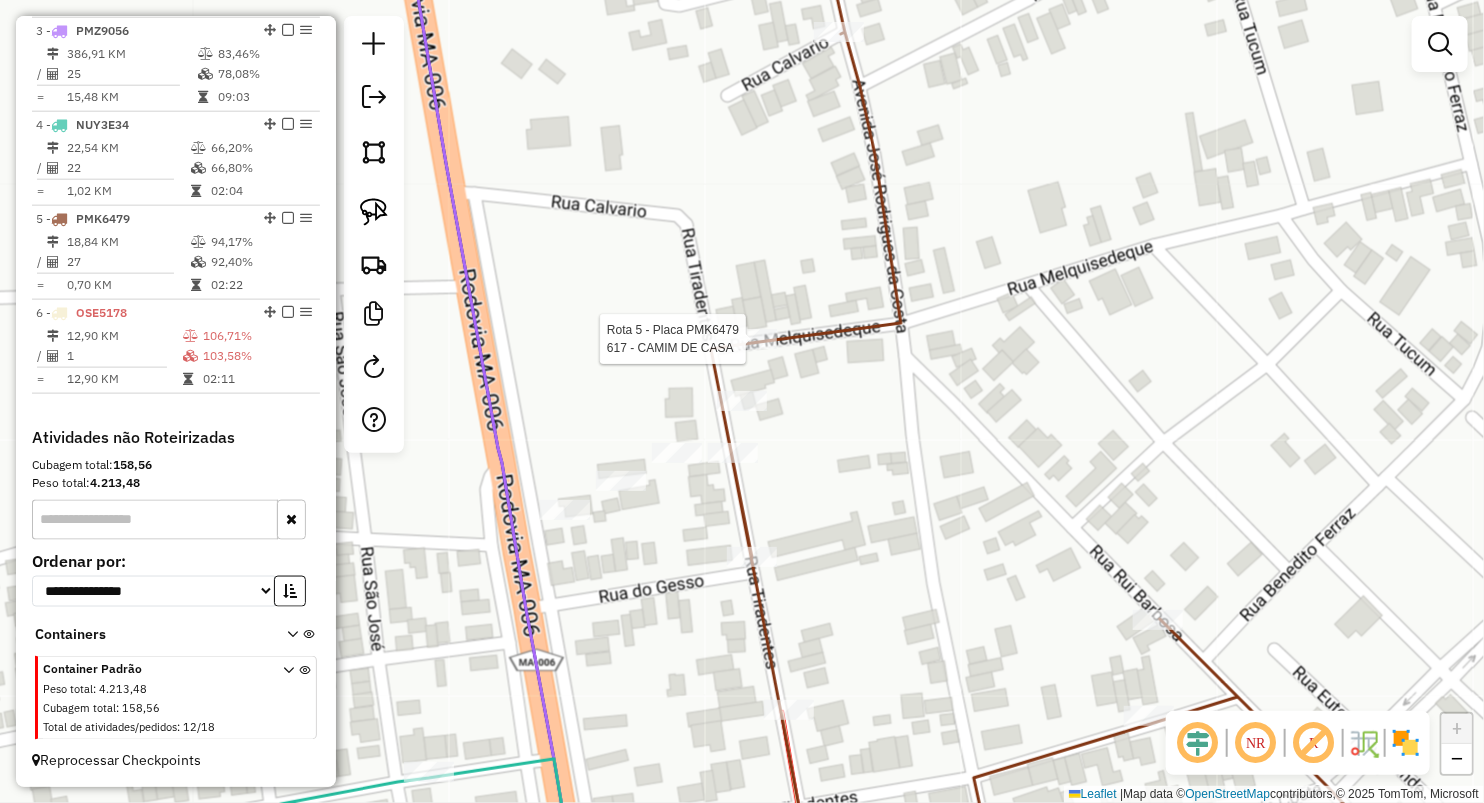 select on "**********" 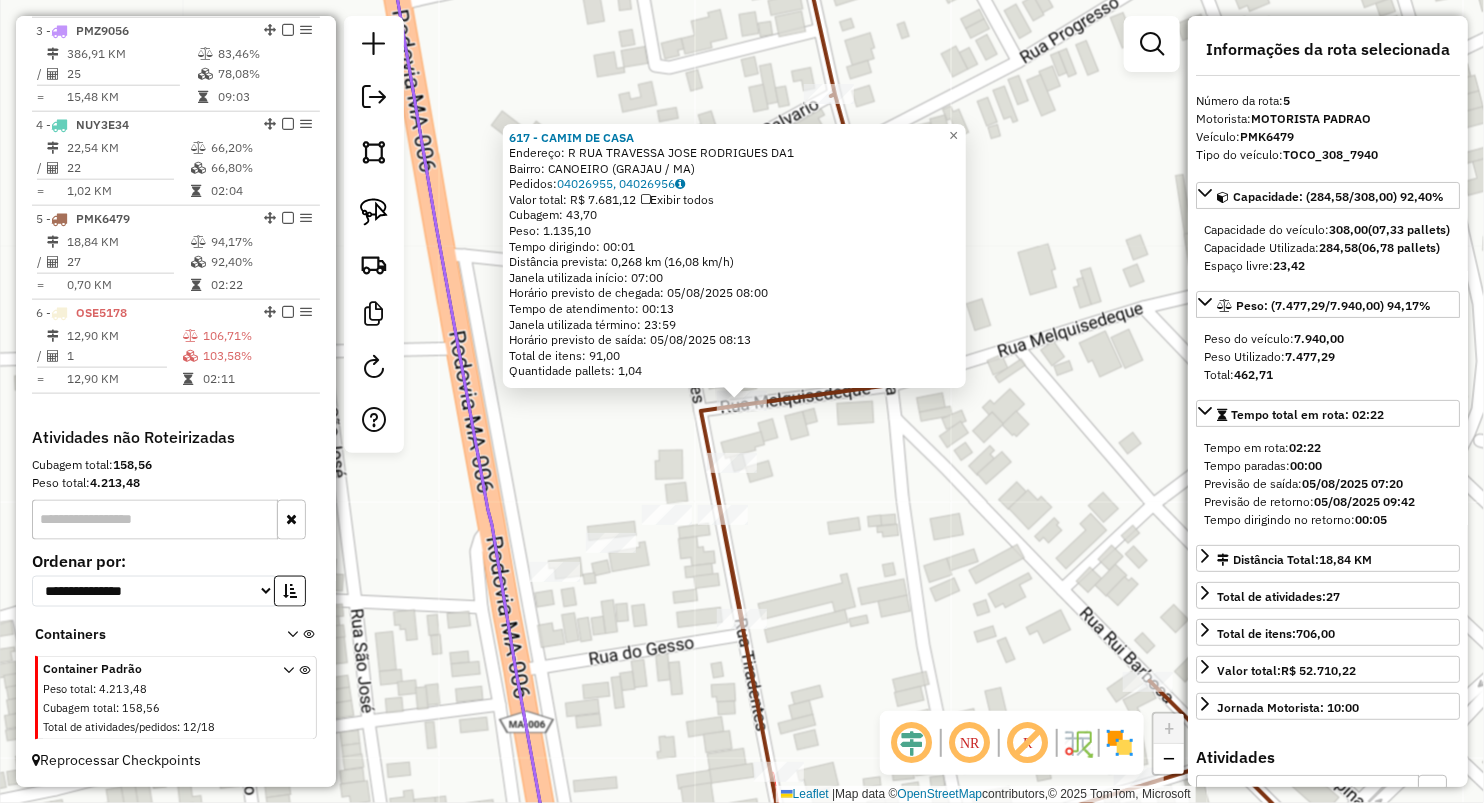 click on "617 - CAMIM DE CASA  Endereço:  R RUA TRAVESSA JOSE RODRIGUES DA1   Bairro: CANOEIRO (GRAJAU / MA)   Pedidos:  04026955, 04026956   Valor total: R$ 7.681,12   Exibir todos   Cubagem: 43,70  Peso: 1.135,10  Tempo dirigindo: 00:01   Distância prevista: 0,268 km (16,08 km/h)   Janela utilizada início: 07:00   Horário previsto de chegada: 05/08/2025 08:00   Tempo de atendimento: 00:13   Janela utilizada término: 23:59   Horário previsto de saída: 05/08/2025 08:13   Total de itens: 91,00   Quantidade pallets: 1,04  × Janela de atendimento Grade de atendimento Capacidade Transportadoras Veículos Cliente Pedidos  Rotas Selecione os dias de semana para filtrar as janelas de atendimento  Seg   Ter   Qua   Qui   Sex   Sáb   Dom  Informe o período da janela de atendimento: De: Até:  Filtrar exatamente a janela do cliente  Considerar janela de atendimento padrão  Selecione os dias de semana para filtrar as grades de atendimento  Seg   Ter   Qua   Qui   Sex   Sáb   Dom   Peso mínimo:   Peso máximo:   De:" 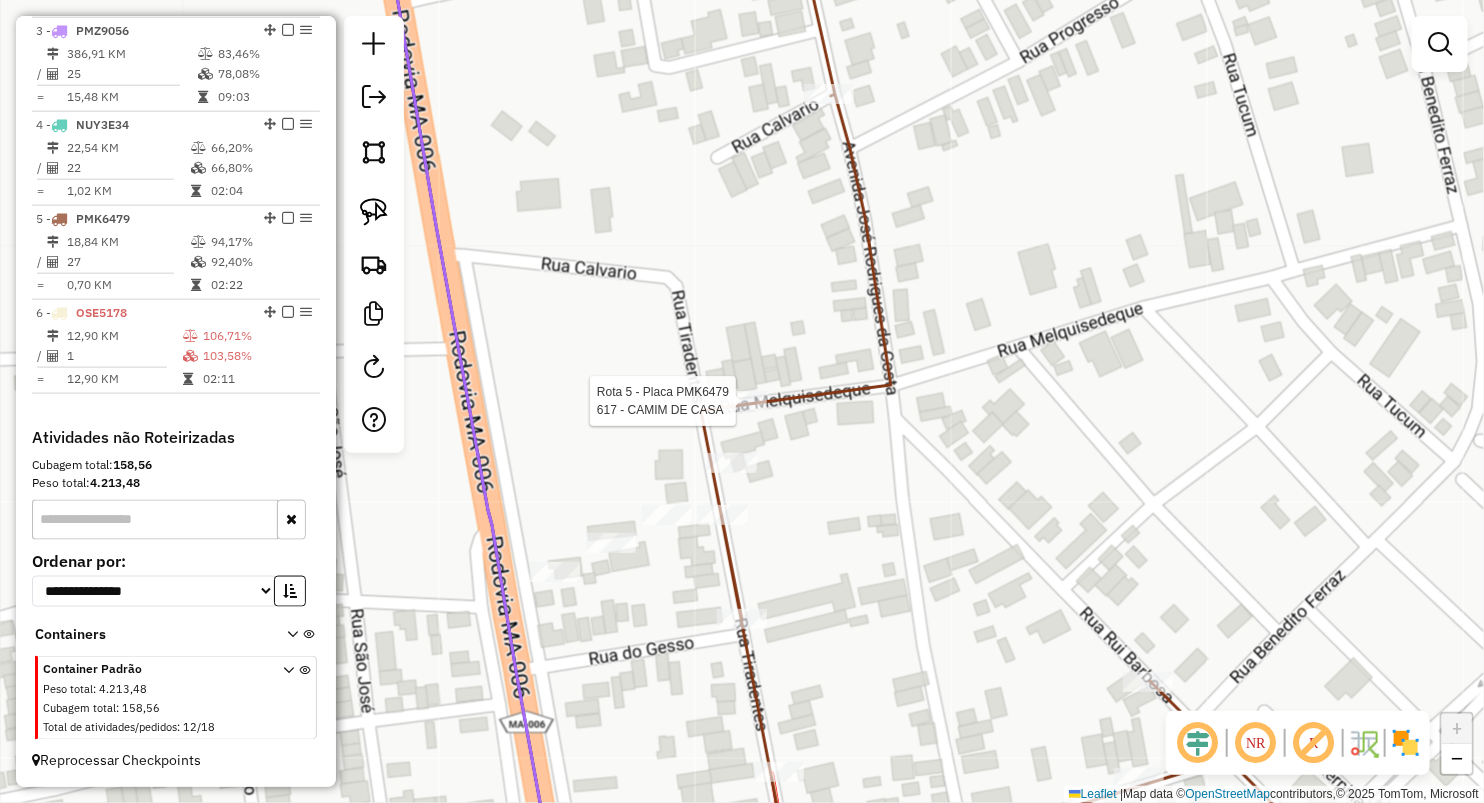 select on "**********" 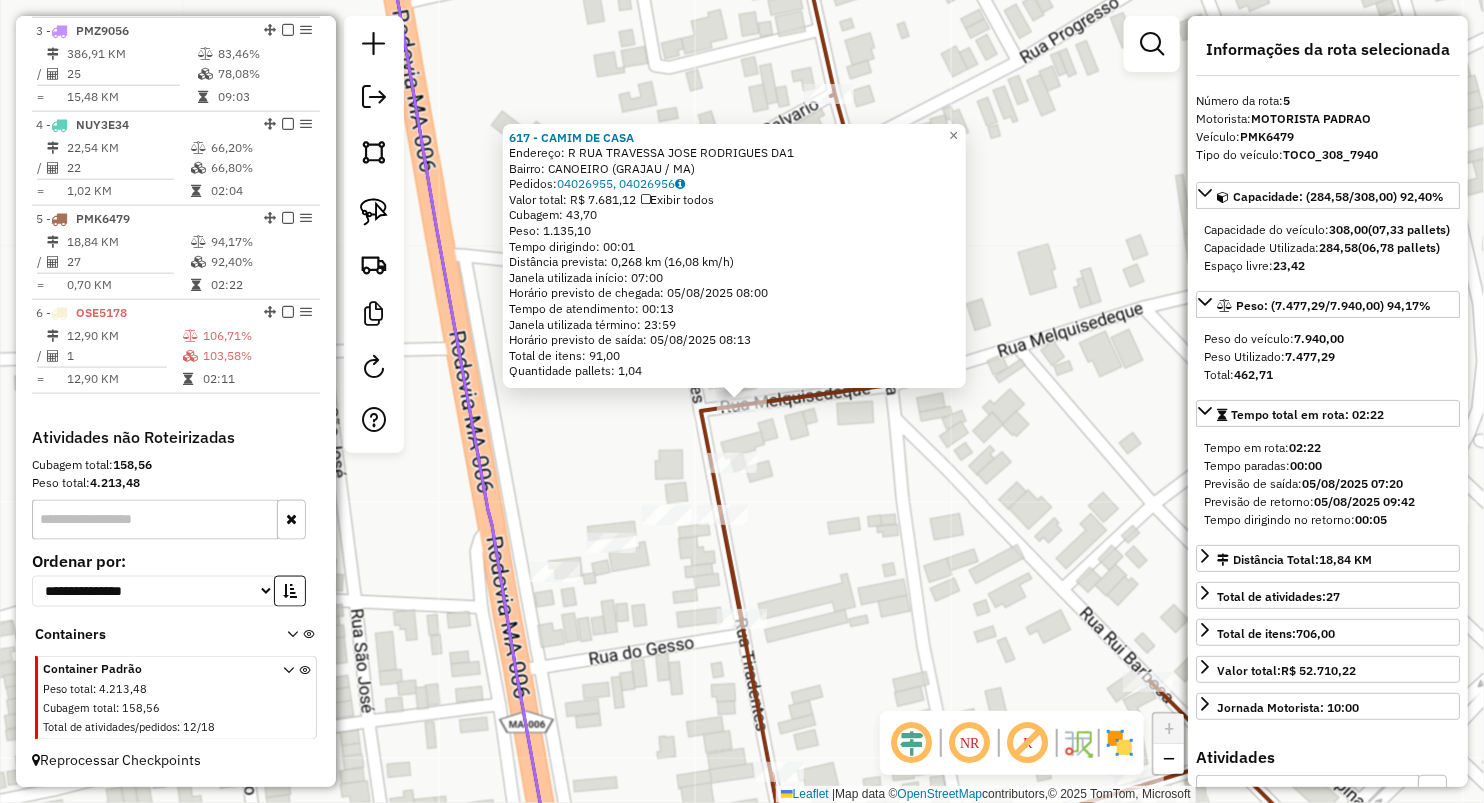 click on "617 - CAMIM DE CASA  Endereço:  R RUA TRAVESSA JOSE RODRIGUES DA1   Bairro: CANOEIRO (GRAJAU / MA)   Pedidos:  04026955, 04026956   Valor total: R$ 7.681,12   Exibir todos   Cubagem: 43,70  Peso: 1.135,10  Tempo dirigindo: 00:01   Distância prevista: 0,268 km (16,08 km/h)   Janela utilizada início: 07:00   Horário previsto de chegada: 05/08/2025 08:00   Tempo de atendimento: 00:13   Janela utilizada término: 23:59   Horário previsto de saída: 05/08/2025 08:13   Total de itens: 91,00   Quantidade pallets: 1,04  × Janela de atendimento Grade de atendimento Capacidade Transportadoras Veículos Cliente Pedidos  Rotas Selecione os dias de semana para filtrar as janelas de atendimento  Seg   Ter   Qua   Qui   Sex   Sáb   Dom  Informe o período da janela de atendimento: De: Até:  Filtrar exatamente a janela do cliente  Considerar janela de atendimento padrão  Selecione os dias de semana para filtrar as grades de atendimento  Seg   Ter   Qua   Qui   Sex   Sáb   Dom   Peso mínimo:   Peso máximo:   De:" 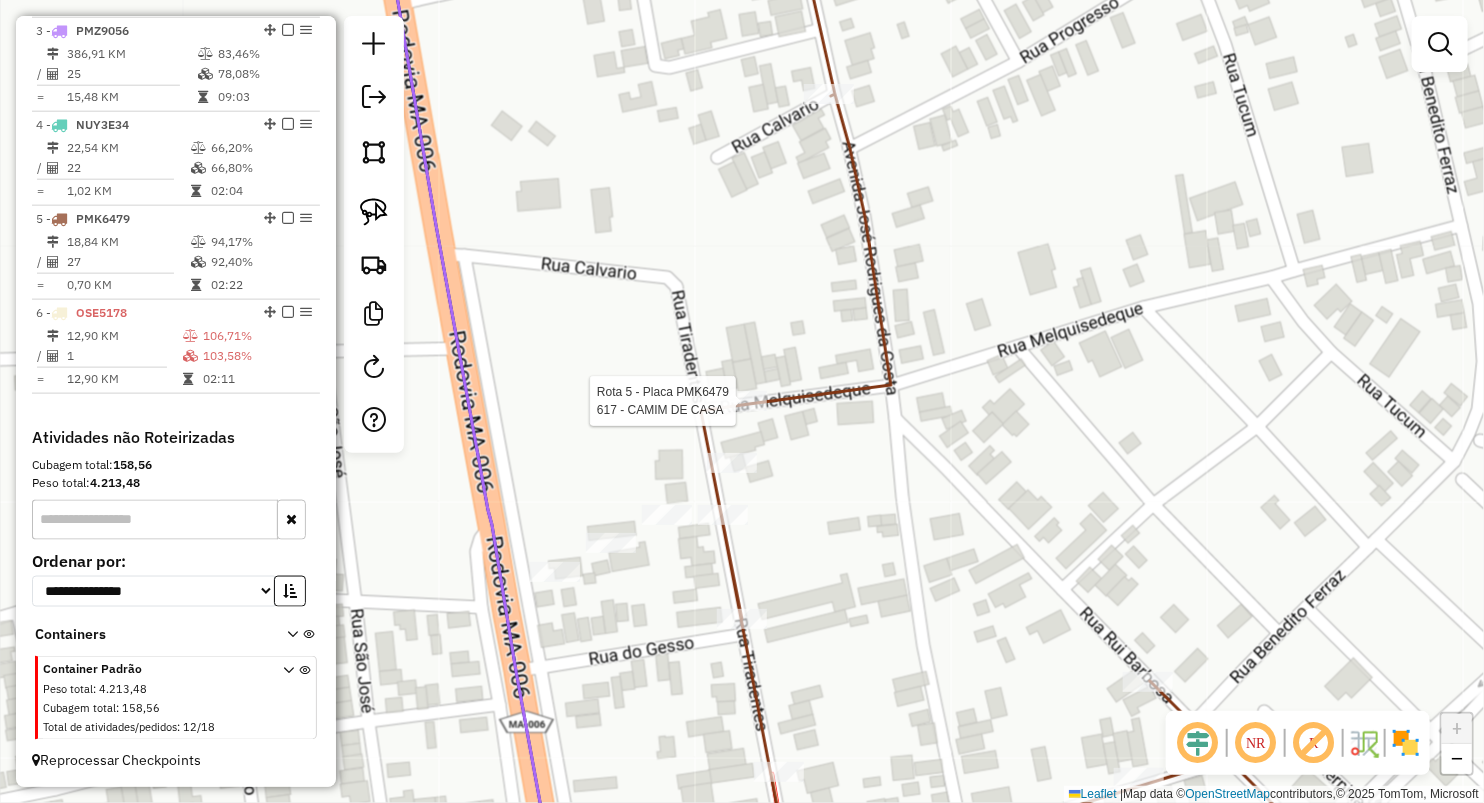 select on "**********" 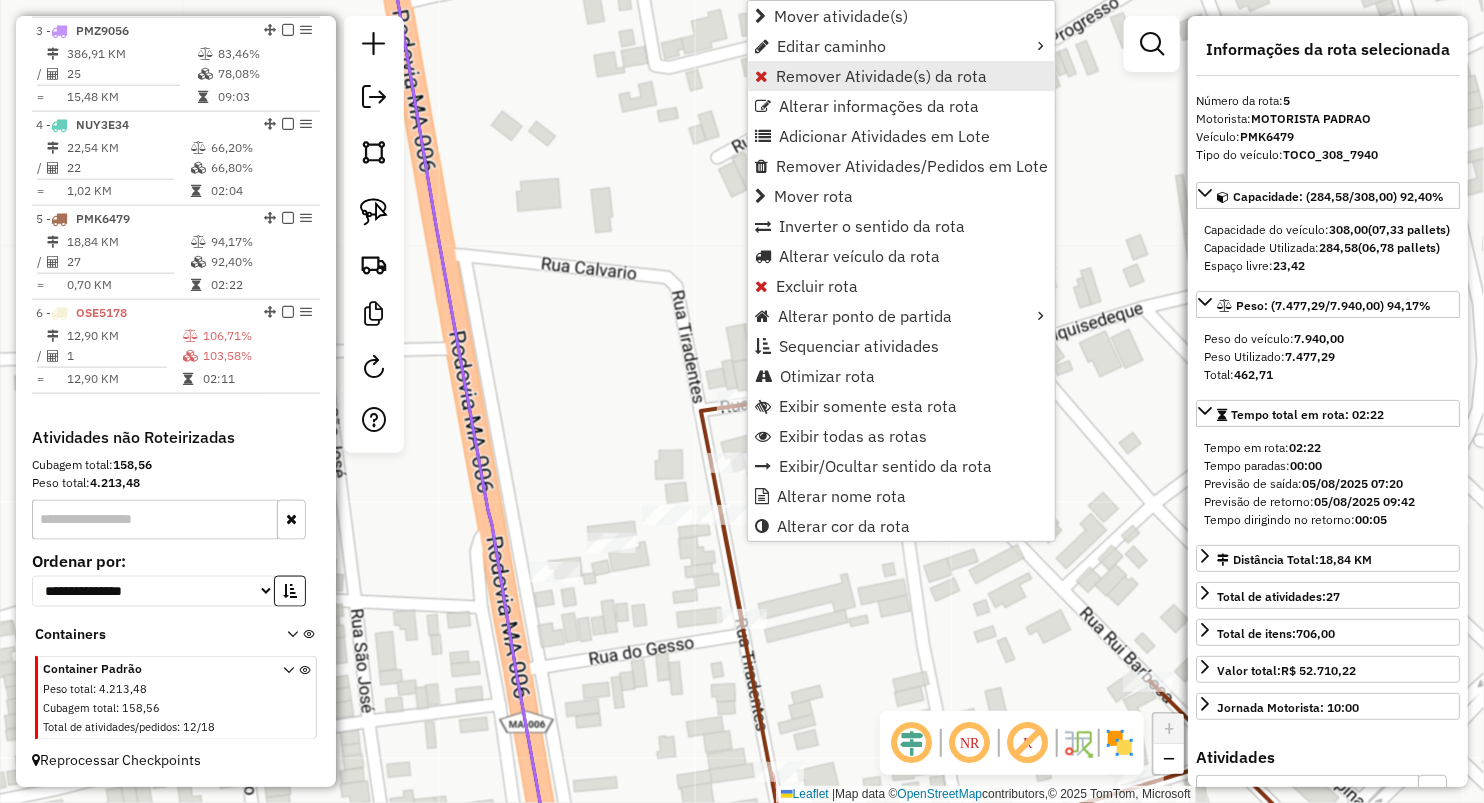 click on "Remover Atividade(s) da rota" at bounding box center [881, 76] 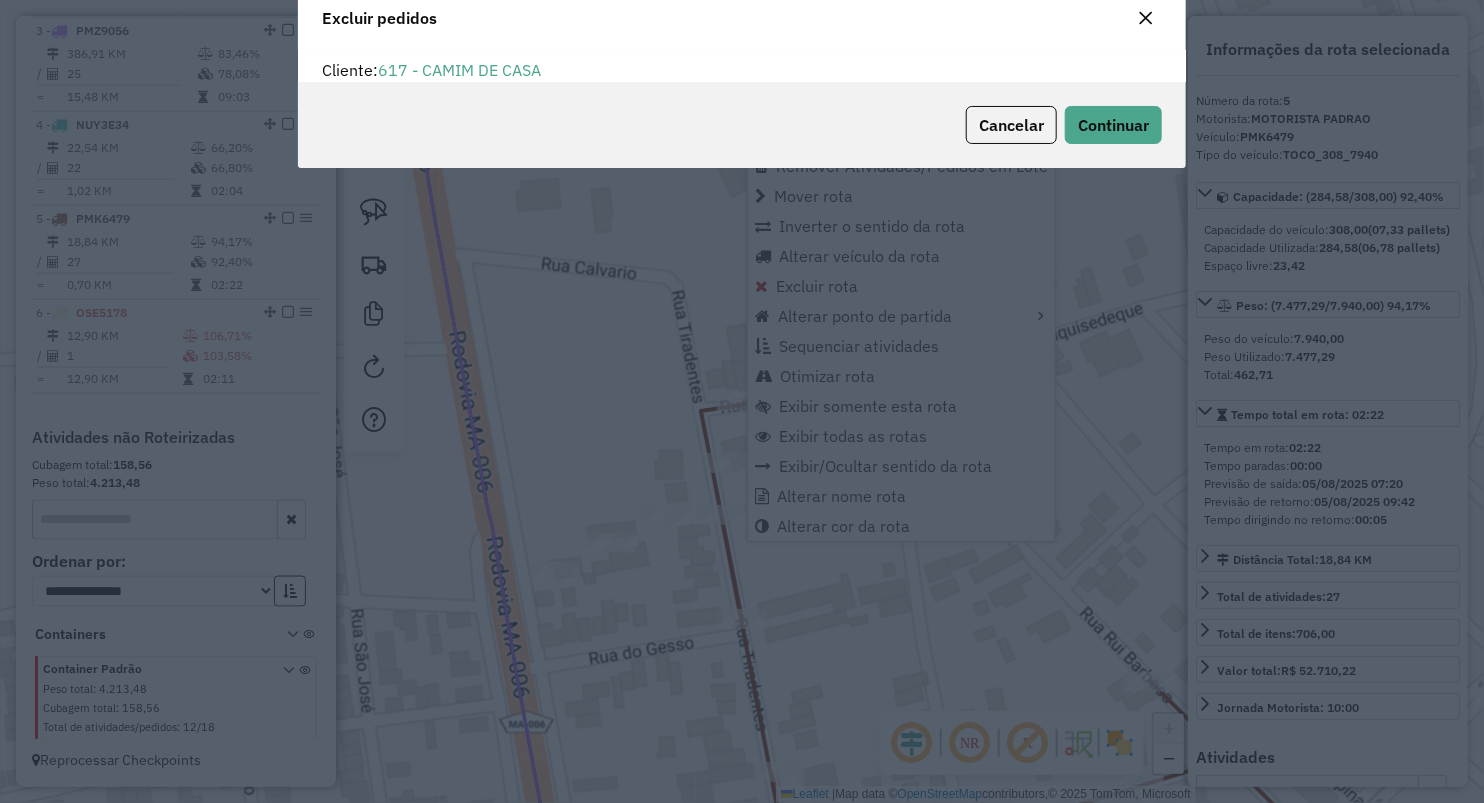 scroll, scrollTop: 69, scrollLeft: 0, axis: vertical 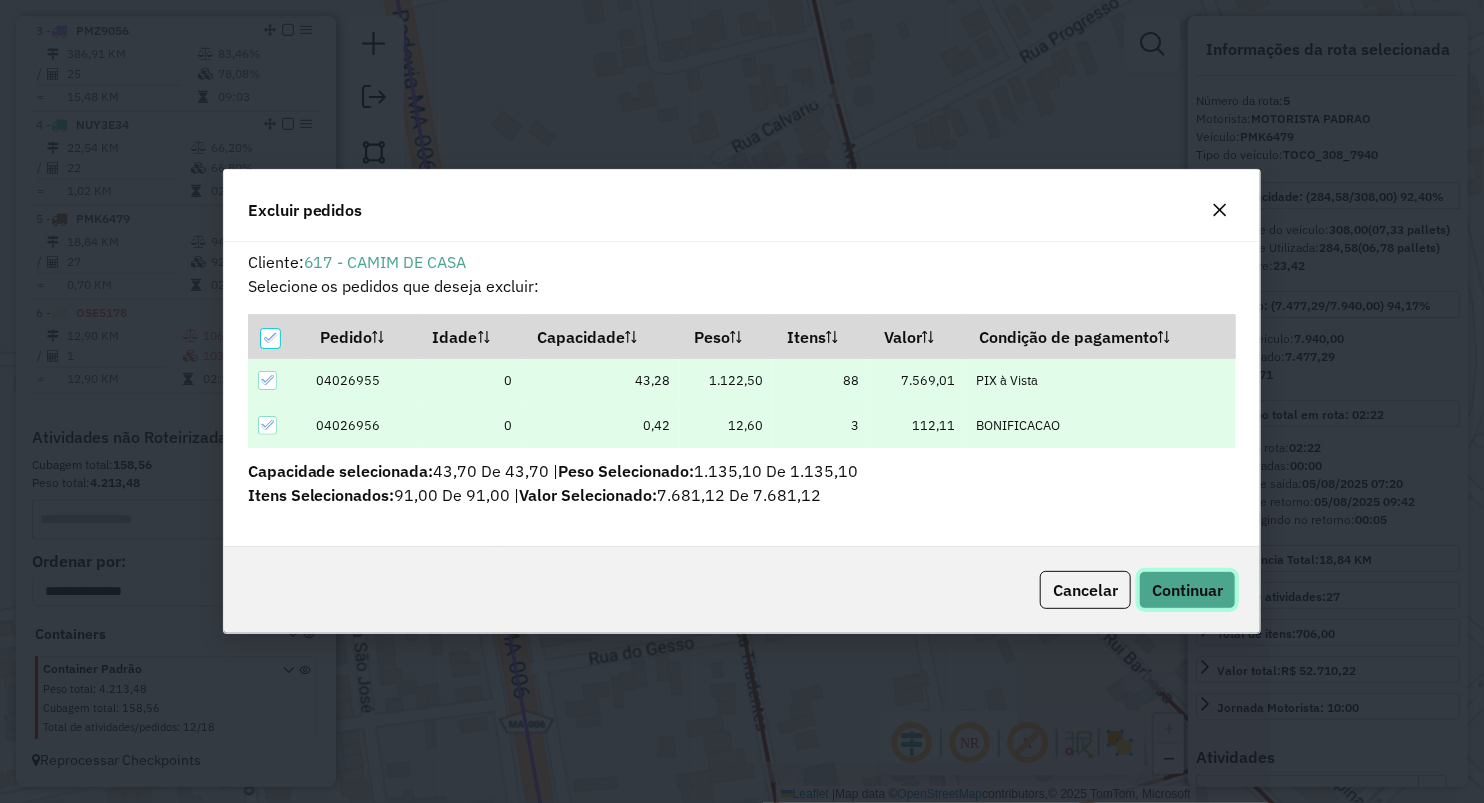 click on "Continuar" 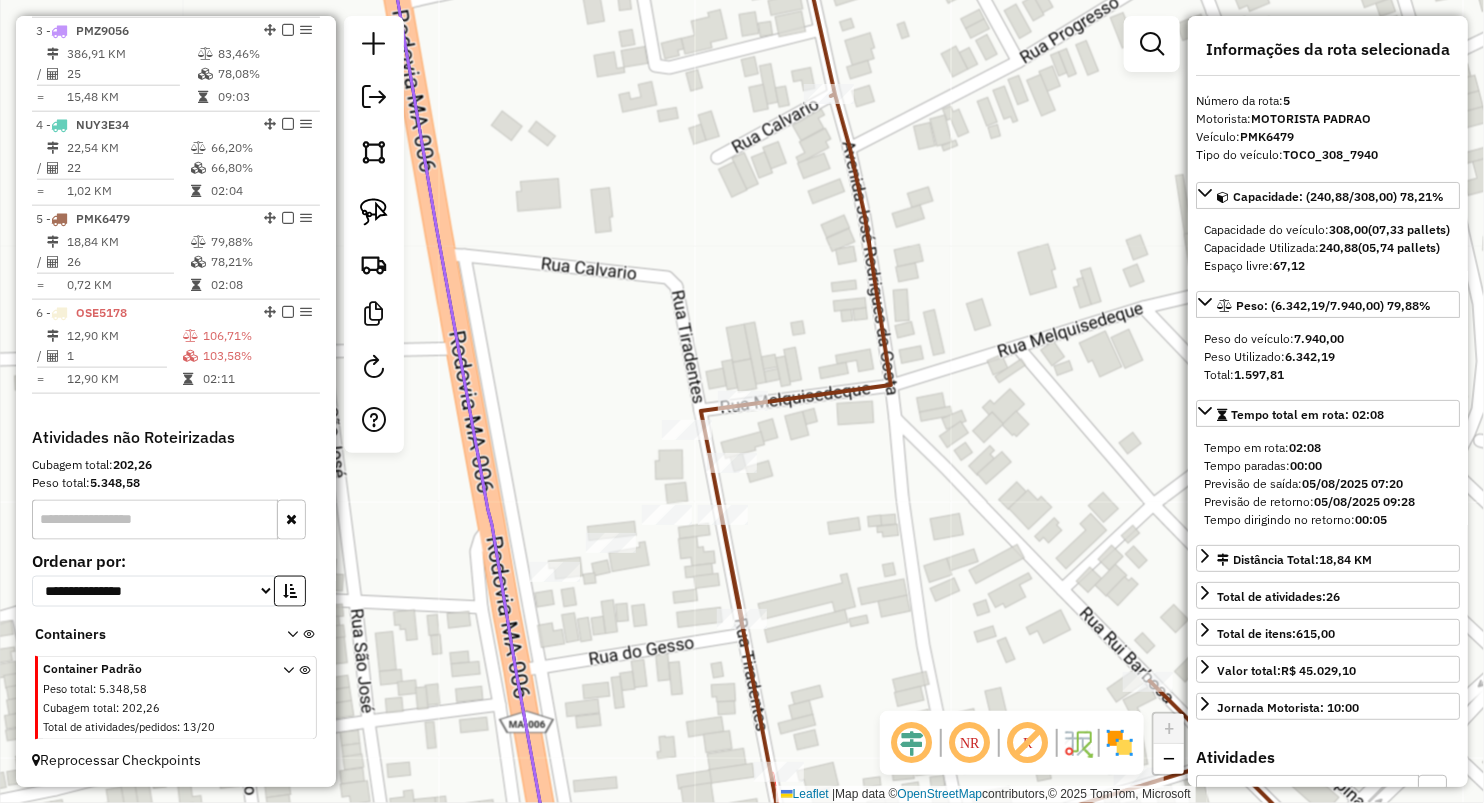 drag, startPoint x: 778, startPoint y: 596, endPoint x: 775, endPoint y: 414, distance: 182.02472 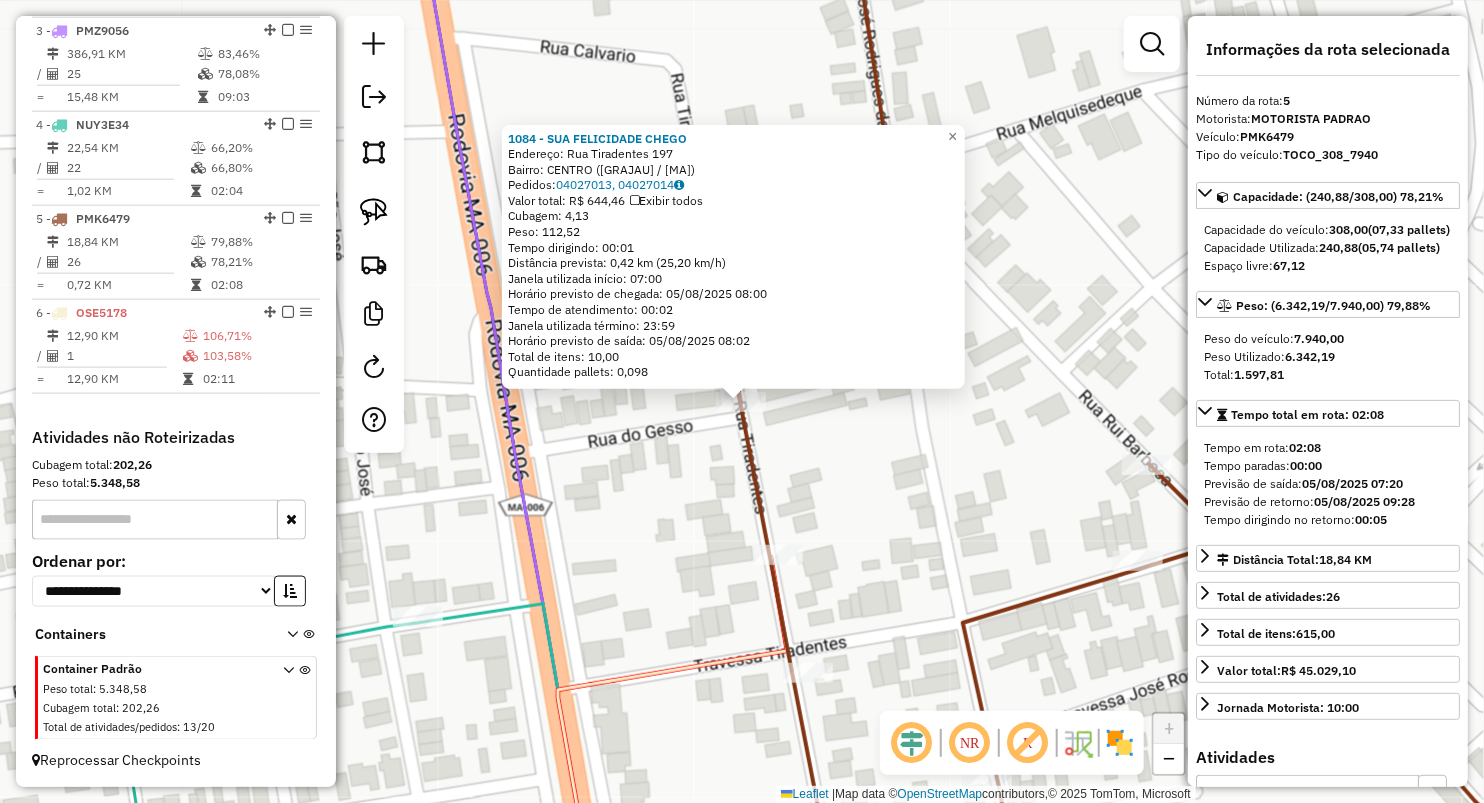 click on "1084 - SUA FELICIDADE CHEGO  Endereço:  Rua Tiradentes 197   Bairro: CENTRO (GRAJAU / MA)   Pedidos:  04027013, 04027014   Valor total: R$ 644,46   Exibir todos   Cubagem: 4,13  Peso: 112,52  Tempo dirigindo: 00:01   Distância prevista: 0,42 km (25,20 km/h)   Janela utilizada início: 07:00   Horário previsto de chegada: 05/08/2025 08:00   Tempo de atendimento: 00:02   Janela utilizada término: 23:59   Horário previsto de saída: 05/08/2025 08:02   Total de itens: 10,00   Quantidade pallets: 0,098  × Janela de atendimento Grade de atendimento Capacidade Transportadoras Veículos Cliente Pedidos  Rotas Selecione os dias de semana para filtrar as janelas de atendimento  Seg   Ter   Qua   Qui   Sex   Sáb   Dom  Informe o período da janela de atendimento: De: Até:  Filtrar exatamente a janela do cliente  Considerar janela de atendimento padrão  Selecione os dias de semana para filtrar as grades de atendimento  Seg   Ter   Qua   Qui   Sex   Sáb   Dom   Clientes fora do dia de atendimento selecionado De:" 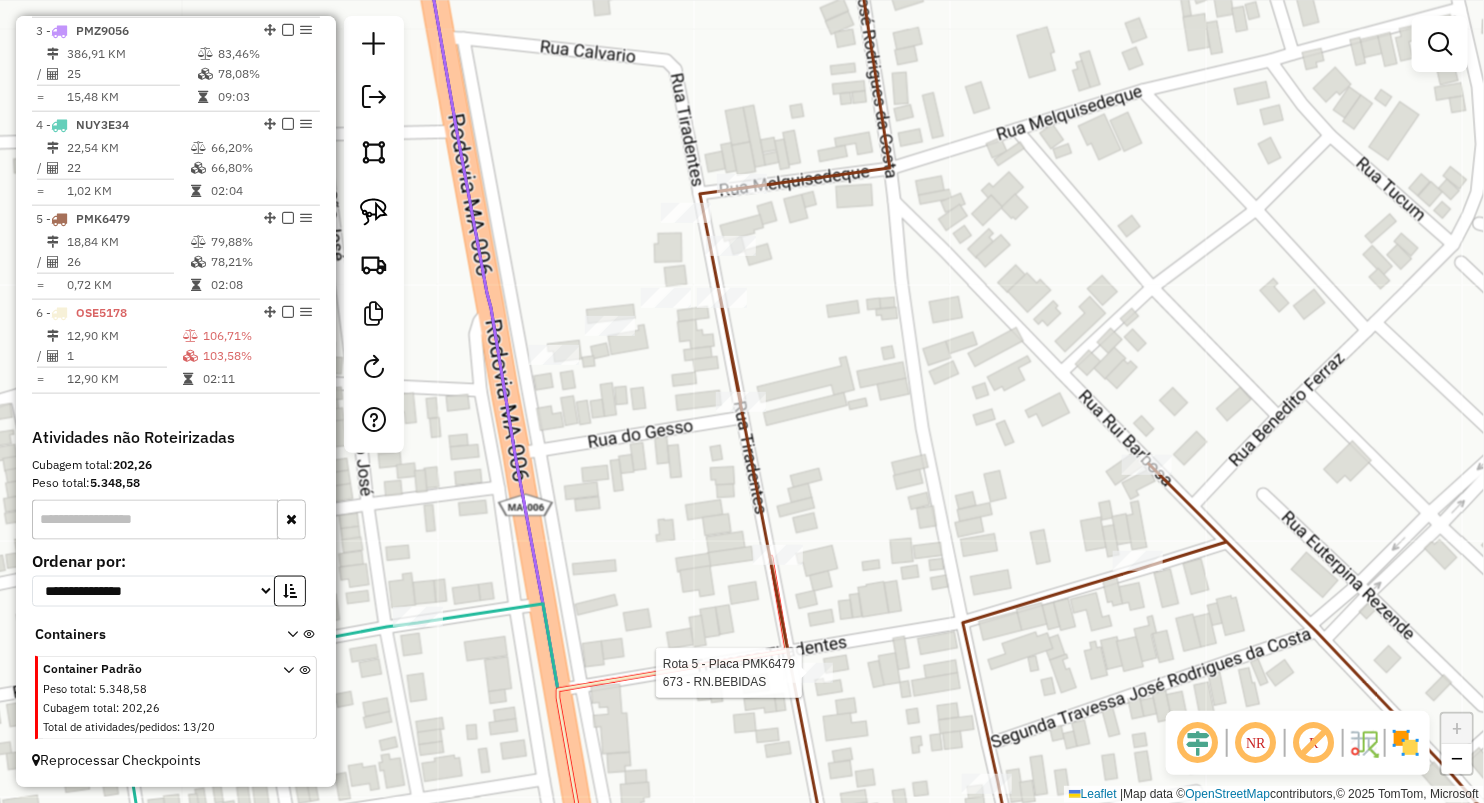 select on "**********" 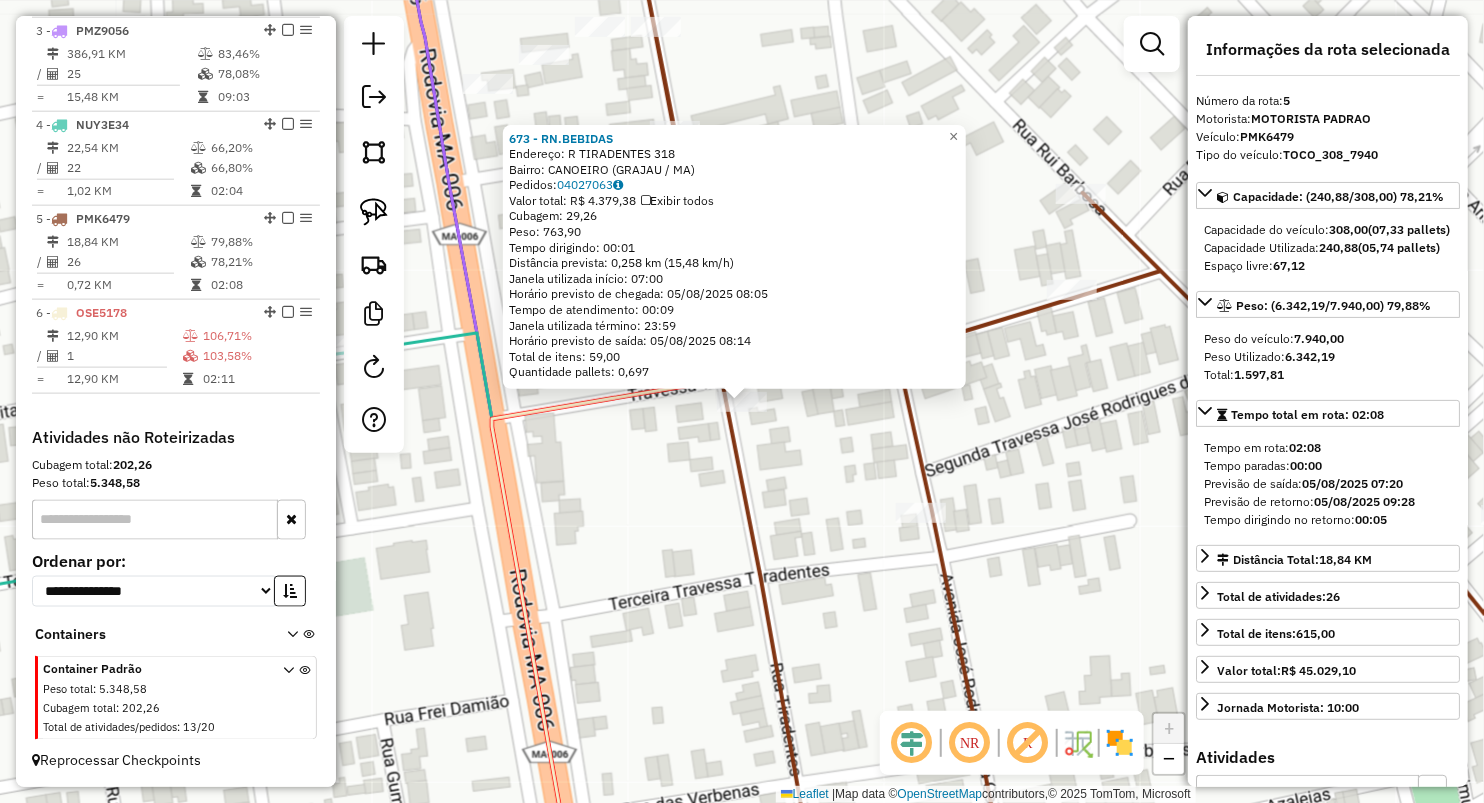 drag, startPoint x: 686, startPoint y: 493, endPoint x: 707, endPoint y: 446, distance: 51.47815 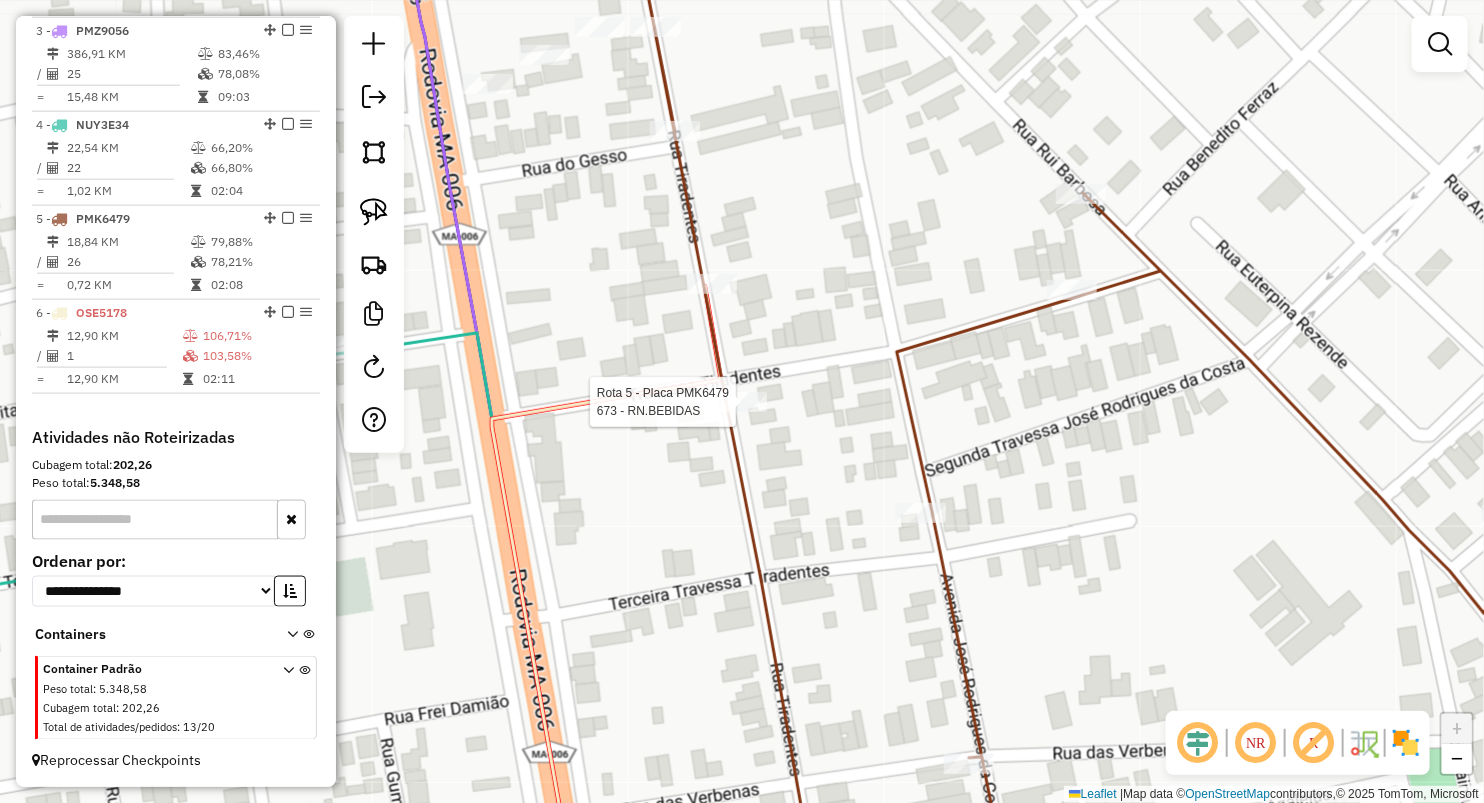 select on "**********" 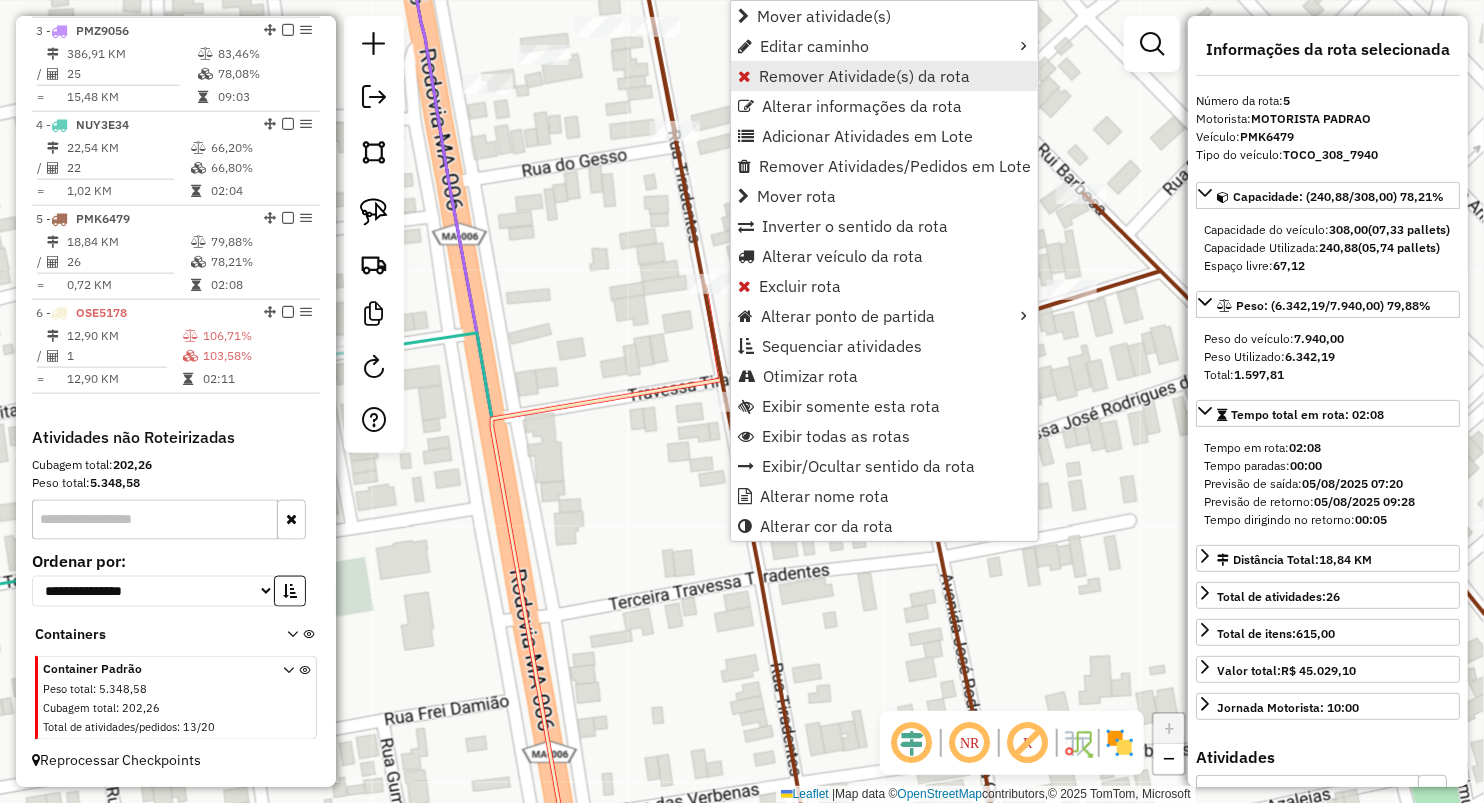 click on "Remover Atividade(s) da rota" at bounding box center [884, 76] 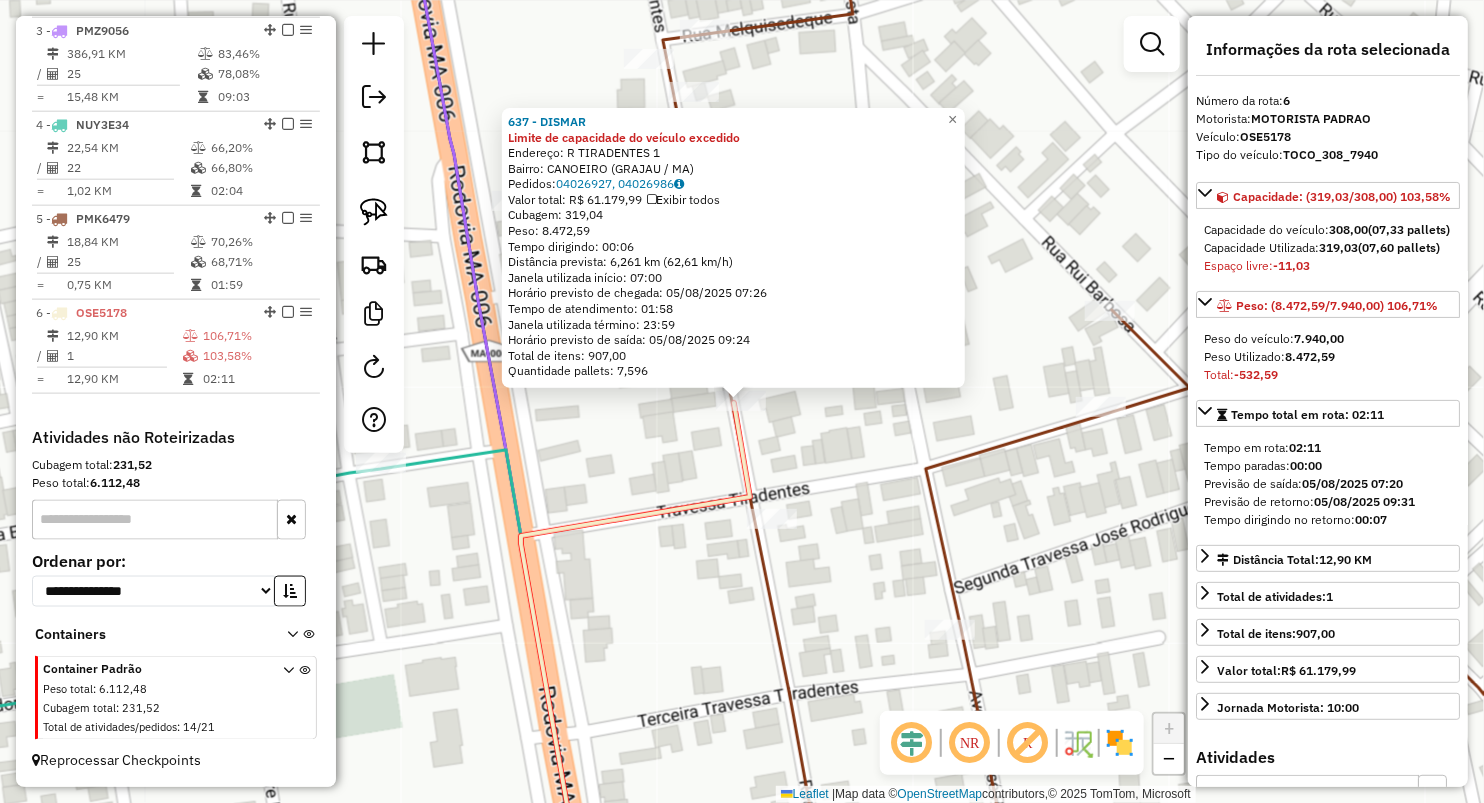 click on "637 - DISMAR Limite de capacidade do veículo excedido  Endereço:  R TIRADENTES 1   Bairro: CANOEIRO (GRAJAU / MA)   Pedidos:  04026927, 04026986   Valor total: R$ 61.179,99   Exibir todos   Cubagem: 319,04  Peso: 8.472,59  Tempo dirigindo: 00:06   Distância prevista: 6,261 km (62,61 km/h)   Janela utilizada início: 07:00   Horário previsto de chegada: 05/08/2025 07:26   Tempo de atendimento: 01:58   Janela utilizada término: 23:59   Horário previsto de saída: 05/08/2025 09:24   Total de itens: 907,00   Quantidade pallets: 7,596  × Janela de atendimento Grade de atendimento Capacidade Transportadoras Veículos Cliente Pedidos  Rotas Selecione os dias de semana para filtrar as janelas de atendimento  Seg   Ter   Qua   Qui   Sex   Sáb   Dom  Informe o período da janela de atendimento: De: Até:  Filtrar exatamente a janela do cliente  Considerar janela de atendimento padrão  Selecione os dias de semana para filtrar as grades de atendimento  Seg   Ter   Qua   Qui   Sex   Sáb   Dom   Peso mínimo:  +" 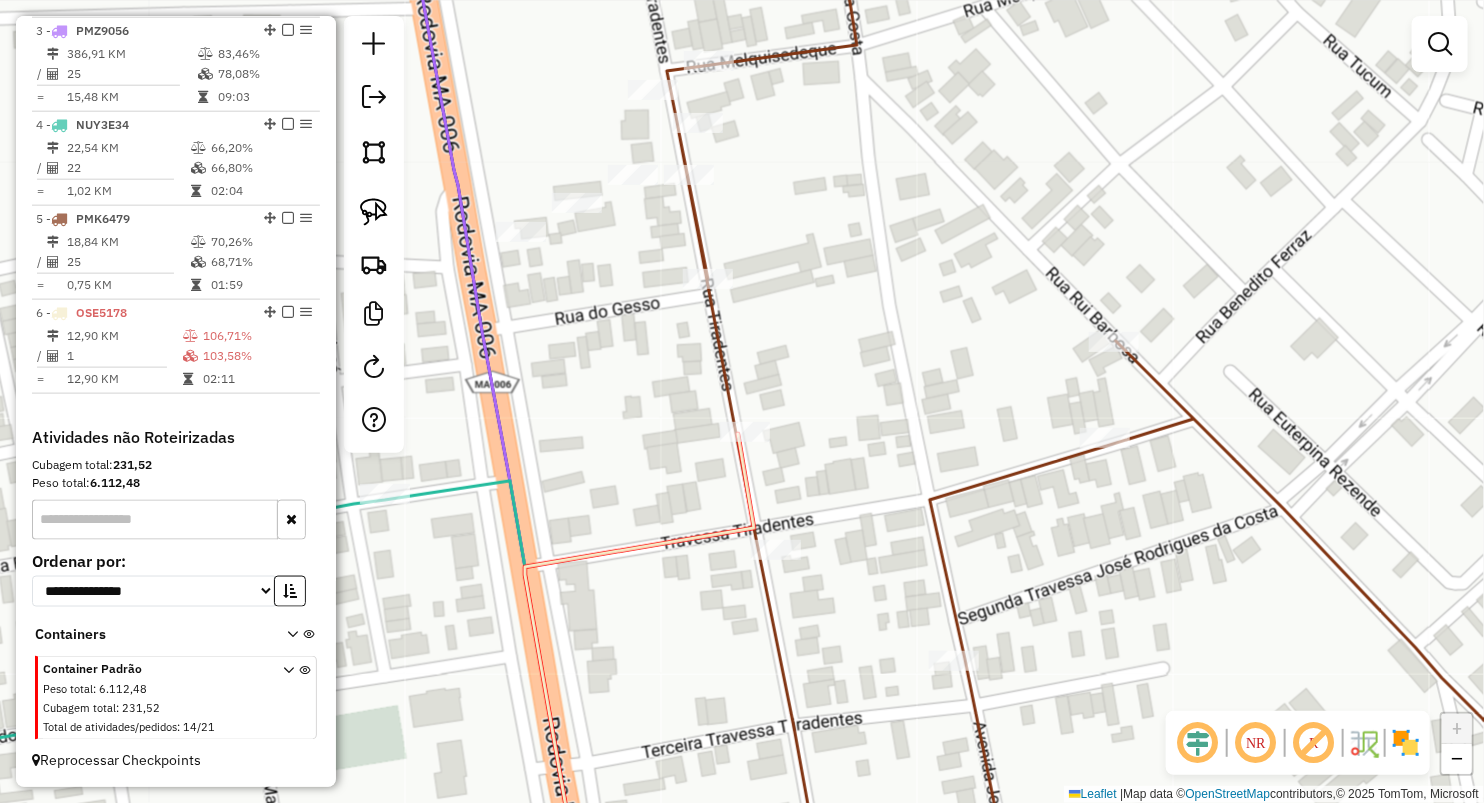 drag, startPoint x: 620, startPoint y: 355, endPoint x: 634, endPoint y: 472, distance: 117.83463 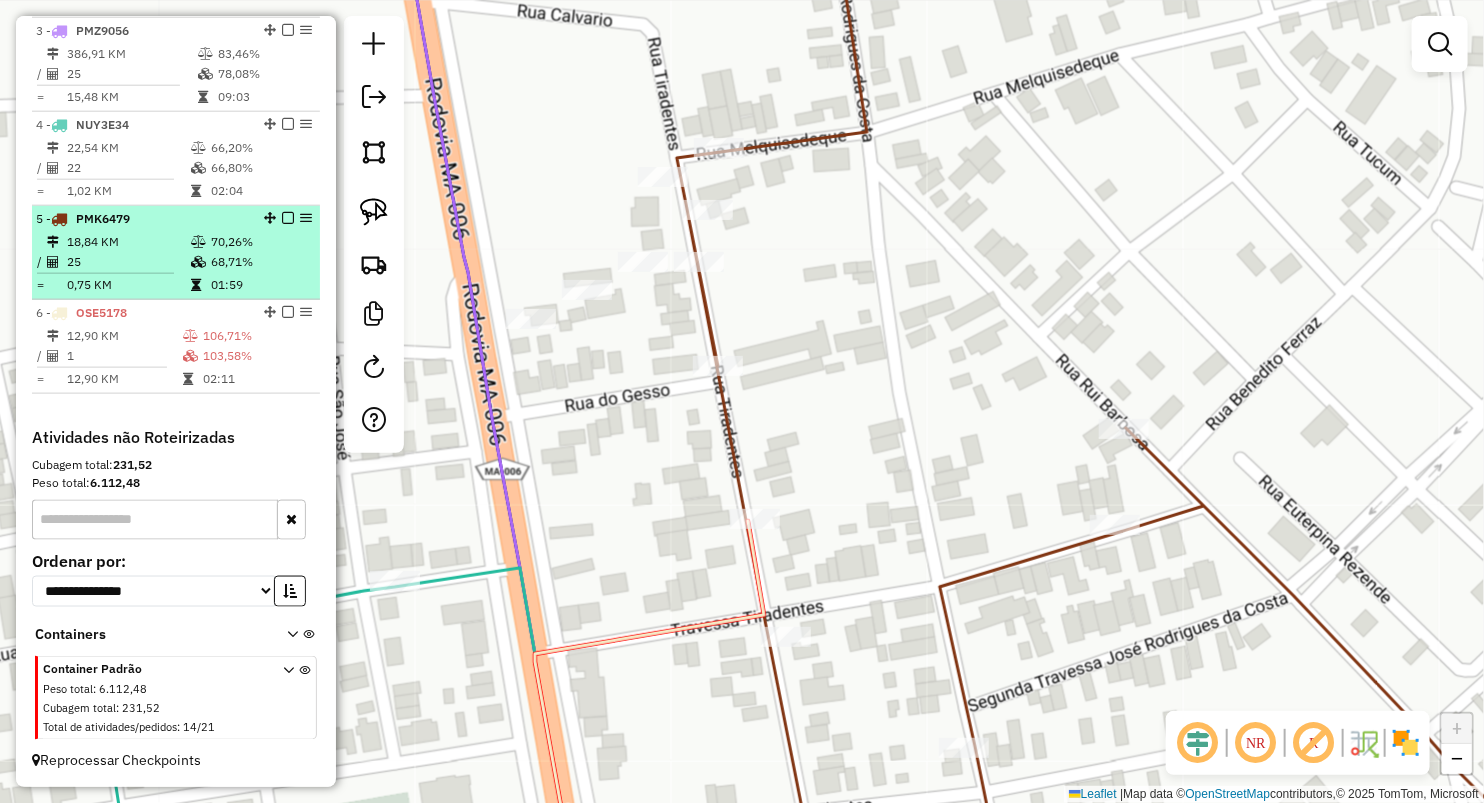 click on "18,84 KM   70,26%  /  25   68,71%     =  0,75 KM   01:59" at bounding box center (176, 263) 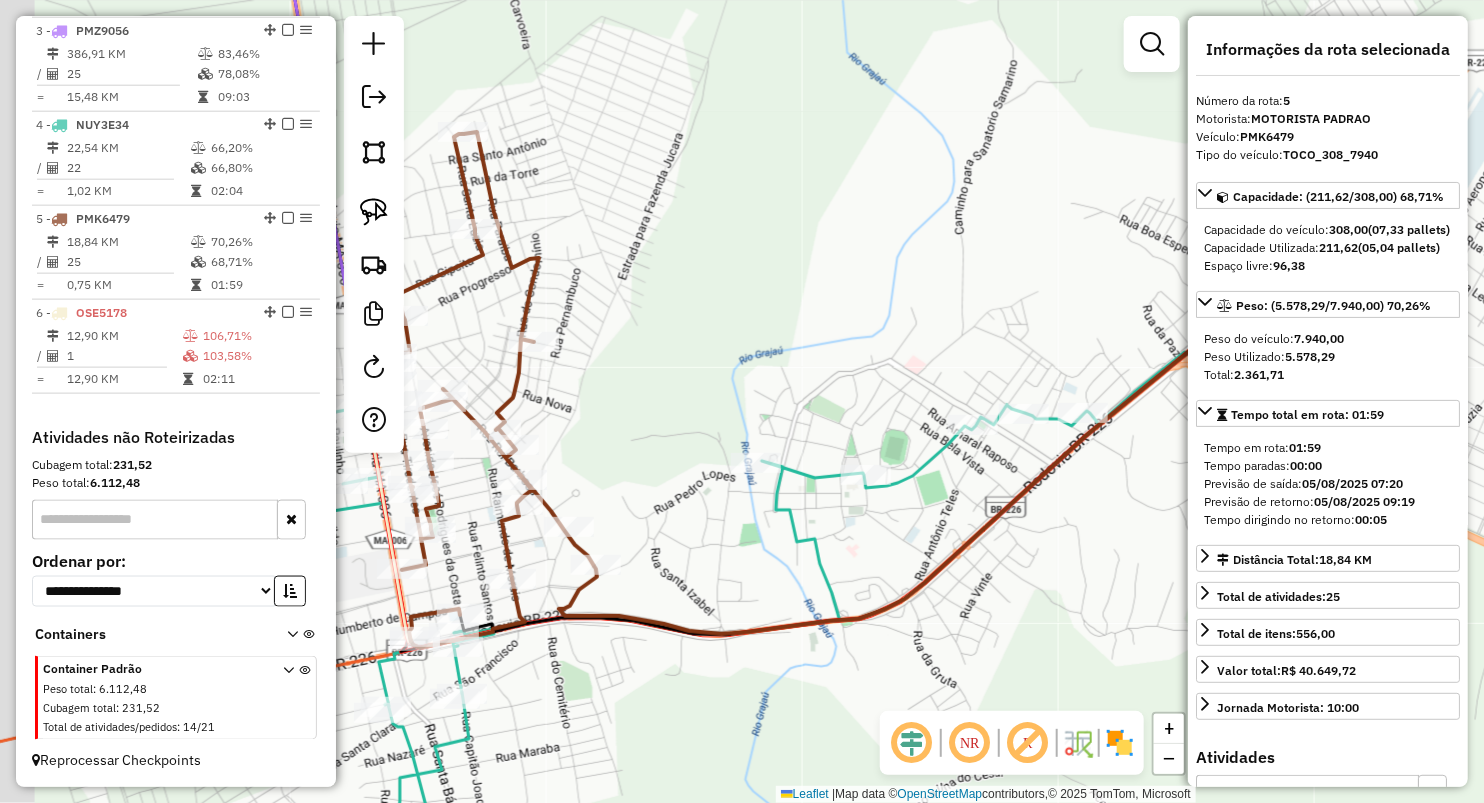 drag, startPoint x: 544, startPoint y: 354, endPoint x: 798, endPoint y: 313, distance: 257.28778 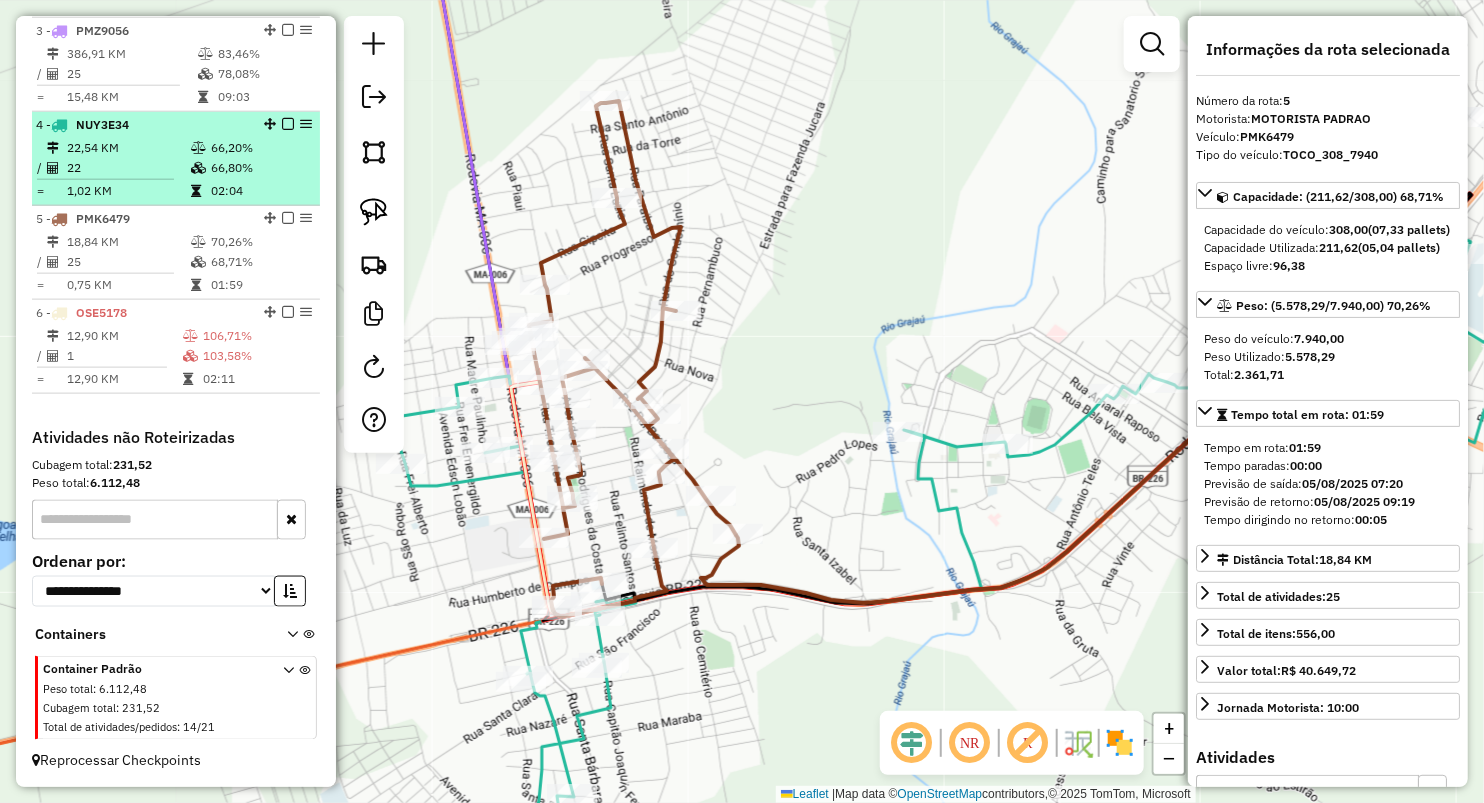 click on "66,80%" at bounding box center (260, 168) 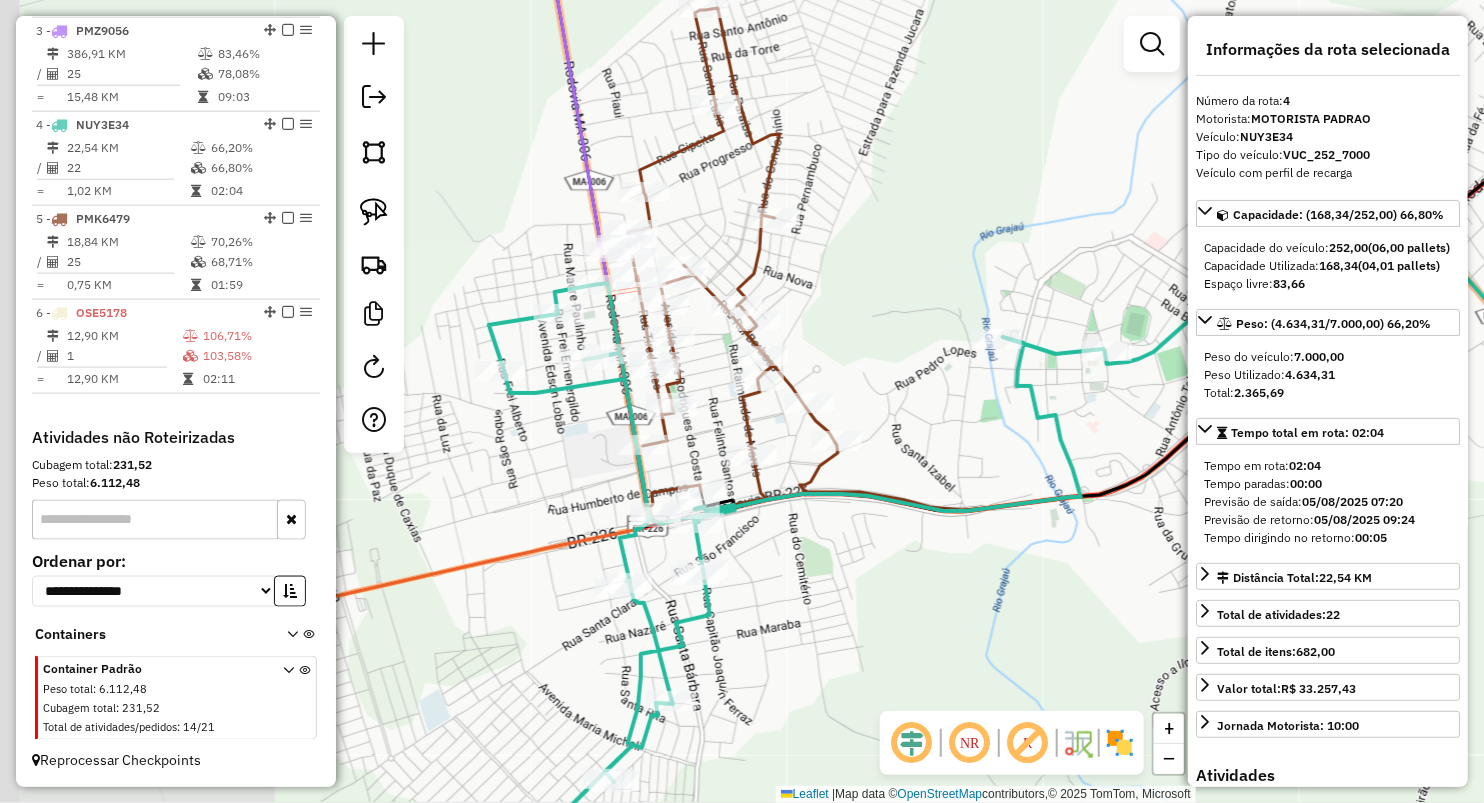drag, startPoint x: 636, startPoint y: 216, endPoint x: 954, endPoint y: 287, distance: 325.8297 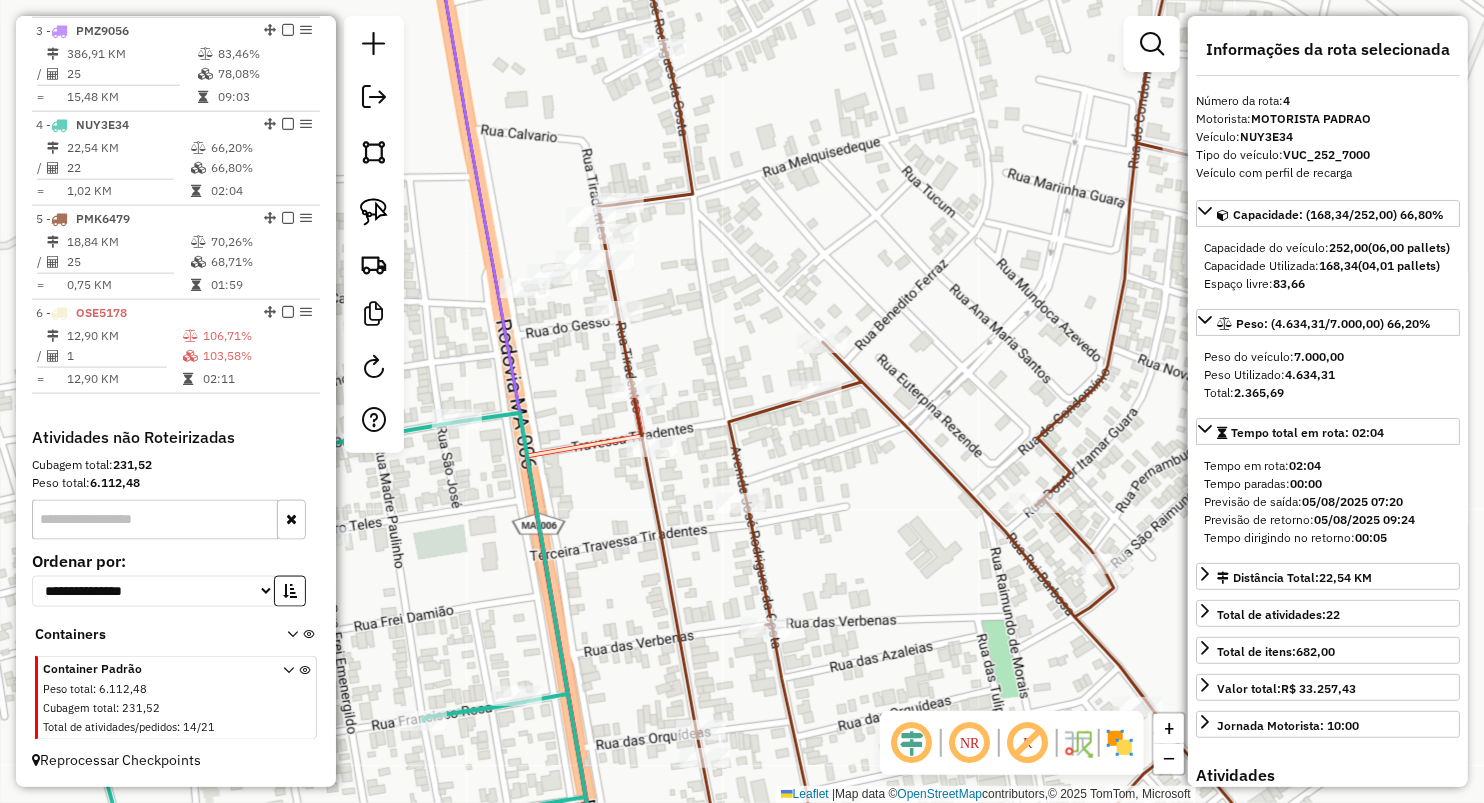 drag, startPoint x: 710, startPoint y: 309, endPoint x: 800, endPoint y: 316, distance: 90.27181 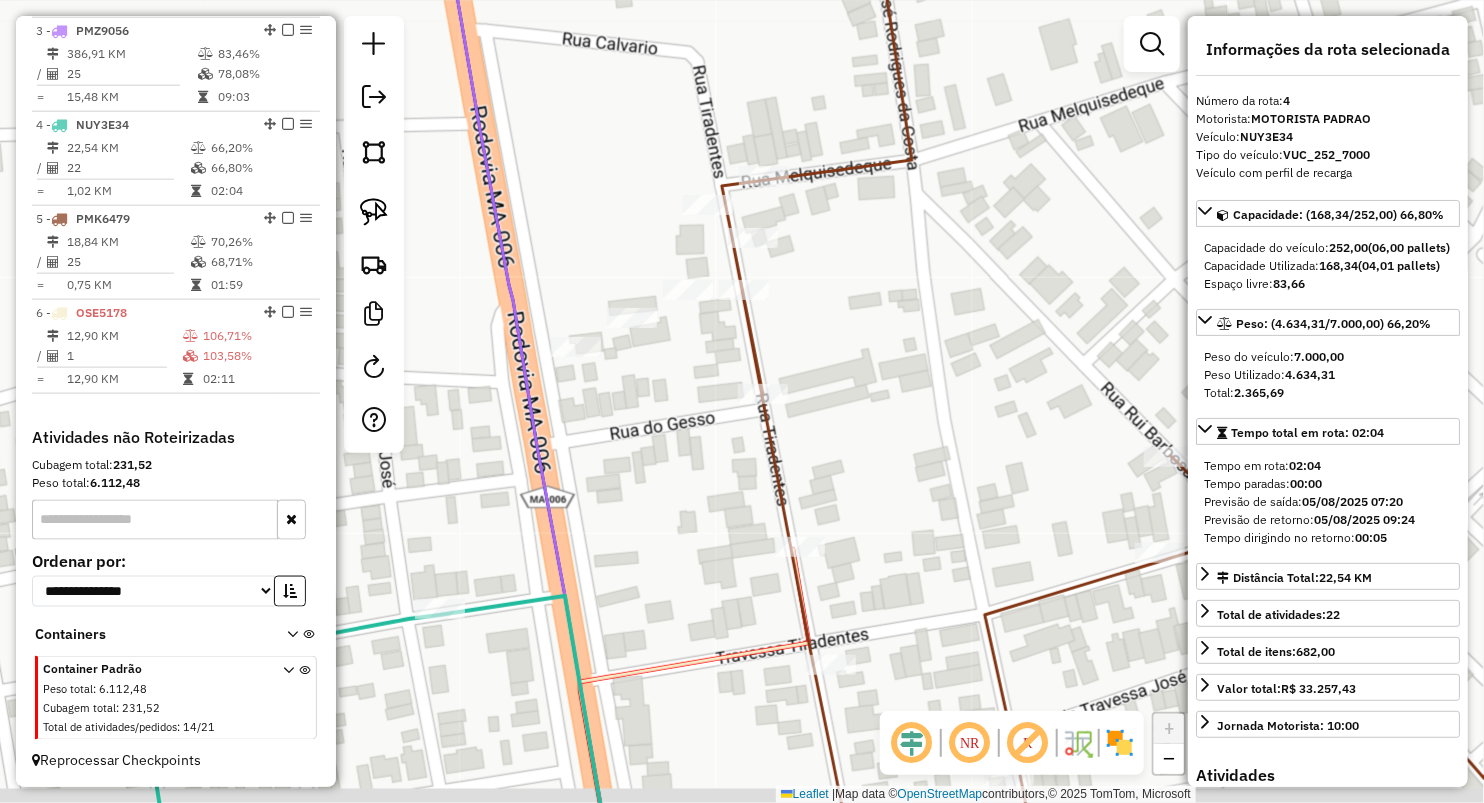 drag, startPoint x: 904, startPoint y: 380, endPoint x: 791, endPoint y: 304, distance: 136.18002 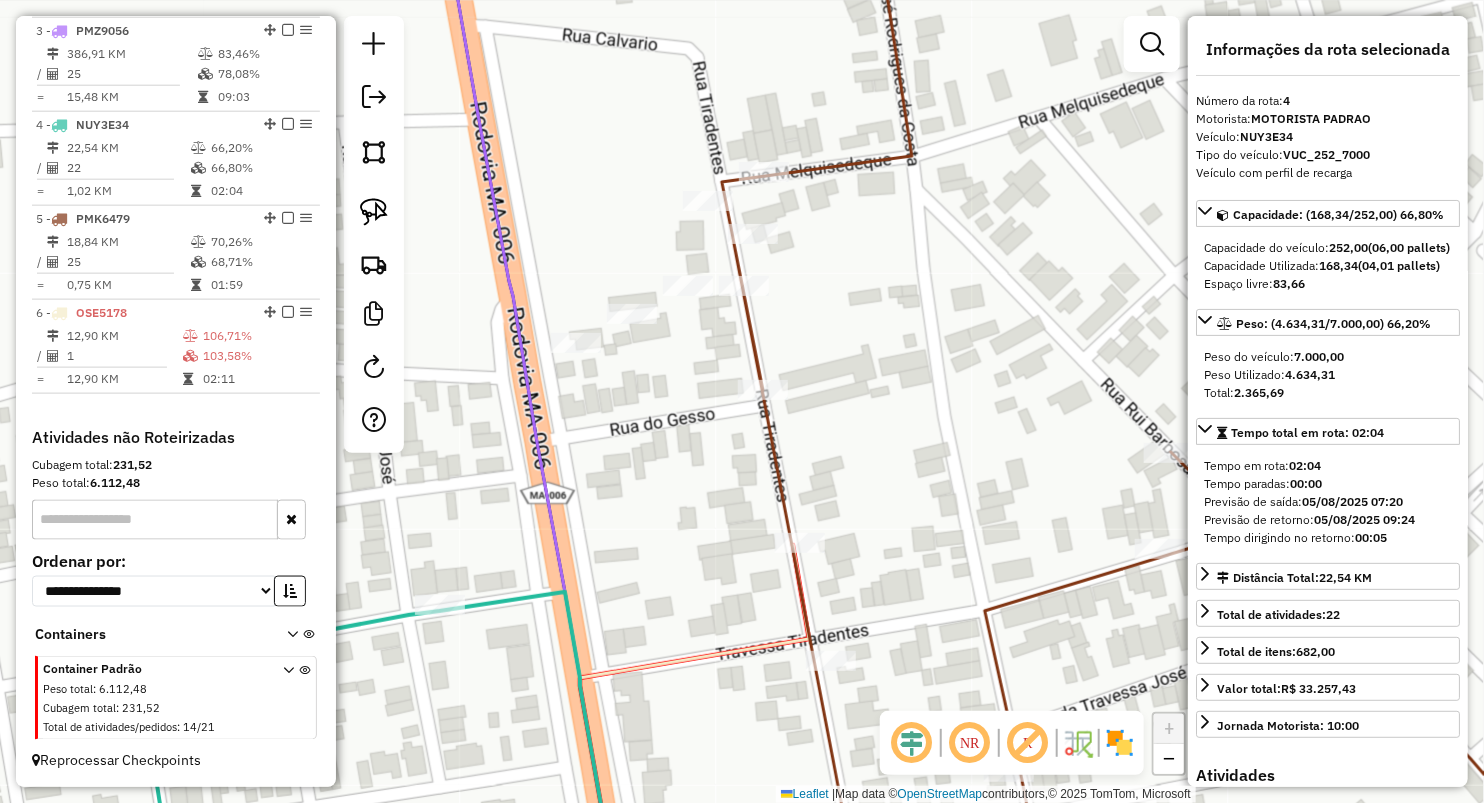 drag, startPoint x: 370, startPoint y: 205, endPoint x: 575, endPoint y: 180, distance: 206.51877 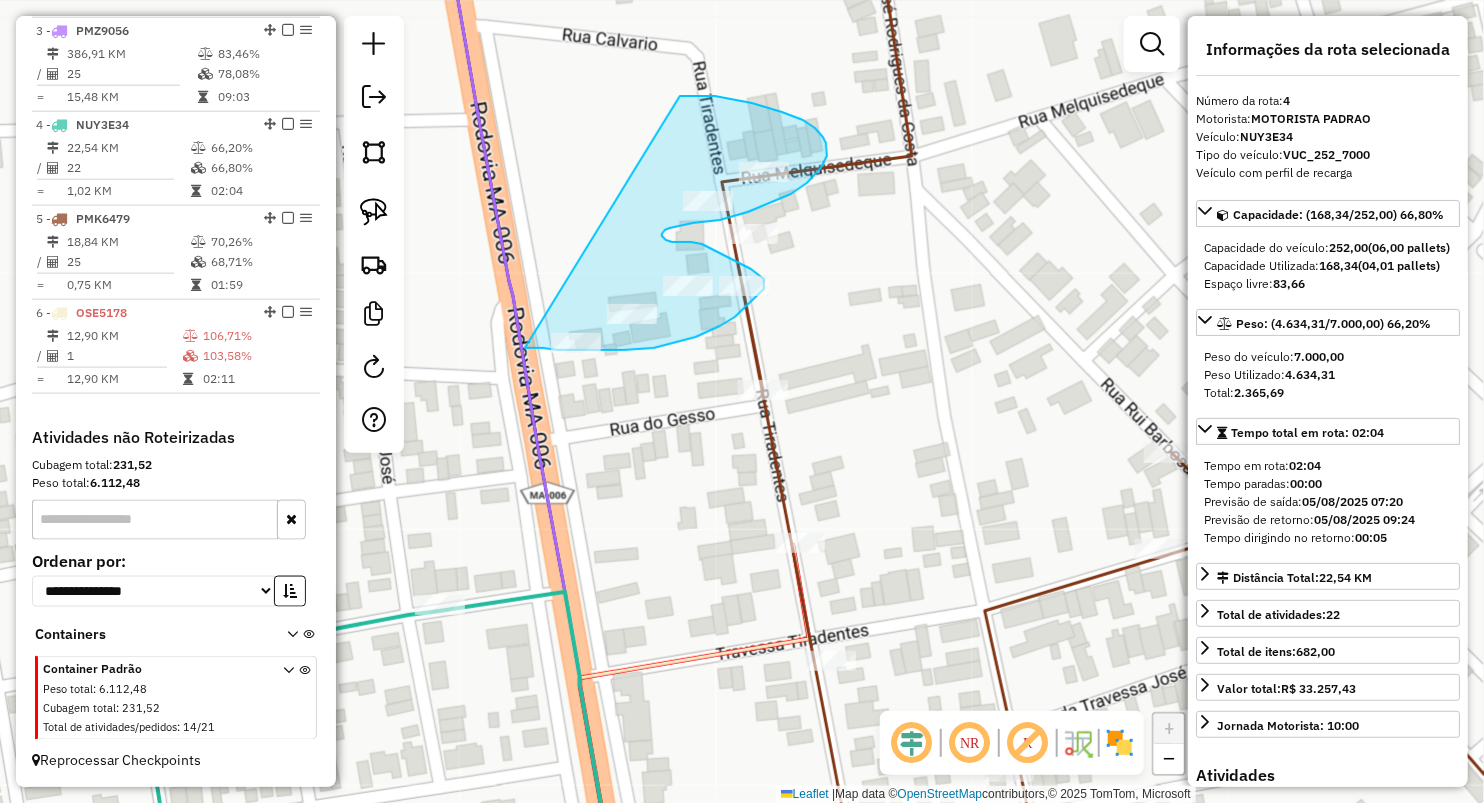 drag, startPoint x: 687, startPoint y: 96, endPoint x: 525, endPoint y: 348, distance: 299.5797 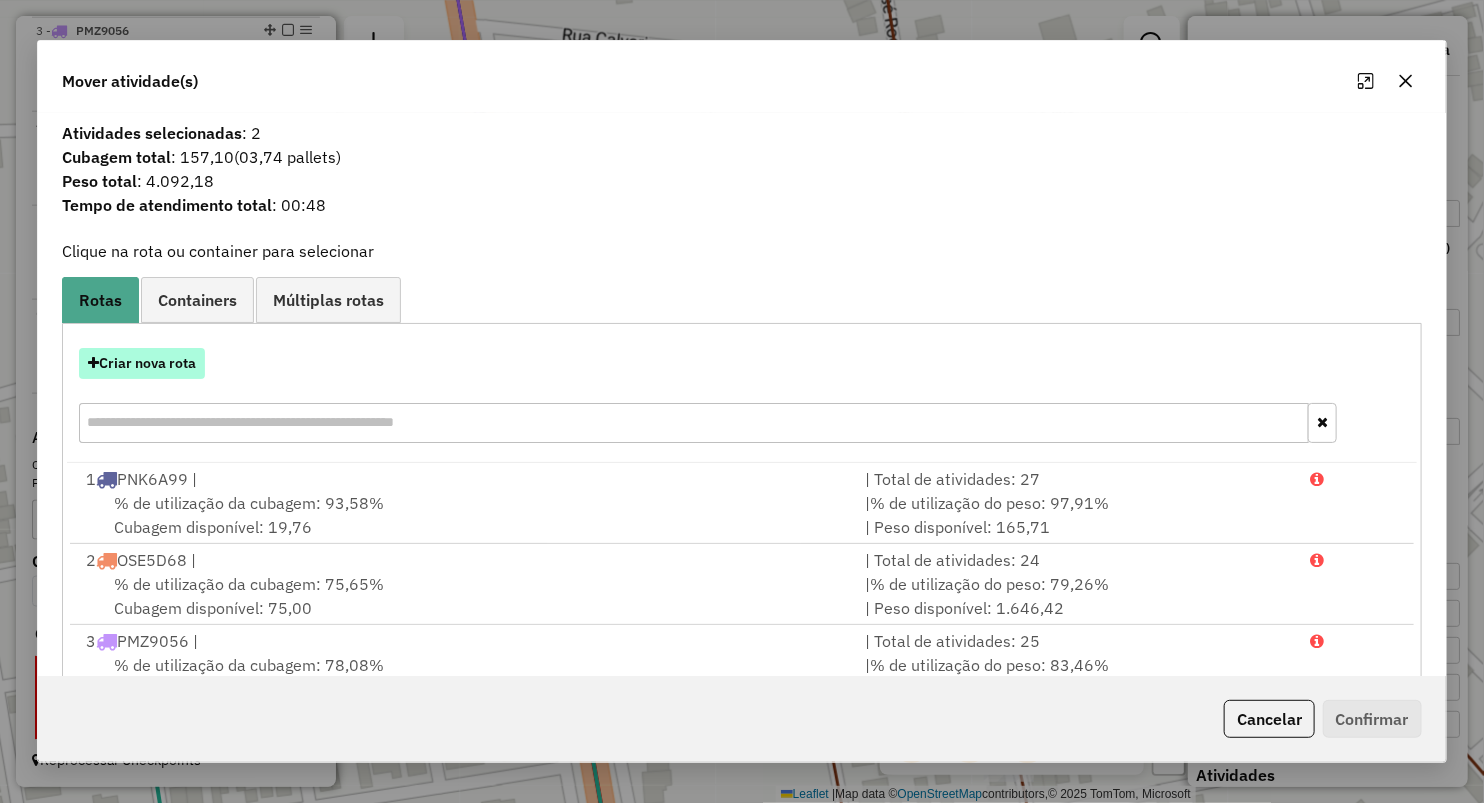 click on "Criar nova rota" at bounding box center (142, 363) 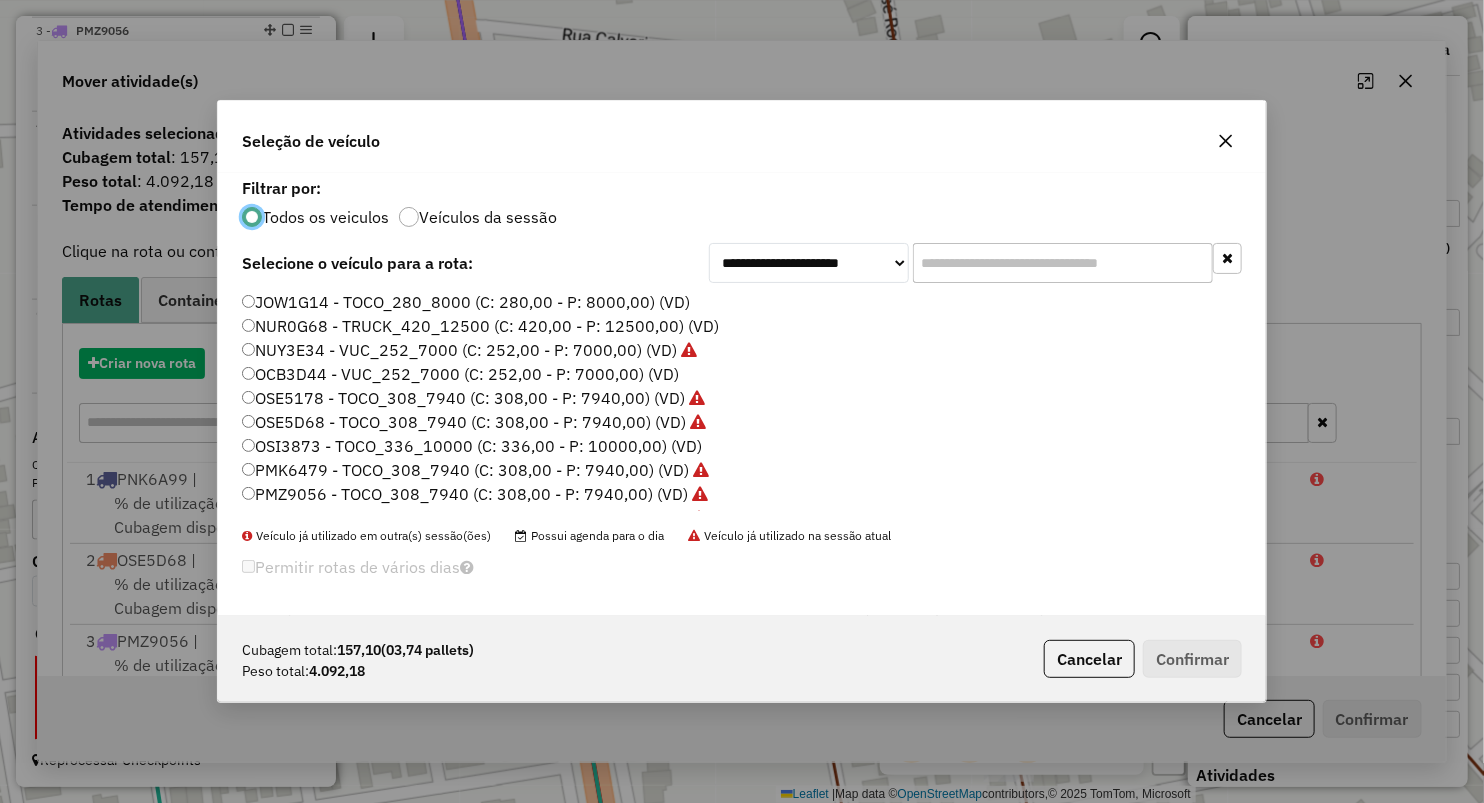 scroll, scrollTop: 10, scrollLeft: 6, axis: both 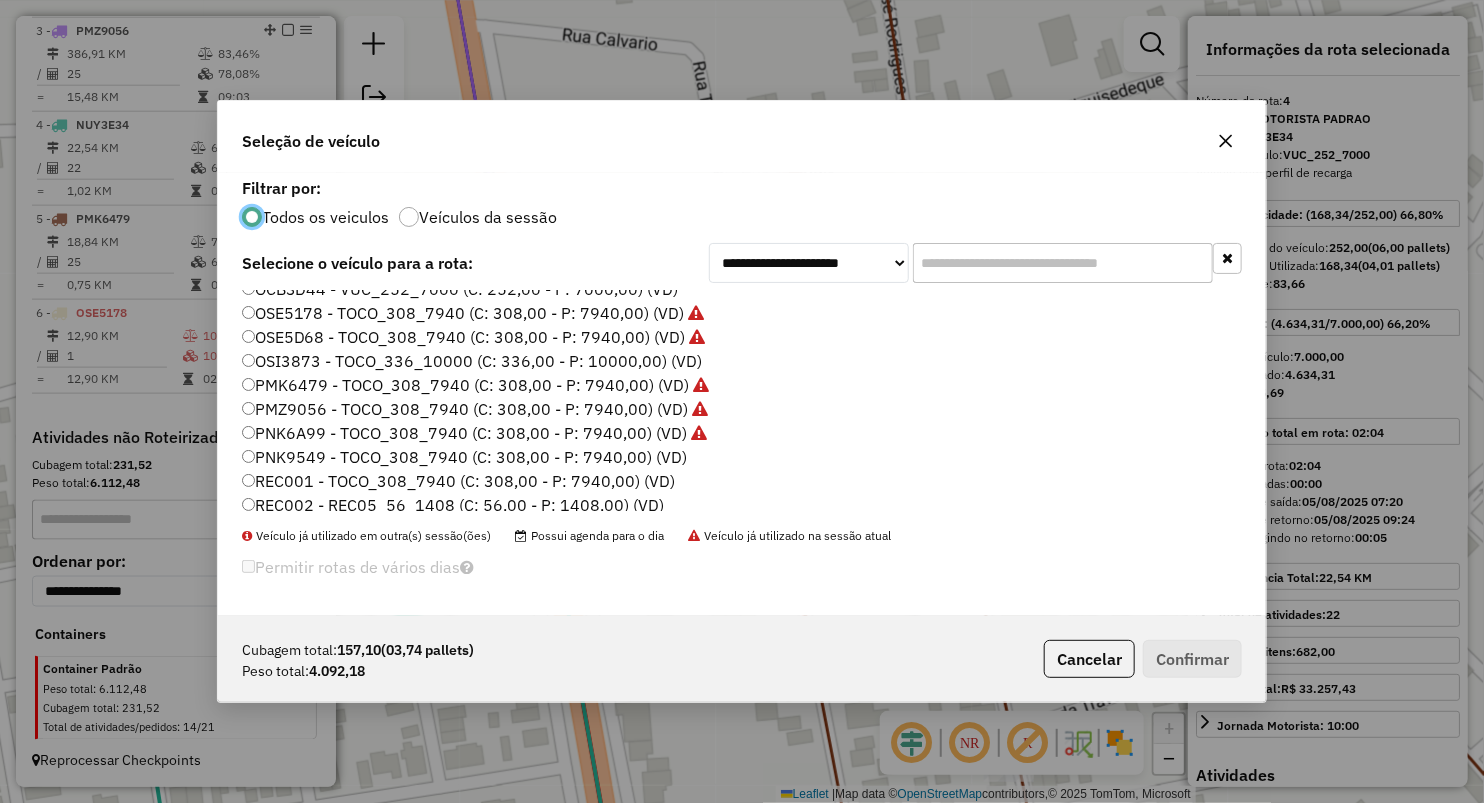 click on "REC001 - TOCO_308_7940 (C: 308,00 - P: 7940,00) (VD)" 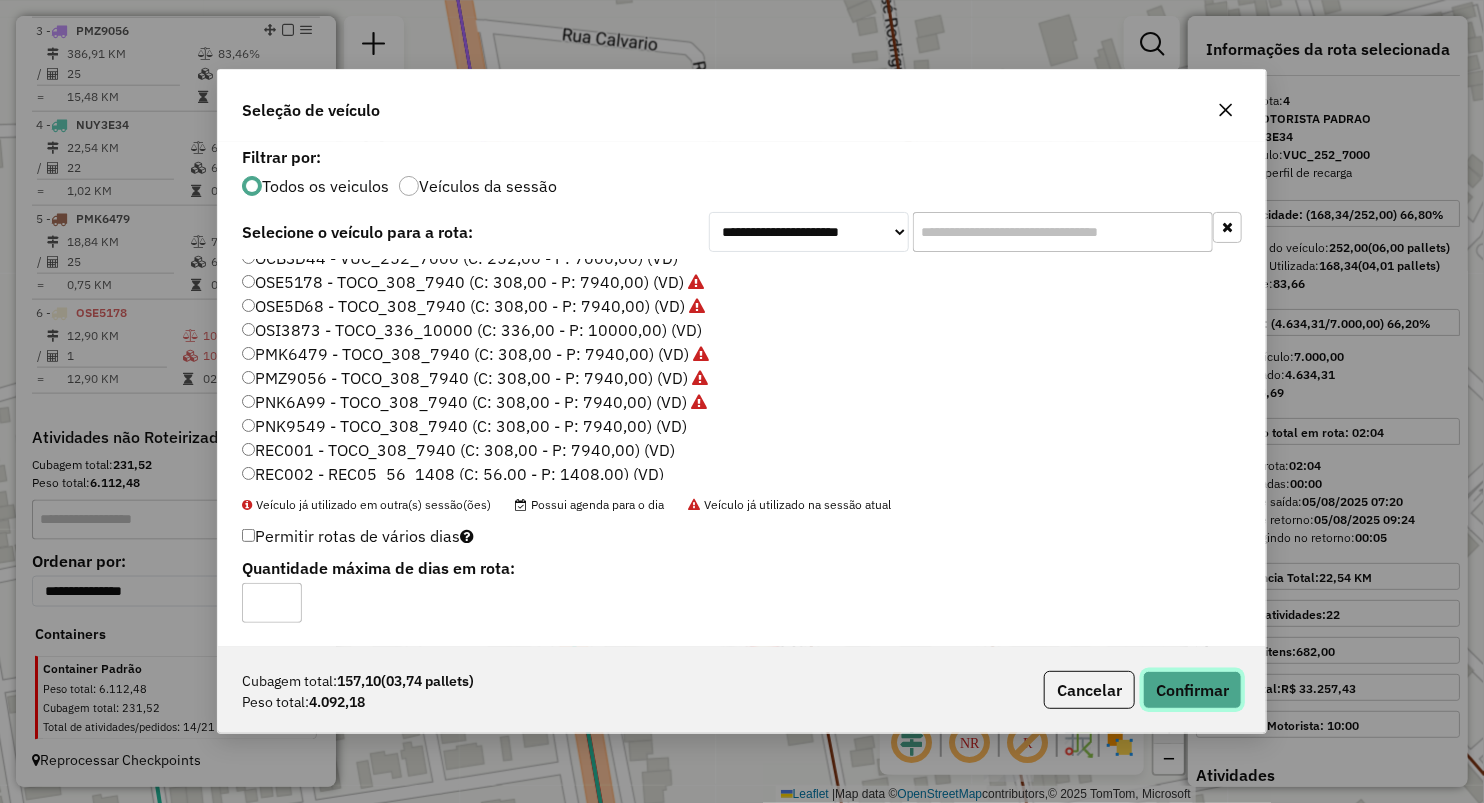 click on "Confirmar" 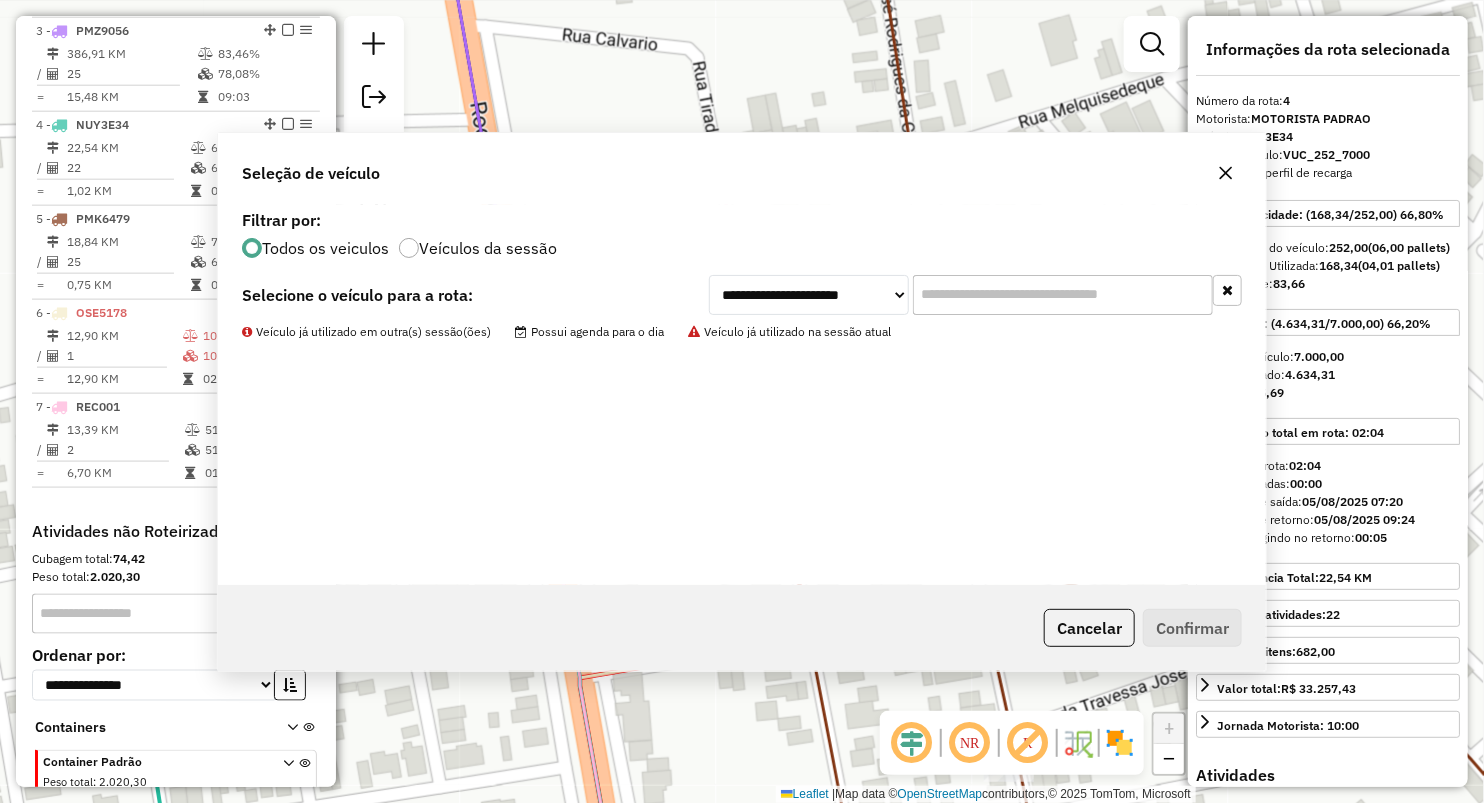 scroll, scrollTop: 1053, scrollLeft: 0, axis: vertical 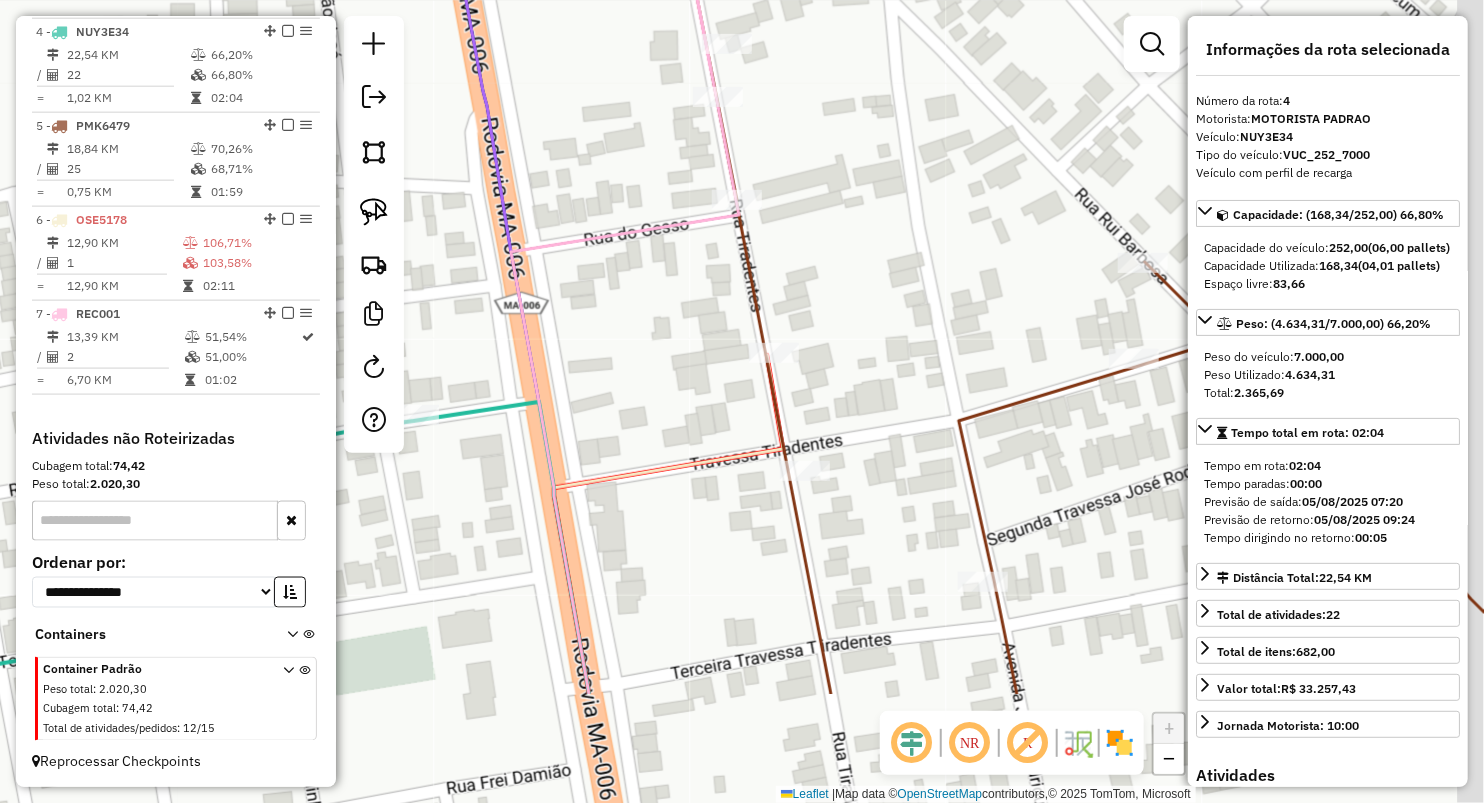 drag, startPoint x: 896, startPoint y: 580, endPoint x: 864, endPoint y: 338, distance: 244.10654 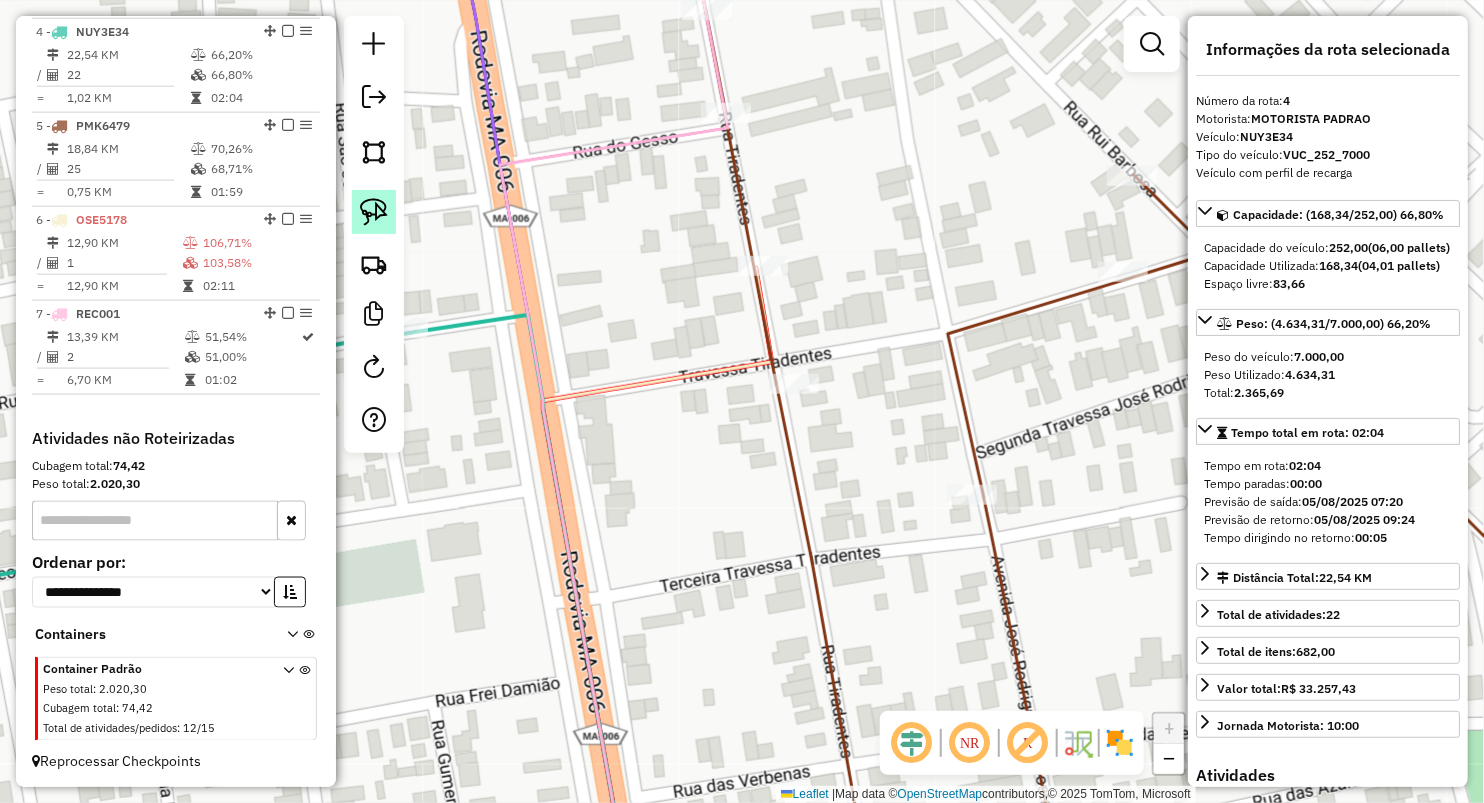 click 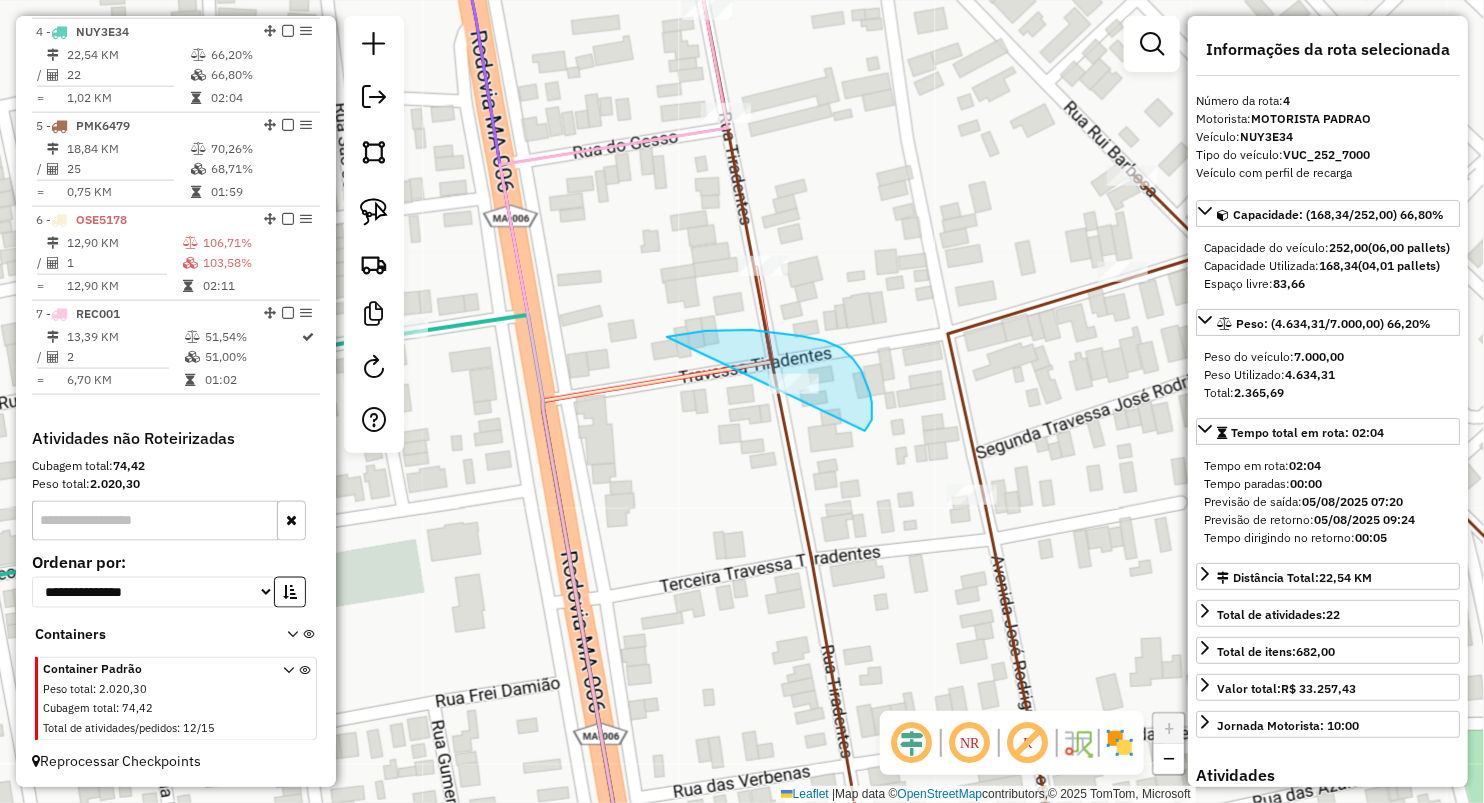 drag, startPoint x: 683, startPoint y: 334, endPoint x: 784, endPoint y: 499, distance: 193.45801 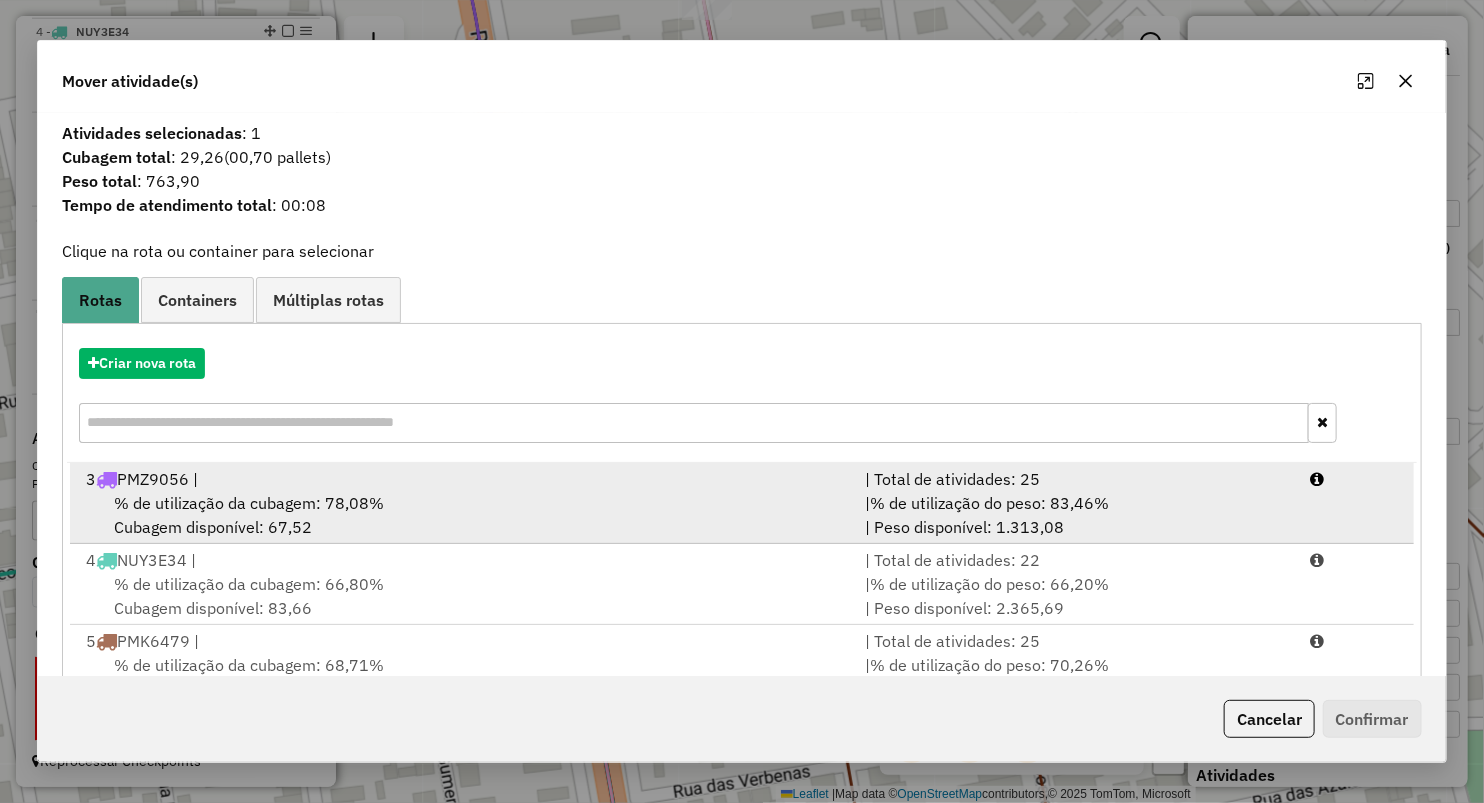 scroll, scrollTop: 166, scrollLeft: 0, axis: vertical 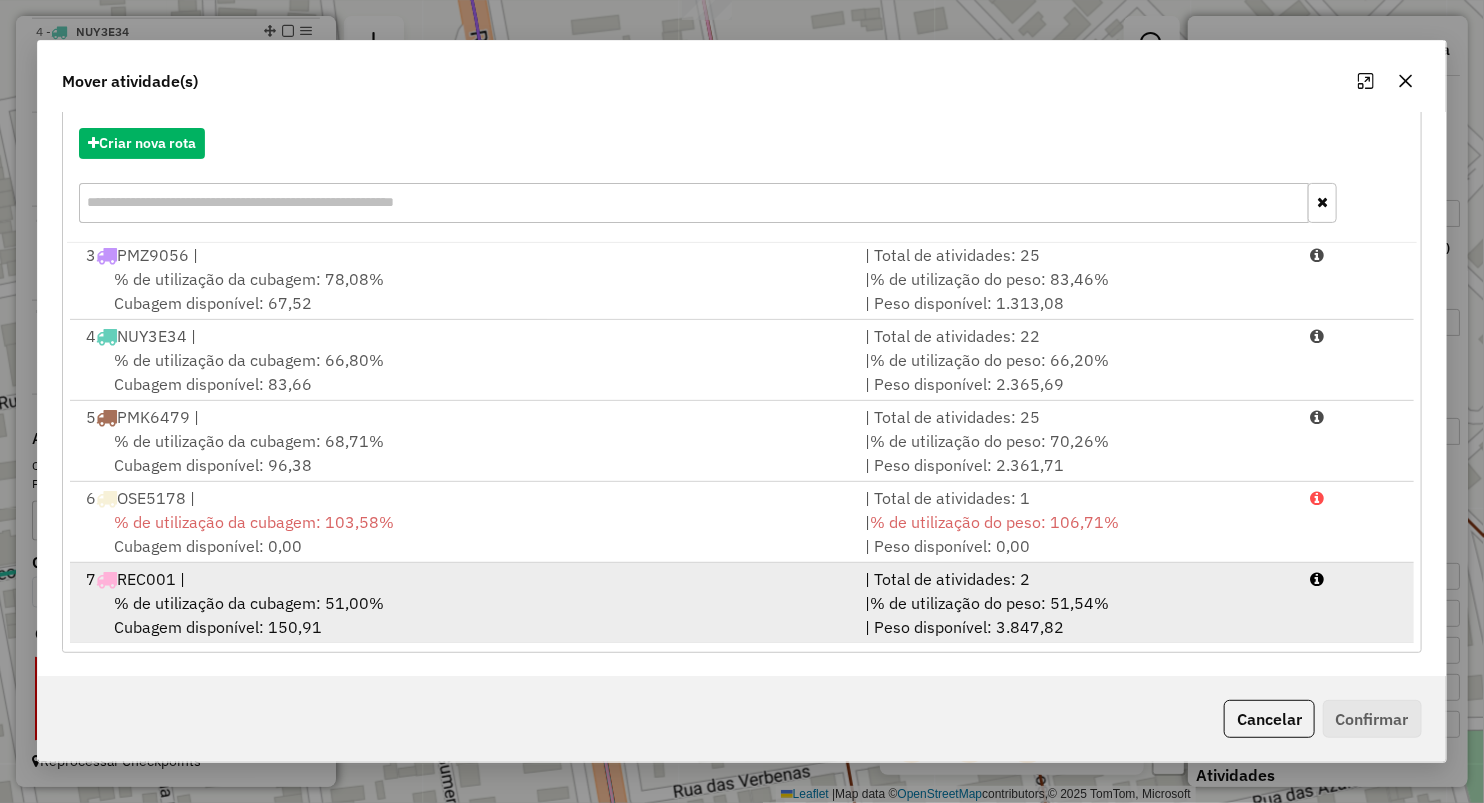 click on "% de utilização da cubagem: 51,00%  Cubagem disponível: 150,91" at bounding box center (463, 615) 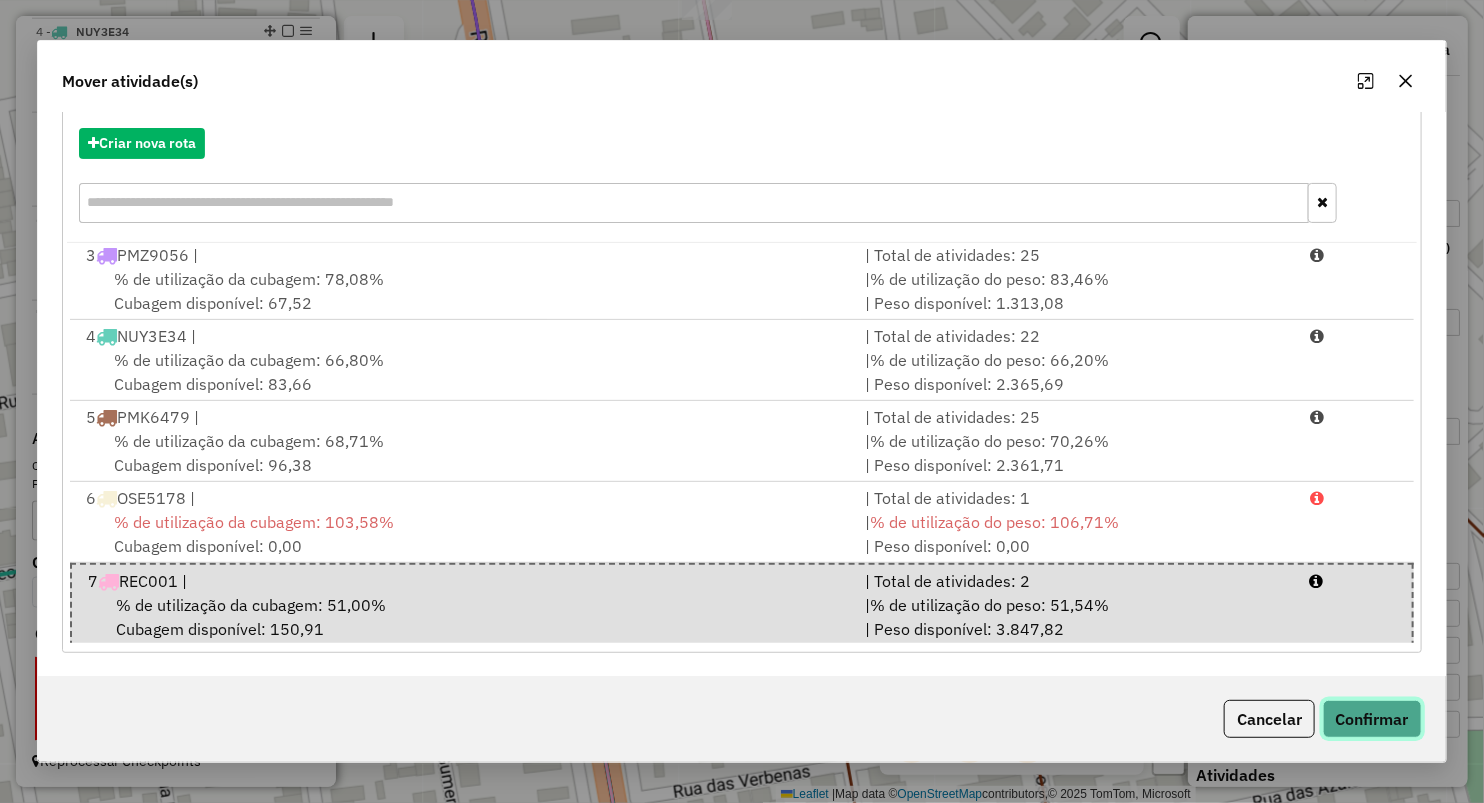 click on "Confirmar" 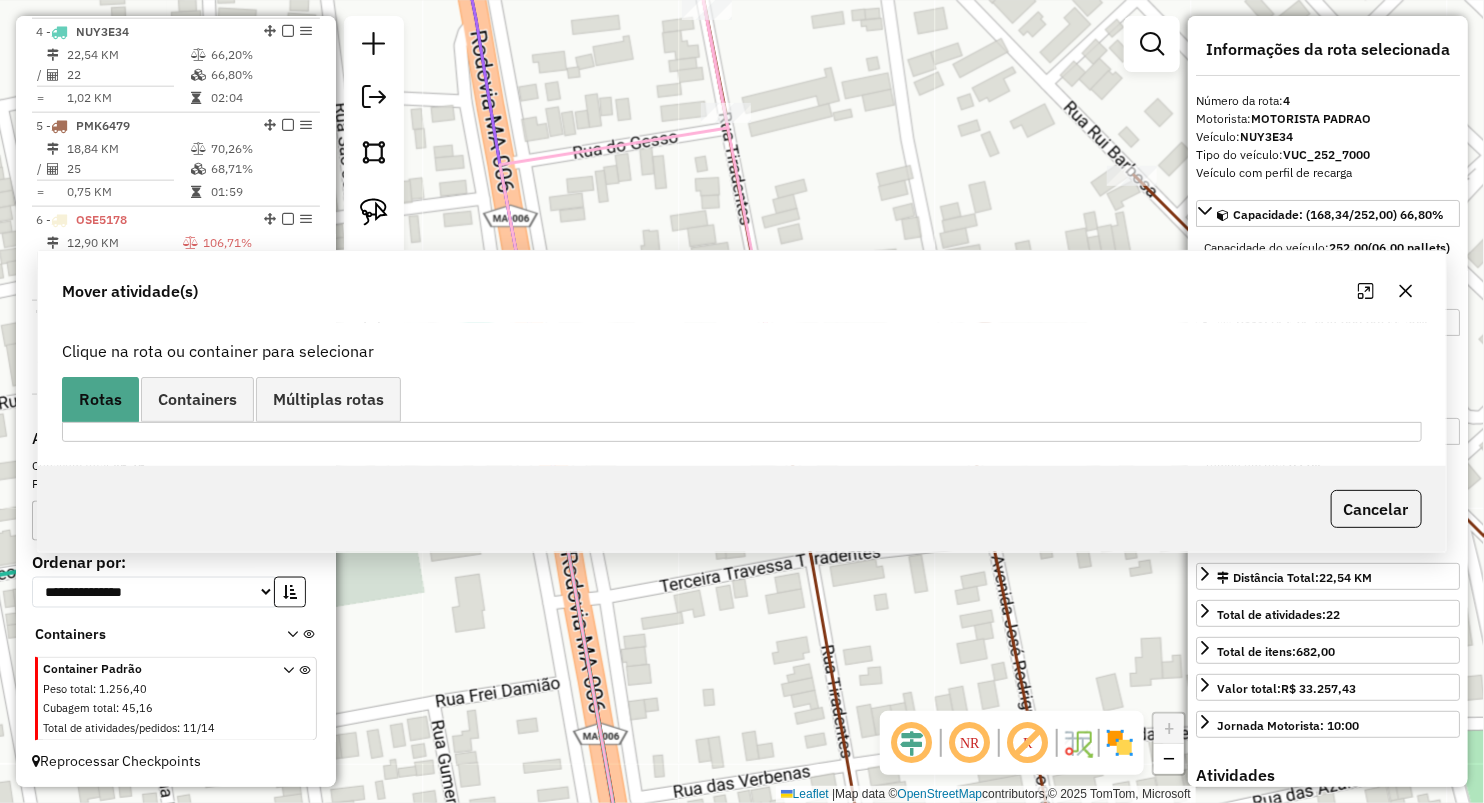 scroll, scrollTop: 0, scrollLeft: 0, axis: both 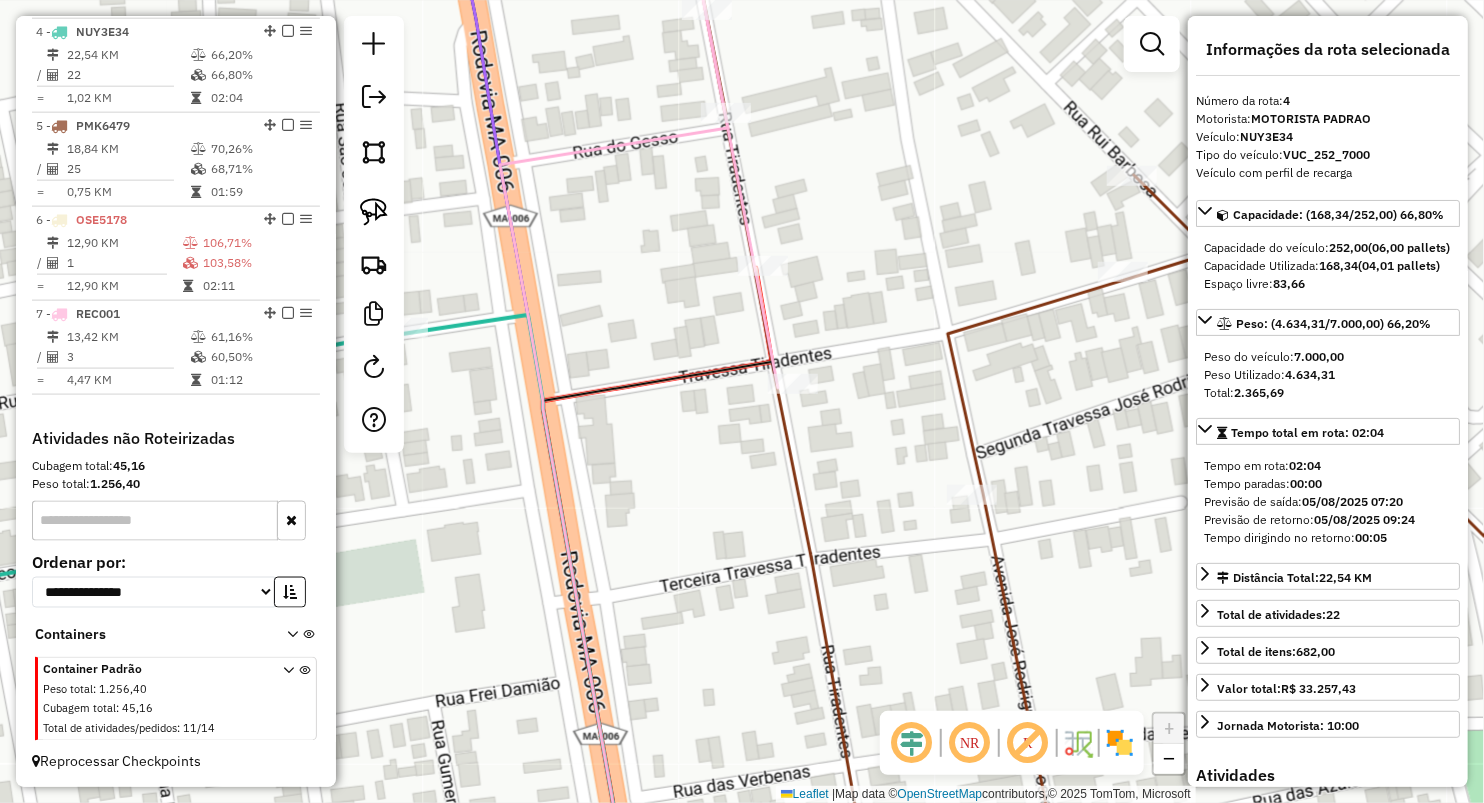 click on "1 -       PNK6A99   181,86 KM   97,91%  /  27   93,58%     =  6,74 KM   06:22   2 -       OSE5D68   202,25 KM   79,26%  /  24   75,65%     =  8,43 KM   04:54   3 -       PMZ9056   386,91 KM   83,46%  /  25   78,08%     =  15,48 KM   09:03   4 -       NUY3E34   22,54 KM   66,20%  /  22   66,80%     =  1,02 KM   02:04   5 -       PMK6479   18,84 KM   70,26%  /  25   68,71%     =  0,75 KM   01:59   6 -       OSE5178   12,90 KM   106,71%  /  1   103,58%     =  12,90 KM   02:11   7 -       REC001   13,42 KM   61,16%  /  3   60,50%     =  4,47 KM   01:12" at bounding box center [176, 83] 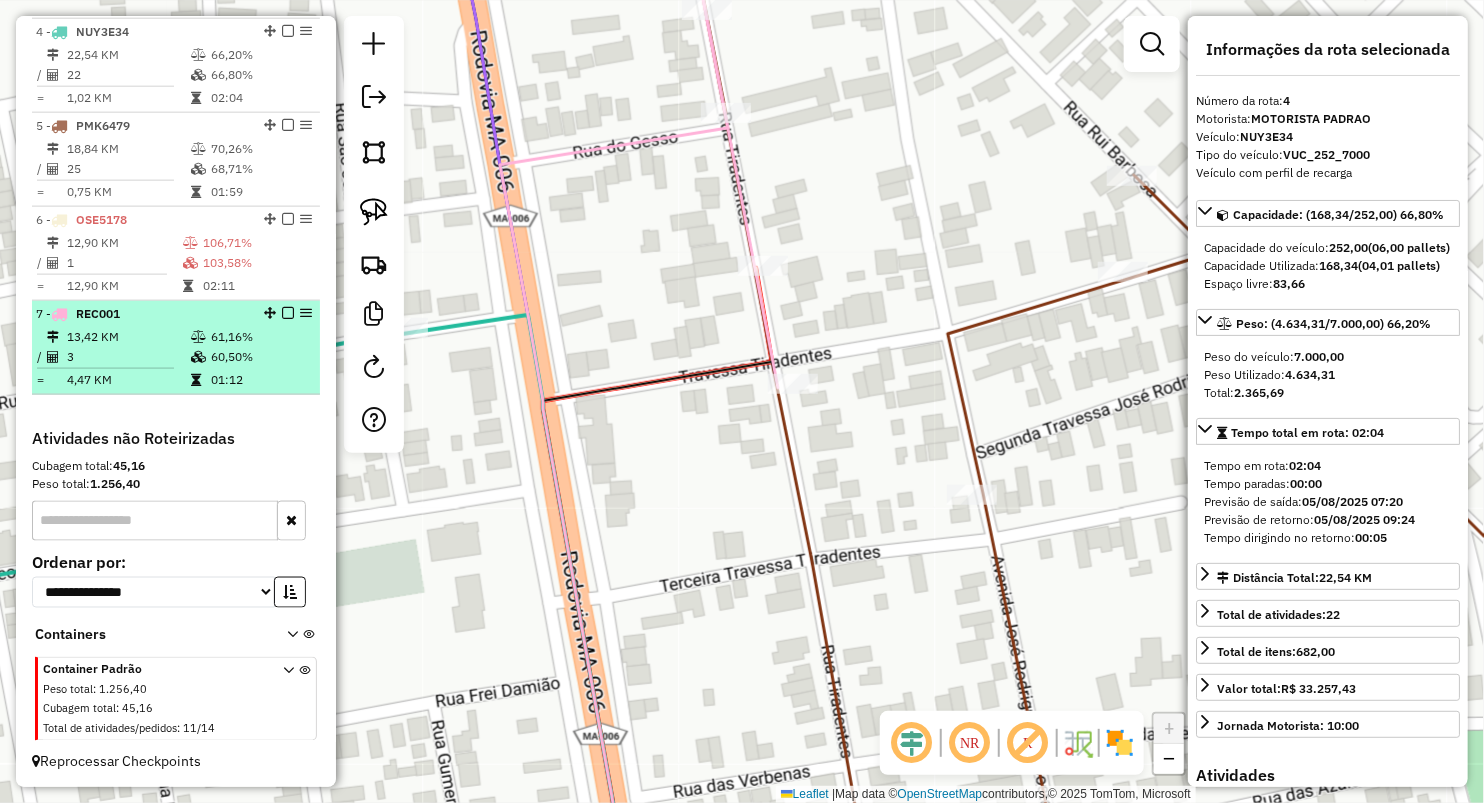 click on "3" at bounding box center [128, 357] 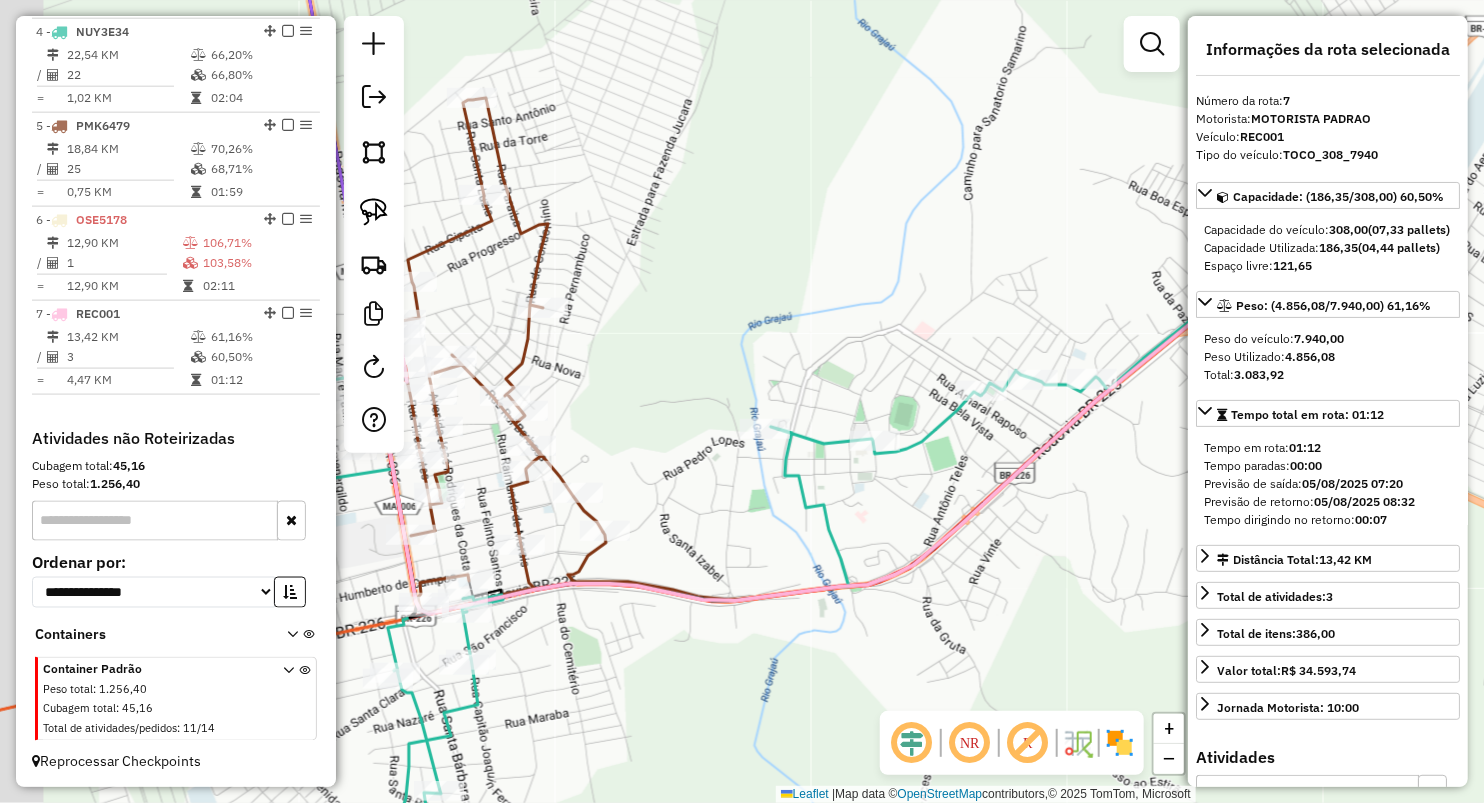 drag, startPoint x: 504, startPoint y: 322, endPoint x: 752, endPoint y: 322, distance: 248 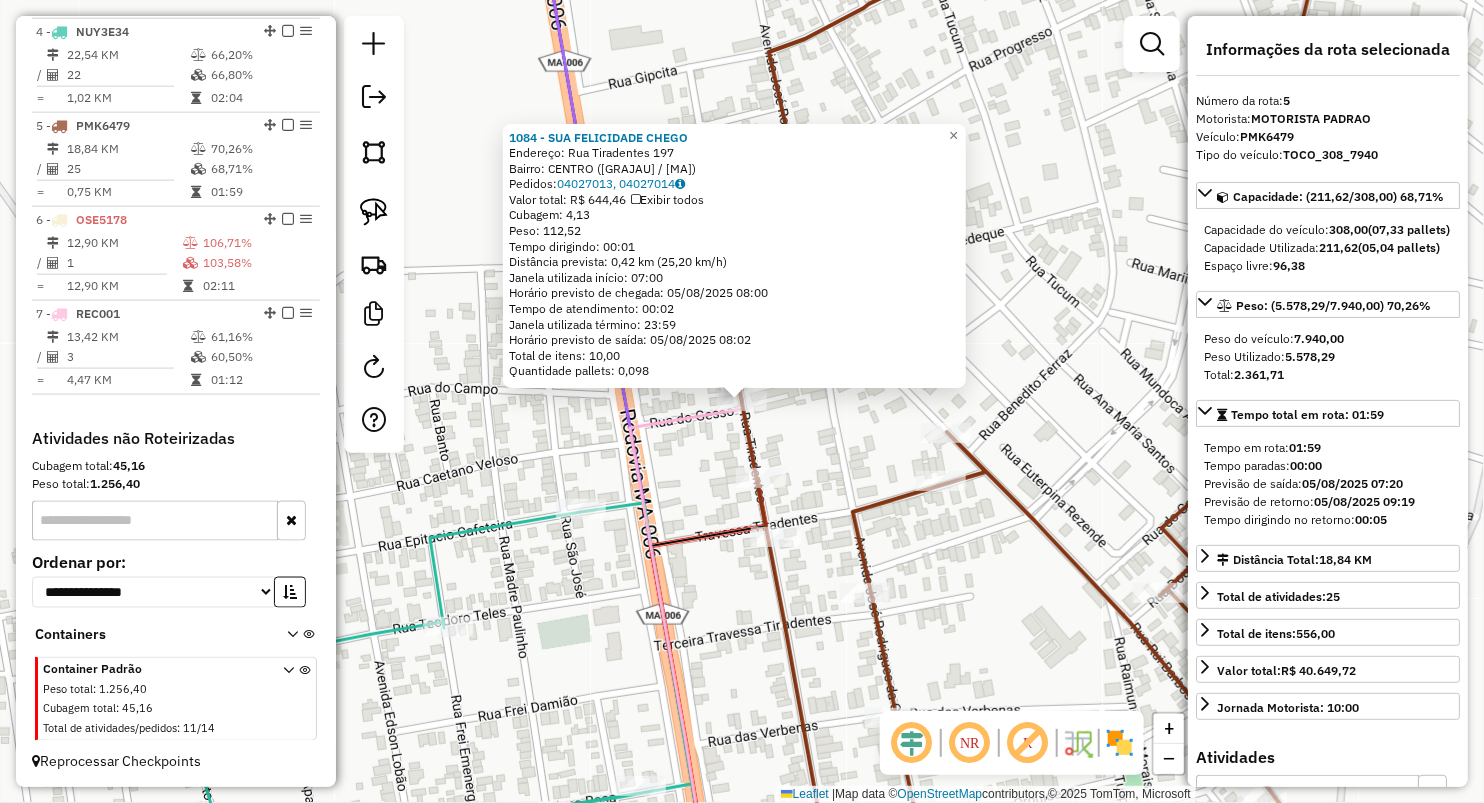 click on "1084 - SUA FELICIDADE CHEGO  Endereço:  Rua Tiradentes 197   Bairro: CENTRO (GRAJAU / MA)   Pedidos:  04027013, 04027014   Valor total: R$ 644,46   Exibir todos   Cubagem: 4,13  Peso: 112,52  Tempo dirigindo: 00:01   Distância prevista: 0,42 km (25,20 km/h)   Janela utilizada início: 07:00   Horário previsto de chegada: 05/08/2025 08:00   Tempo de atendimento: 00:02   Janela utilizada término: 23:59   Horário previsto de saída: 05/08/2025 08:02   Total de itens: 10,00   Quantidade pallets: 0,098  × Janela de atendimento Grade de atendimento Capacidade Transportadoras Veículos Cliente Pedidos  Rotas Selecione os dias de semana para filtrar as janelas de atendimento  Seg   Ter   Qua   Qui   Sex   Sáb   Dom  Informe o período da janela de atendimento: De: Até:  Filtrar exatamente a janela do cliente  Considerar janela de atendimento padrão  Selecione os dias de semana para filtrar as grades de atendimento  Seg   Ter   Qua   Qui   Sex   Sáb   Dom   Clientes fora do dia de atendimento selecionado De:" 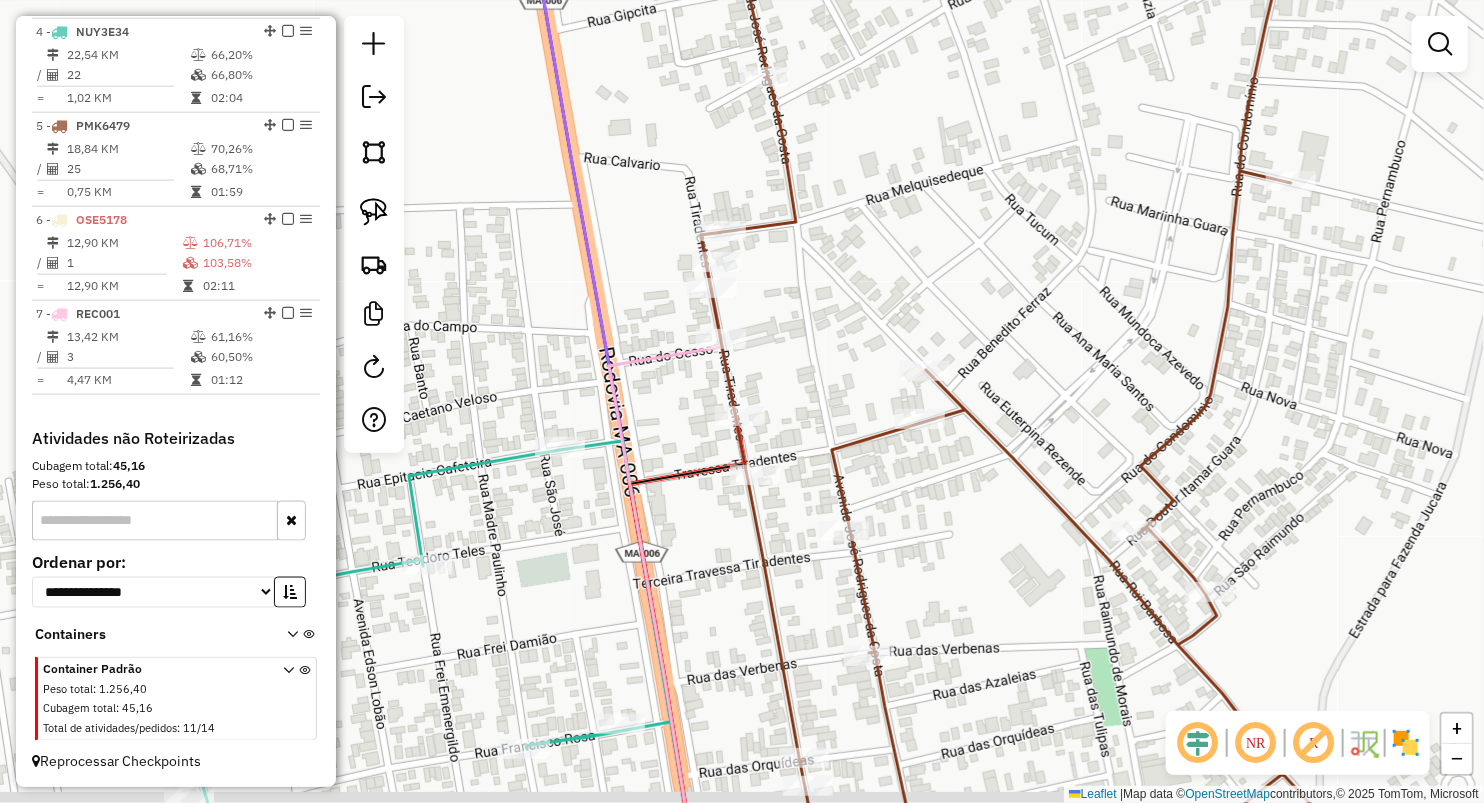 drag, startPoint x: 821, startPoint y: 460, endPoint x: 796, endPoint y: 398, distance: 66.85058 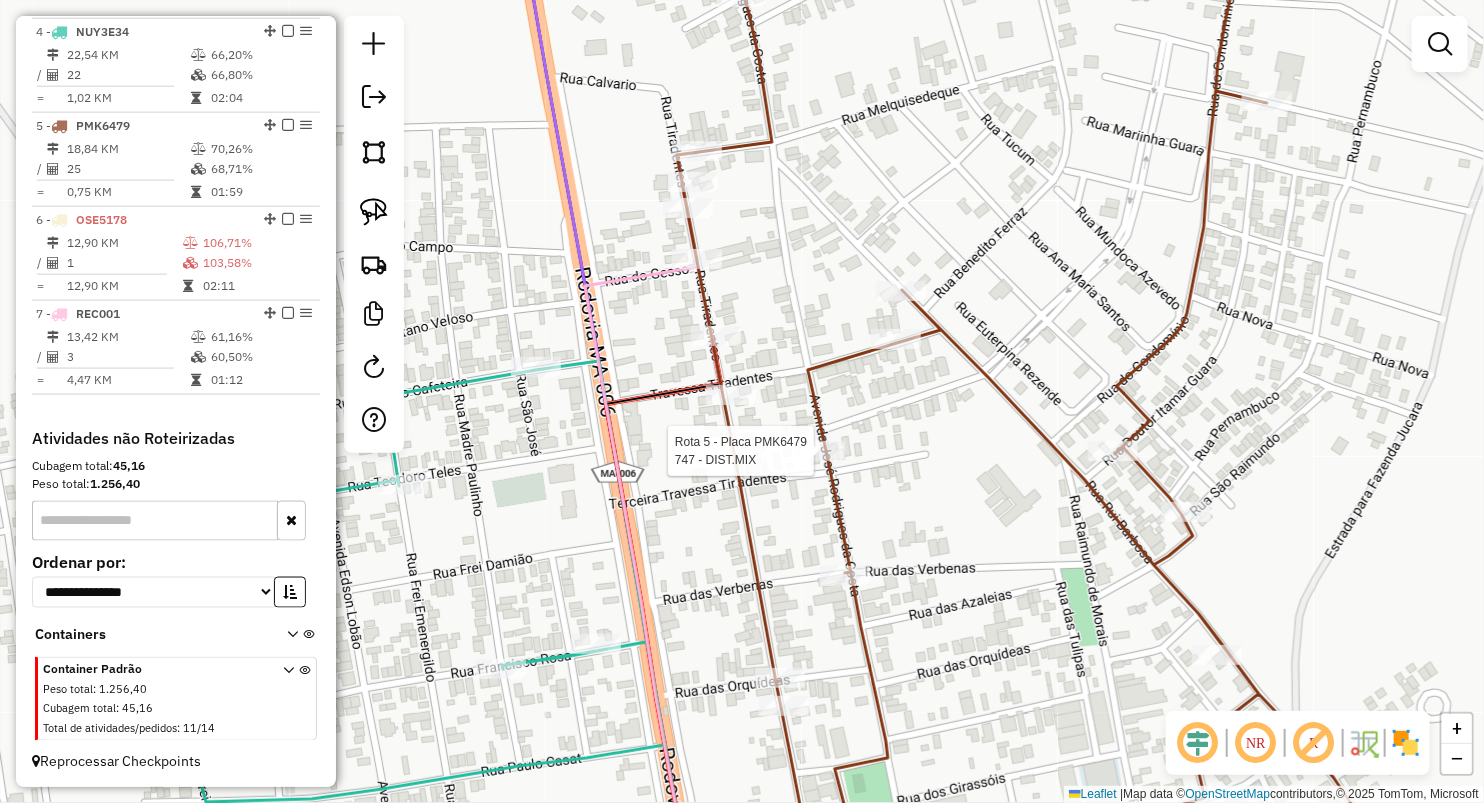 select on "**********" 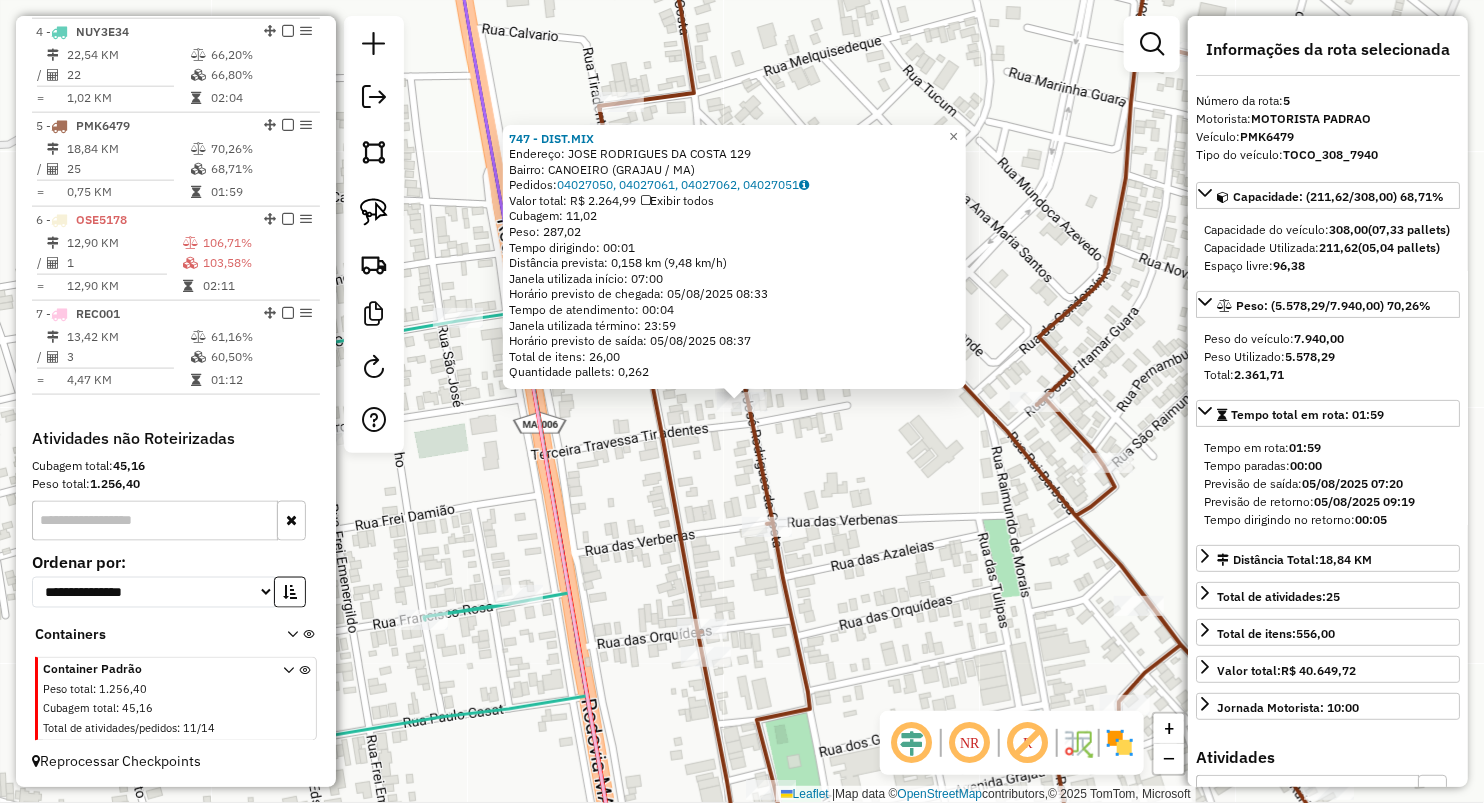 click 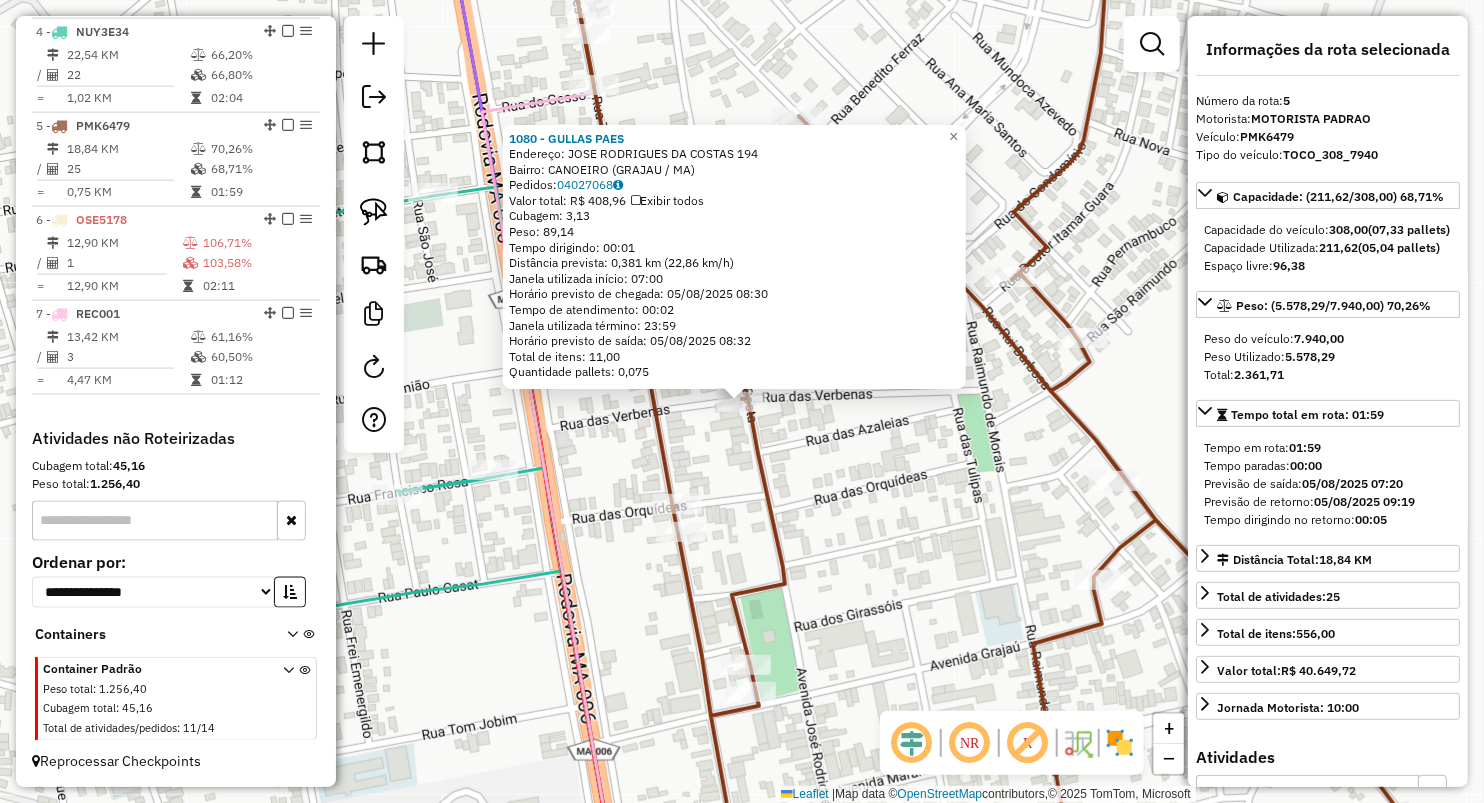 click 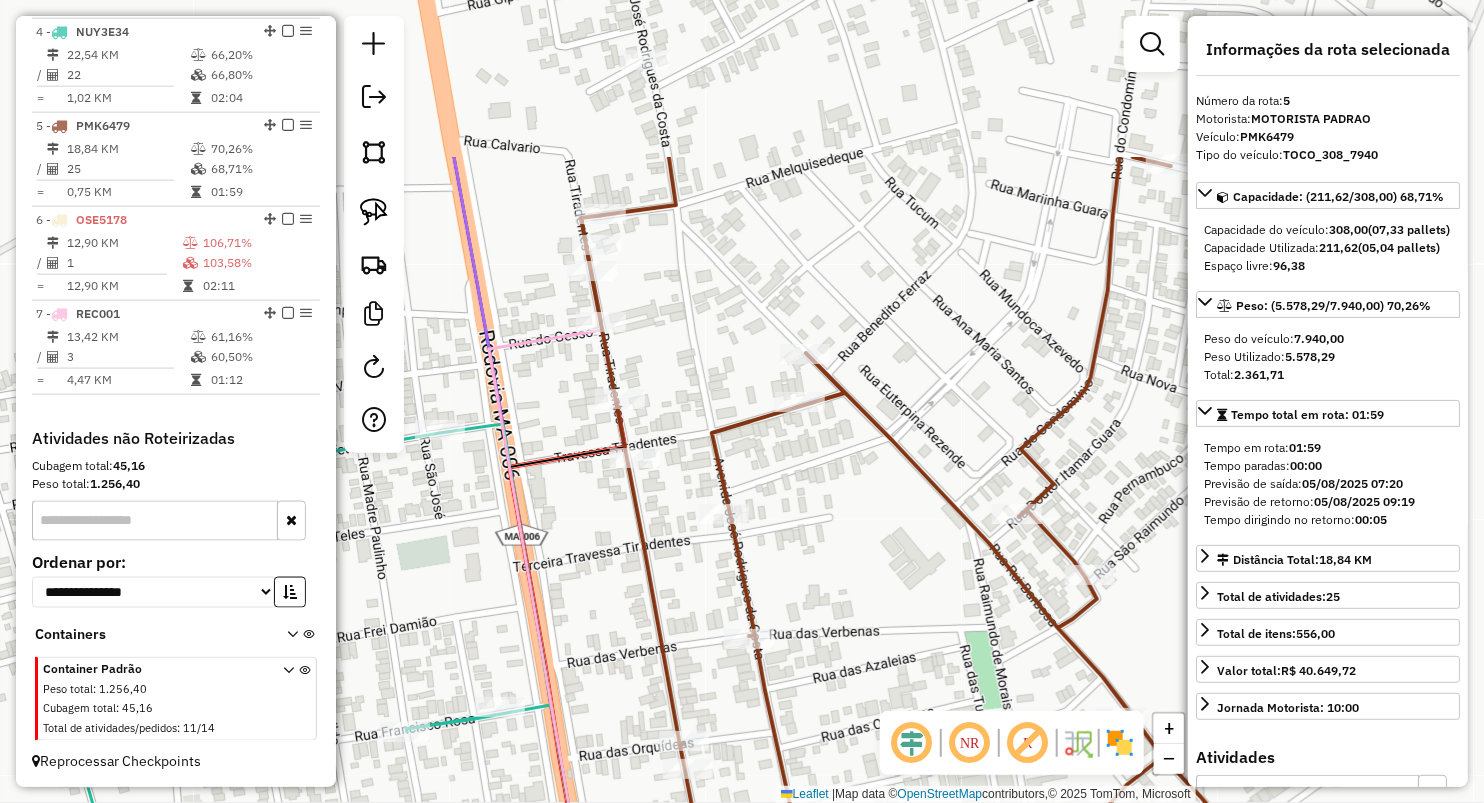 drag, startPoint x: 823, startPoint y: 396, endPoint x: 829, endPoint y: 633, distance: 237.07594 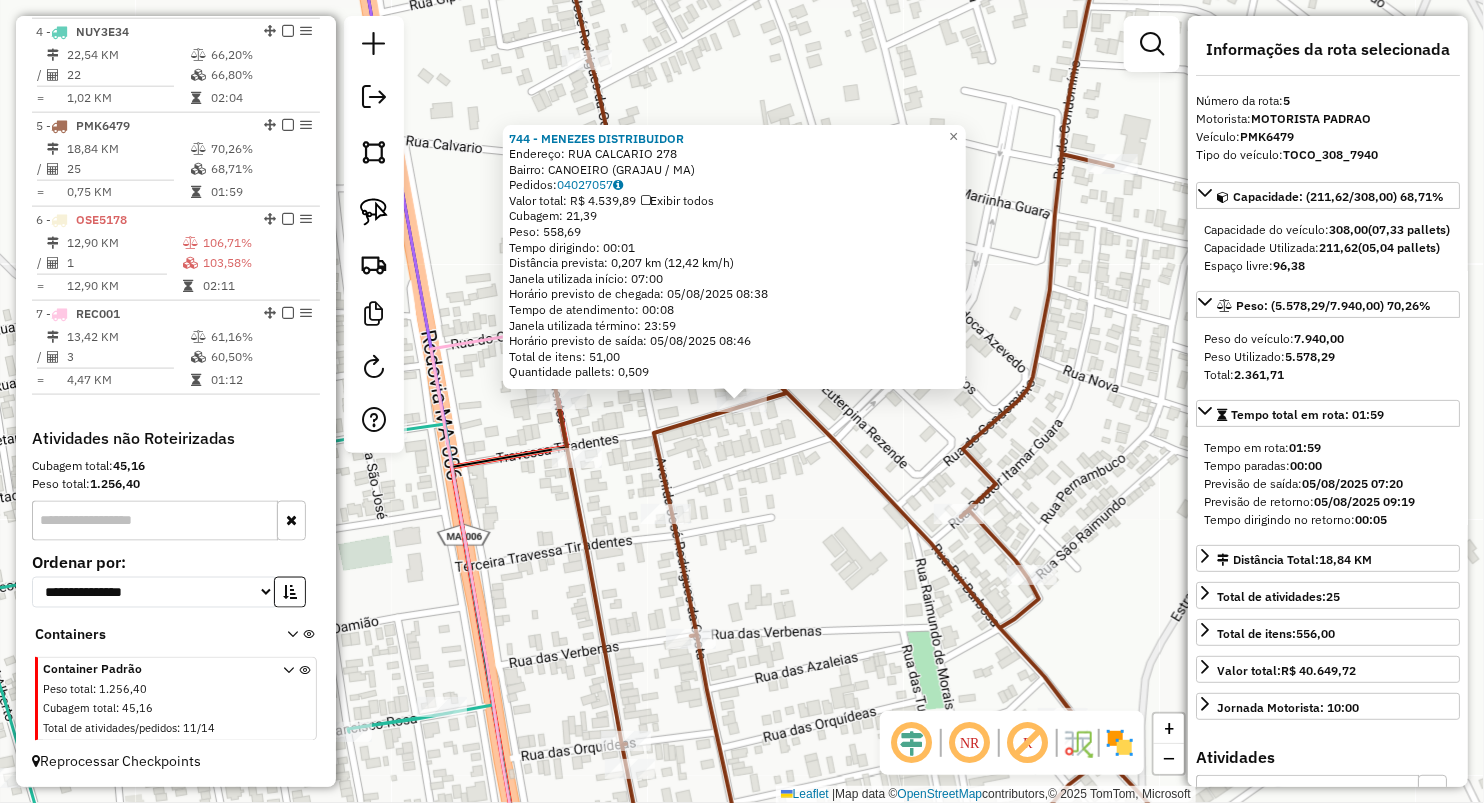 click on "Rota 5 - Placa PMK6479  744 - MENEZES DISTRIBUIDOR 744 - MENEZES DISTRIBUIDOR  Endereço:  RUA CALCARIO 278   Bairro: CANOEIRO (GRAJAU / MA)   Pedidos:  04027057   Valor total: R$ 4.539,89   Exibir todos   Cubagem: 21,39  Peso: 558,69  Tempo dirigindo: 00:01   Distância prevista: 0,207 km (12,42 km/h)   Janela utilizada início: 07:00   Horário previsto de chegada: 05/08/2025 08:38   Tempo de atendimento: 00:08   Janela utilizada término: 23:59   Horário previsto de saída: 05/08/2025 08:46   Total de itens: 51,00   Quantidade pallets: 0,509  × Janela de atendimento Grade de atendimento Capacidade Transportadoras Veículos Cliente Pedidos  Rotas Selecione os dias de semana para filtrar as janelas de atendimento  Seg   Ter   Qua   Qui   Sex   Sáb   Dom  Informe o período da janela de atendimento: De: Até:  Filtrar exatamente a janela do cliente  Considerar janela de atendimento padrão  Selecione os dias de semana para filtrar as grades de atendimento  Seg   Ter   Qua   Qui   Sex   Sáb   Dom   De:  +" 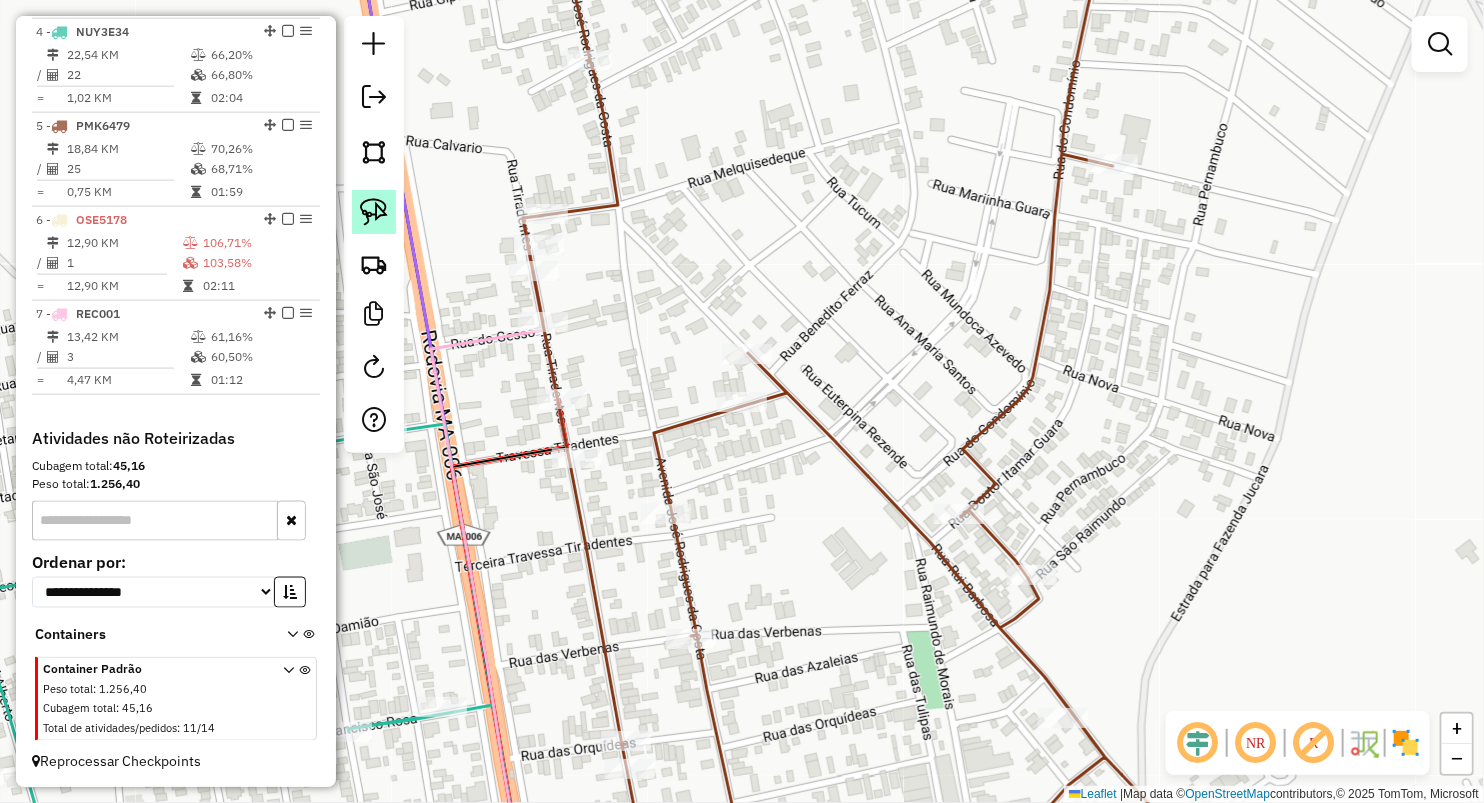 click 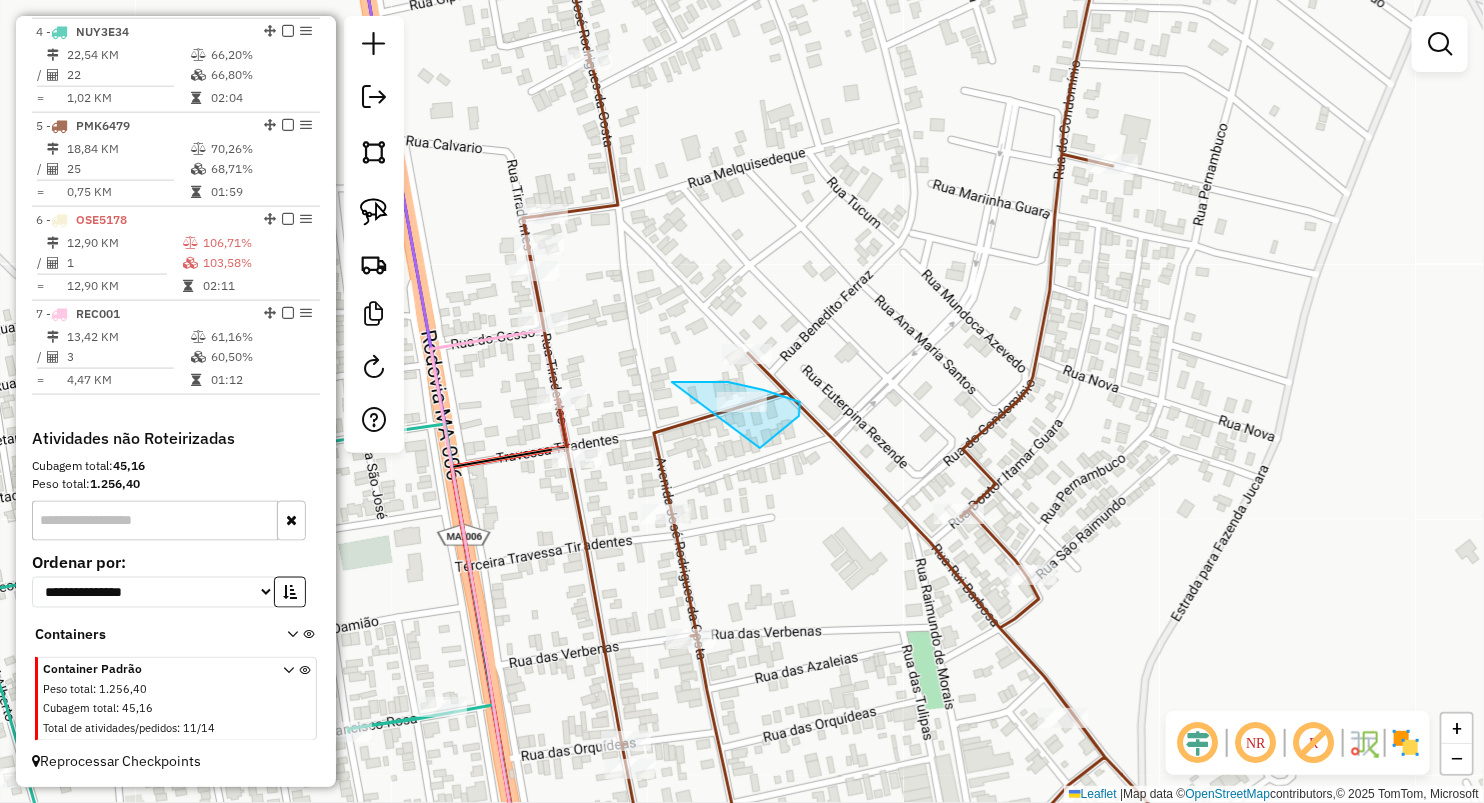 drag, startPoint x: 672, startPoint y: 382, endPoint x: 749, endPoint y: 454, distance: 105.41821 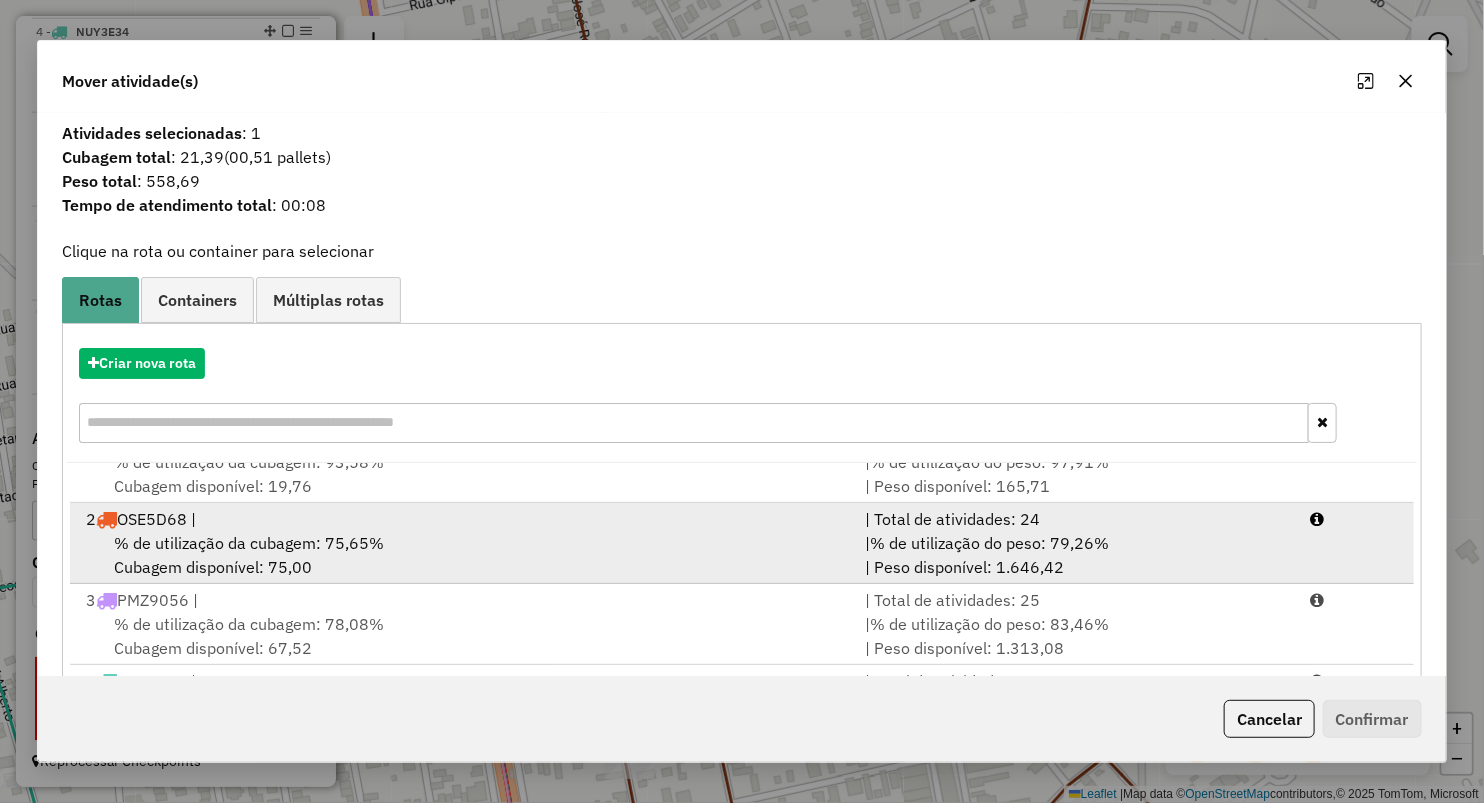 scroll, scrollTop: 85, scrollLeft: 0, axis: vertical 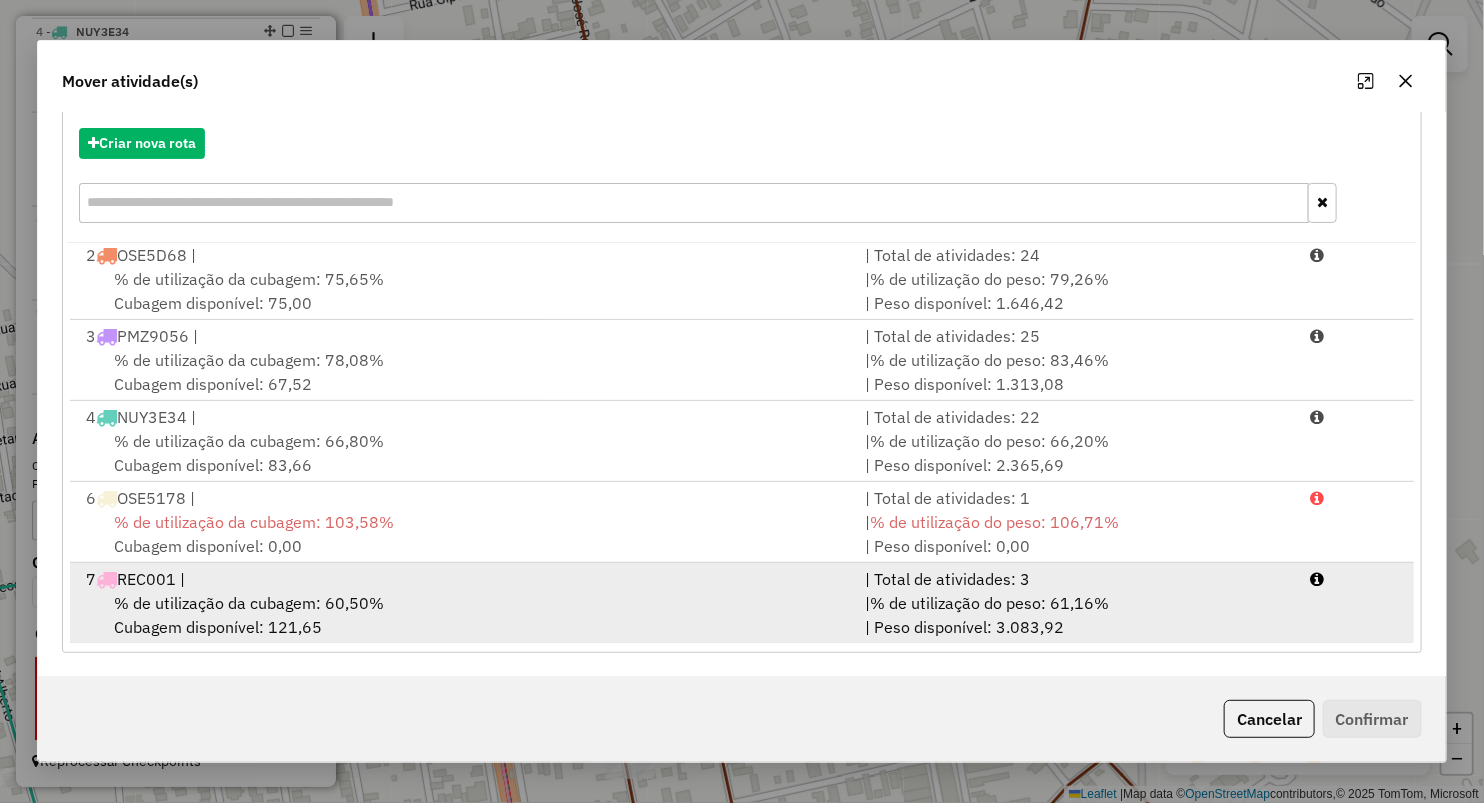 click on "% de utilização da cubagem: 60,50%" at bounding box center [249, 603] 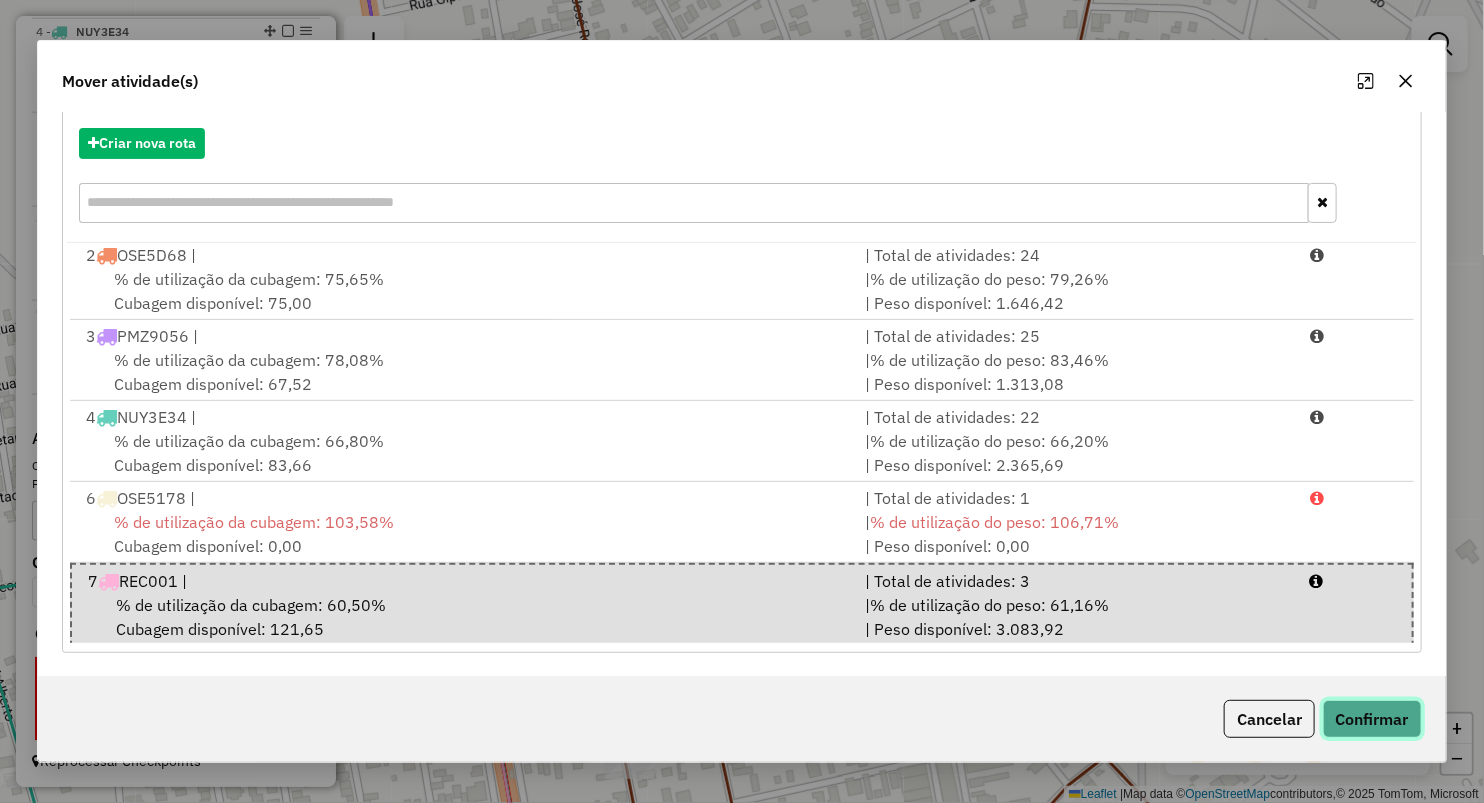 click on "Confirmar" 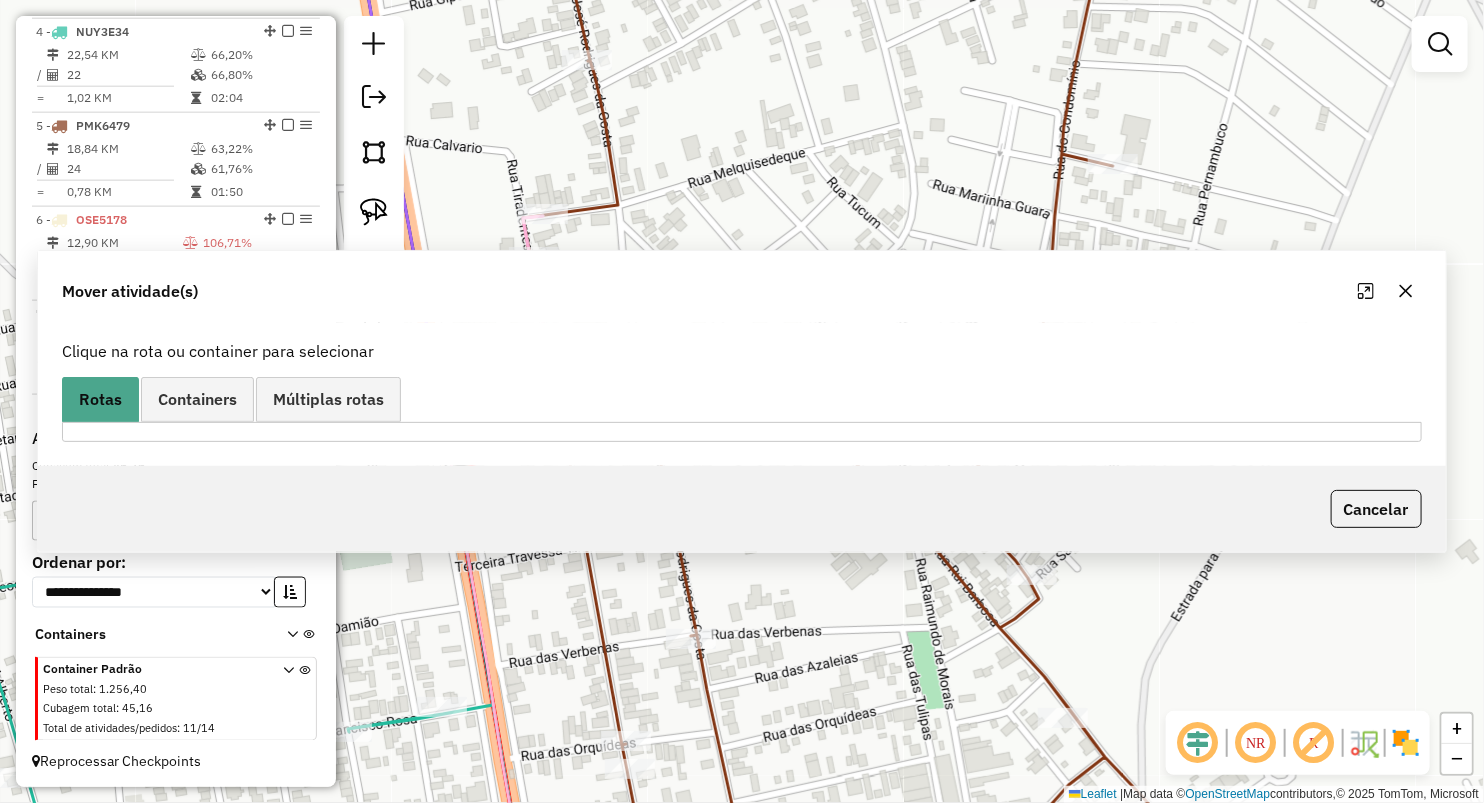 scroll, scrollTop: 0, scrollLeft: 0, axis: both 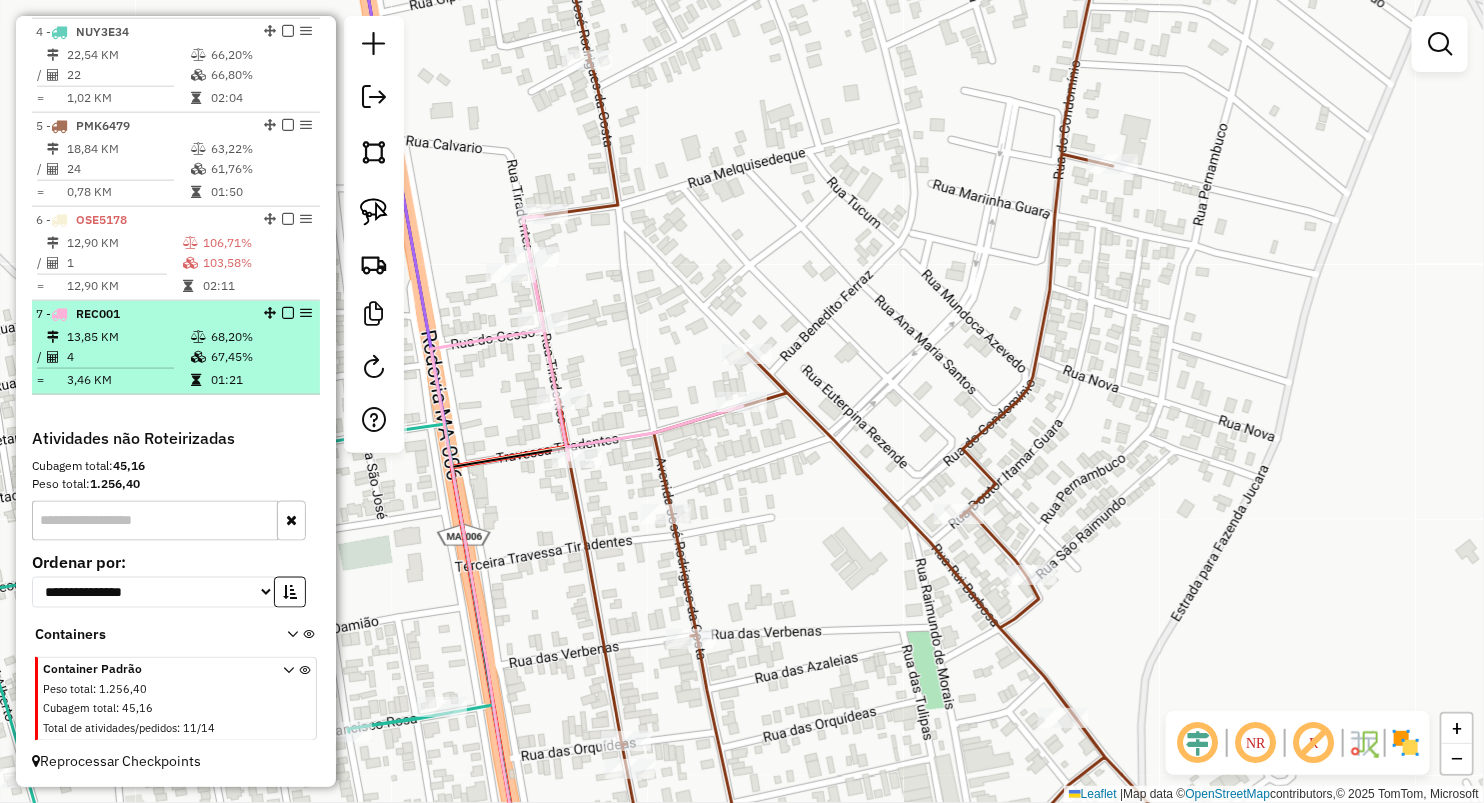 click at bounding box center [198, 357] 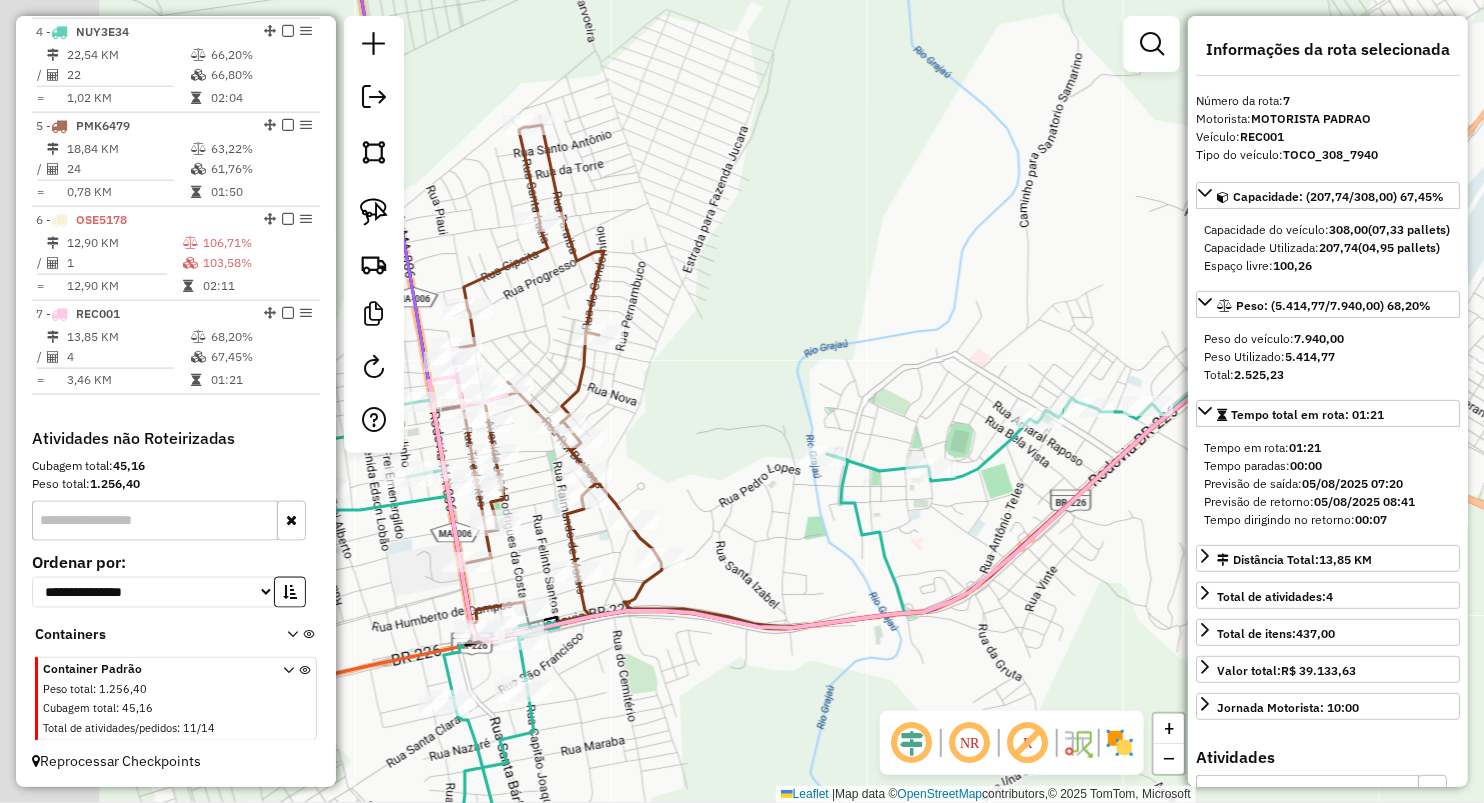 drag, startPoint x: 592, startPoint y: 276, endPoint x: 769, endPoint y: 321, distance: 182.63077 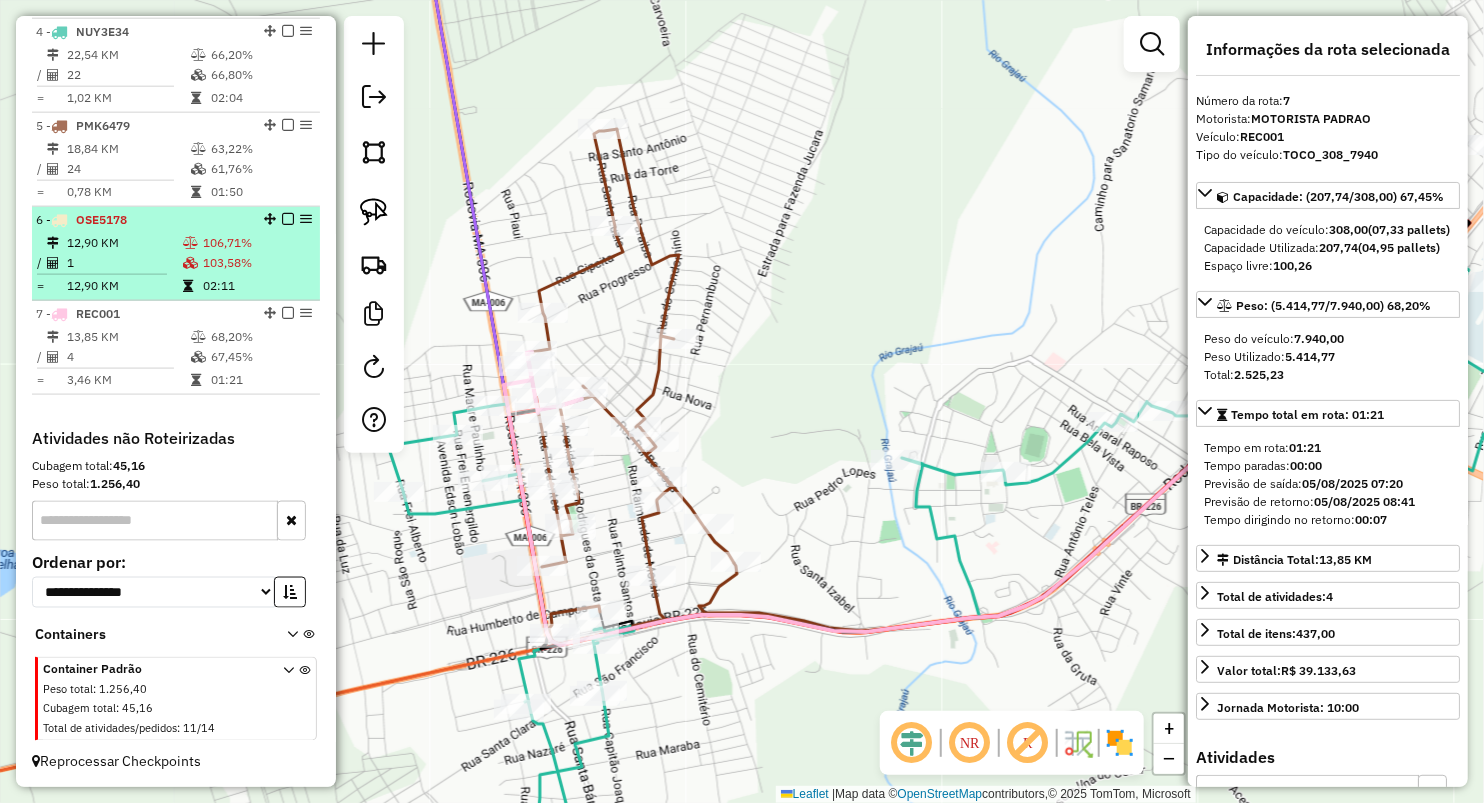 click at bounding box center (192, 263) 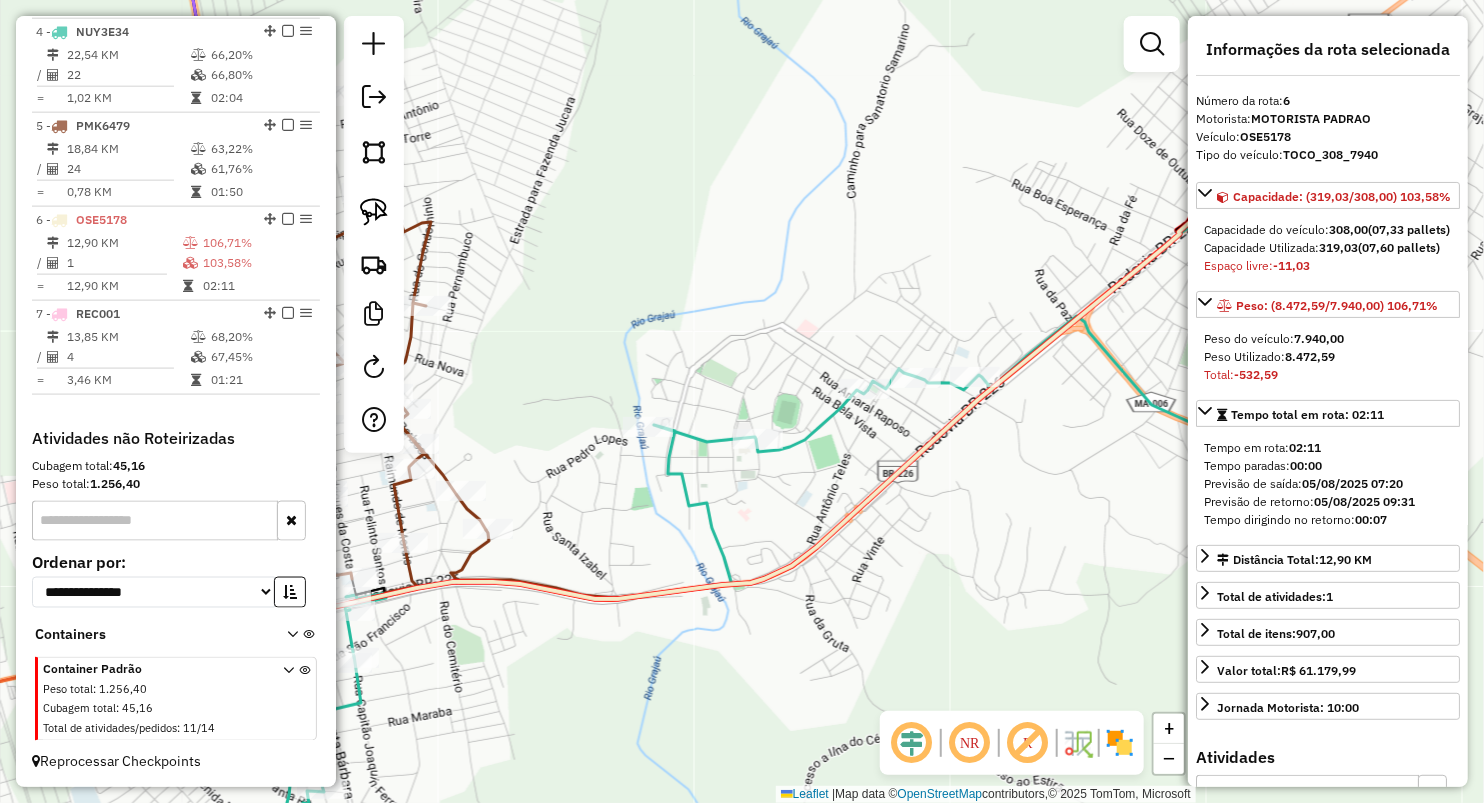 drag, startPoint x: 546, startPoint y: 309, endPoint x: 844, endPoint y: 301, distance: 298.10736 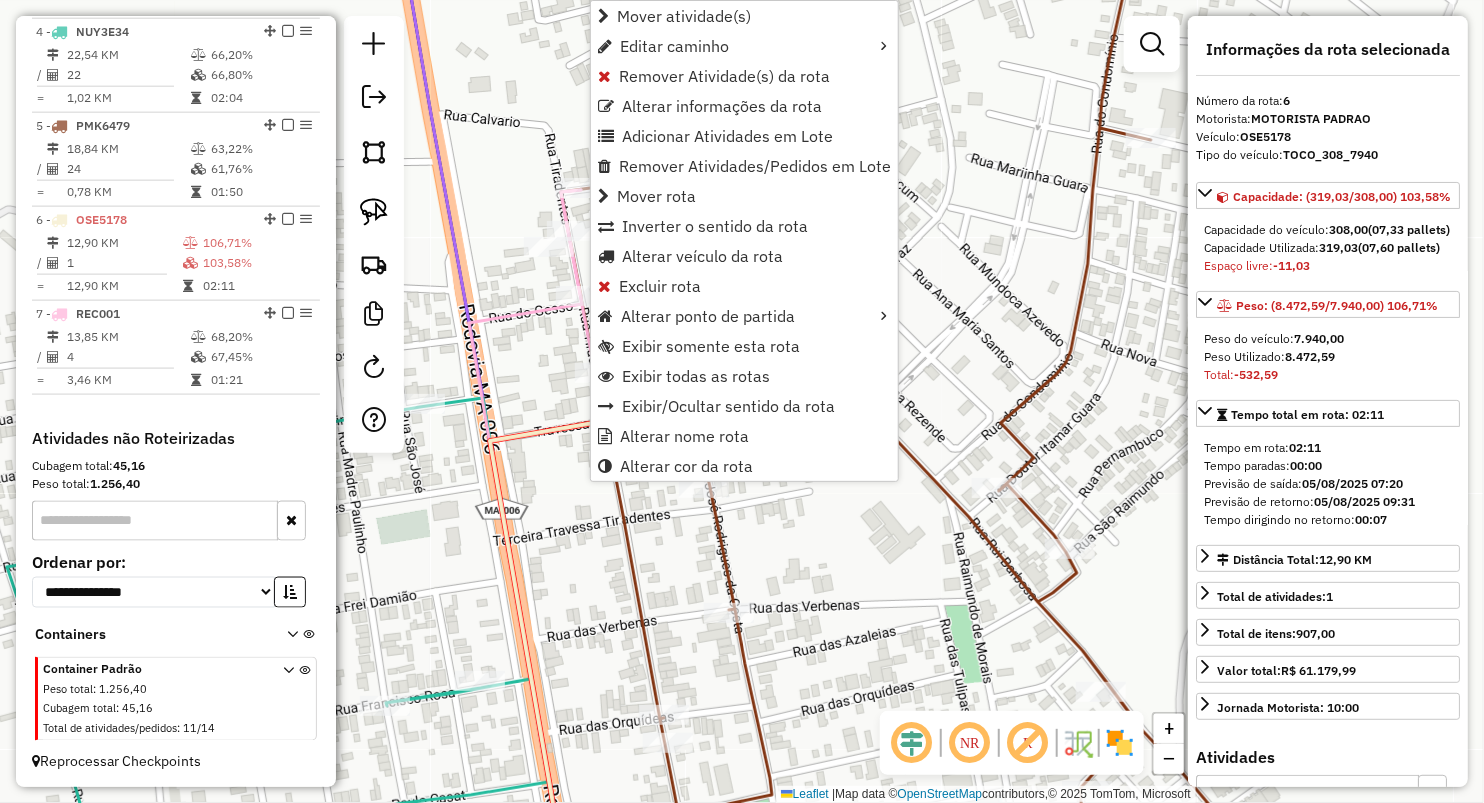 click on "Janela de atendimento Grade de atendimento Capacidade Transportadoras Veículos Cliente Pedidos  Rotas Selecione os dias de semana para filtrar as janelas de atendimento  Seg   Ter   Qua   Qui   Sex   Sáb   Dom  Informe o período da janela de atendimento: De: Até:  Filtrar exatamente a janela do cliente  Considerar janela de atendimento padrão  Selecione os dias de semana para filtrar as grades de atendimento  Seg   Ter   Qua   Qui   Sex   Sáb   Dom   Considerar clientes sem dia de atendimento cadastrado  Clientes fora do dia de atendimento selecionado Filtrar as atividades entre os valores definidos abaixo:  Peso mínimo:   Peso máximo:   Cubagem mínima:   Cubagem máxima:   De:   Até:  Filtrar as atividades entre o tempo de atendimento definido abaixo:  De:   Até:   Considerar capacidade total dos clientes não roteirizados Transportadora: Selecione um ou mais itens Tipo de veículo: Selecione um ou mais itens Veículo: Selecione um ou mais itens Motorista: Selecione um ou mais itens Nome: Rótulo:" 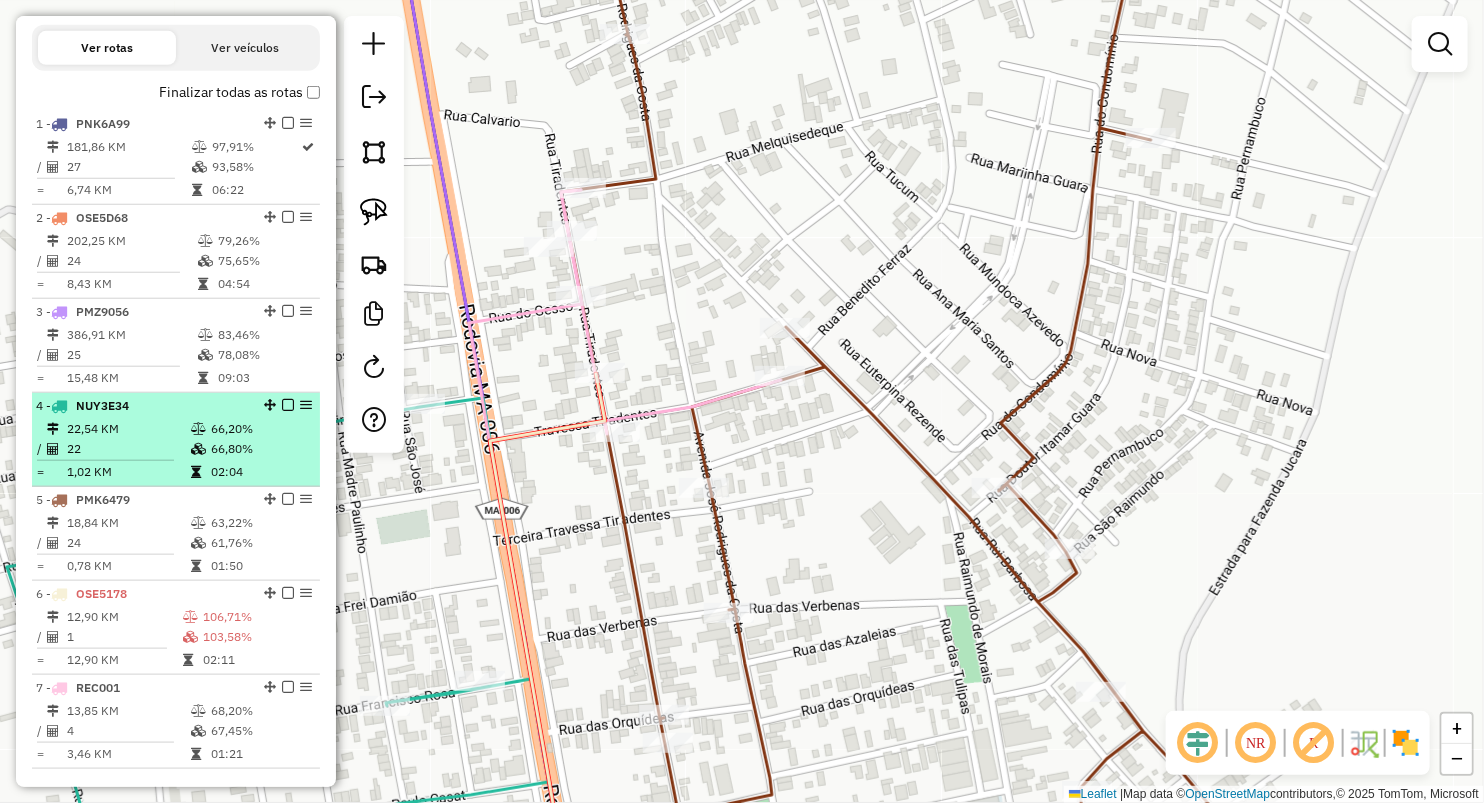 scroll, scrollTop: 608, scrollLeft: 0, axis: vertical 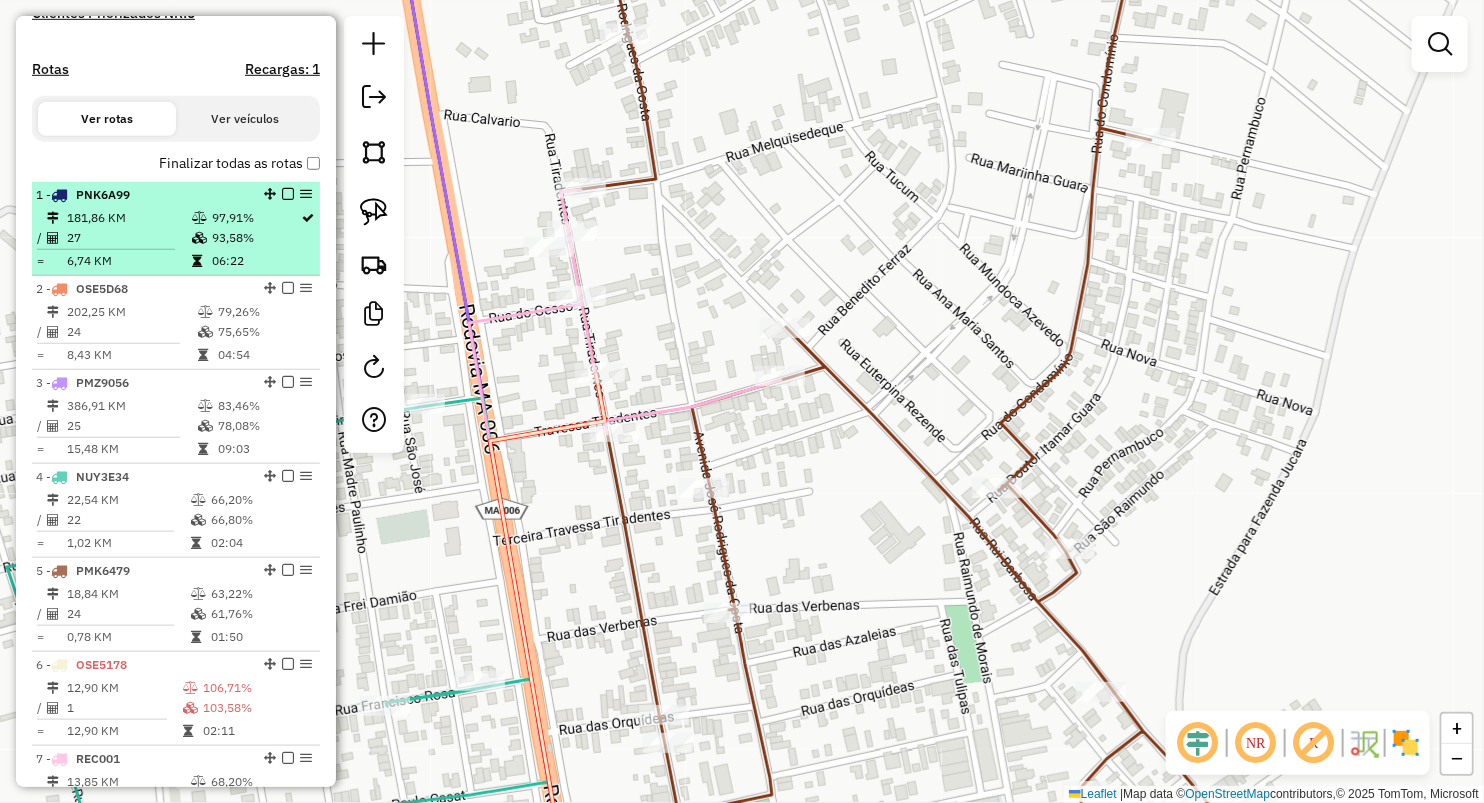 click at bounding box center [201, 238] 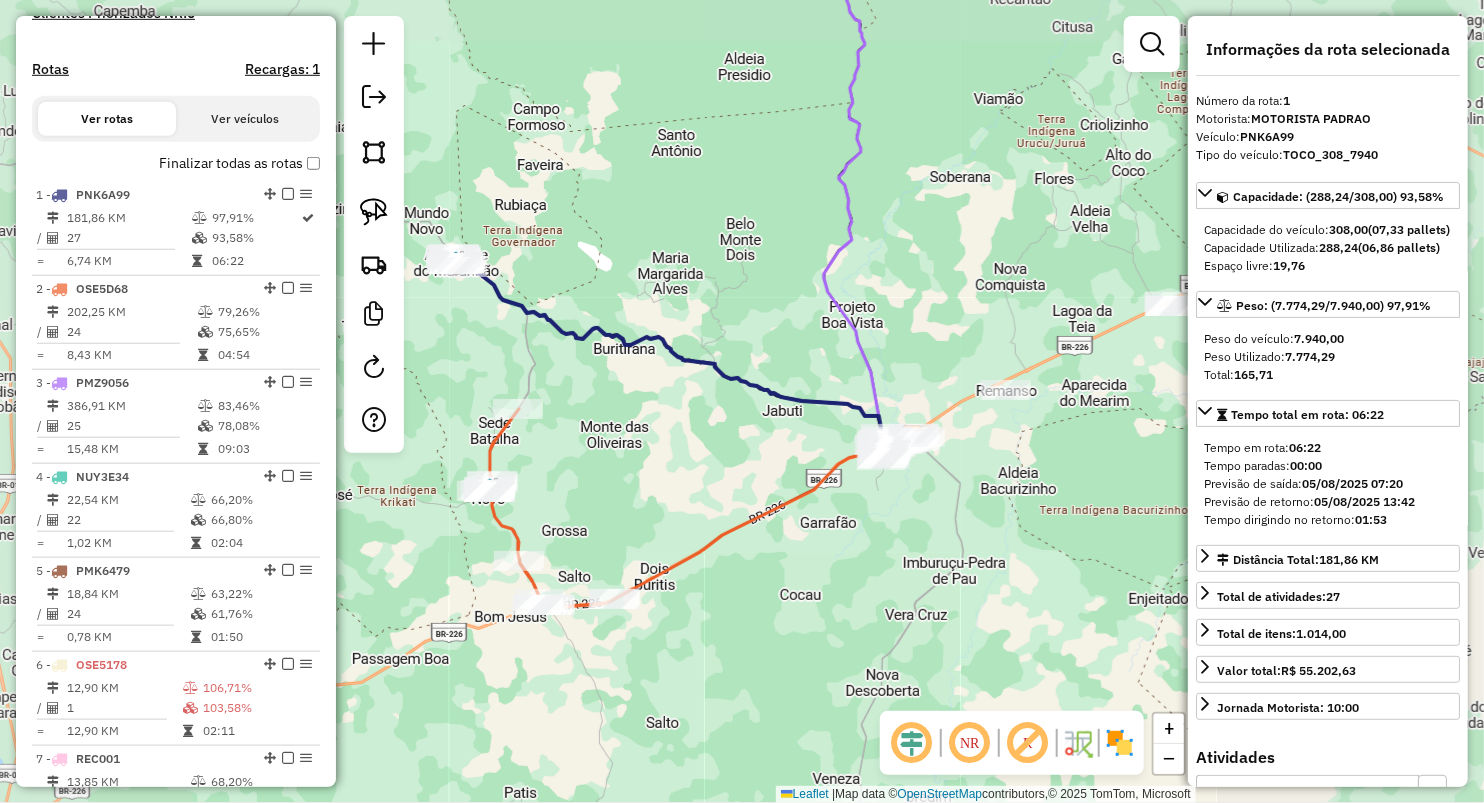 drag, startPoint x: 615, startPoint y: 244, endPoint x: 723, endPoint y: 280, distance: 113.841995 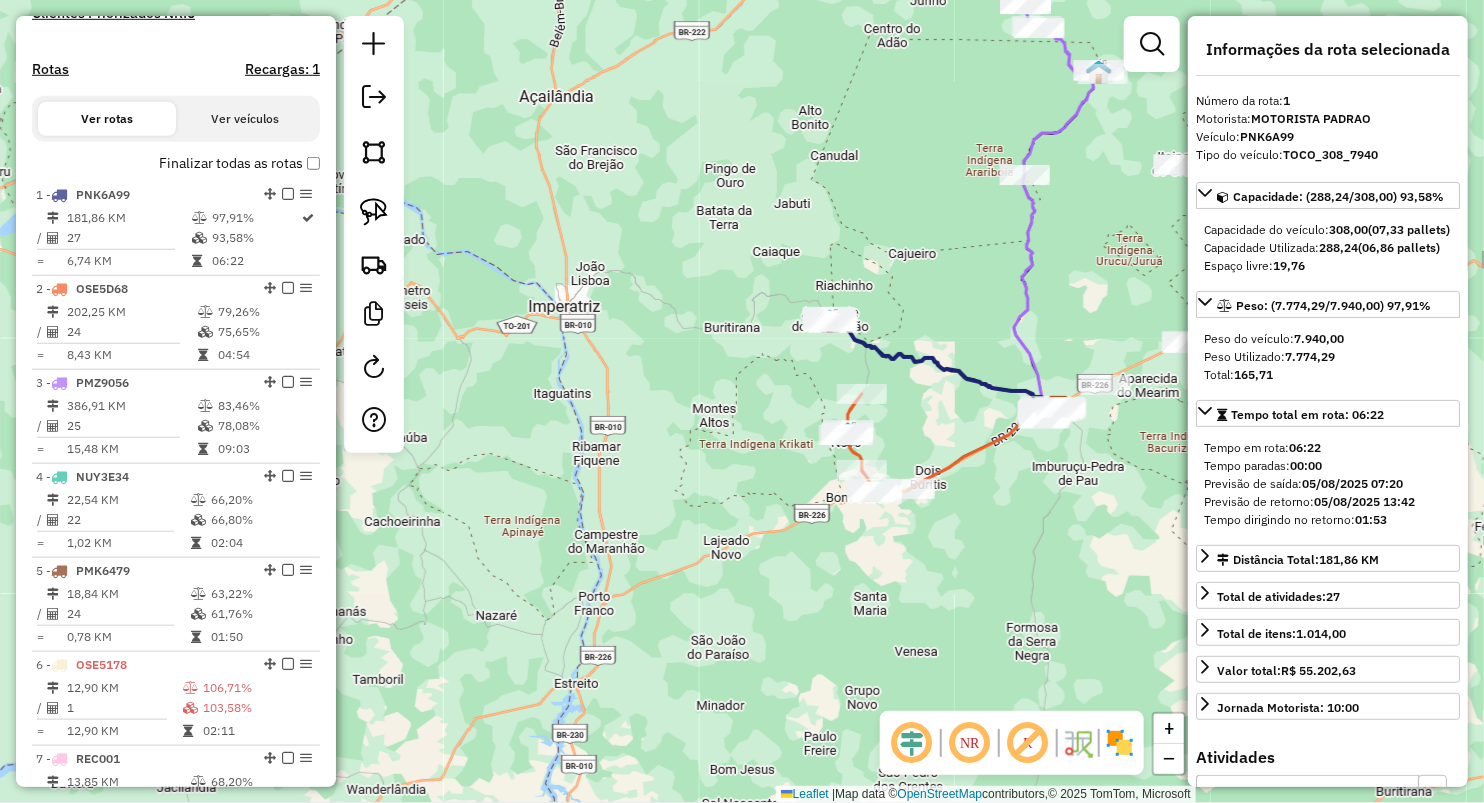 drag, startPoint x: 773, startPoint y: 268, endPoint x: 954, endPoint y: 287, distance: 181.9945 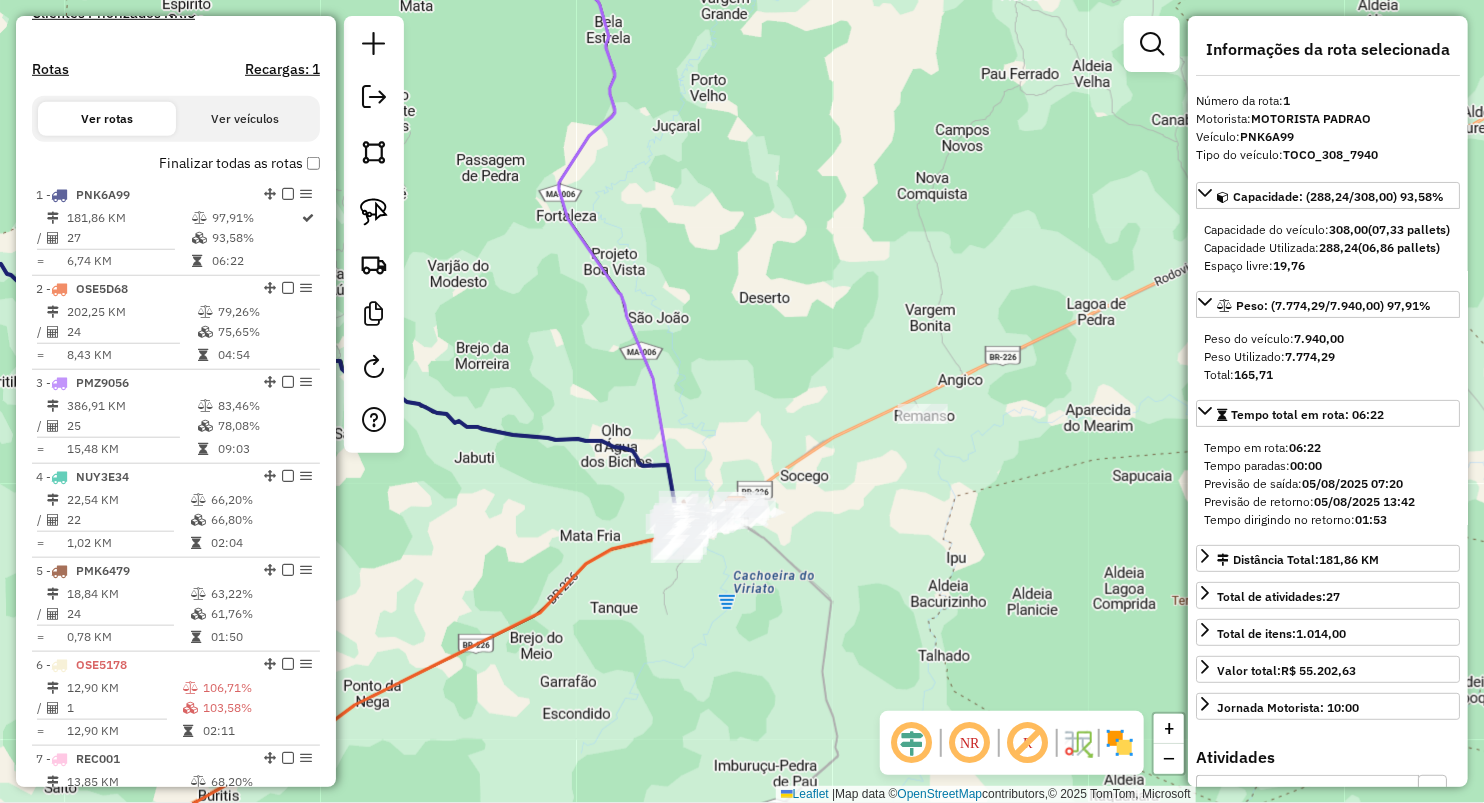 drag, startPoint x: 726, startPoint y: 420, endPoint x: 1187, endPoint y: 92, distance: 565.7782 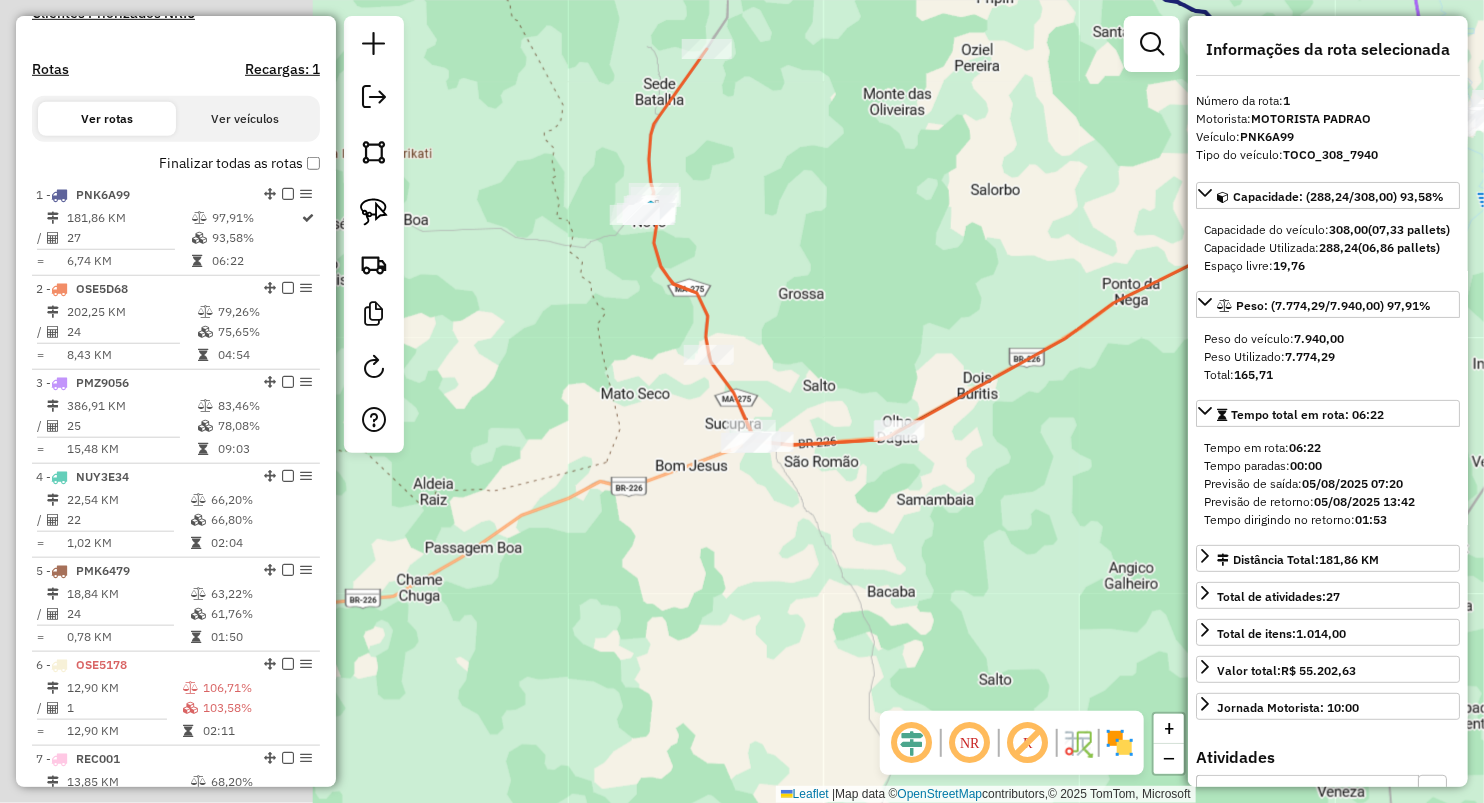 drag, startPoint x: 471, startPoint y: 409, endPoint x: 795, endPoint y: 318, distance: 336.53677 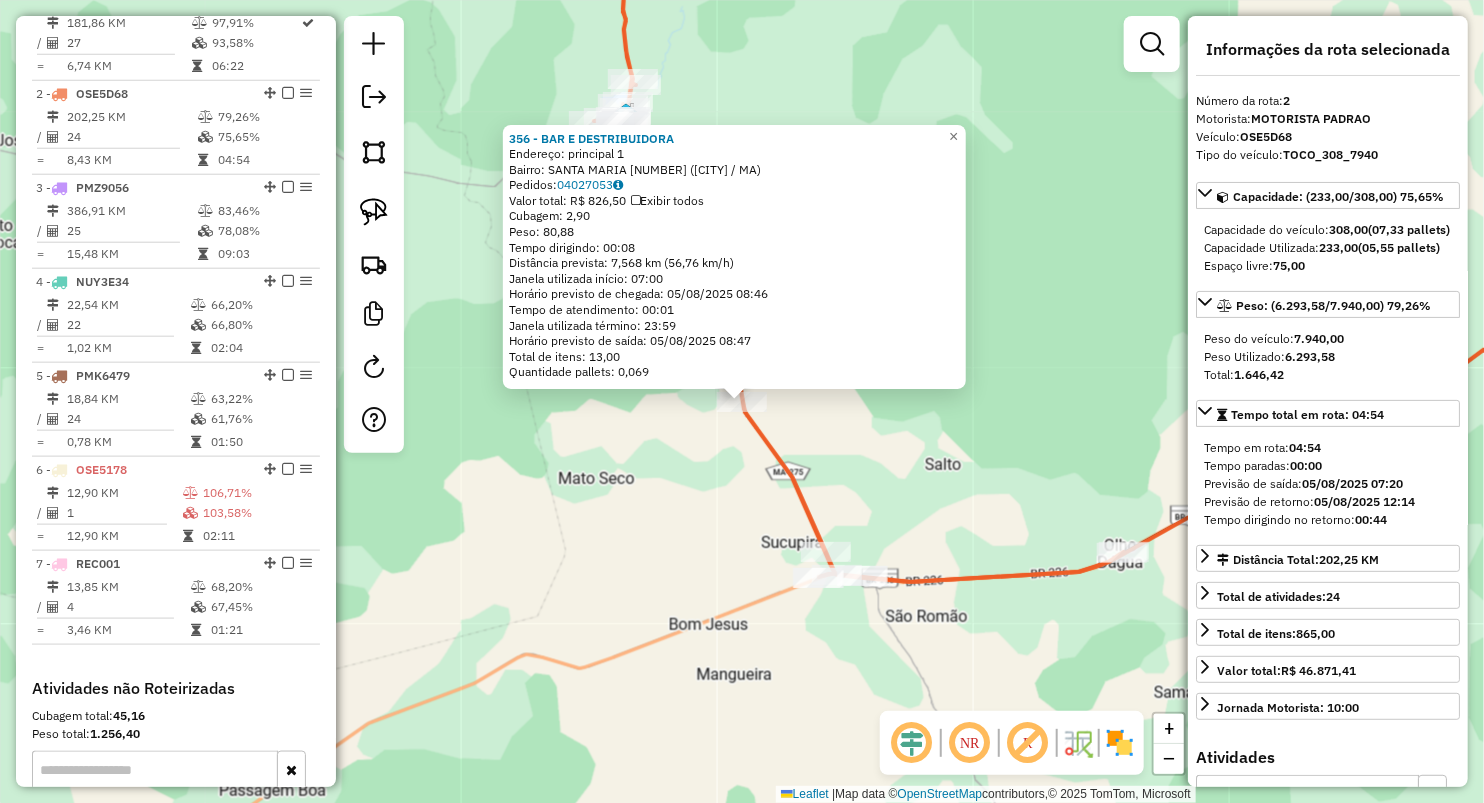 scroll, scrollTop: 868, scrollLeft: 0, axis: vertical 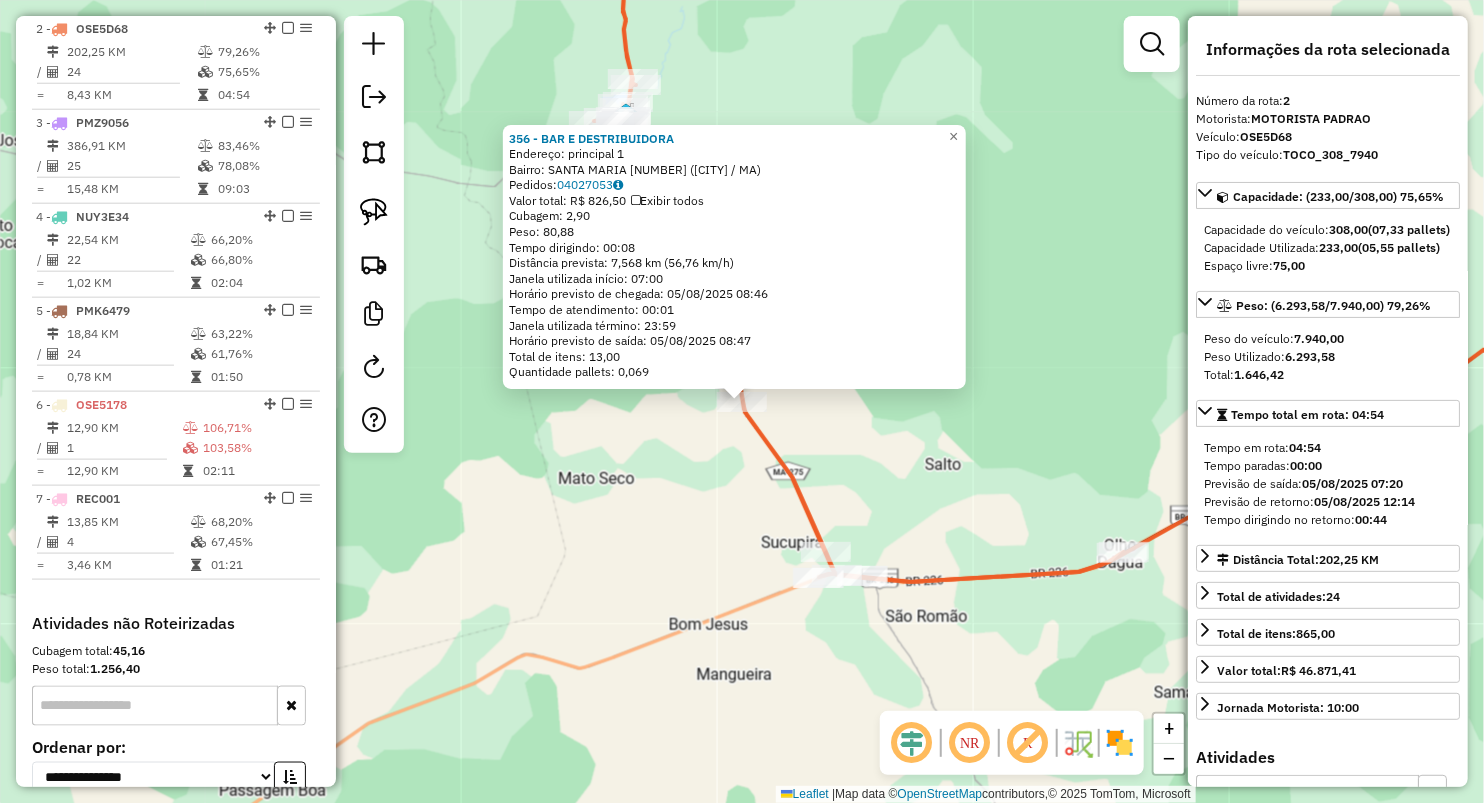 click on "356 - BAR E DESTRIBUIDORA  Endereço:  principal 1   Bairro: SANTA MARIA 2 (SITIO NOVO / MA)   Pedidos:  04027053   Valor total: R$ 826,50   Exibir todos   Cubagem: 2,90  Peso: 80,88  Tempo dirigindo: 00:08   Distância prevista: 7,568 km (56,76 km/h)   Janela utilizada início: 07:00   Horário previsto de chegada: 05/08/2025 08:46   Tempo de atendimento: 00:01   Janela utilizada término: 23:59   Horário previsto de saída: 05/08/2025 08:47   Total de itens: 13,00   Quantidade pallets: 0,069  × Janela de atendimento Grade de atendimento Capacidade Transportadoras Veículos Cliente Pedidos  Rotas Selecione os dias de semana para filtrar as janelas de atendimento  Seg   Ter   Qua   Qui   Sex   Sáb   Dom  Informe o período da janela de atendimento: De: Até:  Filtrar exatamente a janela do cliente  Considerar janela de atendimento padrão  Selecione os dias de semana para filtrar as grades de atendimento  Seg   Ter   Qua   Qui   Sex   Sáb   Dom   Considerar clientes sem dia de atendimento cadastrado  De:" 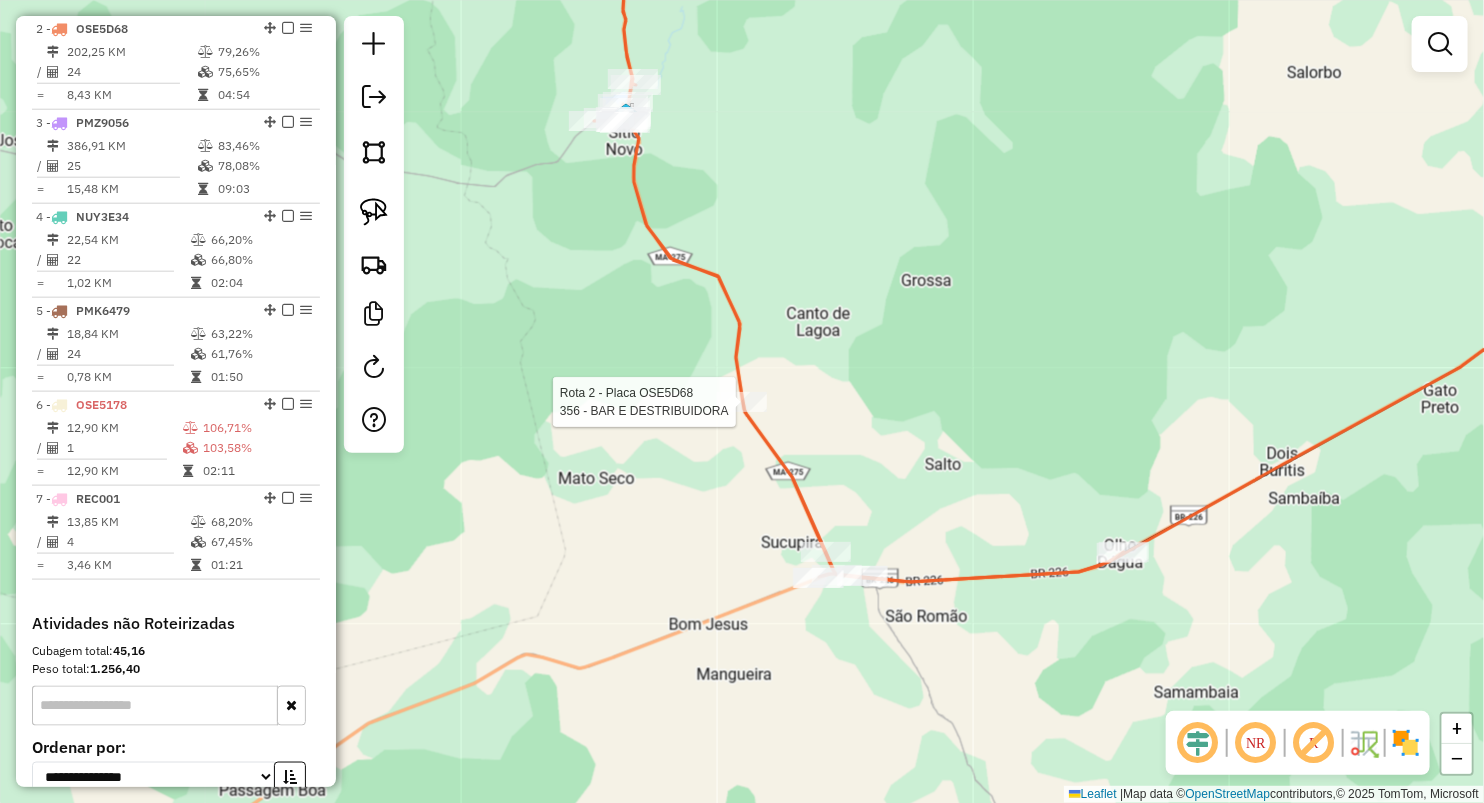 select on "**********" 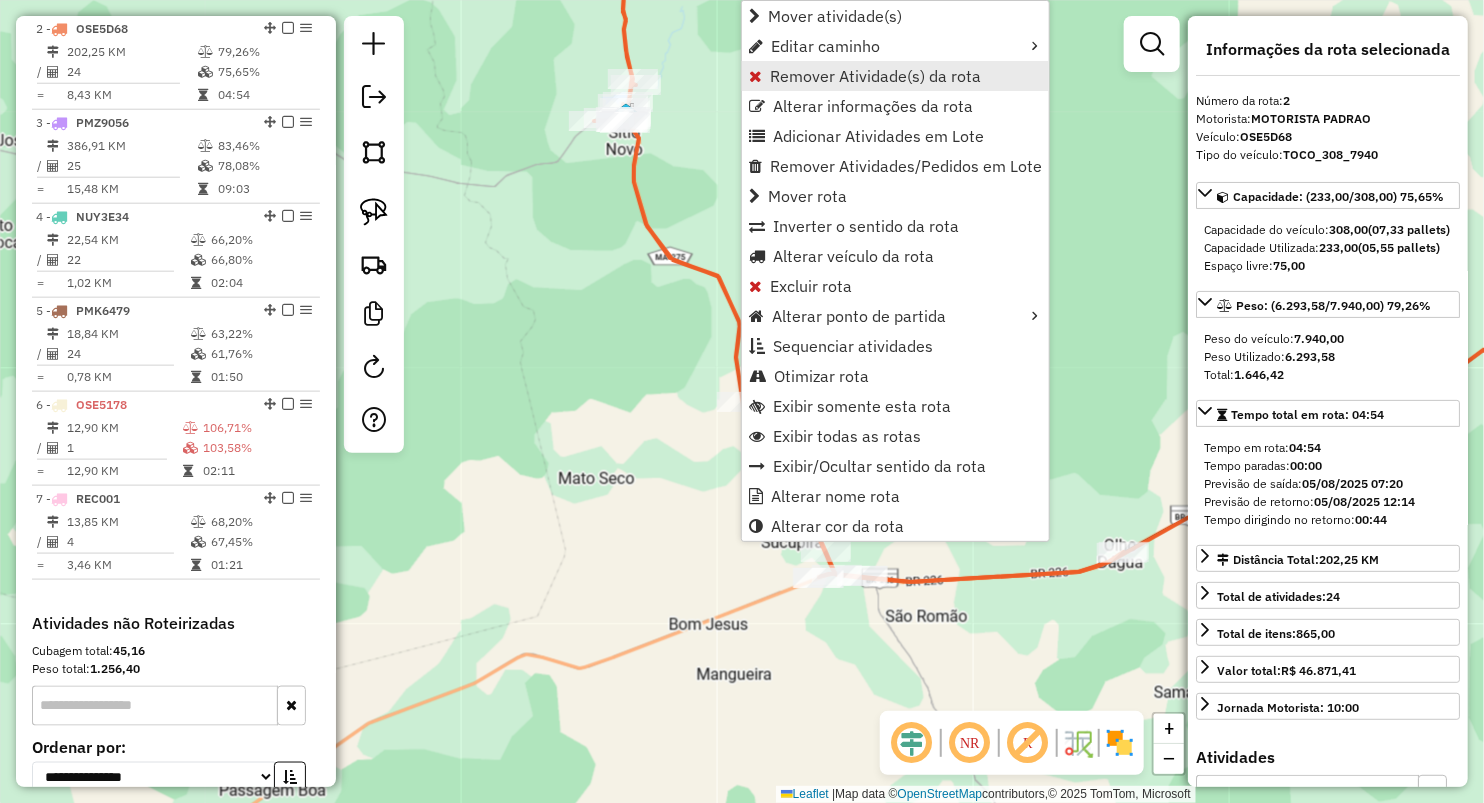 click on "Remover Atividade(s) da rota" at bounding box center [875, 76] 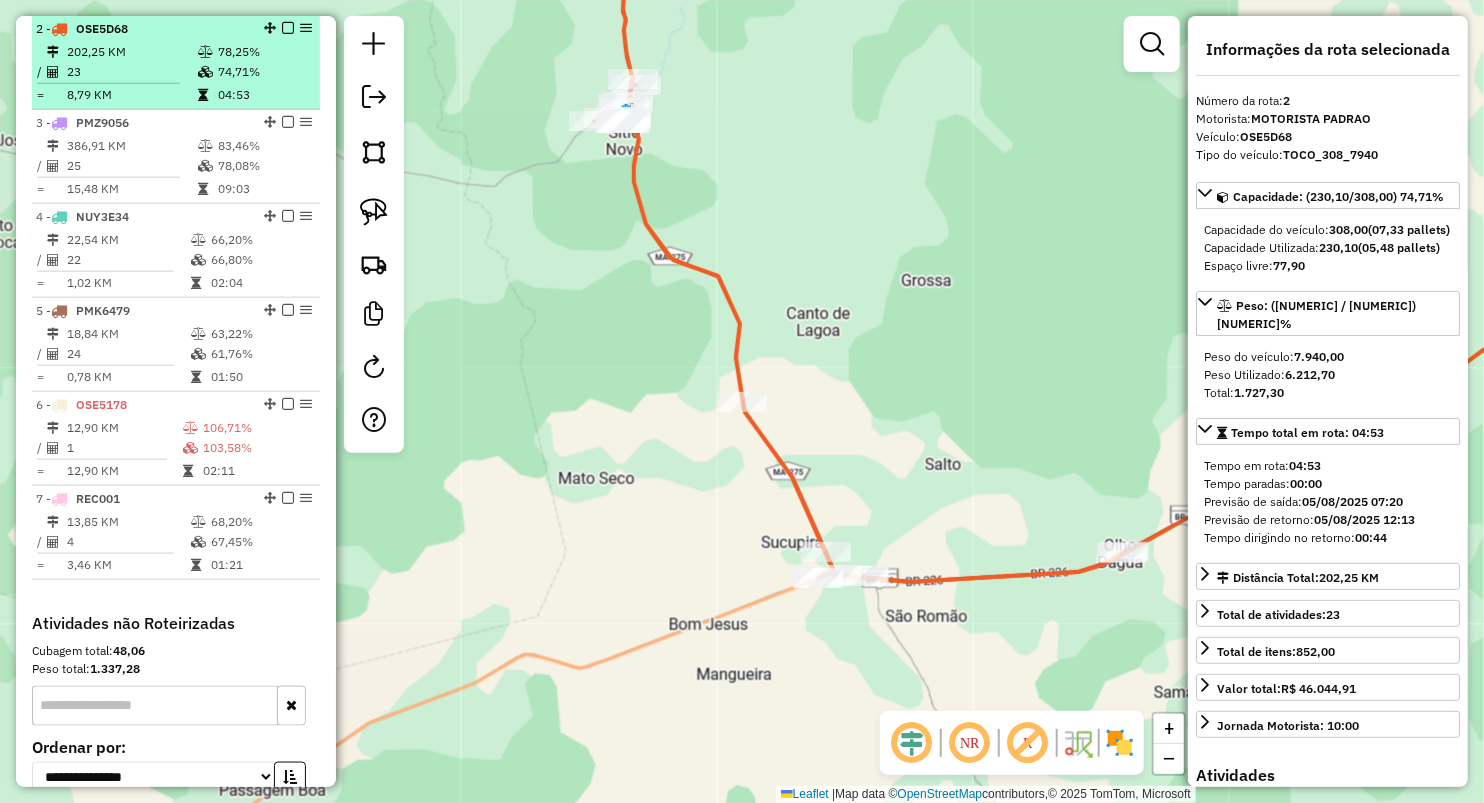 click on "2 -       OSE5D68" at bounding box center (142, 29) 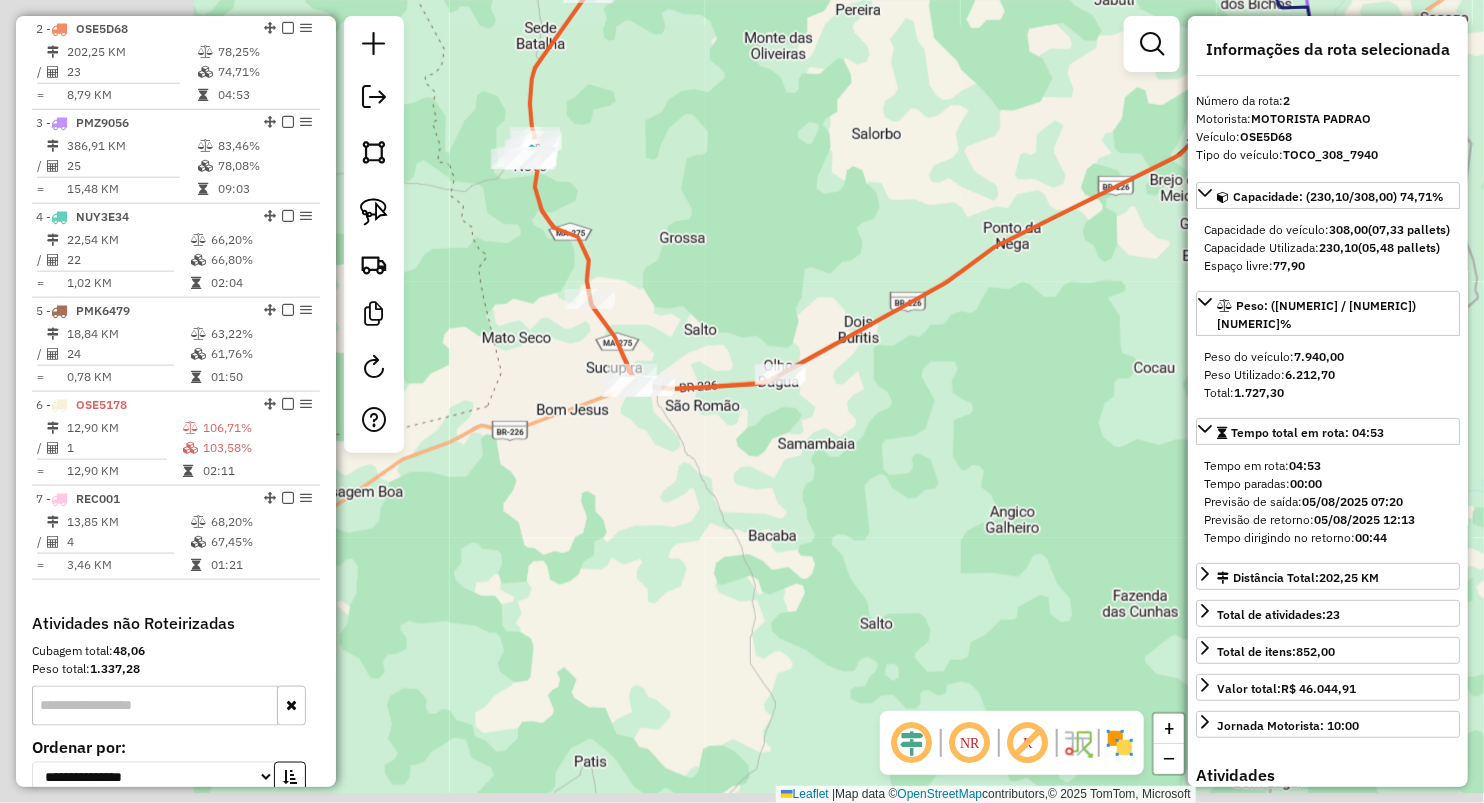 drag, startPoint x: 589, startPoint y: 386, endPoint x: 848, endPoint y: 140, distance: 357.2072 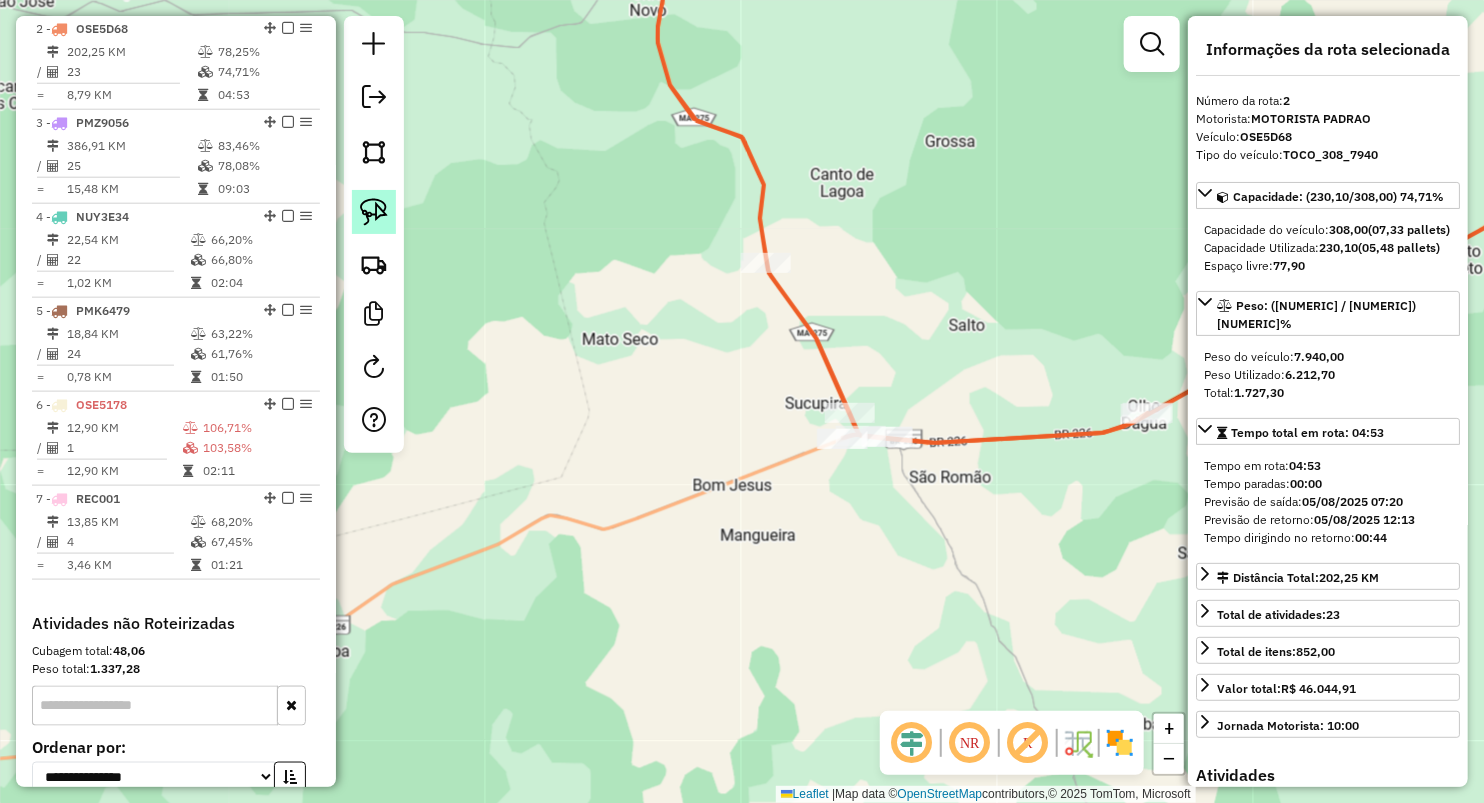 click 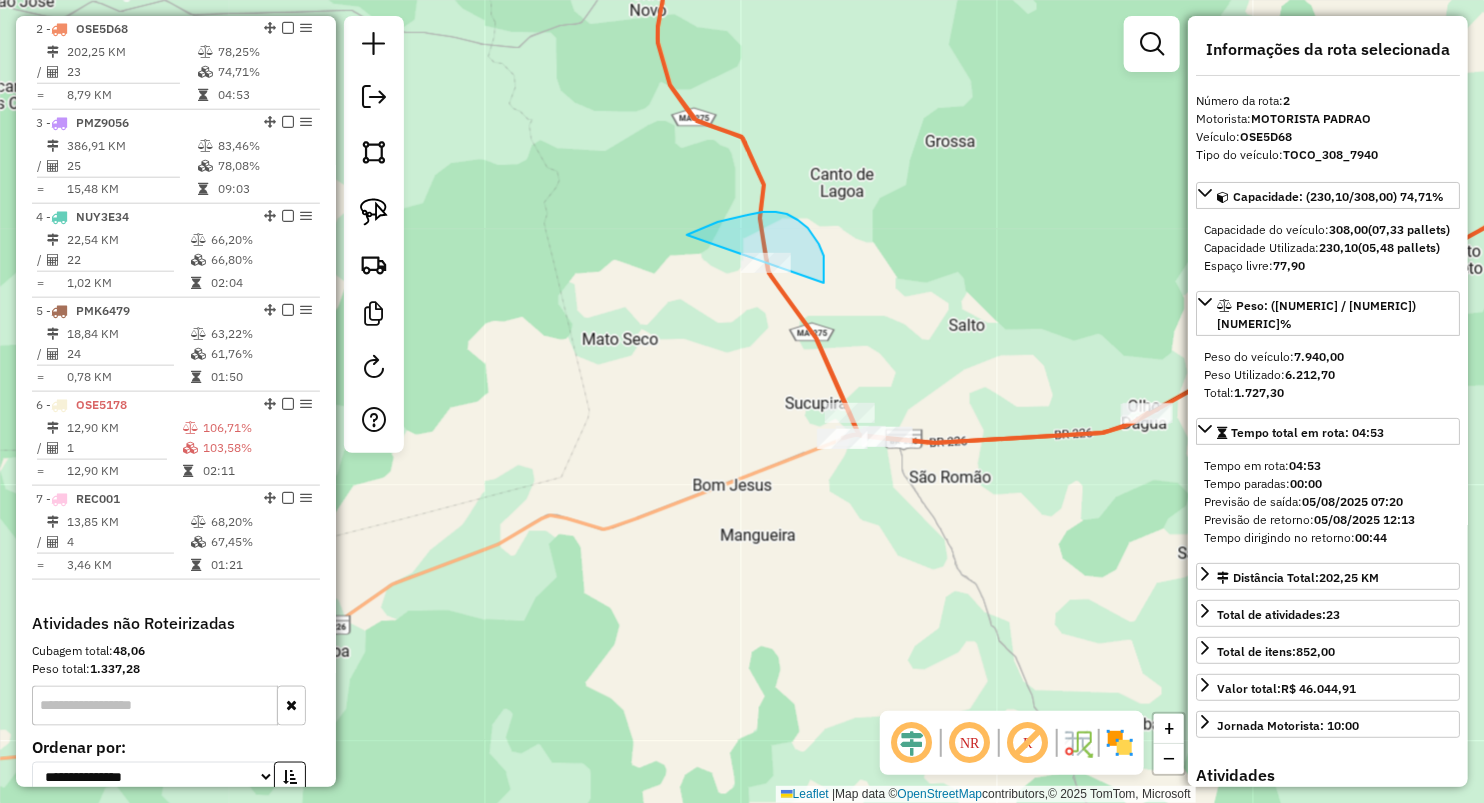 drag, startPoint x: 689, startPoint y: 235, endPoint x: 701, endPoint y: 342, distance: 107.67079 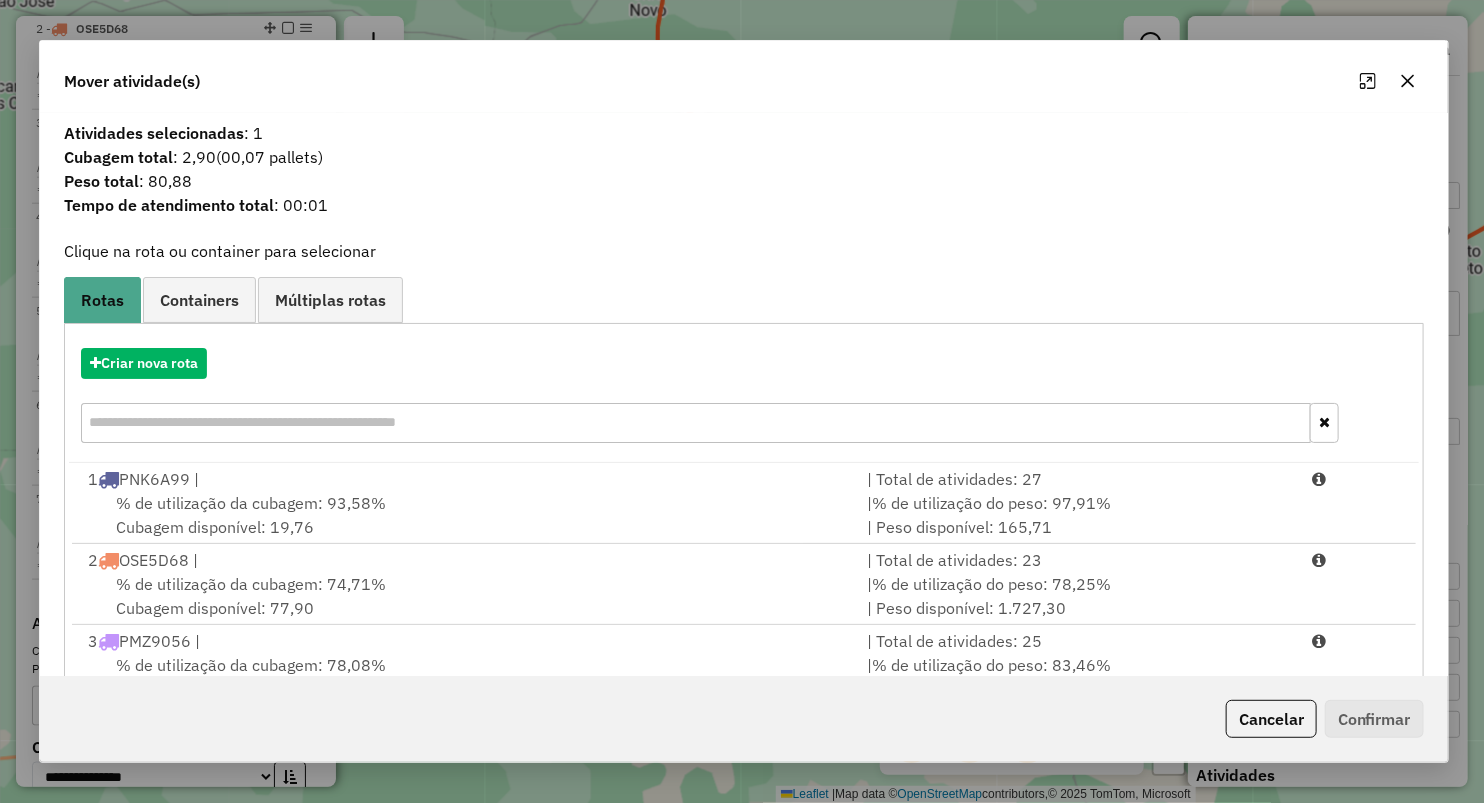 click 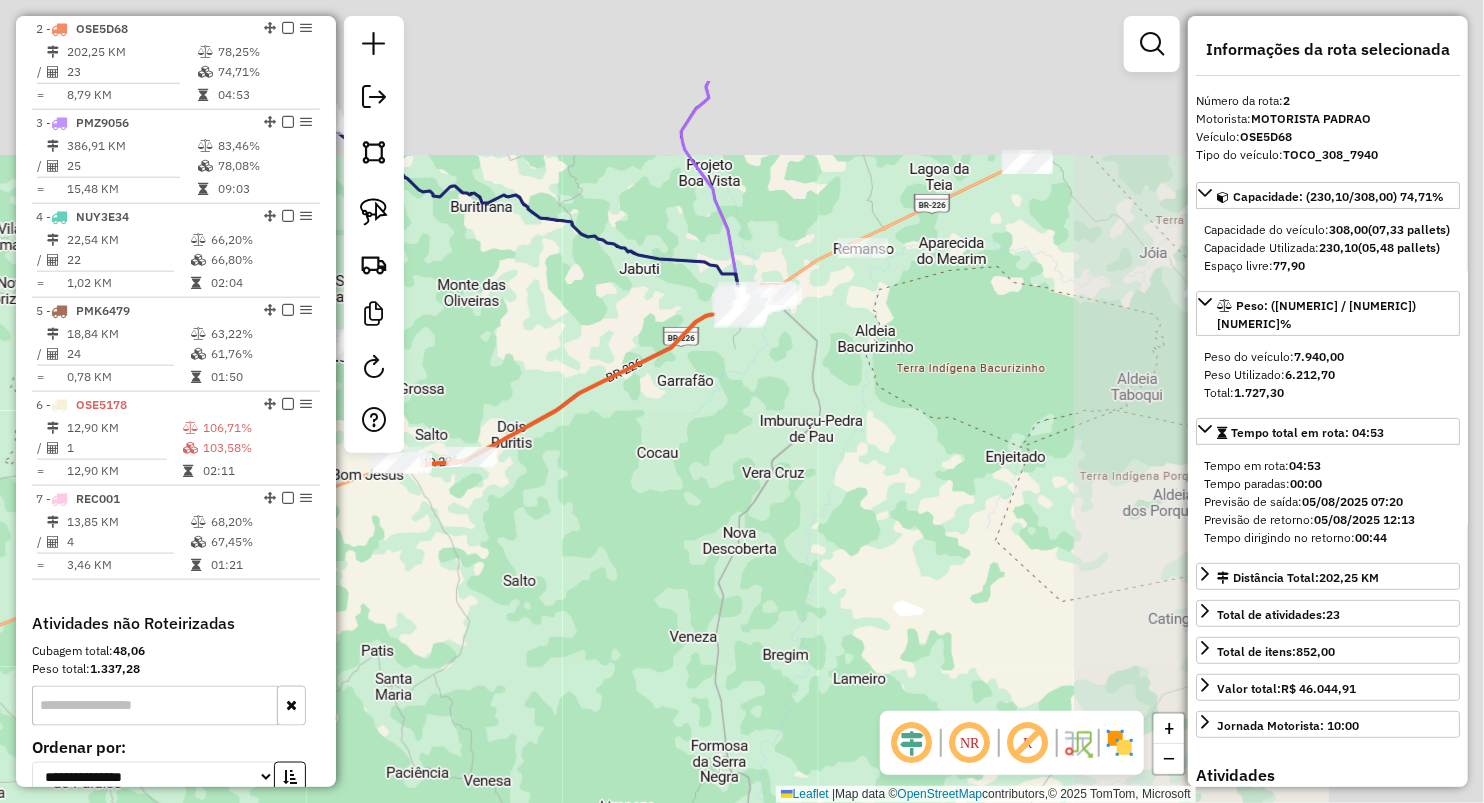 drag, startPoint x: 950, startPoint y: 171, endPoint x: 520, endPoint y: 338, distance: 461.2906 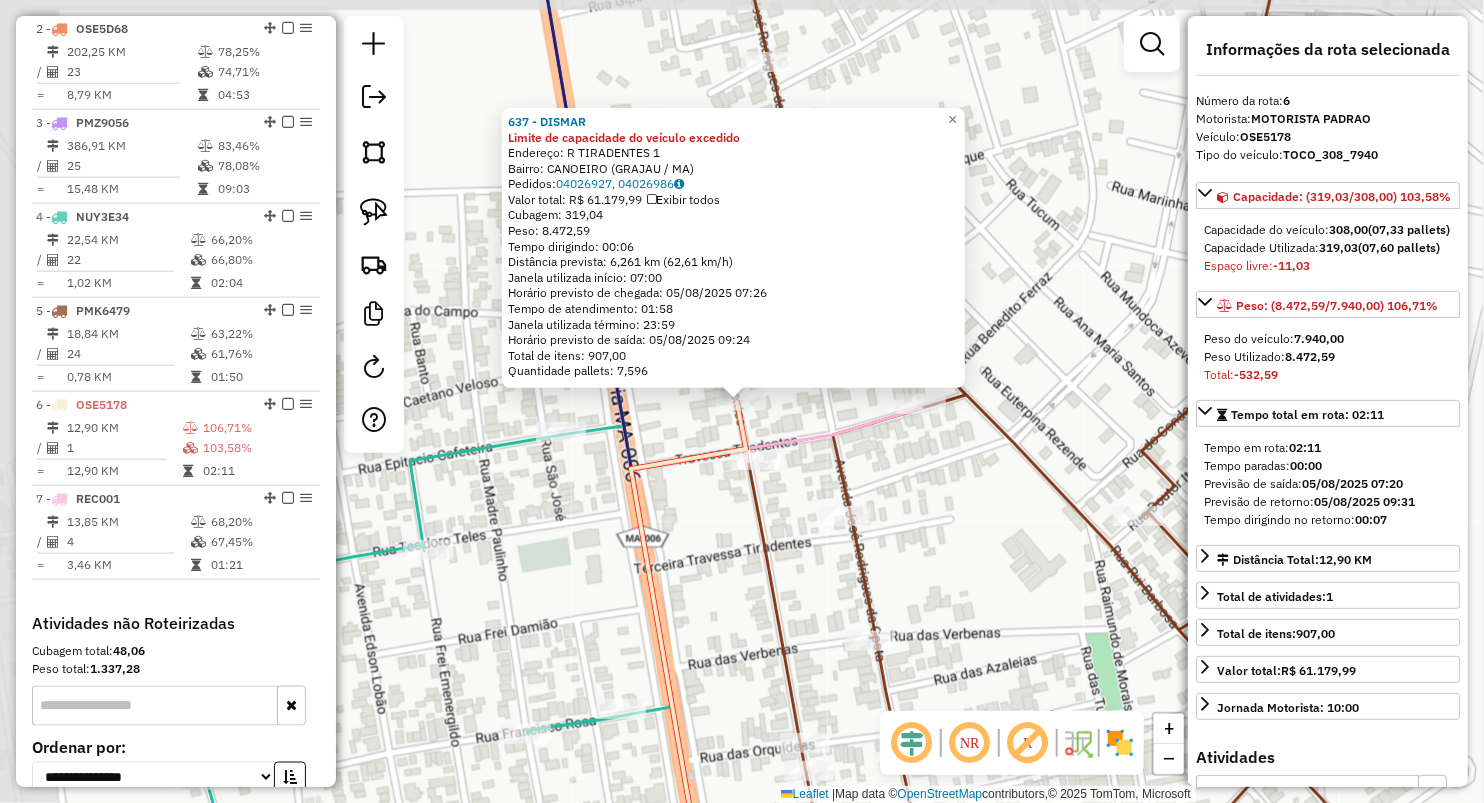 scroll, scrollTop: 1053, scrollLeft: 0, axis: vertical 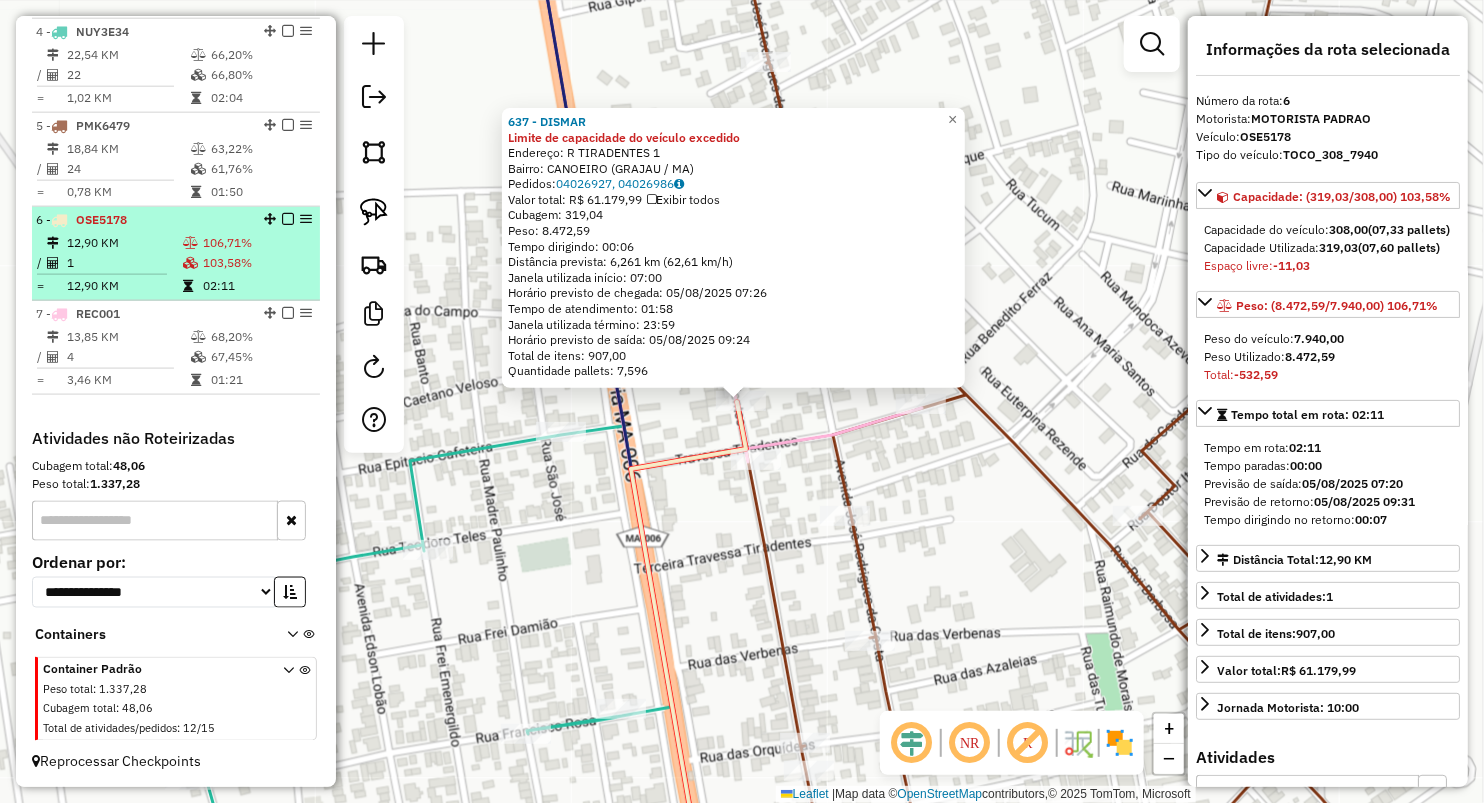 click on "12,90 KM" at bounding box center [124, 286] 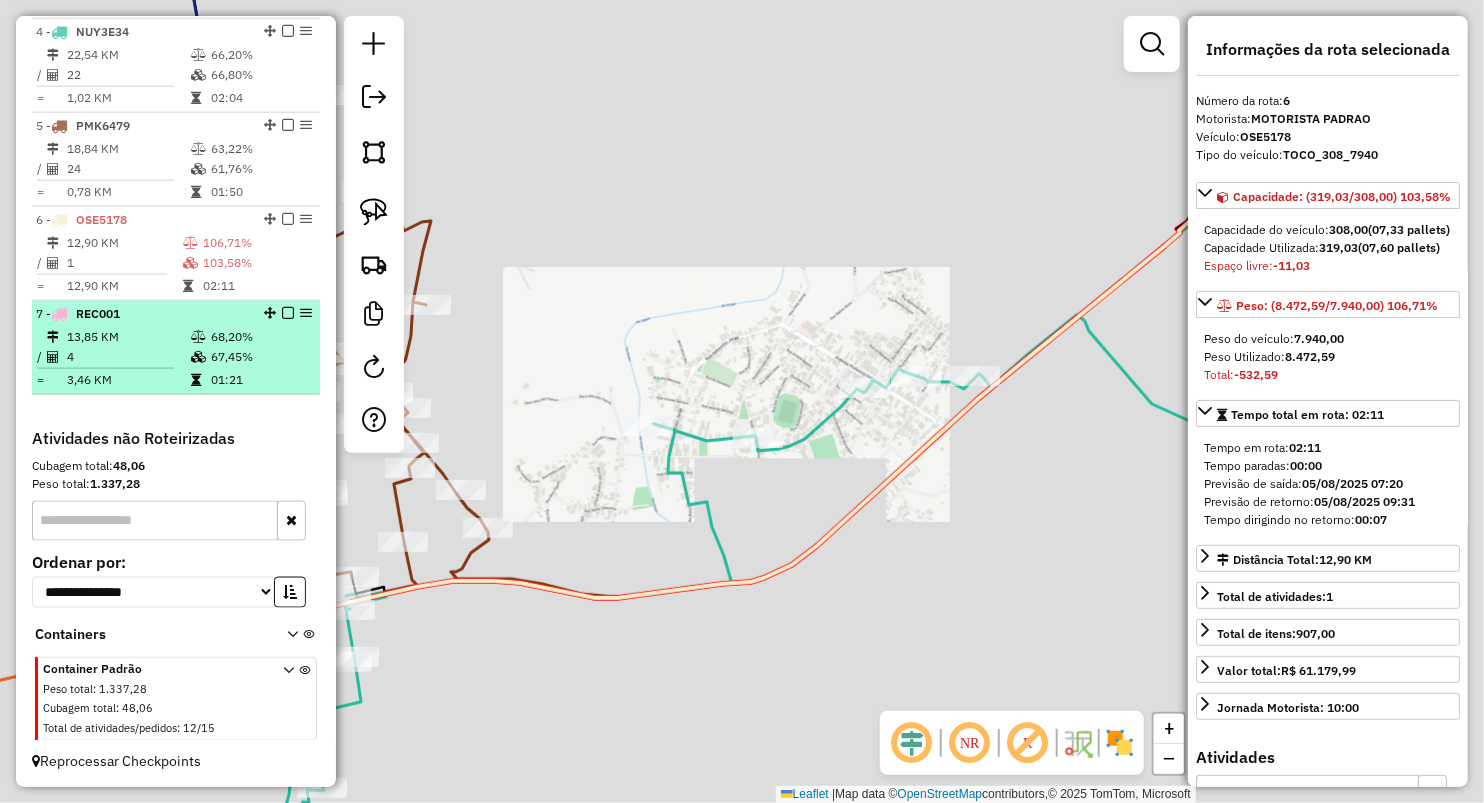 click on "4" at bounding box center (128, 357) 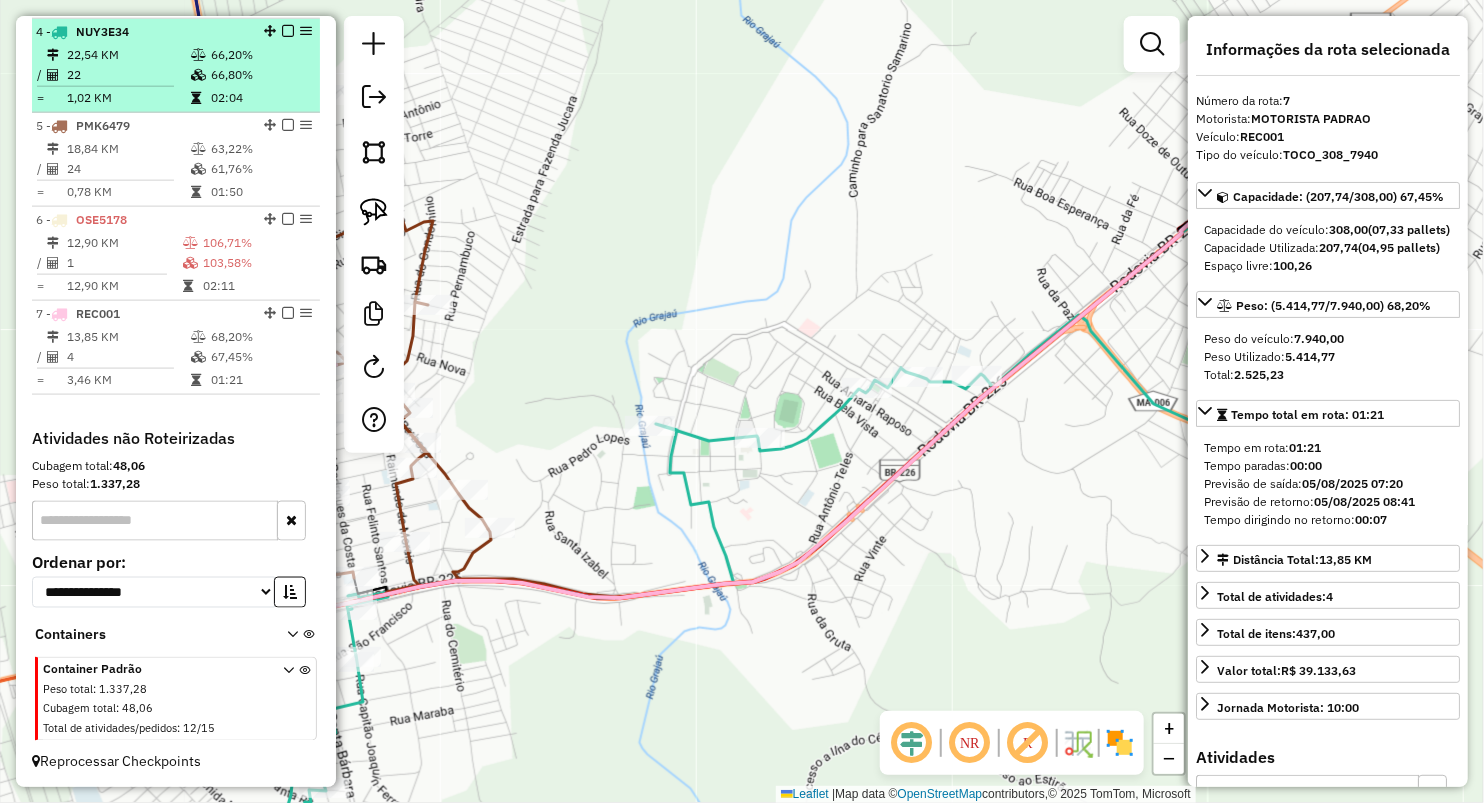 click on "/  22   66,80%" at bounding box center [176, 75] 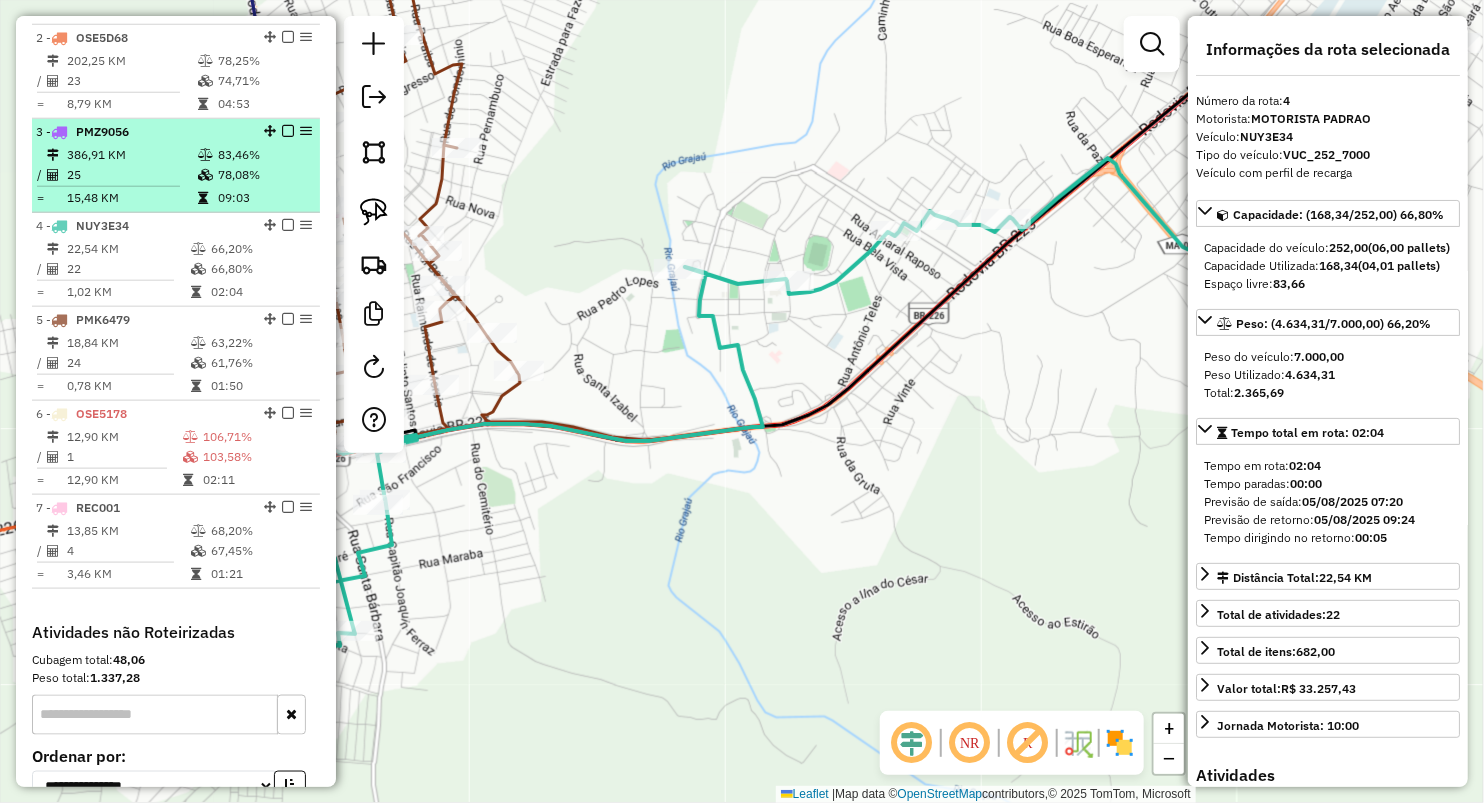 scroll, scrollTop: 608, scrollLeft: 0, axis: vertical 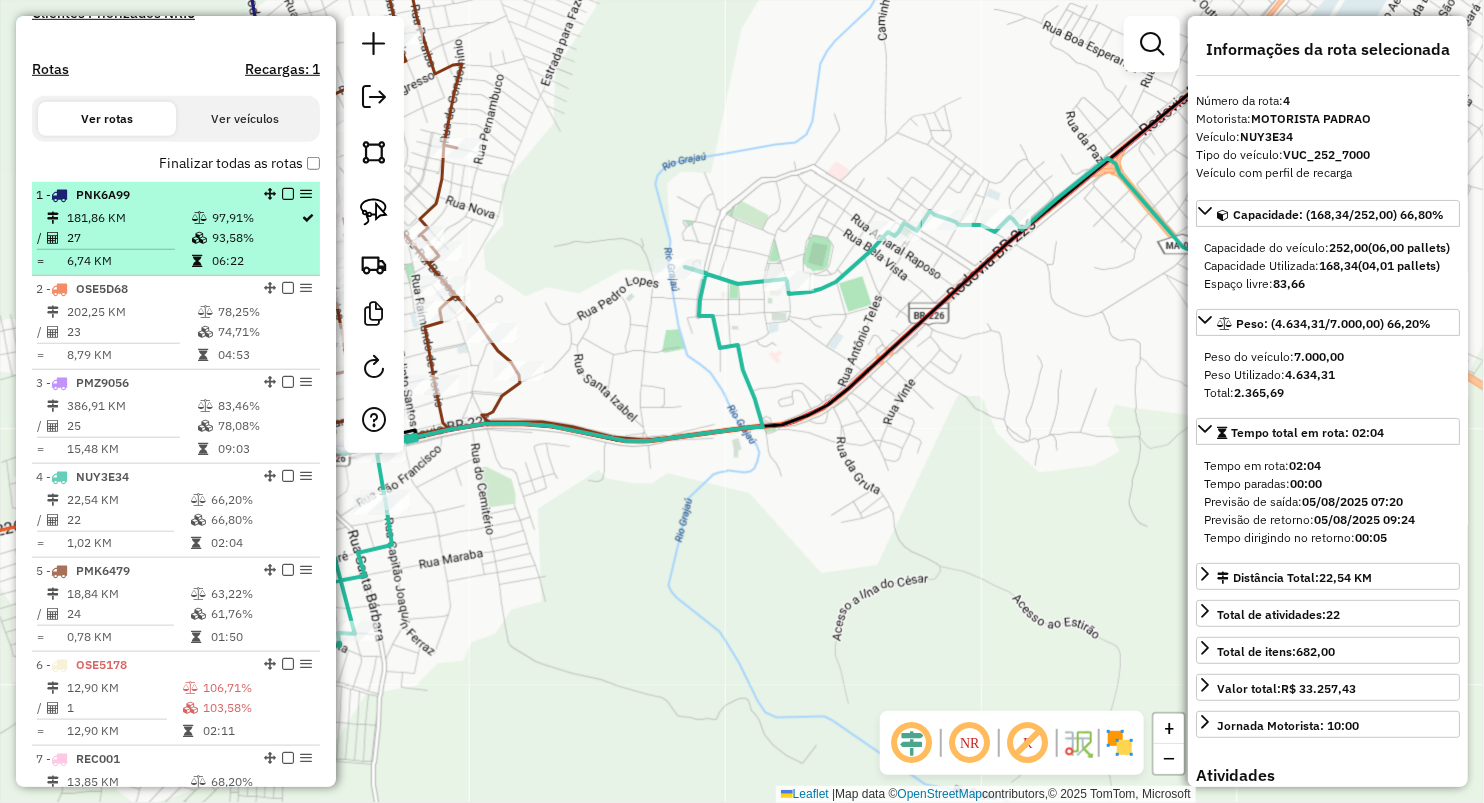 click on "1 -       PNK6A99" at bounding box center (142, 195) 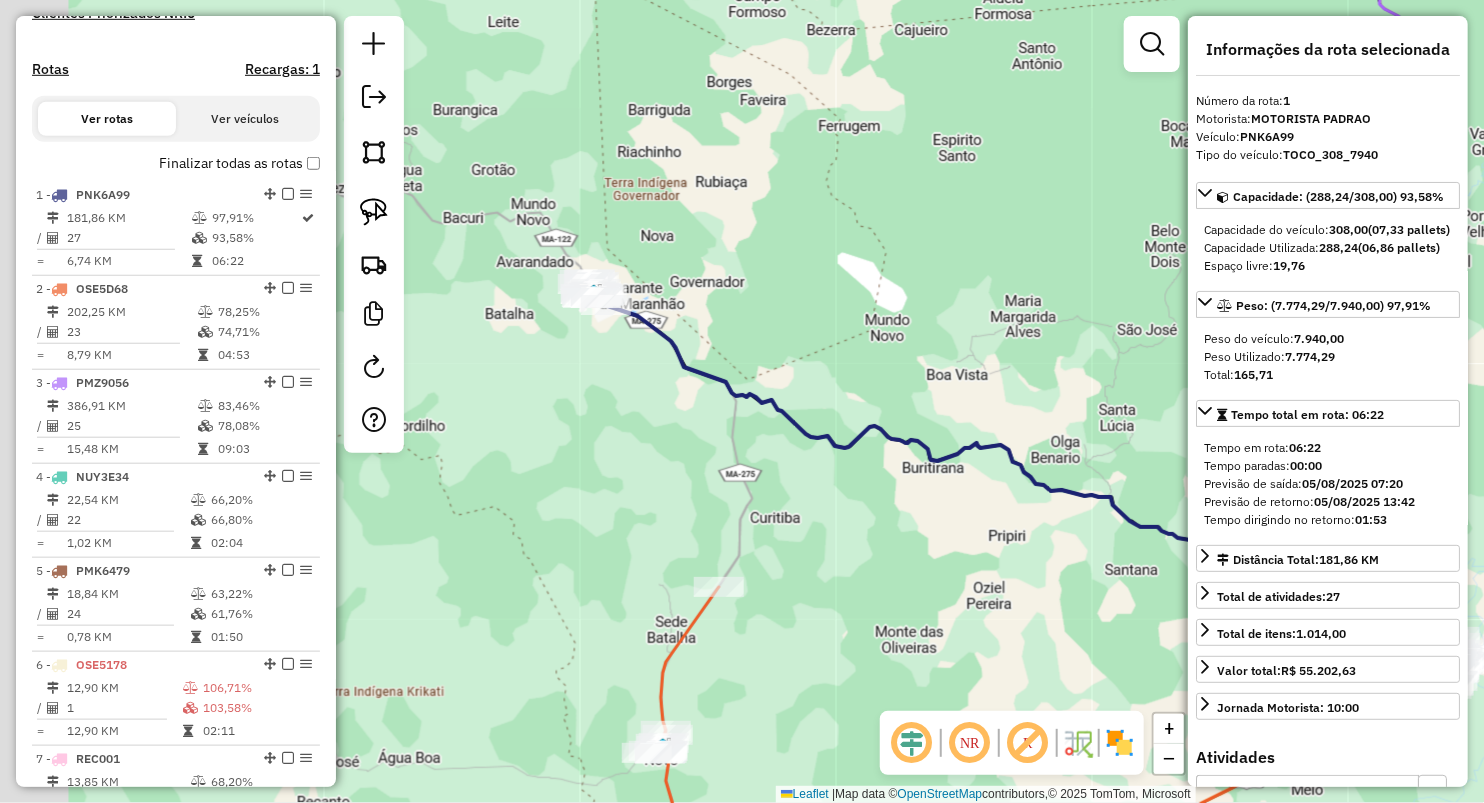 drag, startPoint x: 601, startPoint y: 278, endPoint x: 1108, endPoint y: 413, distance: 524.6656 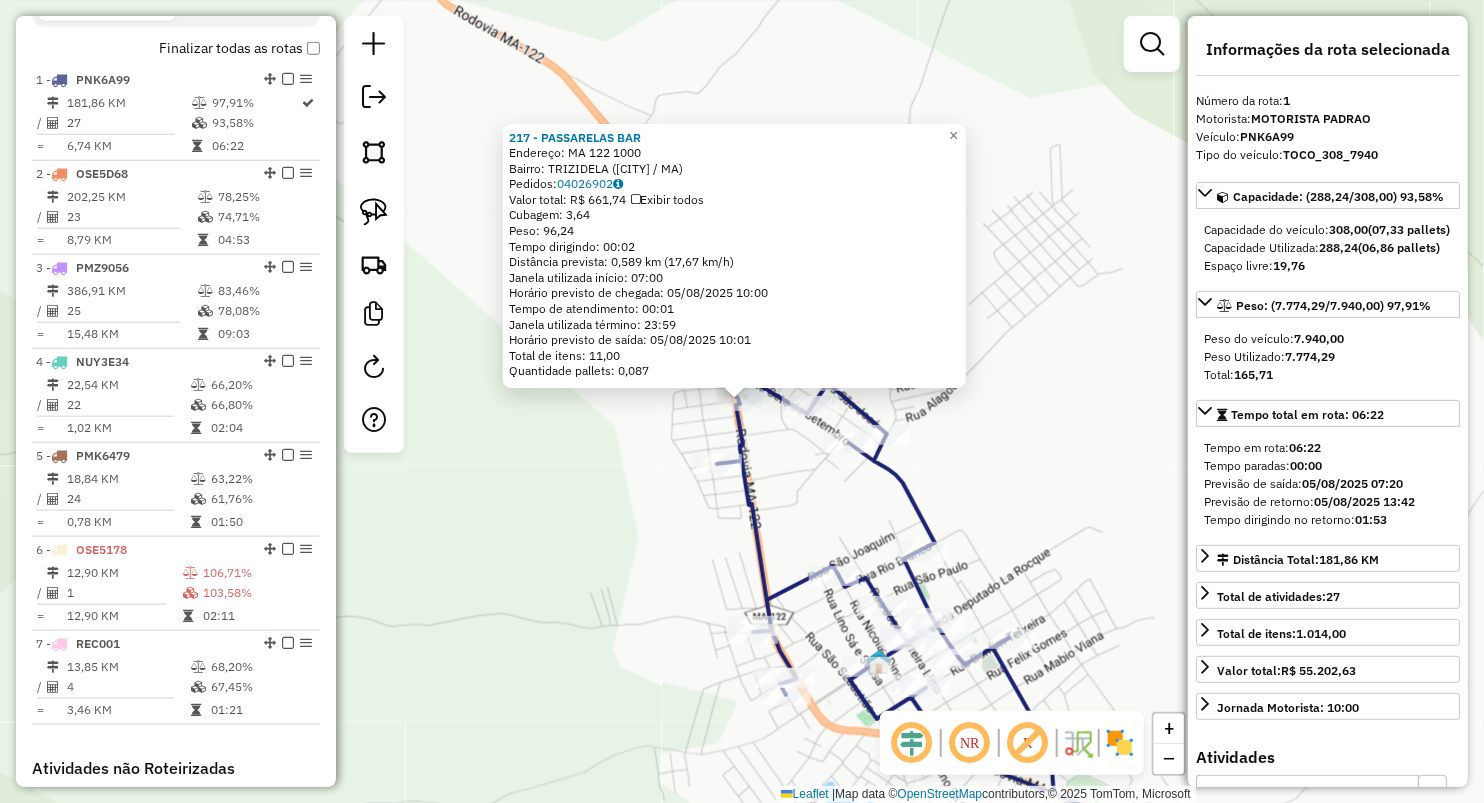 scroll, scrollTop: 774, scrollLeft: 0, axis: vertical 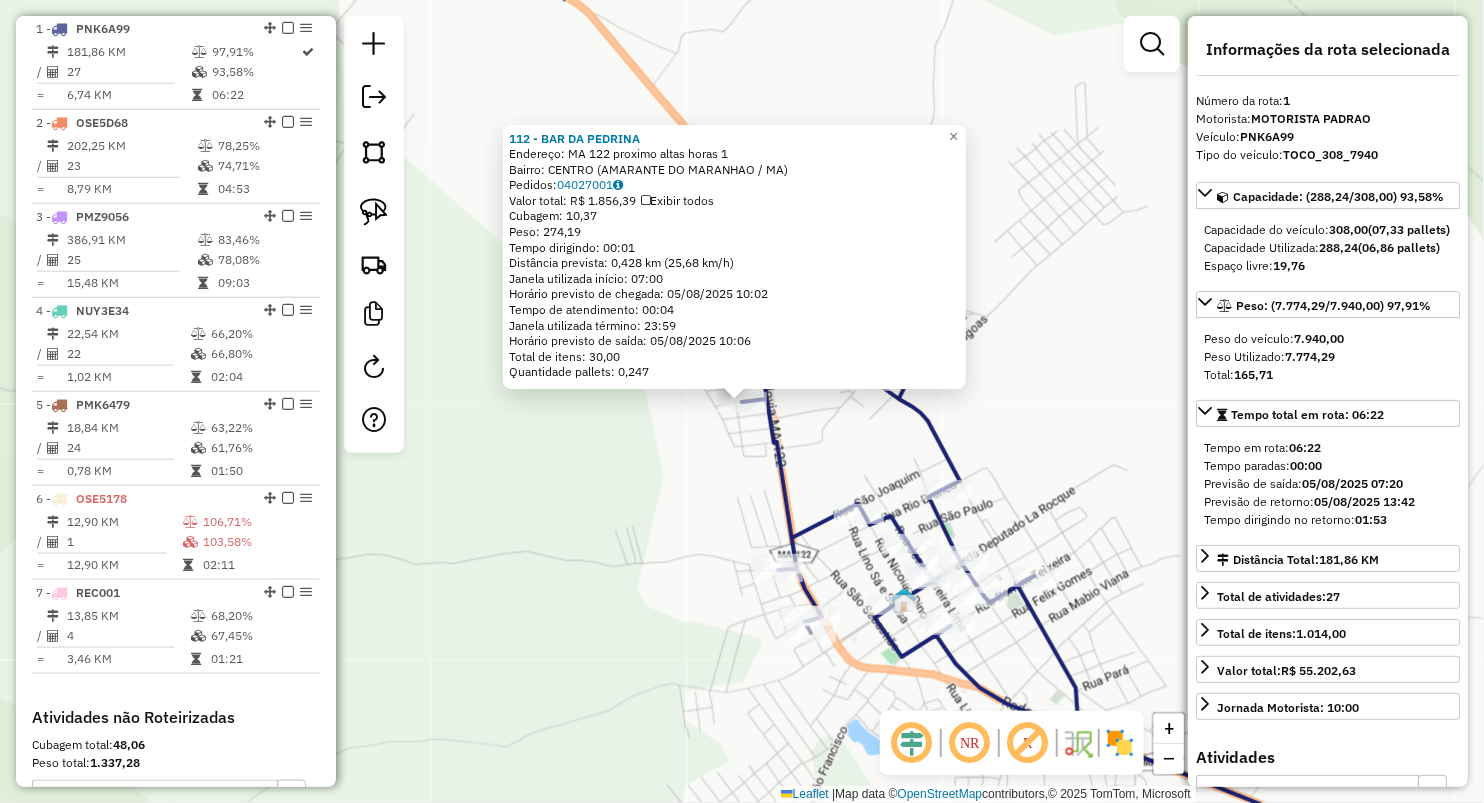 click on "112 - BAR DA PEDRINA  Endereço:  MA 122    proximo altas horas 1   Bairro: CENTRO (AMARANTE DO MARANHAO / MA)   Pedidos:  04027001   Valor total: R$ 1.856,39   Exibir todos   Cubagem: 10,37  Peso: 274,19  Tempo dirigindo: 00:01   Distância prevista: 0,428 km (25,68 km/h)   Janela utilizada início: 07:00   Horário previsto de chegada: 05/08/2025 10:02   Tempo de atendimento: 00:04   Janela utilizada término: 23:59   Horário previsto de saída: 05/08/2025 10:06   Total de itens: 30,00   Quantidade pallets: 0,247  × Janela de atendimento Grade de atendimento Capacidade Transportadoras Veículos Cliente Pedidos  Rotas Selecione os dias de semana para filtrar as janelas de atendimento  Seg   Ter   Qua   Qui   Sex   Sáb   Dom  Informe o período da janela de atendimento: De: Até:  Filtrar exatamente a janela do cliente  Considerar janela de atendimento padrão  Selecione os dias de semana para filtrar as grades de atendimento  Seg   Ter   Qua   Qui   Sex   Sáb   Dom   Peso mínimo:   Peso máximo:   De:" 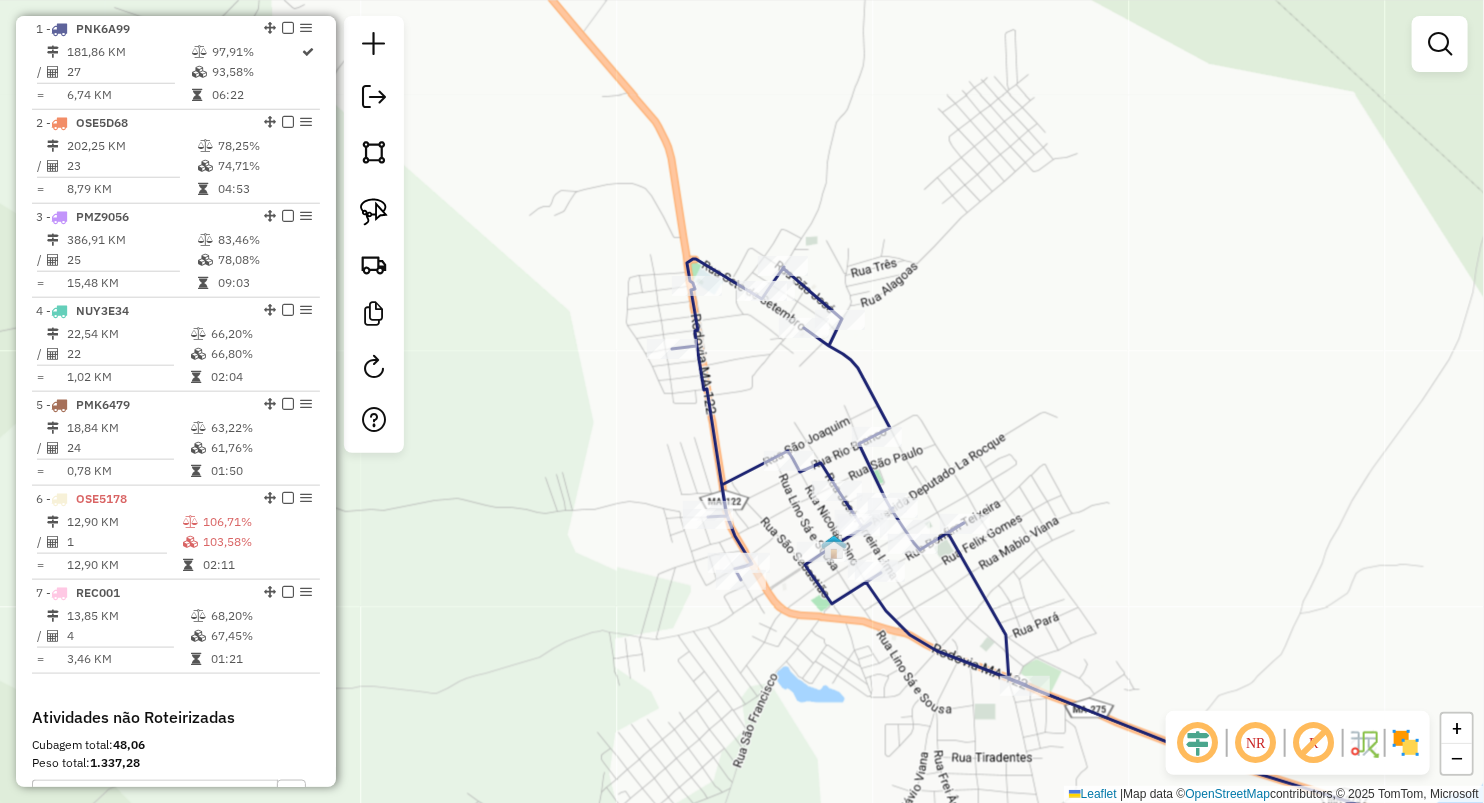 drag, startPoint x: 852, startPoint y: 467, endPoint x: 736, endPoint y: 412, distance: 128.37834 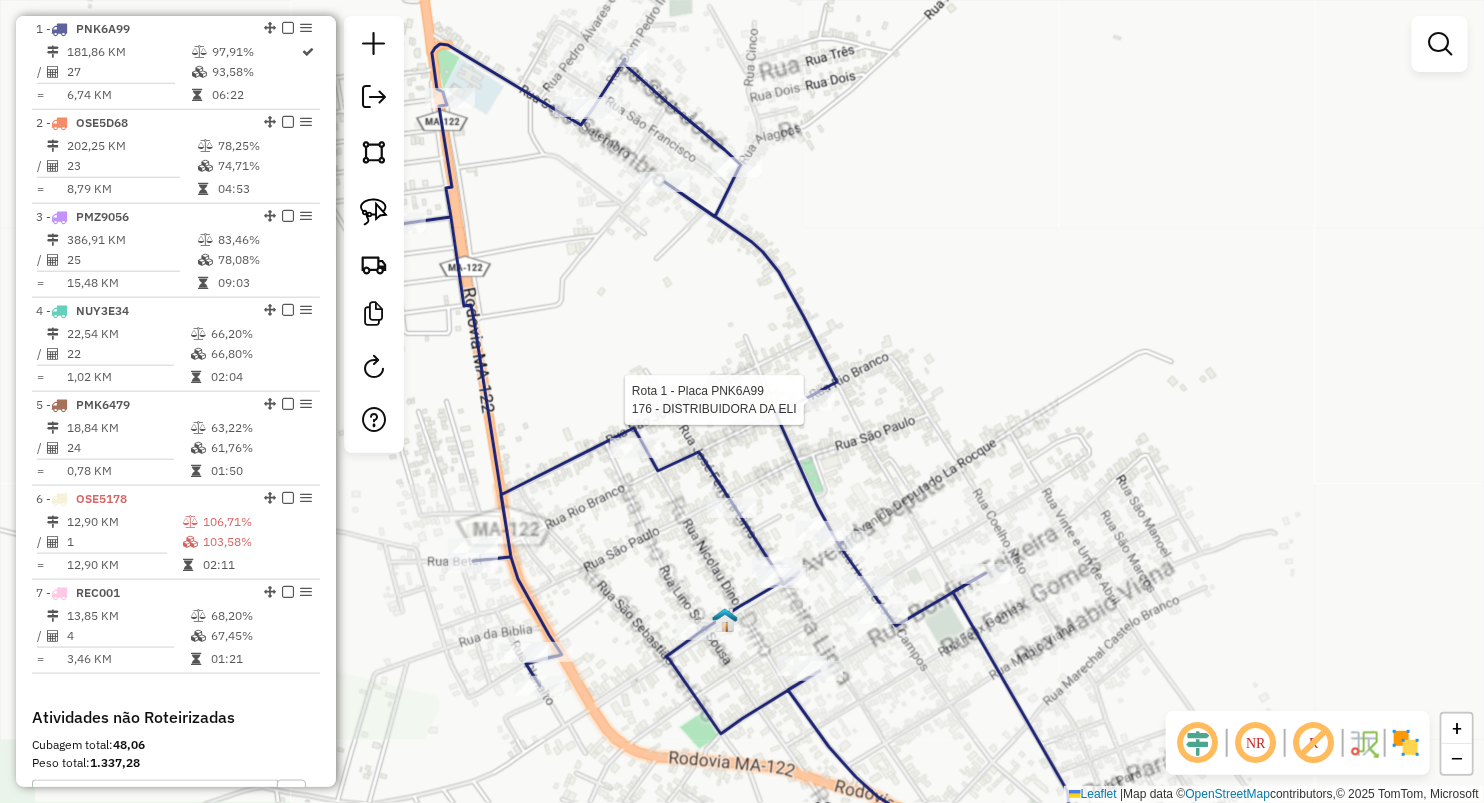 select on "**********" 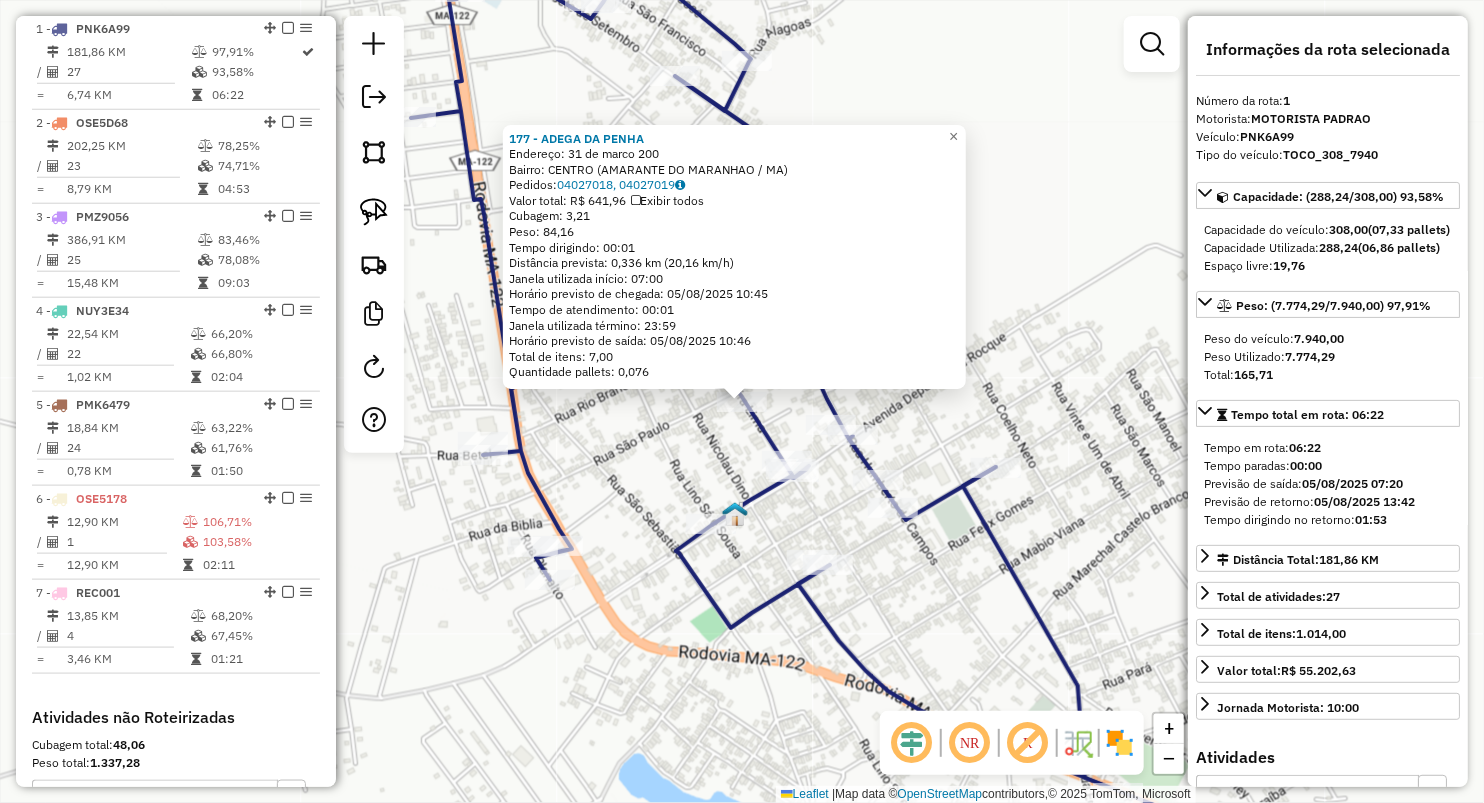click on "177 - ADEGA DA PENHA  Endereço:  31 de marco 200   Bairro: CENTRO (AMARANTE DO MARANHAO / MA)   Pedidos:  04027018, 04027019   Valor total: R$ 641,96   Exibir todos   Cubagem: 3,21  Peso: 84,16  Tempo dirigindo: 00:01   Distância prevista: 0,336 km (20,16 km/h)   Janela utilizada início: 07:00   Horário previsto de chegada: 05/08/2025 10:45   Tempo de atendimento: 00:01   Janela utilizada término: 23:59   Horário previsto de saída: 05/08/2025 10:46   Total de itens: 7,00   Quantidade pallets: 0,076  × Janela de atendimento Grade de atendimento Capacidade Transportadoras Veículos Cliente Pedidos  Rotas Selecione os dias de semana para filtrar as janelas de atendimento  Seg   Ter   Qua   Qui   Sex   Sáb   Dom  Informe o período da janela de atendimento: De: Até:  Filtrar exatamente a janela do cliente  Considerar janela de atendimento padrão  Selecione os dias de semana para filtrar as grades de atendimento  Seg   Ter   Qua   Qui   Sex   Sáb   Dom   Clientes fora do dia de atendimento selecionado" 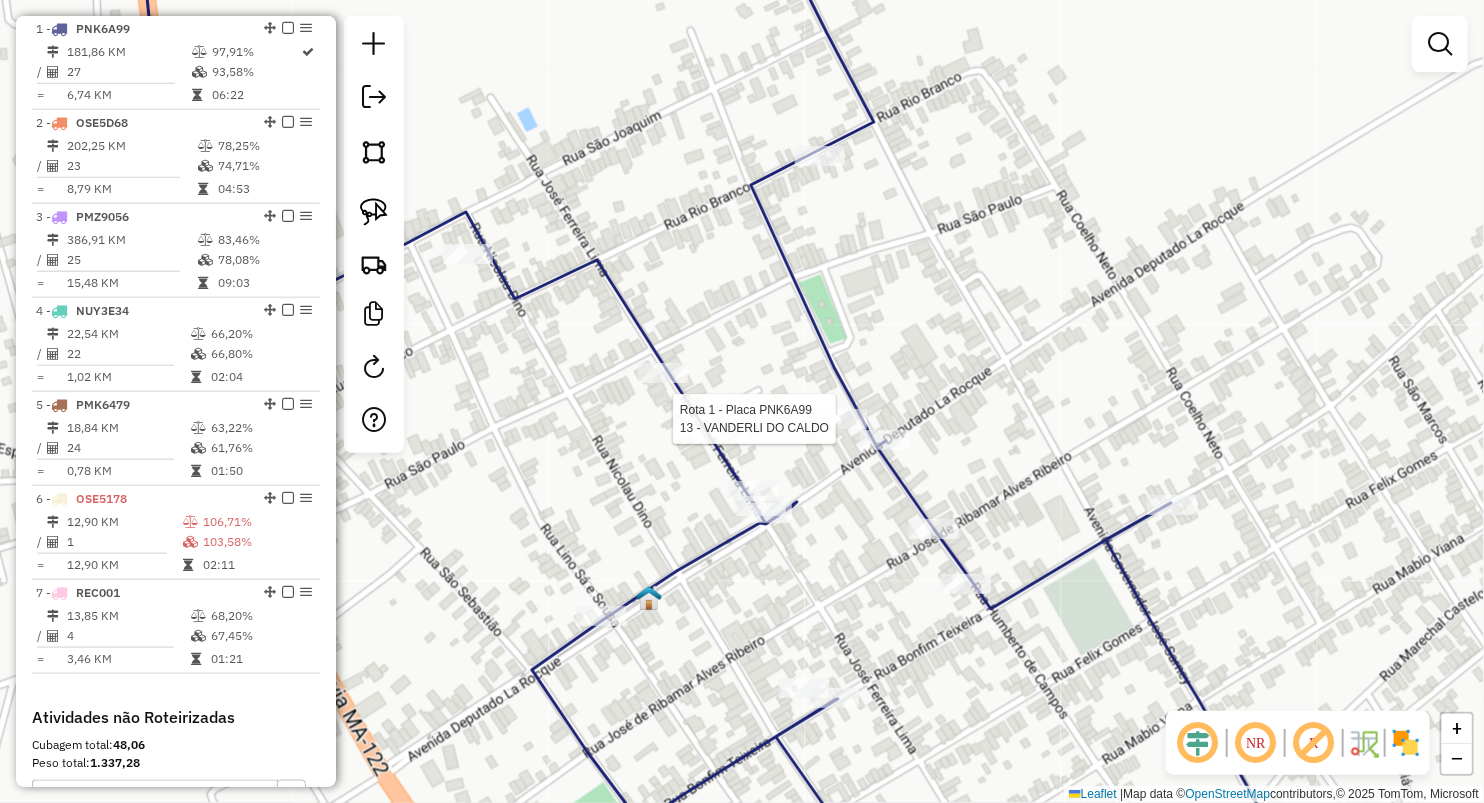select on "**********" 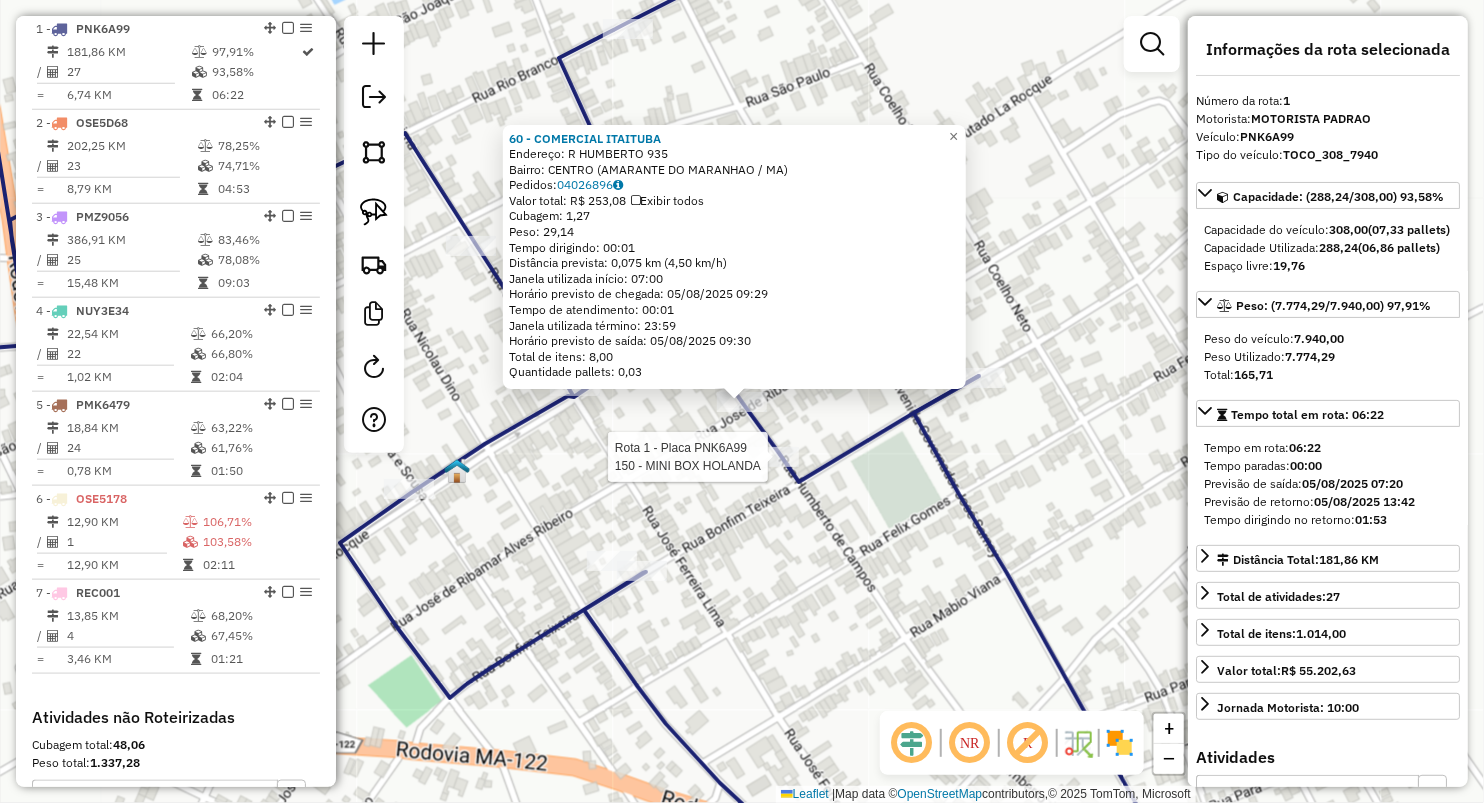 click 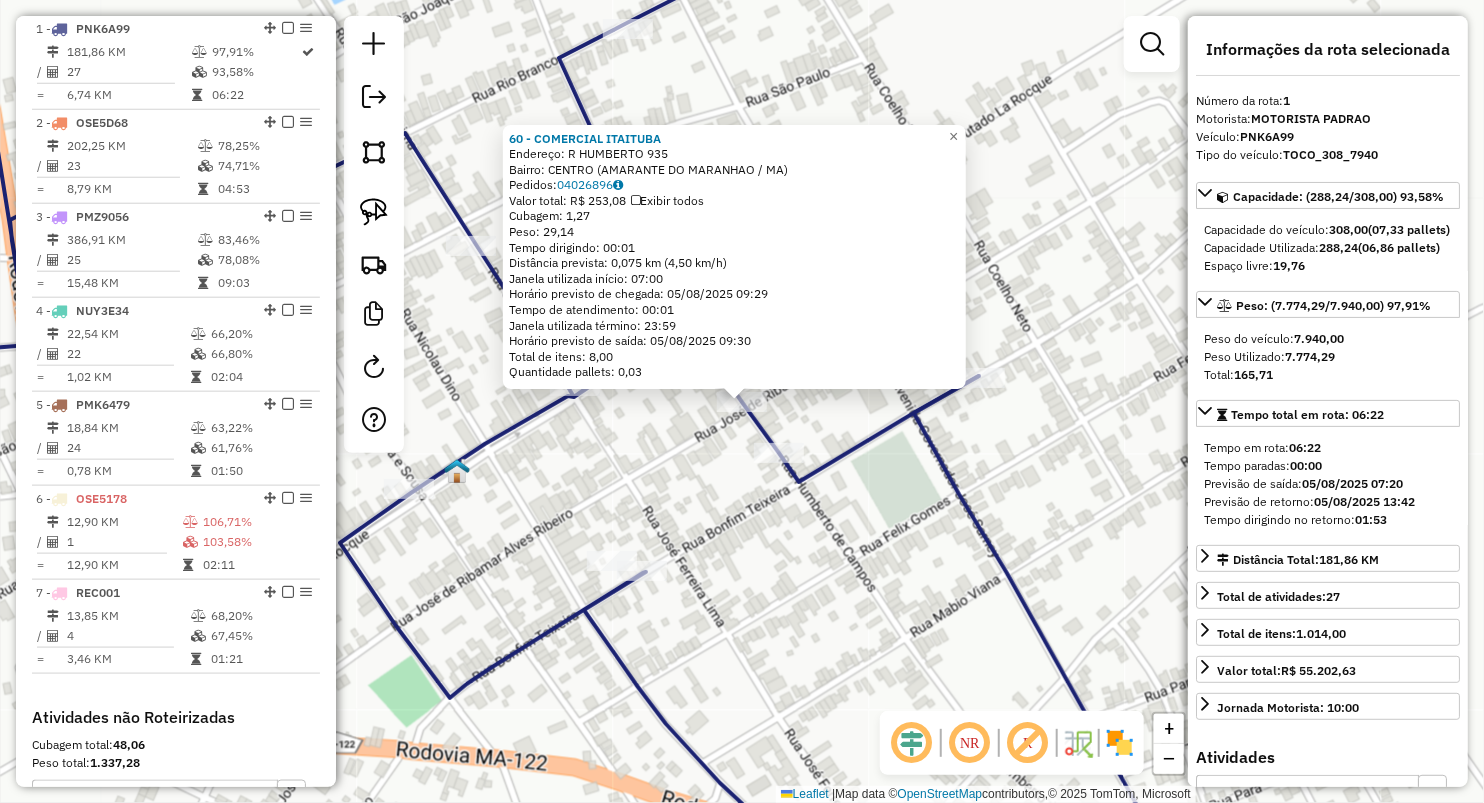 click on "60 - COMERCIAL ITAITUBA  Endereço:  R HUMBERTO 935   Bairro: CENTRO (AMARANTE DO MARANHAO / MA)   Pedidos:  04026896   Valor total: R$ 253,08   Exibir todos   Cubagem: 1,27  Peso: 29,14  Tempo dirigindo: 00:01   Distância prevista: 0,075 km (4,50 km/h)   Janela utilizada início: 07:00   Horário previsto de chegada: 05/08/2025 09:29   Tempo de atendimento: 00:01   Janela utilizada término: 23:59   Horário previsto de saída: 05/08/2025 09:30   Total de itens: 8,00   Quantidade pallets: 0,03  × Janela de atendimento Grade de atendimento Capacidade Transportadoras Veículos Cliente Pedidos  Rotas Selecione os dias de semana para filtrar as janelas de atendimento  Seg   Ter   Qua   Qui   Sex   Sáb   Dom  Informe o período da janela de atendimento: De: Até:  Filtrar exatamente a janela do cliente  Considerar janela de atendimento padrão  Selecione os dias de semana para filtrar as grades de atendimento  Seg   Ter   Qua   Qui   Sex   Sáb   Dom   Considerar clientes sem dia de atendimento cadastrado De:" 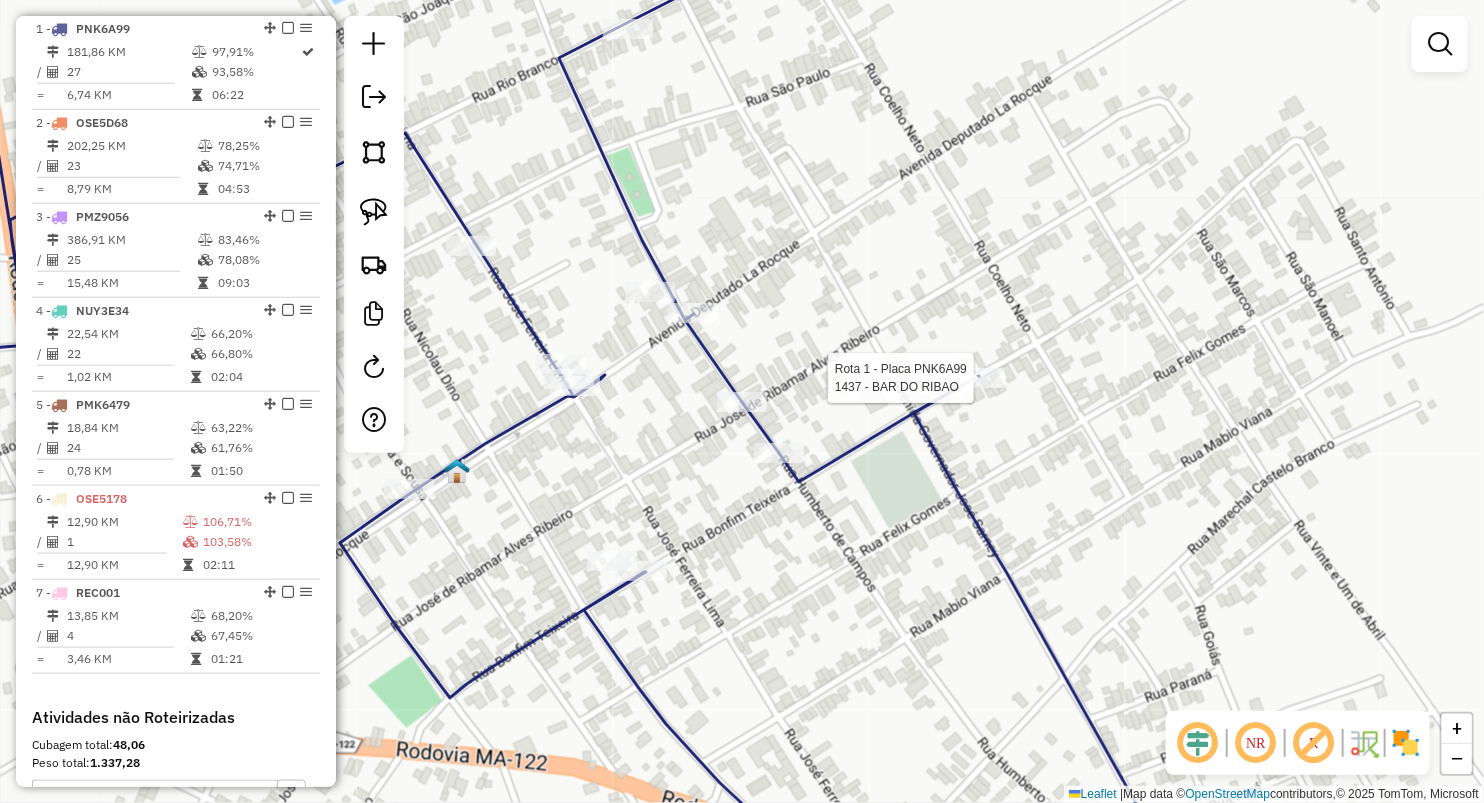 select on "**********" 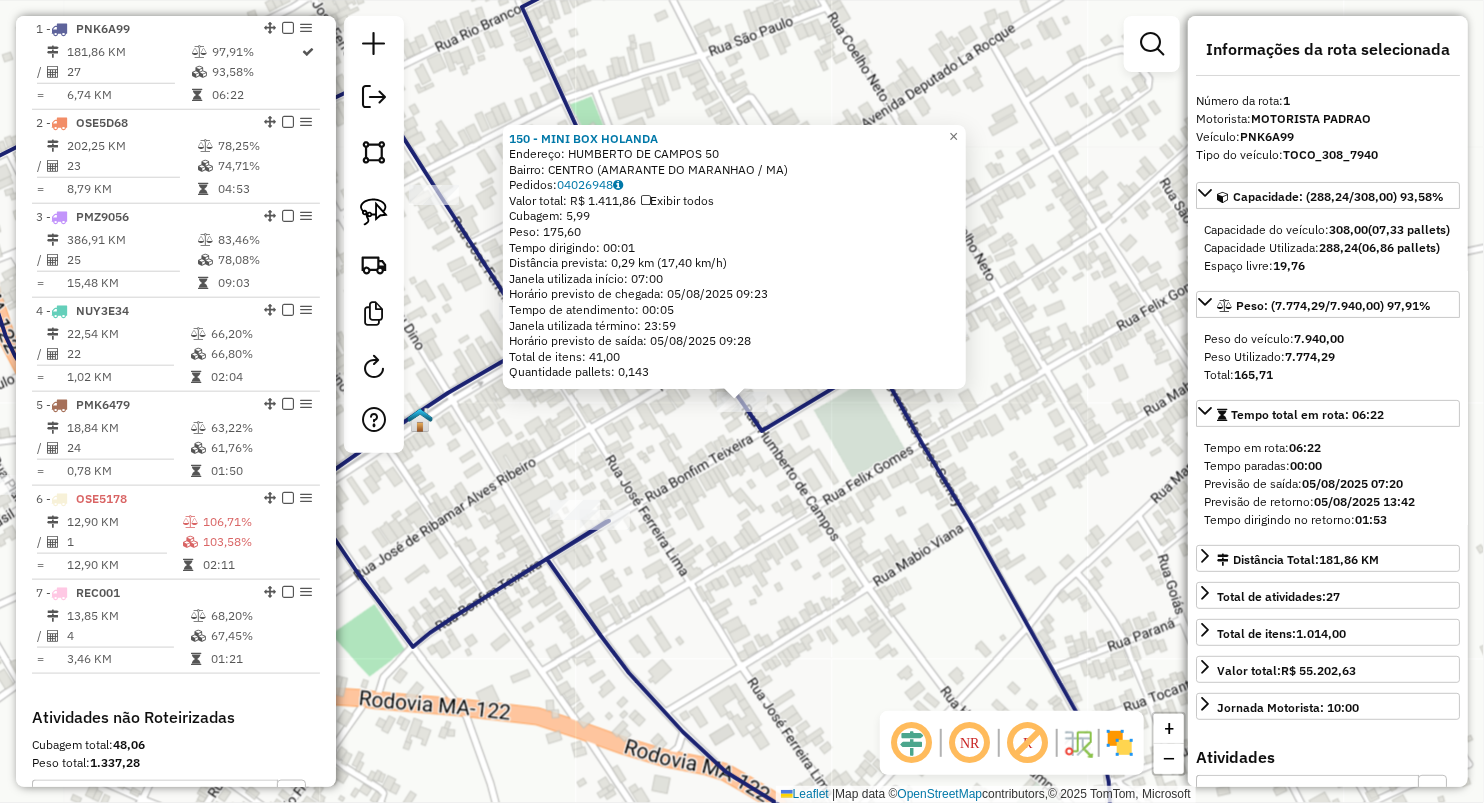 click 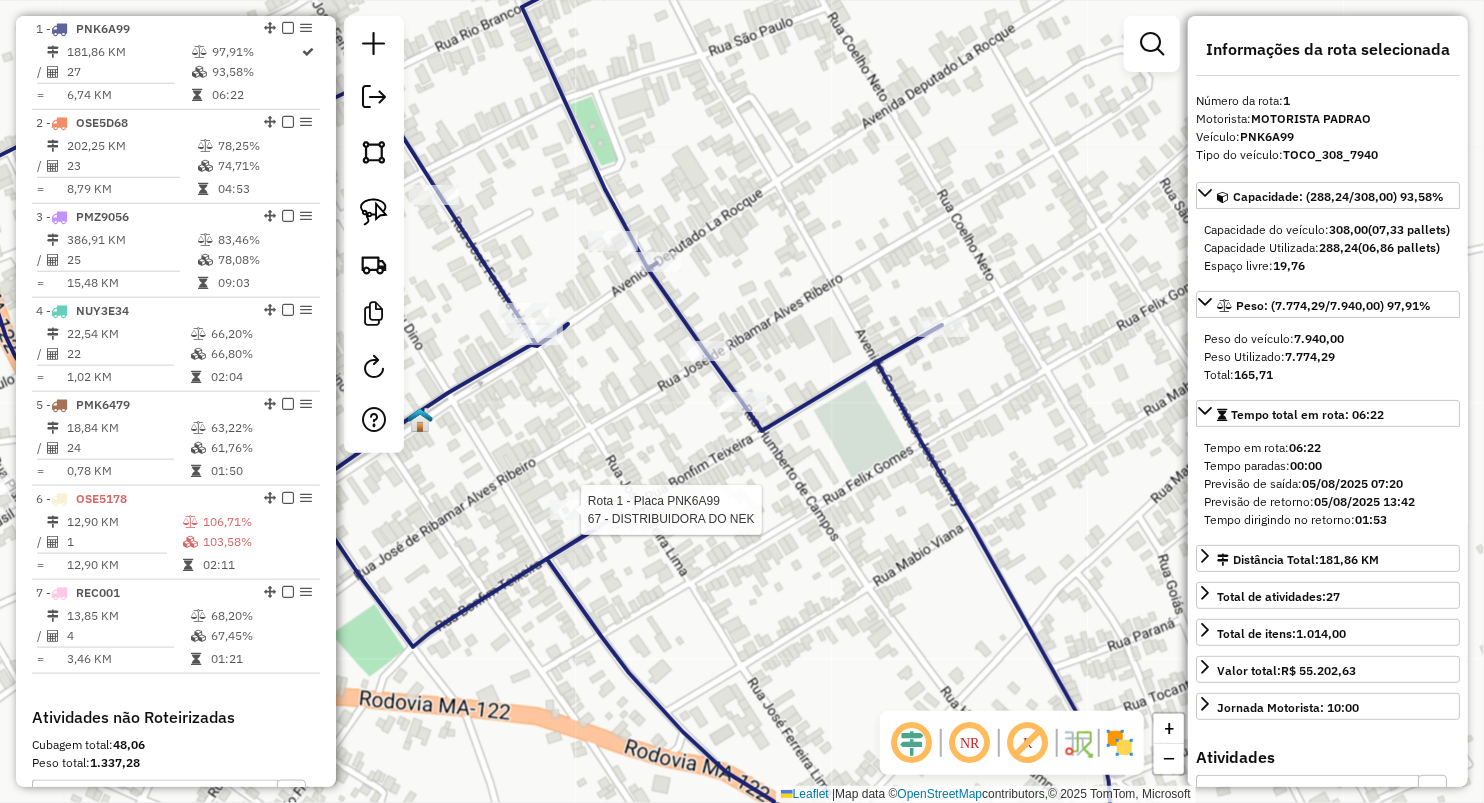 click on "Rota 1 - Placa PNK6A99  67 - DISTRIBUIDORA DO NEK Janela de atendimento Grade de atendimento Capacidade Transportadoras Veículos Cliente Pedidos  Rotas Selecione os dias de semana para filtrar as janelas de atendimento  Seg   Ter   Qua   Qui   Sex   Sáb   Dom  Informe o período da janela de atendimento: De: Até:  Filtrar exatamente a janela do cliente  Considerar janela de atendimento padrão  Selecione os dias de semana para filtrar as grades de atendimento  Seg   Ter   Qua   Qui   Sex   Sáb   Dom   Considerar clientes sem dia de atendimento cadastrado  Clientes fora do dia de atendimento selecionado Filtrar as atividades entre os valores definidos abaixo:  Peso mínimo:   Peso máximo:   Cubagem mínima:   Cubagem máxima:   De:   Até:  Filtrar as atividades entre o tempo de atendimento definido abaixo:  De:   Até:   Considerar capacidade total dos clientes não roteirizados Transportadora: Selecione um ou mais itens Tipo de veículo: Selecione um ou mais itens Veículo: Selecione um ou mais itens +" 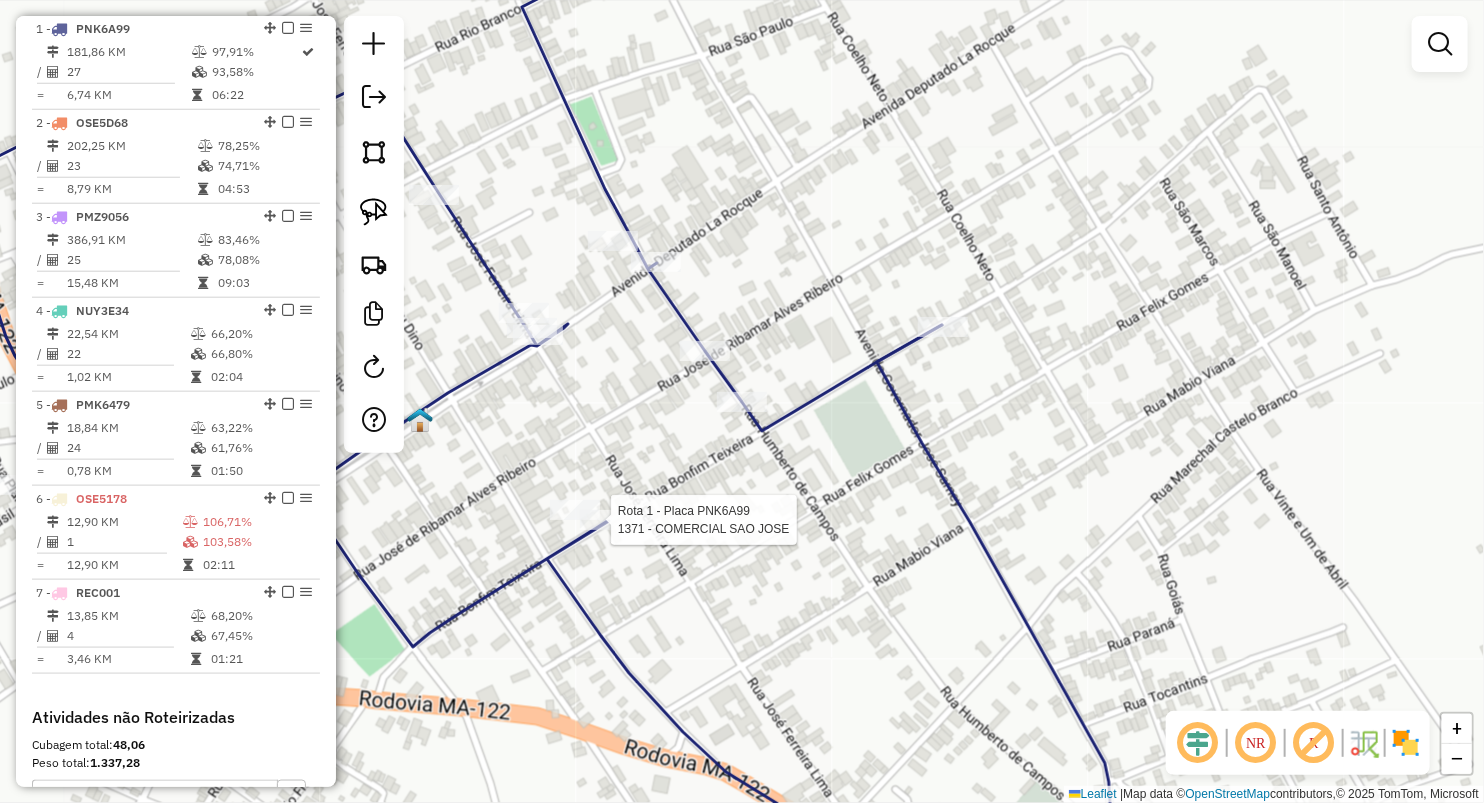 select on "**********" 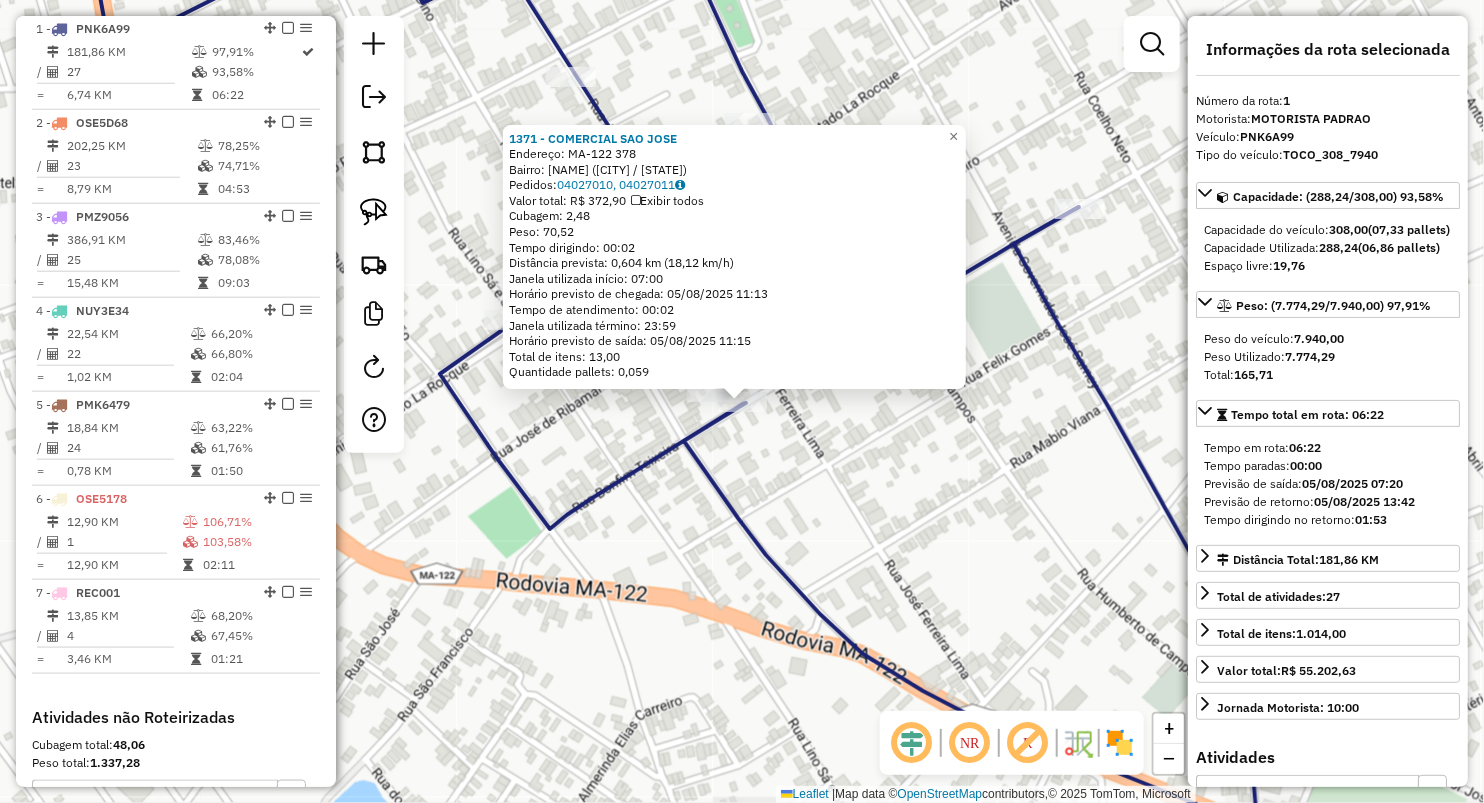 click on "1371 - COMERCIAL SAO JOSE  Endereço:  MA-122 378   Bairro: VILA MADEIRA (AMARANTE DO MARANHAO / MA)   Pedidos:  04027010, 04027011   Valor total: R$ 372,90   Exibir todos   Cubagem: 2,48  Peso: 70,52  Tempo dirigindo: 00:02   Distância prevista: 0,604 km (18,12 km/h)   Janela utilizada início: 07:00   Horário previsto de chegada: 05/08/2025 11:13   Tempo de atendimento: 00:02   Janela utilizada término: 23:59   Horário previsto de saída: 05/08/2025 11:15   Total de itens: 13,00   Quantidade pallets: 0,059  × Janela de atendimento Grade de atendimento Capacidade Transportadoras Veículos Cliente Pedidos  Rotas Selecione os dias de semana para filtrar as janelas de atendimento  Seg   Ter   Qua   Qui   Sex   Sáb   Dom  Informe o período da janela de atendimento: De: Até:  Filtrar exatamente a janela do cliente  Considerar janela de atendimento padrão  Selecione os dias de semana para filtrar as grades de atendimento  Seg   Ter   Qua   Qui   Sex   Sáb   Dom   Peso mínimo:   Peso máximo:   De:  De:" 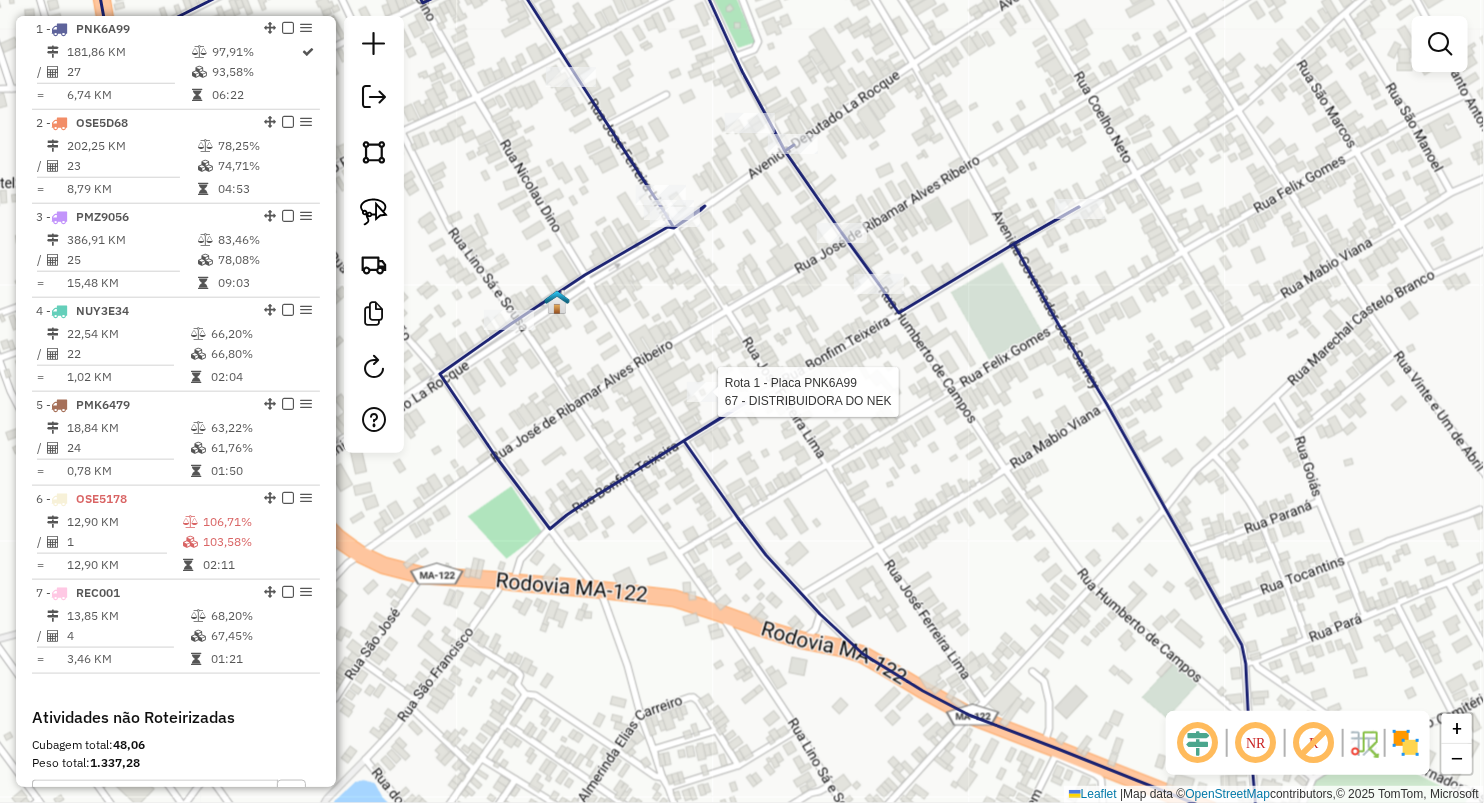 select on "**********" 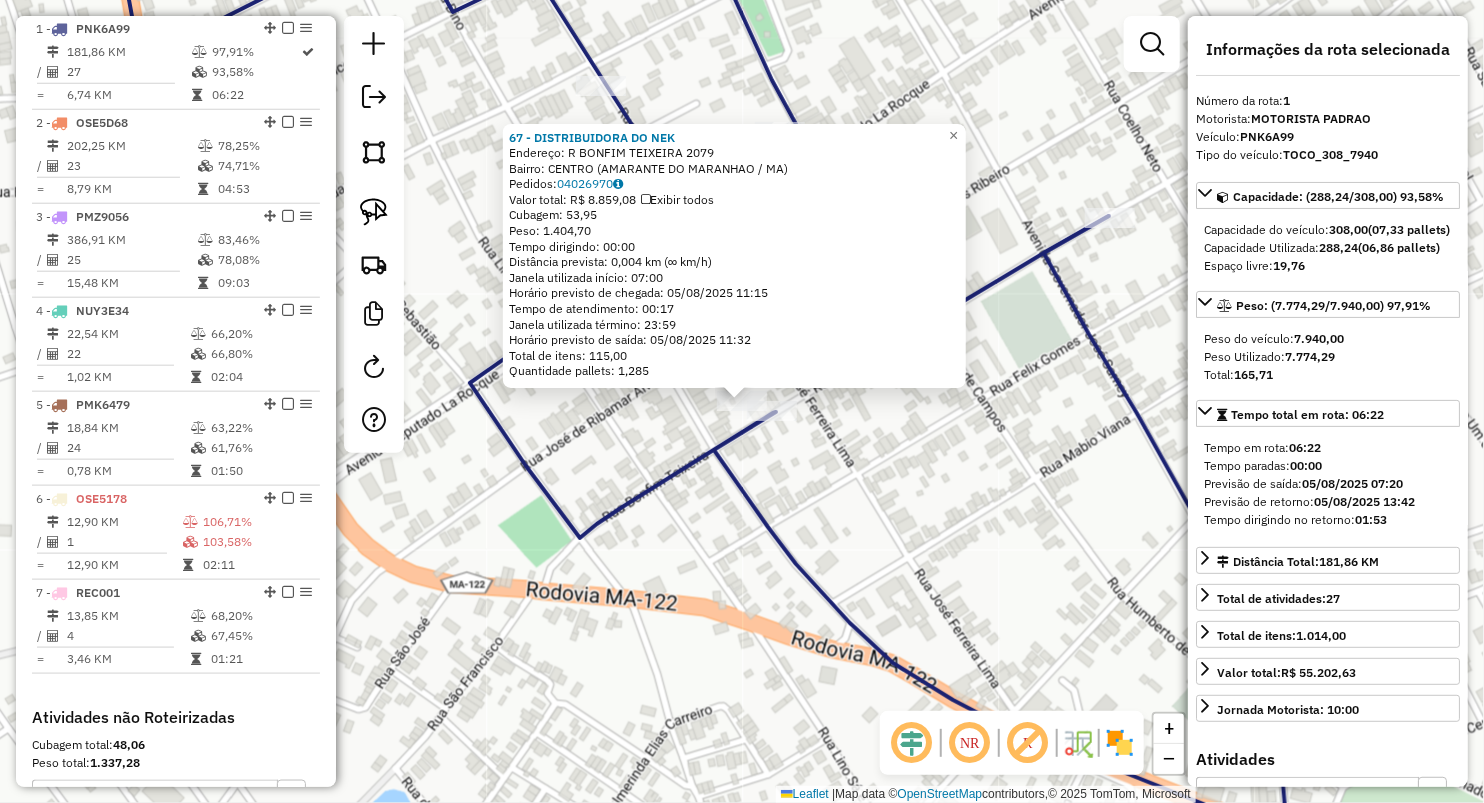 click on "67 - DISTRIBUIDORA DO NEK  Endereço:  R BONFIM TEIXEIRA 2079   Bairro: CENTRO (AMARANTE DO MARANHAO / MA)   Pedidos:  04026970   Valor total: R$ 8.859,08   Exibir todos   Cubagem: 53,95  Peso: 1.404,70  Tempo dirigindo: 00:00   Distância prevista: 0,004 km (∞ km/h)   Janela utilizada início: 07:00   Horário previsto de chegada: 05/08/2025 11:15   Tempo de atendimento: 00:17   Janela utilizada término: 23:59   Horário previsto de saída: 05/08/2025 11:32   Total de itens: 115,00   Quantidade pallets: 1,285  × Janela de atendimento Grade de atendimento Capacidade Transportadoras Veículos Cliente Pedidos  Rotas Selecione os dias de semana para filtrar as janelas de atendimento  Seg   Ter   Qua   Qui   Sex   Sáb   Dom  Informe o período da janela de atendimento: De: Até:  Filtrar exatamente a janela do cliente  Considerar janela de atendimento padrão  Selecione os dias de semana para filtrar as grades de atendimento  Seg   Ter   Qua   Qui   Sex   Sáb   Dom   Peso mínimo:   Peso máximo:   De:  De:" 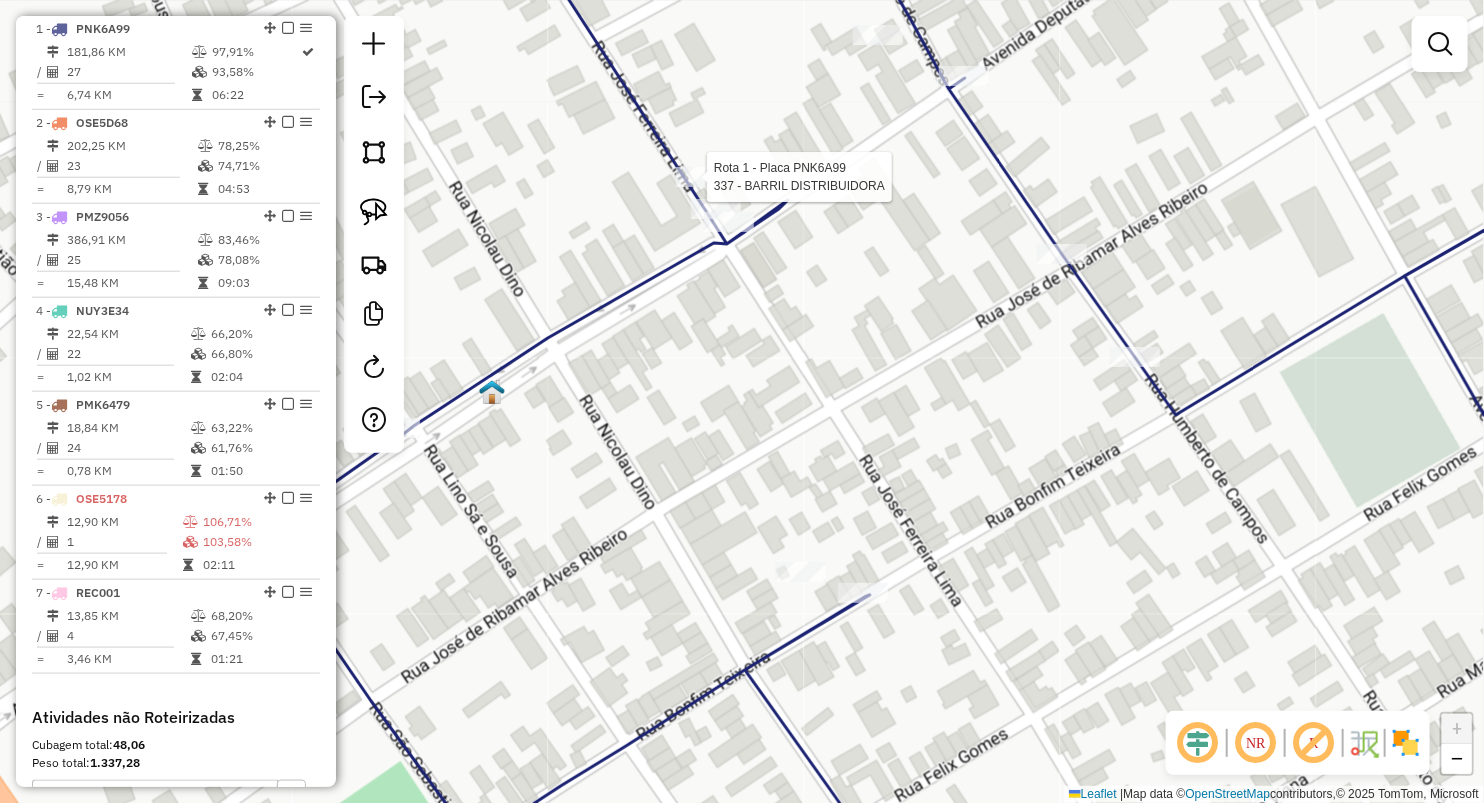 click 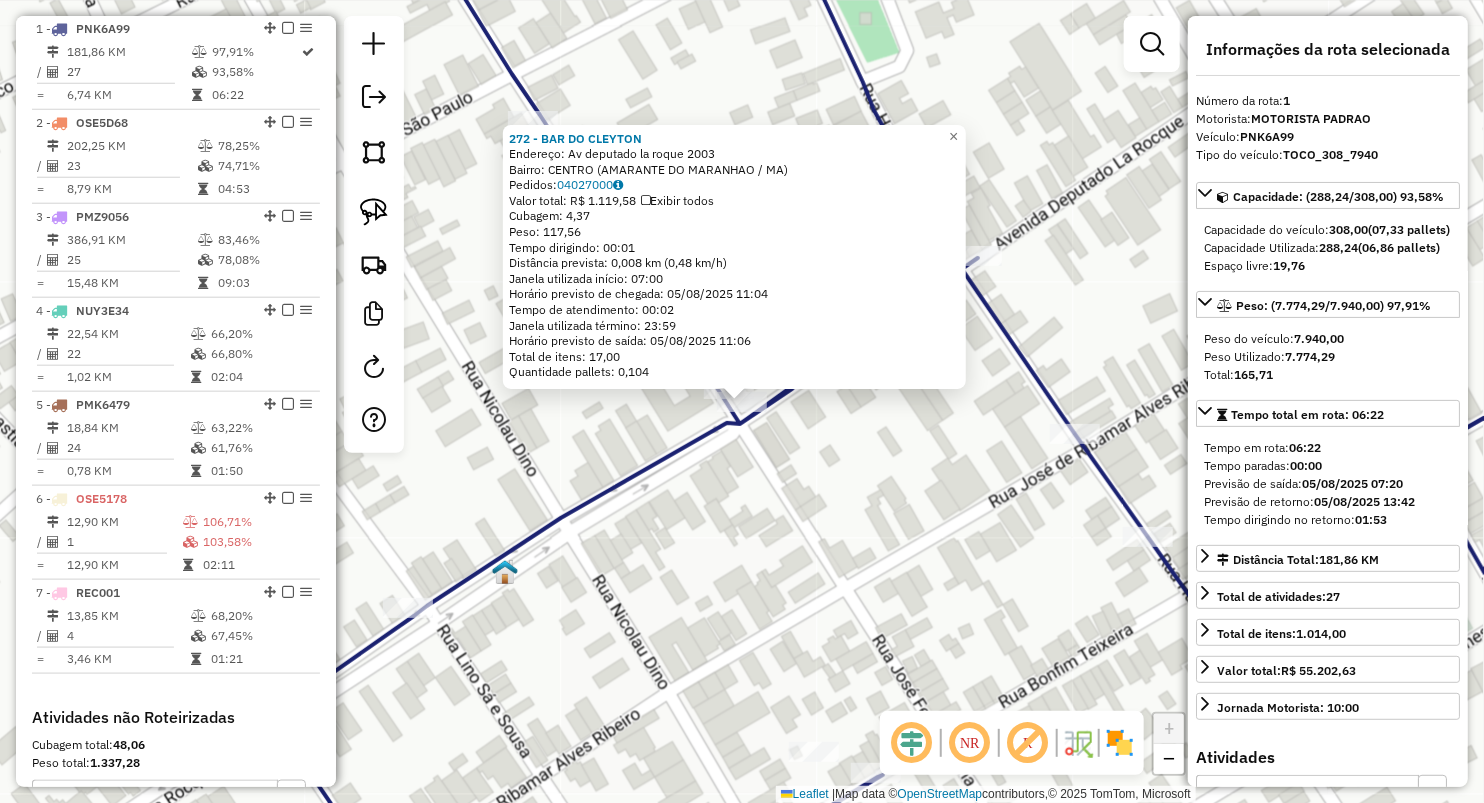 click on "Rota 1 - Placa PNK6A99  272 - BAR DO CLEYTON × 272 - BAR DO CLEYTON  Endereço:  Av deputado la roque 2003   Bairro: CENTRO (AMARANTE DO MARANHAO / MA)   Pedidos:  04027000   Valor total: R$ 1.119,58   Exibir todos   Cubagem: 4,37  Peso: 117,56  Tempo dirigindo: 00:01   Distância prevista: 0,008 km (0,48 km/h)   Janela utilizada início: 07:00   Horário previsto de chegada: 05/08/2025 11:04   Tempo de atendimento: 00:02   Janela utilizada término: 23:59   Horário previsto de saída: 05/08/2025 11:06   Total de itens: 17,00   Quantidade pallets: 0,104  × Janela de atendimento Grade de atendimento Capacidade Transportadoras Veículos Cliente Pedidos  Rotas Selecione os dias de semana para filtrar as janelas de atendimento  Seg   Ter   Qua   Qui   Sex   Sáb   Dom  Informe o período da janela de atendimento: De: Até:  Filtrar exatamente a janela do cliente  Considerar janela de atendimento padrão  Selecione os dias de semana para filtrar as grades de atendimento  Seg   Ter   Qua   Qui   Sex   Sáb  De:" 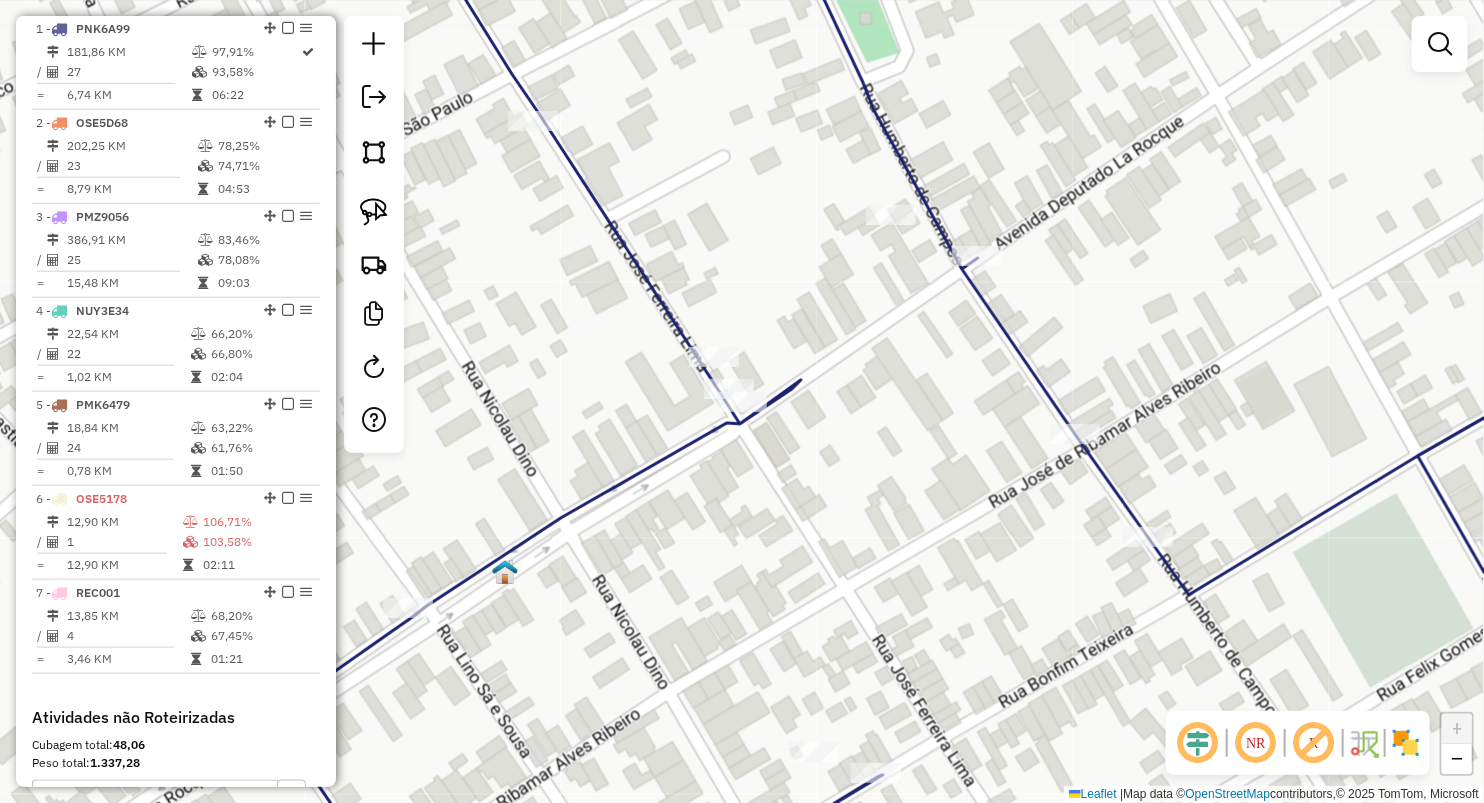 drag, startPoint x: 782, startPoint y: 484, endPoint x: 819, endPoint y: 439, distance: 58.258045 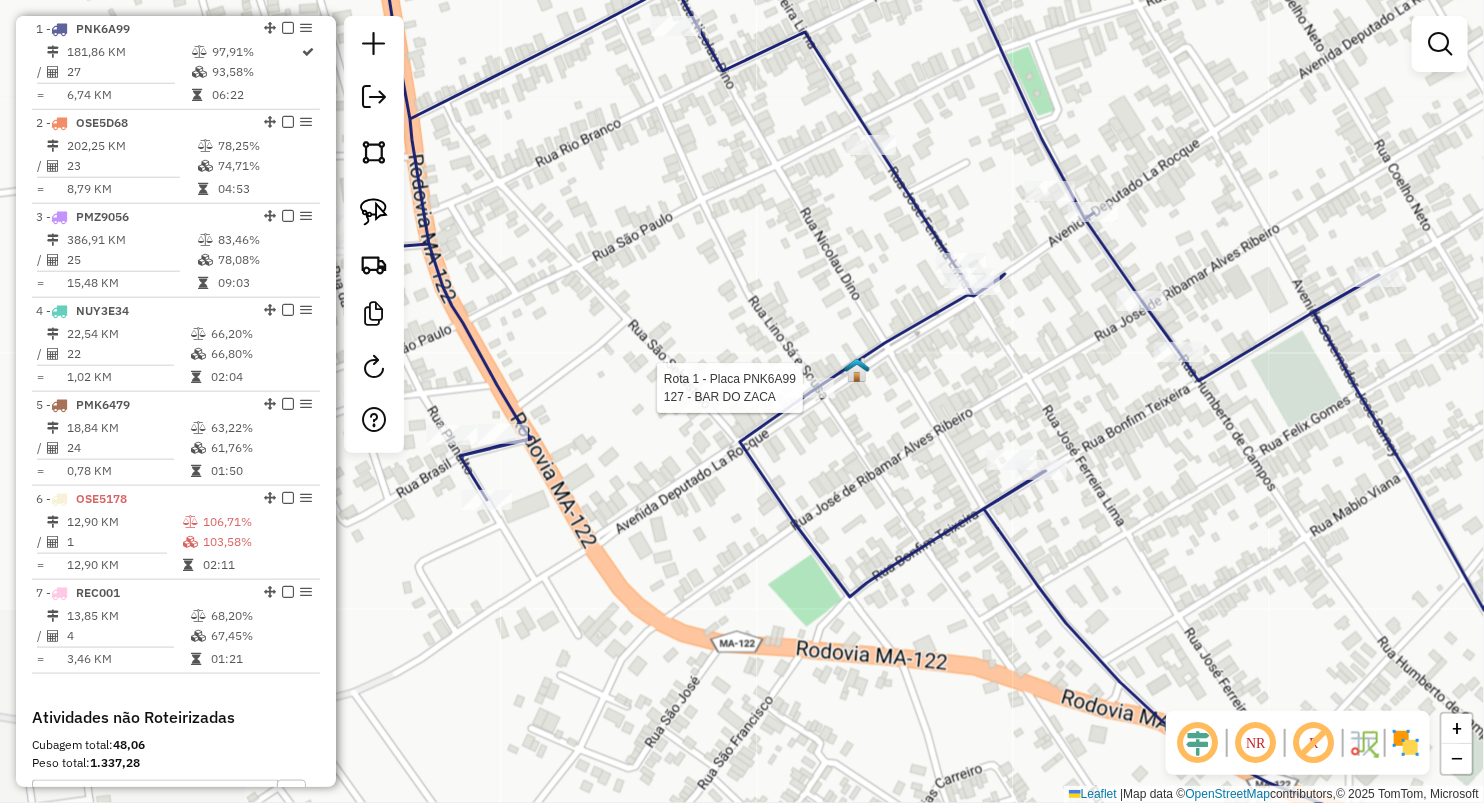 select on "**********" 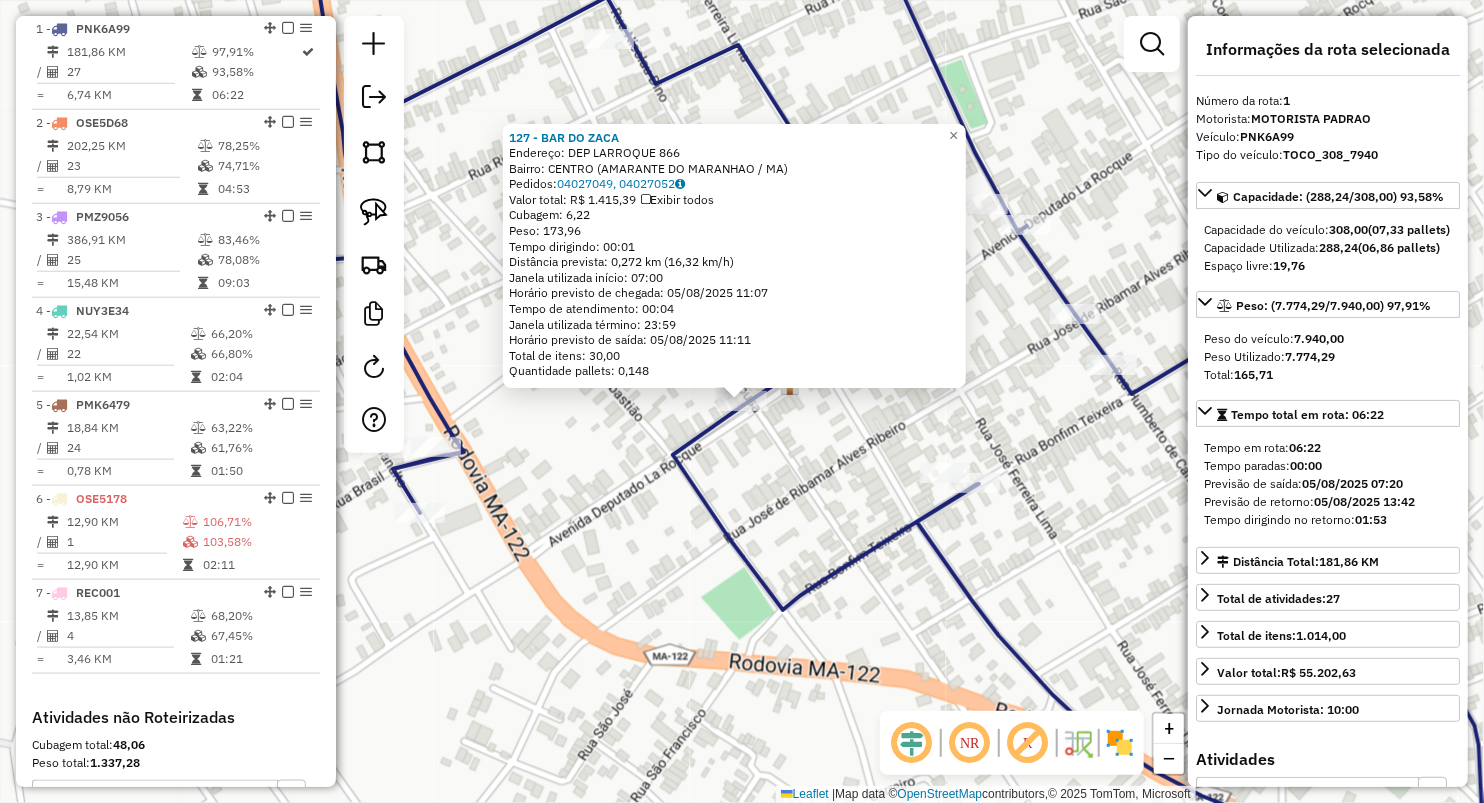 click on "127 - BAR DO ZACA  Endereço:  DEP LARROQUE 866   Bairro: CENTRO (AMARANTE DO MARANHAO / MA)   Pedidos:  04027049, 04027052   Valor total: R$ 1.415,39   Exibir todos   Cubagem: 6,22  Peso: 173,96  Tempo dirigindo: 00:01   Distância prevista: 0,272 km (16,32 km/h)   Janela utilizada início: 07:00   Horário previsto de chegada: 05/08/2025 11:07   Tempo de atendimento: 00:04   Janela utilizada término: 23:59   Horário previsto de saída: 05/08/2025 11:11   Total de itens: 30,00   Quantidade pallets: 0,148  × Janela de atendimento Grade de atendimento Capacidade Transportadoras Veículos Cliente Pedidos  Rotas Selecione os dias de semana para filtrar as janelas de atendimento  Seg   Ter   Qua   Qui   Sex   Sáb   Dom  Informe o período da janela de atendimento: De: Até:  Filtrar exatamente a janela do cliente  Considerar janela de atendimento padrão  Selecione os dias de semana para filtrar as grades de atendimento  Seg   Ter   Qua   Qui   Sex   Sáb   Dom   Peso mínimo:   Peso máximo:   De:   Até:  +" 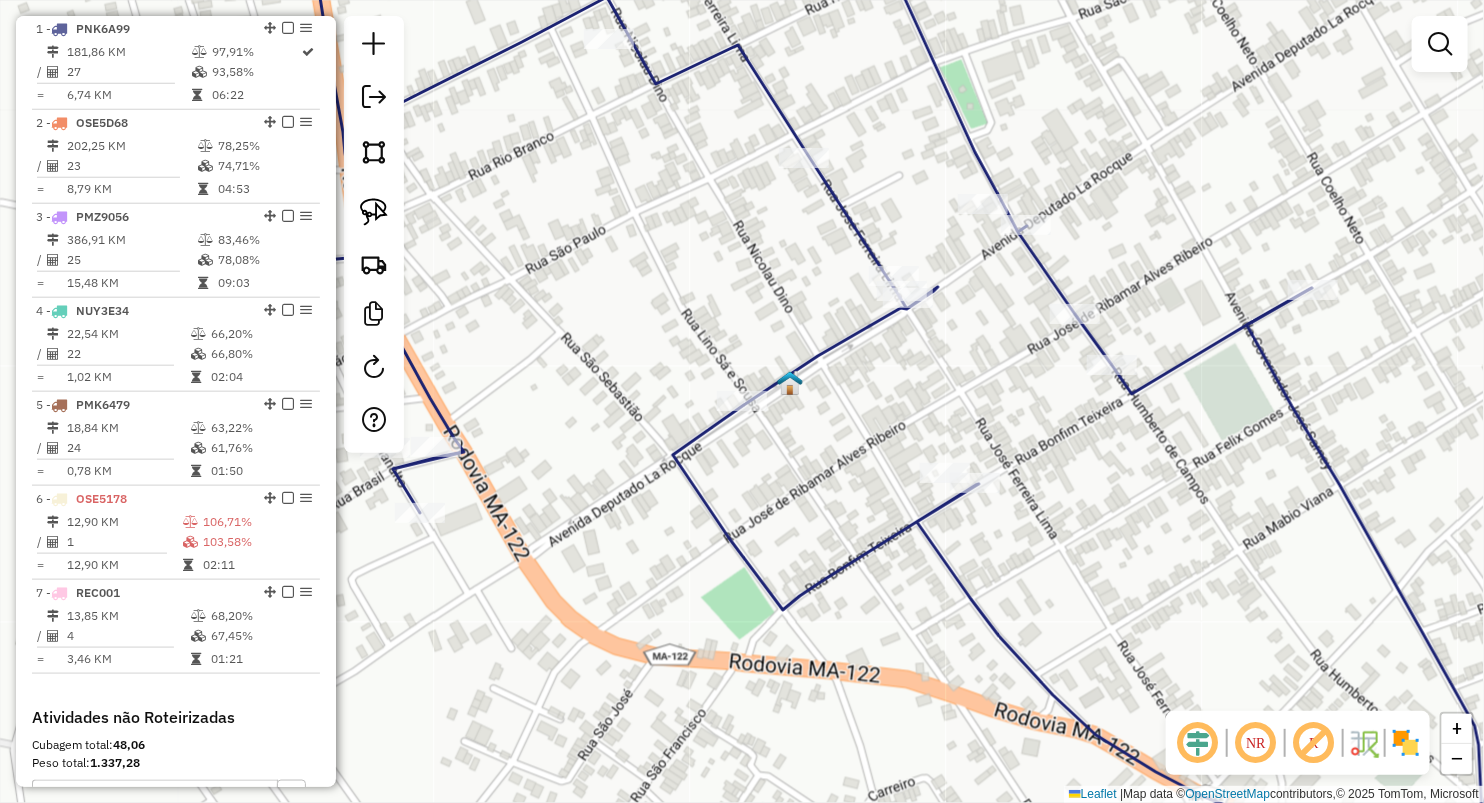 drag, startPoint x: 664, startPoint y: 509, endPoint x: 785, endPoint y: 436, distance: 141.31525 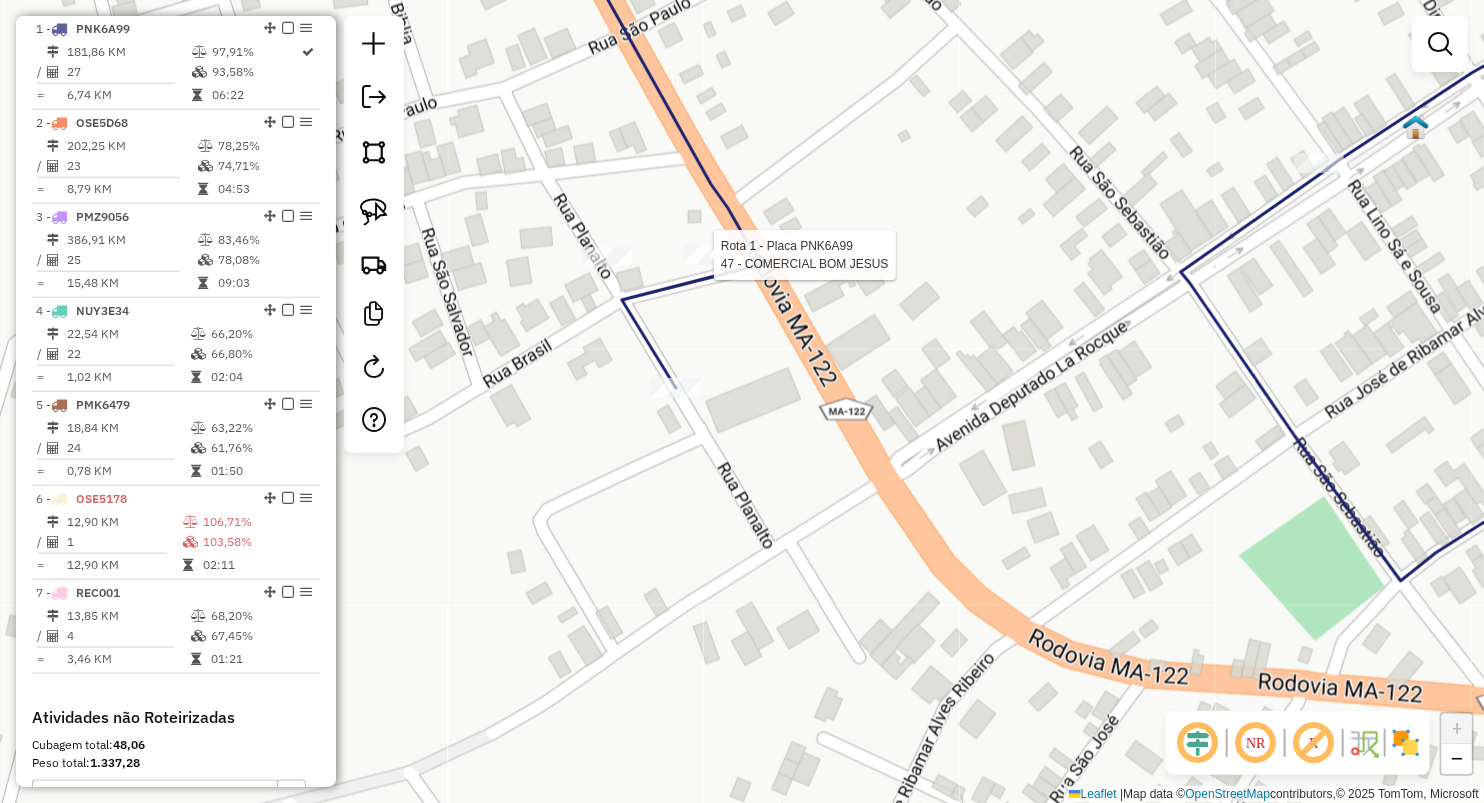 select on "**********" 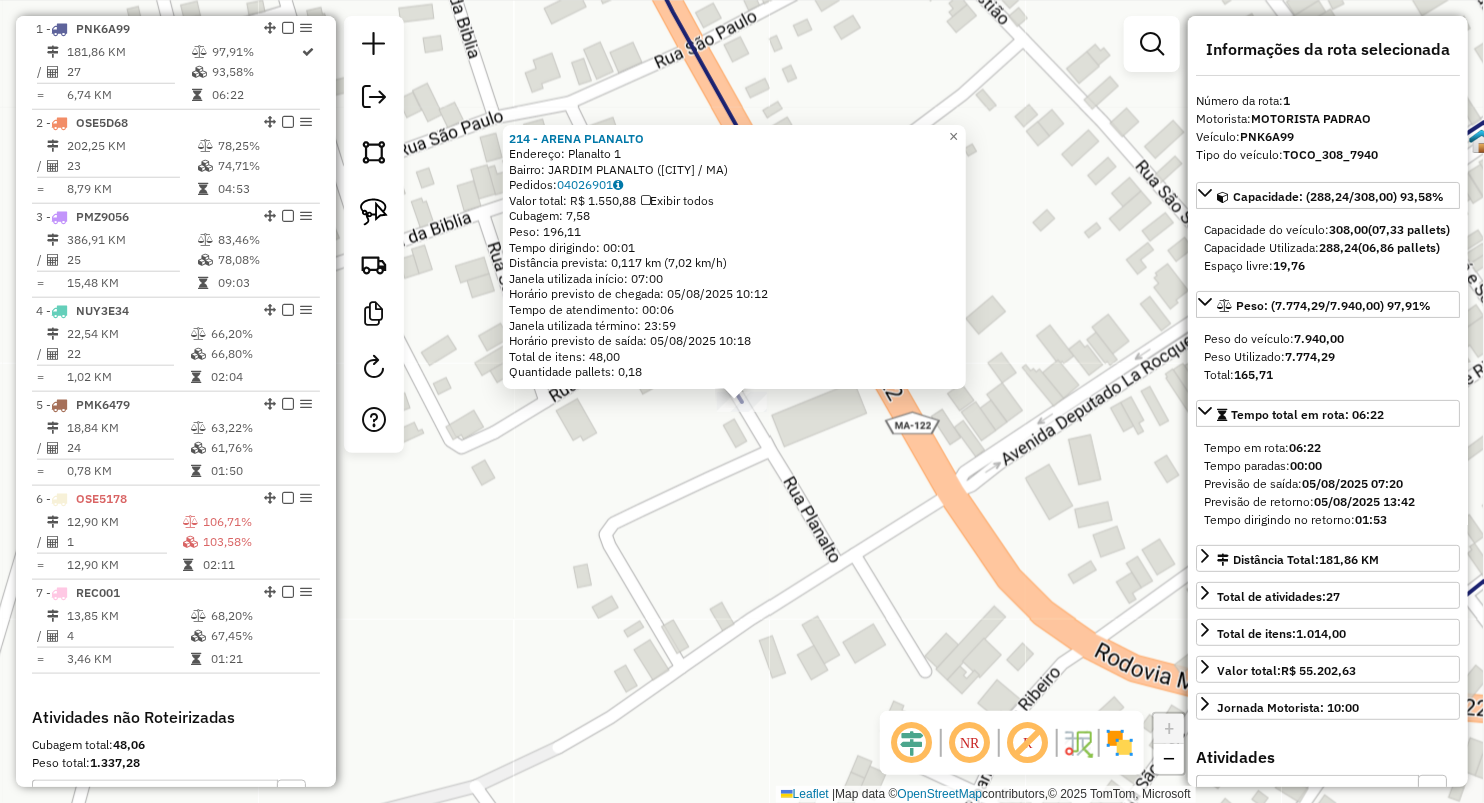 click on "214 - ARENA PLANALTO  Endereço:  Planalto 1   Bairro: JARDIM PLANALTO (AMARANTE DO MARANHAO / MA)   Pedidos:  04026901   Valor total: R$ 1.550,88   Exibir todos   Cubagem: 7,58  Peso: 196,11  Tempo dirigindo: 00:01   Distância prevista: 0,117 km (7,02 km/h)   Janela utilizada início: 07:00   Horário previsto de chegada: 05/08/2025 10:12   Tempo de atendimento: 00:06   Janela utilizada término: 23:59   Horário previsto de saída: 05/08/2025 10:18   Total de itens: 48,00   Quantidade pallets: 0,18  × Janela de atendimento Grade de atendimento Capacidade Transportadoras Veículos Cliente Pedidos  Rotas Selecione os dias de semana para filtrar as janelas de atendimento  Seg   Ter   Qua   Qui   Sex   Sáb   Dom  Informe o período da janela de atendimento: De: Até:  Filtrar exatamente a janela do cliente  Considerar janela de atendimento padrão  Selecione os dias de semana para filtrar as grades de atendimento  Seg   Ter   Qua   Qui   Sex   Sáb   Dom   Clientes fora do dia de atendimento selecionado De:" 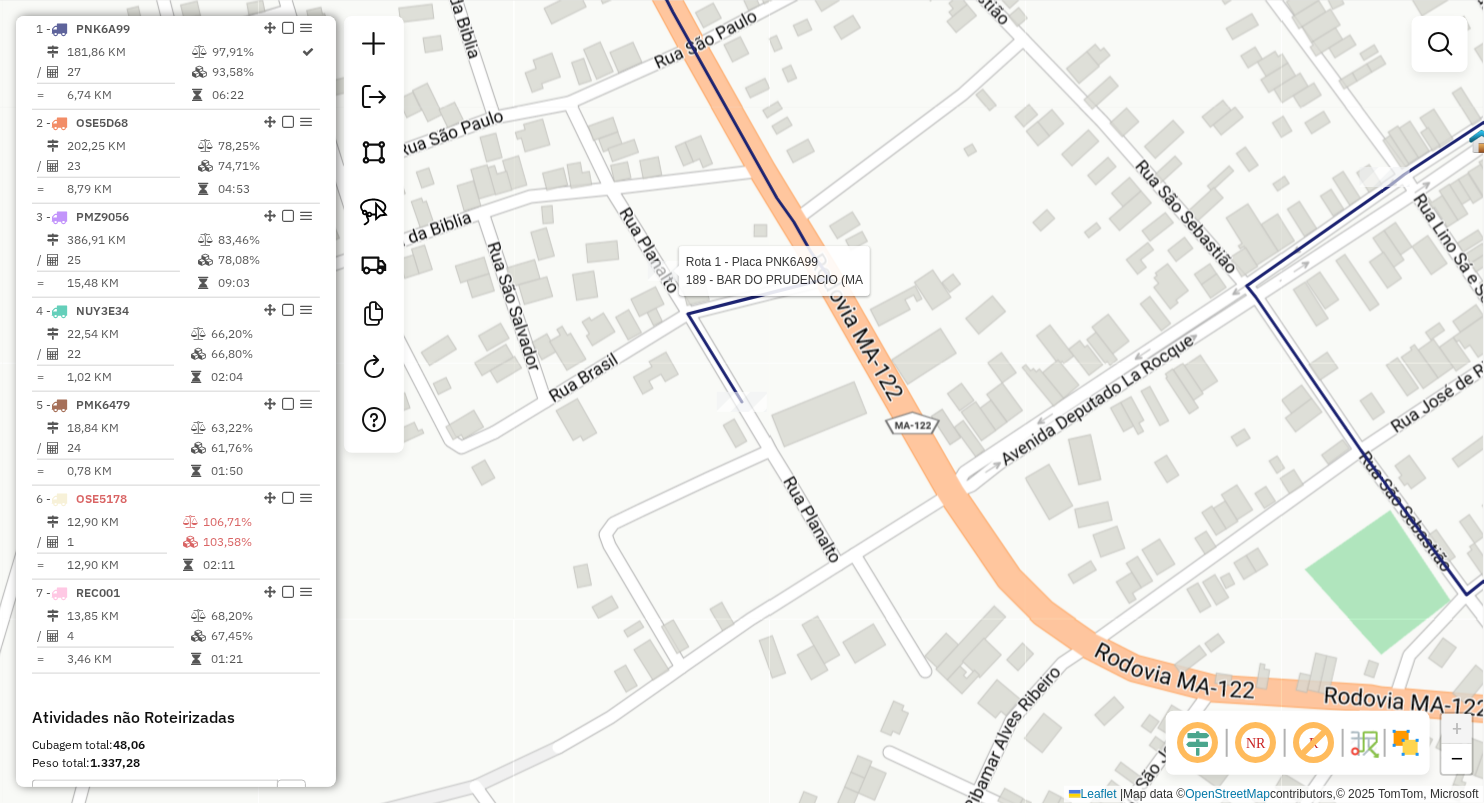 select on "**********" 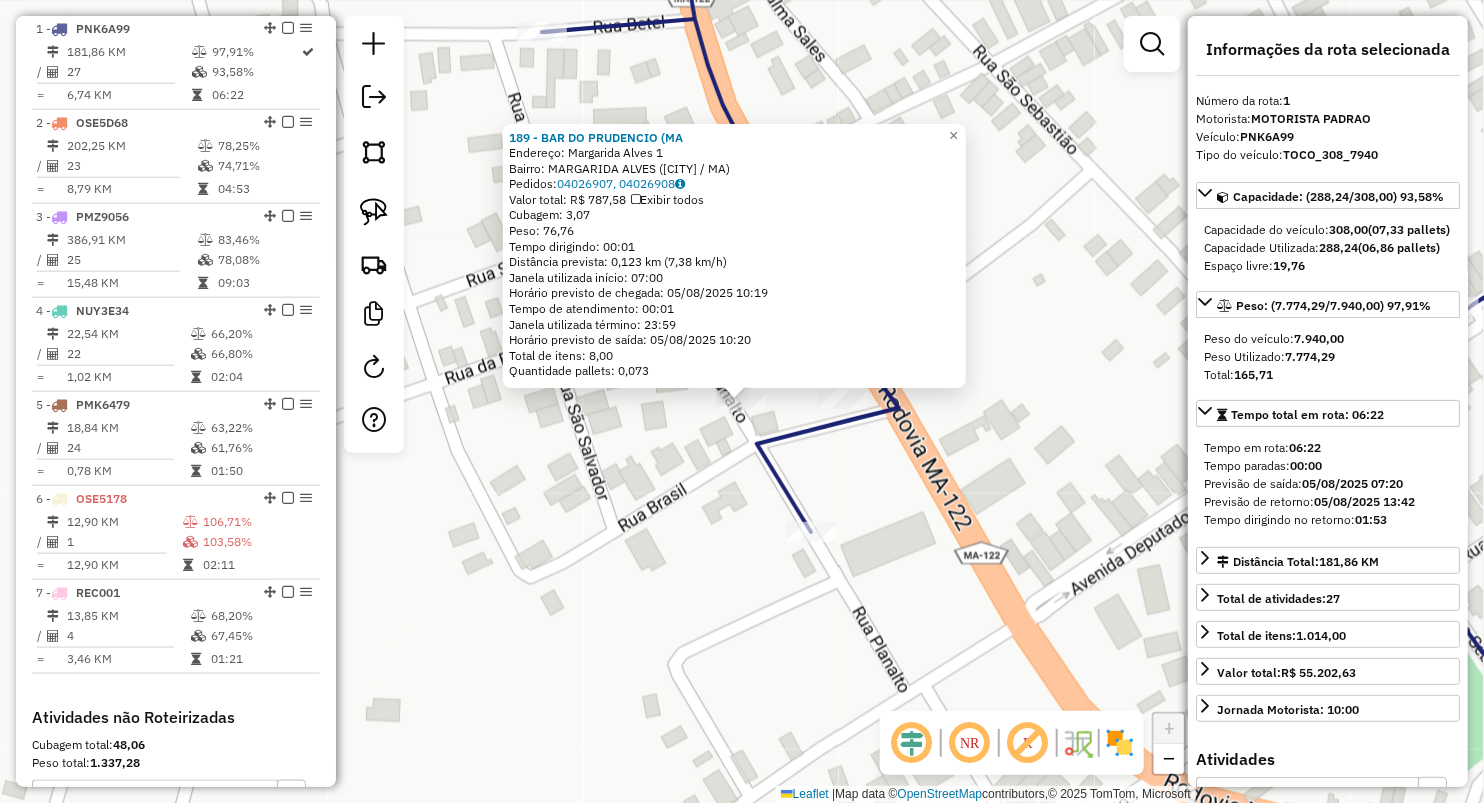 click on "189 - BAR DO PRUDENCIO (MA  Endereço:  Margarida Alves 1   Bairro: MARGARIDA ALVES (AMARANTE DO MARANHAO / MA)   Pedidos:  04026907, 04026908   Valor total: R$ 787,58   Exibir todos   Cubagem: 3,07  Peso: 76,76  Tempo dirigindo: 00:01   Distância prevista: 0,123 km (7,38 km/h)   Janela utilizada início: 07:00   Horário previsto de chegada: 05/08/2025 10:19   Tempo de atendimento: 00:01   Janela utilizada término: 23:59   Horário previsto de saída: 05/08/2025 10:20   Total de itens: 8,00   Quantidade pallets: 0,073  × Janela de atendimento Grade de atendimento Capacidade Transportadoras Veículos Cliente Pedidos  Rotas Selecione os dias de semana para filtrar as janelas de atendimento  Seg   Ter   Qua   Qui   Sex   Sáb   Dom  Informe o período da janela de atendimento: De: Até:  Filtrar exatamente a janela do cliente  Considerar janela de atendimento padrão  Selecione os dias de semana para filtrar as grades de atendimento  Seg   Ter   Qua   Qui   Sex   Sáb   Dom   Peso mínimo:   Peso máximo:  +" 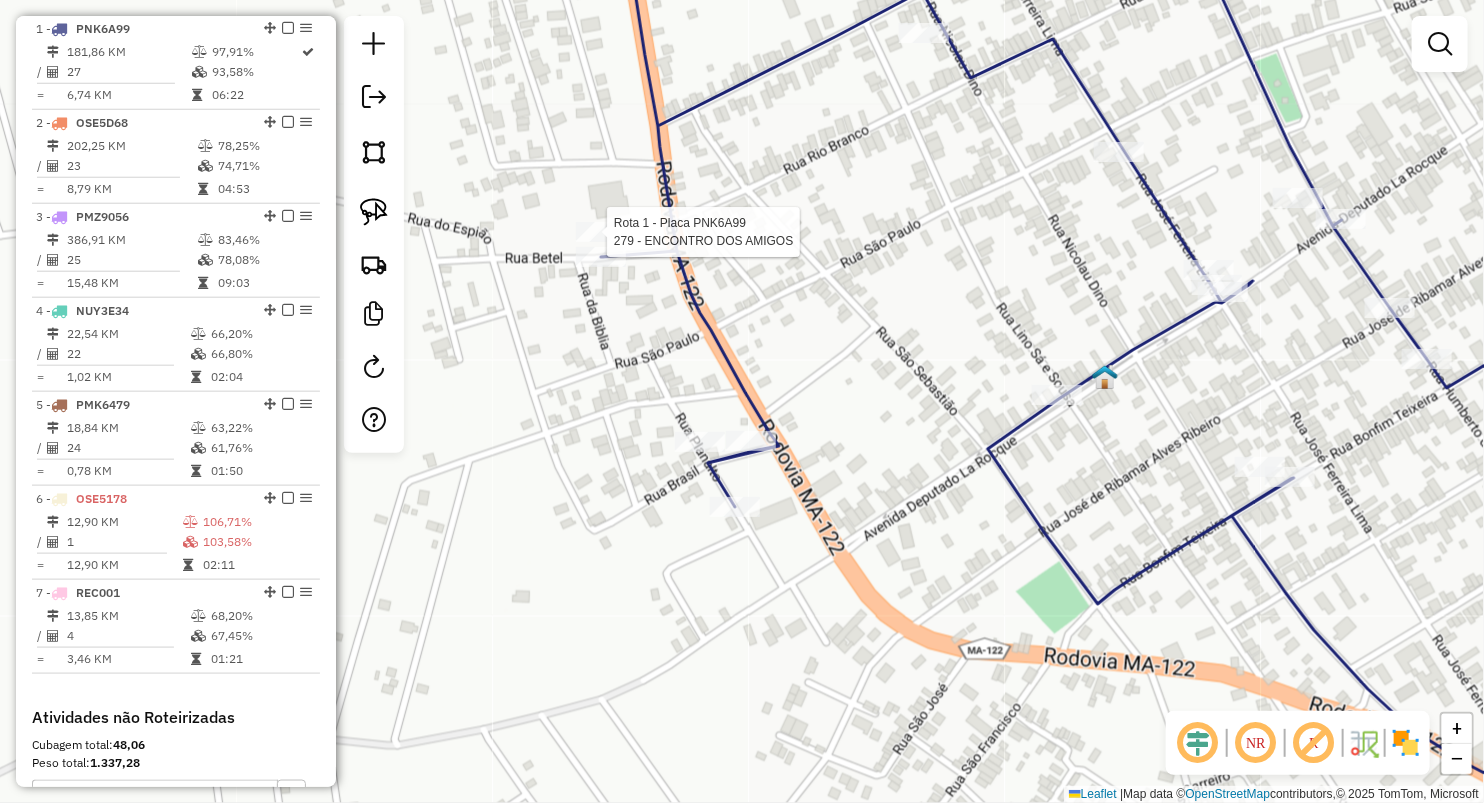 select on "**********" 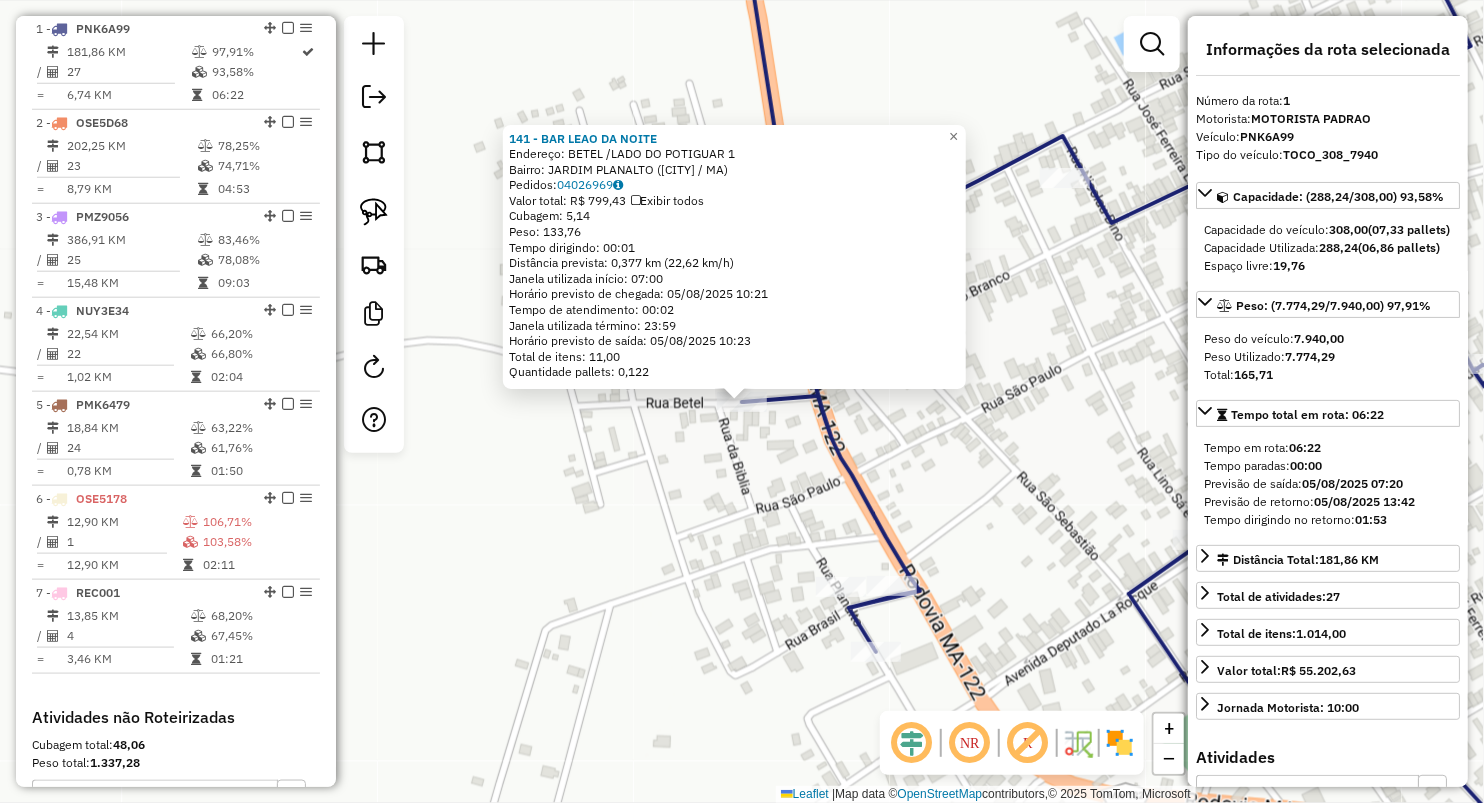 click on "141 - BAR LEAO DA NOITE  Endereço:  BETEL /LADO DO POTIGUAR 1   Bairro: JARDIM PLANALTO (AMARANTE DO MARANHAO / MA)   Pedidos:  04026969   Valor total: R$ 799,43   Exibir todos   Cubagem: 5,14  Peso: 133,76  Tempo dirigindo: 00:01   Distância prevista: 0,377 km (22,62 km/h)   Janela utilizada início: 07:00   Horário previsto de chegada: 05/08/2025 10:21   Tempo de atendimento: 00:02   Janela utilizada término: 23:59   Horário previsto de saída: 05/08/2025 10:23   Total de itens: 11,00   Quantidade pallets: 0,122  × Janela de atendimento Grade de atendimento Capacidade Transportadoras Veículos Cliente Pedidos  Rotas Selecione os dias de semana para filtrar as janelas de atendimento  Seg   Ter   Qua   Qui   Sex   Sáb   Dom  Informe o período da janela de atendimento: De: Até:  Filtrar exatamente a janela do cliente  Considerar janela de atendimento padrão  Selecione os dias de semana para filtrar as grades de atendimento  Seg   Ter   Qua   Qui   Sex   Sáb   Dom   Peso mínimo:   Peso máximo:  De:" 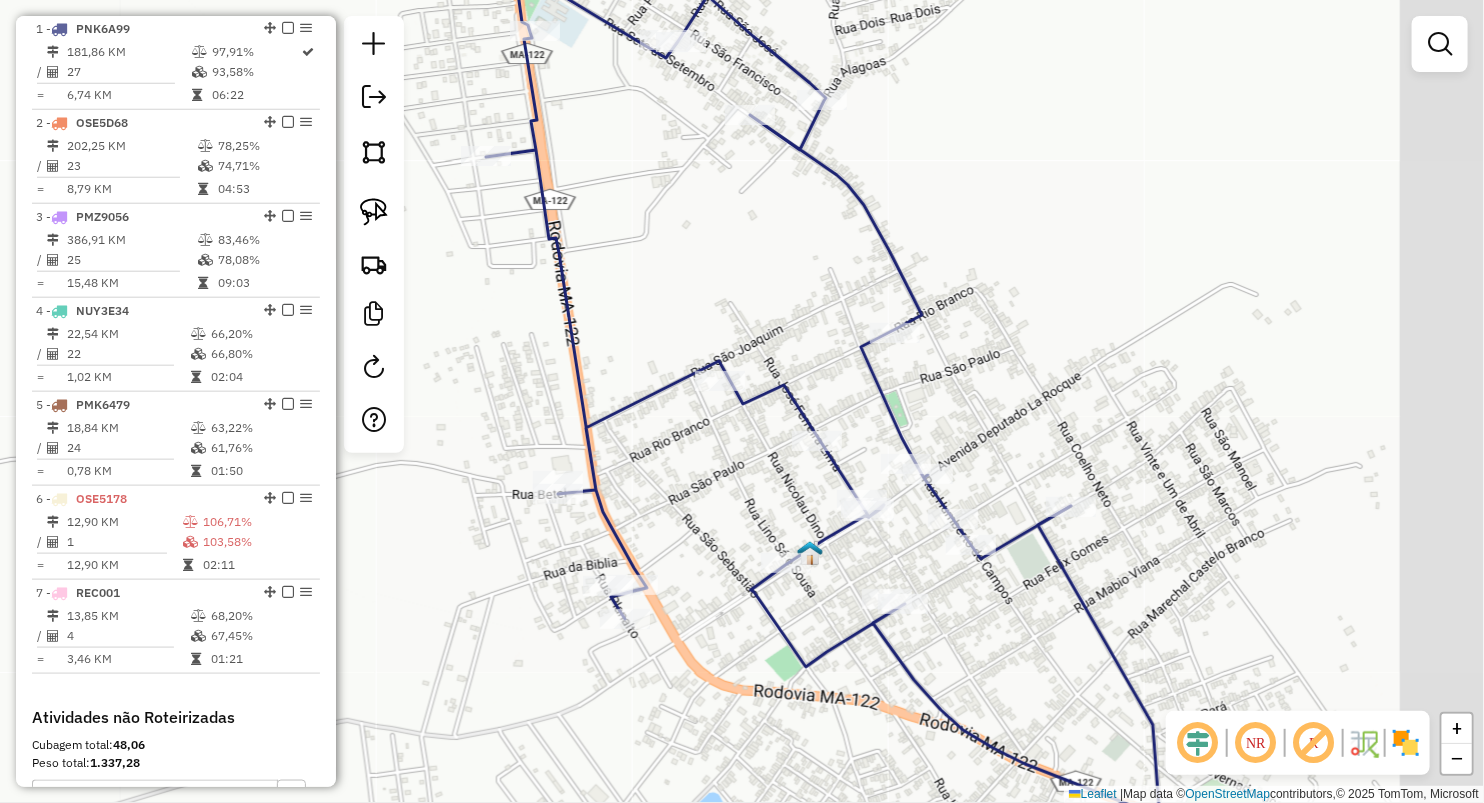 drag, startPoint x: 866, startPoint y: 500, endPoint x: 698, endPoint y: 461, distance: 172.46739 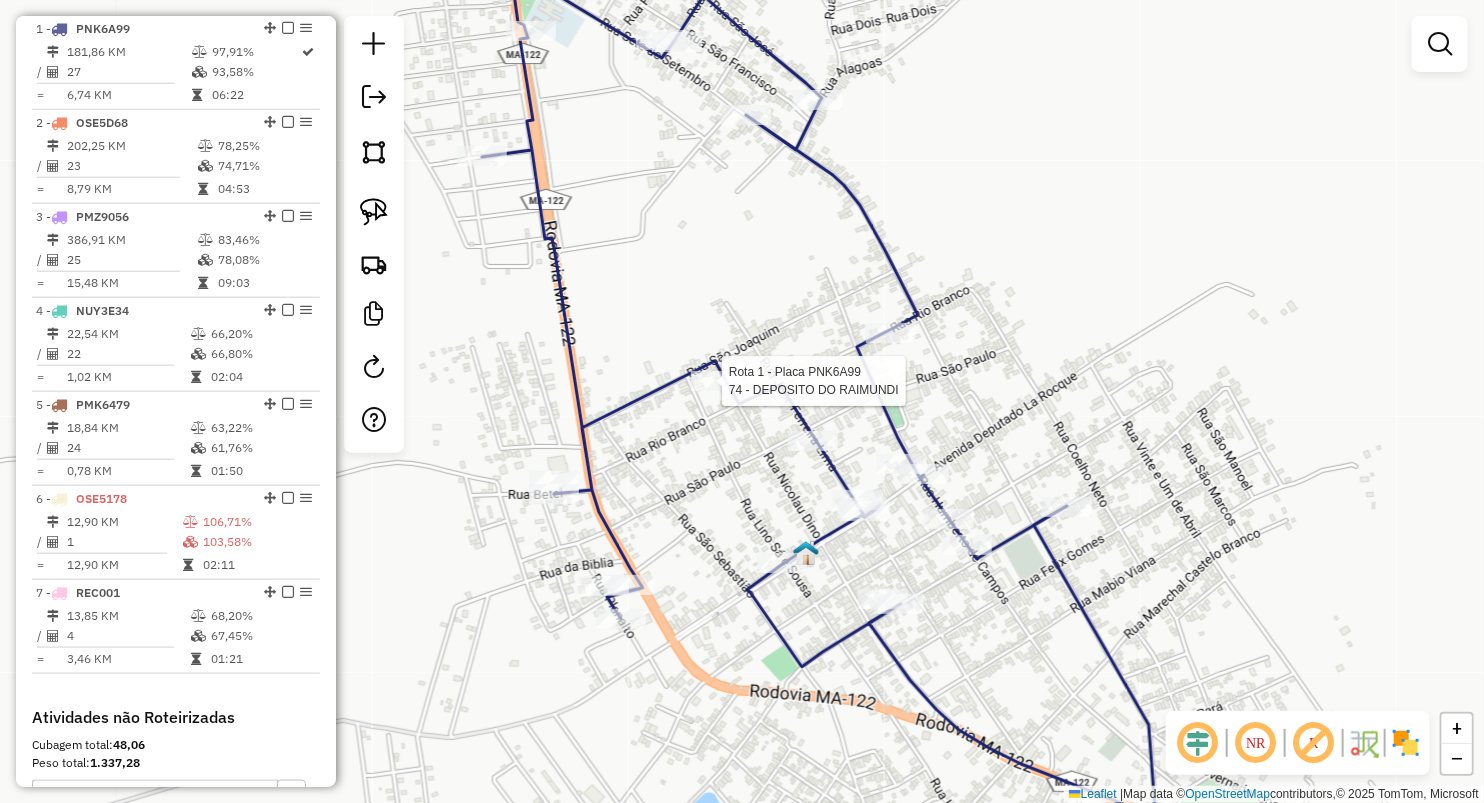 select on "**********" 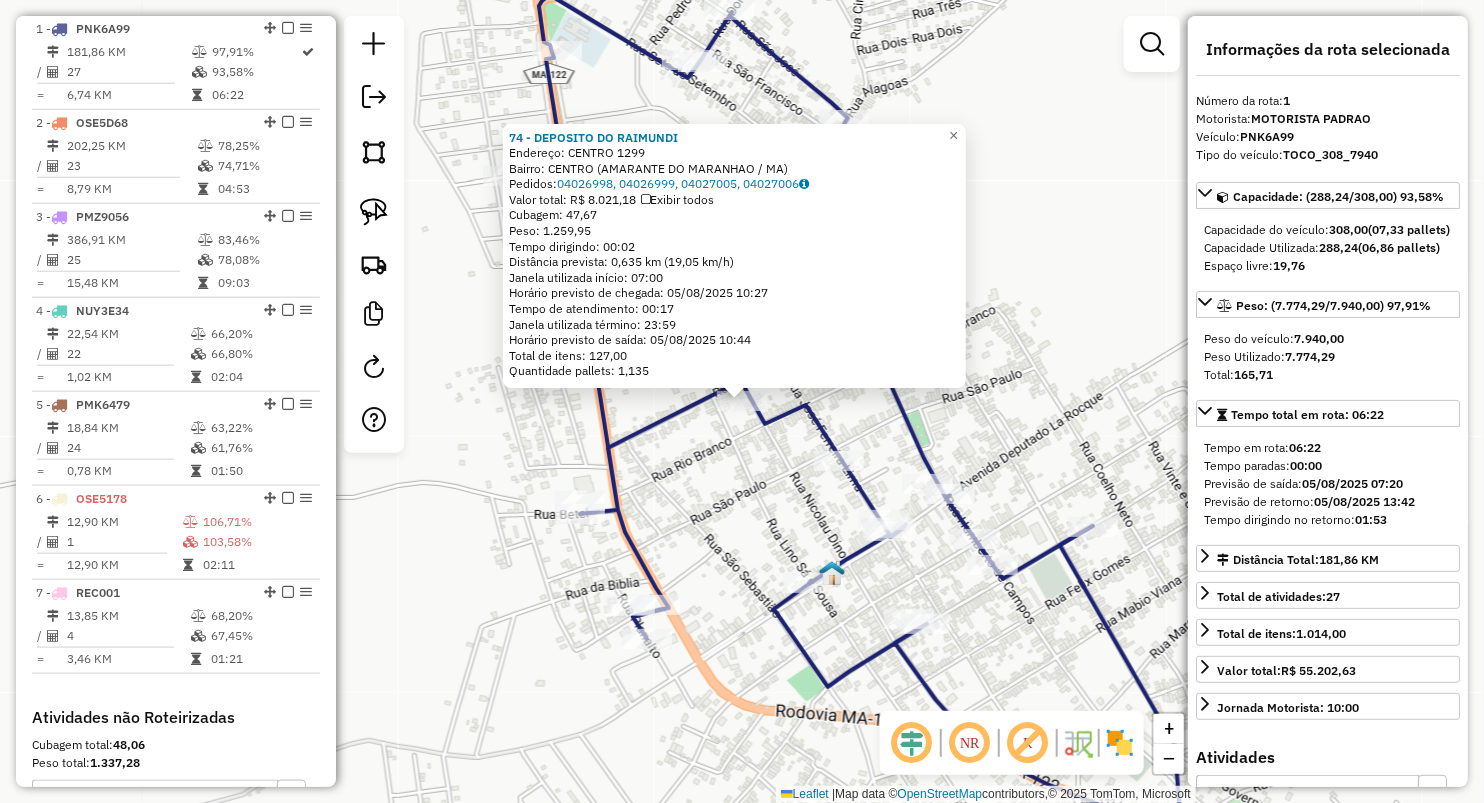 click on "74 - DEPOSITO DO RAIMUNDI  Endereço:  CENTRO 1299   Bairro: CENTRO (AMARANTE DO MARANHAO / MA)   Pedidos:  04026998, 04026999, 04027005, 04027006   Valor total: R$ 8.021,18   Exibir todos   Cubagem: 47,67  Peso: 1.259,95  Tempo dirigindo: 00:02   Distância prevista: 0,635 km (19,05 km/h)   Janela utilizada início: 07:00   Horário previsto de chegada: 05/08/2025 10:27   Tempo de atendimento: 00:17   Janela utilizada término: 23:59   Horário previsto de saída: 05/08/2025 10:44   Total de itens: 127,00   Quantidade pallets: 1,135  × Janela de atendimento Grade de atendimento Capacidade Transportadoras Veículos Cliente Pedidos  Rotas Selecione os dias de semana para filtrar as janelas de atendimento  Seg   Ter   Qua   Qui   Sex   Sáb   Dom  Informe o período da janela de atendimento: De: Até:  Filtrar exatamente a janela do cliente  Considerar janela de atendimento padrão  Selecione os dias de semana para filtrar as grades de atendimento  Seg   Ter   Qua   Qui   Sex   Sáb   Dom   Peso mínimo:  De:" 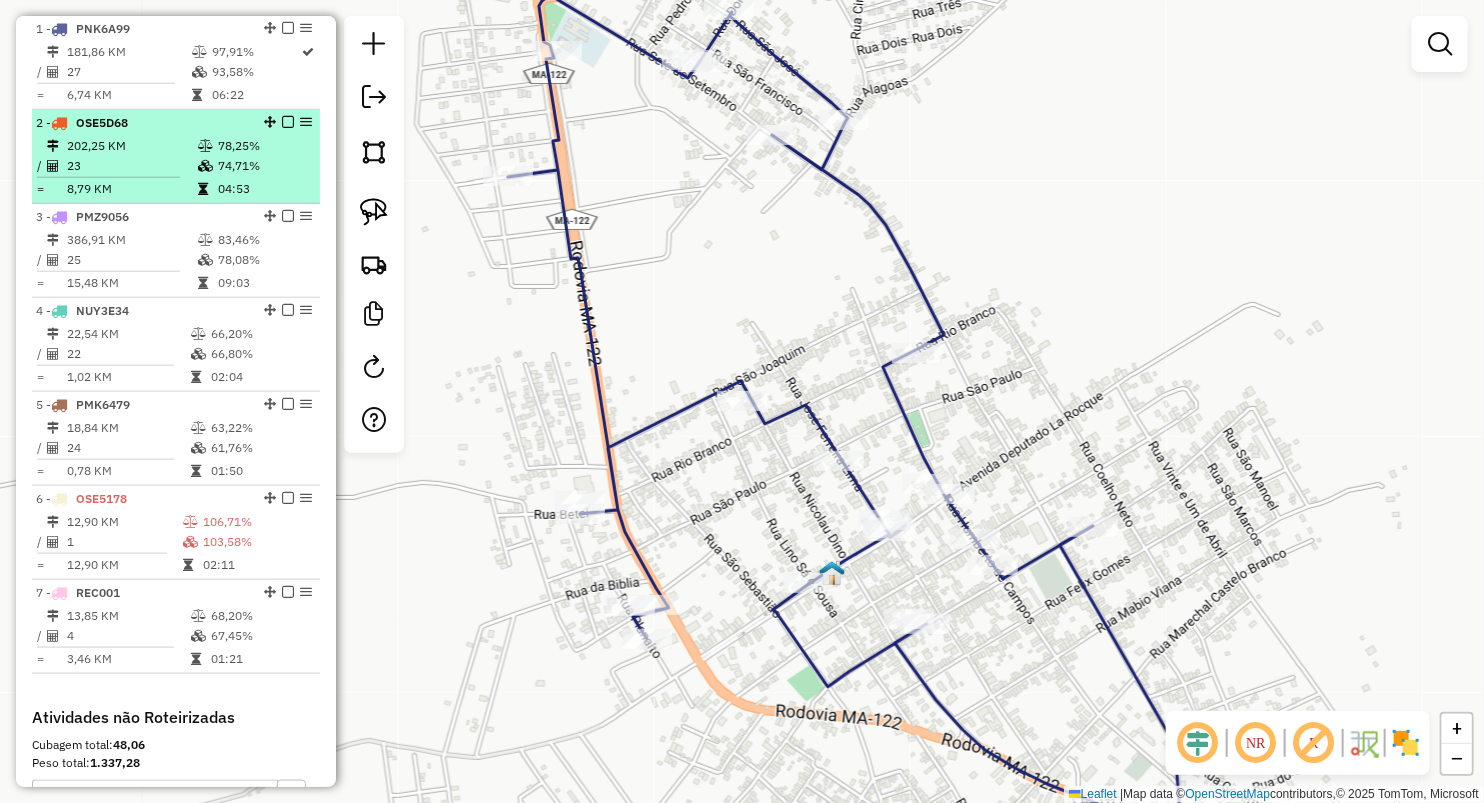 click on "202,25 KM" at bounding box center (131, 146) 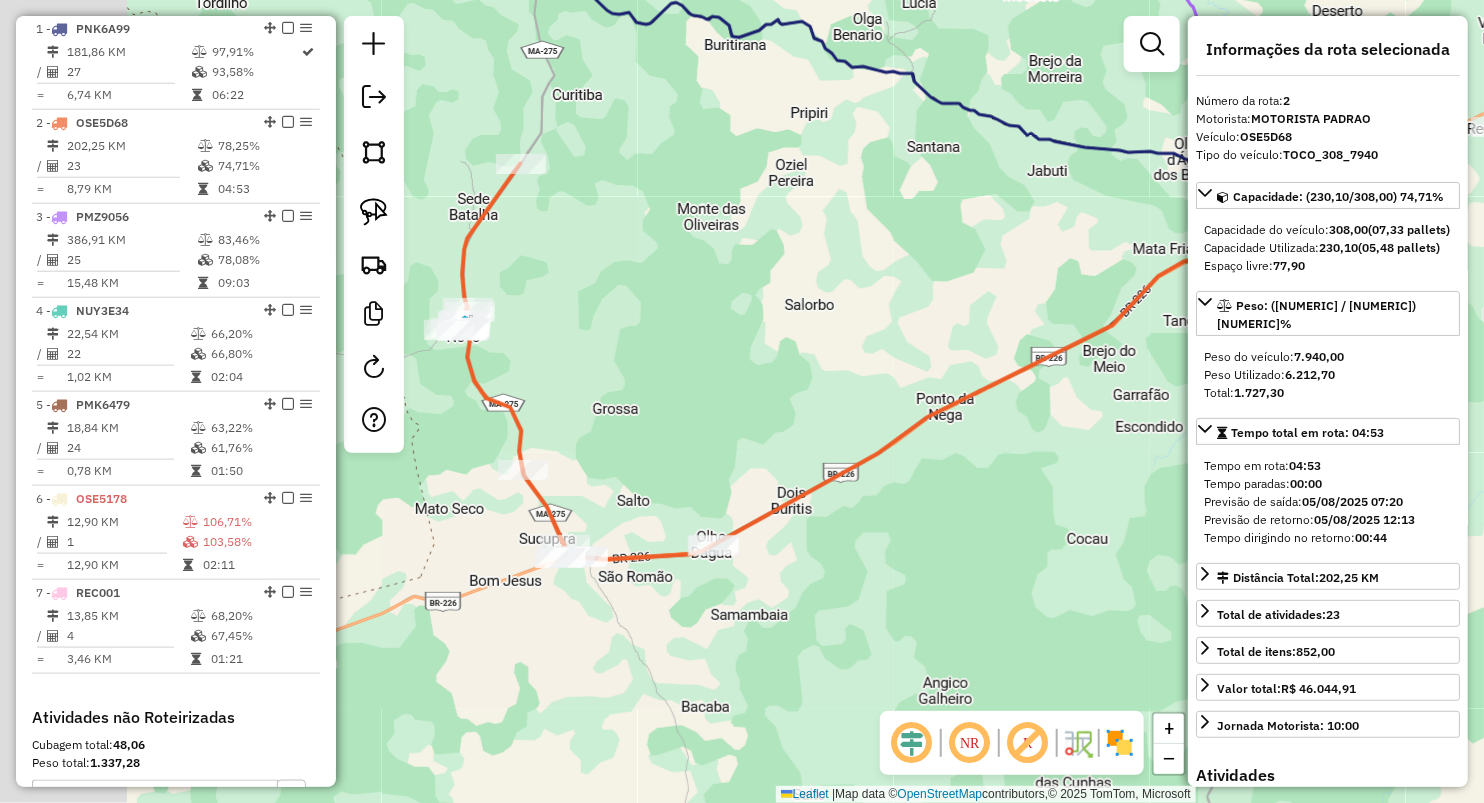 drag, startPoint x: 545, startPoint y: 437, endPoint x: 679, endPoint y: 398, distance: 139.56003 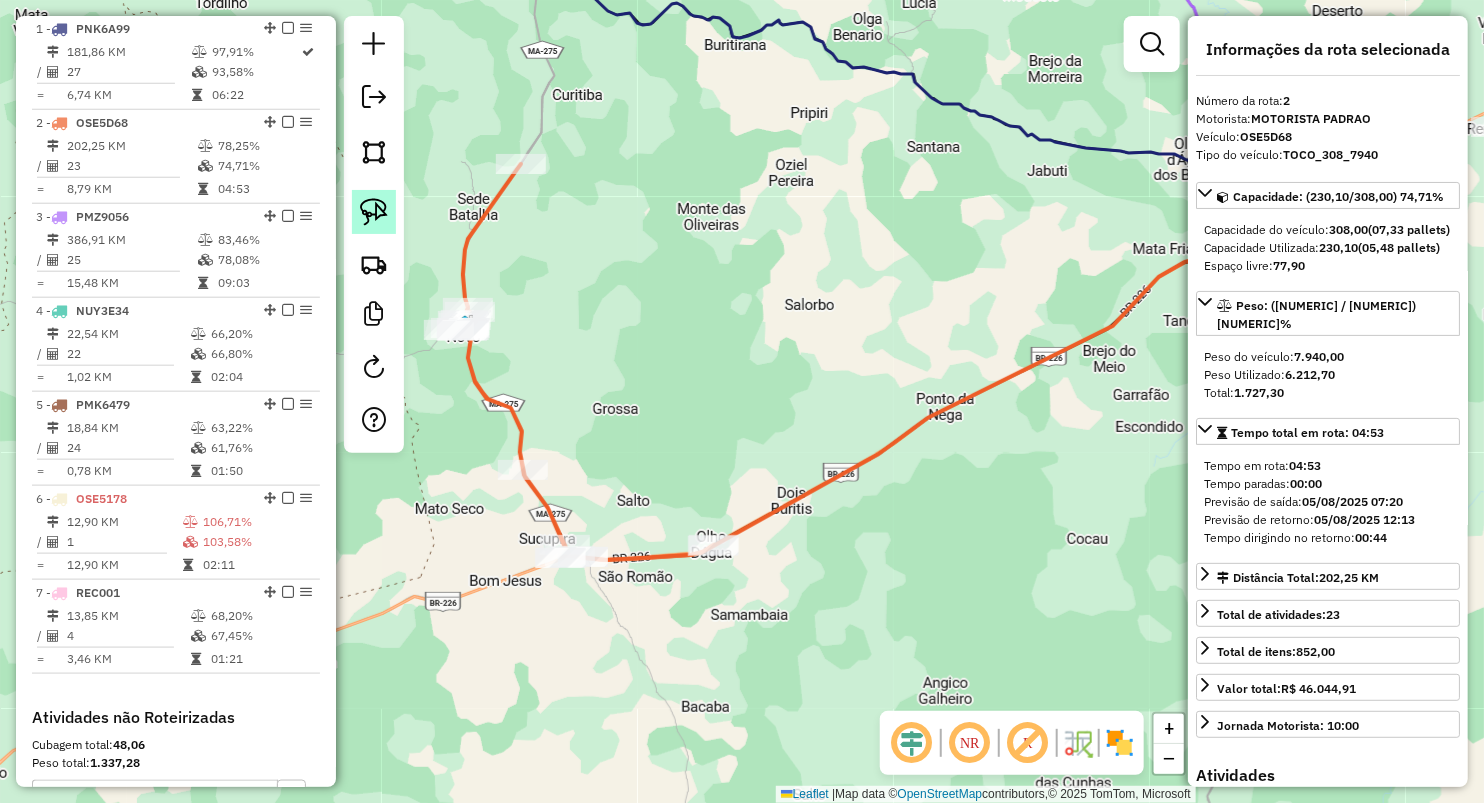 click 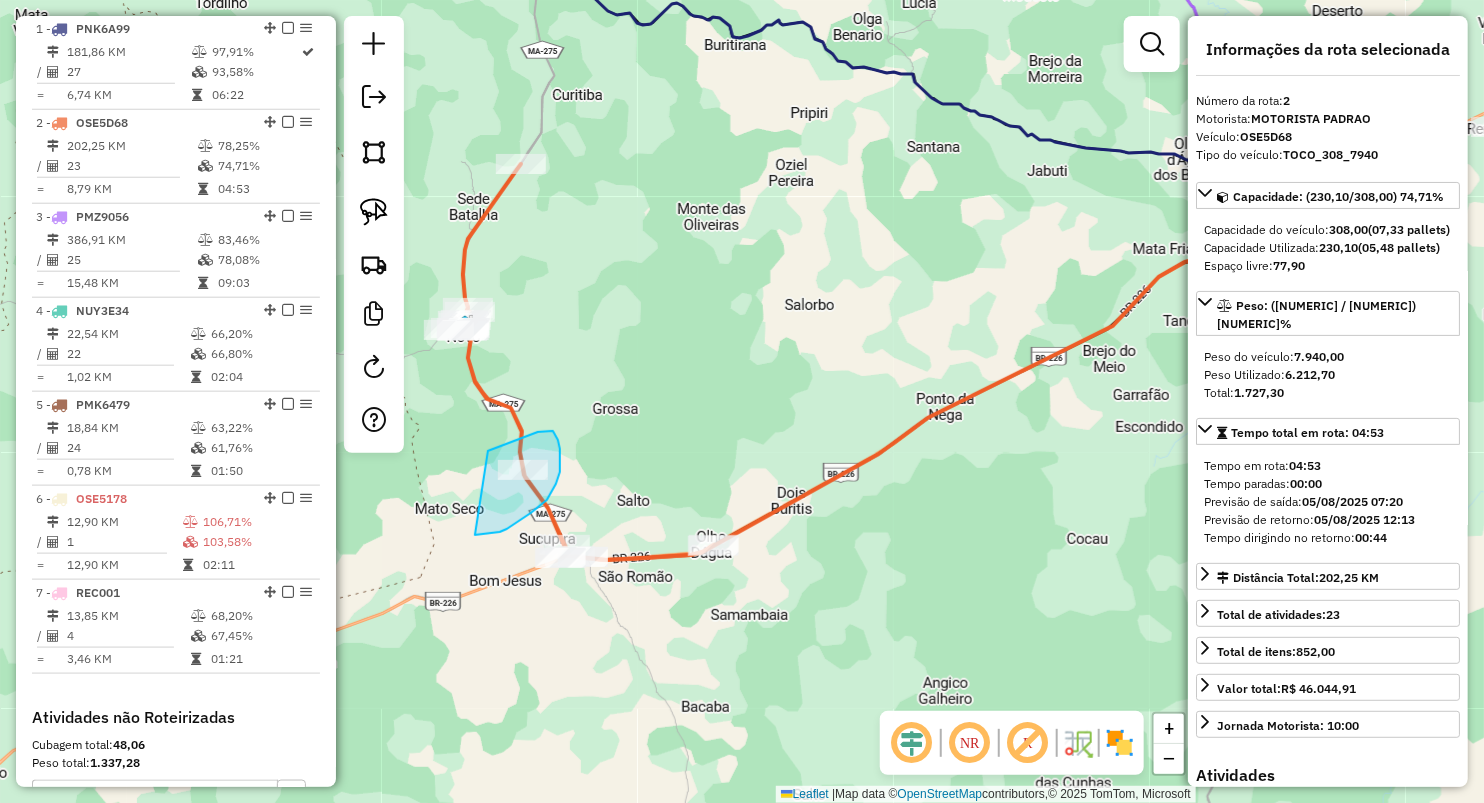 drag, startPoint x: 489, startPoint y: 451, endPoint x: 469, endPoint y: 535, distance: 86.34813 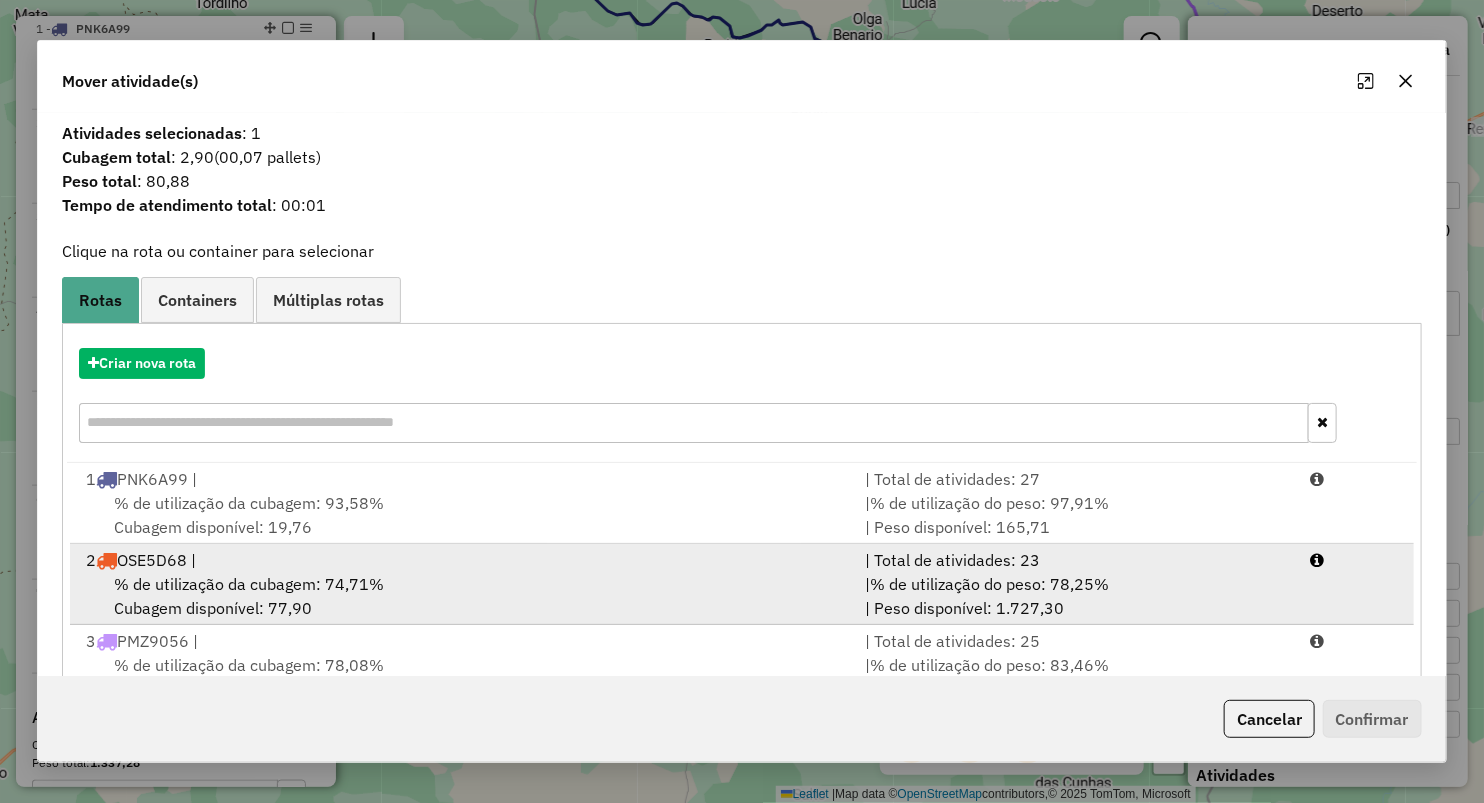 click on "2  OSE5D68 |" at bounding box center (463, 560) 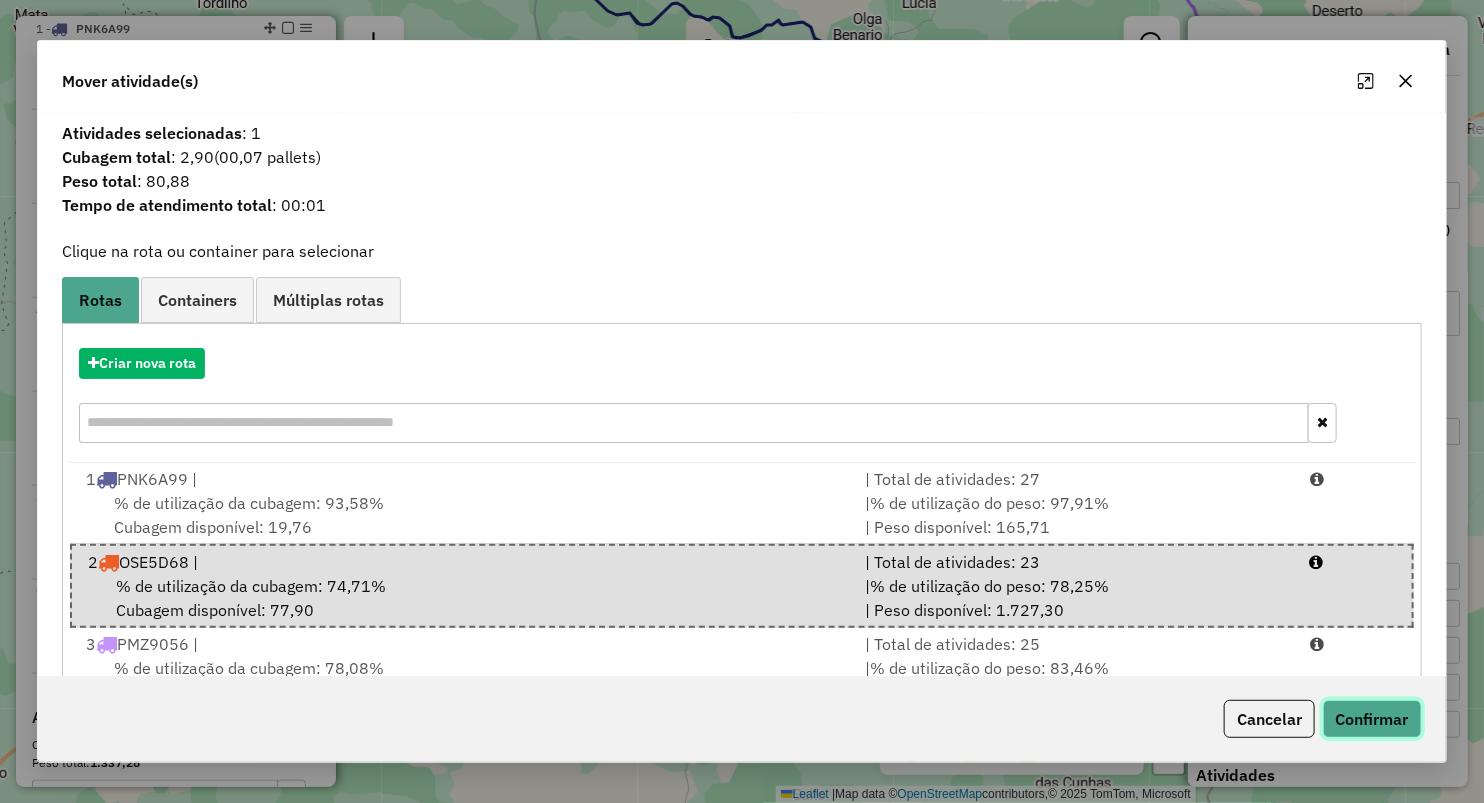 drag, startPoint x: 1369, startPoint y: 714, endPoint x: 1348, endPoint y: 716, distance: 21.095022 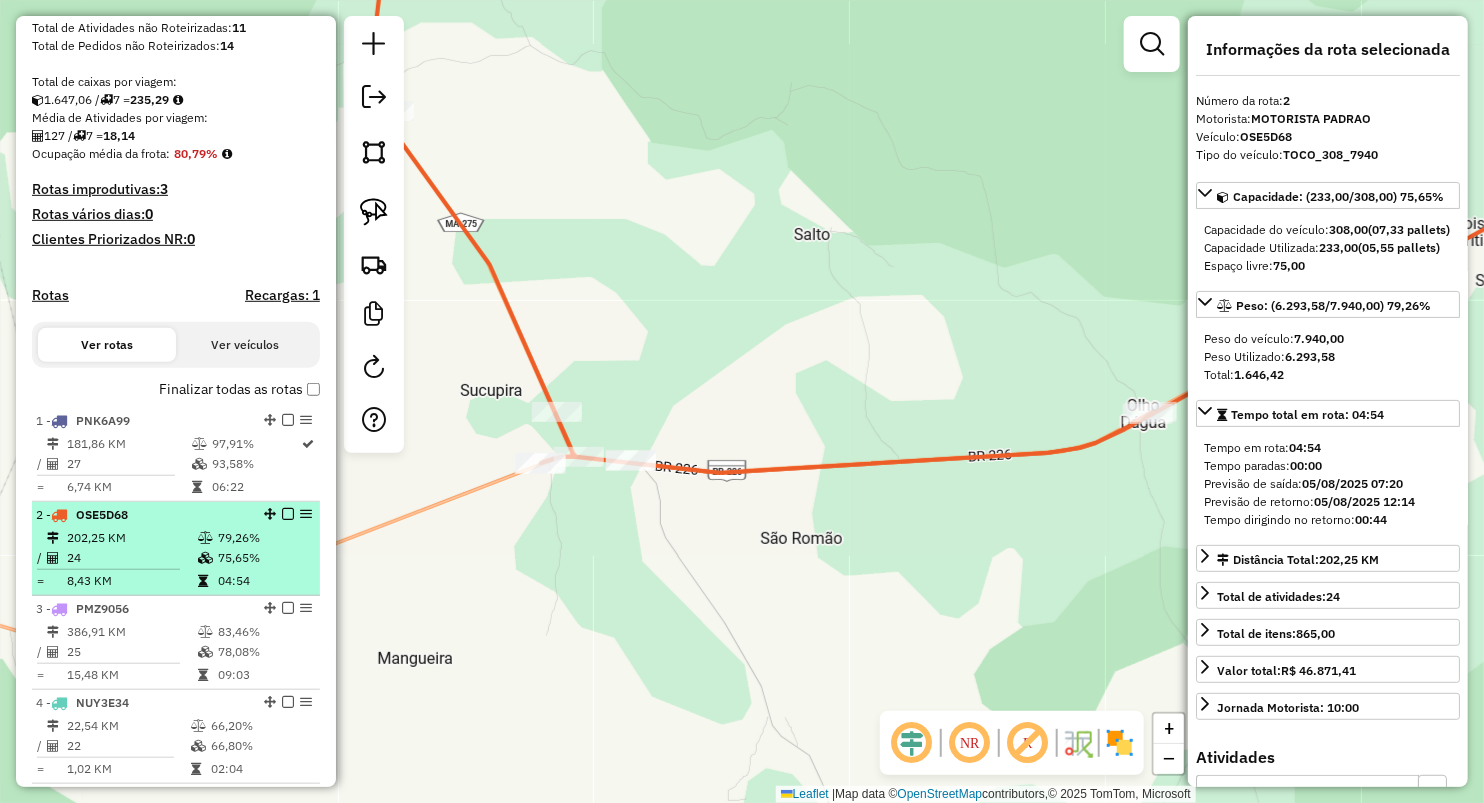 scroll, scrollTop: 379, scrollLeft: 0, axis: vertical 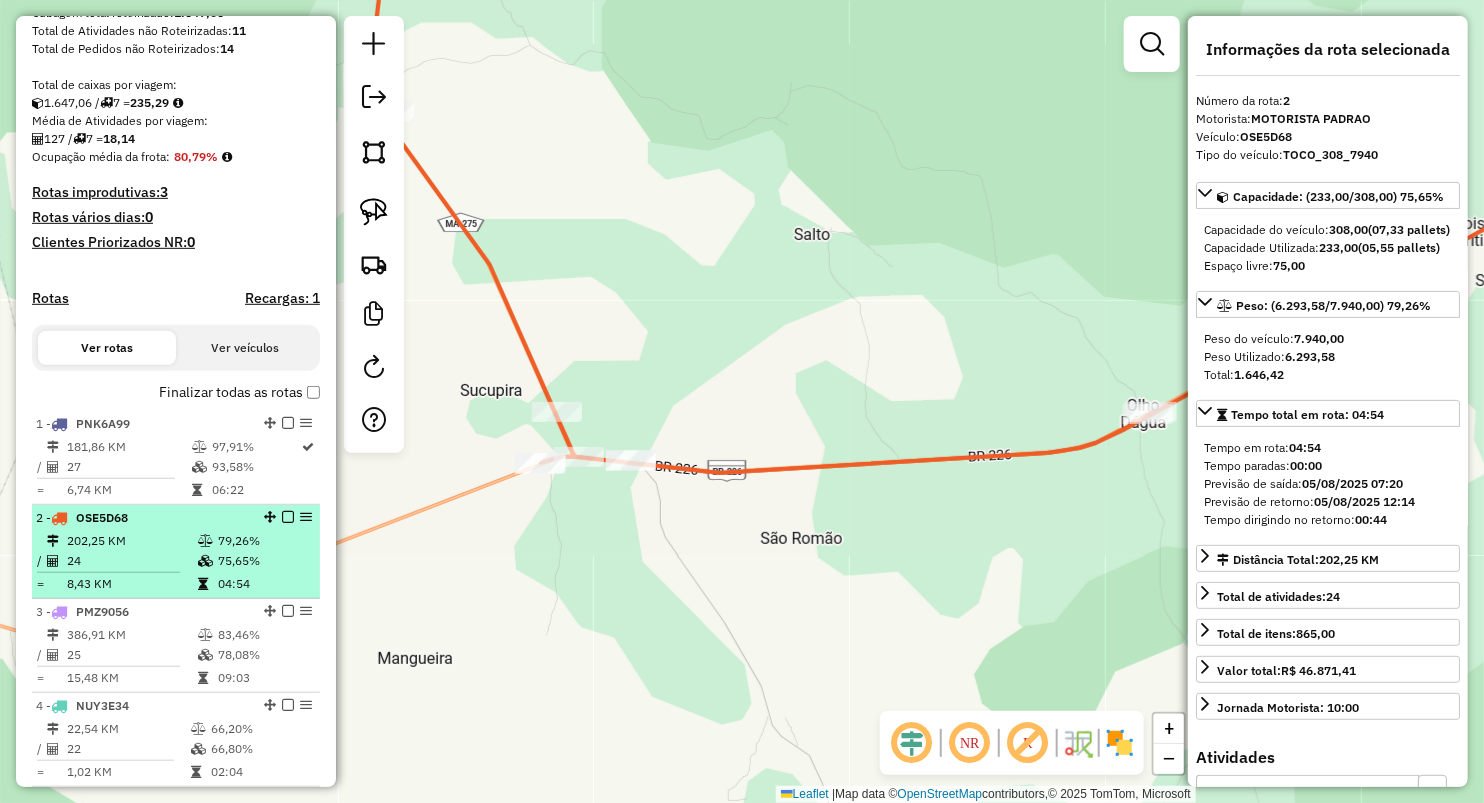 click at bounding box center (207, 584) 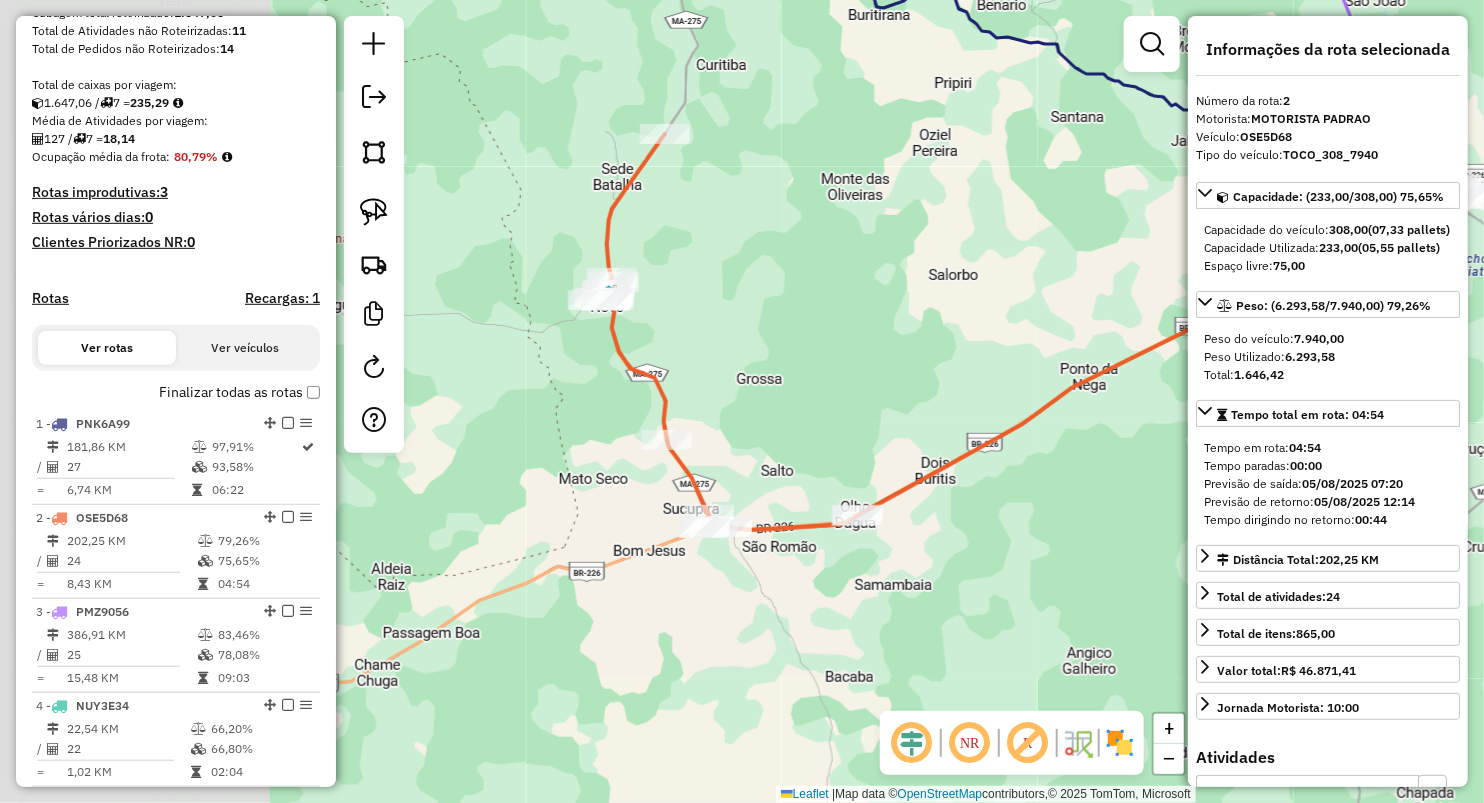 drag, startPoint x: 508, startPoint y: 500, endPoint x: 775, endPoint y: 431, distance: 275.77164 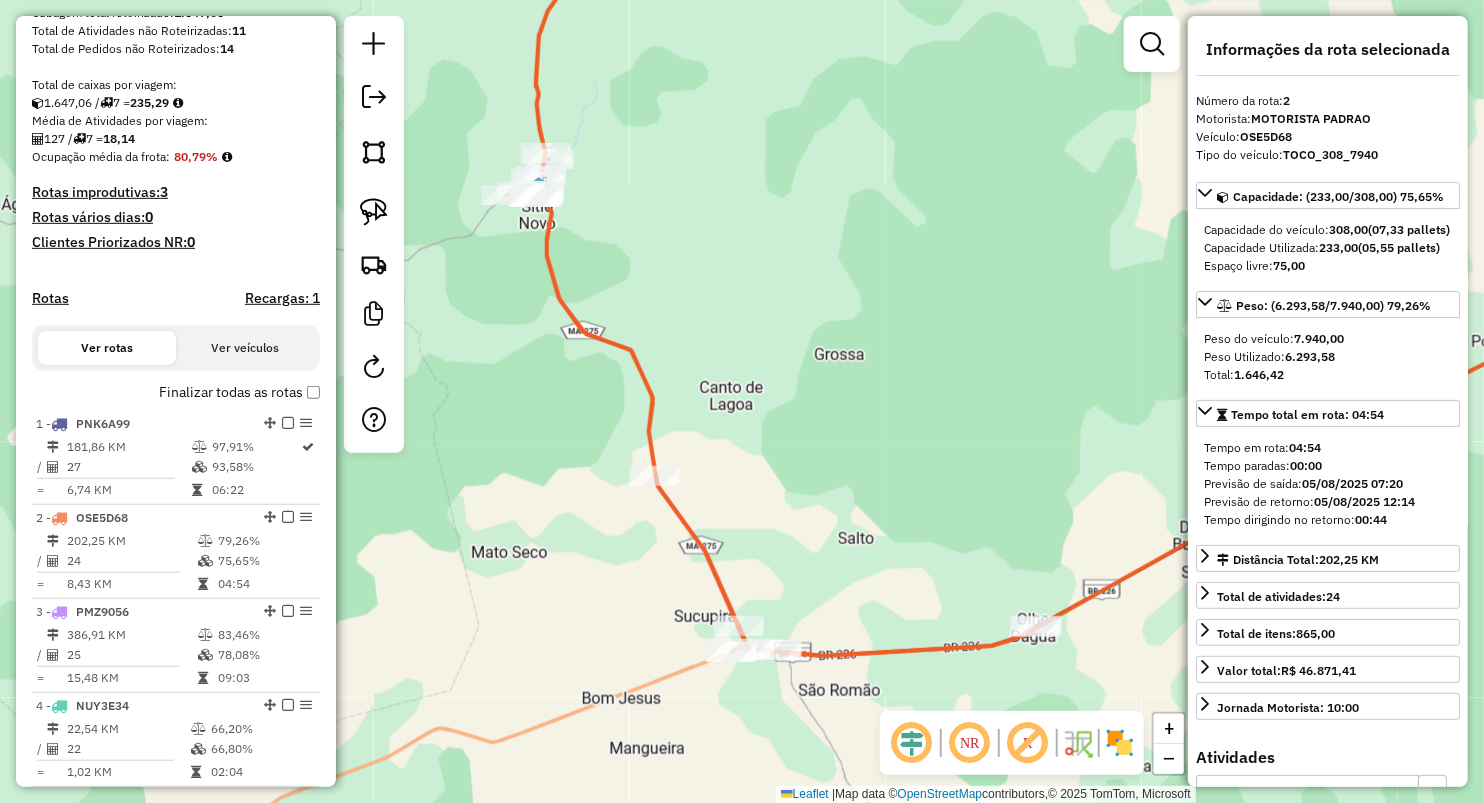 drag, startPoint x: 753, startPoint y: 460, endPoint x: 680, endPoint y: 391, distance: 100.44899 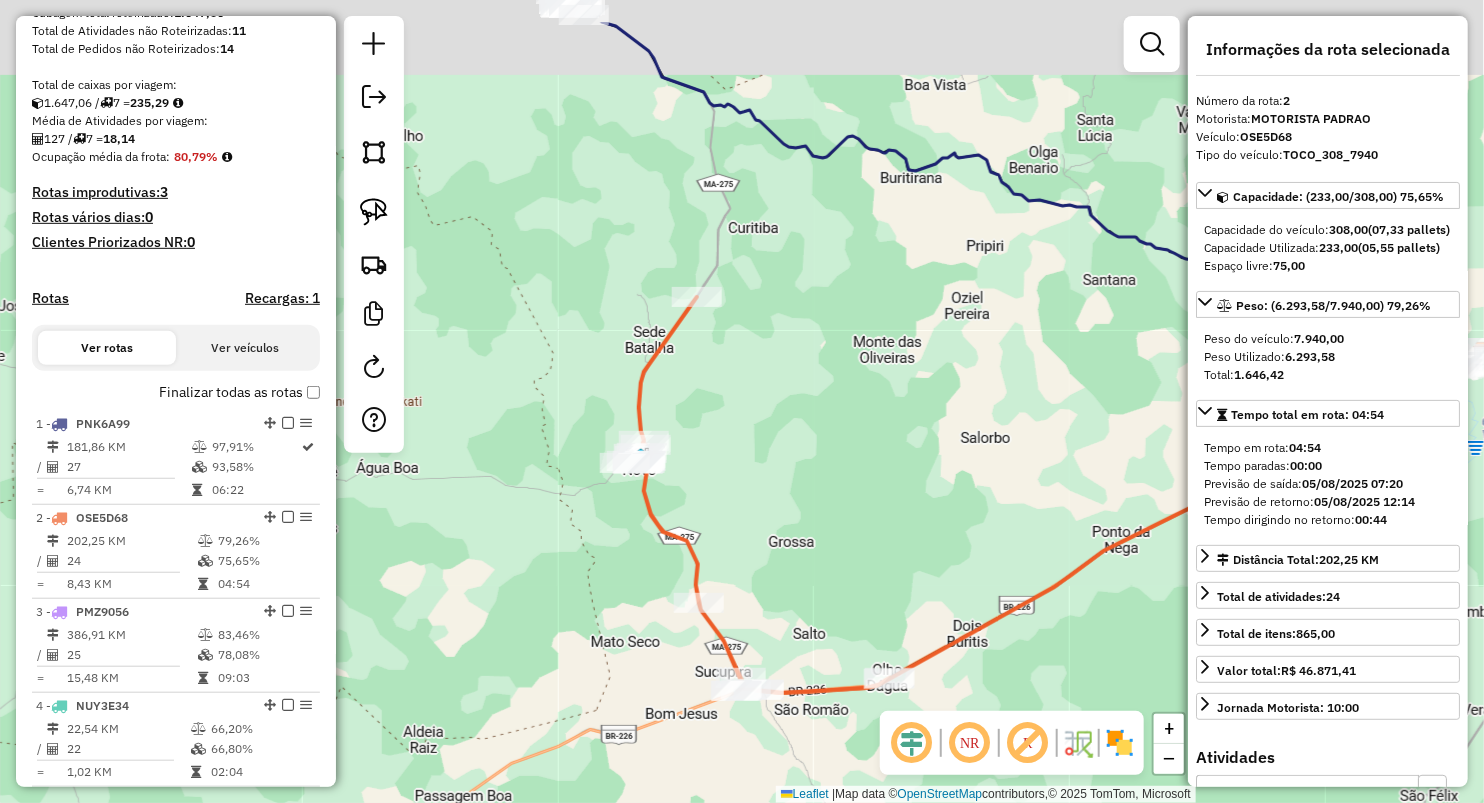 drag, startPoint x: 781, startPoint y: 482, endPoint x: 779, endPoint y: 492, distance: 10.198039 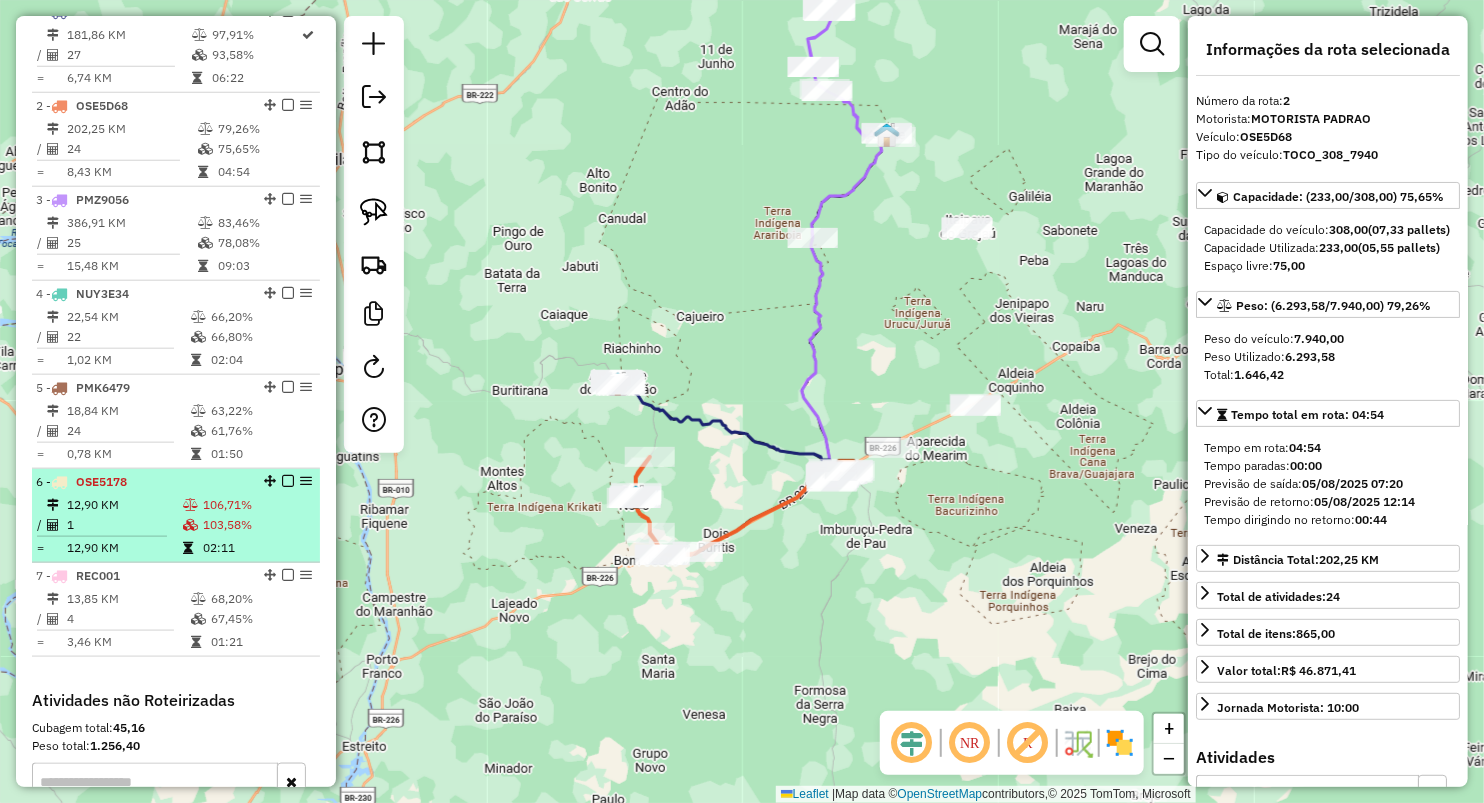 scroll, scrollTop: 824, scrollLeft: 0, axis: vertical 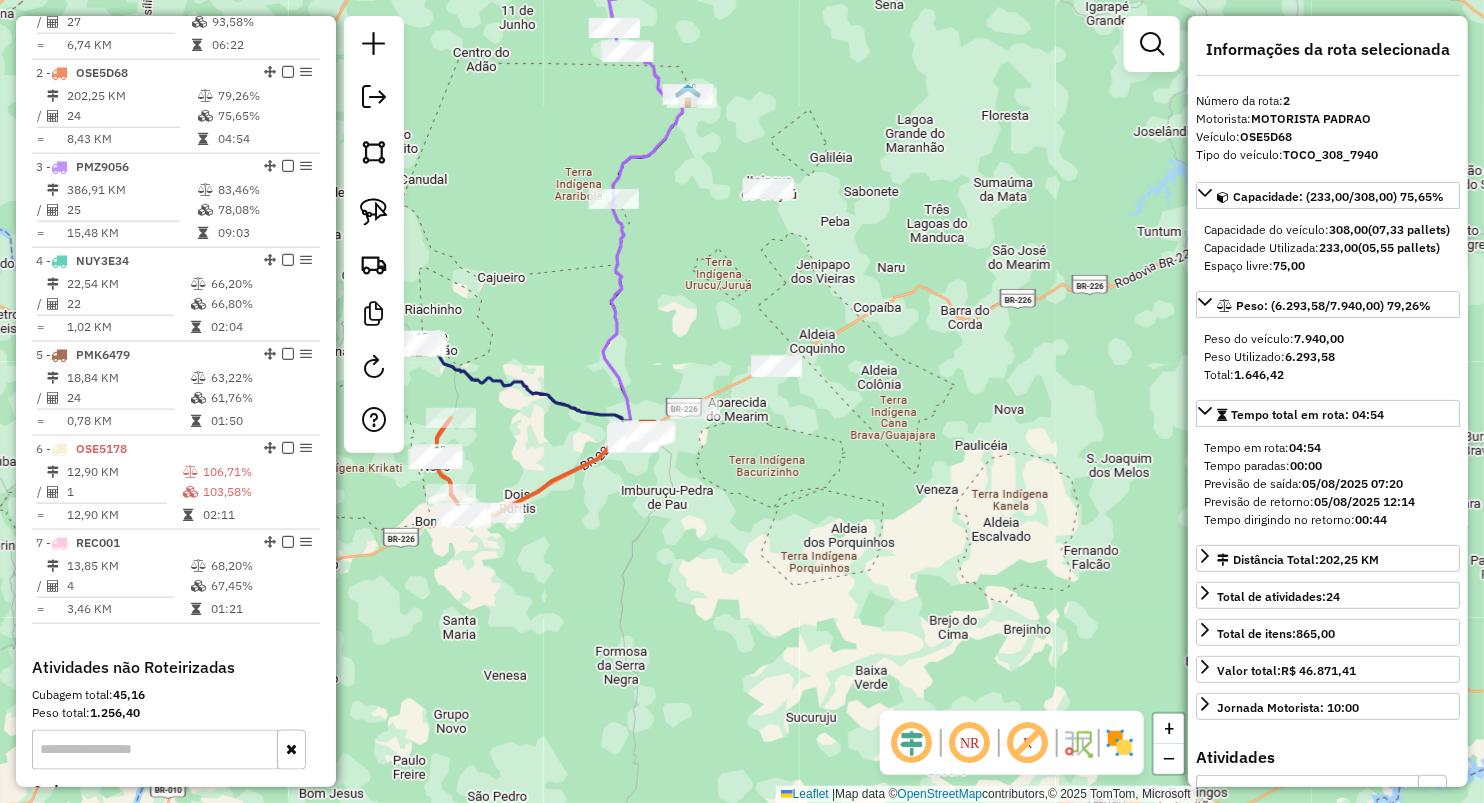 drag, startPoint x: 666, startPoint y: 285, endPoint x: 483, endPoint y: 255, distance: 185.44272 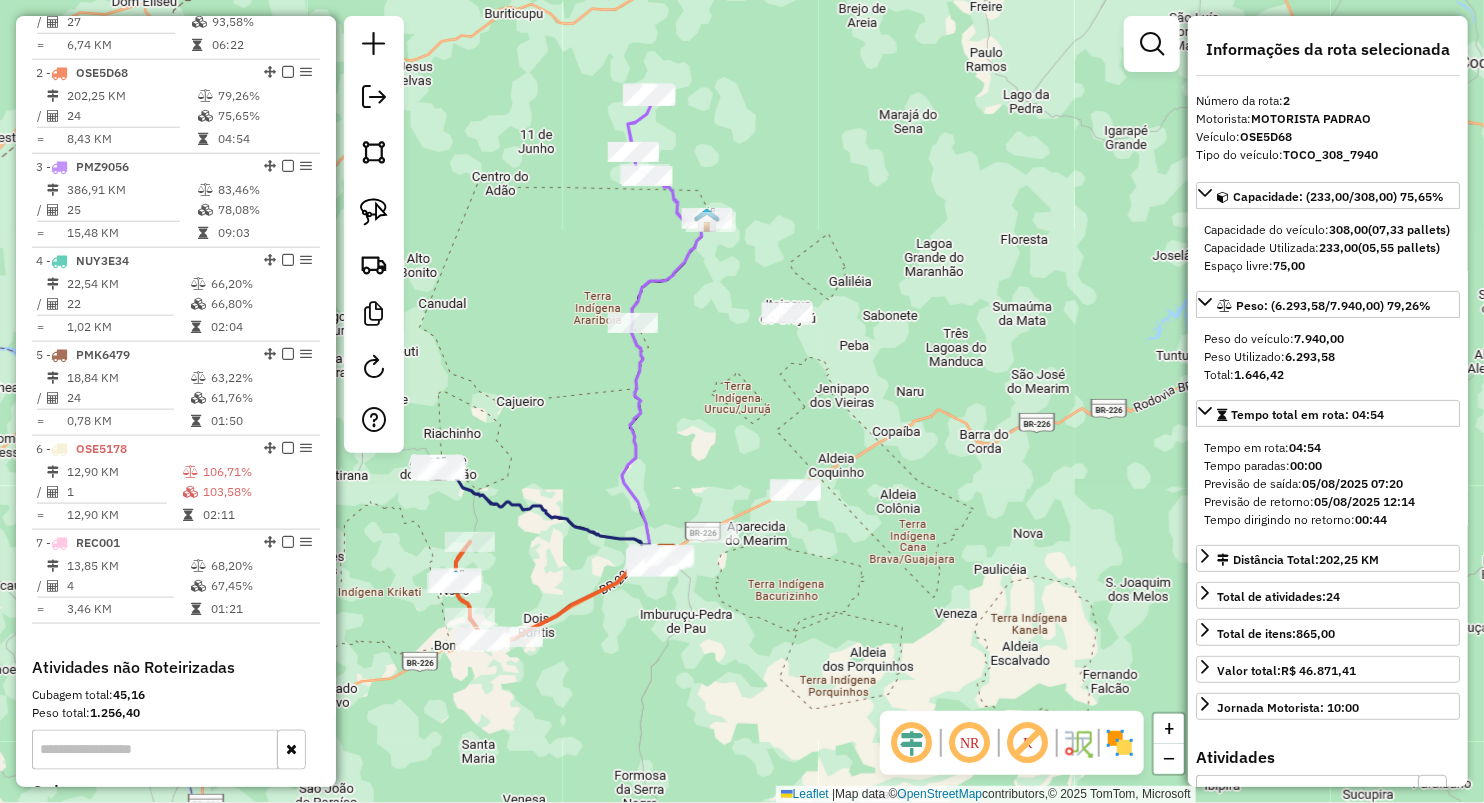 drag, startPoint x: 567, startPoint y: 284, endPoint x: 592, endPoint y: 370, distance: 89.560036 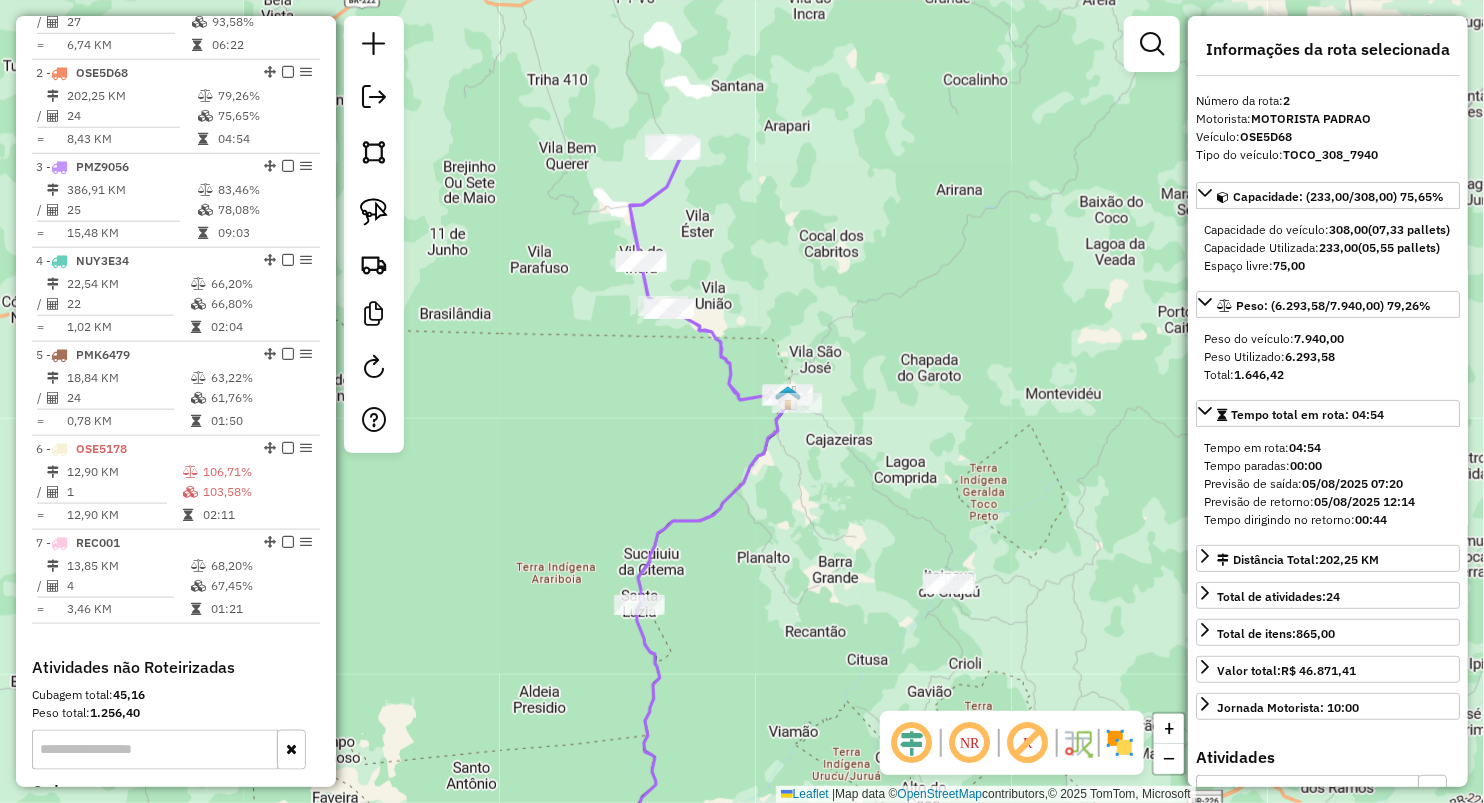 drag, startPoint x: 378, startPoint y: 212, endPoint x: 415, endPoint y: 190, distance: 43.046486 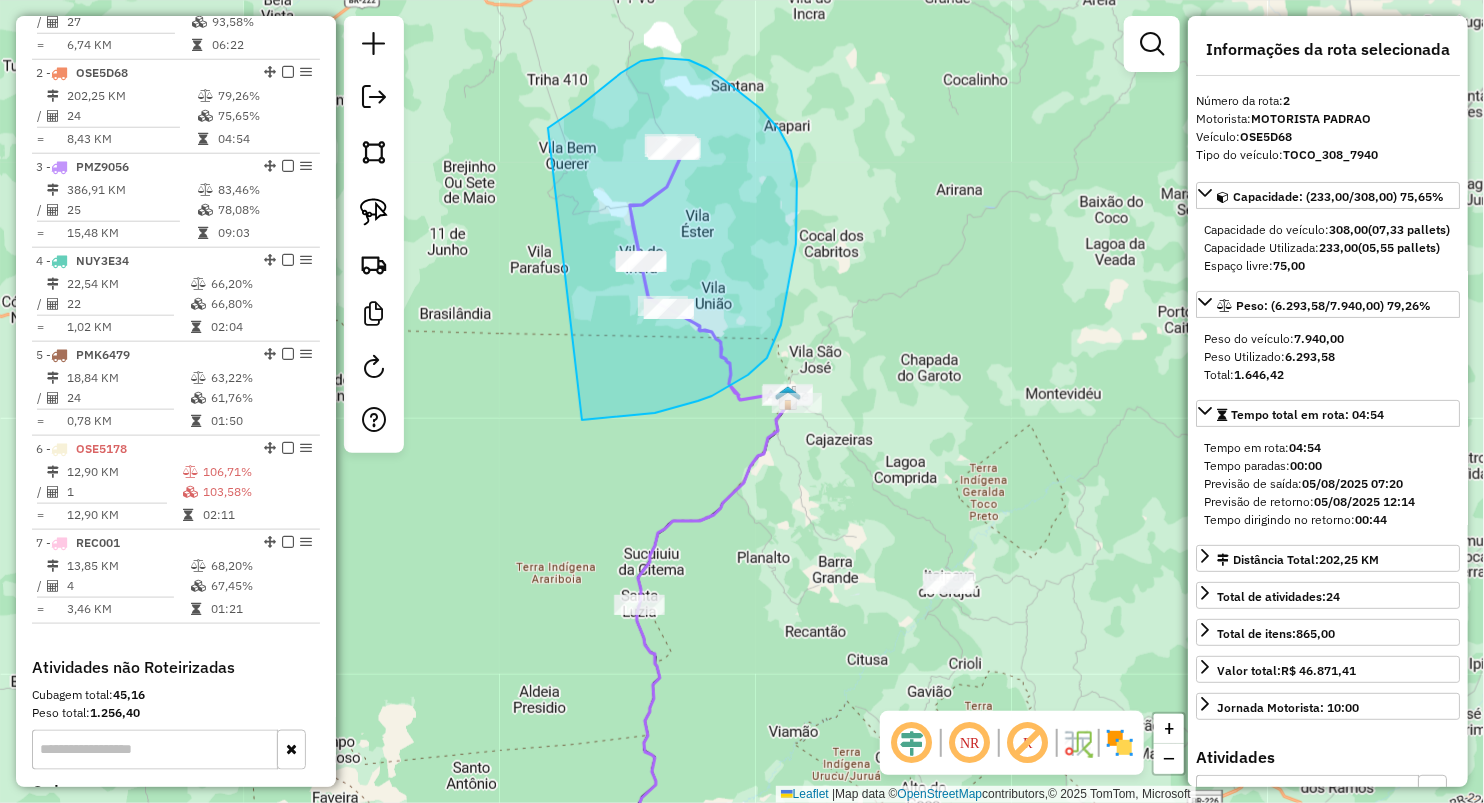 drag, startPoint x: 580, startPoint y: 106, endPoint x: 582, endPoint y: 420, distance: 314.00638 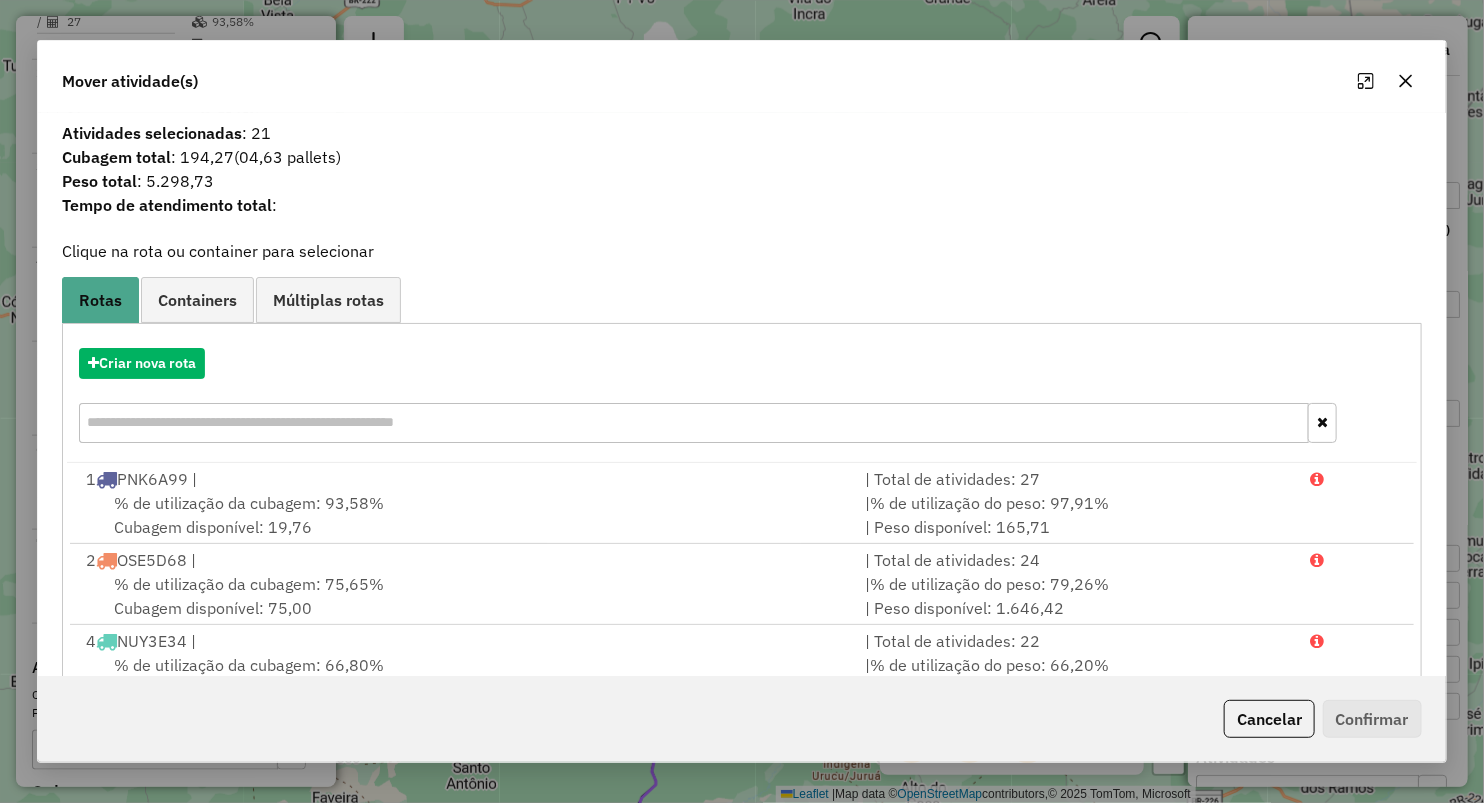 click 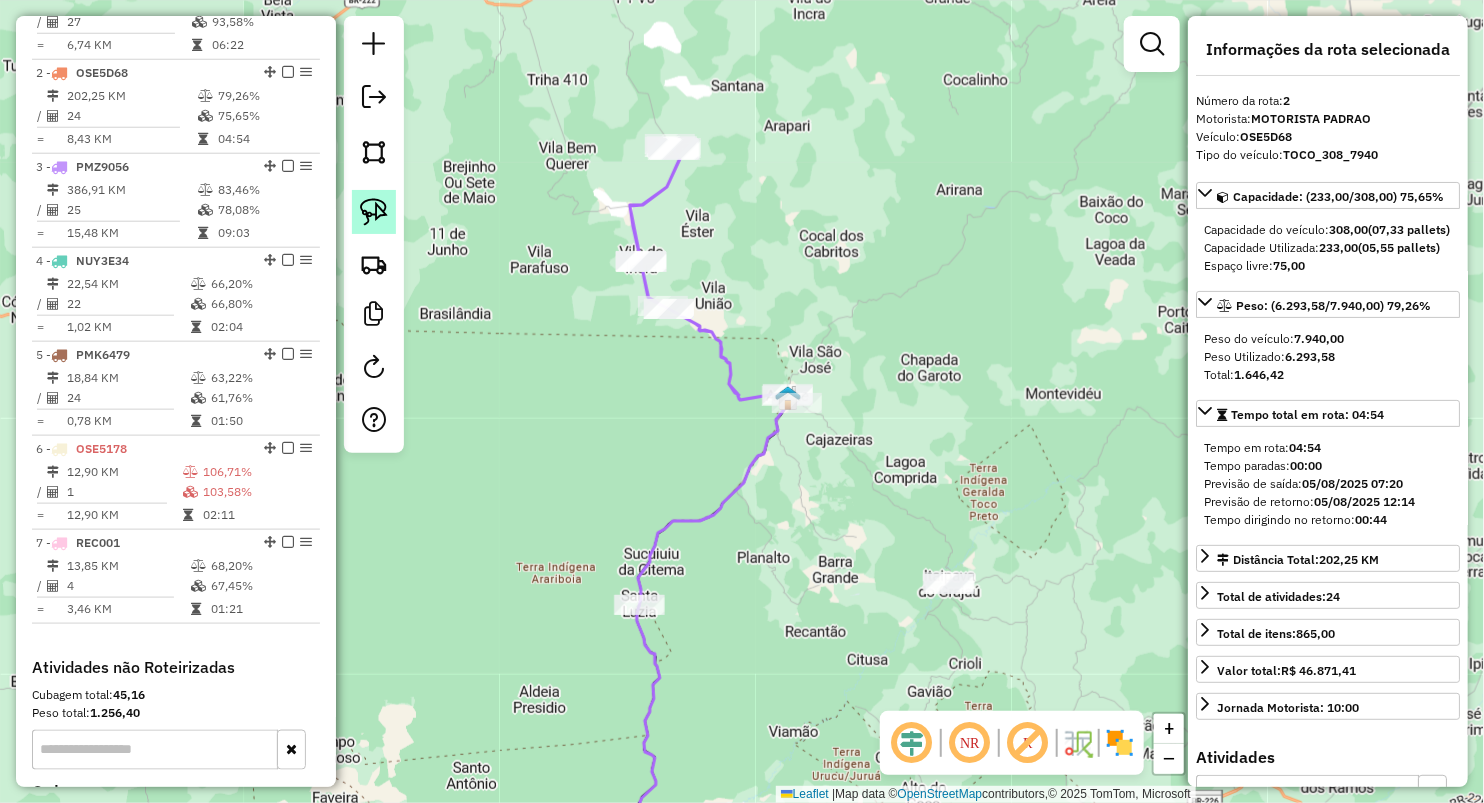 click 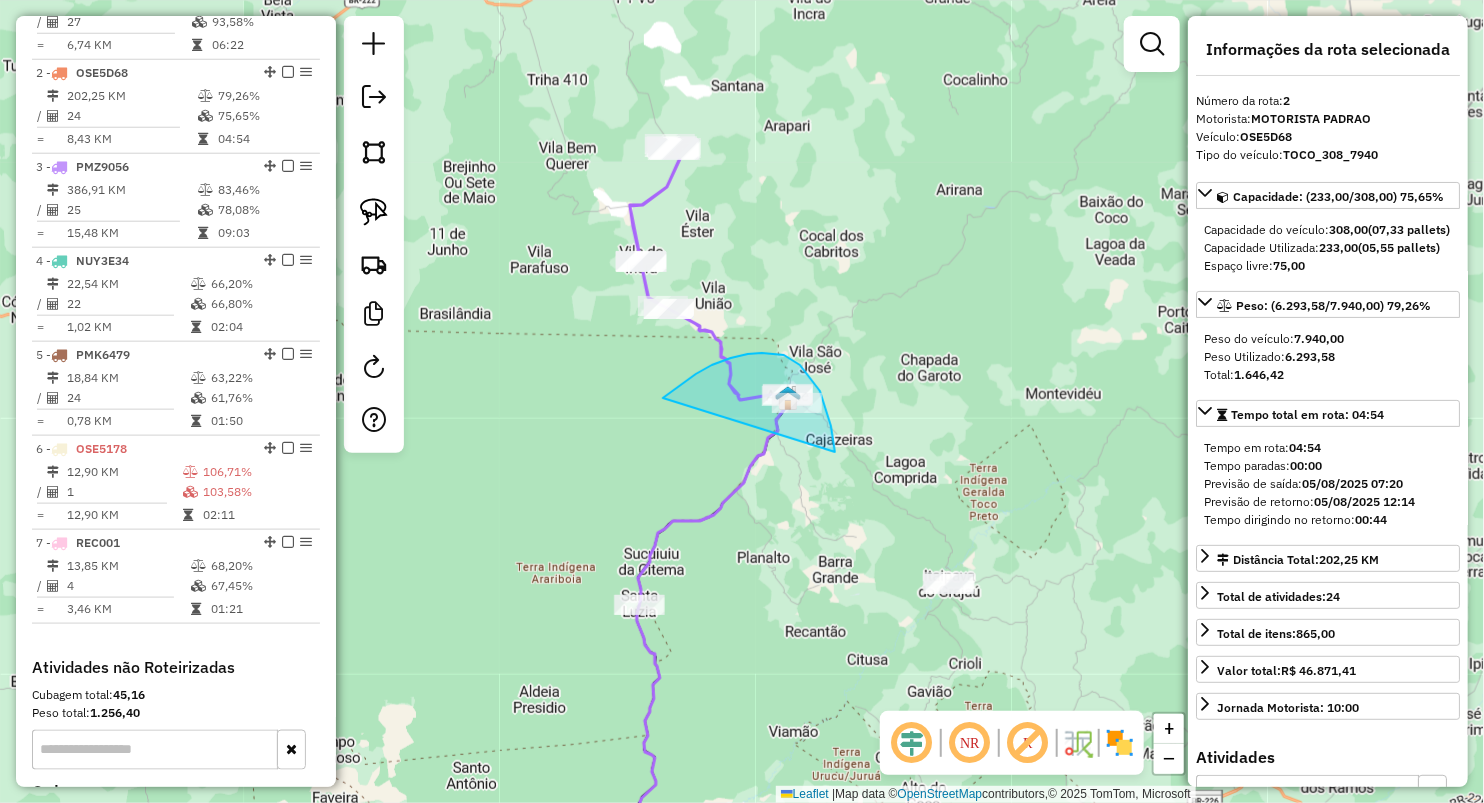 drag, startPoint x: 666, startPoint y: 396, endPoint x: 828, endPoint y: 462, distance: 174.92856 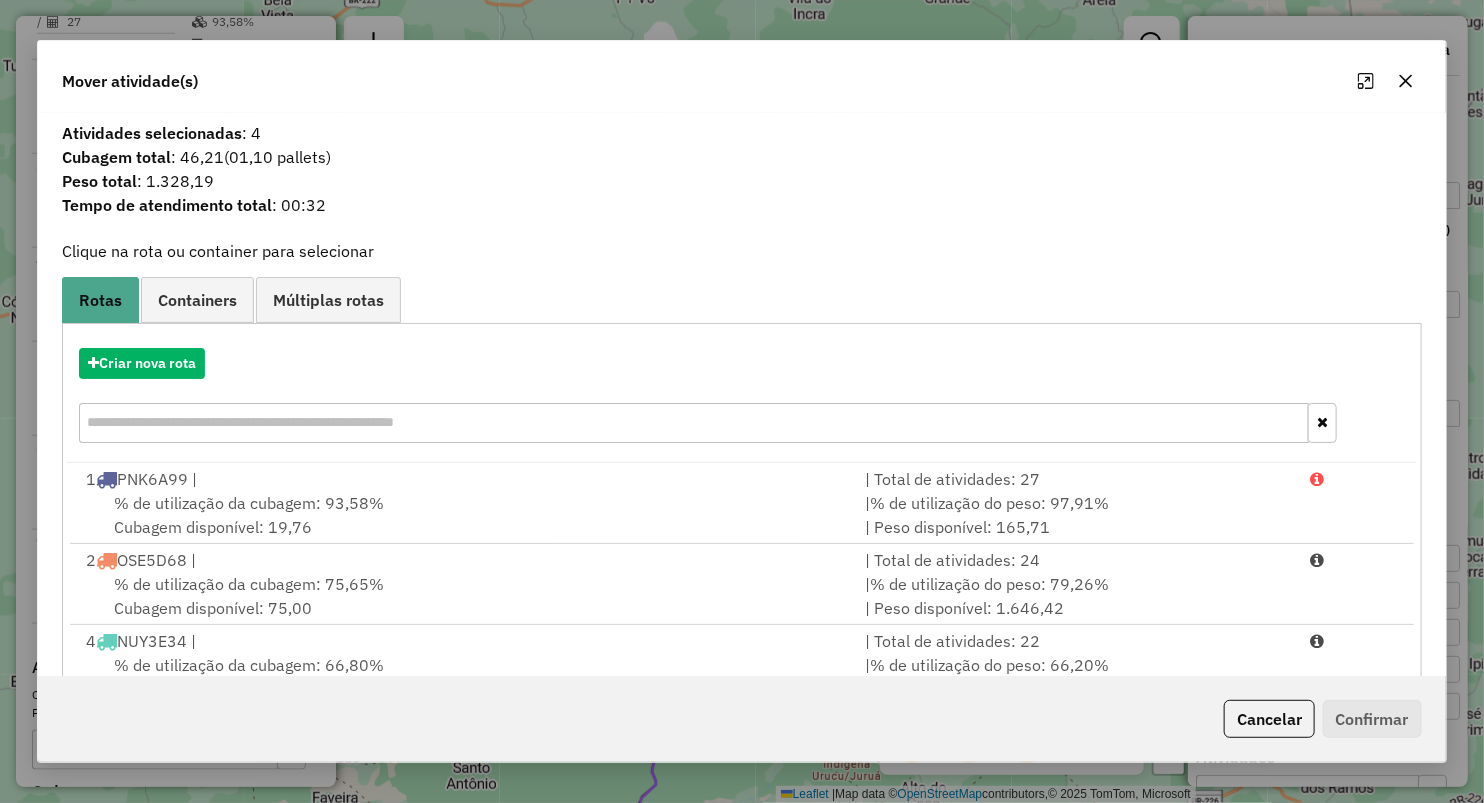 click 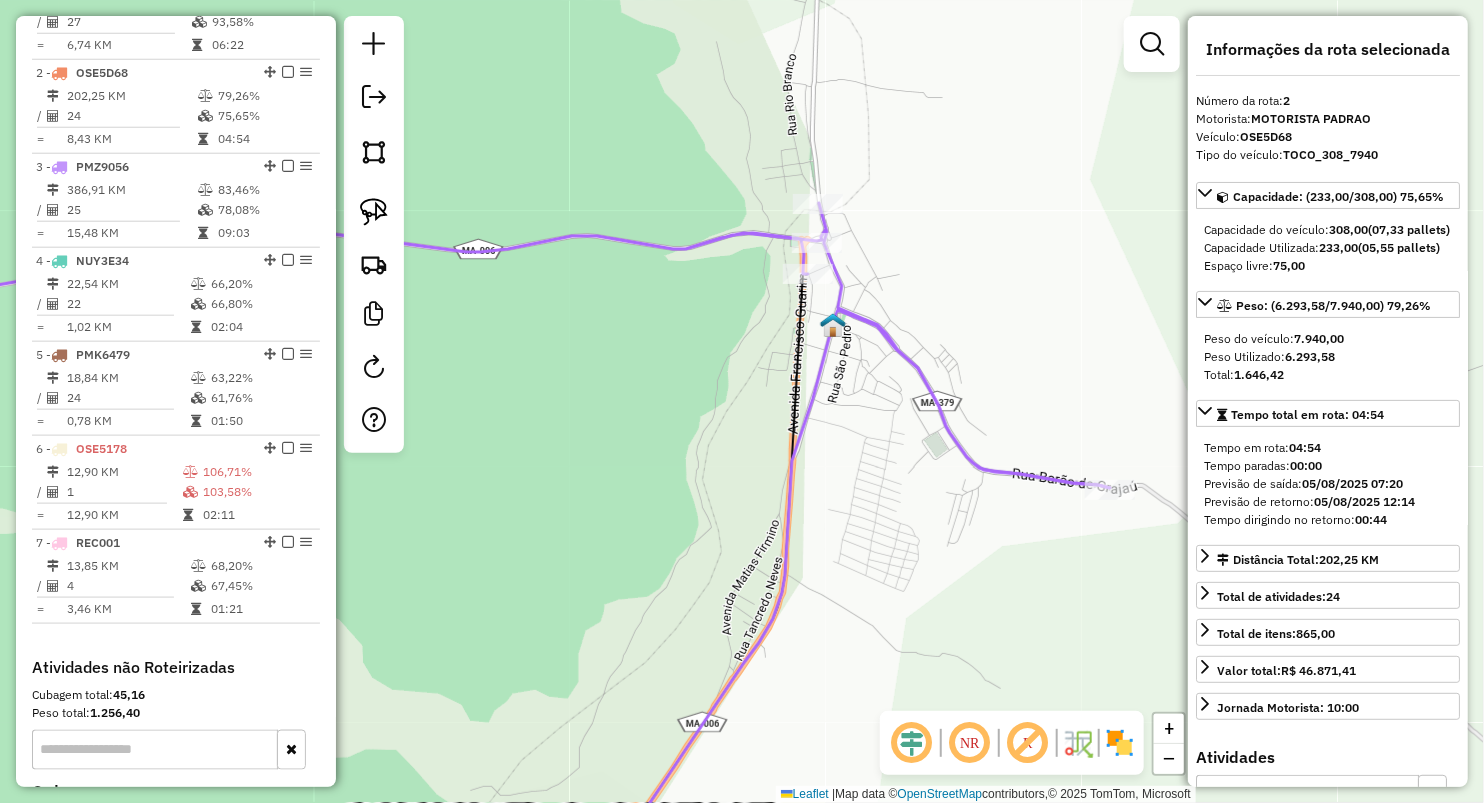 drag, startPoint x: 933, startPoint y: 321, endPoint x: 762, endPoint y: 219, distance: 199.11052 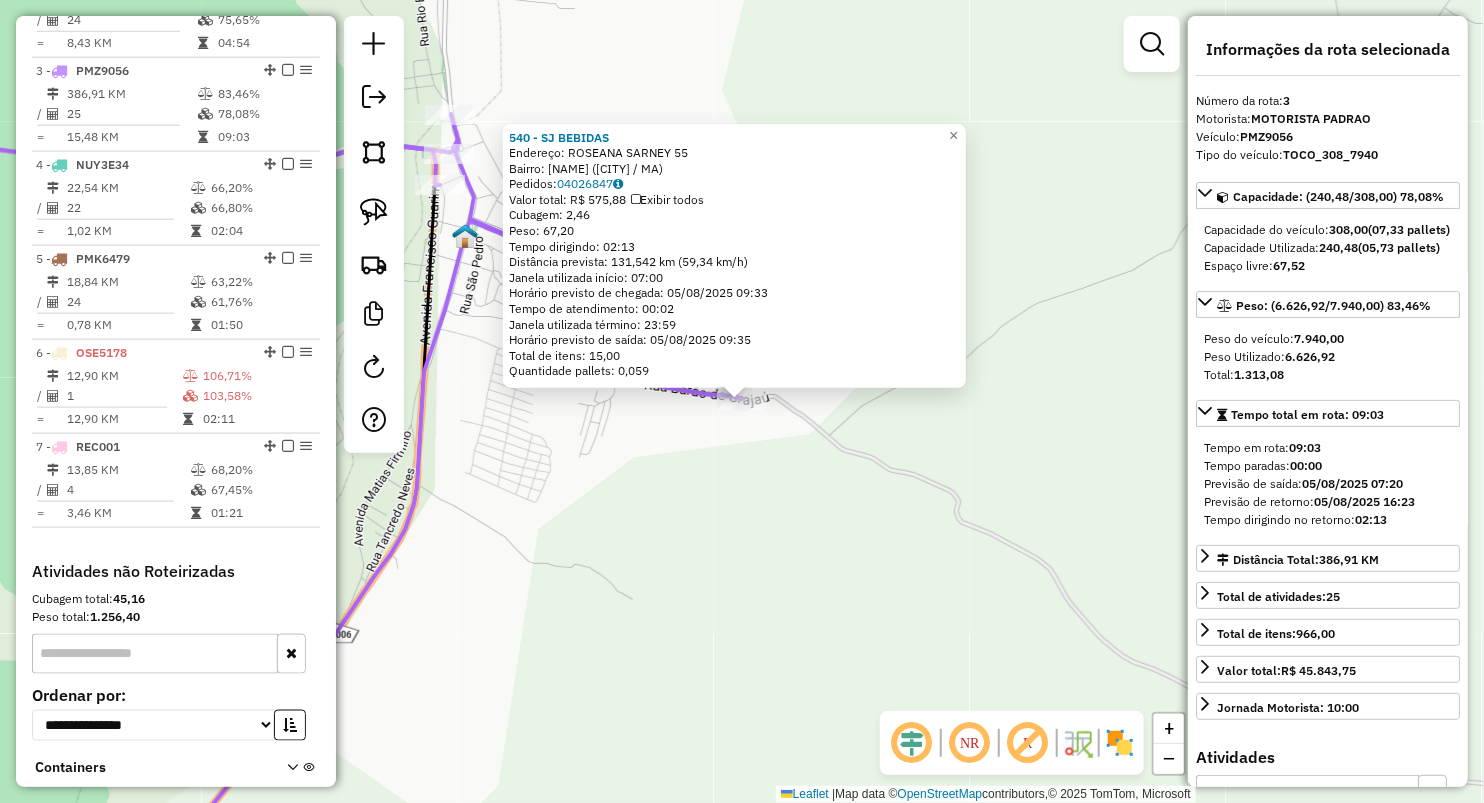 scroll, scrollTop: 960, scrollLeft: 0, axis: vertical 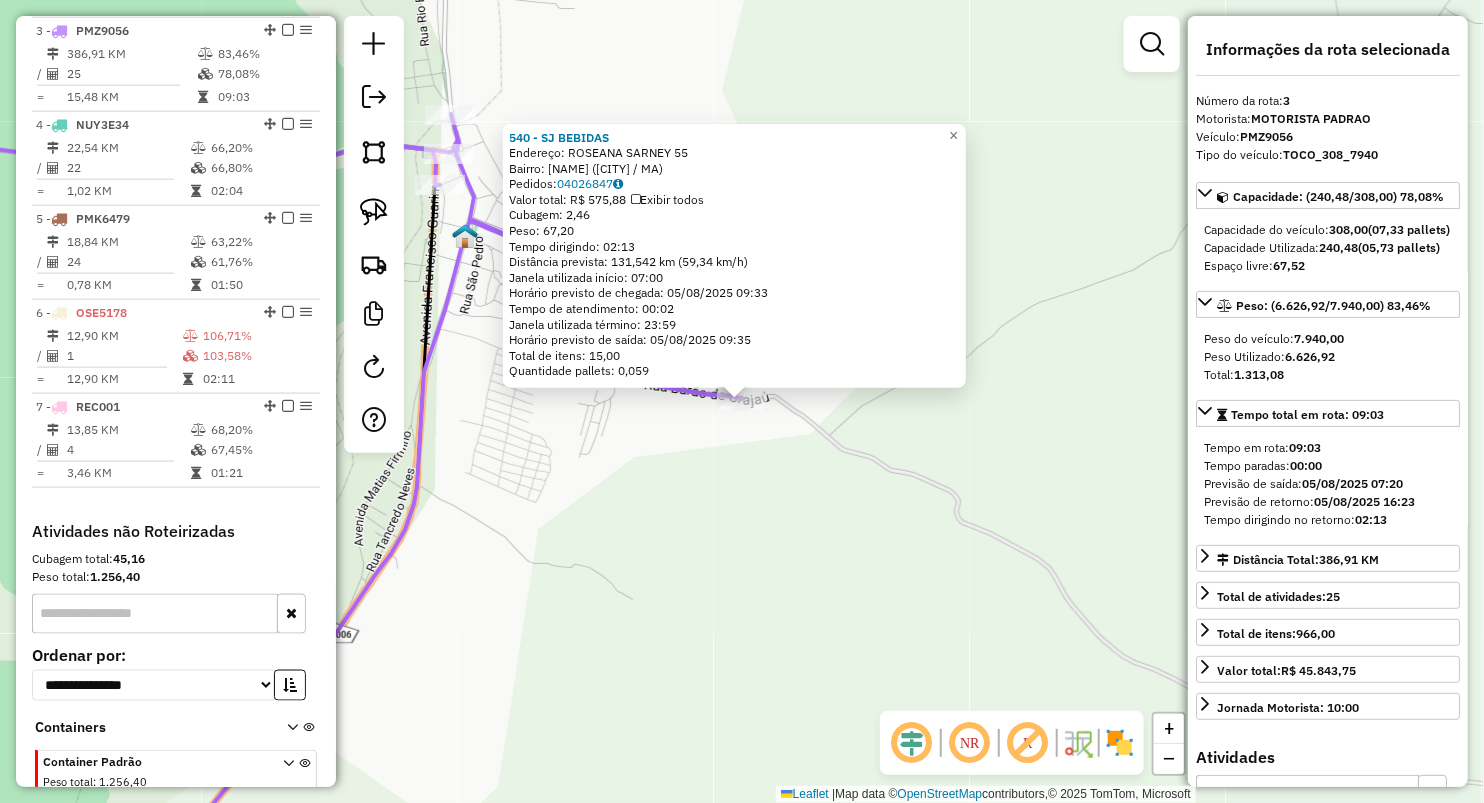click on "540 - SJ BEBIDAS  Endereço:  ROSEANA SARNEY 55   Bairro: FAIZA (ARAME / MA)   Pedidos:  04026847   Valor total: R$ 575,88   Exibir todos   Cubagem: 2,46  Peso: 67,20  Tempo dirigindo: 02:13   Distância prevista: 131,542 km (59,34 km/h)   Janela utilizada início: 07:00   Horário previsto de chegada: 05/08/2025 09:33   Tempo de atendimento: 00:02   Janela utilizada término: 23:59   Horário previsto de saída: 05/08/2025 09:35   Total de itens: 15,00   Quantidade pallets: 0,059  × Janela de atendimento Grade de atendimento Capacidade Transportadoras Veículos Cliente Pedidos  Rotas Selecione os dias de semana para filtrar as janelas de atendimento  Seg   Ter   Qua   Qui   Sex   Sáb   Dom  Informe o período da janela de atendimento: De: Até:  Filtrar exatamente a janela do cliente  Considerar janela de atendimento padrão  Selecione os dias de semana para filtrar as grades de atendimento  Seg   Ter   Qua   Qui   Sex   Sáb   Dom   Considerar clientes sem dia de atendimento cadastrado  Peso mínimo:  De:" 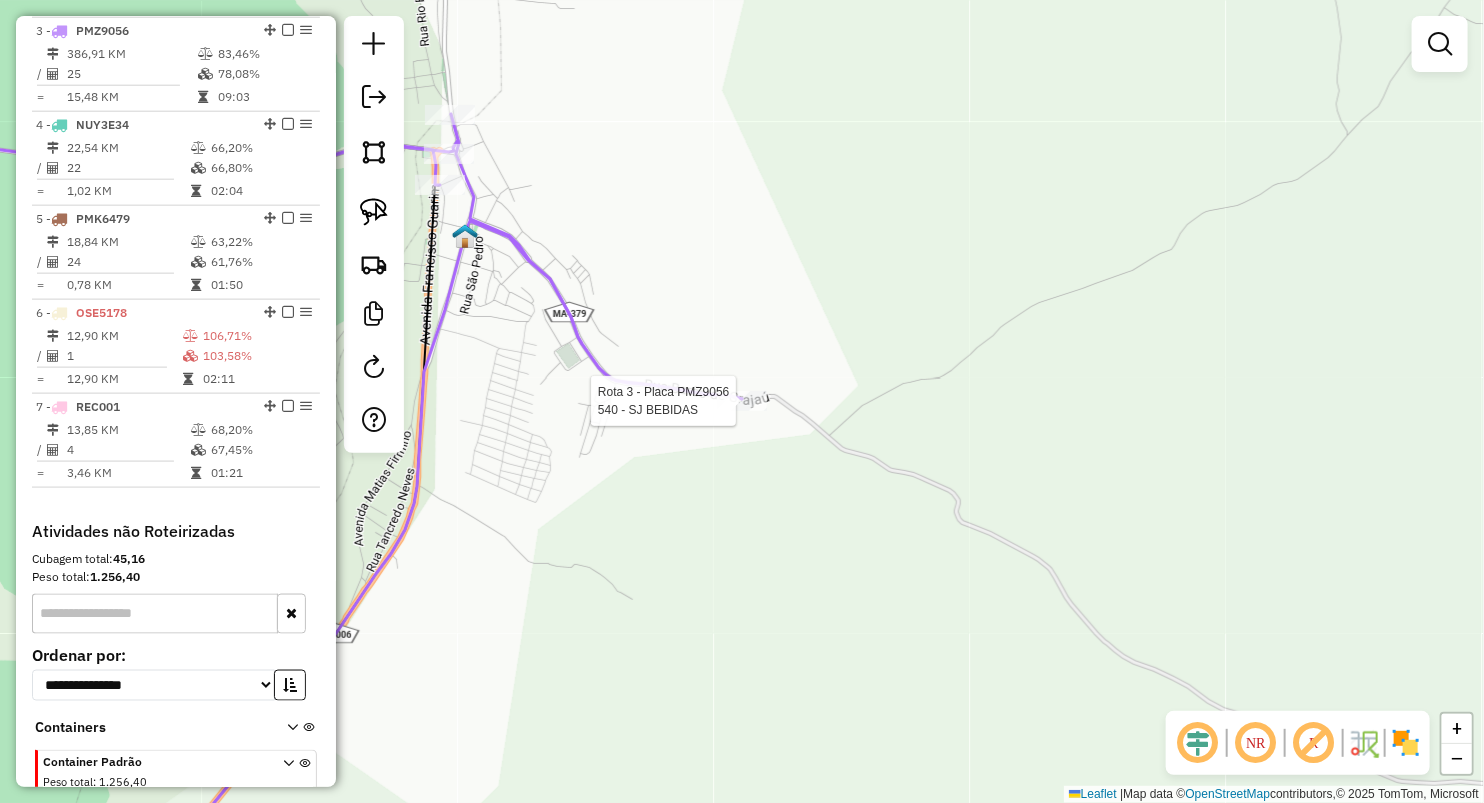 select on "**********" 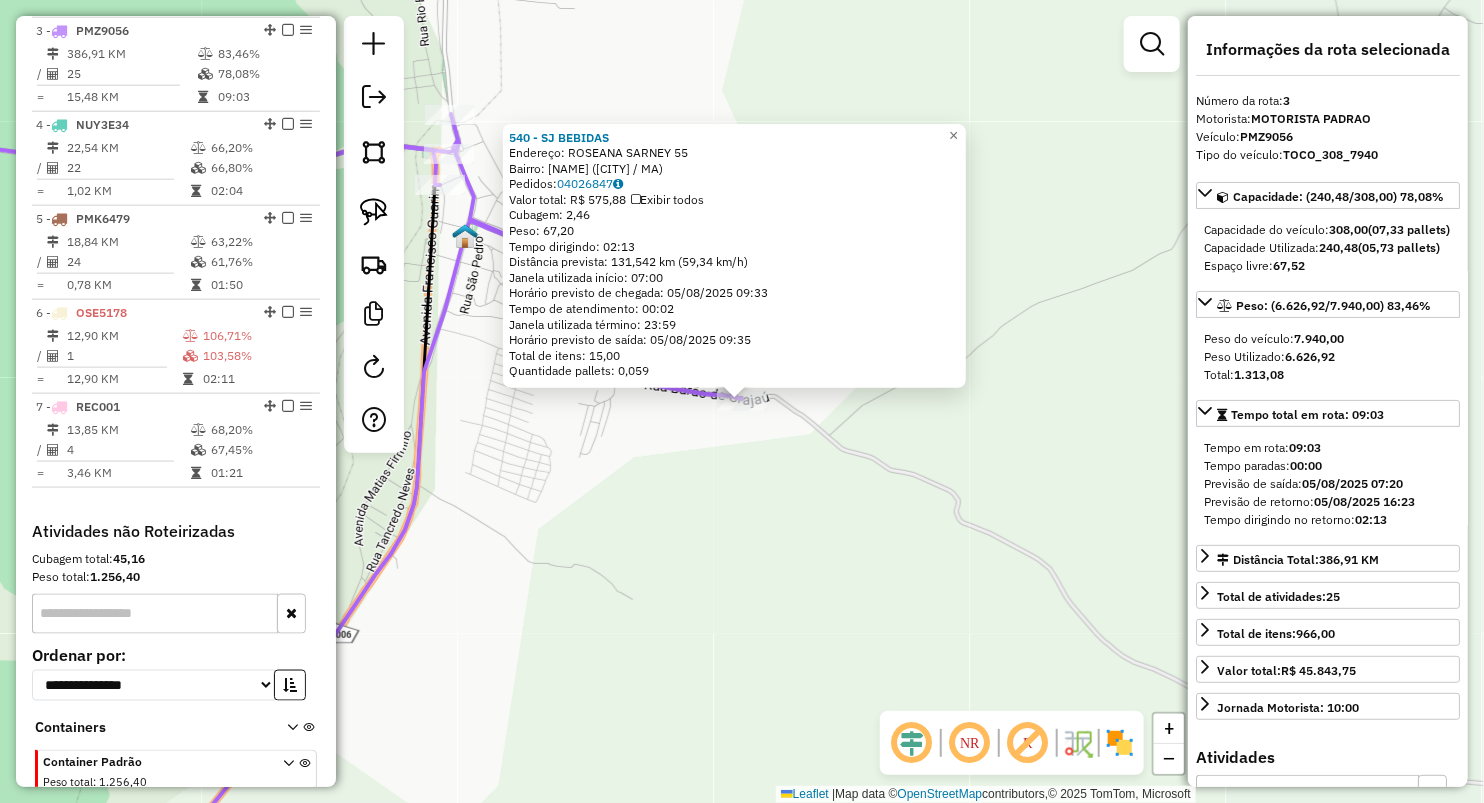 click on "540 - SJ BEBIDAS  Endereço:  ROSEANA SARNEY 55   Bairro: FAIZA (ARAME / MA)   Pedidos:  04026847   Valor total: R$ 575,88   Exibir todos   Cubagem: 2,46  Peso: 67,20  Tempo dirigindo: 02:13   Distância prevista: 131,542 km (59,34 km/h)   Janela utilizada início: 07:00   Horário previsto de chegada: 05/08/2025 09:33   Tempo de atendimento: 00:02   Janela utilizada término: 23:59   Horário previsto de saída: 05/08/2025 09:35   Total de itens: 15,00   Quantidade pallets: 0,059  × Janela de atendimento Grade de atendimento Capacidade Transportadoras Veículos Cliente Pedidos  Rotas Selecione os dias de semana para filtrar as janelas de atendimento  Seg   Ter   Qua   Qui   Sex   Sáb   Dom  Informe o período da janela de atendimento: De: Até:  Filtrar exatamente a janela do cliente  Considerar janela de atendimento padrão  Selecione os dias de semana para filtrar as grades de atendimento  Seg   Ter   Qua   Qui   Sex   Sáb   Dom   Considerar clientes sem dia de atendimento cadastrado  Peso mínimo:  De:" 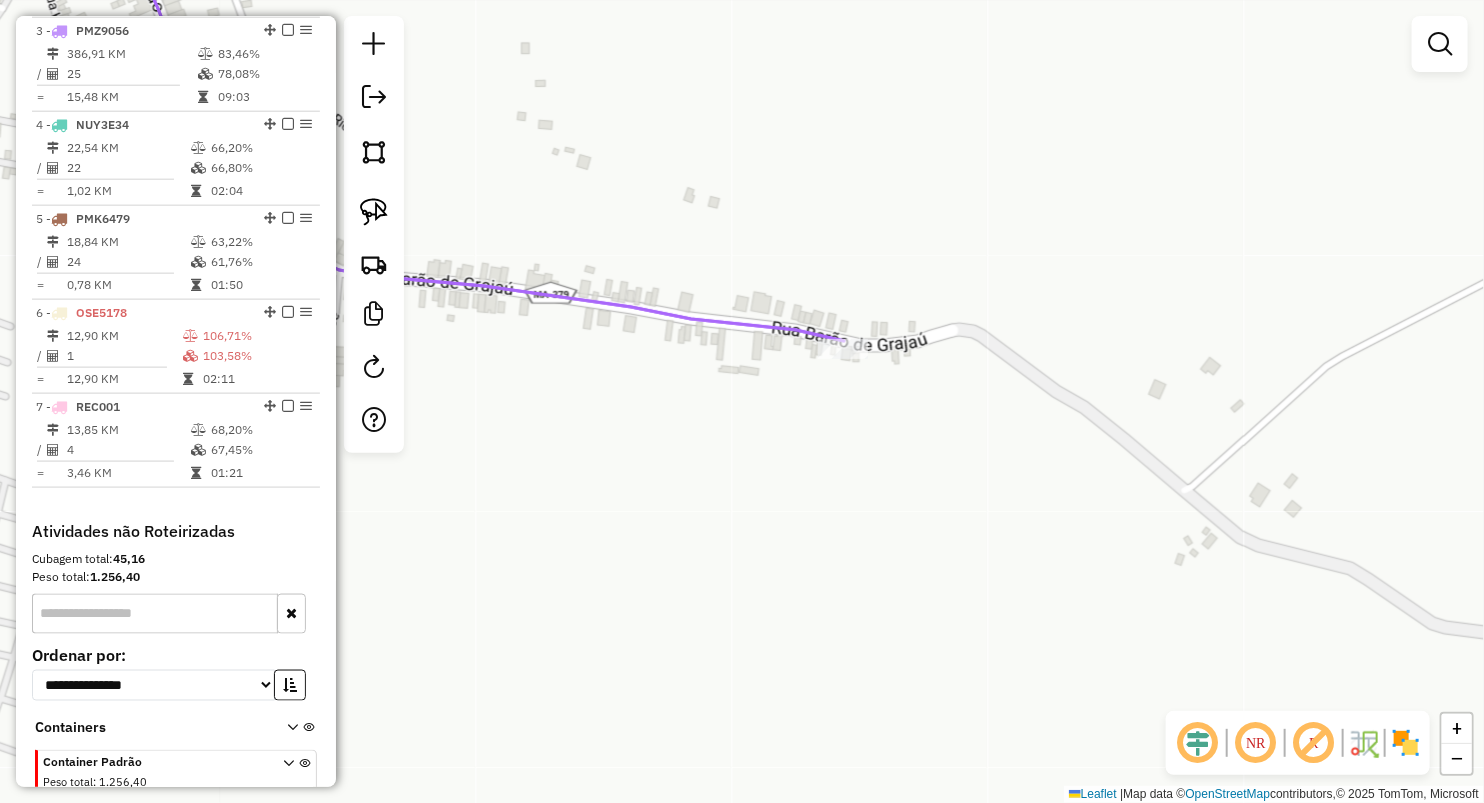 drag, startPoint x: 648, startPoint y: 405, endPoint x: 822, endPoint y: 490, distance: 193.65175 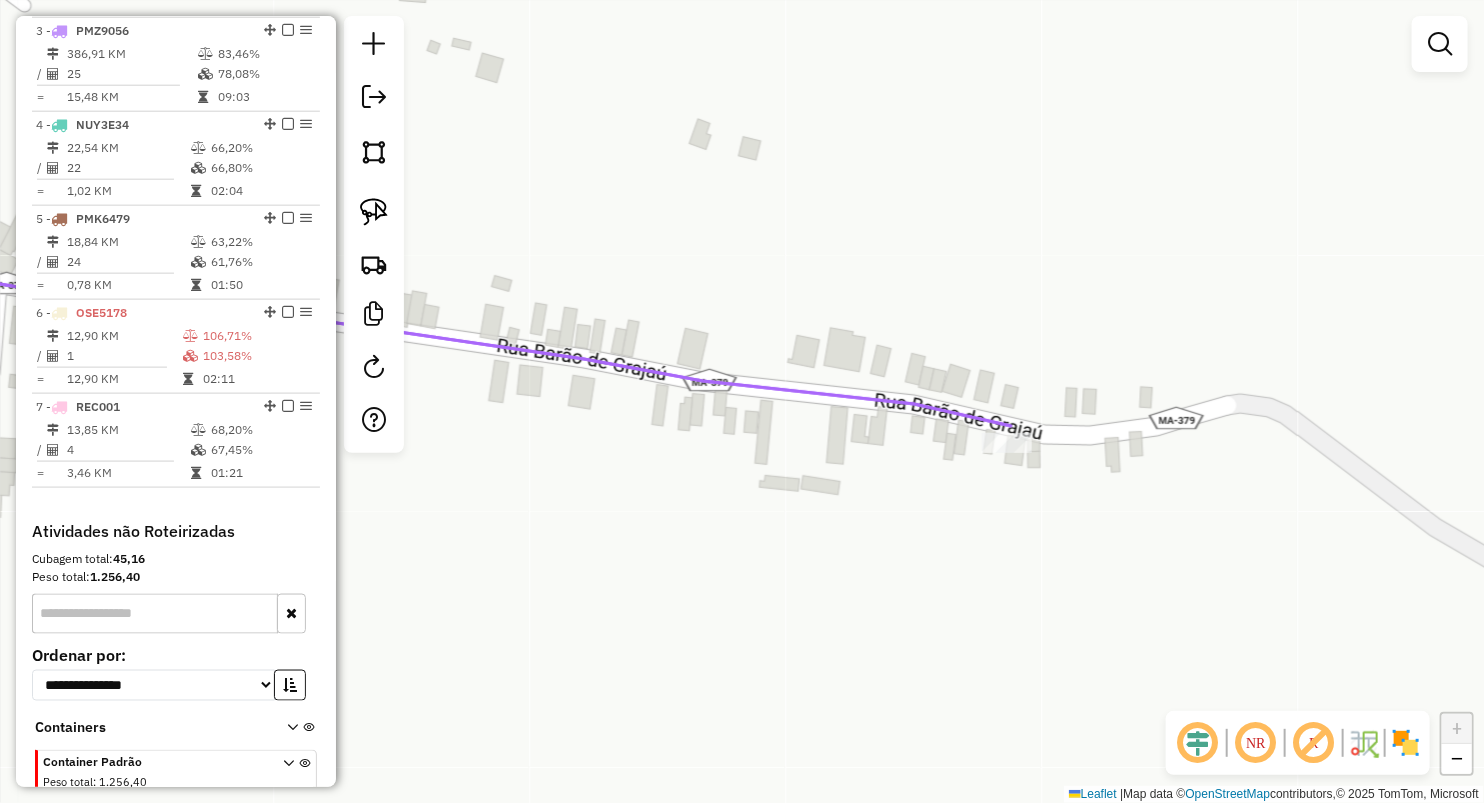 drag, startPoint x: 714, startPoint y: 511, endPoint x: 768, endPoint y: 509, distance: 54.037025 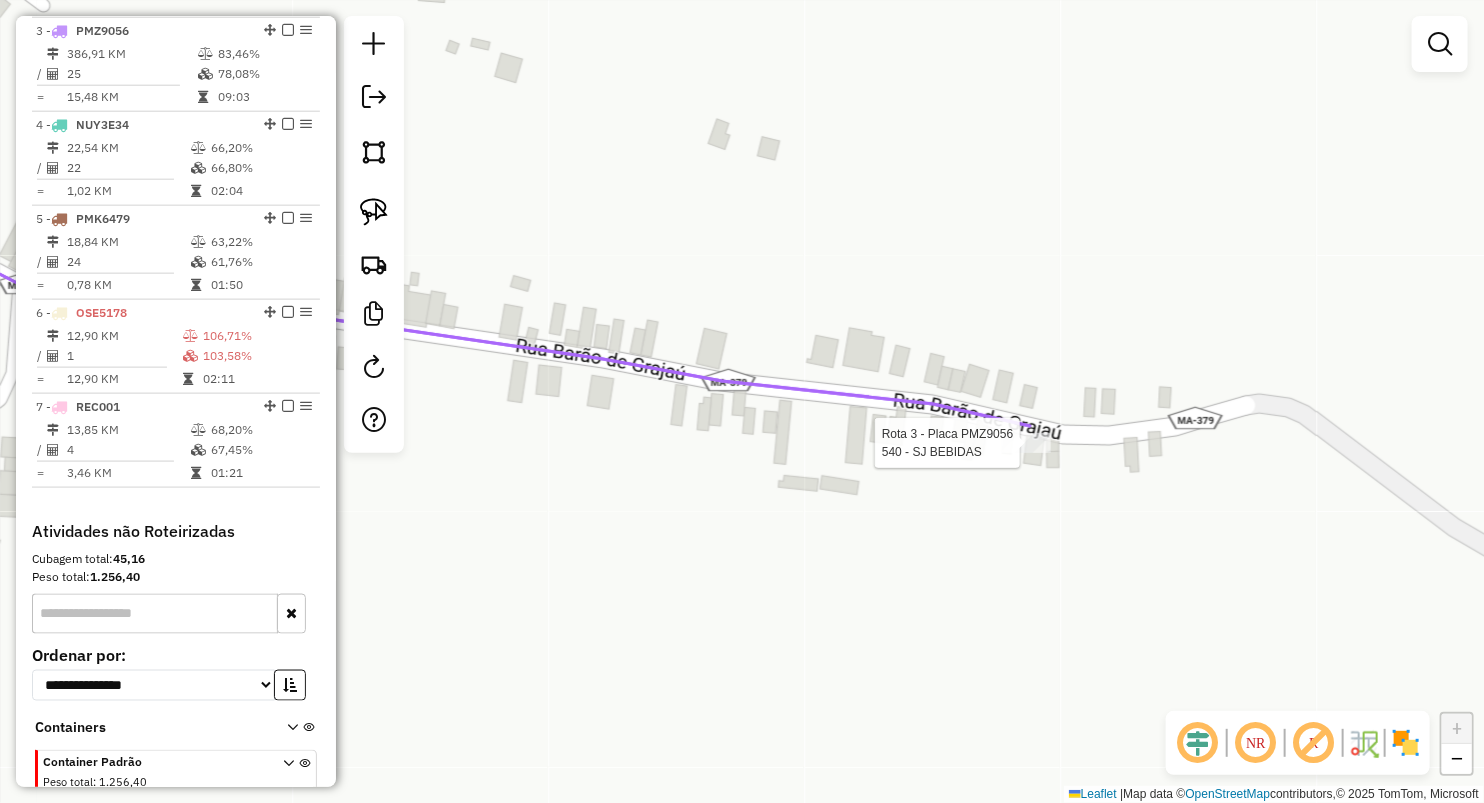 select on "**********" 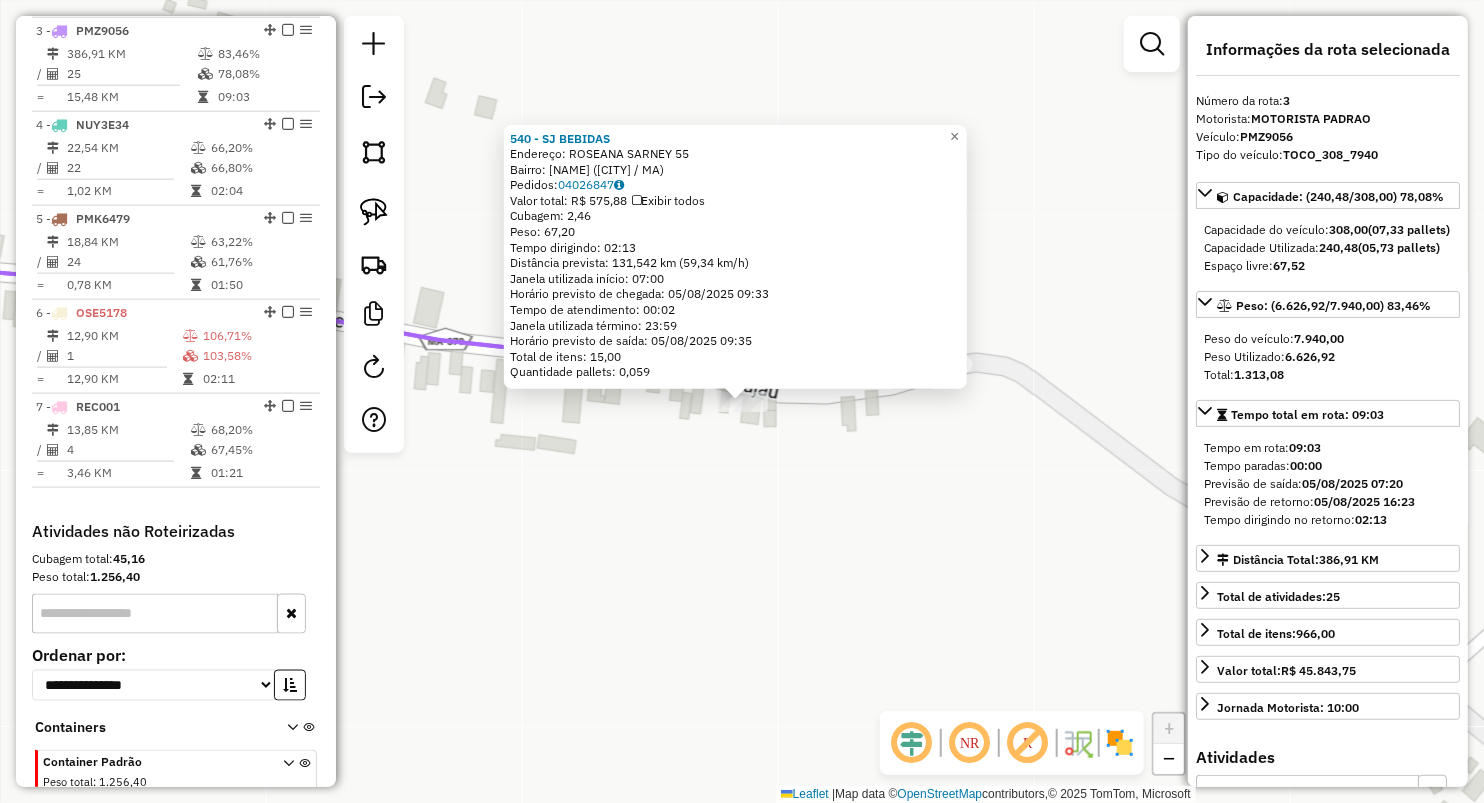click on "540 - SJ BEBIDAS  Endereço:  ROSEANA SARNEY 55   Bairro: FAIZA (ARAME / MA)   Pedidos:  04026847   Valor total: R$ 575,88   Exibir todos   Cubagem: 2,46  Peso: 67,20  Tempo dirigindo: 02:13   Distância prevista: 131,542 km (59,34 km/h)   Janela utilizada início: 07:00   Horário previsto de chegada: 05/08/2025 09:33   Tempo de atendimento: 00:02   Janela utilizada término: 23:59   Horário previsto de saída: 05/08/2025 09:35   Total de itens: 15,00   Quantidade pallets: 0,059  × Janela de atendimento Grade de atendimento Capacidade Transportadoras Veículos Cliente Pedidos  Rotas Selecione os dias de semana para filtrar as janelas de atendimento  Seg   Ter   Qua   Qui   Sex   Sáb   Dom  Informe o período da janela de atendimento: De: Até:  Filtrar exatamente a janela do cliente  Considerar janela de atendimento padrão  Selecione os dias de semana para filtrar as grades de atendimento  Seg   Ter   Qua   Qui   Sex   Sáb   Dom   Considerar clientes sem dia de atendimento cadastrado  Peso mínimo:  De:" 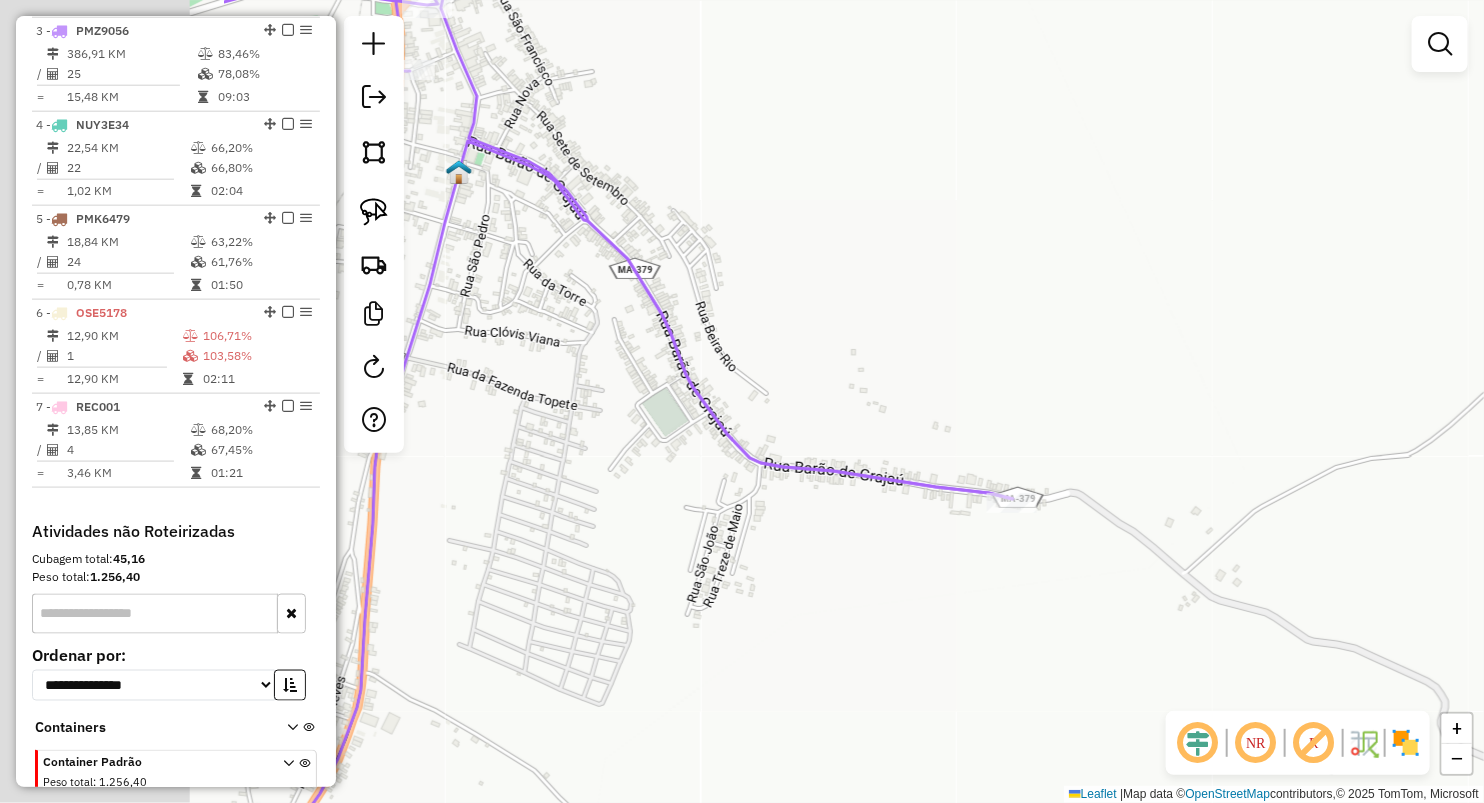 drag, startPoint x: 646, startPoint y: 337, endPoint x: 957, endPoint y: 326, distance: 311.19446 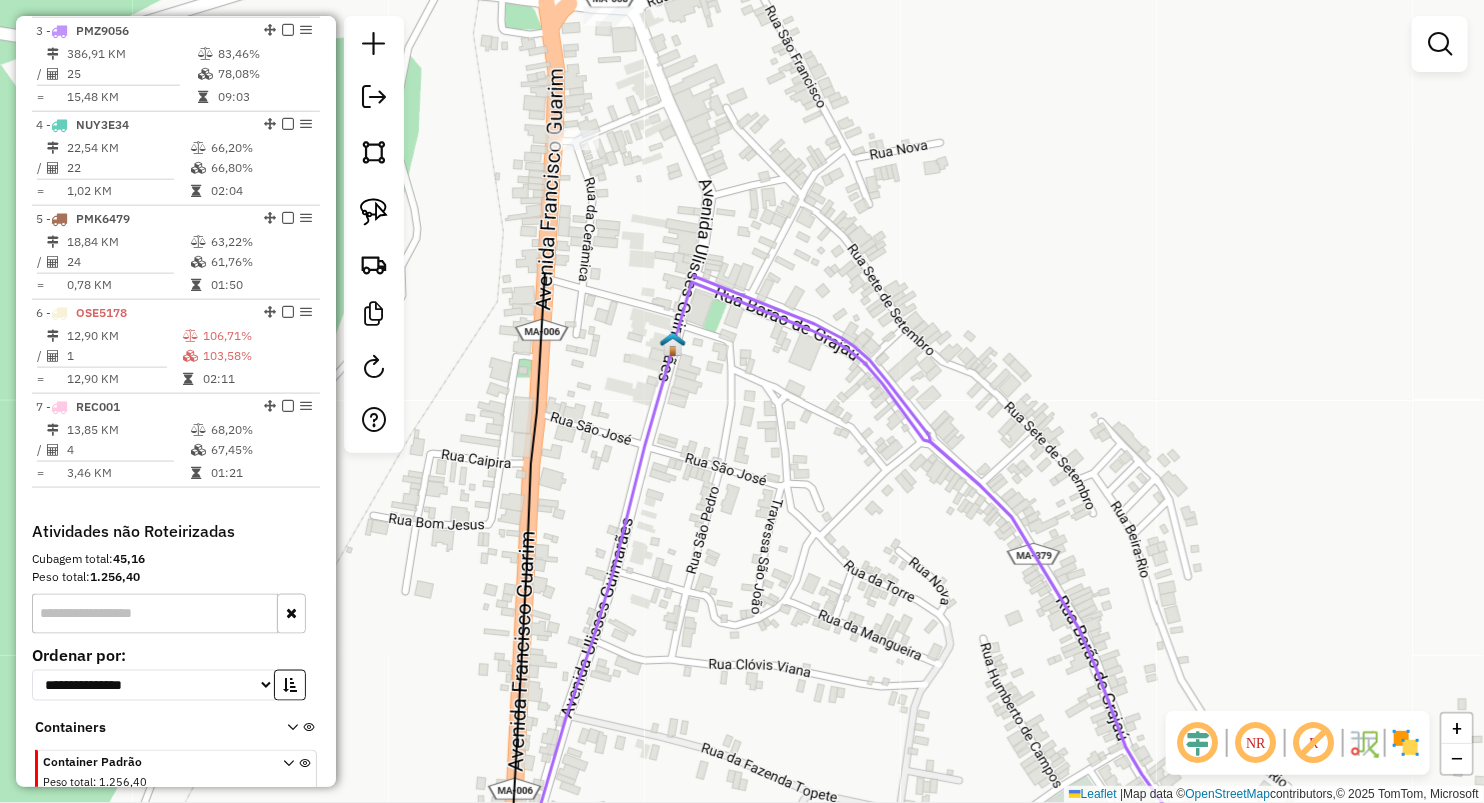 drag, startPoint x: 732, startPoint y: 325, endPoint x: 1104, endPoint y: 673, distance: 509.39966 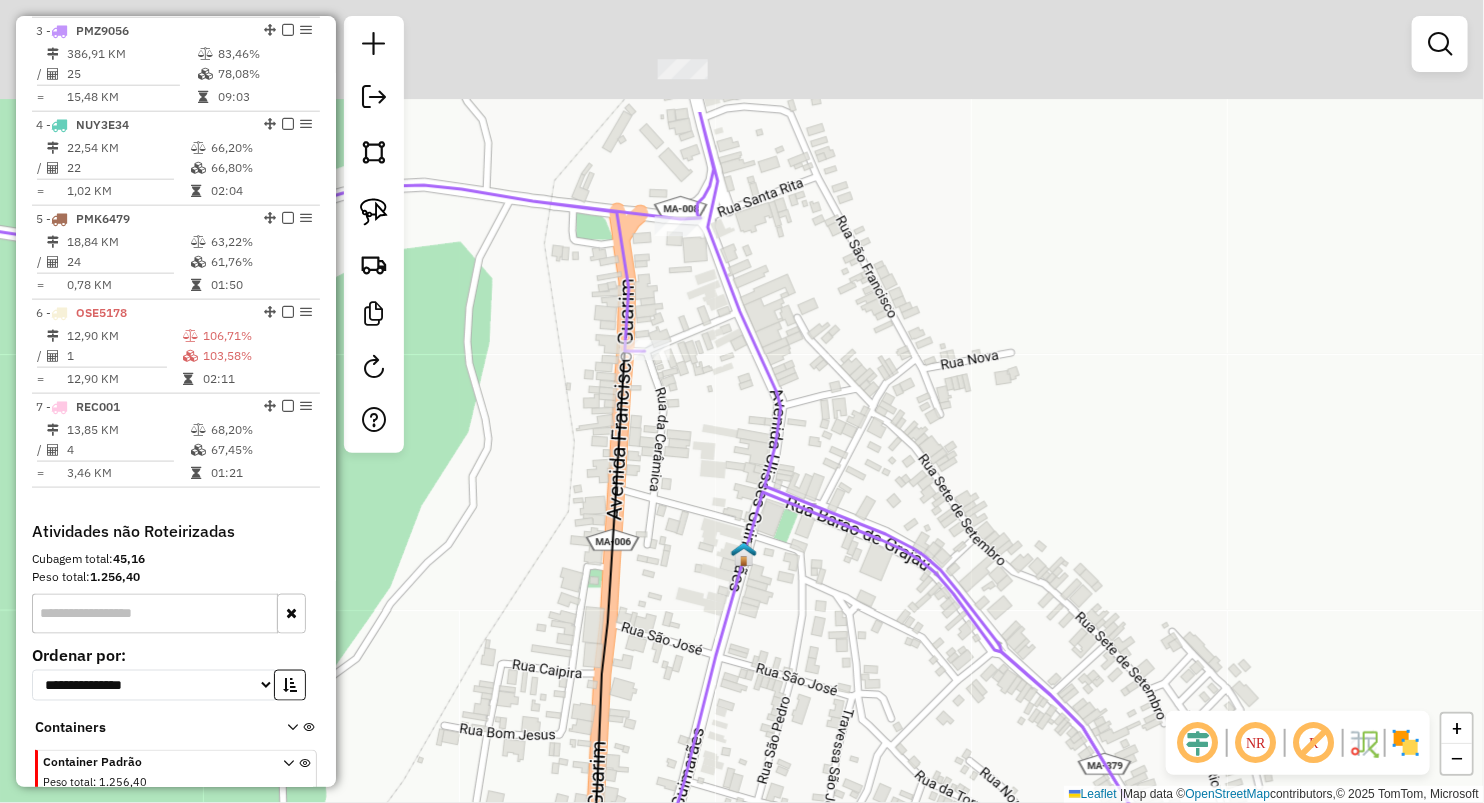 drag, startPoint x: 801, startPoint y: 437, endPoint x: 838, endPoint y: 532, distance: 101.950966 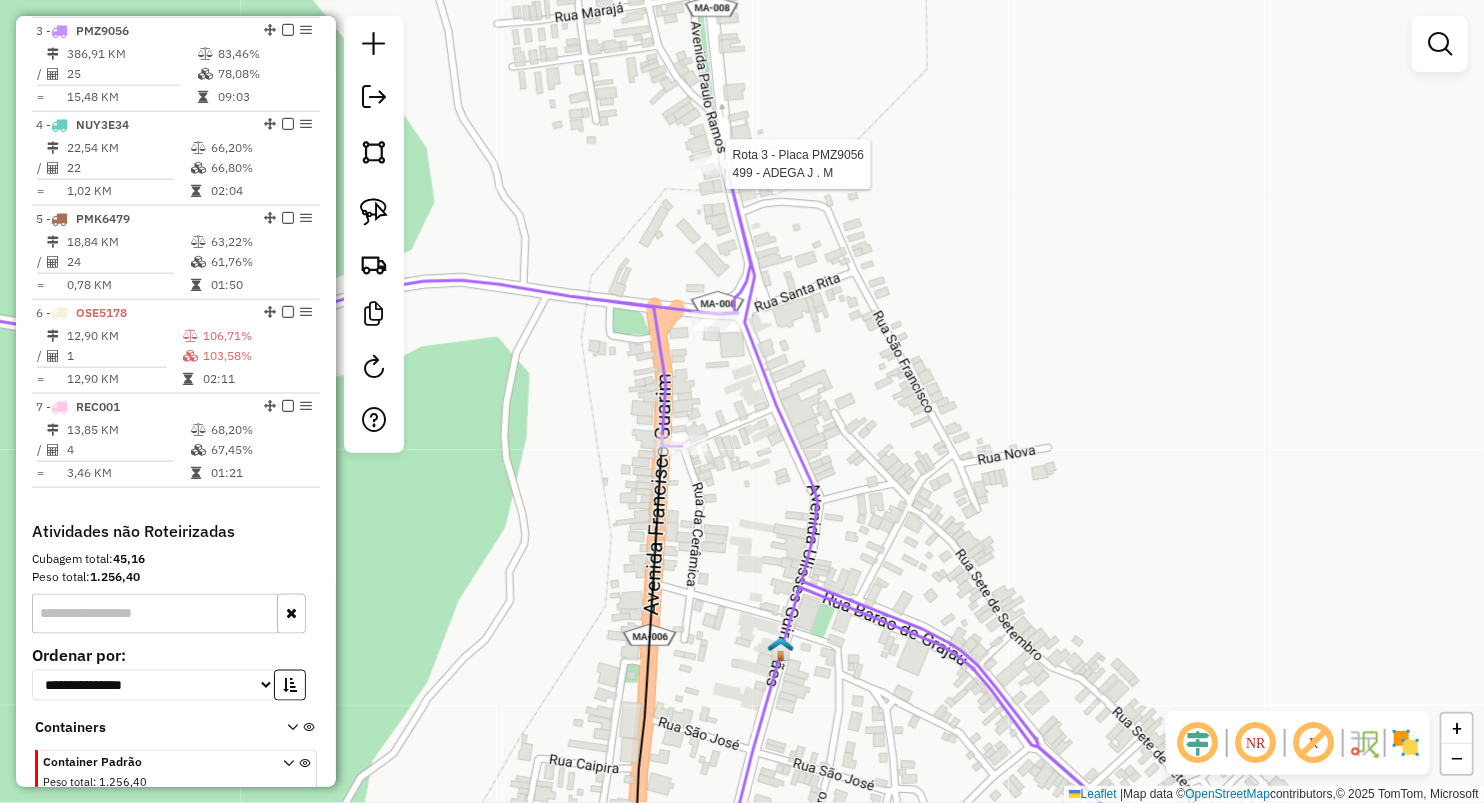select on "**********" 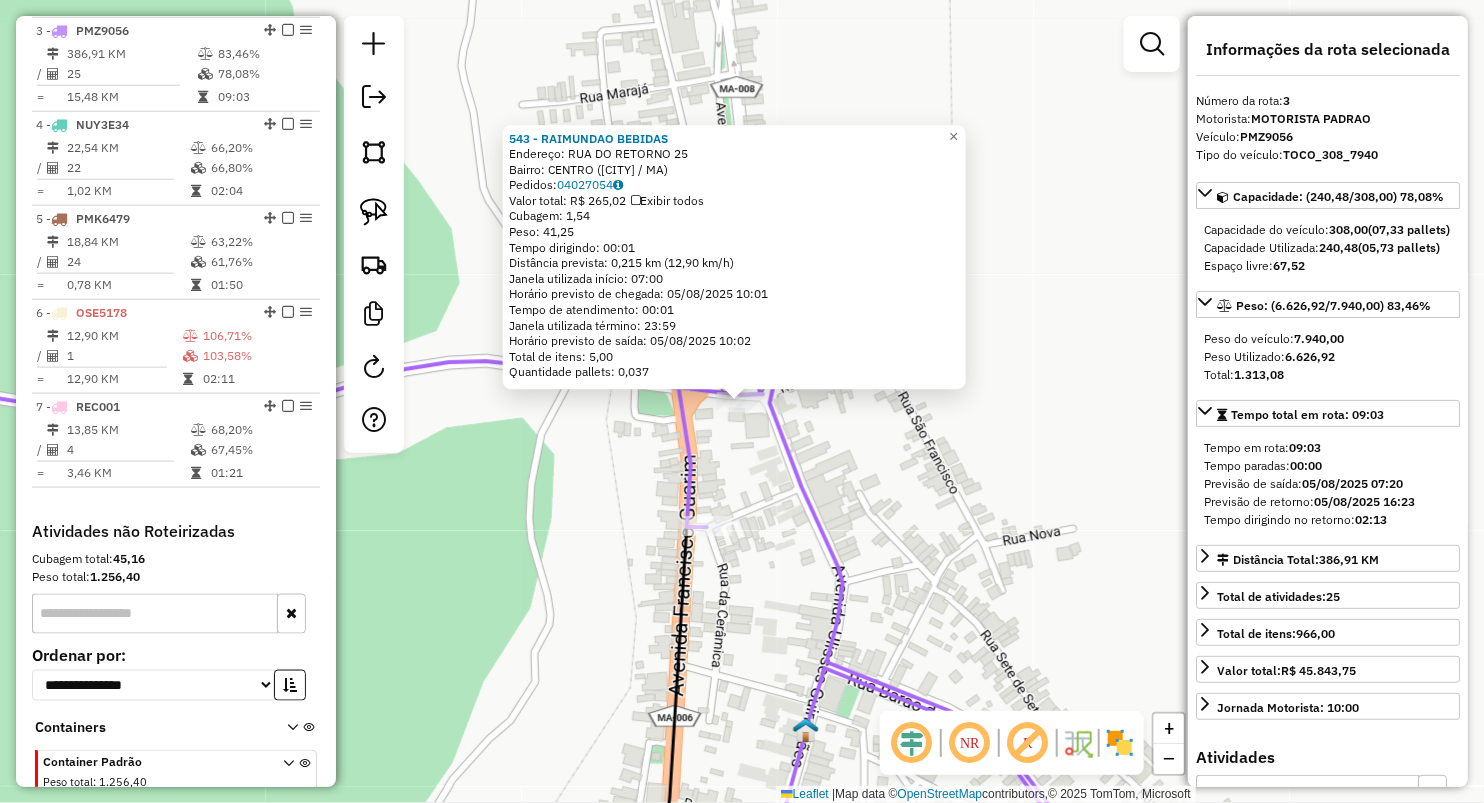 click on "543 - RAIMUNDAO BEBIDAS  Endereço:  RUA DO RETORNO 25   Bairro: CENTRO (ARAME / MA)   Pedidos:  04027054   Valor total: R$ 265,02   Exibir todos   Cubagem: 1,54  Peso: 41,25  Tempo dirigindo: 00:01   Distância prevista: 0,215 km (12,90 km/h)   Janela utilizada início: 07:00   Horário previsto de chegada: 05/08/2025 10:01   Tempo de atendimento: 00:01   Janela utilizada término: 23:59   Horário previsto de saída: 05/08/2025 10:02   Total de itens: 5,00   Quantidade pallets: 0,037  × Janela de atendimento Grade de atendimento Capacidade Transportadoras Veículos Cliente Pedidos  Rotas Selecione os dias de semana para filtrar as janelas de atendimento  Seg   Ter   Qua   Qui   Sex   Sáb   Dom  Informe o período da janela de atendimento: De: Até:  Filtrar exatamente a janela do cliente  Considerar janela de atendimento padrão  Selecione os dias de semana para filtrar as grades de atendimento  Seg   Ter   Qua   Qui   Sex   Sáb   Dom   Considerar clientes sem dia de atendimento cadastrado  De:   Até:" 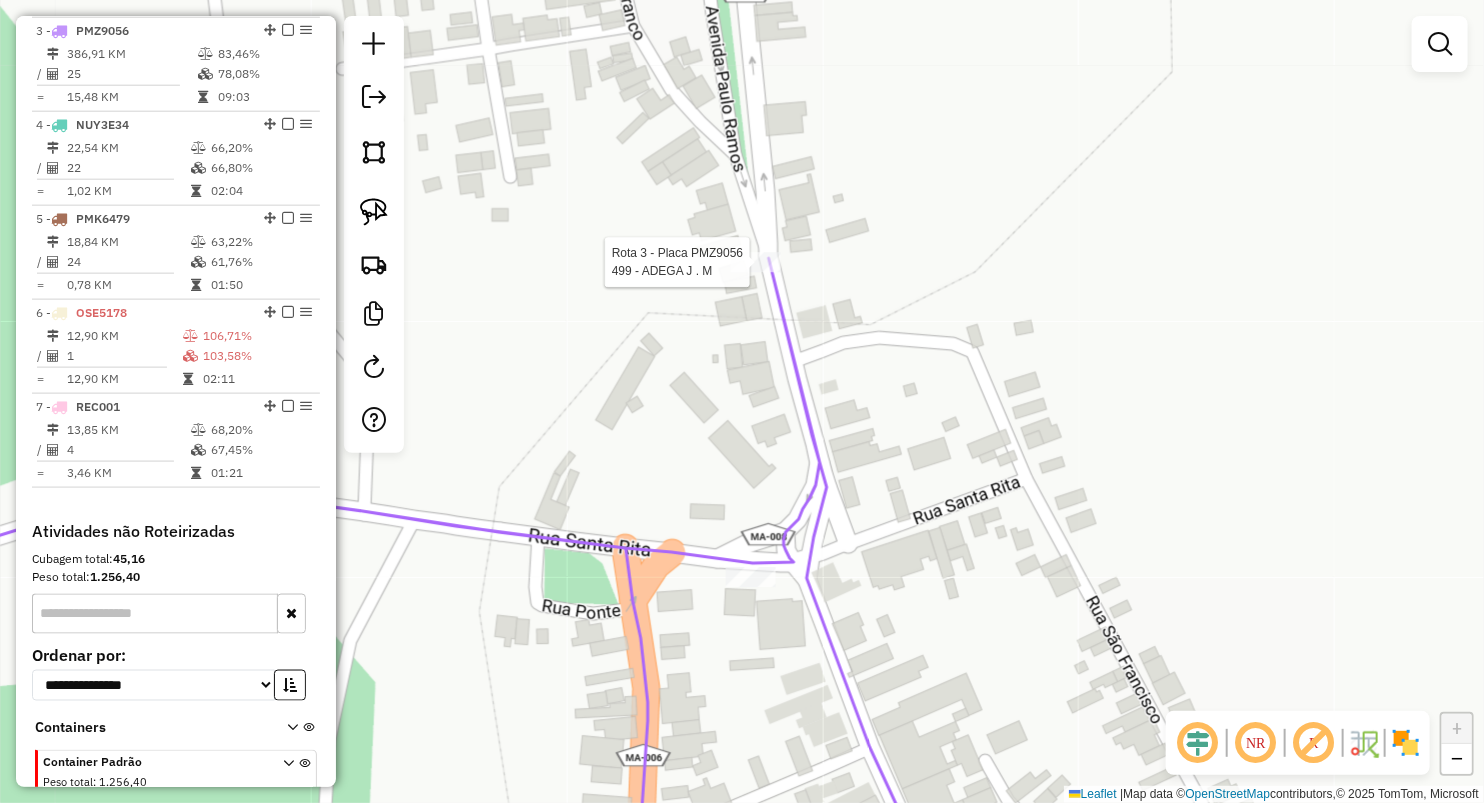 select on "**********" 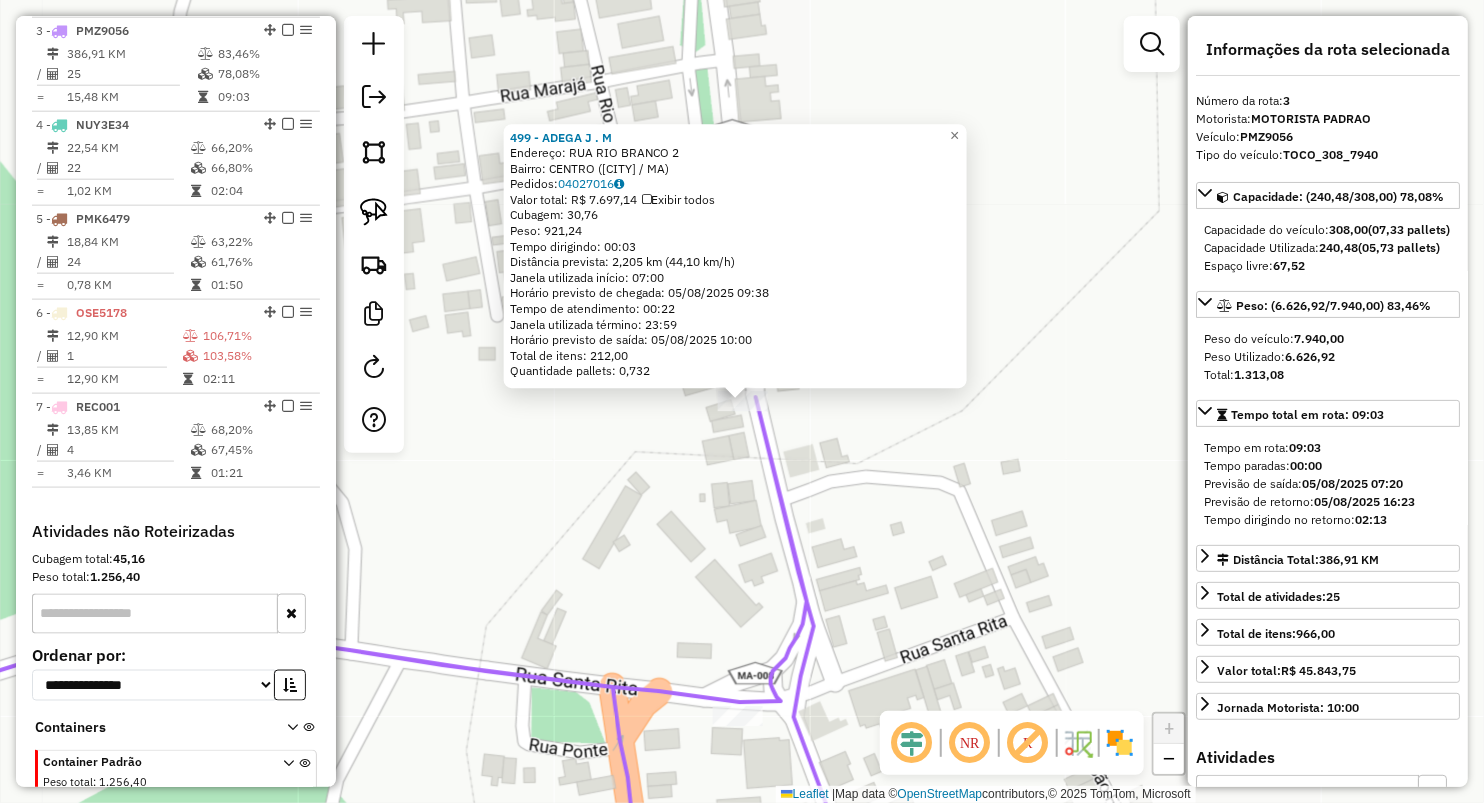 click on "499 - ADEGA J . M  Endereço:  RUA RIO BRANCO 2   Bairro: CENTRO (ARAME / MA)   Pedidos:  04027016   Valor total: R$ 7.697,14   Exibir todos   Cubagem: 30,76  Peso: 921,24  Tempo dirigindo: 00:03   Distância prevista: 2,205 km (44,10 km/h)   Janela utilizada início: 07:00   Horário previsto de chegada: 05/08/2025 09:38   Tempo de atendimento: 00:22   Janela utilizada término: 23:59   Horário previsto de saída: 05/08/2025 10:00   Total de itens: 212,00   Quantidade pallets: 0,732  × Janela de atendimento Grade de atendimento Capacidade Transportadoras Veículos Cliente Pedidos  Rotas Selecione os dias de semana para filtrar as janelas de atendimento  Seg   Ter   Qua   Qui   Sex   Sáb   Dom  Informe o período da janela de atendimento: De: Até:  Filtrar exatamente a janela do cliente  Considerar janela de atendimento padrão  Selecione os dias de semana para filtrar as grades de atendimento  Seg   Ter   Qua   Qui   Sex   Sáb   Dom   Considerar clientes sem dia de atendimento cadastrado  Peso mínimo:" 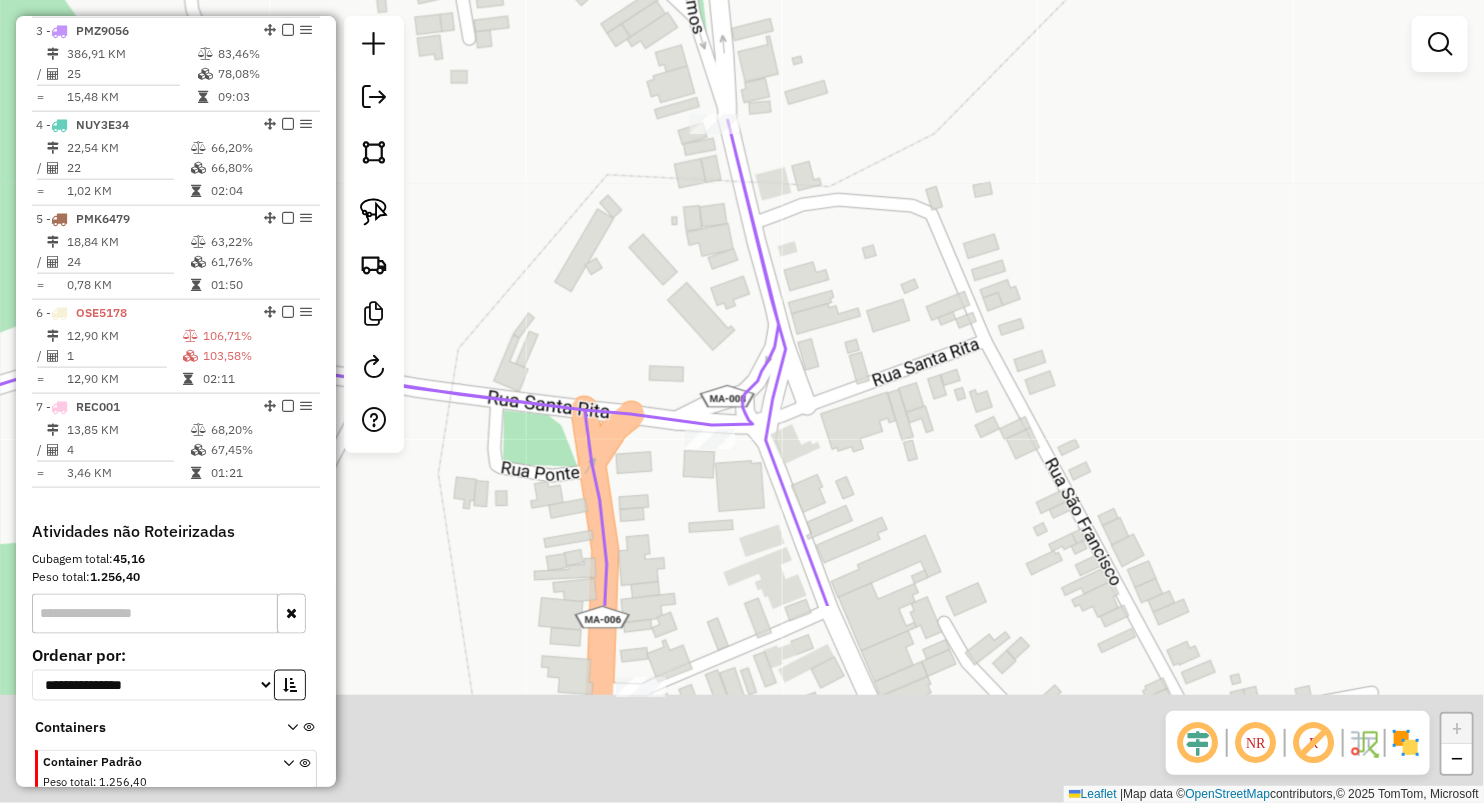 drag, startPoint x: 743, startPoint y: 591, endPoint x: 704, endPoint y: 276, distance: 317.4051 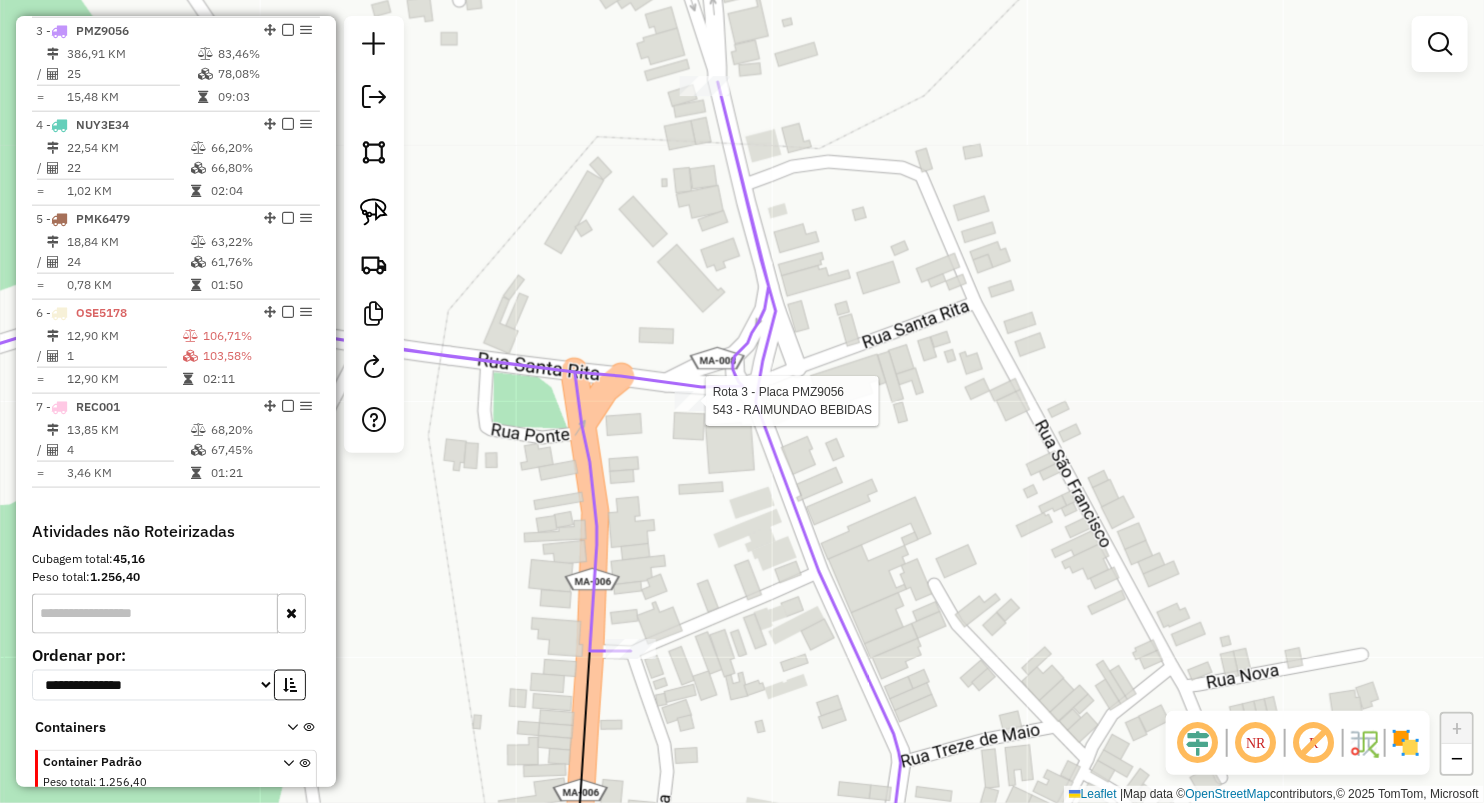 select on "**********" 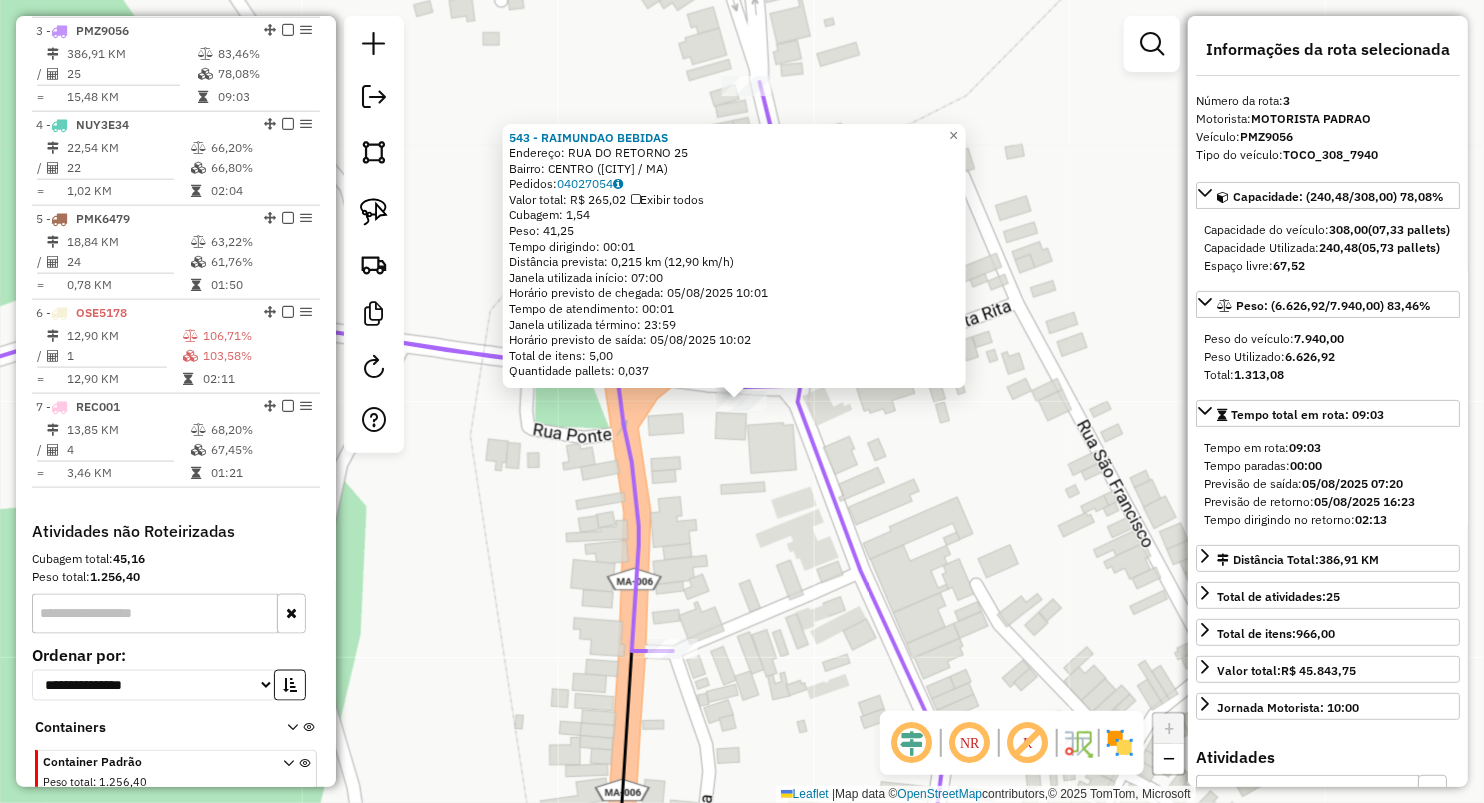 click on "543 - RAIMUNDAO BEBIDAS  Endereço:  RUA DO RETORNO 25   Bairro: CENTRO (ARAME / MA)   Pedidos:  04027054   Valor total: R$ 265,02   Exibir todos   Cubagem: 1,54  Peso: 41,25  Tempo dirigindo: 00:01   Distância prevista: 0,215 km (12,90 km/h)   Janela utilizada início: 07:00   Horário previsto de chegada: 05/08/2025 10:01   Tempo de atendimento: 00:01   Janela utilizada término: 23:59   Horário previsto de saída: 05/08/2025 10:02   Total de itens: 5,00   Quantidade pallets: 0,037  × Janela de atendimento Grade de atendimento Capacidade Transportadoras Veículos Cliente Pedidos  Rotas Selecione os dias de semana para filtrar as janelas de atendimento  Seg   Ter   Qua   Qui   Sex   Sáb   Dom  Informe o período da janela de atendimento: De: Até:  Filtrar exatamente a janela do cliente  Considerar janela de atendimento padrão  Selecione os dias de semana para filtrar as grades de atendimento  Seg   Ter   Qua   Qui   Sex   Sáb   Dom   Considerar clientes sem dia de atendimento cadastrado  De:   Até:" 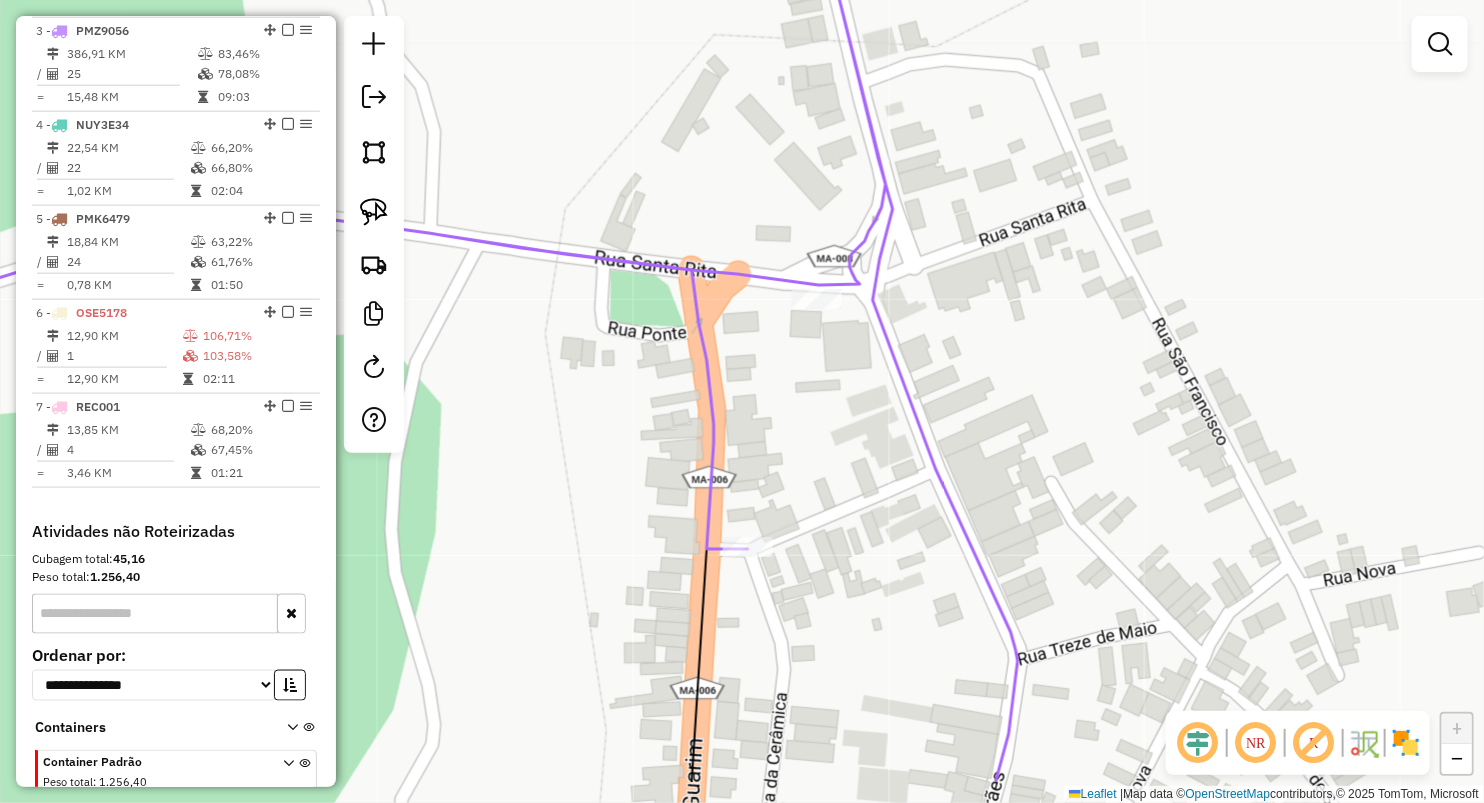 drag, startPoint x: 765, startPoint y: 421, endPoint x: 768, endPoint y: 403, distance: 18.248287 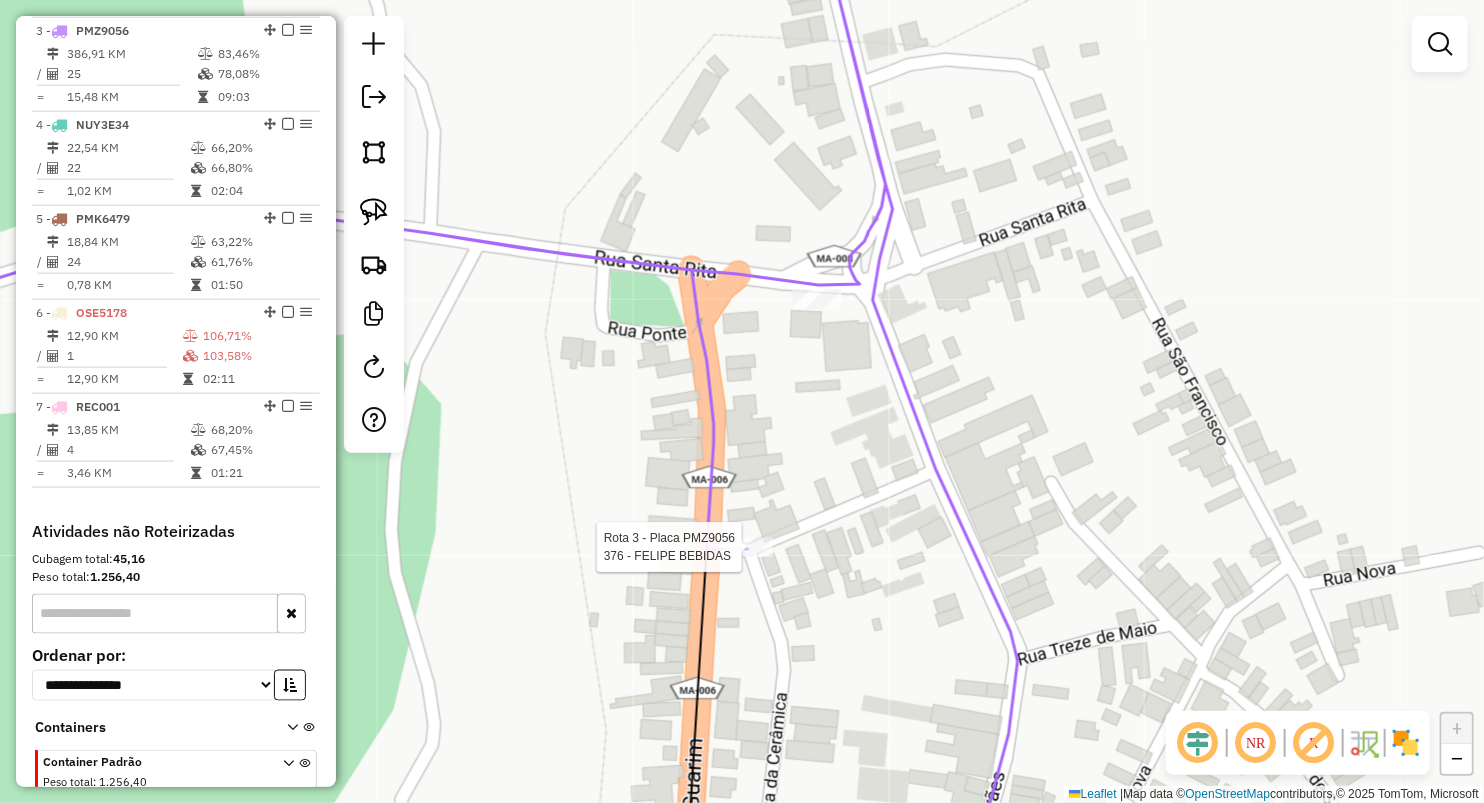 select on "**********" 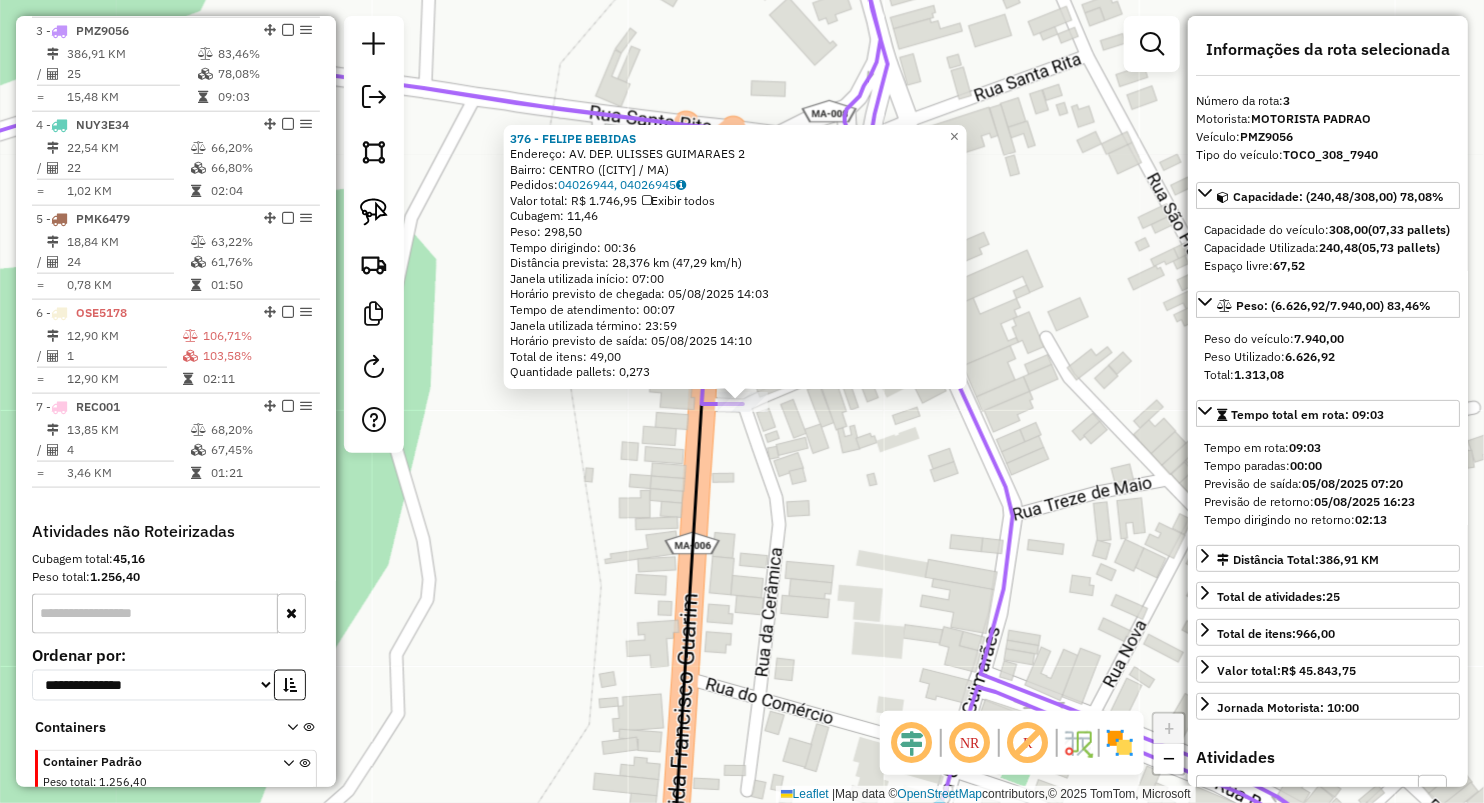 click on "376 - FELIPE BEBIDAS  Endereço:  AV. DEP. ULISSES GUIMARAES 2   Bairro: CENTRO (ARAME / MA)   Pedidos:  04026944, 04026945   Valor total: R$ 1.746,95   Exibir todos   Cubagem: 11,46  Peso: 298,50  Tempo dirigindo: 00:36   Distância prevista: 28,376 km (47,29 km/h)   Janela utilizada início: 07:00   Horário previsto de chegada: 05/08/2025 14:03   Tempo de atendimento: 00:07   Janela utilizada término: 23:59   Horário previsto de saída: 05/08/2025 14:10   Total de itens: 49,00   Quantidade pallets: 0,273  × Janela de atendimento Grade de atendimento Capacidade Transportadoras Veículos Cliente Pedidos  Rotas Selecione os dias de semana para filtrar as janelas de atendimento  Seg   Ter   Qua   Qui   Sex   Sáb   Dom  Informe o período da janela de atendimento: De: Até:  Filtrar exatamente a janela do cliente  Considerar janela de atendimento padrão  Selecione os dias de semana para filtrar as grades de atendimento  Seg   Ter   Qua   Qui   Sex   Sáb   Dom   Peso mínimo:   Peso máximo:   De:   Até:" 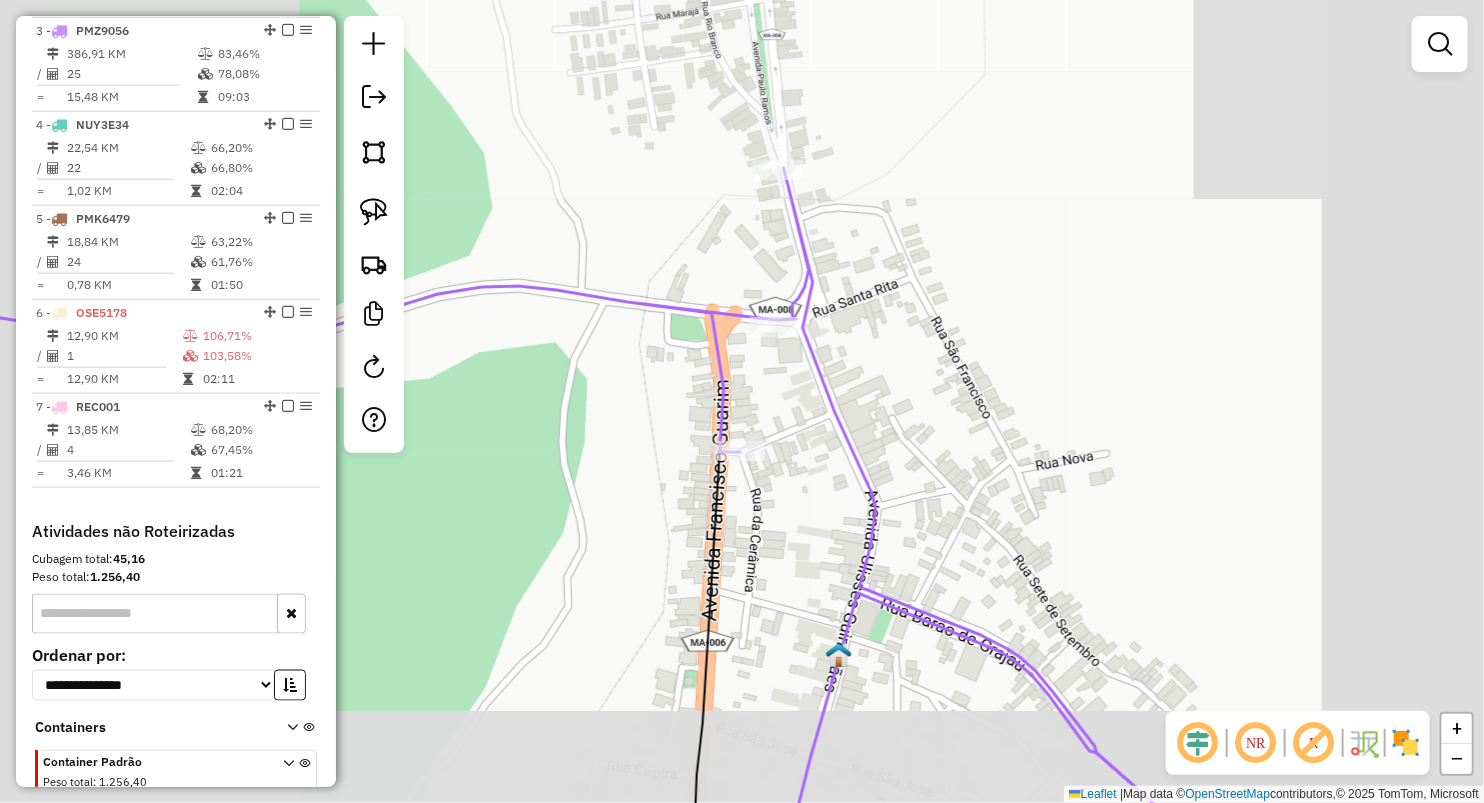 drag, startPoint x: 768, startPoint y: 586, endPoint x: 768, endPoint y: 550, distance: 36 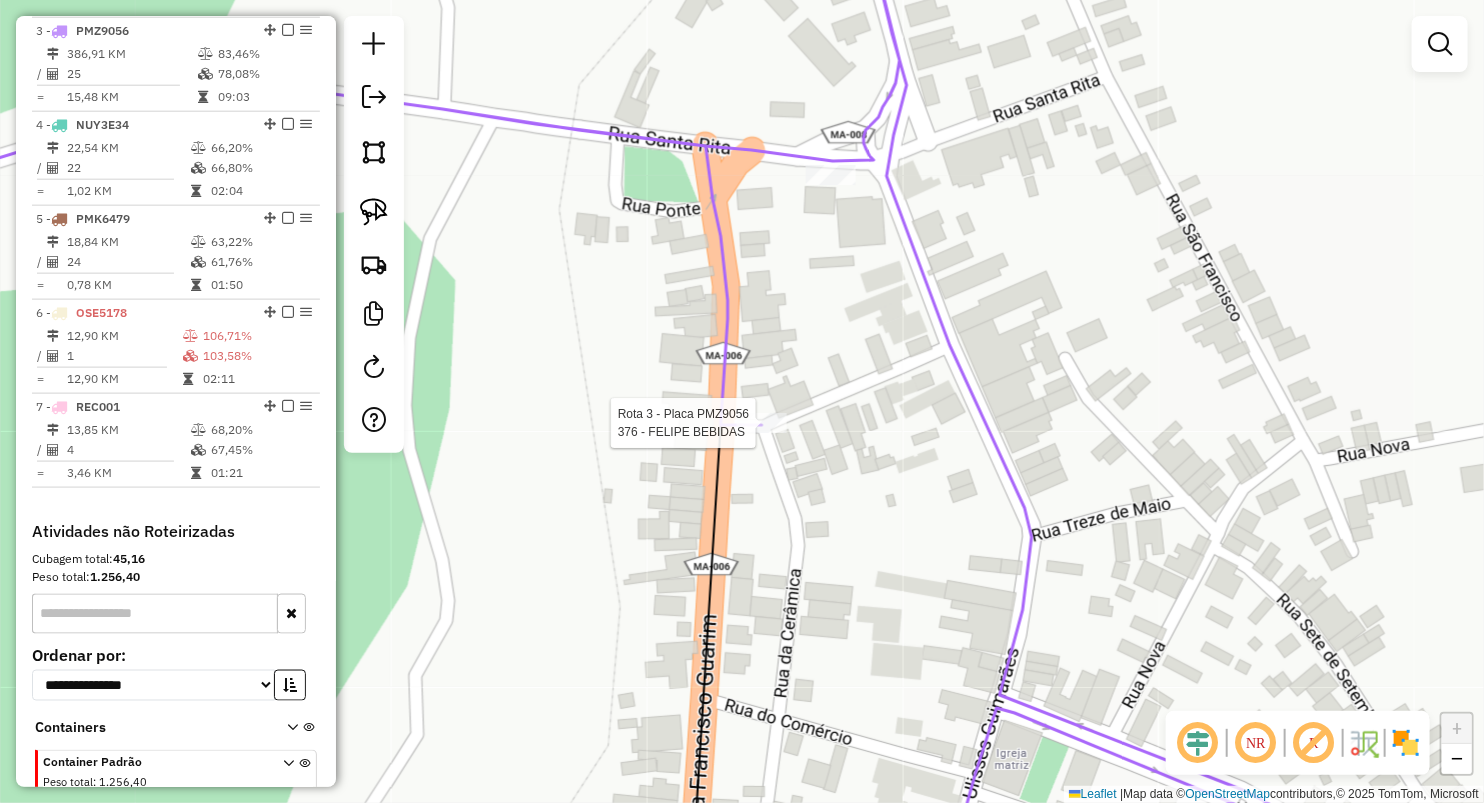 select on "**********" 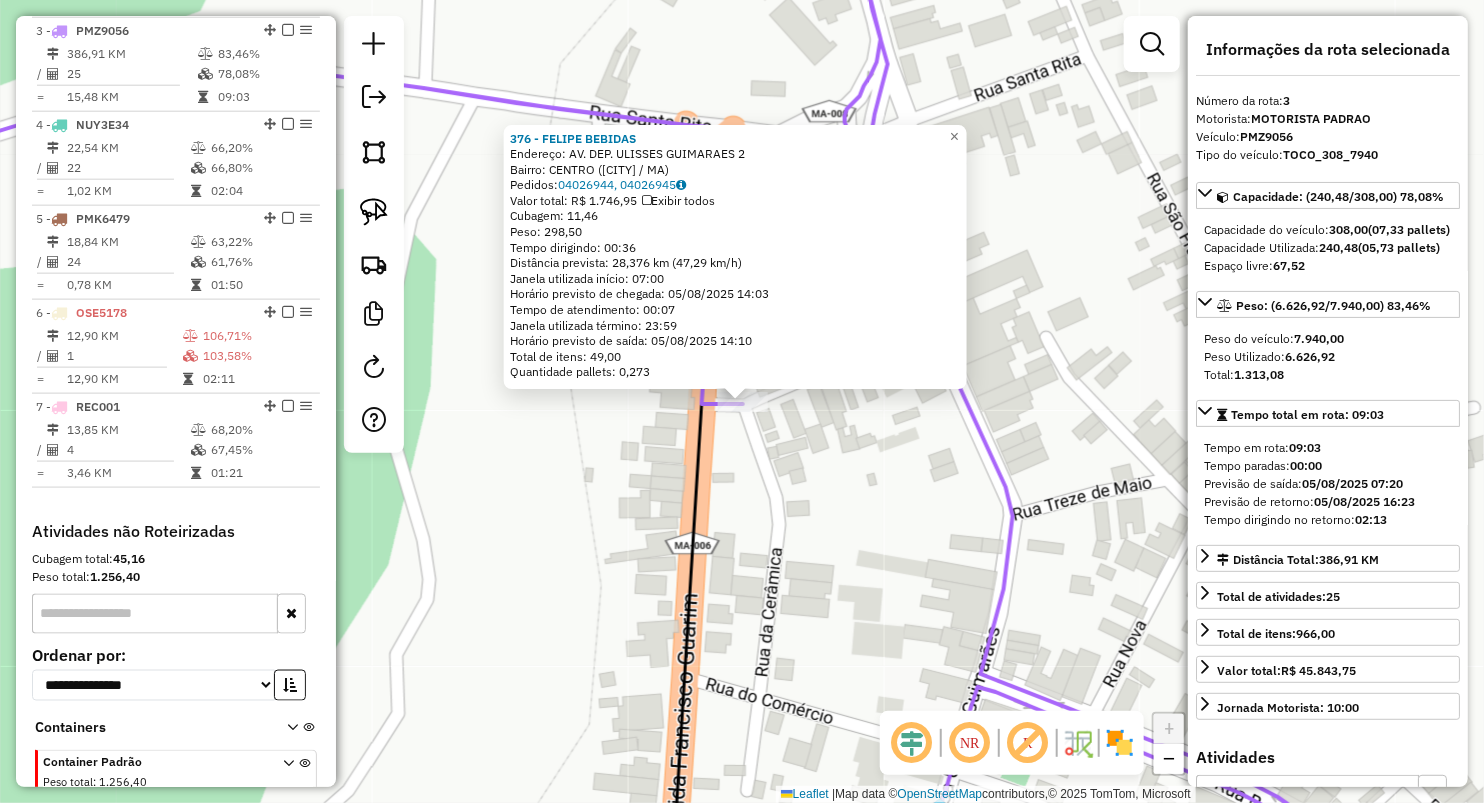 click on "Rota 3 - Placa PMZ9056  376 - FELIPE BEBIDAS 376 - FELIPE BEBIDAS  Endereço:  AV. DEP. ULISSES GUIMARAES 2   Bairro: CENTRO (ARAME / MA)   Pedidos:  04026944, 04026945   Valor total: R$ 1.746,95   Exibir todos   Cubagem: 11,46  Peso: 298,50  Tempo dirigindo: 00:36   Distância prevista: 28,376 km (47,29 km/h)   Janela utilizada início: 07:00   Horário previsto de chegada: 05/08/2025 14:03   Tempo de atendimento: 00:07   Janela utilizada término: 23:59   Horário previsto de saída: 05/08/2025 14:10   Total de itens: 49,00   Quantidade pallets: 0,273  × Janela de atendimento Grade de atendimento Capacidade Transportadoras Veículos Cliente Pedidos  Rotas Selecione os dias de semana para filtrar as janelas de atendimento  Seg   Ter   Qua   Qui   Sex   Sáb   Dom  Informe o período da janela de atendimento: De: Até:  Filtrar exatamente a janela do cliente  Considerar janela de atendimento padrão  Selecione os dias de semana para filtrar as grades de atendimento  Seg   Ter   Qua   Qui   Sex   Sáb   Dom" 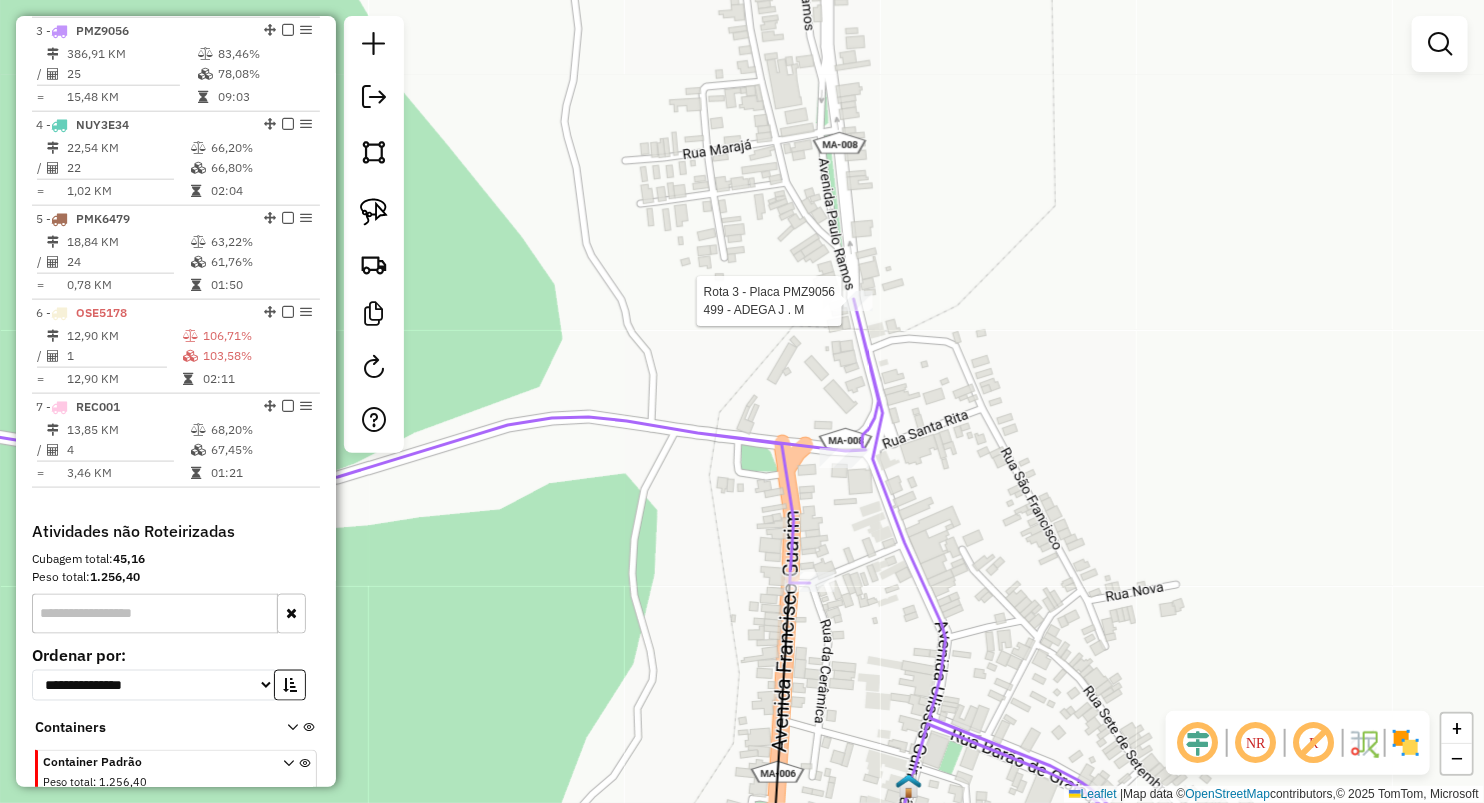 select on "**********" 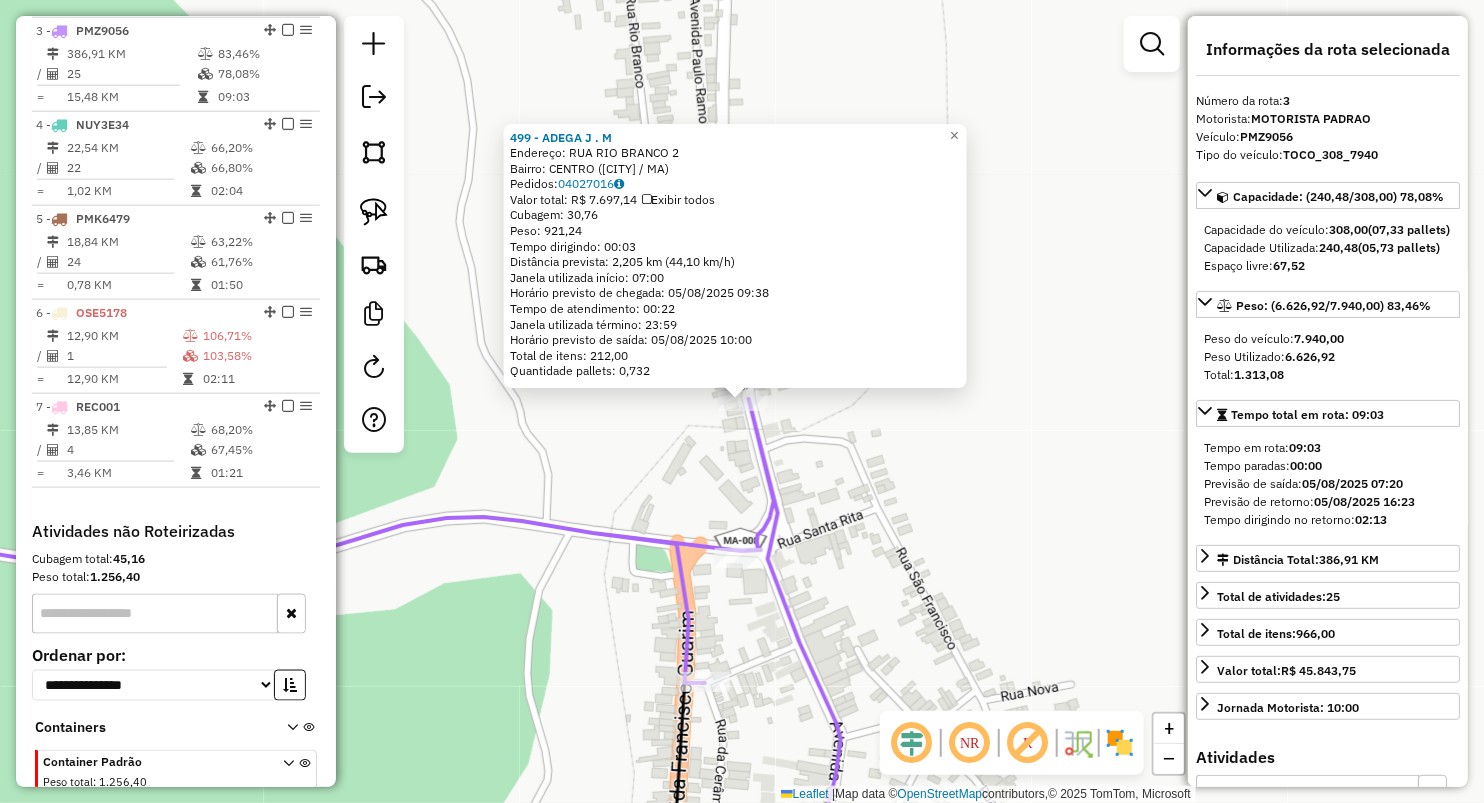 click on "Rota 3 - Placa PMZ9056  499 - ADEGA J . M 499 - ADEGA J . M  Endereço:  RUA RIO BRANCO 2   Bairro: CENTRO (ARAME / MA)   Pedidos:  04027016   Valor total: R$ 7.697,14   Exibir todos   Cubagem: 30,76  Peso: 921,24  Tempo dirigindo: 00:03   Distância prevista: 2,205 km (44,10 km/h)   Janela utilizada início: 07:00   Horário previsto de chegada: 05/08/2025 09:38   Tempo de atendimento: 00:22   Janela utilizada término: 23:59   Horário previsto de saída: 05/08/2025 10:00   Total de itens: 212,00   Quantidade pallets: 0,732  × Janela de atendimento Grade de atendimento Capacidade Transportadoras Veículos Cliente Pedidos  Rotas Selecione os dias de semana para filtrar as janelas de atendimento  Seg   Ter   Qua   Qui   Sex   Sáb   Dom  Informe o período da janela de atendimento: De: Até:  Filtrar exatamente a janela do cliente  Considerar janela de atendimento padrão  Selecione os dias de semana para filtrar as grades de atendimento  Seg   Ter   Qua   Qui   Sex   Sáb   Dom   Peso mínimo:   De:   De:" 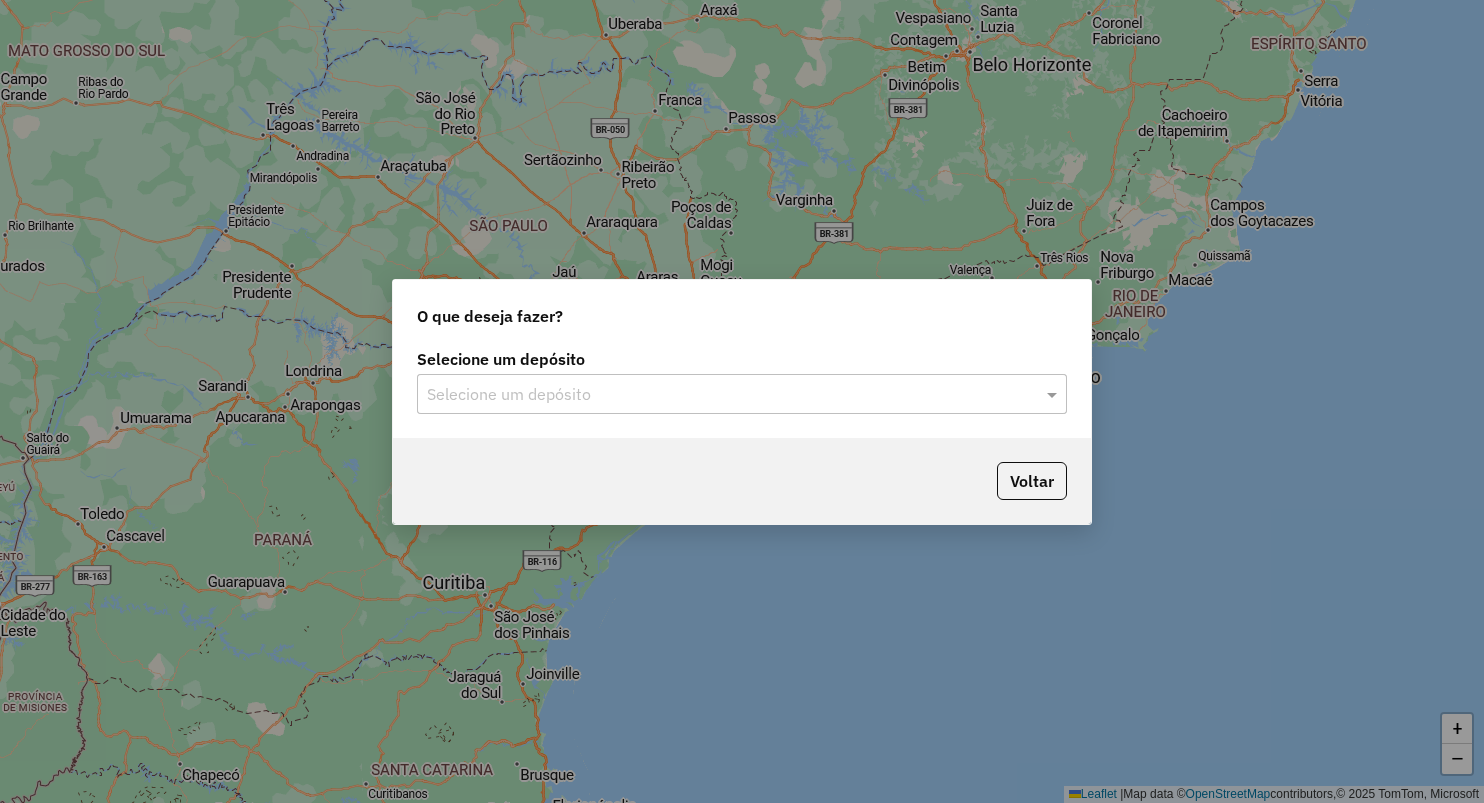 scroll, scrollTop: 0, scrollLeft: 0, axis: both 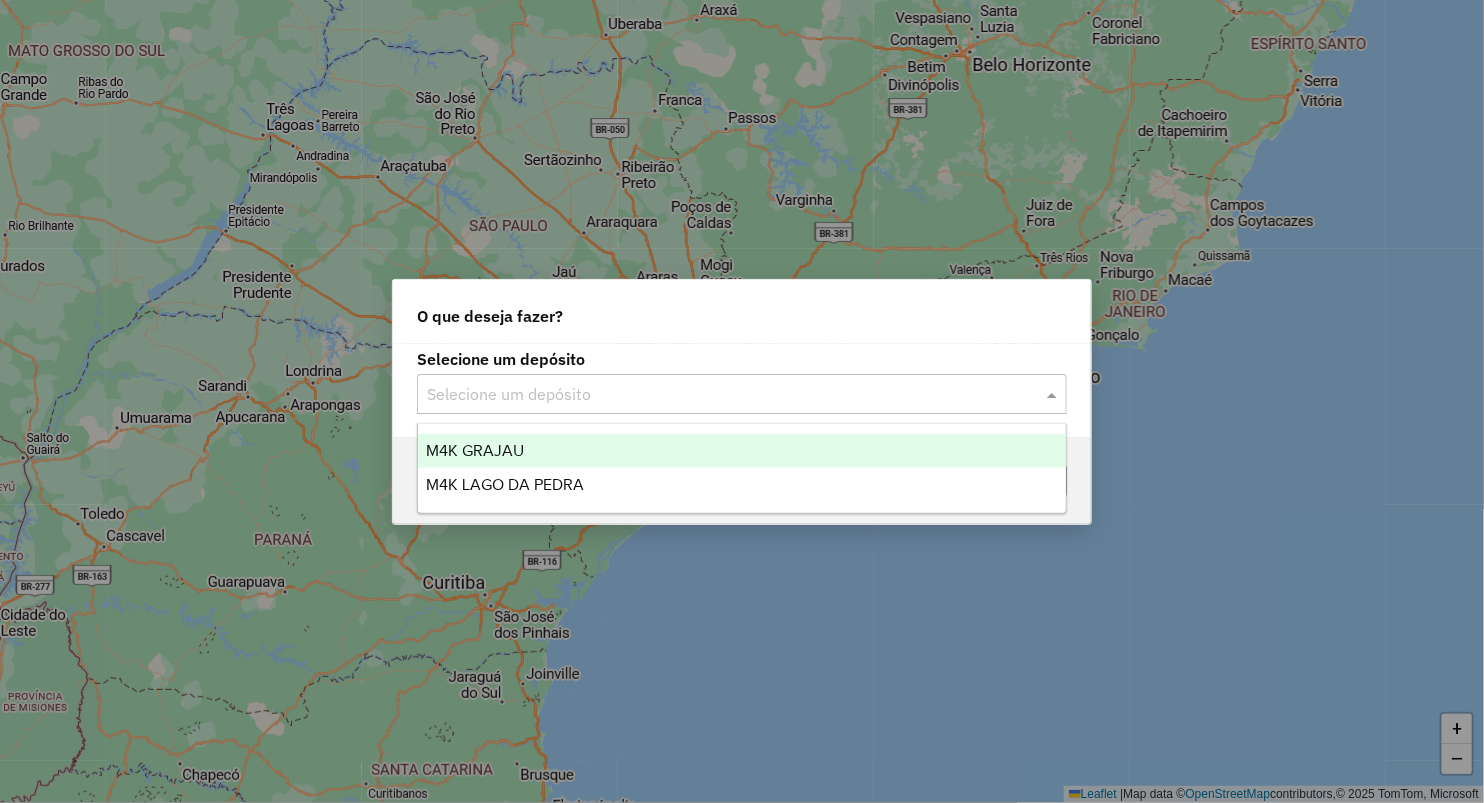 click 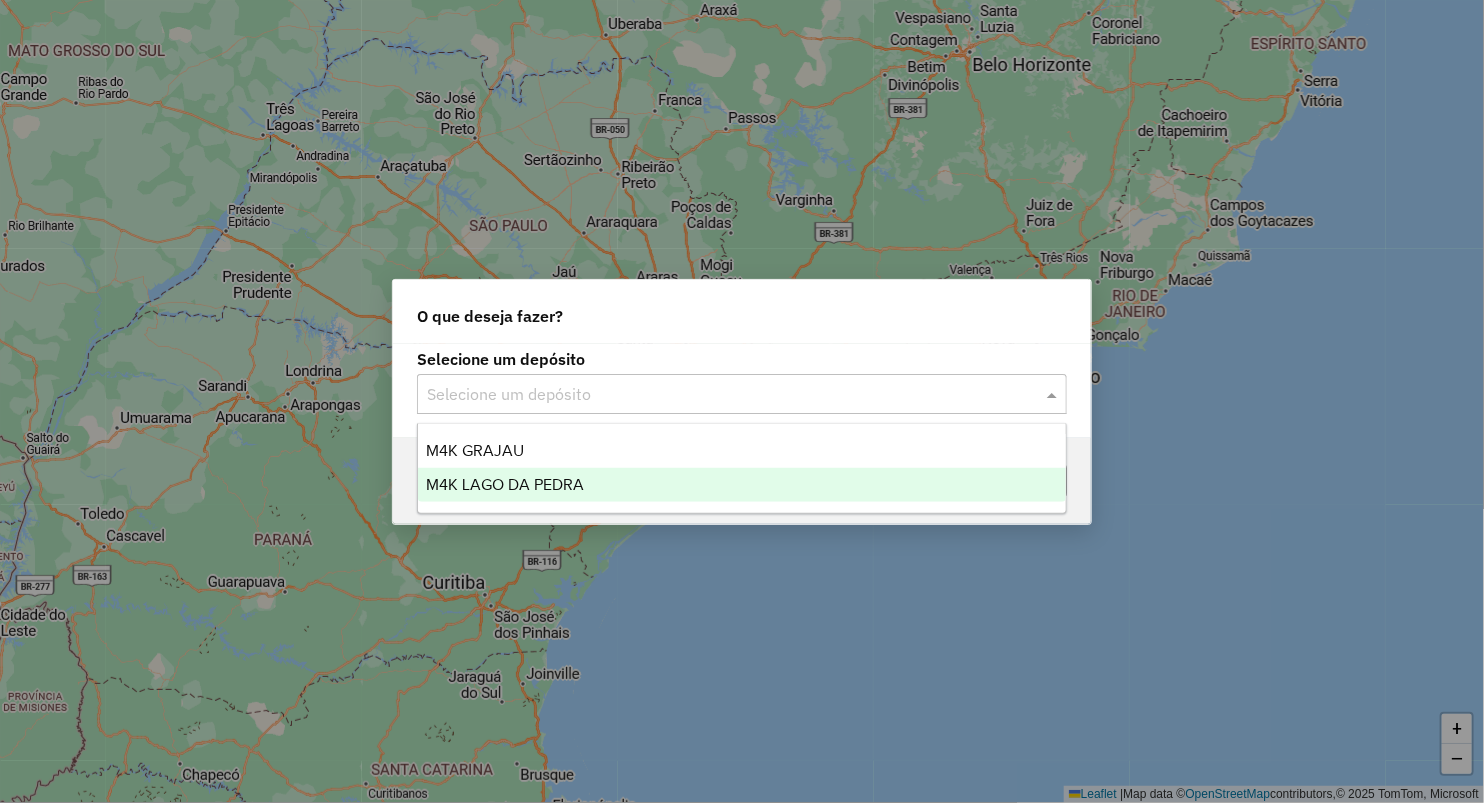 click on "M4K LAGO DA PEDRA" at bounding box center (505, 484) 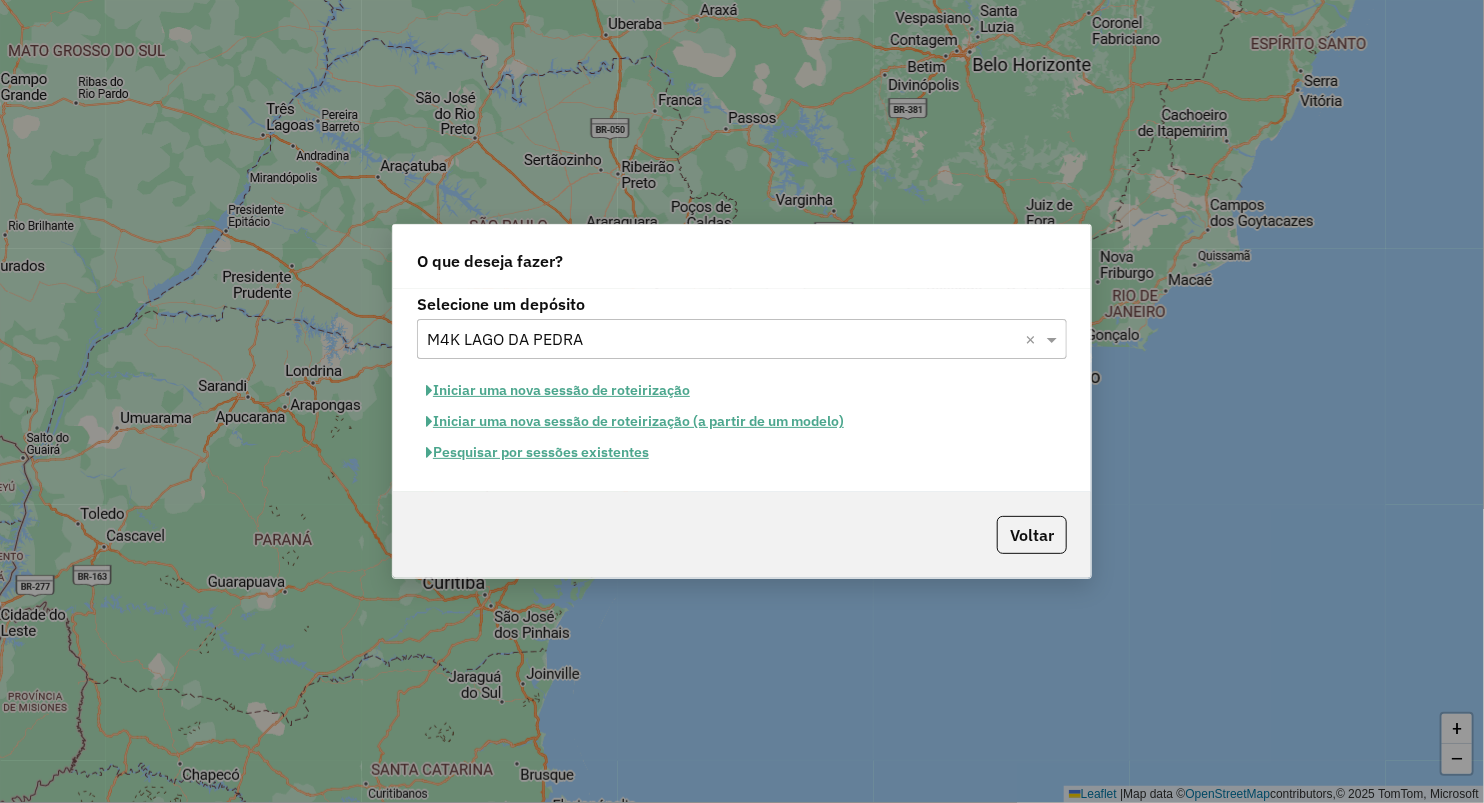 click on "Iniciar uma nova sessão de roteirização" 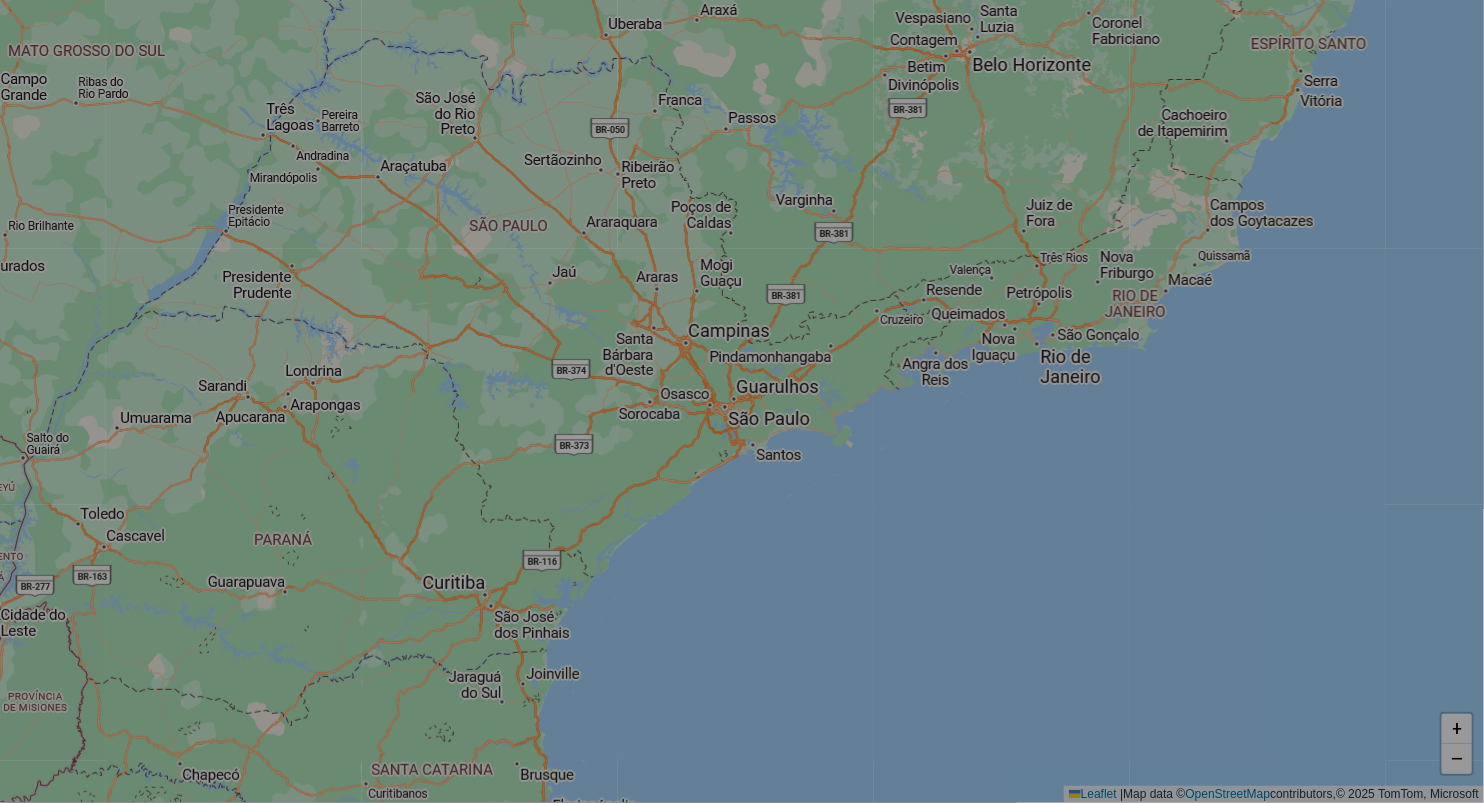 select on "*" 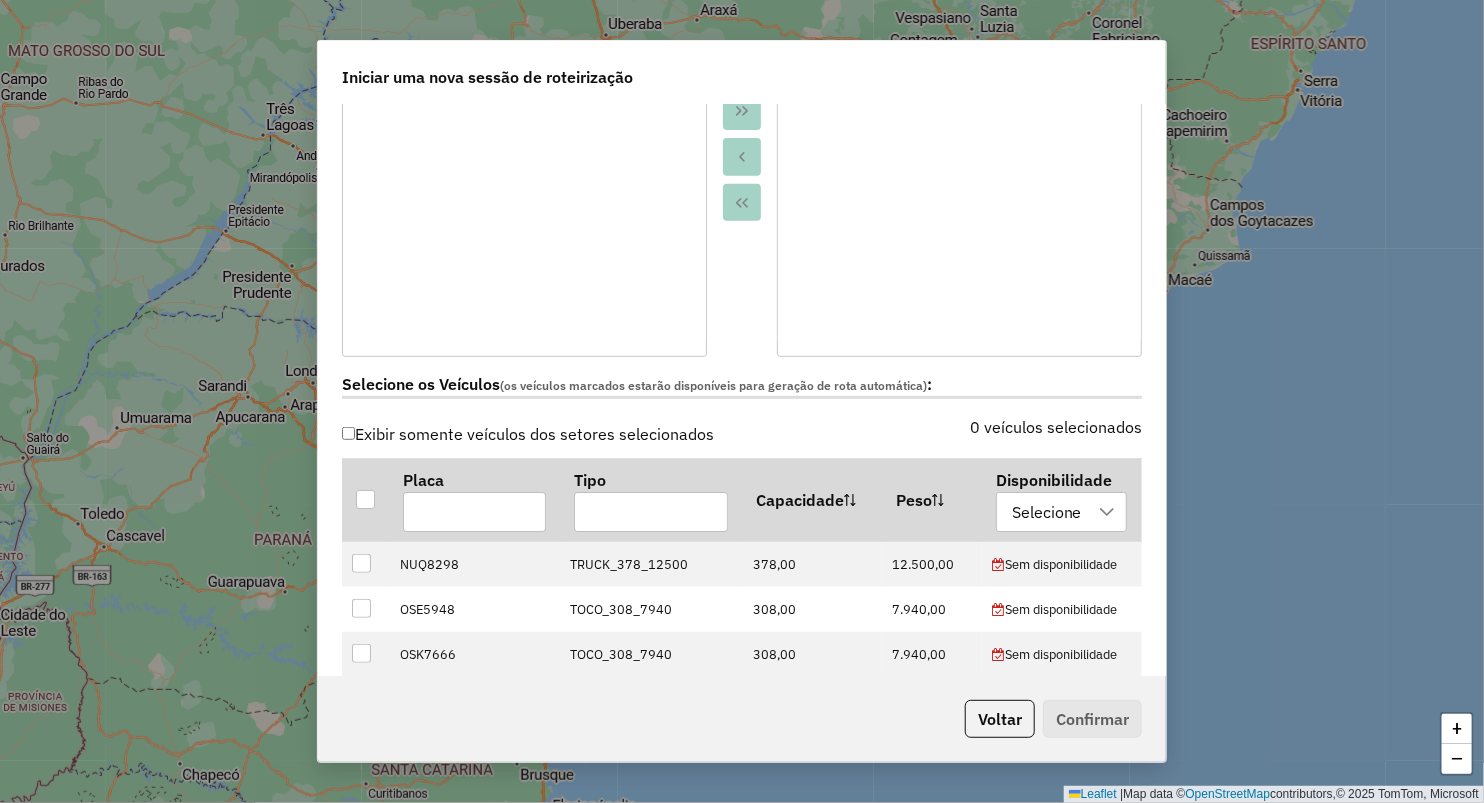 scroll, scrollTop: 444, scrollLeft: 0, axis: vertical 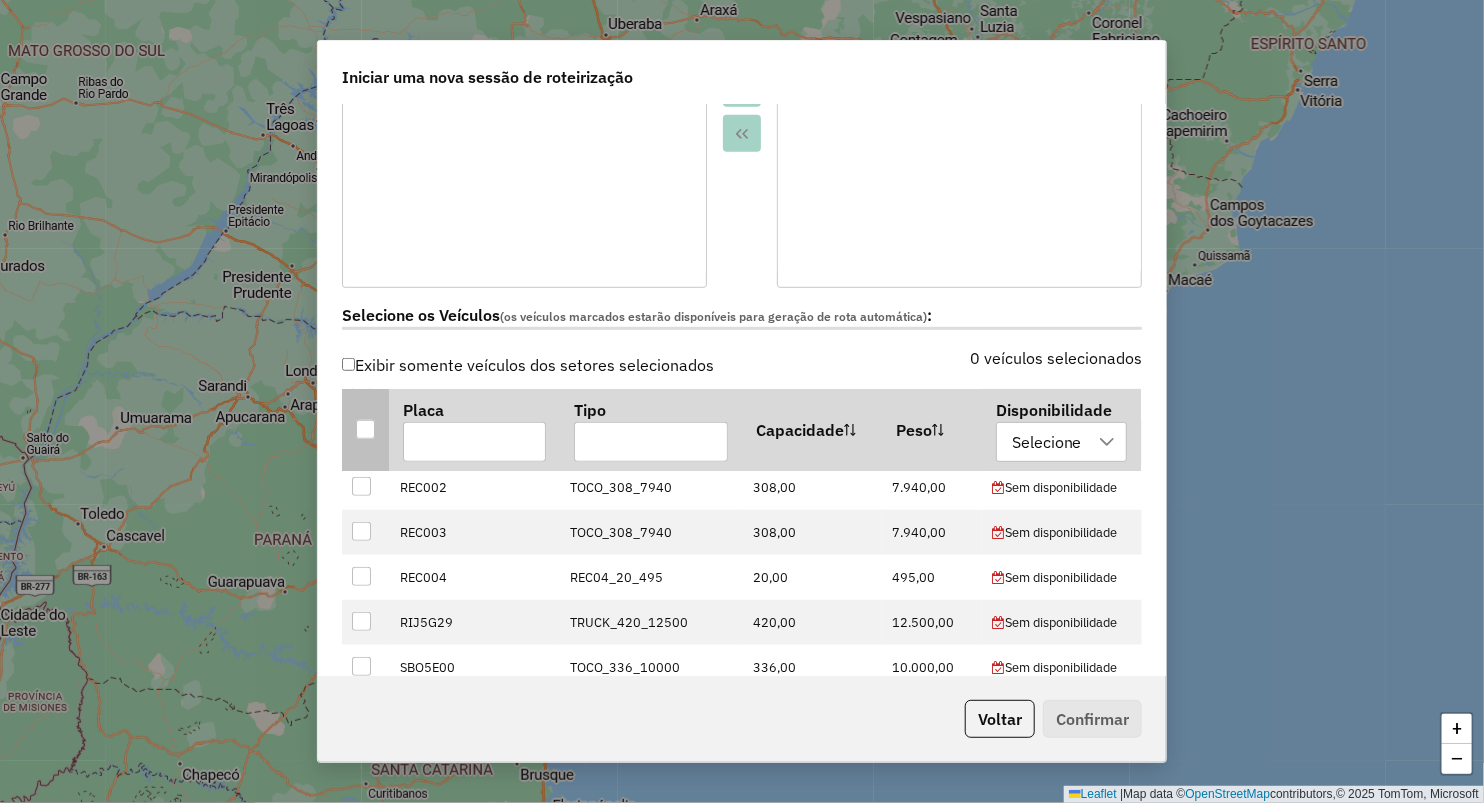 click at bounding box center (365, 430) 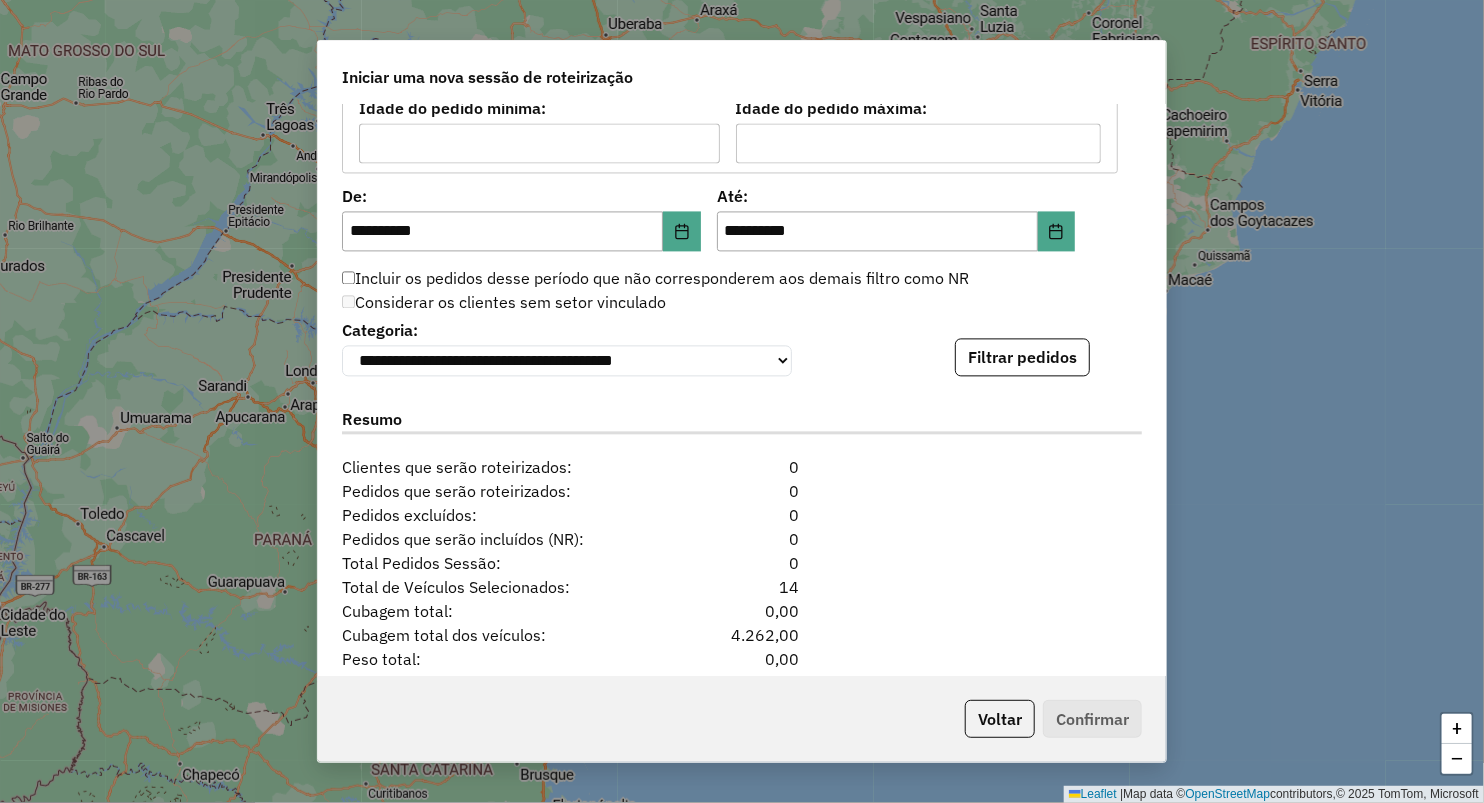 scroll, scrollTop: 1851, scrollLeft: 0, axis: vertical 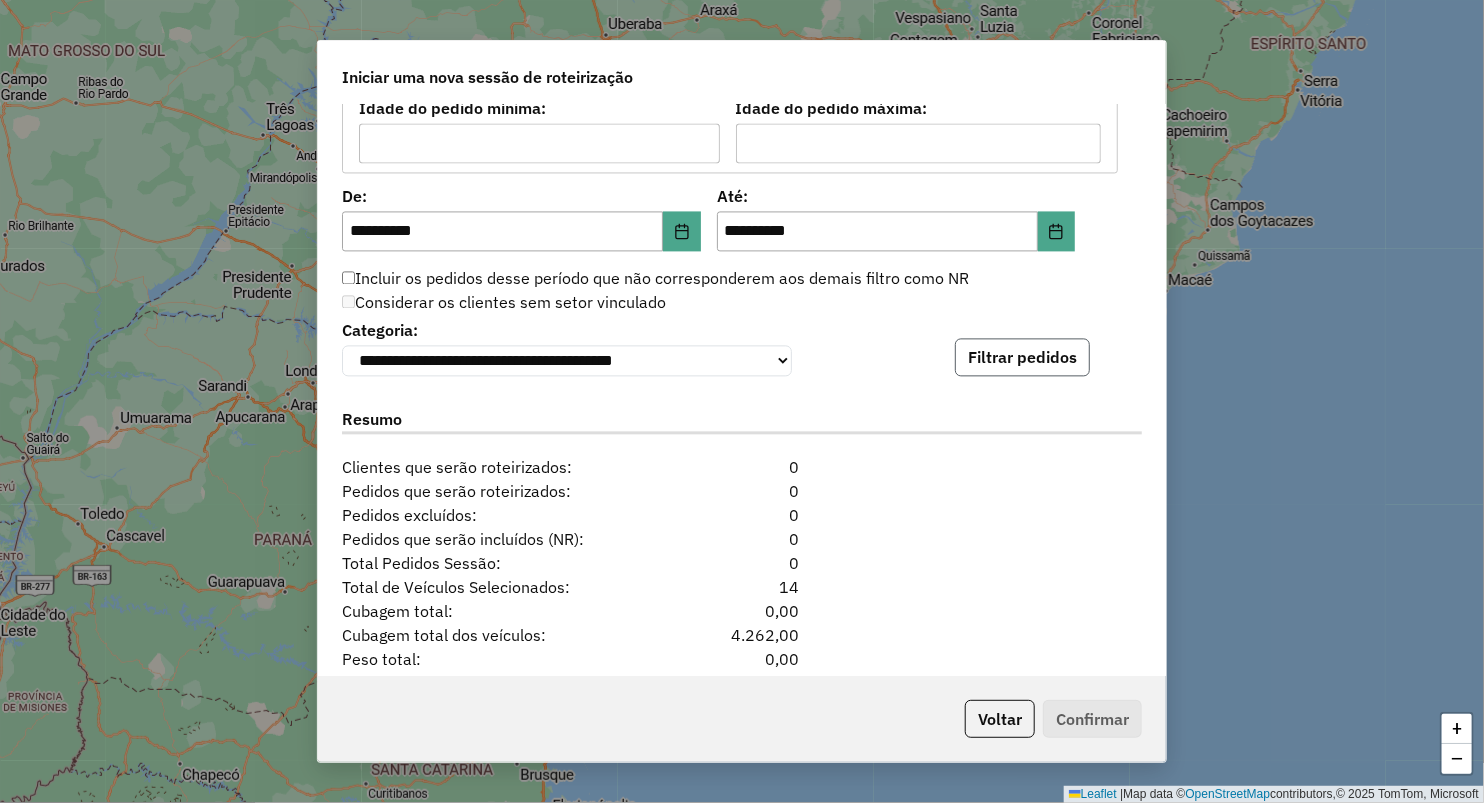 click on "Filtrar pedidos" 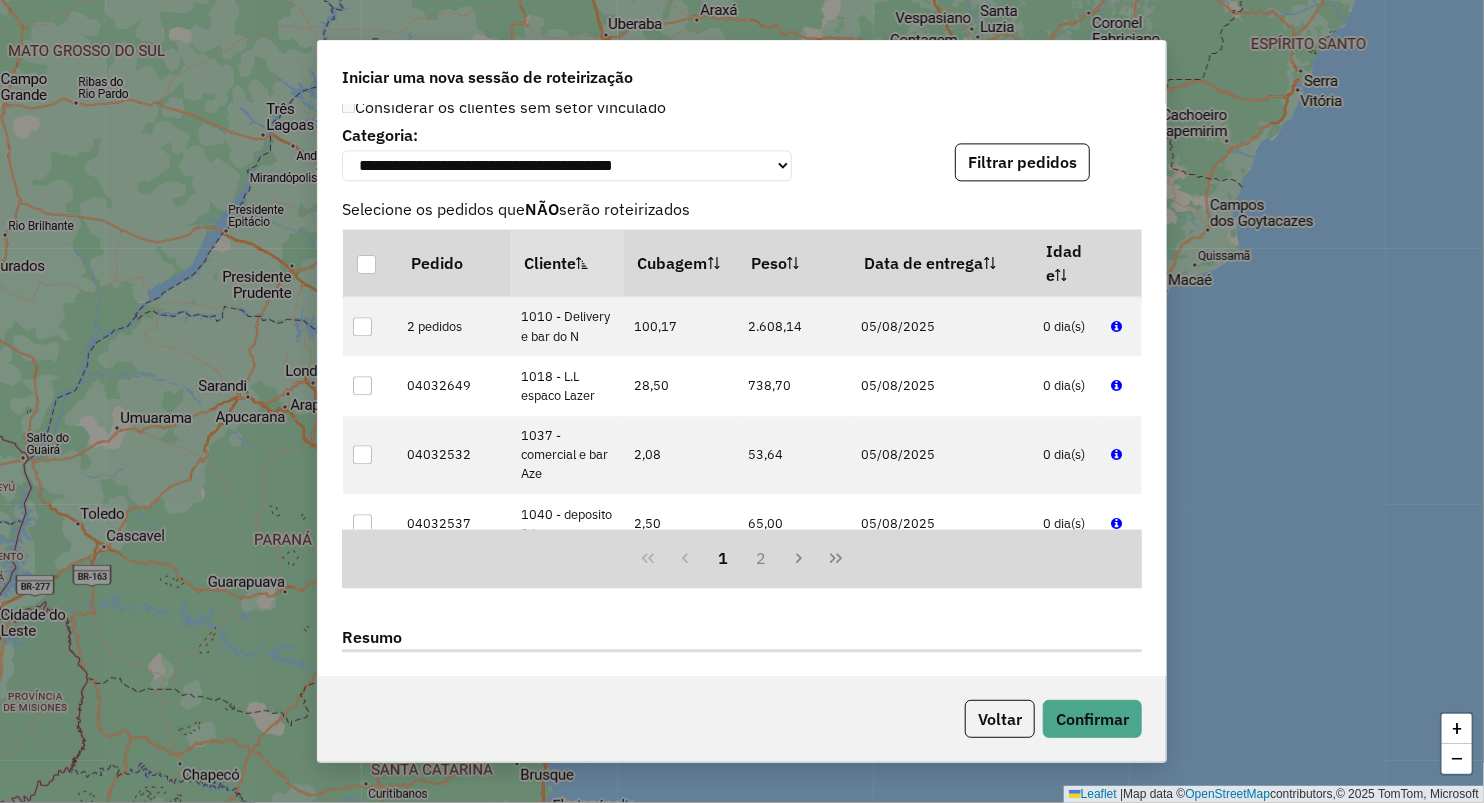 scroll, scrollTop: 2296, scrollLeft: 0, axis: vertical 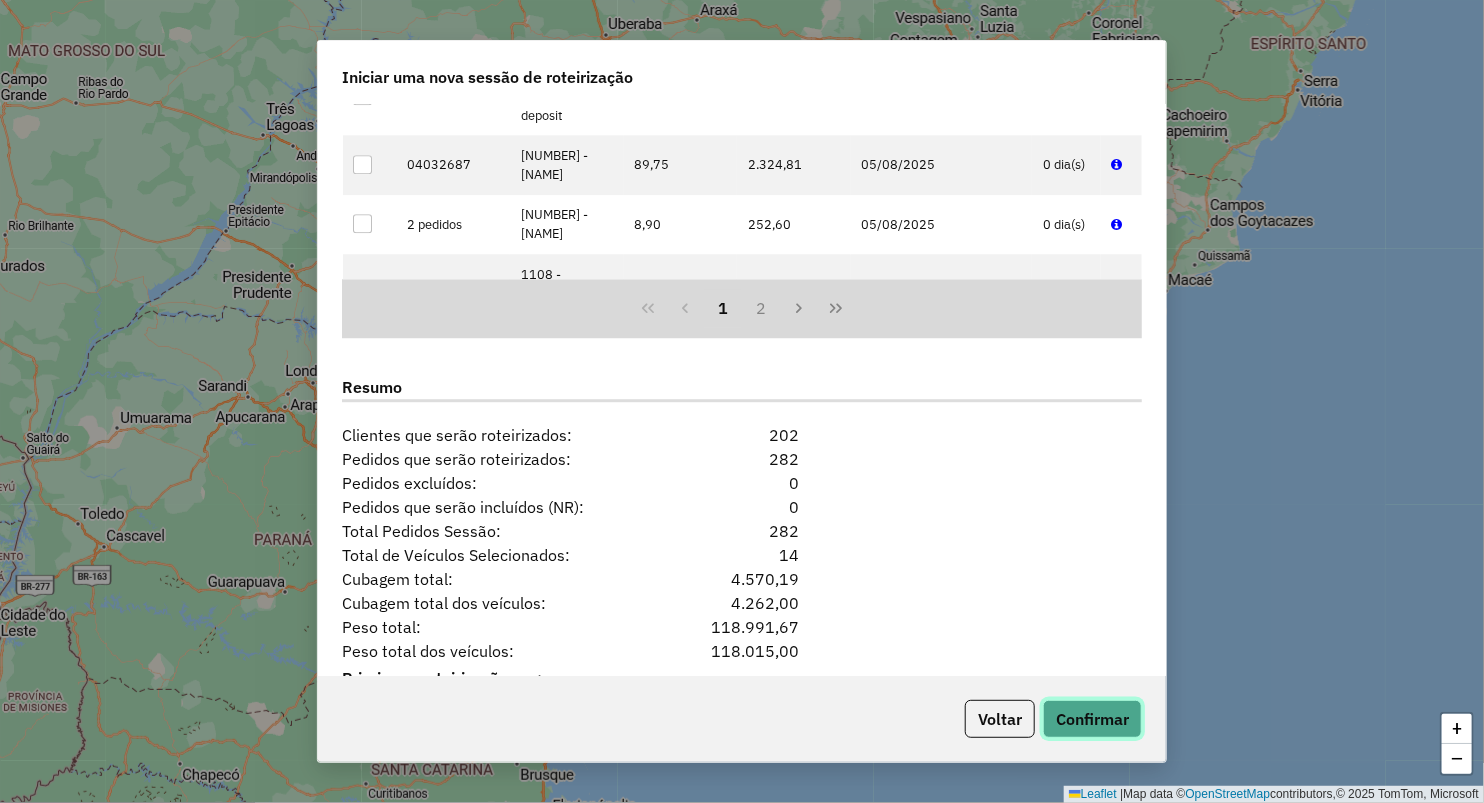 click on "Confirmar" 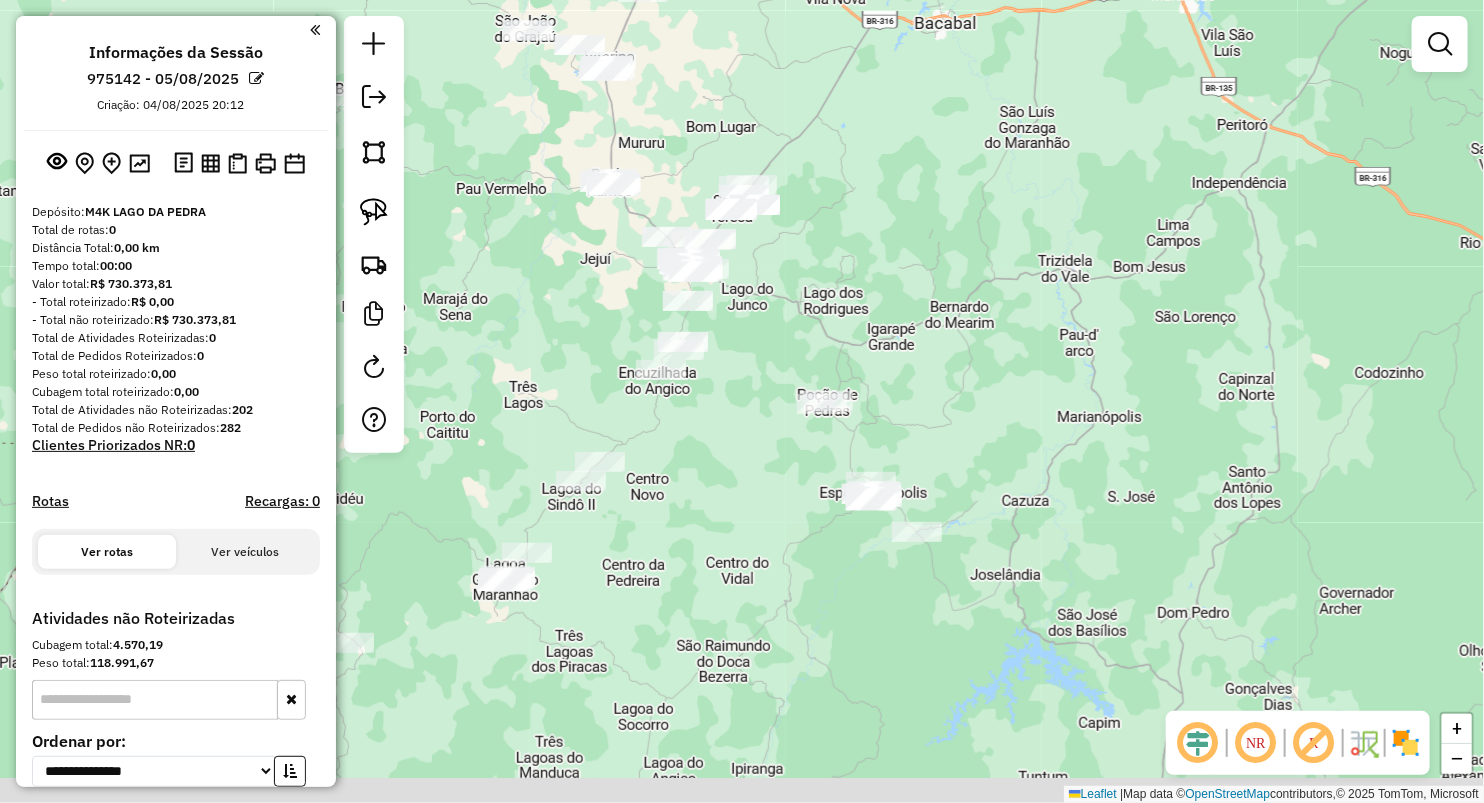 drag, startPoint x: 930, startPoint y: 459, endPoint x: 774, endPoint y: 194, distance: 307.50772 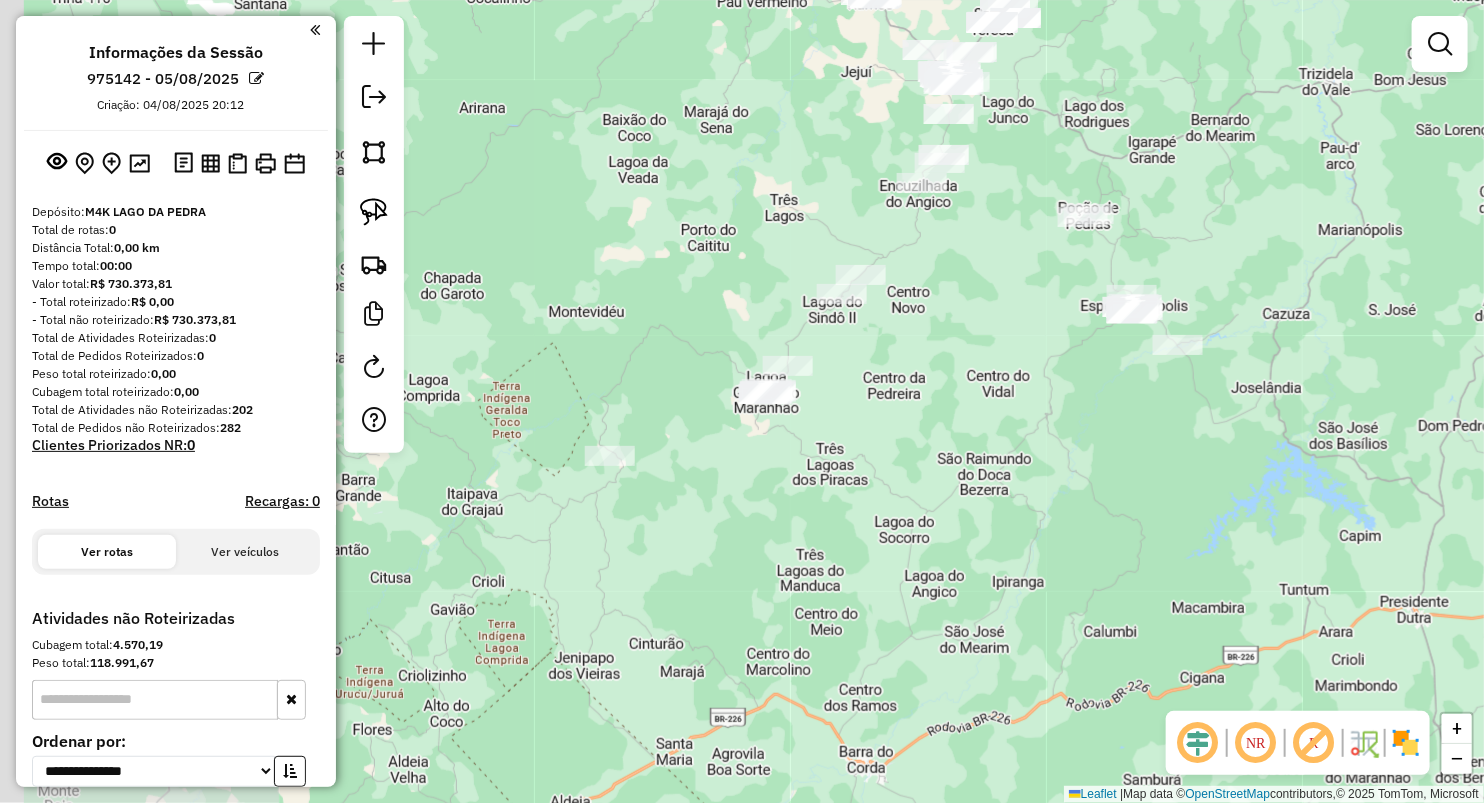 drag, startPoint x: 607, startPoint y: 379, endPoint x: 956, endPoint y: 327, distance: 352.85266 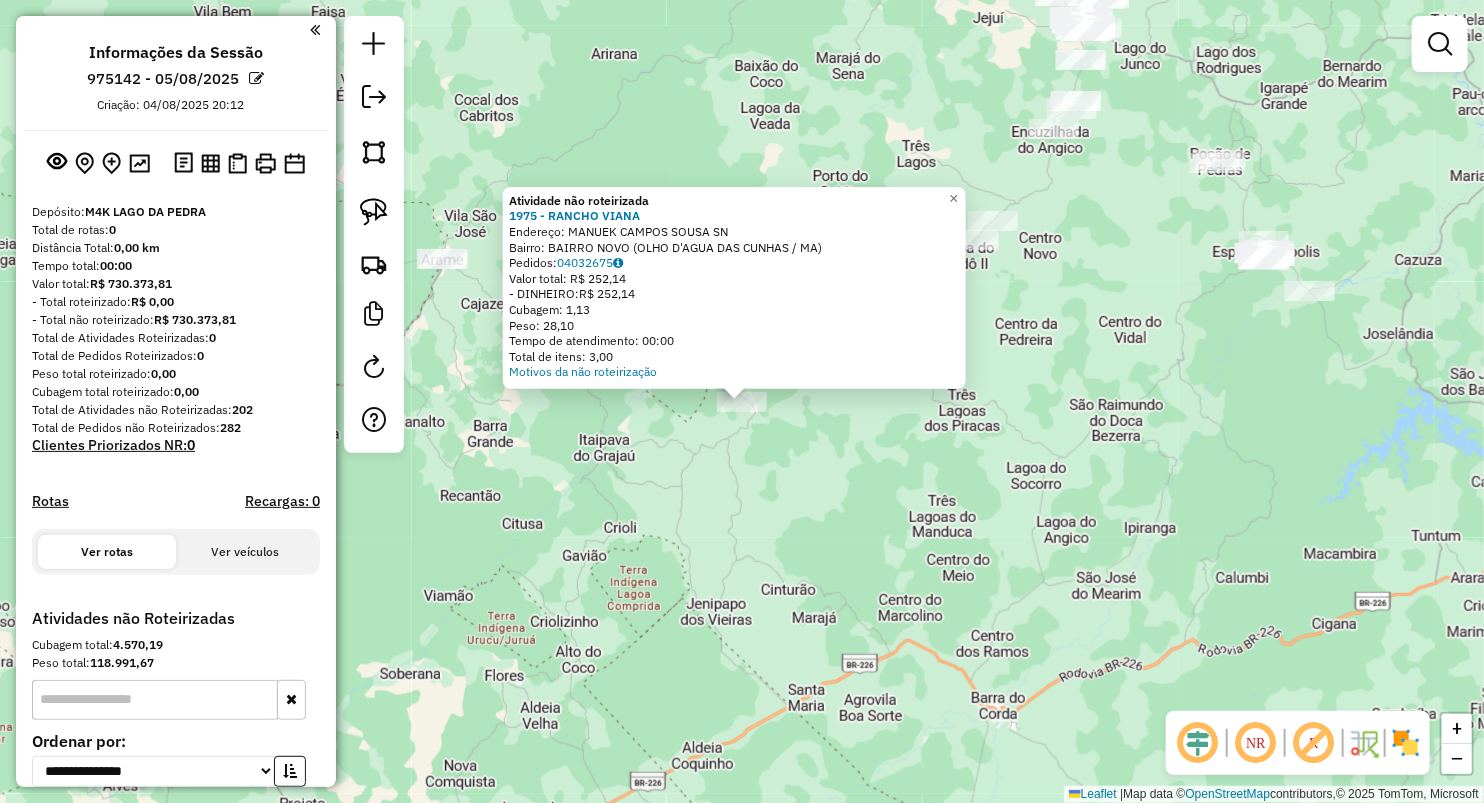 click on "Atividade não roteirizada [YEAR] - [NAME] Endereço: MANUEK CAMPOS SOUSA SN Bairro: BAIRRO NOVO (OLHO D'AGUA DAS CUNHAS / MA) Pedidos: [NUMBER] Valor total: R$ [PRICE] - DINHEIRO: R$ [PRICE] Cubagem: [NUMBER] Peso: [NUMBER] Tempo de atendimento: [TIME] Total de itens: [NUMBER] Motivos da não roteirização × Janela de atendimento Grade de atendimento Capacidade Transportadoras Veículos Cliente Pedidos Rotas Selecione os dias de semana para filtrar as janelas de atendimento Seg Ter Qua Qui Sex Sáb Dom Informe o período da janela de atendimento: De: Até: Filtrar exatamente a janela do cliente Considerar janela de atendimento padrão Selecione os dias de semana para filtrar as grades de atendimento Seg Ter Qua Qui Sex Sáb Dom Considerar clientes sem dia de atendimento cadastrado Clientes fora do dia de atendimento selecionado Filtrar as atividades entre os valores definidos abaixo: Peso mínimo: Peso máximo: Cubagem mínima: Cubagem máxima: De: De:" 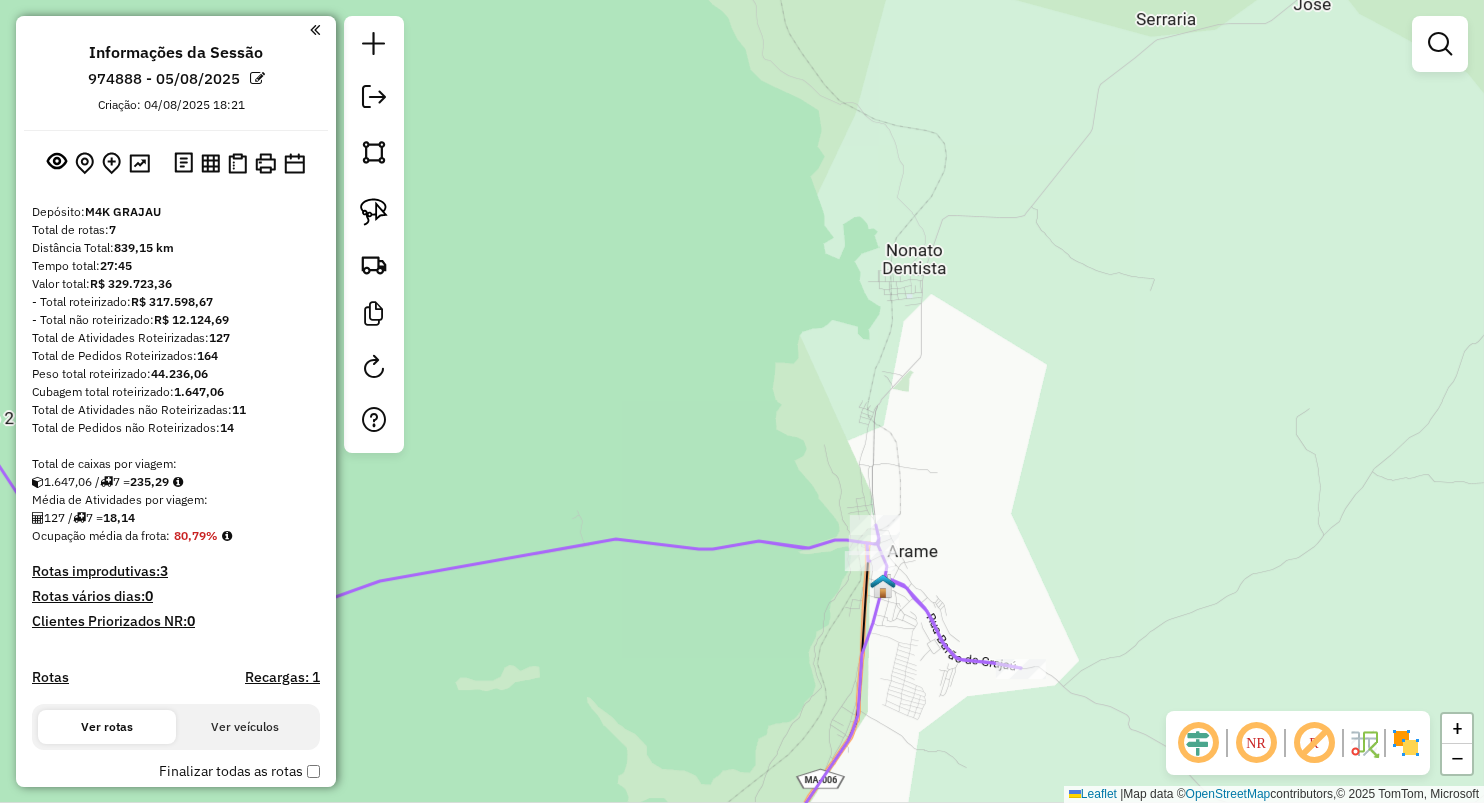 scroll, scrollTop: 0, scrollLeft: 0, axis: both 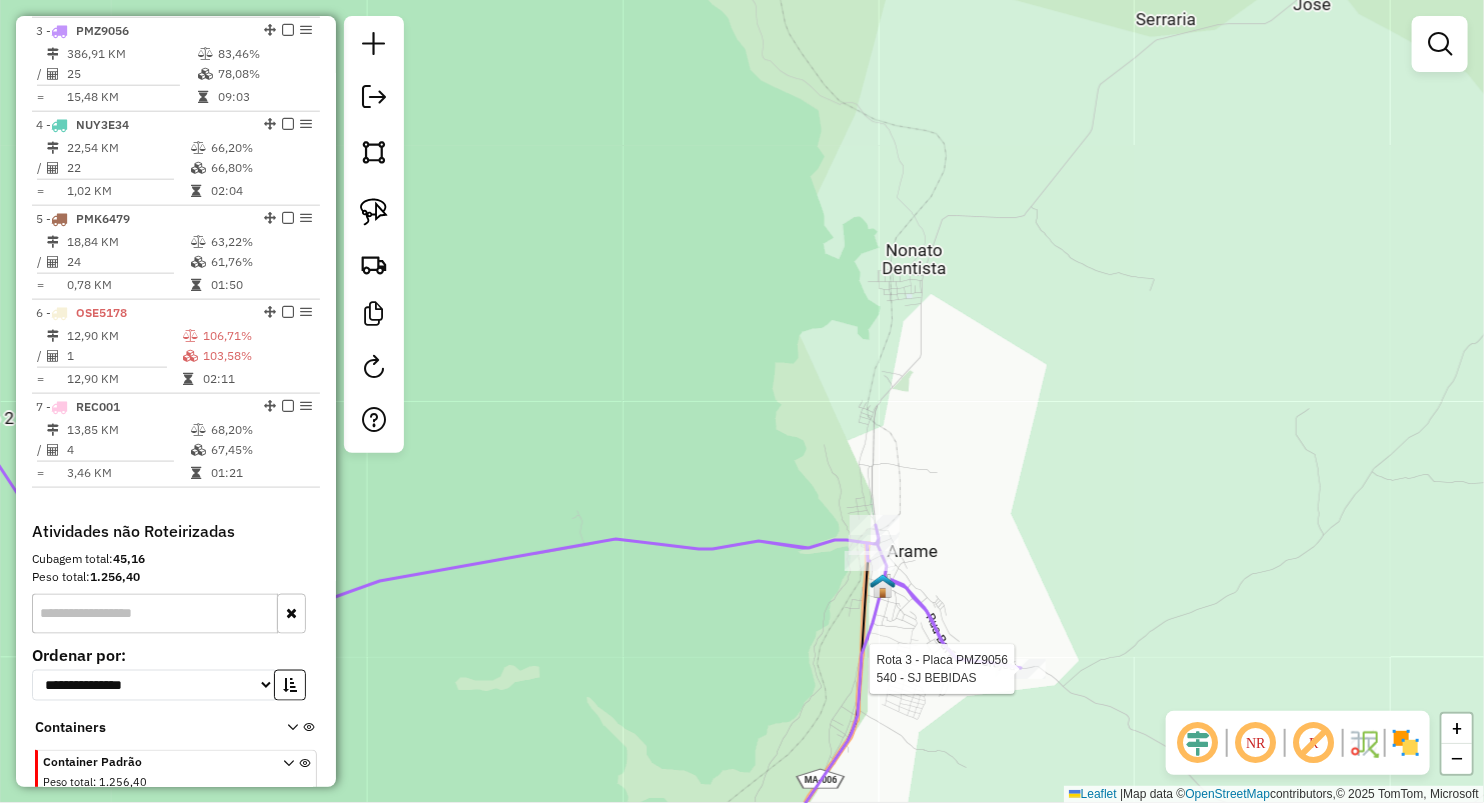 select on "**********" 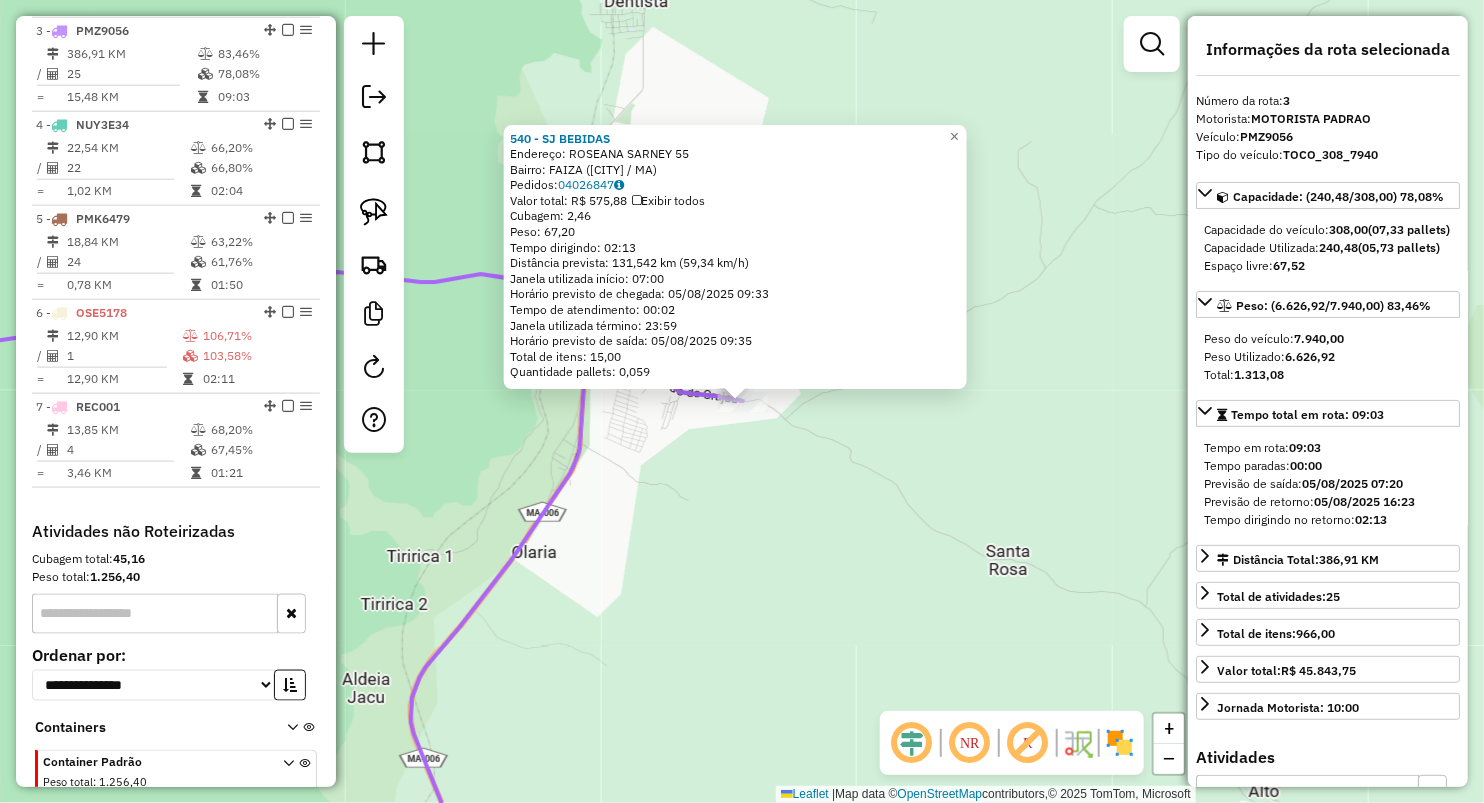 click on "Rota 3 - Placa PMZ9056 540 - SJ BEBIDAS 540 - SJ BEBIDAS Endereço: ROSEANA SARNEY [NUMBER] Bairro: [CITY] ([CITY] / [STATE]) Pedidos: 04026847 Valor total: R$ 575,88 Exibir todos Cubagem: 2,46 Peso: 67,20 Tempo dirigindo: 02:13 Distância prevista: 131,542 km (59,34 km/h) Janela utilizada início: 07:00 Horário previsto de chegada: 05/08/2025 09:33 Tempo de atendimento: 00:02 Janela utilizada término: 23:59 Horário previsto de saída: 05/08/2025 09:35 Total de itens: 15,00 Quantidade pallets: 0,059 × Janela de atendimento Grade de atendimento Capacidade Transportadoras Veículos Cliente Pedidos Rotas Selecione os dias de semana para filtrar as janelas de atendimento Seg Ter Qua Qui Sex Sáb Dom Informe o período da janela de atendimento: De: Até: Filtrar exatamente a janela do cliente Considerar janela de atendimento padrão Selecione os dias de semana para filtrar as grades de atendimento Seg Ter Qua Qui Sex Sáb Dom Peso mínimo: Peso máximo: +" 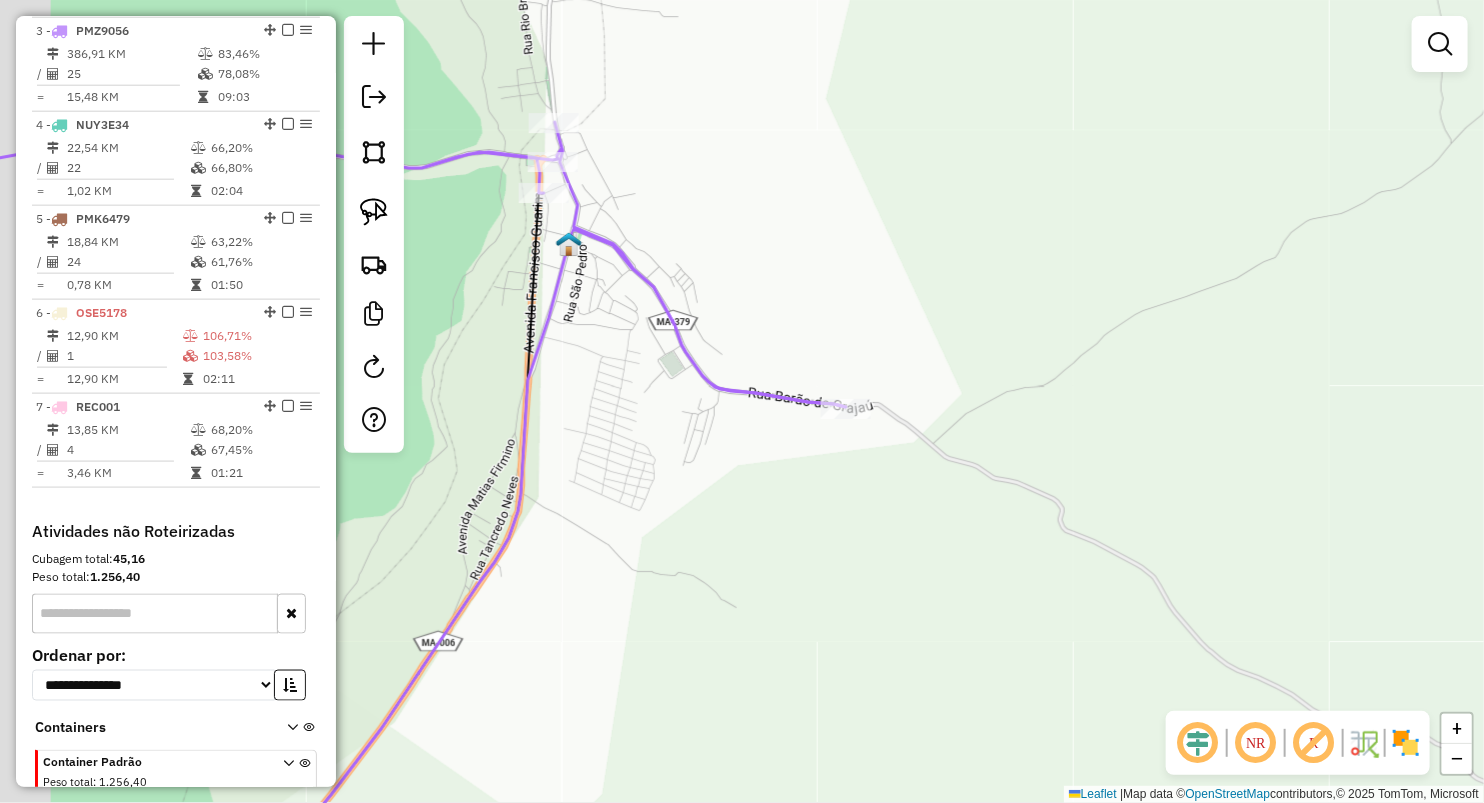 drag, startPoint x: 827, startPoint y: 481, endPoint x: 851, endPoint y: 483, distance: 24.083189 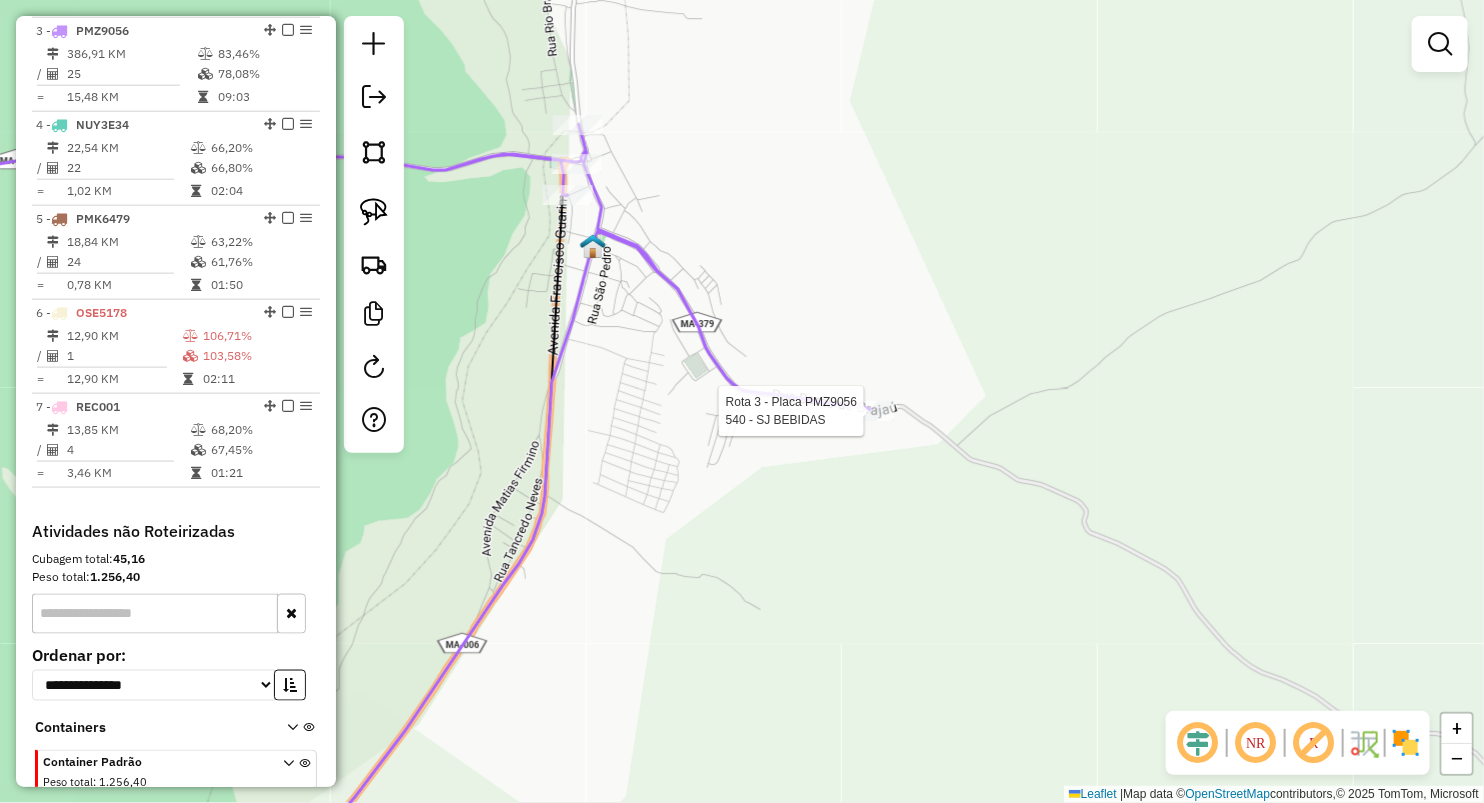 select on "**********" 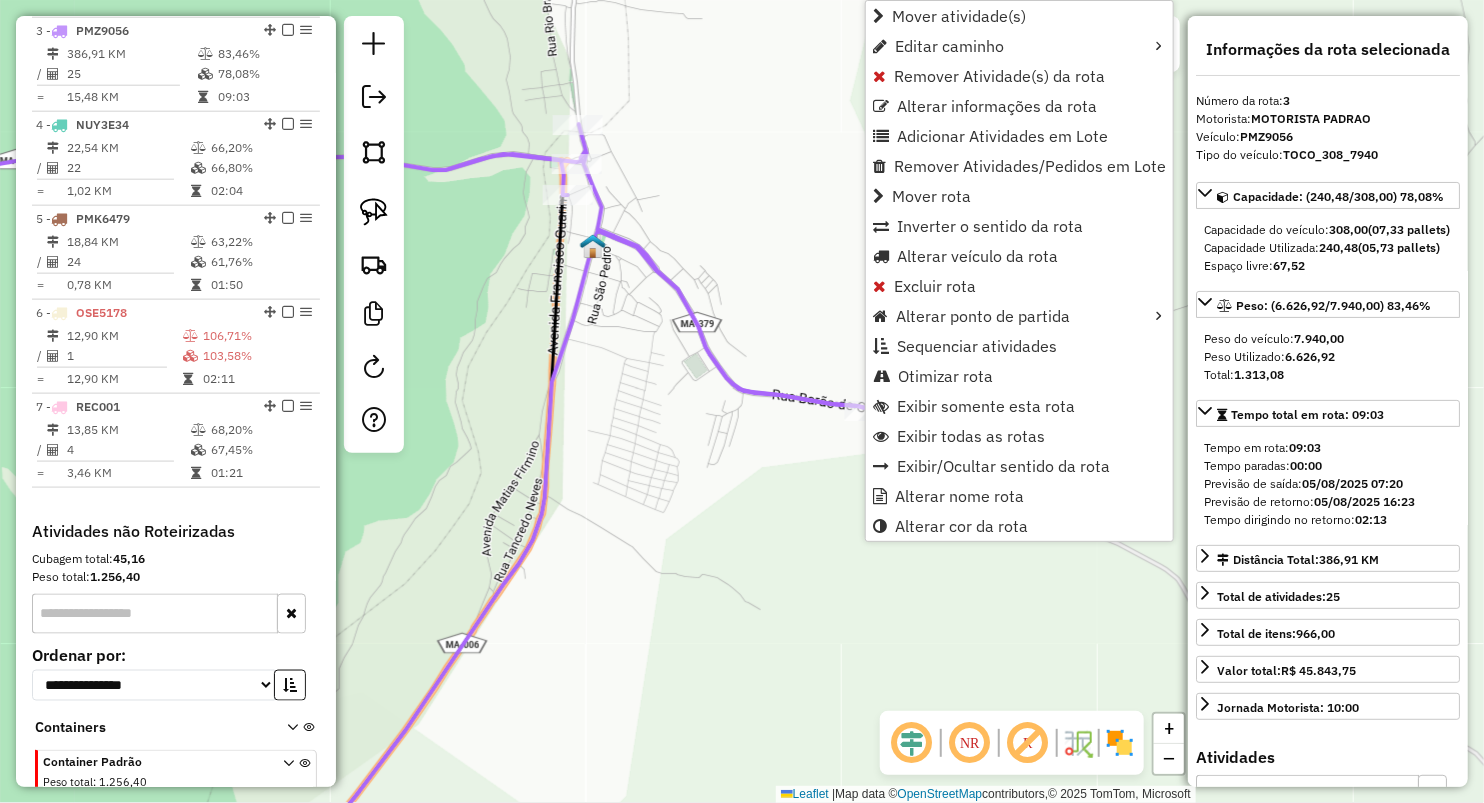 click on "Remover Atividade(s) da rota" at bounding box center [1019, 76] 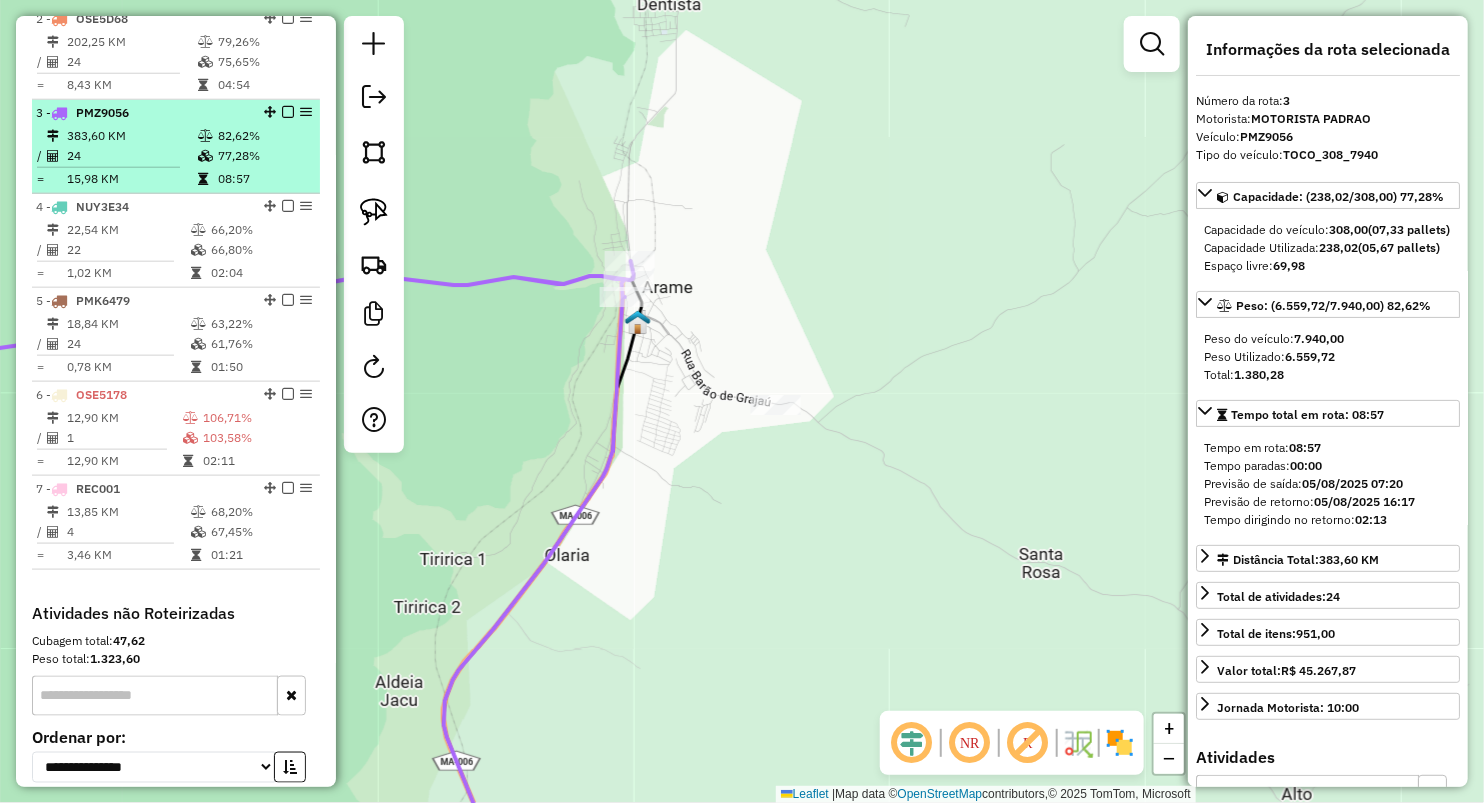 scroll, scrollTop: 849, scrollLeft: 0, axis: vertical 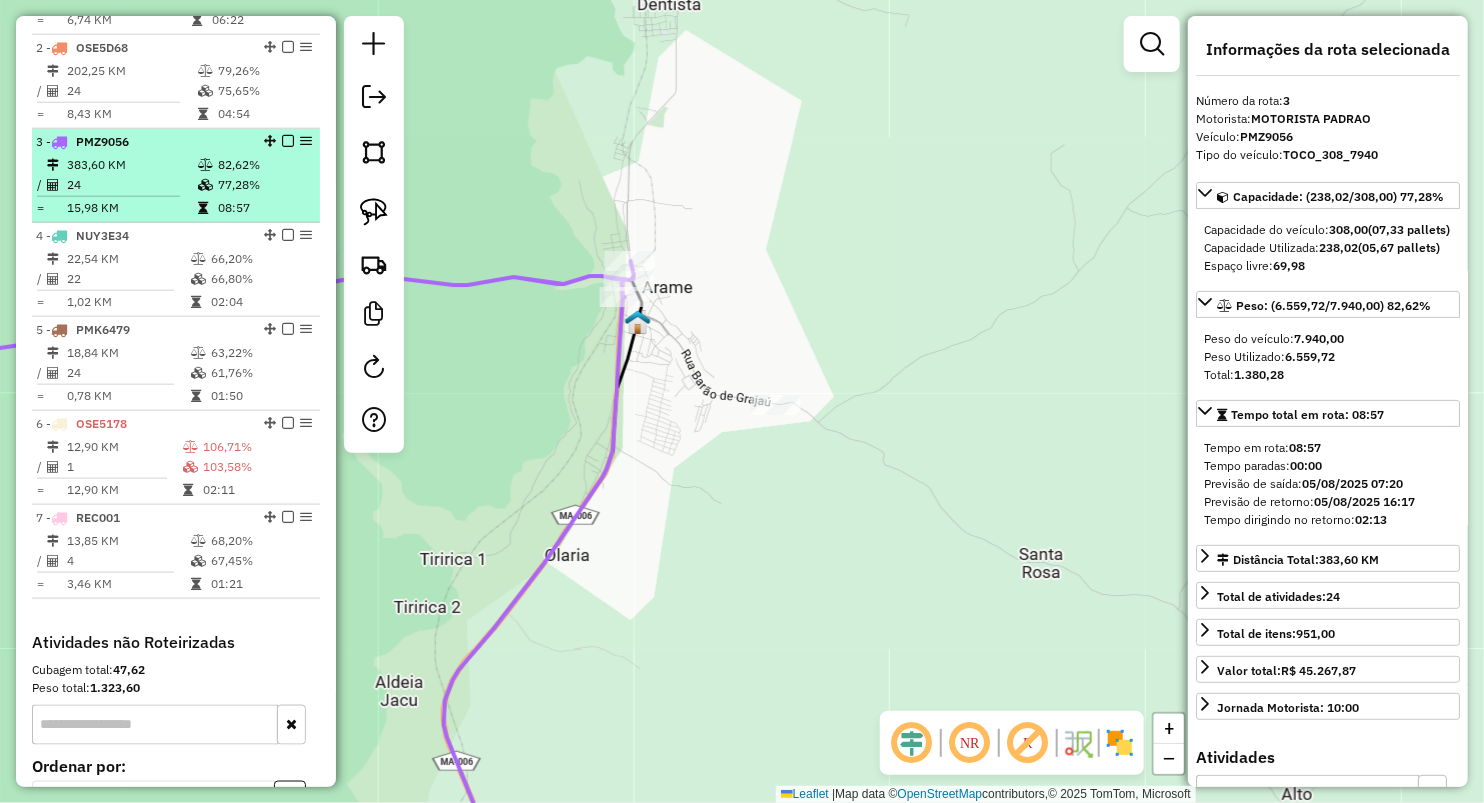 click on "24" at bounding box center (131, 185) 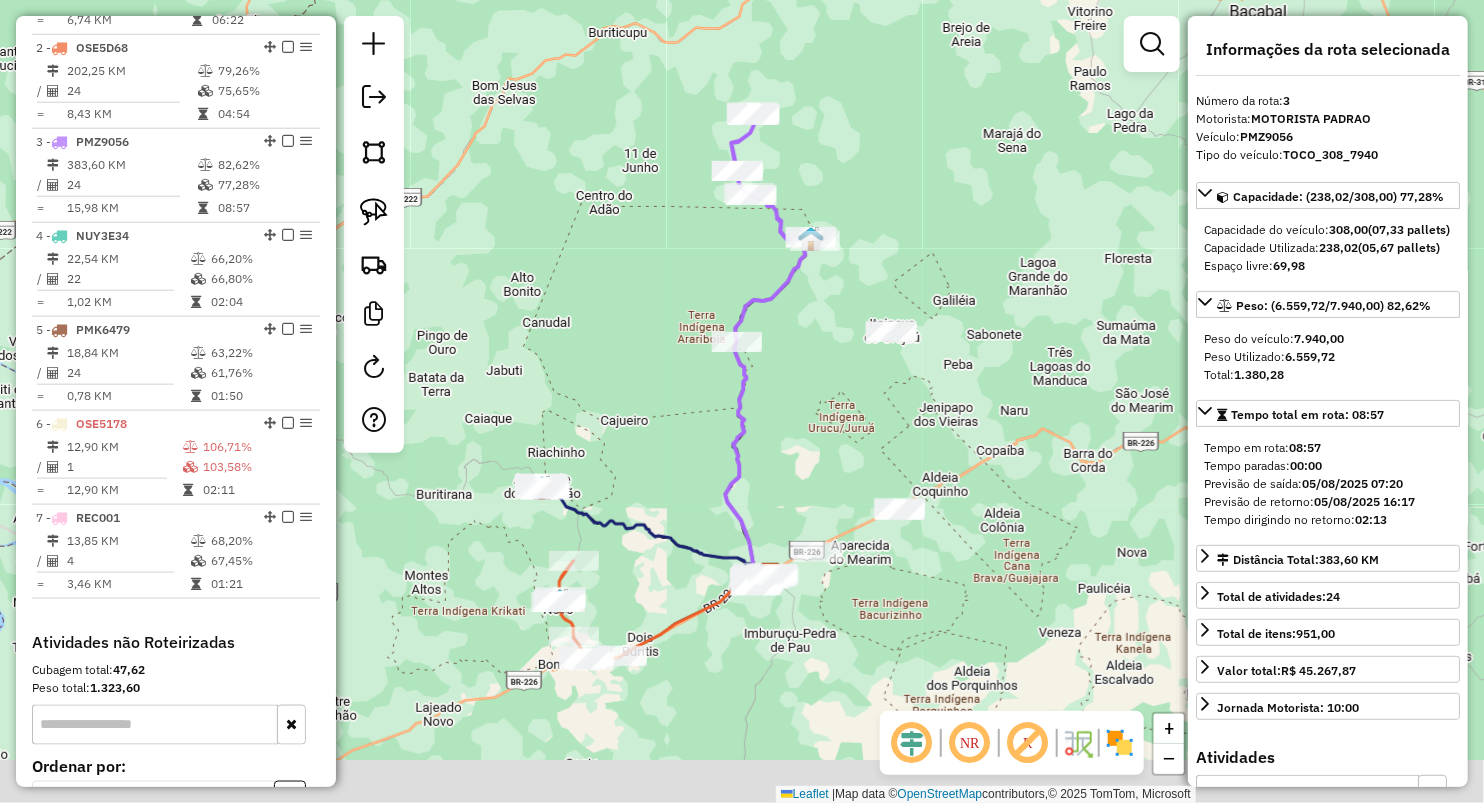 drag, startPoint x: 577, startPoint y: 540, endPoint x: 633, endPoint y: 354, distance: 194.24727 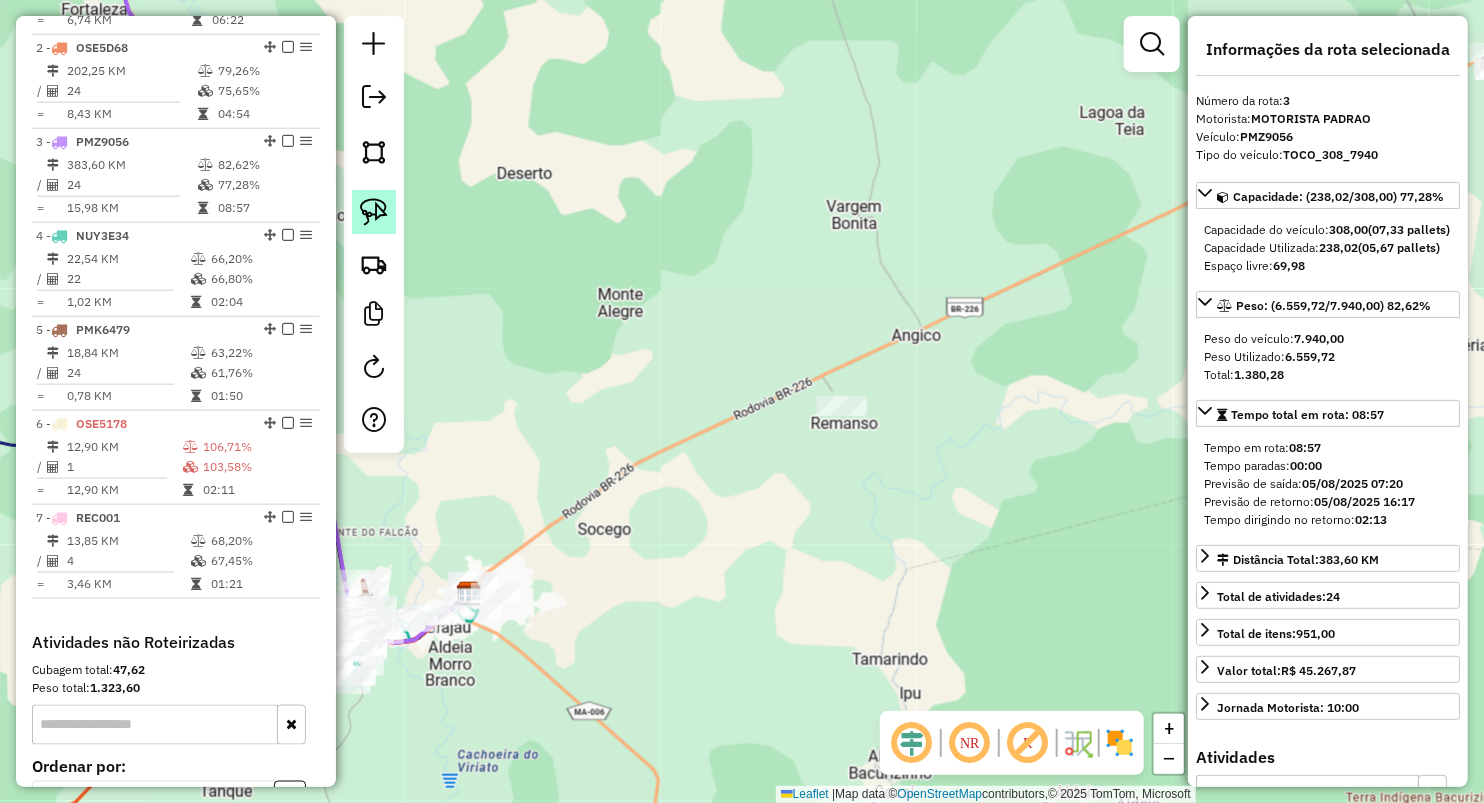 click 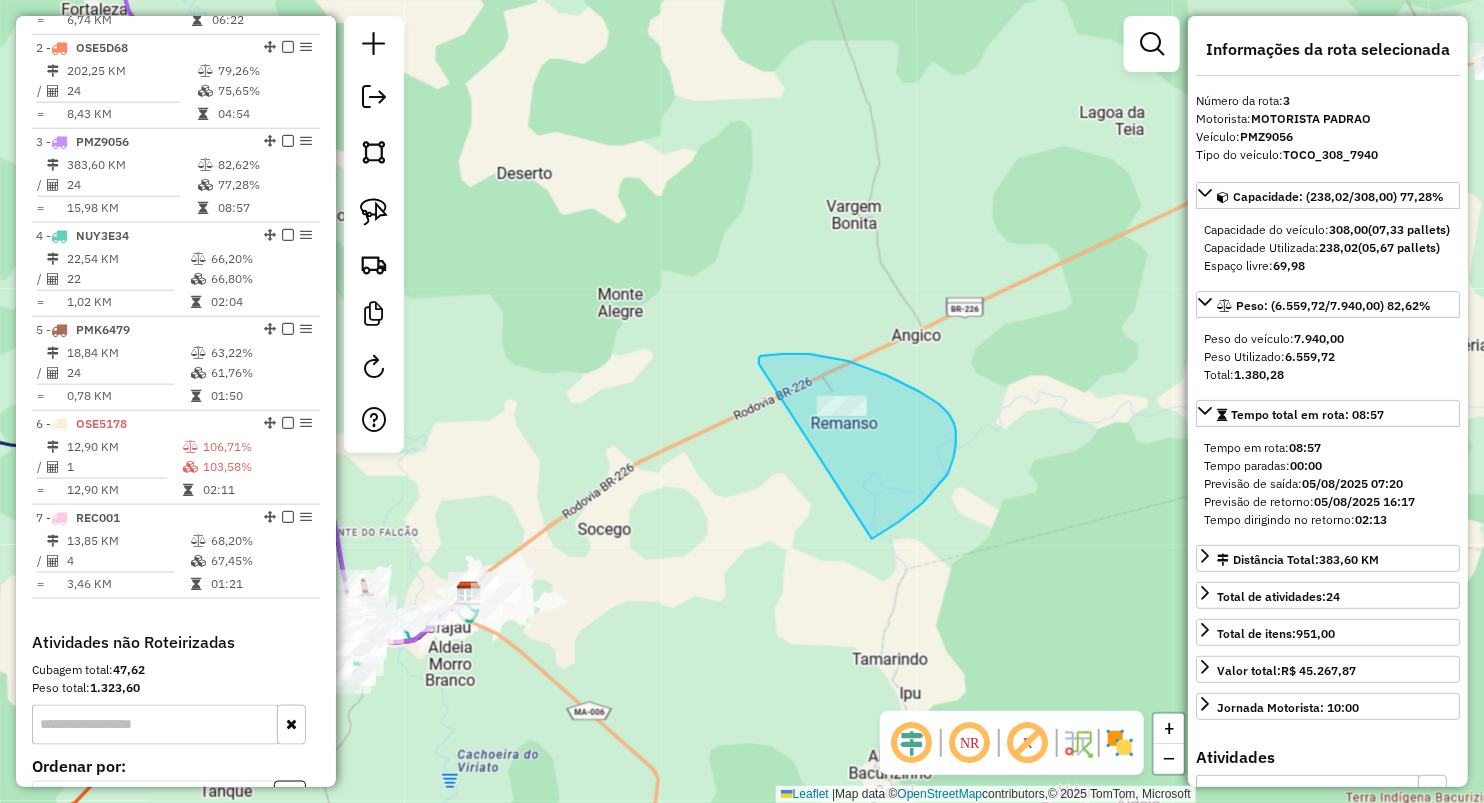 drag, startPoint x: 761, startPoint y: 356, endPoint x: 731, endPoint y: 743, distance: 388.16104 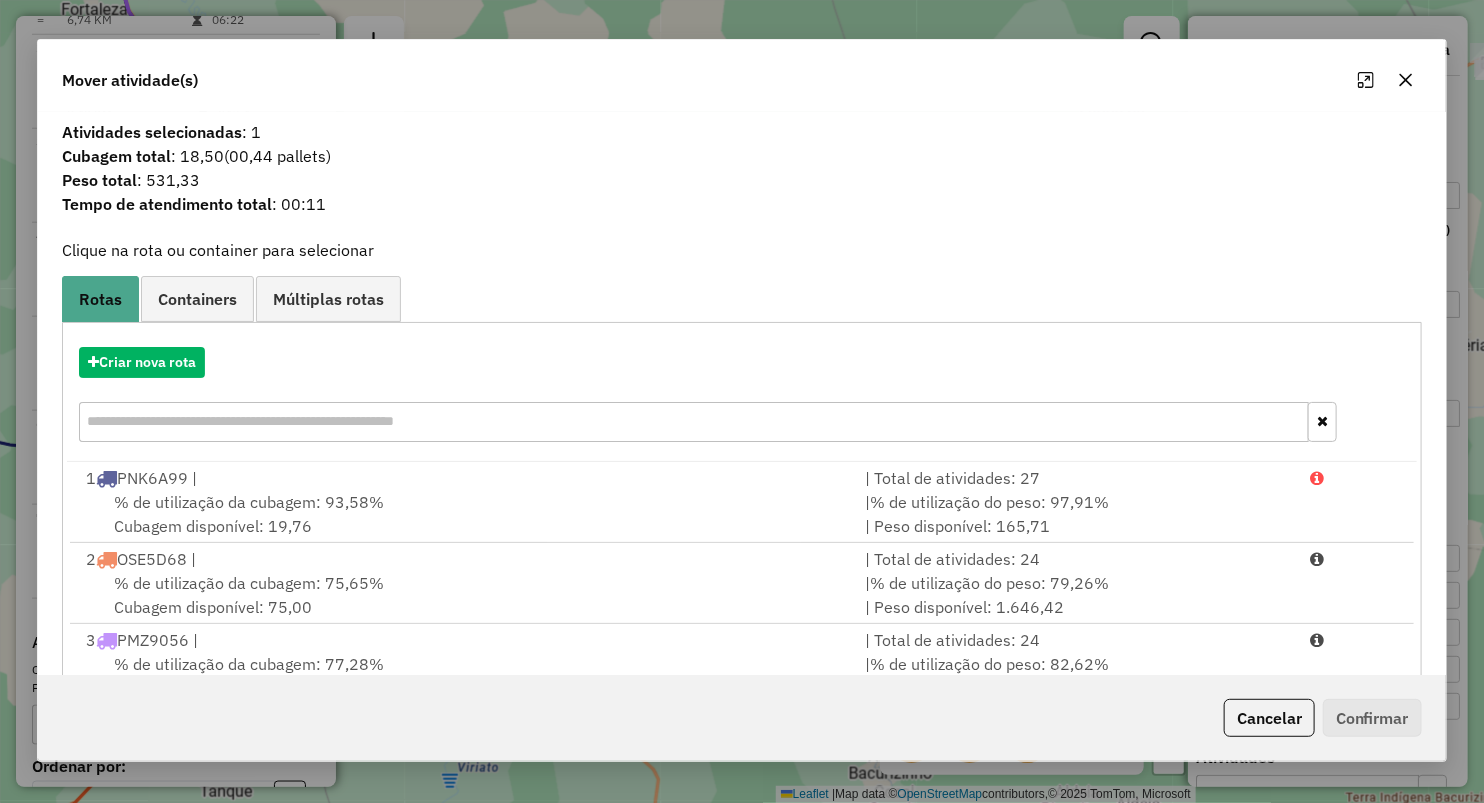 click 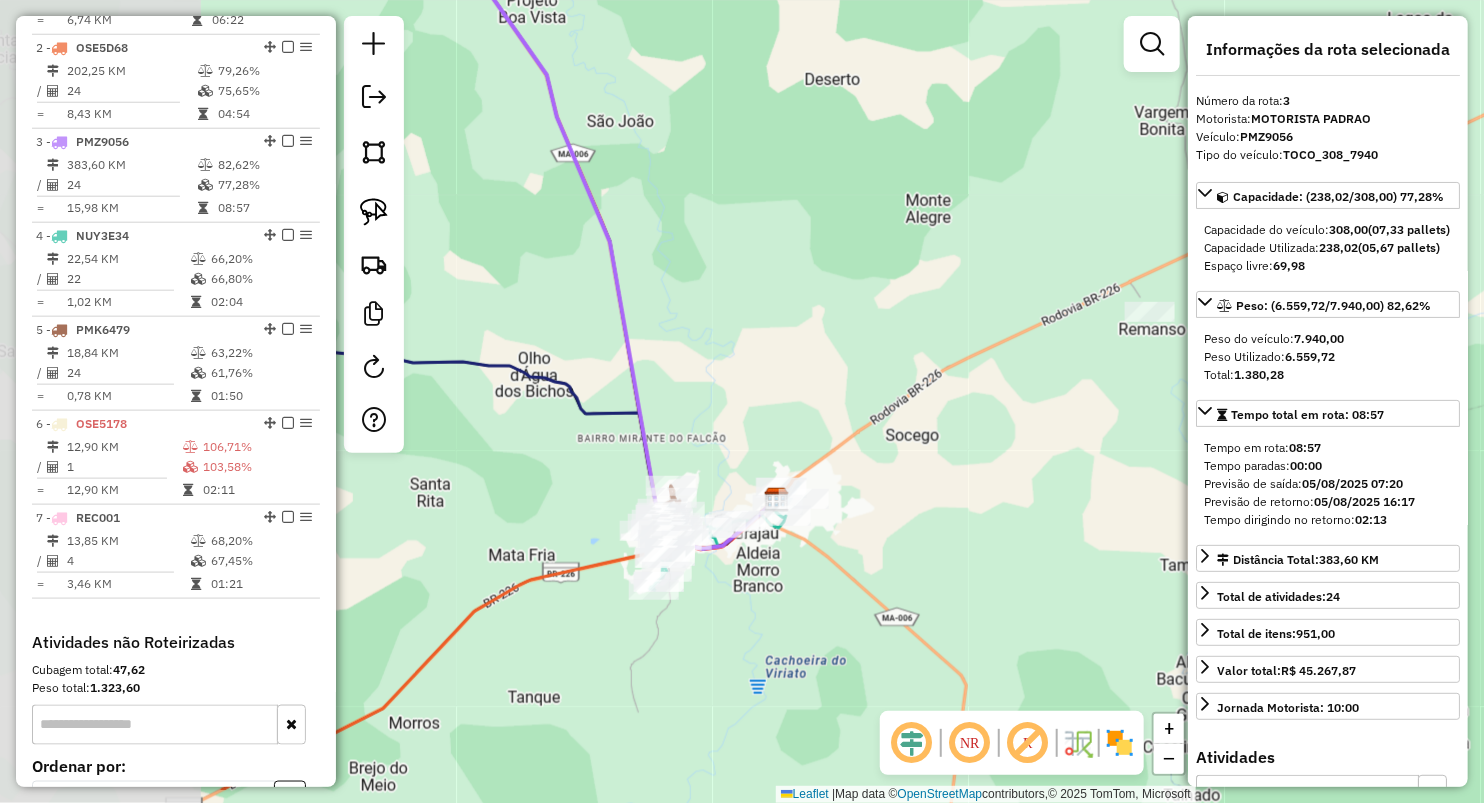 drag, startPoint x: 668, startPoint y: 555, endPoint x: 1011, endPoint y: 454, distance: 357.5612 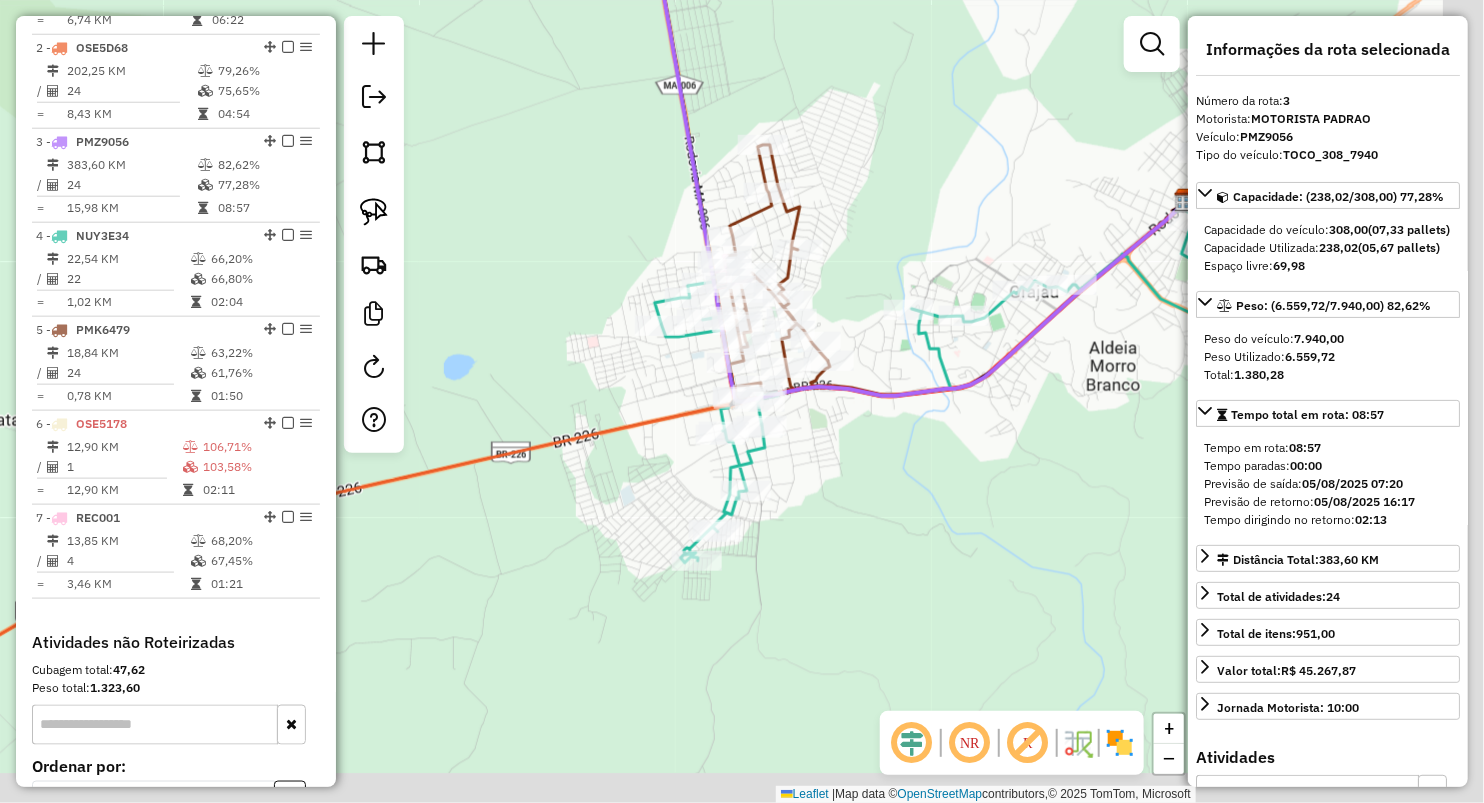 drag, startPoint x: 960, startPoint y: 408, endPoint x: 836, endPoint y: 184, distance: 256.03125 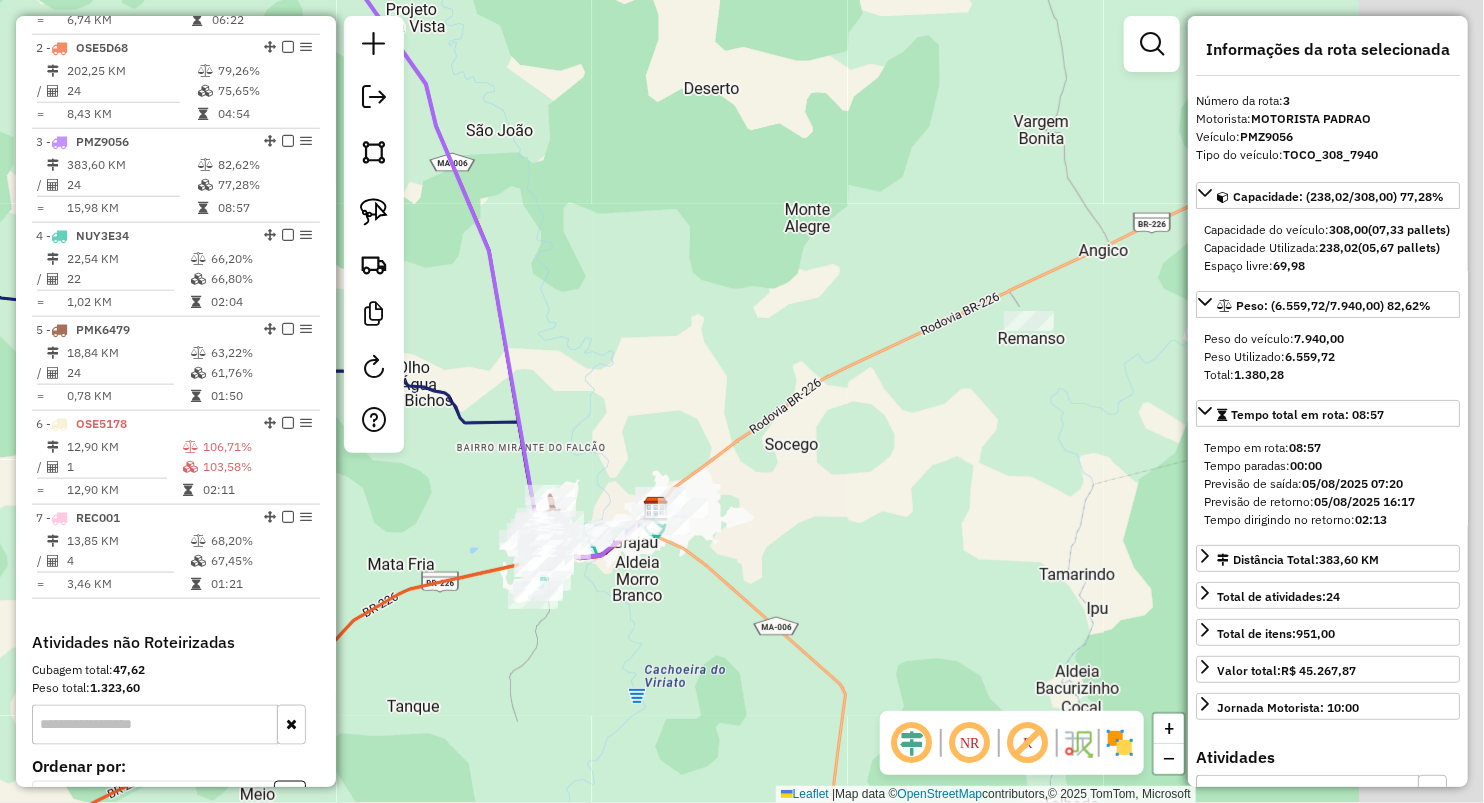 drag, startPoint x: 1090, startPoint y: 316, endPoint x: 911, endPoint y: 421, distance: 207.5235 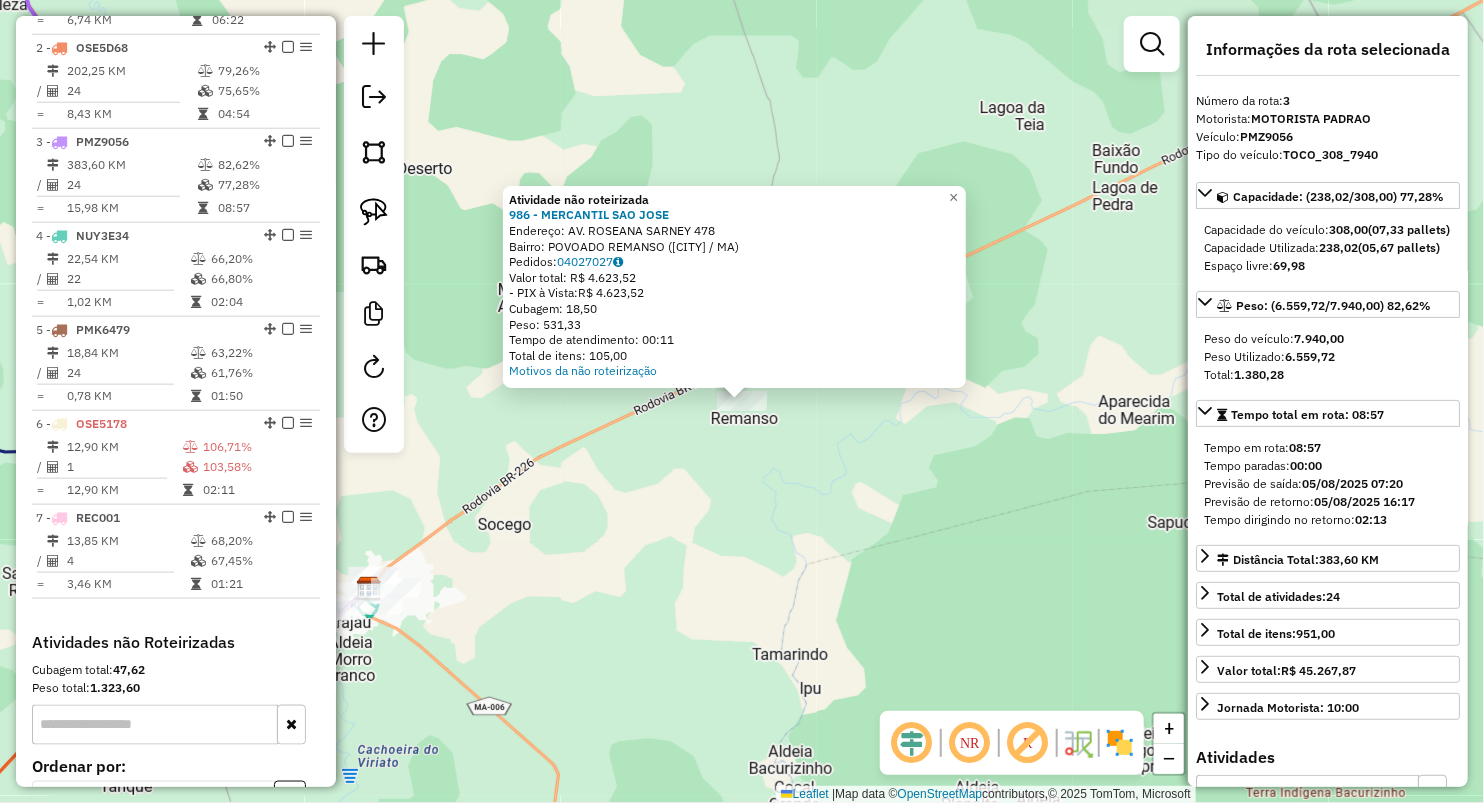 click on "Atividade não roteirizada 986 - MERCANTIL  SAO JOSE  Endereço:  AV. ROSEANA SARNEY 478   Bairro: POVOADO REMANSO ([CITY] / MA)   Pedidos:  04027027   Valor total: R$ 4.623,52   - PIX à Vista:  R$ 4.623,52   Cubagem: 18,50   Peso: 531,33   Tempo de atendimento: 00:11   Total de itens: 105,00  Motivos da não roteirização × Janela de atendimento Grade de atendimento Capacidade Transportadoras Veículos Cliente Pedidos  Rotas Selecione os dias de semana para filtrar as janelas de atendimento  Seg   Ter   Qua   Qui   Sex   Sáb   Dom  Informe o período da janela de atendimento: De: Até:  Filtrar exatamente a janela do cliente  Considerar janela de atendimento padrão  Selecione os dias de semana para filtrar as grades de atendimento  Seg   Ter   Qua   Qui   Sex   Sáb   Dom   Peso mínimo:   Peso máximo:   Cubagem mínima:   Cubagem máxima:  De:" 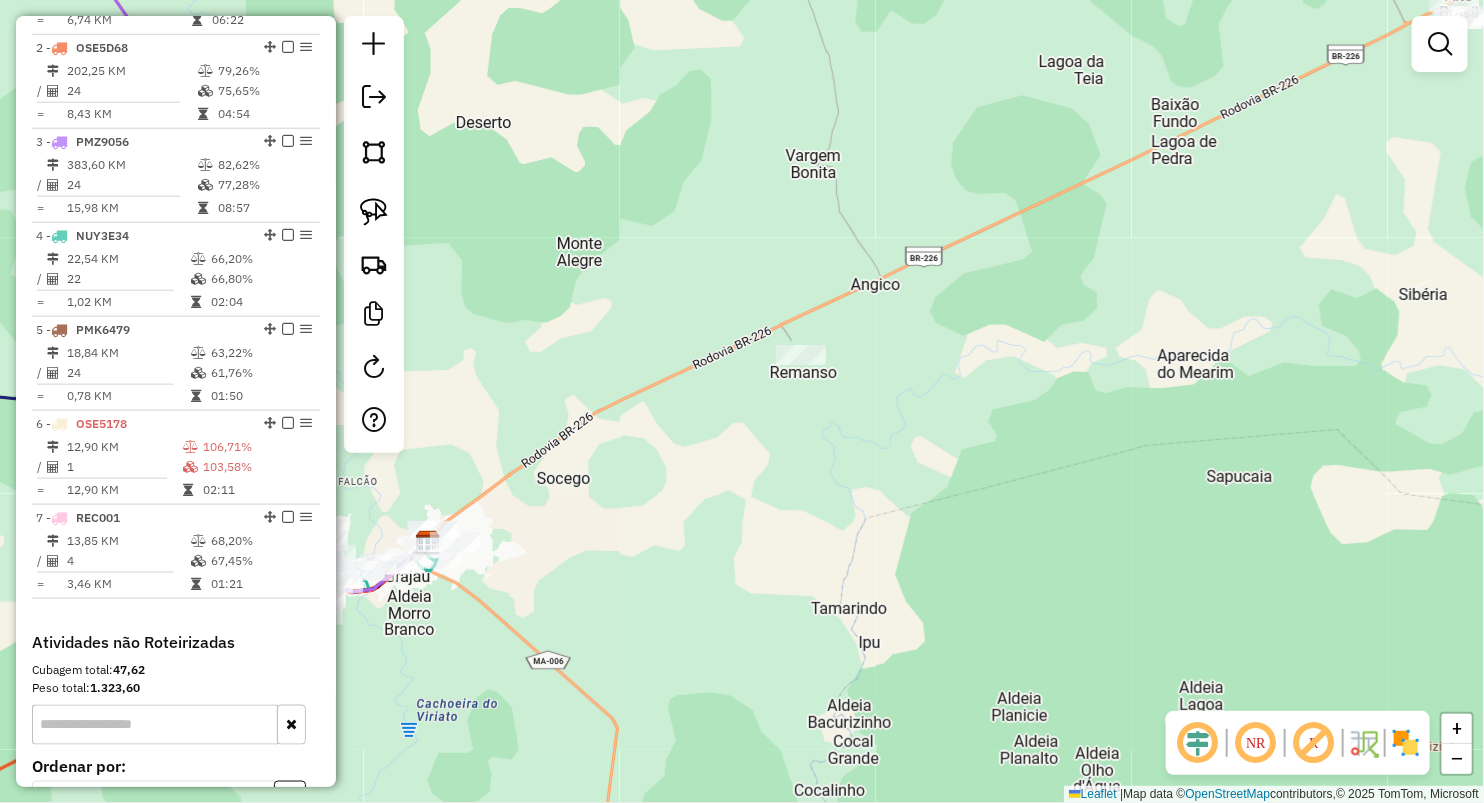drag, startPoint x: 533, startPoint y: 663, endPoint x: 925, endPoint y: 337, distance: 509.8431 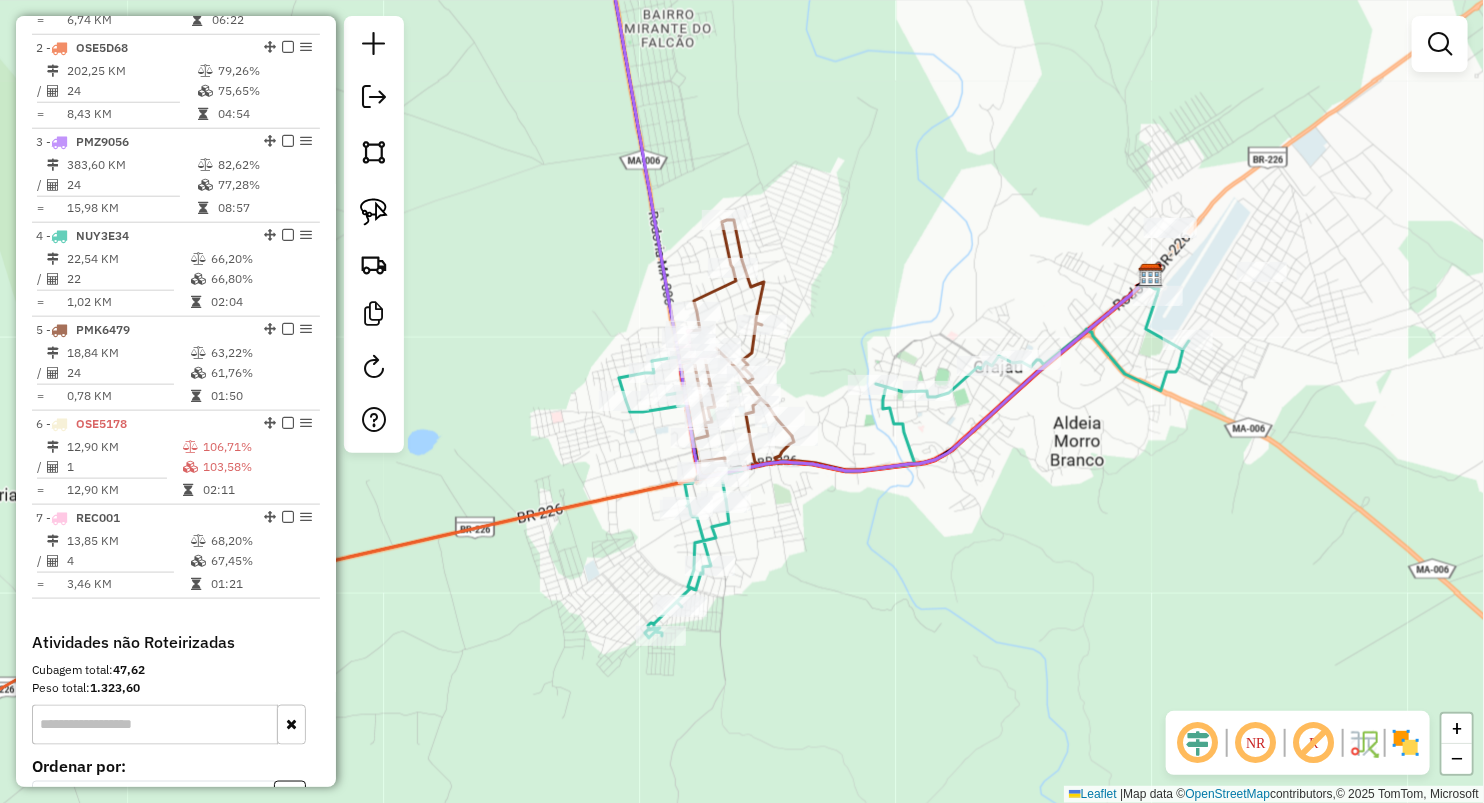 drag, startPoint x: 906, startPoint y: 395, endPoint x: 806, endPoint y: 273, distance: 157.74663 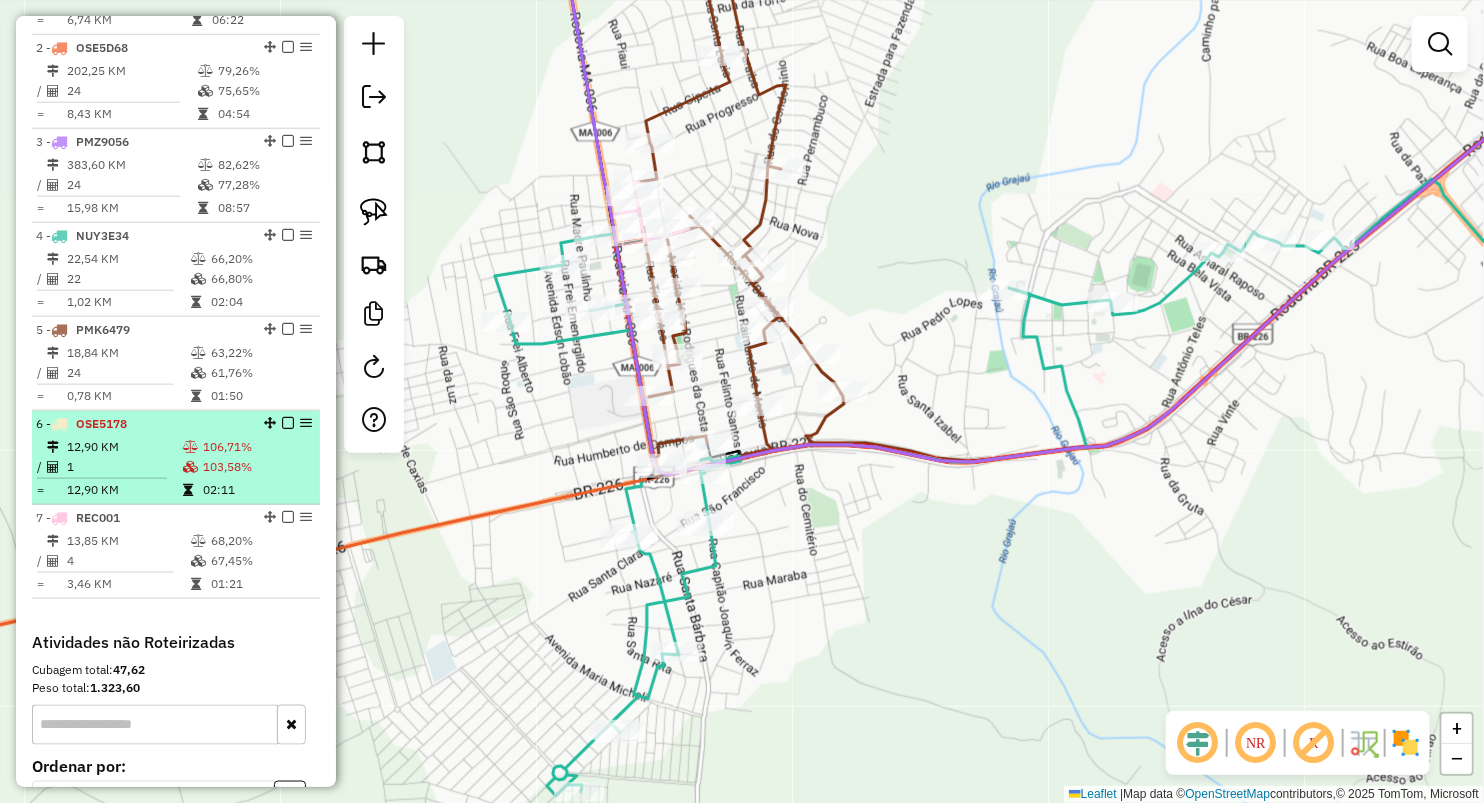 click on "1" at bounding box center (124, 467) 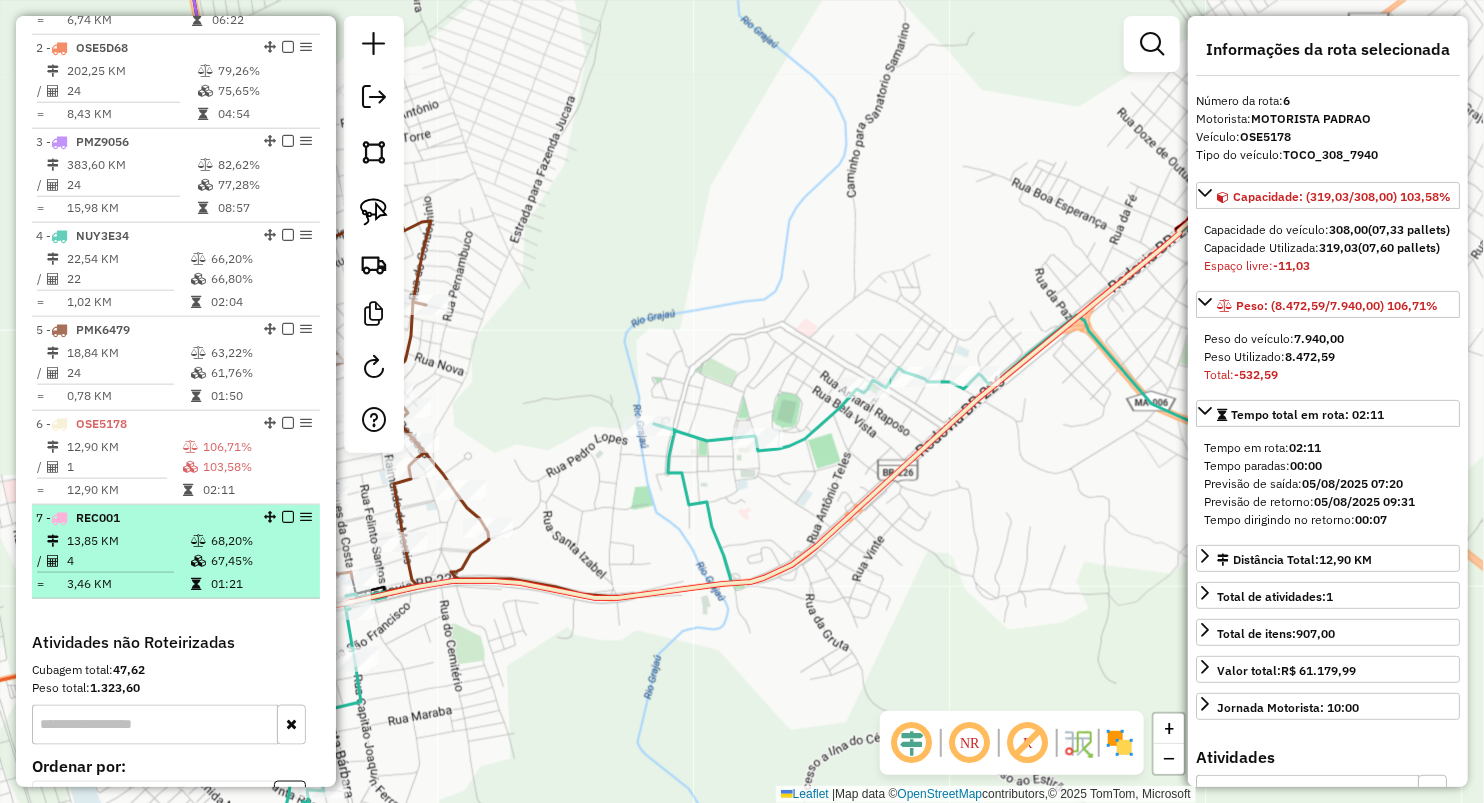 click on "13,85 KM" at bounding box center [128, 541] 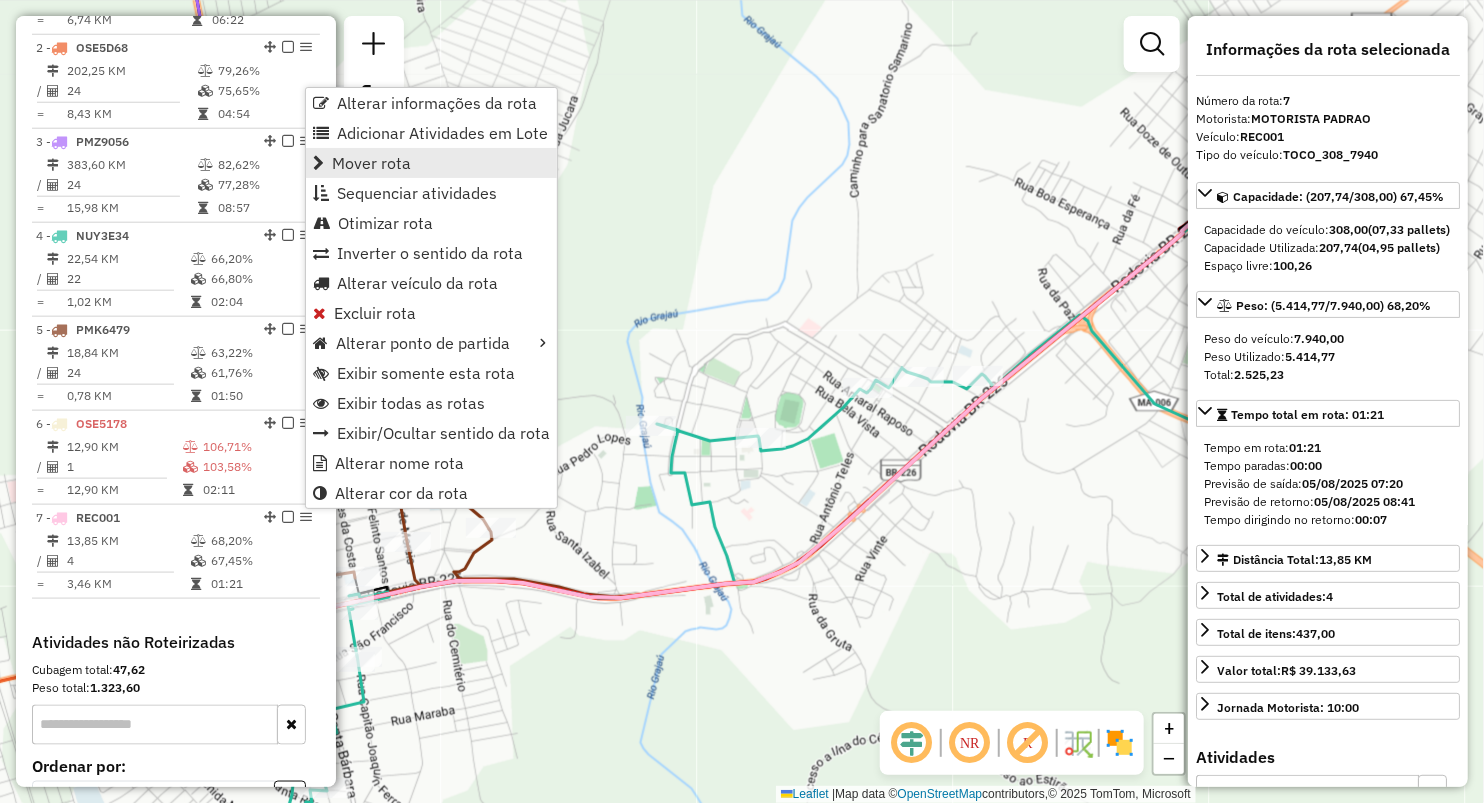 click on "Mover rota" at bounding box center (431, 163) 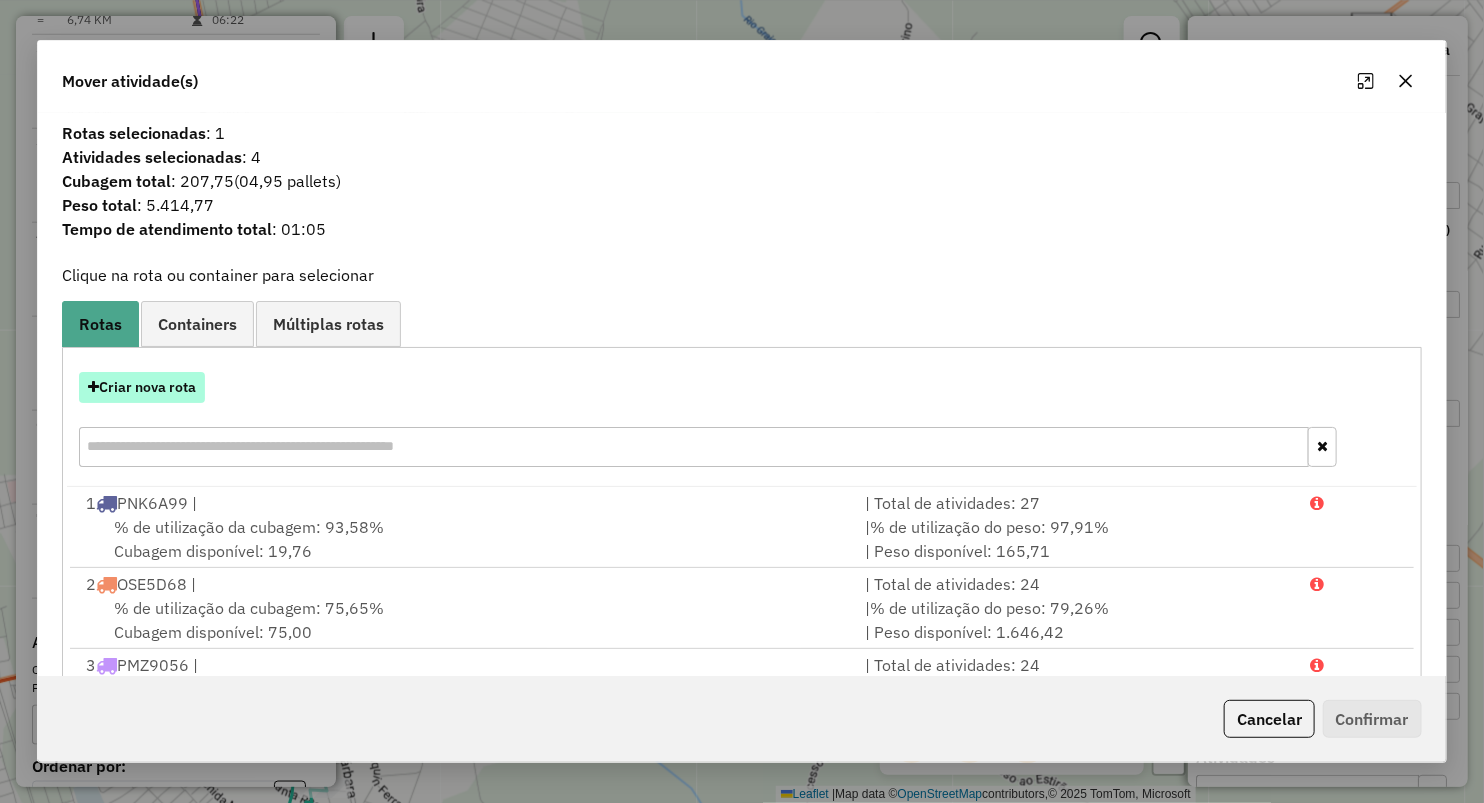 click on "Criar nova rota" at bounding box center (142, 387) 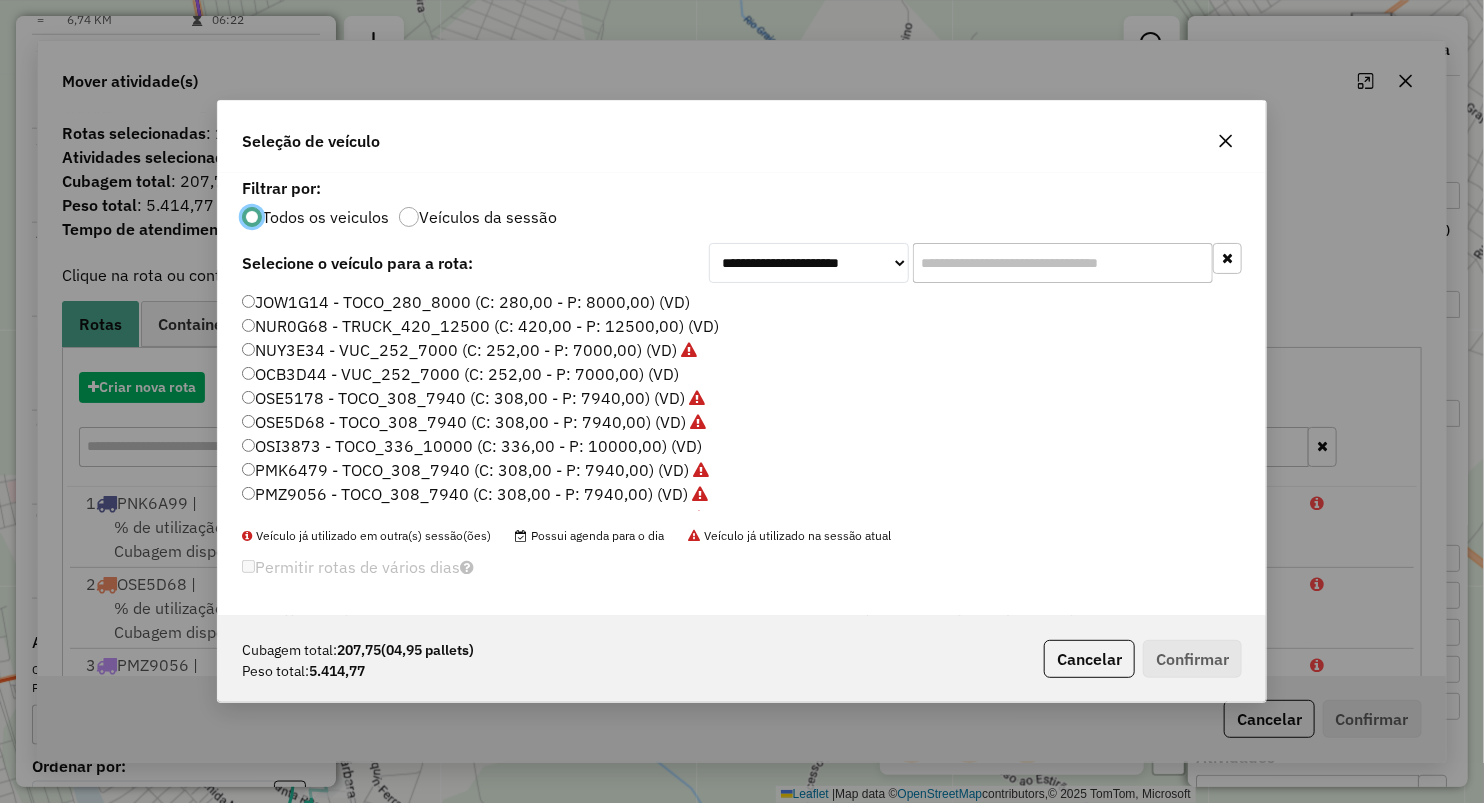scroll, scrollTop: 10, scrollLeft: 6, axis: both 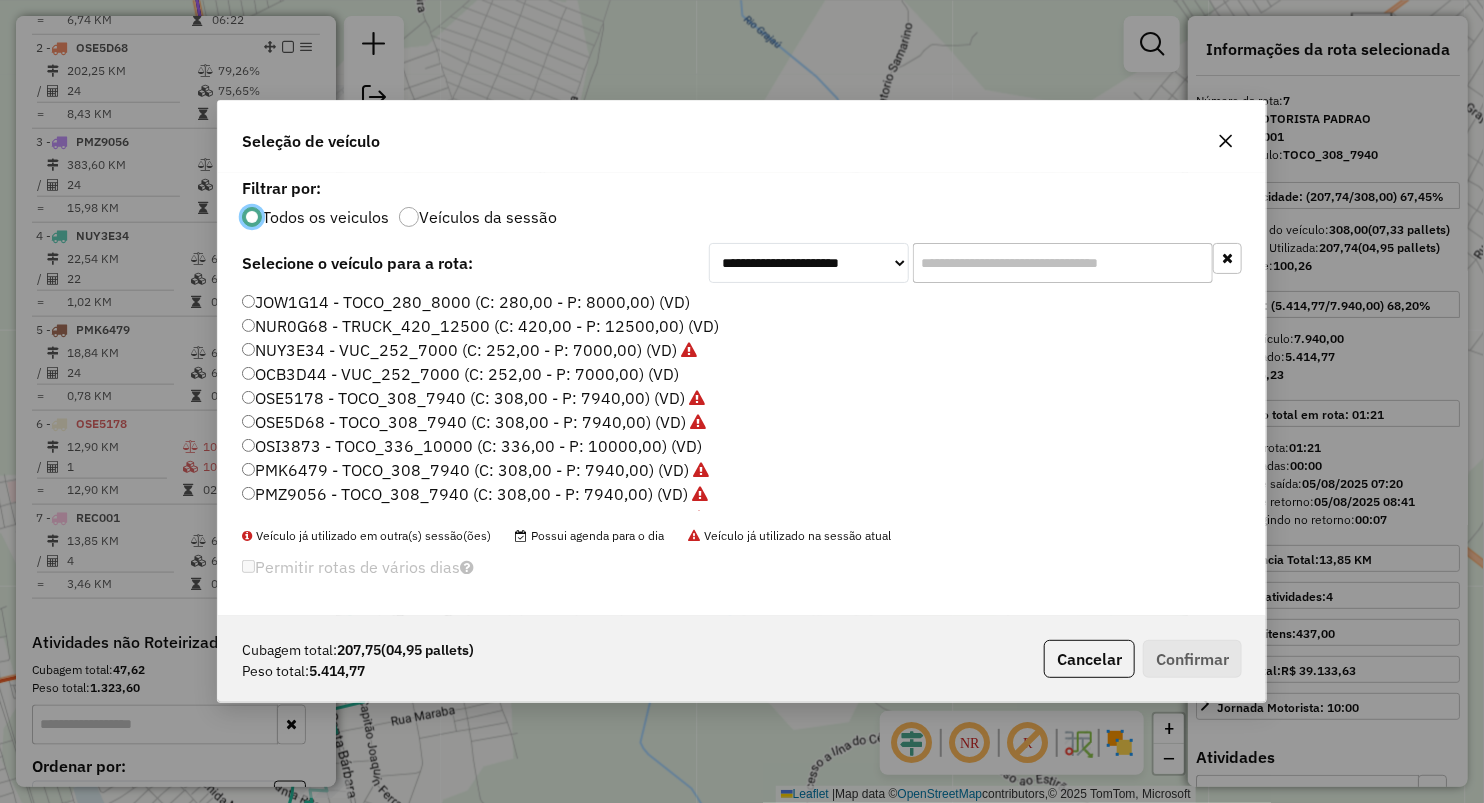 click on "JOW1G14 - TOCO_280_8000 (C: 280,00 - P: 8000,00) (VD)" 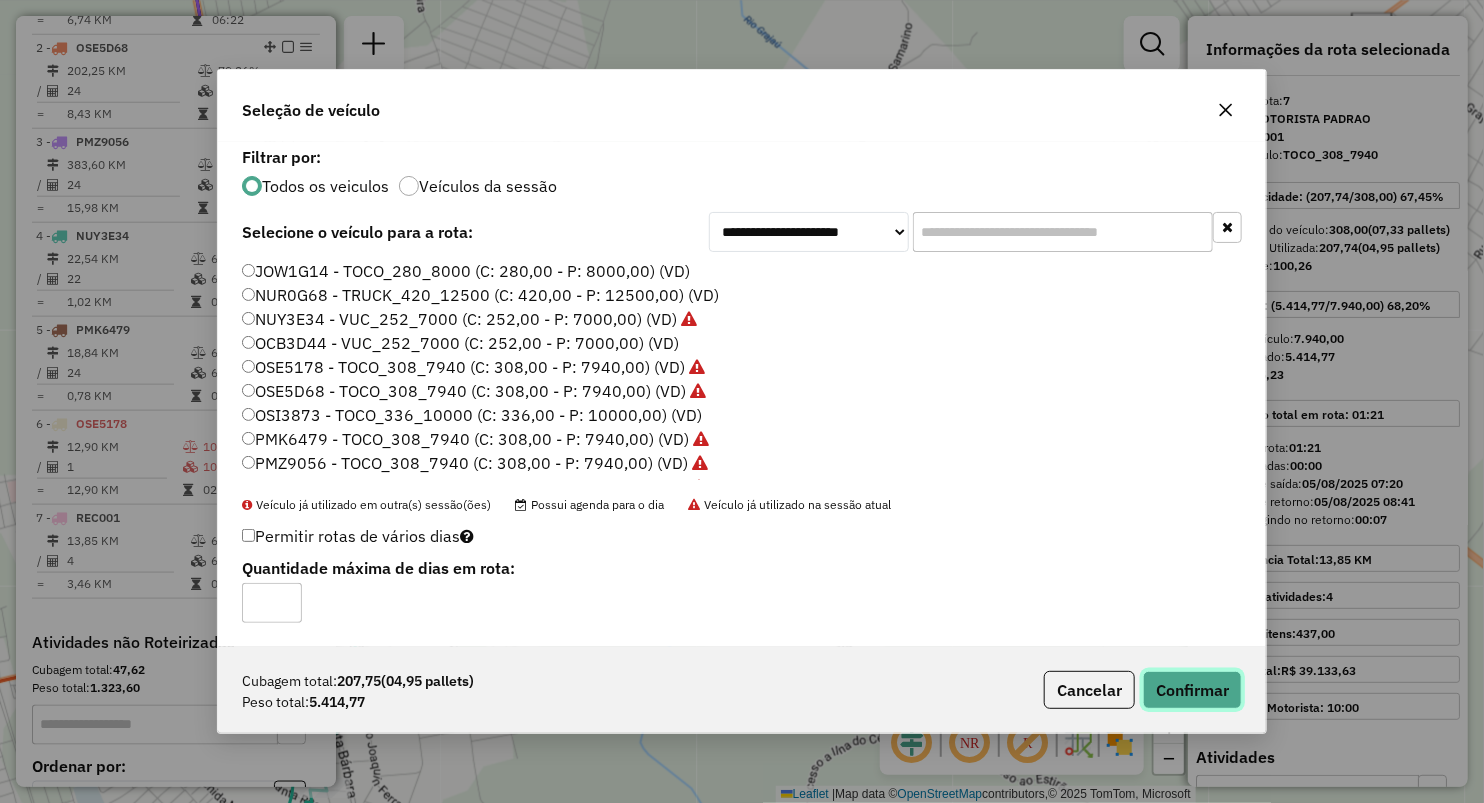 drag, startPoint x: 1209, startPoint y: 685, endPoint x: 1136, endPoint y: 552, distance: 151.71684 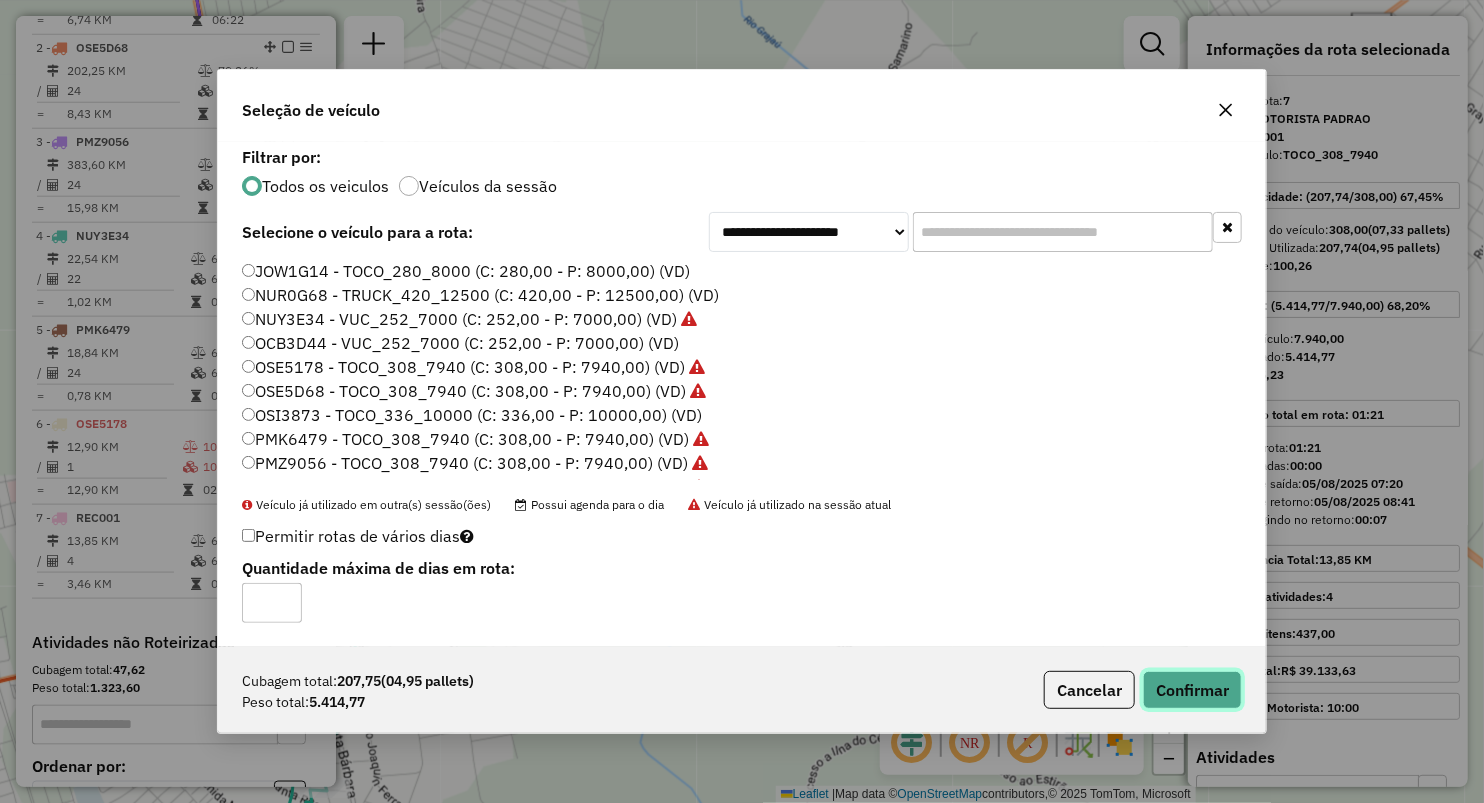 click on "Confirmar" 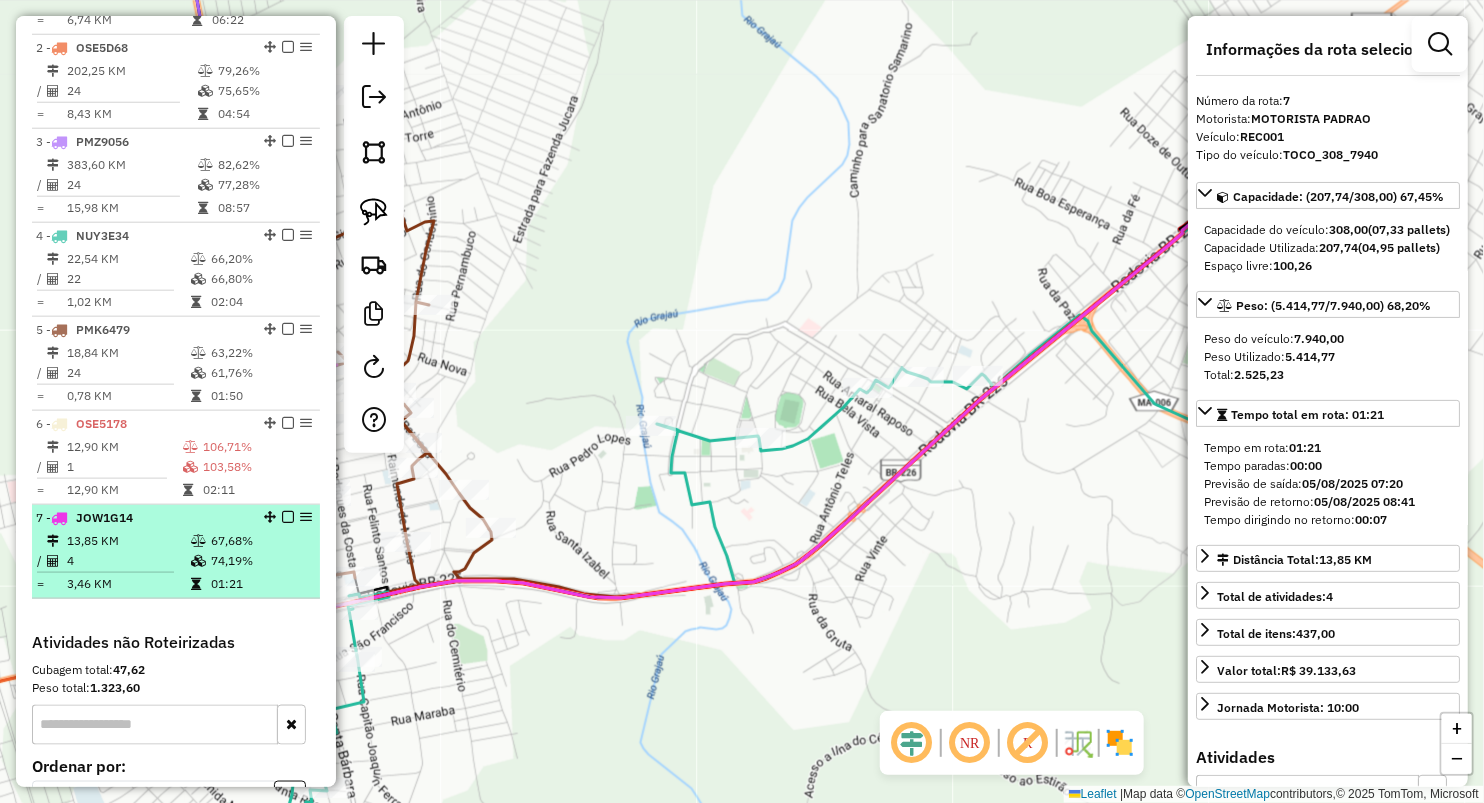 click on "3,46 KM" at bounding box center (128, 584) 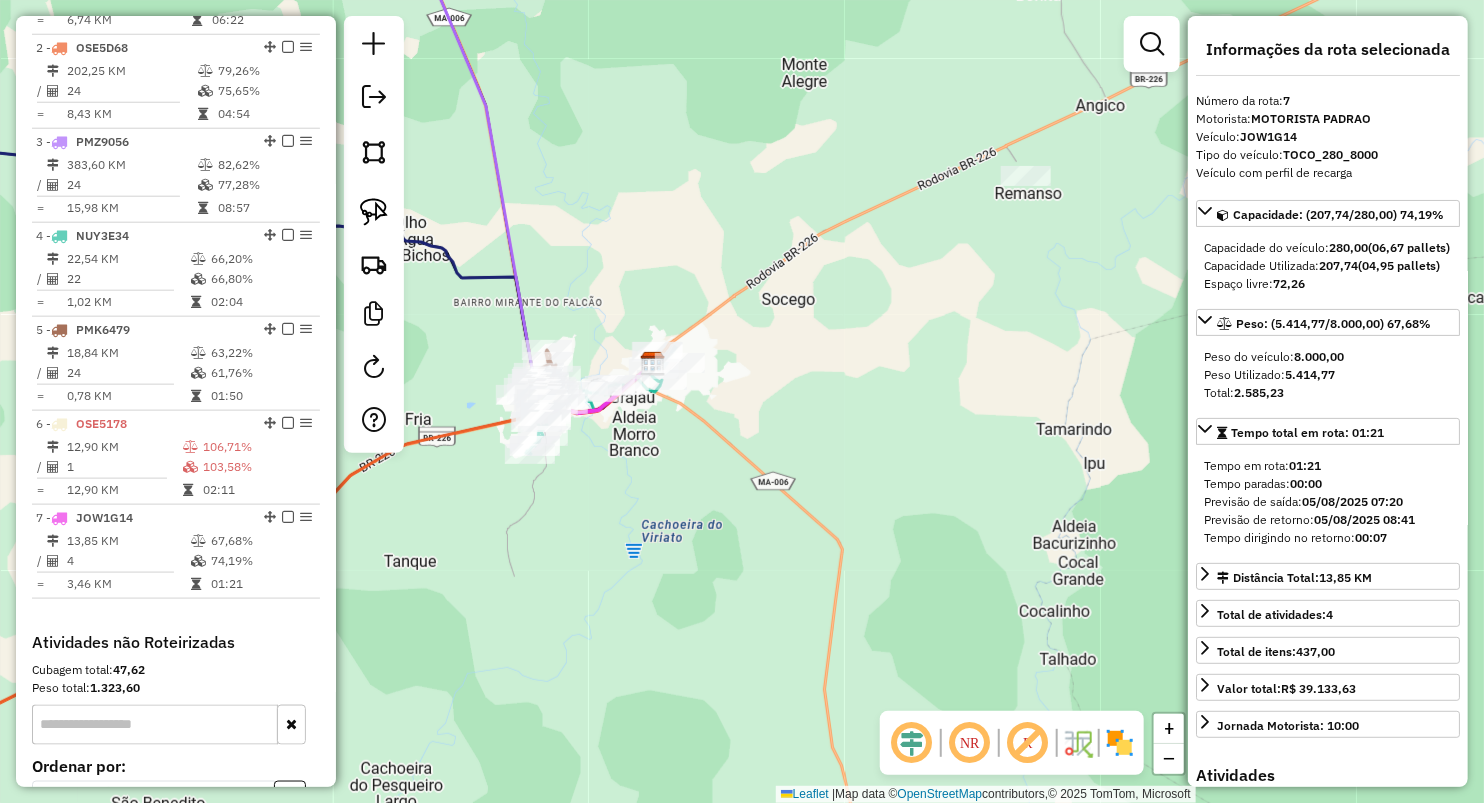 drag, startPoint x: 560, startPoint y: 564, endPoint x: 603, endPoint y: 523, distance: 59.413803 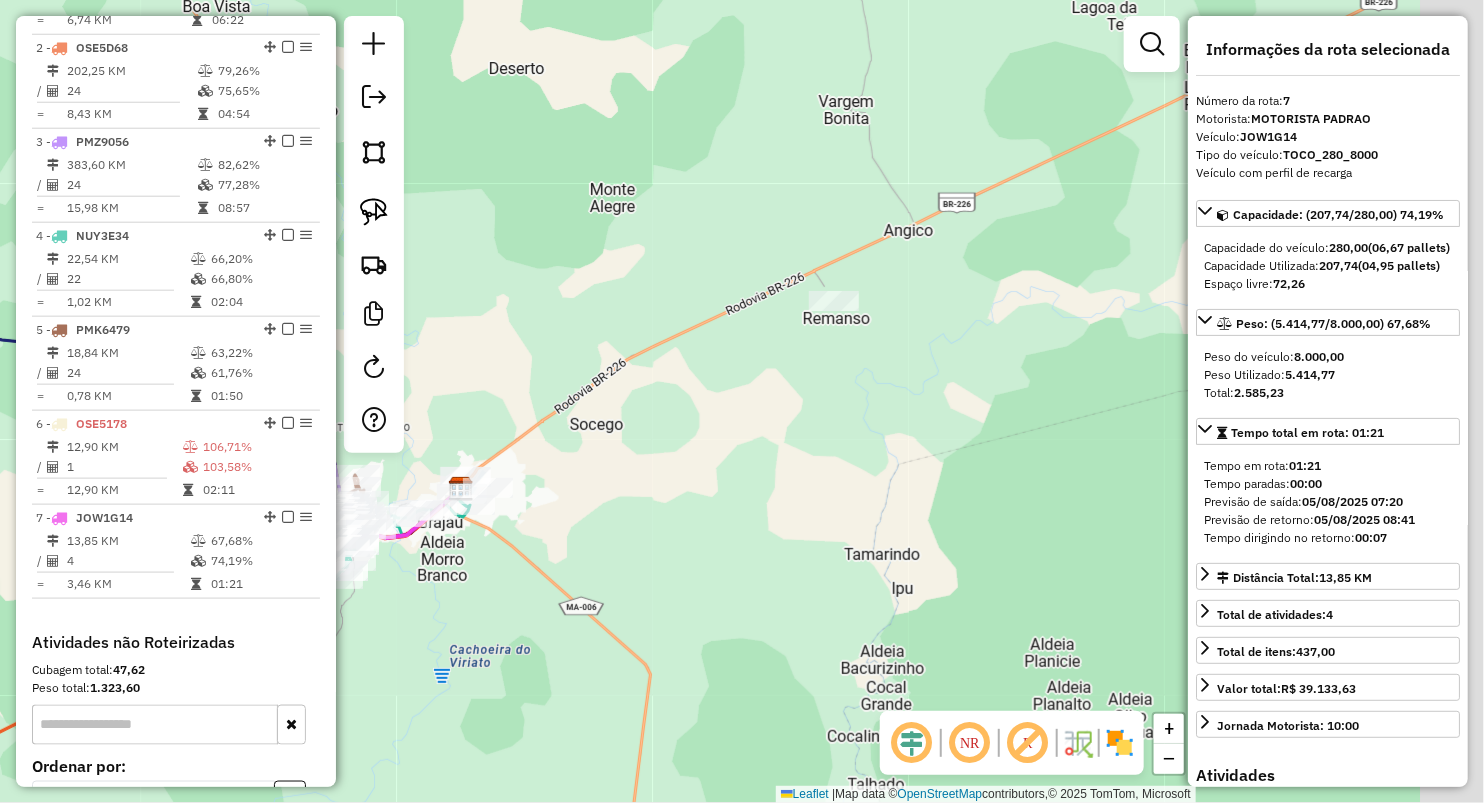 drag, startPoint x: 777, startPoint y: 224, endPoint x: 571, endPoint y: 361, distance: 247.39644 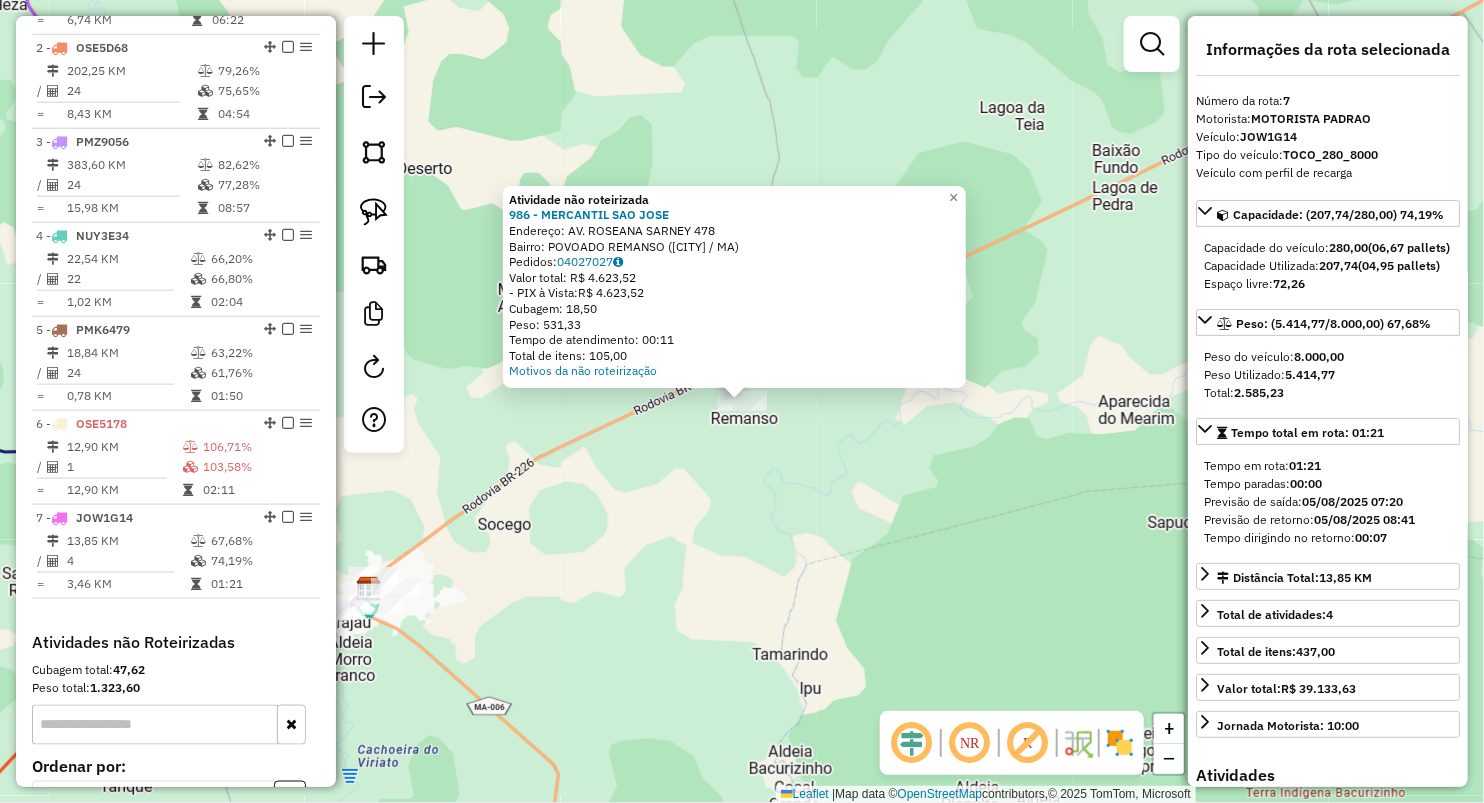 click on "Atividade não roteirizada 986 - MERCANTIL  SAO JOSE  Endereço:  AV. ROSEANA SARNEY 478   Bairro: POVOADO REMANSO ([CITY] / MA)   Pedidos:  04027027   Valor total: R$ 4.623,52   - PIX à Vista:  R$ 4.623,52   Cubagem: 18,50   Peso: 531,33   Tempo de atendimento: 00:11   Total de itens: 105,00  Motivos da não roteirização × Janela de atendimento Grade de atendimento Capacidade Transportadoras Veículos Cliente Pedidos  Rotas Selecione os dias de semana para filtrar as janelas de atendimento  Seg   Ter   Qua   Qui   Sex   Sáb   Dom  Informe o período da janela de atendimento: De: Até:  Filtrar exatamente a janela do cliente  Considerar janela de atendimento padrão  Selecione os dias de semana para filtrar as grades de atendimento  Seg   Ter   Qua   Qui   Sex   Sáb   Dom   Peso mínimo:   Peso máximo:   Cubagem mínima:   Cubagem máxima:  De:" 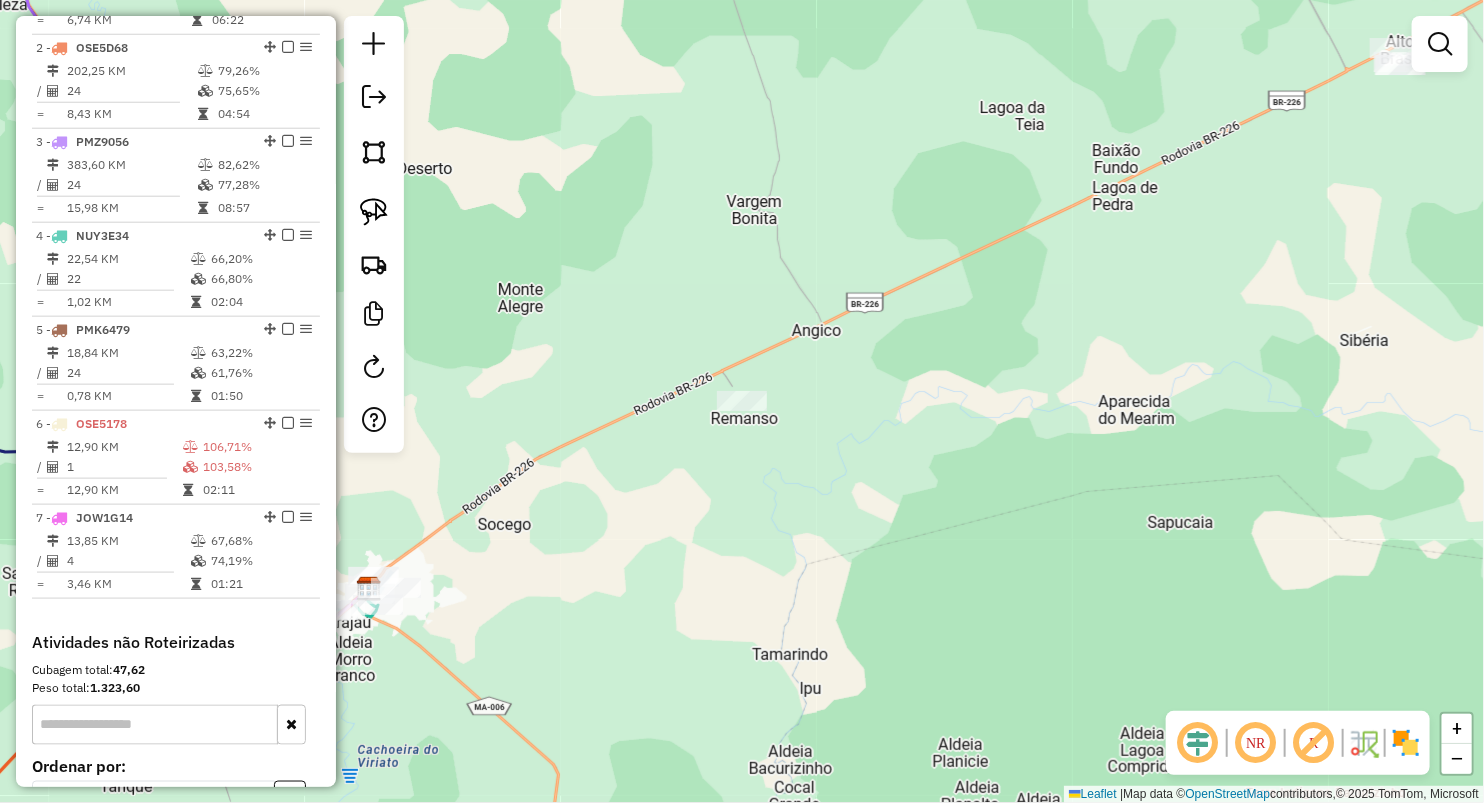 drag, startPoint x: 652, startPoint y: 535, endPoint x: 730, endPoint y: 464, distance: 105.47511 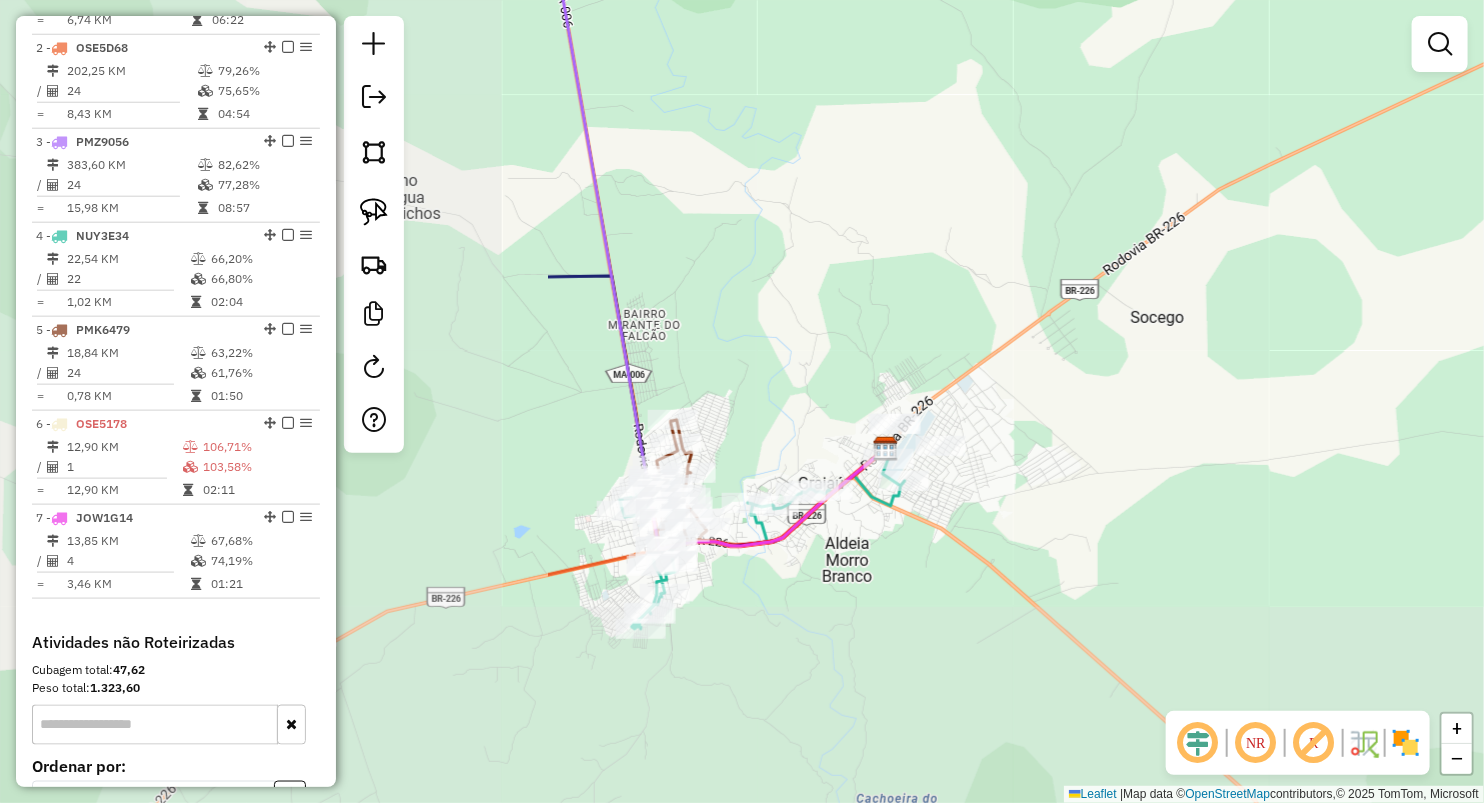 drag, startPoint x: 720, startPoint y: 533, endPoint x: 1328, endPoint y: 334, distance: 639.7382 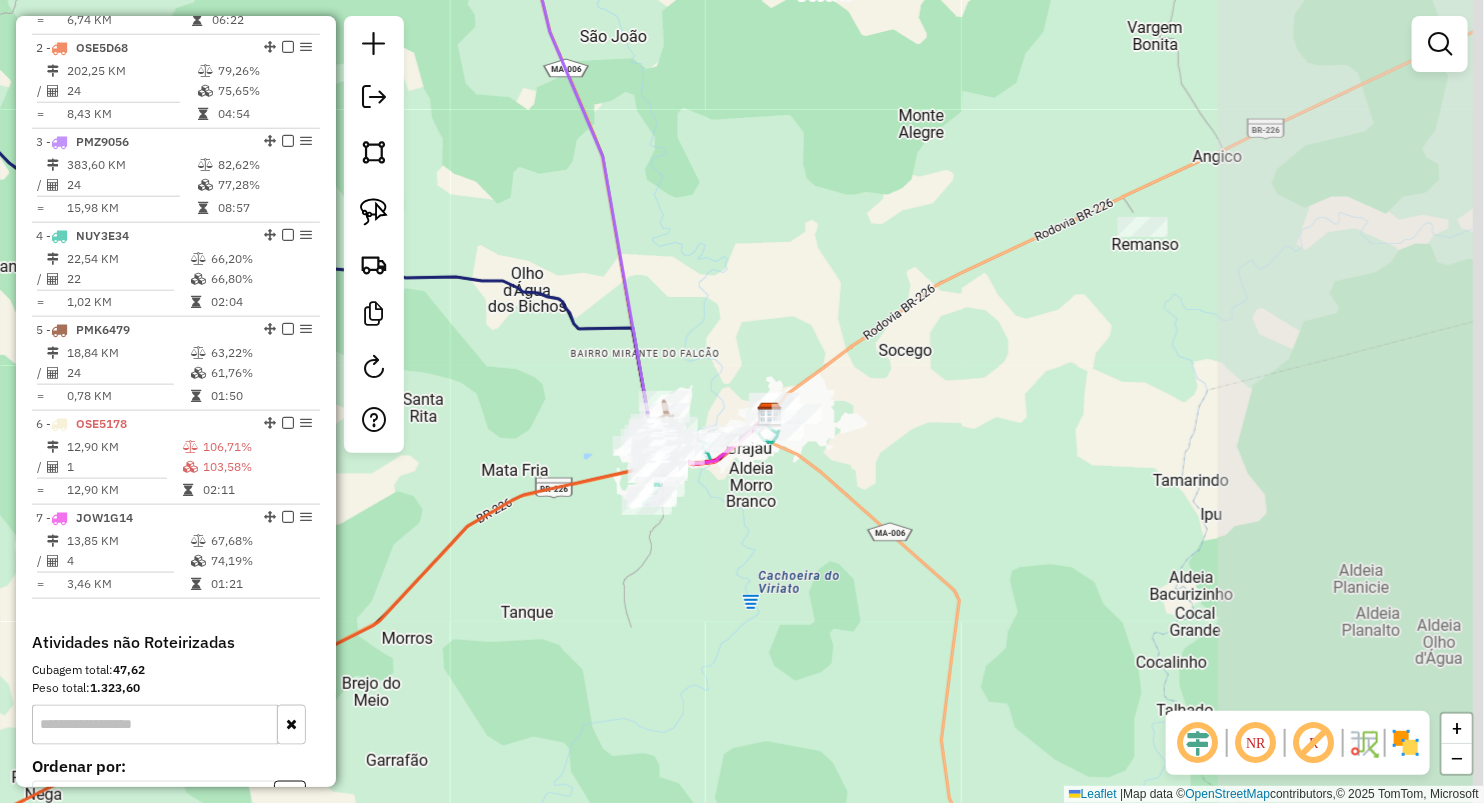drag, startPoint x: 1252, startPoint y: 381, endPoint x: 957, endPoint y: 383, distance: 295.00677 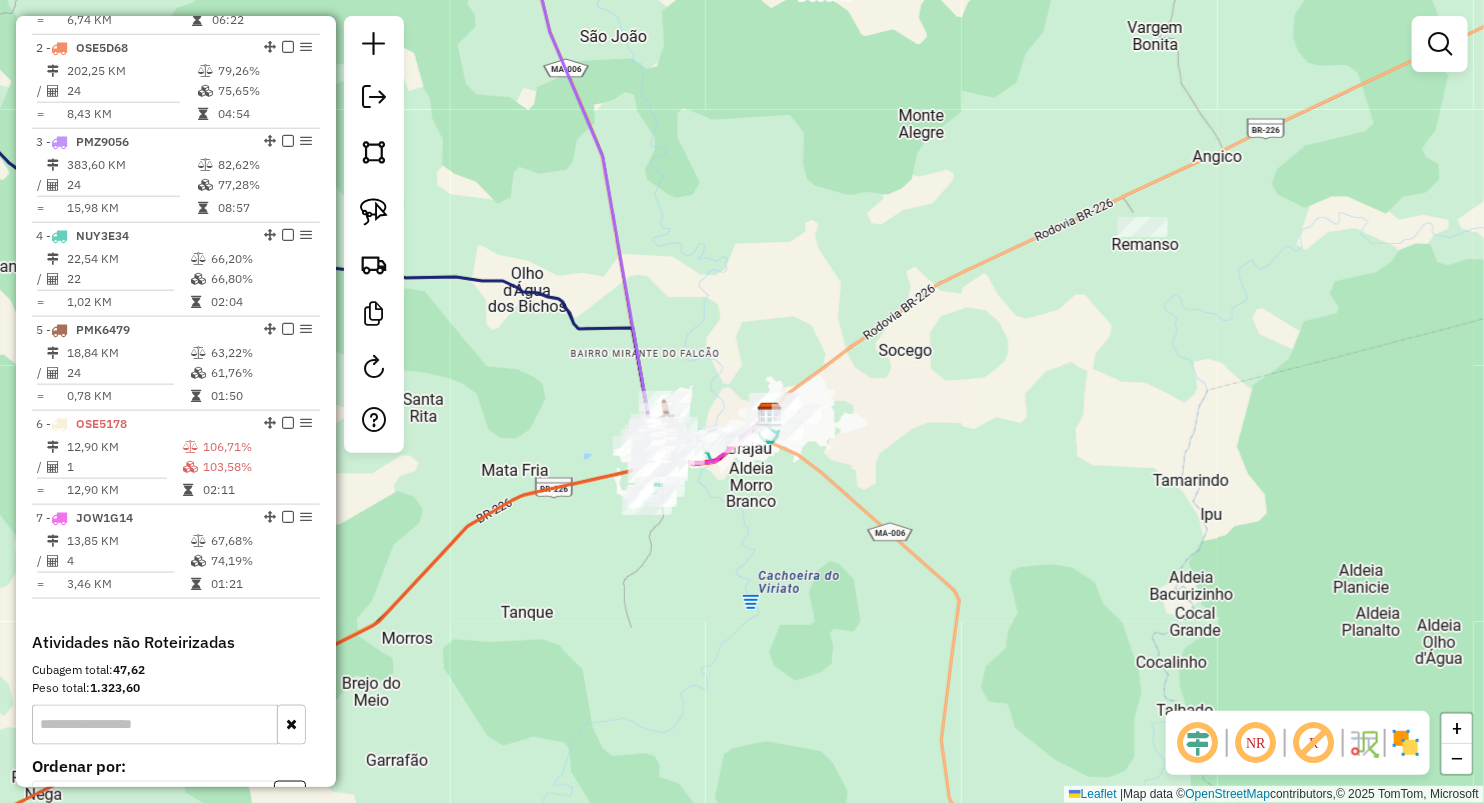 drag, startPoint x: 821, startPoint y: 285, endPoint x: 785, endPoint y: 209, distance: 84.095184 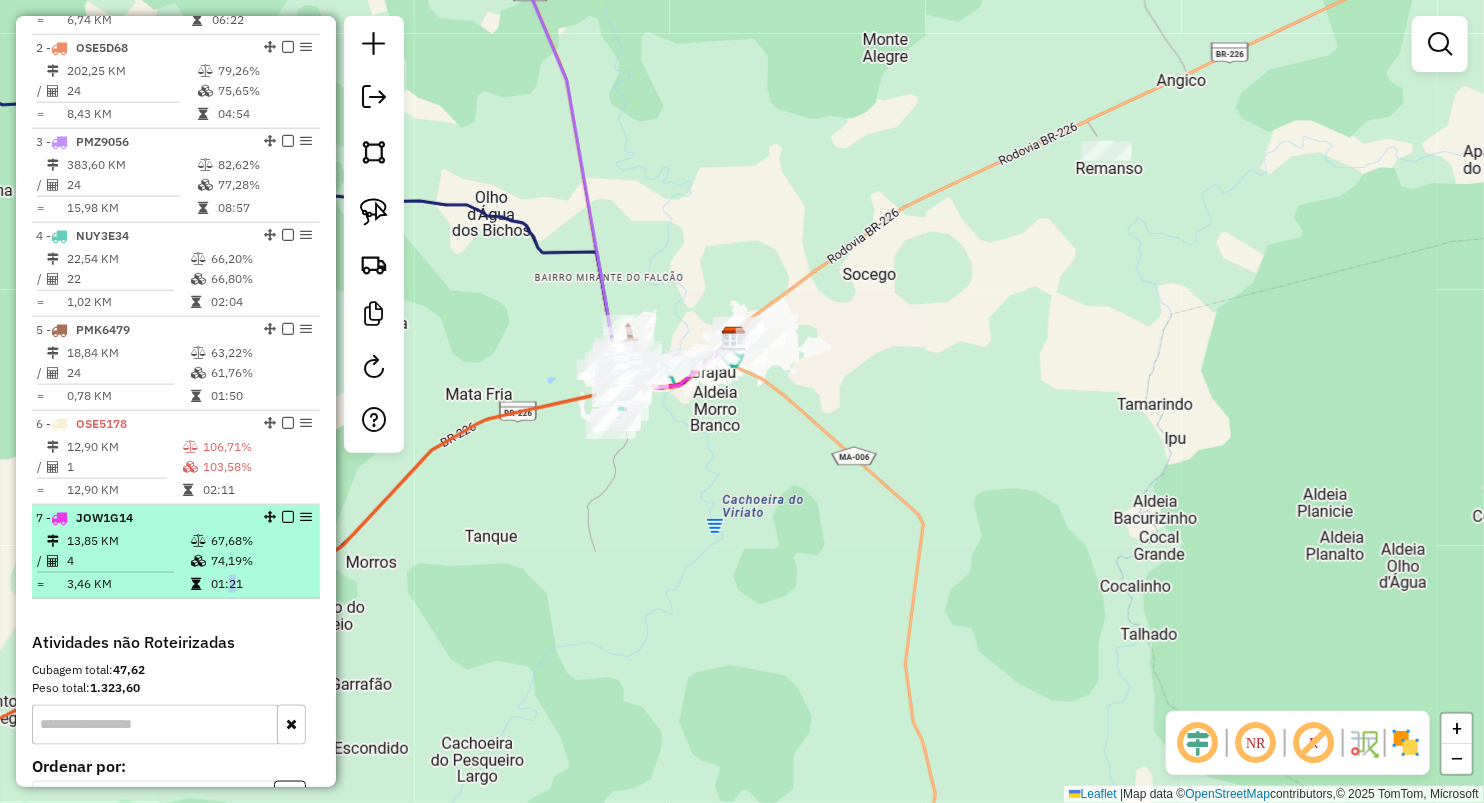 click on "01:21" at bounding box center [260, 584] 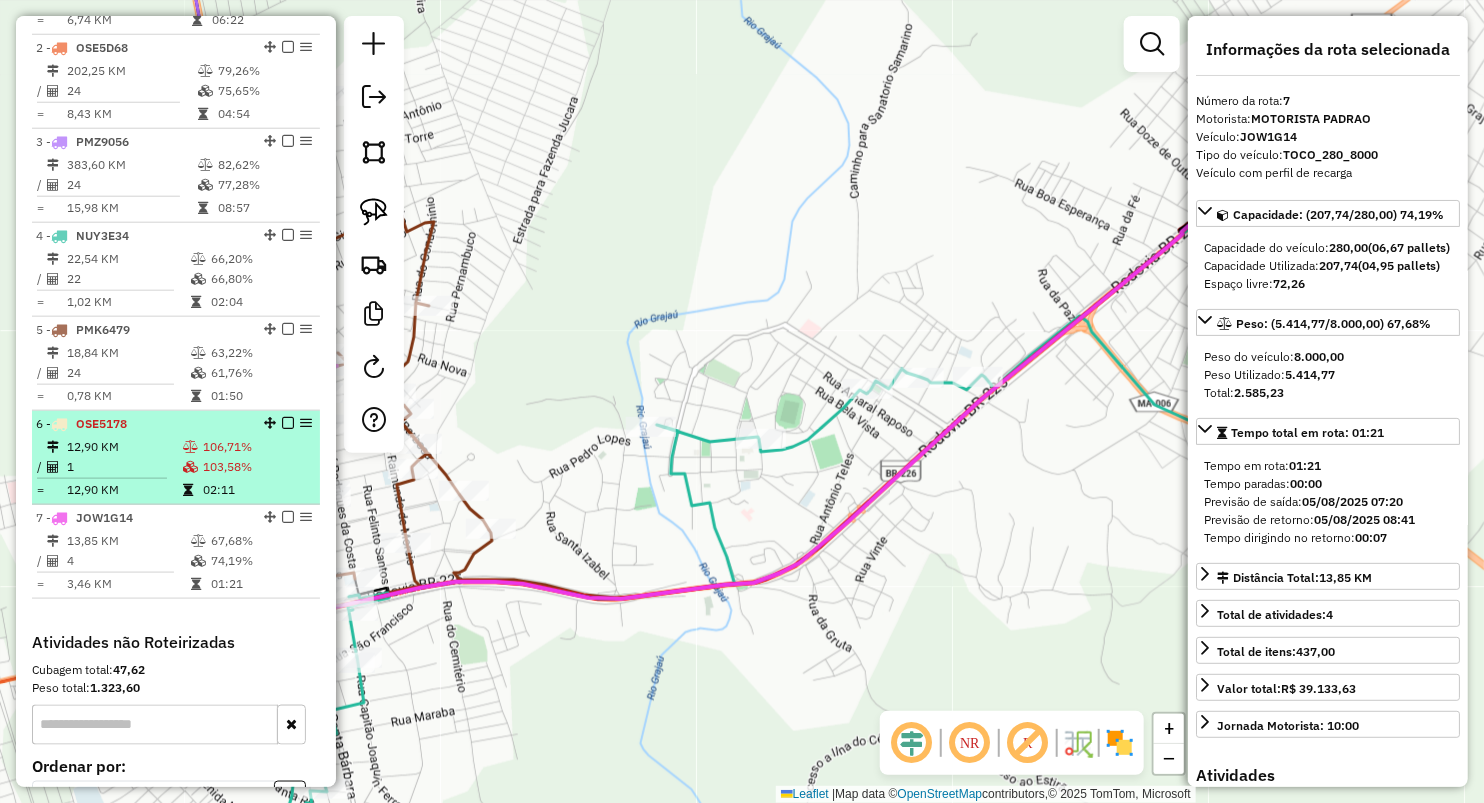 click on "02:11" at bounding box center (257, 490) 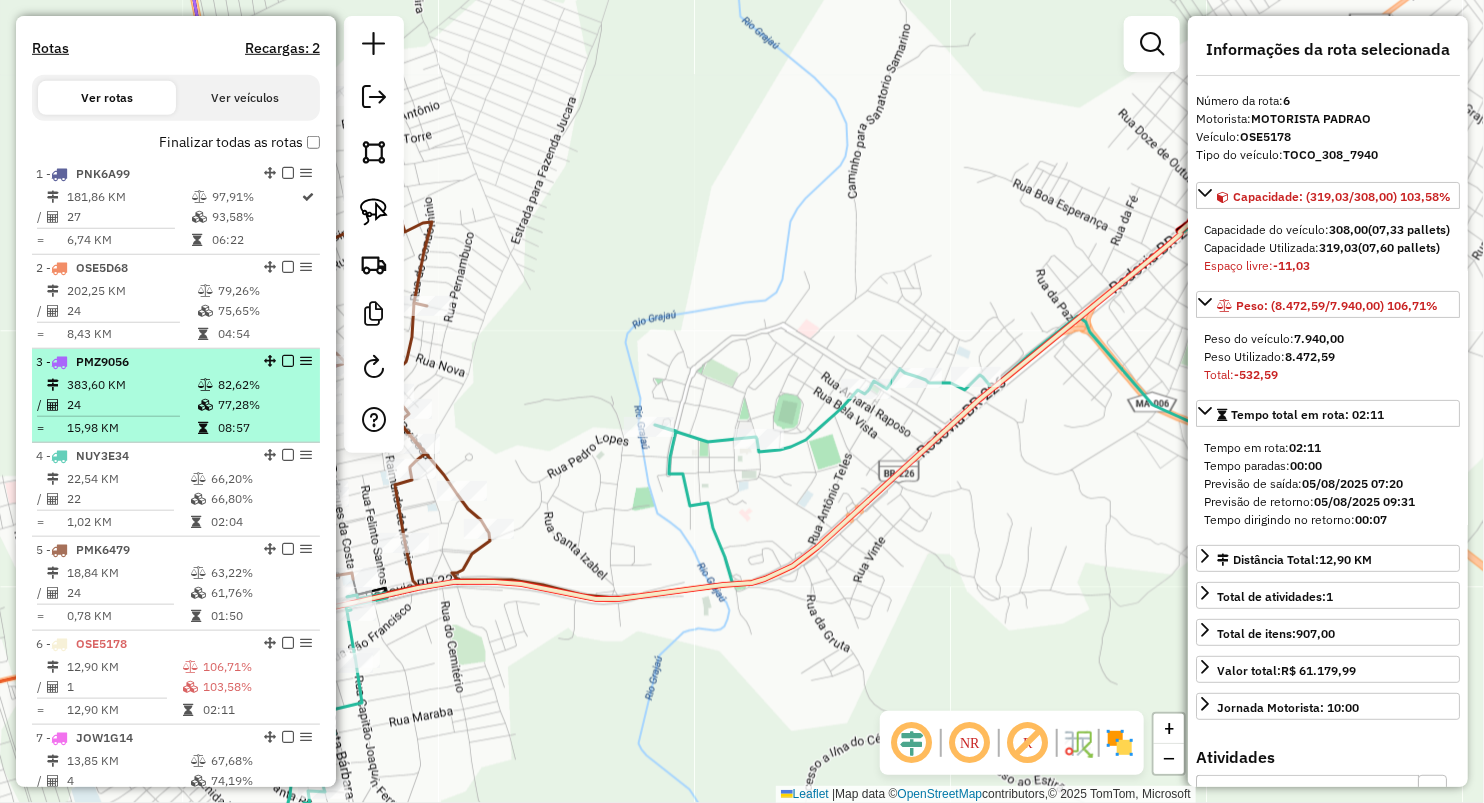 scroll, scrollTop: 627, scrollLeft: 0, axis: vertical 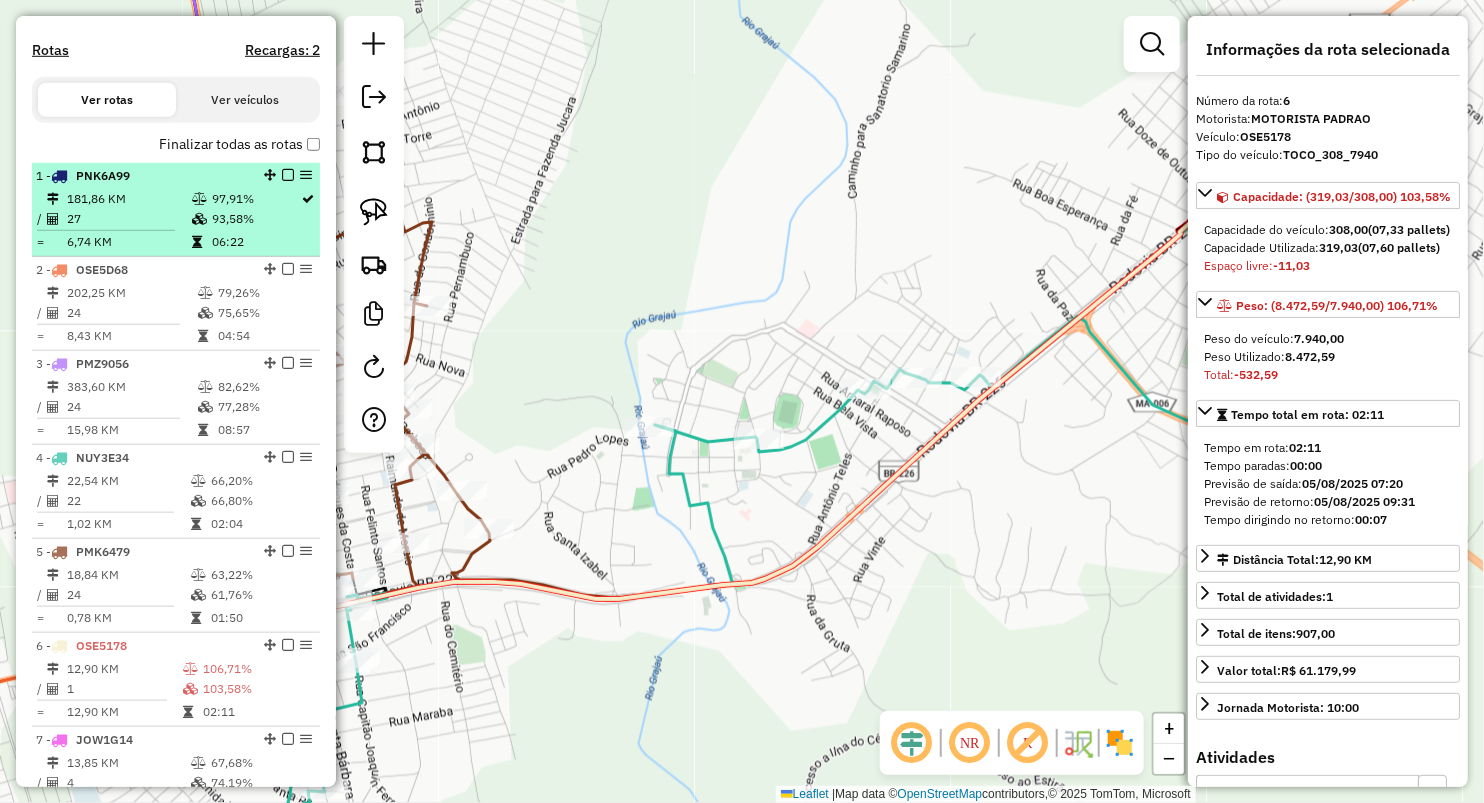 click at bounding box center [201, 242] 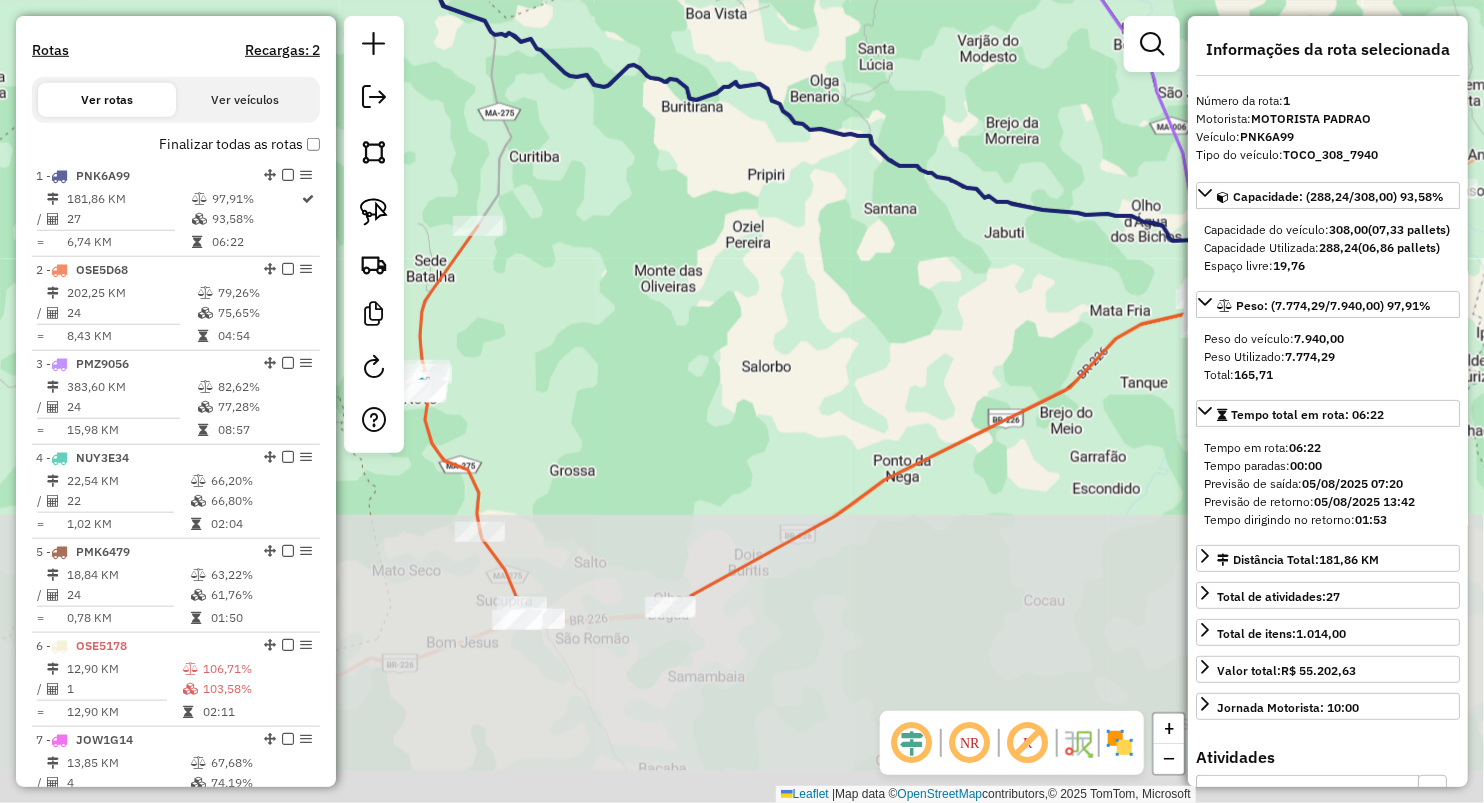 drag, startPoint x: 610, startPoint y: 628, endPoint x: 723, endPoint y: 119, distance: 521.3924 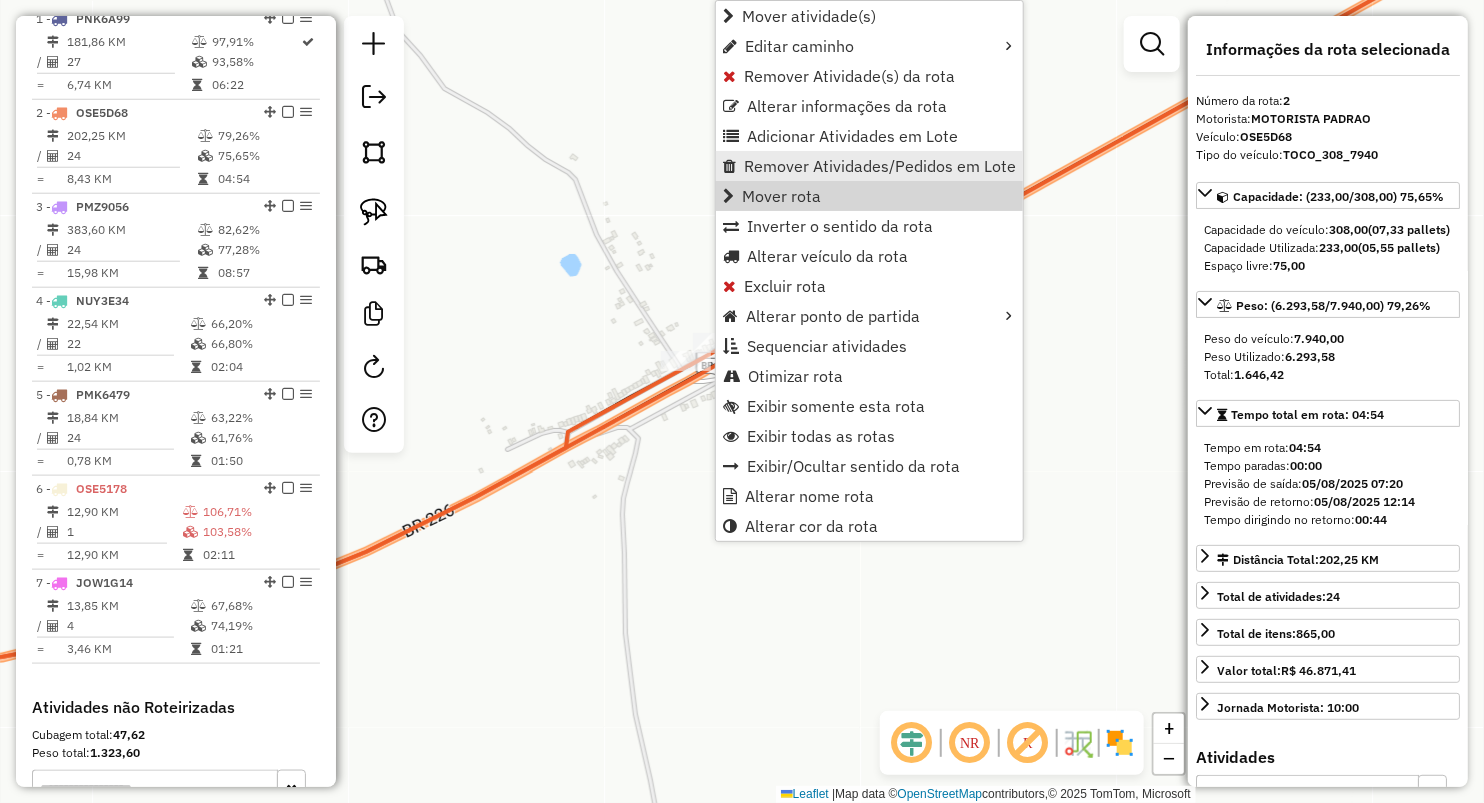 scroll, scrollTop: 868, scrollLeft: 0, axis: vertical 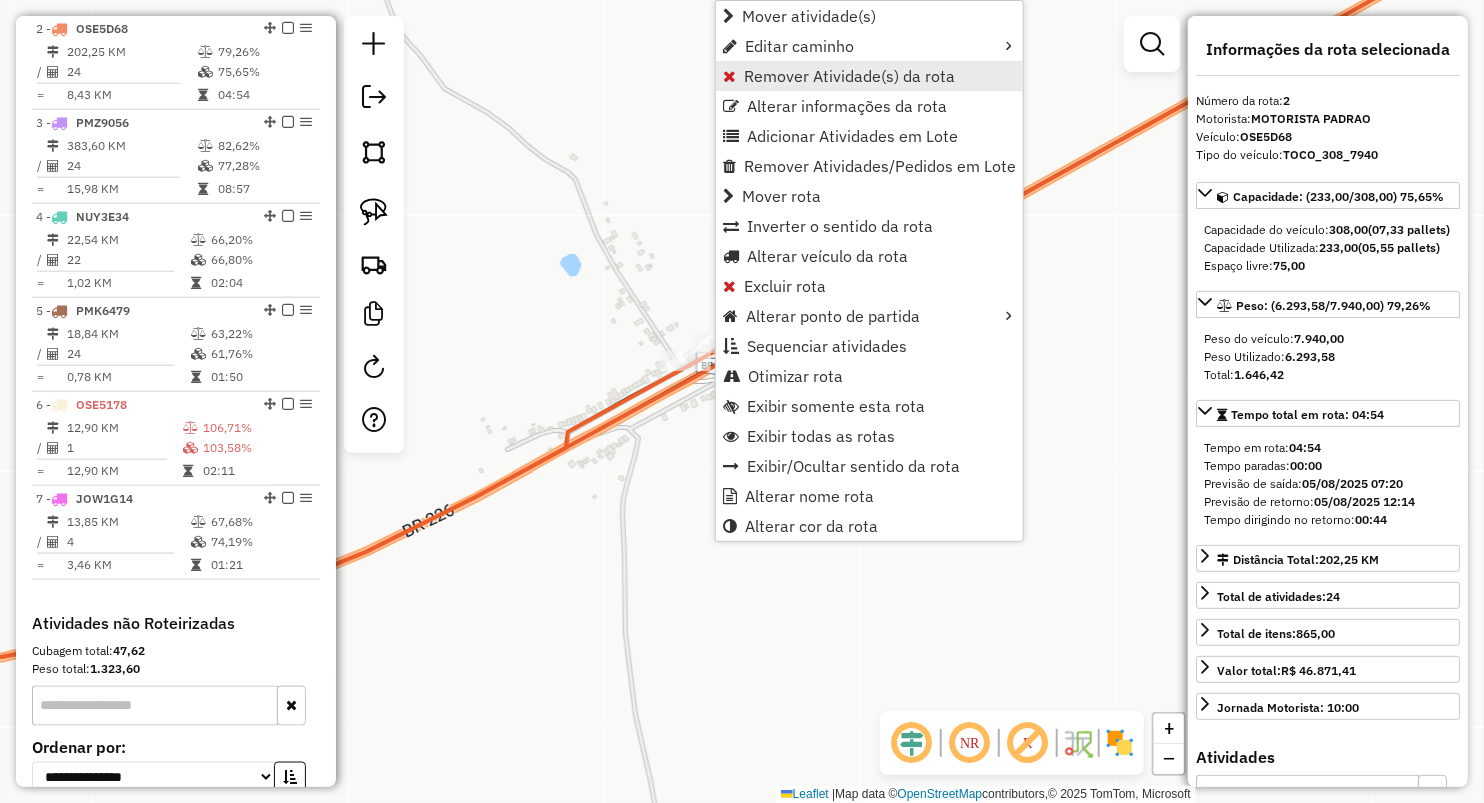 click on "Remover Atividade(s) da rota" at bounding box center (869, 76) 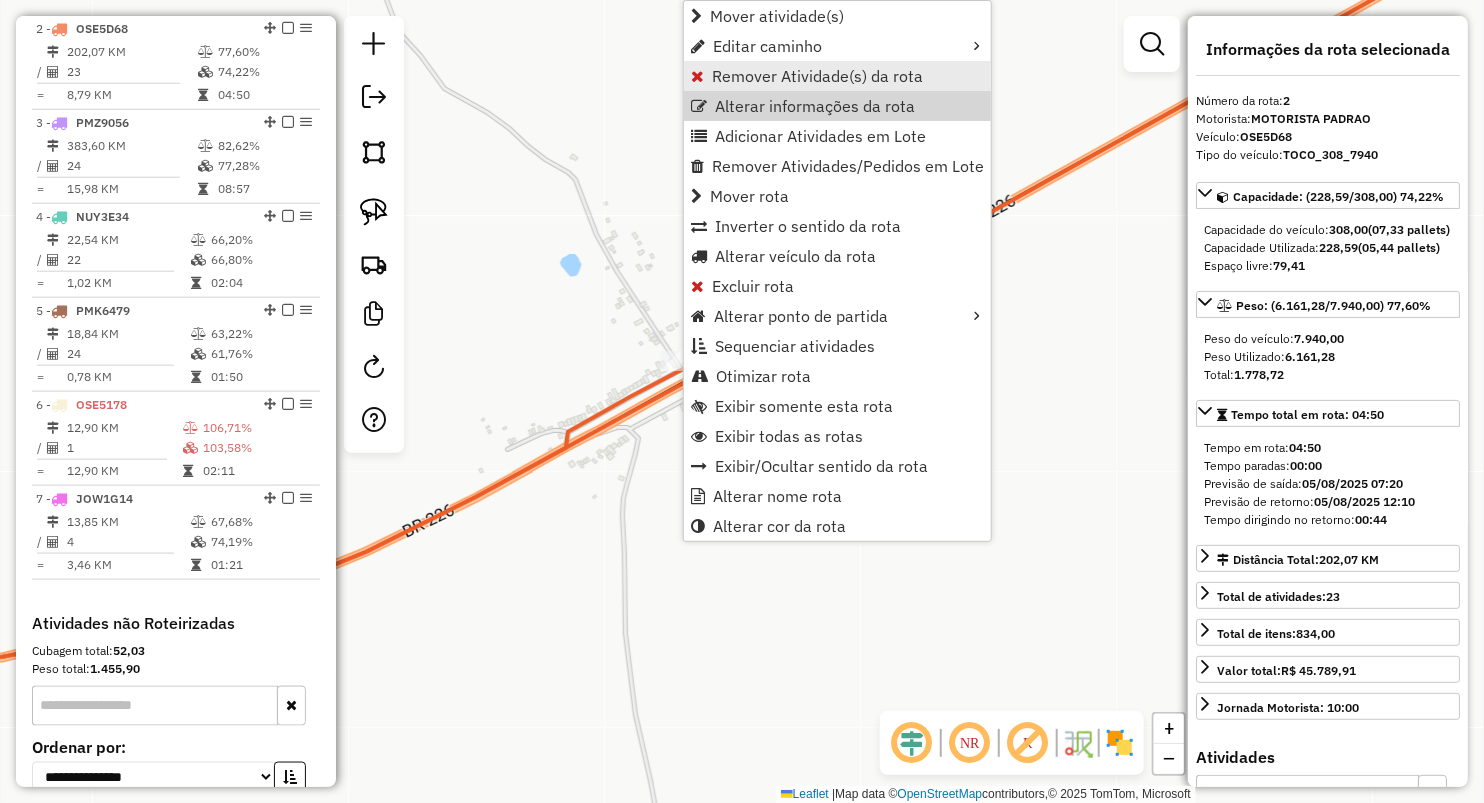 click on "Remover Atividade(s) da rota" at bounding box center (837, 76) 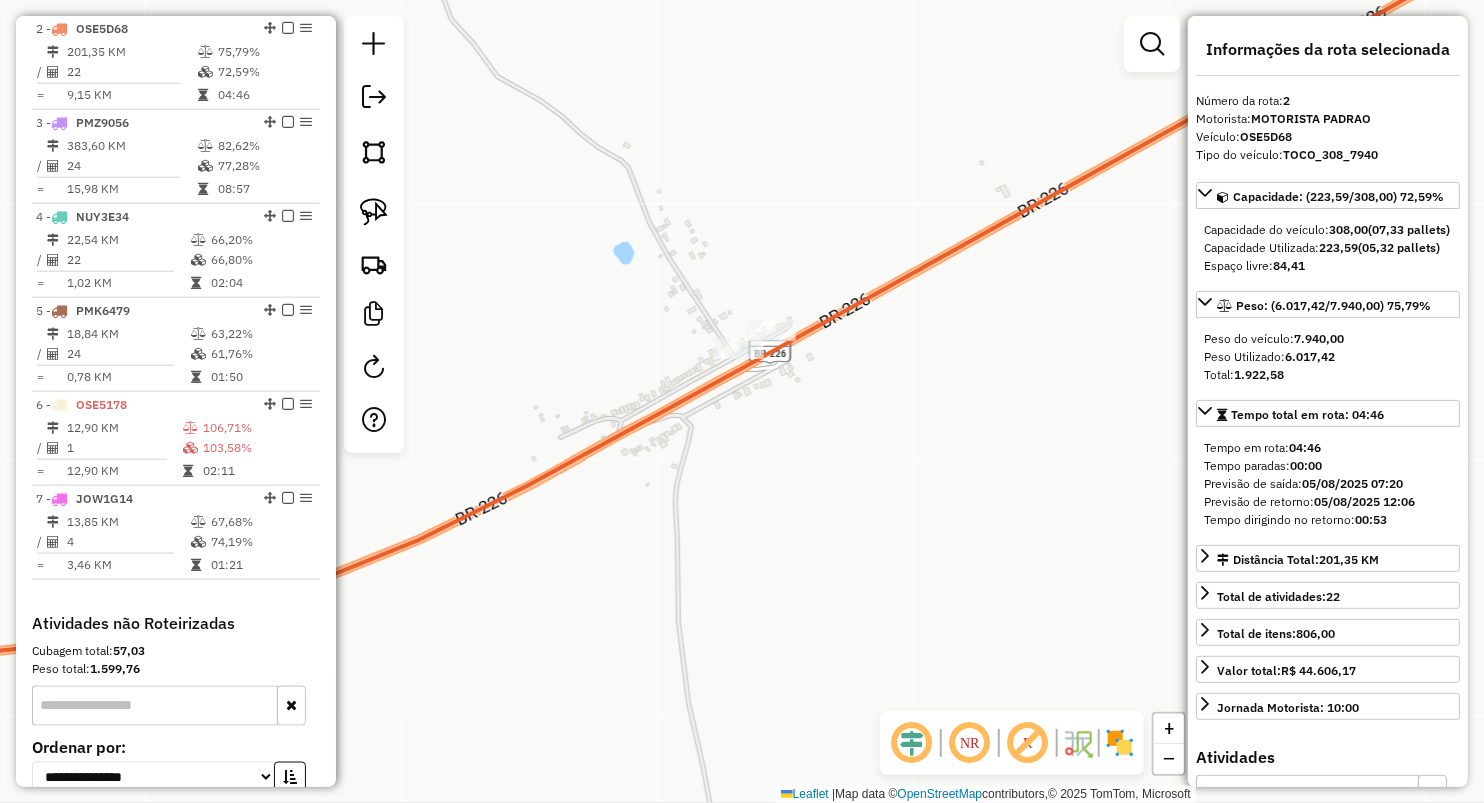 drag, startPoint x: 625, startPoint y: 465, endPoint x: 885, endPoint y: 373, distance: 275.79703 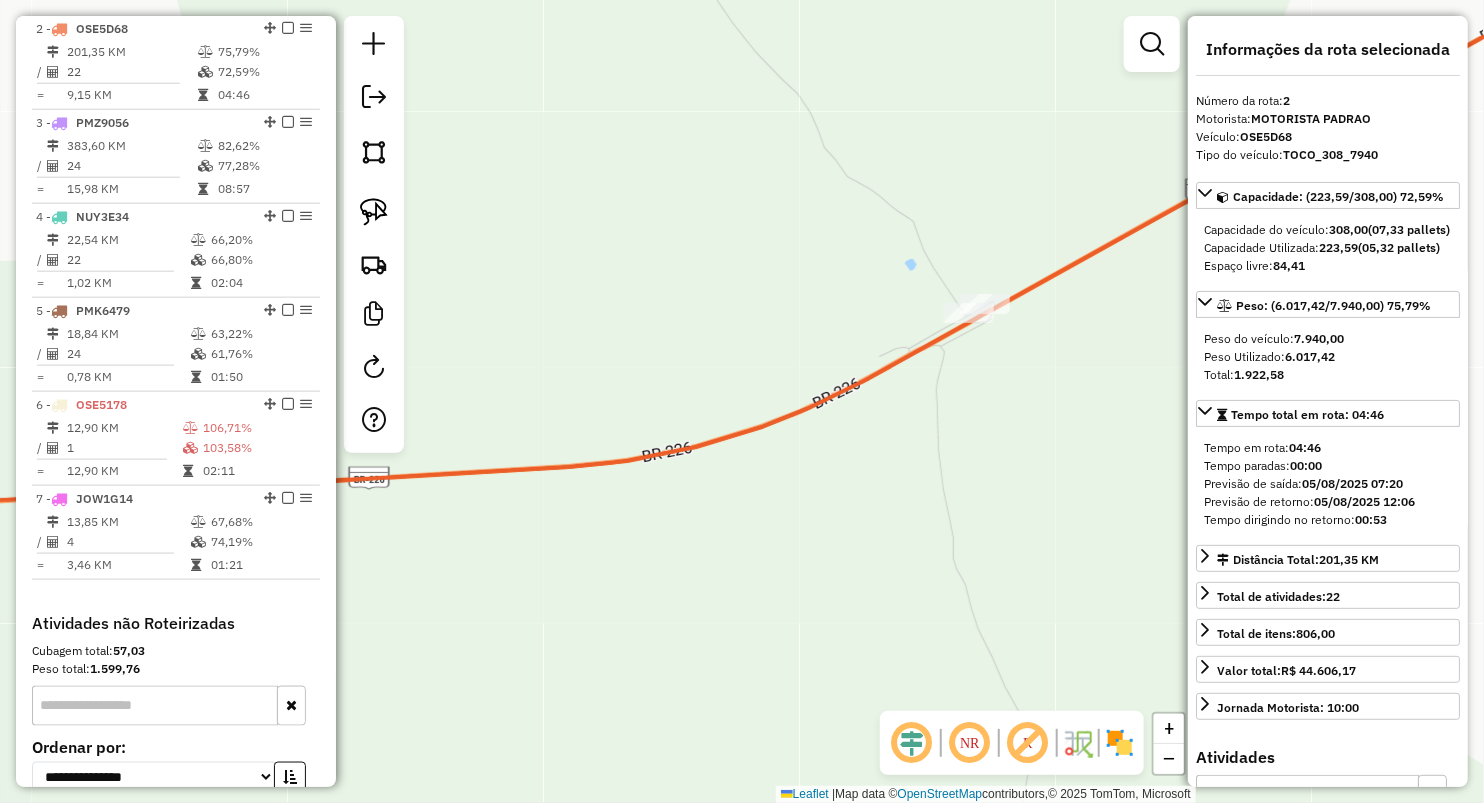drag, startPoint x: 392, startPoint y: 206, endPoint x: 427, endPoint y: 202, distance: 35.22783 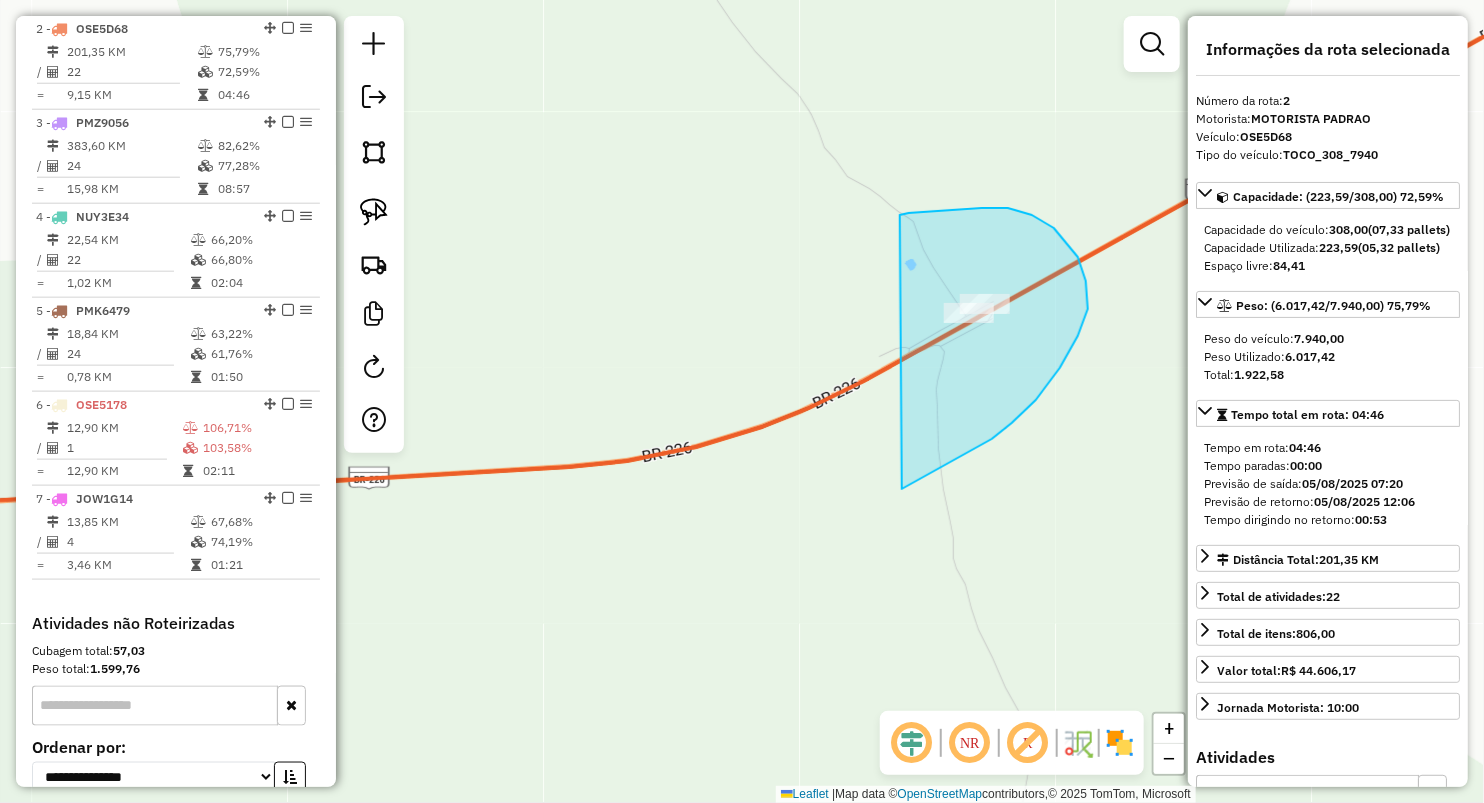 drag, startPoint x: 1008, startPoint y: 208, endPoint x: 901, endPoint y: 491, distance: 302.55246 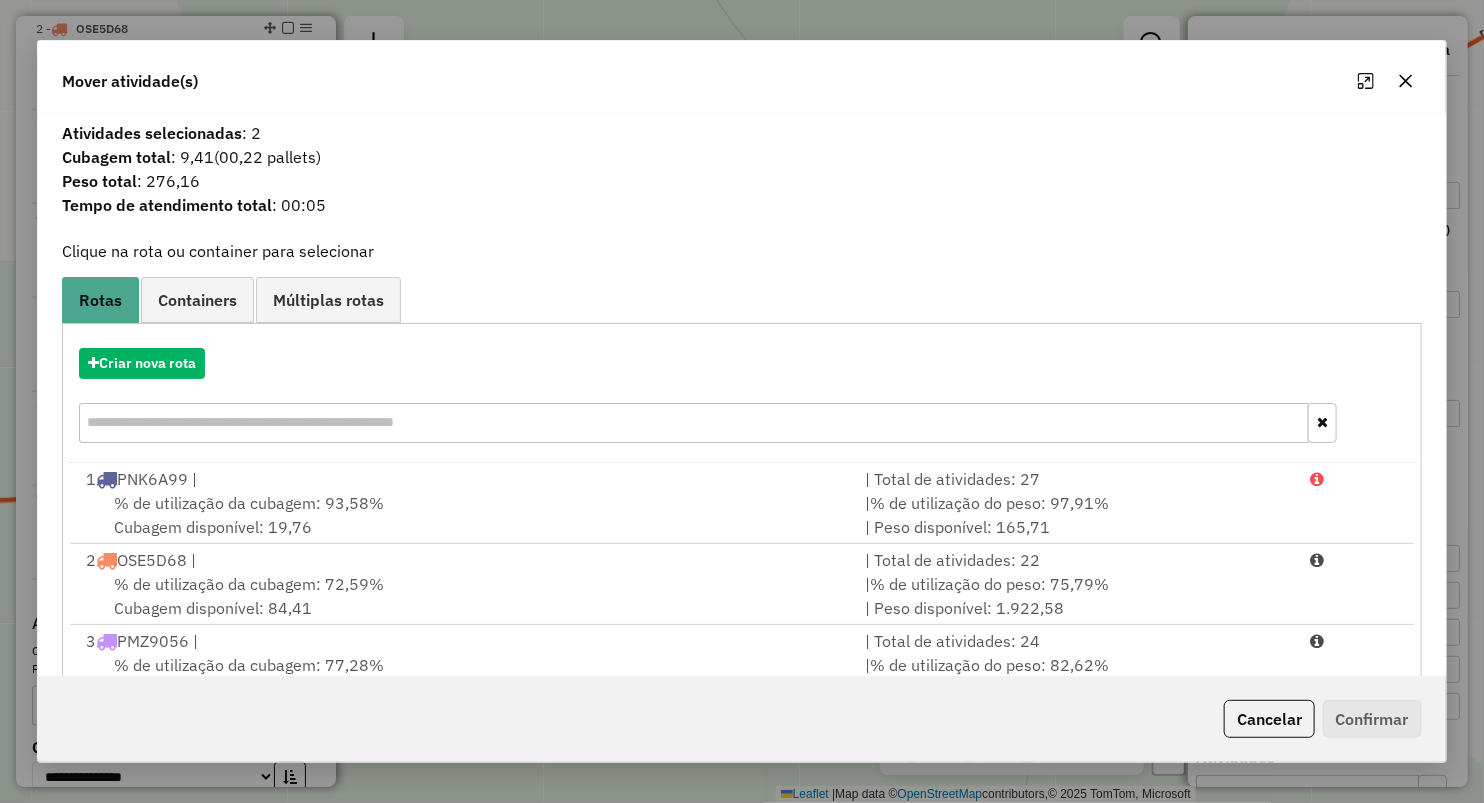 click 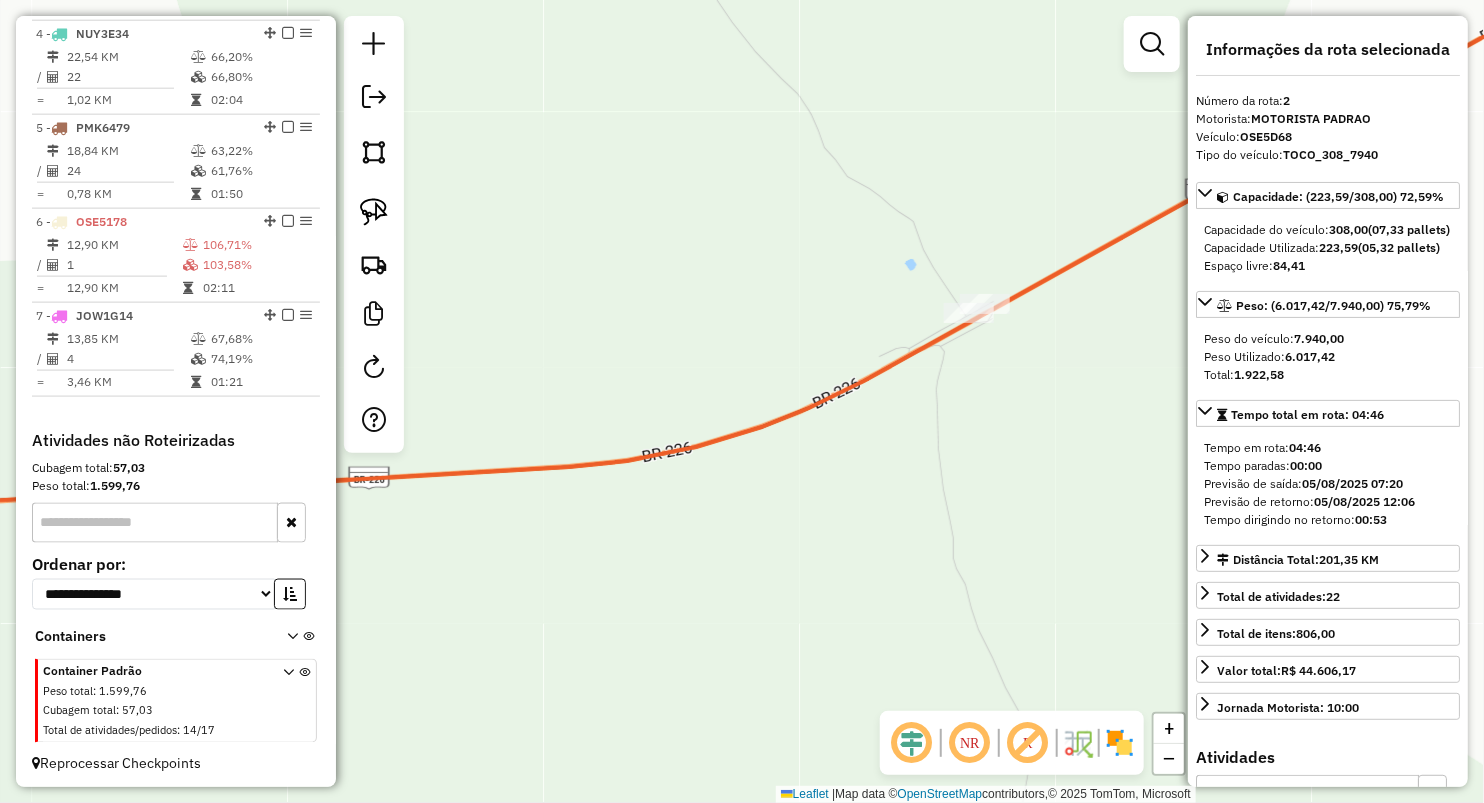 scroll, scrollTop: 1053, scrollLeft: 0, axis: vertical 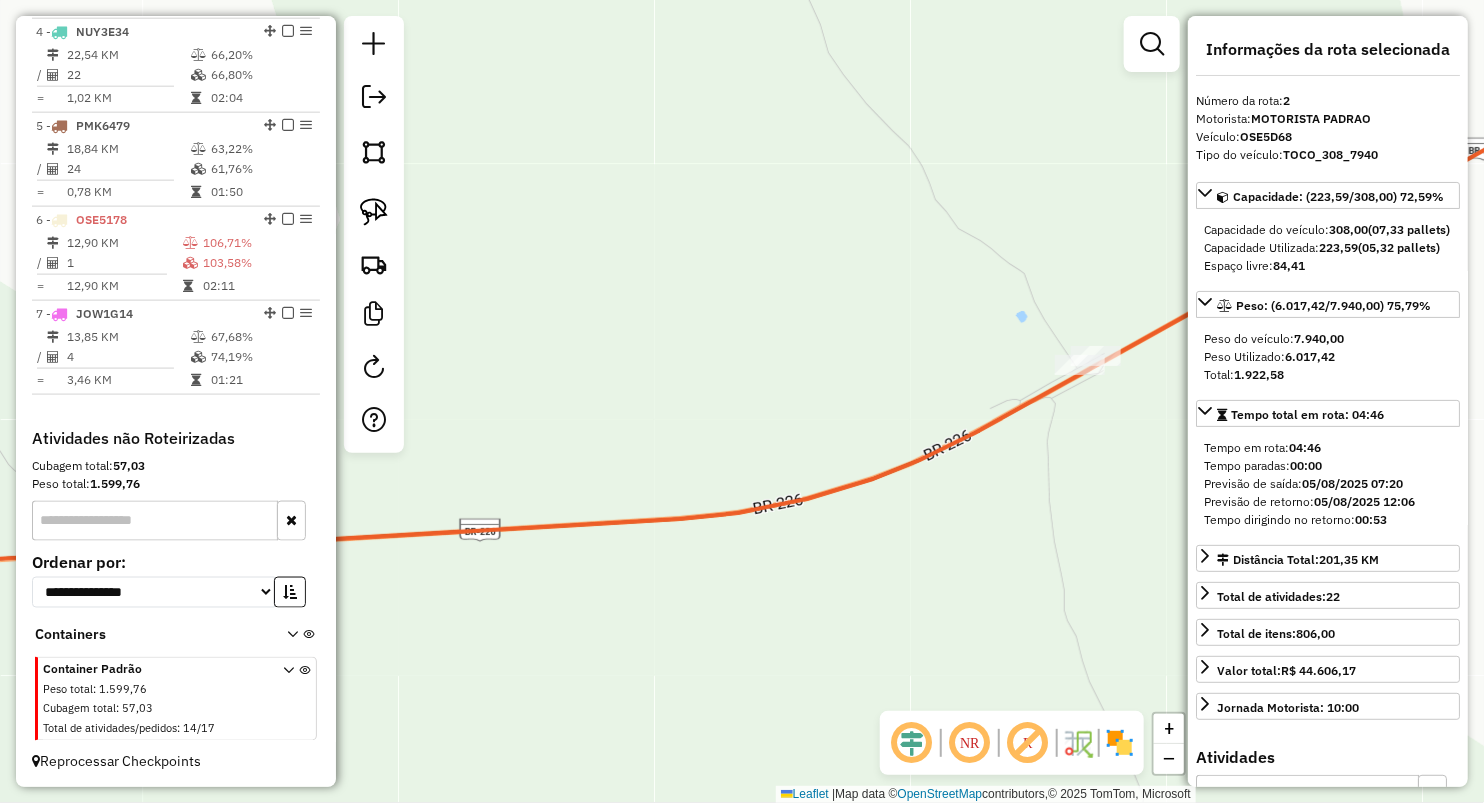 drag, startPoint x: 486, startPoint y: 500, endPoint x: 991, endPoint y: 515, distance: 505.22272 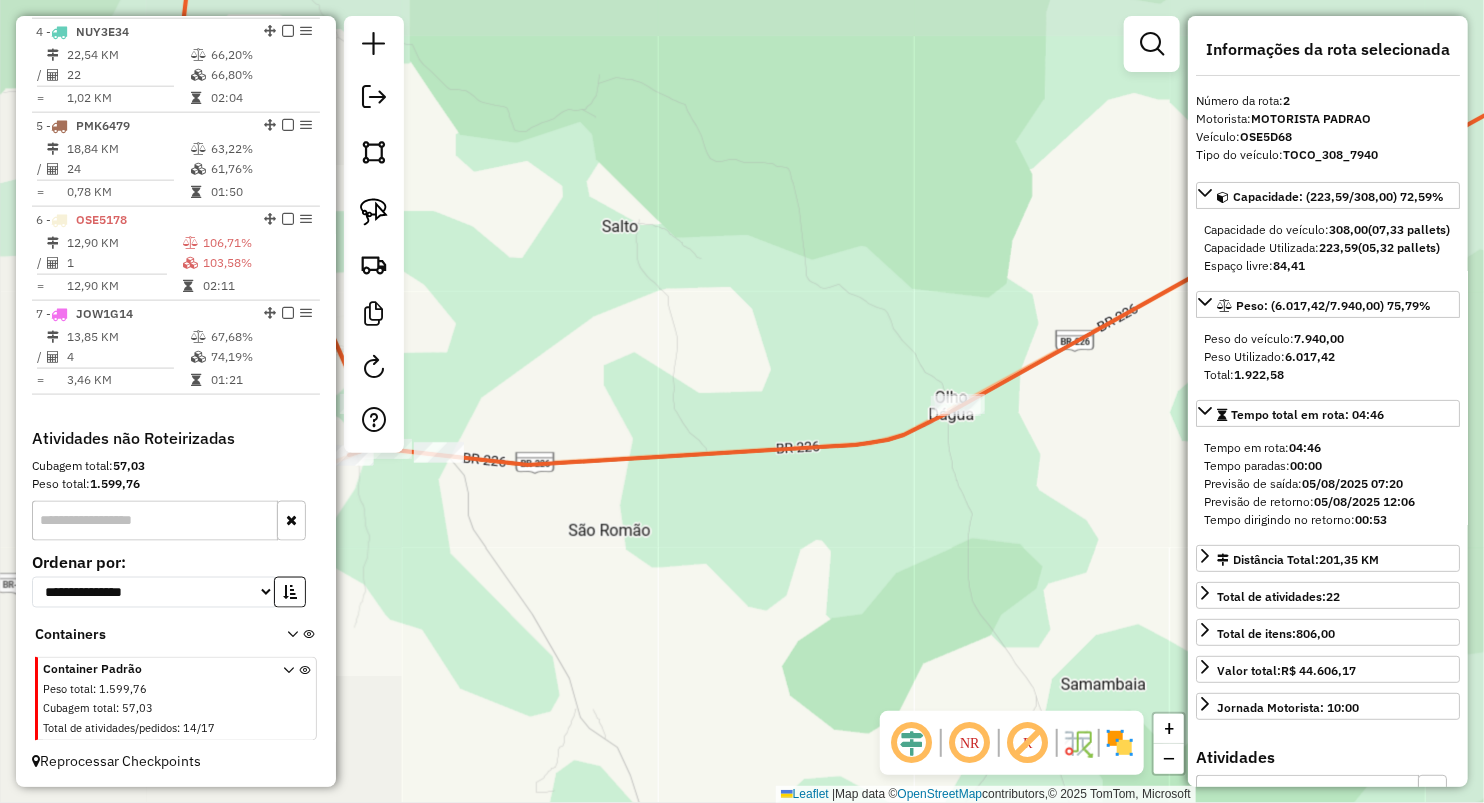 drag, startPoint x: 603, startPoint y: 408, endPoint x: 946, endPoint y: 406, distance: 343.00583 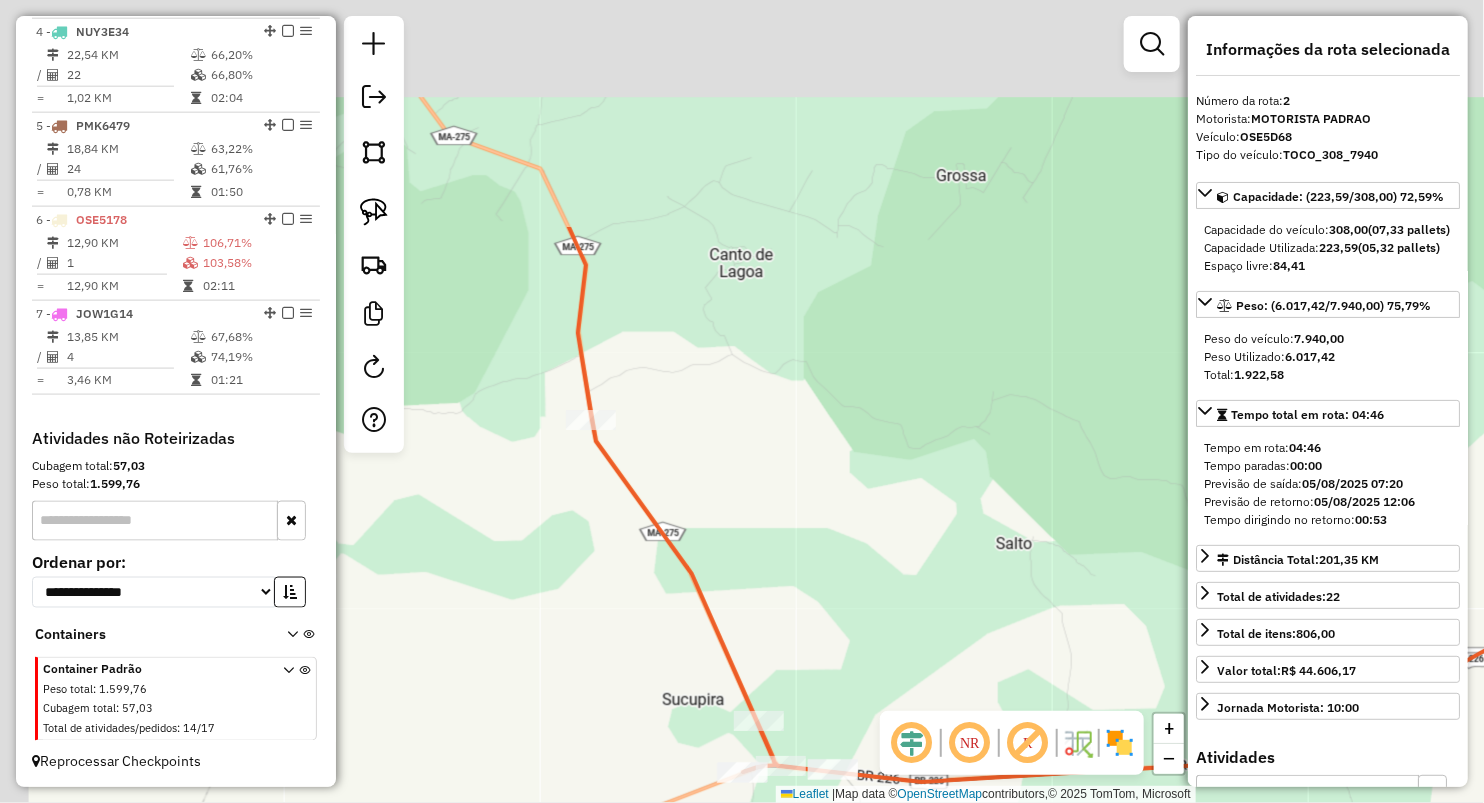 drag, startPoint x: 726, startPoint y: 407, endPoint x: 753, endPoint y: 547, distance: 142.5798 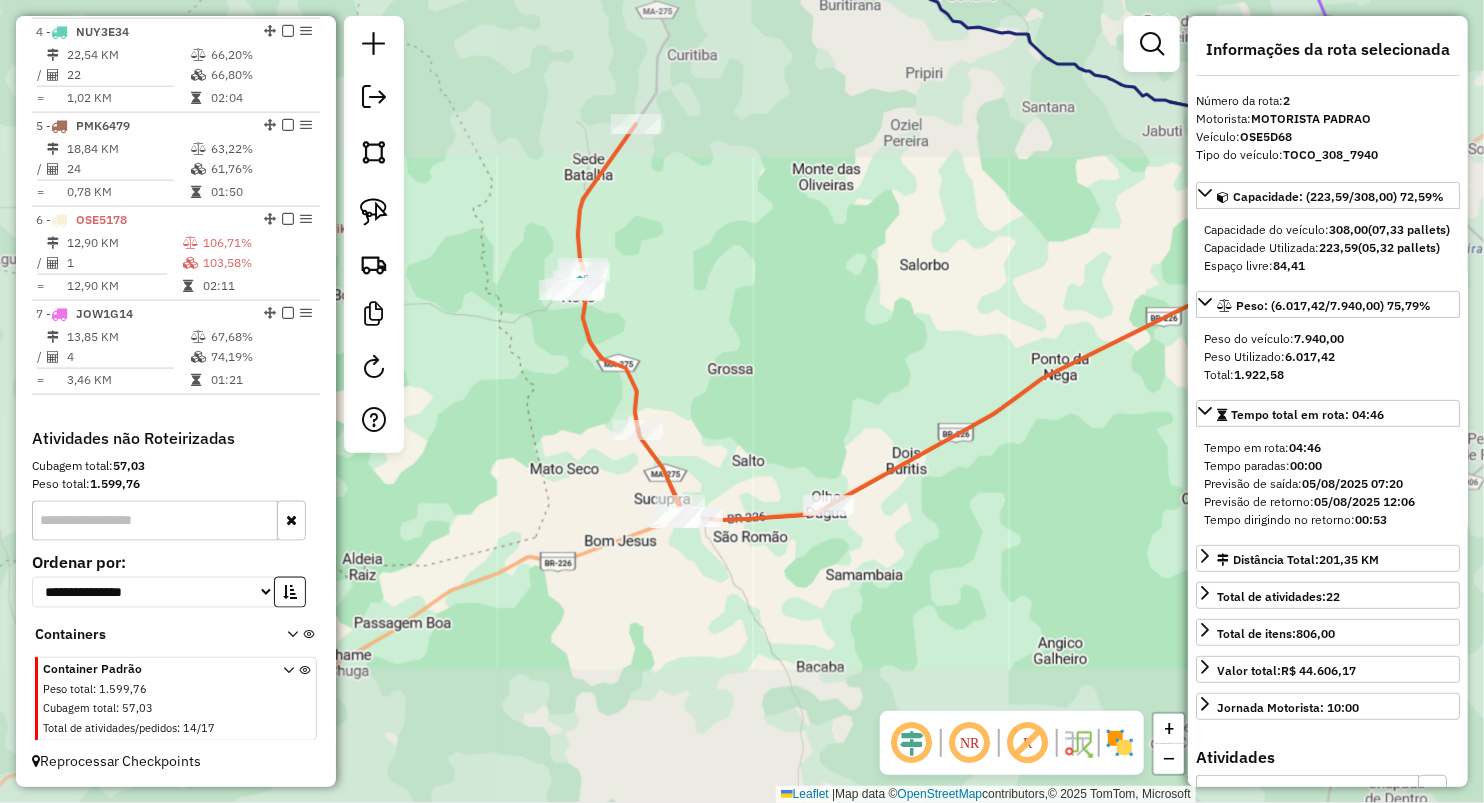 drag, startPoint x: 722, startPoint y: 332, endPoint x: 698, endPoint y: 475, distance: 145 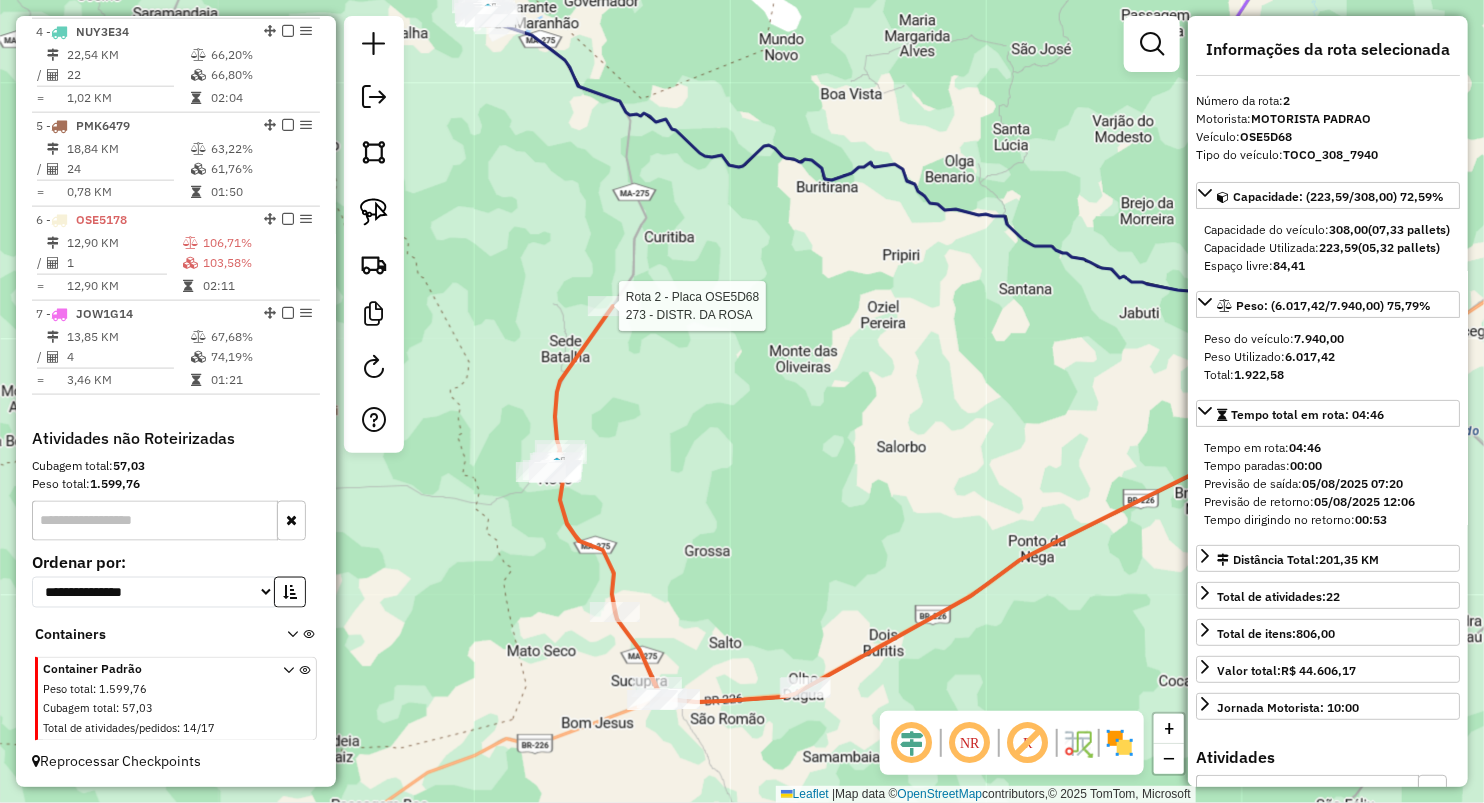 click 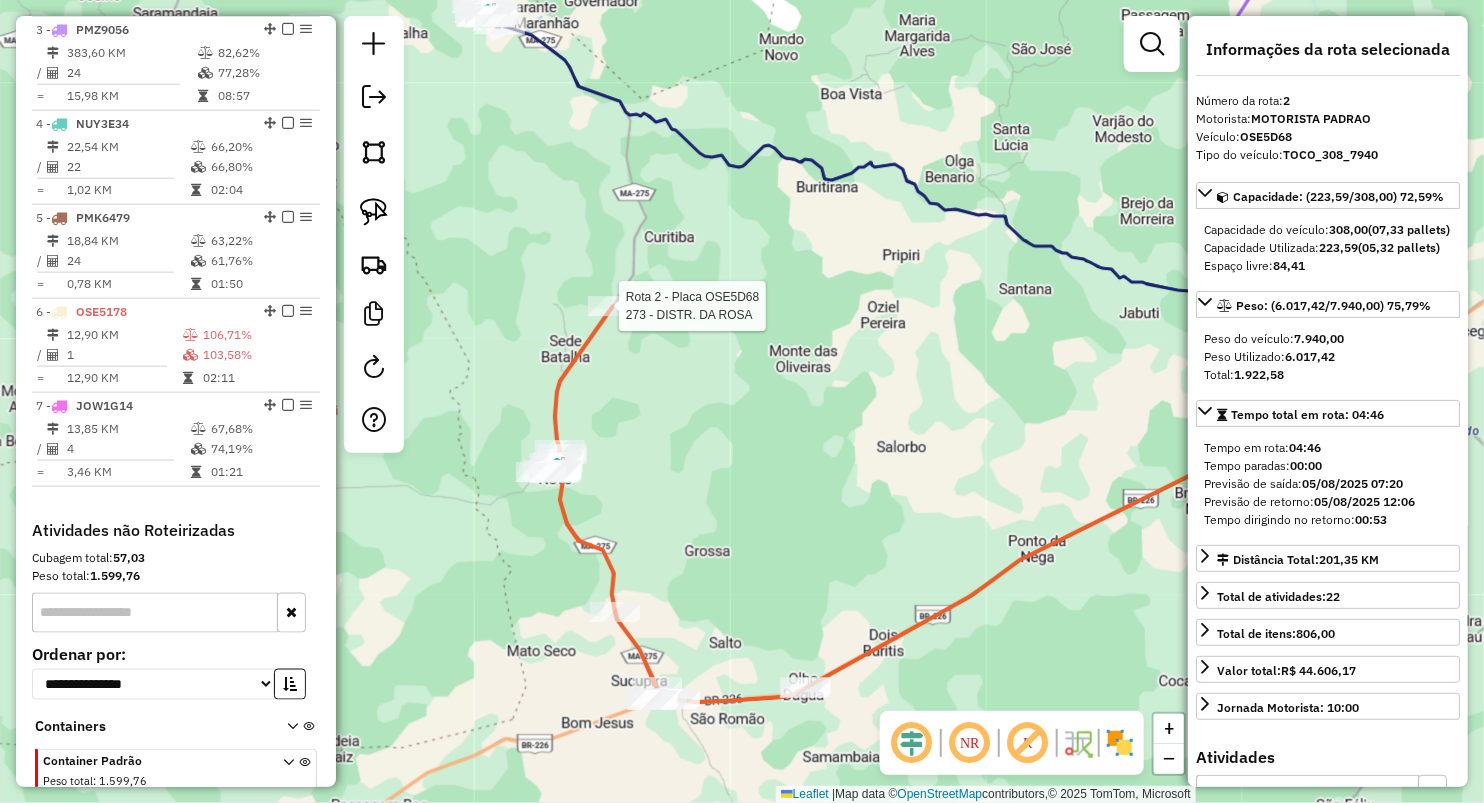 scroll, scrollTop: 868, scrollLeft: 0, axis: vertical 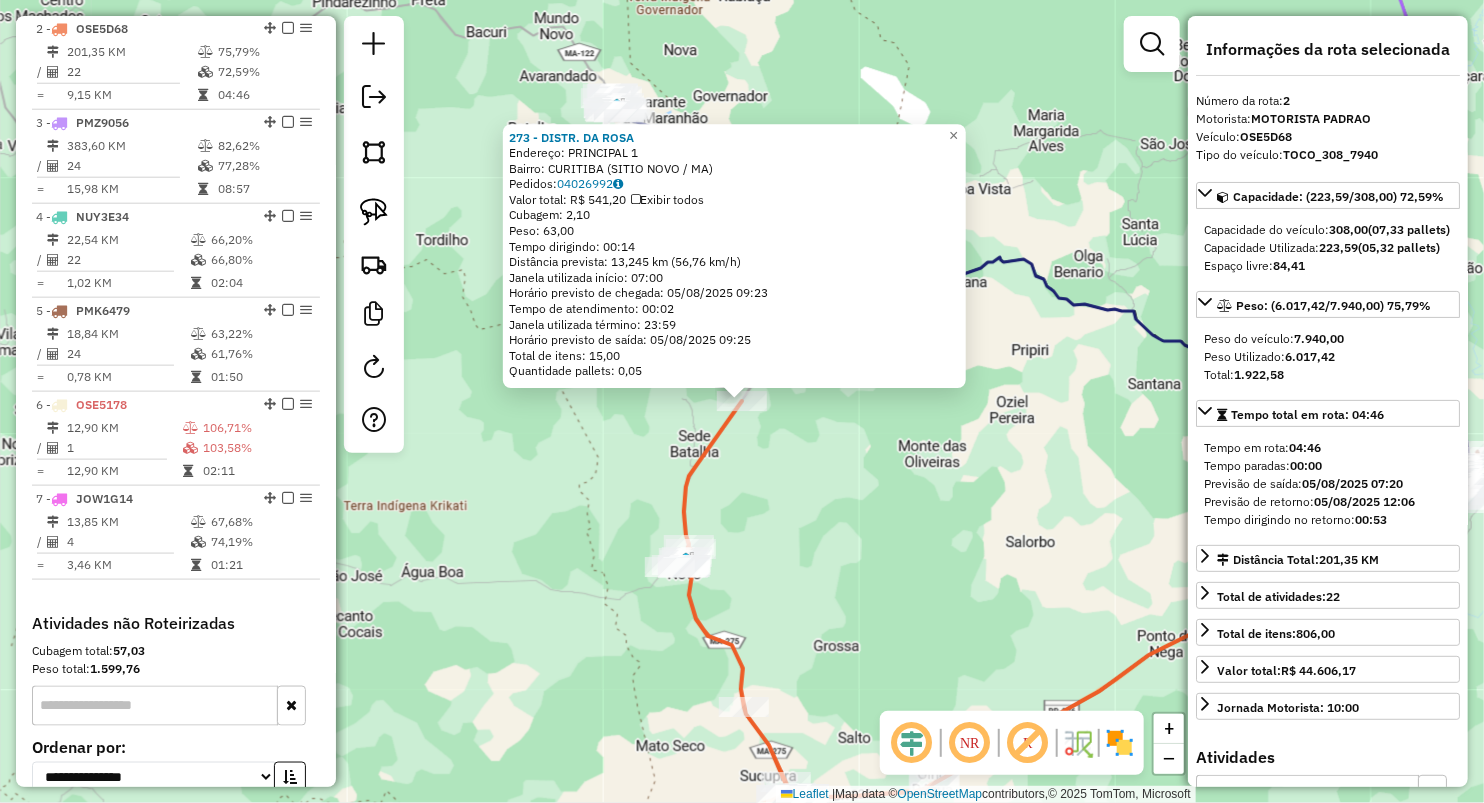 drag, startPoint x: 782, startPoint y: 532, endPoint x: 776, endPoint y: 496, distance: 36.496574 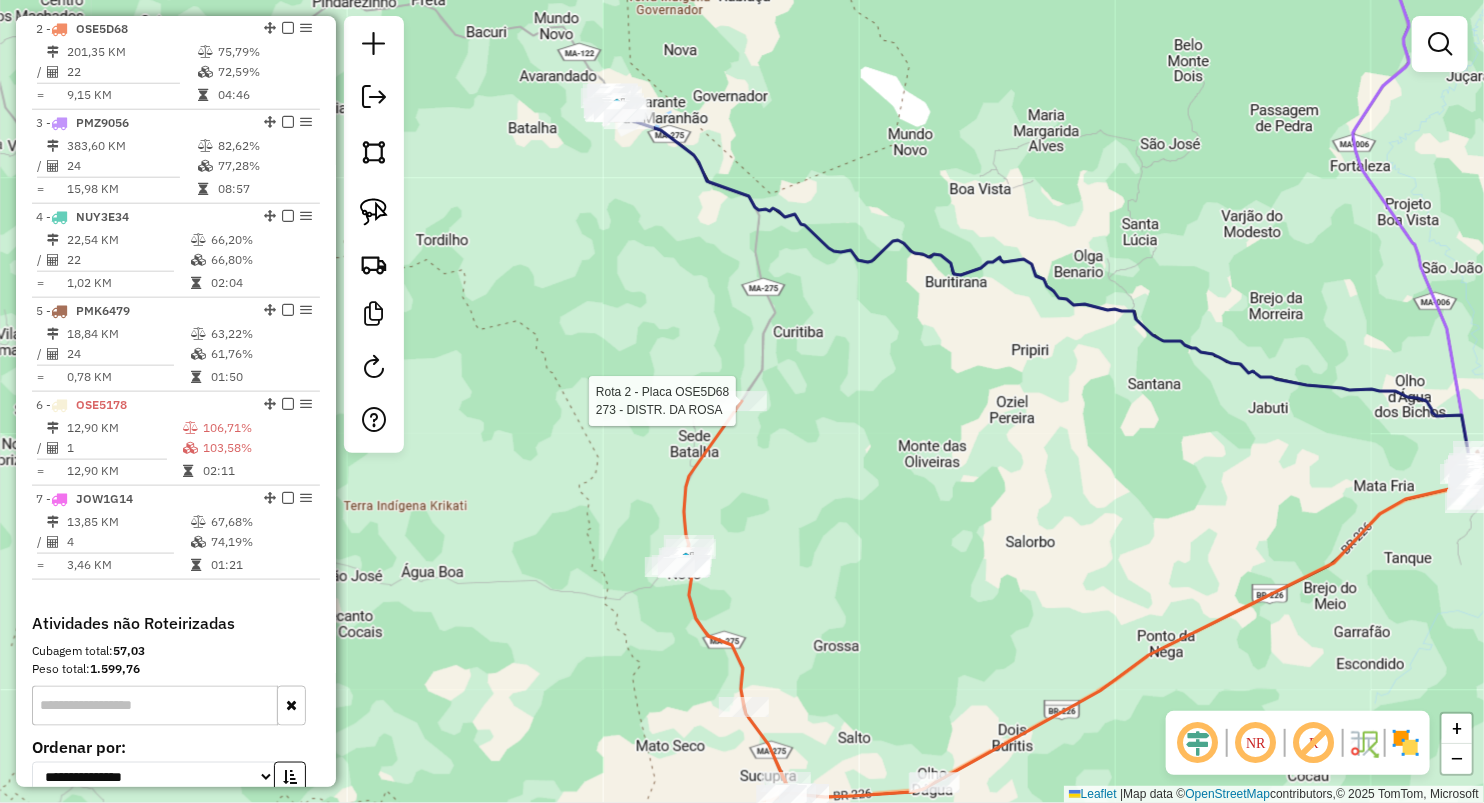 select on "**********" 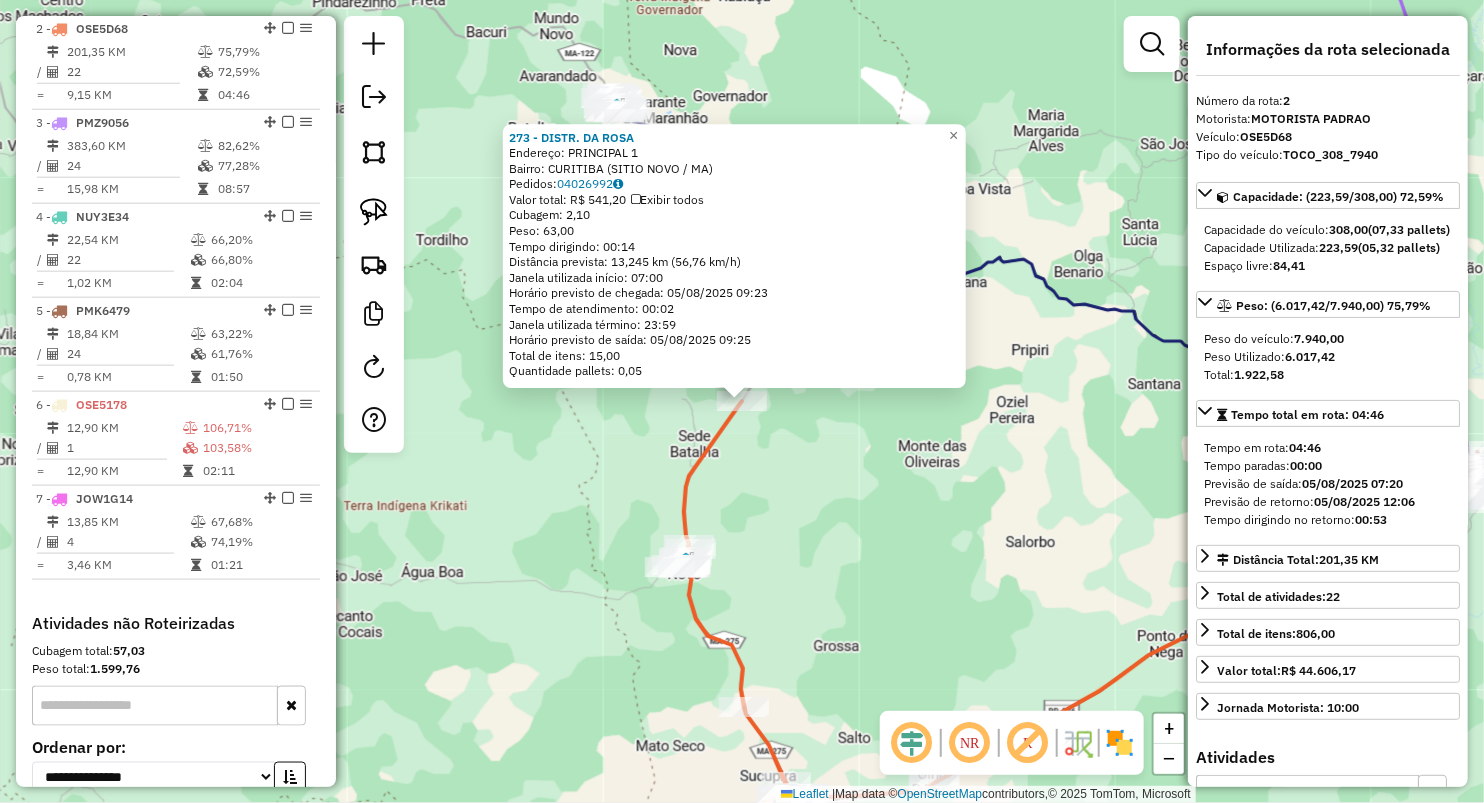 click on "273 - DISTR. DA ROSA  Endereço:  PRINCIPAL 1   Bairro: CURITIBA ([CITY] / MA)   Pedidos:  04026992   Valor total: R$ 541,20   Exibir todos   Cubagem: 2,10  Peso: 63,00  Tempo dirigindo: 00:14   Distância prevista: 13,245 km (56,76 km/h)   Janela utilizada início: 07:00   Horário previsto de chegada: 05/08/2025 09:23   Tempo de atendimento: 00:02   Janela utilizada término: 23:59   Horário previsto de saída: 05/08/2025 09:25   Total de itens: 15,00   Quantidade pallets: 0,05  × Janela de atendimento Grade de atendimento Capacidade Transportadoras Veículos Cliente Pedidos  Rotas Selecione os dias de semana para filtrar as janelas de atendimento  Seg   Ter   Qua   Qui   Sex   Sáb   Dom  Informe o período da janela de atendimento: De: Até:  Filtrar exatamente a janela do cliente  Considerar janela de atendimento padrão  Selecione os dias de semana para filtrar as grades de atendimento  Seg   Ter   Qua   Qui   Sex   Sáb   Dom   Considerar clientes sem dia de atendimento cadastrado  Peso mínimo:" 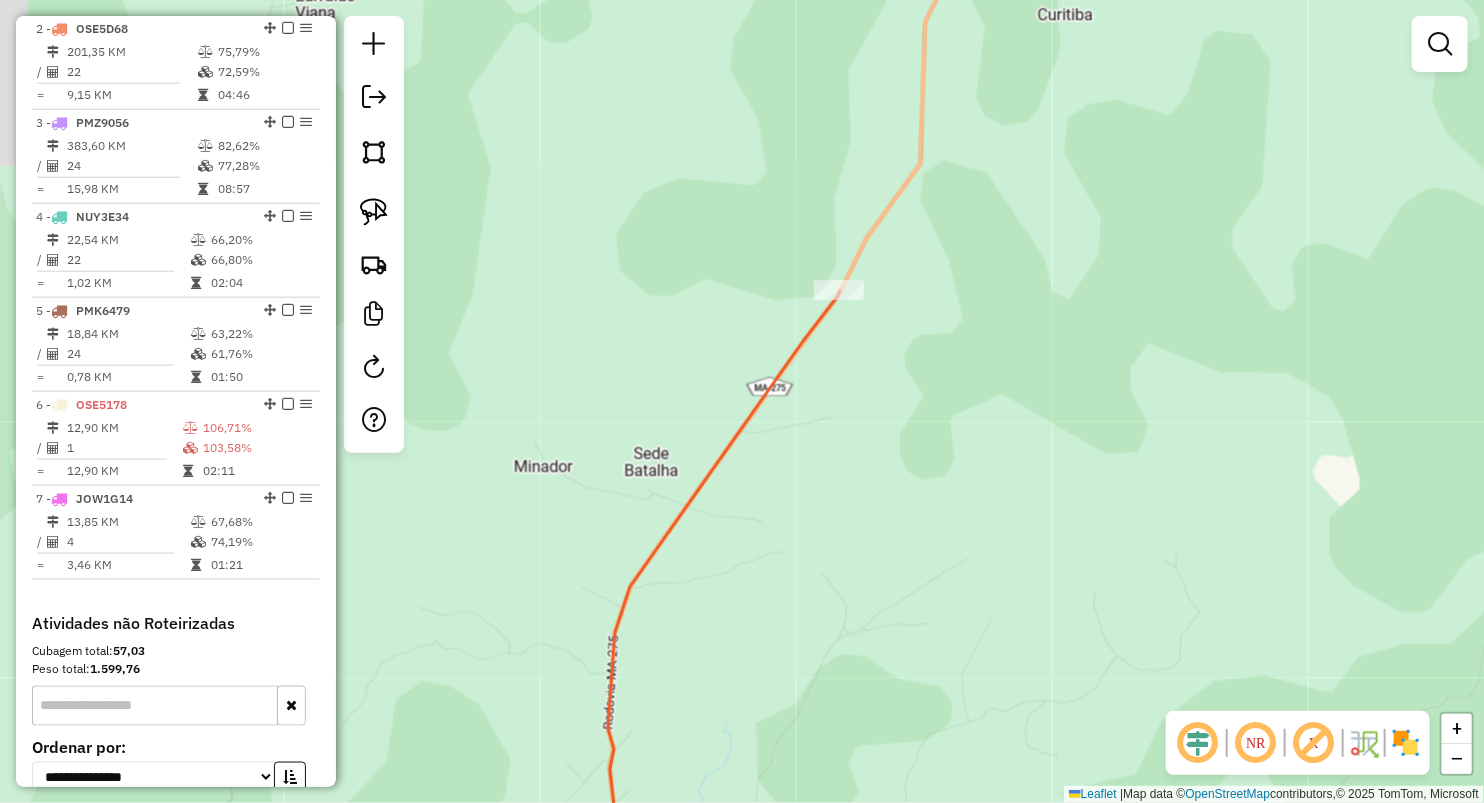 drag, startPoint x: 736, startPoint y: 699, endPoint x: 808, endPoint y: 700, distance: 72.00694 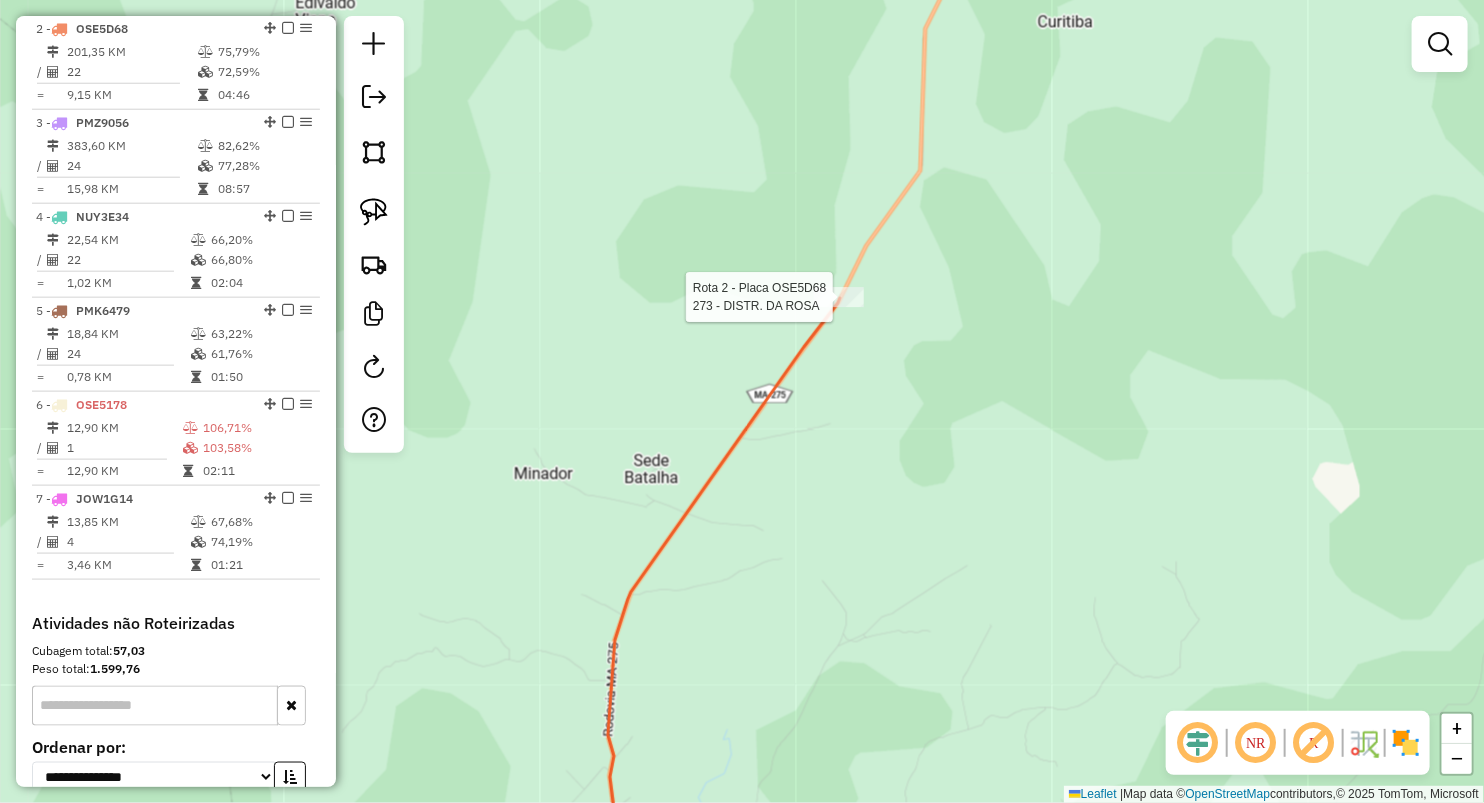 select on "**********" 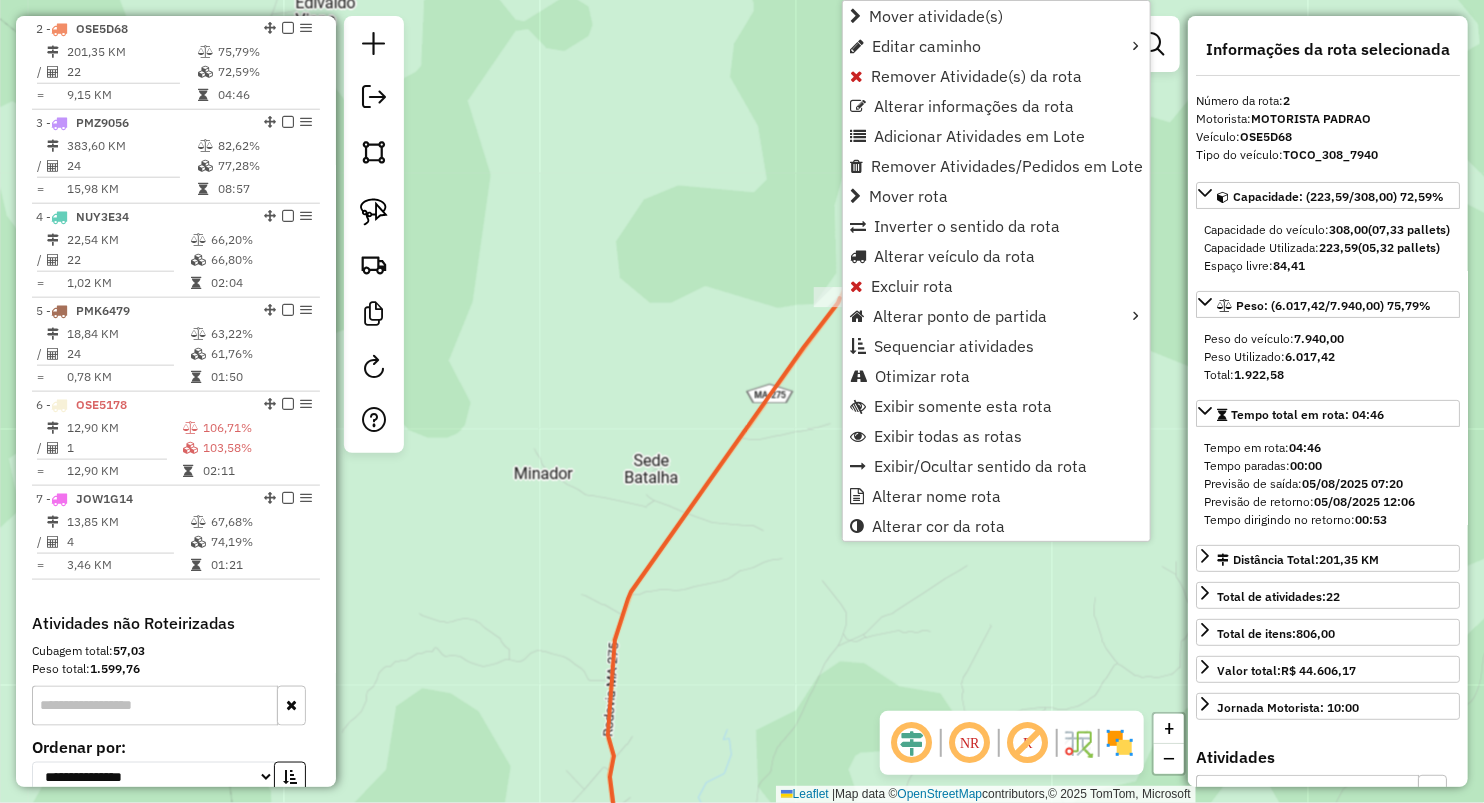 click on "Remover Atividade(s) da rota" at bounding box center [976, 76] 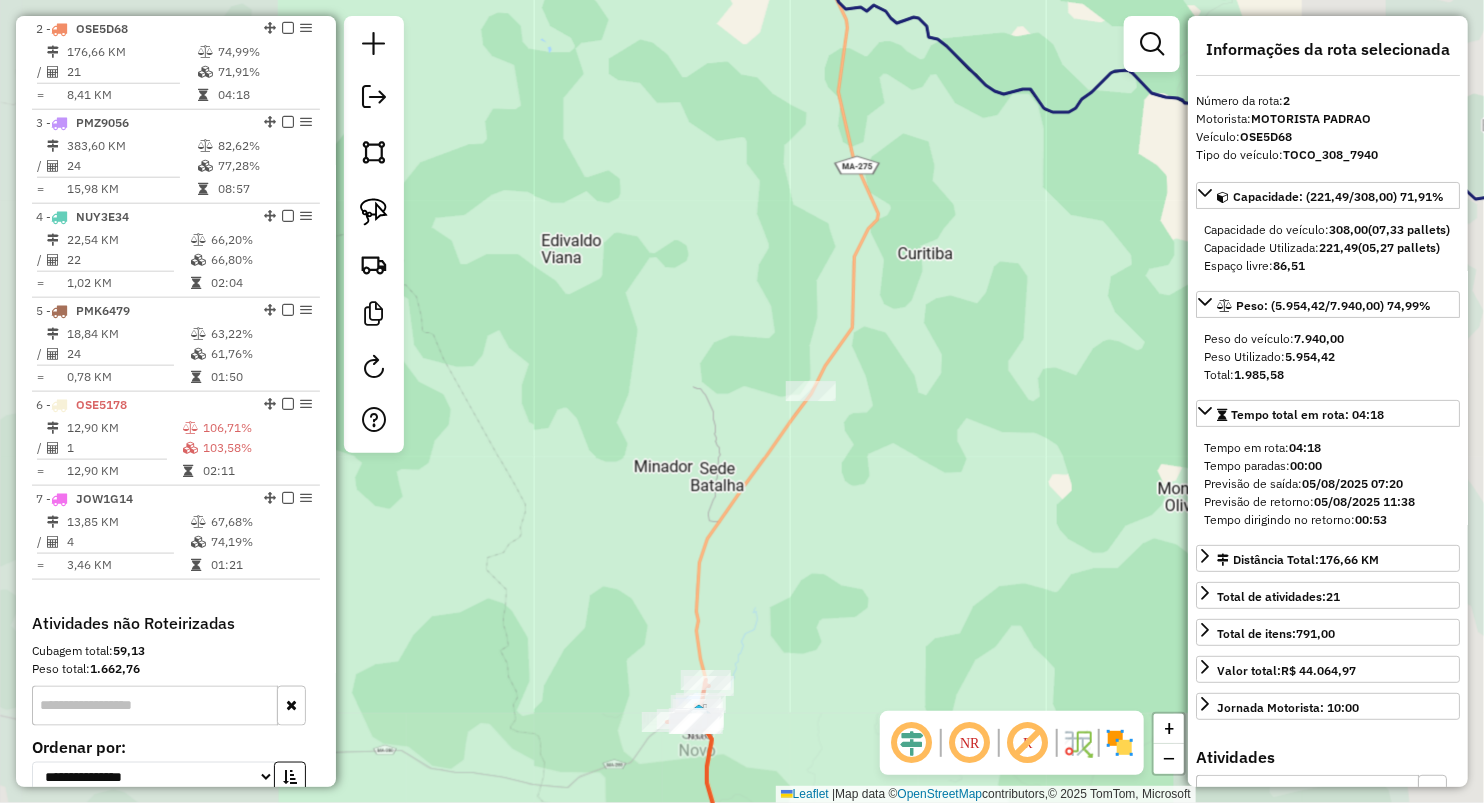 drag, startPoint x: 916, startPoint y: 655, endPoint x: 867, endPoint y: 233, distance: 424.83527 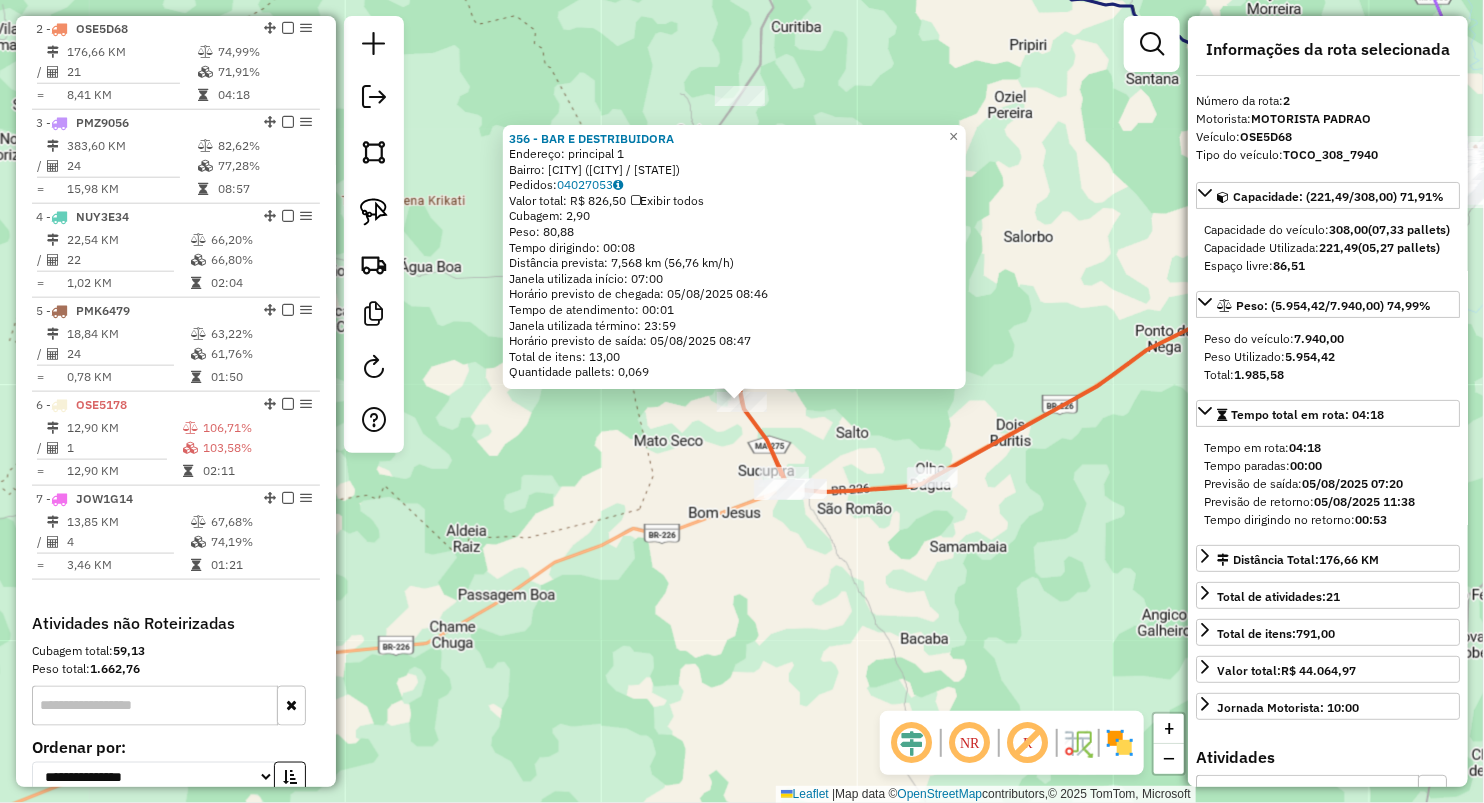 click on "356 - BAR E DESTRIBUIDORA Endereço: principal [NUMBER] Bairro: [CITY] ([CITY] / [STATE]) Pedidos: 04027053 Valor total: R$ 826,50 Exibir todos Cubagem: 2,90 Peso: 80,88 Tempo dirigindo: 00:08 Distância prevista: 7,568 km (56,76 km/h) Janela utilizada início: 07:00 Horário previsto de chegada: 05/08/2025 08:46 Tempo de atendimento: 00:01 Janela utilizada término: 23:59 Horário previsto de saída: 05/08/2025 08:47 Total de itens: 13,00 Quantidade pallets: 0,069 × Janela de atendimento Grade de atendimento Capacidade Transportadoras Veículos Cliente Pedidos Rotas Selecione os dias de semana para filtrar as janelas de atendimento Seg Ter Qua Qui Sex Sáb Dom Informe o período da janela de atendimento: De: Até: Filtrar exatamente a janela do cliente Considerar janela de atendimento padrão Selecione os dias de semana para filtrar as grades de atendimento Seg Ter Qua Qui Sex Sáb Dom Considerar clientes sem dia de atendimento cadastrado De:" 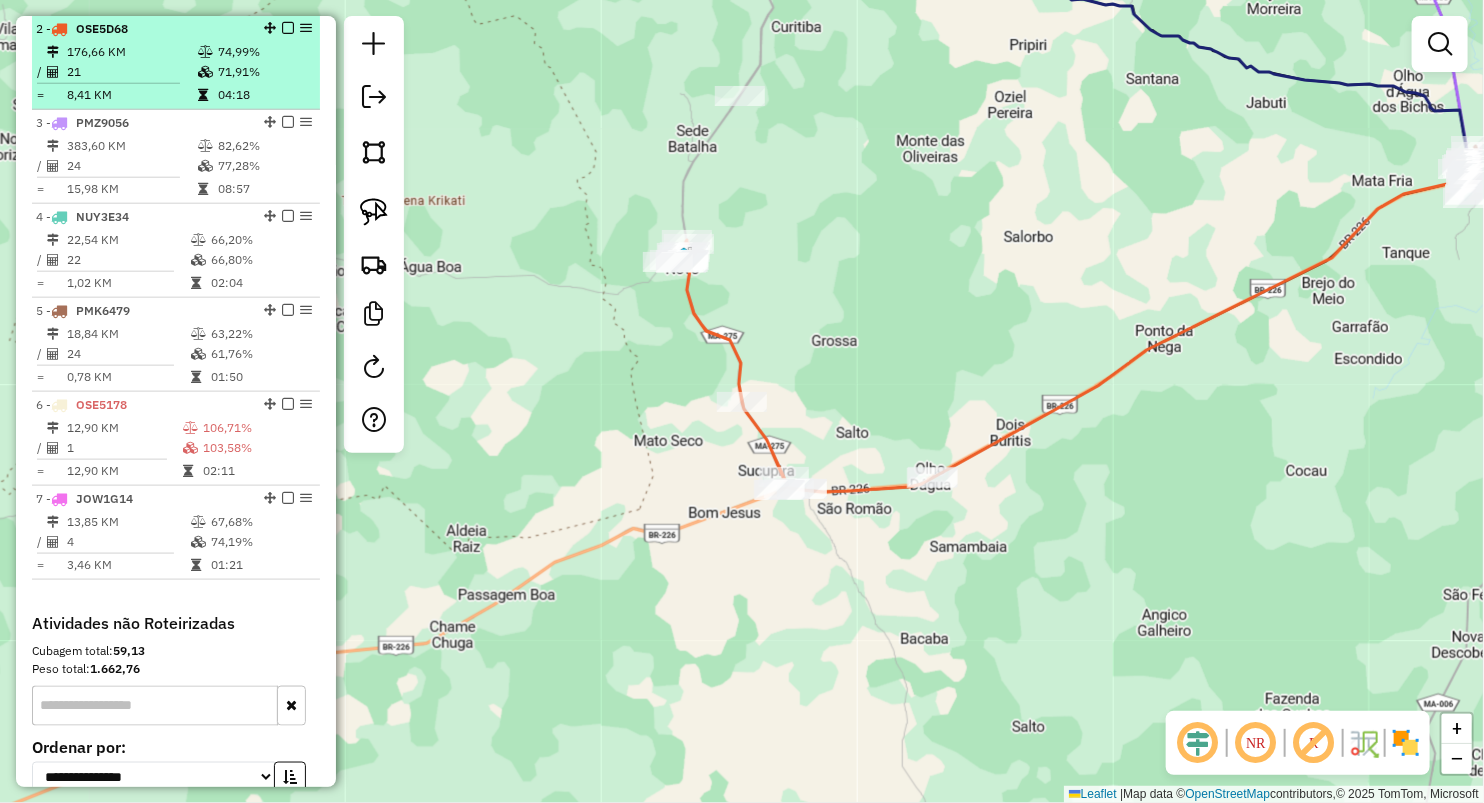 click on "71,91%" at bounding box center (264, 72) 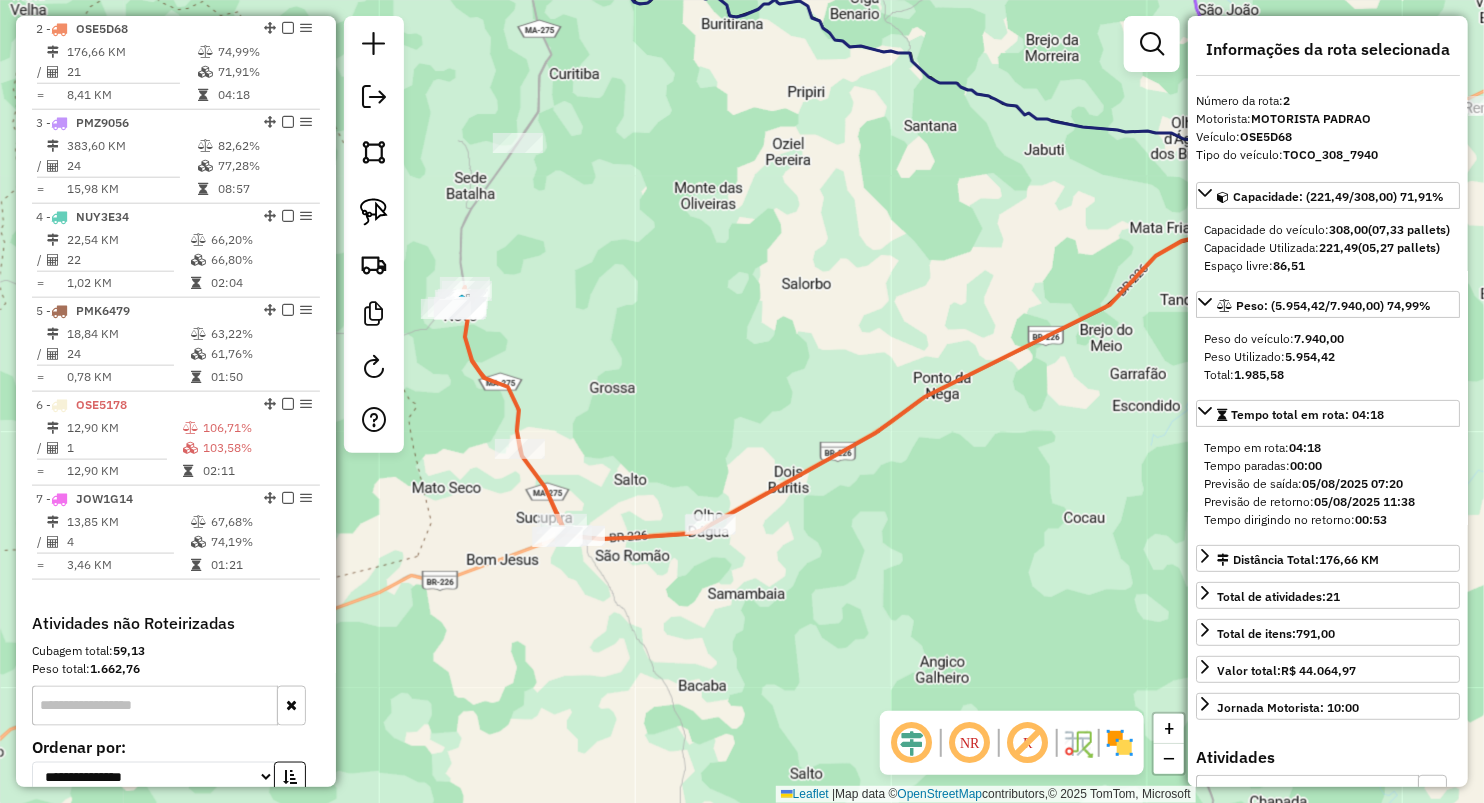 drag, startPoint x: 731, startPoint y: 368, endPoint x: 893, endPoint y: 311, distance: 171.73526 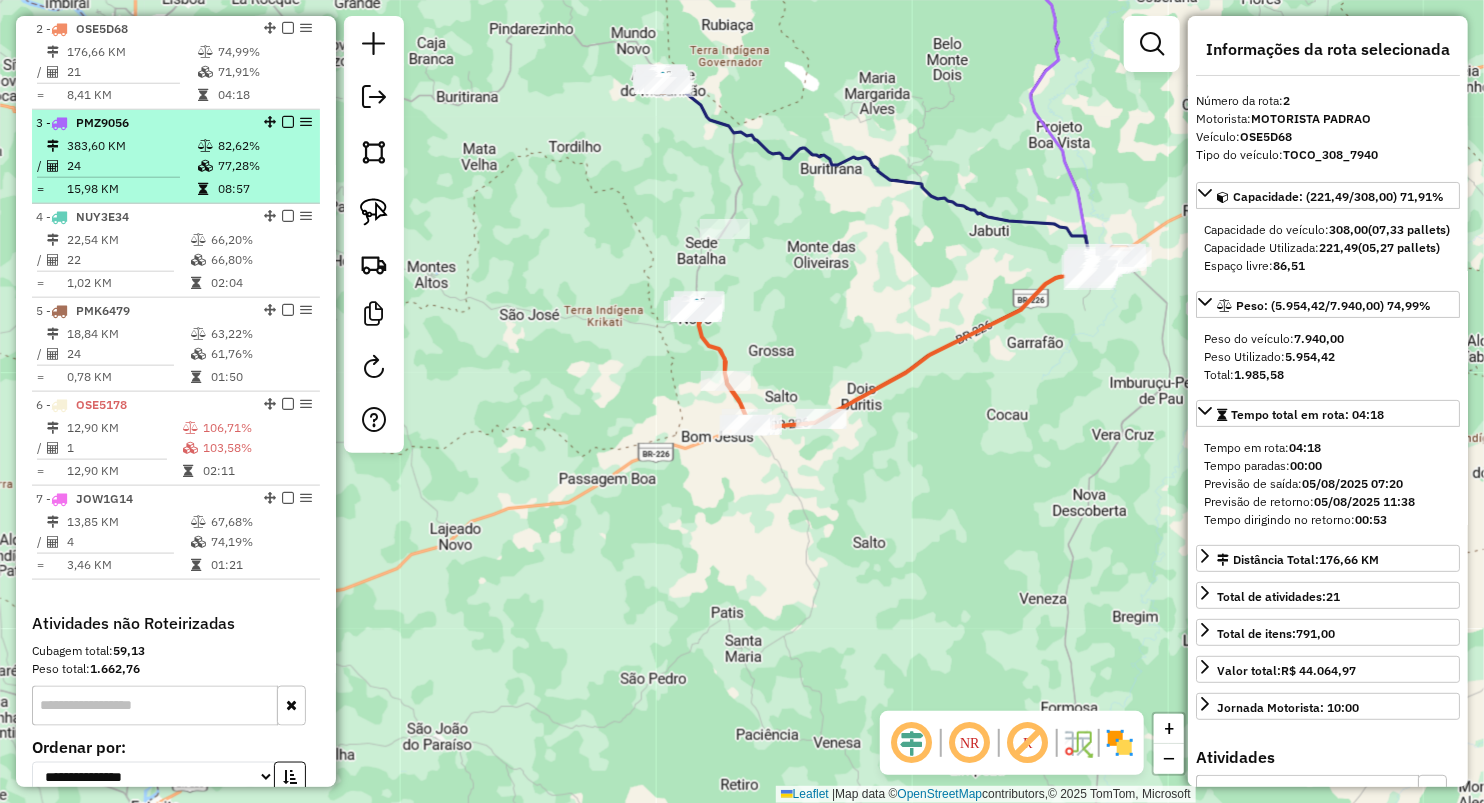 click on "383,60 KM" at bounding box center [131, 146] 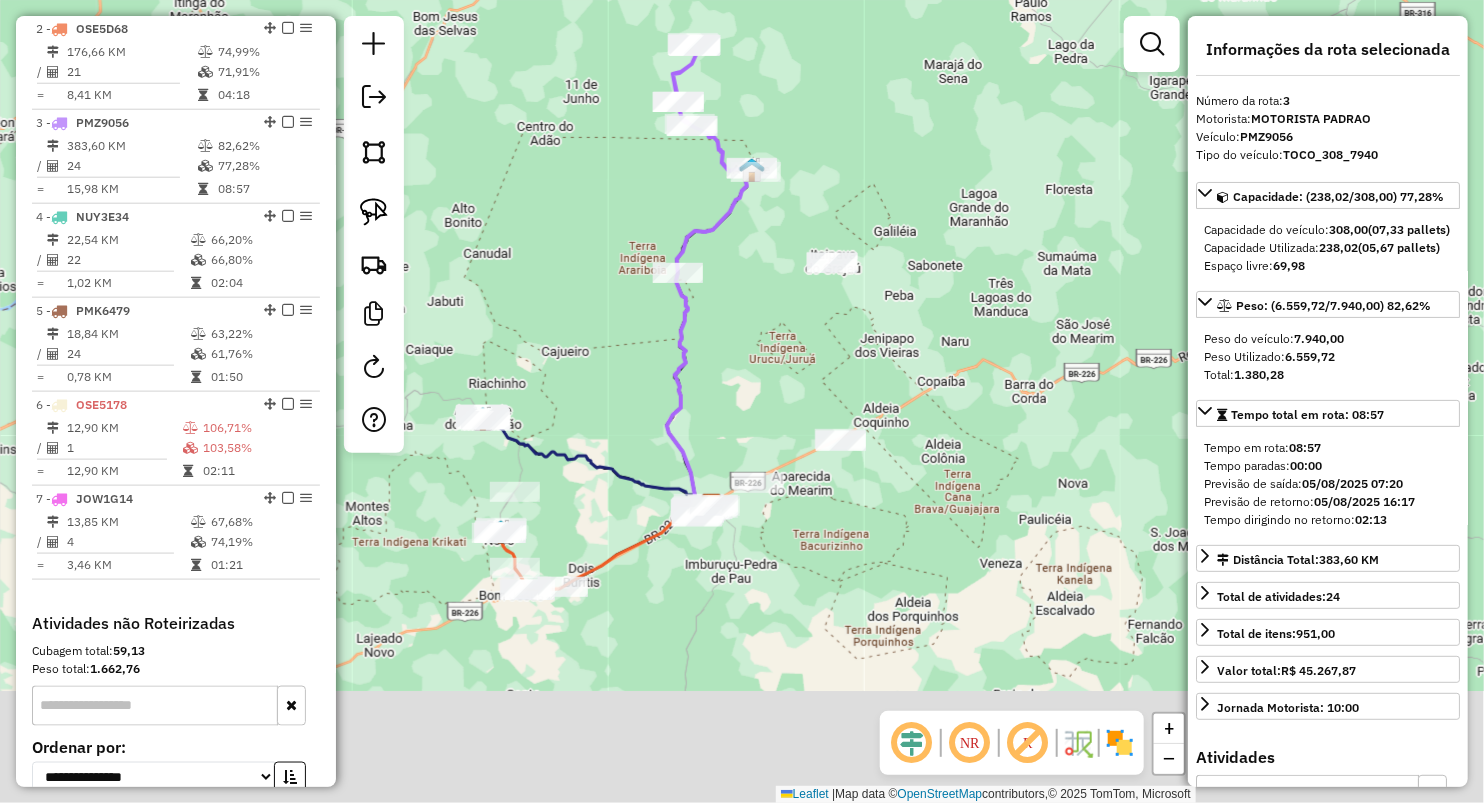 drag, startPoint x: 810, startPoint y: 508, endPoint x: 765, endPoint y: 343, distance: 171.0263 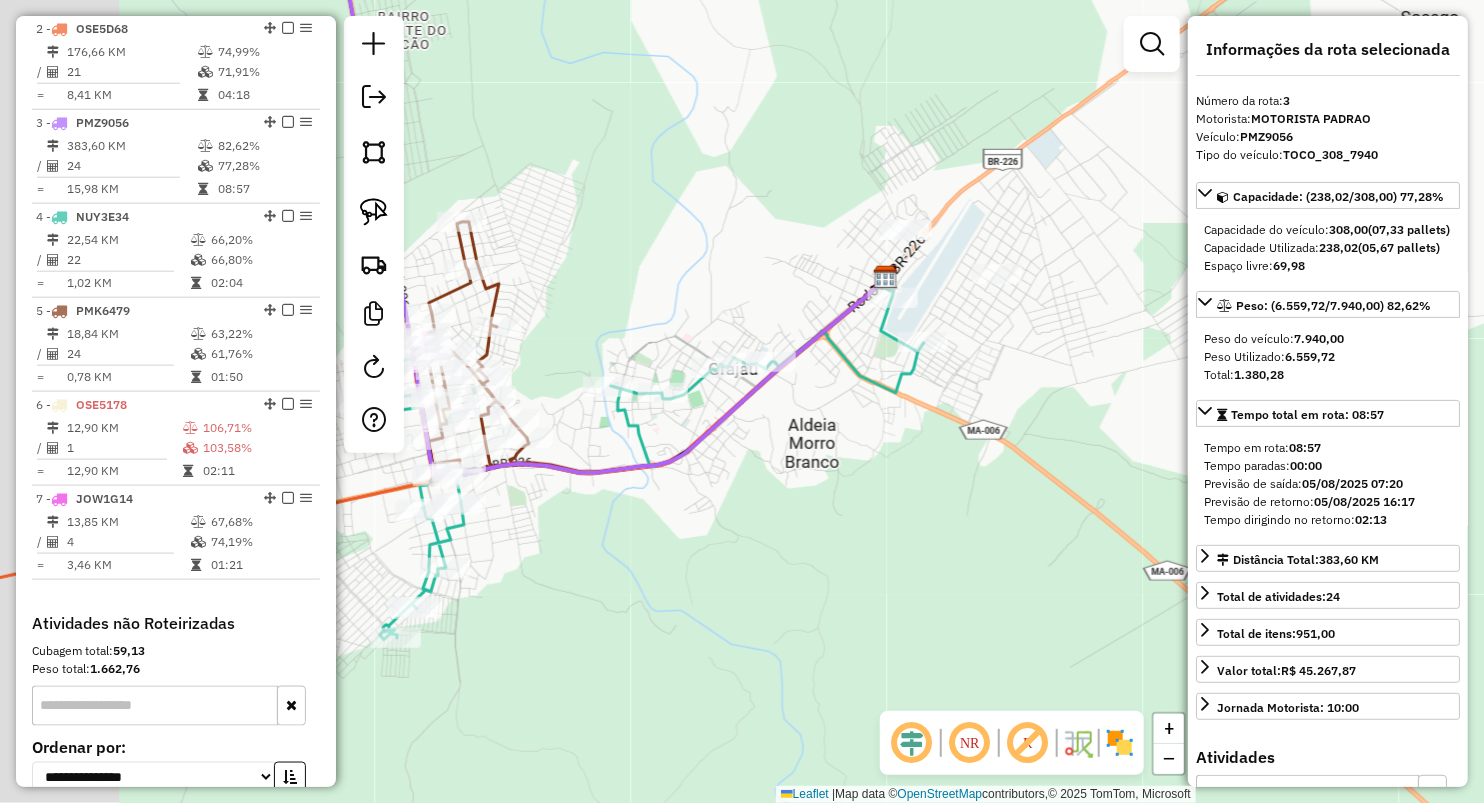 drag, startPoint x: 629, startPoint y: 323, endPoint x: 886, endPoint y: 162, distance: 303.26556 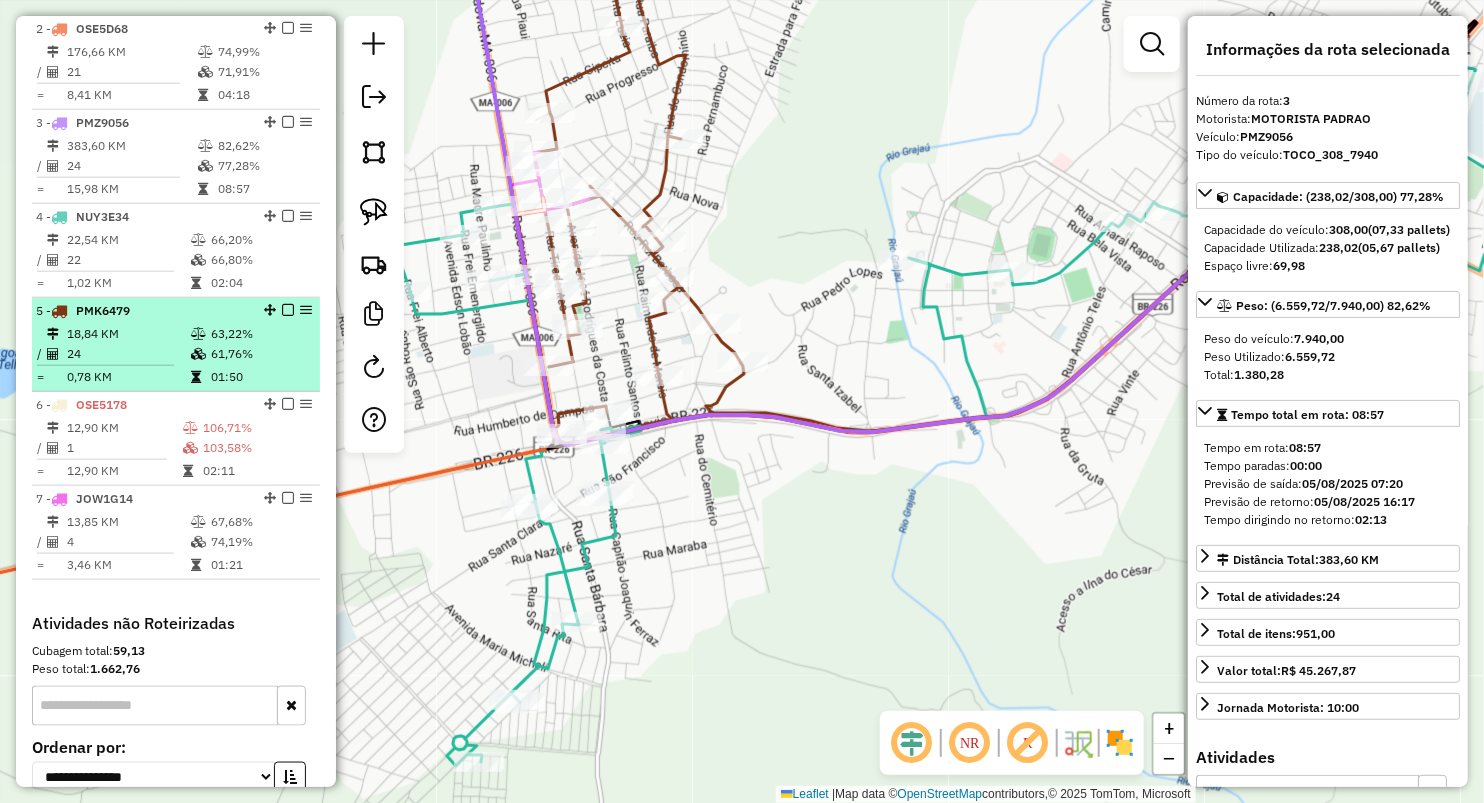click on "61,76%" at bounding box center (260, 354) 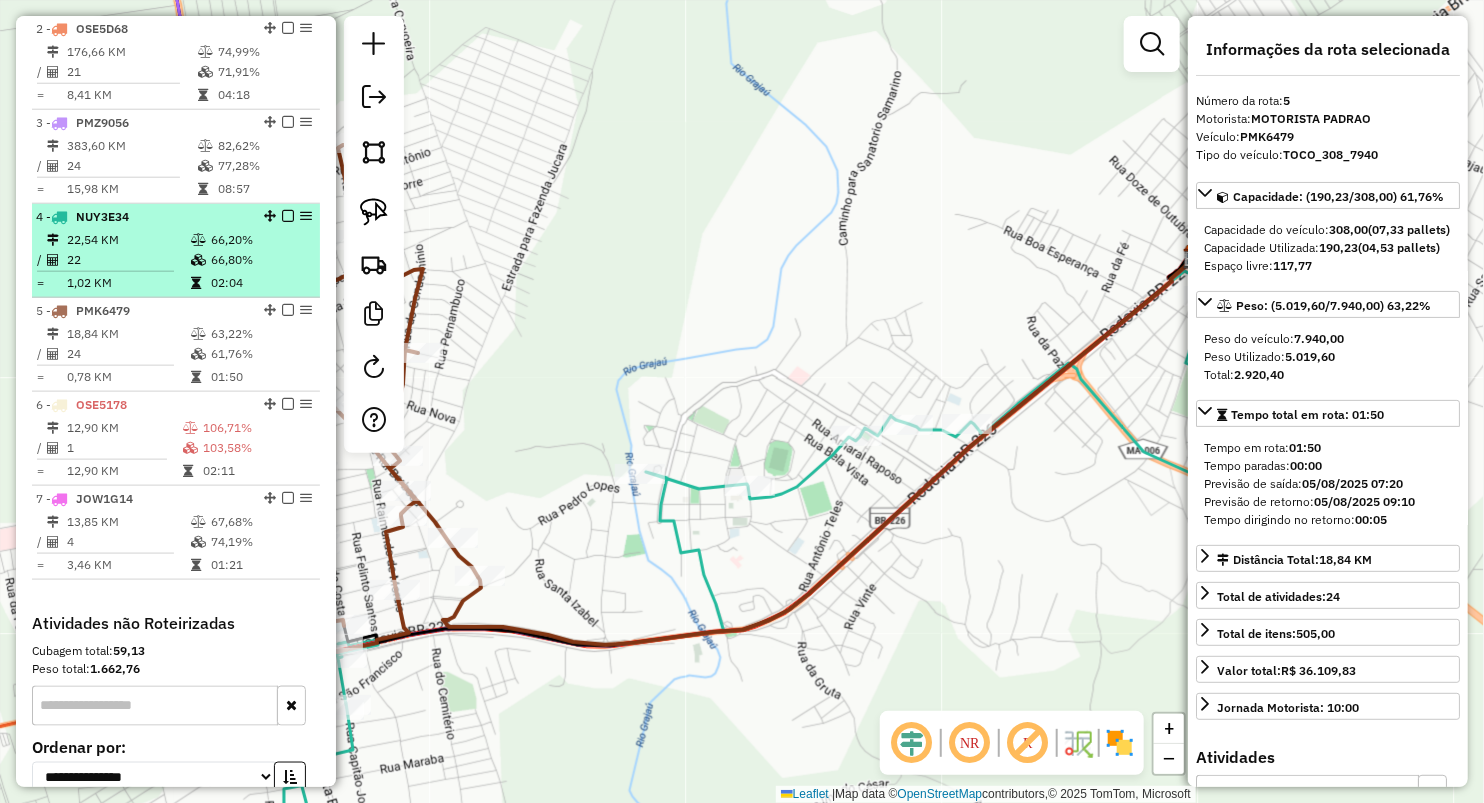 click on "66,80%" at bounding box center (260, 260) 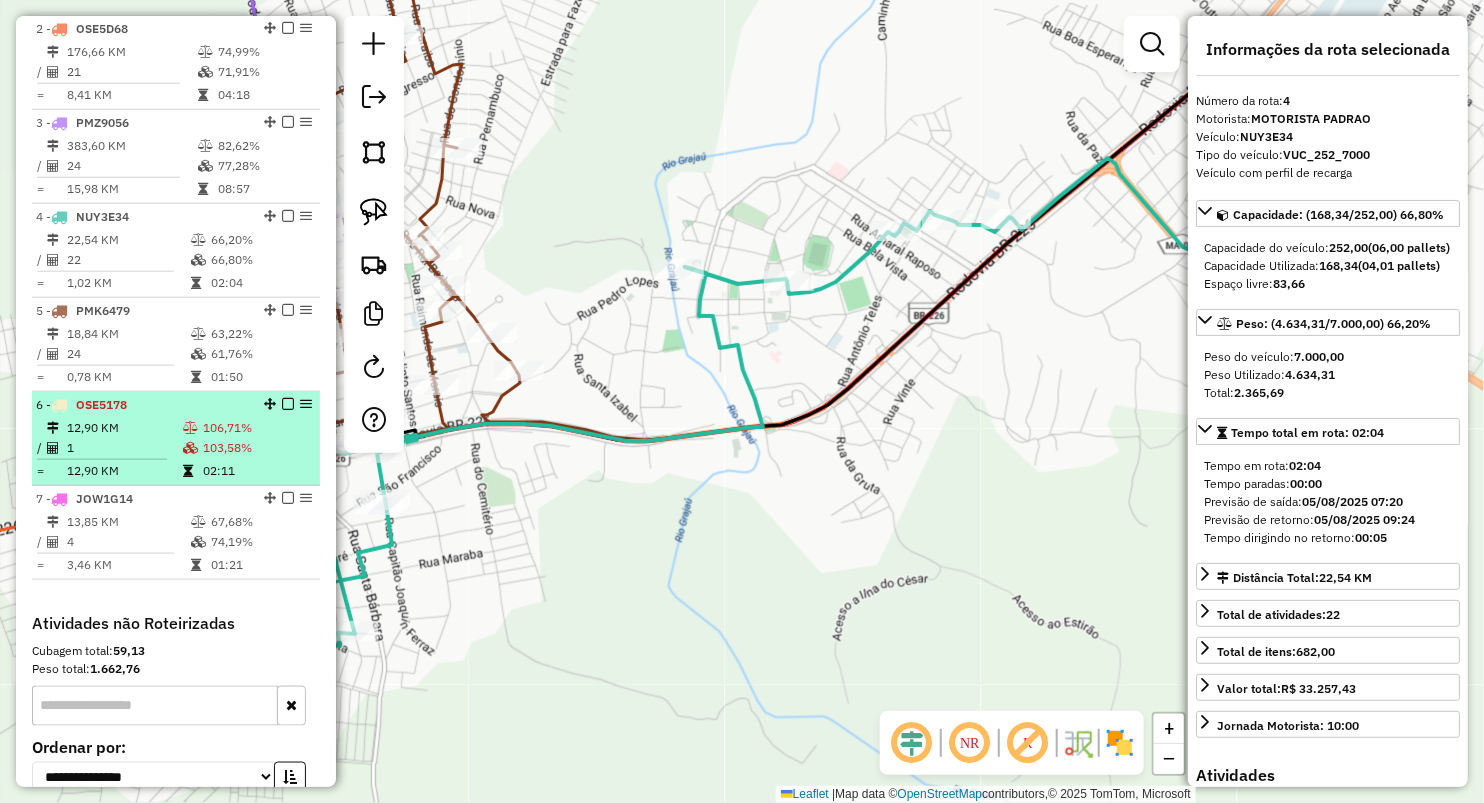 click on "12,90 KM" at bounding box center (124, 428) 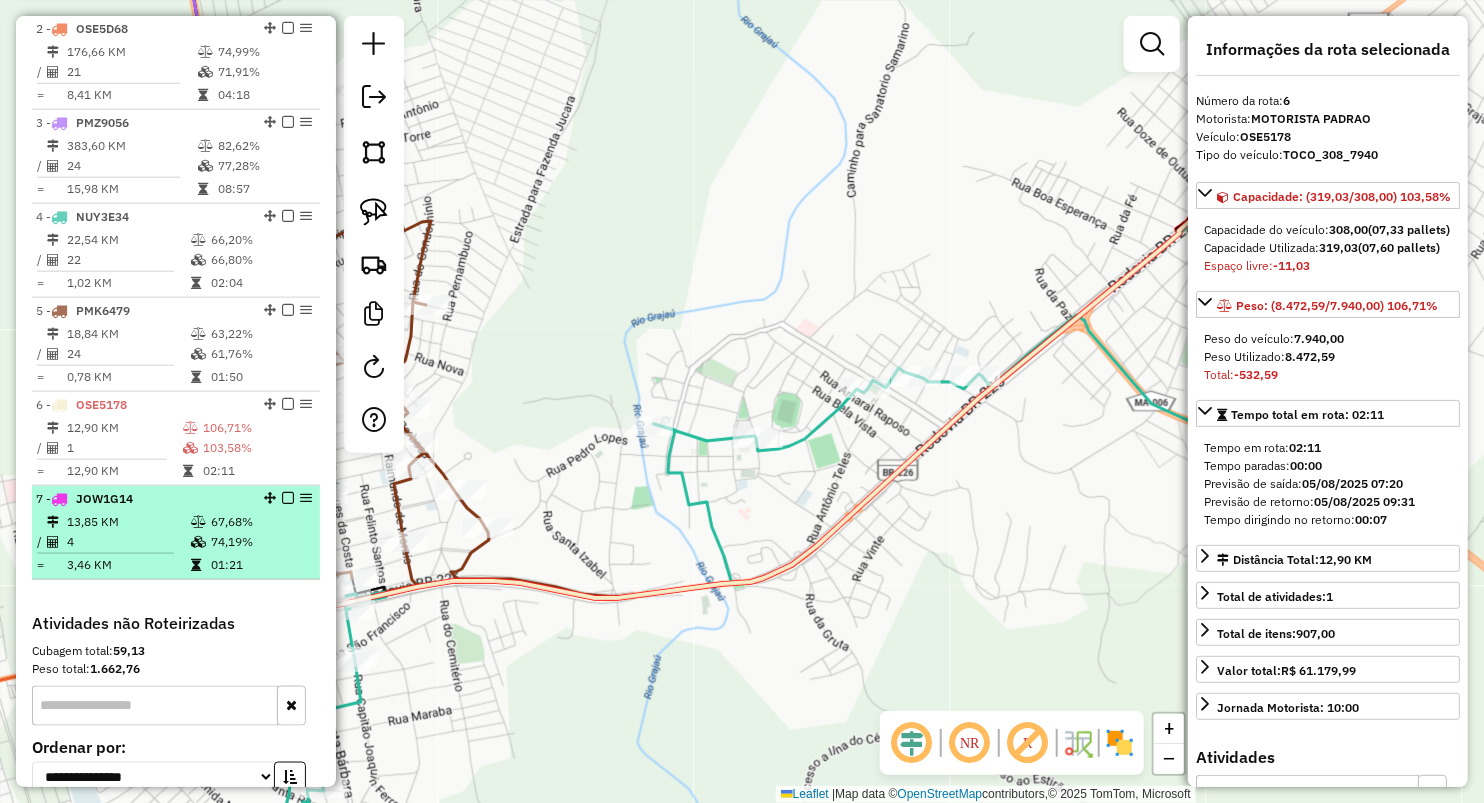 click on "13,85 KM" at bounding box center (128, 522) 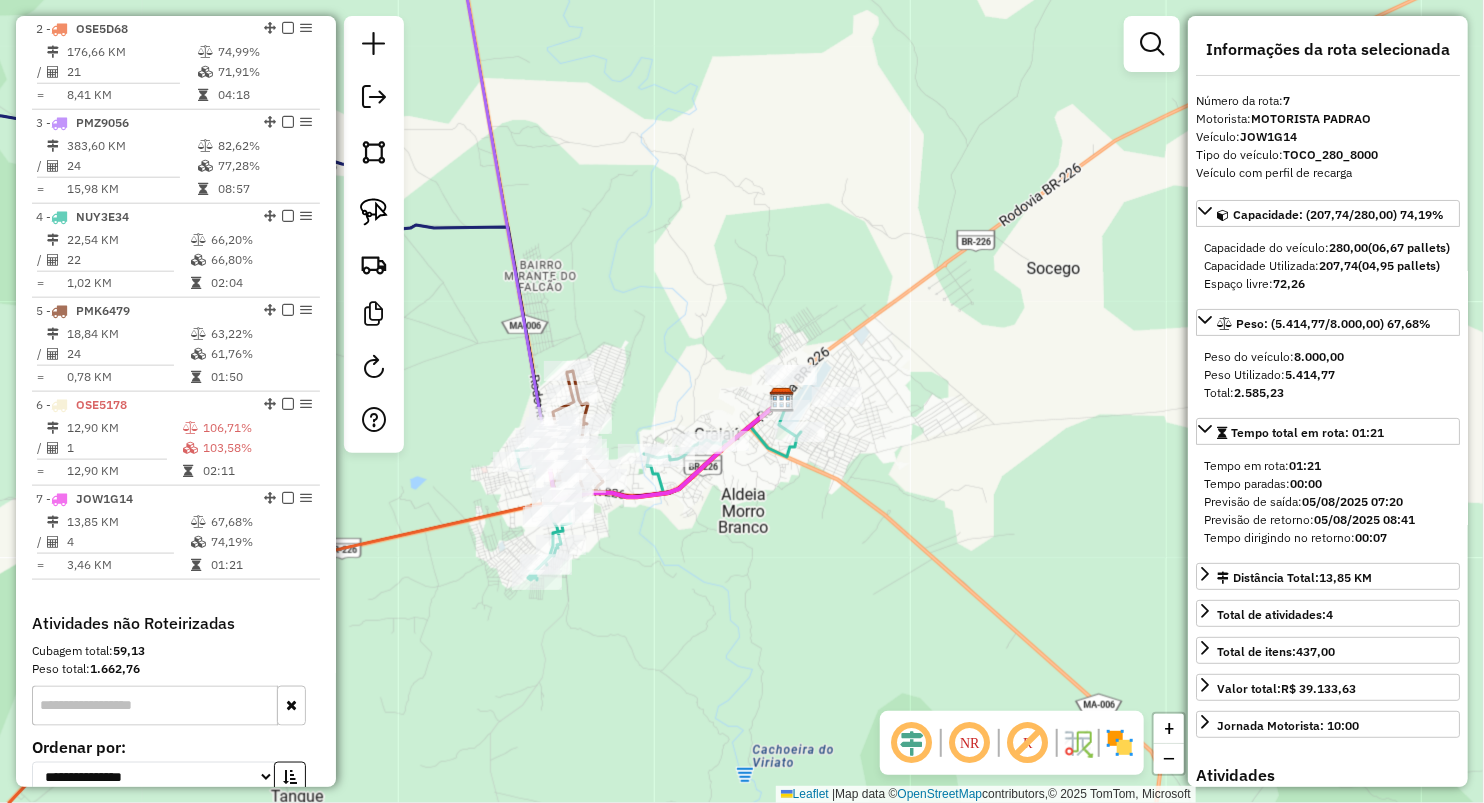 drag, startPoint x: 773, startPoint y: 337, endPoint x: 602, endPoint y: 413, distance: 187.1283 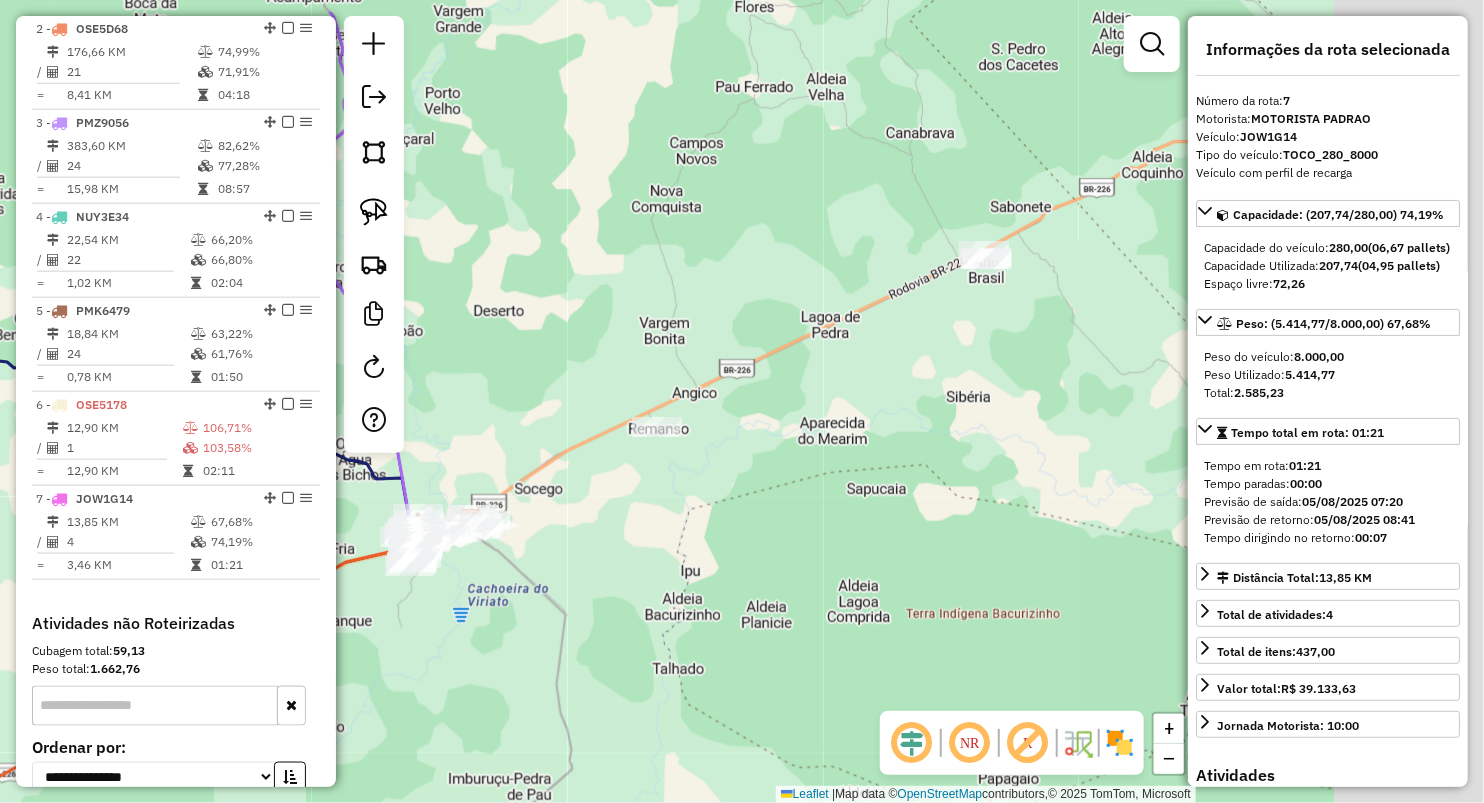 drag, startPoint x: 909, startPoint y: 464, endPoint x: 674, endPoint y: 594, distance: 268.56097 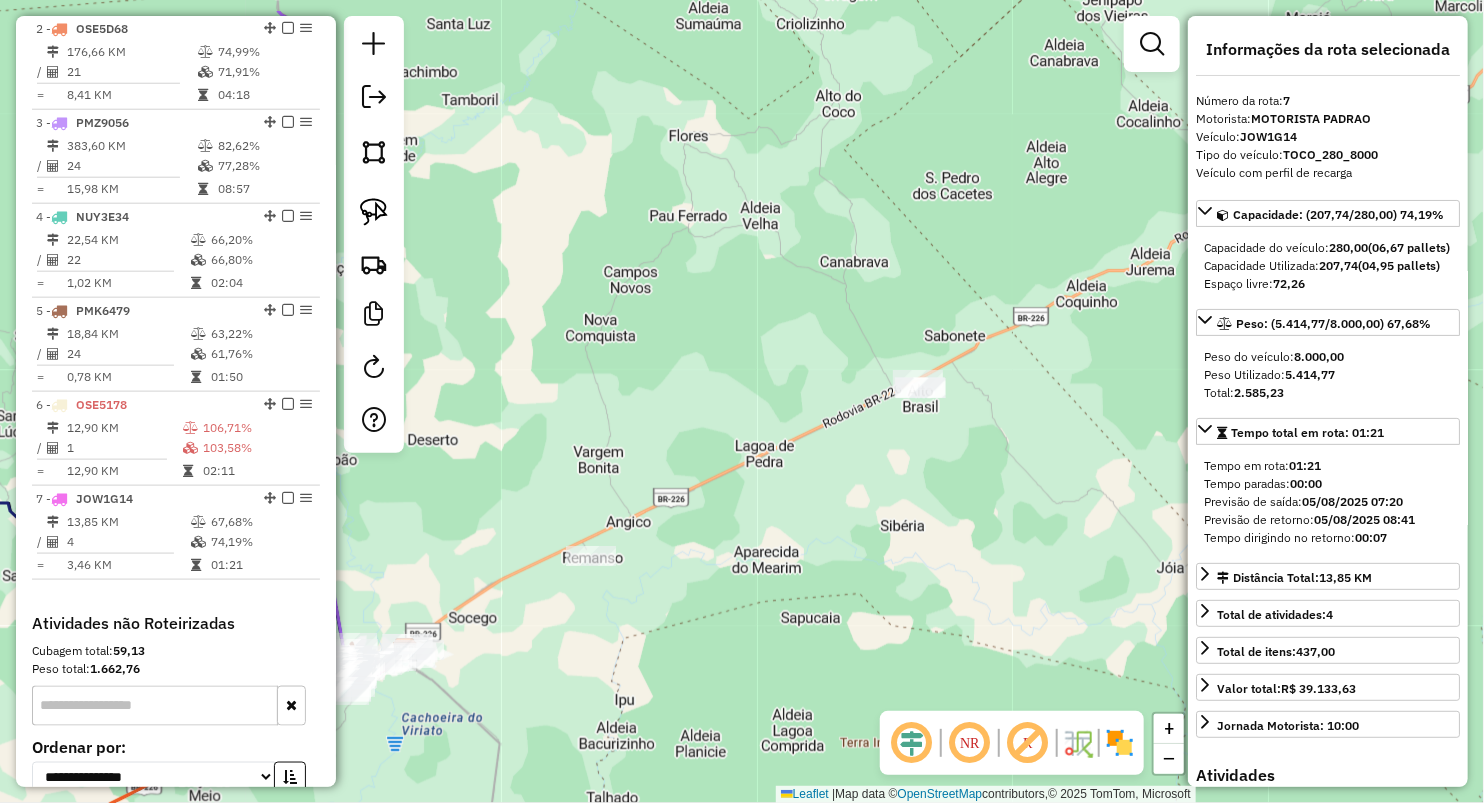 drag, startPoint x: 720, startPoint y: 506, endPoint x: 717, endPoint y: 565, distance: 59.07622 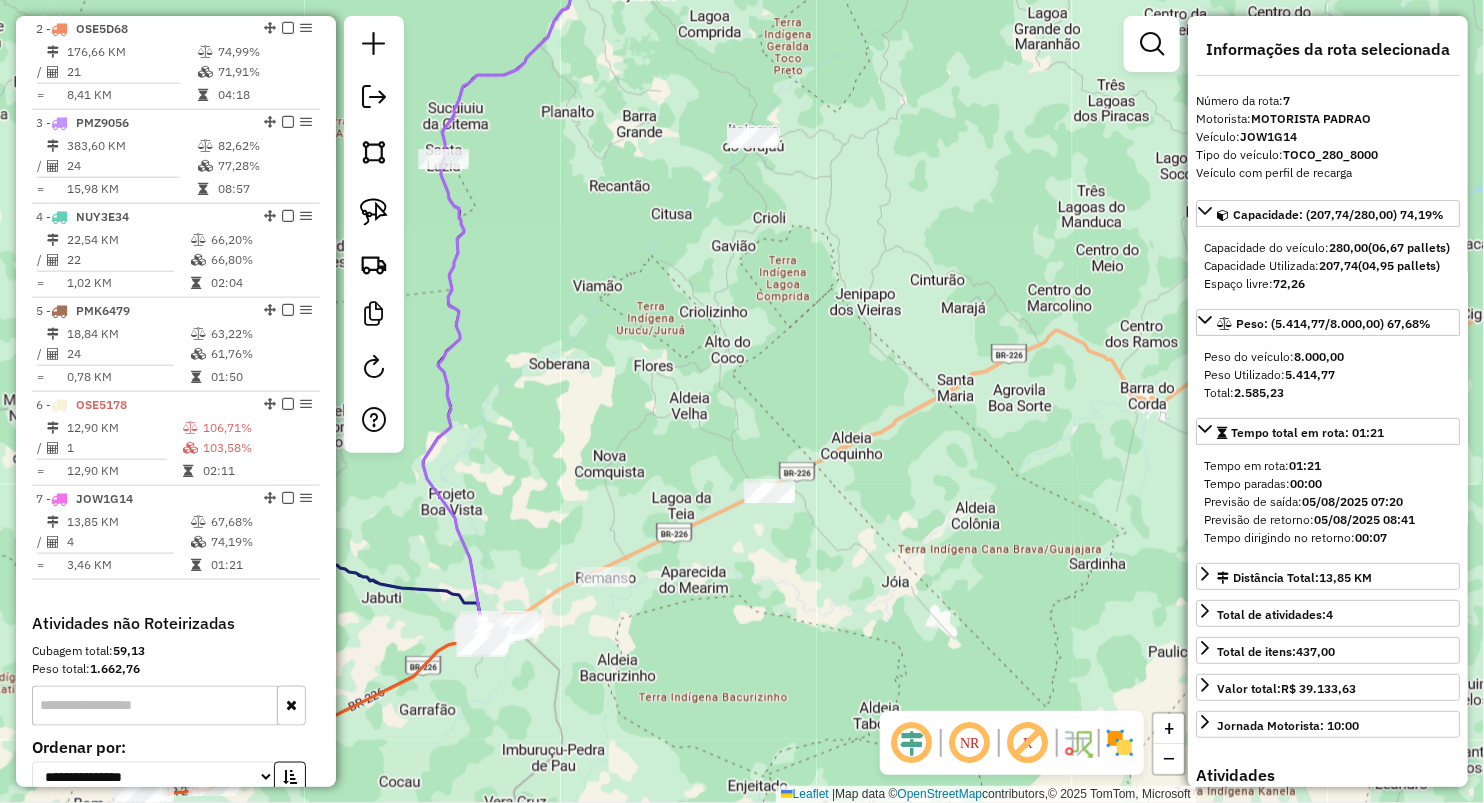 drag, startPoint x: 724, startPoint y: 474, endPoint x: 627, endPoint y: 460, distance: 98.005104 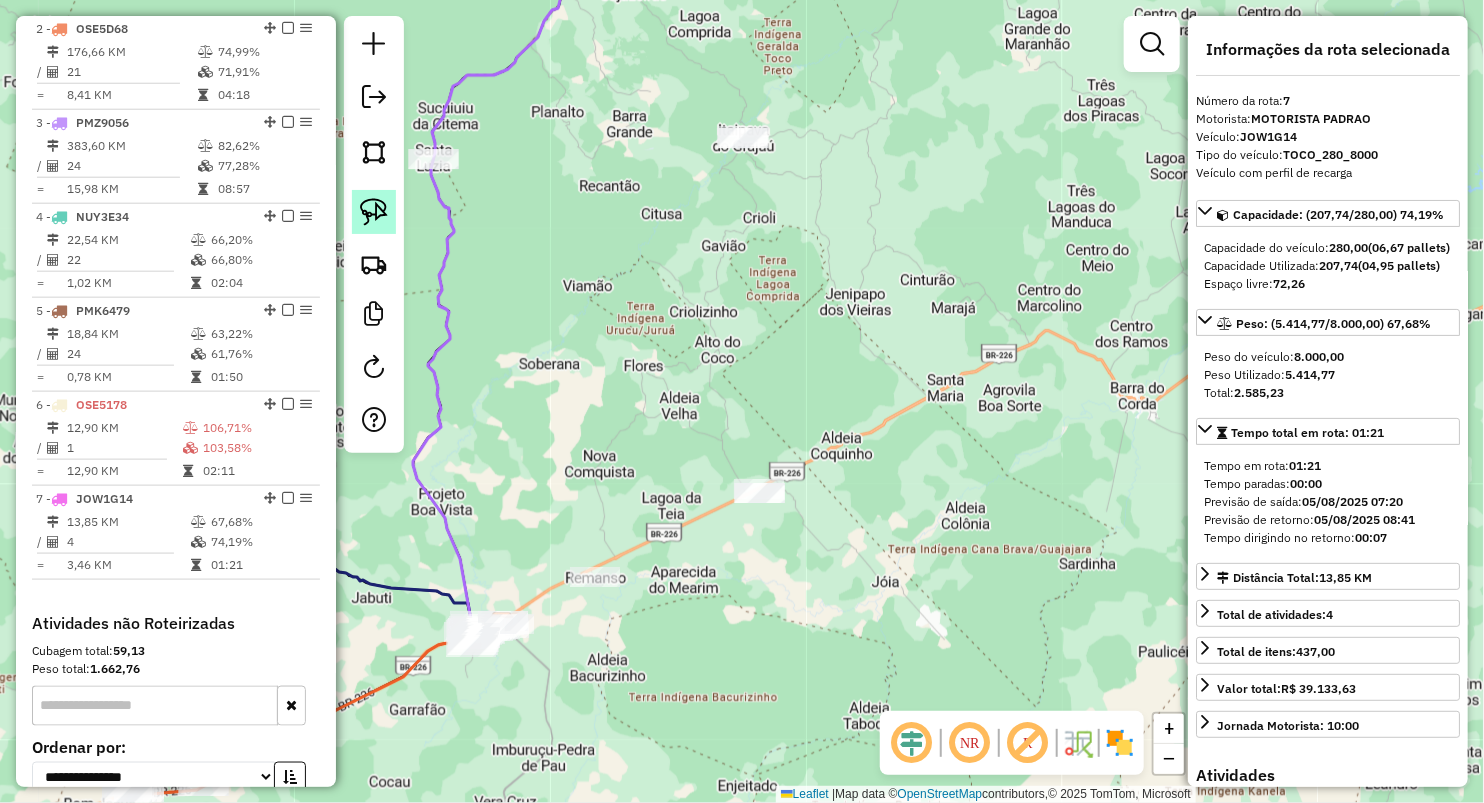 click 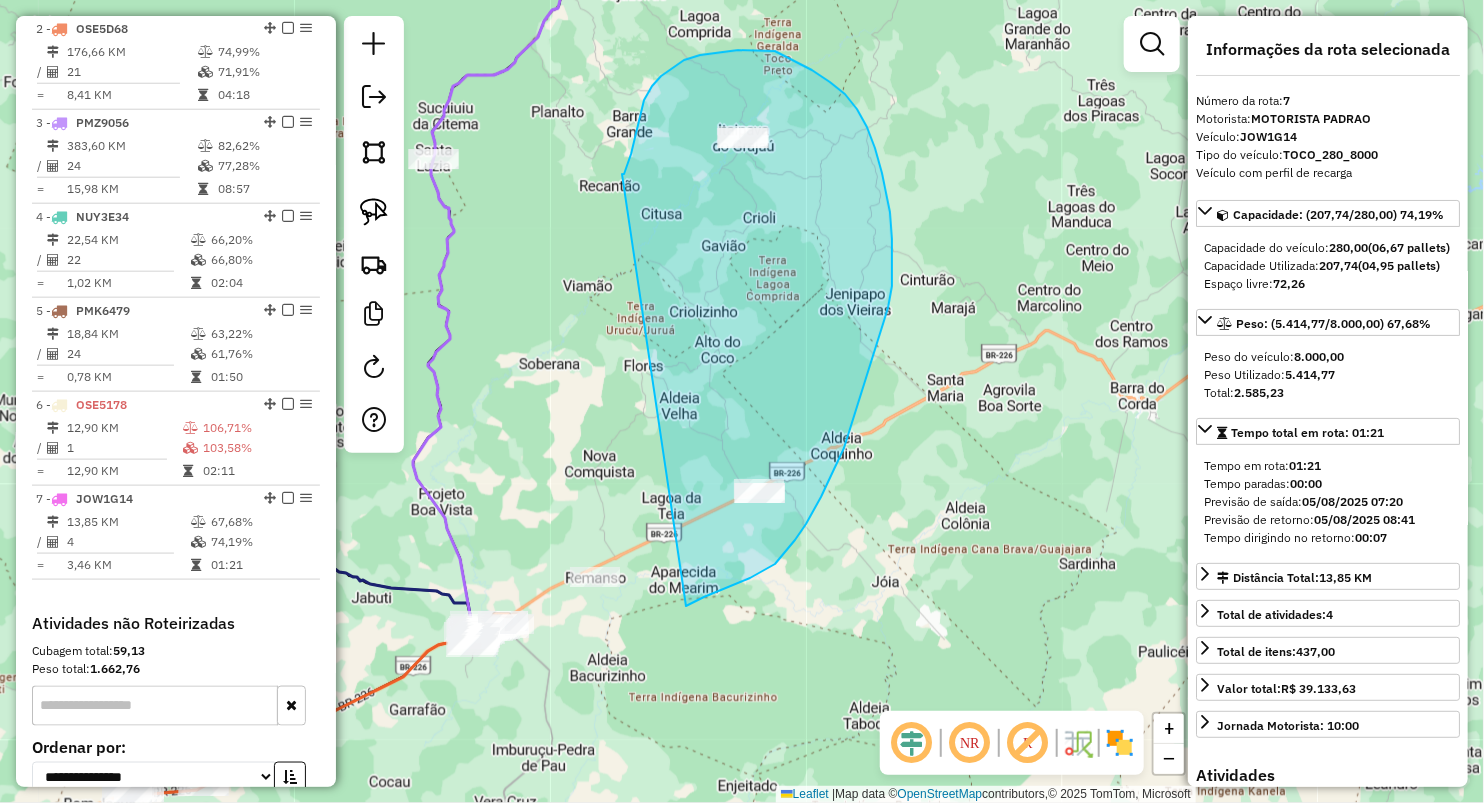drag, startPoint x: 626, startPoint y: 168, endPoint x: 686, endPoint y: 607, distance: 443.08127 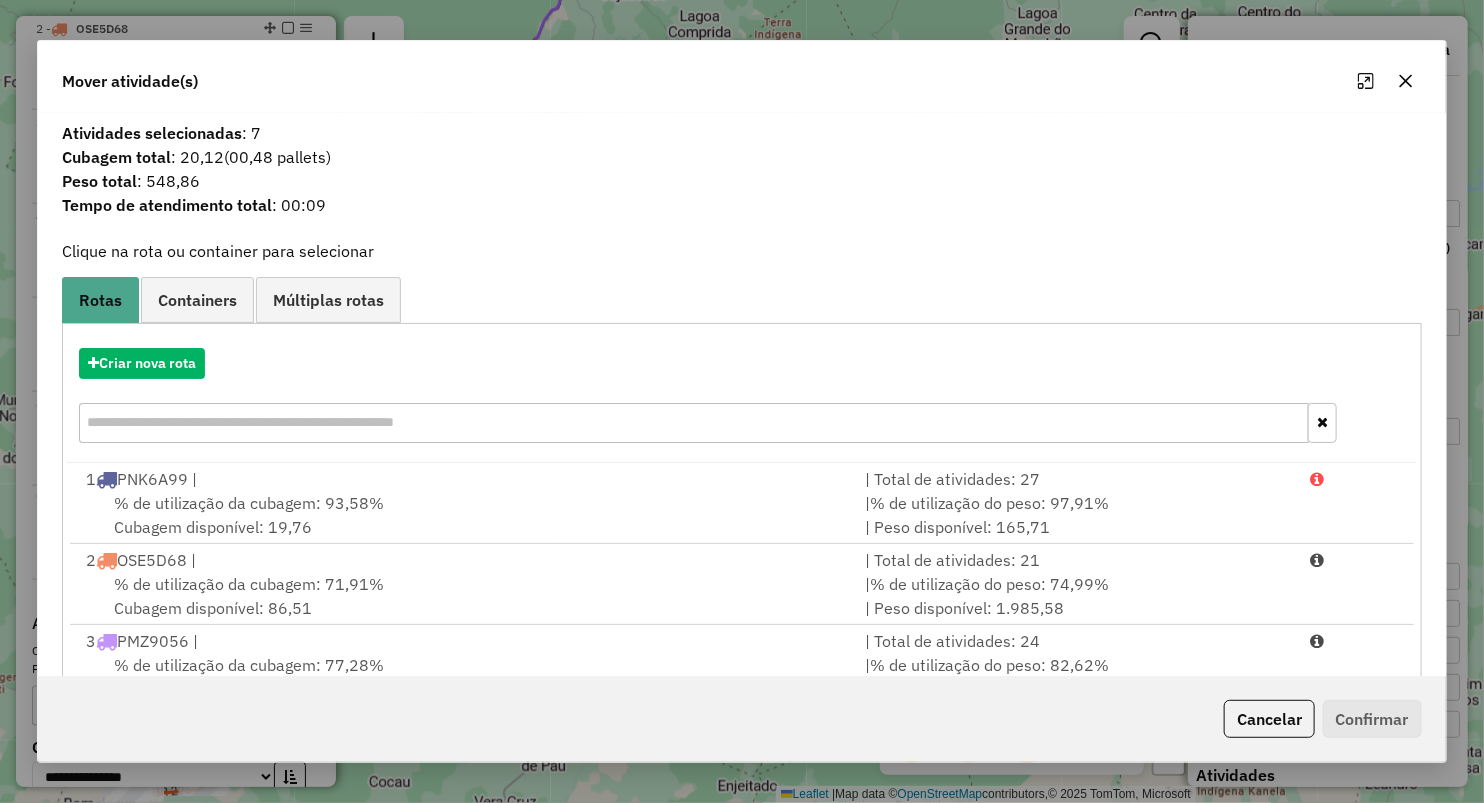 drag, startPoint x: 1409, startPoint y: 71, endPoint x: 1160, endPoint y: 142, distance: 258.9247 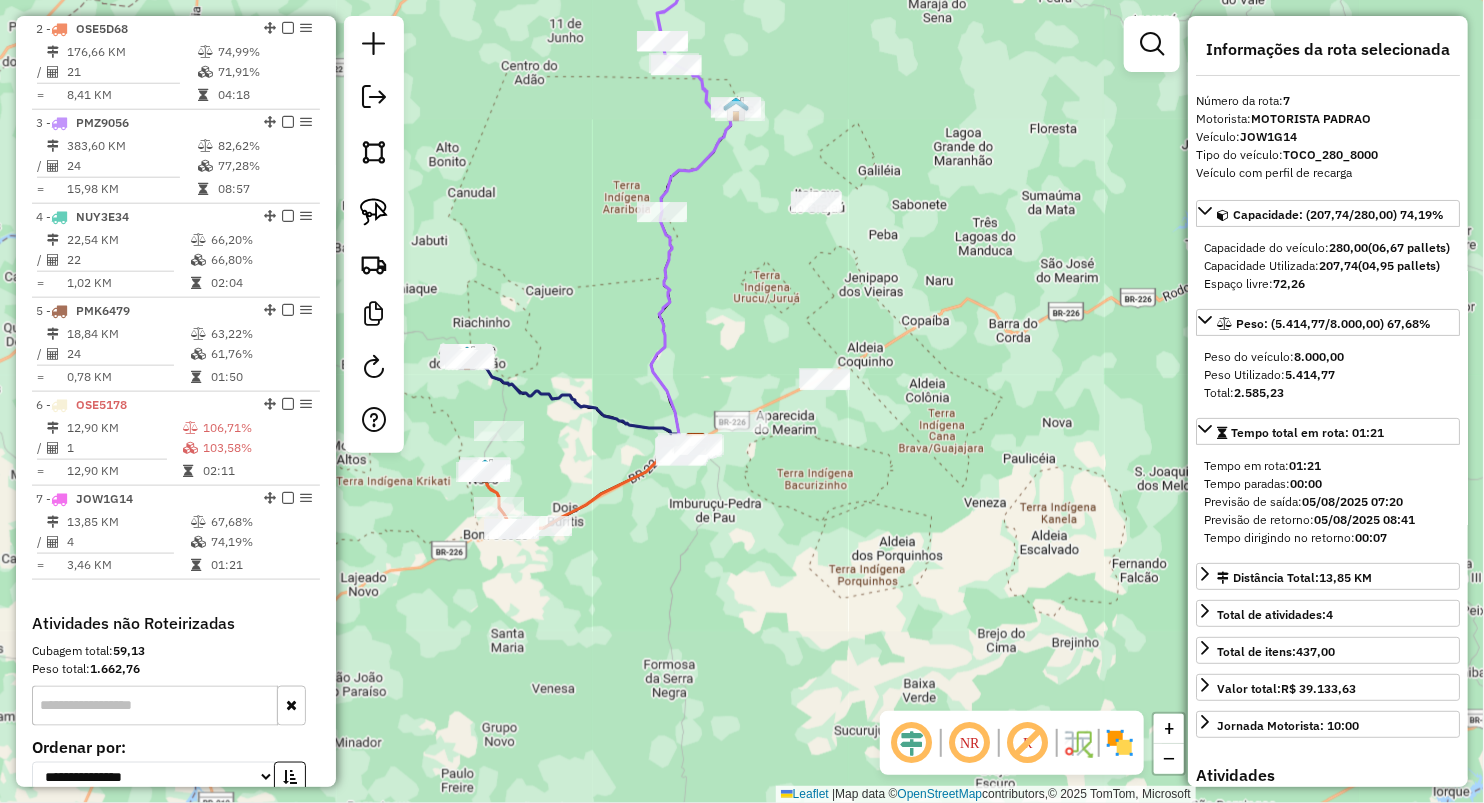 drag, startPoint x: 846, startPoint y: 334, endPoint x: 801, endPoint y: 285, distance: 66.52819 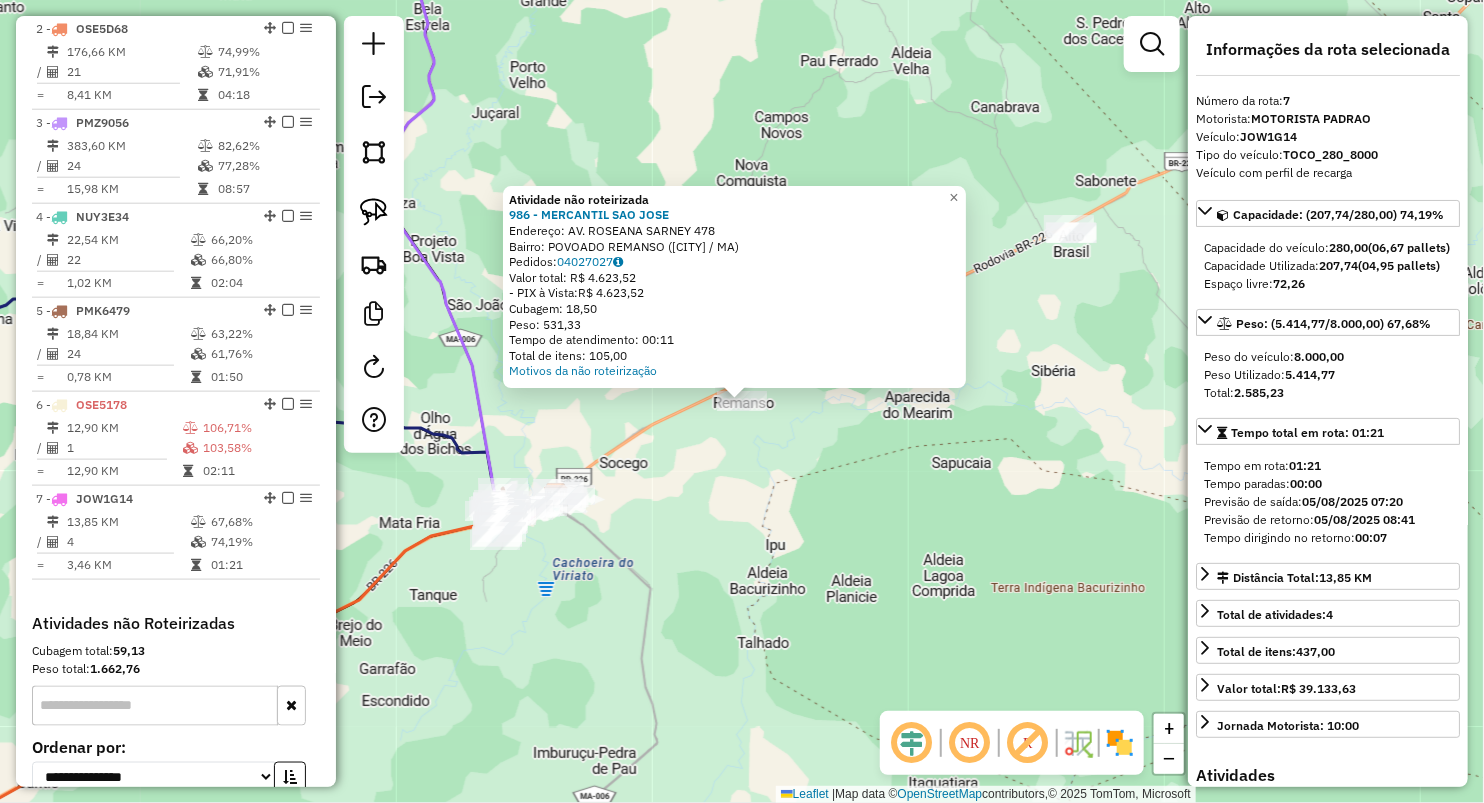 click on "Atividade não roteirizada 986 - MERCANTIL  SAO JOSE  Endereço:  AV. ROSEANA SARNEY 478   Bairro: POVOADO REMANSO ([CITY] / MA)   Pedidos:  04027027   Valor total: R$ 4.623,52   - PIX à Vista:  R$ 4.623,52   Cubagem: 18,50   Peso: 531,33   Tempo de atendimento: 00:11   Total de itens: 105,00  Motivos da não roteirização × Janela de atendimento Grade de atendimento Capacidade Transportadoras Veículos Cliente Pedidos  Rotas Selecione os dias de semana para filtrar as janelas de atendimento  Seg   Ter   Qua   Qui   Sex   Sáb   Dom  Informe o período da janela de atendimento: De: Até:  Filtrar exatamente a janela do cliente  Considerar janela de atendimento padrão  Selecione os dias de semana para filtrar as grades de atendimento  Seg   Ter   Qua   Qui   Sex   Sáb   Dom   Peso mínimo:   Peso máximo:   Cubagem mínima:   Cubagem máxima:  De:" 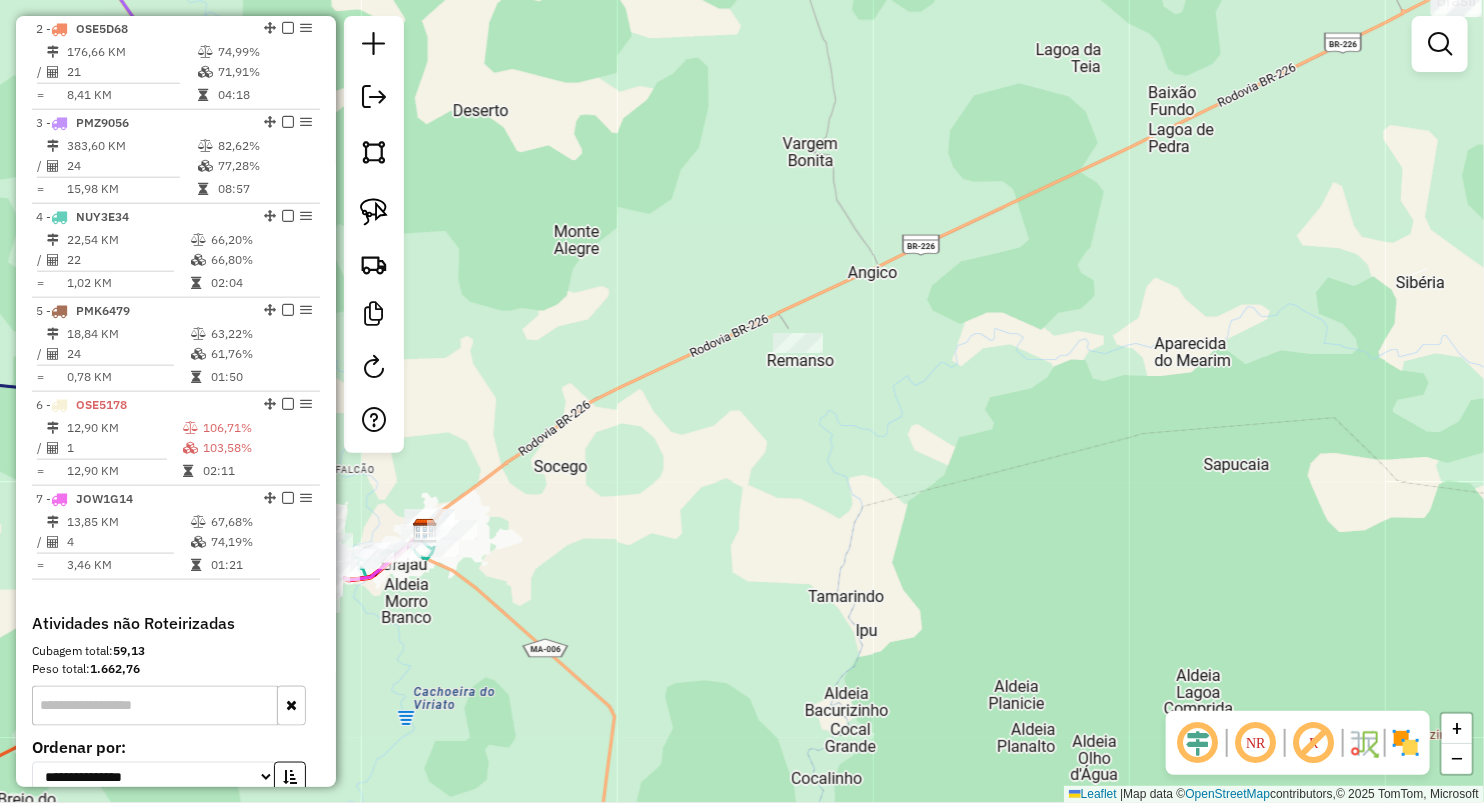 click 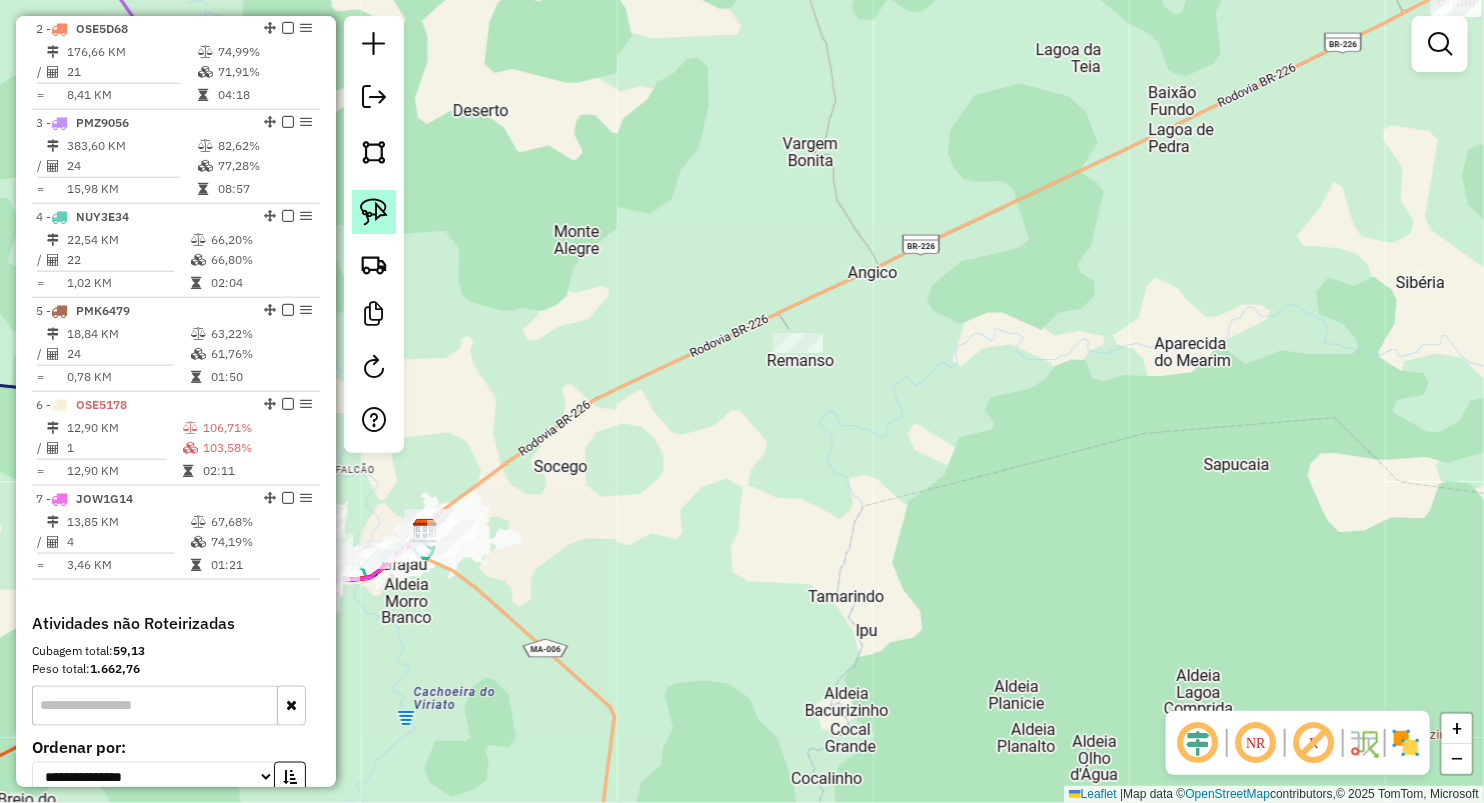 click 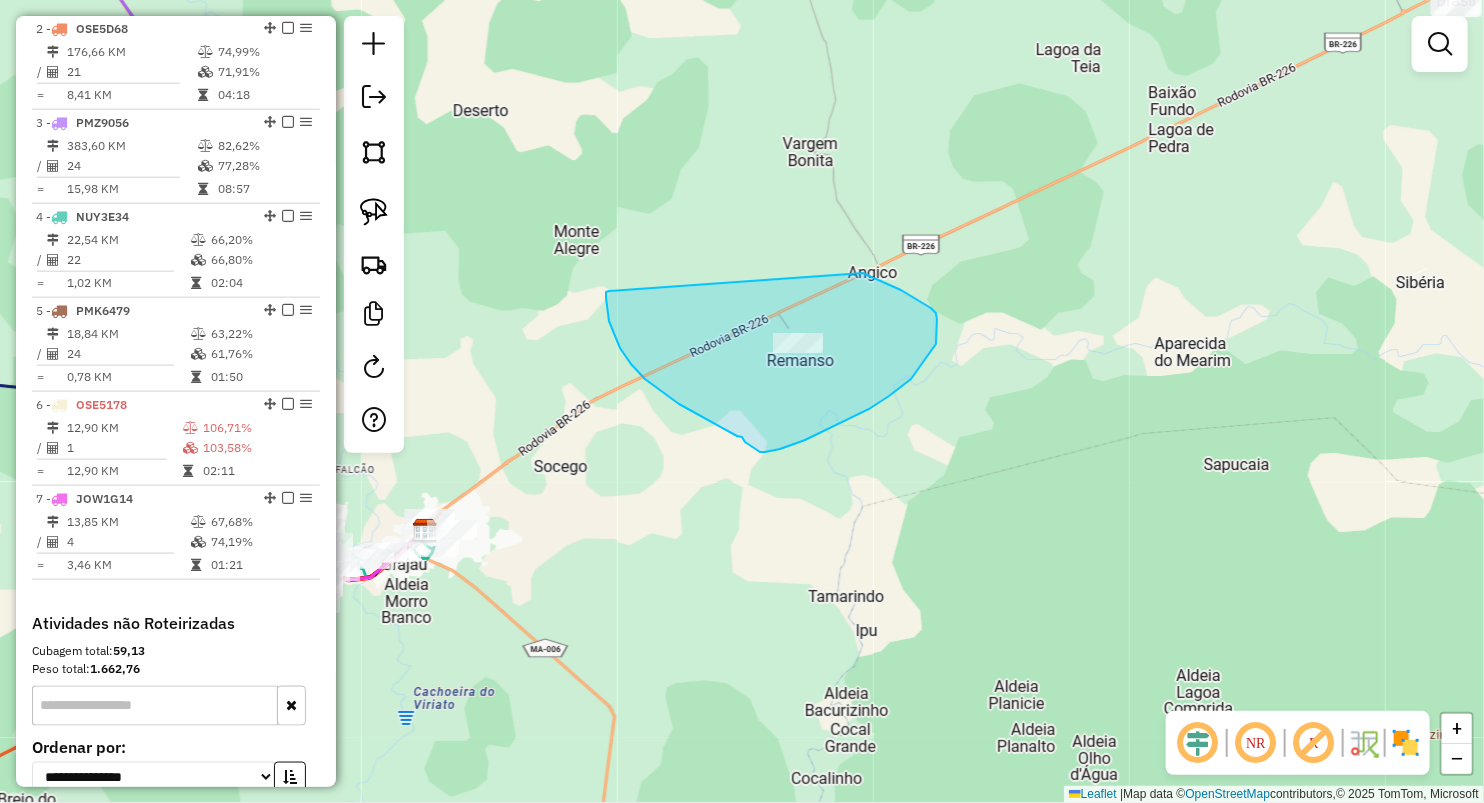 drag, startPoint x: 931, startPoint y: 308, endPoint x: 612, endPoint y: 295, distance: 319.26477 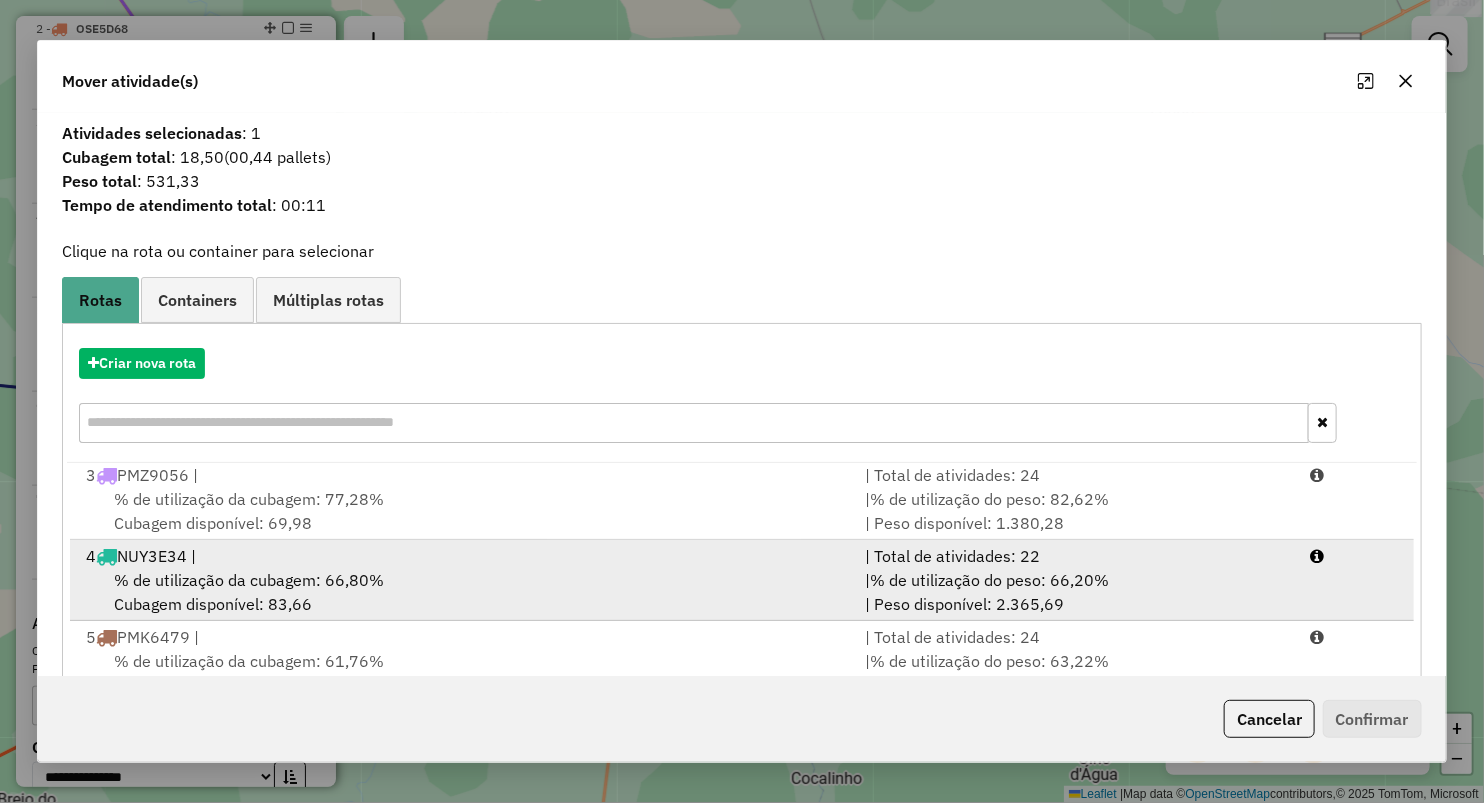 scroll, scrollTop: 166, scrollLeft: 0, axis: vertical 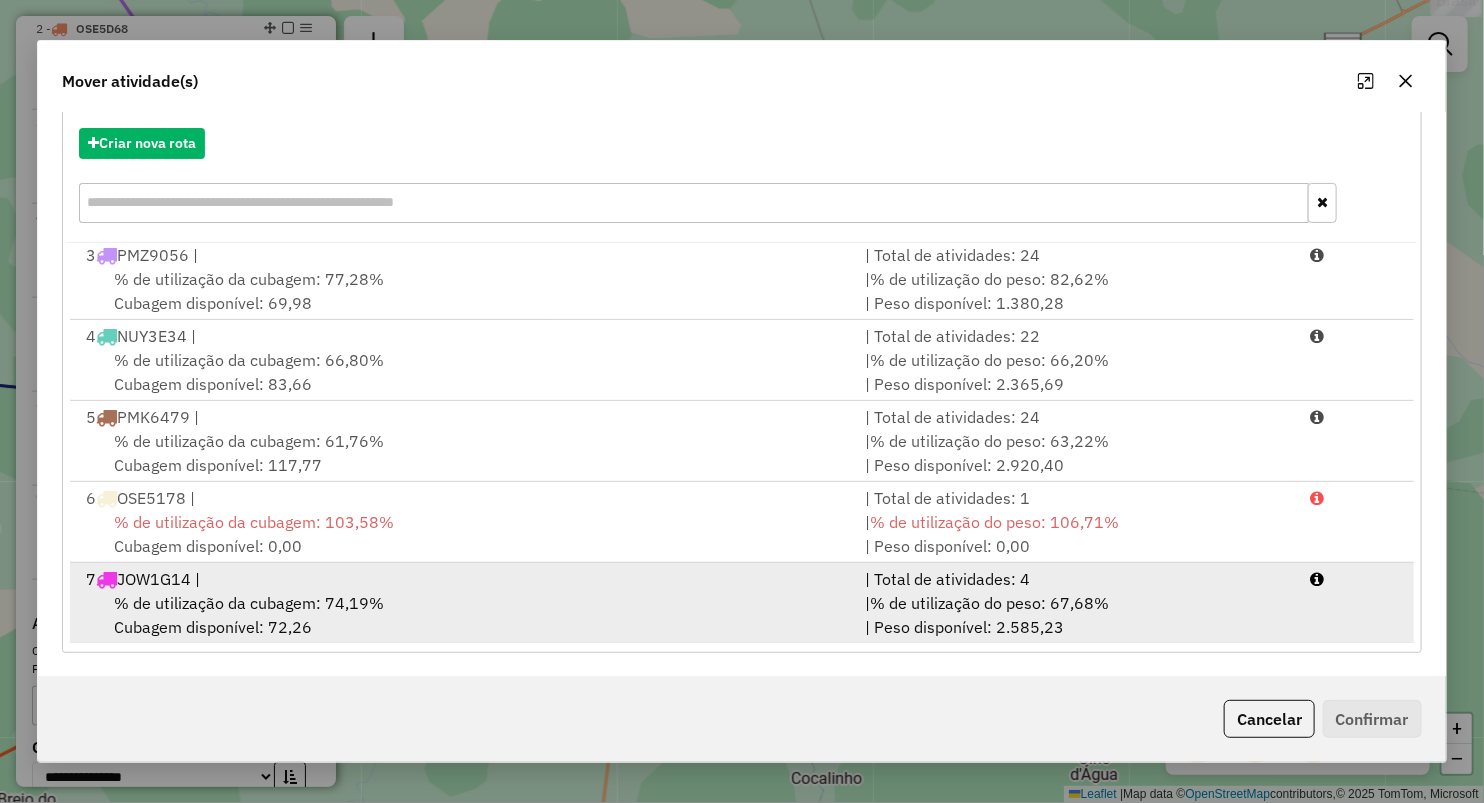 click on "% de utilização da cubagem: 74,19%  Cubagem disponível: 72,26" at bounding box center (463, 615) 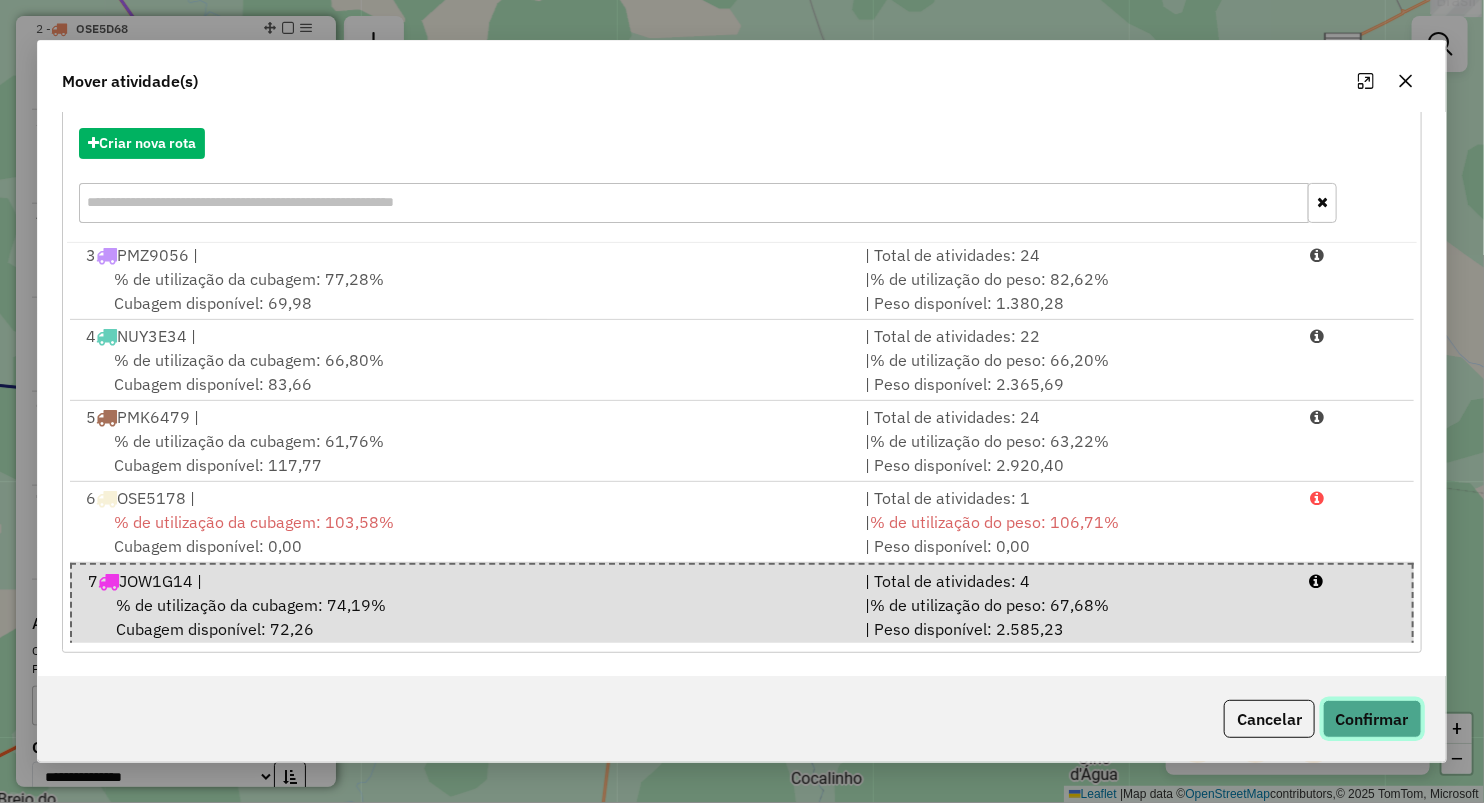 click on "Confirmar" 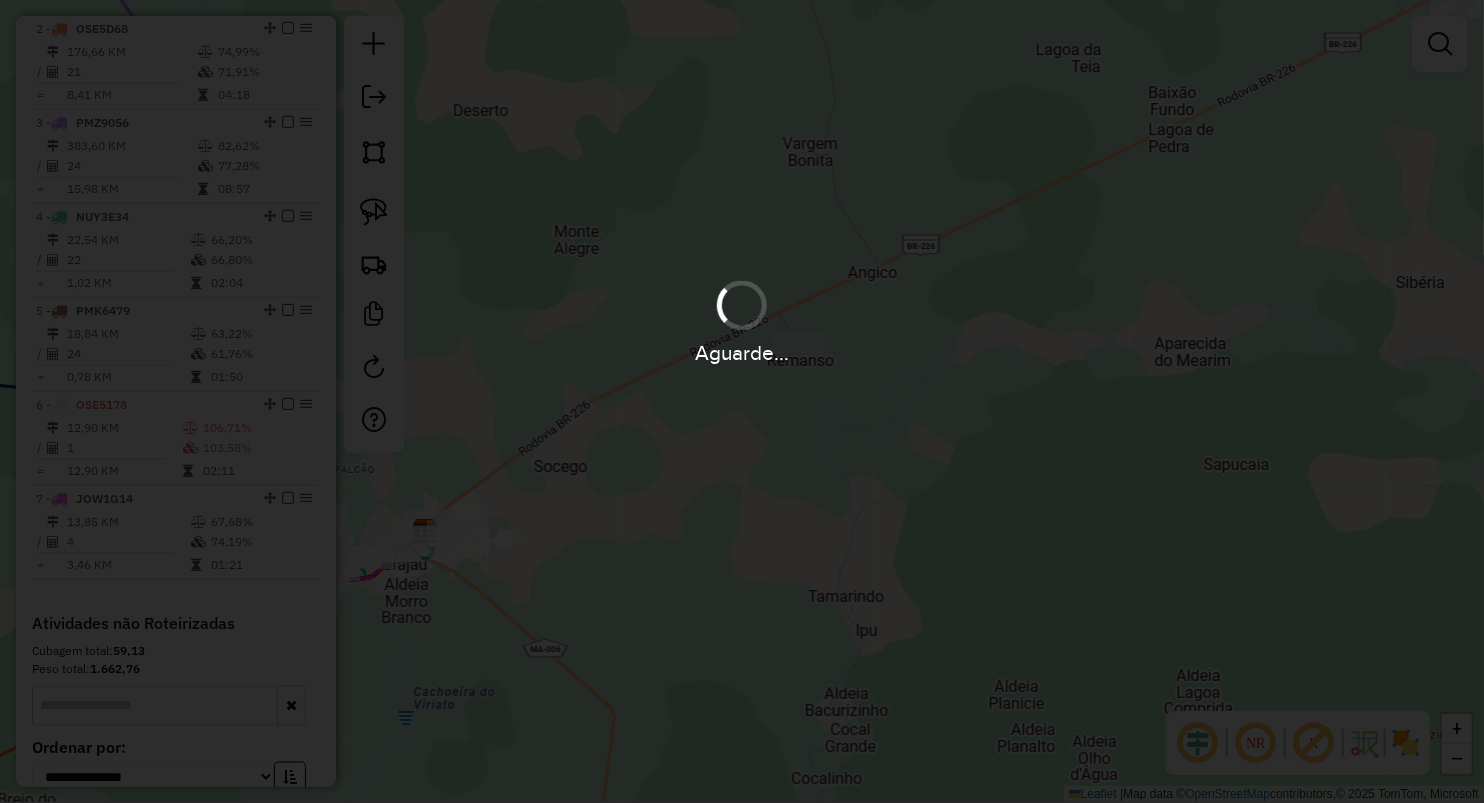 scroll, scrollTop: 0, scrollLeft: 0, axis: both 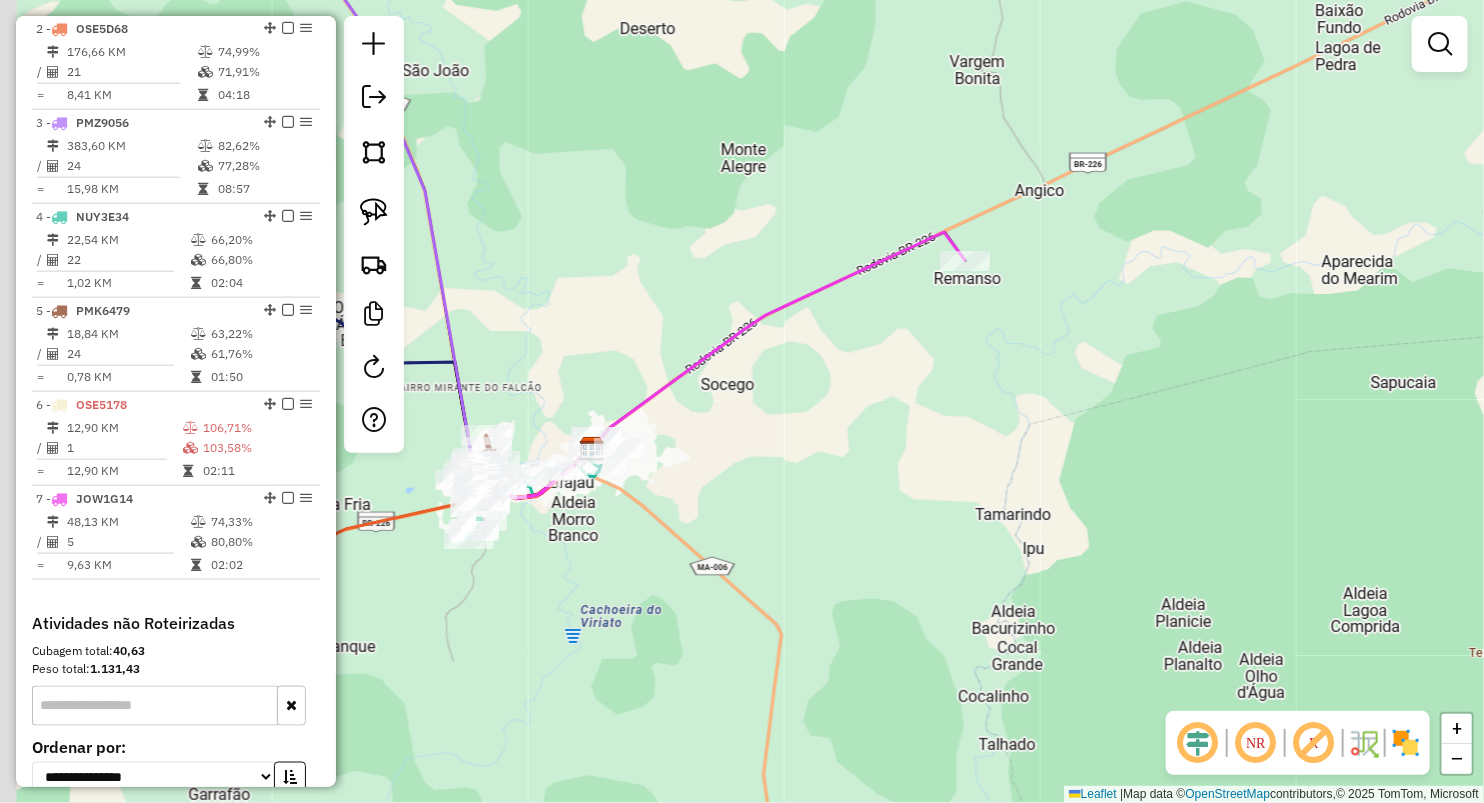 drag, startPoint x: 638, startPoint y: 468, endPoint x: 844, endPoint y: 372, distance: 227.27077 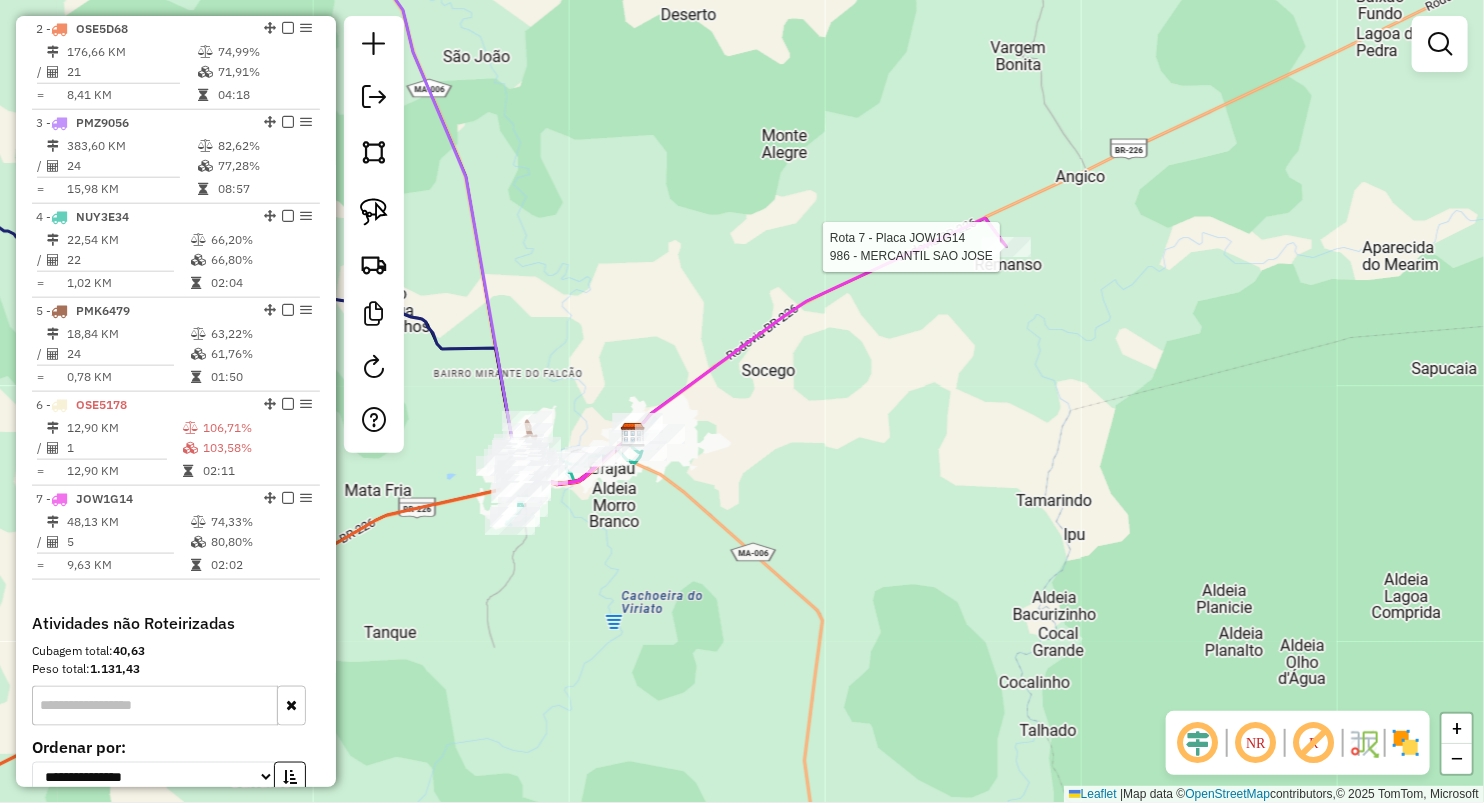 select on "**********" 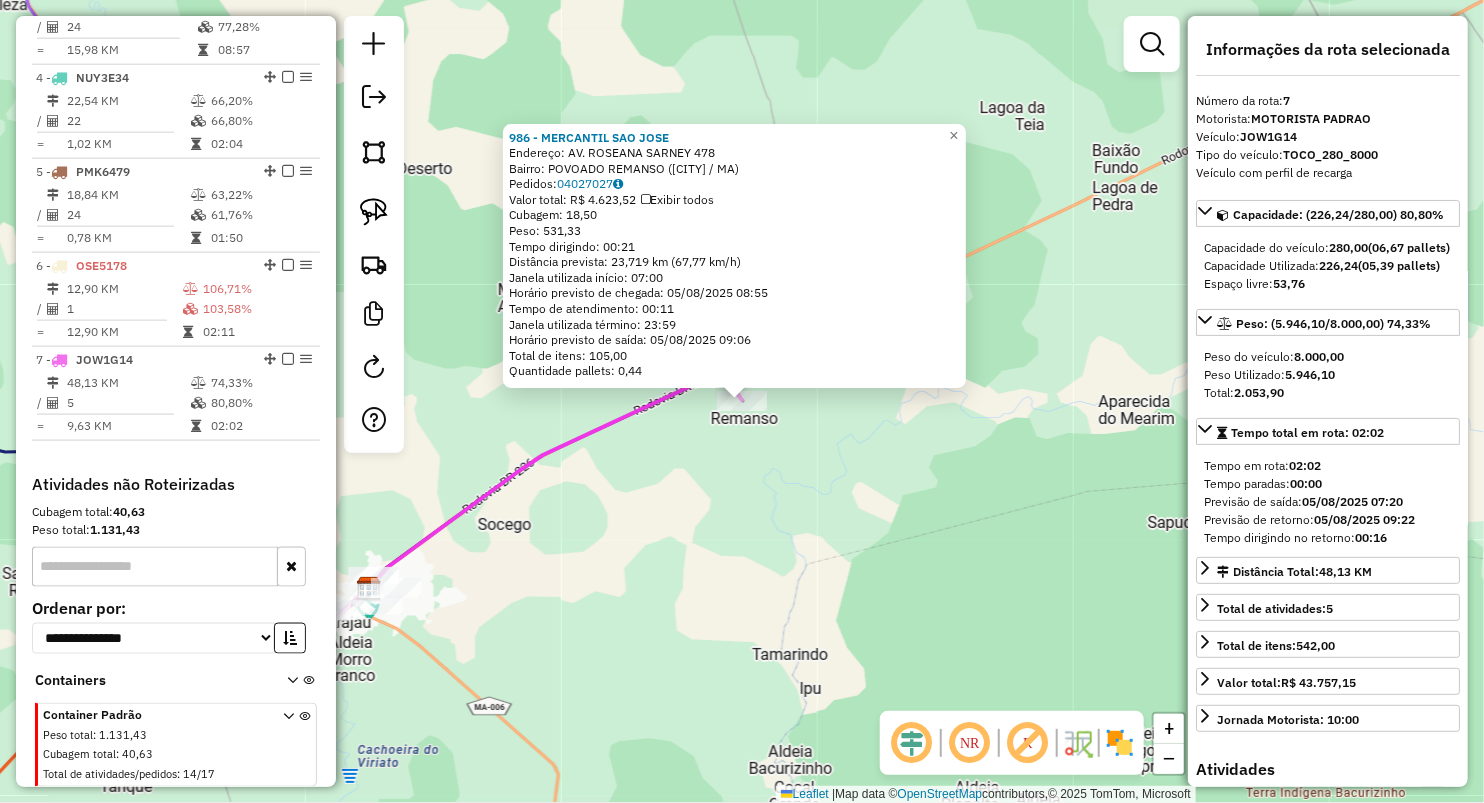scroll, scrollTop: 1053, scrollLeft: 0, axis: vertical 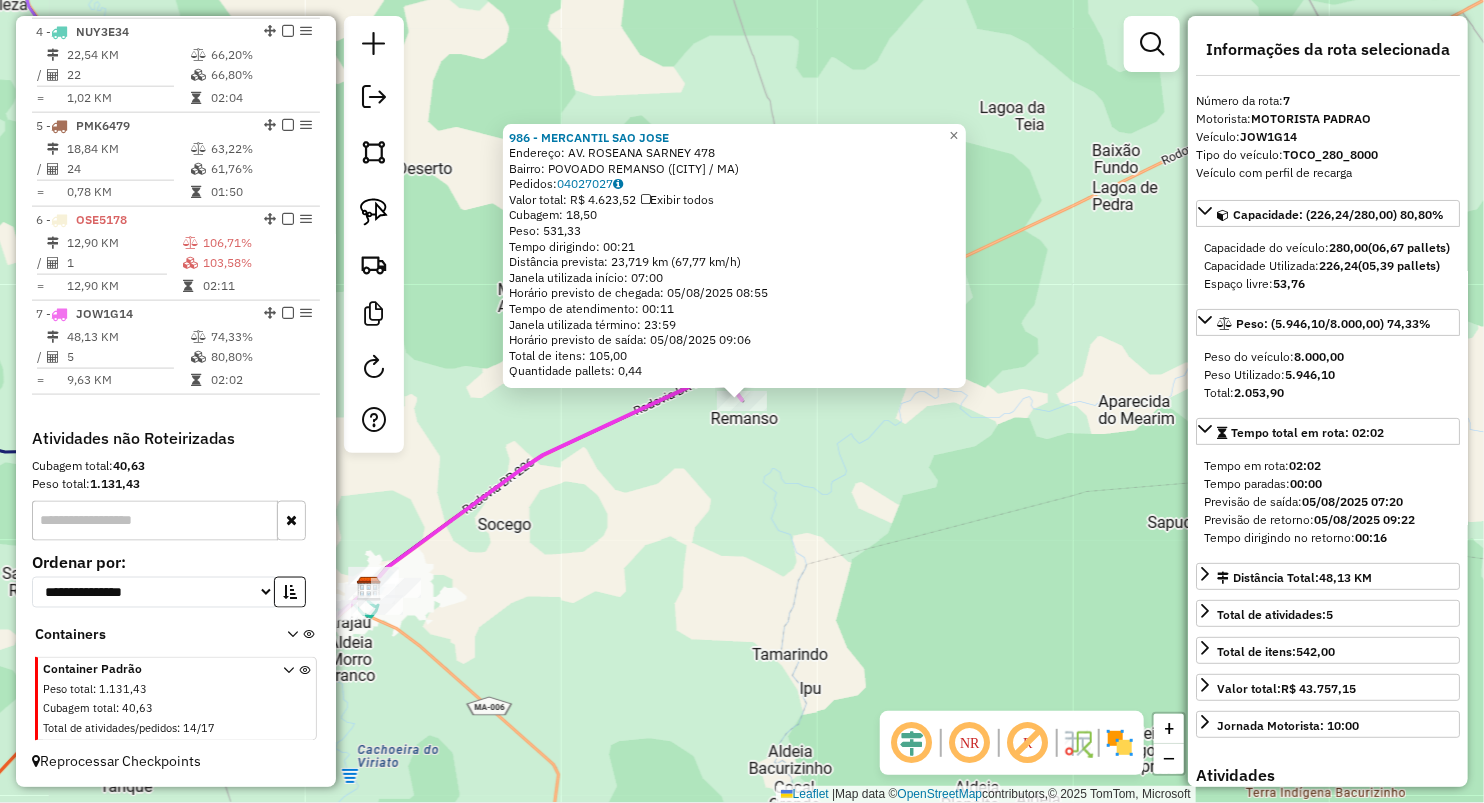 click on "986 - MERCANTIL  SAO JOSE  Endereço:  AV. ROSEANA SARNEY 478   Bairro: POVOADO REMANSO ([CITY] / MA)   Pedidos:  04027027   Valor total: R$ 4.623,52   Exibir todos   Cubagem: 18,50  Peso: 531,33  Tempo dirigindo: 00:21   Distância prevista: 23,719 km (67,77 km/h)   Janela utilizada início: 07:00   Horário previsto de chegada: 05/08/2025 08:55   Tempo de atendimento: 00:11   Janela utilizada término: 23:59   Horário previsto de saída: 05/08/2025 09:06   Total de itens: 105,00   Quantidade pallets: 0,44  × Janela de atendimento Grade de atendimento Capacidade Transportadoras Veículos Cliente Pedidos  Rotas Selecione os dias de semana para filtrar as janelas de atendimento  Seg   Ter   Qua   Qui   Sex   Sáb   Dom  Informe o período da janela de atendimento: De: Até:  Filtrar exatamente a janela do cliente  Considerar janela de atendimento padrão  Selecione os dias de semana para filtrar as grades de atendimento  Seg   Ter   Qua   Qui   Sex   Sáb   Dom   Peso mínimo:   Peso máximo:   De:   Até:" 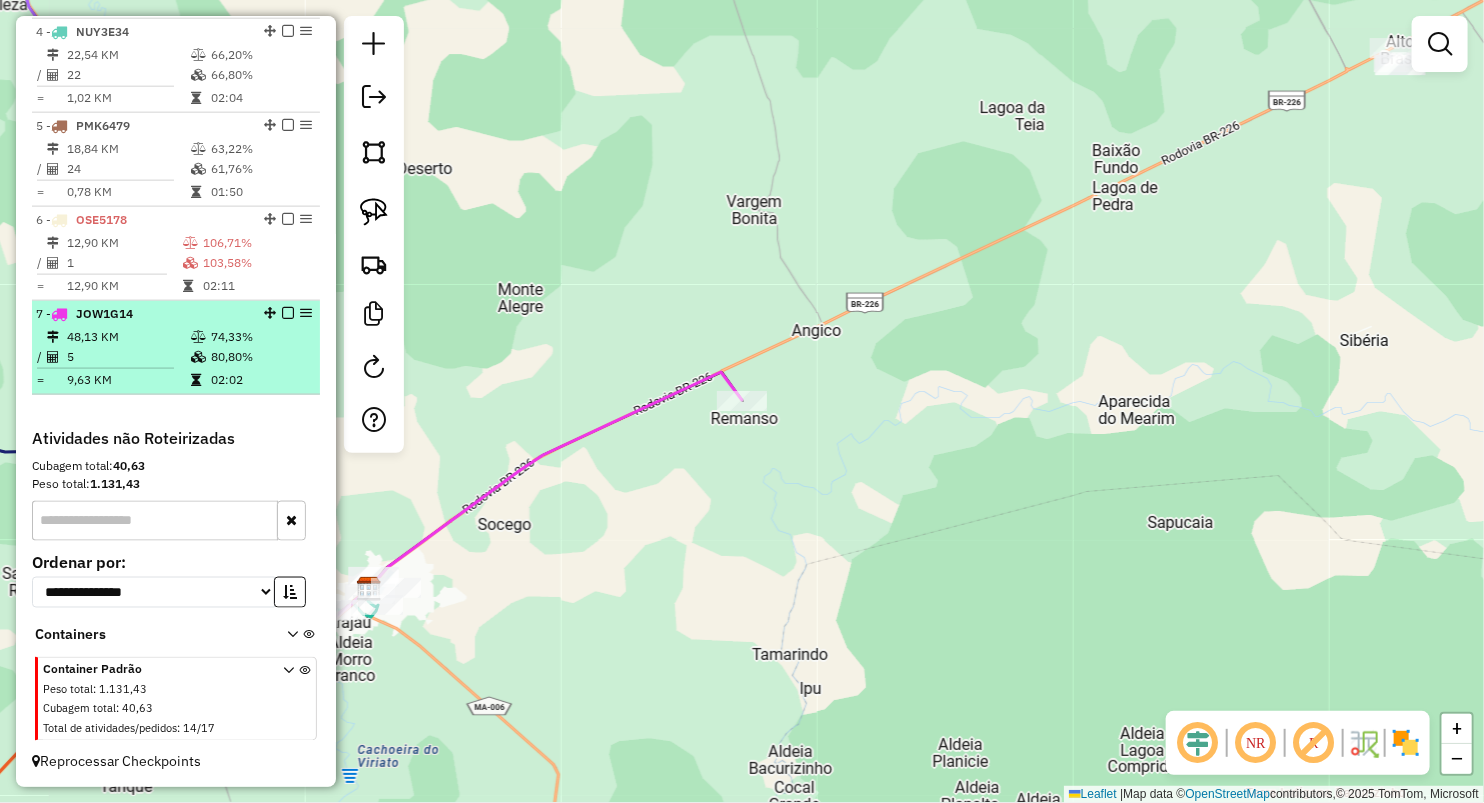 click on "5" at bounding box center [128, 357] 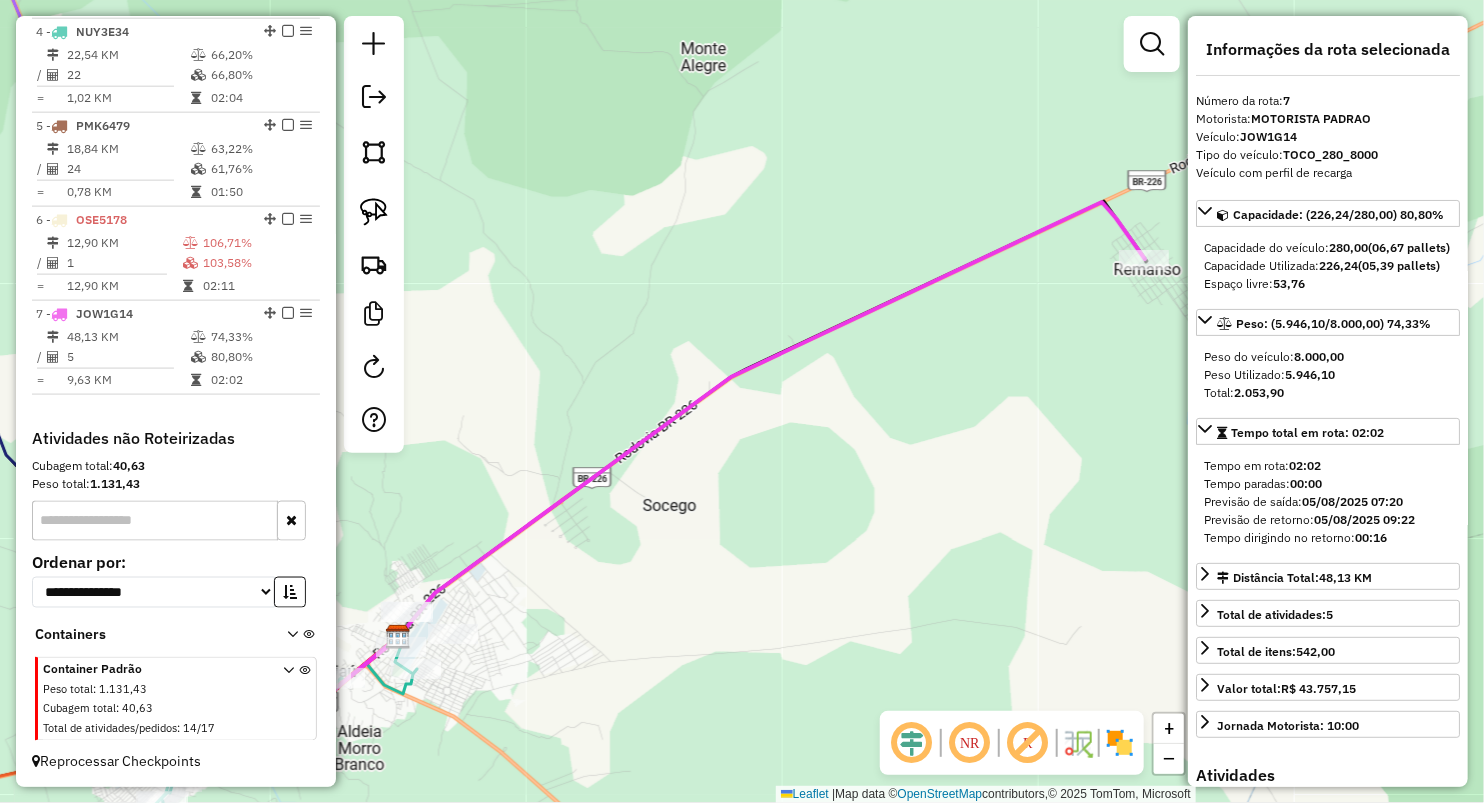 drag, startPoint x: 711, startPoint y: 595, endPoint x: 616, endPoint y: 652, distance: 110.788086 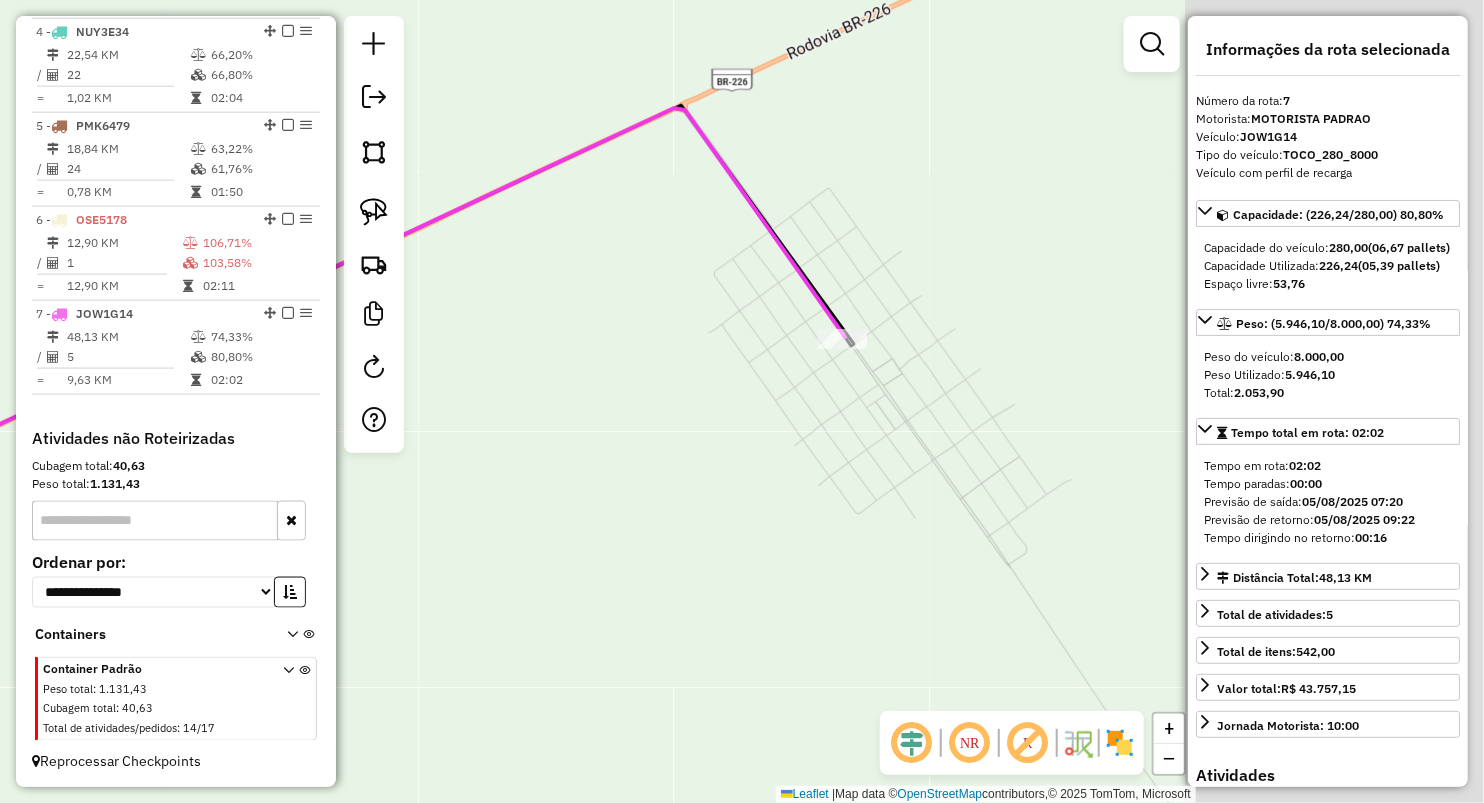 drag, startPoint x: 750, startPoint y: 372, endPoint x: 726, endPoint y: 372, distance: 24 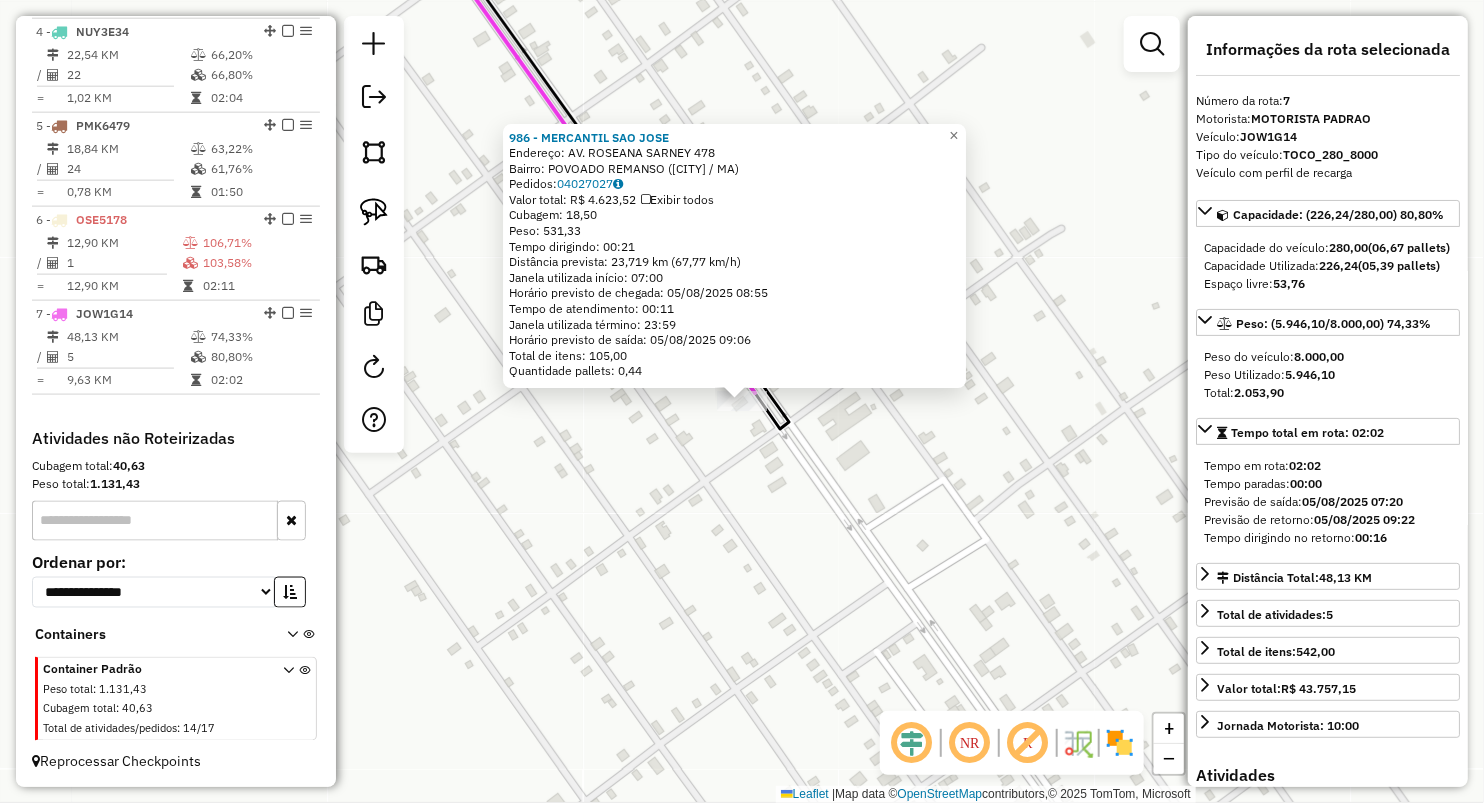 click on "986 - MERCANTIL  SAO JOSE  Endereço:  AV. ROSEANA SARNEY 478   Bairro: POVOADO REMANSO ([CITY] / MA)   Pedidos:  04027027   Valor total: R$ 4.623,52   Exibir todos   Cubagem: 18,50  Peso: 531,33  Tempo dirigindo: 00:21   Distância prevista: 23,719 km (67,77 km/h)   Janela utilizada início: 07:00   Horário previsto de chegada: 05/08/2025 08:55   Tempo de atendimento: 00:11   Janela utilizada término: 23:59   Horário previsto de saída: 05/08/2025 09:06   Total de itens: 105,00   Quantidade pallets: 0,44  × Janela de atendimento Grade de atendimento Capacidade Transportadoras Veículos Cliente Pedidos  Rotas Selecione os dias de semana para filtrar as janelas de atendimento  Seg   Ter   Qua   Qui   Sex   Sáb   Dom  Informe o período da janela de atendimento: De: Até:  Filtrar exatamente a janela do cliente  Considerar janela de atendimento padrão  Selecione os dias de semana para filtrar as grades de atendimento  Seg   Ter   Qua   Qui   Sex   Sáb   Dom   Peso mínimo:   Peso máximo:   De:   Até:" 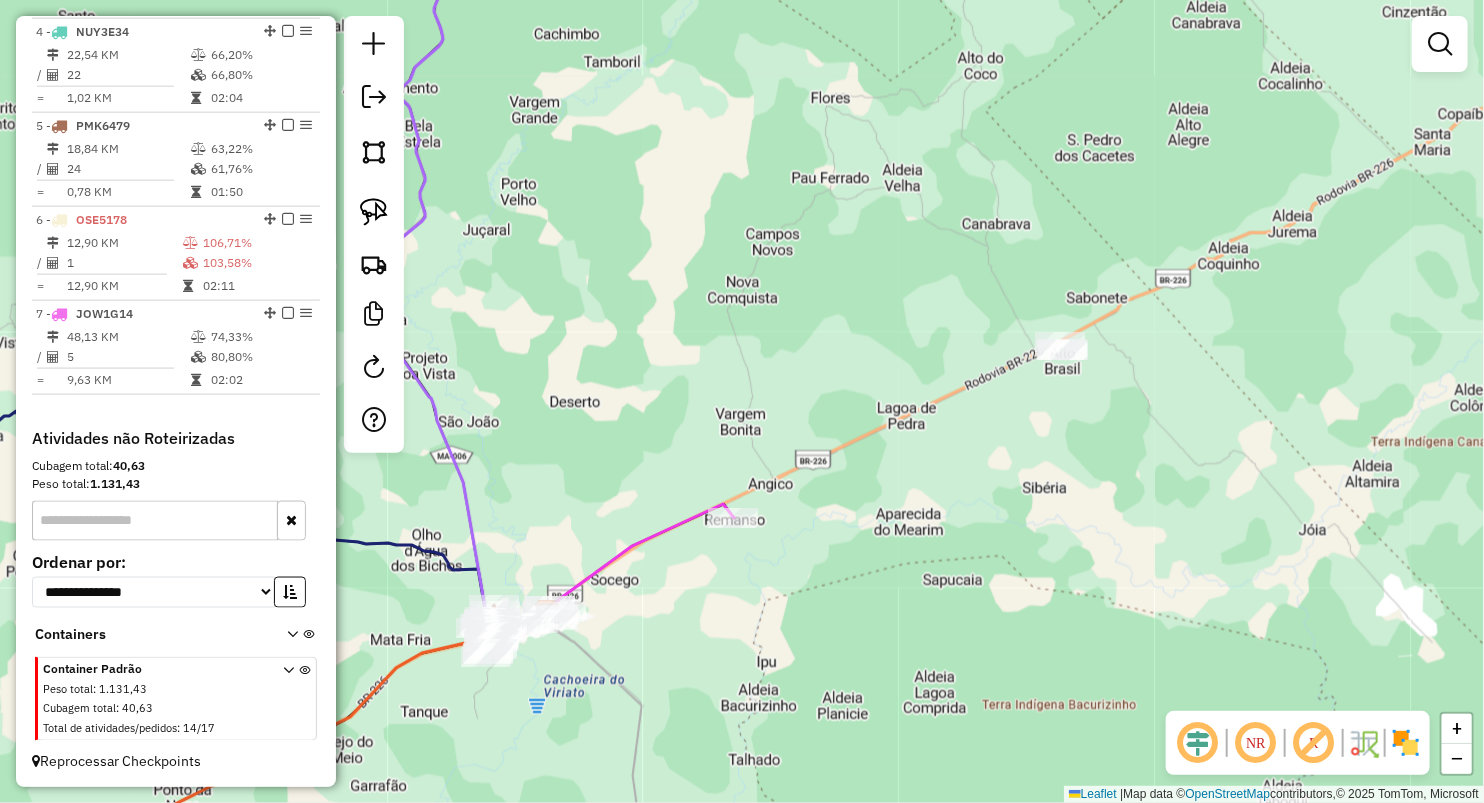 drag, startPoint x: 782, startPoint y: 356, endPoint x: 746, endPoint y: 444, distance: 95.07891 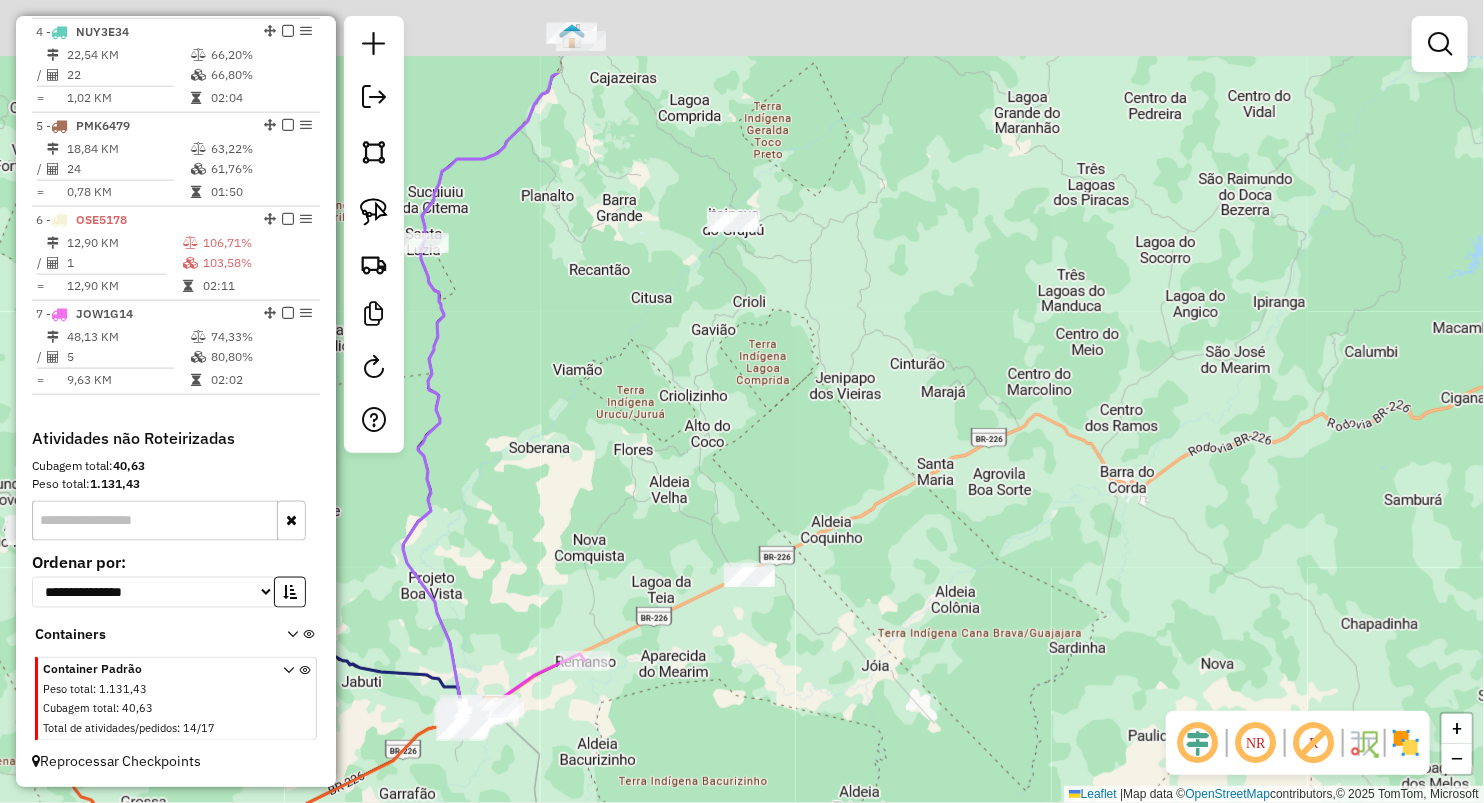 drag, startPoint x: 761, startPoint y: 359, endPoint x: 619, endPoint y: 510, distance: 207.28 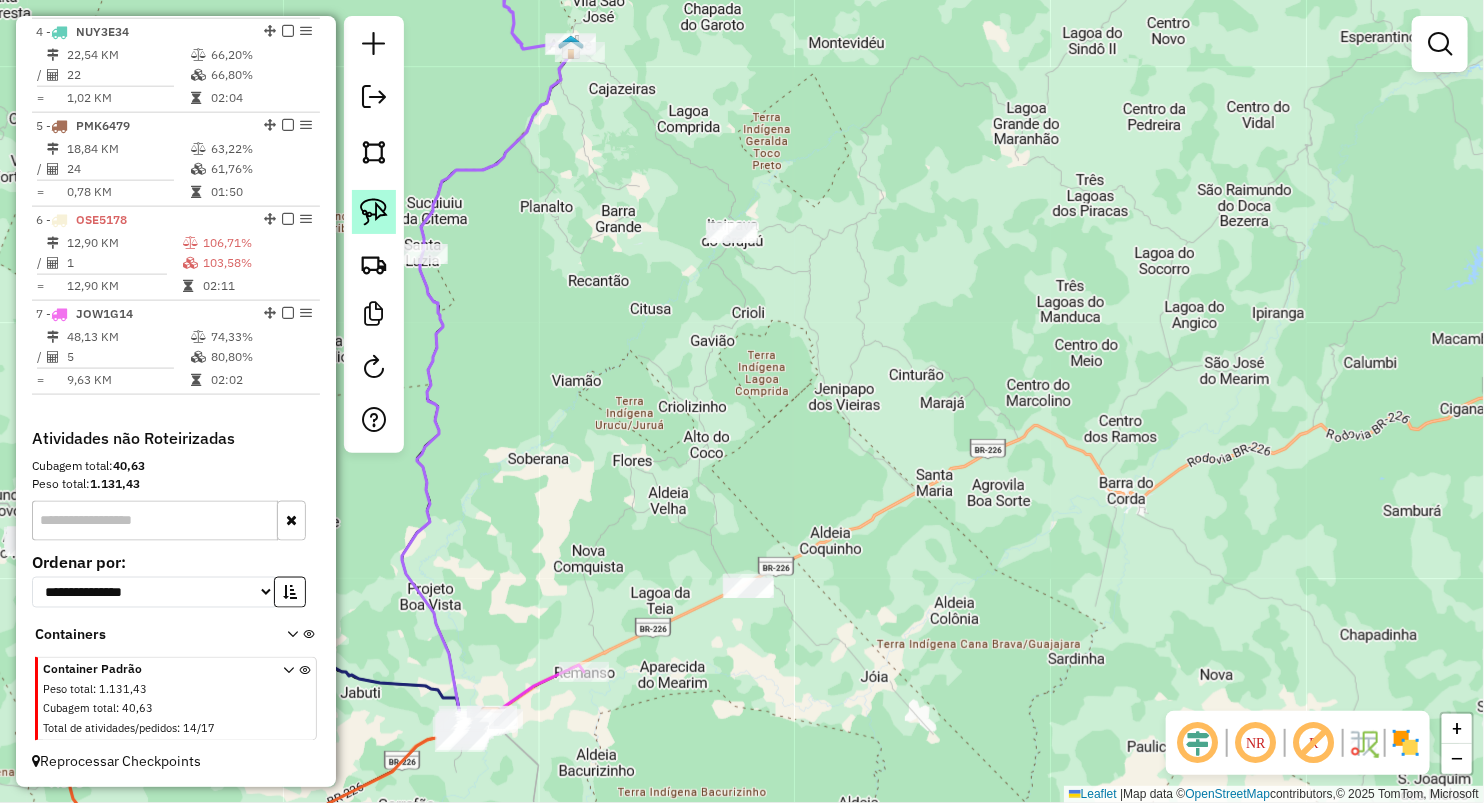 click 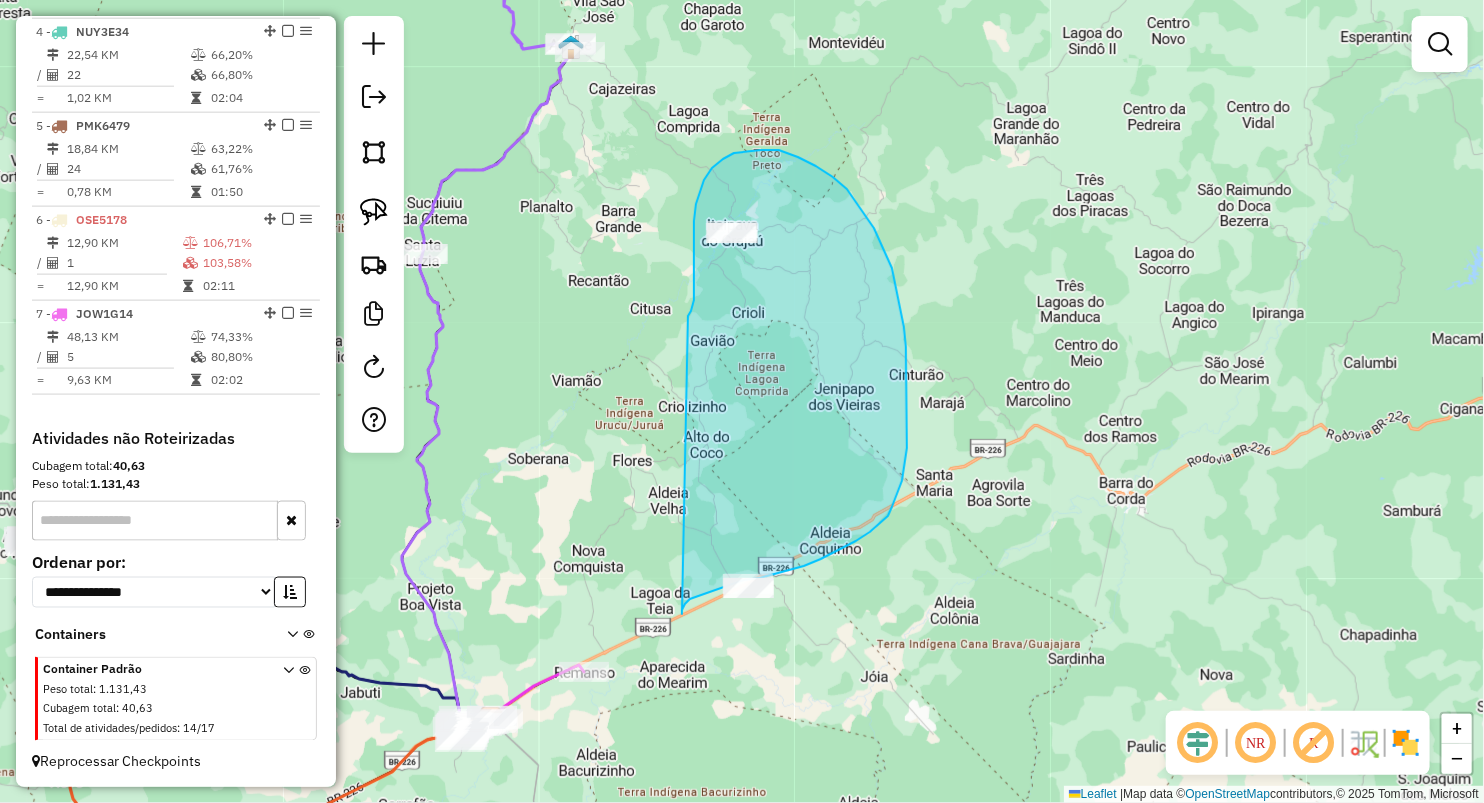 drag, startPoint x: 694, startPoint y: 263, endPoint x: 690, endPoint y: 615, distance: 352.02274 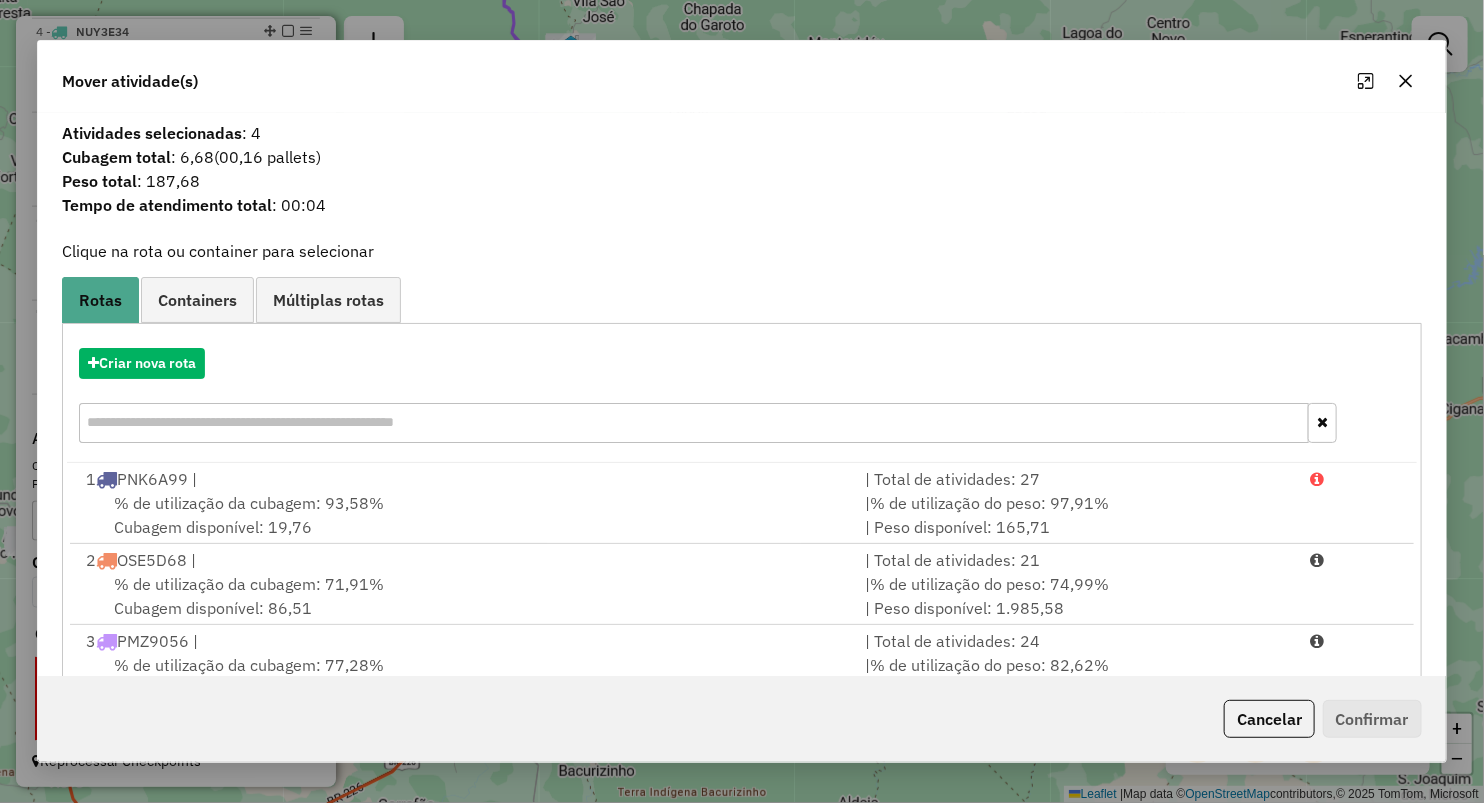 click 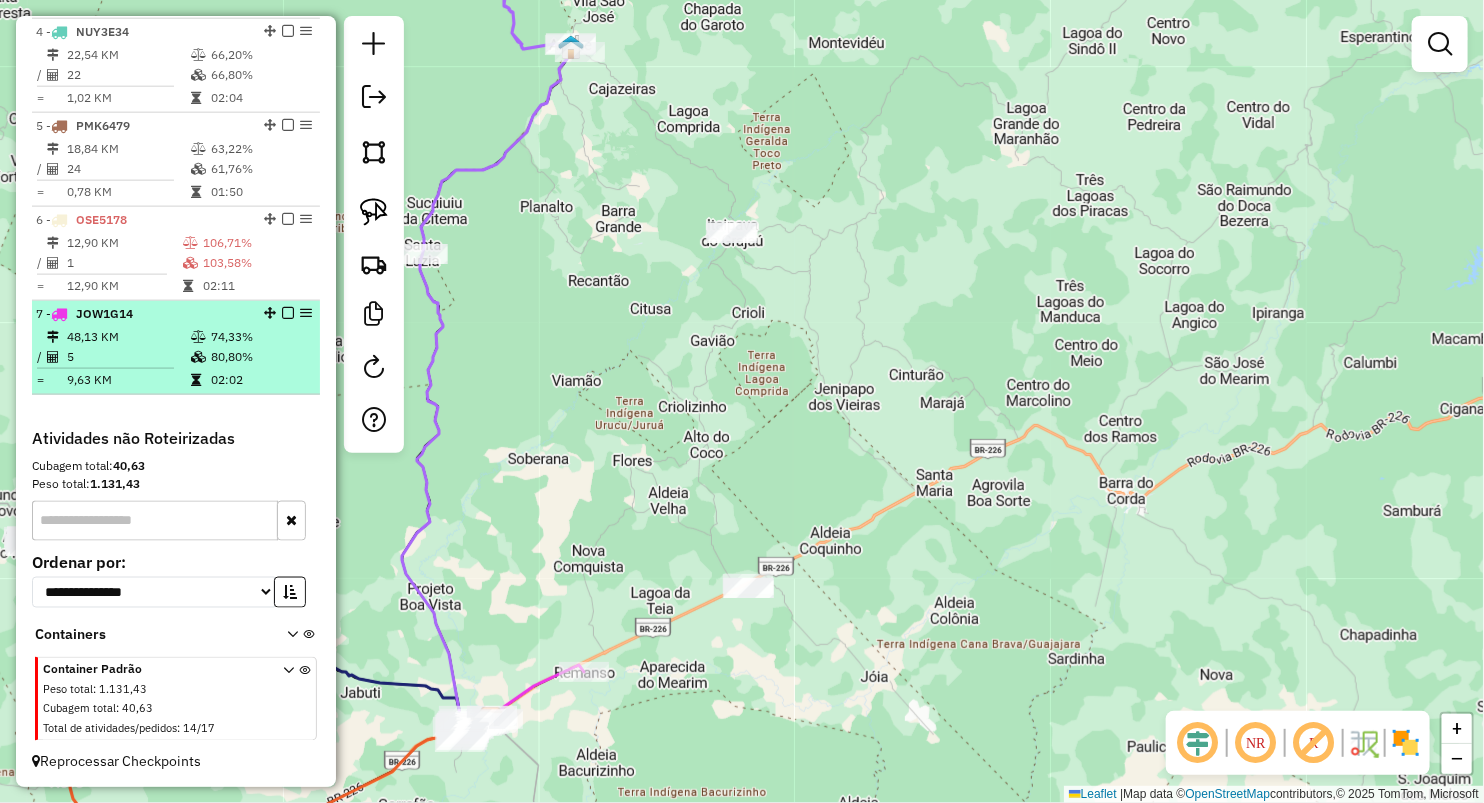 click on "9,63 KM" at bounding box center [128, 380] 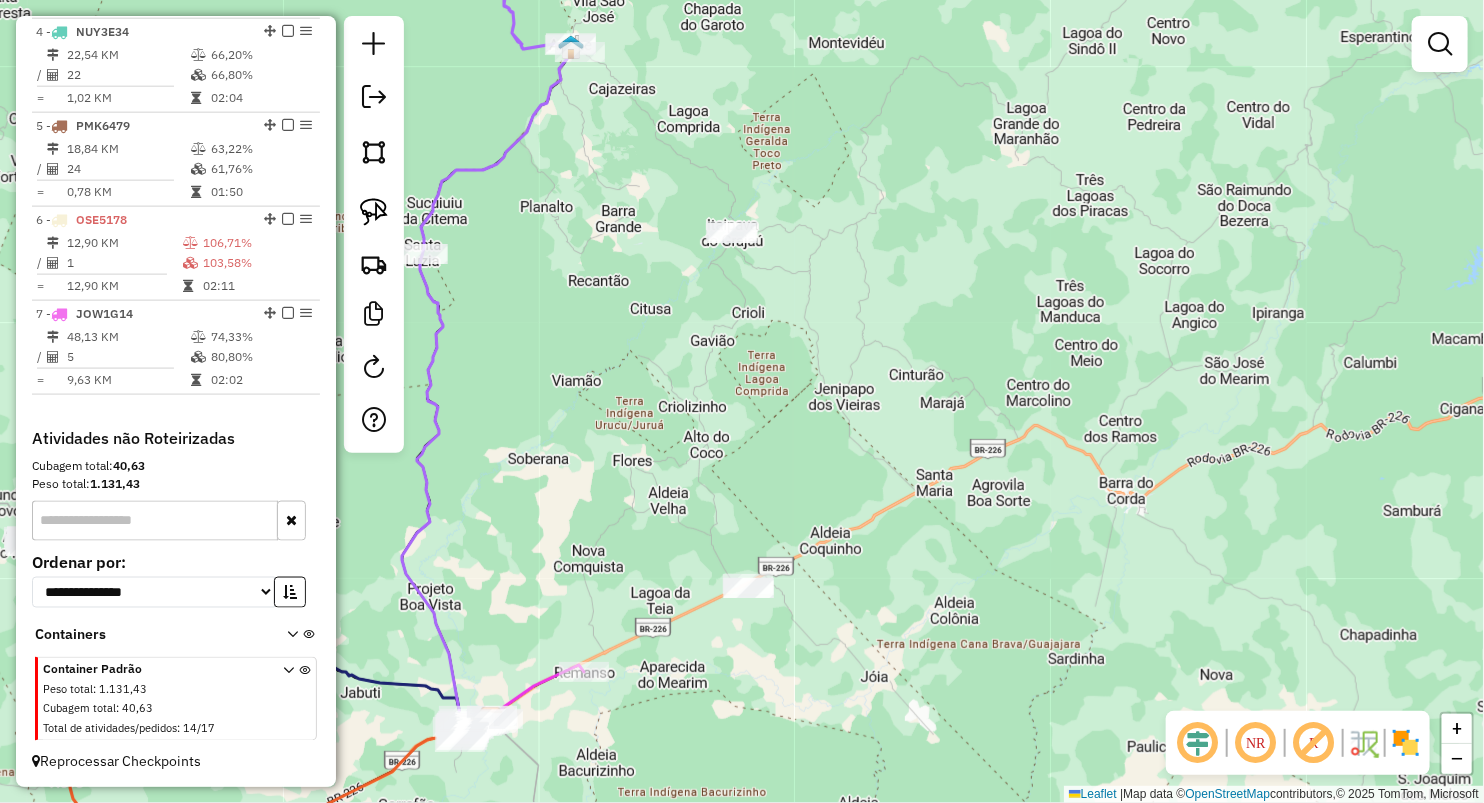 select on "**********" 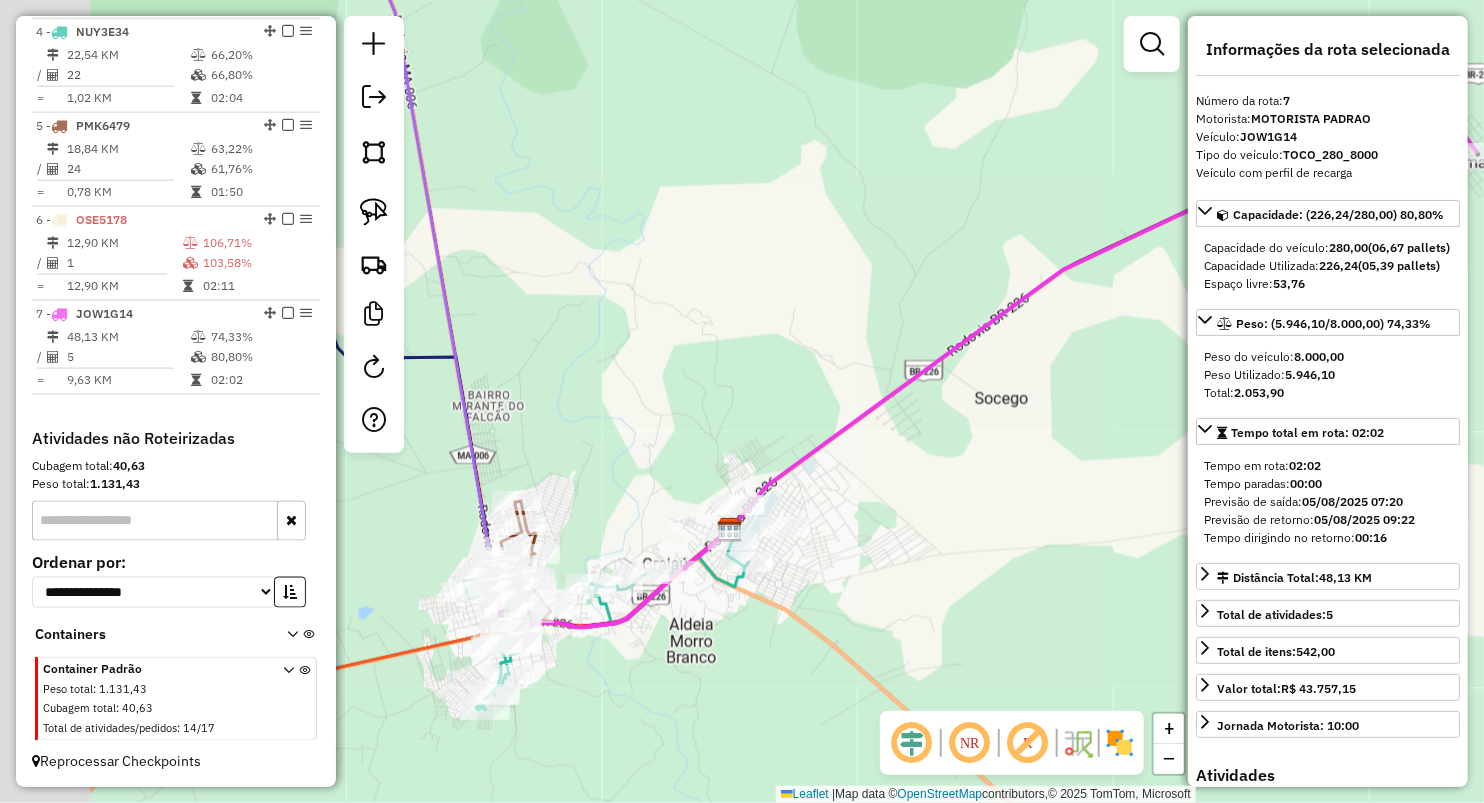 drag, startPoint x: 888, startPoint y: 264, endPoint x: 1081, endPoint y: 125, distance: 237.84448 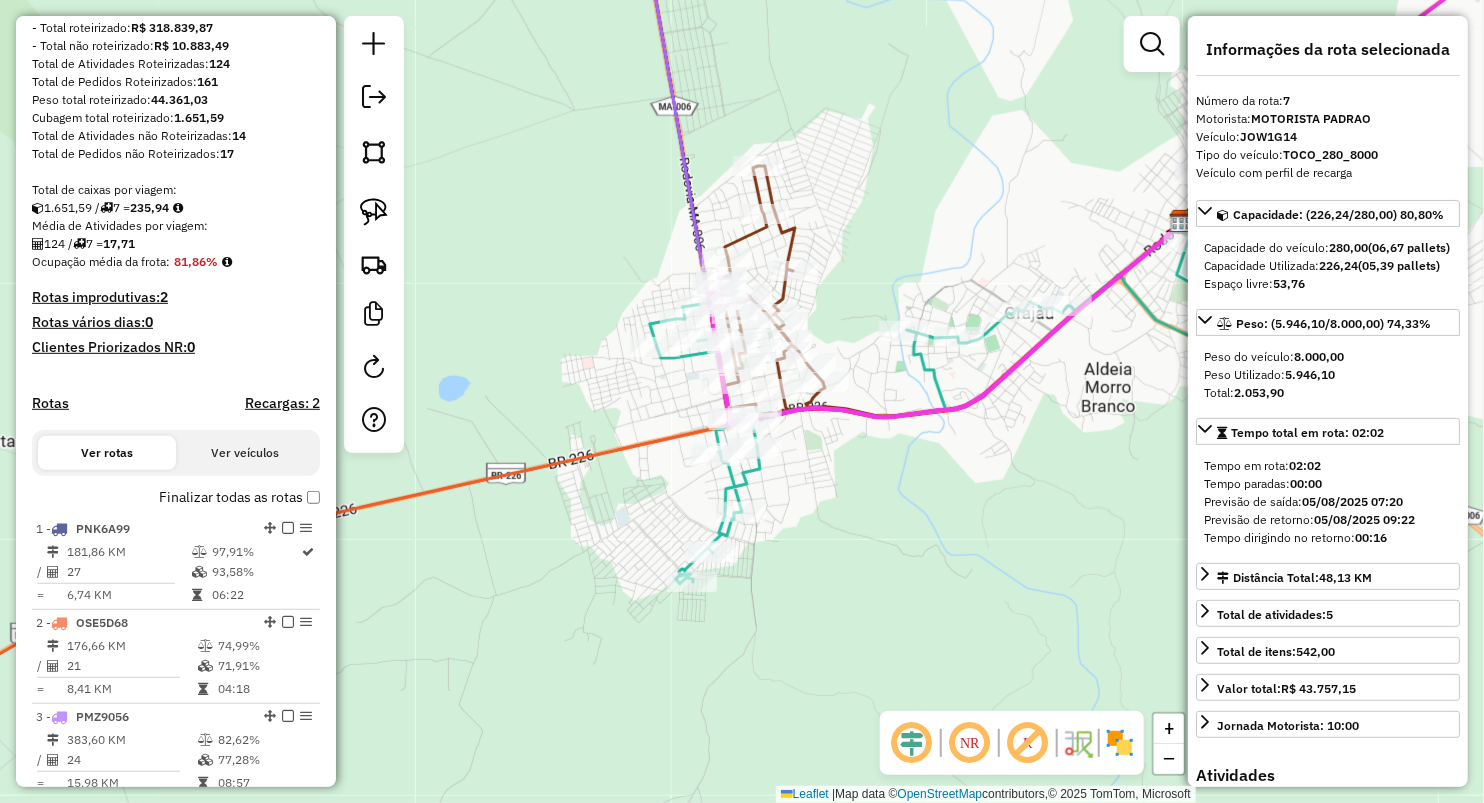 scroll, scrollTop: 497, scrollLeft: 0, axis: vertical 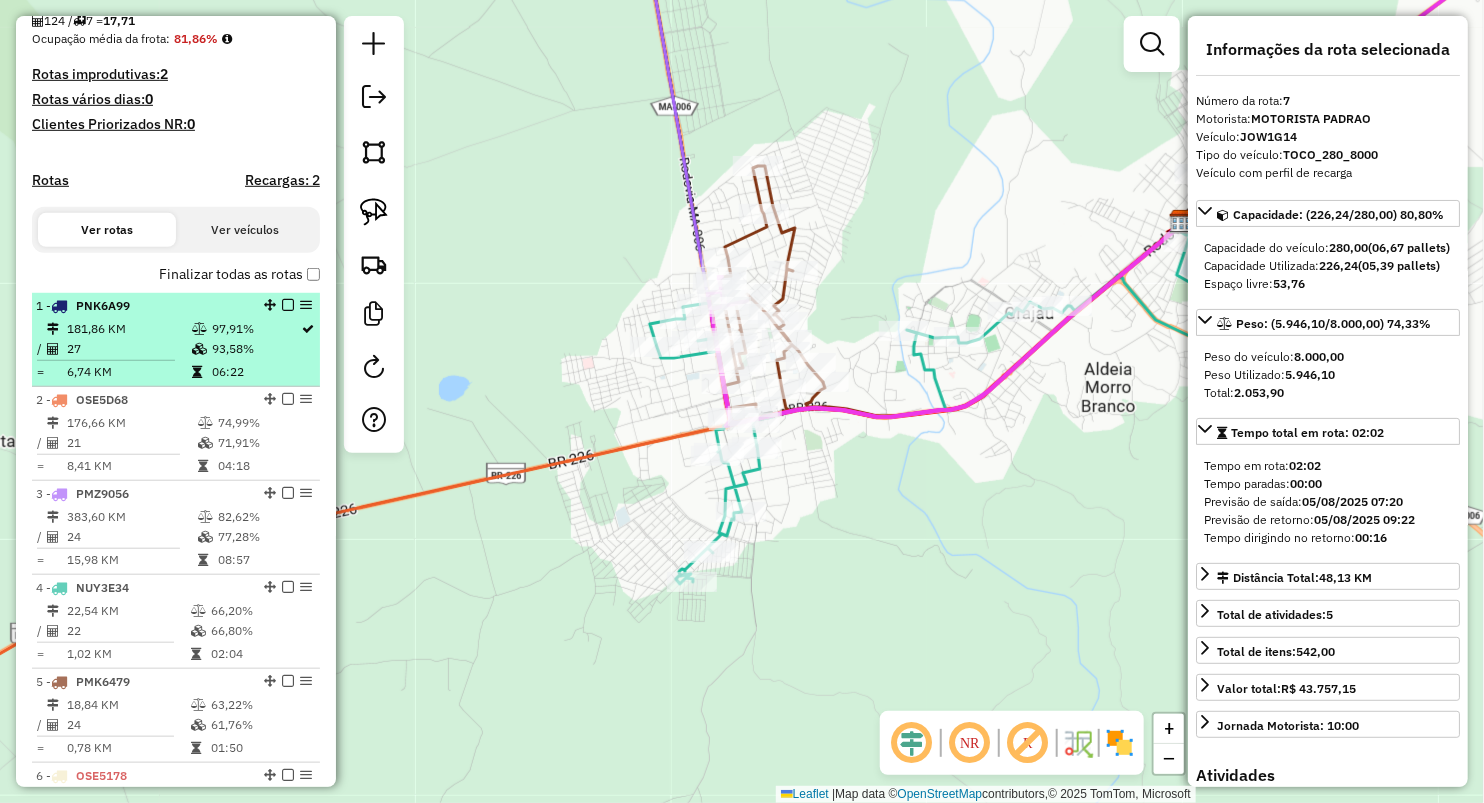 click on "1 -       PNK6A99   181,86 KM   97,91%  /  27   93,58%     =  6,74 KM   06:22" at bounding box center (176, 340) 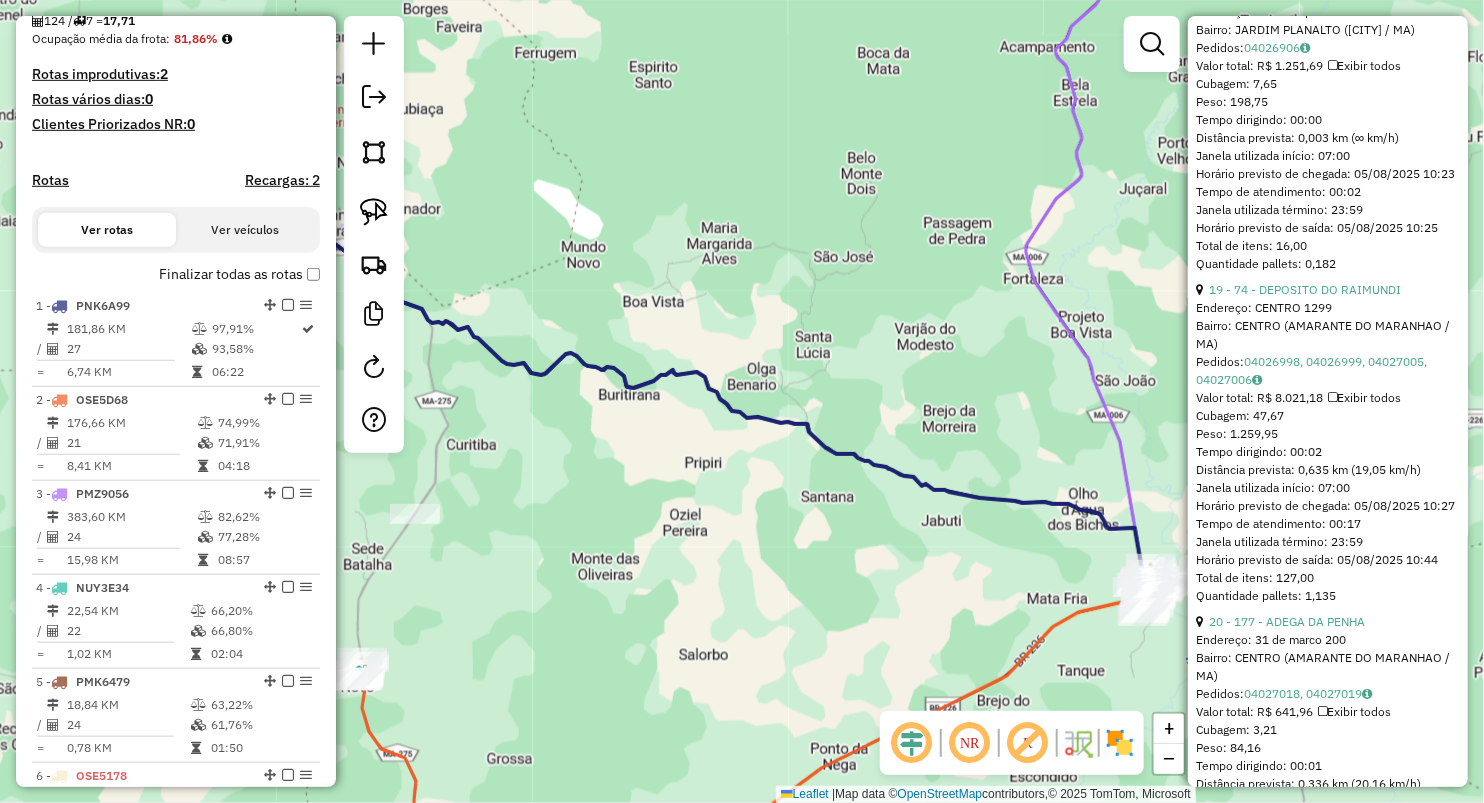 scroll, scrollTop: 6000, scrollLeft: 0, axis: vertical 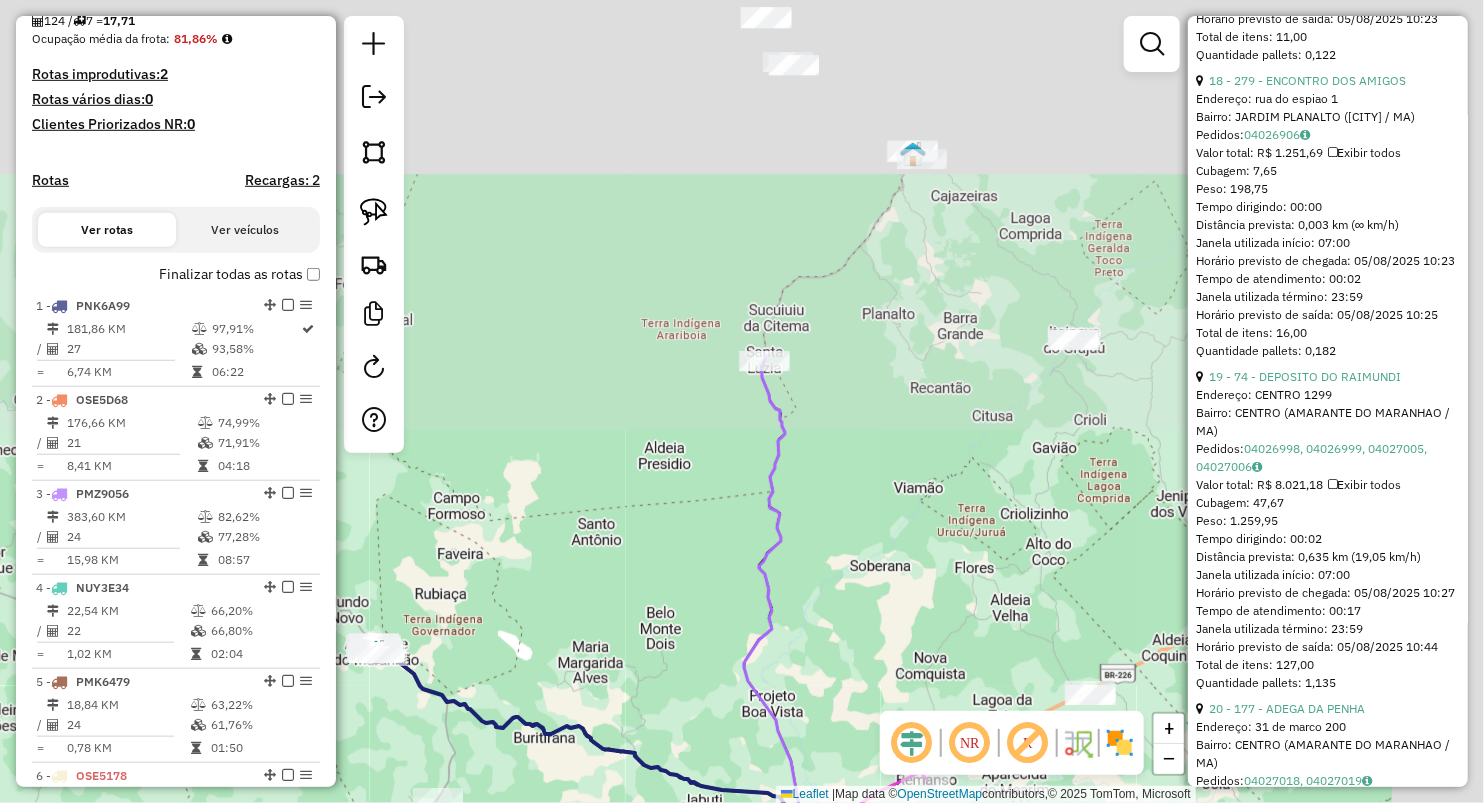 drag, startPoint x: 805, startPoint y: 568, endPoint x: 799, endPoint y: 604, distance: 36.496574 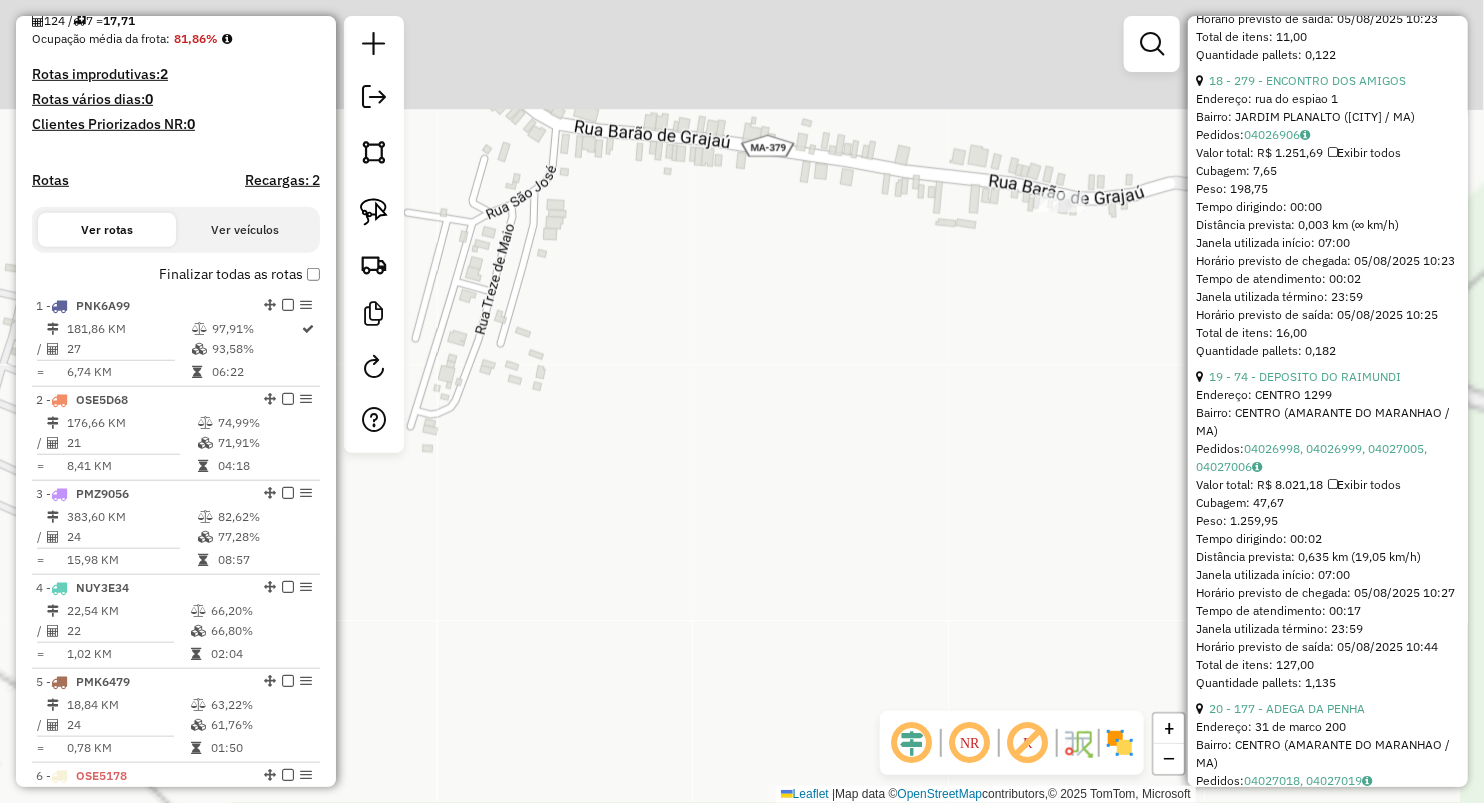 drag, startPoint x: 931, startPoint y: 245, endPoint x: 808, endPoint y: 516, distance: 297.60712 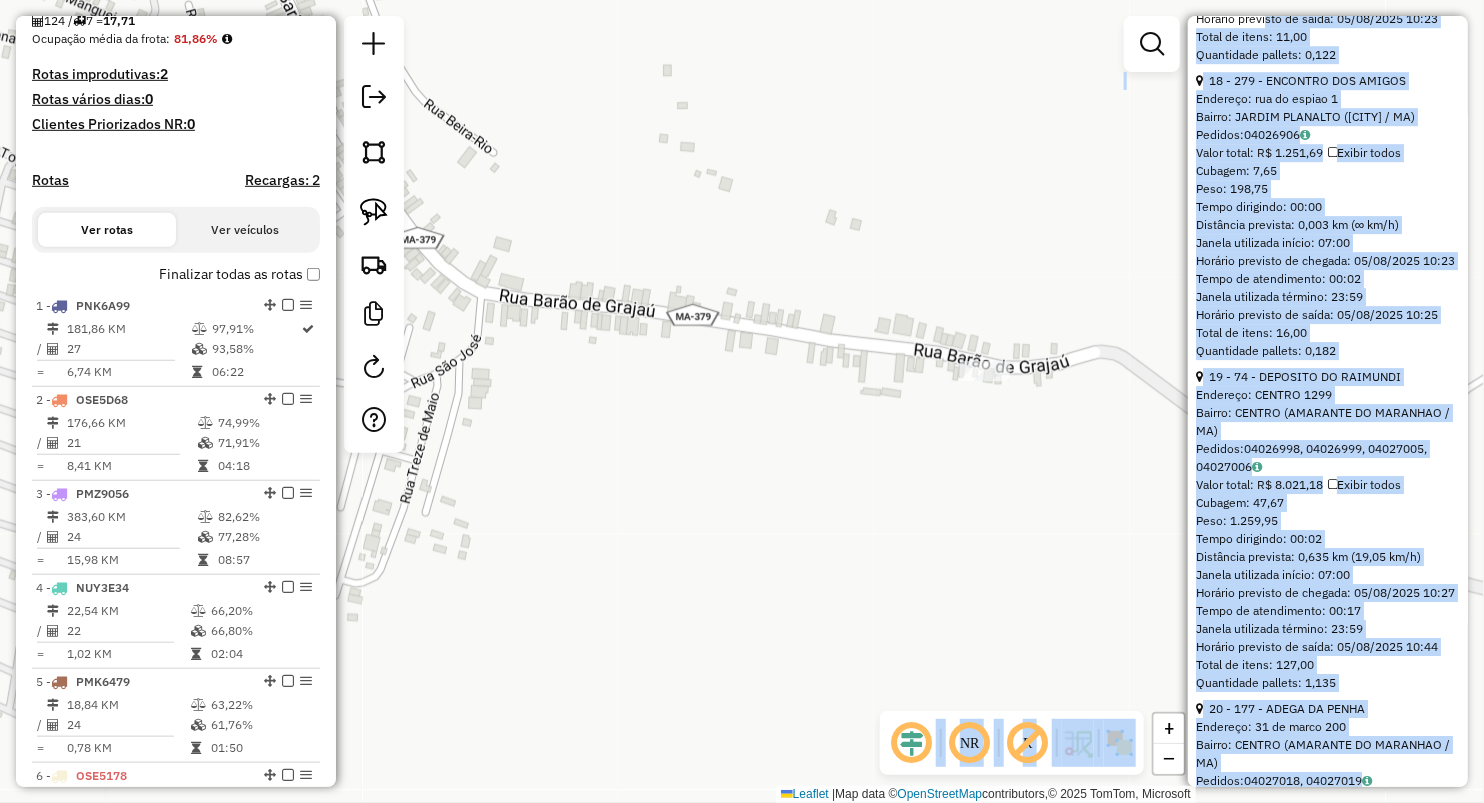 drag, startPoint x: 1108, startPoint y: 525, endPoint x: 1040, endPoint y: 489, distance: 76.941536 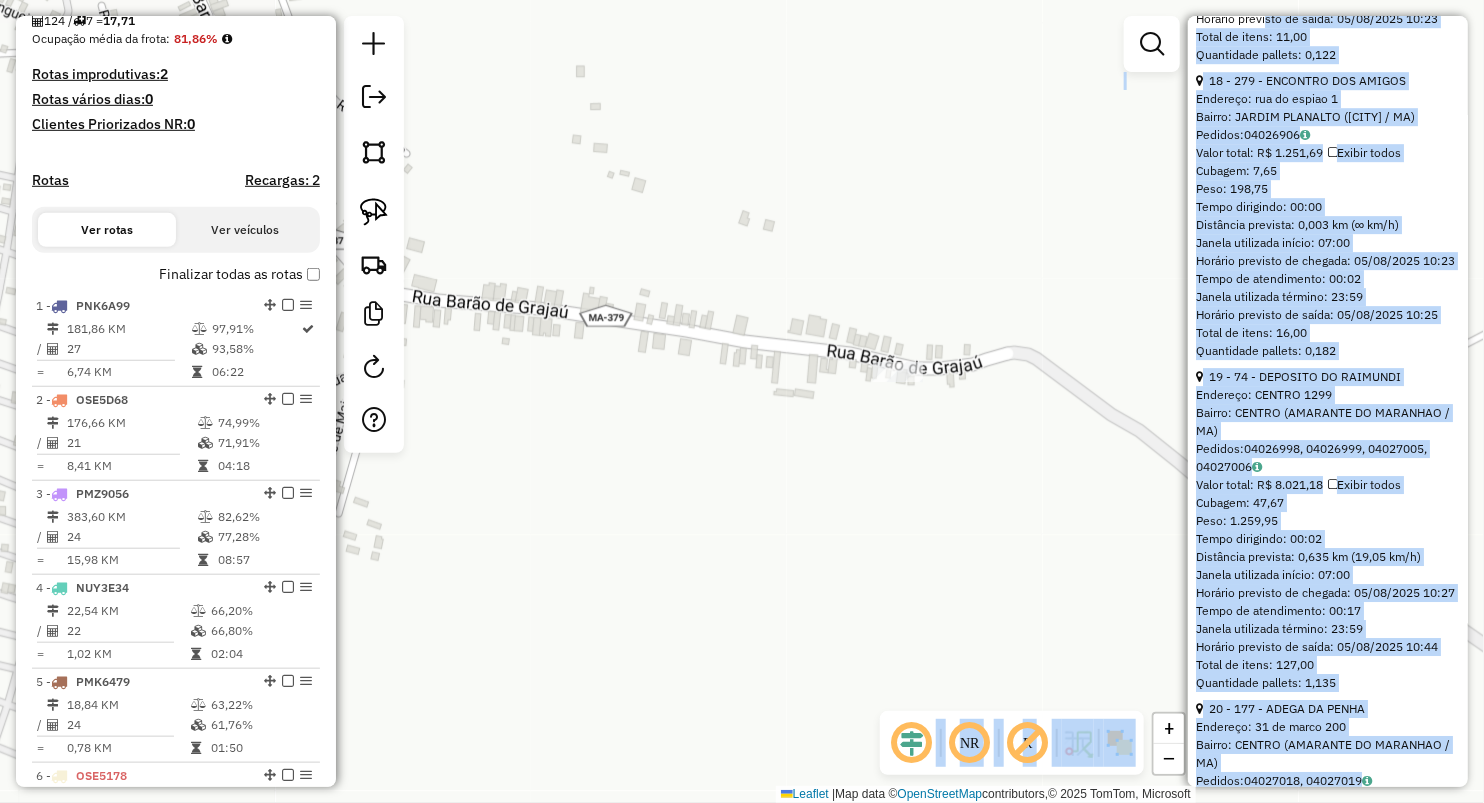 drag, startPoint x: 944, startPoint y: 466, endPoint x: 896, endPoint y: 428, distance: 61.220913 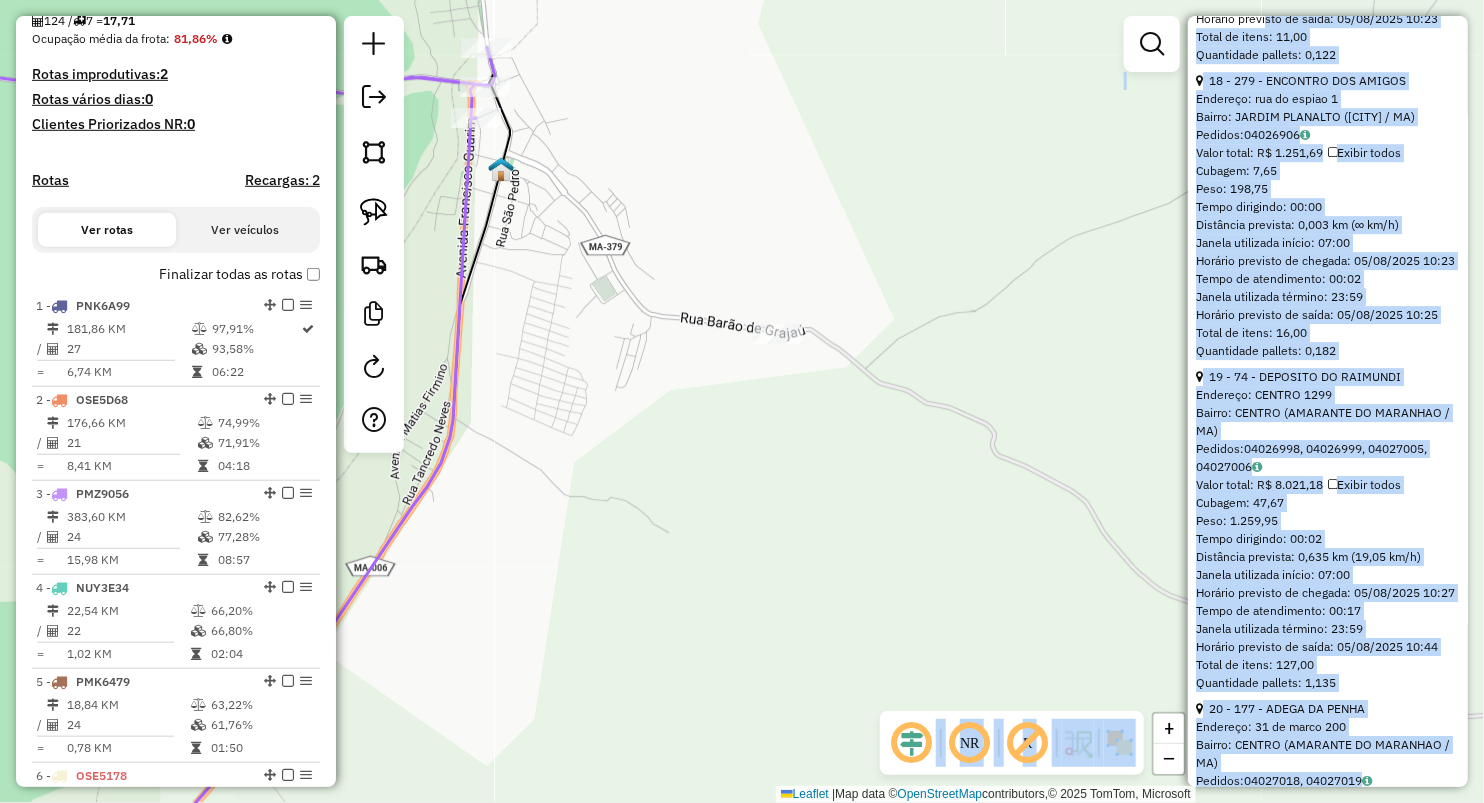 drag, startPoint x: 976, startPoint y: 553, endPoint x: 792, endPoint y: 440, distance: 215.92822 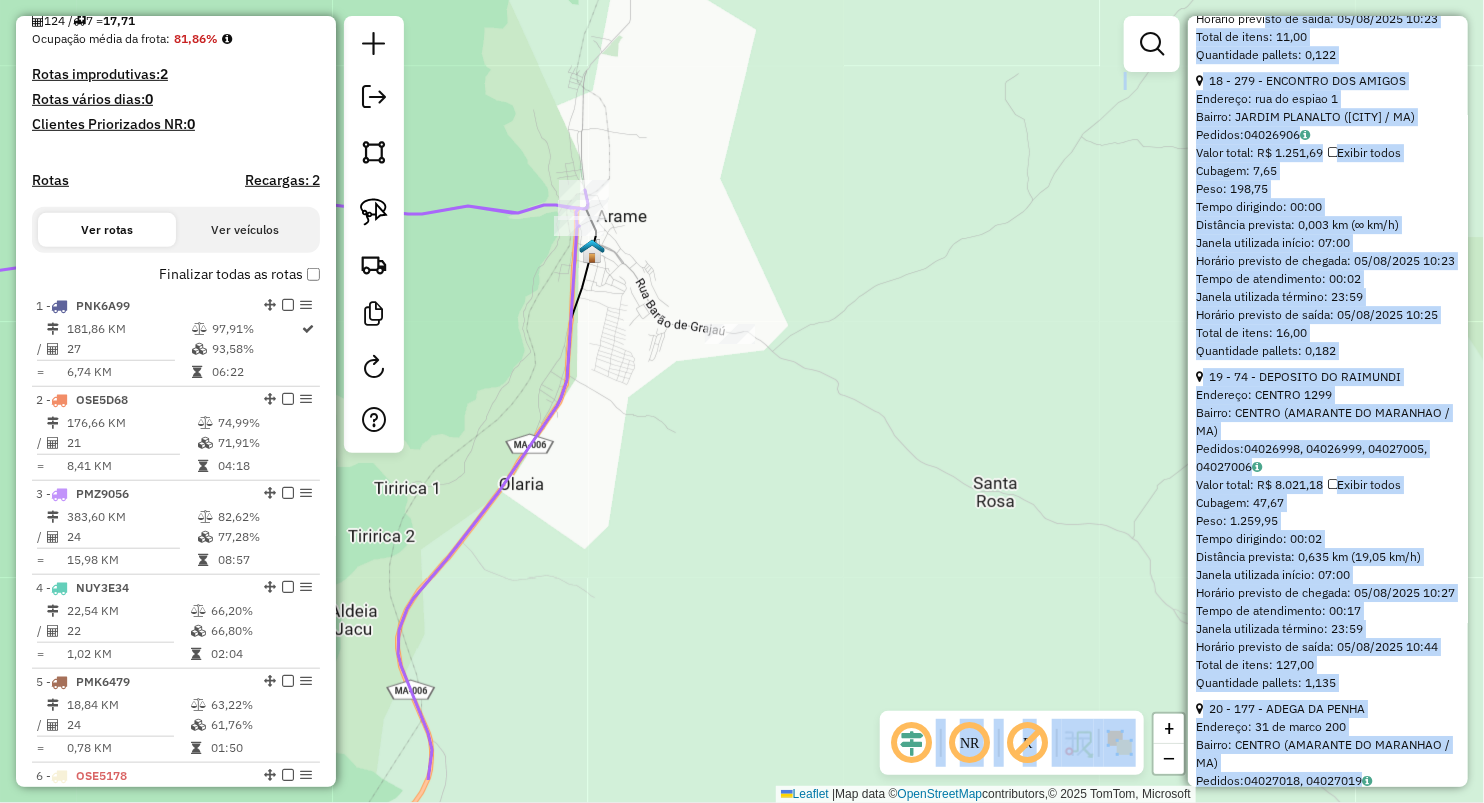 drag, startPoint x: 758, startPoint y: 506, endPoint x: 761, endPoint y: 492, distance: 14.3178215 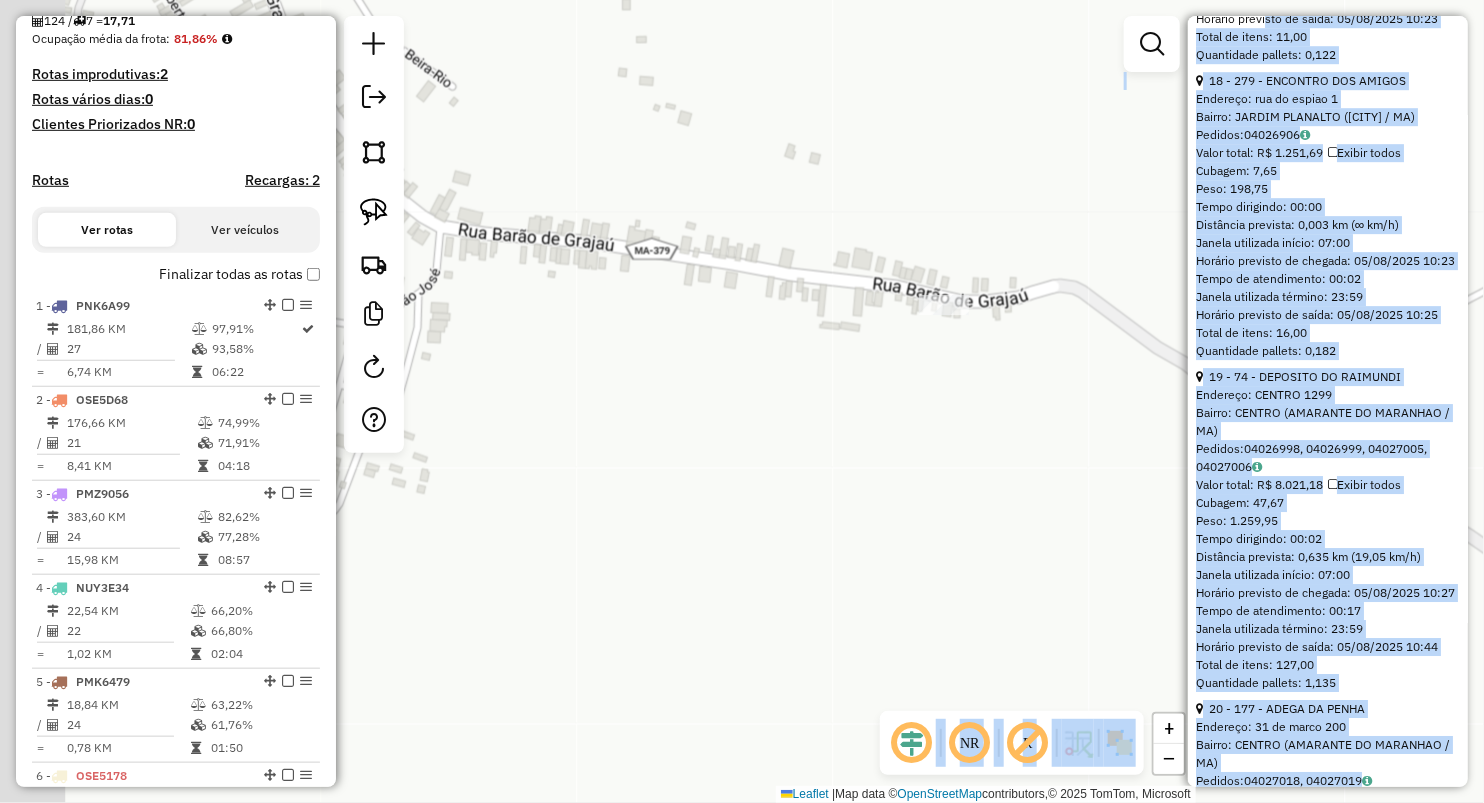 drag, startPoint x: 741, startPoint y: 407, endPoint x: 864, endPoint y: 502, distance: 155.41557 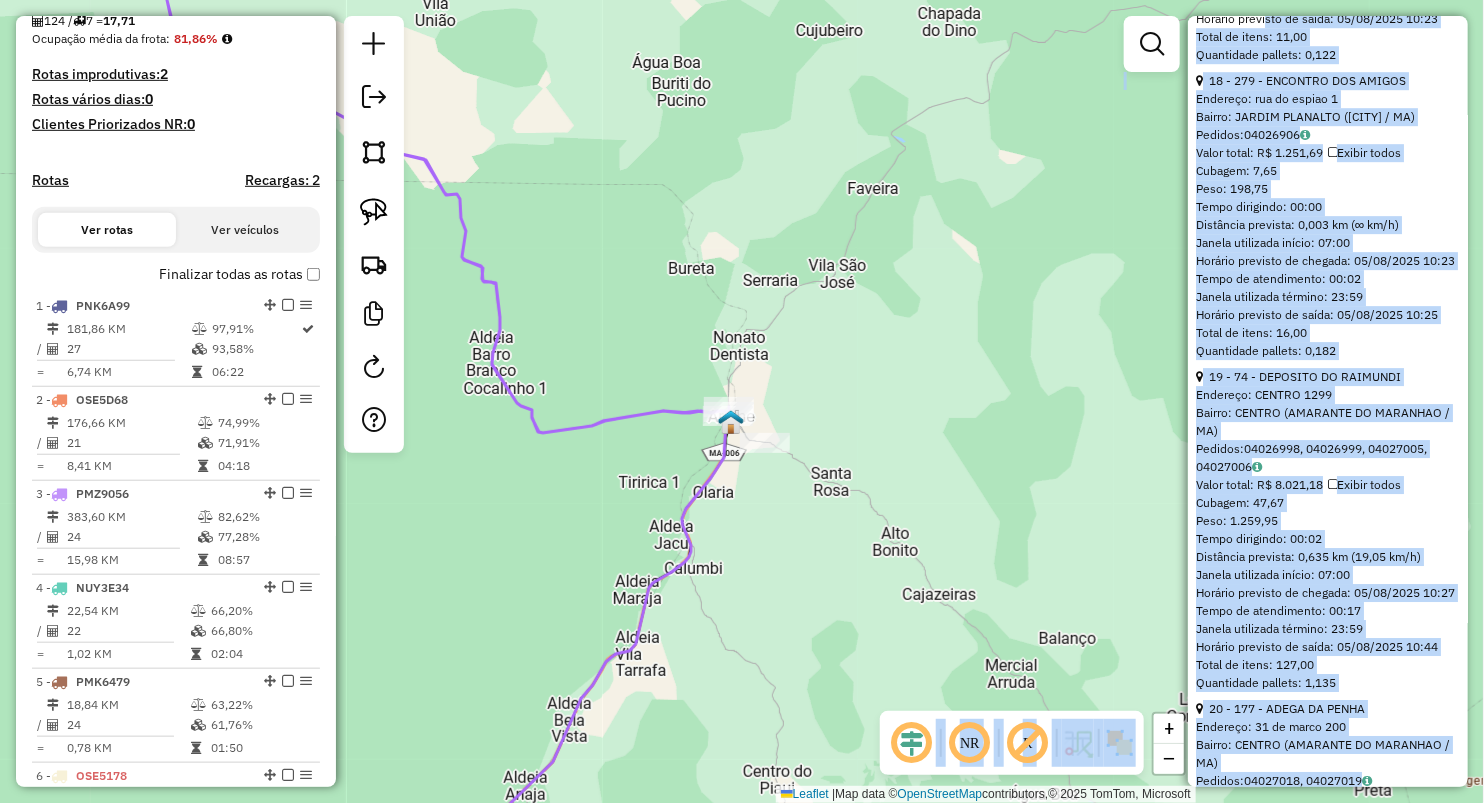 drag, startPoint x: 841, startPoint y: 582, endPoint x: 823, endPoint y: 536, distance: 49.396355 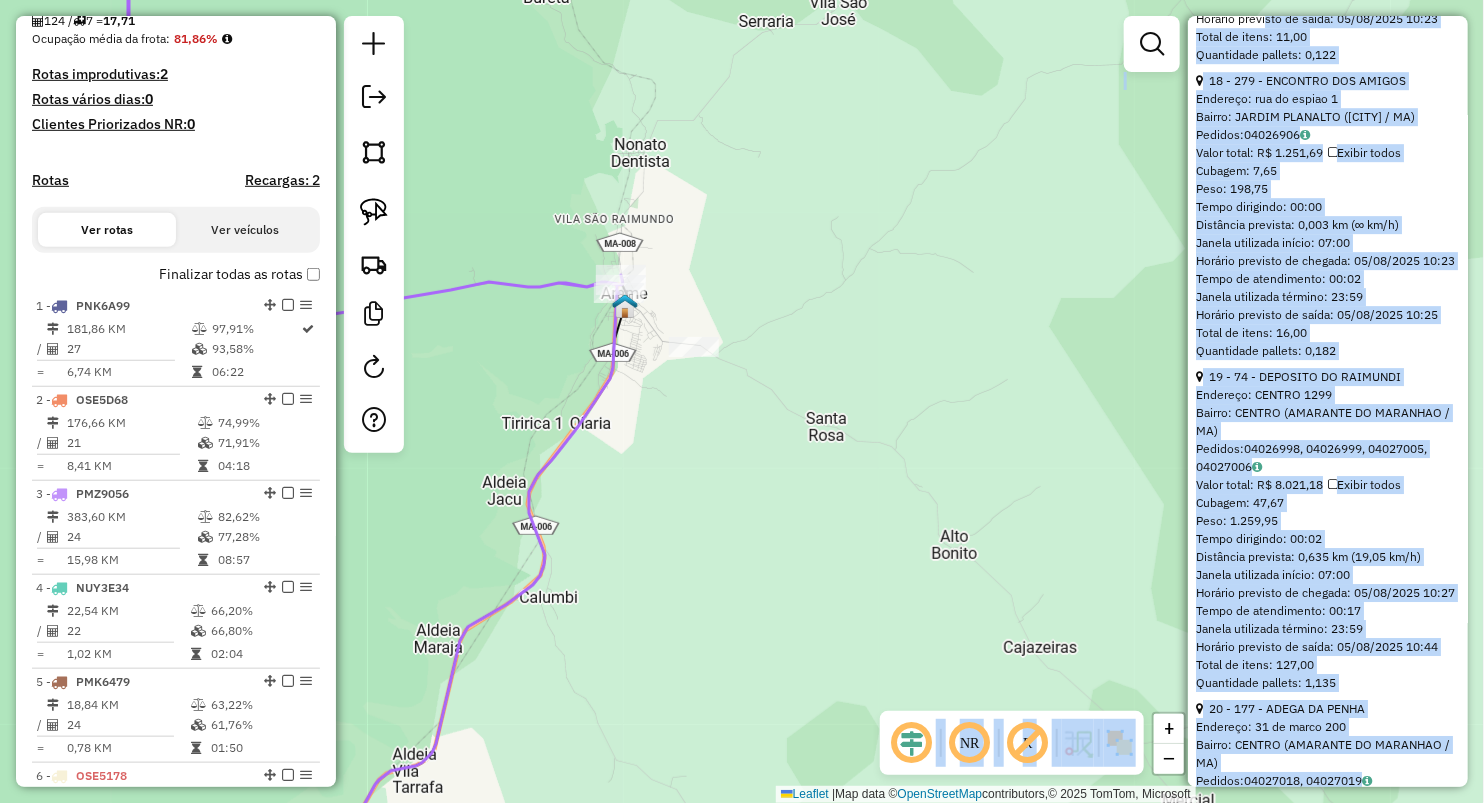 drag, startPoint x: 813, startPoint y: 530, endPoint x: 806, endPoint y: 521, distance: 11.401754 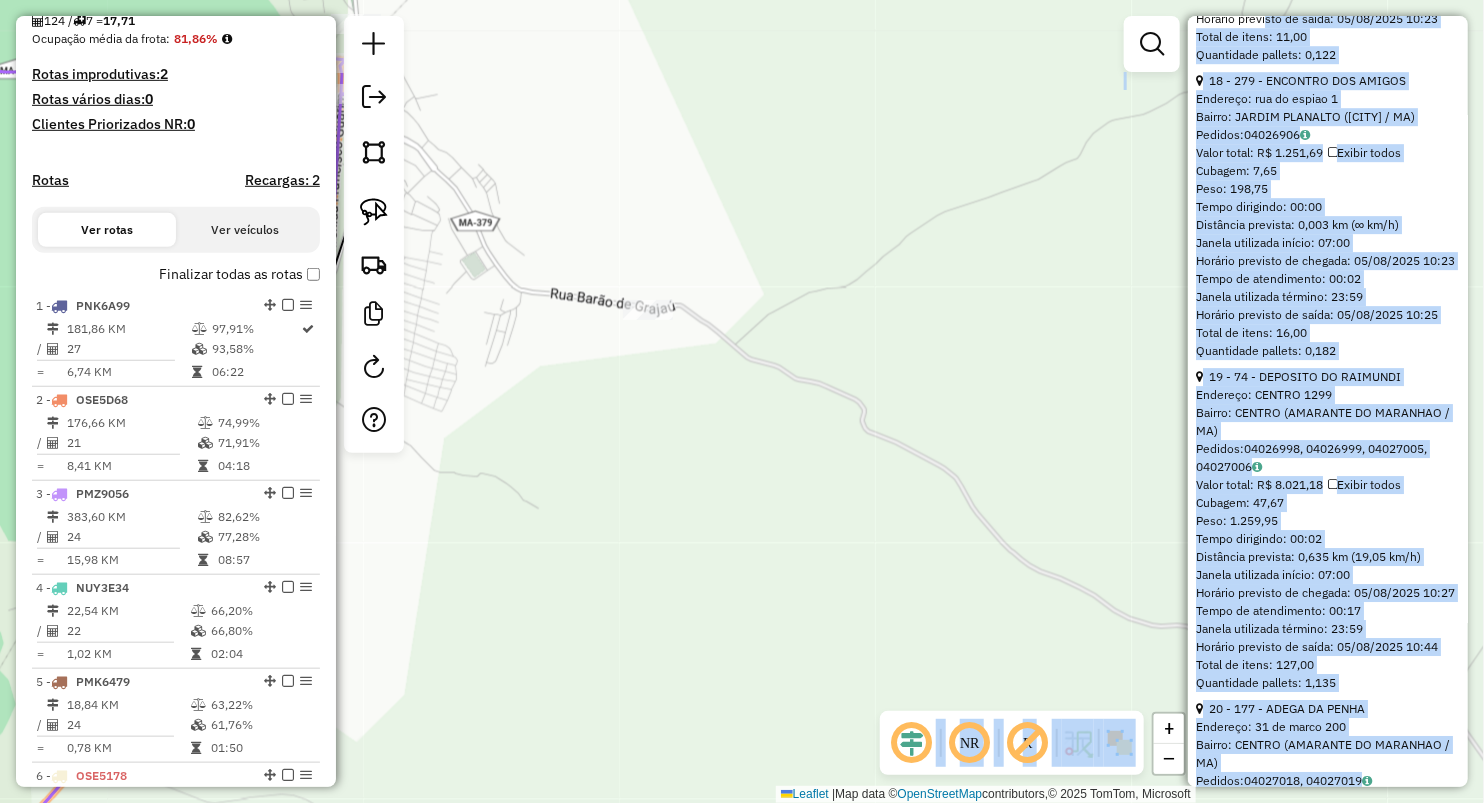 drag, startPoint x: 791, startPoint y: 511, endPoint x: 602, endPoint y: 385, distance: 227.14973 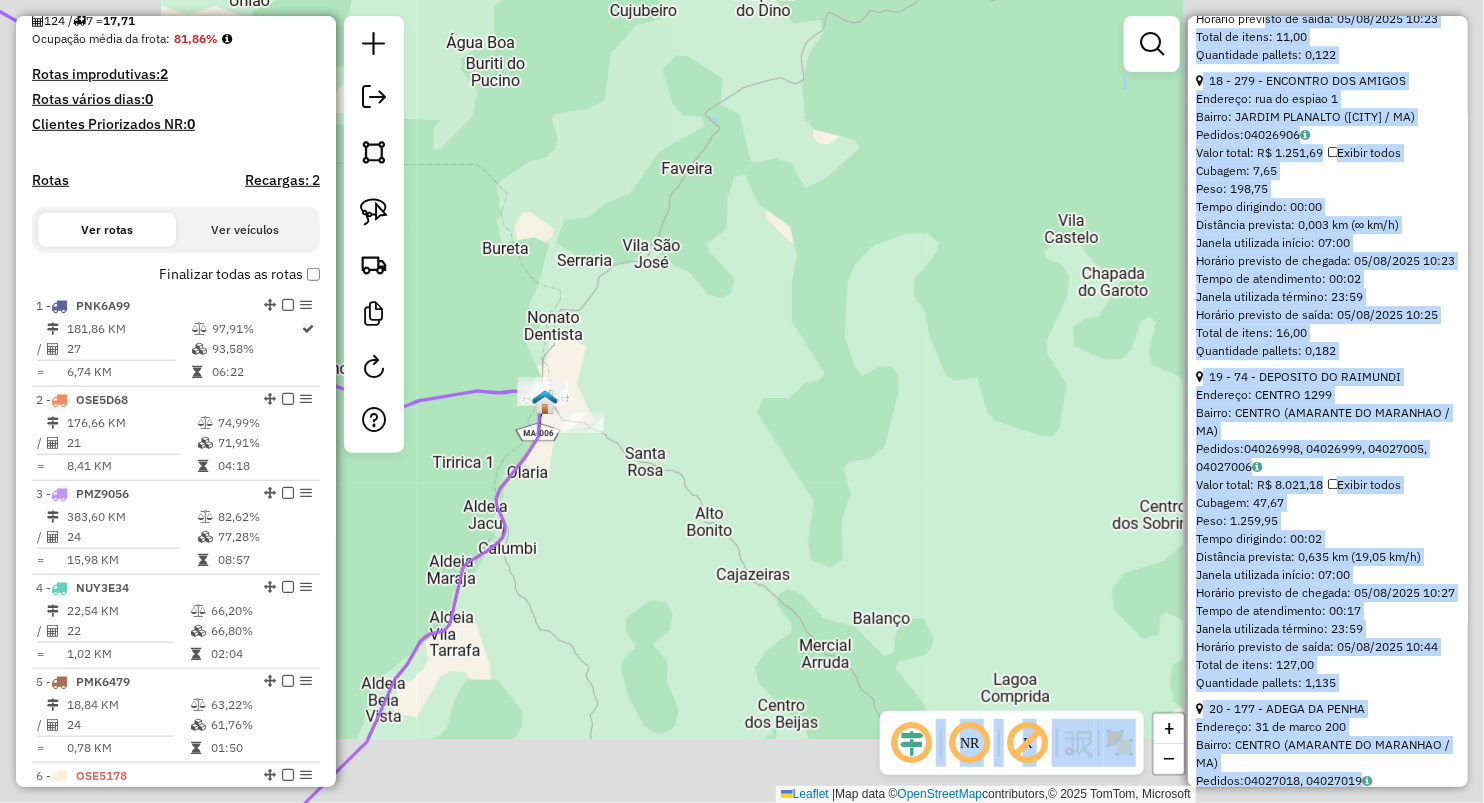 drag, startPoint x: 583, startPoint y: 484, endPoint x: 634, endPoint y: 471, distance: 52.63079 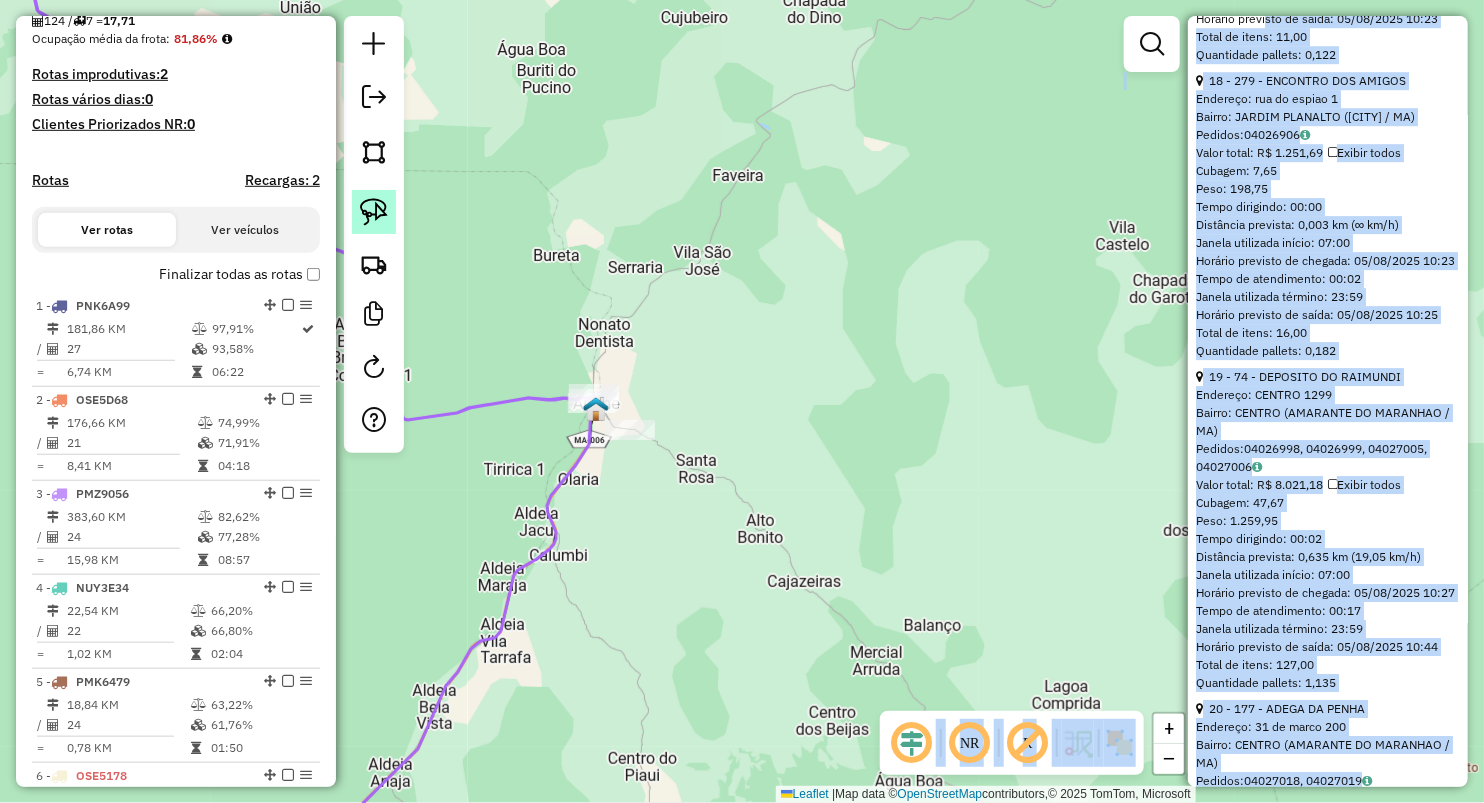 click 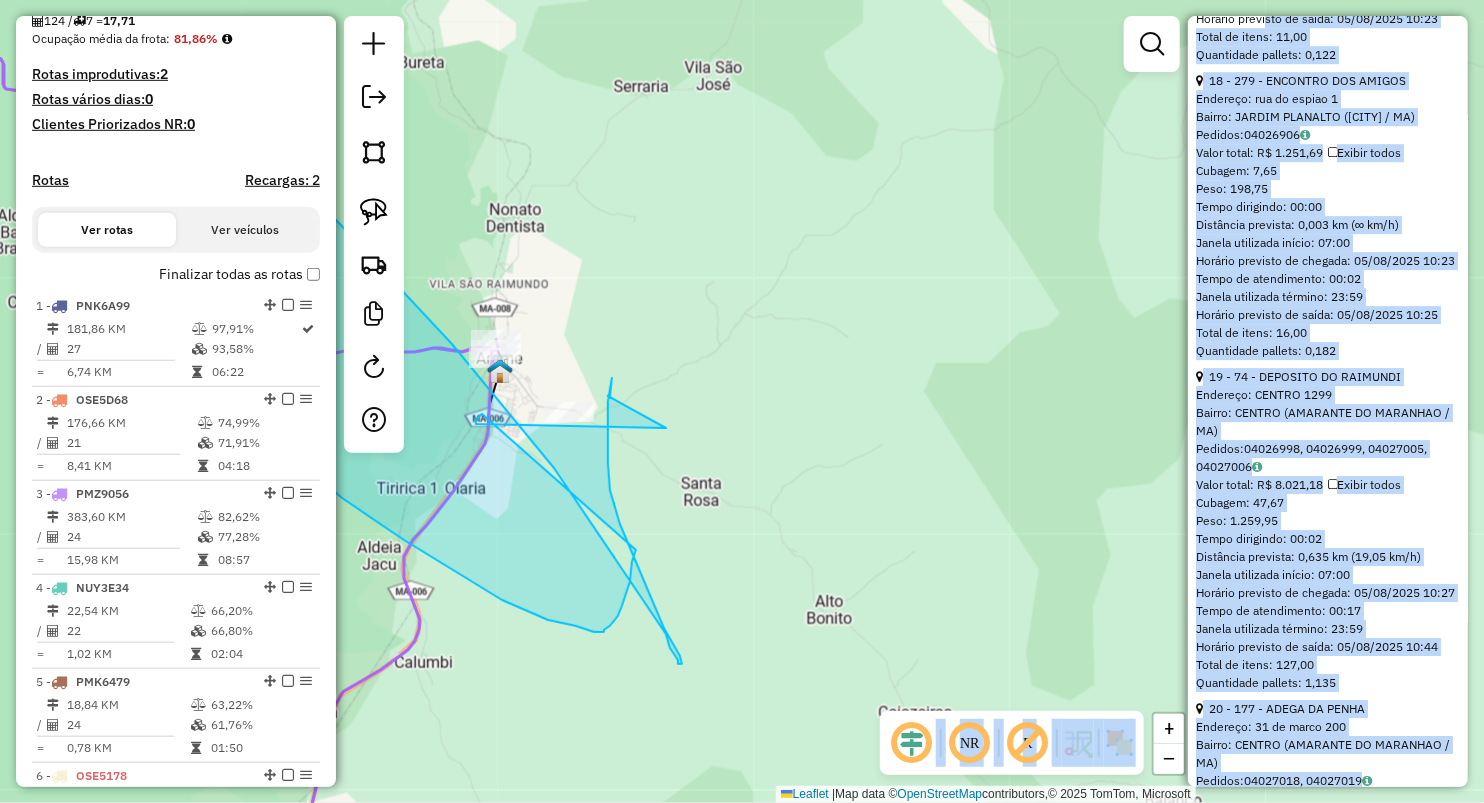 click on "Janela de atendimento Grade de atendimento Capacidade Transportadoras Veículos Cliente Pedidos  Rotas Selecione os dias de semana para filtrar as janelas de atendimento  Seg   Ter   Qua   Qui   Sex   Sáb   Dom  Informe o período da janela de atendimento: De: Até:  Filtrar exatamente a janela do cliente  Considerar janela de atendimento padrão  Selecione os dias de semana para filtrar as grades de atendimento  Seg   Ter   Qua   Qui   Sex   Sáb   Dom   Considerar clientes sem dia de atendimento cadastrado  Clientes fora do dia de atendimento selecionado Filtrar as atividades entre os valores definidos abaixo:  Peso mínimo:   Peso máximo:   Cubagem mínima:   Cubagem máxima:   De:   Até:  Filtrar as atividades entre o tempo de atendimento definido abaixo:  De:   Até:   Considerar capacidade total dos clientes não roteirizados Transportadora: Selecione um ou mais itens Tipo de veículo: Selecione um ou mais itens Veículo: Selecione um ou mais itens Motorista: Selecione um ou mais itens Nome: Rótulo:" 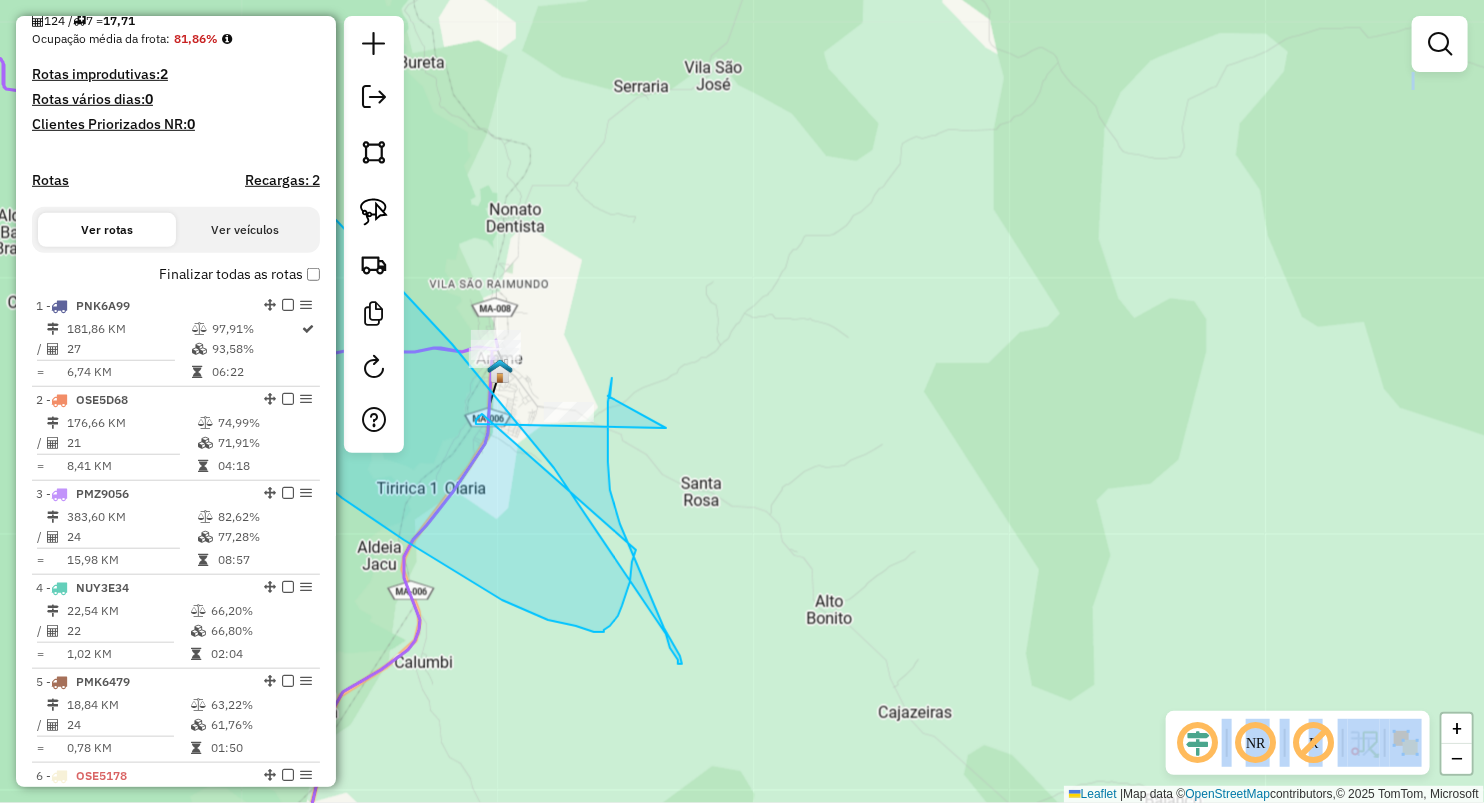 click 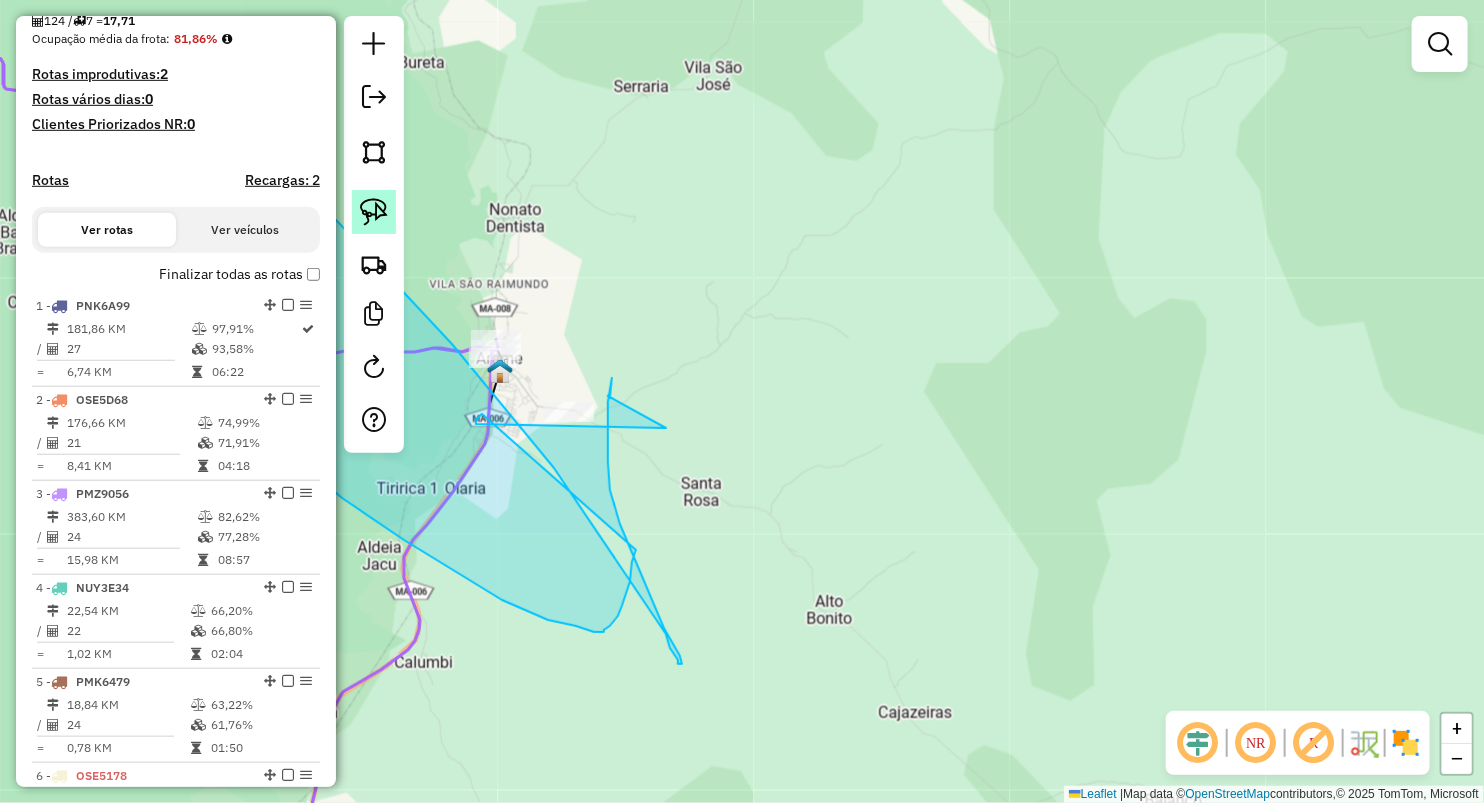 click 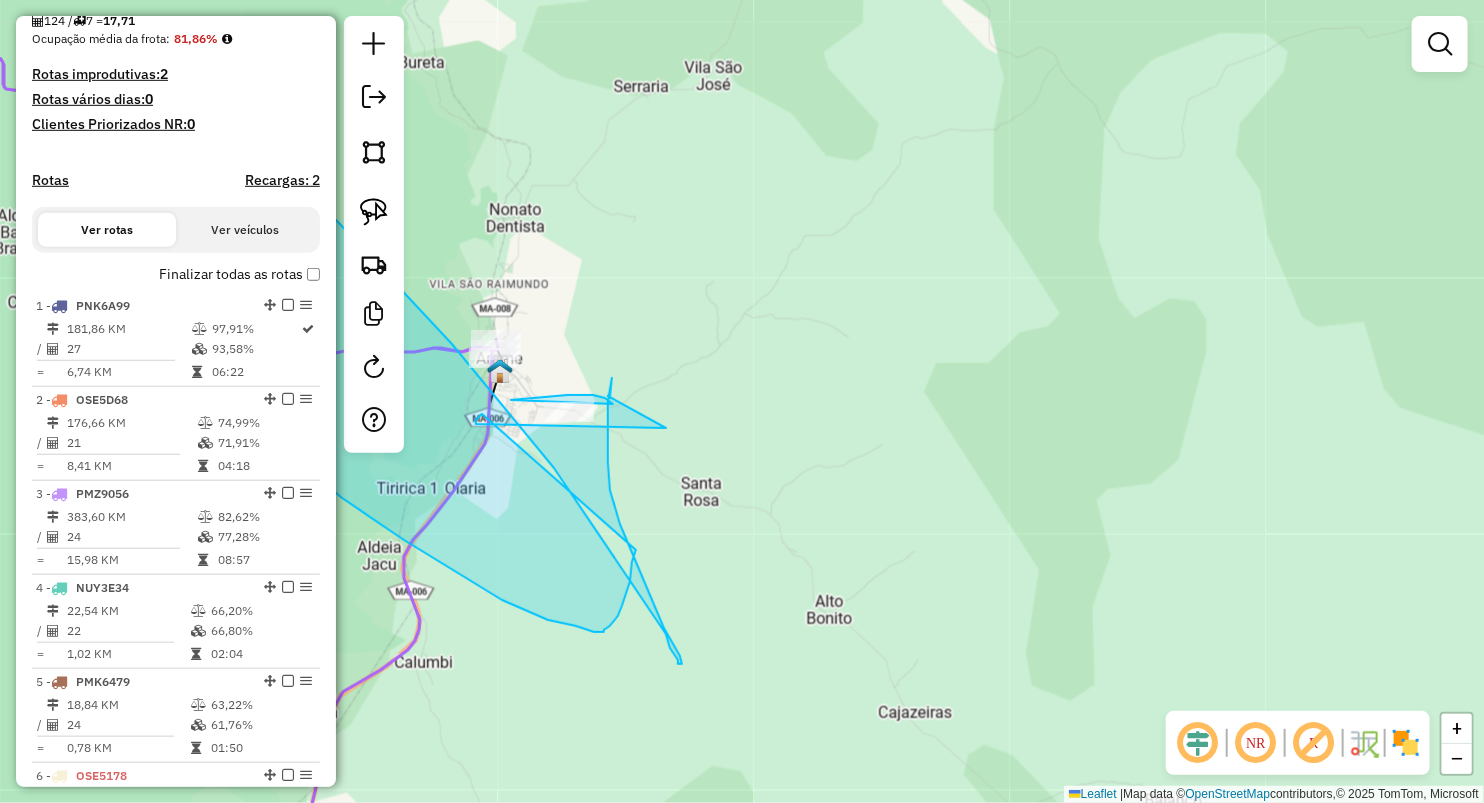 drag, startPoint x: 583, startPoint y: 395, endPoint x: 596, endPoint y: 505, distance: 110.76552 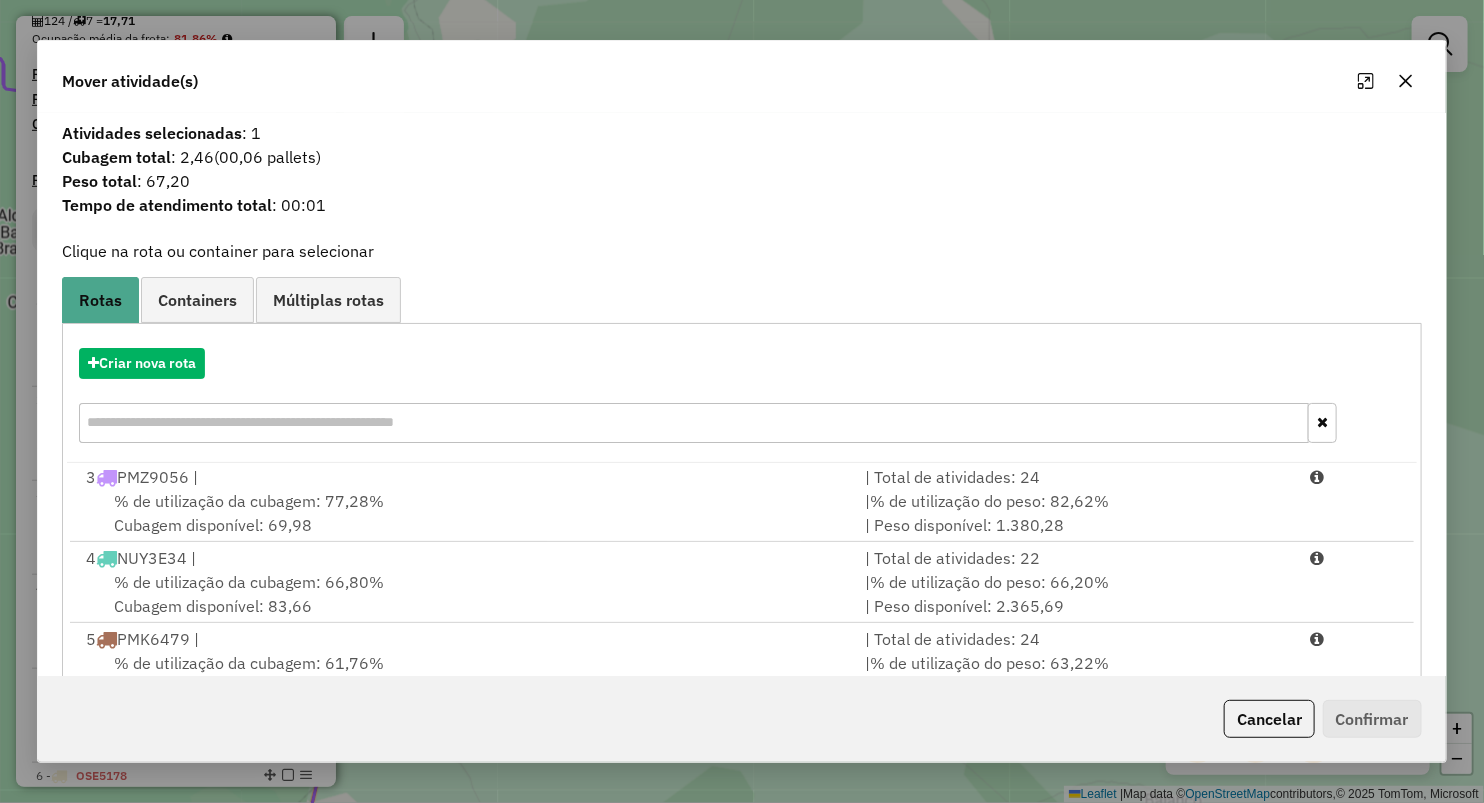 scroll, scrollTop: 166, scrollLeft: 0, axis: vertical 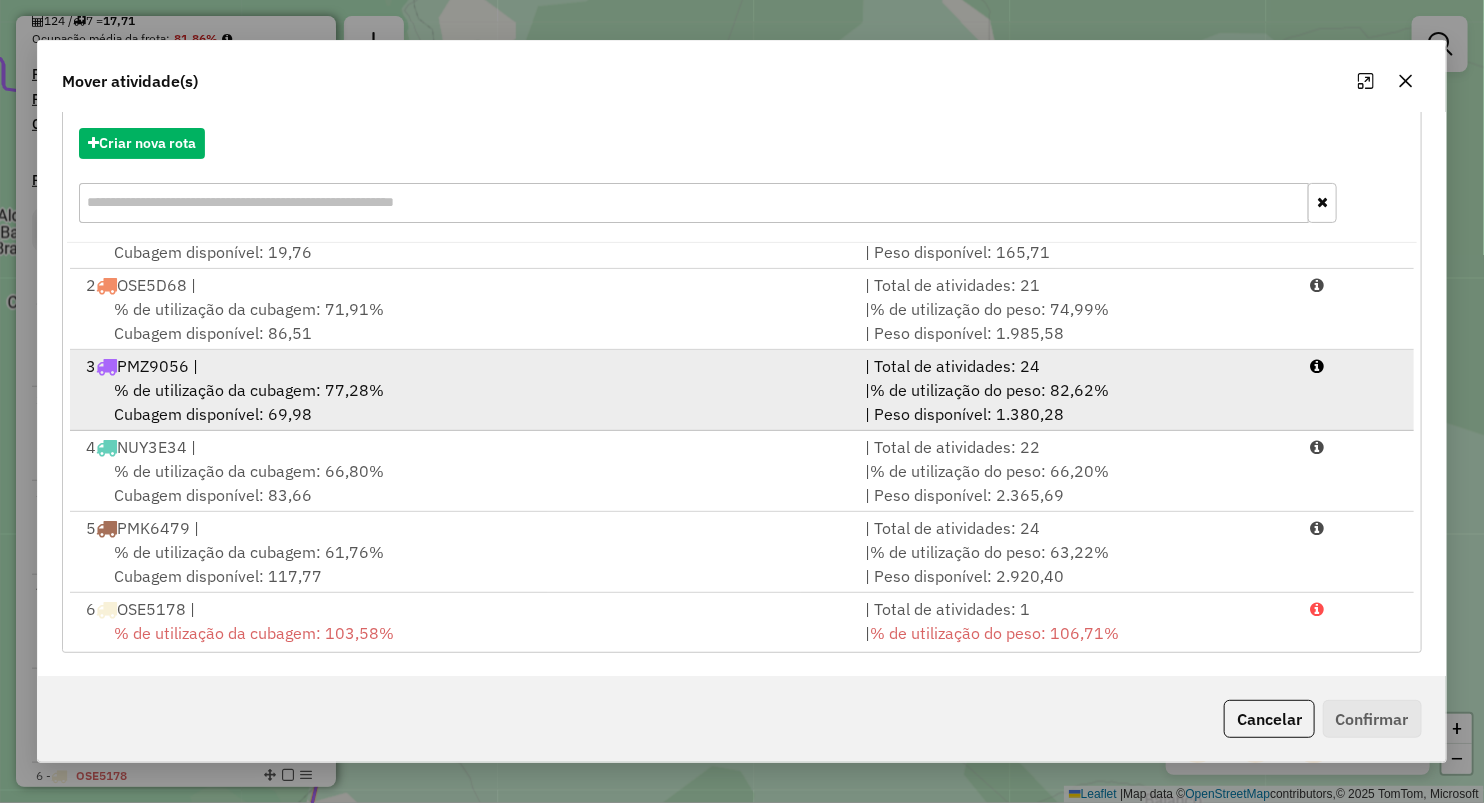 click on "% de utilização da cubagem: 77,28%" at bounding box center (249, 390) 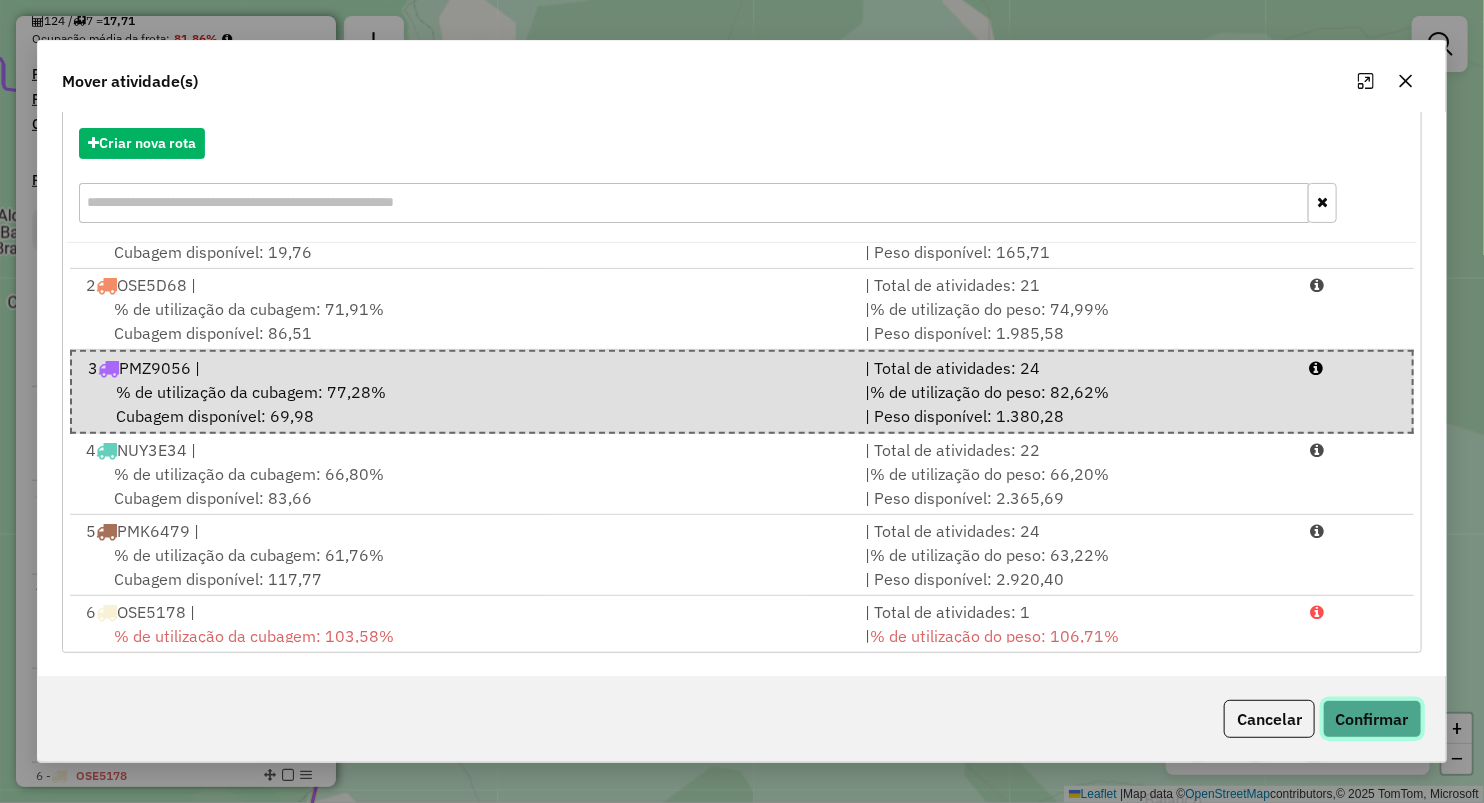 click on "Confirmar" 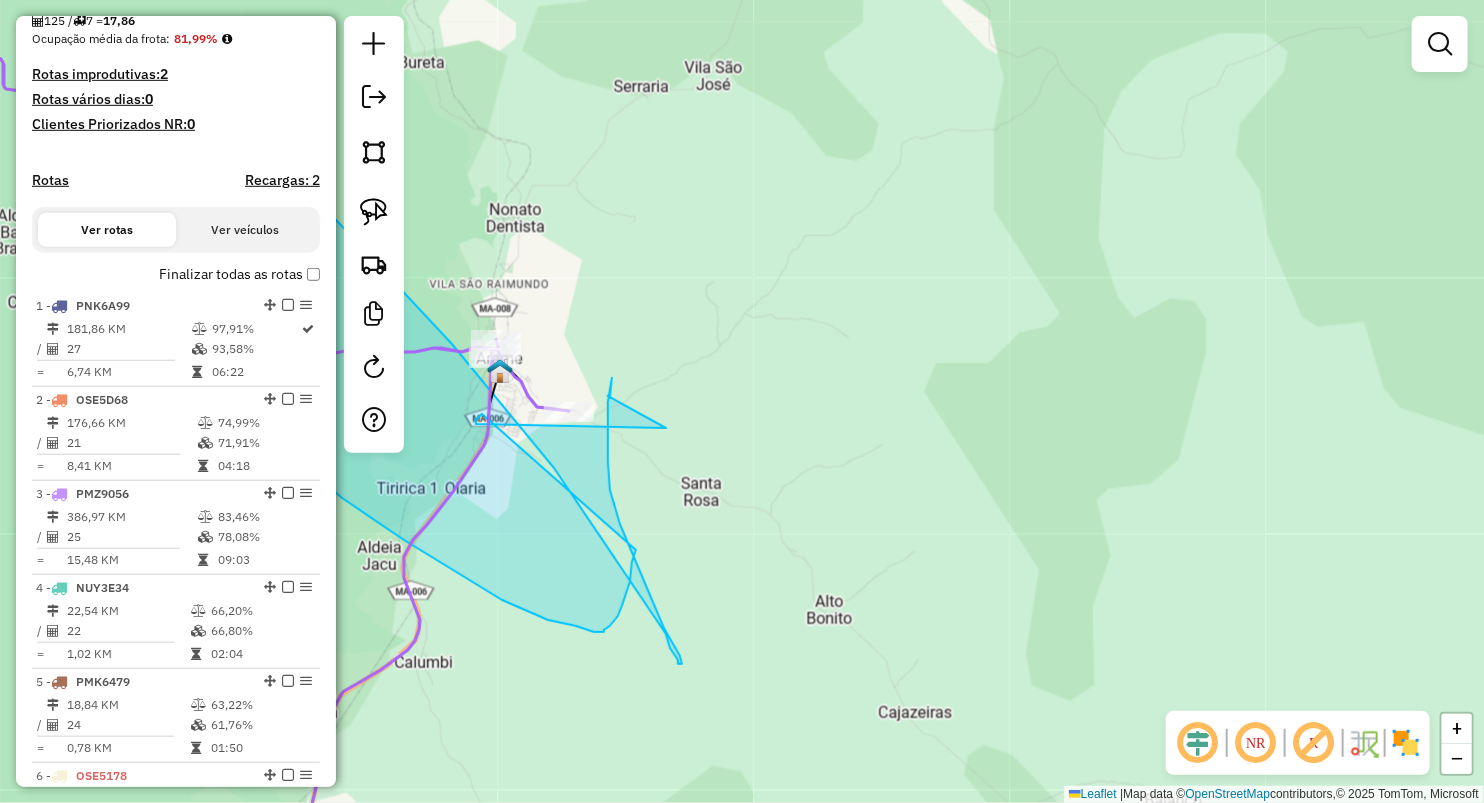 scroll, scrollTop: 0, scrollLeft: 0, axis: both 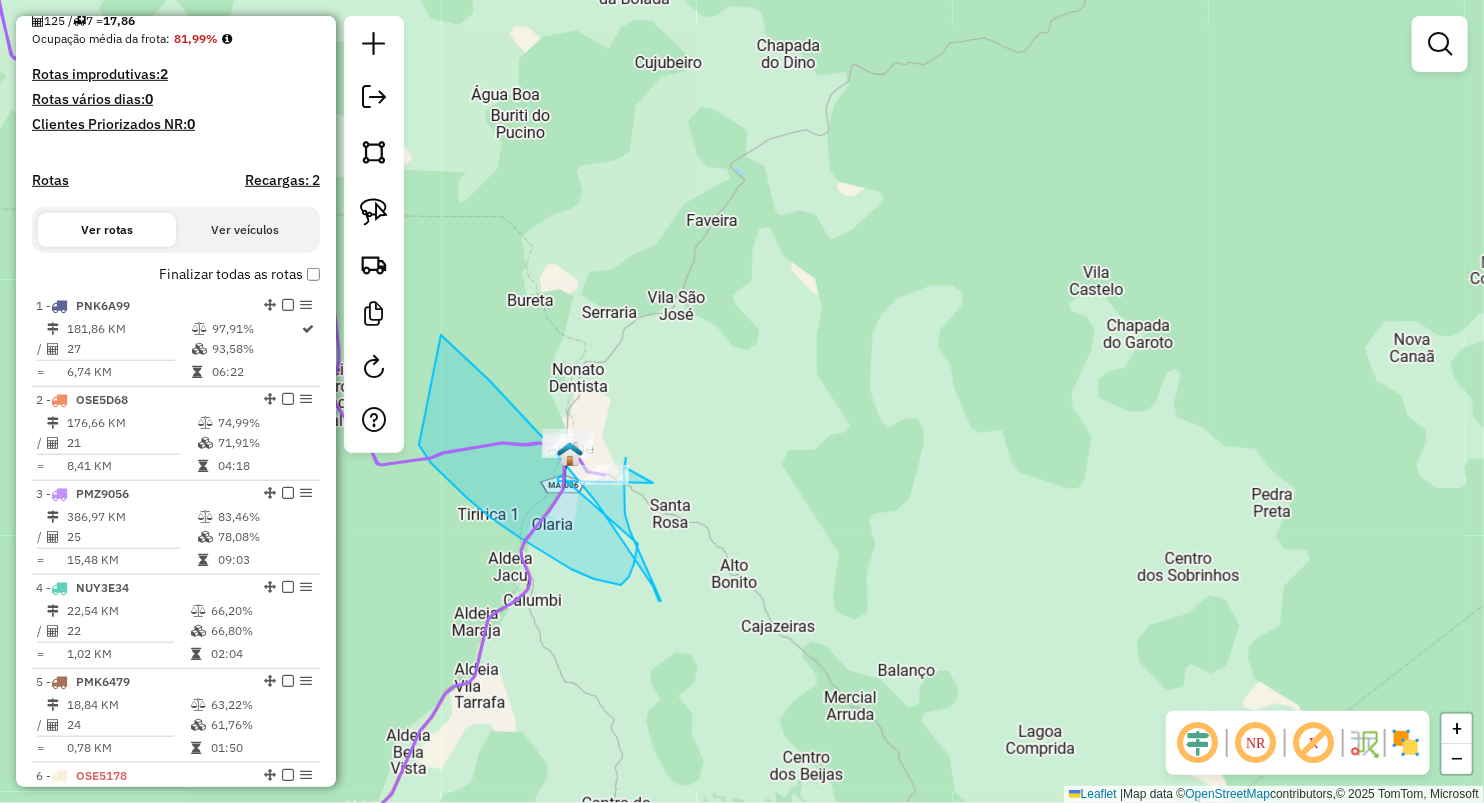 drag, startPoint x: 704, startPoint y: 423, endPoint x: 757, endPoint y: 393, distance: 60.90156 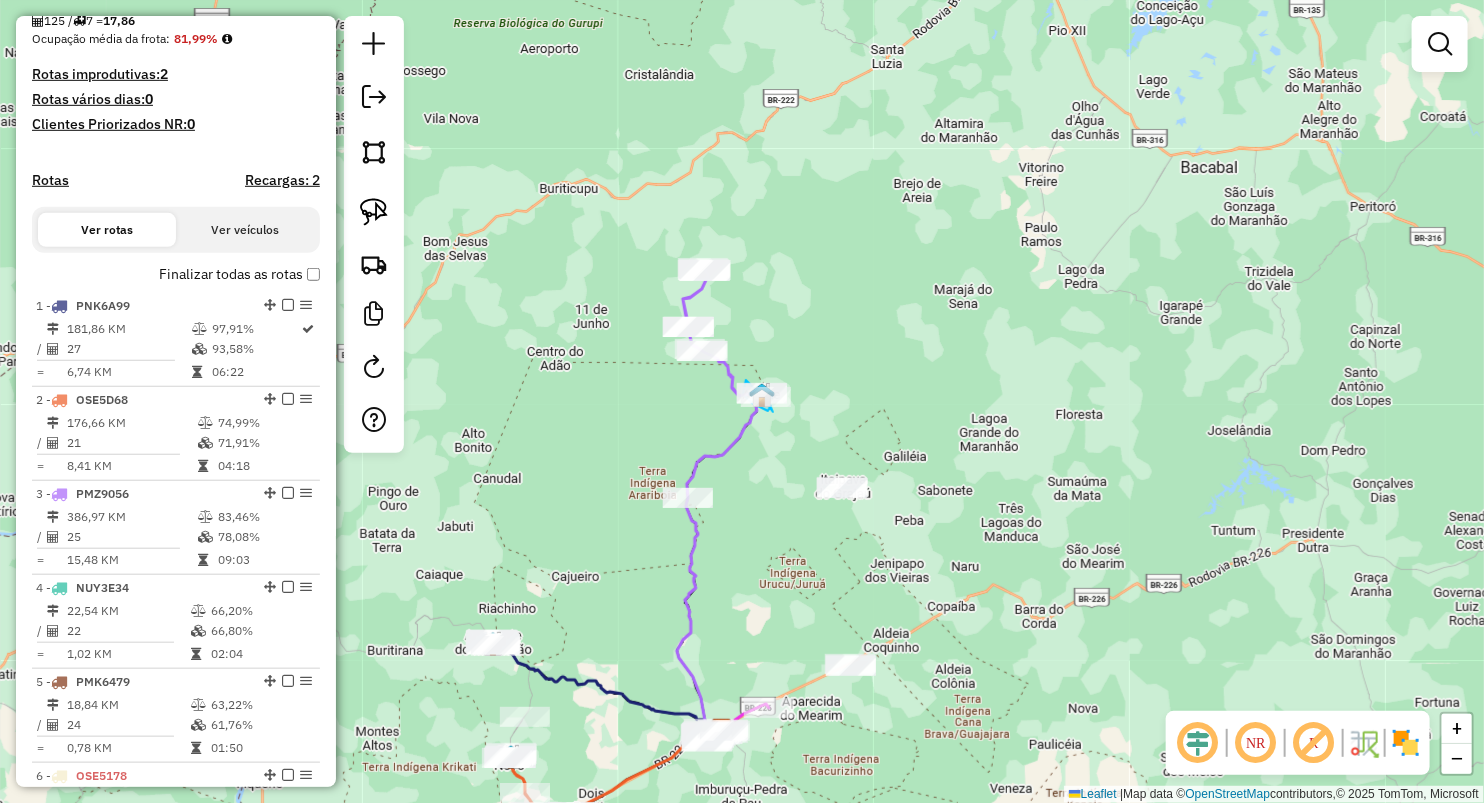drag, startPoint x: 706, startPoint y: 560, endPoint x: 790, endPoint y: 468, distance: 124.57929 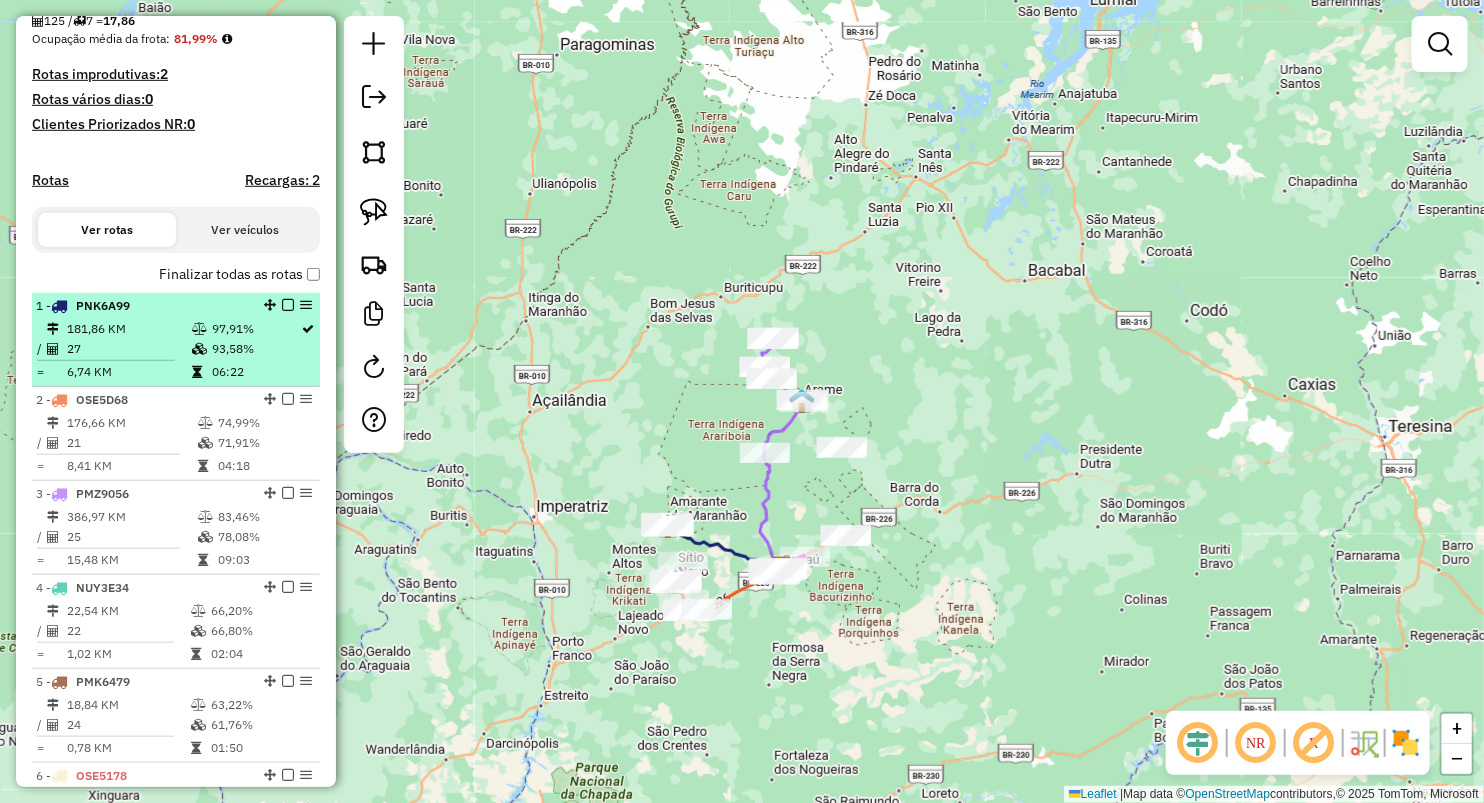 click on "1 -       PNK6A99" at bounding box center [142, 306] 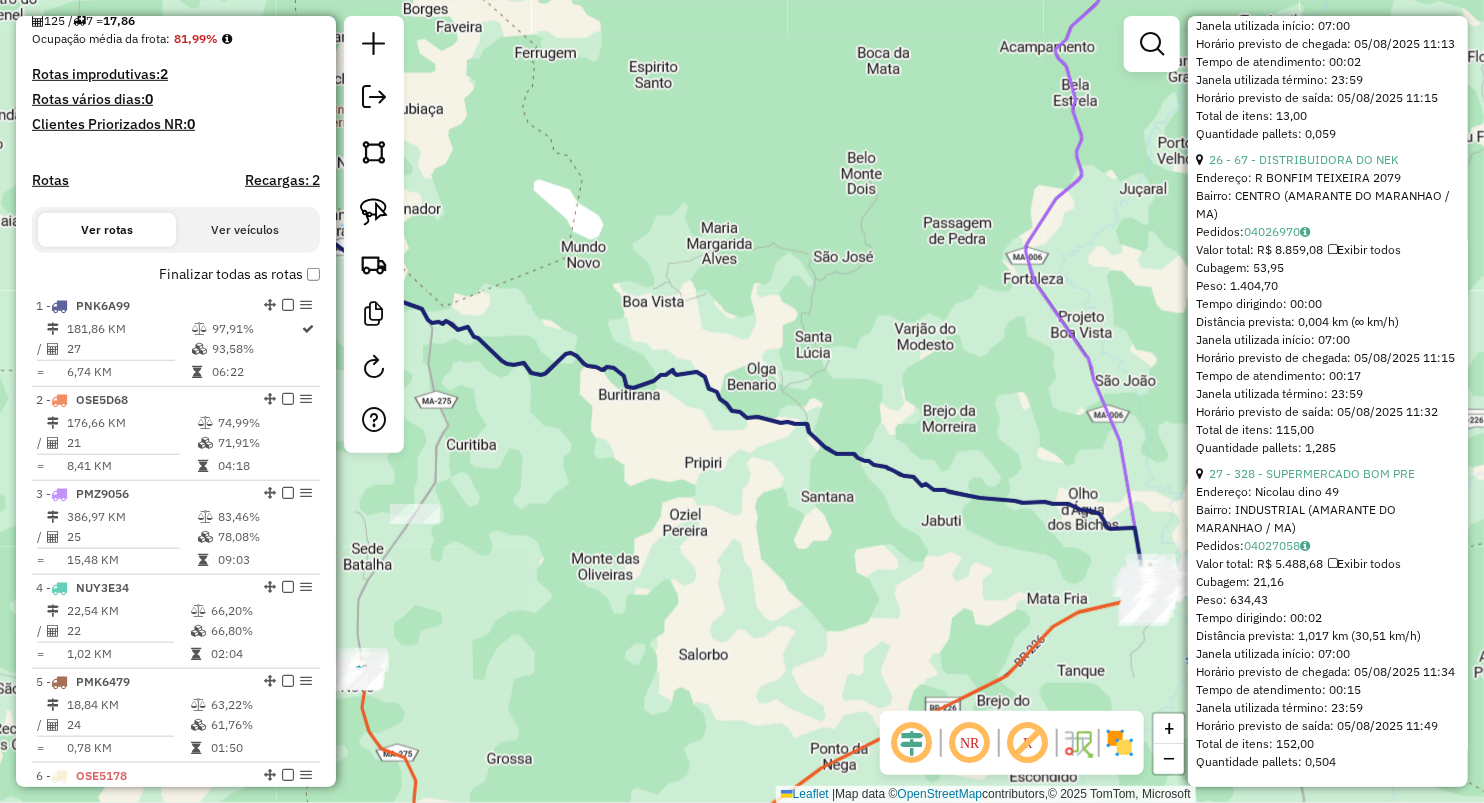 scroll, scrollTop: 9149, scrollLeft: 0, axis: vertical 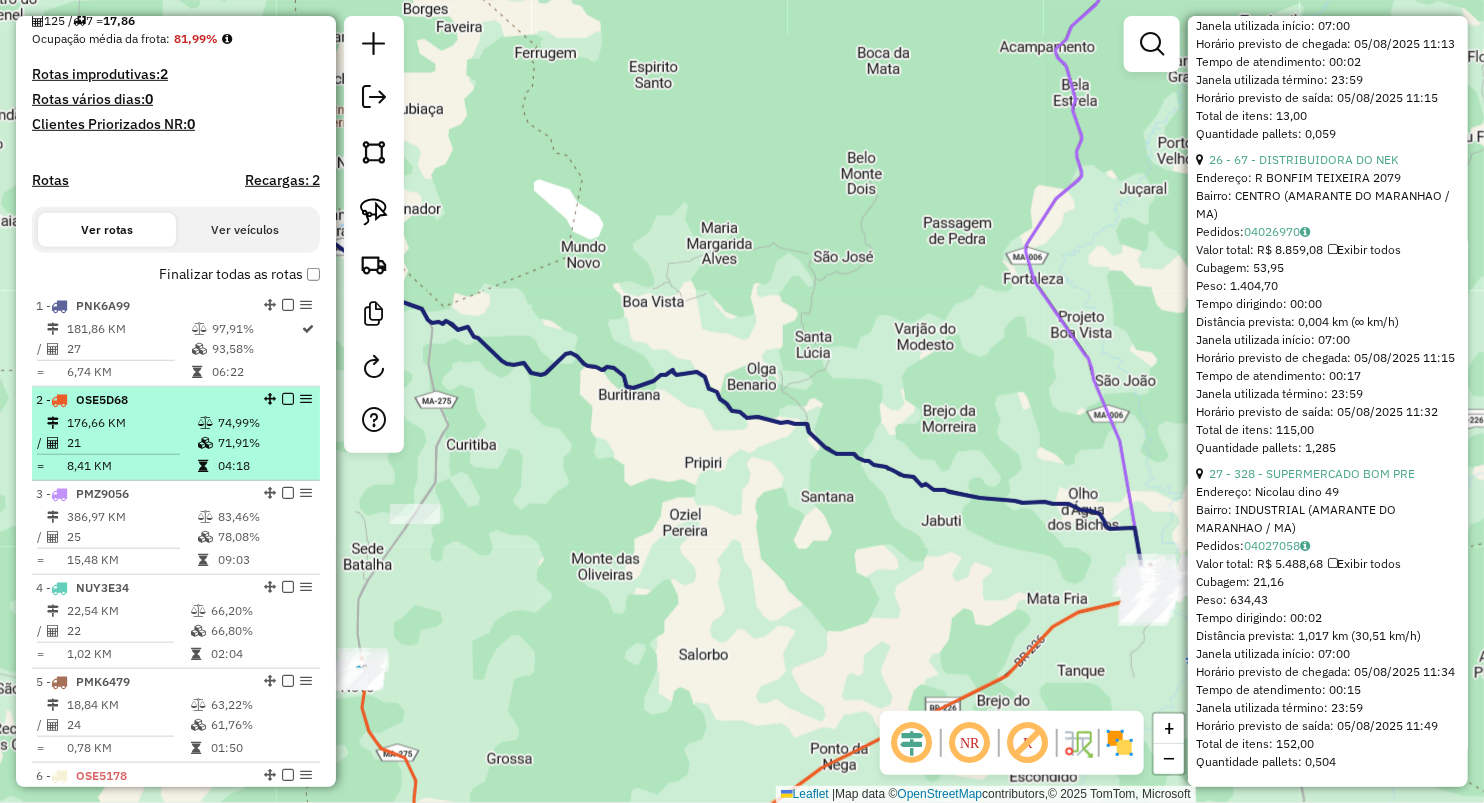 click on "176,66 KM" at bounding box center [131, 423] 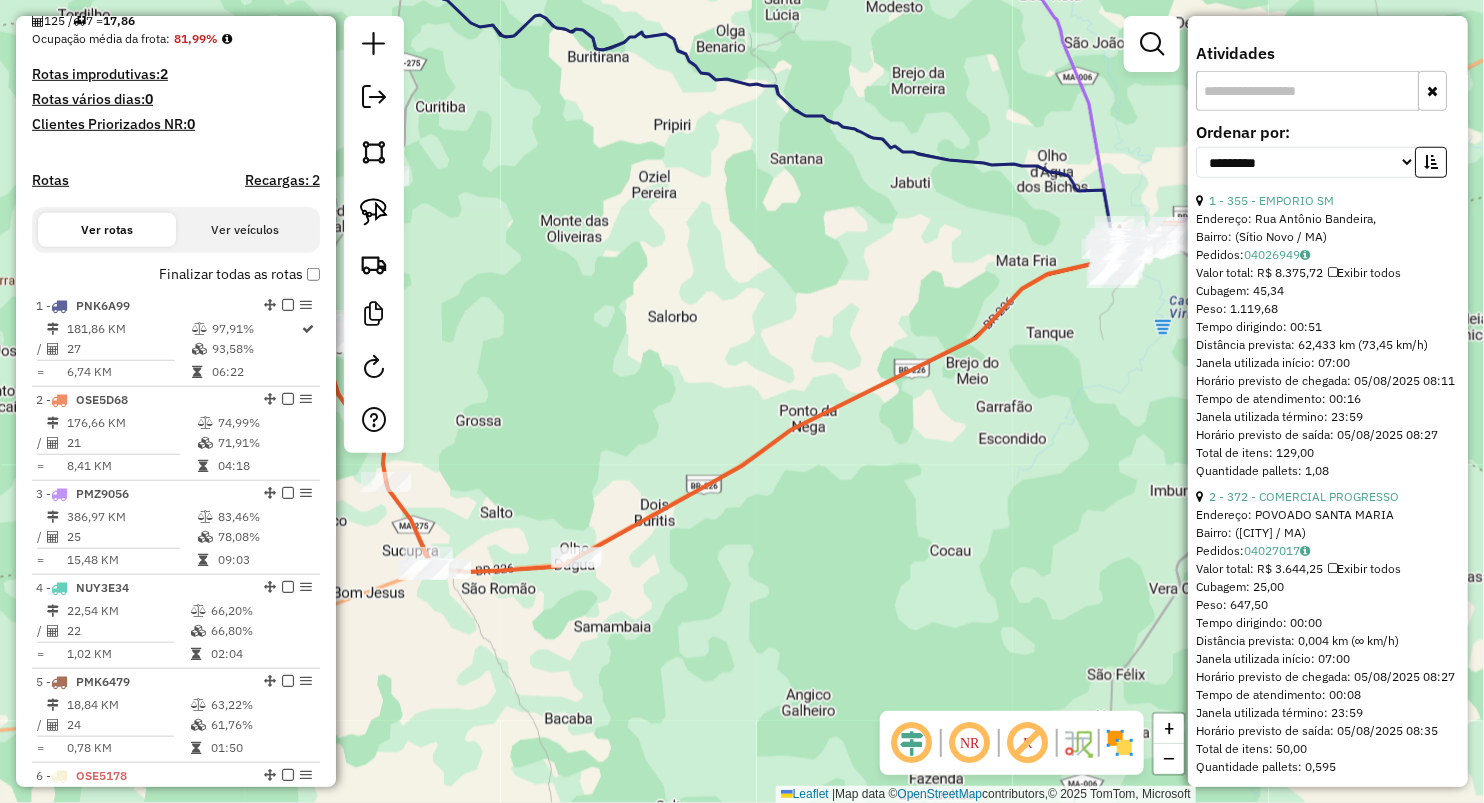 scroll, scrollTop: 592, scrollLeft: 0, axis: vertical 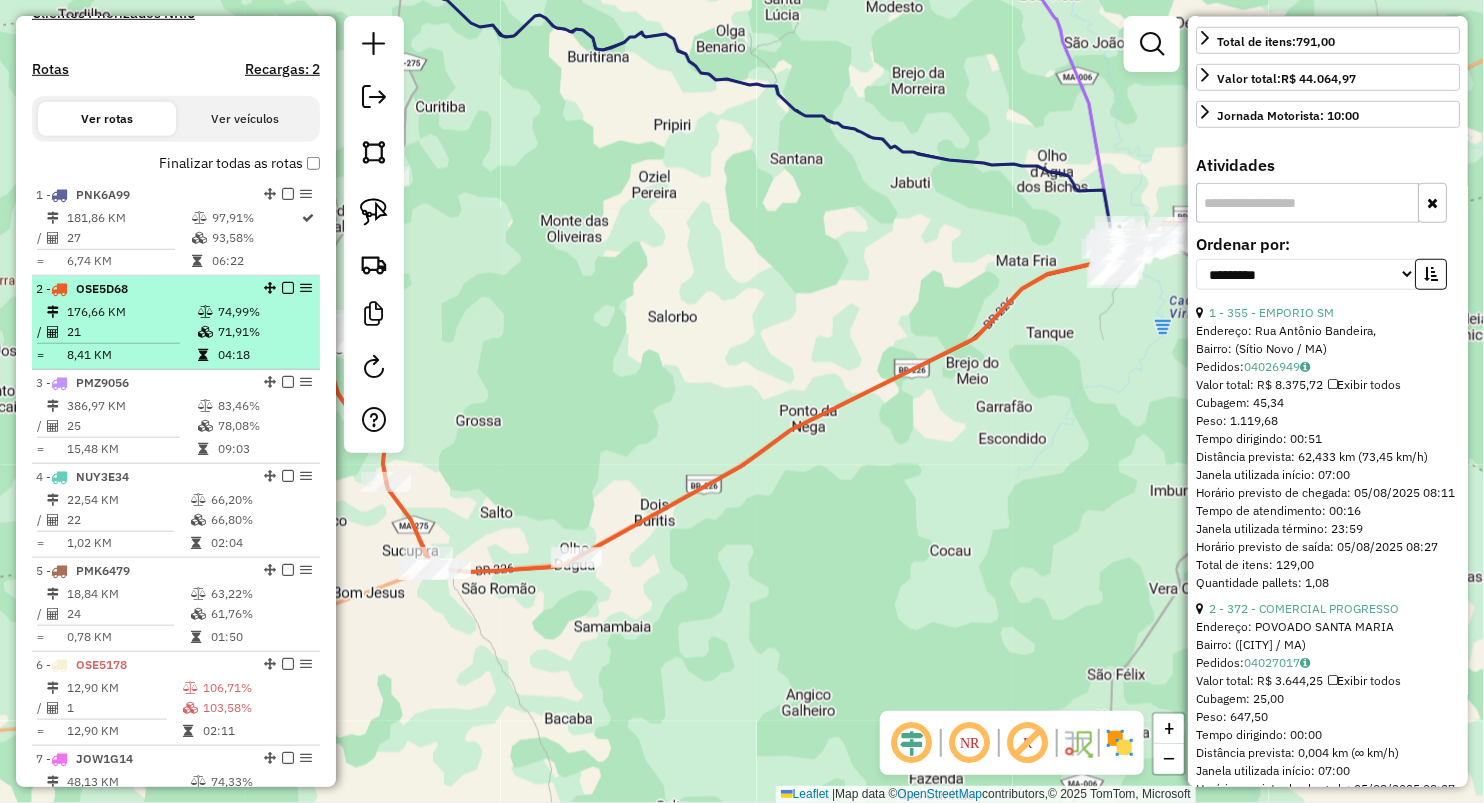 click on "176,66 KM" at bounding box center [131, 312] 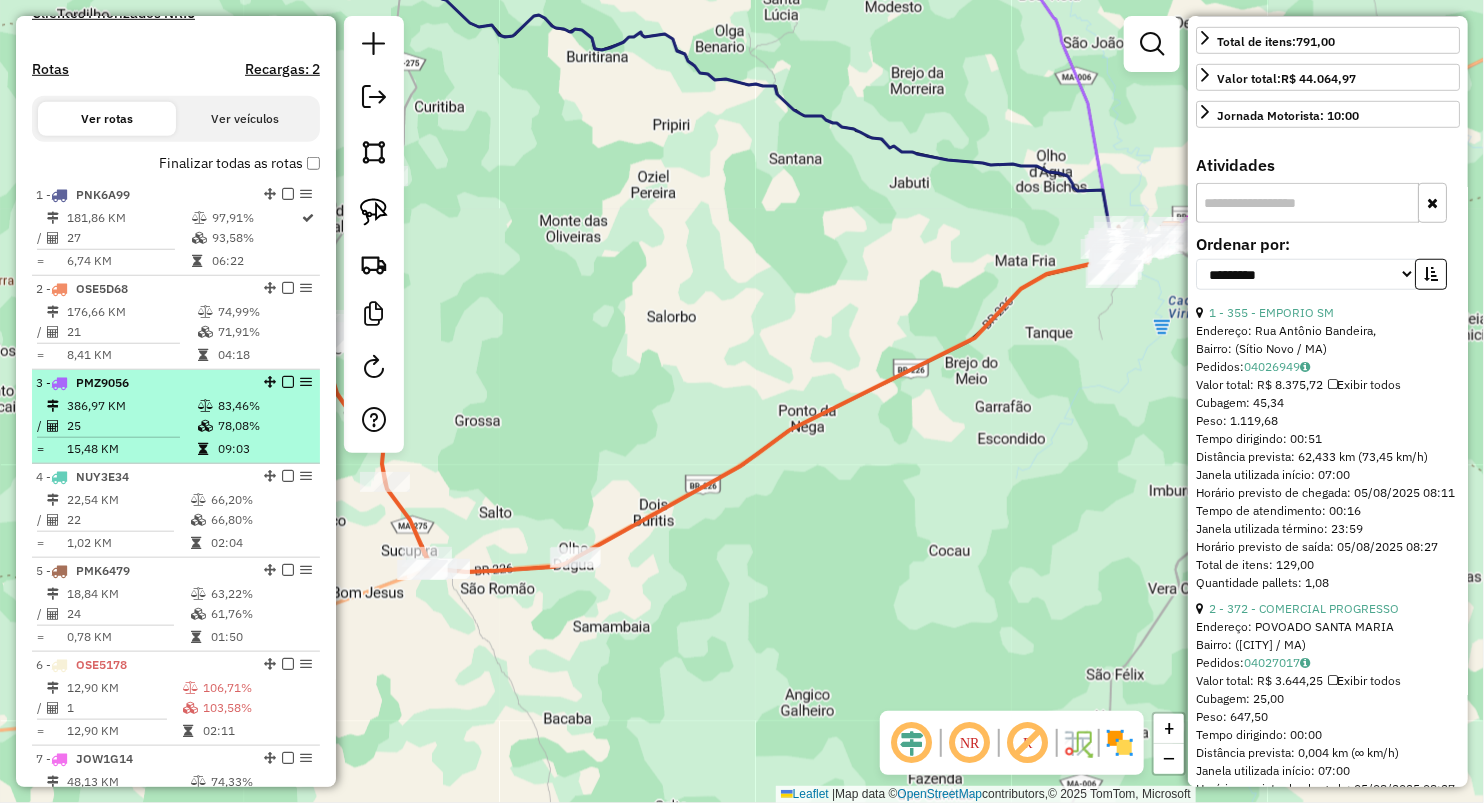 click on "386,97 KM" at bounding box center [131, 406] 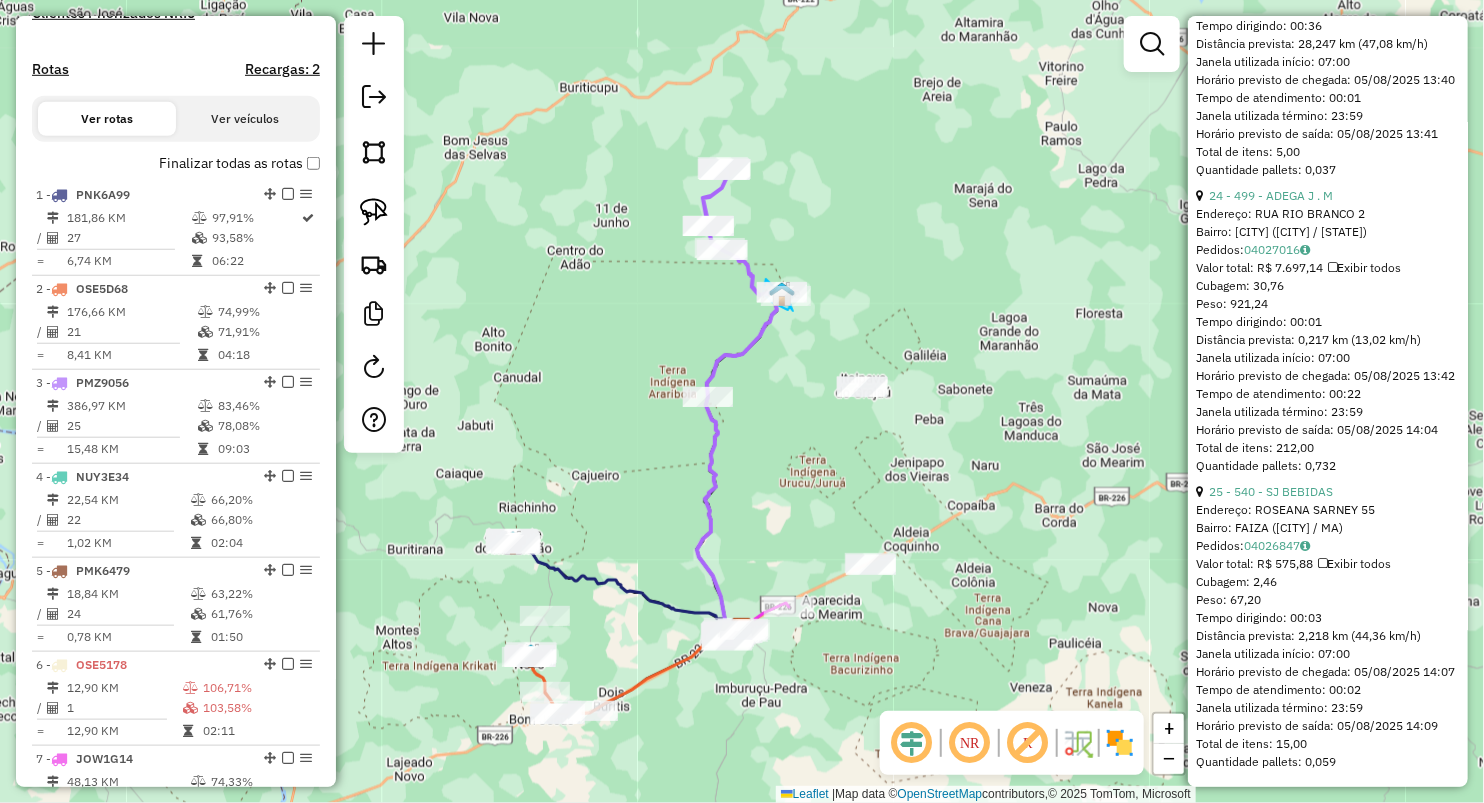 scroll, scrollTop: 7999, scrollLeft: 0, axis: vertical 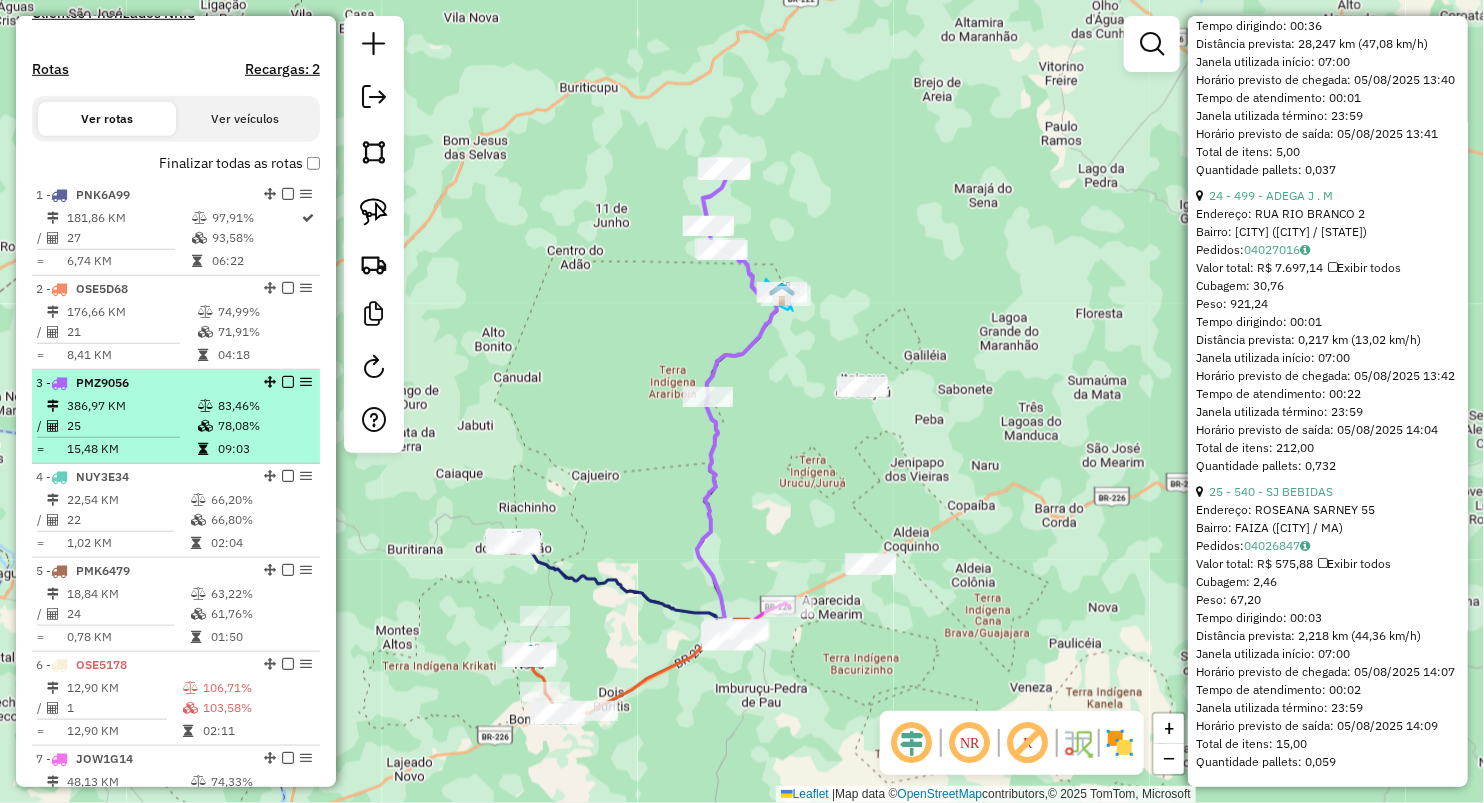 click on "15,48 KM" at bounding box center (131, 449) 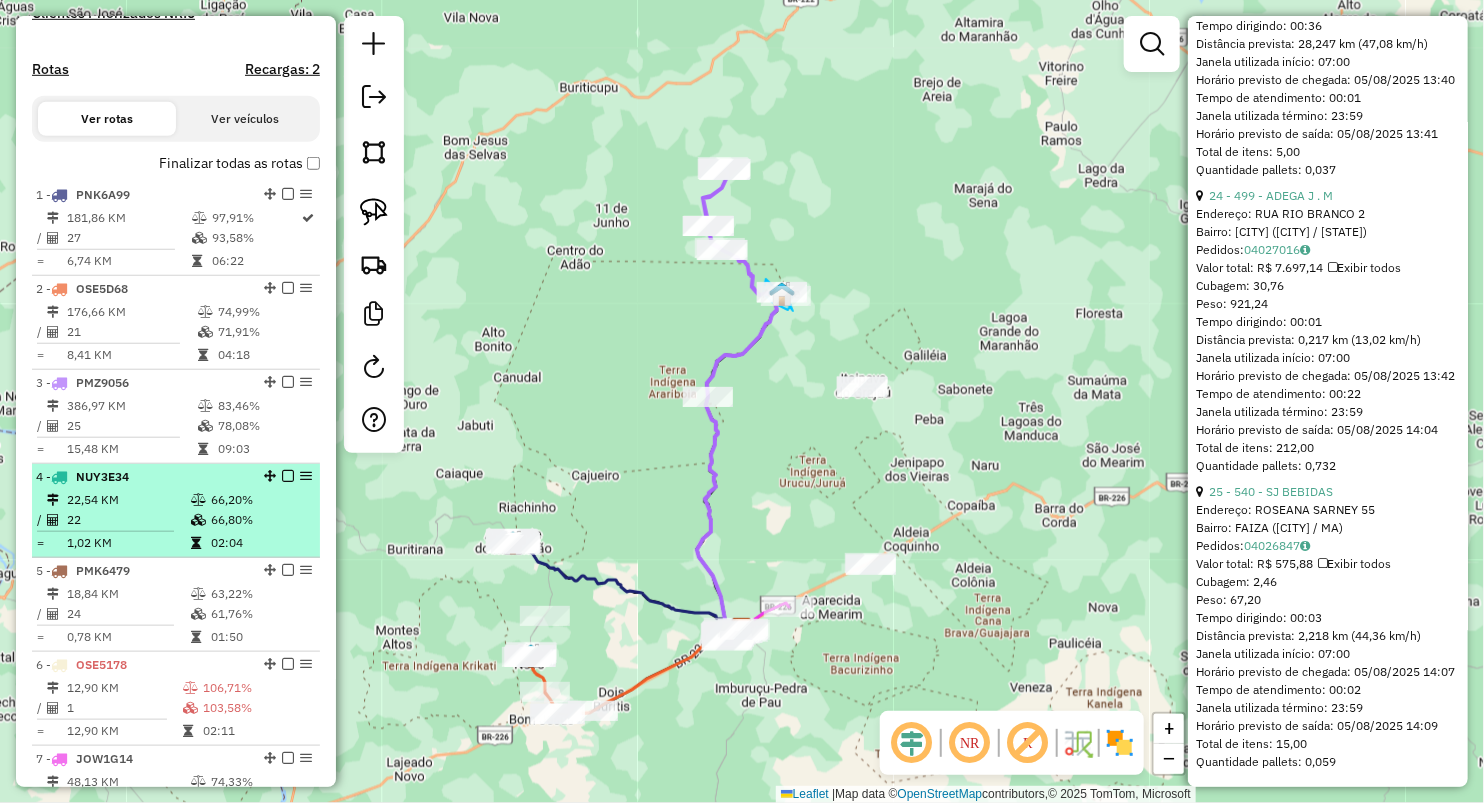 click on "22,54 KM" at bounding box center (128, 500) 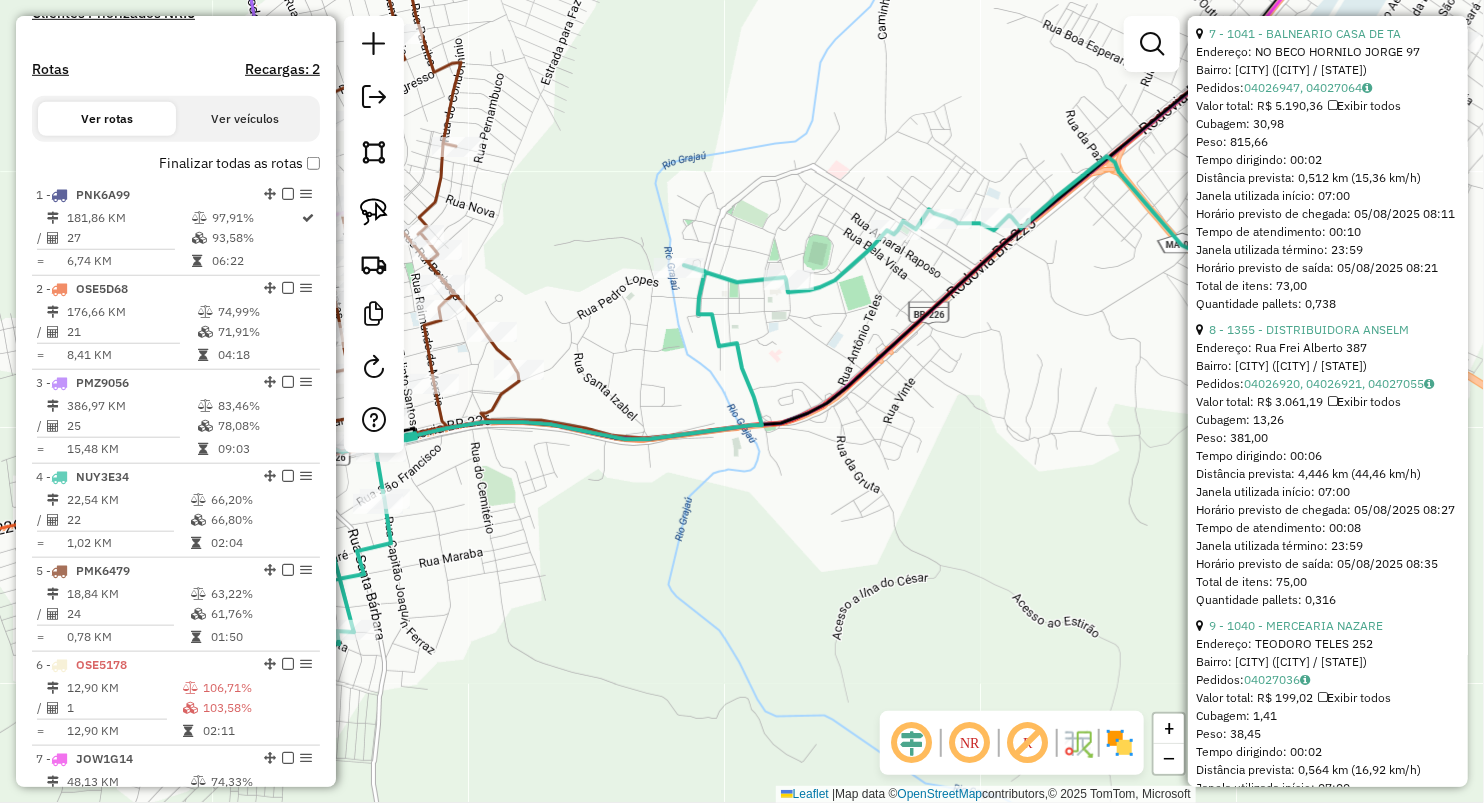 scroll, scrollTop: 2630, scrollLeft: 0, axis: vertical 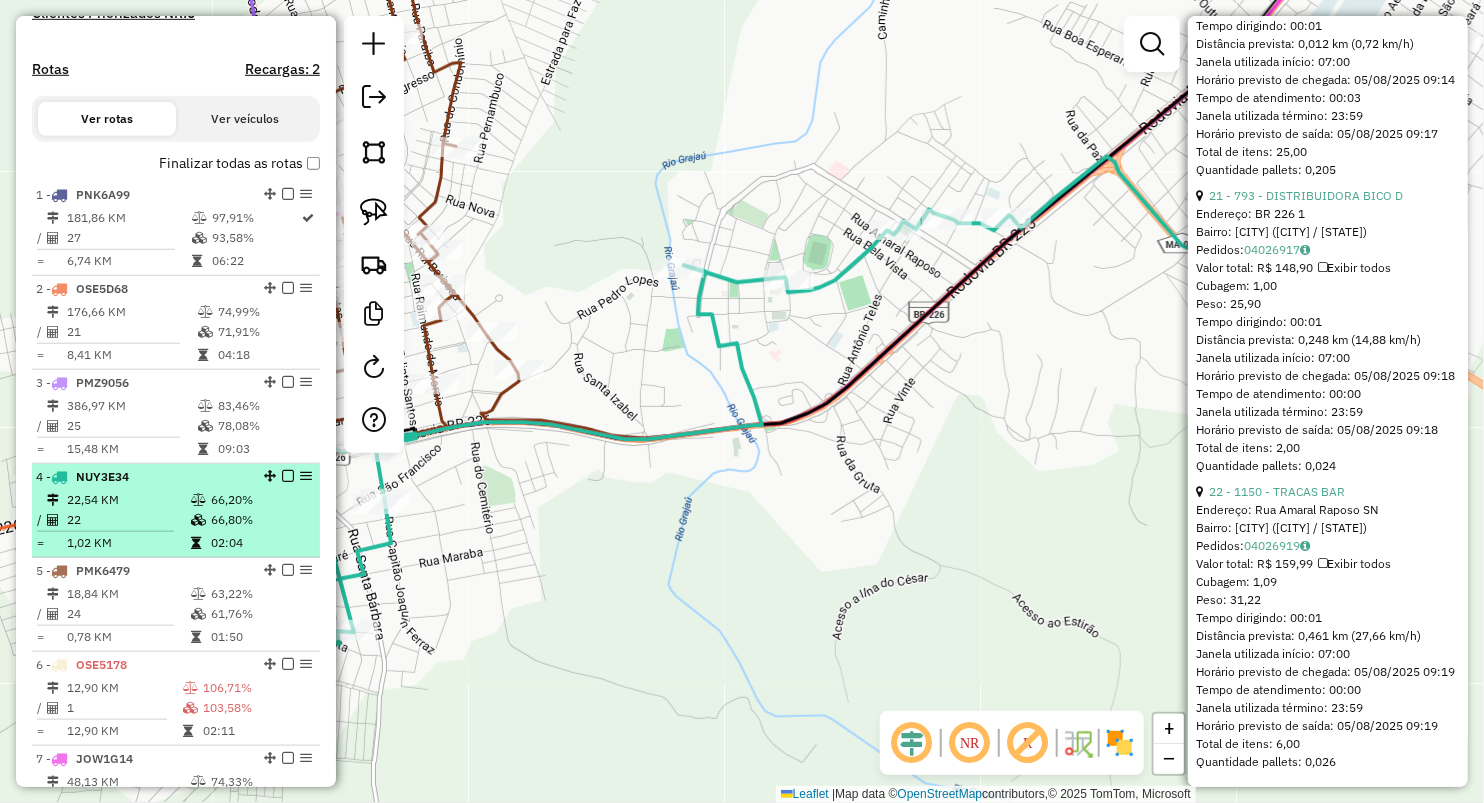 click on "22" at bounding box center [128, 520] 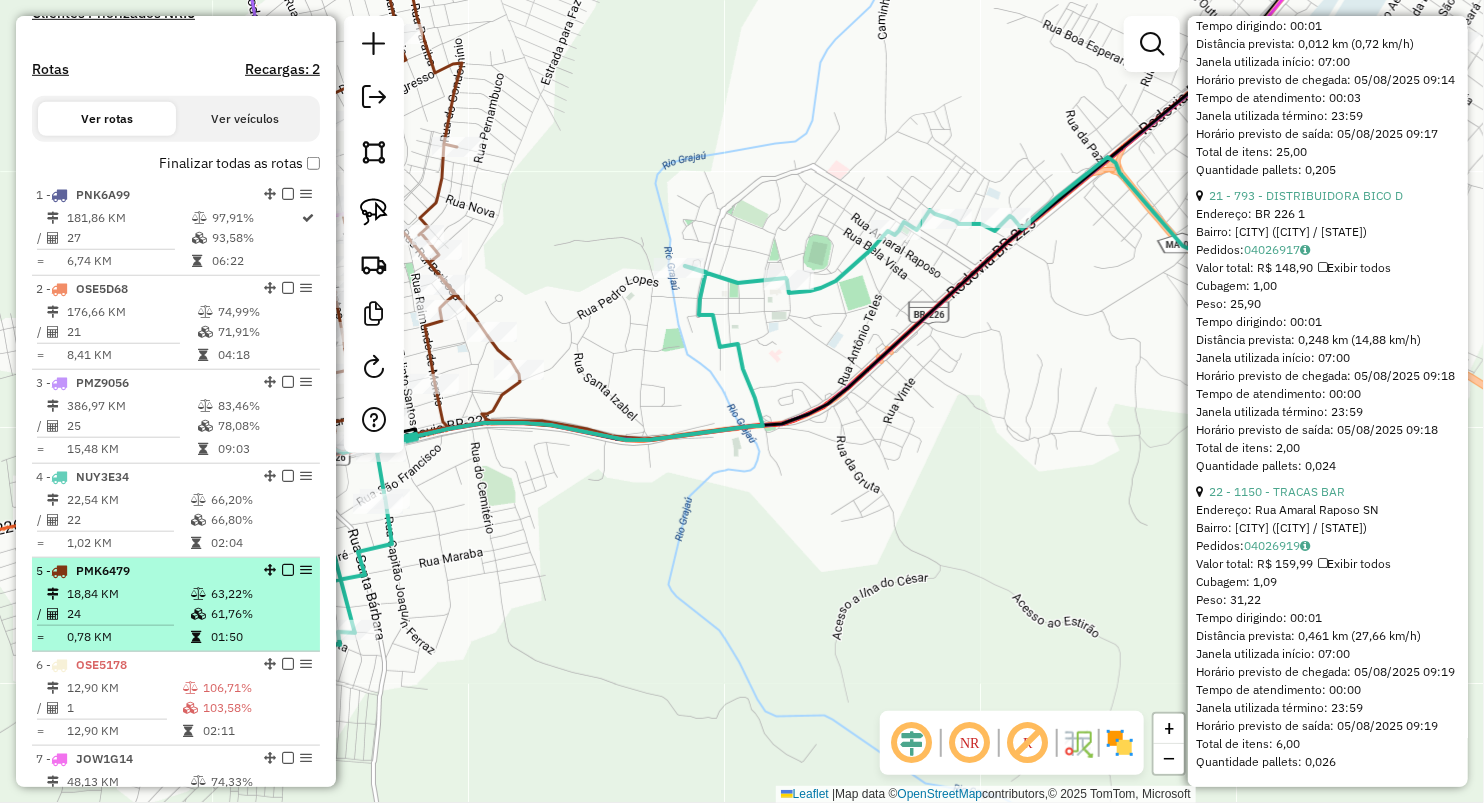 click on "18,84 KM" at bounding box center (128, 594) 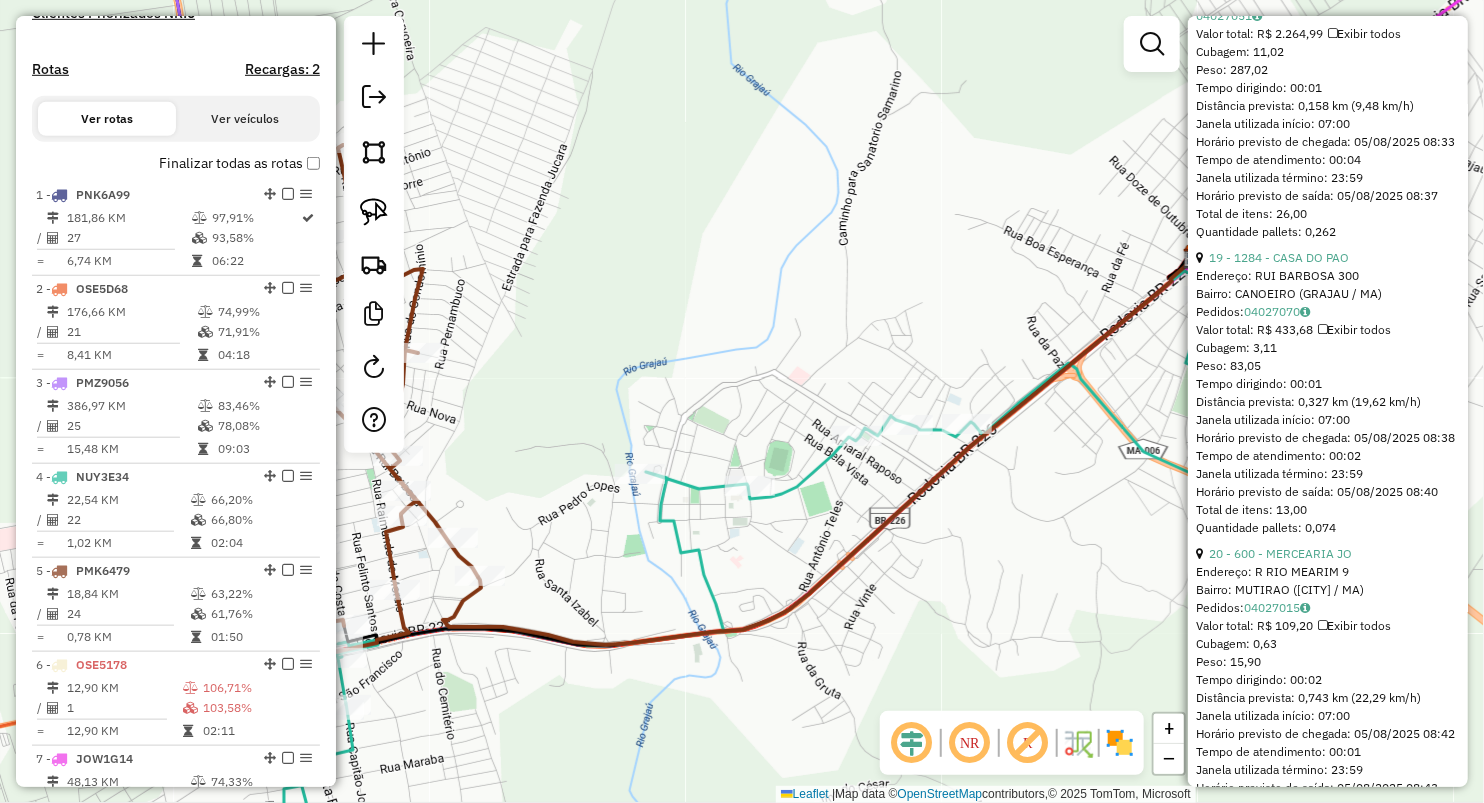 scroll, scrollTop: 5945, scrollLeft: 0, axis: vertical 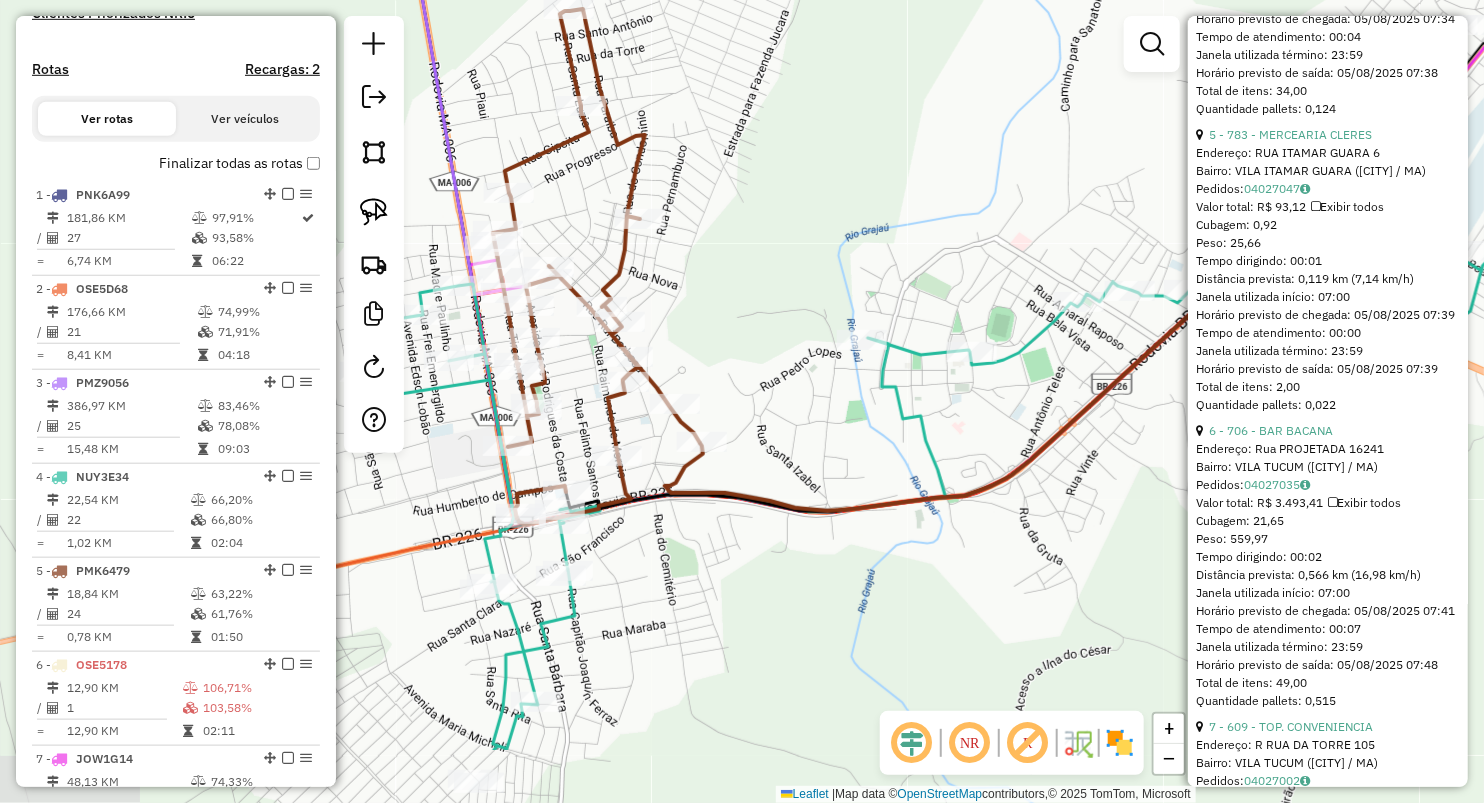 drag, startPoint x: 757, startPoint y: 314, endPoint x: 979, endPoint y: 180, distance: 259.30676 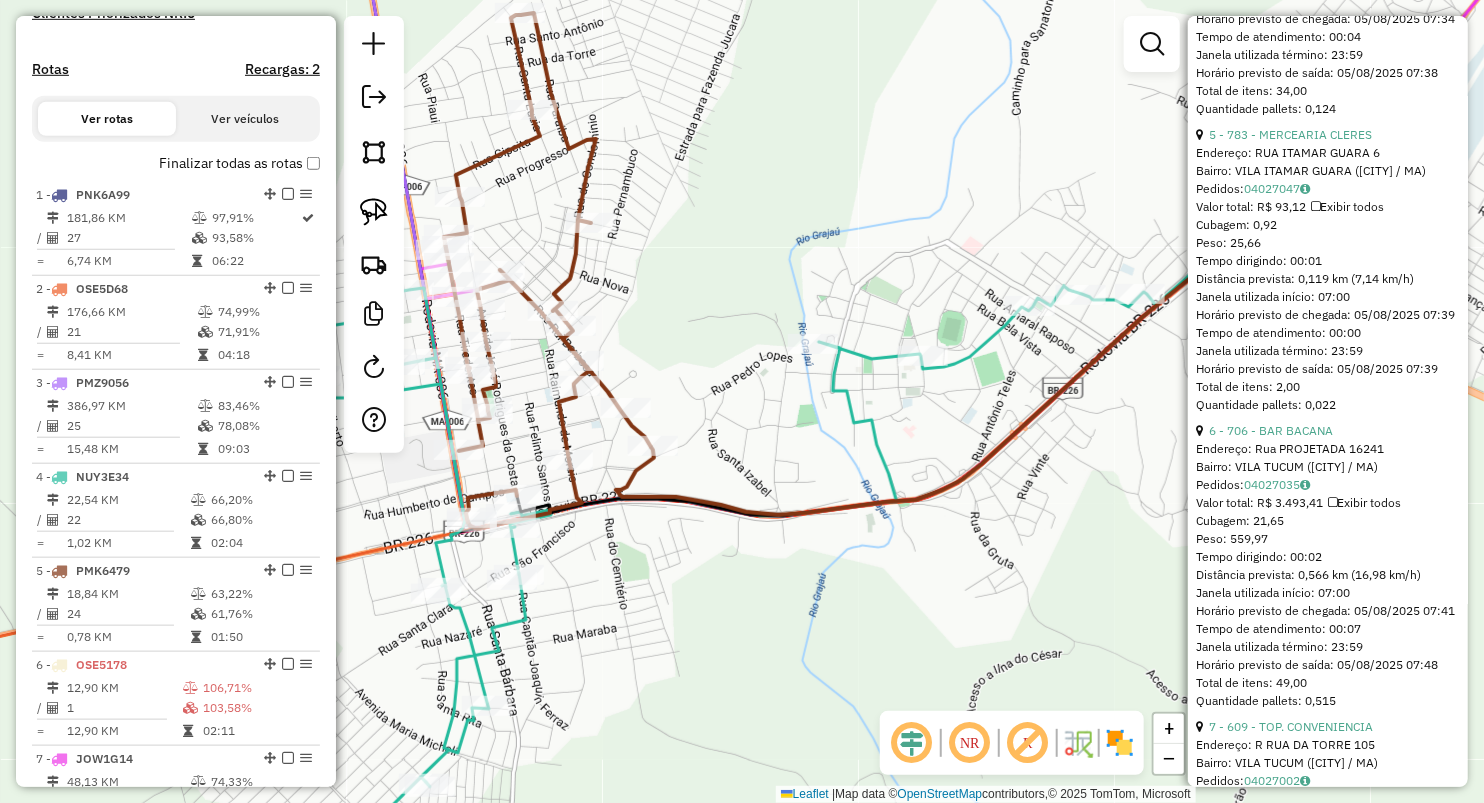 drag, startPoint x: 1035, startPoint y: 426, endPoint x: 903, endPoint y: 431, distance: 132.09467 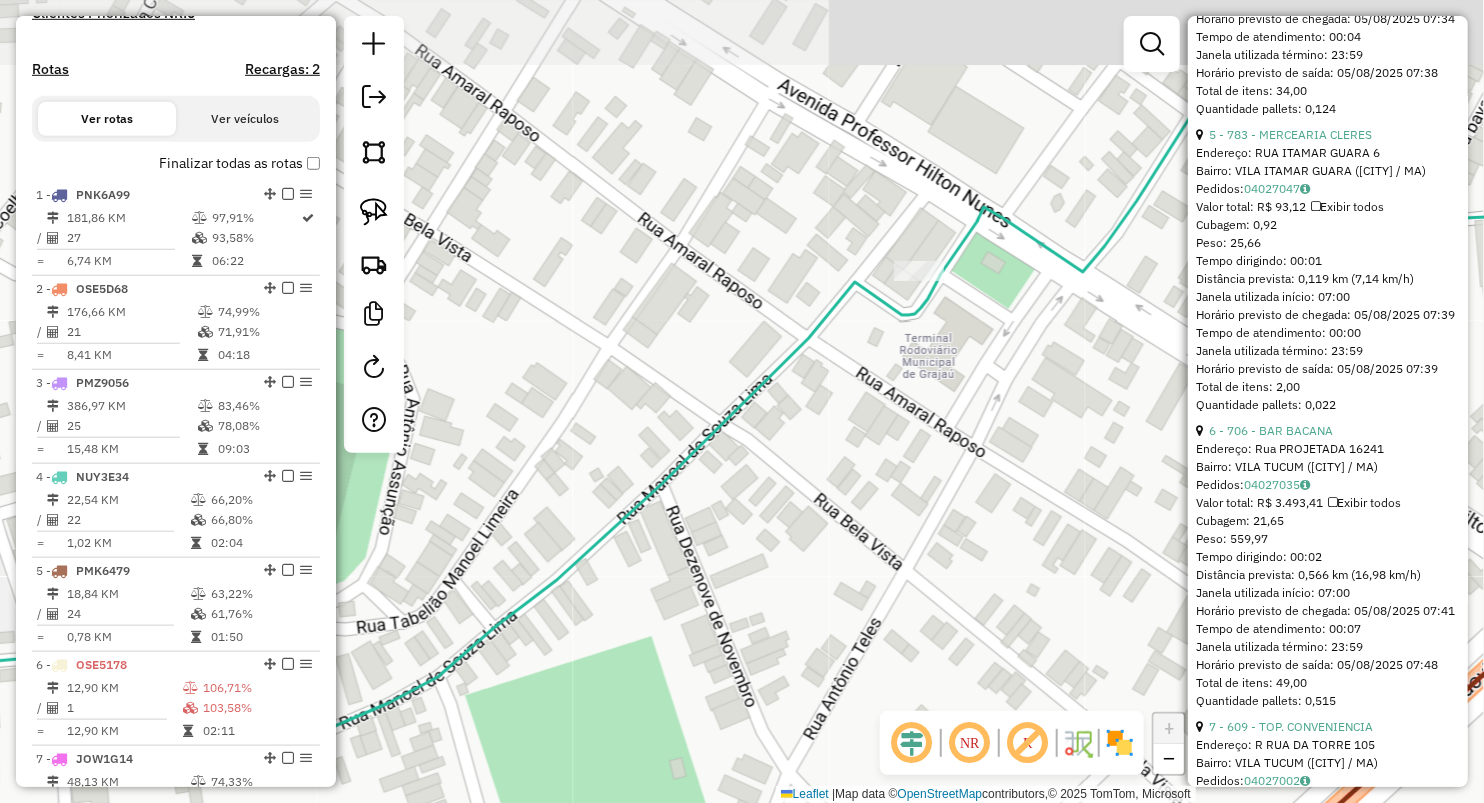 drag, startPoint x: 1021, startPoint y: 253, endPoint x: 877, endPoint y: 362, distance: 180.60178 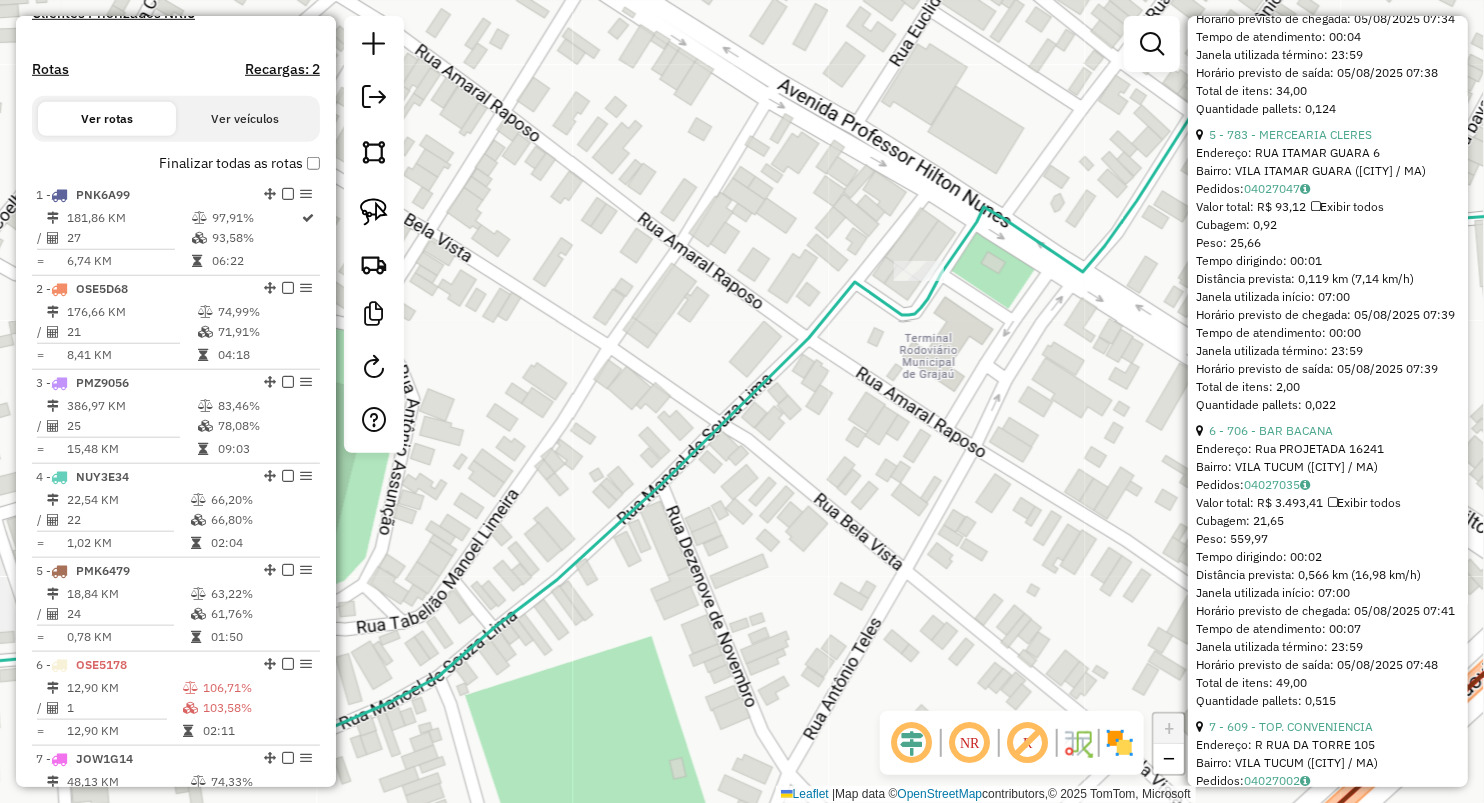 click on "Janela de atendimento Grade de atendimento Capacidade Transportadoras Veículos Cliente Pedidos  Rotas Selecione os dias de semana para filtrar as janelas de atendimento  Seg   Ter   Qua   Qui   Sex   Sáb   Dom  Informe o período da janela de atendimento: De: Até:  Filtrar exatamente a janela do cliente  Considerar janela de atendimento padrão  Selecione os dias de semana para filtrar as grades de atendimento  Seg   Ter   Qua   Qui   Sex   Sáb   Dom   Considerar clientes sem dia de atendimento cadastrado  Clientes fora do dia de atendimento selecionado Filtrar as atividades entre os valores definidos abaixo:  Peso mínimo:   Peso máximo:   Cubagem mínima:   Cubagem máxima:   De:   Até:  Filtrar as atividades entre o tempo de atendimento definido abaixo:  De:   Até:   Considerar capacidade total dos clientes não roteirizados Transportadora: Selecione um ou mais itens Tipo de veículo: Selecione um ou mais itens Veículo: Selecione um ou mais itens Motorista: Selecione um ou mais itens Nome: Rótulo:" 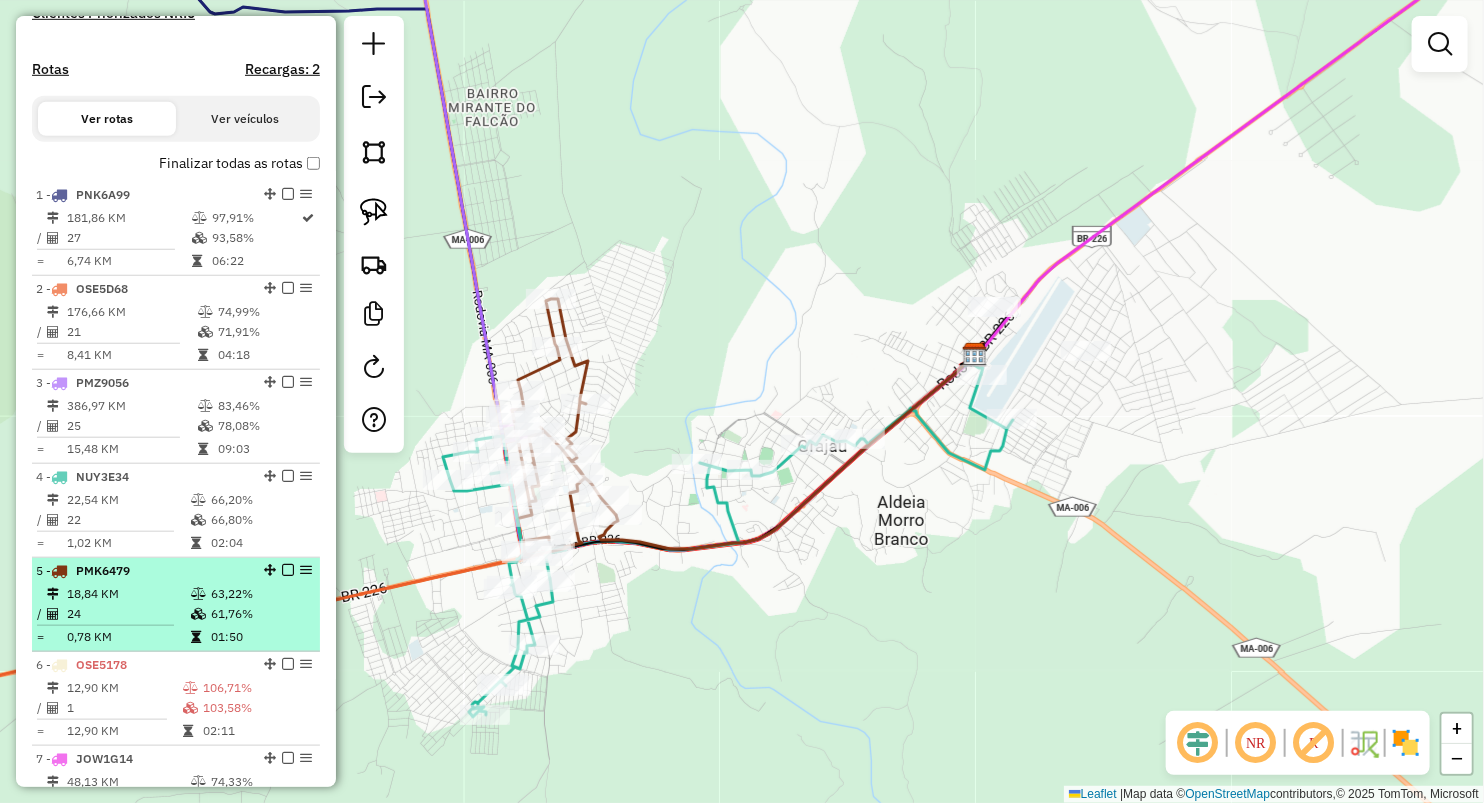 click on "24" at bounding box center (128, 614) 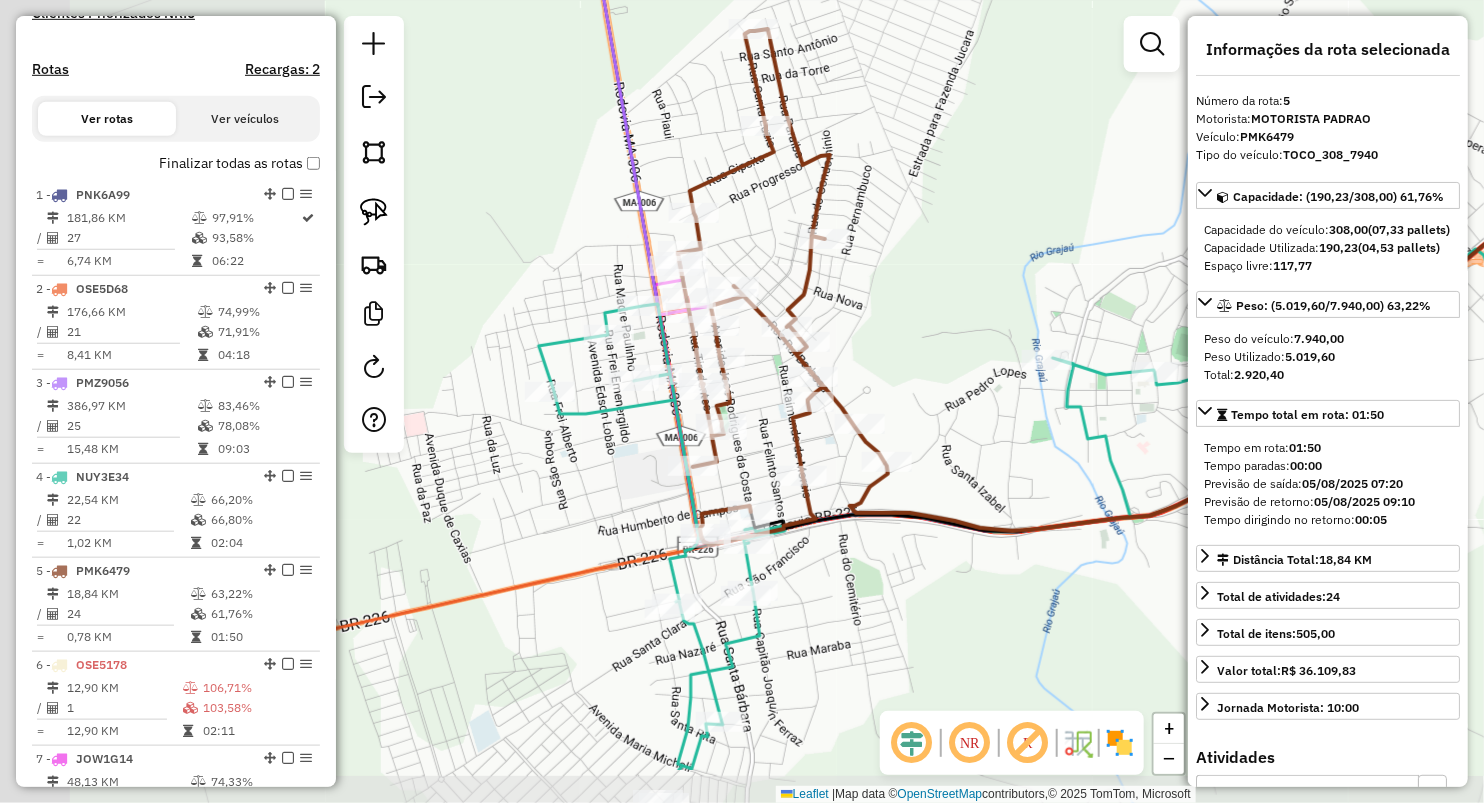 drag, startPoint x: 480, startPoint y: 364, endPoint x: 887, endPoint y: 250, distance: 422.66415 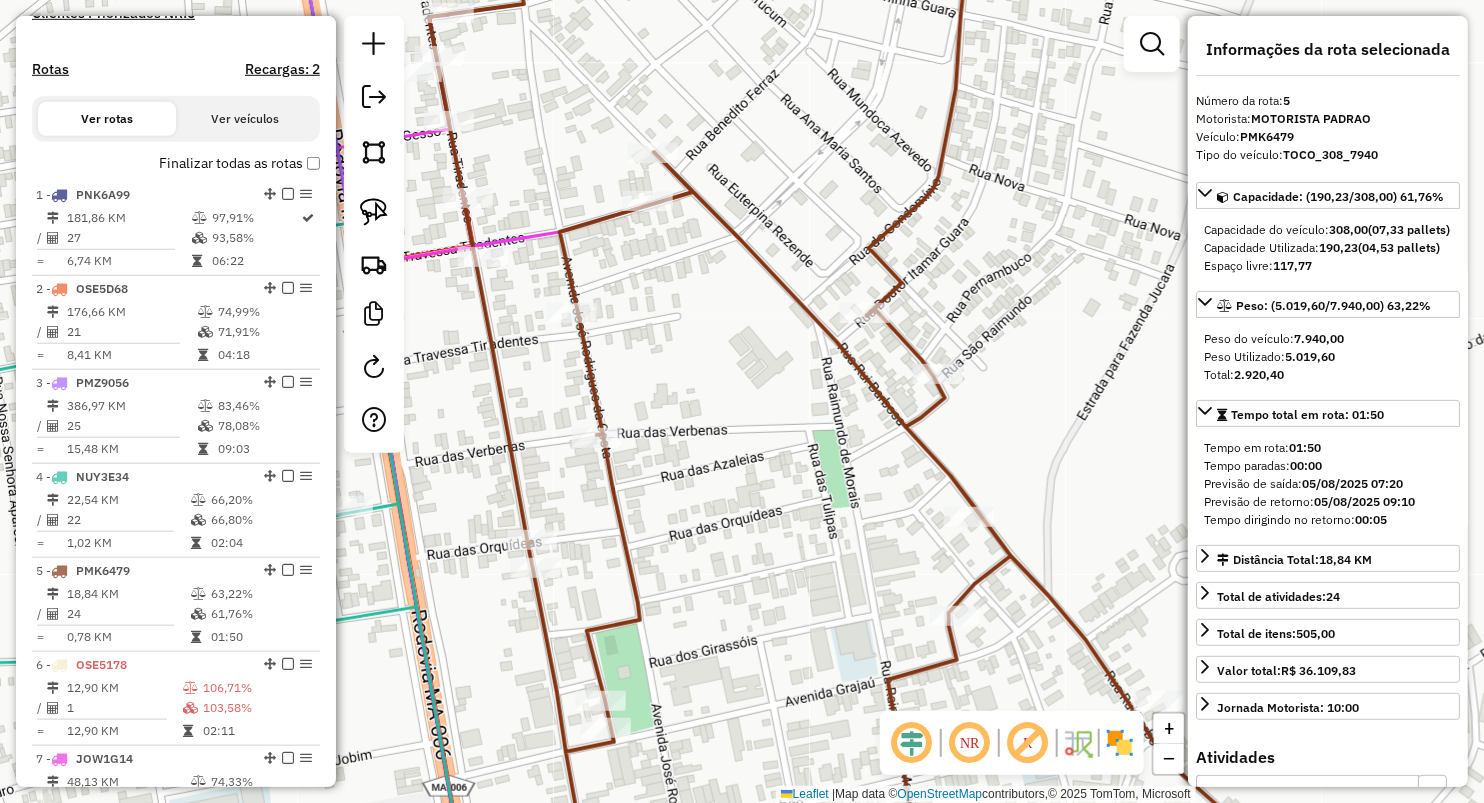 click on "Janela de atendimento Grade de atendimento Capacidade Transportadoras Veículos Cliente Pedidos  Rotas Selecione os dias de semana para filtrar as janelas de atendimento  Seg   Ter   Qua   Qui   Sex   Sáb   Dom  Informe o período da janela de atendimento: De: Até:  Filtrar exatamente a janela do cliente  Considerar janela de atendimento padrão  Selecione os dias de semana para filtrar as grades de atendimento  Seg   Ter   Qua   Qui   Sex   Sáb   Dom   Considerar clientes sem dia de atendimento cadastrado  Clientes fora do dia de atendimento selecionado Filtrar as atividades entre os valores definidos abaixo:  Peso mínimo:   Peso máximo:   Cubagem mínima:   Cubagem máxima:   De:   Até:  Filtrar as atividades entre o tempo de atendimento definido abaixo:  De:   Até:   Considerar capacidade total dos clientes não roteirizados Transportadora: Selecione um ou mais itens Tipo de veículo: Selecione um ou mais itens Veículo: Selecione um ou mais itens Motorista: Selecione um ou mais itens Nome: Rótulo:" 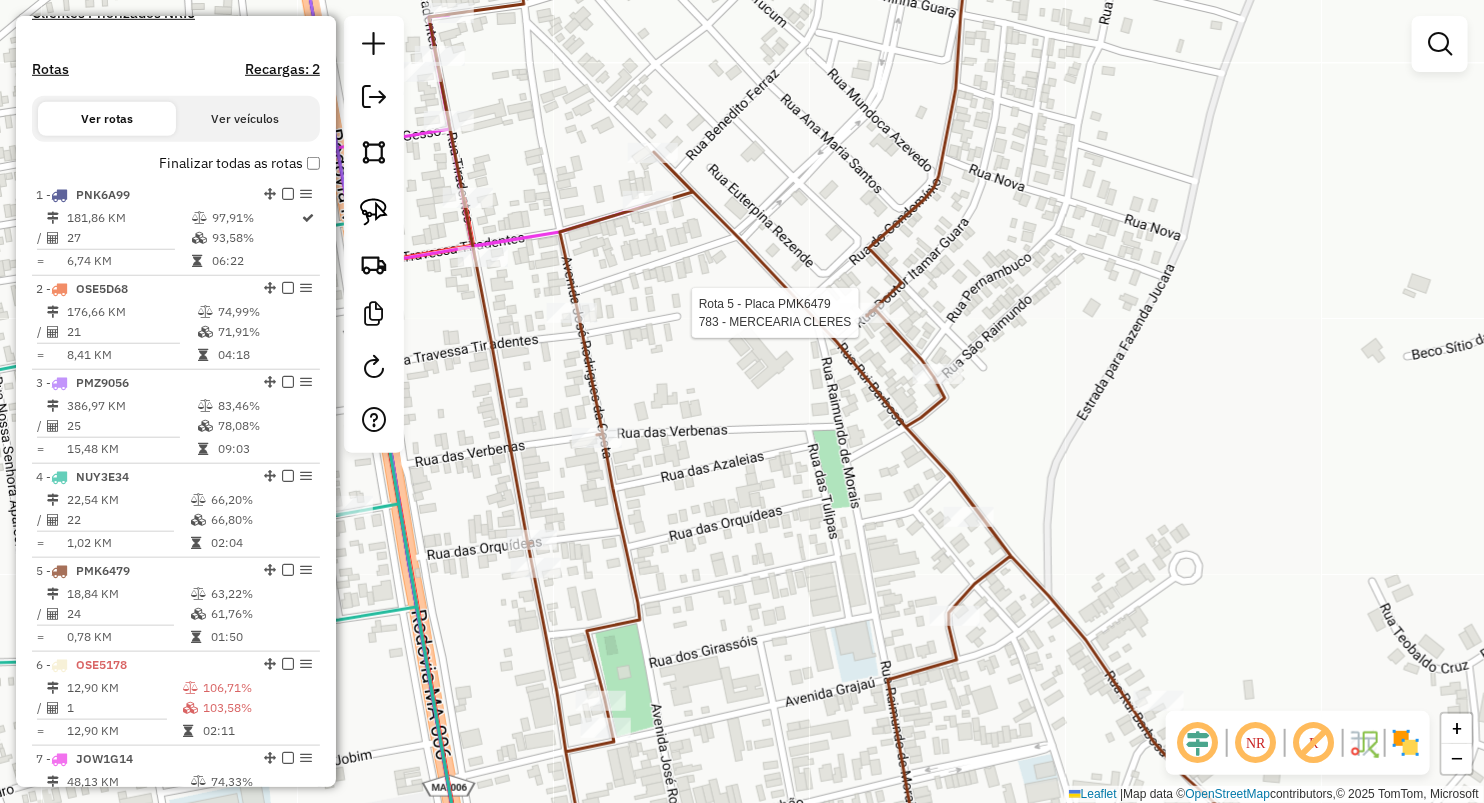 select on "**********" 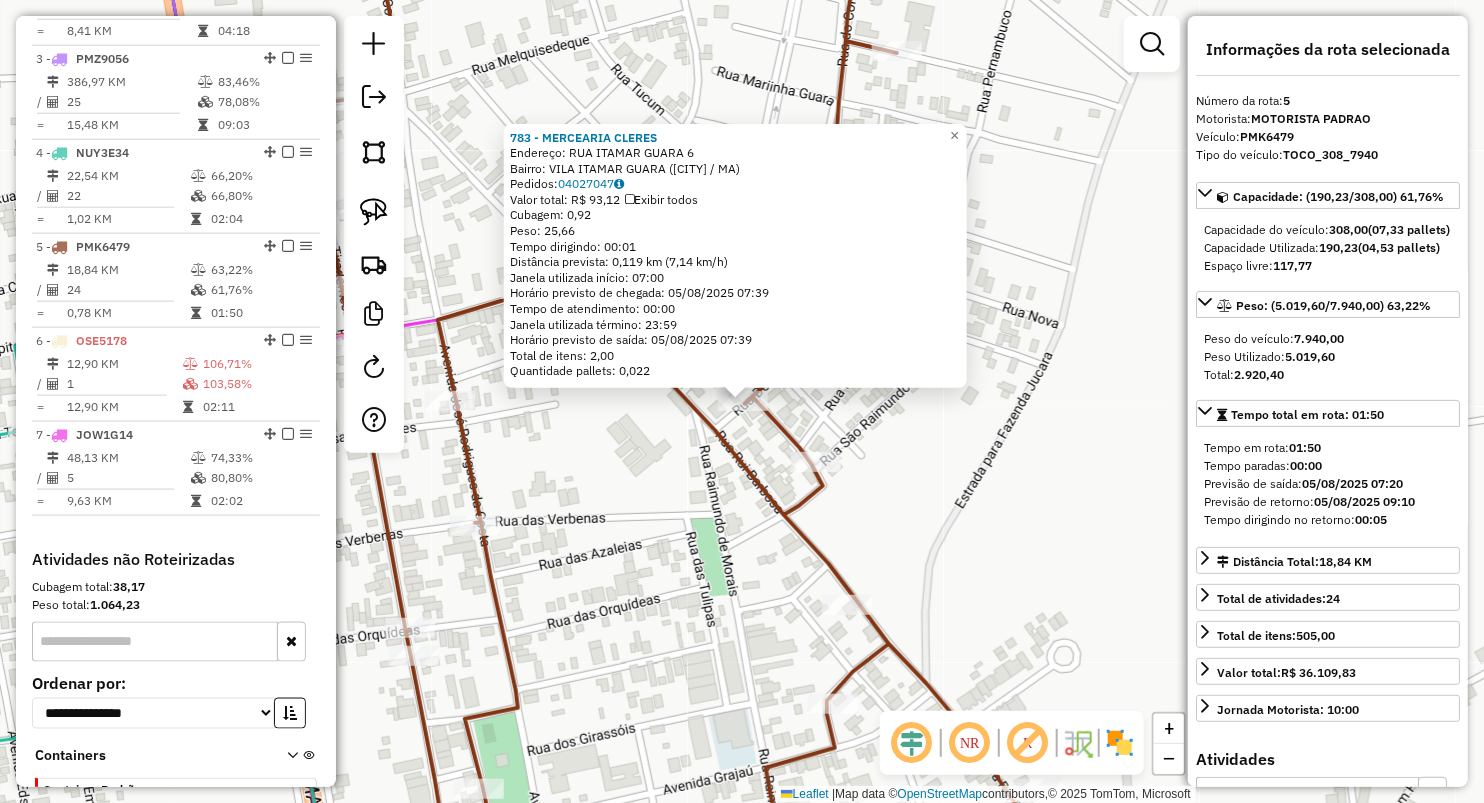 scroll, scrollTop: 1053, scrollLeft: 0, axis: vertical 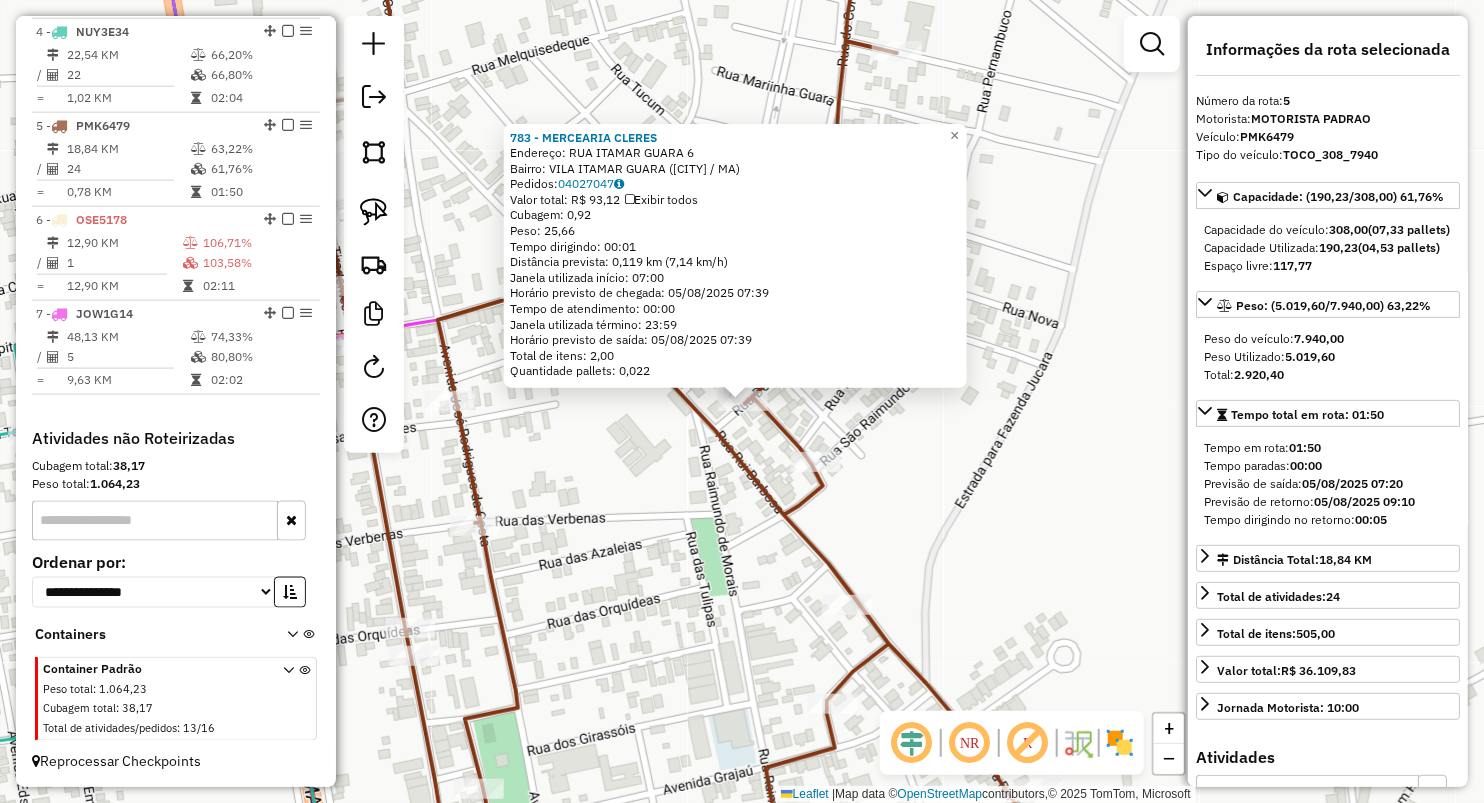 click on "783 - MERCEARIA CLERES Endereço: RUA ITAMAR GUARA [NUMBER] Bairro: [CITY] ([CITY] / [STATE]) Pedidos: 04027047 Valor total: R$ 93,12 Exibir todos Cubagem: 0,92 Peso: 25,66 Tempo dirigindo: 00:01 Distância prevista: 0,119 km (7,14 km/h) Janela utilizada início: 07:00 Horário previsto de chegada: 05/08/2025 07:39 Tempo de atendimento: 00:00 Janela utilizada término: 23:59 Horário previsto de saída: 05/08/2025 07:39 Total de itens: 2,00 Quantidade pallets: 0,022 × Janela de atendimento Grade de atendimento Capacidade Transportadoras Veículos Cliente Pedidos Rotas Selecione os dias de semana para filtrar as janelas de atendimento Seg Ter Qua Qui Sex Sáb Dom Informe o período da janela de atendimento: De: Até: Filtrar exatamente a janela do cliente Considerar janela de atendimento padrão Selecione os dias de semana para filtrar as grades de atendimento Seg Ter Qua Qui Sex Sáb Dom Considerar clientes sem dia de atendimento cadastrado De:" 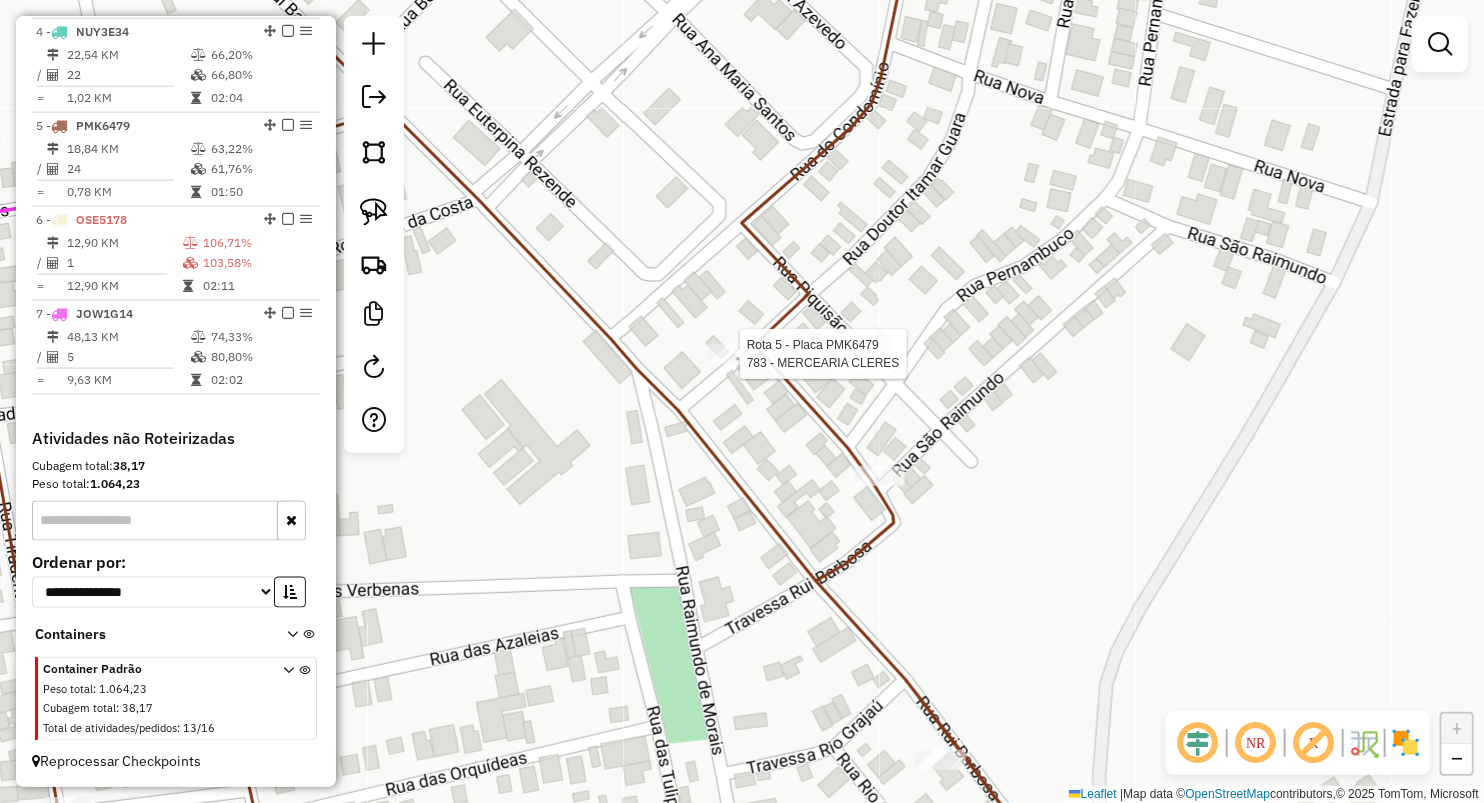 select on "**********" 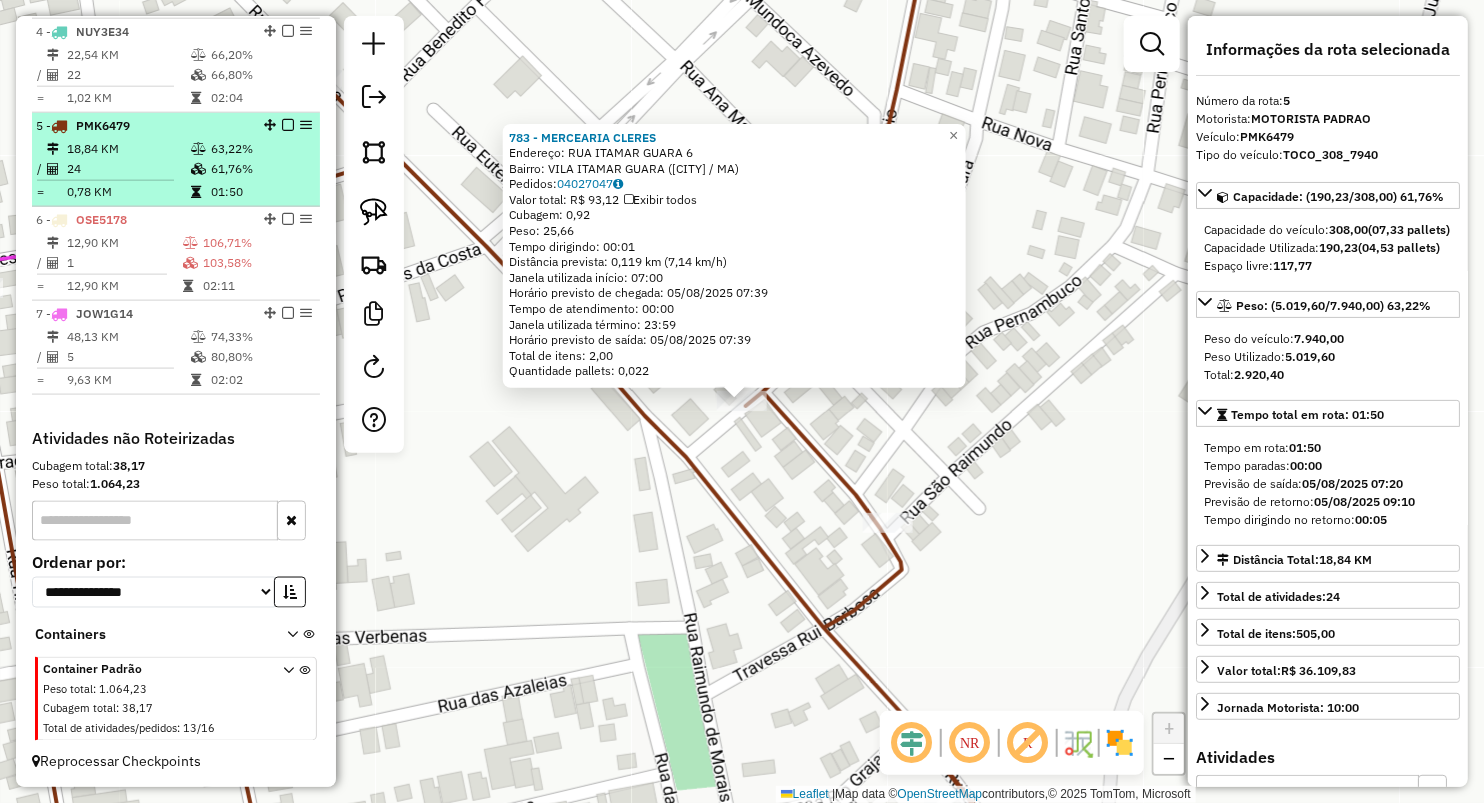 click on "24" at bounding box center [128, 169] 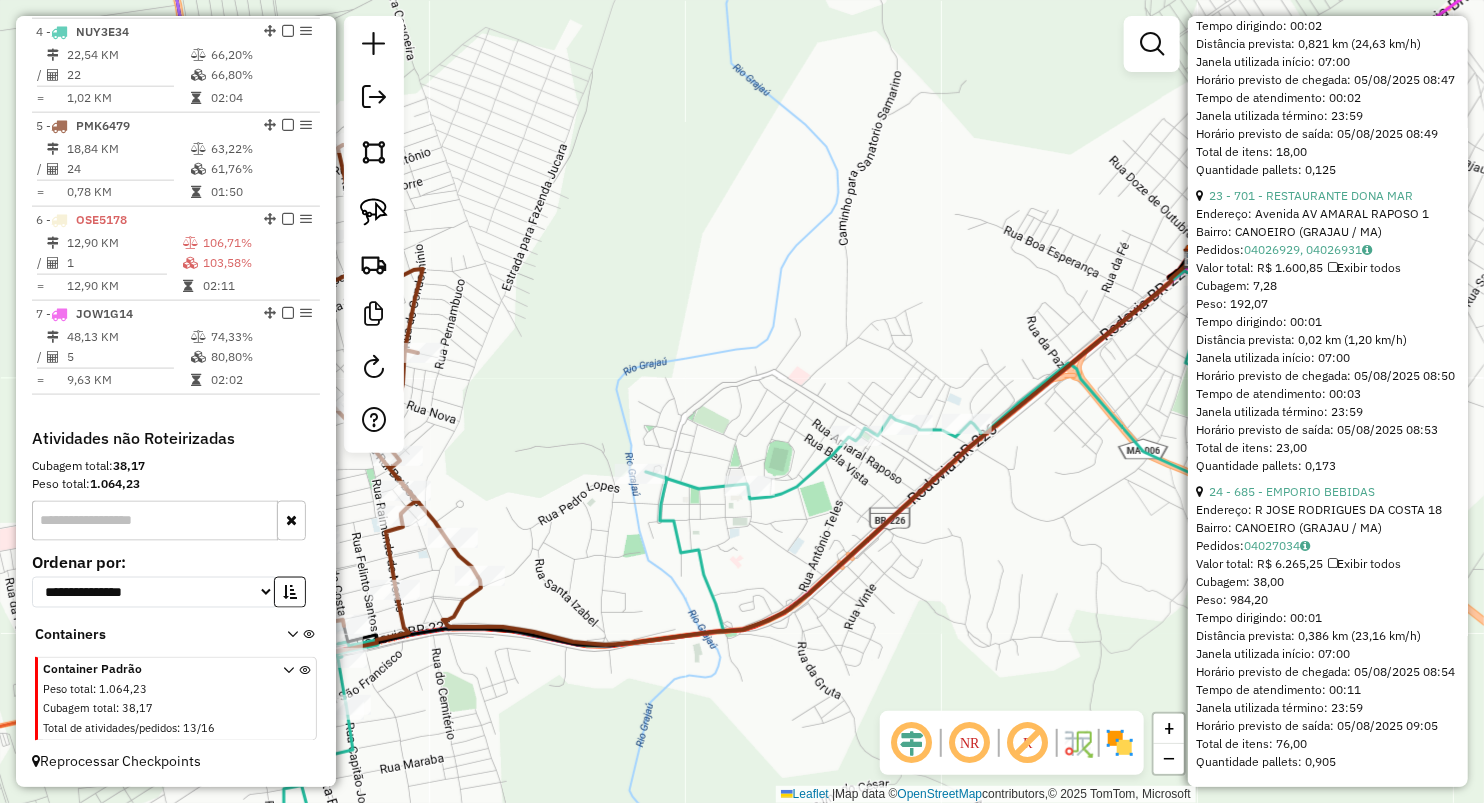 scroll, scrollTop: 7720, scrollLeft: 0, axis: vertical 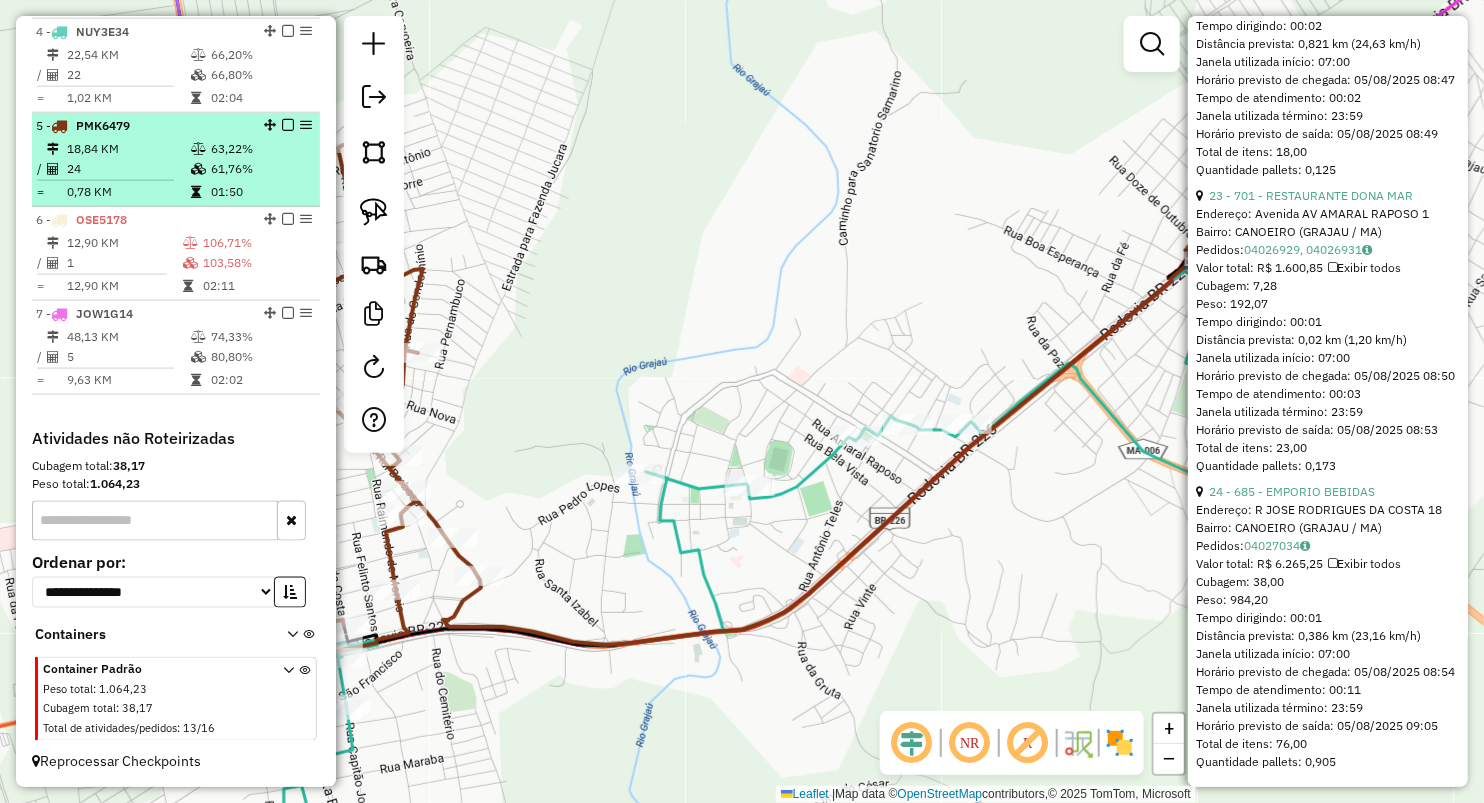 click on "24" at bounding box center [128, 169] 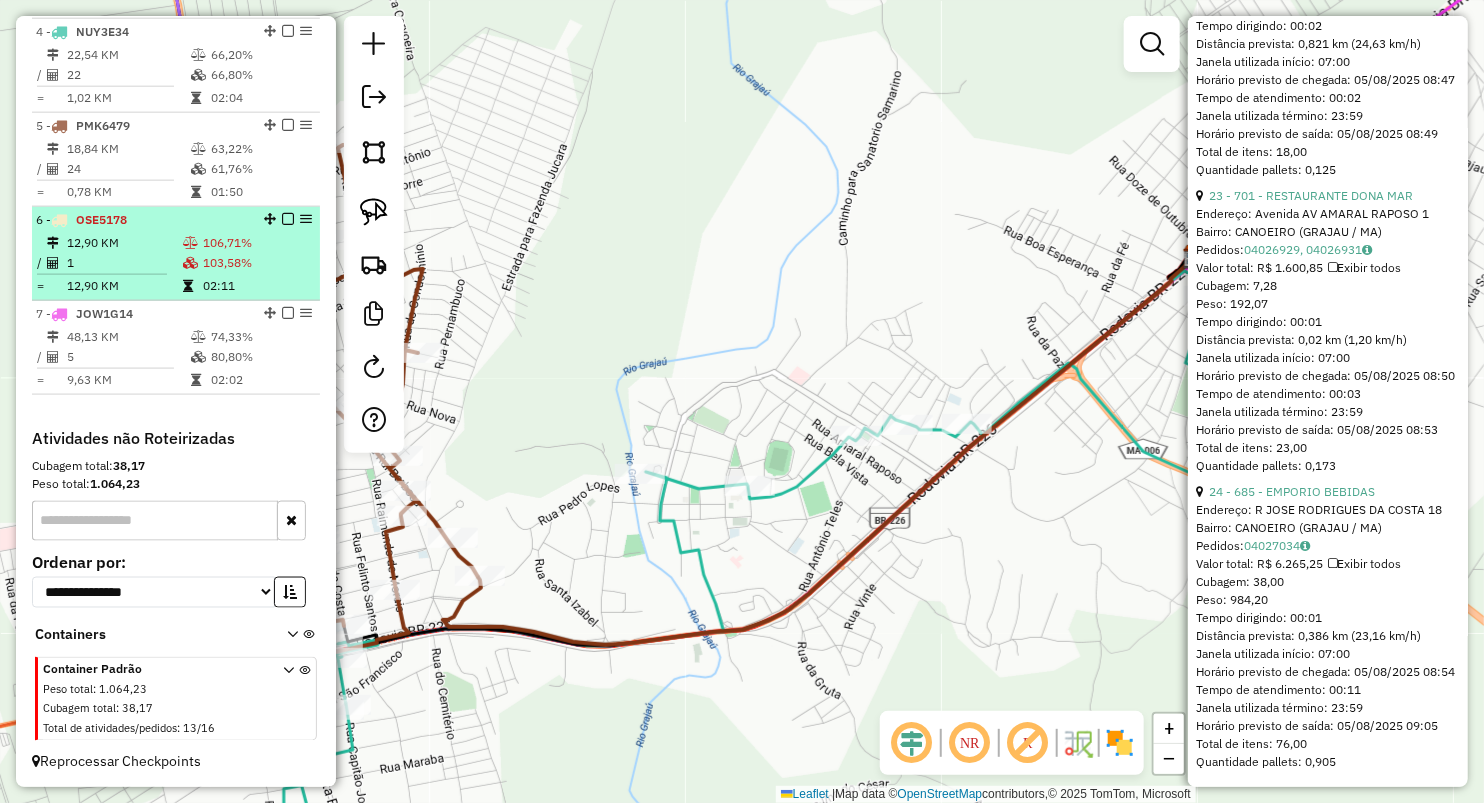 click on "12,90 KM" at bounding box center (124, 243) 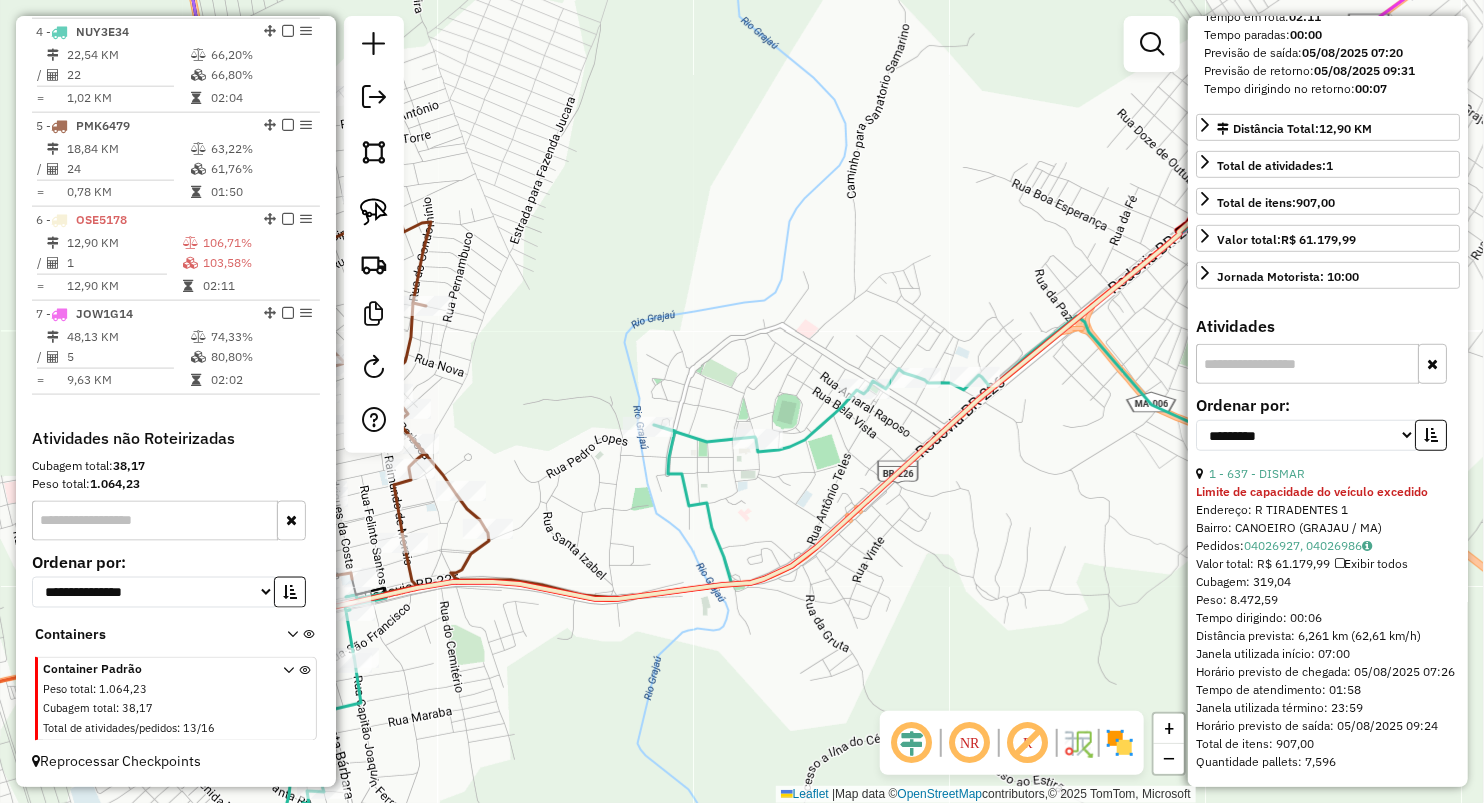scroll, scrollTop: 498, scrollLeft: 0, axis: vertical 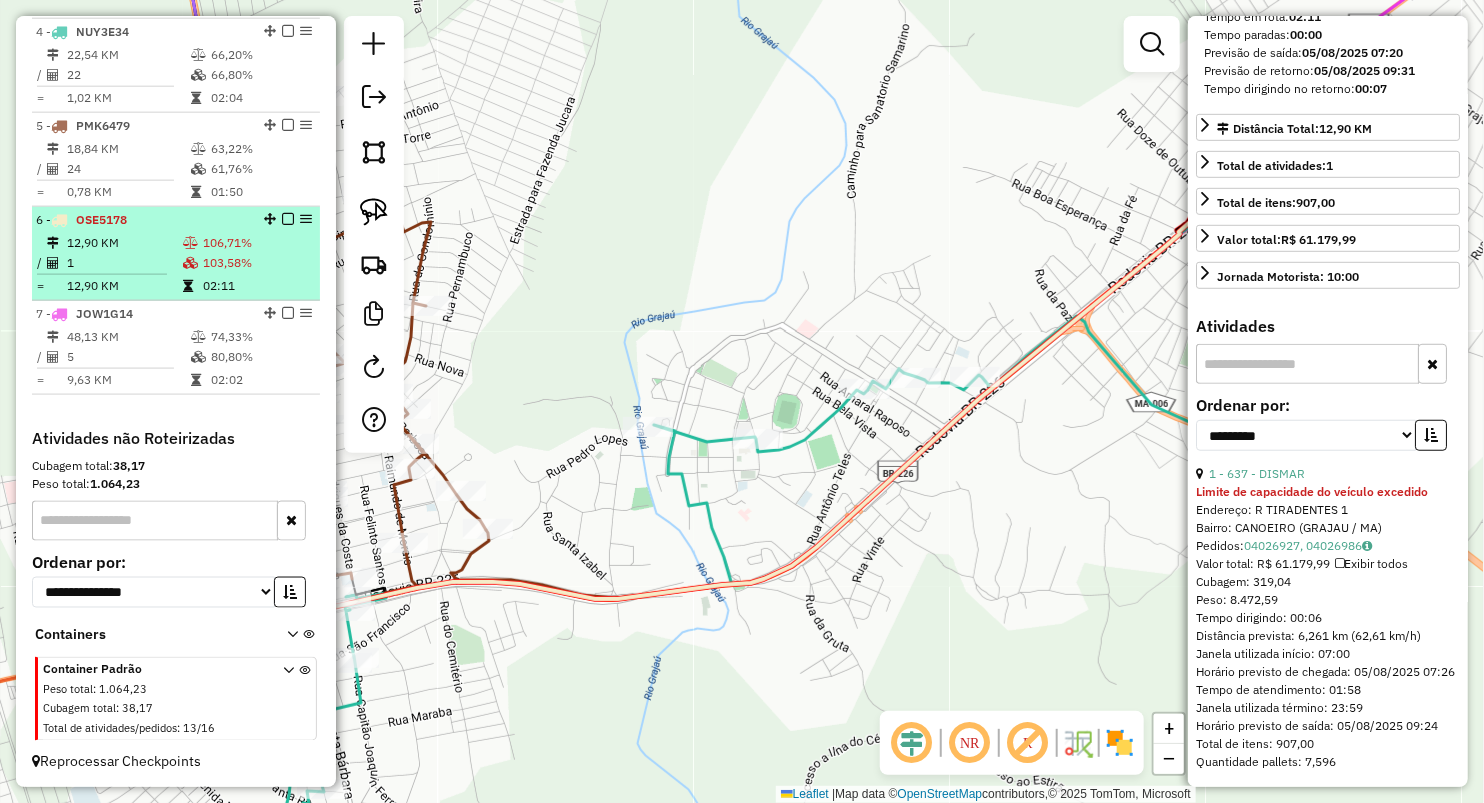 click at bounding box center [109, 274] 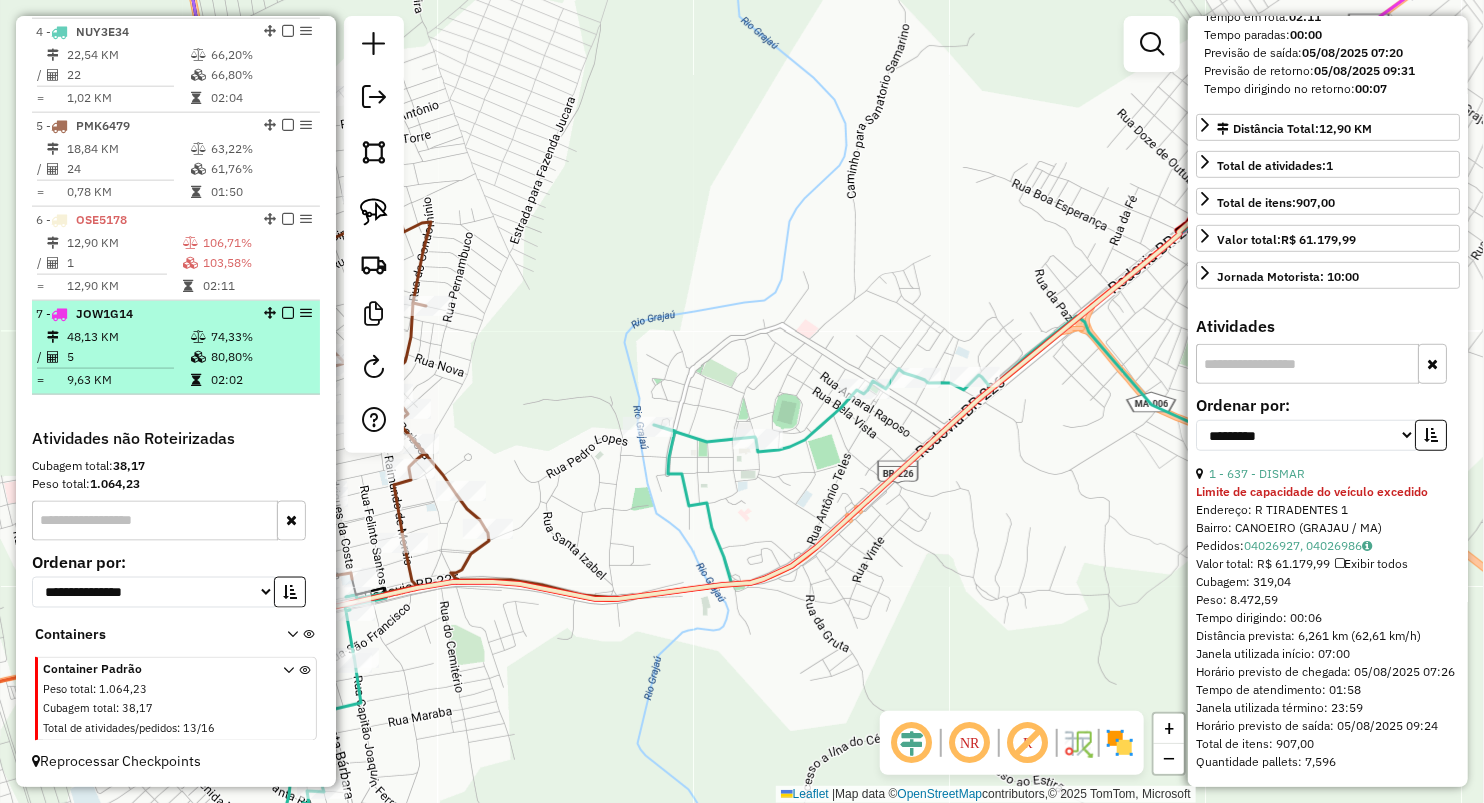 click on "9,63 KM" at bounding box center (128, 380) 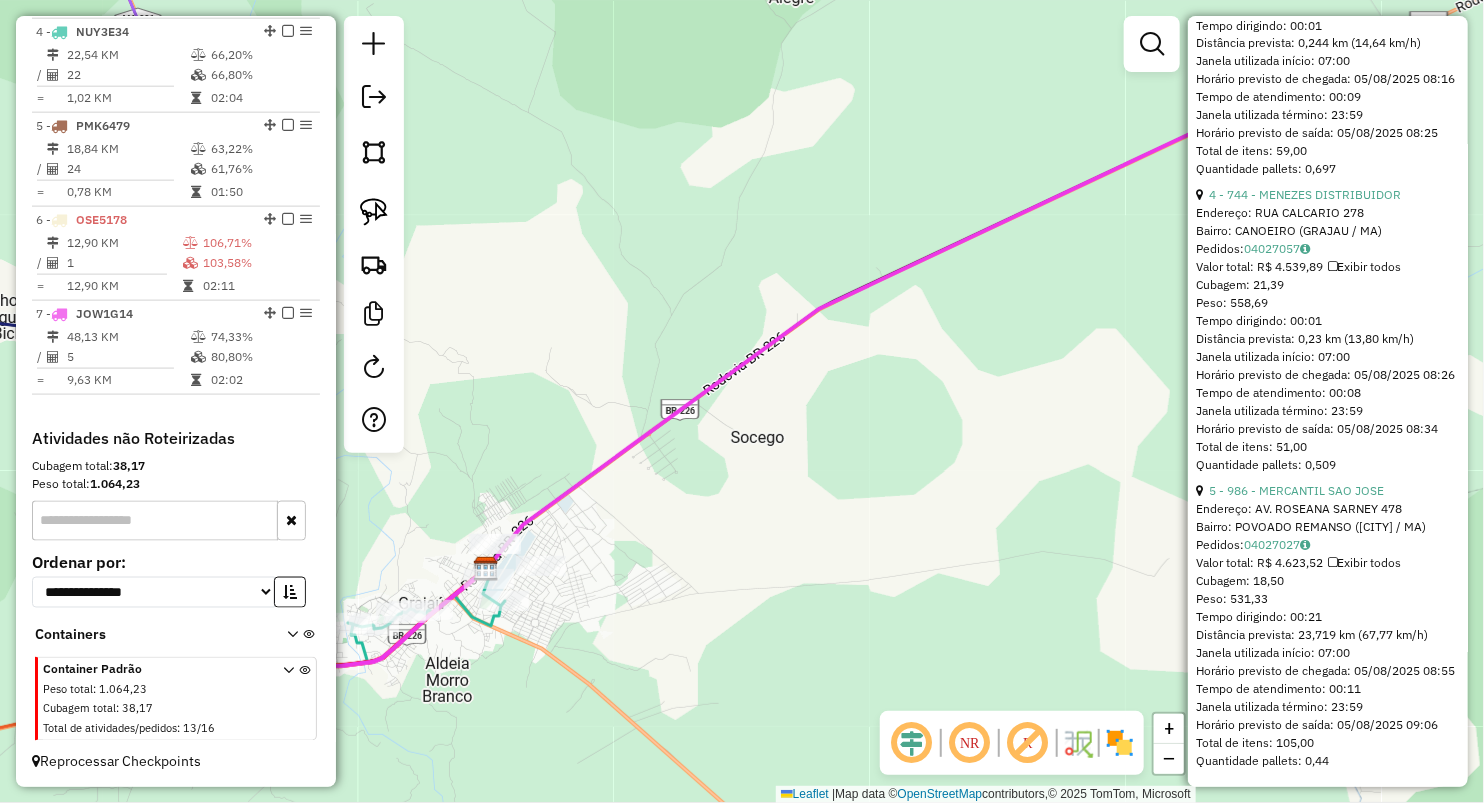 scroll, scrollTop: 1773, scrollLeft: 0, axis: vertical 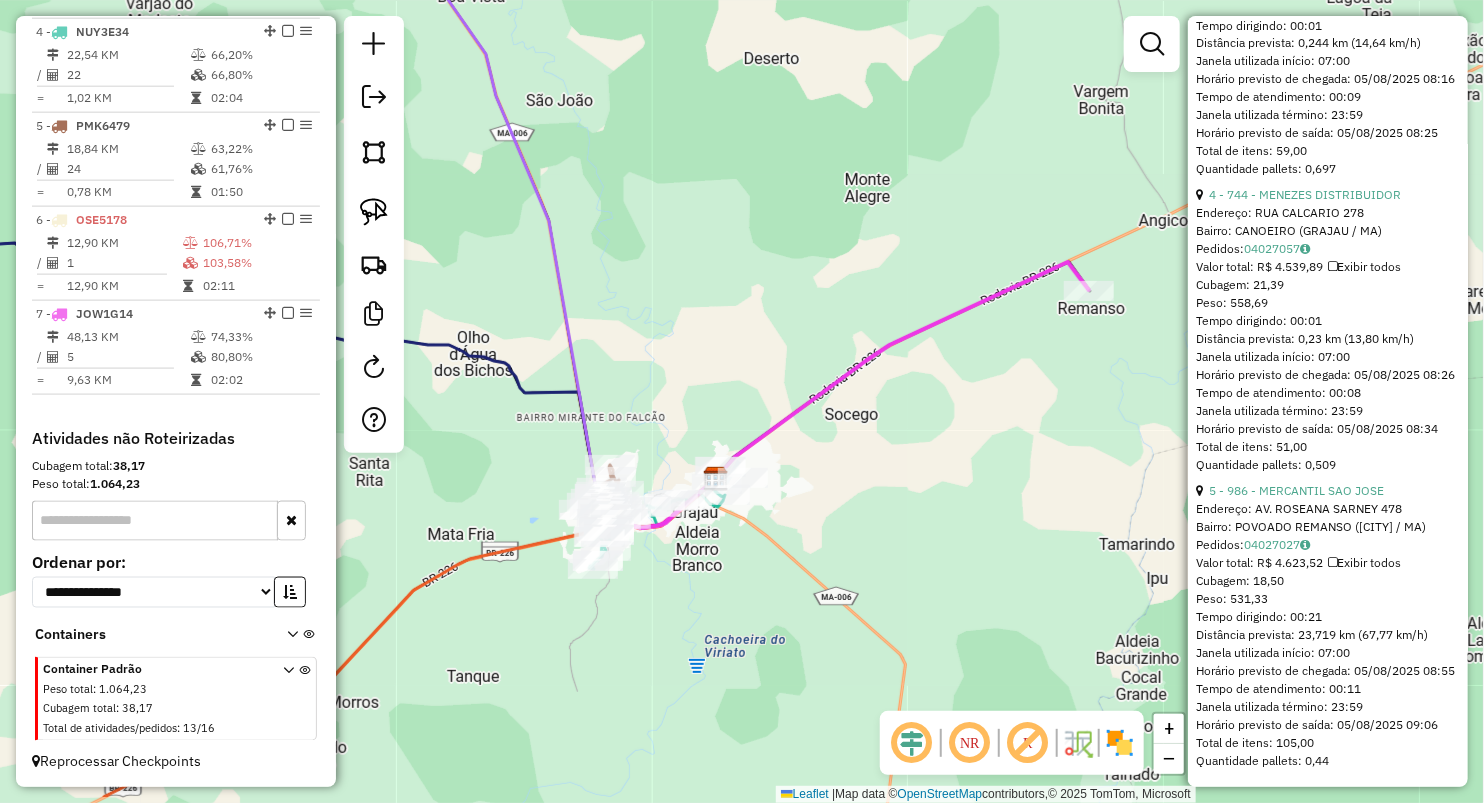 drag, startPoint x: 975, startPoint y: 469, endPoint x: 917, endPoint y: 380, distance: 106.23088 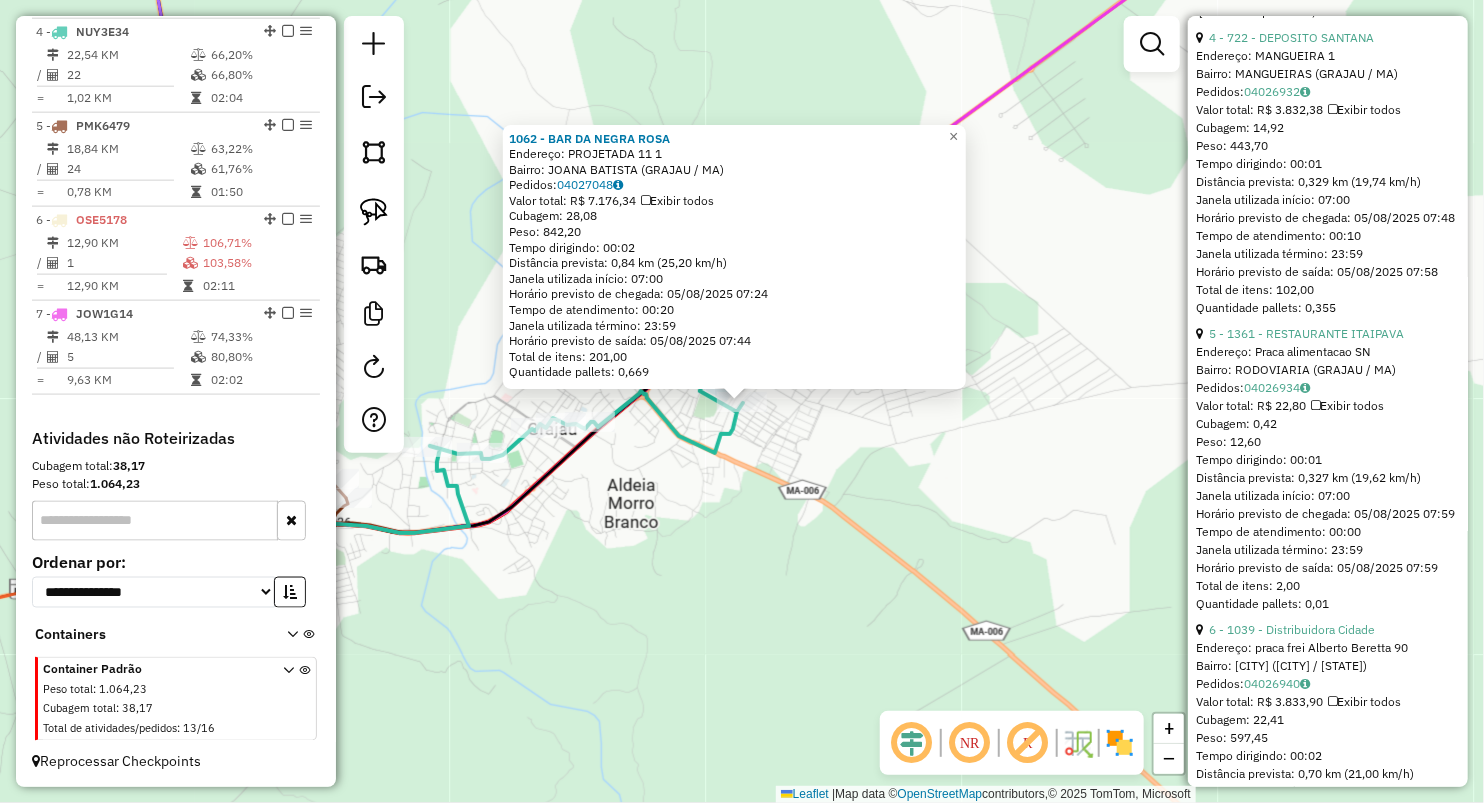 click on "1062 - BAR DA NEGRA ROSA  Endereço:  PROJETADA 11 1   Bairro: JOANA BATISTA ([CITY] / MA)   Pedidos:  04027048   Valor total: R$ 7.176,34   Exibir todos   Cubagem: 28,08  Peso: 842,20  Tempo dirigindo: 00:02   Distância prevista: 0,84 km (25,20 km/h)   Janela utilizada início: 07:00   Horário previsto de chegada: 05/08/2025 07:24   Tempo de atendimento: 00:20   Janela utilizada término: 23:59   Horário previsto de saída: 05/08/2025 07:44   Total de itens: 201,00   Quantidade pallets: 0,669  × Janela de atendimento Grade de atendimento Capacidade Transportadoras Veículos Cliente Pedidos  Rotas Selecione os dias de semana para filtrar as janelas de atendimento  Seg   Ter   Qua   Qui   Sex   Sáb   Dom  Informe o período da janela de atendimento: De: Até:  Filtrar exatamente a janela do cliente  Considerar janela de atendimento padrão  Selecione os dias de semana para filtrar as grades de atendimento  Seg   Ter   Qua   Qui   Sex   Sáb   Dom   Considerar clientes sem dia de atendimento cadastrado De:" 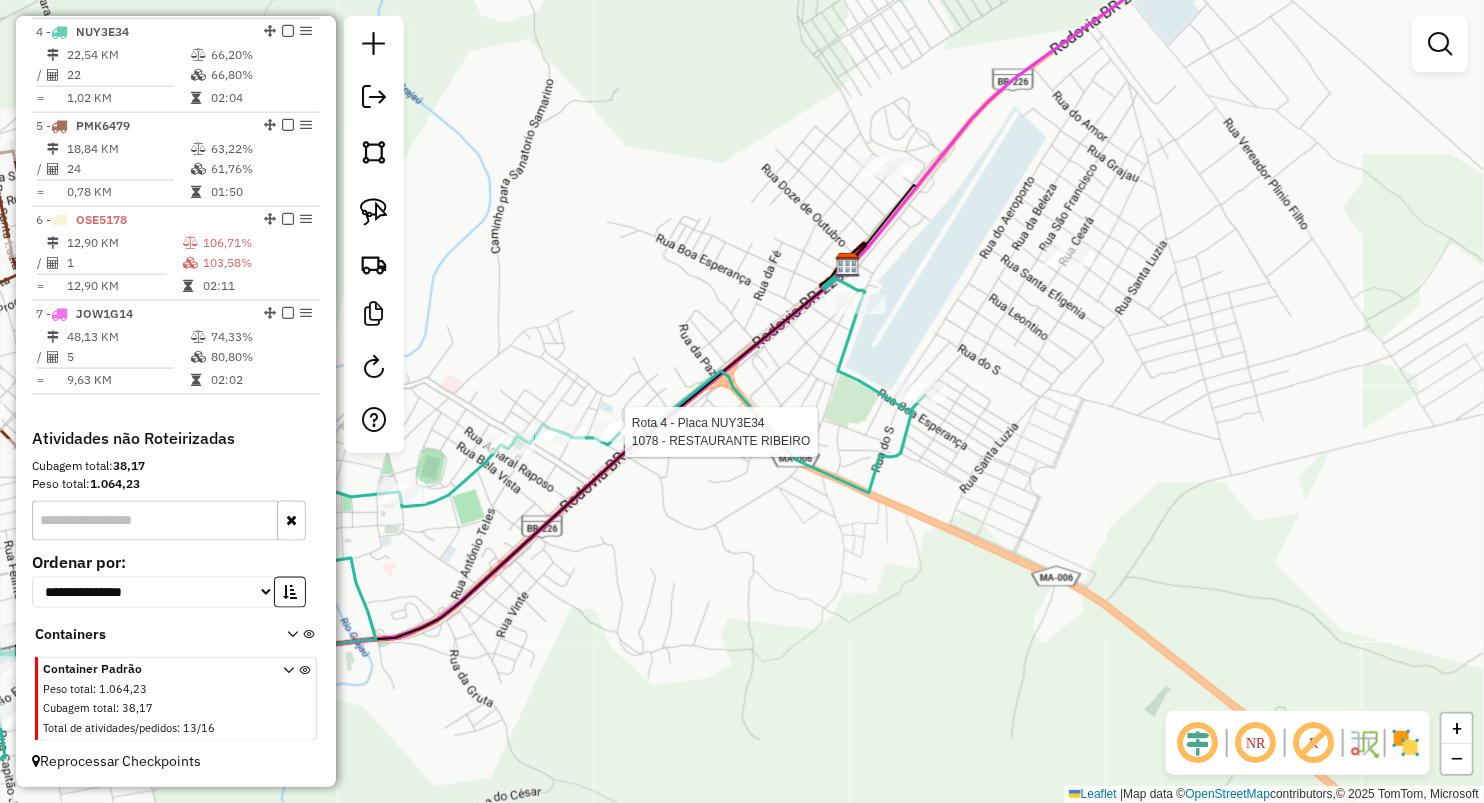 select on "**********" 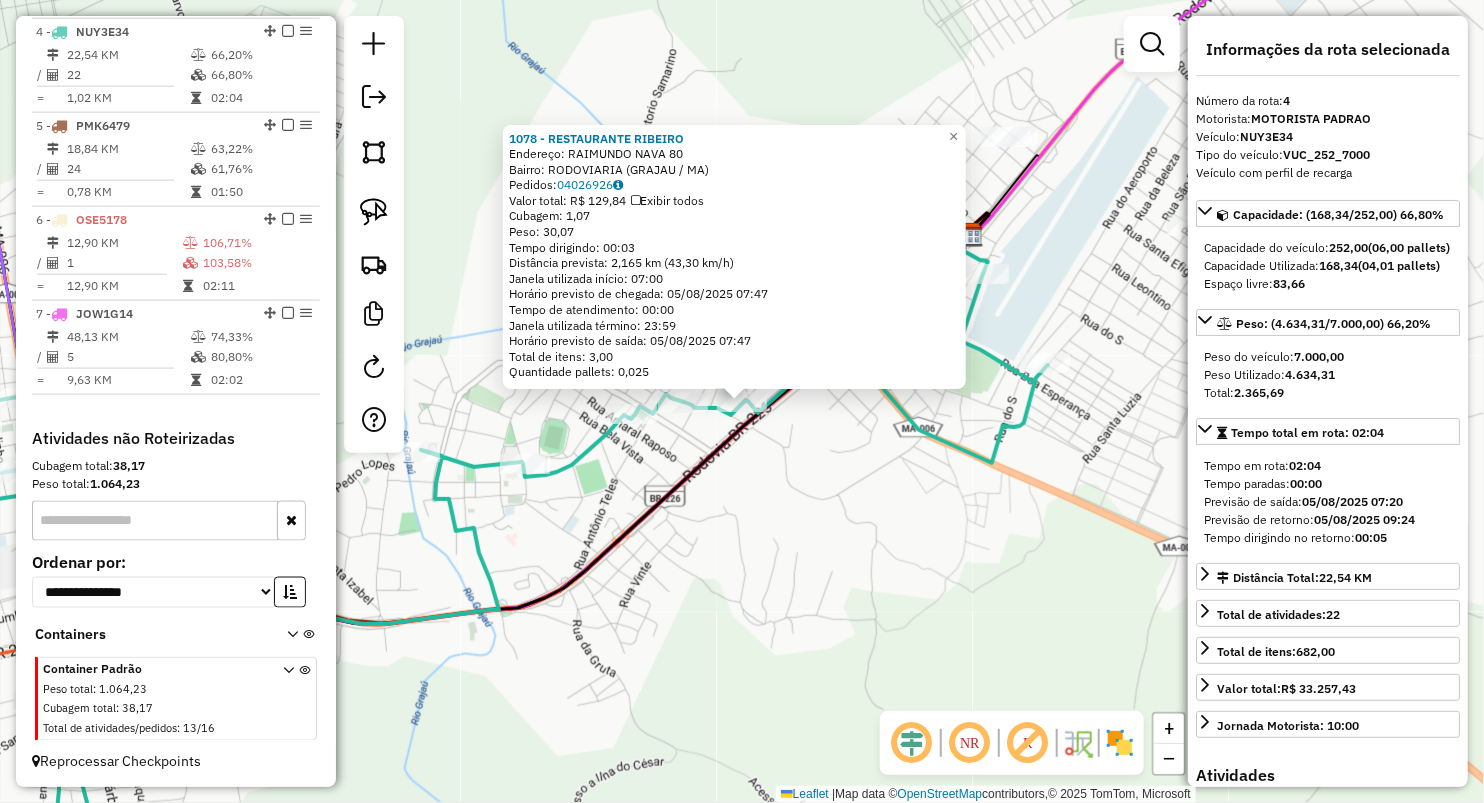 click 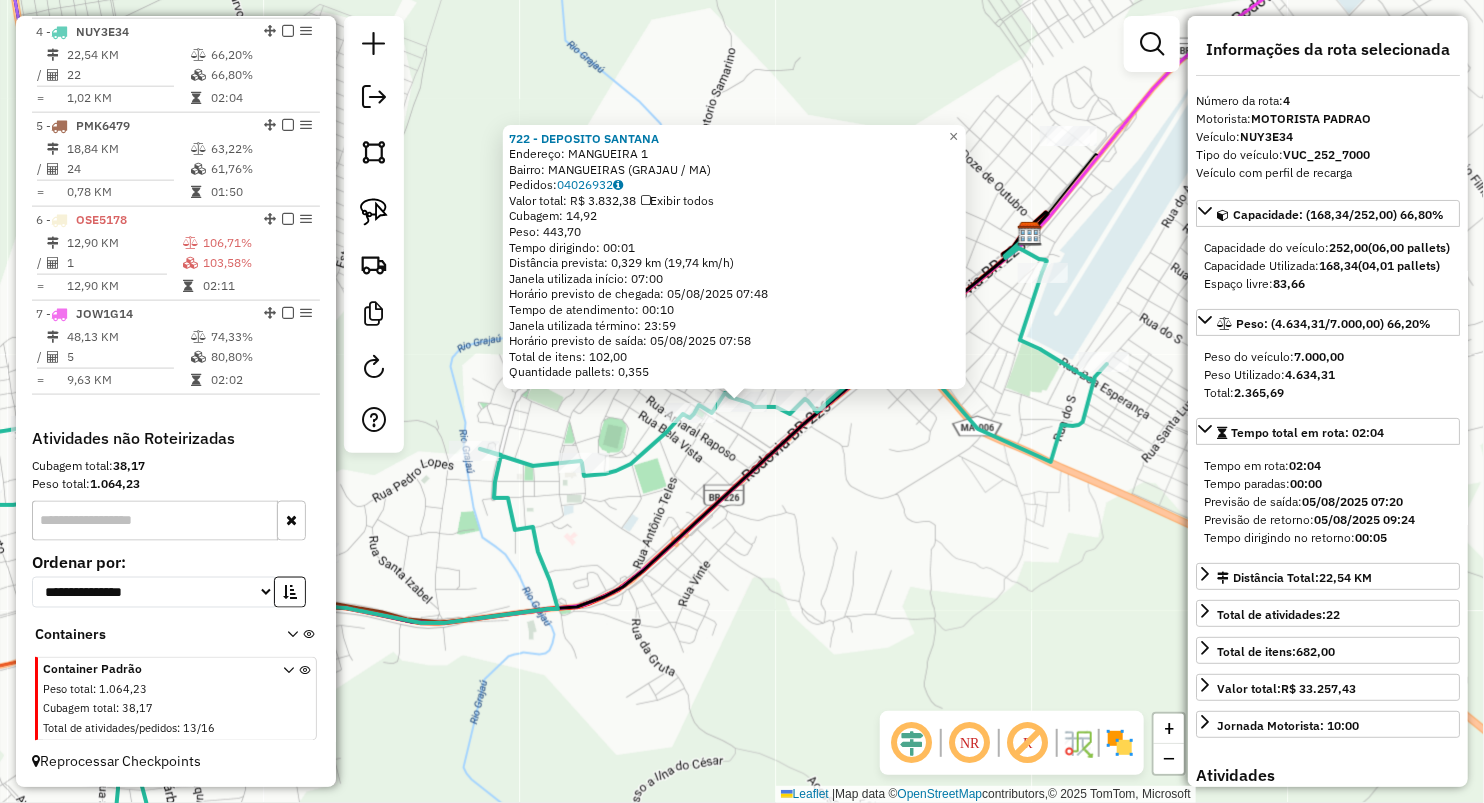 click on "722 - DEPOSITO SANTANA Endereço: MANGUEIRA [NUMBER] Bairro: [CITY] ([CITY] / [STATE]) Pedidos: 04026932 Valor total: R$ 3.832,38 Exibir todos Cubagem: 14,92 Peso: 443,70 Tempo dirigindo: 00:01 Distância prevista: 0,329 km (19,74 km/h) Janela utilizada início: 07:00 Horário previsto de chegada: 05/08/2025 07:48 Tempo de atendimento: 00:10 Janela utilizada término: 23:59 Horário previsto de saída: 05/08/2025 07:58 Total de itens: 102,00 Quantidade pallets: 0,355 × Janela de atendimento Grade de atendimento Capacidade Transportadoras Veículos Cliente Pedidos Rotas Selecione os dias de semana para filtrar as janelas de atendimento Seg Ter Qua Qui Sex Sáb Dom Informe o período da janela de atendimento: De: Até: Filtrar exatamente a janela do cliente Considerar janela de atendimento padrão Selecione os dias de semana para filtrar as grades de atendimento Seg Ter Qua Qui Sex Sáb Dom Considerar clientes sem dia de atendimento cadastrado De: De:" 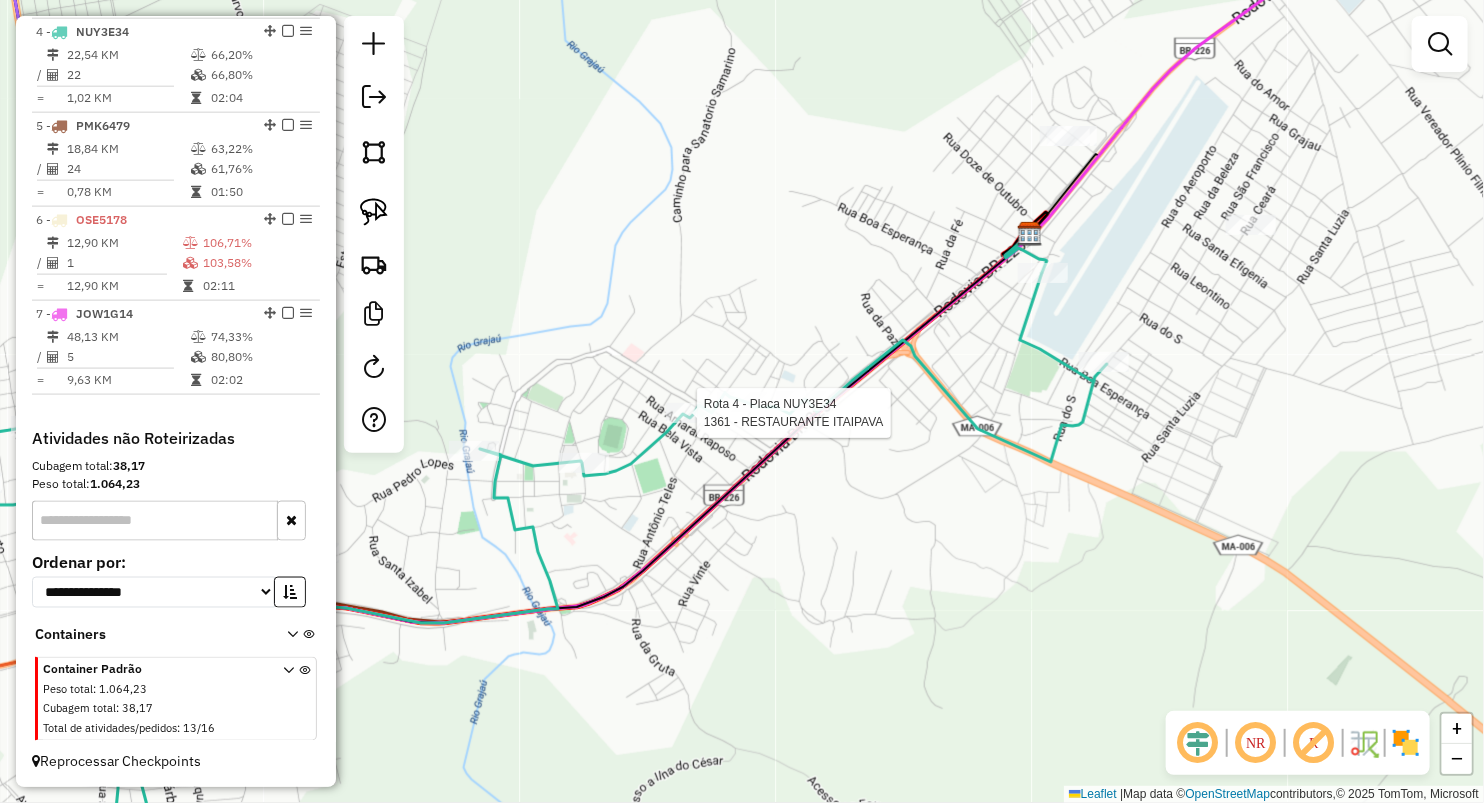 select on "**********" 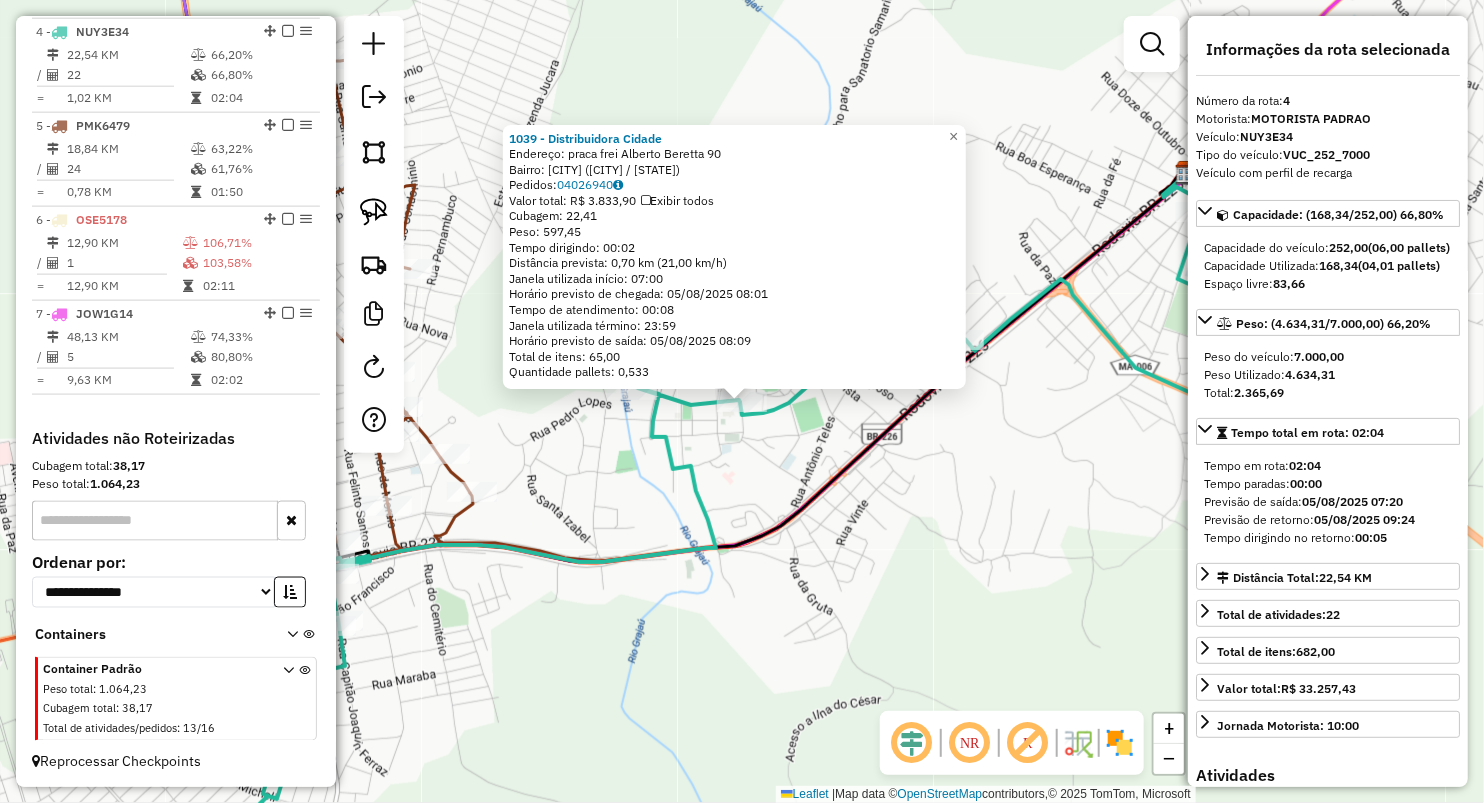 click on "1039 - Distribuidora Cidade  Endereço:  praca frei Alberto Beretta 90   Bairro: CENTRO ([CITY] / MA)   Pedidos:  04026940   Valor total: R$ 3.833,90   Exibir todos   Cubagem: 22,41  Peso: 597,45  Tempo dirigindo: 00:02   Distância prevista: 0,70 km (21,00 km/h)   Janela utilizada início: 07:00   Horário previsto de chegada: 05/08/2025 08:01   Tempo de atendimento: 00:08   Janela utilizada término: 23:59   Horário previsto de saída: 05/08/2025 08:09   Total de itens: 65,00   Quantidade pallets: 0,533  × Janela de atendimento Grade de atendimento Capacidade Transportadoras Veículos Cliente Pedidos  Rotas Selecione os dias de semana para filtrar as janelas de atendimento  Seg   Ter   Qua   Qui   Sex   Sáb   Dom  Informe o período da janela de atendimento: De: Até:  Filtrar exatamente a janela do cliente  Considerar janela de atendimento padrão  Selecione os dias de semana para filtrar as grades de atendimento  Seg   Ter   Qua   Qui   Sex   Sáb   Dom   Clientes fora do dia de atendimento selecionado" 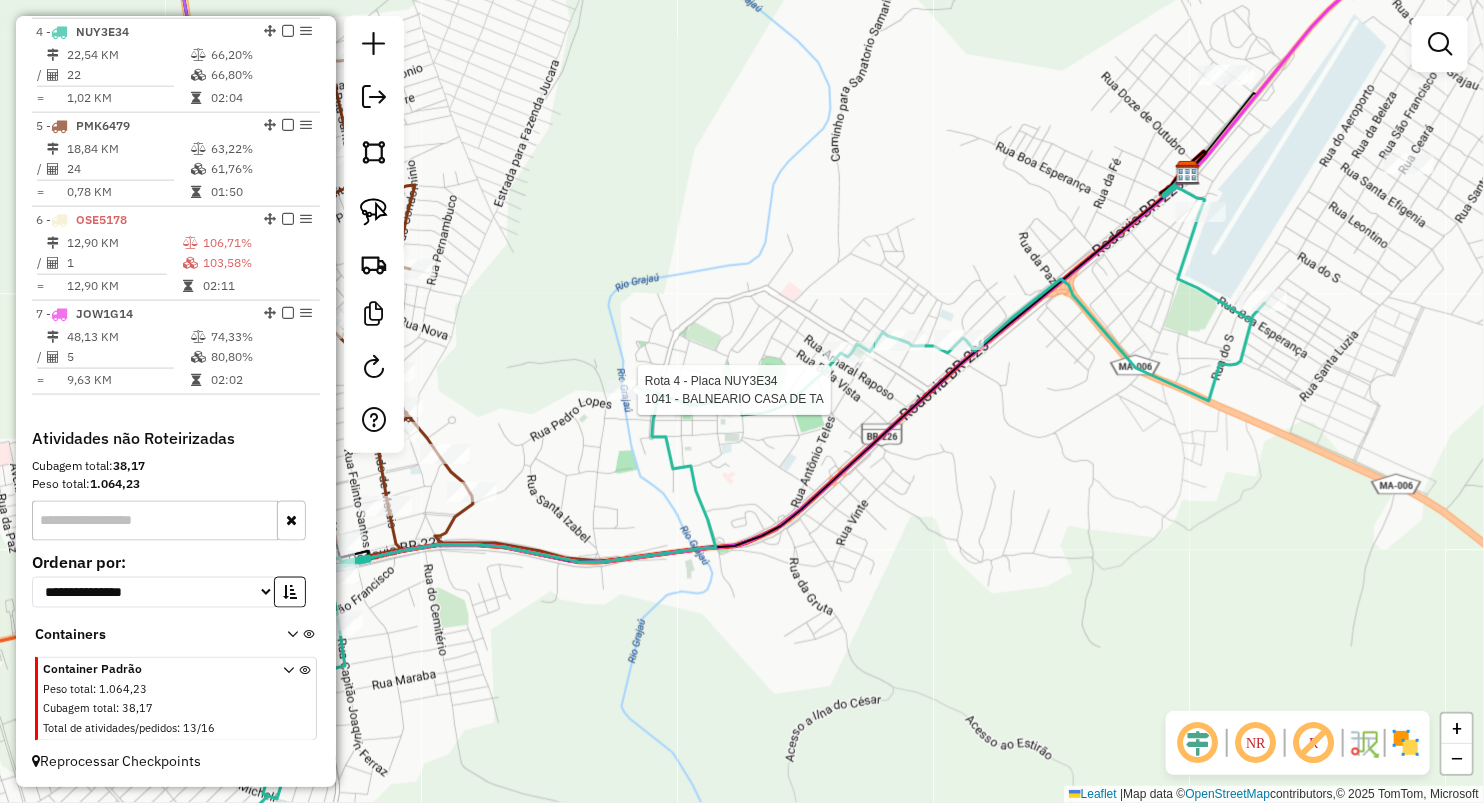 select on "**********" 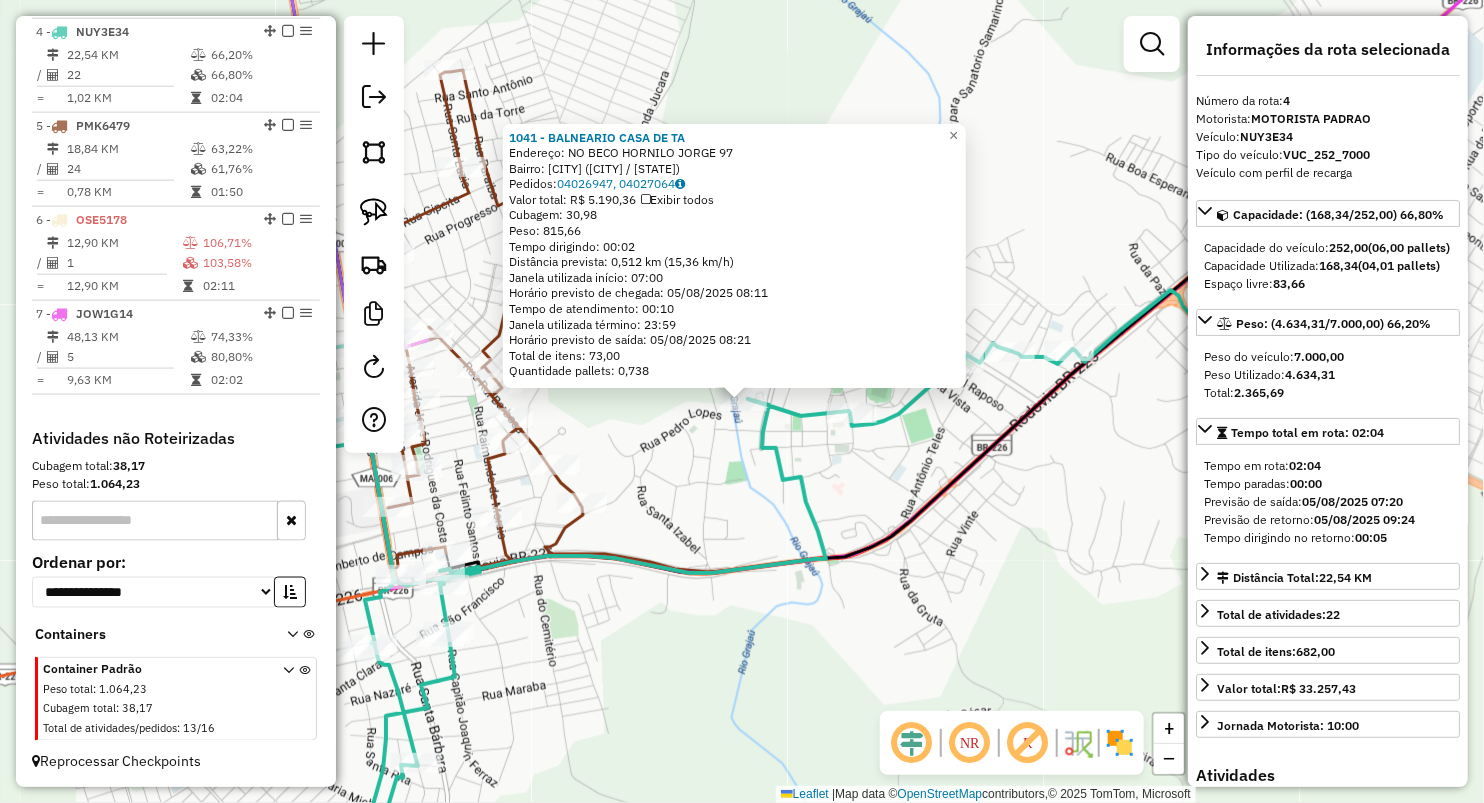 click 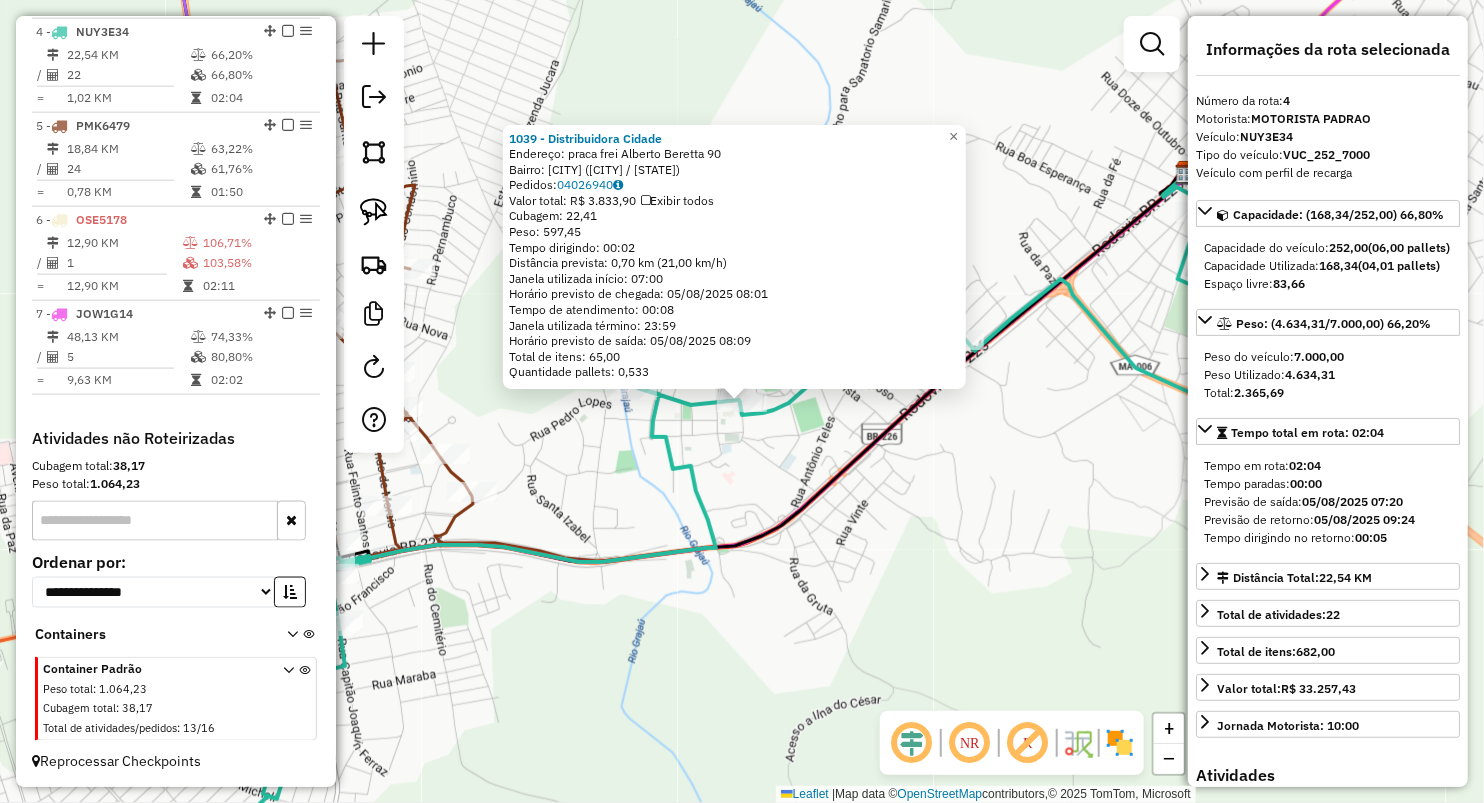 click on "1039 - Distribuidora Cidade  Endereço:  praca frei Alberto Beretta 90   Bairro: CENTRO ([CITY] / MA)   Pedidos:  04026940   Valor total: R$ 3.833,90   Exibir todos   Cubagem: 22,41  Peso: 597,45  Tempo dirigindo: 00:02   Distância prevista: 0,70 km (21,00 km/h)   Janela utilizada início: 07:00   Horário previsto de chegada: 05/08/2025 08:01   Tempo de atendimento: 00:08   Janela utilizada término: 23:59   Horário previsto de saída: 05/08/2025 08:09   Total de itens: 65,00   Quantidade pallets: 0,533  × Janela de atendimento Grade de atendimento Capacidade Transportadoras Veículos Cliente Pedidos  Rotas Selecione os dias de semana para filtrar as janelas de atendimento  Seg   Ter   Qua   Qui   Sex   Sáb   Dom  Informe o período da janela de atendimento: De: Até:  Filtrar exatamente a janela do cliente  Considerar janela de atendimento padrão  Selecione os dias de semana para filtrar as grades de atendimento  Seg   Ter   Qua   Qui   Sex   Sáb   Dom   Clientes fora do dia de atendimento selecionado" 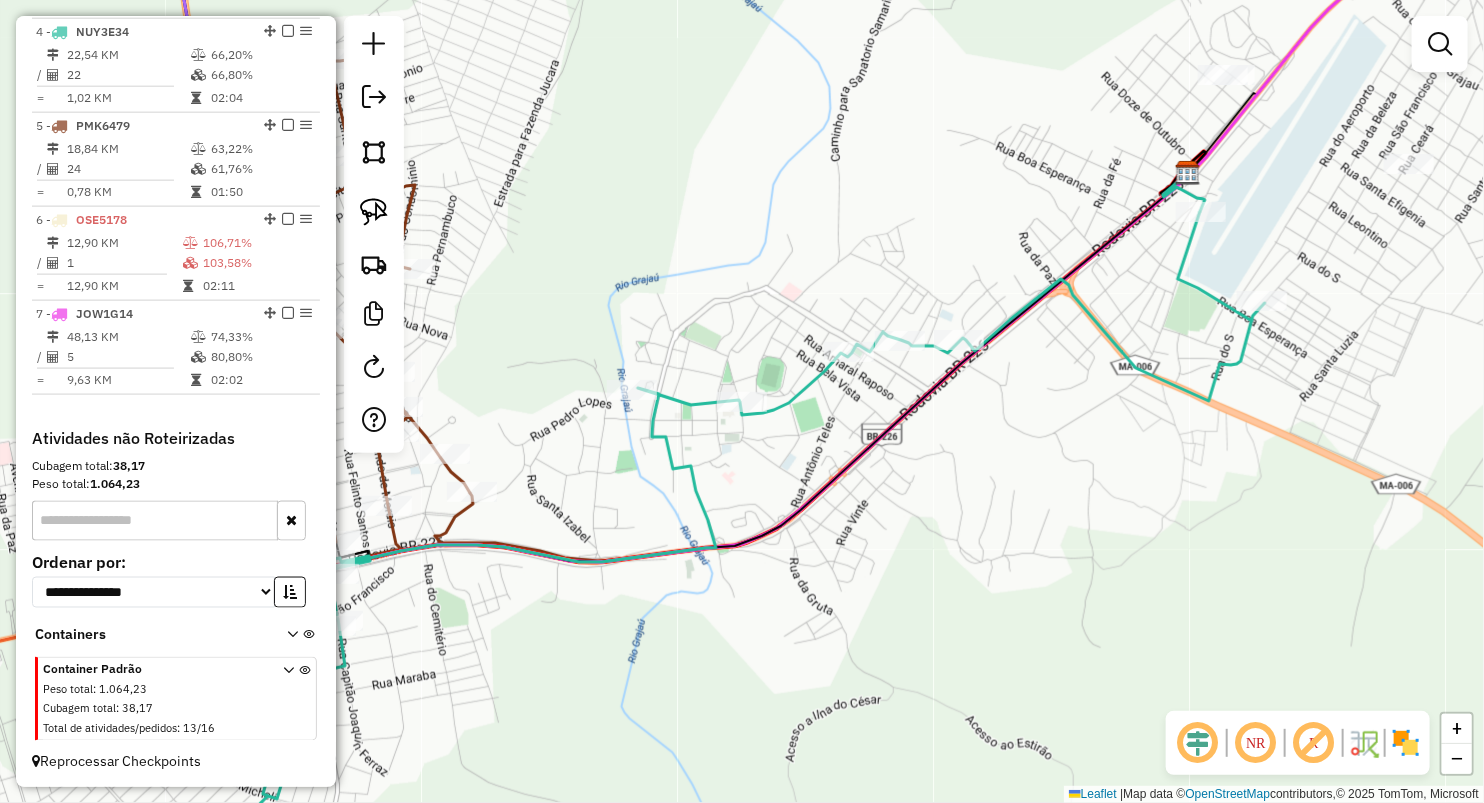 click 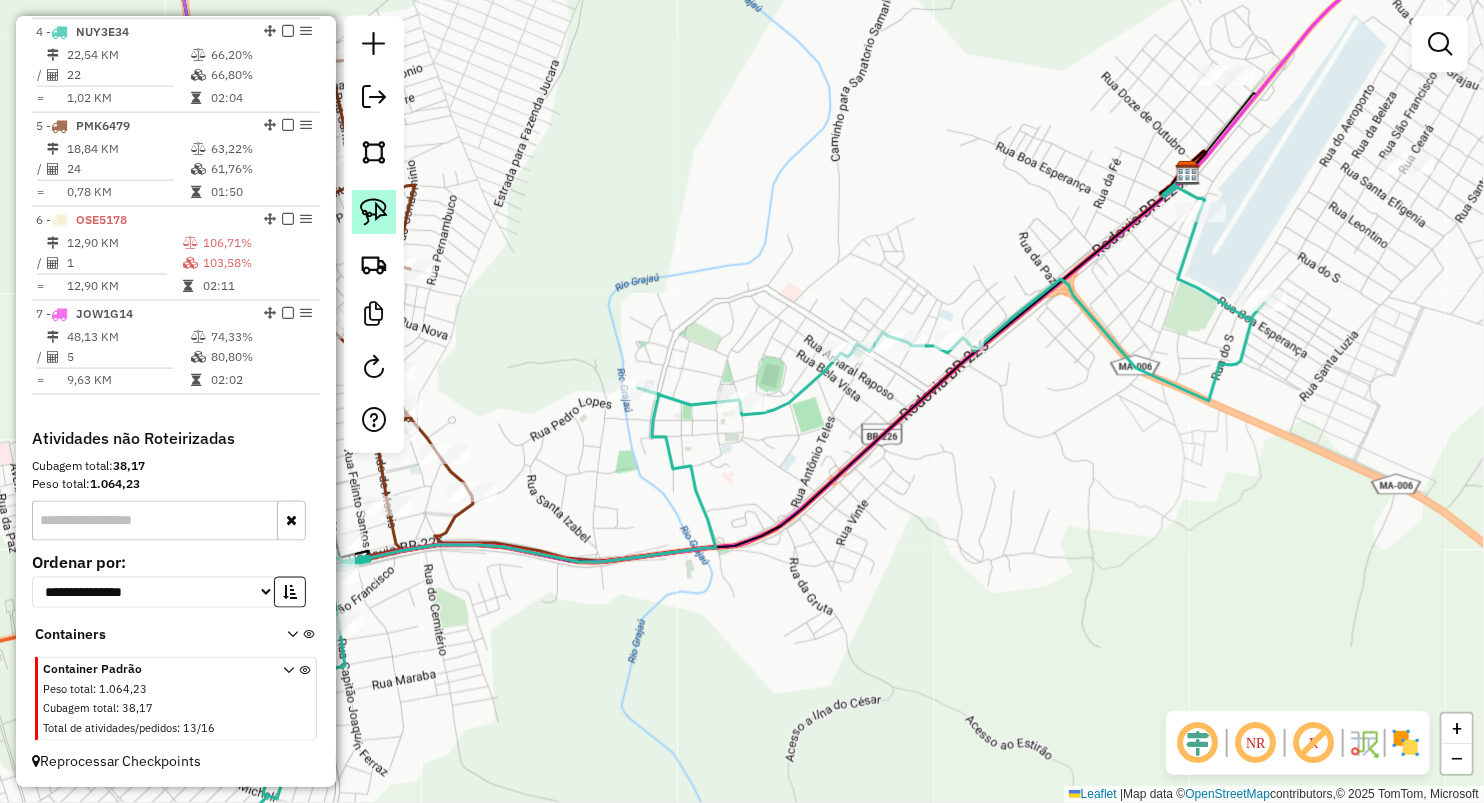 click 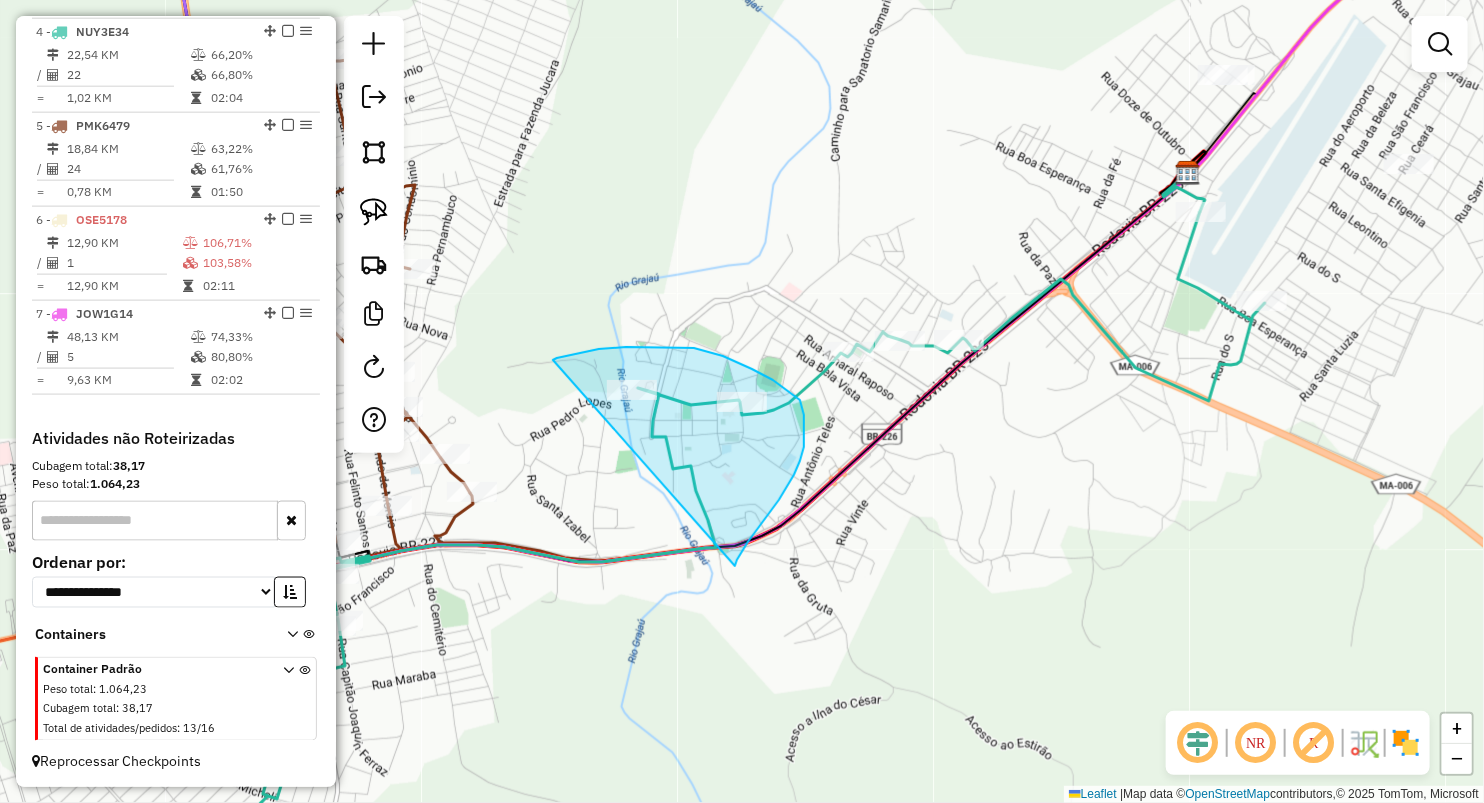 drag, startPoint x: 553, startPoint y: 360, endPoint x: 735, endPoint y: 566, distance: 274.8818 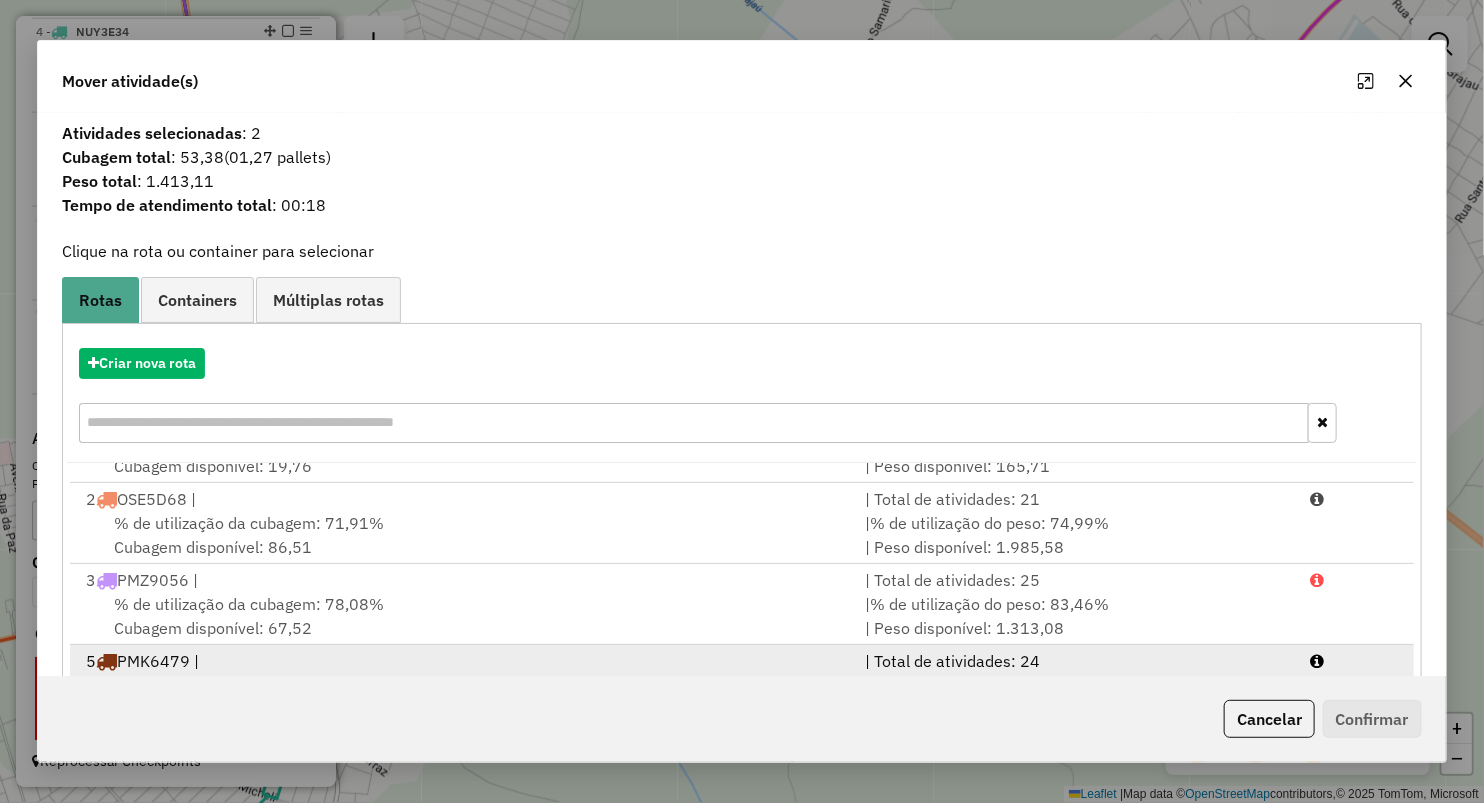 scroll, scrollTop: 85, scrollLeft: 0, axis: vertical 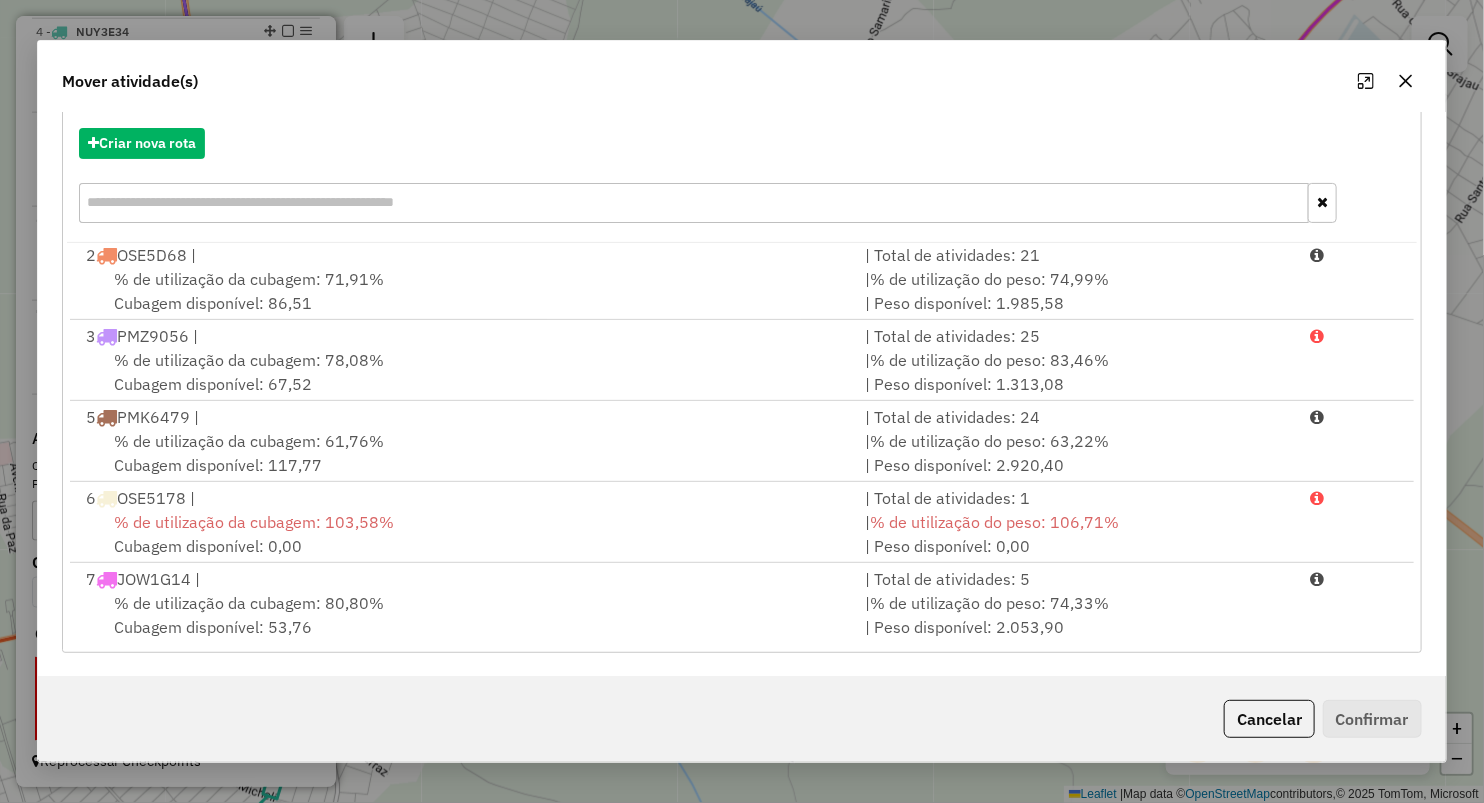 click 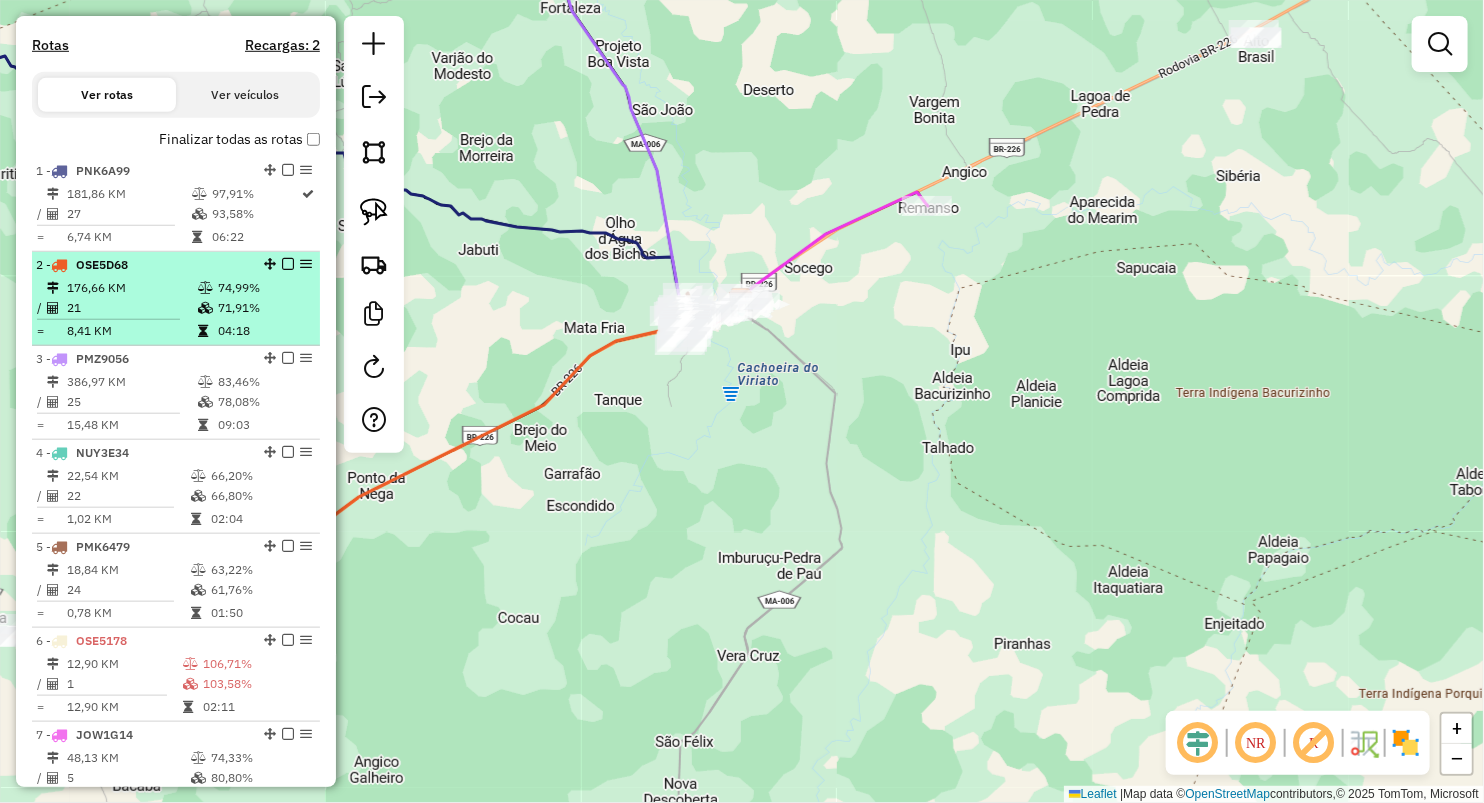 scroll, scrollTop: 608, scrollLeft: 0, axis: vertical 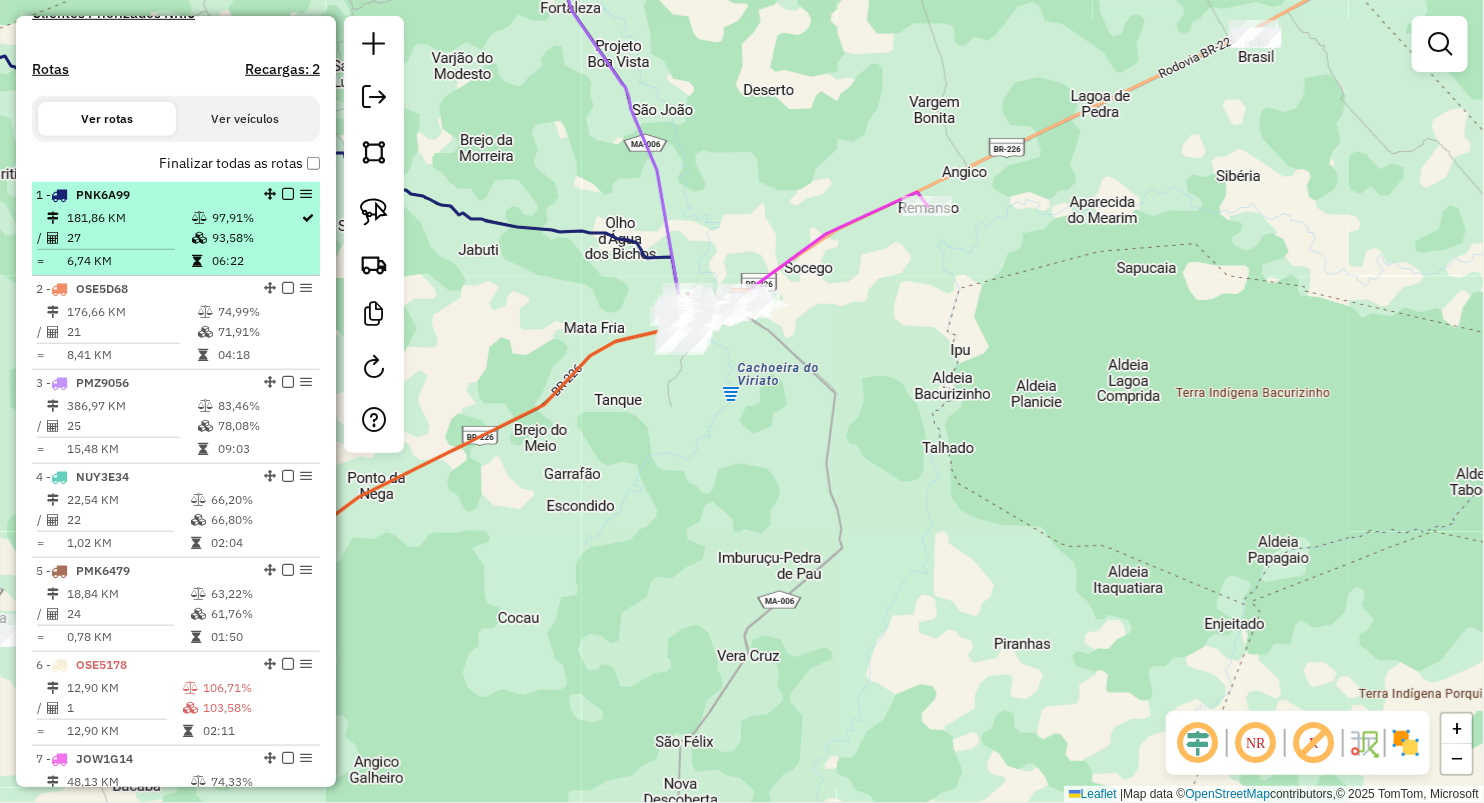 click on "27" at bounding box center [128, 238] 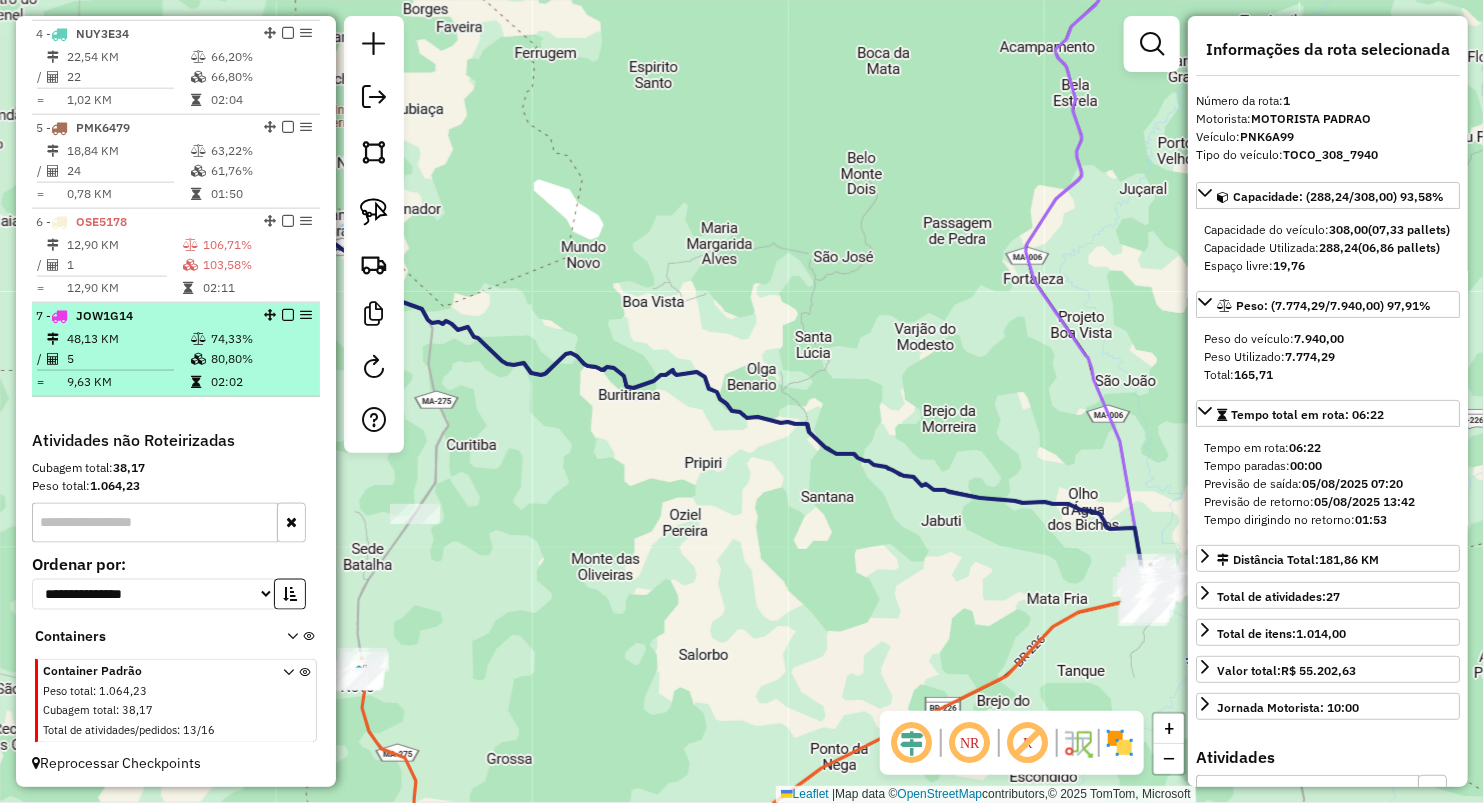 scroll, scrollTop: 1053, scrollLeft: 0, axis: vertical 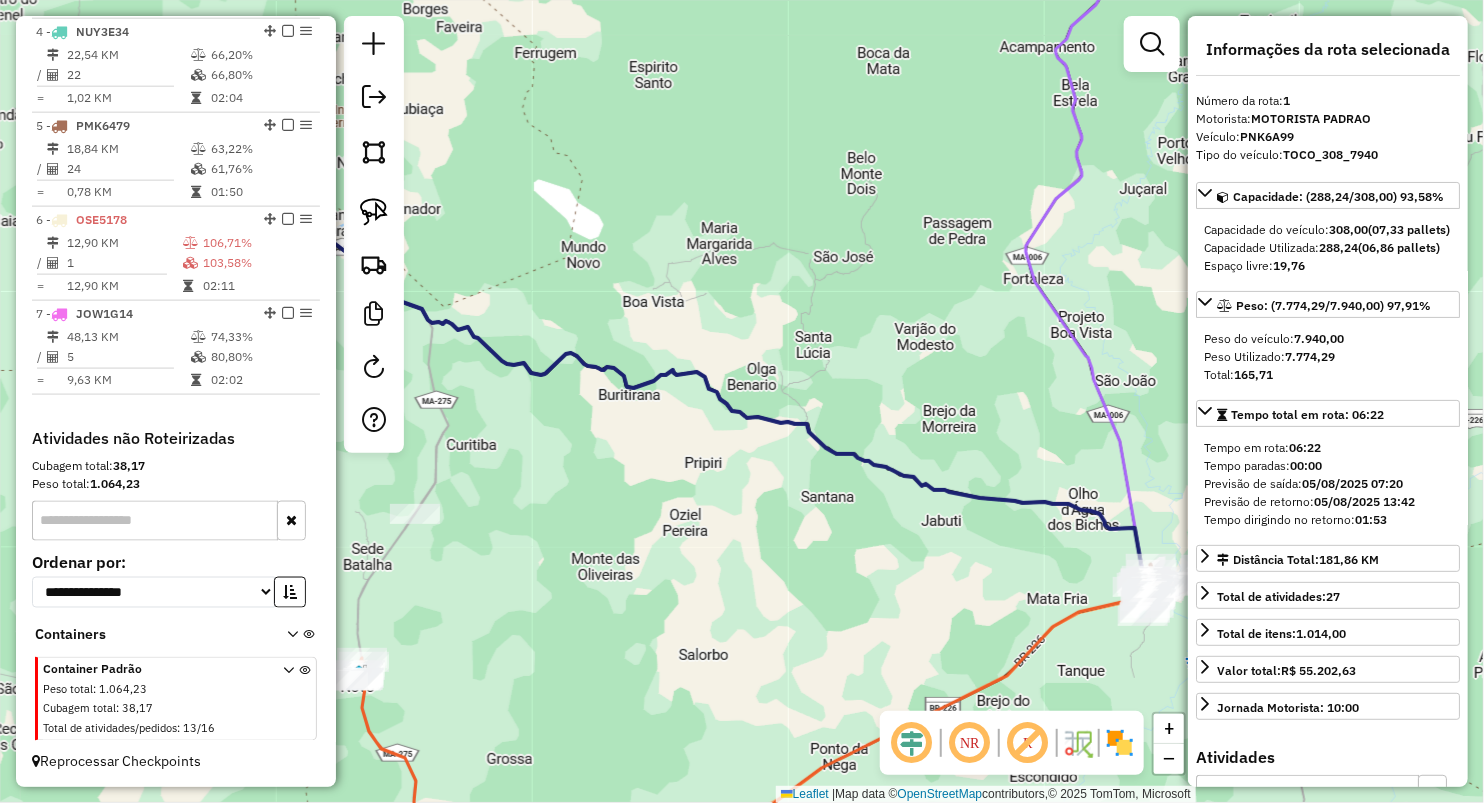 click on "Atividades não Roteirizadas" at bounding box center [176, 438] 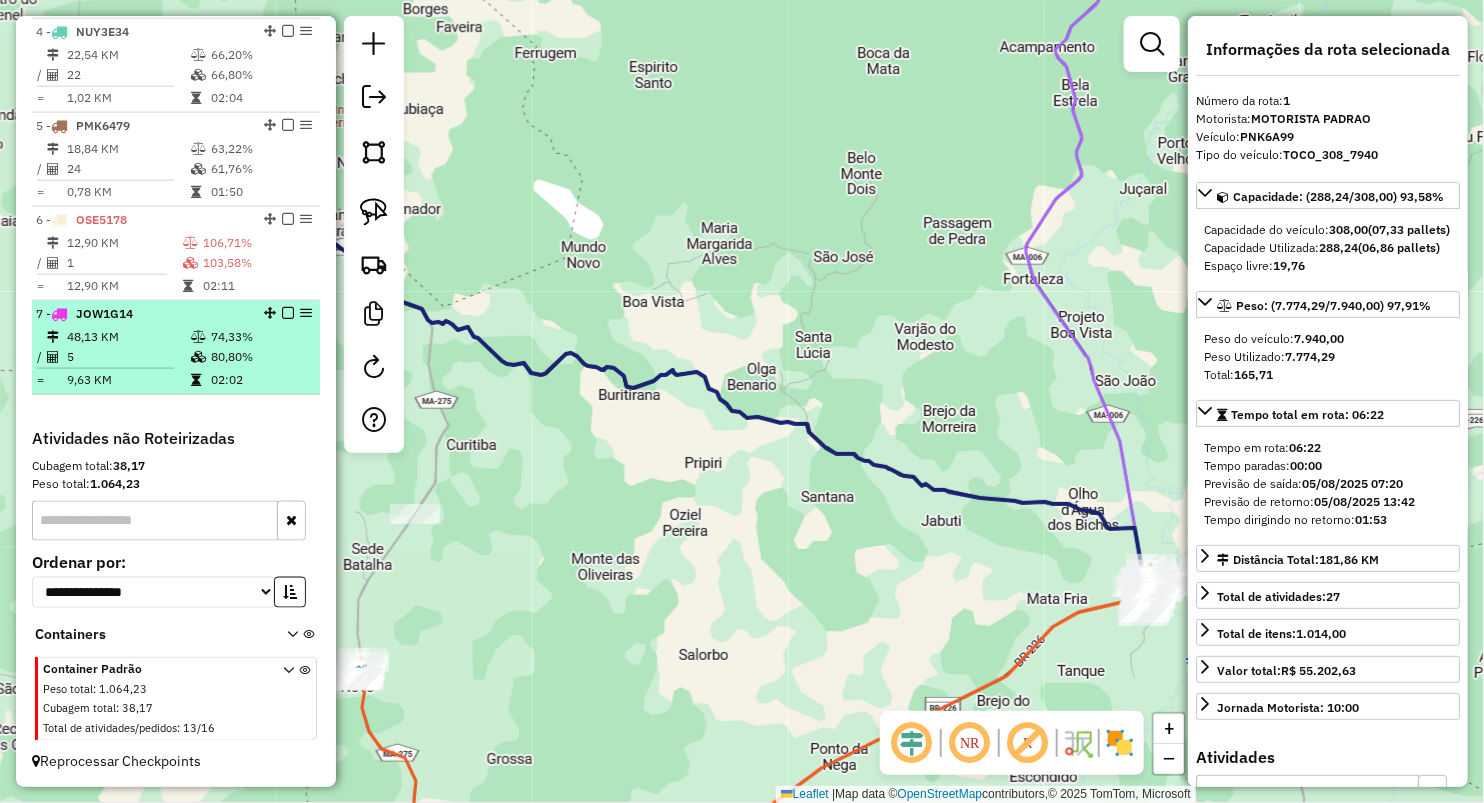 click on "48,13 KM" at bounding box center [128, 337] 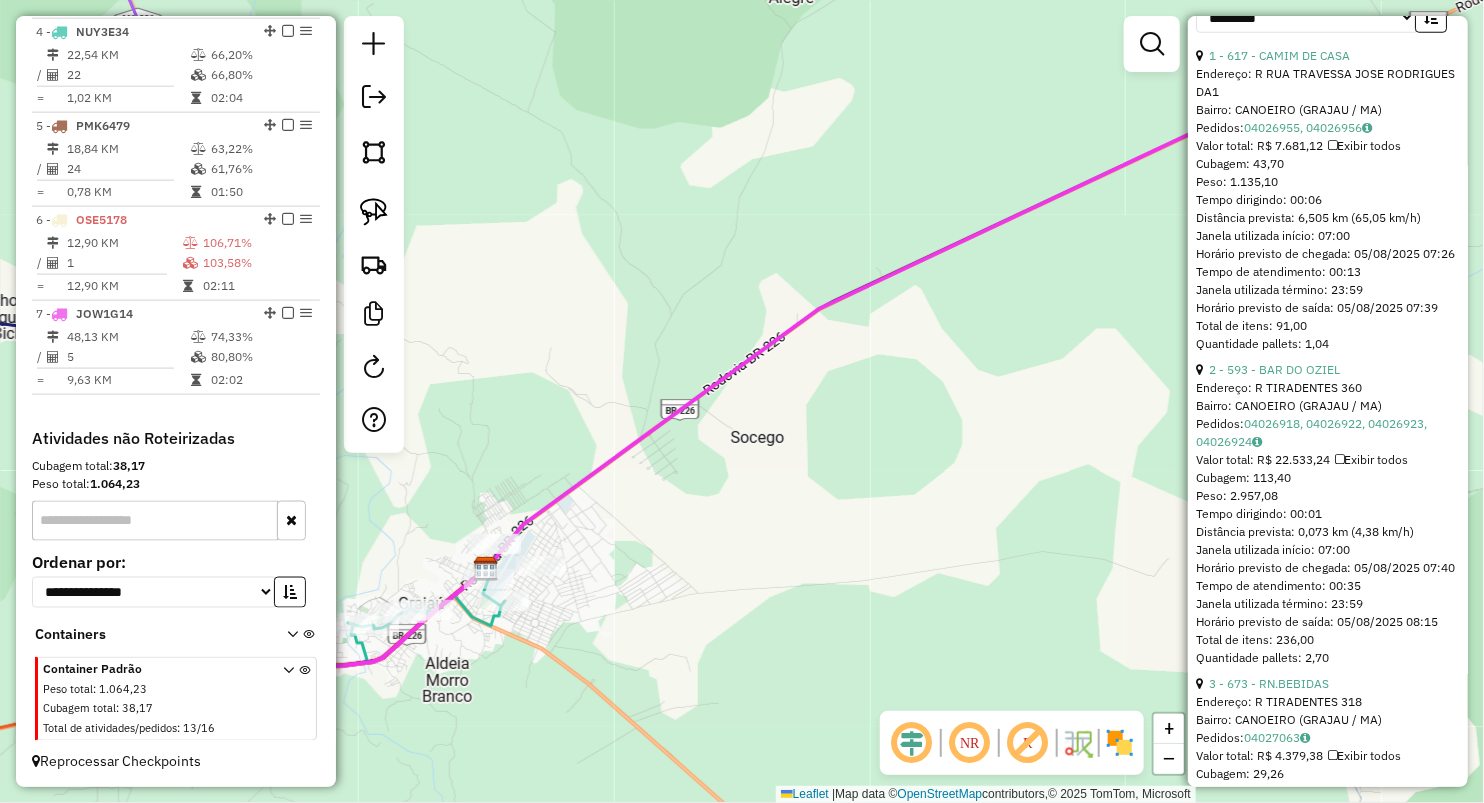 scroll, scrollTop: 888, scrollLeft: 0, axis: vertical 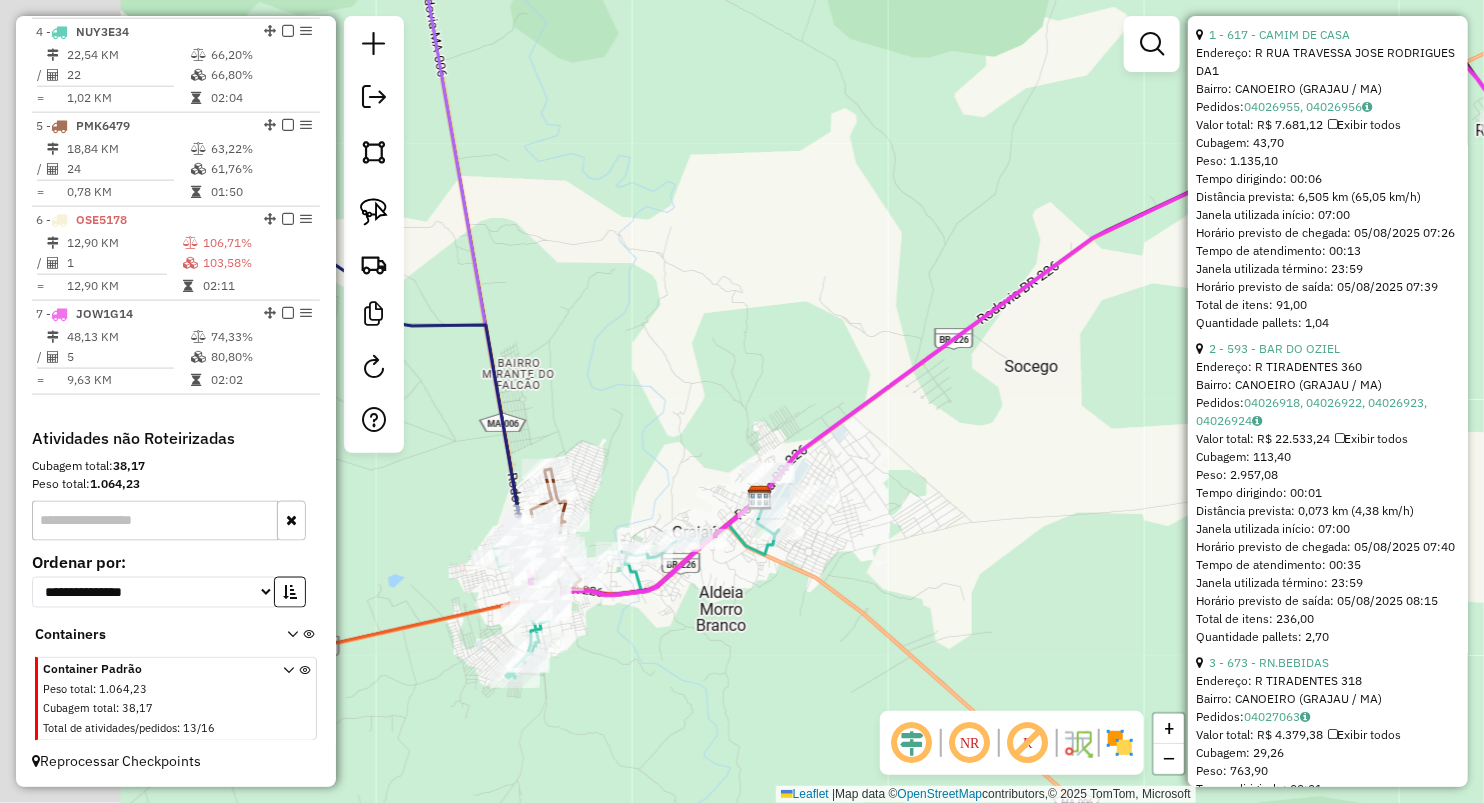 drag, startPoint x: 675, startPoint y: 291, endPoint x: 1045, endPoint y: 180, distance: 386.29135 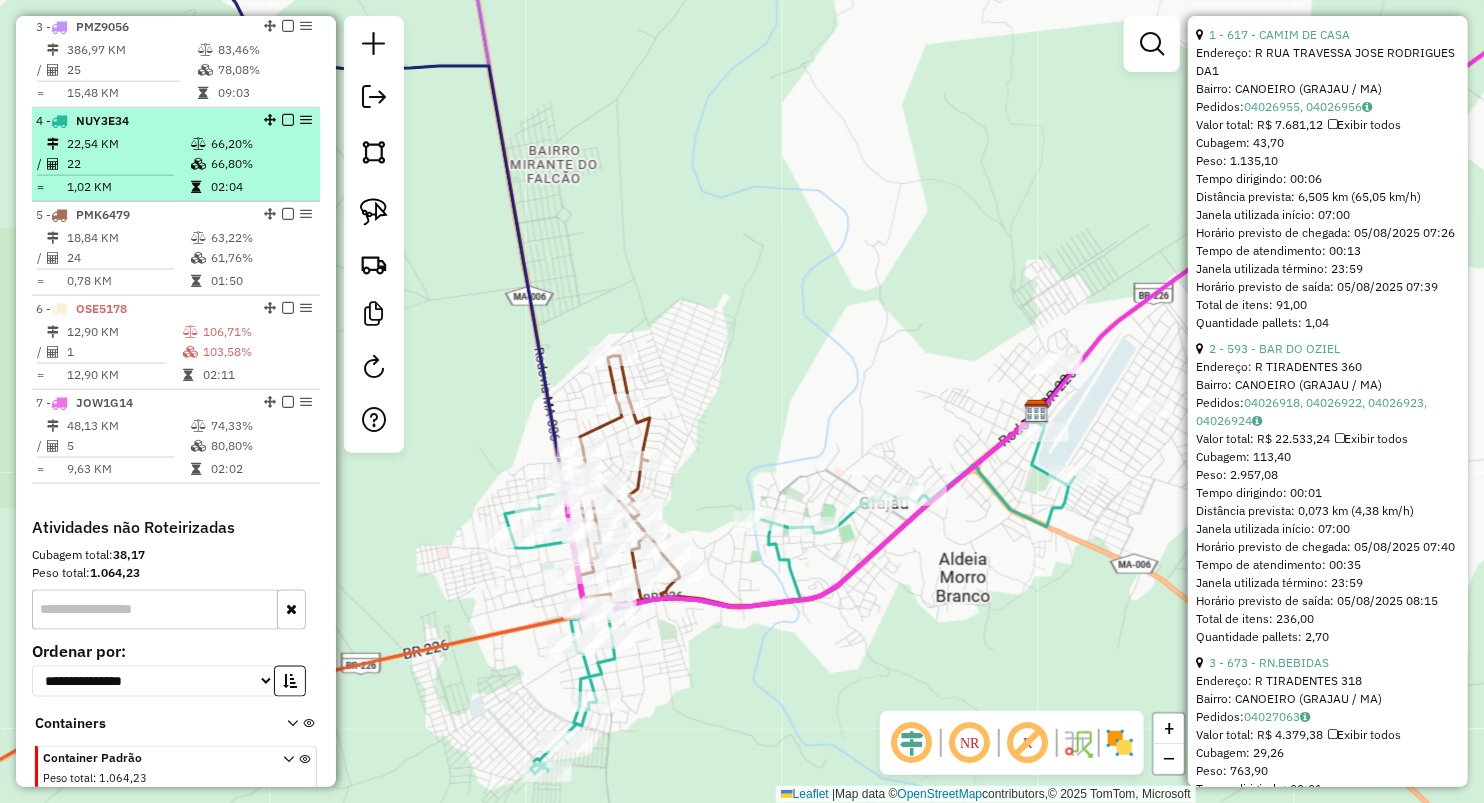 scroll, scrollTop: 831, scrollLeft: 0, axis: vertical 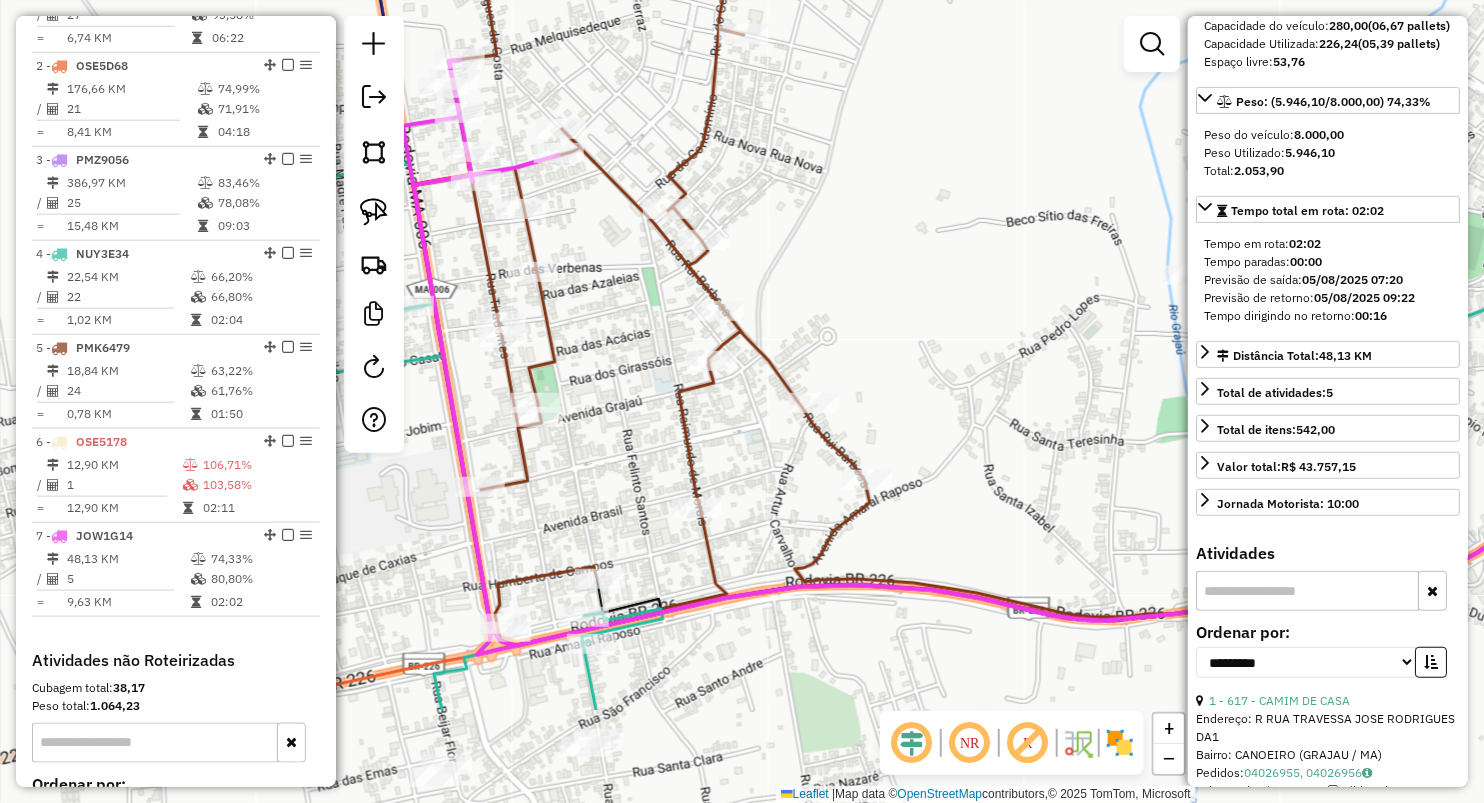 drag, startPoint x: 949, startPoint y: 313, endPoint x: 928, endPoint y: 118, distance: 196.1275 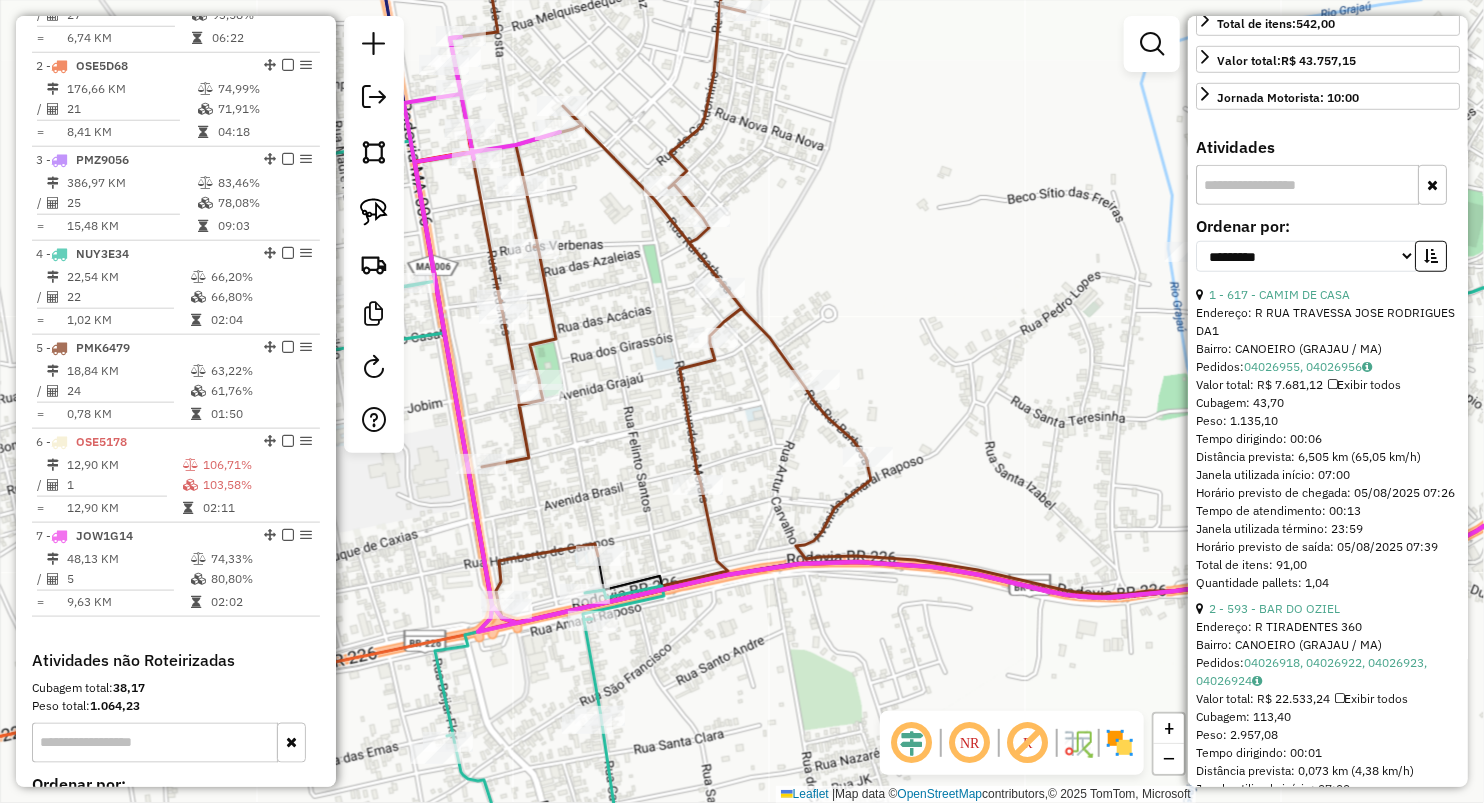scroll, scrollTop: 666, scrollLeft: 0, axis: vertical 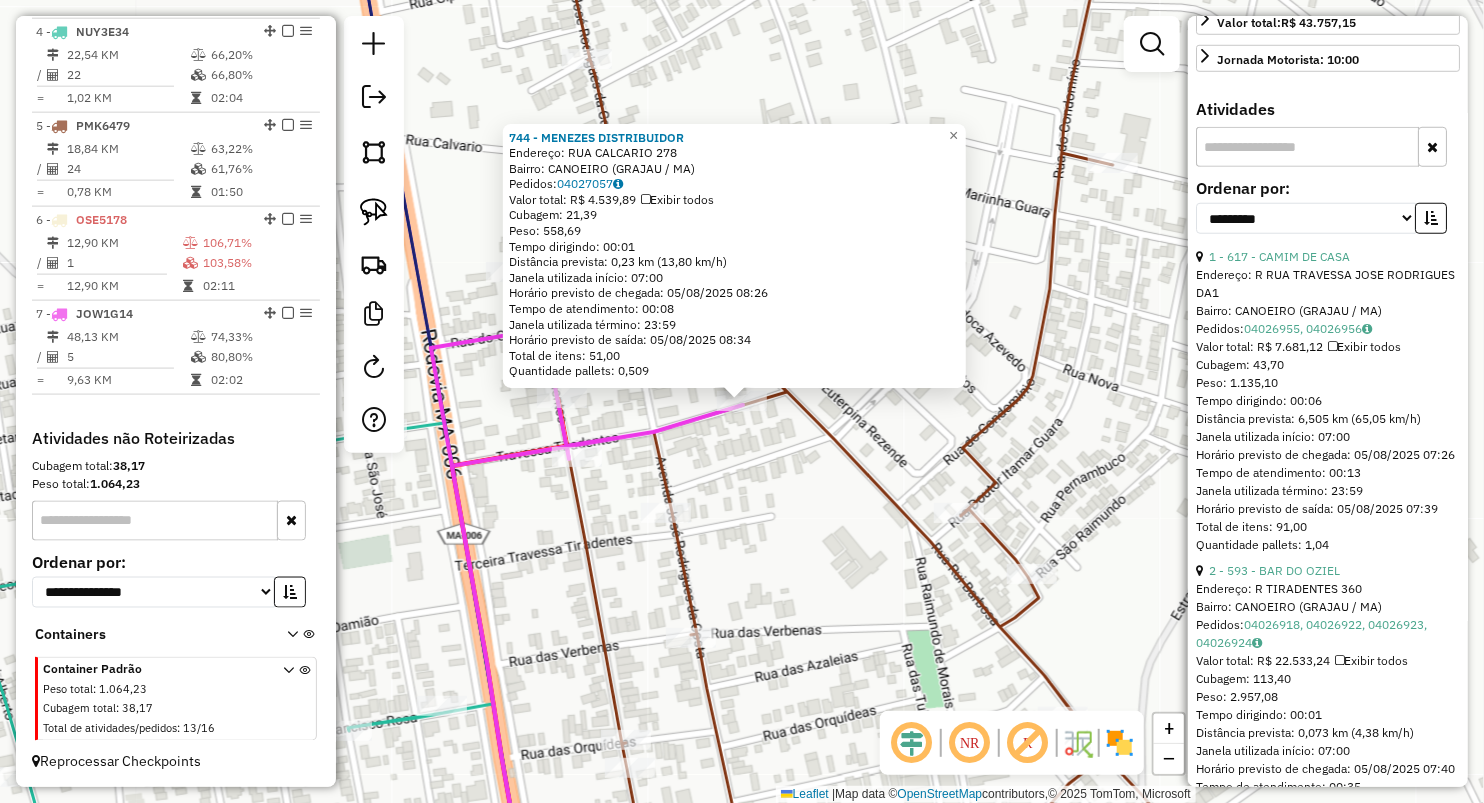 click on "744 - MENEZES DISTRIBUIDOR  Endereço:  RUA CALCARIO 278   Bairro: CANOEIRO ([CITY] / MA)   Pedidos:  04027057   Valor total: R$ 4.539,89   Exibir todos   Cubagem: 21,39  Peso: 558,69  Tempo dirigindo: 00:01   Distância prevista: 0,23 km (13,80 km/h)   Janela utilizada início: 07:00   Horário previsto de chegada: 05/08/2025 08:26   Tempo de atendimento: 00:08   Janela utilizada término: 23:59   Horário previsto de saída: 05/08/2025 08:34   Total de itens: 51,00   Quantidade pallets: 0,509  × Janela de atendimento Grade de atendimento Capacidade Transportadoras Veículos Cliente Pedidos  Rotas Selecione os dias de semana para filtrar as janelas de atendimento  Seg   Ter   Qua   Qui   Sex   Sáb   Dom  Informe o período da janela de atendimento: De: Até:  Filtrar exatamente a janela do cliente  Considerar janela de atendimento padrão  Selecione os dias de semana para filtrar as grades de atendimento  Seg   Ter   Qua   Qui   Sex   Sáb   Dom   Considerar clientes sem dia de atendimento cadastrado  De:" 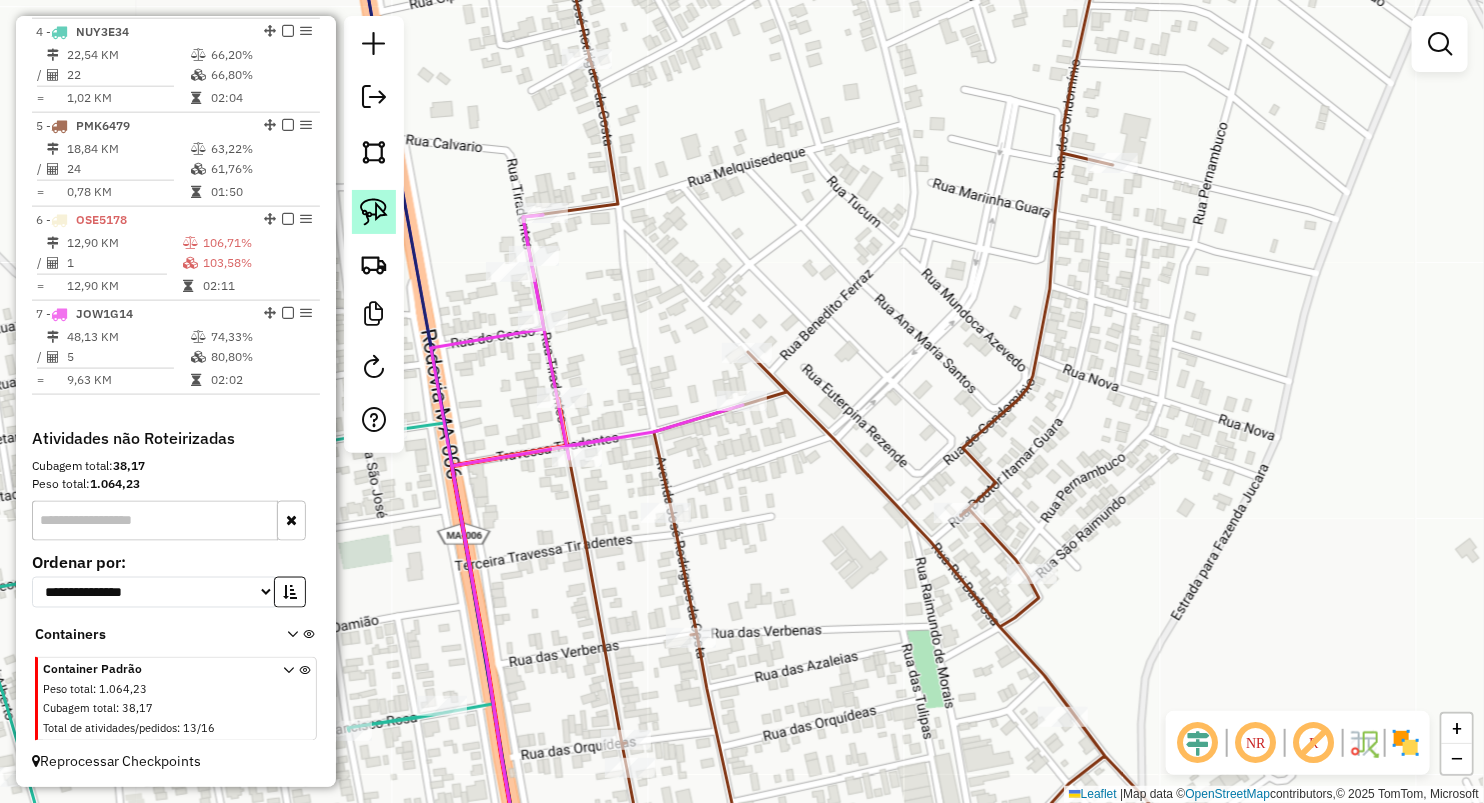 click 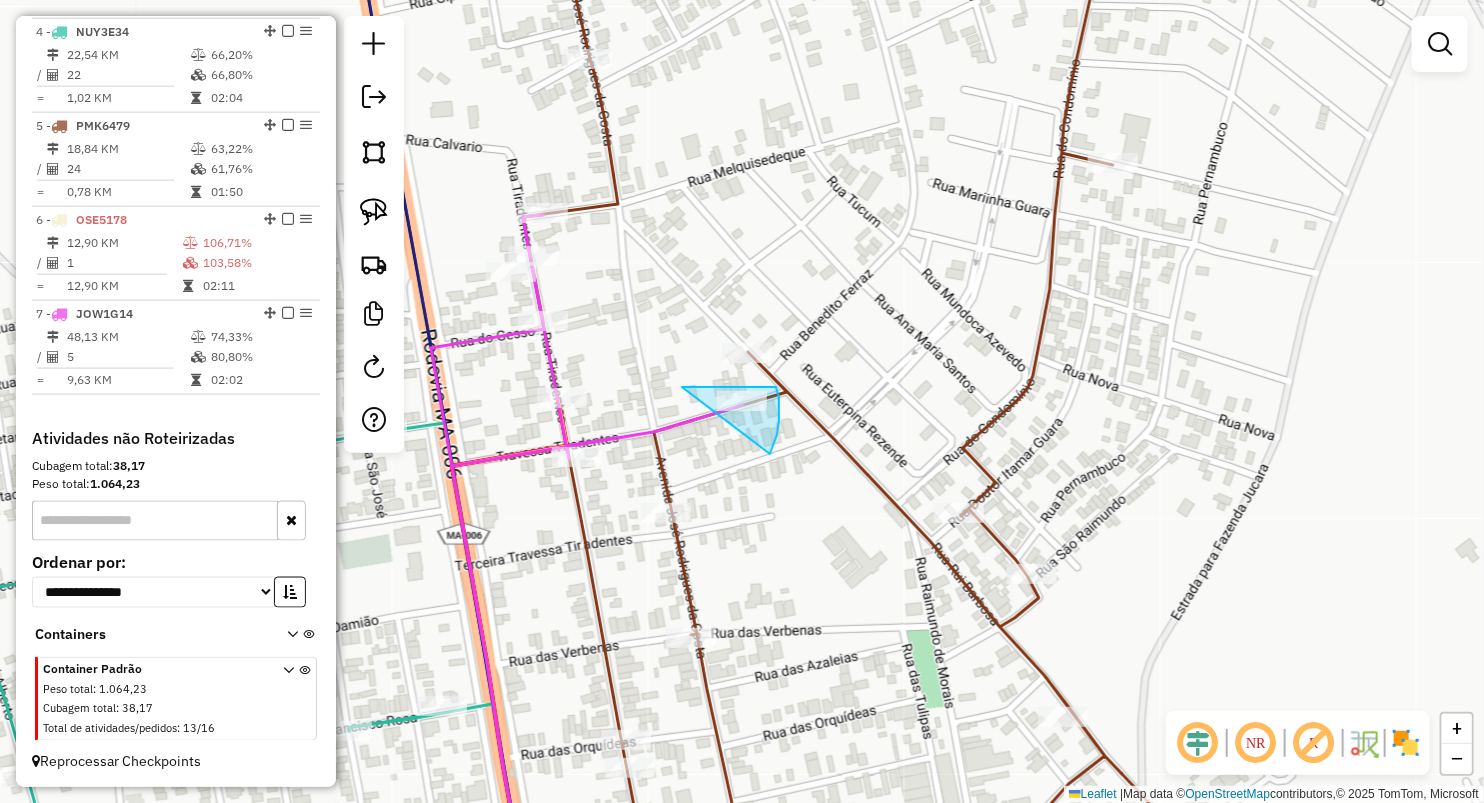 drag, startPoint x: 704, startPoint y: 387, endPoint x: 768, endPoint y: 455, distance: 93.38094 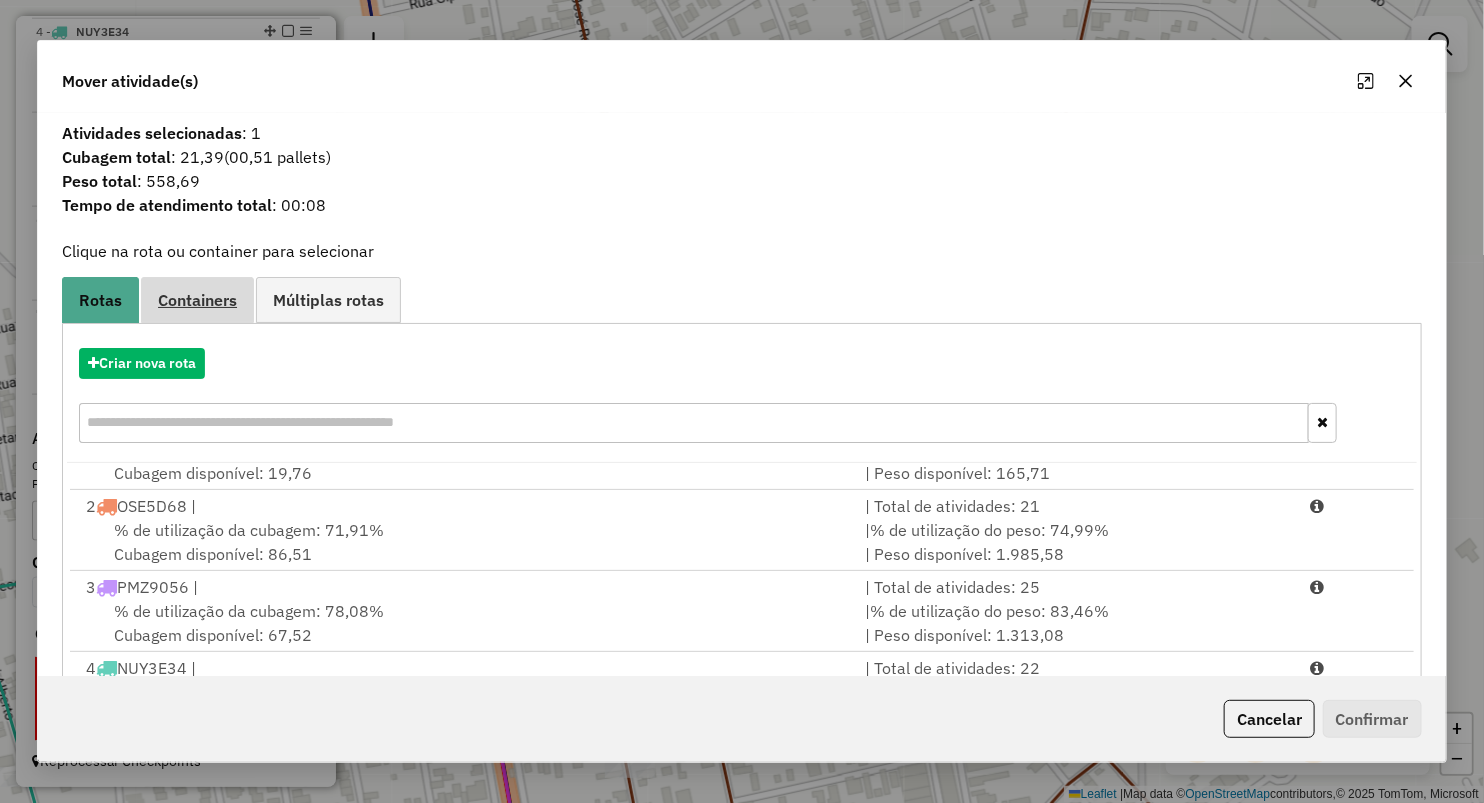 scroll, scrollTop: 85, scrollLeft: 0, axis: vertical 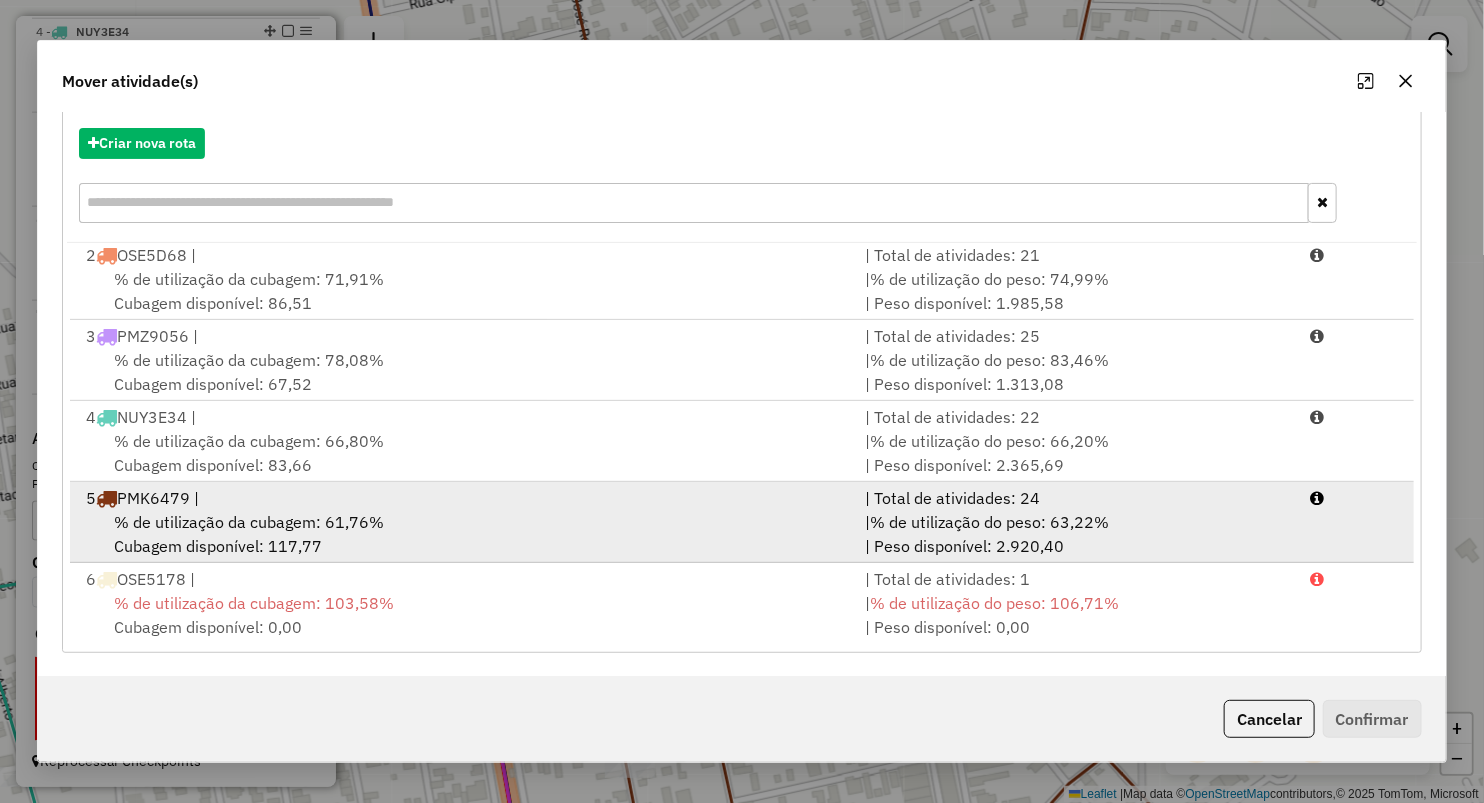 click on "5  PMK6479 |   | Total de atividades: 24  % de utilização da cubagem: 61,76%  Cubagem disponível: 117,77   |  % de utilização do peso: 63,22%  | Peso disponível: 2.920,40" at bounding box center (742, 522) 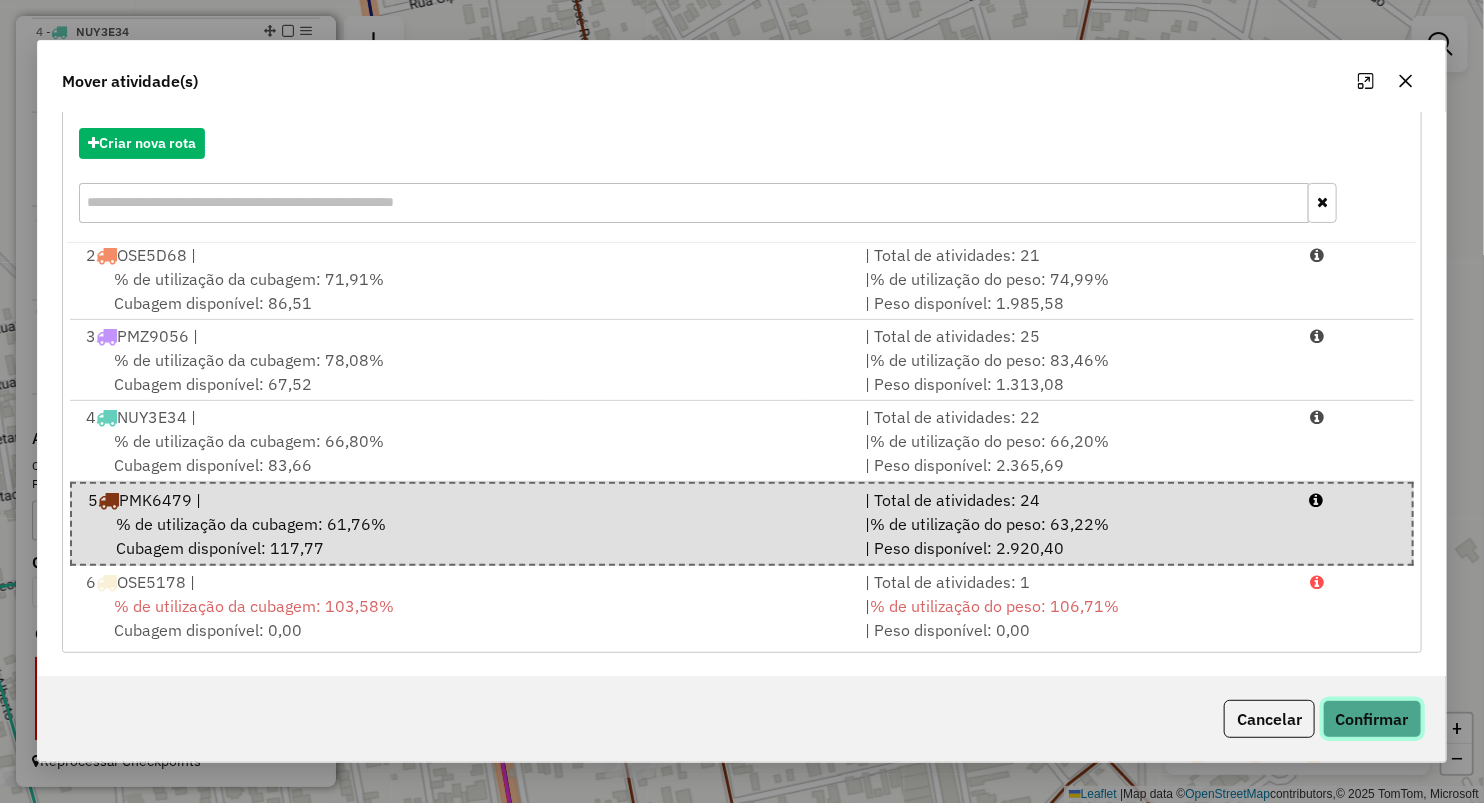 click on "Confirmar" 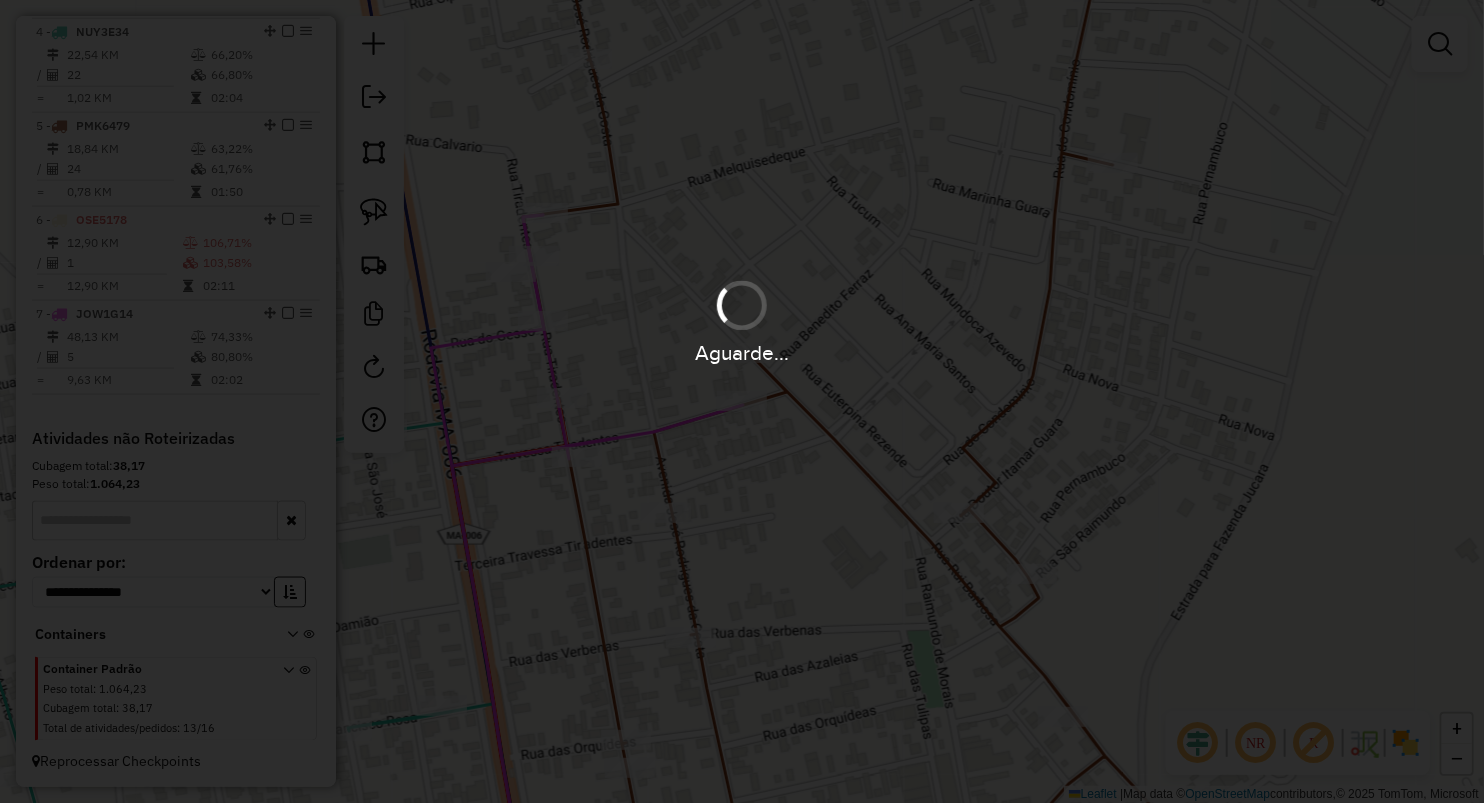 scroll, scrollTop: 0, scrollLeft: 0, axis: both 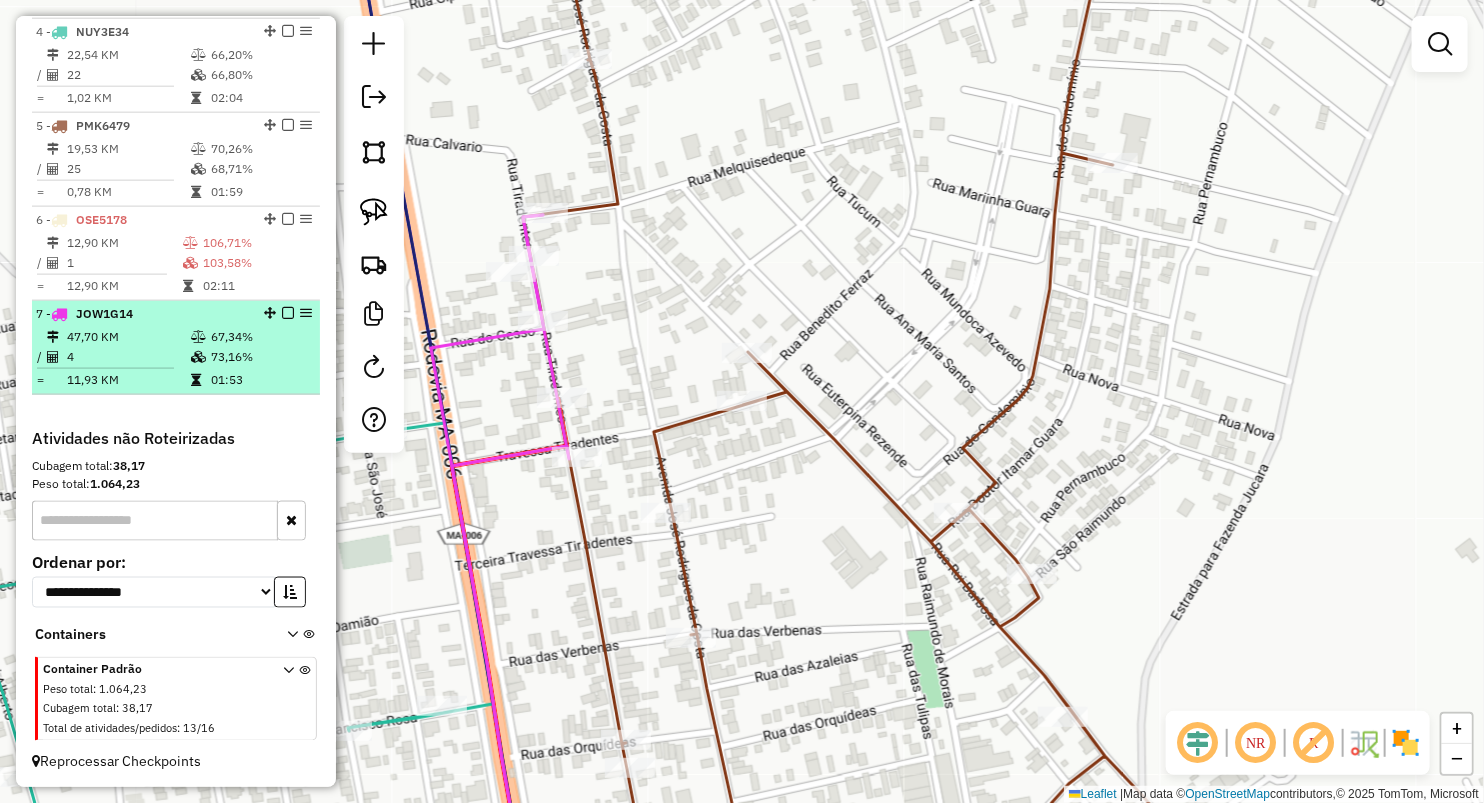 click on "4" at bounding box center [128, 357] 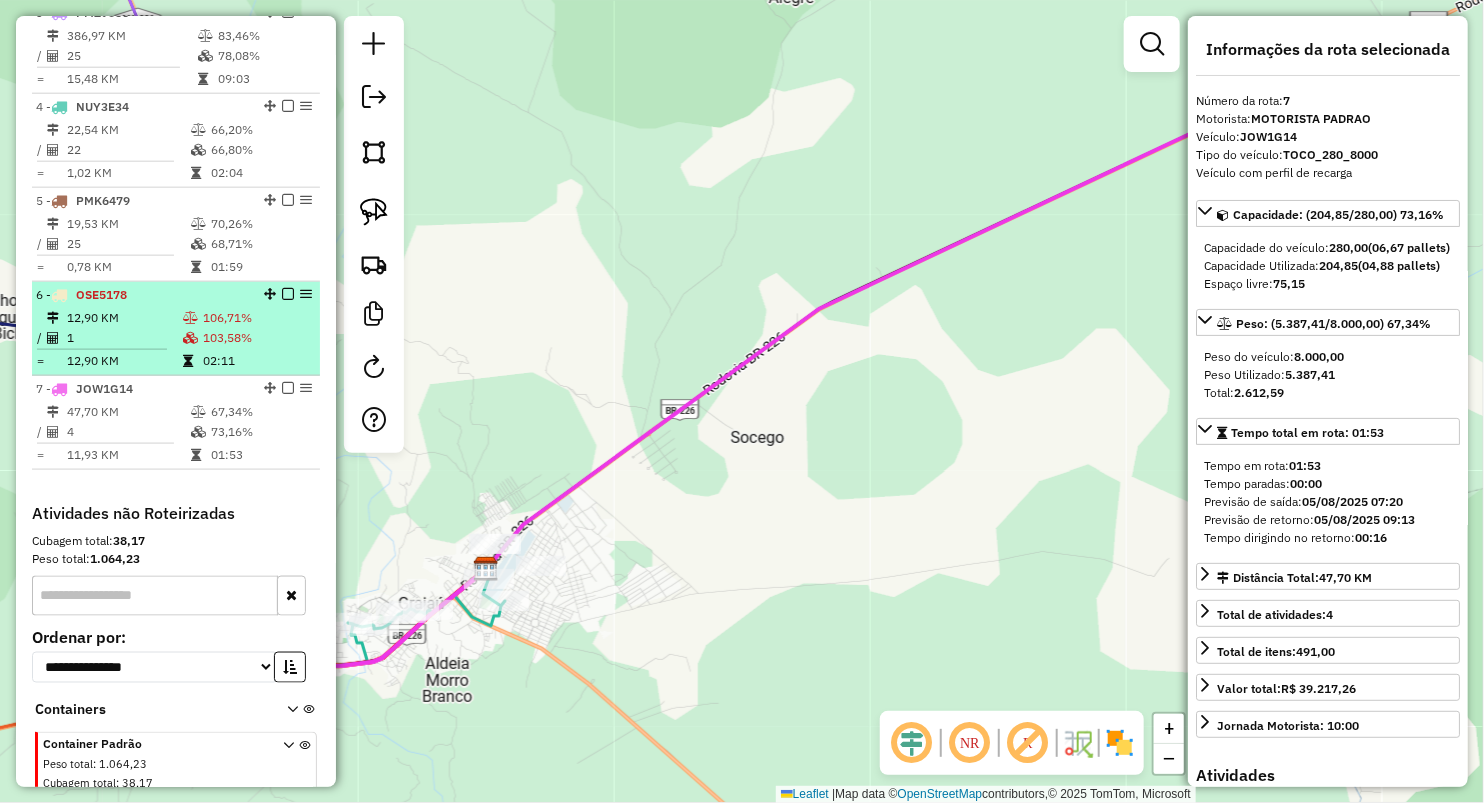 scroll, scrollTop: 942, scrollLeft: 0, axis: vertical 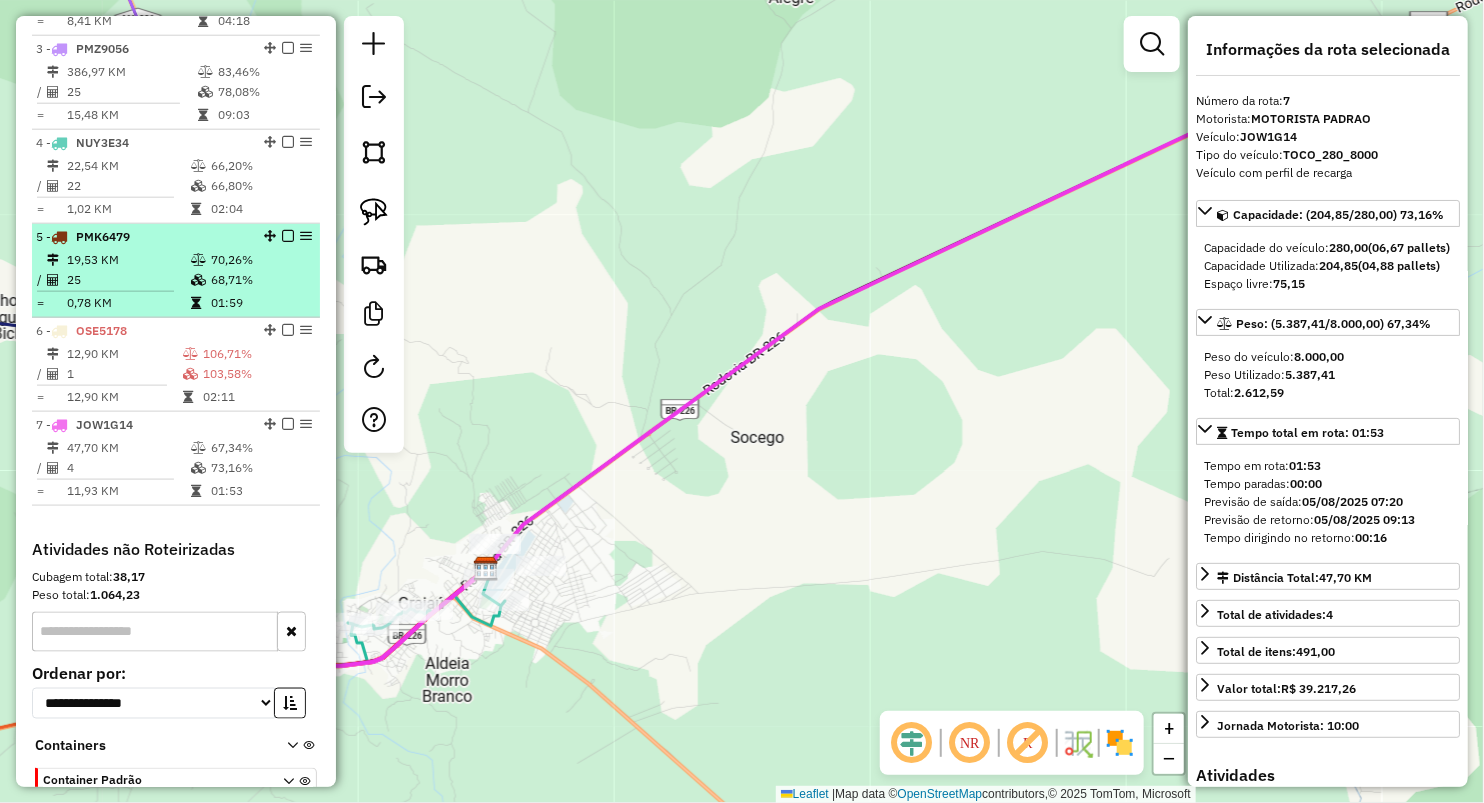 click on "25" at bounding box center (128, 280) 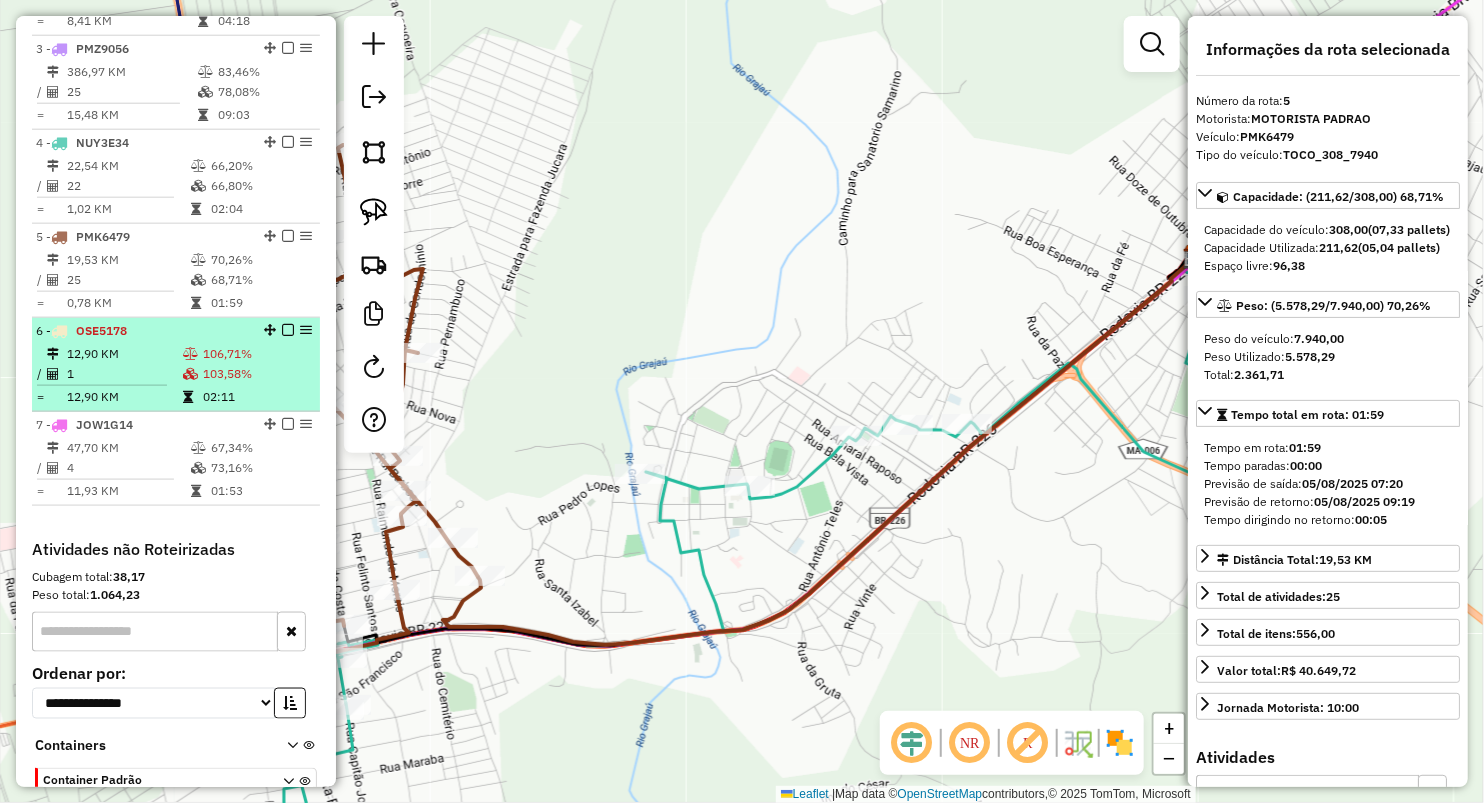 click on "1" at bounding box center (124, 374) 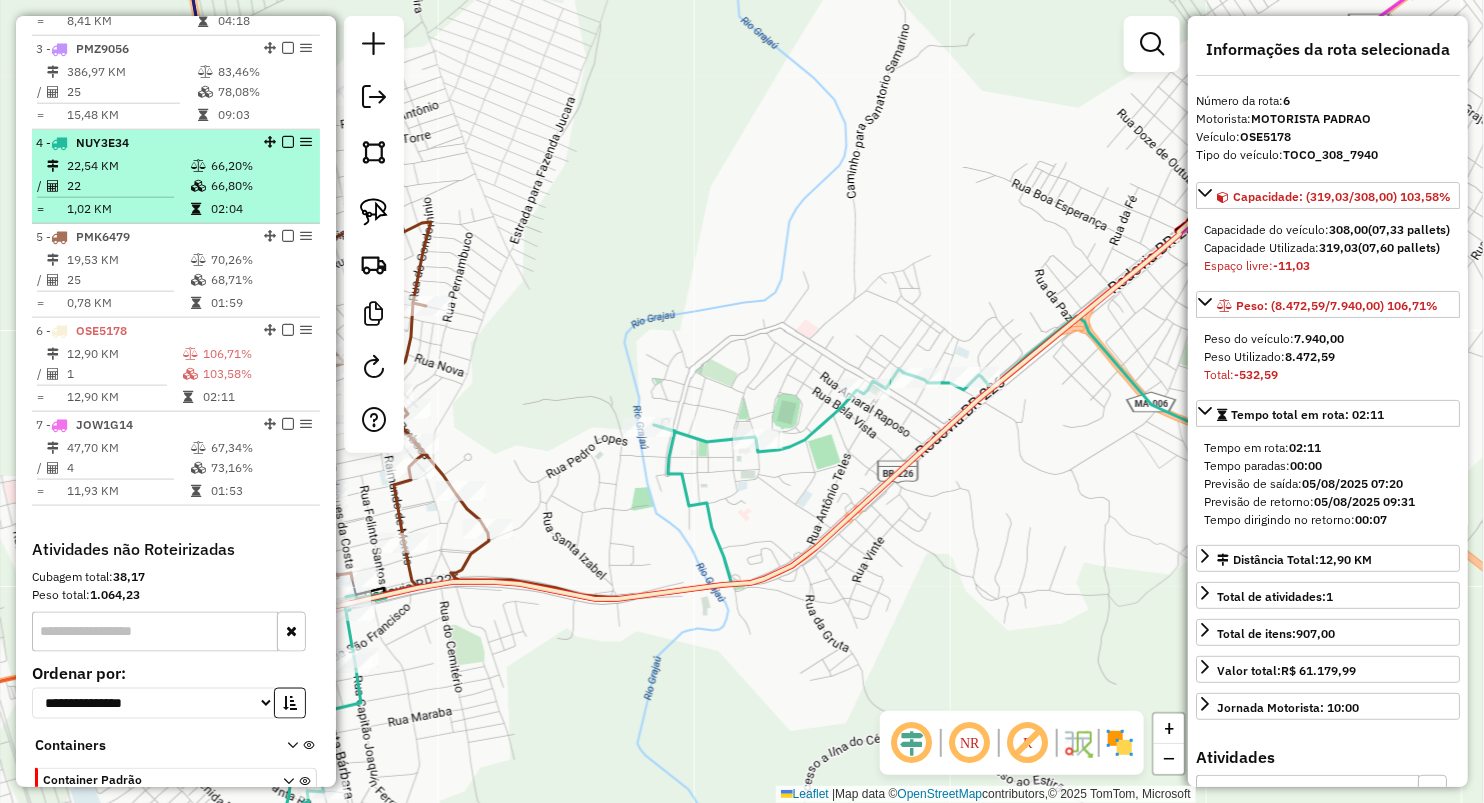 click at bounding box center [105, 197] 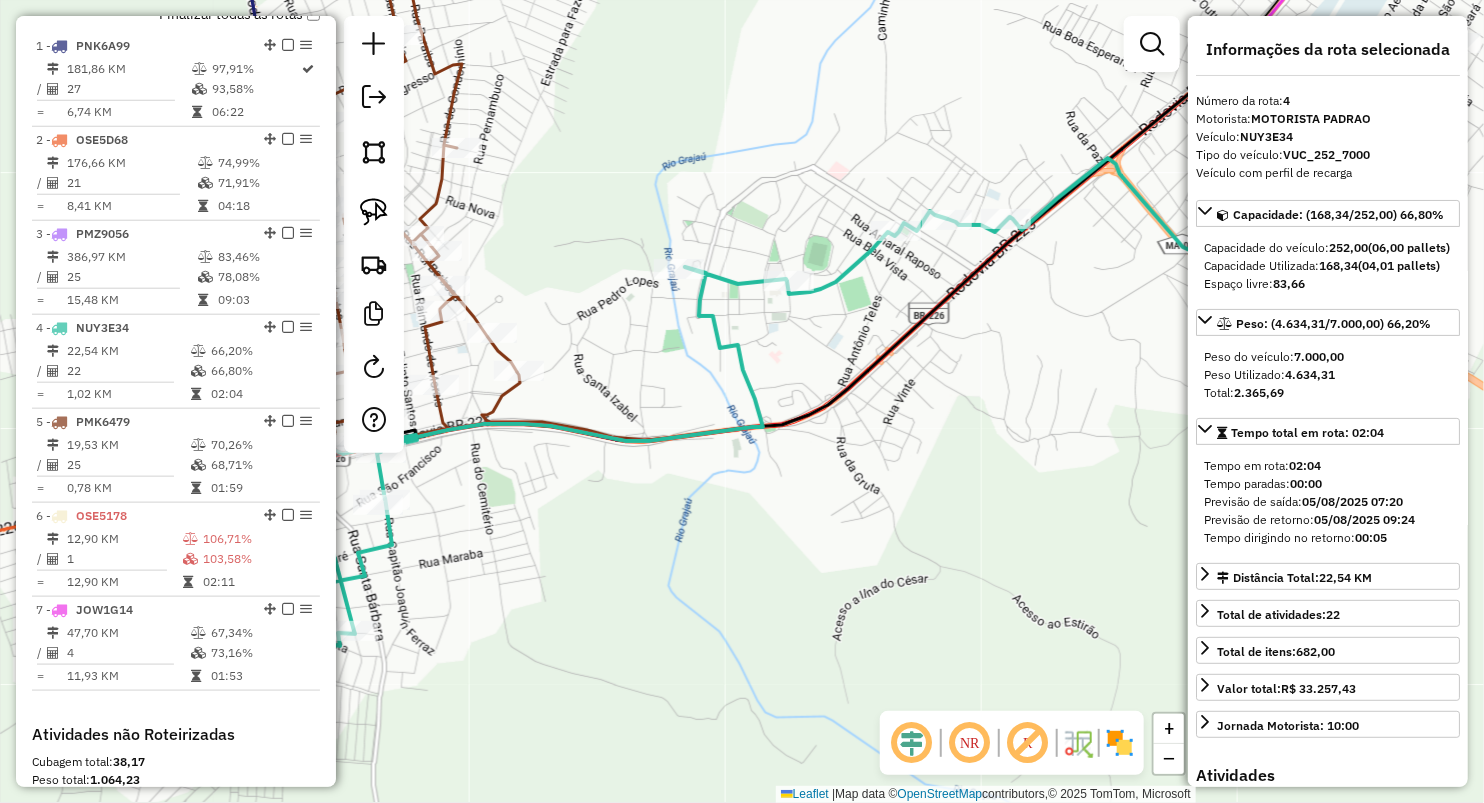 scroll, scrollTop: 720, scrollLeft: 0, axis: vertical 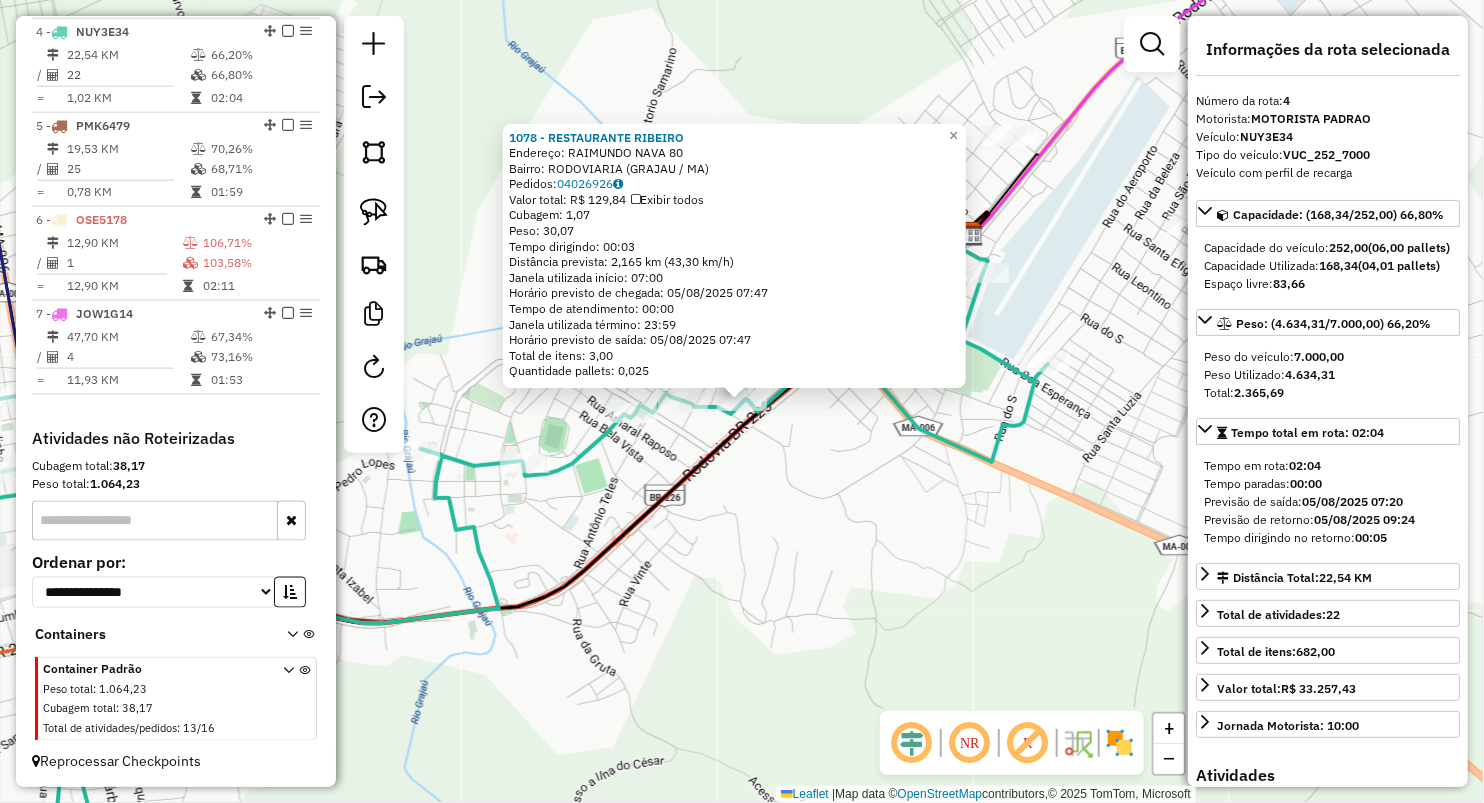 click 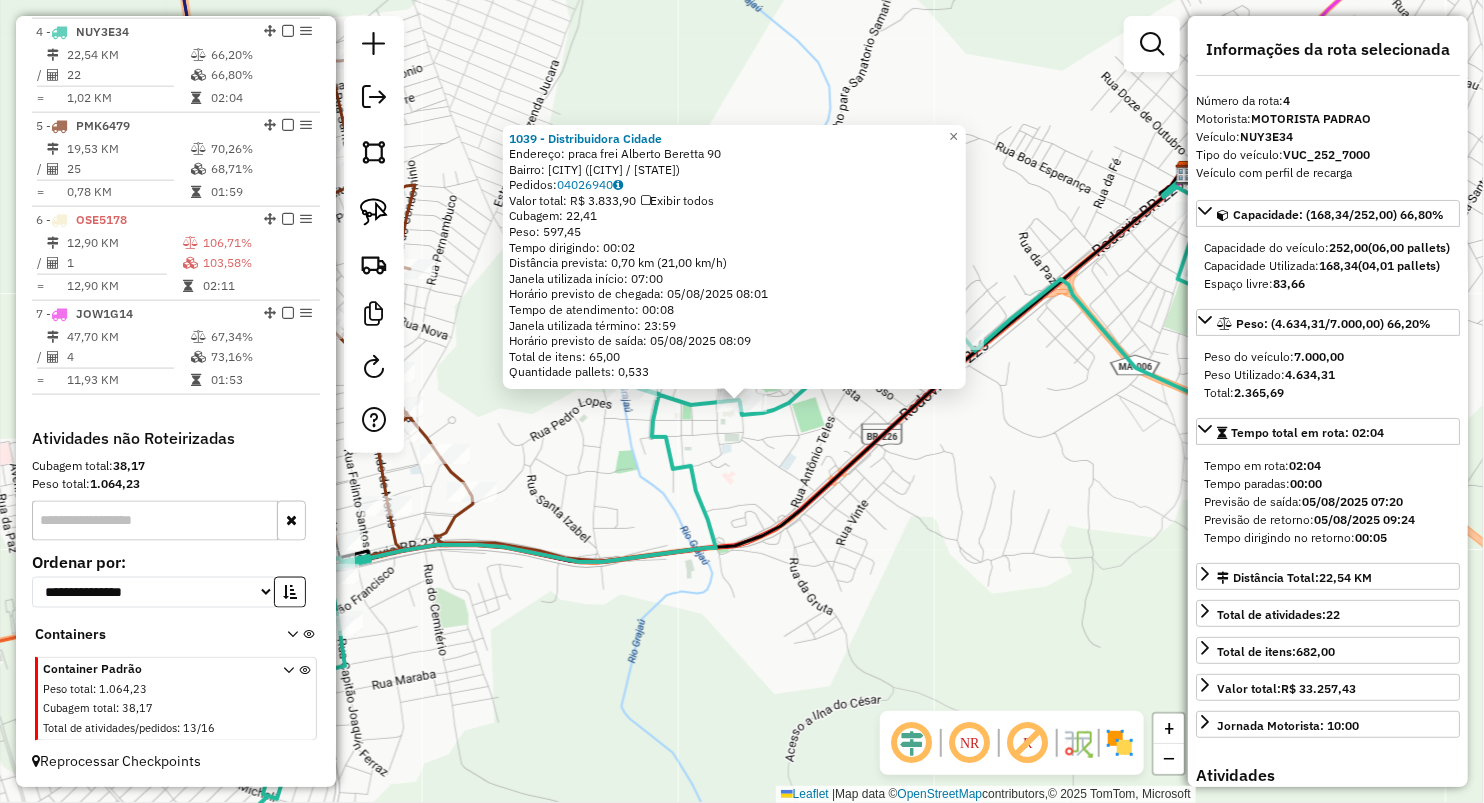 click on "1039 - Distribuidora Cidade  Endereço:  praca frei Alberto Beretta 90   Bairro: CENTRO ([CITY] / MA)   Pedidos:  04026940   Valor total: R$ 3.833,90   Exibir todos   Cubagem: 22,41  Peso: 597,45  Tempo dirigindo: 00:02   Distância prevista: 0,70 km (21,00 km/h)   Janela utilizada início: 07:00   Horário previsto de chegada: 05/08/2025 08:01   Tempo de atendimento: 00:08   Janela utilizada término: 23:59   Horário previsto de saída: 05/08/2025 08:09   Total de itens: 65,00   Quantidade pallets: 0,533  × Janela de atendimento Grade de atendimento Capacidade Transportadoras Veículos Cliente Pedidos  Rotas Selecione os dias de semana para filtrar as janelas de atendimento  Seg   Ter   Qua   Qui   Sex   Sáb   Dom  Informe o período da janela de atendimento: De: Até:  Filtrar exatamente a janela do cliente  Considerar janela de atendimento padrão  Selecione os dias de semana para filtrar as grades de atendimento  Seg   Ter   Qua   Qui   Sex   Sáb   Dom   Clientes fora do dia de atendimento selecionado" 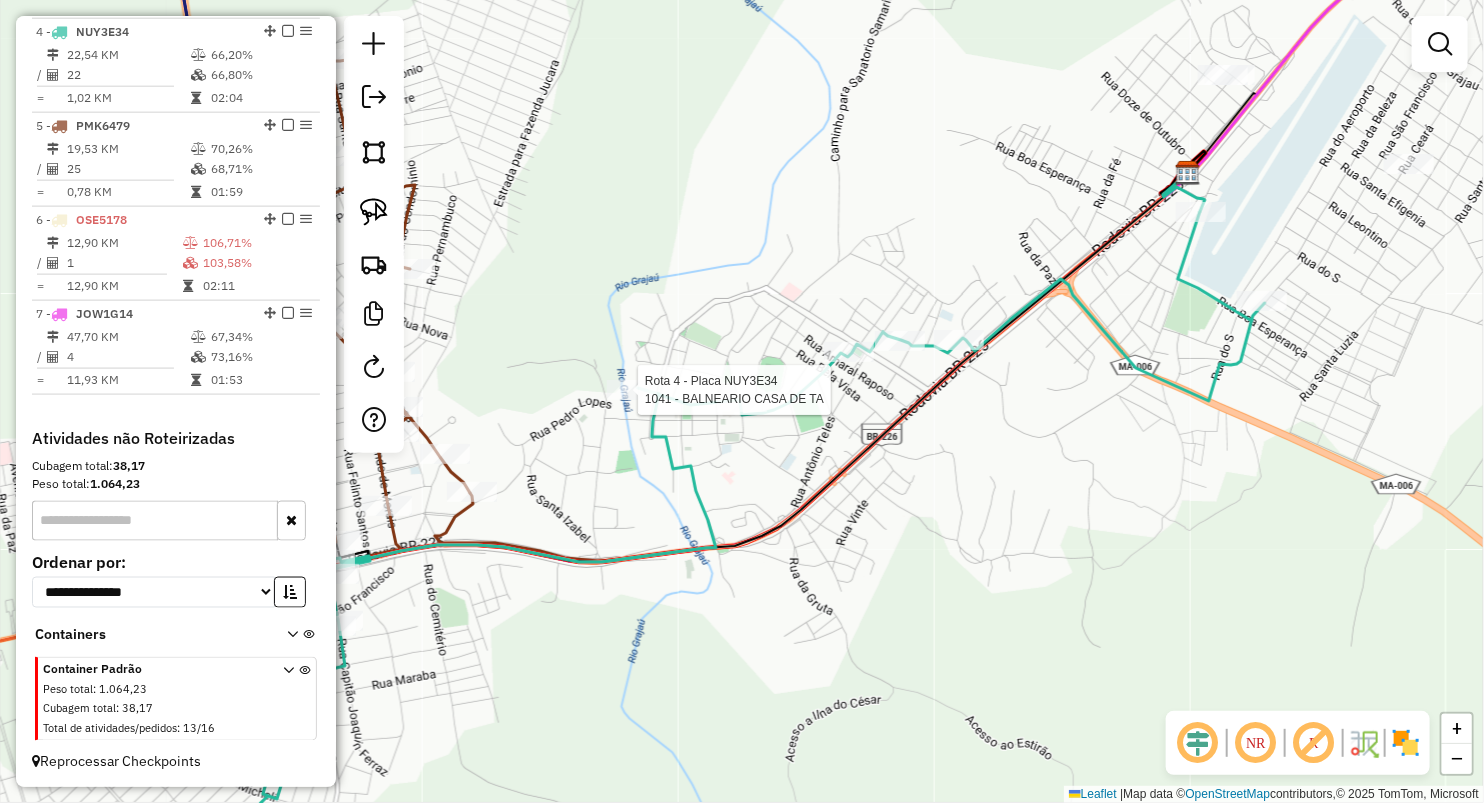select on "**********" 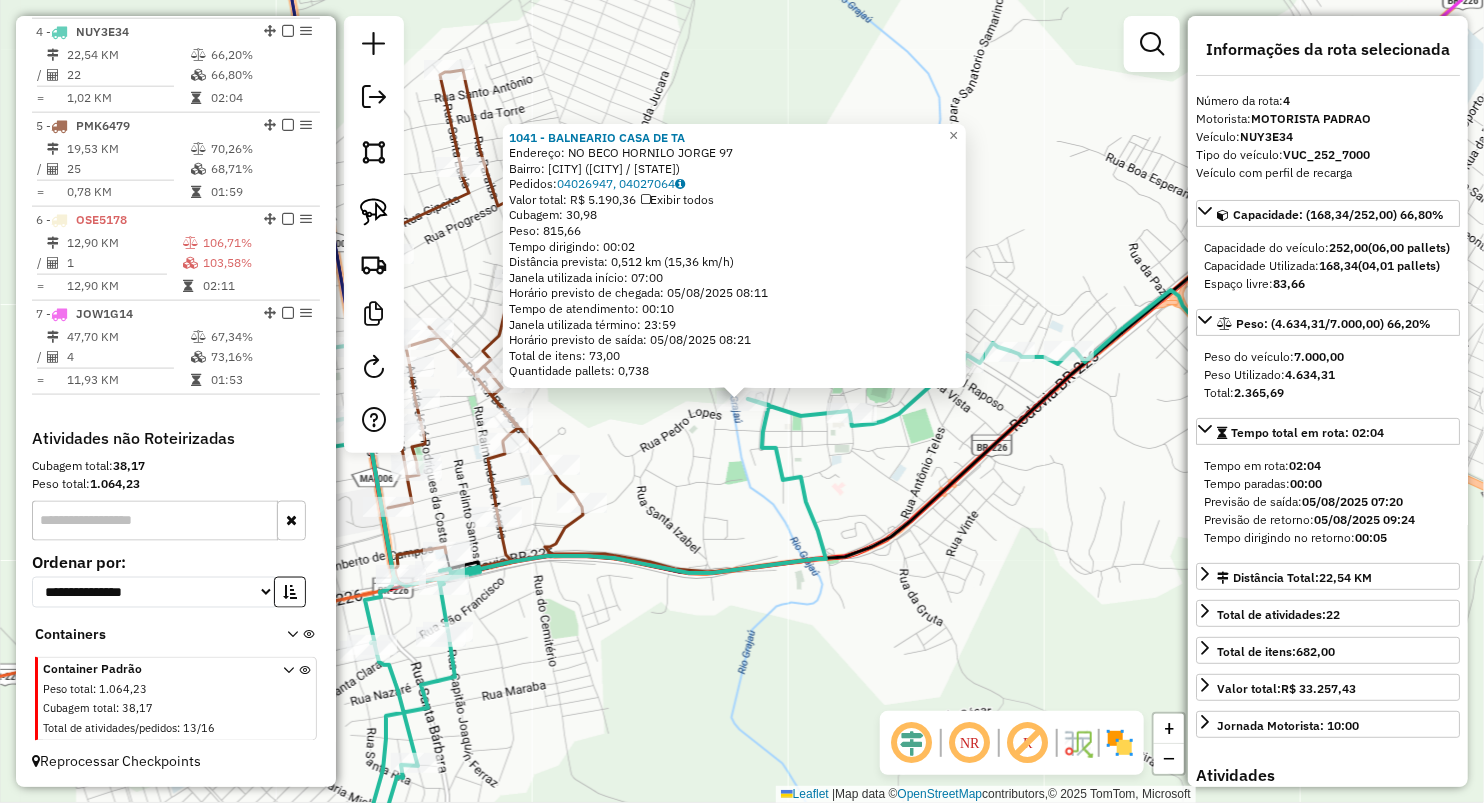 click on "1041 - BALNEARIO CASA DE TA  Endereço:  NO BECO HORNILO JORGE 97   Bairro: CENTRO ([CITY] / MA)   Pedidos:  04026947, 04027064   Valor total: R$ 5.190,36   Exibir todos   Cubagem: 30,98  Peso: 815,66  Tempo dirigindo: 00:02   Distância prevista: 0,512 km (15,36 km/h)   Janela utilizada início: 07:00   Horário previsto de chegada: 05/08/2025 08:11   Tempo de atendimento: 00:10   Janela utilizada término: 23:59   Horário previsto de saída: 05/08/2025 08:21   Total de itens: 73,00   Quantidade pallets: 0,738  × Janela de atendimento Grade de atendimento Capacidade Transportadoras Veículos Cliente Pedidos  Rotas Selecione os dias de semana para filtrar as janelas de atendimento  Seg   Ter   Qua   Qui   Sex   Sáb   Dom  Informe o período da janela de atendimento: De: Até:  Filtrar exatamente a janela do cliente  Considerar janela de atendimento padrão  Selecione os dias de semana para filtrar as grades de atendimento  Seg   Ter   Qua   Qui   Sex   Sáb   Dom   Peso mínimo:   Peso máximo:   De:  De:" 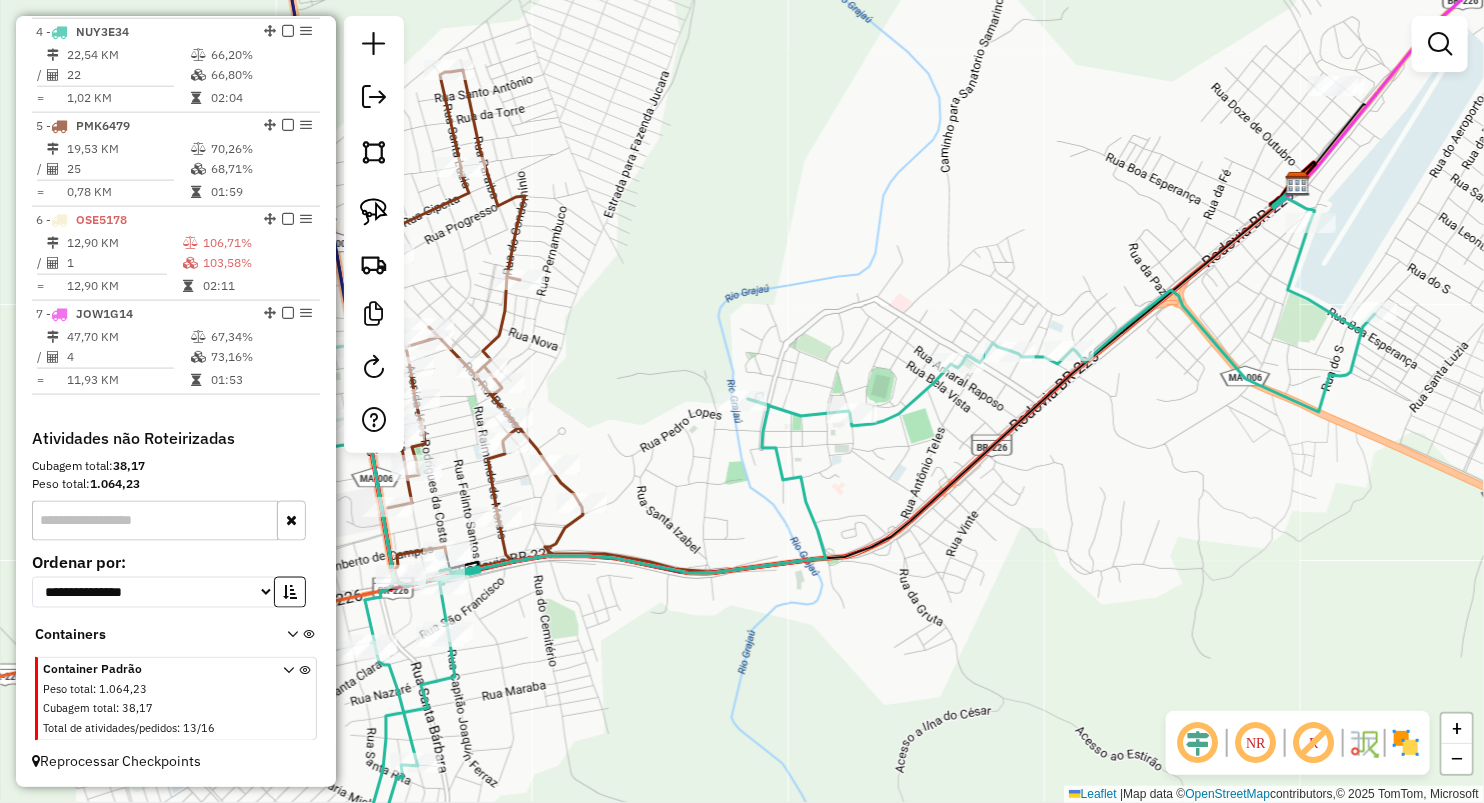 drag, startPoint x: 982, startPoint y: 466, endPoint x: 586, endPoint y: 604, distance: 419.35666 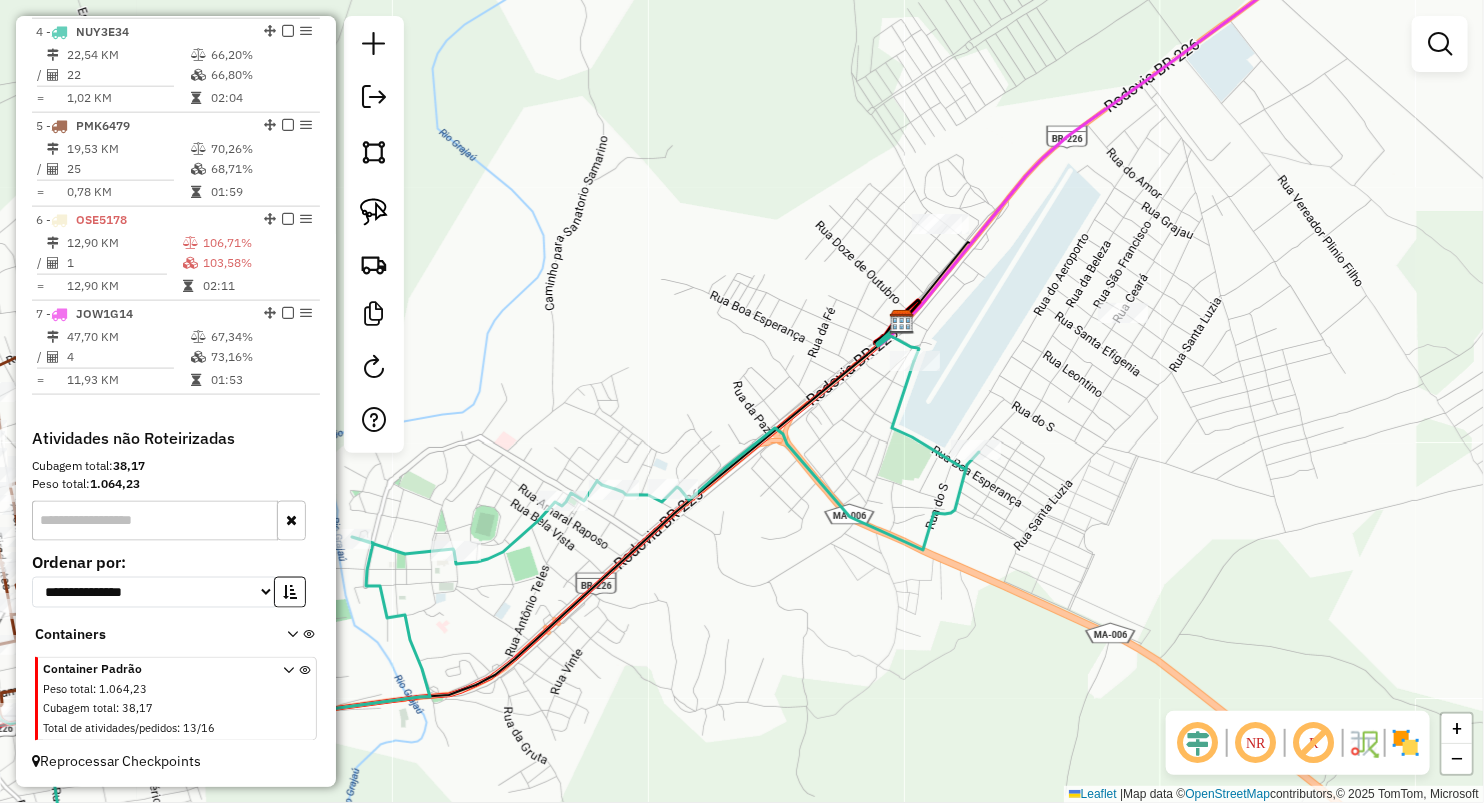 click 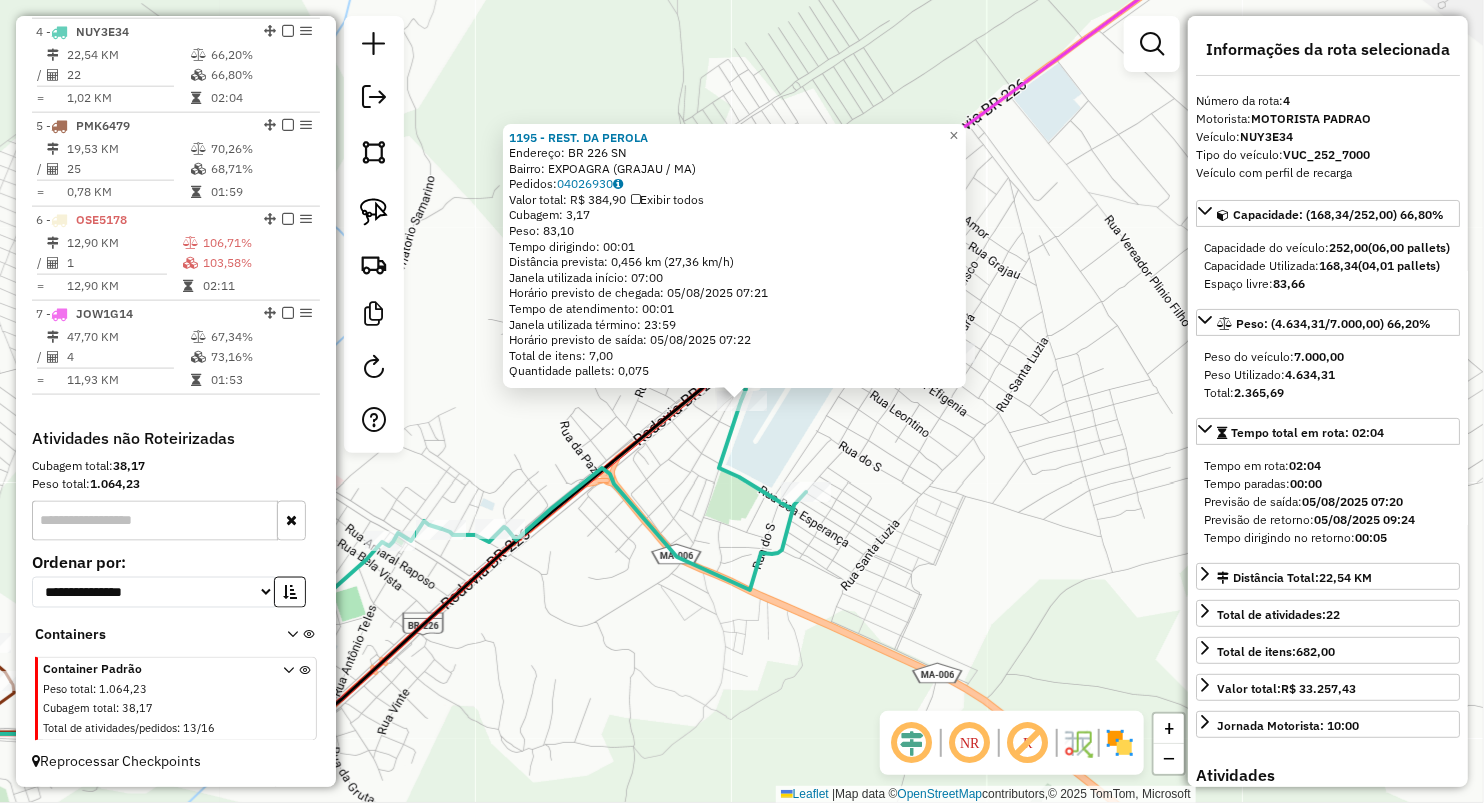click 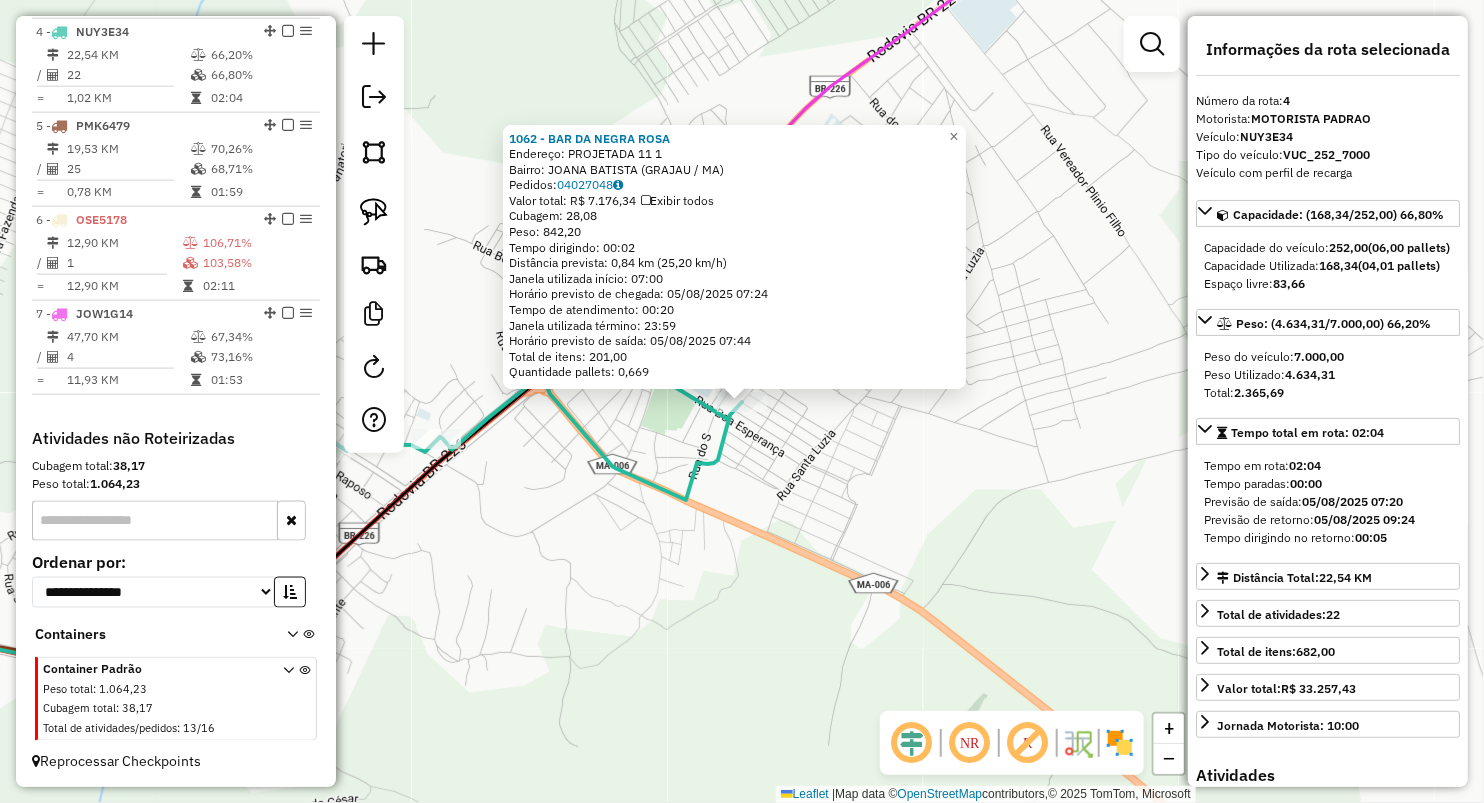 click on "1062 - BAR DA NEGRA ROSA  Endereço:  PROJETADA 11 1   Bairro: JOANA BATISTA ([CITY] / MA)   Pedidos:  04027048   Valor total: R$ 7.176,34   Exibir todos   Cubagem: 28,08  Peso: 842,20  Tempo dirigindo: 00:02   Distância prevista: 0,84 km (25,20 km/h)   Janela utilizada início: 07:00   Horário previsto de chegada: 05/08/2025 07:24   Tempo de atendimento: 00:20   Janela utilizada término: 23:59   Horário previsto de saída: 05/08/2025 07:44   Total de itens: 201,00   Quantidade pallets: 0,669  × Janela de atendimento Grade de atendimento Capacidade Transportadoras Veículos Cliente Pedidos  Rotas Selecione os dias de semana para filtrar as janelas de atendimento  Seg   Ter   Qua   Qui   Sex   Sáb   Dom  Informe o período da janela de atendimento: De: Até:  Filtrar exatamente a janela do cliente  Considerar janela de atendimento padrão  Selecione os dias de semana para filtrar as grades de atendimento  Seg   Ter   Qua   Qui   Sex   Sáb   Dom   Considerar clientes sem dia de atendimento cadastrado De:" 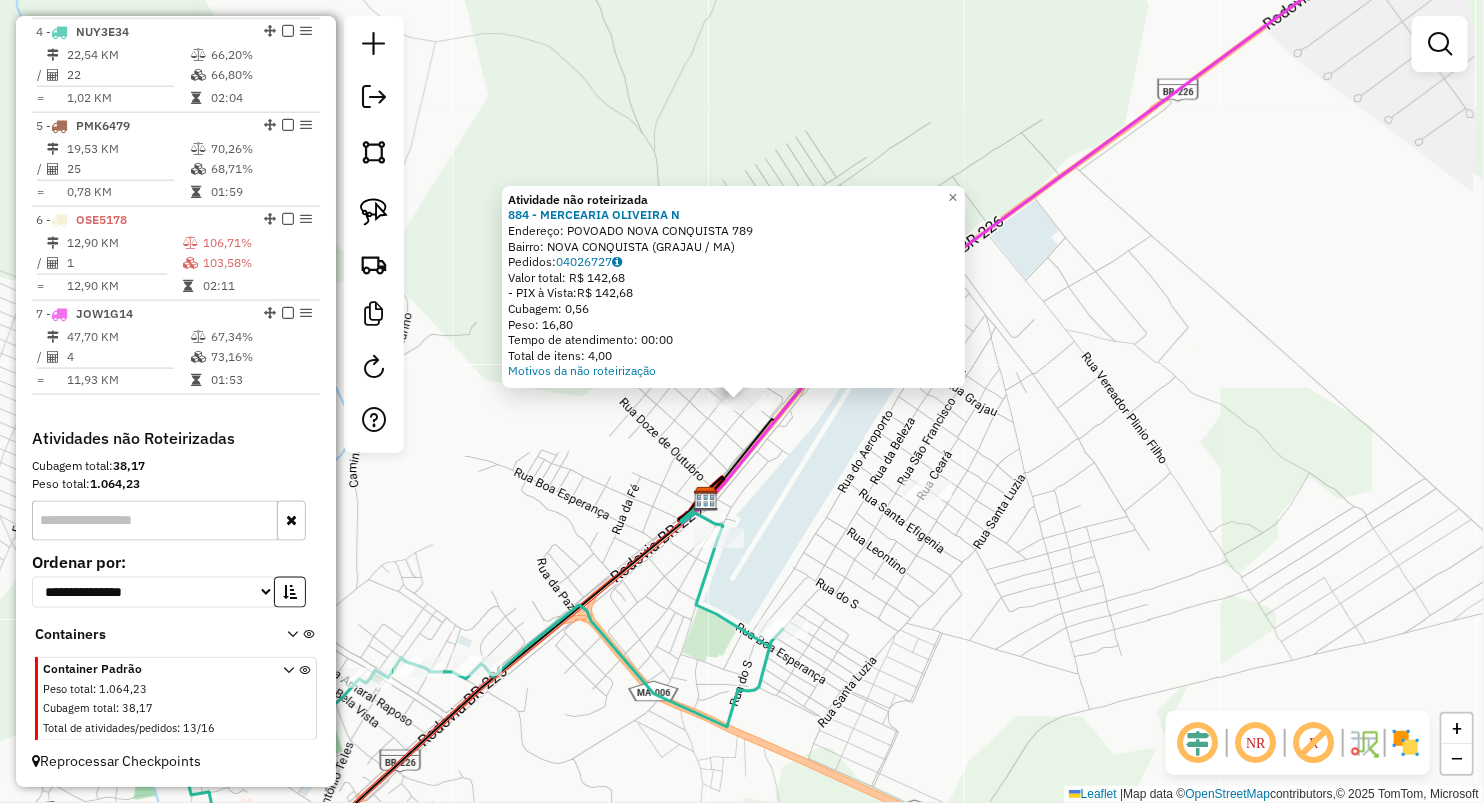 click on "Atividade não roteirizada 884 - MERCEARIA OLIVEIRA N  Endereço:  POVOADO NOVA CONQUISTA 789   Bairro: NOVA CONQUISTA ([CITY] / MA)   Pedidos:  04026727   Valor total: R$ 142,68   - PIX à Vista:  R$ 142,68   Cubagem: 0,56   Peso: 16,80   Tempo de atendimento: 00:00   Total de itens: 4,00  Motivos da não roteirização × Janela de atendimento Grade de atendimento Capacidade Transportadoras Veículos Cliente Pedidos  Rotas Selecione os dias de semana para filtrar as janelas de atendimento  Seg   Ter   Qua   Qui   Sex   Sáb   Dom  Informe o período da janela de atendimento: De: Até:  Filtrar exatamente a janela do cliente  Considerar janela de atendimento padrão  Selecione os dias de semana para filtrar as grades de atendimento  Seg   Ter   Qua   Qui   Sex   Sáb   Dom   Considerar clientes sem dia de atendimento cadastrado  Clientes fora do dia de atendimento selecionado Filtrar as atividades entre os valores definidos abaixo:  Peso mínimo:   Peso máximo:   Cubagem mínima:   Cubagem máxima:   De:  +" 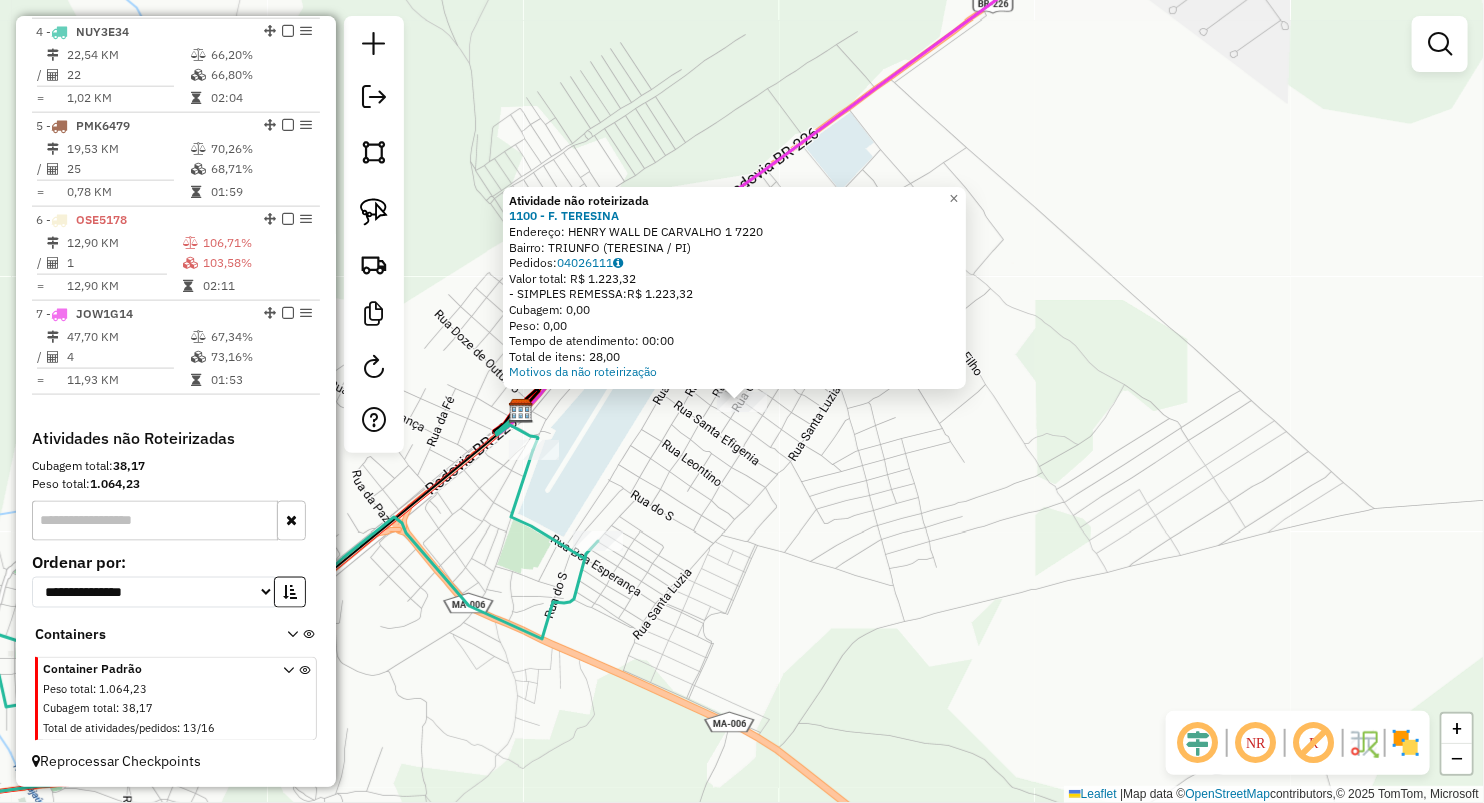 click on "Atividade não roteirizada 1100 - F. TERESINA Endereço: HENRY WALL DE CARVALHO [NUMBER] [NUMBER] Bairro: [CITY] ([CITY] / [STATE]) Pedidos: 04026111 Valor total: R$ 1.223,32 - SIMPLES REMESSA: R$ 1.223,32 Cubagem: 0,00 Peso: 0,00 Tempo de atendimento: 00:00 Total de itens: 28,00 Motivos da não roteirização × Janela de atendimento Grade de atendimento Capacidade Transportadoras Veículos Cliente Pedidos Rotas Selecione os dias de semana para filtrar as janelas de atendimento Seg Ter Qua Qui Sex Sáb Dom Informe o período da janela de atendimento: De: Até: Filtrar exatamente a janela do cliente Considerar janela de atendimento padrão Selecione os dias de semana para filtrar as grades de atendimento Seg Ter Qua Qui Sex Sáb Dom Considerar clientes sem dia de atendimento cadastrado Clientes fora do dia de atendimento selecionado Filtrar as atividades entre os valores definidos abaixo: Peso mínimo: Peso máximo: Cubagem mínima: Cubagem máxima: De: De:" 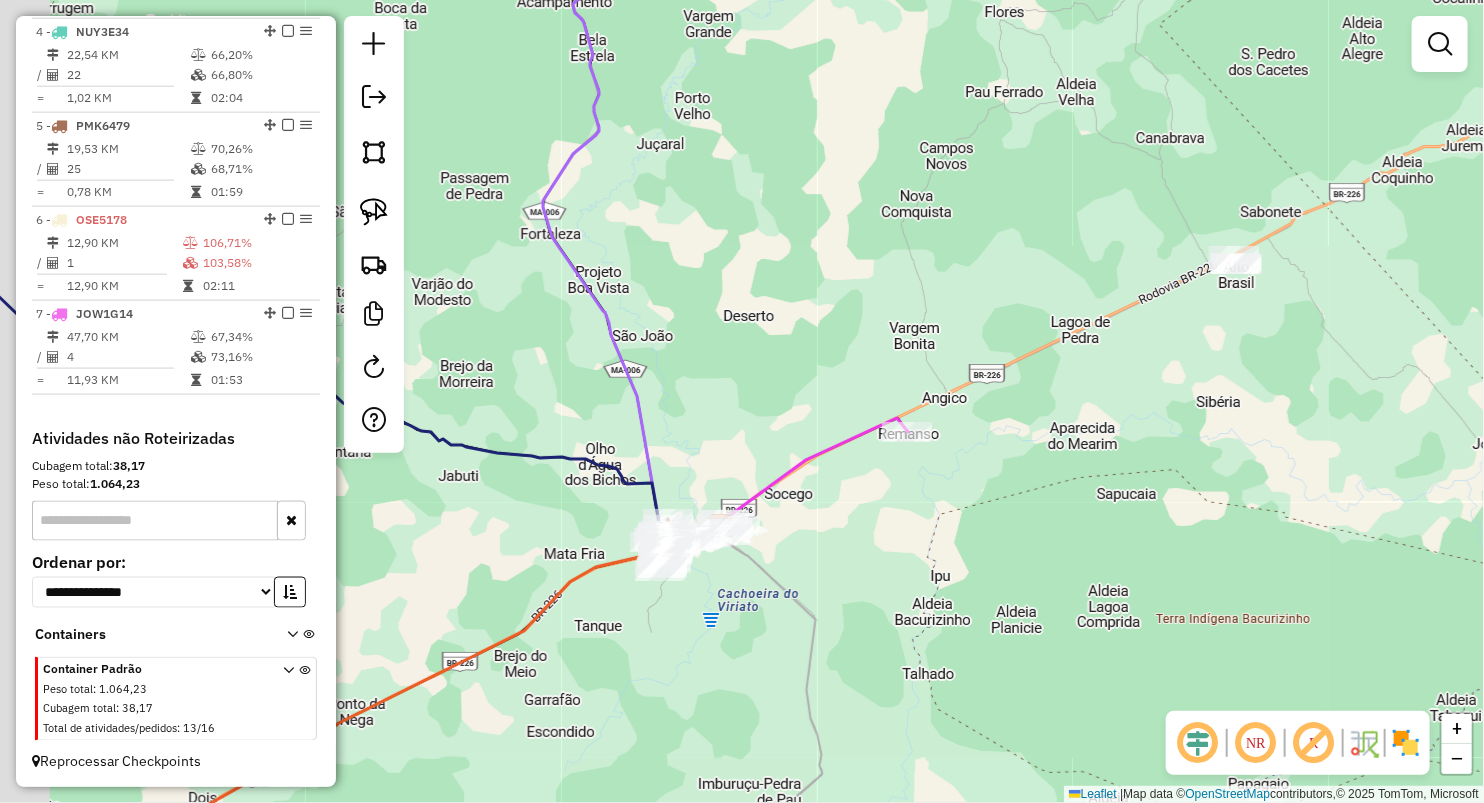 drag, startPoint x: 698, startPoint y: 391, endPoint x: 767, endPoint y: 375, distance: 70.83079 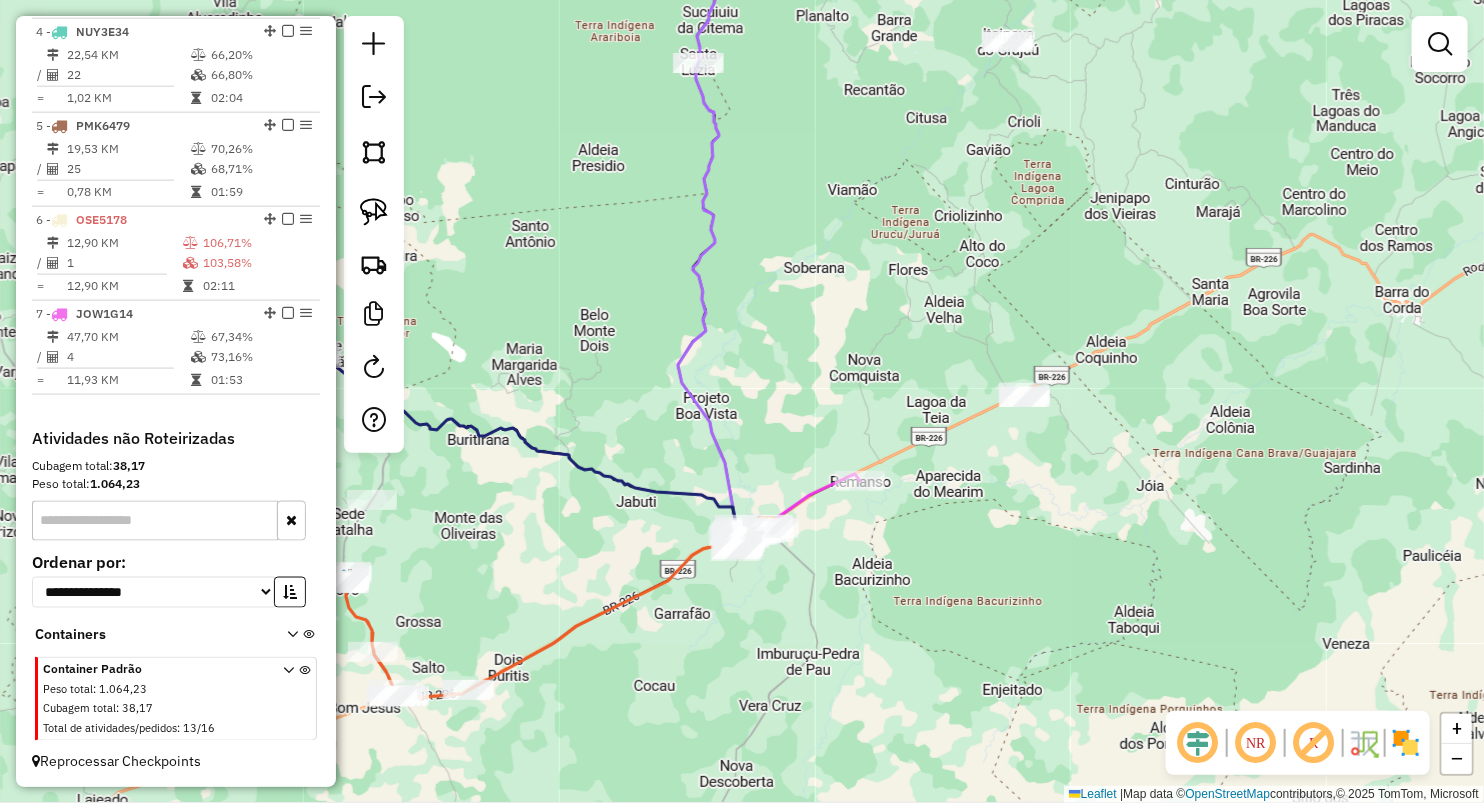 drag, startPoint x: 808, startPoint y: 392, endPoint x: 970, endPoint y: 439, distance: 168.68018 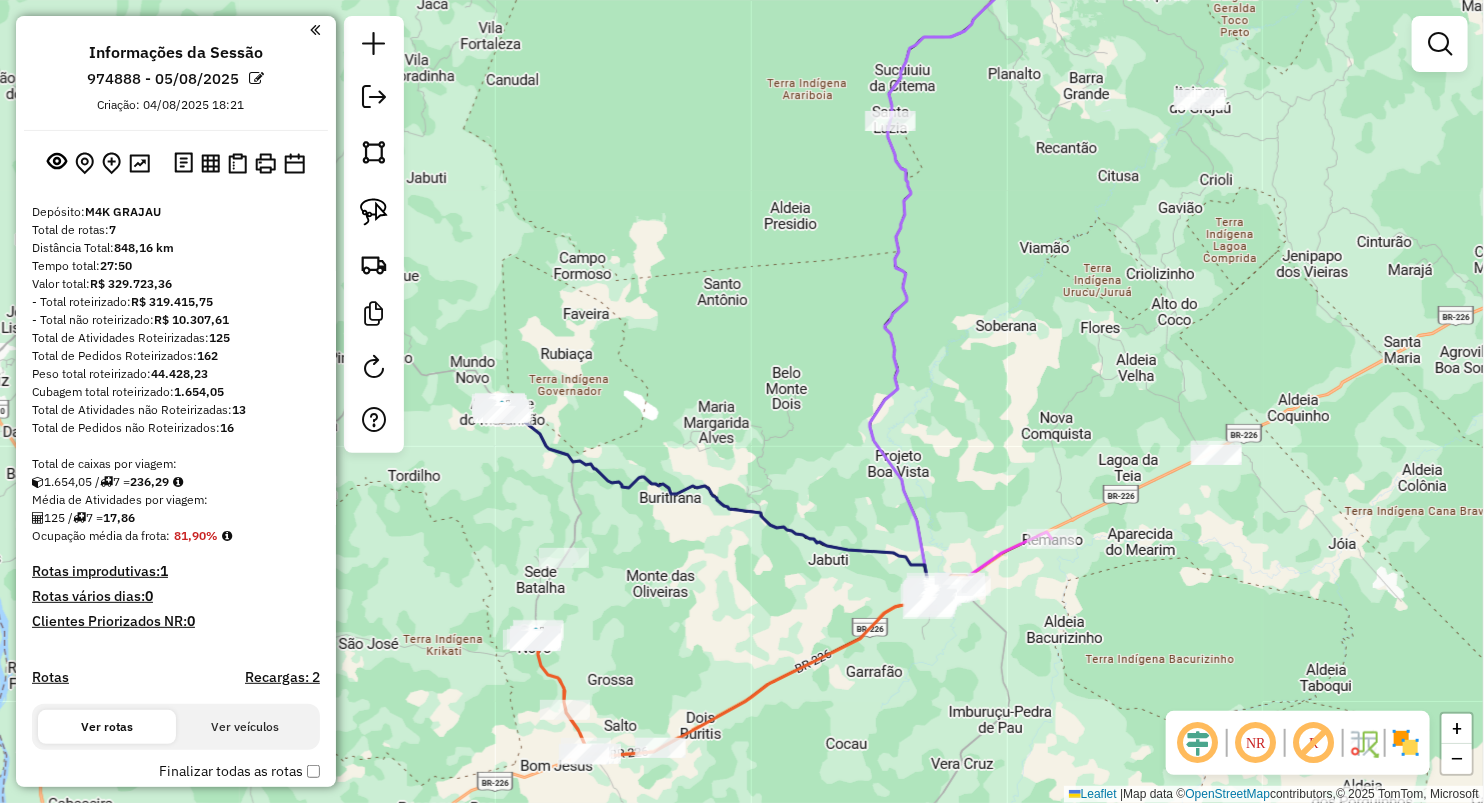 scroll, scrollTop: 0, scrollLeft: 0, axis: both 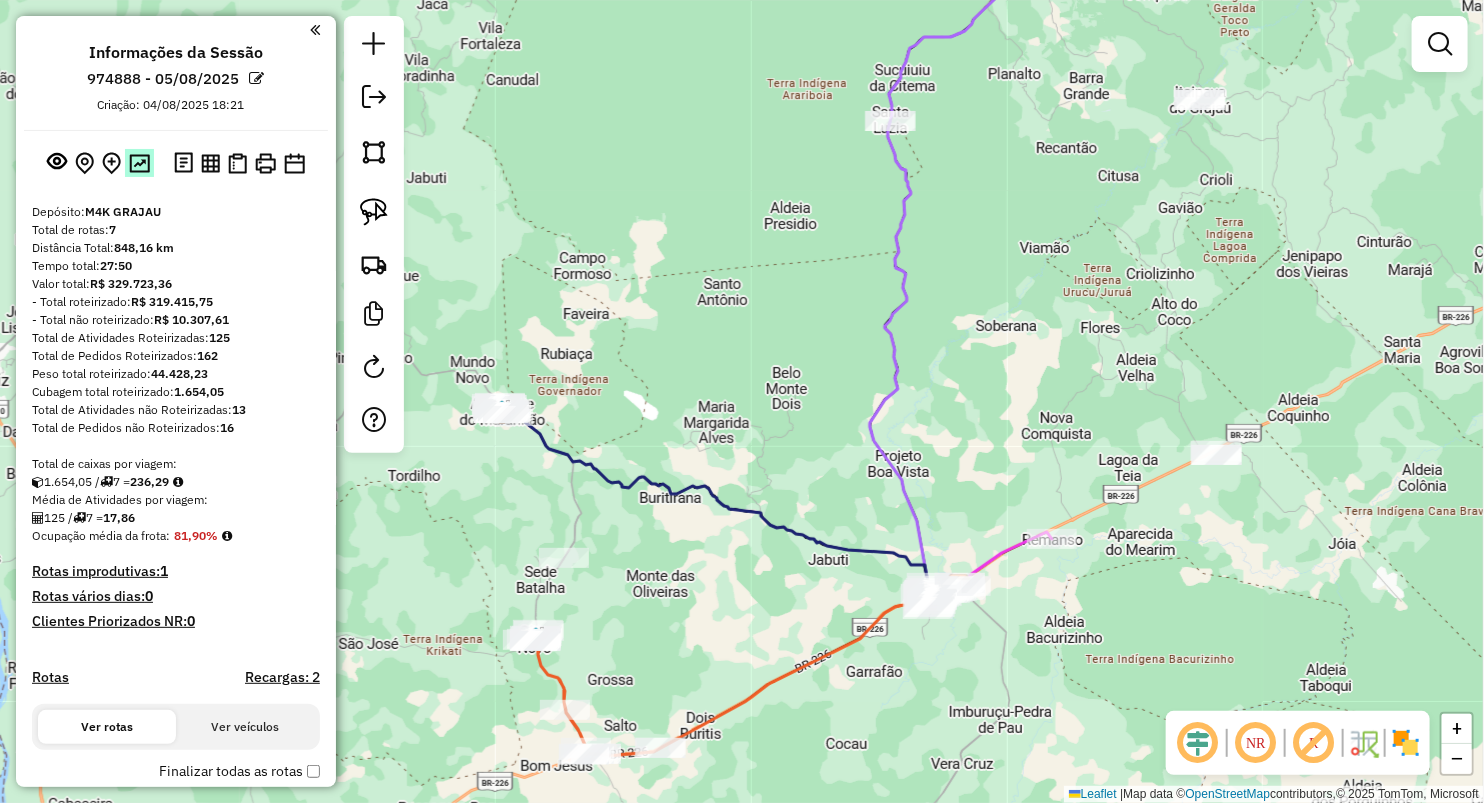 click at bounding box center [139, 163] 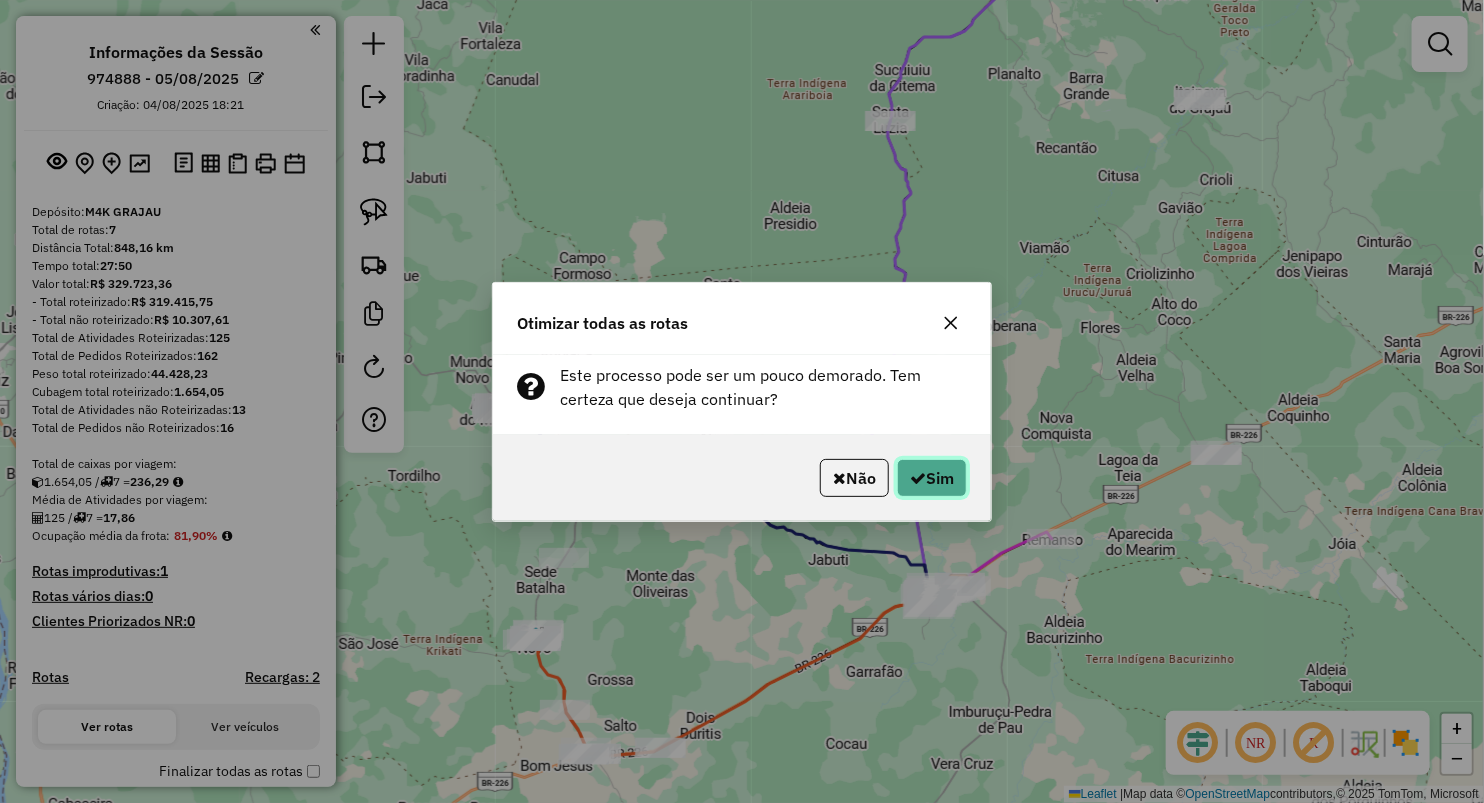 click on "Sim" 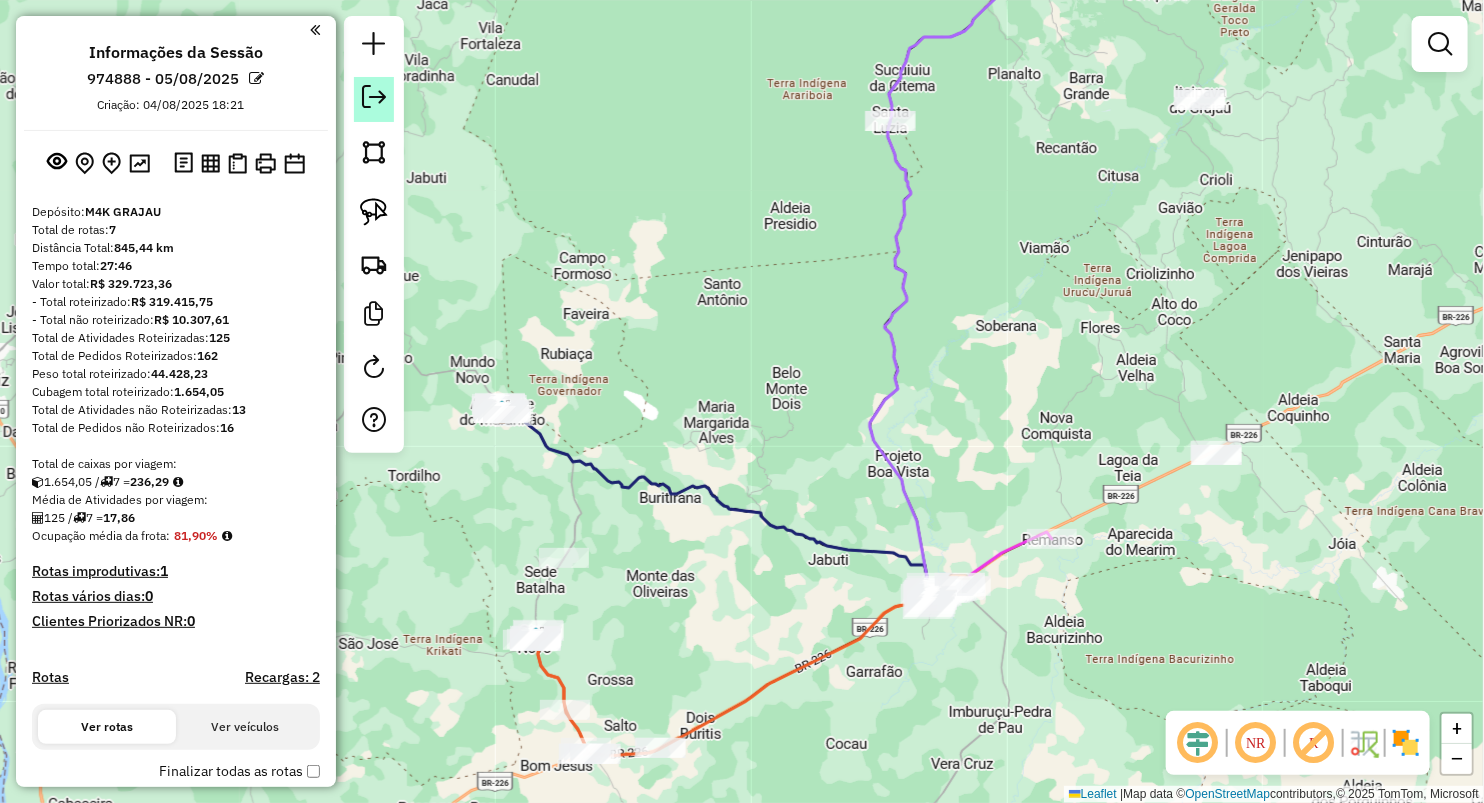 click 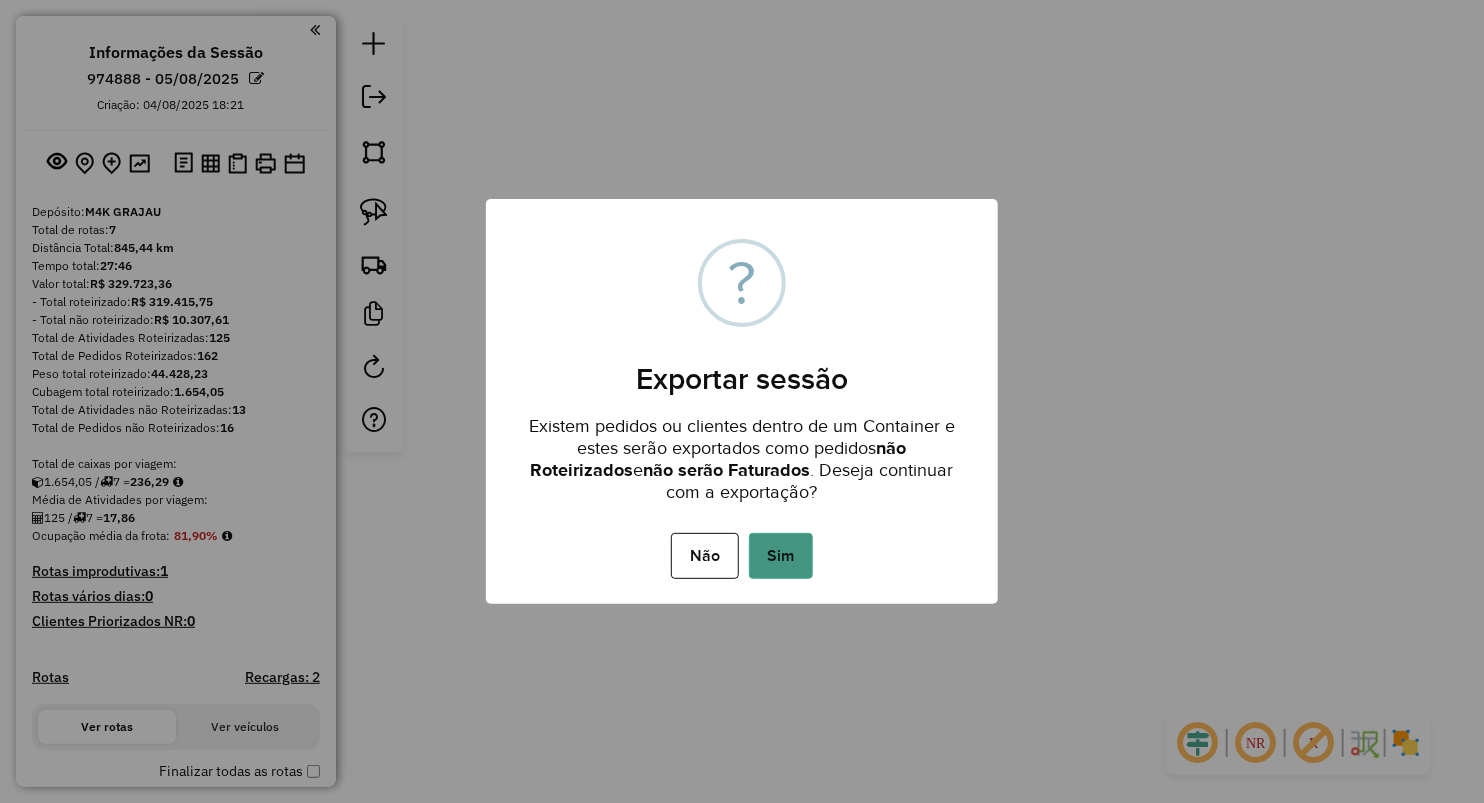 click on "Sim" at bounding box center (781, 556) 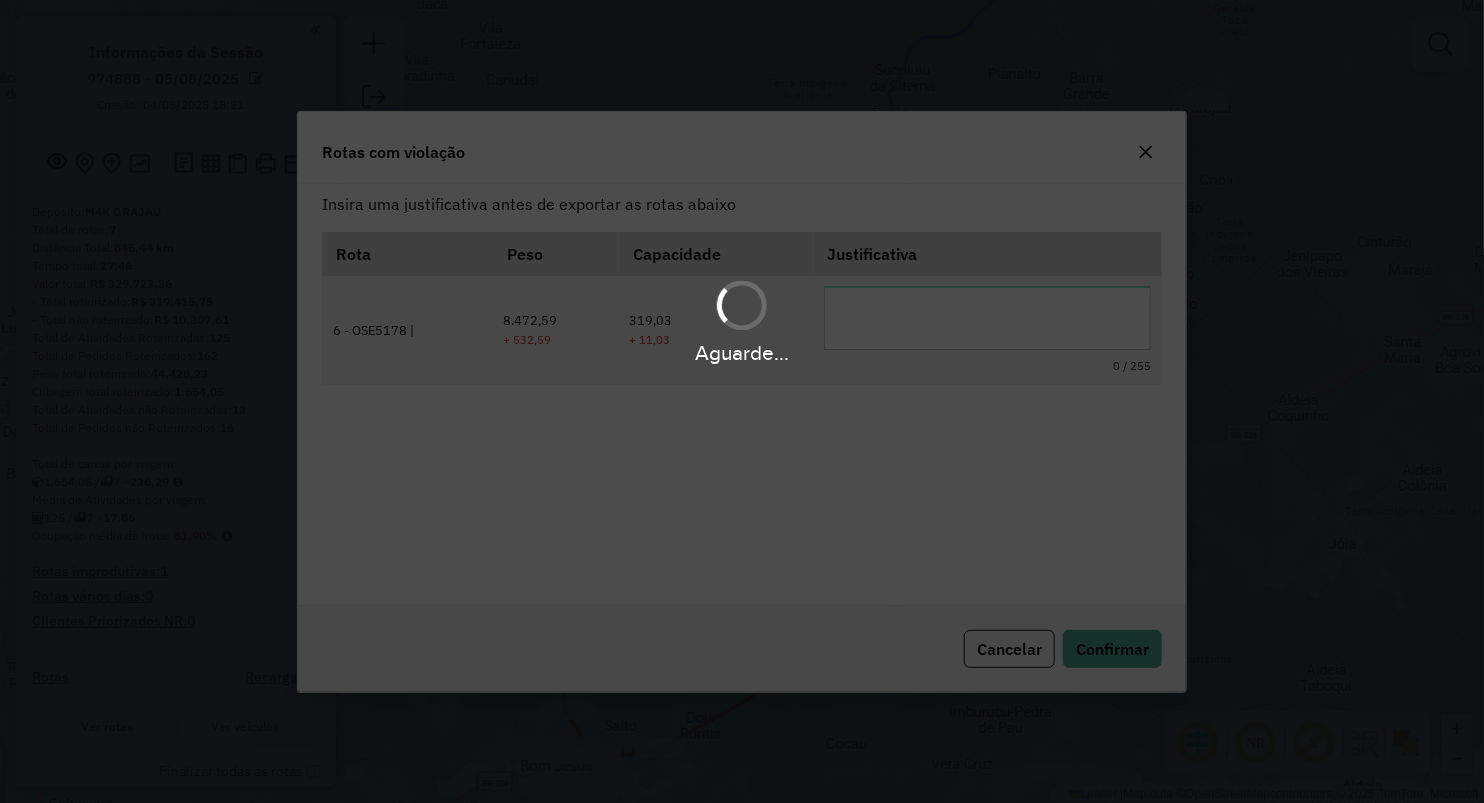 scroll, scrollTop: 0, scrollLeft: 0, axis: both 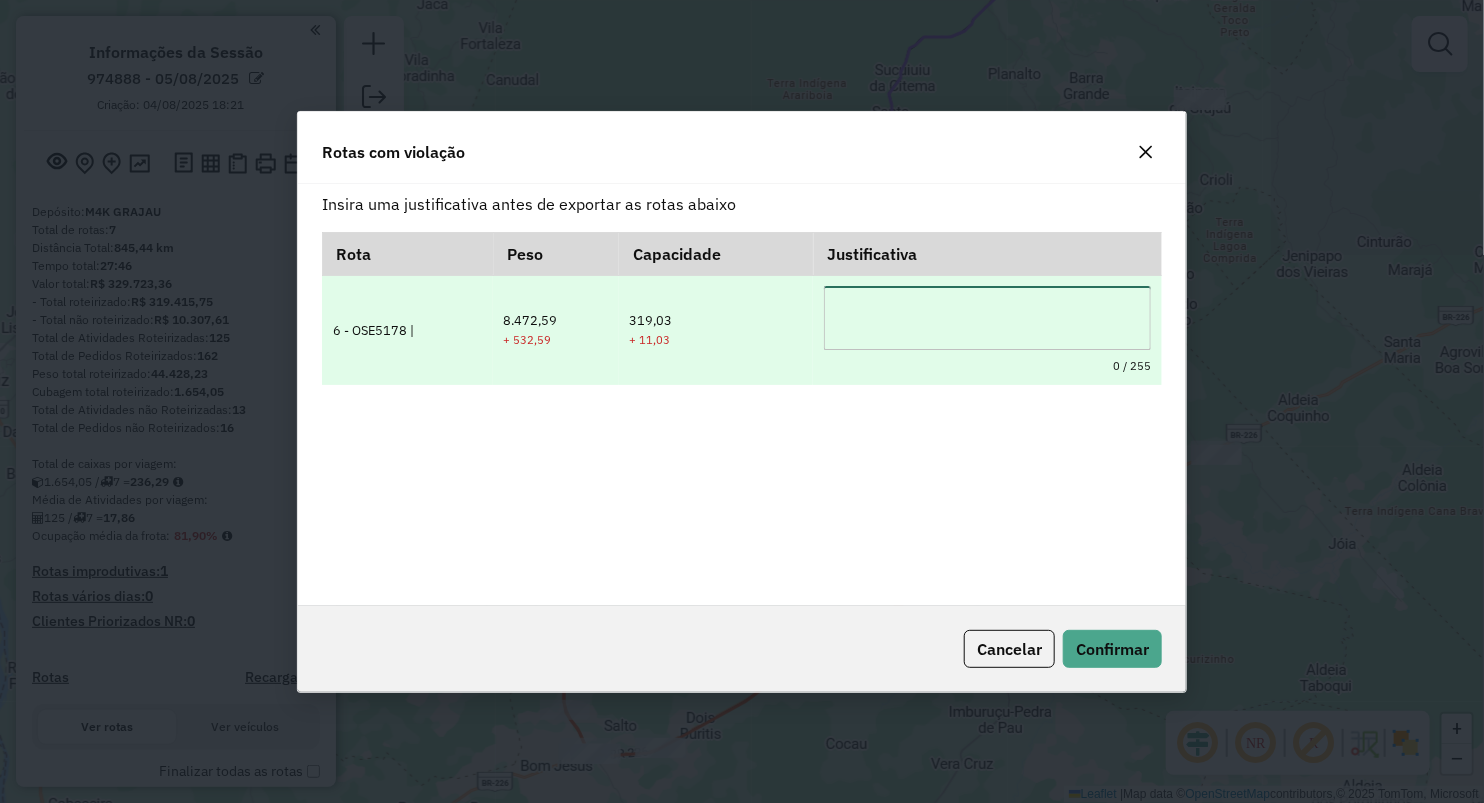 click at bounding box center (987, 318) 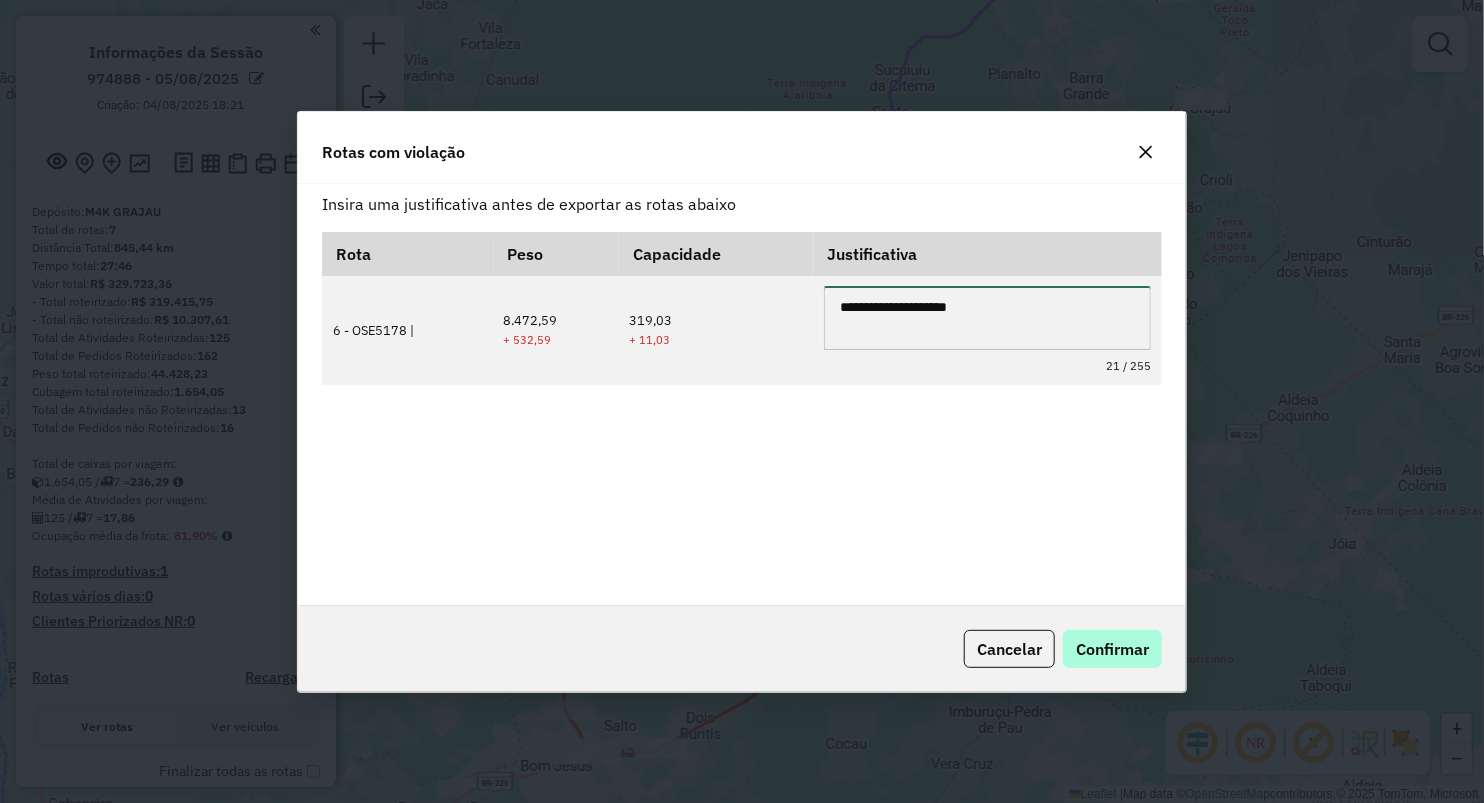 type on "**********" 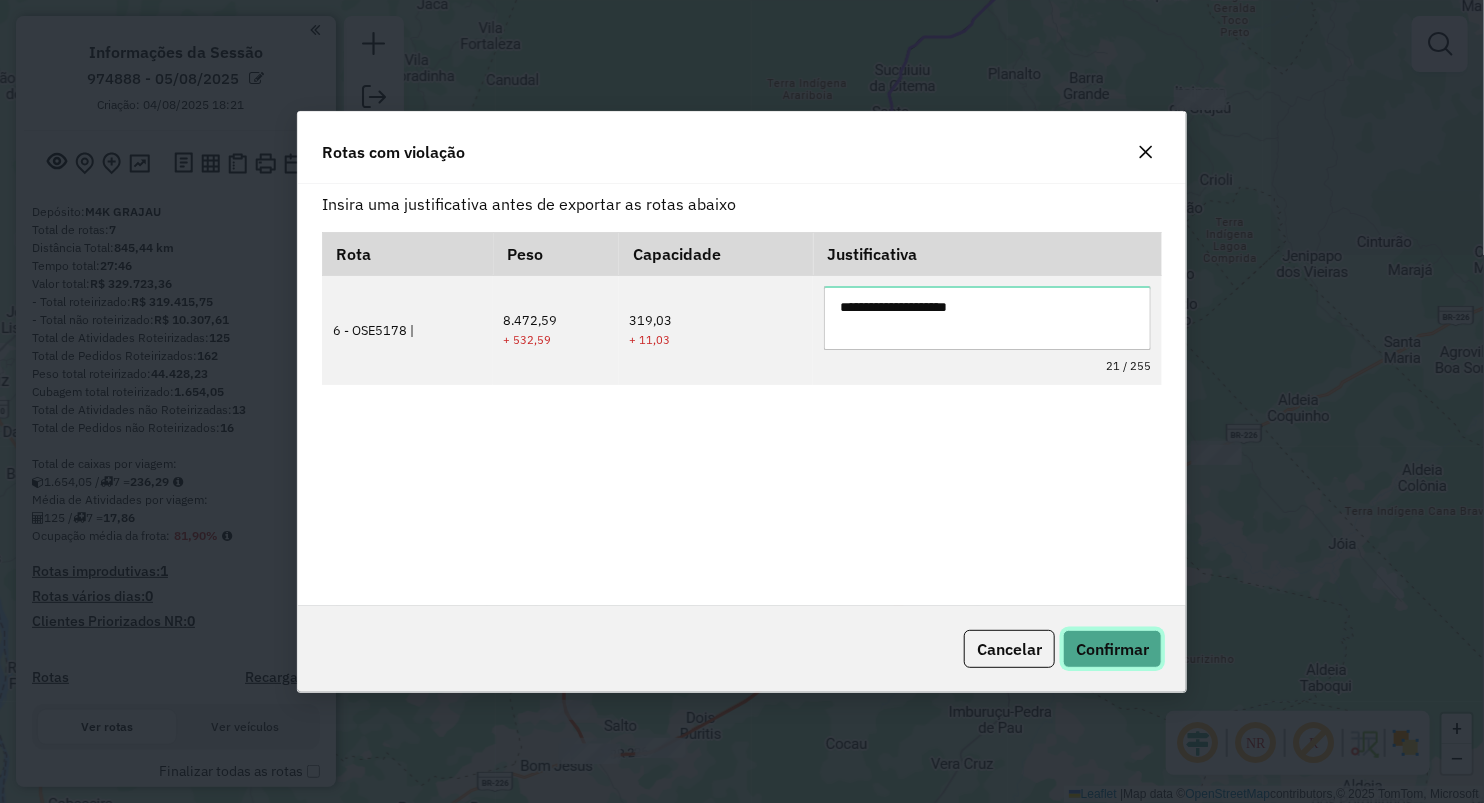 click on "Confirmar" 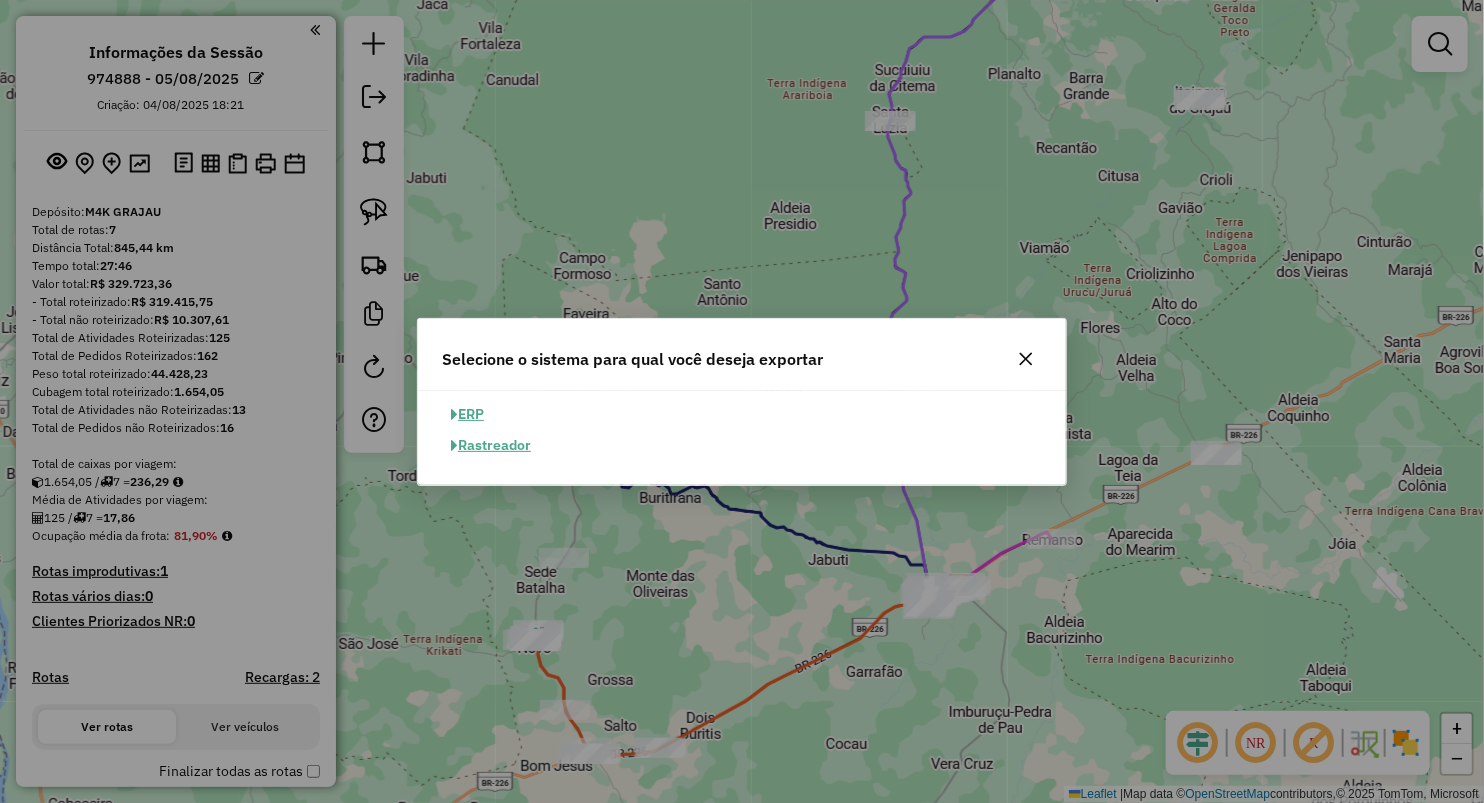 click on "ERP" 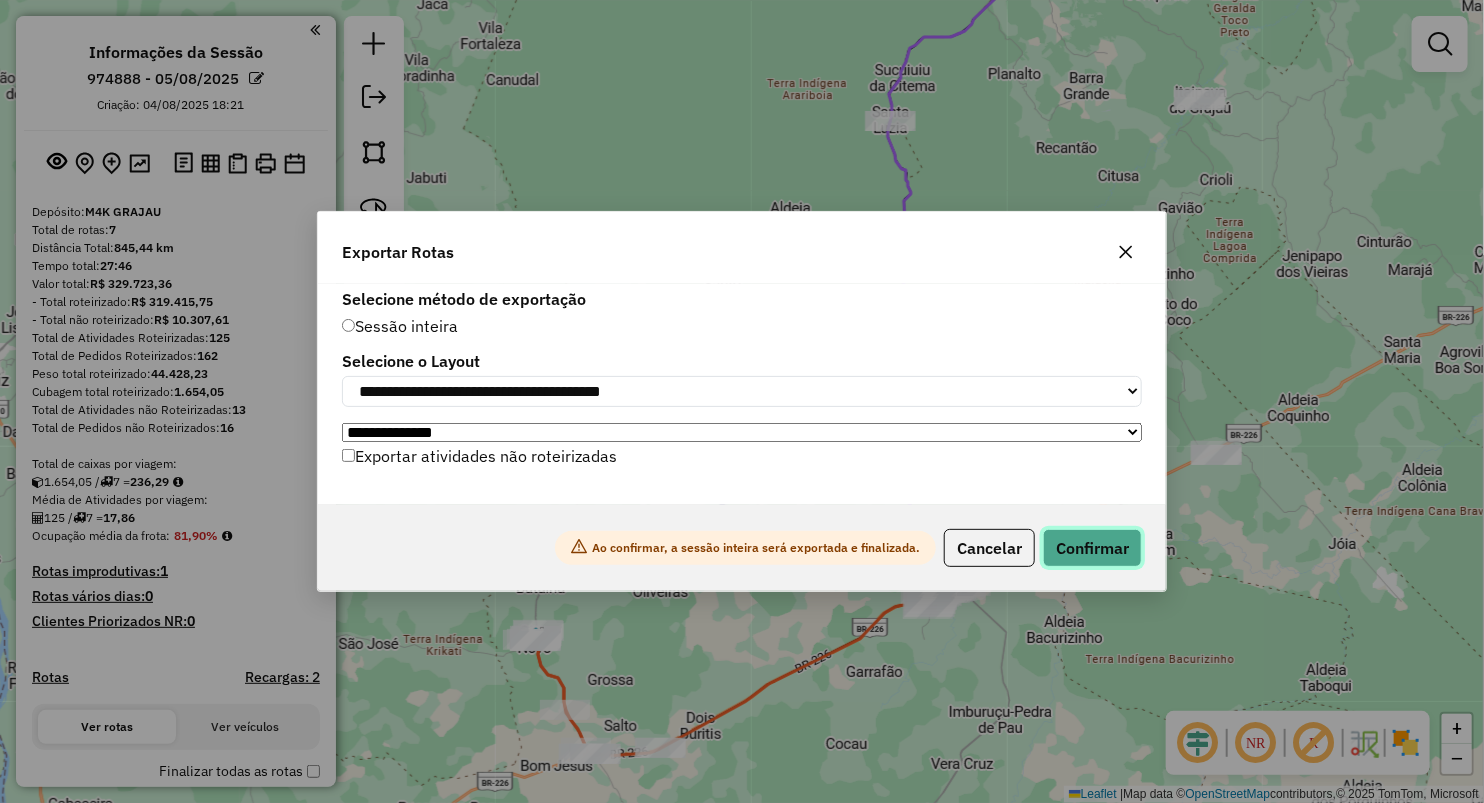 click on "Confirmar" 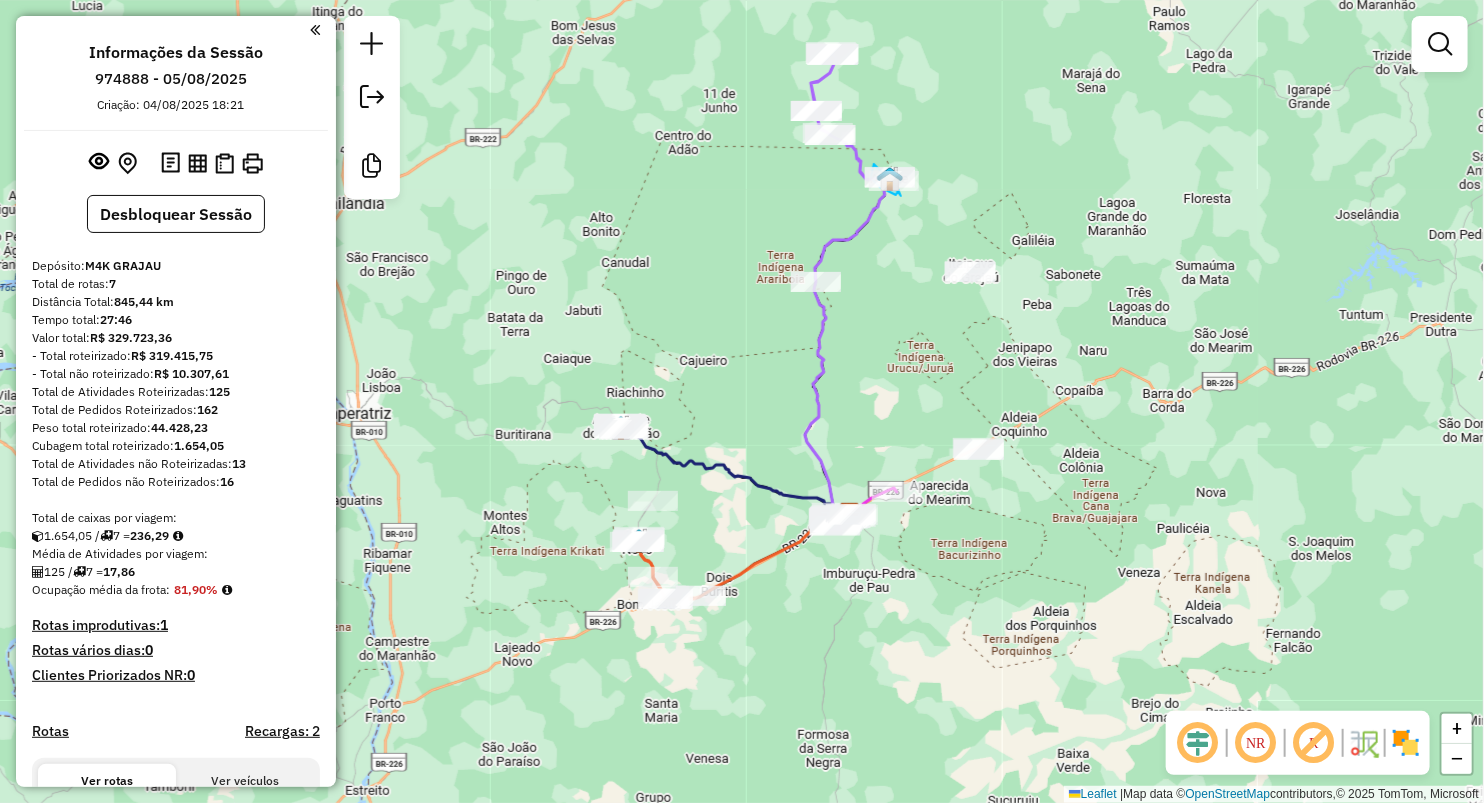 drag, startPoint x: 804, startPoint y: 648, endPoint x: 776, endPoint y: 603, distance: 53 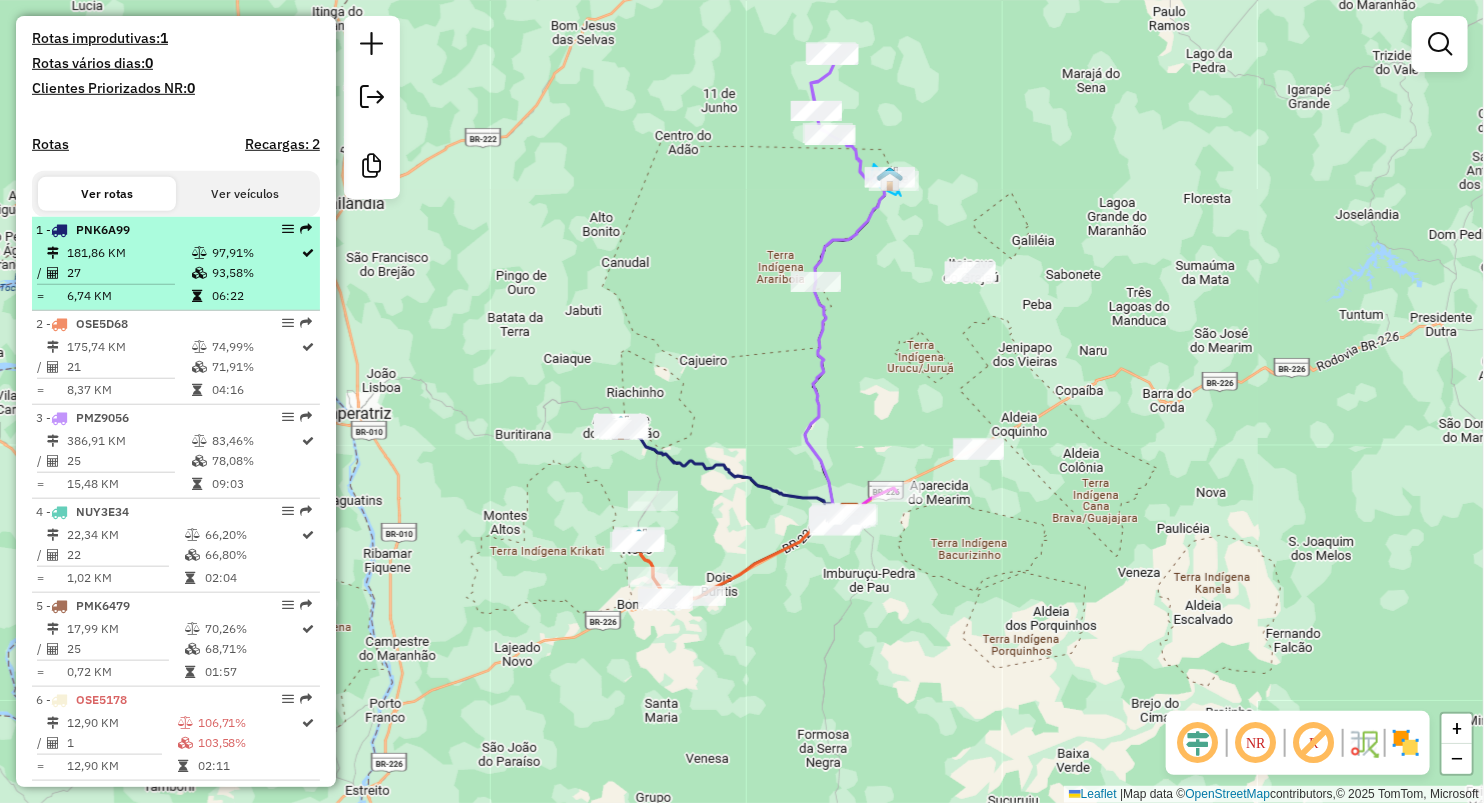 scroll, scrollTop: 777, scrollLeft: 0, axis: vertical 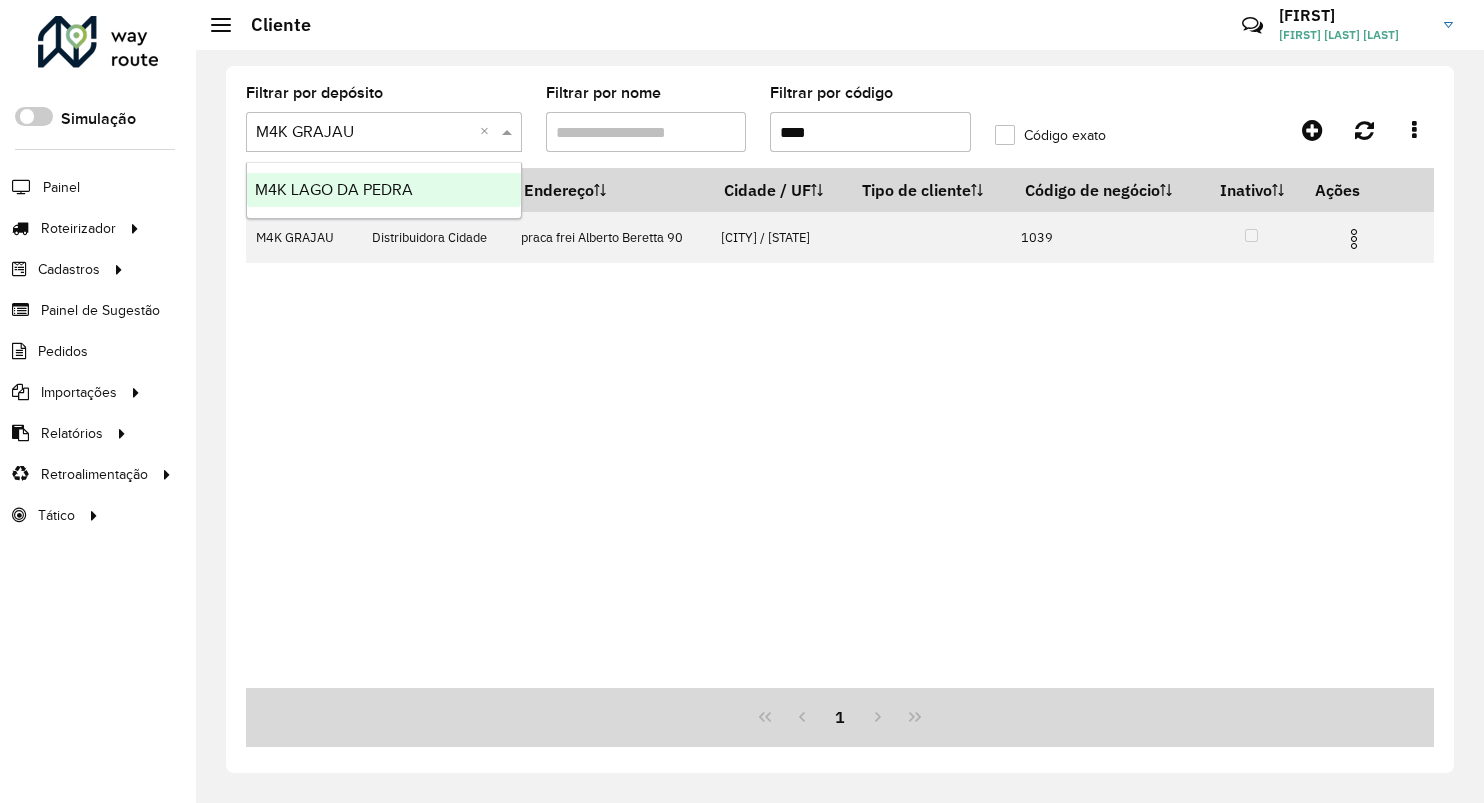 click at bounding box center [364, 133] 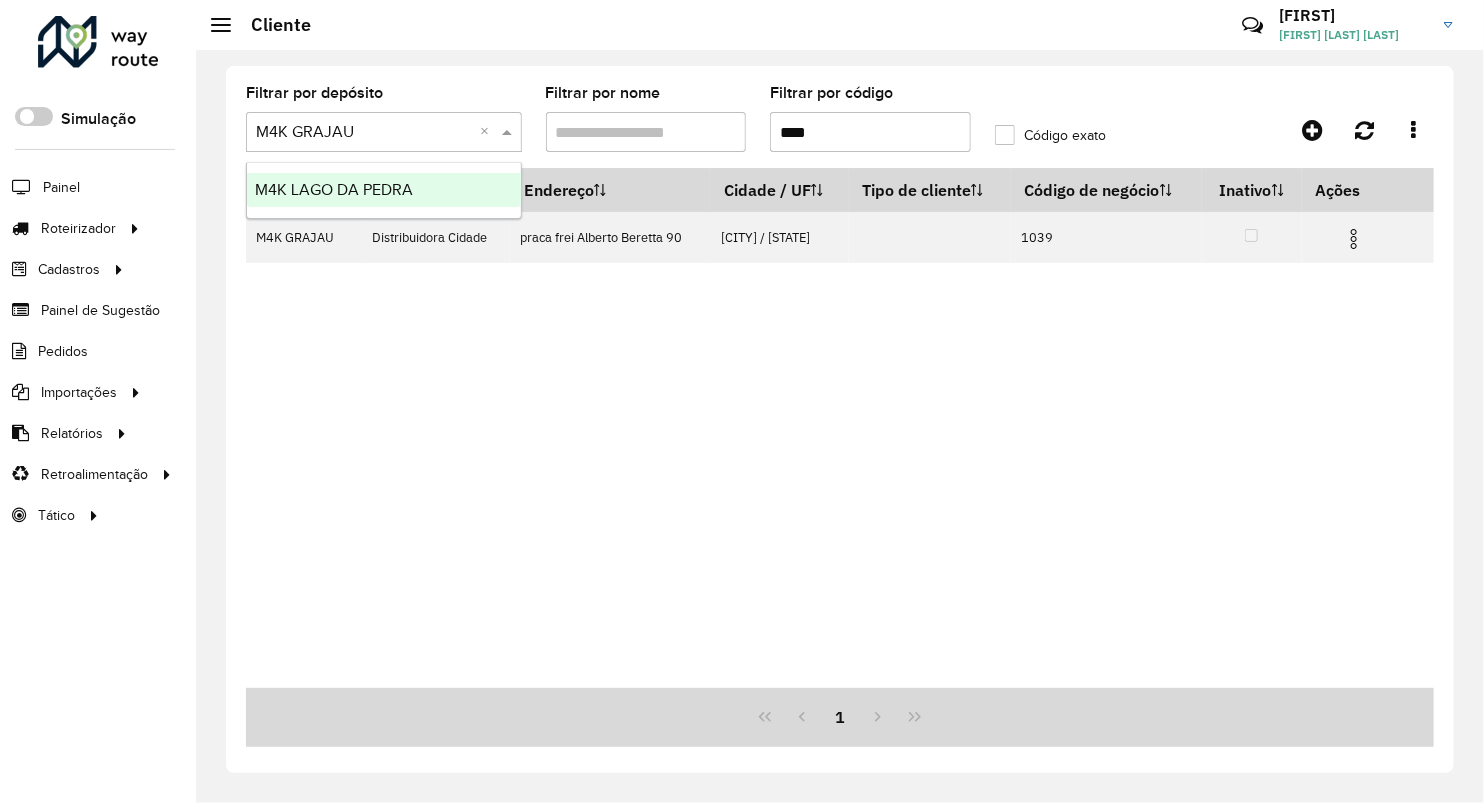 click on "M4K LAGO DA PEDRA" at bounding box center [384, 190] 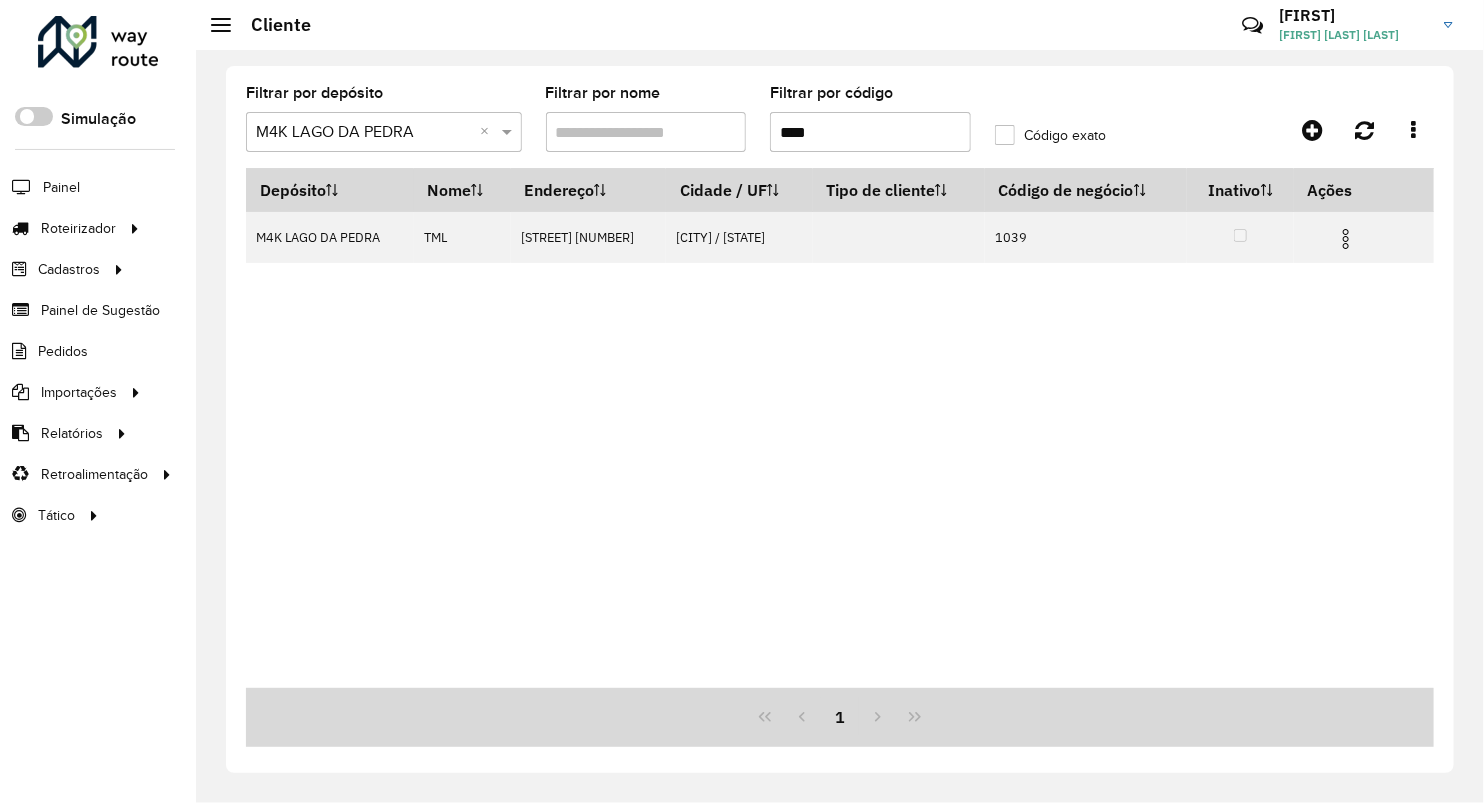 click on "Aguarde...  Pop-up bloqueado!  Seu navegador bloqueou automáticamente a abertura de uma nova janela.   Acesse as configurações e adicione o endereço do sistema a lista de permissão.   Fechar  Roteirizador AmbevTech Simulação Painel Roteirizador Entregas Vendas Cadastros Checkpoint Classificações de venda Cliente Consulta de setores Depósito Disponibilidade de veículos Fator tipo de produto Gabarito planner Grupo Rota Fator Tipo Produto Grupo de rotas exclusiva Grupo de setores Layout integração Modelo Parada Pedágio Perfil de Vendedor Ponto de apoio FAD Produto Restrição de Atendimento Planner Rodízio de placa Rota exclusiva FAD Rótulo Setor Setor Planner Tipo de cliente Tipo de veículo Tipo de veículo RN Transportadora Vendedor Veículo Painel de Sugestão Pedidos Importações Classificação e volume de venda Clientes Fator tipo produto Gabarito planner Grade de atendimento Janela de atendimento Localização Pedidos Restrição de Atendimento Planner Tempo de espera Vendedor Veículos" at bounding box center (742, 401) 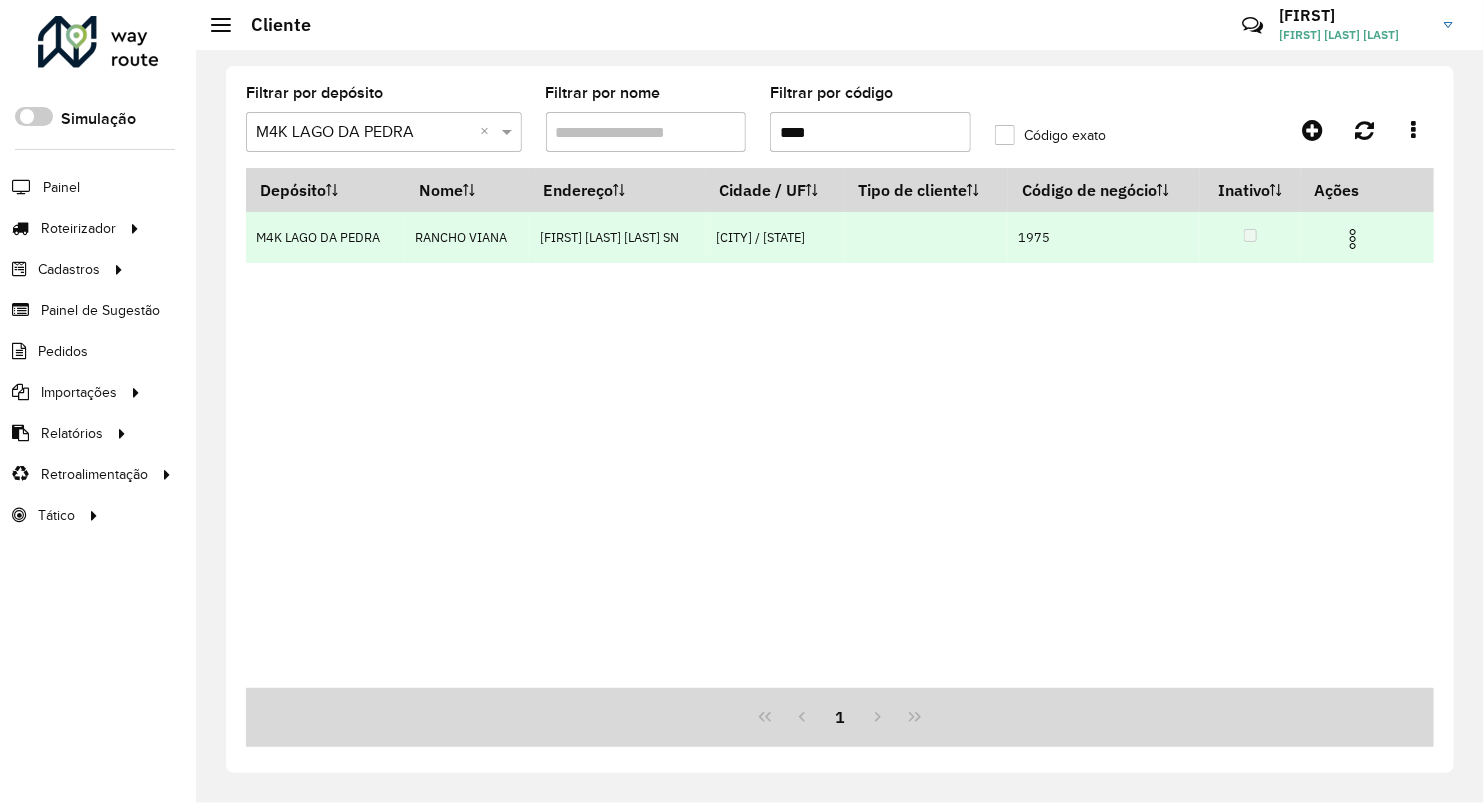 type on "****" 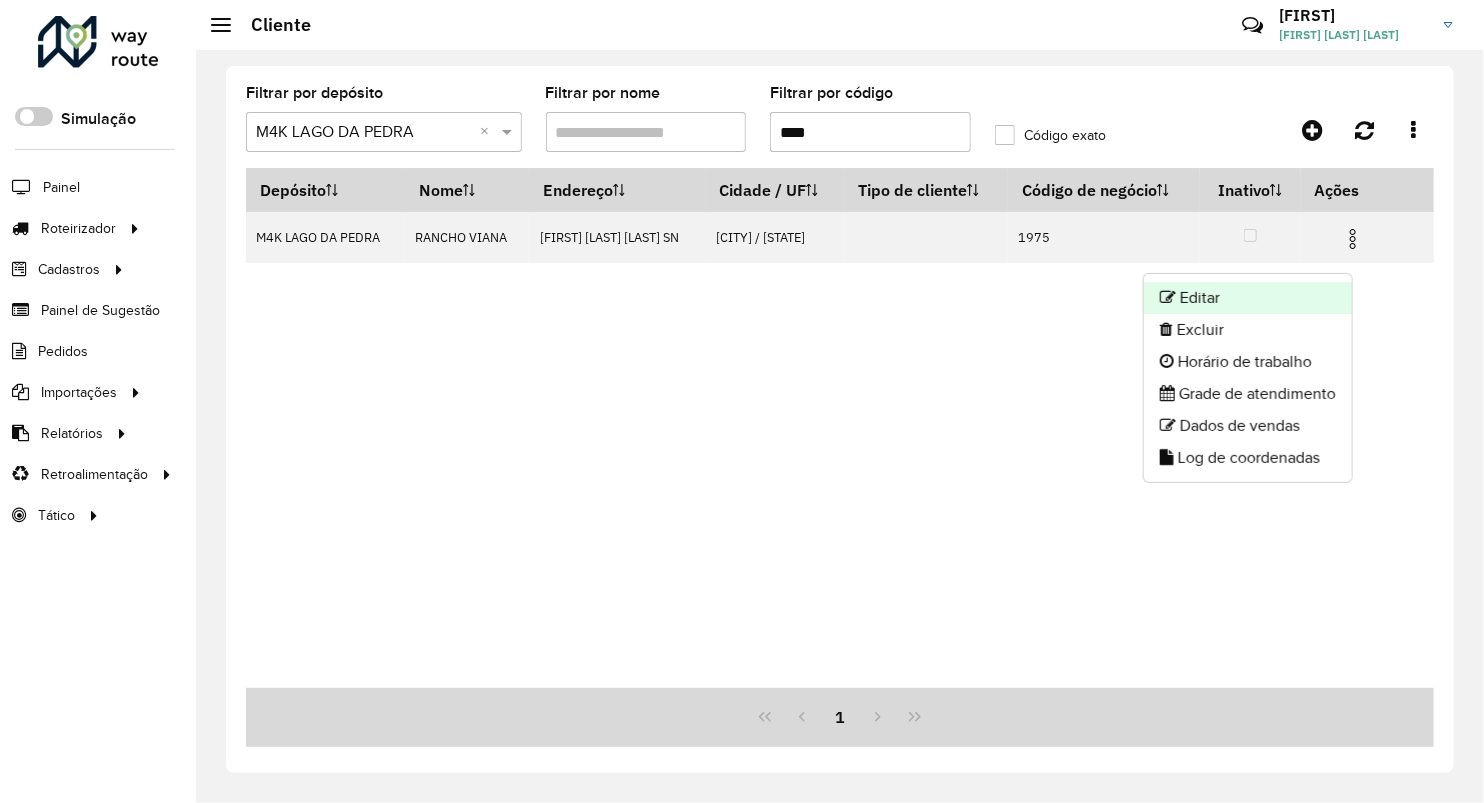 click on "Editar" 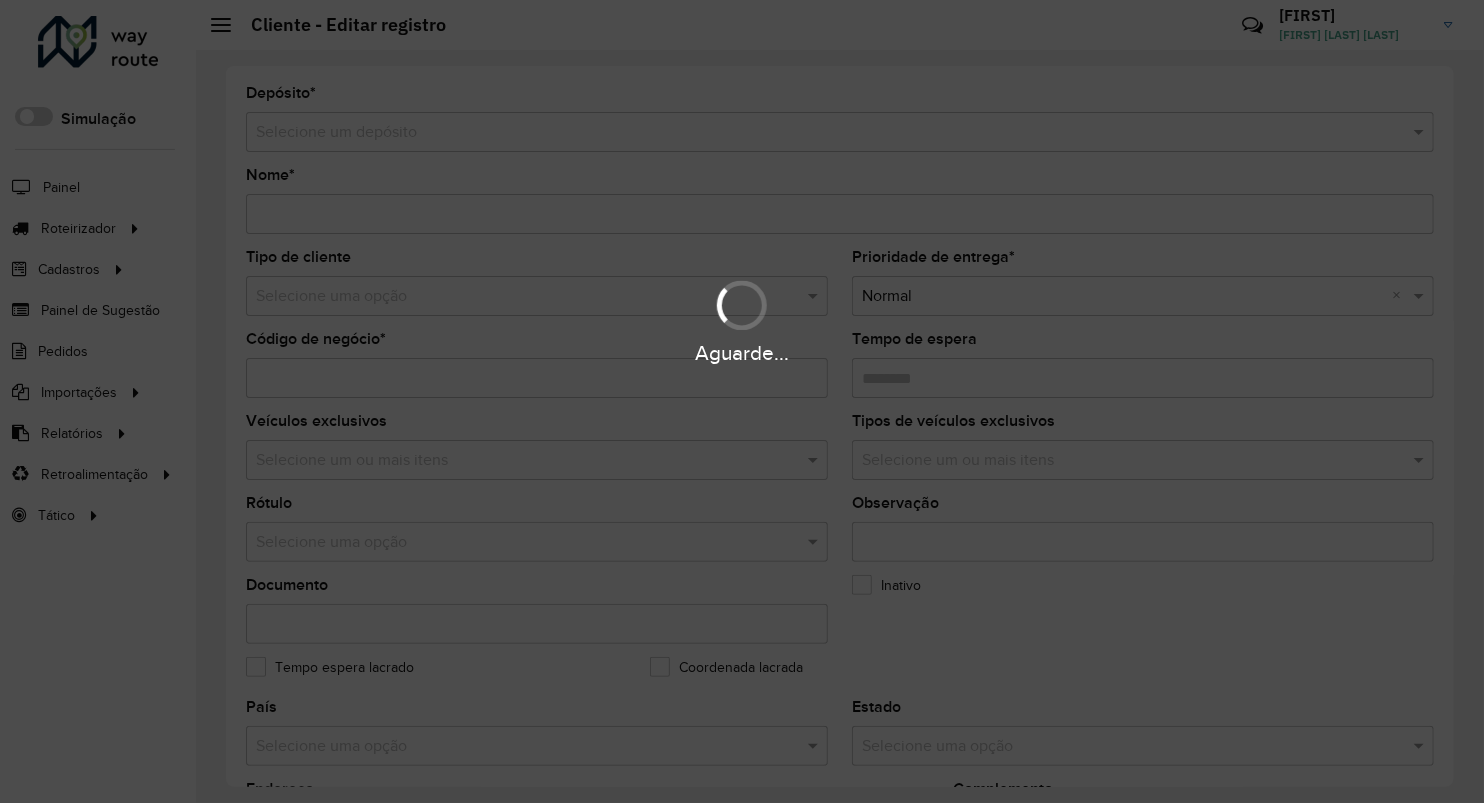 type on "**********" 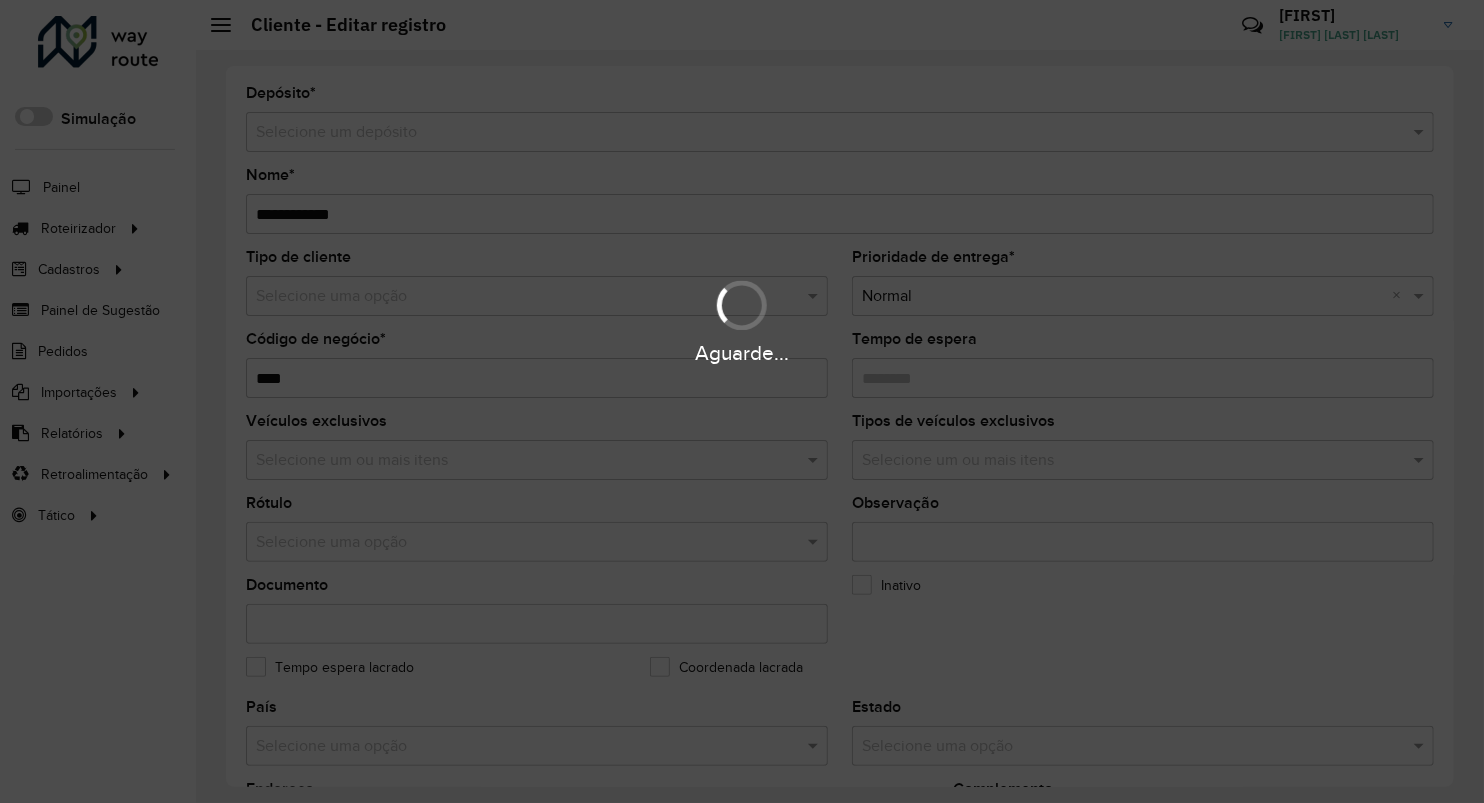 type on "********" 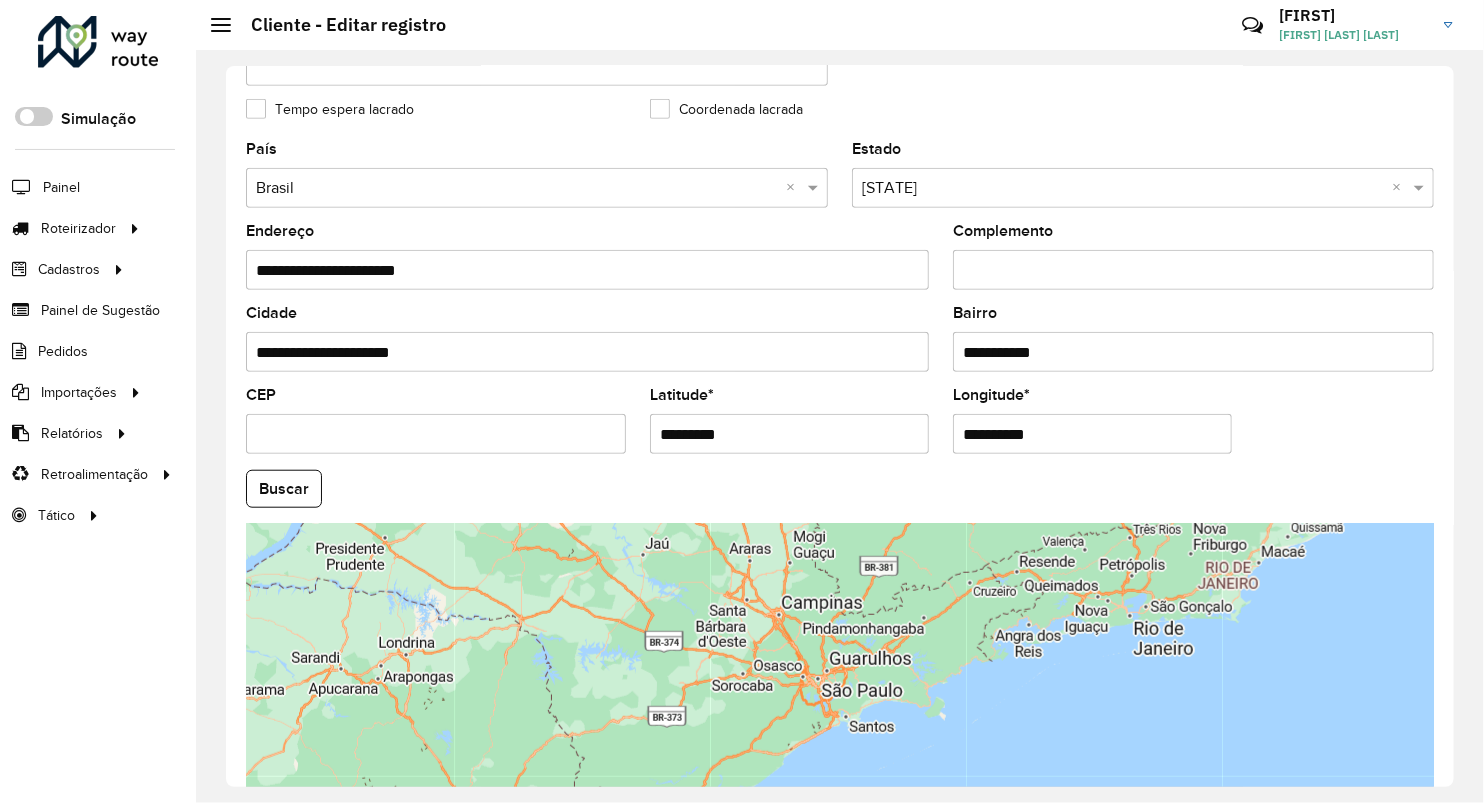 scroll, scrollTop: 666, scrollLeft: 0, axis: vertical 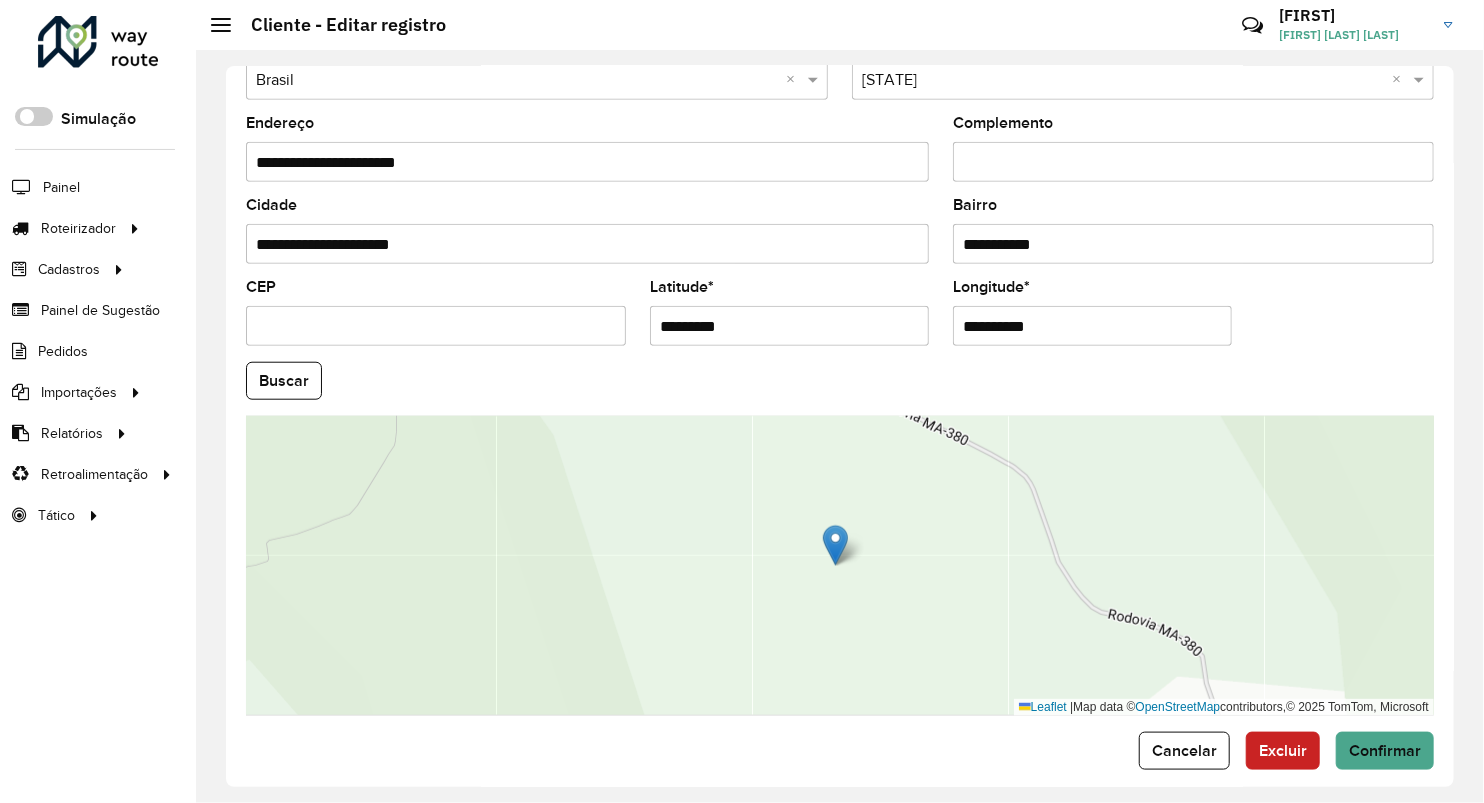 drag, startPoint x: 608, startPoint y: 335, endPoint x: 544, endPoint y: 339, distance: 64.12488 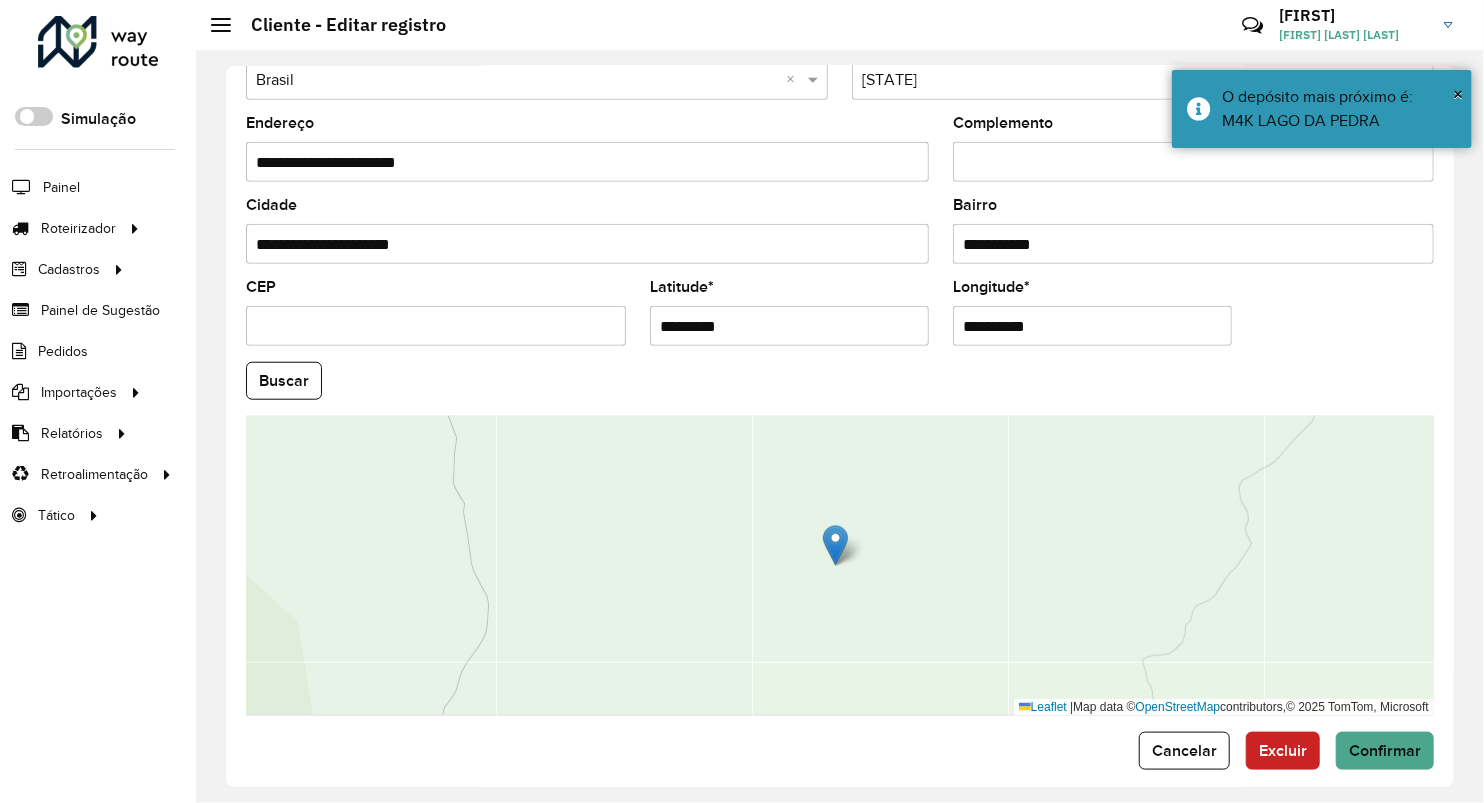 drag, startPoint x: 1033, startPoint y: 322, endPoint x: 855, endPoint y: 341, distance: 179.01117 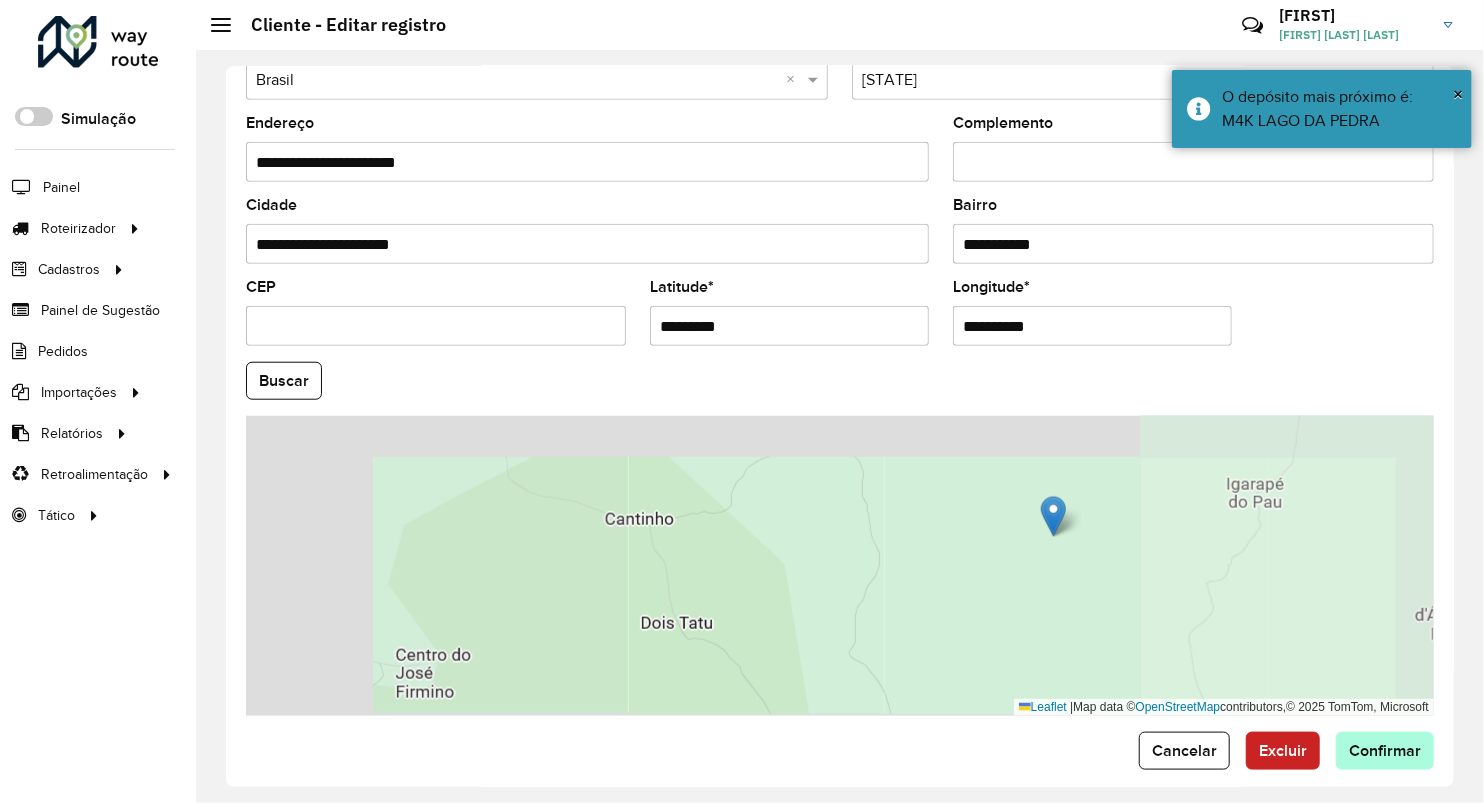 type on "**********" 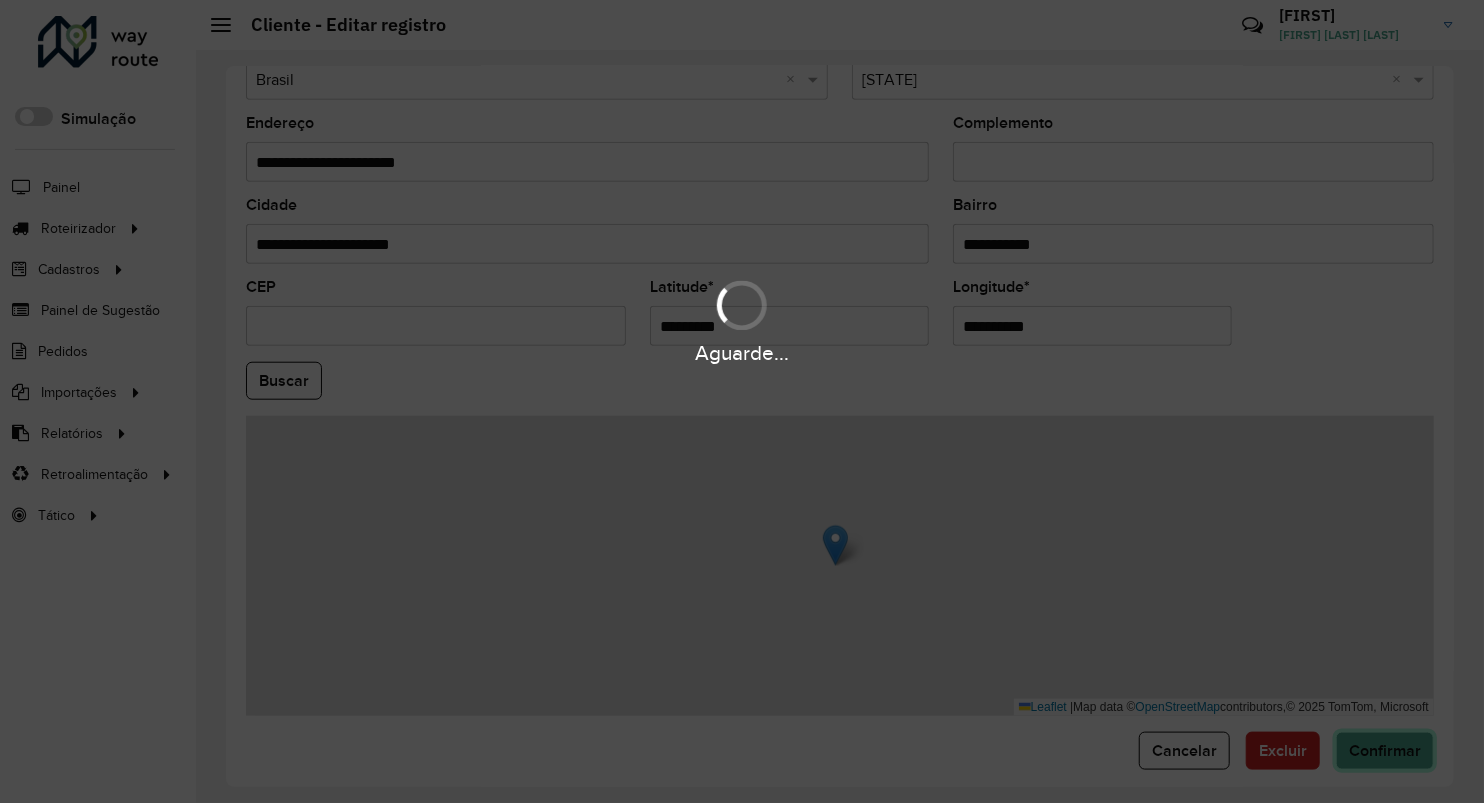 click on "Aguarde...  Pop-up bloqueado!  Seu navegador bloqueou automáticamente a abertura de uma nova janela.   Acesse as configurações e adicione o endereço do sistema a lista de permissão.   Fechar  Roteirizador AmbevTech Simulação Painel Roteirizador Entregas Vendas Cadastros Checkpoint Classificações de venda Cliente Consulta de setores Depósito Disponibilidade de veículos Fator tipo de produto Gabarito planner Grupo Rota Fator Tipo Produto Grupo de rotas exclusiva Grupo de setores Layout integração Modelo Parada Pedágio Perfil de Vendedor Ponto de apoio FAD Produto Restrição de Atendimento Planner Rodízio de placa Rota exclusiva FAD Rótulo Setor Setor Planner Tipo de cliente Tipo de veículo Tipo de veículo RN Transportadora Vendedor Veículo Painel de Sugestão Pedidos Importações Classificação e volume de venda Clientes Fator tipo produto Gabarito planner Grade de atendimento Janela de atendimento Localização Pedidos Restrição de Atendimento Planner Tempo de espera Vendedor Veículos" at bounding box center (742, 401) 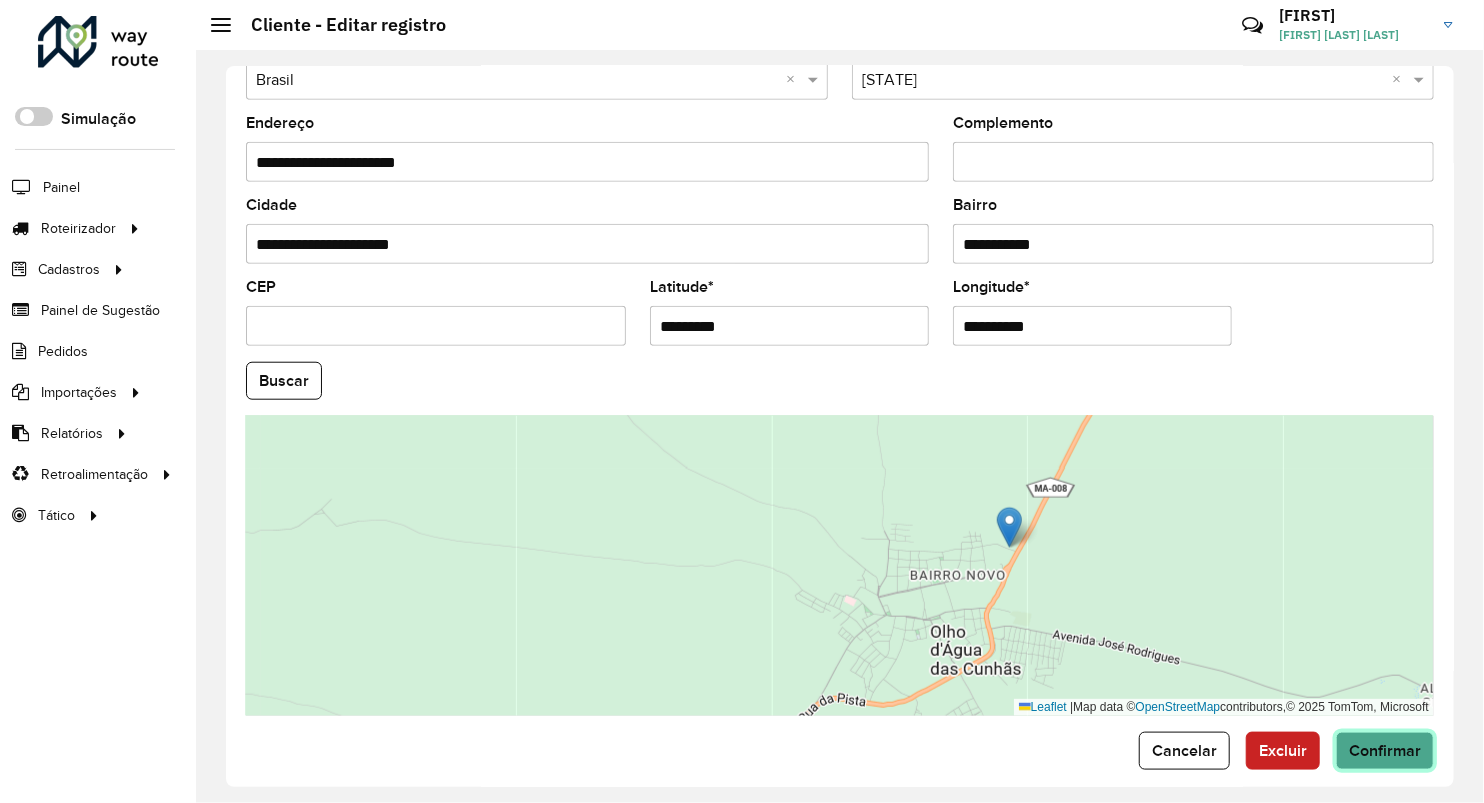 click on "Confirmar" 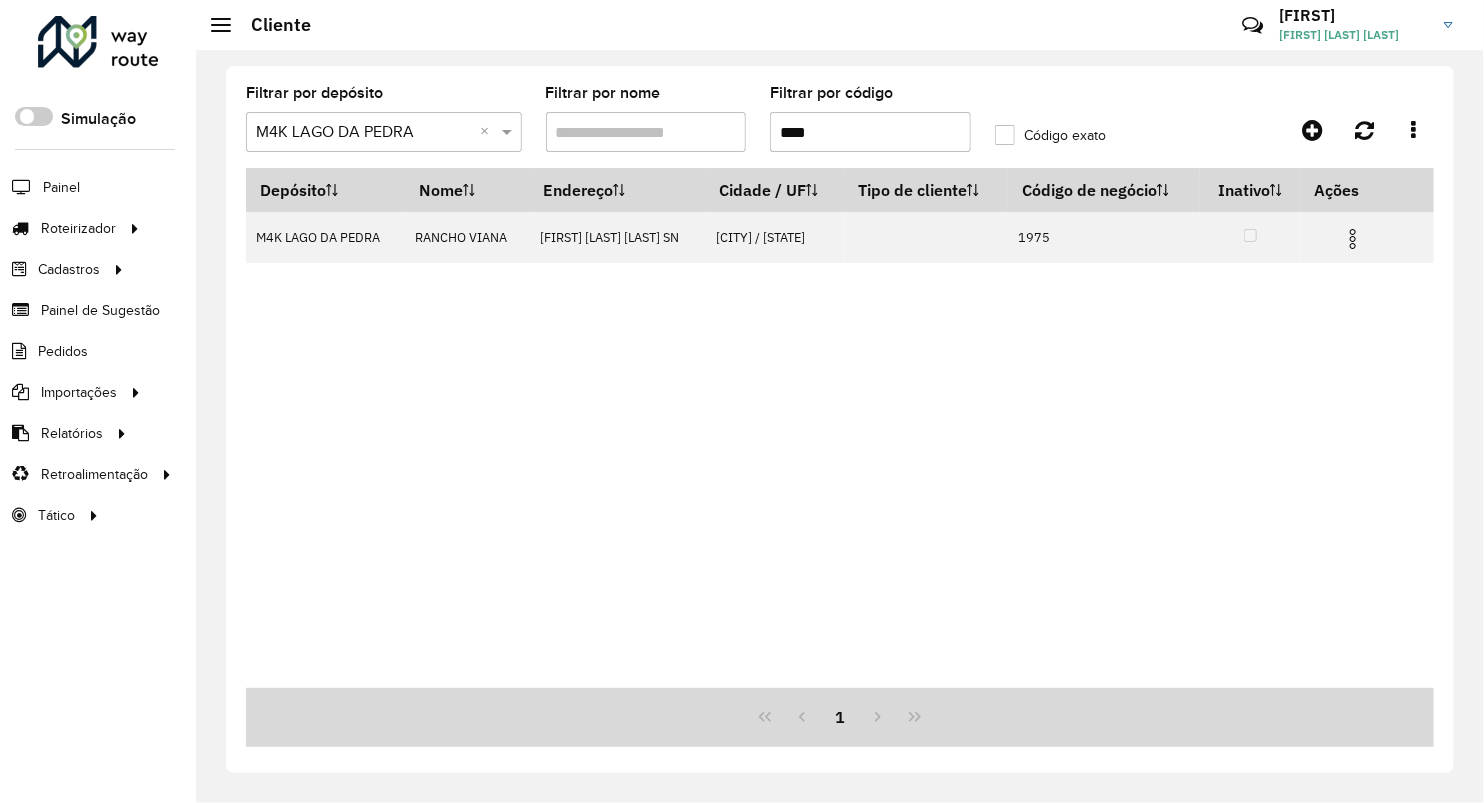 drag, startPoint x: 829, startPoint y: 138, endPoint x: 659, endPoint y: 104, distance: 173.36667 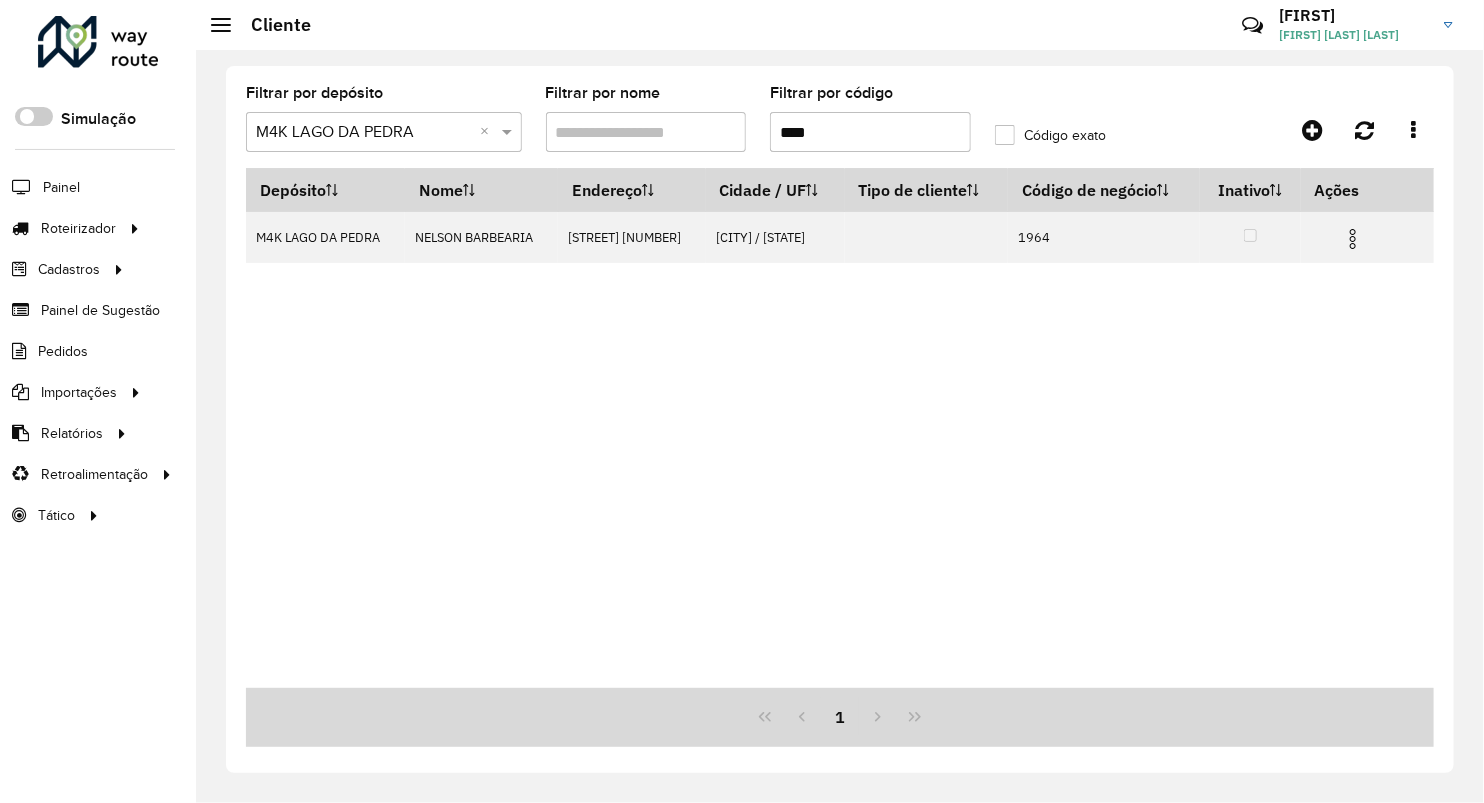 type on "****" 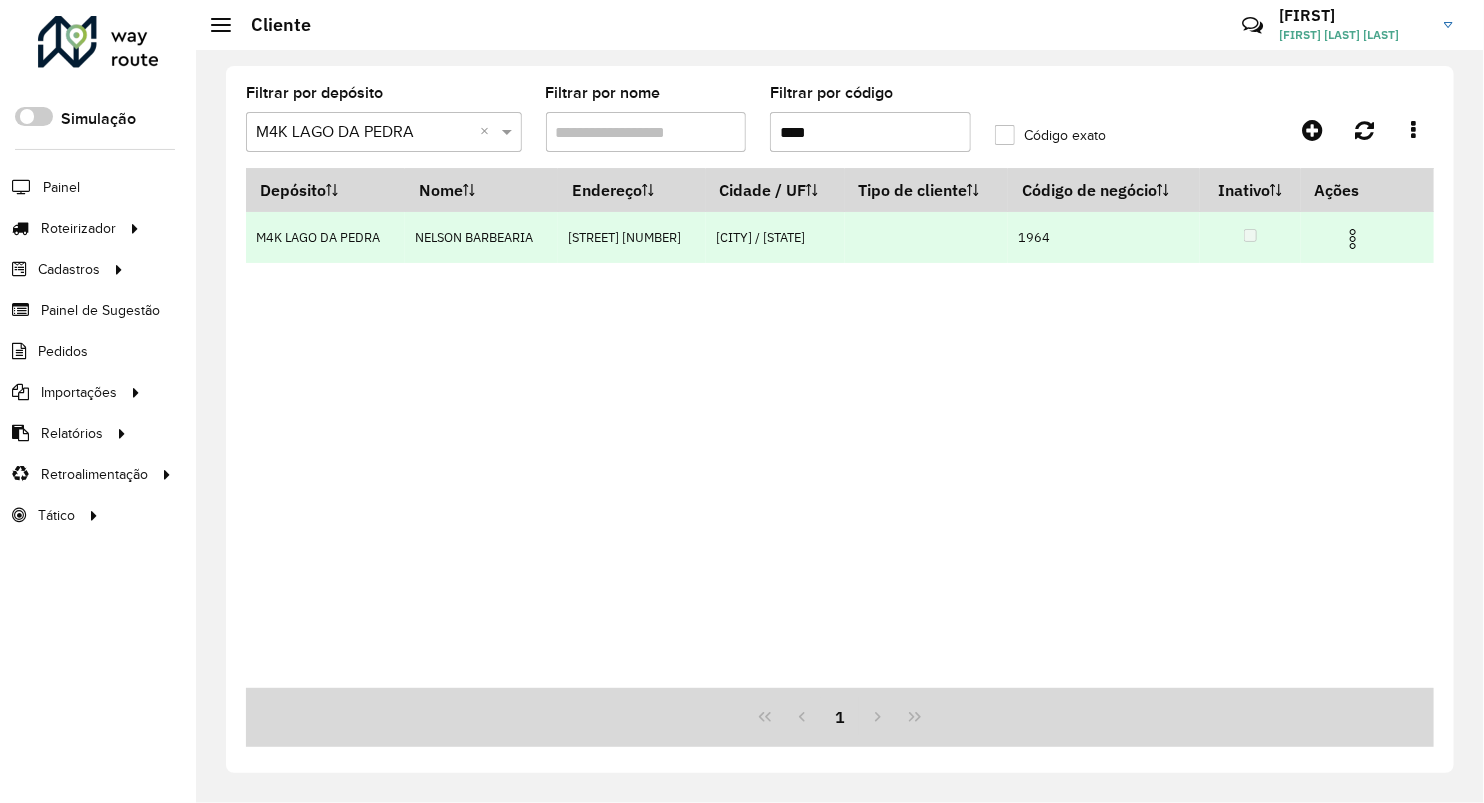 click at bounding box center [1353, 239] 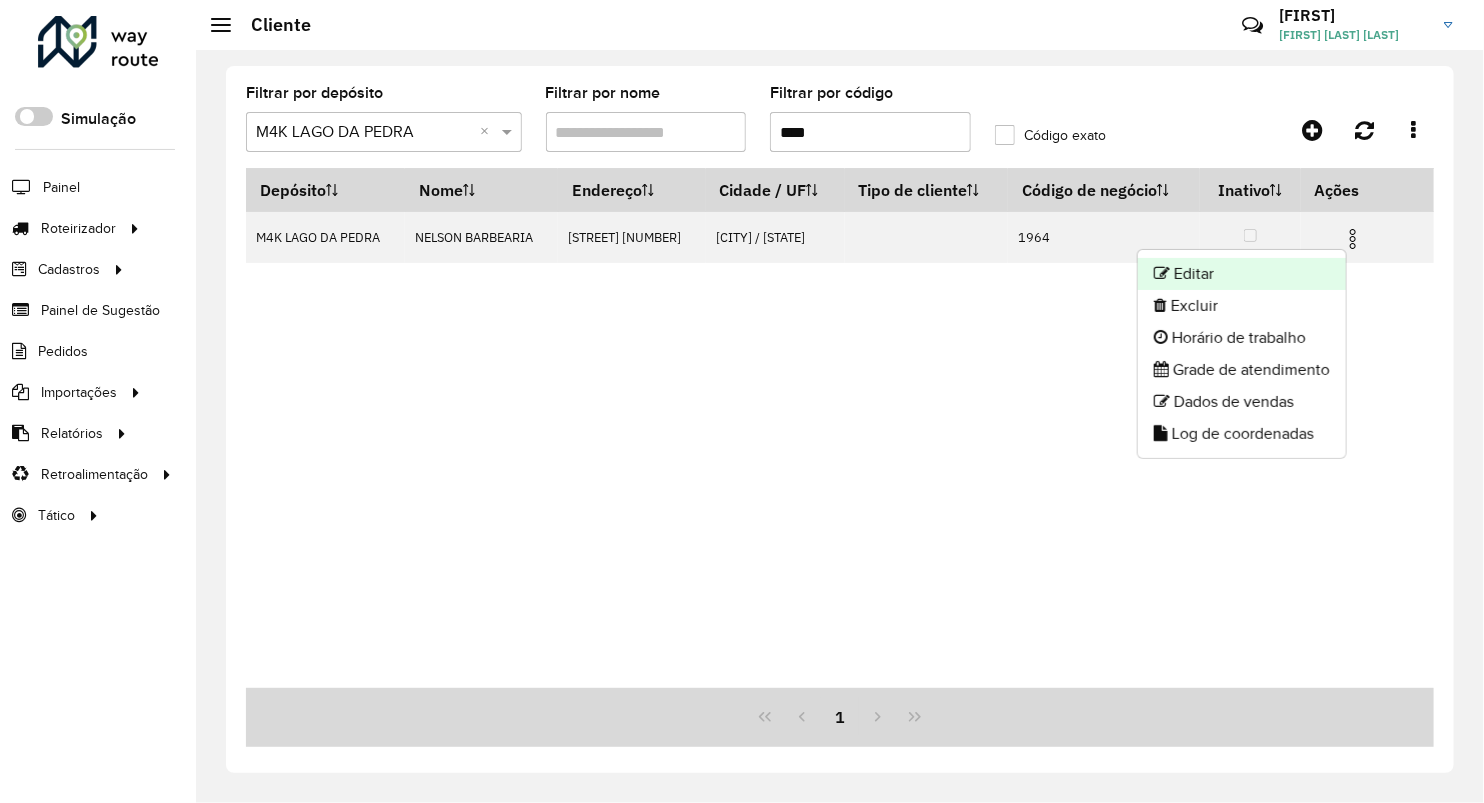 click on "Editar" 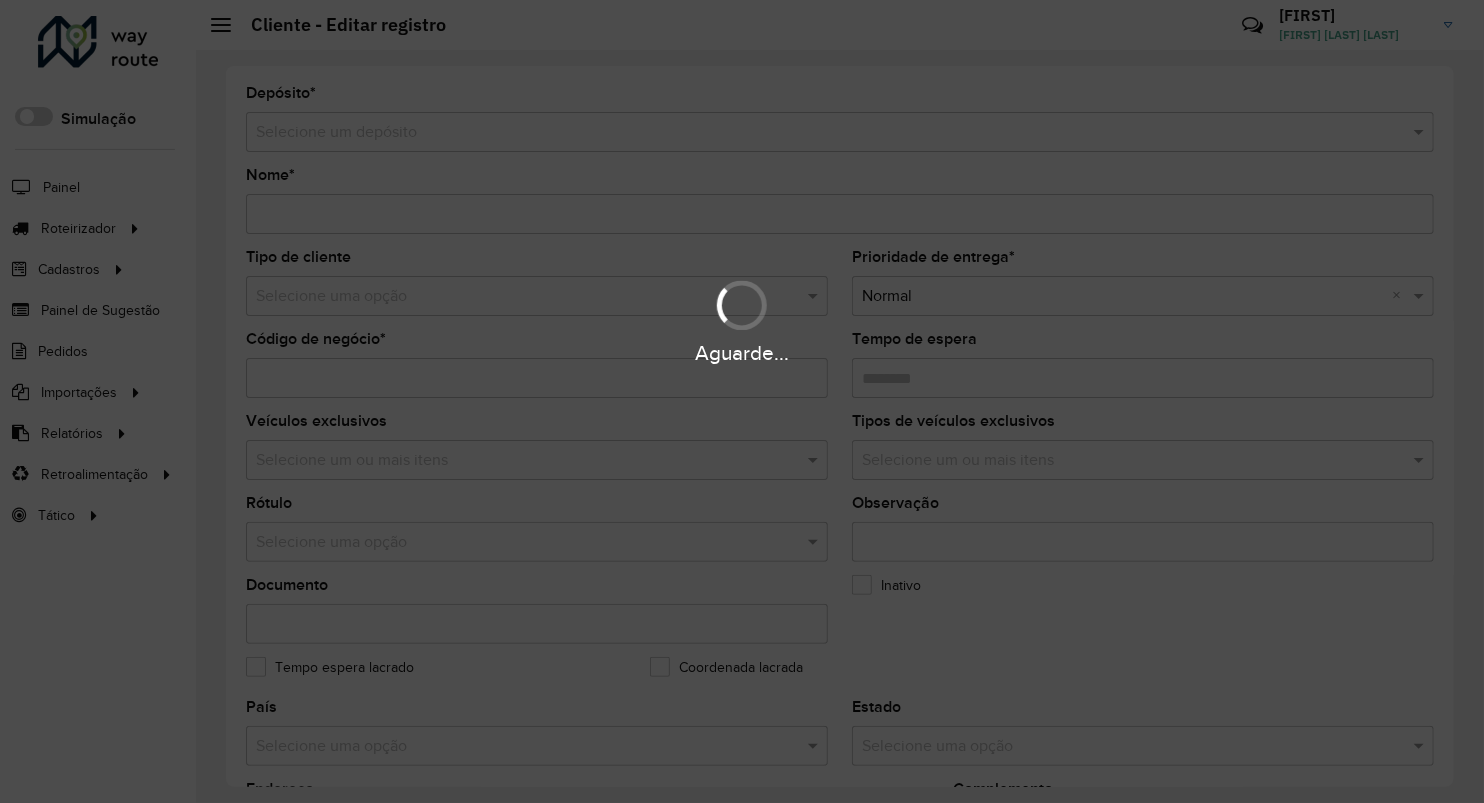type on "**********" 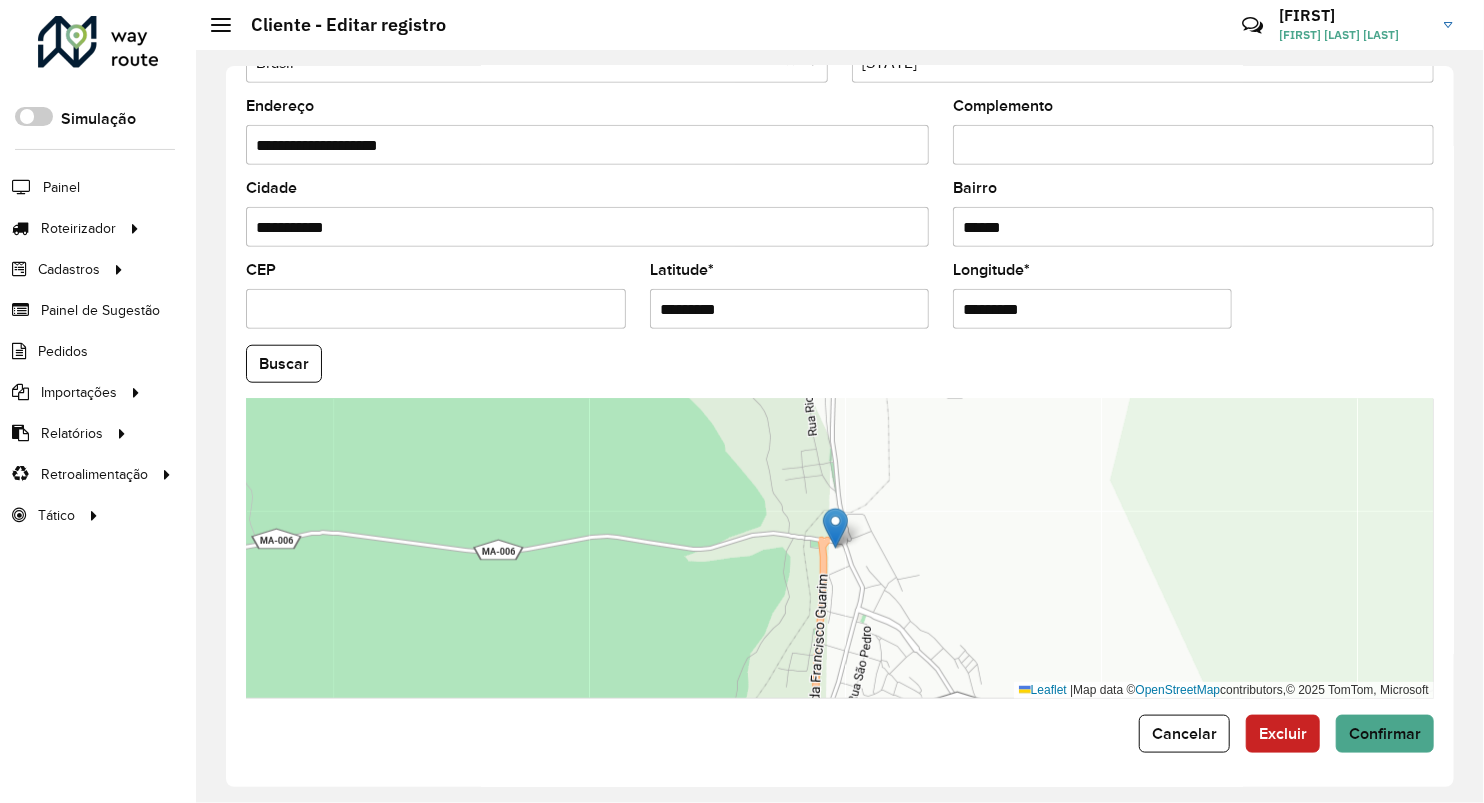 scroll, scrollTop: 686, scrollLeft: 0, axis: vertical 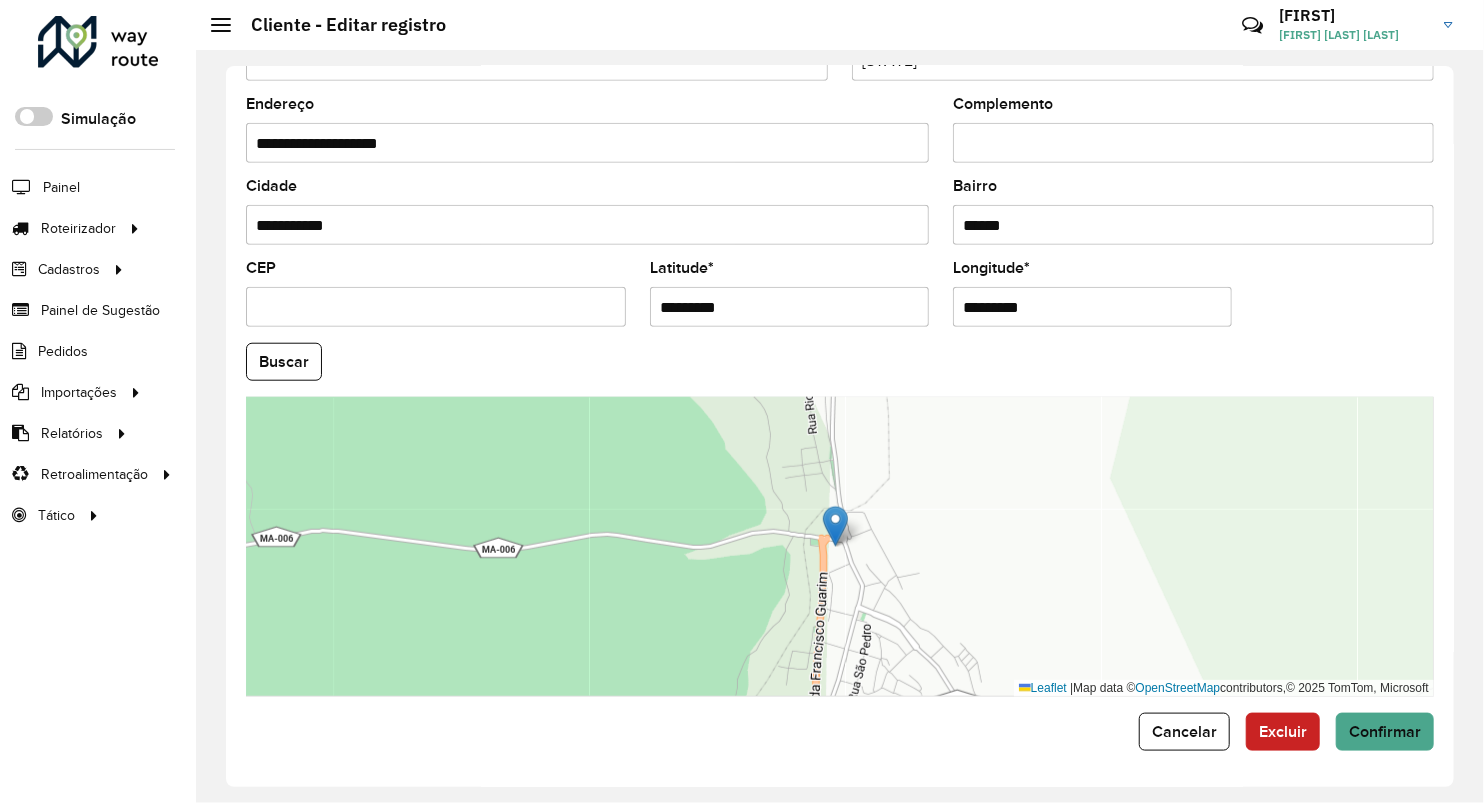 drag, startPoint x: 698, startPoint y: 298, endPoint x: 520, endPoint y: 302, distance: 178.04494 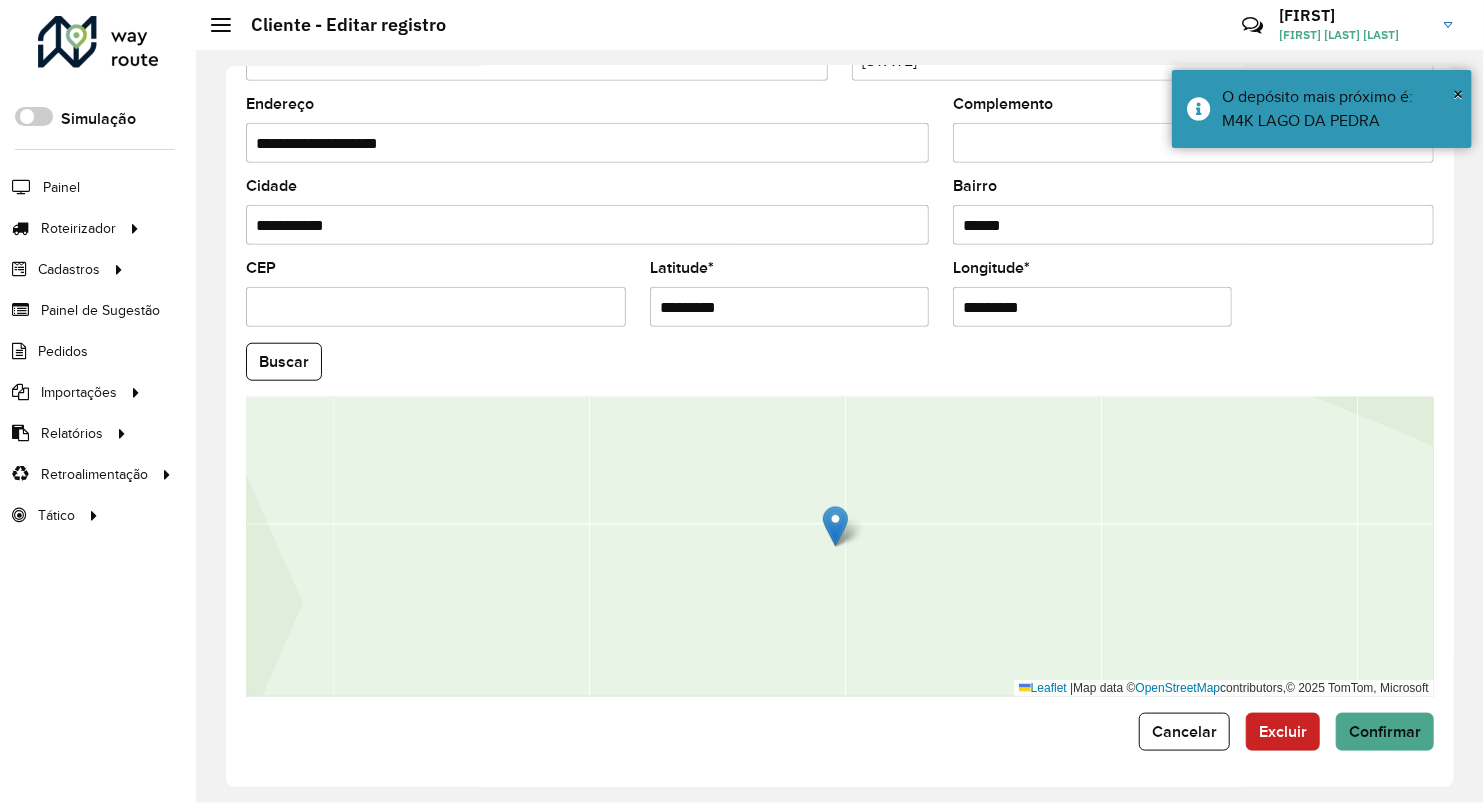 drag, startPoint x: 969, startPoint y: 316, endPoint x: 887, endPoint y: 324, distance: 82.38932 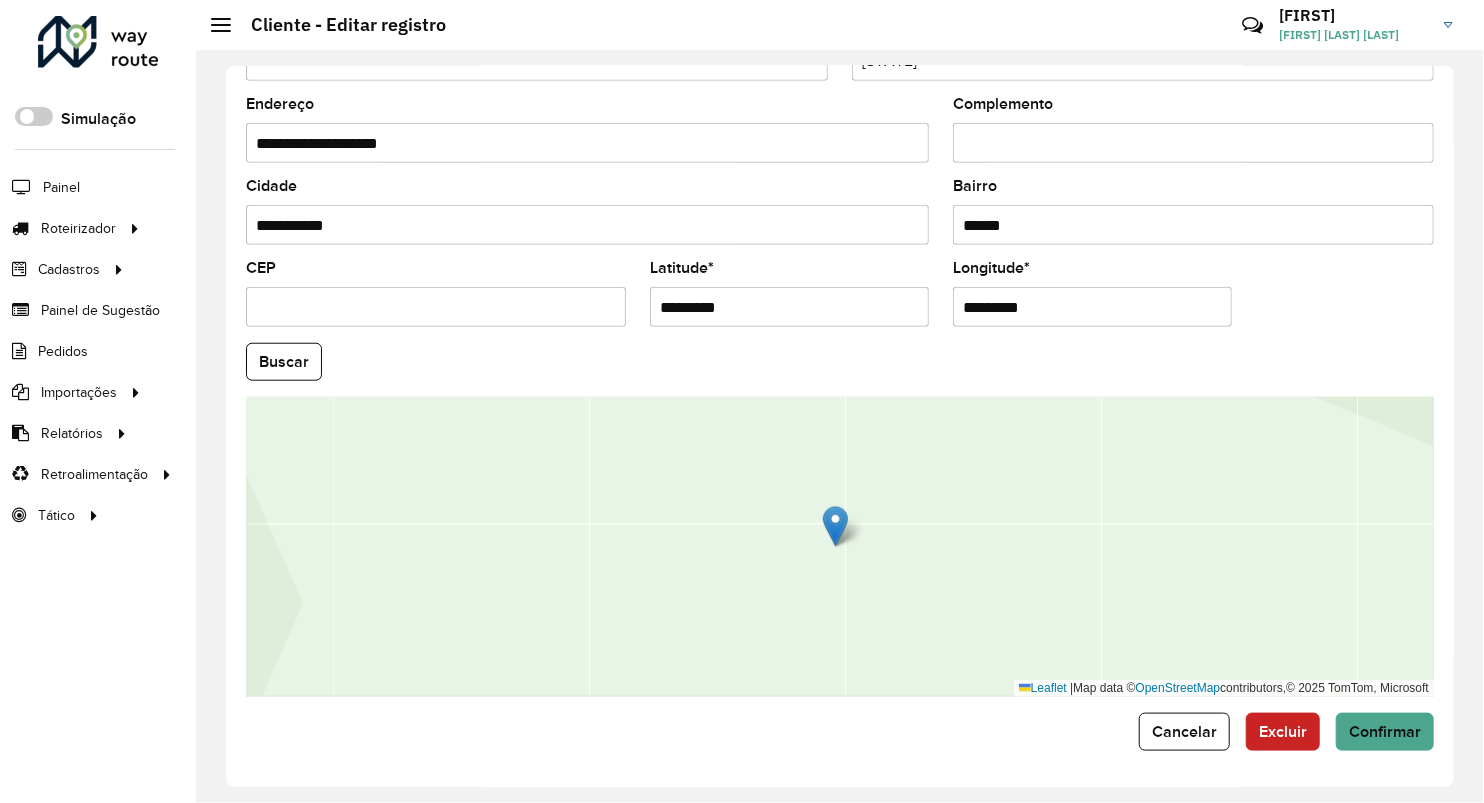 paste on "*" 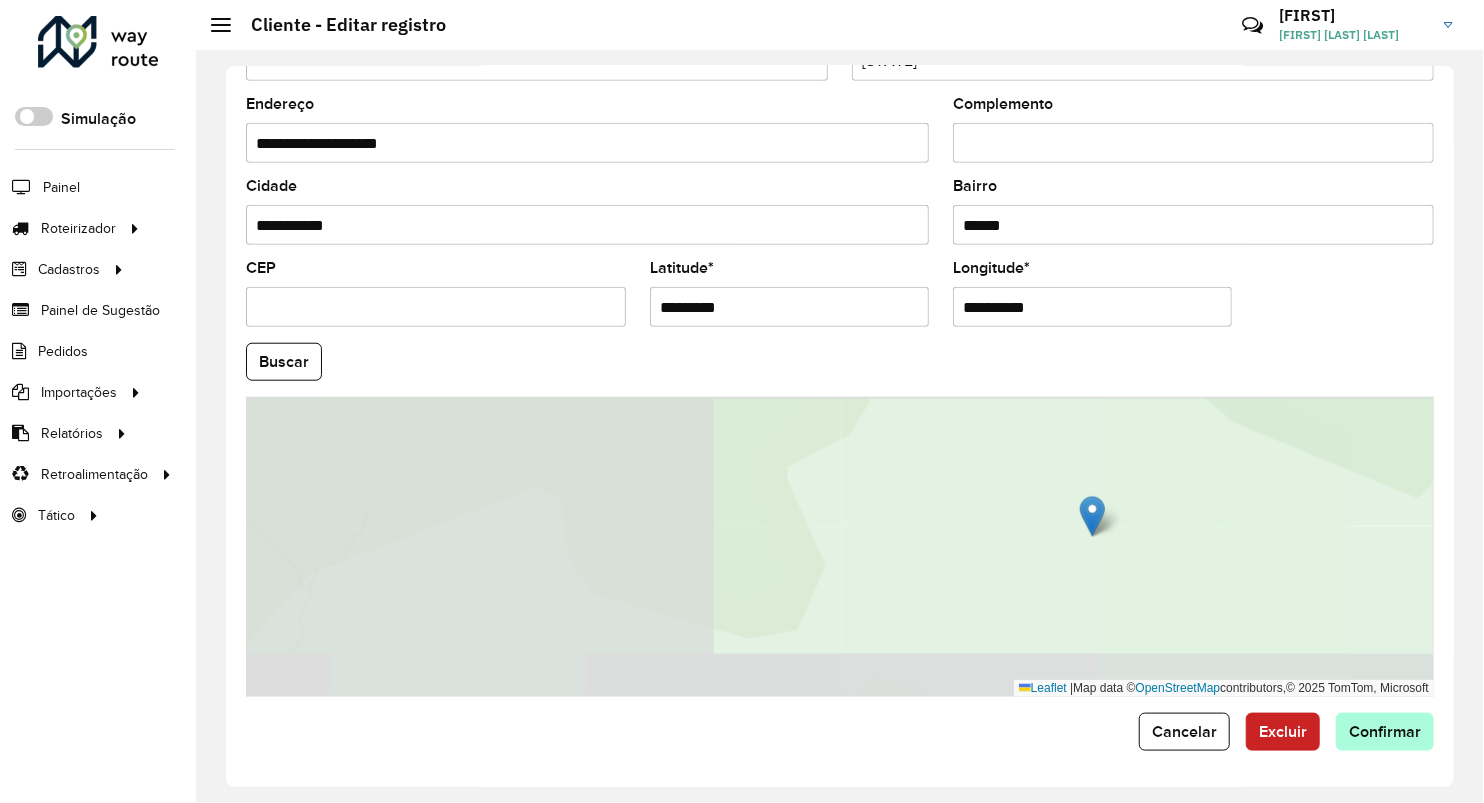 type on "**********" 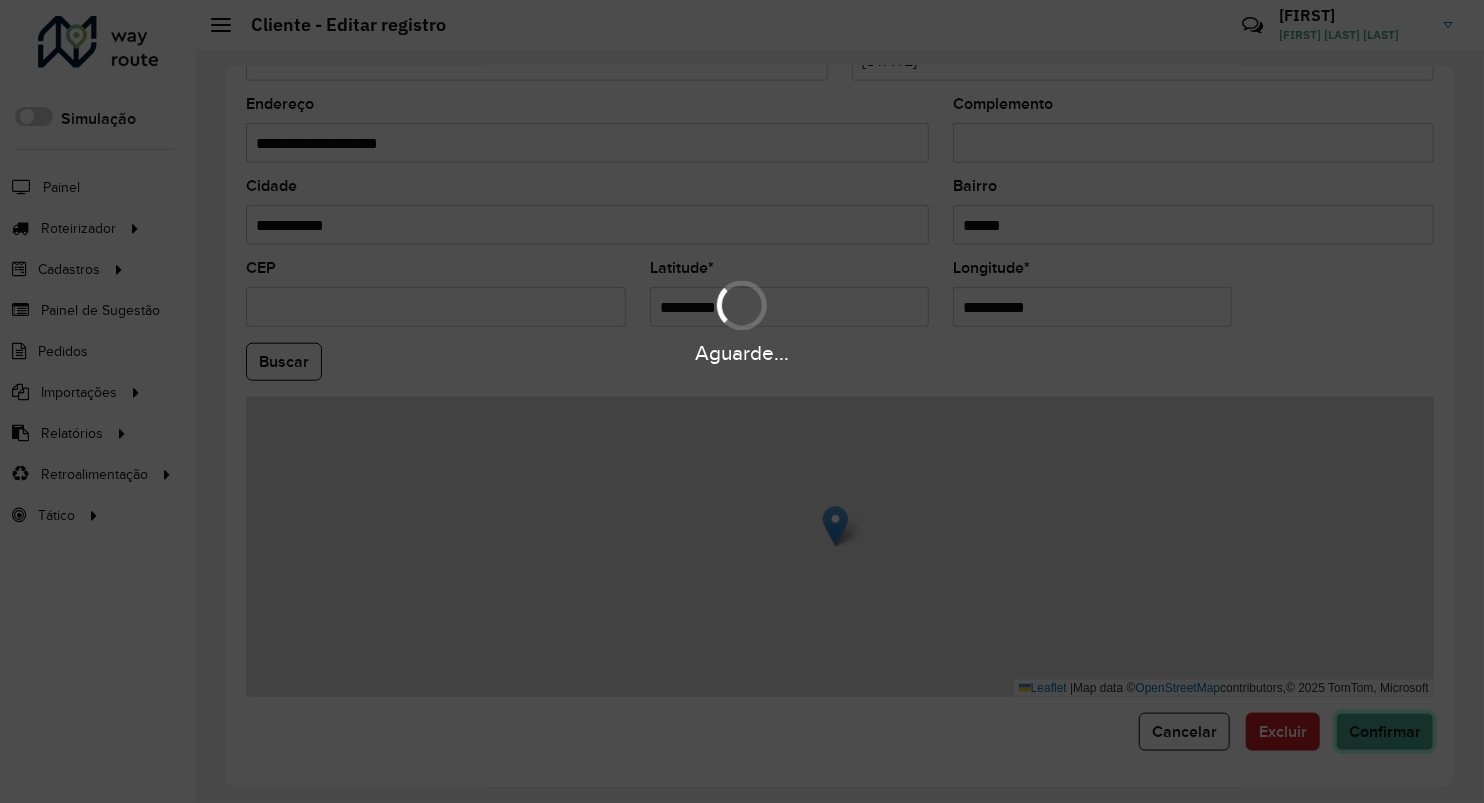 click on "Aguarde...  Pop-up bloqueado!  Seu navegador bloqueou automáticamente a abertura de uma nova janela.   Acesse as configurações e adicione o endereço do sistema a lista de permissão.   Fechar  Roteirizador AmbevTech Simulação Painel Roteirizador Entregas Vendas Cadastros Checkpoint Classificações de venda Cliente Consulta de setores Depósito Disponibilidade de veículos Fator tipo de produto Gabarito planner Grupo Rota Fator Tipo Produto Grupo de rotas exclusiva Grupo de setores Layout integração Modelo Parada Pedágio Perfil de Vendedor Ponto de apoio FAD Produto Restrição de Atendimento Planner Rodízio de placa Rota exclusiva FAD Rótulo Setor Setor Planner Tipo de cliente Tipo de veículo Tipo de veículo RN Transportadora Vendedor Veículo Painel de Sugestão Pedidos Importações Classificação e volume de venda Clientes Fator tipo produto Gabarito planner Grade de atendimento Janela de atendimento Localização Pedidos Restrição de Atendimento Planner Tempo de espera Vendedor Veículos" at bounding box center (742, 401) 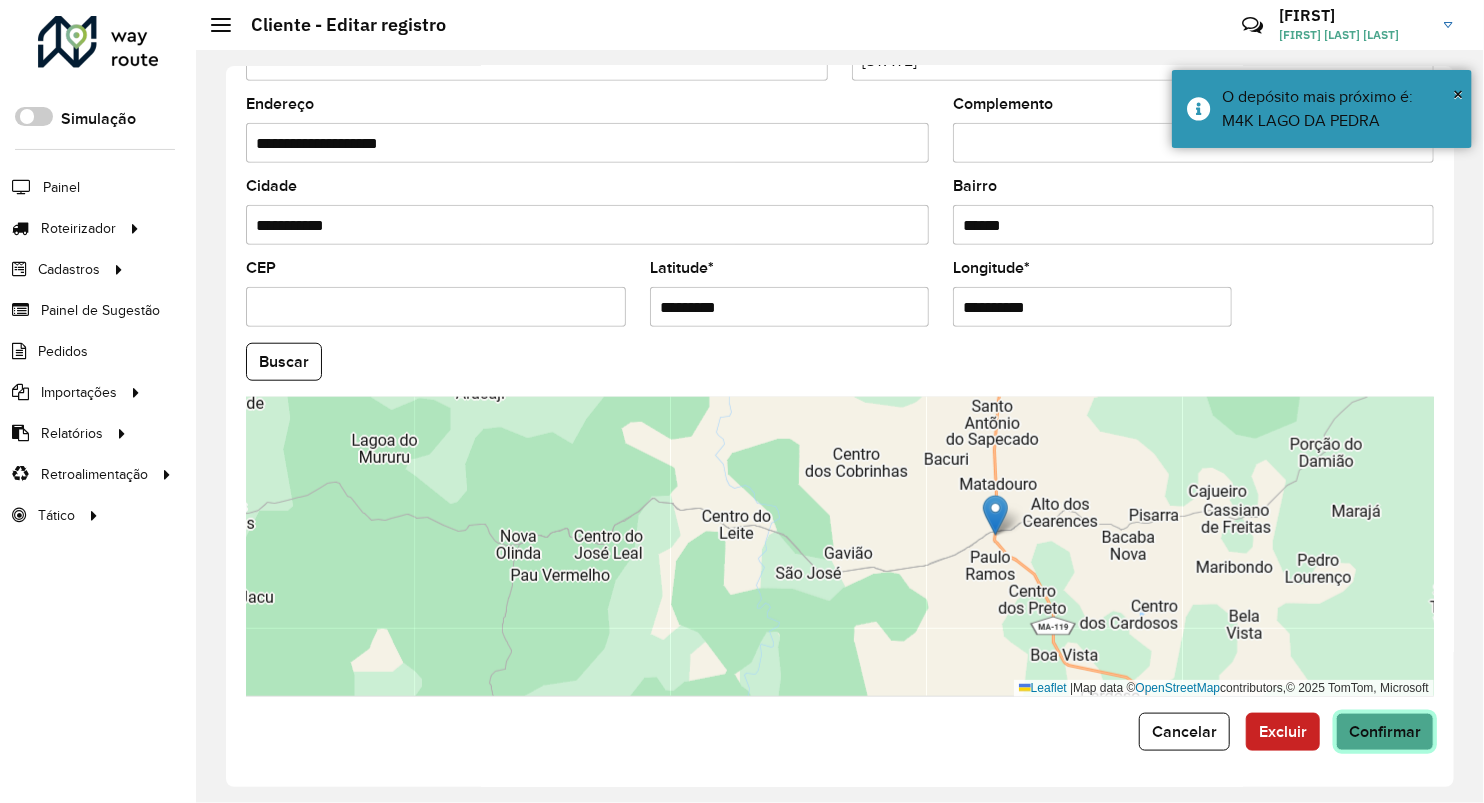 click on "Confirmar" 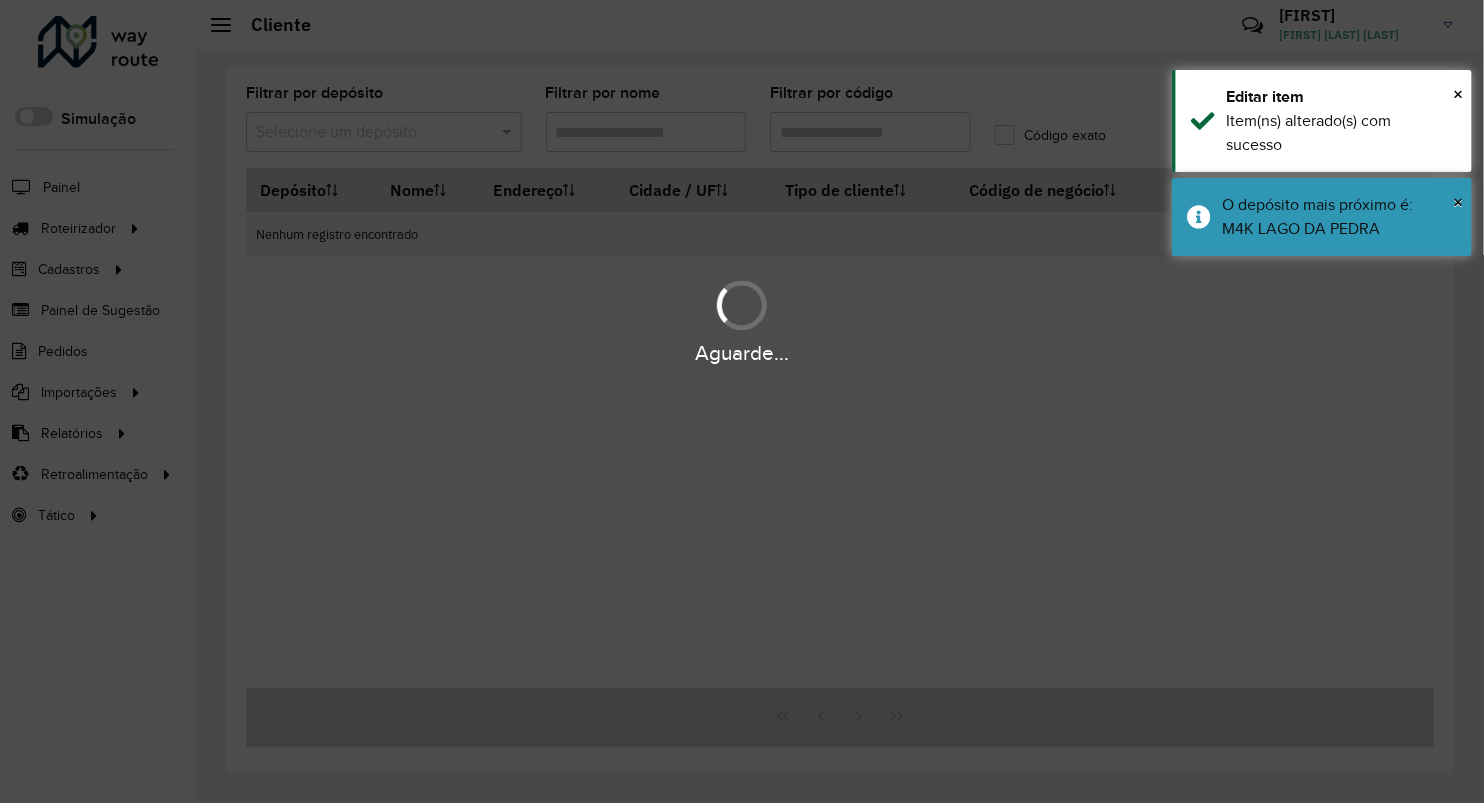 type on "****" 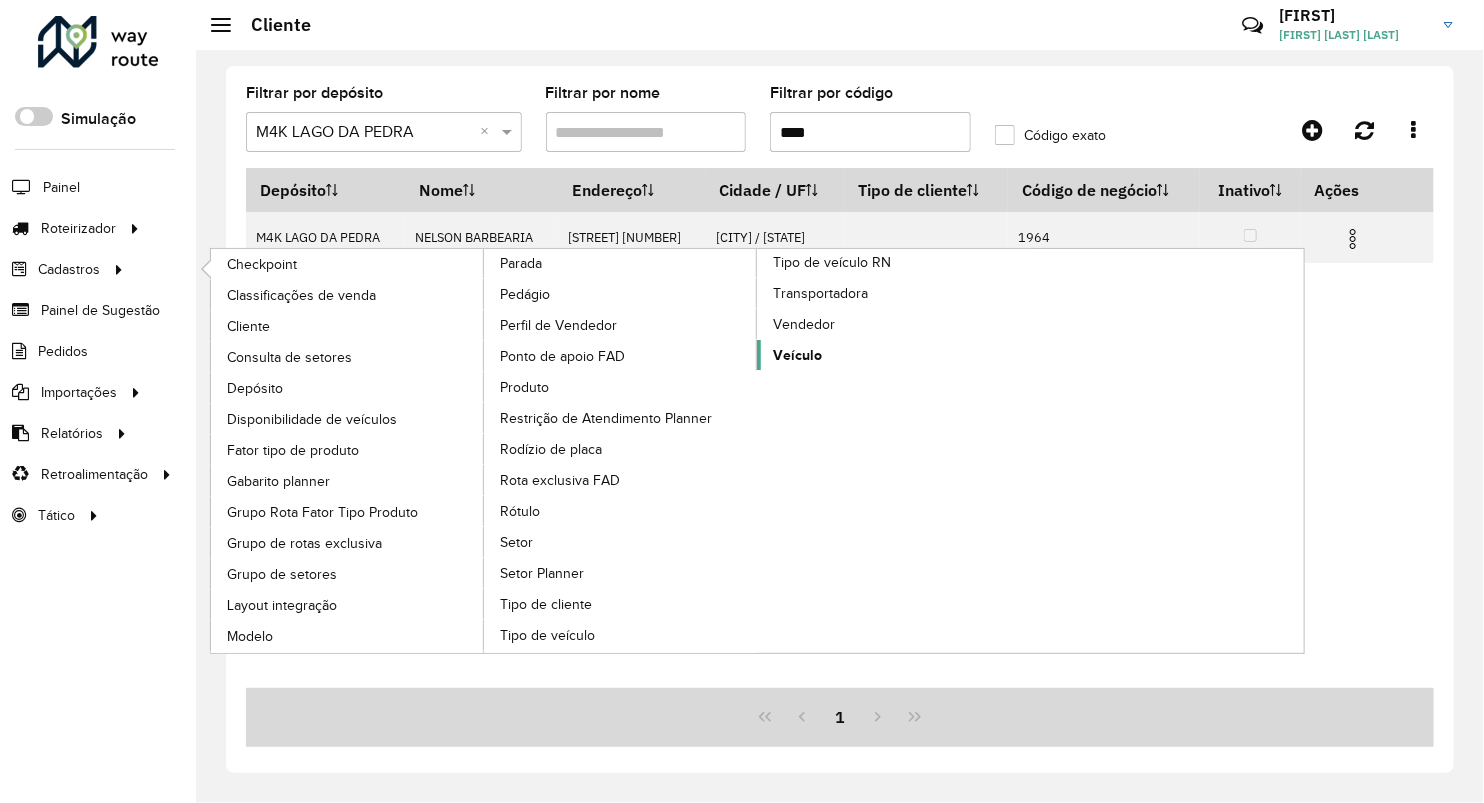 click on "Veículo" 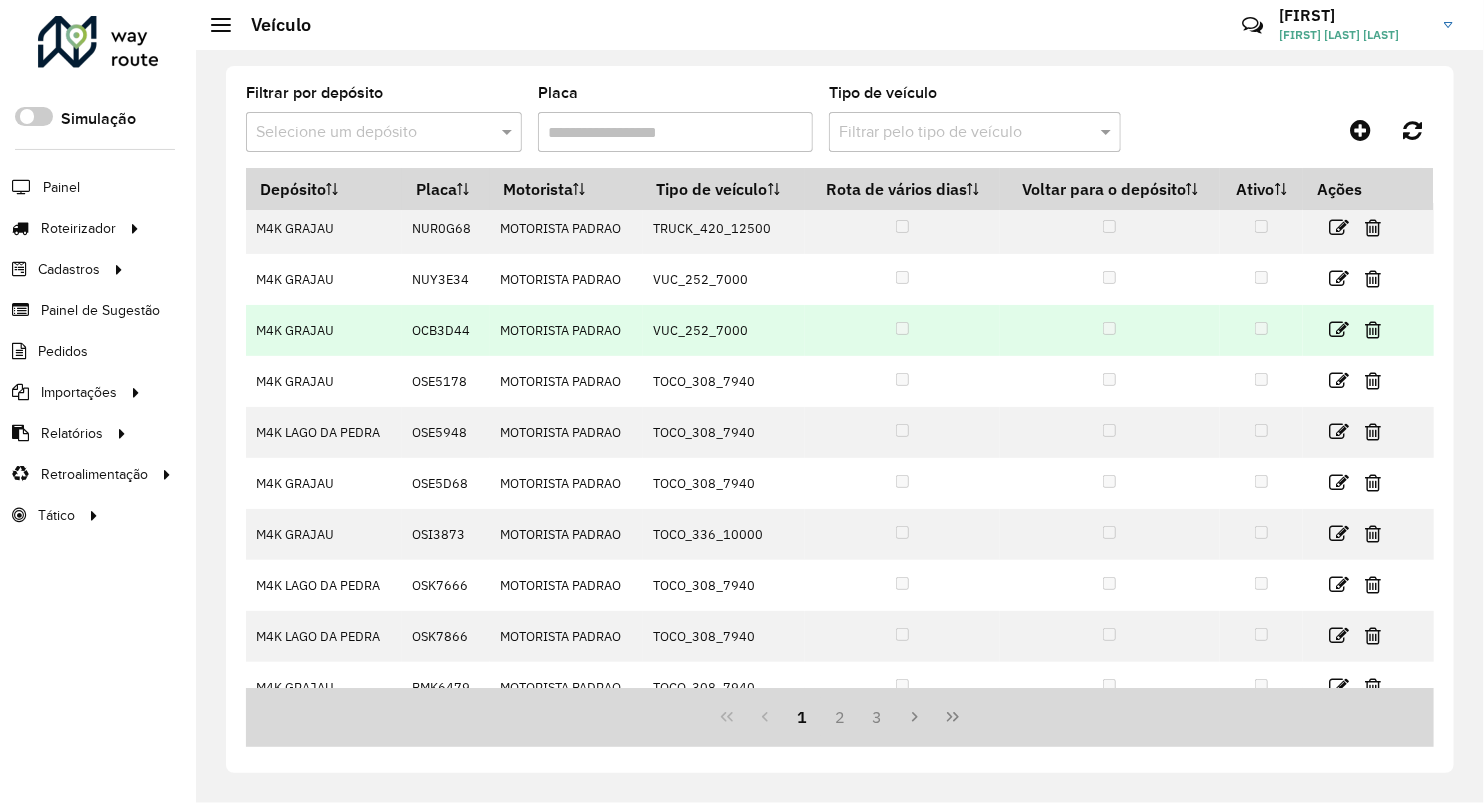 scroll, scrollTop: 135, scrollLeft: 0, axis: vertical 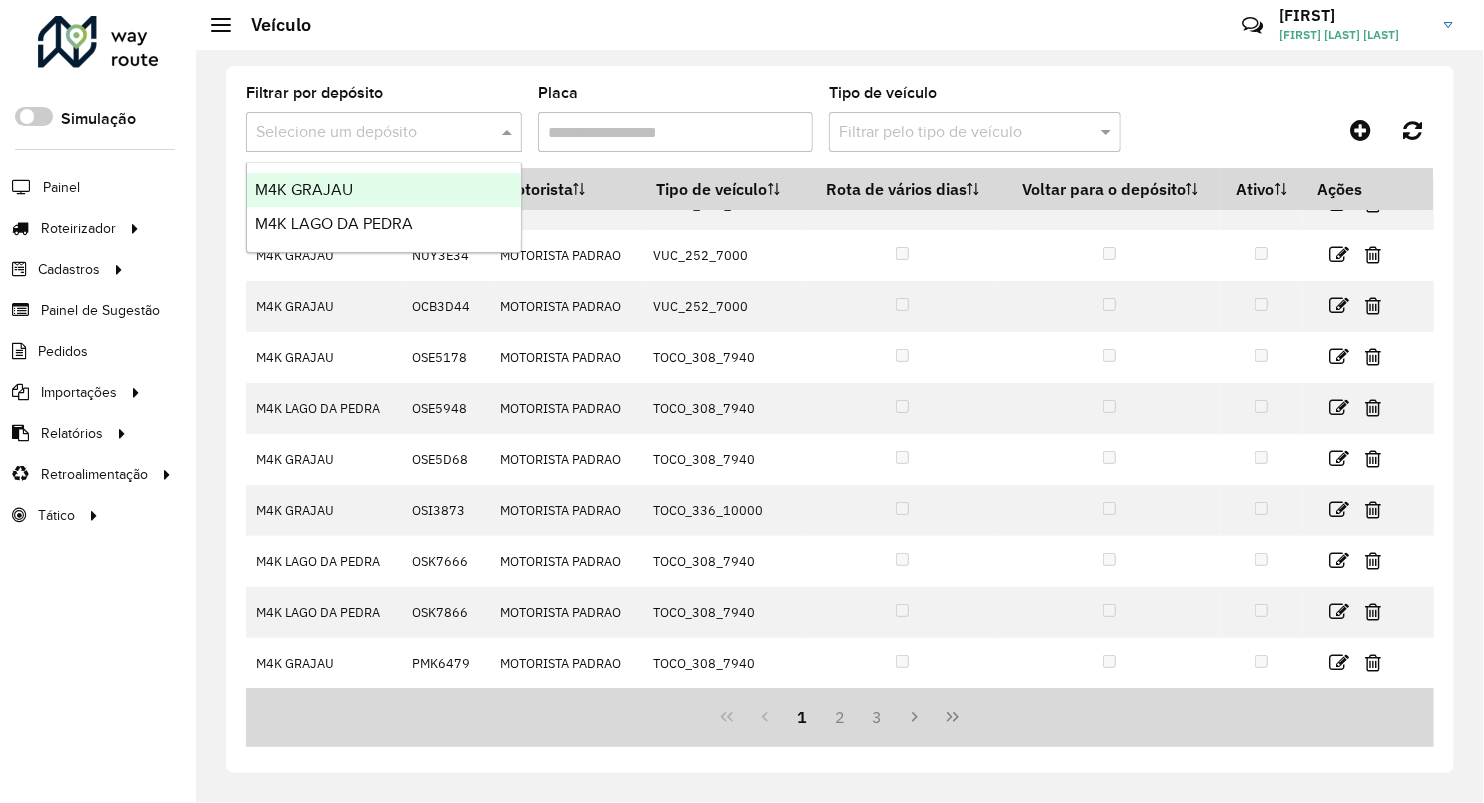 click on "Selecione um depósito" at bounding box center (384, 132) 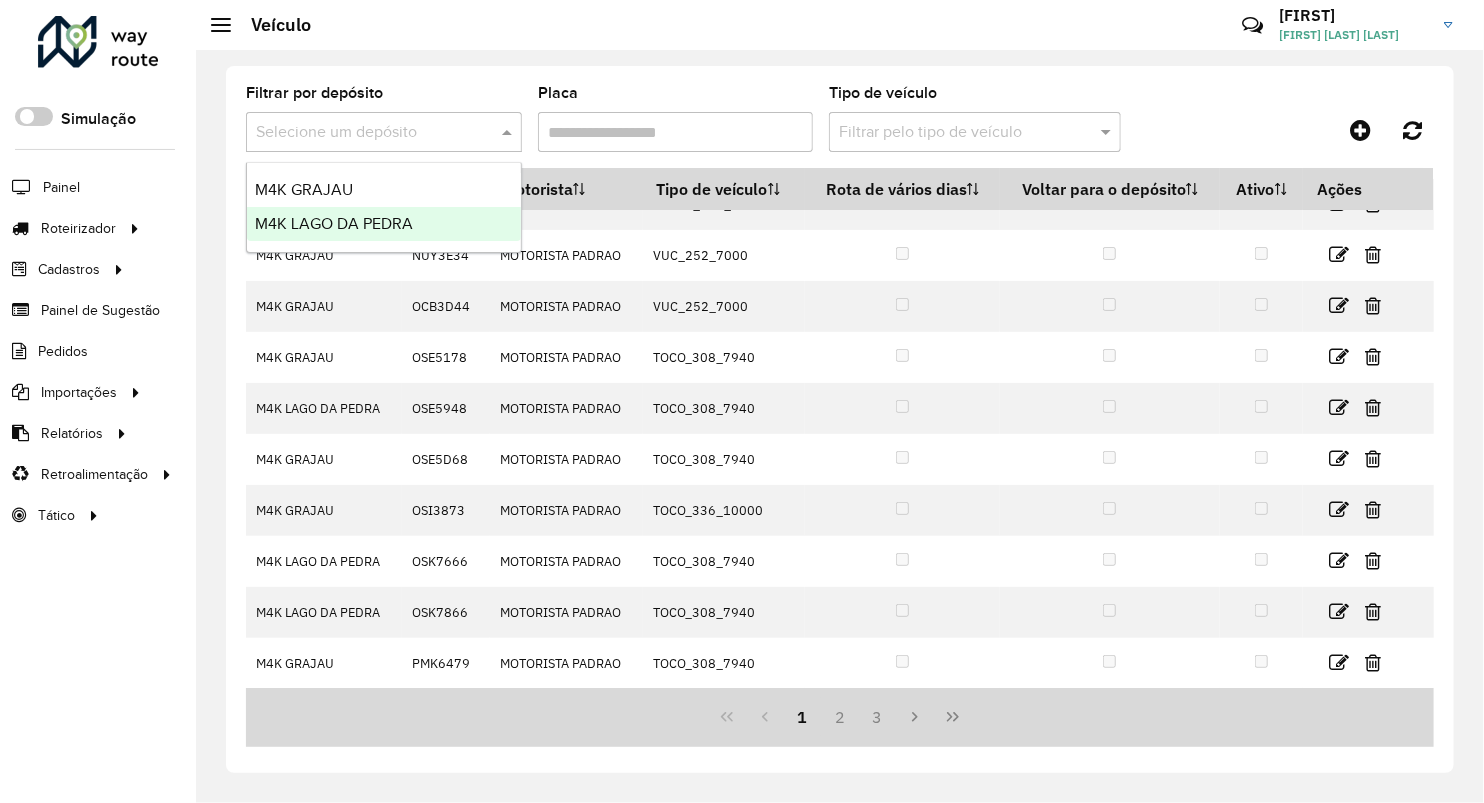 click on "M4K LAGO DA PEDRA" at bounding box center [334, 223] 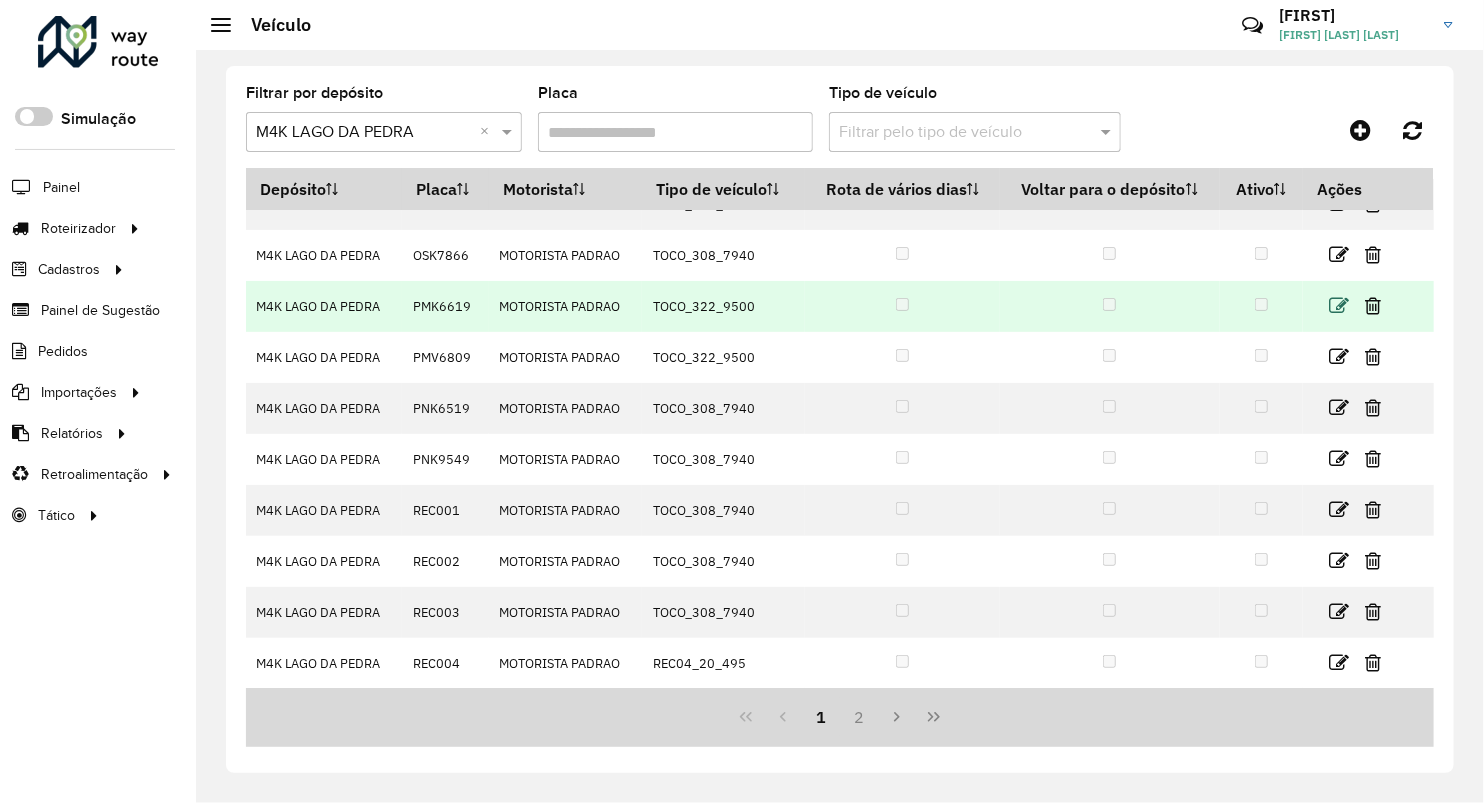 click at bounding box center (1339, 306) 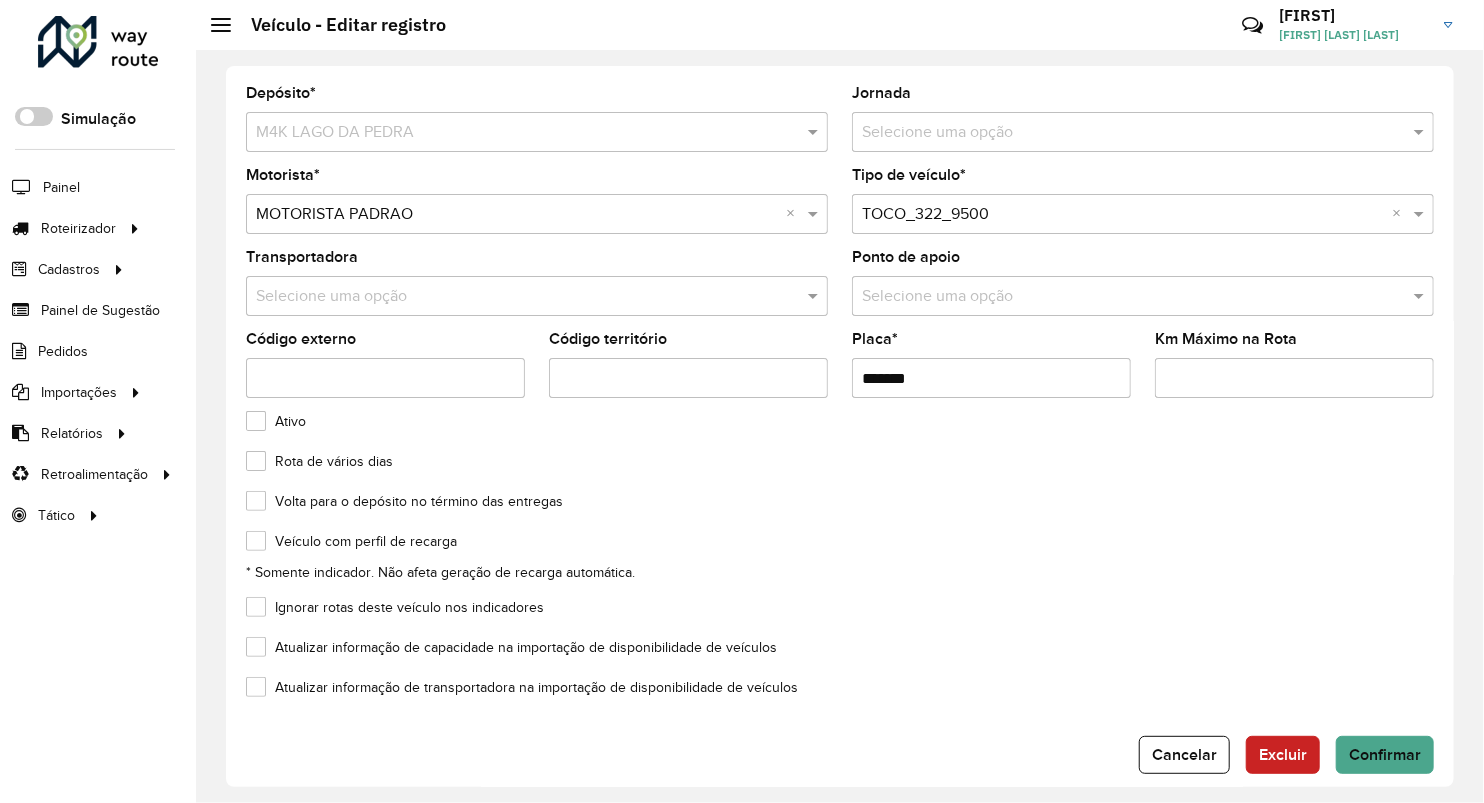 drag, startPoint x: 872, startPoint y: 374, endPoint x: 860, endPoint y: 372, distance: 12.165525 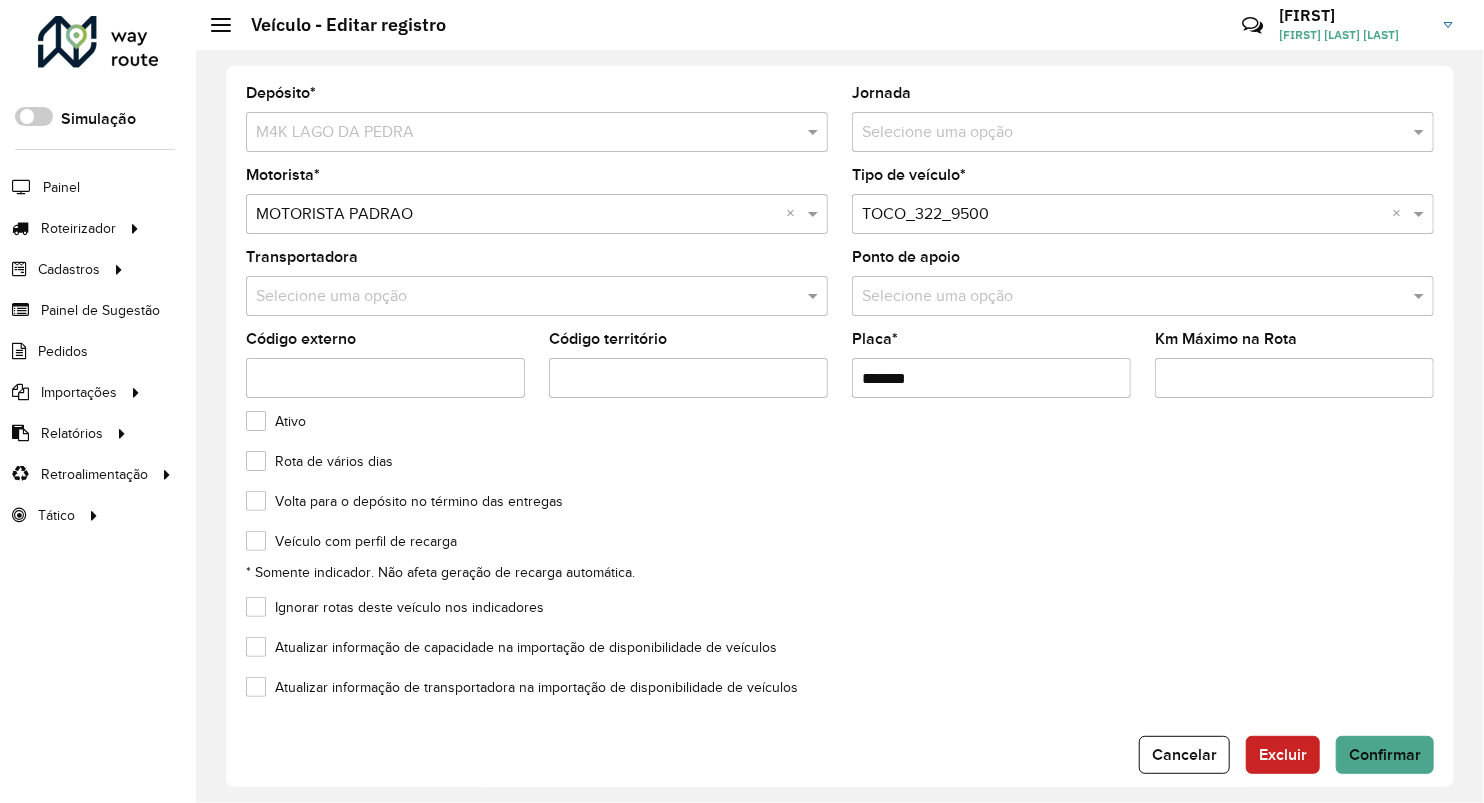 type on "*******" 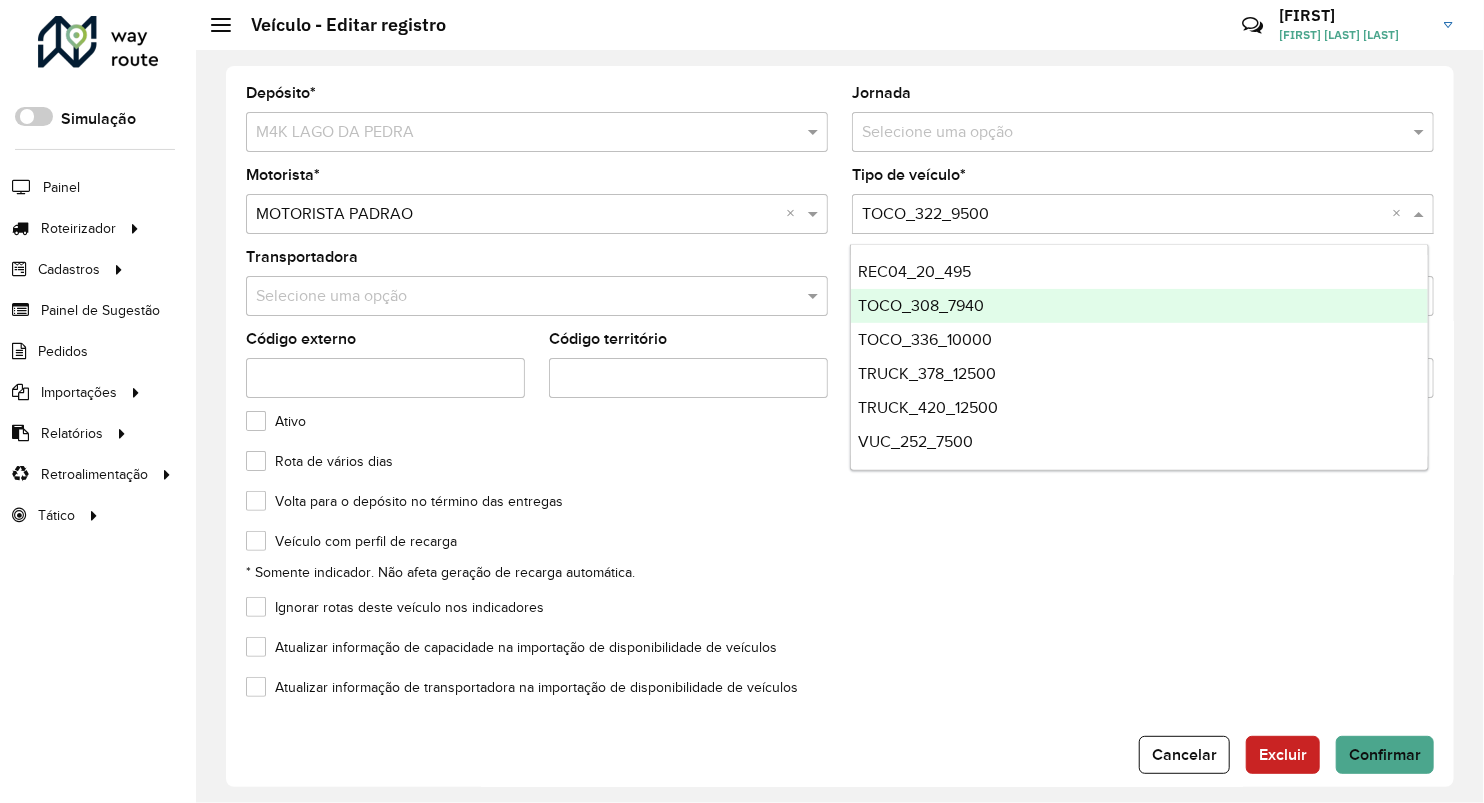 click on "TOCO_308_7940" at bounding box center (1140, 306) 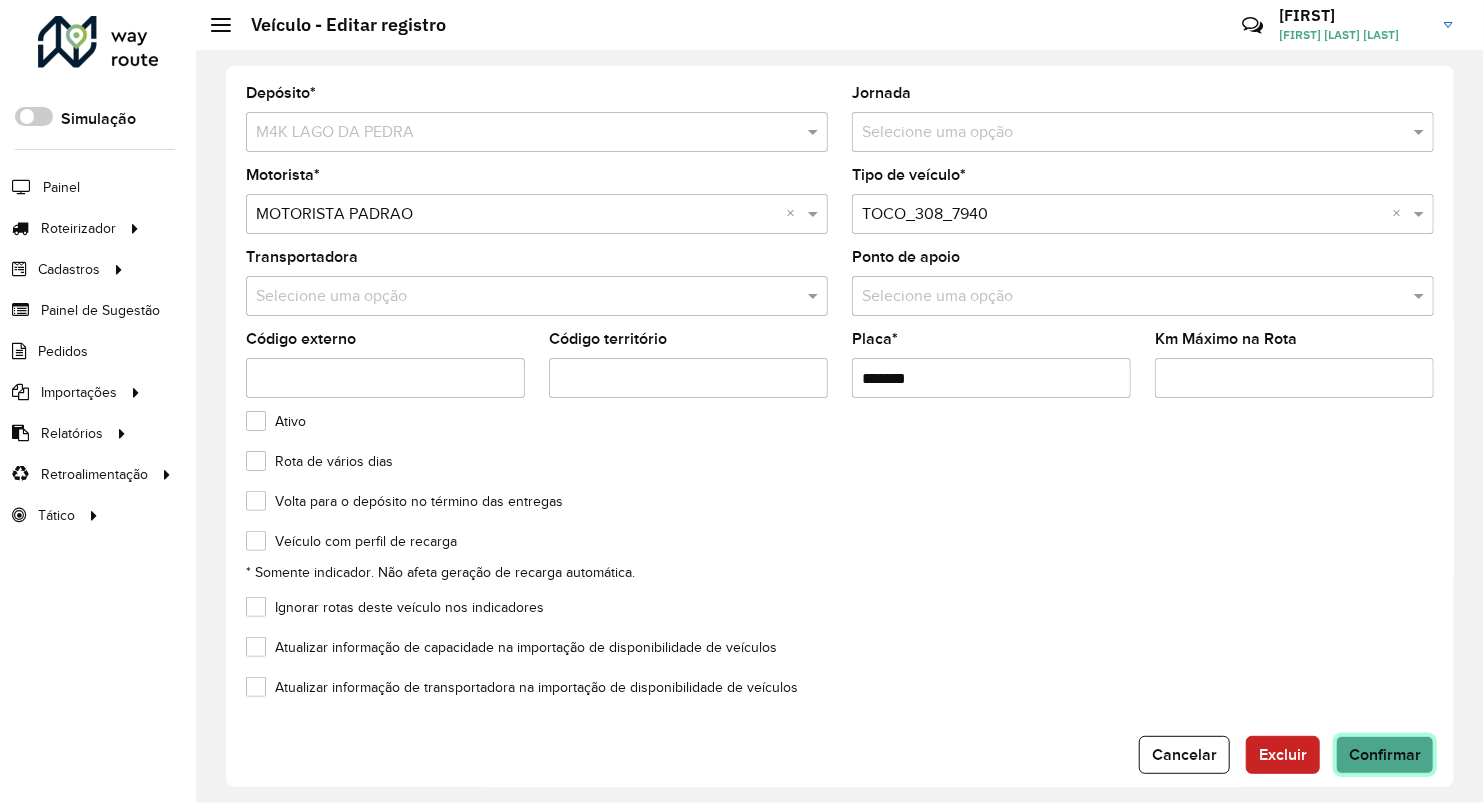 click on "Confirmar" 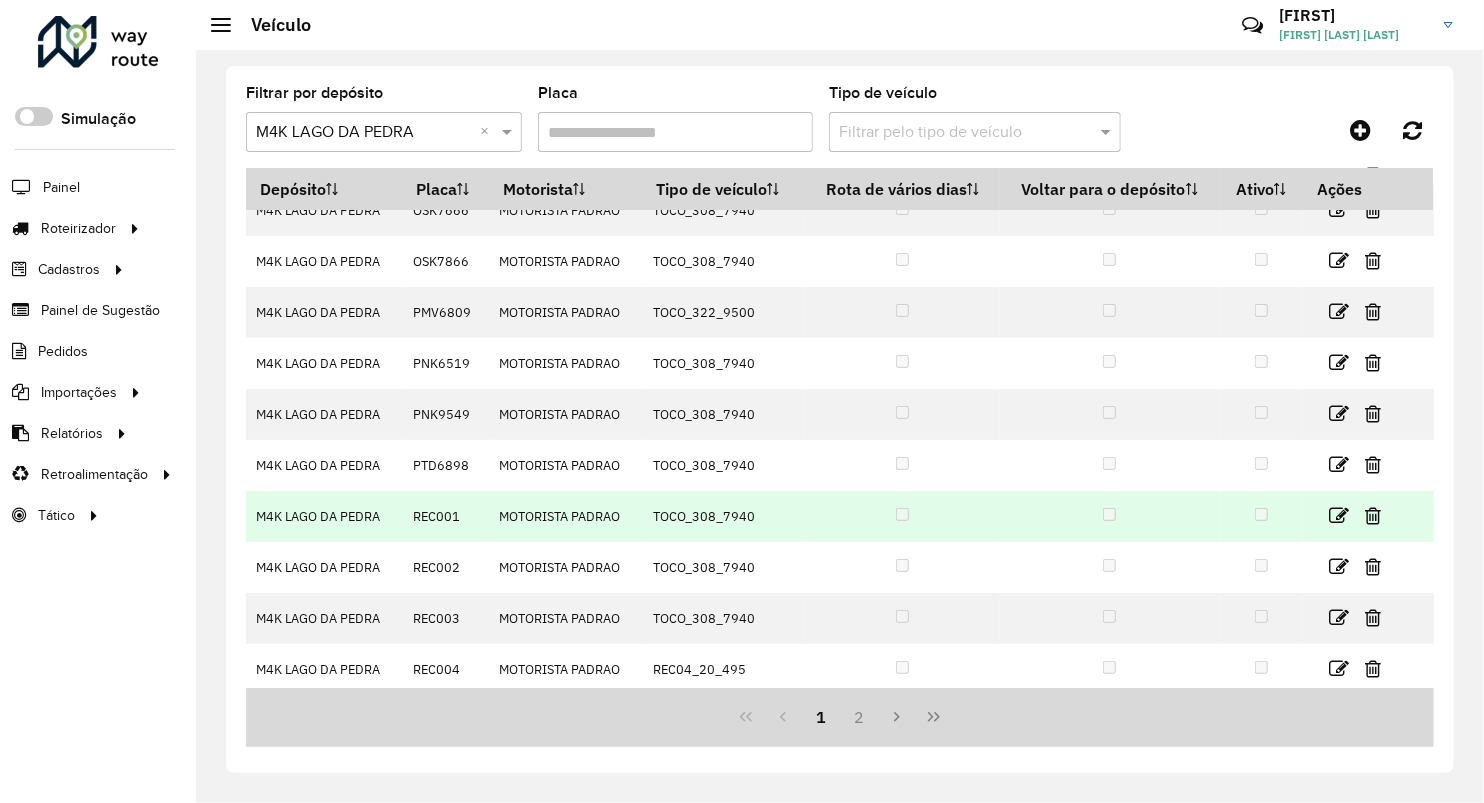 scroll, scrollTop: 135, scrollLeft: 0, axis: vertical 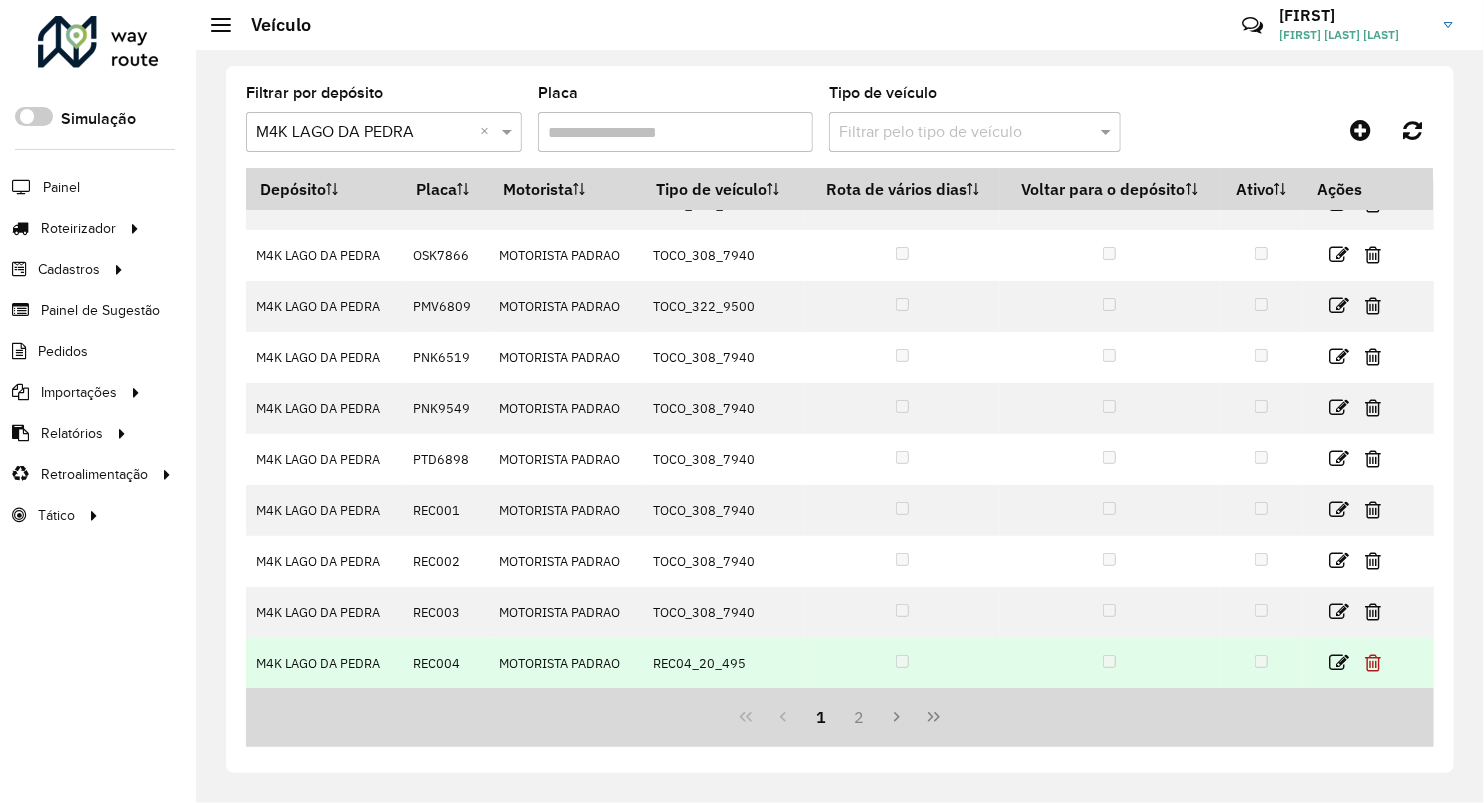 click at bounding box center (1373, 663) 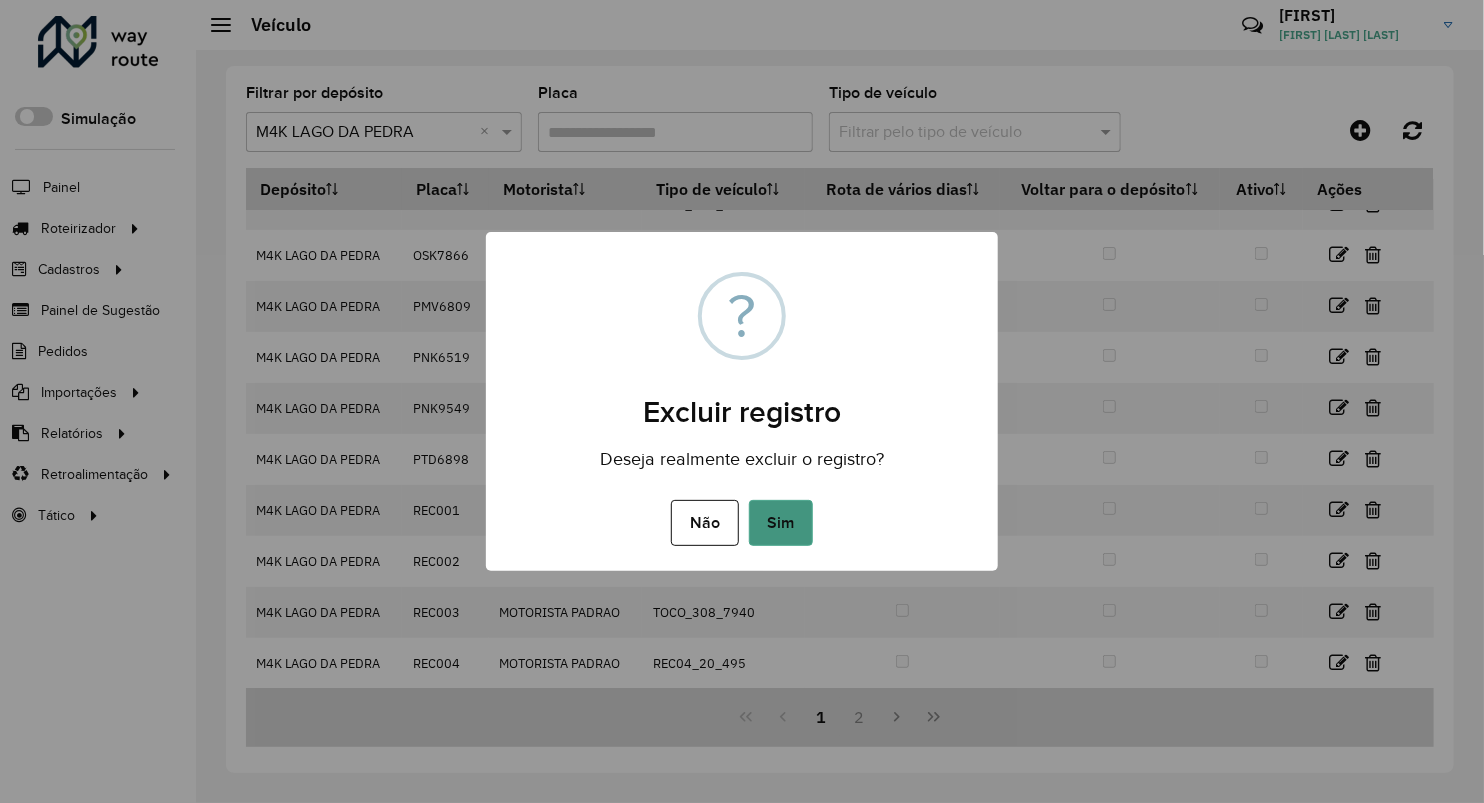 click on "Sim" at bounding box center [781, 523] 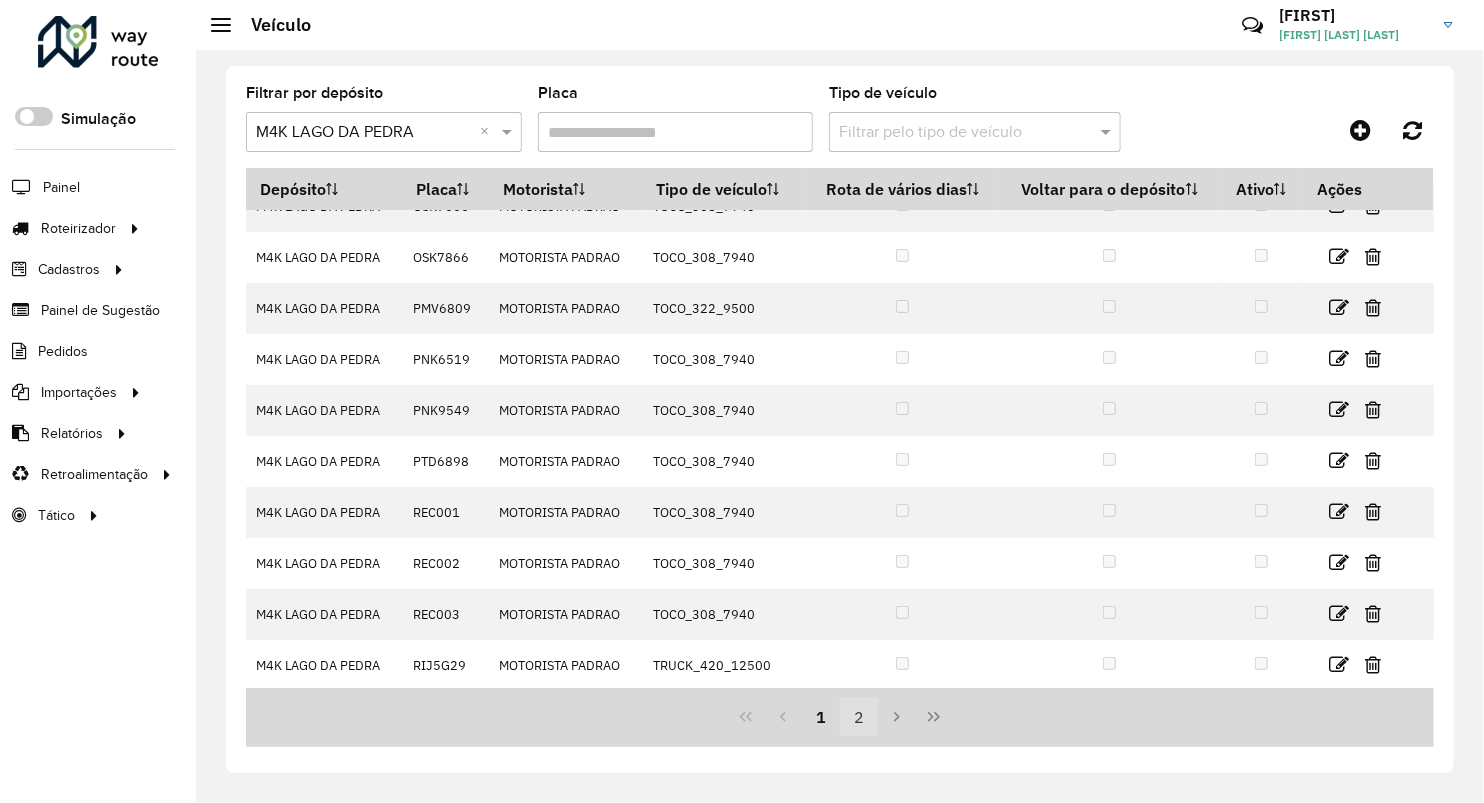 scroll, scrollTop: 135, scrollLeft: 0, axis: vertical 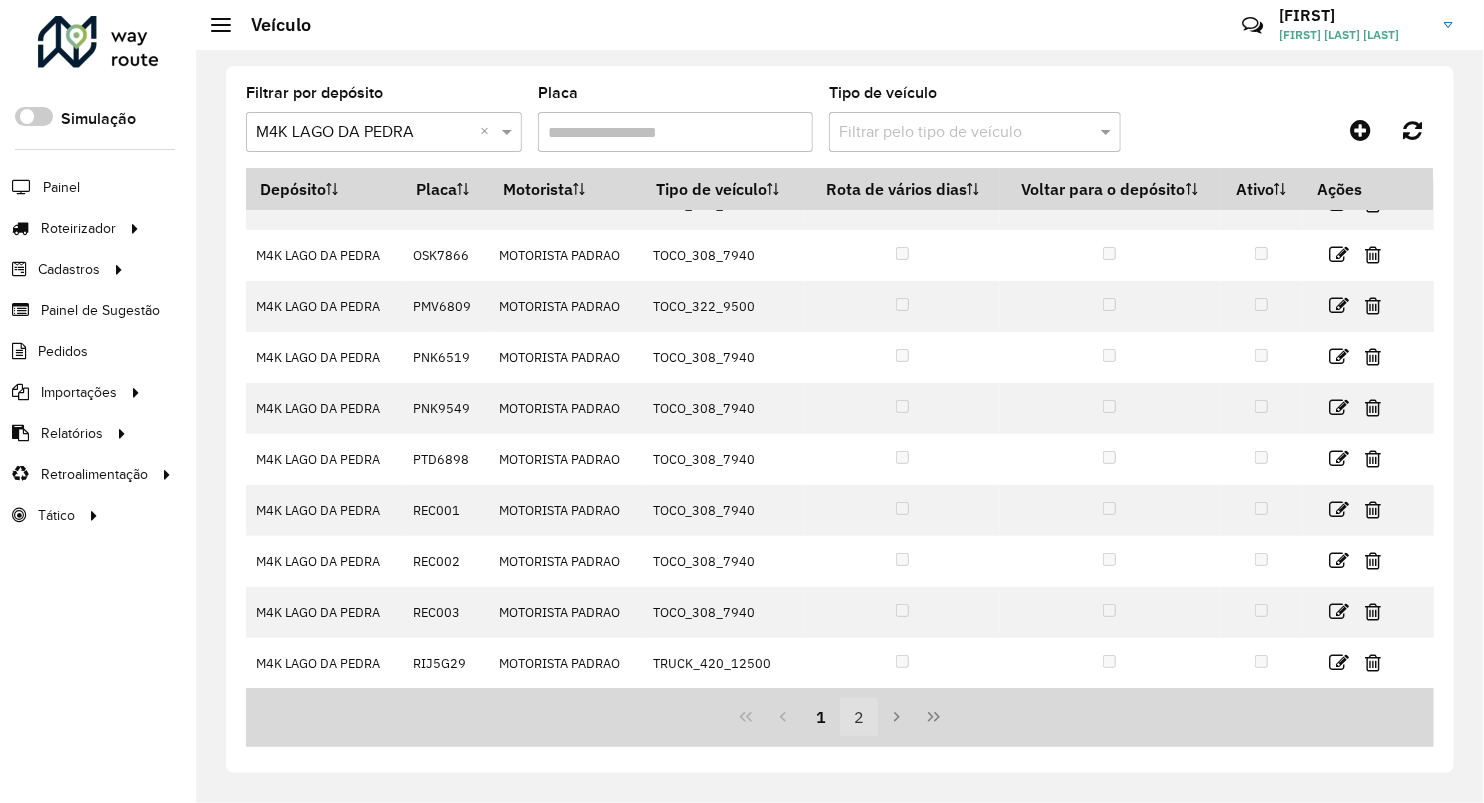 click on "2" at bounding box center [859, 717] 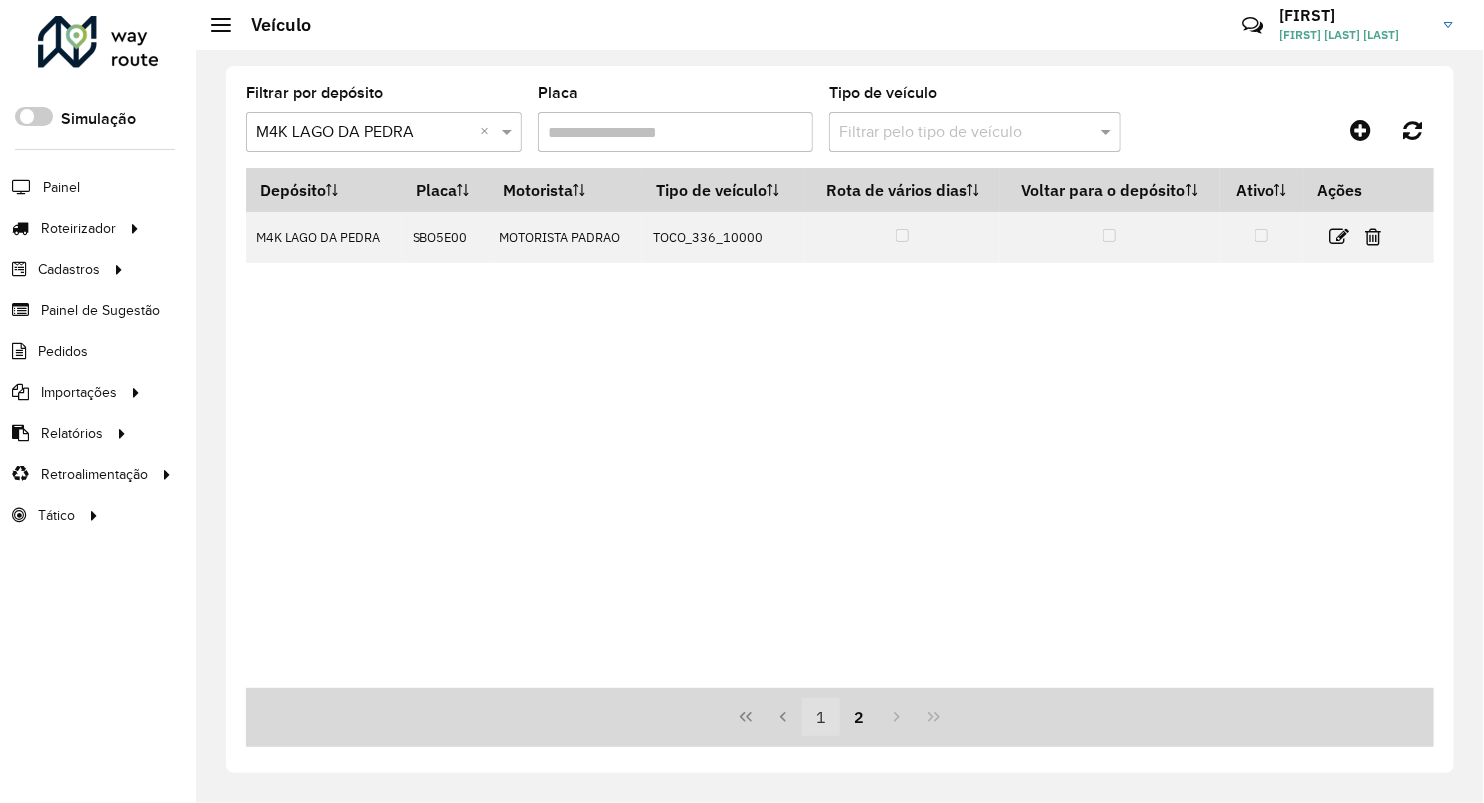 click on "1" at bounding box center [821, 717] 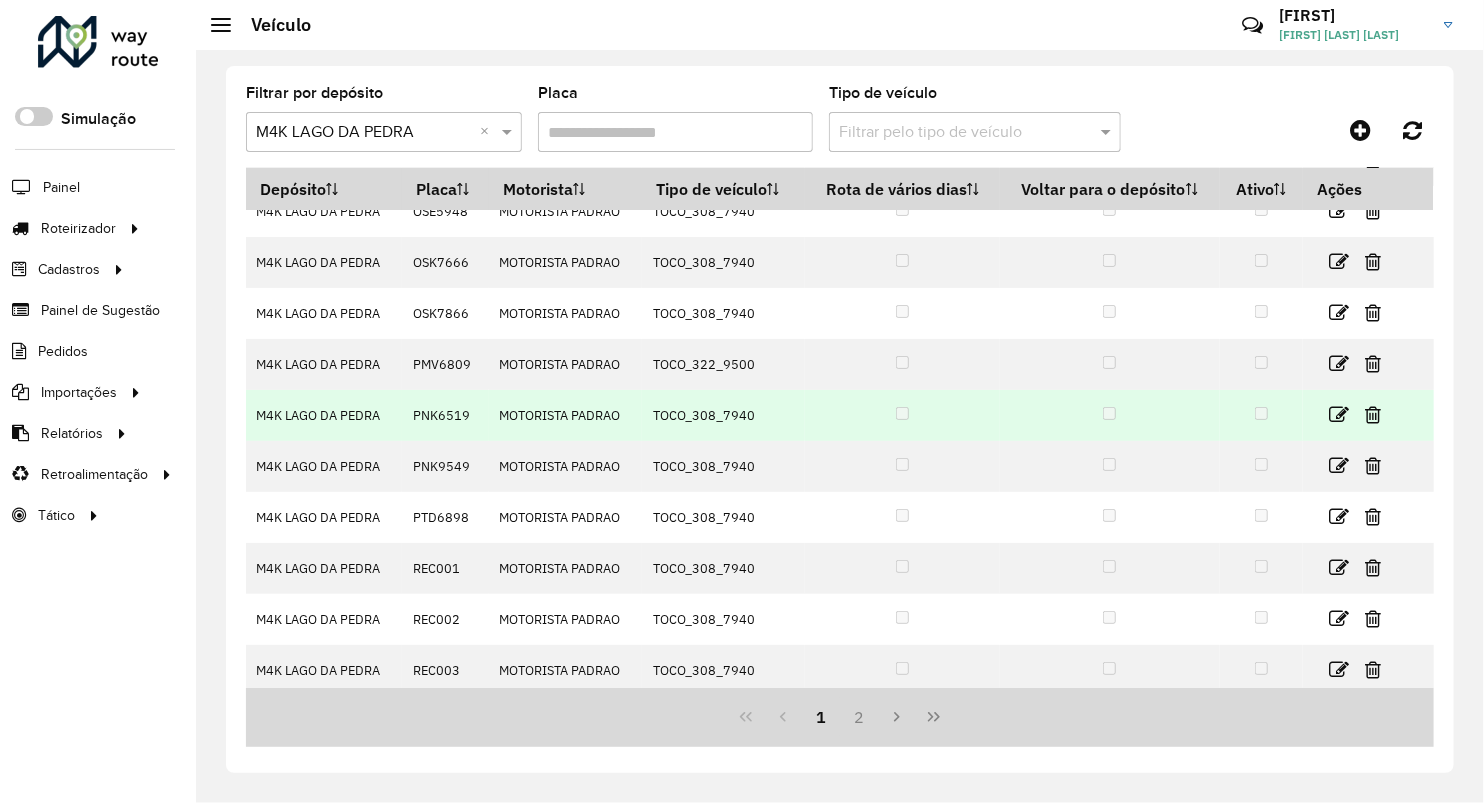 scroll, scrollTop: 135, scrollLeft: 0, axis: vertical 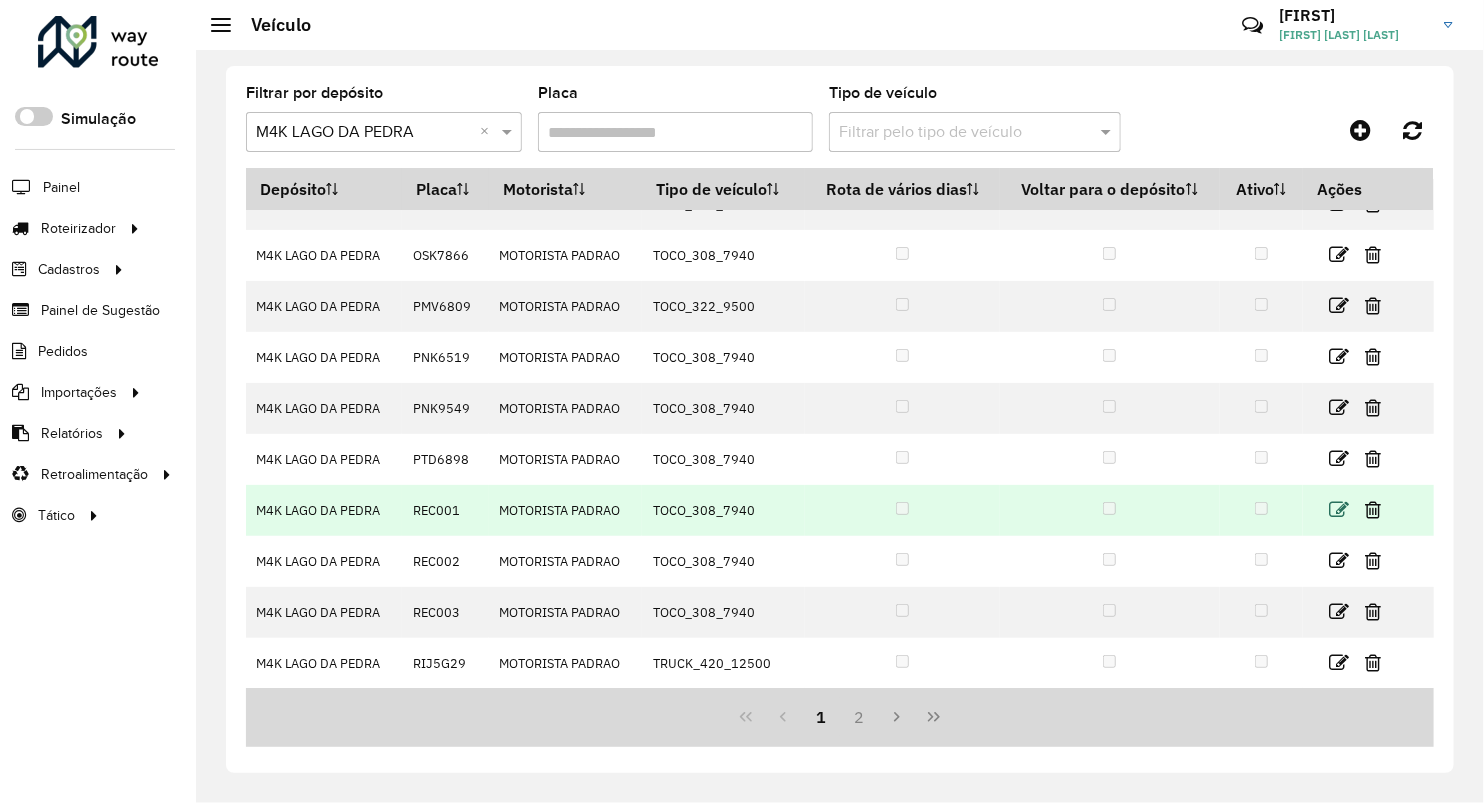 click at bounding box center [1339, 510] 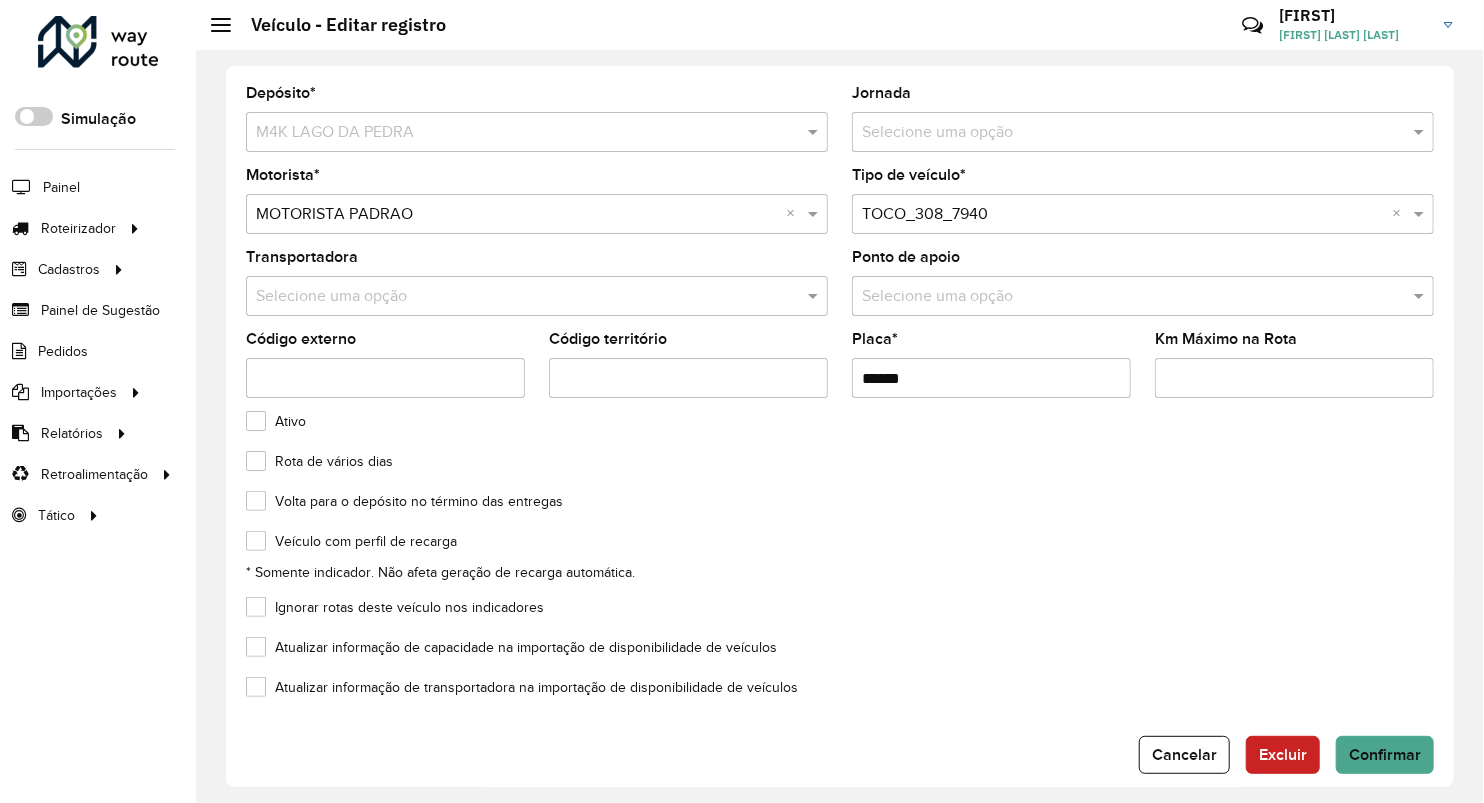 drag, startPoint x: 915, startPoint y: 380, endPoint x: 733, endPoint y: 378, distance: 182.01099 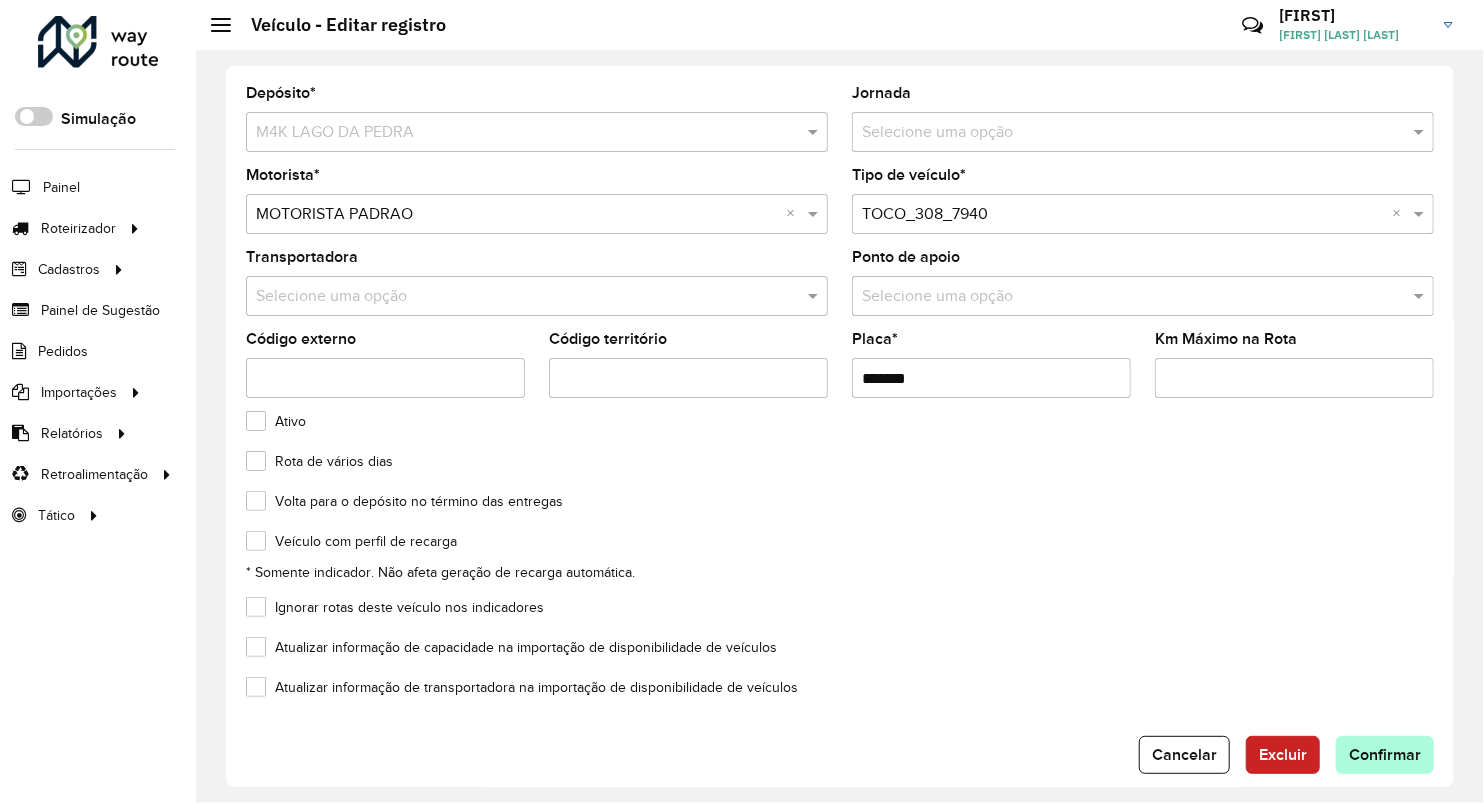 type on "*******" 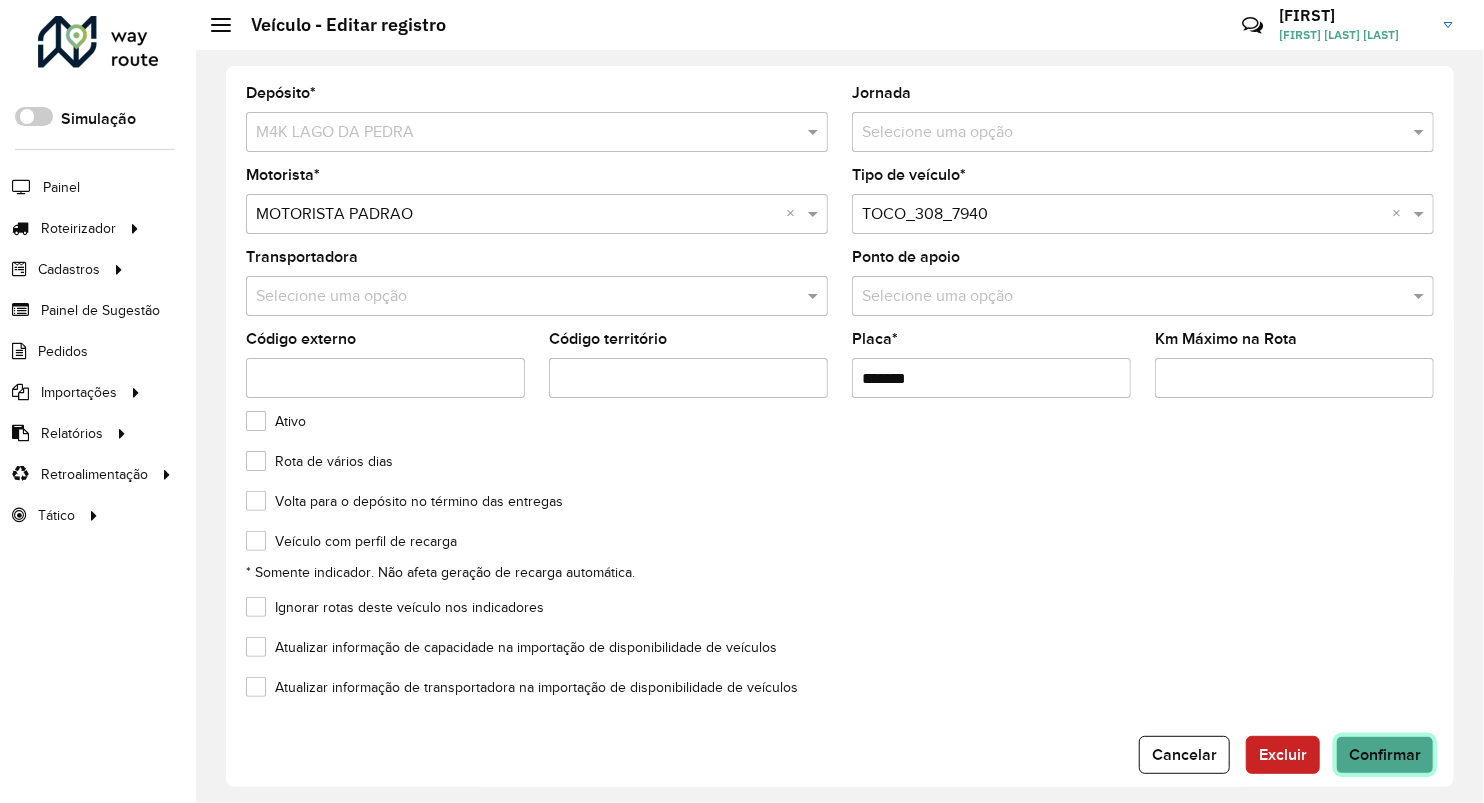click on "Confirmar" 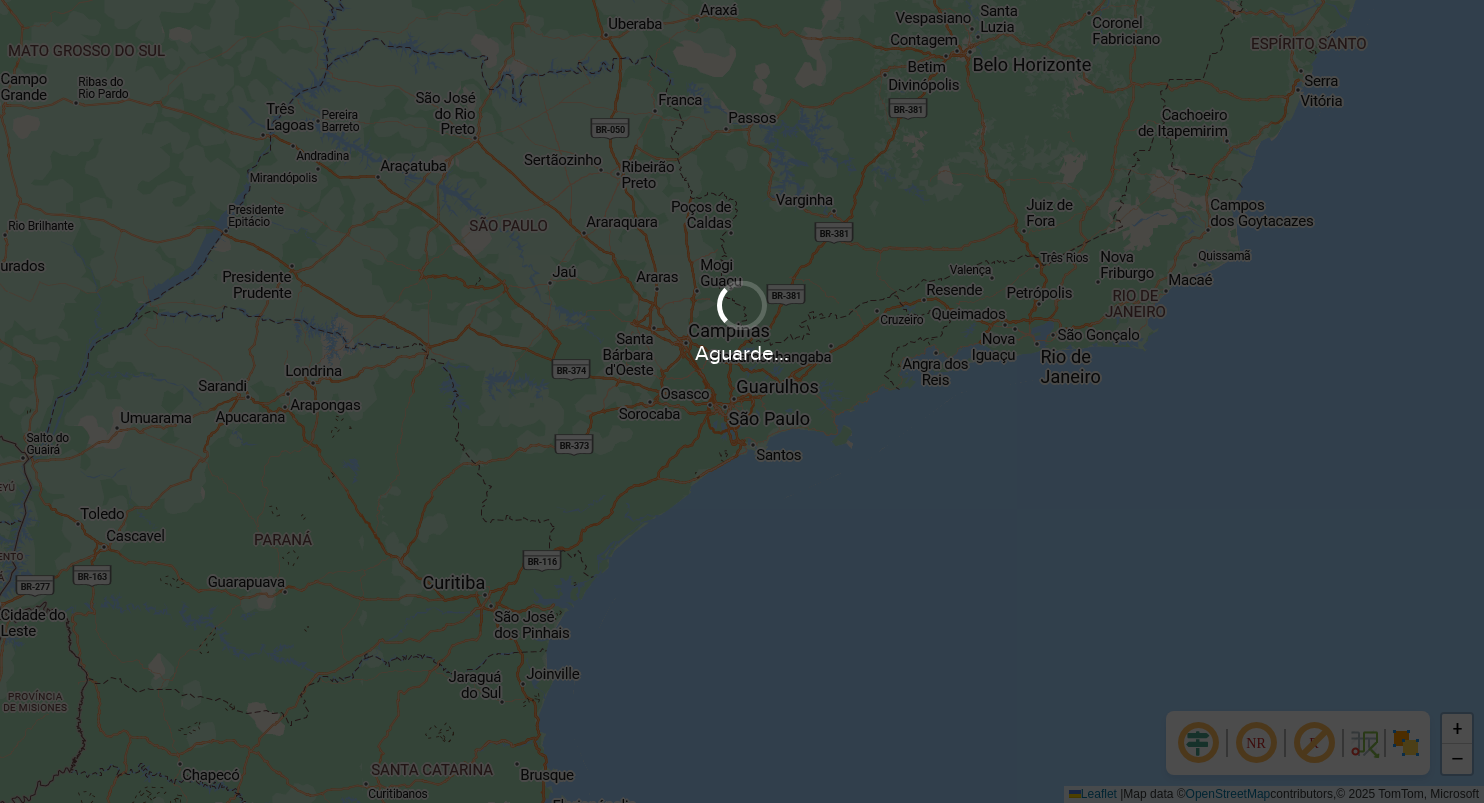 scroll, scrollTop: 0, scrollLeft: 0, axis: both 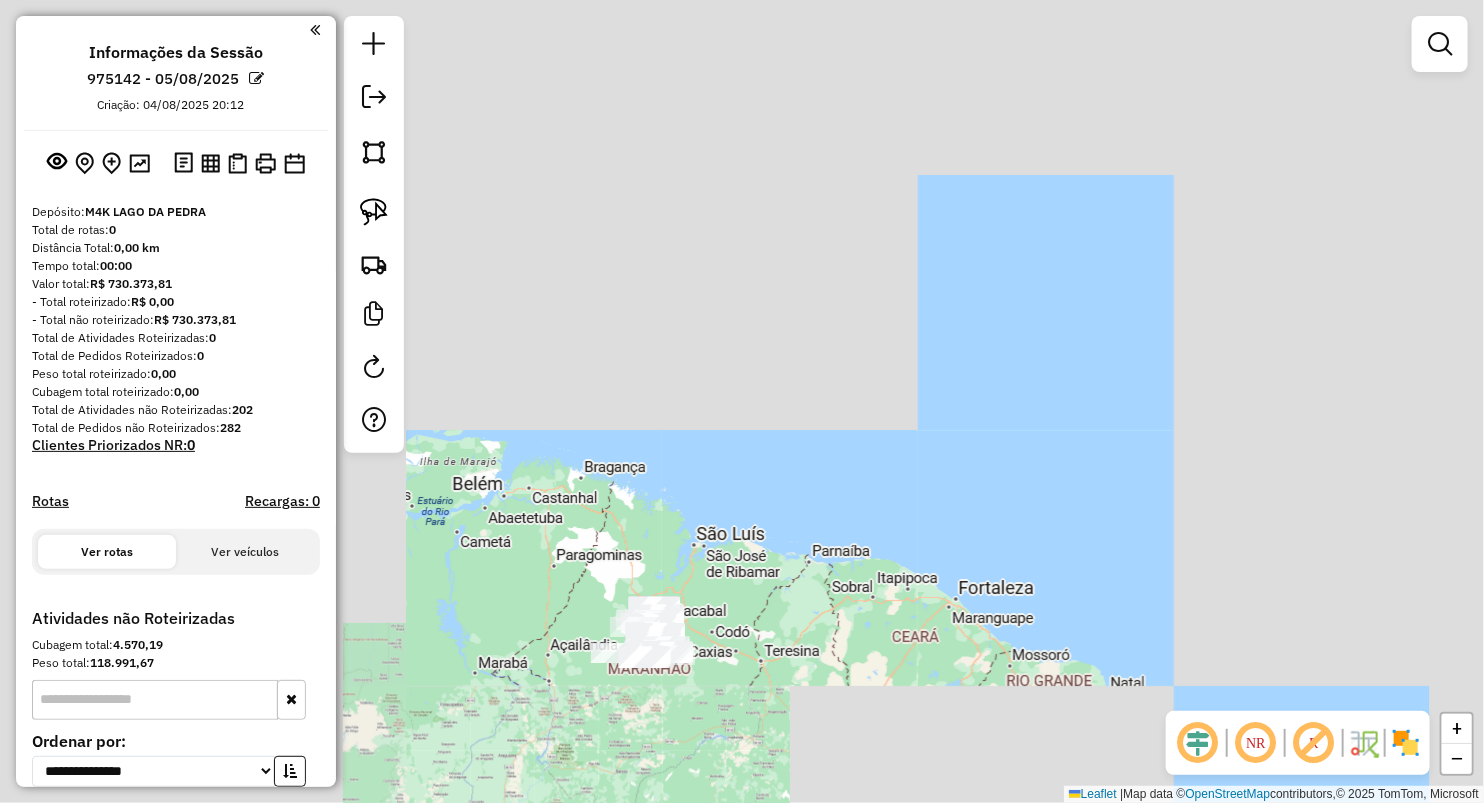 drag, startPoint x: 793, startPoint y: 562, endPoint x: 767, endPoint y: 640, distance: 82.219215 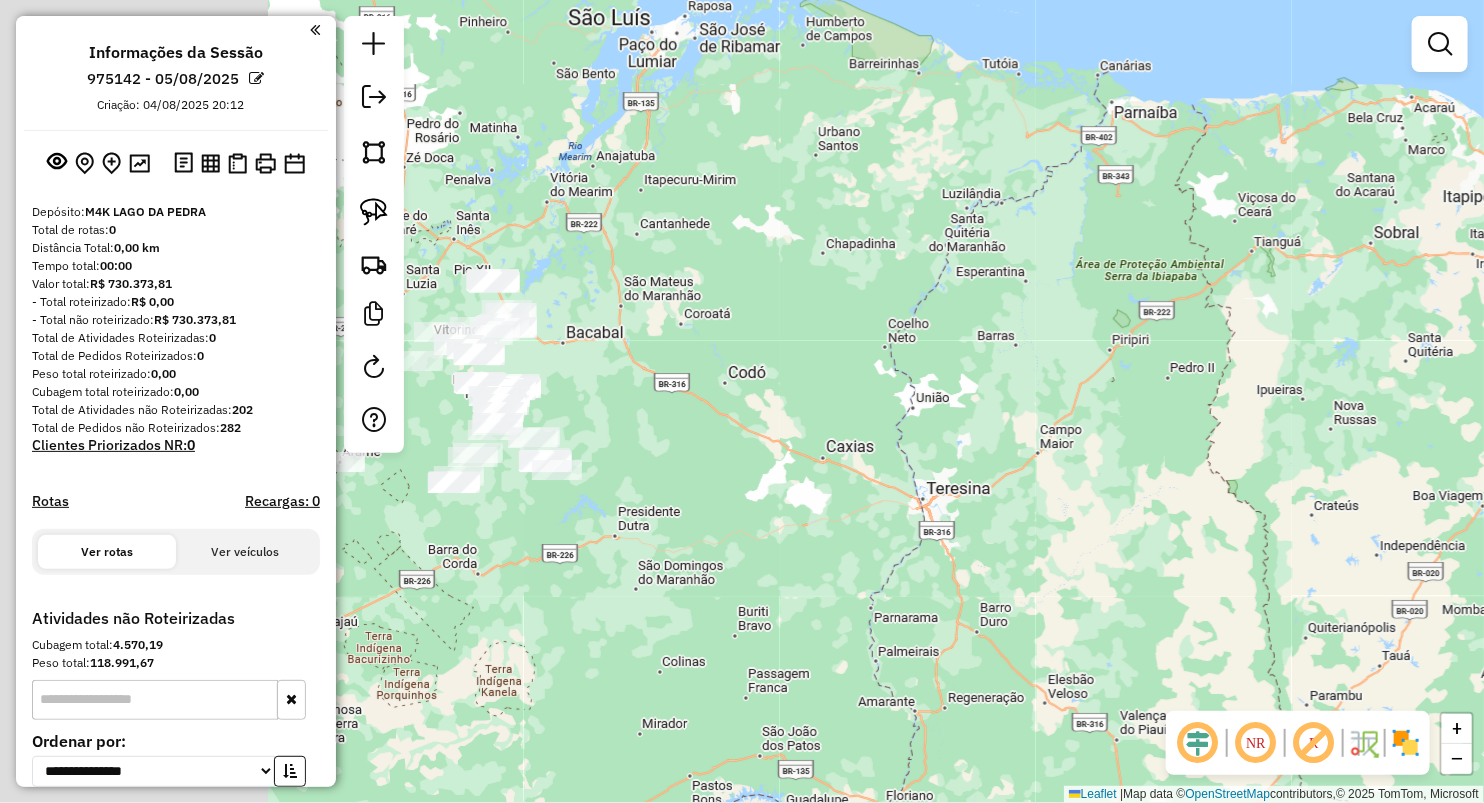 drag, startPoint x: 588, startPoint y: 487, endPoint x: 1179, endPoint y: 464, distance: 591.4474 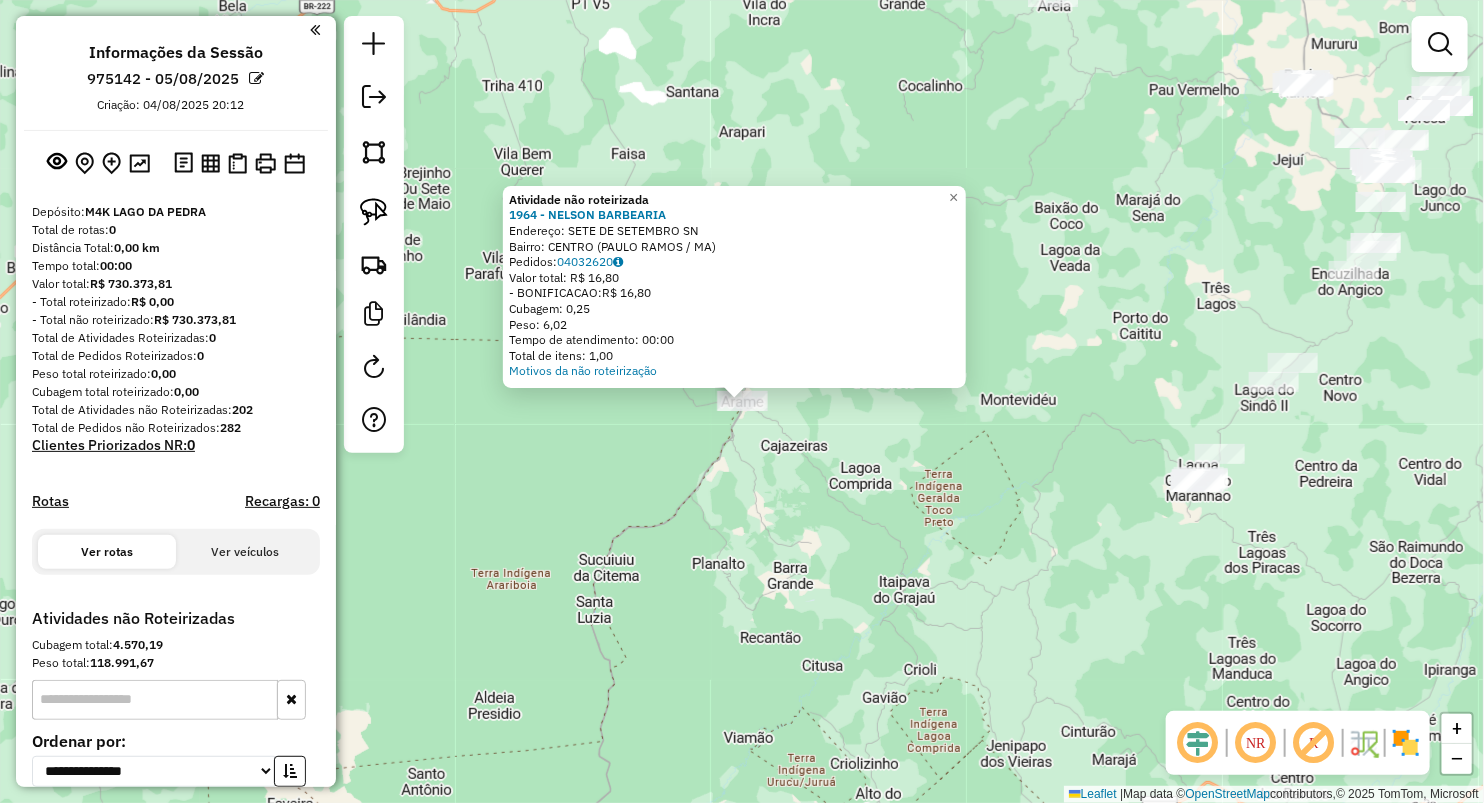 click on "Atividade não roteirizada [YEAR] - [FIRST] [LAST NAME]  Endereço:  [NUMBER] DE [NUMBER] [STREET]   Bairro: [CITY] / MA)   Pedidos:  [NUMBER]   Valor total: R$ [PRICE], [PRICE]   - BONIFICACAO:  R$ [PRICE], [PRICE]   Cubagem: [PRICE]   Peso: [PRICE]   Tempo de atendimento: [TIME]   Total de itens: [PRICE]  Motivos da não roteirização × Janela de atendimento Grade de atendimento Capacidade Transportadoras Veículos Cliente Pedidos  Rotas Selecione os dias de semana para filtrar as janelas de atendimento  Seg   Ter   Qua   Qui   Sex   Sáb   Dom  Informe o período da janela de atendimento: De: Até:  Filtrar exatamente a janela do cliente  Considerar janela de atendimento padrão  Selecione os dias de semana para filtrar as grades de atendimento  Seg   Ter   Qua   Qui   Sex   Sáb   Dom   Considerar clientes sem dia de atendimento cadastrado  Clientes fora do dia de atendimento selecionado Filtrar as atividades entre os valores definidos abaixo:  Peso mínimo:   Peso máximo:   Cubagem mínima:   Cubagem máxima:   De:   Até:   De:  De:" 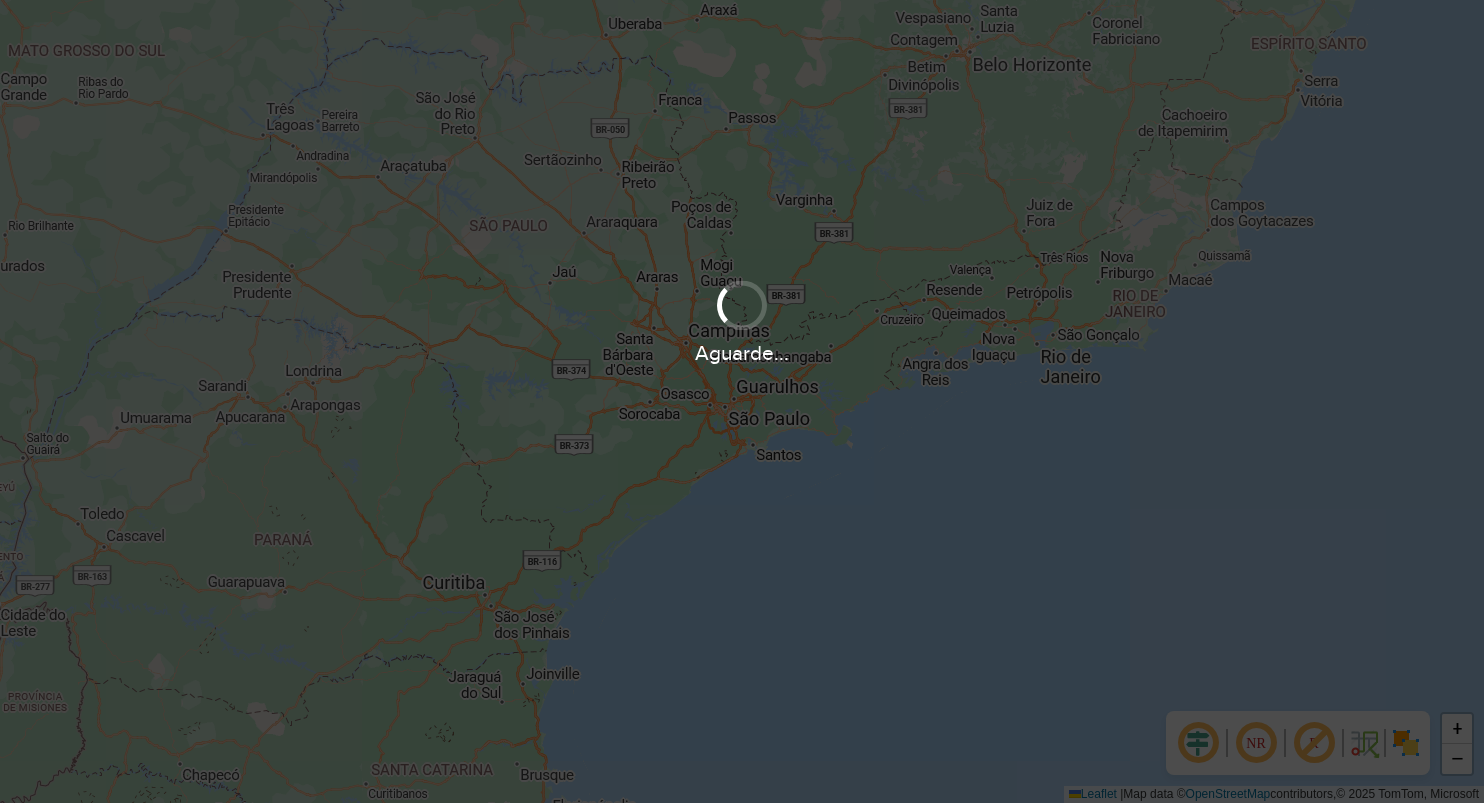 scroll, scrollTop: 0, scrollLeft: 0, axis: both 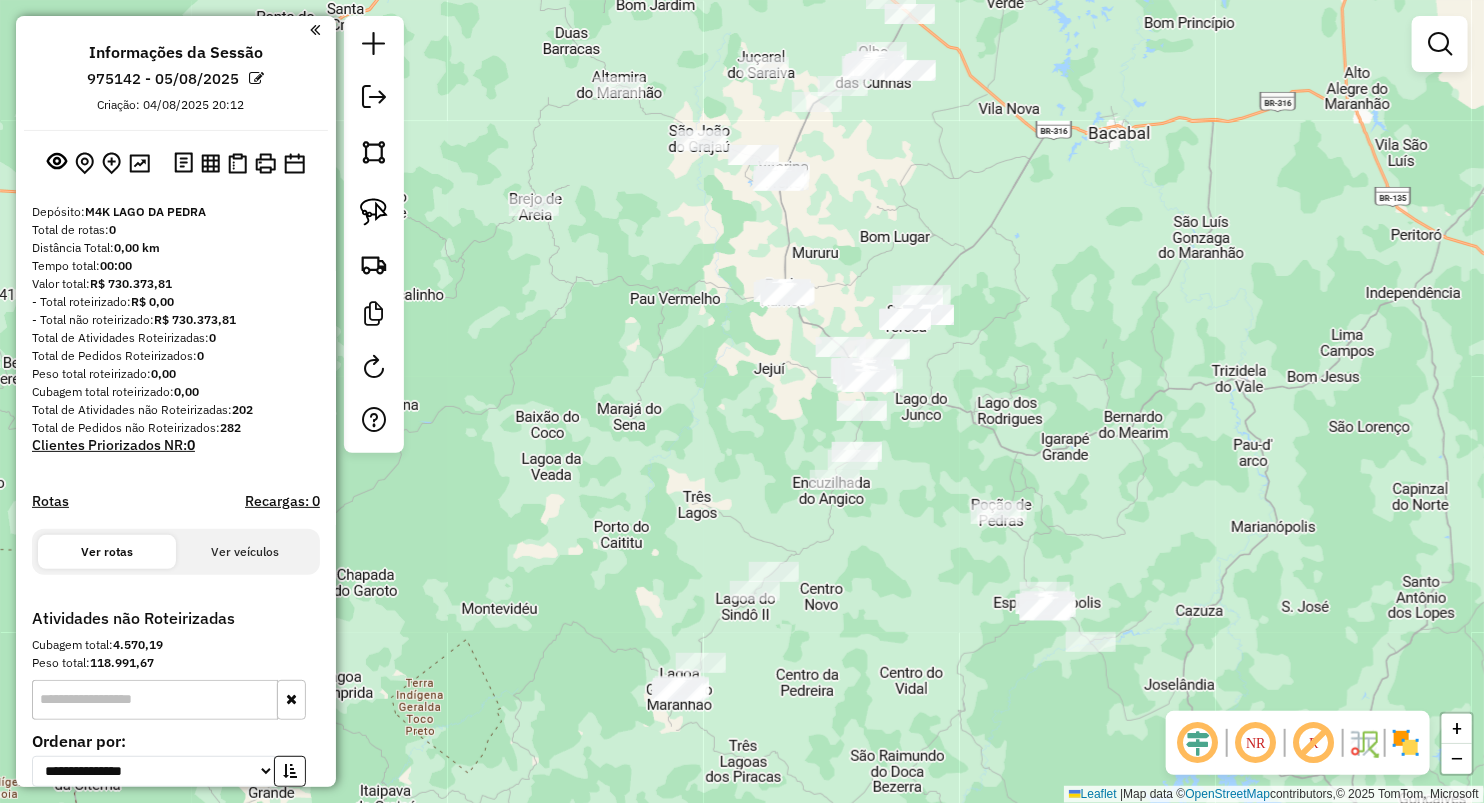 drag, startPoint x: 492, startPoint y: 237, endPoint x: 675, endPoint y: 167, distance: 195.9311 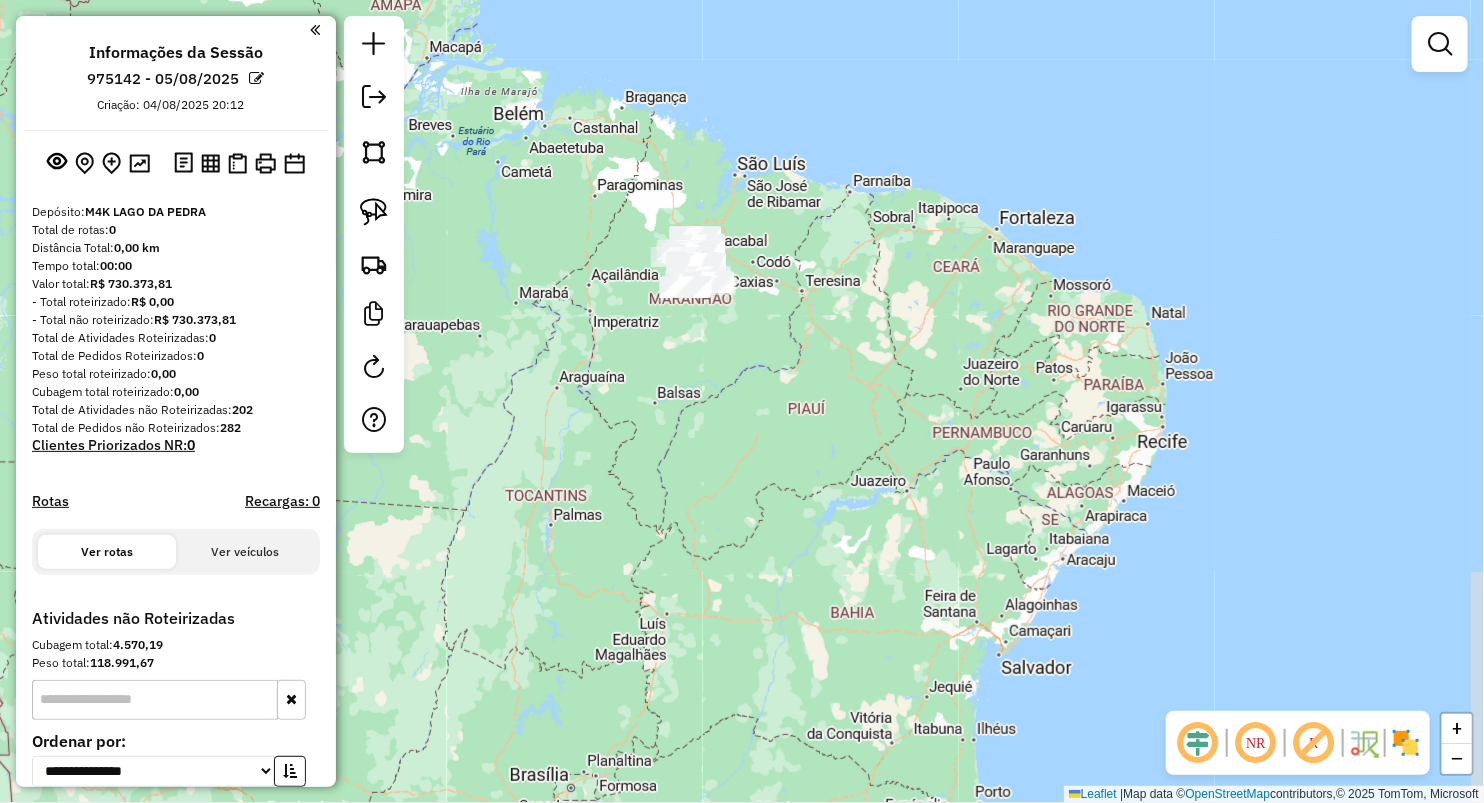 drag, startPoint x: 685, startPoint y: 475, endPoint x: 848, endPoint y: 433, distance: 168.3241 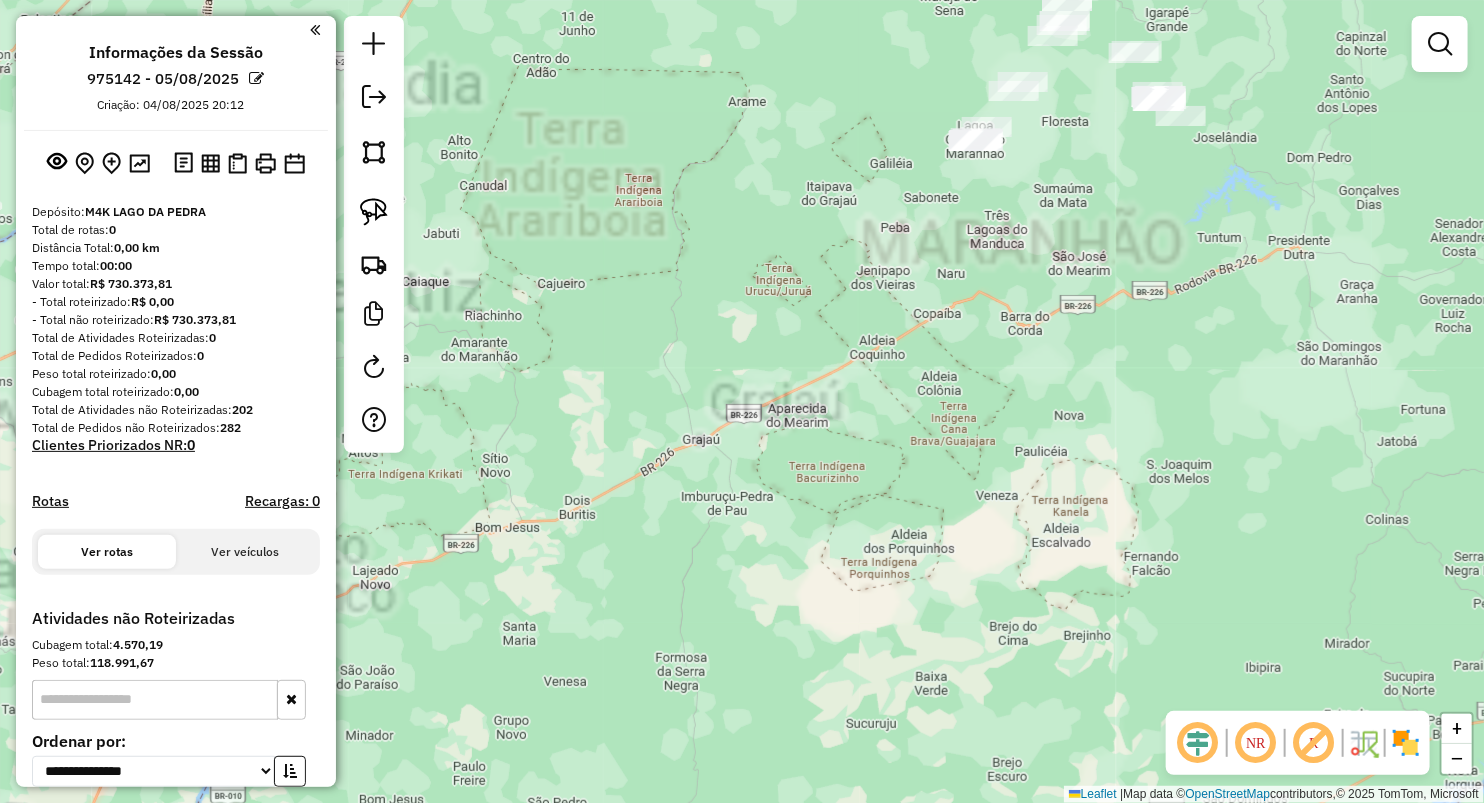 drag, startPoint x: 870, startPoint y: 420, endPoint x: 864, endPoint y: 435, distance: 16.155495 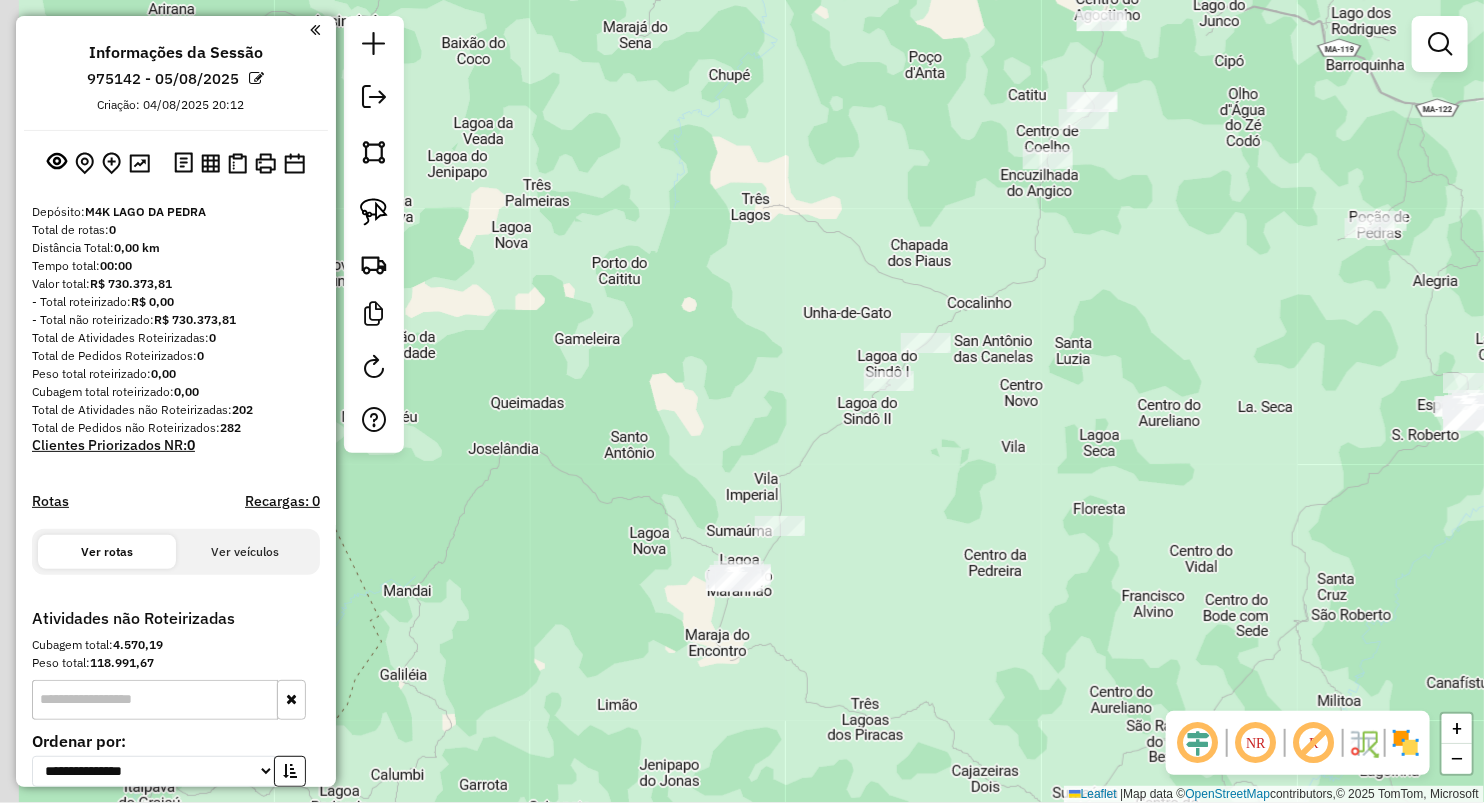 drag, startPoint x: 757, startPoint y: 272, endPoint x: 791, endPoint y: 292, distance: 39.446167 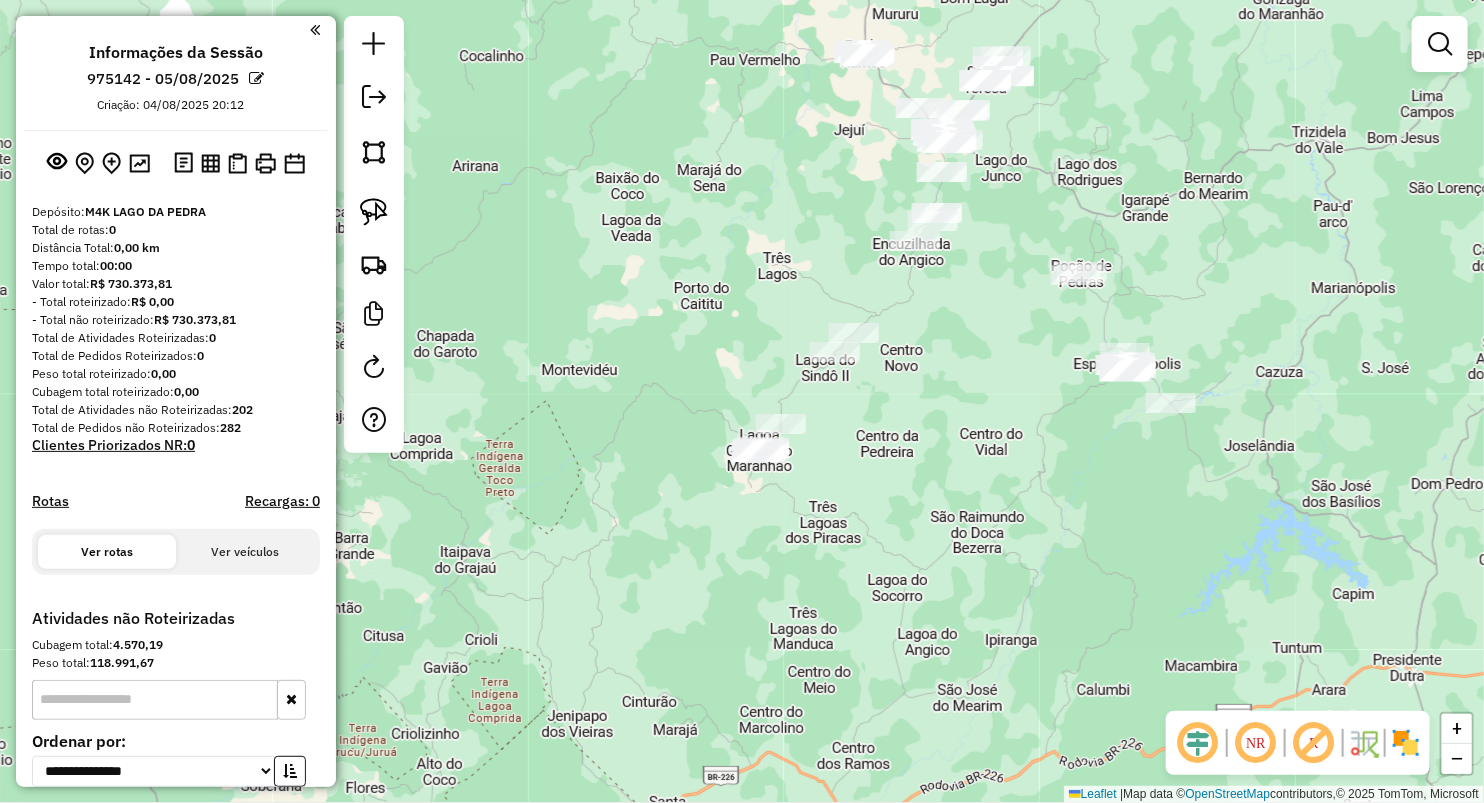 drag, startPoint x: 792, startPoint y: 272, endPoint x: 769, endPoint y: 288, distance: 28.01785 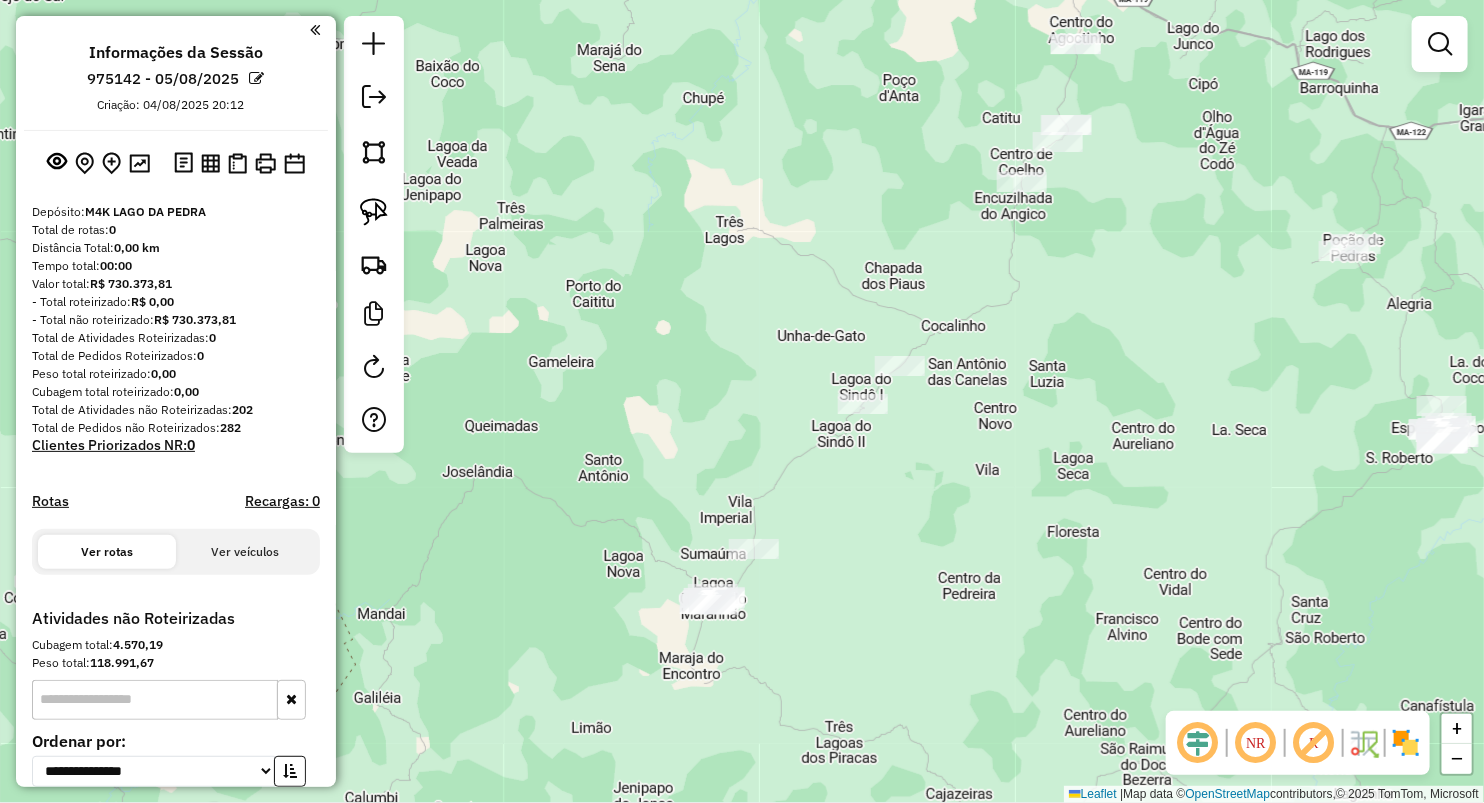 drag, startPoint x: 760, startPoint y: 268, endPoint x: 768, endPoint y: 279, distance: 13.601471 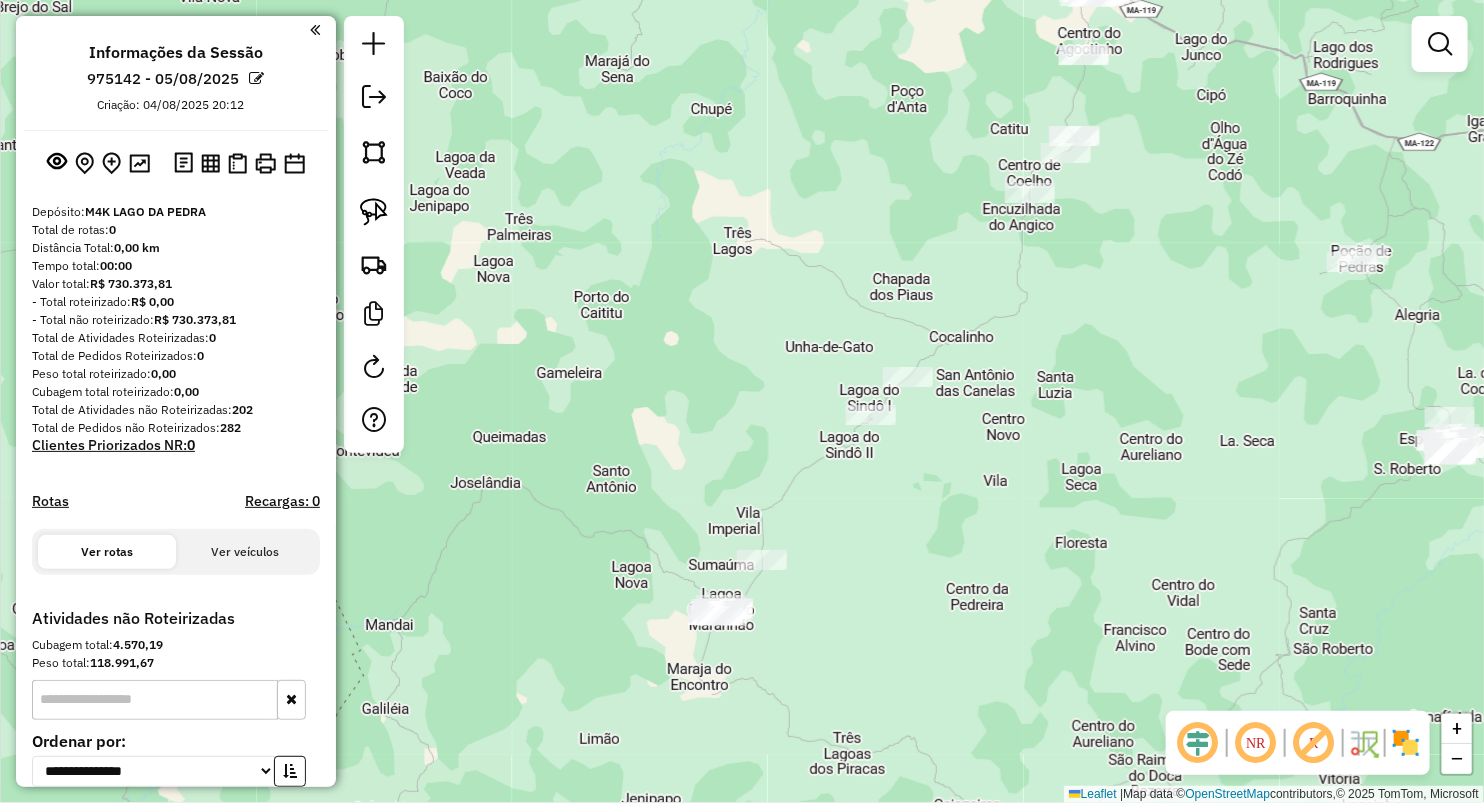 click on "Janela de atendimento Grade de atendimento Capacidade Transportadoras Veículos Cliente Pedidos  Rotas Selecione os dias de semana para filtrar as janelas de atendimento  Seg   Ter   Qua   Qui   Sex   Sáb   Dom  Informe o período da janela de atendimento: De: Até:  Filtrar exatamente a janela do cliente  Considerar janela de atendimento padrão  Selecione os dias de semana para filtrar as grades de atendimento  Seg   Ter   Qua   Qui   Sex   Sáb   Dom   Considerar clientes sem dia de atendimento cadastrado  Clientes fora do dia de atendimento selecionado Filtrar as atividades entre os valores definidos abaixo:  Peso mínimo:   Peso máximo:   Cubagem mínima:   Cubagem máxima:   De:   Até:  Filtrar as atividades entre o tempo de atendimento definido abaixo:  De:   Até:   Considerar capacidade total dos clientes não roteirizados Transportadora: Selecione um ou mais itens Tipo de veículo: Selecione um ou mais itens Veículo: Selecione um ou mais itens Motorista: Selecione um ou mais itens Nome: Rótulo:" 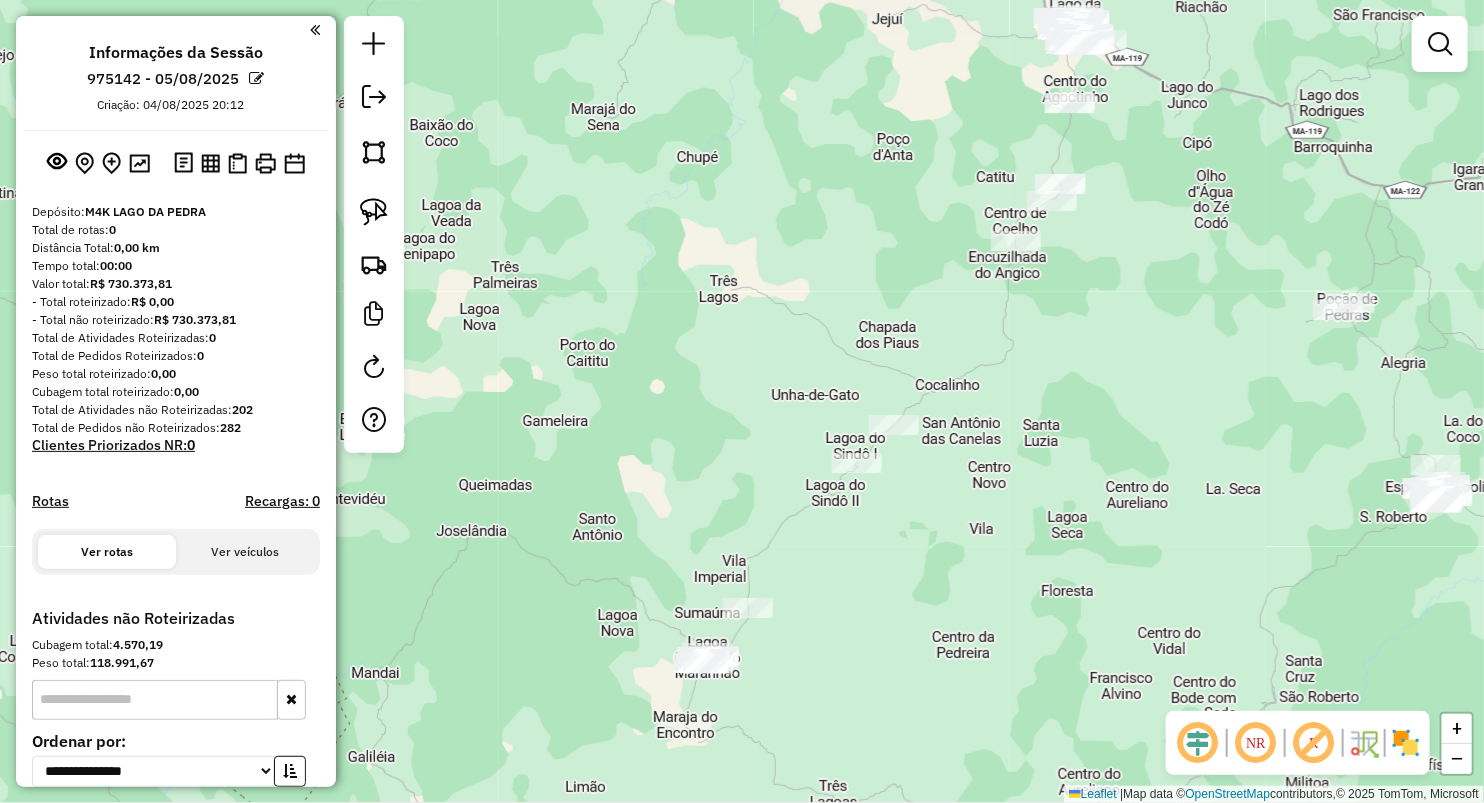 drag, startPoint x: 676, startPoint y: 283, endPoint x: 662, endPoint y: 324, distance: 43.32436 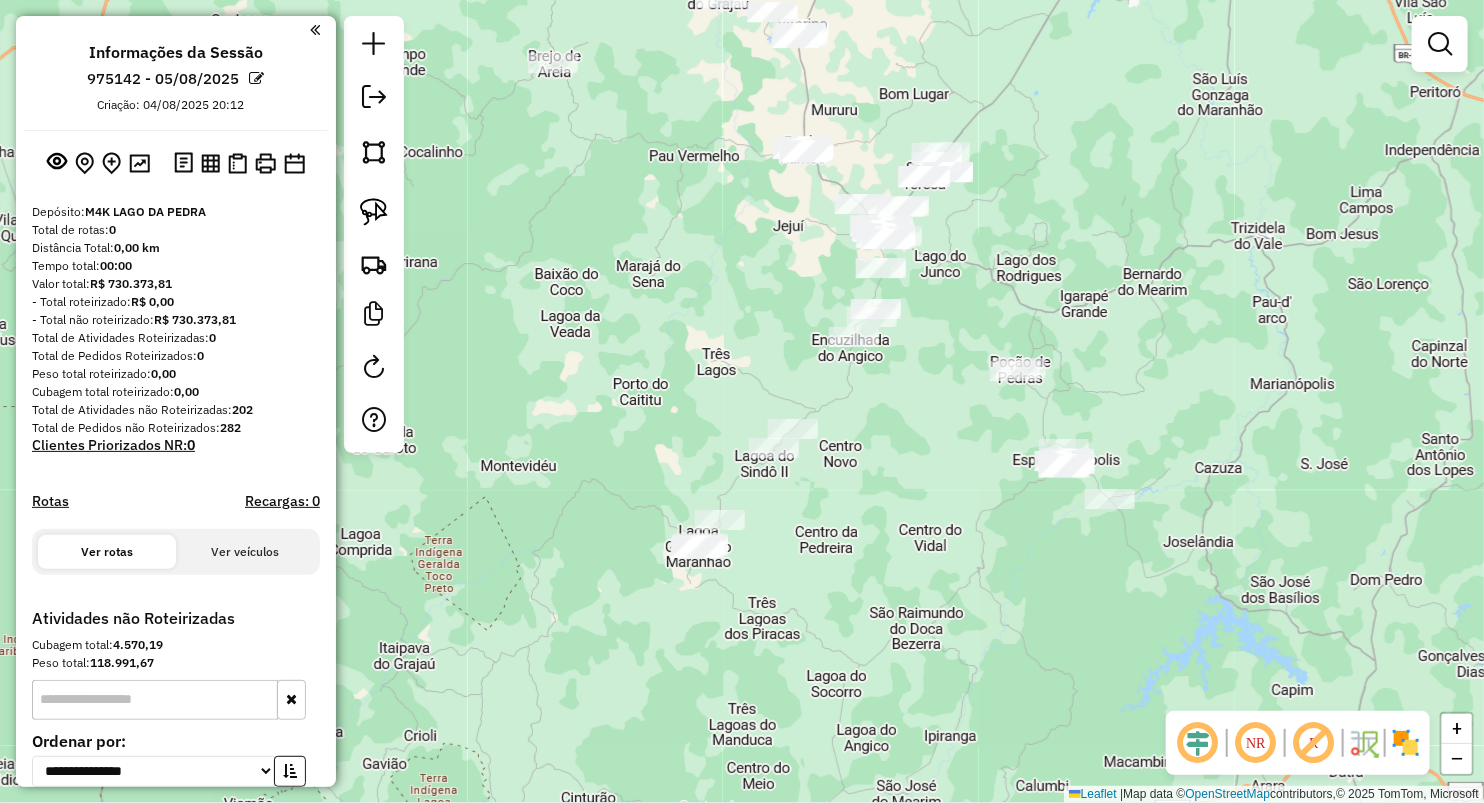 drag, startPoint x: 747, startPoint y: 293, endPoint x: 724, endPoint y: 398, distance: 107.48953 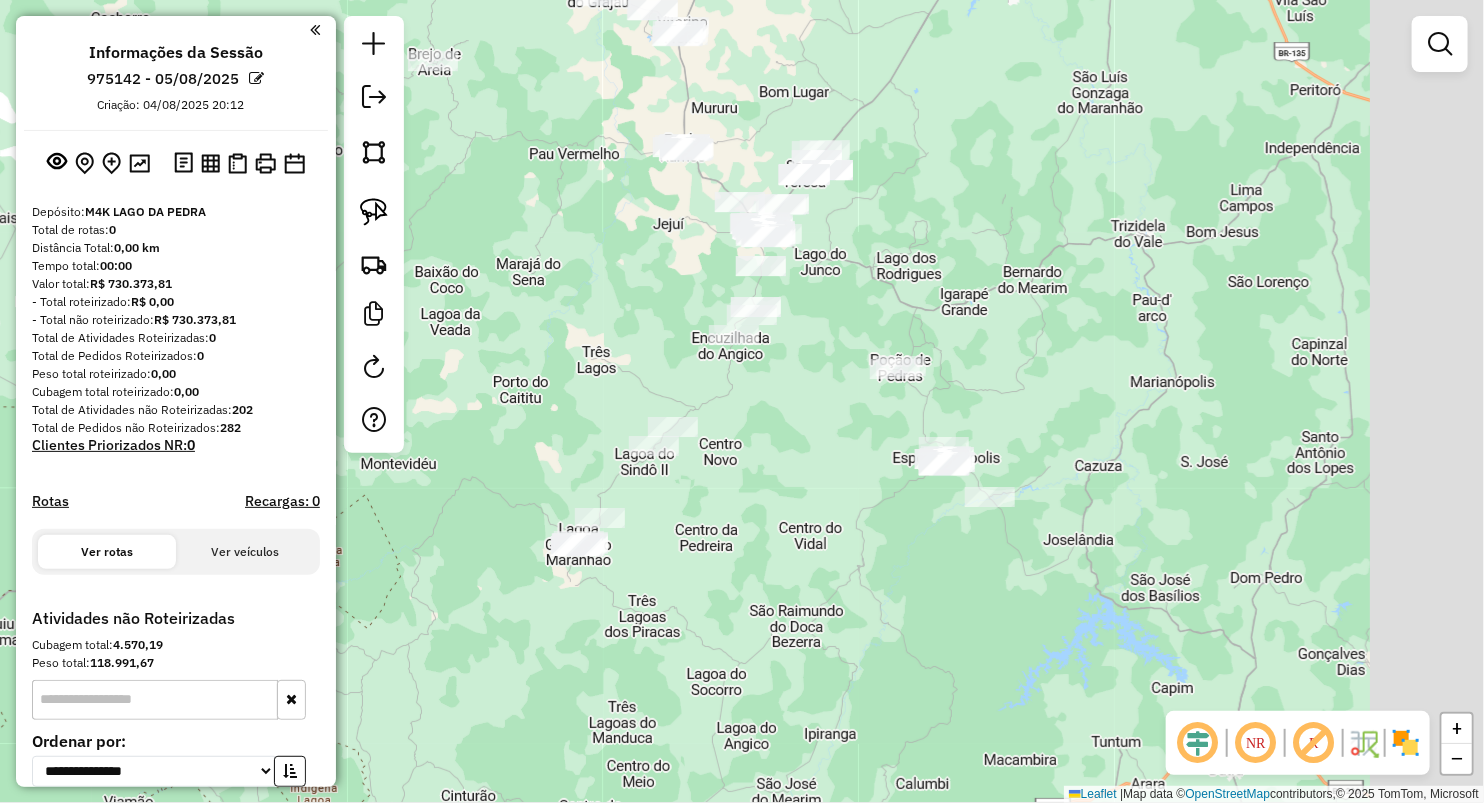drag, startPoint x: 681, startPoint y: 342, endPoint x: 618, endPoint y: 281, distance: 87.69264 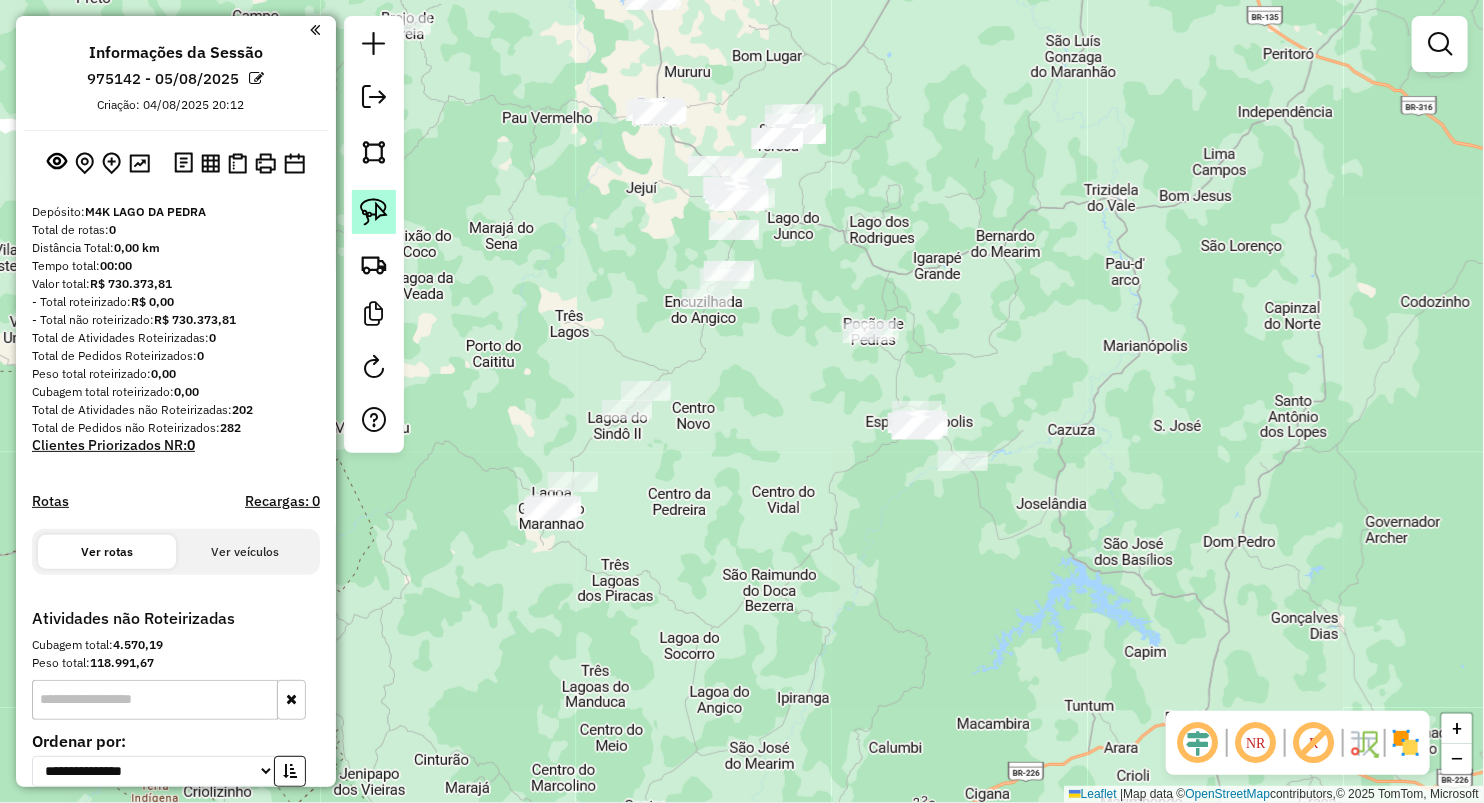 drag, startPoint x: 369, startPoint y: 196, endPoint x: 384, endPoint y: 197, distance: 15.033297 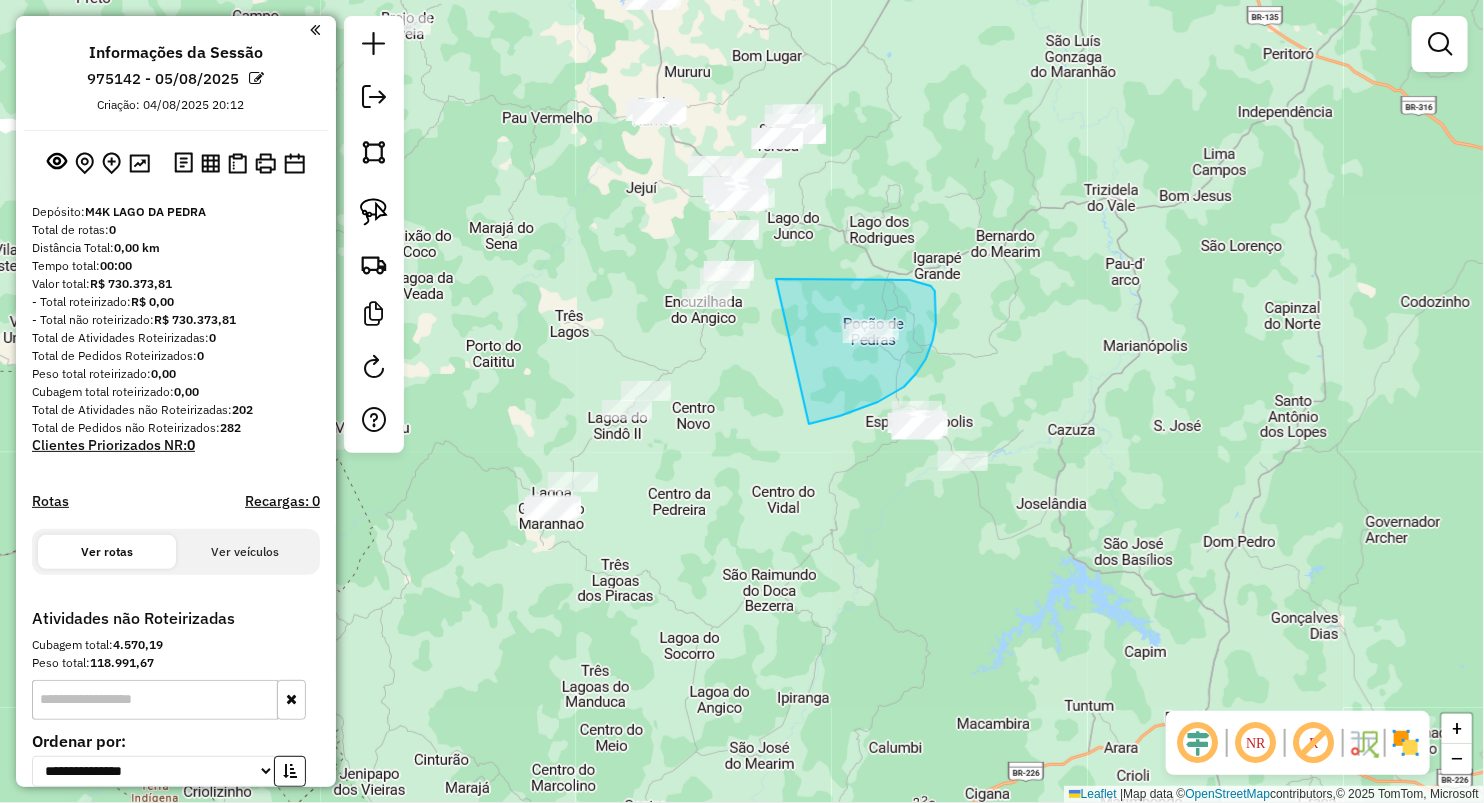 drag, startPoint x: 843, startPoint y: 279, endPoint x: 809, endPoint y: 424, distance: 148.93288 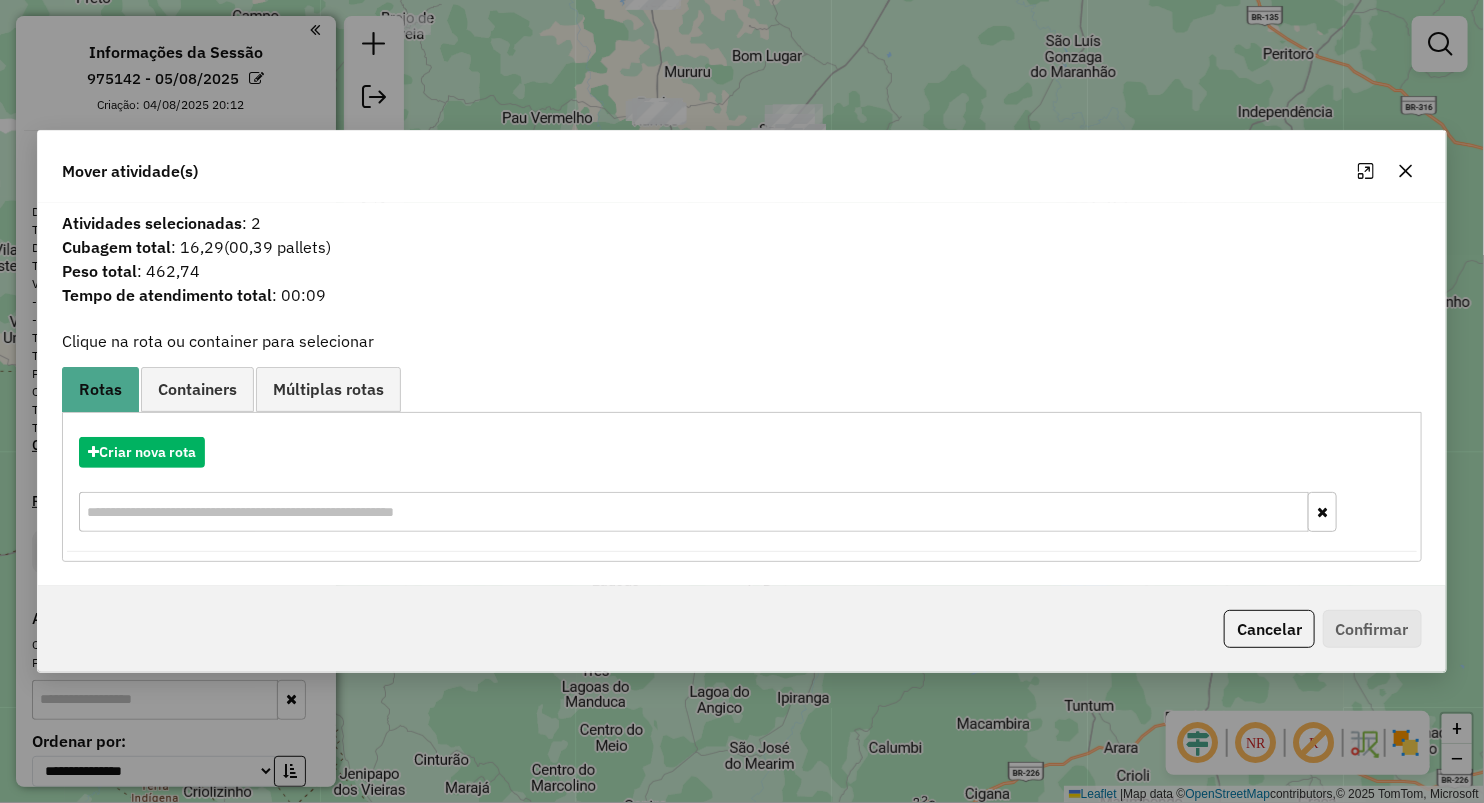click 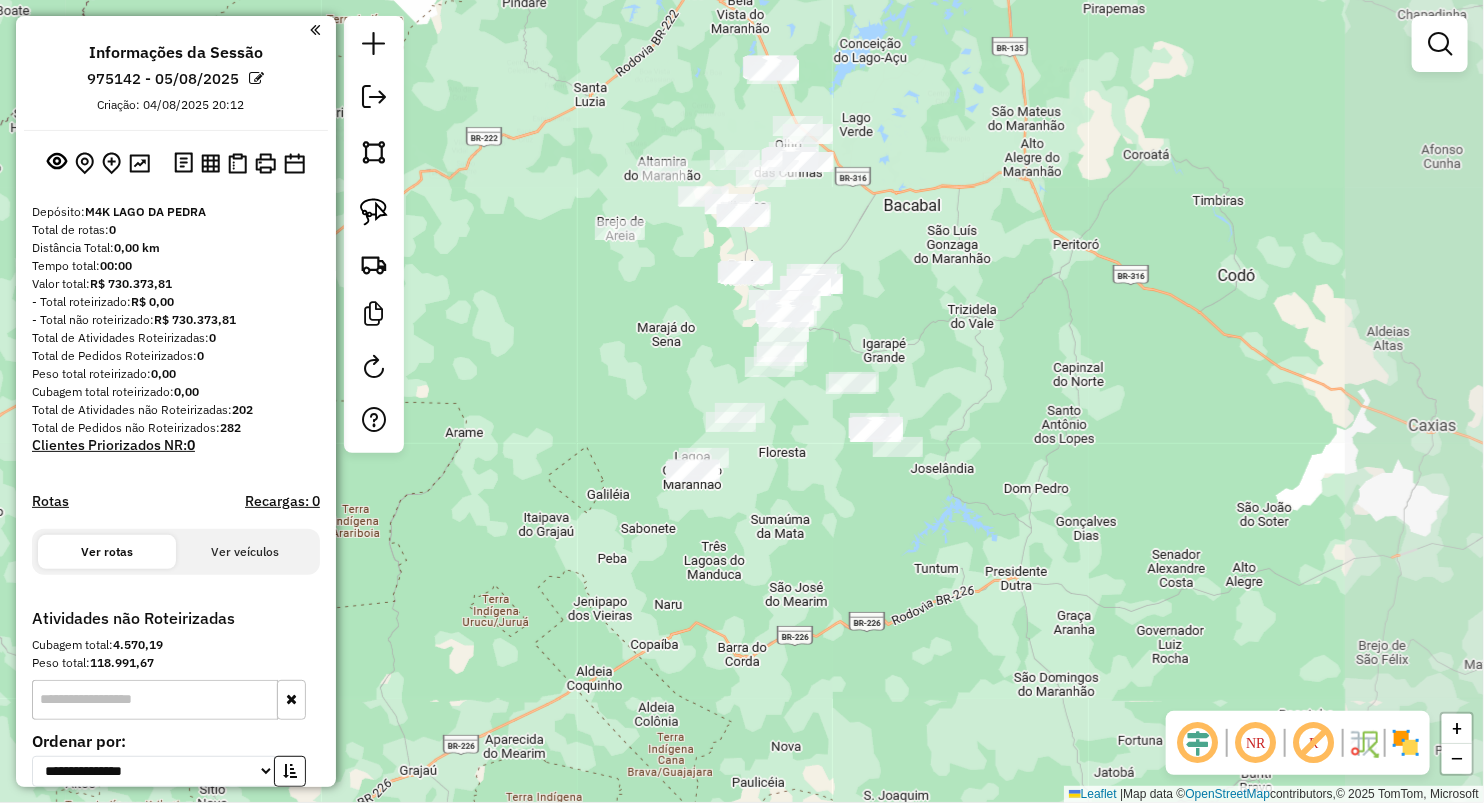 drag, startPoint x: 964, startPoint y: 308, endPoint x: 879, endPoint y: 574, distance: 279.2508 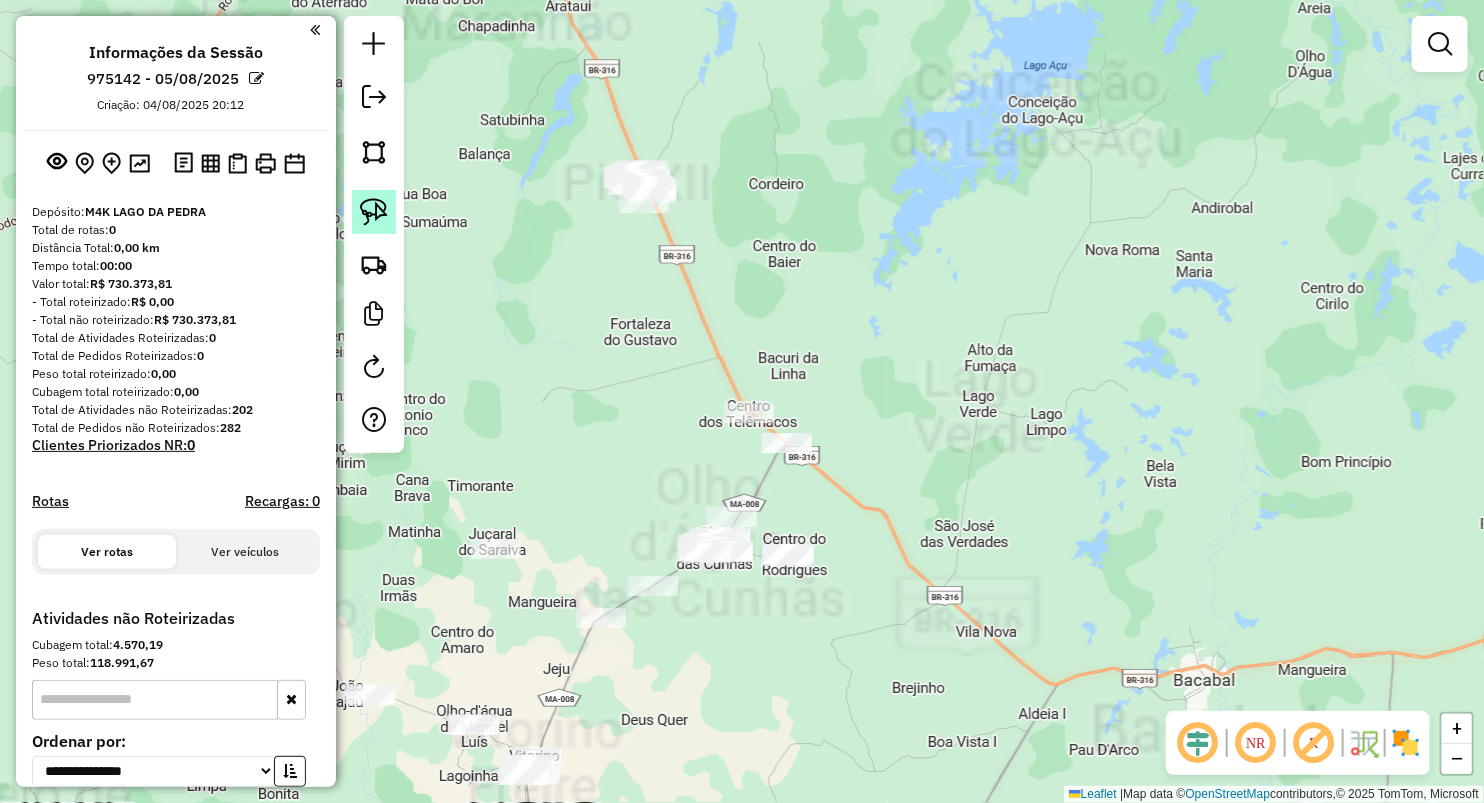 click 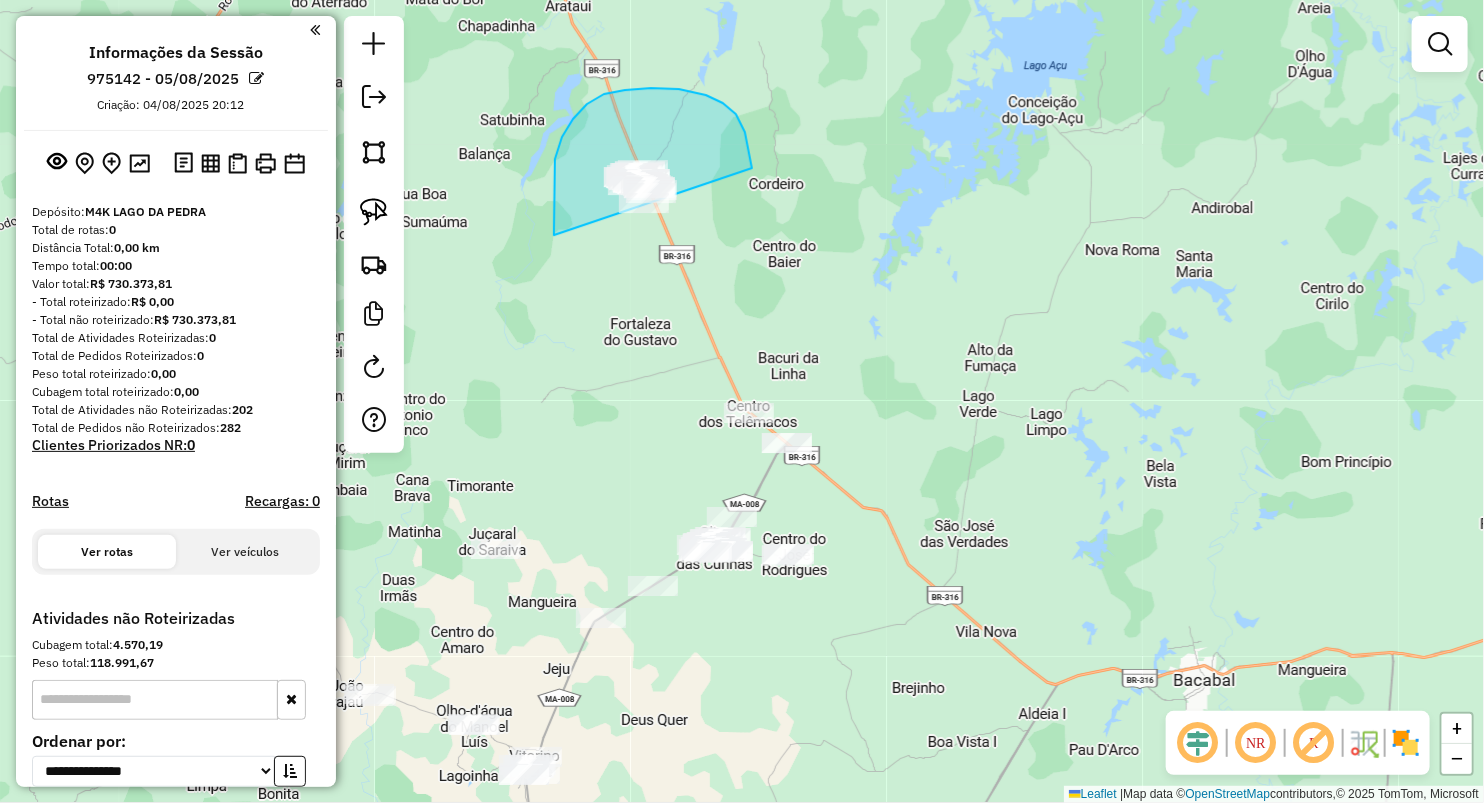 drag, startPoint x: 554, startPoint y: 232, endPoint x: 685, endPoint y: 332, distance: 164.80595 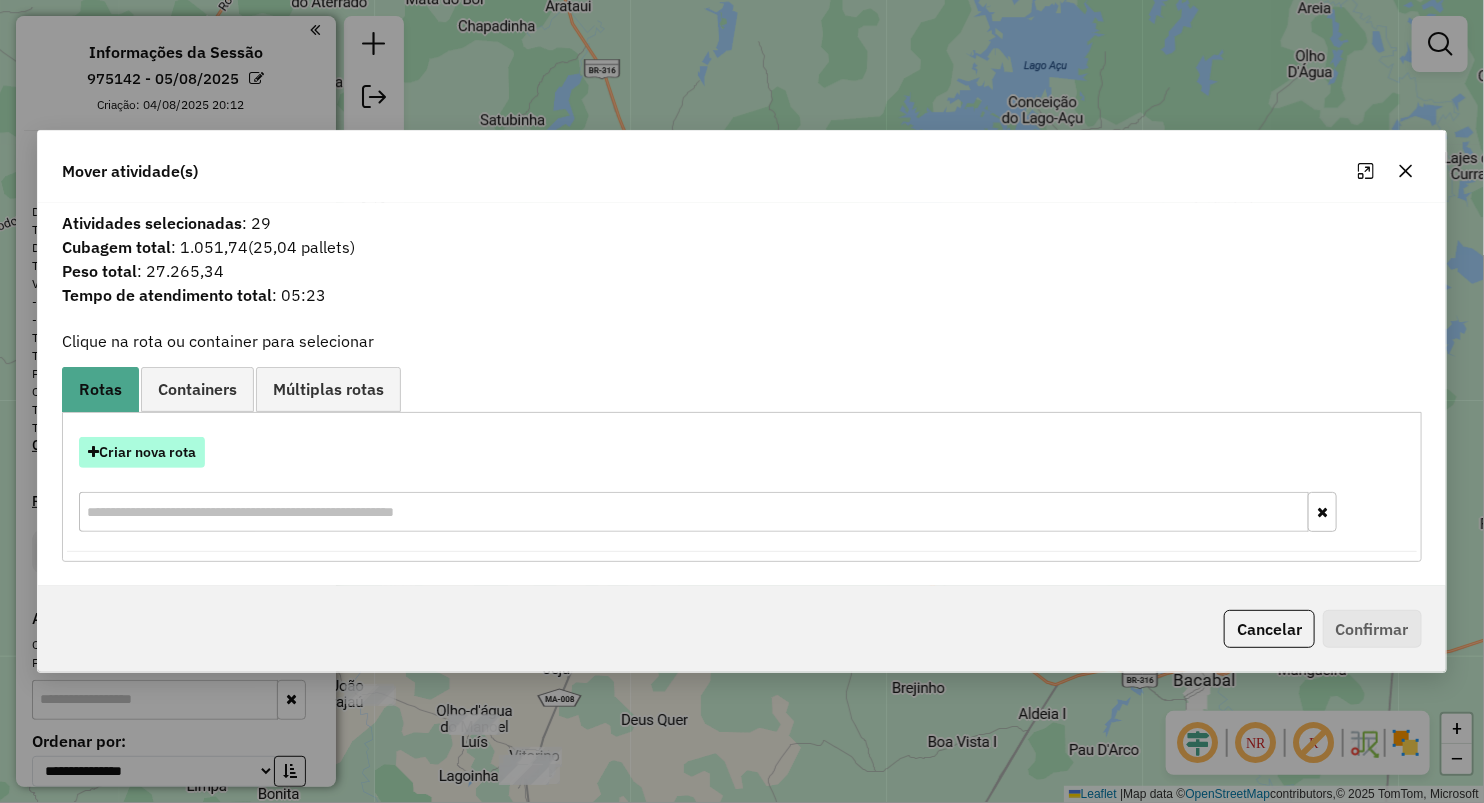 click on "Criar nova rota" at bounding box center (142, 452) 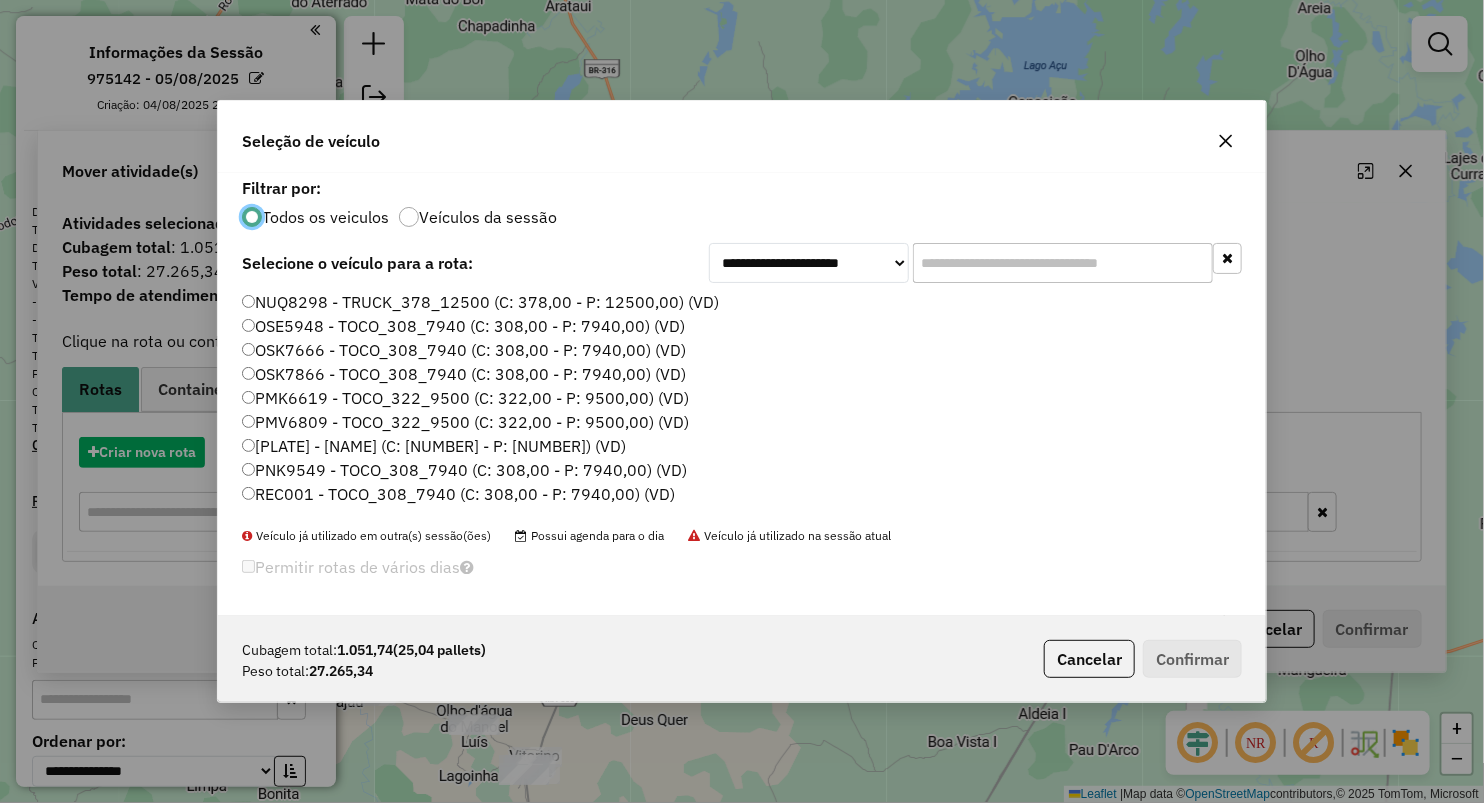 scroll, scrollTop: 10, scrollLeft: 6, axis: both 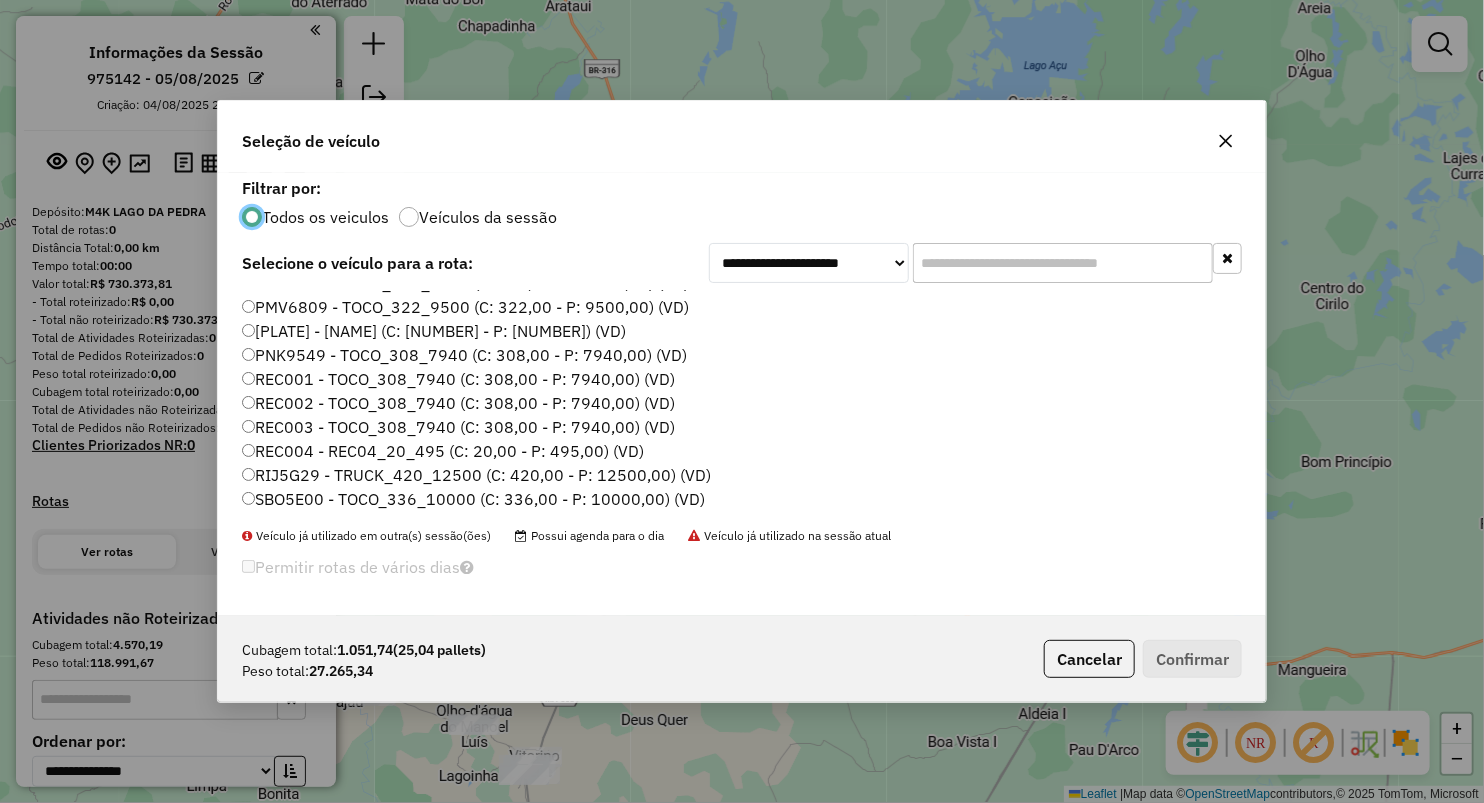 click on "RIJ5G29 - TRUCK_420_12500 (C: 420,00 - P: 12500,00) (VD)" 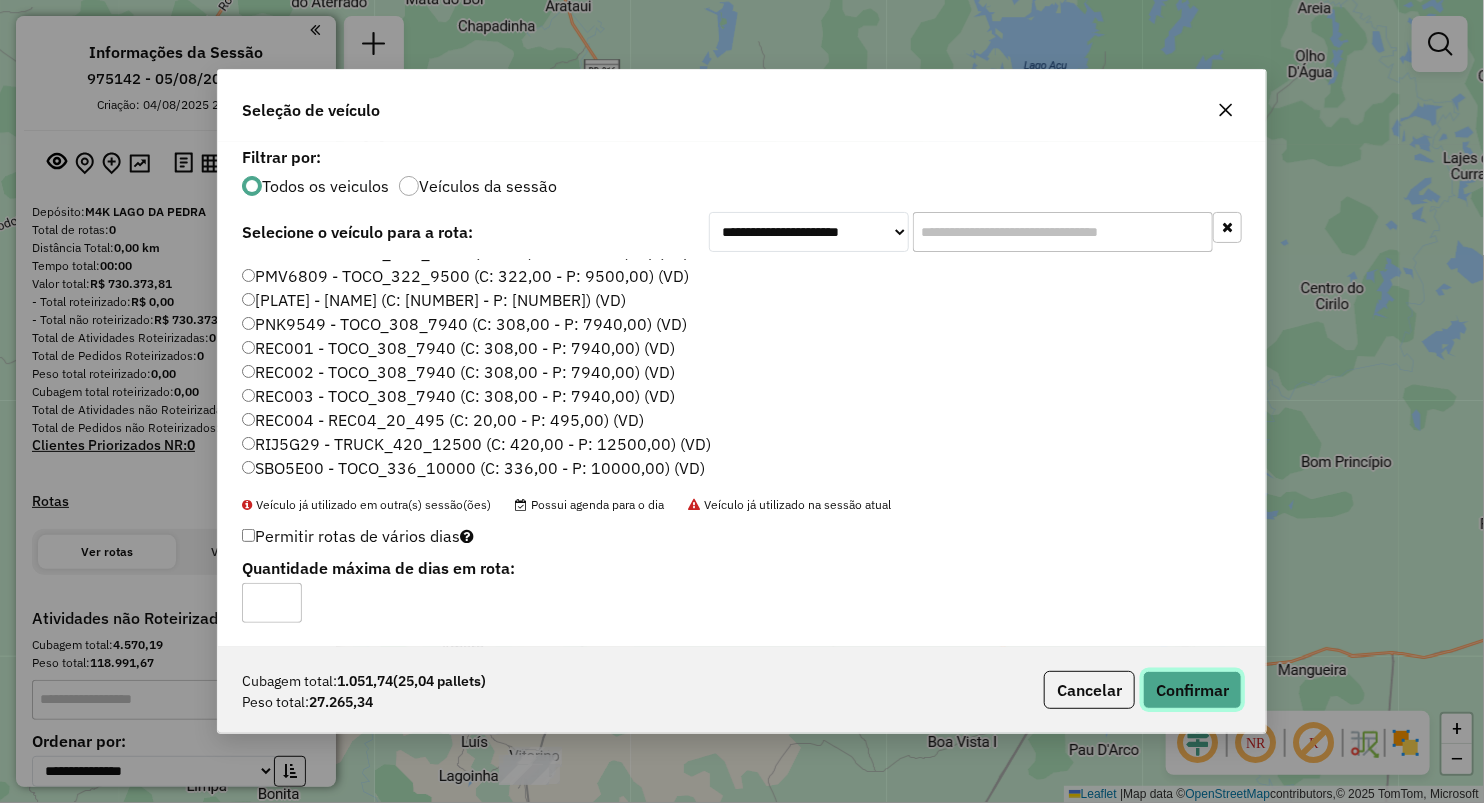 click on "Confirmar" 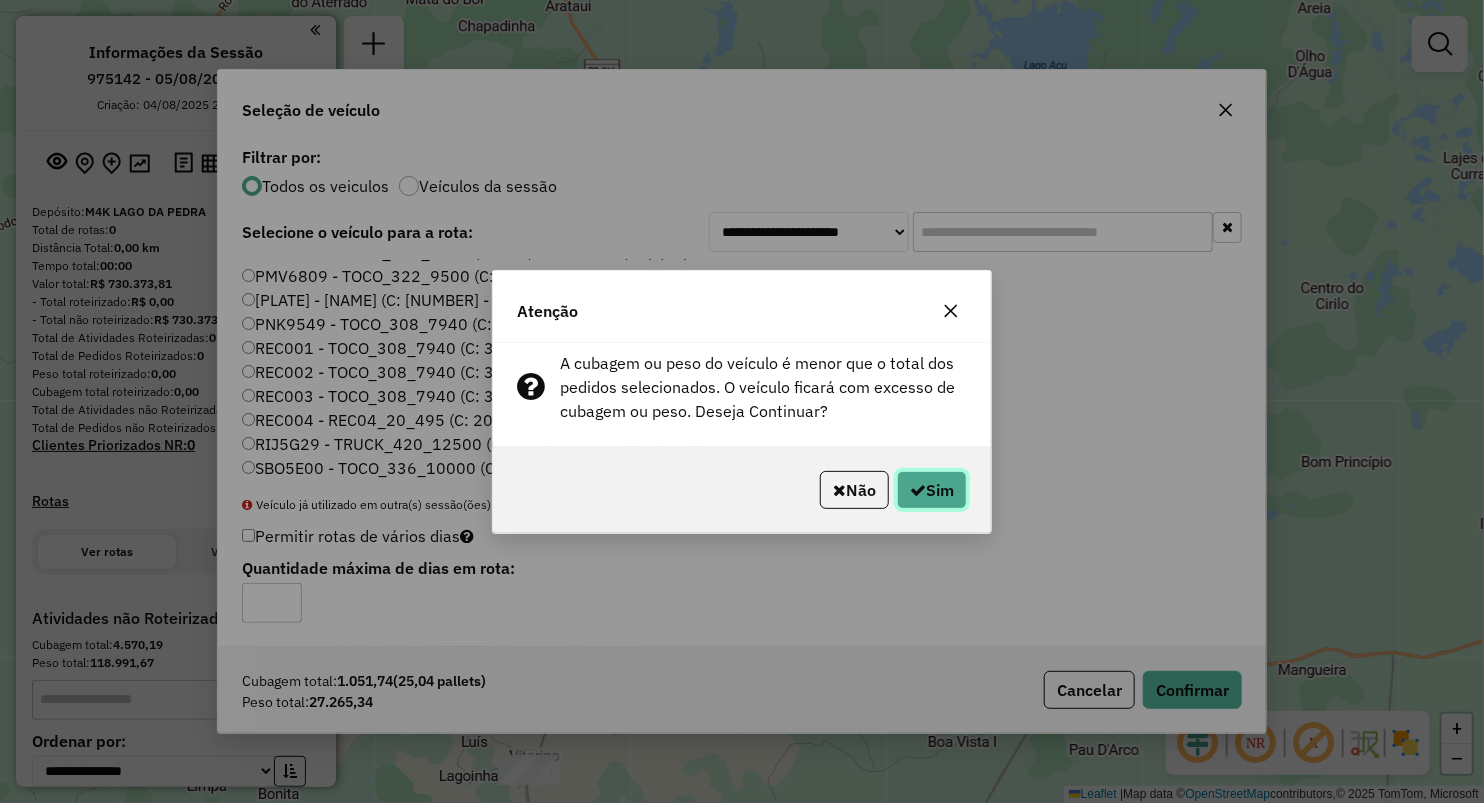 click 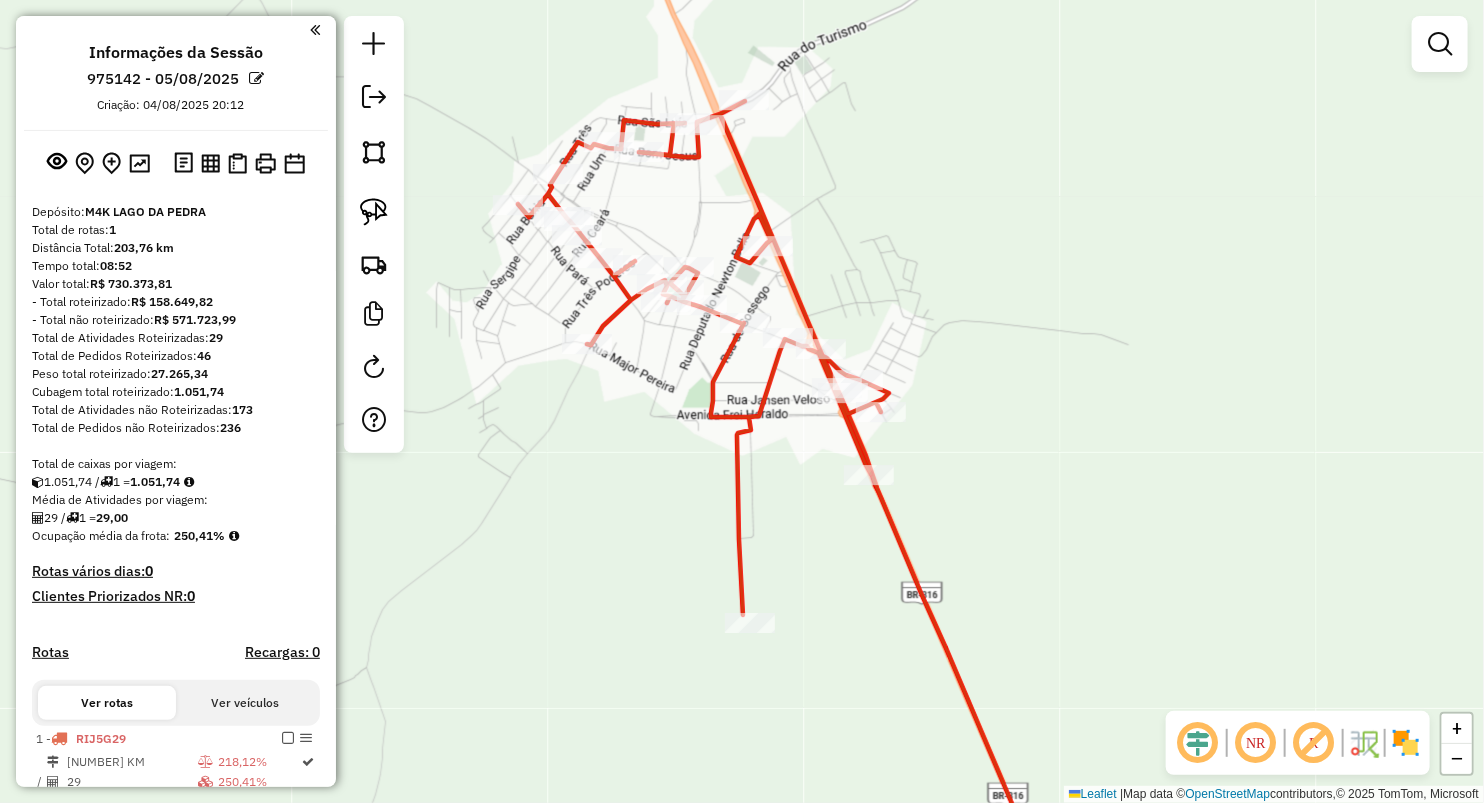 drag, startPoint x: 702, startPoint y: 439, endPoint x: 680, endPoint y: 487, distance: 52.801514 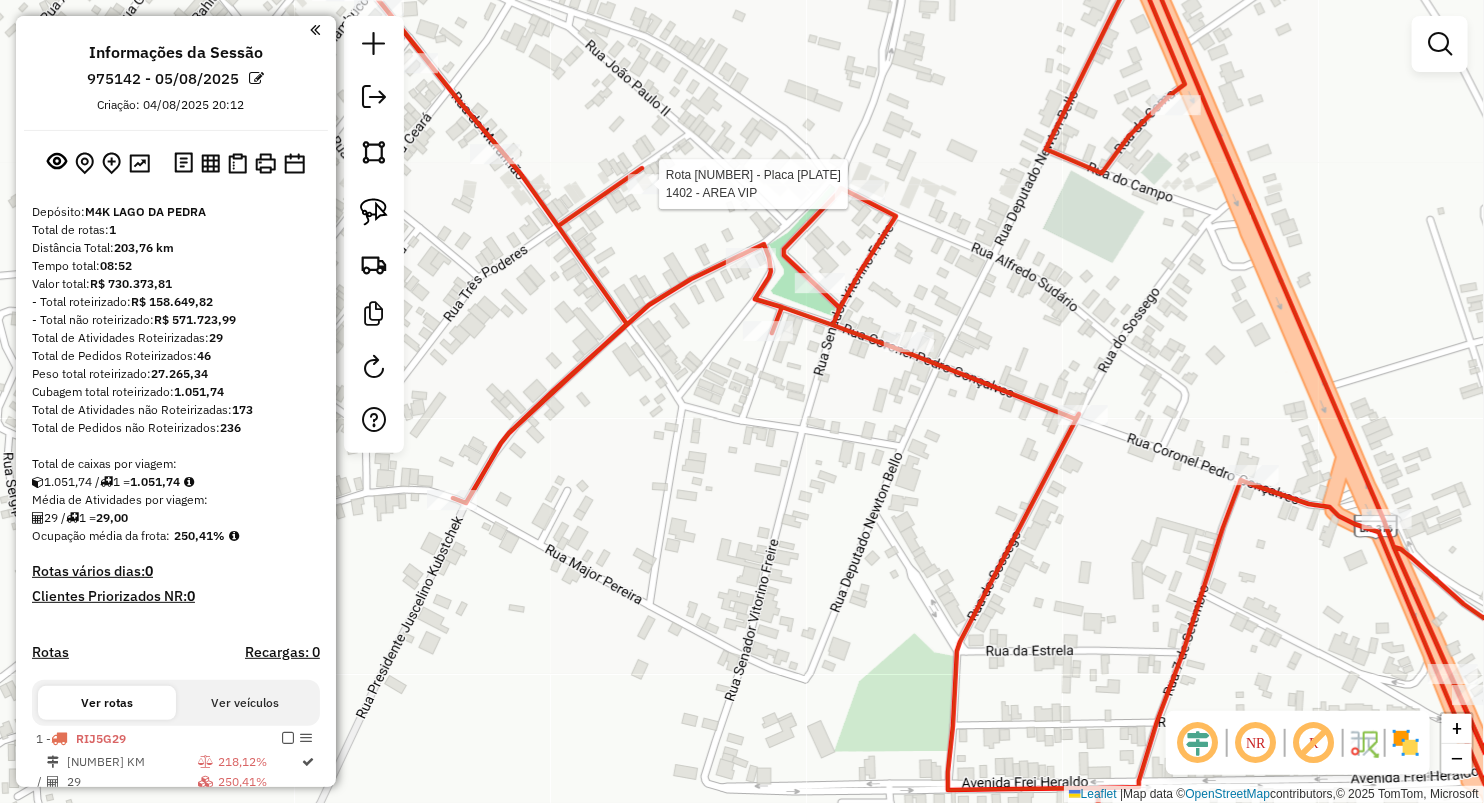select on "**********" 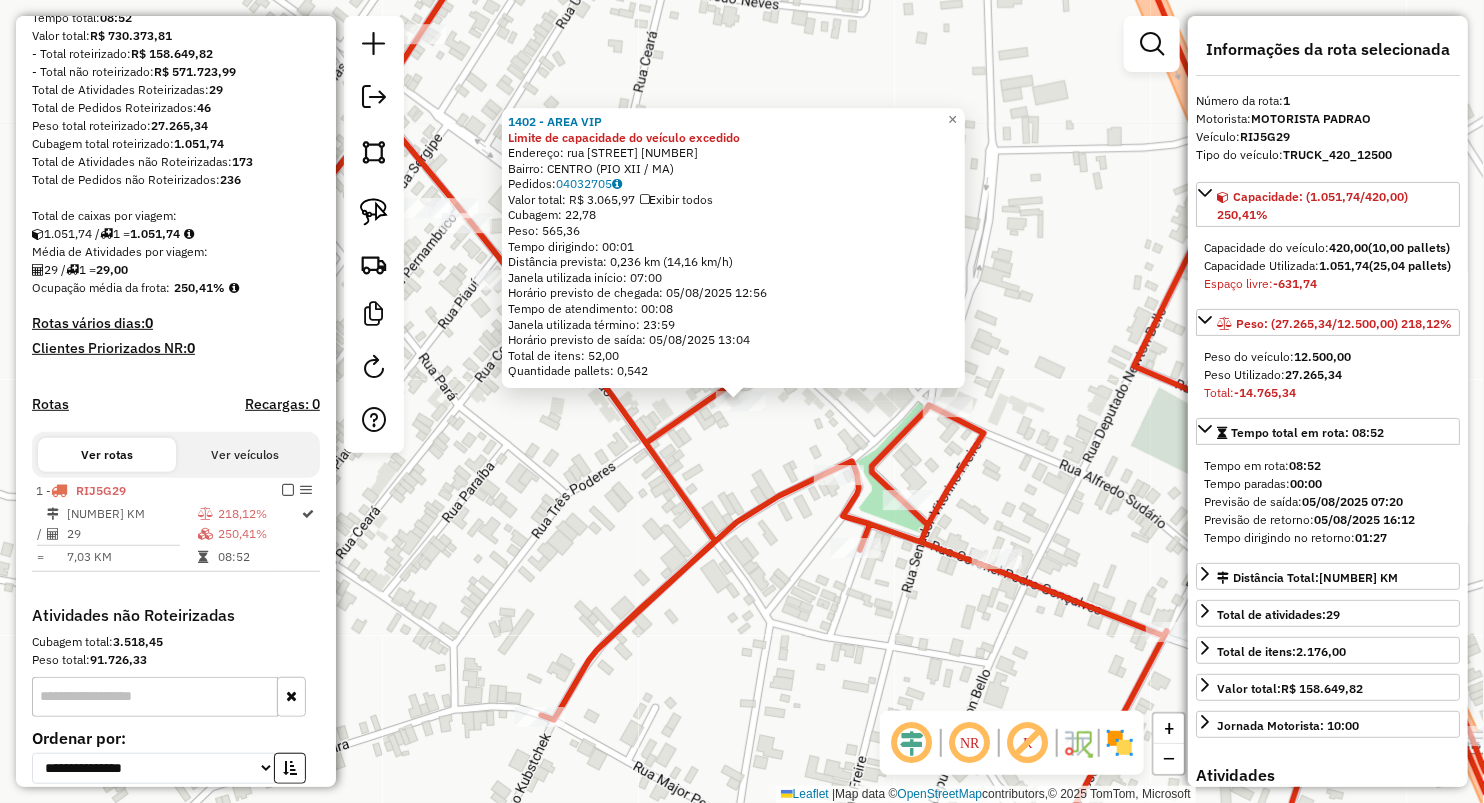 scroll, scrollTop: 425, scrollLeft: 0, axis: vertical 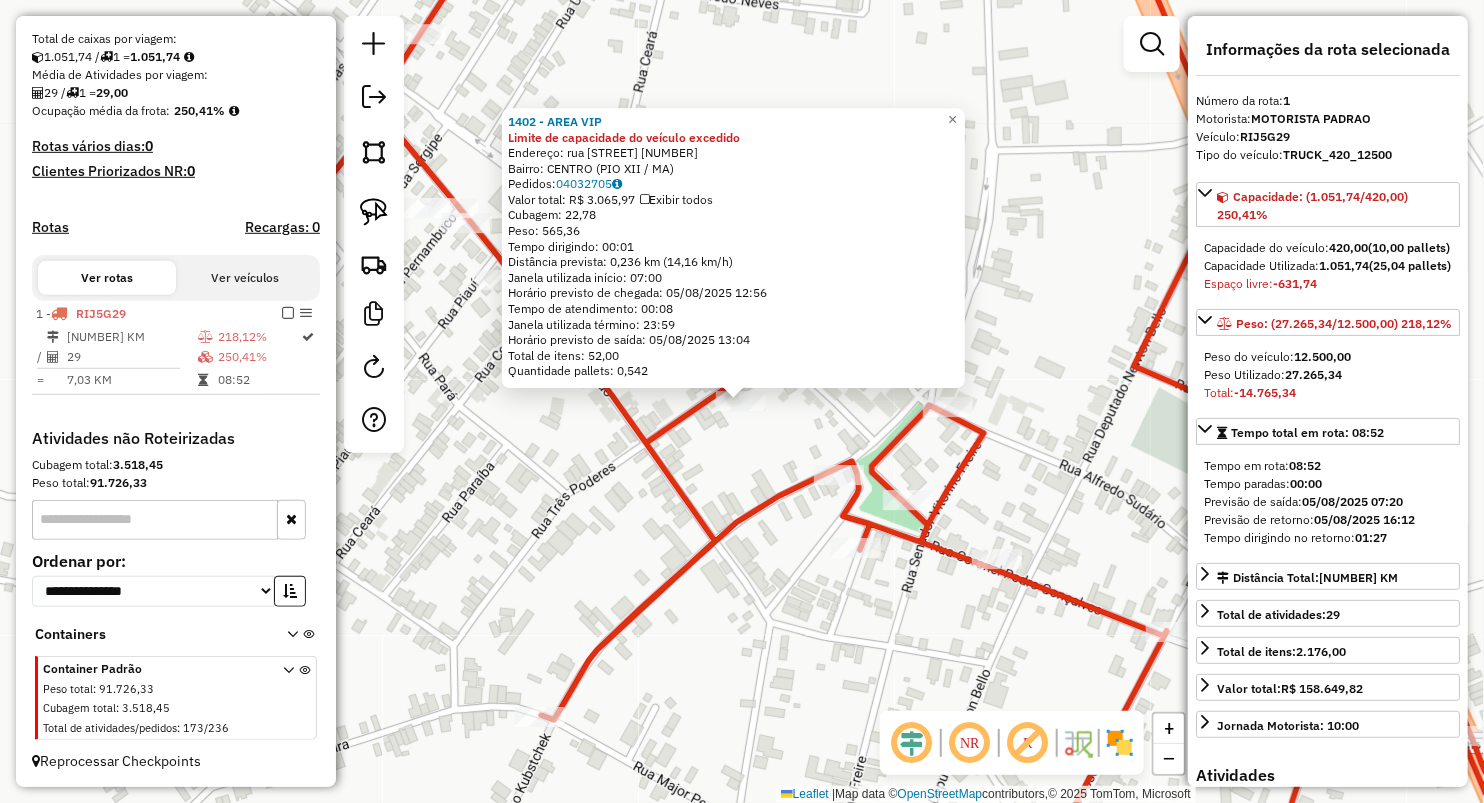 click on "Rota 1 - Placa RIJ5G29 1402 - AREA VIP 1402 - AREA VIP Limite de capacidade do veículo excedido Endereço: rua [STREET] [NUMBER] Bairro: [NEIGHBORHOOD] ([CITY] / [STATE]) Pedidos: 04032705 Valor total: R$ 3.065,97 Exibir todos Cubagem: 22,78 Peso: 565,36 Tempo dirigindo: 00:01 Distância prevista: 0,236 km (14,16 km/h) Janela utilizada início: 07:00 Horário previsto de chegada: 05/08/2025 12:56 Tempo de atendimento: 00:08 Janela utilizada término: 23:59 Horário previsto de saída: 05/08/2025 13:04 Total de itens: 52,00 Quantidade pallets: 0,542 × Janela de atendimento Grade de atendimento Capacidade Transportadoras Veículos Cliente Pedidos Rotas Selecione os dias de semana para filtrar as janelas de atendimento Seg Ter Qua Qui Sex Sáb Dom Informe o período da janela de atendimento: De: Até: Filtrar exatamente a janela do cliente Considerar janela de atendimento padrão Selecione os dias de semana para filtrar as grades de atendimento Seg Ter Qua Qui Sex" 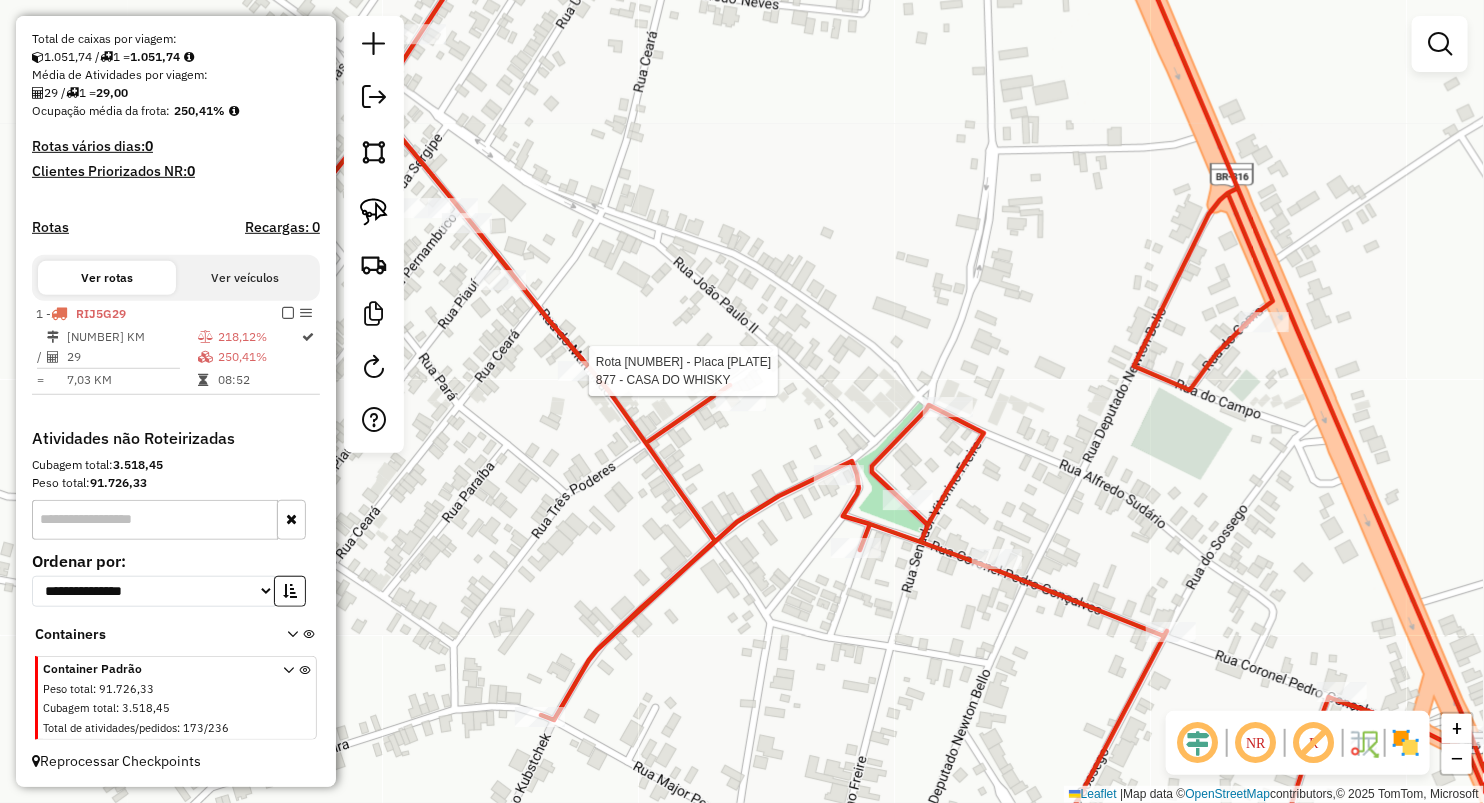 select on "**********" 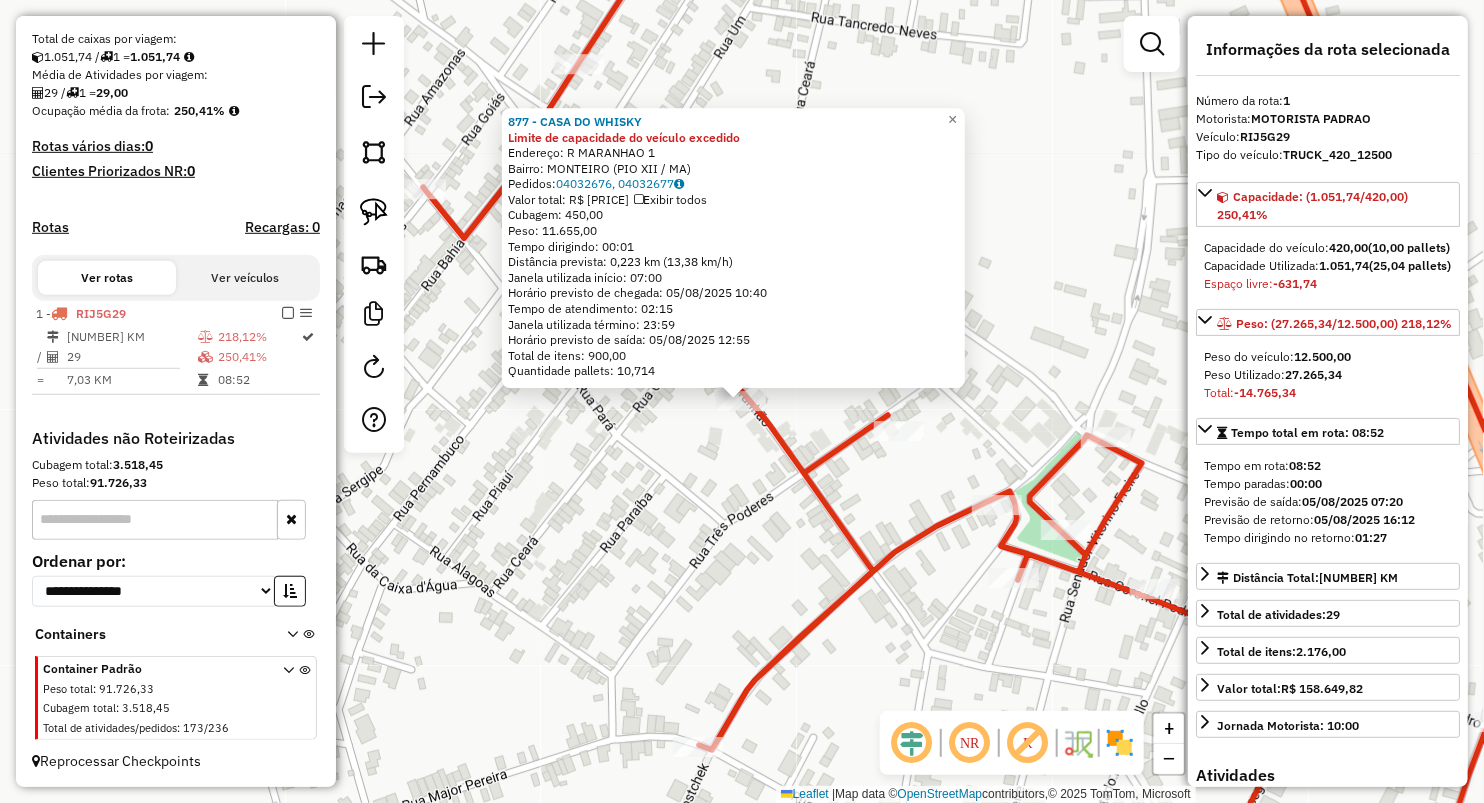 click on "[NUMBER] - [NAME] Limite de capacidade do veículo excedido  Endereço:  [STREET] [NUMBER]   Bairro: [NEIGHBORHOOD]   Pedidos:  [ORDER_ID], [ORDER_ID]   Valor total: R$ [PRICE]   Exibir todos   Cubagem: [CUBAGE]  Peso: [WEIGHT]  Tempo dirigindo: [TIME]   Distância prevista: [DISTANCE] ([SPEED])   Janela utilizada início: [TIME]   Horário previsto de chegada: [DATE] [TIME]   Tempo de atendimento: [TIME]   Janela utilizada término: [TIME]   Horário previsto de saída: [DATE] [TIME]   Total de itens: [QUANTITY]   Quantidade pallets: [QUANTITY]  × Janela de atendimento Grade de atendimento Capacidade Transportadoras Veículos Cliente Pedidos  Rotas Selecione os dias de semana para filtrar as janelas de atendimento  Seg   Ter   Qua   Qui   Sex   Sáb   Dom  Informe o período da janela de atendimento: De: Até:  Filtrar exatamente a janela do cliente  Considerar janela de atendimento padrão  Selecione os dias de semana para filtrar as grades de atendimento  Seg   Ter   Qua   Qui   Sex   Sáb   Dom   De:  De:" 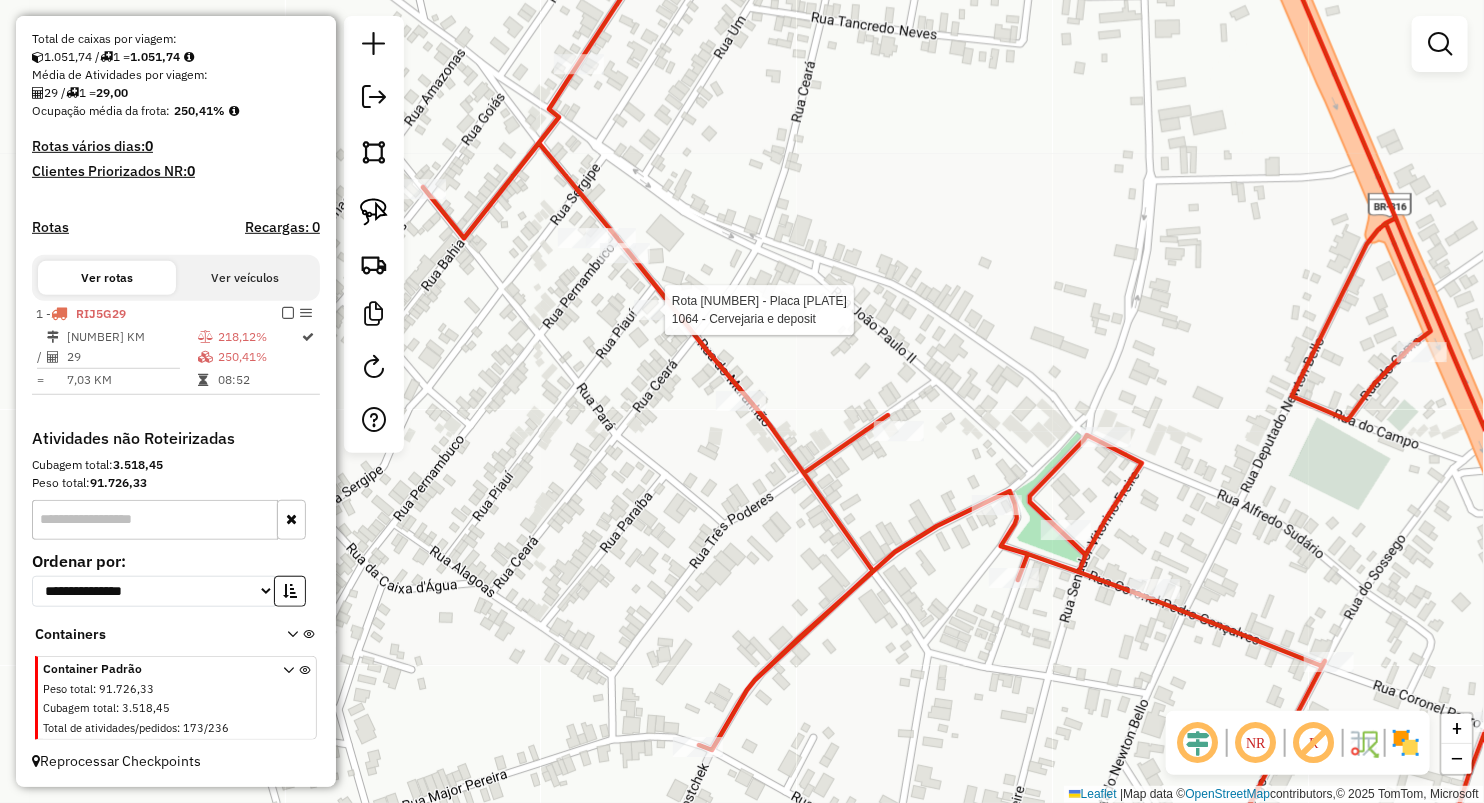 click 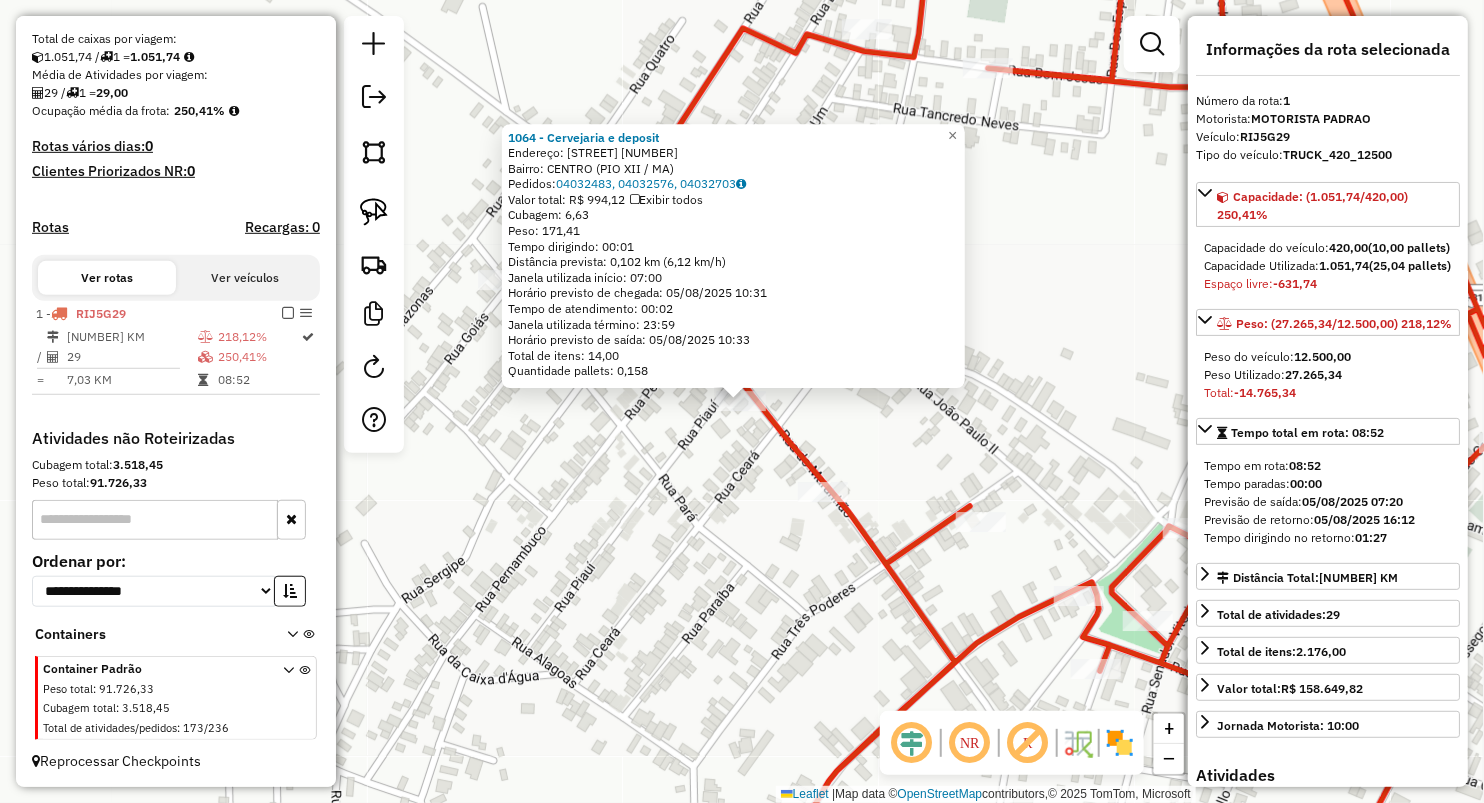 click on "1064 - Cervejaria e deposit Endereço: rua [STREET] [NUMBER] Bairro: [NEIGHBORHOOD] ([CITY] / [STATE]) Pedidos: 04032483, 04032576, 04032703 Valor total: R$ 994,12 Exibir todos Cubagem: 6,63 Peso: 171,41 Tempo dirigindo: 00:01 Distância prevista: 0,102 km (6,12 km/h) Janela utilizada início: 07:00 Horário previsto de chegada: 05/08/2025 10:31 Tempo de atendimento: 00:02 Janela utilizada término: 23:59 Horário previsto de saída: 05/08/2025 10:33 Total de itens: 14,00 Quantidade pallets: 0,158 × Janela de atendimento Grade de atendimento Capacidade Transportadoras Veículos Cliente Pedidos Rotas Selecione os dias de semana para filtrar as janelas de atendimento Seg Ter Qua Qui Sex Sáb Dom Informe o período da janela de atendimento: De: Até: Filtrar exatamente a janela do cliente Considerar janela de atendimento padrão Selecione os dias de semana para filtrar as grades de atendimento Seg Ter Qua Qui Sex Sáb Dom Peso mínimo: Peso máximo: De: De:" 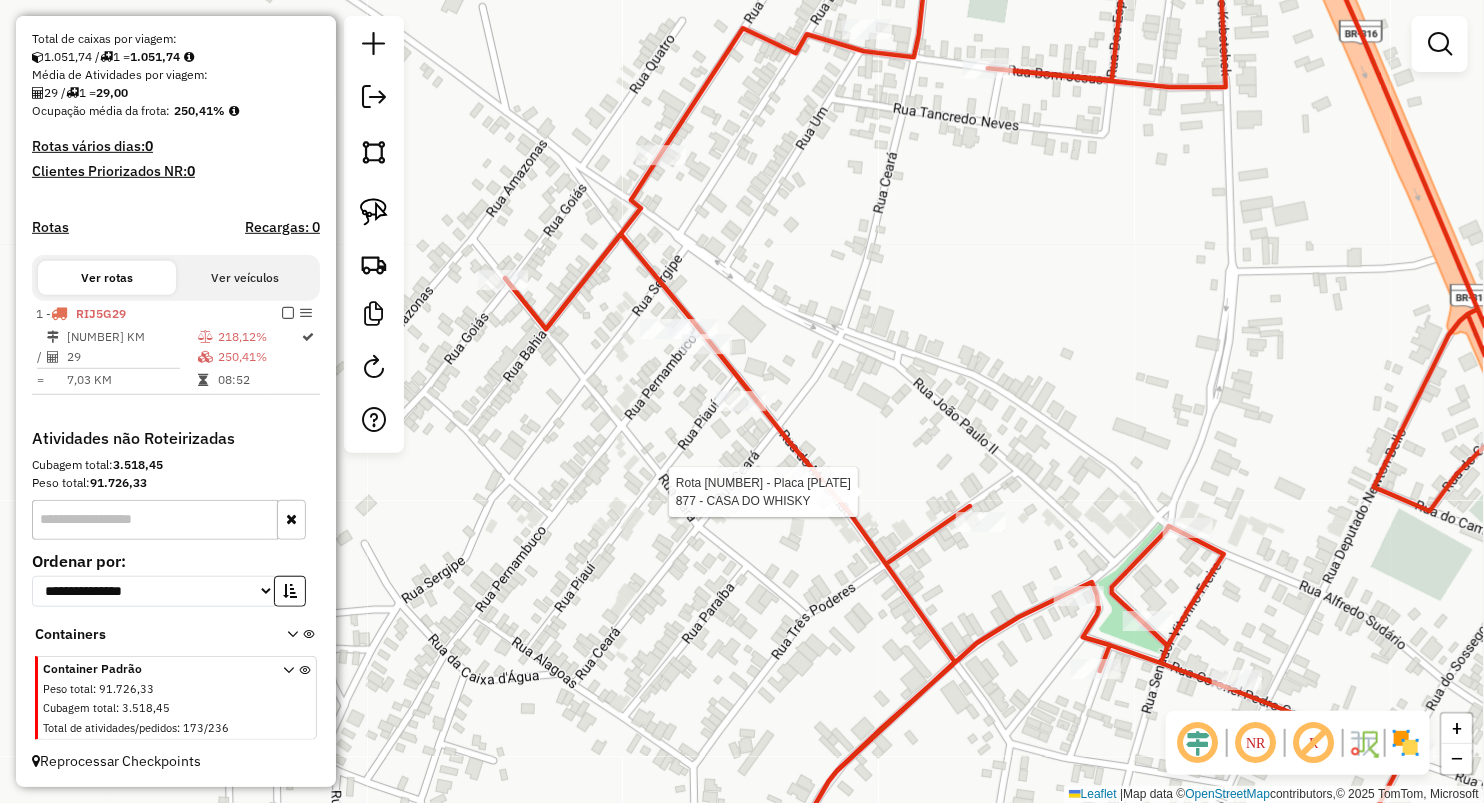 select on "**********" 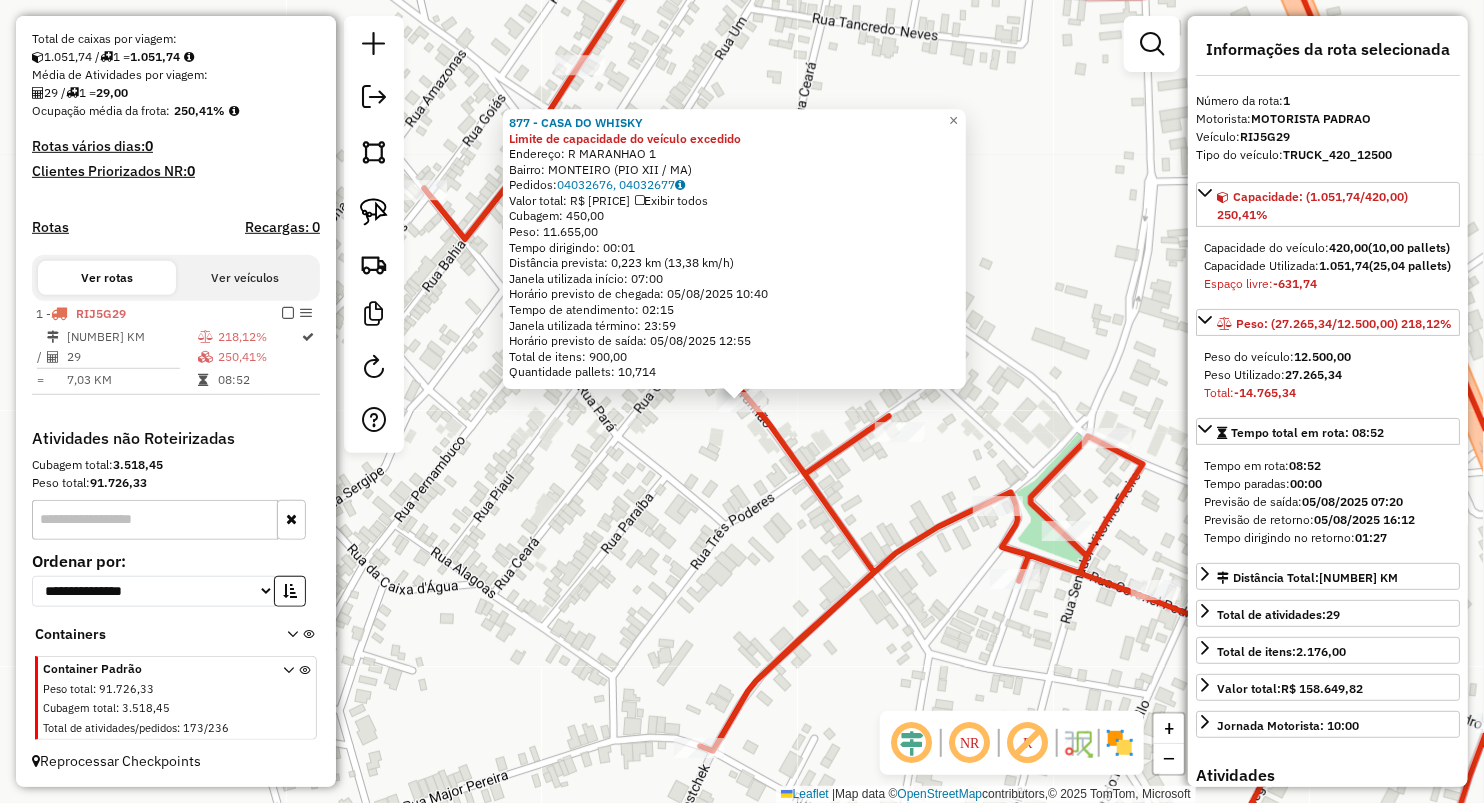 click on "[NUMBER] - [NAME] Limite de capacidade do veículo excedido  Endereço:  [STREET] [NUMBER]   Bairro: [NEIGHBORHOOD]   Pedidos:  [ORDER_ID], [ORDER_ID]   Valor total: R$ [PRICE]   Exibir todos   Cubagem: [CUBAGE]  Peso: [WEIGHT]  Tempo dirigindo: [TIME]   Distância prevista: [DISTANCE] ([SPEED])   Janela utilizada início: [TIME]   Horário previsto de chegada: [DATE] [TIME]   Tempo de atendimento: [TIME]   Janela utilizada término: [TIME]   Horário previsto de saída: [DATE] [TIME]   Total de itens: [QUANTITY]   Quantidade pallets: [QUANTITY]  × Janela de atendimento Grade de atendimento Capacidade Transportadoras Veículos Cliente Pedidos  Rotas Selecione os dias de semana para filtrar as janelas de atendimento  Seg   Ter   Qua   Qui   Sex   Sáb   Dom  Informe o período da janela de atendimento: De: Até:  Filtrar exatamente a janela do cliente  Considerar janela de atendimento padrão  Selecione os dias de semana para filtrar as grades de atendimento  Seg   Ter   Qua   Qui   Sex   Sáb   Dom   De:  De:" 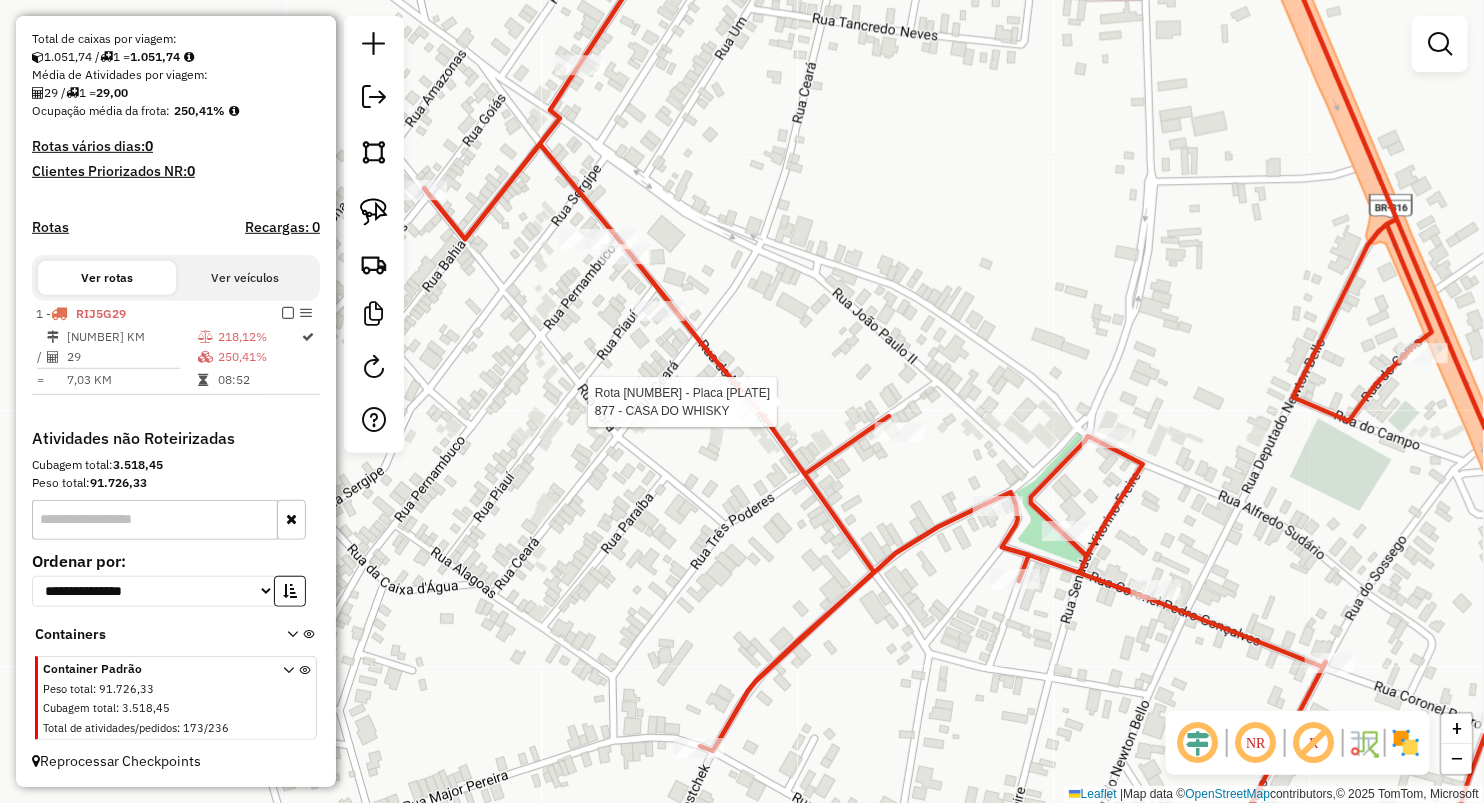select on "**********" 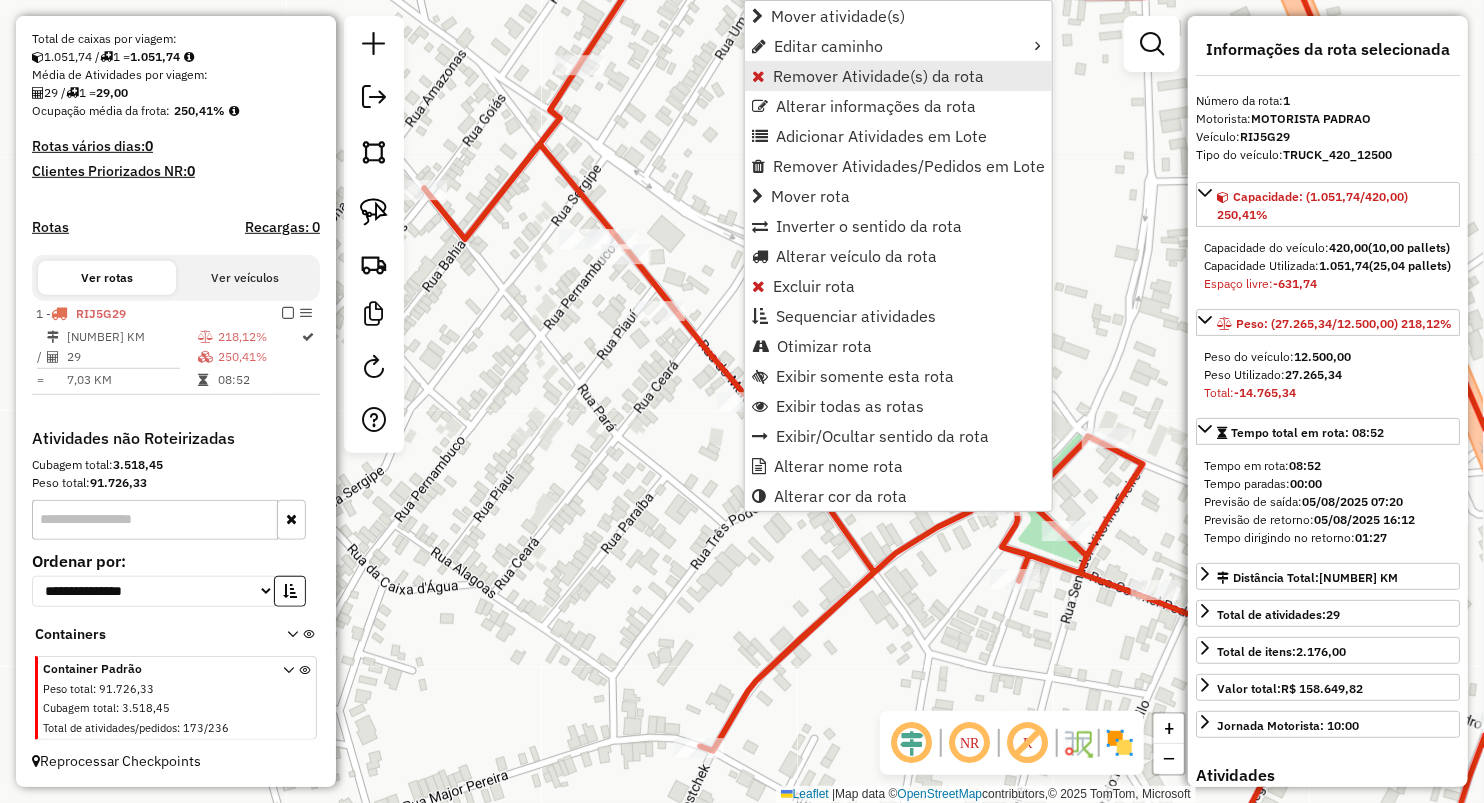 click on "Remover Atividade(s) da rota" at bounding box center [878, 76] 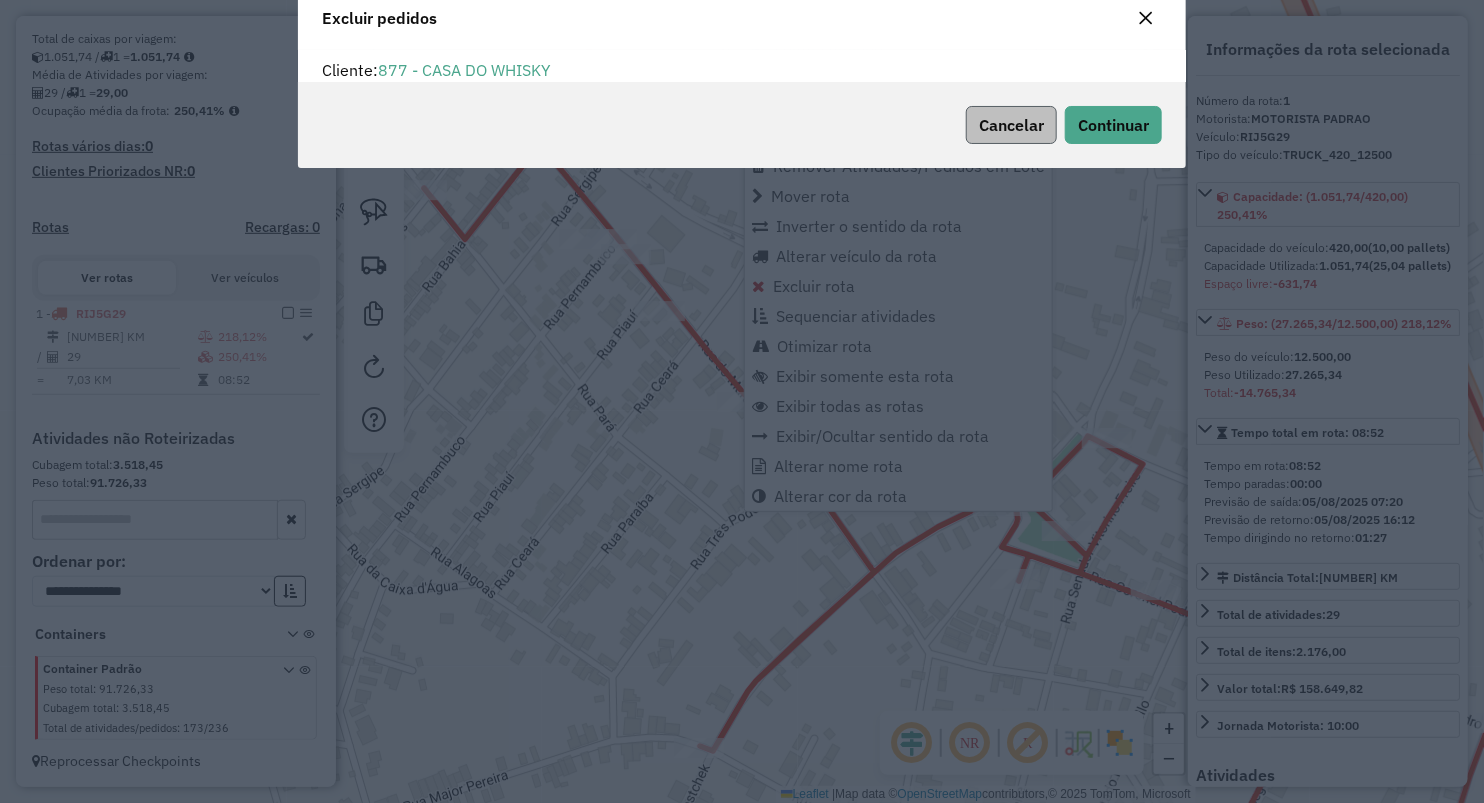 scroll, scrollTop: 10, scrollLeft: 6, axis: both 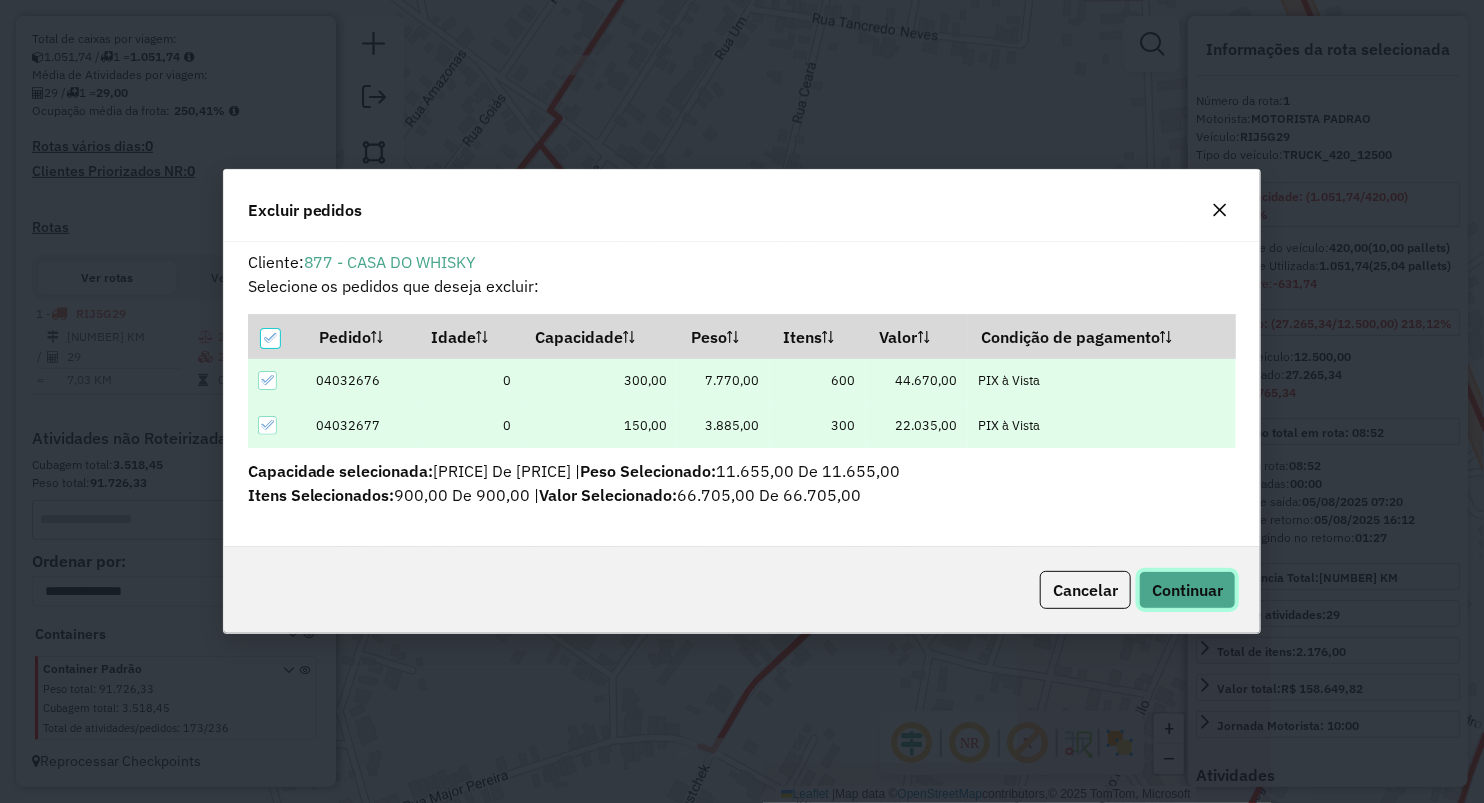 click on "Continuar" 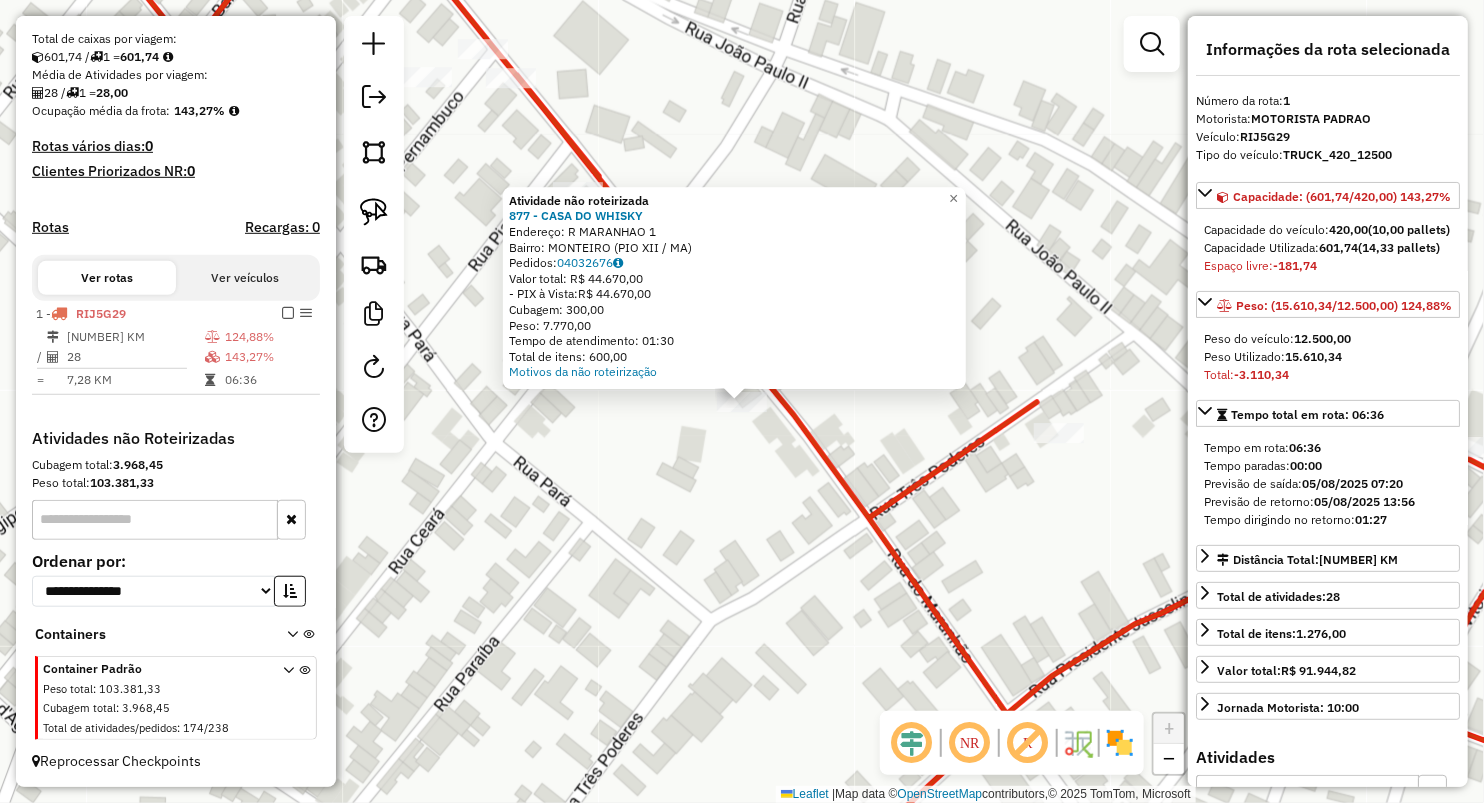 click on "Atividade não roteirizada [NUMBER] - CASA DO WHISKY Endereço: R MARANHAO [NUMBER] Bairro: MONTEIRO ([CITY] / MA) Pedidos: [ORDER_ID] Valor total: R$ 44.670,00 - PIX à Vista: R$ 44.670,00 Cubagem: 300,00 Peso: 7.770,00 Tempo de atendimento: 01:30 Total de itens: 600,00 Motivos da não roteirização × Janela de atendimento Grade de atendimento Capacidade Transportadoras Veículos Cliente Pedidos Rotas Selecione os dias de semana para filtrar as janelas de atendimento Seg Ter Qua Qui Sex Sáb Dom Informe o período da janela de atendimento: De: Até: Filtrar exatamente a janela do cliente Considerar janela de atendimento padrão Selecione os dias de semana para filtrar as grades de atendimento Seg Ter Qua Qui Sex Sáb Dom Considerar clientes sem dia de atendimento cadastrado Clientes fora do dia de atendimento selecionado Filtrar as atividades entre os valores definidos abaixo: Peso mínimo: Peso máximo: Cubagem mínima: Cubagem máxima: De: Até: De:" 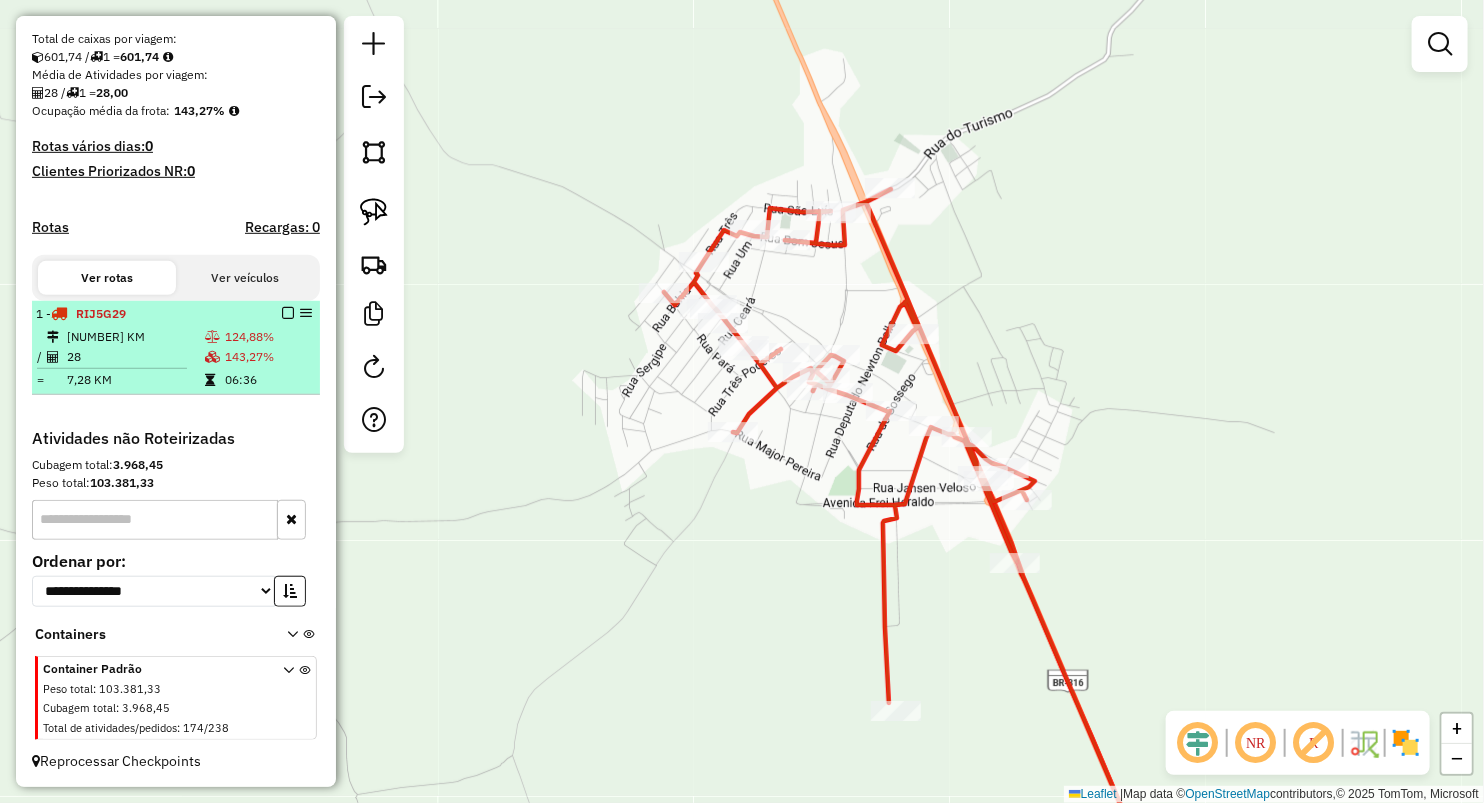 click on "28" at bounding box center [135, 357] 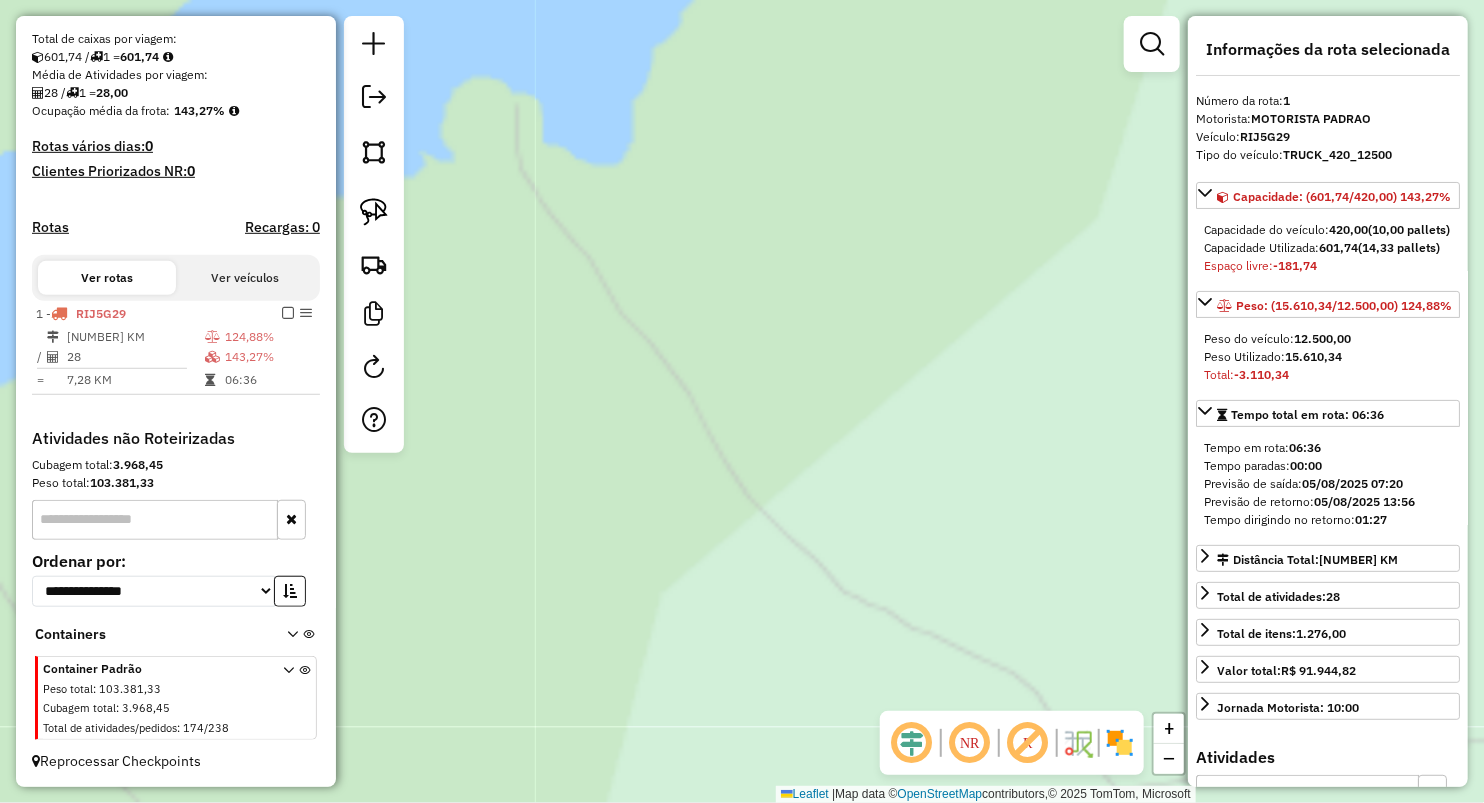 drag, startPoint x: 616, startPoint y: 286, endPoint x: 451, endPoint y: 169, distance: 202.2721 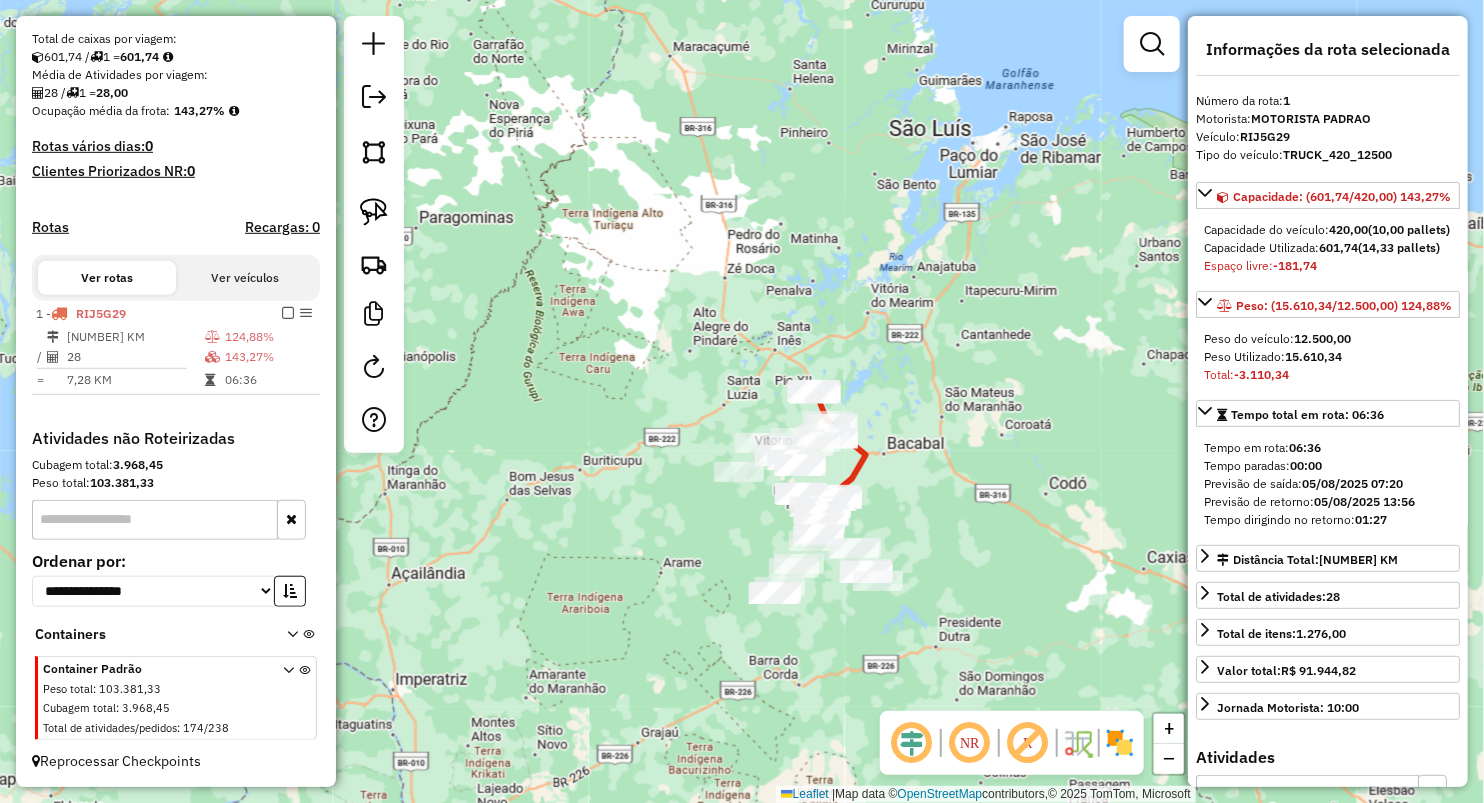 drag, startPoint x: 894, startPoint y: 526, endPoint x: 855, endPoint y: 401, distance: 130.94273 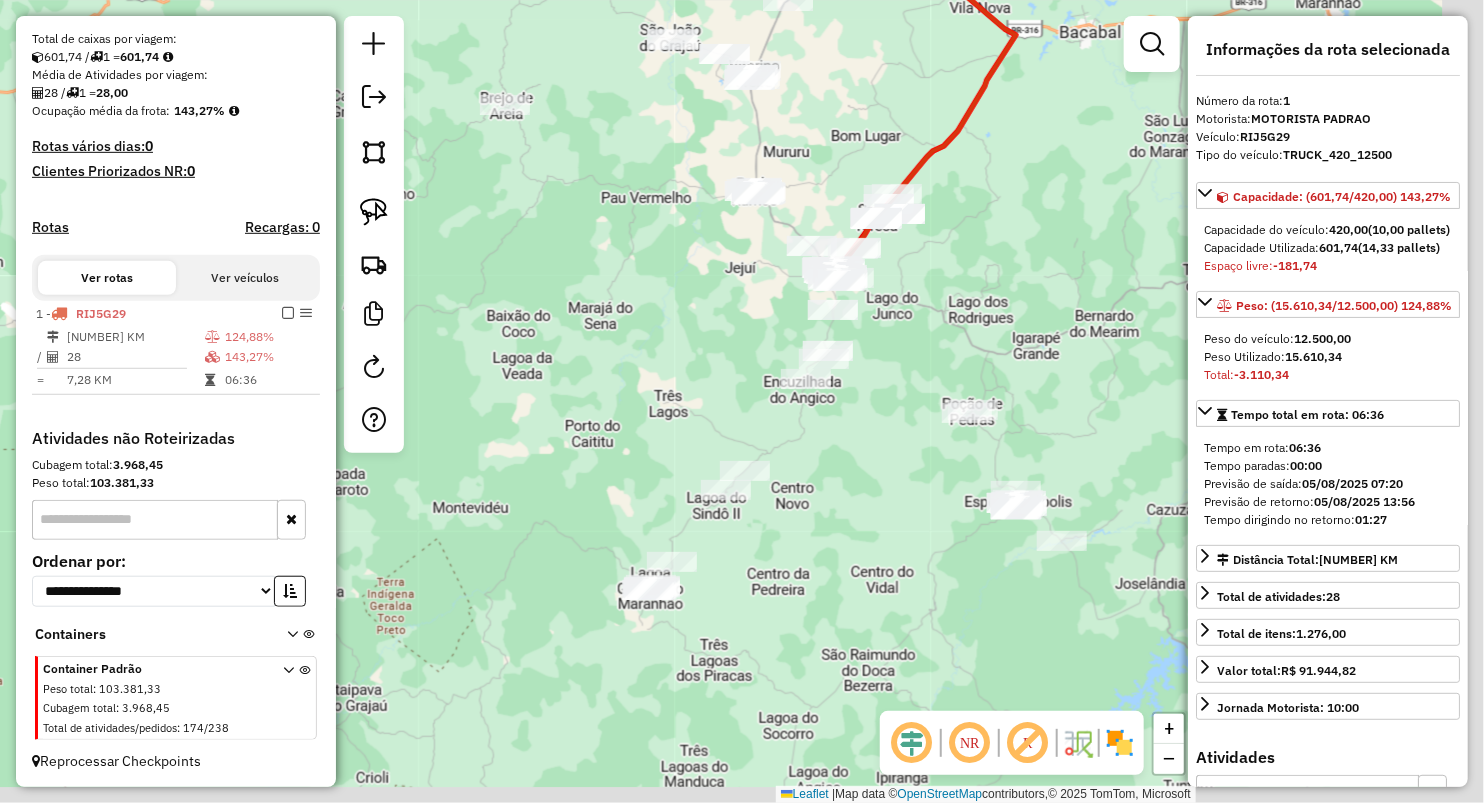 drag, startPoint x: 571, startPoint y: 357, endPoint x: 480, endPoint y: 234, distance: 153.00327 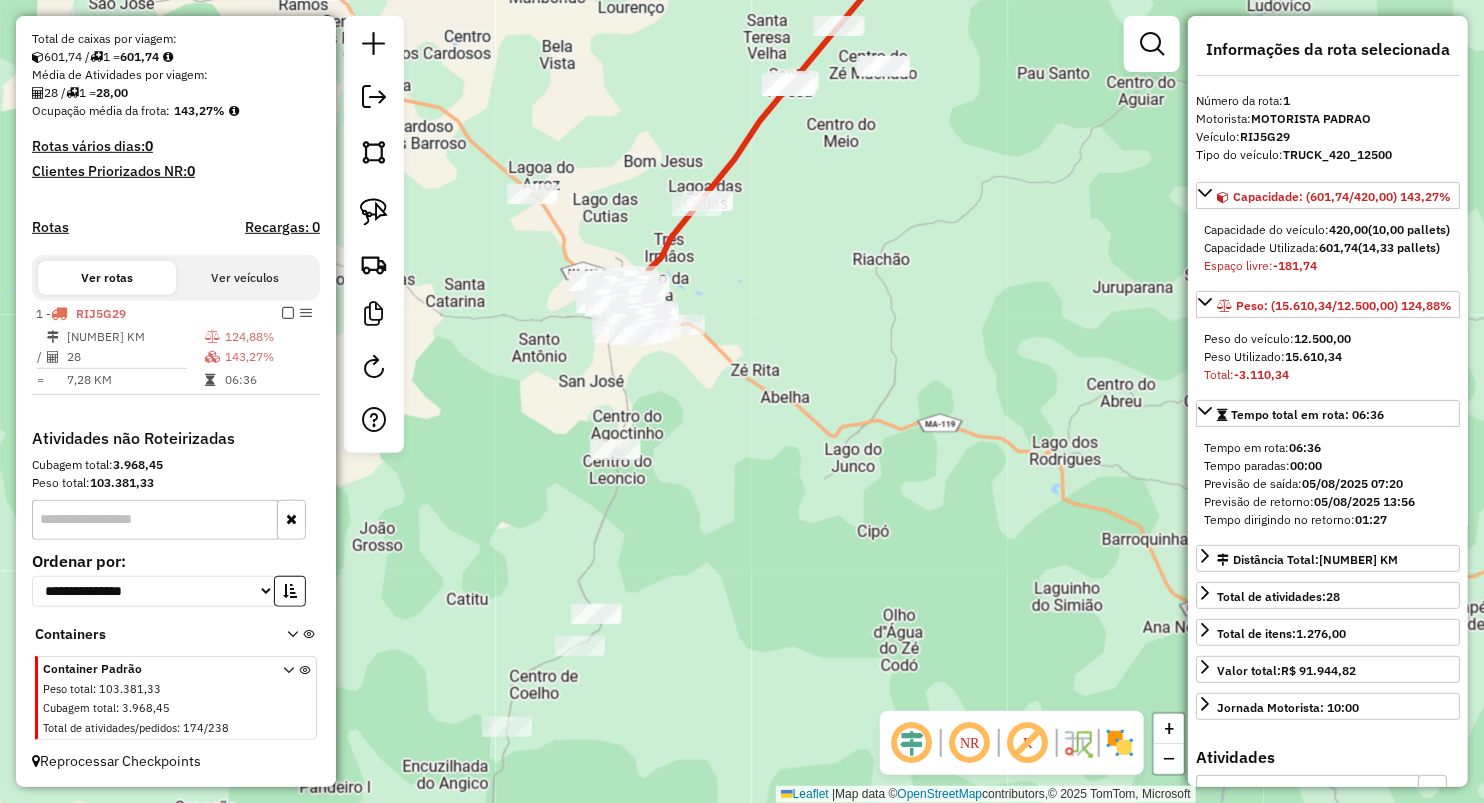 drag, startPoint x: 692, startPoint y: 278, endPoint x: 860, endPoint y: 252, distance: 170 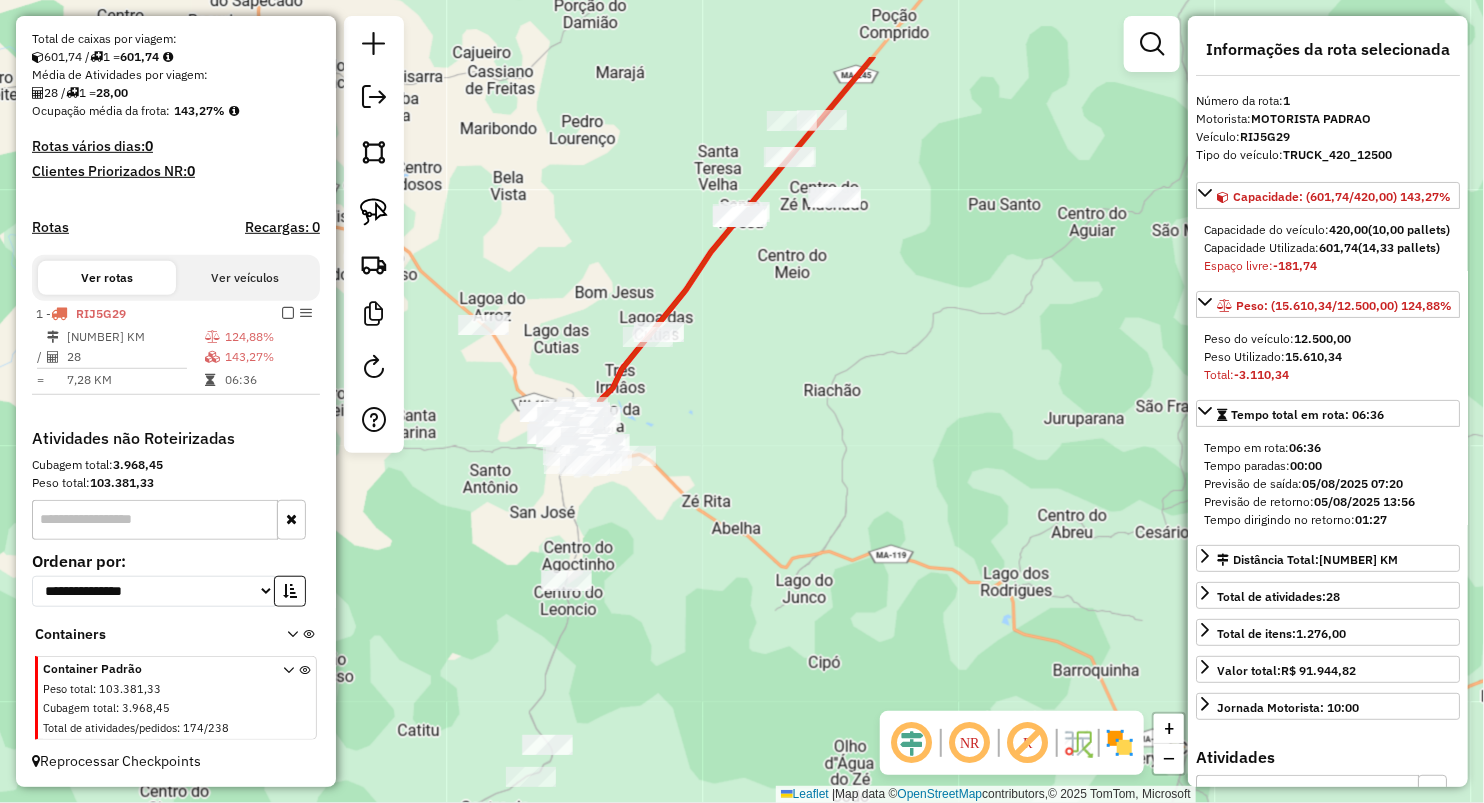 drag, startPoint x: 669, startPoint y: 149, endPoint x: 597, endPoint y: 328, distance: 192.93782 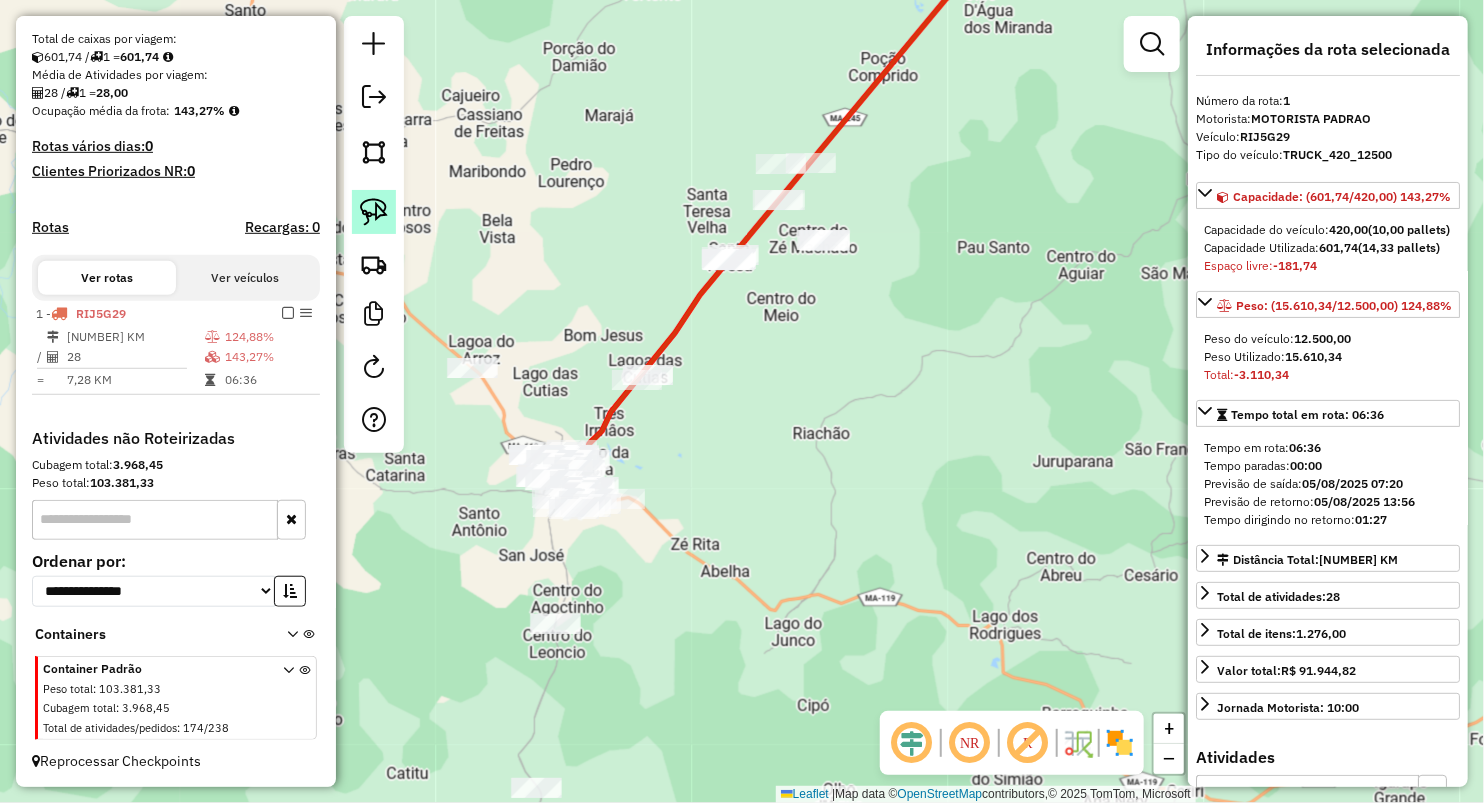 click 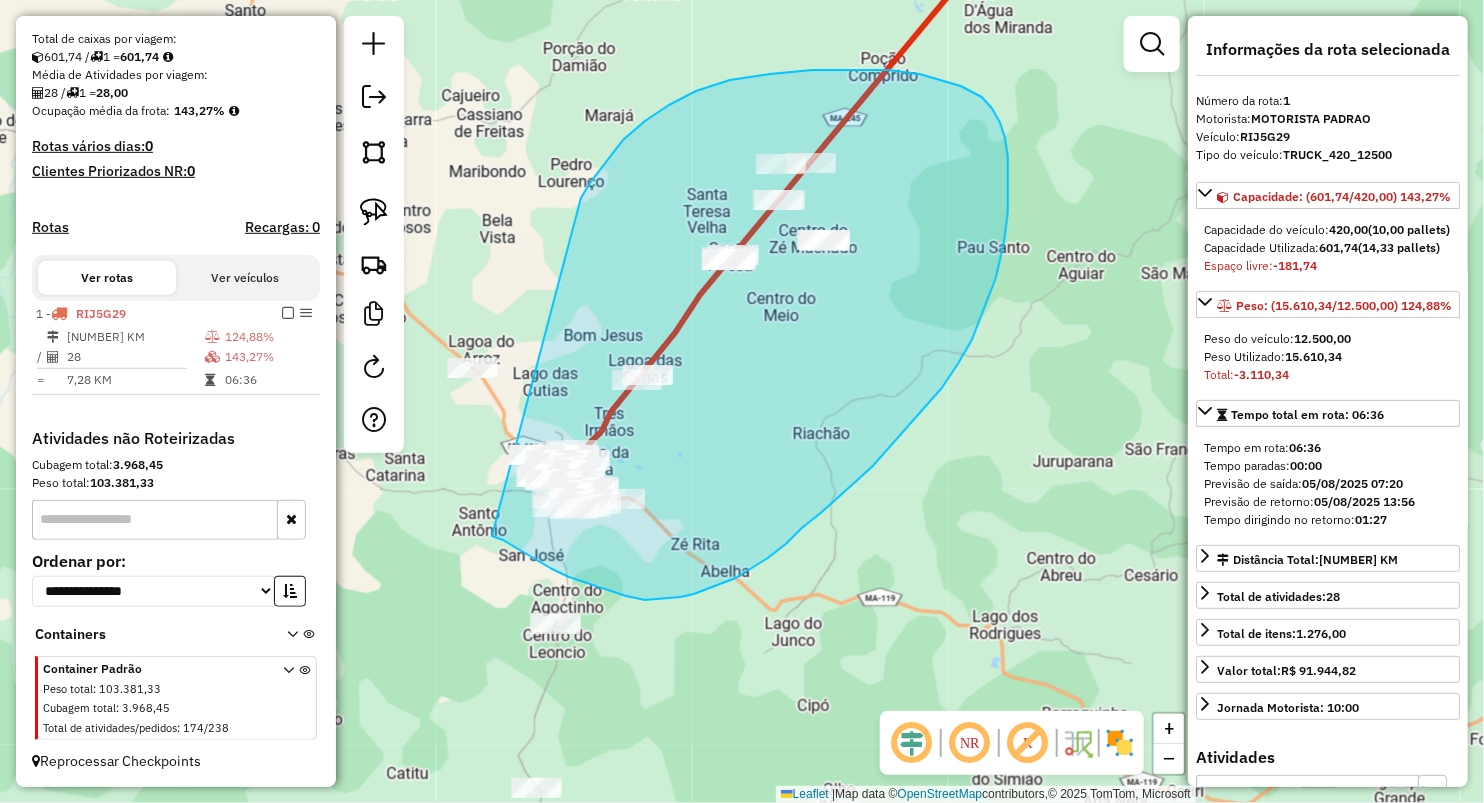 drag, startPoint x: 582, startPoint y: 197, endPoint x: 461, endPoint y: 513, distance: 338.37405 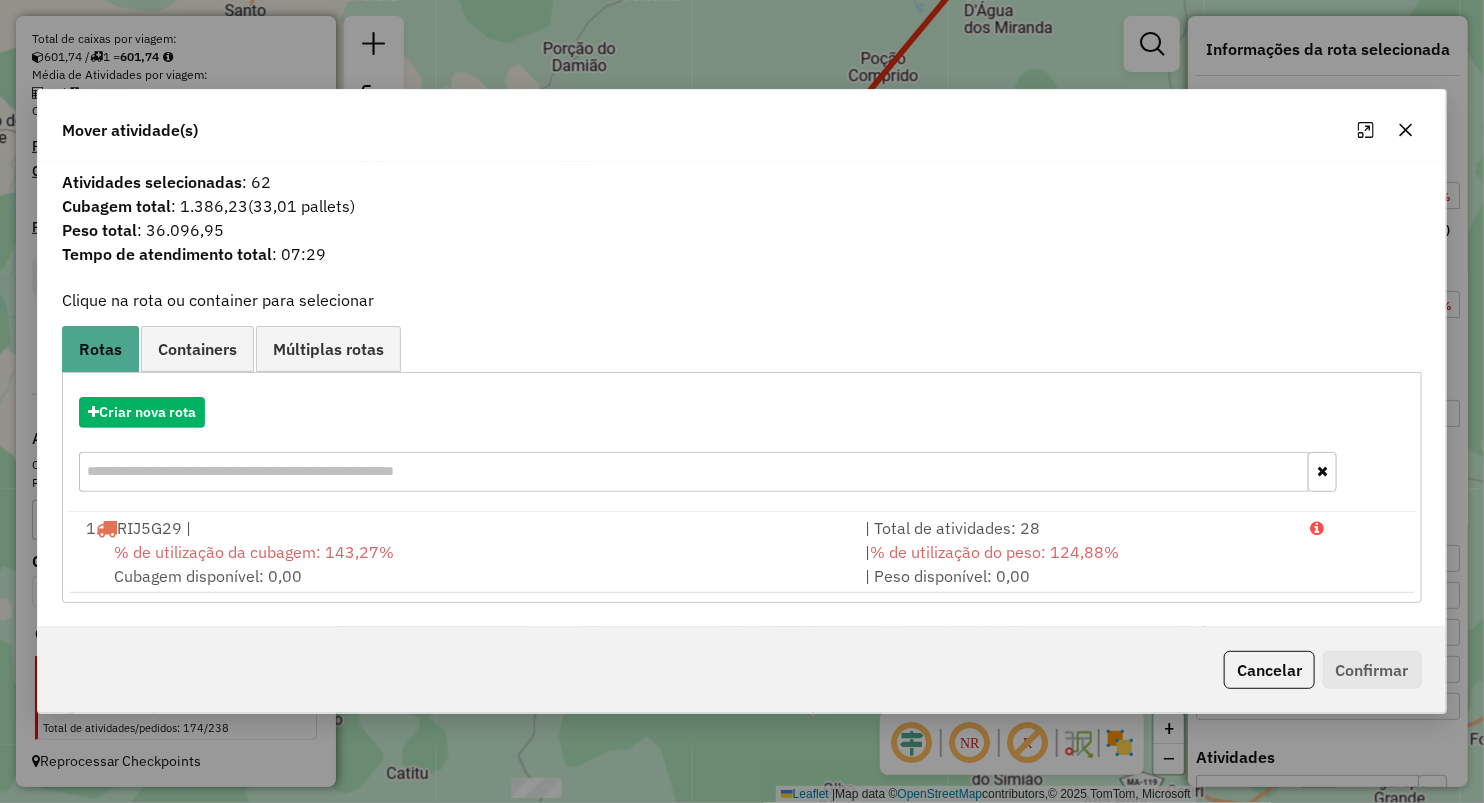 click on "Mover atividade(s)" 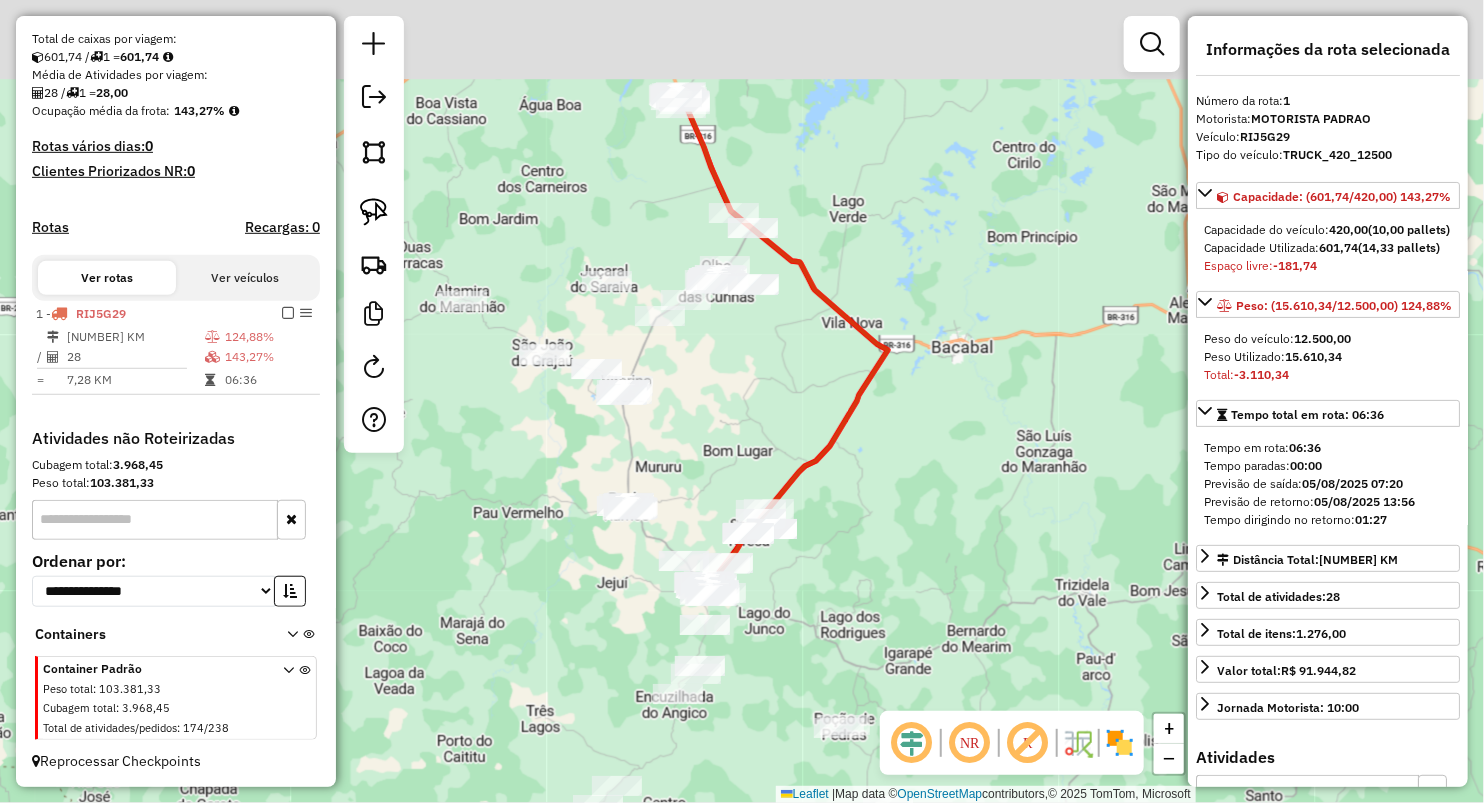 drag, startPoint x: 908, startPoint y: 413, endPoint x: 943, endPoint y: 620, distance: 209.93808 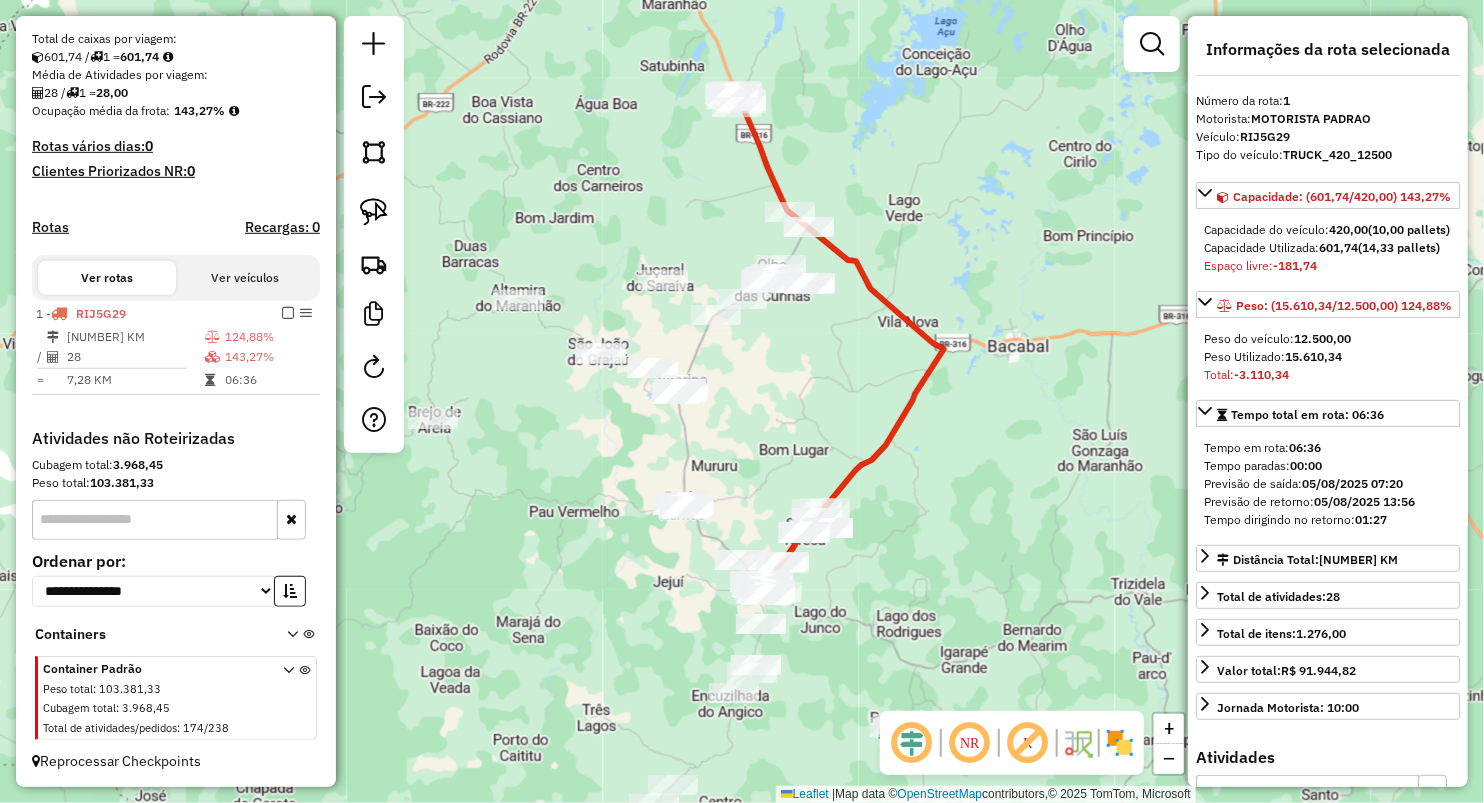 drag, startPoint x: 710, startPoint y: 403, endPoint x: 767, endPoint y: 359, distance: 72.00694 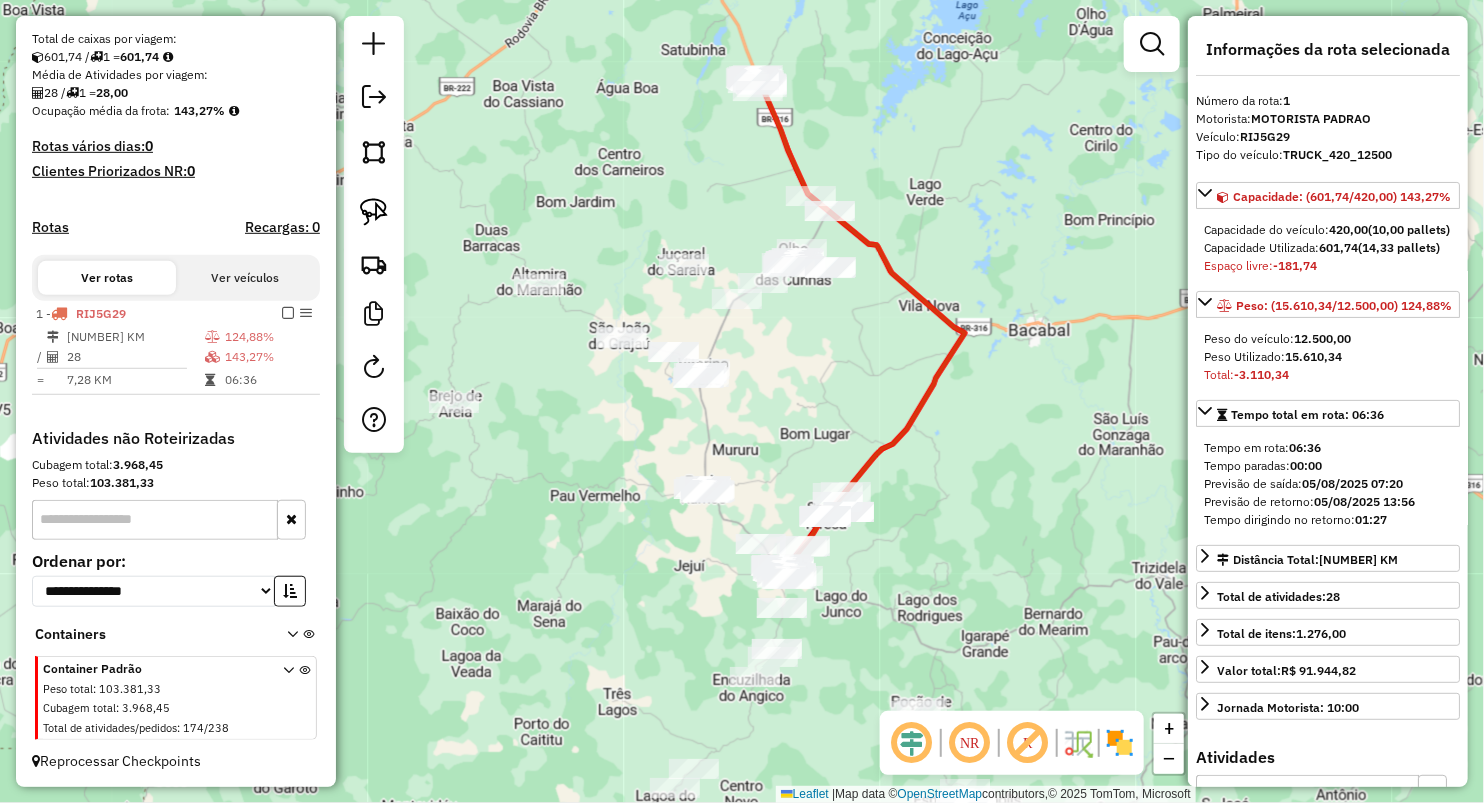 drag, startPoint x: 808, startPoint y: 415, endPoint x: 818, endPoint y: 374, distance: 42.201897 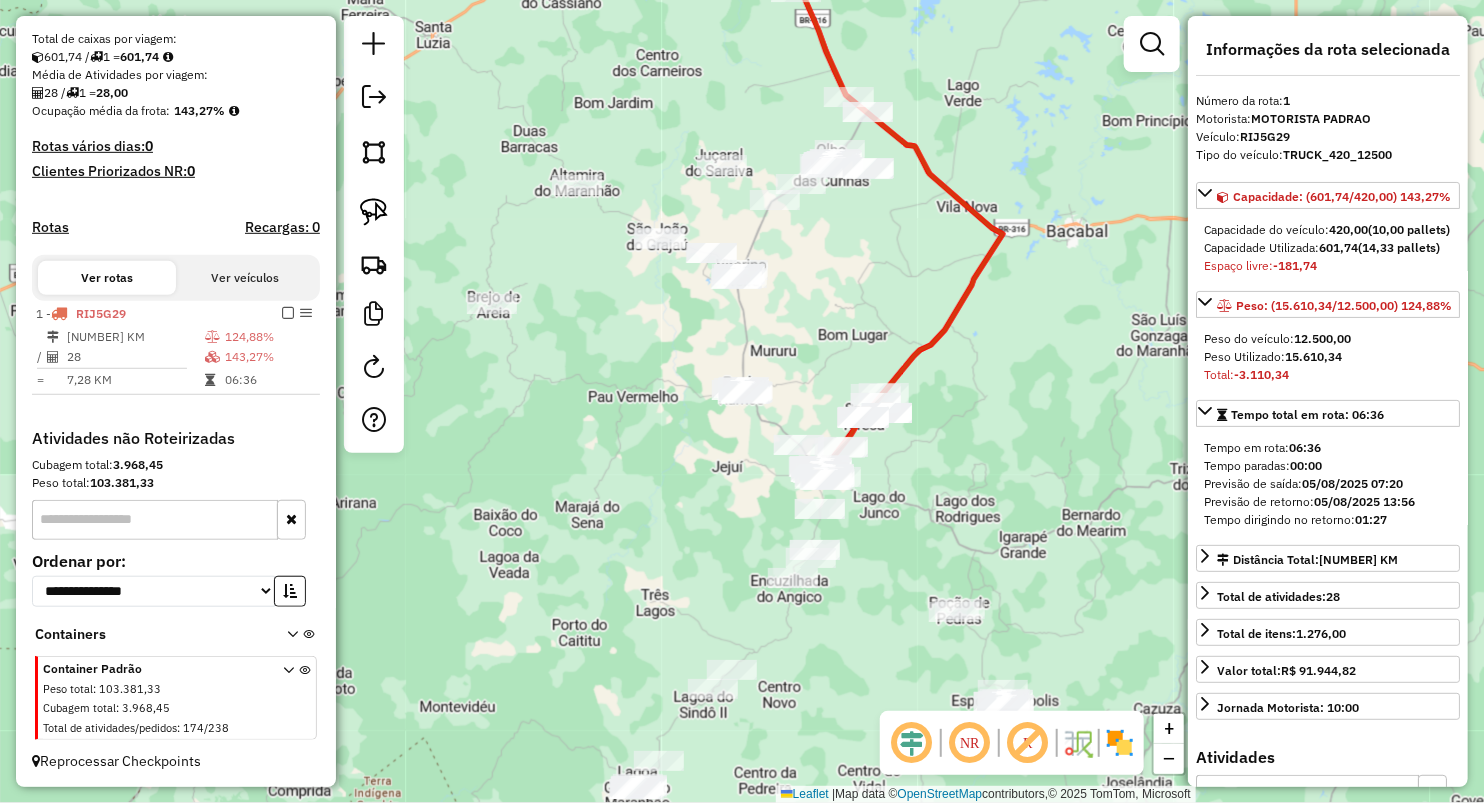 drag, startPoint x: 814, startPoint y: 372, endPoint x: 840, endPoint y: 316, distance: 61.741398 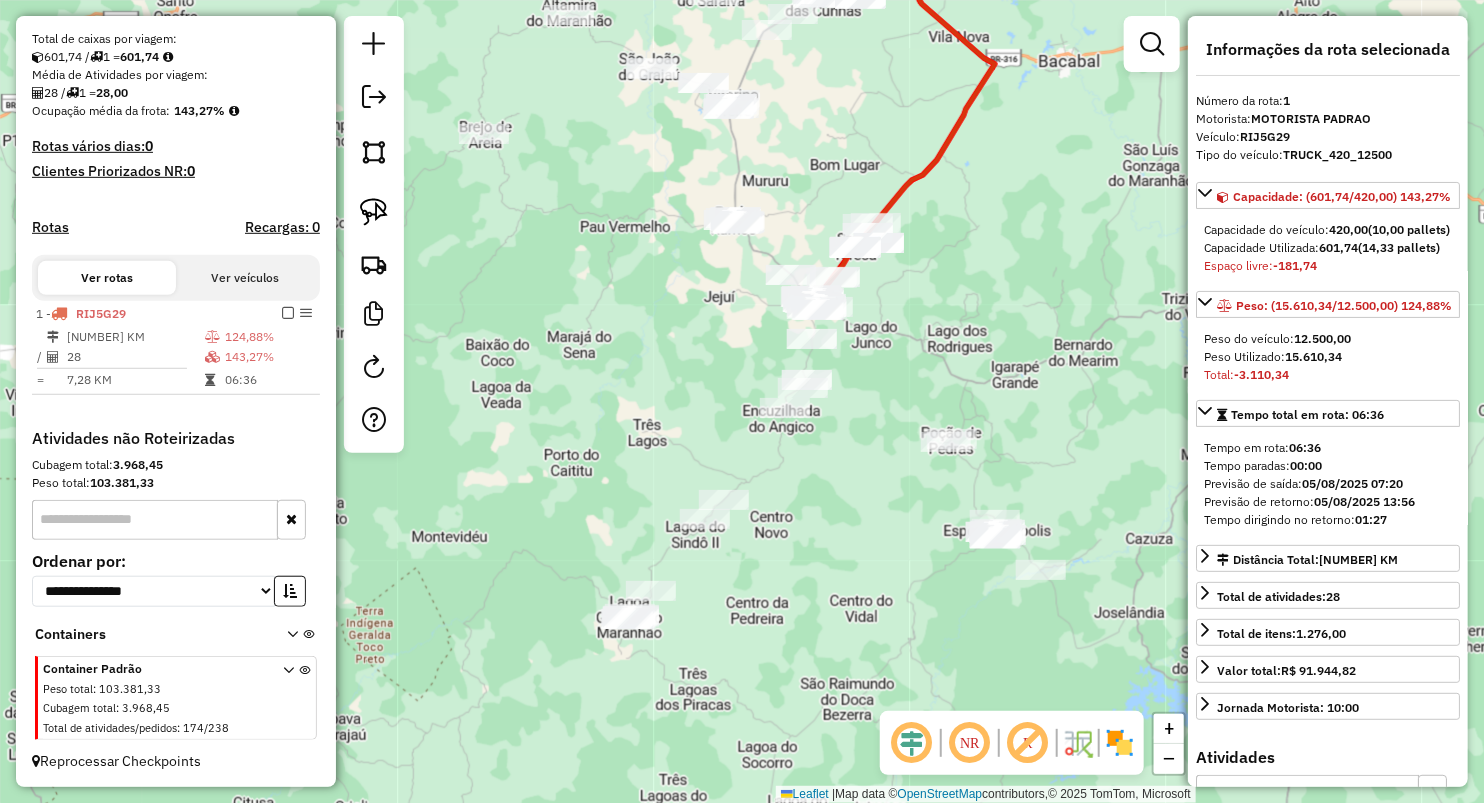 drag, startPoint x: 722, startPoint y: 476, endPoint x: 735, endPoint y: 350, distance: 126.66886 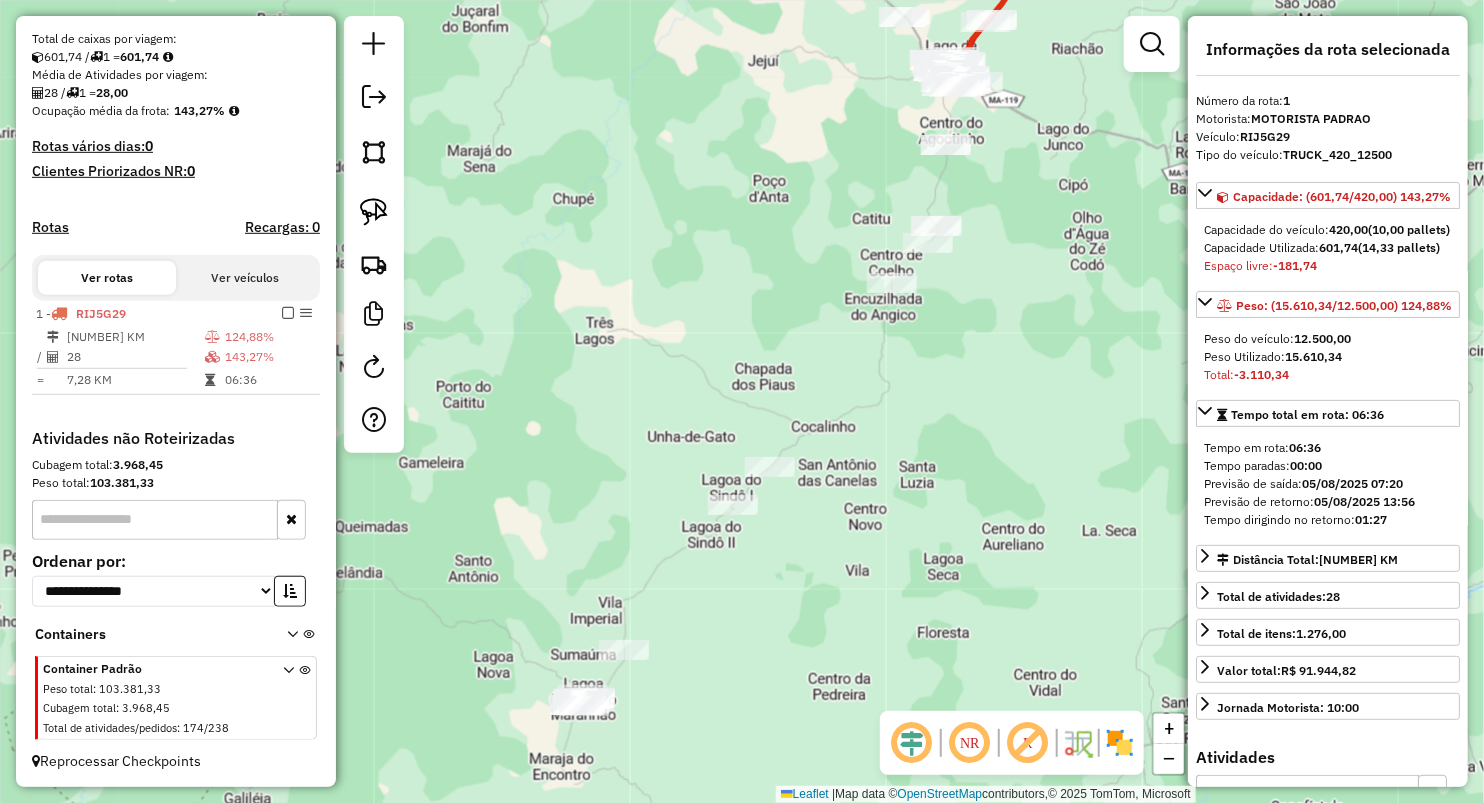 drag, startPoint x: 718, startPoint y: 285, endPoint x: 715, endPoint y: 247, distance: 38.118237 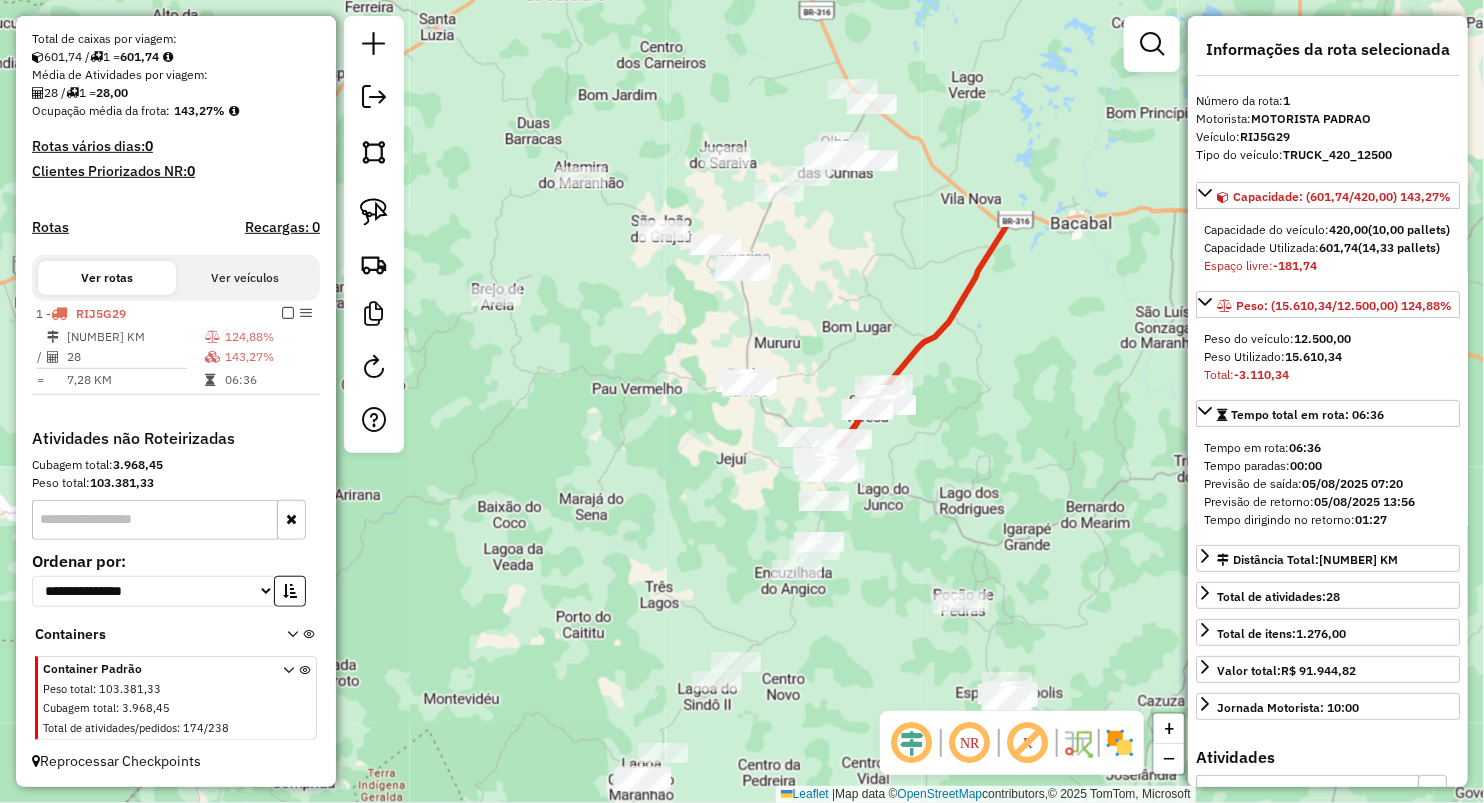 drag, startPoint x: 715, startPoint y: 340, endPoint x: 710, endPoint y: 544, distance: 204.06126 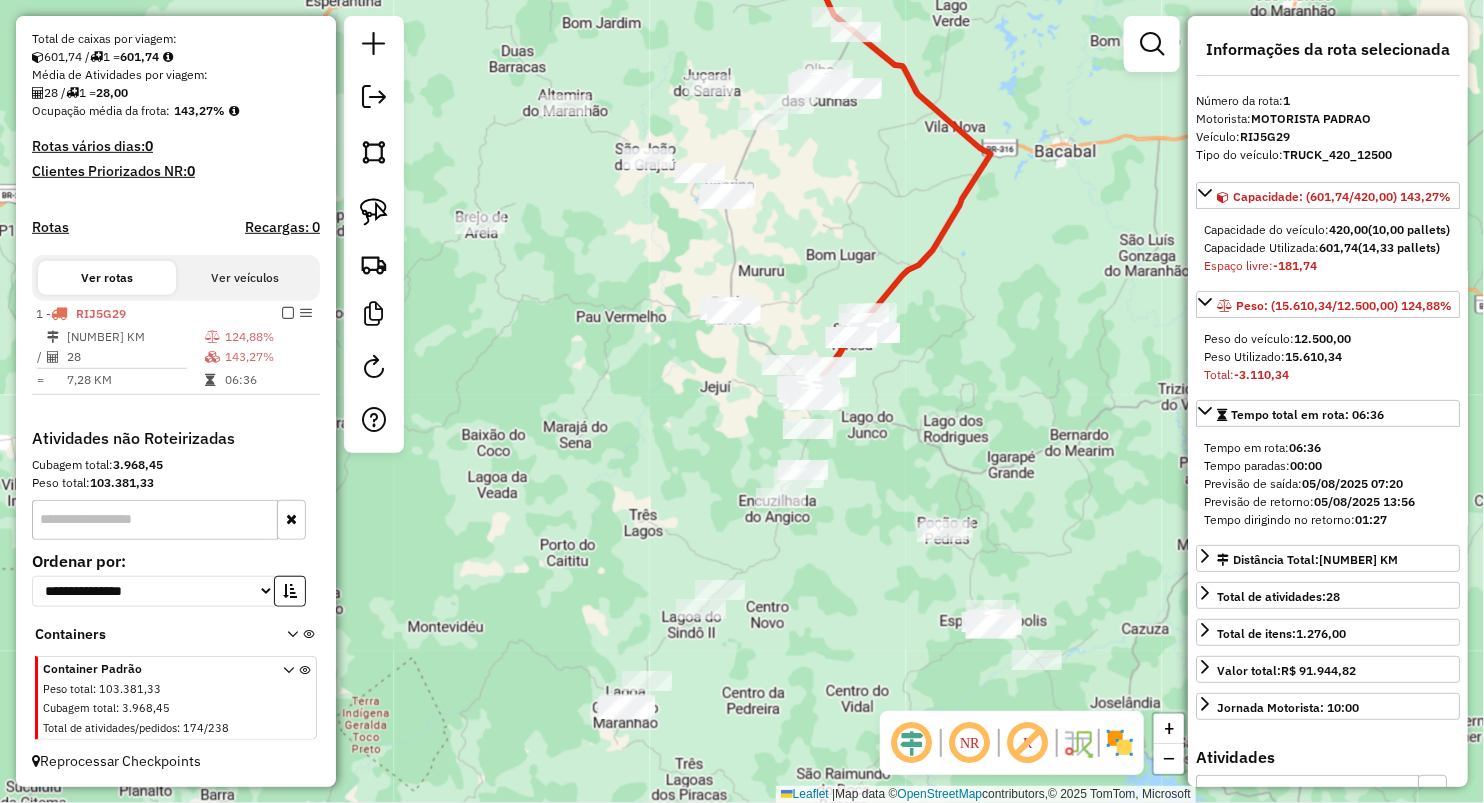 drag, startPoint x: 726, startPoint y: 490, endPoint x: 696, endPoint y: 372, distance: 121.75385 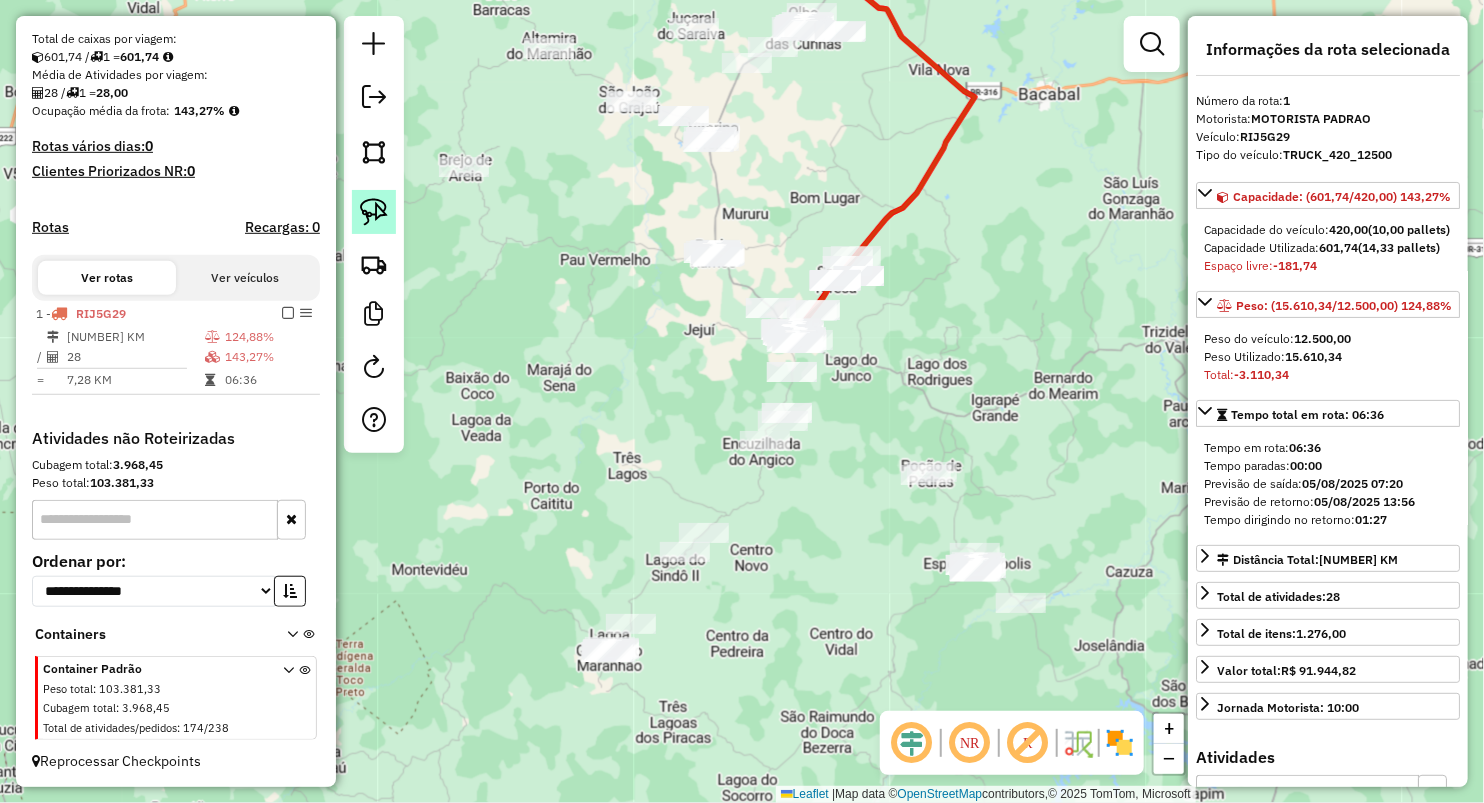 click 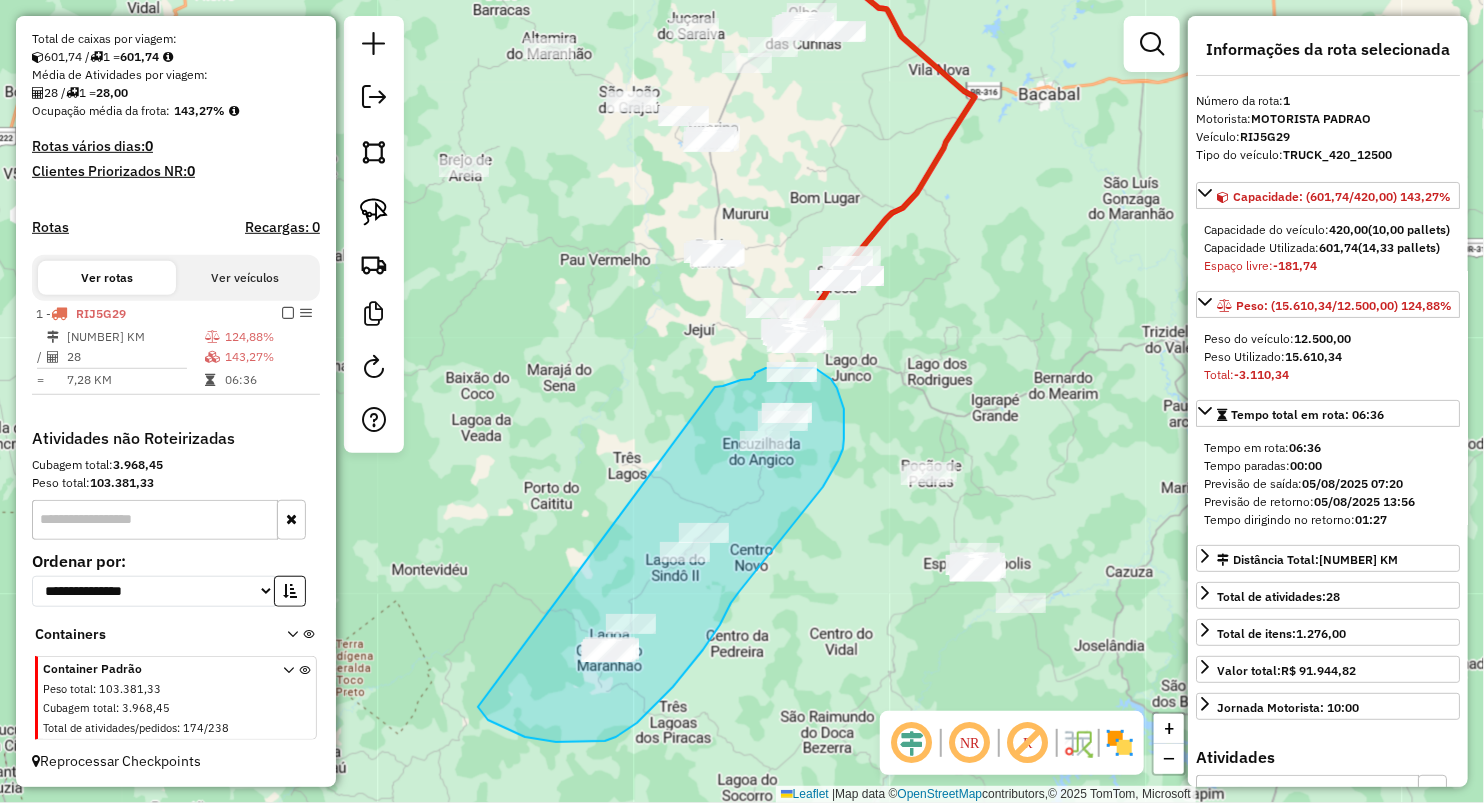 drag, startPoint x: 723, startPoint y: 386, endPoint x: 465, endPoint y: 692, distance: 400.2499 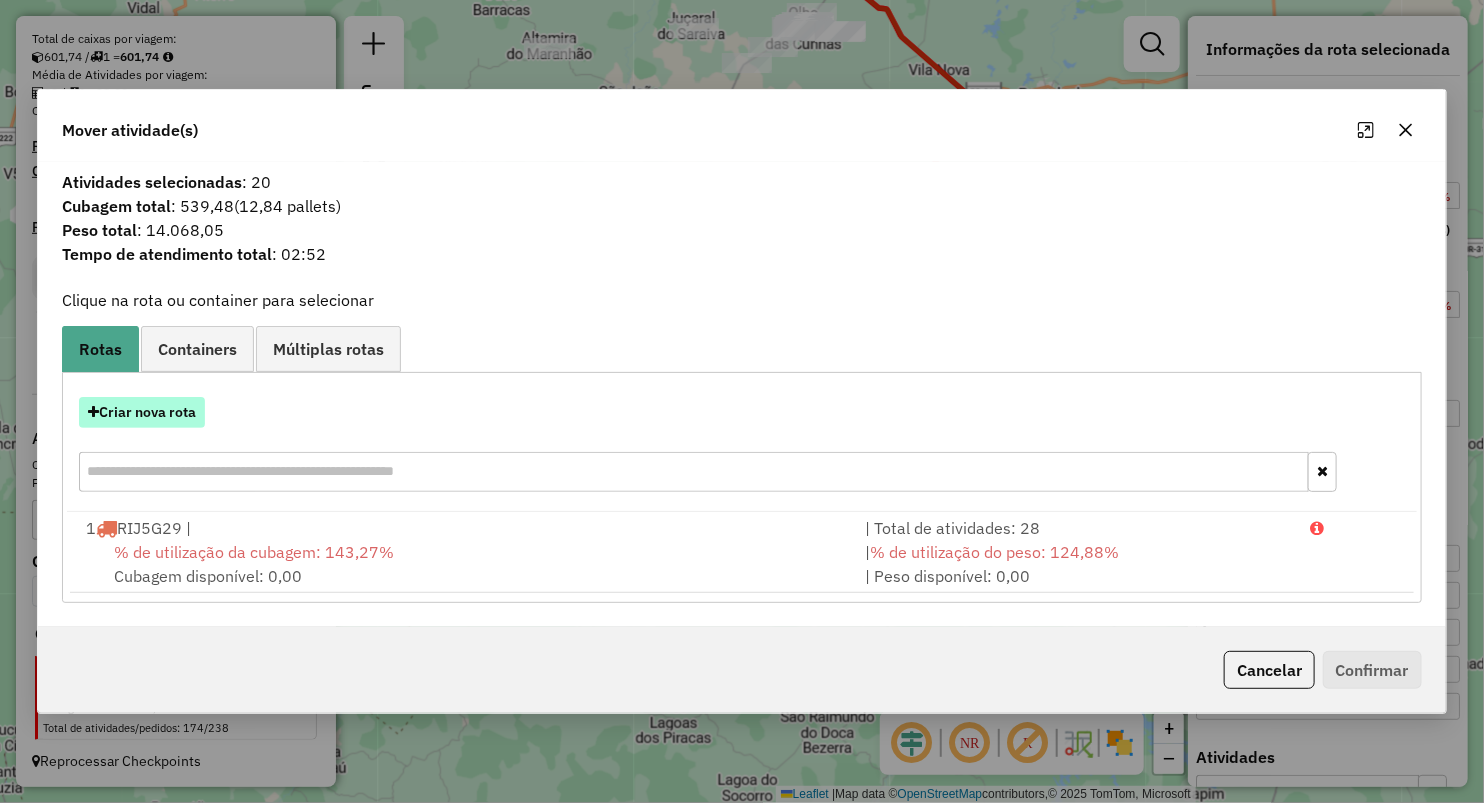 click on "Criar nova rota" at bounding box center [142, 412] 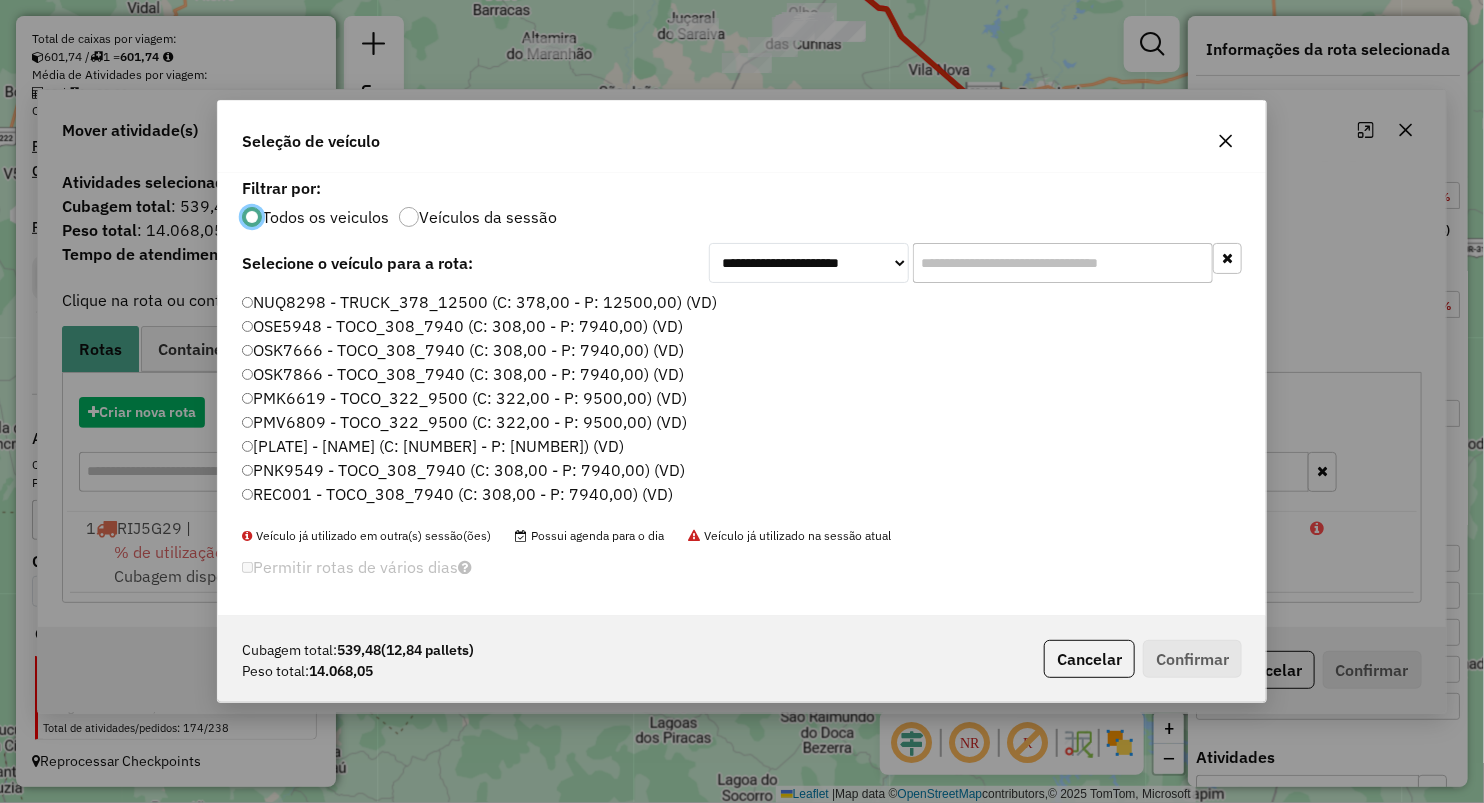 scroll, scrollTop: 10, scrollLeft: 6, axis: both 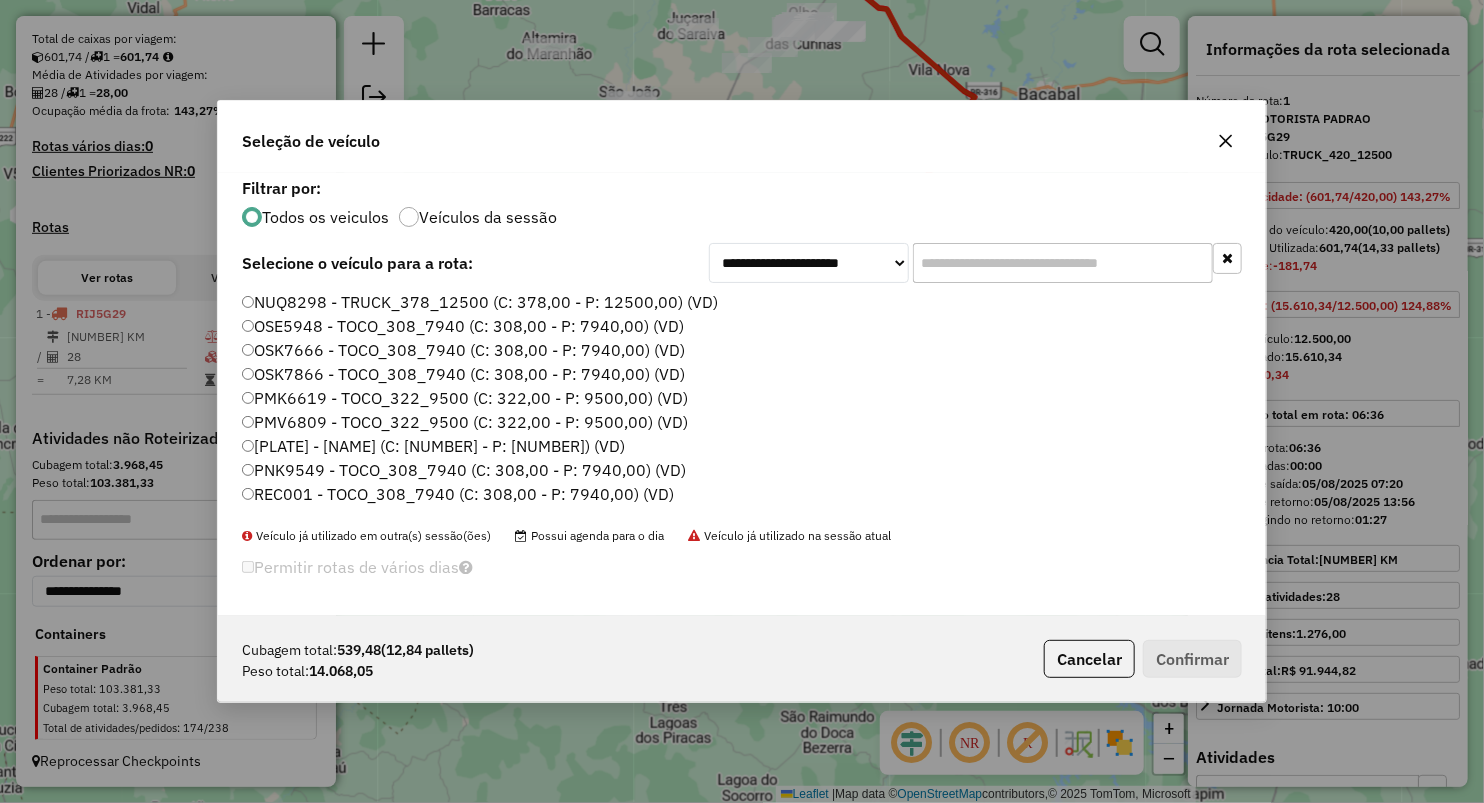click 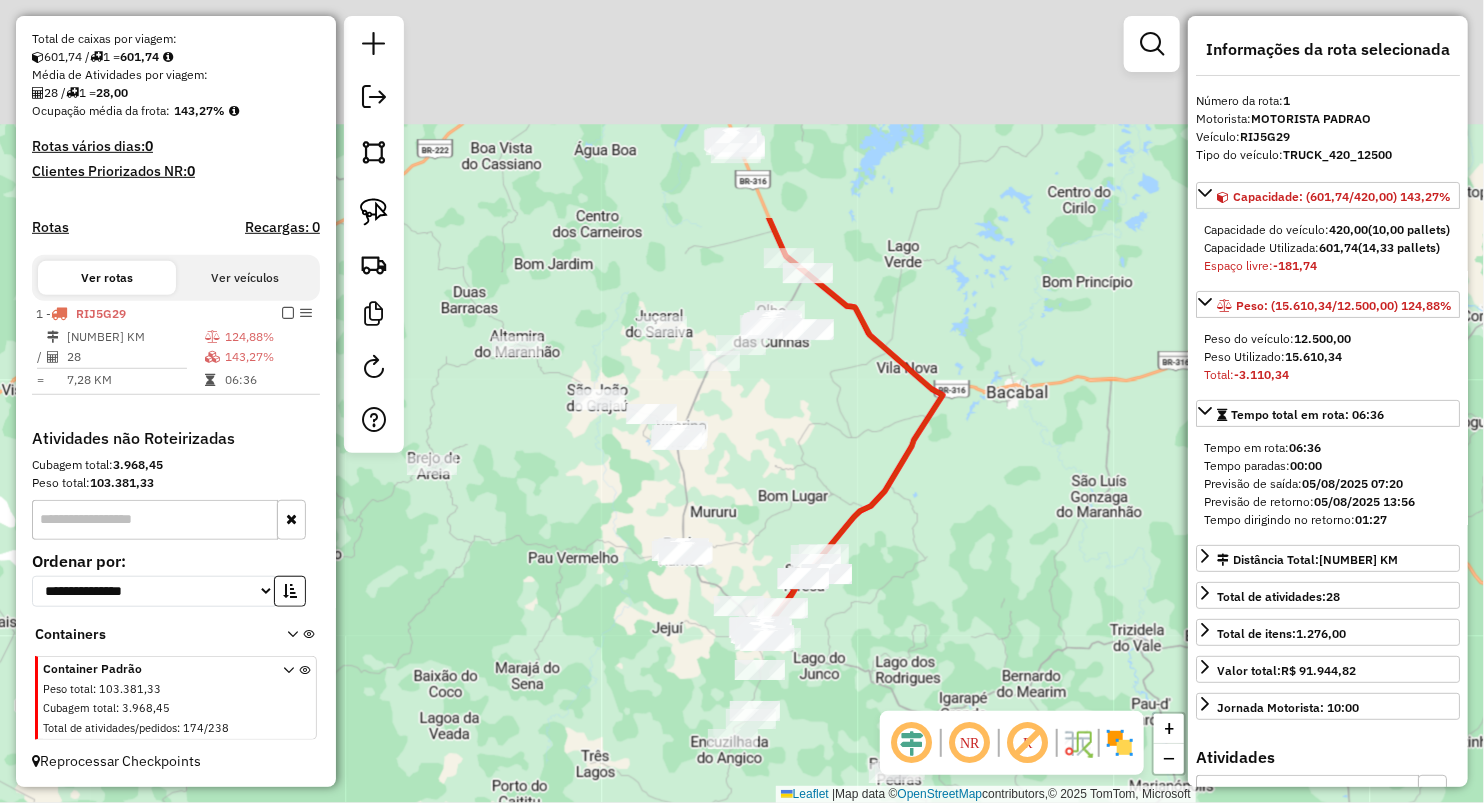 drag, startPoint x: 829, startPoint y: 146, endPoint x: 797, endPoint y: 452, distance: 307.66864 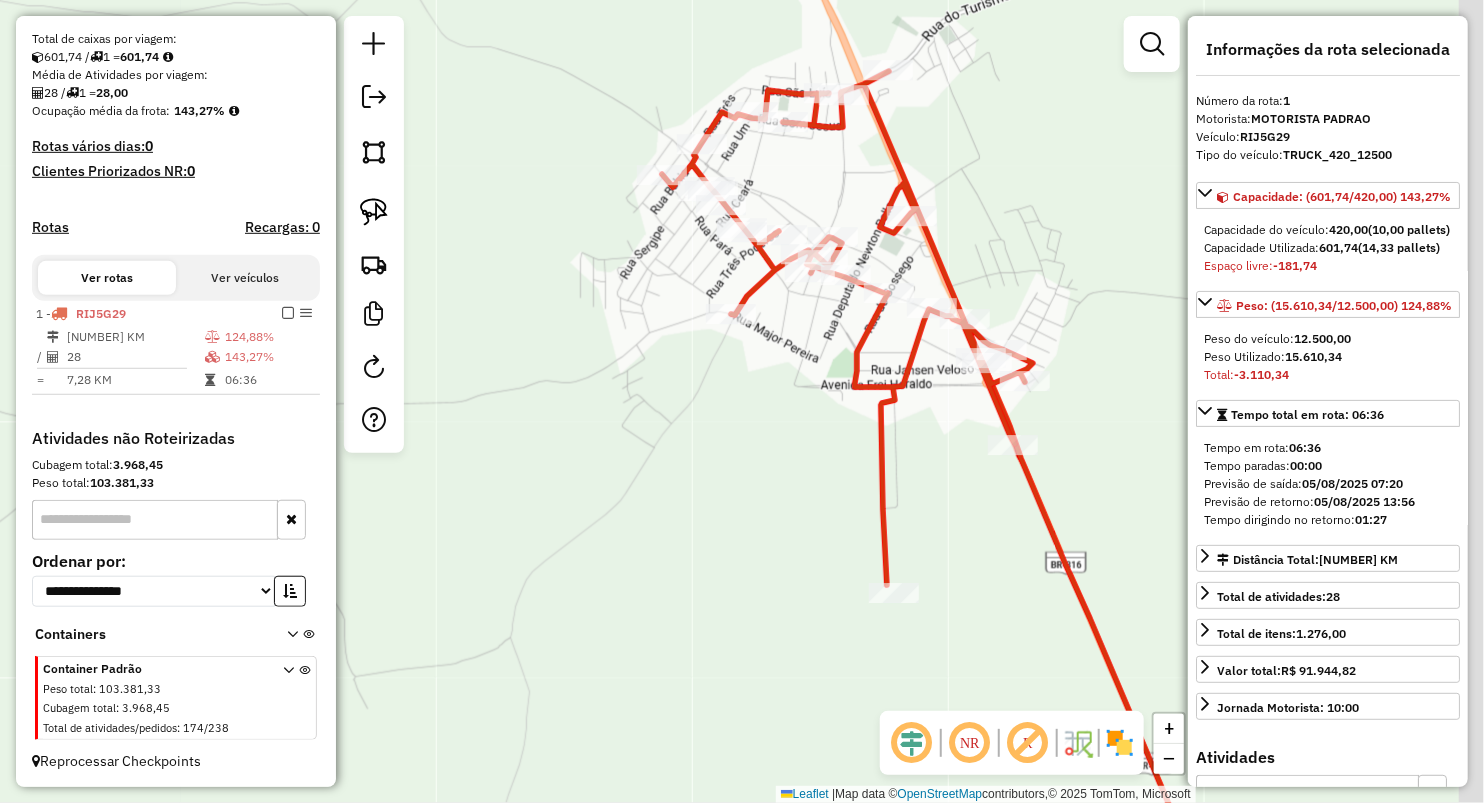 drag, startPoint x: 811, startPoint y: 398, endPoint x: 697, endPoint y: 458, distance: 128.82547 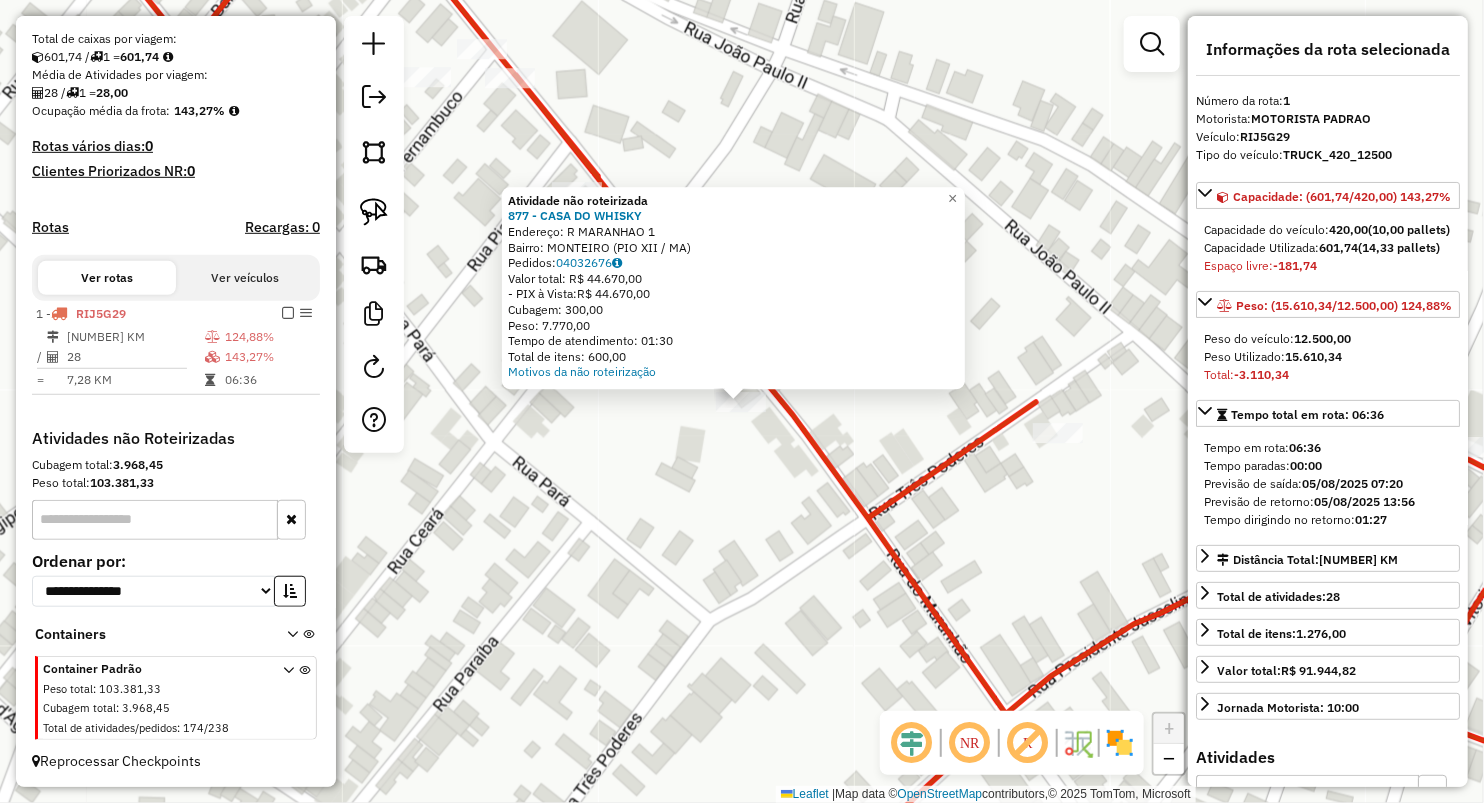 click on "Atividade não roteirizada 877 - CASA DO WHISKY  Endereço:  R MARANHAO 1   Bairro: MONTEIRO (PIO XII / MA)   Pedidos:  04032676   Valor total: R$ 44.670,00   - PIX à Vista:  R$ 44.670,00   Cubagem: 300,00   Peso: 7.770,00   Tempo de atendimento: 01:30   Total de itens: 600,00  Motivos da não roteirização × Janela de atendimento Grade de atendimento Capacidade Transportadoras Veículos Cliente Pedidos  Rotas Selecione os dias de semana para filtrar as janelas de atendimento  Seg   Ter   Qua   Qui   Sex   Sáb   Dom  Informe o período da janela de atendimento: De: Até:  Filtrar exatamente a janela do cliente  Considerar janela de atendimento padrão  Selecione os dias de semana para filtrar as grades de atendimento  Seg   Ter   Qua   Qui   Sex   Sáb   Dom   Considerar clientes sem dia de atendimento cadastrado  Clientes fora do dia de atendimento selecionado Filtrar as atividades entre os valores definidos abaixo:  Peso mínimo:   Peso máximo:   Cubagem mínima:   Cubagem máxima:   De:   Até:   De:" 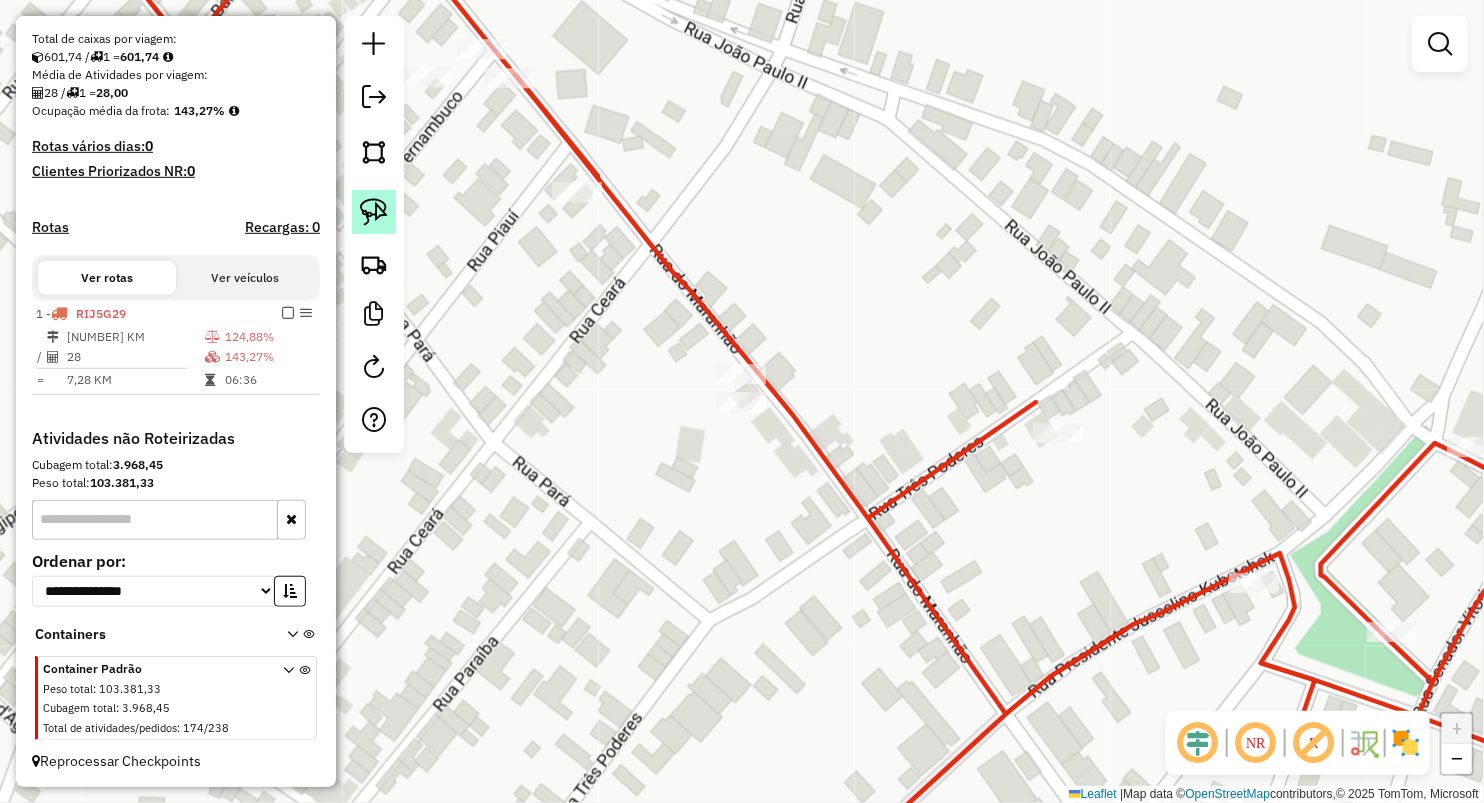 click 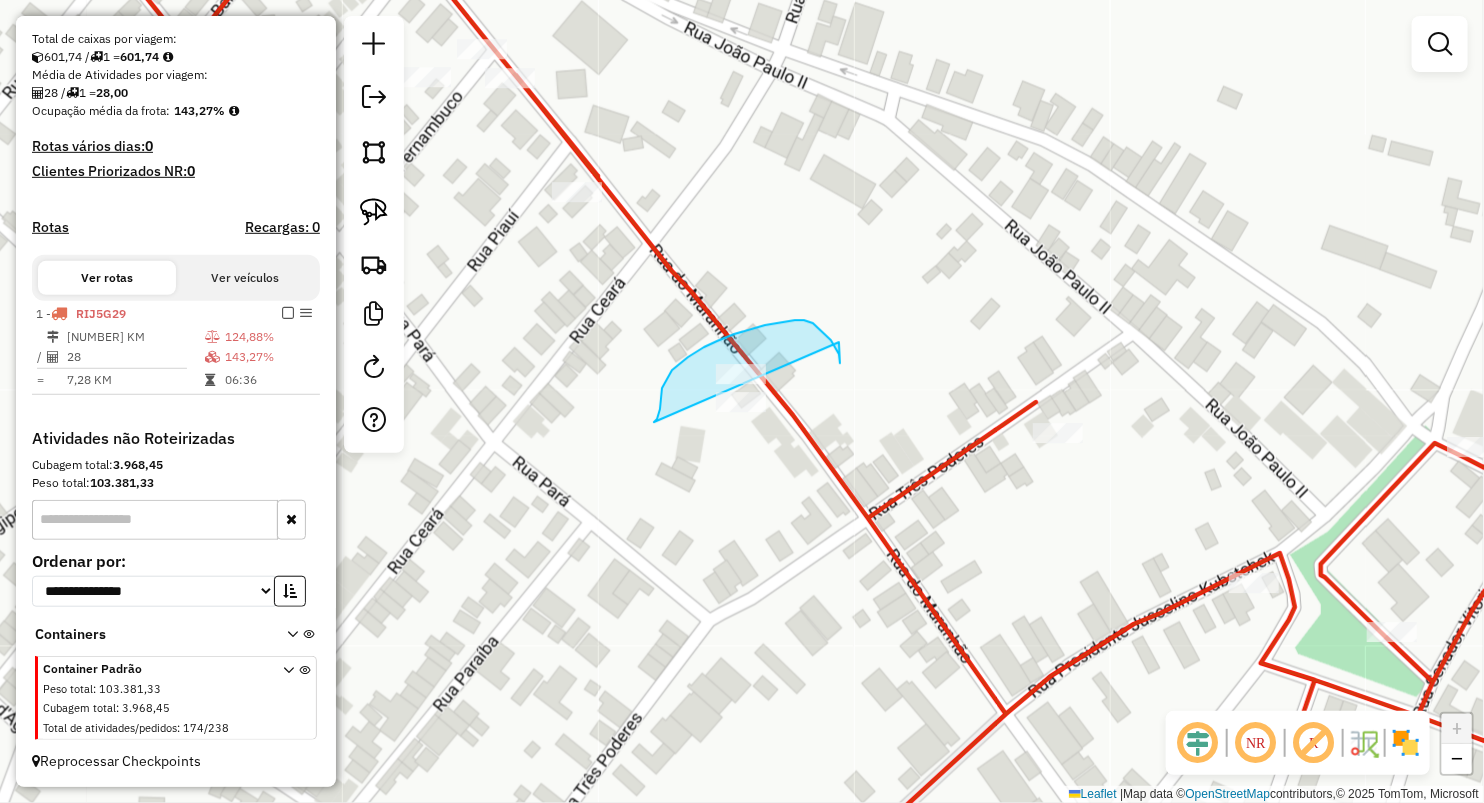 drag, startPoint x: 653, startPoint y: 422, endPoint x: 870, endPoint y: 313, distance: 242.83739 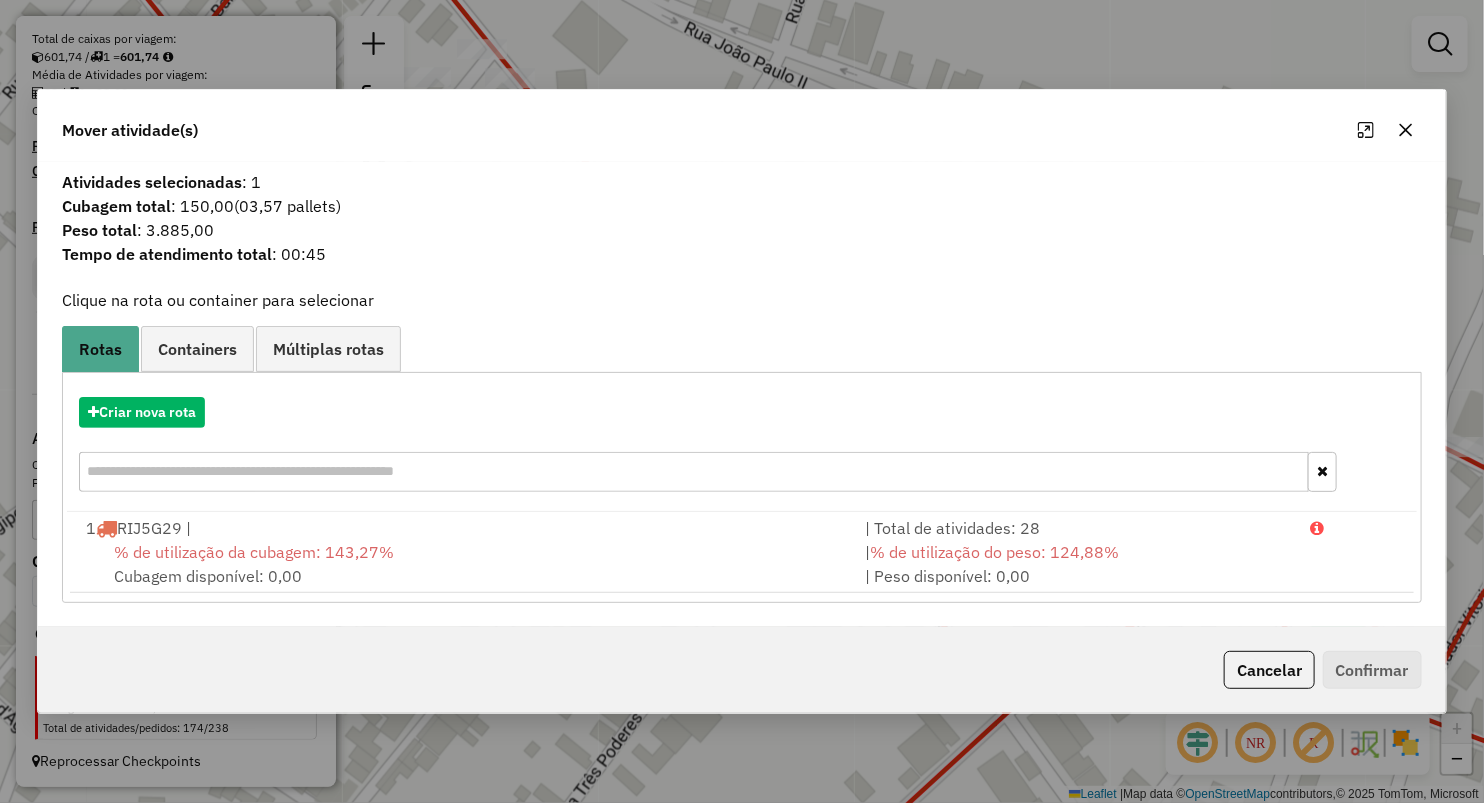 click 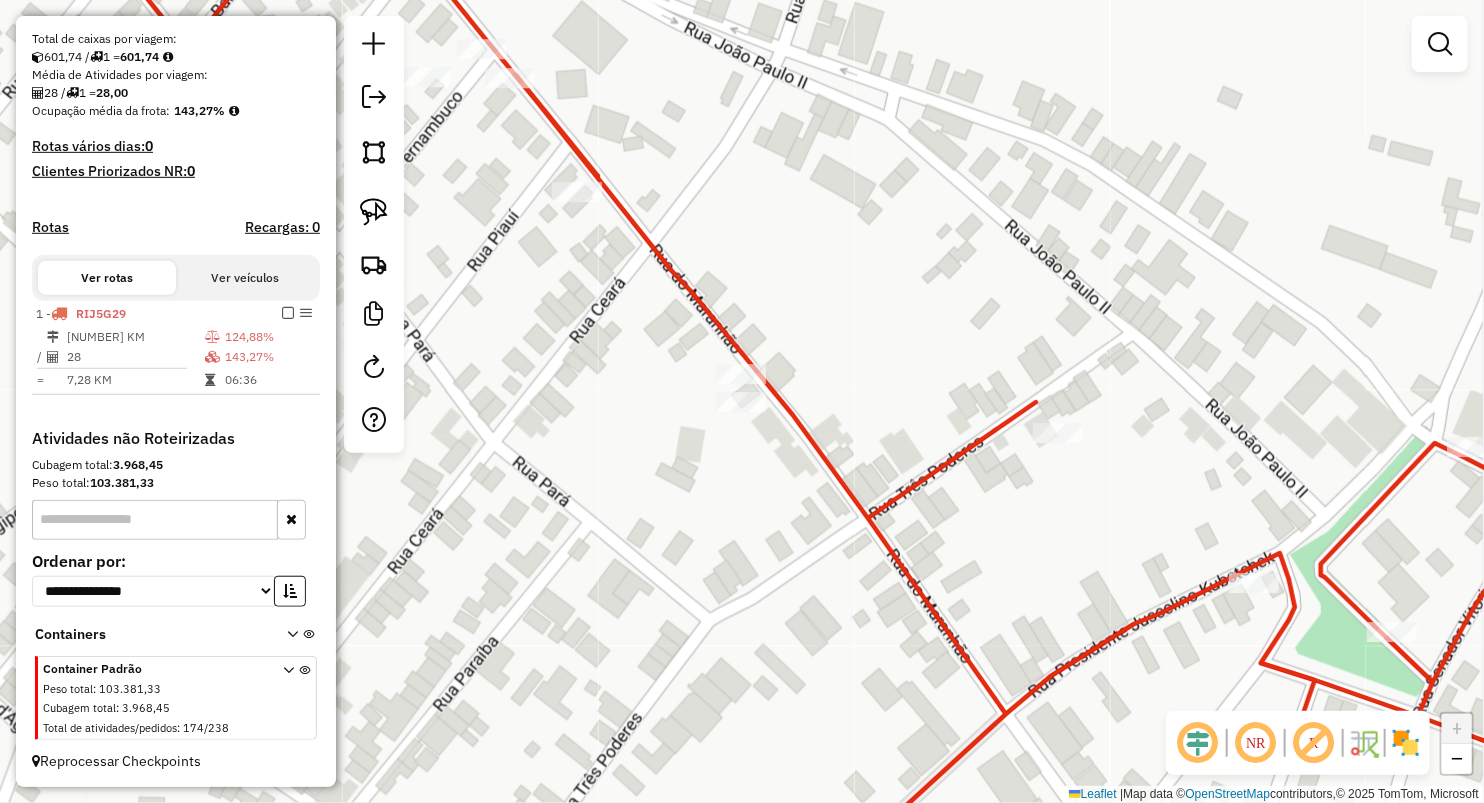 drag, startPoint x: 365, startPoint y: 204, endPoint x: 455, endPoint y: 288, distance: 123.10971 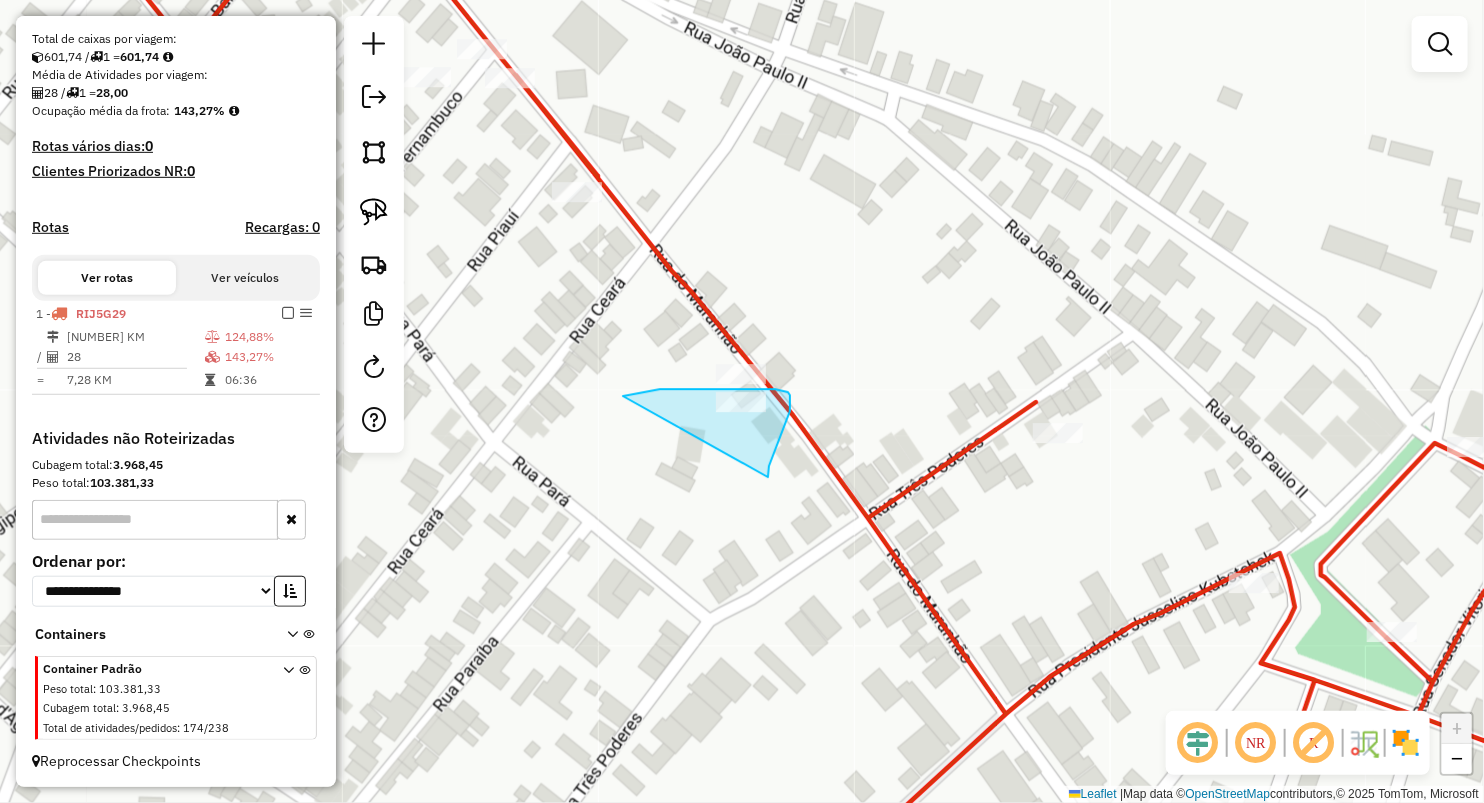 drag, startPoint x: 678, startPoint y: 389, endPoint x: 767, endPoint y: 478, distance: 125.865005 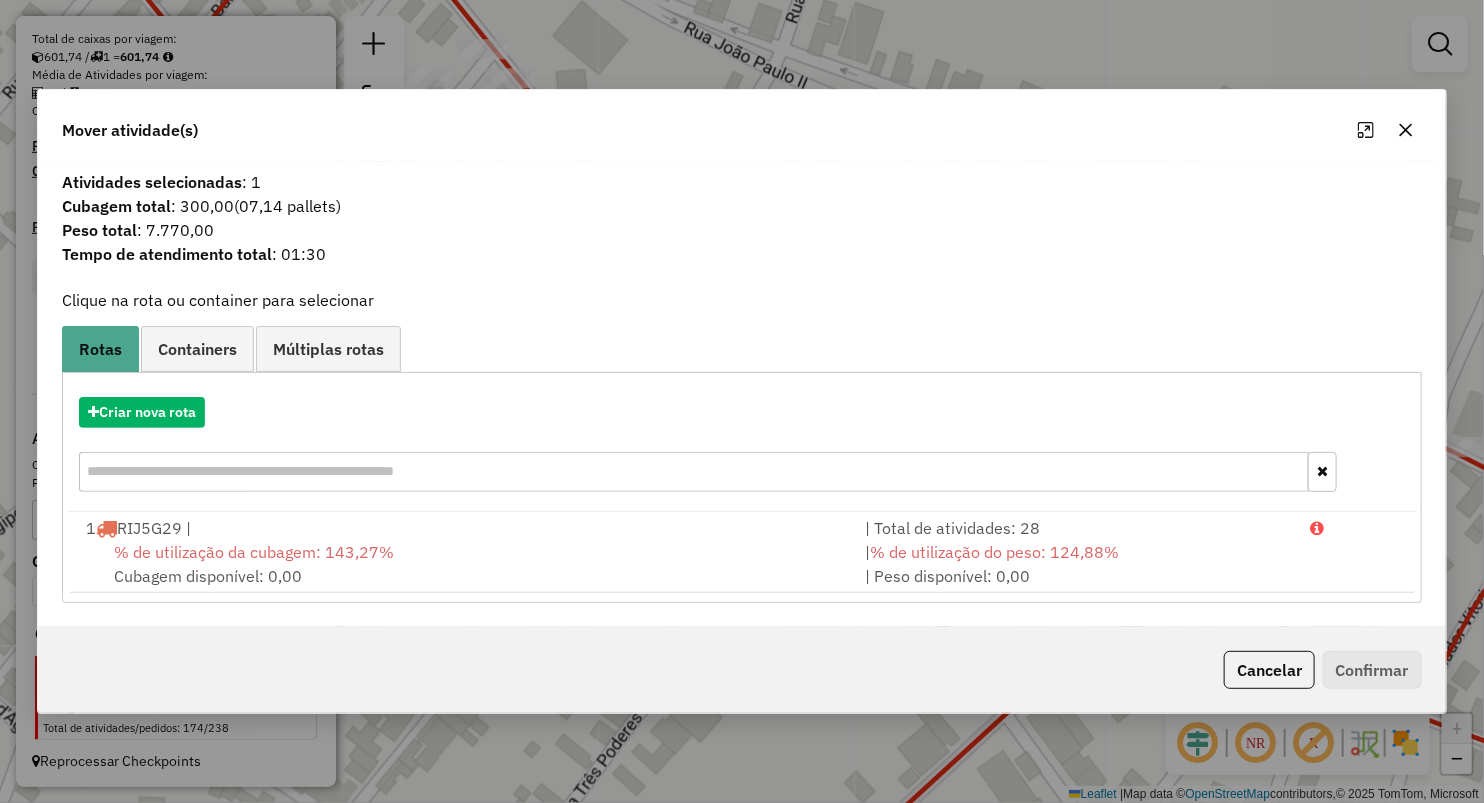 click on "Criar nova rota" at bounding box center (742, 447) 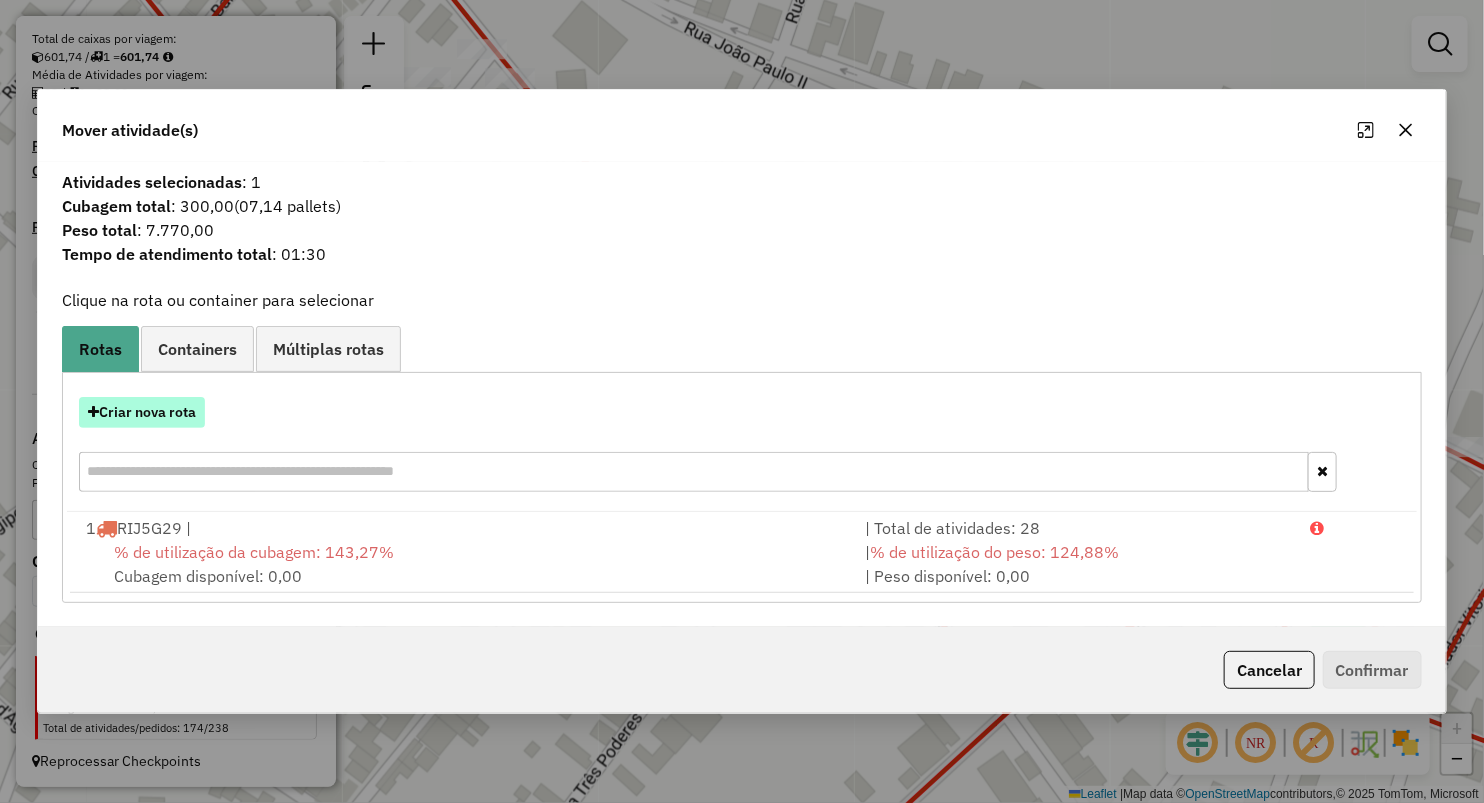 click on "Criar nova rota" at bounding box center (142, 412) 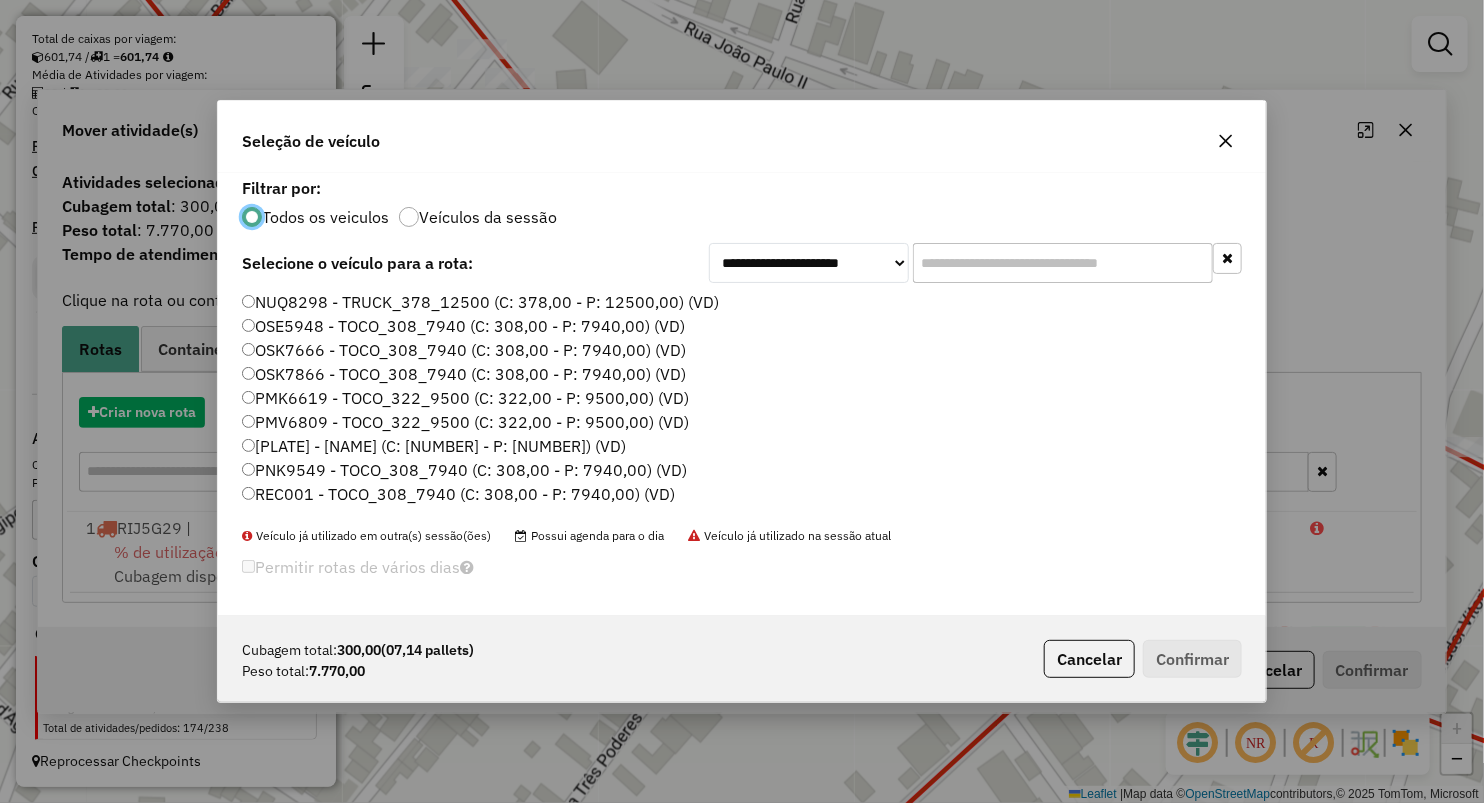 scroll, scrollTop: 10, scrollLeft: 6, axis: both 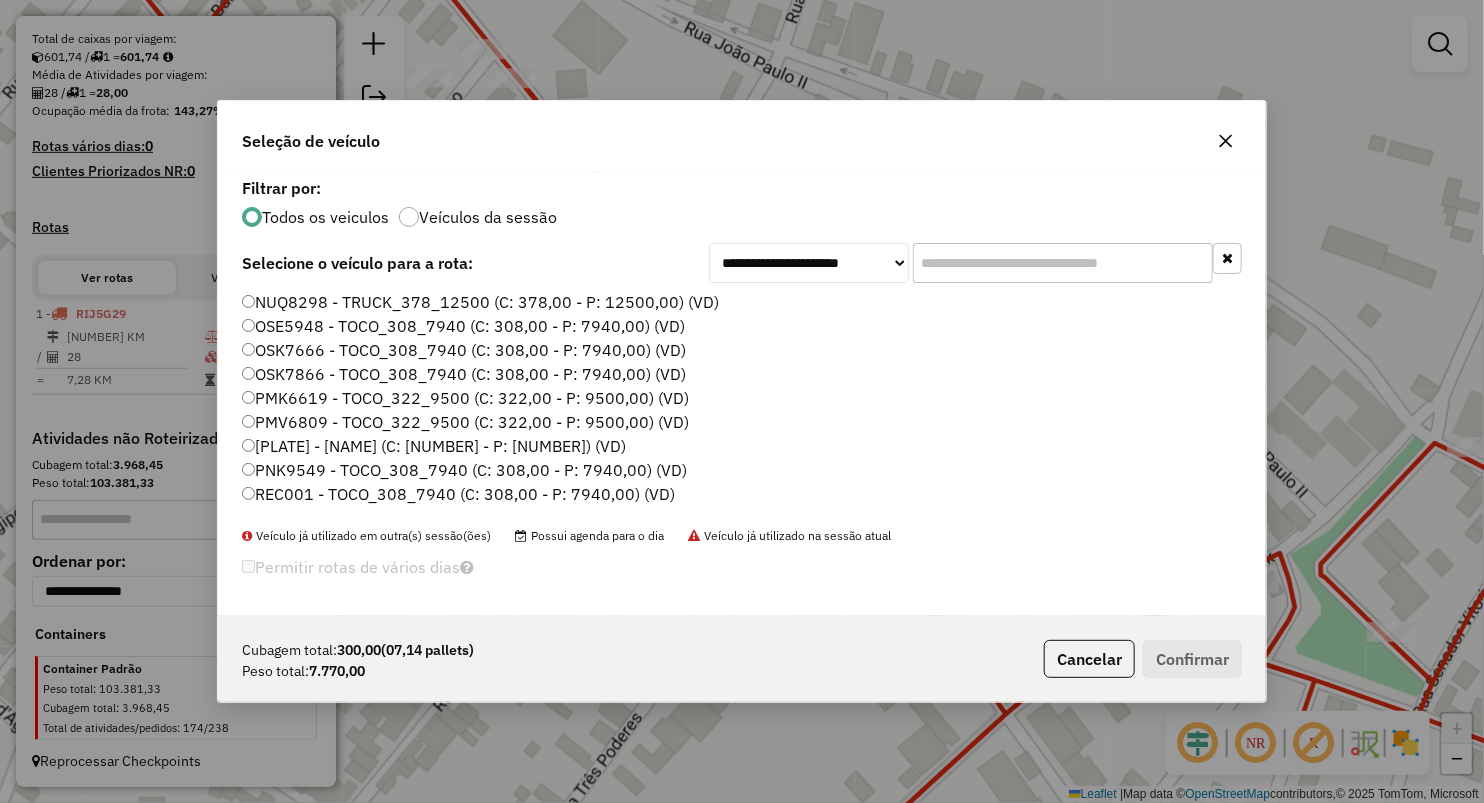 click 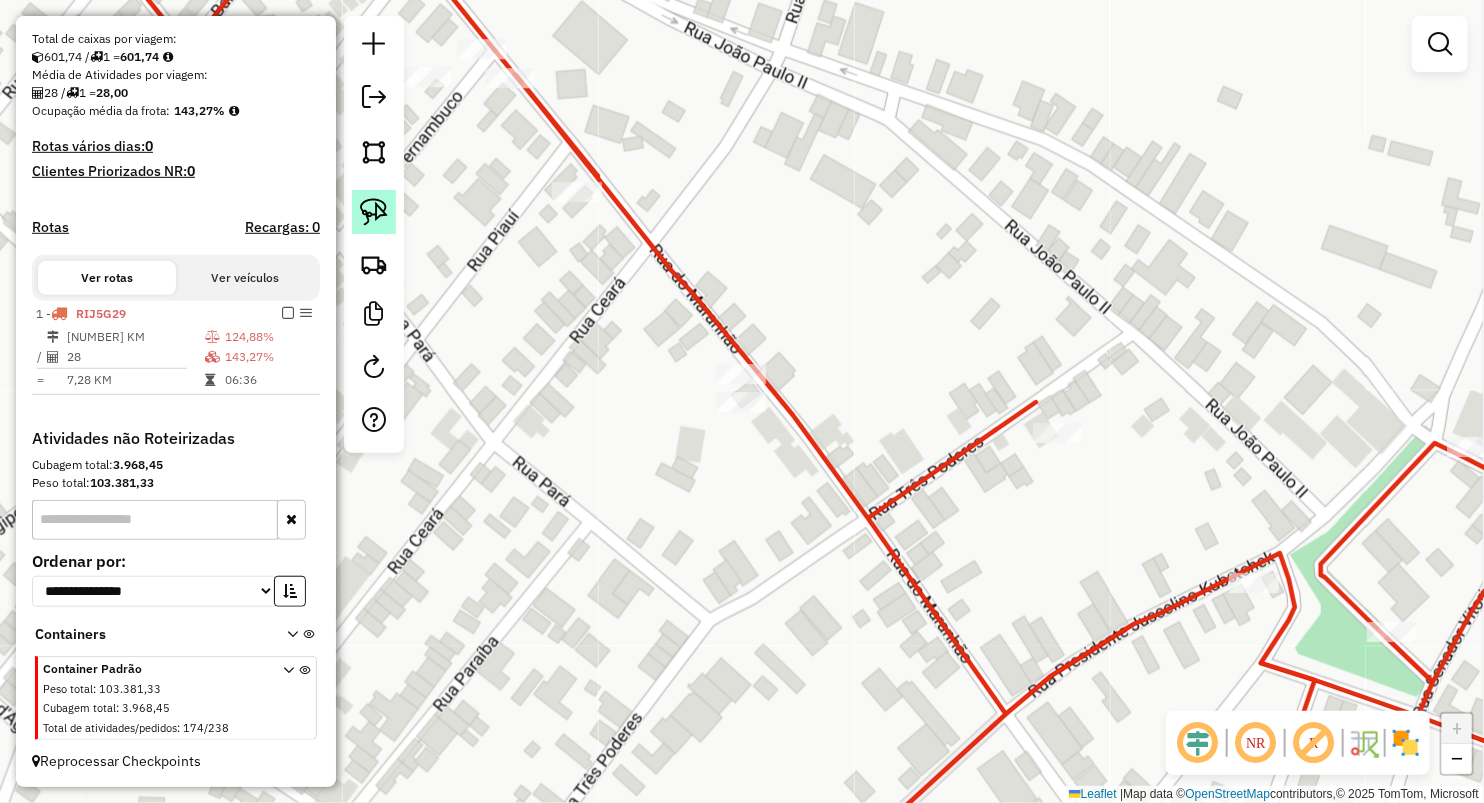 drag, startPoint x: 376, startPoint y: 214, endPoint x: 385, endPoint y: 230, distance: 18.35756 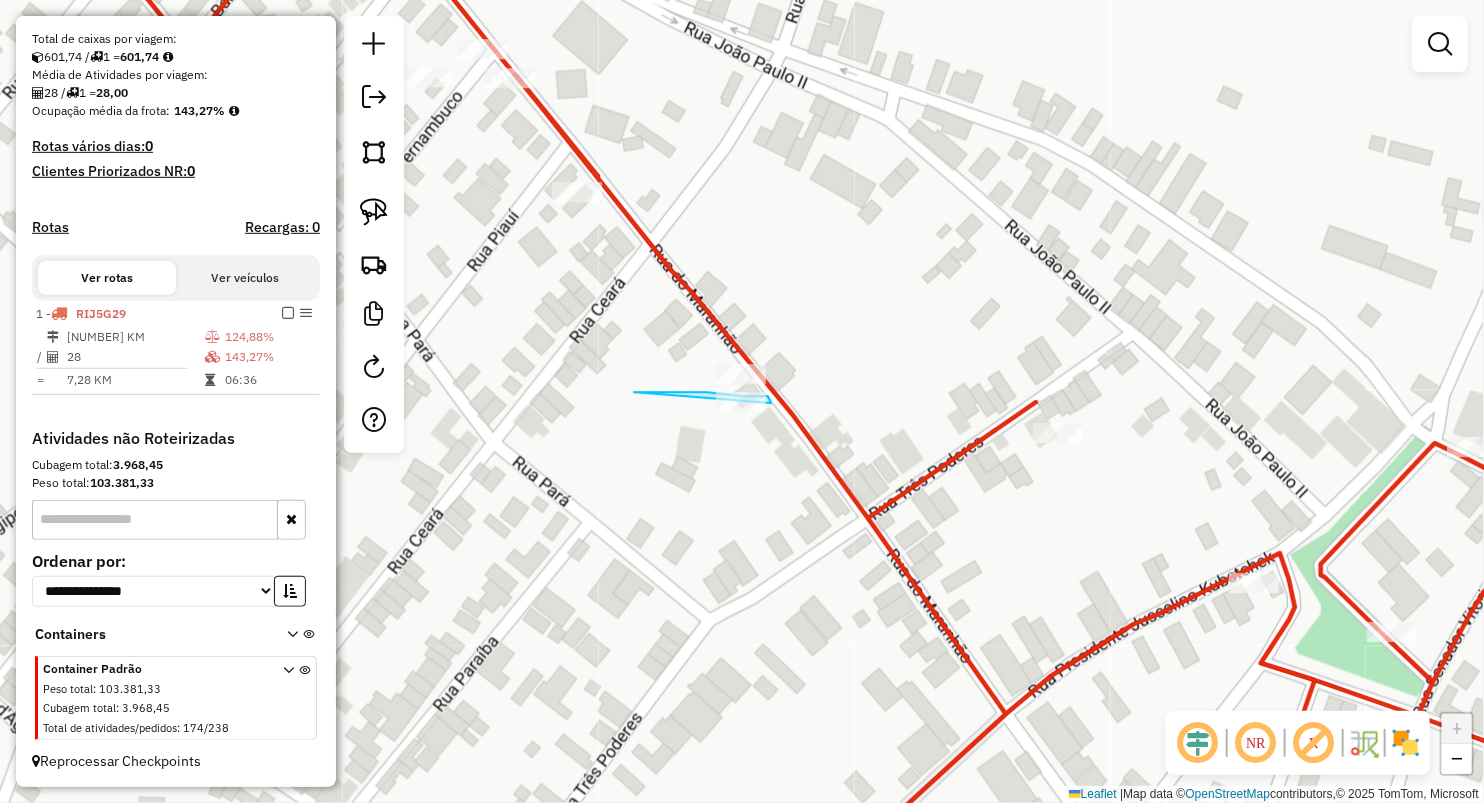 drag, startPoint x: 694, startPoint y: 392, endPoint x: 759, endPoint y: 508, distance: 132.96992 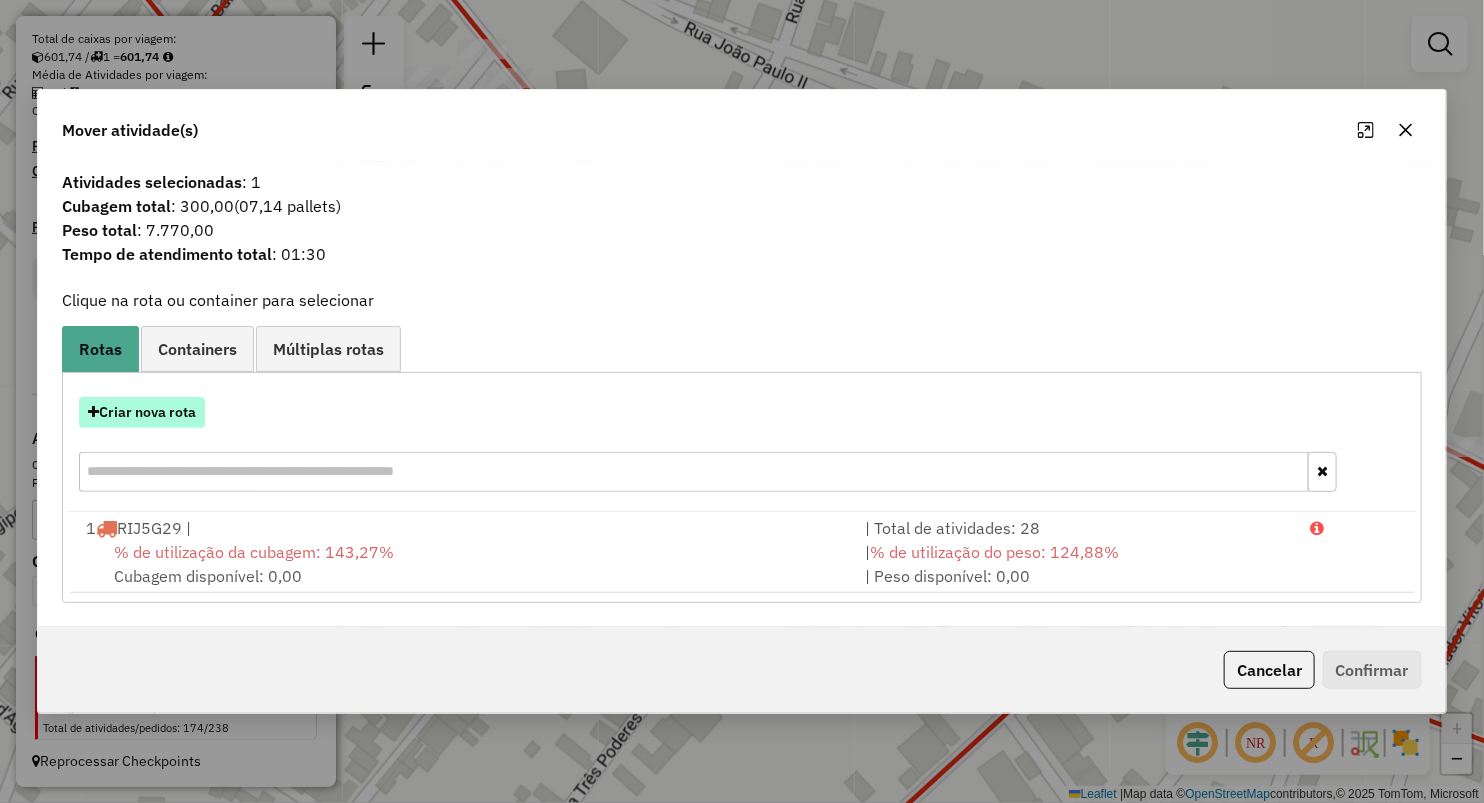 click on "Criar nova rota" at bounding box center [142, 412] 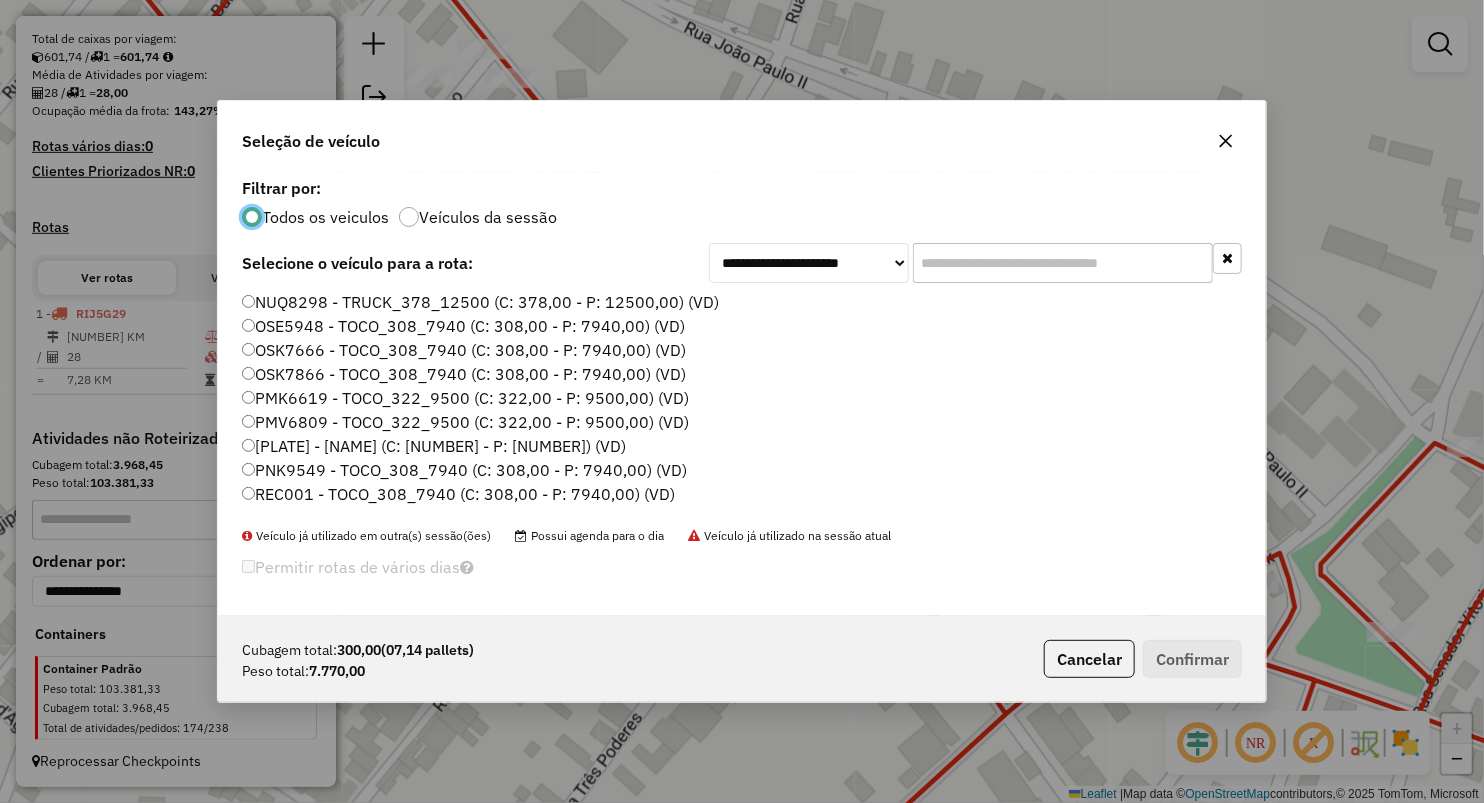 scroll, scrollTop: 10, scrollLeft: 6, axis: both 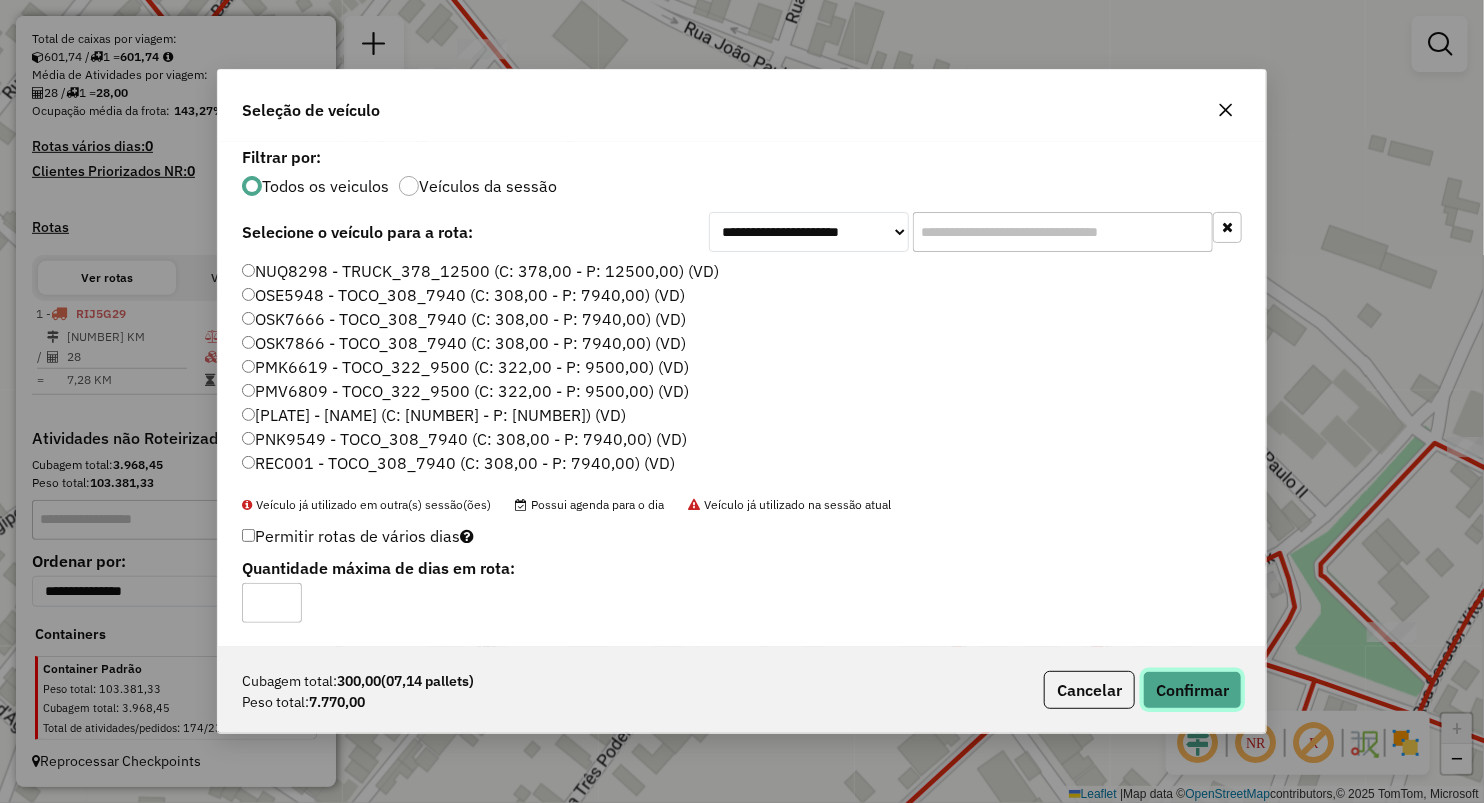click on "Confirmar" 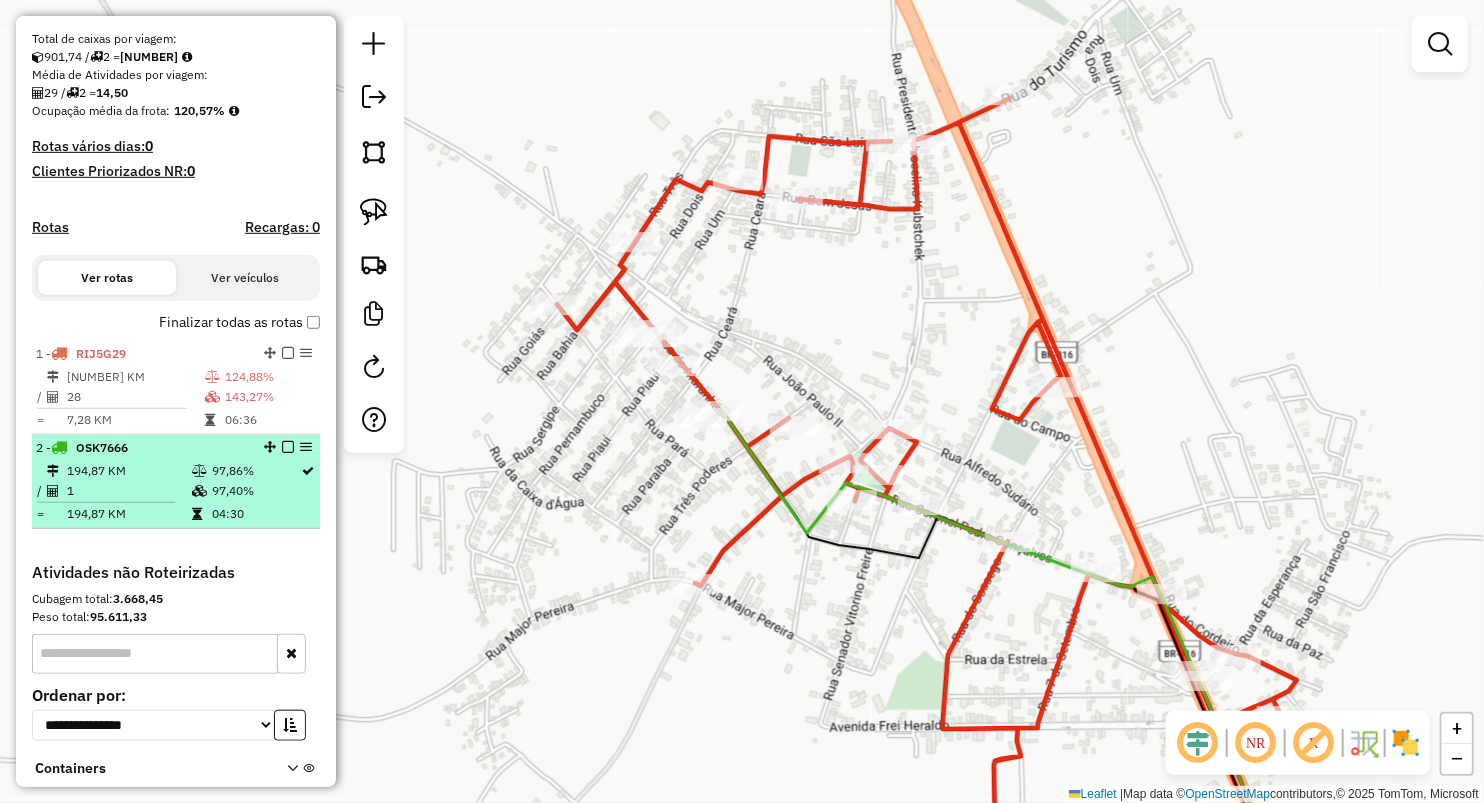 click on "1" at bounding box center (128, 491) 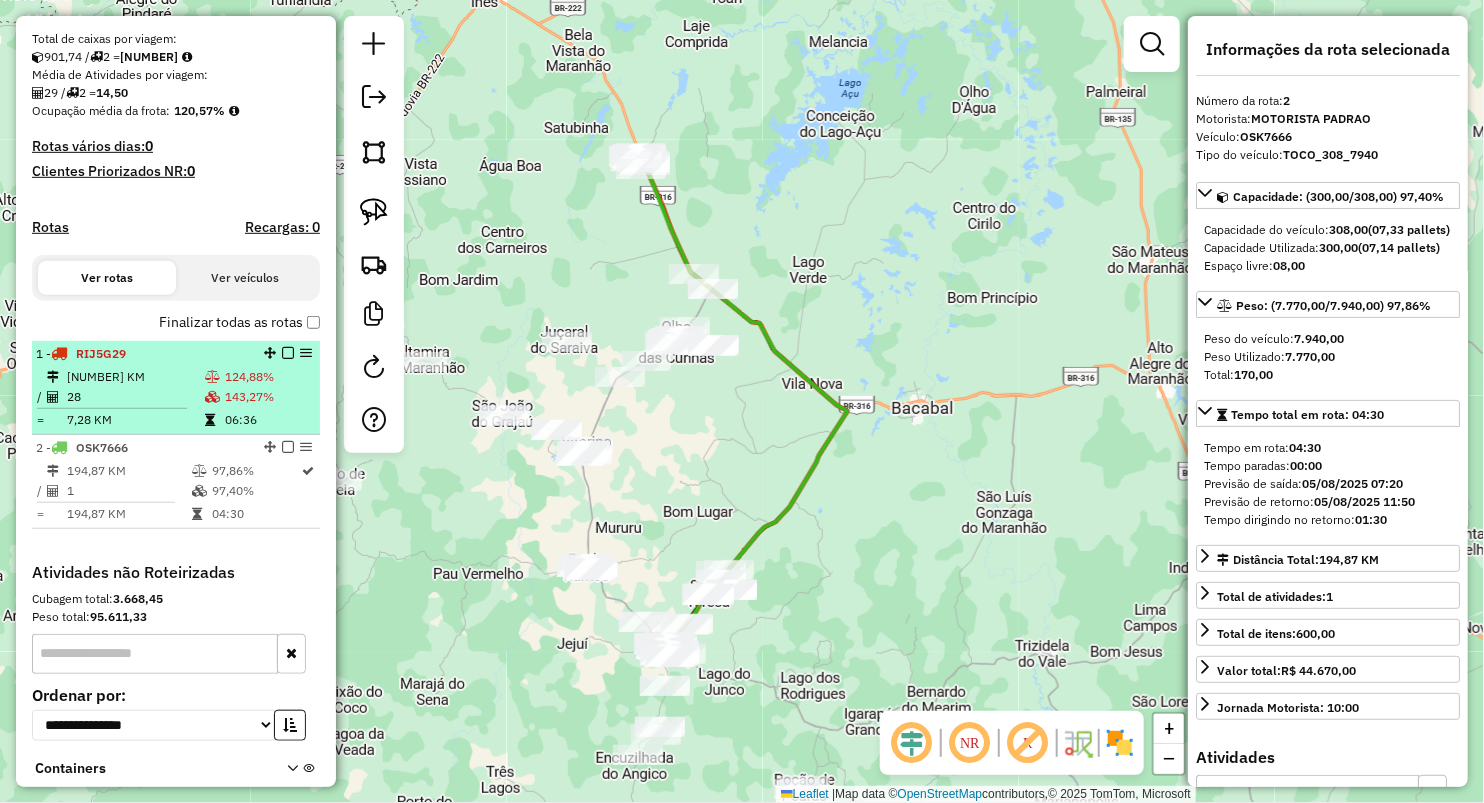 click on "28" at bounding box center [135, 397] 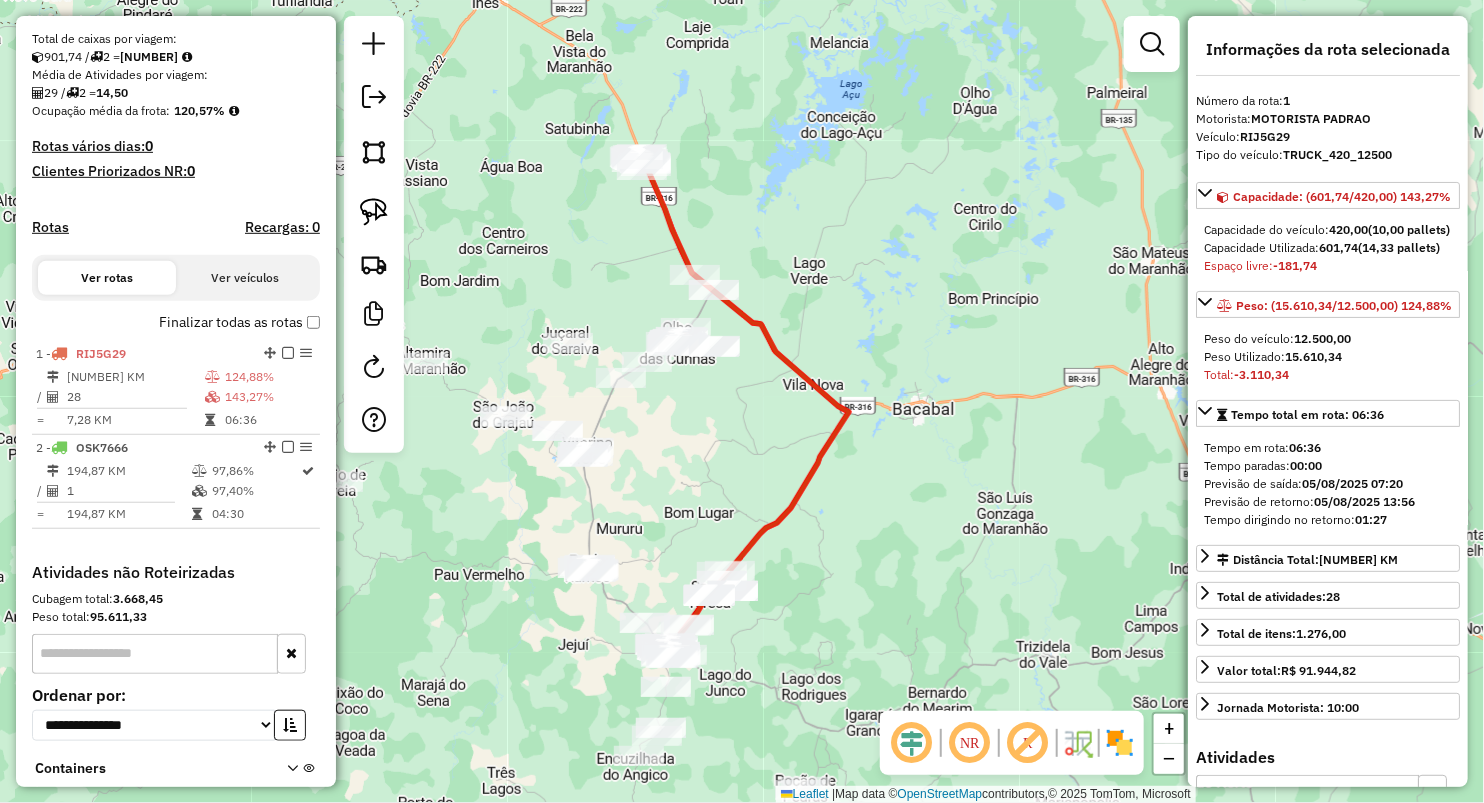 click on "Janela de atendimento Grade de atendimento Capacidade Transportadoras Veículos Cliente Pedidos  Rotas Selecione os dias de semana para filtrar as janelas de atendimento  Seg   Ter   Qua   Qui   Sex   Sáb   Dom  Informe o período da janela de atendimento: De: Até:  Filtrar exatamente a janela do cliente  Considerar janela de atendimento padrão  Selecione os dias de semana para filtrar as grades de atendimento  Seg   Ter   Qua   Qui   Sex   Sáb   Dom   Considerar clientes sem dia de atendimento cadastrado  Clientes fora do dia de atendimento selecionado Filtrar as atividades entre os valores definidos abaixo:  Peso mínimo:   Peso máximo:   Cubagem mínima:   Cubagem máxima:   De:   Até:  Filtrar as atividades entre o tempo de atendimento definido abaixo:  De:   Até:   Considerar capacidade total dos clientes não roteirizados Transportadora: Selecione um ou mais itens Tipo de veículo: Selecione um ou mais itens Veículo: Selecione um ou mais itens Motorista: Selecione um ou mais itens Nome: Rótulo:" 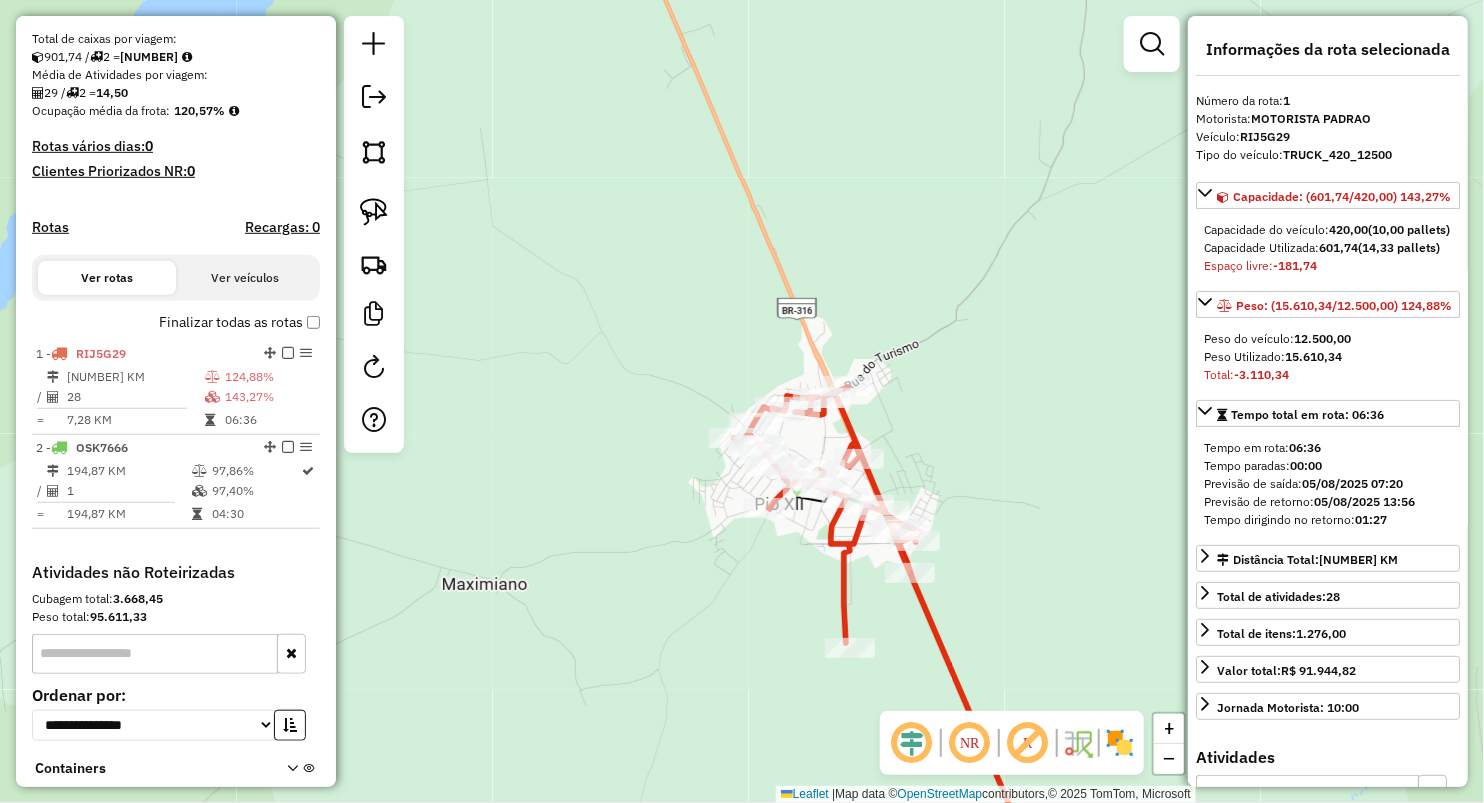 drag, startPoint x: 691, startPoint y: 588, endPoint x: 563, endPoint y: 278, distance: 335.38635 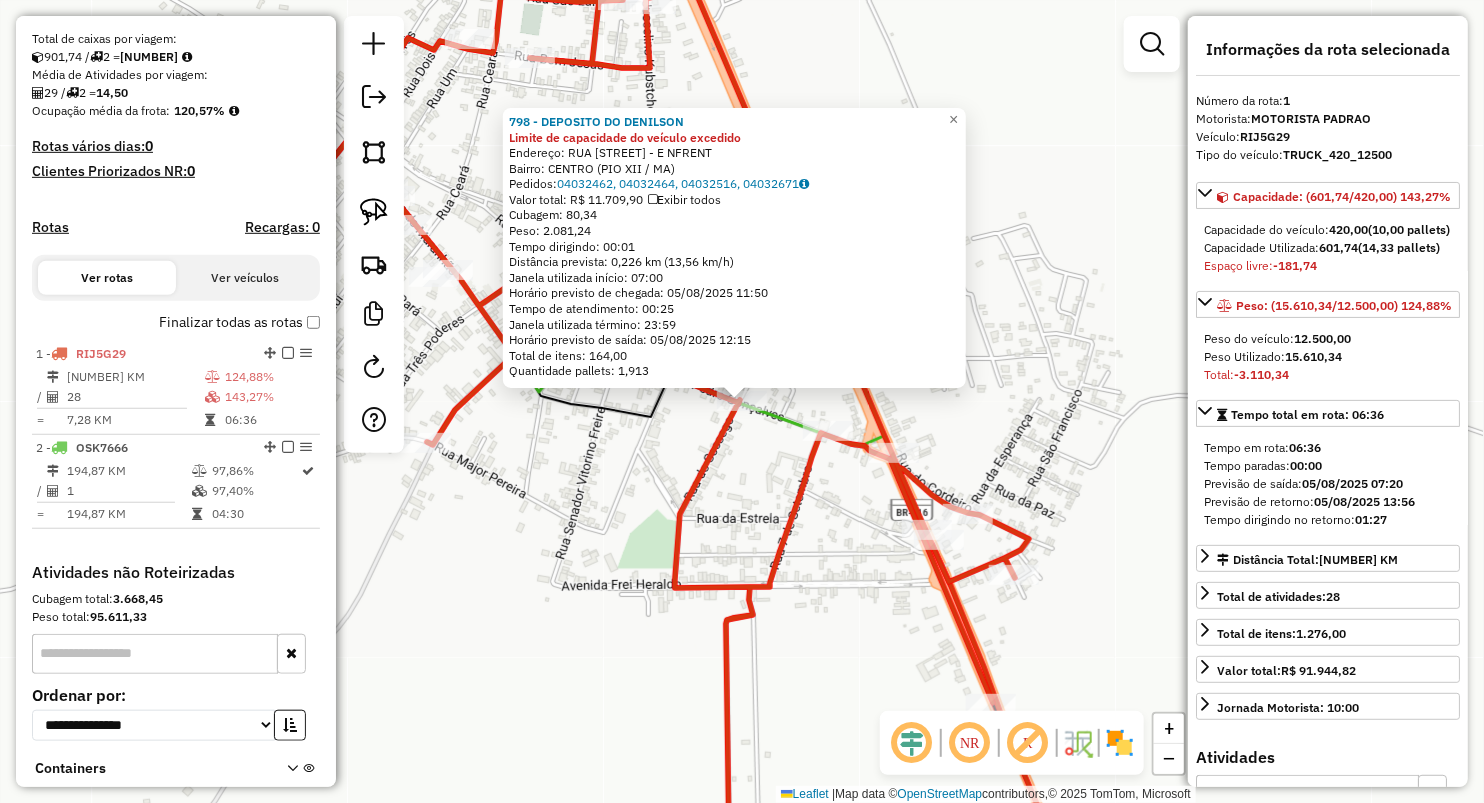 scroll, scrollTop: 559, scrollLeft: 0, axis: vertical 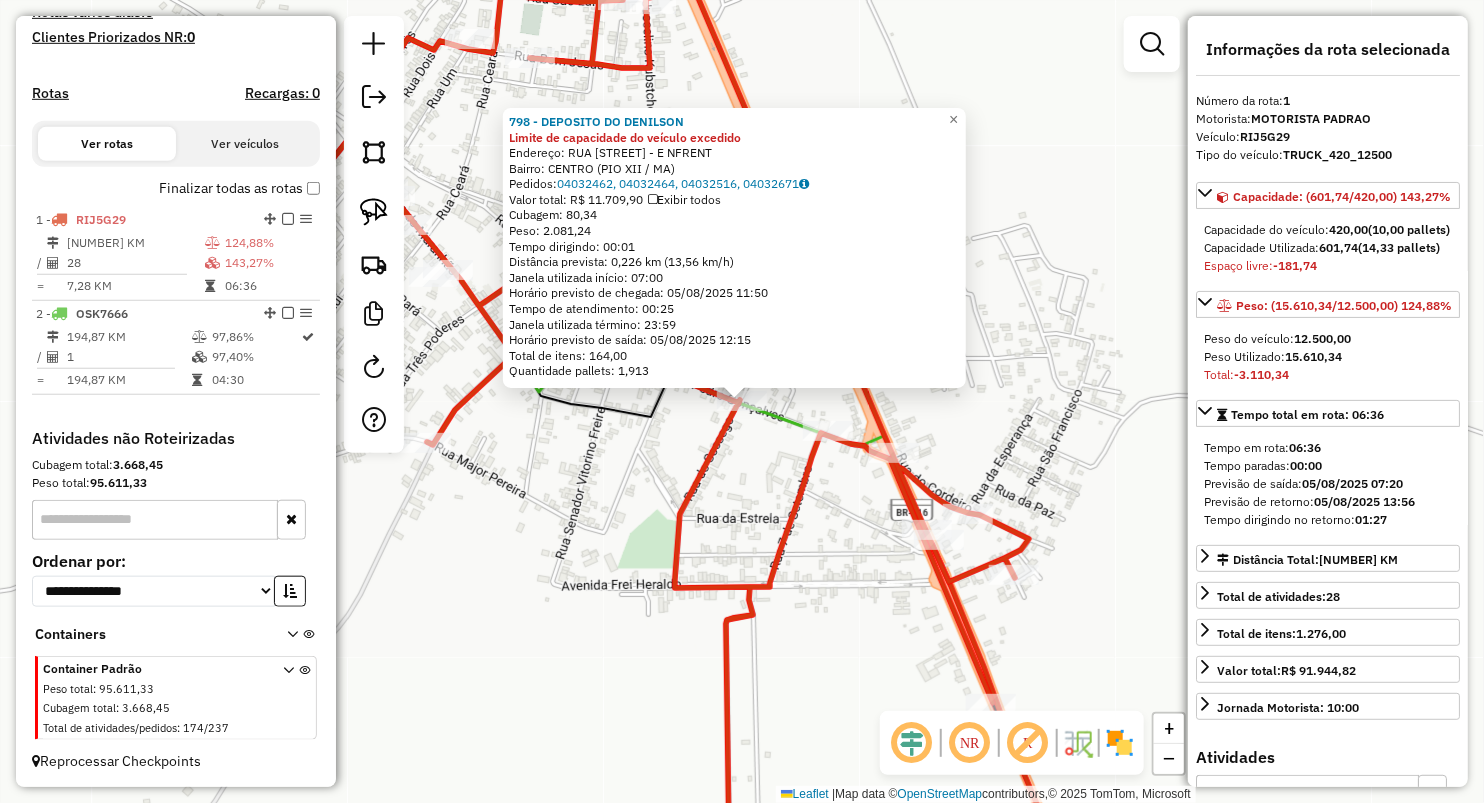 click on "798 - DEPOSITO DO DENILSON Limite de capacidade do veículo excedido  Endereço:  RUA CORONEL PEDRO GONCAVES - E NFRENT   Bairro: CENTRO (PIO XII / MA)   Pedidos:  04032462, 04032464, 04032516, 04032671   Valor total: R$ 11.709,90   Exibir todos   Cubagem: 80,34  Peso: 2.081,24  Tempo dirigindo: 00:01   Distância prevista: 0,226 km (13,56 km/h)   Janela utilizada início: 07:00   Horário previsto de chegada: 05/08/2025 11:50   Tempo de atendimento: 00:25   Janela utilizada término: 23:59   Horário previsto de saída: 05/08/2025 12:15   Total de itens: 164,00   Quantidade pallets: 1,913  × Janela de atendimento Grade de atendimento Capacidade Transportadoras Veículos Cliente Pedidos  Rotas Selecione os dias de semana para filtrar as janelas de atendimento  Seg   Ter   Qua   Qui   Sex   Sáb   Dom  Informe o período da janela de atendimento: De: Até:  Filtrar exatamente a janela do cliente  Considerar janela de atendimento padrão  Selecione os dias de semana para filtrar as grades de atendimento  Seg" 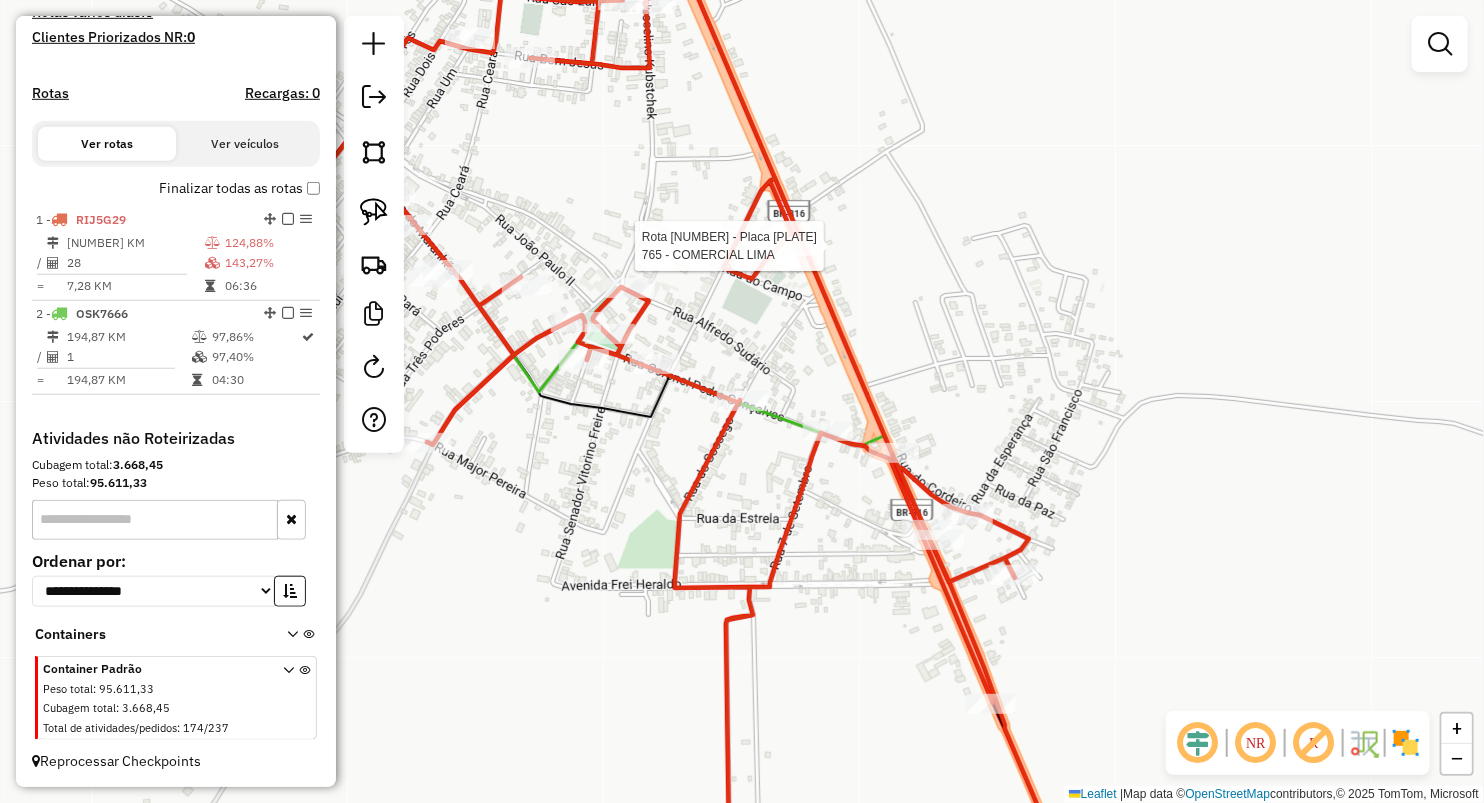select on "**********" 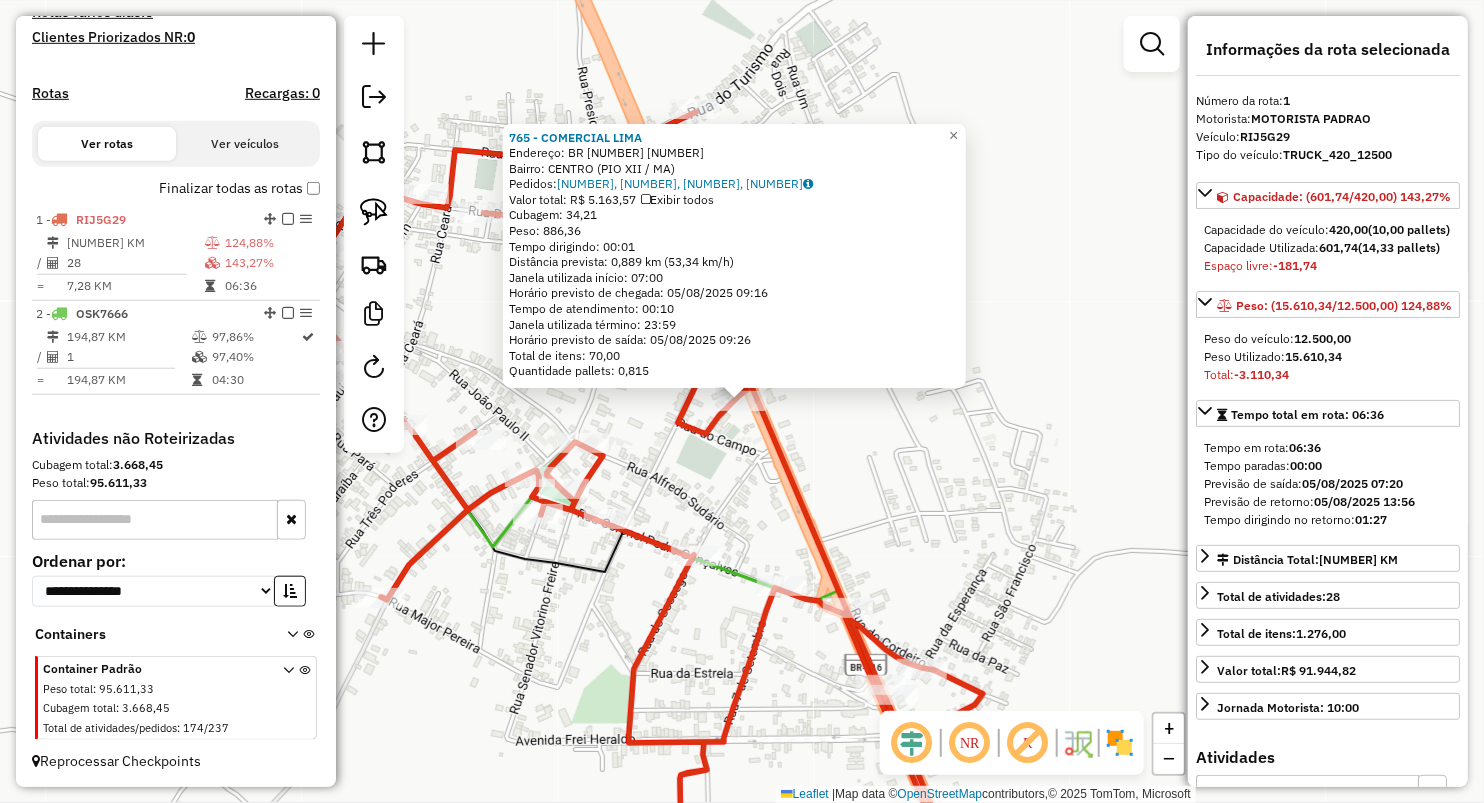 click on "765 - COMERCIAL LIMA  Endereço:  BR 316 568   Bairro: CENTRO (PIO XII / MA)   Pedidos:  04032452, 04032453, 04032454, 04032456   Valor total: R$ 5.163,57   Exibir todos   Cubagem: 34,21  Peso: 886,36  Tempo dirigindo: 00:01   Distância prevista: 0,889 km (53,34 km/h)   Janela utilizada início: 07:00   Horário previsto de chegada: 05/08/2025 09:16   Tempo de atendimento: 00:10   Janela utilizada término: 23:59   Horário previsto de saída: 05/08/2025 09:26   Total de itens: 70,00   Quantidade pallets: 0,815  × Janela de atendimento Grade de atendimento Capacidade Transportadoras Veículos Cliente Pedidos  Rotas Selecione os dias de semana para filtrar as janelas de atendimento  Seg   Ter   Qua   Qui   Sex   Sáb   Dom  Informe o período da janela de atendimento: De: Até:  Filtrar exatamente a janela do cliente  Considerar janela de atendimento padrão  Selecione os dias de semana para filtrar as grades de atendimento  Seg   Ter   Qua   Qui   Sex   Sáb   Dom   Peso mínimo:   Peso máximo:   De:  De:" 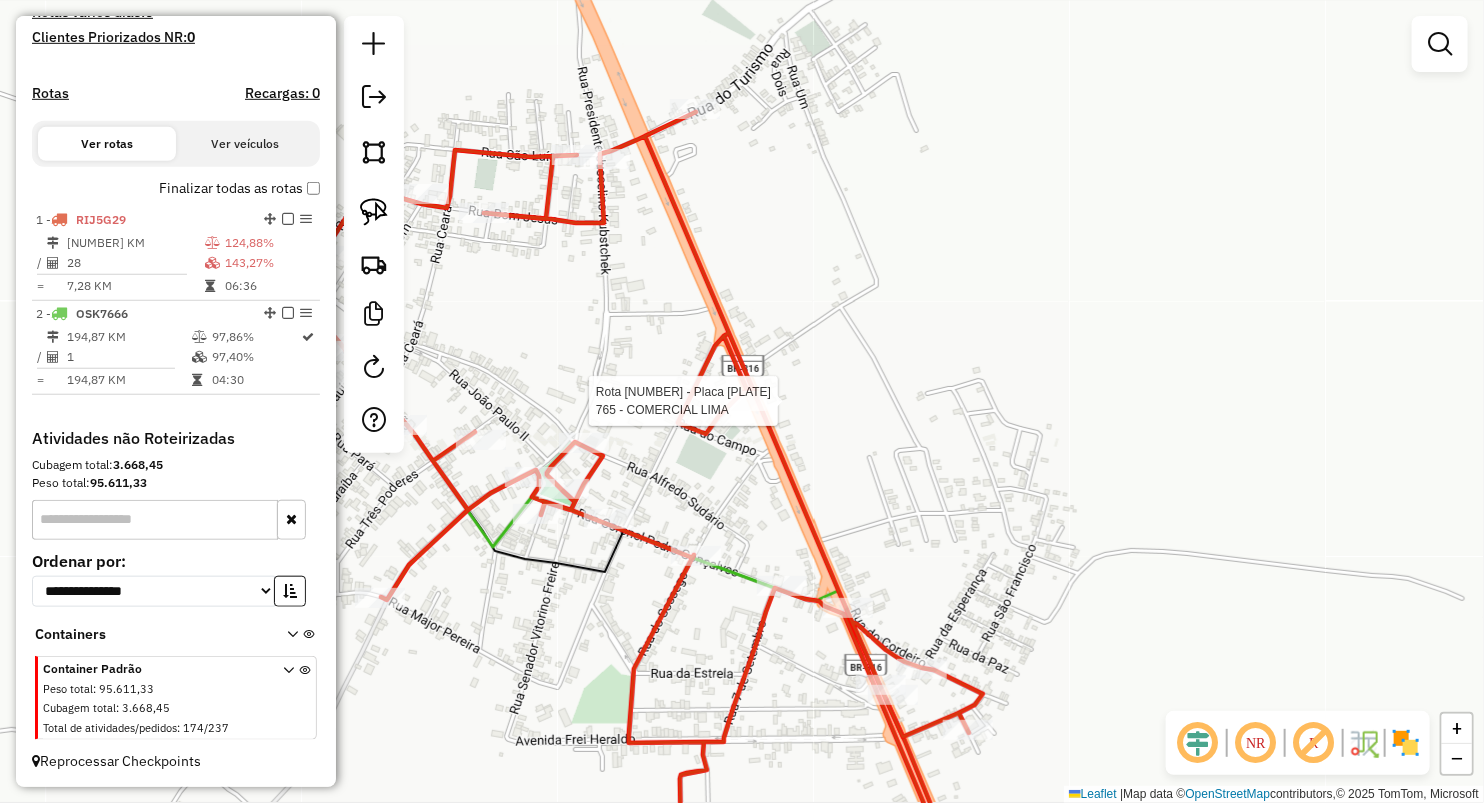 select on "**********" 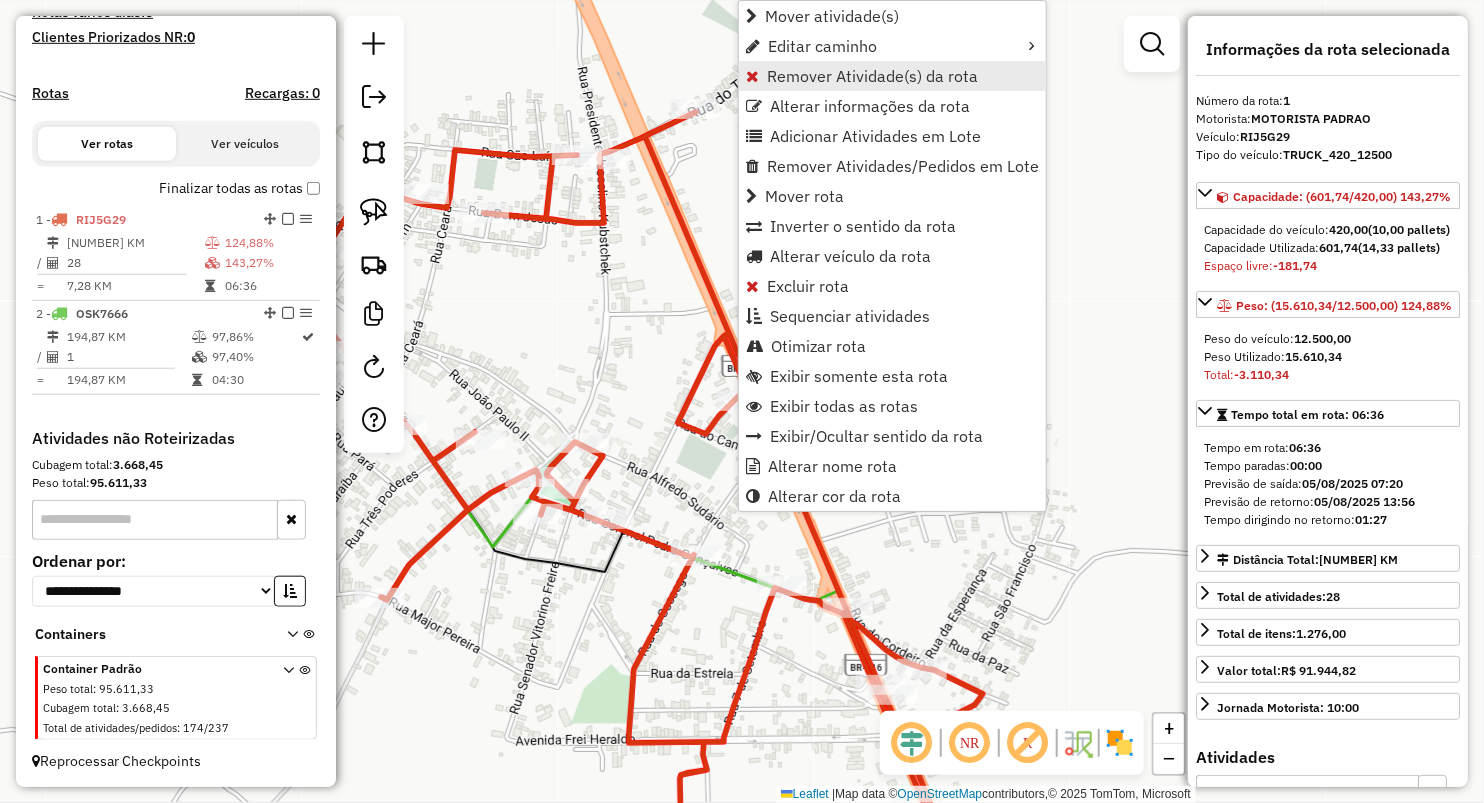click on "Remover Atividade(s) da rota" at bounding box center [872, 76] 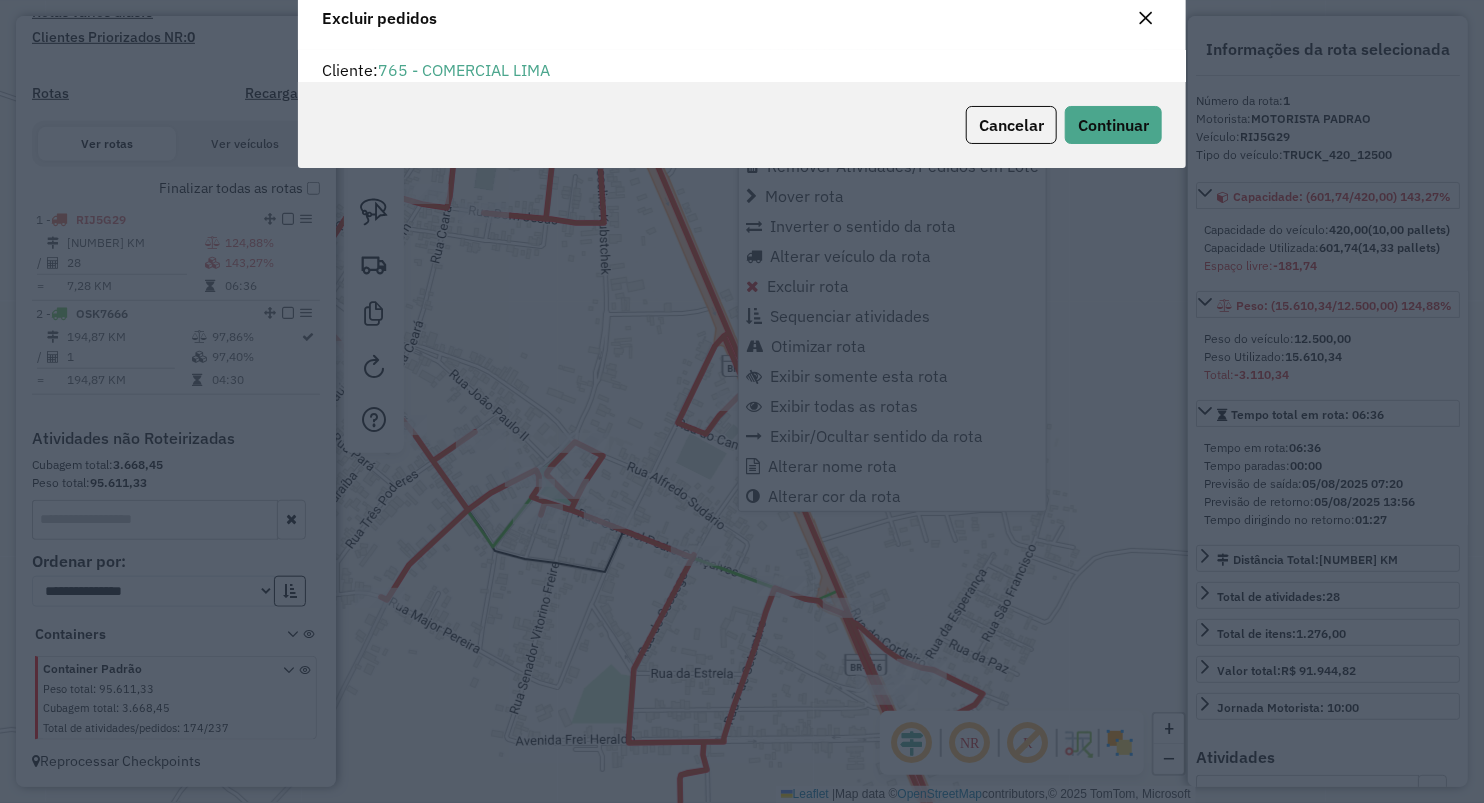 scroll, scrollTop: 0, scrollLeft: 0, axis: both 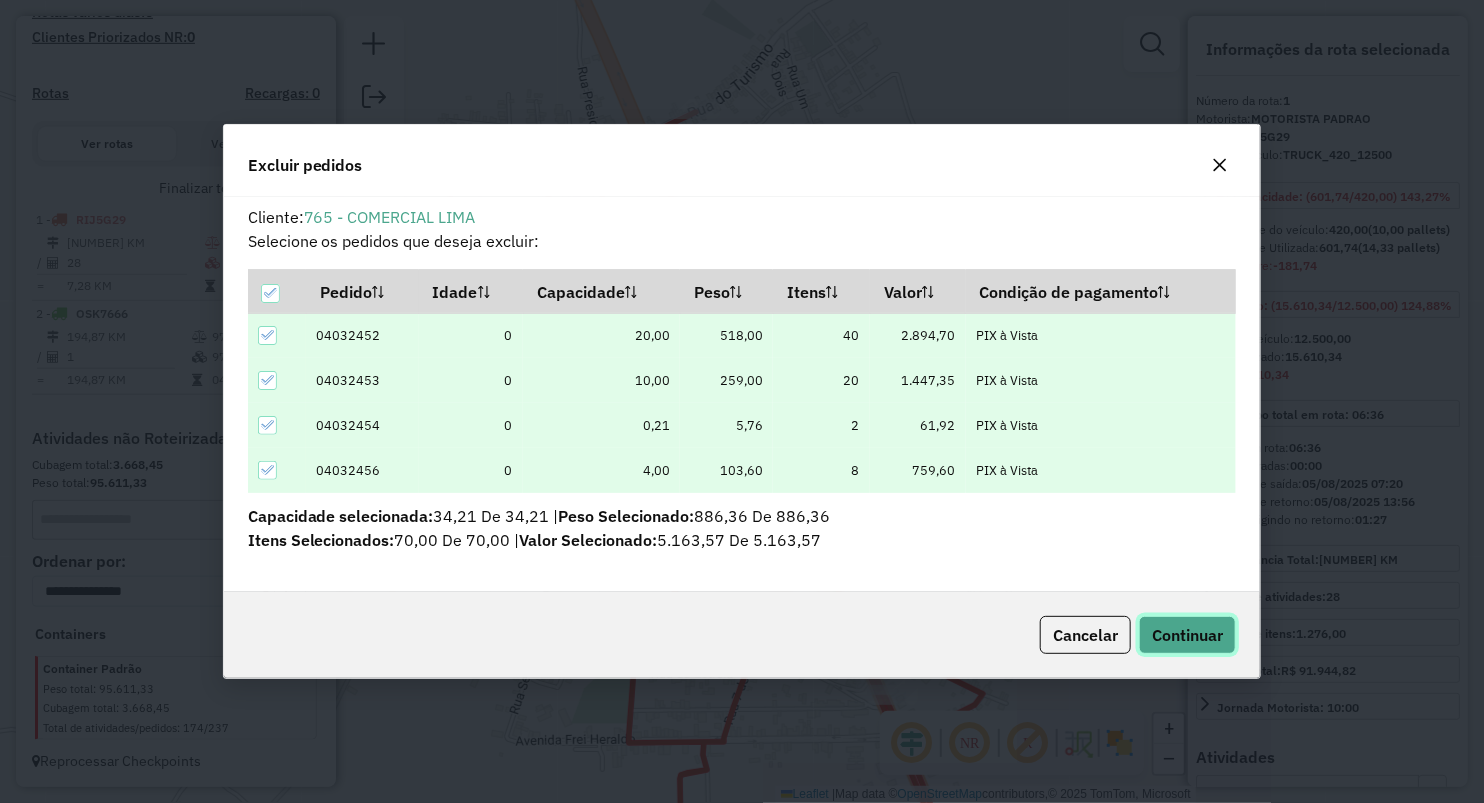 click on "Continuar" 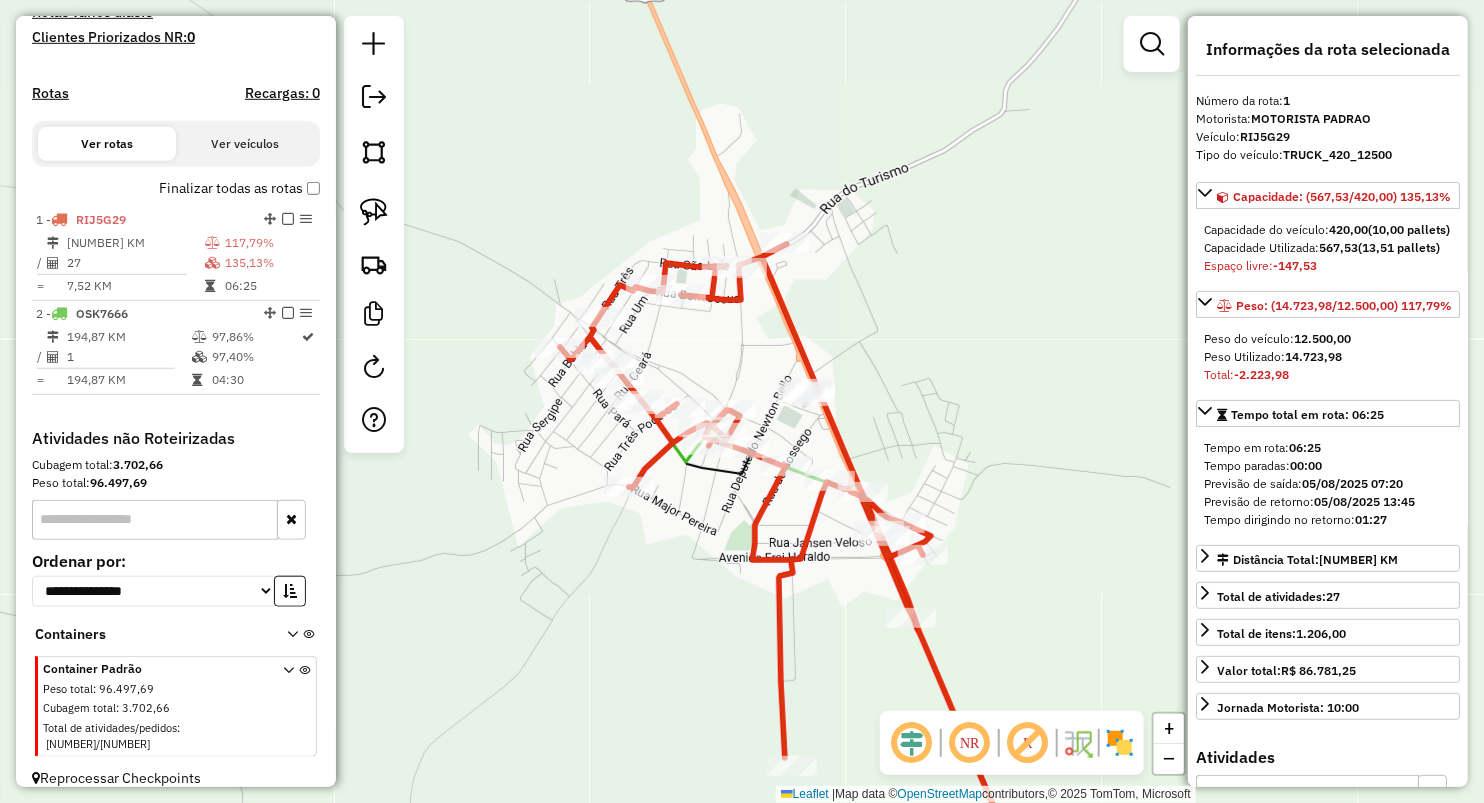 drag, startPoint x: 966, startPoint y: 408, endPoint x: 895, endPoint y: 335, distance: 101.8332 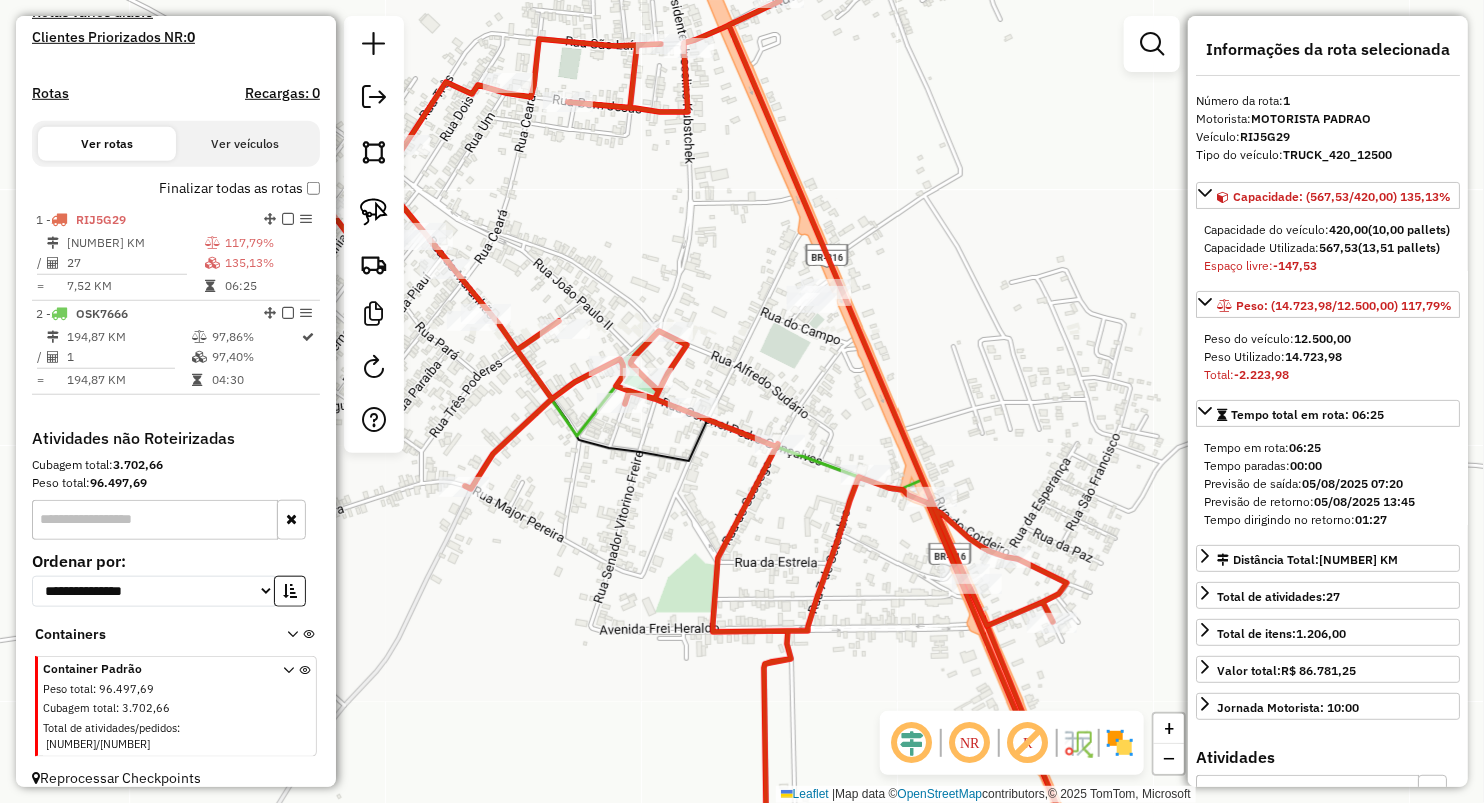 drag, startPoint x: 888, startPoint y: 673, endPoint x: 800, endPoint y: 183, distance: 497.83932 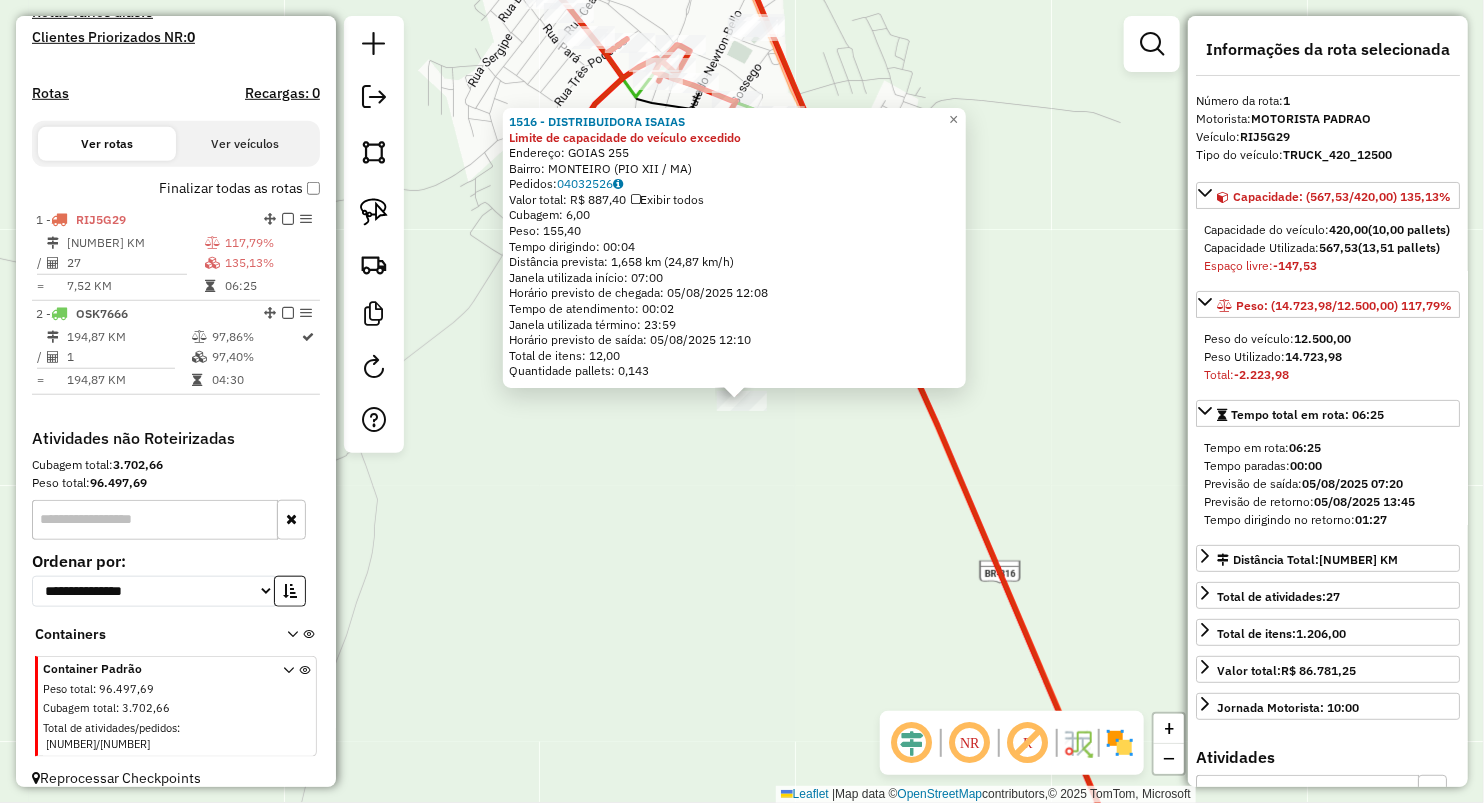 click on "1516 - DISTRIBUIDORA ISAIAS Limite de capacidade do veículo excedido  Endereço:  GOIAS 255   Bairro: MONTEIRO (PIO XII / MA)   Pedidos:  04032526   Valor total: R$ 887,40   Exibir todos   Cubagem: 6,00  Peso: 155,40  Tempo dirigindo: 00:04   Distância prevista: 1,658 km (24,87 km/h)   Janela utilizada início: 07:00   Horário previsto de chegada: 05/08/2025 12:08   Tempo de atendimento: 00:02   Janela utilizada término: 23:59   Horário previsto de saída: 05/08/2025 12:10   Total de itens: 12,00   Quantidade pallets: 0,143  × Janela de atendimento Grade de atendimento Capacidade Transportadoras Veículos Cliente Pedidos  Rotas Selecione os dias de semana para filtrar as janelas de atendimento  Seg   Ter   Qua   Qui   Sex   Sáb   Dom  Informe o período da janela de atendimento: De: Até:  Filtrar exatamente a janela do cliente  Considerar janela de atendimento padrão  Selecione os dias de semana para filtrar as grades de atendimento  Seg   Ter   Qua   Qui   Sex   Sáb   Dom   Peso mínimo:   De:  De:" 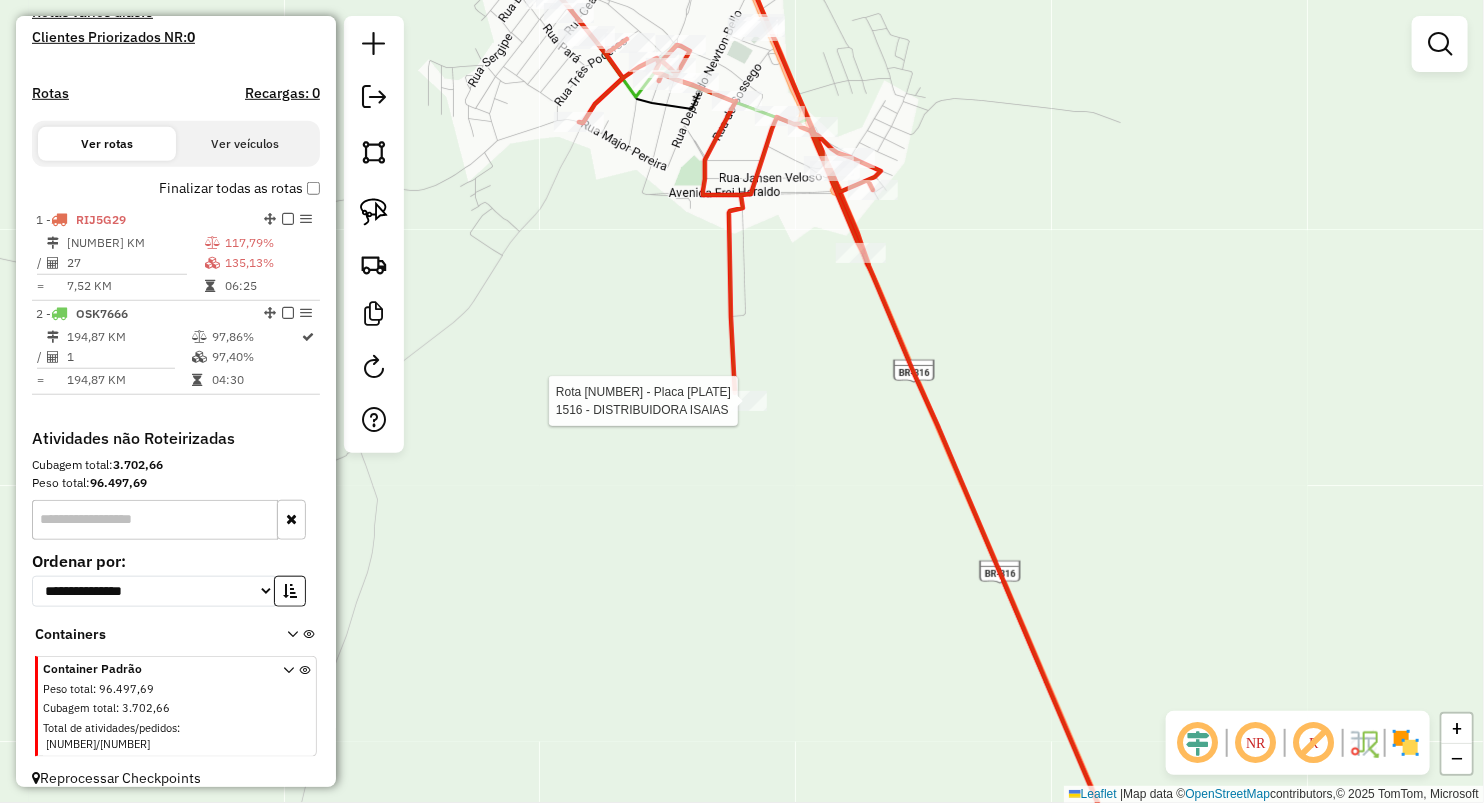 select on "**********" 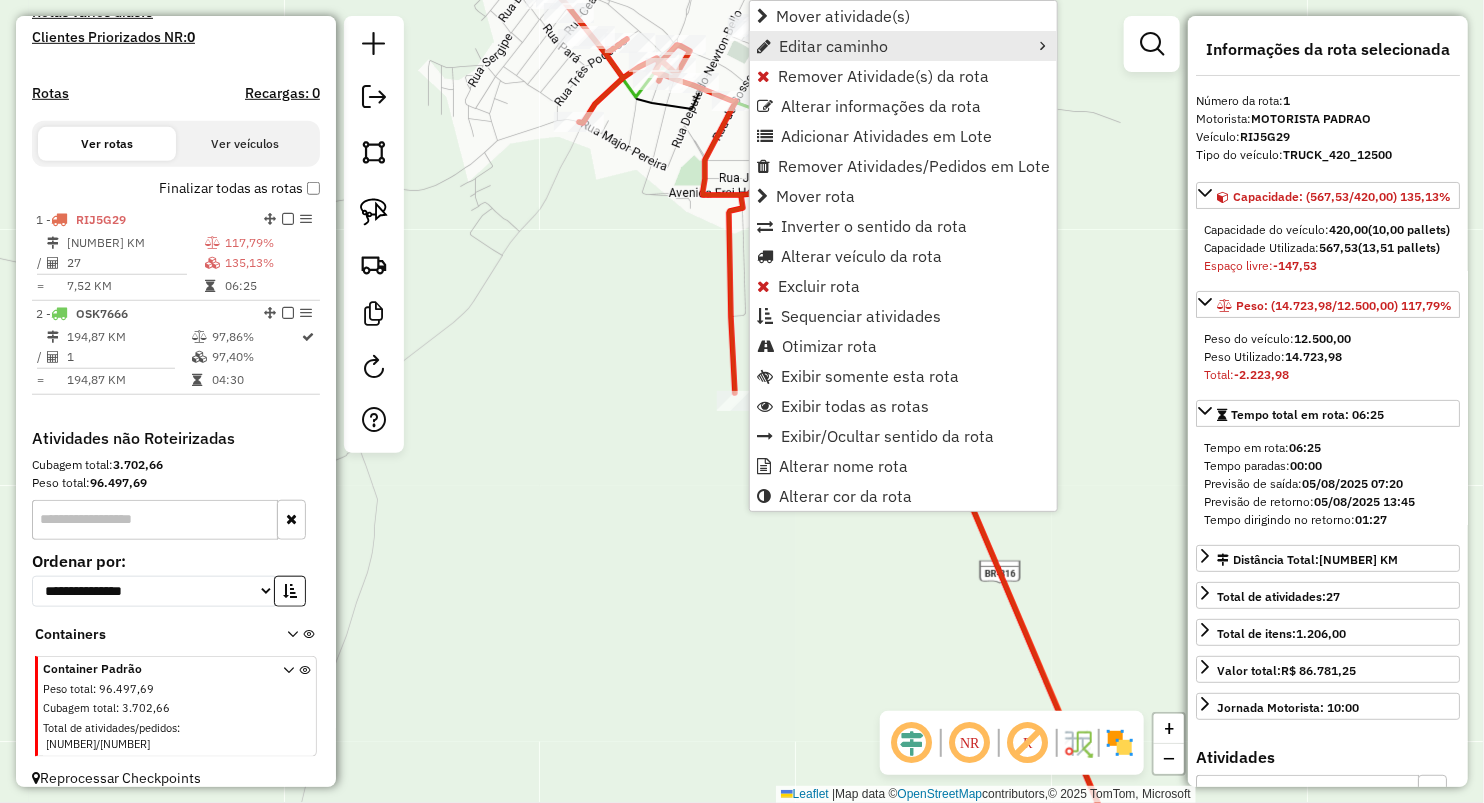 click on "Mover atividade(s) Editar caminho Remover Atividade(s) da rota Alterar informações da rota Adicionar Atividades em Lote Remover Atividades/Pedidos em Lote Mover rota Inverter o sentido da rota Alterar veículo da rota Excluir rota Sequenciar atividades Otimizar rota Exibir somente esta rota Exibir todas as rotas Exibir/Ocultar sentido da rota Alterar nome rota Alterar cor da rota" at bounding box center [903, 256] 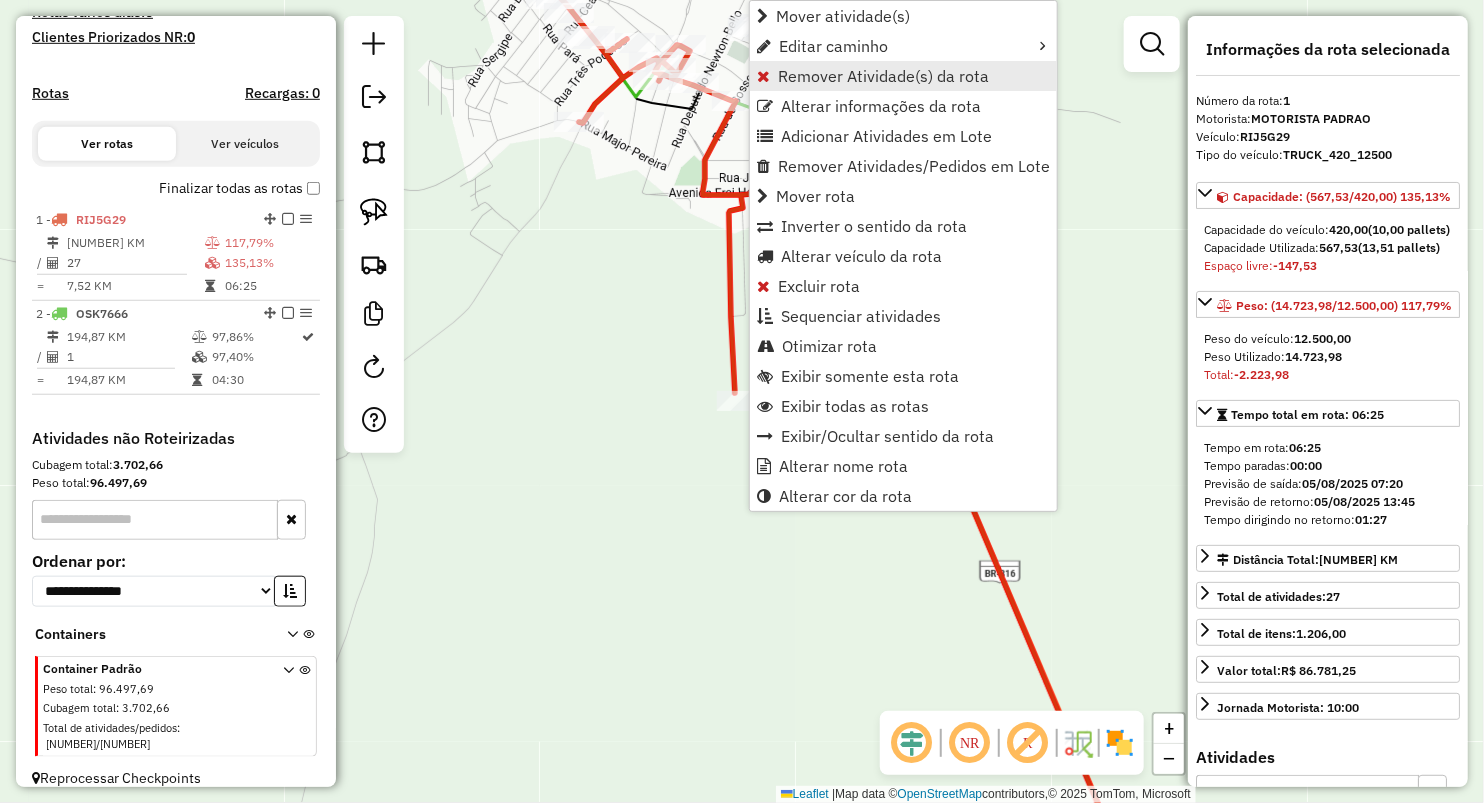 click on "Remover Atividade(s) da rota" at bounding box center [883, 76] 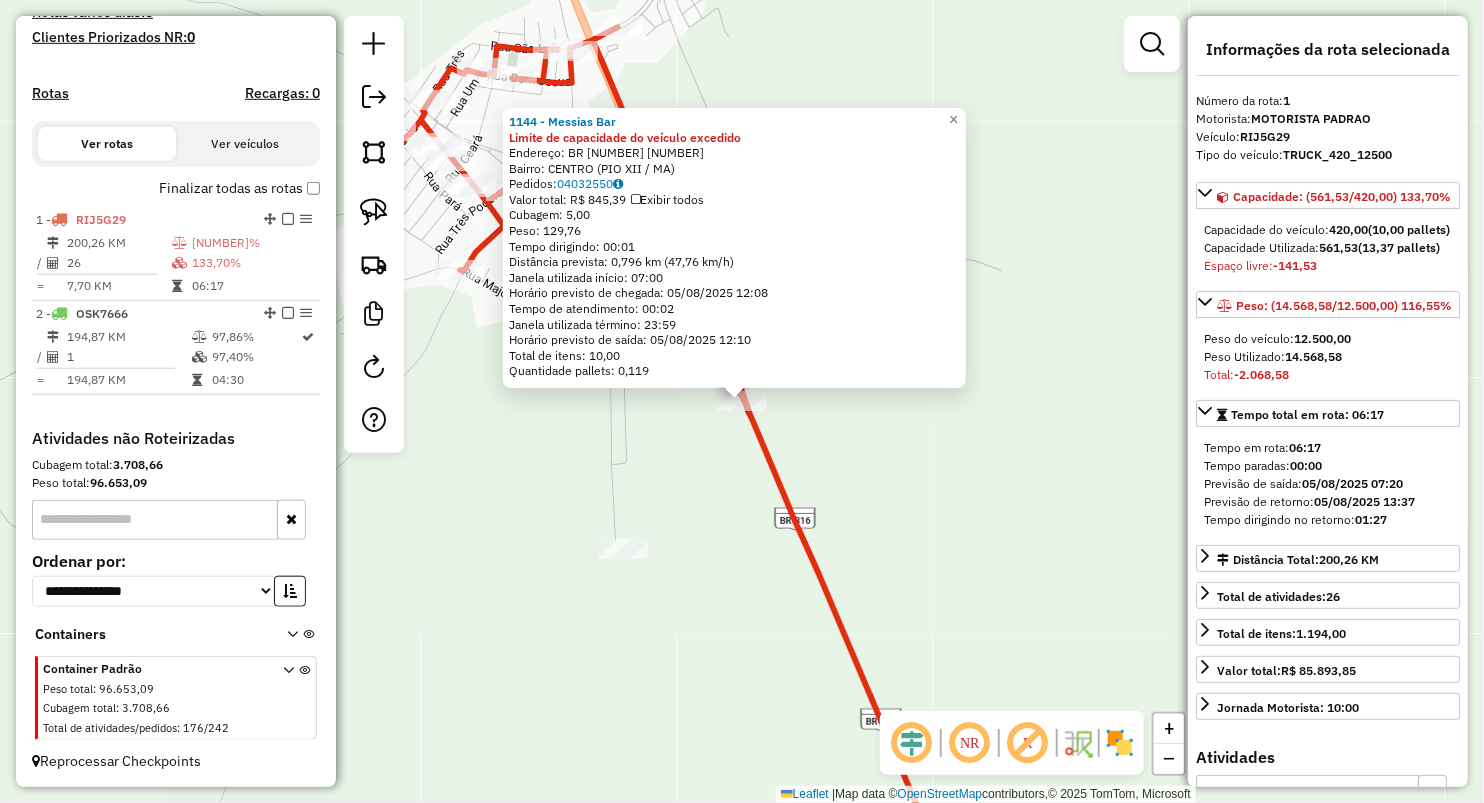 click on "1144 - Messias Bar Limite de capacidade do veículo excedido  Endereço:  Br 316 SN   Bairro: CENTRO (PIO XII / MA)   Pedidos:  04032550   Valor total: R$ 845,39   Exibir todos   Cubagem: 5,00  Peso: 129,76  Tempo dirigindo: 00:01   Distância prevista: 0,796 km (47,76 km/h)   Janela utilizada início: 07:00   Horário previsto de chegada: 05/08/2025 12:08   Tempo de atendimento: 00:02   Janela utilizada término: 23:59   Horário previsto de saída: 05/08/2025 12:10   Total de itens: 10,00   Quantidade pallets: 0,119  × Janela de atendimento Grade de atendimento Capacidade Transportadoras Veículos Cliente Pedidos  Rotas Selecione os dias de semana para filtrar as janelas de atendimento  Seg   Ter   Qua   Qui   Sex   Sáb   Dom  Informe o período da janela de atendimento: De: Até:  Filtrar exatamente a janela do cliente  Considerar janela de atendimento padrão  Selecione os dias de semana para filtrar as grades de atendimento  Seg   Ter   Qua   Qui   Sex   Sáb   Dom   Peso mínimo:   Peso máximo:  De:" 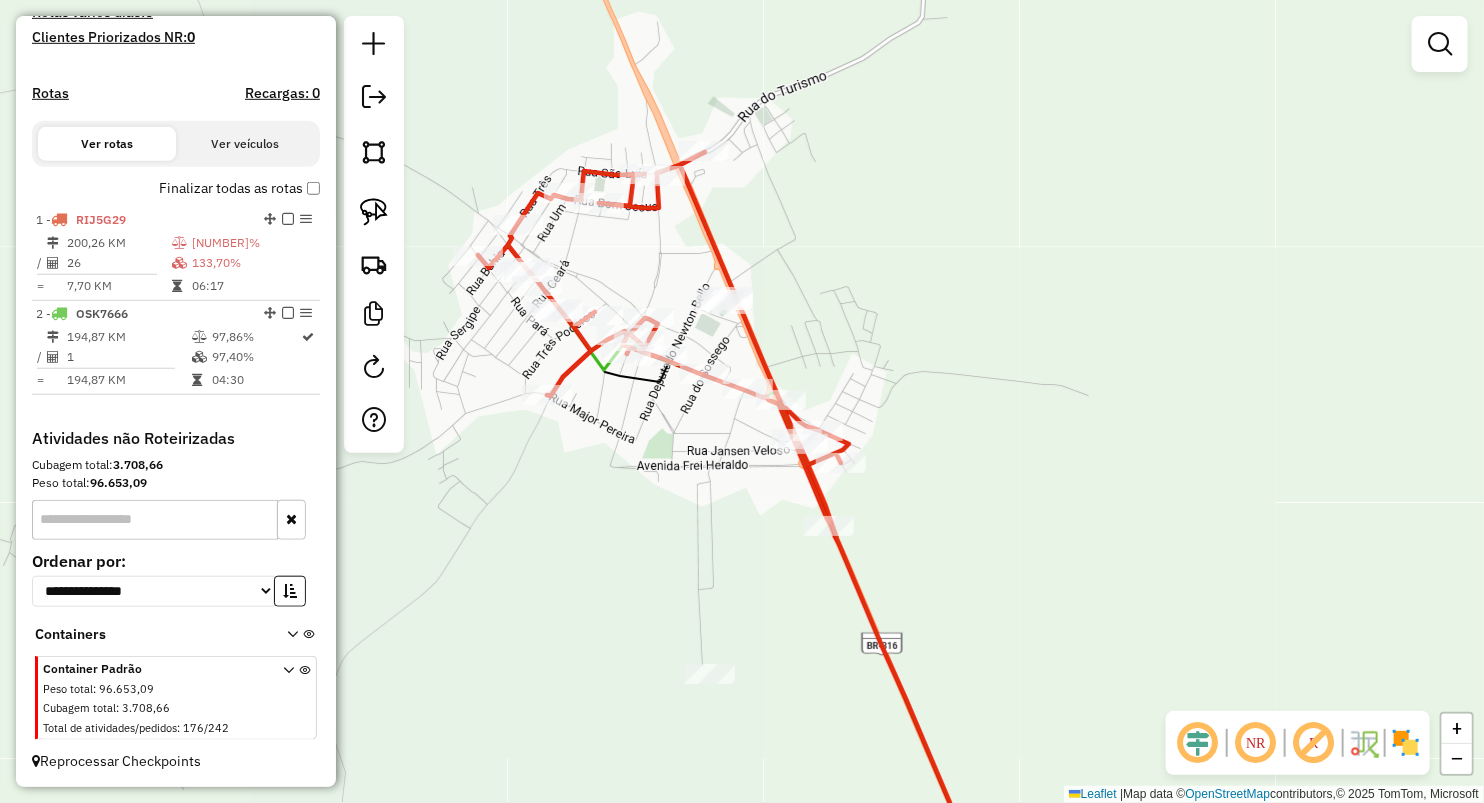 drag, startPoint x: 630, startPoint y: 485, endPoint x: 618, endPoint y: 522, distance: 38.8973 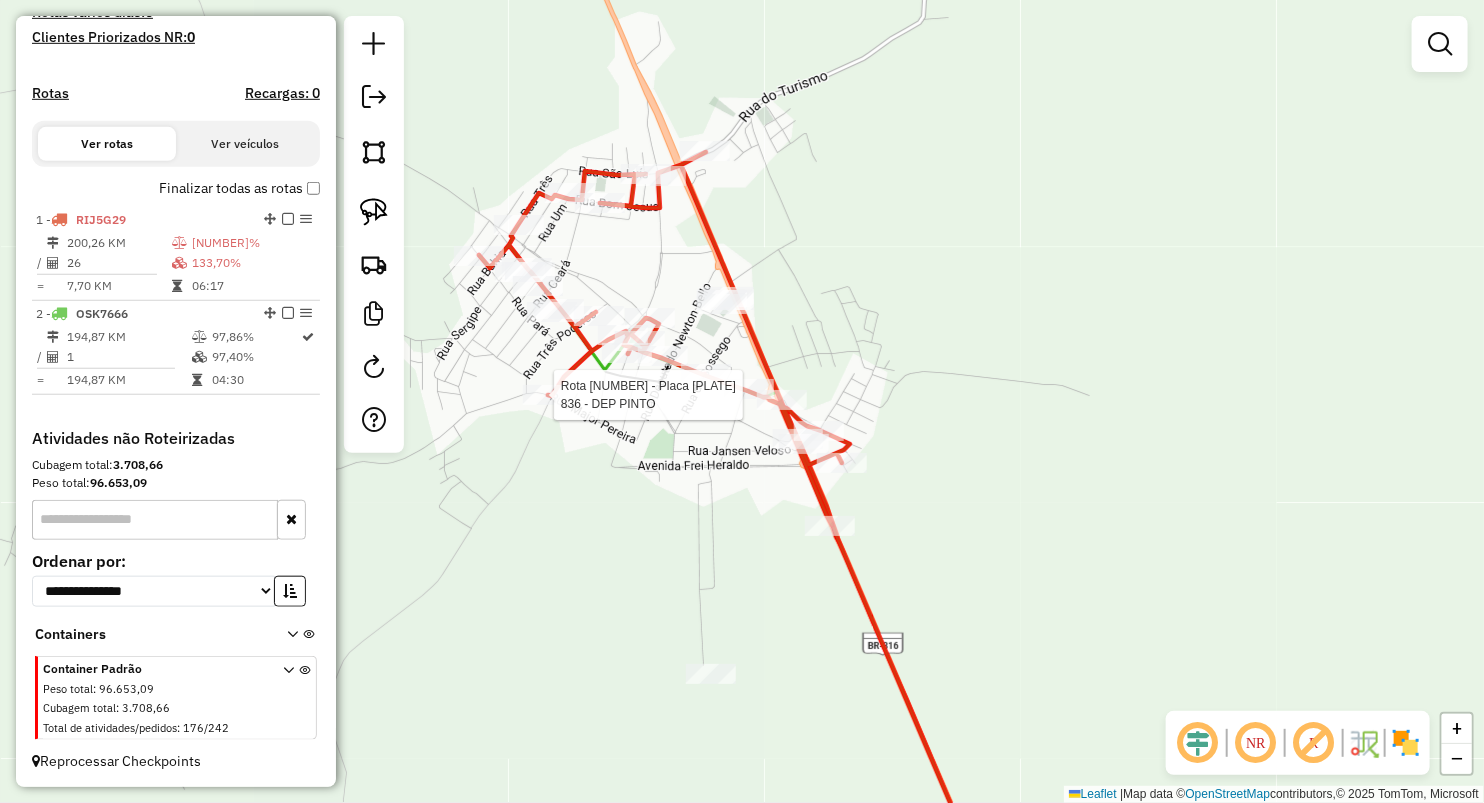 select on "**********" 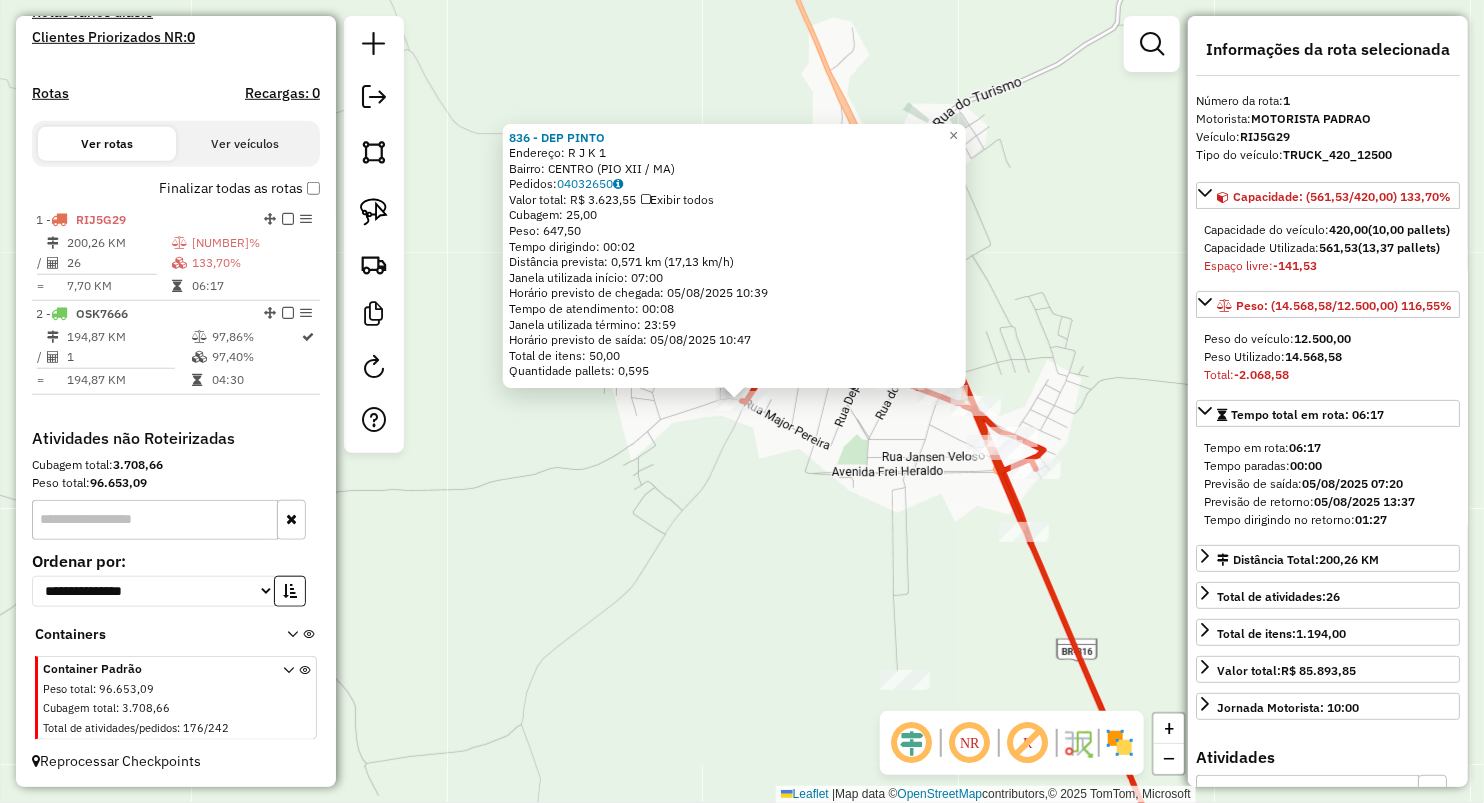 click on "836 - DEP PINTO  Endereço:  R J K 1   Bairro: CENTRO (PIO XII / MA)   Pedidos:  04032650   Valor total: R$ 3.623,55   Exibir todos   Cubagem: 25,00  Peso: 647,50  Tempo dirigindo: 00:02   Distância prevista: 0,571 km (17,13 km/h)   Janela utilizada início: 07:00   Horário previsto de chegada: 05/08/2025 10:39   Tempo de atendimento: 00:08   Janela utilizada término: 23:59   Horário previsto de saída: 05/08/2025 10:47   Total de itens: 50,00   Quantidade pallets: 0,595  × Janela de atendimento Grade de atendimento Capacidade Transportadoras Veículos Cliente Pedidos  Rotas Selecione os dias de semana para filtrar as janelas de atendimento  Seg   Ter   Qua   Qui   Sex   Sáb   Dom  Informe o período da janela de atendimento: De: Até:  Filtrar exatamente a janela do cliente  Considerar janela de atendimento padrão  Selecione os dias de semana para filtrar as grades de atendimento  Seg   Ter   Qua   Qui   Sex   Sáb   Dom   Considerar clientes sem dia de atendimento cadastrado  Peso mínimo:   De:  De:" 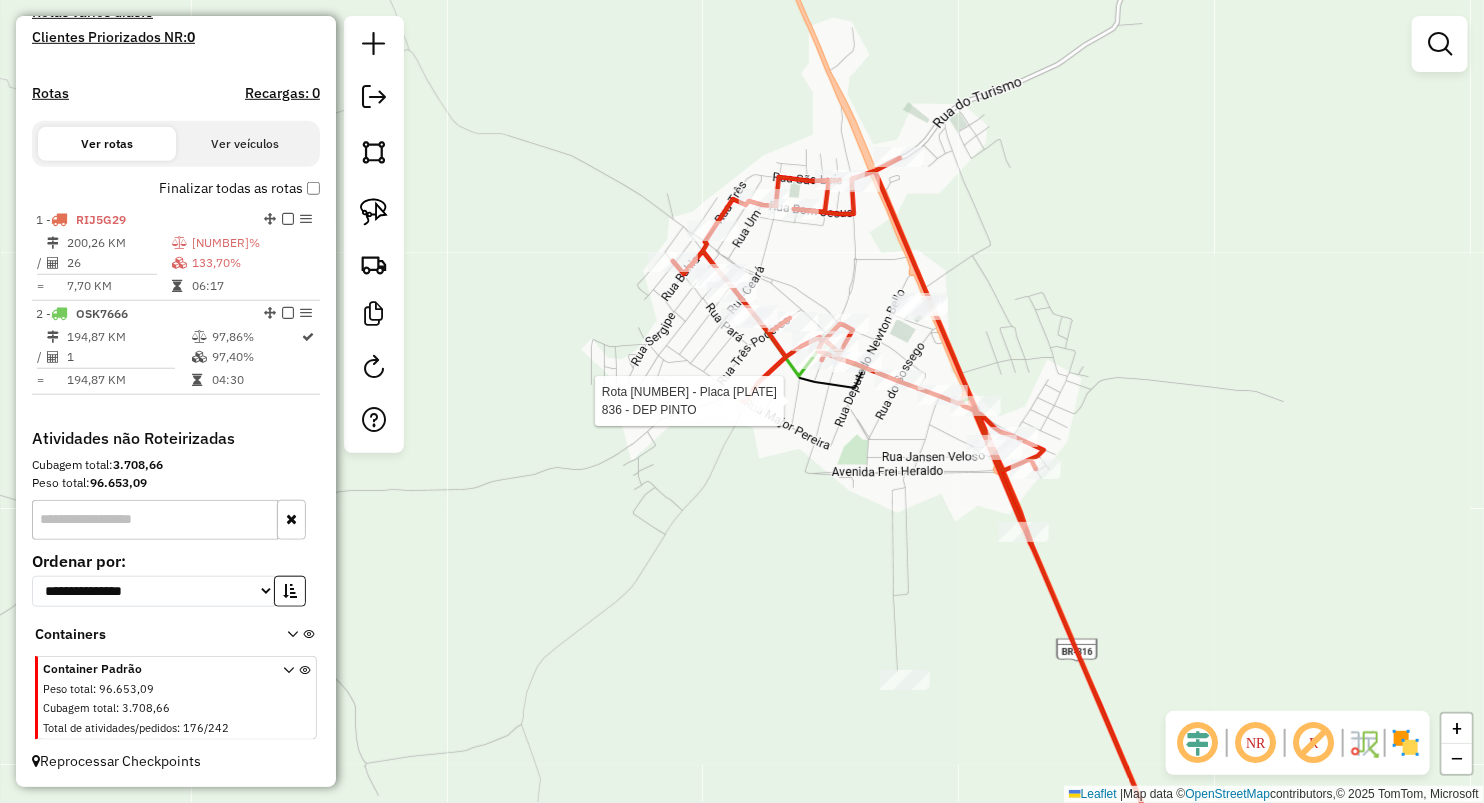 select on "**********" 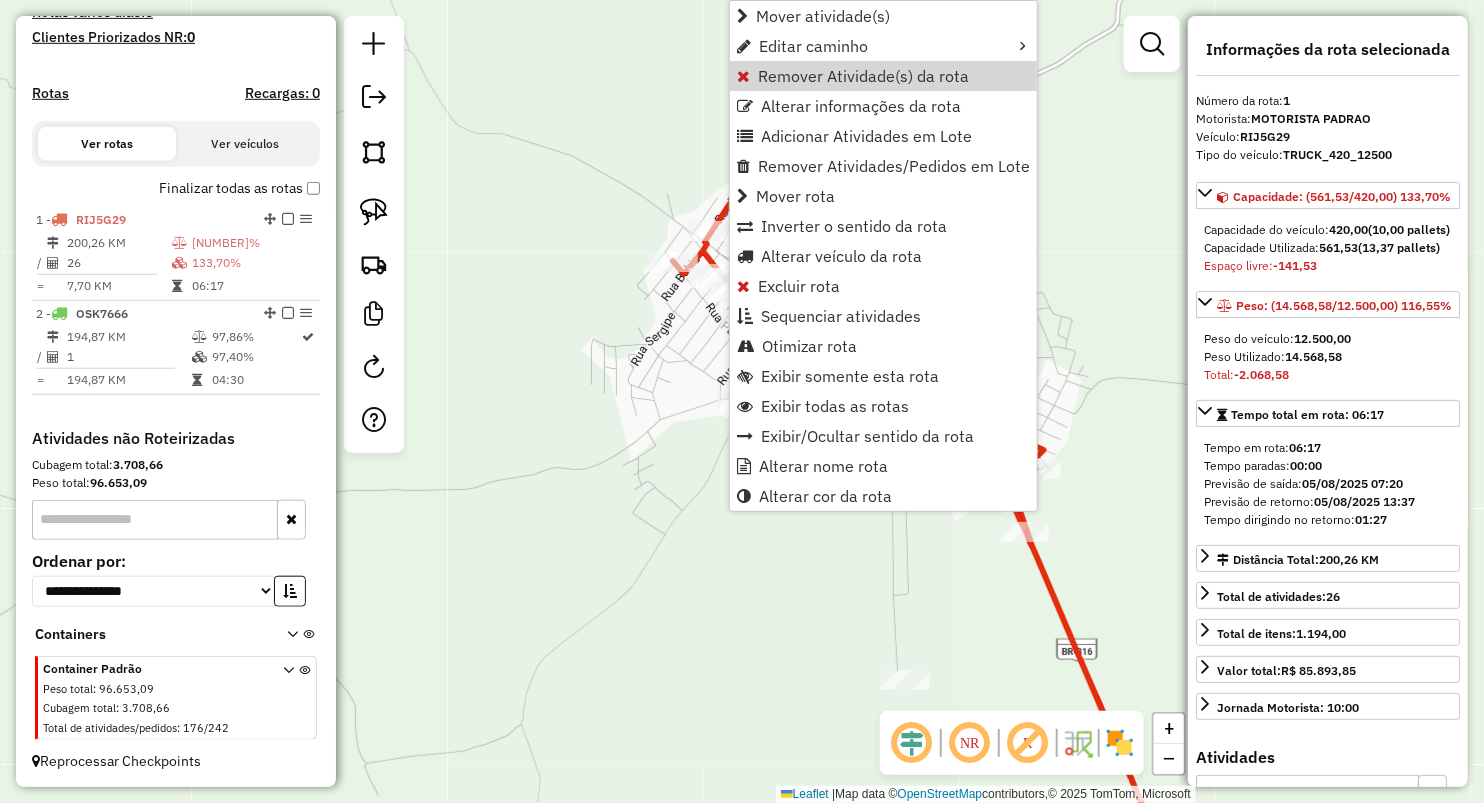 click on "Remover Atividade(s) da rota" at bounding box center (883, 76) 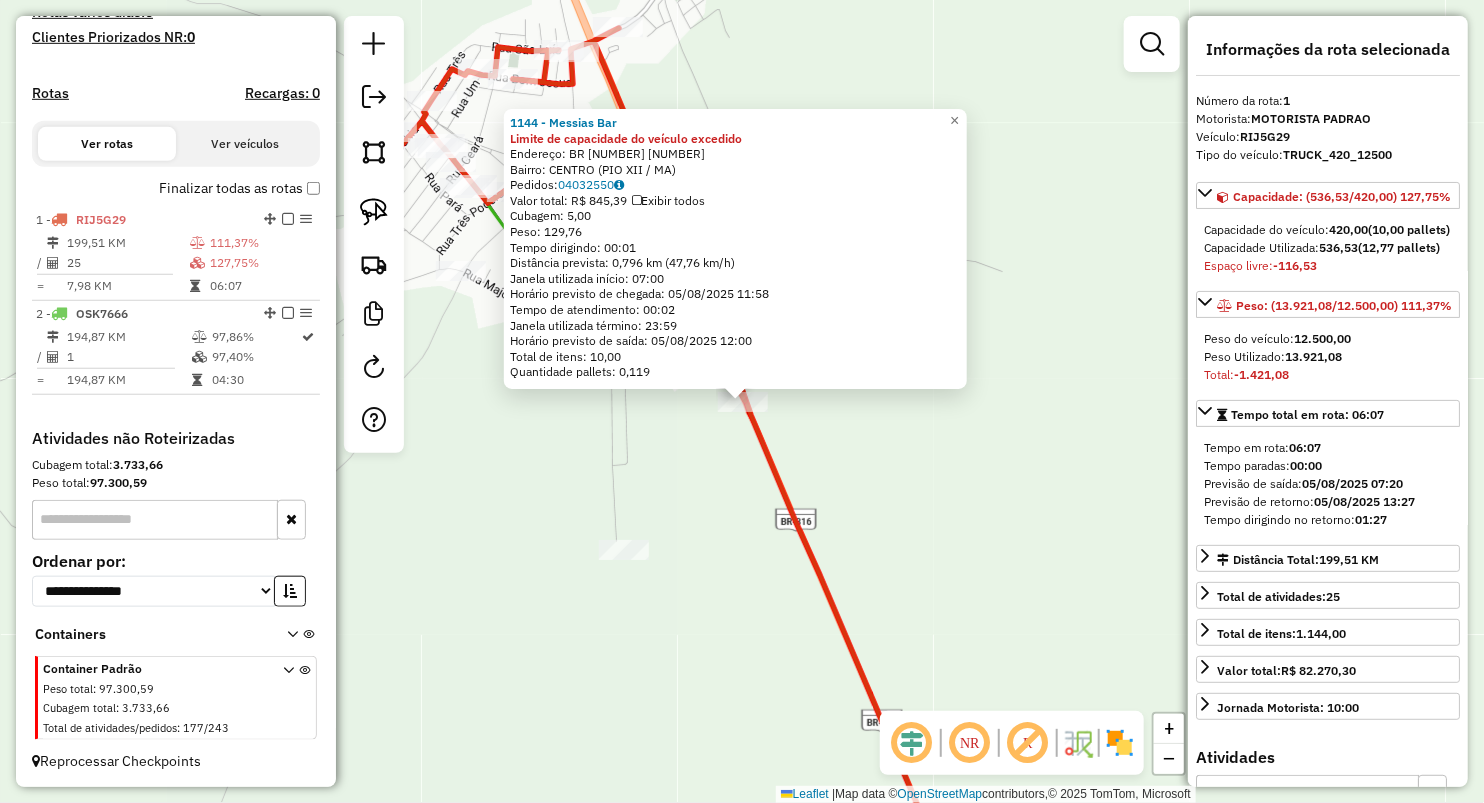 click on "1144 - Messias Bar Limite de capacidade do veículo excedido  Endereço:  Br 316 SN   Bairro: CENTRO (PIO XII / MA)   Pedidos:  04032550   Valor total: R$ 845,39   Exibir todos   Cubagem: 5,00  Peso: 129,76  Tempo dirigindo: 00:01   Distância prevista: 0,796 km (47,76 km/h)   Janela utilizada início: 07:00   Horário previsto de chegada: 05/08/2025 11:58   Tempo de atendimento: 00:02   Janela utilizada término: 23:59   Horário previsto de saída: 05/08/2025 12:00   Total de itens: 10,00   Quantidade pallets: 0,119  × Janela de atendimento Grade de atendimento Capacidade Transportadoras Veículos Cliente Pedidos  Rotas Selecione os dias de semana para filtrar as janelas de atendimento  Seg   Ter   Qua   Qui   Sex   Sáb   Dom  Informe o período da janela de atendimento: De: Até:  Filtrar exatamente a janela do cliente  Considerar janela de atendimento padrão  Selecione os dias de semana para filtrar as grades de atendimento  Seg   Ter   Qua   Qui   Sex   Sáb   Dom   Peso mínimo:   Peso máximo:  De:" 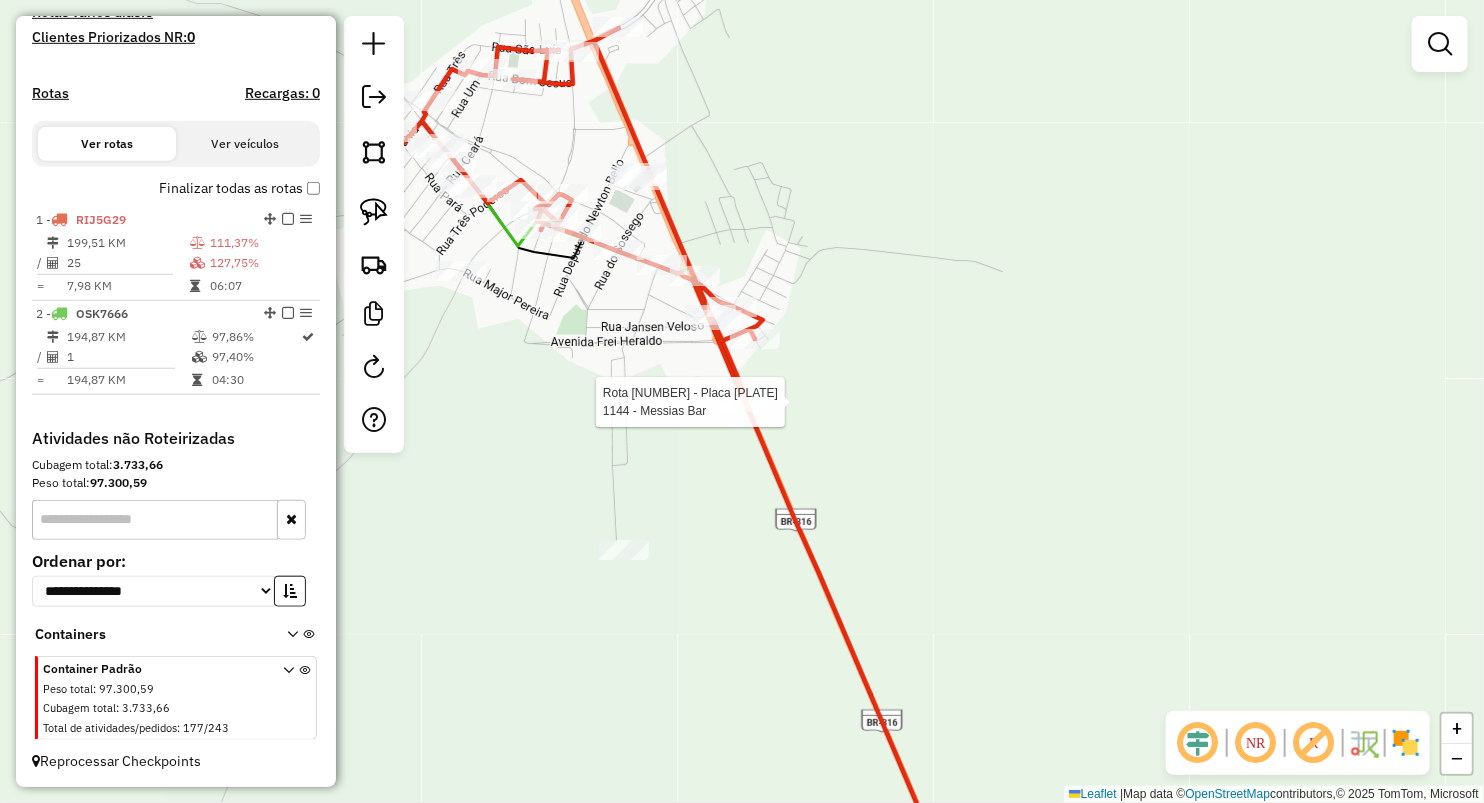 select on "**********" 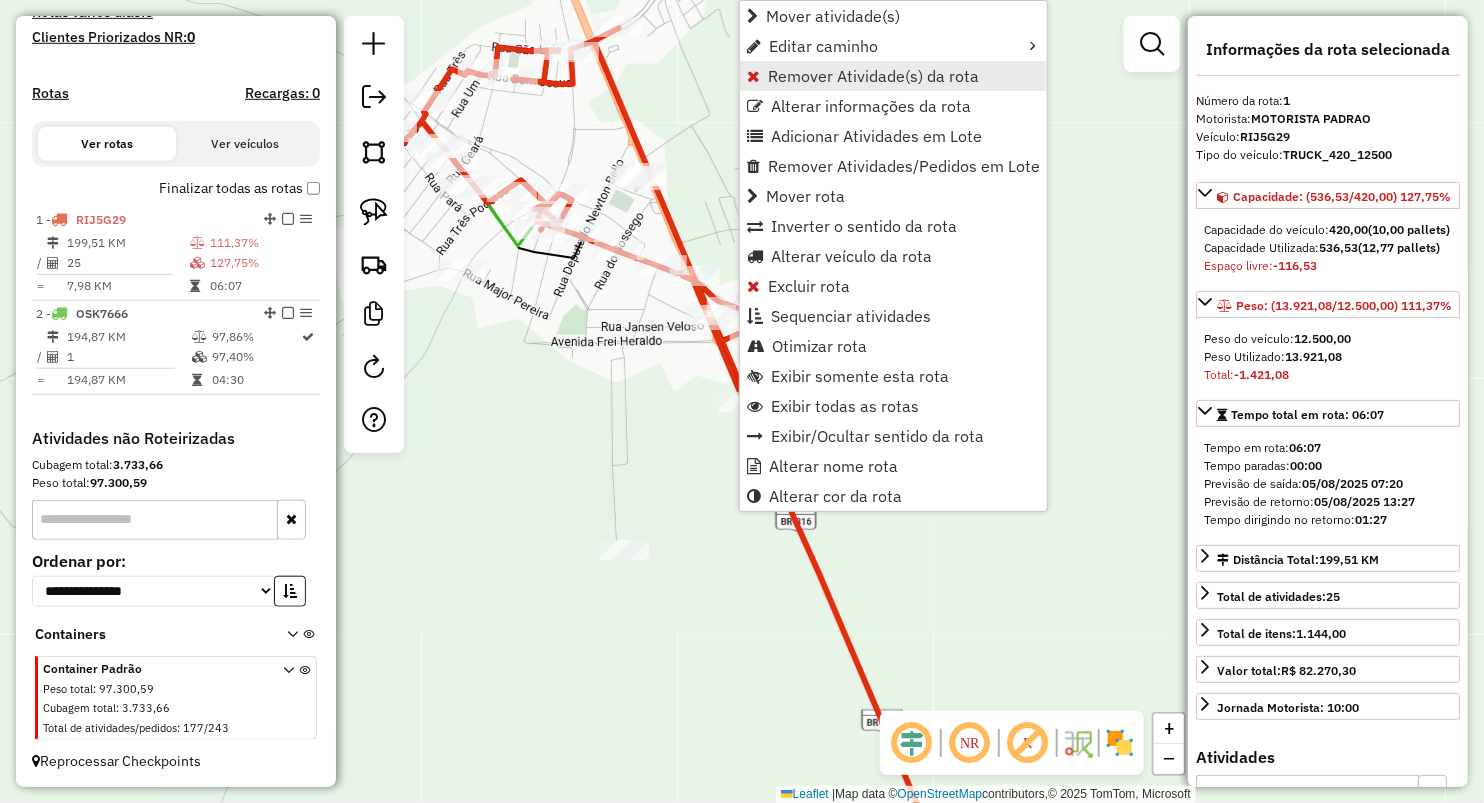 click on "Remover Atividade(s) da rota" at bounding box center [893, 76] 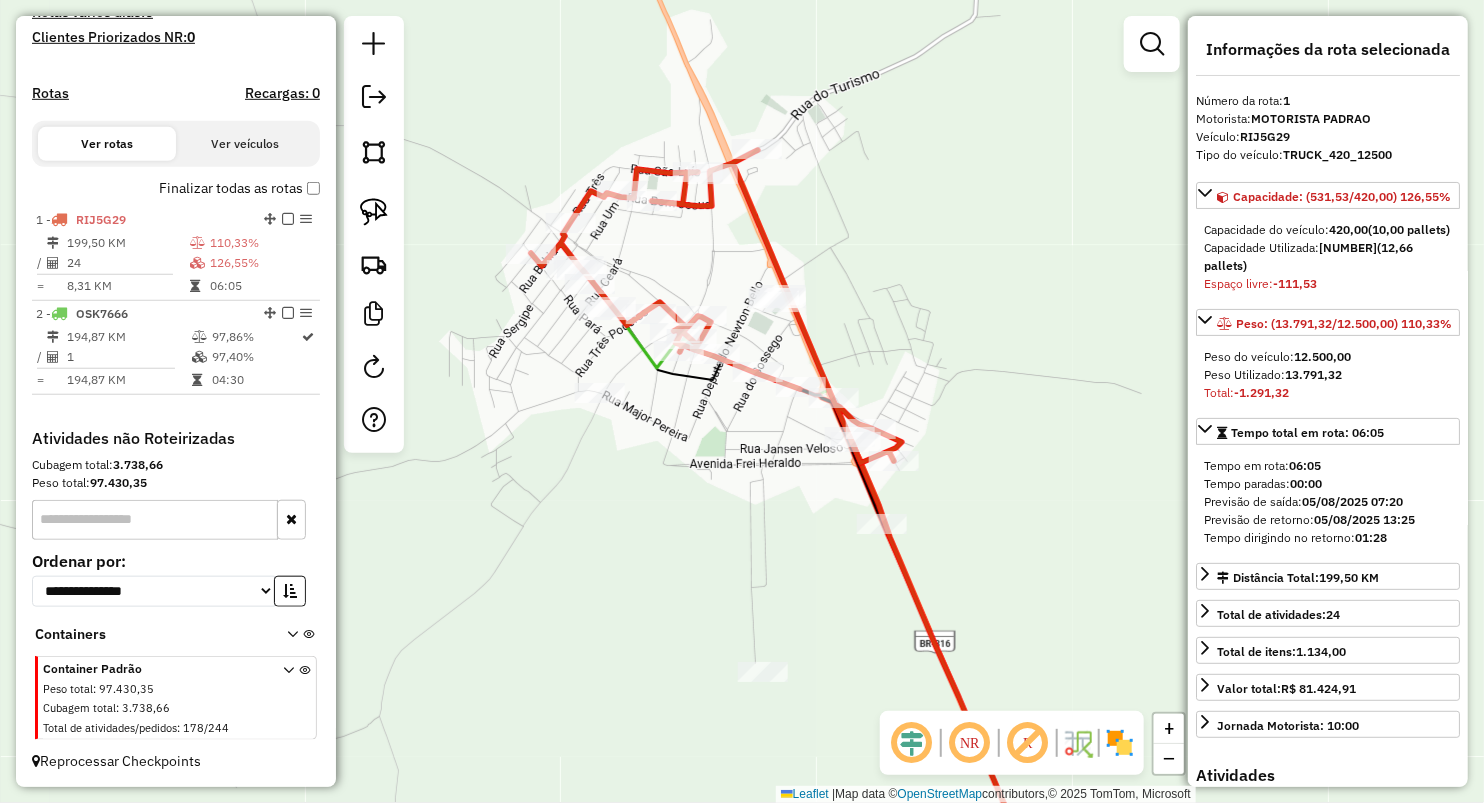 drag, startPoint x: 667, startPoint y: 435, endPoint x: 635, endPoint y: 332, distance: 107.856384 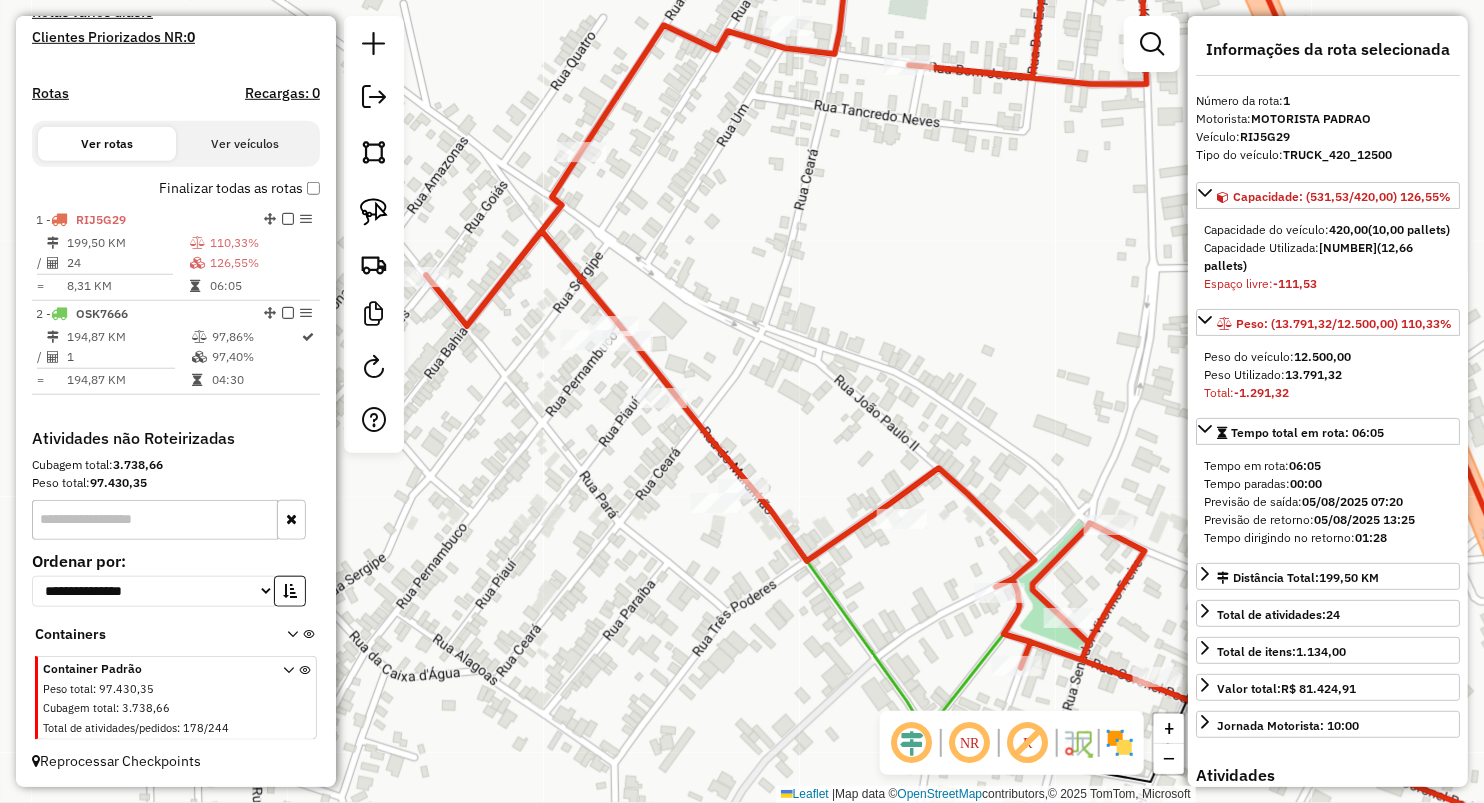 drag, startPoint x: 827, startPoint y: 399, endPoint x: 790, endPoint y: 237, distance: 166.1716 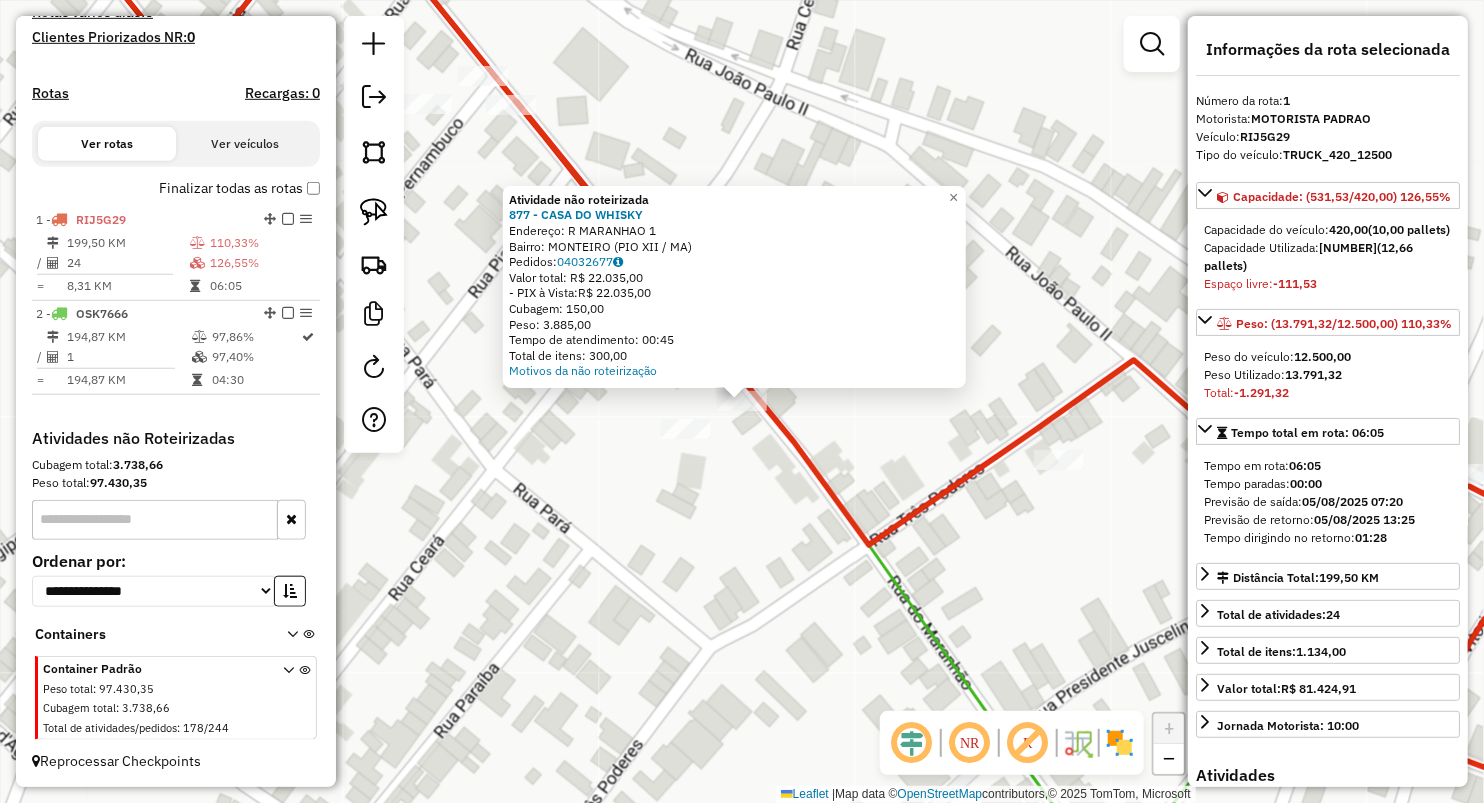 click on "Atividade não roteirizada 877 - CASA DO WHISKY  Endereço:  R MARANHAO 1   Bairro: MONTEIRO (PIO XII / MA)   Pedidos:  04032677   Valor total: R$ 22.035,00   - PIX à Vista:  R$ 22.035,00   Cubagem: 150,00   Peso: 3.885,00   Tempo de atendimento: 00:45   Total de itens: 300,00  Motivos da não roteirização × Janela de atendimento Grade de atendimento Capacidade Transportadoras Veículos Cliente Pedidos  Rotas Selecione os dias de semana para filtrar as janelas de atendimento  Seg   Ter   Qua   Qui   Sex   Sáb   Dom  Informe o período da janela de atendimento: De: Até:  Filtrar exatamente a janela do cliente  Considerar janela de atendimento padrão  Selecione os dias de semana para filtrar as grades de atendimento  Seg   Ter   Qua   Qui   Sex   Sáb   Dom   Considerar clientes sem dia de atendimento cadastrado  Clientes fora do dia de atendimento selecionado Filtrar as atividades entre os valores definidos abaixo:  Peso mínimo:   Peso máximo:   Cubagem mínima:   Cubagem máxima:   De:   Até:   De:" 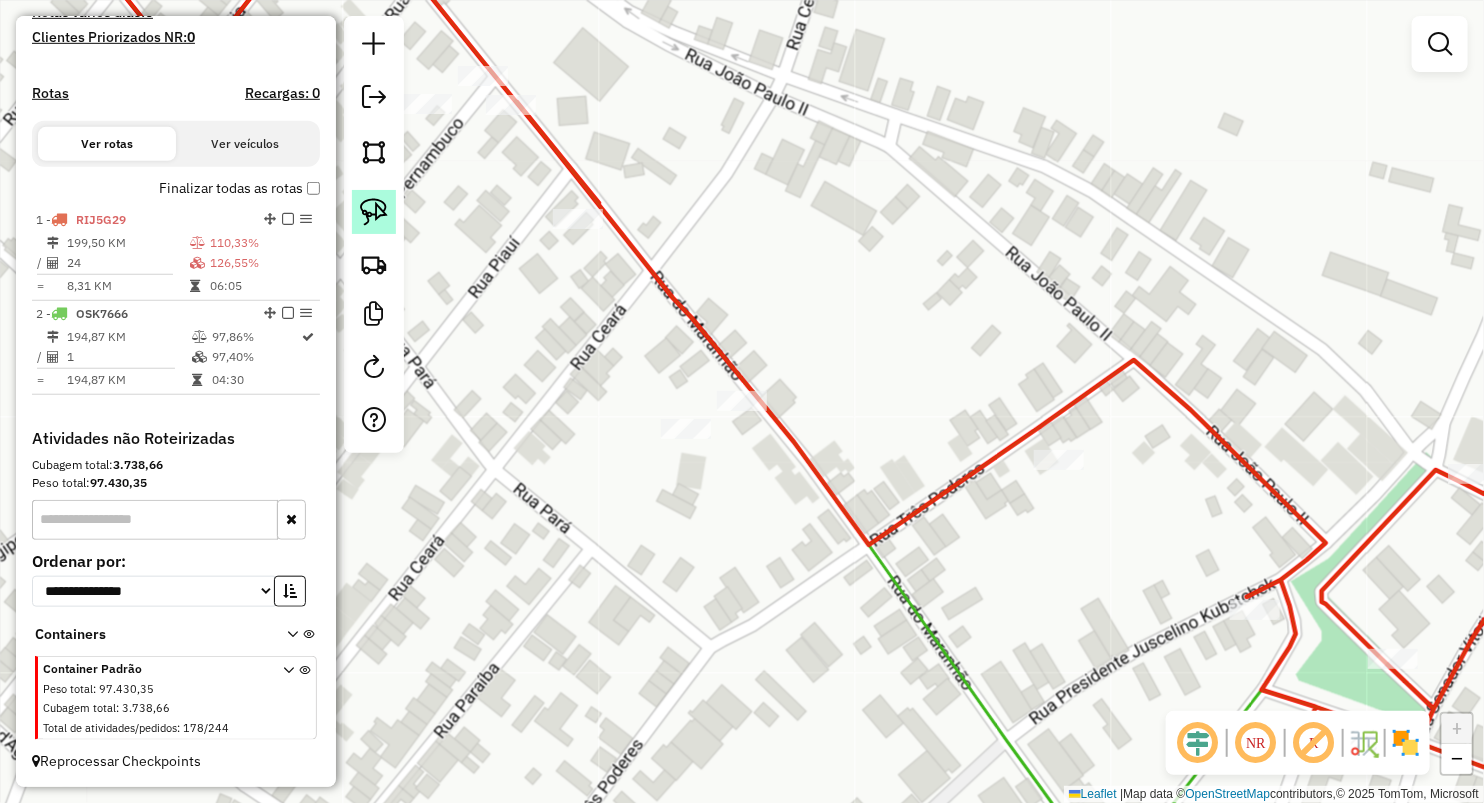 click 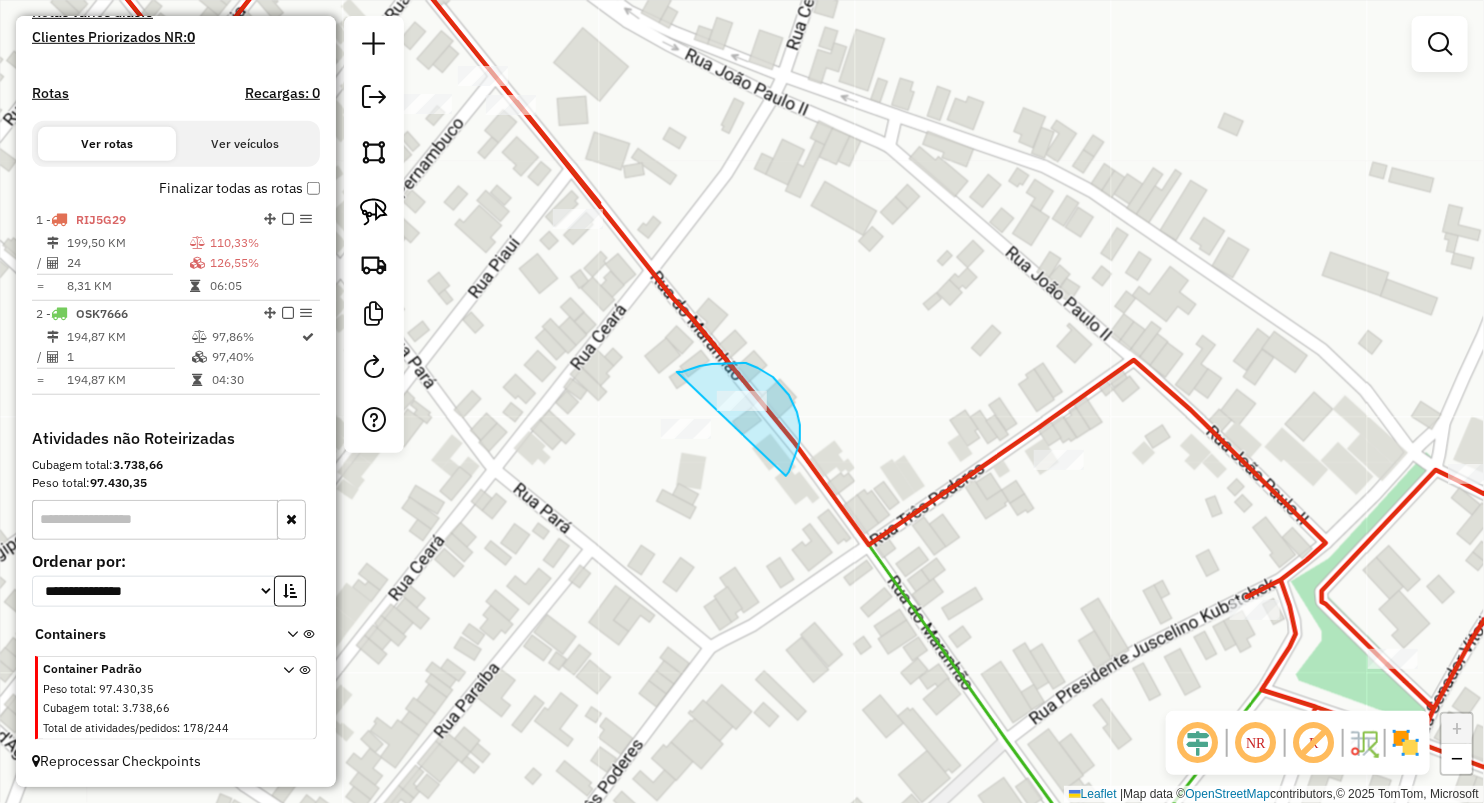 drag, startPoint x: 677, startPoint y: 372, endPoint x: 786, endPoint y: 476, distance: 150.65524 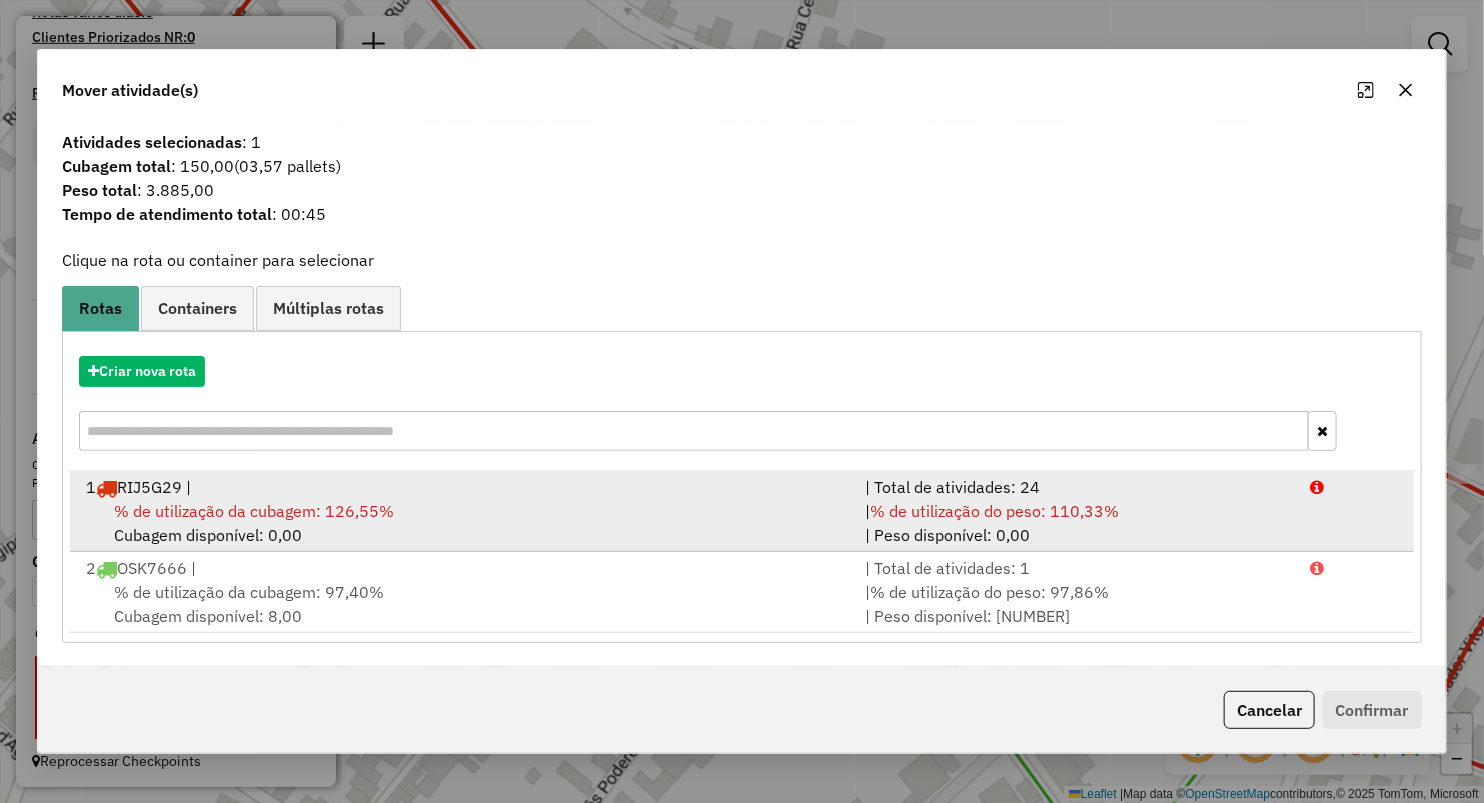 click on "% de utilização da cubagem: 126,55%" at bounding box center (254, 511) 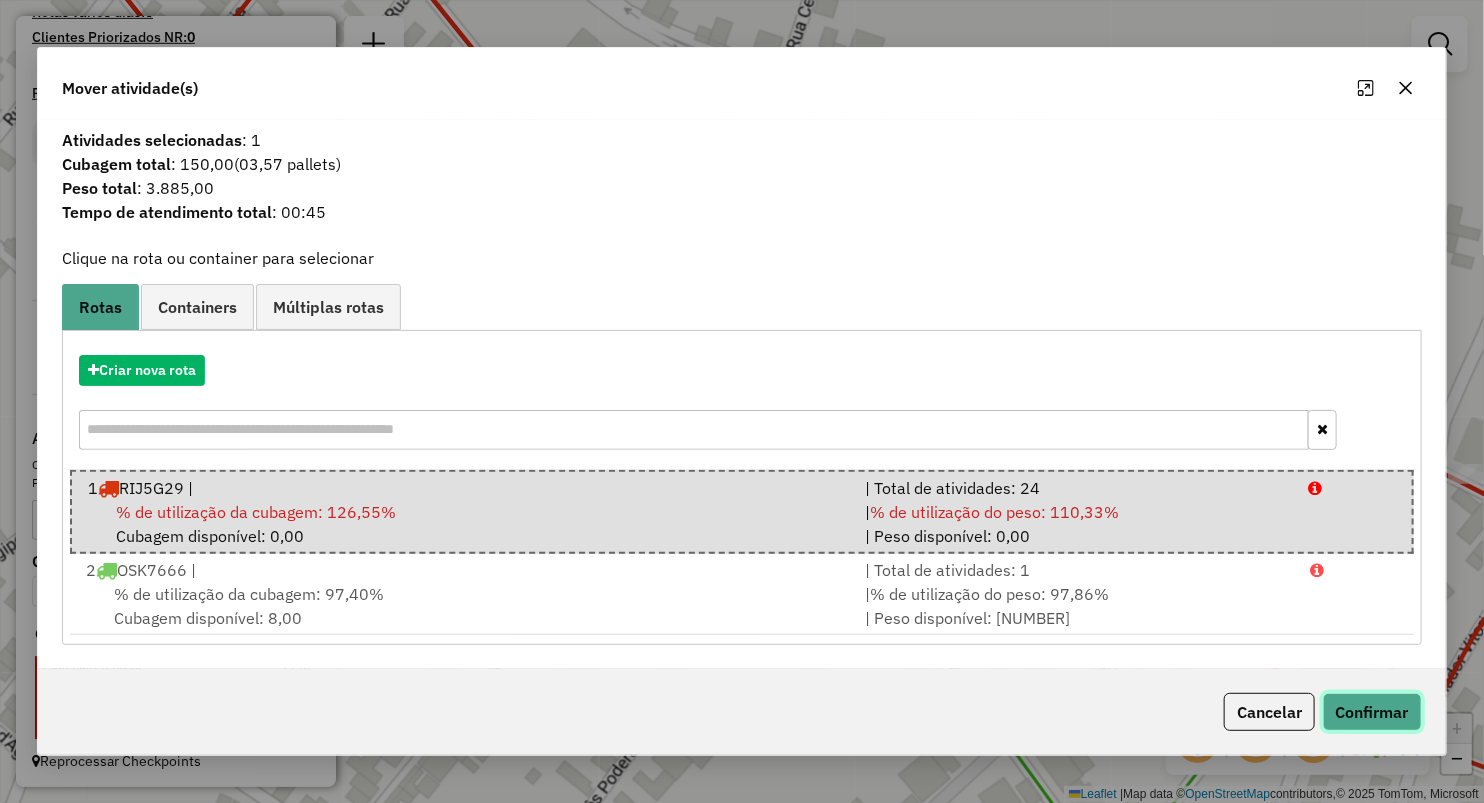 click on "Confirmar" 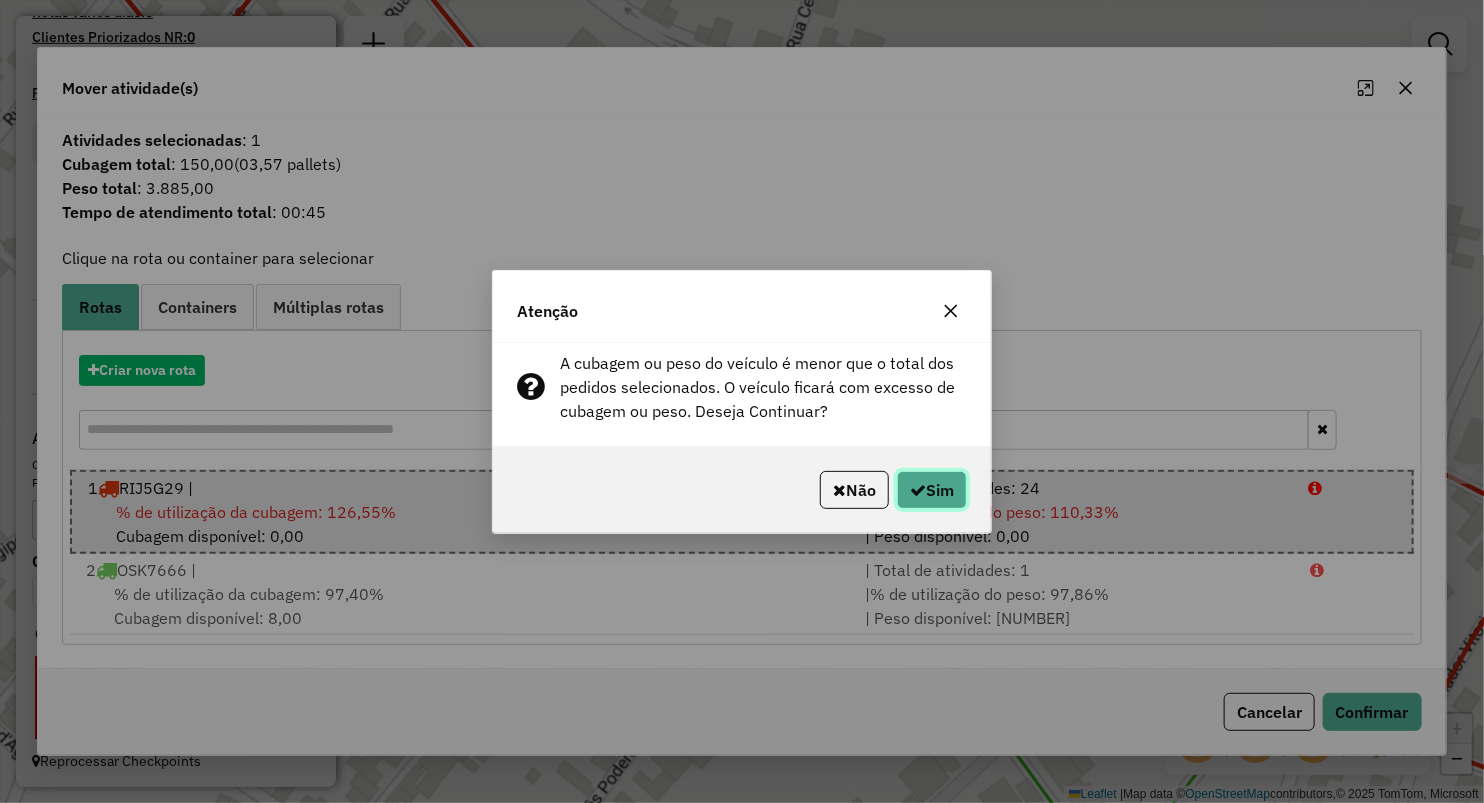 click on "Sim" 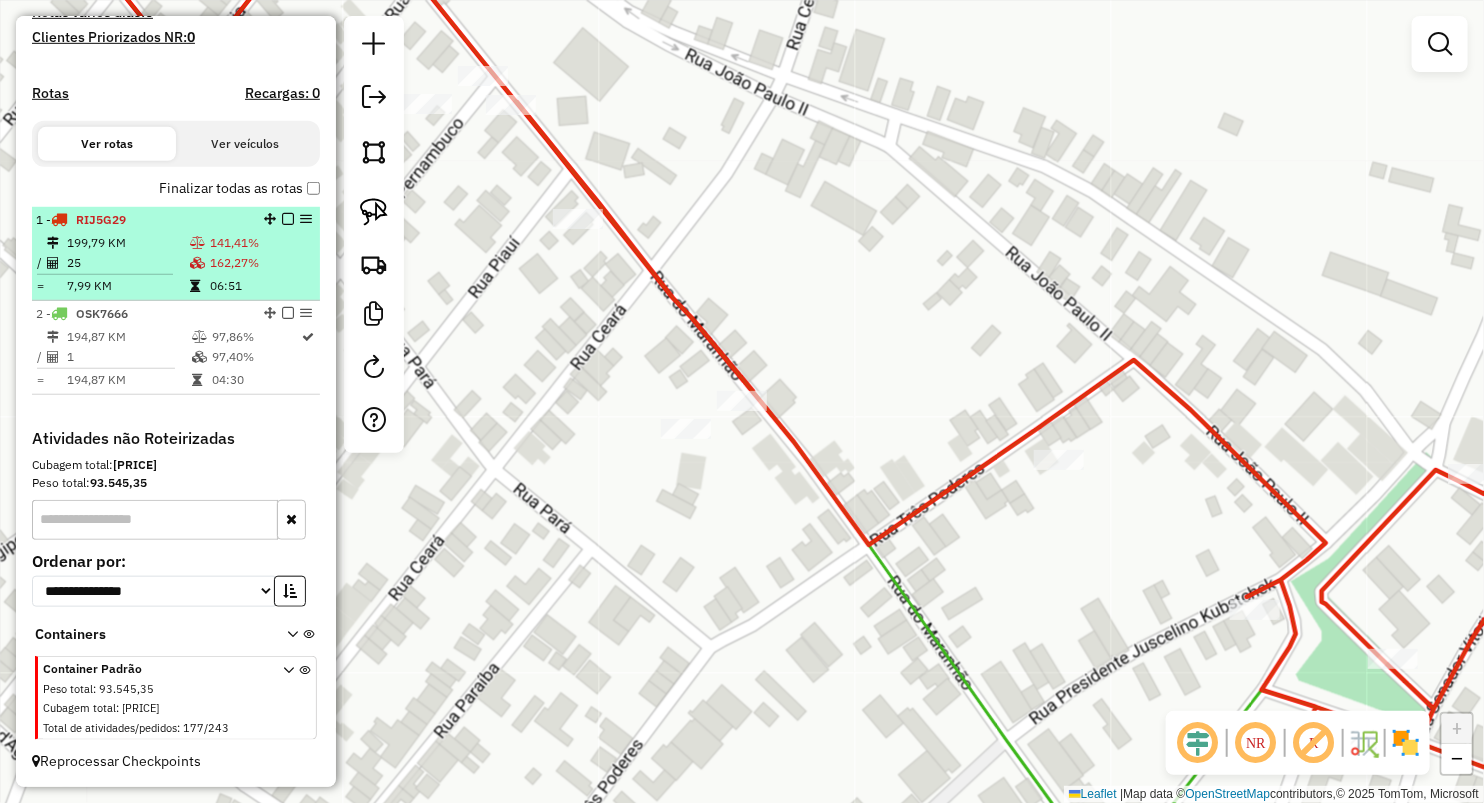 click on "162,27%" at bounding box center [260, 263] 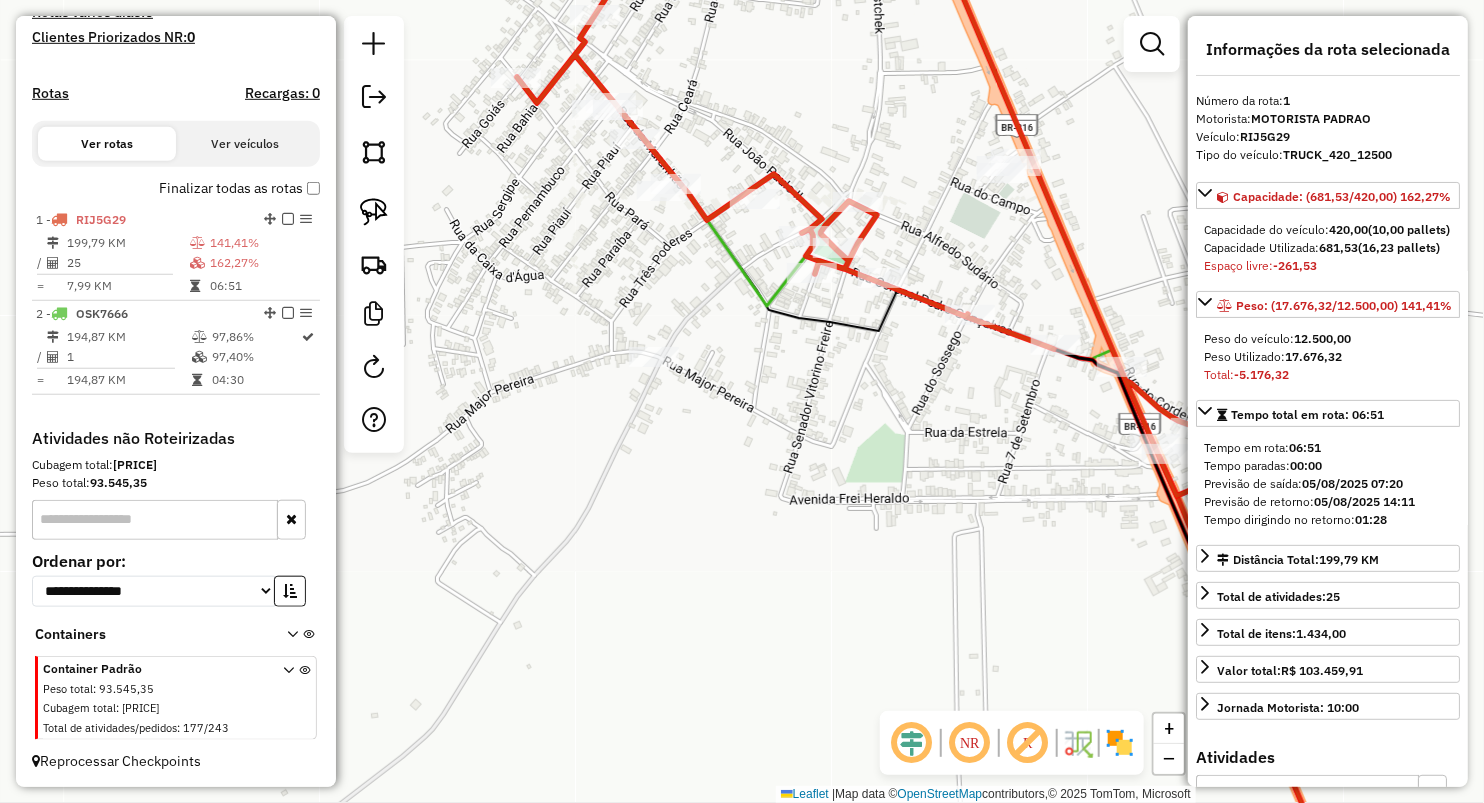 drag, startPoint x: 628, startPoint y: 202, endPoint x: 606, endPoint y: 439, distance: 238.0189 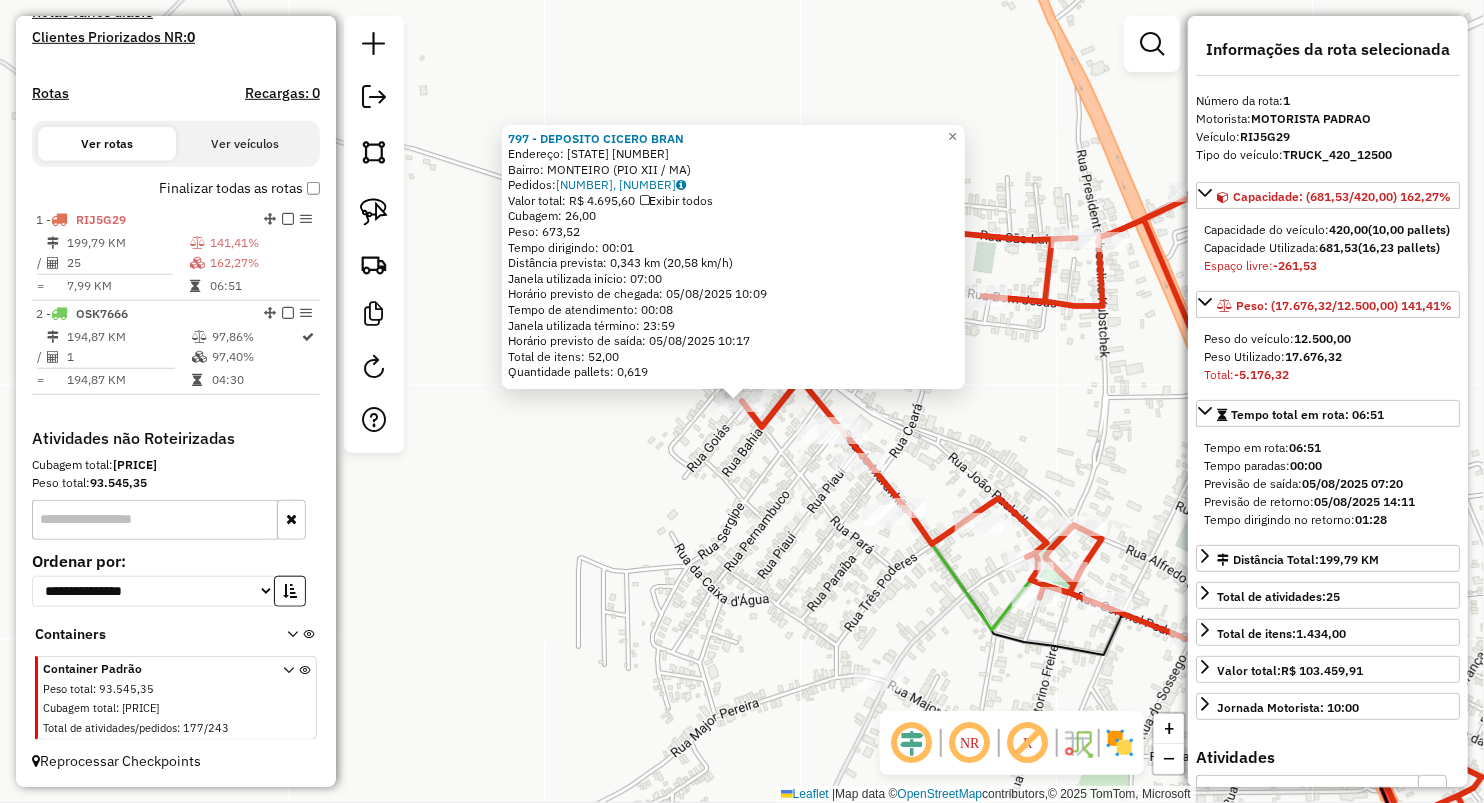 click on "797 - DEPOSITO CICERO BRAN  Endereço:  GOIAS 158   Bairro: MONTEIRO (PIO XII / MA)   Pedidos:  04032459, 04032461   Valor total: R$ 4.695,60   Exibir todos   Cubagem: 26,00  Peso: 673,52  Tempo dirigindo: 00:01   Distância prevista: 0,343 km (20,58 km/h)   Janela utilizada início: 07:00   Horário previsto de chegada: 05/08/2025 10:09   Tempo de atendimento: 00:08   Janela utilizada término: 23:59   Horário previsto de saída: 05/08/2025 10:17   Total de itens: 52,00   Quantidade pallets: 0,619  × Janela de atendimento Grade de atendimento Capacidade Transportadoras Veículos Cliente Pedidos  Rotas Selecione os dias de semana para filtrar as janelas de atendimento  Seg   Ter   Qua   Qui   Sex   Sáb   Dom  Informe o período da janela de atendimento: De: Até:  Filtrar exatamente a janela do cliente  Considerar janela de atendimento padrão  Selecione os dias de semana para filtrar as grades de atendimento  Seg   Ter   Qua   Qui   Sex   Sáb   Dom   Considerar clientes sem dia de atendimento cadastrado" 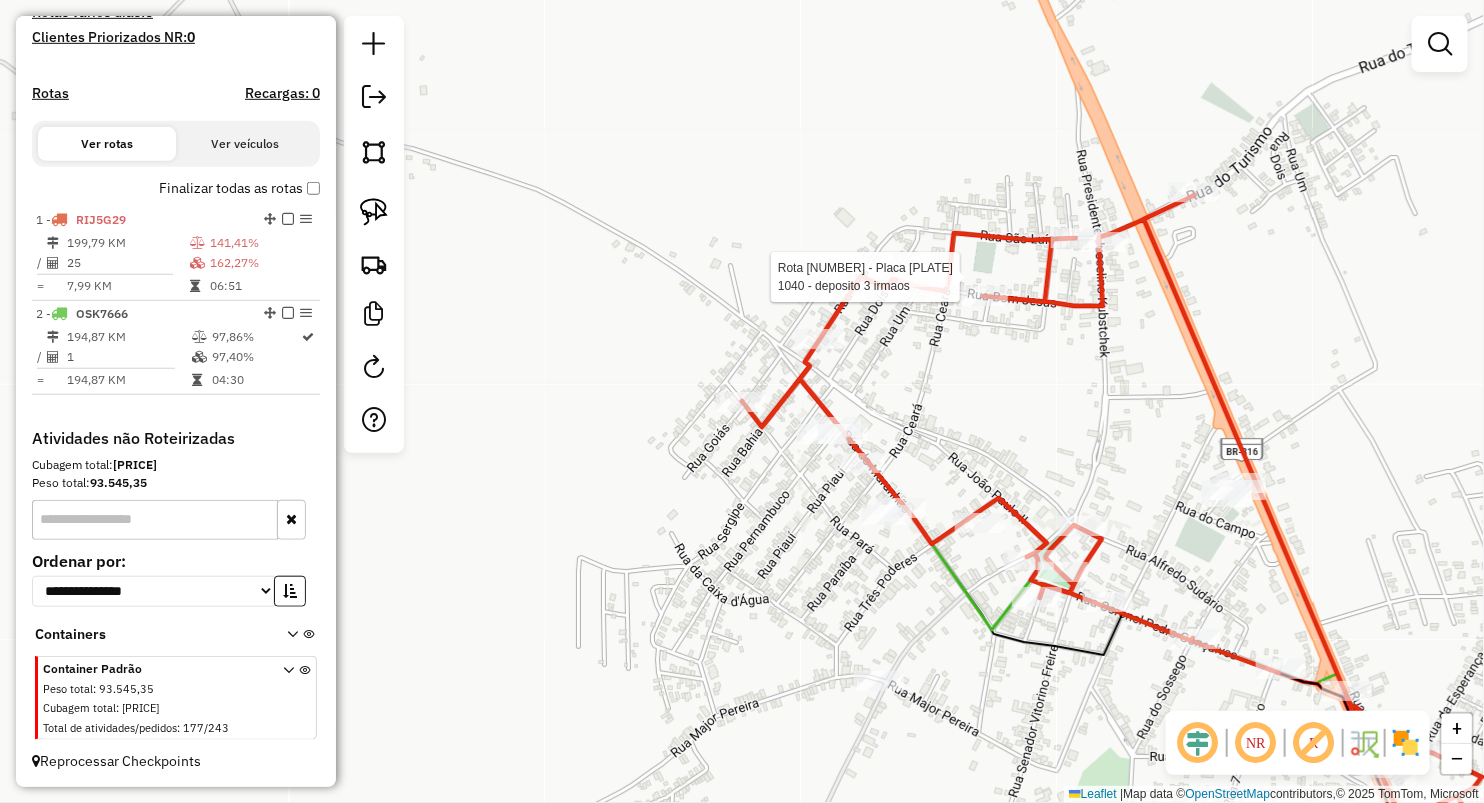 select on "**********" 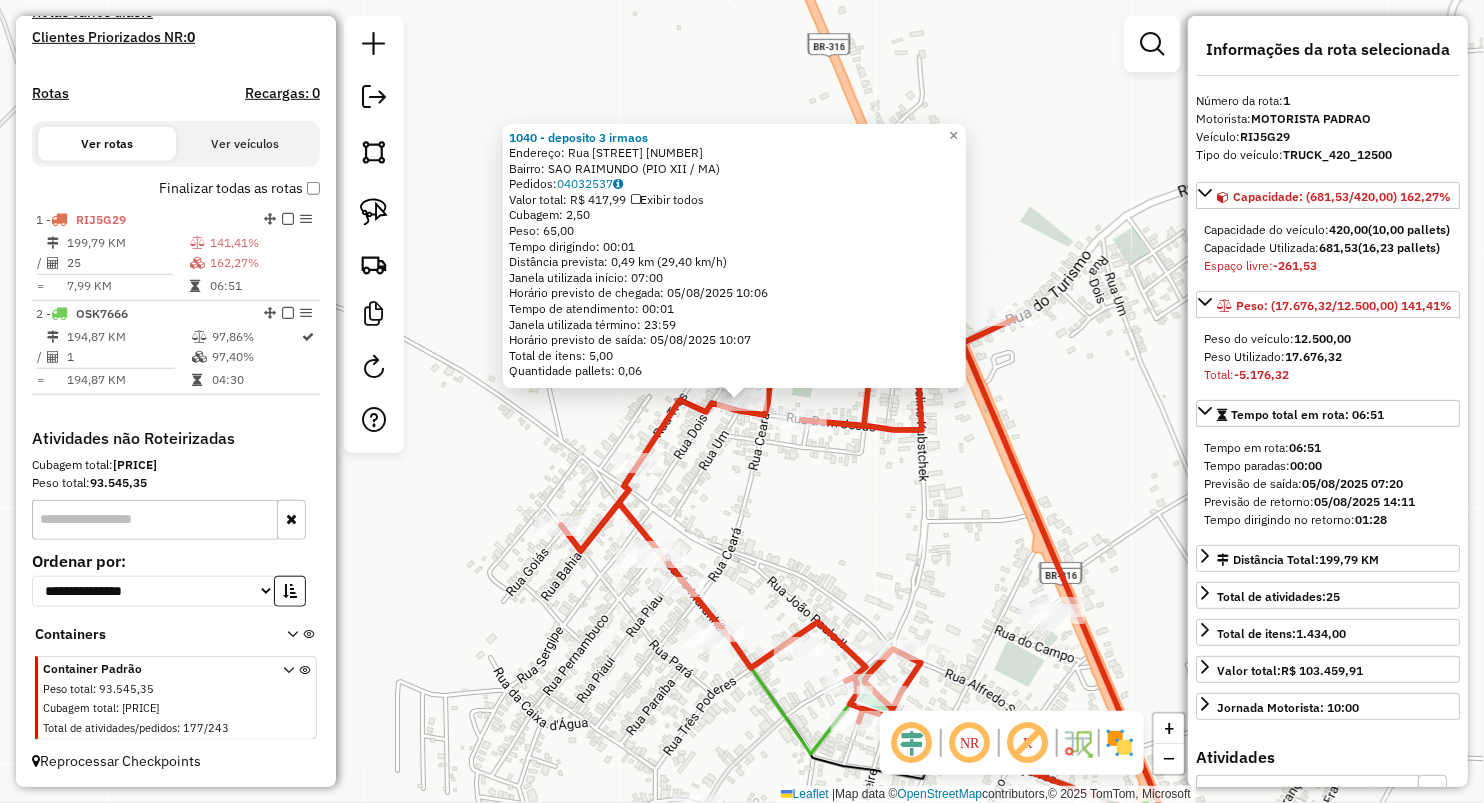 click on "1040 - deposito  3 irmaos  Endereço:  Rua bom Jesus 396   Bairro: SAO RAIMUNDO (PIO XII / MA)   Pedidos:  04032537   Valor total: R$ 417,99   Exibir todos   Cubagem: 2,50  Peso: 65,00  Tempo dirigindo: 00:01   Distância prevista: 0,49 km (29,40 km/h)   Janela utilizada início: 07:00   Horário previsto de chegada: 05/08/2025 10:06   Tempo de atendimento: 00:01   Janela utilizada término: 23:59   Horário previsto de saída: 05/08/2025 10:07   Total de itens: 5,00   Quantidade pallets: 0,06  × Janela de atendimento Grade de atendimento Capacidade Transportadoras Veículos Cliente Pedidos  Rotas Selecione os dias de semana para filtrar as janelas de atendimento  Seg   Ter   Qua   Qui   Sex   Sáb   Dom  Informe o período da janela de atendimento: De: Até:  Filtrar exatamente a janela do cliente  Considerar janela de atendimento padrão  Selecione os dias de semana para filtrar as grades de atendimento  Seg   Ter   Qua   Qui   Sex   Sáb   Dom   Considerar clientes sem dia de atendimento cadastrado  De:" 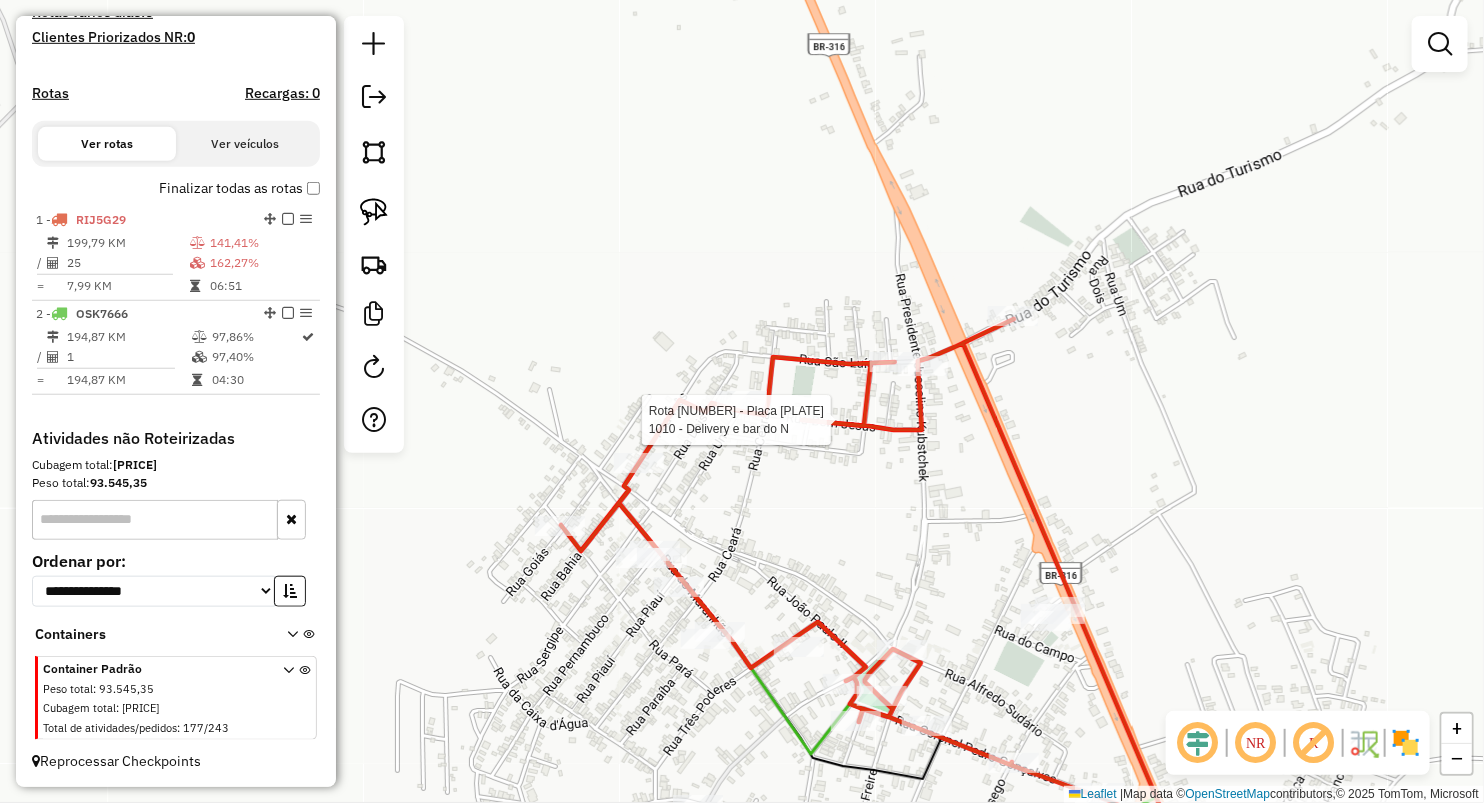 select on "**********" 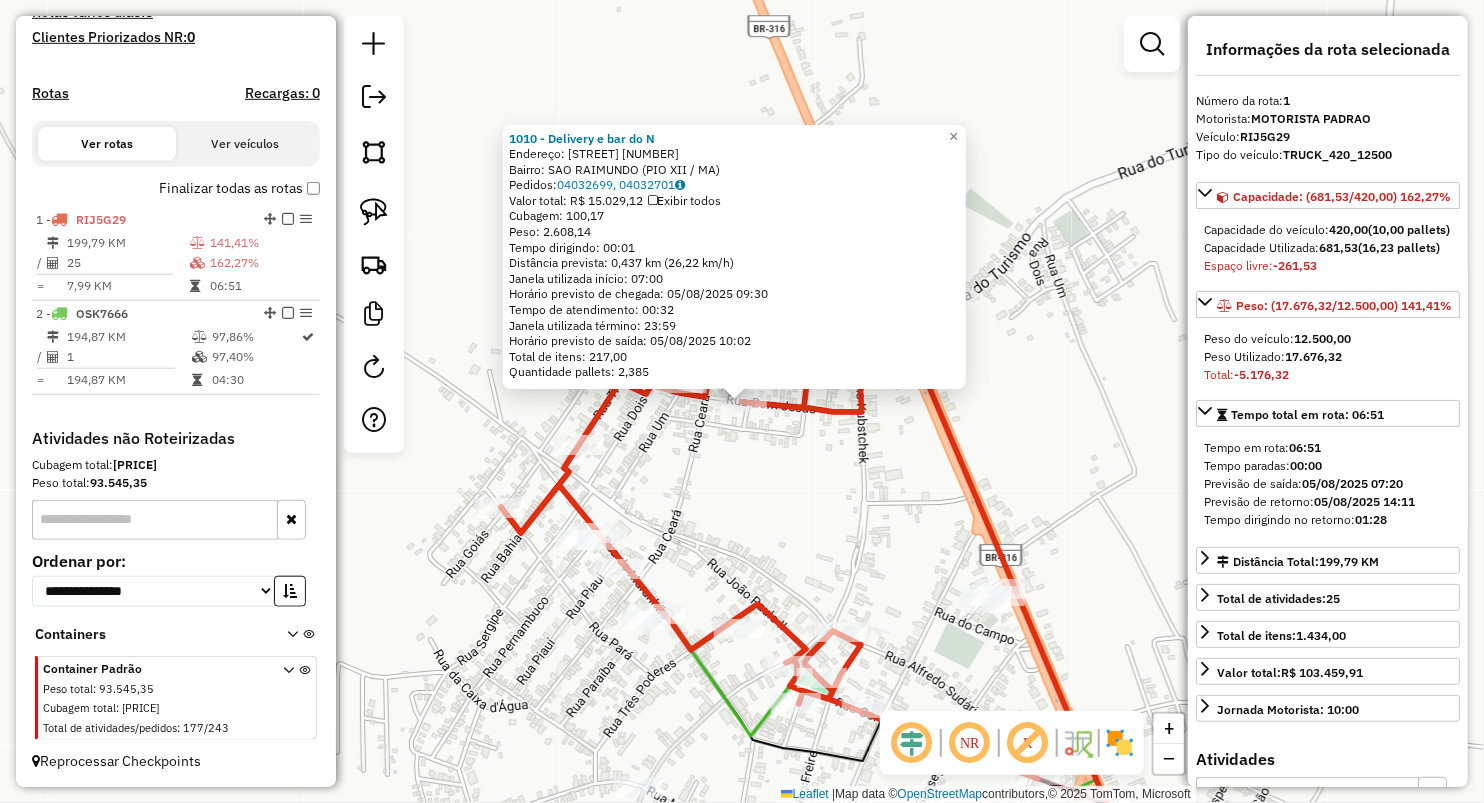 click on "1010 - Delivery  e bar do N  Endereço:  Rua bom Jesus 220   Bairro: SAO RAIMUNDO (PIO XII / MA)   Pedidos:  04032699, 04032701   Valor total: R$ 15.029,12   Exibir todos   Cubagem: 100,17  Peso: 2.608,14  Tempo dirigindo: 00:01   Distância prevista: 0,437 km (26,22 km/h)   Janela utilizada início: 07:00   Horário previsto de chegada: 05/08/2025 09:30   Tempo de atendimento: 00:32   Janela utilizada término: 23:59   Horário previsto de saída: 05/08/2025 10:02   Total de itens: 217,00   Quantidade pallets: 2,385  × Janela de atendimento Grade de atendimento Capacidade Transportadoras Veículos Cliente Pedidos  Rotas Selecione os dias de semana para filtrar as janelas de atendimento  Seg   Ter   Qua   Qui   Sex   Sáb   Dom  Informe o período da janela de atendimento: De: Até:  Filtrar exatamente a janela do cliente  Considerar janela de atendimento padrão  Selecione os dias de semana para filtrar as grades de atendimento  Seg   Ter   Qua   Qui   Sex   Sáb   Dom   Peso mínimo:   Peso máximo:   De:" 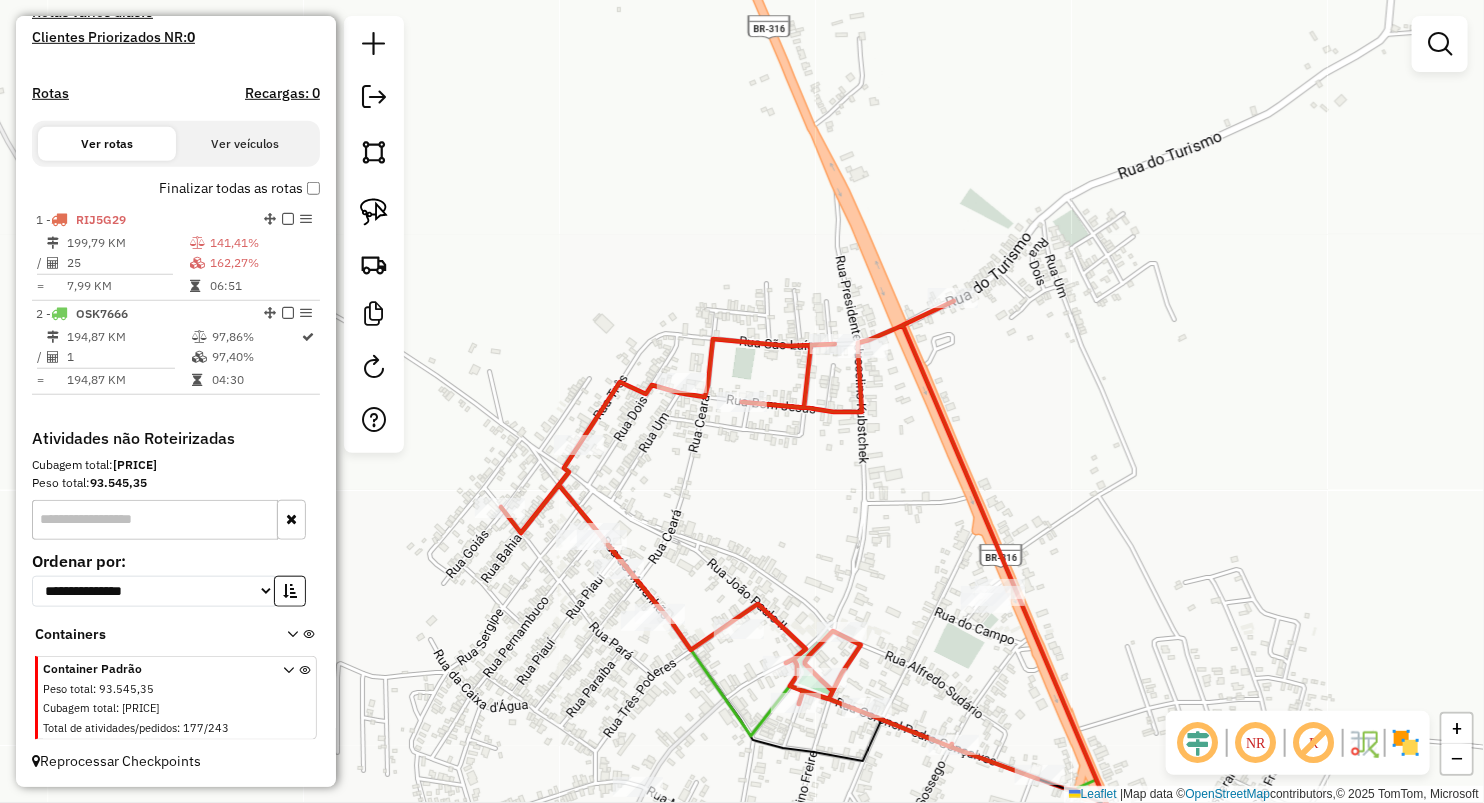 drag, startPoint x: 790, startPoint y: 525, endPoint x: 782, endPoint y: 475, distance: 50.635956 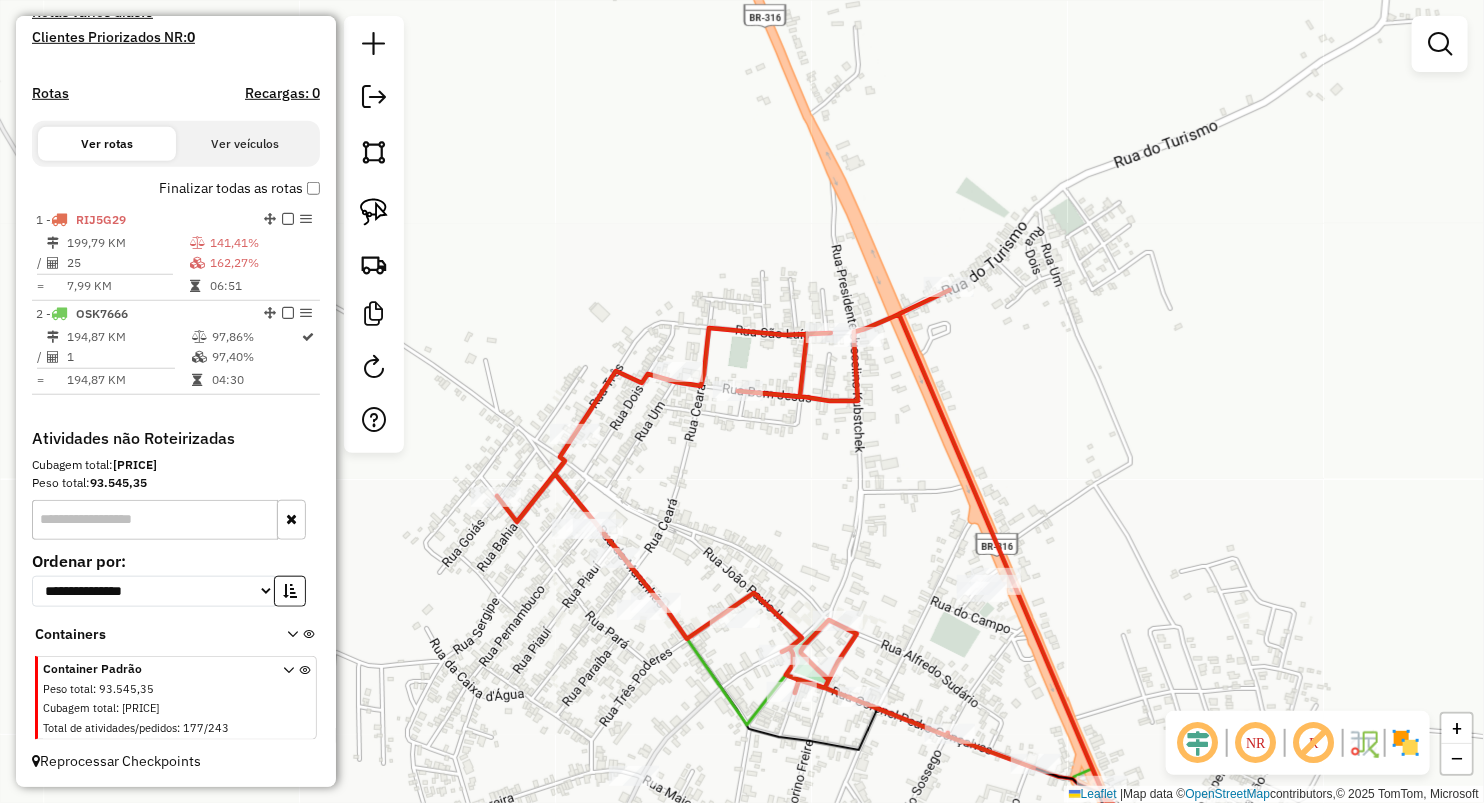 click on "Janela de atendimento Grade de atendimento Capacidade Transportadoras Veículos Cliente Pedidos  Rotas Selecione os dias de semana para filtrar as janelas de atendimento  Seg   Ter   Qua   Qui   Sex   Sáb   Dom  Informe o período da janela de atendimento: De: Até:  Filtrar exatamente a janela do cliente  Considerar janela de atendimento padrão  Selecione os dias de semana para filtrar as grades de atendimento  Seg   Ter   Qua   Qui   Sex   Sáb   Dom   Considerar clientes sem dia de atendimento cadastrado  Clientes fora do dia de atendimento selecionado Filtrar as atividades entre os valores definidos abaixo:  Peso mínimo:   Peso máximo:   Cubagem mínima:   Cubagem máxima:   De:   Até:  Filtrar as atividades entre o tempo de atendimento definido abaixo:  De:   Até:   Considerar capacidade total dos clientes não roteirizados Transportadora: Selecione um ou mais itens Tipo de veículo: Selecione um ou mais itens Veículo: Selecione um ou mais itens Motorista: Selecione um ou mais itens Nome: Rótulo:" 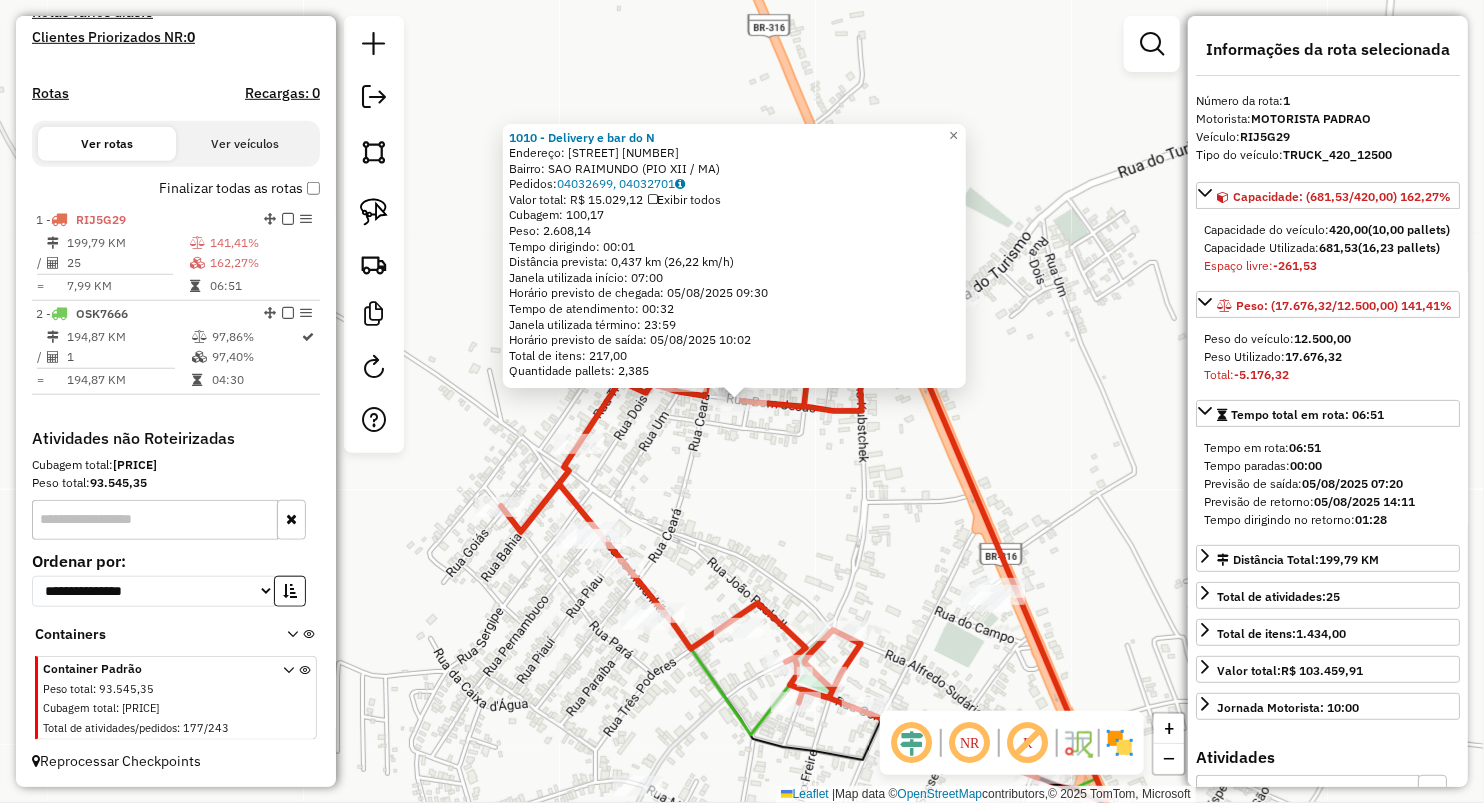 click on "1010 - Delivery  e bar do N  Endereço:  Rua bom Jesus 220   Bairro: SAO RAIMUNDO (PIO XII / MA)   Pedidos:  04032699, 04032701   Valor total: R$ 15.029,12   Exibir todos   Cubagem: 100,17  Peso: 2.608,14  Tempo dirigindo: 00:01   Distância prevista: 0,437 km (26,22 km/h)   Janela utilizada início: 07:00   Horário previsto de chegada: 05/08/2025 09:30   Tempo de atendimento: 00:32   Janela utilizada término: 23:59   Horário previsto de saída: 05/08/2025 10:02   Total de itens: 217,00   Quantidade pallets: 2,385  × Janela de atendimento Grade de atendimento Capacidade Transportadoras Veículos Cliente Pedidos  Rotas Selecione os dias de semana para filtrar as janelas de atendimento  Seg   Ter   Qua   Qui   Sex   Sáb   Dom  Informe o período da janela de atendimento: De: Até:  Filtrar exatamente a janela do cliente  Considerar janela de atendimento padrão  Selecione os dias de semana para filtrar as grades de atendimento  Seg   Ter   Qua   Qui   Sex   Sáb   Dom   Peso mínimo:   Peso máximo:   De:" 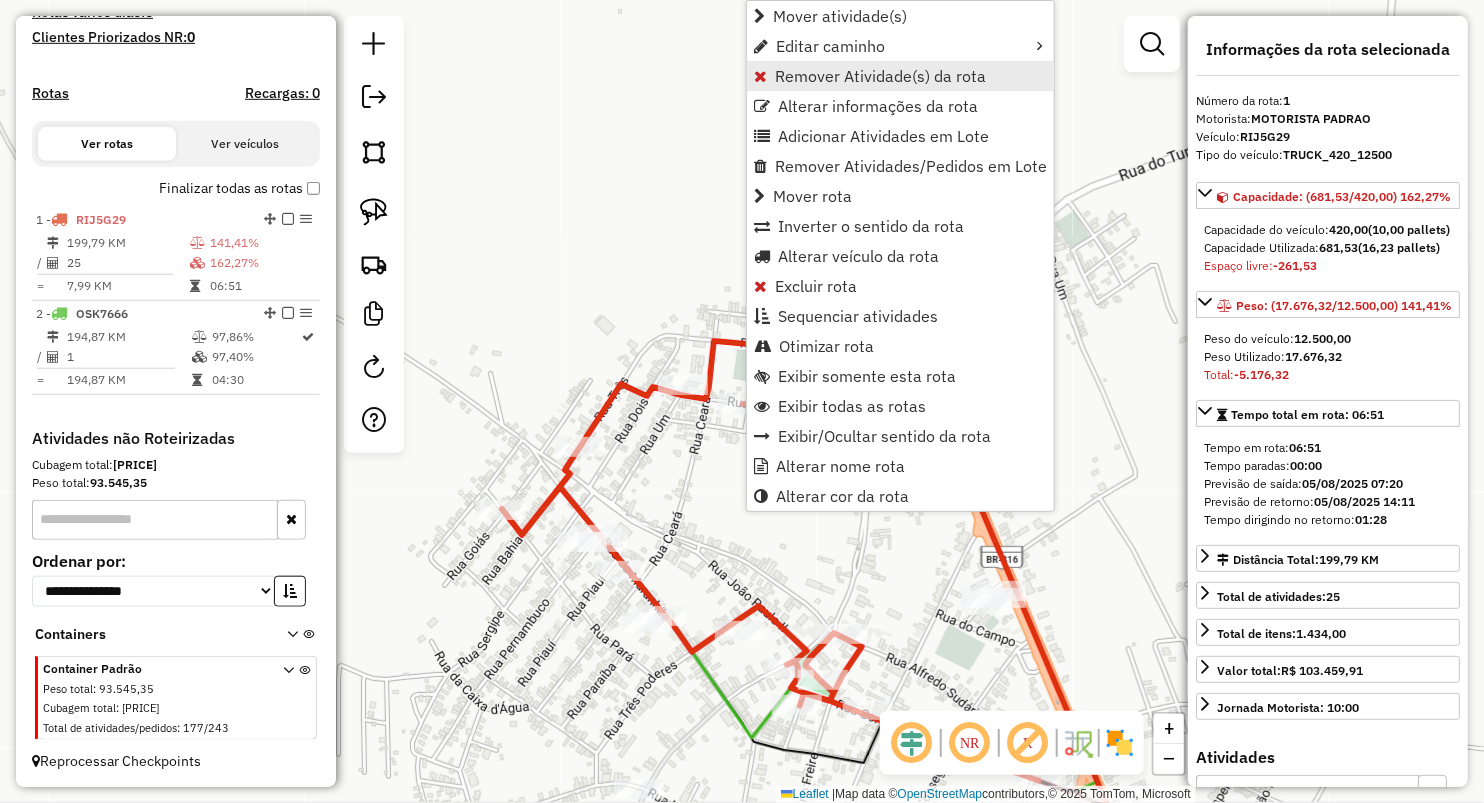 click on "Remover Atividade(s) da rota" at bounding box center [880, 76] 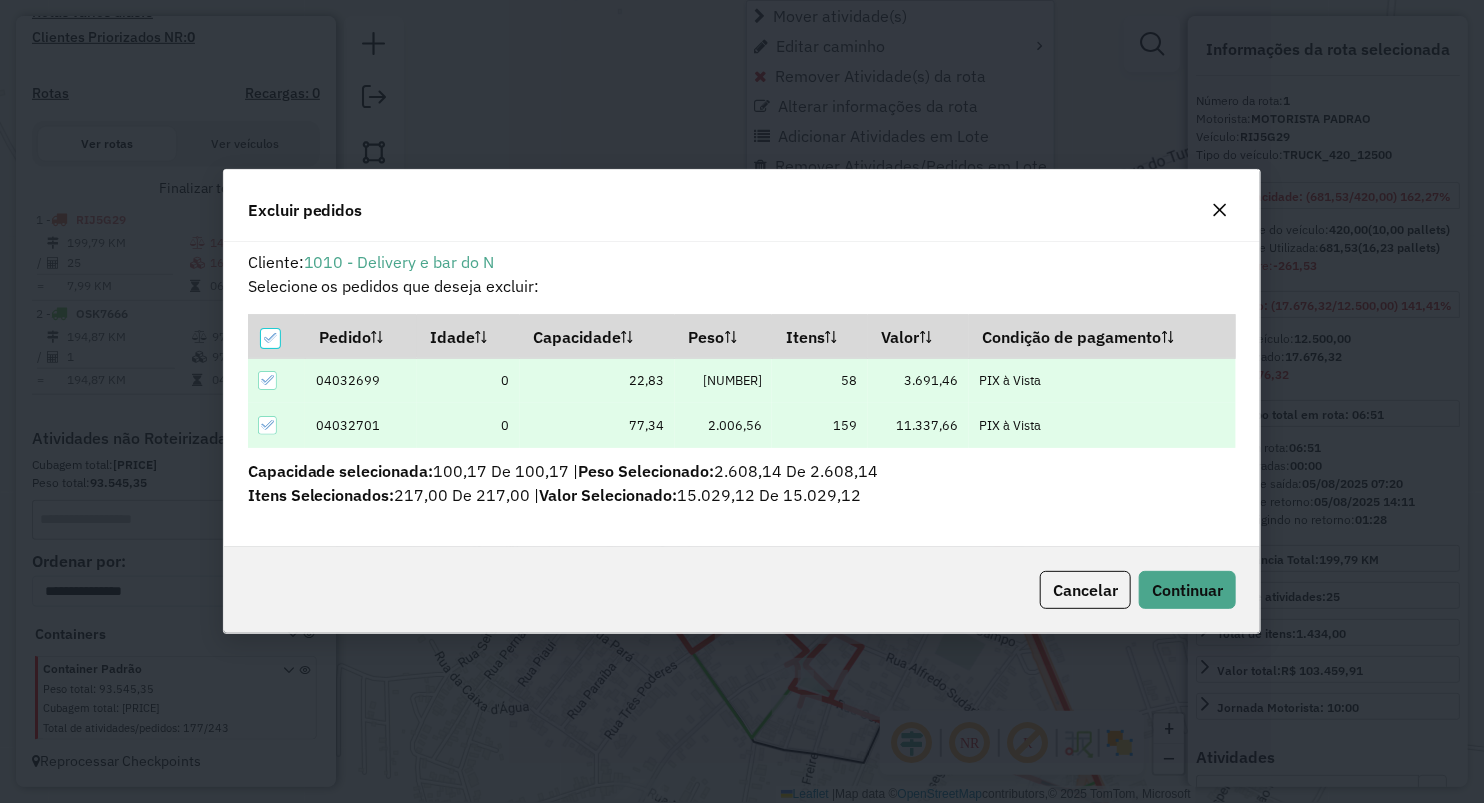 scroll, scrollTop: 0, scrollLeft: 0, axis: both 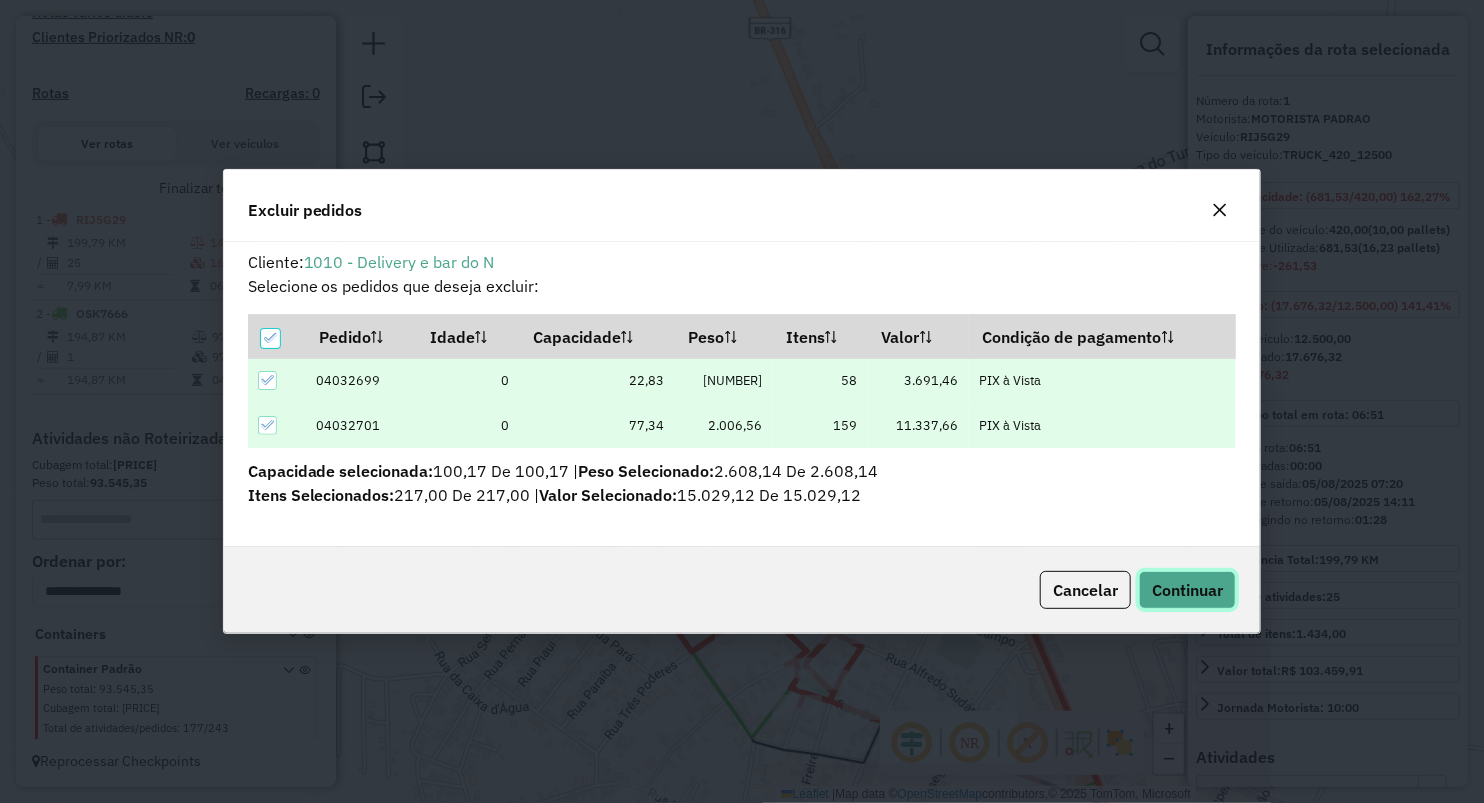 drag, startPoint x: 1175, startPoint y: 580, endPoint x: 1112, endPoint y: 753, distance: 184.11409 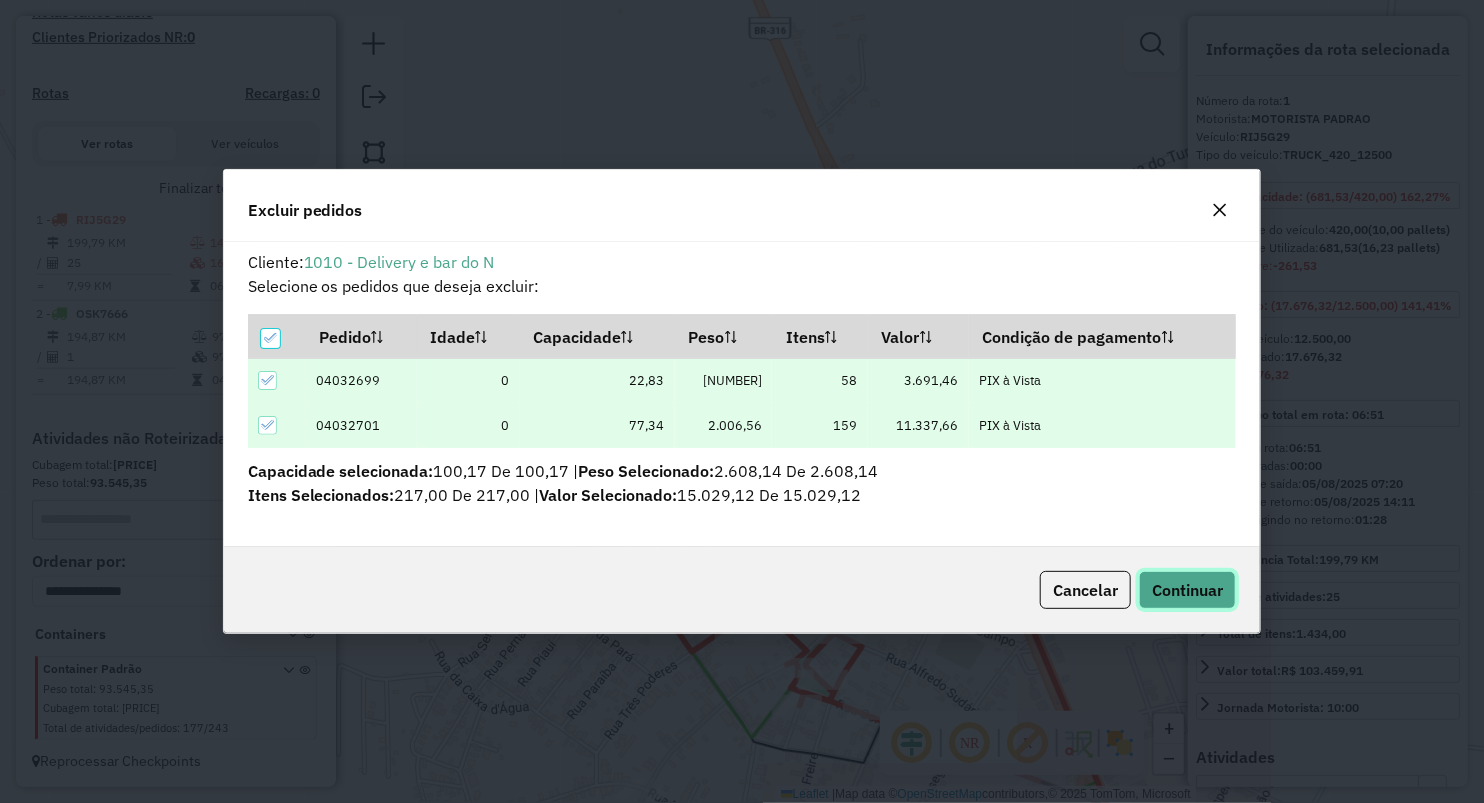 click on "Continuar" 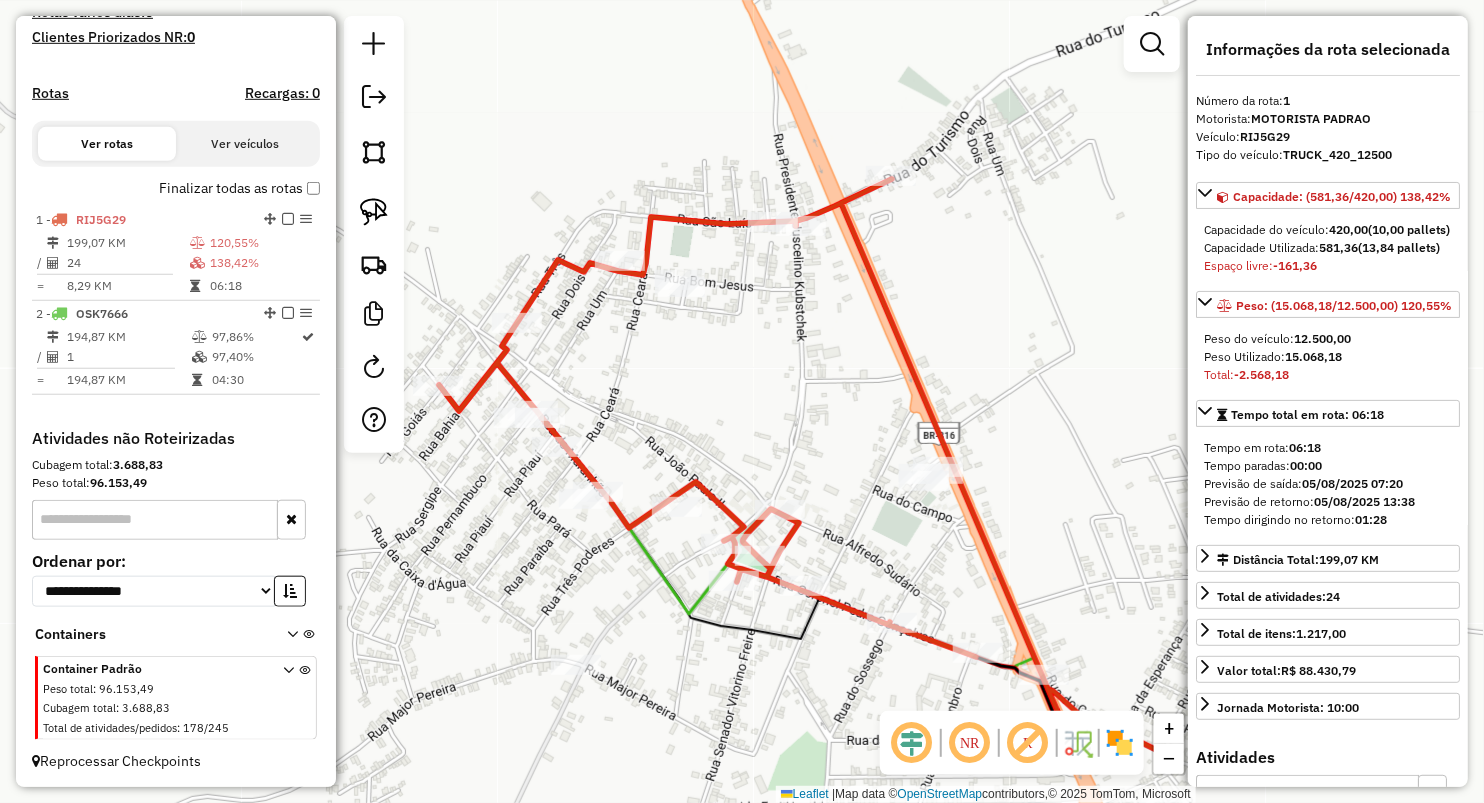 drag, startPoint x: 800, startPoint y: 442, endPoint x: 795, endPoint y: 378, distance: 64.195015 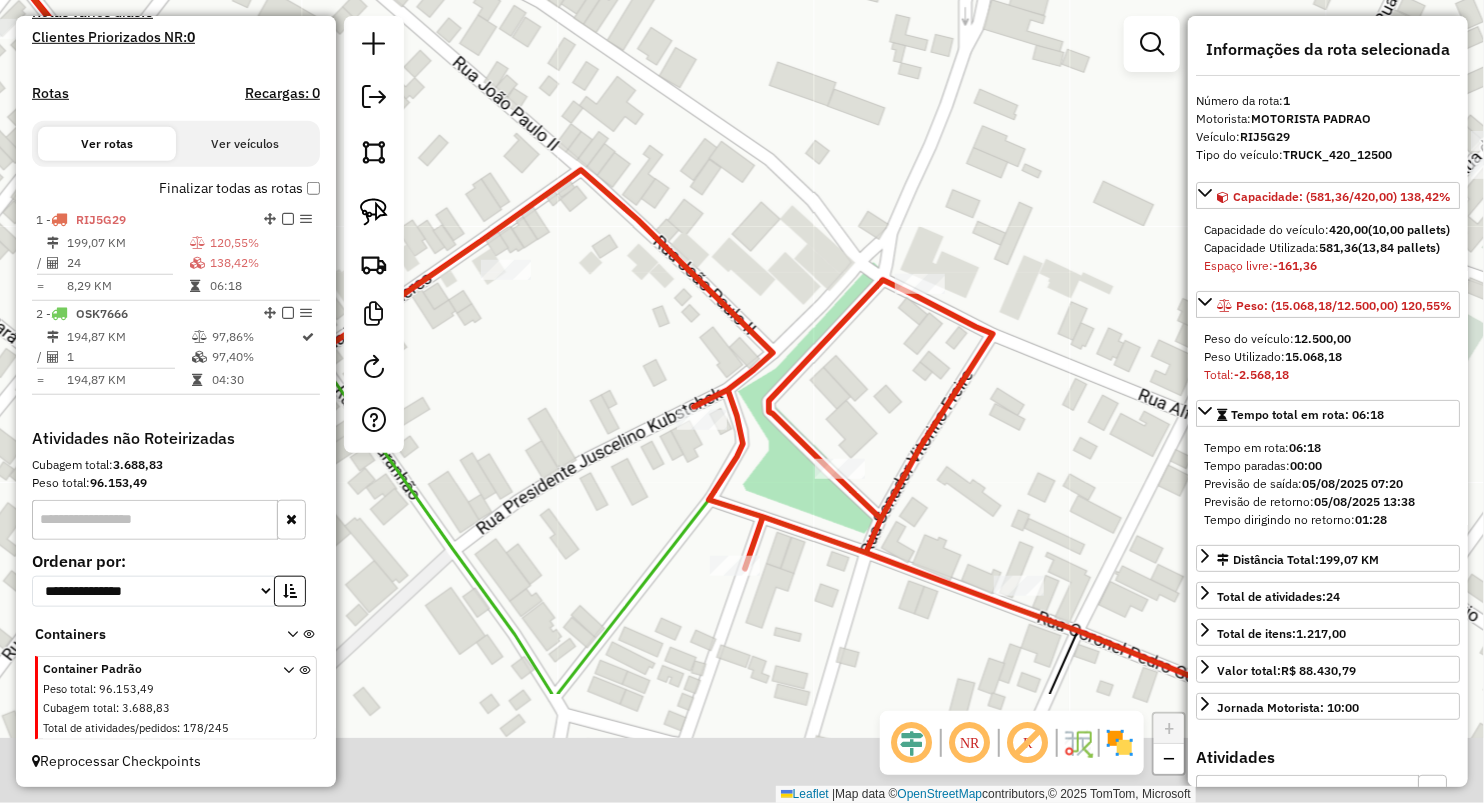 drag, startPoint x: 770, startPoint y: 302, endPoint x: 755, endPoint y: 316, distance: 20.518284 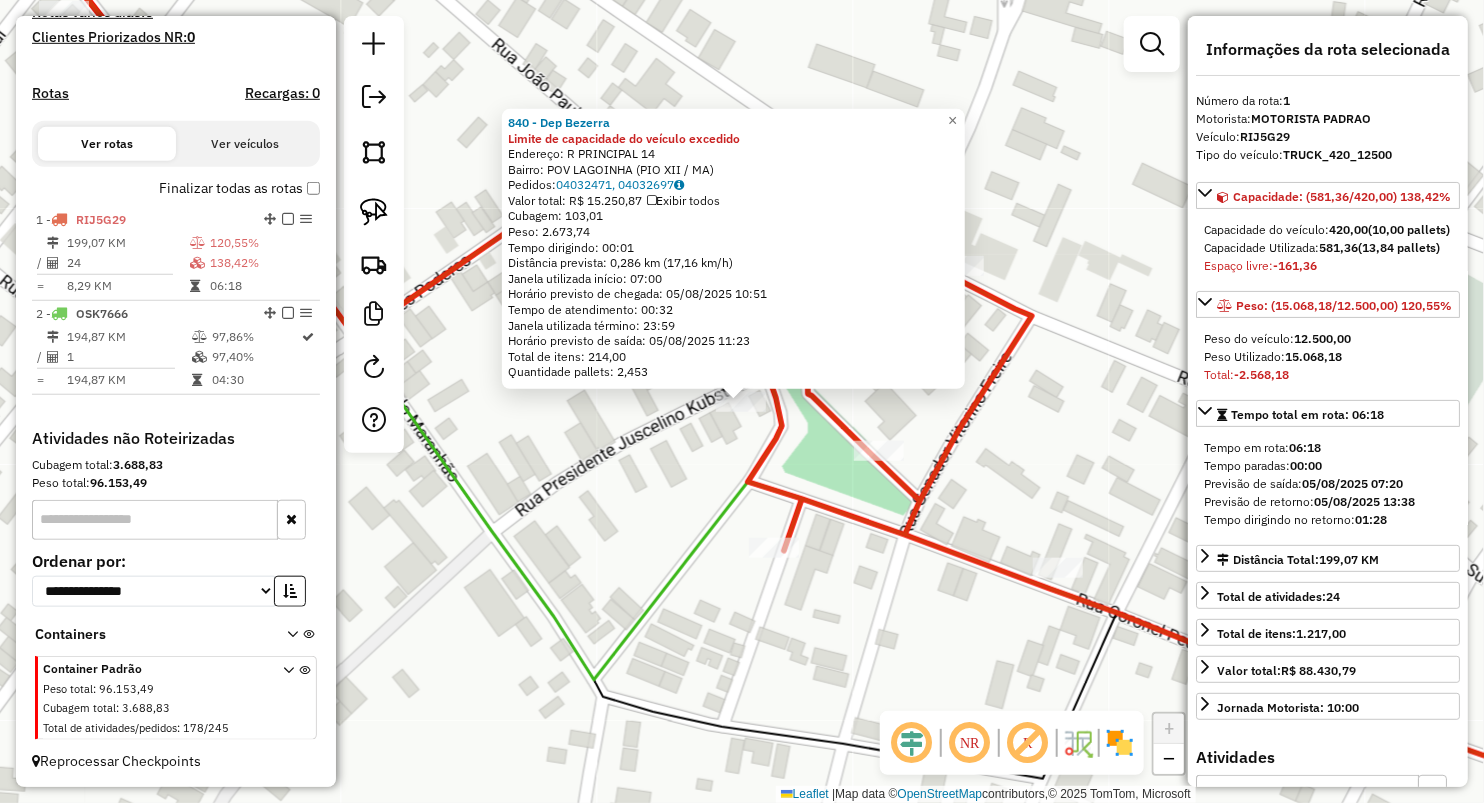 click on "840 - Dep Bezerra Limite de capacidade do veículo excedido  Endereço:  R PRINCIPAL 14   Bairro: POV LAGOINHA (PIO XII / MA)   Pedidos:  04032471, 04032697   Valor total: R$ 15.250,87   Exibir todos   Cubagem: 103,01  Peso: 2.673,74  Tempo dirigindo: 00:01   Distância prevista: 0,286 km (17,16 km/h)   Janela utilizada início: 07:00   Horário previsto de chegada: 05/08/2025 10:51   Tempo de atendimento: 00:32   Janela utilizada término: 23:59   Horário previsto de saída: 05/08/2025 11:23   Total de itens: 214,00   Quantidade pallets: 2,453  × Janela de atendimento Grade de atendimento Capacidade Transportadoras Veículos Cliente Pedidos  Rotas Selecione os dias de semana para filtrar as janelas de atendimento  Seg   Ter   Qua   Qui   Sex   Sáb   Dom  Informe o período da janela de atendimento: De: Até:  Filtrar exatamente a janela do cliente  Considerar janela de atendimento padrão  Selecione os dias de semana para filtrar as grades de atendimento  Seg   Ter   Qua   Qui   Sex   Sáb   Dom   De:  +" 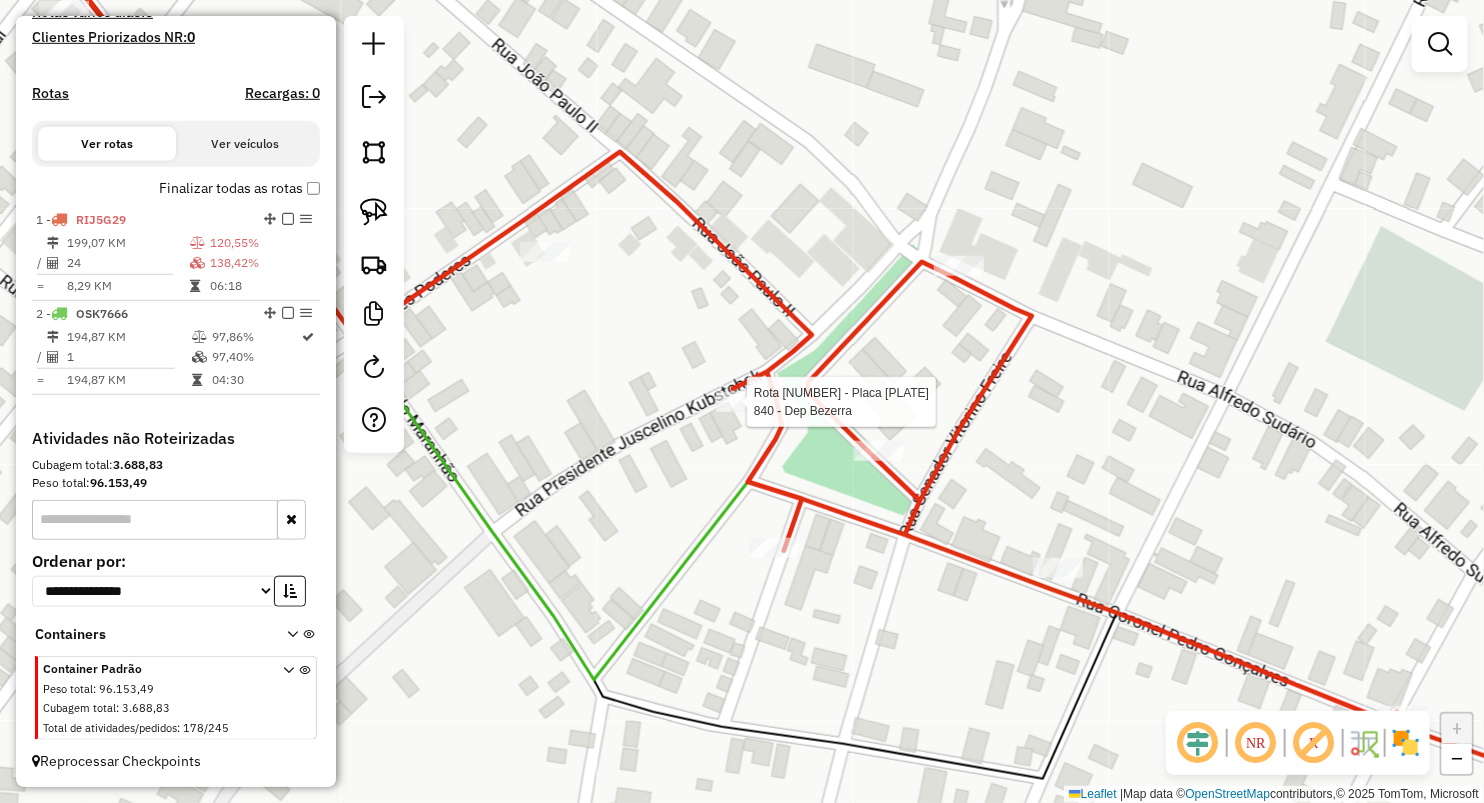 select on "**********" 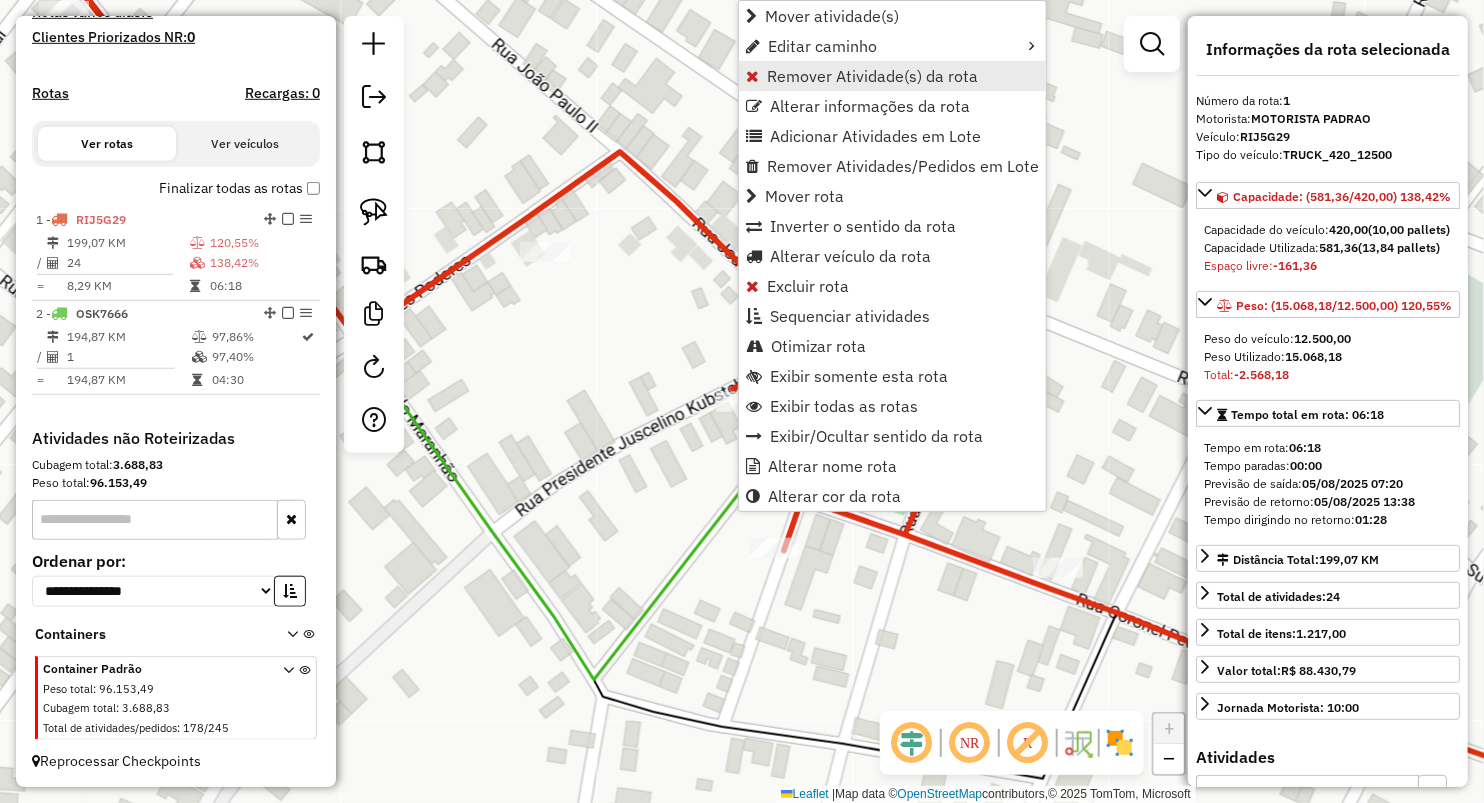 click on "Remover Atividade(s) da rota" at bounding box center (872, 76) 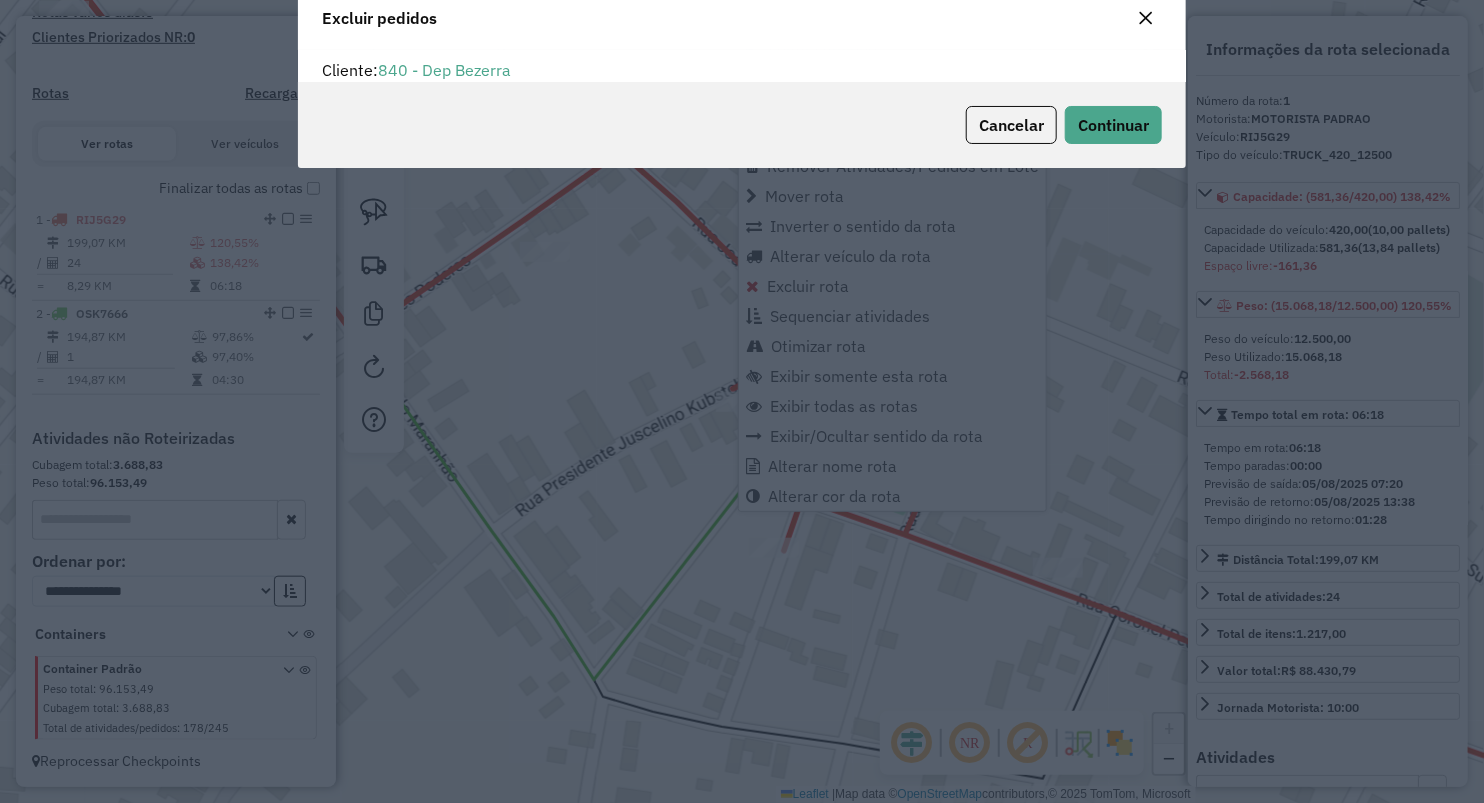 scroll, scrollTop: 10, scrollLeft: 6, axis: both 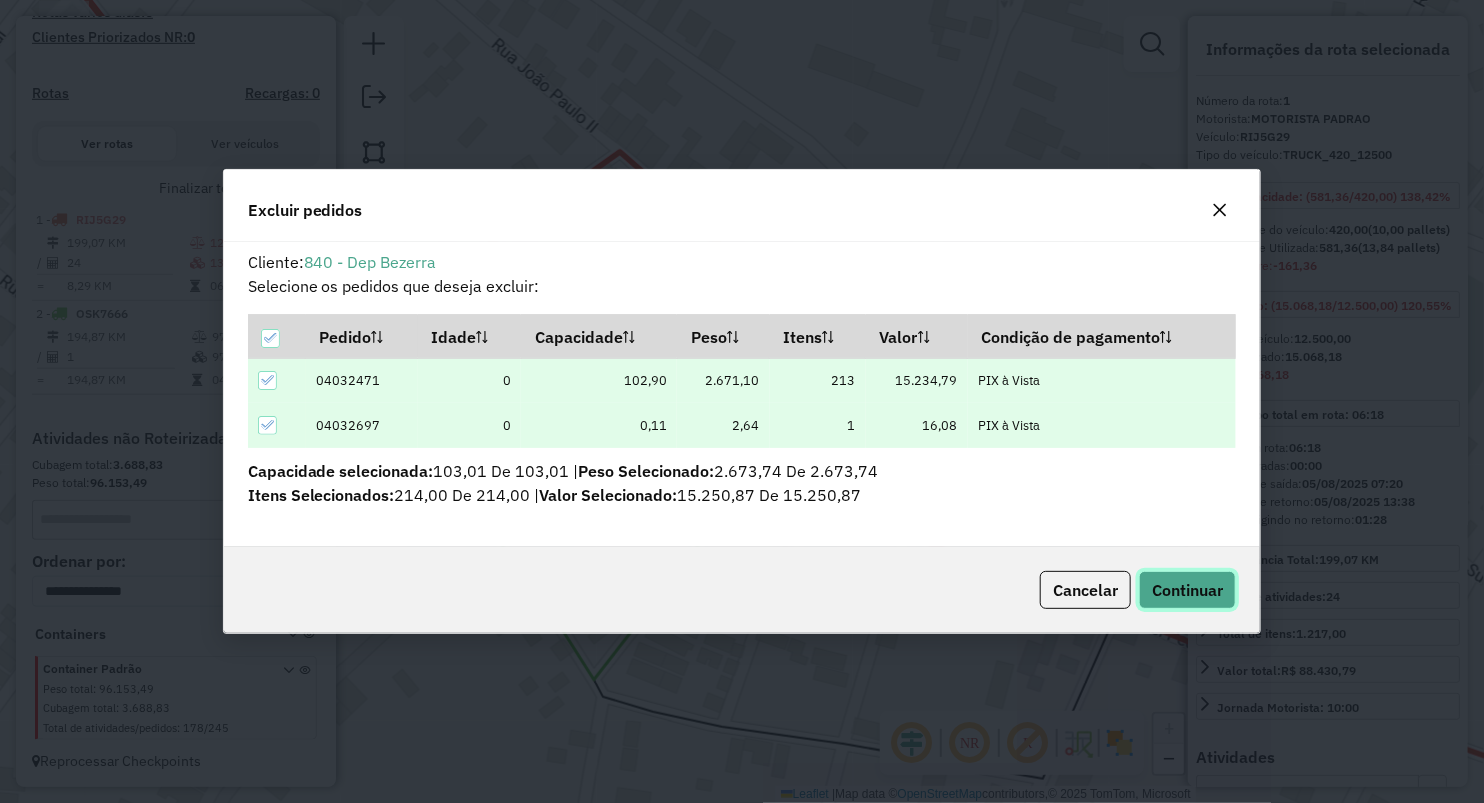 click on "Continuar" 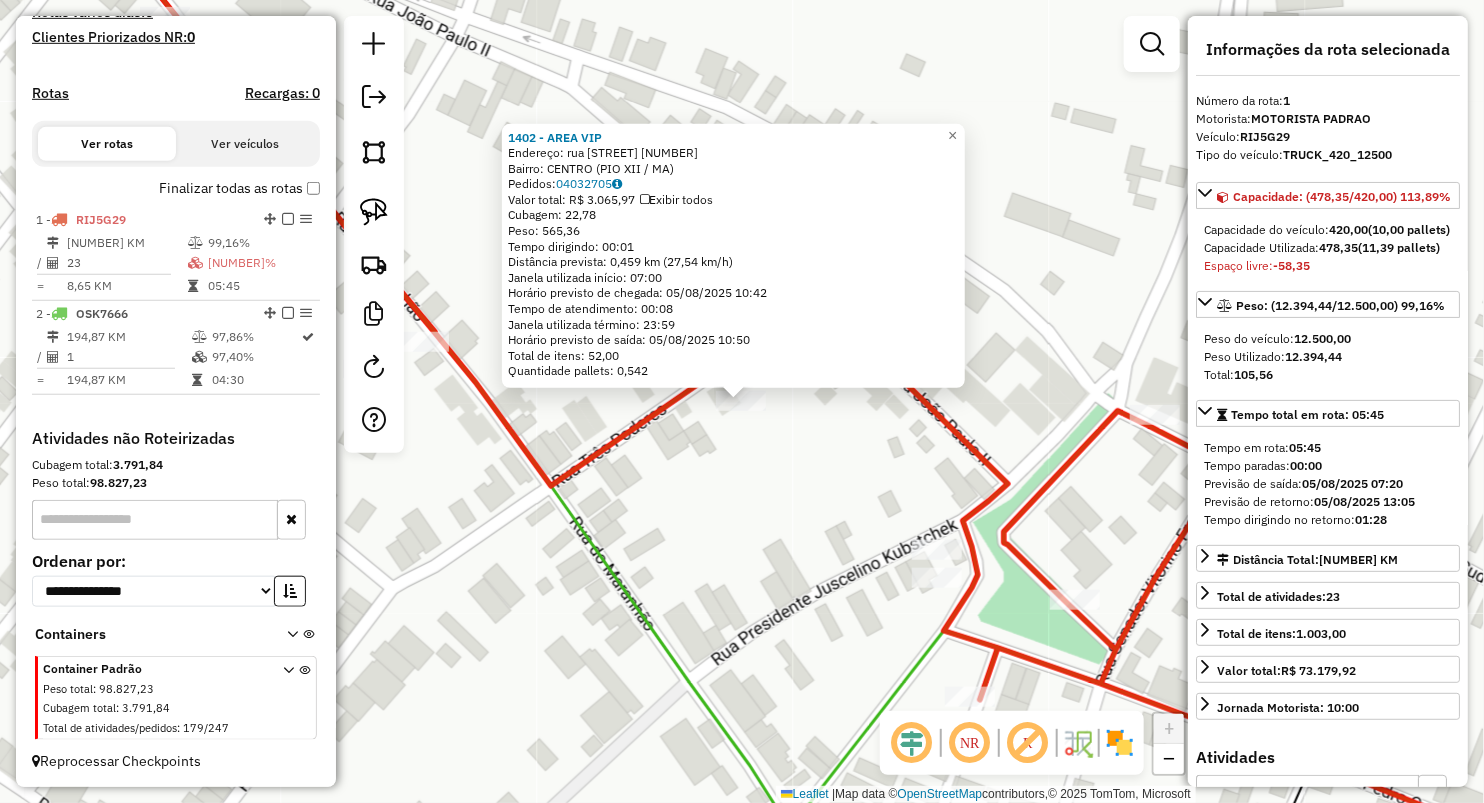 click on "1402 - AREA VIP  Endereço:  rua tres poderes 51   Bairro: CENTRO (PIO XII / MA)   Pedidos:  04032705   Valor total: R$ 3.065,97   Exibir todos   Cubagem: 22,78  Peso: 565,36  Tempo dirigindo: 00:01   Distância prevista: 0,459 km (27,54 km/h)   Janela utilizada início: 07:00   Horário previsto de chegada: 05/08/2025 10:42   Tempo de atendimento: 00:08   Janela utilizada término: 23:59   Horário previsto de saída: 05/08/2025 10:50   Total de itens: 52,00   Quantidade pallets: 0,542  × Janela de atendimento Grade de atendimento Capacidade Transportadoras Veículos Cliente Pedidos  Rotas Selecione os dias de semana para filtrar as janelas de atendimento  Seg   Ter   Qua   Qui   Sex   Sáb   Dom  Informe o período da janela de atendimento: De: Até:  Filtrar exatamente a janela do cliente  Considerar janela de atendimento padrão  Selecione os dias de semana para filtrar as grades de atendimento  Seg   Ter   Qua   Qui   Sex   Sáb   Dom   Considerar clientes sem dia de atendimento cadastrado  De:   Até:" 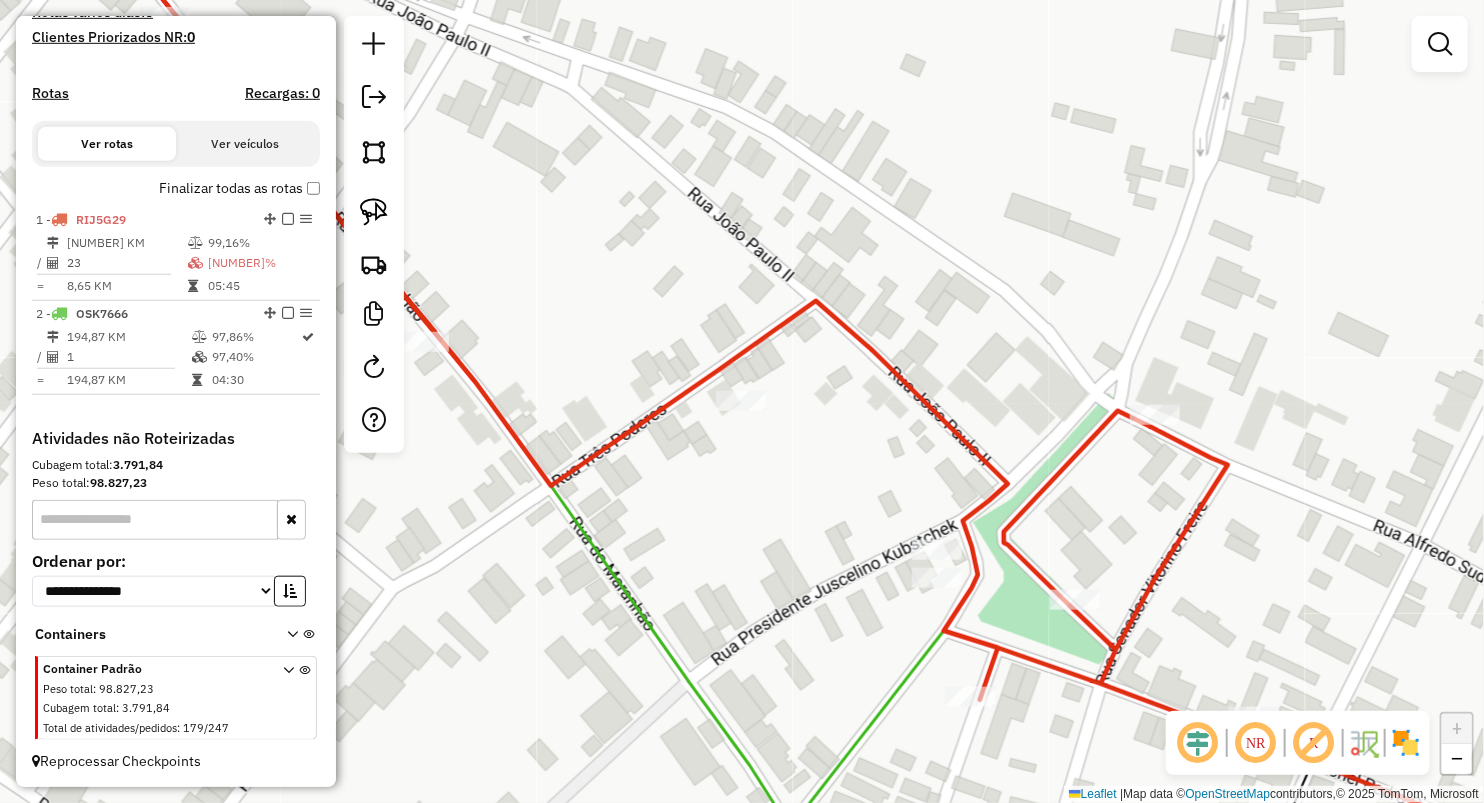 drag, startPoint x: 739, startPoint y: 336, endPoint x: 715, endPoint y: 288, distance: 53.66563 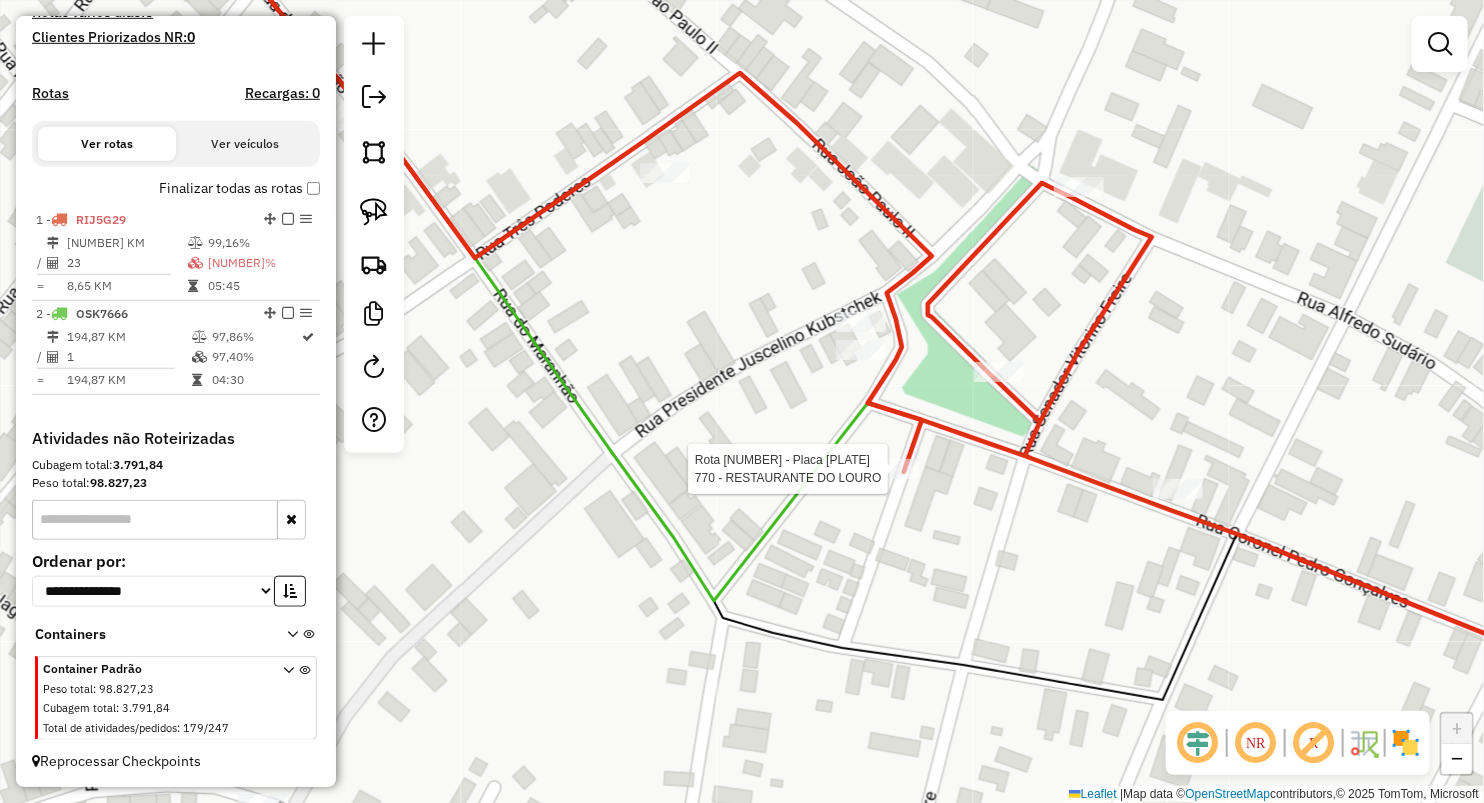 select on "**********" 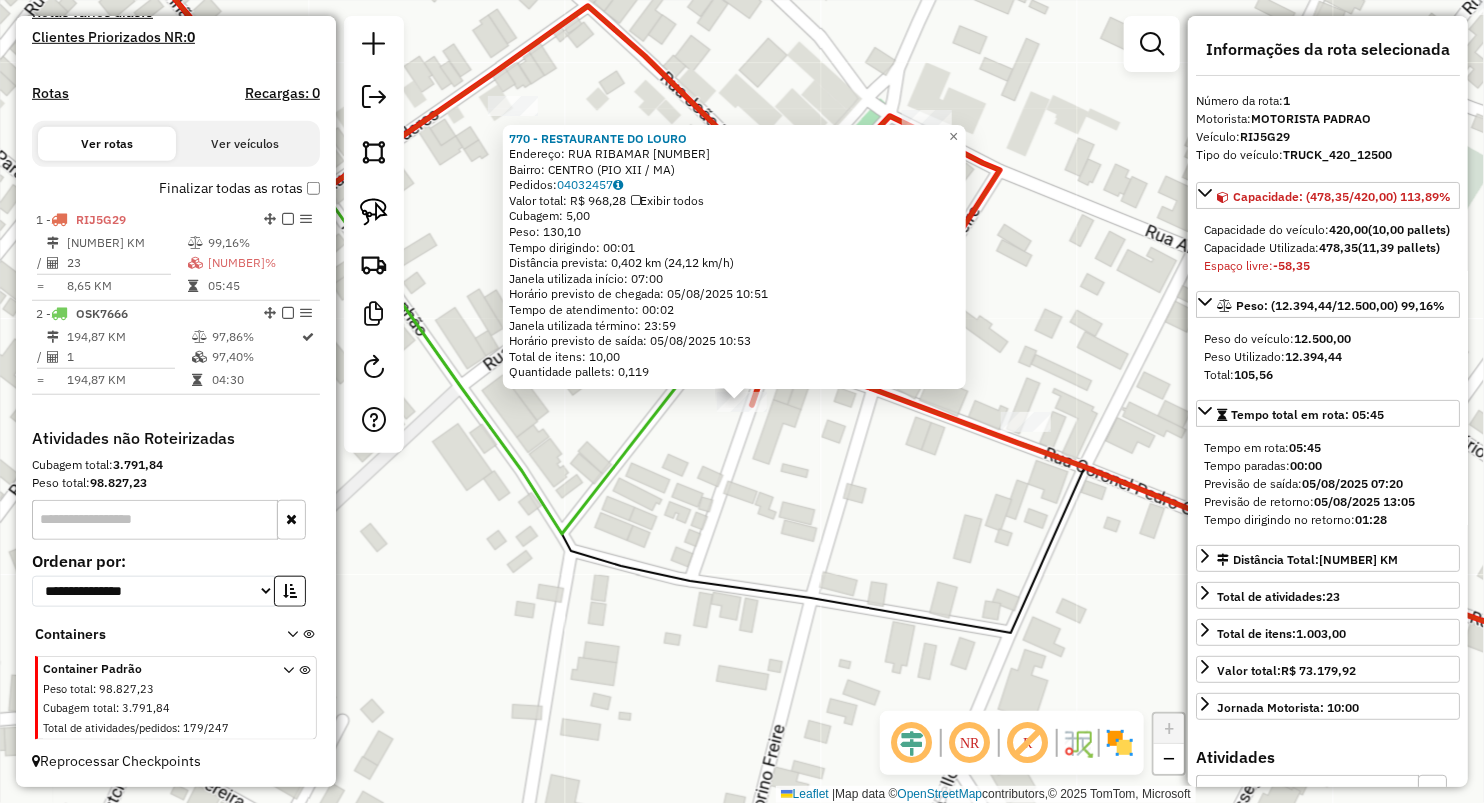 click on "770 - RESTAURANTE DO LOURO  Endereço:  RUA RIBAMAR 2010   Bairro: CENTRO (PIO XII / MA)   Pedidos:  04032457   Valor total: R$ 968,28   Exibir todos   Cubagem: 5,00  Peso: 130,10  Tempo dirigindo: 00:01   Distância prevista: 0,402 km (24,12 km/h)   Janela utilizada início: 07:00   Horário previsto de chegada: 05/08/2025 10:51   Tempo de atendimento: 00:02   Janela utilizada término: 23:59   Horário previsto de saída: 05/08/2025 10:53   Total de itens: 10,00   Quantidade pallets: 0,119  × Janela de atendimento Grade de atendimento Capacidade Transportadoras Veículos Cliente Pedidos  Rotas Selecione os dias de semana para filtrar as janelas de atendimento  Seg   Ter   Qua   Qui   Sex   Sáb   Dom  Informe o período da janela de atendimento: De: Até:  Filtrar exatamente a janela do cliente  Considerar janela de atendimento padrão  Selecione os dias de semana para filtrar as grades de atendimento  Seg   Ter   Qua   Qui   Sex   Sáb   Dom   Considerar clientes sem dia de atendimento cadastrado  De:  +" 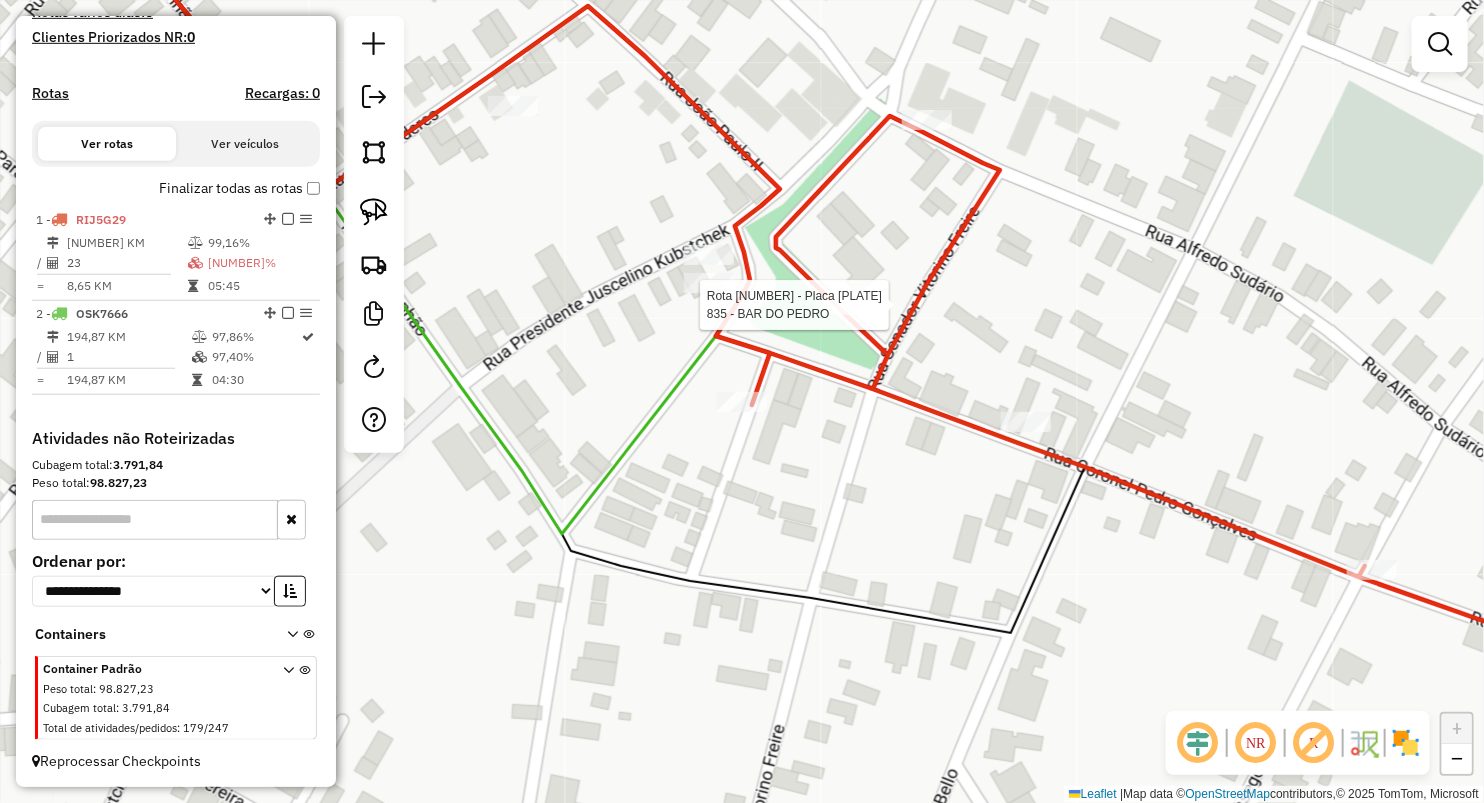 select on "**********" 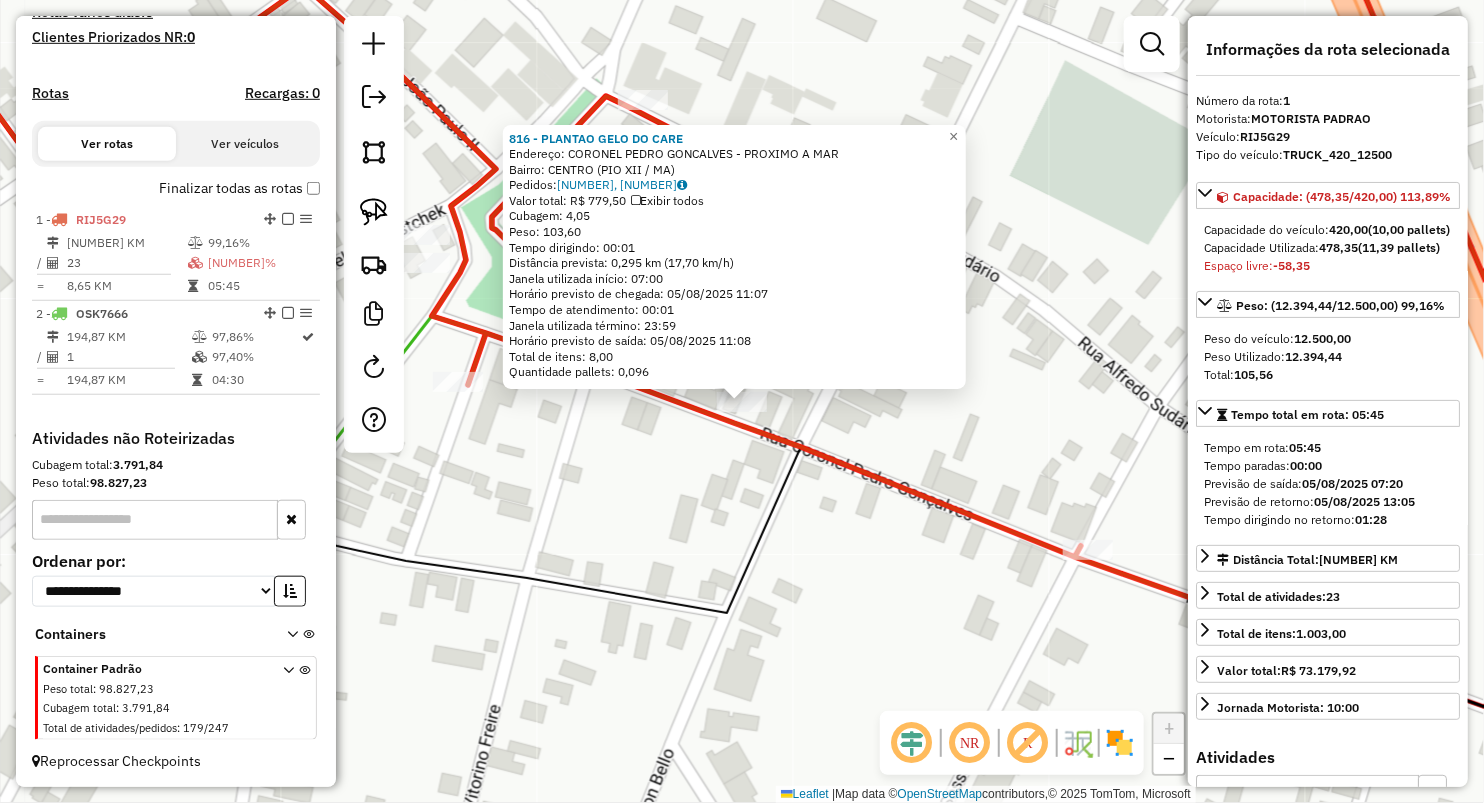 click 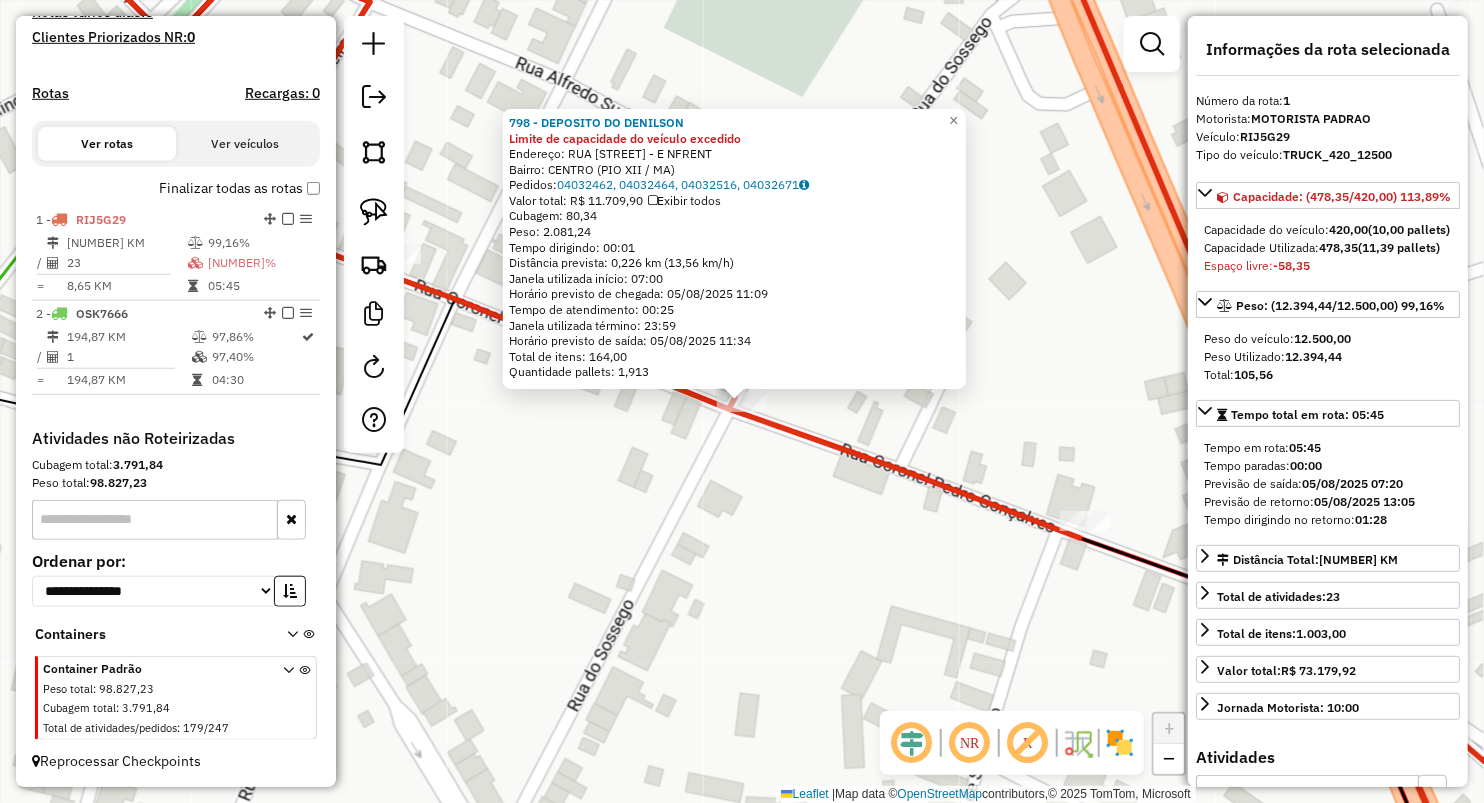 click on "798 - DEPOSITO DO DENILSON Limite de capacidade do veículo excedido  Endereço:  RUA CORONEL PEDRO GONCAVES - E NFRENT   Bairro: CENTRO (PIO XII / MA)   Pedidos:  04032462, 04032464, 04032516, 04032671   Valor total: R$ 11.709,90   Exibir todos   Cubagem: 80,34  Peso: 2.081,24  Tempo dirigindo: 00:01   Distância prevista: 0,226 km (13,56 km/h)   Janela utilizada início: 07:00   Horário previsto de chegada: 05/08/2025 11:09   Tempo de atendimento: 00:25   Janela utilizada término: 23:59   Horário previsto de saída: 05/08/2025 11:34   Total de itens: 164,00   Quantidade pallets: 1,913  × Janela de atendimento Grade de atendimento Capacidade Transportadoras Veículos Cliente Pedidos  Rotas Selecione os dias de semana para filtrar as janelas de atendimento  Seg   Ter   Qua   Qui   Sex   Sáb   Dom  Informe o período da janela de atendimento: De: Até:  Filtrar exatamente a janela do cliente  Considerar janela de atendimento padrão  Selecione os dias de semana para filtrar as grades de atendimento  Seg" 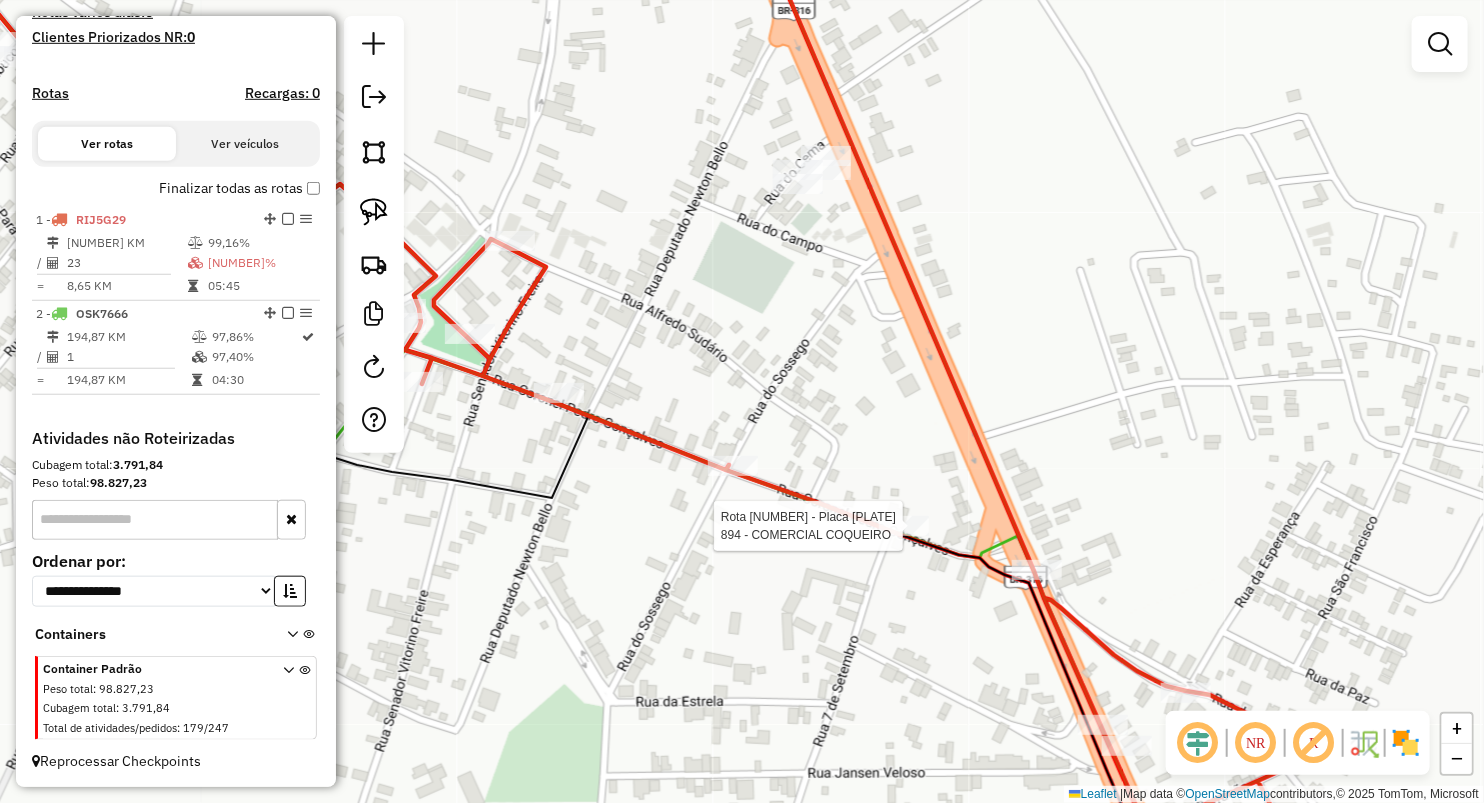 select on "**********" 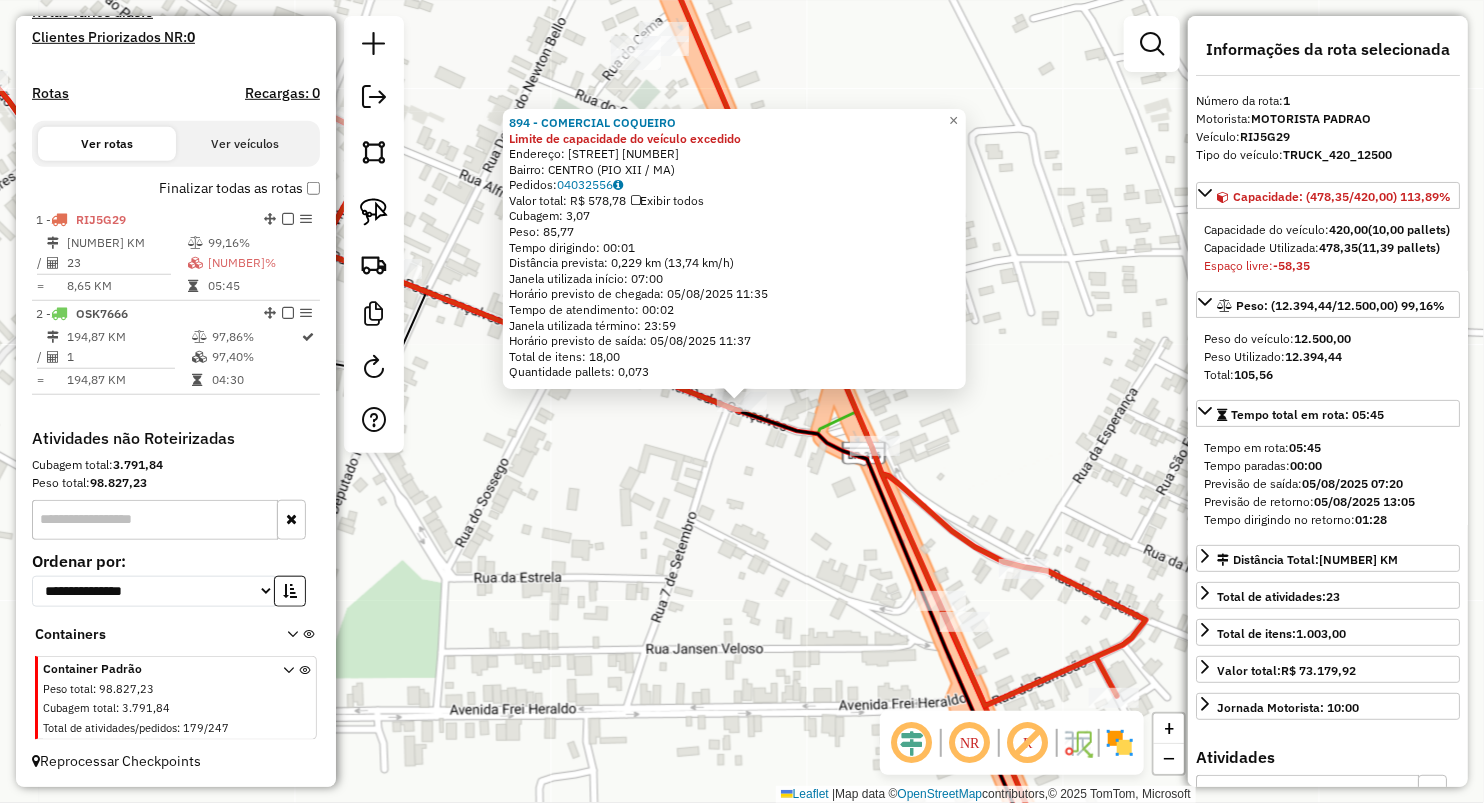click on "894 - COMERCIAL COQUEIRO Limite de capacidade do veículo excedido  Endereço:  R CEL PEDRO GONCALVES 126   Bairro: CENTRO (PIO XII / MA)   Pedidos:  04032556   Valor total: R$ 578,78   Exibir todos   Cubagem: 3,07  Peso: 85,77  Tempo dirigindo: 00:01   Distância prevista: 0,229 km (13,74 km/h)   Janela utilizada início: 07:00   Horário previsto de chegada: 05/08/2025 11:35   Tempo de atendimento: 00:02   Janela utilizada término: 23:59   Horário previsto de saída: 05/08/2025 11:37   Total de itens: 18,00   Quantidade pallets: 0,073  × Janela de atendimento Grade de atendimento Capacidade Transportadoras Veículos Cliente Pedidos  Rotas Selecione os dias de semana para filtrar as janelas de atendimento  Seg   Ter   Qua   Qui   Sex   Sáb   Dom  Informe o período da janela de atendimento: De: Até:  Filtrar exatamente a janela do cliente  Considerar janela de atendimento padrão  Selecione os dias de semana para filtrar as grades de atendimento  Seg   Ter   Qua   Qui   Sex   Sáb   Dom   Peso mínimo:" 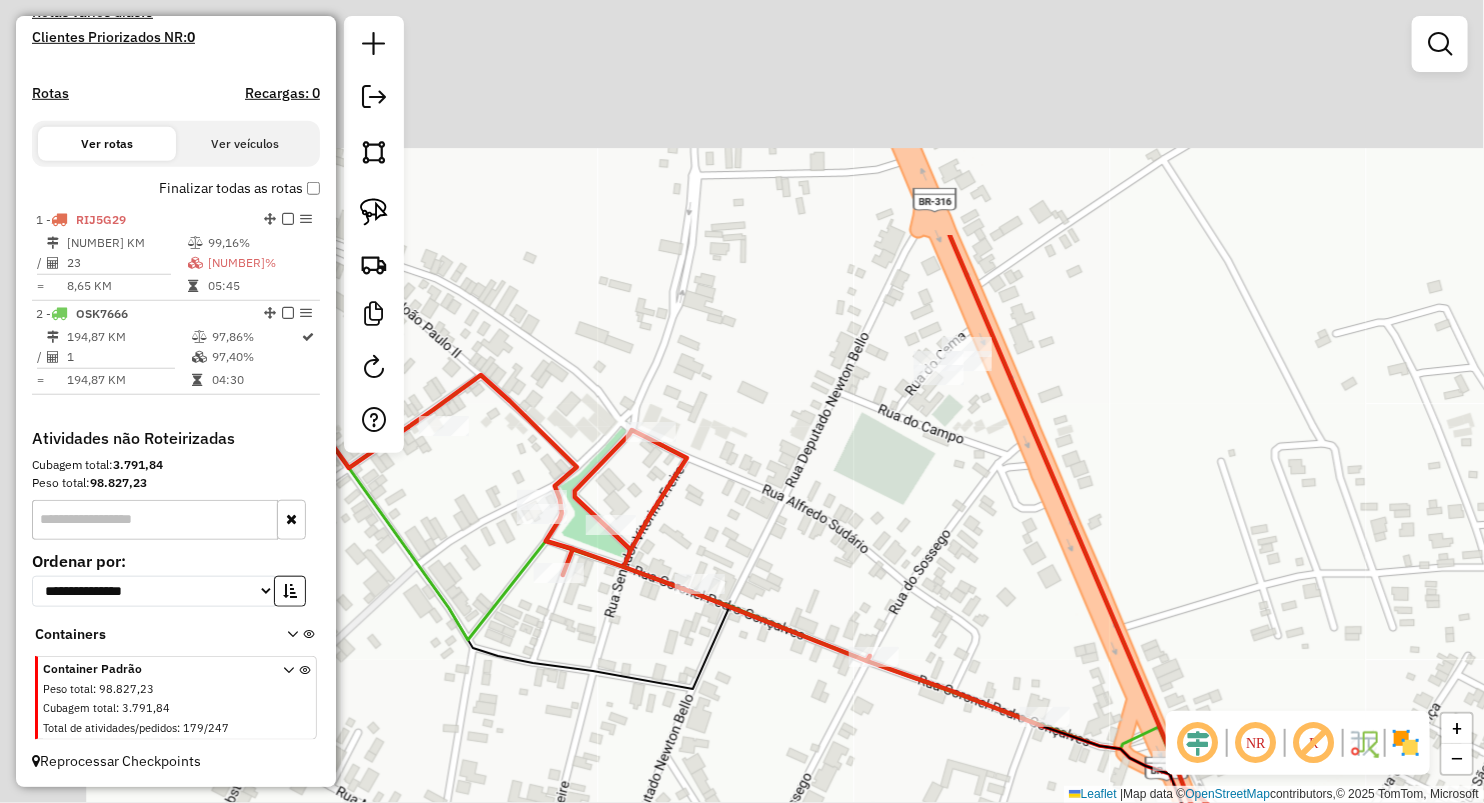 drag, startPoint x: 494, startPoint y: 200, endPoint x: 784, endPoint y: 510, distance: 424.4997 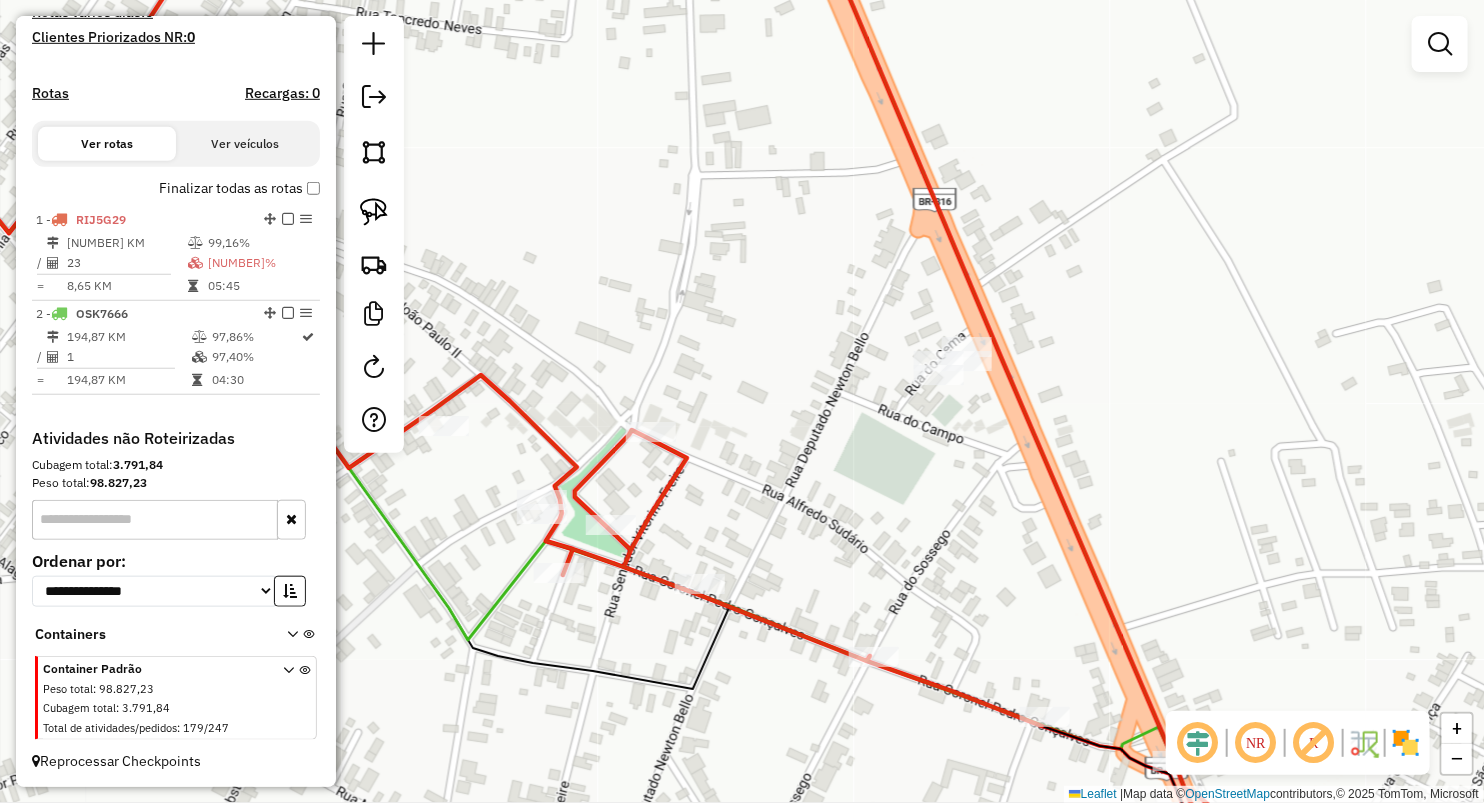 click on "Rota 1 - Placa RIJ5G29  817 - BAR DO RIBA Janela de atendimento Grade de atendimento Capacidade Transportadoras Veículos Cliente Pedidos  Rotas Selecione os dias de semana para filtrar as janelas de atendimento  Seg   Ter   Qua   Qui   Sex   Sáb   Dom  Informe o período da janela de atendimento: De: Até:  Filtrar exatamente a janela do cliente  Considerar janela de atendimento padrão  Selecione os dias de semana para filtrar as grades de atendimento  Seg   Ter   Qua   Qui   Sex   Sáb   Dom   Considerar clientes sem dia de atendimento cadastrado  Clientes fora do dia de atendimento selecionado Filtrar as atividades entre os valores definidos abaixo:  Peso mínimo:   Peso máximo:   Cubagem mínima:   Cubagem máxima:   De:   Até:  Filtrar as atividades entre o tempo de atendimento definido abaixo:  De:   Até:   Considerar capacidade total dos clientes não roteirizados Transportadora: Selecione um ou mais itens Tipo de veículo: Selecione um ou mais itens Veículo: Selecione um ou mais itens Motorista:" 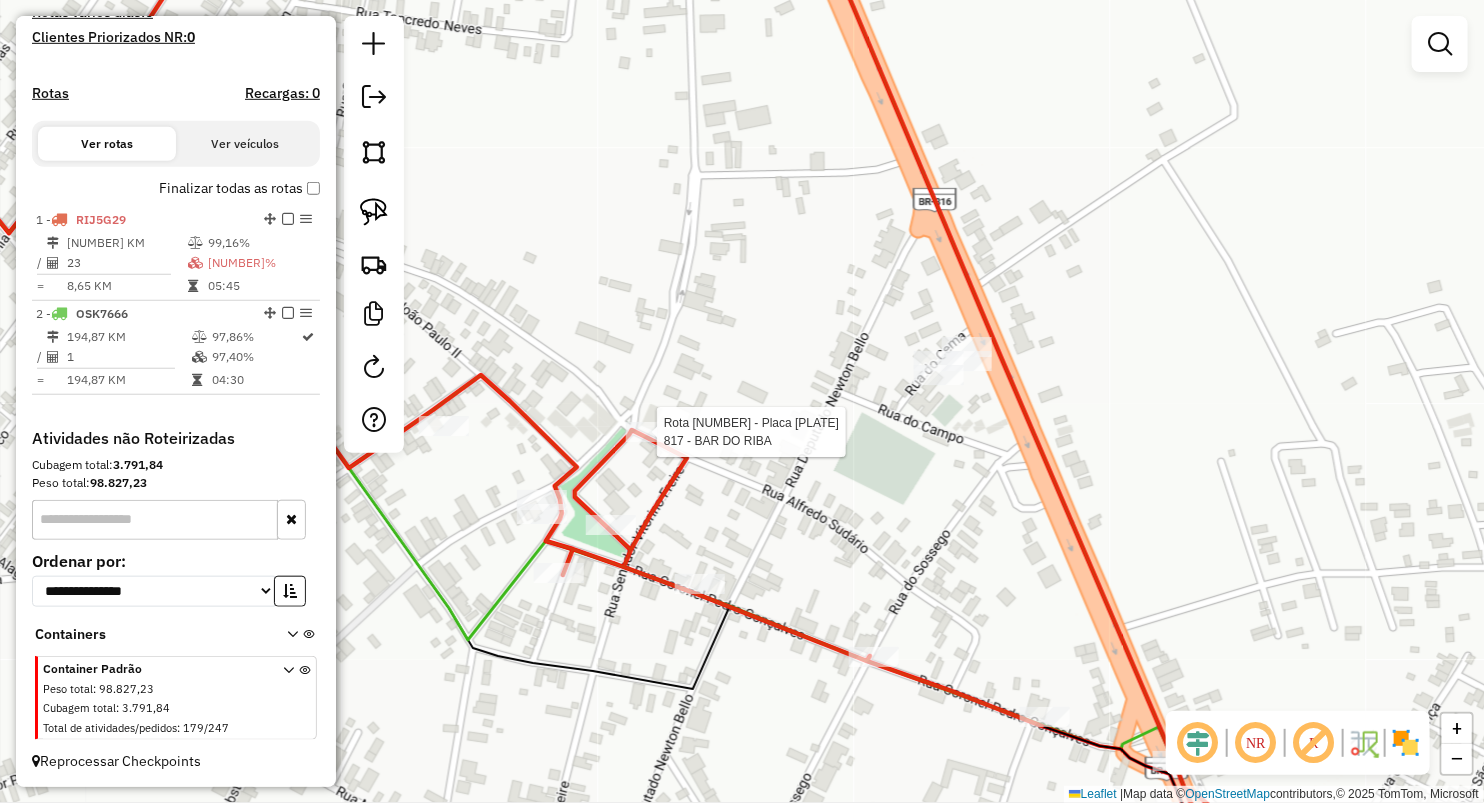 select on "**********" 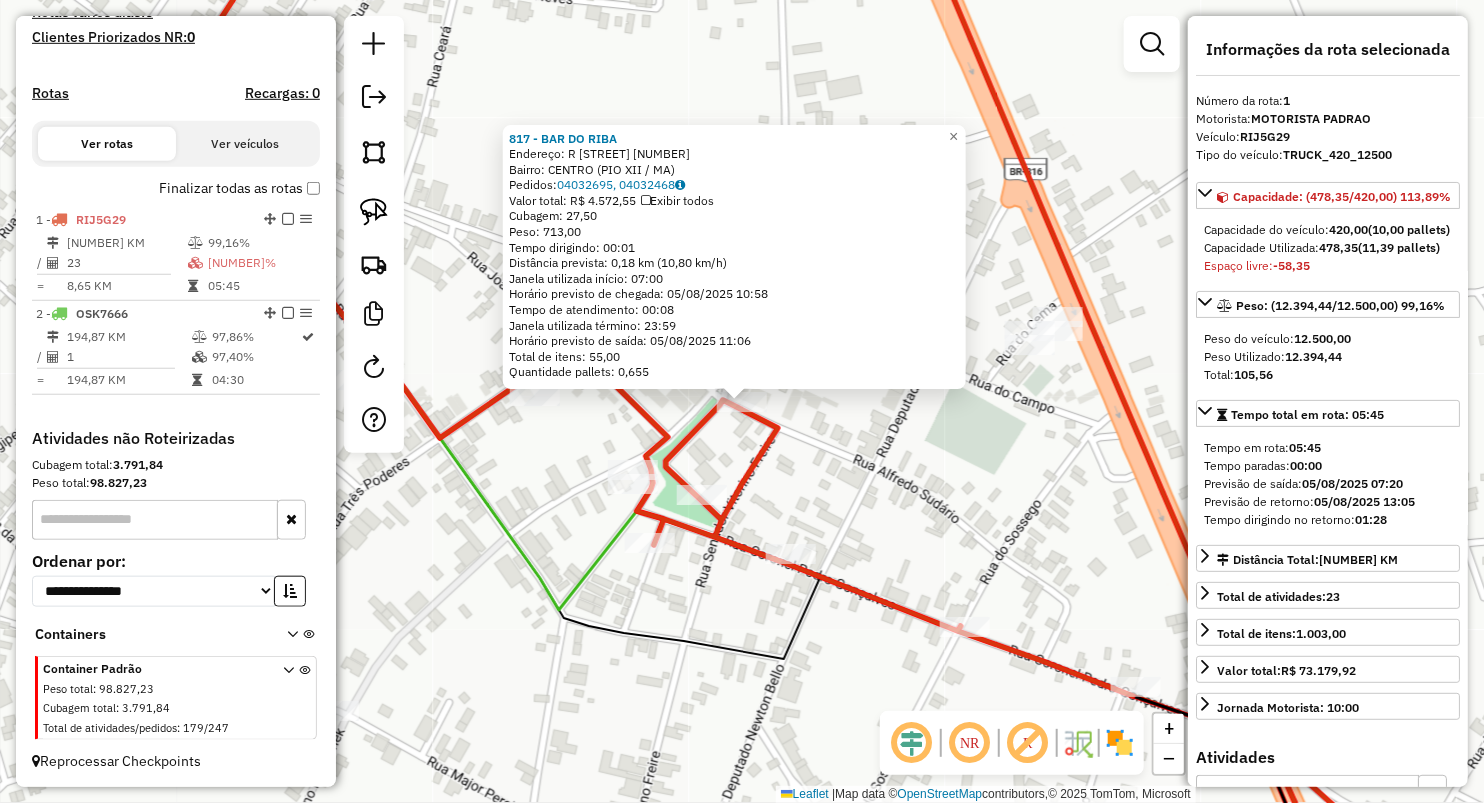 click on "817 - BAR DO RIBA  Endereço:  R ALFERES SUDARIO 326   Bairro: CENTRO (PIO XII / MA)   Pedidos:  04032695, 04032468   Valor total: R$ 4.572,55   Exibir todos   Cubagem: 27,50  Peso: 713,00  Tempo dirigindo: 00:01   Distância prevista: 0,18 km (10,80 km/h)   Janela utilizada início: 07:00   Horário previsto de chegada: 05/08/2025 10:58   Tempo de atendimento: 00:08   Janela utilizada término: 23:59   Horário previsto de saída: 05/08/2025 11:06   Total de itens: 55,00   Quantidade pallets: 0,655  × Janela de atendimento Grade de atendimento Capacidade Transportadoras Veículos Cliente Pedidos  Rotas Selecione os dias de semana para filtrar as janelas de atendimento  Seg   Ter   Qua   Qui   Sex   Sáb   Dom  Informe o período da janela de atendimento: De: Até:  Filtrar exatamente a janela do cliente  Considerar janela de atendimento padrão  Selecione os dias de semana para filtrar as grades de atendimento  Seg   Ter   Qua   Qui   Sex   Sáb   Dom   Considerar clientes sem dia de atendimento cadastrado" 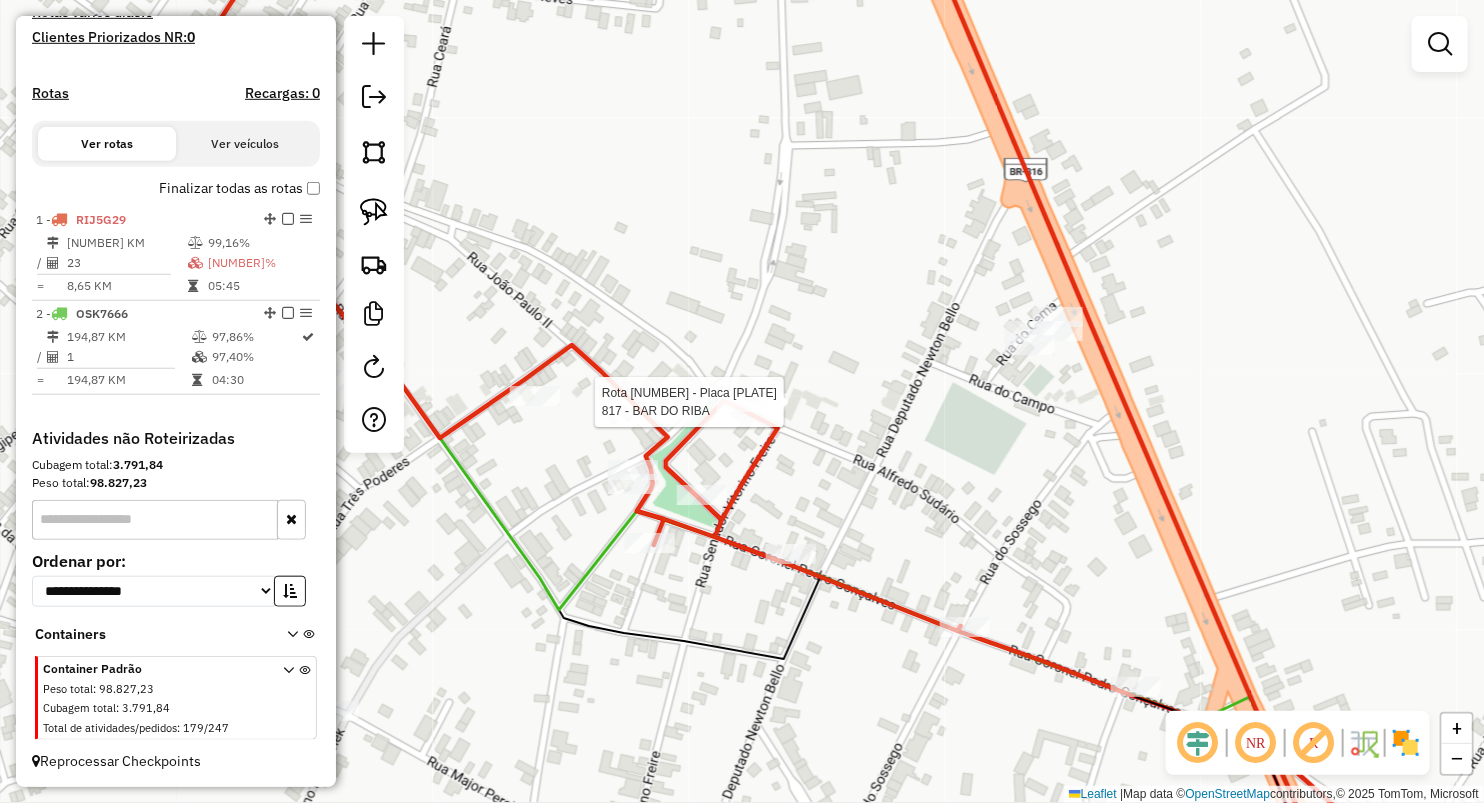 select on "**********" 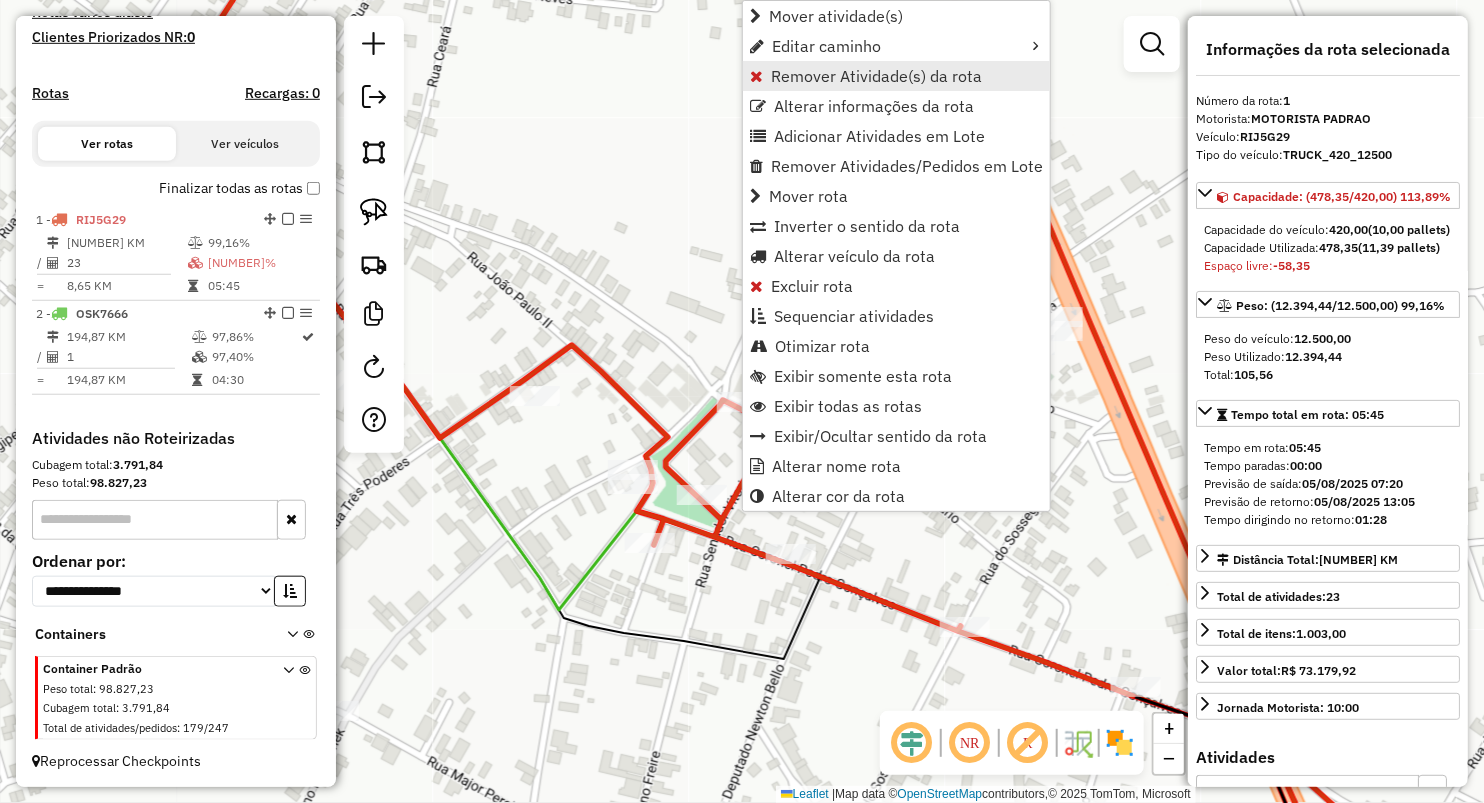 click on "Remover Atividade(s) da rota" at bounding box center [876, 76] 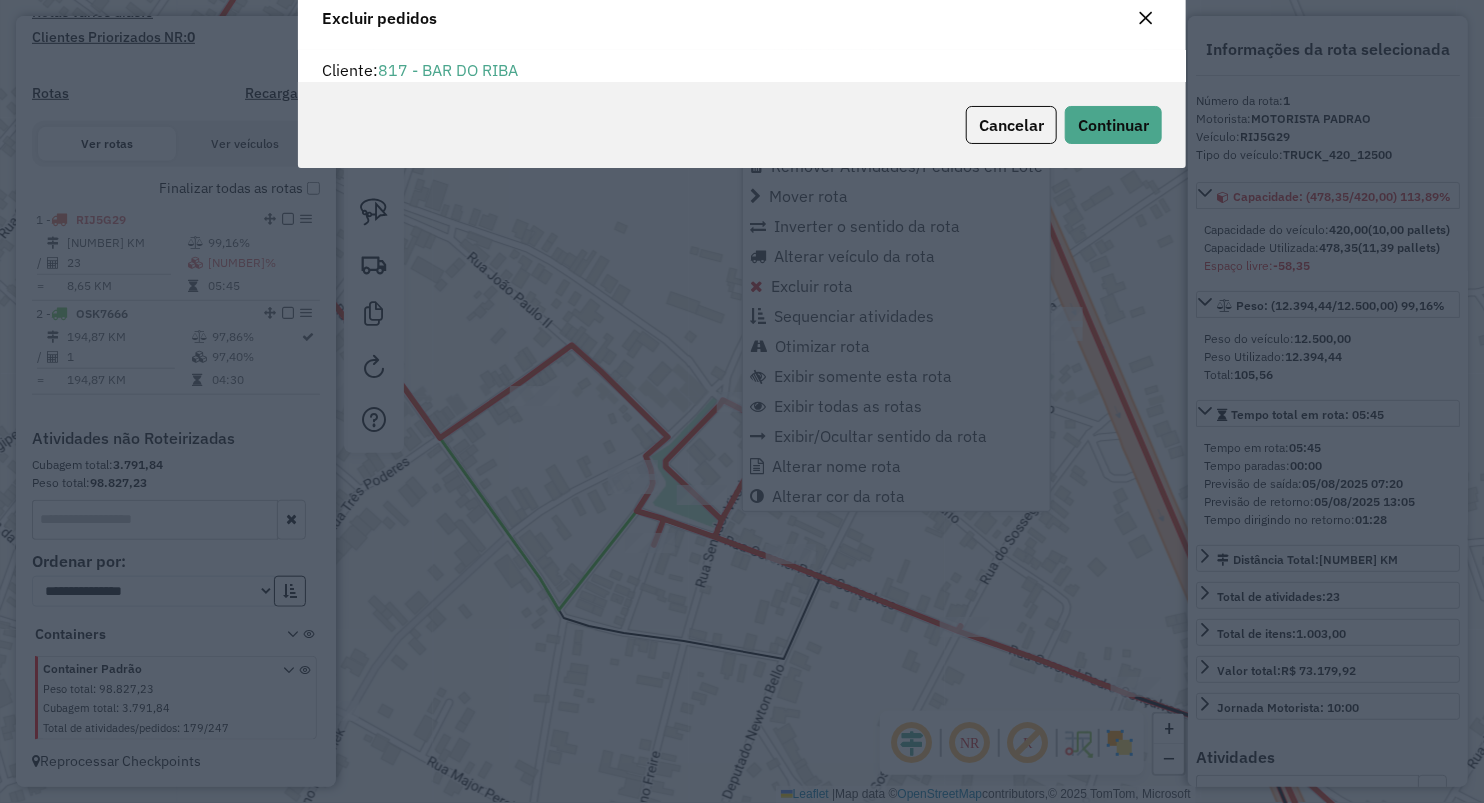 scroll, scrollTop: 10, scrollLeft: 6, axis: both 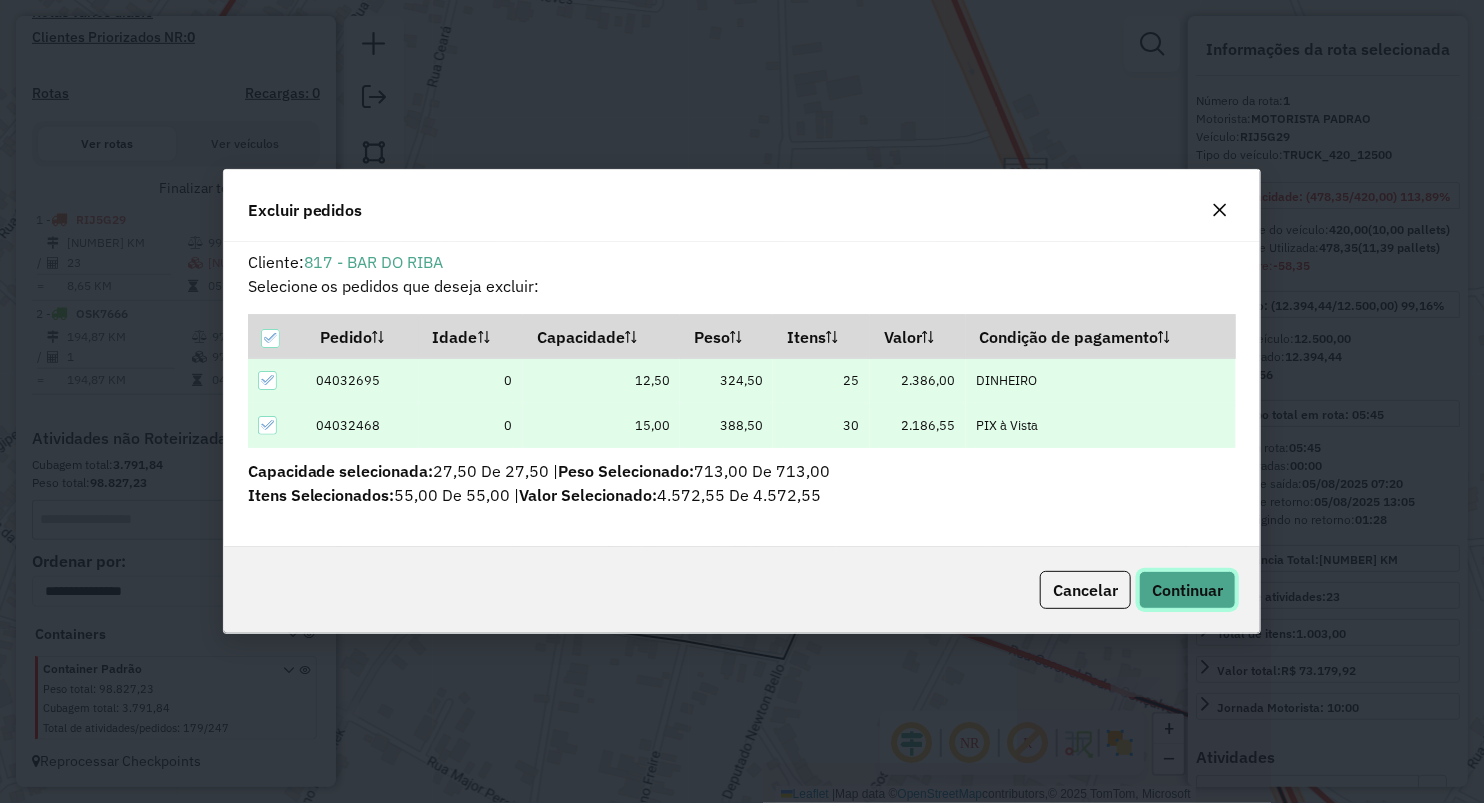 click on "Continuar" 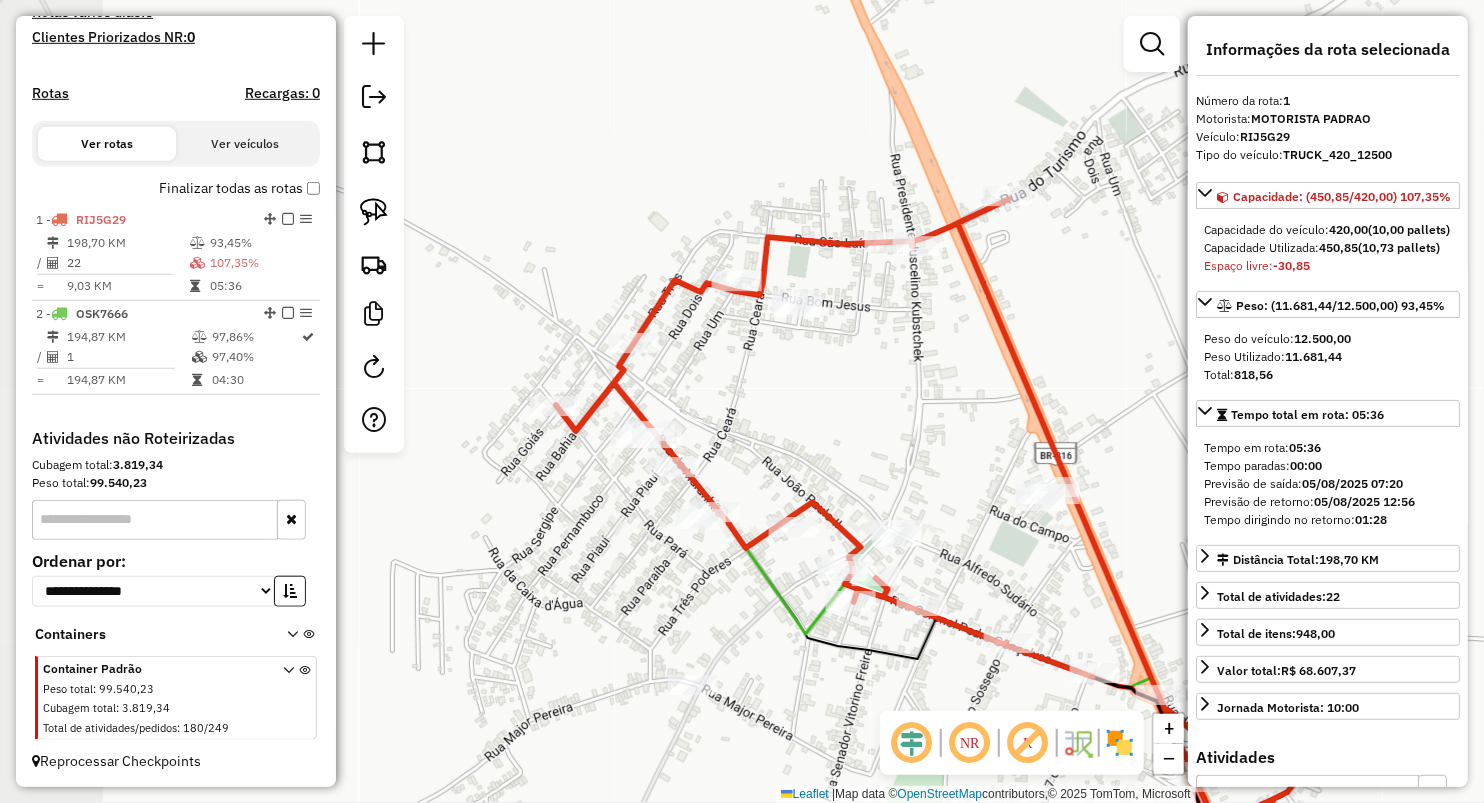 drag, startPoint x: 847, startPoint y: 402, endPoint x: 860, endPoint y: 402, distance: 13 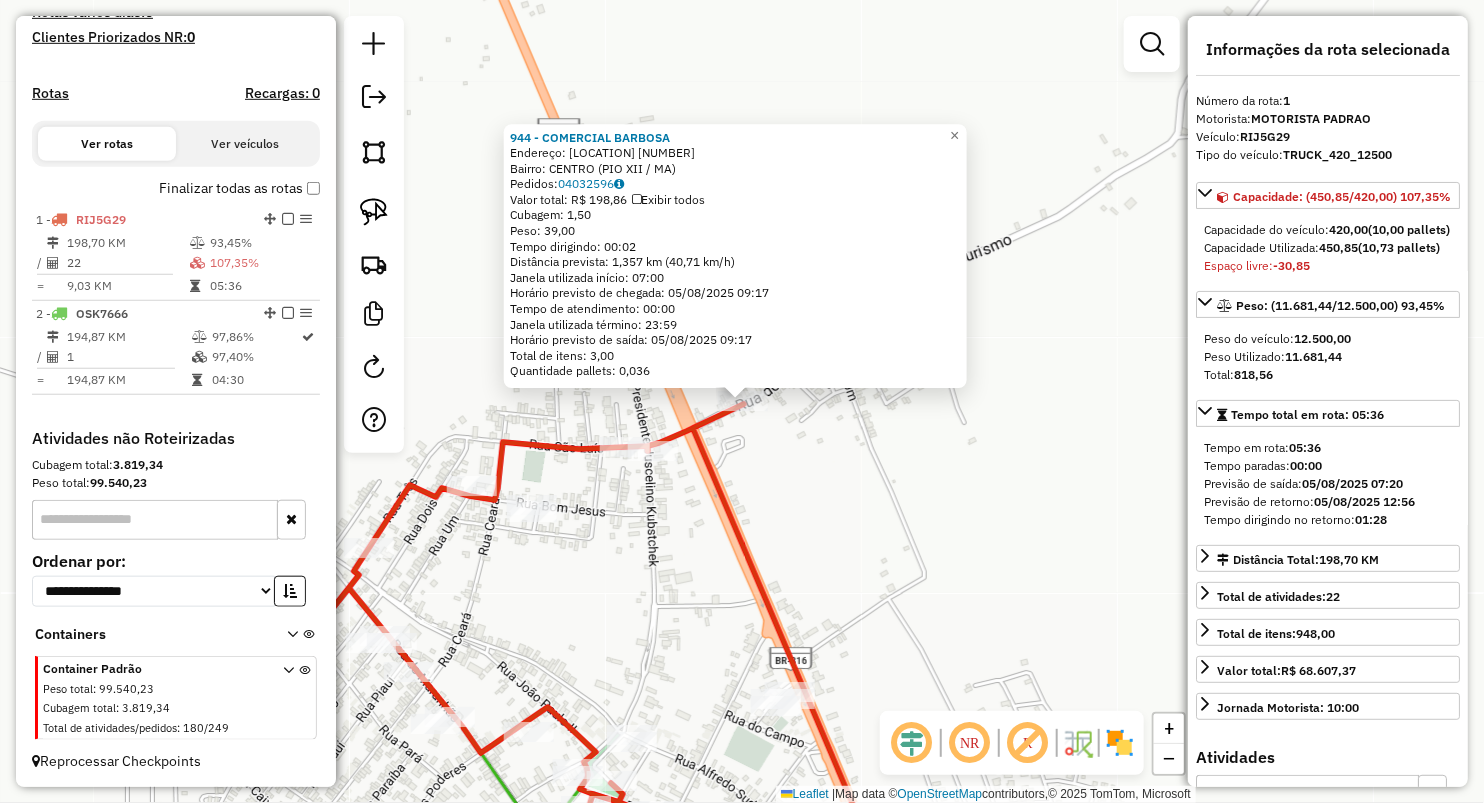 click on "944 - COMERCIAL BARBOSA  Endereço:  turismo 115   Bairro: CENTRO (PIO XII / MA)   Pedidos:  04032596   Valor total: R$ 198,86   Exibir todos   Cubagem: 1,50  Peso: 39,00  Tempo dirigindo: 00:02   Distância prevista: 1,357 km (40,71 km/h)   Janela utilizada início: 07:00   Horário previsto de chegada: 05/08/2025 09:17   Tempo de atendimento: 00:00   Janela utilizada término: 23:59   Horário previsto de saída: 05/08/2025 09:17   Total de itens: 3,00   Quantidade pallets: 0,036  × Janela de atendimento Grade de atendimento Capacidade Transportadoras Veículos Cliente Pedidos  Rotas Selecione os dias de semana para filtrar as janelas de atendimento  Seg   Ter   Qua   Qui   Sex   Sáb   Dom  Informe o período da janela de atendimento: De: Até:  Filtrar exatamente a janela do cliente  Considerar janela de atendimento padrão  Selecione os dias de semana para filtrar as grades de atendimento  Seg   Ter   Qua   Qui   Sex   Sáb   Dom   Considerar clientes sem dia de atendimento cadastrado  Peso mínimo:  +" 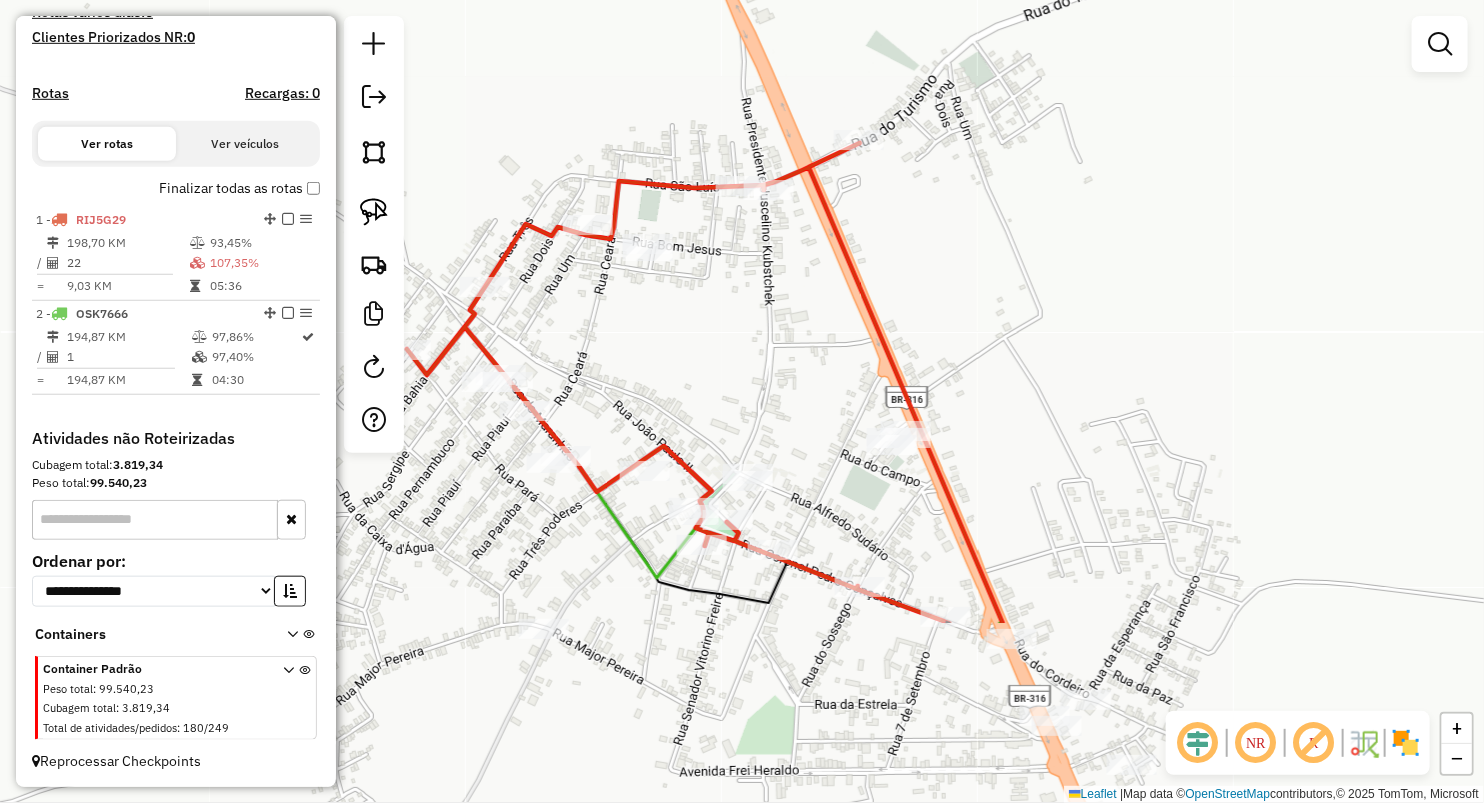 drag, startPoint x: 612, startPoint y: 549, endPoint x: 734, endPoint y: 244, distance: 328.49506 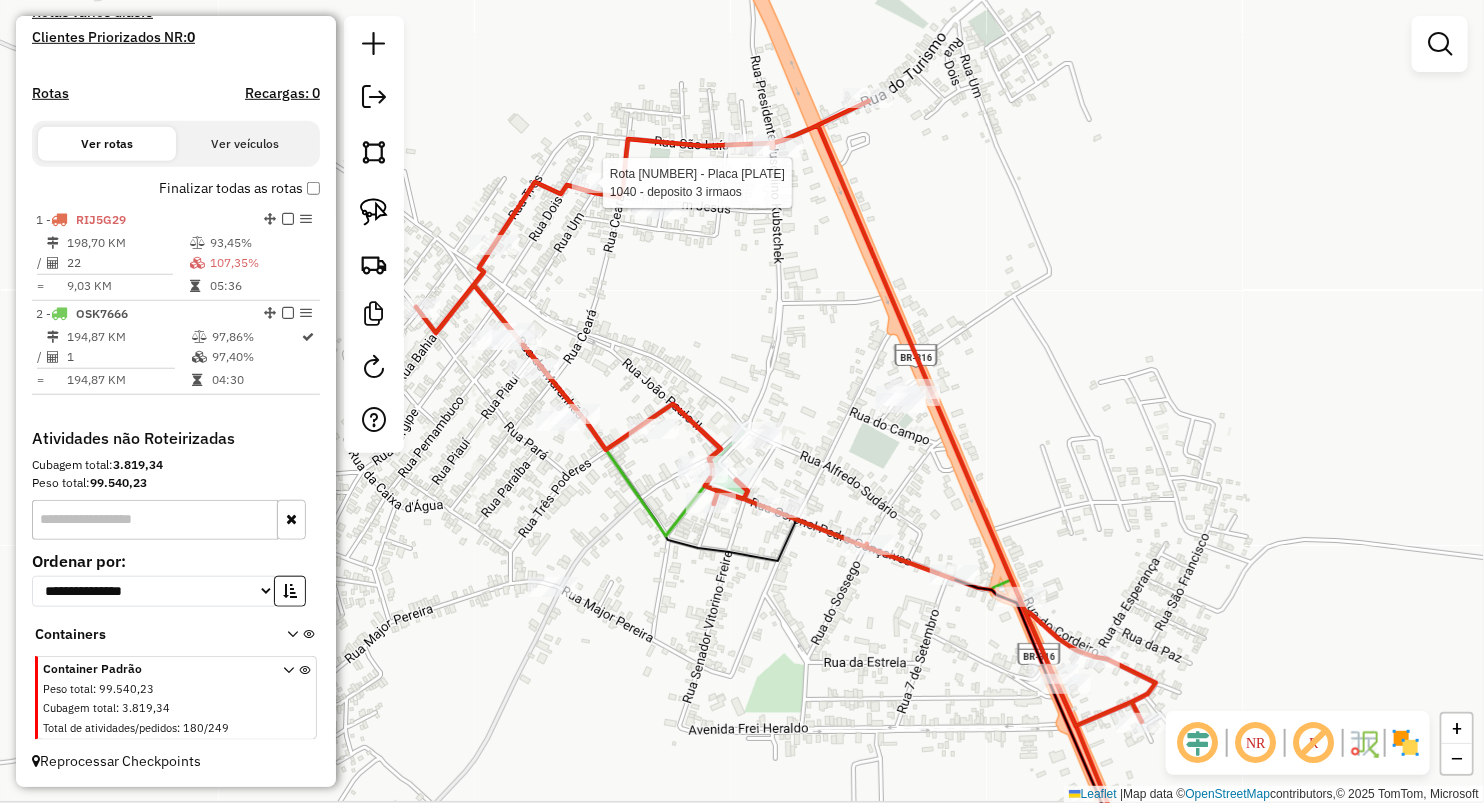 select on "**********" 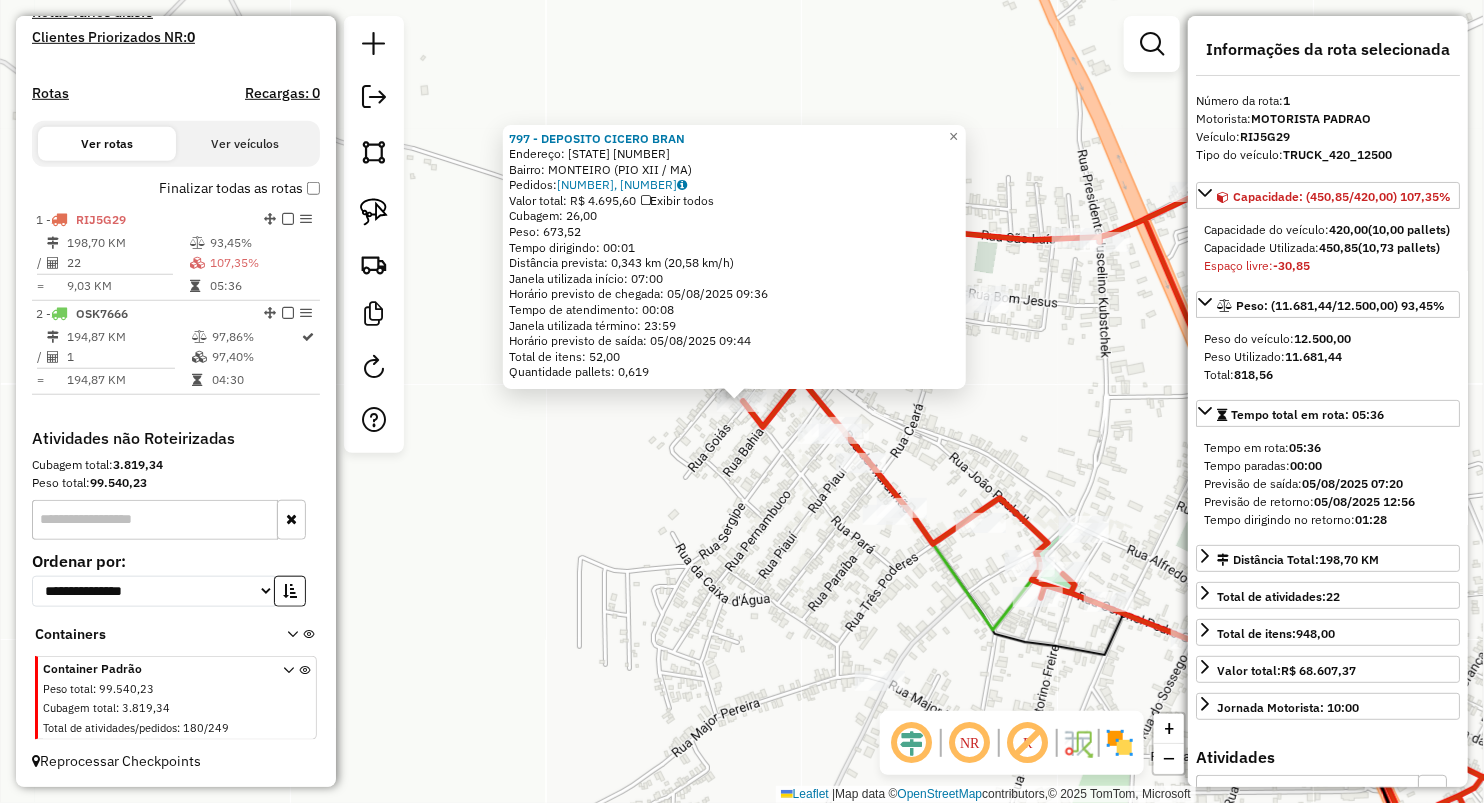 drag, startPoint x: 681, startPoint y: 506, endPoint x: 702, endPoint y: 476, distance: 36.619667 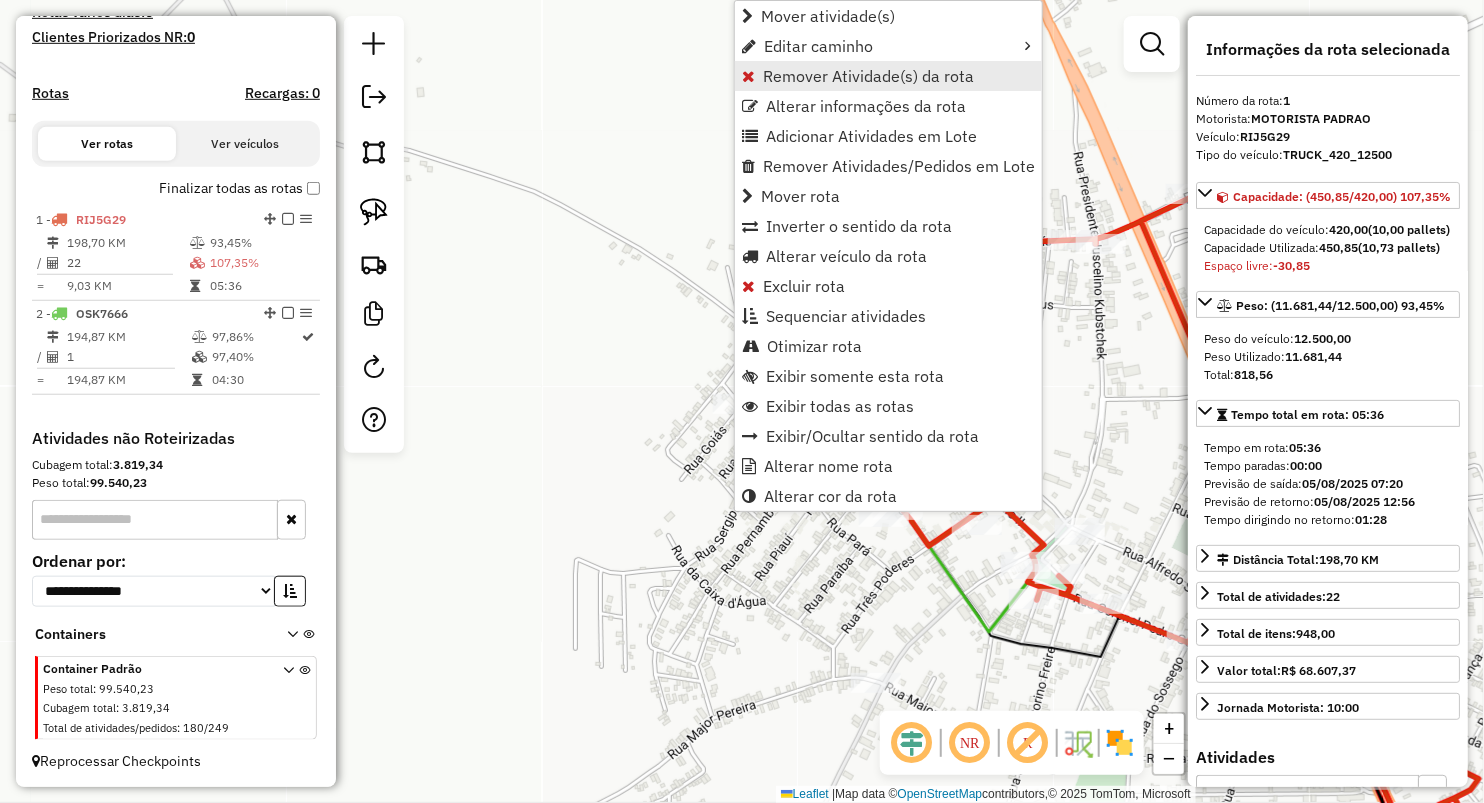 click on "Remover Atividade(s) da rota" at bounding box center (868, 76) 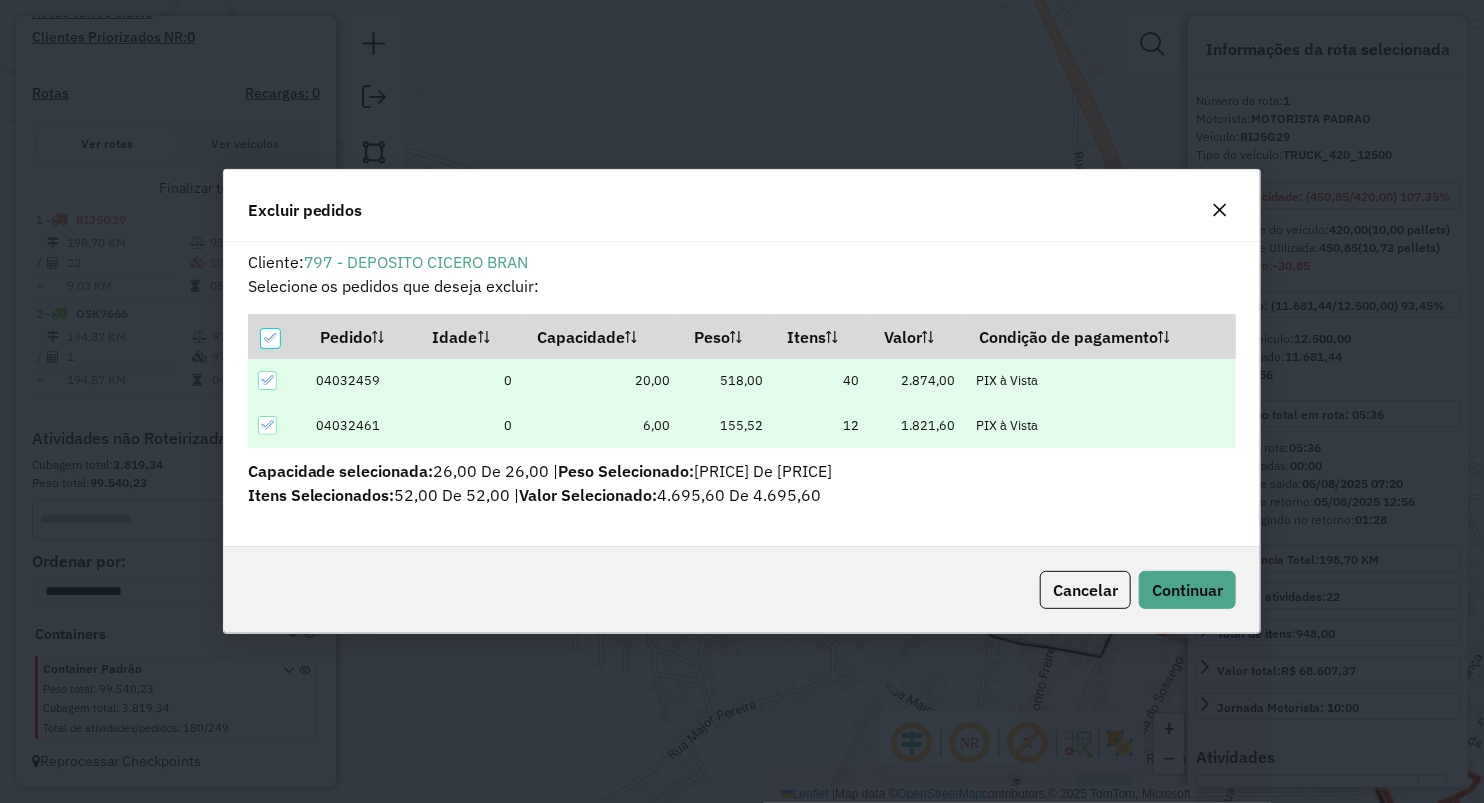 scroll, scrollTop: 0, scrollLeft: 0, axis: both 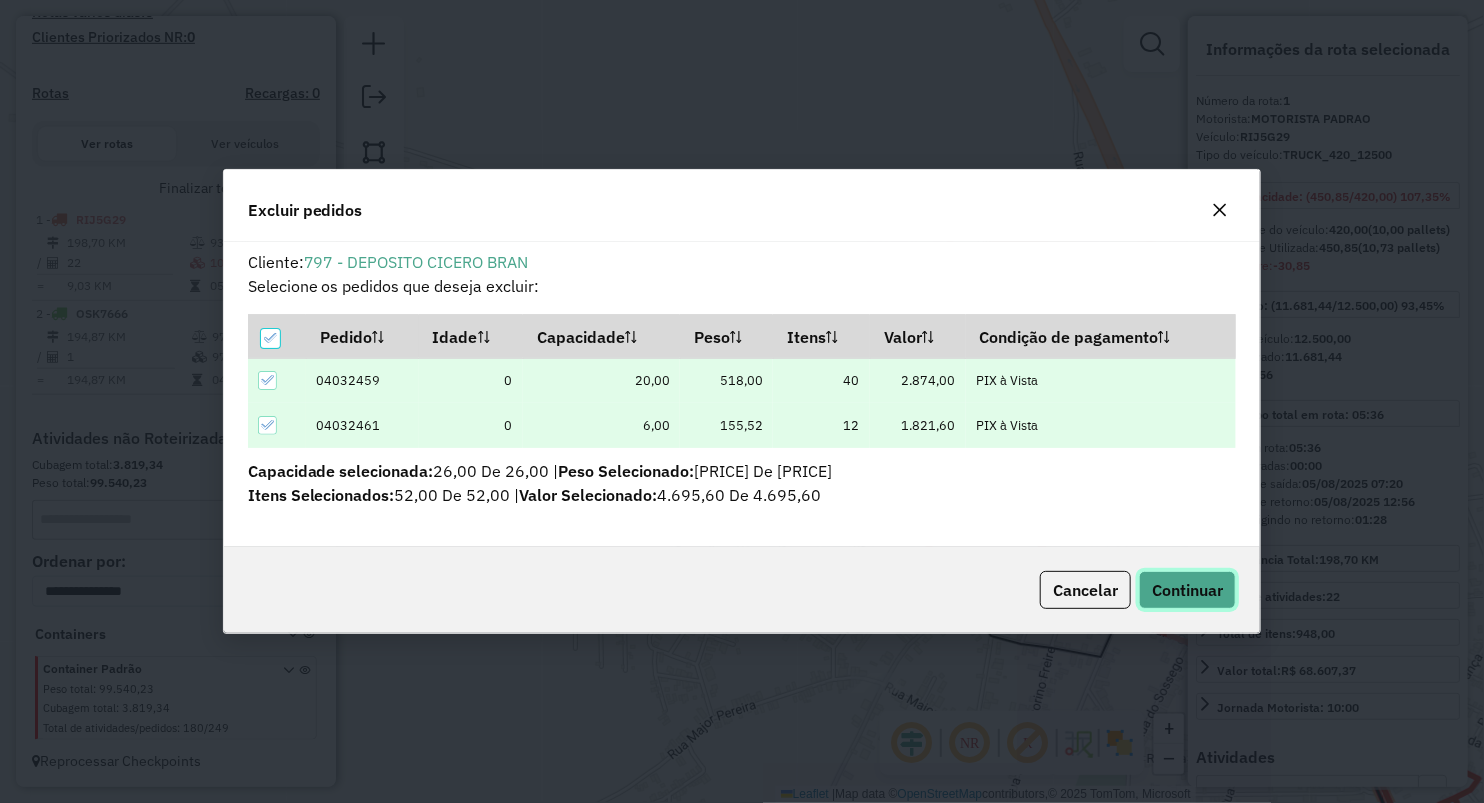 drag, startPoint x: 1180, startPoint y: 592, endPoint x: 1168, endPoint y: 632, distance: 41.761227 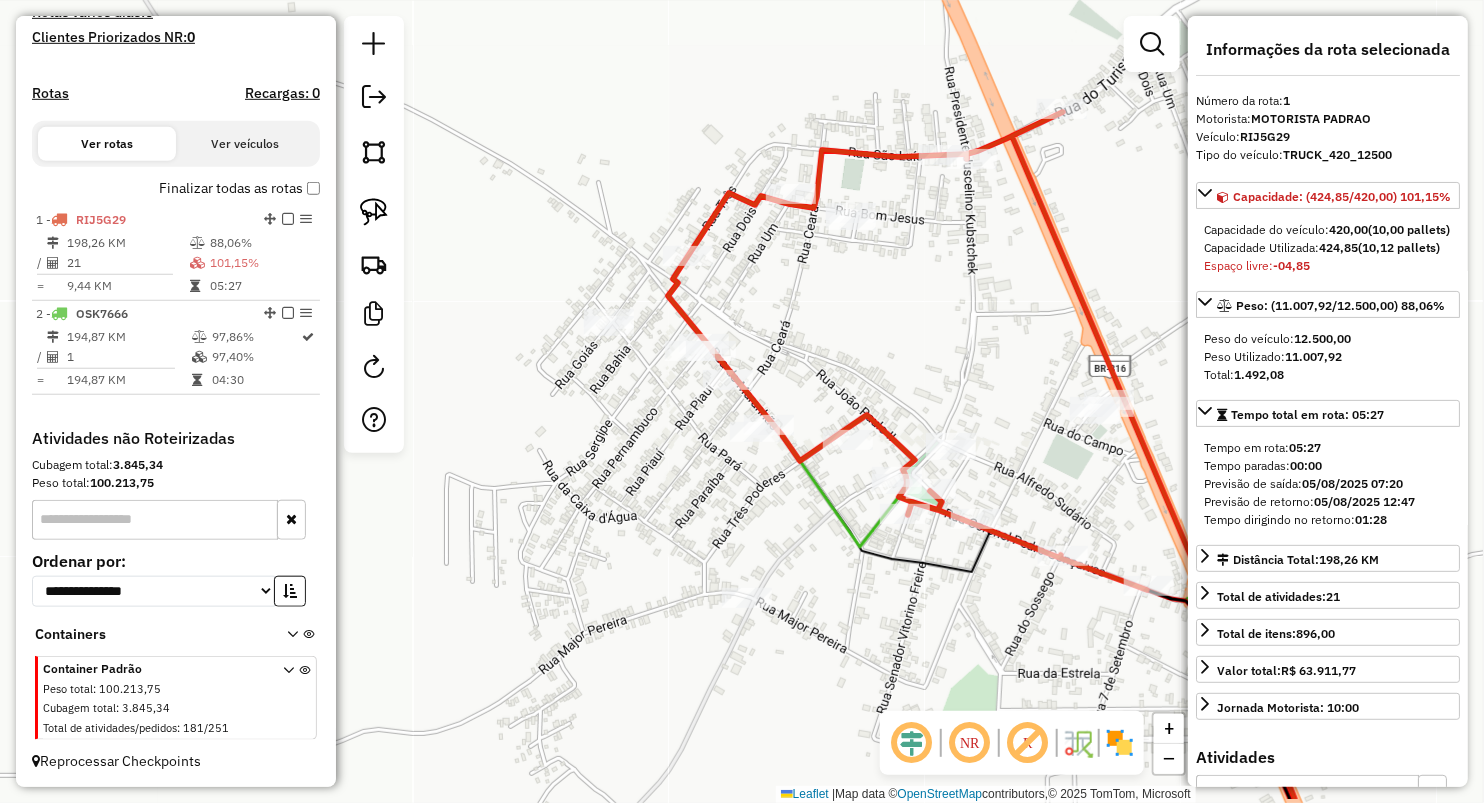 drag, startPoint x: 1029, startPoint y: 385, endPoint x: 827, endPoint y: 244, distance: 246.34326 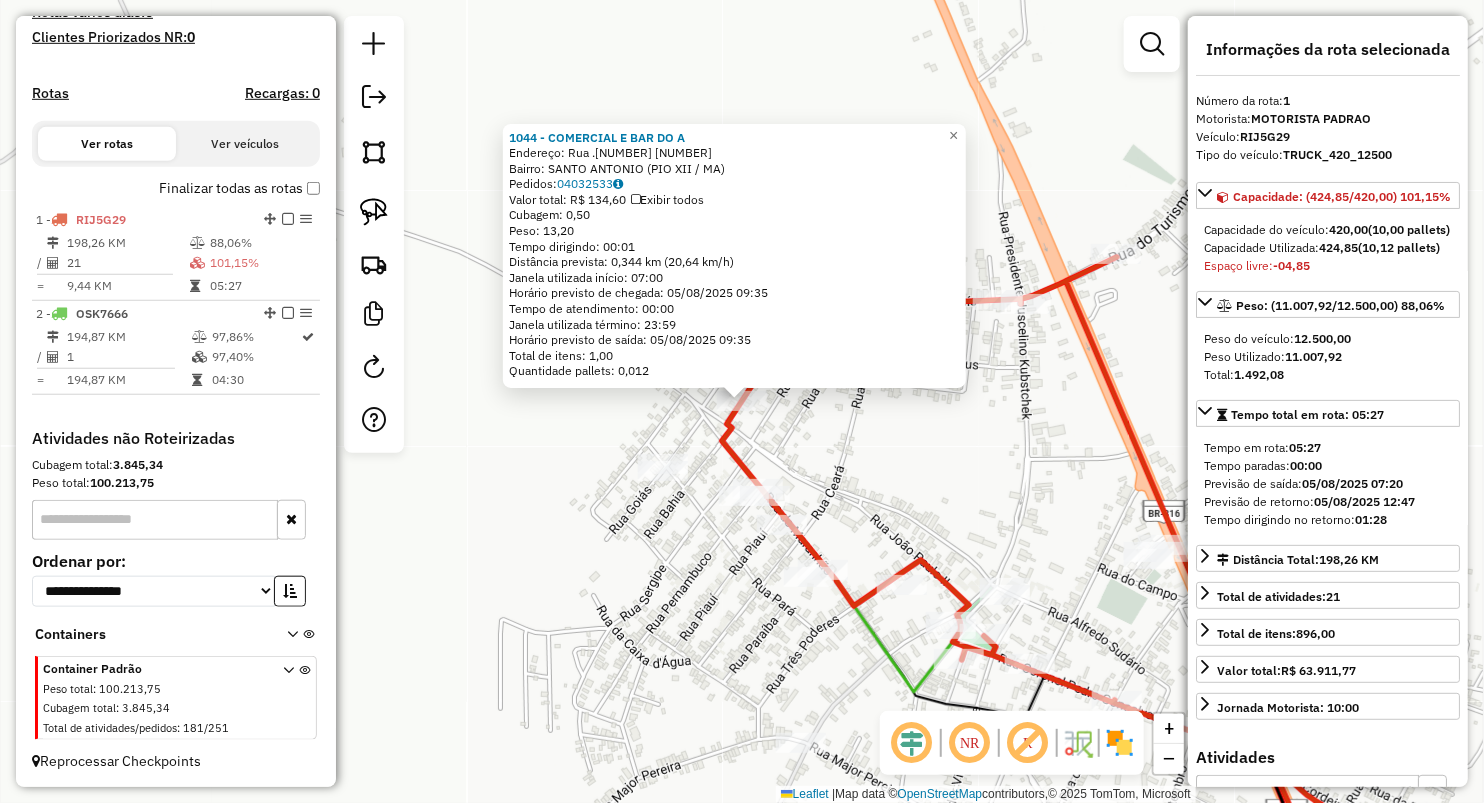 click on "1044 - COMERCIAL E BAR DO A  Endereço:  Rua .3 355   Bairro: SANTO ANTONIO (PIO XII / MA)   Pedidos:  04032533   Valor total: R$ 134,60   Exibir todos   Cubagem: 0,50  Peso: 13,20  Tempo dirigindo: 00:01   Distância prevista: 0,344 km (20,64 km/h)   Janela utilizada início: 07:00   Horário previsto de chegada: 05/08/2025 09:35   Tempo de atendimento: 00:00   Janela utilizada término: 23:59   Horário previsto de saída: 05/08/2025 09:35   Total de itens: 1,00   Quantidade pallets: 0,012  × Janela de atendimento Grade de atendimento Capacidade Transportadoras Veículos Cliente Pedidos  Rotas Selecione os dias de semana para filtrar as janelas de atendimento  Seg   Ter   Qua   Qui   Sex   Sáb   Dom  Informe o período da janela de atendimento: De: Até:  Filtrar exatamente a janela do cliente  Considerar janela de atendimento padrão  Selecione os dias de semana para filtrar as grades de atendimento  Seg   Ter   Qua   Qui   Sex   Sáb   Dom   Considerar clientes sem dia de atendimento cadastrado  De:  +" 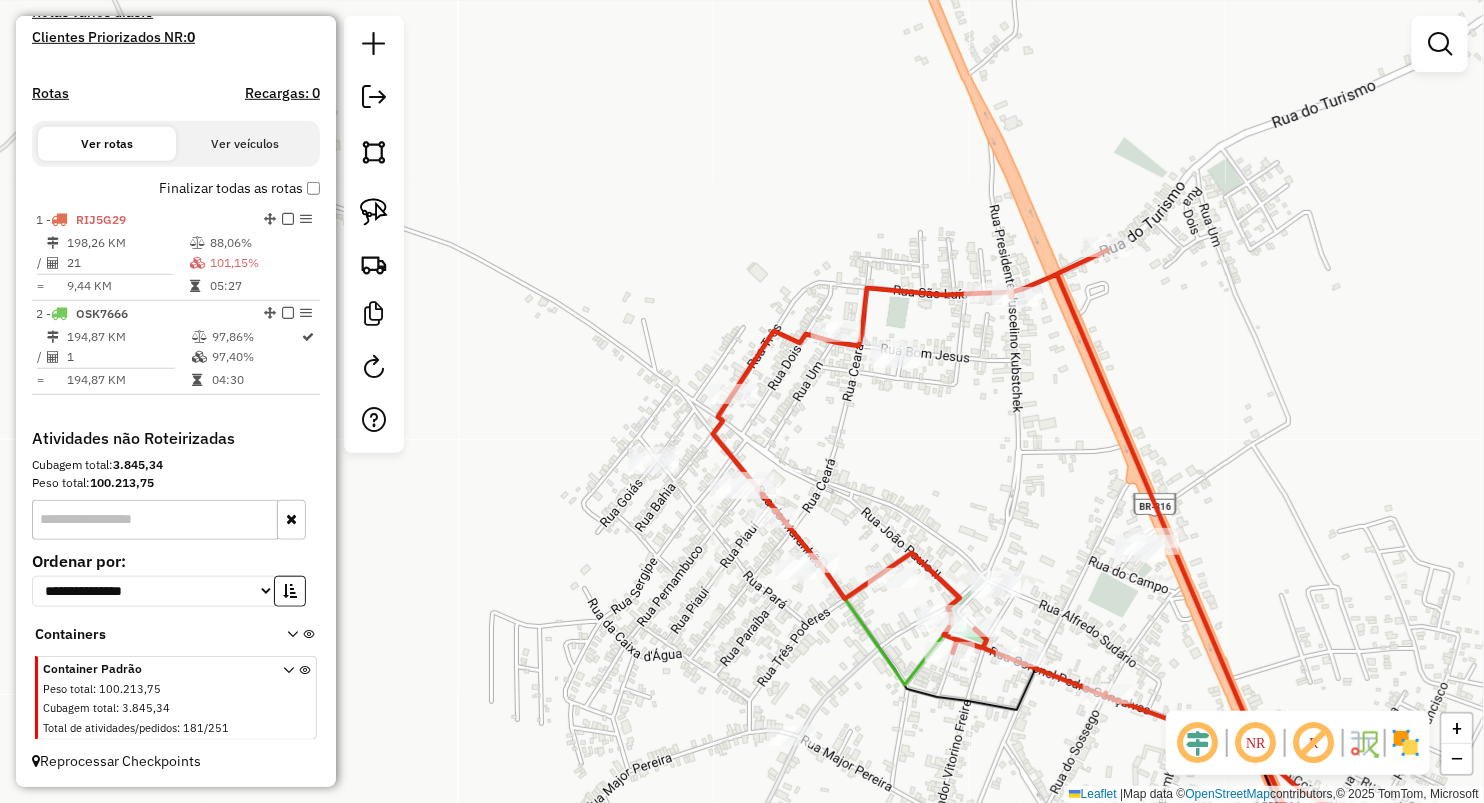 drag, startPoint x: 686, startPoint y: 626, endPoint x: 603, endPoint y: 444, distance: 200.0325 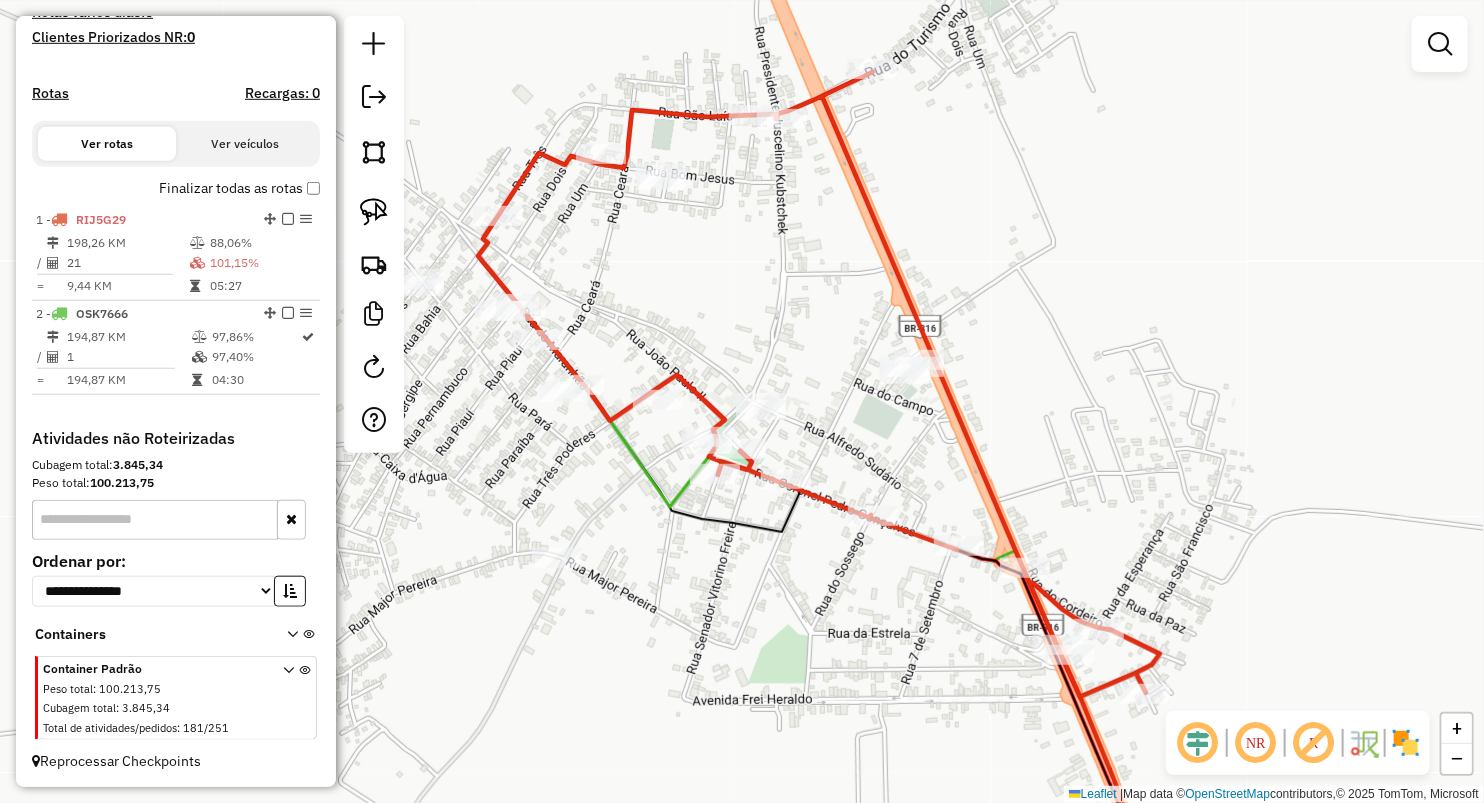 drag, startPoint x: 860, startPoint y: 546, endPoint x: 671, endPoint y: 543, distance: 189.0238 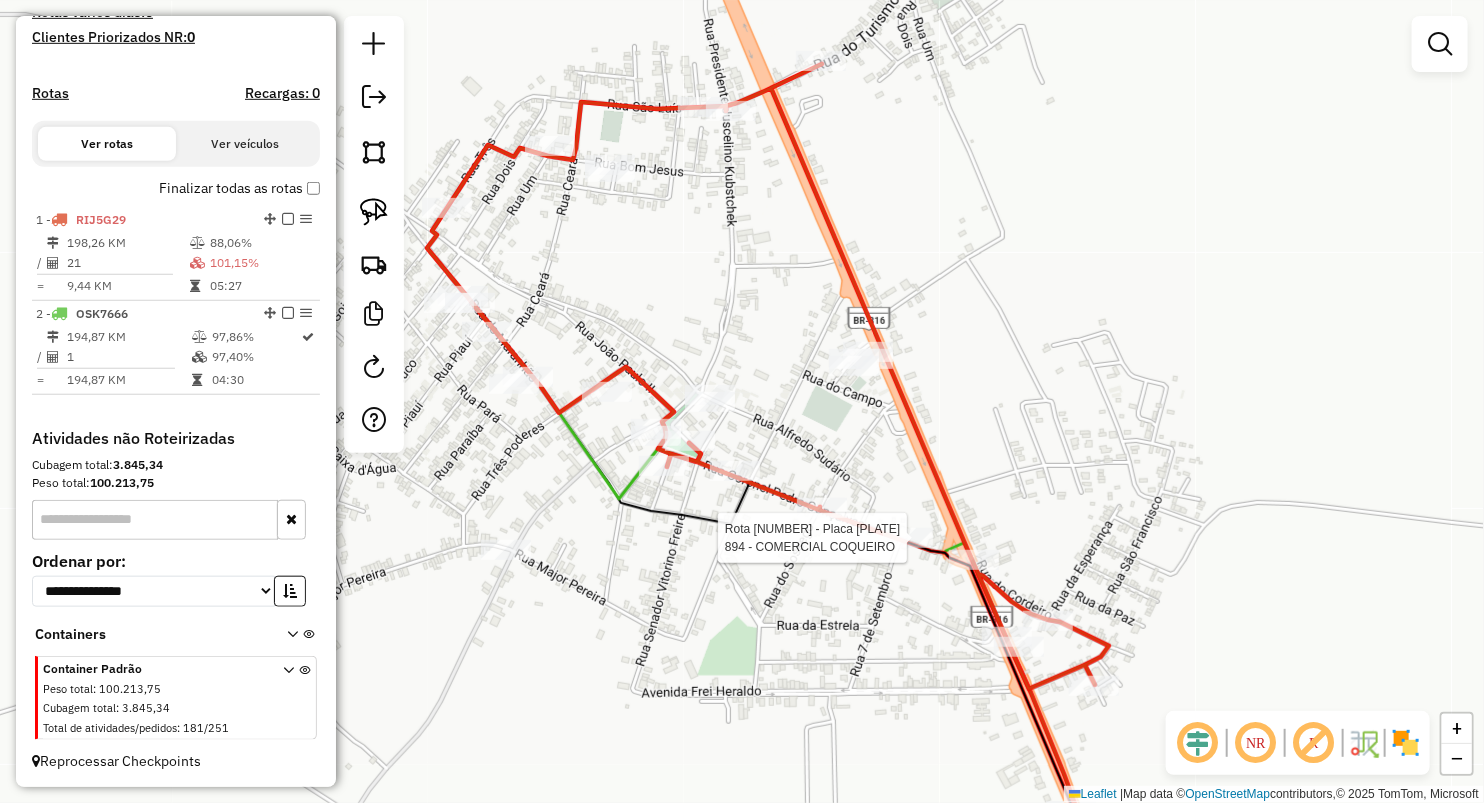 select on "**********" 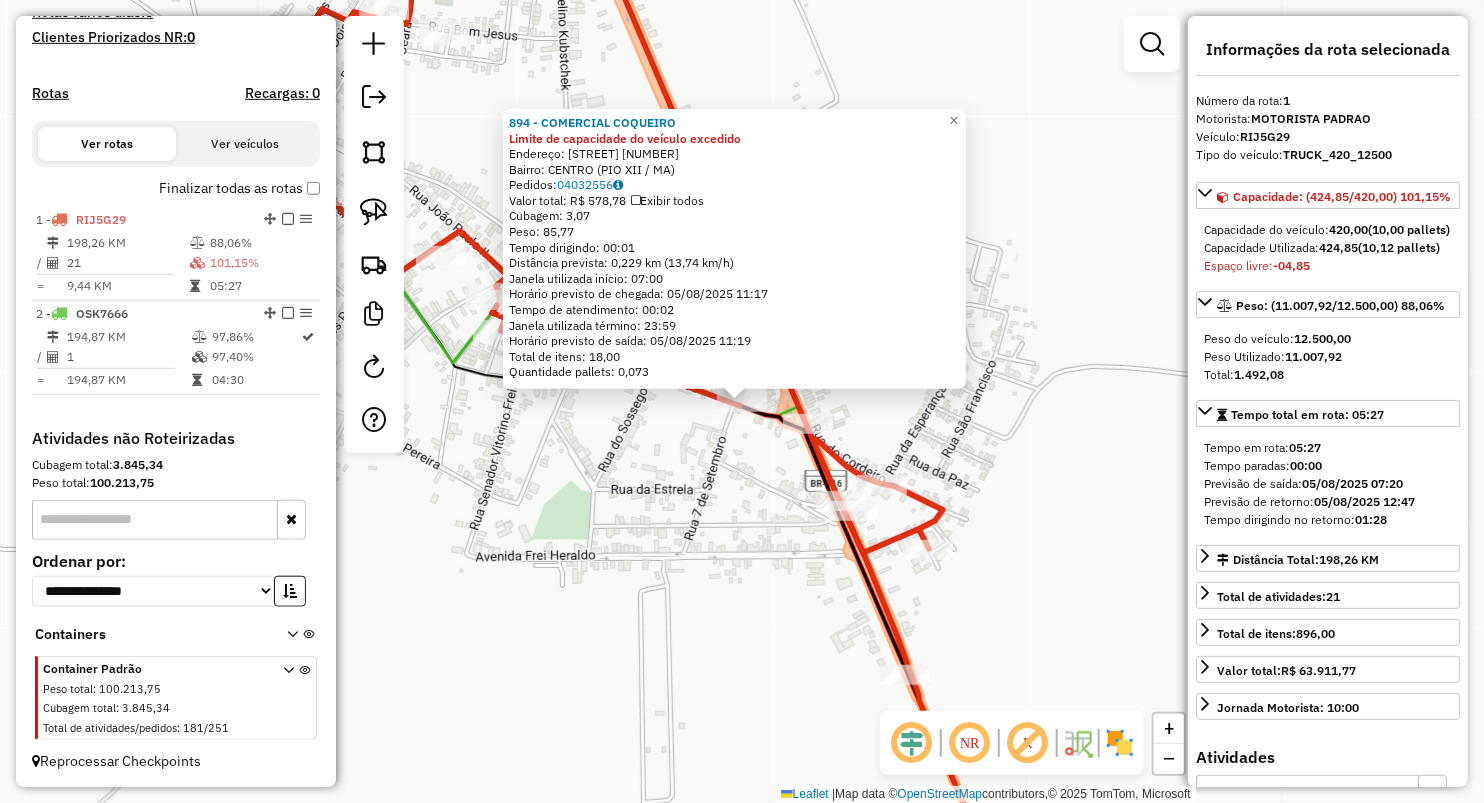 click on "894 - COMERCIAL COQUEIRO Limite de capacidade do veículo excedido  Endereço:  R CEL PEDRO GONCALVES 126   Bairro: CENTRO (PIO XII / MA)   Pedidos:  04032556   Valor total: R$ 578,78   Exibir todos   Cubagem: 3,07  Peso: 85,77  Tempo dirigindo: 00:01   Distância prevista: 0,229 km (13,74 km/h)   Janela utilizada início: 07:00   Horário previsto de chegada: 05/08/2025 11:17   Tempo de atendimento: 00:02   Janela utilizada término: 23:59   Horário previsto de saída: 05/08/2025 11:19   Total de itens: 18,00   Quantidade pallets: 0,073  × Janela de atendimento Grade de atendimento Capacidade Transportadoras Veículos Cliente Pedidos  Rotas Selecione os dias de semana para filtrar as janelas de atendimento  Seg   Ter   Qua   Qui   Sex   Sáb   Dom  Informe o período da janela de atendimento: De: Até:  Filtrar exatamente a janela do cliente  Considerar janela de atendimento padrão  Selecione os dias de semana para filtrar as grades de atendimento  Seg   Ter   Qua   Qui   Sex   Sáb   Dom   Peso mínimo:" 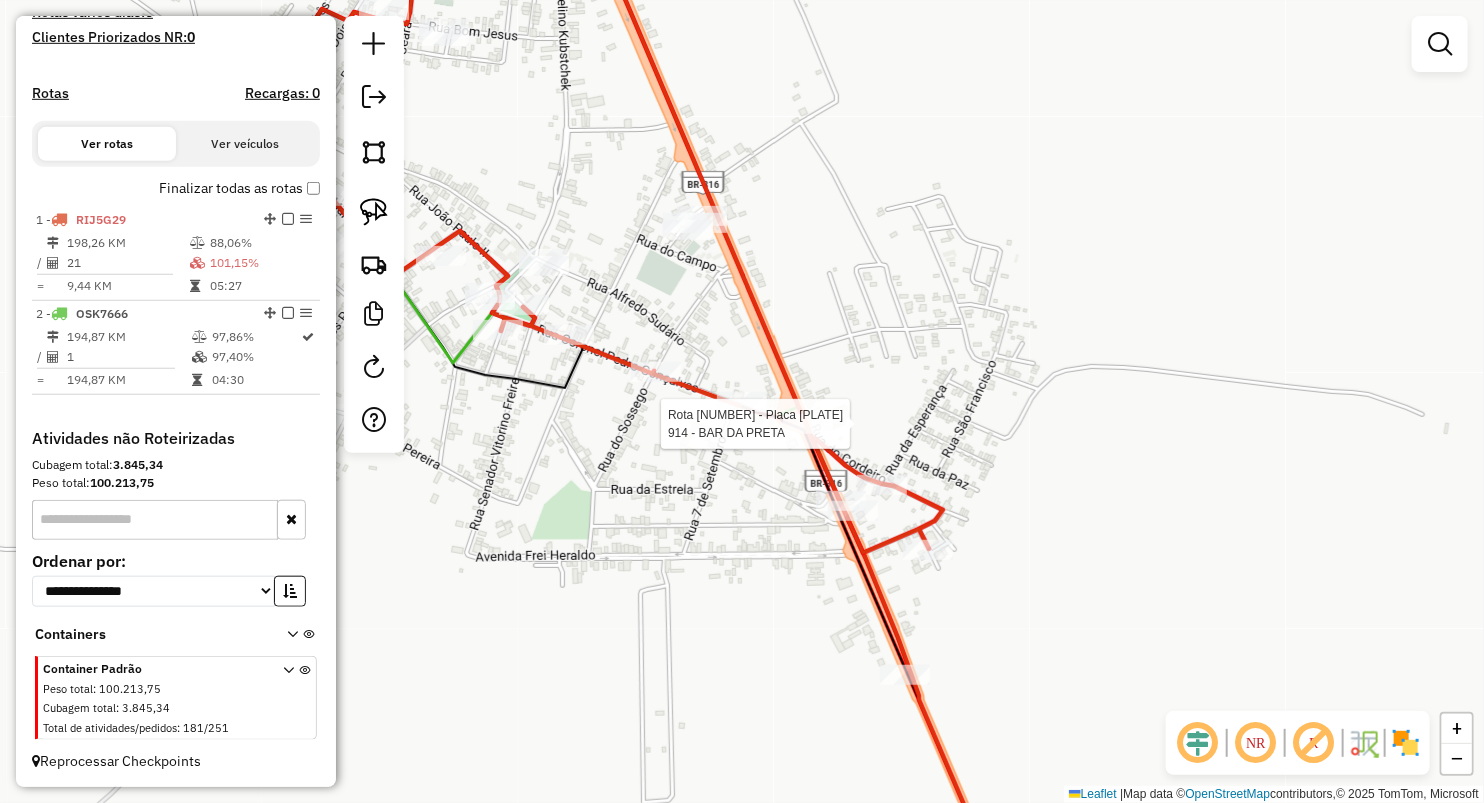 select on "**********" 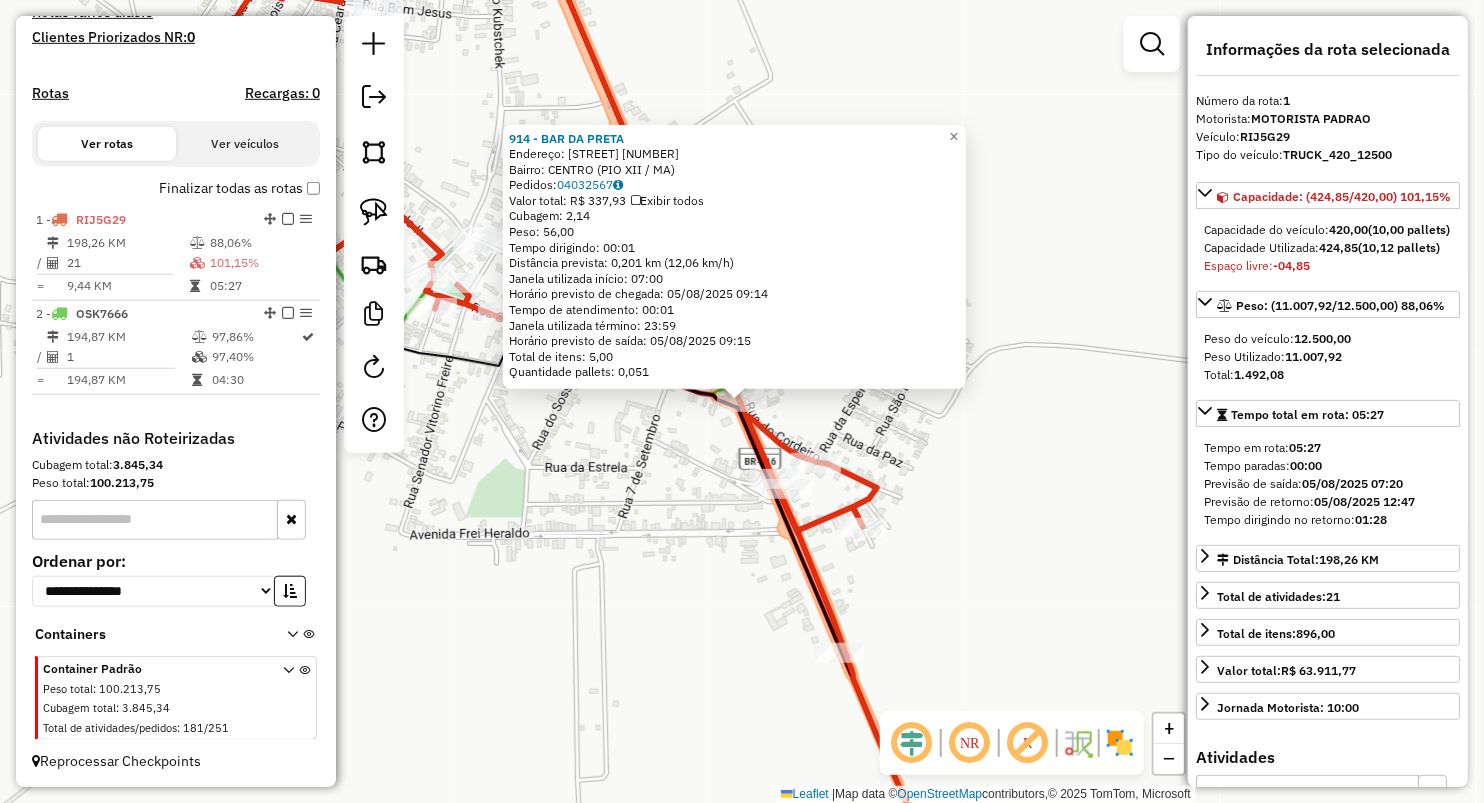 click 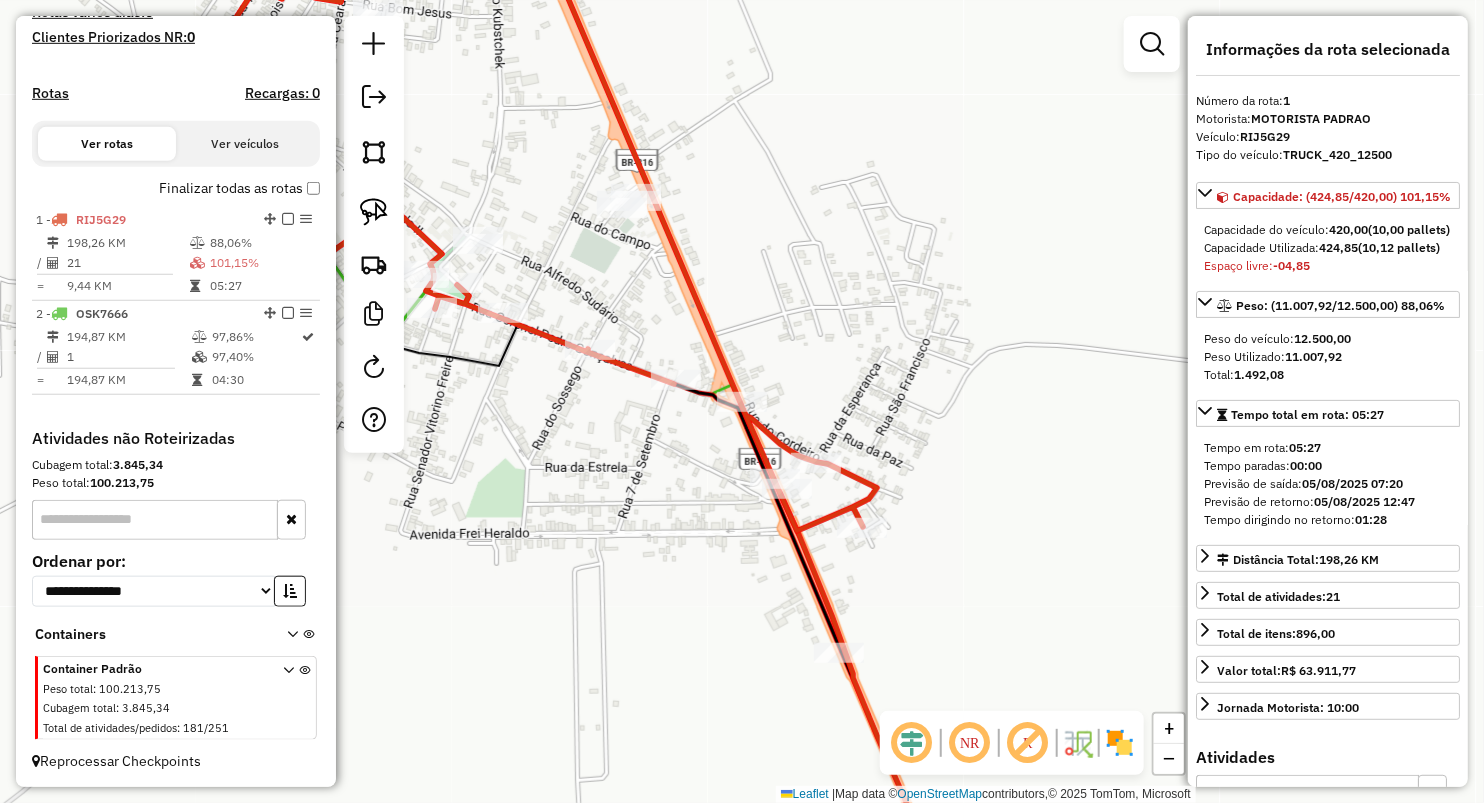click 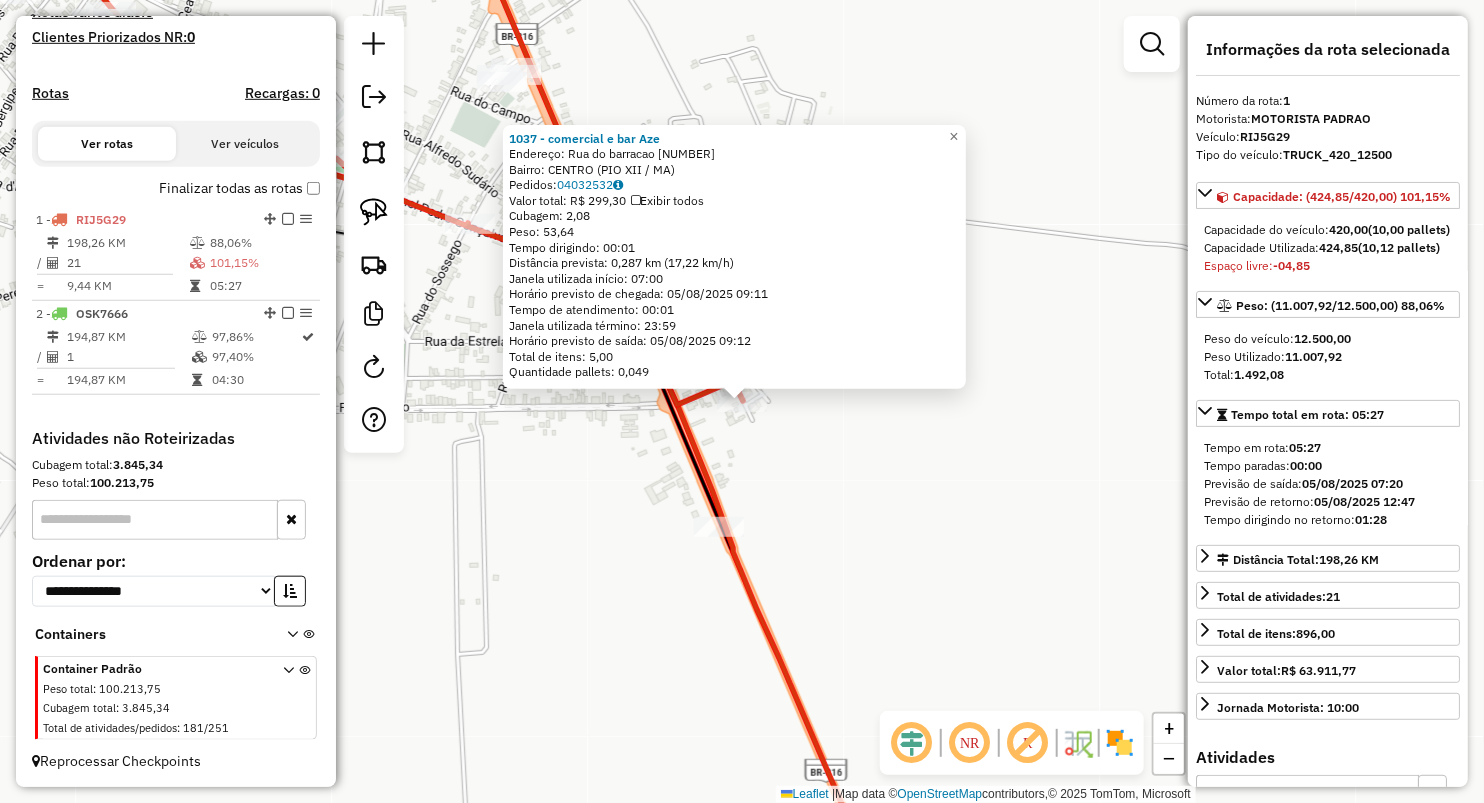click on "1037 - comercial  e bar Aze  Endereço:  Rua do barracao 48   Bairro: CENTRO (PIO XII / MA)   Pedidos:  04032532   Valor total: R$ 299,30   Exibir todos   Cubagem: 2,08  Peso: 53,64  Tempo dirigindo: 00:01   Distância prevista: 0,287 km (17,22 km/h)   Janela utilizada início: 07:00   Horário previsto de chegada: 05/08/2025 09:11   Tempo de atendimento: 00:01   Janela utilizada término: 23:59   Horário previsto de saída: 05/08/2025 09:12   Total de itens: 5,00   Quantidade pallets: 0,049  × Janela de atendimento Grade de atendimento Capacidade Transportadoras Veículos Cliente Pedidos  Rotas Selecione os dias de semana para filtrar as janelas de atendimento  Seg   Ter   Qua   Qui   Sex   Sáb   Dom  Informe o período da janela de atendimento: De: Até:  Filtrar exatamente a janela do cliente  Considerar janela de atendimento padrão  Selecione os dias de semana para filtrar as grades de atendimento  Seg   Ter   Qua   Qui   Sex   Sáb   Dom   Considerar clientes sem dia de atendimento cadastrado  De:  +" 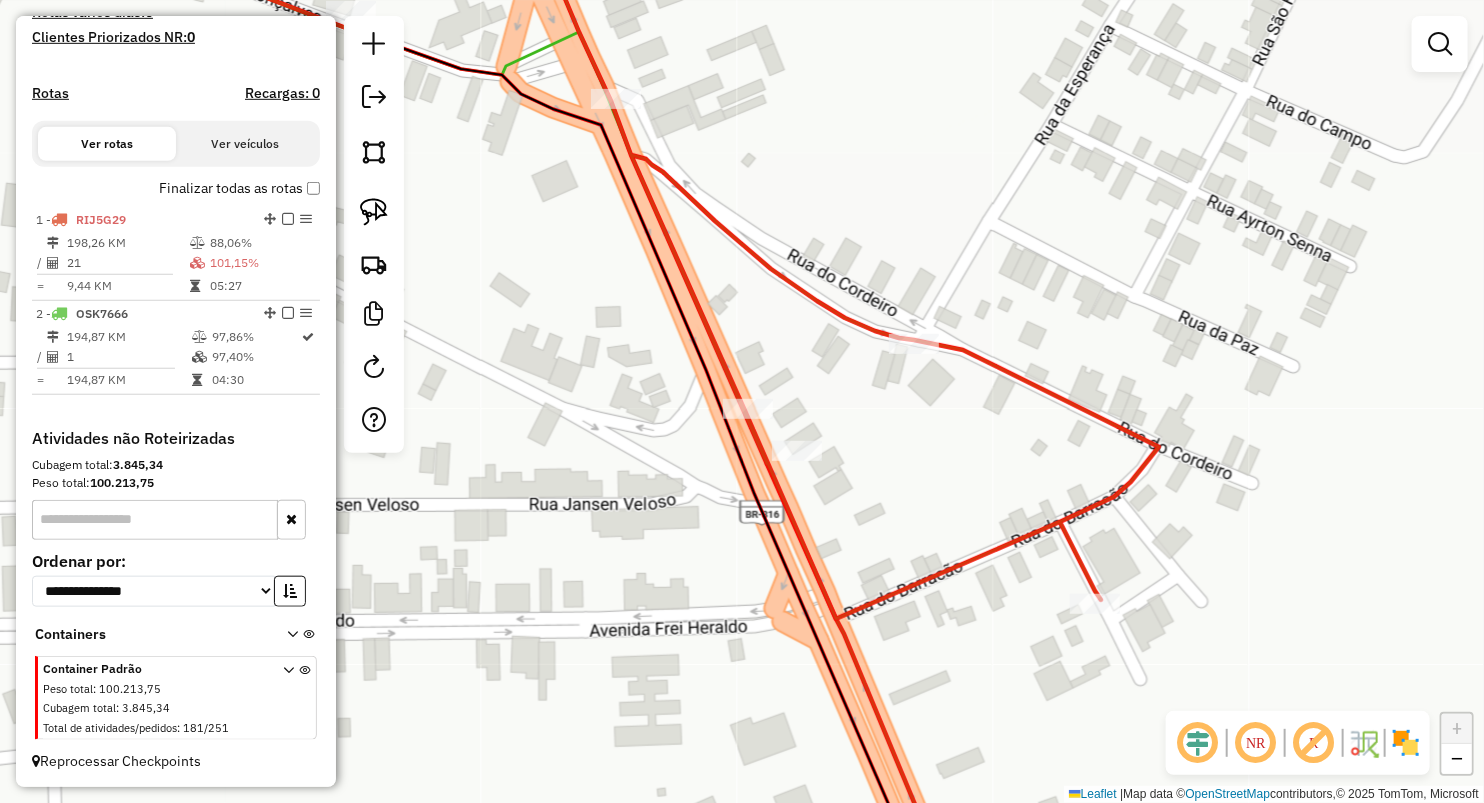 click 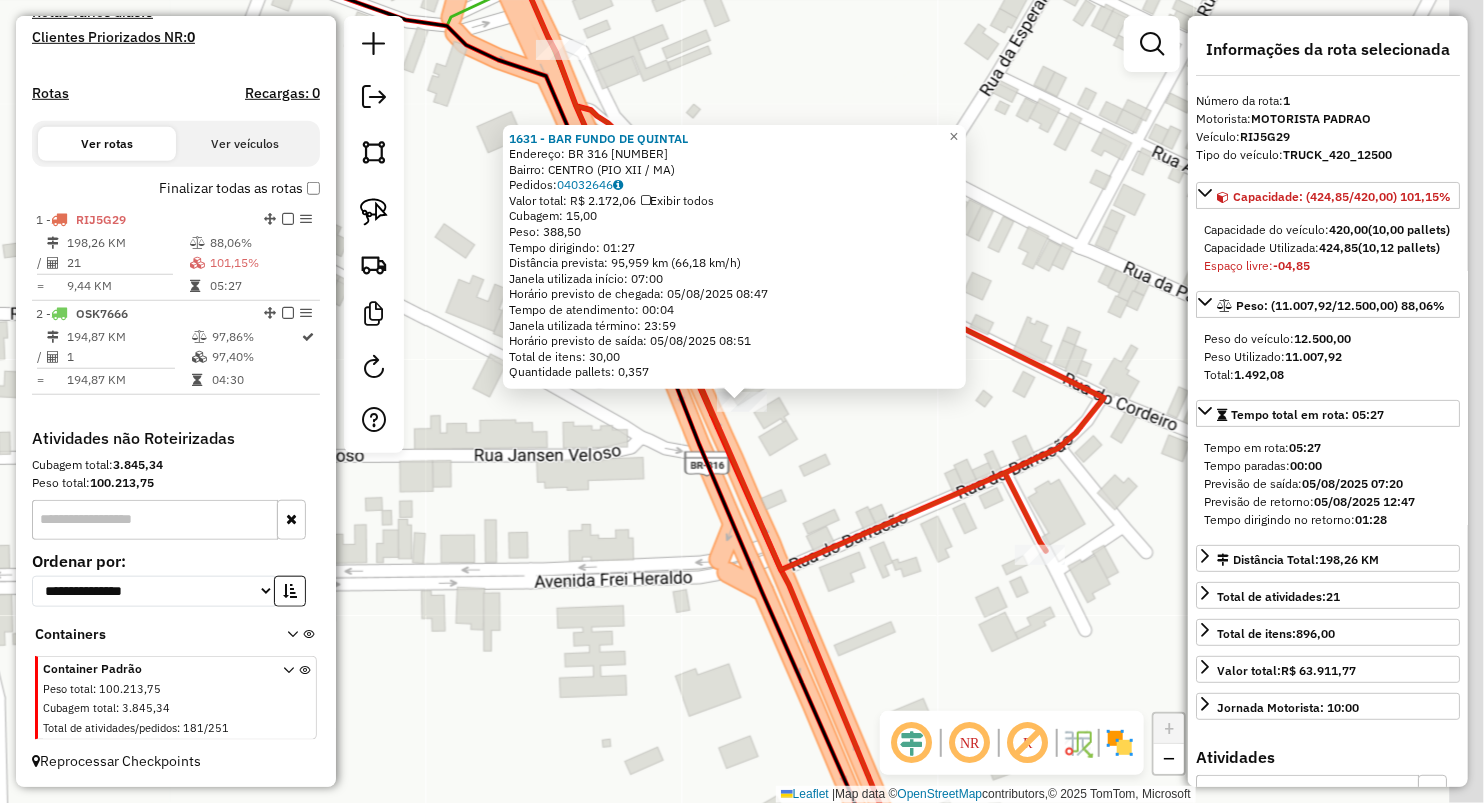 click 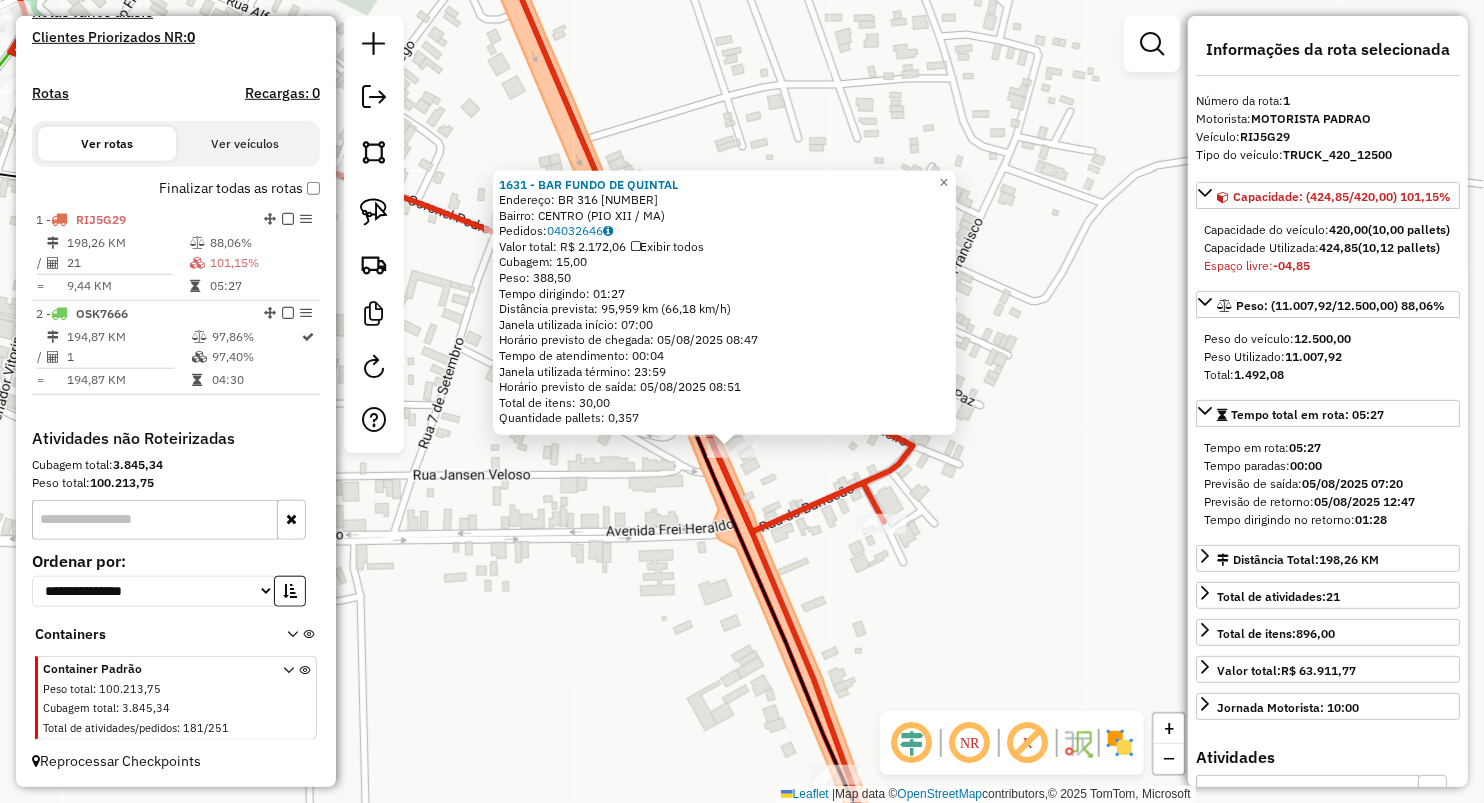 click on "Rota 1 - Placa RIJ5G29  1631 - BAR FUNDO DE QUINTAL 1631 - BAR FUNDO DE QUINTAL  Endereço:  BR 316 1031   Bairro: CENTRO (PIO XII / MA)   Pedidos:  04032646   Valor total: R$ 2.172,06   Exibir todos   Cubagem: 15,00  Peso: 388,50  Tempo dirigindo: 01:27   Distância prevista: 95,959 km (66,18 km/h)   Janela utilizada início: 07:00   Horário previsto de chegada: 05/08/2025 08:47   Tempo de atendimento: 00:04   Janela utilizada término: 23:59   Horário previsto de saída: 05/08/2025 08:51   Total de itens: 30,00   Quantidade pallets: 0,357  × Janela de atendimento Grade de atendimento Capacidade Transportadoras Veículos Cliente Pedidos  Rotas Selecione os dias de semana para filtrar as janelas de atendimento  Seg   Ter   Qua   Qui   Sex   Sáb   Dom  Informe o período da janela de atendimento: De: Até:  Filtrar exatamente a janela do cliente  Considerar janela de atendimento padrão  Selecione os dias de semana para filtrar as grades de atendimento  Seg   Ter   Qua   Qui   Sex   Sáb   Dom   De:   De:" 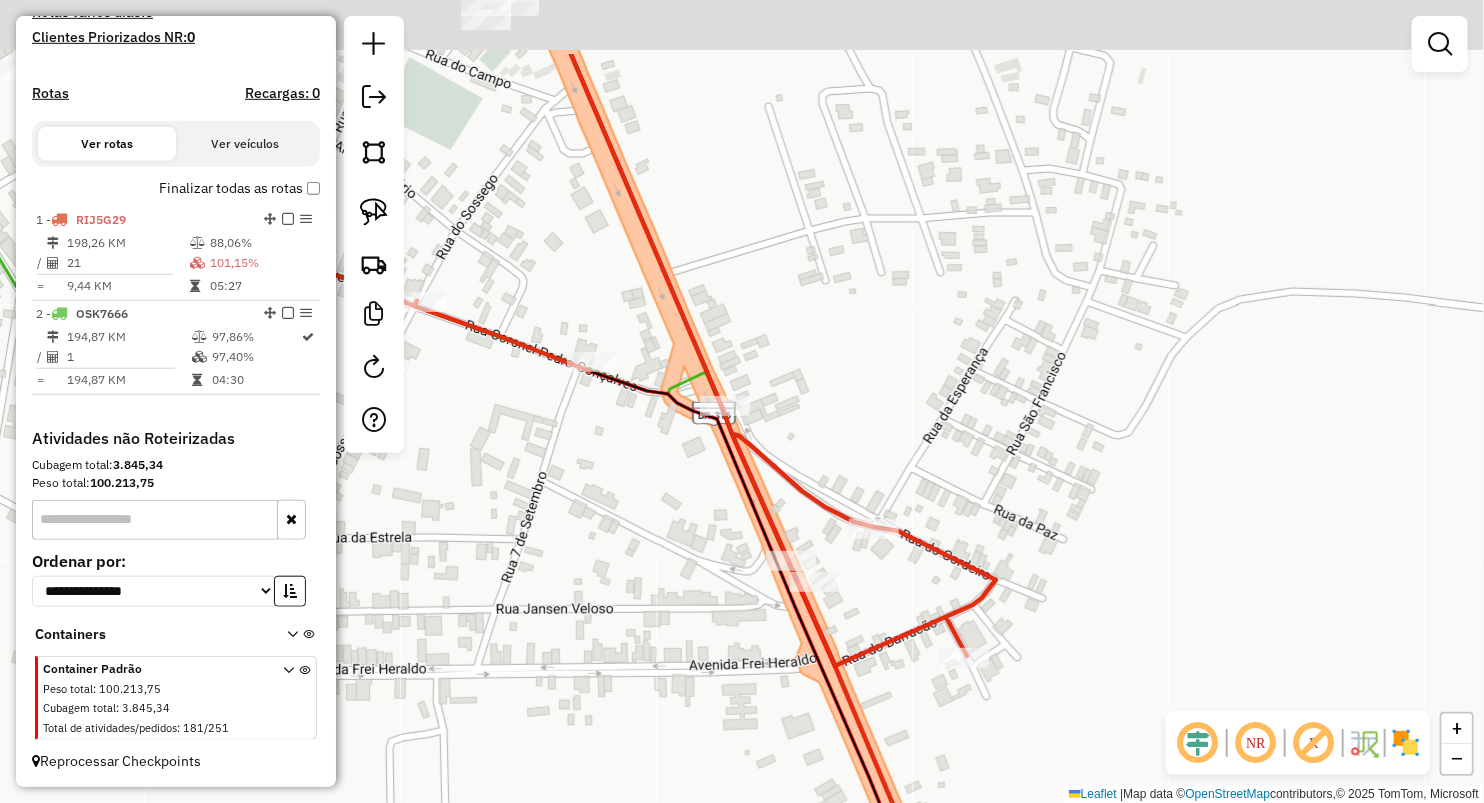drag, startPoint x: 559, startPoint y: 428, endPoint x: 695, endPoint y: 604, distance: 222.42302 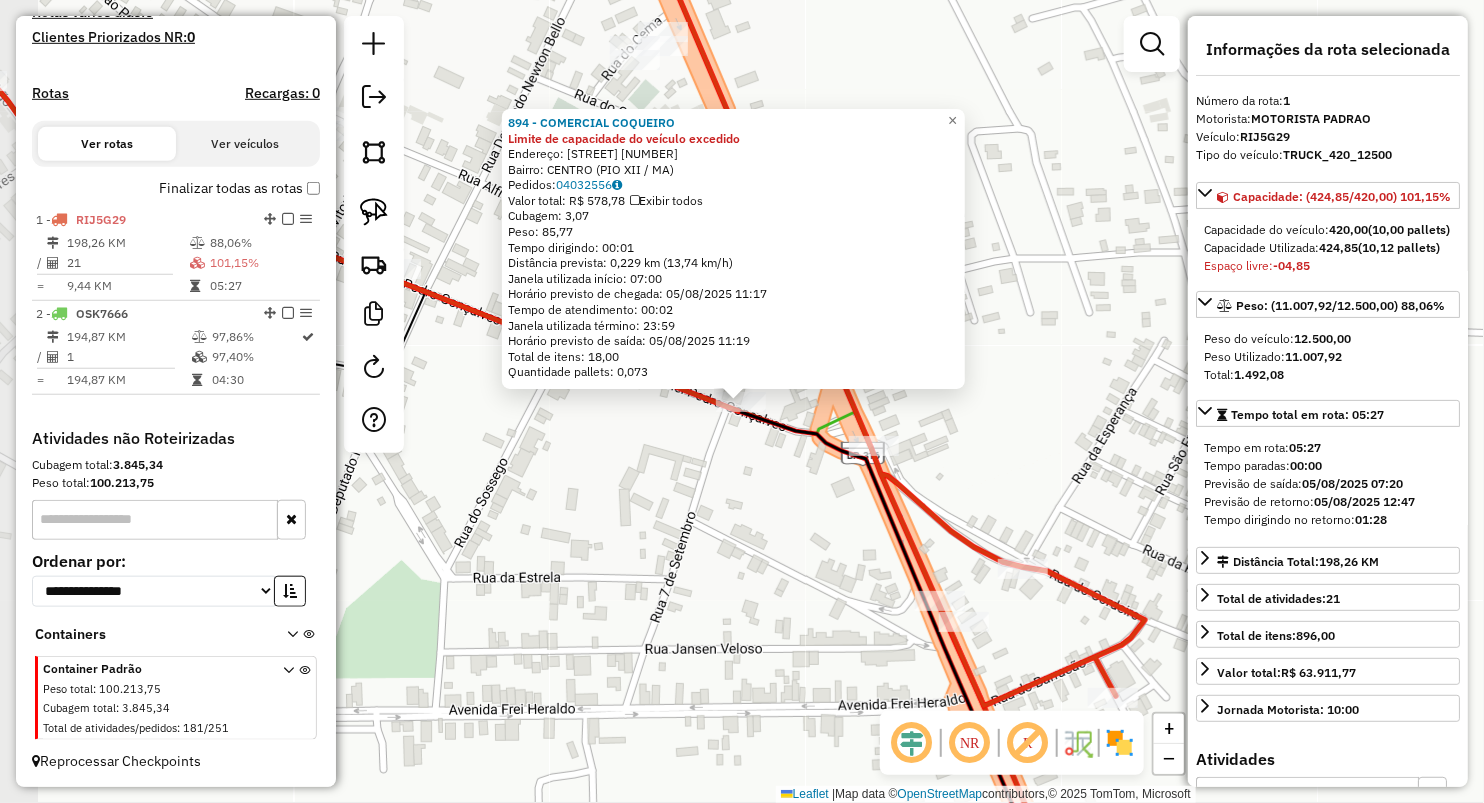 click on "Rota 1 - Placa RIJ5G29  894 - COMERCIAL COQUEIRO 894 - COMERCIAL COQUEIRO Limite de capacidade do veículo excedido  Endereço:  R CEL PEDRO GONCALVES 126   Bairro: CENTRO (PIO XII / MA)   Pedidos:  04032556   Valor total: R$ 578,78   Exibir todos   Cubagem: 3,07  Peso: 85,77  Tempo dirigindo: 00:01   Distância prevista: 0,229 km (13,74 km/h)   Janela utilizada início: 07:00   Horário previsto de chegada: 05/08/2025 11:17   Tempo de atendimento: 00:02   Janela utilizada término: 23:59   Horário previsto de saída: 05/08/2025 11:19   Total de itens: 18,00   Quantidade pallets: 0,073  × Janela de atendimento Grade de atendimento Capacidade Transportadoras Veículos Cliente Pedidos  Rotas Selecione os dias de semana para filtrar as janelas de atendimento  Seg   Ter   Qua   Qui   Sex   Sáb   Dom  Informe o período da janela de atendimento: De: Até:  Filtrar exatamente a janela do cliente  Considerar janela de atendimento padrão  Selecione os dias de semana para filtrar as grades de atendimento  Seg  De:" 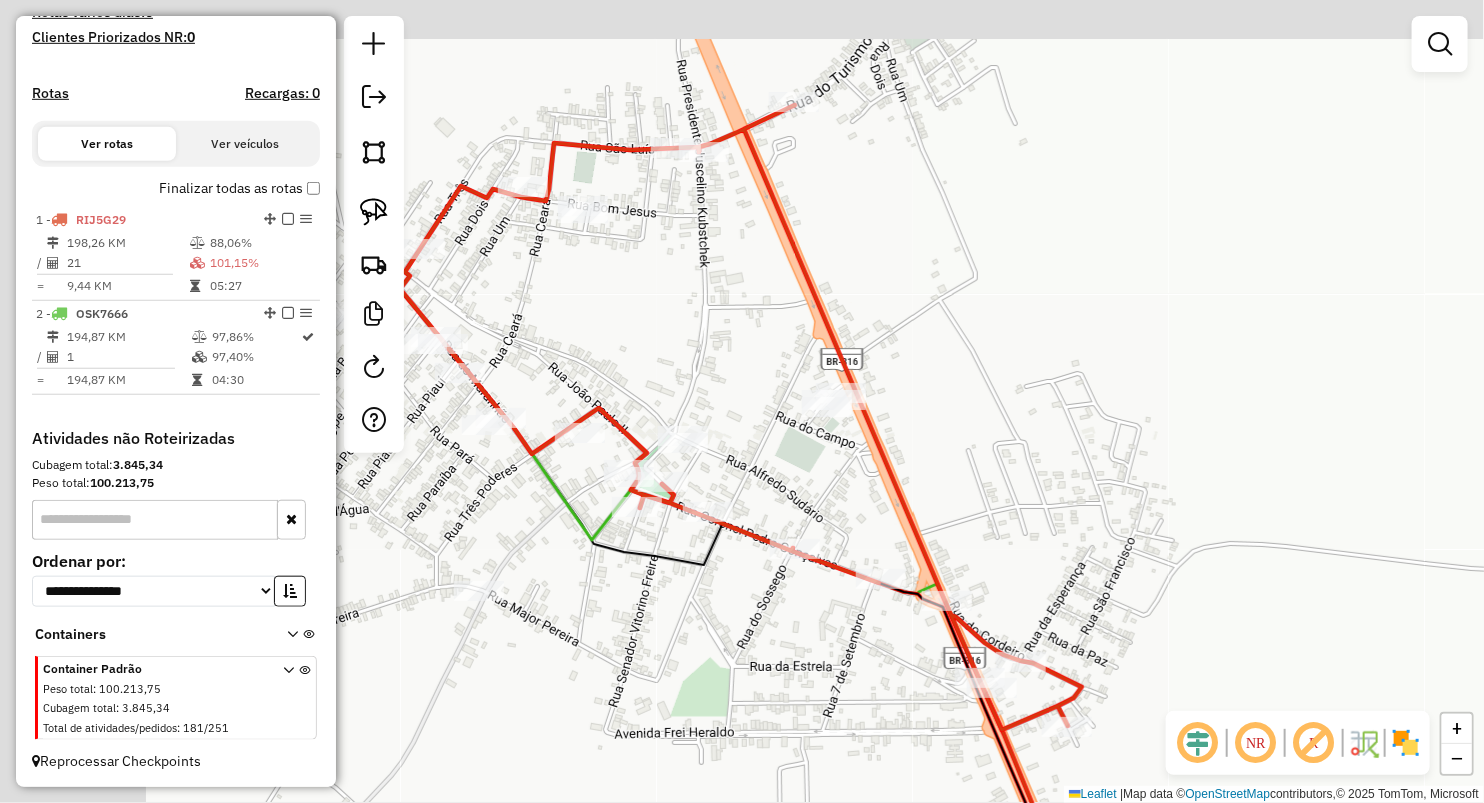 drag, startPoint x: 711, startPoint y: 405, endPoint x: 833, endPoint y: 472, distance: 139.18692 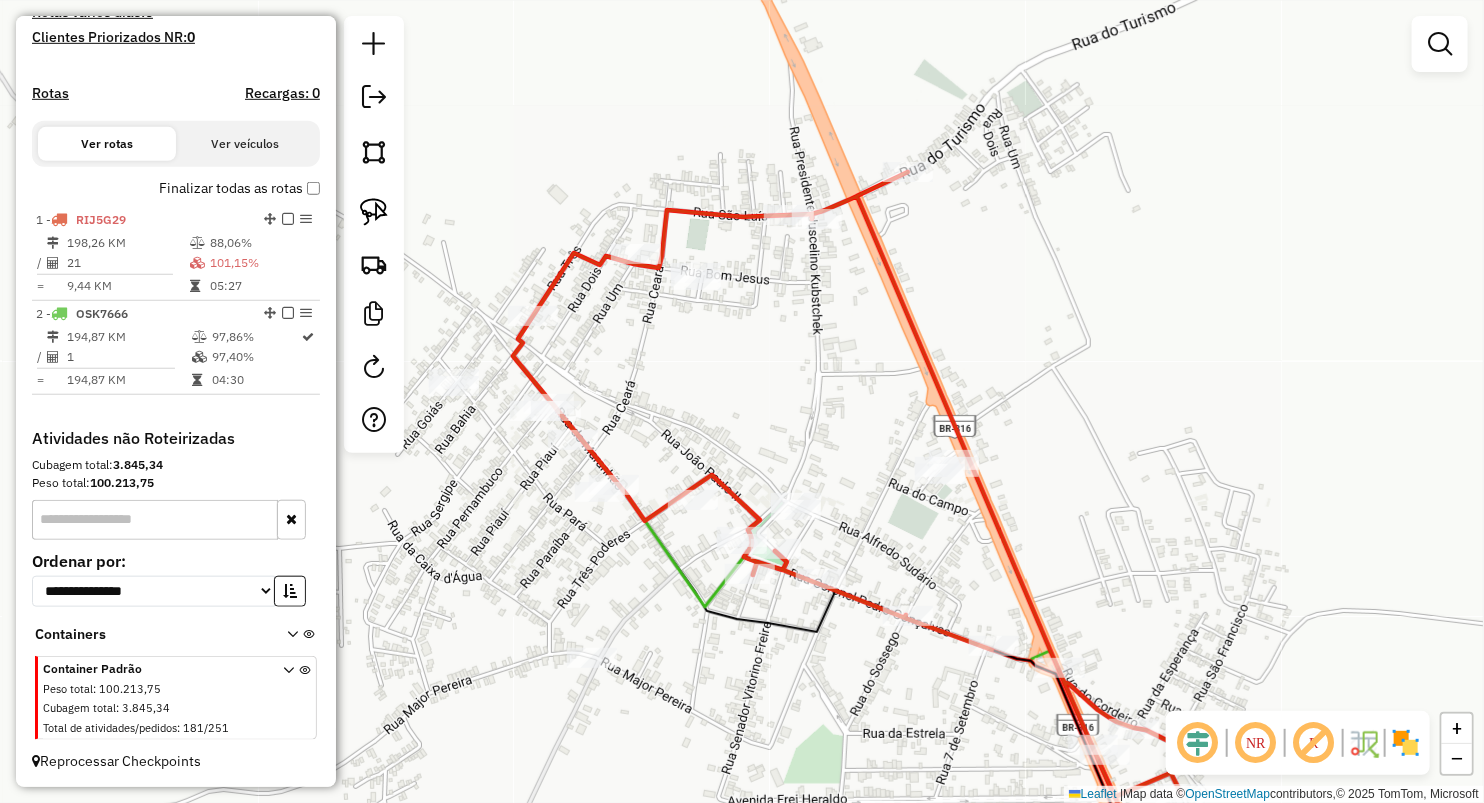 drag, startPoint x: 832, startPoint y: 485, endPoint x: 787, endPoint y: 420, distance: 79.05694 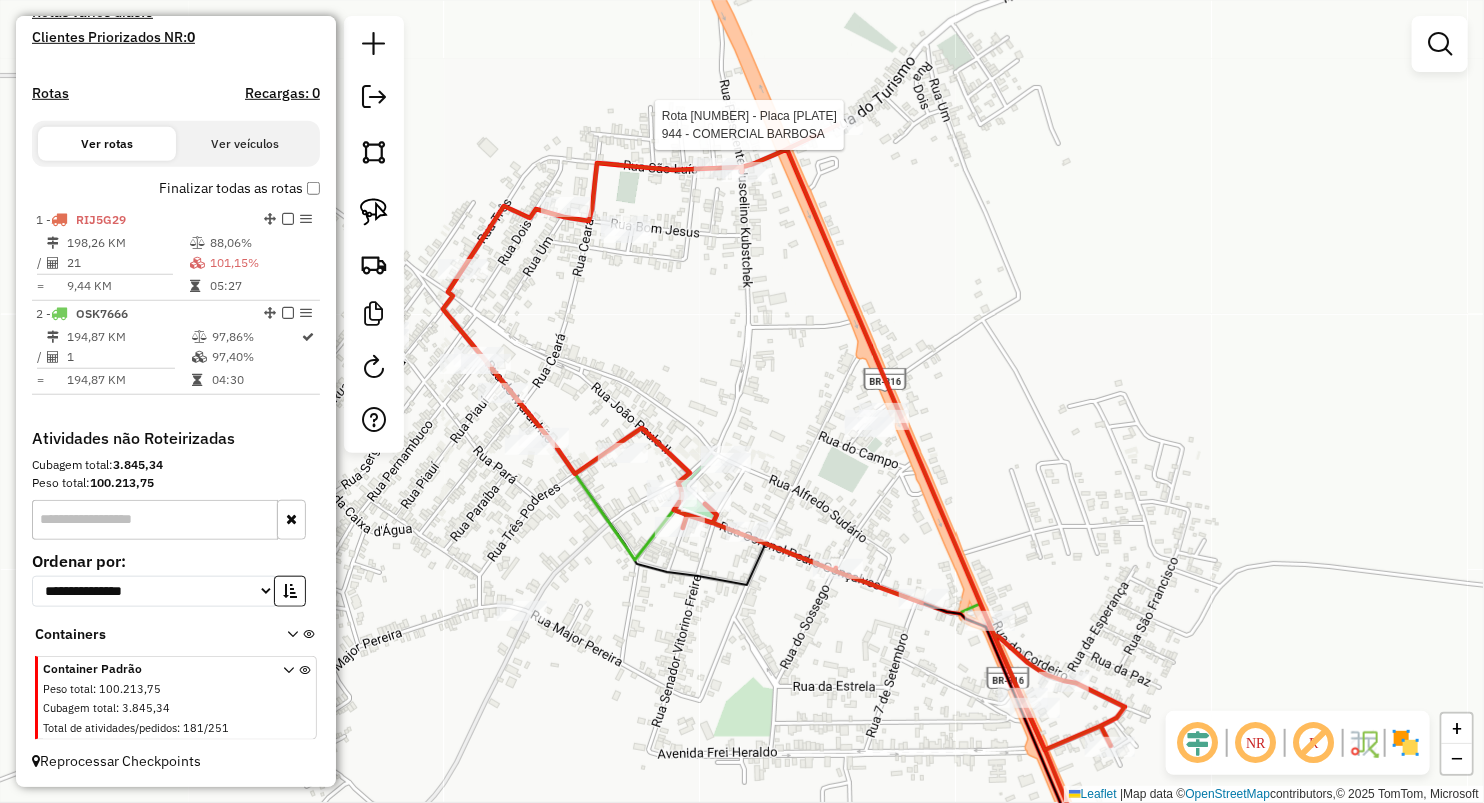 select on "**********" 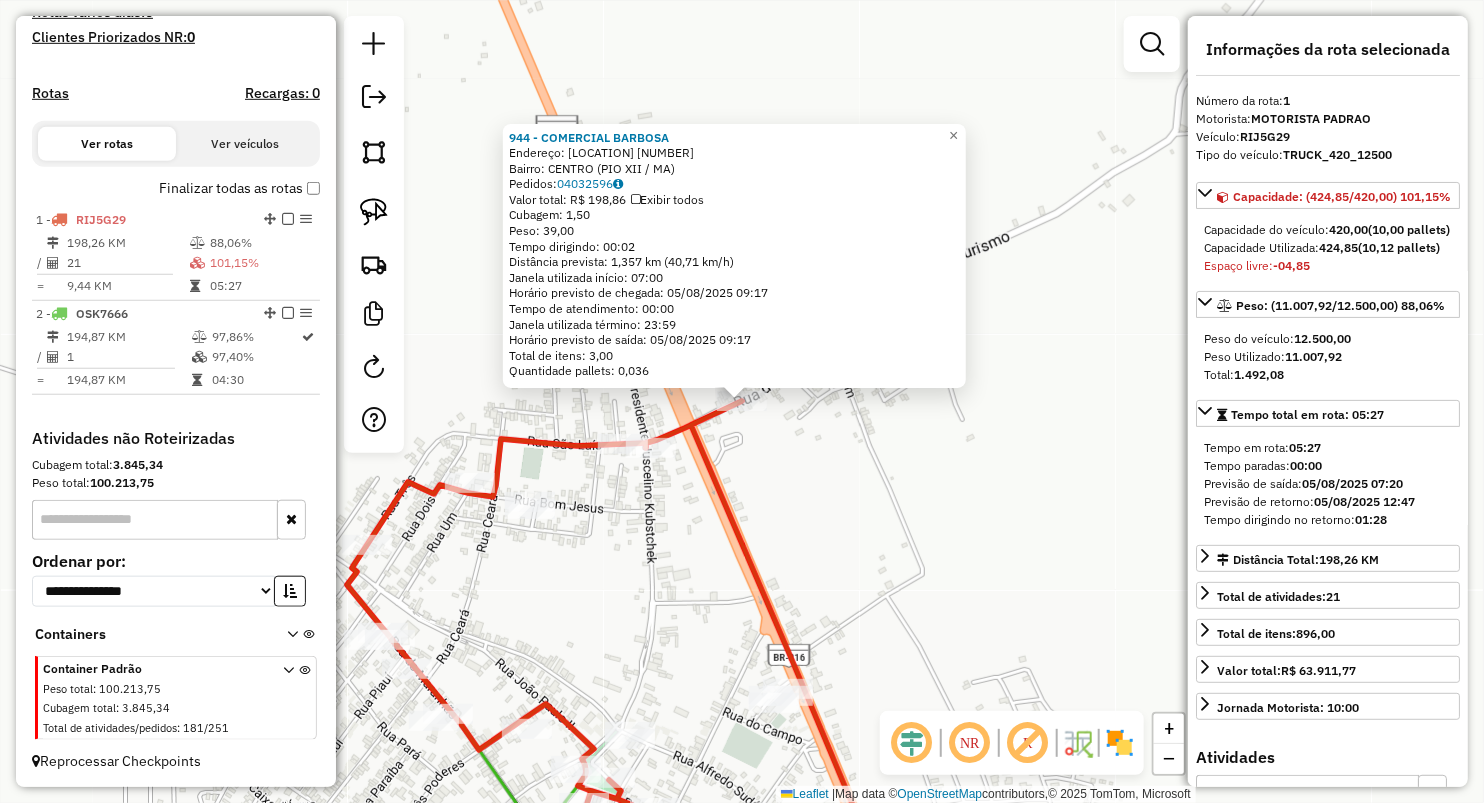 click on "Rota 1 - Placa RIJ5G29  924 - ESQUINAO BEBIDAS 944 - COMERCIAL BARBOSA  Endereço:  turismo 115   Bairro: CENTRO (PIO XII / MA)   Pedidos:  04032596   Valor total: R$ 198,86   Exibir todos   Cubagem: 1,50  Peso: 39,00  Tempo dirigindo: 00:02   Distância prevista: 1,357 km (40,71 km/h)   Janela utilizada início: 07:00   Horário previsto de chegada: 05/08/2025 09:17   Tempo de atendimento: 00:00   Janela utilizada término: 23:59   Horário previsto de saída: 05/08/2025 09:17   Total de itens: 3,00   Quantidade pallets: 0,036  × Janela de atendimento Grade de atendimento Capacidade Transportadoras Veículos Cliente Pedidos  Rotas Selecione os dias de semana para filtrar as janelas de atendimento  Seg   Ter   Qua   Qui   Sex   Sáb   Dom  Informe o período da janela de atendimento: De: Até:  Filtrar exatamente a janela do cliente  Considerar janela de atendimento padrão  Selecione os dias de semana para filtrar as grades de atendimento  Seg   Ter   Qua   Qui   Sex   Sáb   Dom   Peso mínimo:   De:  De:" 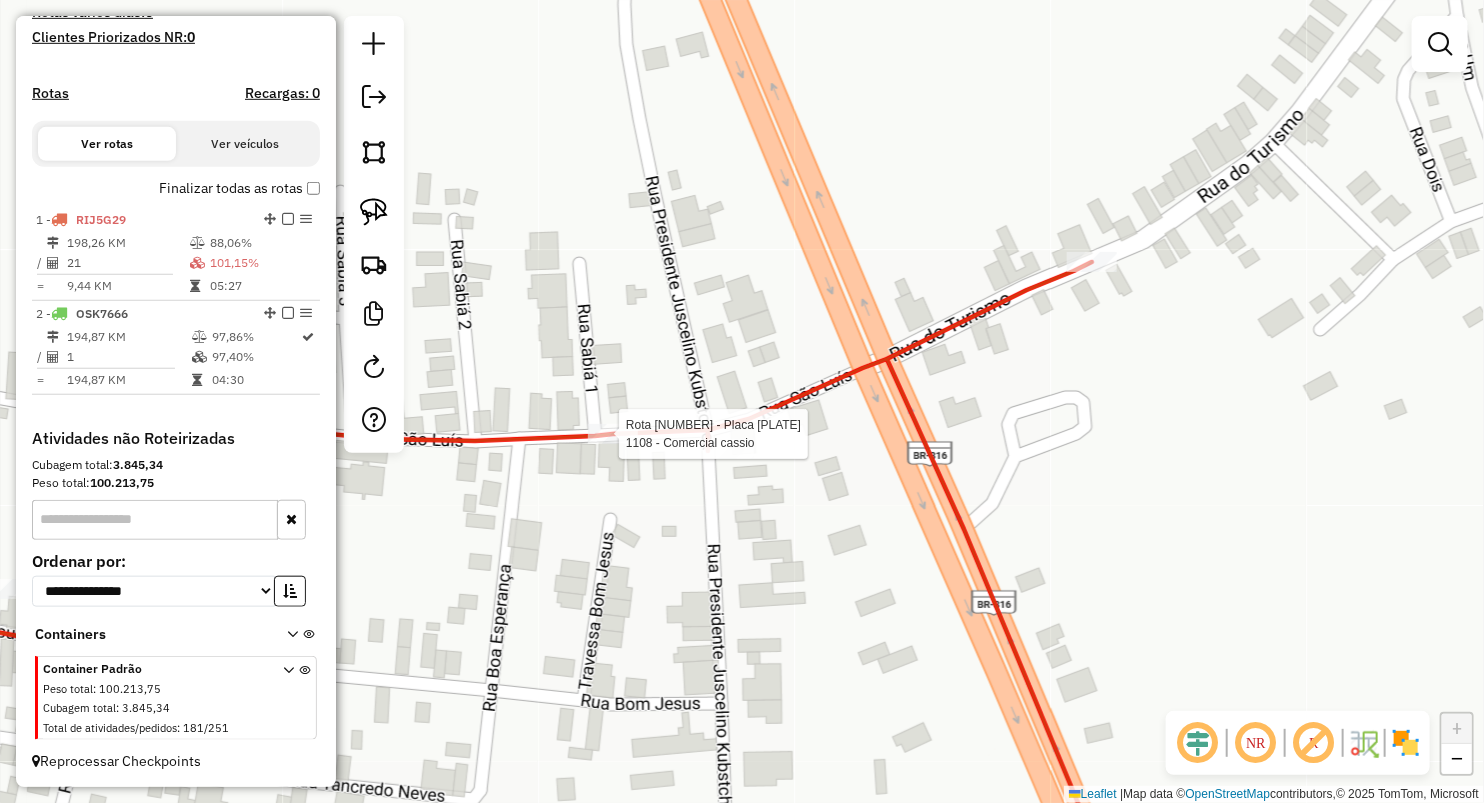 select on "**********" 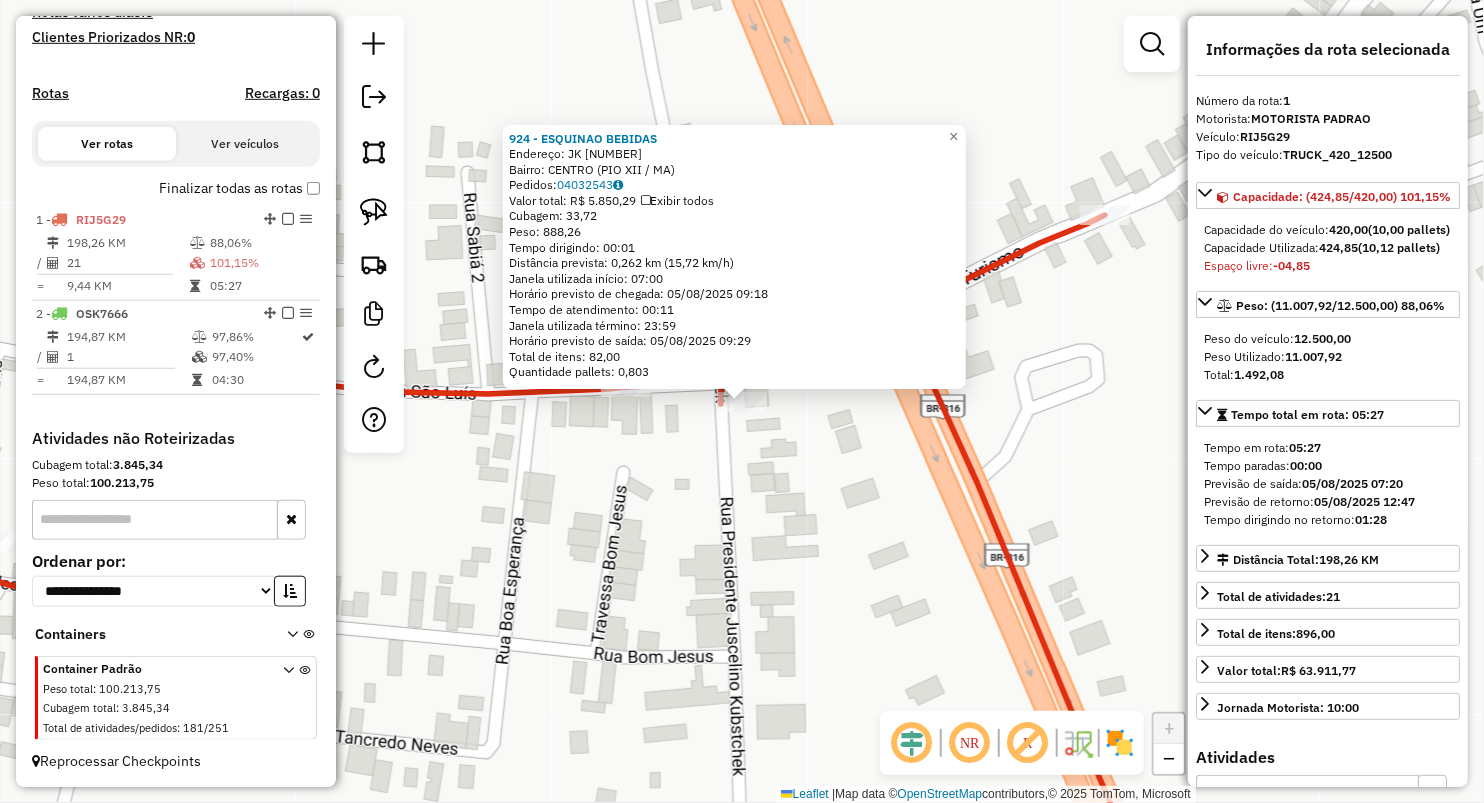 click on "924 - ESQUINAO BEBIDAS  Endereço:  JK 371   Bairro: CENTRO (PIO XII / MA)   Pedidos:  04032543   Valor total: R$ 5.850,29   Exibir todos   Cubagem: 33,72  Peso: 888,26  Tempo dirigindo: 00:01   Distância prevista: 0,262 km (15,72 km/h)   Janela utilizada início: 07:00   Horário previsto de chegada: 05/08/2025 09:18   Tempo de atendimento: 00:11   Janela utilizada término: 23:59   Horário previsto de saída: 05/08/2025 09:29   Total de itens: 82,00   Quantidade pallets: 0,803  × Janela de atendimento Grade de atendimento Capacidade Transportadoras Veículos Cliente Pedidos  Rotas Selecione os dias de semana para filtrar as janelas de atendimento  Seg   Ter   Qua   Qui   Sex   Sáb   Dom  Informe o período da janela de atendimento: De: Até:  Filtrar exatamente a janela do cliente  Considerar janela de atendimento padrão  Selecione os dias de semana para filtrar as grades de atendimento  Seg   Ter   Qua   Qui   Sex   Sáb   Dom   Considerar clientes sem dia de atendimento cadastrado  Peso mínimo:  De:" 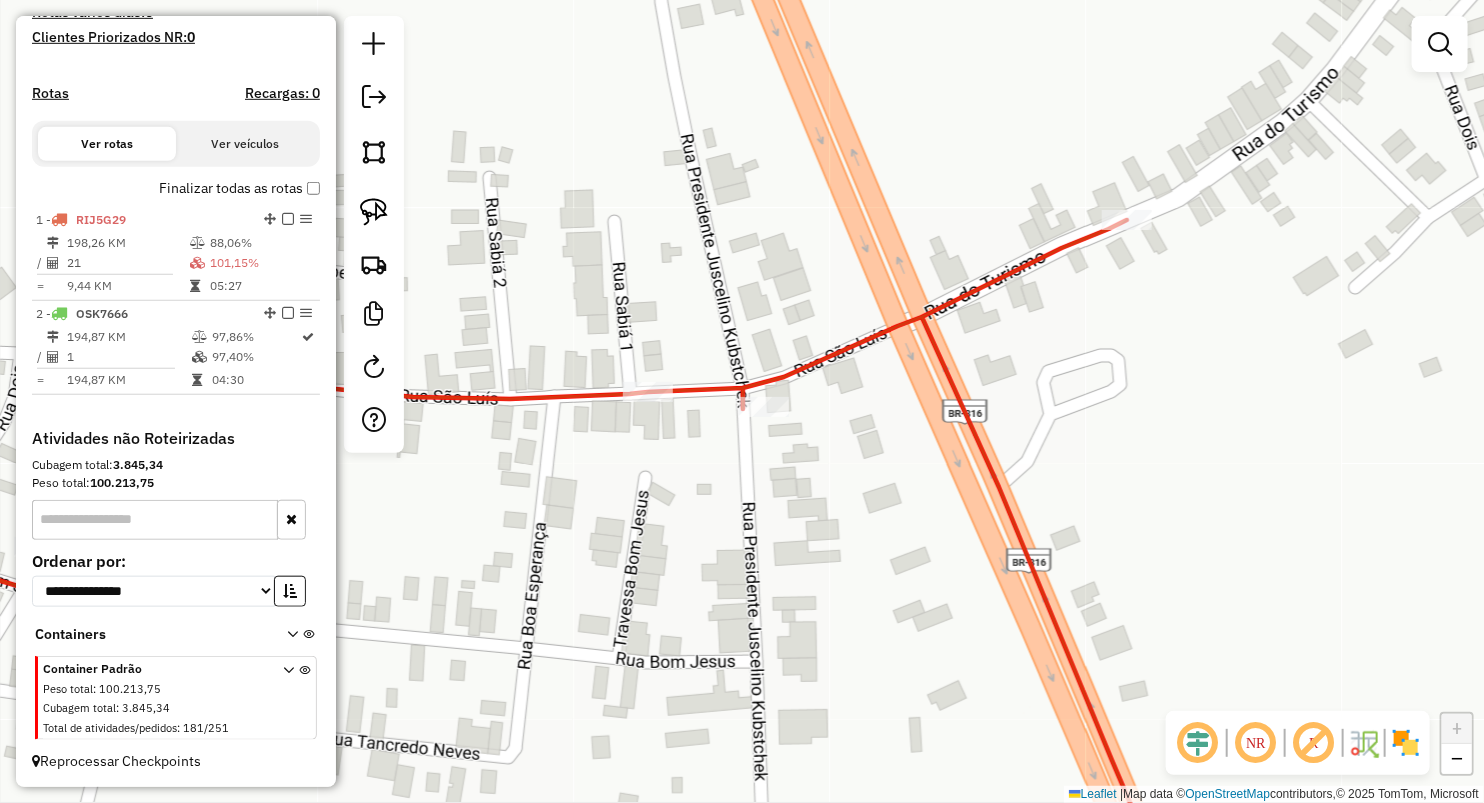 drag, startPoint x: 742, startPoint y: 572, endPoint x: 1080, endPoint y: 351, distance: 403.83783 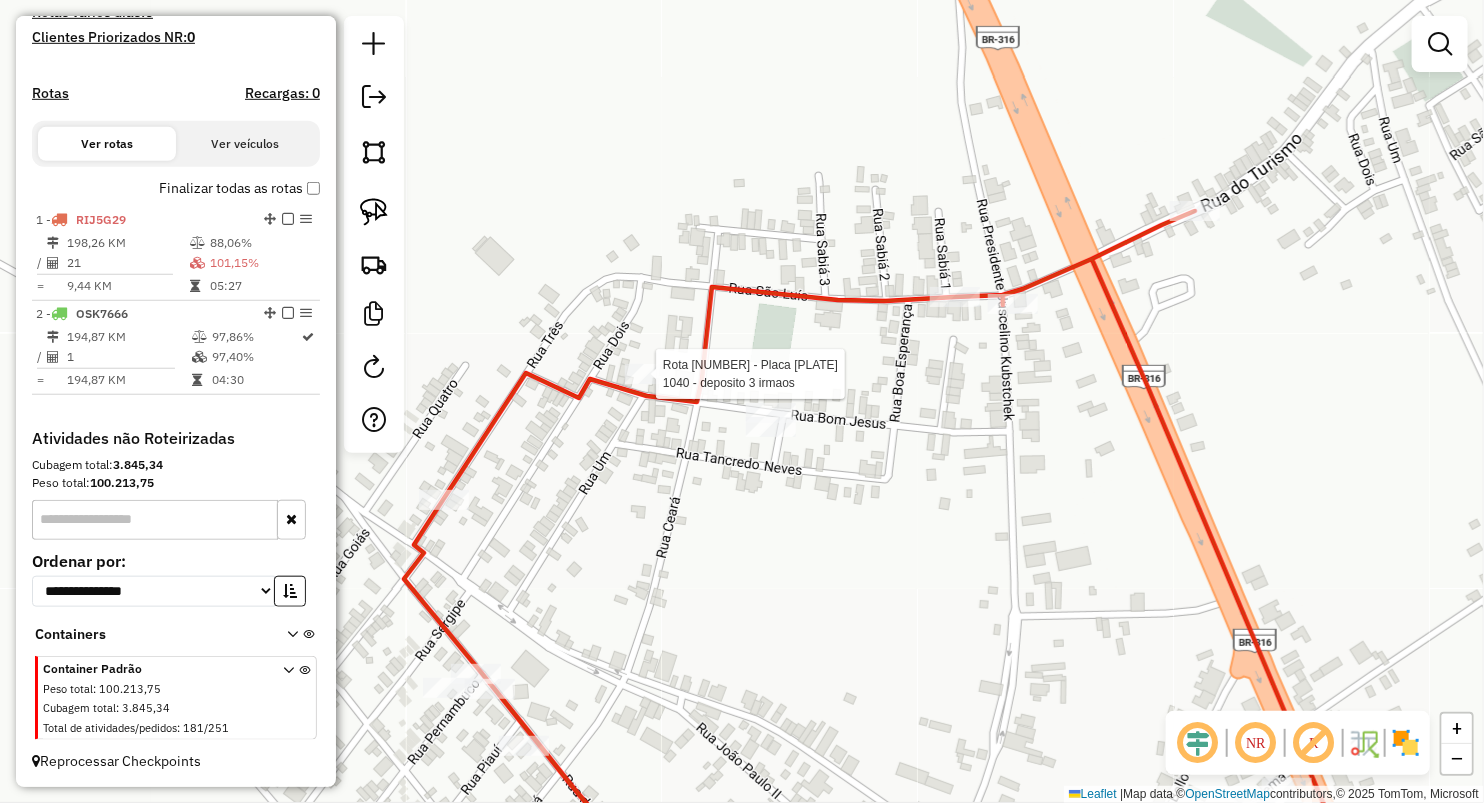 select on "**********" 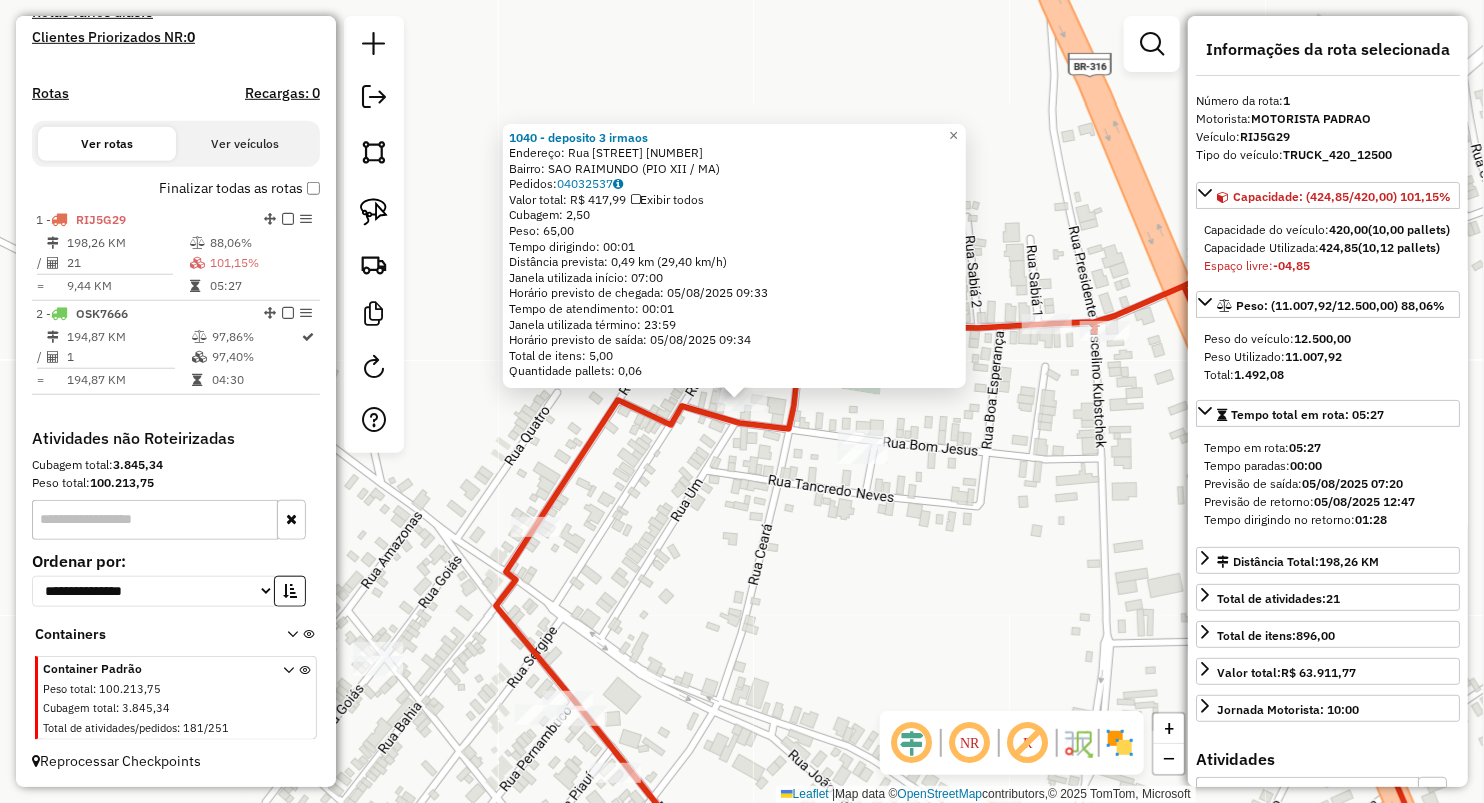 click on "1040 - deposito  3 irmaos  Endereço:  Rua bom Jesus 396   Bairro: SAO RAIMUNDO (PIO XII / MA)   Pedidos:  04032537   Valor total: R$ 417,99   Exibir todos   Cubagem: 2,50  Peso: 65,00  Tempo dirigindo: 00:01   Distância prevista: 0,49 km (29,40 km/h)   Janela utilizada início: 07:00   Horário previsto de chegada: 05/08/2025 09:33   Tempo de atendimento: 00:01   Janela utilizada término: 23:59   Horário previsto de saída: 05/08/2025 09:34   Total de itens: 5,00   Quantidade pallets: 0,06  × Janela de atendimento Grade de atendimento Capacidade Transportadoras Veículos Cliente Pedidos  Rotas Selecione os dias de semana para filtrar as janelas de atendimento  Seg   Ter   Qua   Qui   Sex   Sáb   Dom  Informe o período da janela de atendimento: De: Até:  Filtrar exatamente a janela do cliente  Considerar janela de atendimento padrão  Selecione os dias de semana para filtrar as grades de atendimento  Seg   Ter   Qua   Qui   Sex   Sáb   Dom   Considerar clientes sem dia de atendimento cadastrado  De:" 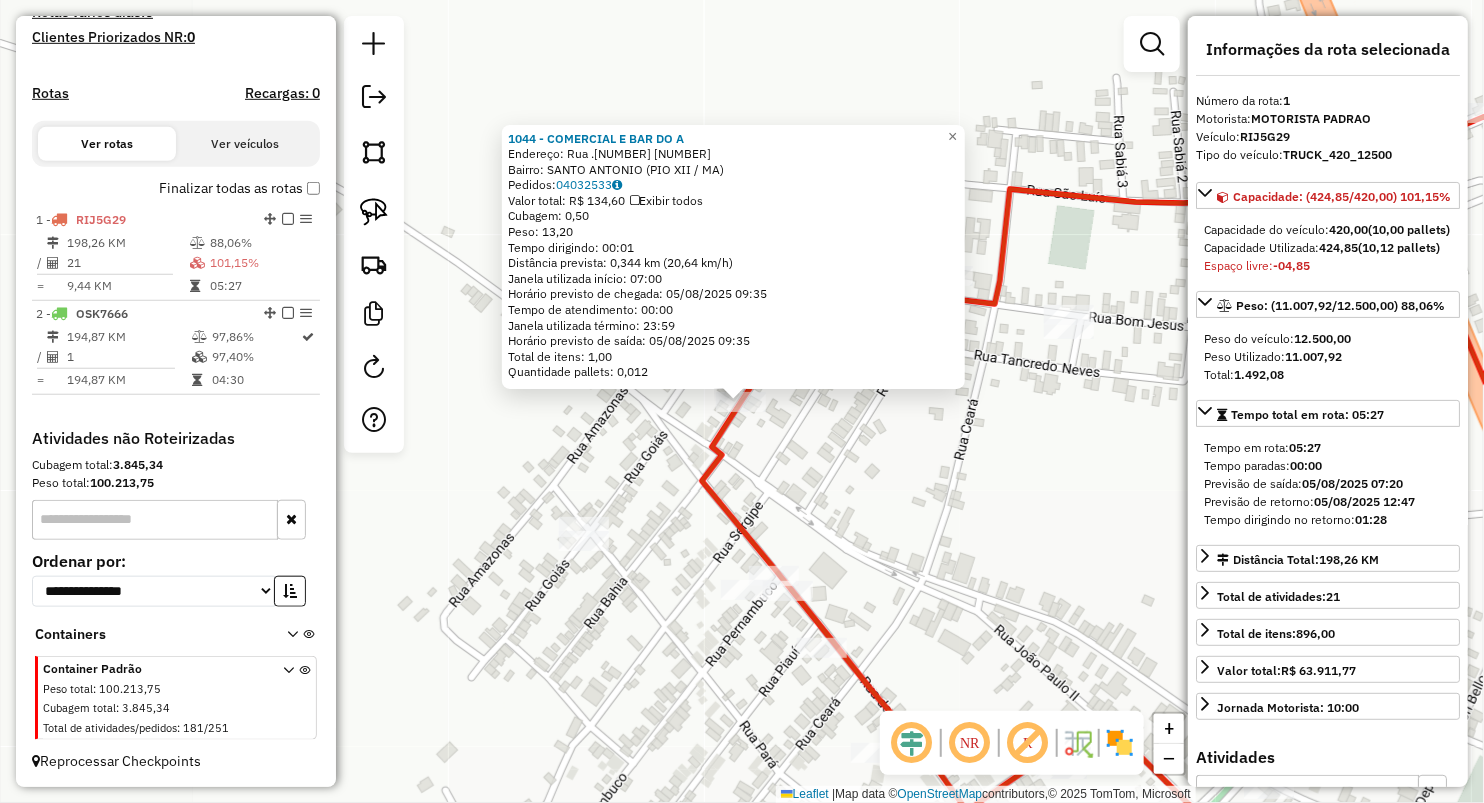 drag, startPoint x: 720, startPoint y: 545, endPoint x: 733, endPoint y: 545, distance: 13 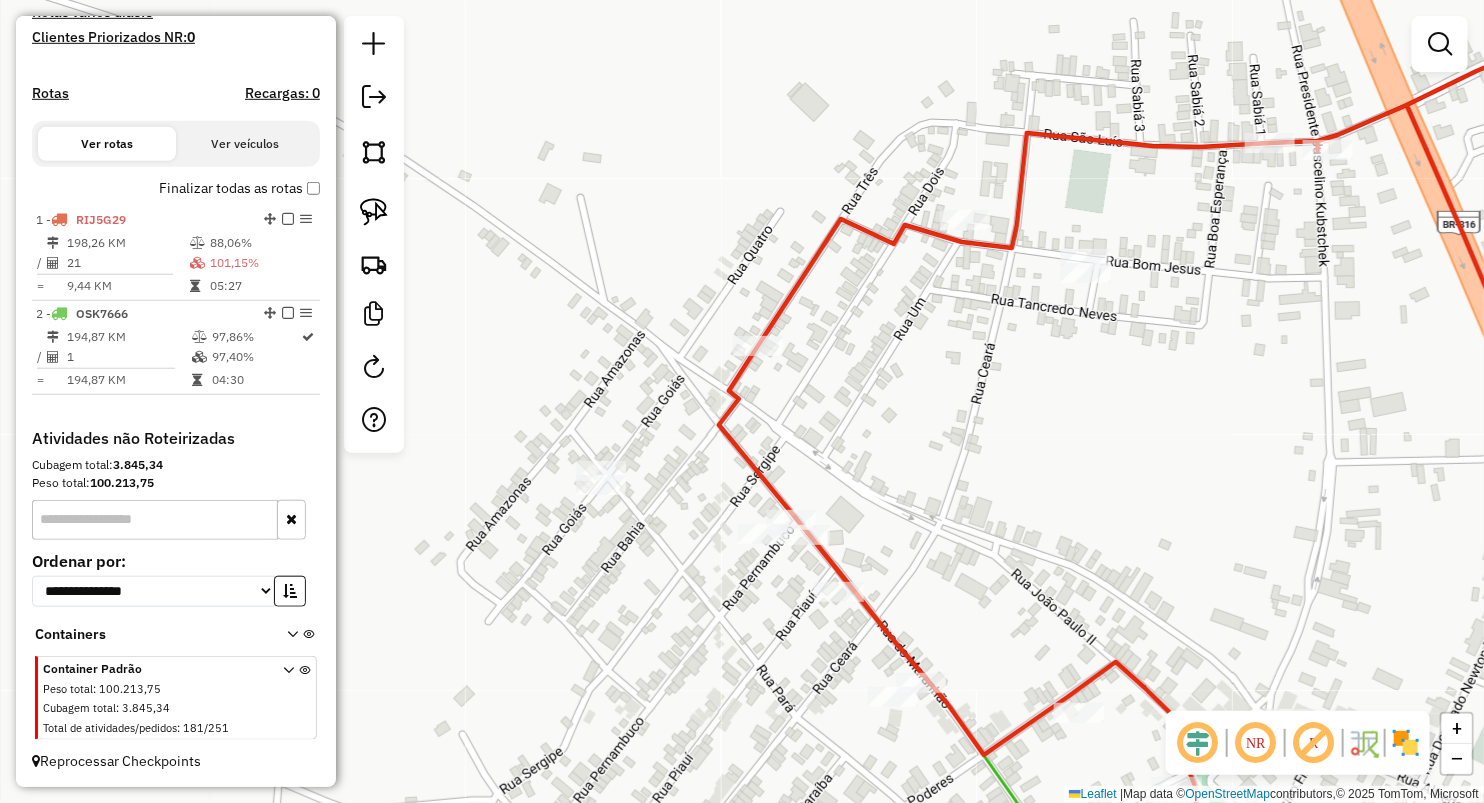 drag, startPoint x: 849, startPoint y: 488, endPoint x: 801, endPoint y: 346, distance: 149.8933 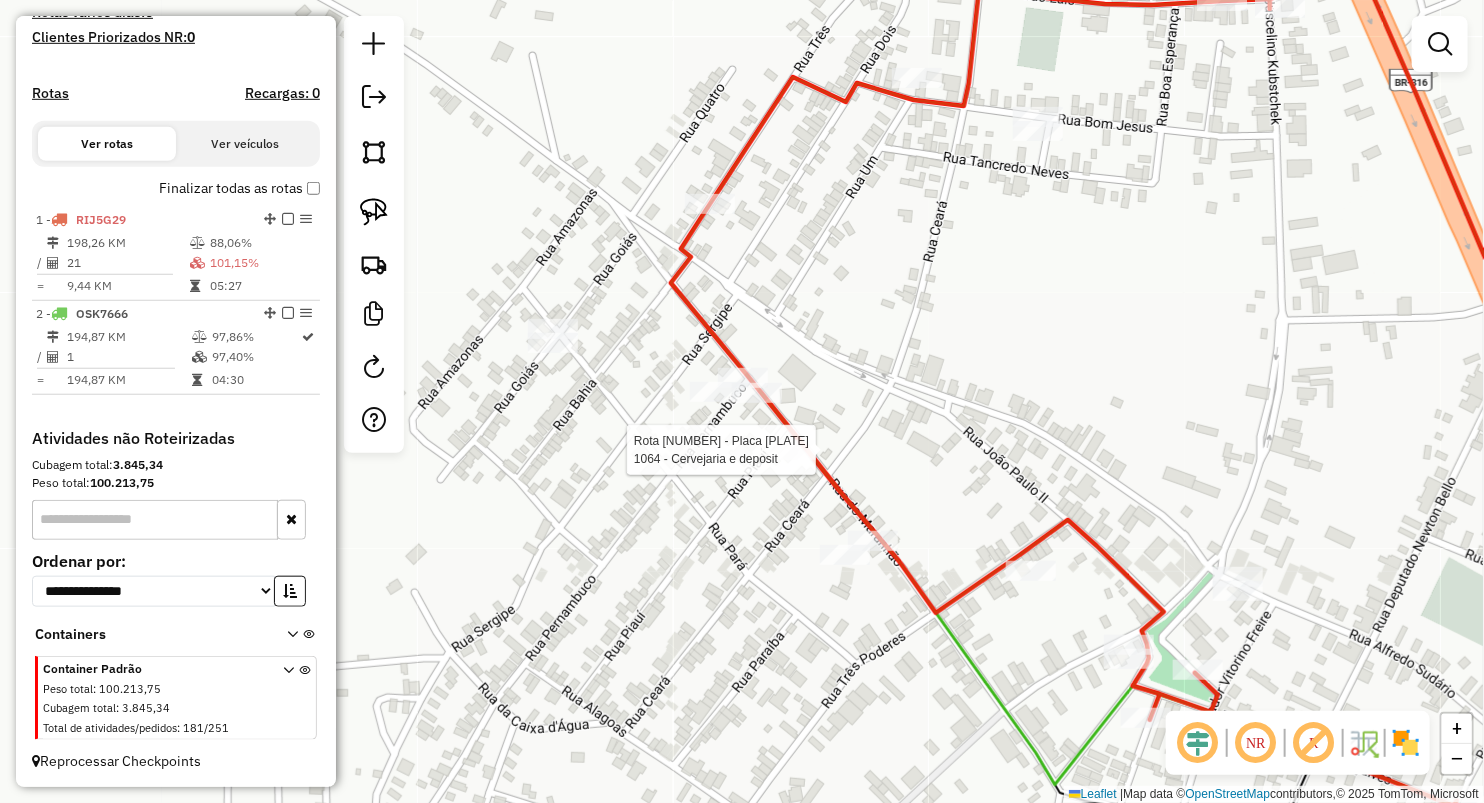 click 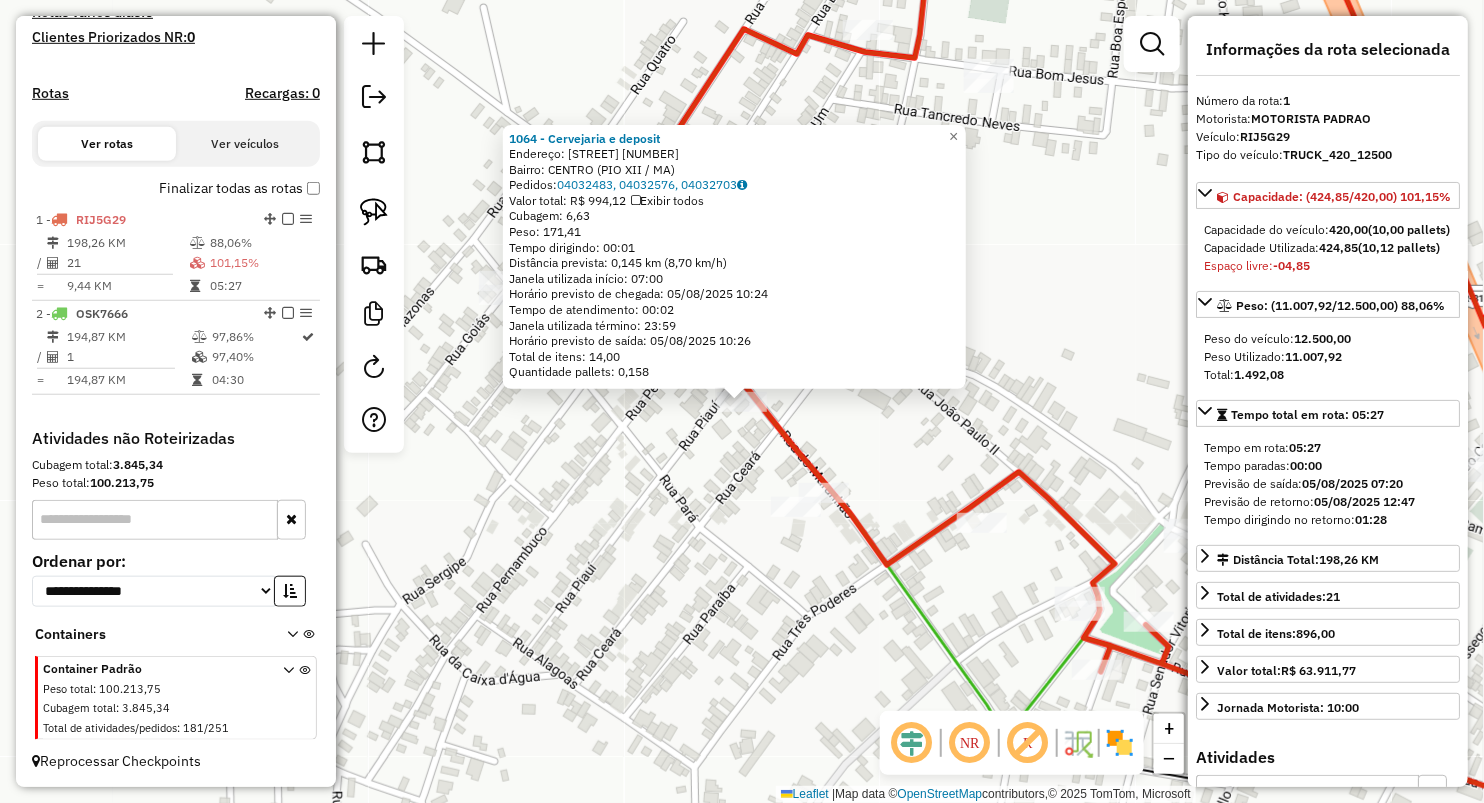 click on "1064 - Cervejaria e deposit  Endereço:  rua Maranhao 235   Bairro: CENTRO (PIO XII / MA)   Pedidos:  04032483, 04032576, 04032703   Valor total: R$ 994,12   Exibir todos   Cubagem: 6,63  Peso: 171,41  Tempo dirigindo: 00:01   Distância prevista: 0,145 km (8,70 km/h)   Janela utilizada início: 07:00   Horário previsto de chegada: 05/08/2025 10:24   Tempo de atendimento: 00:02   Janela utilizada término: 23:59   Horário previsto de saída: 05/08/2025 10:26   Total de itens: 14,00   Quantidade pallets: 0,158  × Janela de atendimento Grade de atendimento Capacidade Transportadoras Veículos Cliente Pedidos  Rotas Selecione os dias de semana para filtrar as janelas de atendimento  Seg   Ter   Qua   Qui   Sex   Sáb   Dom  Informe o período da janela de atendimento: De: Até:  Filtrar exatamente a janela do cliente  Considerar janela de atendimento padrão  Selecione os dias de semana para filtrar as grades de atendimento  Seg   Ter   Qua   Qui   Sex   Sáb   Dom   Peso mínimo:   Peso máximo:   De:   De:" 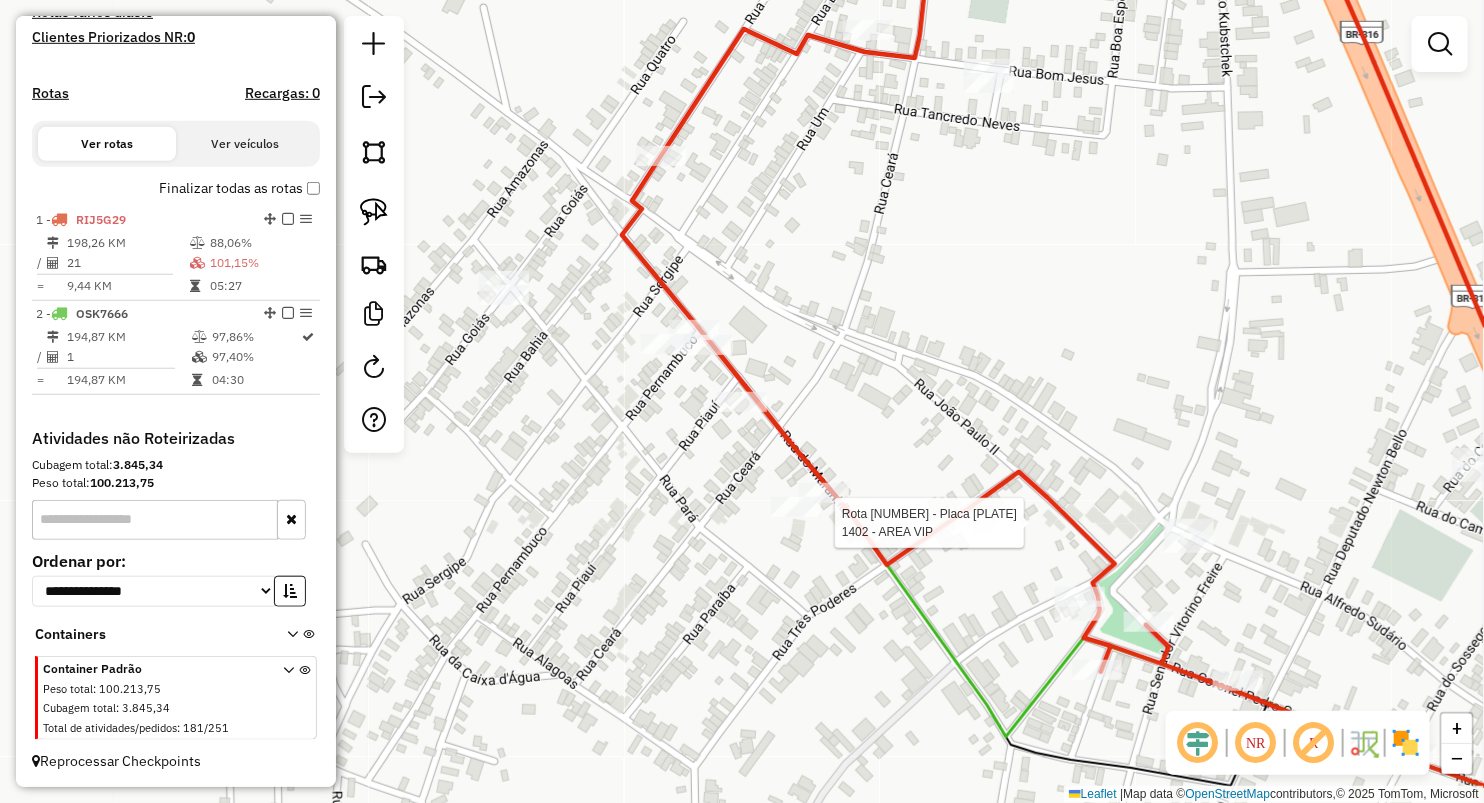 select on "**********" 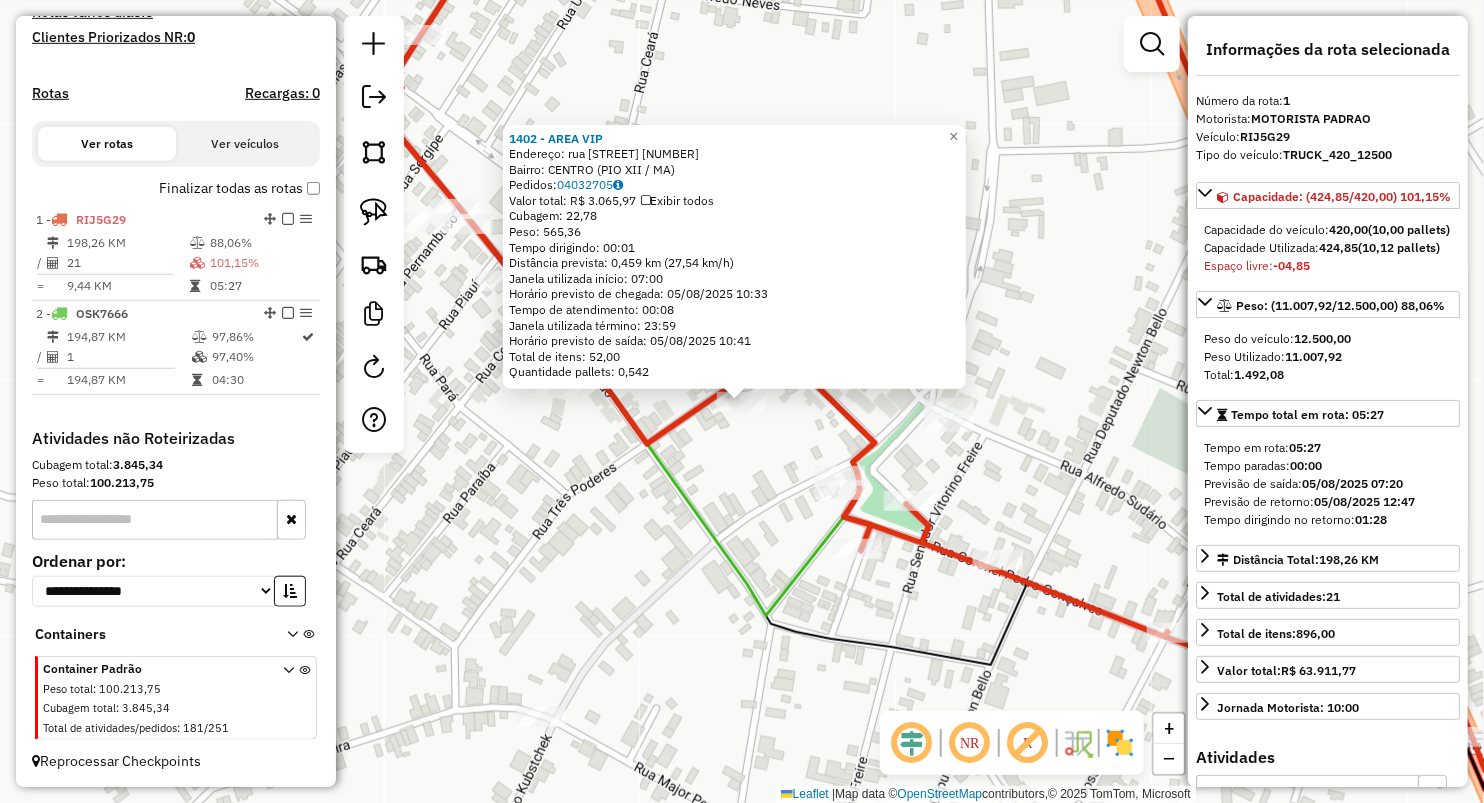 click 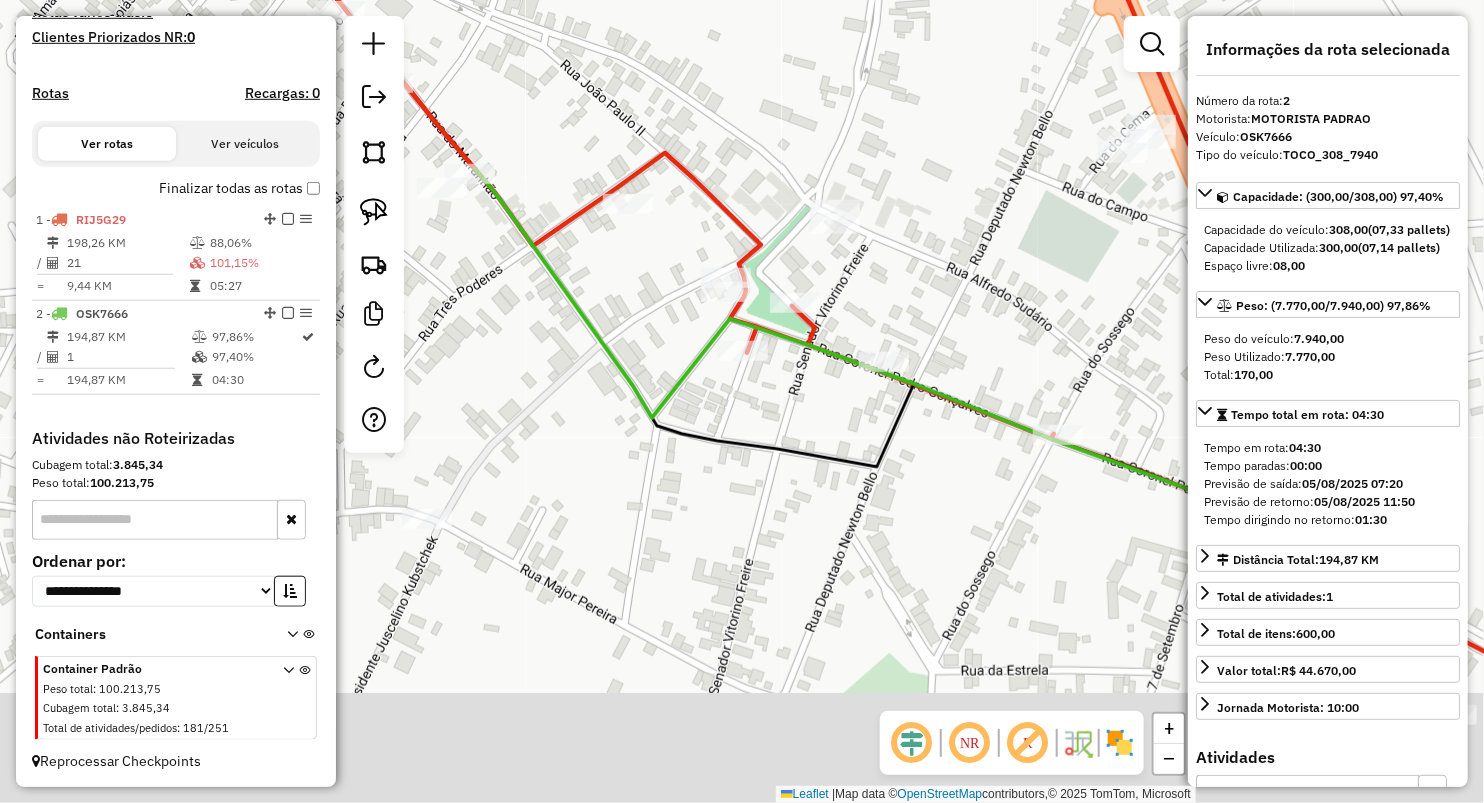 drag, startPoint x: 743, startPoint y: 506, endPoint x: 629, endPoint y: 293, distance: 241.58849 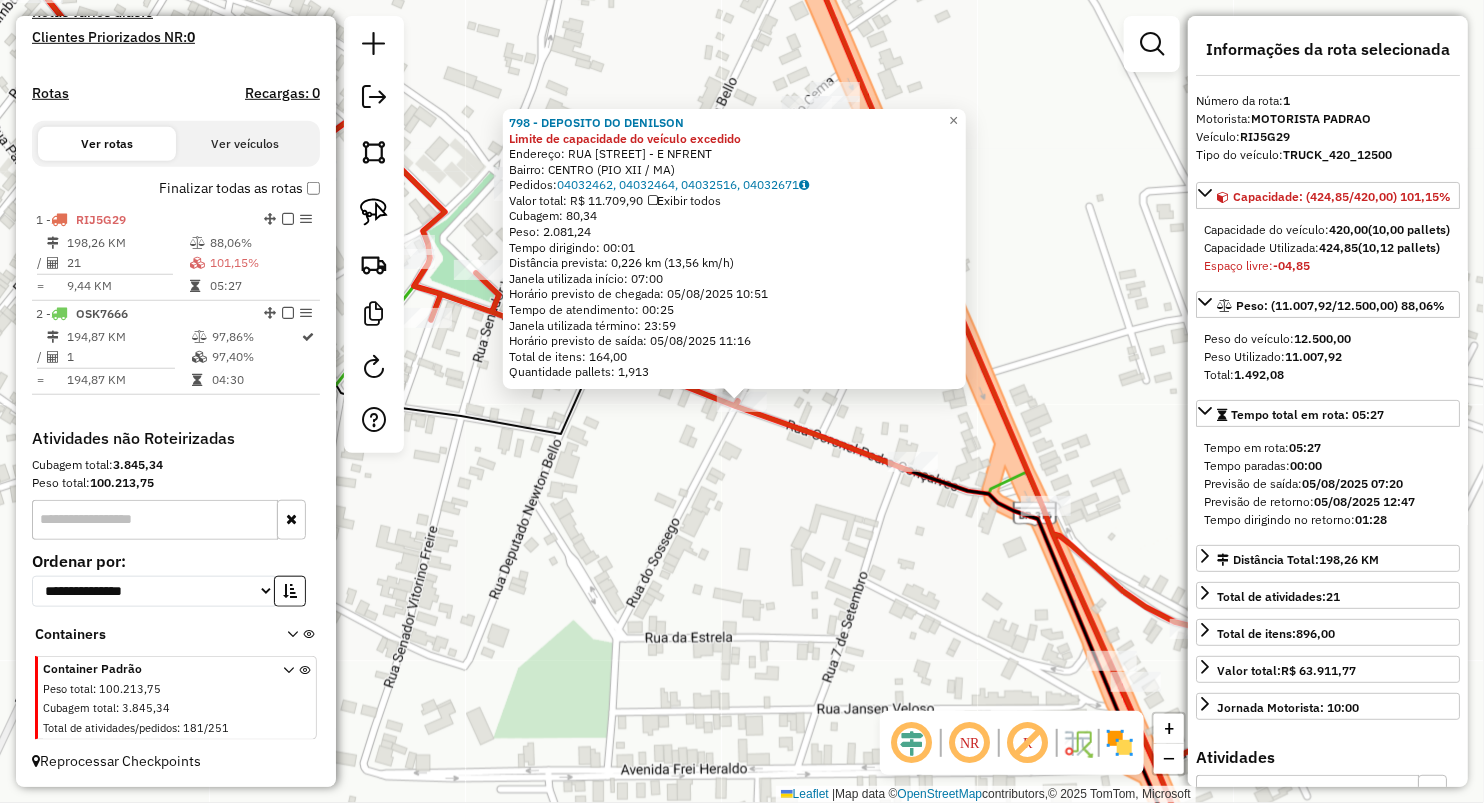 click on "798 - DEPOSITO DO DENILSON Limite de capacidade do veículo excedido  Endereço:  RUA CORONEL PEDRO GONCAVES - E NFRENT   Bairro: CENTRO (PIO XII / MA)   Pedidos:  04032462, 04032464, 04032516, 04032671   Valor total: R$ 11.709,90   Exibir todos   Cubagem: 80,34  Peso: 2.081,24  Tempo dirigindo: 00:01   Distância prevista: 0,226 km (13,56 km/h)   Janela utilizada início: 07:00   Horário previsto de chegada: 05/08/2025 10:51   Tempo de atendimento: 00:25   Janela utilizada término: 23:59   Horário previsto de saída: 05/08/2025 11:16   Total de itens: 164,00   Quantidade pallets: 1,913  × Janela de atendimento Grade de atendimento Capacidade Transportadoras Veículos Cliente Pedidos  Rotas Selecione os dias de semana para filtrar as janelas de atendimento  Seg   Ter   Qua   Qui   Sex   Sáb   Dom  Informe o período da janela de atendimento: De: Até:  Filtrar exatamente a janela do cliente  Considerar janela de atendimento padrão  Selecione os dias de semana para filtrar as grades de atendimento  Seg" 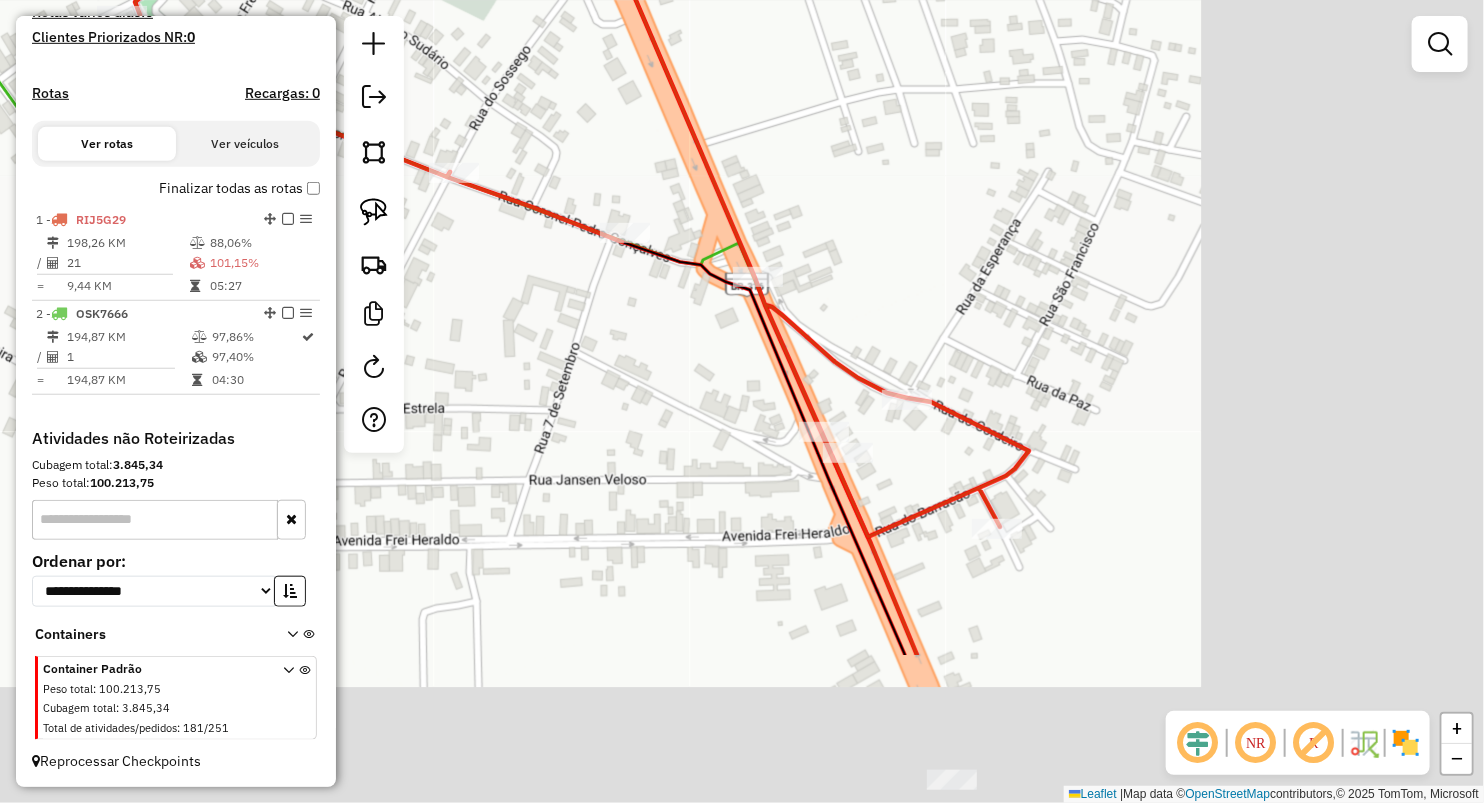 drag, startPoint x: 835, startPoint y: 534, endPoint x: 672, endPoint y: 345, distance: 249.57965 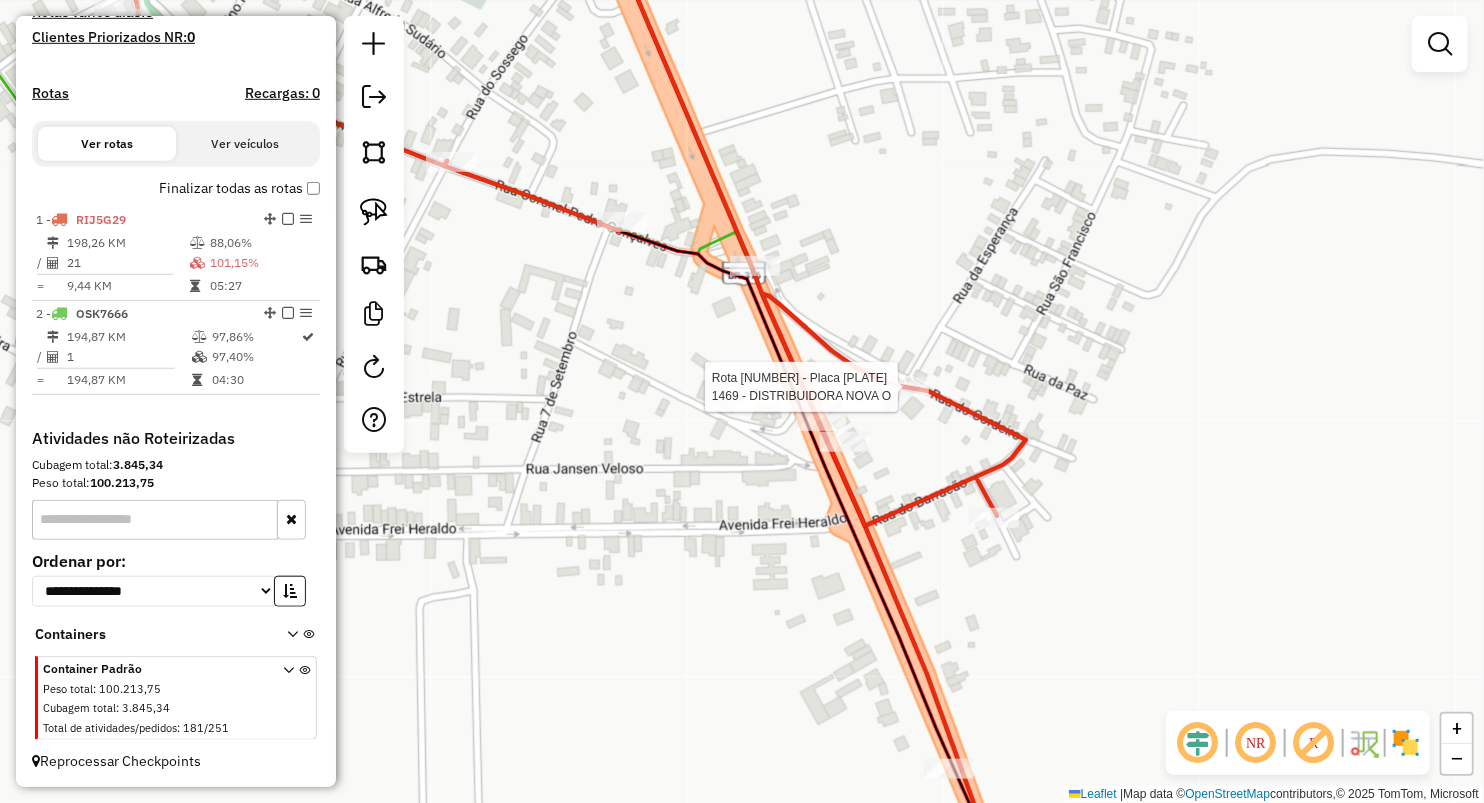 select on "**********" 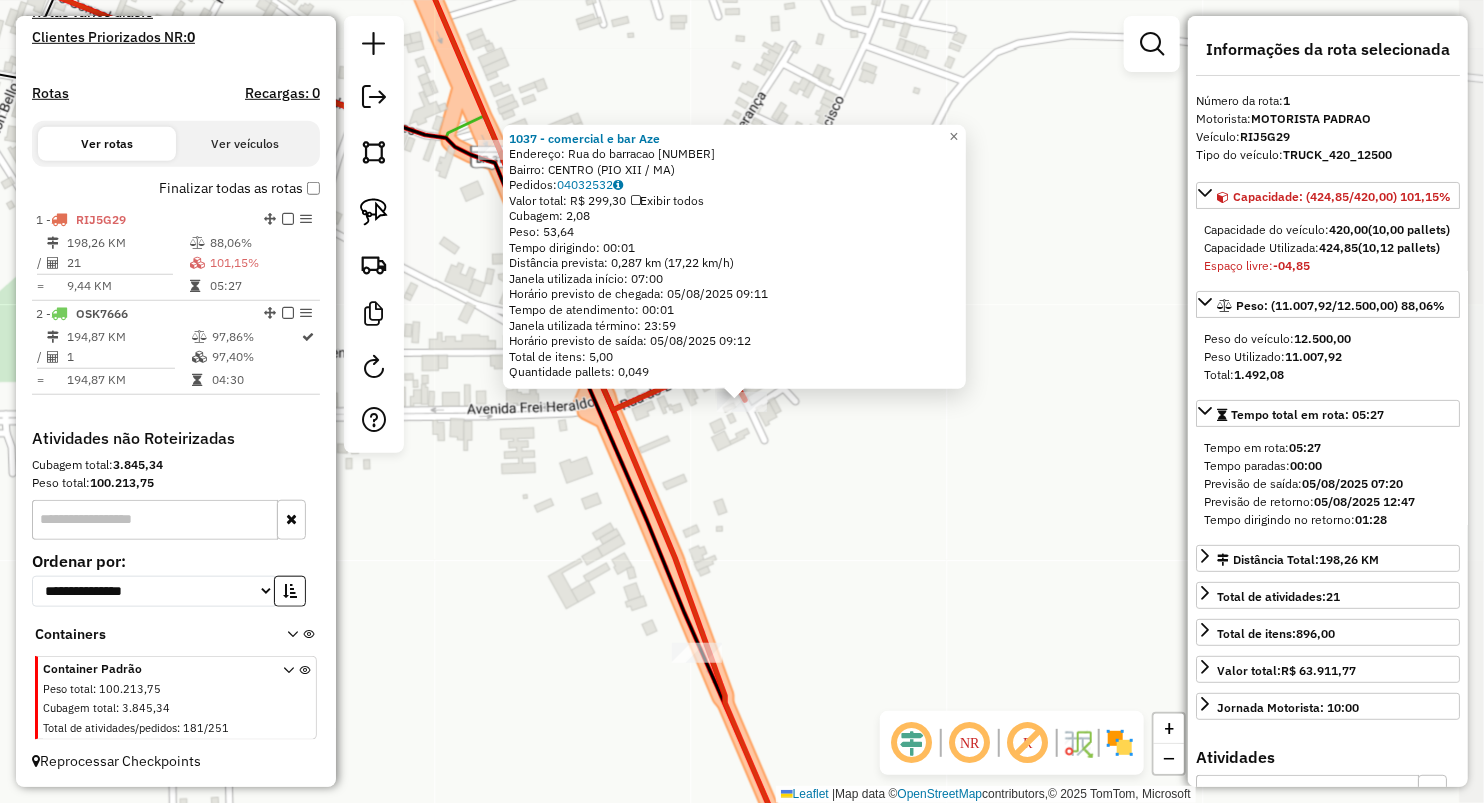 drag, startPoint x: 762, startPoint y: 523, endPoint x: 750, endPoint y: 520, distance: 12.369317 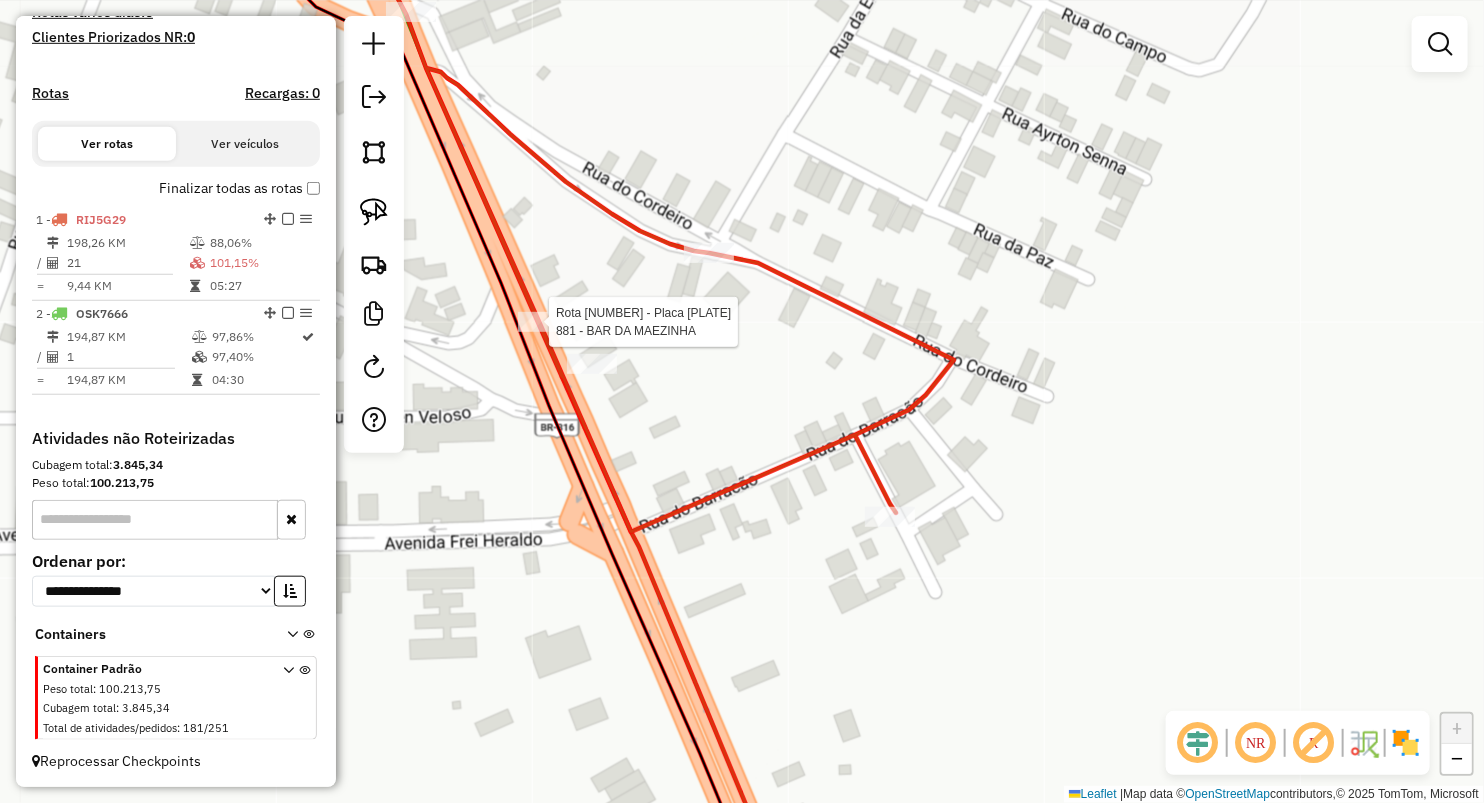 select on "**********" 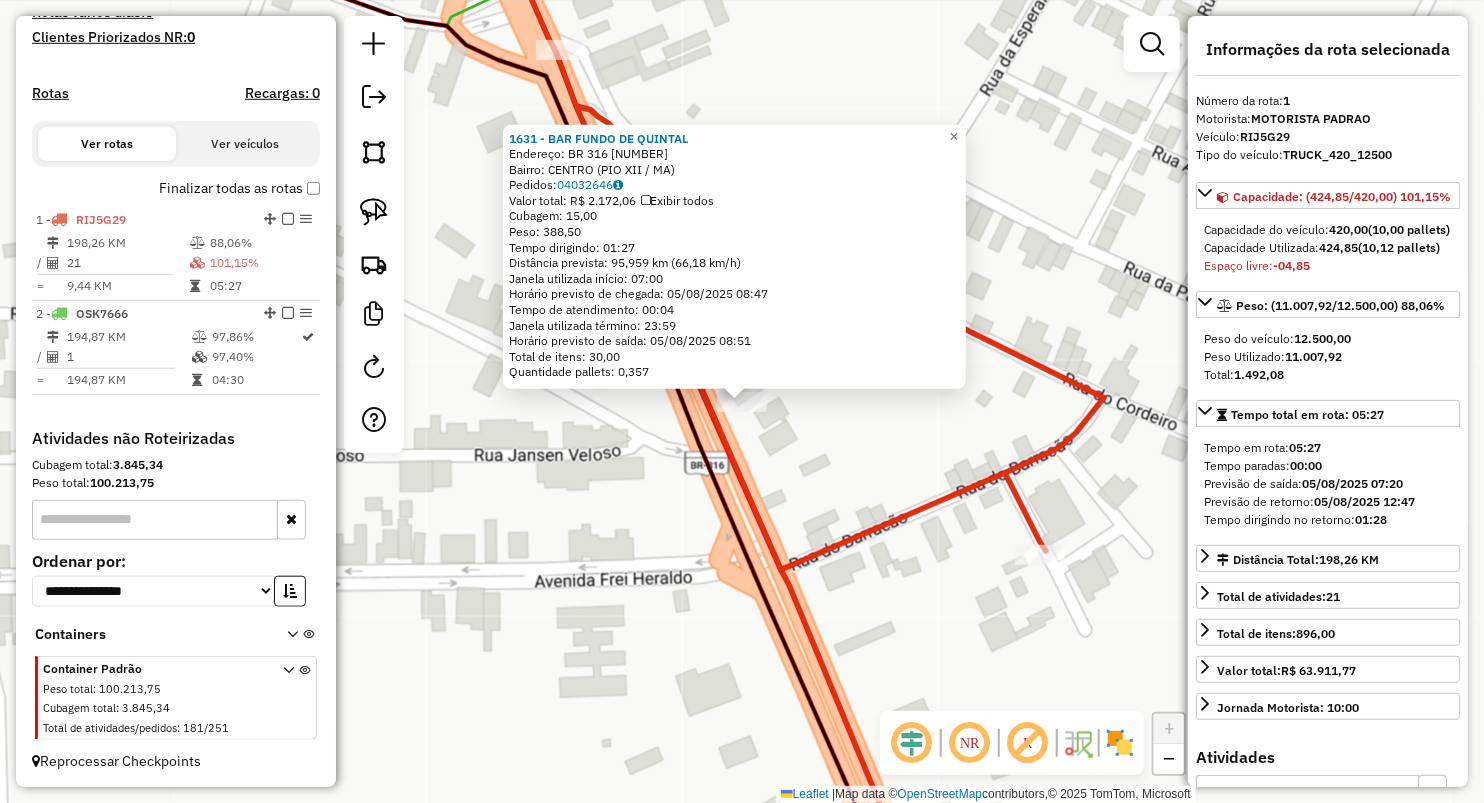 drag, startPoint x: 722, startPoint y: 480, endPoint x: 728, endPoint y: 489, distance: 10.816654 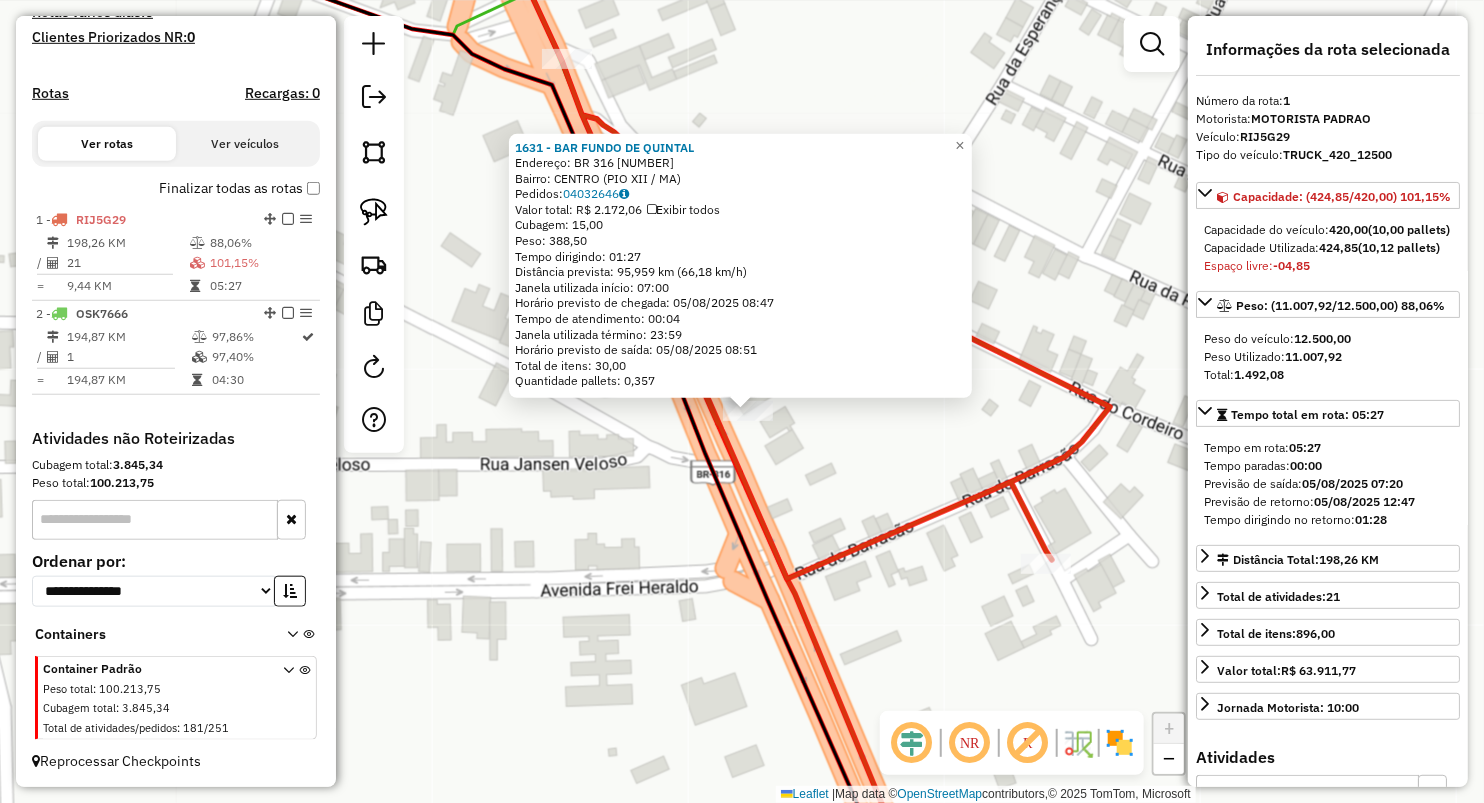 drag, startPoint x: 752, startPoint y: 402, endPoint x: 584, endPoint y: 486, distance: 187.82971 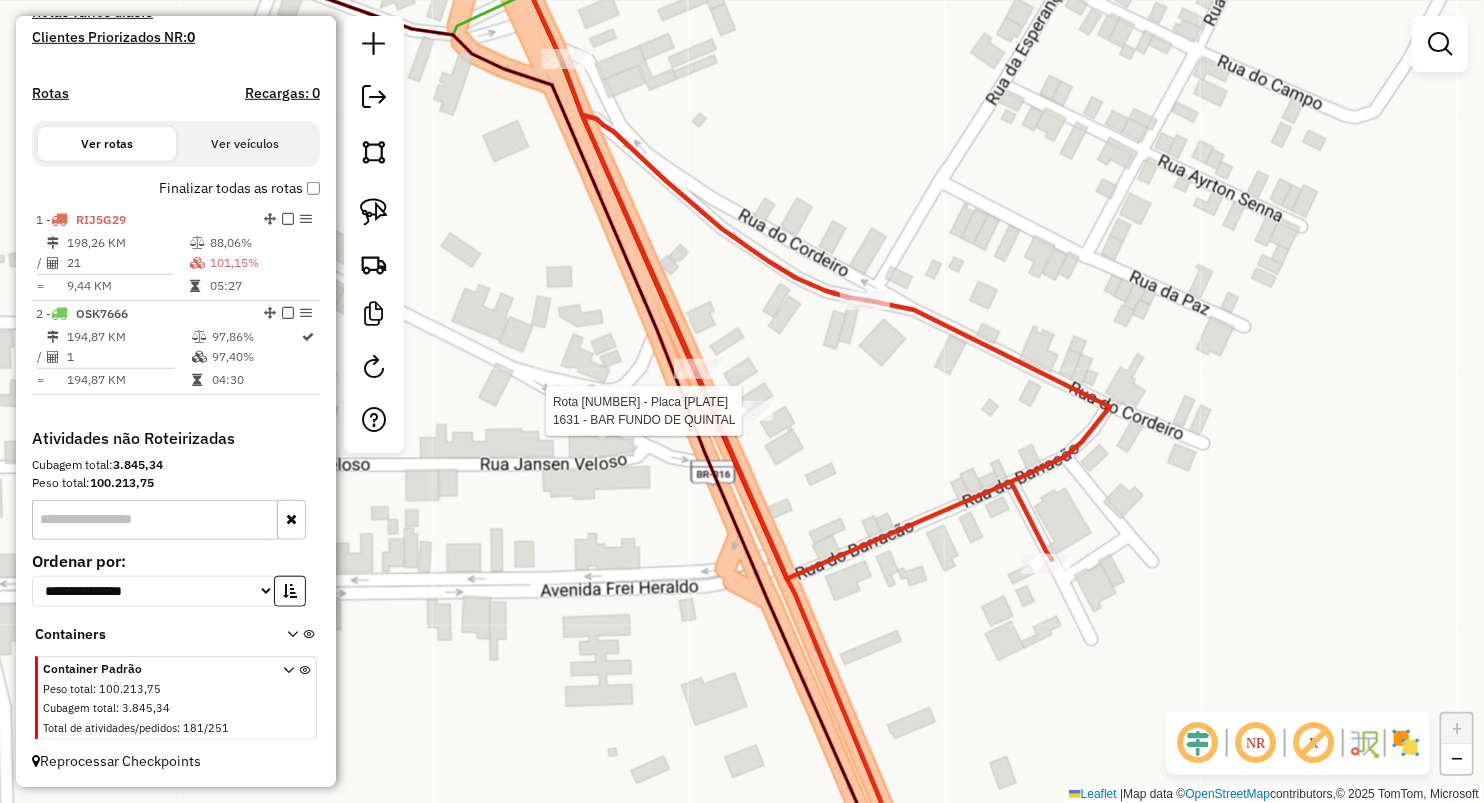 select on "**********" 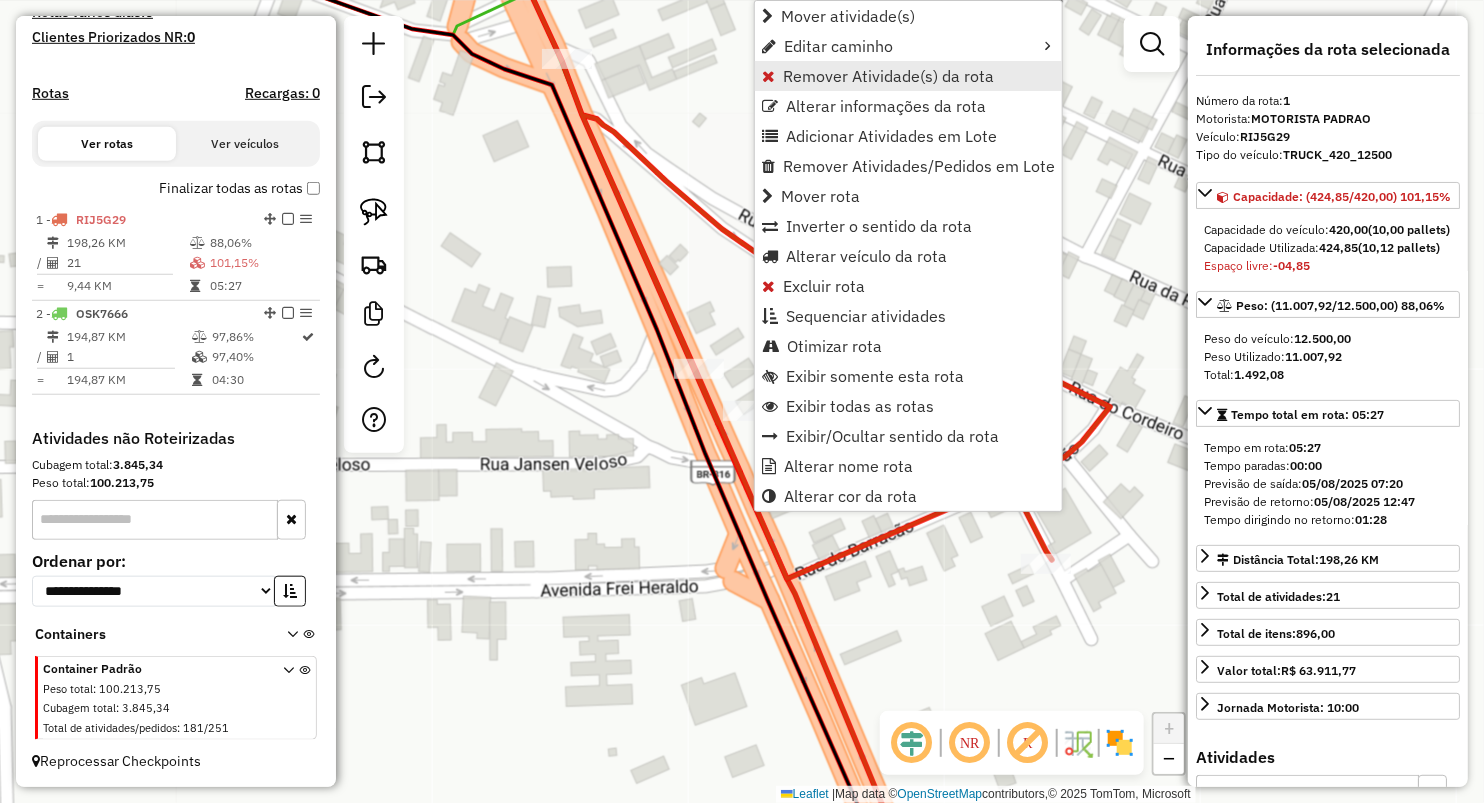 click on "Remover Atividade(s) da rota" at bounding box center [888, 76] 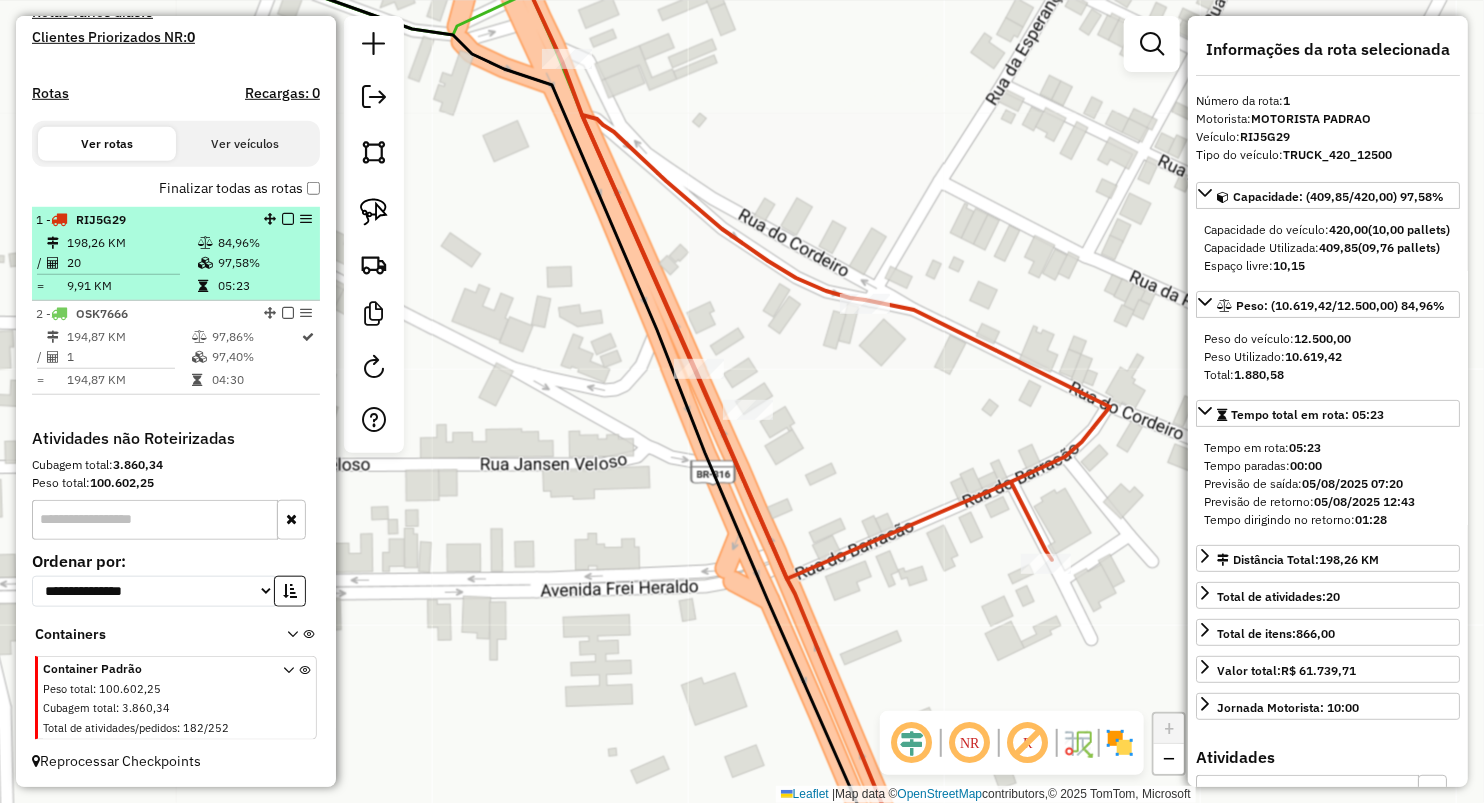 click on "9,91 KM" at bounding box center (131, 286) 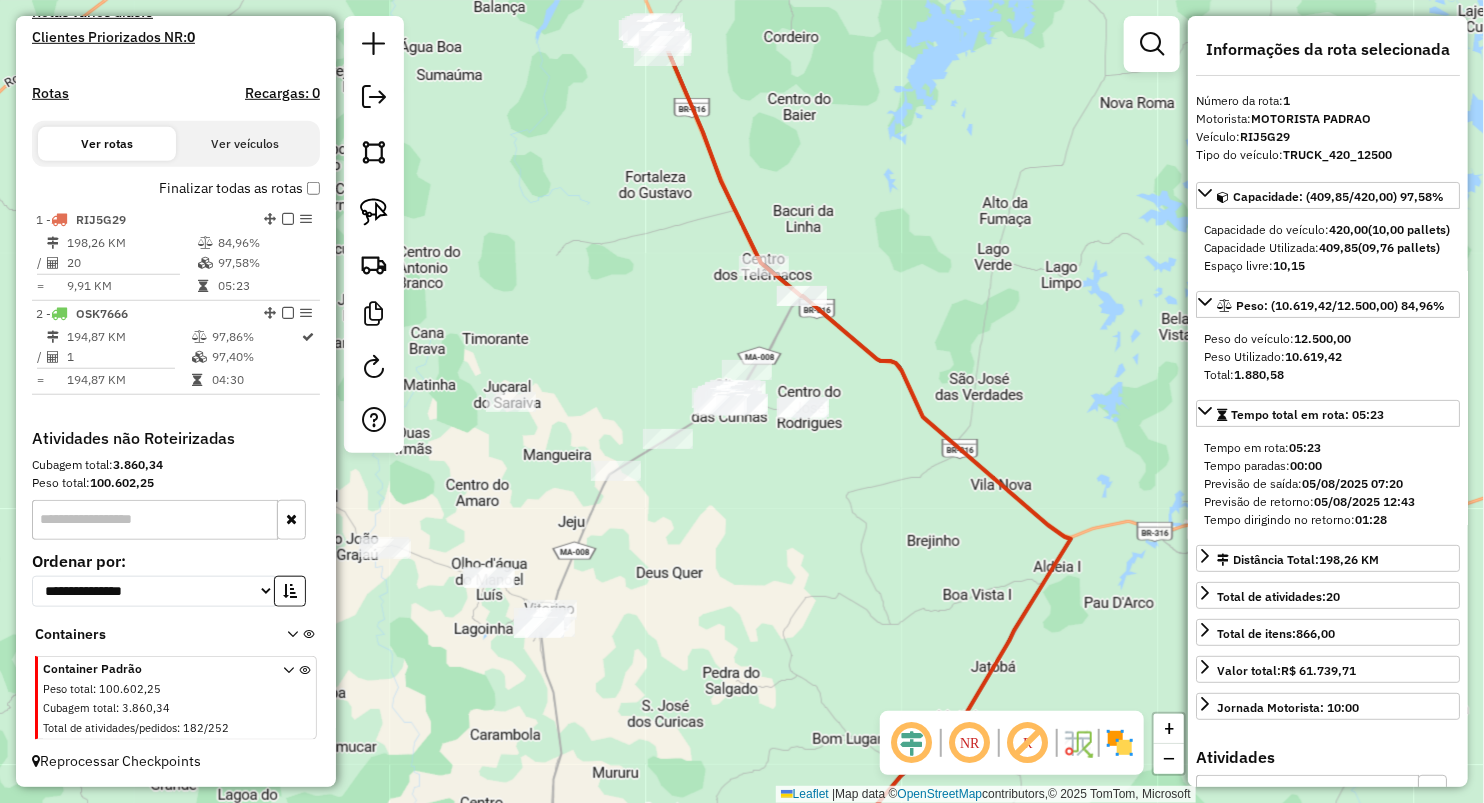 drag, startPoint x: 678, startPoint y: 363, endPoint x: 675, endPoint y: 326, distance: 37.12142 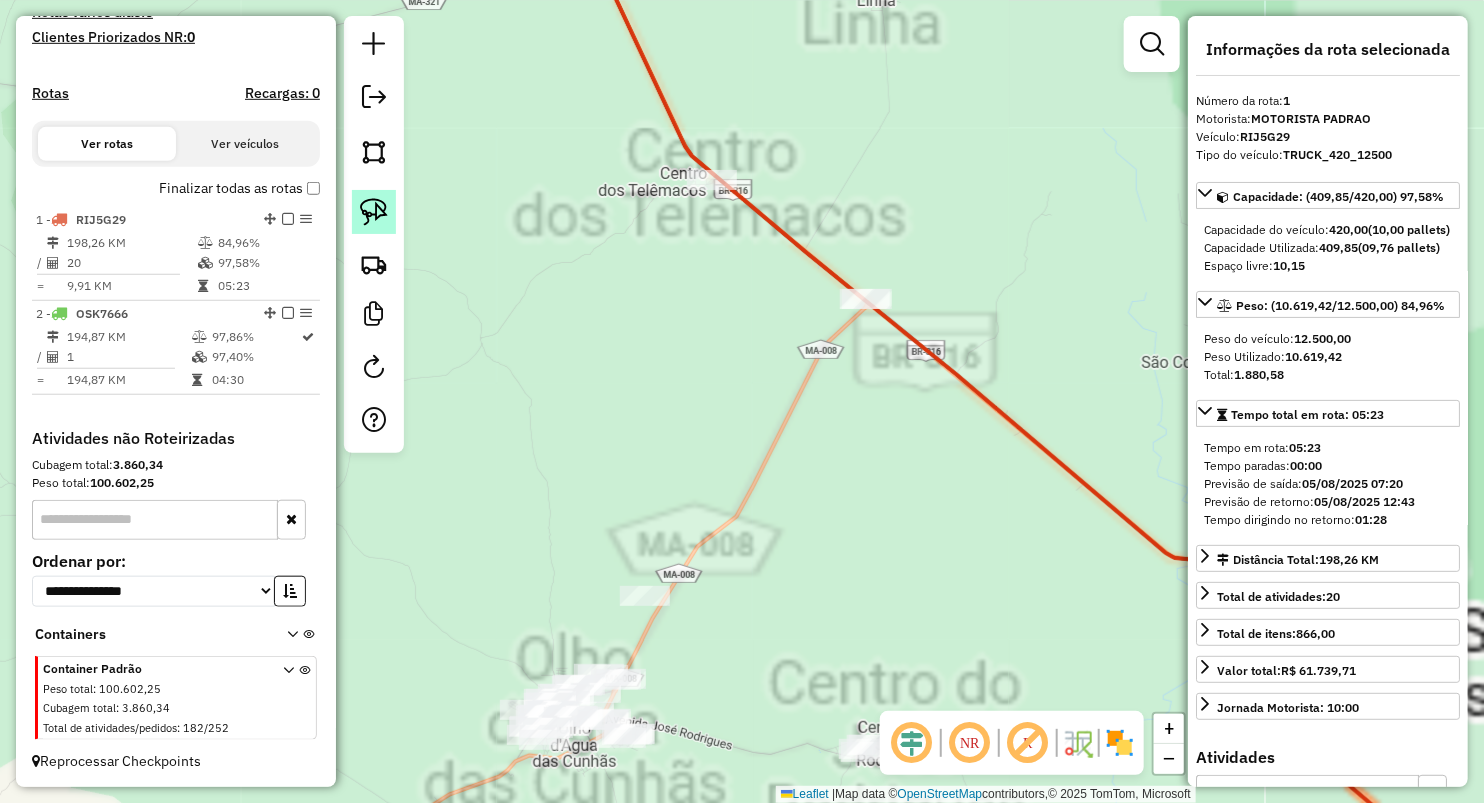 click 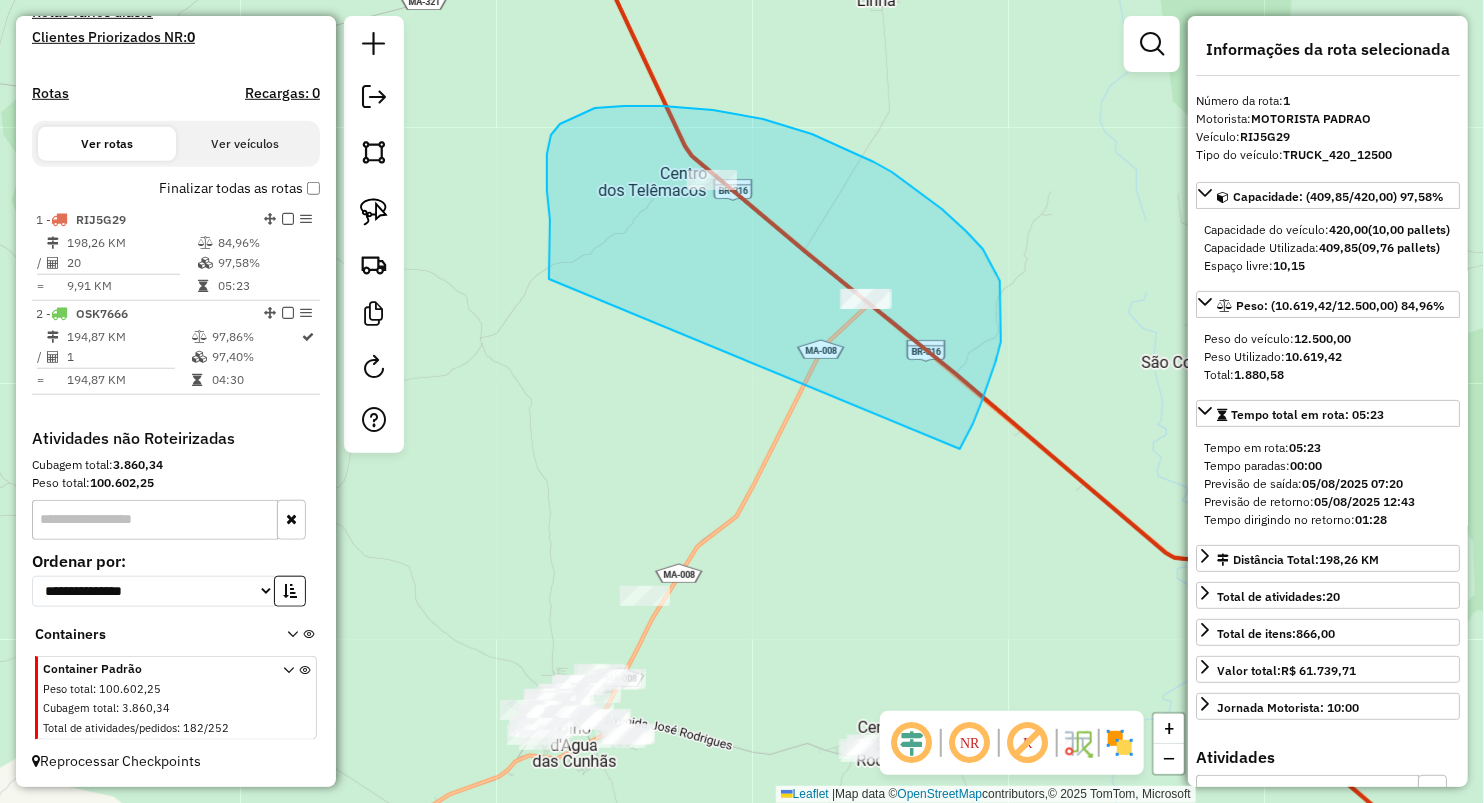 drag, startPoint x: 549, startPoint y: 279, endPoint x: 949, endPoint y: 476, distance: 445.88004 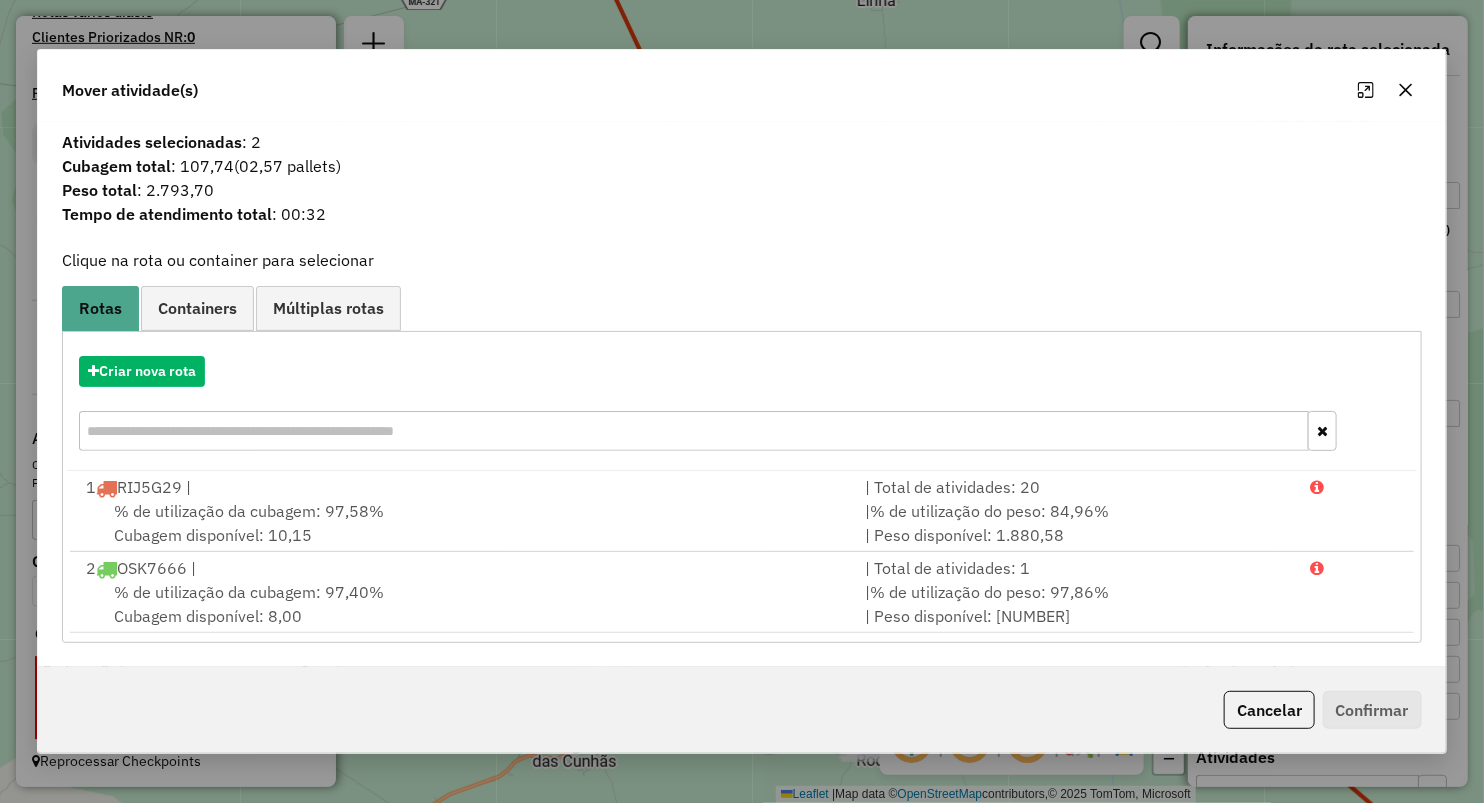 click 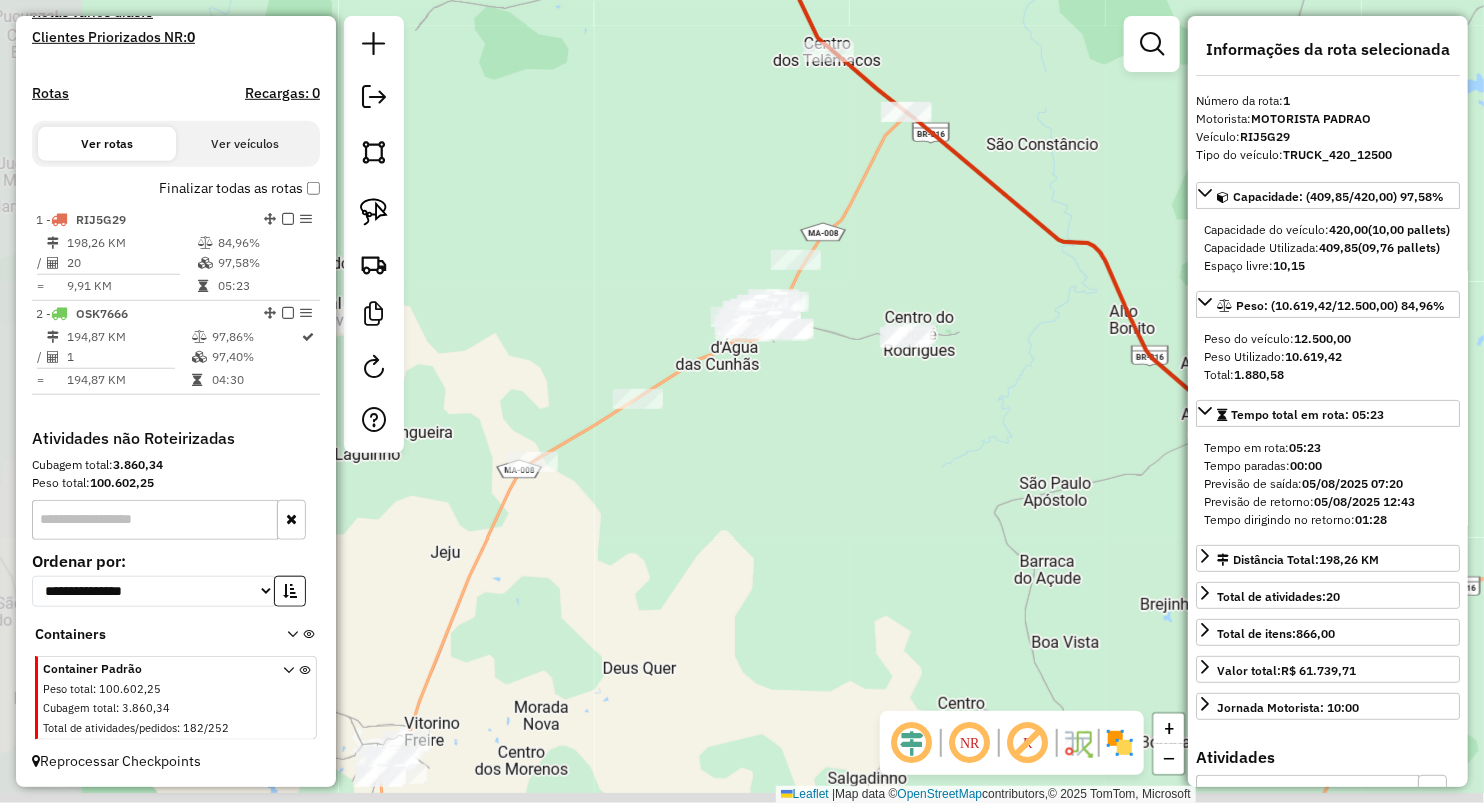 drag, startPoint x: 900, startPoint y: 315, endPoint x: 944, endPoint y: 239, distance: 87.81799 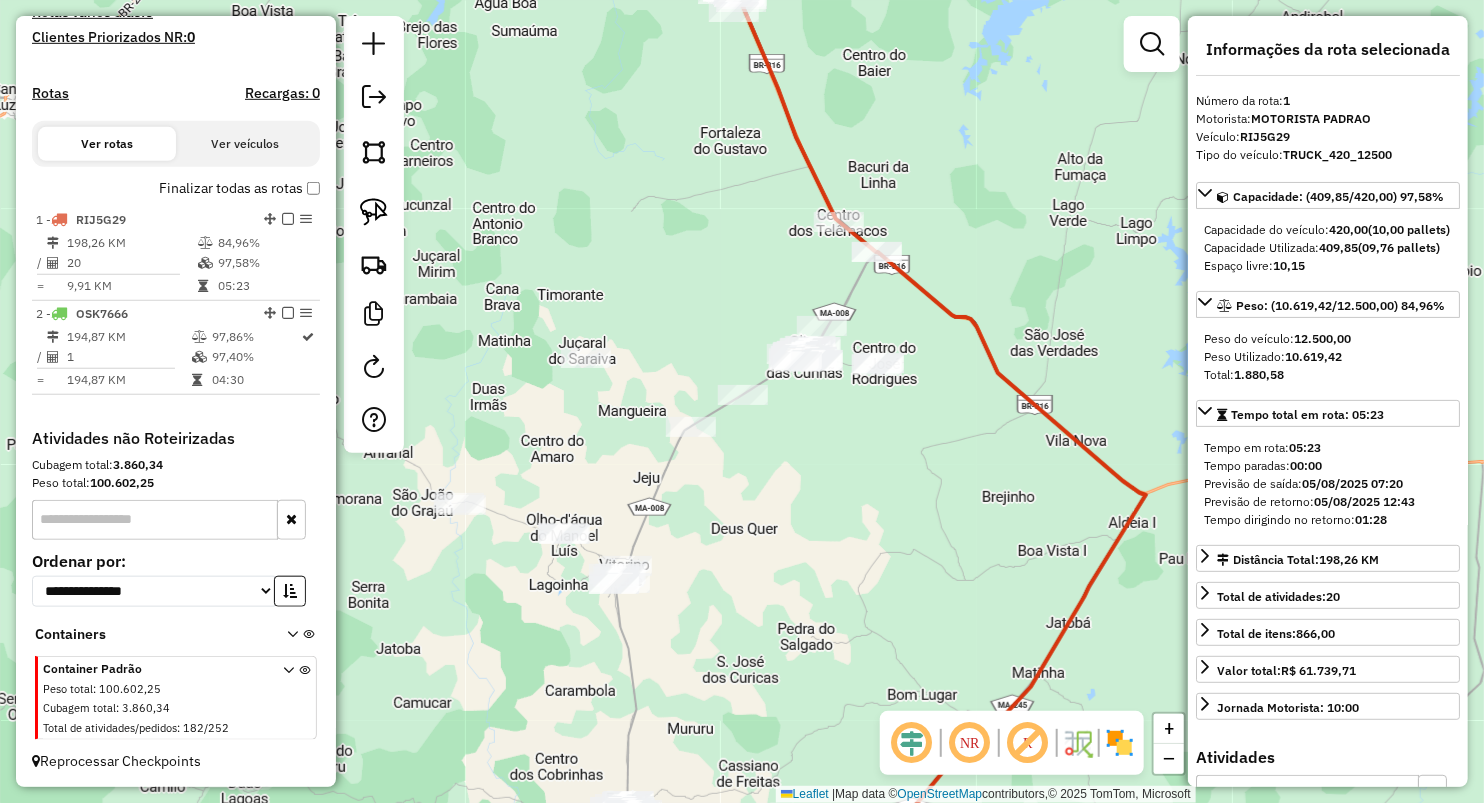 drag, startPoint x: 785, startPoint y: 455, endPoint x: 808, endPoint y: 395, distance: 64.25729 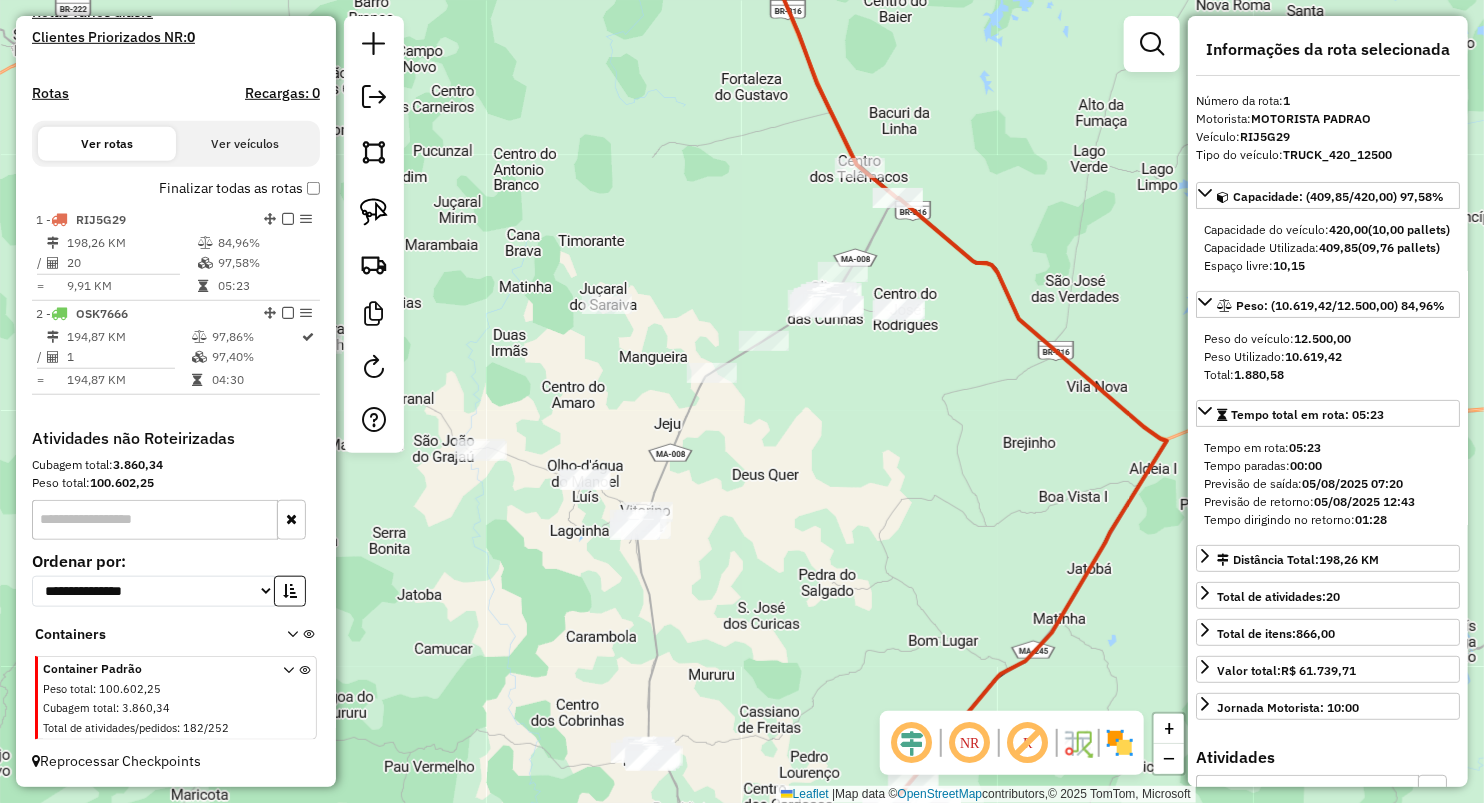 click on "Janela de atendimento Grade de atendimento Capacidade Transportadoras Veículos Cliente Pedidos  Rotas Selecione os dias de semana para filtrar as janelas de atendimento  Seg   Ter   Qua   Qui   Sex   Sáb   Dom  Informe o período da janela de atendimento: De: Até:  Filtrar exatamente a janela do cliente  Considerar janela de atendimento padrão  Selecione os dias de semana para filtrar as grades de atendimento  Seg   Ter   Qua   Qui   Sex   Sáb   Dom   Considerar clientes sem dia de atendimento cadastrado  Clientes fora do dia de atendimento selecionado Filtrar as atividades entre os valores definidos abaixo:  Peso mínimo:   Peso máximo:   Cubagem mínima:   Cubagem máxima:   De:   Até:  Filtrar as atividades entre o tempo de atendimento definido abaixo:  De:   Até:   Considerar capacidade total dos clientes não roteirizados Transportadora: Selecione um ou mais itens Tipo de veículo: Selecione um ou mais itens Veículo: Selecione um ou mais itens Motorista: Selecione um ou mais itens Nome: Rótulo:" 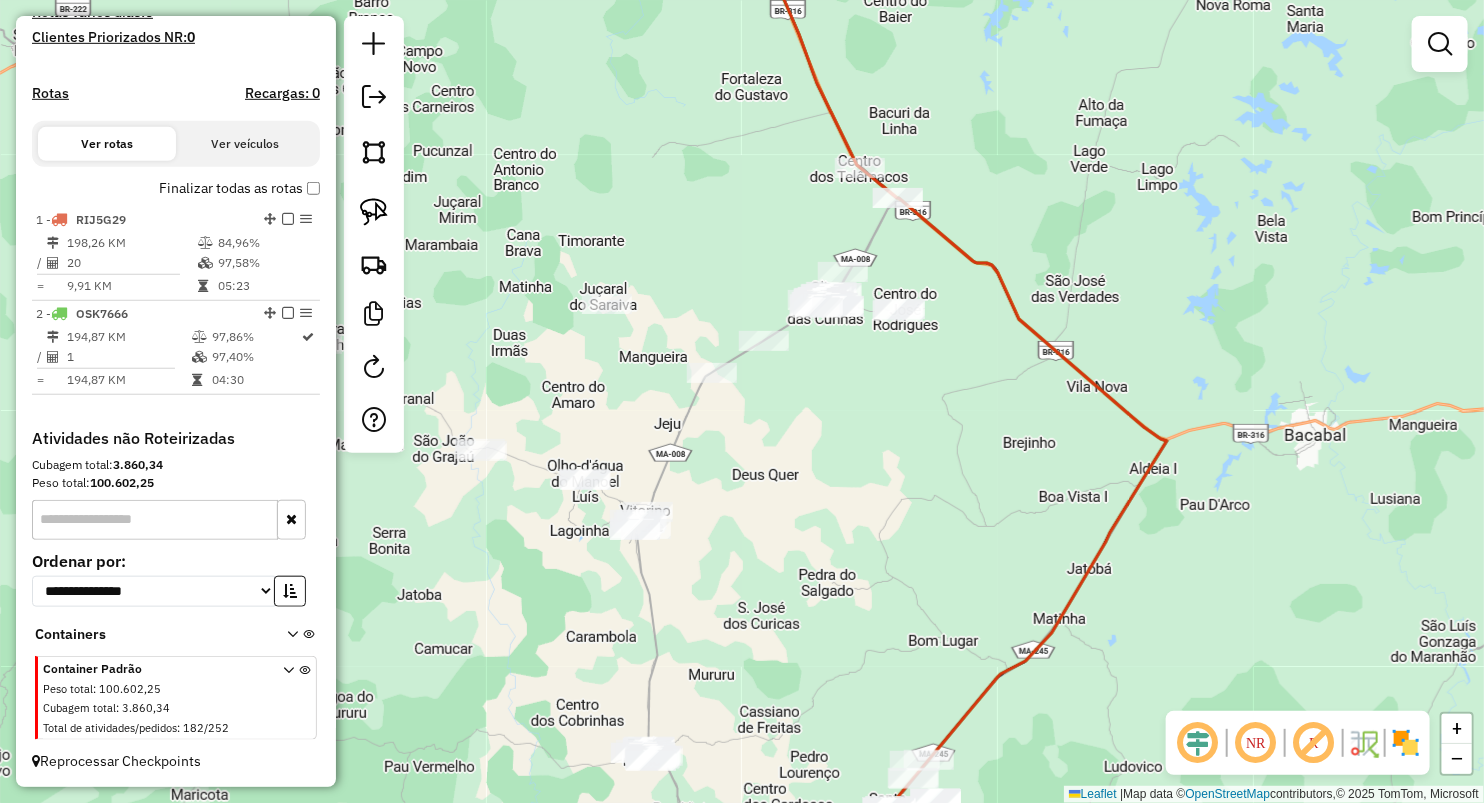 click on "Janela de atendimento Grade de atendimento Capacidade Transportadoras Veículos Cliente Pedidos  Rotas Selecione os dias de semana para filtrar as janelas de atendimento  Seg   Ter   Qua   Qui   Sex   Sáb   Dom  Informe o período da janela de atendimento: De: Até:  Filtrar exatamente a janela do cliente  Considerar janela de atendimento padrão  Selecione os dias de semana para filtrar as grades de atendimento  Seg   Ter   Qua   Qui   Sex   Sáb   Dom   Considerar clientes sem dia de atendimento cadastrado  Clientes fora do dia de atendimento selecionado Filtrar as atividades entre os valores definidos abaixo:  Peso mínimo:   Peso máximo:   Cubagem mínima:   Cubagem máxima:   De:   Até:  Filtrar as atividades entre o tempo de atendimento definido abaixo:  De:   Até:   Considerar capacidade total dos clientes não roteirizados Transportadora: Selecione um ou mais itens Tipo de veículo: Selecione um ou mais itens Veículo: Selecione um ou mais itens Motorista: Selecione um ou mais itens Nome: Rótulo:" 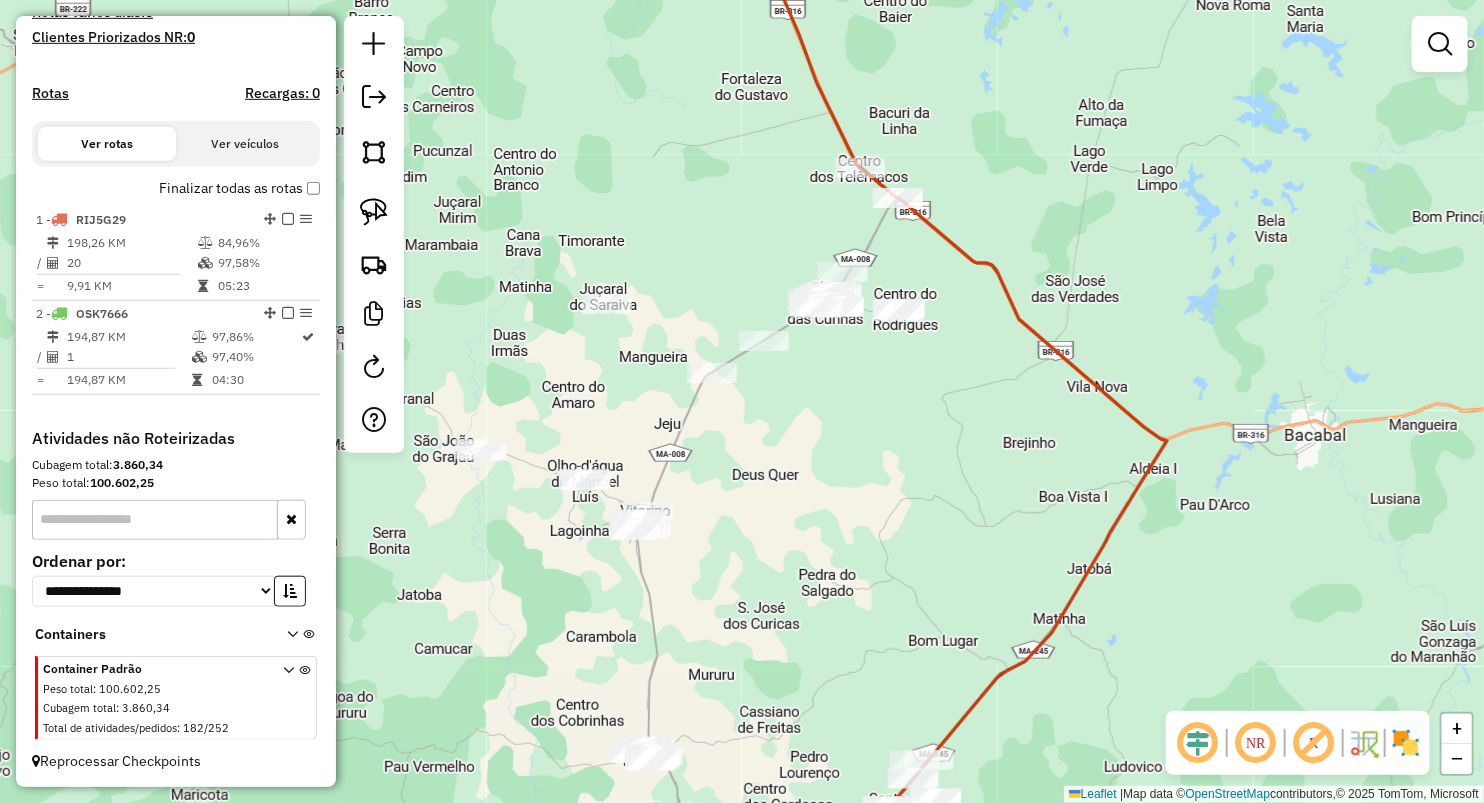 click on "Janela de atendimento Grade de atendimento Capacidade Transportadoras Veículos Cliente Pedidos  Rotas Selecione os dias de semana para filtrar as janelas de atendimento  Seg   Ter   Qua   Qui   Sex   Sáb   Dom  Informe o período da janela de atendimento: De: Até:  Filtrar exatamente a janela do cliente  Considerar janela de atendimento padrão  Selecione os dias de semana para filtrar as grades de atendimento  Seg   Ter   Qua   Qui   Sex   Sáb   Dom   Considerar clientes sem dia de atendimento cadastrado  Clientes fora do dia de atendimento selecionado Filtrar as atividades entre os valores definidos abaixo:  Peso mínimo:   Peso máximo:   Cubagem mínima:   Cubagem máxima:   De:   Até:  Filtrar as atividades entre o tempo de atendimento definido abaixo:  De:   Até:   Considerar capacidade total dos clientes não roteirizados Transportadora: Selecione um ou mais itens Tipo de veículo: Selecione um ou mais itens Veículo: Selecione um ou mais itens Motorista: Selecione um ou mais itens Nome: Rótulo:" 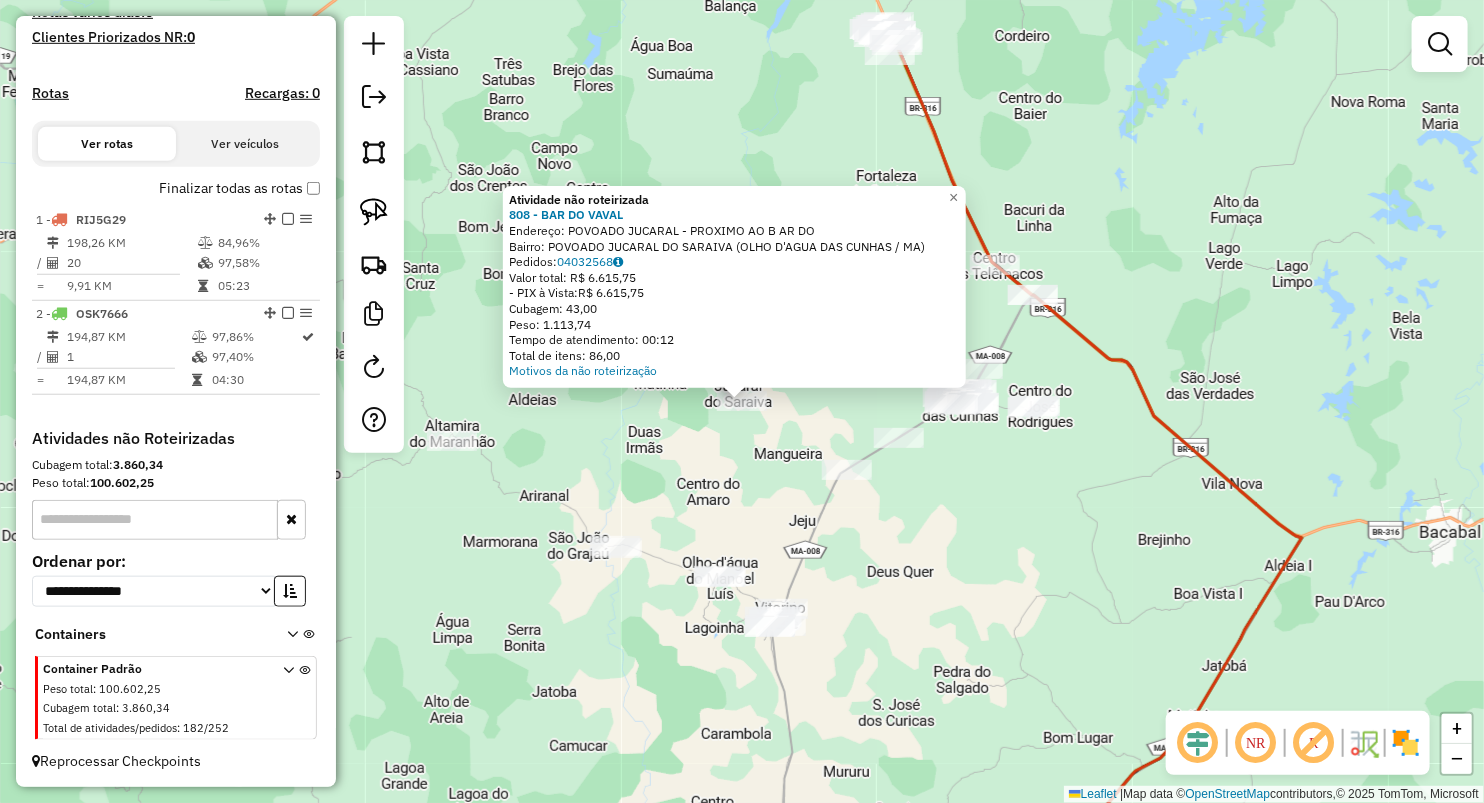 click on "Atividade não roteirizada 808 - BAR DO VAVAL  Endereço:  POVOADO JUCARAL - PROXIMO AO B AR DO   Bairro: POVOADO JUCARAL DO SARAIVA (OLHO D'AGUA DAS CUNHAS / MA)   Pedidos:  04032568   Valor total: R$ 6.615,75   - PIX à Vista:  R$ 6.615,75   Cubagem: 43,00   Peso: 1.113,74   Tempo de atendimento: 00:12   Total de itens: 86,00  Motivos da não roteirização × Janela de atendimento Grade de atendimento Capacidade Transportadoras Veículos Cliente Pedidos  Rotas Selecione os dias de semana para filtrar as janelas de atendimento  Seg   Ter   Qua   Qui   Sex   Sáb   Dom  Informe o período da janela de atendimento: De: Até:  Filtrar exatamente a janela do cliente  Considerar janela de atendimento padrão  Selecione os dias de semana para filtrar as grades de atendimento  Seg   Ter   Qua   Qui   Sex   Sáb   Dom   Considerar clientes sem dia de atendimento cadastrado  Clientes fora do dia de atendimento selecionado Filtrar as atividades entre os valores definidos abaixo:  Peso mínimo:   Peso máximo:   De:" 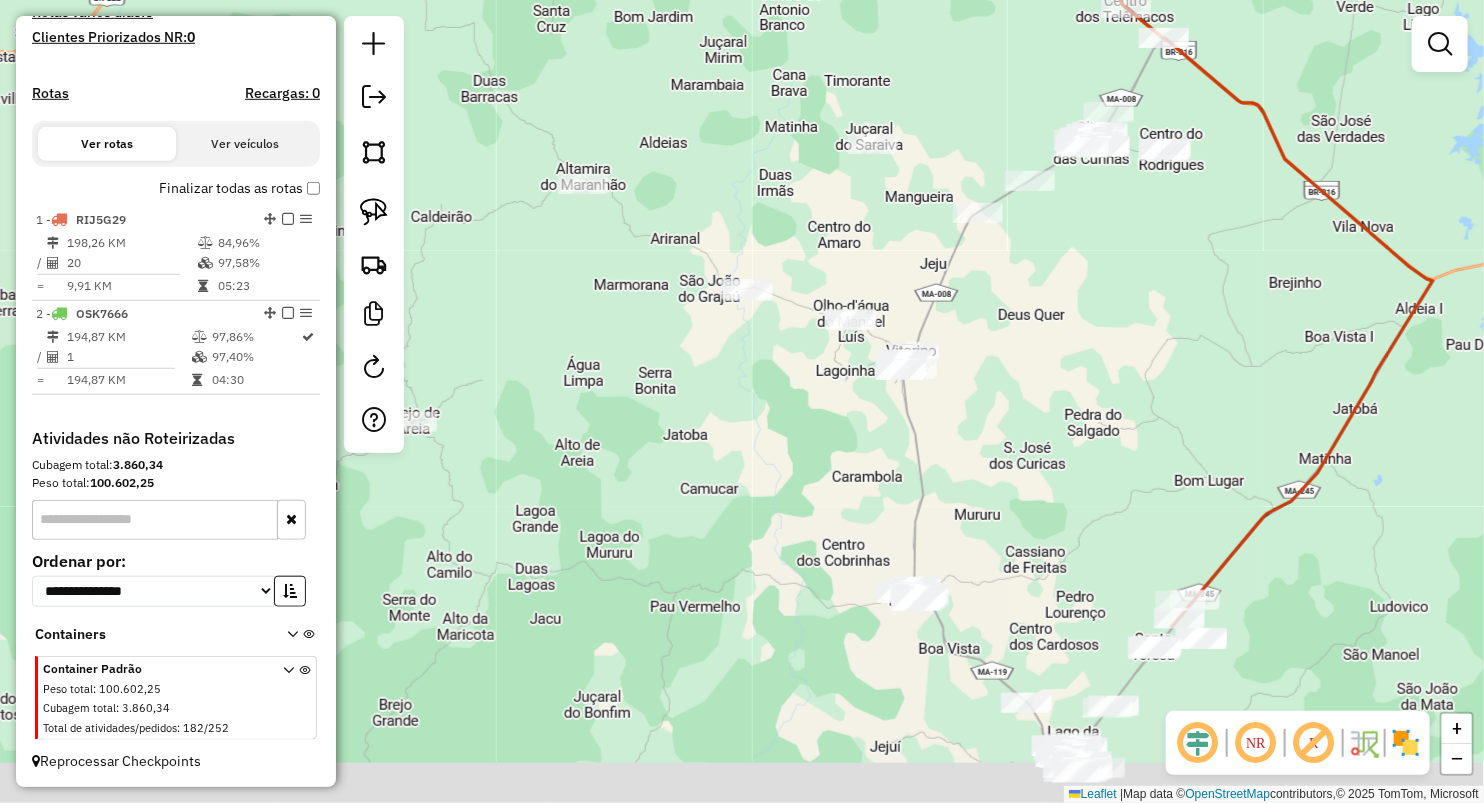 drag, startPoint x: 705, startPoint y: 508, endPoint x: 819, endPoint y: 268, distance: 265.69907 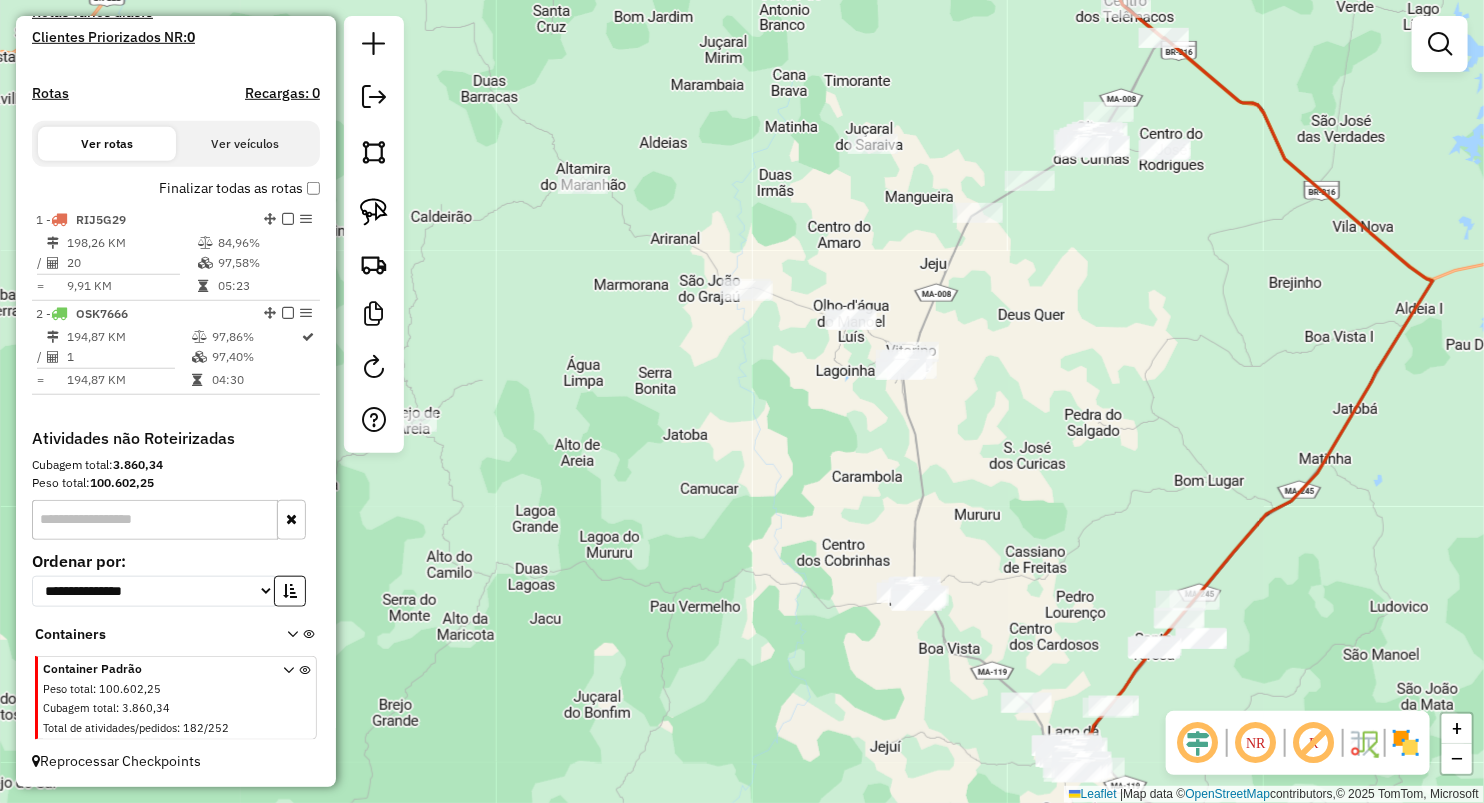 click 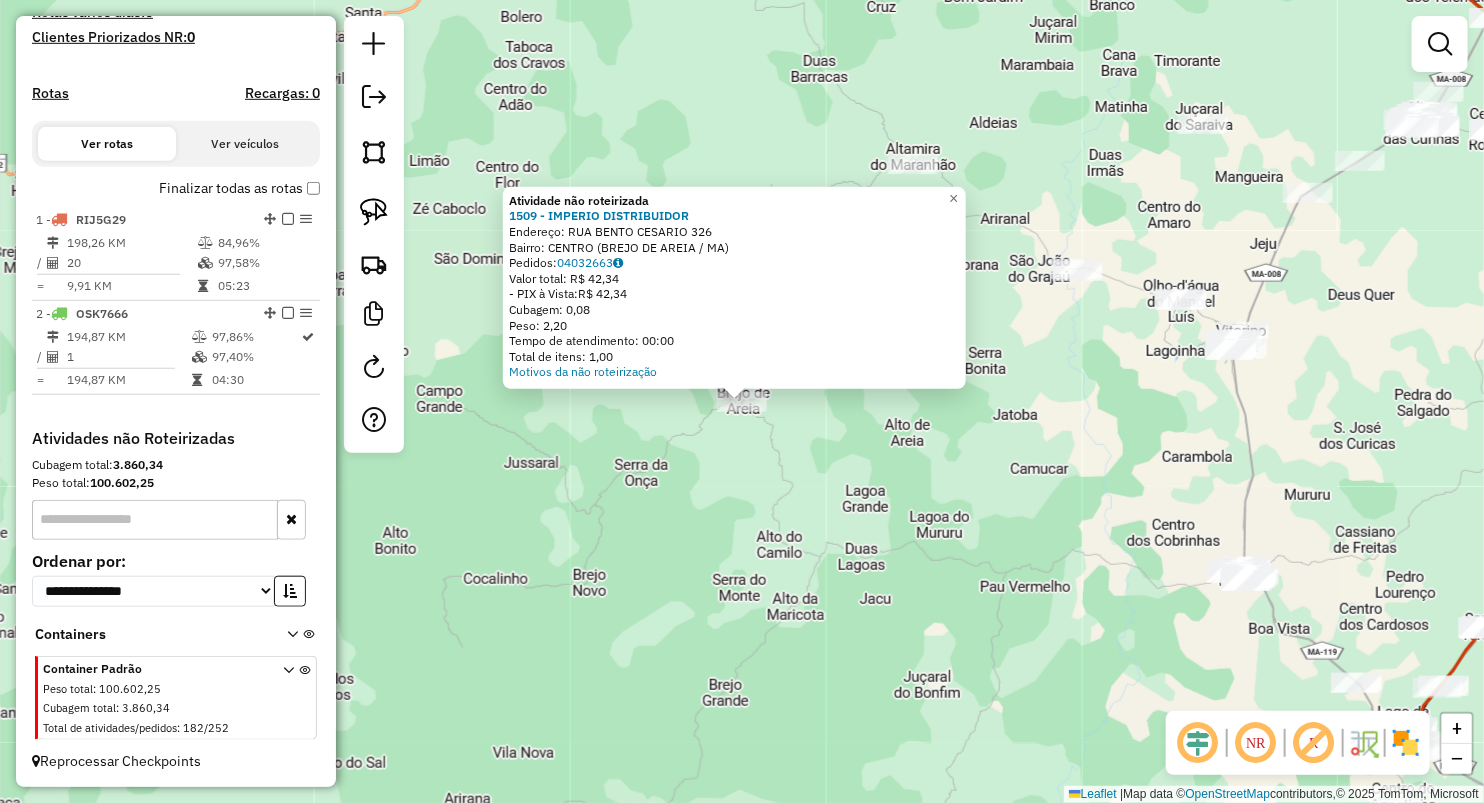 click on "Atividade não roteirizada 1509 - IMPERIO DISTRIBUIDOR  Endereço:  RUA BENTO CESARIO 326   Bairro: CENTRO (BREJO DE AREIA / MA)   Pedidos:  04032663   Valor total: R$ 42,34   - PIX à Vista:  R$ 42,34   Cubagem: 0,08   Peso: 2,20   Tempo de atendimento: 00:00   Total de itens: 1,00  Motivos da não roteirização × Janela de atendimento Grade de atendimento Capacidade Transportadoras Veículos Cliente Pedidos  Rotas Selecione os dias de semana para filtrar as janelas de atendimento  Seg   Ter   Qua   Qui   Sex   Sáb   Dom  Informe o período da janela de atendimento: De: Até:  Filtrar exatamente a janela do cliente  Considerar janela de atendimento padrão  Selecione os dias de semana para filtrar as grades de atendimento  Seg   Ter   Qua   Qui   Sex   Sáb   Dom   Considerar clientes sem dia de atendimento cadastrado  Clientes fora do dia de atendimento selecionado Filtrar as atividades entre os valores definidos abaixo:  Peso mínimo:   Peso máximo:   Cubagem mínima:   Cubagem máxima:   De:   Até:" 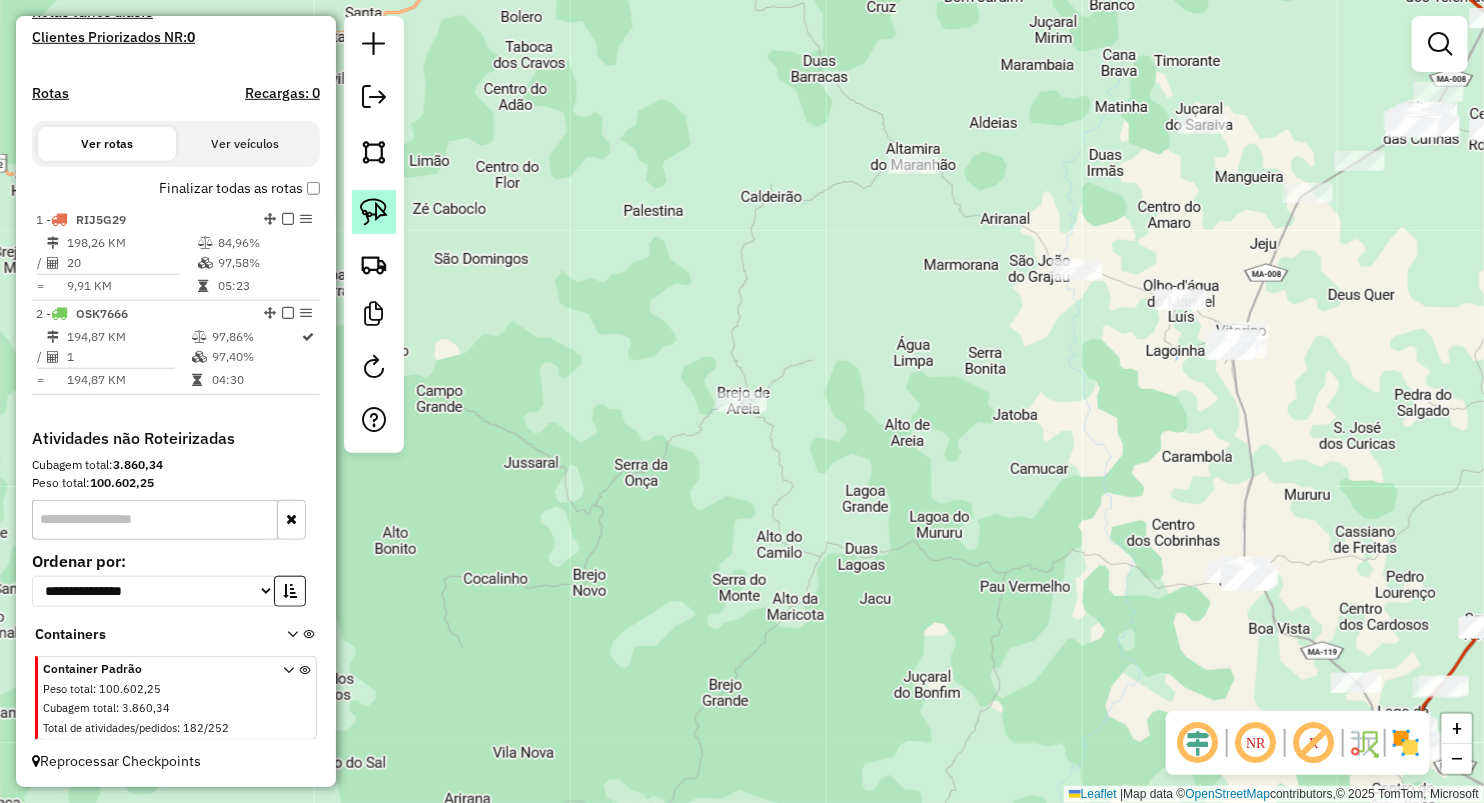 click 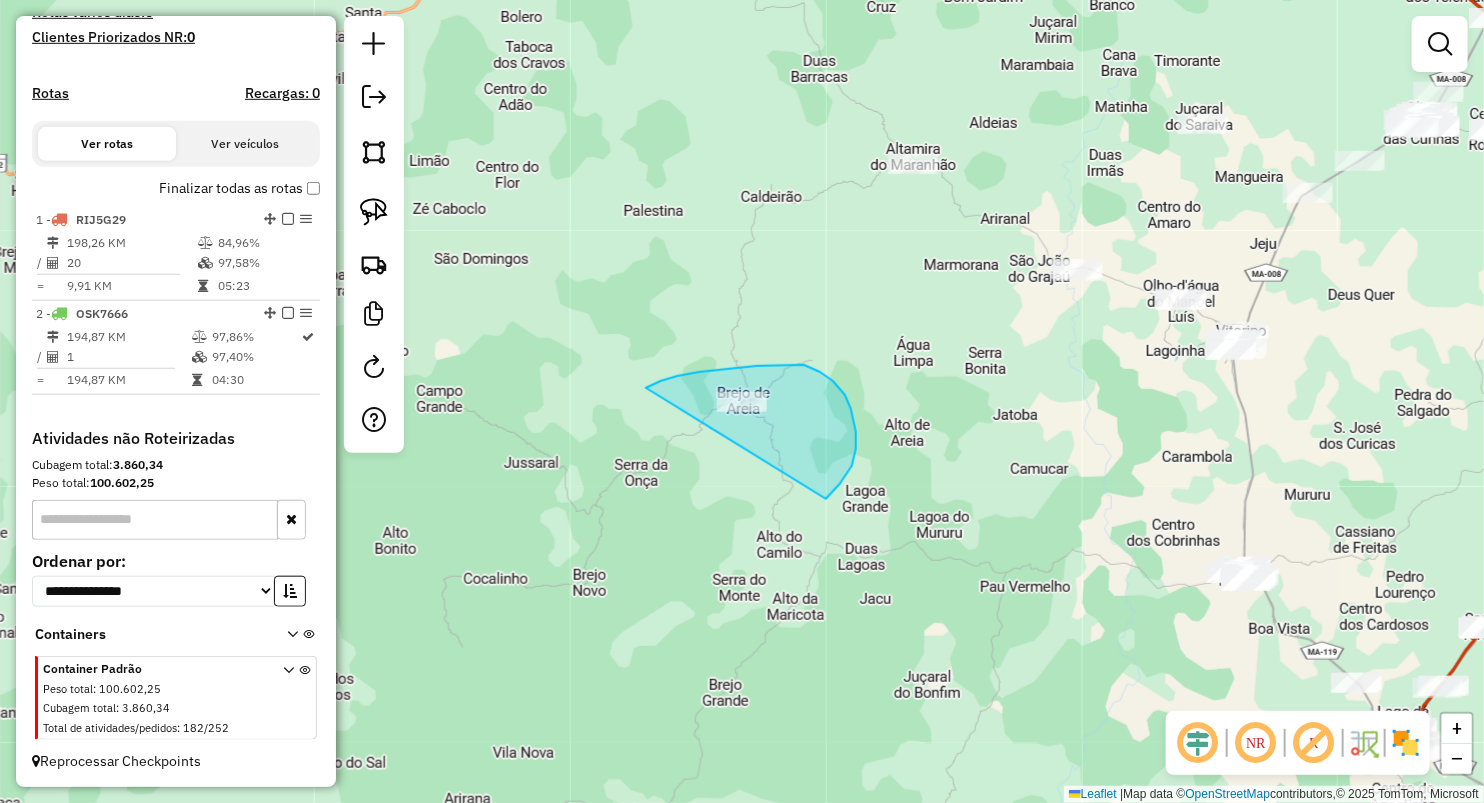 drag, startPoint x: 678, startPoint y: 376, endPoint x: 681, endPoint y: 677, distance: 301.01495 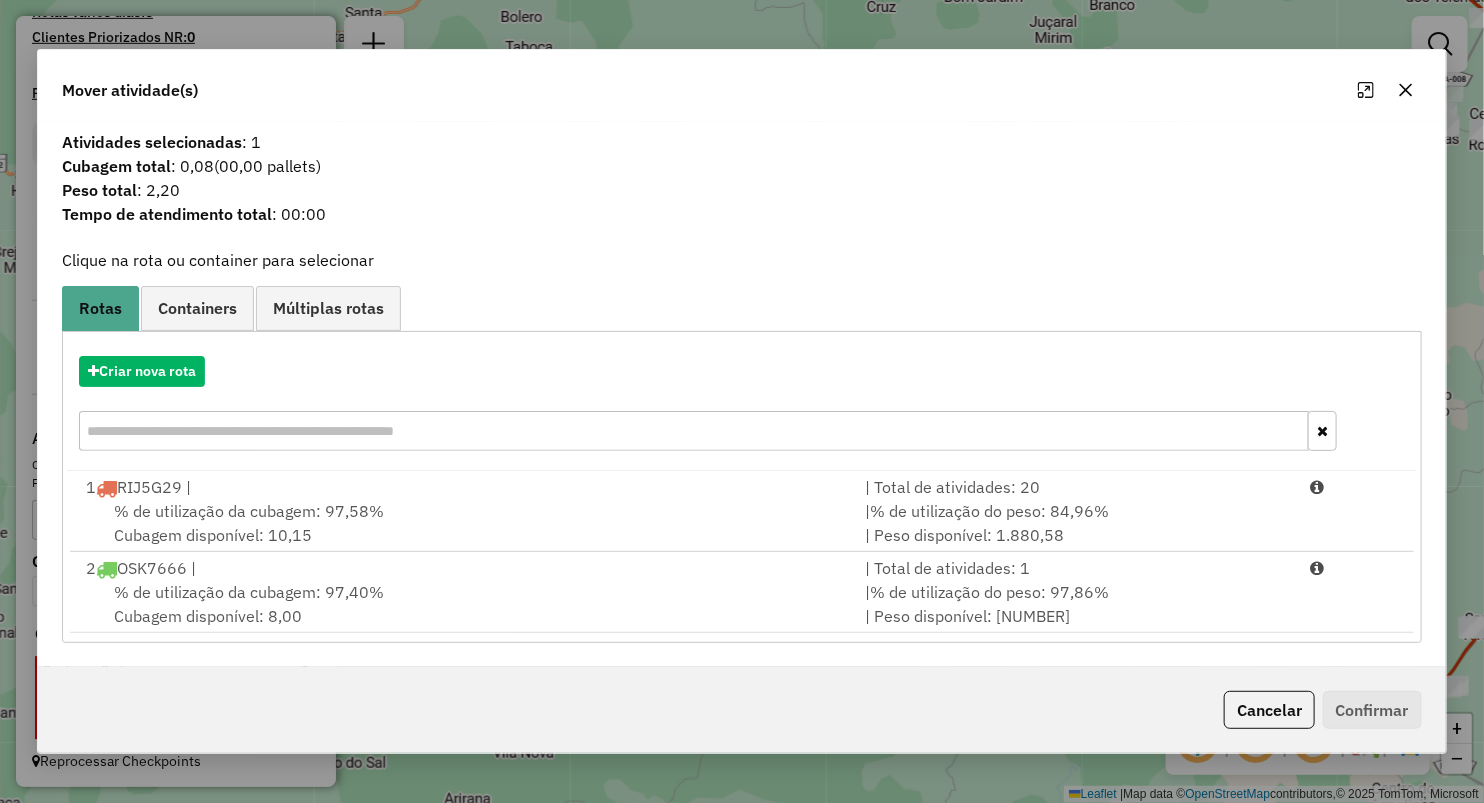 drag, startPoint x: 1401, startPoint y: 82, endPoint x: 1283, endPoint y: 92, distance: 118.42297 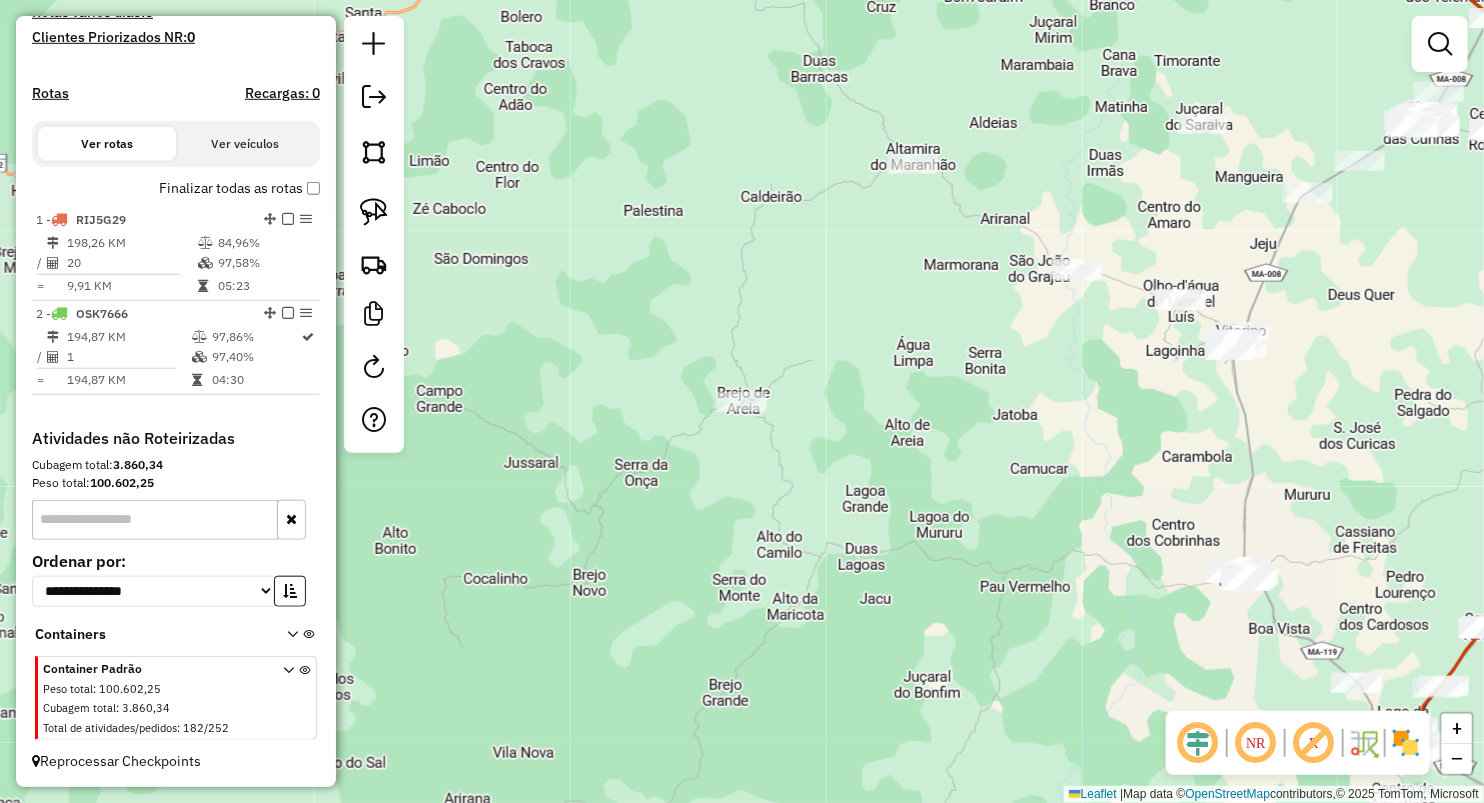 drag, startPoint x: 369, startPoint y: 213, endPoint x: 747, endPoint y: 145, distance: 384.0677 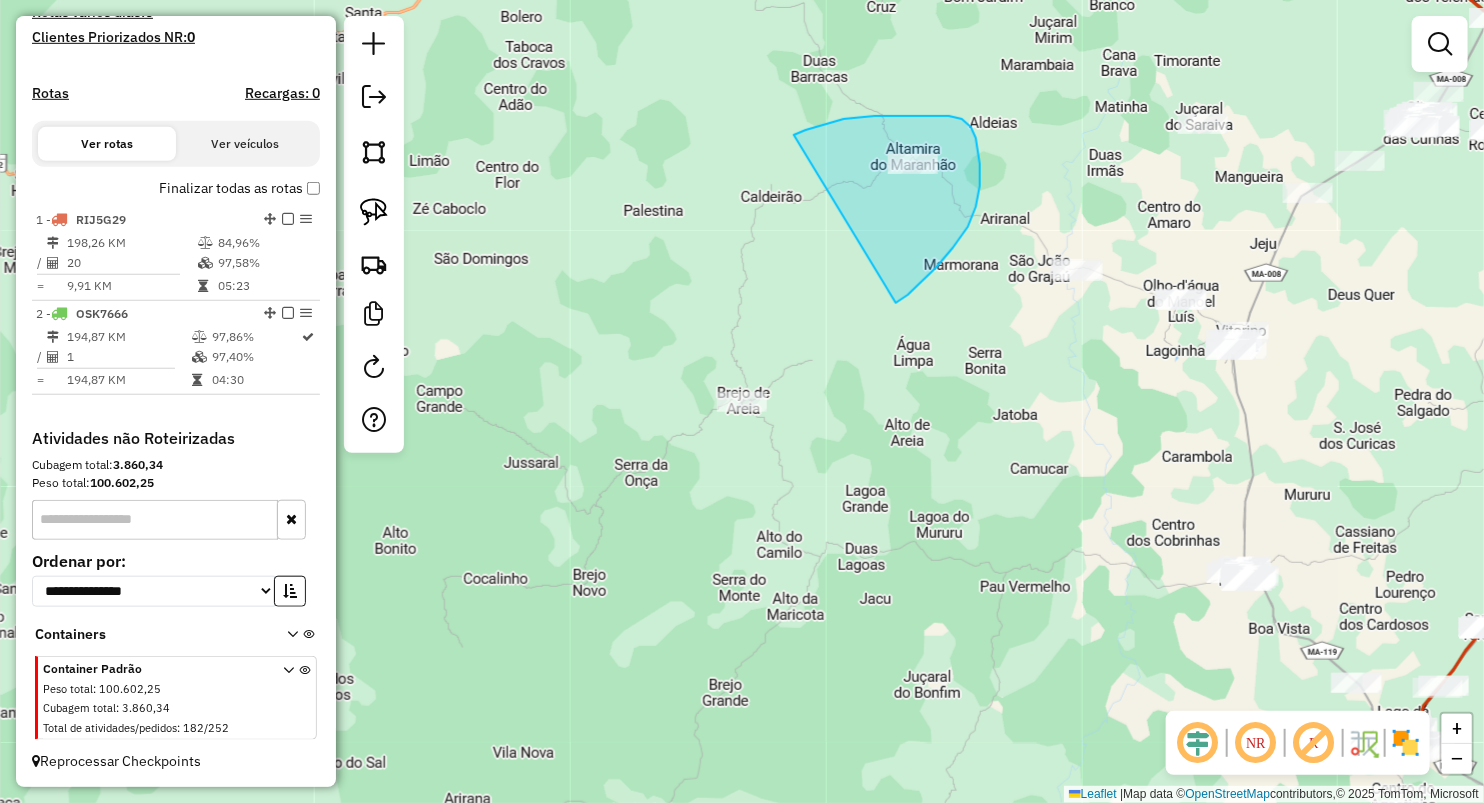 drag, startPoint x: 794, startPoint y: 135, endPoint x: 879, endPoint y: 341, distance: 222.84749 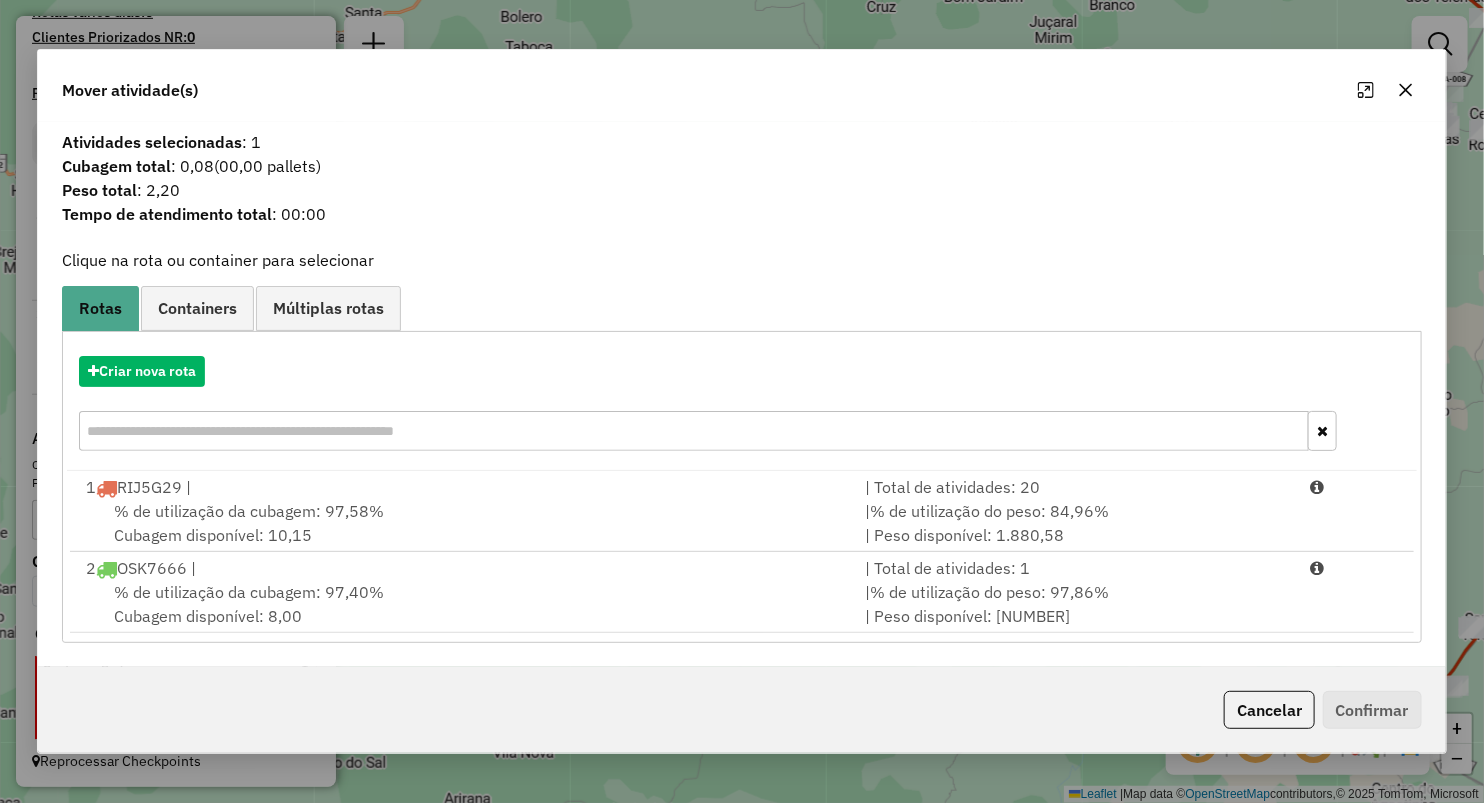 click 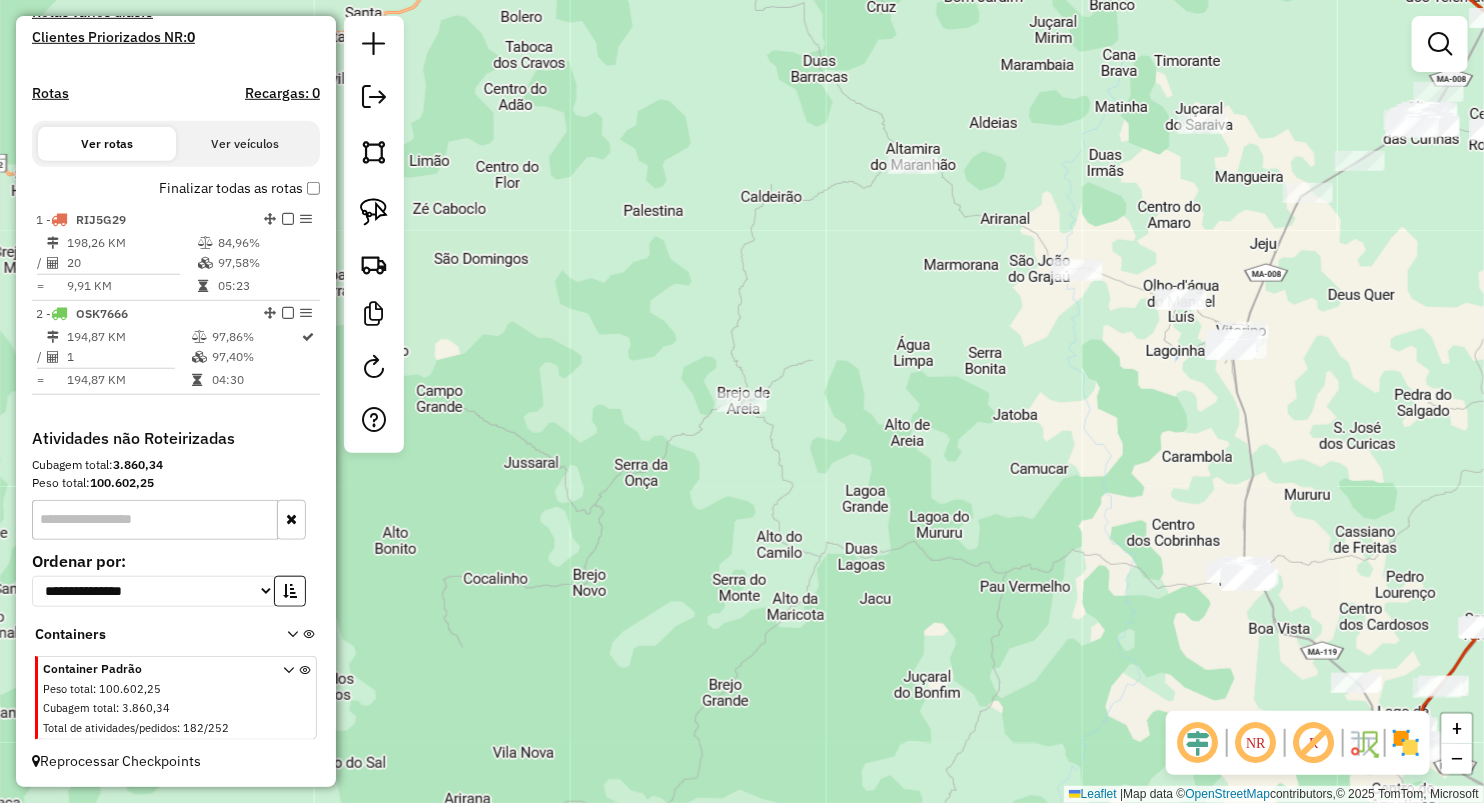 click 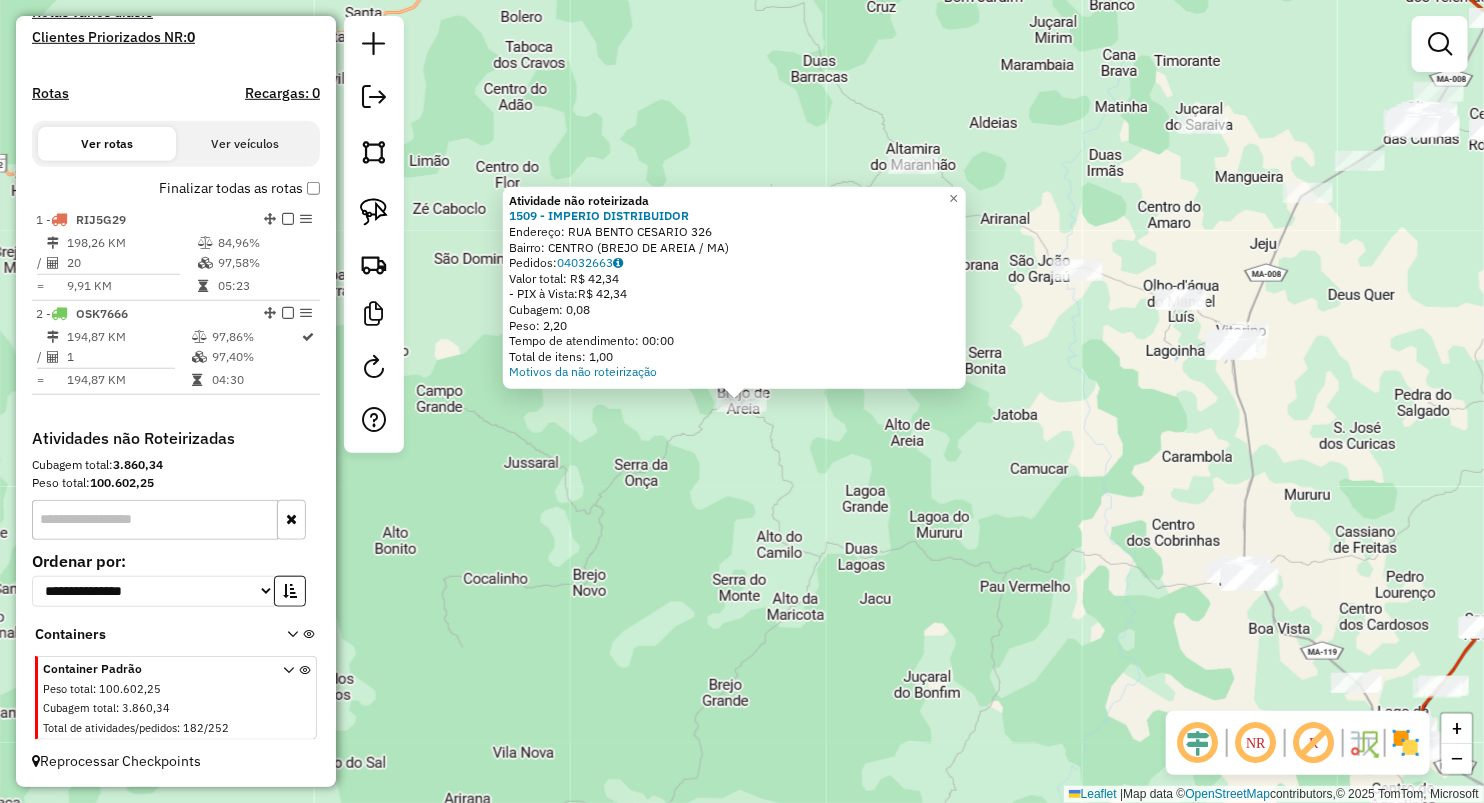 click on "Atividade não roteirizada 1509 - IMPERIO DISTRIBUIDOR  Endereço:  RUA BENTO CESARIO 326   Bairro: CENTRO (BREJO DE AREIA / MA)   Pedidos:  04032663   Valor total: R$ 42,34   - PIX à Vista:  R$ 42,34   Cubagem: 0,08   Peso: 2,20   Tempo de atendimento: 00:00   Total de itens: 1,00  Motivos da não roteirização × Janela de atendimento Grade de atendimento Capacidade Transportadoras Veículos Cliente Pedidos  Rotas Selecione os dias de semana para filtrar as janelas de atendimento  Seg   Ter   Qua   Qui   Sex   Sáb   Dom  Informe o período da janela de atendimento: De: Até:  Filtrar exatamente a janela do cliente  Considerar janela de atendimento padrão  Selecione os dias de semana para filtrar as grades de atendimento  Seg   Ter   Qua   Qui   Sex   Sáb   Dom   Considerar clientes sem dia de atendimento cadastrado  Clientes fora do dia de atendimento selecionado Filtrar as atividades entre os valores definidos abaixo:  Peso mínimo:   Peso máximo:   Cubagem mínima:   Cubagem máxima:   De:   Até:" 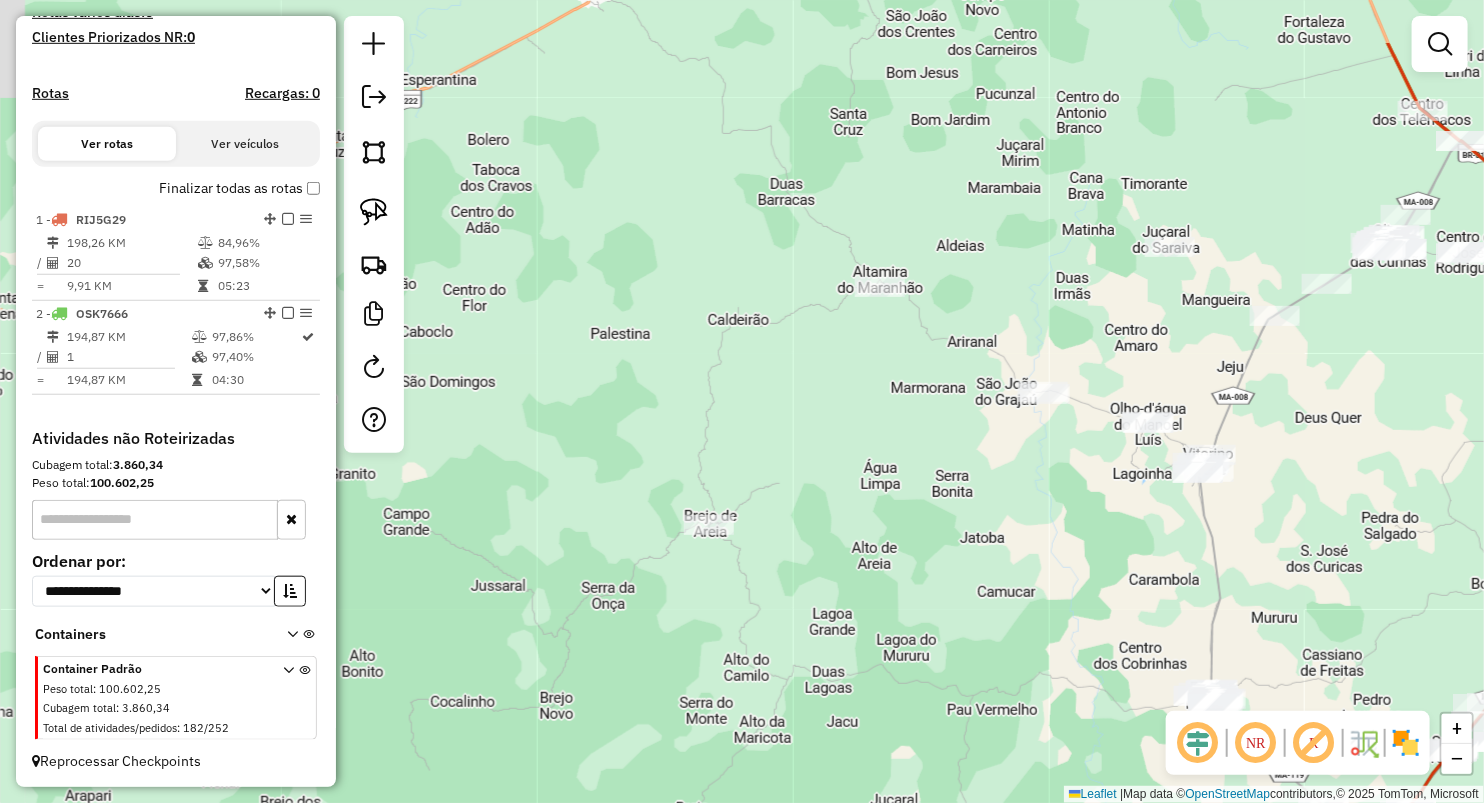 drag, startPoint x: 887, startPoint y: 320, endPoint x: 733, endPoint y: 716, distance: 424.89056 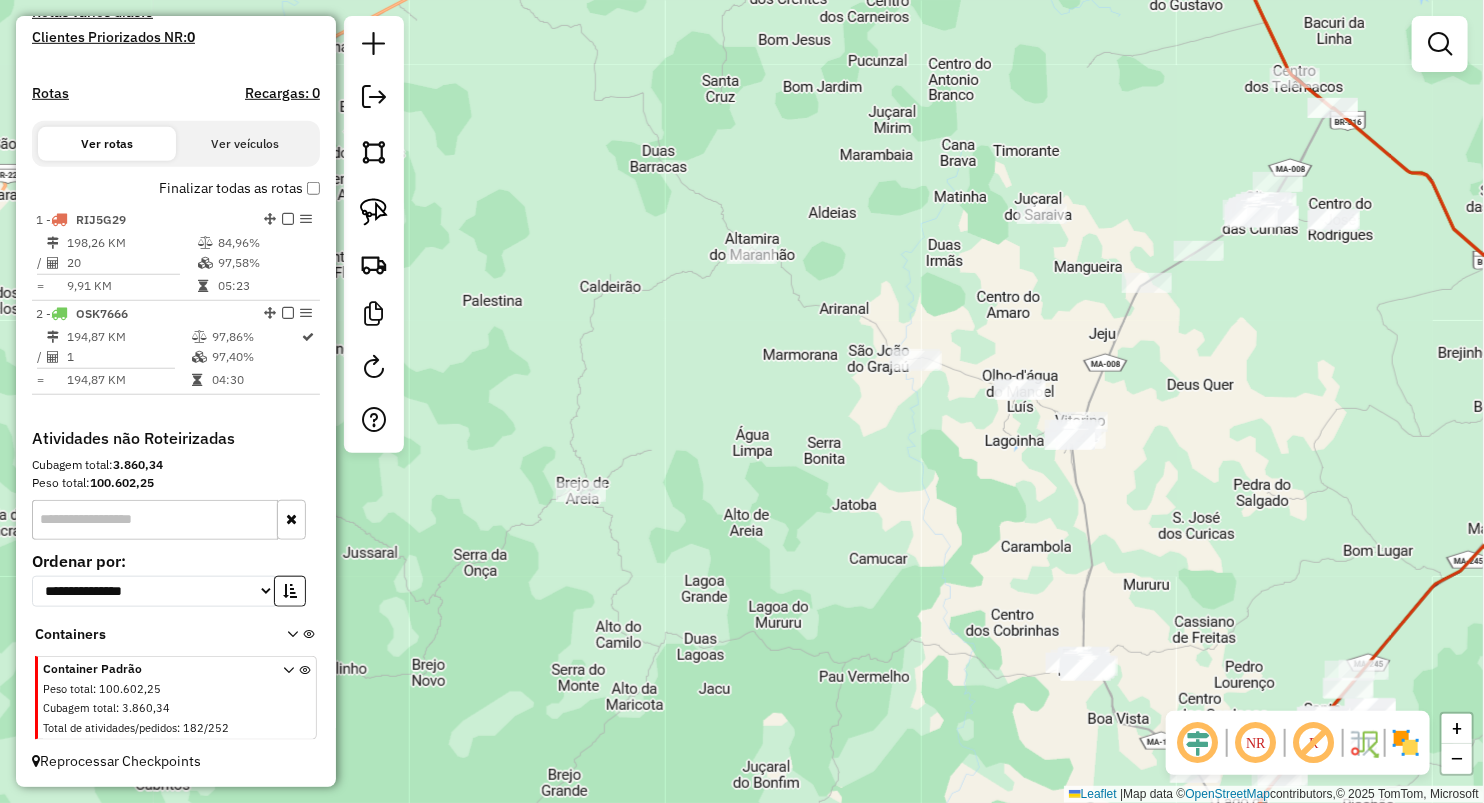 drag, startPoint x: 838, startPoint y: 537, endPoint x: 677, endPoint y: 390, distance: 218.01376 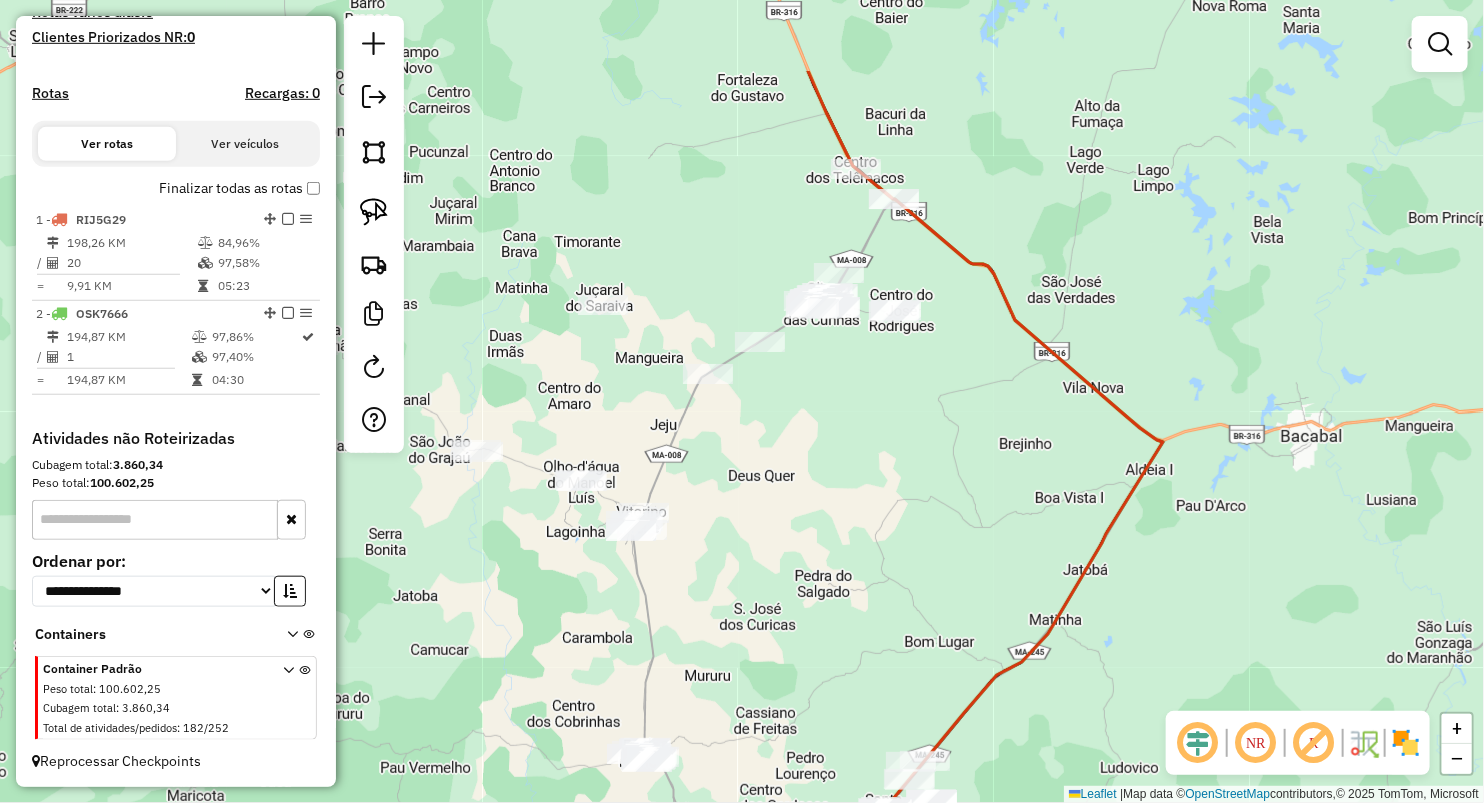drag, startPoint x: 873, startPoint y: 418, endPoint x: 465, endPoint y: 516, distance: 419.60458 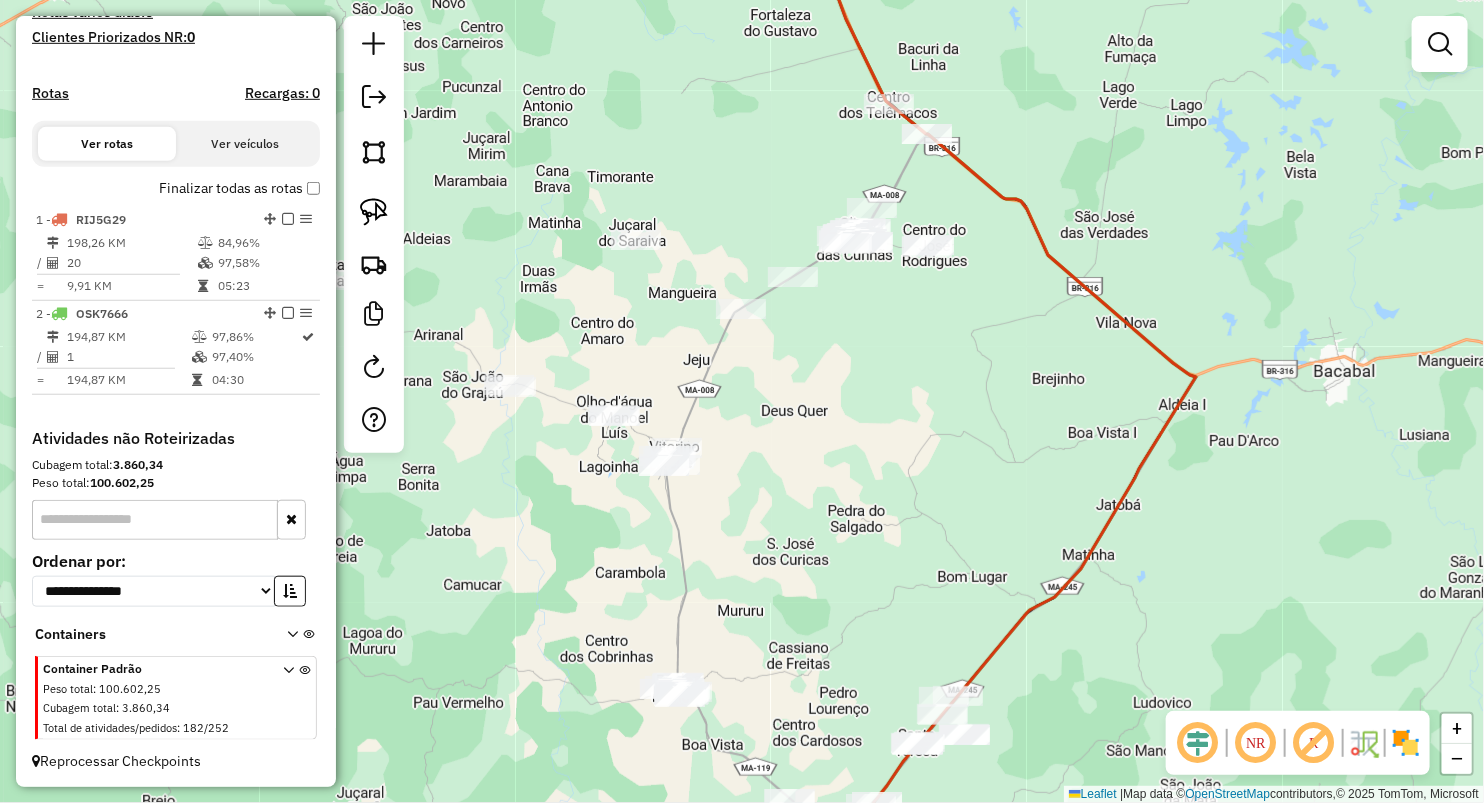 drag, startPoint x: 741, startPoint y: 302, endPoint x: 777, endPoint y: 234, distance: 76.941536 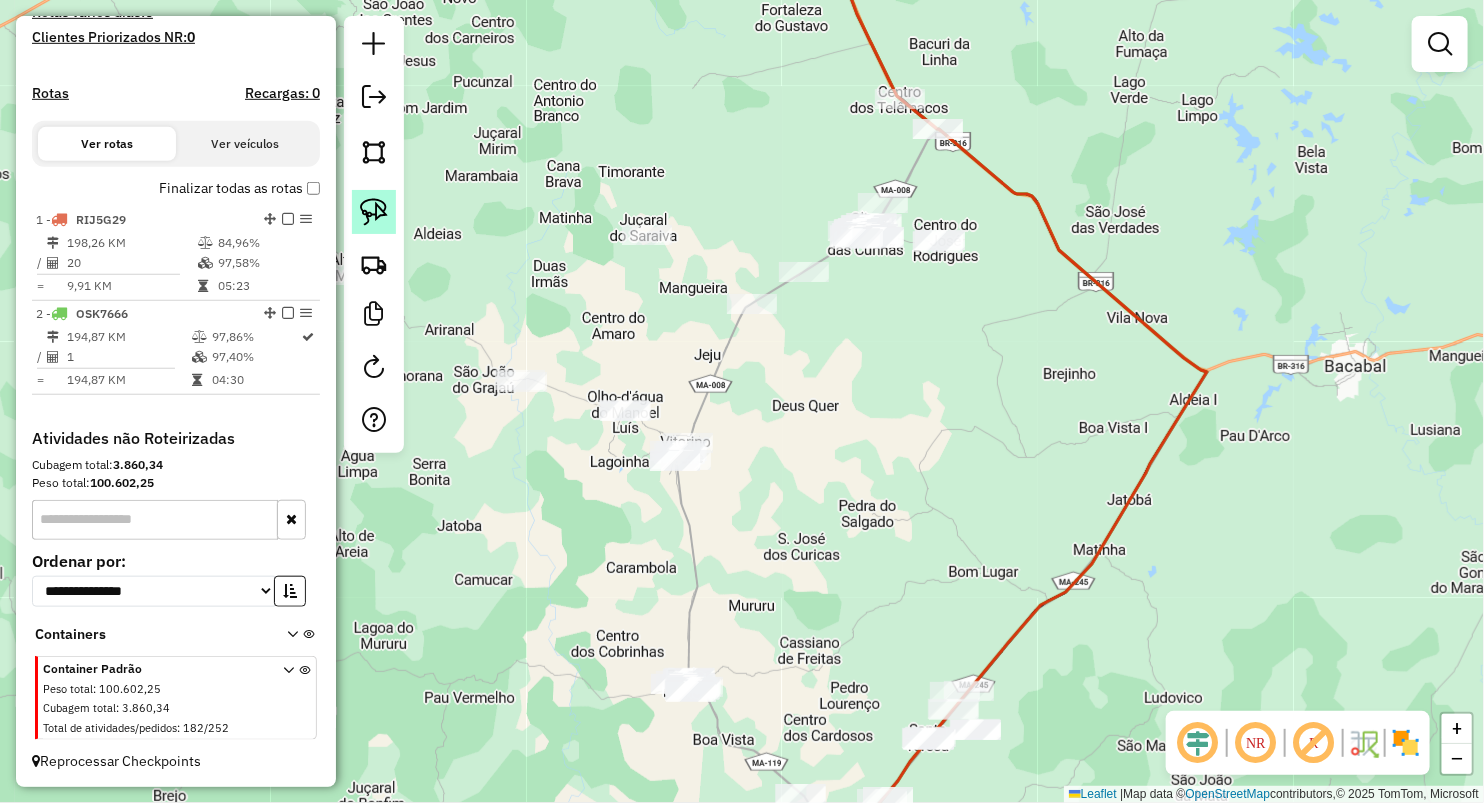 click 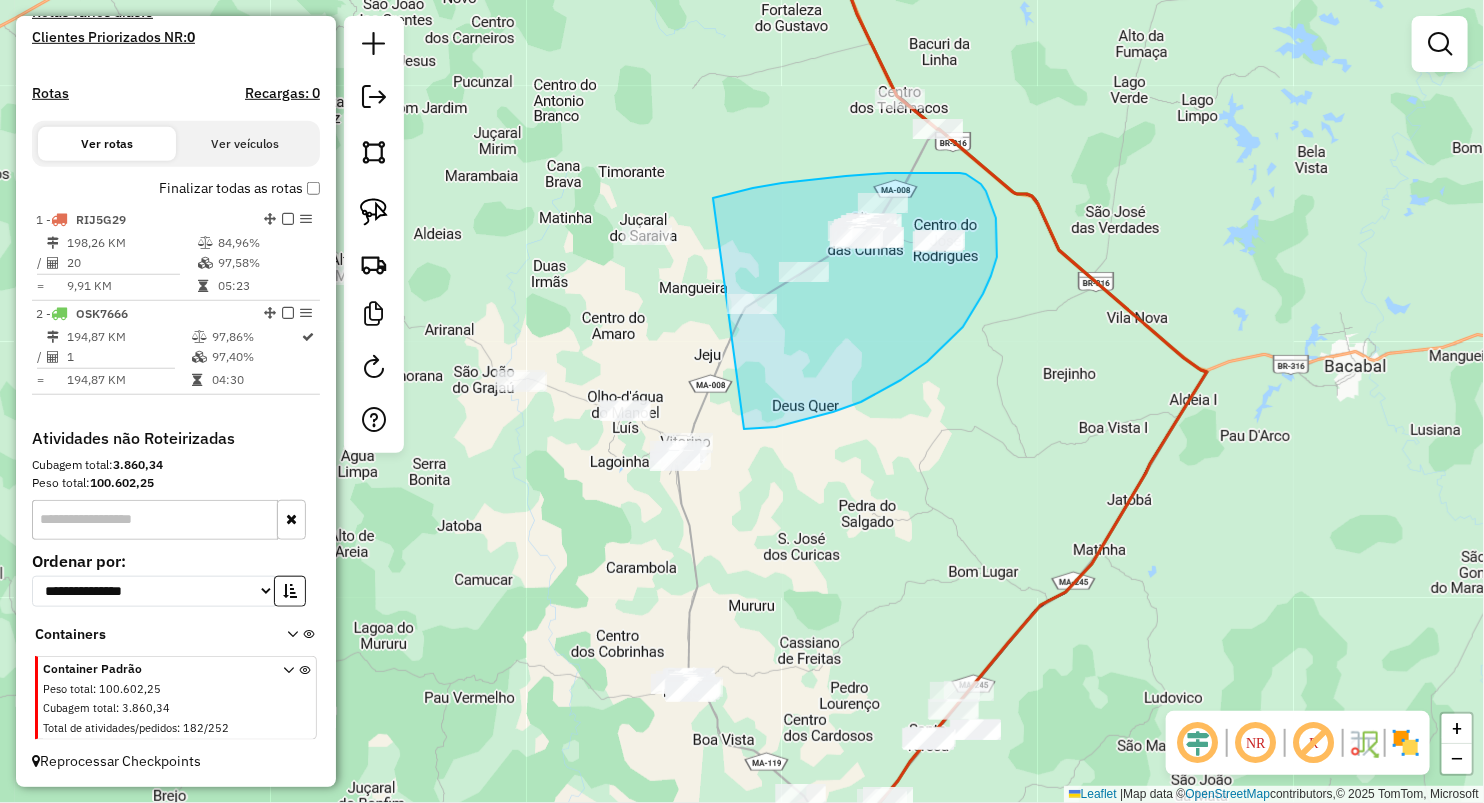 drag, startPoint x: 713, startPoint y: 198, endPoint x: 744, endPoint y: 429, distance: 233.0708 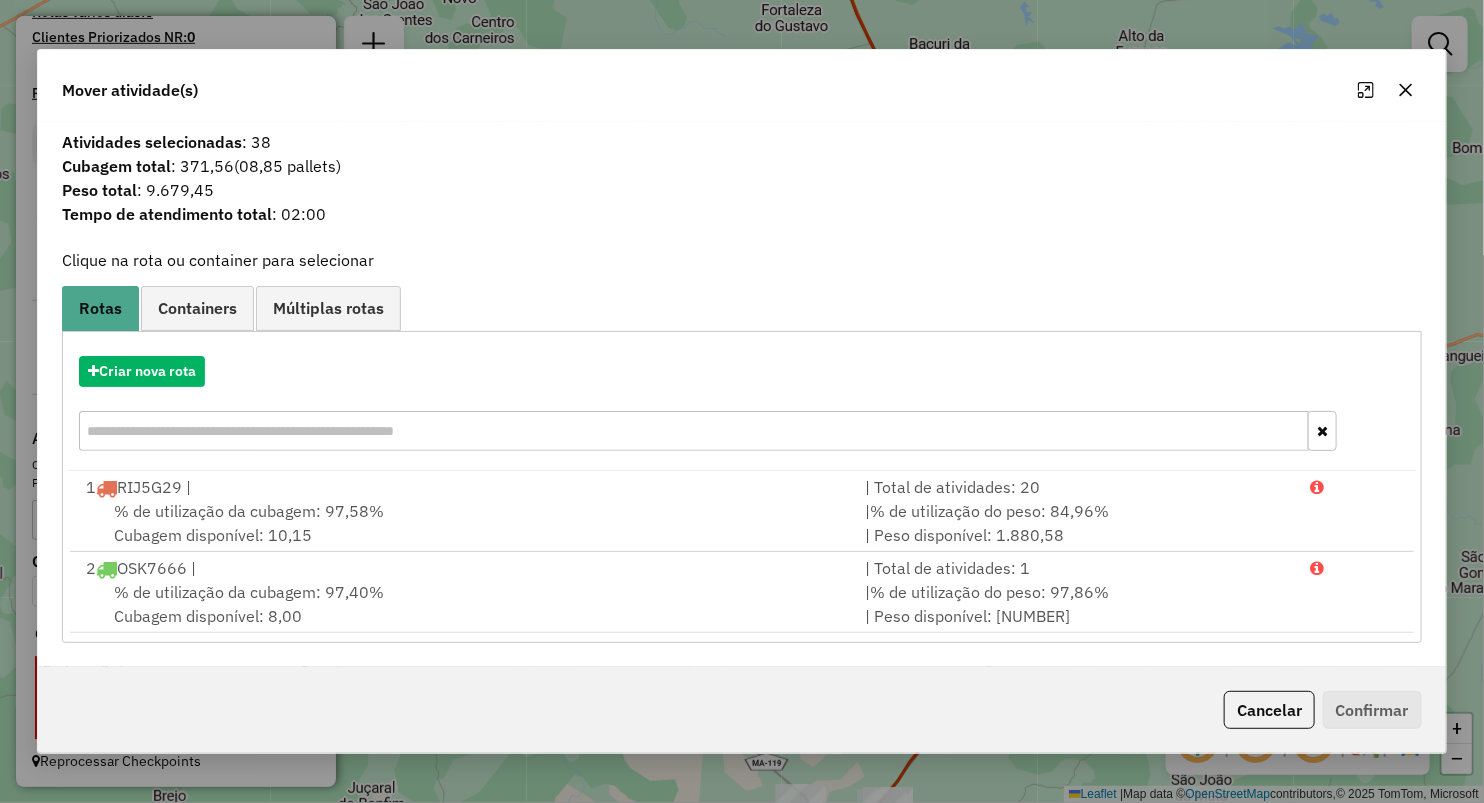 click on "Criar nova rota" at bounding box center (742, 406) 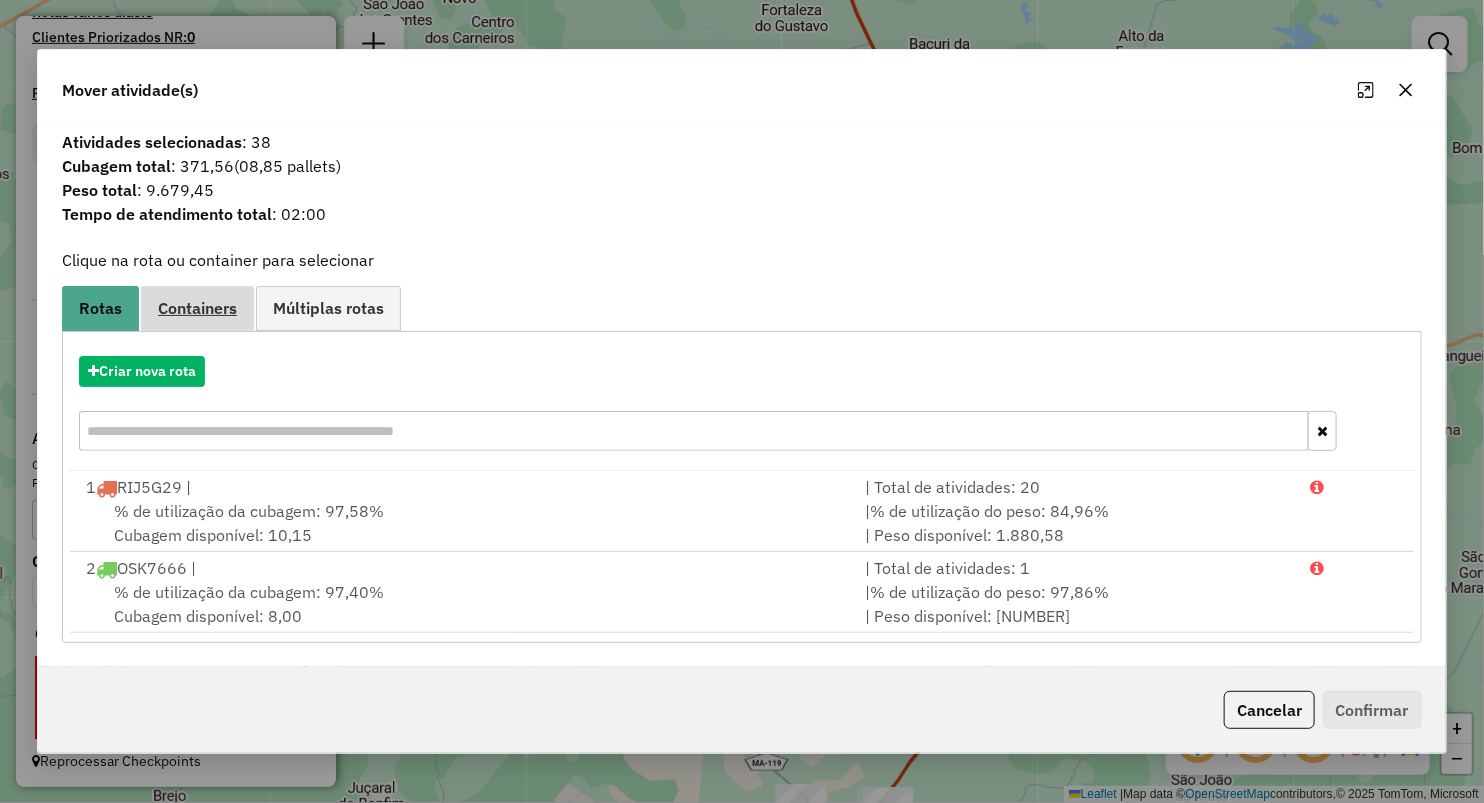 click on "Criar nova rota   1  RIJ5G29 |   | Total de atividades: 20  % de utilização da cubagem: 97,58%  Cubagem disponível: 10,15   |  % de utilização do peso: 84,96%  | Peso disponível: 1.880,58   2  OSK7666 |   | Total de atividades: 1  % de utilização da cubagem: 97,40%  Cubagem disponível: 8,00   |  % de utilização do peso: 97,86%  | Peso disponível: 170,00   Criar novo container  Container Padrão  Peso total: 100.602,25   Cubagem total: 3.860,34   Total de atividades/pedidos: 252  Selecione os Veículos  (é necessário selecionar ao menos 1 veículo) : Disponíveis: 14  NUQ8298 - TRUCK_378_12500 (C: 378,00 - P: 12500,00) (VD)   OSE5948 - TOCO_308_7940 (C: 308,00 - P: 7940,00) (VD)   OSK7666 - TOCO_308_7940 (C: 308,00 - P: 7940,00) (VD)   OSK7866 - TOCO_308_7940 (C: 308,00 - P: 7940,00) (VD)   PMK6619 - TOCO_322_9500 (C: 322,00 - P: 9500,00) (VD)   PMV6809 - TOCO_322_9500 (C: 322,00 - P: 9500,00) (VD)   PNK6519 - TOCO_308_7940 (C: 308,00 - P: 7940,00) (VD)  Selecionados: 0   Peso veículos: 0,00" 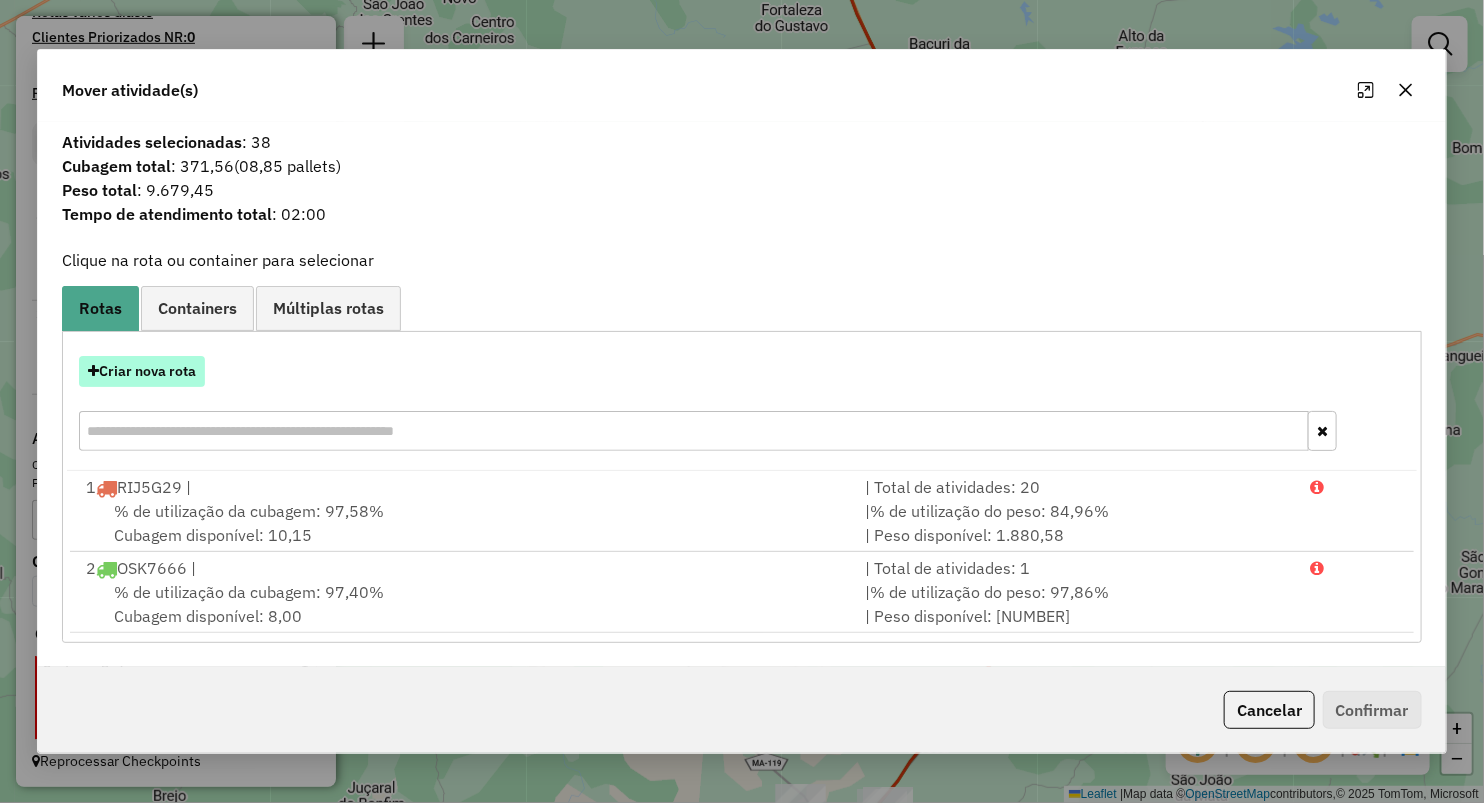 click on "Criar nova rota" at bounding box center [142, 371] 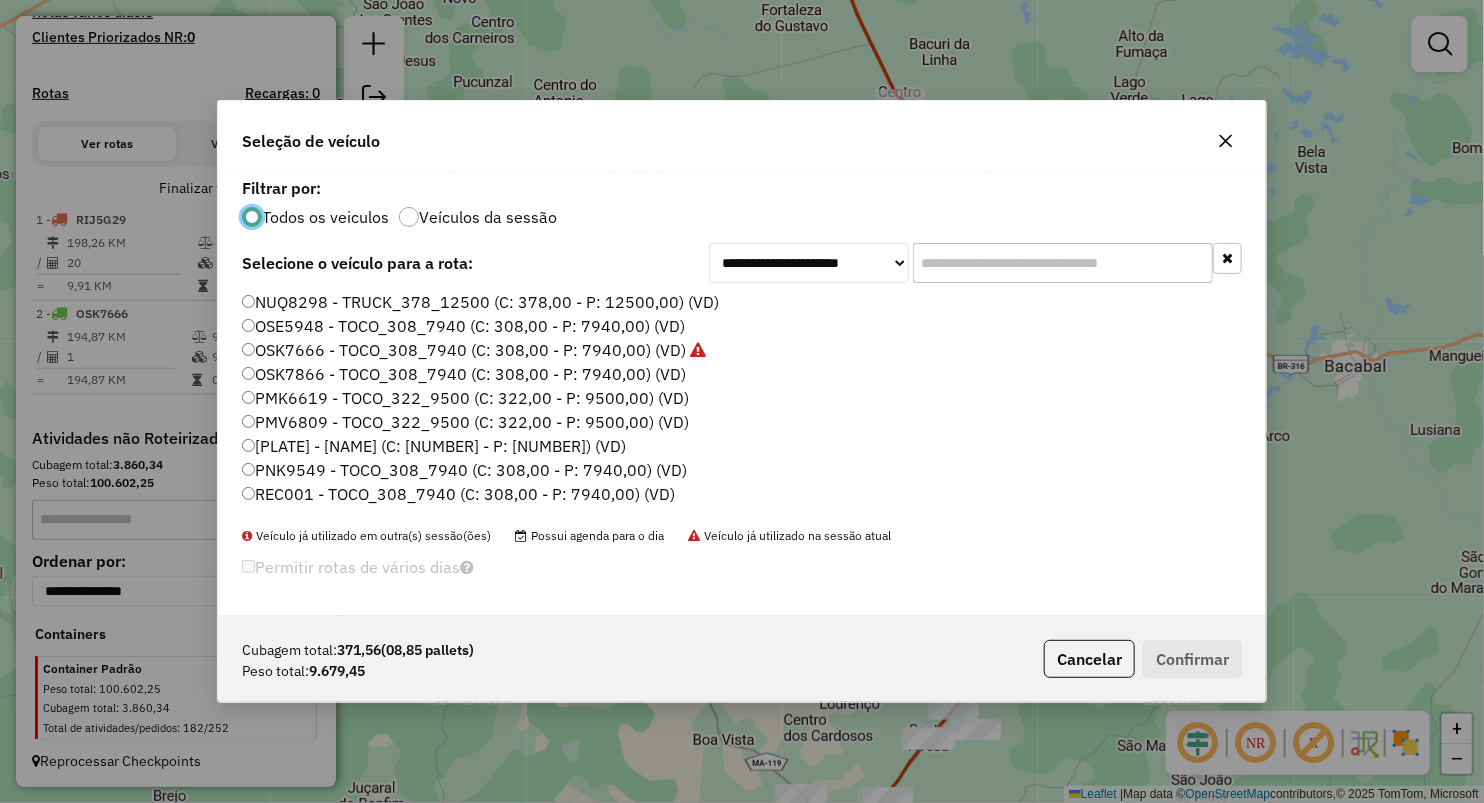 scroll, scrollTop: 10, scrollLeft: 6, axis: both 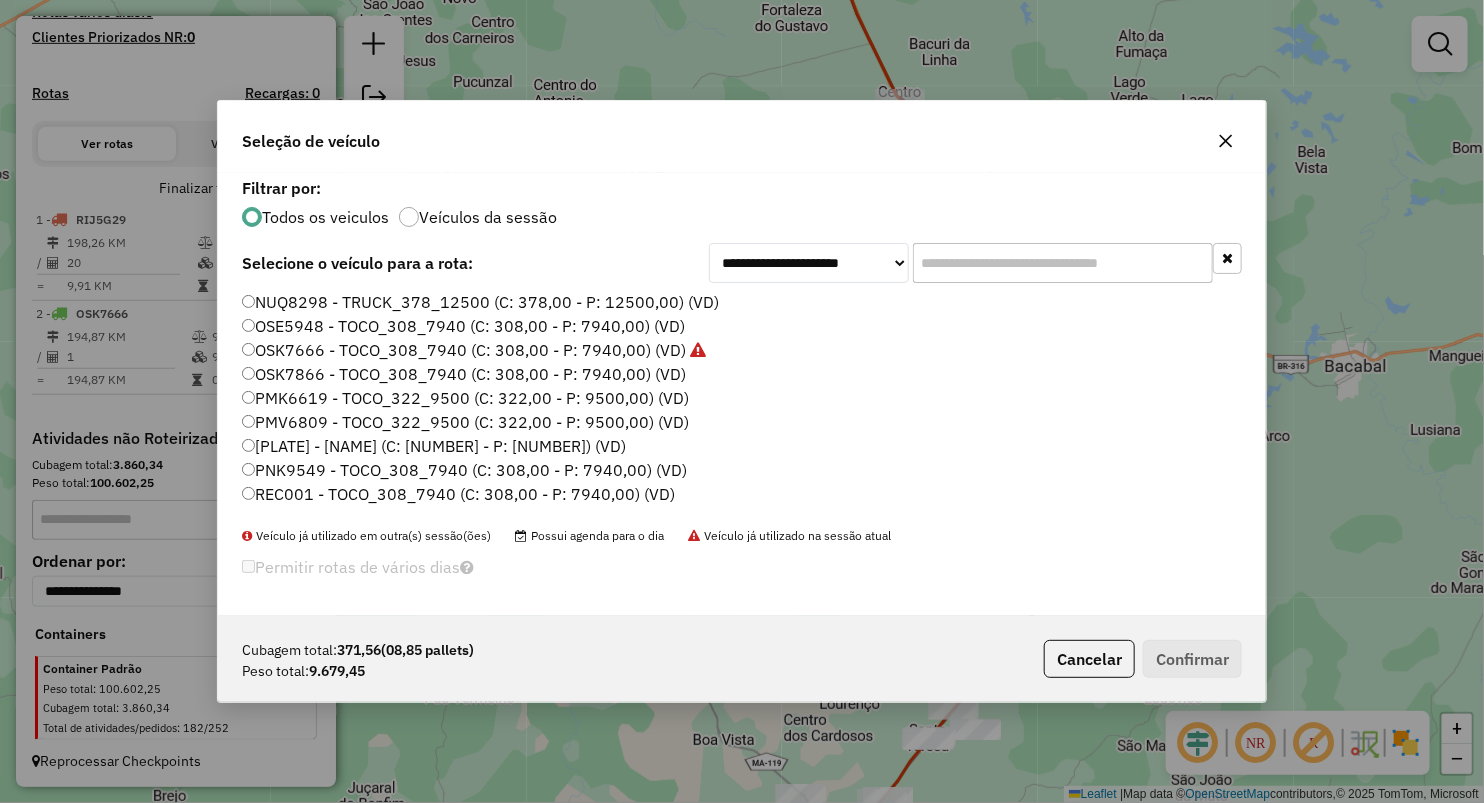 click on "OSK7866 - TOCO_308_7940 (C: 308,00 - P: 7940,00) (VD)" 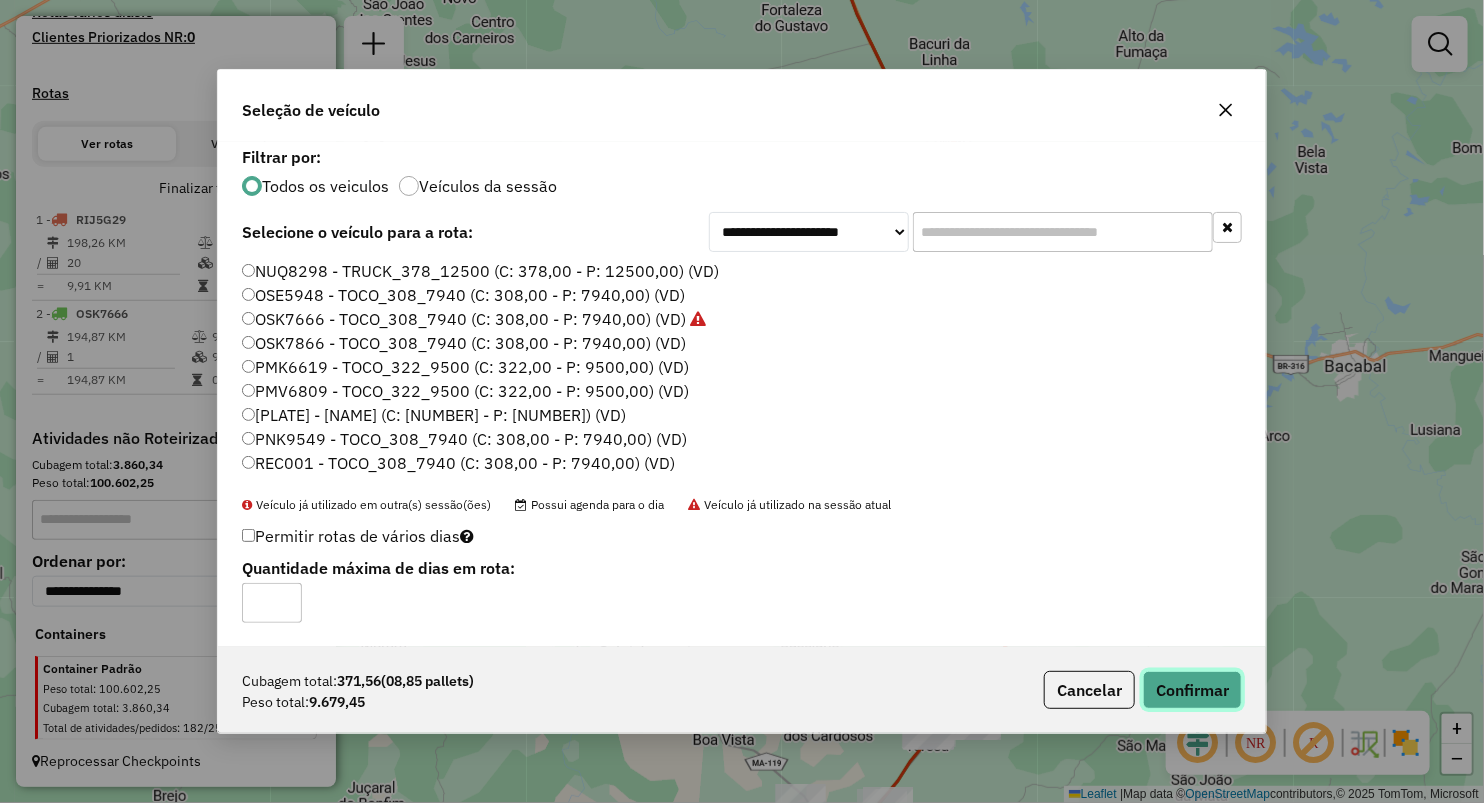 click on "Confirmar" 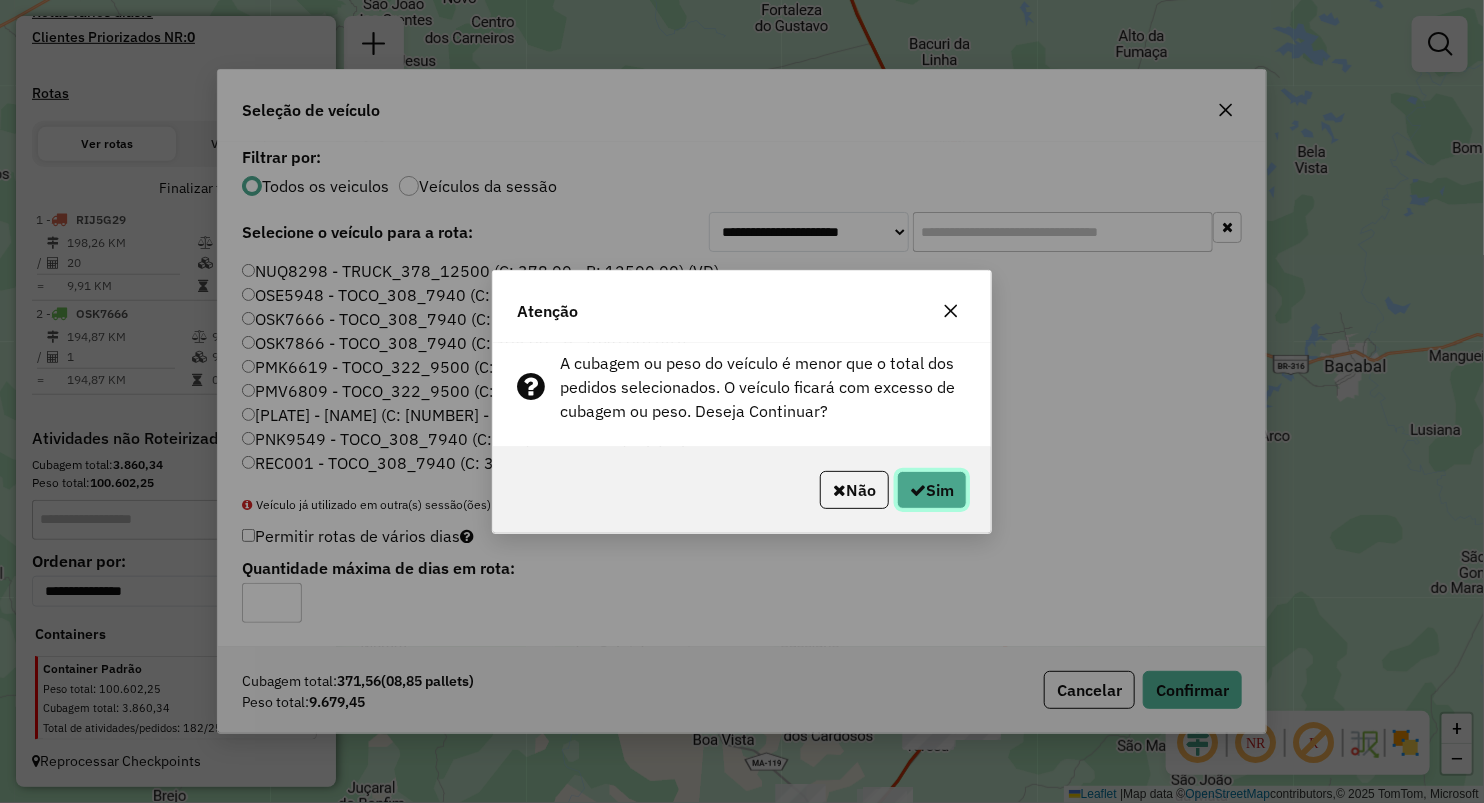 click on "Sim" 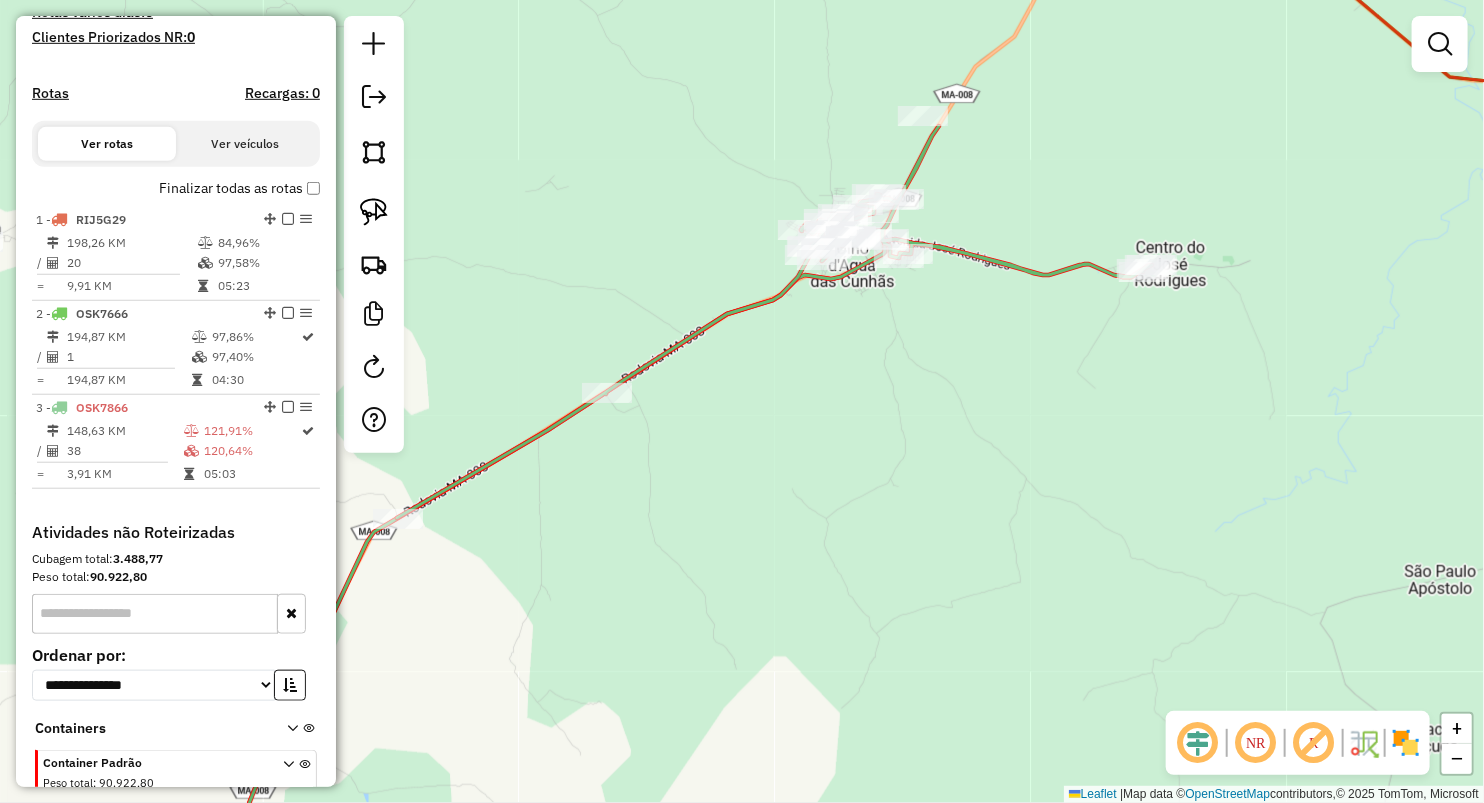 click on "Janela de atendimento Grade de atendimento Capacidade Transportadoras Veículos Cliente Pedidos  Rotas Selecione os dias de semana para filtrar as janelas de atendimento  Seg   Ter   Qua   Qui   Sex   Sáb   Dom  Informe o período da janela de atendimento: De: Até:  Filtrar exatamente a janela do cliente  Considerar janela de atendimento padrão  Selecione os dias de semana para filtrar as grades de atendimento  Seg   Ter   Qua   Qui   Sex   Sáb   Dom   Considerar clientes sem dia de atendimento cadastrado  Clientes fora do dia de atendimento selecionado Filtrar as atividades entre os valores definidos abaixo:  Peso mínimo:   Peso máximo:   Cubagem mínima:   Cubagem máxima:   De:   Até:  Filtrar as atividades entre o tempo de atendimento definido abaixo:  De:   Até:   Considerar capacidade total dos clientes não roteirizados Transportadora: Selecione um ou mais itens Tipo de veículo: Selecione um ou mais itens Veículo: Selecione um ou mais itens Motorista: Selecione um ou mais itens Nome: Rótulo:" 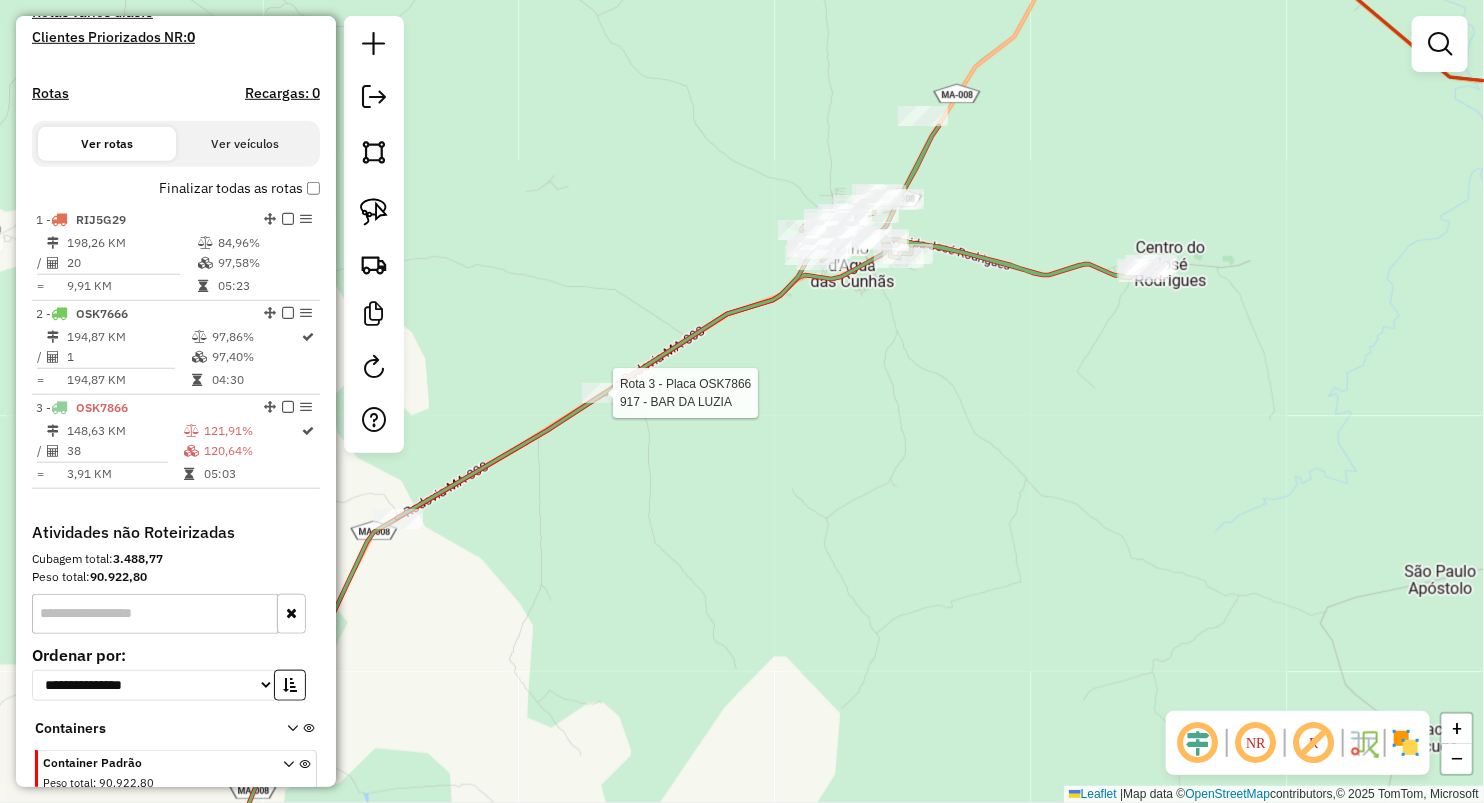 select on "**********" 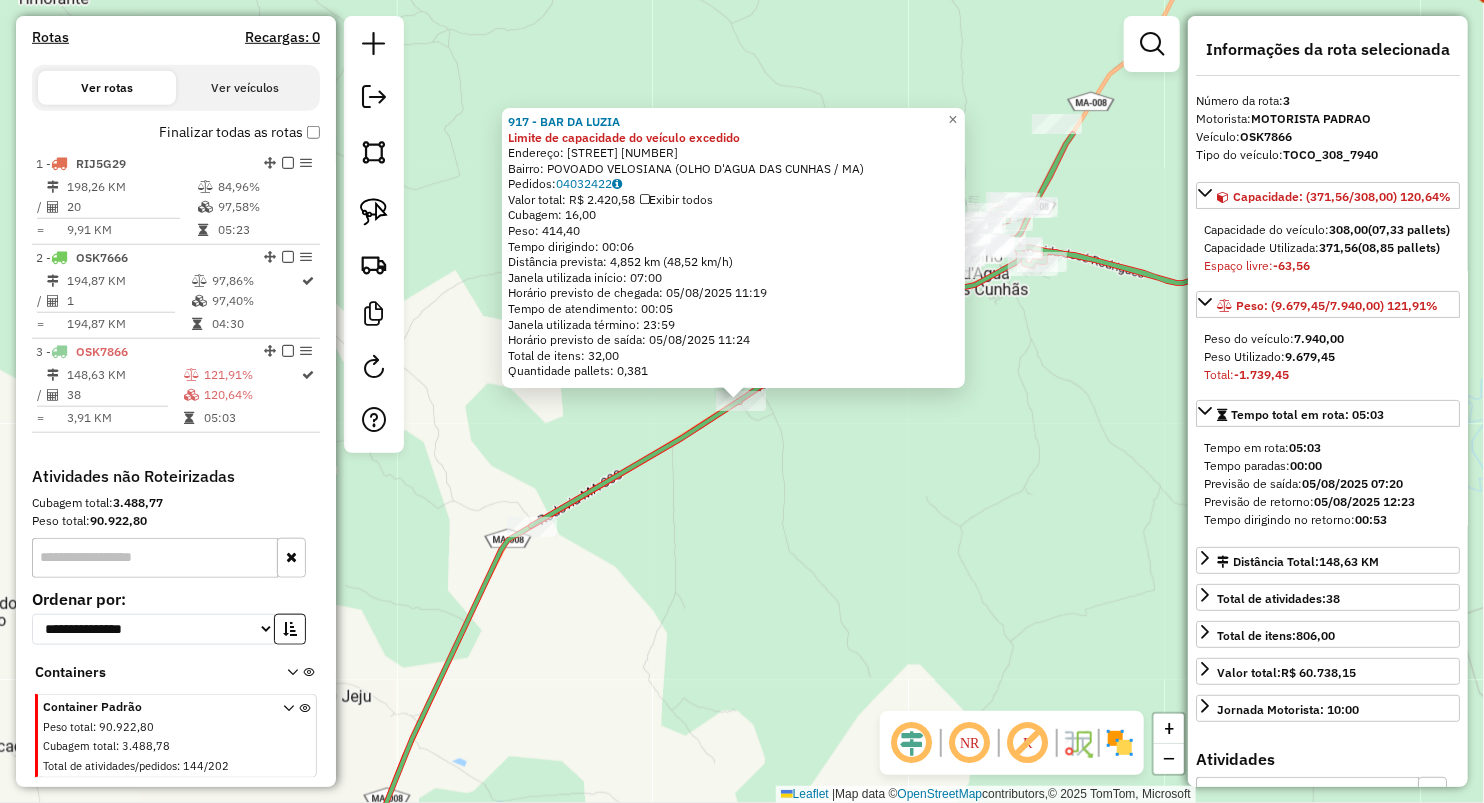scroll, scrollTop: 653, scrollLeft: 0, axis: vertical 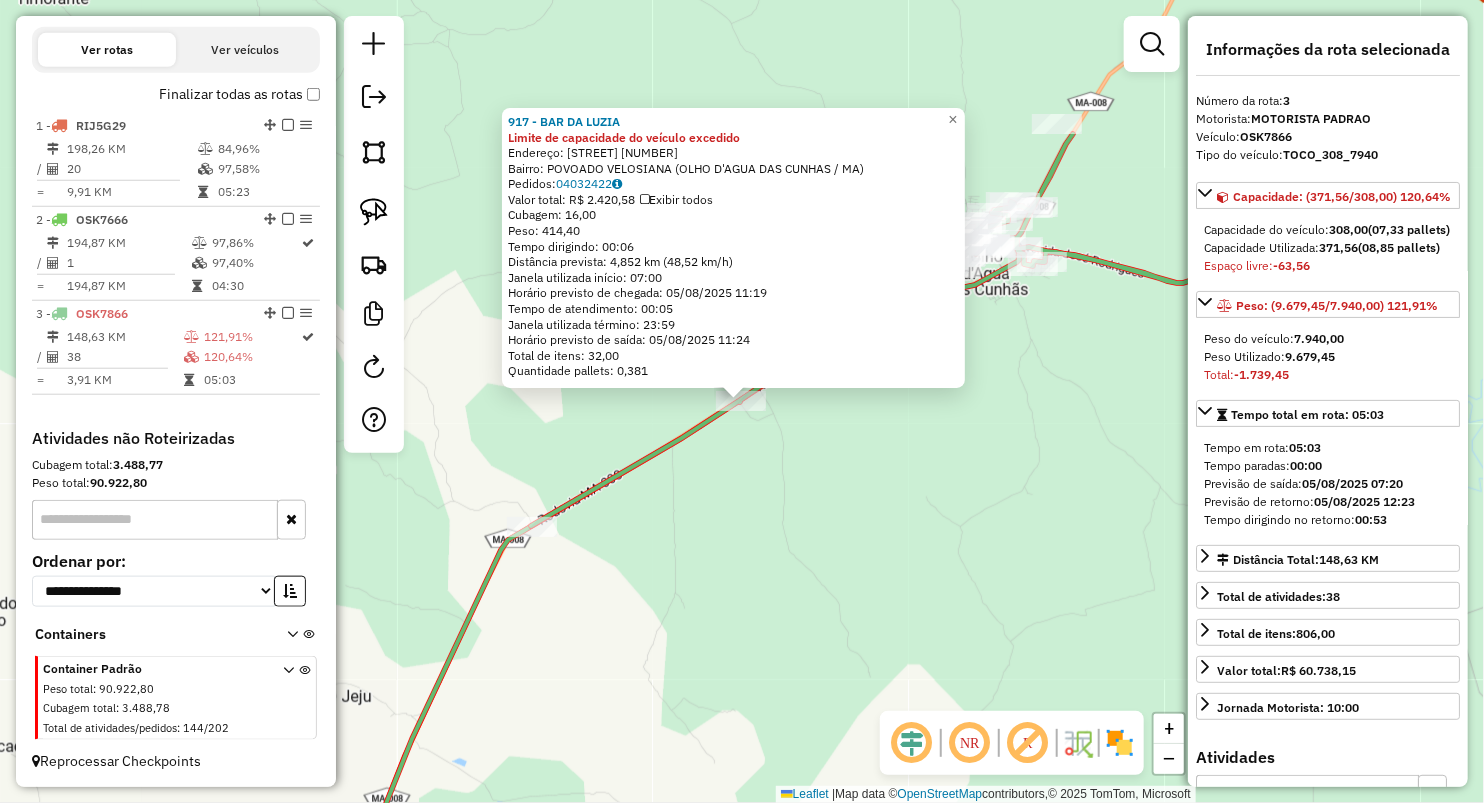 click on "917 - BAR DA LUZIA Limite de capacidade do veículo excedido  Endereço:  POVOADO VELOSIANA 1   Bairro: POVOADO VELOSIANA (OLHO D'AGUA DAS CUNHAS / MA)   Pedidos:  04032422   Valor total: R$ 2.420,58   Exibir todos   Cubagem: 16,00  Peso: 414,40  Tempo dirigindo: 00:06   Distância prevista: 4,852 km (48,52 km/h)   Janela utilizada início: 07:00   Horário previsto de chegada: 05/08/2025 11:19   Tempo de atendimento: 00:05   Janela utilizada término: 23:59   Horário previsto de saída: 05/08/2025 11:24   Total de itens: 32,00   Quantidade pallets: 0,381  × Janela de atendimento Grade de atendimento Capacidade Transportadoras Veículos Cliente Pedidos  Rotas Selecione os dias de semana para filtrar as janelas de atendimento  Seg   Ter   Qua   Qui   Sex   Sáb   Dom  Informe o período da janela de atendimento: De: Até:  Filtrar exatamente a janela do cliente  Considerar janela de atendimento padrão  Selecione os dias de semana para filtrar as grades de atendimento  Seg   Ter   Qua   Qui   Sex   Sáb  De:" 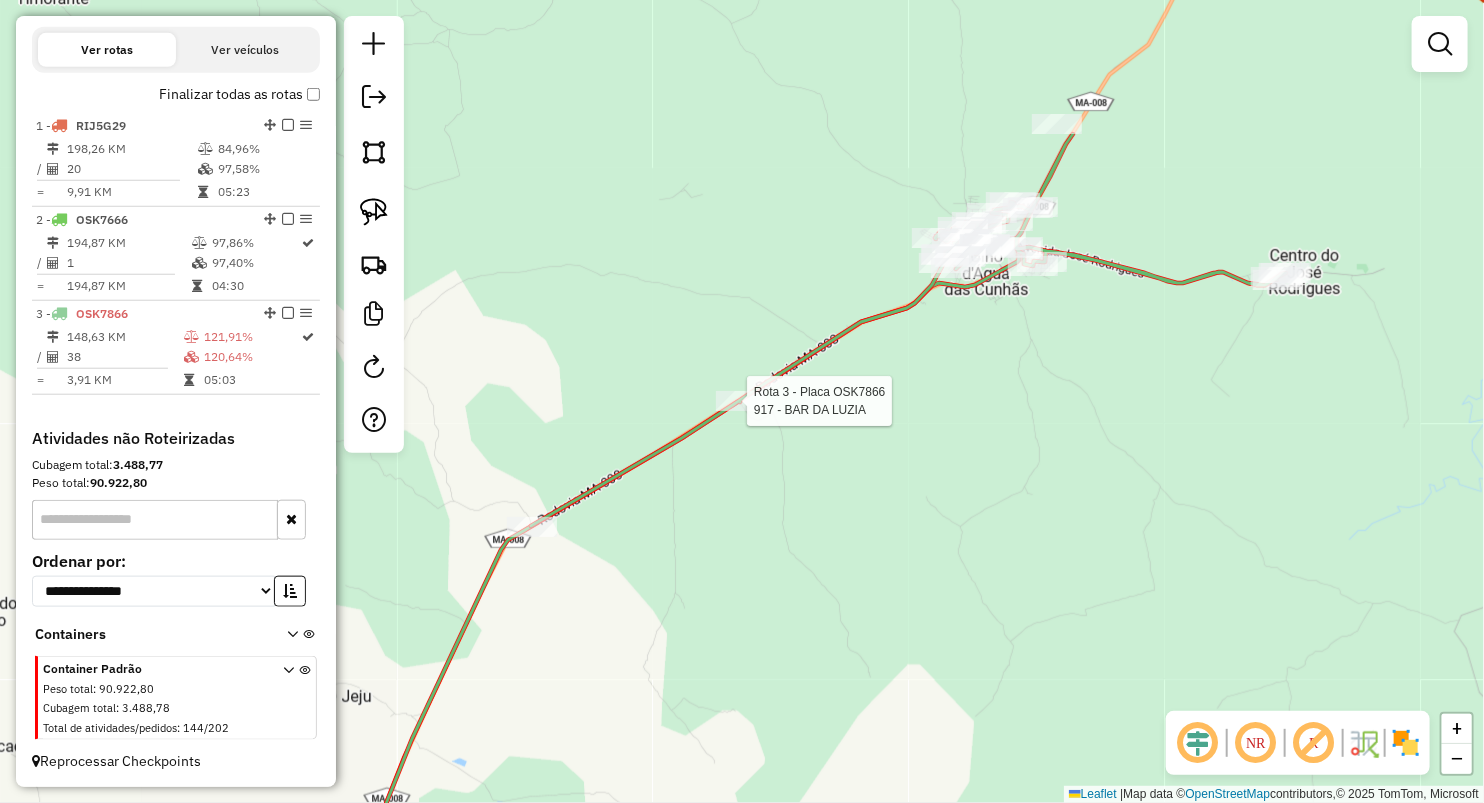 select on "**********" 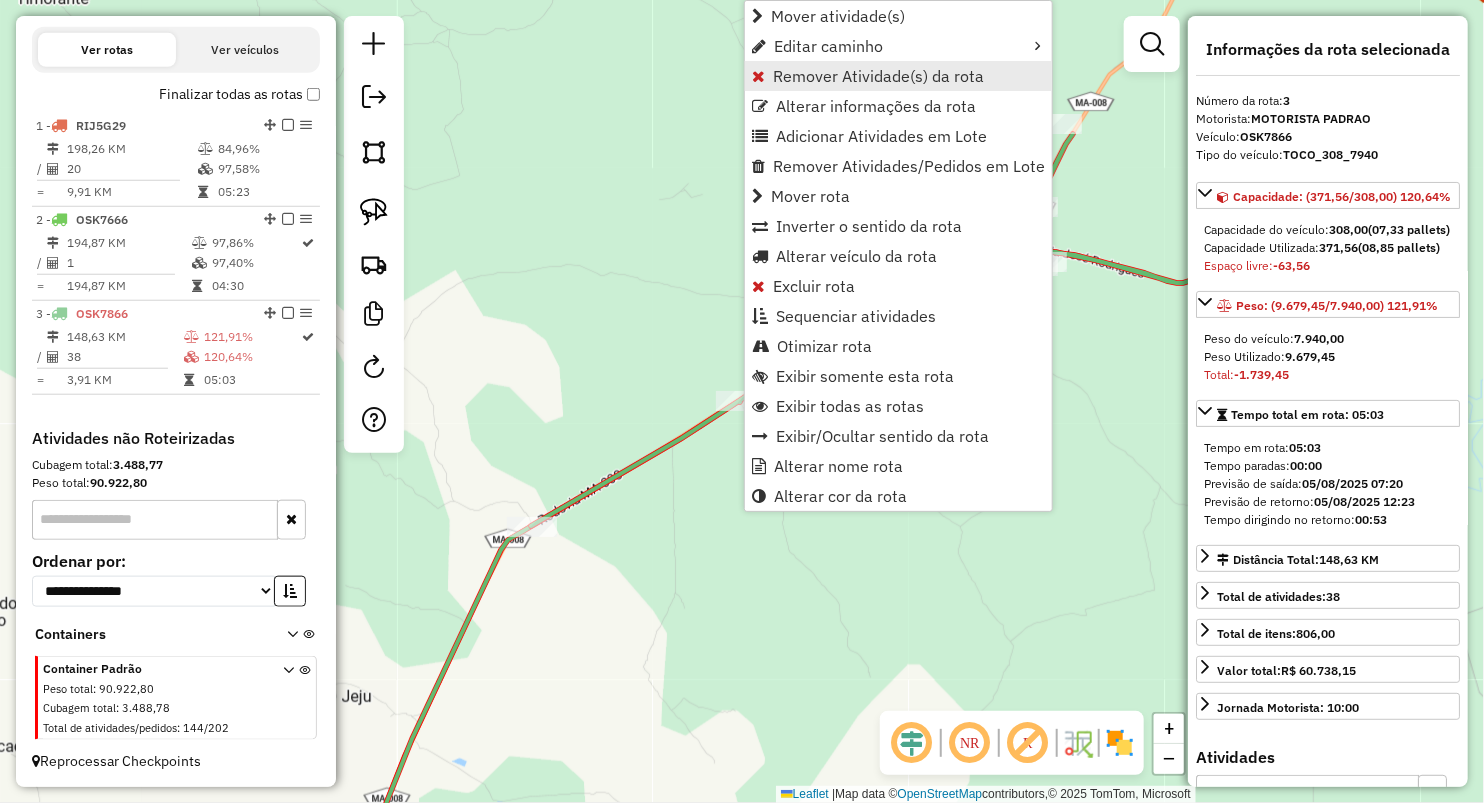 click on "Remover Atividade(s) da rota" at bounding box center [878, 76] 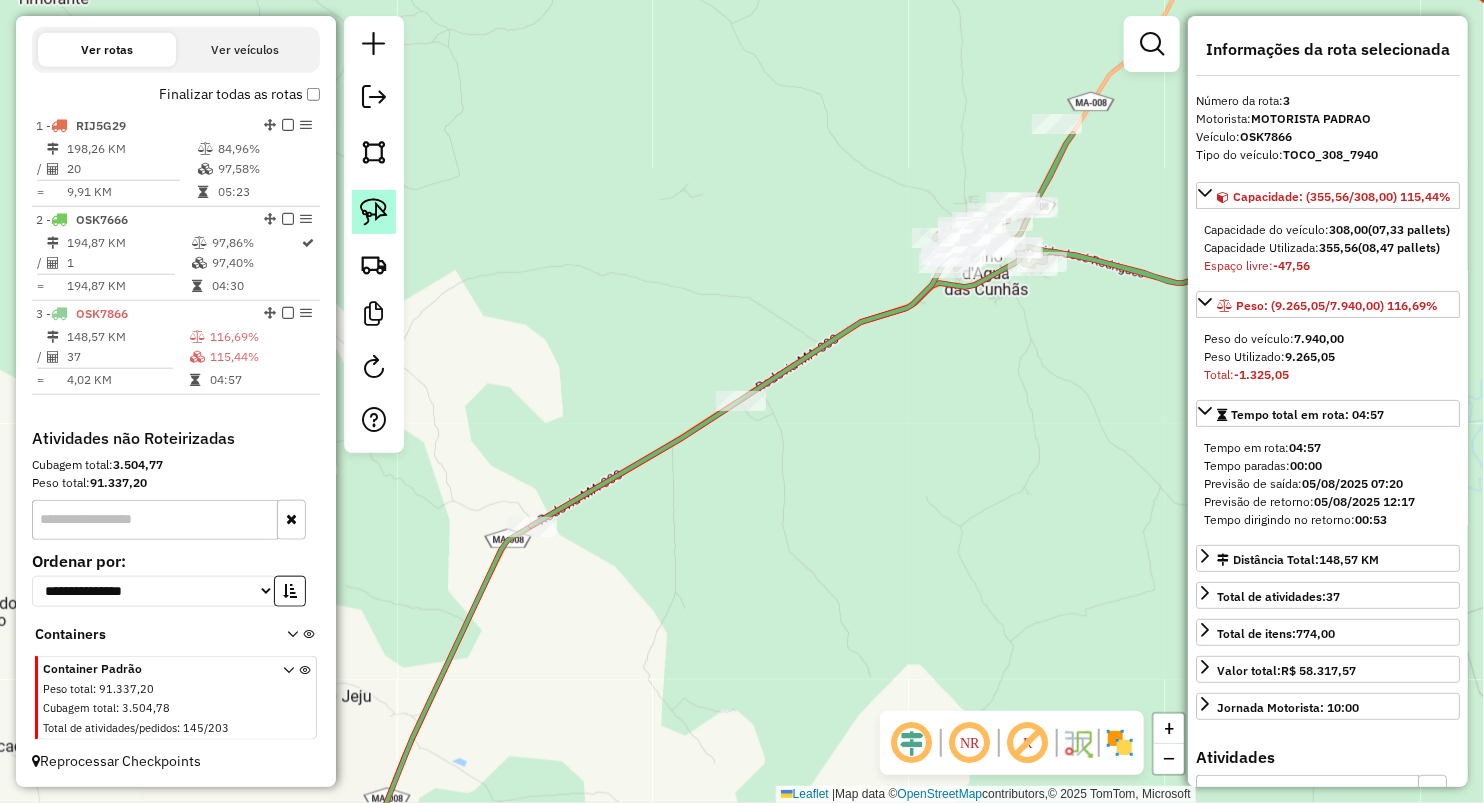 click 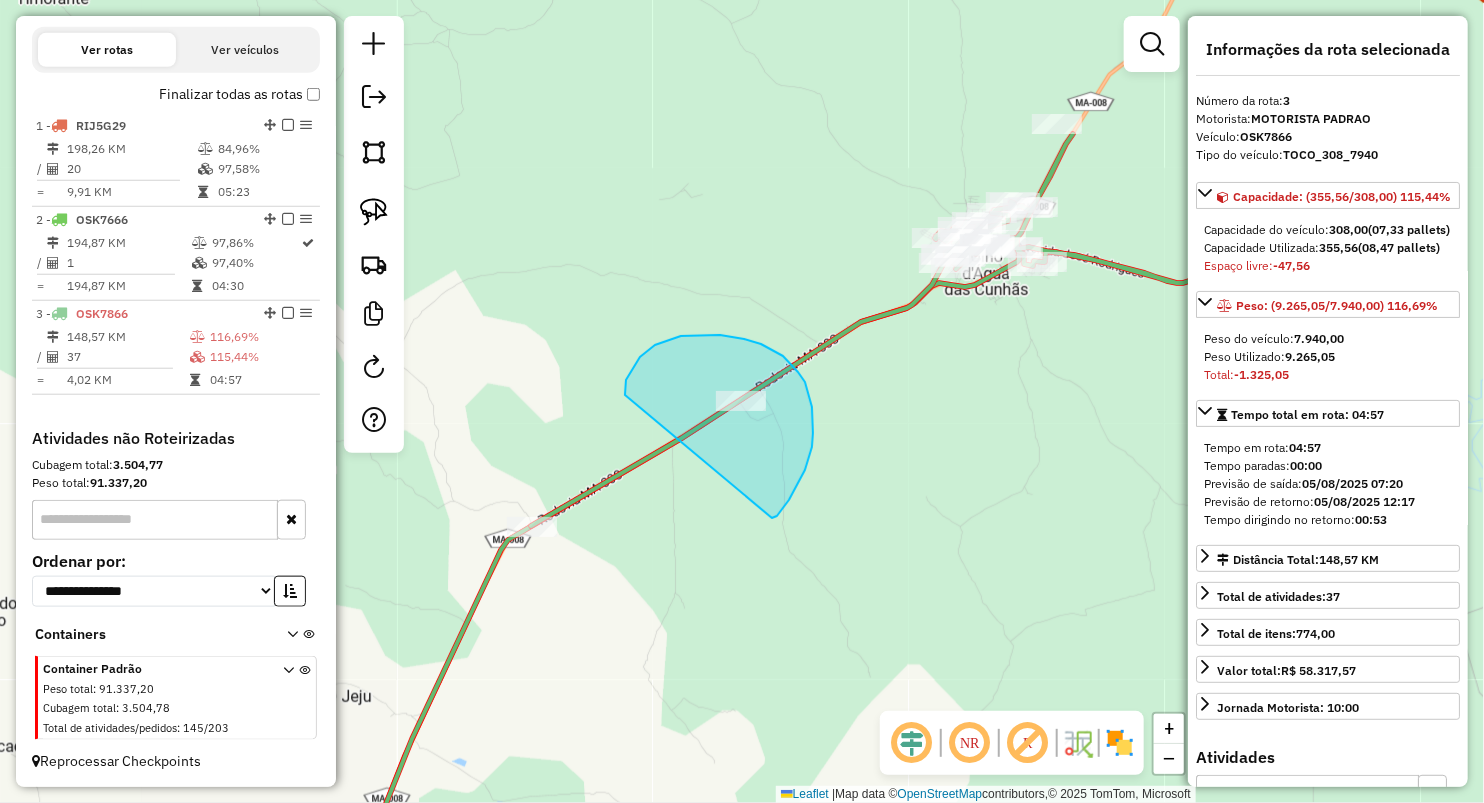 drag, startPoint x: 625, startPoint y: 389, endPoint x: 772, endPoint y: 519, distance: 196.2371 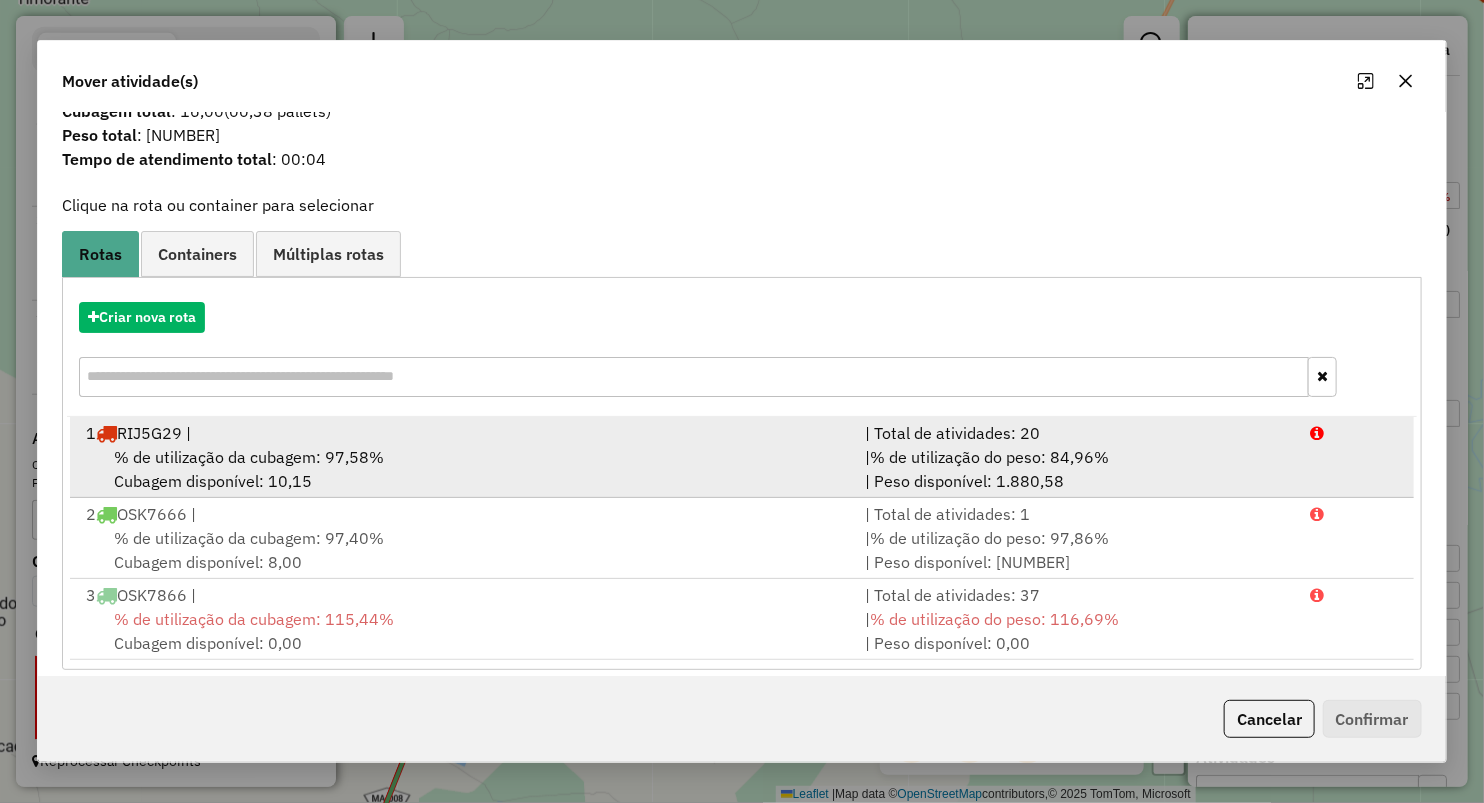 scroll, scrollTop: 63, scrollLeft: 0, axis: vertical 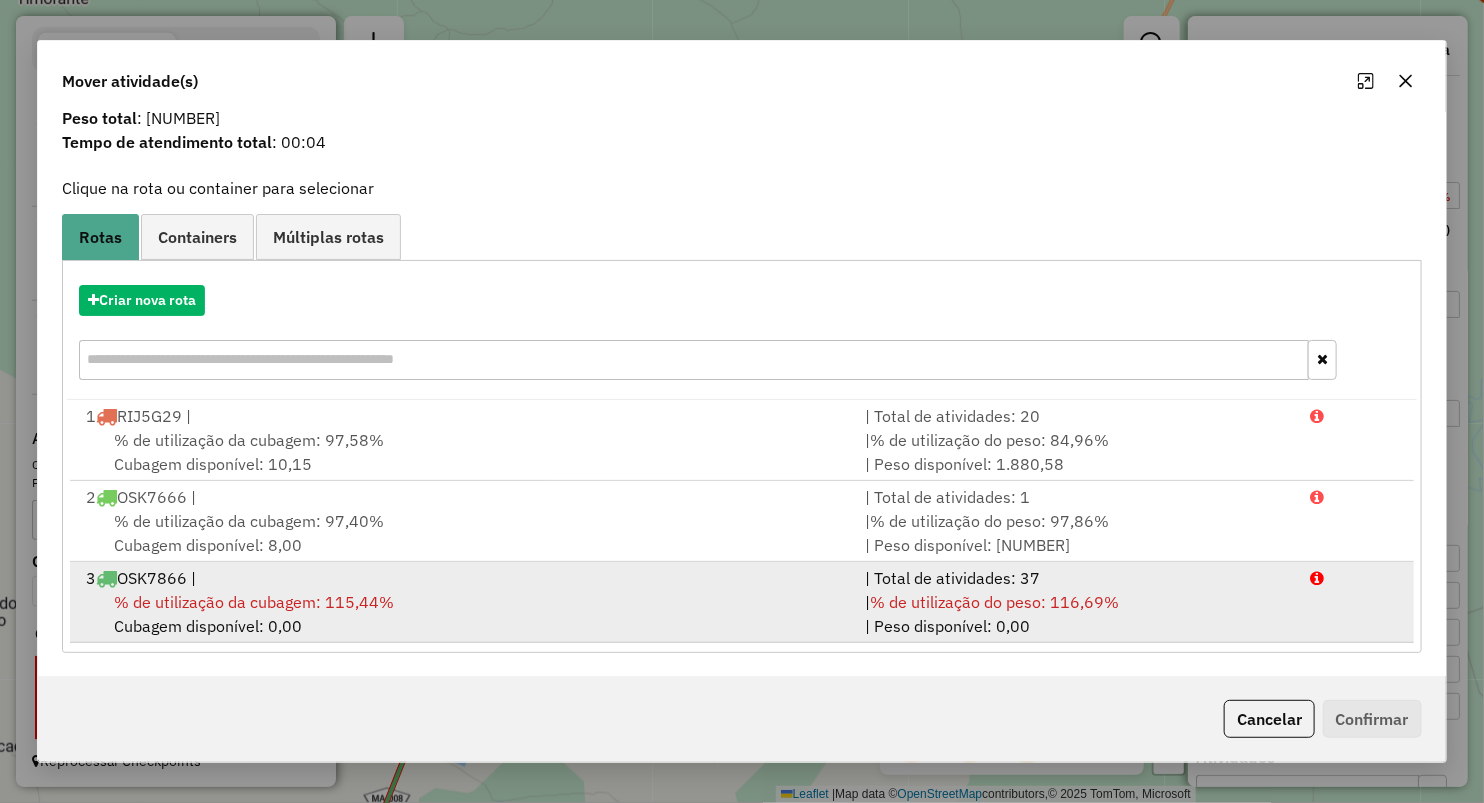 drag, startPoint x: 268, startPoint y: 587, endPoint x: 284, endPoint y: 582, distance: 16.763054 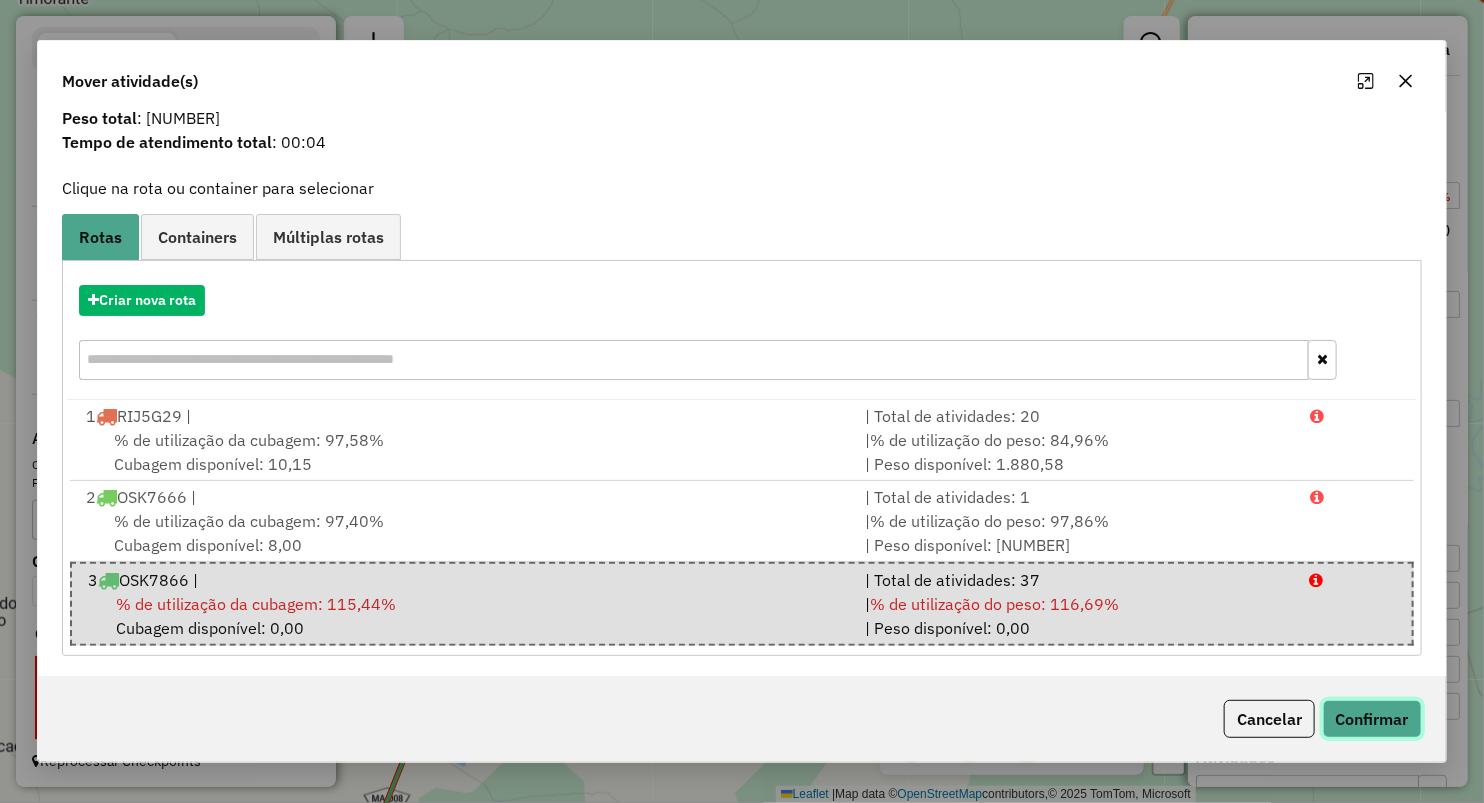 click on "Confirmar" 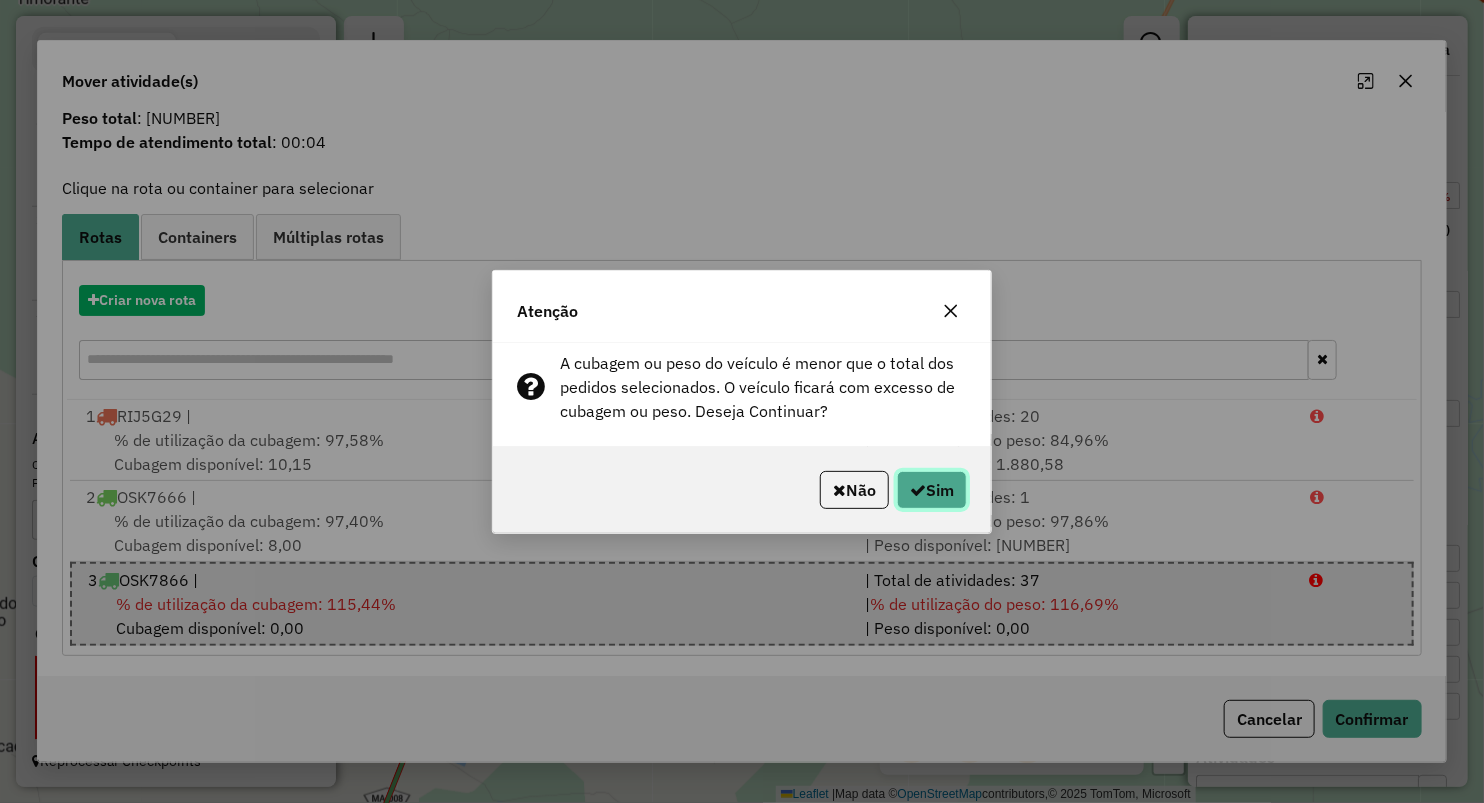 click 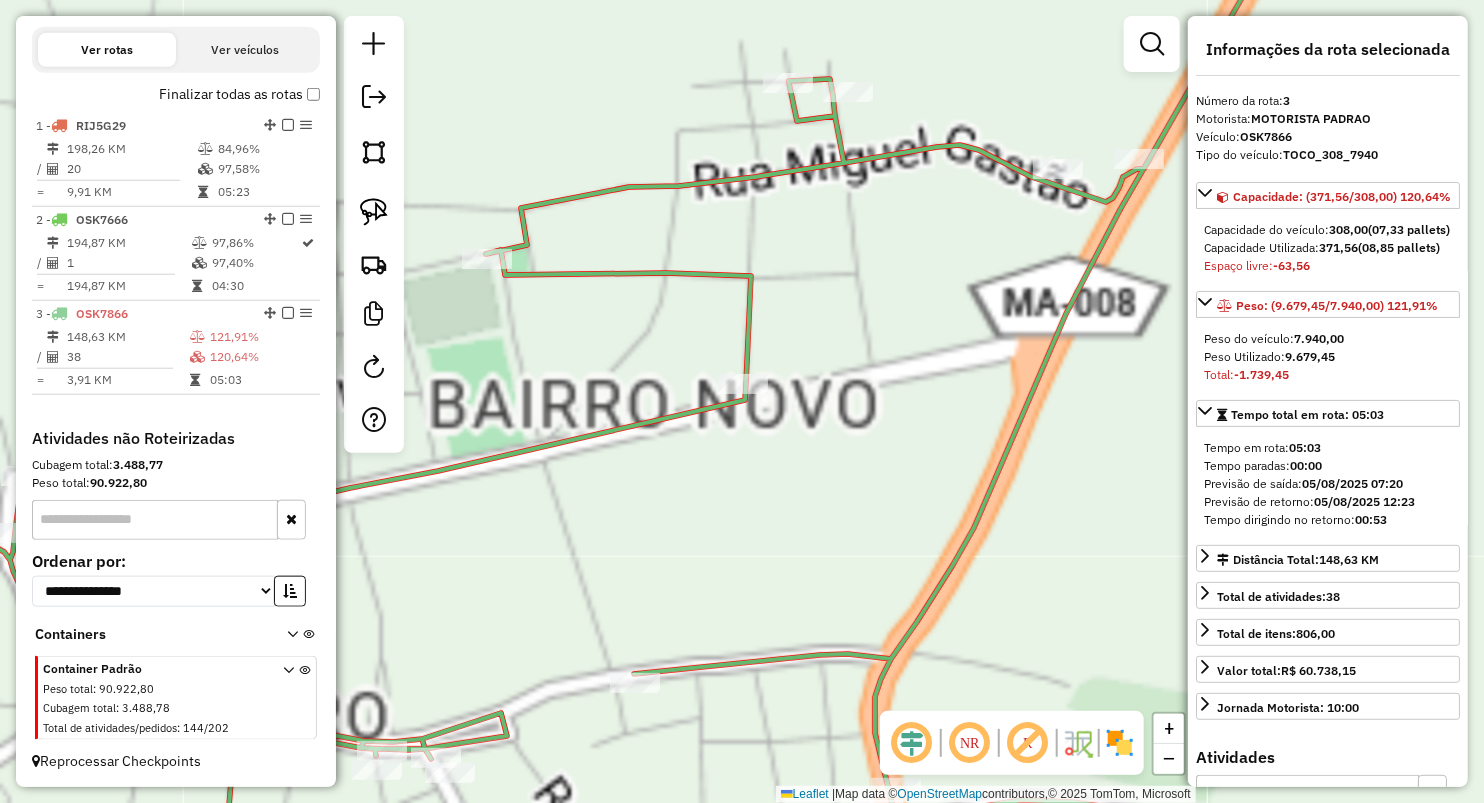 click on "Janela de atendimento Grade de atendimento Capacidade Transportadoras Veículos Cliente Pedidos  Rotas Selecione os dias de semana para filtrar as janelas de atendimento  Seg   Ter   Qua   Qui   Sex   Sáb   Dom  Informe o período da janela de atendimento: De: Até:  Filtrar exatamente a janela do cliente  Considerar janela de atendimento padrão  Selecione os dias de semana para filtrar as grades de atendimento  Seg   Ter   Qua   Qui   Sex   Sáb   Dom   Considerar clientes sem dia de atendimento cadastrado  Clientes fora do dia de atendimento selecionado Filtrar as atividades entre os valores definidos abaixo:  Peso mínimo:   Peso máximo:   Cubagem mínima:   Cubagem máxima:   De:   Até:  Filtrar as atividades entre o tempo de atendimento definido abaixo:  De:   Até:   Considerar capacidade total dos clientes não roteirizados Transportadora: Selecione um ou mais itens Tipo de veículo: Selecione um ou mais itens Veículo: Selecione um ou mais itens Motorista: Selecione um ou mais itens Nome: Rótulo:" 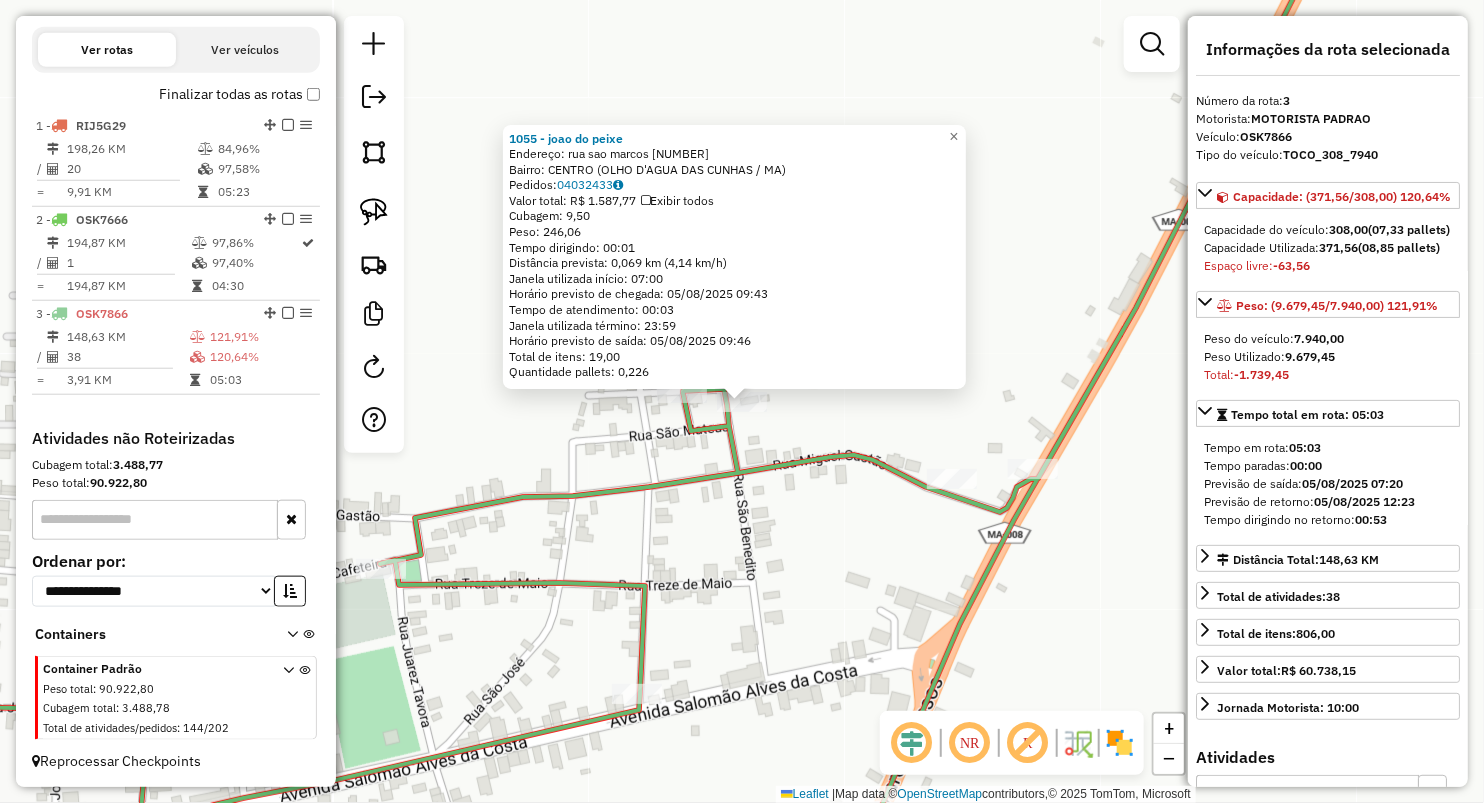 click on "1055 - joao do peixe  Endereço:  rua sao marcos 61   Bairro: CENTRO (OLHO D'AGUA DAS CUNHAS / MA)   Pedidos:  04032433   Valor total: R$ 1.587,77   Exibir todos   Cubagem: 9,50  Peso: 246,06  Tempo dirigindo: 00:01   Distância prevista: 0,069 km (4,14 km/h)   Janela utilizada início: 07:00   Horário previsto de chegada: 05/08/2025 09:43   Tempo de atendimento: 00:03   Janela utilizada término: 23:59   Horário previsto de saída: 05/08/2025 09:46   Total de itens: 19,00   Quantidade pallets: 0,226  × Janela de atendimento Grade de atendimento Capacidade Transportadoras Veículos Cliente Pedidos  Rotas Selecione os dias de semana para filtrar as janelas de atendimento  Seg   Ter   Qua   Qui   Sex   Sáb   Dom  Informe o período da janela de atendimento: De: Até:  Filtrar exatamente a janela do cliente  Considerar janela de atendimento padrão  Selecione os dias de semana para filtrar as grades de atendimento  Seg   Ter   Qua   Qui   Sex   Sáb   Dom   Clientes fora do dia de atendimento selecionado De:" 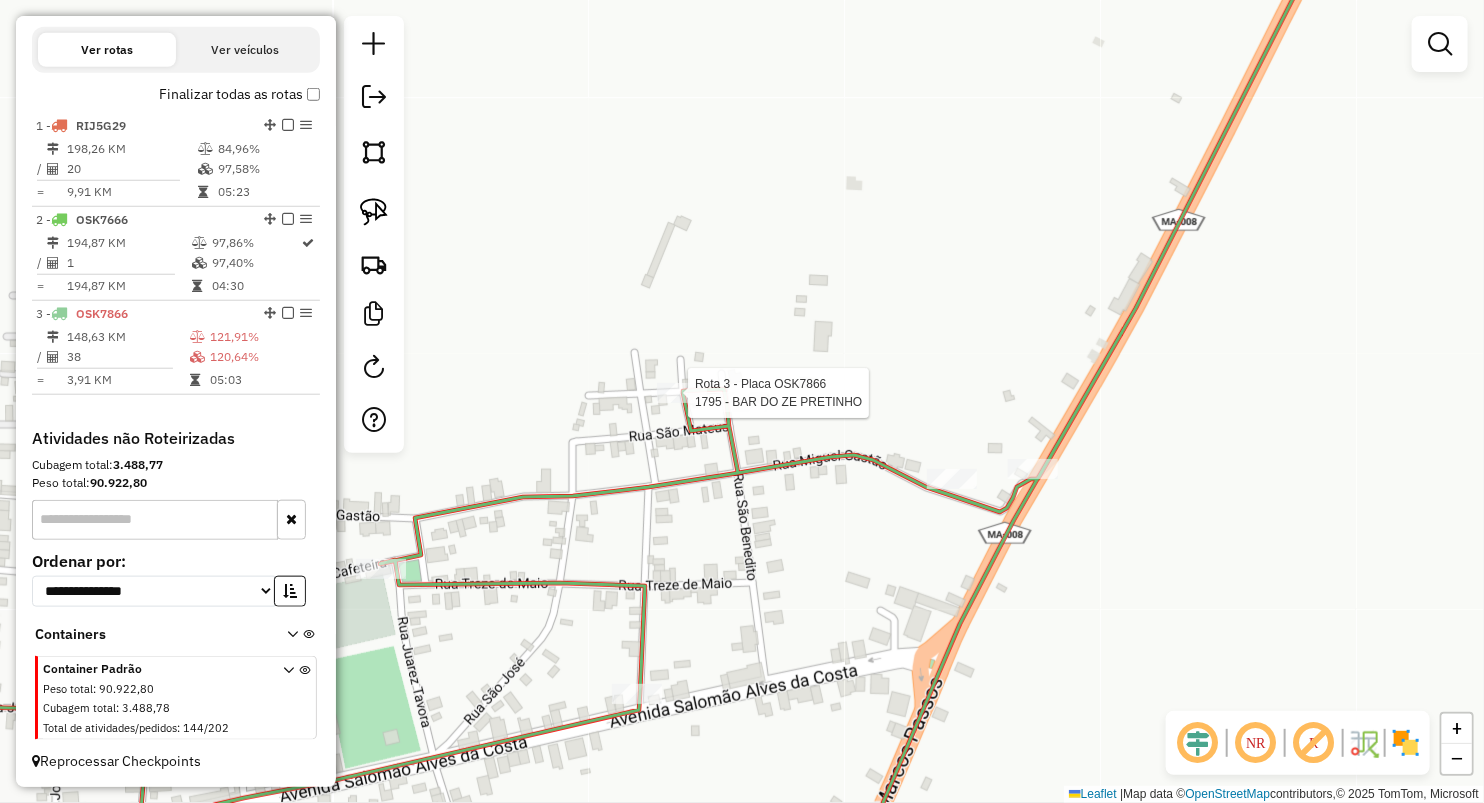select on "**********" 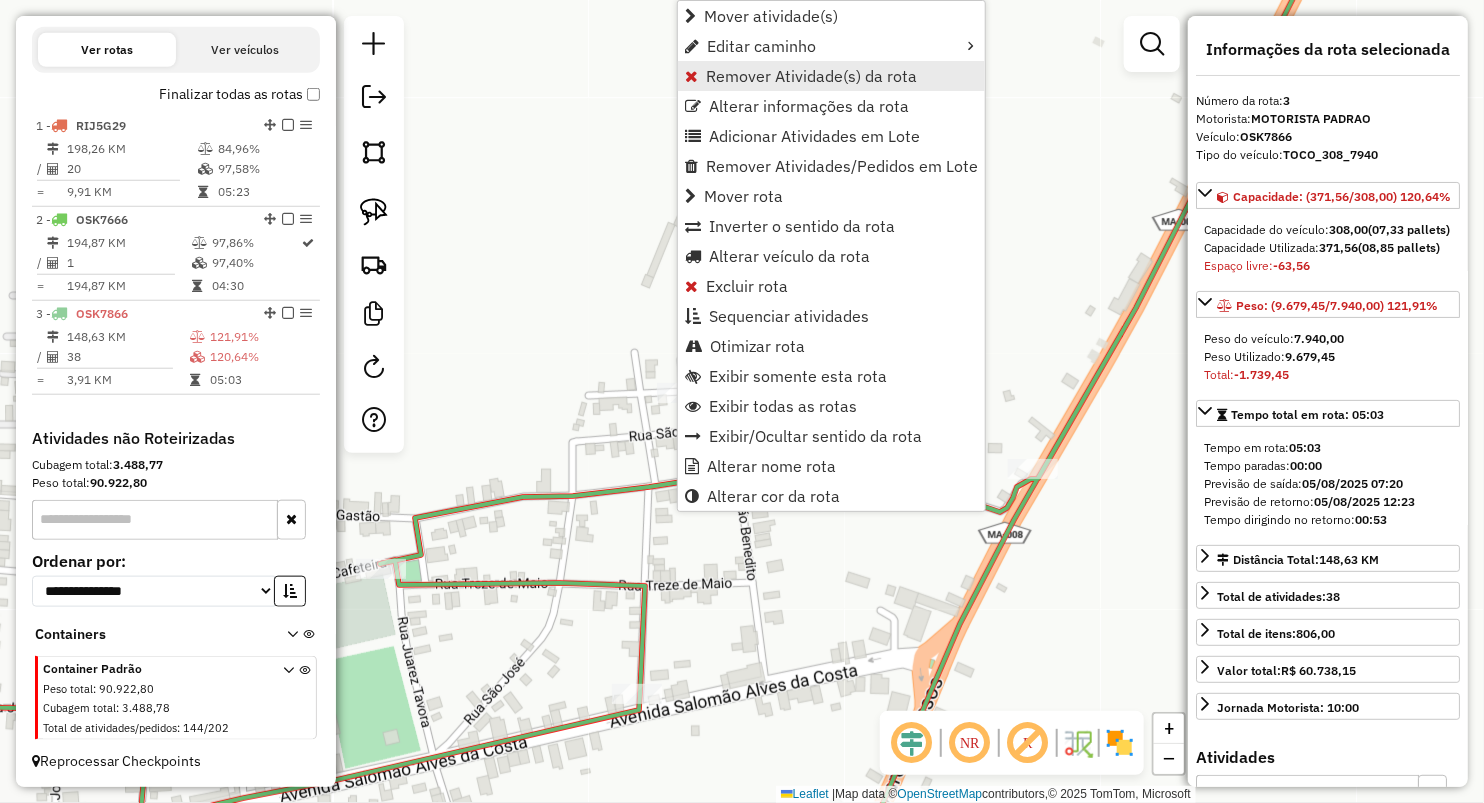 click on "Remover Atividade(s) da rota" at bounding box center [831, 76] 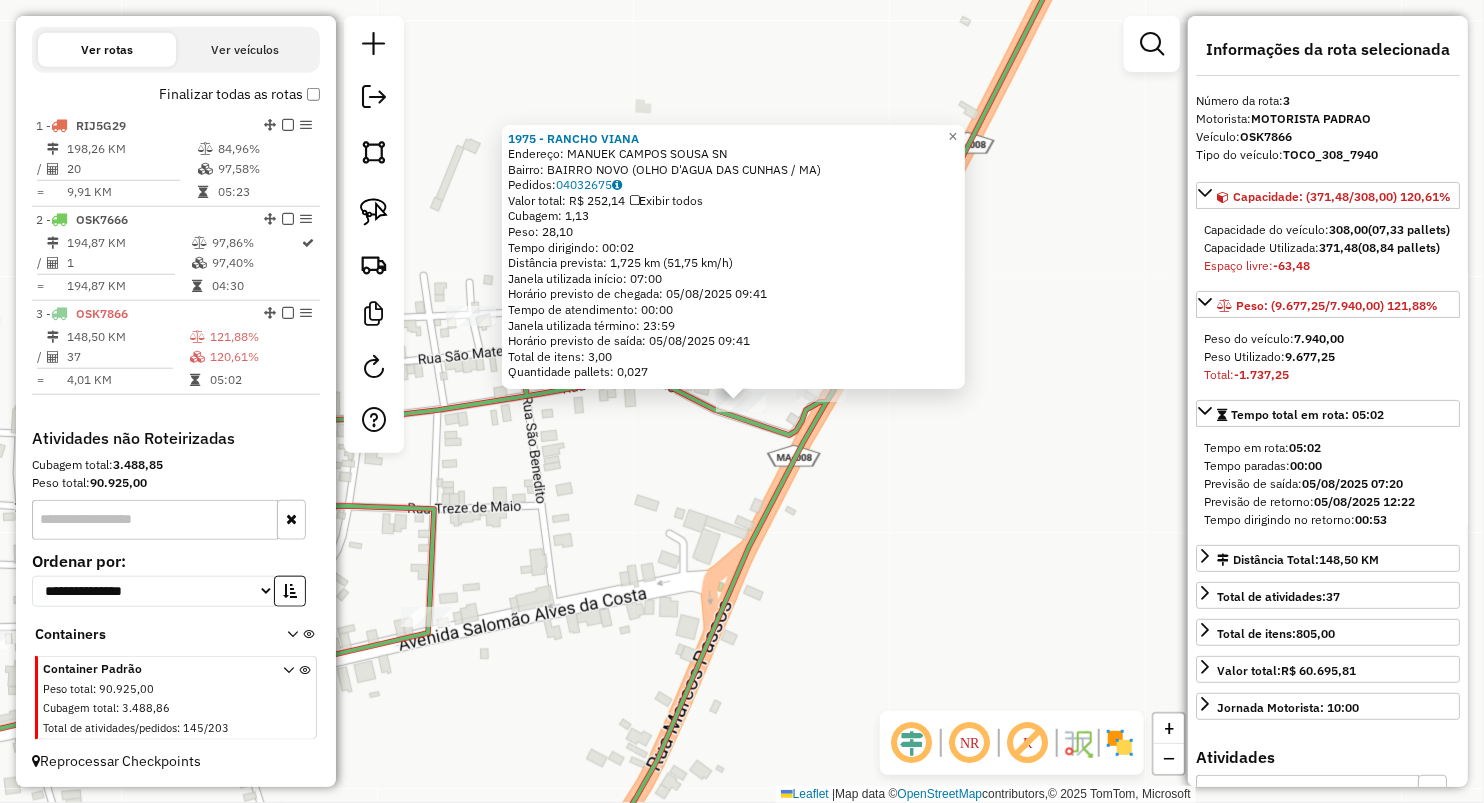 drag, startPoint x: 664, startPoint y: 459, endPoint x: 672, endPoint y: 439, distance: 21.540659 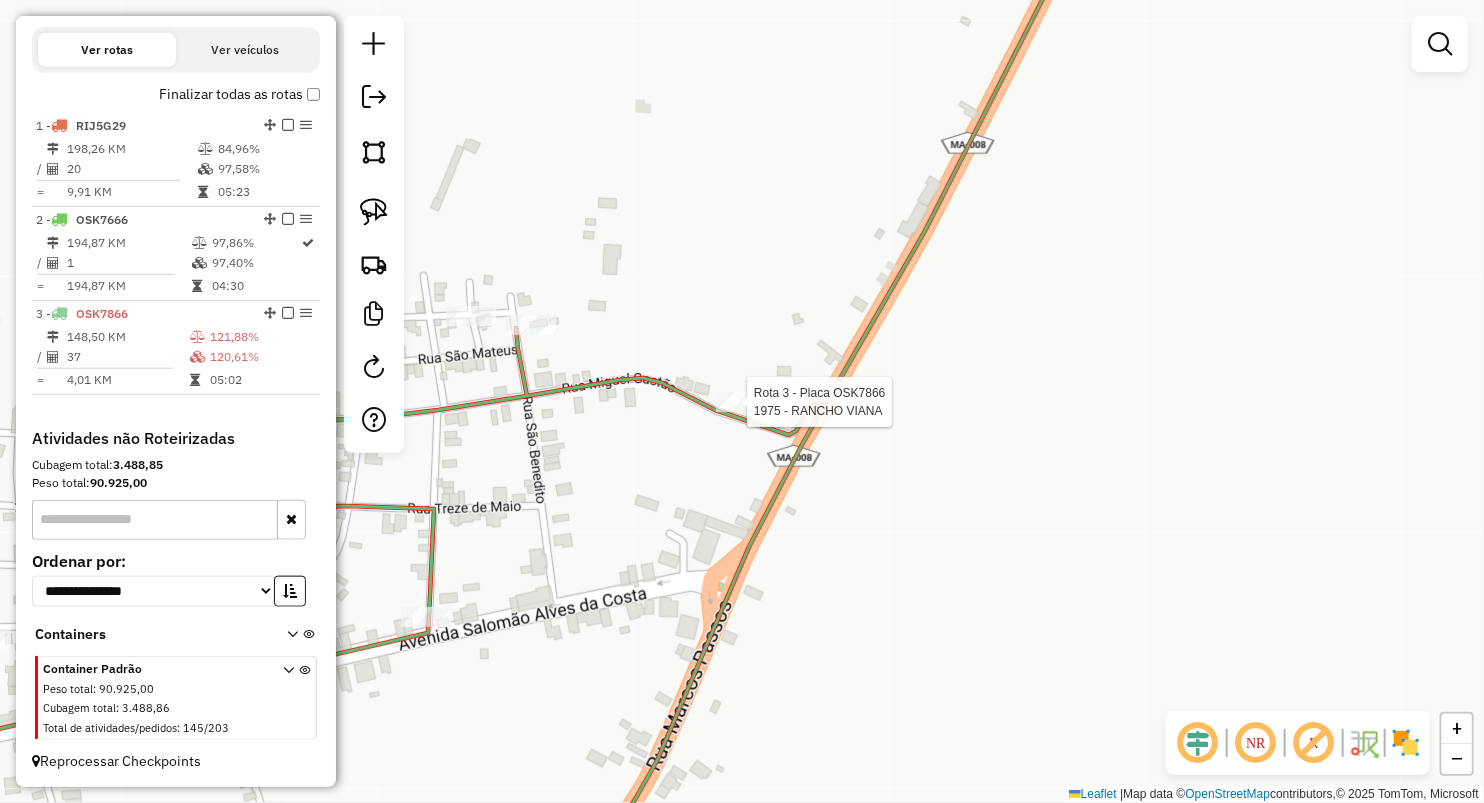 select on "**********" 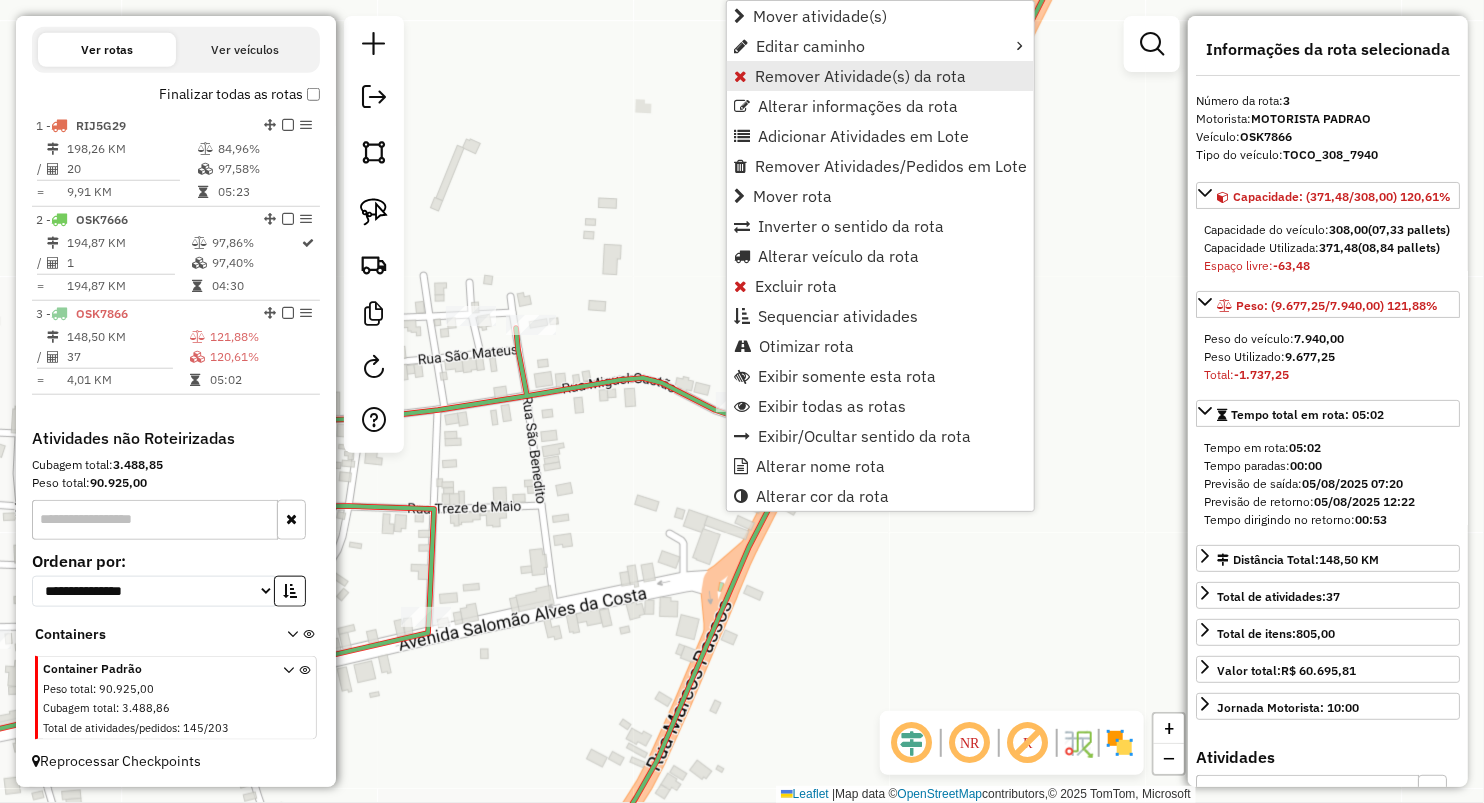 drag, startPoint x: 778, startPoint y: 74, endPoint x: 815, endPoint y: 267, distance: 196.51463 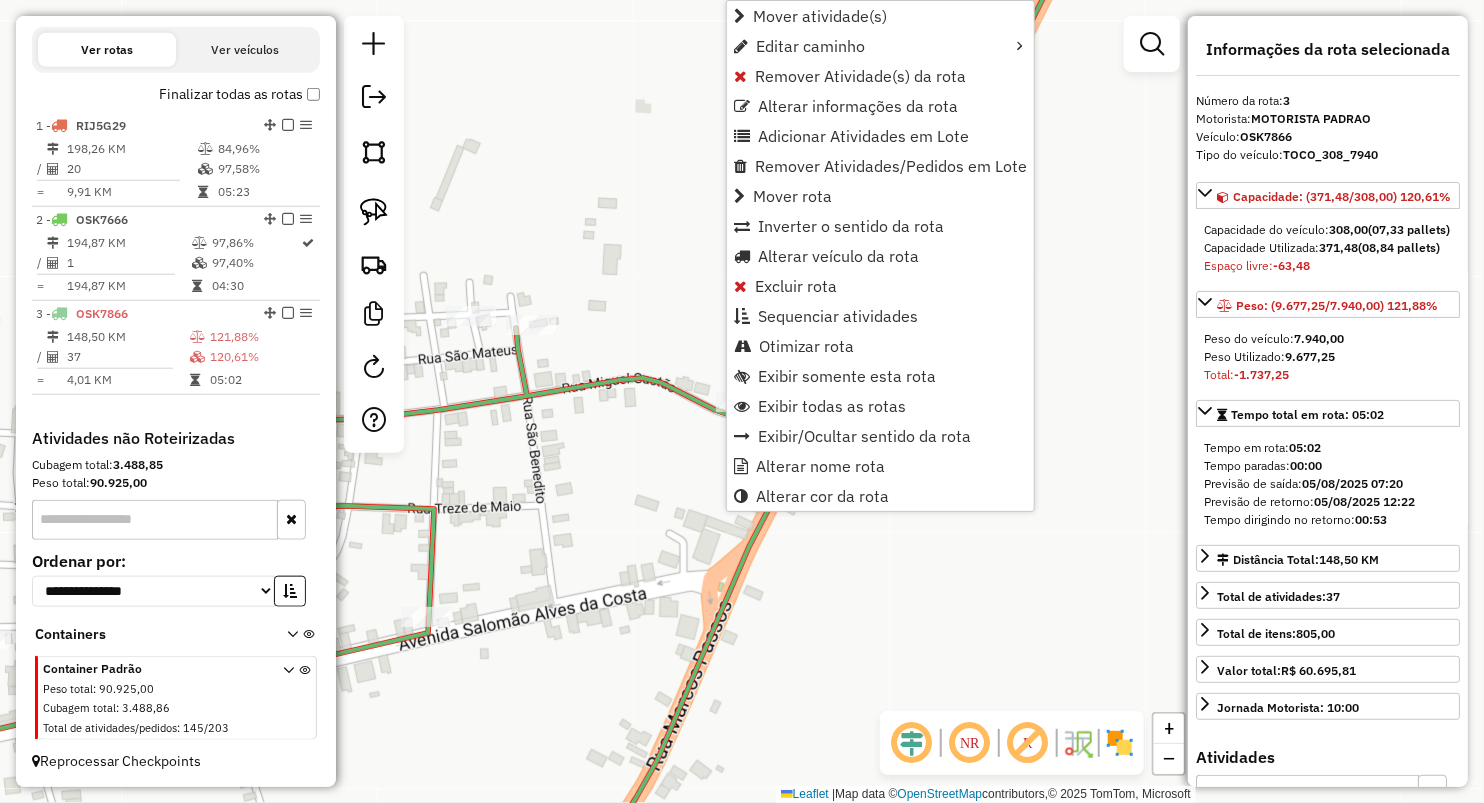 click on "Remover Atividade(s) da rota" at bounding box center [860, 76] 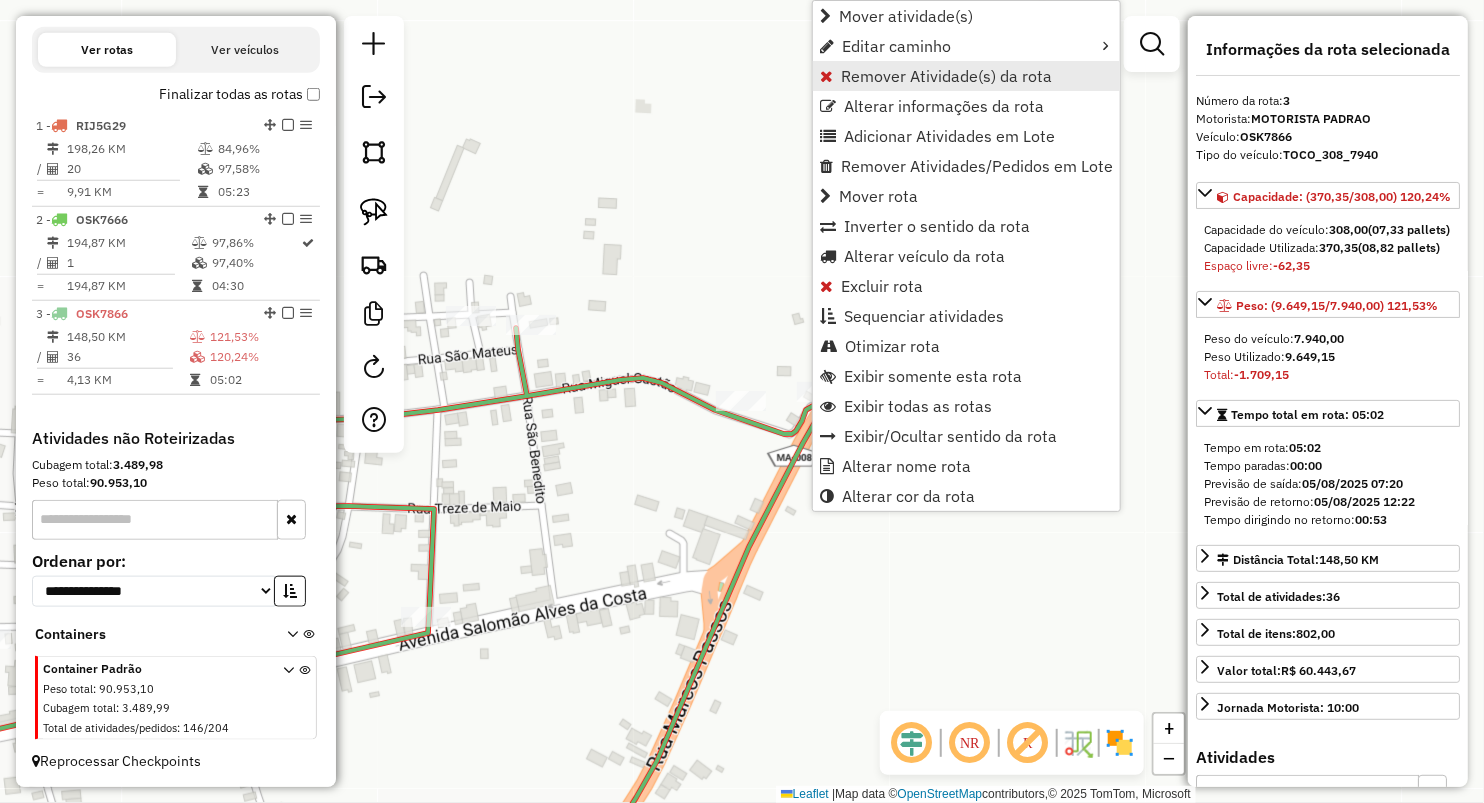 click on "Remover Atividade(s) da rota" at bounding box center (946, 76) 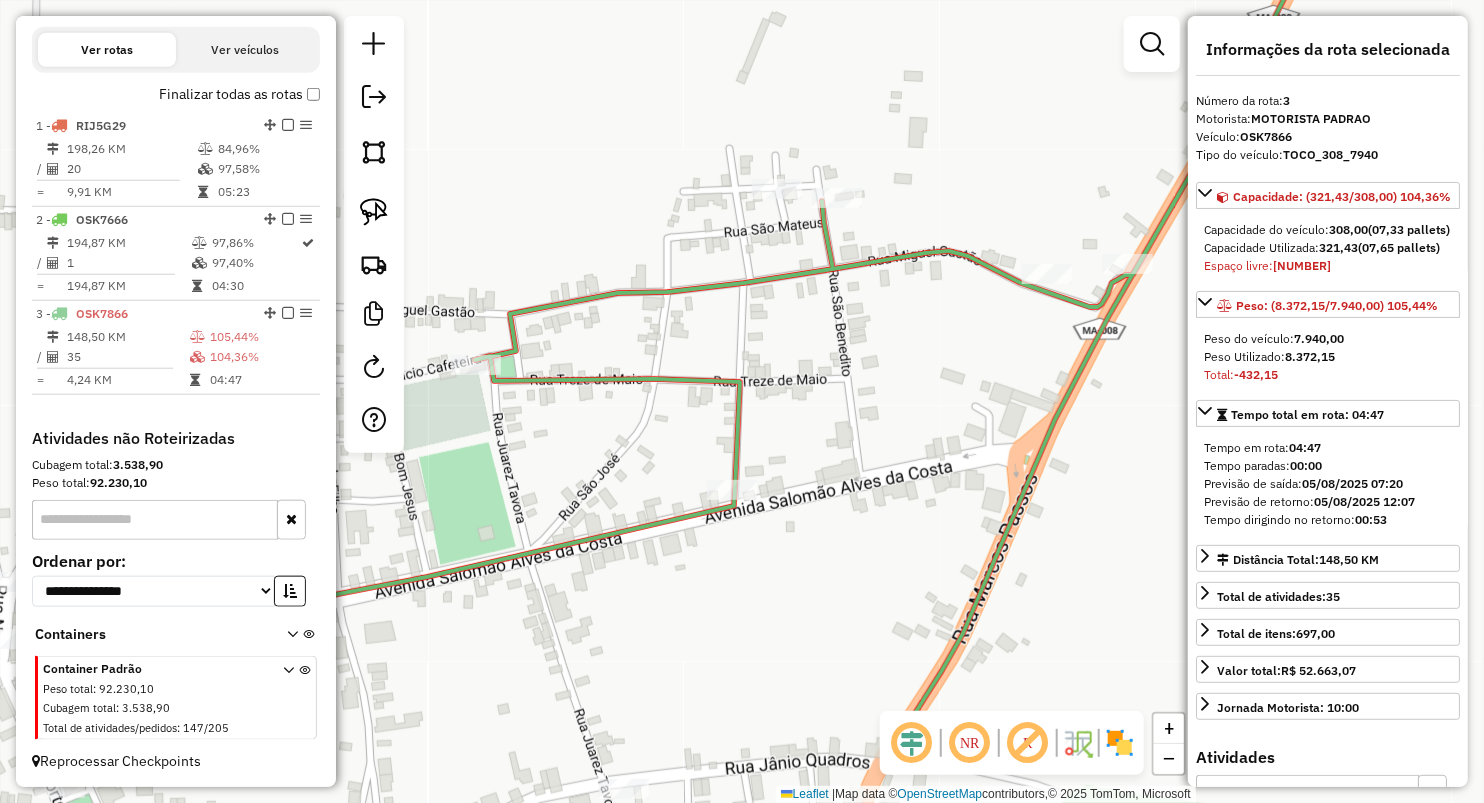 drag, startPoint x: 616, startPoint y: 488, endPoint x: 815, endPoint y: 410, distance: 213.7405 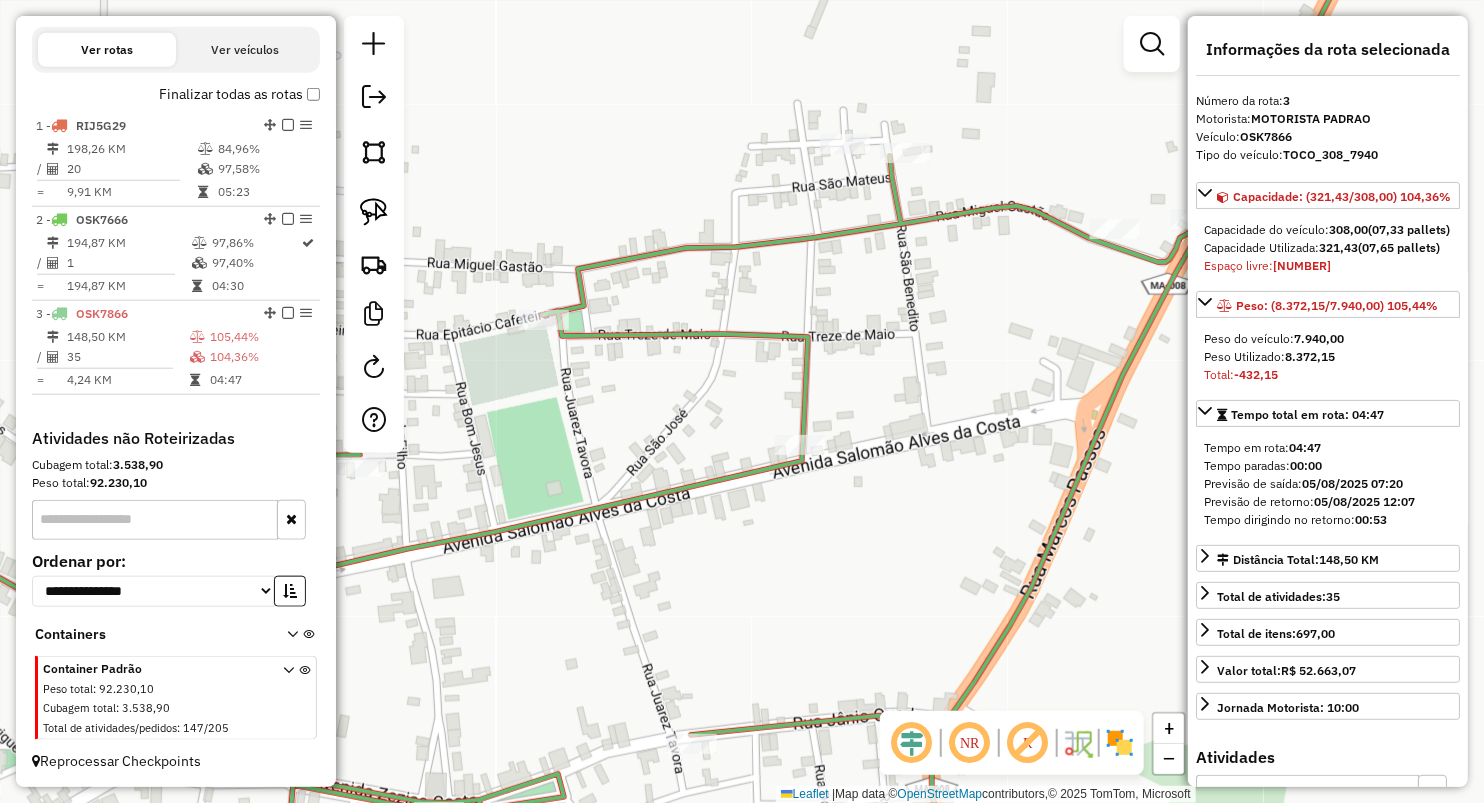drag, startPoint x: 843, startPoint y: 460, endPoint x: 762, endPoint y: 421, distance: 89.89995 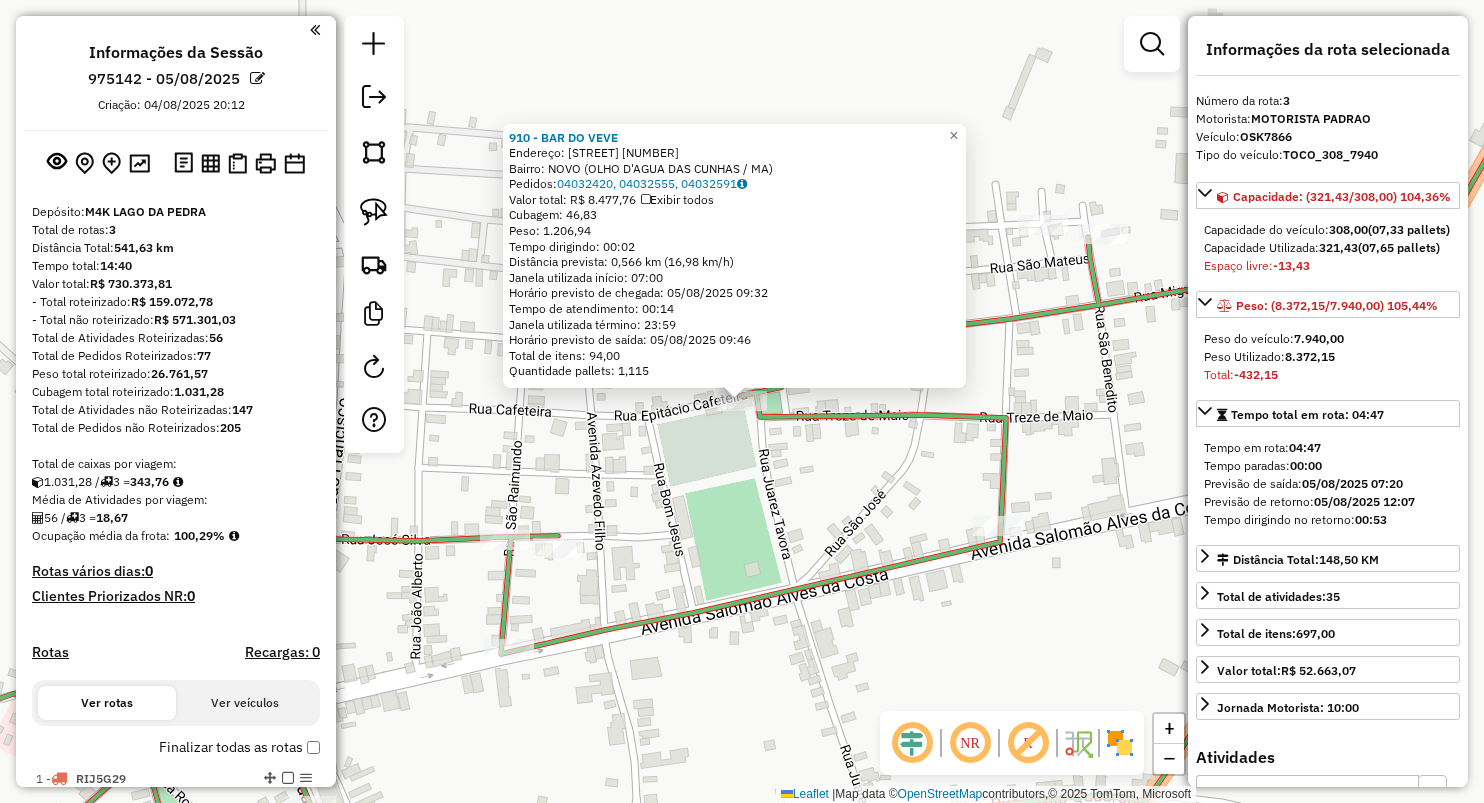 select on "**********" 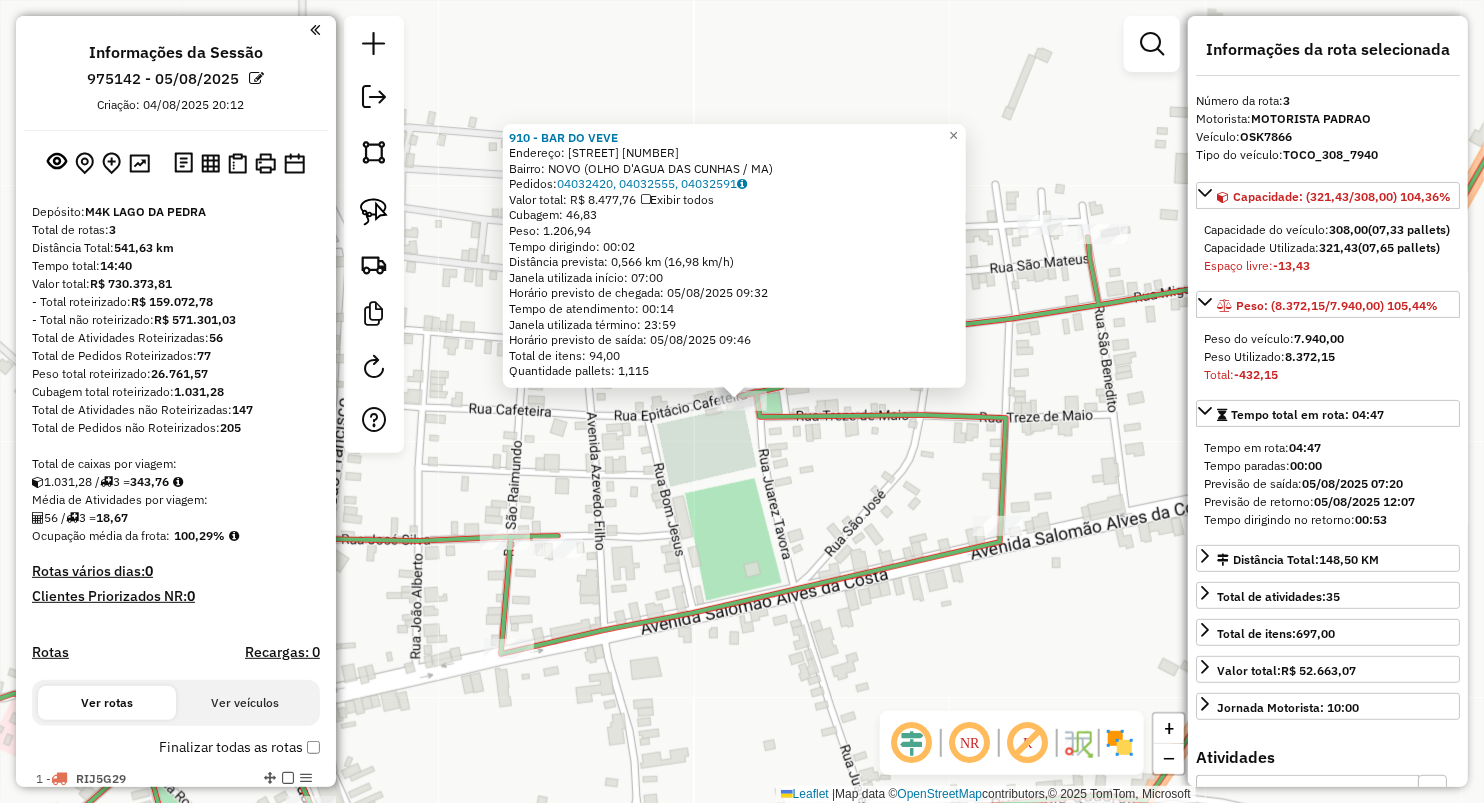 scroll, scrollTop: 653, scrollLeft: 0, axis: vertical 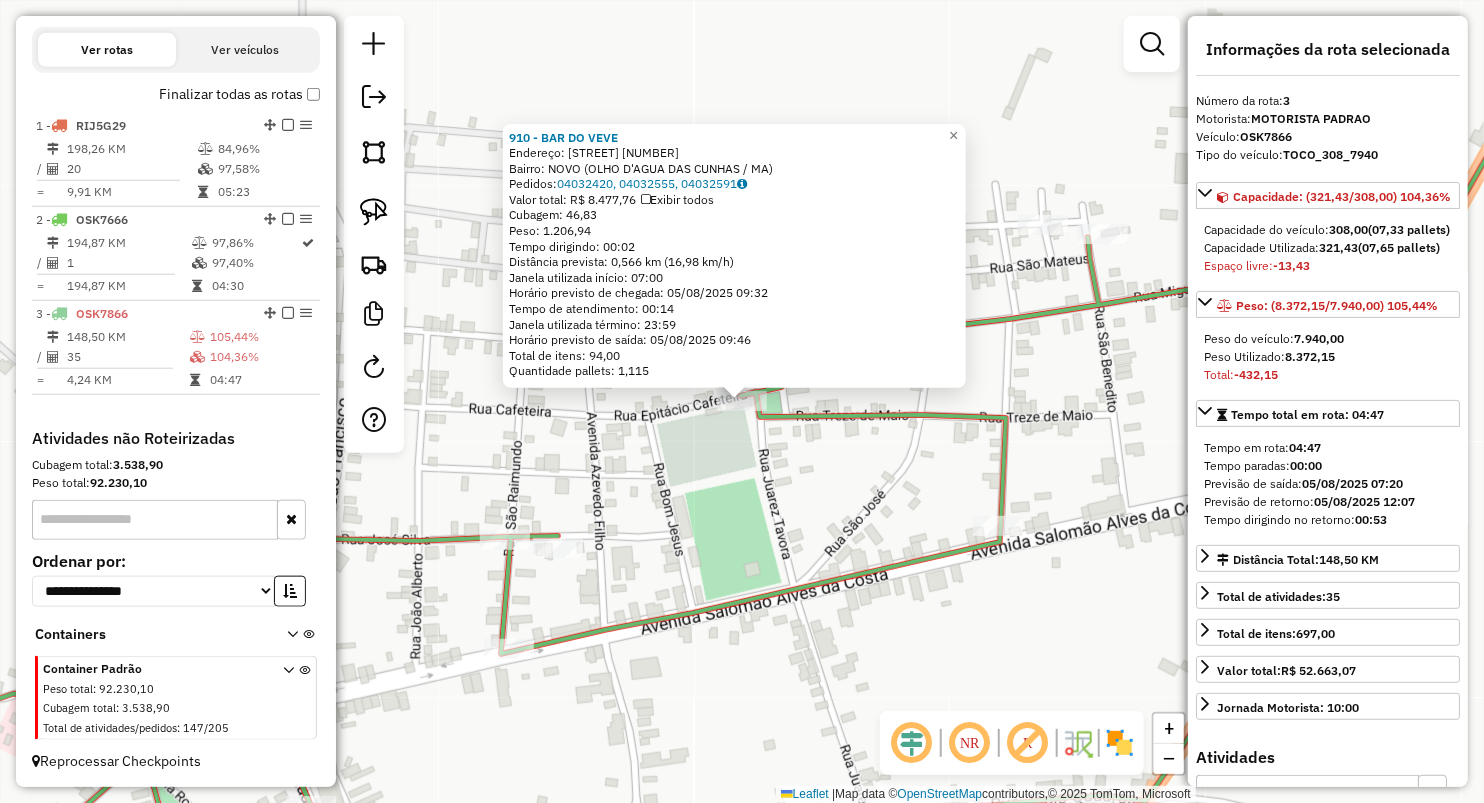 drag, startPoint x: 832, startPoint y: 536, endPoint x: 911, endPoint y: 529, distance: 79.30952 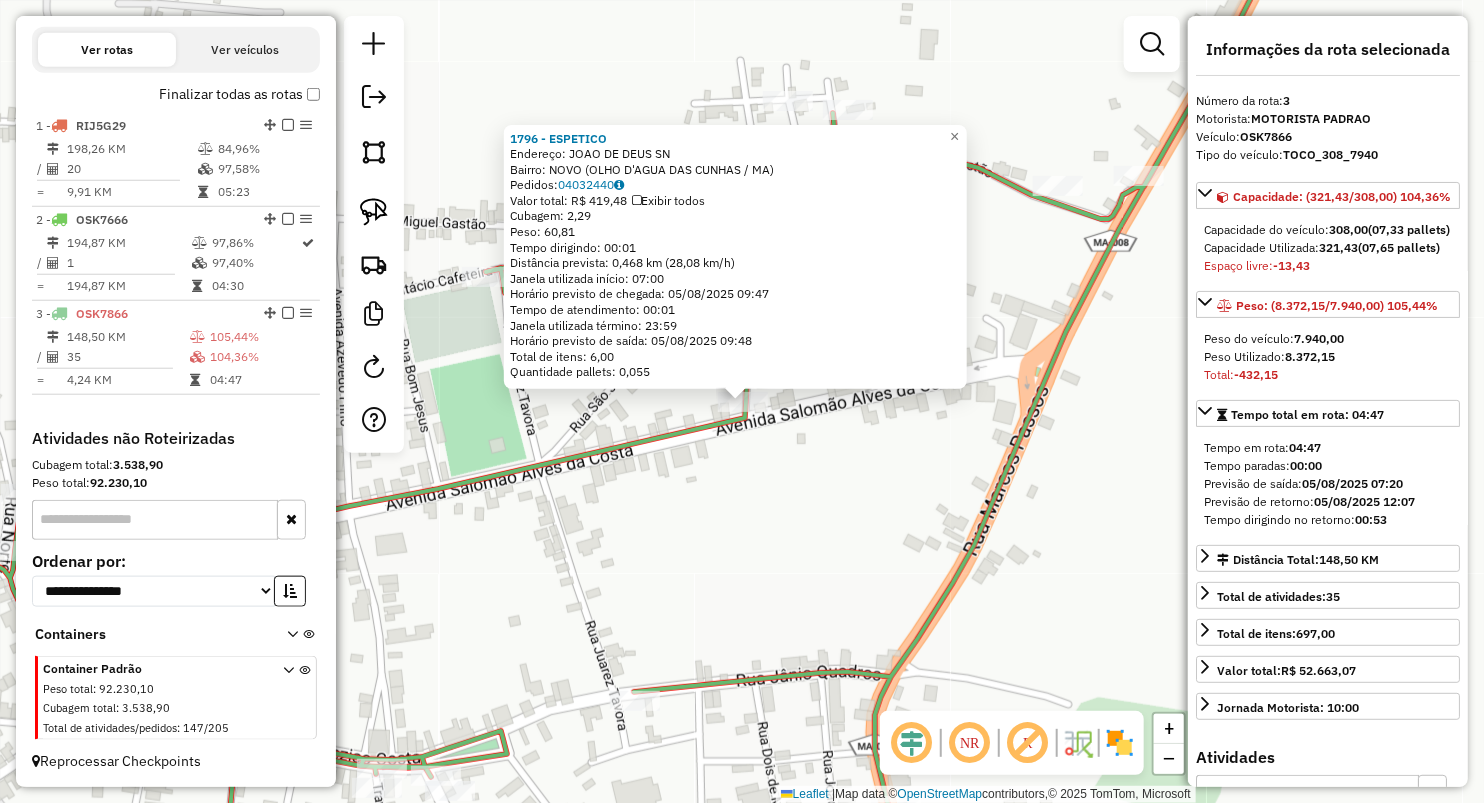 click on "1796 - ESPETICO  Endereço:  JOAO DE DEUS [NUMBER]   Bairro: NOVO ([CITY] / [STATE])   Pedidos:  [ORDER_ID]   Valor total: R$ [PRICE]   Exibir todos   Cubagem: [CUBAGE]  Peso: [WEIGHT]  Tempo dirigindo: [TIME]   Distância prevista: [DISTANCE] km ([SPEED])   Janela utilizada início: [TIME]   Horário previsto de chegada: [DATE] [TIME]   Tempo de atendimento: [TIME]   Janela utilizada término: [TIME]   Horário previsto de saída: [DATE] [TIME]   Total de itens: [ITEMS]   Quantidade pallets: [PALLETS]  × Janela de atendimento Grade de atendimento Capacidade Transportadoras Veículos Cliente Pedidos  Rotas Selecione os dias de semana para filtrar as janelas de atendimento  Seg   Ter   Qua   Qui   Sex   Sáb   Dom  Informe o período da janela de atendimento: De: Até:  Filtrar exatamente a janela do cliente  Considerar janela de atendimento padrão  Selecione os dias de semana para filtrar as grades de atendimento  Seg   Ter   Qua   Qui   Sex   Sáb   Dom   Considerar clientes sem dia de atendimento cadastrado  De:  De:" 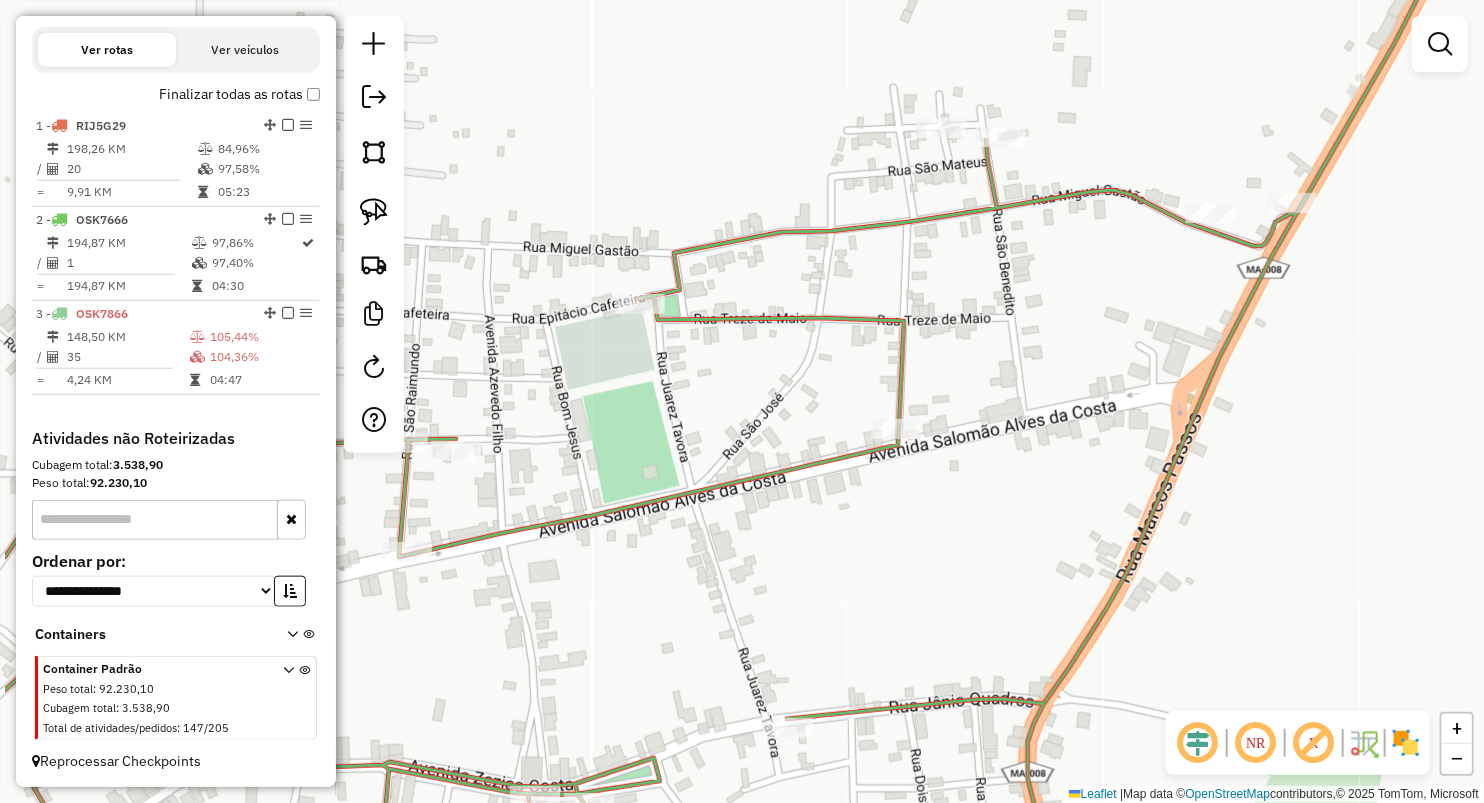 drag, startPoint x: 719, startPoint y: 538, endPoint x: 954, endPoint y: 554, distance: 235.54405 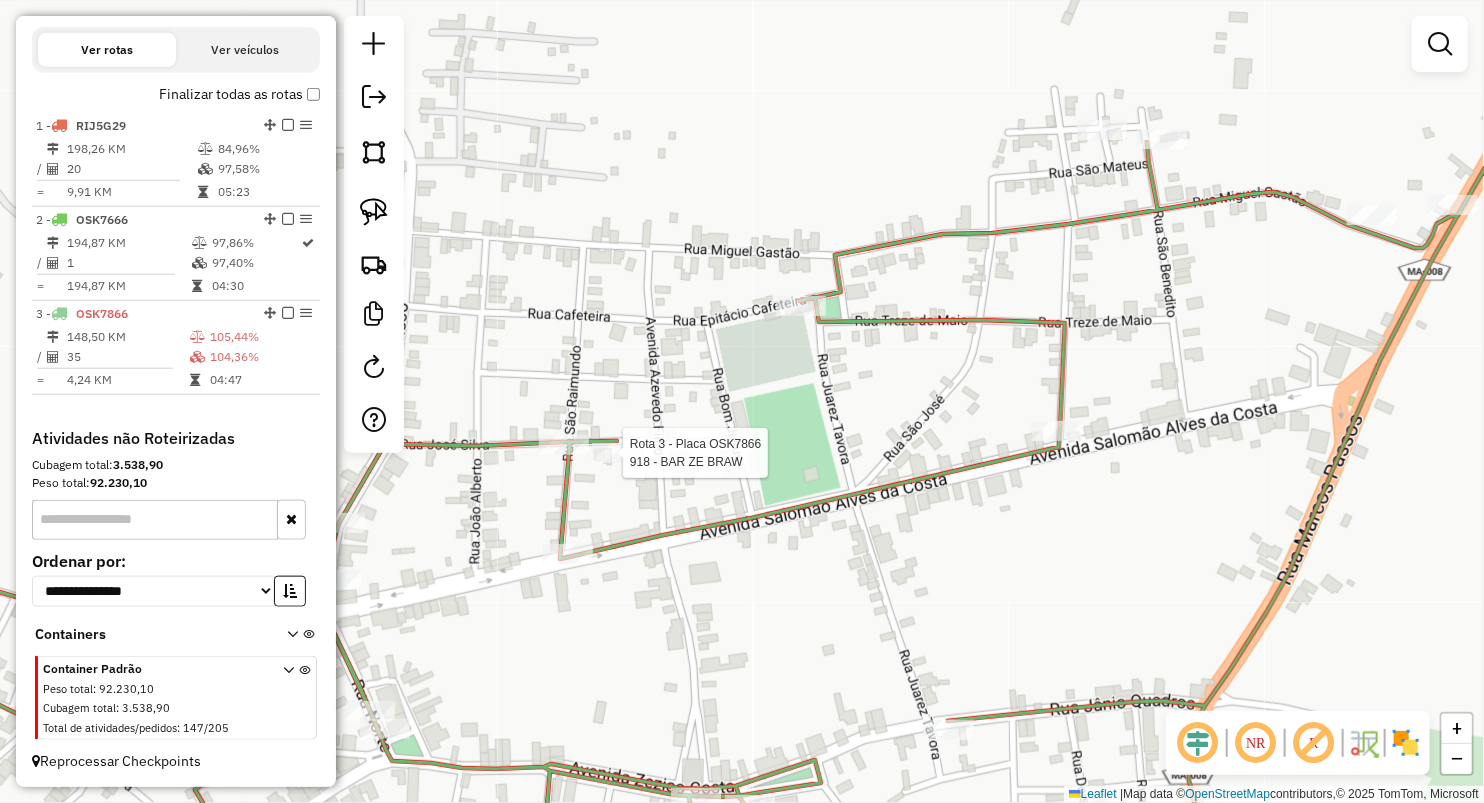 select on "**********" 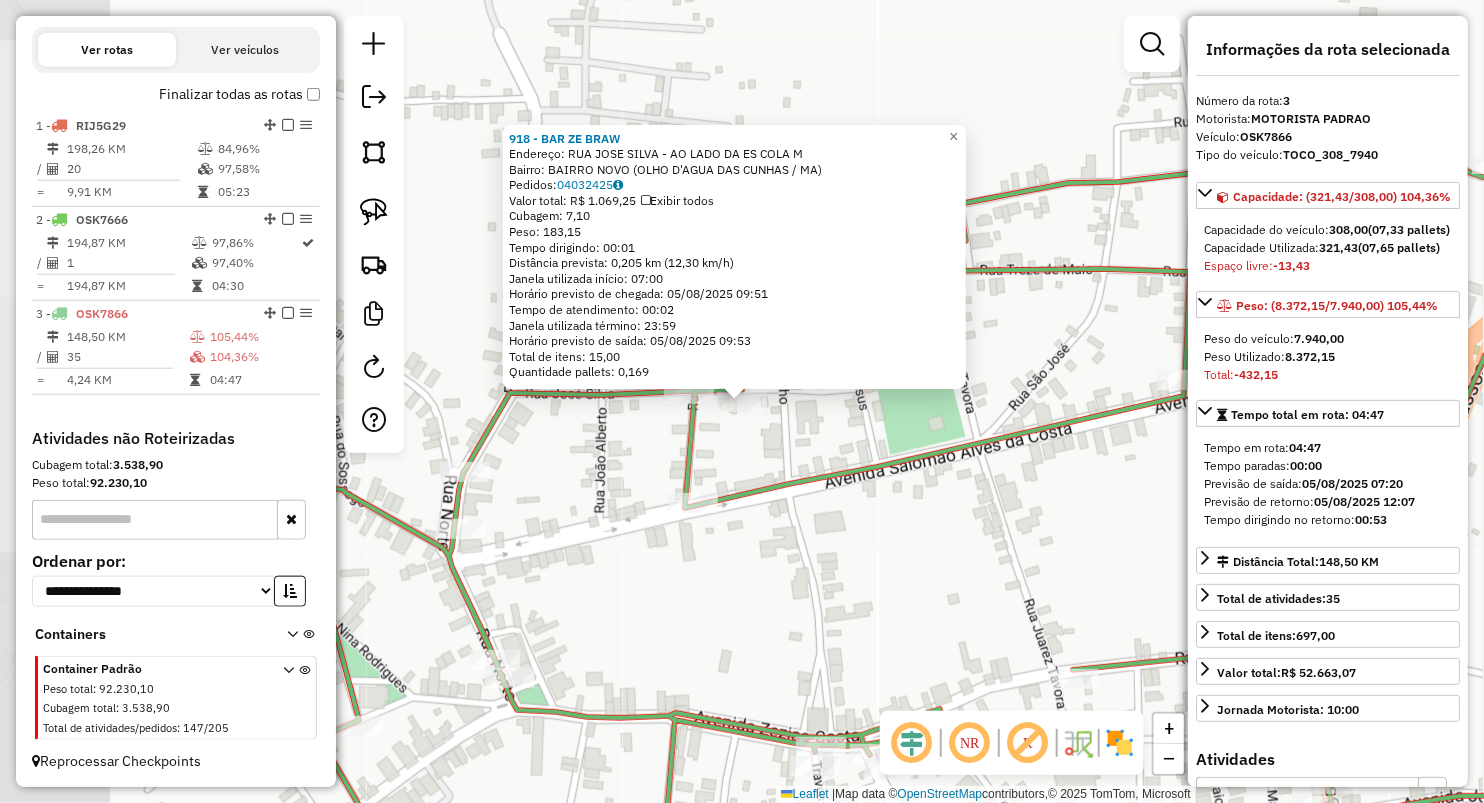 click on "918 - BAR ZE BRAW  Endereço:  [STREET] - AO LADO DA ES COLA M   Bairro: [CITY] ([CITY] / MA)   Pedidos:  [ORDER_ID]   Valor total: R$ 1.069,25   Exibir todos   Cubagem: 7,10  Peso: 183,15  Tempo dirigindo: 00:01   Distância prevista: 0,205 km (12,30 km/h)   Janela utilizada início: 07:00   Horário previsto de chegada: 05/08/2025 09:51   Tempo de atendimento: 00:02   Janela utilizada término: 23:59   Horário previsto de saída: 05/08/2025 09:53   Total de itens: 15,00   Quantidade pallets: 0,169  × Janela de atendimento Grade de atendimento Capacidade Transportadoras Veículos Cliente Pedidos  Rotas Selecione os dias de semana para filtrar as janelas de atendimento  Seg   Ter   Qua   Qui   Sex   Sáb   Dom  Informe o período da janela de atendimento: De: Até:  Filtrar exatamente a janela do cliente  Considerar janela de atendimento padrão  Selecione os dias de semana para filtrar as grades de atendimento  Seg   Ter   Qua   Qui   Sex   Sáb   Dom   Peso mínimo:   De:   Até:" 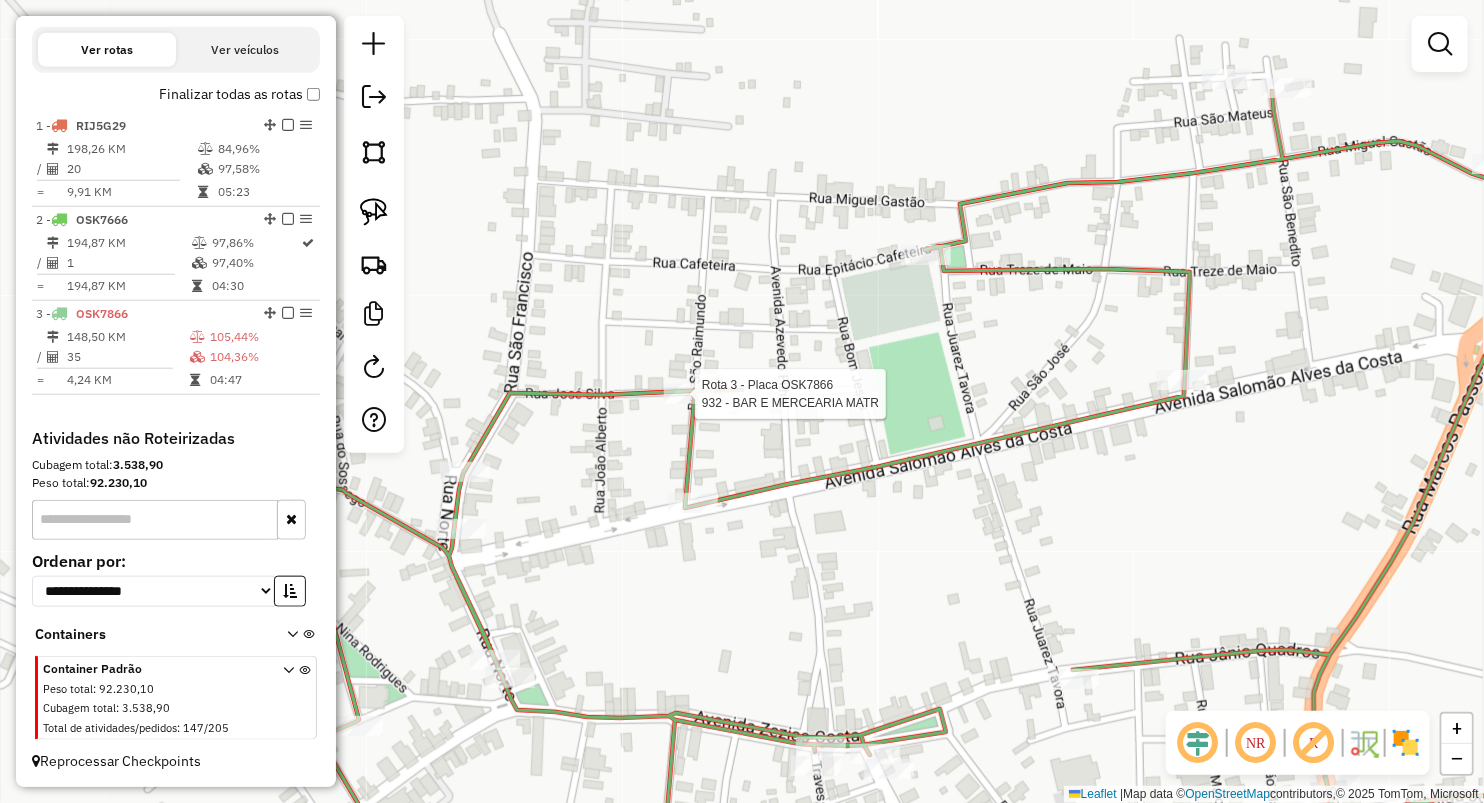 click 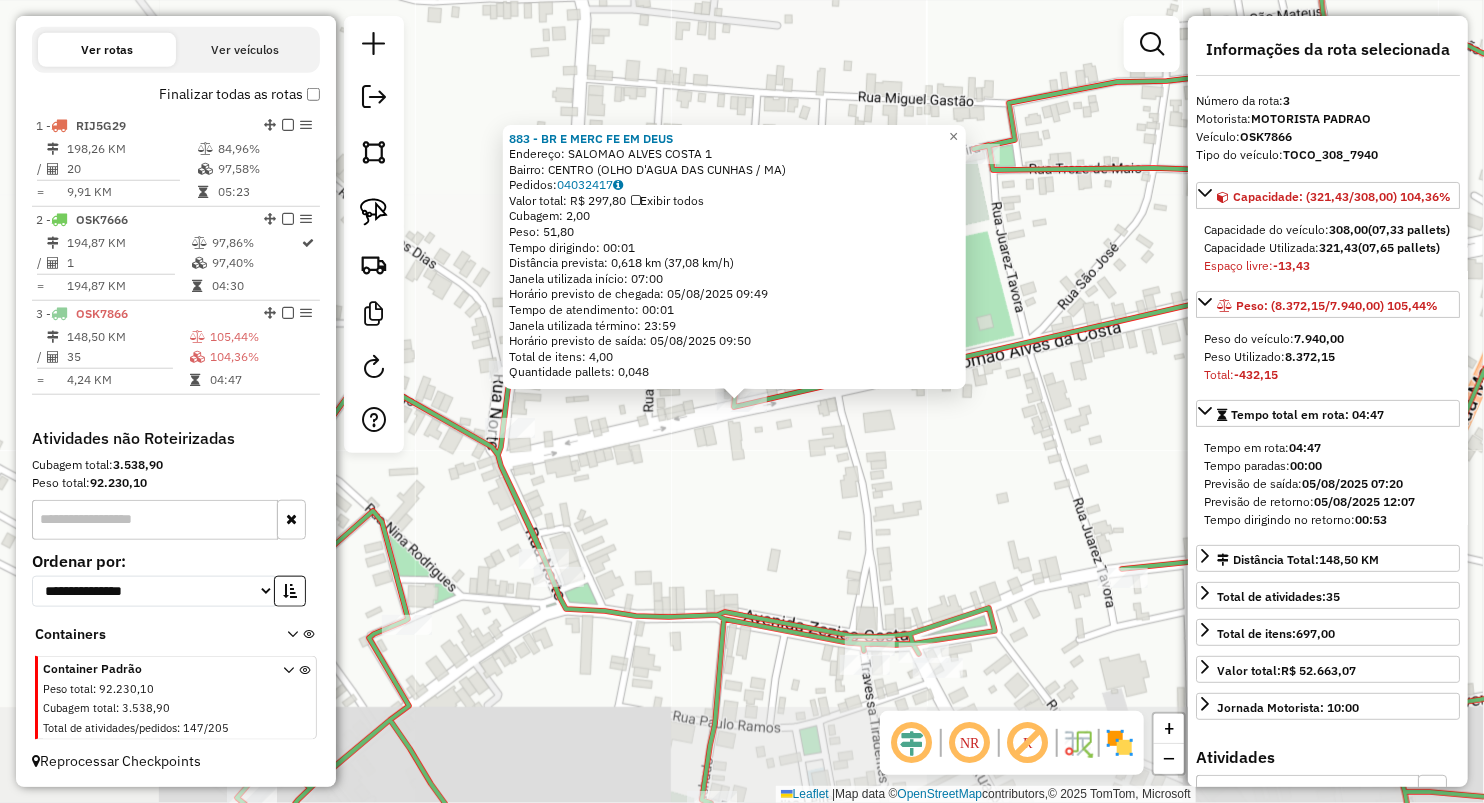 click on "883 - BR E MERC FE EM DEUS  Endereço:  SALOMAO ALVES COSTA [NUMBER]   Bairro: CENTRO ([CITY] / MA)   Pedidos:  04032417   Valor total: R$ 297,80   Exibir todos   Cubagem: 2,00  Peso: 51,80  Tempo dirigindo: 00:01   Distância prevista: 0,618 km (37,08 km/h)   Janela utilizada início: 07:00   Horário previsto de chegada: 05/08/2025 09:49   Tempo de atendimento: 00:01   Janela utilizada término: 23:59   Horário previsto de saída: 05/08/2025 09:50   Total de itens: 4,00   Quantidade pallets: 0,048  × Janela de atendimento Grade de atendimento Capacidade Transportadoras Veículos Cliente Pedidos  Rotas Selecione os dias de semana para filtrar as janelas de atendimento  Seg   Ter   Qua   Qui   Sex   Sáb   Dom  Informe o período da janela de atendimento: De: Até:  Filtrar exatamente a janela do cliente  Considerar janela de atendimento padrão  Selecione os dias de semana para filtrar as grades de atendimento  Seg   Ter   Qua   Qui   Sex   Sáb   Dom   Peso mínimo:   Peso máximo:   De:   Até:" 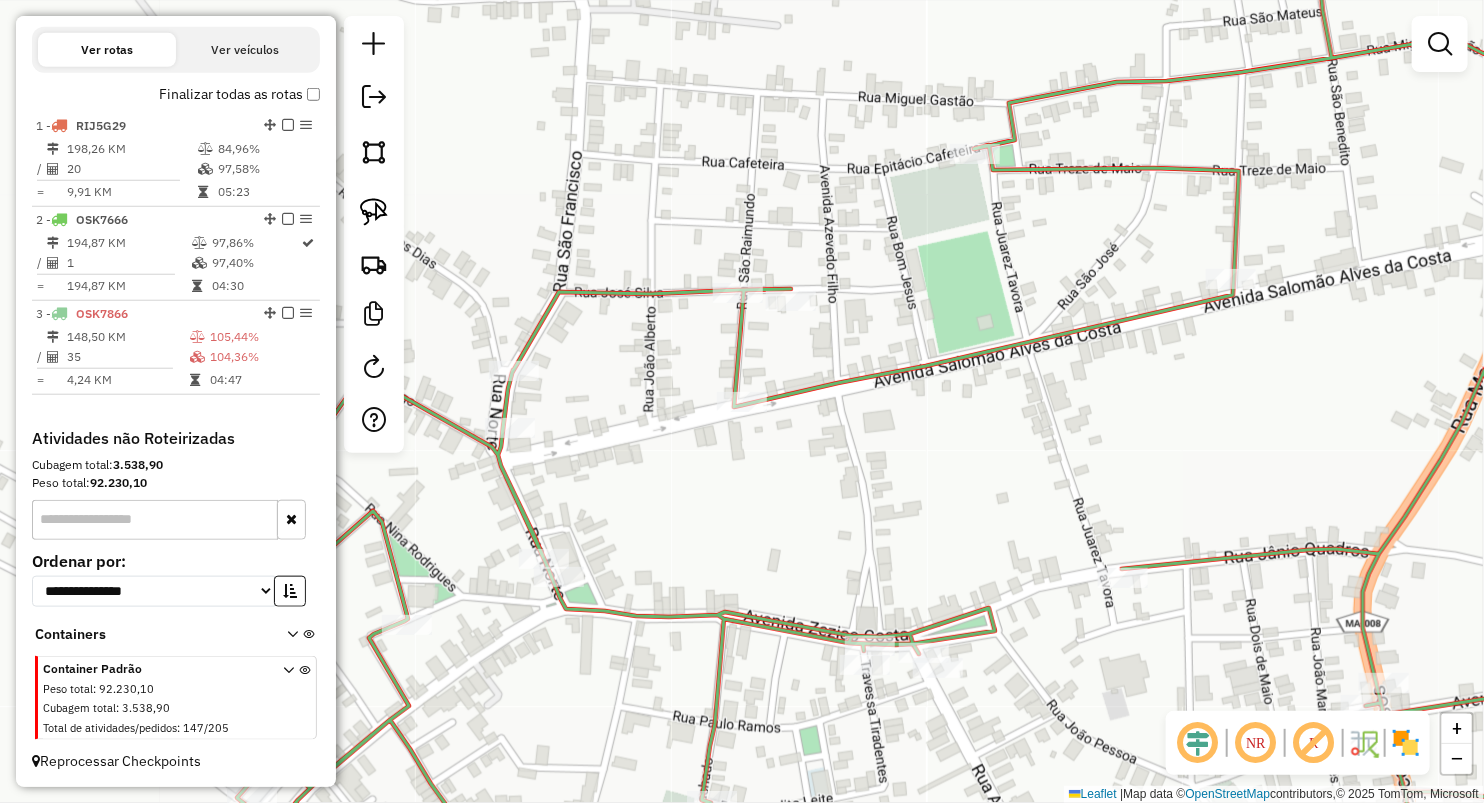 click on "883 - BR E MERC FE EM DEUS  Endereço:  SALOMAO ALVES COSTA [NUMBER]   Bairro: CENTRO ([CITY] / MA)   Pedidos:  04032417   Valor total: R$ 297,80   Exibir todos   Cubagem: 2,00  Peso: 51,80  Tempo dirigindo: 00:01   Distância prevista: 0,618 km (37,08 km/h)   Janela utilizada início: 07:00   Horário previsto de chegada: 05/08/2025 09:49   Tempo de atendimento: 00:01   Janela utilizada término: 23:59   Horário previsto de saída: 05/08/2025 09:50   Total de itens: 4,00   Quantidade pallets: 0,048  × Janela de atendimento Grade de atendimento Capacidade Transportadoras Veículos Cliente Pedidos  Rotas Selecione os dias de semana para filtrar as janelas de atendimento  Seg   Ter   Qua   Qui   Sex   Sáb   Dom  Informe o período da janela de atendimento: De: Até:  Filtrar exatamente a janela do cliente  Considerar janela de atendimento padrão  Selecione os dias de semana para filtrar as grades de atendimento  Seg   Ter   Qua   Qui   Sex   Sáb   Dom   Peso mínimo:   Peso máximo:   De:   Até:" 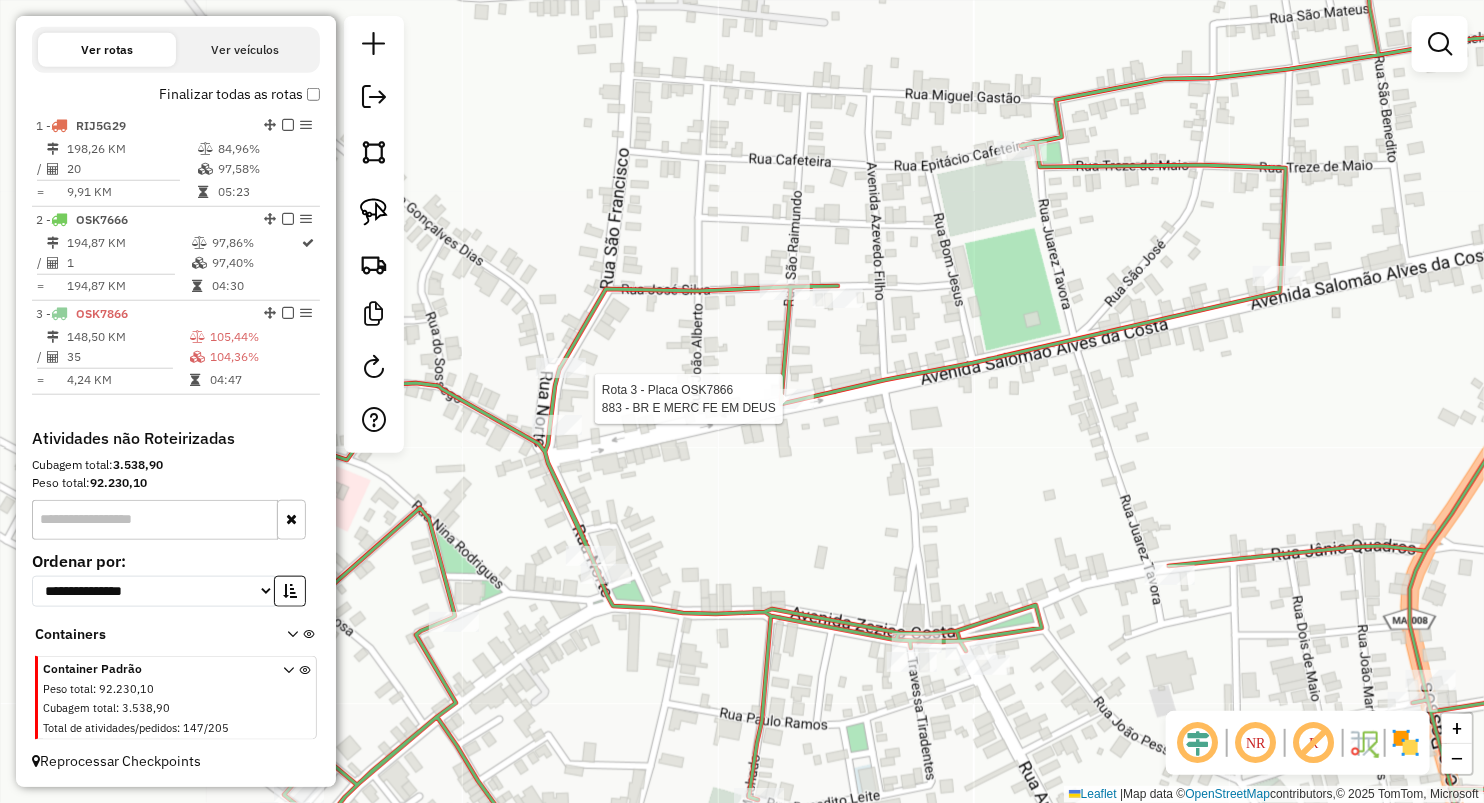 select on "**********" 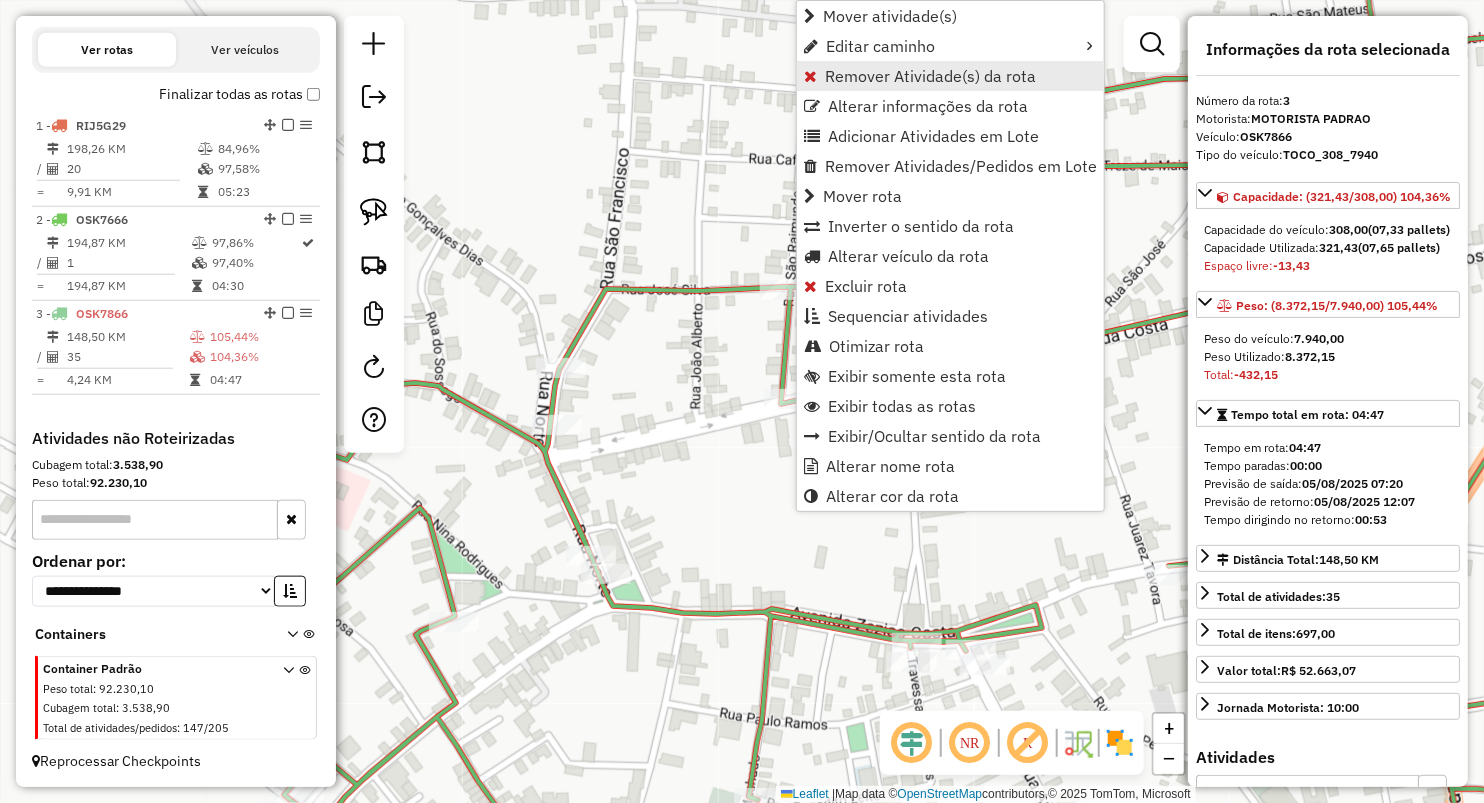 click on "Remover Atividade(s) da rota" at bounding box center (930, 76) 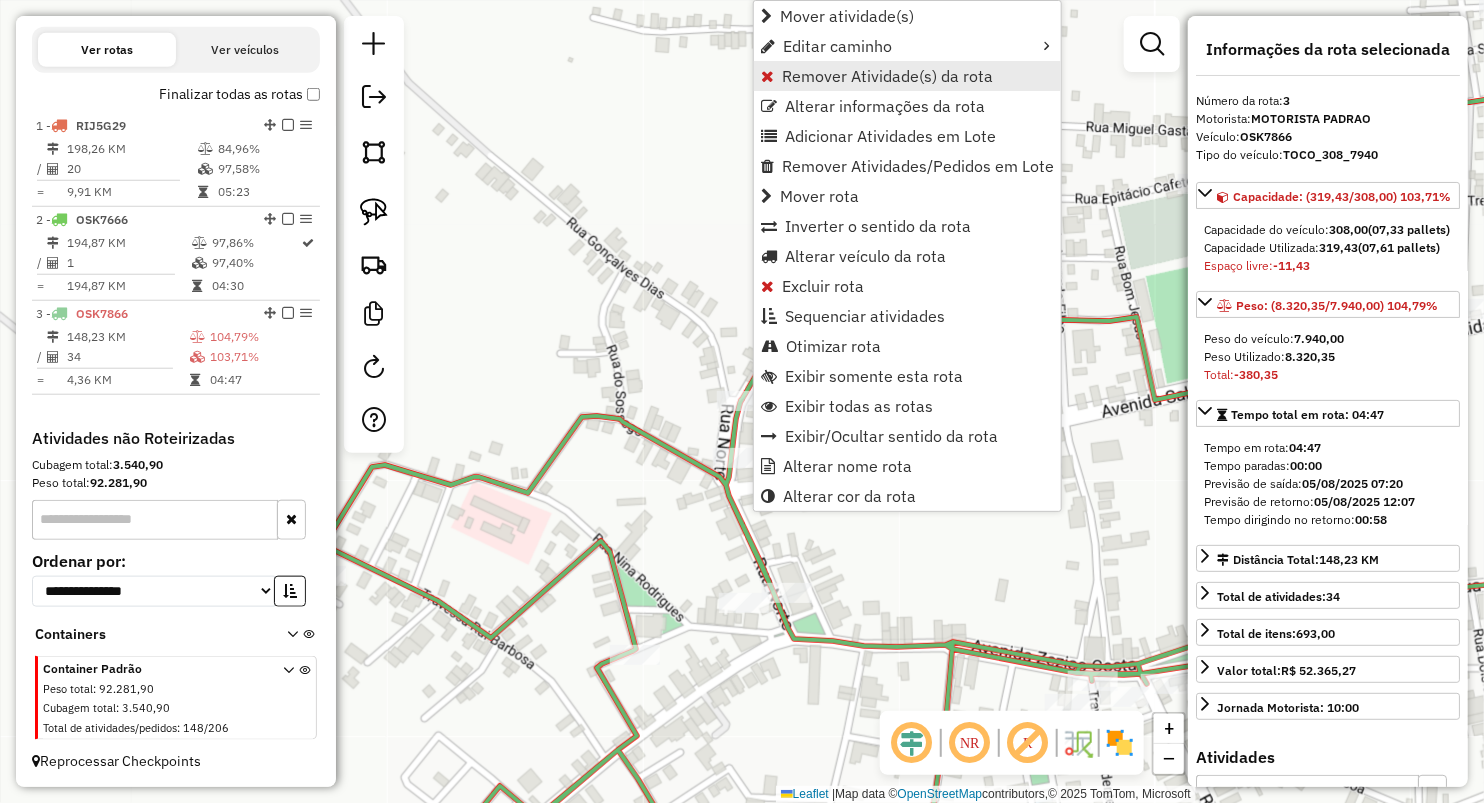 click on "Remover Atividade(s) da rota" at bounding box center (887, 76) 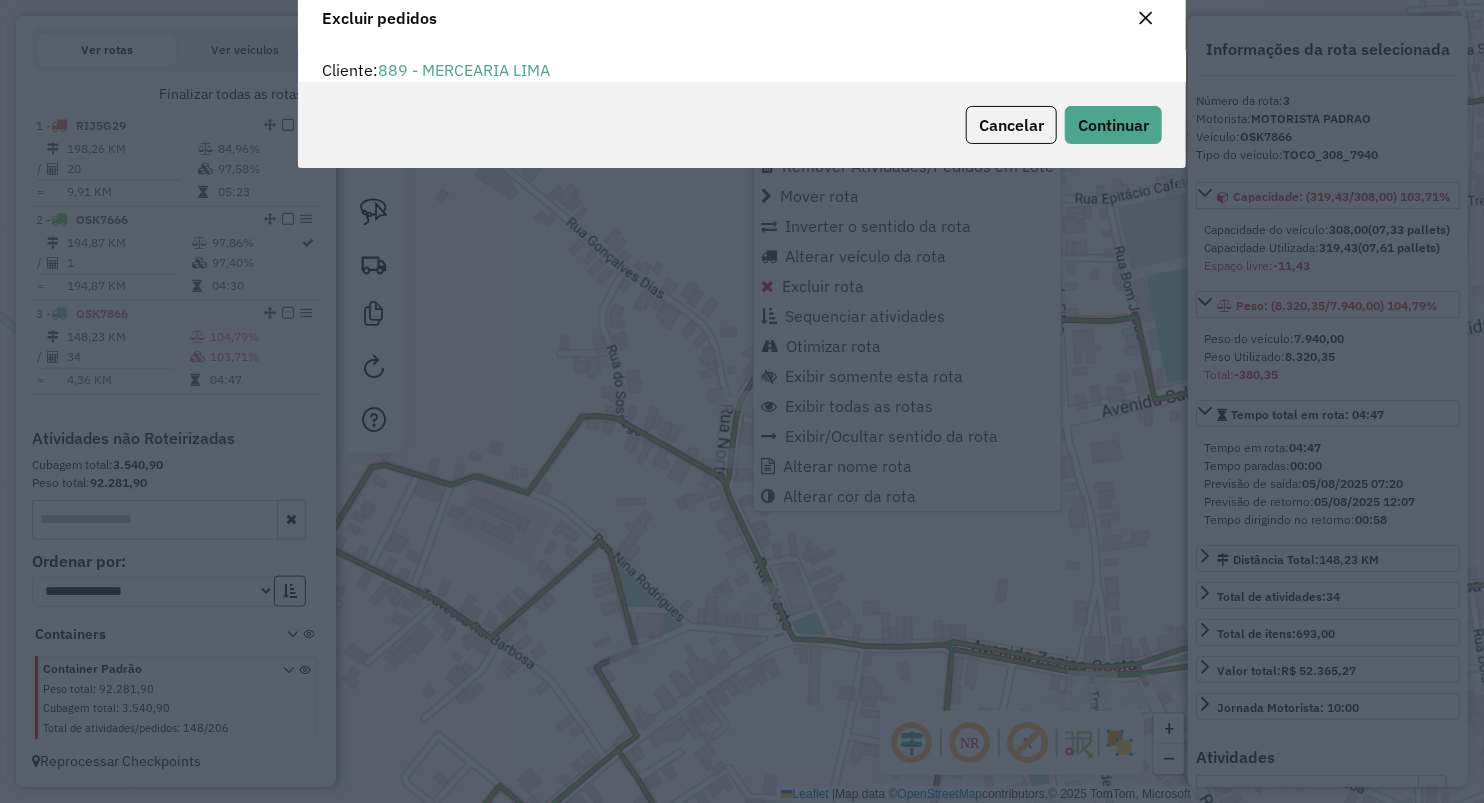 scroll, scrollTop: 69, scrollLeft: 0, axis: vertical 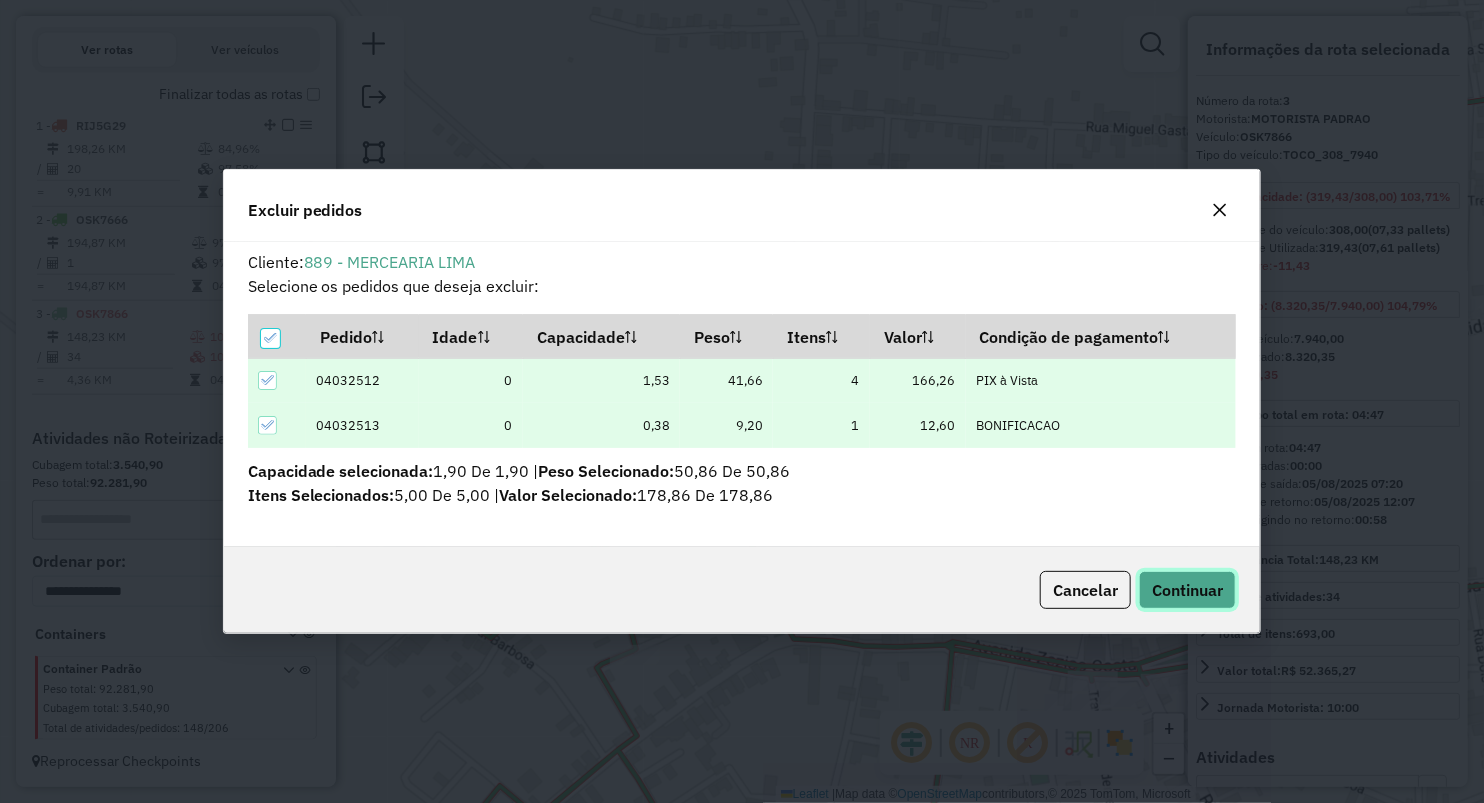 click on "Continuar" 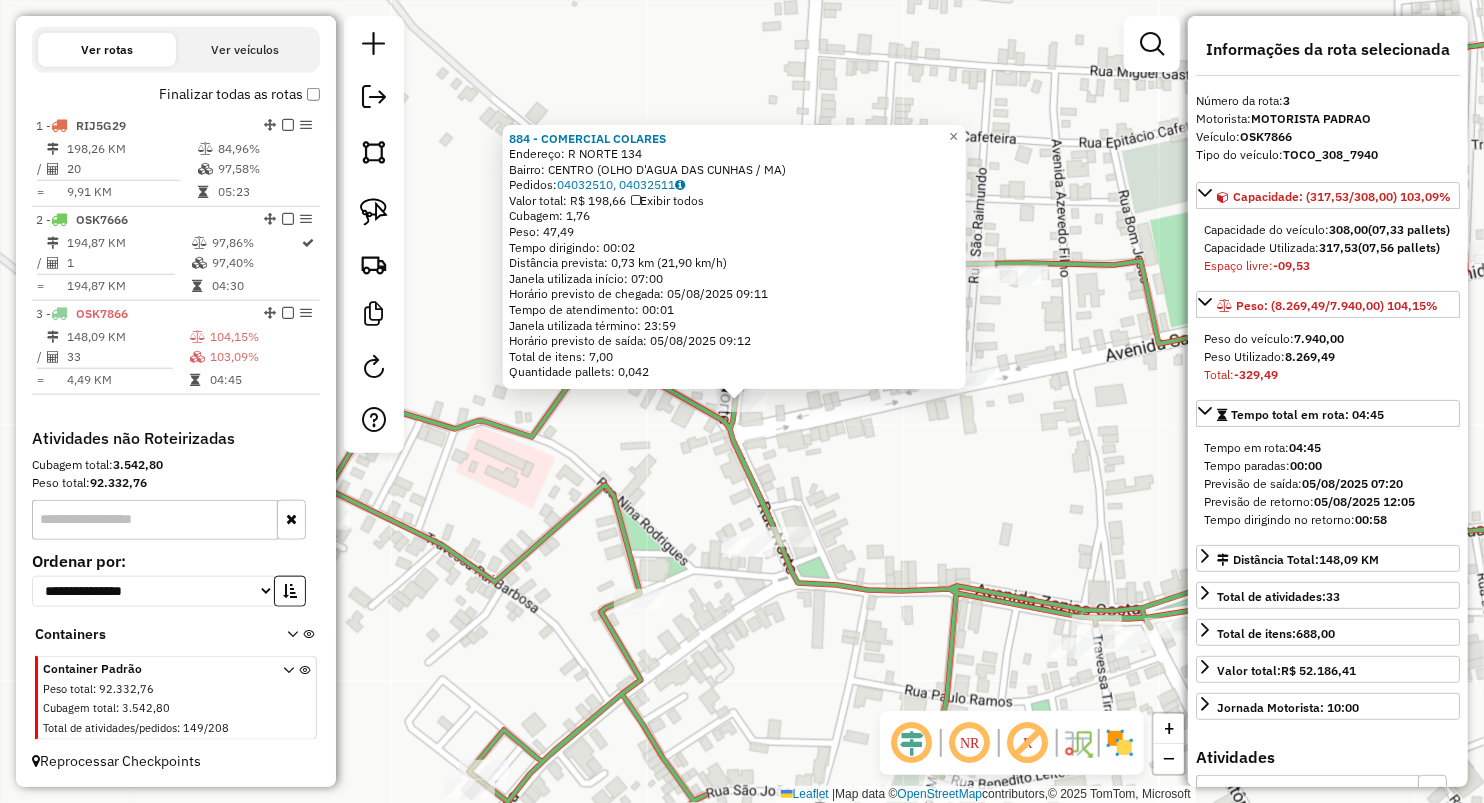 click on "884 - COMERCIAL COLARES  Endereço:  R NORTE 134   Bairro: CENTRO (OLHO D'AGUA DAS CUNHAS / MA)   Pedidos:  04032510, 04032511   Valor total: R$ 198,66   Exibir todos   Cubagem: 1,76  Peso: 47,49  Tempo dirigindo: 00:02   Distância prevista: 0,73 km (21,90 km/h)   Janela utilizada início: 07:00   Horário previsto de chegada: 05/08/2025 09:11   Tempo de atendimento: 00:01   Janela utilizada término: 23:59   Horário previsto de saída: 05/08/2025 09:12   Total de itens: 7,00   Quantidade pallets: 0,042  × Janela de atendimento Grade de atendimento Capacidade Transportadoras Veículos Cliente Pedidos  Rotas Selecione os dias de semana para filtrar as janelas de atendimento  Seg   Ter   Qua   Qui   Sex   Sáb   Dom  Informe o período da janela de atendimento: De: Até:  Filtrar exatamente a janela do cliente  Considerar janela de atendimento padrão  Selecione os dias de semana para filtrar as grades de atendimento  Seg   Ter   Qua   Qui   Sex   Sáb   Dom   Clientes fora do dia de atendimento selecionado" 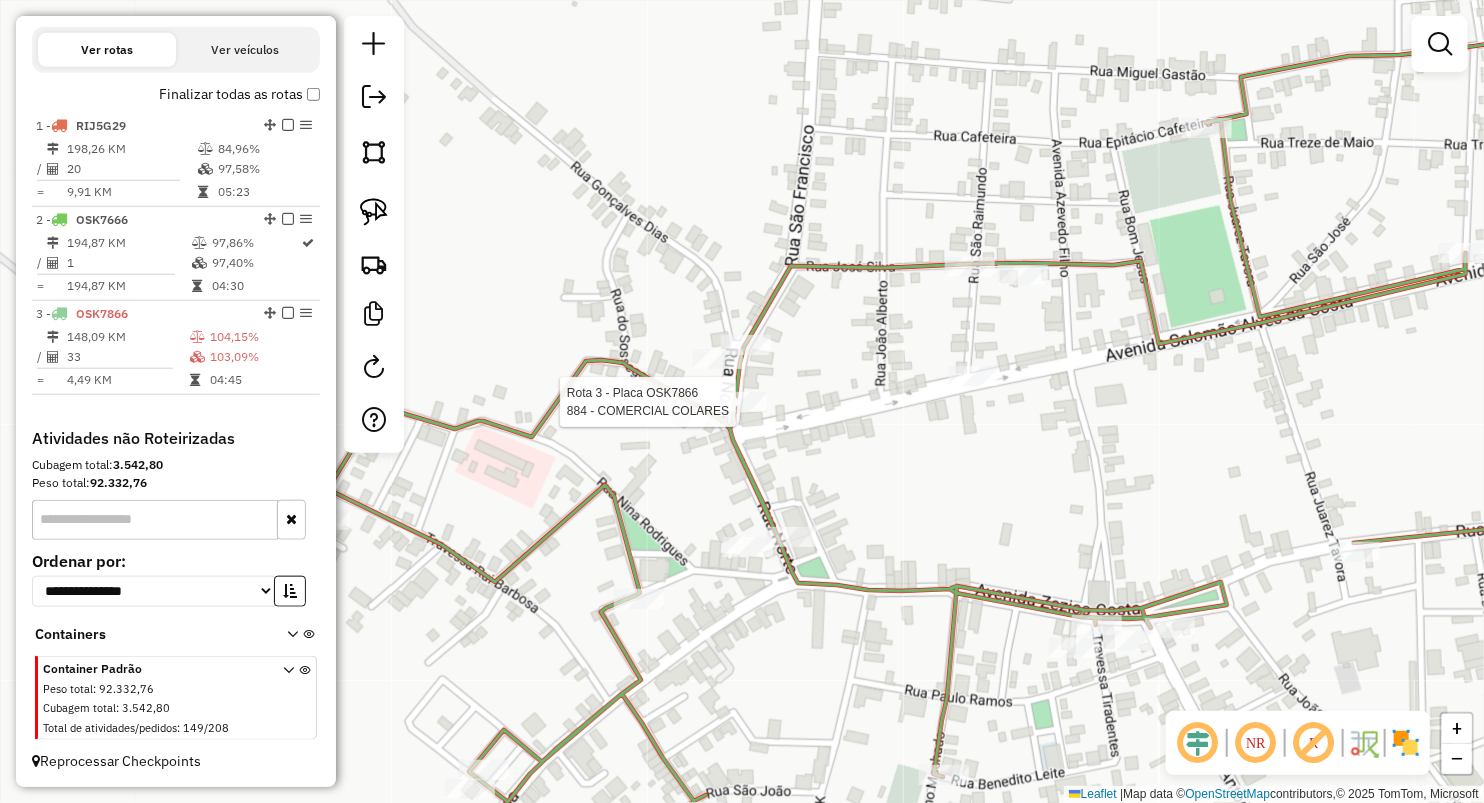 select on "**********" 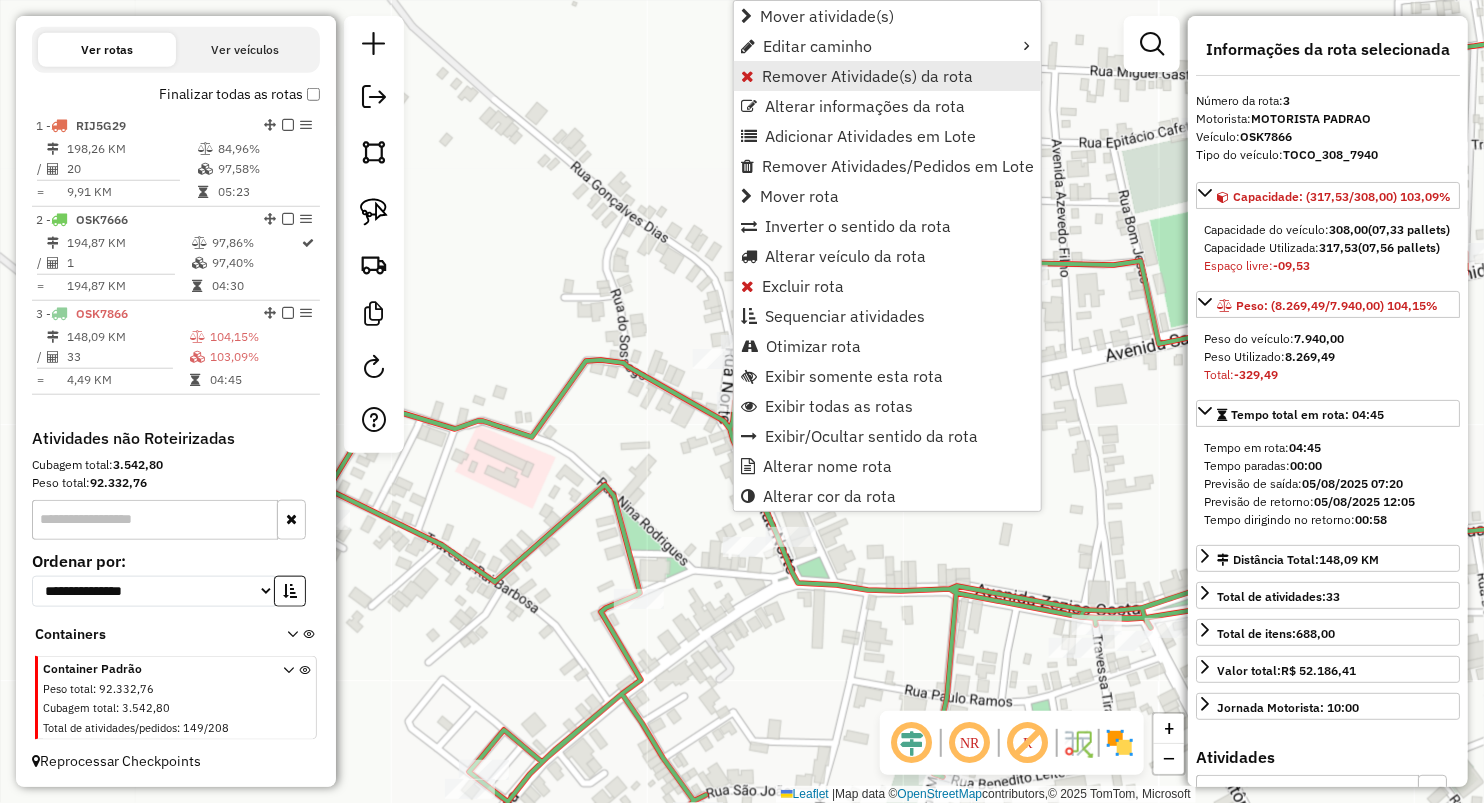 click on "Remover Atividade(s) da rota" at bounding box center [867, 76] 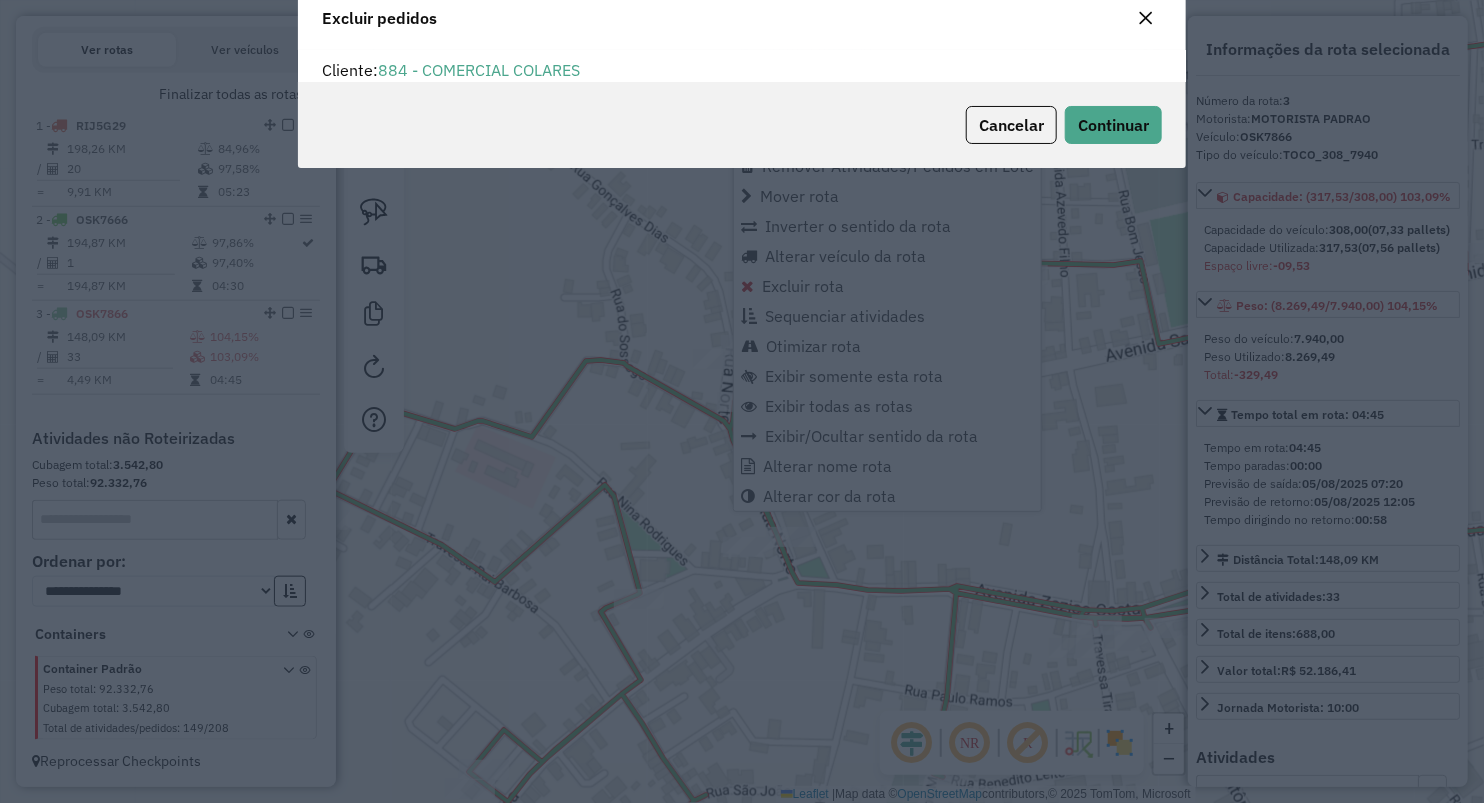 scroll, scrollTop: 69, scrollLeft: 0, axis: vertical 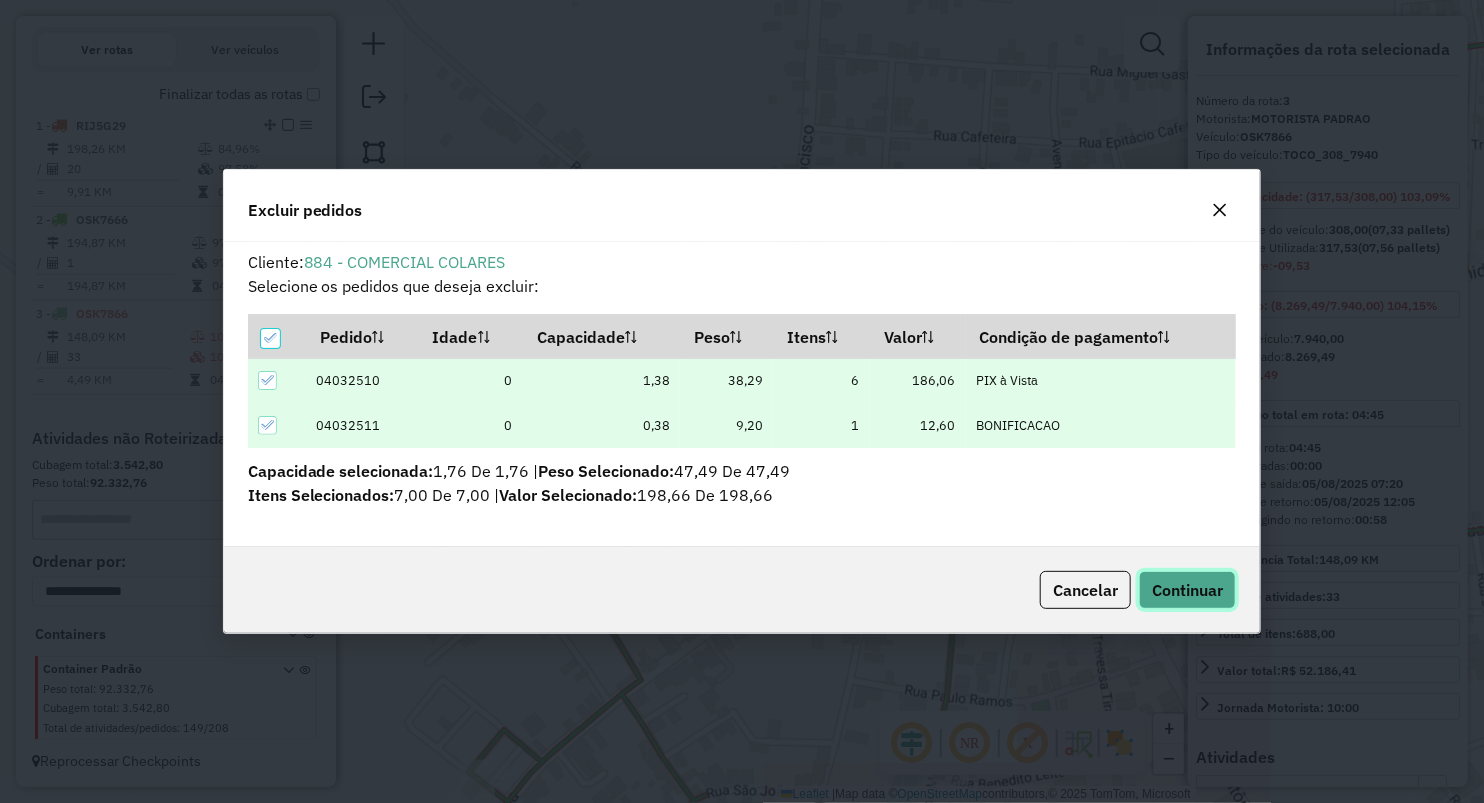 click on "Continuar" 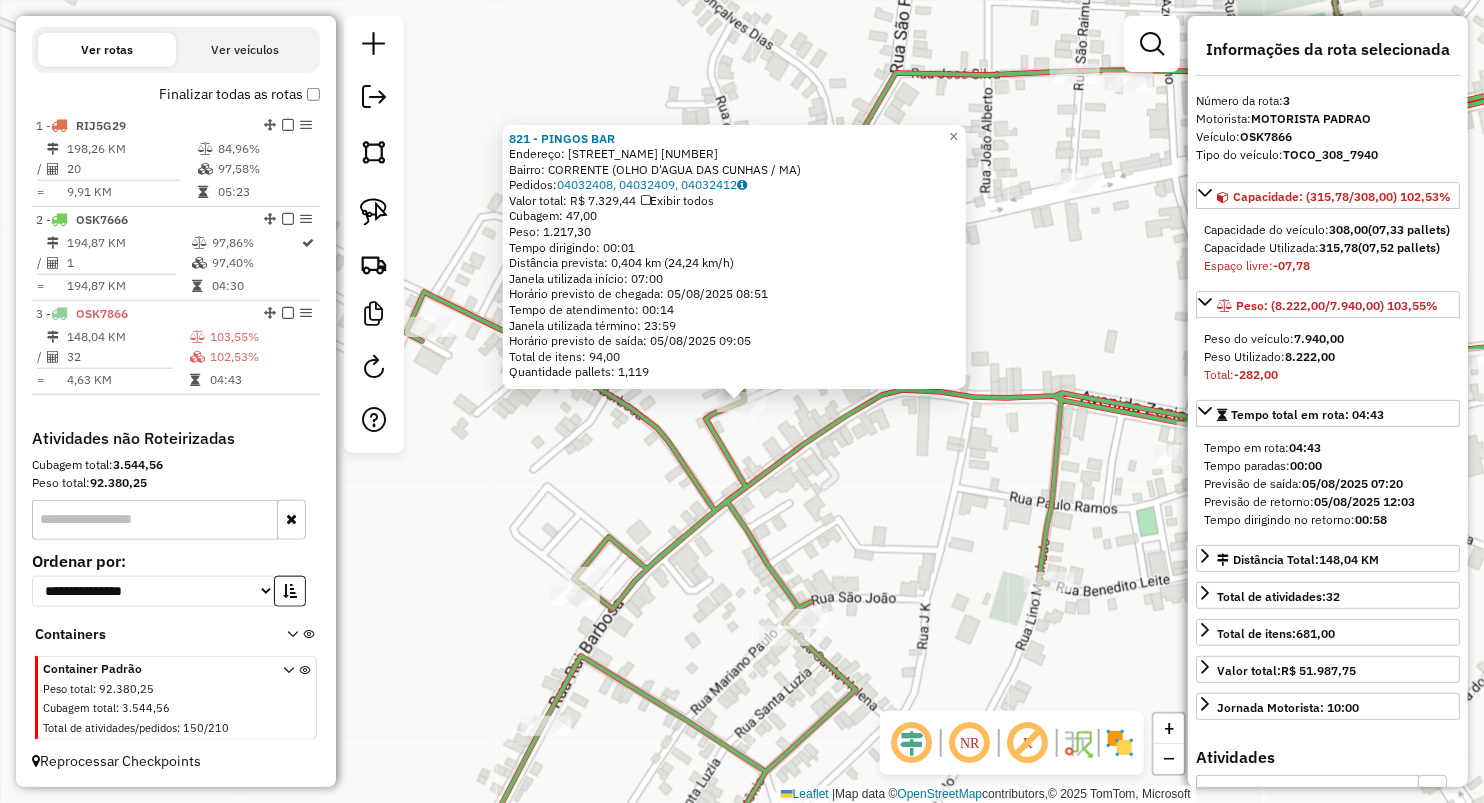 click on "821 - PINGOS BAR  Endereço:  PC ANTONIO THOMAZ 1   Bairro: CORRENTE (OLHO D'AGUA DAS CUNHAS / MA)   Pedidos:  04032408, 04032409, 04032412   Valor total: R$ 7.329,44   Exibir todos   Cubagem: 47,00  Peso: 1.217,30  Tempo dirigindo: 00:01   Distância prevista: 0,404 km (24,24 km/h)   Janela utilizada início: 07:00   Horário previsto de chegada: 05/08/2025 08:51   Tempo de atendimento: 00:14   Janela utilizada término: 23:59   Horário previsto de saída: 05/08/2025 09:05   Total de itens: 94,00   Quantidade pallets: 1,119  × Janela de atendimento Grade de atendimento Capacidade Transportadoras Veículos Cliente Pedidos  Rotas Selecione os dias de semana para filtrar as janelas de atendimento  Seg   Ter   Qua   Qui   Sex   Sáb   Dom  Informe o período da janela de atendimento: De: Até:  Filtrar exatamente a janela do cliente  Considerar janela de atendimento padrão  Selecione os dias de semana para filtrar as grades de atendimento  Seg   Ter   Qua   Qui   Sex   Sáb   Dom   Peso mínimo:   De:   De:" 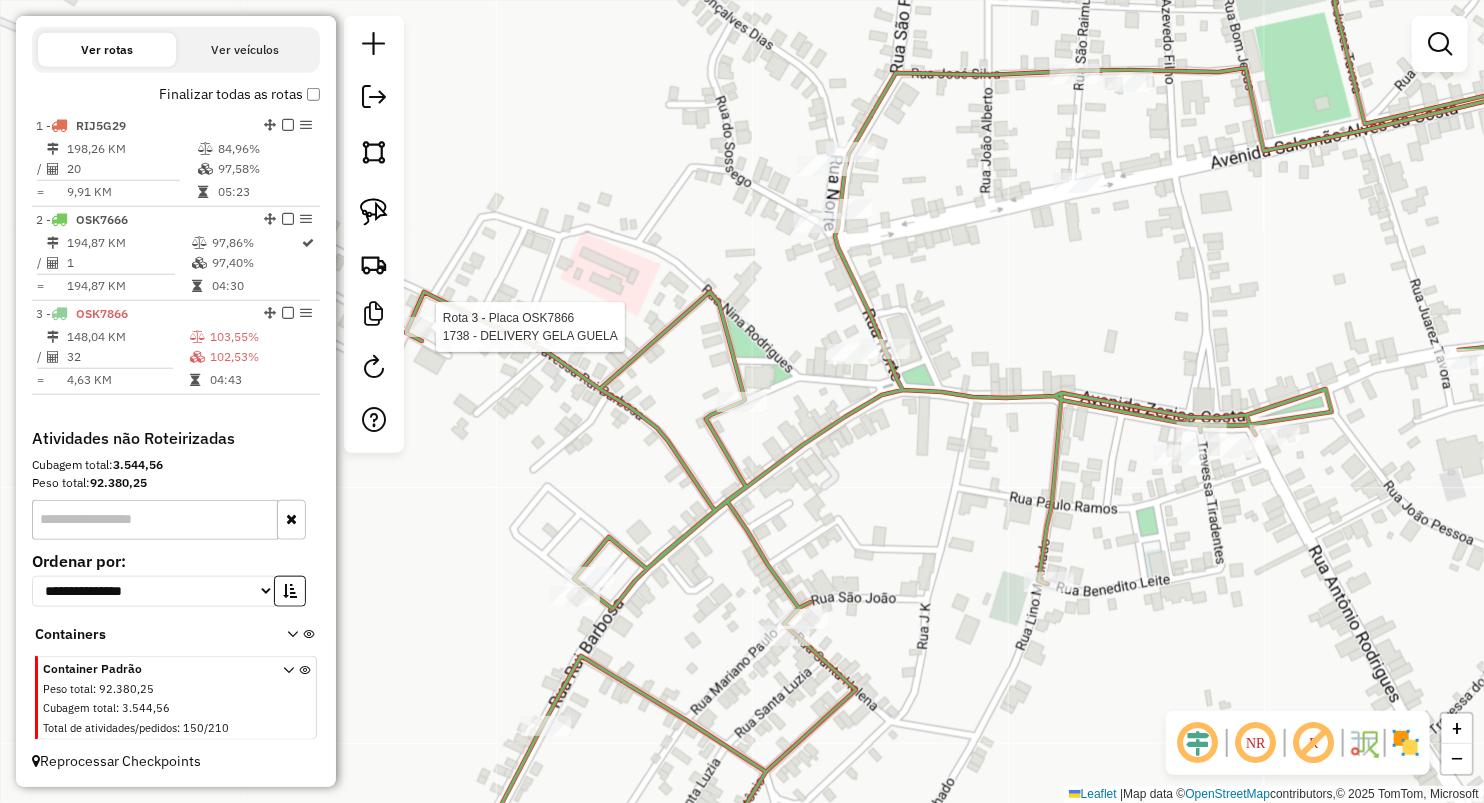 select on "**********" 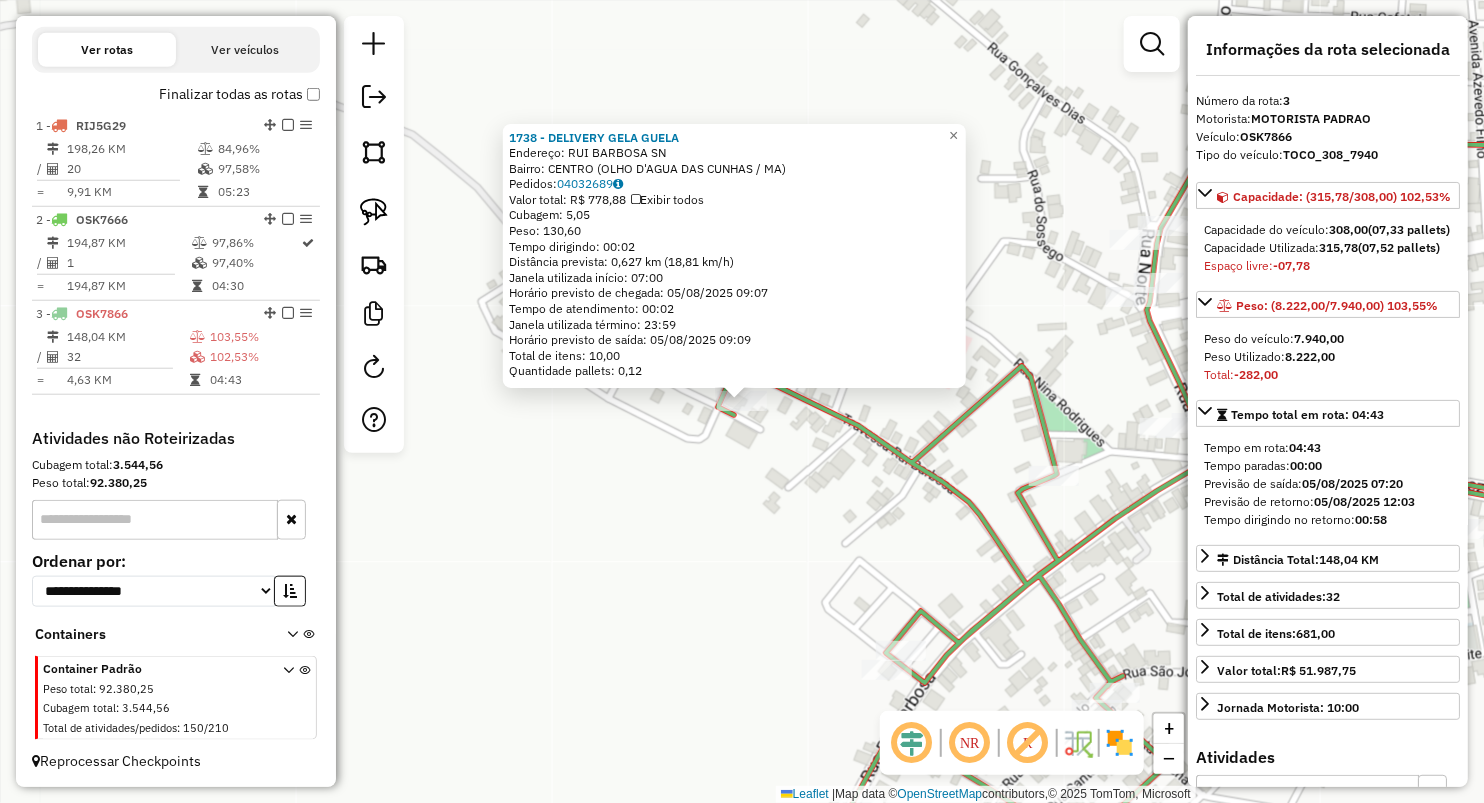 click on "1738 - DELIVERY GELA GUELA  Endereço:  RUI BARBOSA SN   Bairro: CENTRO (OLHO D'AGUA DAS CUNHAS / MA)   Pedidos:  04032689   Valor total: R$ 778,88   Exibir todos   Cubagem: 5,05  Peso: 130,60  Tempo dirigindo: 00:02   Distância prevista: 0,627 km (18,81 km/h)   Janela utilizada início: 07:00   Horário previsto de chegada: 05/08/2025 09:07   Tempo de atendimento: 00:02   Janela utilizada término: 23:59   Horário previsto de saída: 05/08/2025 09:09   Total de itens: 10,00   Quantidade pallets: 0,12  × Janela de atendimento Grade de atendimento Capacidade Transportadoras Veículos Cliente Pedidos  Rotas Selecione os dias de semana para filtrar as janelas de atendimento  Seg   Ter   Qua   Qui   Sex   Sáb   Dom  Informe o período da janela de atendimento: De: Até:  Filtrar exatamente a janela do cliente  Considerar janela de atendimento padrão  Selecione os dias de semana para filtrar as grades de atendimento  Seg   Ter   Qua   Qui   Sex   Sáb   Dom   Clientes fora do dia de atendimento selecionado +" 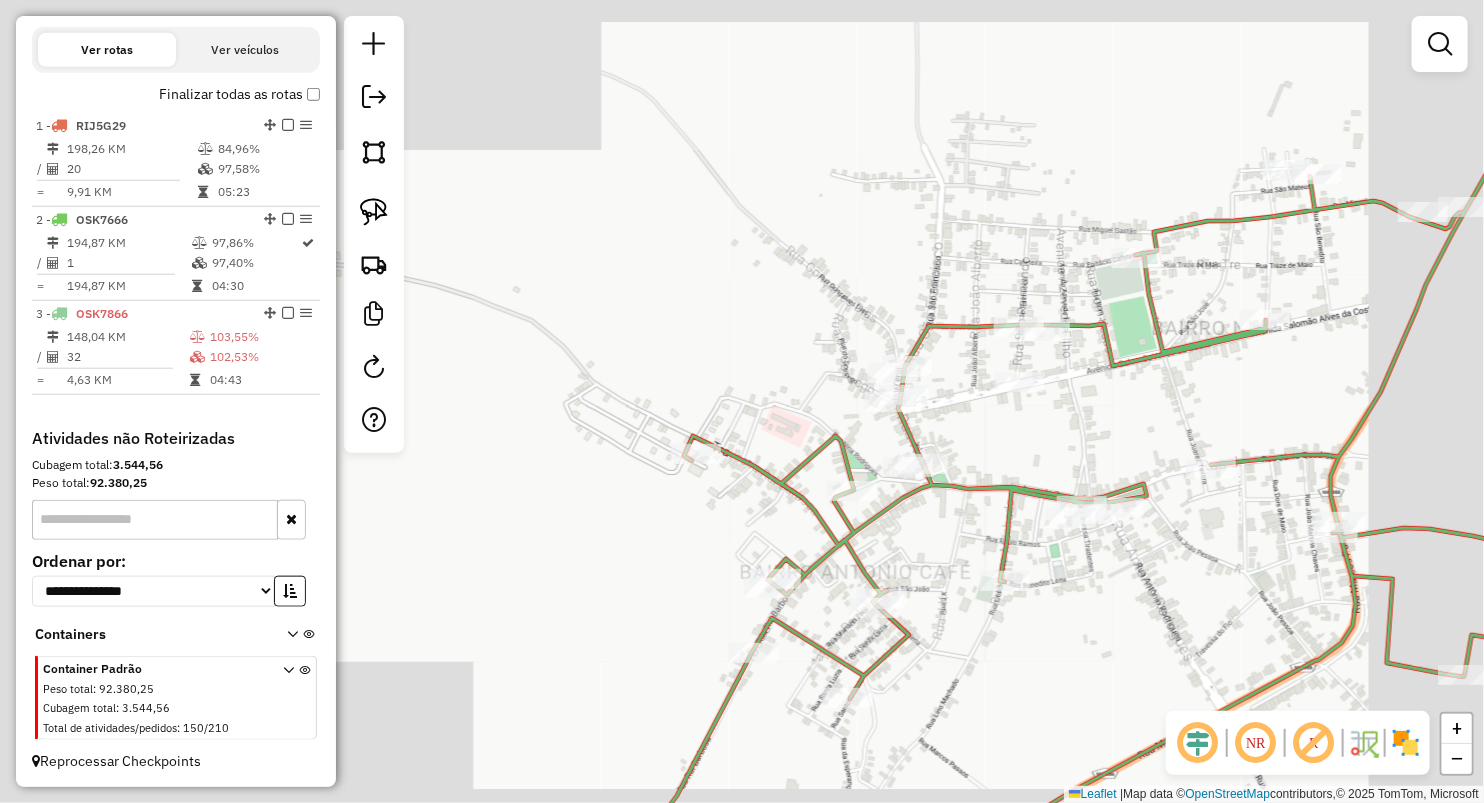 drag, startPoint x: 725, startPoint y: 587, endPoint x: 698, endPoint y: 460, distance: 129.83836 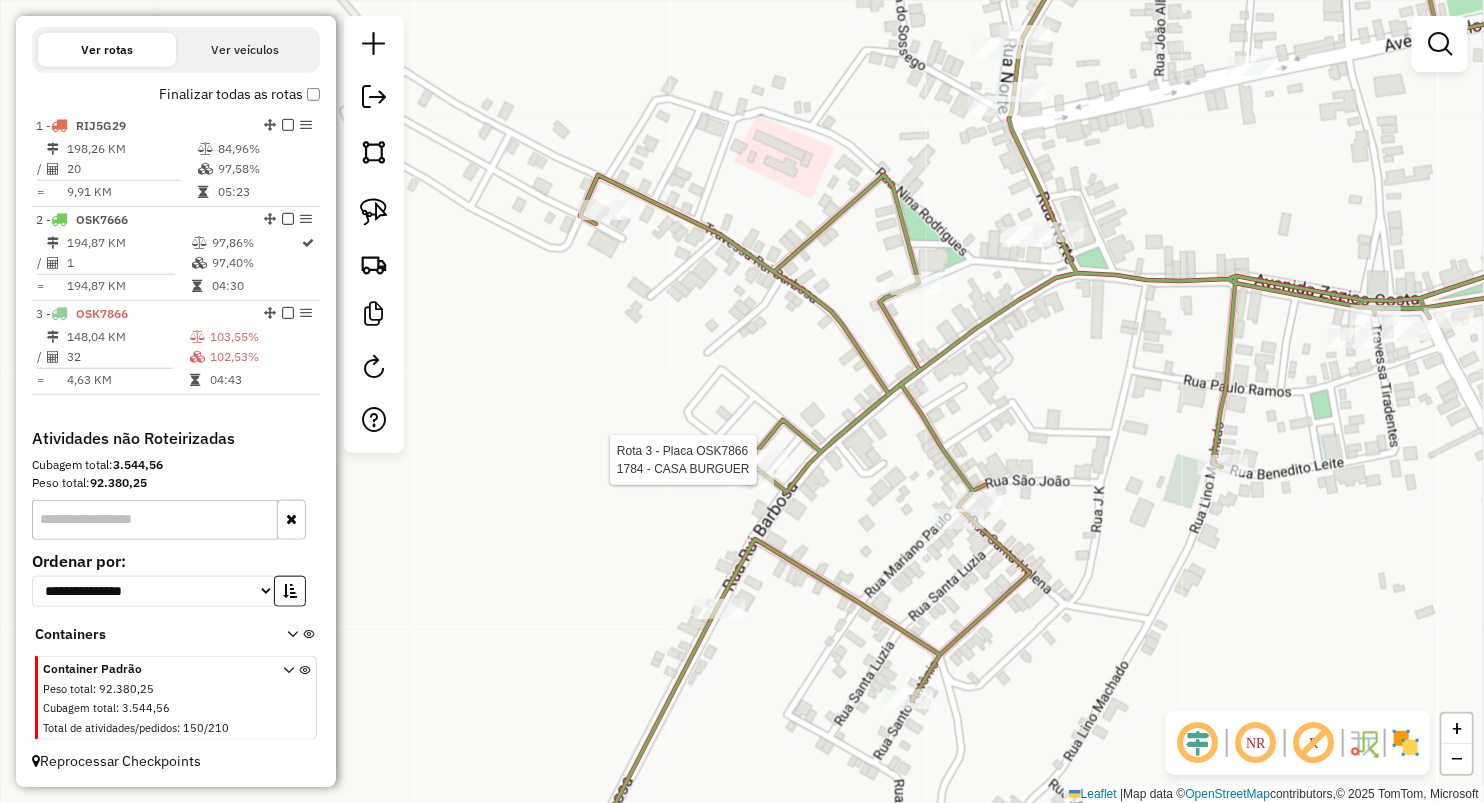 select on "**********" 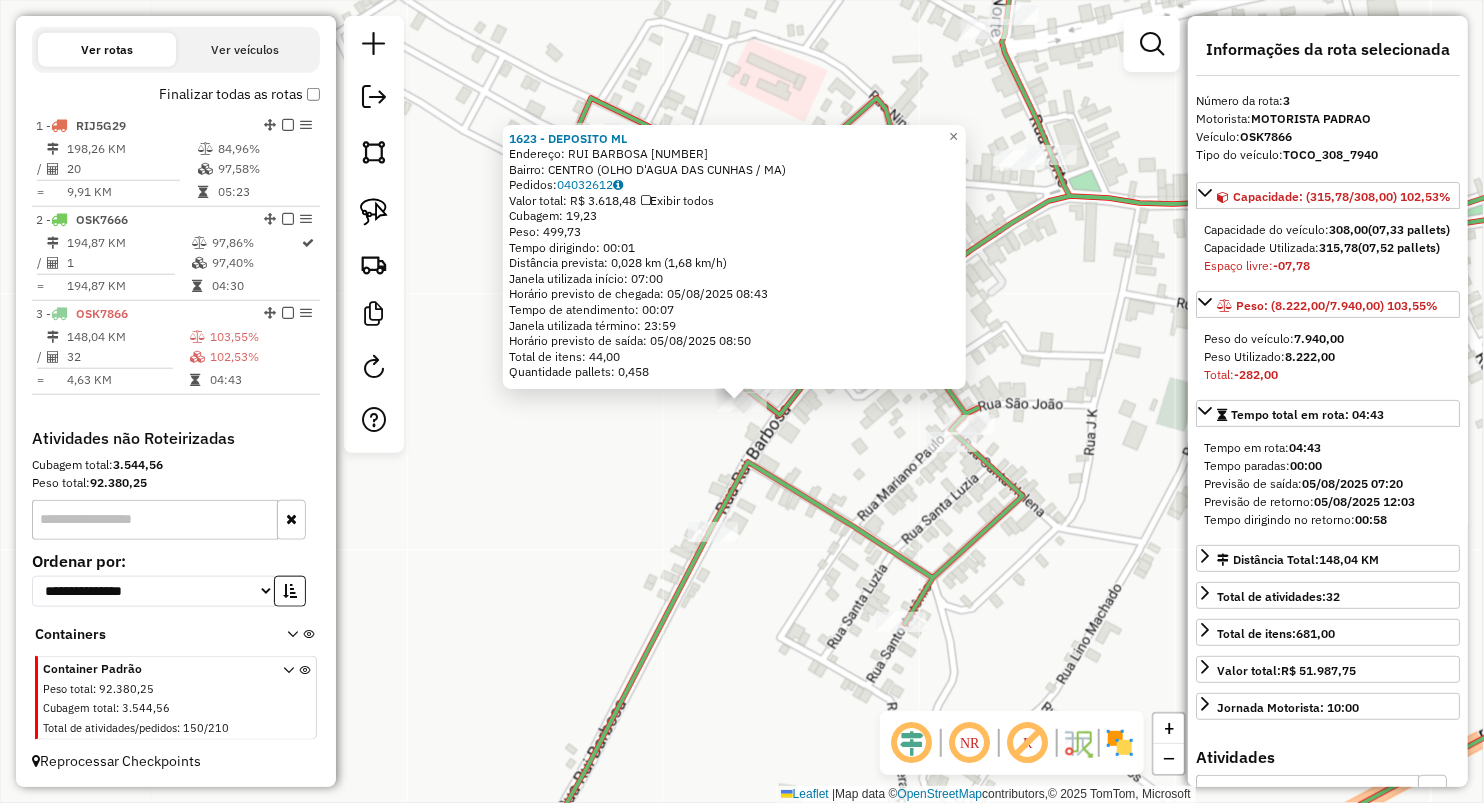 click on "1623 - DEPOSITO ML  Endereço:  RUI BARBOSA 01   Bairro: CENTRO (OLHO D'AGUA DAS CUNHAS / MA)   Pedidos:  04032612   Valor total: R$ 3.618,48   Exibir todos   Cubagem: 19,23  Peso: 499,73  Tempo dirigindo: 00:01   Distância prevista: 0,028 km (1,68 km/h)   Janela utilizada início: 07:00   Horário previsto de chegada: 05/08/2025 08:43   Tempo de atendimento: 00:07   Janela utilizada término: 23:59   Horário previsto de saída: 05/08/2025 08:50   Total de itens: 44,00   Quantidade pallets: 0,458  × Janela de atendimento Grade de atendimento Capacidade Transportadoras Veículos Cliente Pedidos  Rotas Selecione os dias de semana para filtrar as janelas de atendimento  Seg   Ter   Qua   Qui   Sex   Sáb   Dom  Informe o período da janela de atendimento: De: Até:  Filtrar exatamente a janela do cliente  Considerar janela de atendimento padrão  Selecione os dias de semana para filtrar as grades de atendimento  Seg   Ter   Qua   Qui   Sex   Sáb   Dom   Considerar clientes sem dia de atendimento cadastrado +" 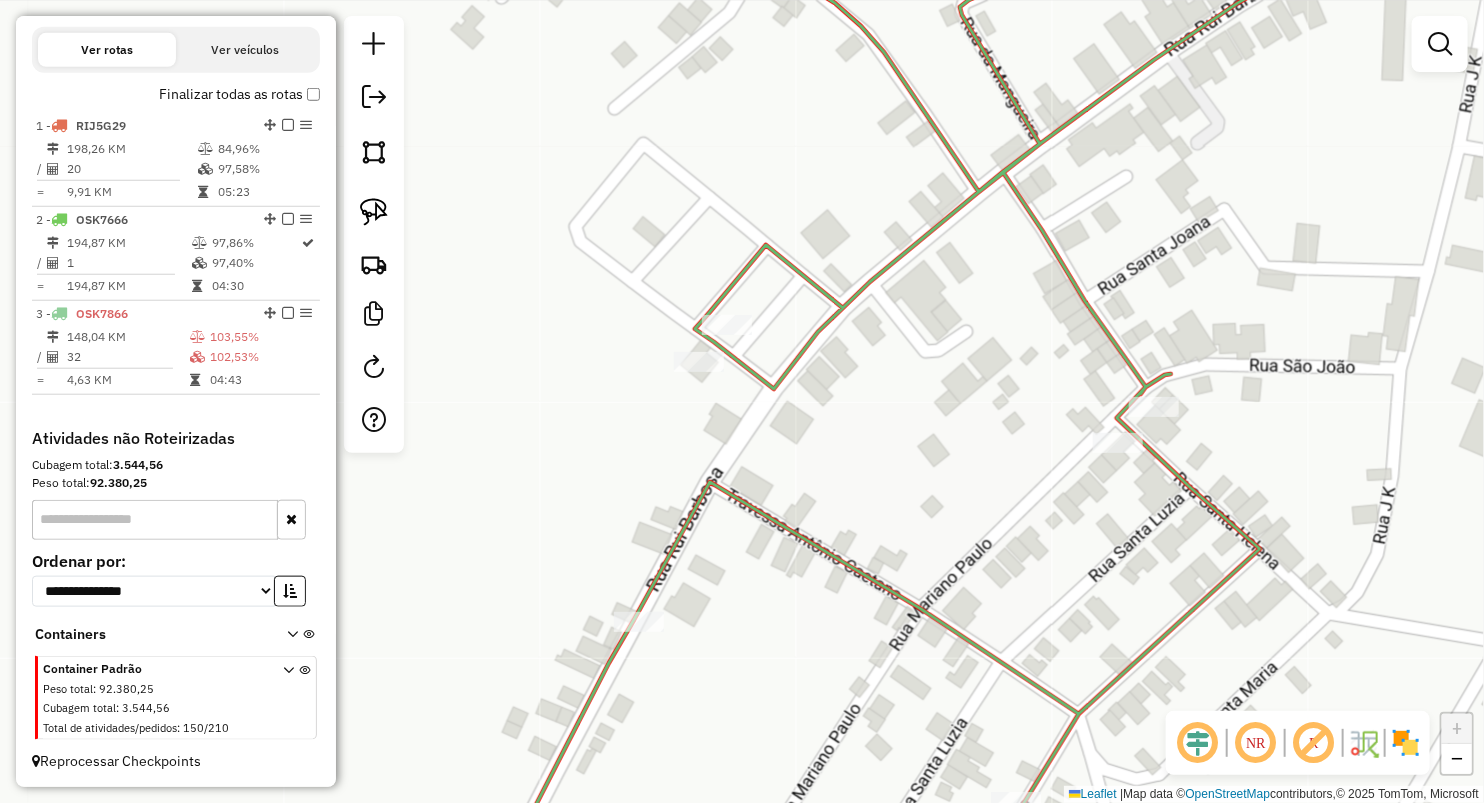 drag, startPoint x: 682, startPoint y: 591, endPoint x: 597, endPoint y: 422, distance: 189.17188 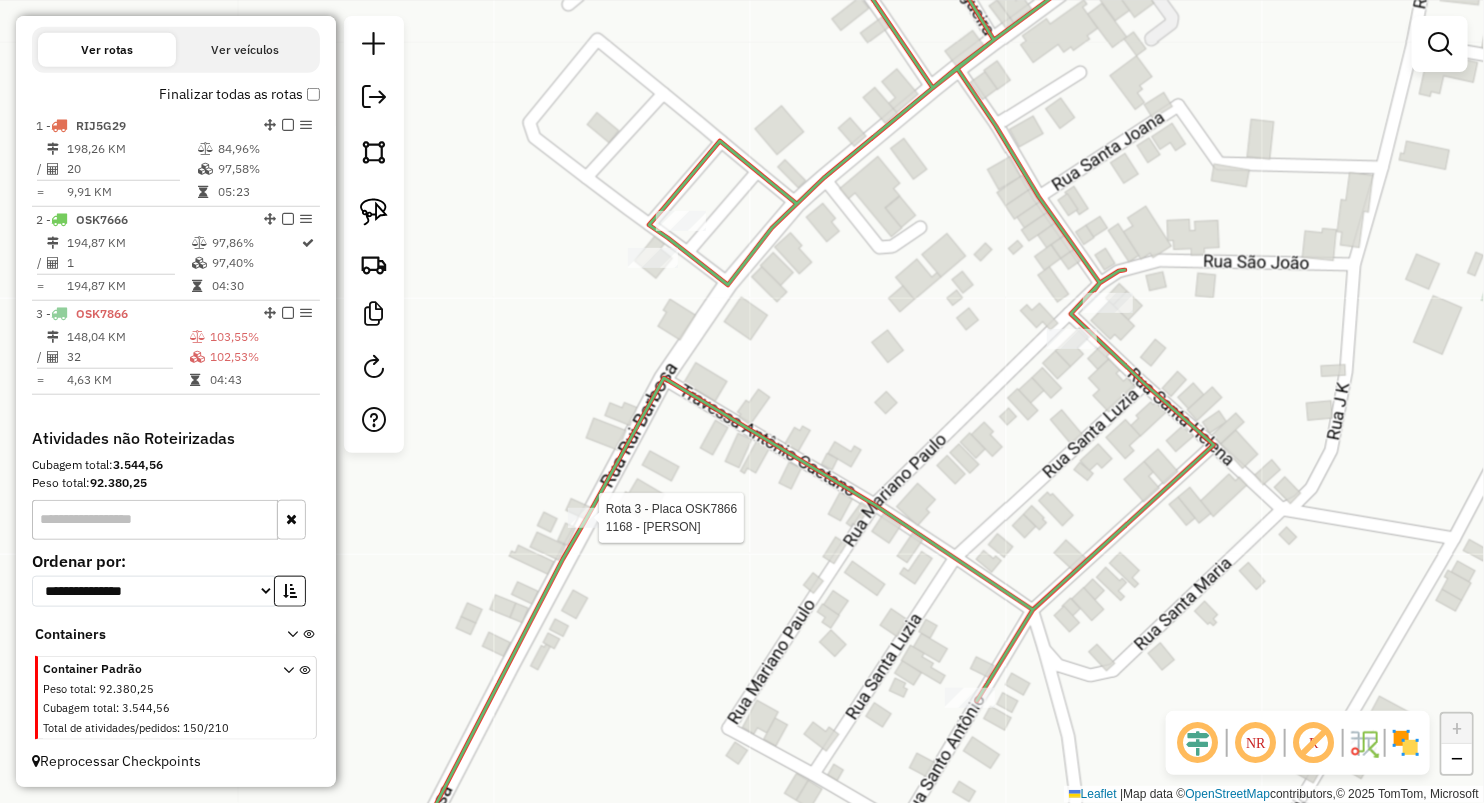 select on "**********" 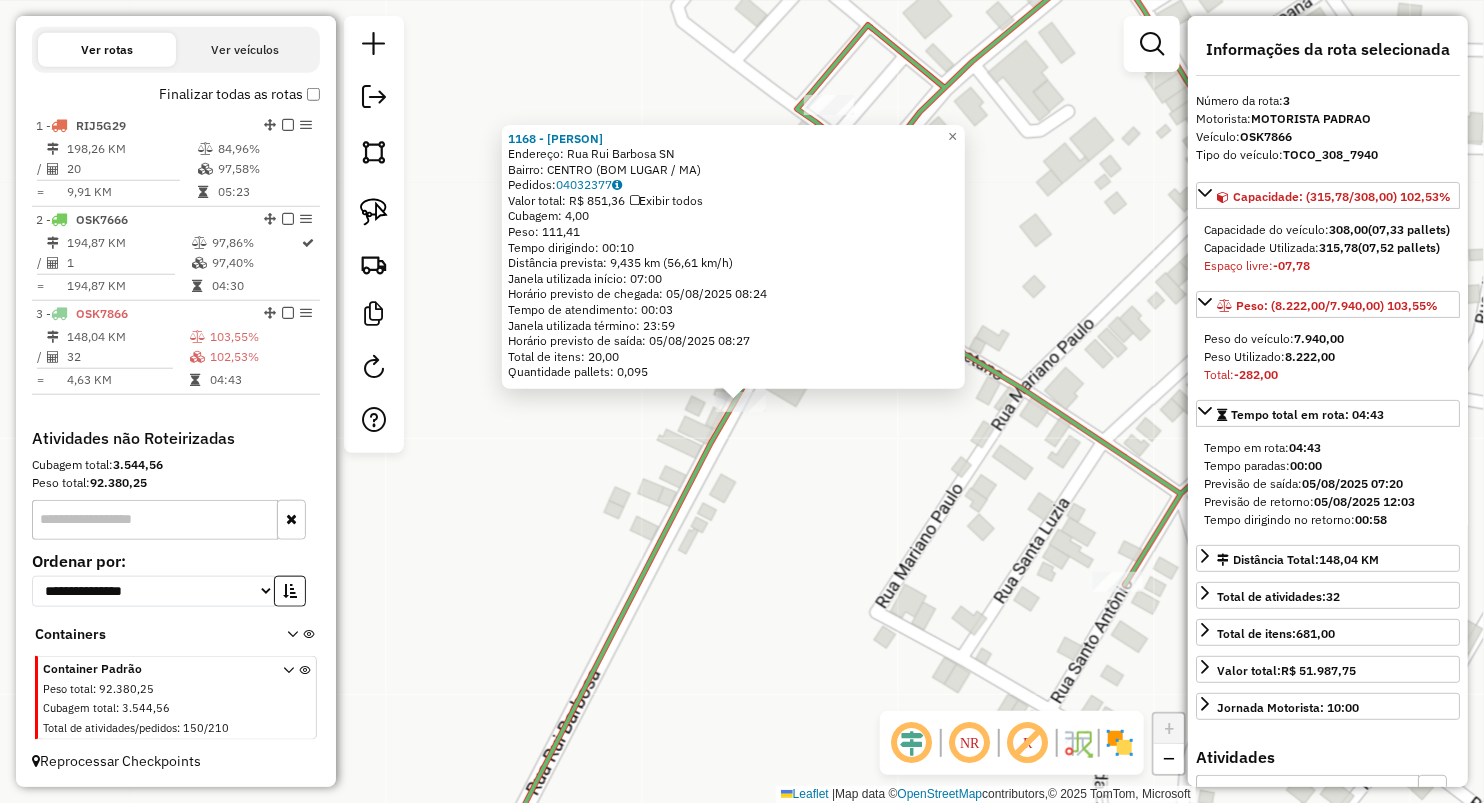 click on "1168 - Gustavo  Endereço:  Rua Rui Barbosa SN   Bairro: CENTRO (BOM LUGAR / MA)   Pedidos:  04032377   Valor total: R$ 851,36   Exibir todos   Cubagem: 4,00  Peso: 111,41  Tempo dirigindo: 00:10   Distância prevista: 9,435 km (56,61 km/h)   Janela utilizada início: 07:00   Horário previsto de chegada: 05/08/2025 08:24   Tempo de atendimento: 00:03   Janela utilizada término: 23:59   Horário previsto de saída: 05/08/2025 08:27   Total de itens: 20,00   Quantidade pallets: 0,095  × Janela de atendimento Grade de atendimento Capacidade Transportadoras Veículos Cliente Pedidos  Rotas Selecione os dias de semana para filtrar as janelas de atendimento  Seg   Ter   Qua   Qui   Sex   Sáb   Dom  Informe o período da janela de atendimento: De: Até:  Filtrar exatamente a janela do cliente  Considerar janela de atendimento padrão  Selecione os dias de semana para filtrar as grades de atendimento  Seg   Ter   Qua   Qui   Sex   Sáb   Dom   Considerar clientes sem dia de atendimento cadastrado  Peso mínimo:" 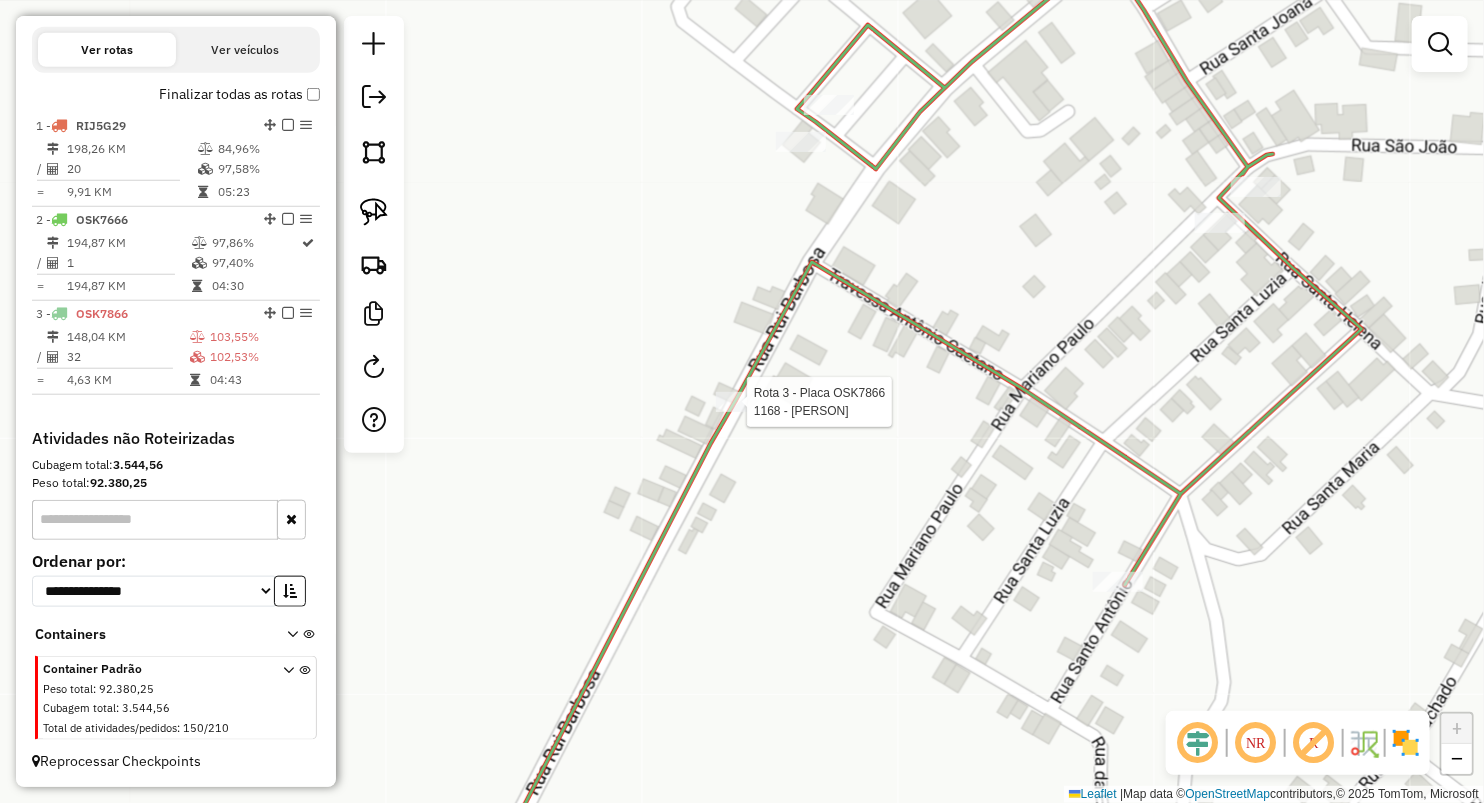 select on "**********" 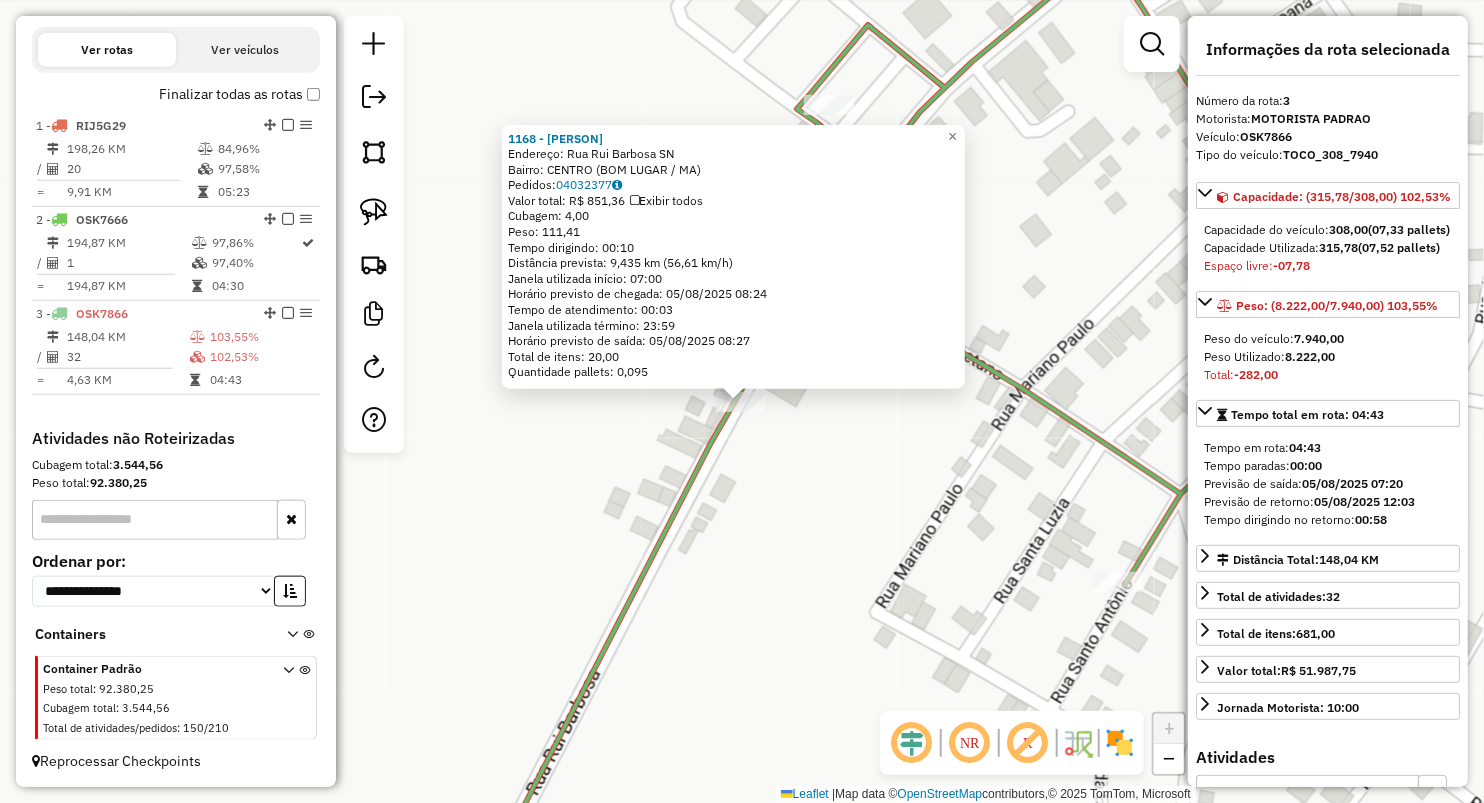 click on "1168 - Gustavo  Endereço:  Rua Rui Barbosa SN   Bairro: CENTRO (BOM LUGAR / MA)   Pedidos:  04032377   Valor total: R$ 851,36   Exibir todos   Cubagem: 4,00  Peso: 111,41  Tempo dirigindo: 00:10   Distância prevista: 9,435 km (56,61 km/h)   Janela utilizada início: 07:00   Horário previsto de chegada: 05/08/2025 08:24   Tempo de atendimento: 00:03   Janela utilizada término: 23:59   Horário previsto de saída: 05/08/2025 08:27   Total de itens: 20,00   Quantidade pallets: 0,095  × Janela de atendimento Grade de atendimento Capacidade Transportadoras Veículos Cliente Pedidos  Rotas Selecione os dias de semana para filtrar as janelas de atendimento  Seg   Ter   Qua   Qui   Sex   Sáb   Dom  Informe o período da janela de atendimento: De: Até:  Filtrar exatamente a janela do cliente  Considerar janela de atendimento padrão  Selecione os dias de semana para filtrar as grades de atendimento  Seg   Ter   Qua   Qui   Sex   Sáb   Dom   Considerar clientes sem dia de atendimento cadastrado  Peso mínimo:" 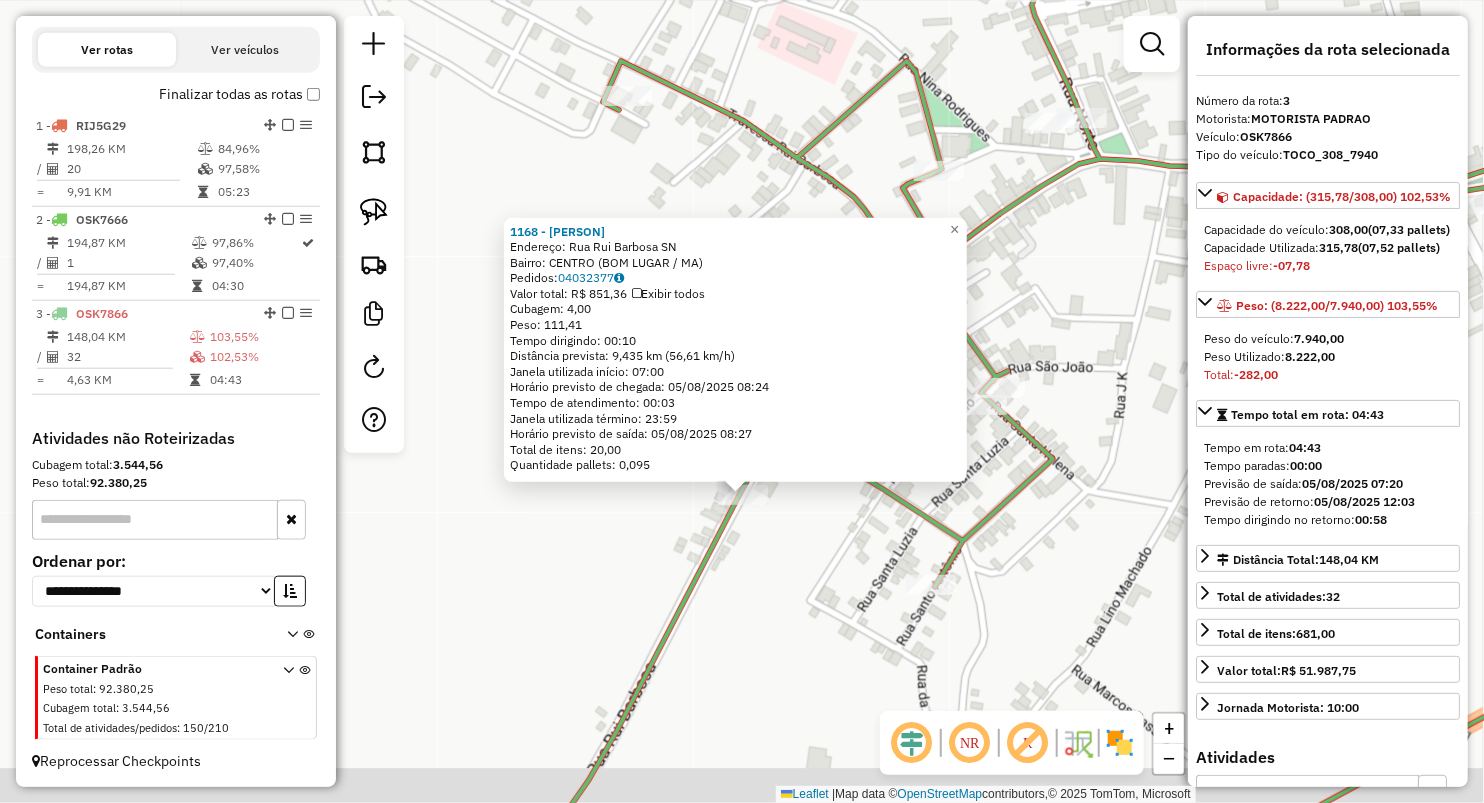 click on "1168 - Gustavo  Endereço:  Rua Rui Barbosa SN   Bairro: CENTRO (BOM LUGAR / MA)   Pedidos:  04032377   Valor total: R$ 851,36   Exibir todos   Cubagem: 4,00  Peso: 111,41  Tempo dirigindo: 00:10   Distância prevista: 9,435 km (56,61 km/h)   Janela utilizada início: 07:00   Horário previsto de chegada: 05/08/2025 08:24   Tempo de atendimento: 00:03   Janela utilizada término: 23:59   Horário previsto de saída: 05/08/2025 08:27   Total de itens: 20,00   Quantidade pallets: 0,095  × Janela de atendimento Grade de atendimento Capacidade Transportadoras Veículos Cliente Pedidos  Rotas Selecione os dias de semana para filtrar as janelas de atendimento  Seg   Ter   Qua   Qui   Sex   Sáb   Dom  Informe o período da janela de atendimento: De: Até:  Filtrar exatamente a janela do cliente  Considerar janela de atendimento padrão  Selecione os dias de semana para filtrar as grades de atendimento  Seg   Ter   Qua   Qui   Sex   Sáb   Dom   Considerar clientes sem dia de atendimento cadastrado  Peso mínimo:" 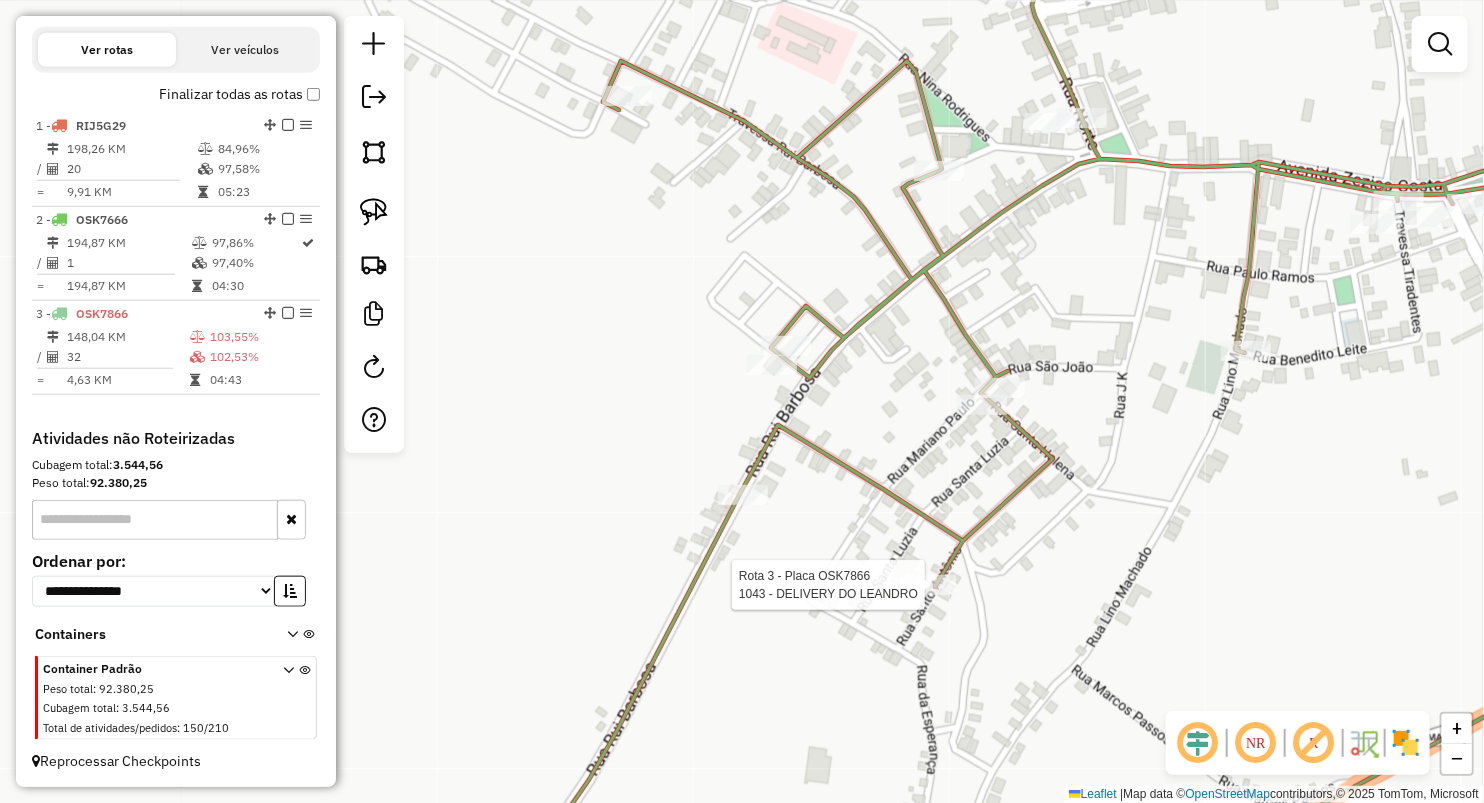 select on "**********" 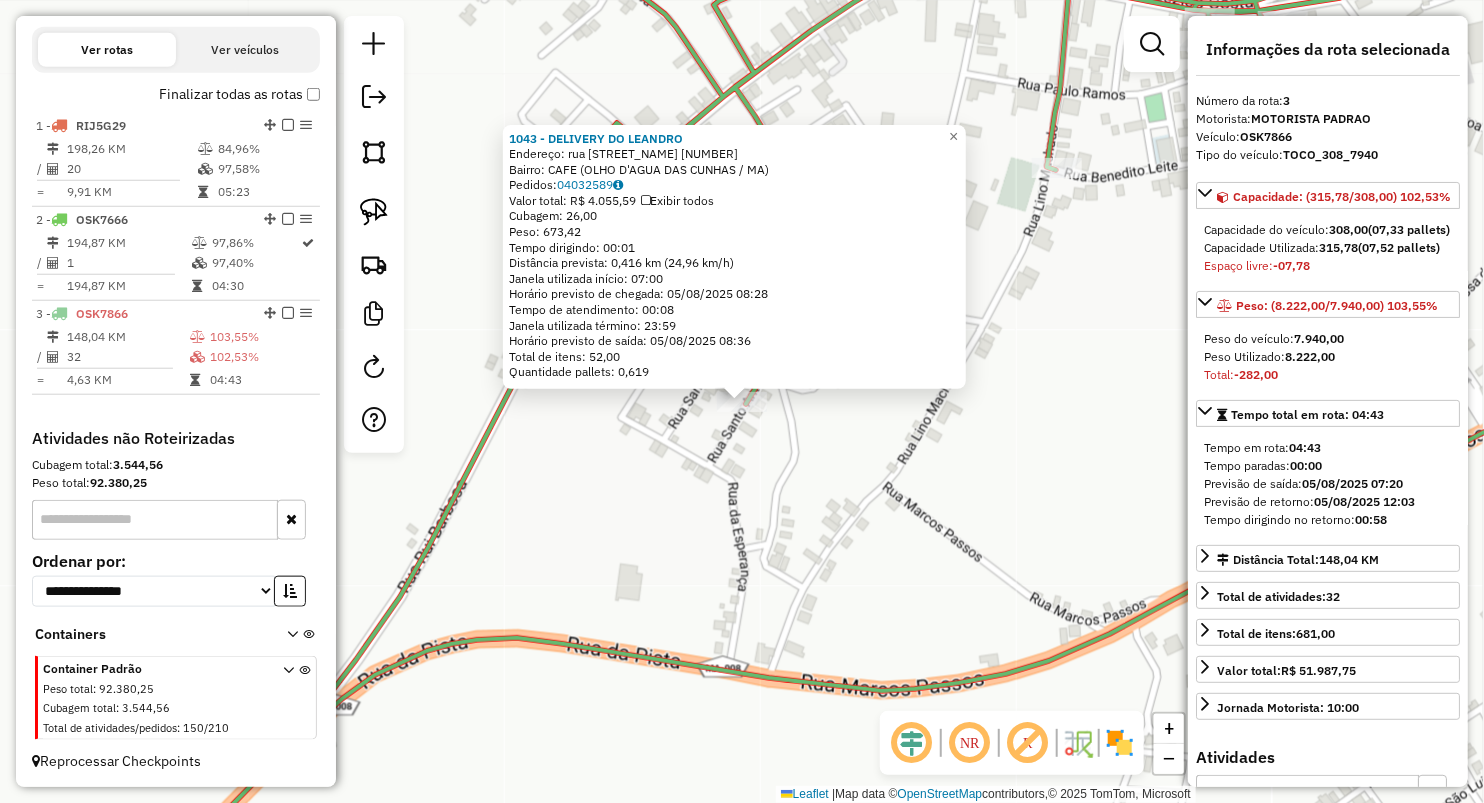 click on "1043 - DELIVERY DO LEANDRO  Endereço:  rua st antonio 44   Bairro: CAFE (OLHO D'AGUA DAS CUNHAS / MA)   Pedidos:  04032589   Valor total: R$ 4.055,59   Exibir todos   Cubagem: 26,00  Peso: 673,42  Tempo dirigindo: 00:01   Distância prevista: 0,416 km (24,96 km/h)   Janela utilizada início: 07:00   Horário previsto de chegada: 05/08/2025 08:28   Tempo de atendimento: 00:08   Janela utilizada término: 23:59   Horário previsto de saída: 05/08/2025 08:36   Total de itens: 52,00   Quantidade pallets: 0,619  × Janela de atendimento Grade de atendimento Capacidade Transportadoras Veículos Cliente Pedidos  Rotas Selecione os dias de semana para filtrar as janelas de atendimento  Seg   Ter   Qua   Qui   Sex   Sáb   Dom  Informe o período da janela de atendimento: De: Até:  Filtrar exatamente a janela do cliente  Considerar janela de atendimento padrão  Selecione os dias de semana para filtrar as grades de atendimento  Seg   Ter   Qua   Qui   Sex   Sáb   Dom   Peso mínimo:   Peso máximo:   De:   Até:" 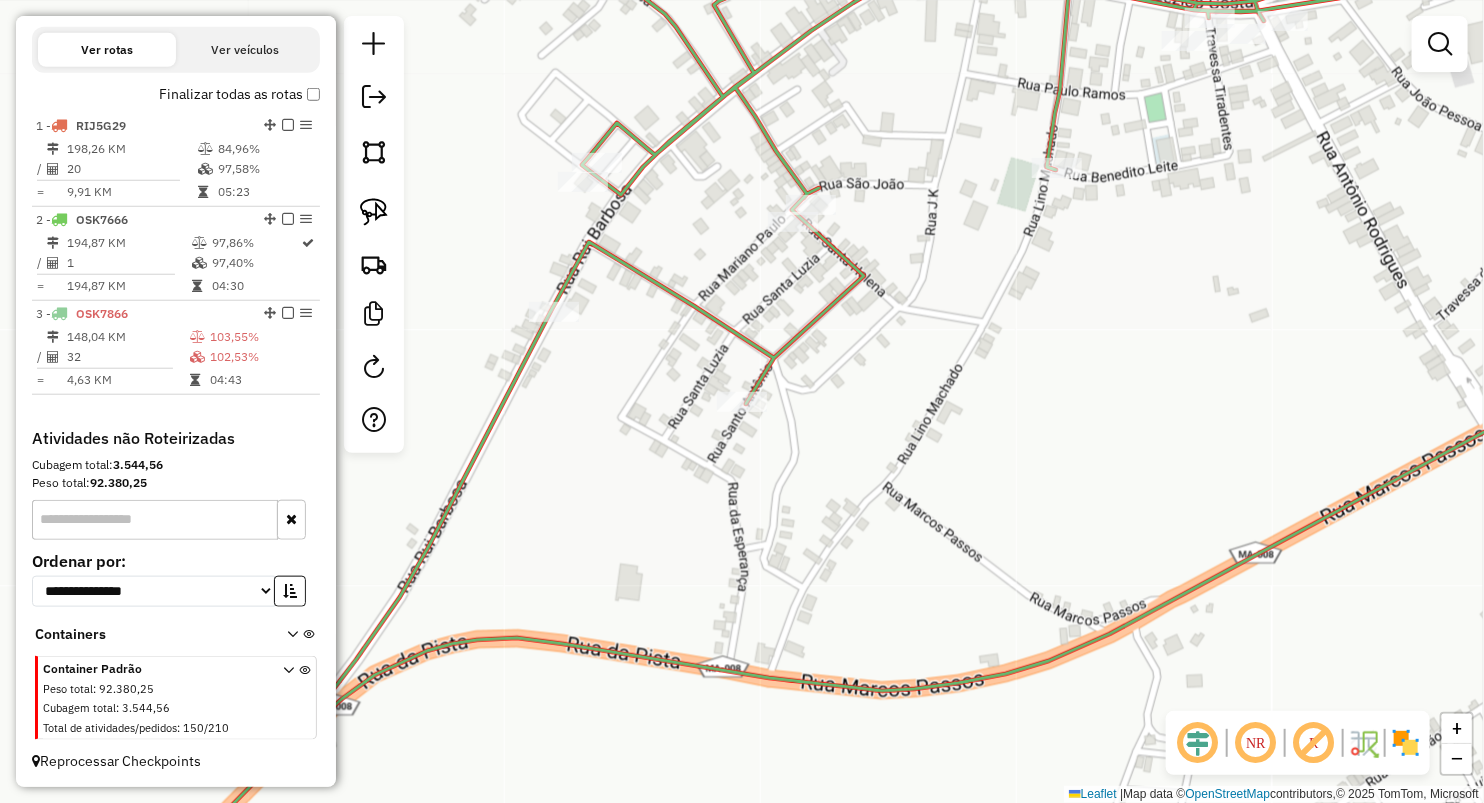 drag, startPoint x: 940, startPoint y: 456, endPoint x: 752, endPoint y: 683, distance: 294.74225 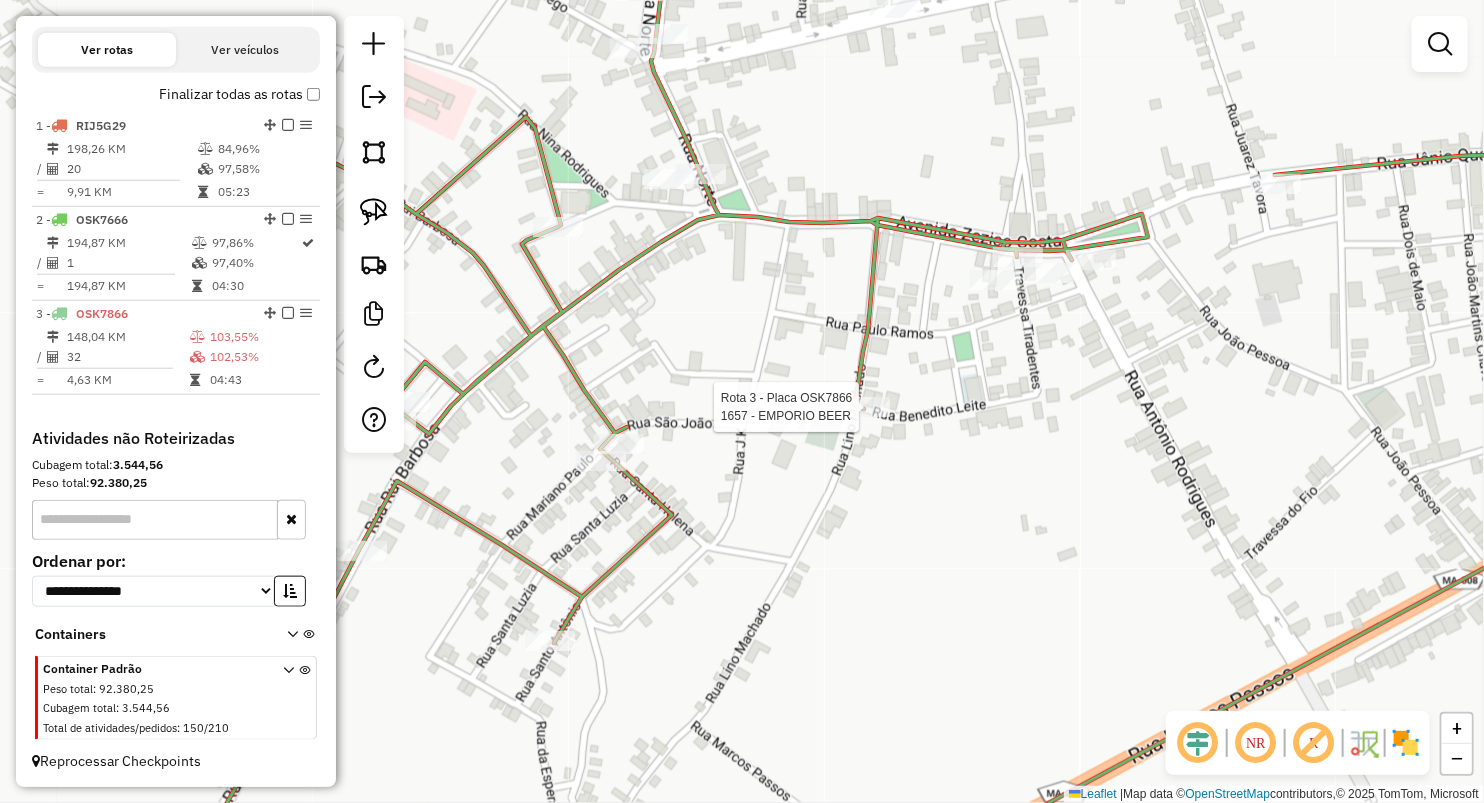 select on "**********" 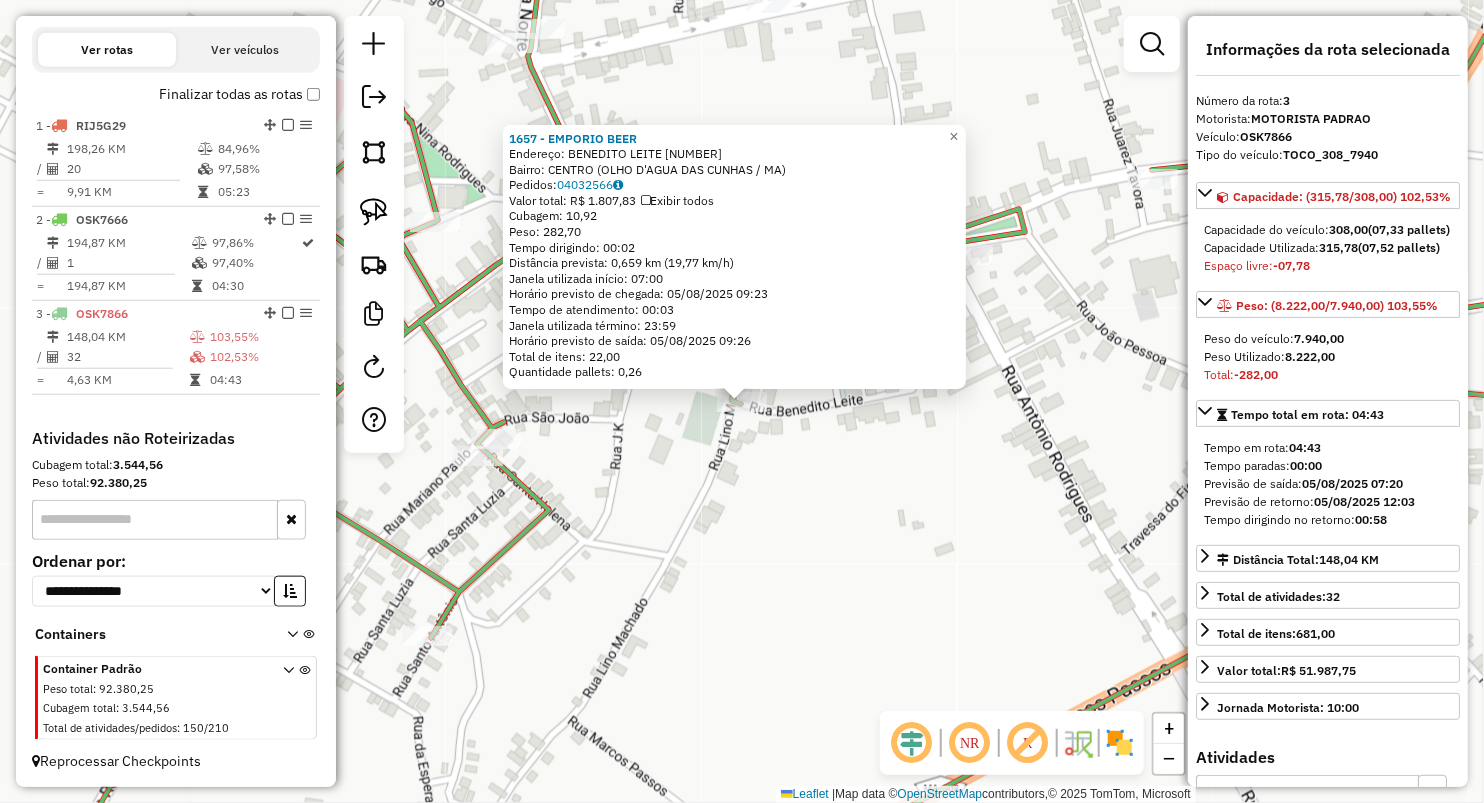 click on "1657 - EMPORIO BEER  Endereço:  BENEDITO LEITE 90   Bairro: CENTRO (OLHO D'AGUA DAS CUNHAS / MA)   Pedidos:  04032566   Valor total: R$ 1.807,83   Exibir todos   Cubagem: 10,92  Peso: 282,70  Tempo dirigindo: 00:02   Distância prevista: 0,659 km (19,77 km/h)   Janela utilizada início: 07:00   Horário previsto de chegada: 05/08/2025 09:23   Tempo de atendimento: 00:03   Janela utilizada término: 23:59   Horário previsto de saída: 05/08/2025 09:26   Total de itens: 22,00   Quantidade pallets: 0,26  × Janela de atendimento Grade de atendimento Capacidade Transportadoras Veículos Cliente Pedidos  Rotas Selecione os dias de semana para filtrar as janelas de atendimento  Seg   Ter   Qua   Qui   Sex   Sáb   Dom  Informe o período da janela de atendimento: De: Até:  Filtrar exatamente a janela do cliente  Considerar janela de atendimento padrão  Selecione os dias de semana para filtrar as grades de atendimento  Seg   Ter   Qua   Qui   Sex   Sáb   Dom   Clientes fora do dia de atendimento selecionado De:" 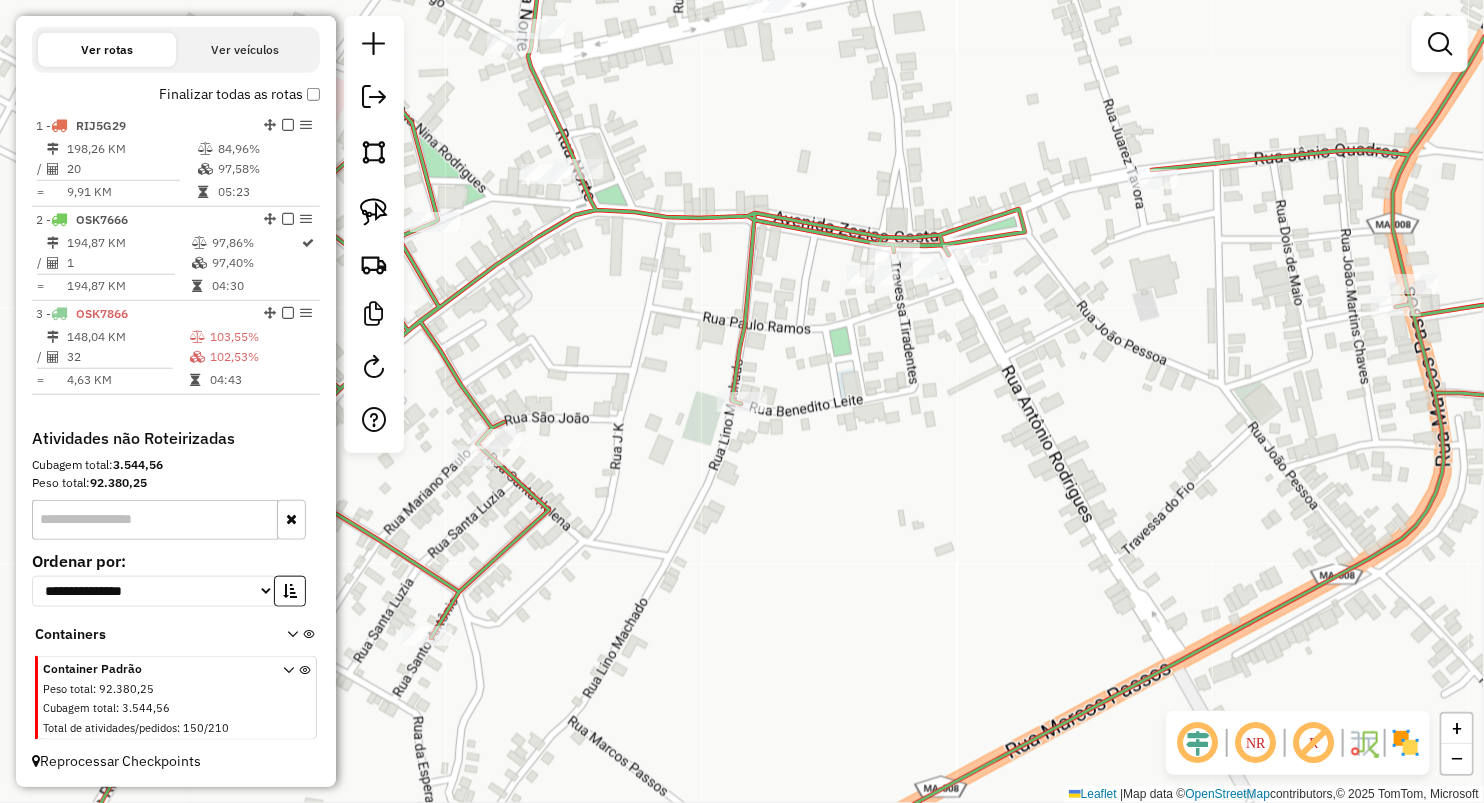 drag, startPoint x: 589, startPoint y: 480, endPoint x: 688, endPoint y: 486, distance: 99.18165 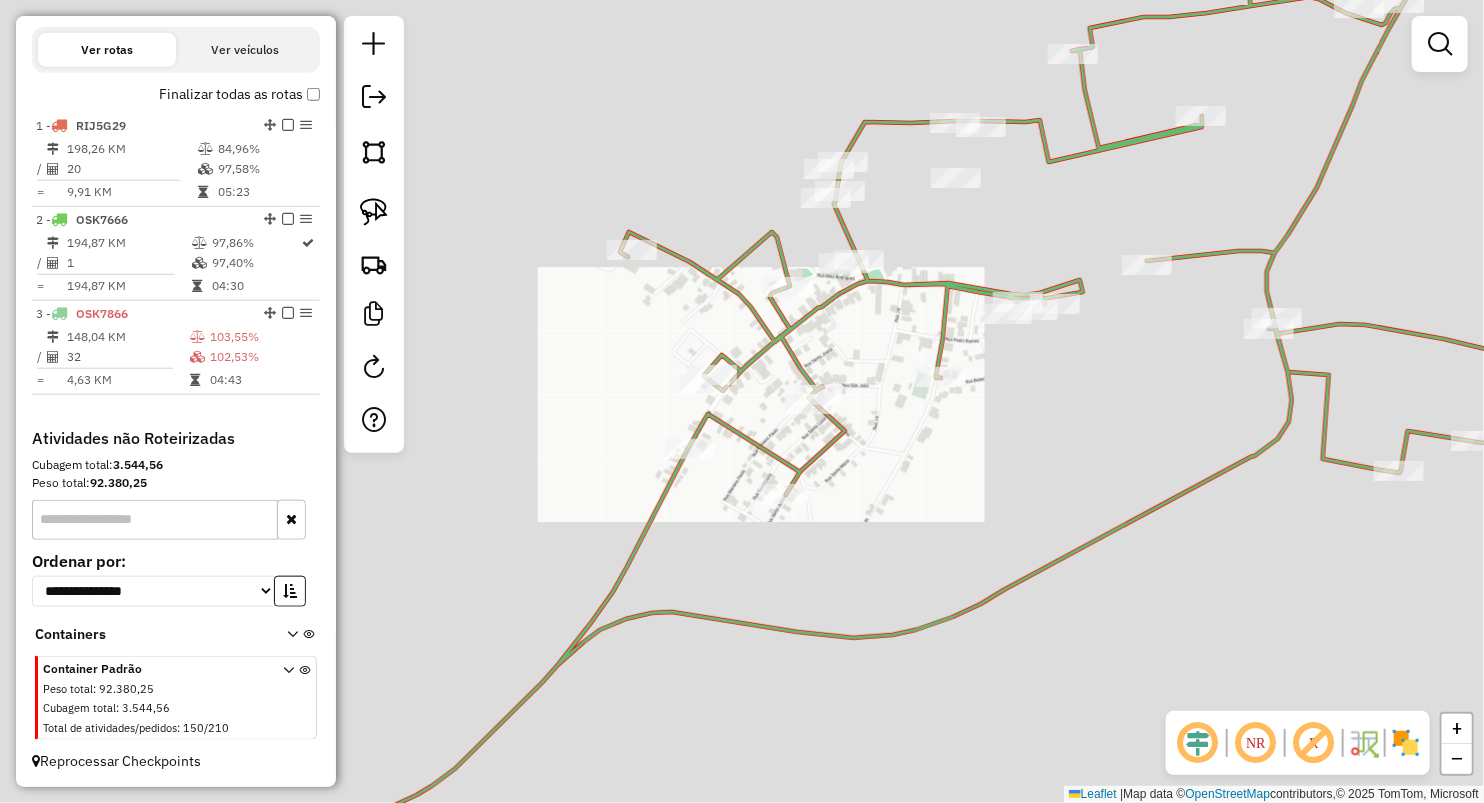 click on "Janela de atendimento Grade de atendimento Capacidade Transportadoras Veículos Cliente Pedidos  Rotas Selecione os dias de semana para filtrar as janelas de atendimento  Seg   Ter   Qua   Qui   Sex   Sáb   Dom  Informe o período da janela de atendimento: De: Até:  Filtrar exatamente a janela do cliente  Considerar janela de atendimento padrão  Selecione os dias de semana para filtrar as grades de atendimento  Seg   Ter   Qua   Qui   Sex   Sáb   Dom   Considerar clientes sem dia de atendimento cadastrado  Clientes fora do dia de atendimento selecionado Filtrar as atividades entre os valores definidos abaixo:  Peso mínimo:   Peso máximo:   Cubagem mínima:   Cubagem máxima:   De:   Até:  Filtrar as atividades entre o tempo de atendimento definido abaixo:  De:   Até:   Considerar capacidade total dos clientes não roteirizados Transportadora: Selecione um ou mais itens Tipo de veículo: Selecione um ou mais itens Veículo: Selecione um ou mais itens Motorista: Selecione um ou mais itens Nome: Rótulo:" 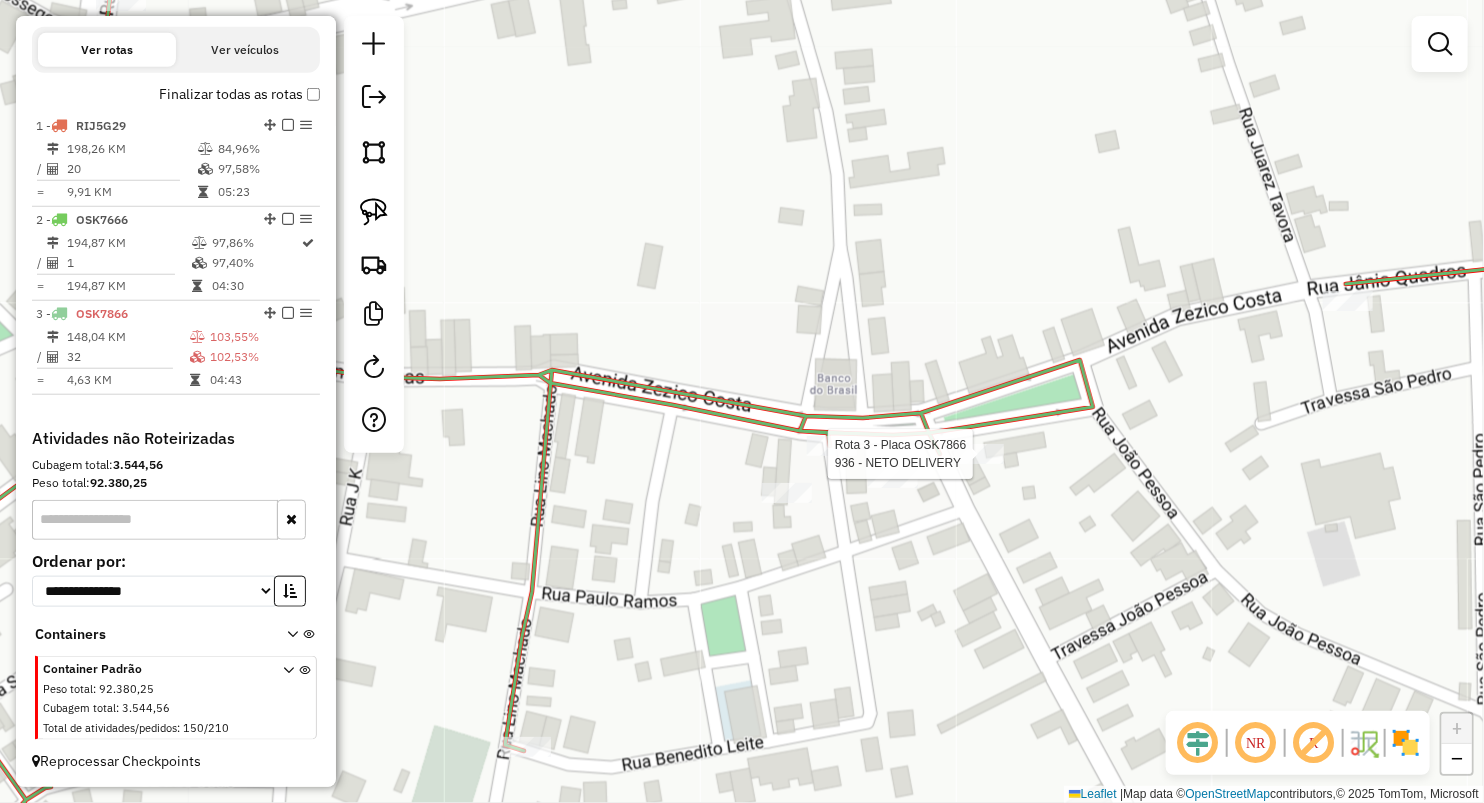 select on "**********" 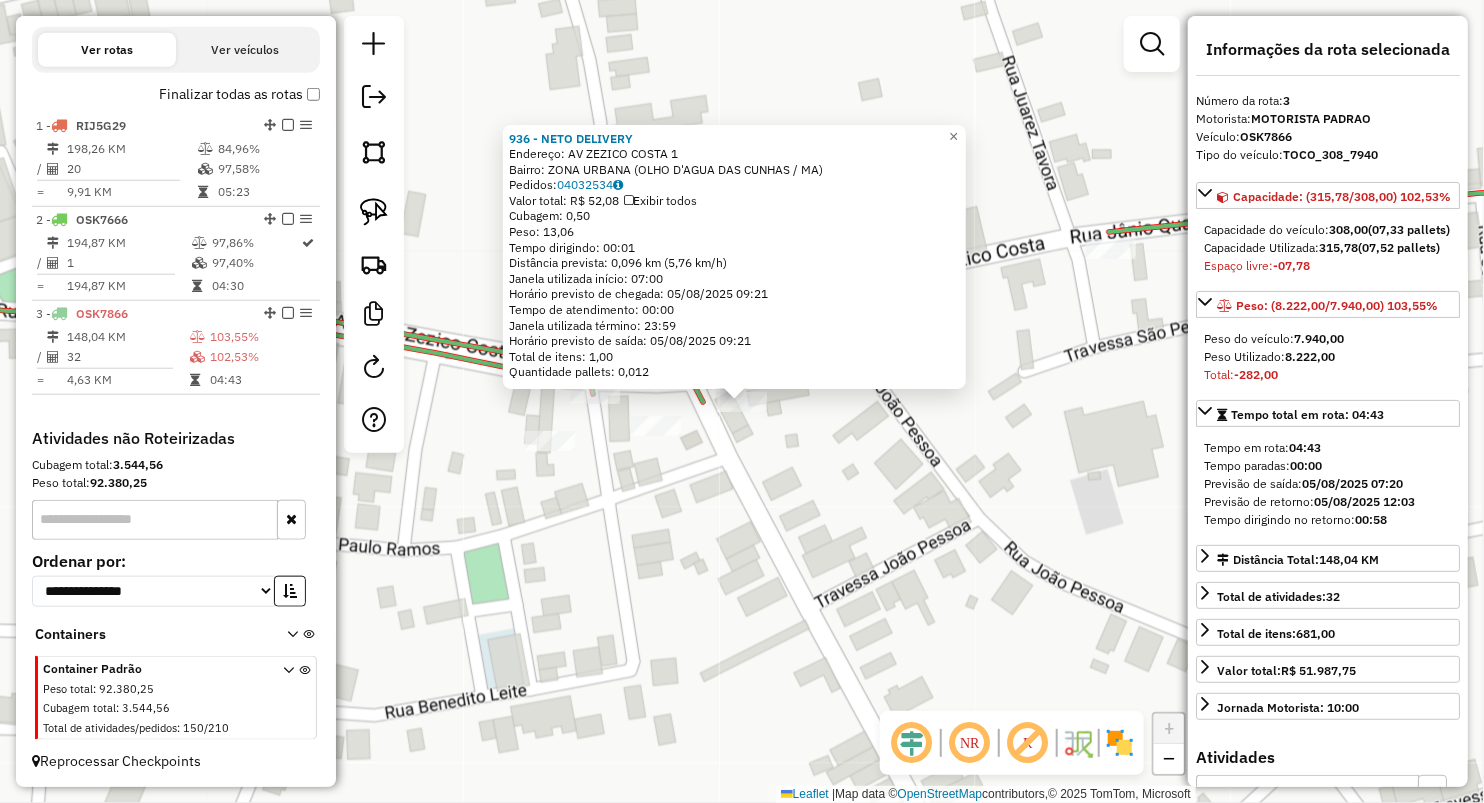 click on "936 - NETO DELIVERY  Endereço:  AV ZEZICO COSTA 1   Bairro: ZONA URBANA (OLHO D'AGUA DAS CUNHAS / MA)   Pedidos:  04032534   Valor total: R$ 52,08   Exibir todos   Cubagem: 0,50  Peso: 13,06  Tempo dirigindo: 00:01   Distância prevista: 0,096 km (5,76 km/h)   Janela utilizada início: 07:00   Horário previsto de chegada: 05/08/2025 09:21   Tempo de atendimento: 00:00   Janela utilizada término: 23:59   Horário previsto de saída: 05/08/2025 09:21   Total de itens: 1,00   Quantidade pallets: 0,012  × Janela de atendimento Grade de atendimento Capacidade Transportadoras Veículos Cliente Pedidos  Rotas Selecione os dias de semana para filtrar as janelas de atendimento  Seg   Ter   Qua   Qui   Sex   Sáb   Dom  Informe o período da janela de atendimento: De: Até:  Filtrar exatamente a janela do cliente  Considerar janela de atendimento padrão  Selecione os dias de semana para filtrar as grades de atendimento  Seg   Ter   Qua   Qui   Sex   Sáb   Dom   Clientes fora do dia de atendimento selecionado De:" 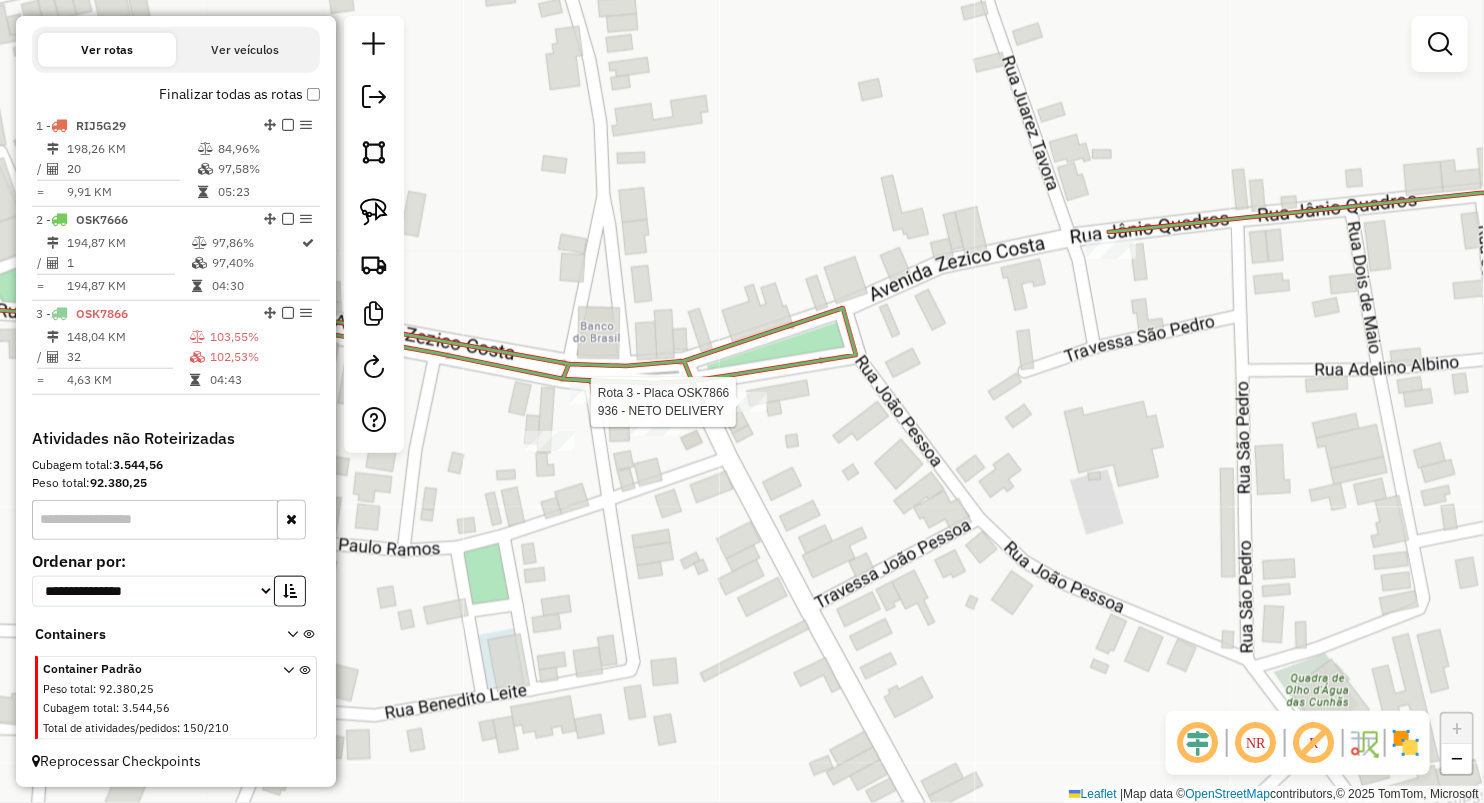 select on "**********" 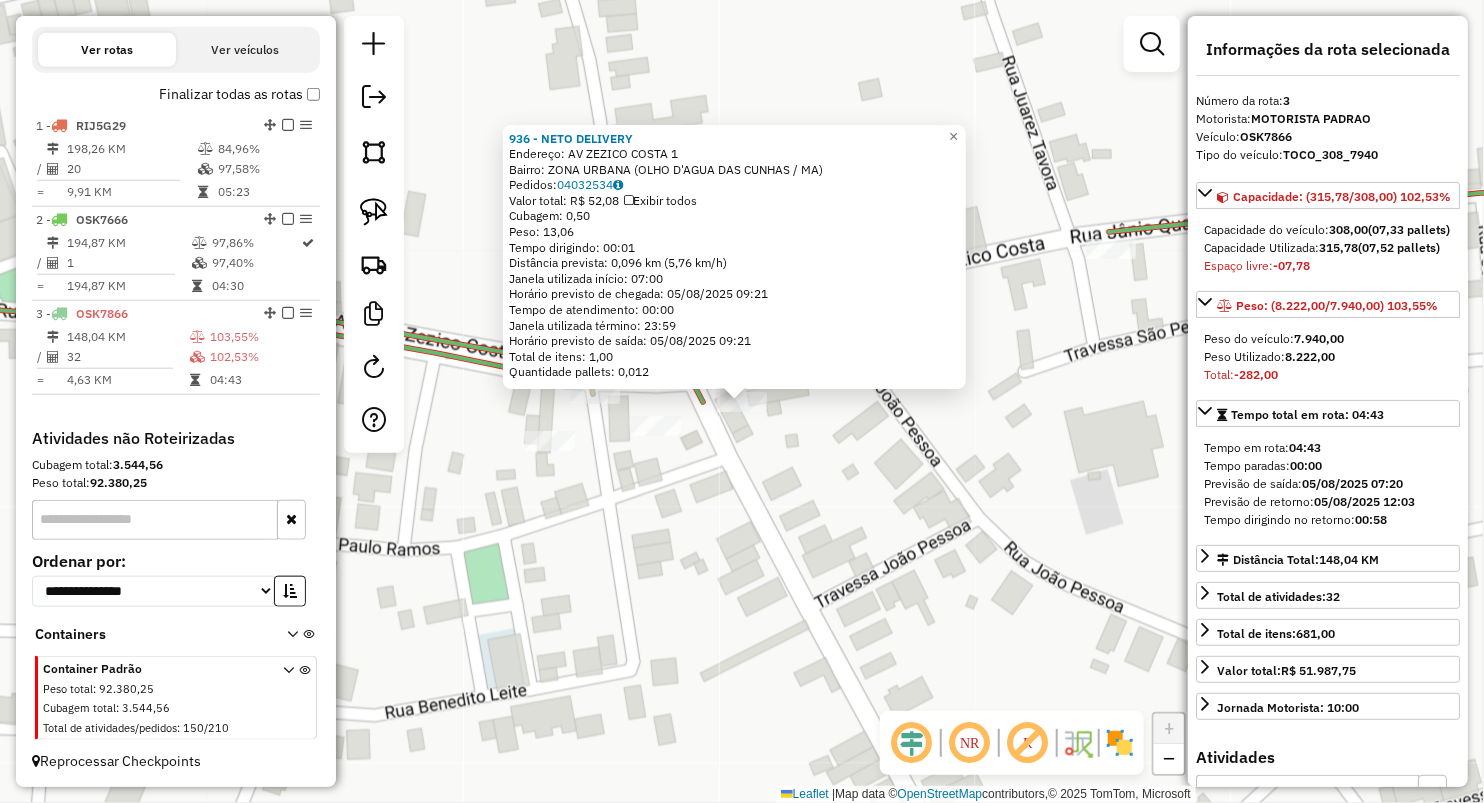 click on "Rota 3 - Placa OSK7866  936 - NETO DELIVERY 936 - NETO DELIVERY  Endereço:  AV ZEZICO COSTA 1   Bairro: ZONA URBANA (OLHO D'AGUA DAS CUNHAS / MA)   Pedidos:  04032534   Valor total: R$ 52,08   Exibir todos   Cubagem: 0,50  Peso: 13,06  Tempo dirigindo: 00:01   Distância prevista: 0,096 km (5,76 km/h)   Janela utilizada início: 07:00   Horário previsto de chegada: 05/08/2025 09:21   Tempo de atendimento: 00:00   Janela utilizada término: 23:59   Horário previsto de saída: 05/08/2025 09:21   Total de itens: 1,00   Quantidade pallets: 0,012  × Janela de atendimento Grade de atendimento Capacidade Transportadoras Veículos Cliente Pedidos  Rotas Selecione os dias de semana para filtrar as janelas de atendimento  Seg   Ter   Qua   Qui   Sex   Sáb   Dom  Informe o período da janela de atendimento: De: Até:  Filtrar exatamente a janela do cliente  Considerar janela de atendimento padrão  Selecione os dias de semana para filtrar as grades de atendimento  Seg   Ter   Qua   Qui   Sex   Sáb   Dom   De:  De:" 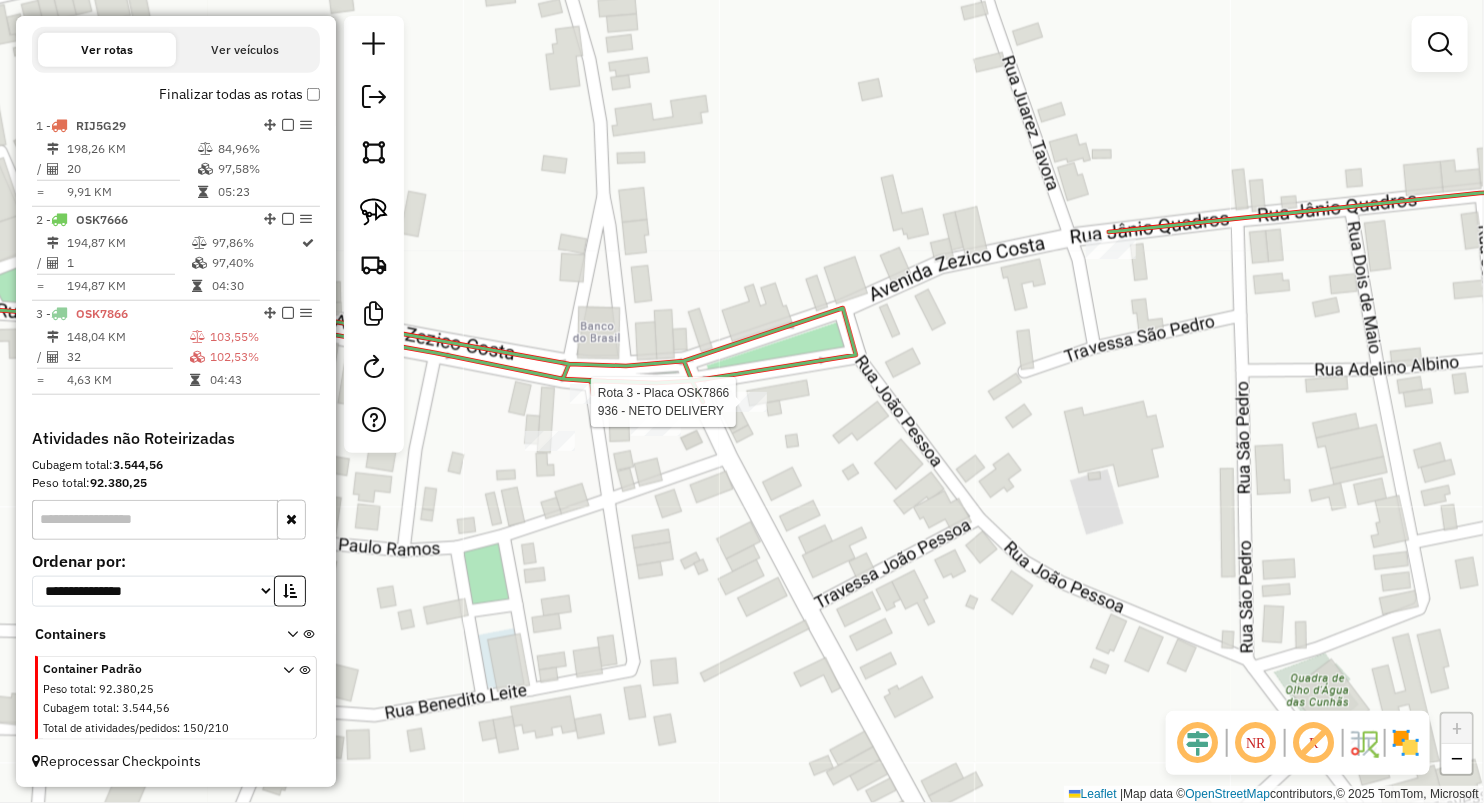 select on "**********" 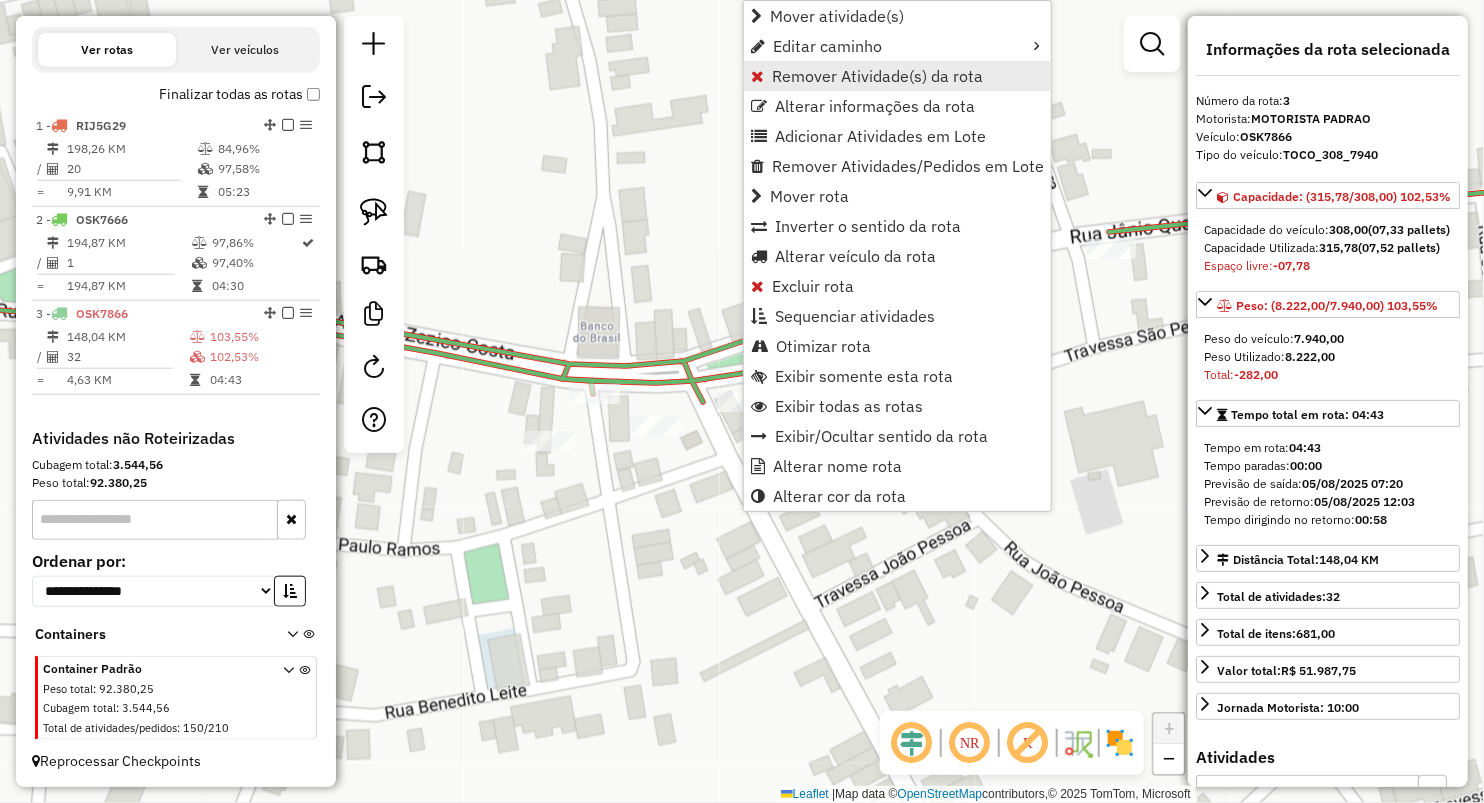 click on "Remover Atividade(s) da rota" at bounding box center (877, 76) 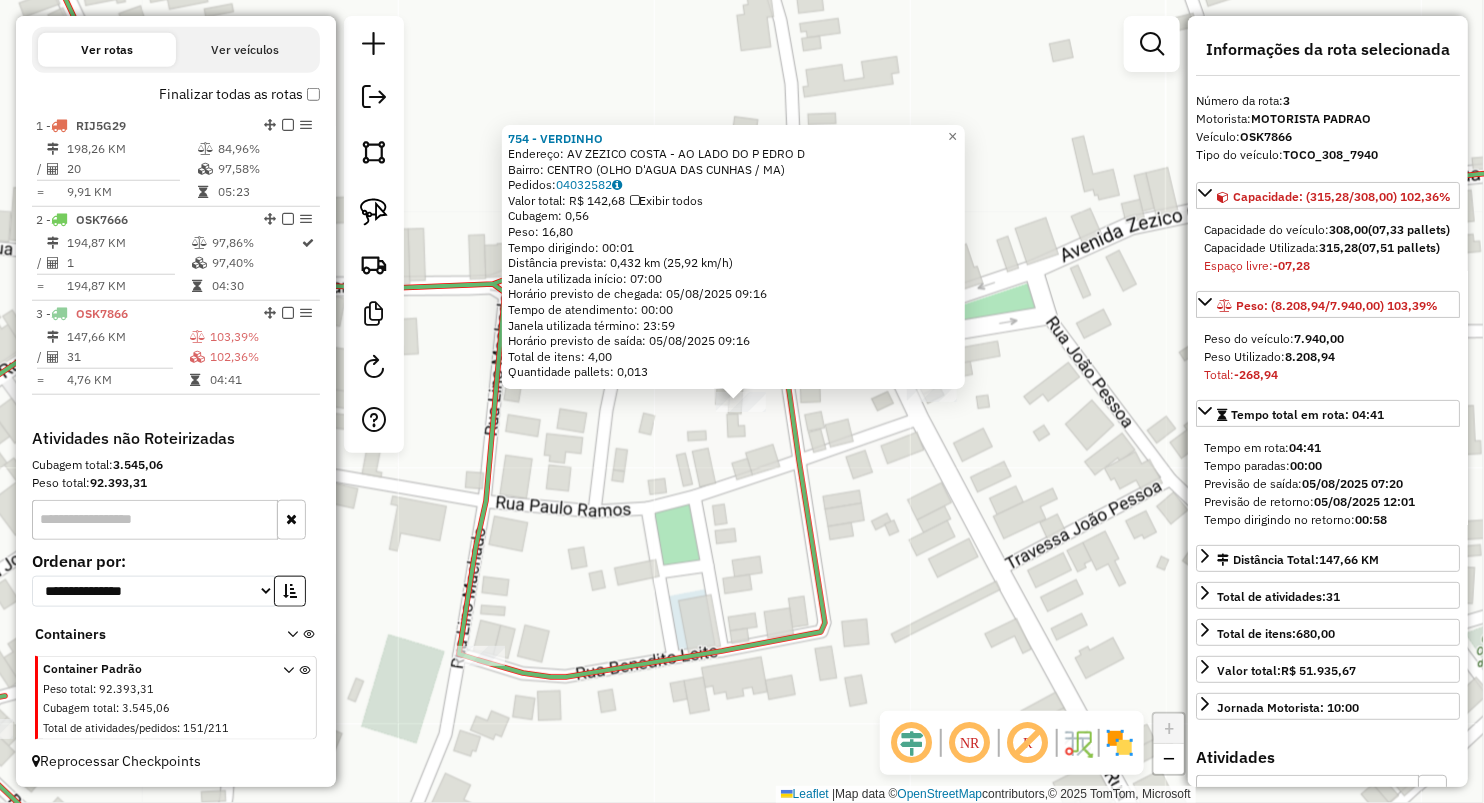 drag, startPoint x: 712, startPoint y: 496, endPoint x: 723, endPoint y: 488, distance: 13.601471 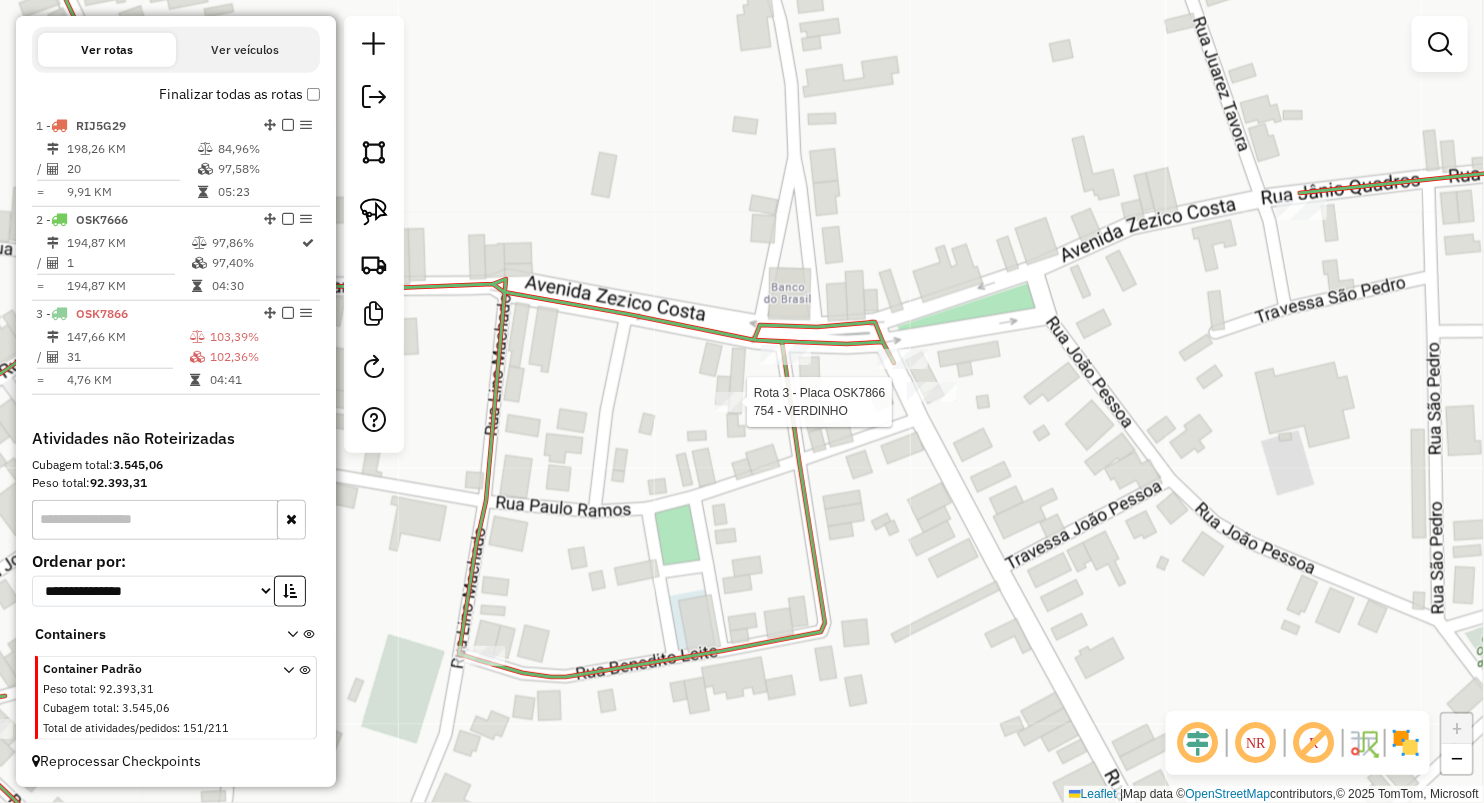 select on "**********" 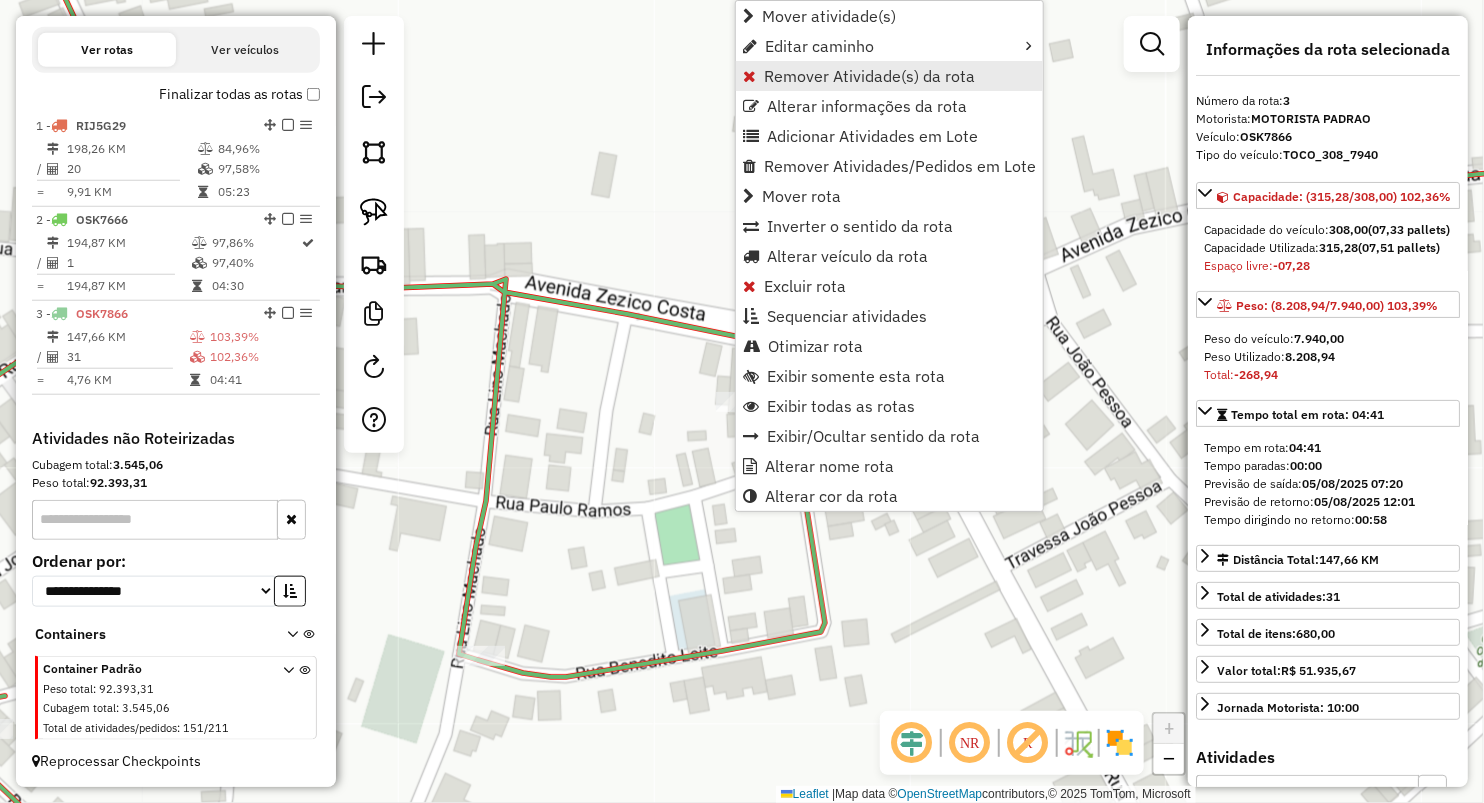 click on "Remover Atividade(s) da rota" at bounding box center [869, 76] 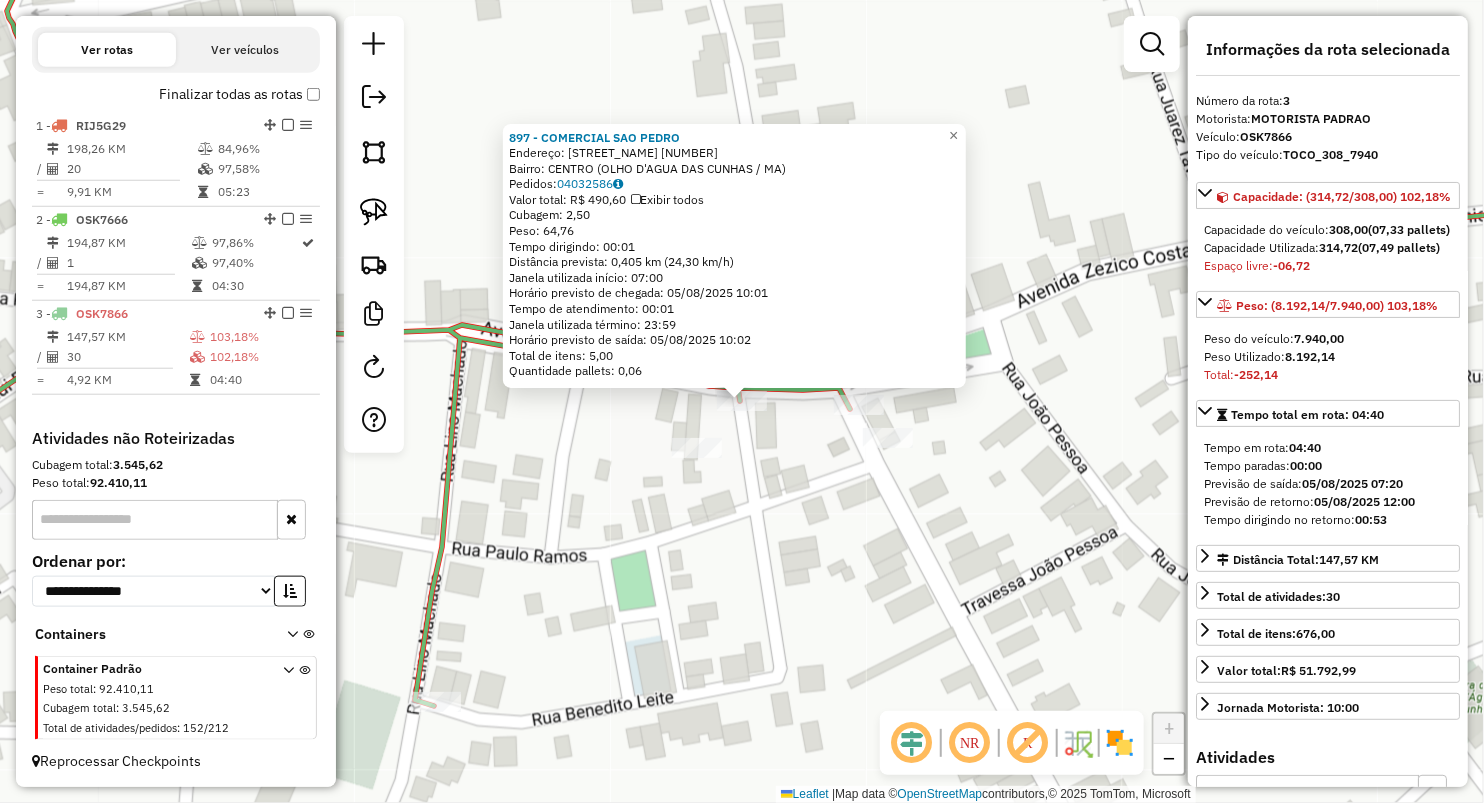 click on "897 - COMERCIAL SAO PEDRO  Endereço:  R ZEZICO COSTA 35   Bairro: CENTRO (OLHO D'AGUA DAS CUNHAS / MA)   Pedidos:  04032586   Valor total: R$ 490,60   Exibir todos   Cubagem: 2,50  Peso: 64,76  Tempo dirigindo: 00:01   Distância prevista: 0,405 km (24,30 km/h)   Janela utilizada início: 07:00   Horário previsto de chegada: 05/08/2025 10:01   Tempo de atendimento: 00:01   Janela utilizada término: 23:59   Horário previsto de saída: 05/08/2025 10:02   Total de itens: 5,00   Quantidade pallets: 0,06  × Janela de atendimento Grade de atendimento Capacidade Transportadoras Veículos Cliente Pedidos  Rotas Selecione os dias de semana para filtrar as janelas de atendimento  Seg   Ter   Qua   Qui   Sex   Sáb   Dom  Informe o período da janela de atendimento: De: Até:  Filtrar exatamente a janela do cliente  Considerar janela de atendimento padrão  Selecione os dias de semana para filtrar as grades de atendimento  Seg   Ter   Qua   Qui   Sex   Sáb   Dom   Clientes fora do dia de atendimento selecionado +" 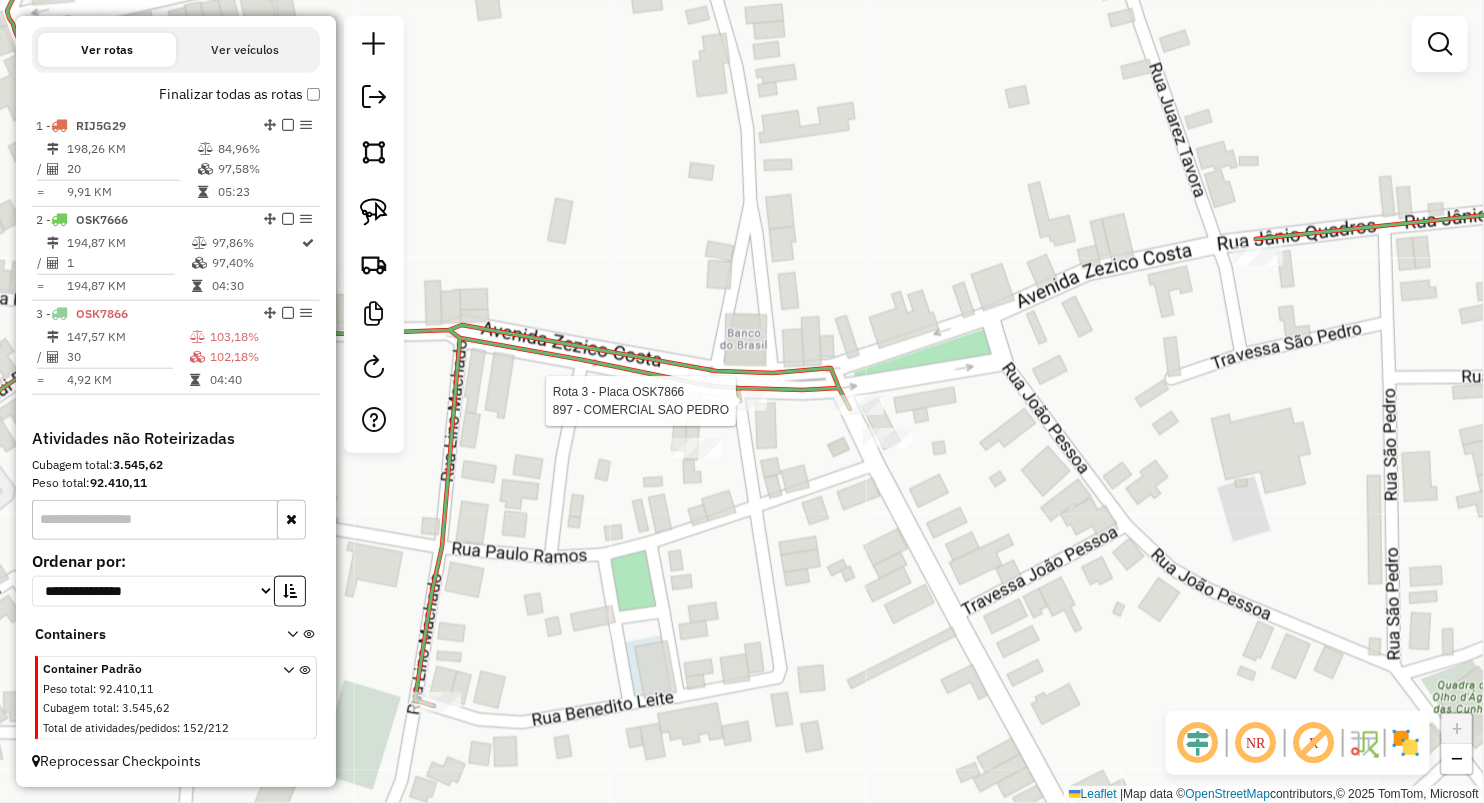 select on "**********" 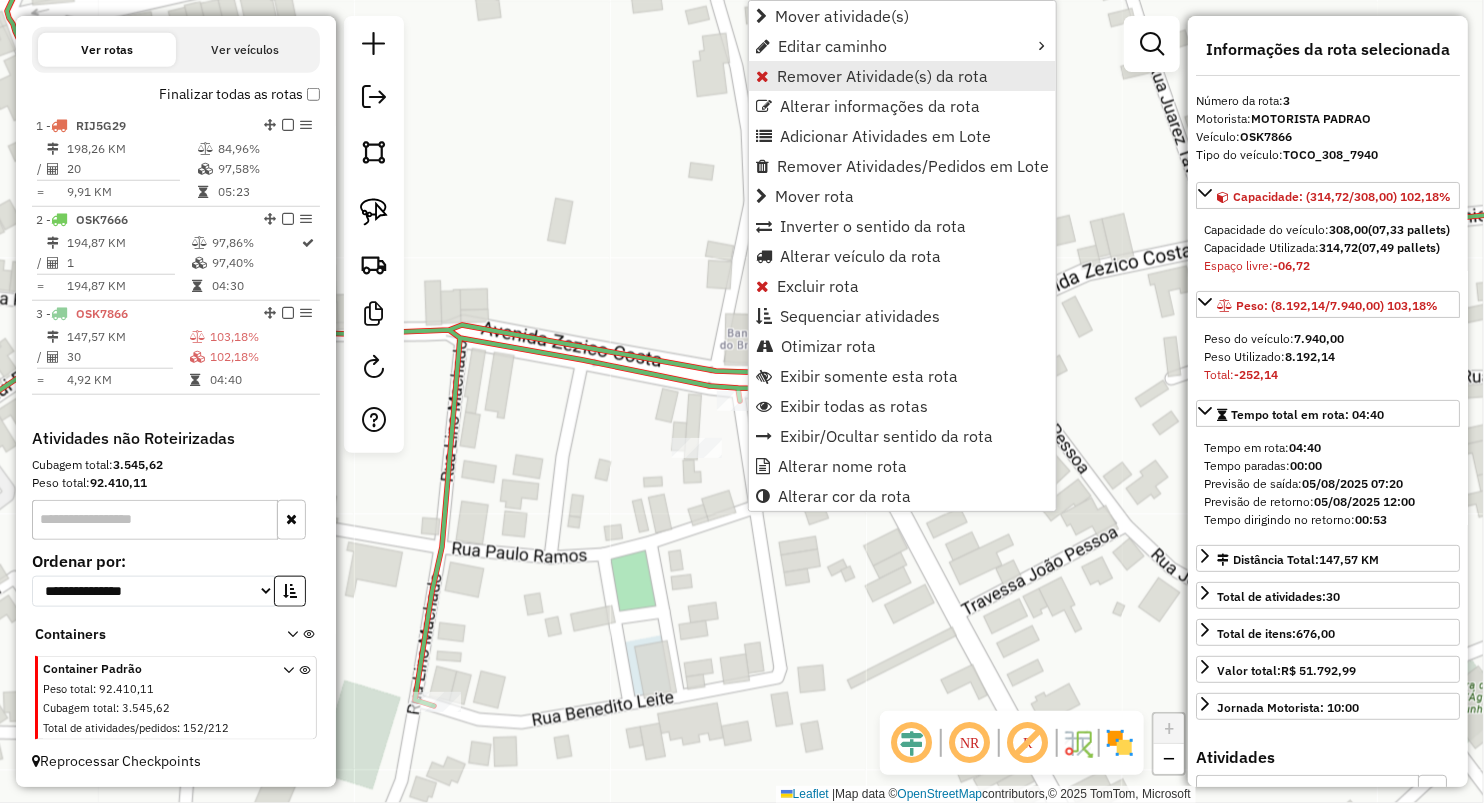 click on "Remover Atividade(s) da rota" at bounding box center [882, 76] 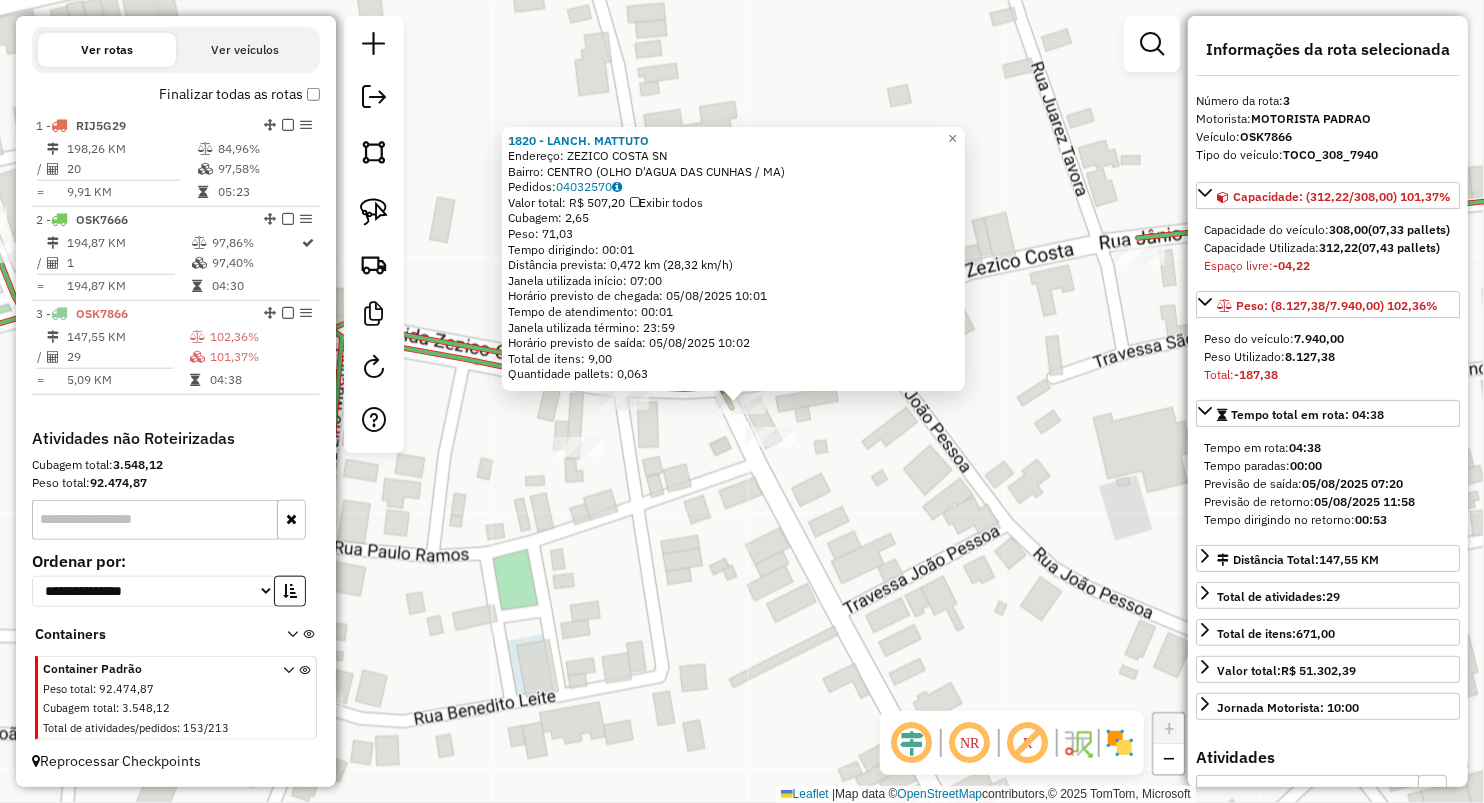 click on "1820 - LANCH. MATTUTO  Endereço:  ZEZICO COSTA SN   Bairro: CENTRO (OLHO D'AGUA DAS CUNHAS / MA)   Pedidos:  04032570   Valor total: R$ 507,20   Exibir todos   Cubagem: 2,65  Peso: 71,03  Tempo dirigindo: 00:01   Distância prevista: 0,472 km (28,32 km/h)   Janela utilizada início: 07:00   Horário previsto de chegada: 05/08/2025 10:01   Tempo de atendimento: 00:01   Janela utilizada término: 23:59   Horário previsto de saída: 05/08/2025 10:02   Total de itens: 9,00   Quantidade pallets: 0,063  × Janela de atendimento Grade de atendimento Capacidade Transportadoras Veículos Cliente Pedidos  Rotas Selecione os dias de semana para filtrar as janelas de atendimento  Seg   Ter   Qua   Qui   Sex   Sáb   Dom  Informe o período da janela de atendimento: De: Até:  Filtrar exatamente a janela do cliente  Considerar janela de atendimento padrão  Selecione os dias de semana para filtrar as grades de atendimento  Seg   Ter   Qua   Qui   Sex   Sáb   Dom   Considerar clientes sem dia de atendimento cadastrado +" 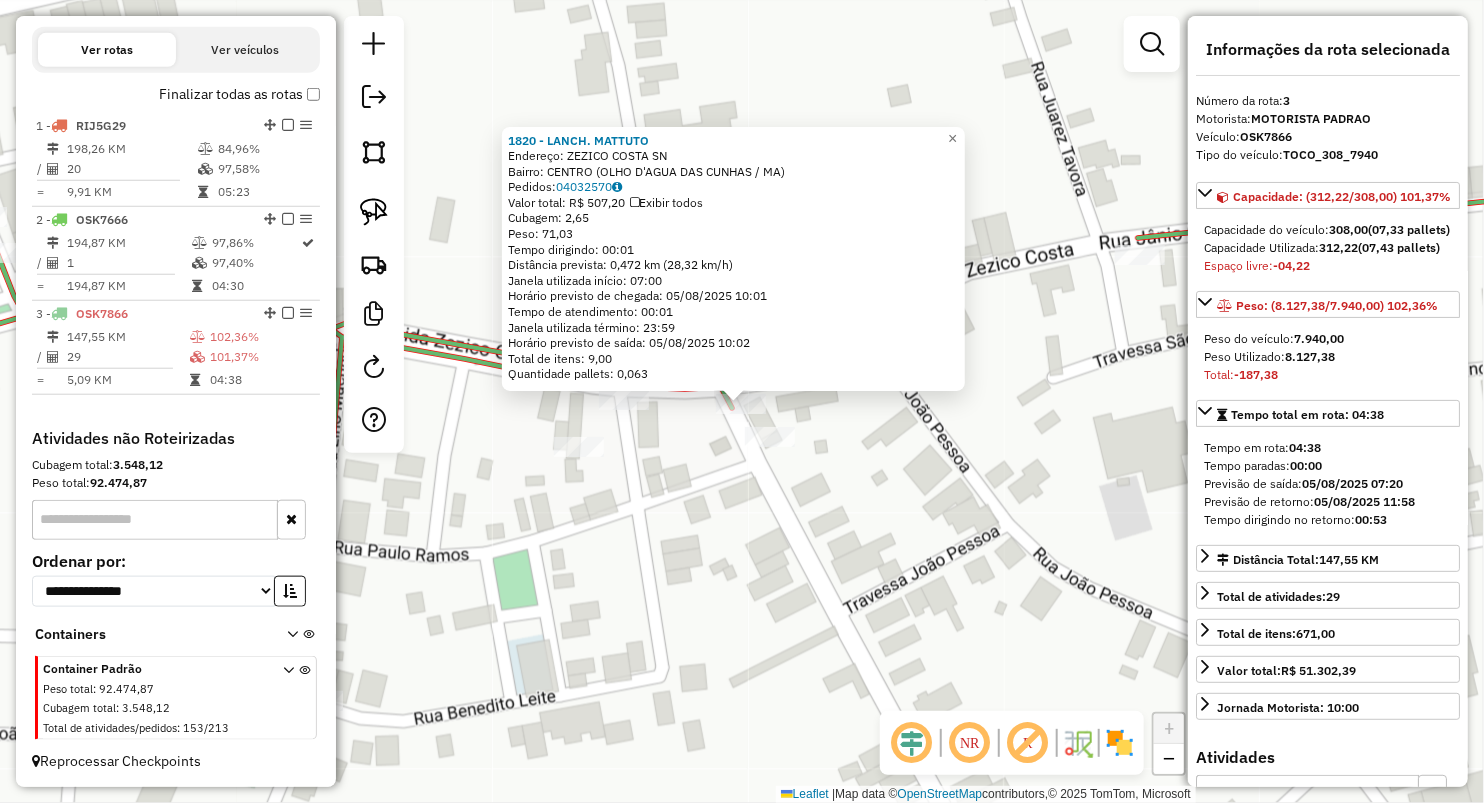 drag, startPoint x: 740, startPoint y: 395, endPoint x: 699, endPoint y: 461, distance: 77.698135 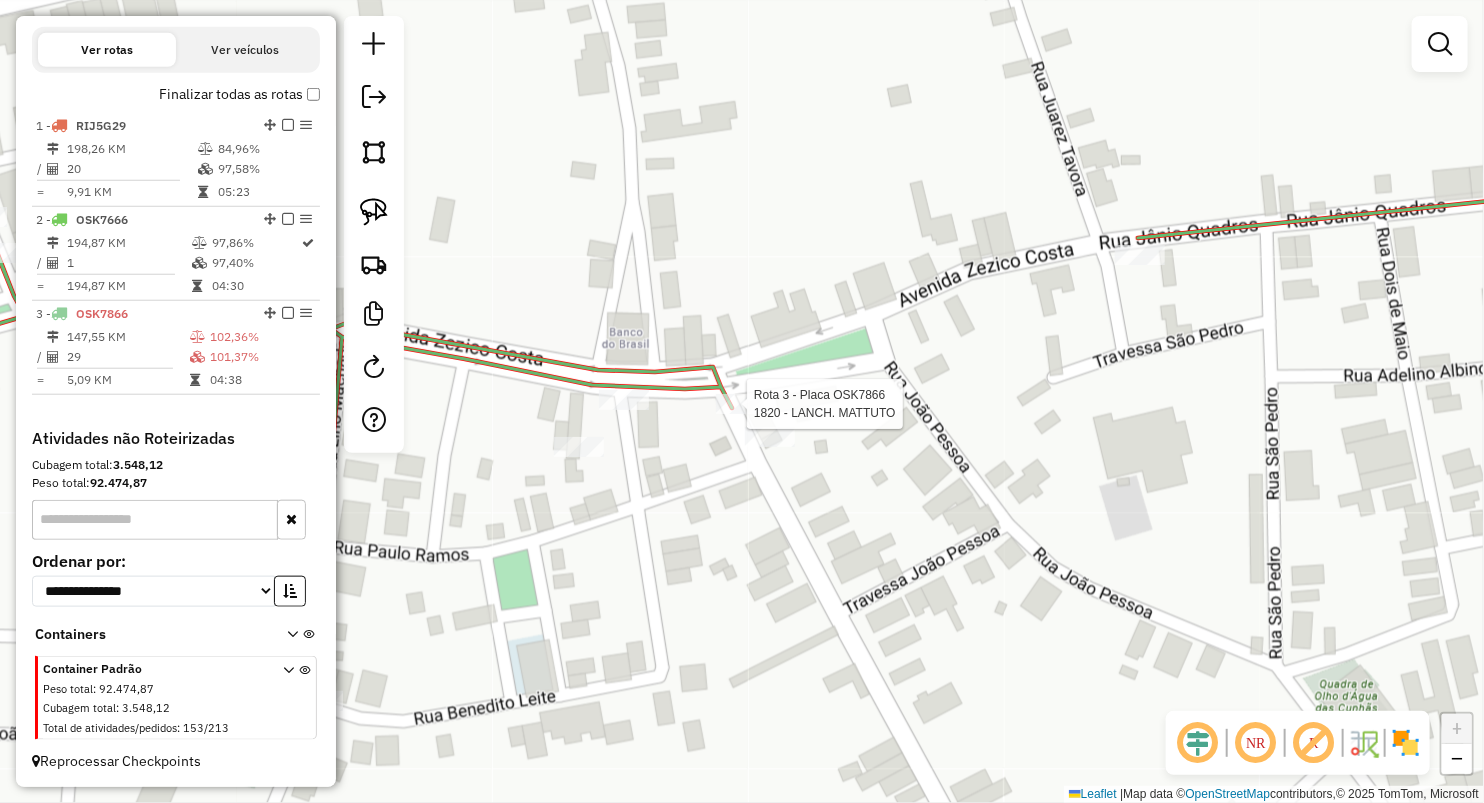 select on "**********" 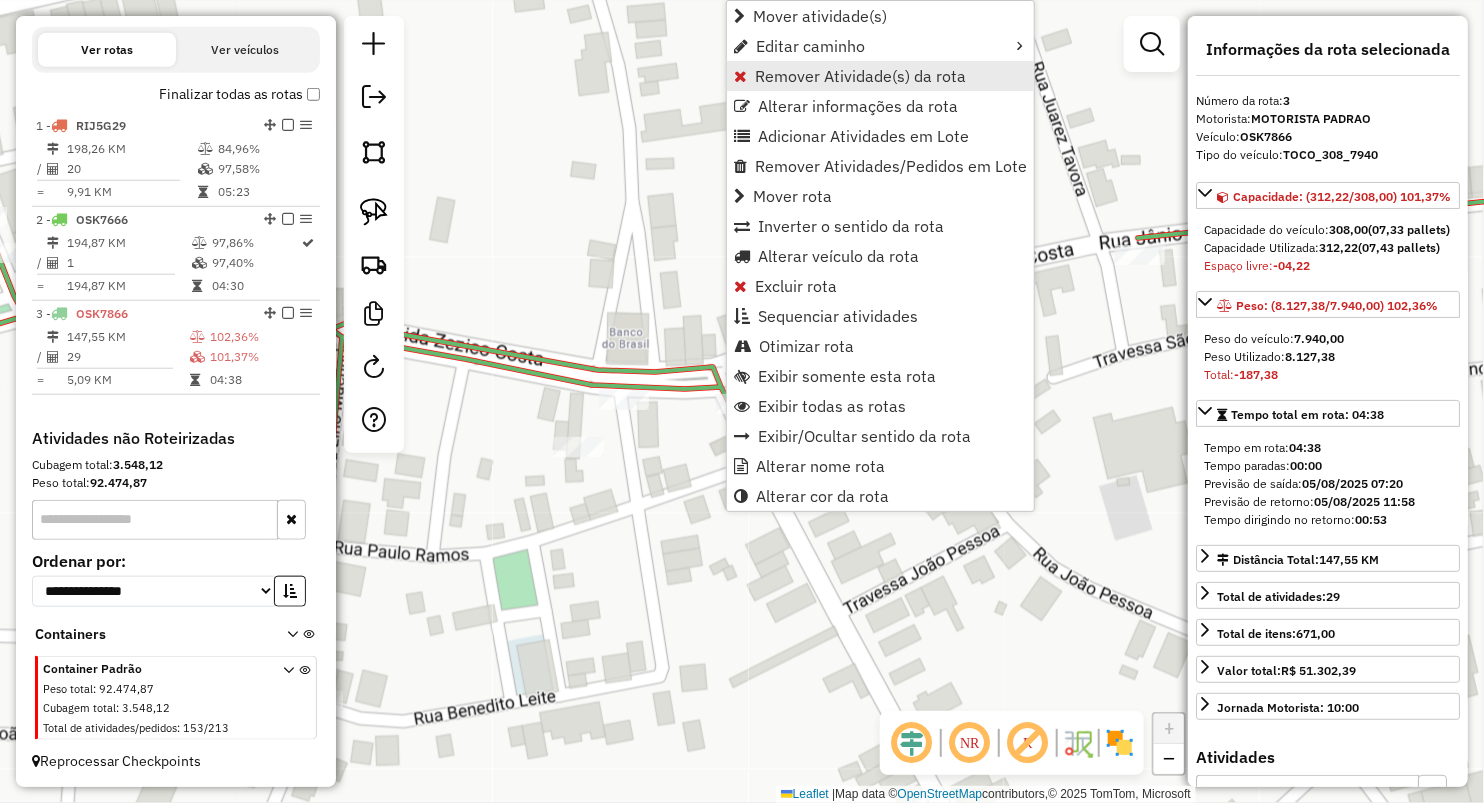 click on "Remover Atividade(s) da rota" at bounding box center (860, 76) 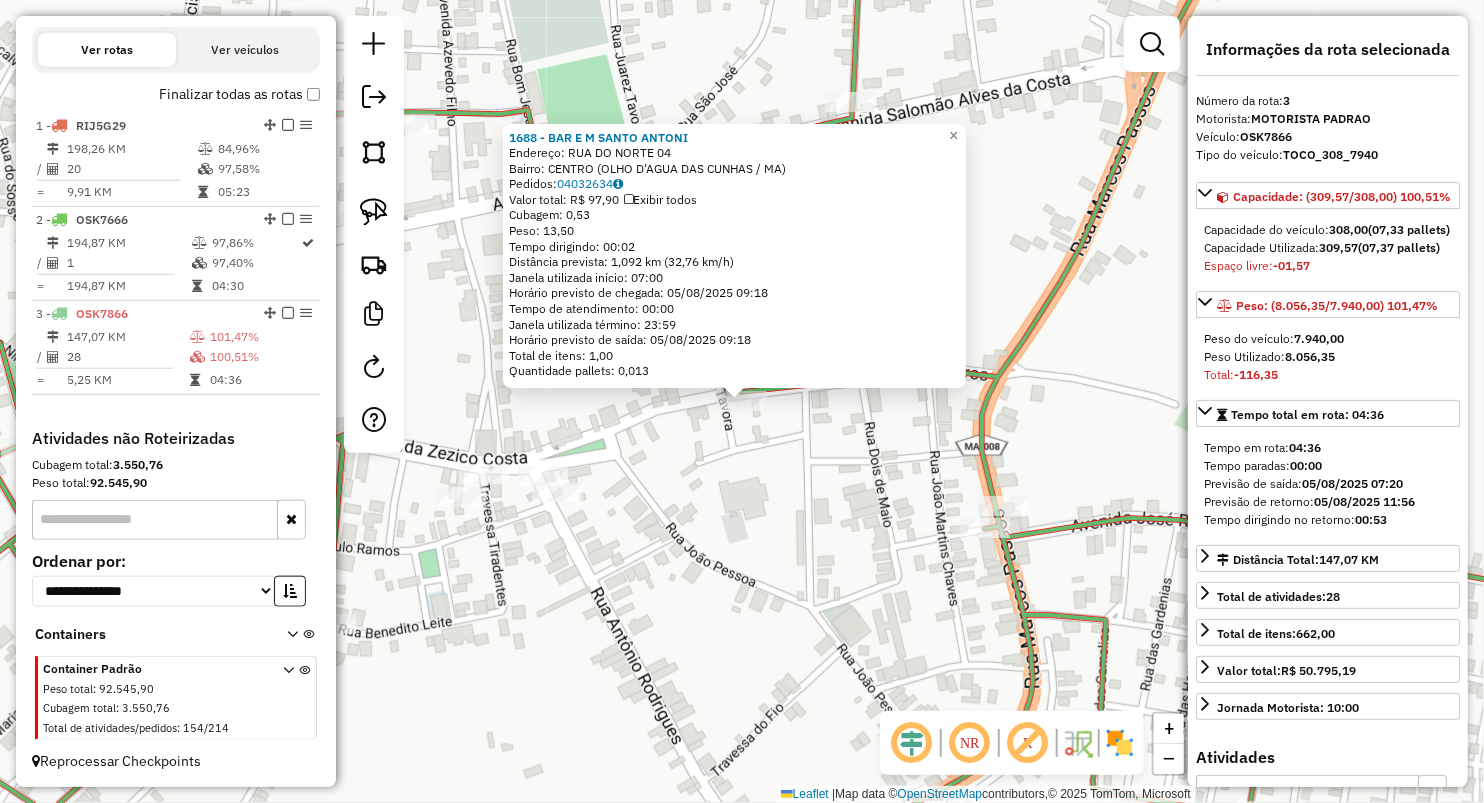 click on "1688 - BAR E M SANTO ANTONI  Endereço:  RUA DO NORTE 04   Bairro: CENTRO (OLHO D'AGUA DAS CUNHAS / MA)   Pedidos:  04032634   Valor total: R$ 97,90   Exibir todos   Cubagem: 0,53  Peso: 13,50  Tempo dirigindo: 00:02   Distância prevista: 1,092 km (32,76 km/h)   Janela utilizada início: 07:00   Horário previsto de chegada: 05/08/2025 09:18   Tempo de atendimento: 00:00   Janela utilizada término: 23:59   Horário previsto de saída: 05/08/2025 09:18   Total de itens: 1,00   Quantidade pallets: 0,013  × Janela de atendimento Grade de atendimento Capacidade Transportadoras Veículos Cliente Pedidos  Rotas Selecione os dias de semana para filtrar as janelas de atendimento  Seg   Ter   Qua   Qui   Sex   Sáb   Dom  Informe o período da janela de atendimento: De: Até:  Filtrar exatamente a janela do cliente  Considerar janela de atendimento padrão  Selecione os dias de semana para filtrar as grades de atendimento  Seg   Ter   Qua   Qui   Sex   Sáb   Dom   Clientes fora do dia de atendimento selecionado +" 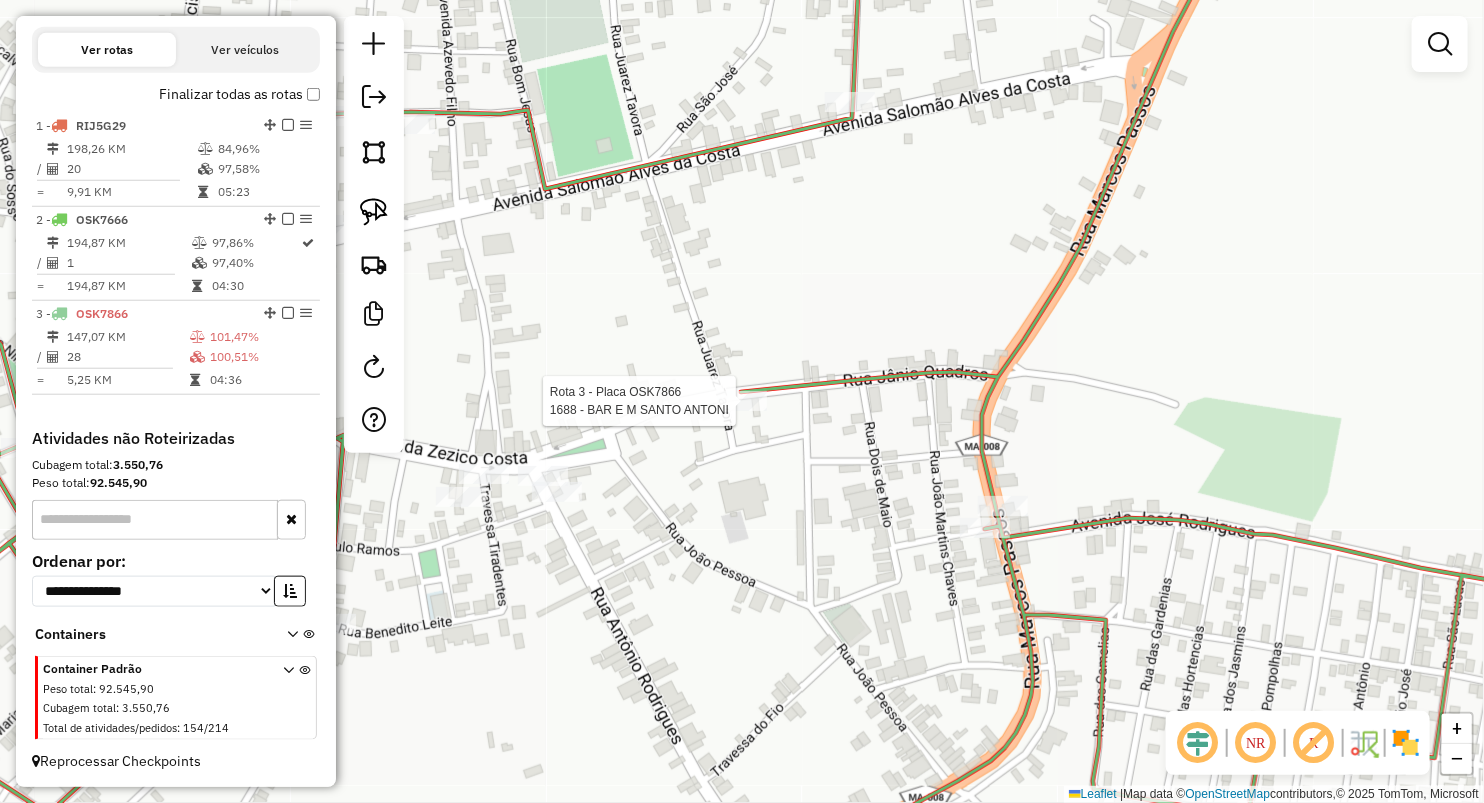 select on "**********" 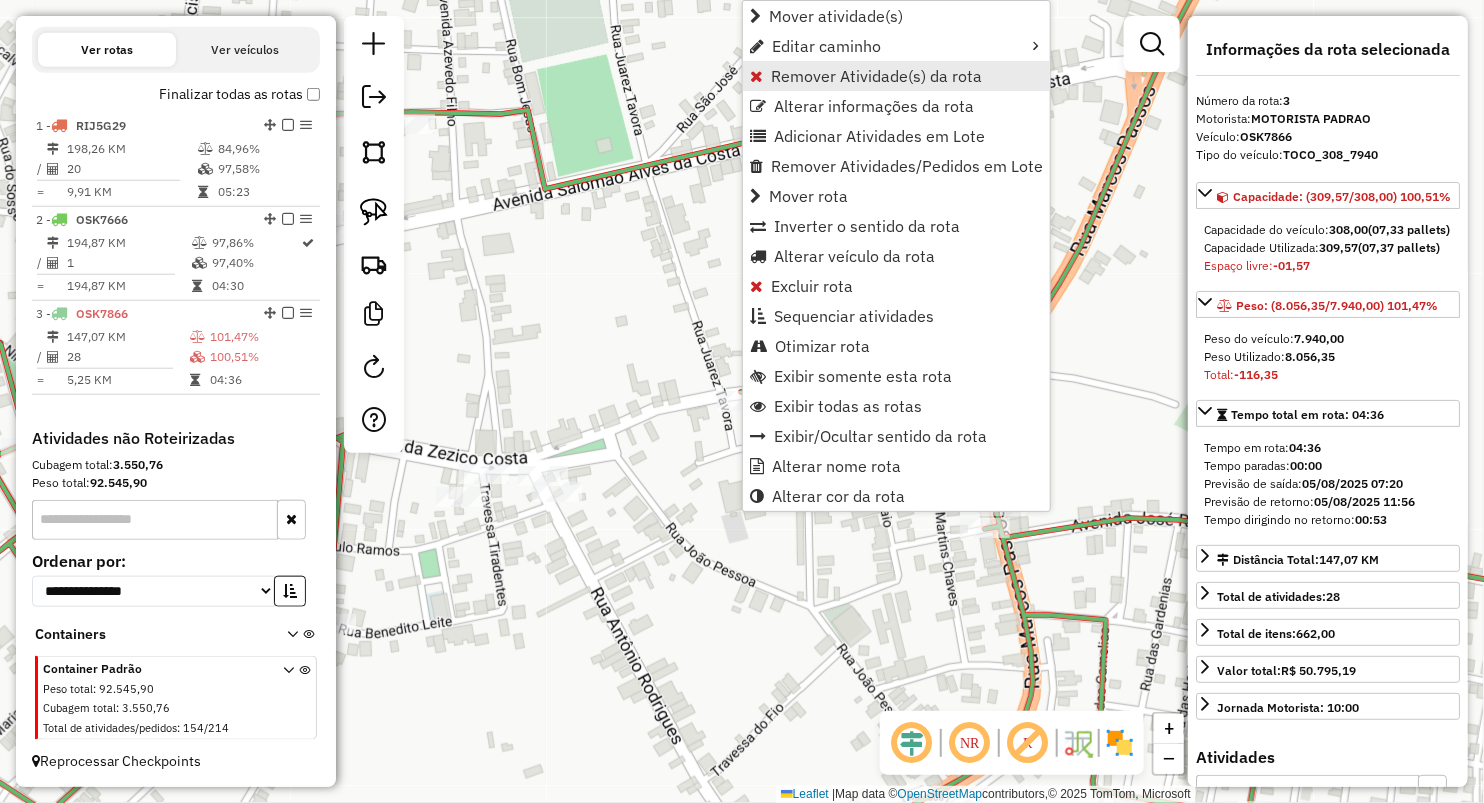 click on "Remover Atividade(s) da rota" at bounding box center (896, 76) 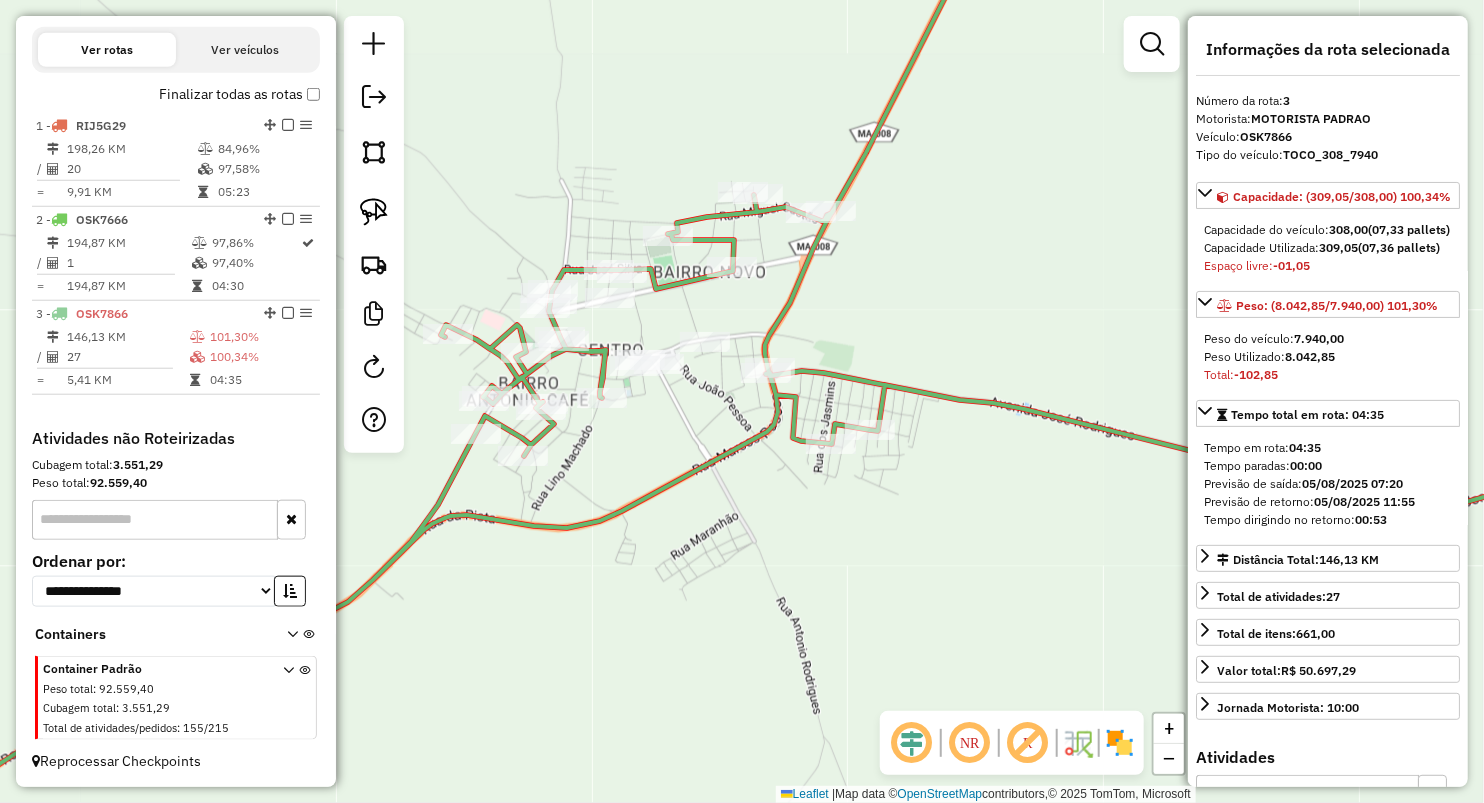 drag, startPoint x: 688, startPoint y: 432, endPoint x: 697, endPoint y: 400, distance: 33.24154 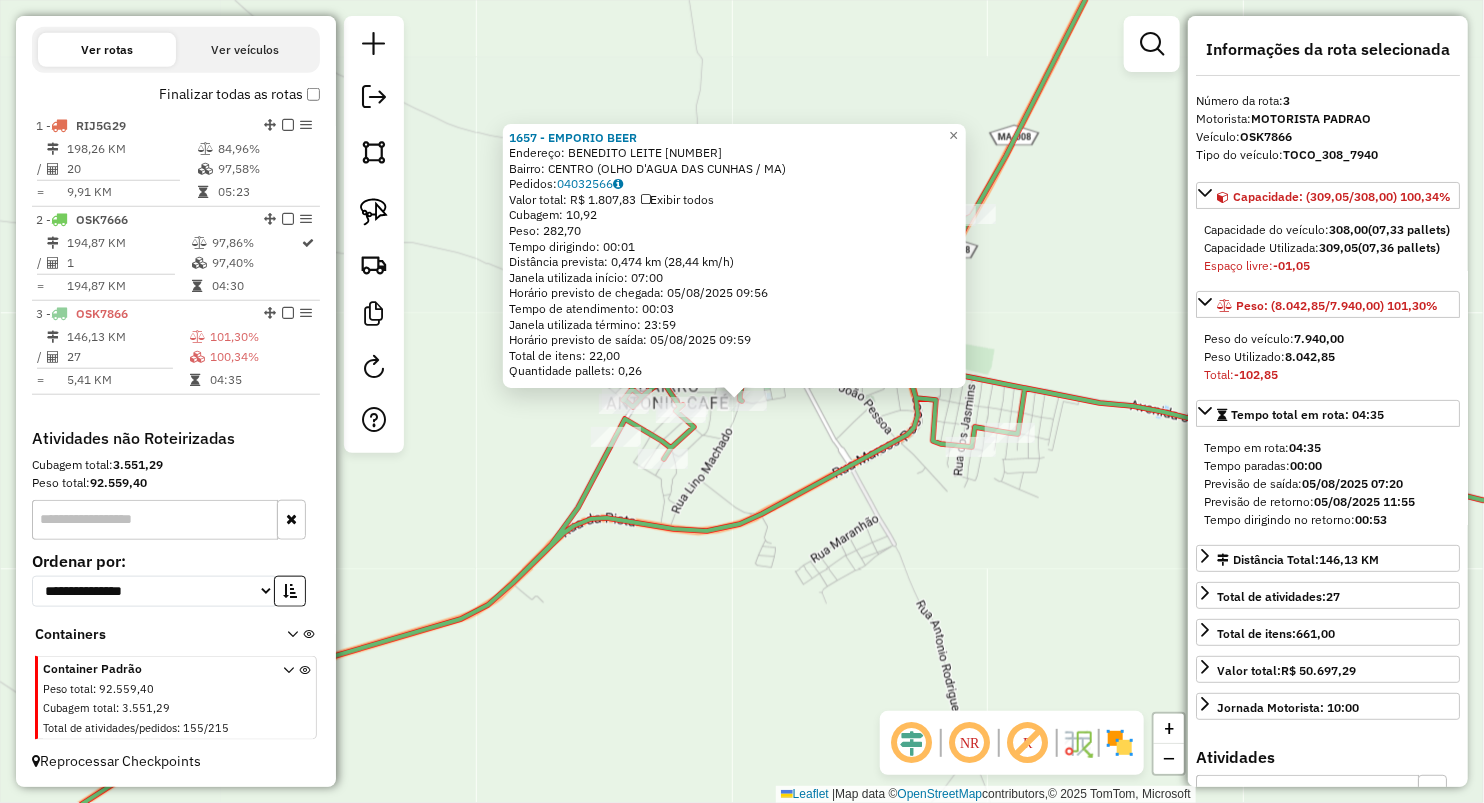 drag, startPoint x: 730, startPoint y: 433, endPoint x: 712, endPoint y: 420, distance: 22.203604 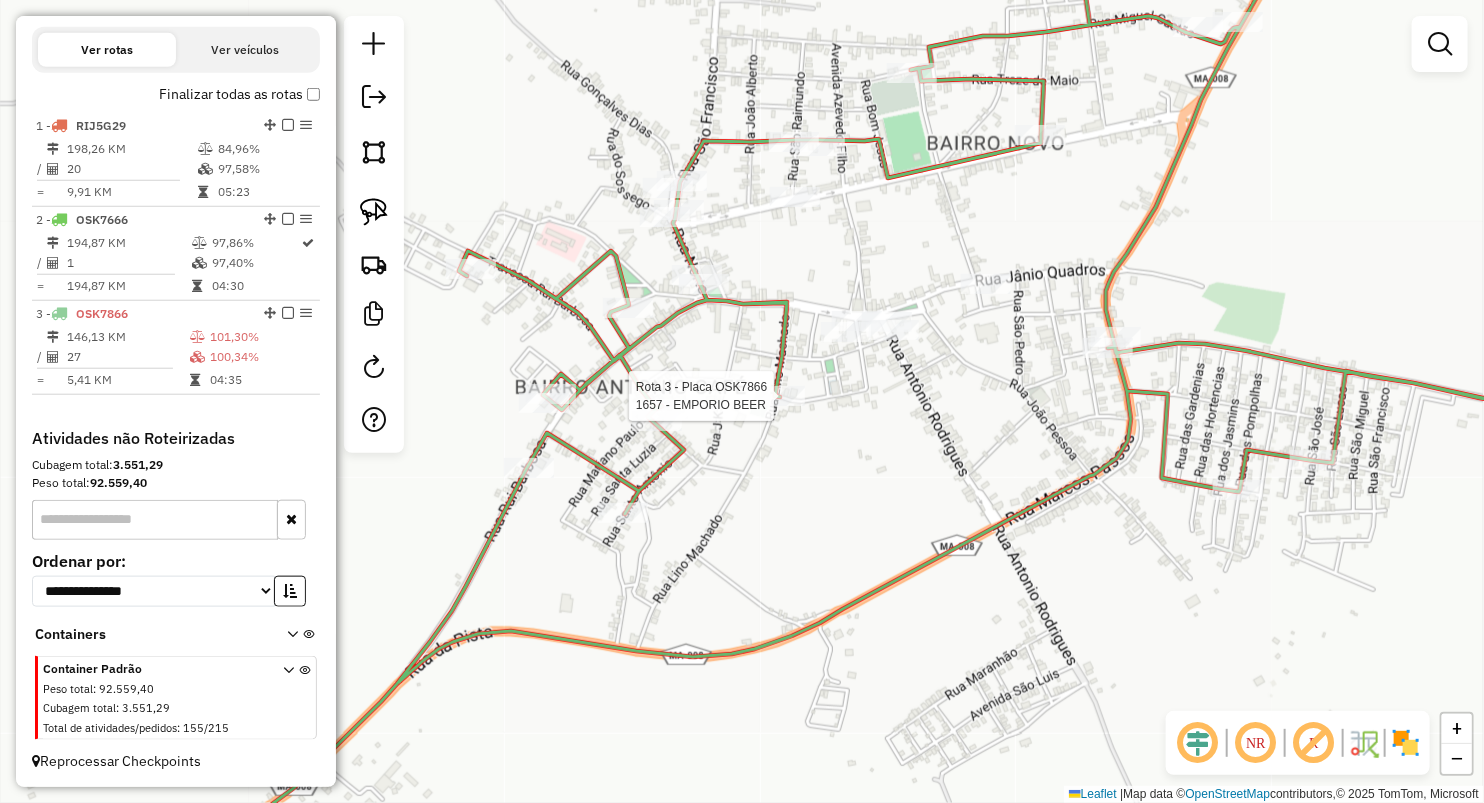 select on "**********" 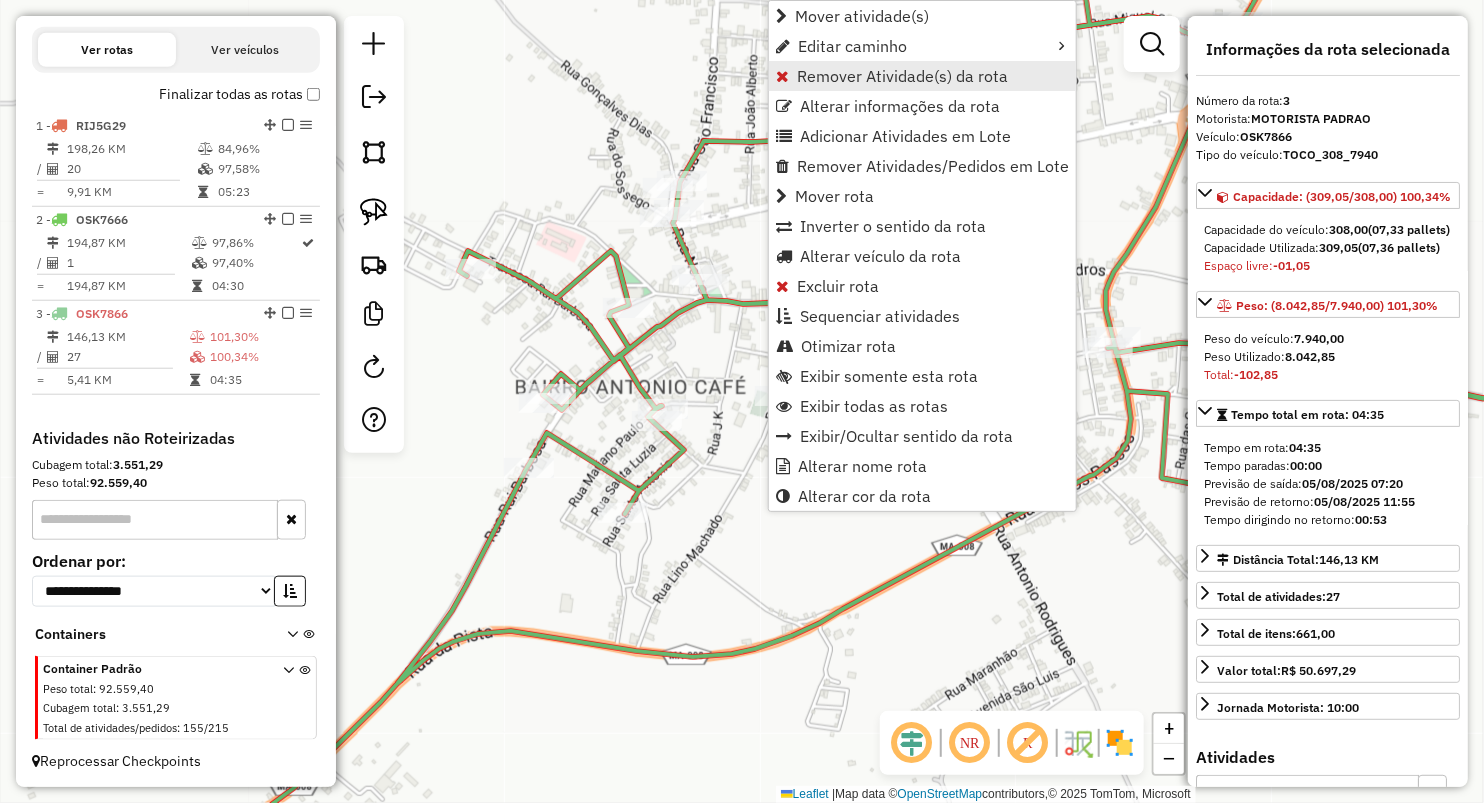 click on "Remover Atividade(s) da rota" at bounding box center (902, 76) 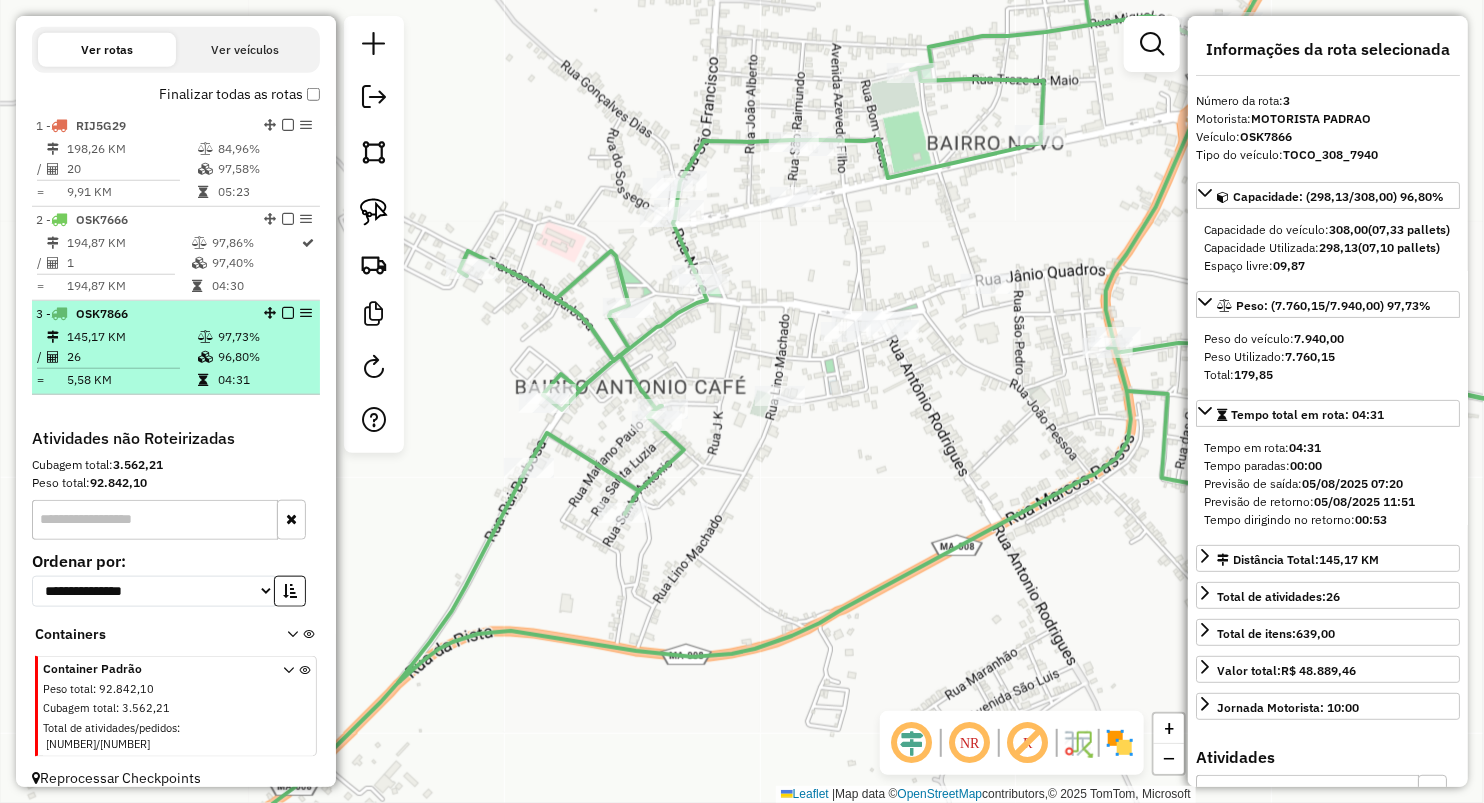 click on "26" at bounding box center [131, 357] 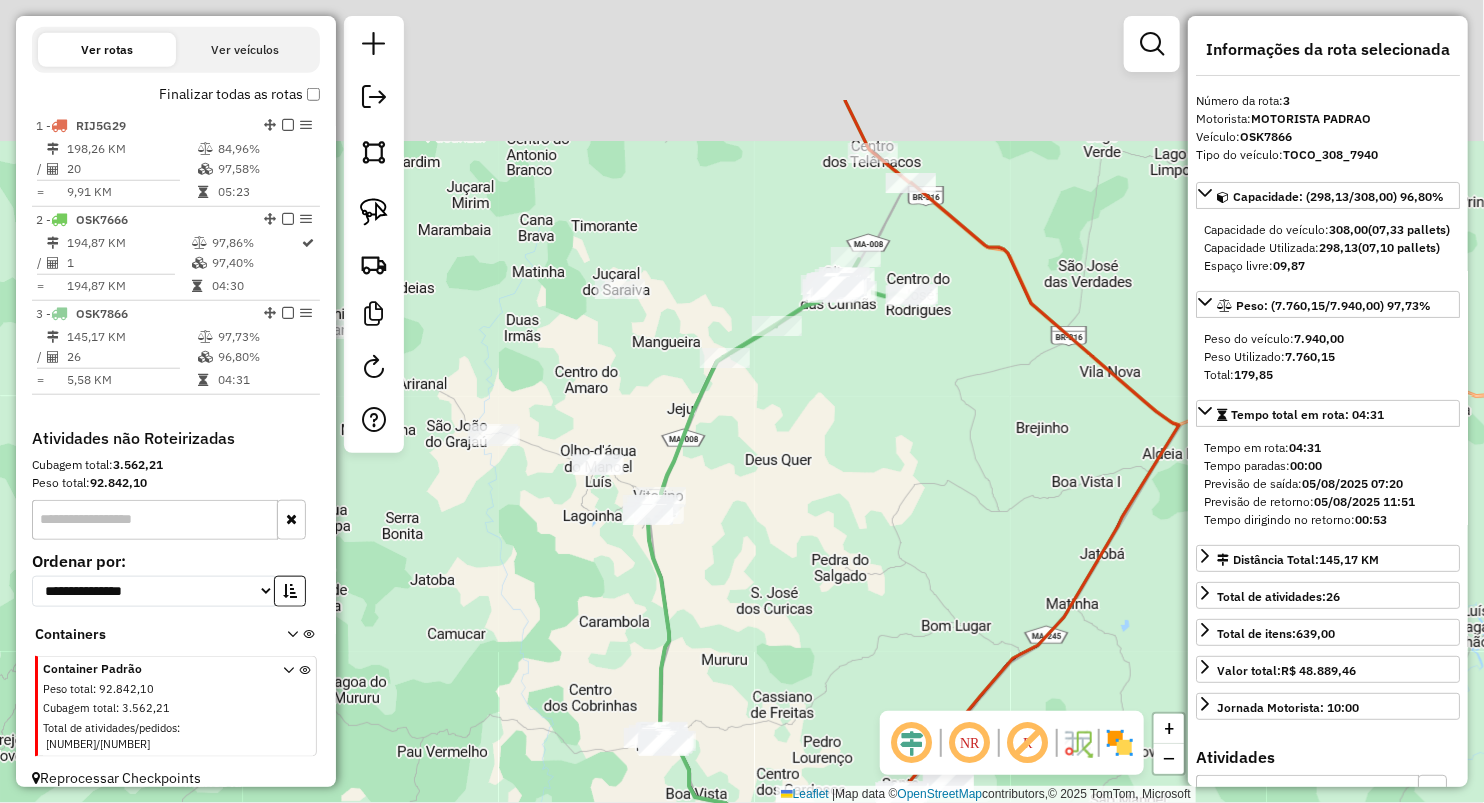 drag, startPoint x: 767, startPoint y: 336, endPoint x: 809, endPoint y: 572, distance: 239.70816 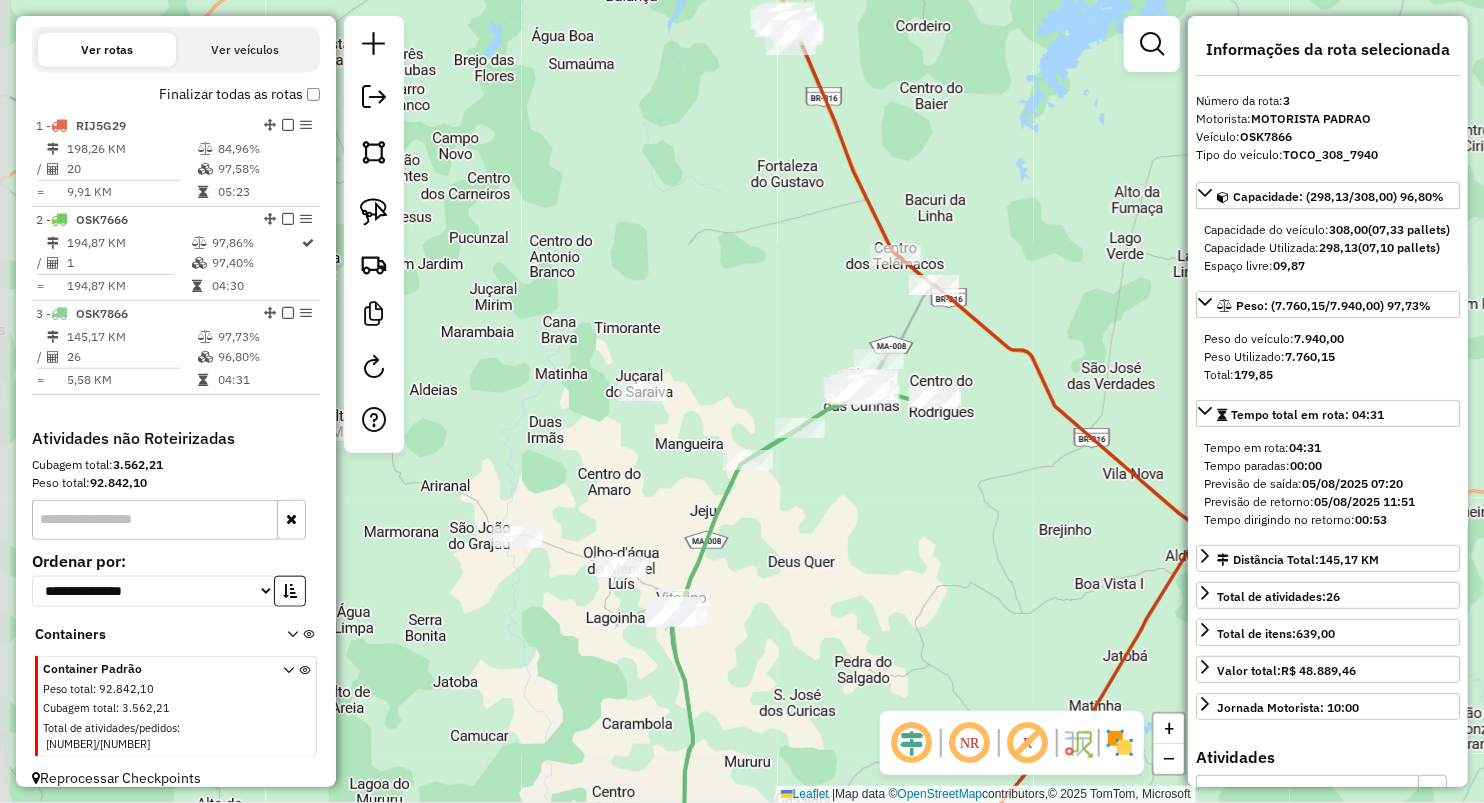 drag, startPoint x: 822, startPoint y: 556, endPoint x: 840, endPoint y: 602, distance: 49.396355 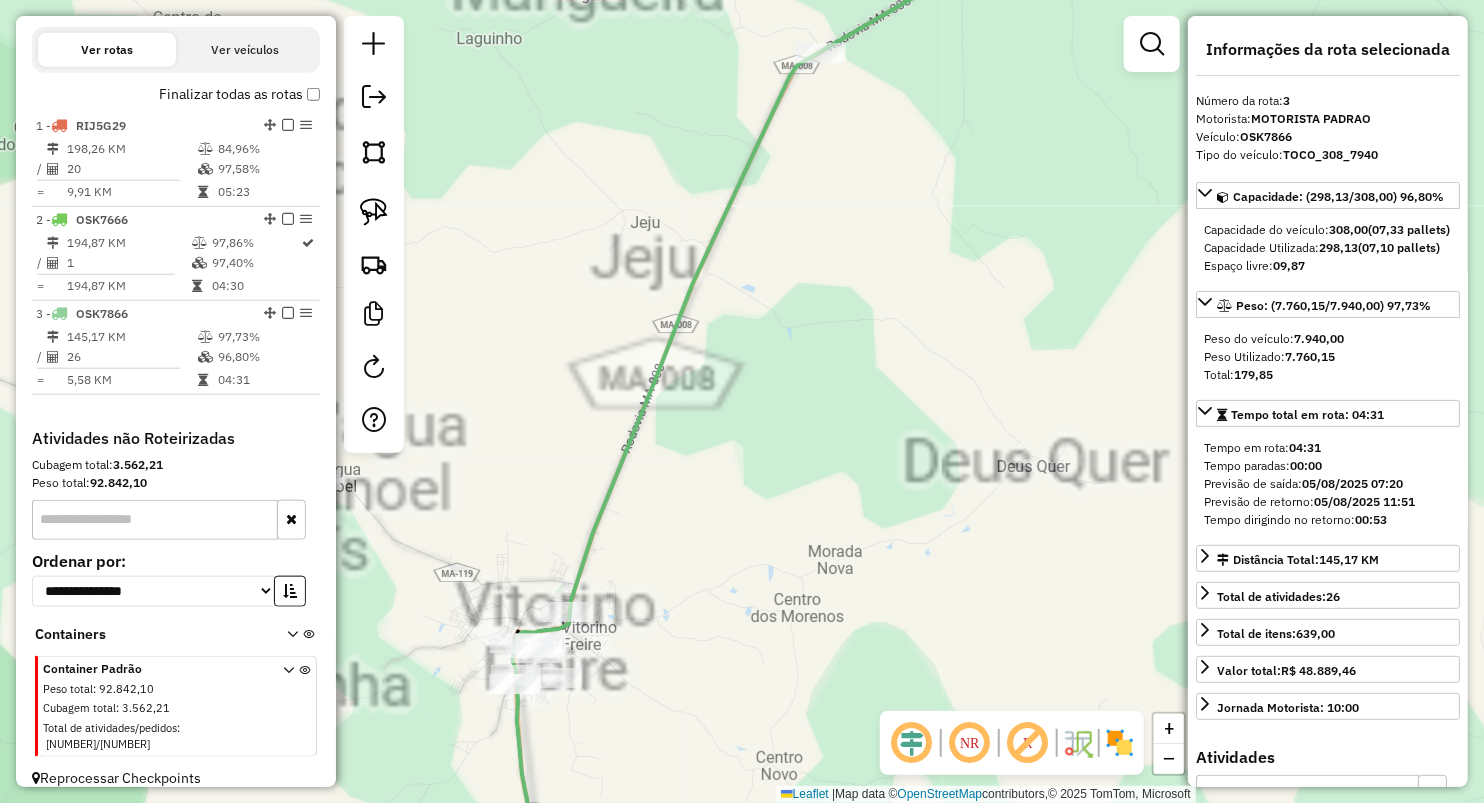 drag, startPoint x: 784, startPoint y: 563, endPoint x: 867, endPoint y: 475, distance: 120.966934 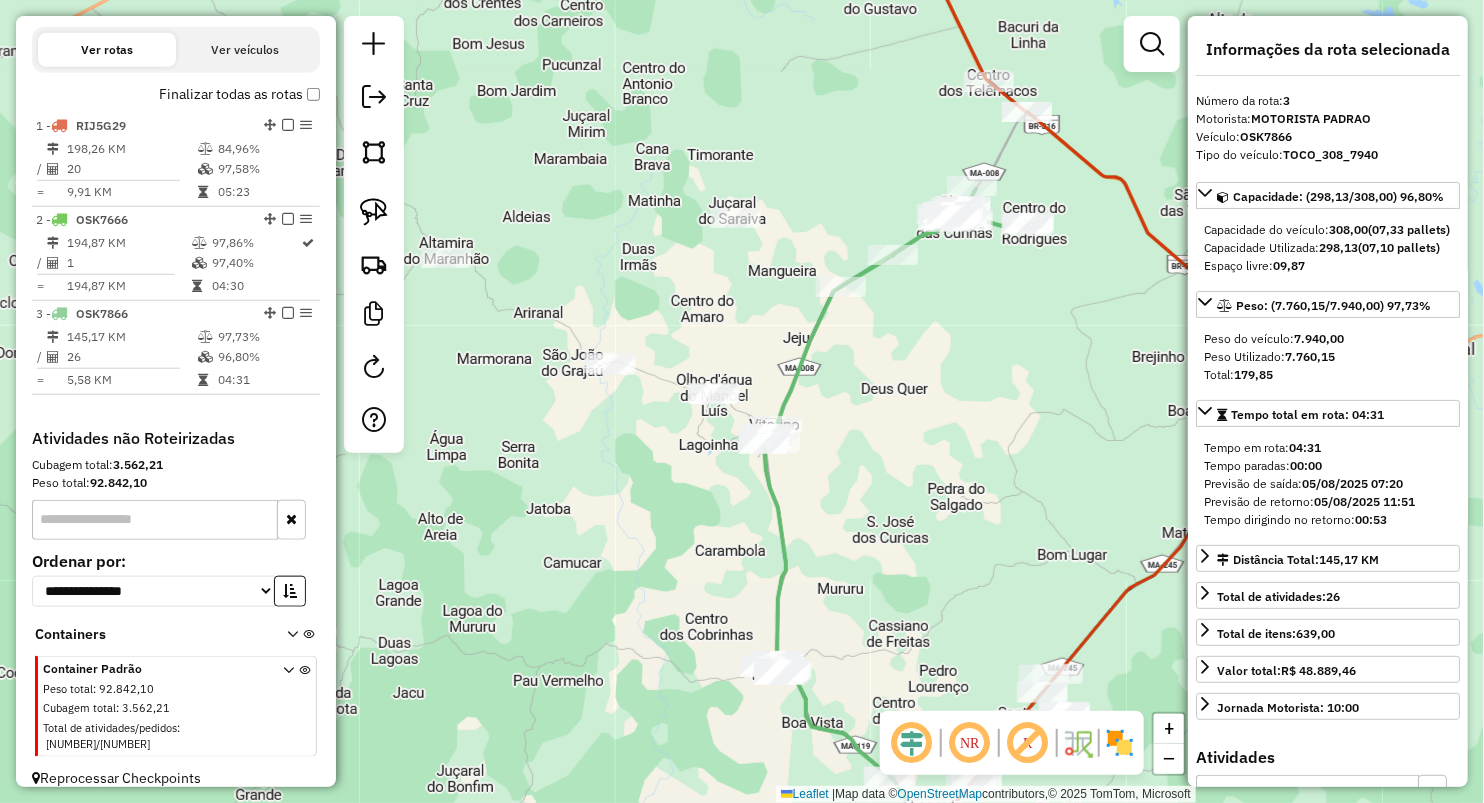 drag, startPoint x: 649, startPoint y: 605, endPoint x: 640, endPoint y: 516, distance: 89.453896 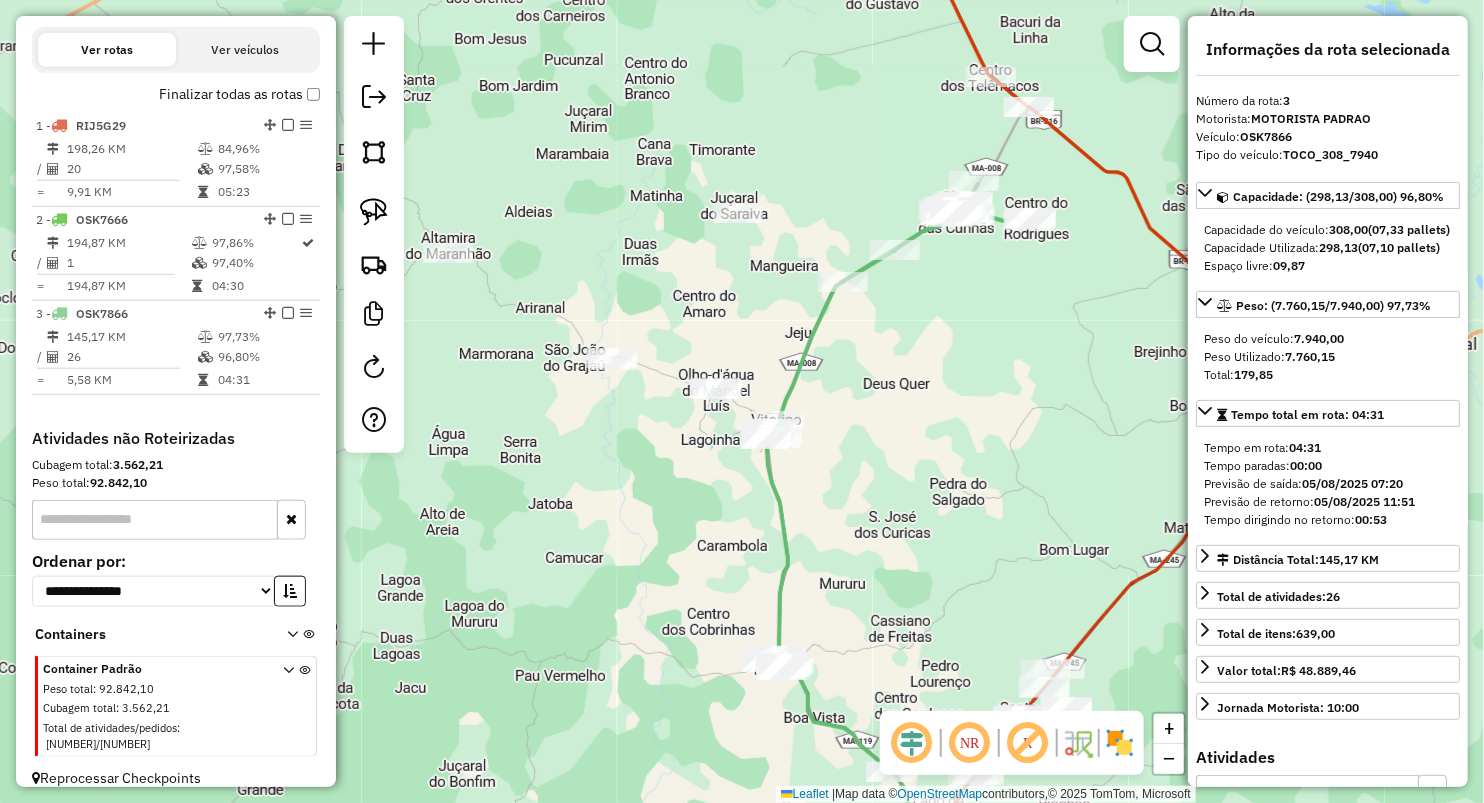 click on "Janela de atendimento Grade de atendimento Capacidade Transportadoras Veículos Cliente Pedidos  Rotas Selecione os dias de semana para filtrar as janelas de atendimento  Seg   Ter   Qua   Qui   Sex   Sáb   Dom  Informe o período da janela de atendimento: De: Até:  Filtrar exatamente a janela do cliente  Considerar janela de atendimento padrão  Selecione os dias de semana para filtrar as grades de atendimento  Seg   Ter   Qua   Qui   Sex   Sáb   Dom   Considerar clientes sem dia de atendimento cadastrado  Clientes fora do dia de atendimento selecionado Filtrar as atividades entre os valores definidos abaixo:  Peso mínimo:   Peso máximo:   Cubagem mínima:   Cubagem máxima:   De:   Até:  Filtrar as atividades entre o tempo de atendimento definido abaixo:  De:   Até:   Considerar capacidade total dos clientes não roteirizados Transportadora: Selecione um ou mais itens Tipo de veículo: Selecione um ou mais itens Veículo: Selecione um ou mais itens Motorista: Selecione um ou mais itens Nome: Rótulo:" 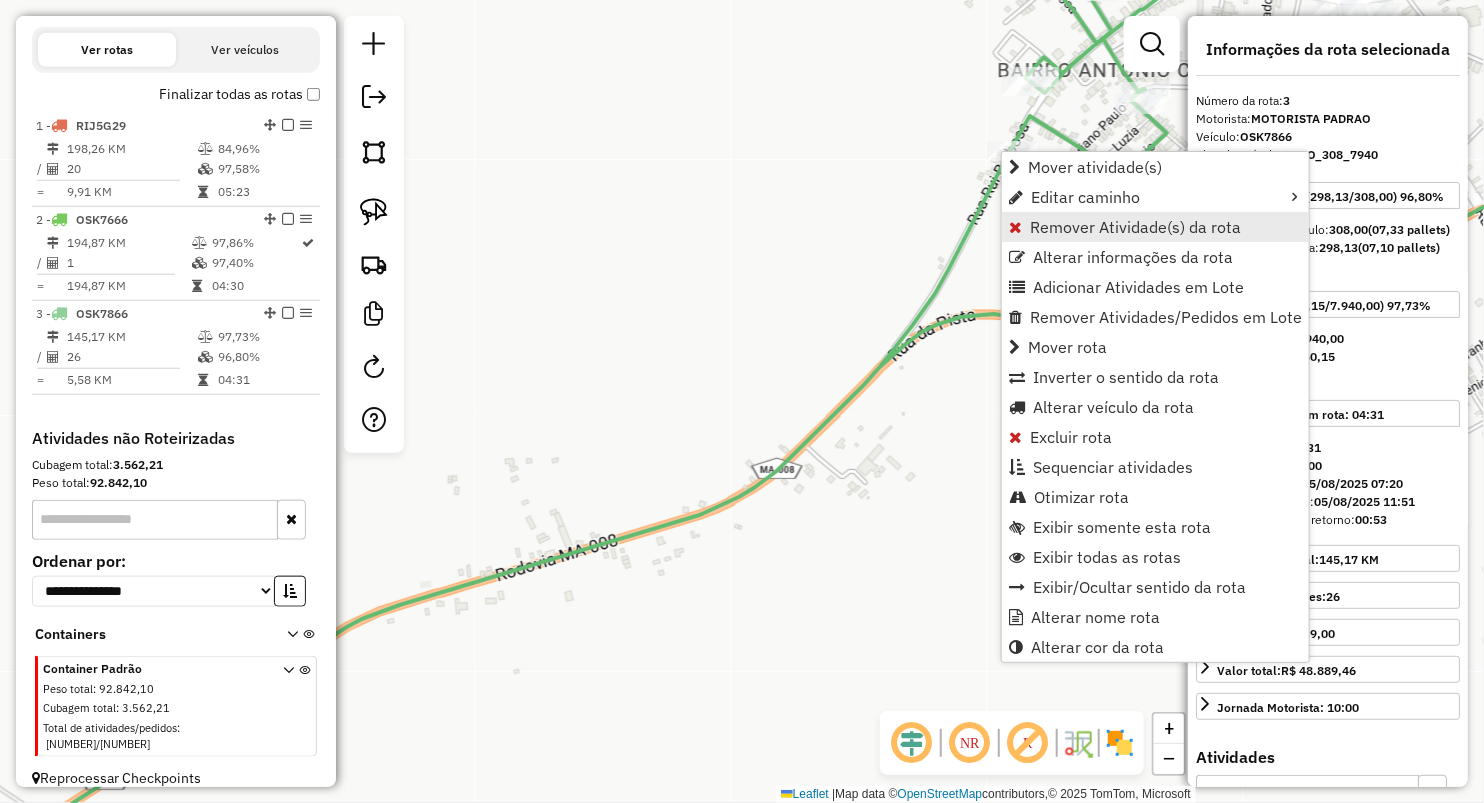 click on "Remover Atividade(s) da rota" at bounding box center [1135, 227] 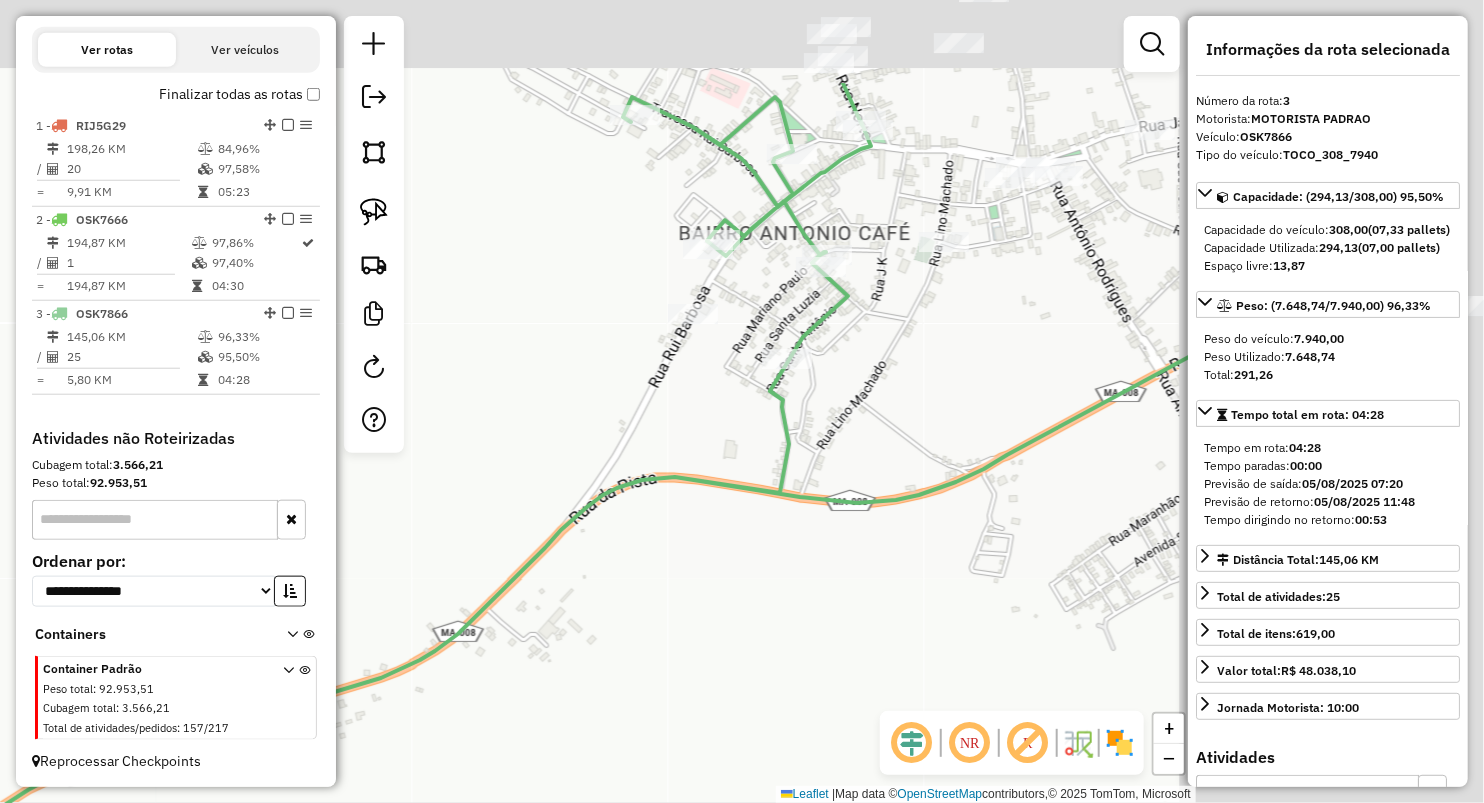 drag, startPoint x: 1022, startPoint y: 220, endPoint x: 761, endPoint y: 340, distance: 287.26468 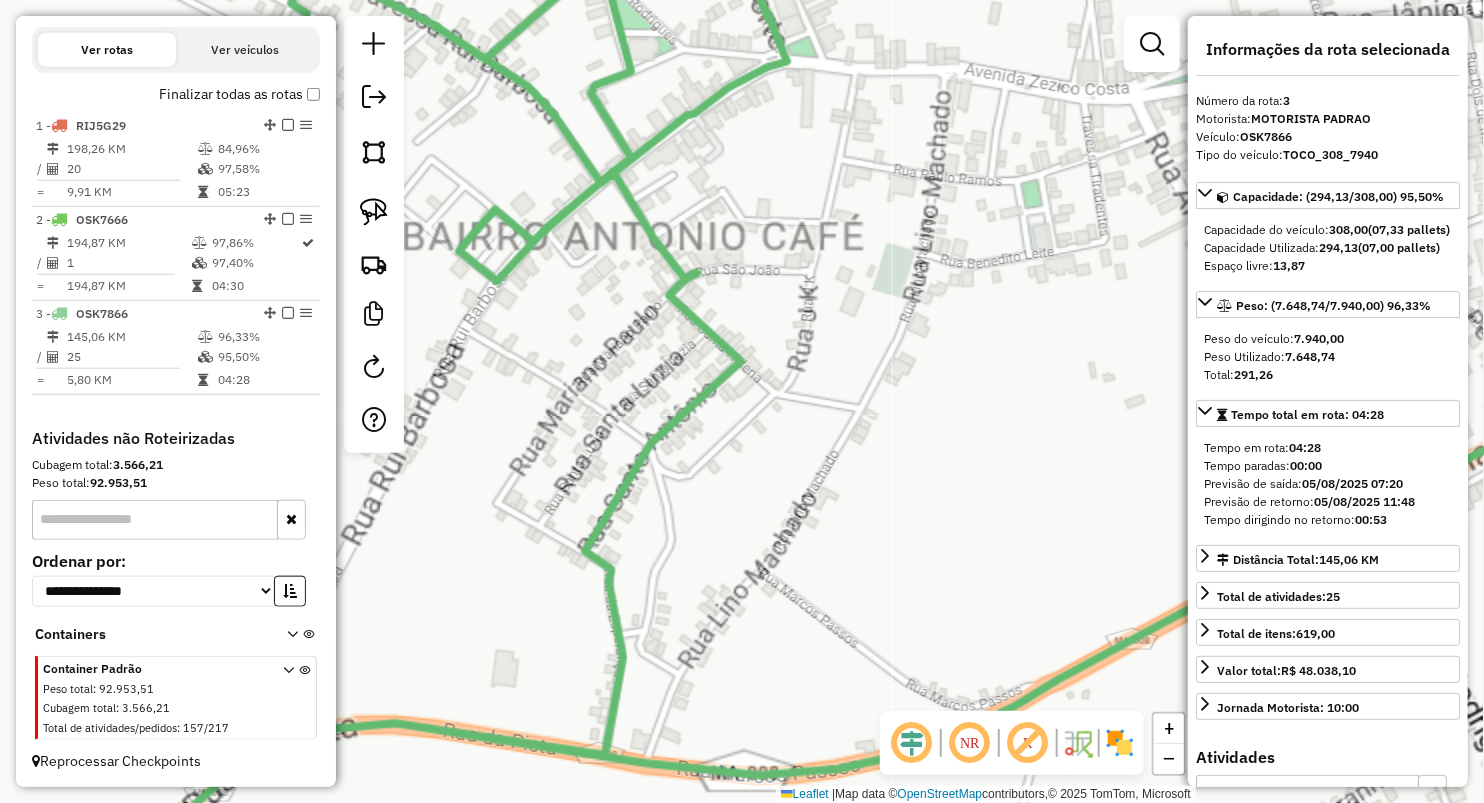click on "Janela de atendimento Grade de atendimento Capacidade Transportadoras Veículos Cliente Pedidos  Rotas Selecione os dias de semana para filtrar as janelas de atendimento  Seg   Ter   Qua   Qui   Sex   Sáb   Dom  Informe o período da janela de atendimento: De: Até:  Filtrar exatamente a janela do cliente  Considerar janela de atendimento padrão  Selecione os dias de semana para filtrar as grades de atendimento  Seg   Ter   Qua   Qui   Sex   Sáb   Dom   Considerar clientes sem dia de atendimento cadastrado  Clientes fora do dia de atendimento selecionado Filtrar as atividades entre os valores definidos abaixo:  Peso mínimo:   Peso máximo:   Cubagem mínima:   Cubagem máxima:   De:   Até:  Filtrar as atividades entre o tempo de atendimento definido abaixo:  De:   Até:   Considerar capacidade total dos clientes não roteirizados Transportadora: Selecione um ou mais itens Tipo de veículo: Selecione um ou mais itens Veículo: Selecione um ou mais itens Motorista: Selecione um ou mais itens Nome: Rótulo:" 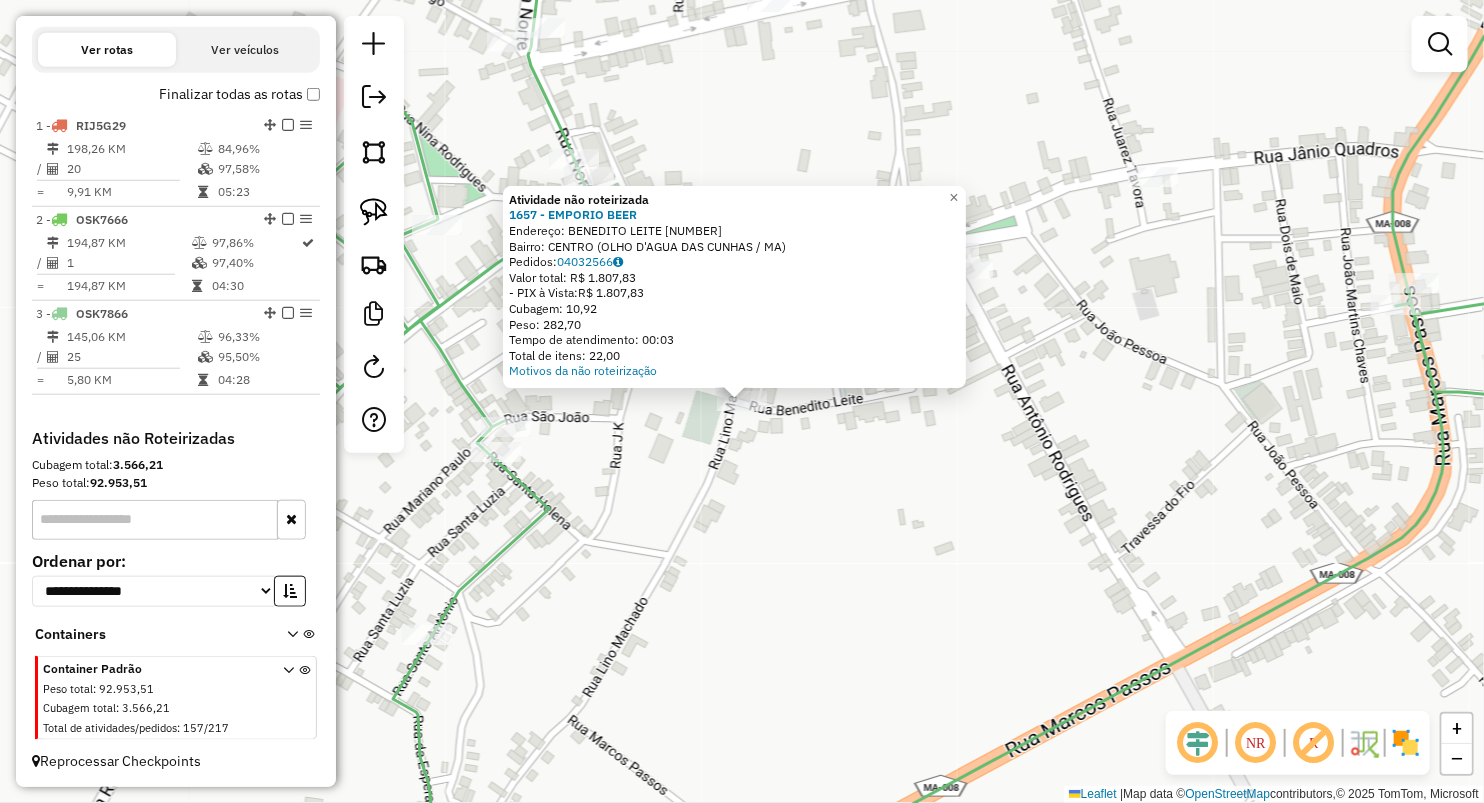 click on "Atividade não roteirizada 1657 - EMPORIO BEER  Endereço:  BENEDITO LEITE 90   Bairro: CENTRO (OLHO D'AGUA DAS CUNHAS / MA)   Pedidos:  04032566   Valor total: R$ 1.807,83   - PIX à Vista:  R$ 1.807,83   Cubagem: 10,92   Peso: 282,70   Tempo de atendimento: 00:03   Total de itens: 22,00  Motivos da não roteirização × Janela de atendimento Grade de atendimento Capacidade Transportadoras Veículos Cliente Pedidos  Rotas Selecione os dias de semana para filtrar as janelas de atendimento  Seg   Ter   Qua   Qui   Sex   Sáb   Dom  Informe o período da janela de atendimento: De: Até:  Filtrar exatamente a janela do cliente  Considerar janela de atendimento padrão  Selecione os dias de semana para filtrar as grades de atendimento  Seg   Ter   Qua   Qui   Sex   Sáb   Dom   Considerar clientes sem dia de atendimento cadastrado  Clientes fora do dia de atendimento selecionado Filtrar as atividades entre os valores definidos abaixo:  Peso mínimo:   Peso máximo:   Cubagem mínima:   Cubagem máxima:   De:  +" 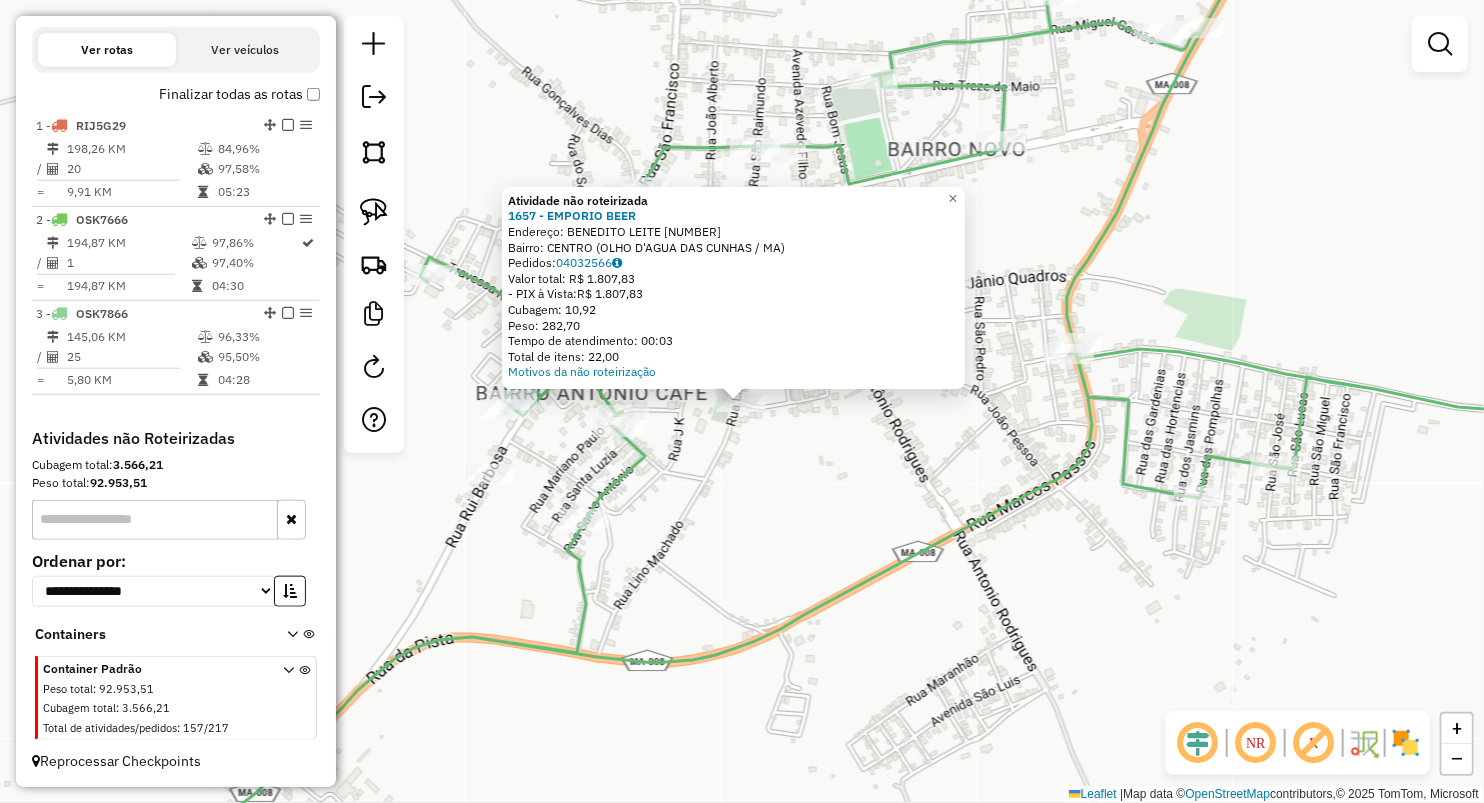 click on "Atividade não roteirizada 1657 - EMPORIO BEER  Endereço:  BENEDITO LEITE 90   Bairro: CENTRO (OLHO D'AGUA DAS CUNHAS / MA)   Pedidos:  04032566   Valor total: R$ 1.807,83   - PIX à Vista:  R$ 1.807,83   Cubagem: 10,92   Peso: 282,70   Tempo de atendimento: 00:03   Total de itens: 22,00  Motivos da não roteirização × Janela de atendimento Grade de atendimento Capacidade Transportadoras Veículos Cliente Pedidos  Rotas Selecione os dias de semana para filtrar as janelas de atendimento  Seg   Ter   Qua   Qui   Sex   Sáb   Dom  Informe o período da janela de atendimento: De: Até:  Filtrar exatamente a janela do cliente  Considerar janela de atendimento padrão  Selecione os dias de semana para filtrar as grades de atendimento  Seg   Ter   Qua   Qui   Sex   Sáb   Dom   Considerar clientes sem dia de atendimento cadastrado  Clientes fora do dia de atendimento selecionado Filtrar as atividades entre os valores definidos abaixo:  Peso mínimo:   Peso máximo:   Cubagem mínima:   Cubagem máxima:   De:  +" 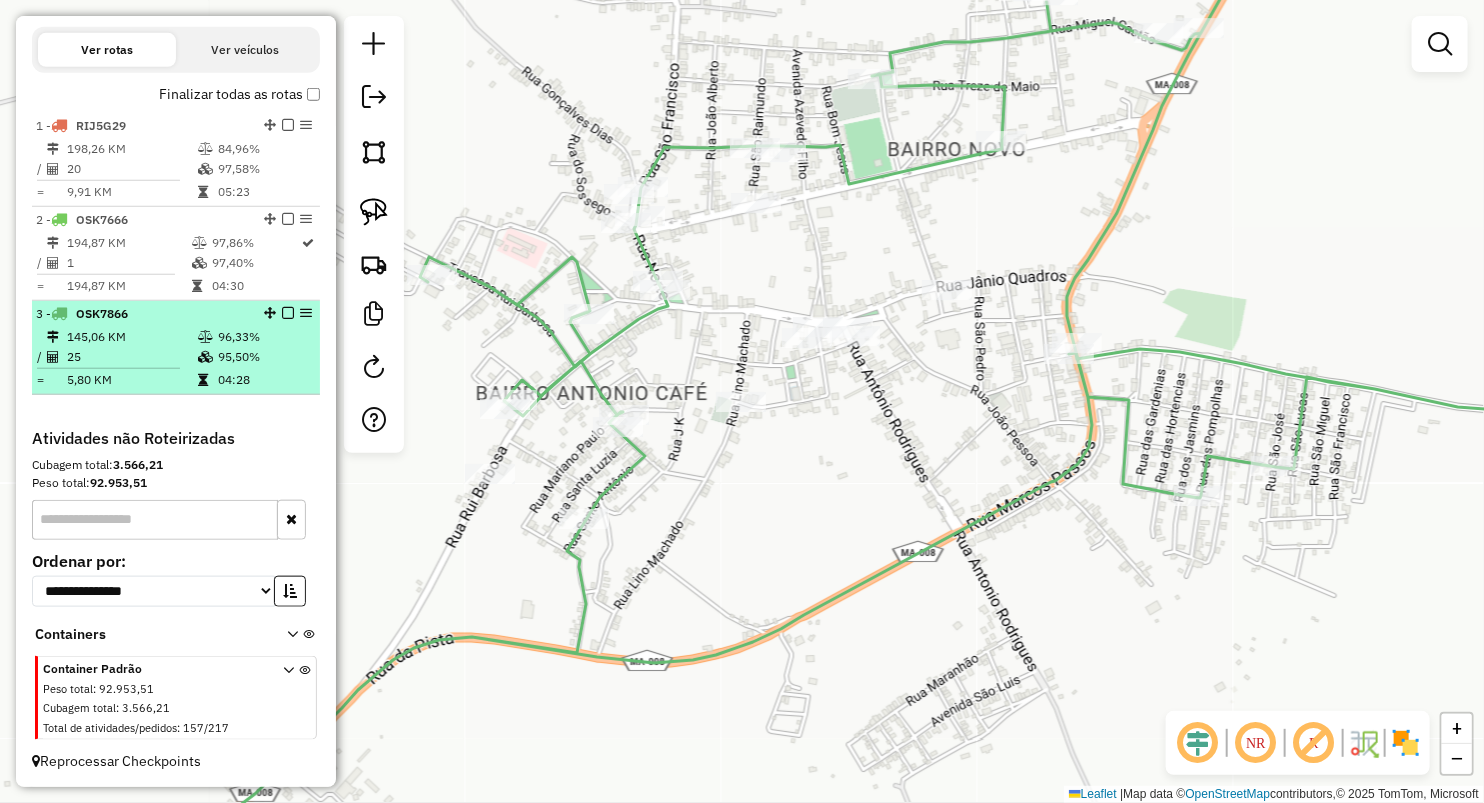 click on "25" at bounding box center [131, 357] 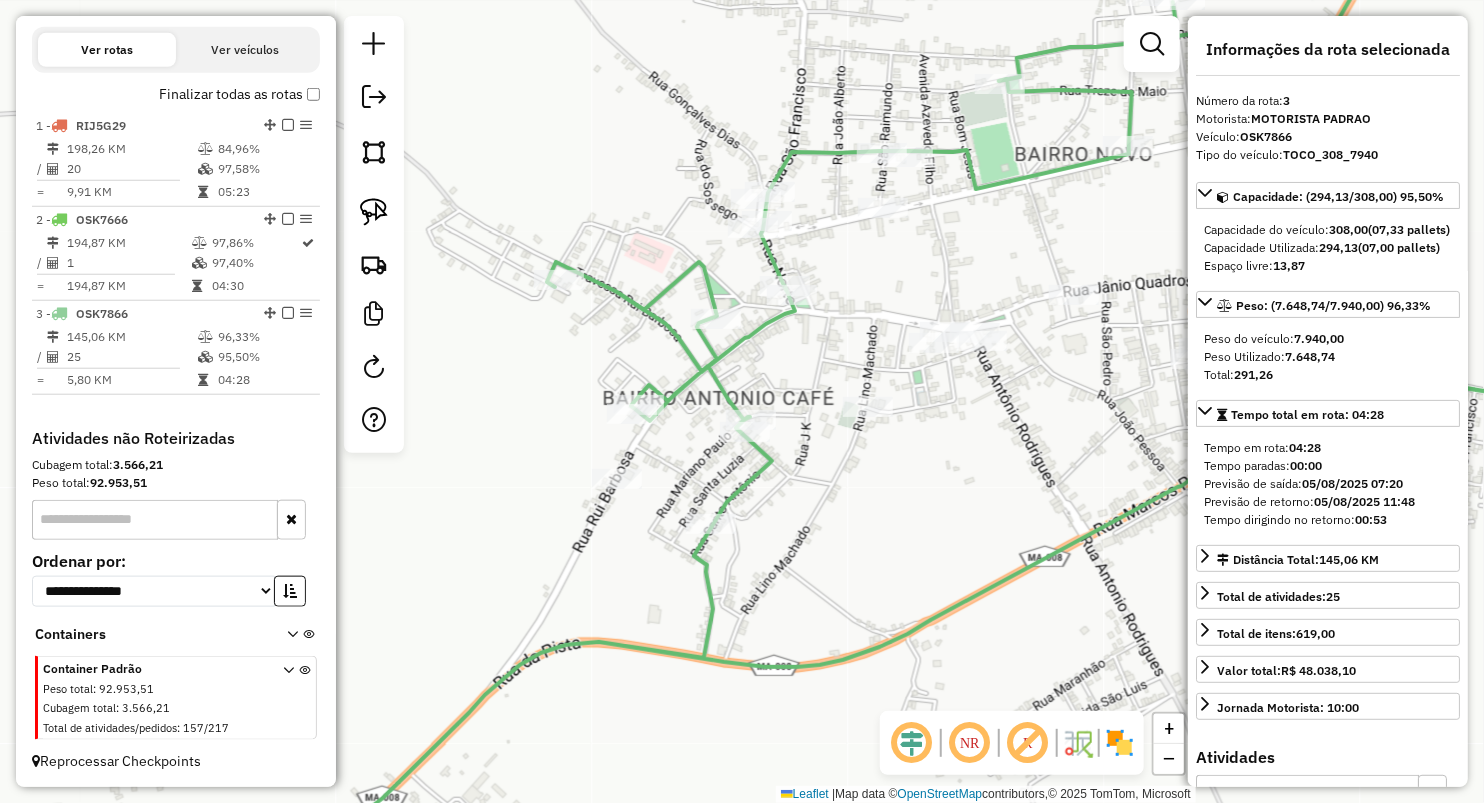 drag, startPoint x: 805, startPoint y: 518, endPoint x: 821, endPoint y: 452, distance: 67.911705 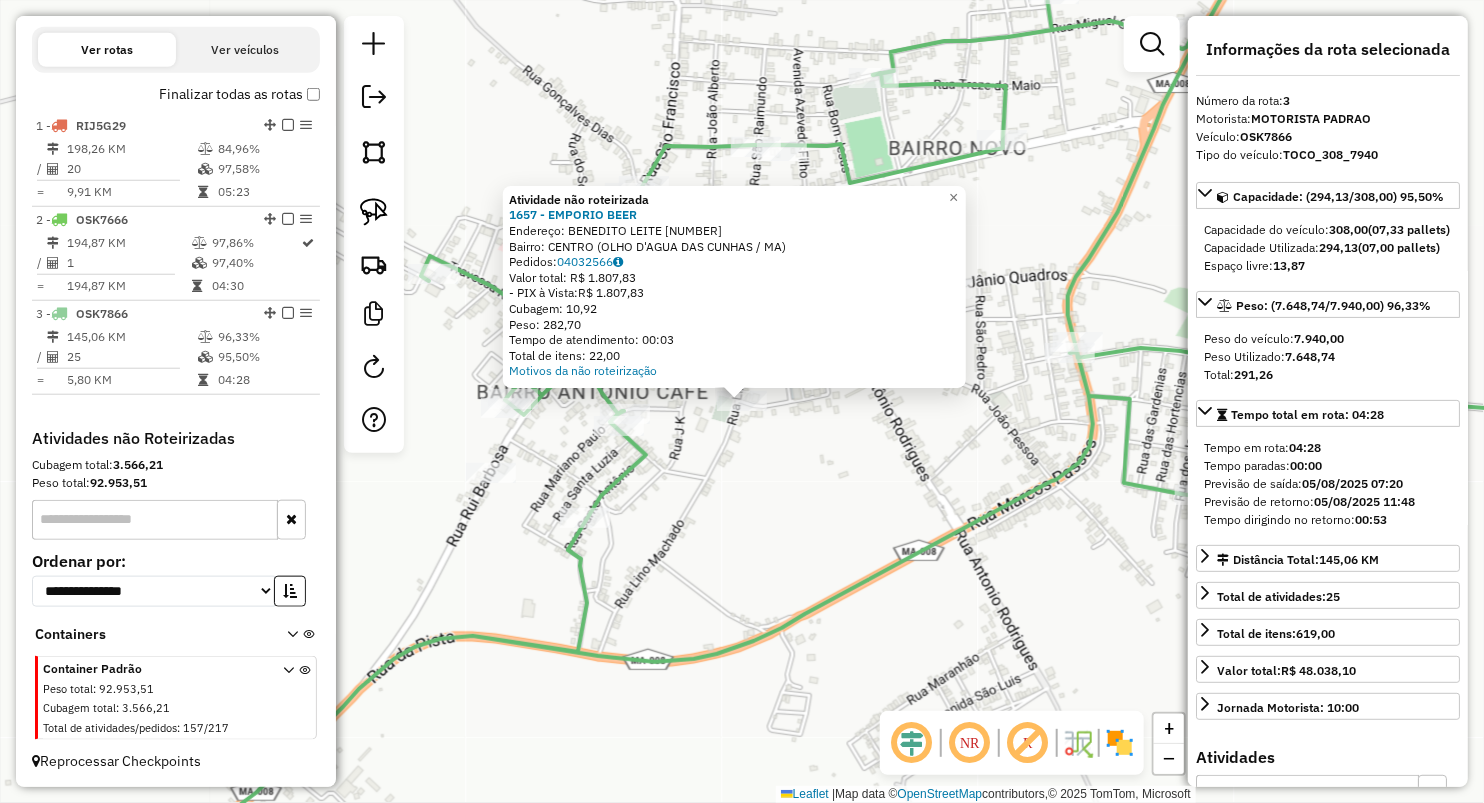 click on "Atividade não roteirizada 1657 - EMPORIO BEER  Endereço:  BENEDITO LEITE 90   Bairro: CENTRO (OLHO D'AGUA DAS CUNHAS / MA)   Pedidos:  04032566   Valor total: R$ 1.807,83   - PIX à Vista:  R$ 1.807,83   Cubagem: 10,92   Peso: 282,70   Tempo de atendimento: 00:03   Total de itens: 22,00  Motivos da não roteirização × Janela de atendimento Grade de atendimento Capacidade Transportadoras Veículos Cliente Pedidos  Rotas Selecione os dias de semana para filtrar as janelas de atendimento  Seg   Ter   Qua   Qui   Sex   Sáb   Dom  Informe o período da janela de atendimento: De: Até:  Filtrar exatamente a janela do cliente  Considerar janela de atendimento padrão  Selecione os dias de semana para filtrar as grades de atendimento  Seg   Ter   Qua   Qui   Sex   Sáb   Dom   Considerar clientes sem dia de atendimento cadastrado  Clientes fora do dia de atendimento selecionado Filtrar as atividades entre os valores definidos abaixo:  Peso mínimo:   Peso máximo:   Cubagem mínima:   Cubagem máxima:   De:  +" 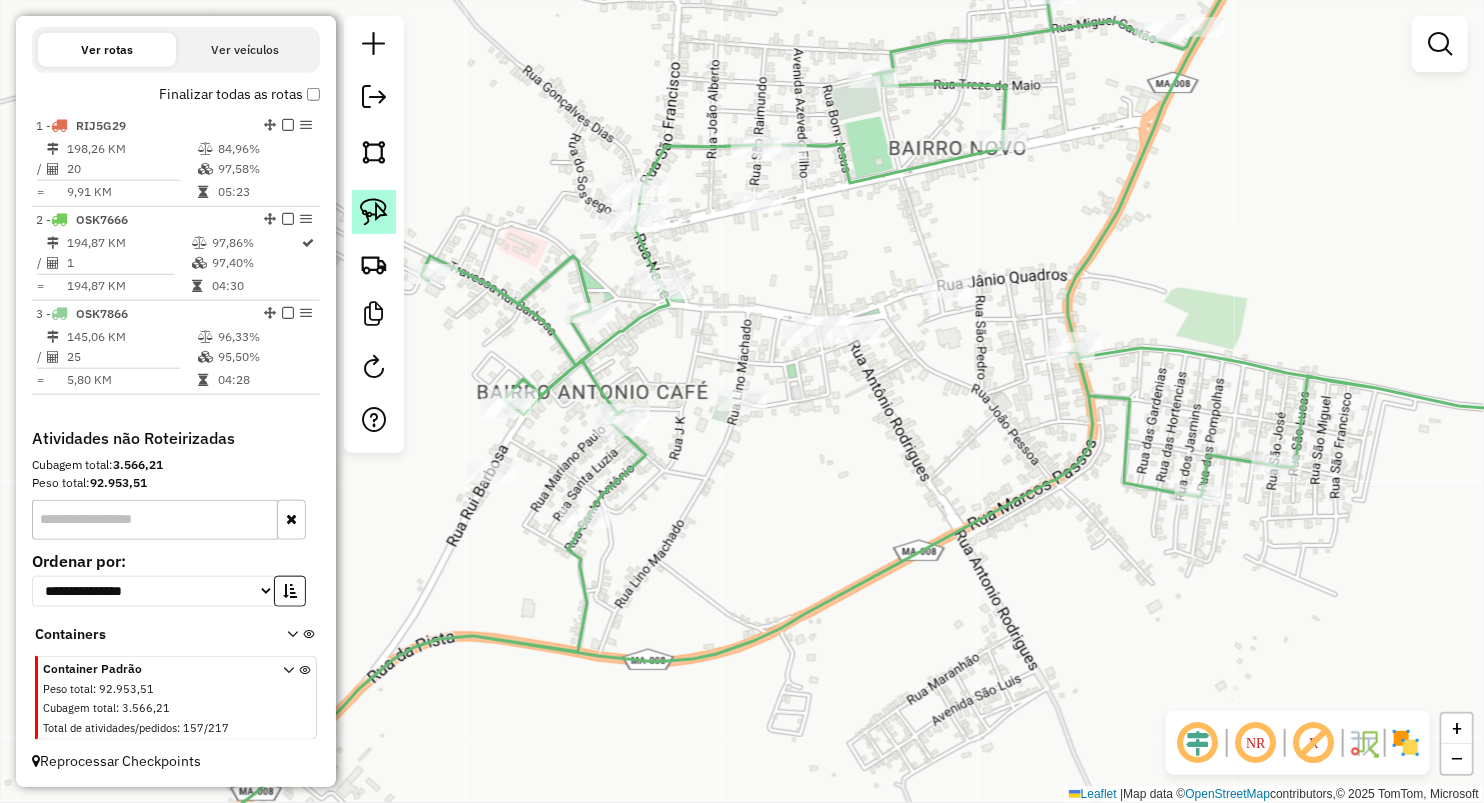 click 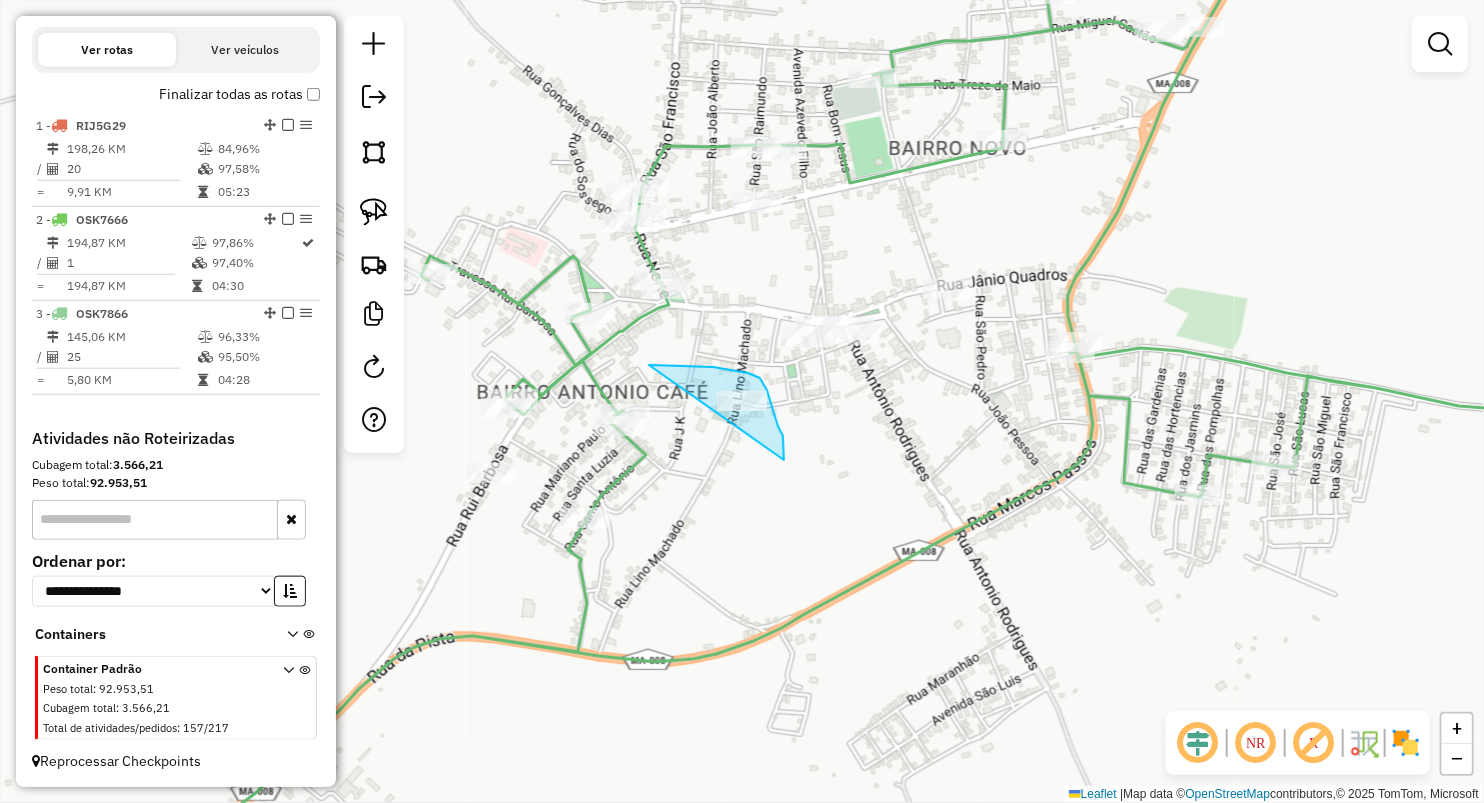 drag, startPoint x: 678, startPoint y: 365, endPoint x: 778, endPoint y: 482, distance: 153.91231 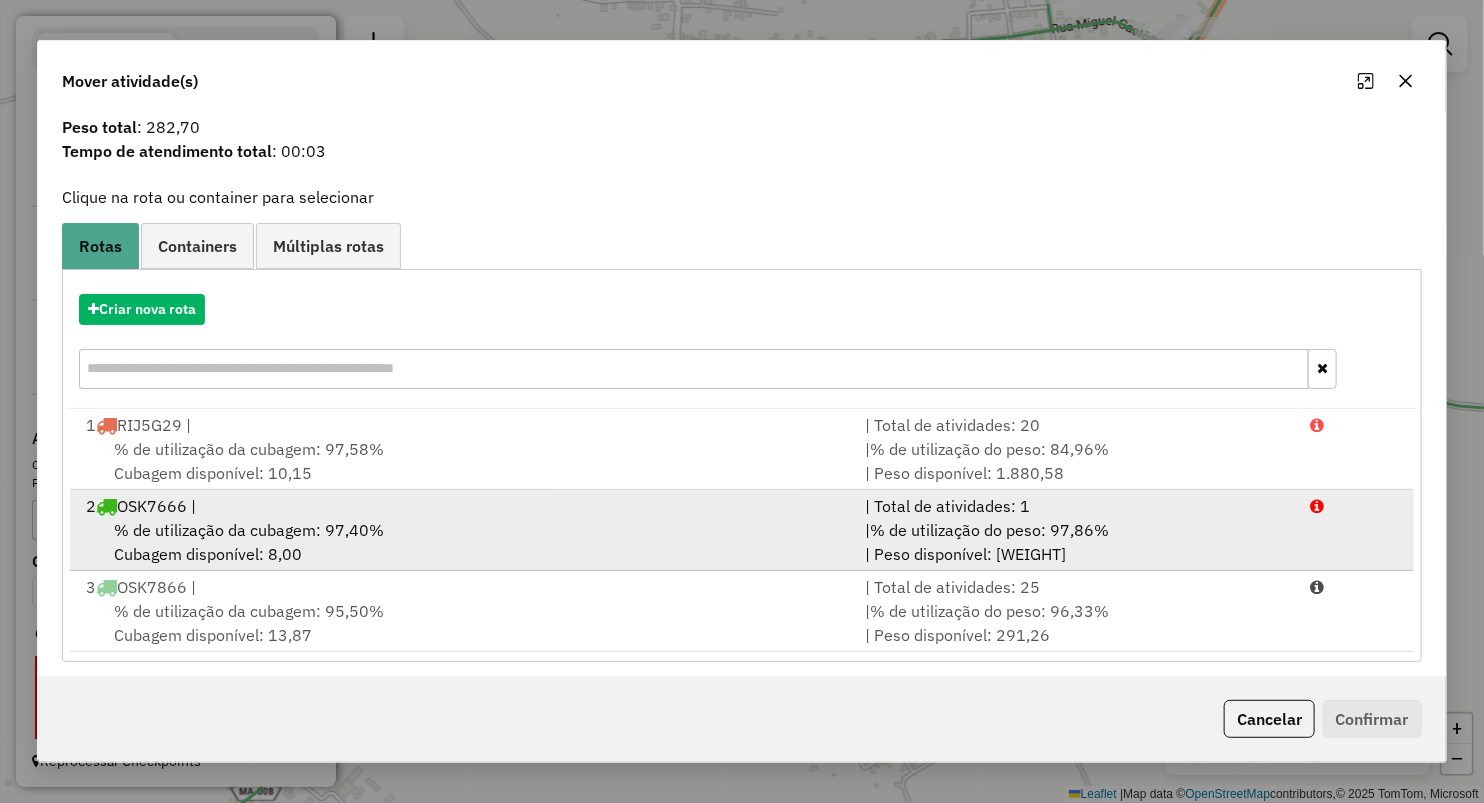 scroll, scrollTop: 63, scrollLeft: 0, axis: vertical 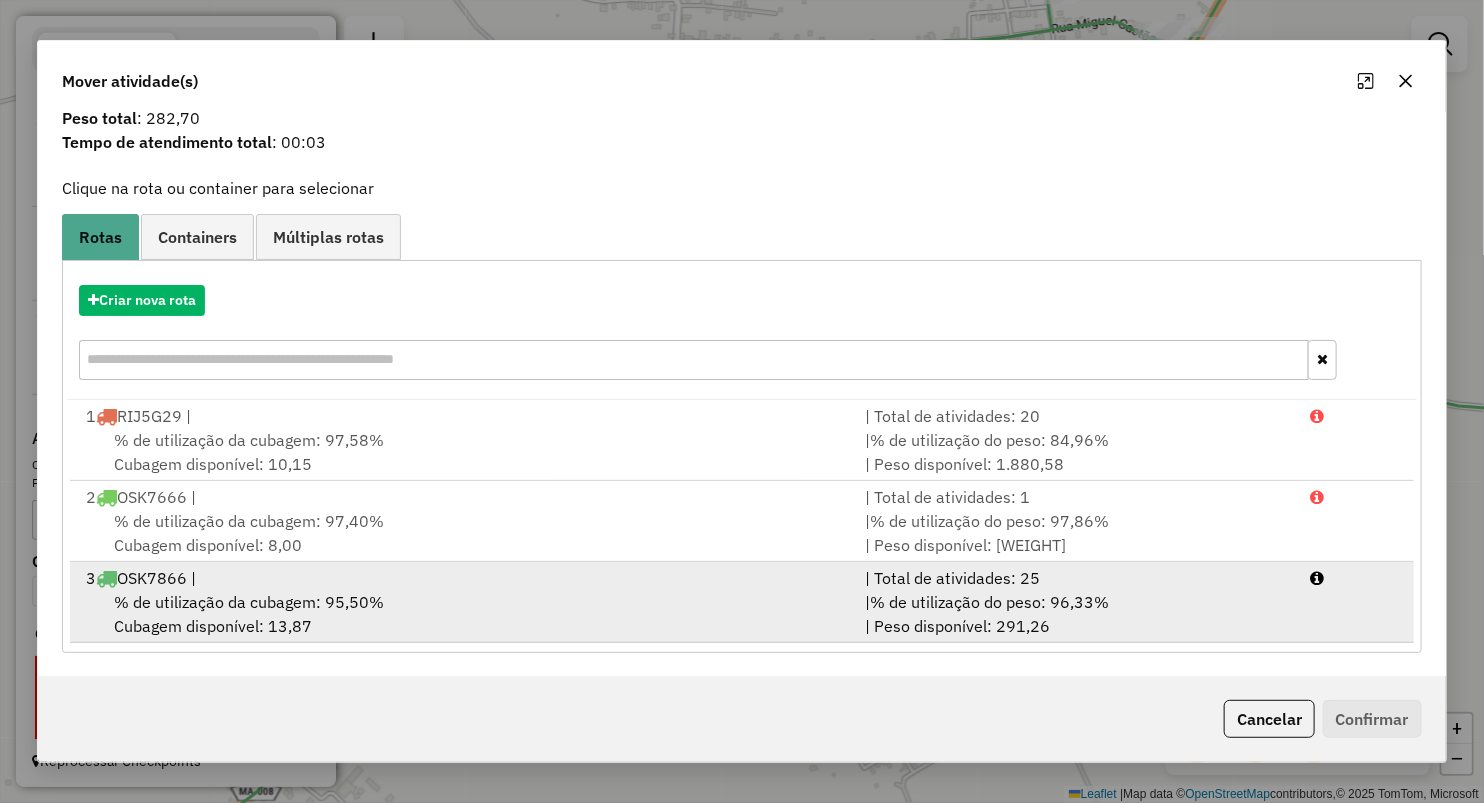 drag, startPoint x: 257, startPoint y: 595, endPoint x: 420, endPoint y: 636, distance: 168.07736 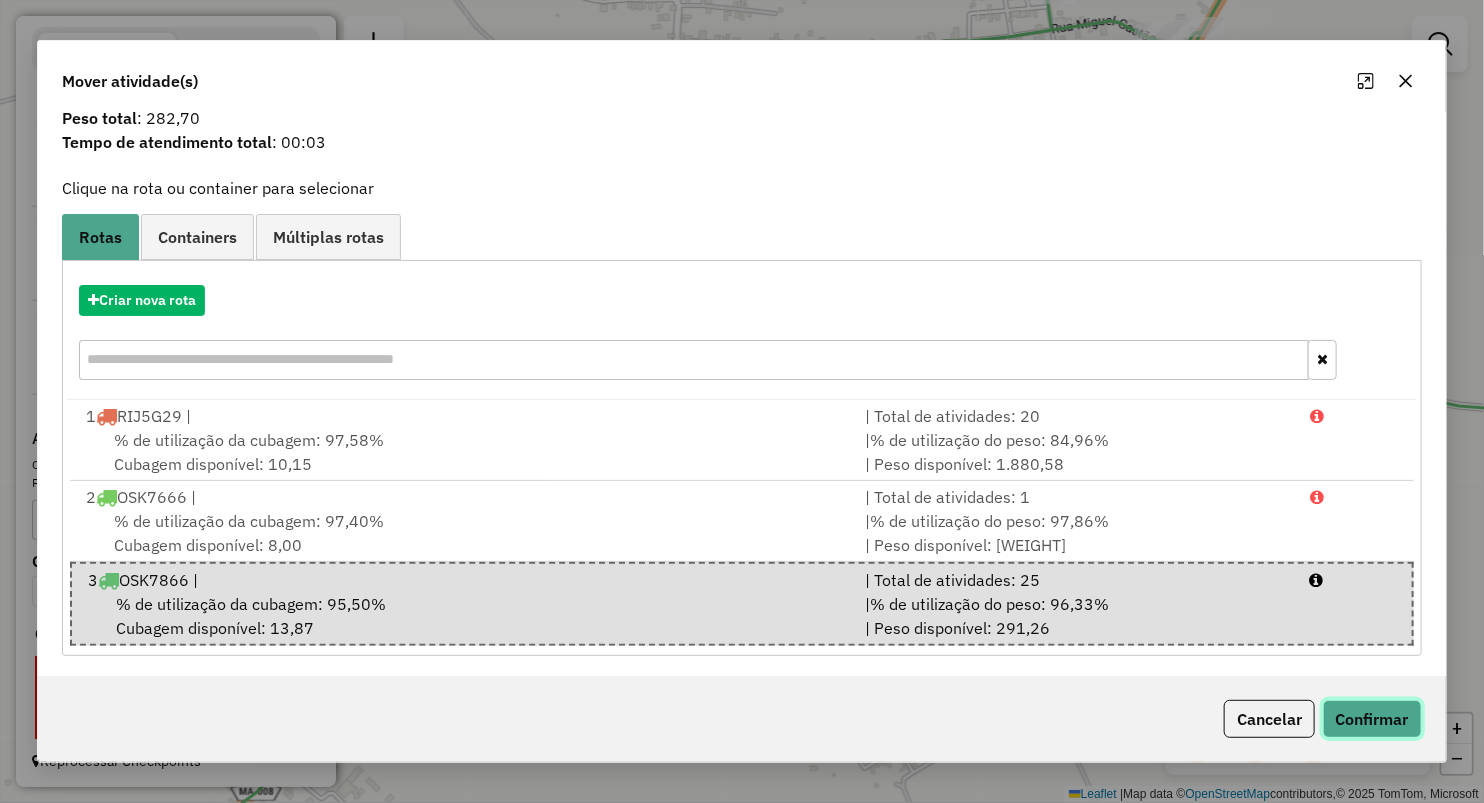 click on "Confirmar" 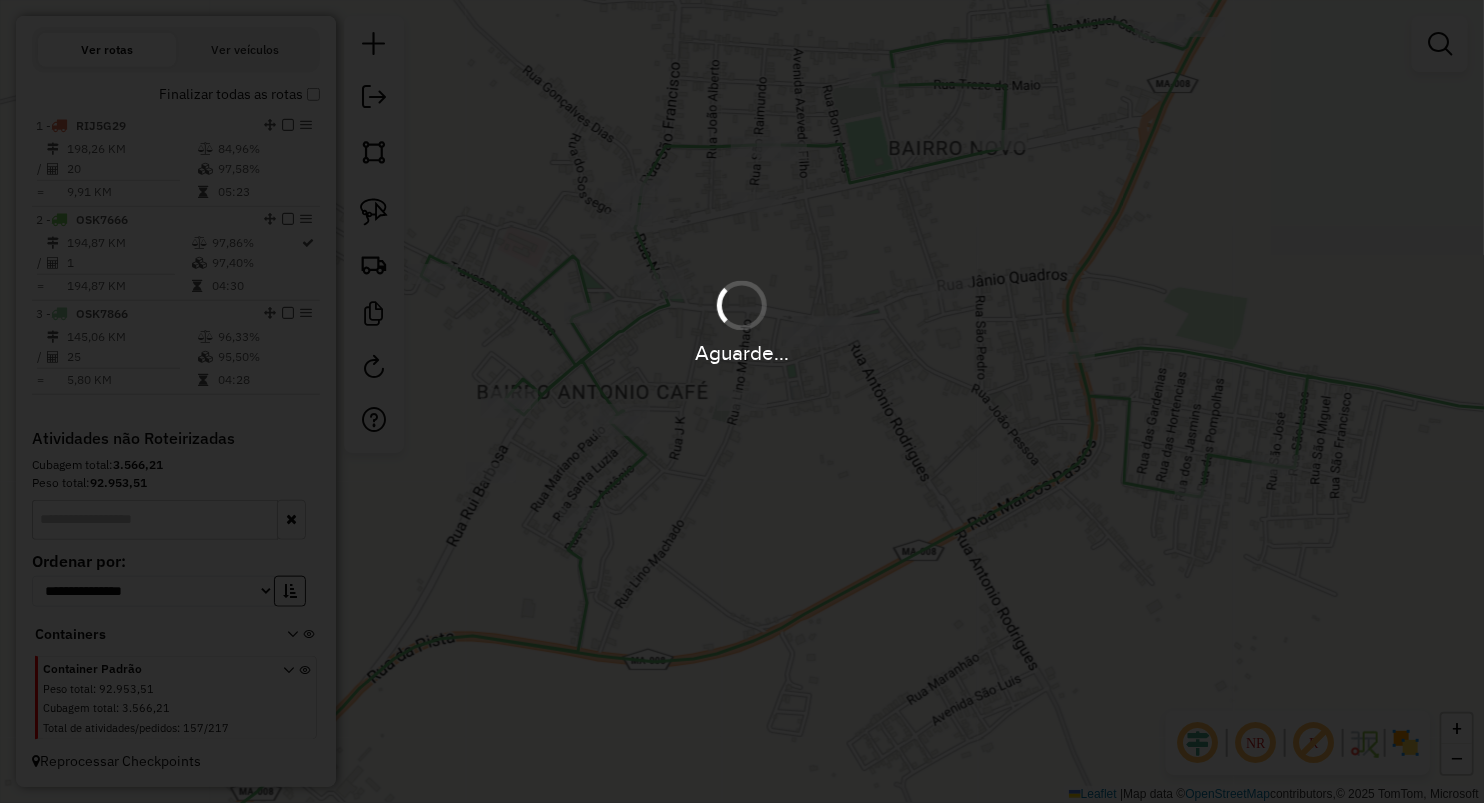 scroll, scrollTop: 0, scrollLeft: 0, axis: both 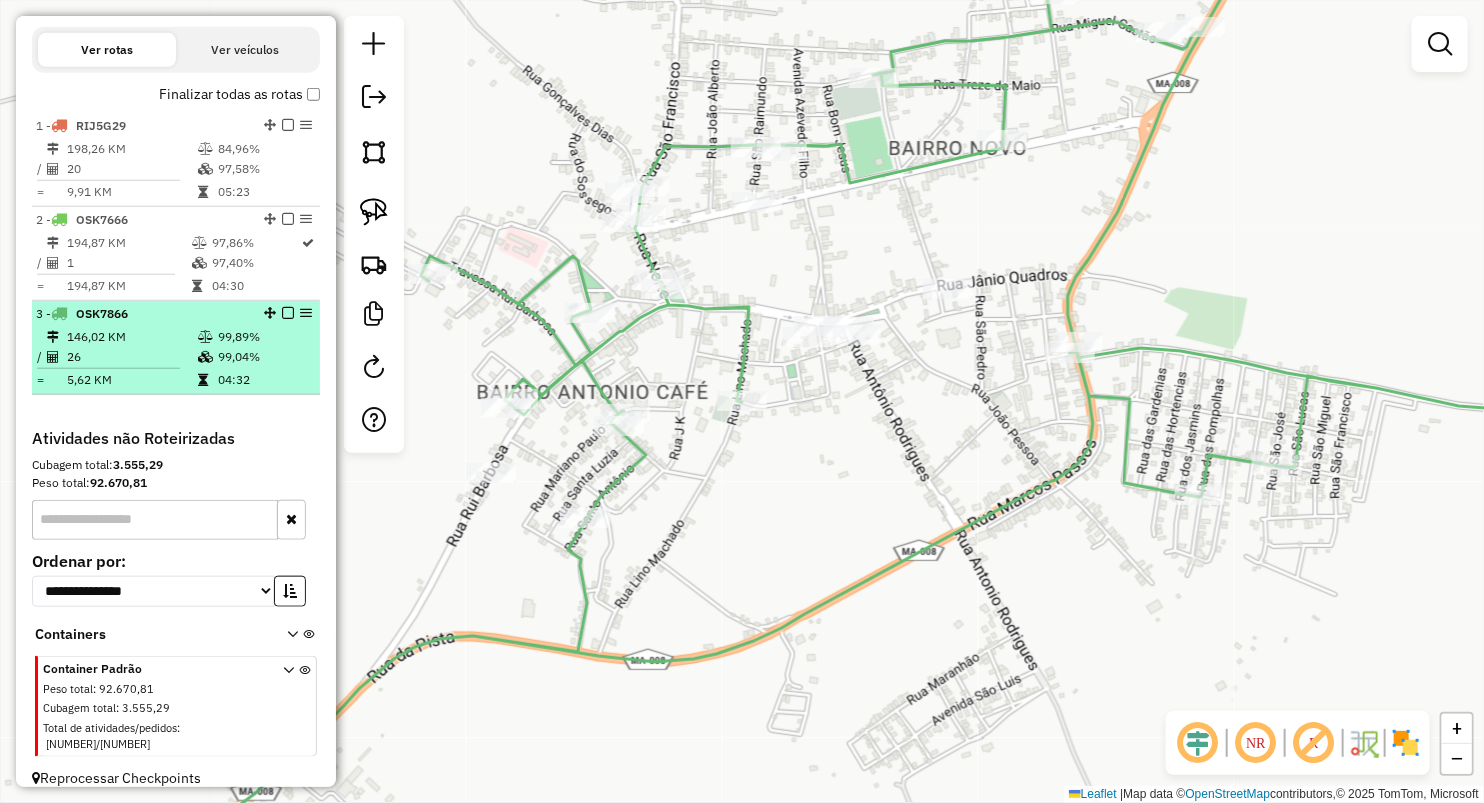 click on "146,02 KM" at bounding box center (131, 337) 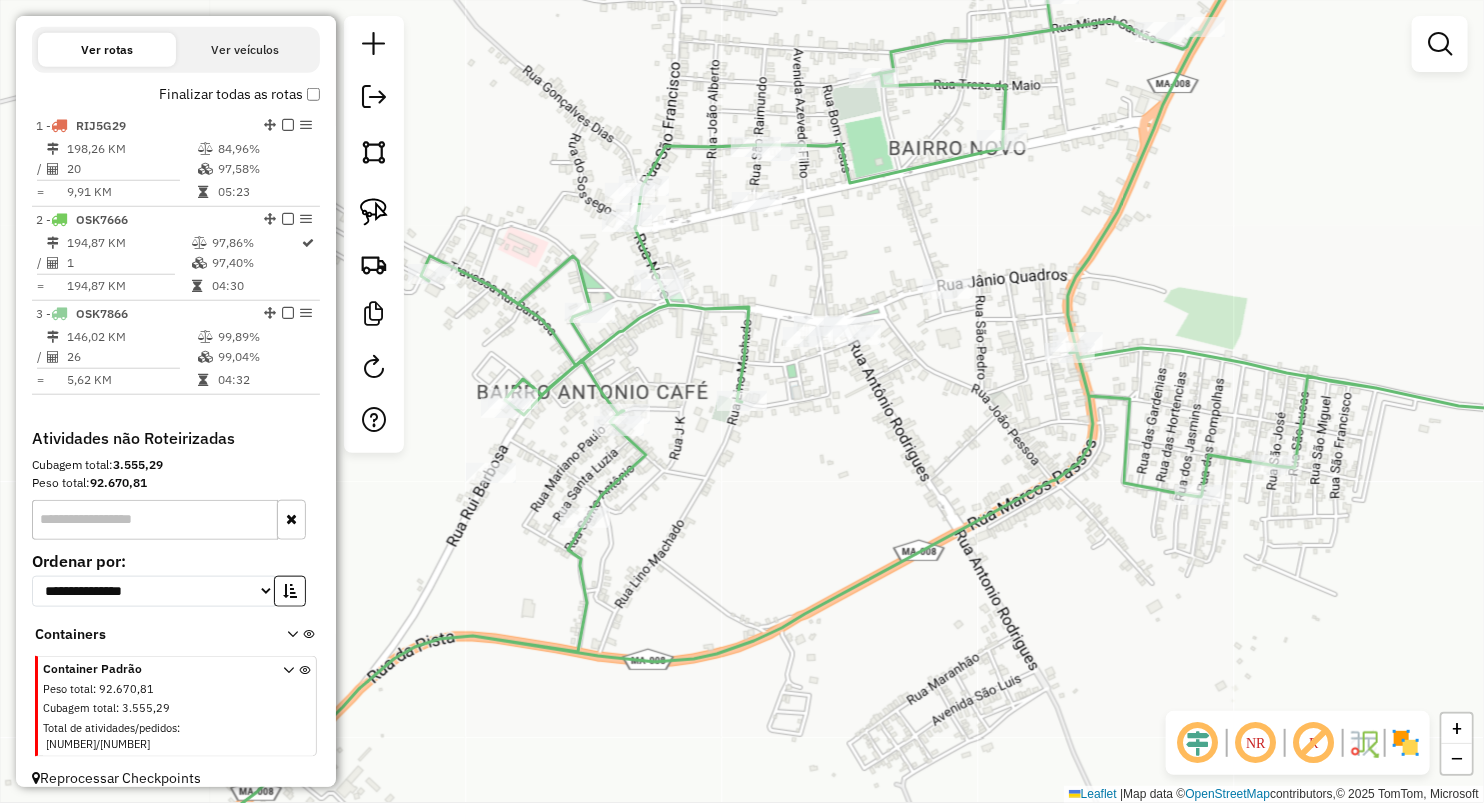 select on "**********" 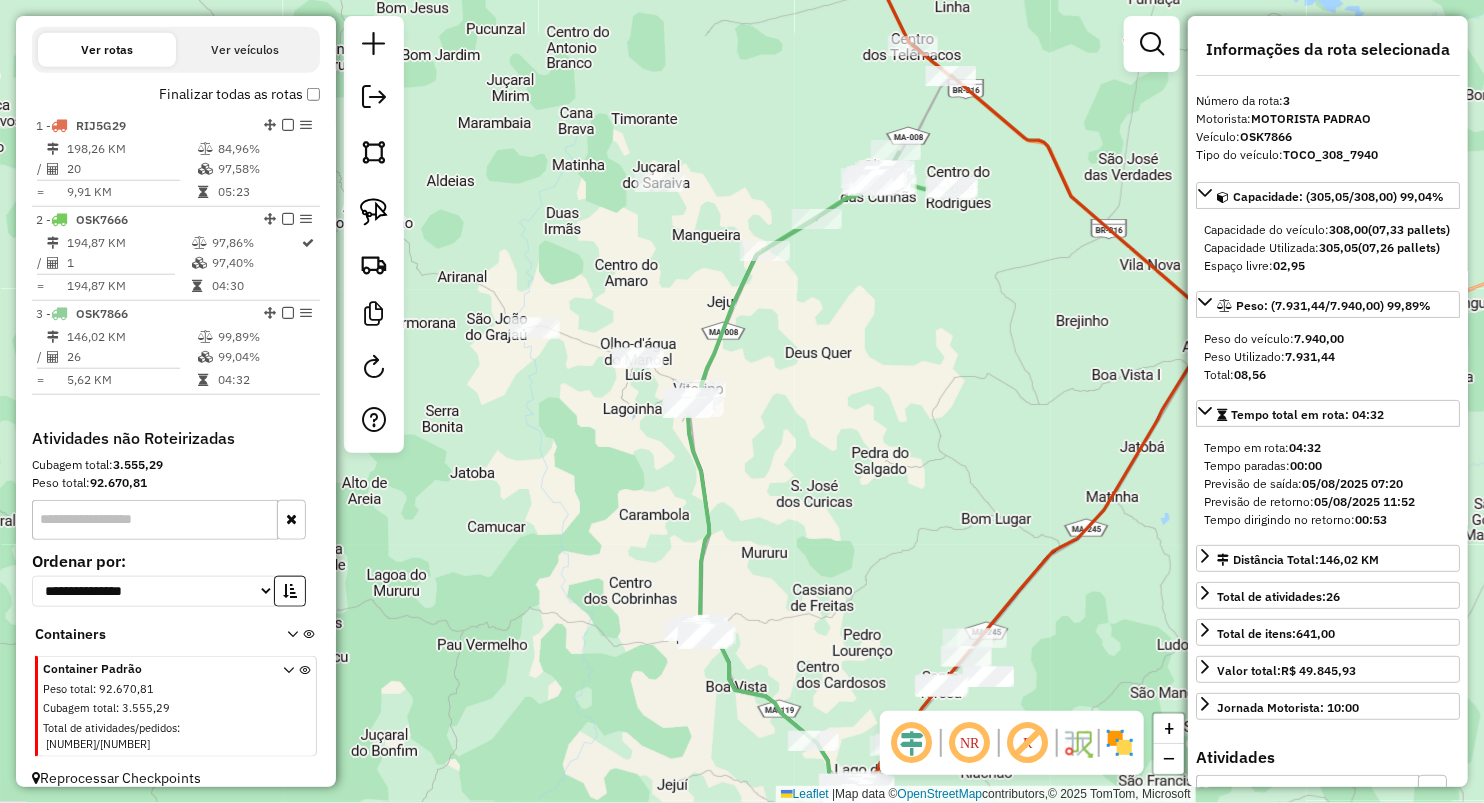 drag, startPoint x: 753, startPoint y: 414, endPoint x: 797, endPoint y: 393, distance: 48.754486 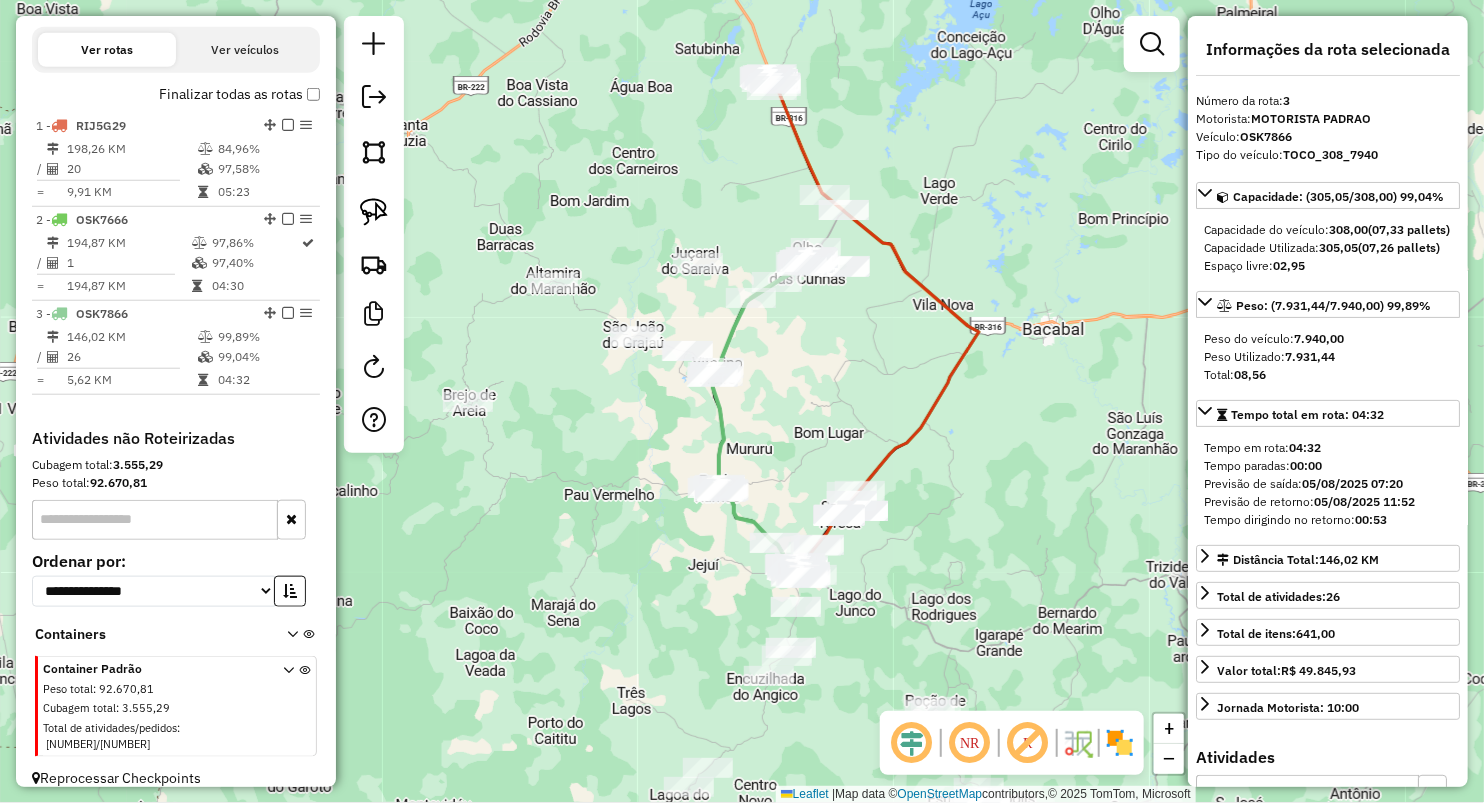 drag, startPoint x: 833, startPoint y: 406, endPoint x: 784, endPoint y: 338, distance: 83.81527 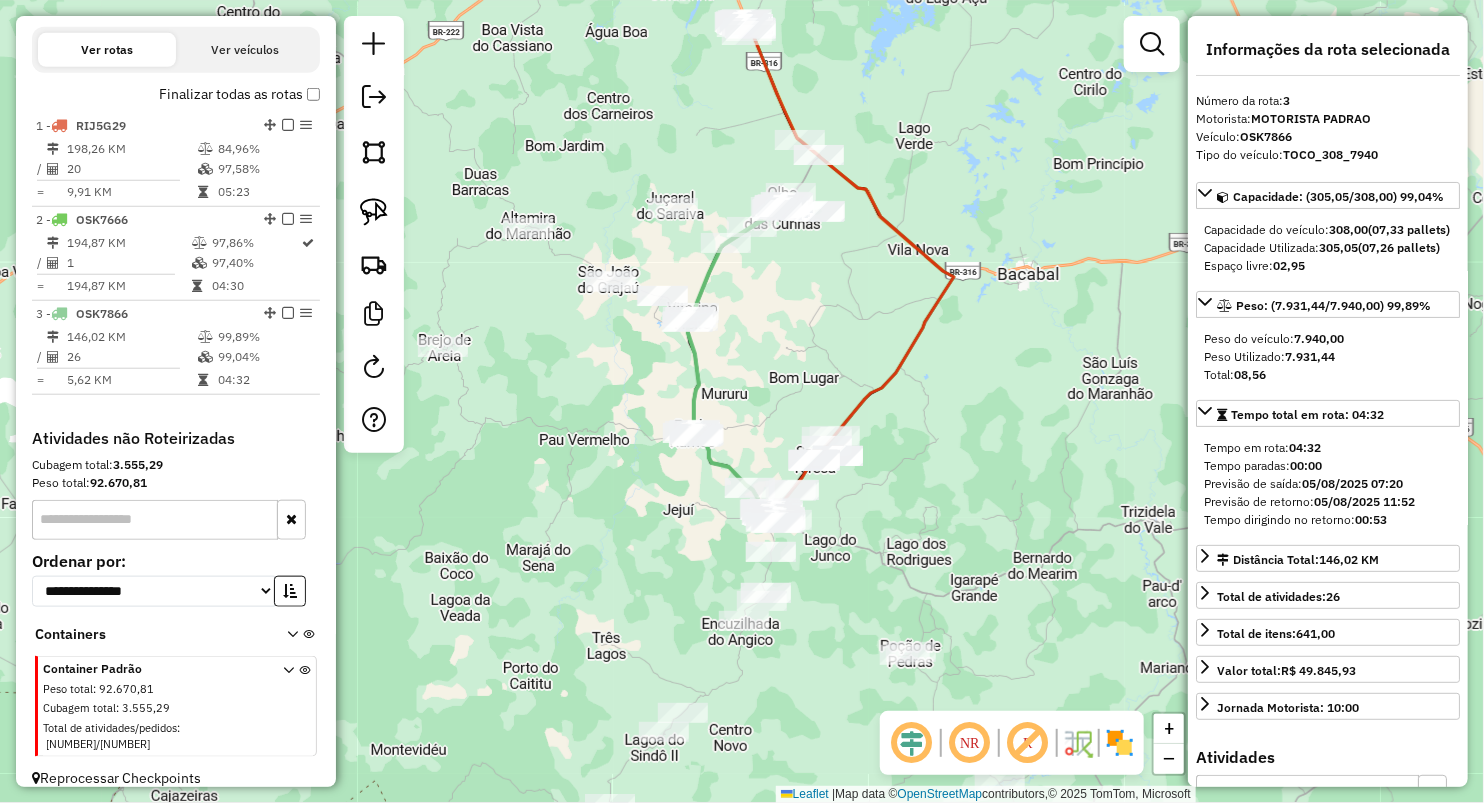 drag, startPoint x: 552, startPoint y: 365, endPoint x: 565, endPoint y: 368, distance: 13.341664 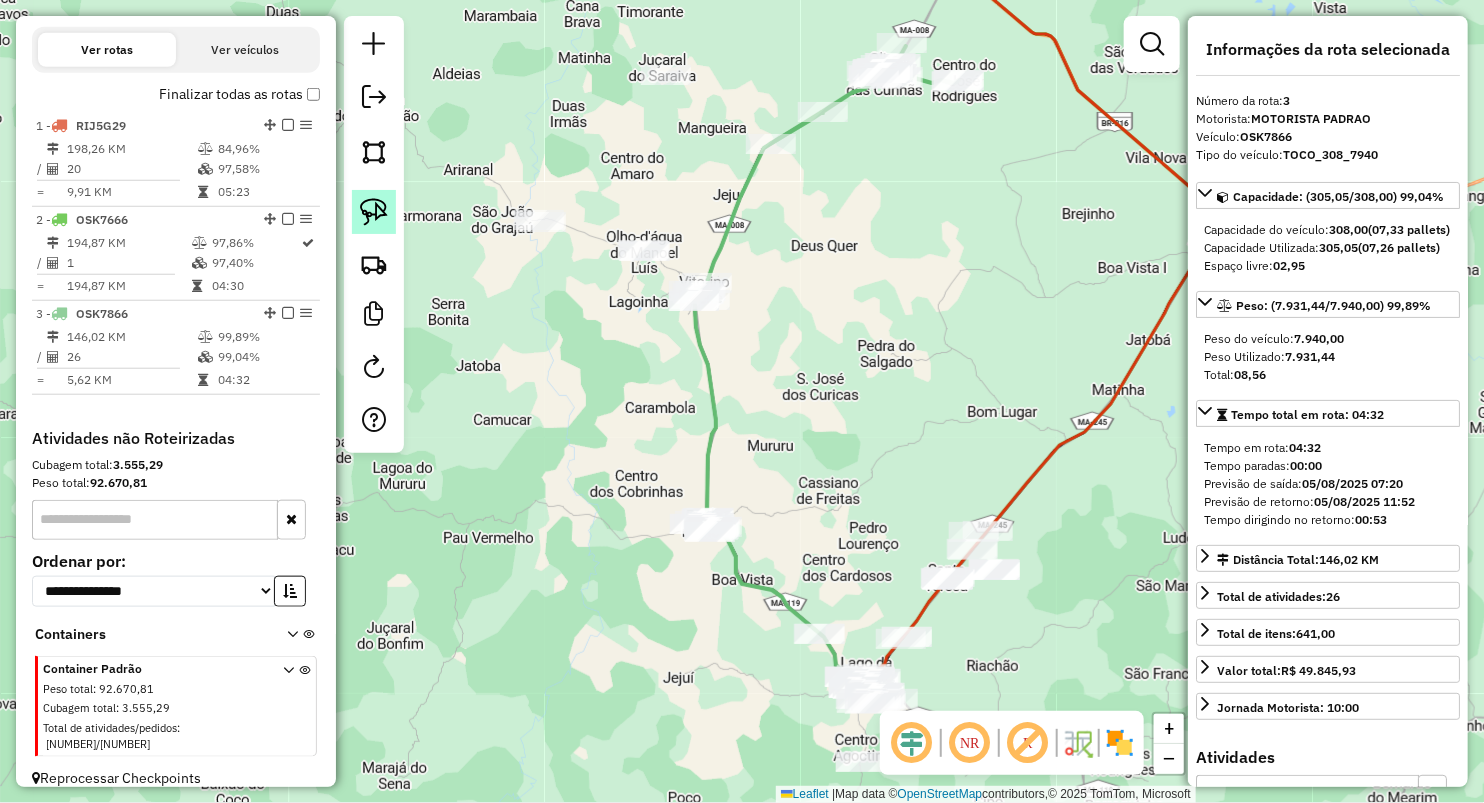 click 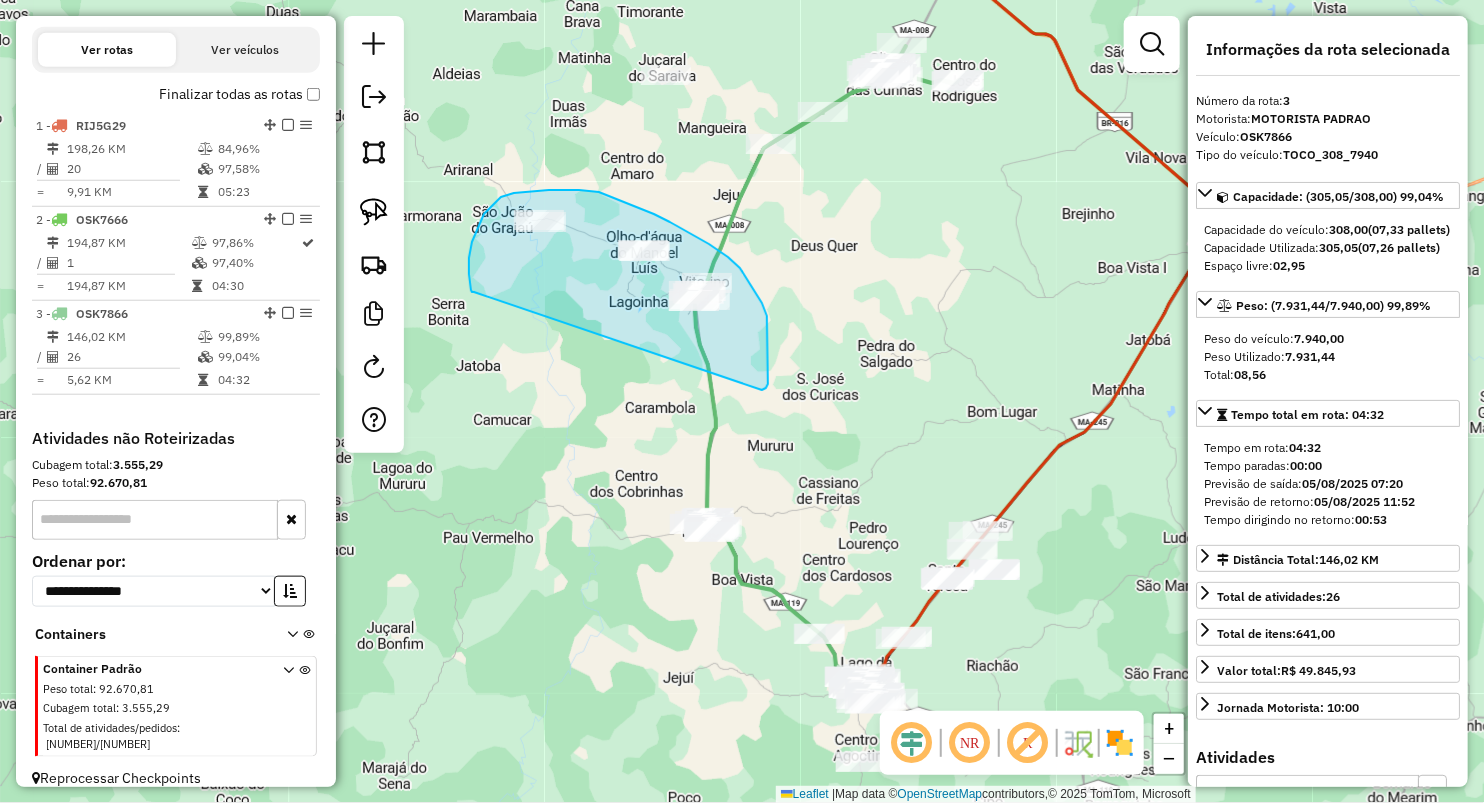 drag, startPoint x: 469, startPoint y: 274, endPoint x: 760, endPoint y: 392, distance: 314.01434 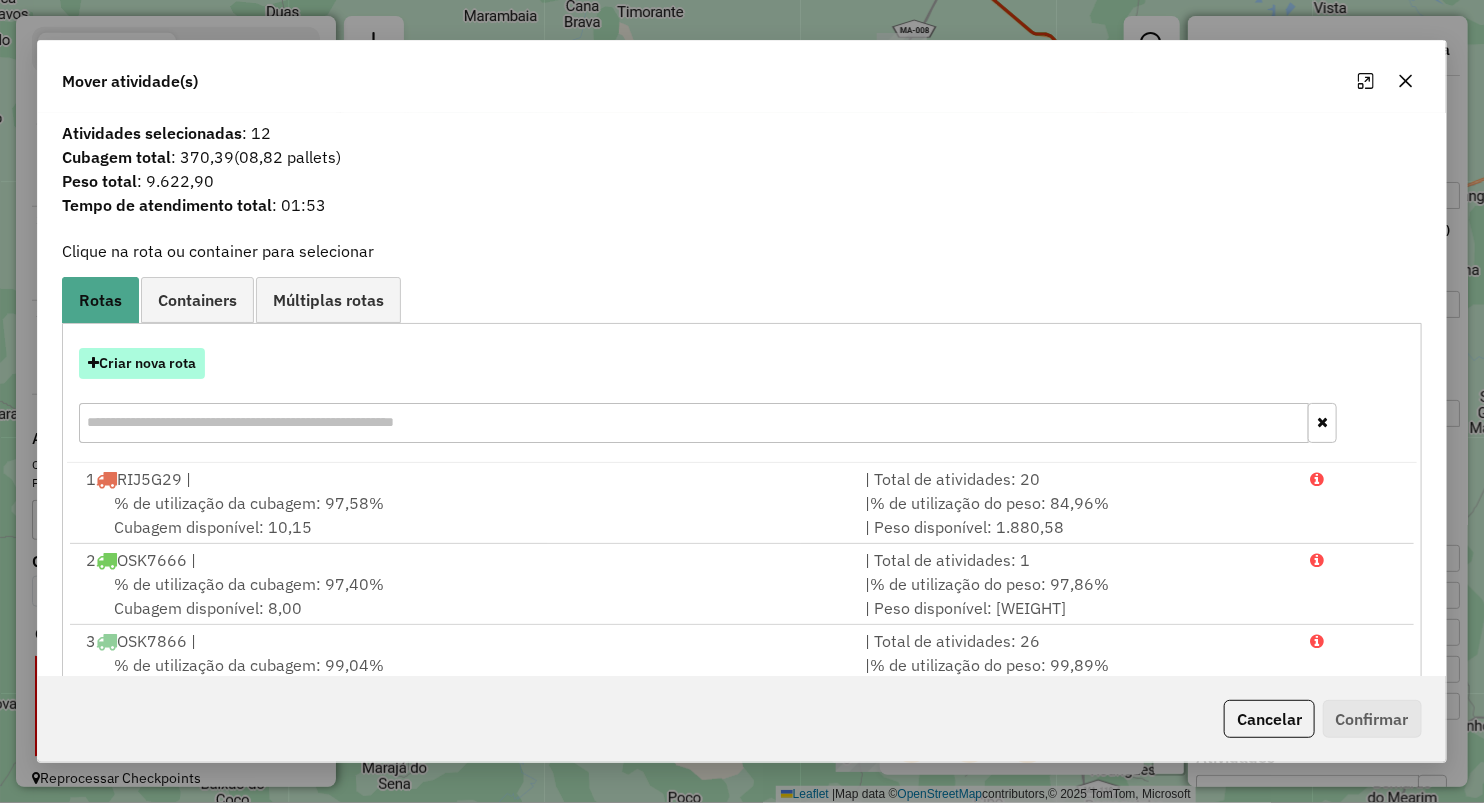 click on "Criar nova rota" at bounding box center [142, 363] 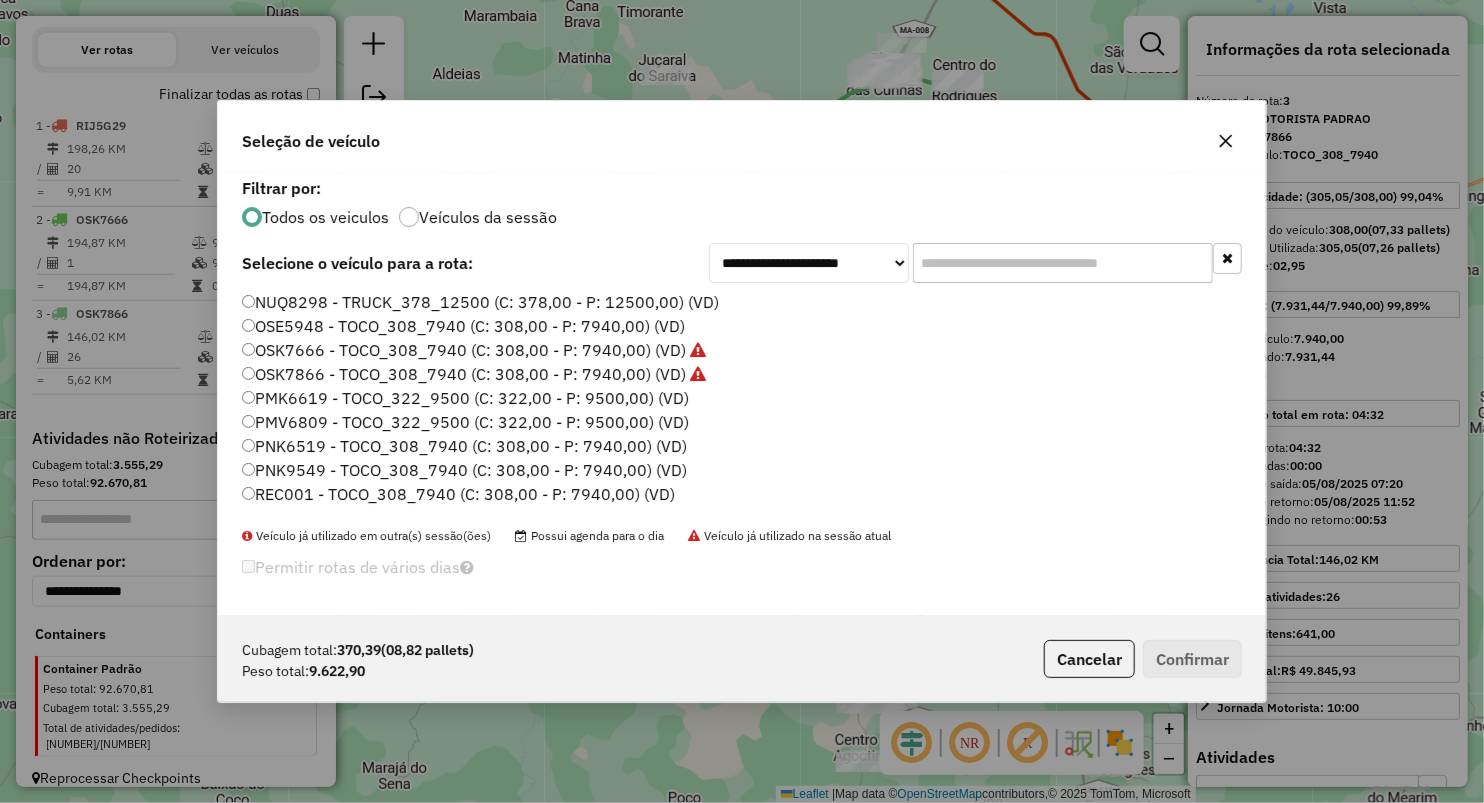 scroll, scrollTop: 10, scrollLeft: 6, axis: both 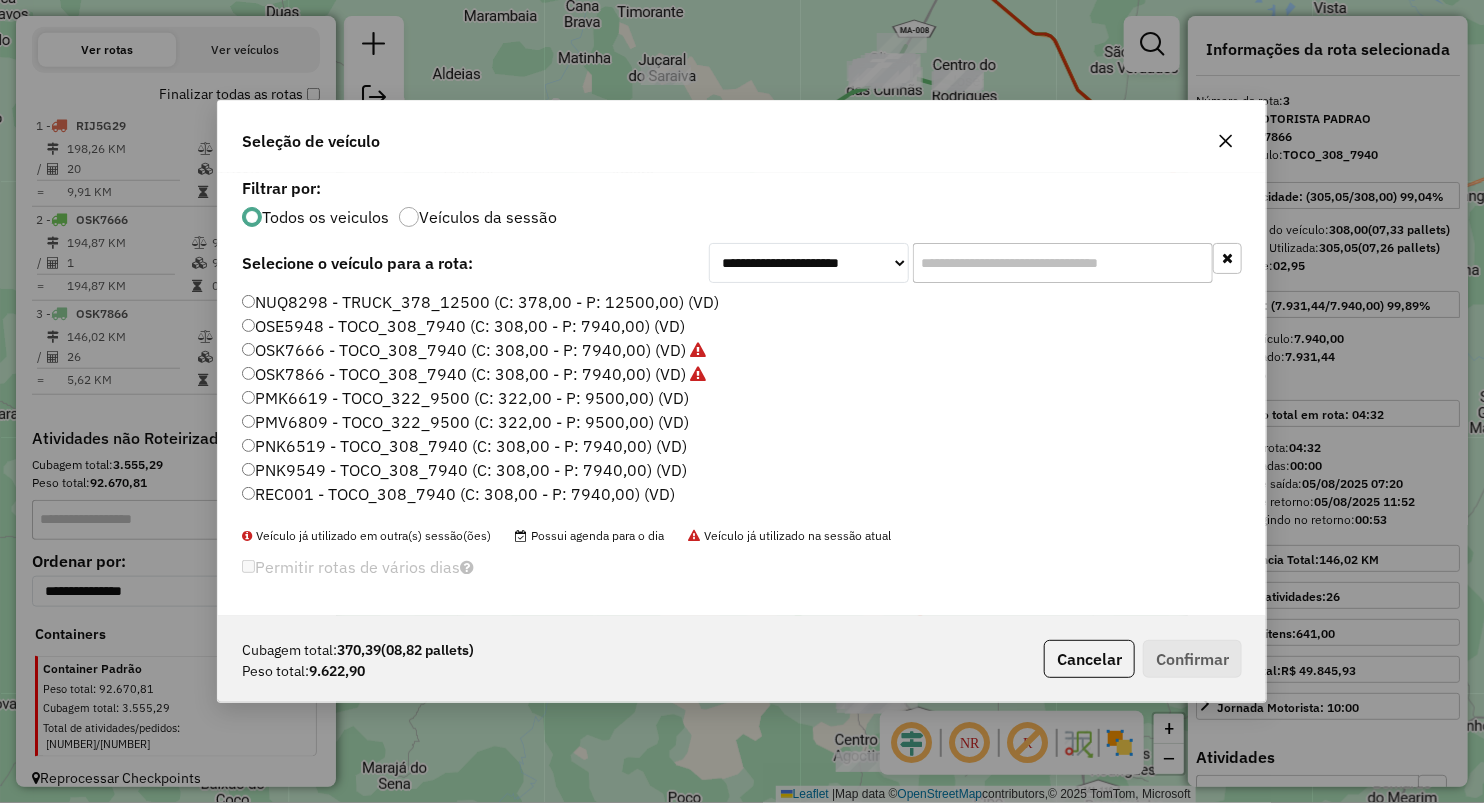 click on "NUQ8298 - TRUCK_378_12500 (C: 378,00 - P: 12500,00) (VD)" 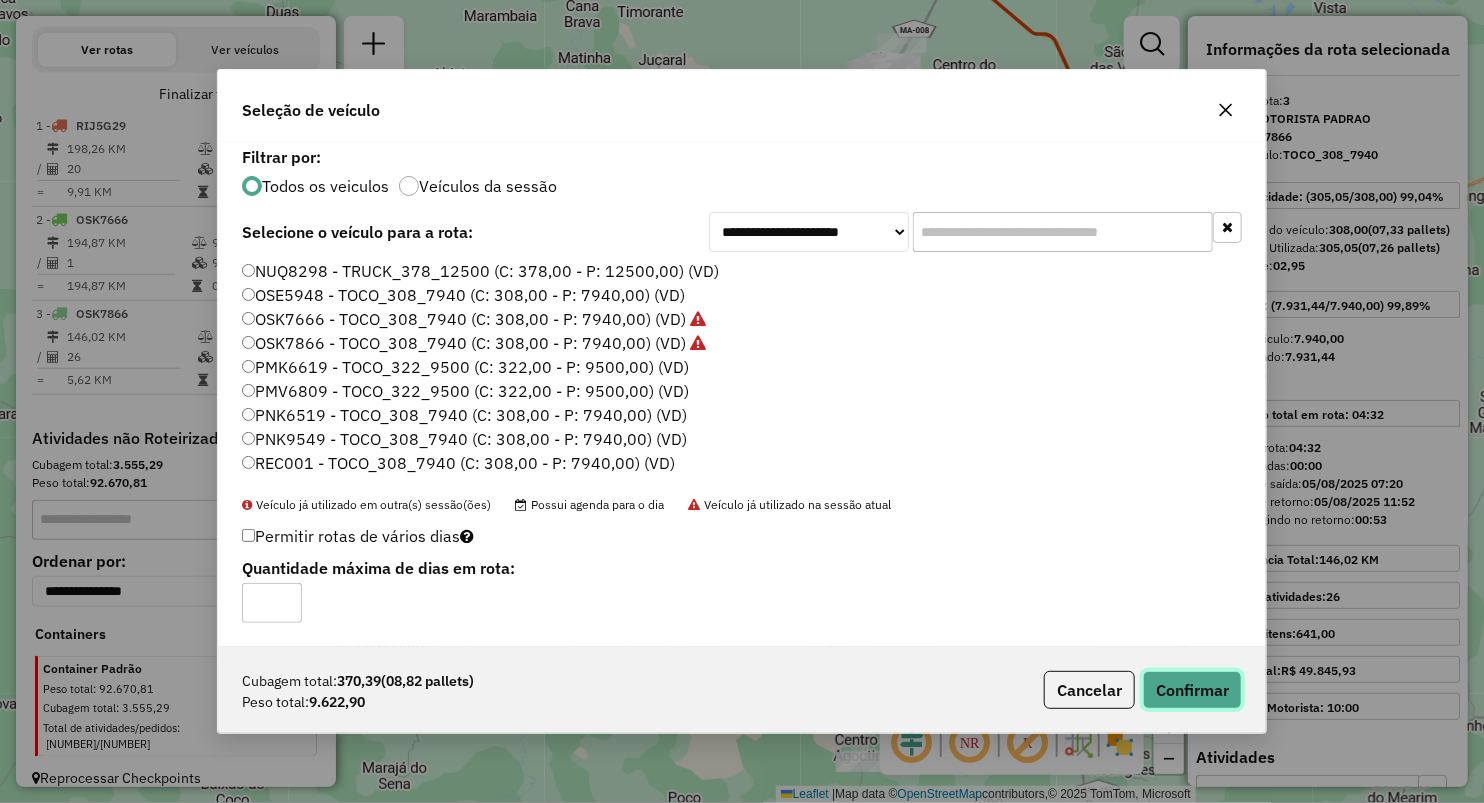 click on "Confirmar" 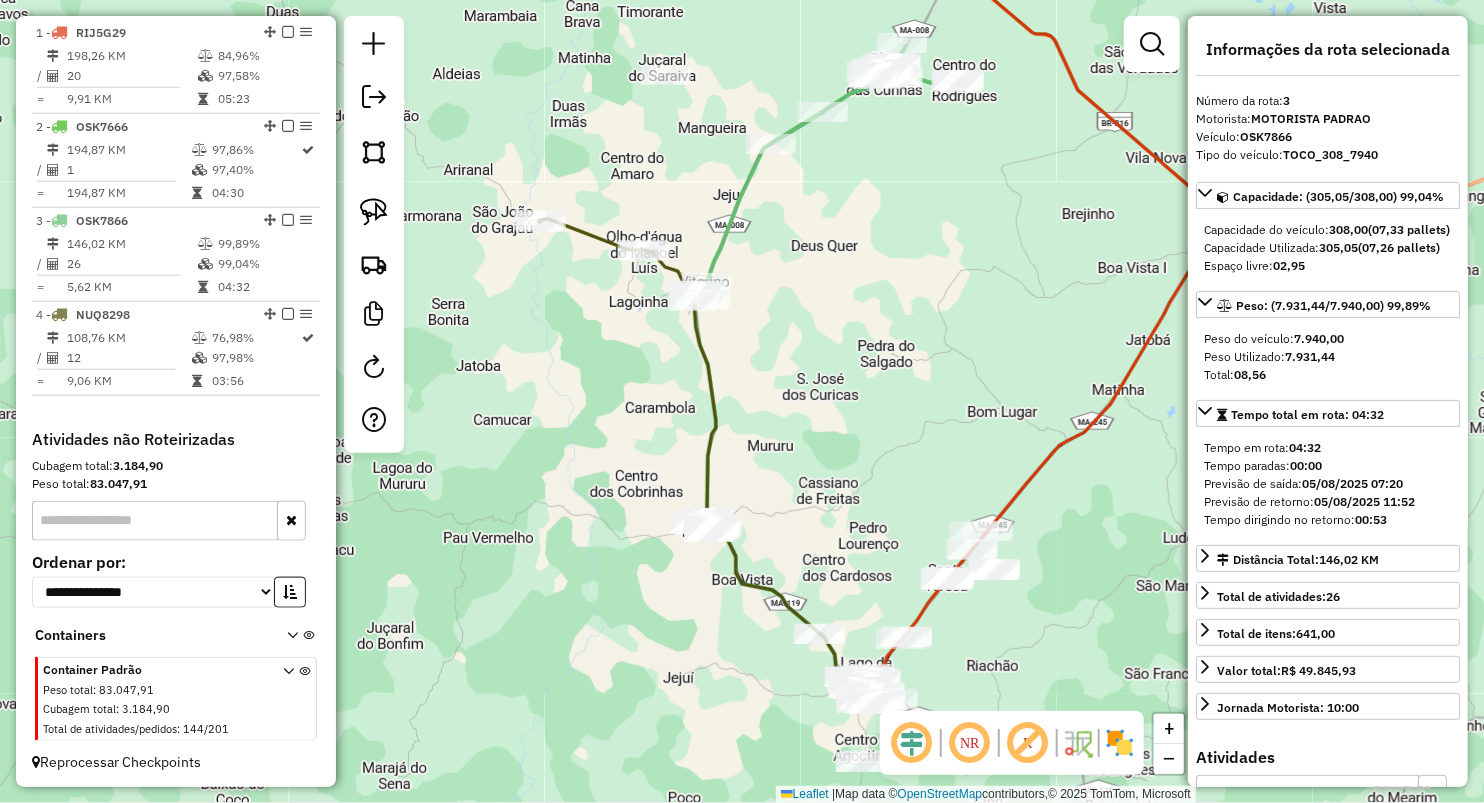 scroll, scrollTop: 746, scrollLeft: 0, axis: vertical 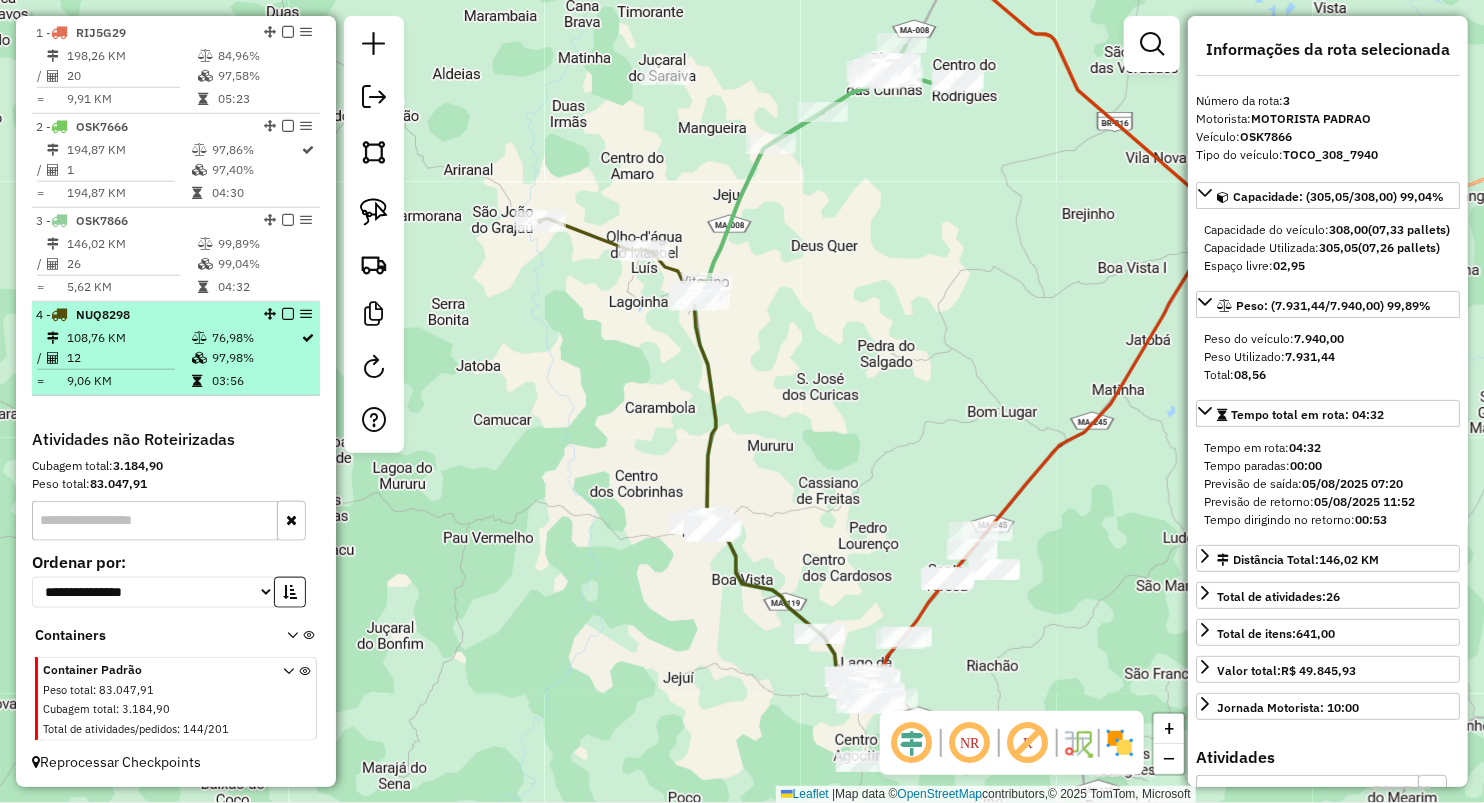 click on "4 -       NUQ8298   108,76 KM   76,98%  /  12   97,98%     =  9,06 KM   03:56" at bounding box center (176, 349) 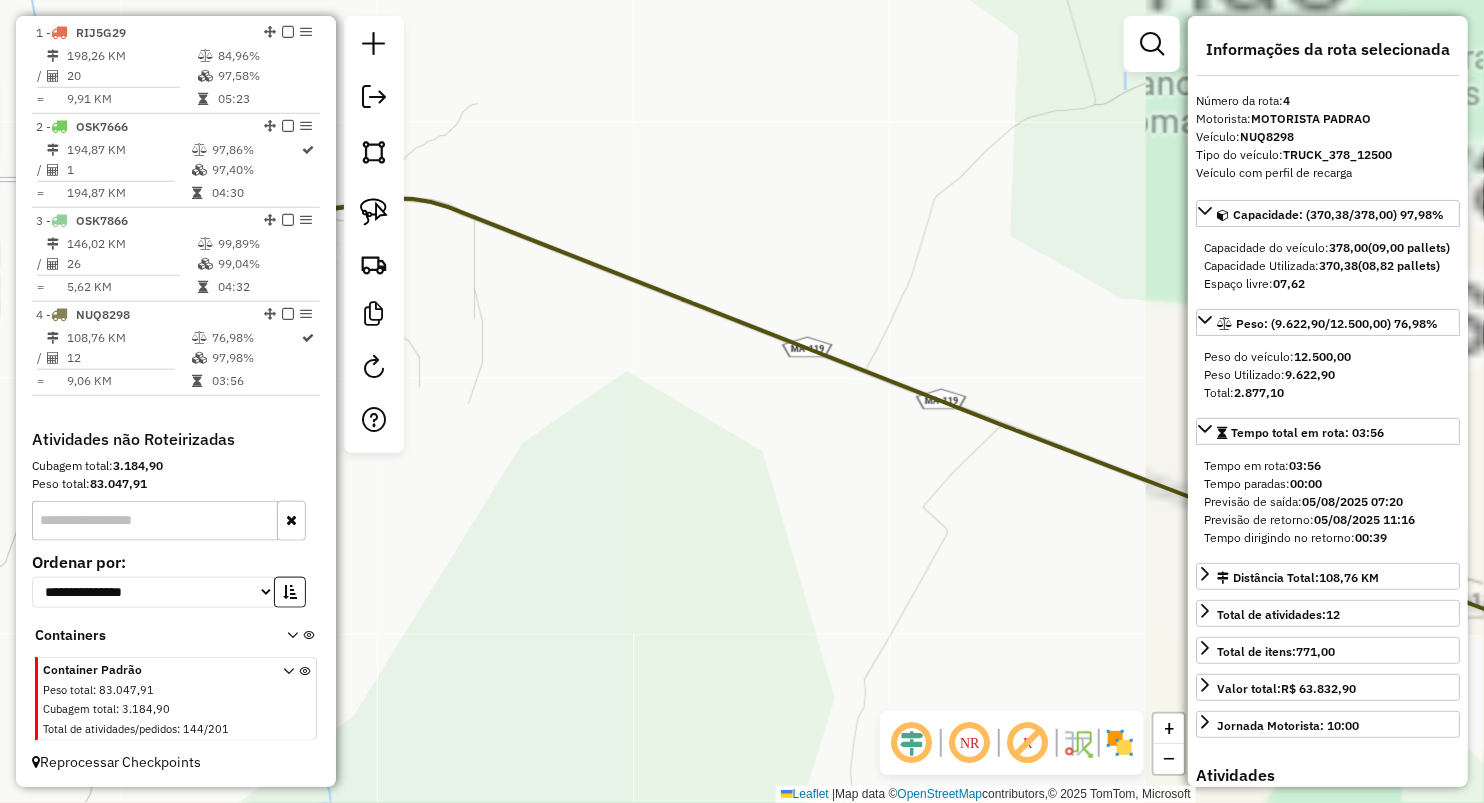 drag, startPoint x: 437, startPoint y: 356, endPoint x: 1056, endPoint y: 573, distance: 655.93445 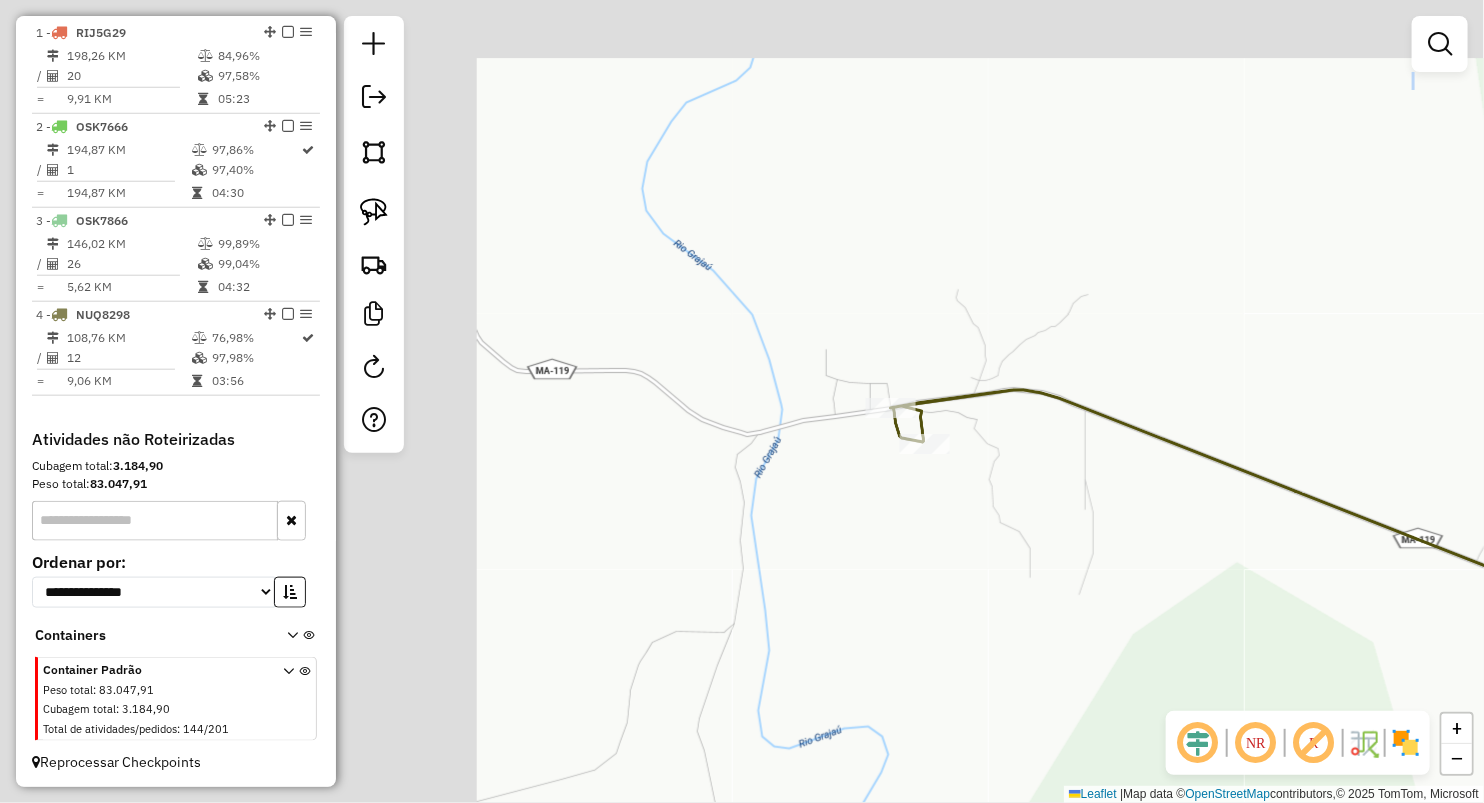 drag, startPoint x: 597, startPoint y: 416, endPoint x: 1320, endPoint y: 636, distance: 755.7308 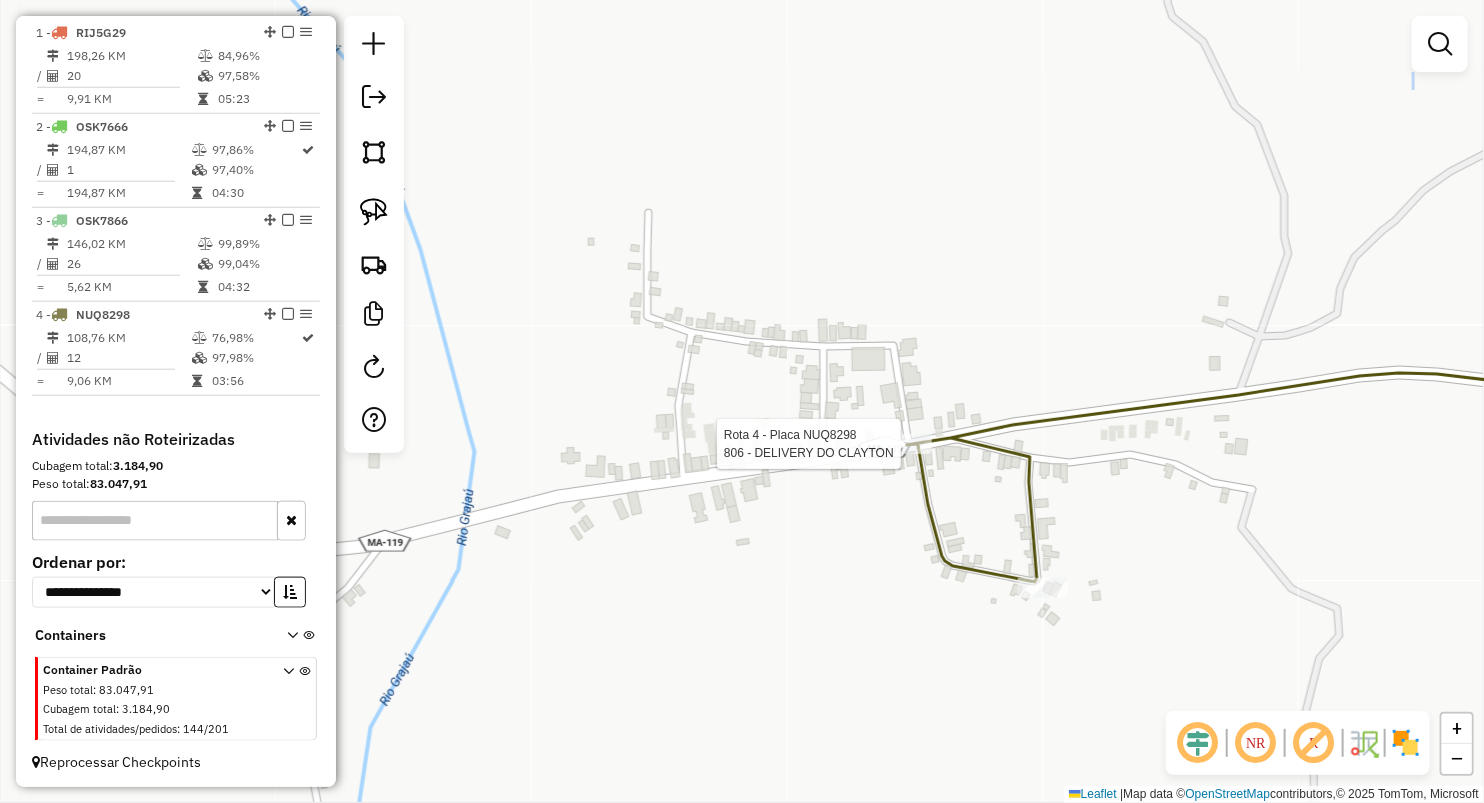 select on "**********" 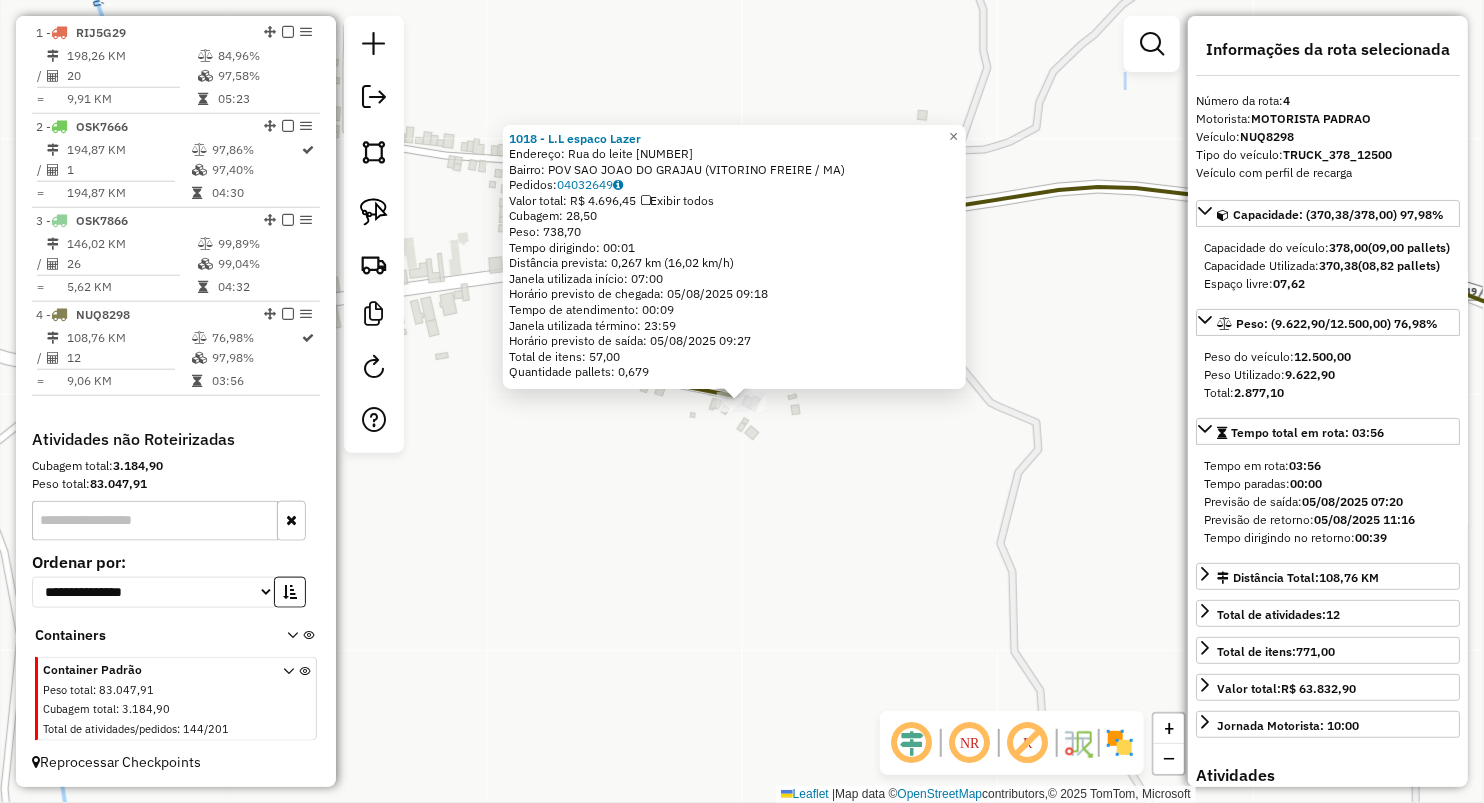click on "1018 - L.L espaco  Lazer  Endereço:  Rua do leite 53   Bairro: POV SAO JOAO DO GRAJAU (VITORINO FREIRE / MA)   Pedidos:  04032649   Valor total: R$ 4.696,45   Exibir todos   Cubagem: 28,50  Peso: 738,70  Tempo dirigindo: 00:01   Distância prevista: 0,267 km (16,02 km/h)   Janela utilizada início: 07:00   Horário previsto de chegada: 05/08/2025 09:18   Tempo de atendimento: 00:09   Janela utilizada término: 23:59   Horário previsto de saída: 05/08/2025 09:27   Total de itens: 57,00   Quantidade pallets: 0,679  × Janela de atendimento Grade de atendimento Capacidade Transportadoras Veículos Cliente Pedidos  Rotas Selecione os dias de semana para filtrar as janelas de atendimento  Seg   Ter   Qua   Qui   Sex   Sáb   Dom  Informe o período da janela de atendimento: De: Até:  Filtrar exatamente a janela do cliente  Considerar janela de atendimento padrão  Selecione os dias de semana para filtrar as grades de atendimento  Seg   Ter   Qua   Qui   Sex   Sáb   Dom   Peso mínimo:   Peso máximo:   De:  +" 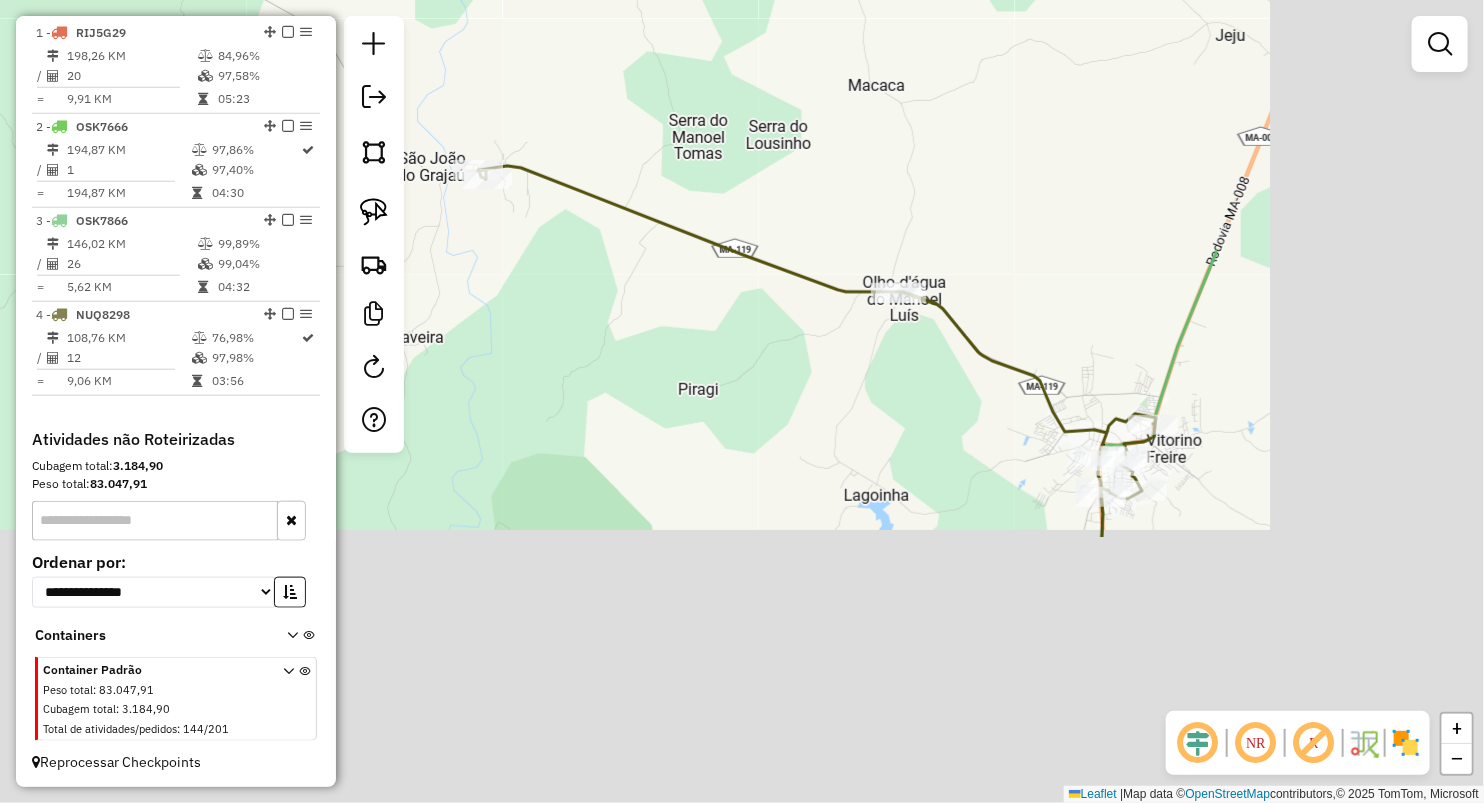 drag, startPoint x: 1088, startPoint y: 629, endPoint x: 657, endPoint y: 252, distance: 572.6168 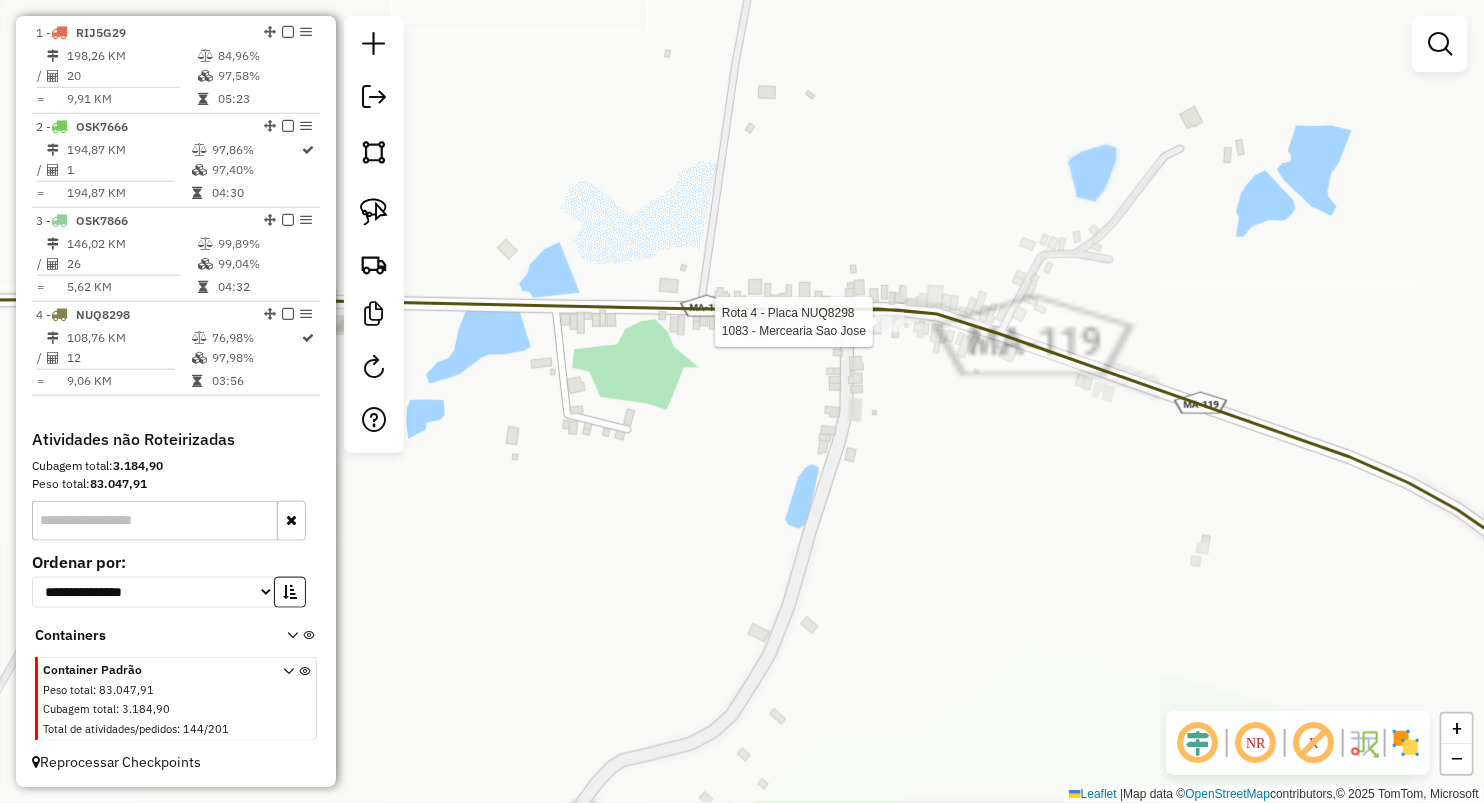 select on "**********" 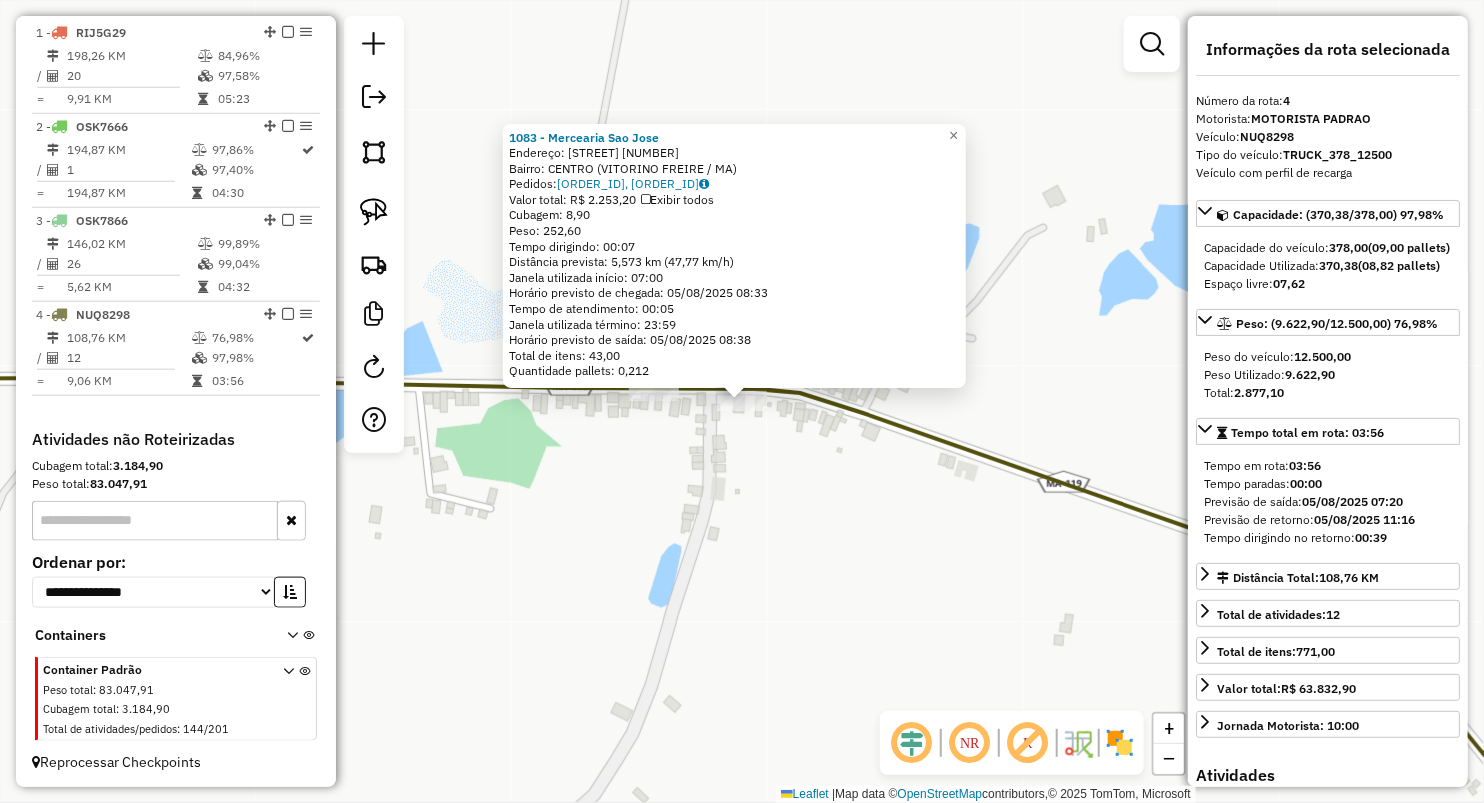 click on "1083 - Mercearia Sao Jose  Endereço:  rua grande 33   Bairro: CENTRO (VITORINO FREIRE / MA)   Pedidos:  04032446, 04032447   Valor total: R$ 2.253,20   Exibir todos   Cubagem: 8,90  Peso: 252,60  Tempo dirigindo: 00:07   Distância prevista: 5,573 km (47,77 km/h)   Janela utilizada início: 07:00   Horário previsto de chegada: 05/08/2025 08:33   Tempo de atendimento: 00:05   Janela utilizada término: 23:59   Horário previsto de saída: 05/08/2025 08:38   Total de itens: 43,00   Quantidade pallets: 0,212  × Janela de atendimento Grade de atendimento Capacidade Transportadoras Veículos Cliente Pedidos  Rotas Selecione os dias de semana para filtrar as janelas de atendimento  Seg   Ter   Qua   Qui   Sex   Sáb   Dom  Informe o período da janela de atendimento: De: Até:  Filtrar exatamente a janela do cliente  Considerar janela de atendimento padrão  Selecione os dias de semana para filtrar as grades de atendimento  Seg   Ter   Qua   Qui   Sex   Sáb   Dom   Peso mínimo:   Peso máximo:   De:   Até:  +" 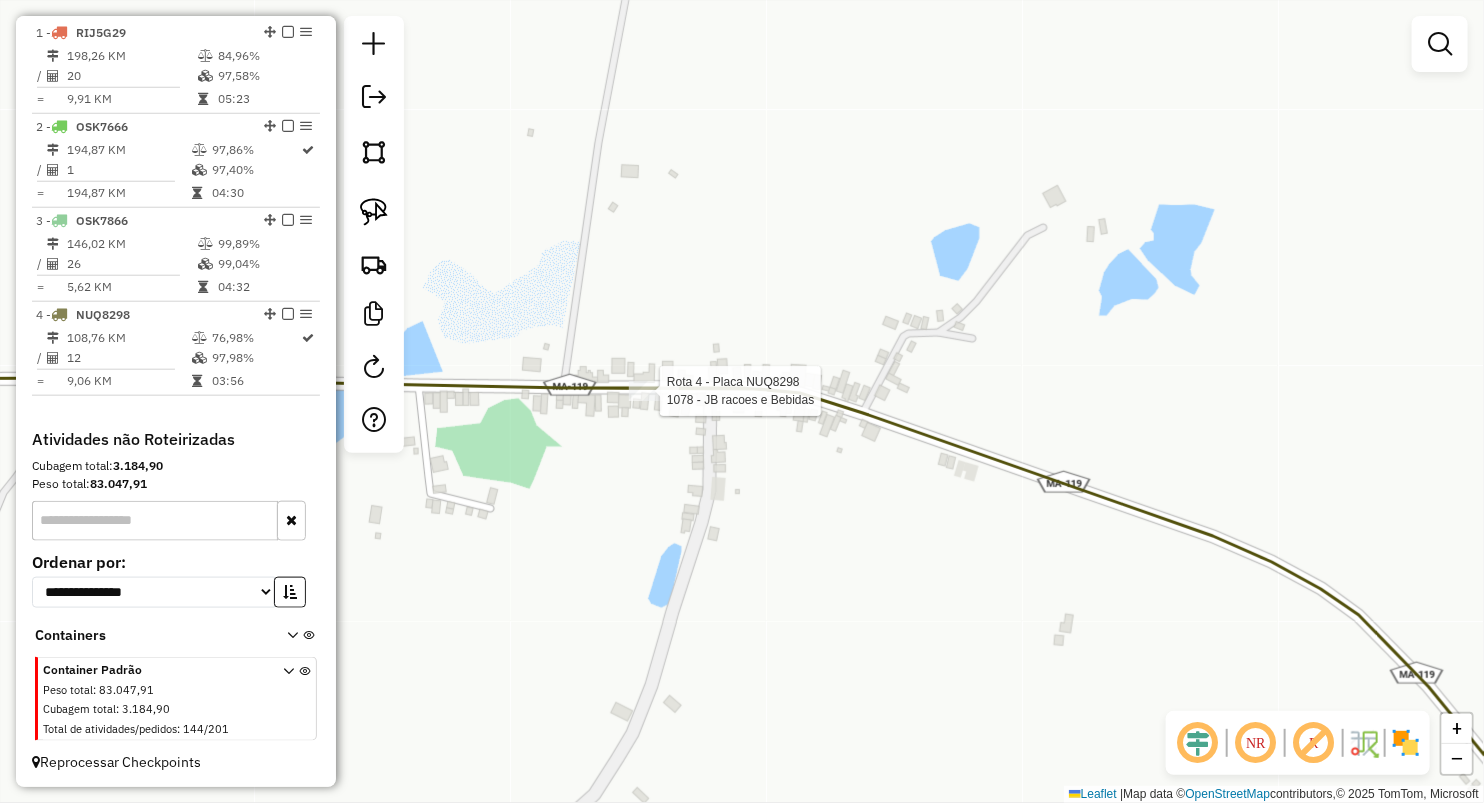 select on "**********" 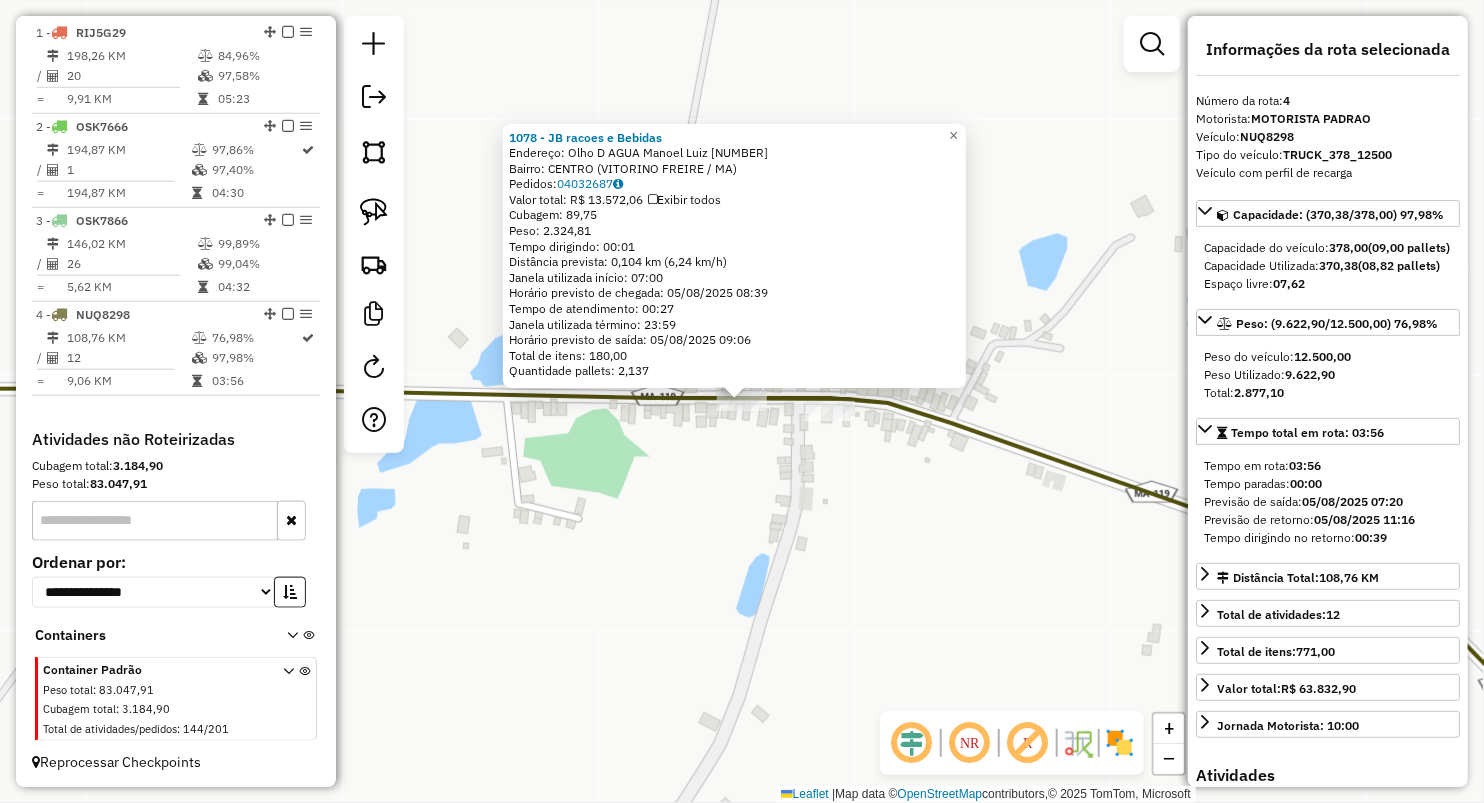 click on "1078 - JB racoes e Bebidas  Endereço:  Olho D AGUA  Manoel Luiz 21   Bairro: CENTRO (VITORINO FREIRE / MA)   Pedidos:  04032687   Valor total: R$ 13.572,06   Exibir todos   Cubagem: 89,75  Peso: 2.324,81  Tempo dirigindo: 00:01   Distância prevista: 0,104 km (6,24 km/h)   Janela utilizada início: 07:00   Horário previsto de chegada: 05/08/2025 08:39   Tempo de atendimento: 00:27   Janela utilizada término: 23:59   Horário previsto de saída: 05/08/2025 09:06   Total de itens: 180,00   Quantidade pallets: 2,137  × Janela de atendimento Grade de atendimento Capacidade Transportadoras Veículos Cliente Pedidos  Rotas Selecione os dias de semana para filtrar as janelas de atendimento  Seg   Ter   Qua   Qui   Sex   Sáb   Dom  Informe o período da janela de atendimento: De: Até:  Filtrar exatamente a janela do cliente  Considerar janela de atendimento padrão  Selecione os dias de semana para filtrar as grades de atendimento  Seg   Ter   Qua   Qui   Sex   Sáb   Dom   Peso mínimo:   Peso máximo:   De:" 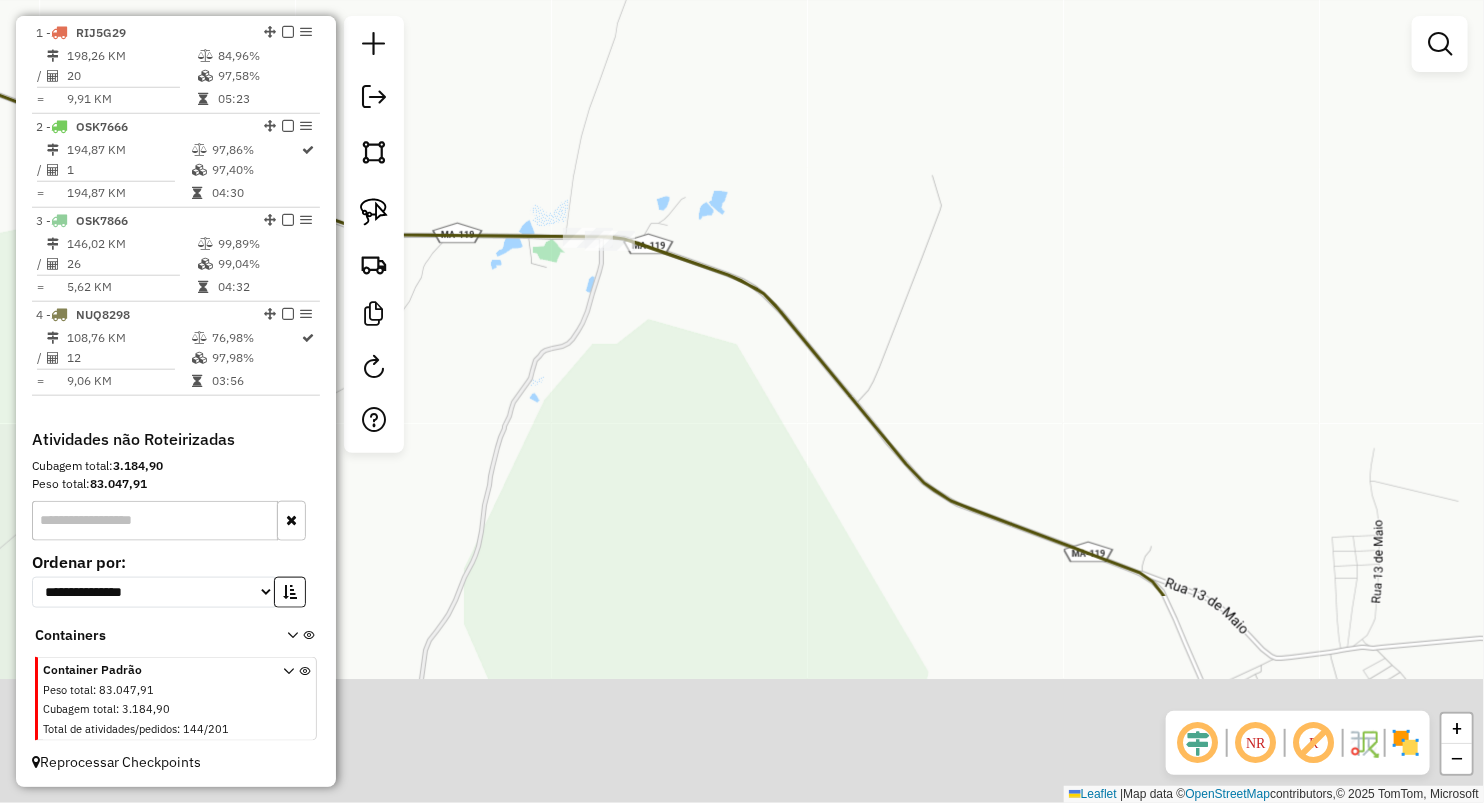drag, startPoint x: 824, startPoint y: 673, endPoint x: 682, endPoint y: 276, distance: 421.63135 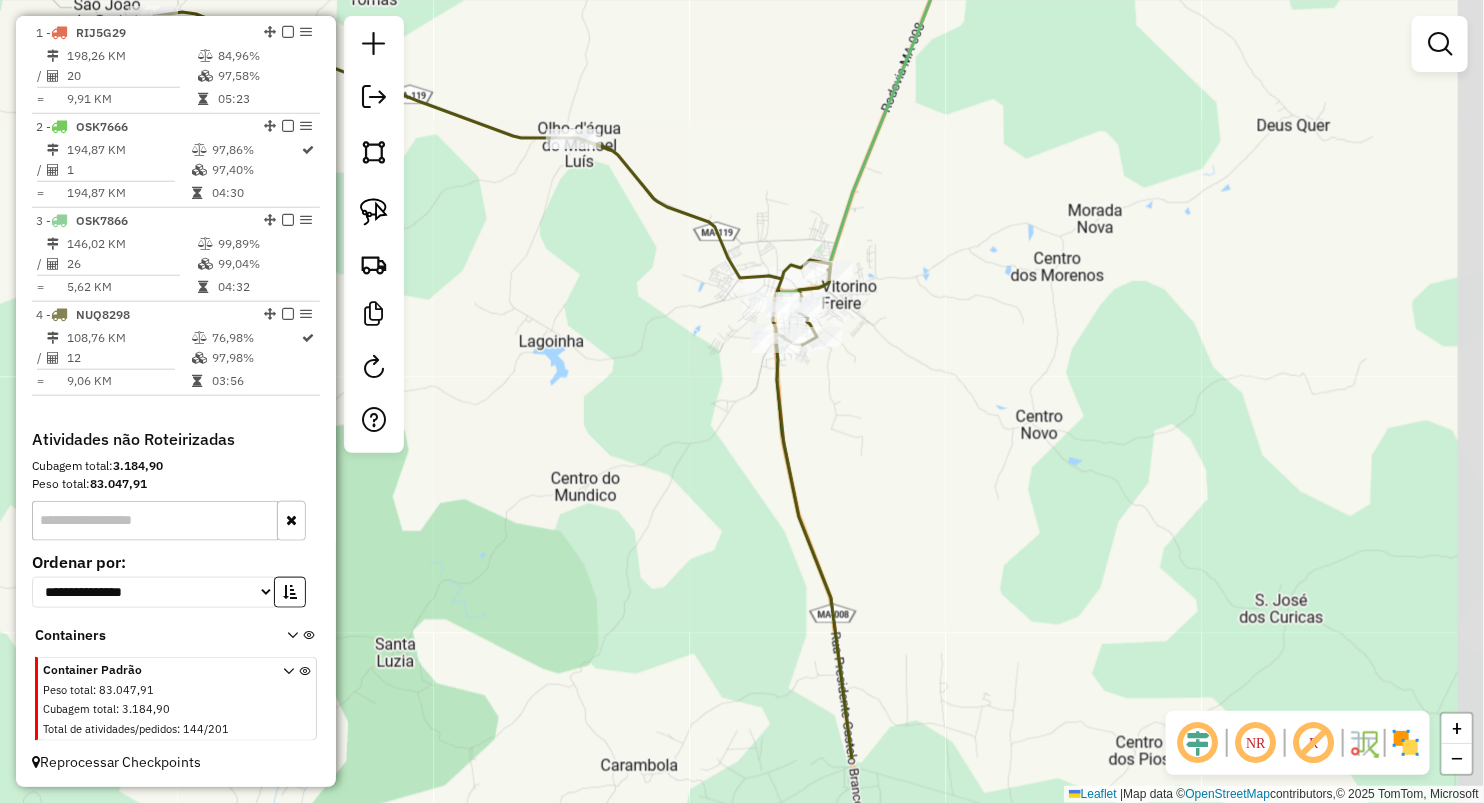 drag, startPoint x: 792, startPoint y: 488, endPoint x: 703, endPoint y: 356, distance: 159.20113 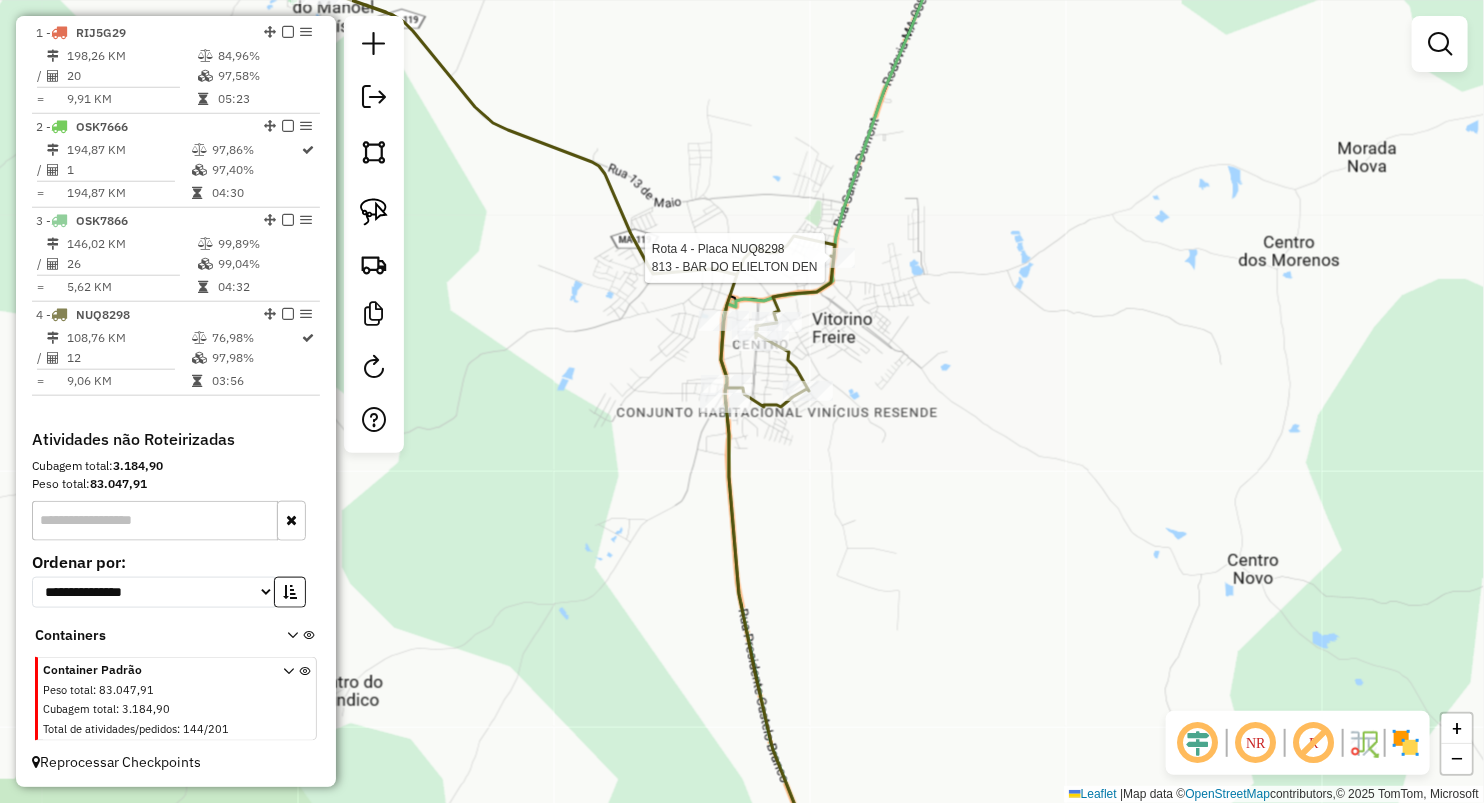 select on "**********" 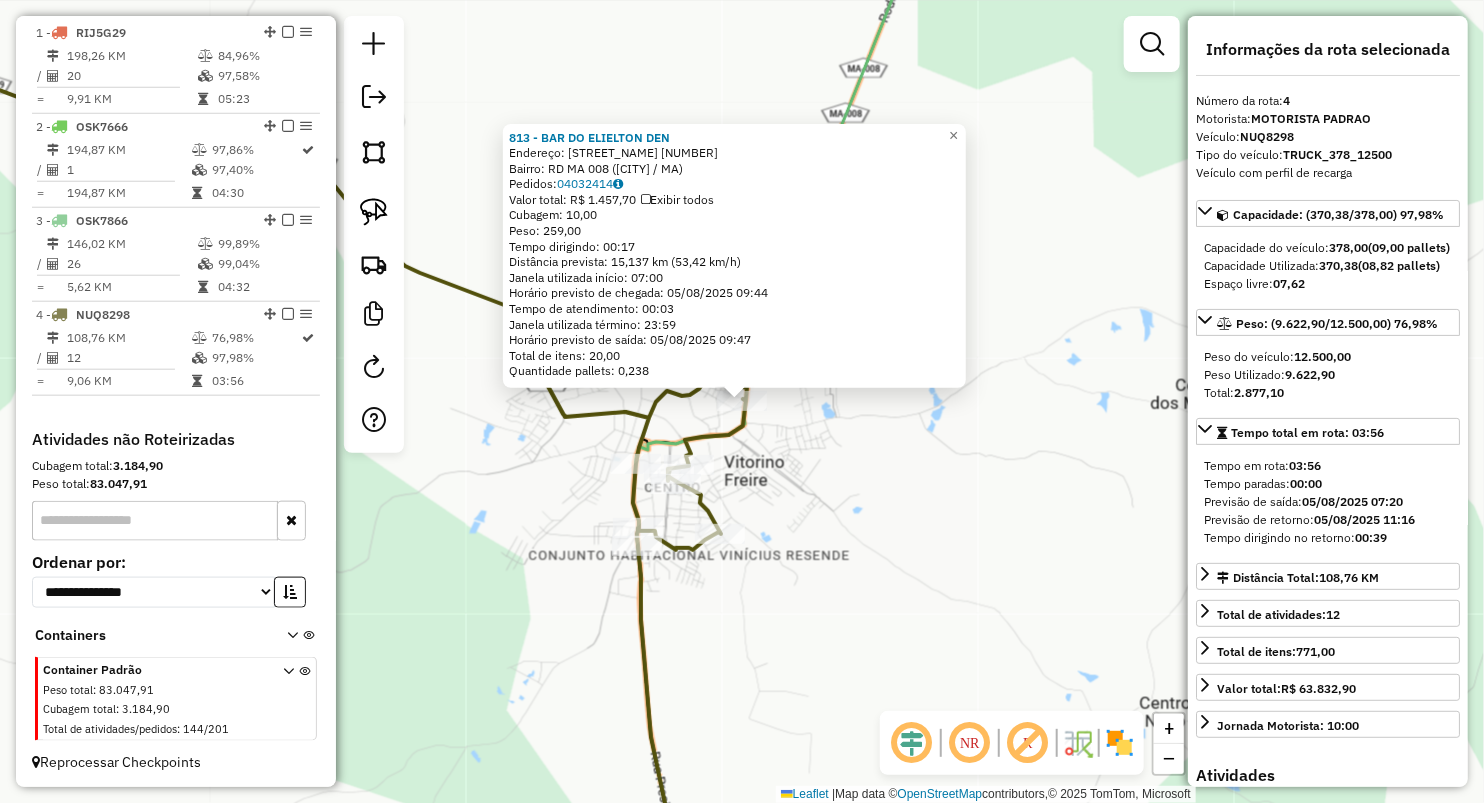 click on "813 - BAR DO ELIELTON  DEN  Endereço:  DENTRO DO POSTO DE GASOLINA 7   Bairro: RD MA 008 (VITORINO FREIRE / MA)   Pedidos:  04032414   Valor total: R$ 1.457,70   Exibir todos   Cubagem: 10,00  Peso: 259,00  Tempo dirigindo: 00:17   Distância prevista: 15,137 km (53,42 km/h)   Janela utilizada início: 07:00   Horário previsto de chegada: 05/08/2025 09:44   Tempo de atendimento: 00:03   Janela utilizada término: 23:59   Horário previsto de saída: 05/08/2025 09:47   Total de itens: 20,00   Quantidade pallets: 0,238  × Janela de atendimento Grade de atendimento Capacidade Transportadoras Veículos Cliente Pedidos  Rotas Selecione os dias de semana para filtrar as janelas de atendimento  Seg   Ter   Qua   Qui   Sex   Sáb   Dom  Informe o período da janela de atendimento: De: Até:  Filtrar exatamente a janela do cliente  Considerar janela de atendimento padrão  Selecione os dias de semana para filtrar as grades de atendimento  Seg   Ter   Qua   Qui   Sex   Sáb   Dom   Peso mínimo:   Peso máximo:  De:" 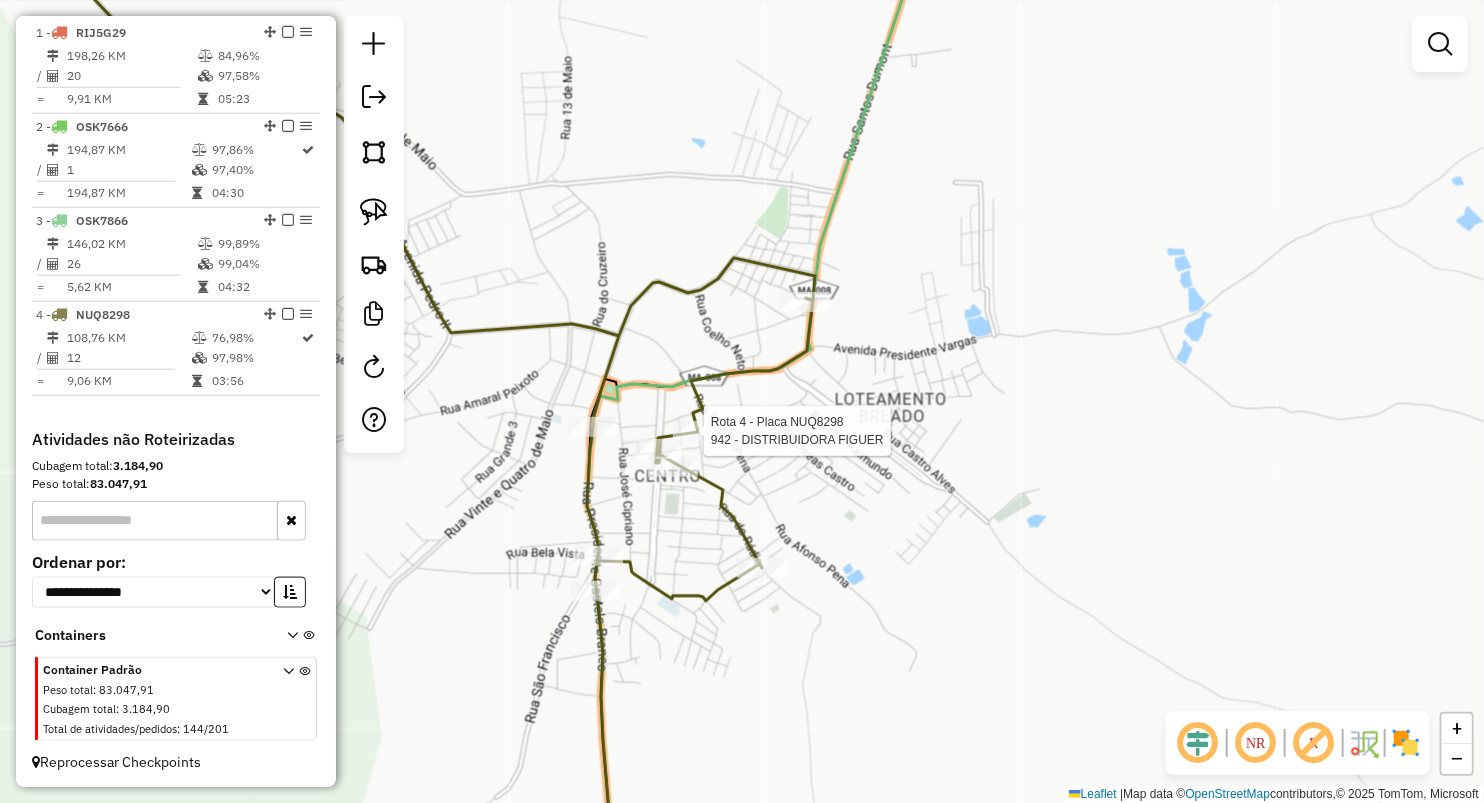 select on "**********" 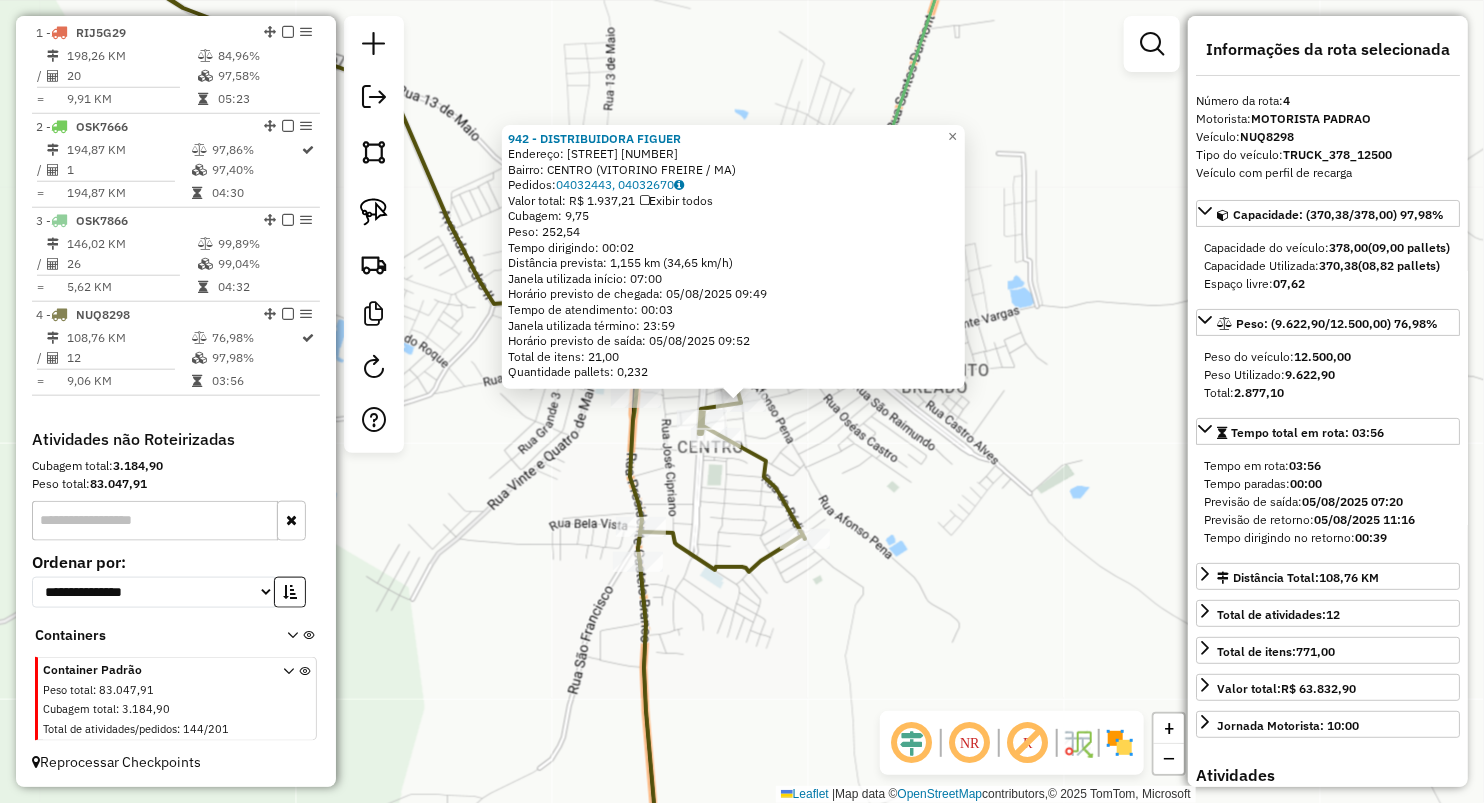 click on "942 - DISTRIBUIDORA FIGUER  Endereço:  BEIJAMIN CONSTANTE 71   Bairro: CENTRO (VITORINO FREIRE / MA)   Pedidos:  04032443, 04032670   Valor total: R$ 1.937,21   Exibir todos   Cubagem: 9,75  Peso: 252,54  Tempo dirigindo: 00:02   Distância prevista: 1,155 km (34,65 km/h)   Janela utilizada início: 07:00   Horário previsto de chegada: 05/08/2025 09:49   Tempo de atendimento: 00:03   Janela utilizada término: 23:59   Horário previsto de saída: 05/08/2025 09:52   Total de itens: 21,00   Quantidade pallets: 0,232  × Janela de atendimento Grade de atendimento Capacidade Transportadoras Veículos Cliente Pedidos  Rotas Selecione os dias de semana para filtrar as janelas de atendimento  Seg   Ter   Qua   Qui   Sex   Sáb   Dom  Informe o período da janela de atendimento: De: Até:  Filtrar exatamente a janela do cliente  Considerar janela de atendimento padrão  Selecione os dias de semana para filtrar as grades de atendimento  Seg   Ter   Qua   Qui   Sex   Sáb   Dom   Peso mínimo:   Peso máximo:   De:" 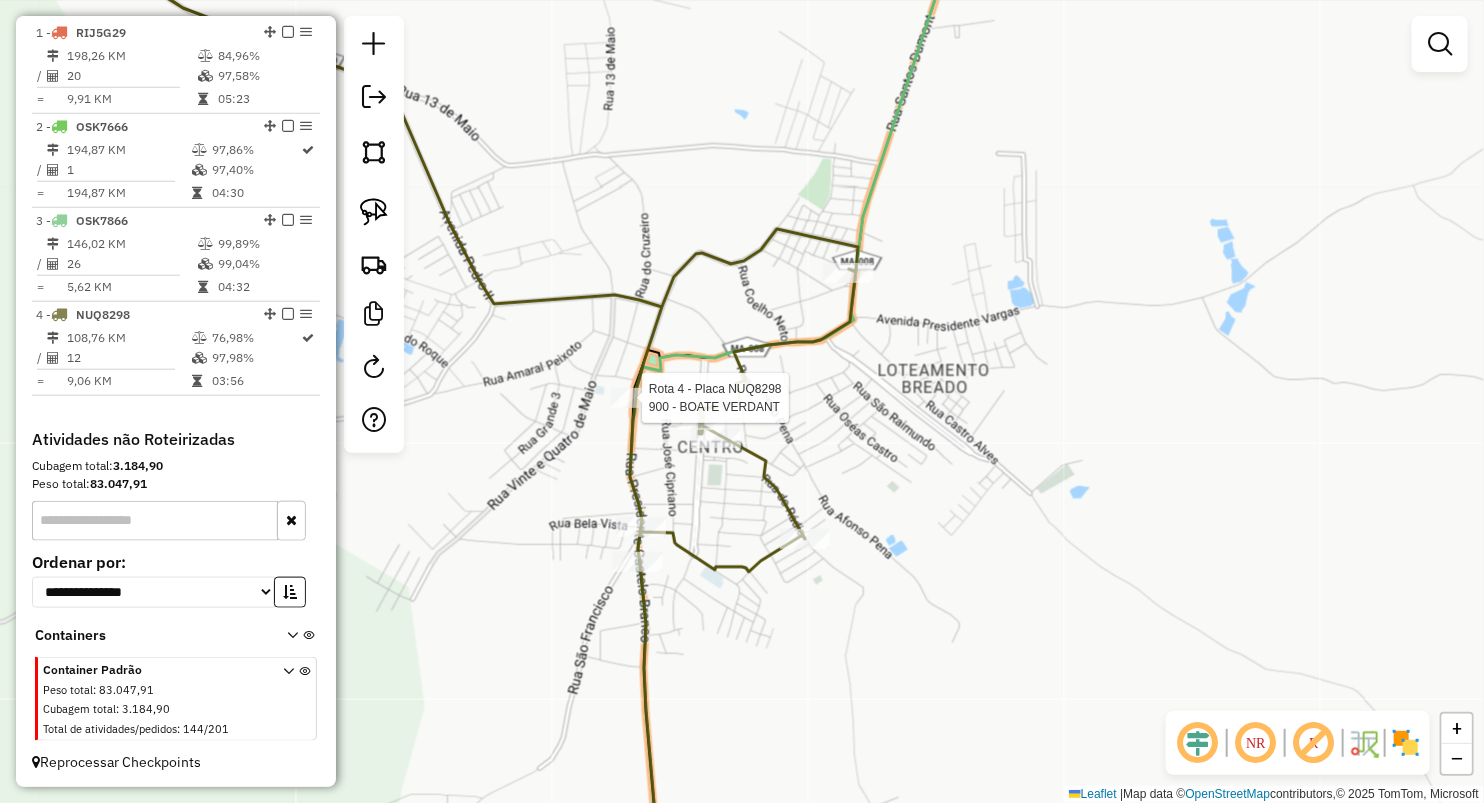 select on "**********" 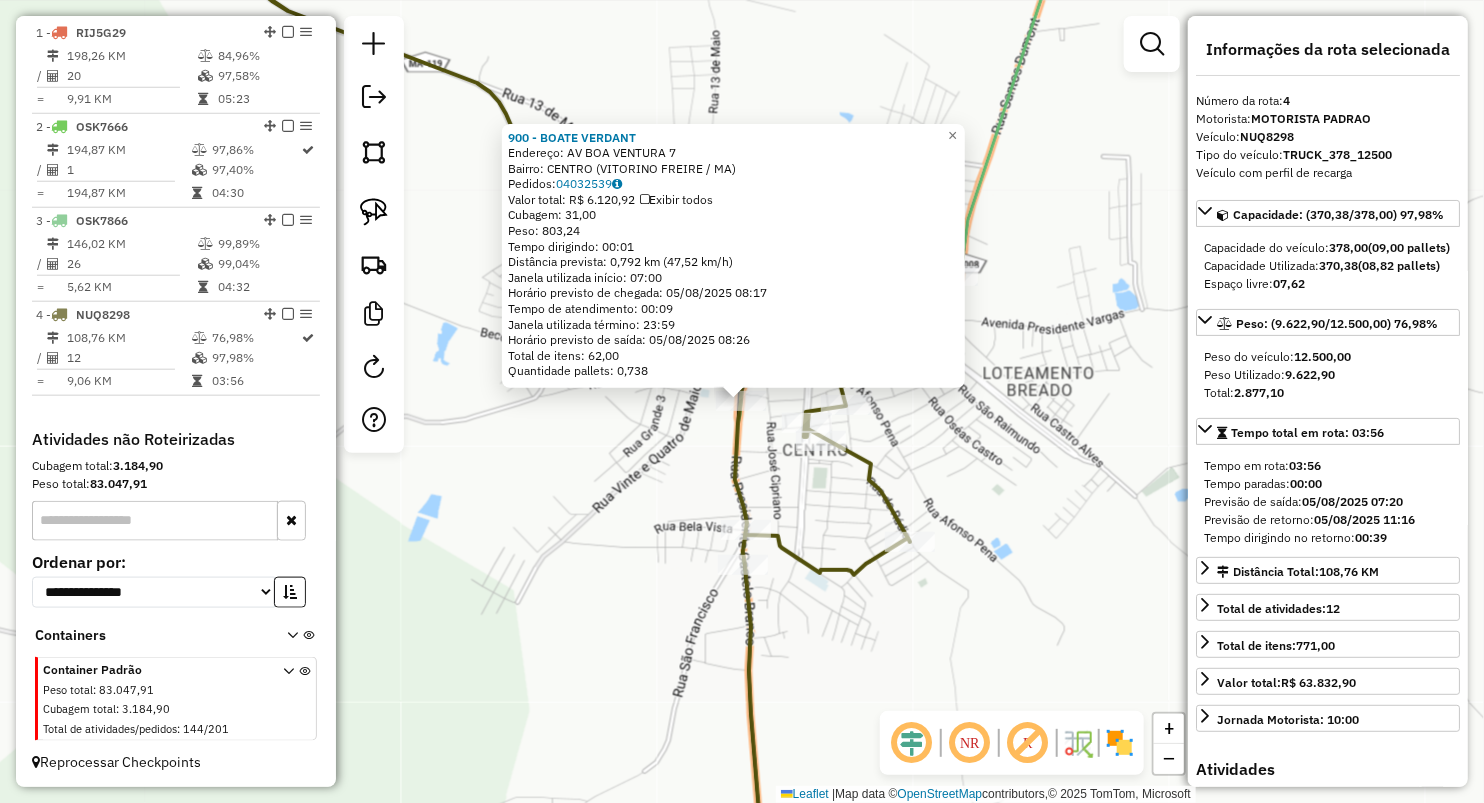 click on "900 - BOATE VERDANT  Endereço:  AV BOA VENTURA 7   Bairro: CENTRO (VITORINO FREIRE / MA)   Pedidos:  04032539   Valor total: R$ 6.120,92   Exibir todos   Cubagem: 31,00  Peso: 803,24  Tempo dirigindo: 00:01   Distância prevista: 0,792 km (47,52 km/h)   Janela utilizada início: 07:00   Horário previsto de chegada: 05/08/2025 08:17   Tempo de atendimento: 00:09   Janela utilizada término: 23:59   Horário previsto de saída: 05/08/2025 08:26   Total de itens: 62,00   Quantidade pallets: 0,738  × Janela de atendimento Grade de atendimento Capacidade Transportadoras Veículos Cliente Pedidos  Rotas Selecione os dias de semana para filtrar as janelas de atendimento  Seg   Ter   Qua   Qui   Sex   Sáb   Dom  Informe o período da janela de atendimento: De: Até:  Filtrar exatamente a janela do cliente  Considerar janela de atendimento padrão  Selecione os dias de semana para filtrar as grades de atendimento  Seg   Ter   Qua   Qui   Sex   Sáb   Dom   Considerar clientes sem dia de atendimento cadastrado De:" 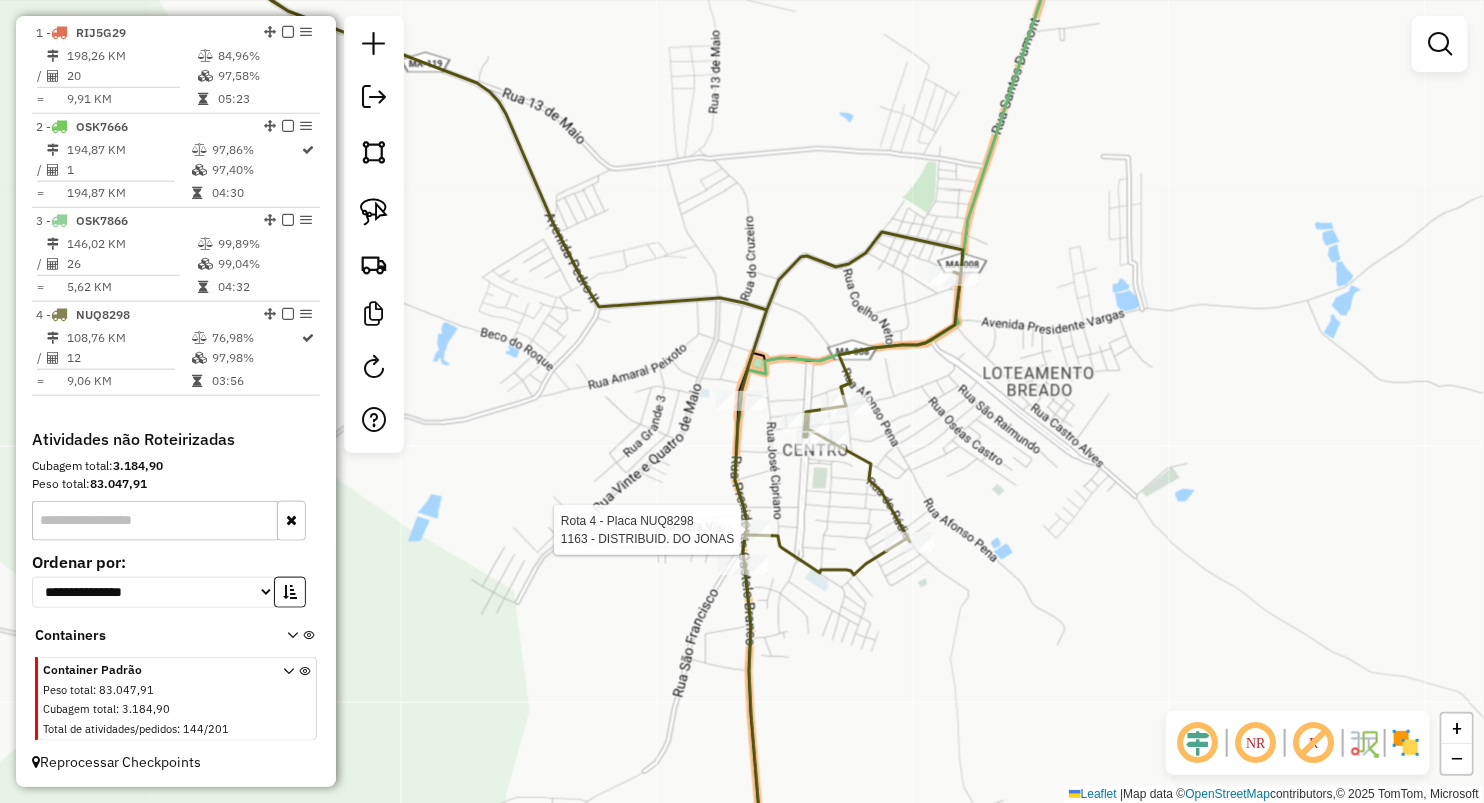 select on "**********" 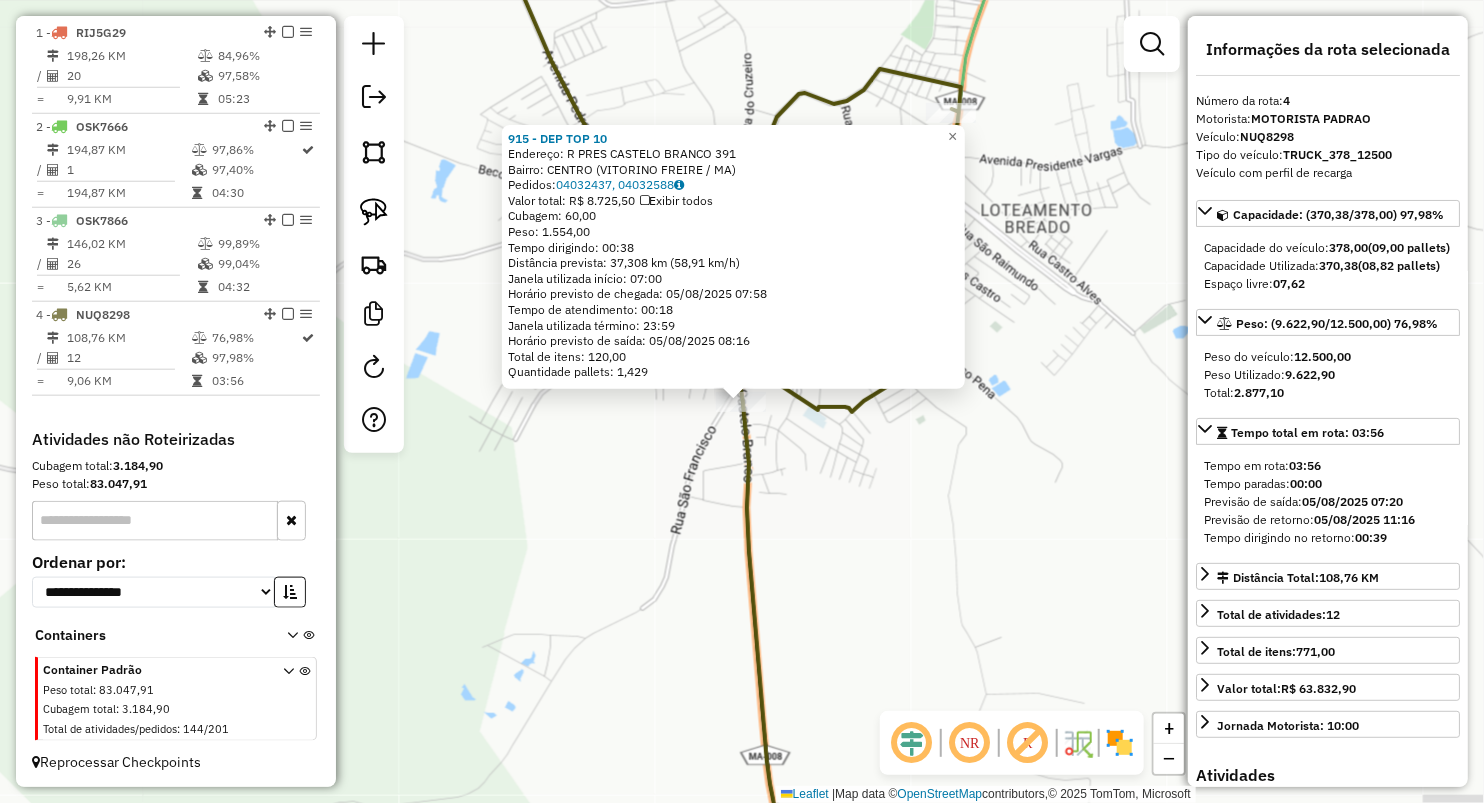 click on "915 - DEP TOP 10  Endereço:  R PRES CASTELO BRANCO 391   Bairro: CENTRO (VITORINO FREIRE / MA)   Pedidos:  04032437, 04032588   Valor total: R$ 8.725,50   Exibir todos   Cubagem: 60,00  Peso: 1.554,00  Tempo dirigindo: 00:38   Distância prevista: 37,308 km (58,91 km/h)   Janela utilizada início: 07:00   Horário previsto de chegada: 05/08/2025 07:58   Tempo de atendimento: 00:18   Janela utilizada término: 23:59   Horário previsto de saída: 05/08/2025 08:16   Total de itens: 120,00   Quantidade pallets: 1,429  × Janela de atendimento Grade de atendimento Capacidade Transportadoras Veículos Cliente Pedidos  Rotas Selecione os dias de semana para filtrar as janelas de atendimento  Seg   Ter   Qua   Qui   Sex   Sáb   Dom  Informe o período da janela de atendimento: De: Até:  Filtrar exatamente a janela do cliente  Considerar janela de atendimento padrão  Selecione os dias de semana para filtrar as grades de atendimento  Seg   Ter   Qua   Qui   Sex   Sáb   Dom   Peso mínimo:   Peso máximo:   De:  +" 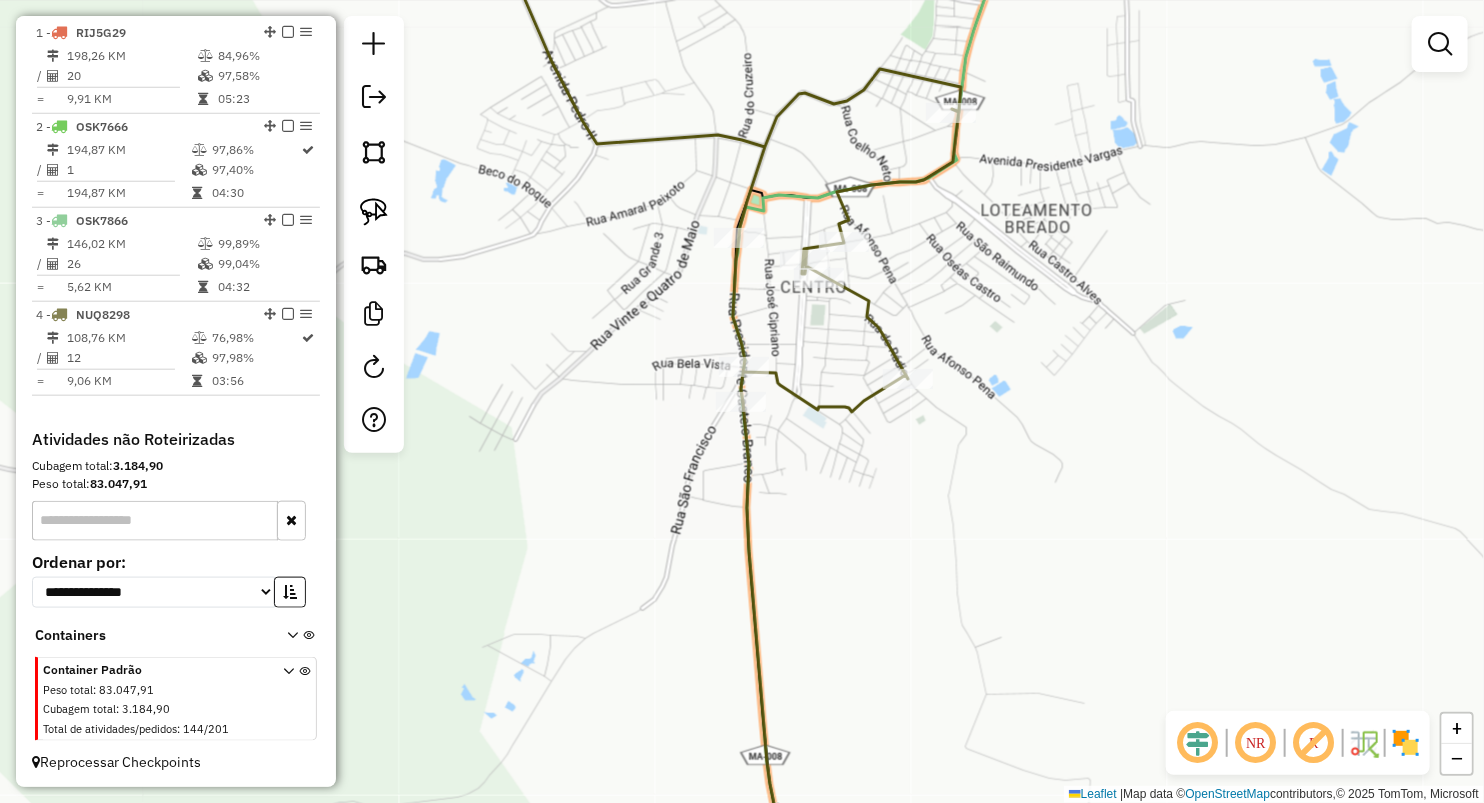 click 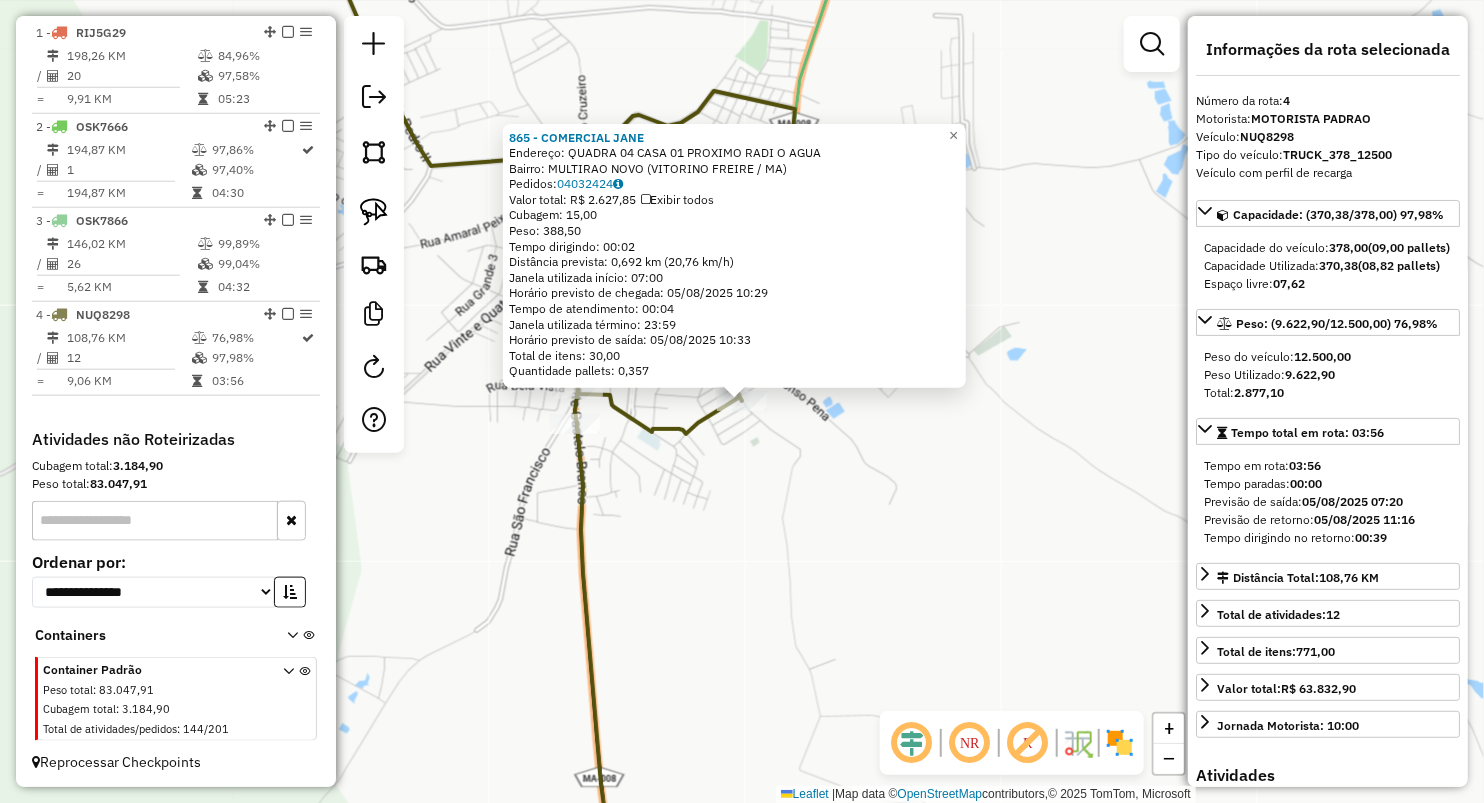 click on "865 - COMERCIAL JANE  Endereço:  QUADRA 04 CASA 01 PROXIMO RADI O AGUA   Bairro: MULTIRAO NOVO (VITORINO FREIRE / MA)   Pedidos:  04032424   Valor total: R$ 2.627,85   Exibir todos   Cubagem: 15,00  Peso: 388,50  Tempo dirigindo: 00:02   Distância prevista: 0,692 km (20,76 km/h)   Janela utilizada início: 07:00   Horário previsto de chegada: 05/08/2025 10:29   Tempo de atendimento: 00:04   Janela utilizada término: 23:59   Horário previsto de saída: 05/08/2025 10:33   Total de itens: 30,00   Quantidade pallets: 0,357  × Janela de atendimento Grade de atendimento Capacidade Transportadoras Veículos Cliente Pedidos  Rotas Selecione os dias de semana para filtrar as janelas de atendimento  Seg   Ter   Qua   Qui   Sex   Sáb   Dom  Informe o período da janela de atendimento: De: Até:  Filtrar exatamente a janela do cliente  Considerar janela de atendimento padrão  Selecione os dias de semana para filtrar as grades de atendimento  Seg   Ter   Qua   Qui   Sex   Sáb   Dom   Peso mínimo:   De:   Até:" 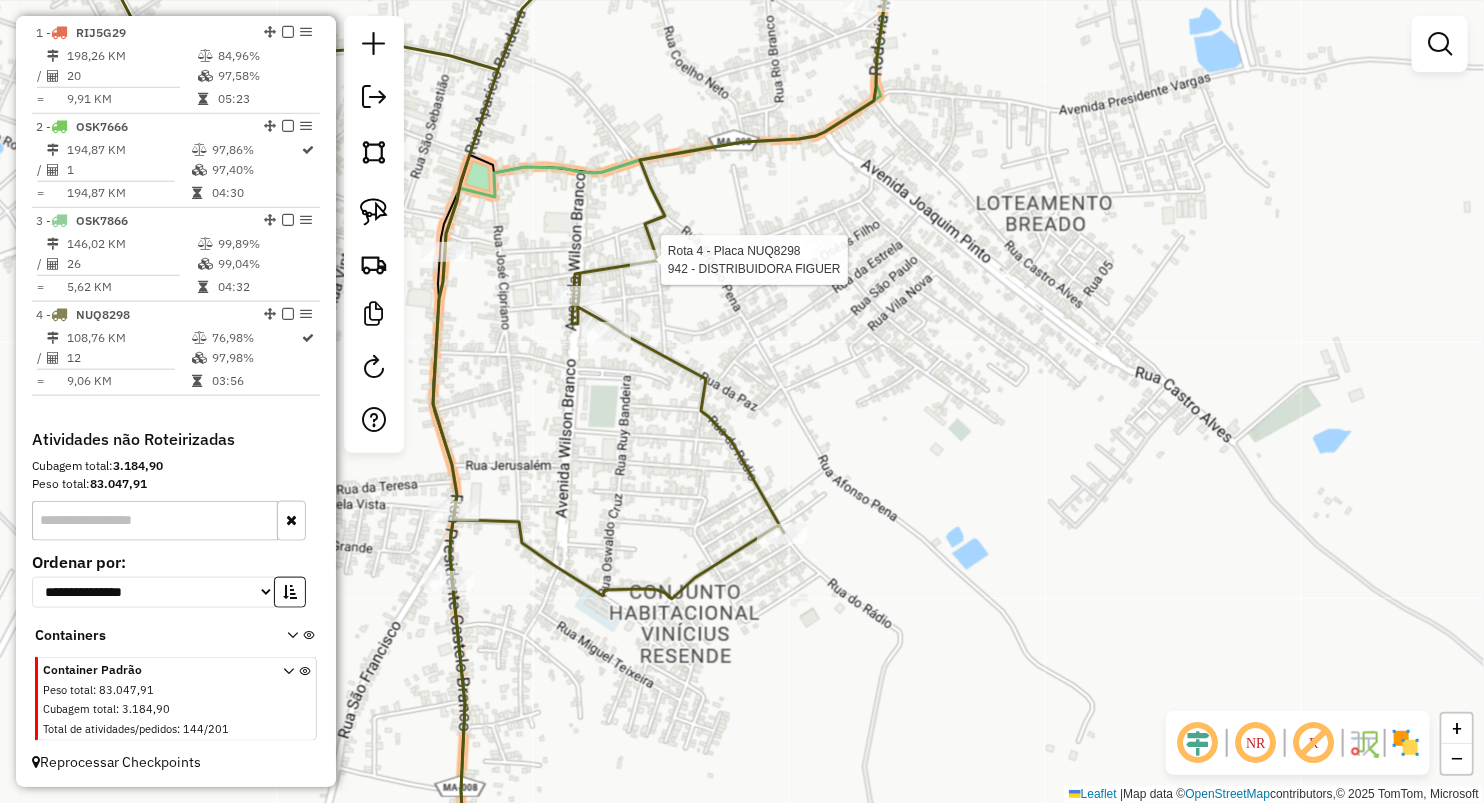 select on "**********" 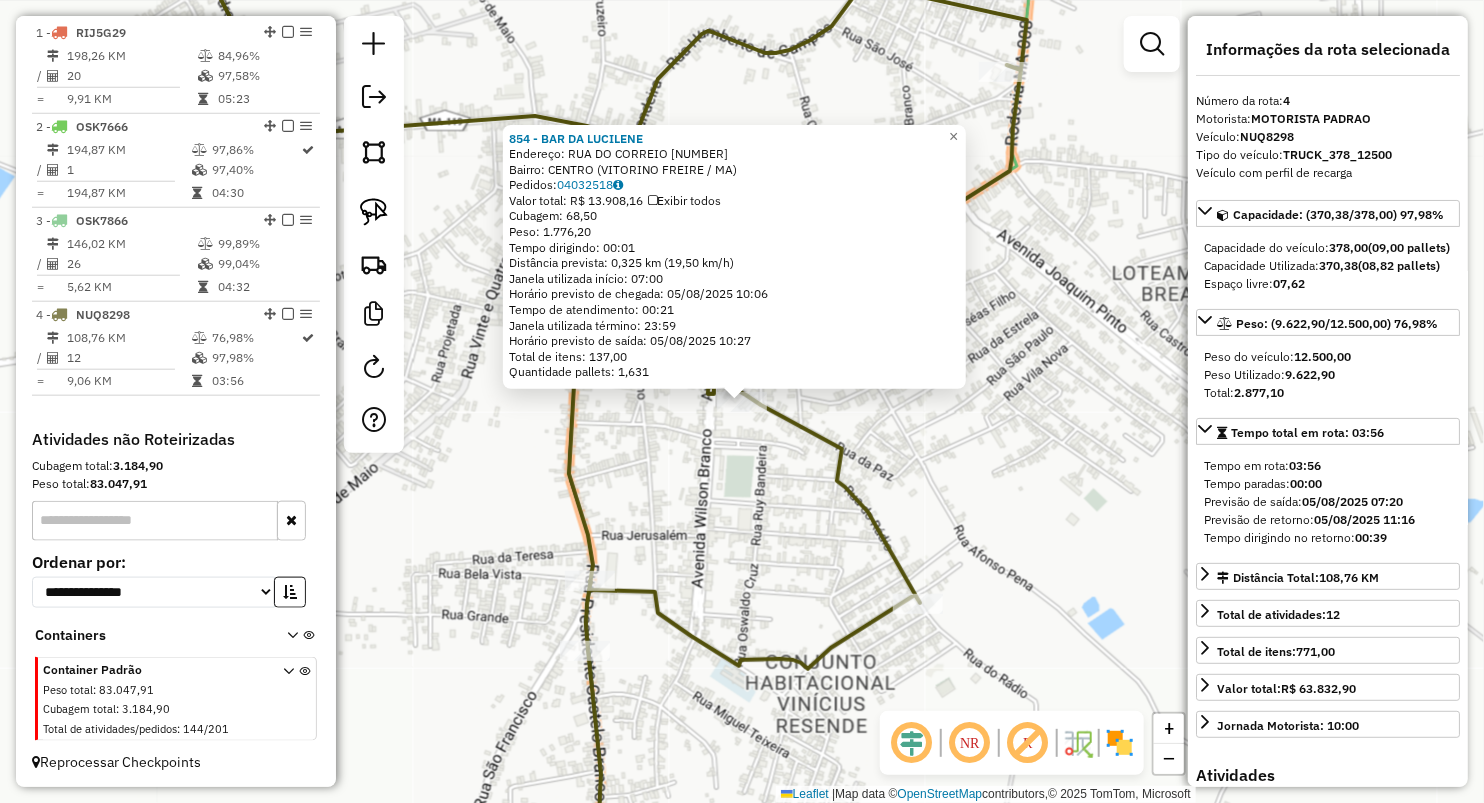 click on "Rota 4 - Placa NUQ8298  854 - BAR DA LUCILENE × 854 - BAR DA LUCILENE  Endereço:  RUA DO CORREIO 1   Bairro: CENTRO (VITORINO FREIRE / MA)   Pedidos:  04032518   Valor total: R$ 13.908,16   Exibir todos   Cubagem: 68,50  Peso: 1.776,20  Tempo dirigindo: 00:01   Distância prevista: 0,325 km (19,50 km/h)   Janela utilizada início: 07:00   Horário previsto de chegada: 05/08/2025 10:06   Tempo de atendimento: 00:21   Janela utilizada término: 23:59   Horário previsto de saída: 05/08/2025 10:27   Total de itens: 137,00   Quantidade pallets: 1,631  × Janela de atendimento Grade de atendimento Capacidade Transportadoras Veículos Cliente Pedidos  Rotas Selecione os dias de semana para filtrar as janelas de atendimento  Seg   Ter   Qua   Qui   Sex   Sáb   Dom  Informe o período da janela de atendimento: De: Até:  Filtrar exatamente a janela do cliente  Considerar janela de atendimento padrão  Selecione os dias de semana para filtrar as grades de atendimento  Seg   Ter   Qua   Qui   Sex   Sáb   Dom  De:" 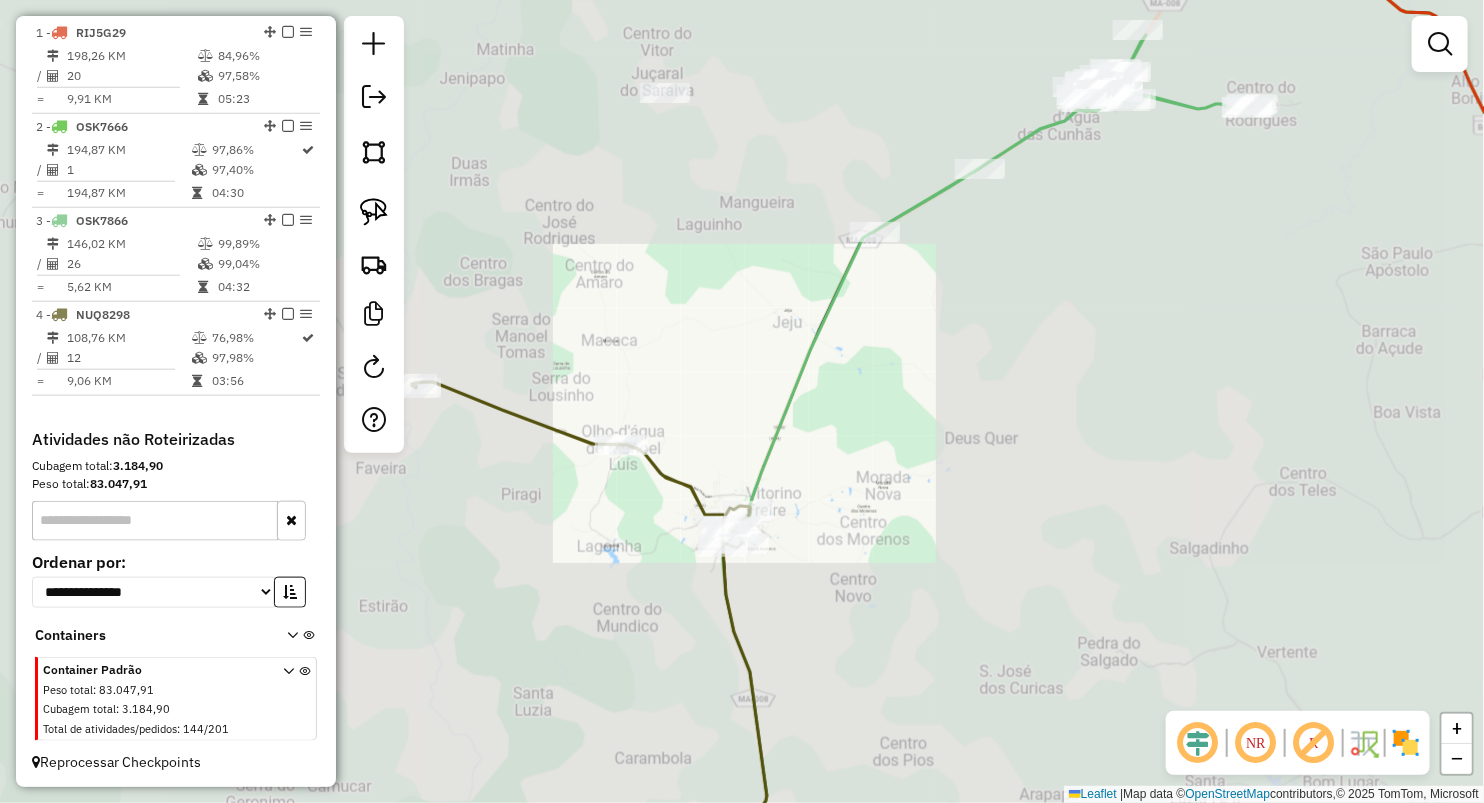 drag, startPoint x: 895, startPoint y: 436, endPoint x: 854, endPoint y: 271, distance: 170.01764 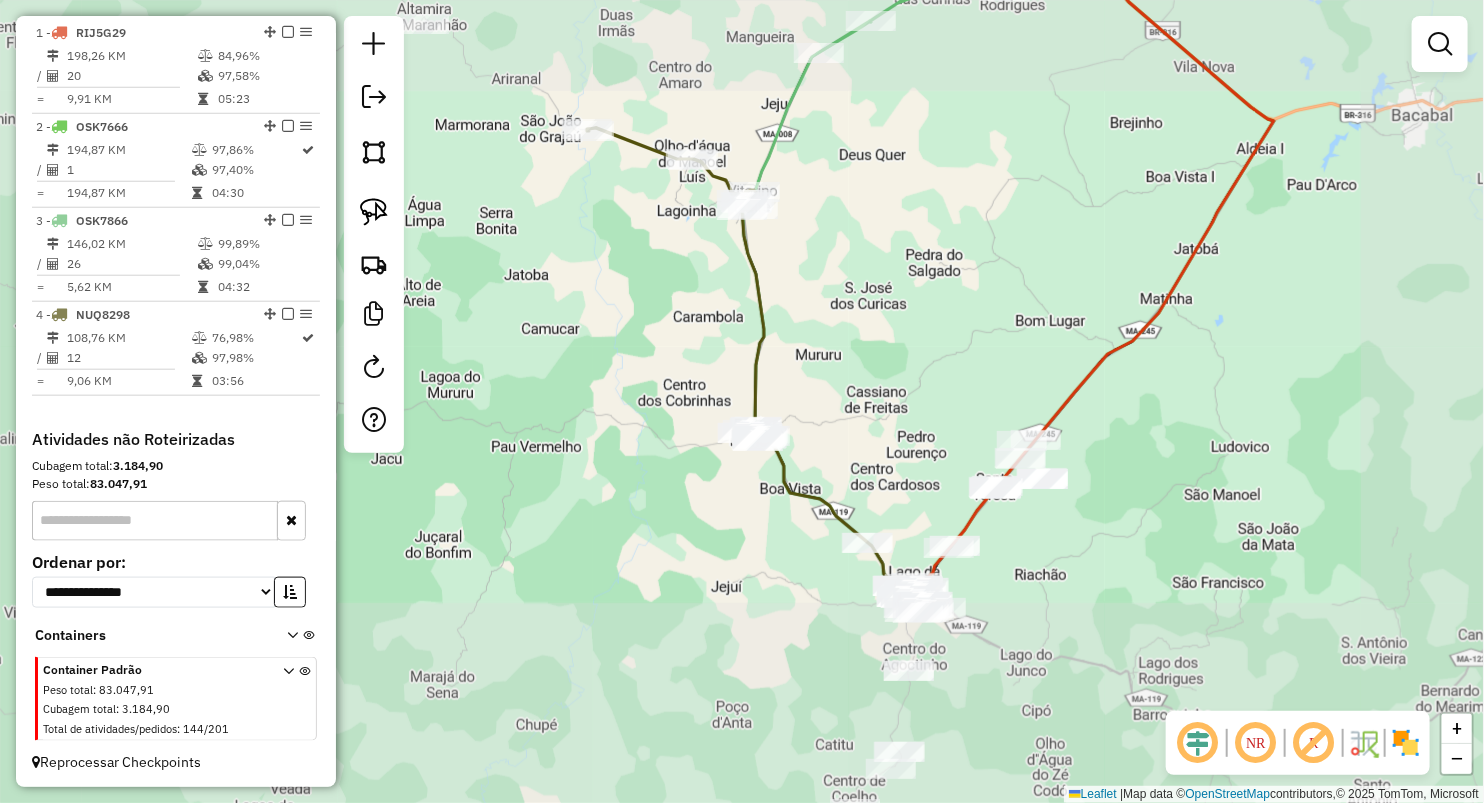 drag, startPoint x: 854, startPoint y: 348, endPoint x: 770, endPoint y: 332, distance: 85.51023 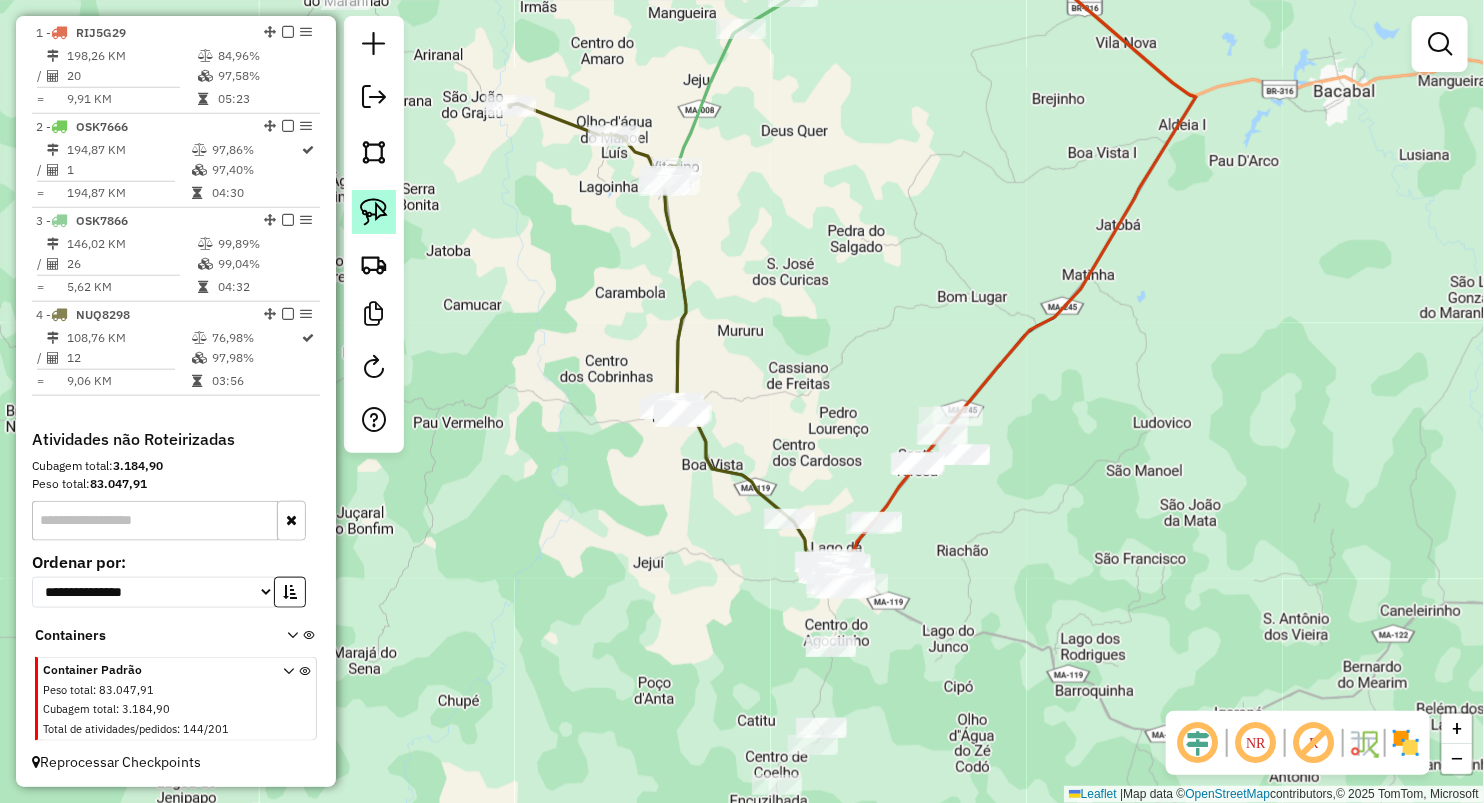 click 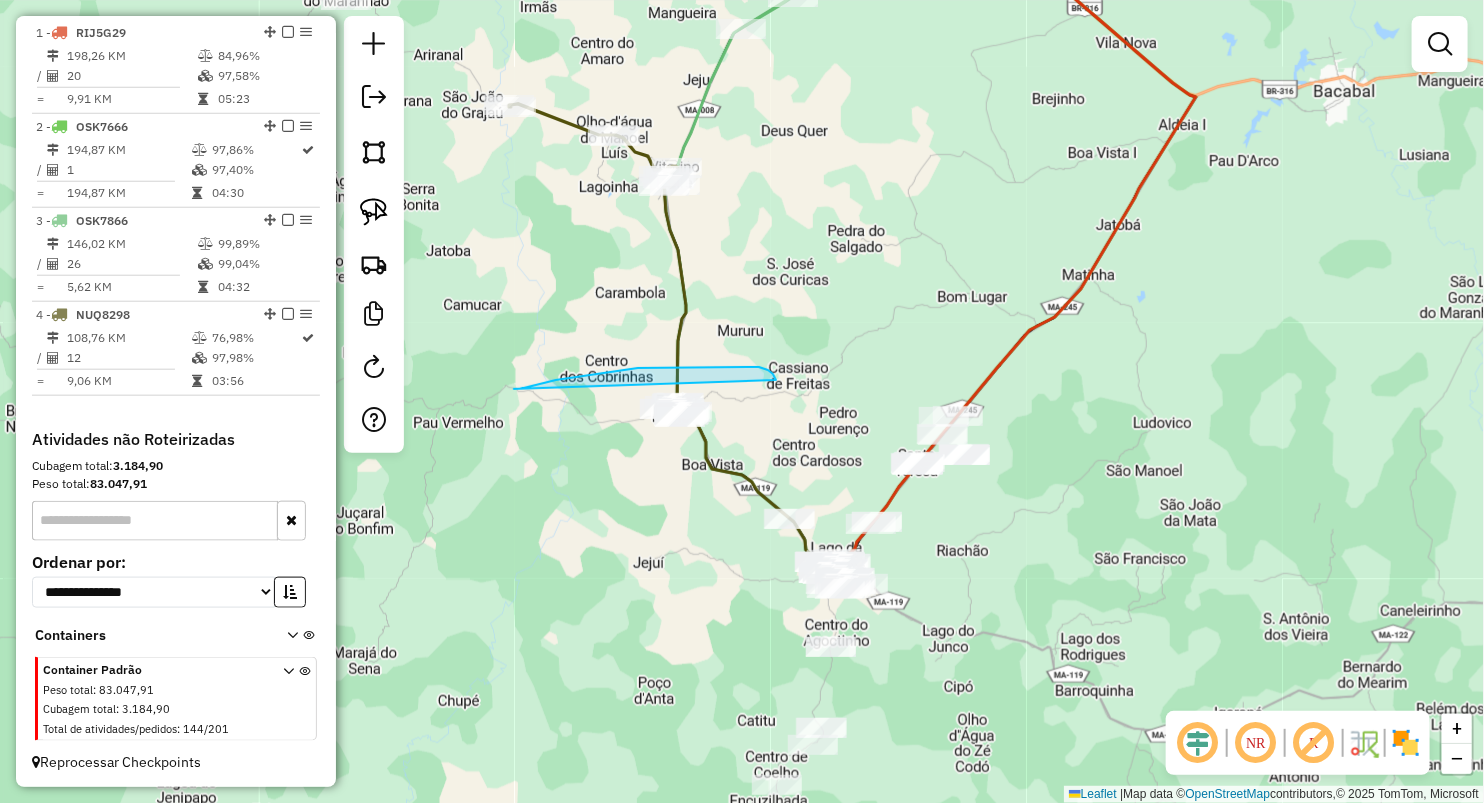drag, startPoint x: 514, startPoint y: 389, endPoint x: 709, endPoint y: 509, distance: 228.96506 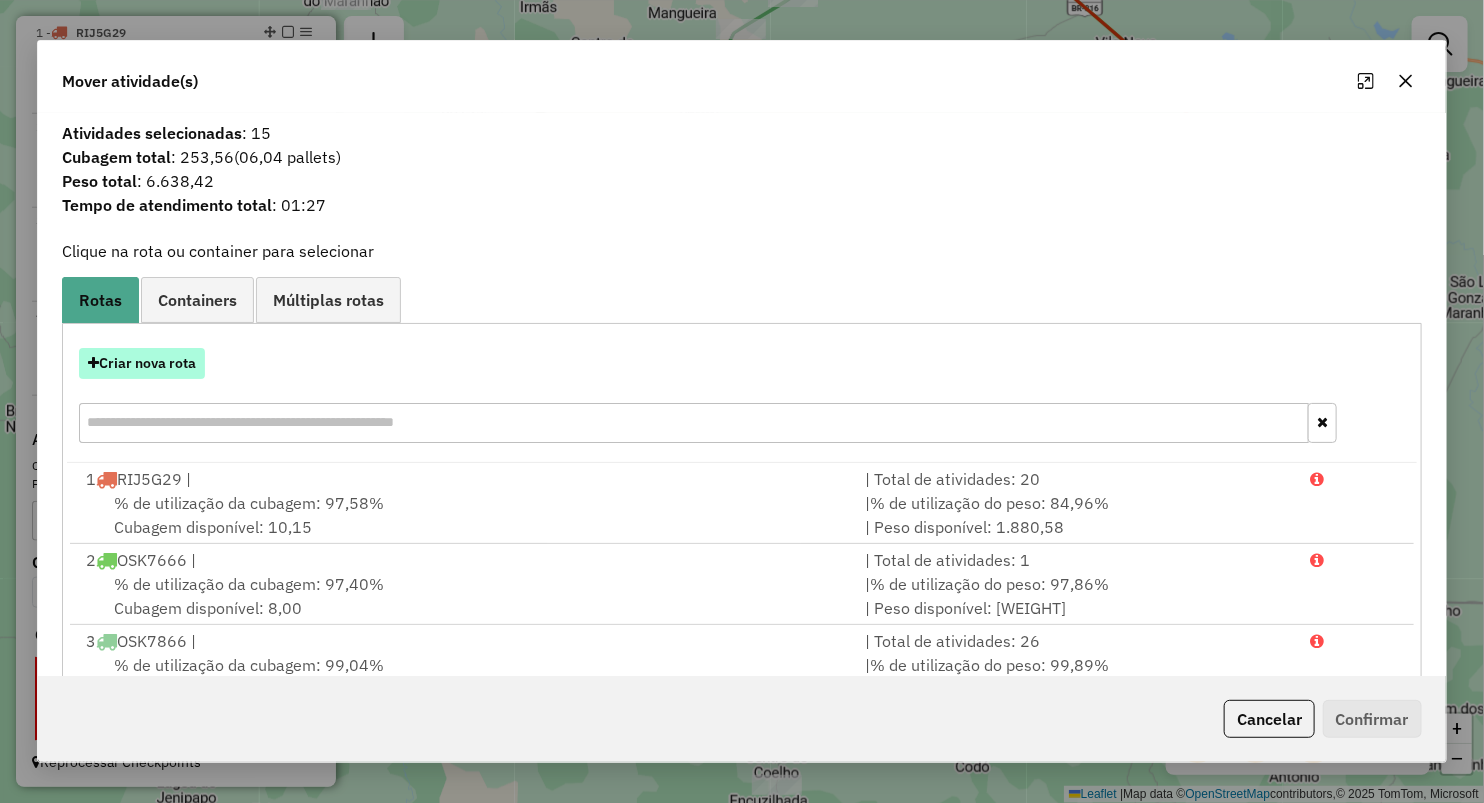 click on "Criar nova rota" at bounding box center (142, 363) 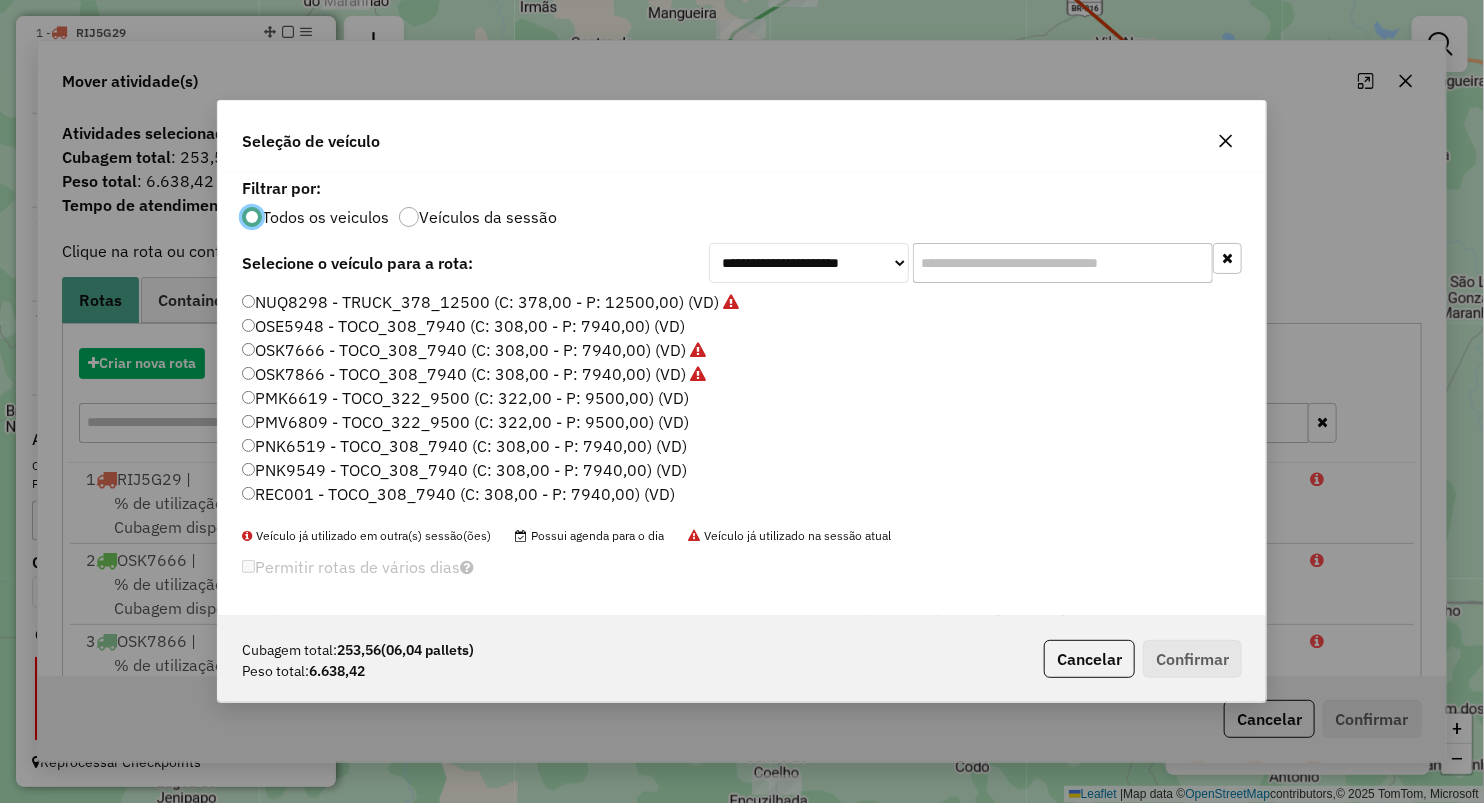 scroll, scrollTop: 10, scrollLeft: 6, axis: both 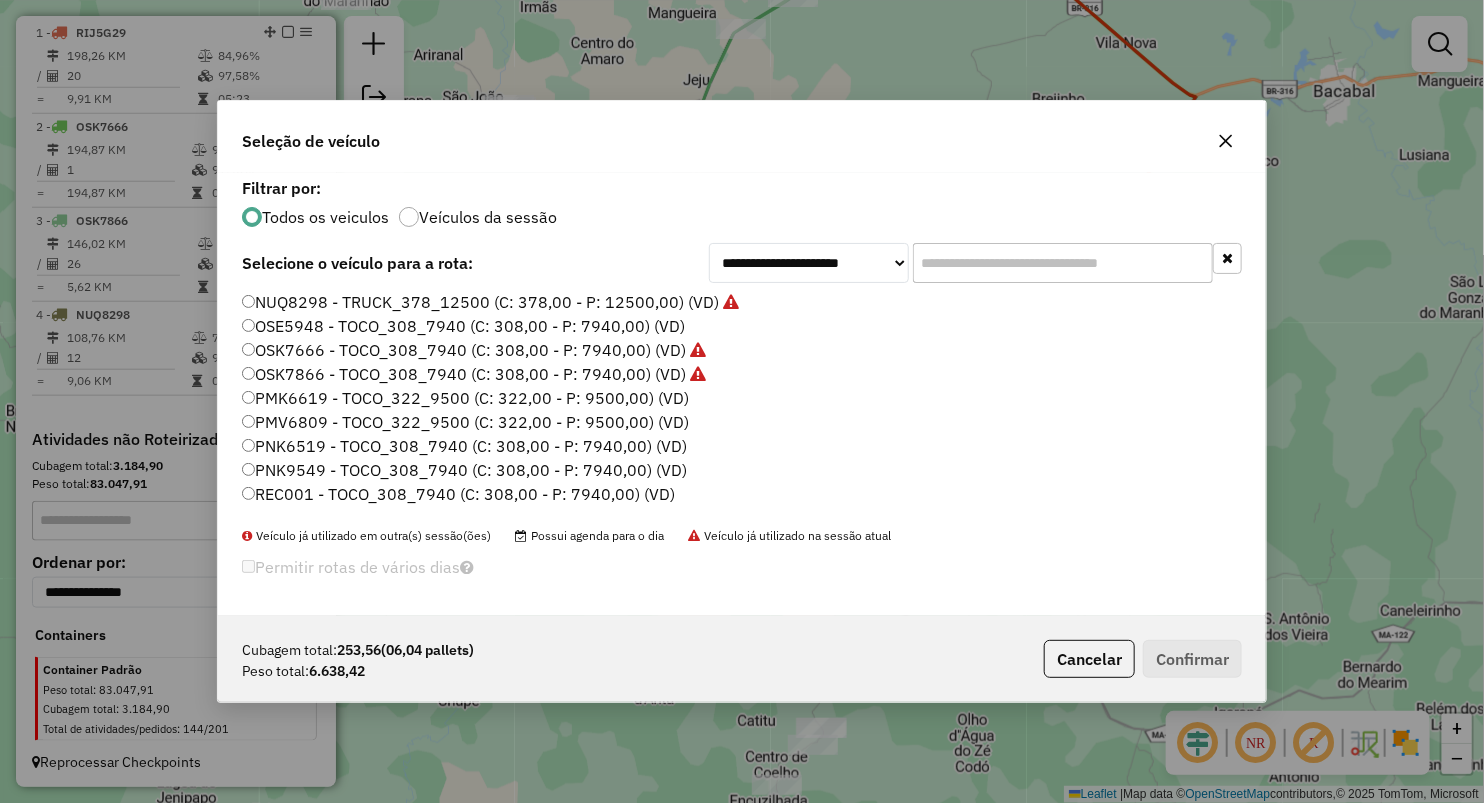 click on "OSE5948 - TOCO_308_7940 (C: 308,00 - P: 7940,00) (VD)" 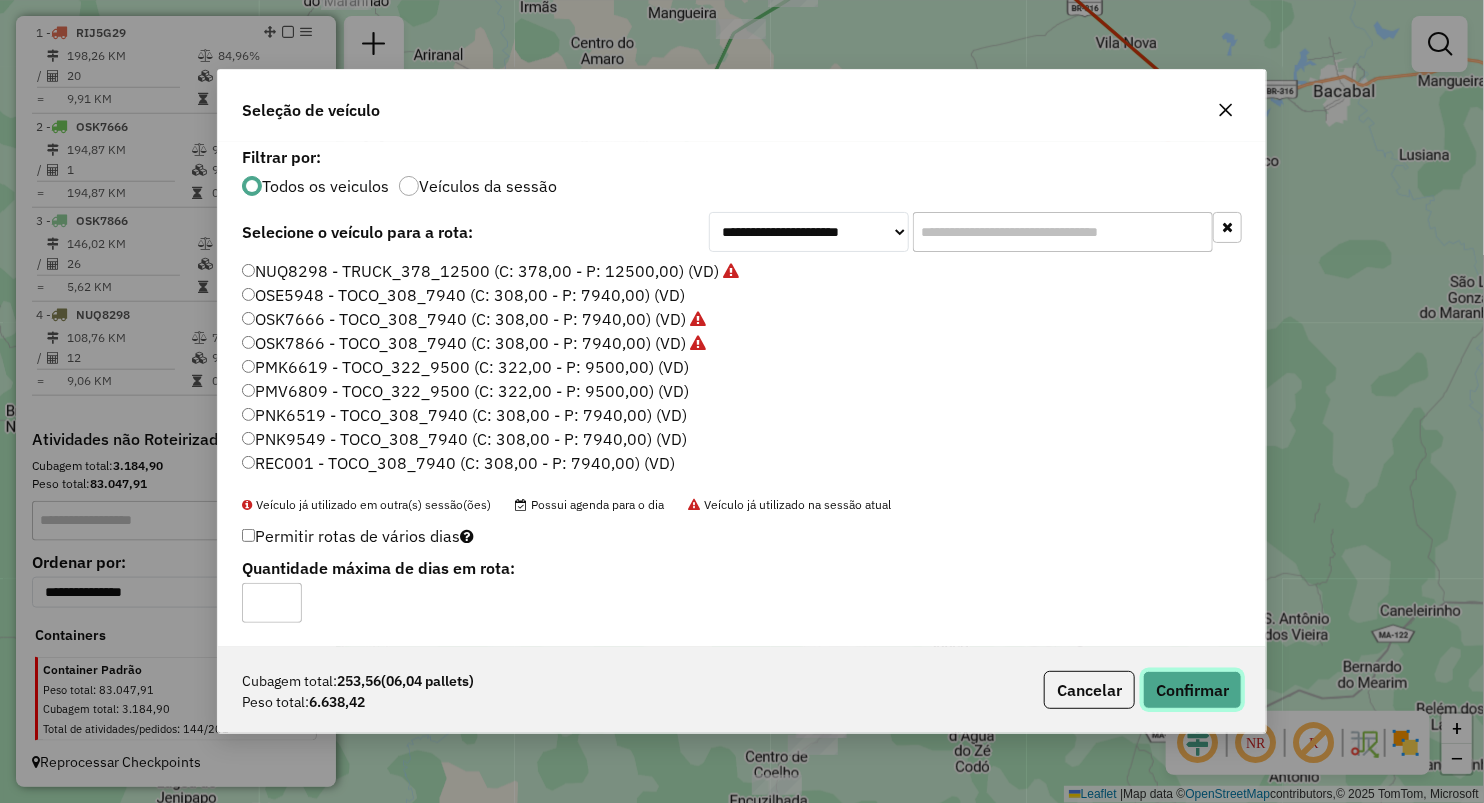 click on "Confirmar" 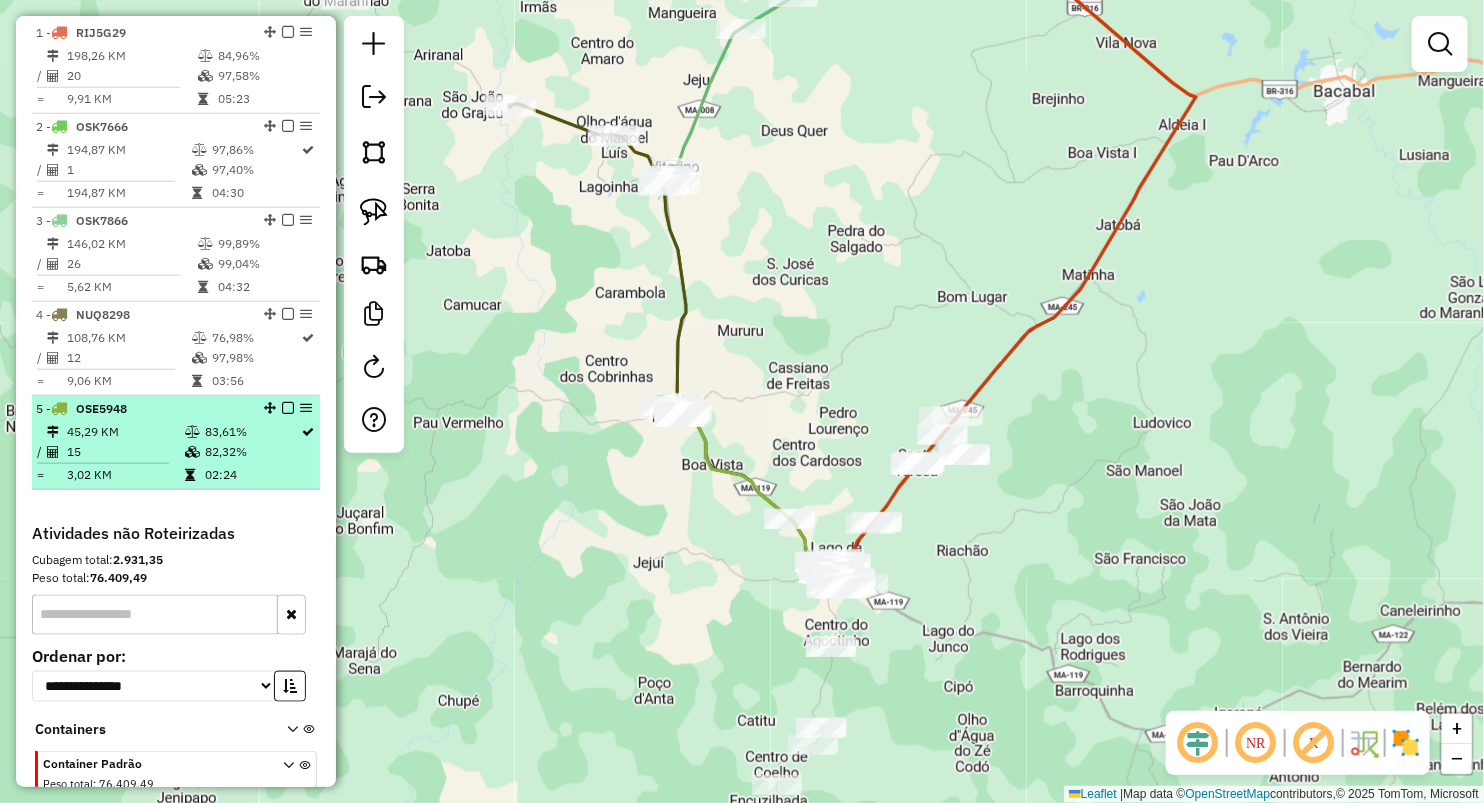 click on "82,32%" at bounding box center (252, 452) 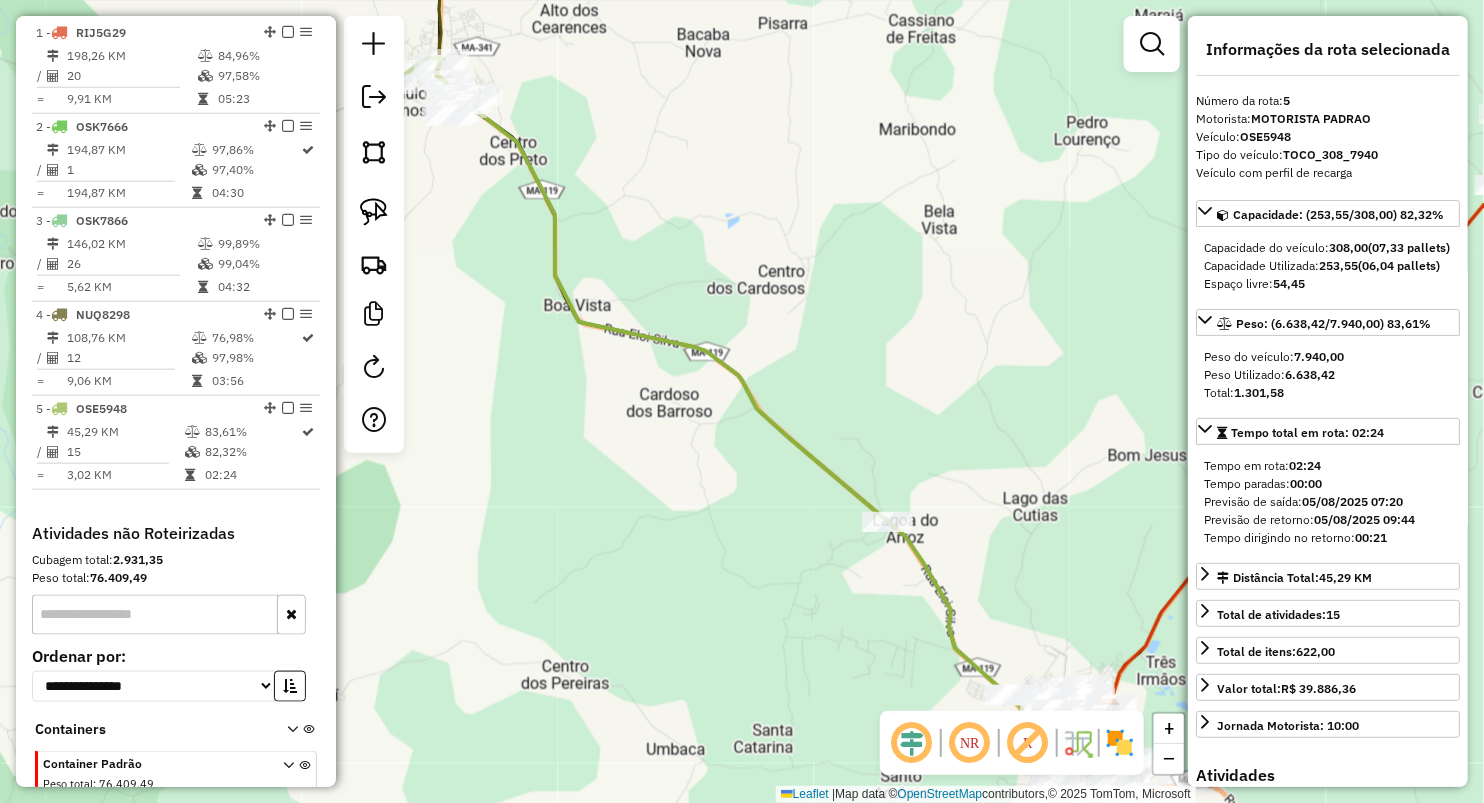drag, startPoint x: 601, startPoint y: 185, endPoint x: 736, endPoint y: 263, distance: 155.91344 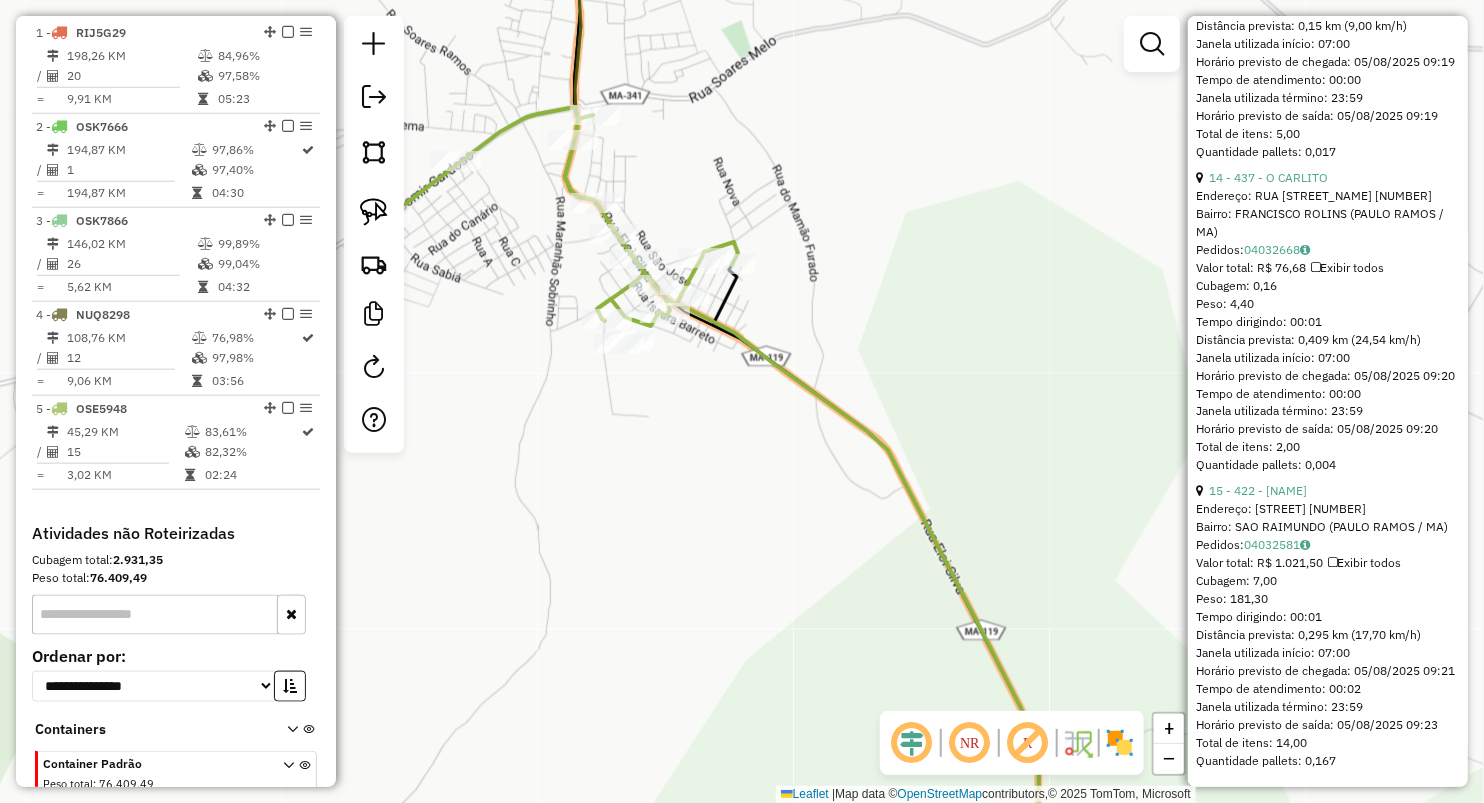 scroll, scrollTop: 4912, scrollLeft: 0, axis: vertical 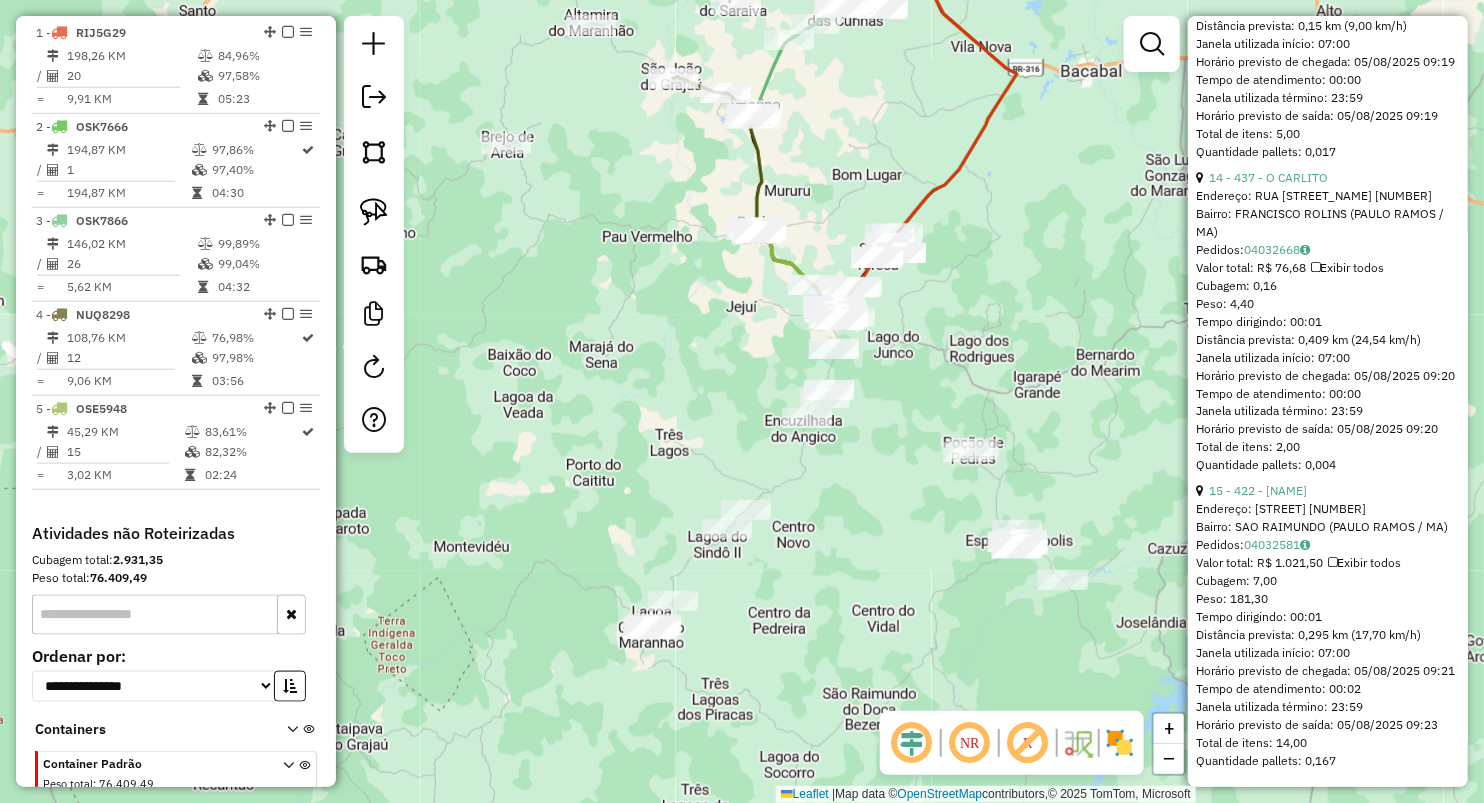 drag, startPoint x: 837, startPoint y: 258, endPoint x: 855, endPoint y: 144, distance: 115.41231 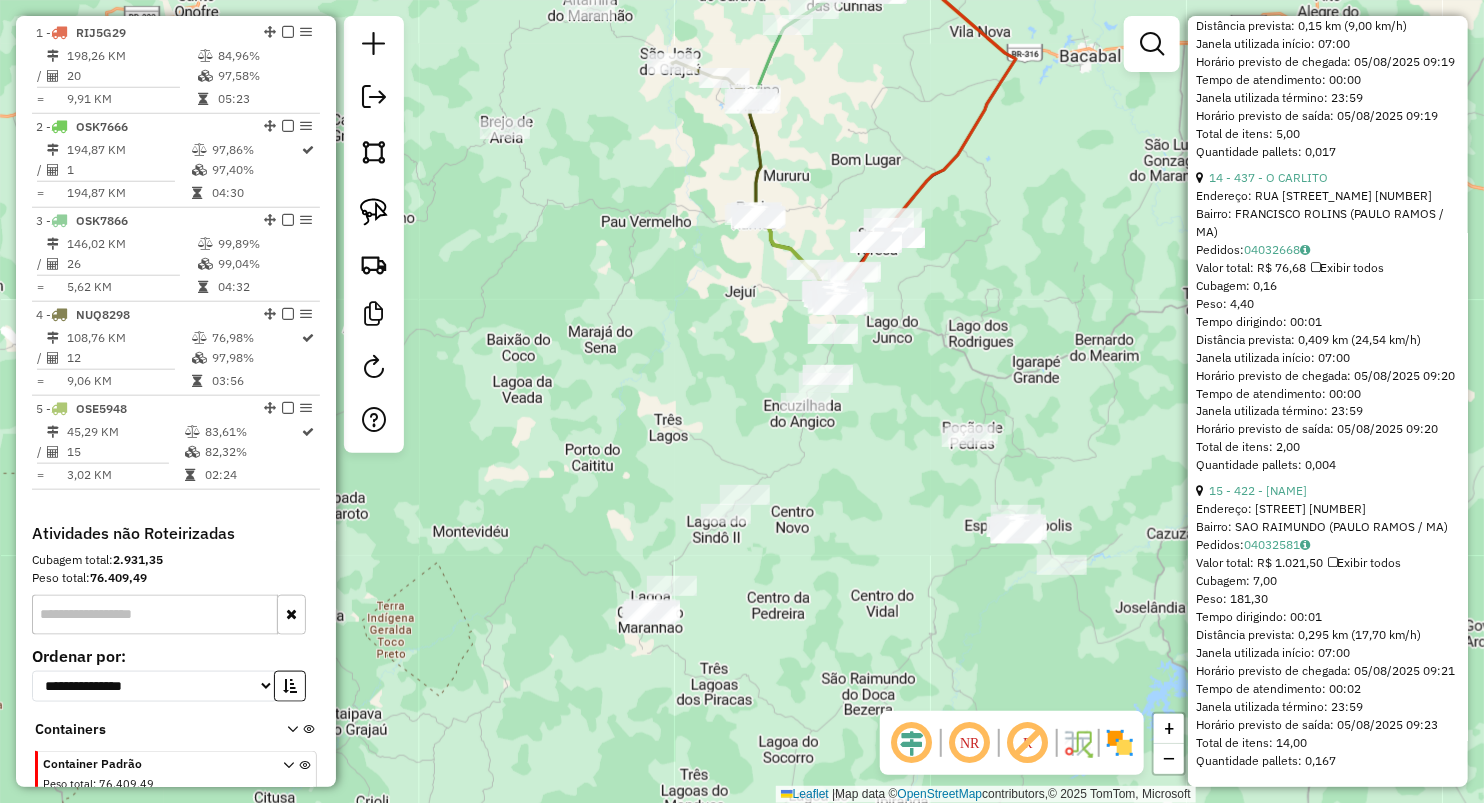 drag, startPoint x: 699, startPoint y: 427, endPoint x: 576, endPoint y: 311, distance: 169.07098 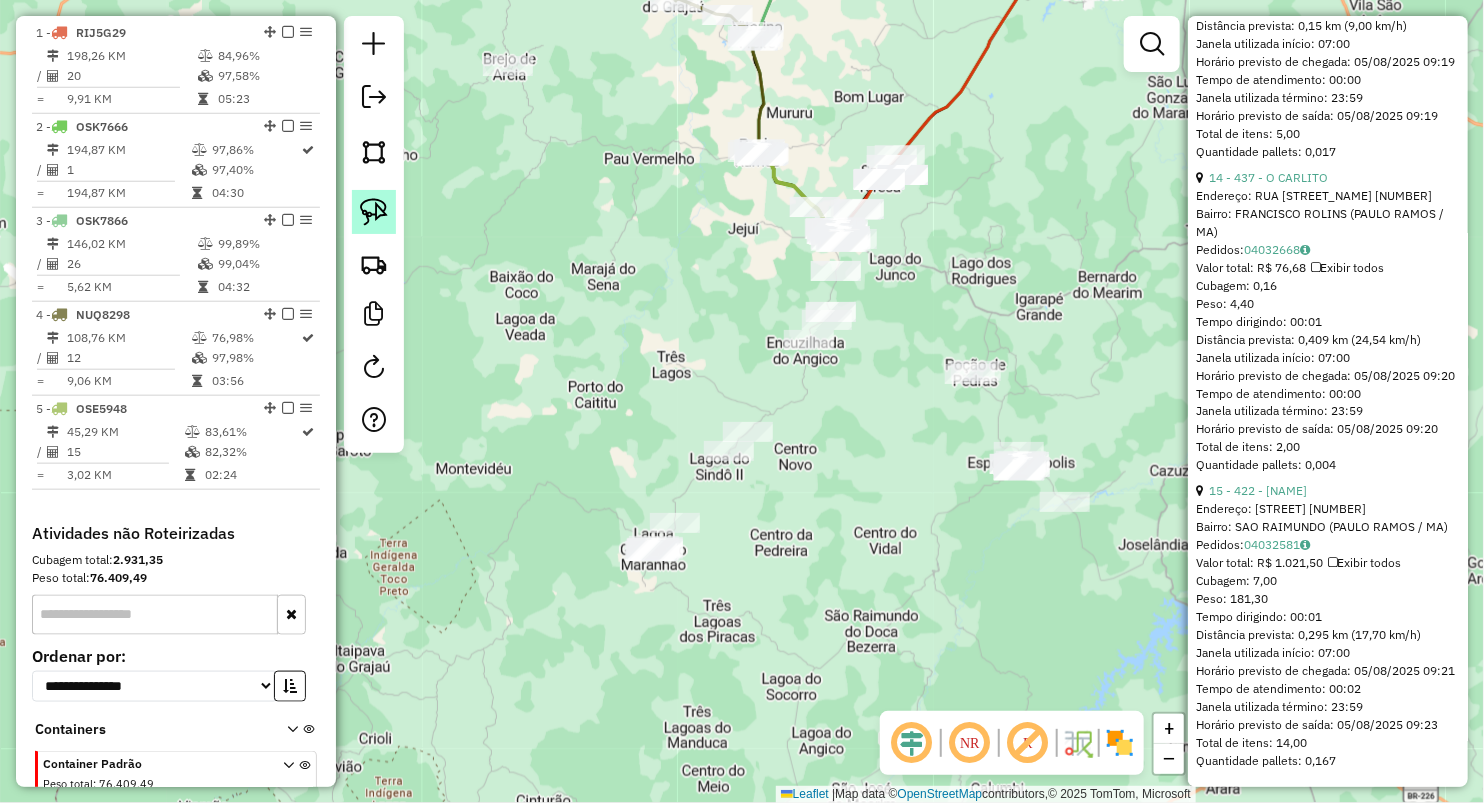 click 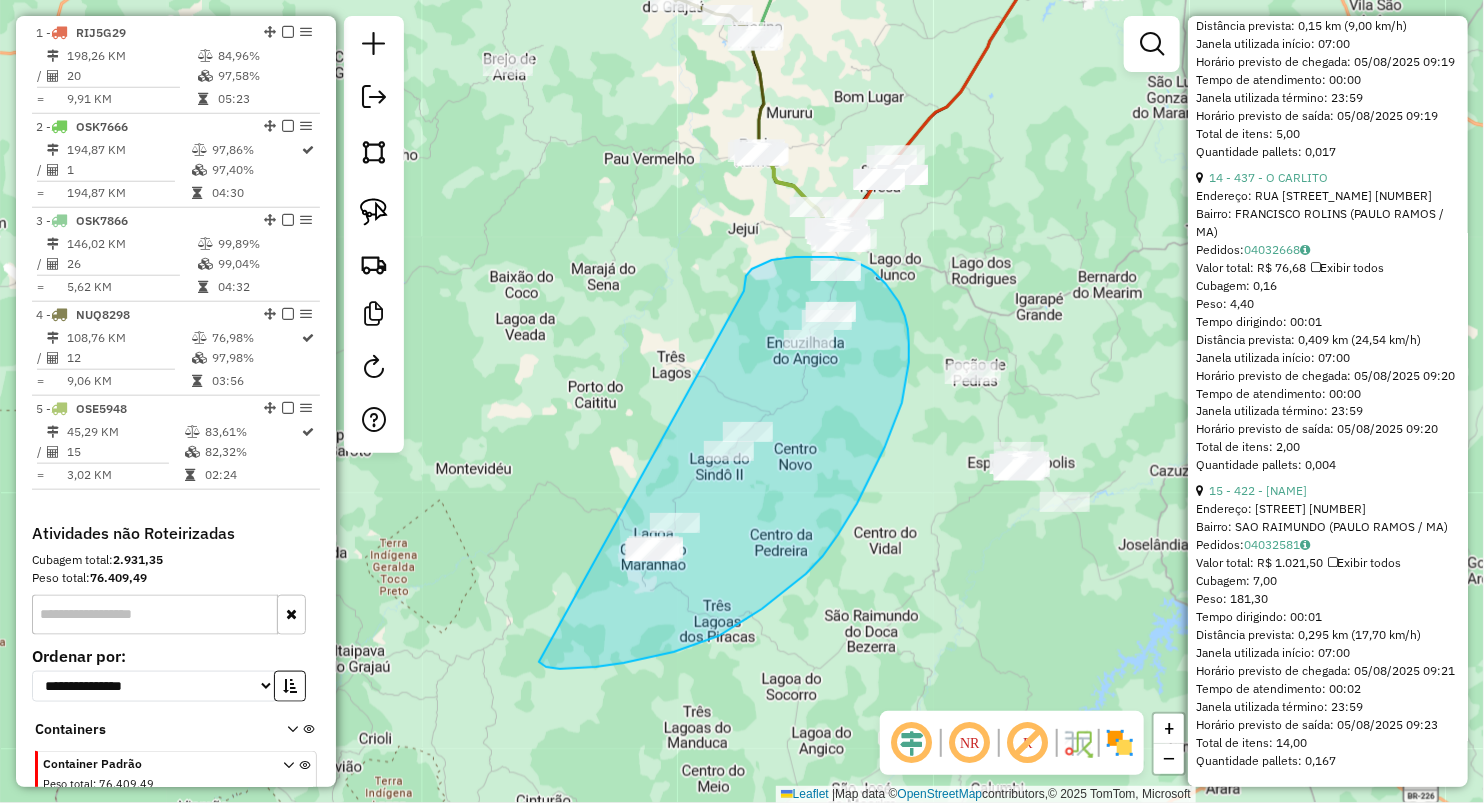drag, startPoint x: 745, startPoint y: 280, endPoint x: 539, endPoint y: 662, distance: 434.0046 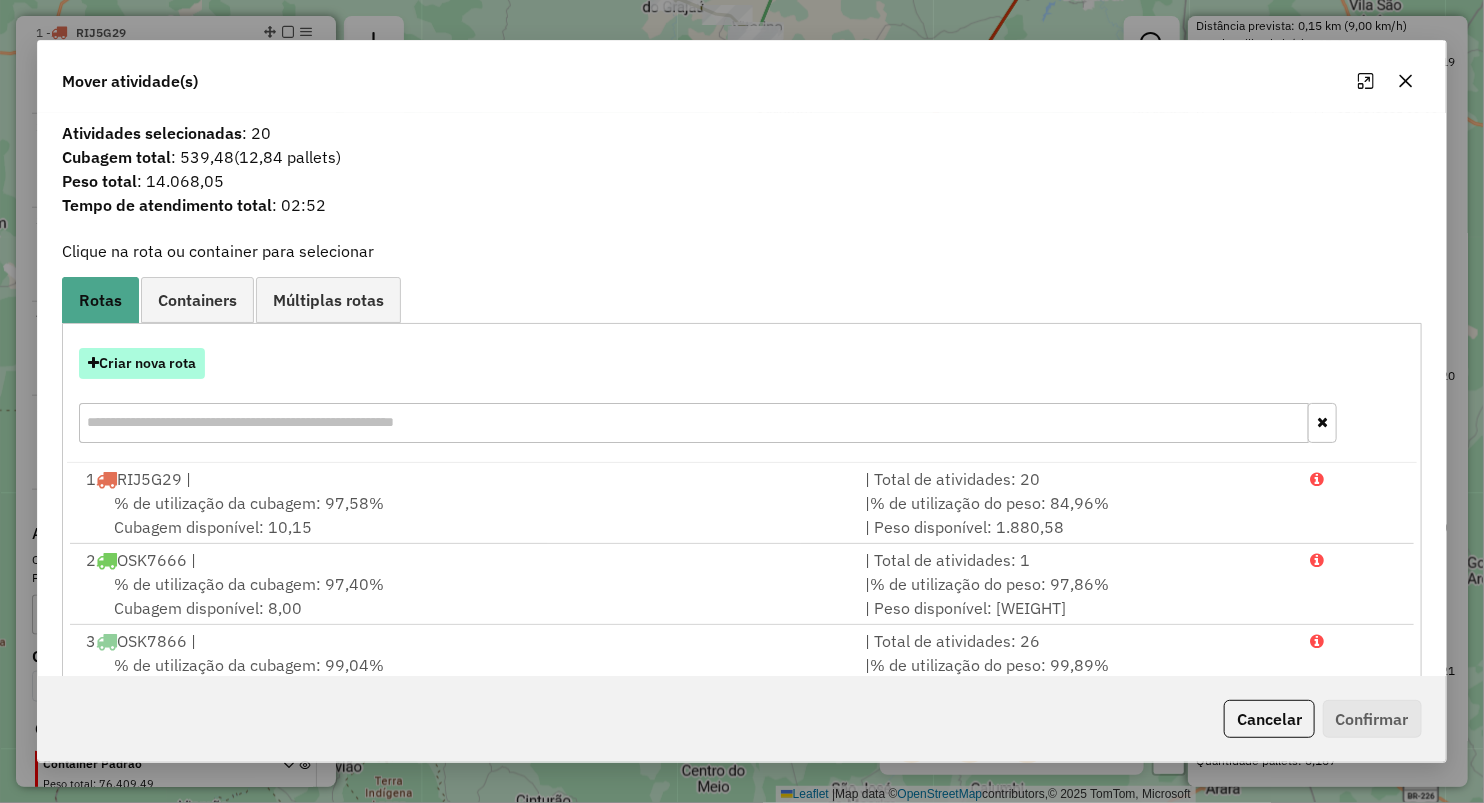 click on "Criar nova rota" at bounding box center [142, 363] 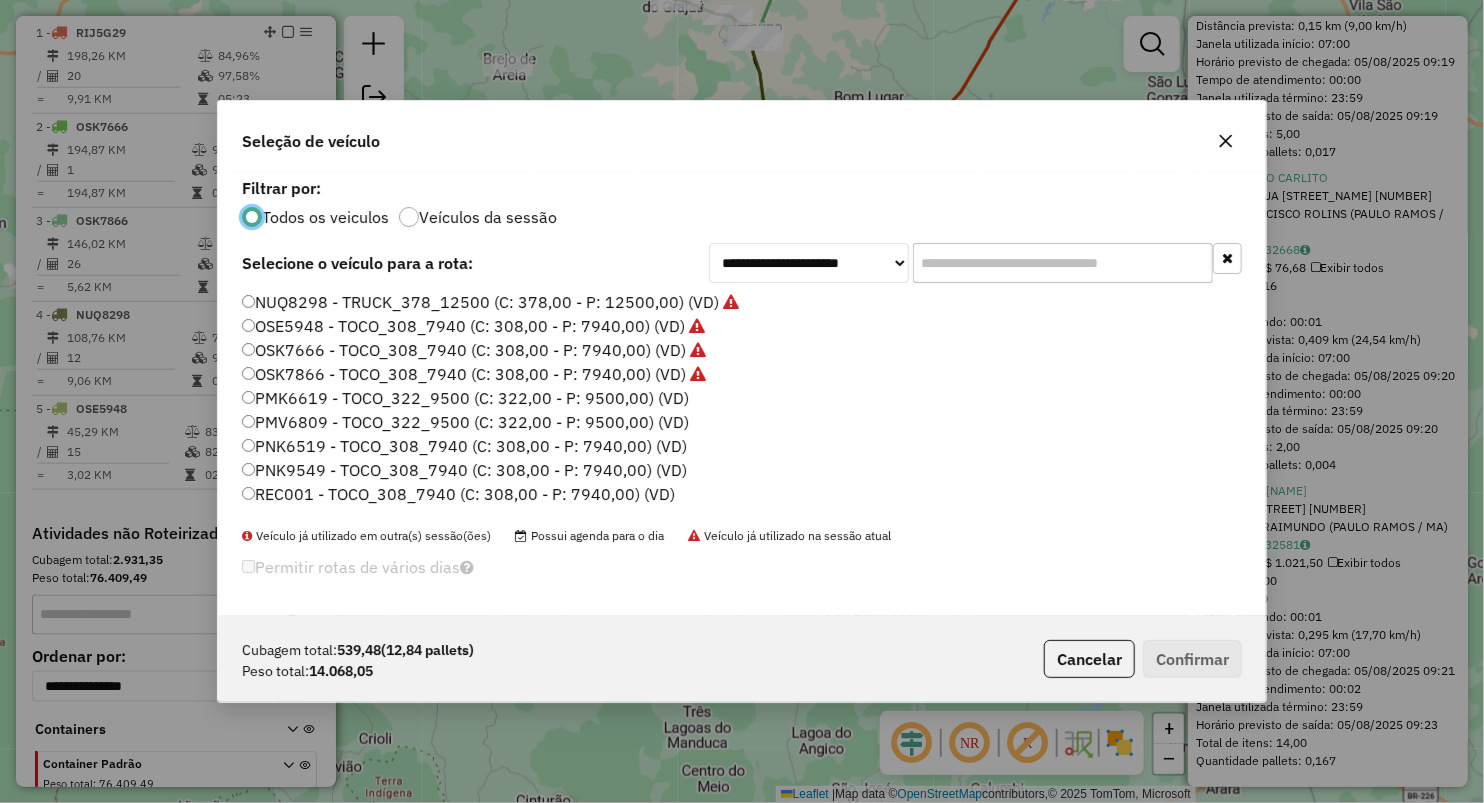 scroll, scrollTop: 10, scrollLeft: 6, axis: both 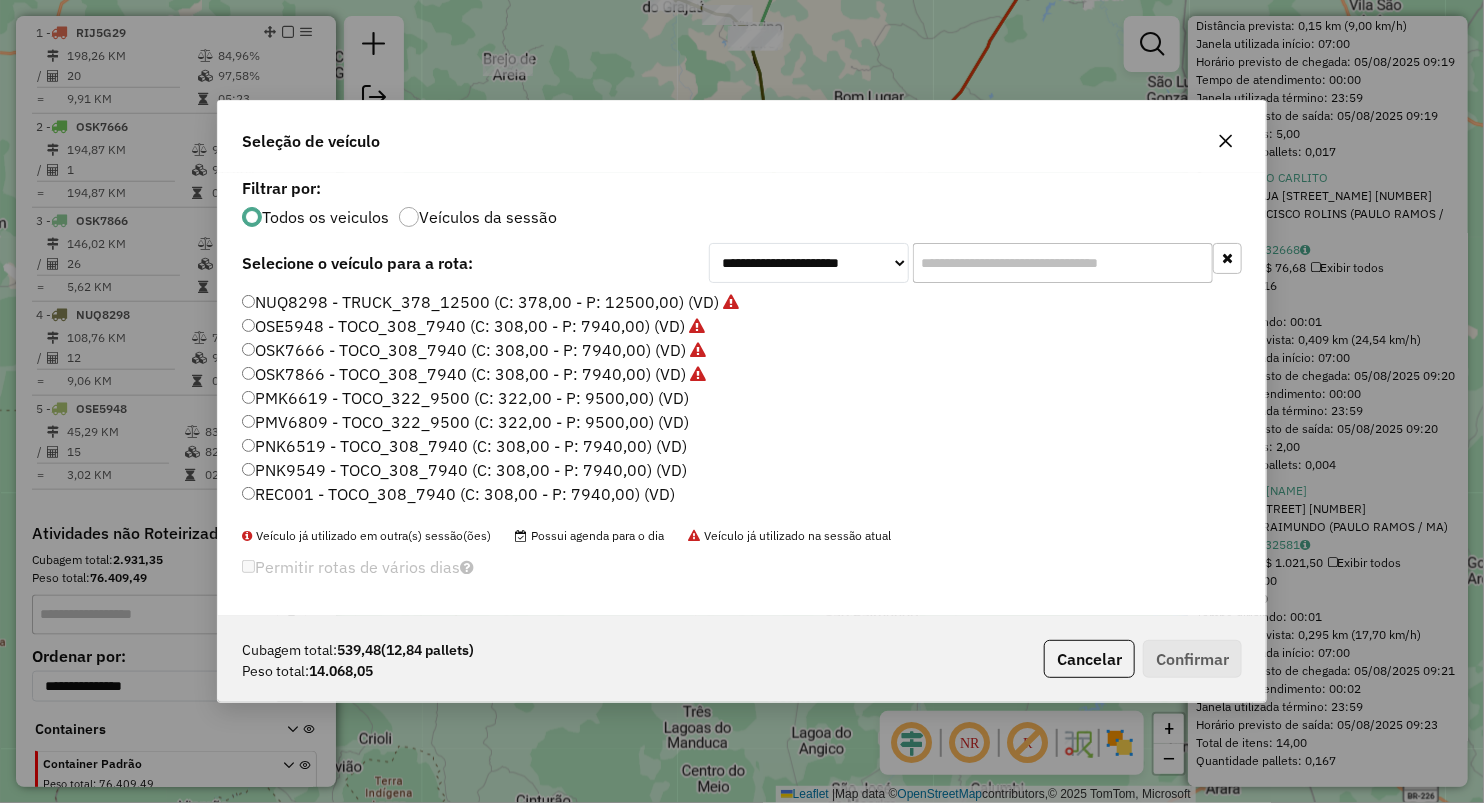 click on "OSK7866 - TOCO_308_7940 (C: 308,00 - P: 7940,00) (VD)" 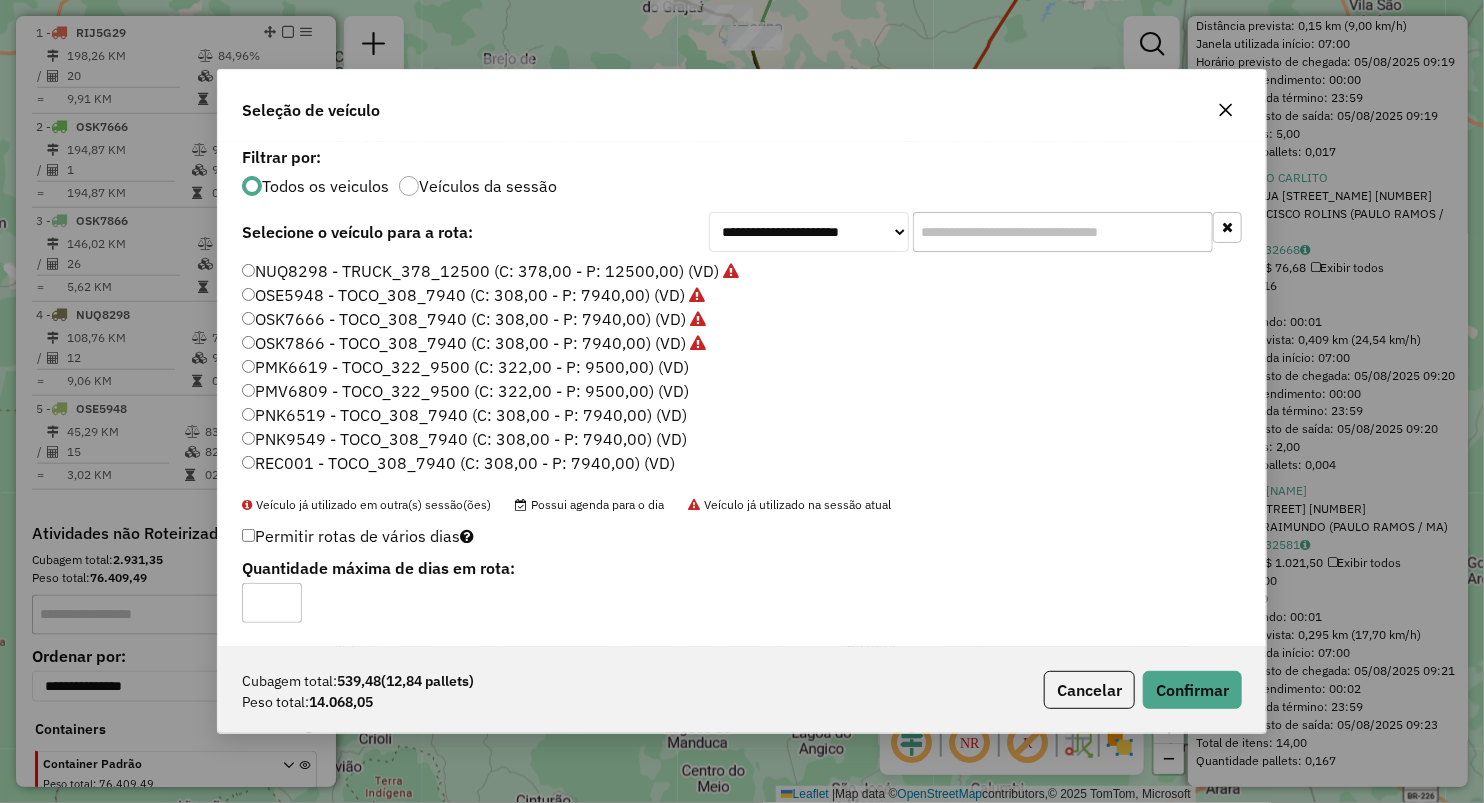 scroll, scrollTop: 111, scrollLeft: 0, axis: vertical 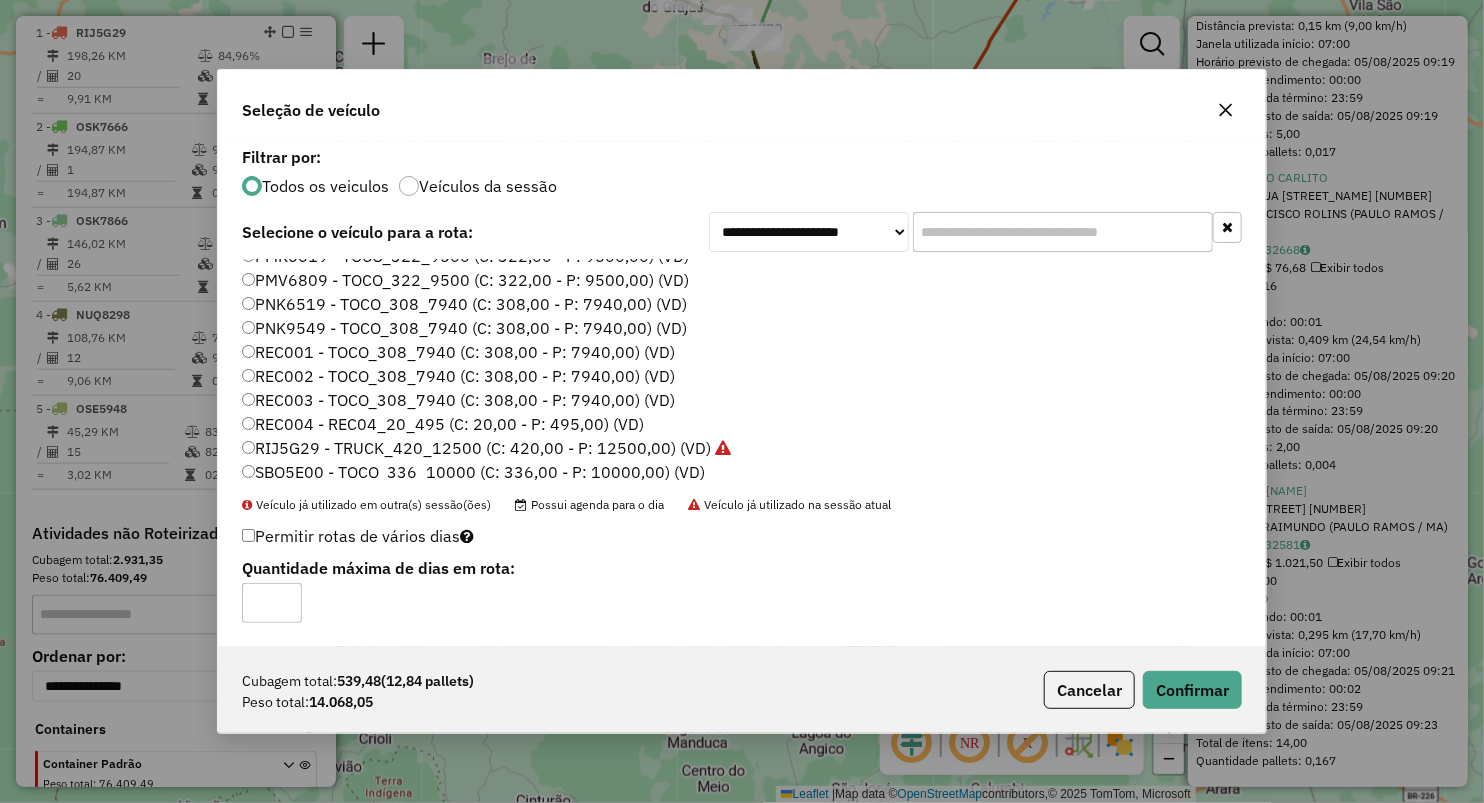 click on "PNK6519 - TOCO_308_7940 (C: 308,00 - P: 7940,00) (VD)" 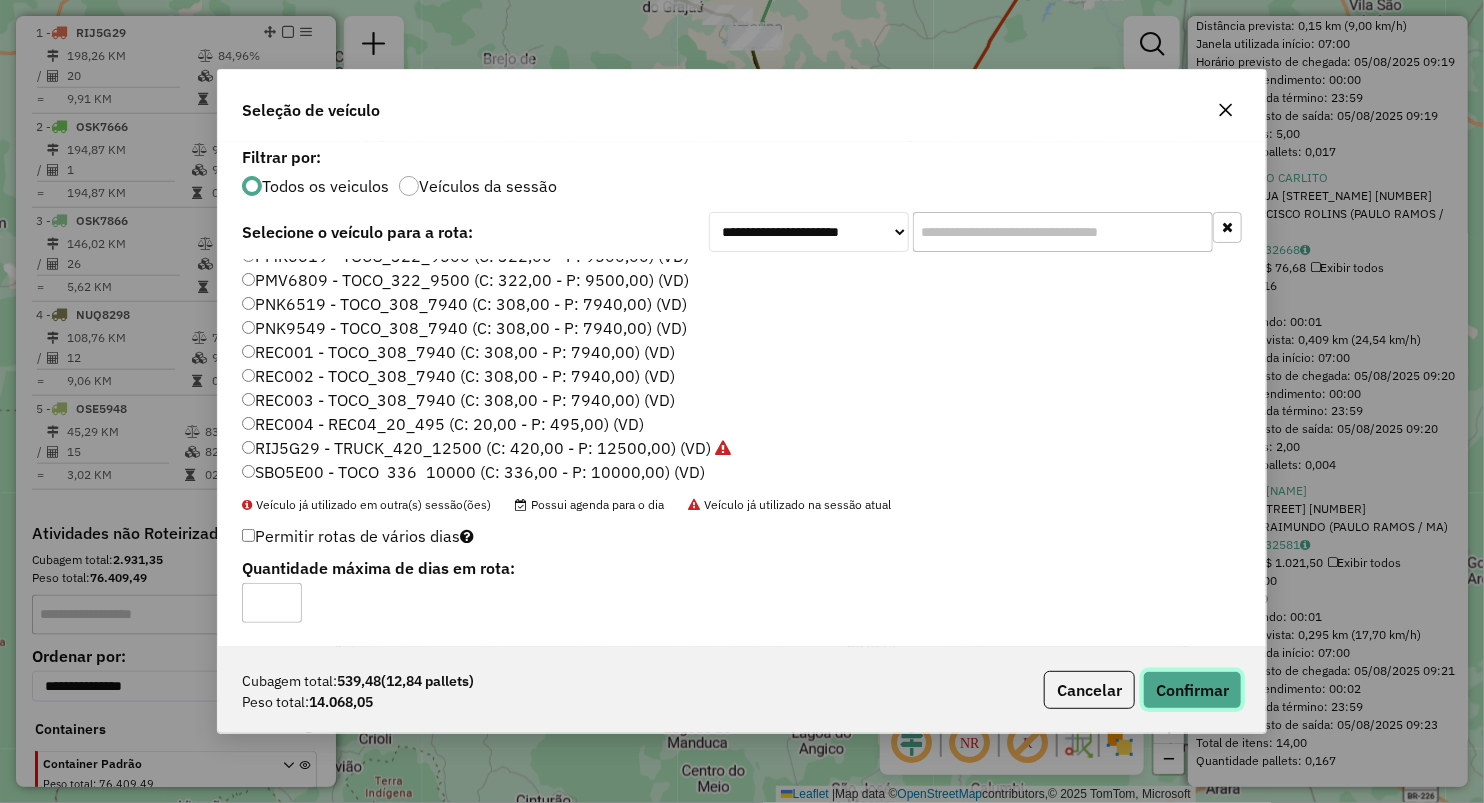 click on "Confirmar" 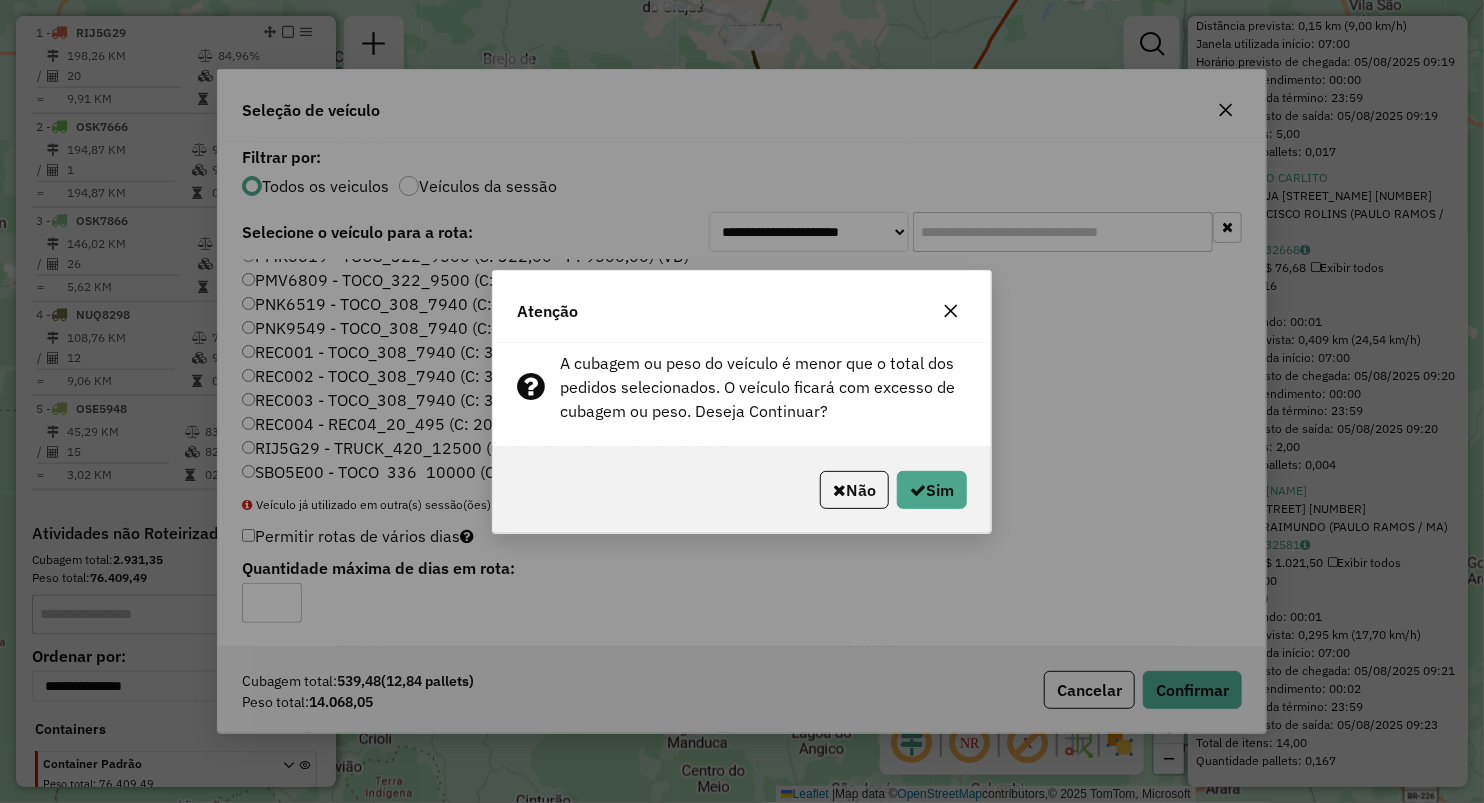 click on "Não   Sim" 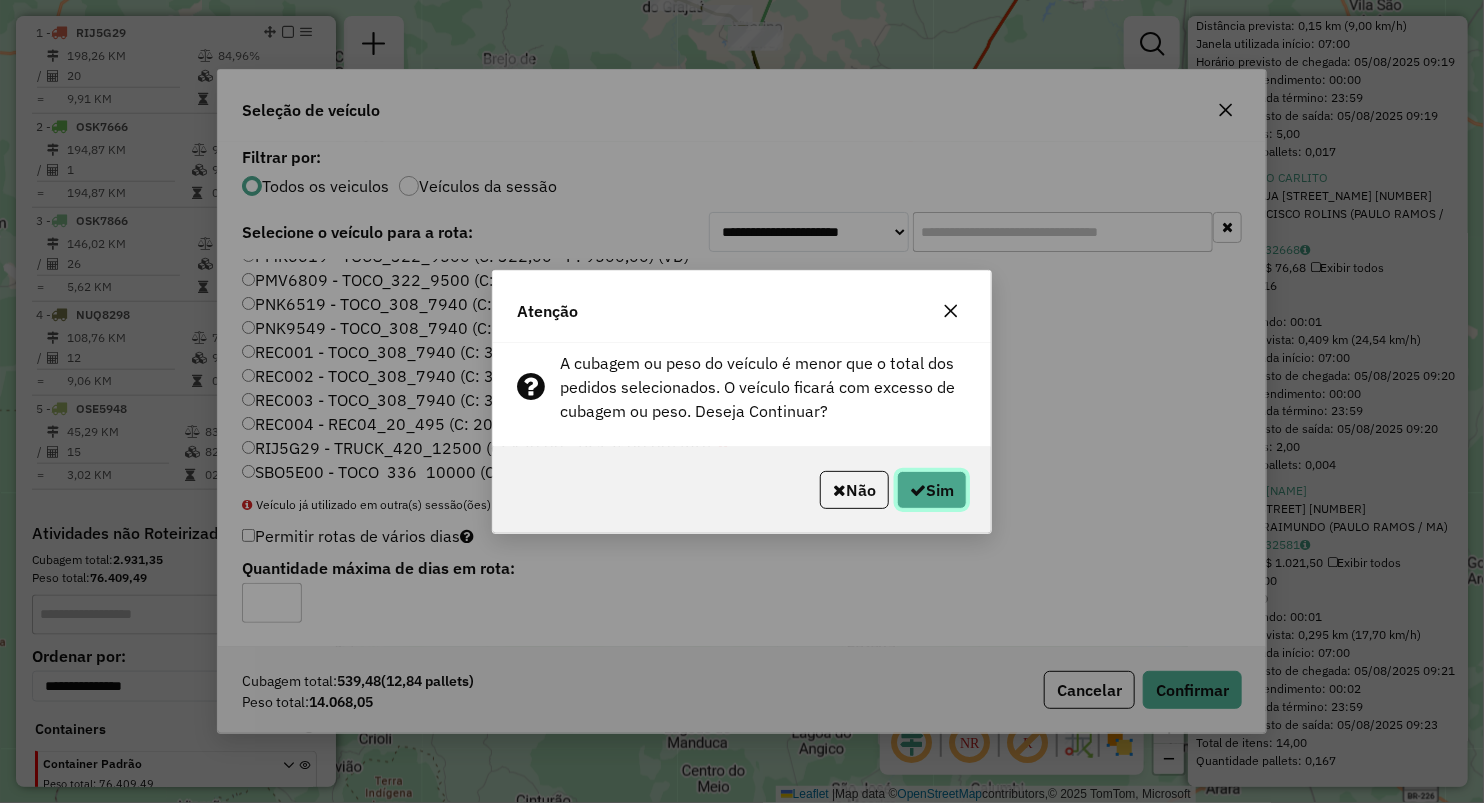 click on "Sim" 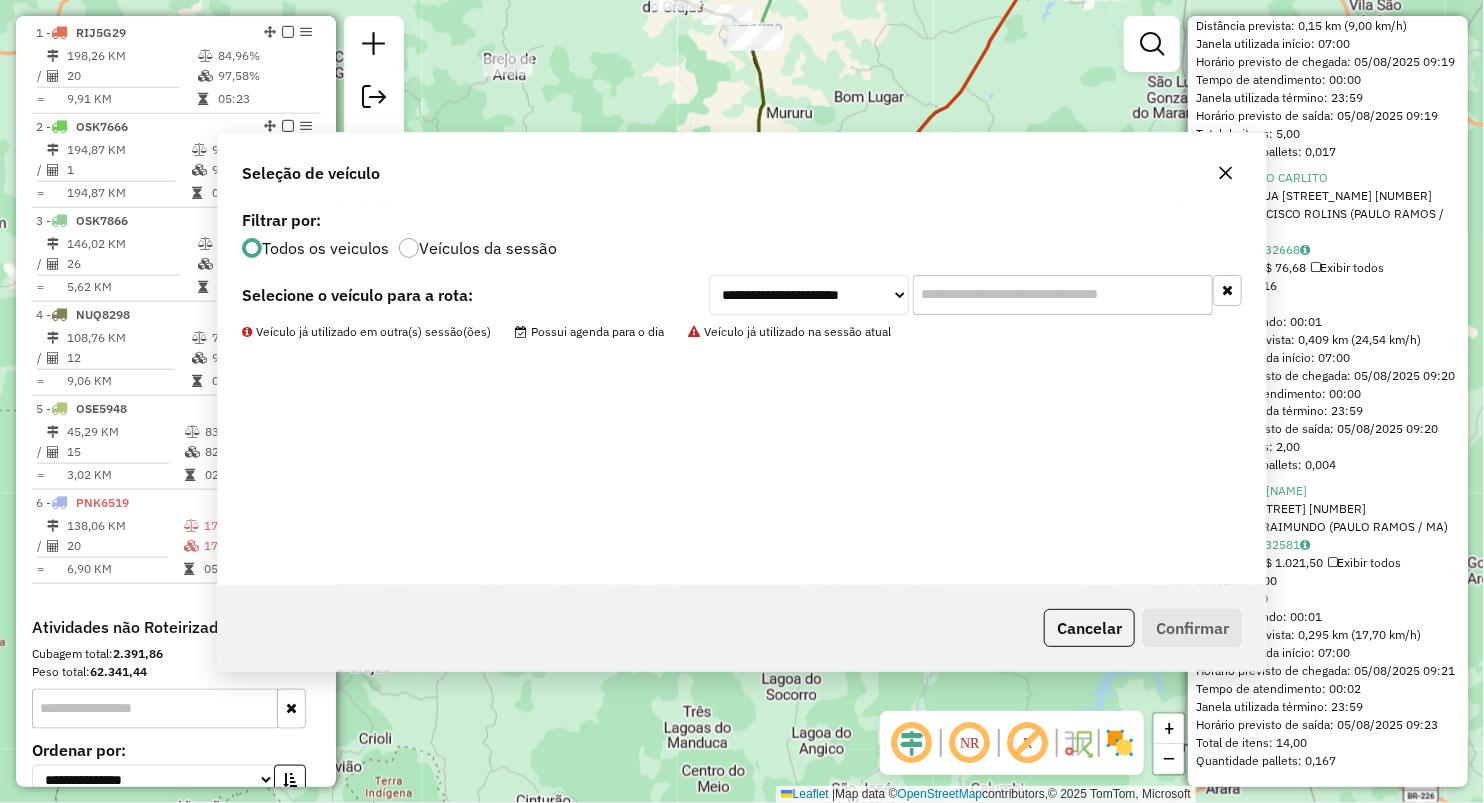 scroll, scrollTop: 167, scrollLeft: 0, axis: vertical 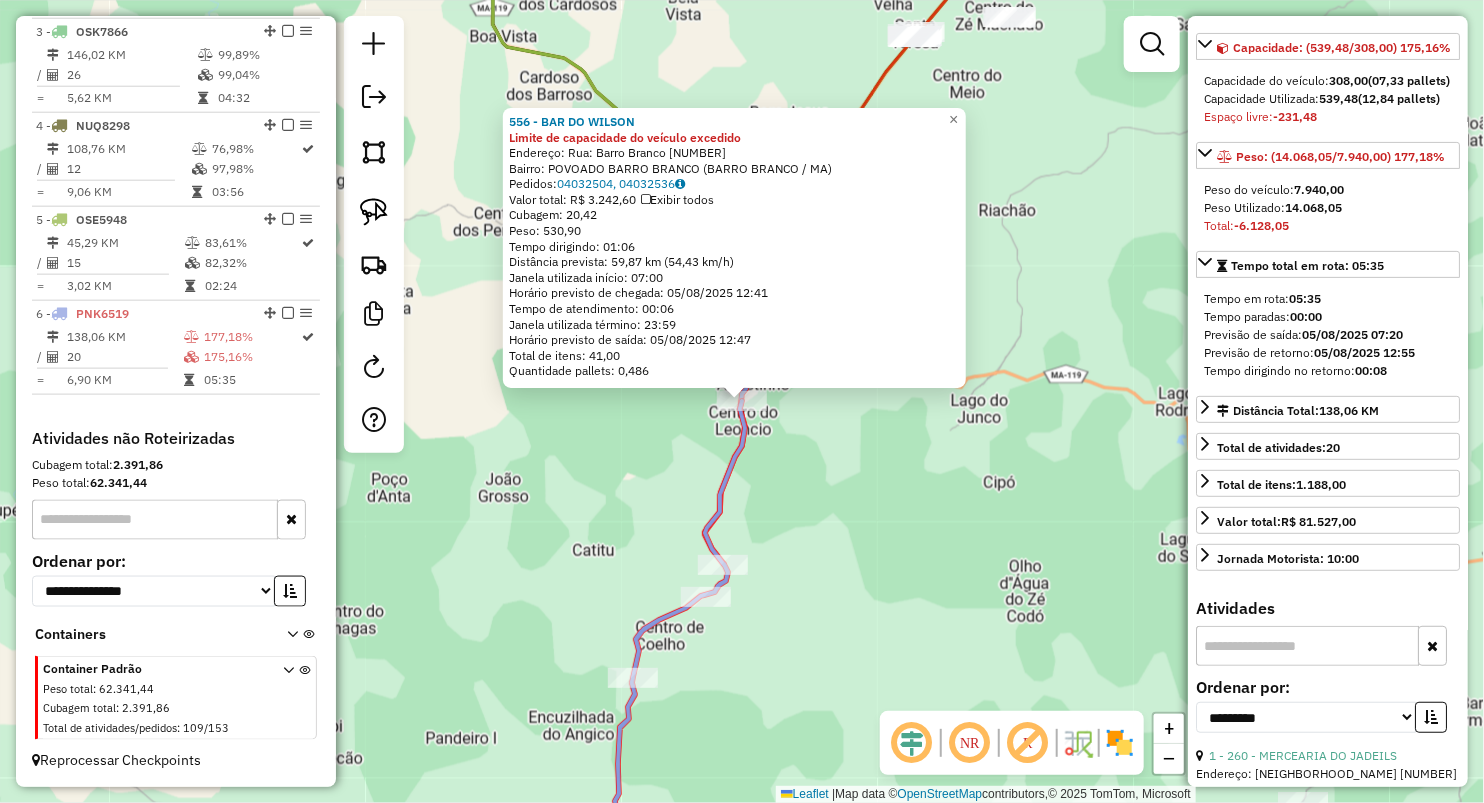 click on "556 - BAR DO WILSON Limite de capacidade do veículo excedido  Endereço:  Rua: Barro Branco 62   Bairro: POVOADO BARRO BRANCO (BARRO BRANCO / MA)   Pedidos:  04032504, 04032536   Valor total: R$ 3.242,60   Exibir todos   Cubagem: 20,42  Peso: 530,90  Tempo dirigindo: 01:06   Distância prevista: 59,87 km (54,43 km/h)   Janela utilizada início: 07:00   Horário previsto de chegada: 05/08/2025 12:41   Tempo de atendimento: 00:06   Janela utilizada término: 23:59   Horário previsto de saída: 05/08/2025 12:47   Total de itens: 41,00   Quantidade pallets: 0,486  × Janela de atendimento Grade de atendimento Capacidade Transportadoras Veículos Cliente Pedidos  Rotas Selecione os dias de semana para filtrar as janelas de atendimento  Seg   Ter   Qua   Qui   Sex   Sáb   Dom  Informe o período da janela de atendimento: De: Até:  Filtrar exatamente a janela do cliente  Considerar janela de atendimento padrão  Selecione os dias de semana para filtrar as grades de atendimento  Seg   Ter   Qua   Qui   Sex   Dom" 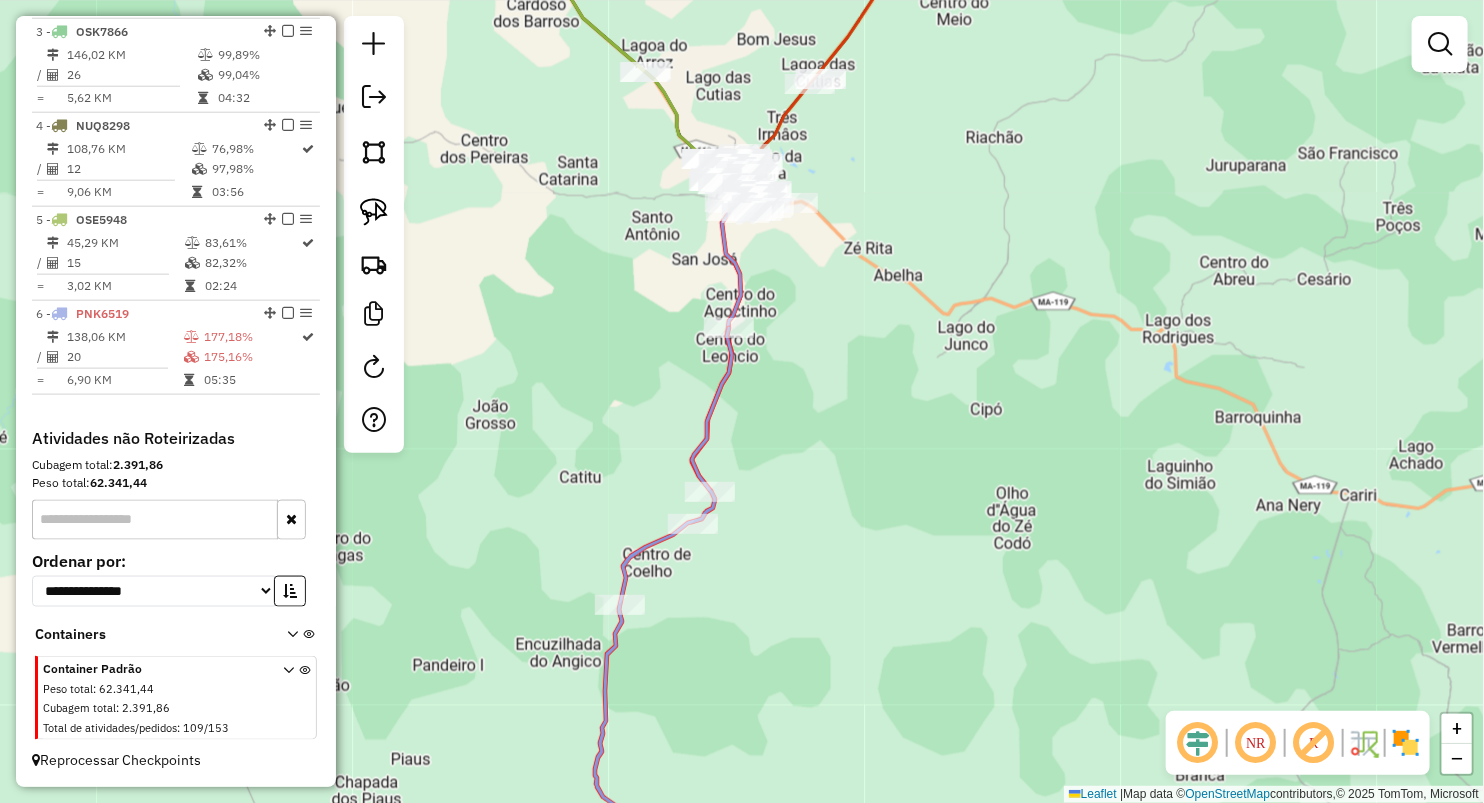 drag, startPoint x: 999, startPoint y: 547, endPoint x: 1008, endPoint y: 336, distance: 211.19185 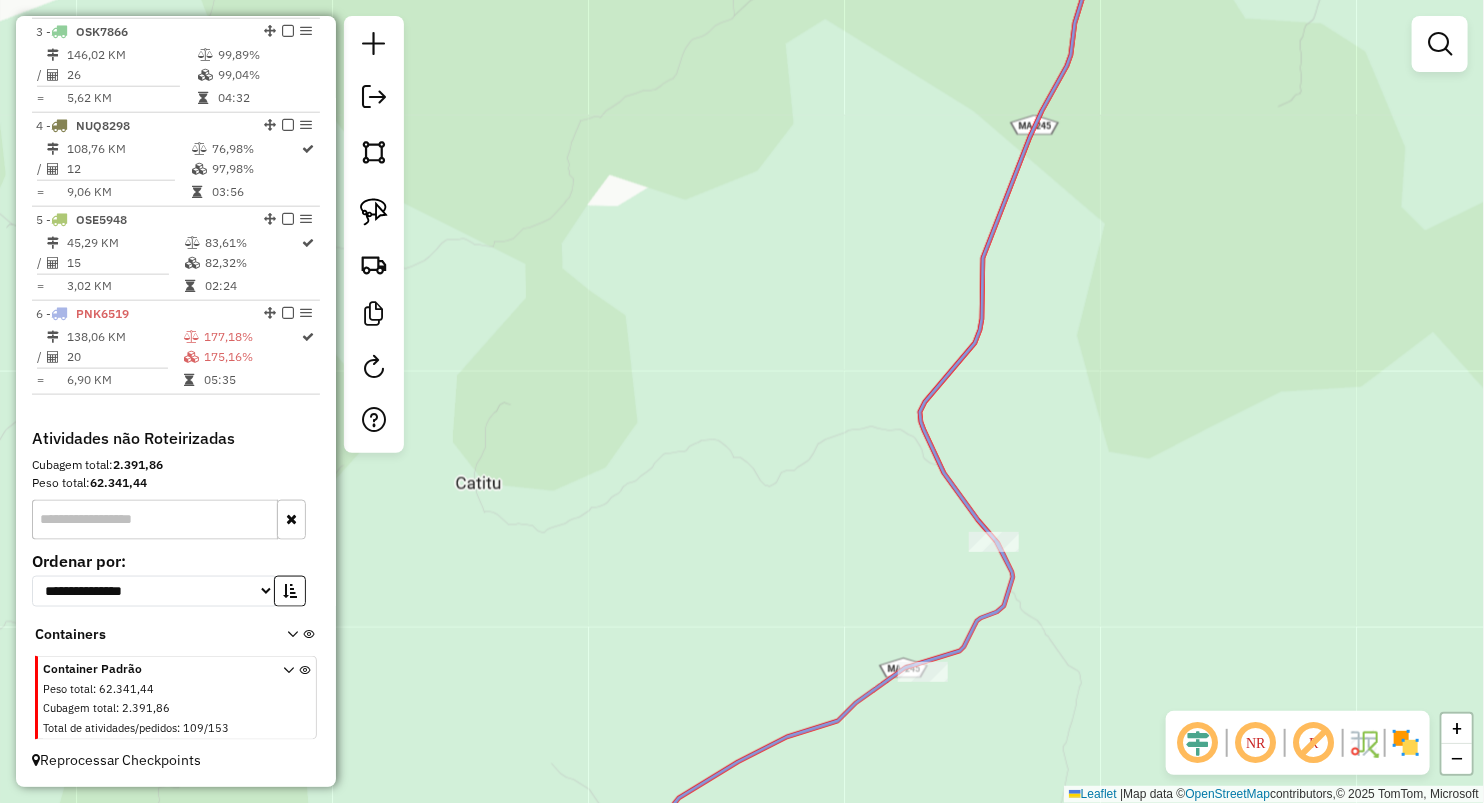 drag, startPoint x: 1047, startPoint y: 579, endPoint x: 962, endPoint y: 445, distance: 158.68523 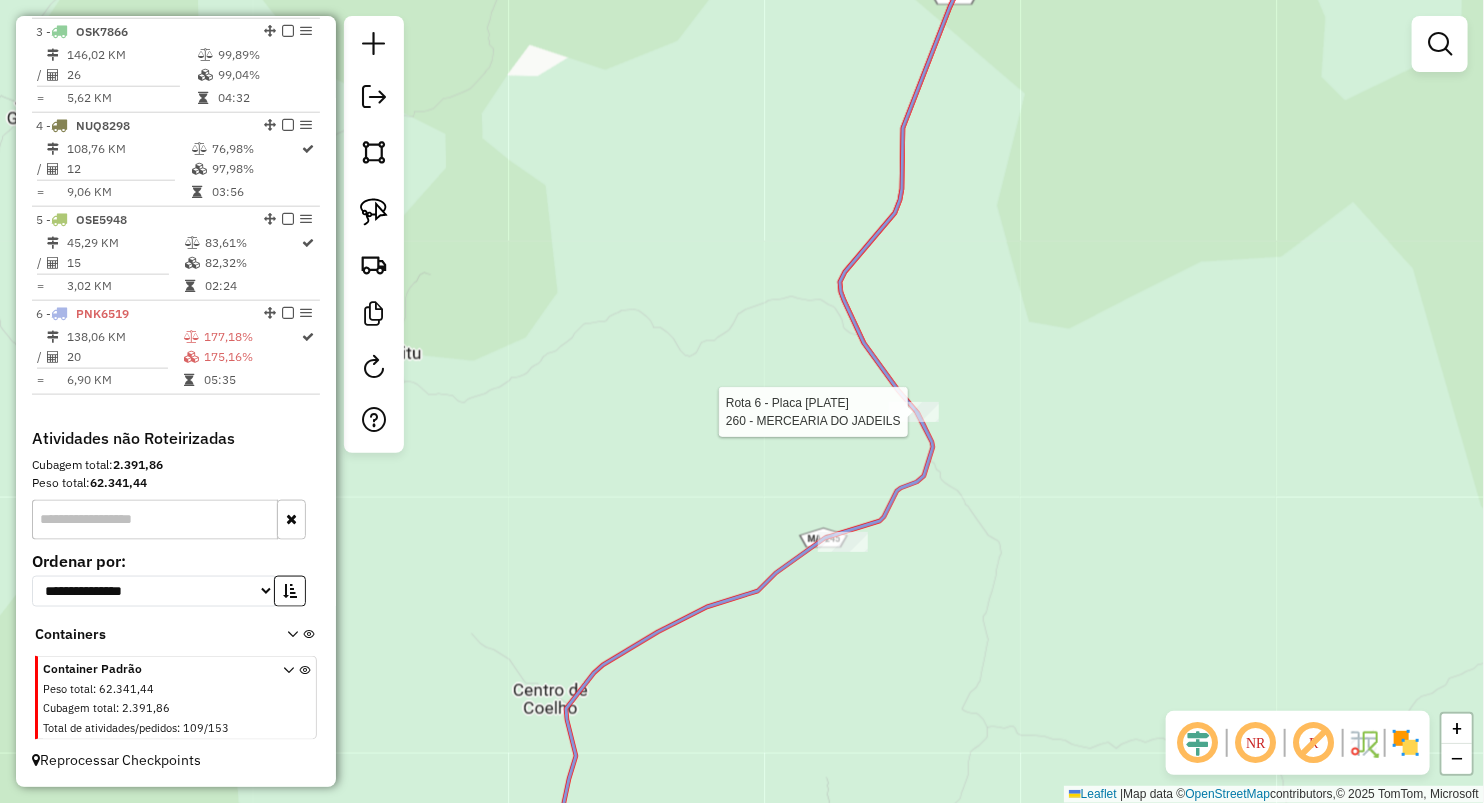 select on "**********" 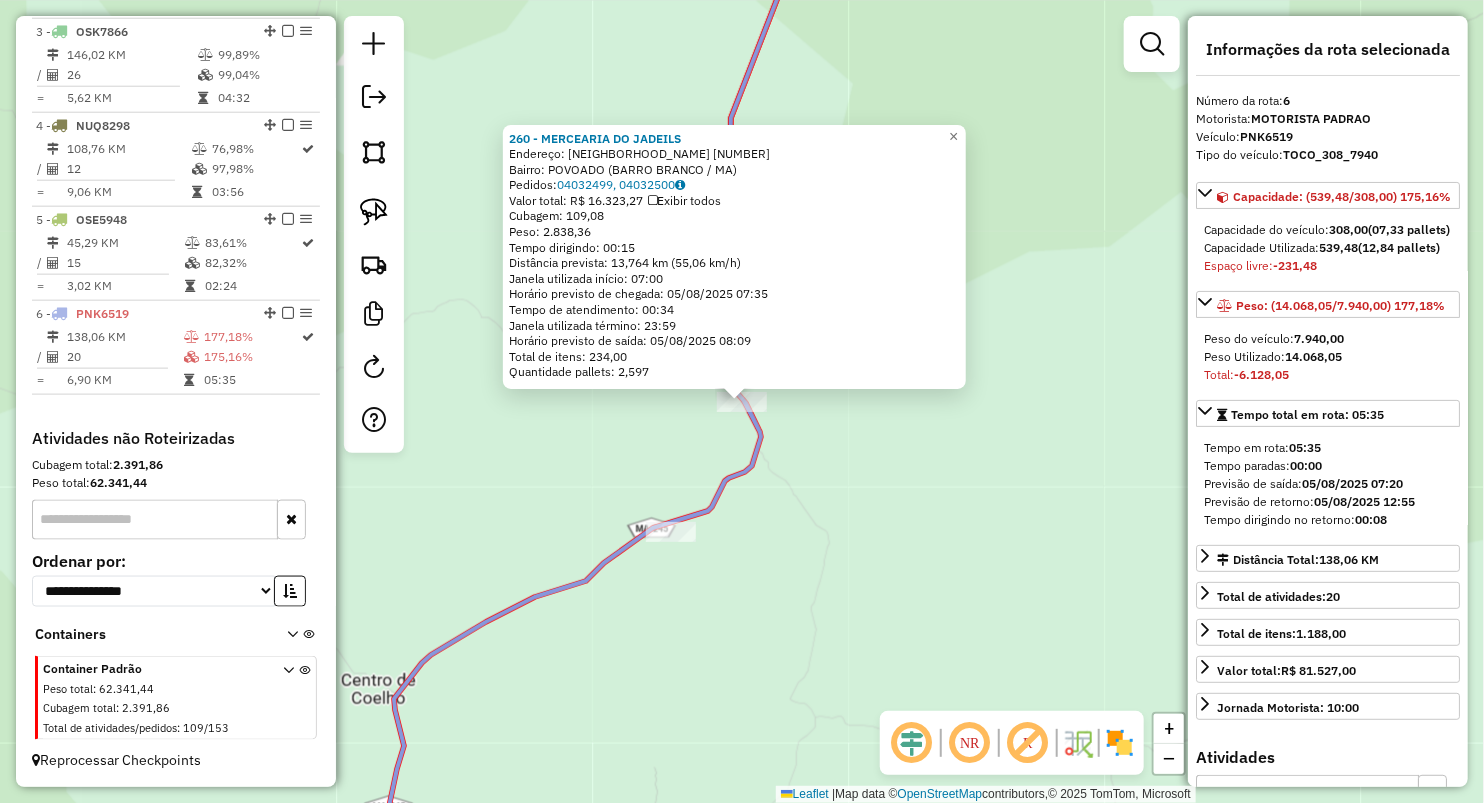 click on "260 - MERCEARIA DO JADEILS  Endereço:  Povoado Barro Branco 42   Bairro: POVOADO  (BARRO BRANCO / MA)   Pedidos:  04032499, 04032500   Valor total: R$ 16.323,27   Exibir todos   Cubagem: 109,08  Peso: 2.838,36  Tempo dirigindo: 00:15   Distância prevista: 13,764 km (55,06 km/h)   Janela utilizada início: 07:00   Horário previsto de chegada: 05/08/2025 07:35   Tempo de atendimento: 00:34   Janela utilizada término: 23:59   Horário previsto de saída: 05/08/2025 08:09   Total de itens: 234,00   Quantidade pallets: 2,597  × Janela de atendimento Grade de atendimento Capacidade Transportadoras Veículos Cliente Pedidos  Rotas Selecione os dias de semana para filtrar as janelas de atendimento  Seg   Ter   Qua   Qui   Sex   Sáb   Dom  Informe o período da janela de atendimento: De: Até:  Filtrar exatamente a janela do cliente  Considerar janela de atendimento padrão  Selecione os dias de semana para filtrar as grades de atendimento  Seg   Ter   Qua   Qui   Sex   Sáb   Dom   Peso mínimo:   De:   Até:" 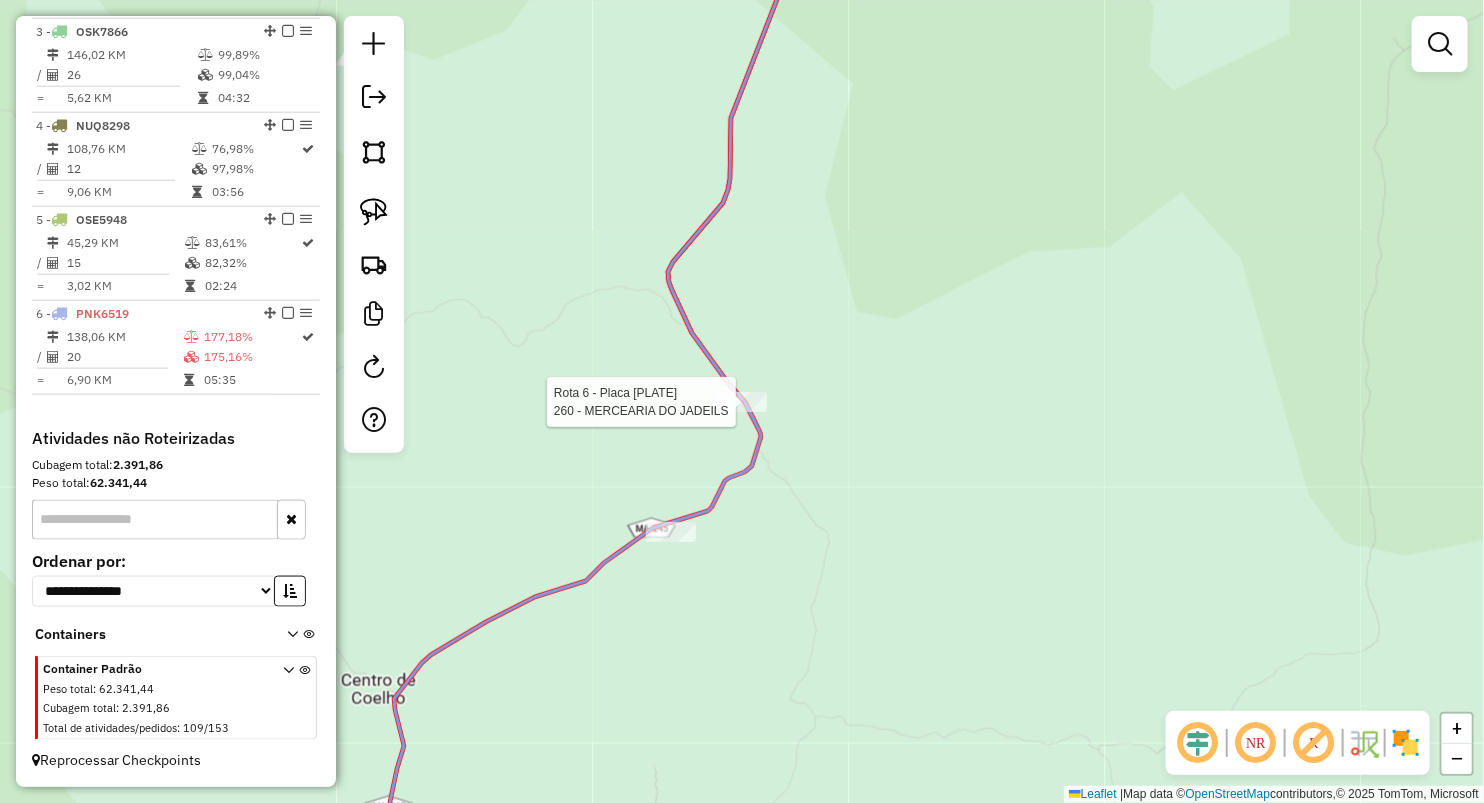 select on "**********" 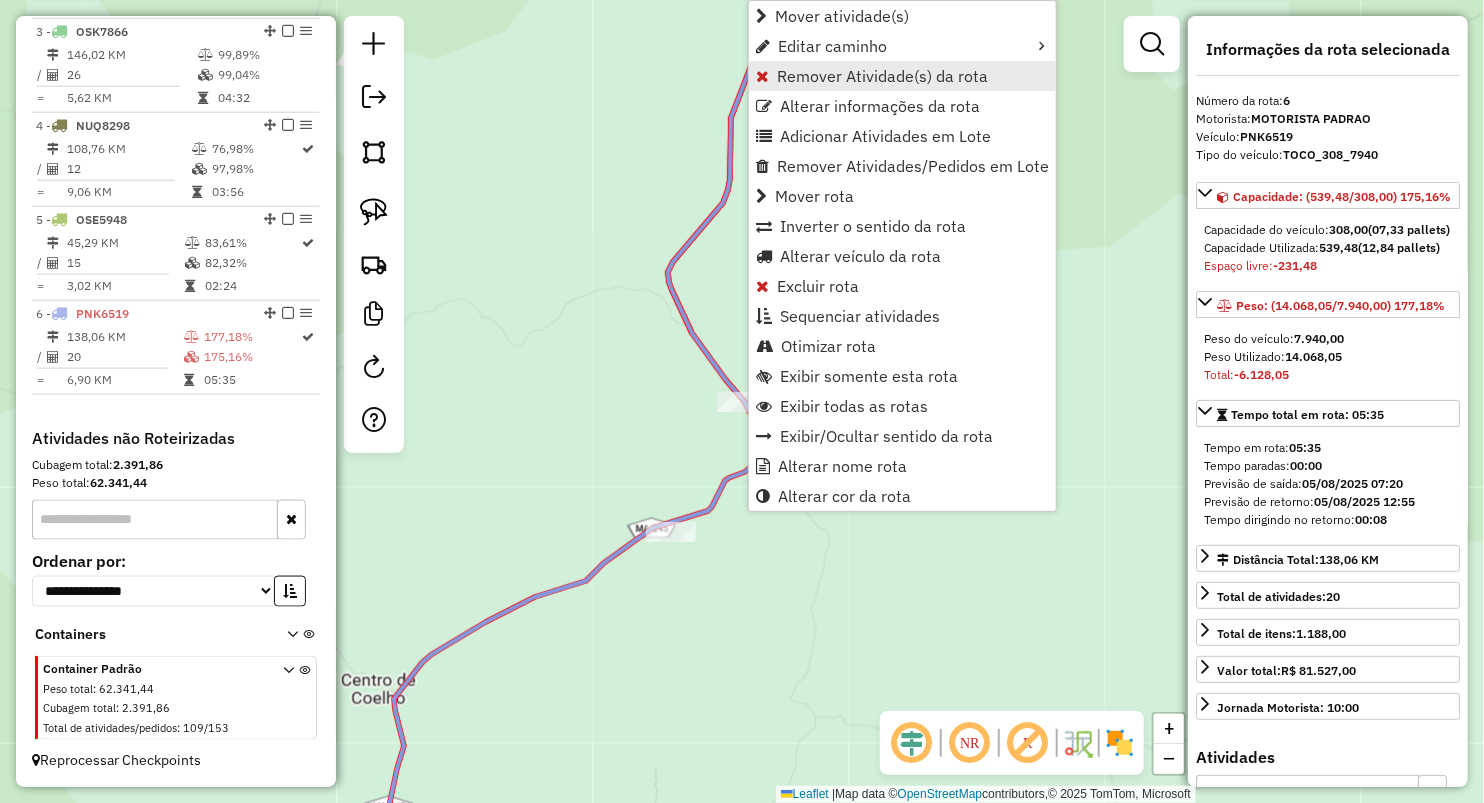 click on "Remover Atividade(s) da rota" at bounding box center (882, 76) 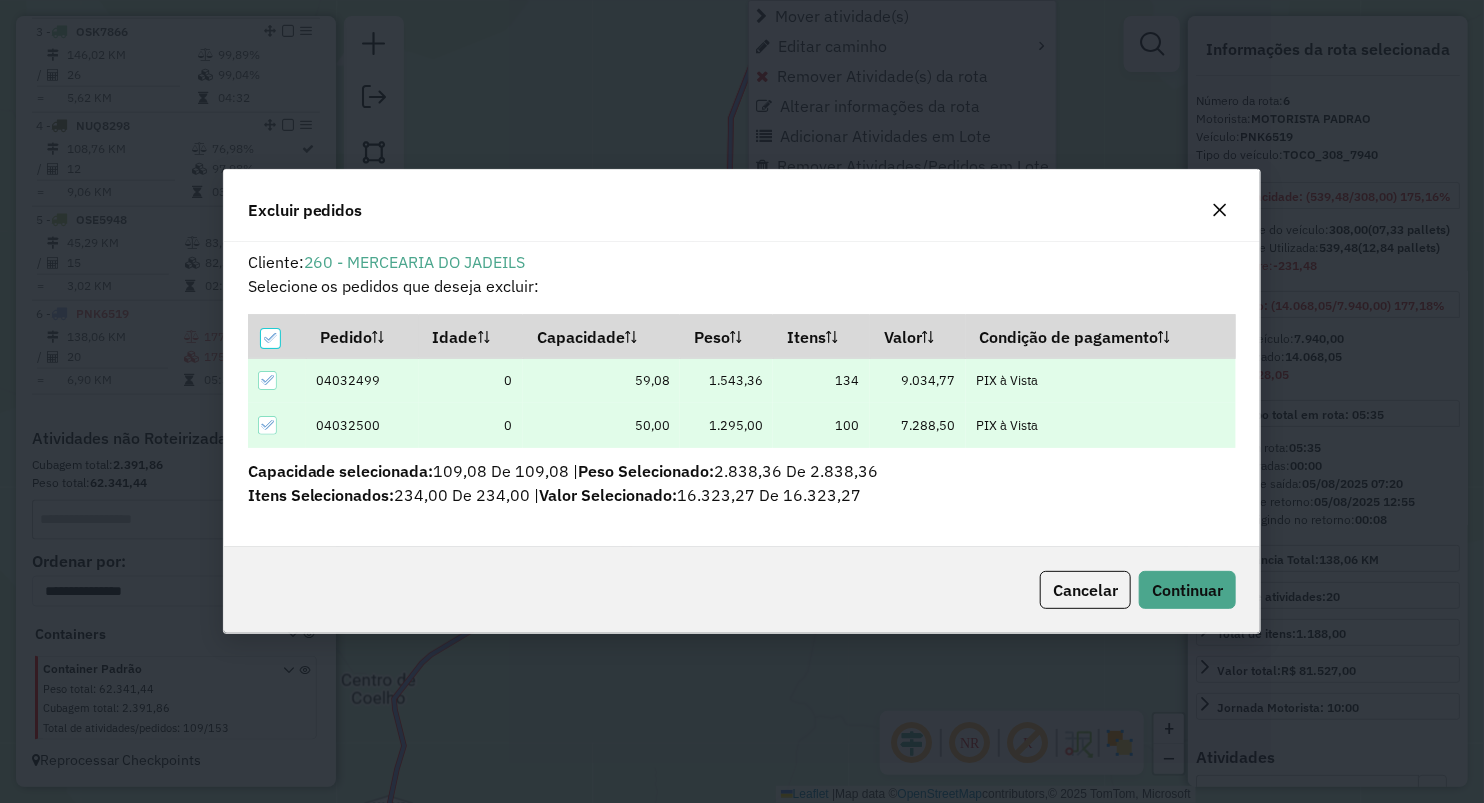 scroll, scrollTop: 0, scrollLeft: 0, axis: both 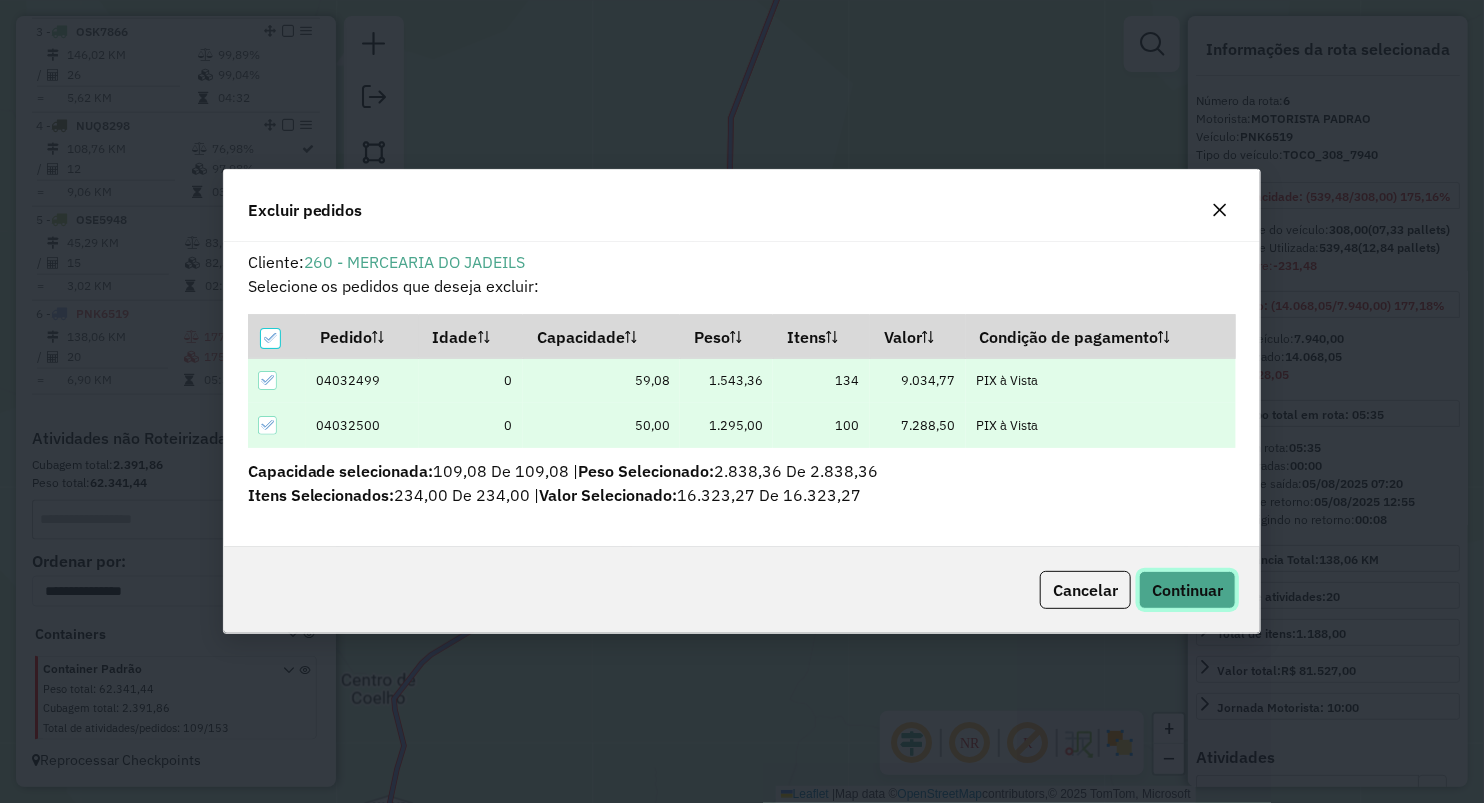 click on "Continuar" 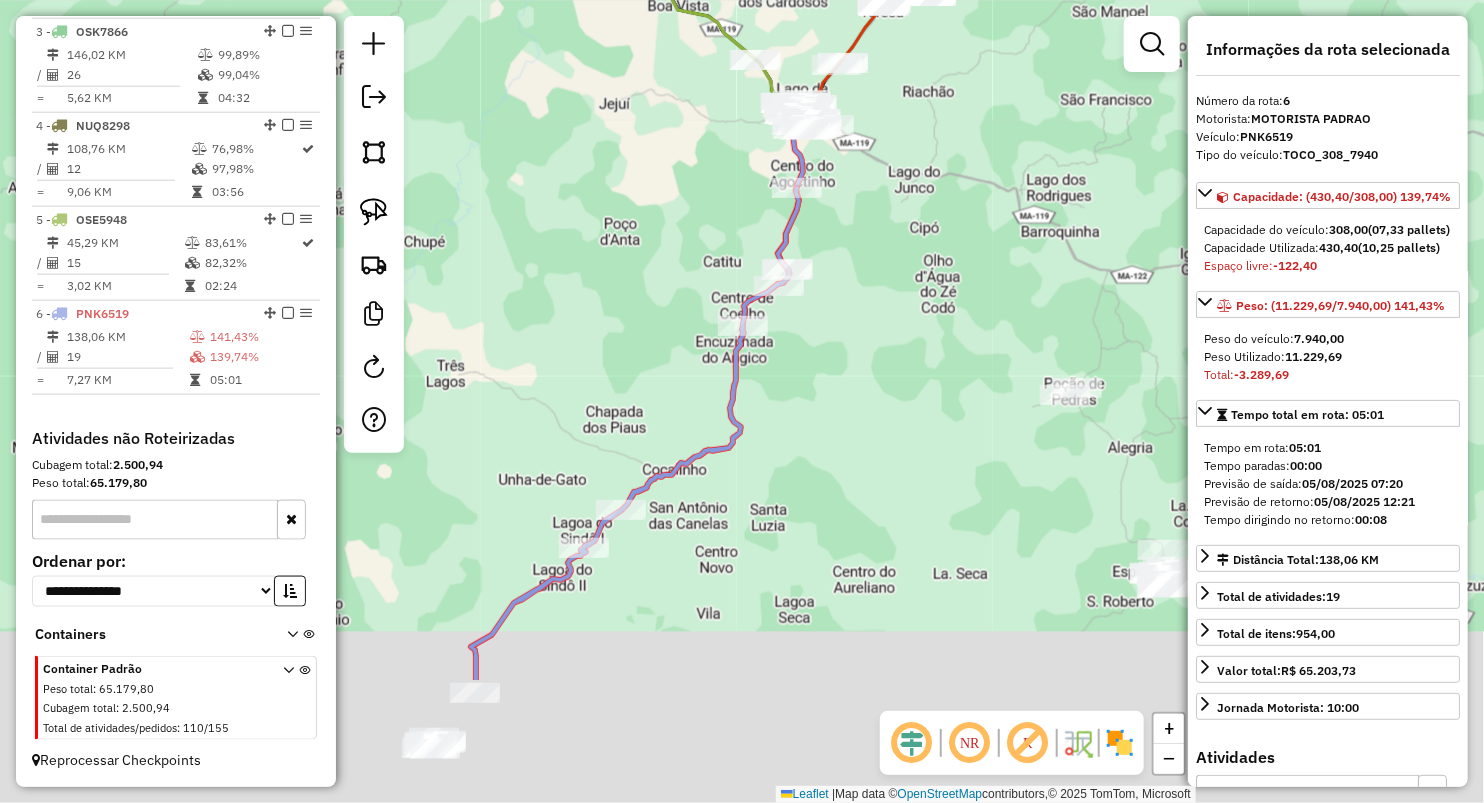 drag, startPoint x: 773, startPoint y: 614, endPoint x: 868, endPoint y: 308, distance: 320.40756 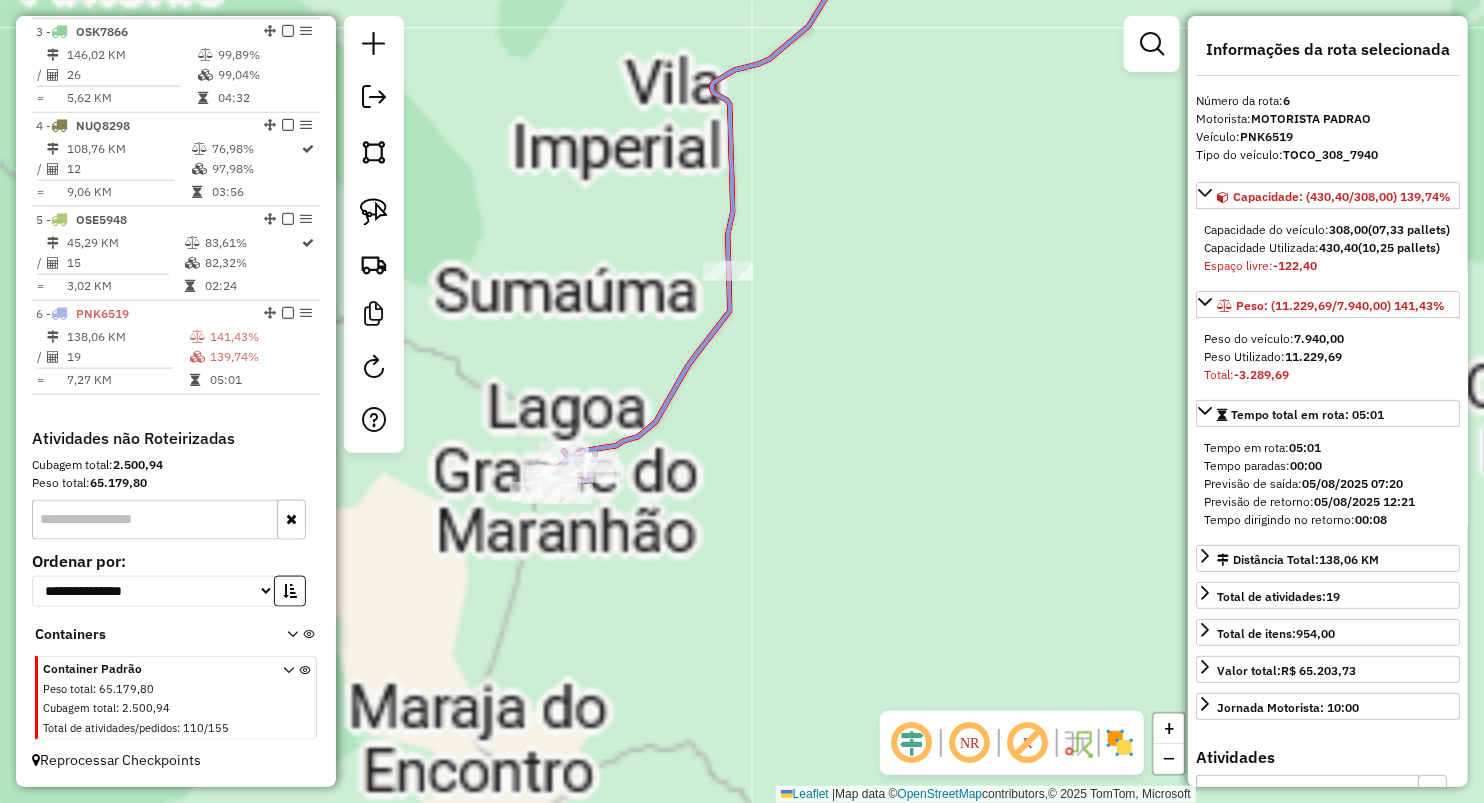drag, startPoint x: 645, startPoint y: 569, endPoint x: 945, endPoint y: 348, distance: 372.61374 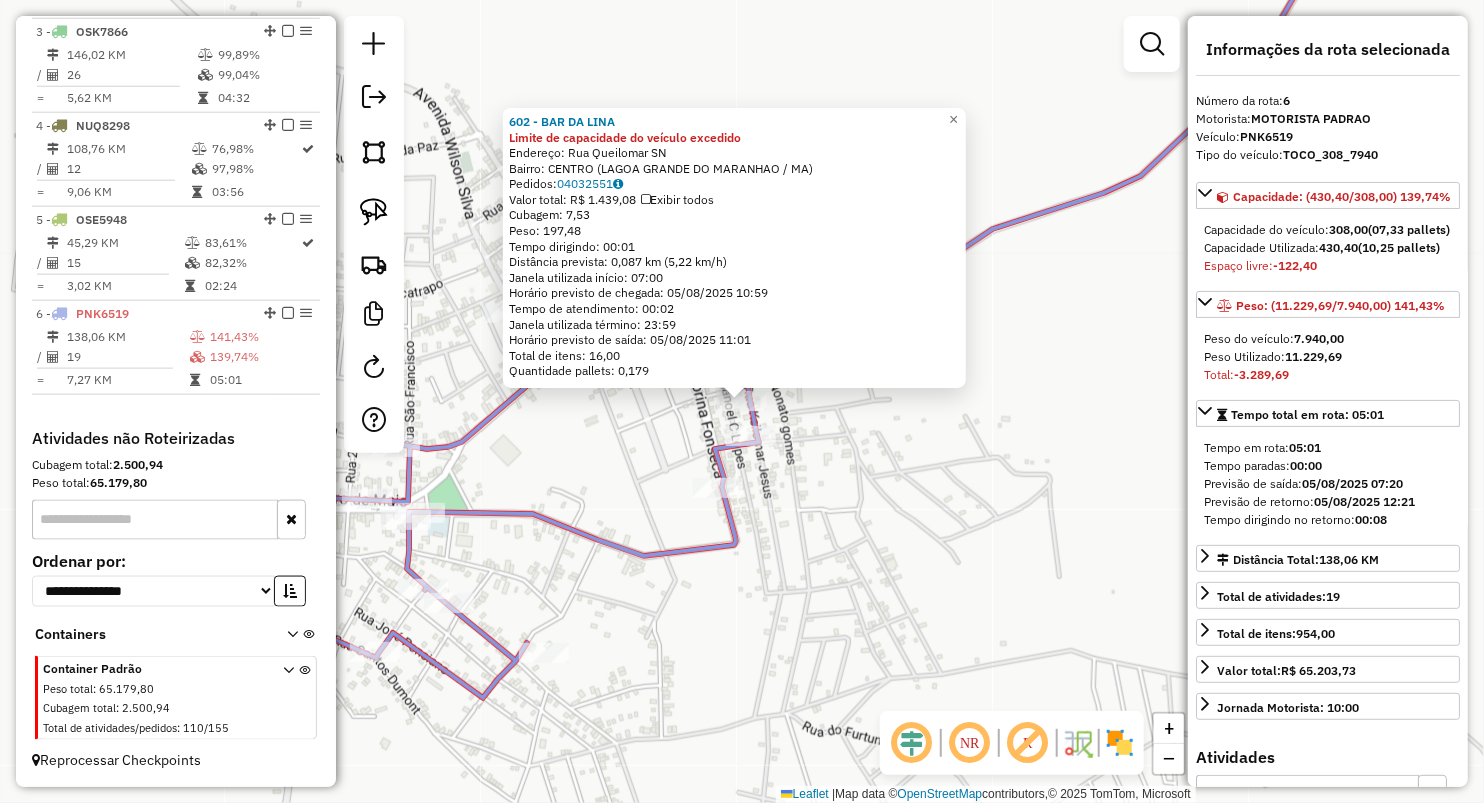 click on "Rota 6 - Placa PNK6519  602 - BAR DA LINA 602 - BAR DA LINA Limite de capacidade do veículo excedido  Endereço:  Rua Queilomar SN   Bairro: CENTRO (LAGOA GRANDE DO MARANHAO / MA)   Pedidos:  04032551   Valor total: R$ 1.439,08   Exibir todos   Cubagem: 7,53  Peso: 197,48  Tempo dirigindo: 00:01   Distância prevista: 0,087 km (5,22 km/h)   Janela utilizada início: 07:00   Horário previsto de chegada: 05/08/2025 10:59   Tempo de atendimento: 00:02   Janela utilizada término: 23:59   Horário previsto de saída: 05/08/2025 11:01   Total de itens: 16,00   Quantidade pallets: 0,179  × Janela de atendimento Grade de atendimento Capacidade Transportadoras Veículos Cliente Pedidos  Rotas Selecione os dias de semana para filtrar as janelas de atendimento  Seg   Ter   Qua   Qui   Sex   Sáb   Dom  Informe o período da janela de atendimento: De: Até:  Filtrar exatamente a janela do cliente  Considerar janela de atendimento padrão  Selecione os dias de semana para filtrar as grades de atendimento  Seg   Ter  +" 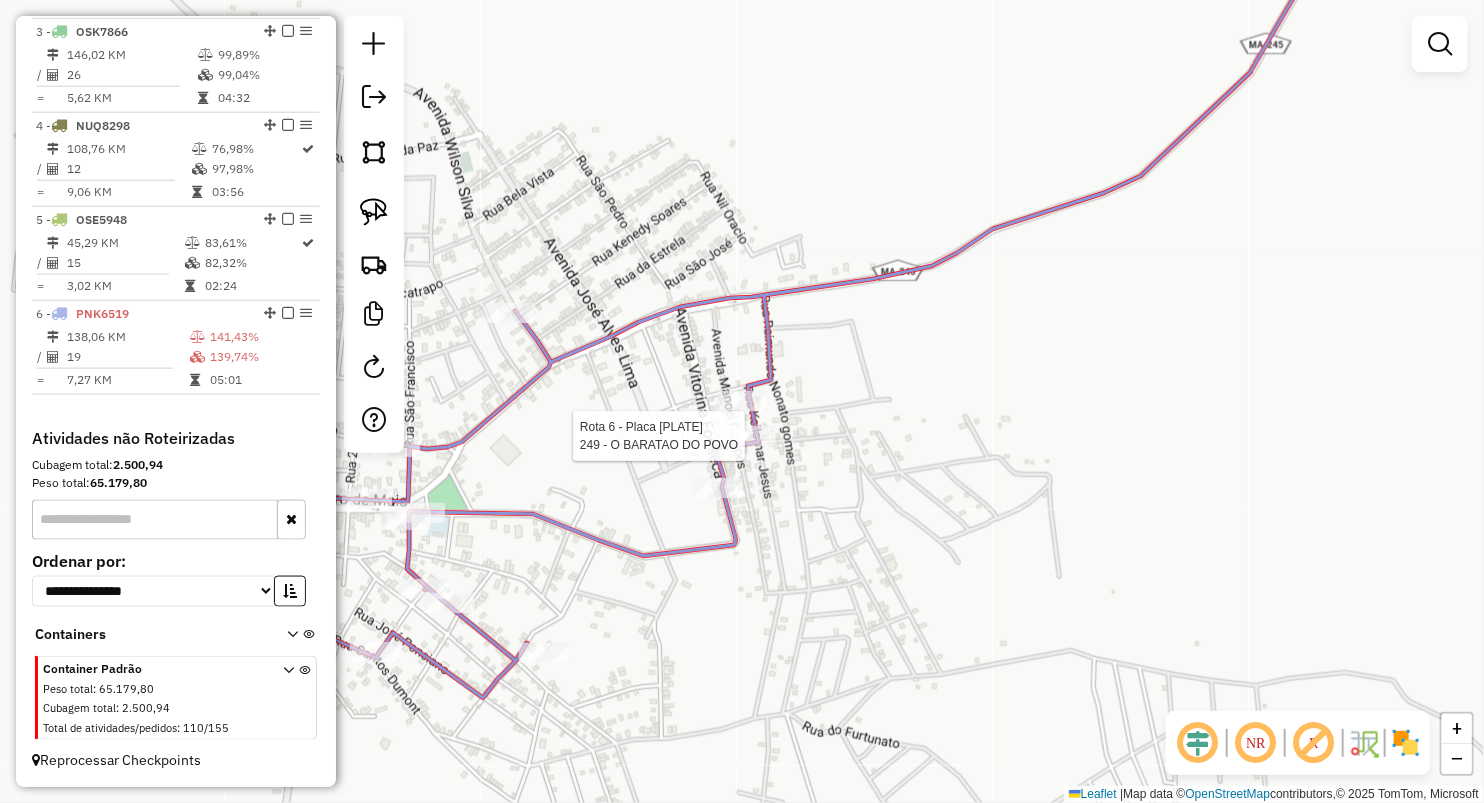 select on "**********" 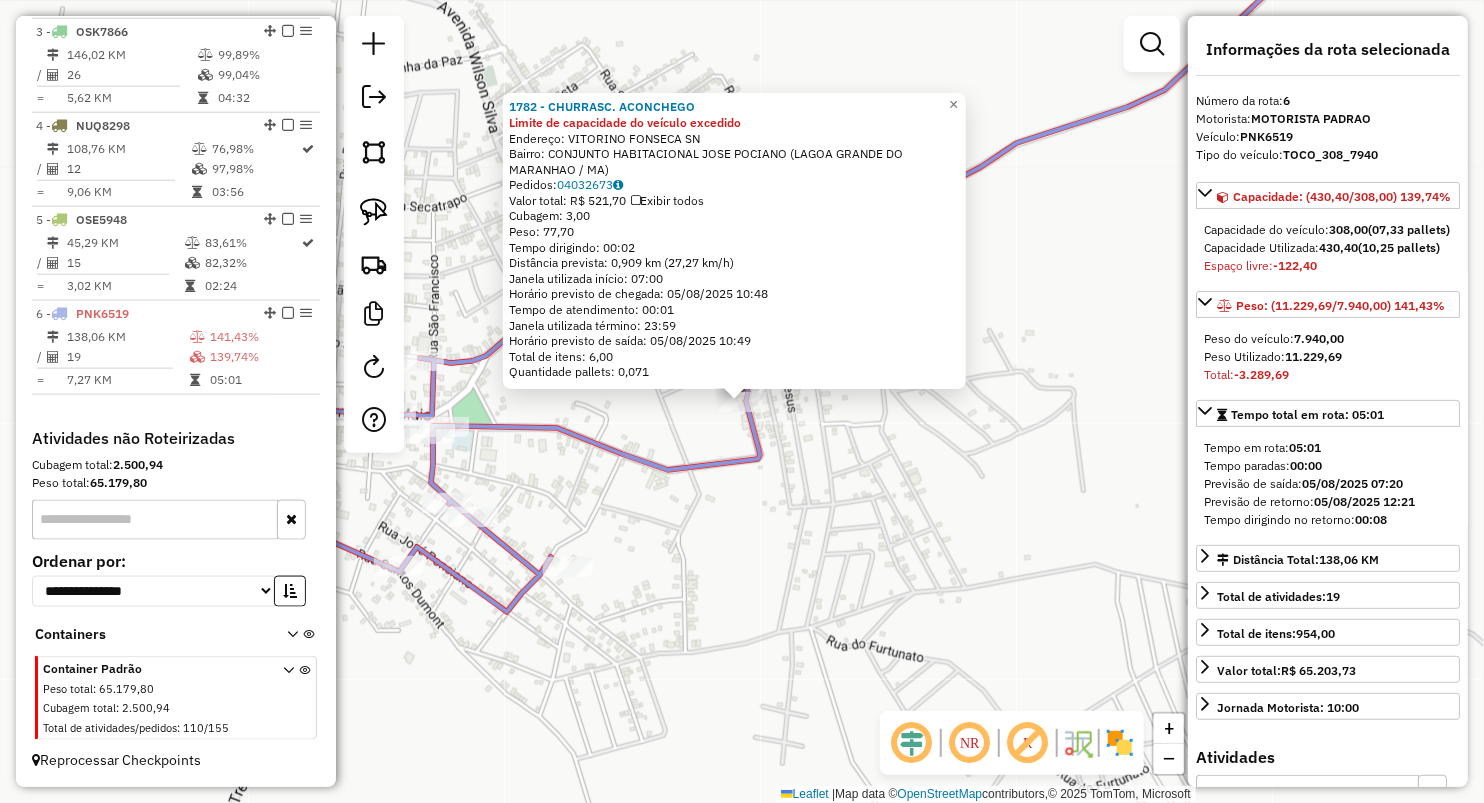 click on "1782 - CHURRASC. ACONCHEGO Limite de capacidade do veículo excedido  Endereço:  VITORINO FONSECA SN   Bairro: CONJUNTO HABITACIONAL JOSE POCIANO (LAGOA GRANDE DO MARANHAO / MA)   Pedidos:  04032673   Valor total: R$ 521,70   Exibir todos   Cubagem: 3,00  Peso: 77,70  Tempo dirigindo: 00:02   Distância prevista: 0,909 km (27,27 km/h)   Janela utilizada início: 07:00   Horário previsto de chegada: 05/08/2025 10:48   Tempo de atendimento: 00:01   Janela utilizada término: 23:59   Horário previsto de saída: 05/08/2025 10:49   Total de itens: 6,00   Quantidade pallets: 0,071  × Janela de atendimento Grade de atendimento Capacidade Transportadoras Veículos Cliente Pedidos  Rotas Selecione os dias de semana para filtrar as janelas de atendimento  Seg   Ter   Qua   Qui   Sex   Sáb   Dom  Informe o período da janela de atendimento: De: Até:  Filtrar exatamente a janela do cliente  Considerar janela de atendimento padrão  Selecione os dias de semana para filtrar as grades de atendimento  Seg   Ter   Qua" 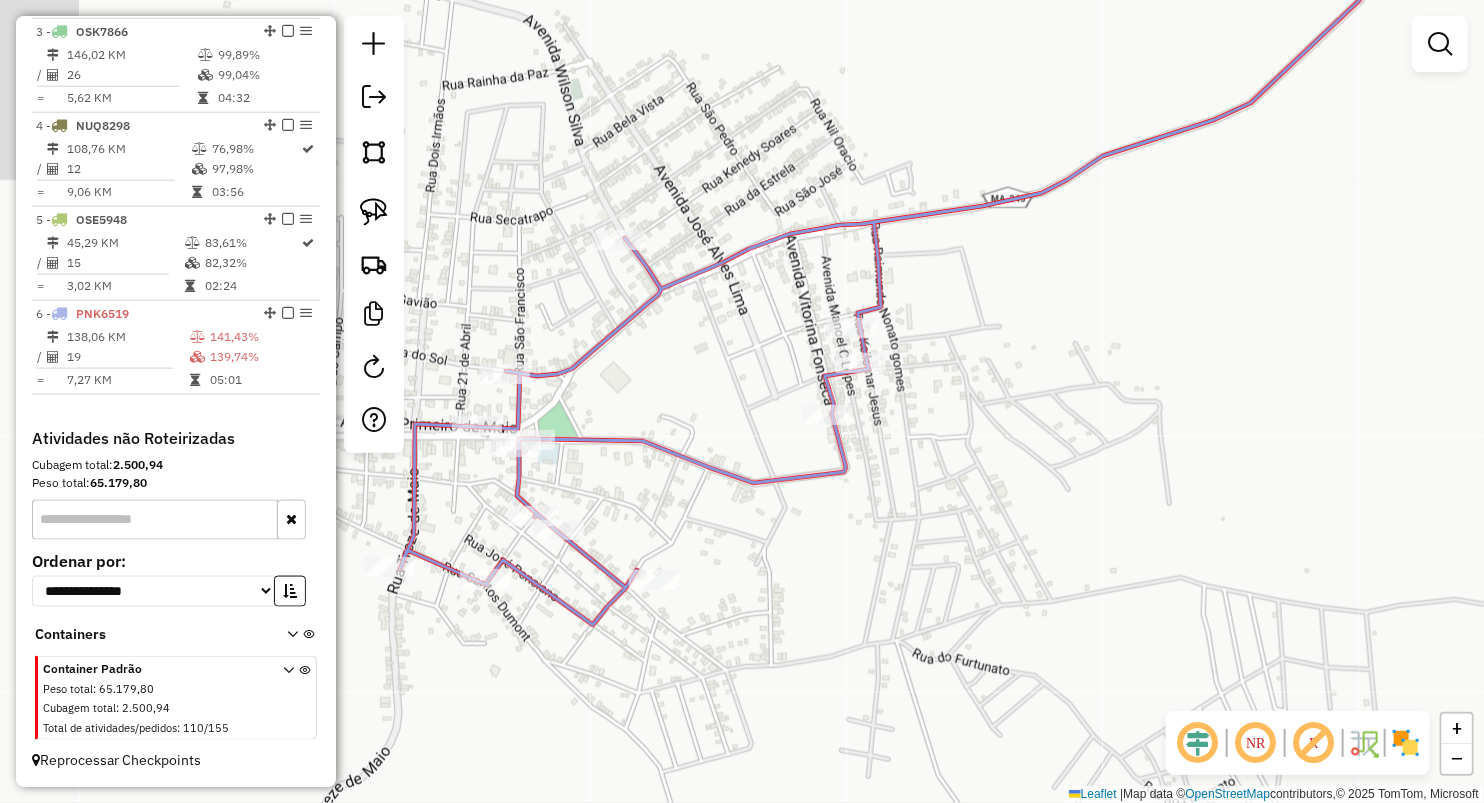 drag, startPoint x: 568, startPoint y: 396, endPoint x: 904, endPoint y: 447, distance: 339.8485 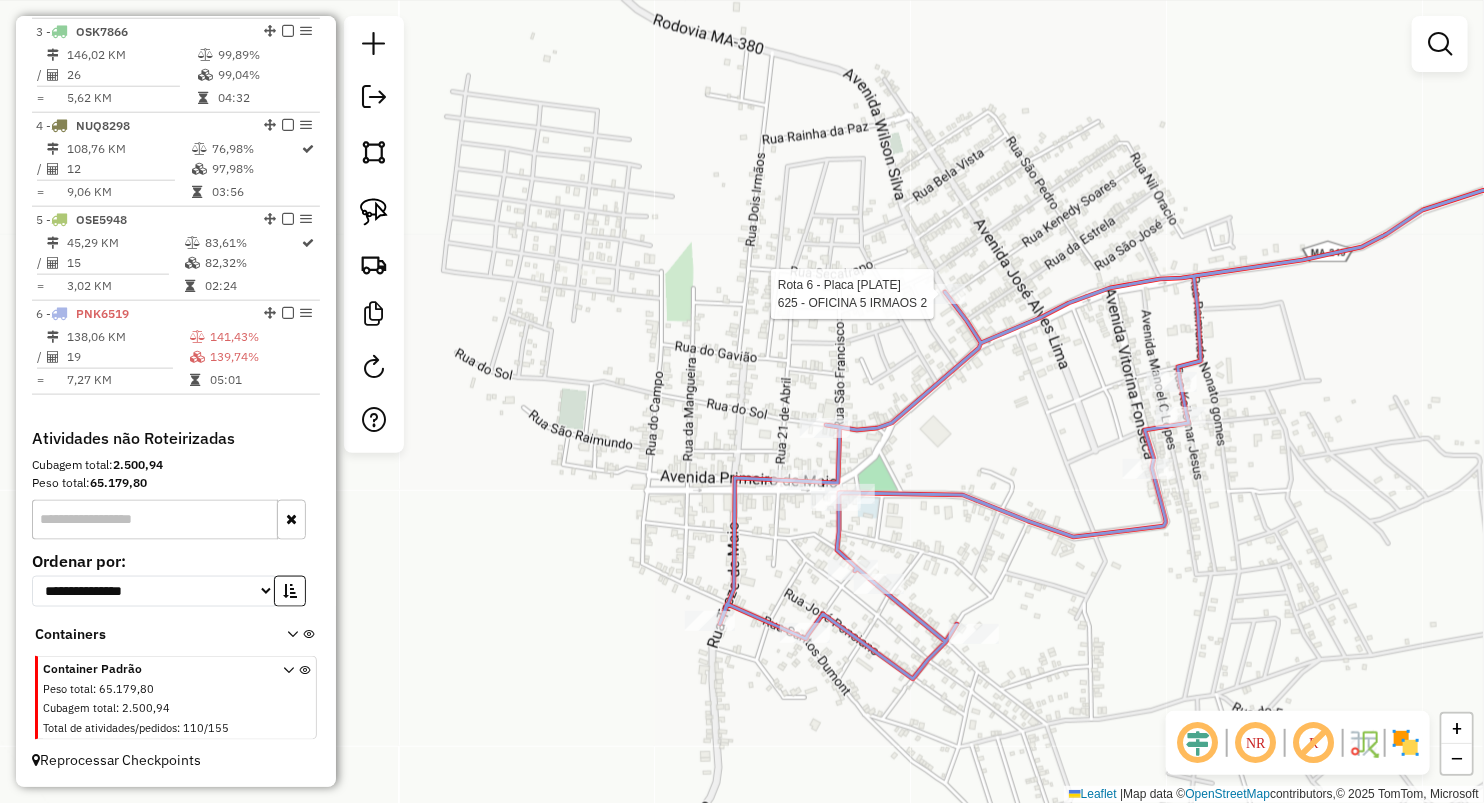 select on "**********" 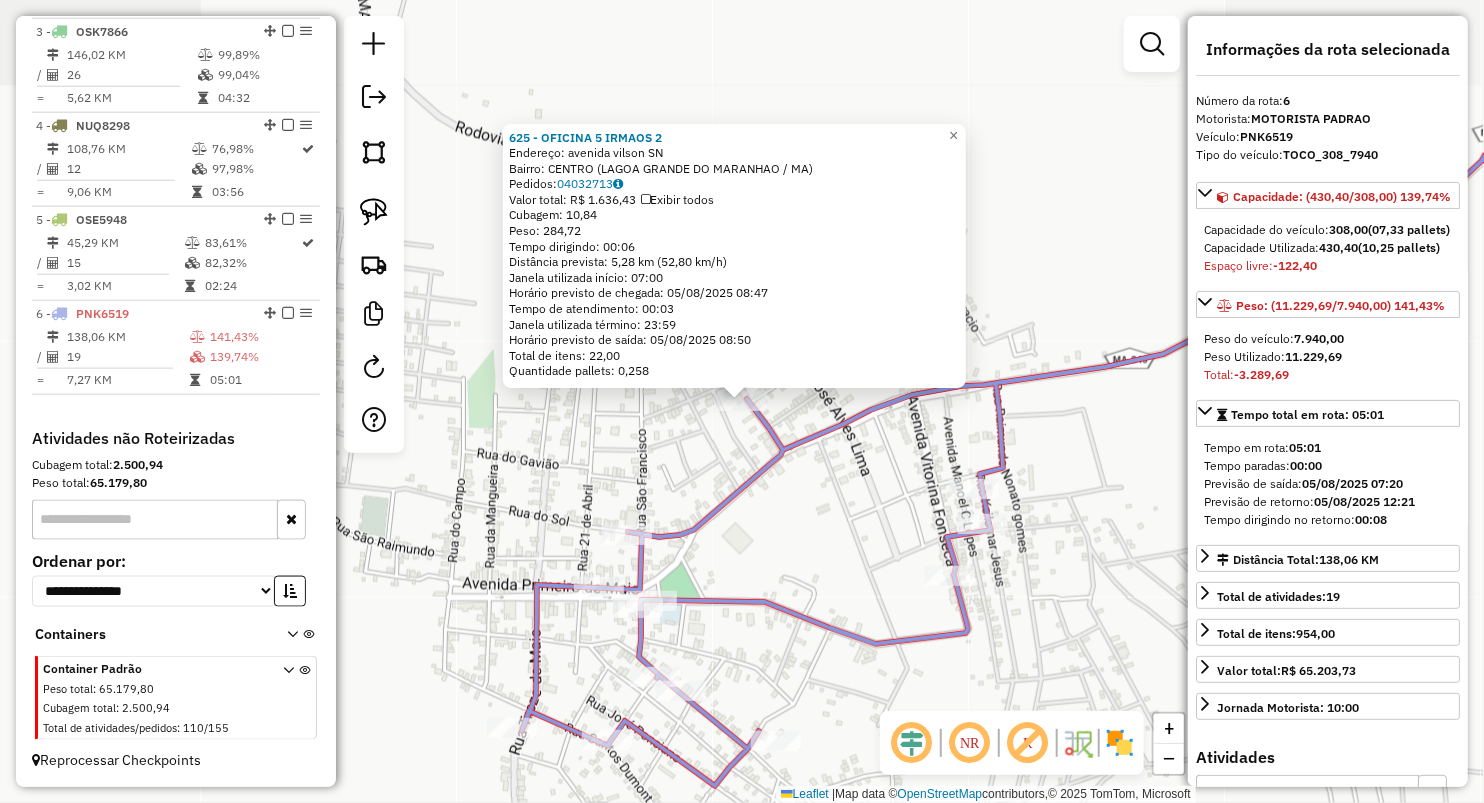 click on "625 - OFICINA 5 IRMAOS 2  Endereço:  avenida vilson SN   Bairro: CENTRO (LAGOA GRANDE DO MARANHAO / MA)   Pedidos:  04032713   Valor total: R$ 1.636,43   Exibir todos   Cubagem: 10,84  Peso: 284,72  Tempo dirigindo: 00:06   Distância prevista: 5,28 km (52,80 km/h)   Janela utilizada início: 07:00   Horário previsto de chegada: 05/08/2025 08:47   Tempo de atendimento: 00:03   Janela utilizada término: 23:59   Horário previsto de saída: 05/08/2025 08:50   Total de itens: 22,00   Quantidade pallets: 0,258  × Janela de atendimento Grade de atendimento Capacidade Transportadoras Veículos Cliente Pedidos  Rotas Selecione os dias de semana para filtrar as janelas de atendimento  Seg   Ter   Qua   Qui   Sex   Sáb   Dom  Informe o período da janela de atendimento: De: Até:  Filtrar exatamente a janela do cliente  Considerar janela de atendimento padrão  Selecione os dias de semana para filtrar as grades de atendimento  Seg   Ter   Qua   Qui   Sex   Sáb   Dom   Peso mínimo:   Peso máximo:   De:   Até:" 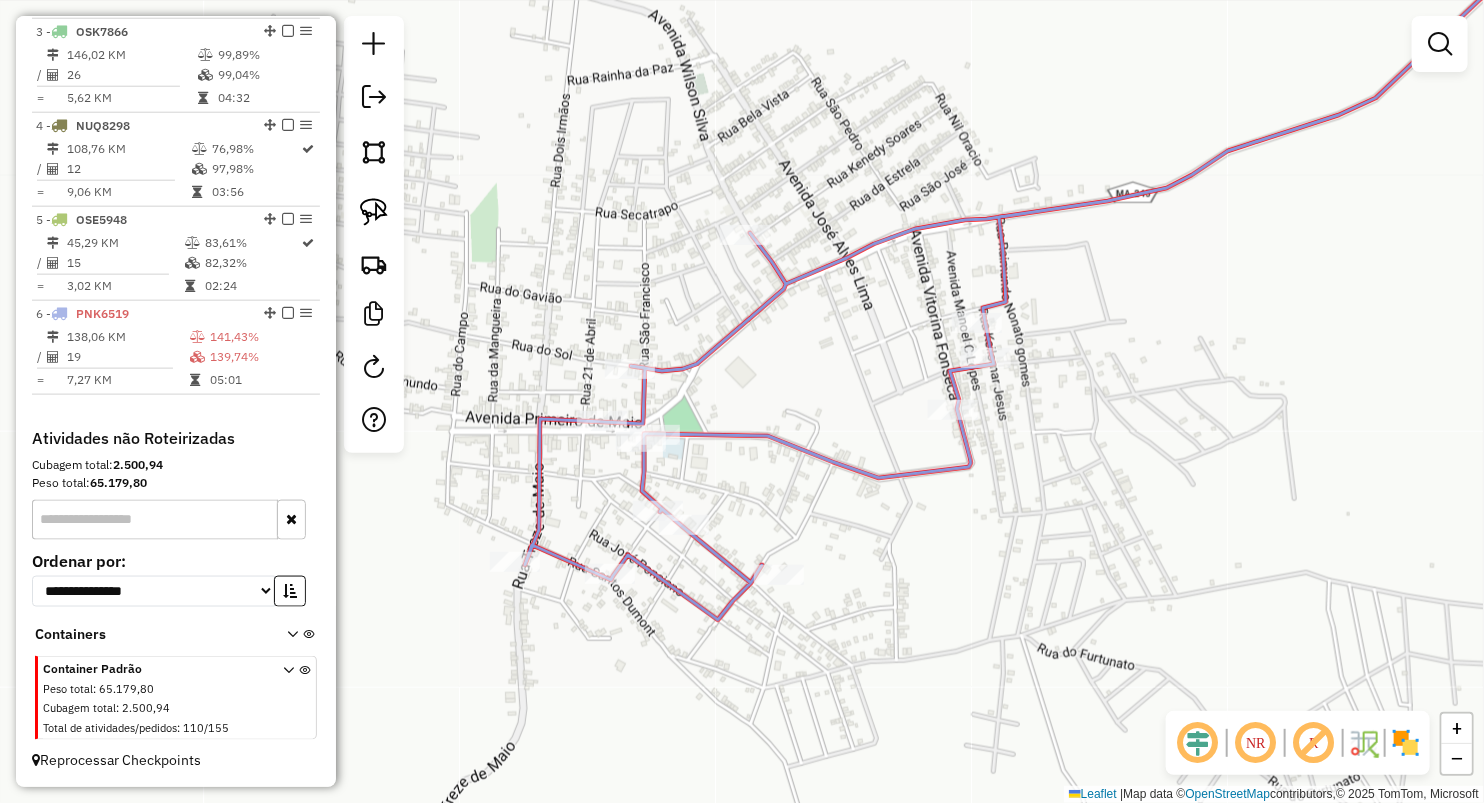 drag, startPoint x: 795, startPoint y: 522, endPoint x: 798, endPoint y: 356, distance: 166.0271 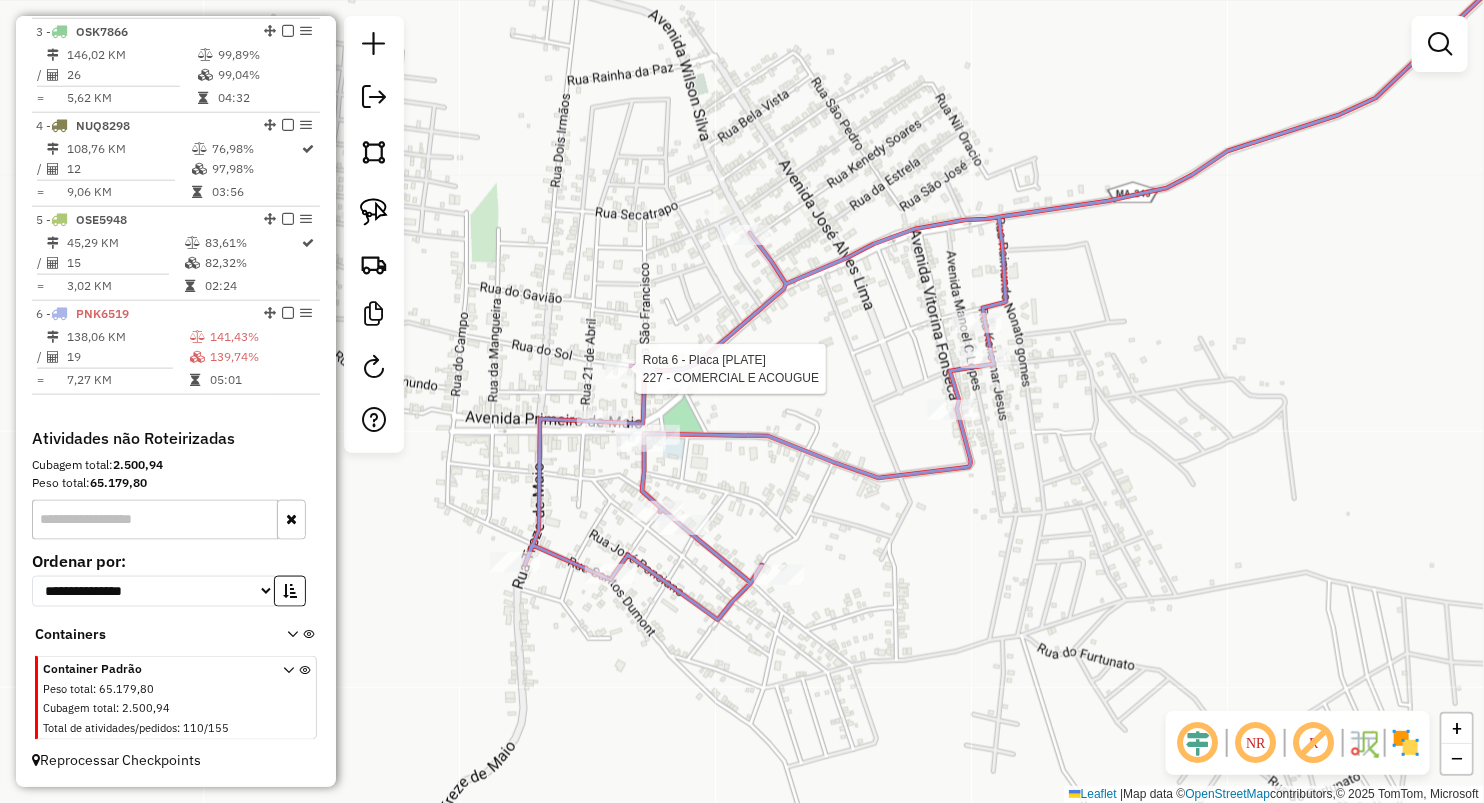 select on "**********" 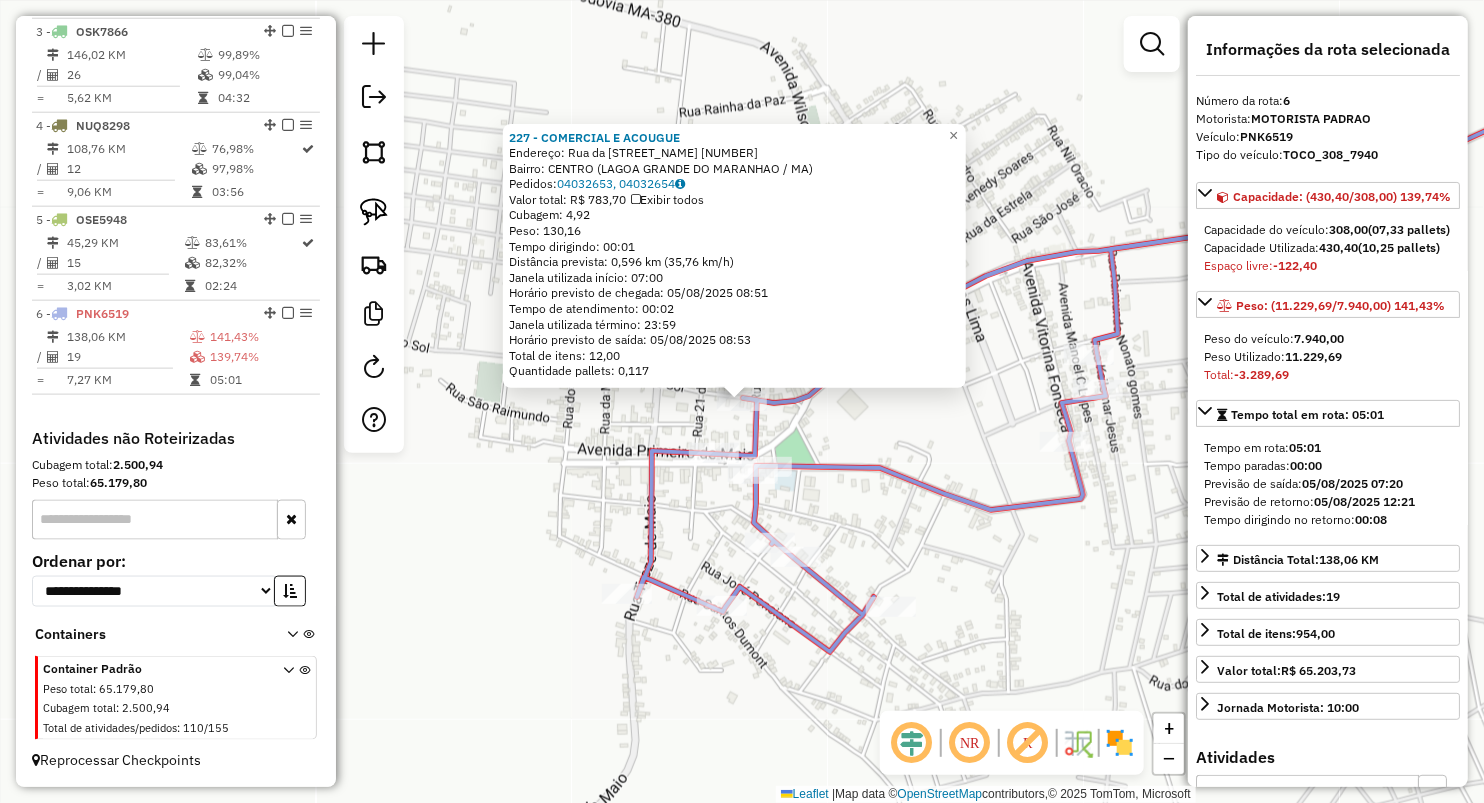 click on "227 - COMERCIAL E ACOUGUE  Endereço:  Rua da Igreja 40   Bairro: CENTRO (LAGOA GRANDE DO MARANHAO / MA)   Pedidos:  04032653, 04032654   Valor total: R$ 783,70   Exibir todos   Cubagem: 4,92  Peso: 130,16  Tempo dirigindo: 00:01   Distância prevista: 0,596 km (35,76 km/h)   Janela utilizada início: 07:00   Horário previsto de chegada: 05/08/2025 08:51   Tempo de atendimento: 00:02   Janela utilizada término: 23:59   Horário previsto de saída: 05/08/2025 08:53   Total de itens: 12,00   Quantidade pallets: 0,117  × Janela de atendimento Grade de atendimento Capacidade Transportadoras Veículos Cliente Pedidos  Rotas Selecione os dias de semana para filtrar as janelas de atendimento  Seg   Ter   Qua   Qui   Sex   Sáb   Dom  Informe o período da janela de atendimento: De: Até:  Filtrar exatamente a janela do cliente  Considerar janela de atendimento padrão  Selecione os dias de semana para filtrar as grades de atendimento  Seg   Ter   Qua   Qui   Sex   Sáb   Dom   Peso mínimo:   Peso máximo:   De:" 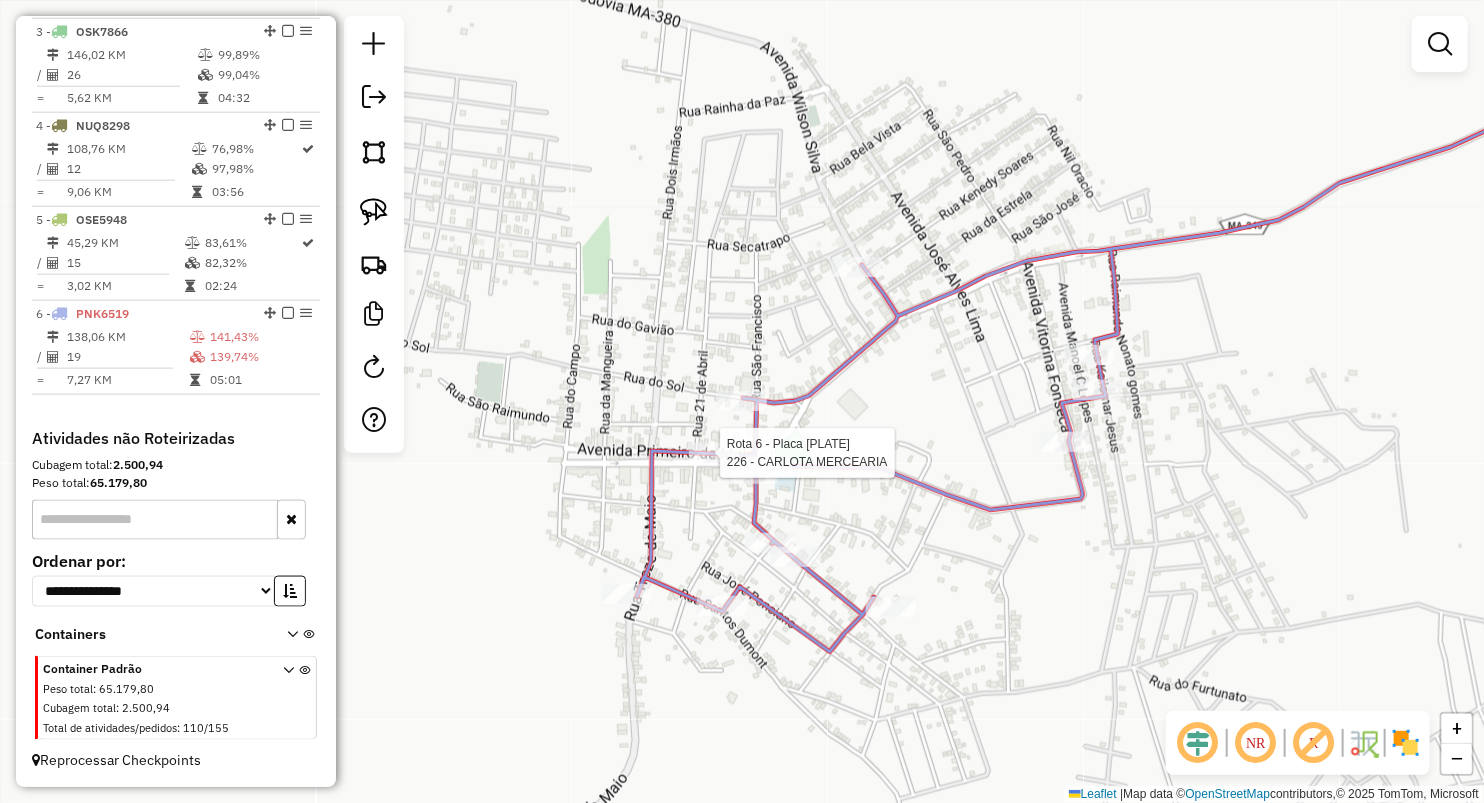 select on "**********" 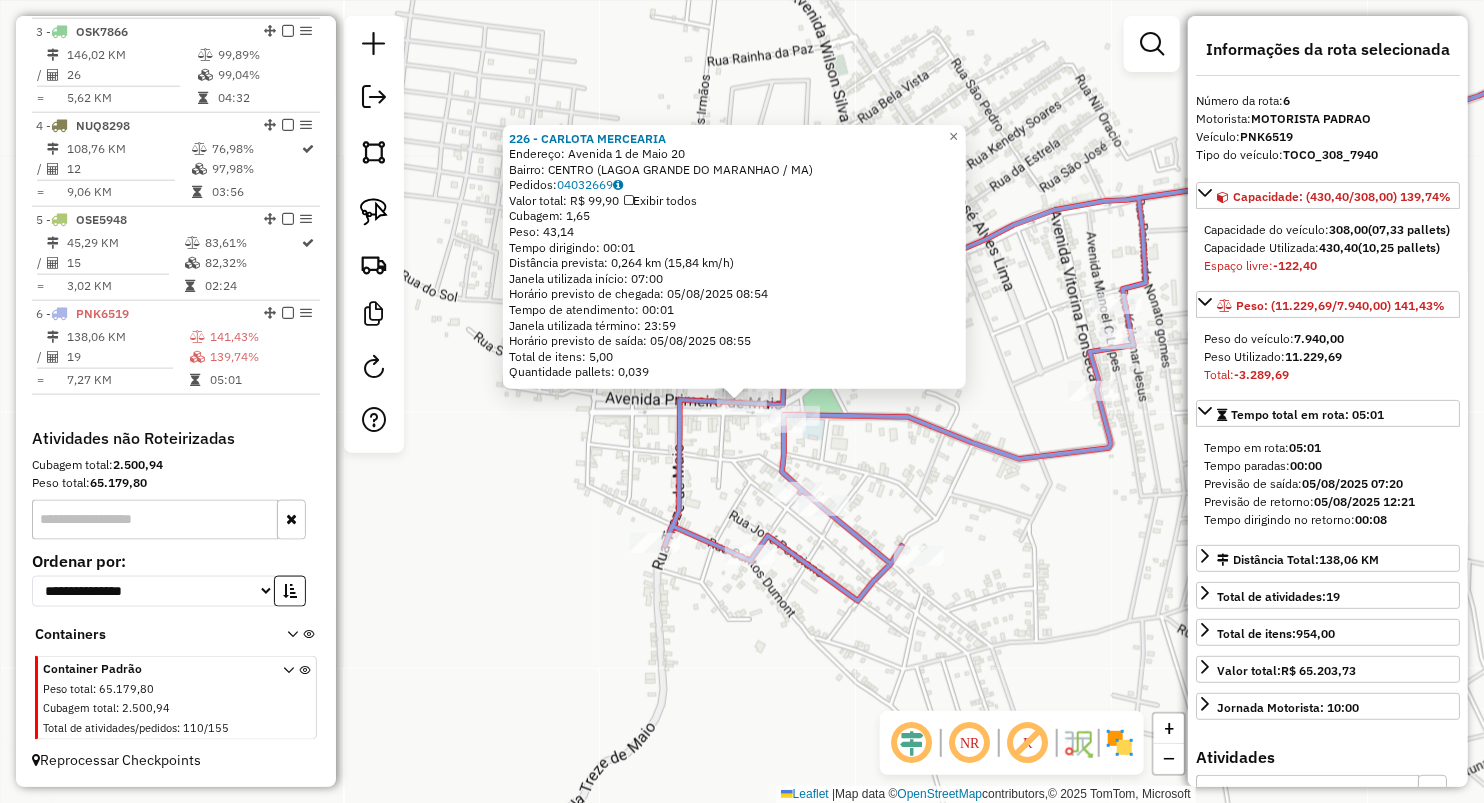 click on "226 - CARLOTA MERCEARIA  Endereço:  Avenida 1 de Maio 20   Bairro: CENTRO (LAGOA GRANDE DO MARANHAO / MA)   Pedidos:  04032669   Valor total: R$ 99,90   Exibir todos   Cubagem: 1,65  Peso: 43,14  Tempo dirigindo: 00:01   Distância prevista: 0,264 km (15,84 km/h)   Janela utilizada início: 07:00   Horário previsto de chegada: 05/08/2025 08:54   Tempo de atendimento: 00:01   Janela utilizada término: 23:59   Horário previsto de saída: 05/08/2025 08:55   Total de itens: 5,00   Quantidade pallets: 0,039  × Janela de atendimento Grade de atendimento Capacidade Transportadoras Veículos Cliente Pedidos  Rotas Selecione os dias de semana para filtrar as janelas de atendimento  Seg   Ter   Qua   Qui   Sex   Sáb   Dom  Informe o período da janela de atendimento: De: Até:  Filtrar exatamente a janela do cliente  Considerar janela de atendimento padrão  Selecione os dias de semana para filtrar as grades de atendimento  Seg   Ter   Qua   Qui   Sex   Sáb   Dom   Clientes fora do dia de atendimento selecionado" 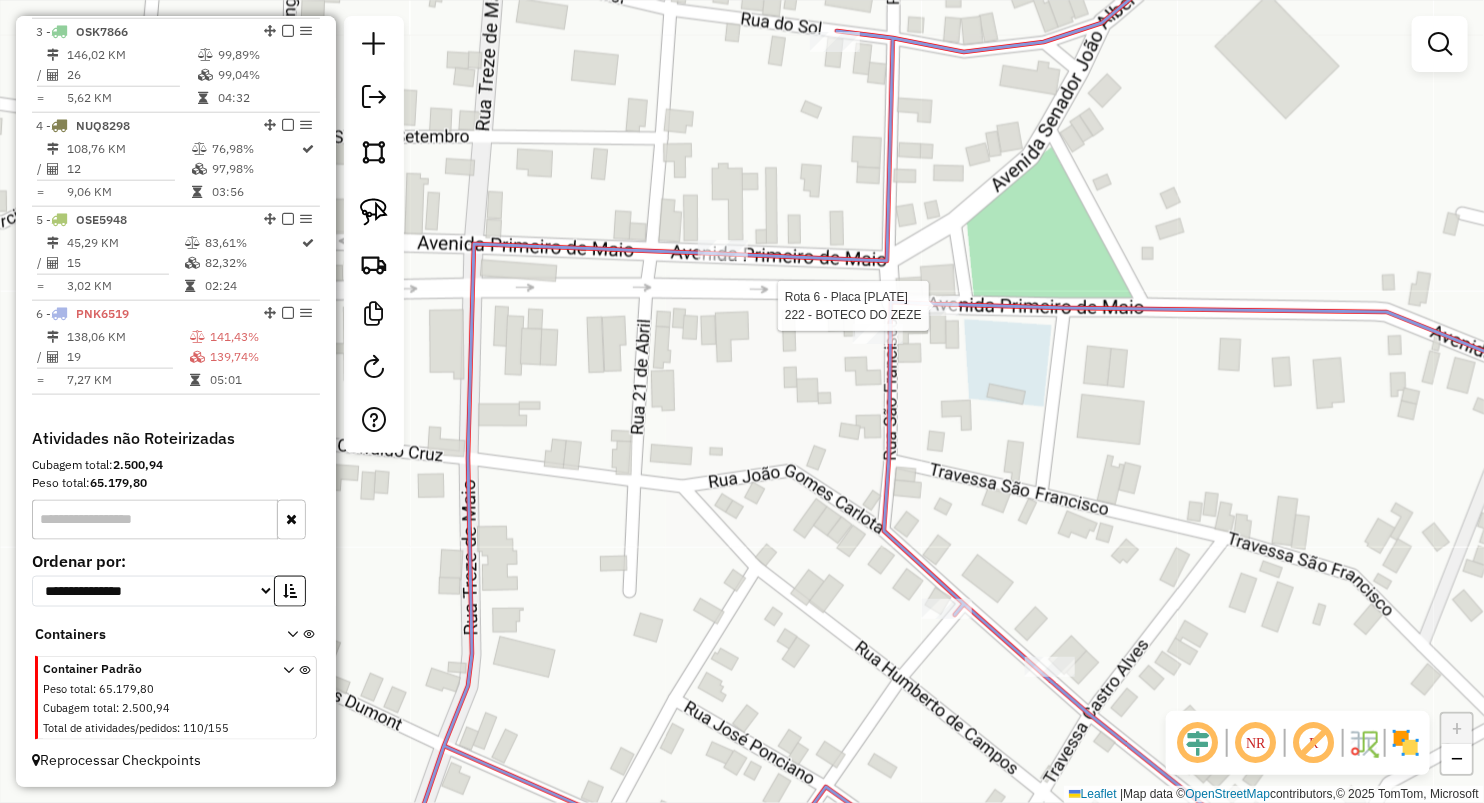 select on "**********" 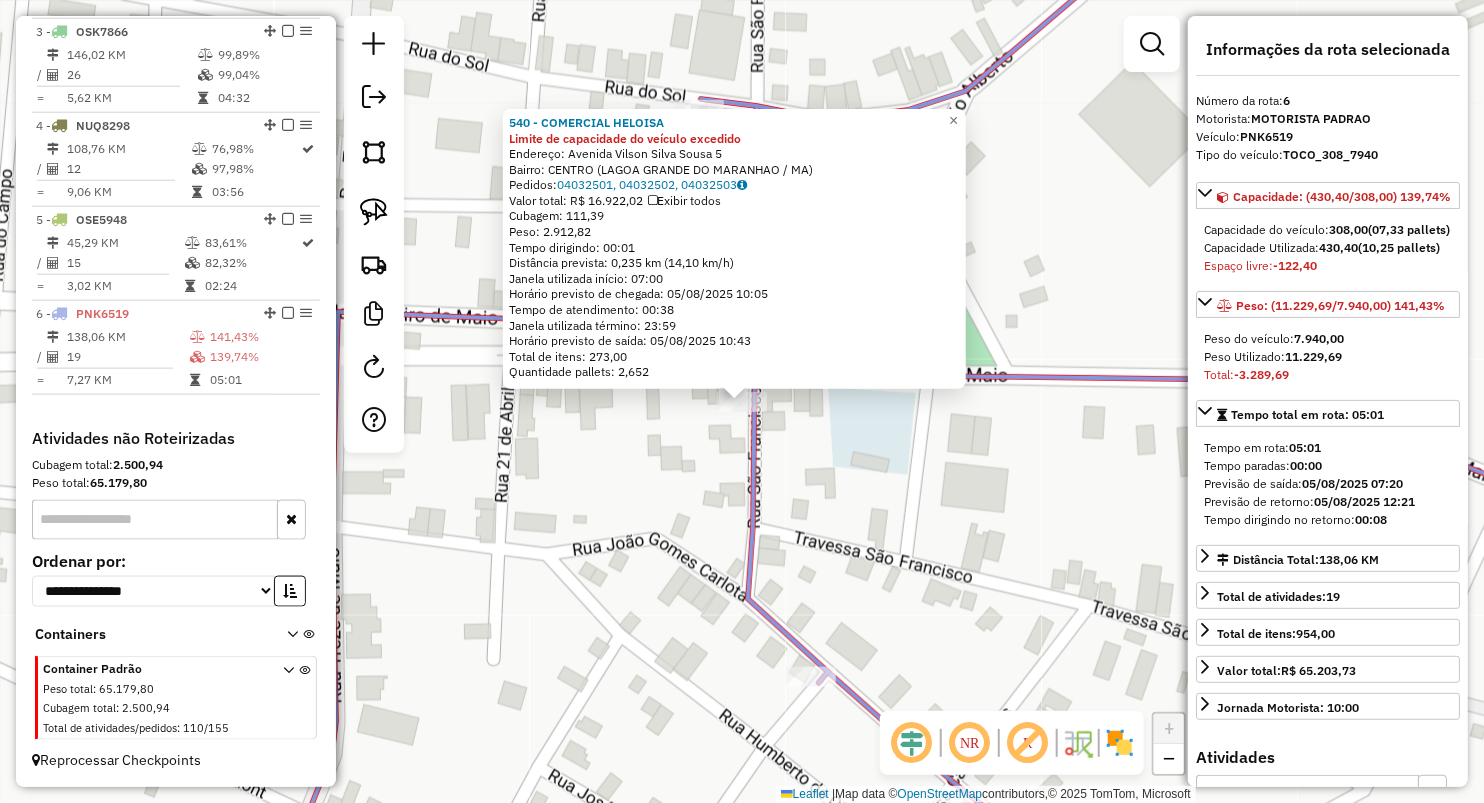 click on "540 - COMERCIAL HELOISA Limite de capacidade do veículo excedido  Endereço:  Avenida Vilson Silva Sousa 5   Bairro: CENTRO (LAGOA GRANDE DO MARANHAO / MA)   Pedidos:  04032501, 04032502, 04032503   Valor total: R$ 16.922,02   Exibir todos   Cubagem: 111,39  Peso: 2.912,82  Tempo dirigindo: 00:01   Distância prevista: 0,235 km (14,10 km/h)   Janela utilizada início: 07:00   Horário previsto de chegada: 05/08/2025 10:05   Tempo de atendimento: 00:38   Janela utilizada término: 23:59   Horário previsto de saída: 05/08/2025 10:43   Total de itens: 273,00   Quantidade pallets: 2,652  × Janela de atendimento Grade de atendimento Capacidade Transportadoras Veículos Cliente Pedidos  Rotas Selecione os dias de semana para filtrar as janelas de atendimento  Seg   Ter   Qua   Qui   Sex   Sáb   Dom  Informe o período da janela de atendimento: De: Até:  Filtrar exatamente a janela do cliente  Considerar janela de atendimento padrão  Selecione os dias de semana para filtrar as grades de atendimento  Seg  De:" 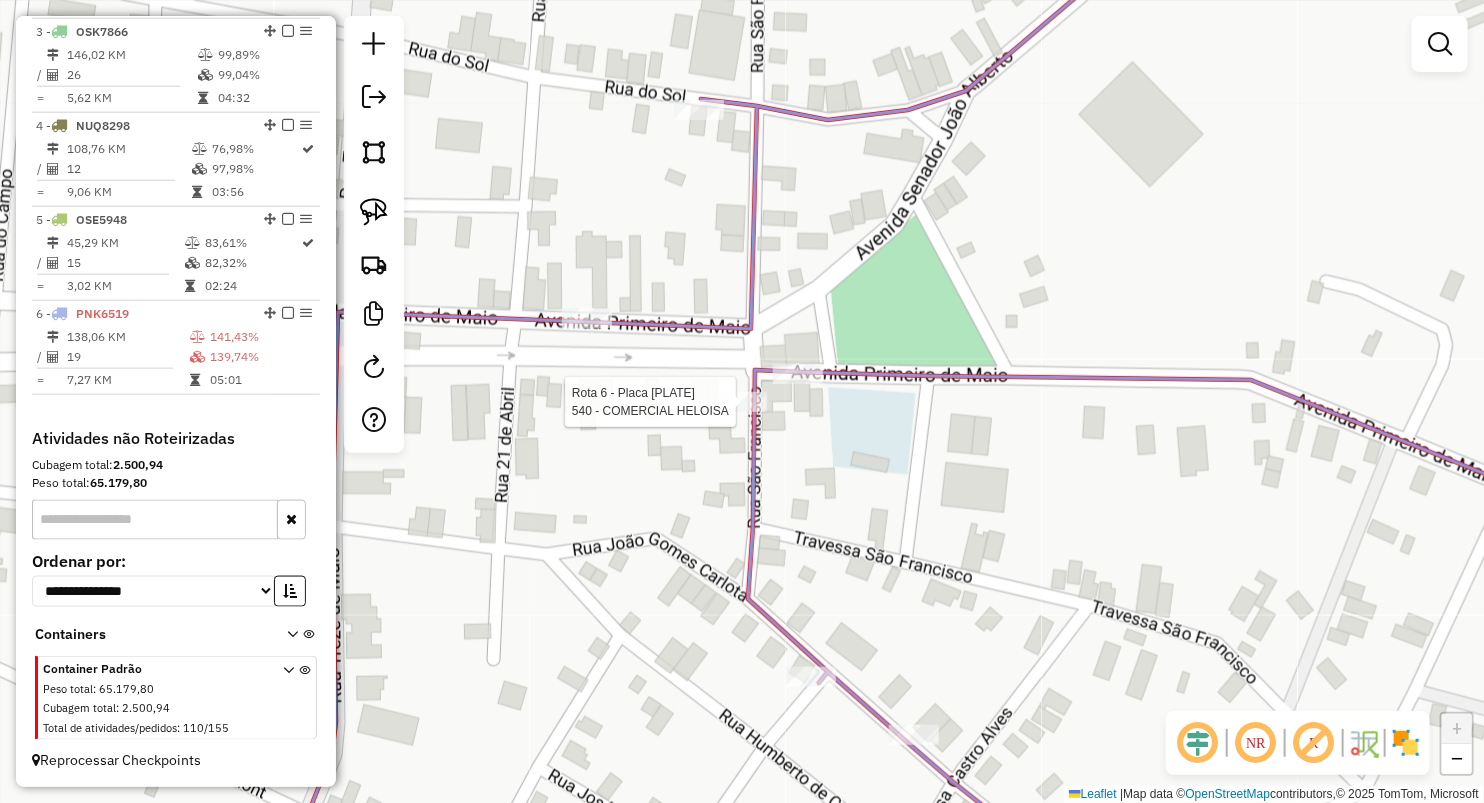 select on "**********" 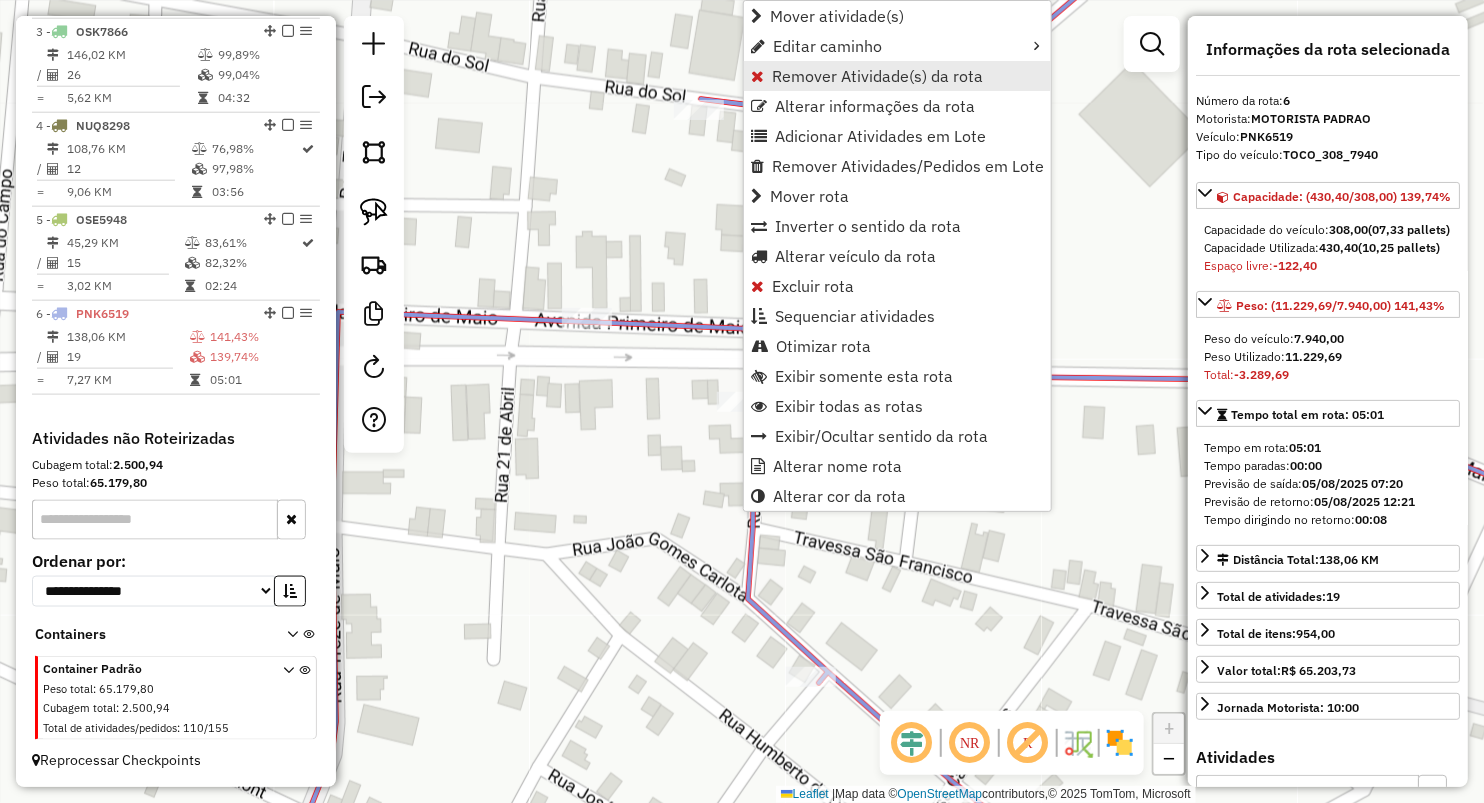 click on "Remover Atividade(s) da rota" at bounding box center [877, 76] 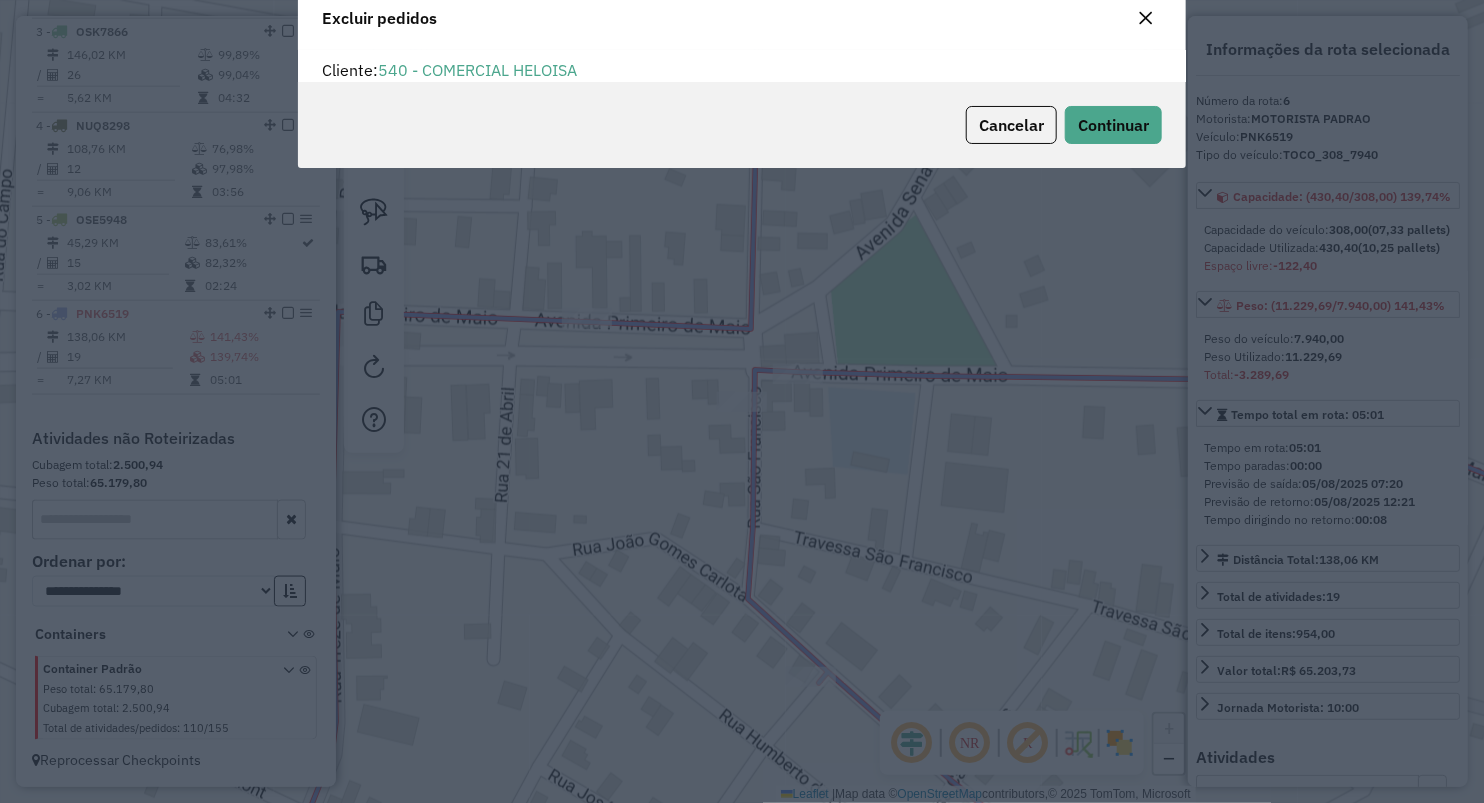 scroll, scrollTop: 69, scrollLeft: 0, axis: vertical 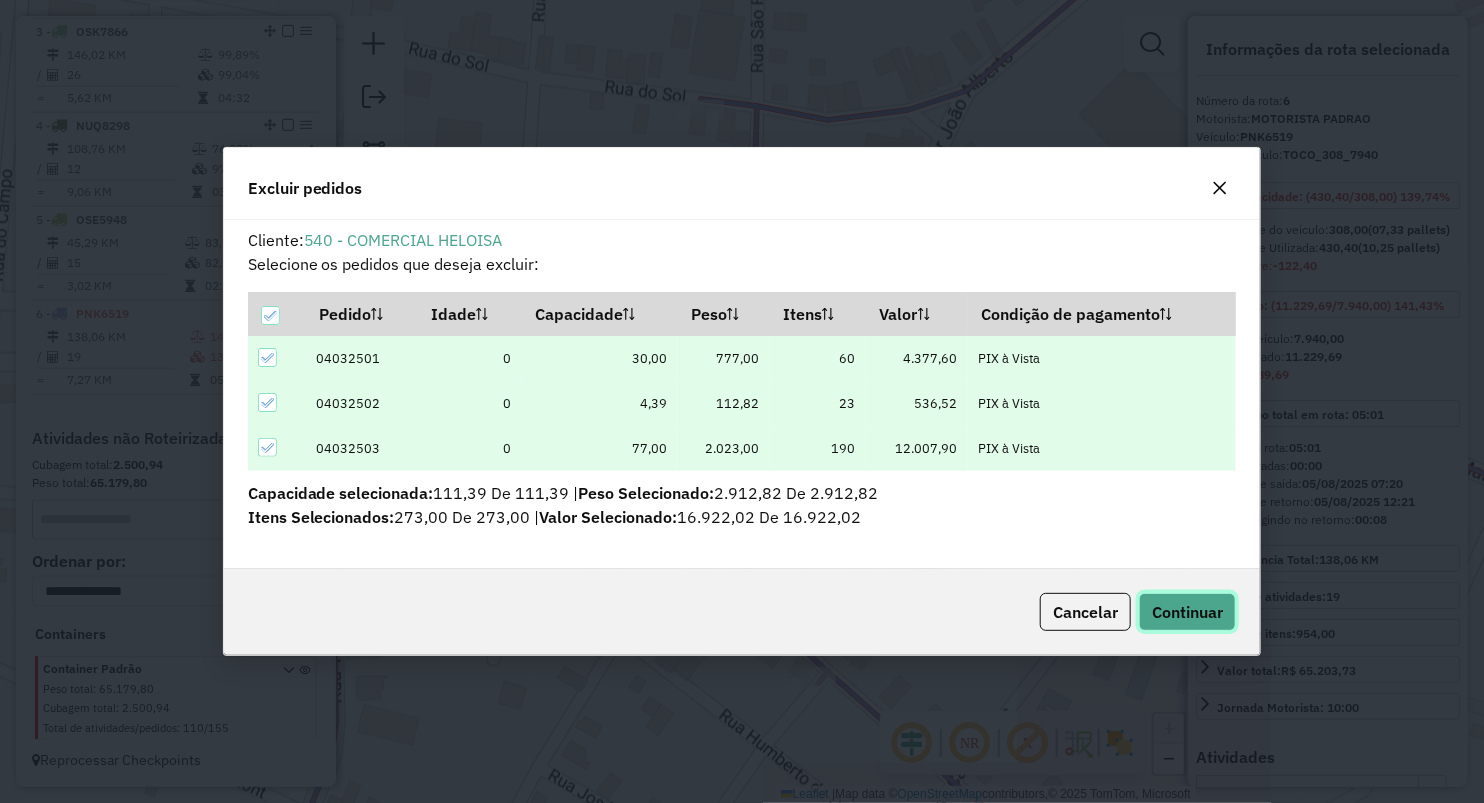 click on "Continuar" 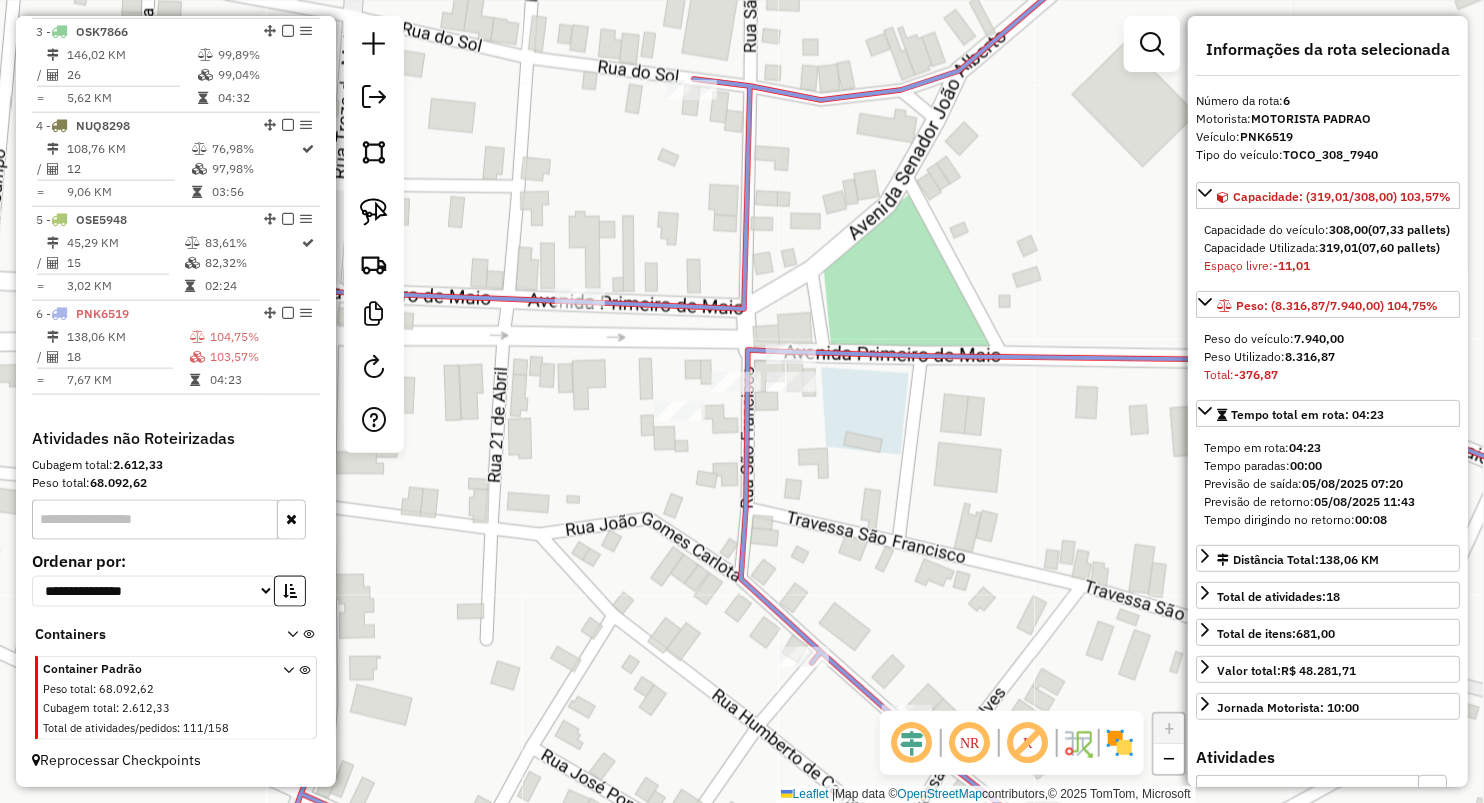 drag, startPoint x: 951, startPoint y: 540, endPoint x: 897, endPoint y: 380, distance: 168.8668 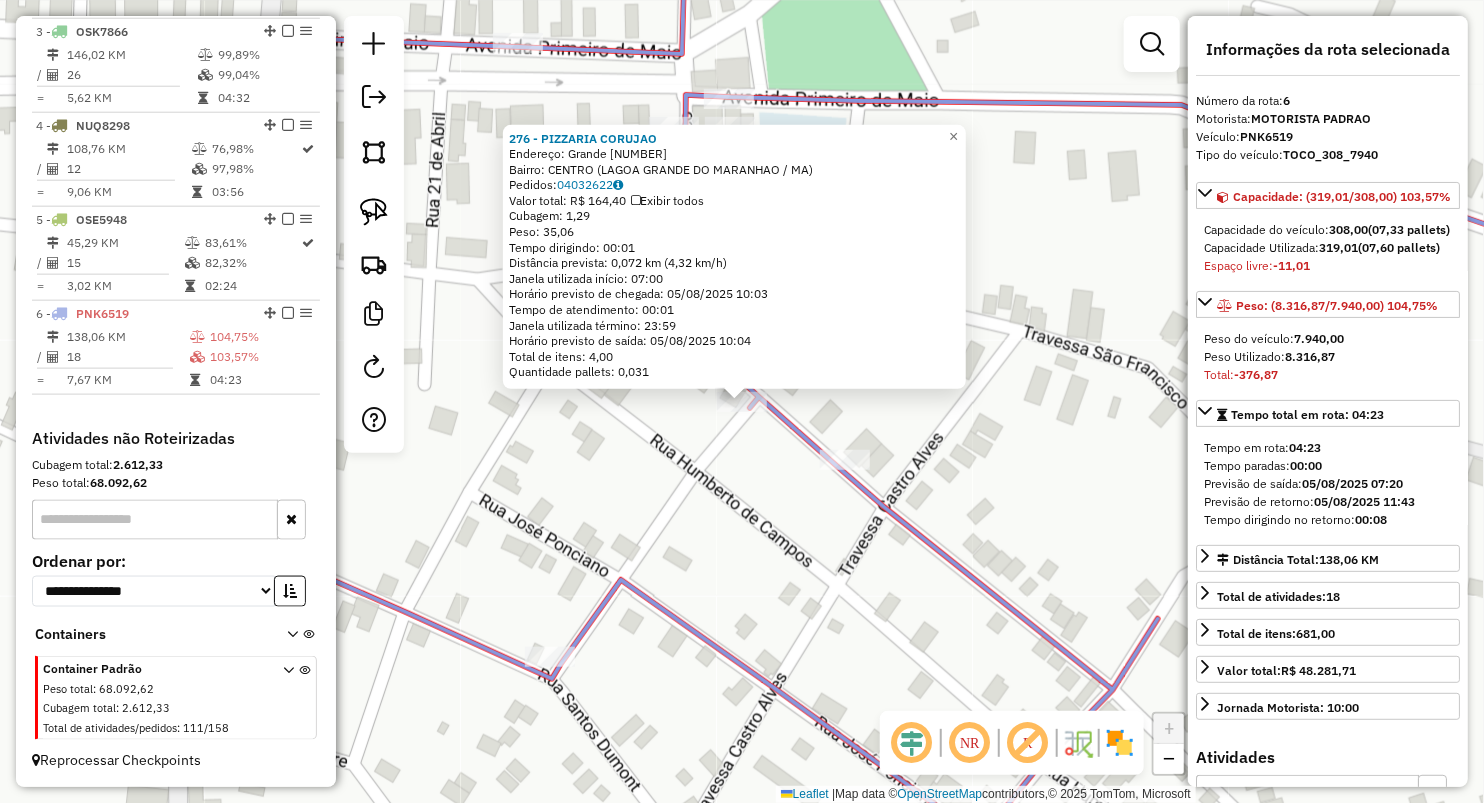 drag, startPoint x: 721, startPoint y: 467, endPoint x: 735, endPoint y: 464, distance: 14.3178215 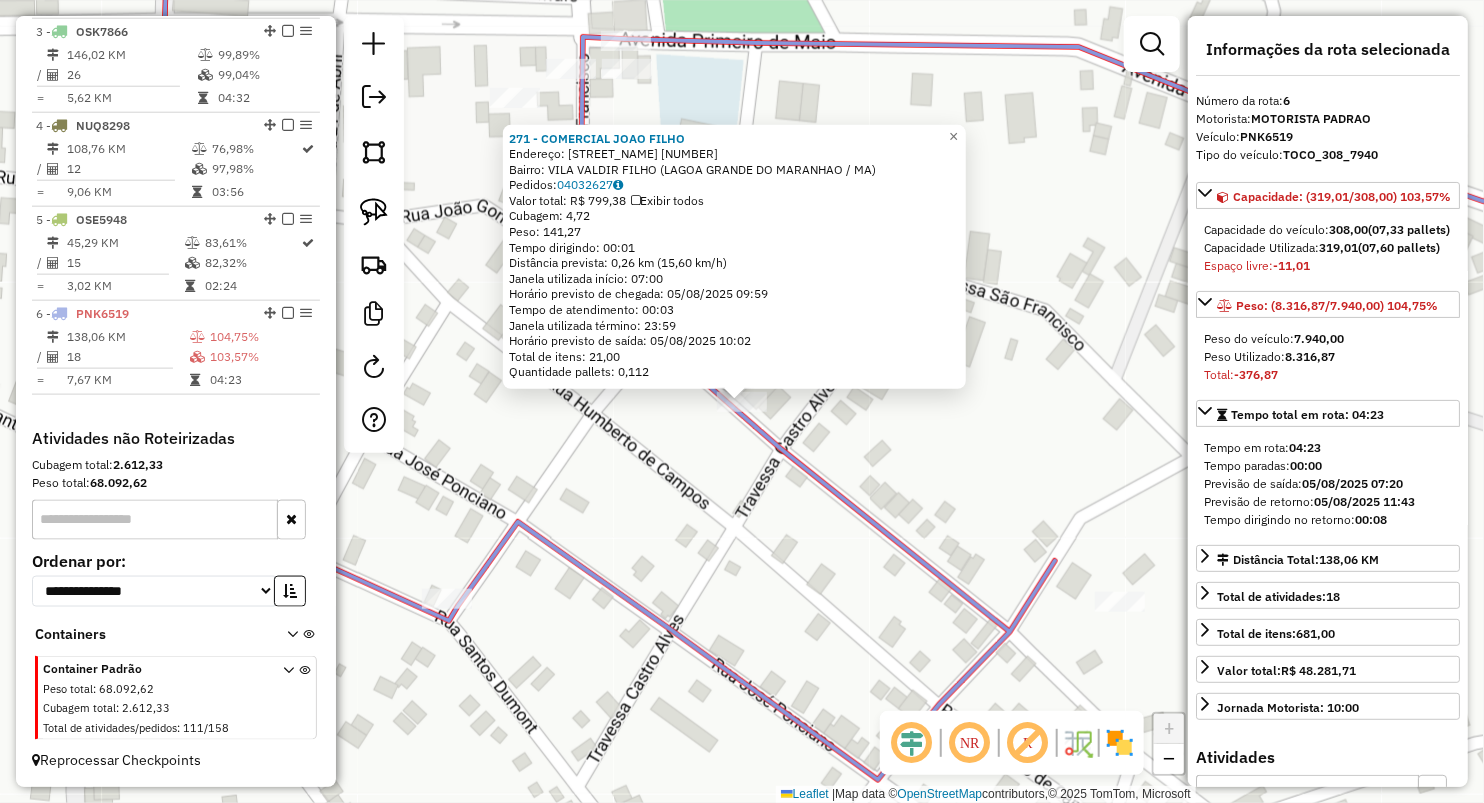 click on "271 - COMERCIAL JOAO FILHO  Endereço:  Rua Joao Gomes 39   Bairro: VILA VALDIR FILHO (LAGOA GRANDE DO MARANHAO / MA)   Pedidos:  04032627   Valor total: R$ 799,38   Exibir todos   Cubagem: 4,72  Peso: 141,27  Tempo dirigindo: 00:01   Distância prevista: 0,26 km (15,60 km/h)   Janela utilizada início: 07:00   Horário previsto de chegada: 05/08/2025 09:59   Tempo de atendimento: 00:03   Janela utilizada término: 23:59   Horário previsto de saída: 05/08/2025 10:02   Total de itens: 21,00   Quantidade pallets: 0,112  × Janela de atendimento Grade de atendimento Capacidade Transportadoras Veículos Cliente Pedidos  Rotas Selecione os dias de semana para filtrar as janelas de atendimento  Seg   Ter   Qua   Qui   Sex   Sáb   Dom  Informe o período da janela de atendimento: De: Até:  Filtrar exatamente a janela do cliente  Considerar janela de atendimento padrão  Selecione os dias de semana para filtrar as grades de atendimento  Seg   Ter   Qua   Qui   Sex   Sáb   Dom   Peso mínimo:   Peso máximo:  De:" 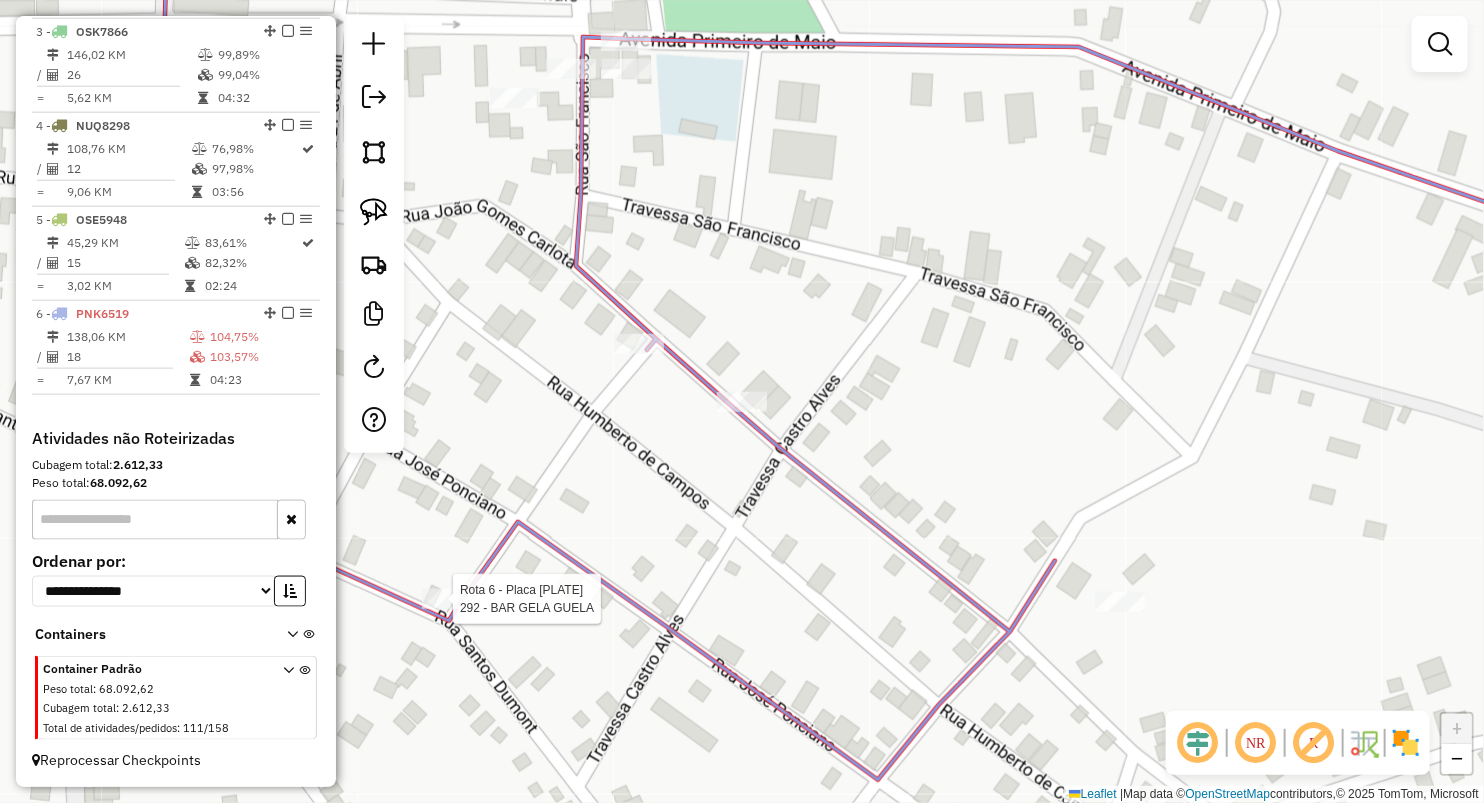 select on "**********" 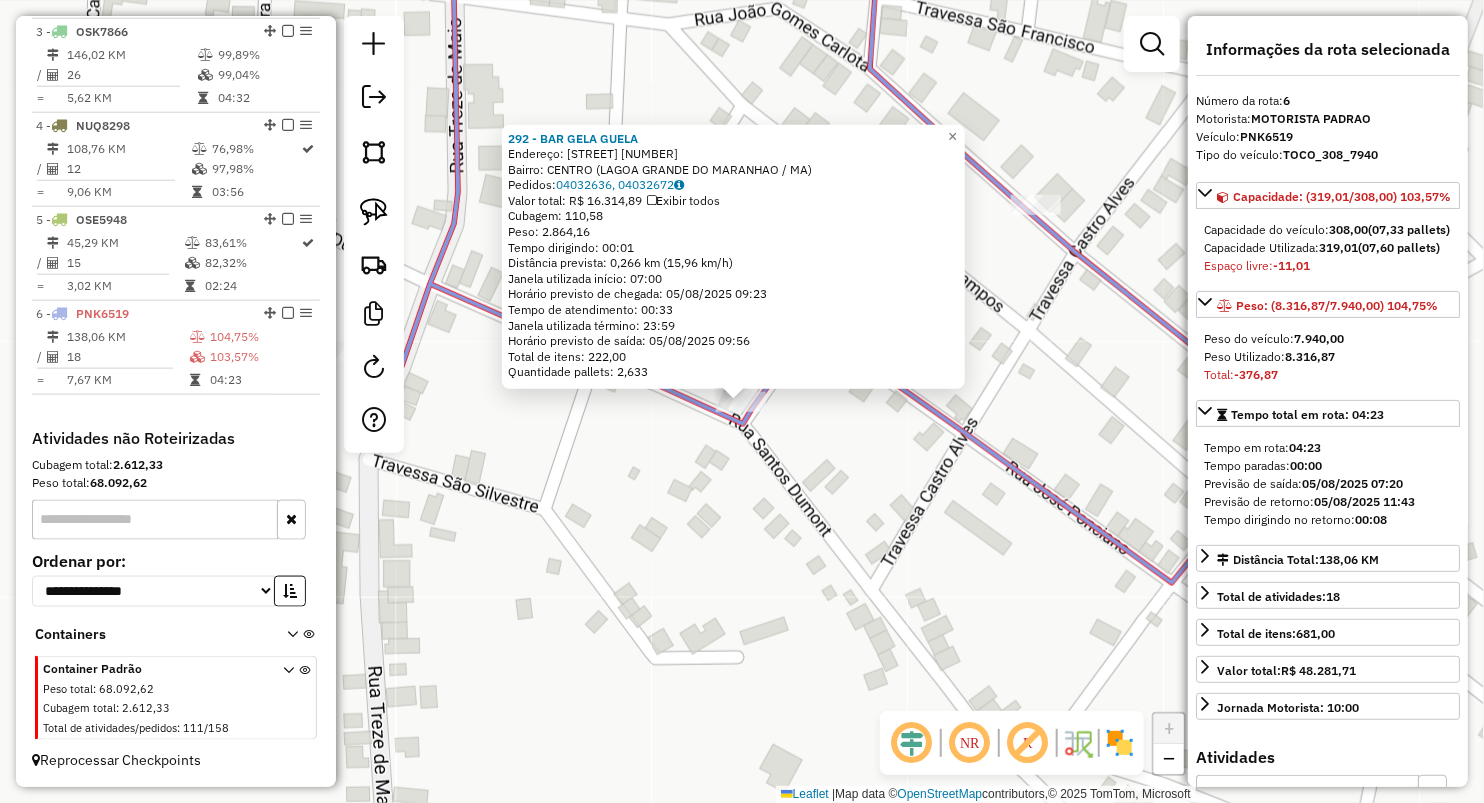 click on "292 - BAR GELA GUELA  Endereço:  TV Jose Sarney 6   Bairro: CENTRO (LAGOA GRANDE DO MARANHAO / MA)   Pedidos:  04032636, 04032672   Valor total: R$ 16.314,89   Exibir todos   Cubagem: 110,58  Peso: 2.864,16  Tempo dirigindo: 00:01   Distância prevista: 0,266 km (15,96 km/h)   Janela utilizada início: 07:00   Horário previsto de chegada: 05/08/2025 09:23   Tempo de atendimento: 00:33   Janela utilizada término: 23:59   Horário previsto de saída: 05/08/2025 09:56   Total de itens: 222,00   Quantidade pallets: 2,633  × Janela de atendimento Grade de atendimento Capacidade Transportadoras Veículos Cliente Pedidos  Rotas Selecione os dias de semana para filtrar as janelas de atendimento  Seg   Ter   Qua   Qui   Sex   Sáb   Dom  Informe o período da janela de atendimento: De: Até:  Filtrar exatamente a janela do cliente  Considerar janela de atendimento padrão  Selecione os dias de semana para filtrar as grades de atendimento  Seg   Ter   Qua   Qui   Sex   Sáb   Dom   Peso mínimo:   Peso máximo:  +" 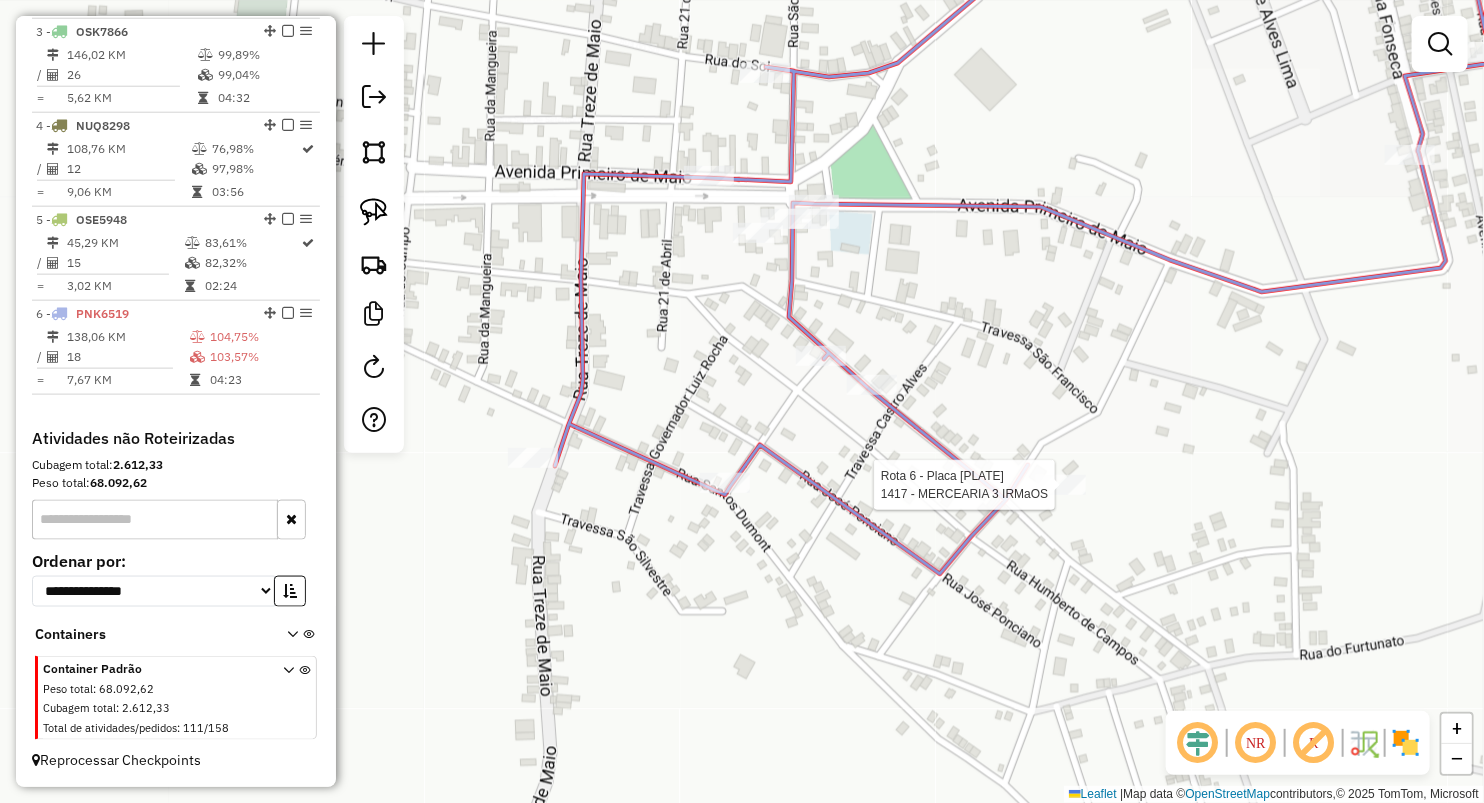 select on "**********" 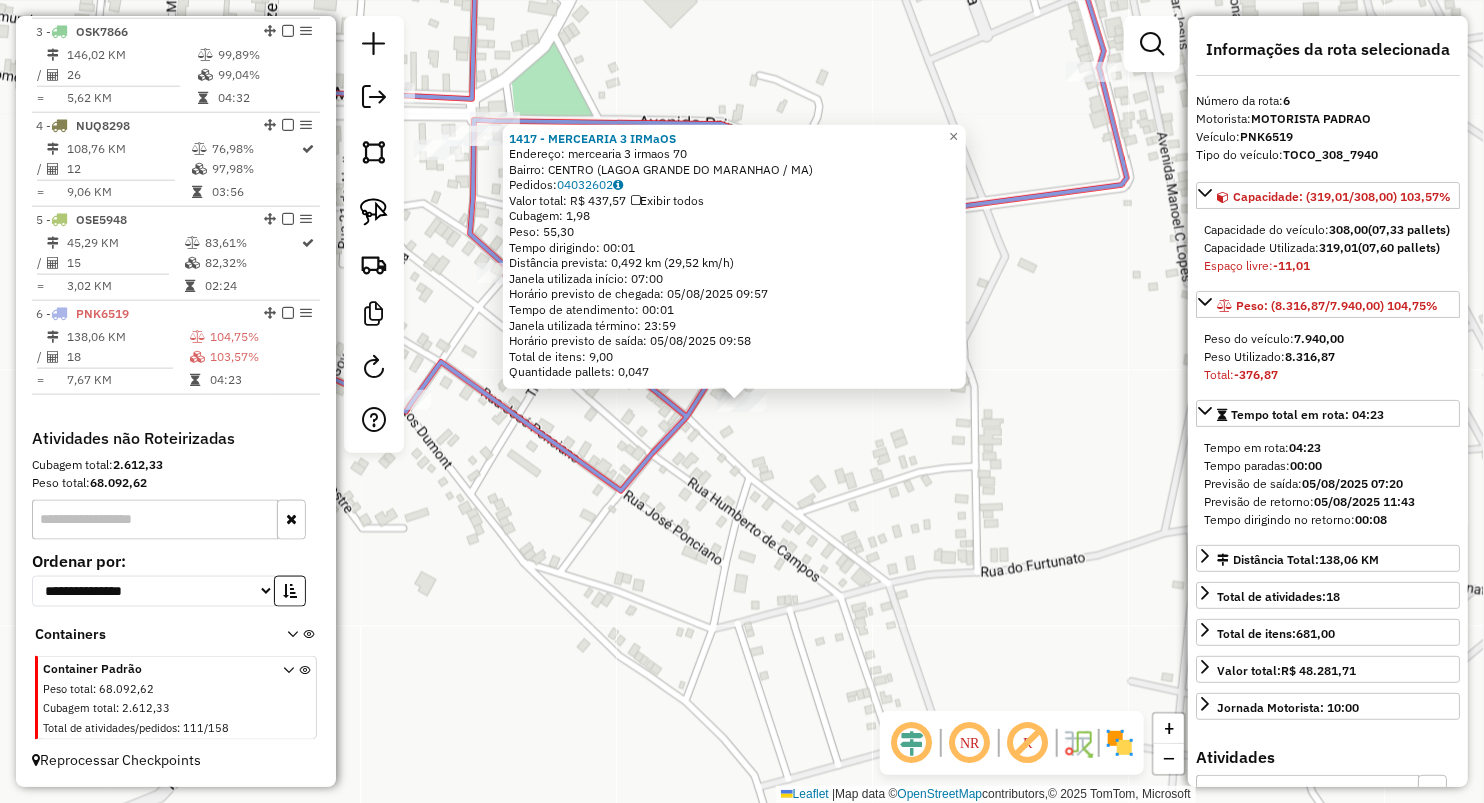 click on "1417 - MERCEARIA 3 IRMaOS  Endereço:  mercearia 3 irmaos 70   Bairro: CENTRO (LAGOA GRANDE DO MARANHAO / MA)   Pedidos:  04032602   Valor total: R$ 437,57   Exibir todos   Cubagem: 1,98  Peso: 55,30  Tempo dirigindo: 00:01   Distância prevista: 0,492 km (29,52 km/h)   Janela utilizada início: 07:00   Horário previsto de chegada: 05/08/2025 09:57   Tempo de atendimento: 00:01   Janela utilizada término: 23:59   Horário previsto de saída: 05/08/2025 09:58   Total de itens: 9,00   Quantidade pallets: 0,047  × Janela de atendimento Grade de atendimento Capacidade Transportadoras Veículos Cliente Pedidos  Rotas Selecione os dias de semana para filtrar as janelas de atendimento  Seg   Ter   Qua   Qui   Sex   Sáb   Dom  Informe o período da janela de atendimento: De: Até:  Filtrar exatamente a janela do cliente  Considerar janela de atendimento padrão  Selecione os dias de semana para filtrar as grades de atendimento  Seg   Ter   Qua   Qui   Sex   Sáb   Dom   Peso mínimo:   Peso máximo:   De:   De:" 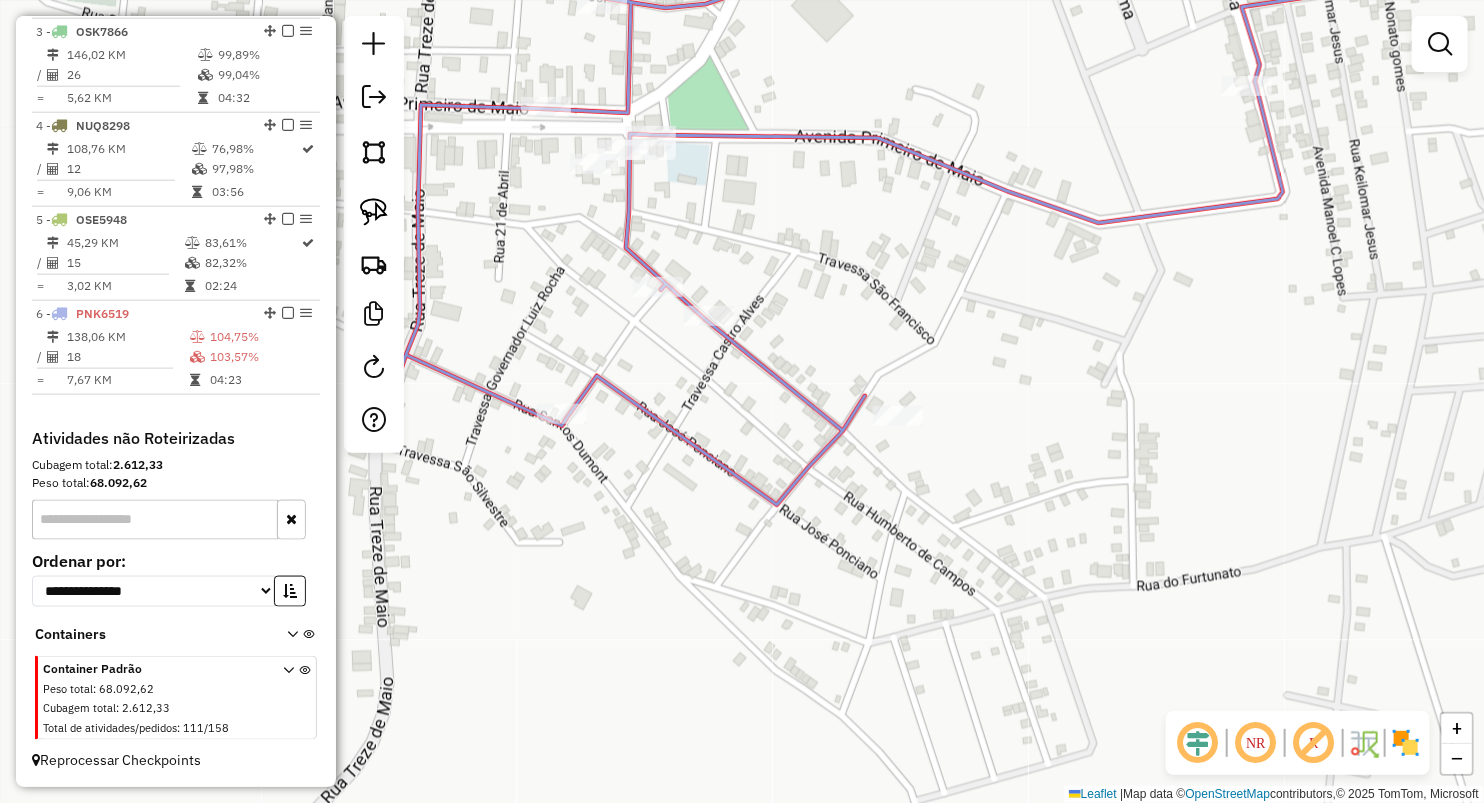 drag, startPoint x: 560, startPoint y: 508, endPoint x: 937, endPoint y: 555, distance: 379.91843 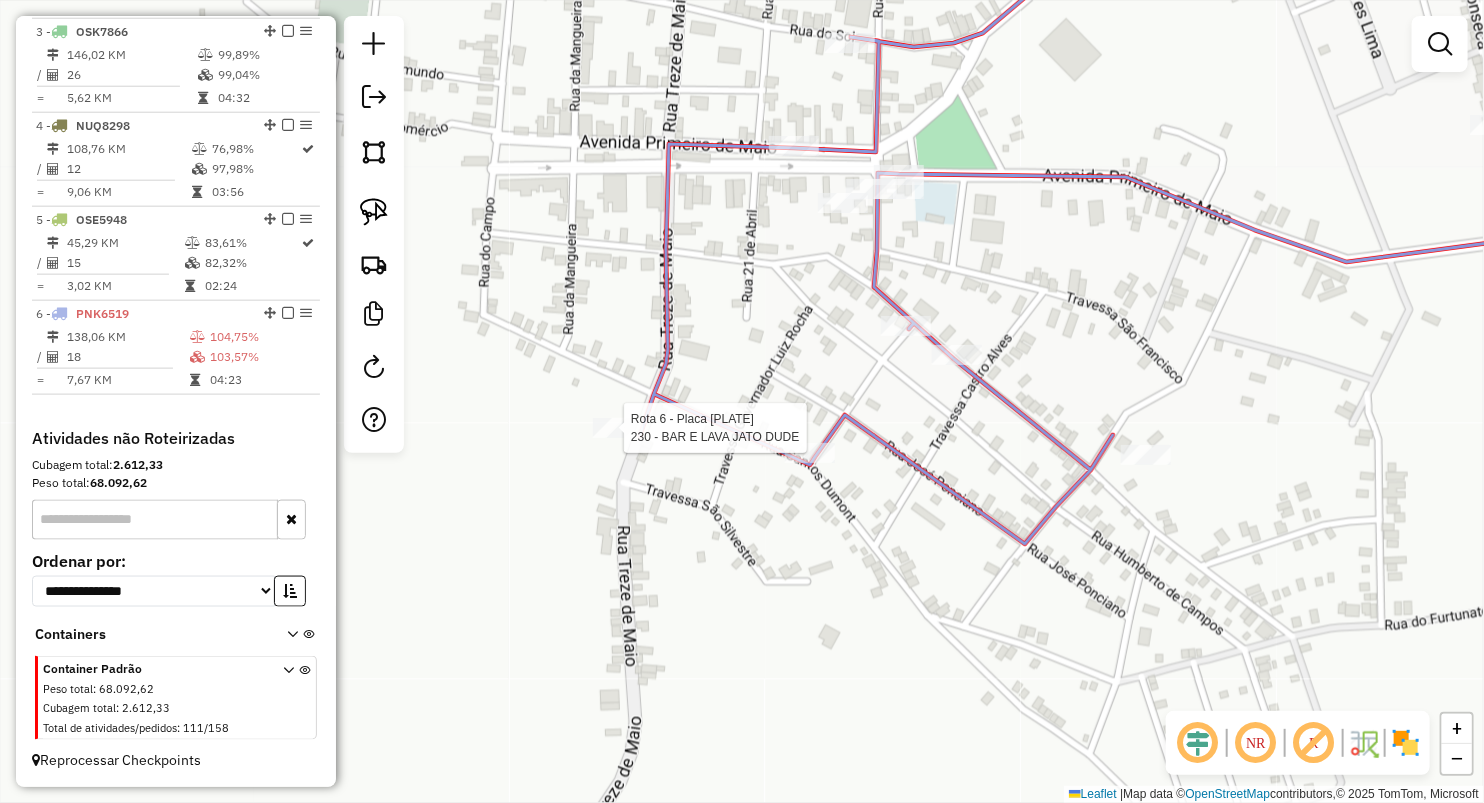 click 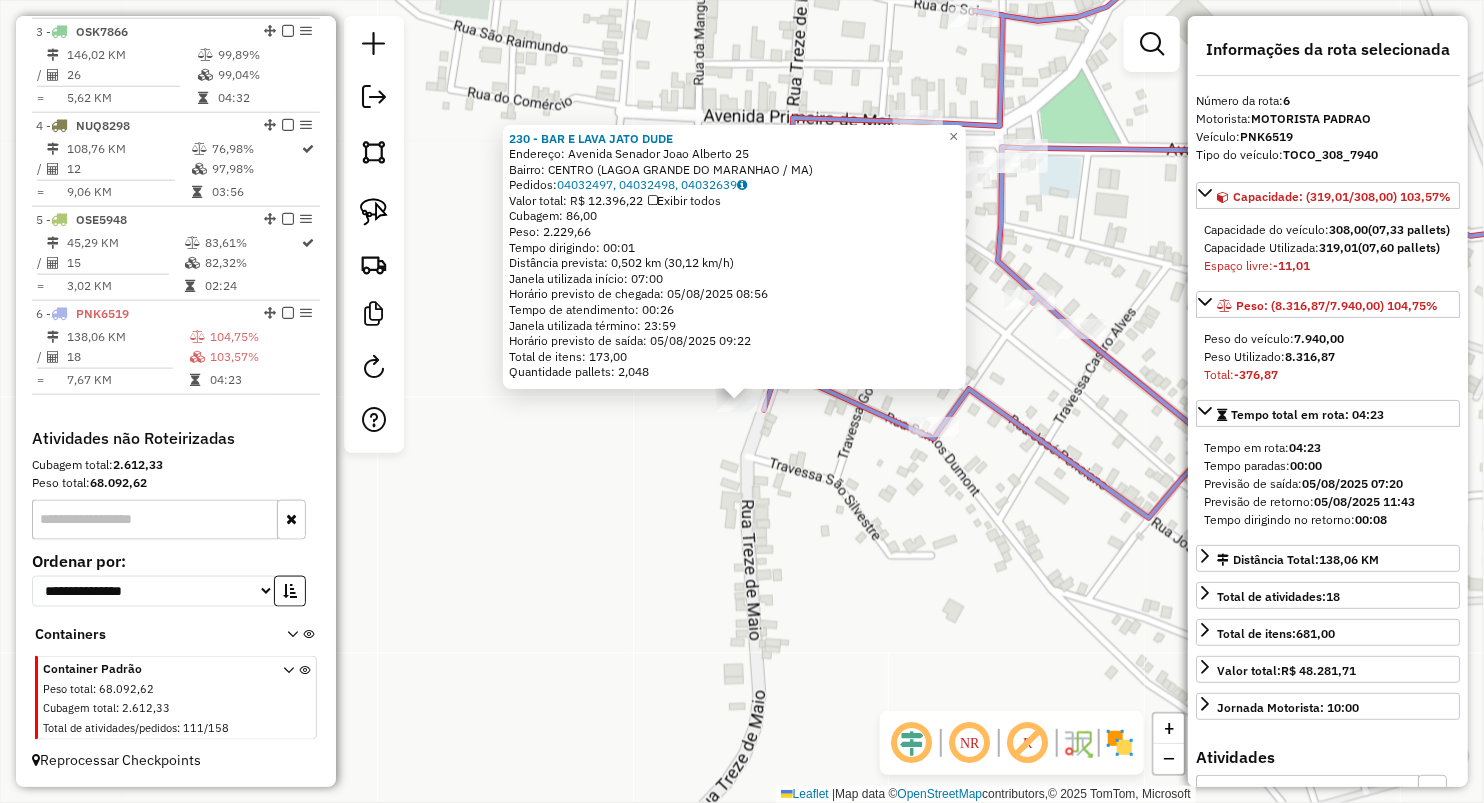 drag, startPoint x: 689, startPoint y: 499, endPoint x: 704, endPoint y: 489, distance: 18.027756 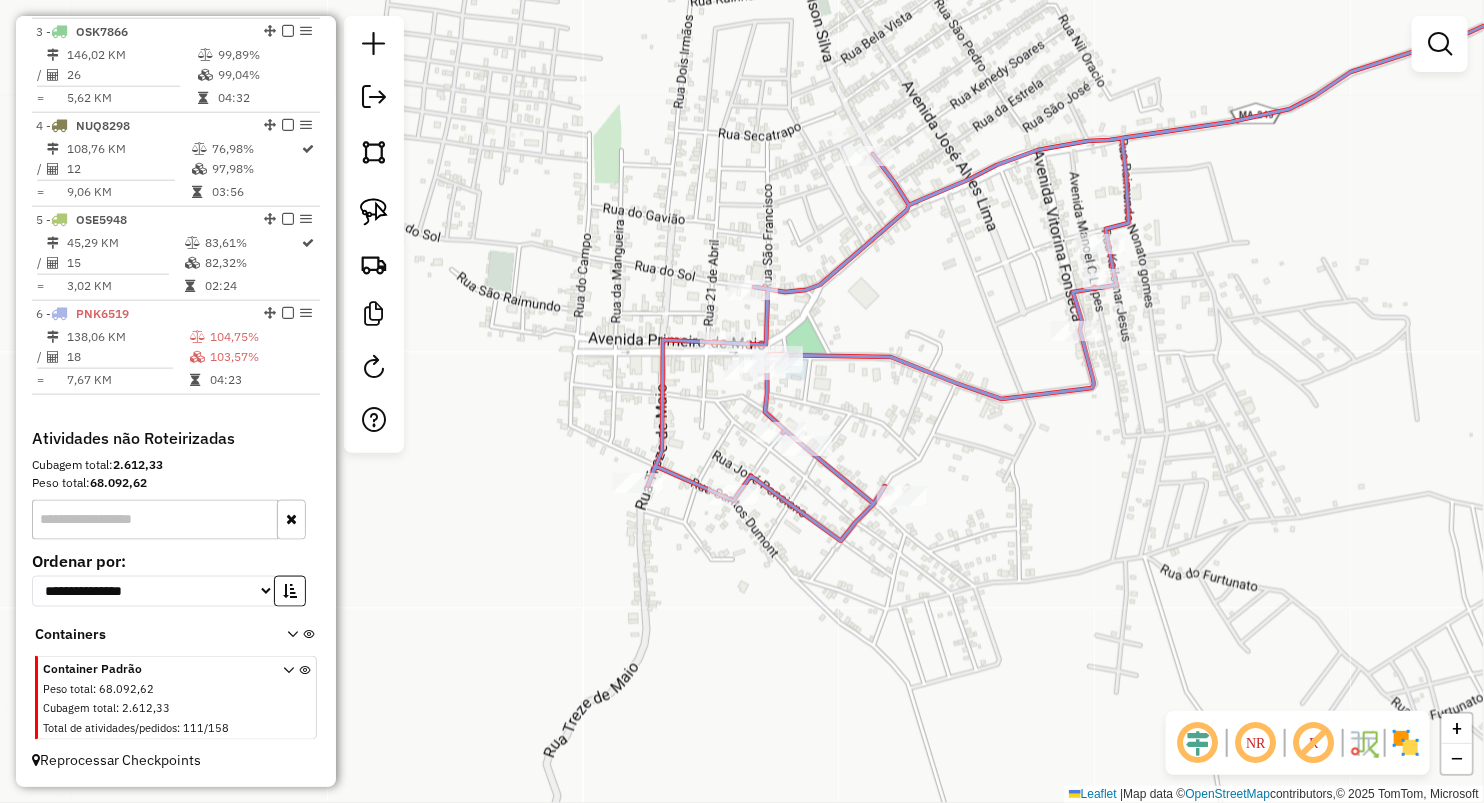 drag, startPoint x: 1000, startPoint y: 415, endPoint x: 886, endPoint y: 486, distance: 134.3019 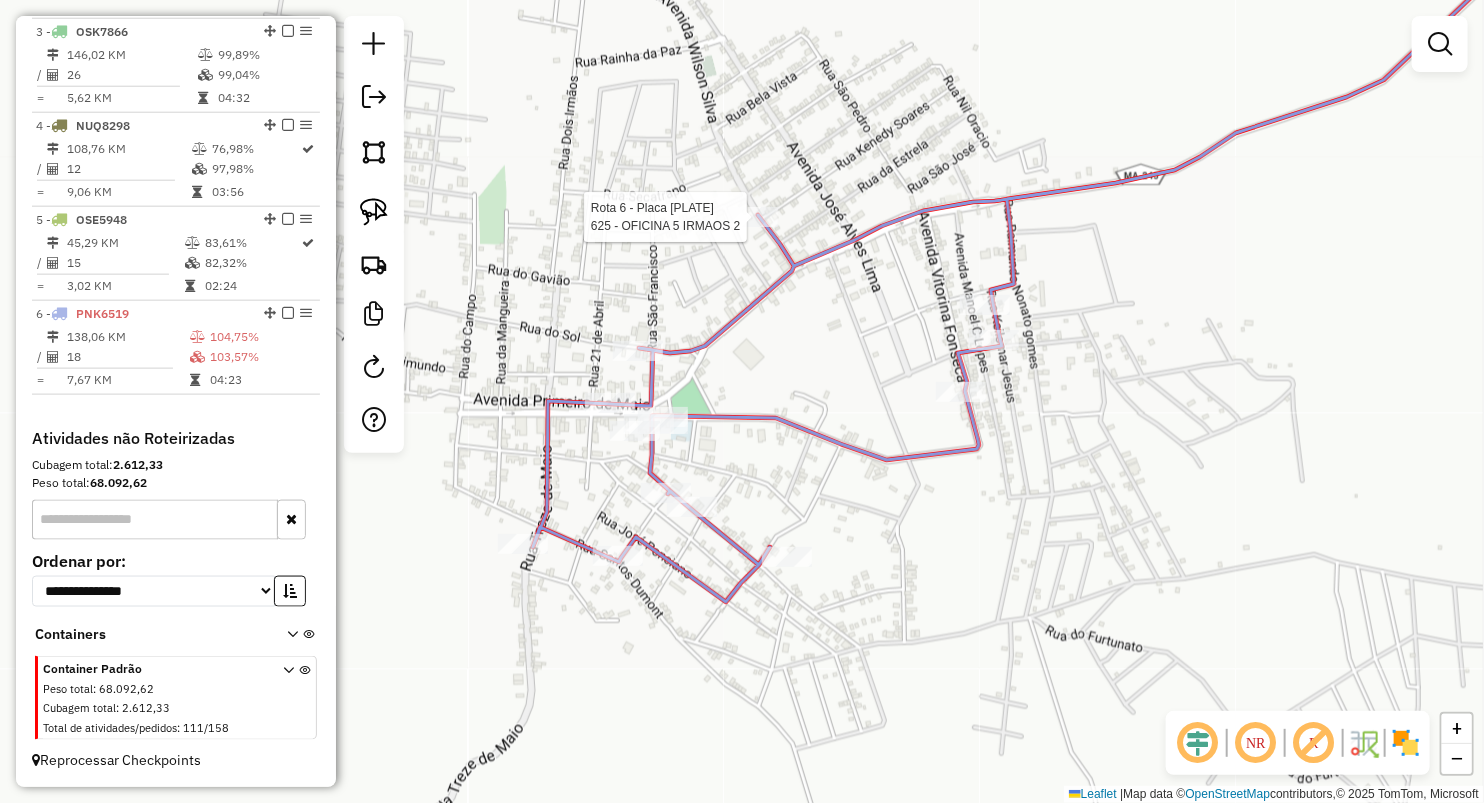select on "**********" 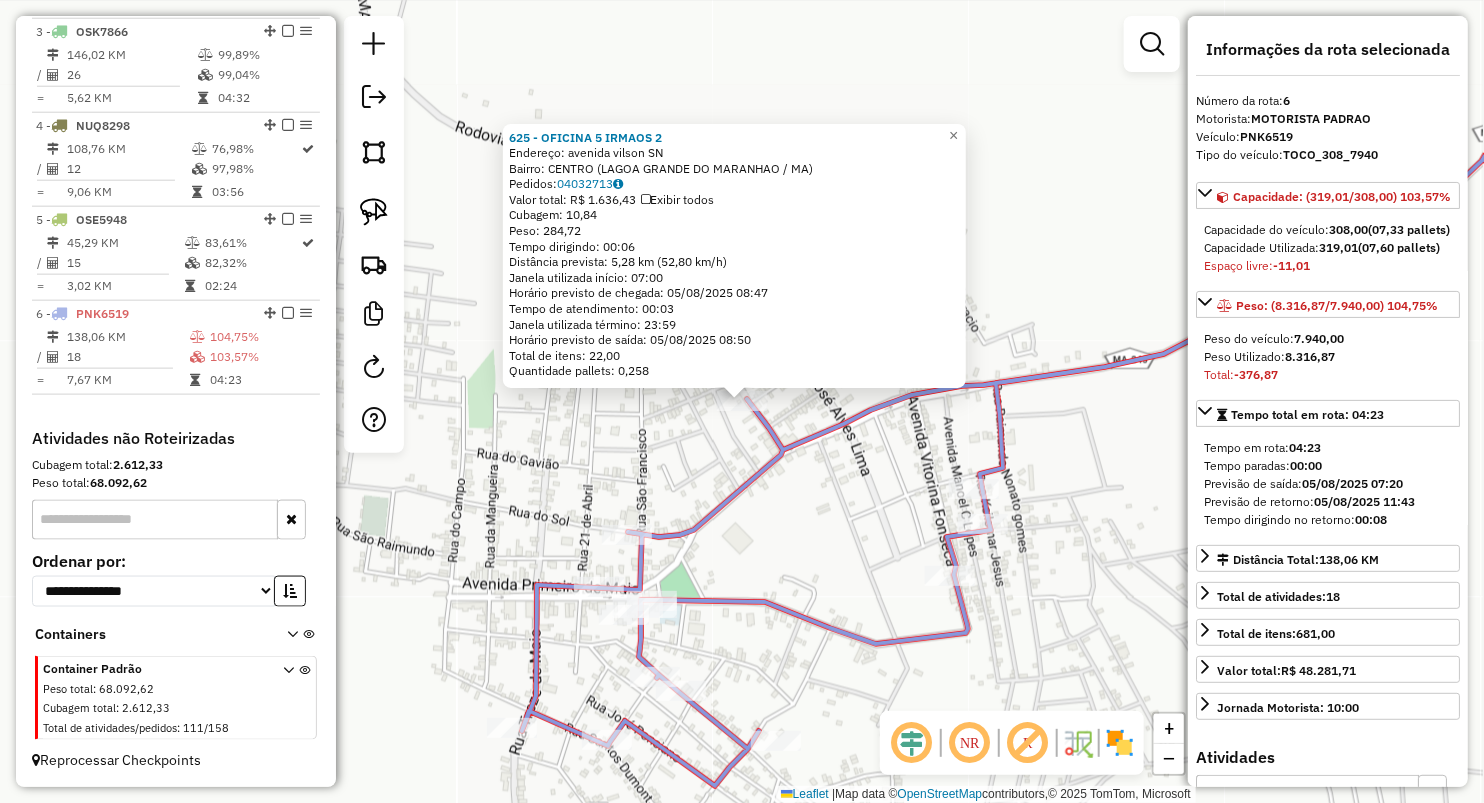 click on "625 - OFICINA 5 IRMAOS 2  Endereço:  avenida vilson SN   Bairro: CENTRO (LAGOA GRANDE DO MARANHAO / MA)   Pedidos:  04032713   Valor total: R$ 1.636,43   Exibir todos   Cubagem: 10,84  Peso: 284,72  Tempo dirigindo: 00:06   Distância prevista: 5,28 km (52,80 km/h)   Janela utilizada início: 07:00   Horário previsto de chegada: 05/08/2025 08:47   Tempo de atendimento: 00:03   Janela utilizada término: 23:59   Horário previsto de saída: 05/08/2025 08:50   Total de itens: 22,00   Quantidade pallets: 0,258  × Janela de atendimento Grade de atendimento Capacidade Transportadoras Veículos Cliente Pedidos  Rotas Selecione os dias de semana para filtrar as janelas de atendimento  Seg   Ter   Qua   Qui   Sex   Sáb   Dom  Informe o período da janela de atendimento: De: Até:  Filtrar exatamente a janela do cliente  Considerar janela de atendimento padrão  Selecione os dias de semana para filtrar as grades de atendimento  Seg   Ter   Qua   Qui   Sex   Sáb   Dom   Peso mínimo:   Peso máximo:   De:   Até:" 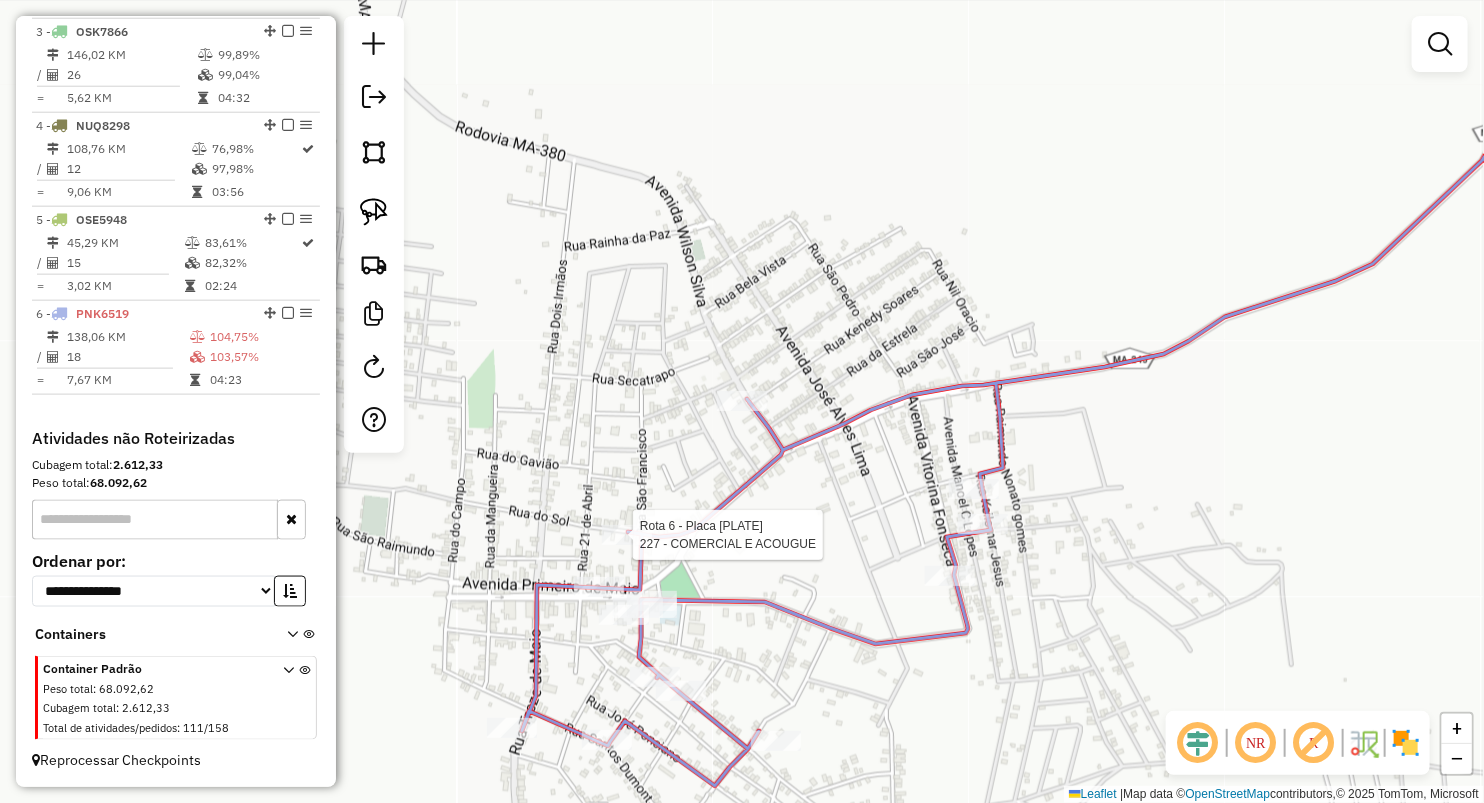 click 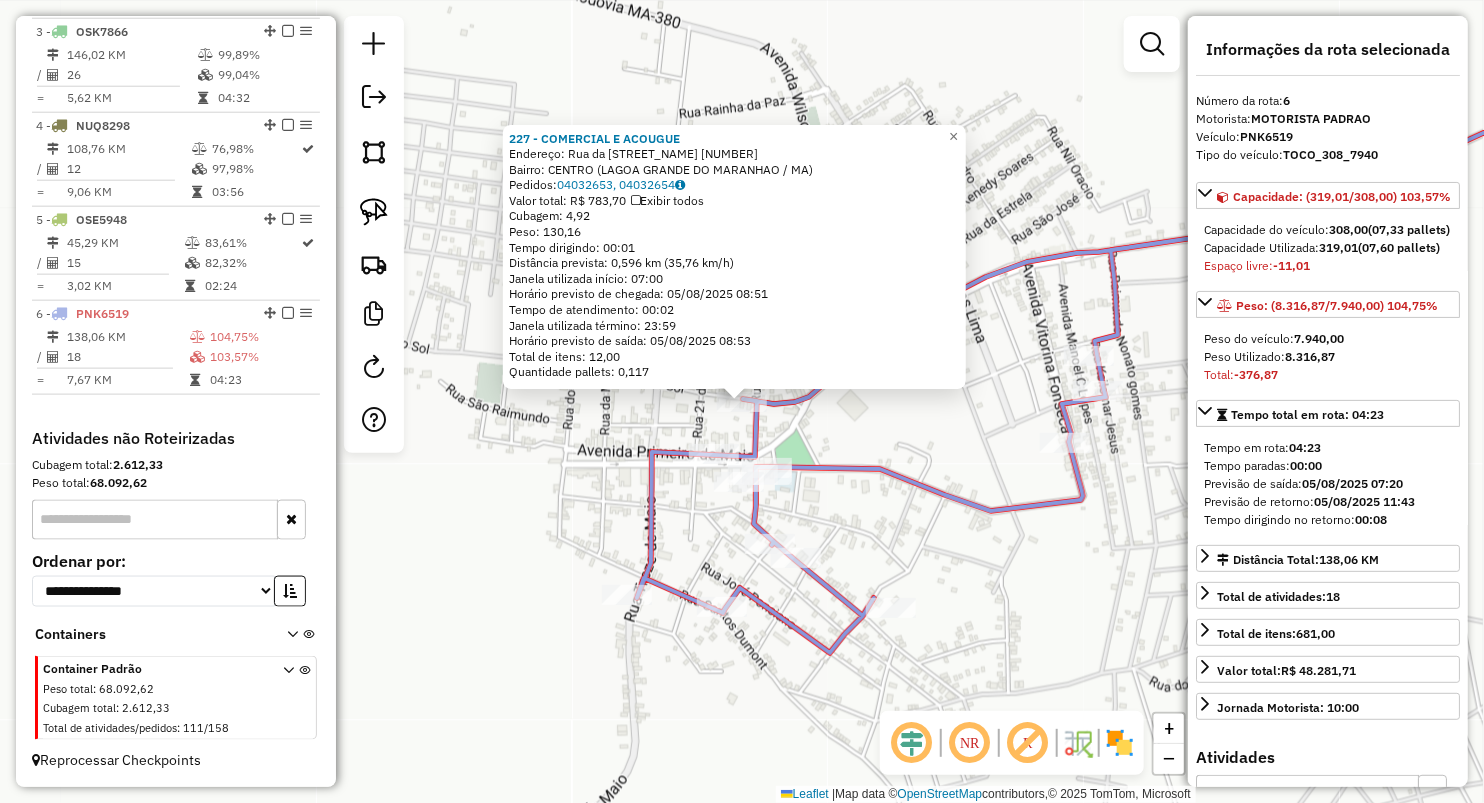 click on "227 - COMERCIAL E ACOUGUE  Endereço:  Rua da Igreja 40   Bairro: CENTRO (LAGOA GRANDE DO MARANHAO / MA)   Pedidos:  04032653, 04032654   Valor total: R$ 783,70   Exibir todos   Cubagem: 4,92  Peso: 130,16  Tempo dirigindo: 00:01   Distância prevista: 0,596 km (35,76 km/h)   Janela utilizada início: 07:00   Horário previsto de chegada: 05/08/2025 08:51   Tempo de atendimento: 00:02   Janela utilizada término: 23:59   Horário previsto de saída: 05/08/2025 08:53   Total de itens: 12,00   Quantidade pallets: 0,117  × Janela de atendimento Grade de atendimento Capacidade Transportadoras Veículos Cliente Pedidos  Rotas Selecione os dias de semana para filtrar as janelas de atendimento  Seg   Ter   Qua   Qui   Sex   Sáb   Dom  Informe o período da janela de atendimento: De: Até:  Filtrar exatamente a janela do cliente  Considerar janela de atendimento padrão  Selecione os dias de semana para filtrar as grades de atendimento  Seg   Ter   Qua   Qui   Sex   Sáb   Dom   Peso mínimo:   Peso máximo:   De:" 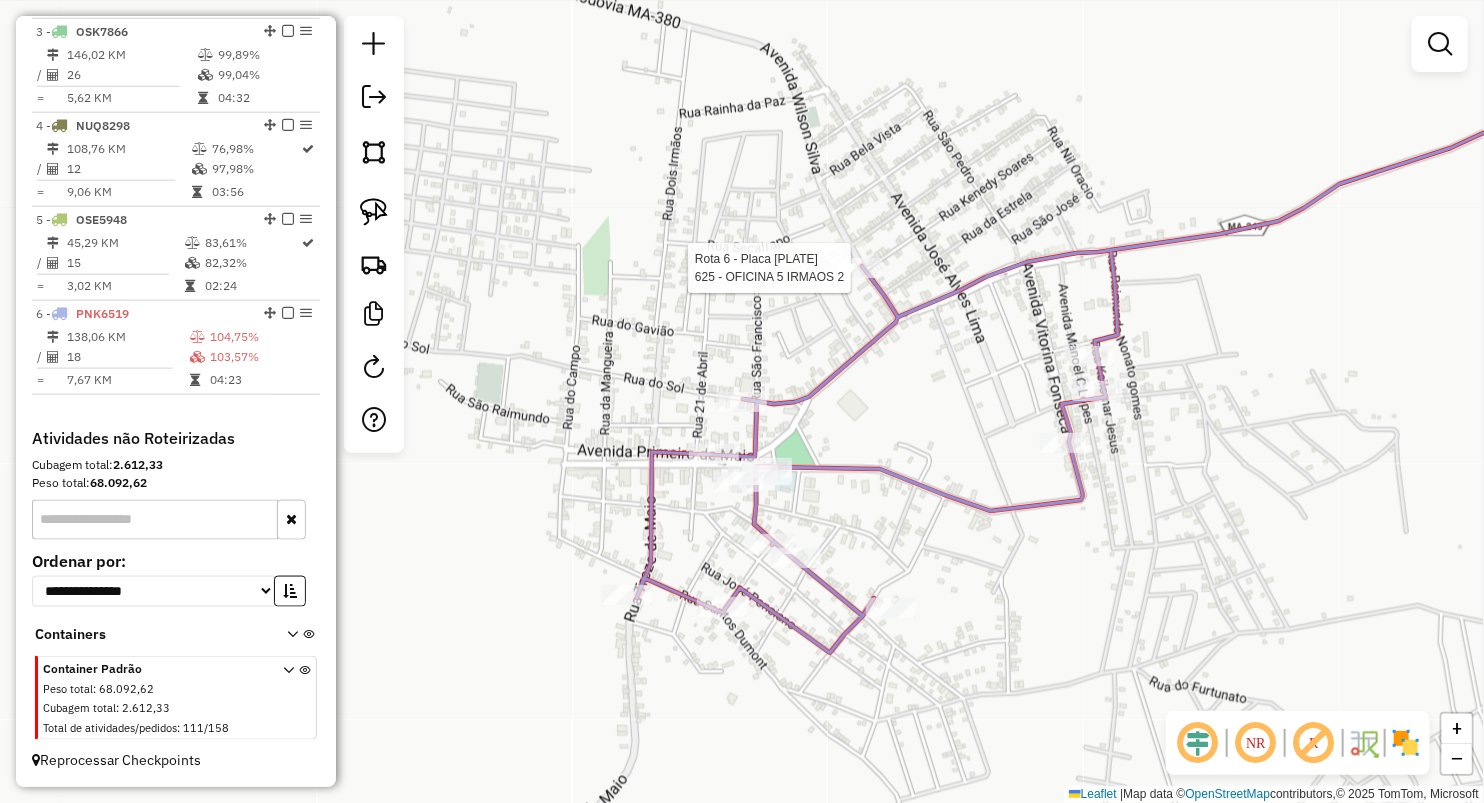 select on "**********" 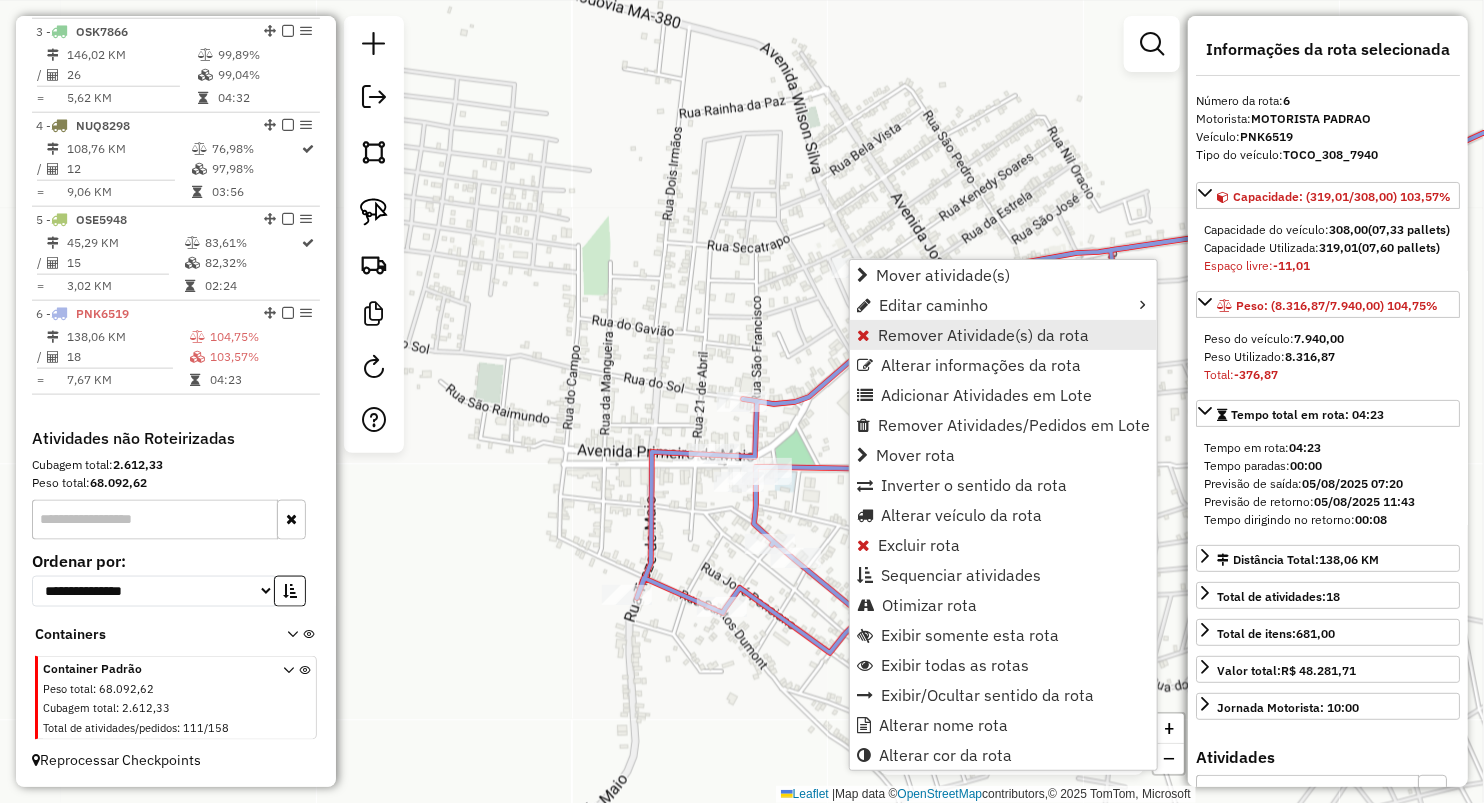 click on "Remover Atividade(s) da rota" at bounding box center [983, 335] 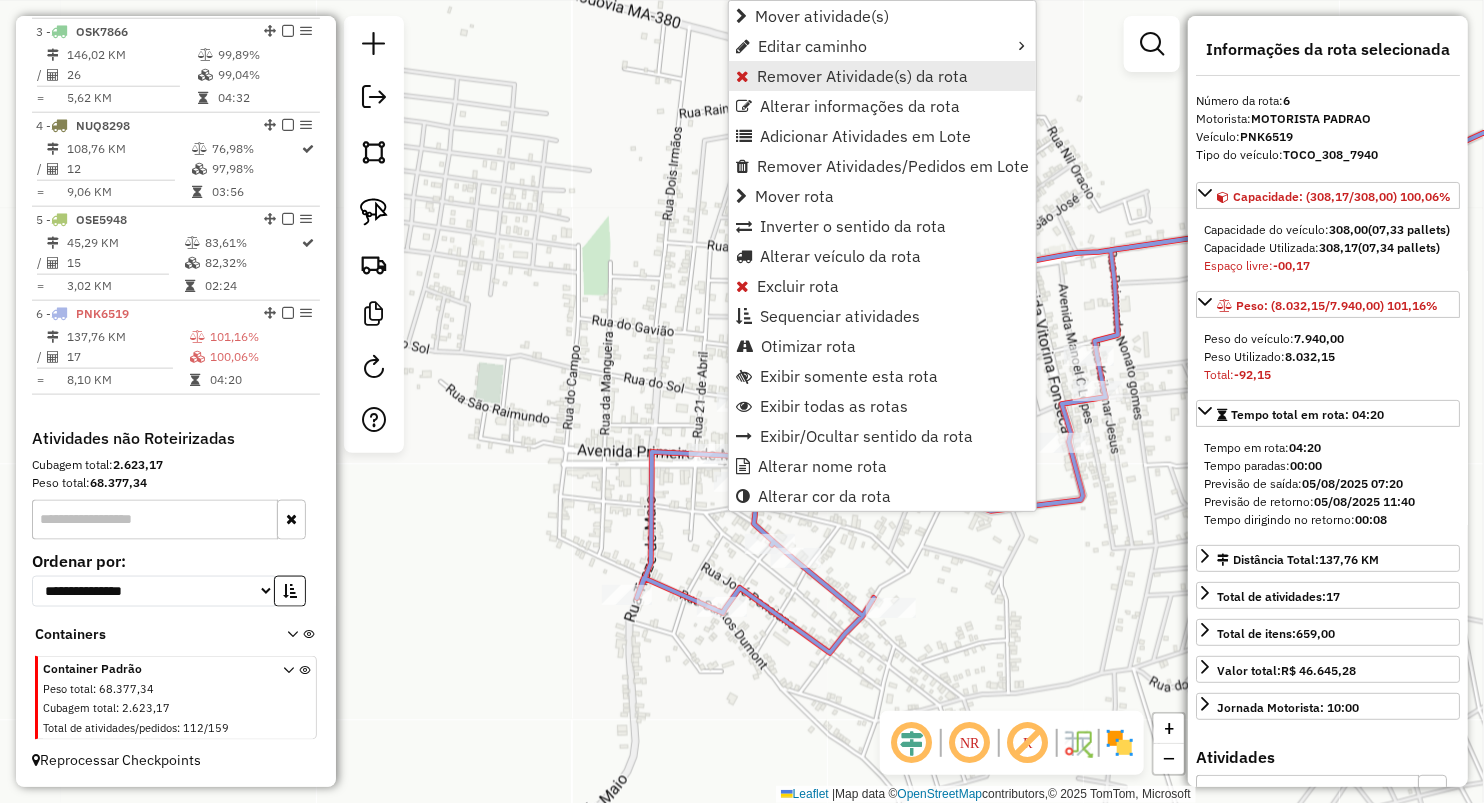 click on "Remover Atividade(s) da rota" at bounding box center [882, 76] 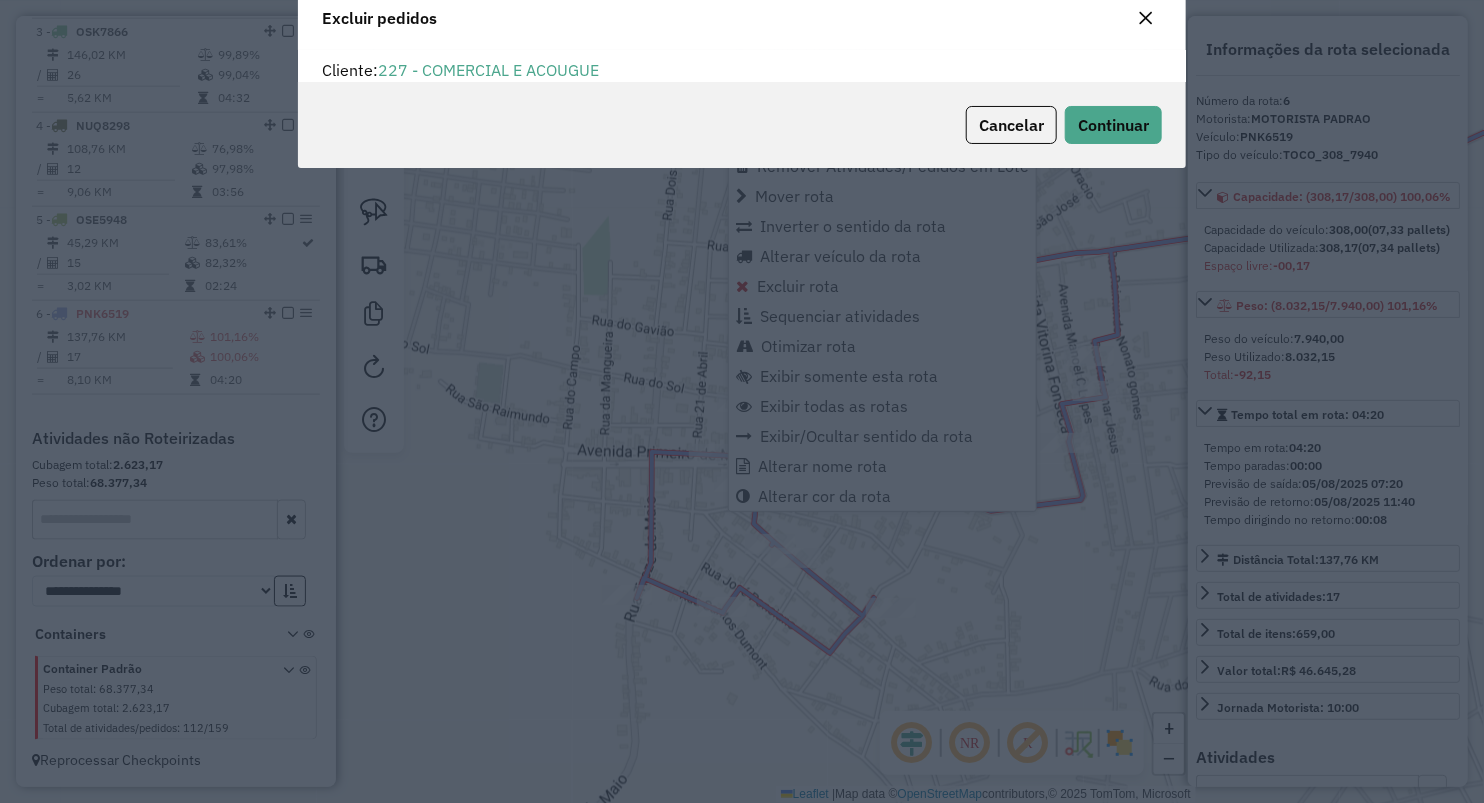 scroll, scrollTop: 10, scrollLeft: 6, axis: both 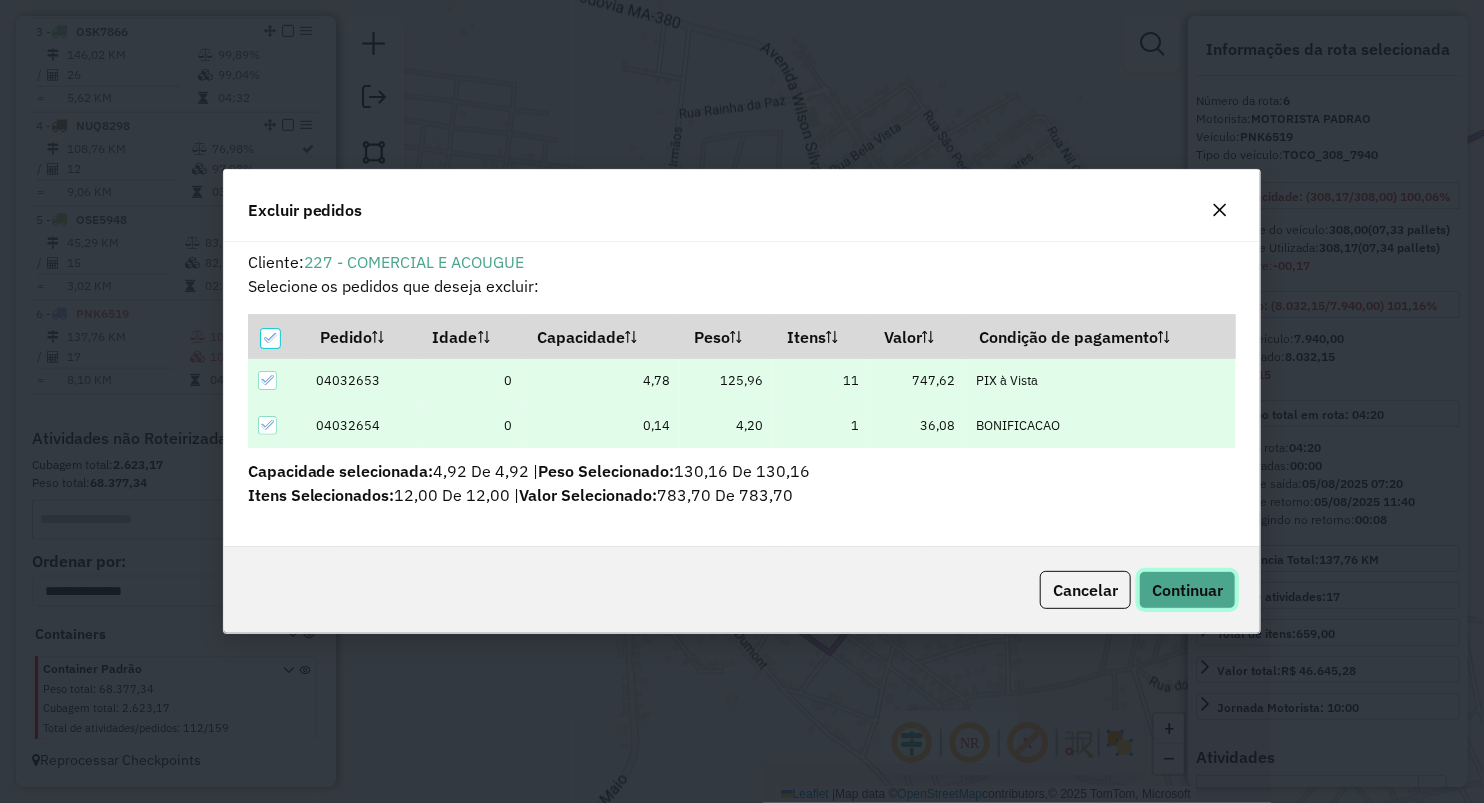 click on "Continuar" 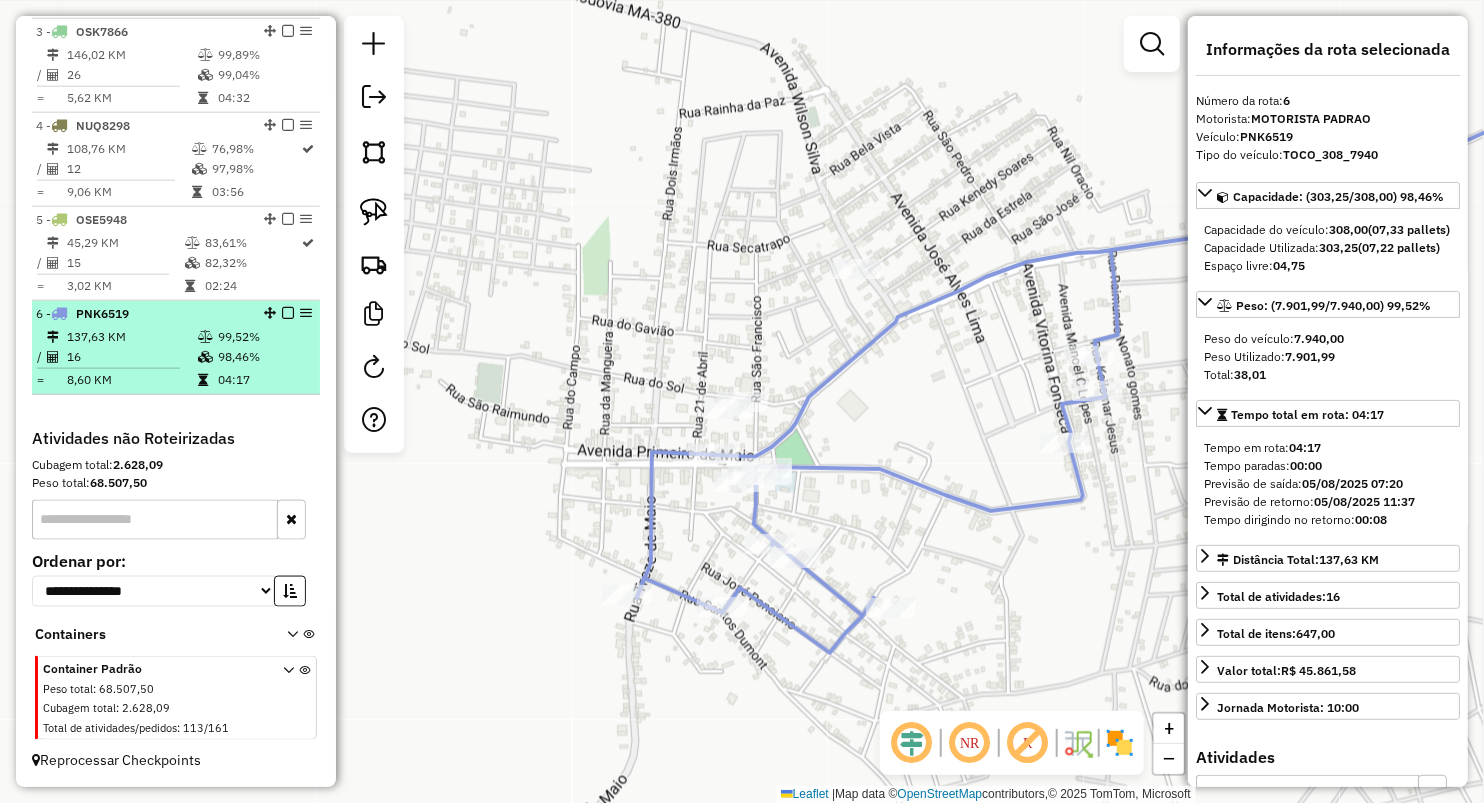 click on "8,60 KM" at bounding box center [131, 380] 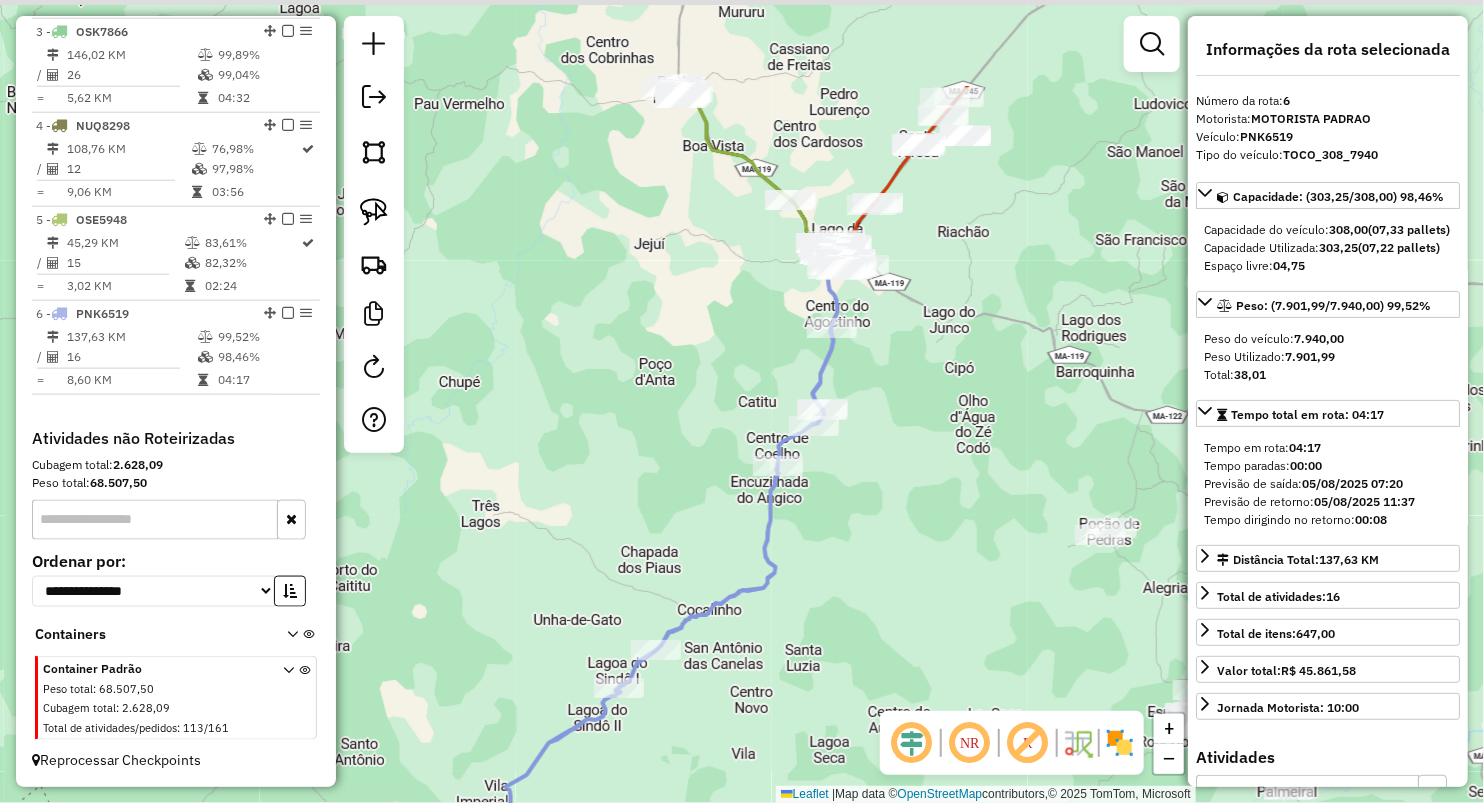 drag, startPoint x: 974, startPoint y: 390, endPoint x: 876, endPoint y: 575, distance: 209.35378 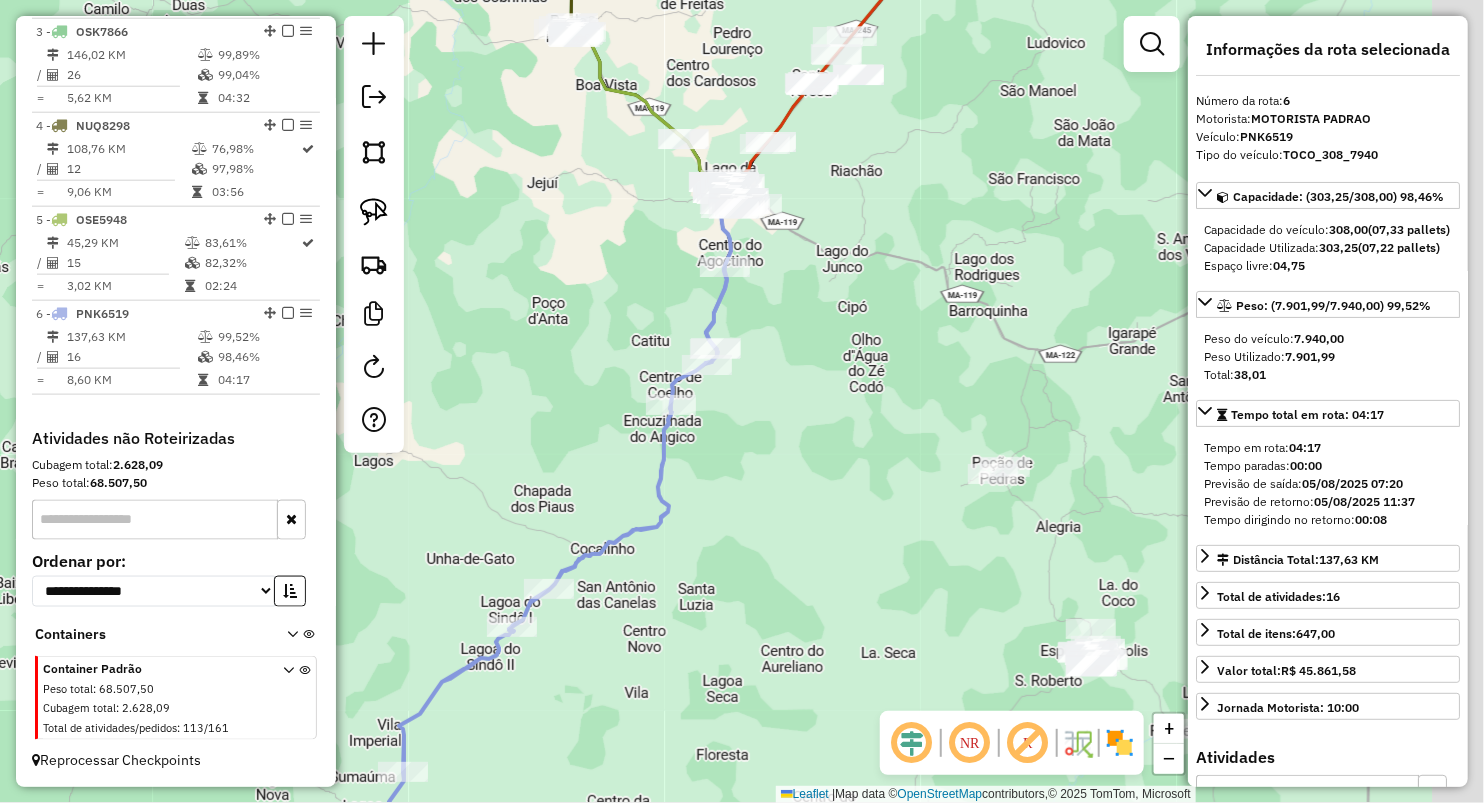 drag, startPoint x: 888, startPoint y: 457, endPoint x: 661, endPoint y: 265, distance: 297.3096 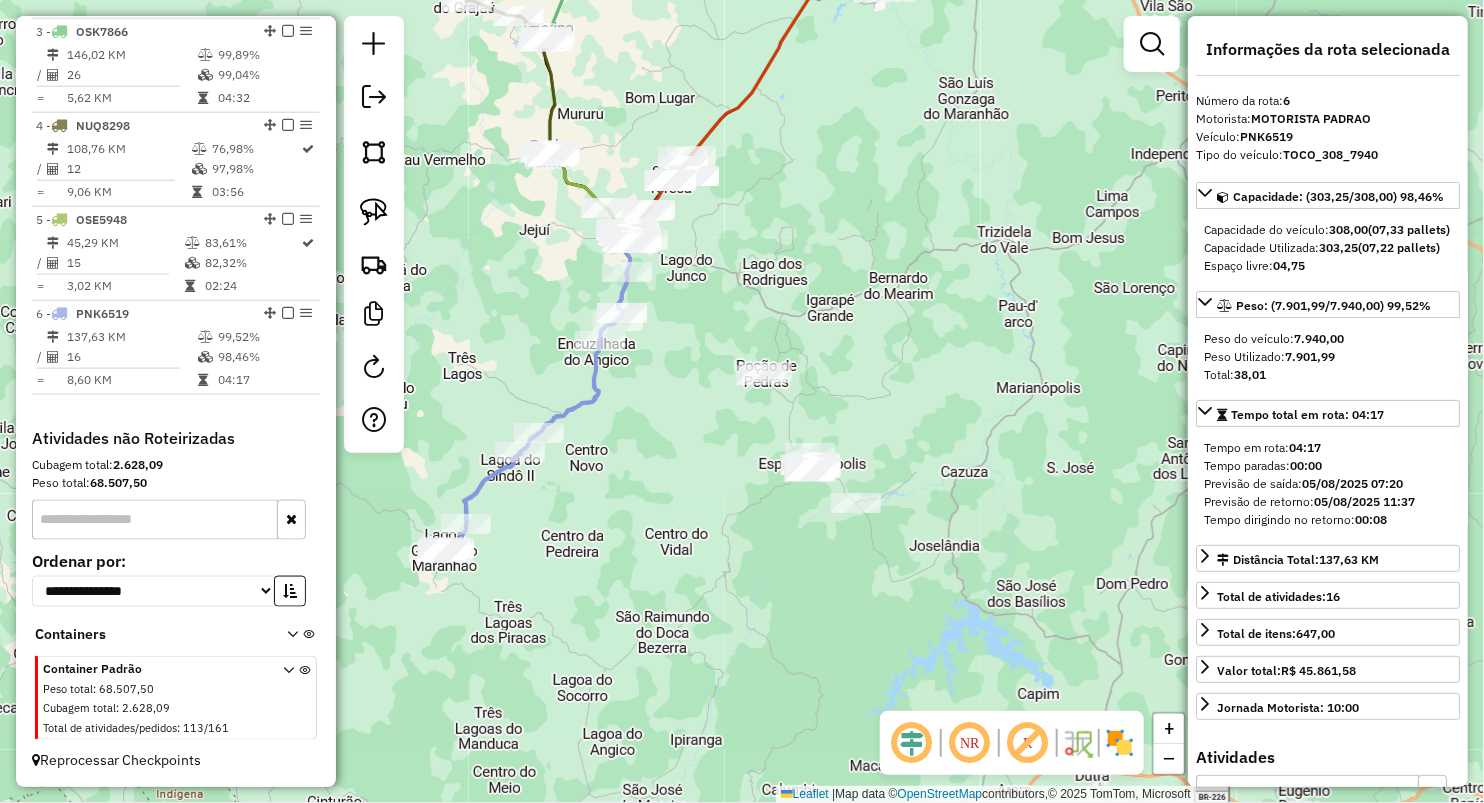 drag, startPoint x: 720, startPoint y: 462, endPoint x: 642, endPoint y: 422, distance: 87.658424 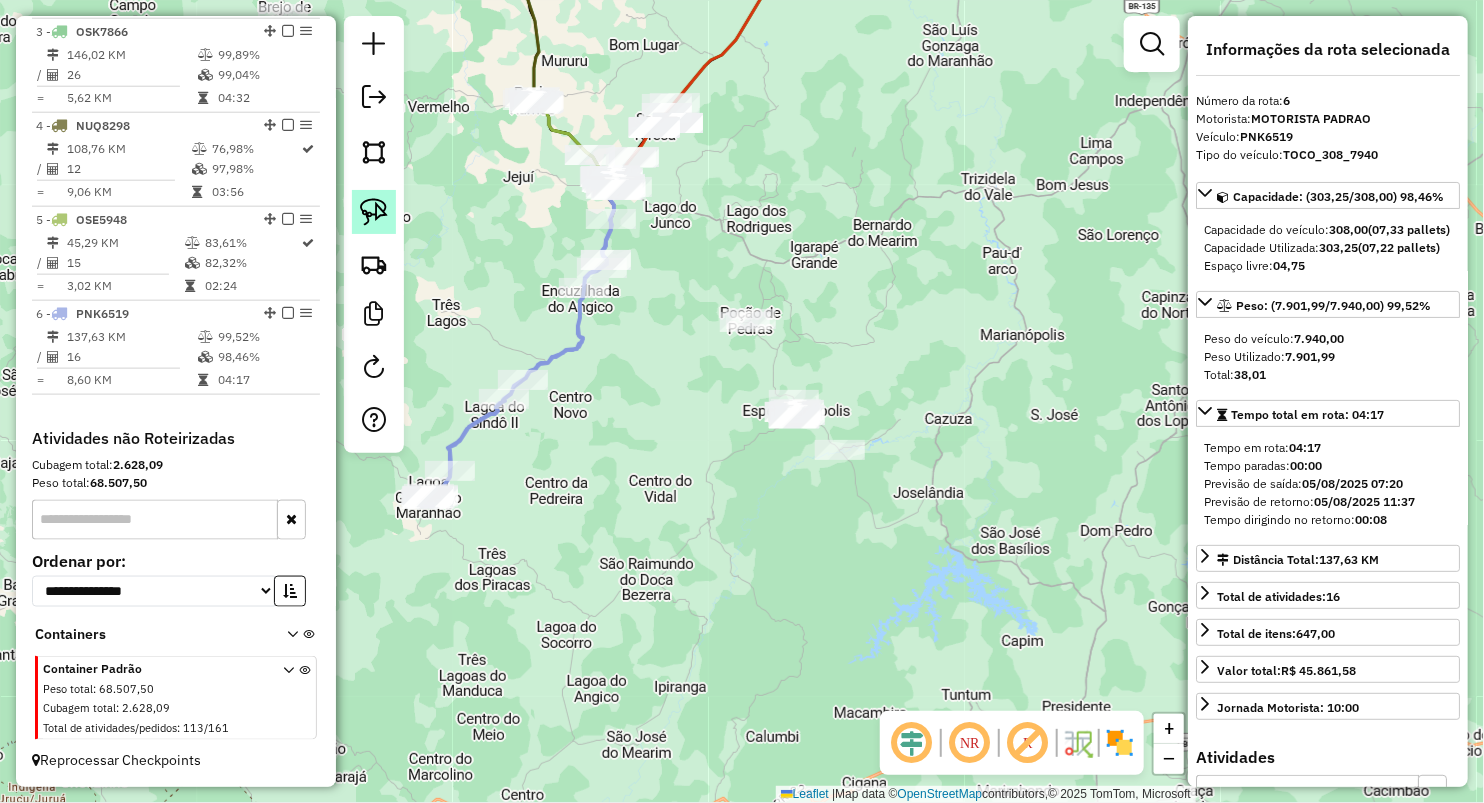 click 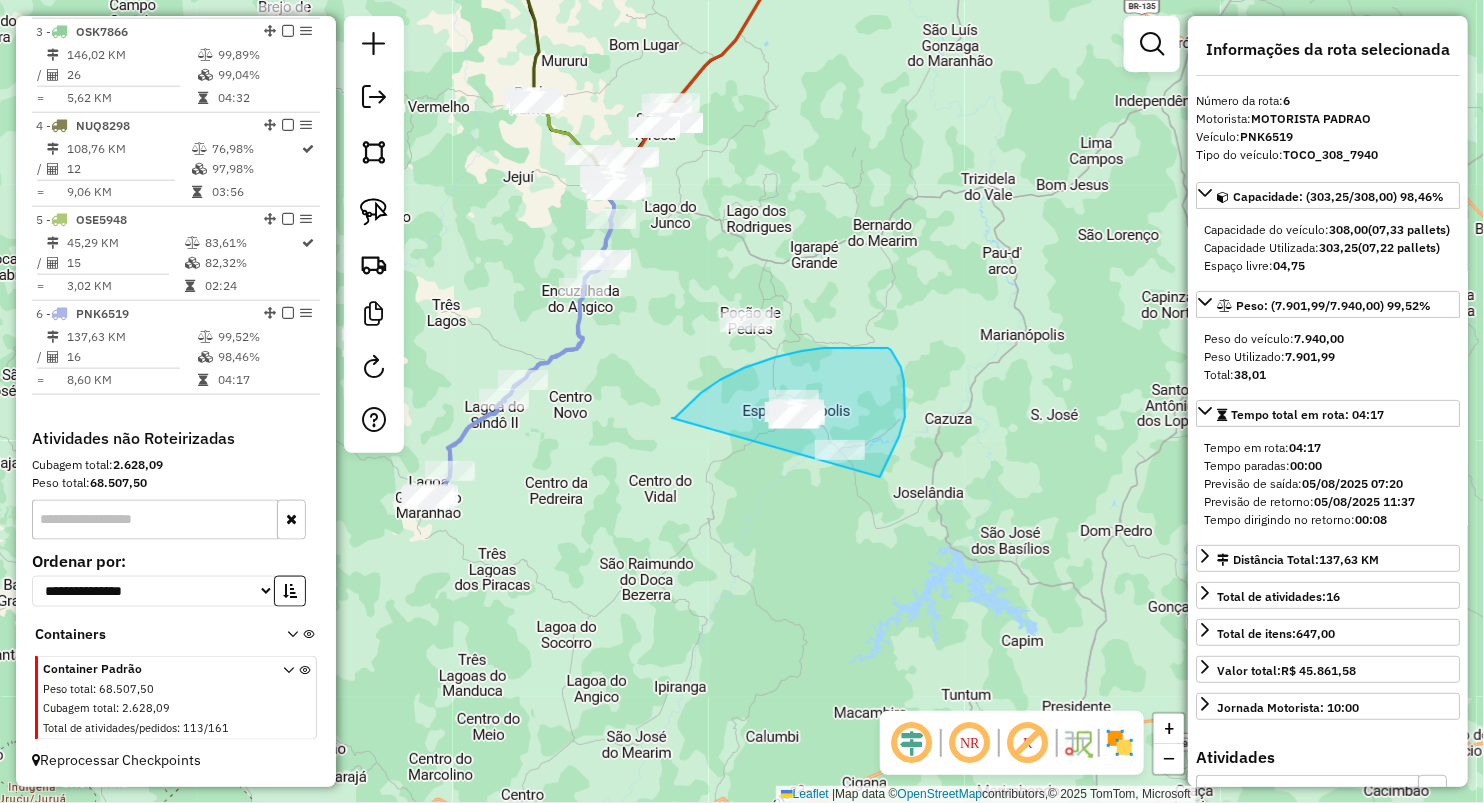 drag, startPoint x: 672, startPoint y: 418, endPoint x: 850, endPoint y: 540, distance: 215.7962 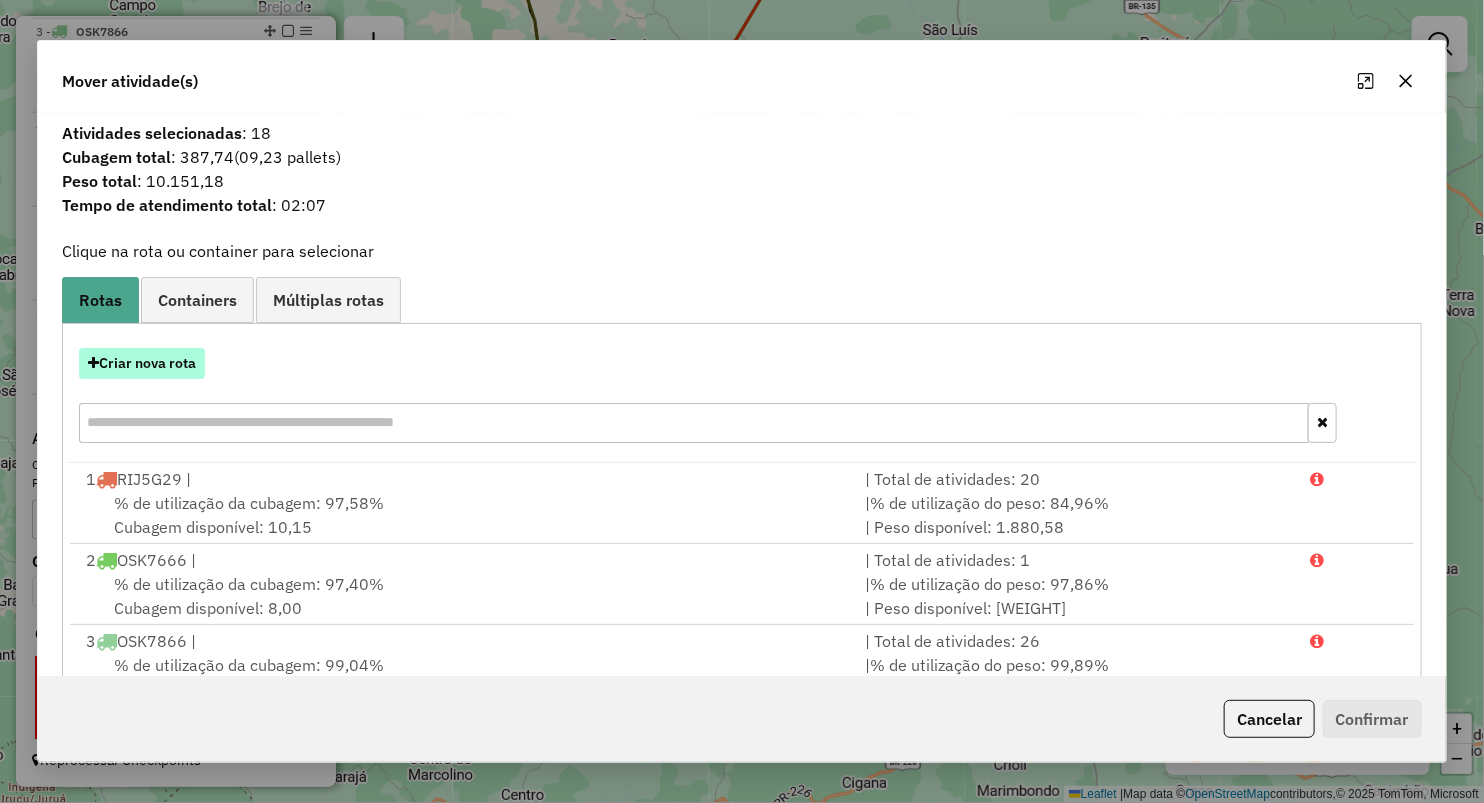 click on "Criar nova rota" at bounding box center (142, 363) 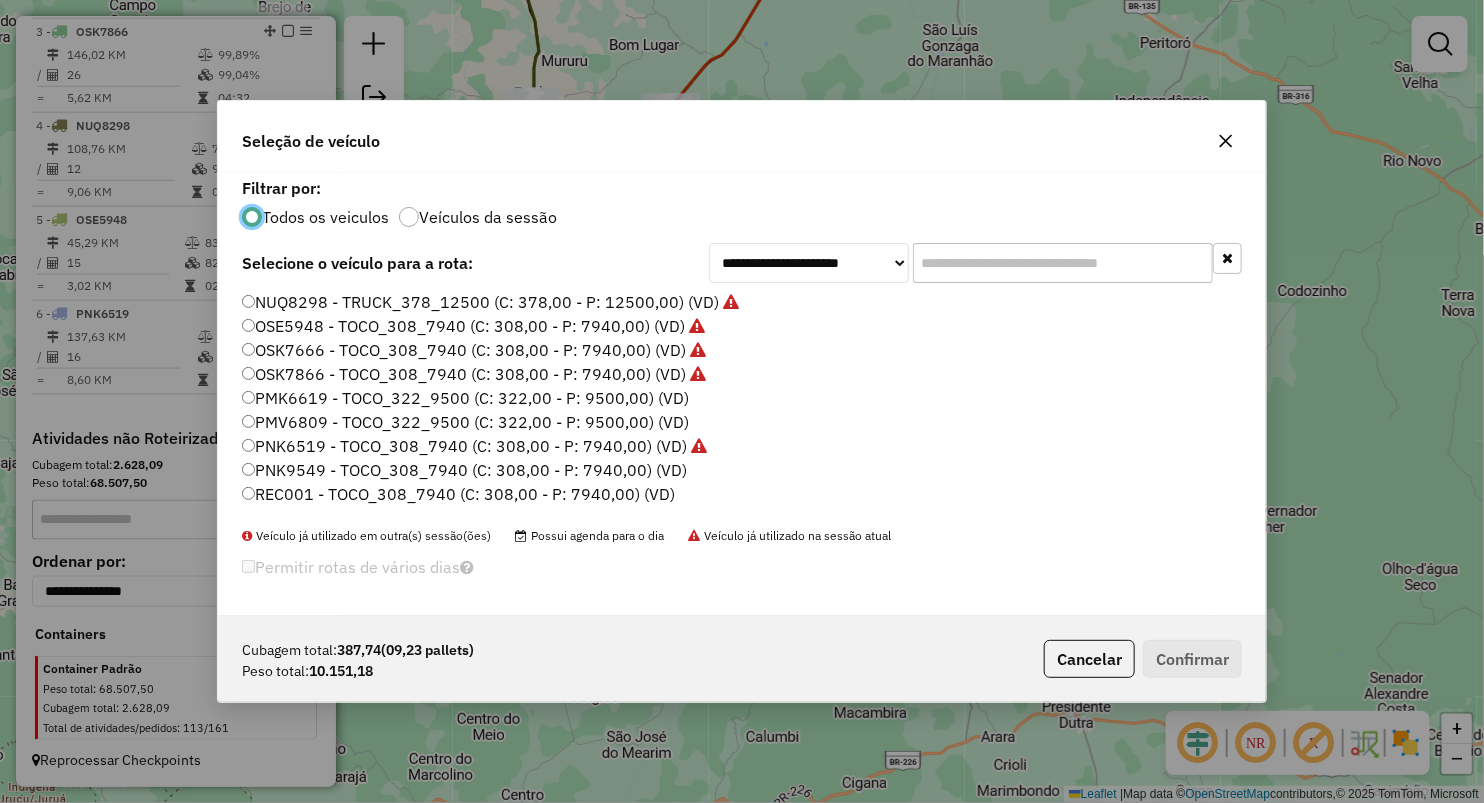 scroll, scrollTop: 10, scrollLeft: 6, axis: both 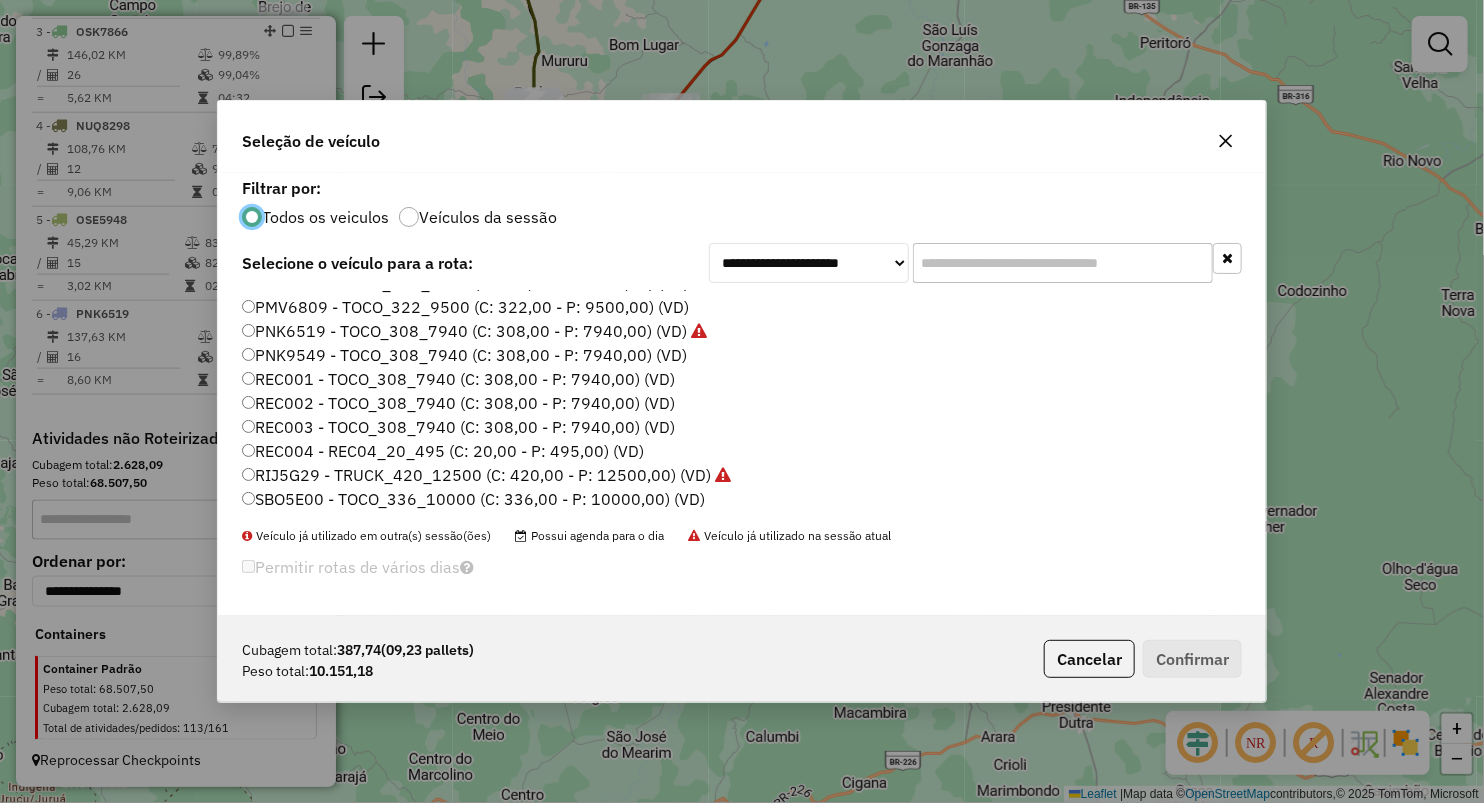 click 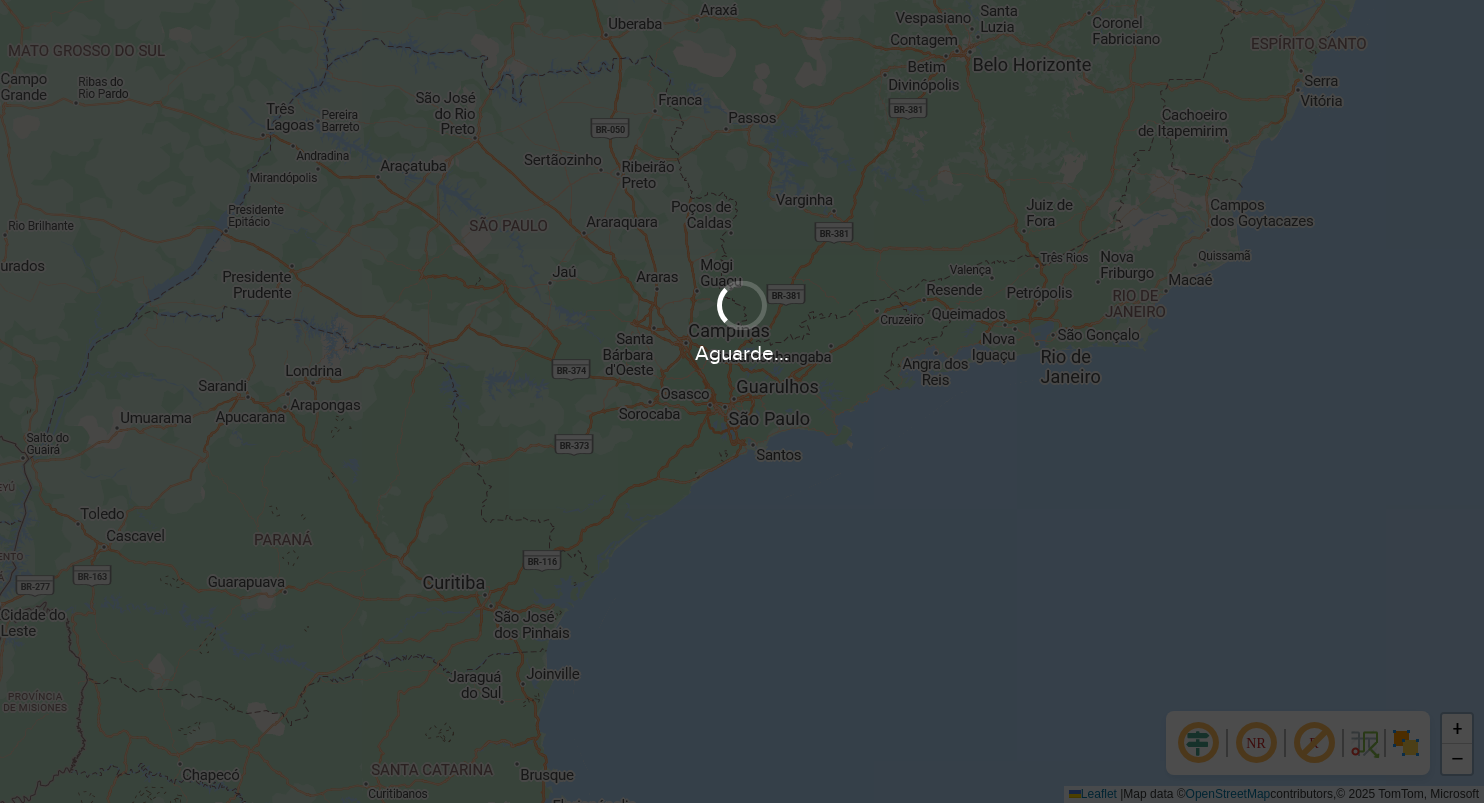 scroll, scrollTop: 0, scrollLeft: 0, axis: both 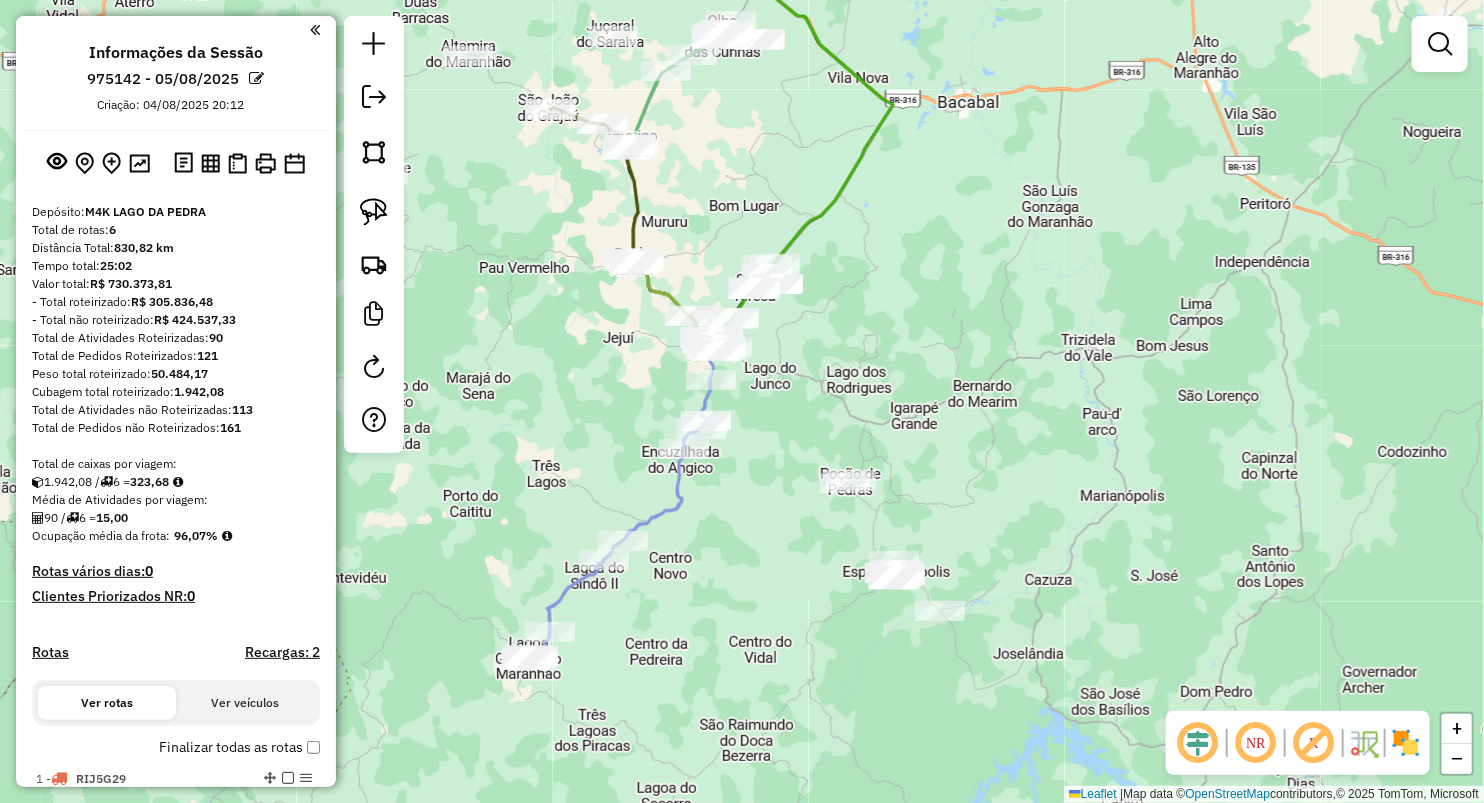 drag, startPoint x: 944, startPoint y: 518, endPoint x: 866, endPoint y: 382, distance: 156.7801 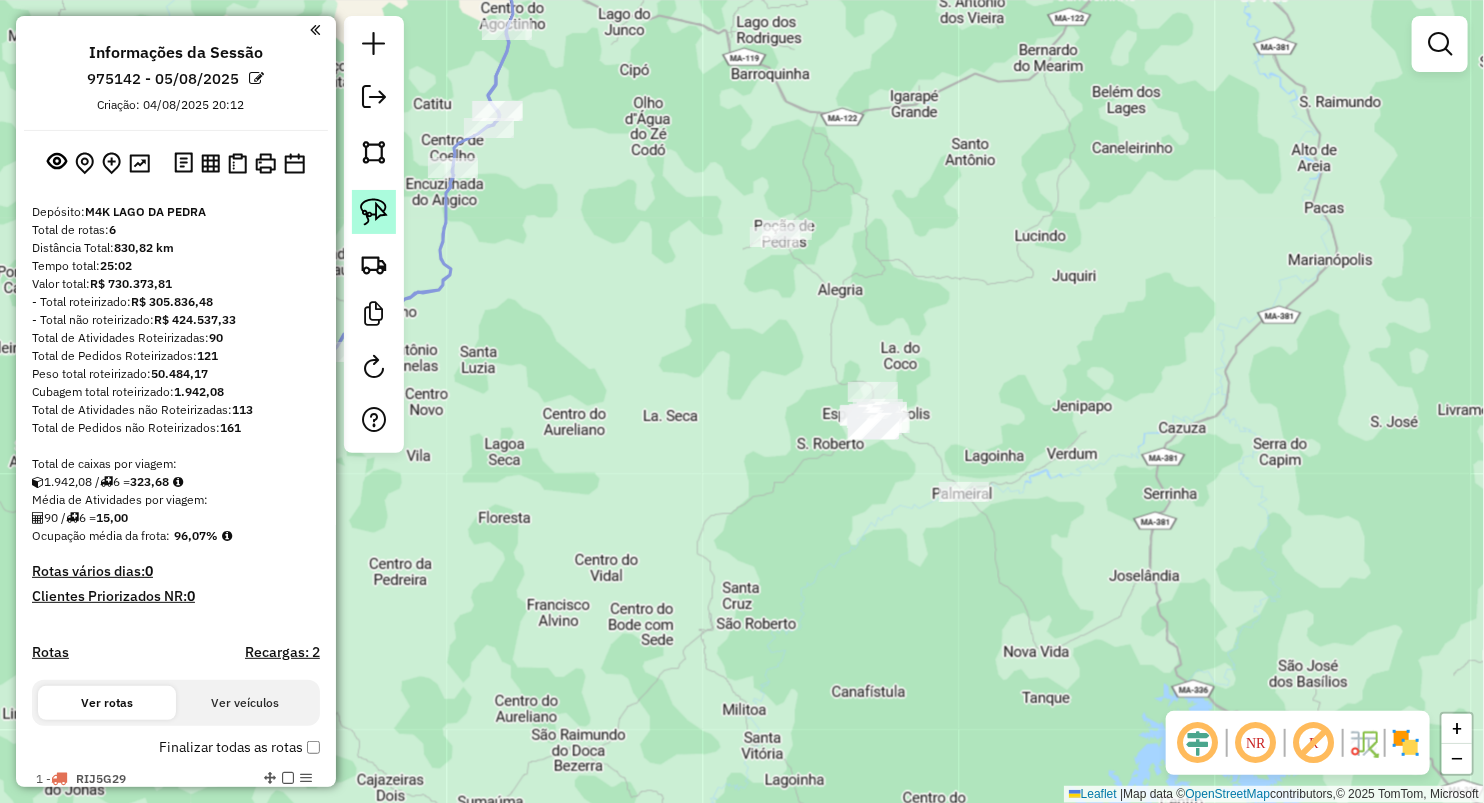 click 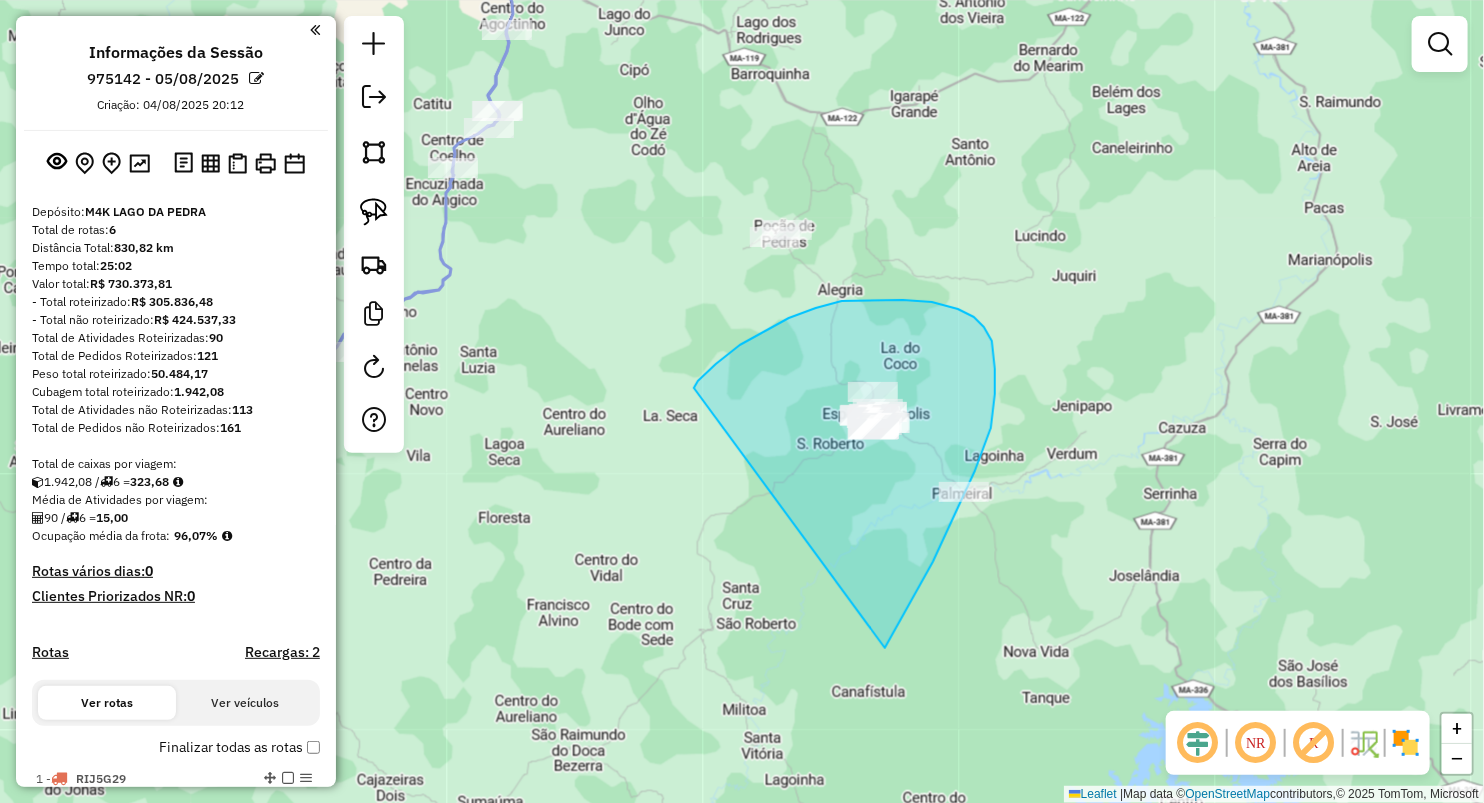drag, startPoint x: 716, startPoint y: 364, endPoint x: 590, endPoint y: 798, distance: 451.92035 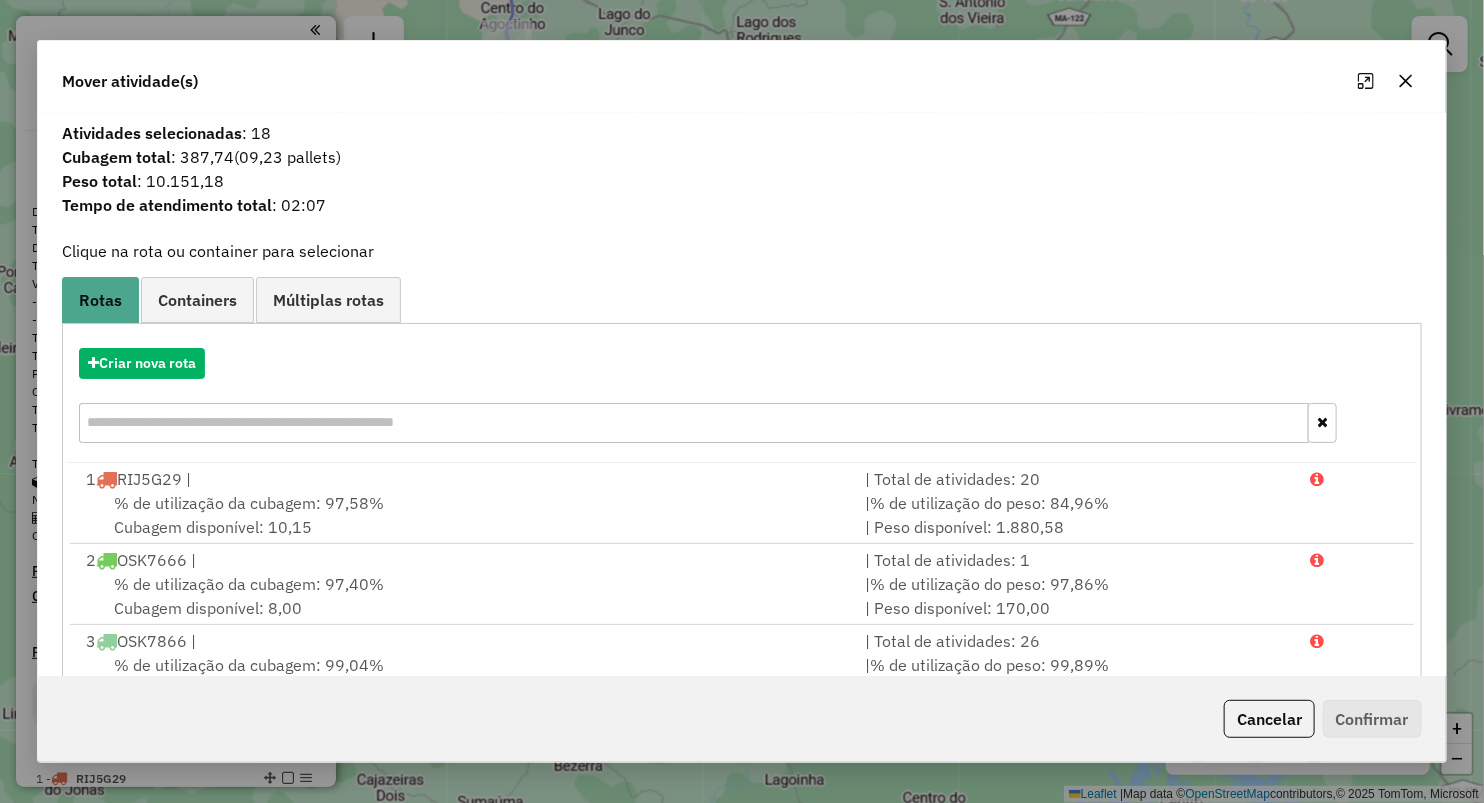 click on "Criar nova rota" at bounding box center [742, 398] 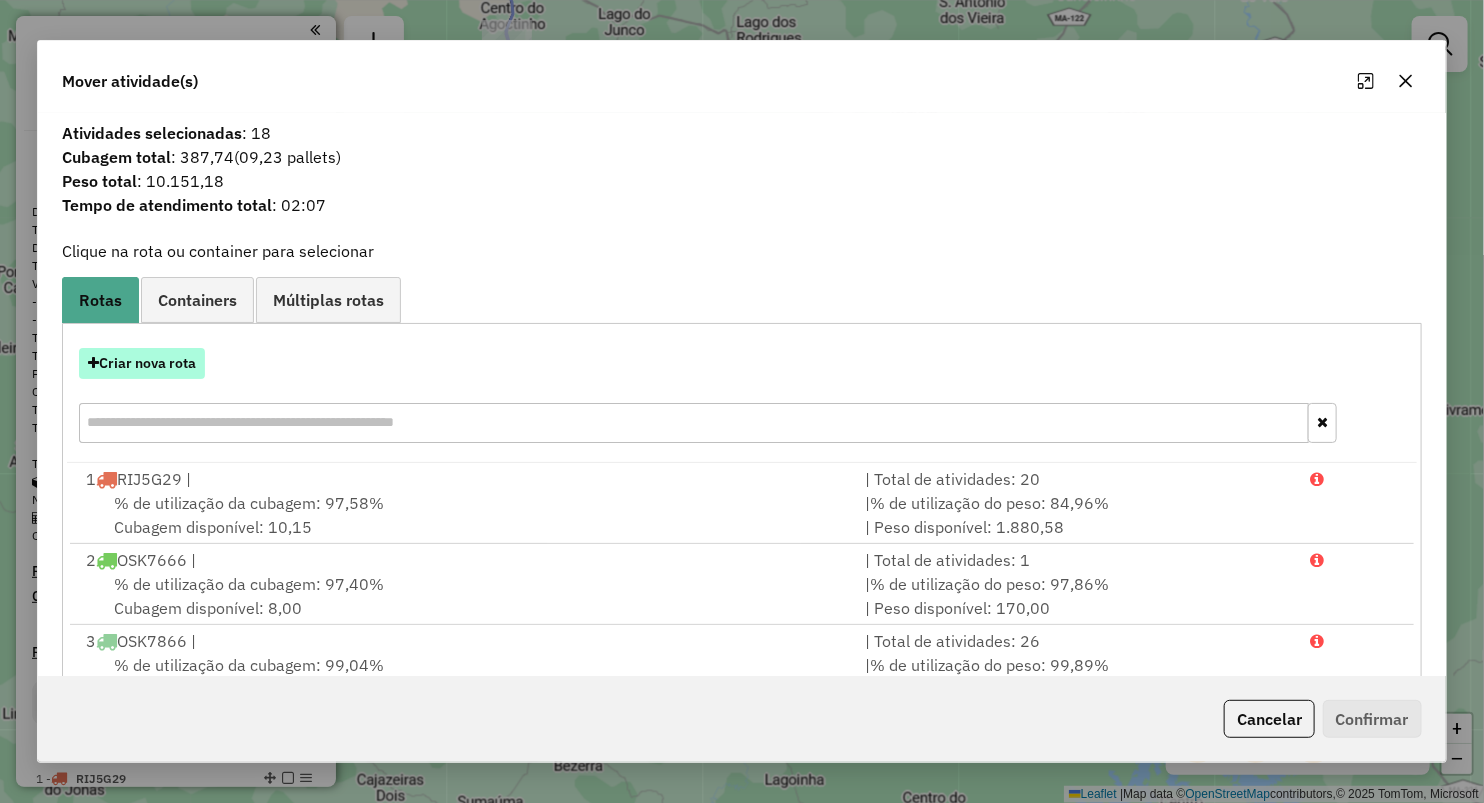 click on "Criar nova rota" at bounding box center [142, 363] 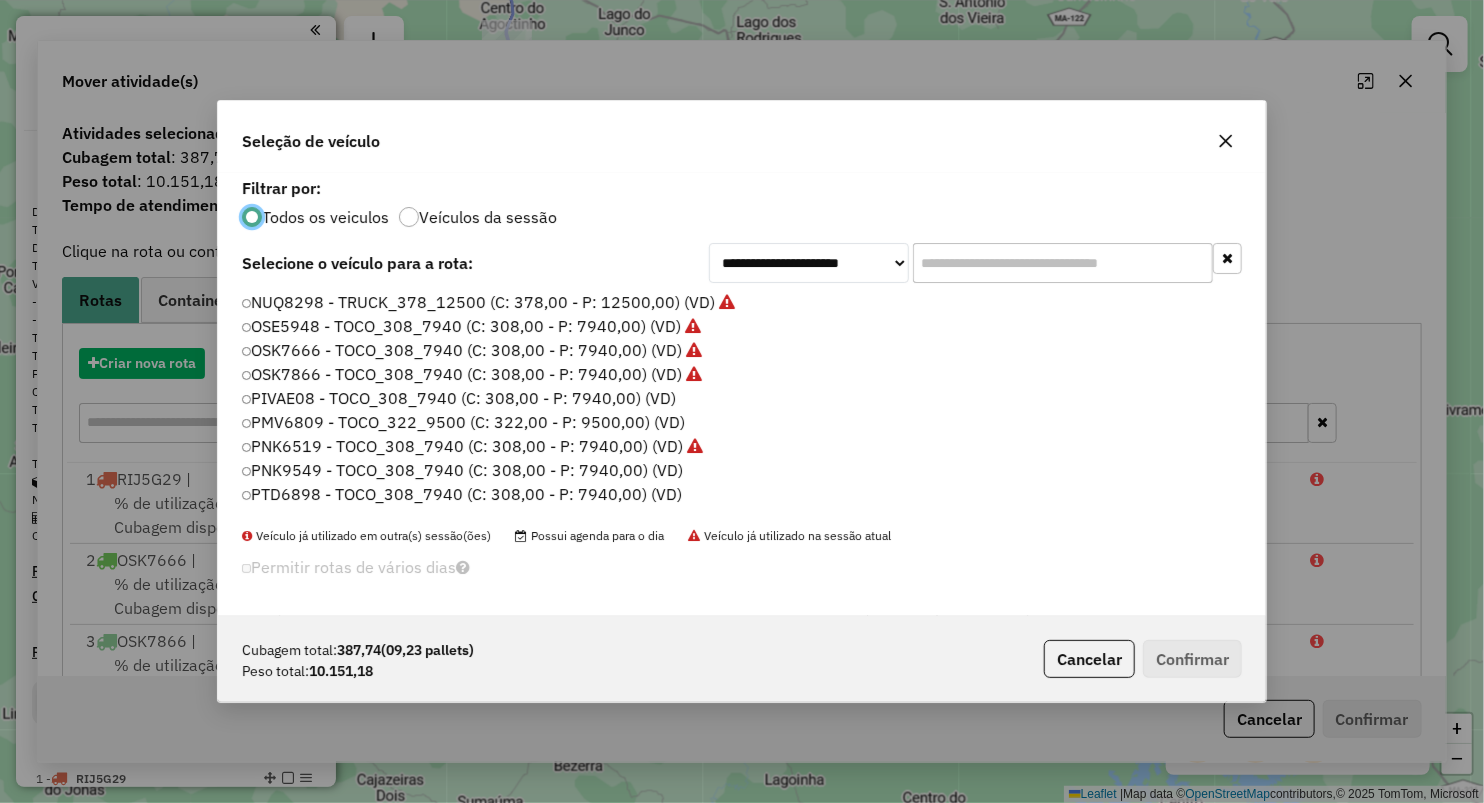 scroll, scrollTop: 10, scrollLeft: 6, axis: both 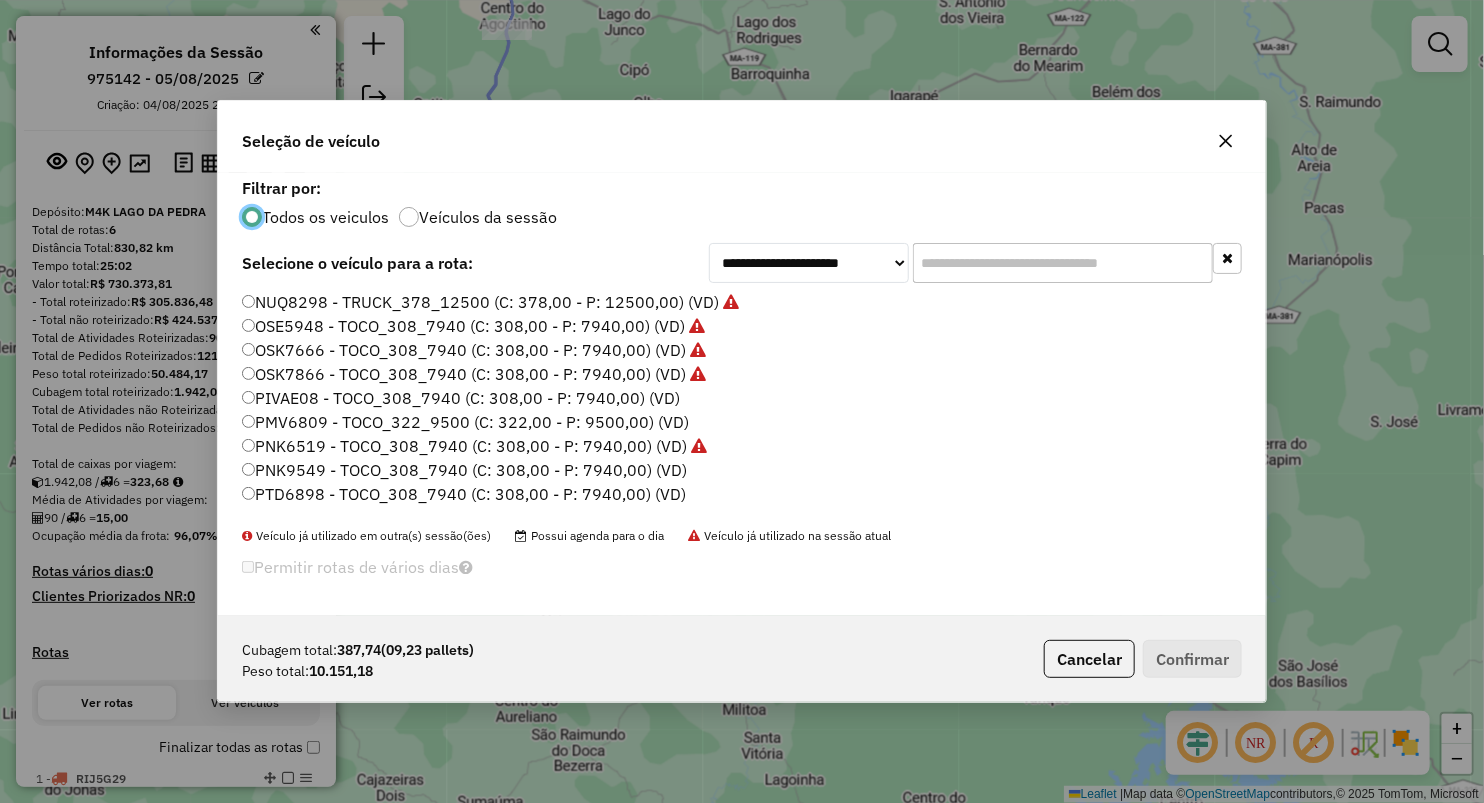 click on "PIVAE08 - TOCO_308_7940 (C: 308,00 - P: 7940,00) (VD)" 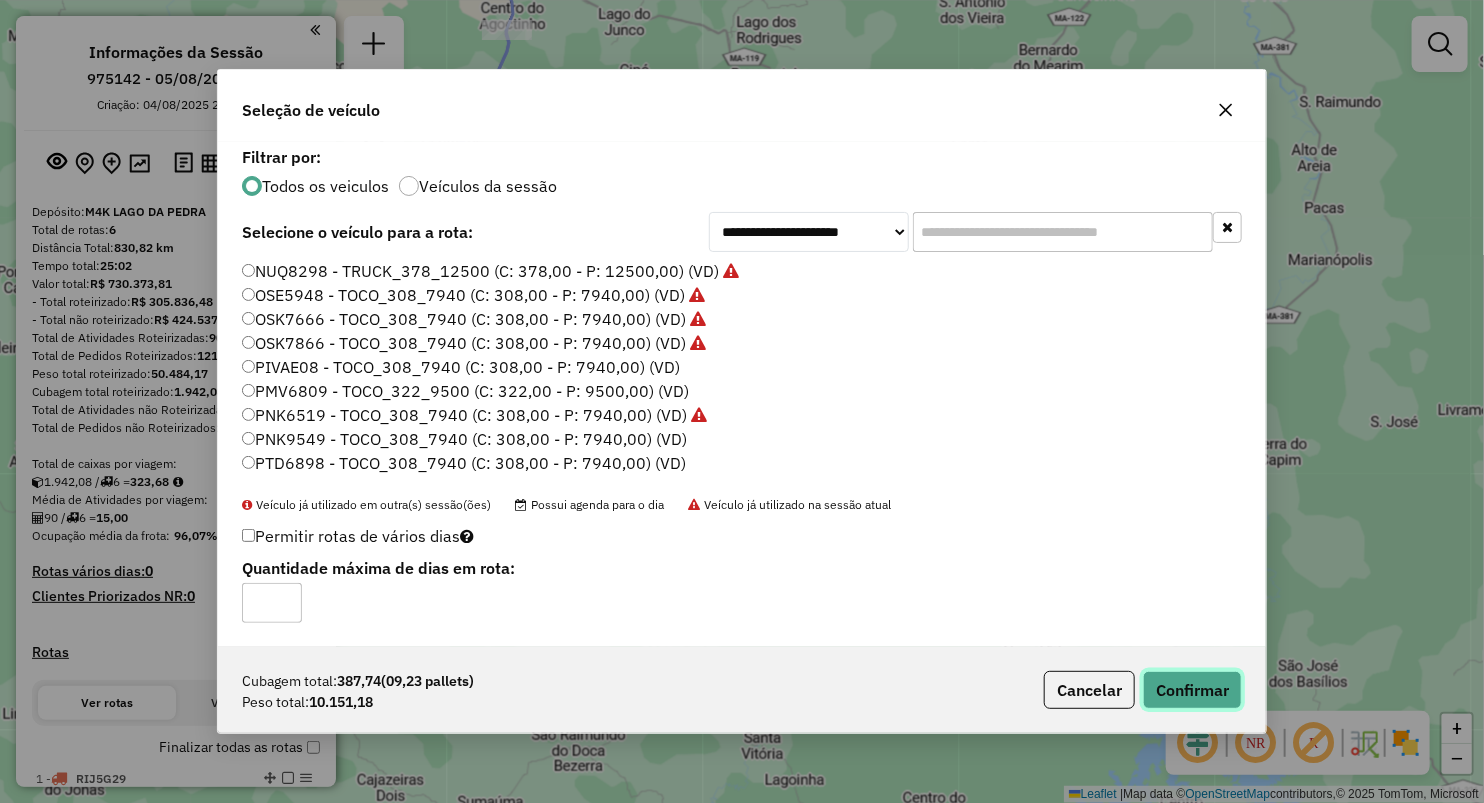 click on "Confirmar" 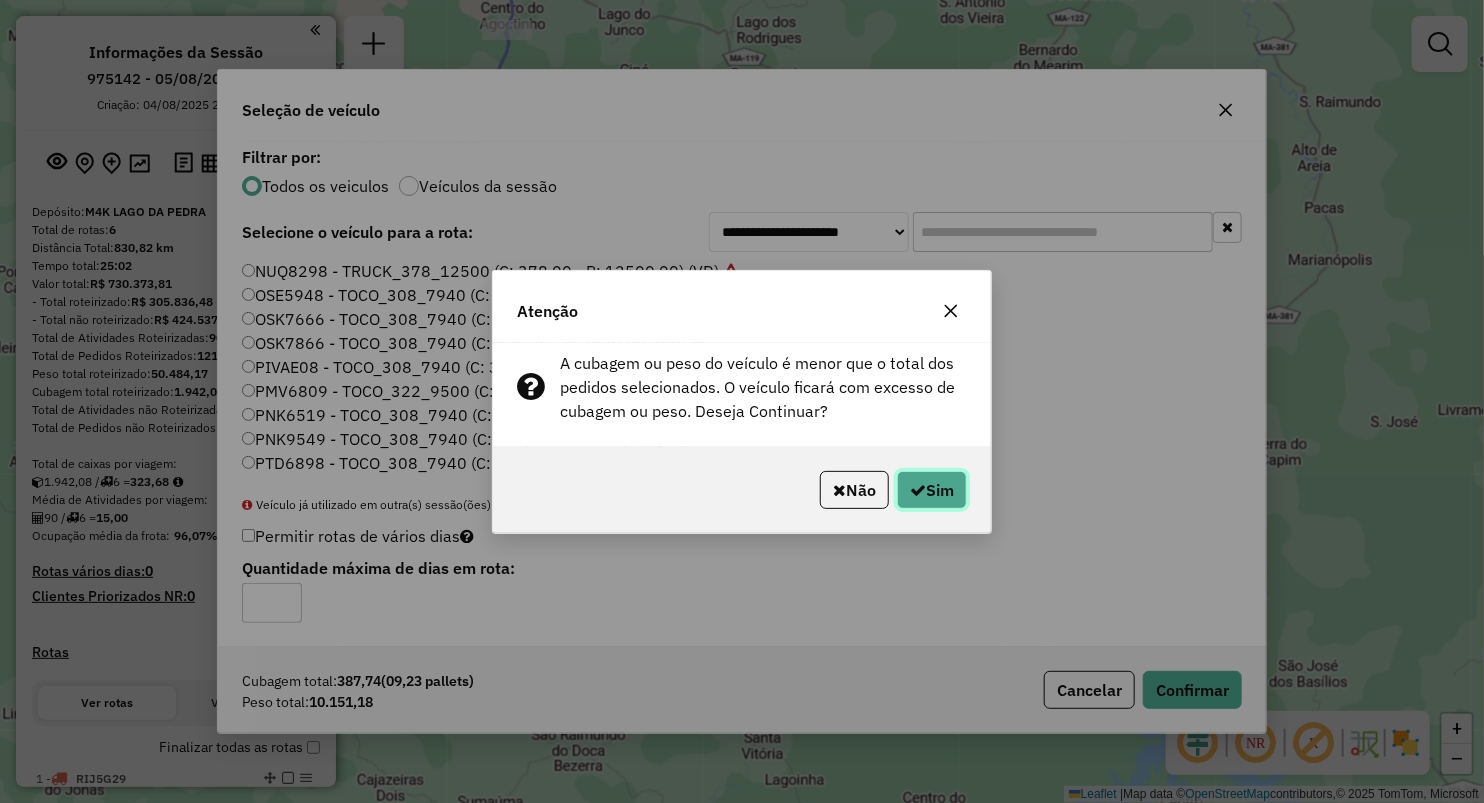 click on "Sim" 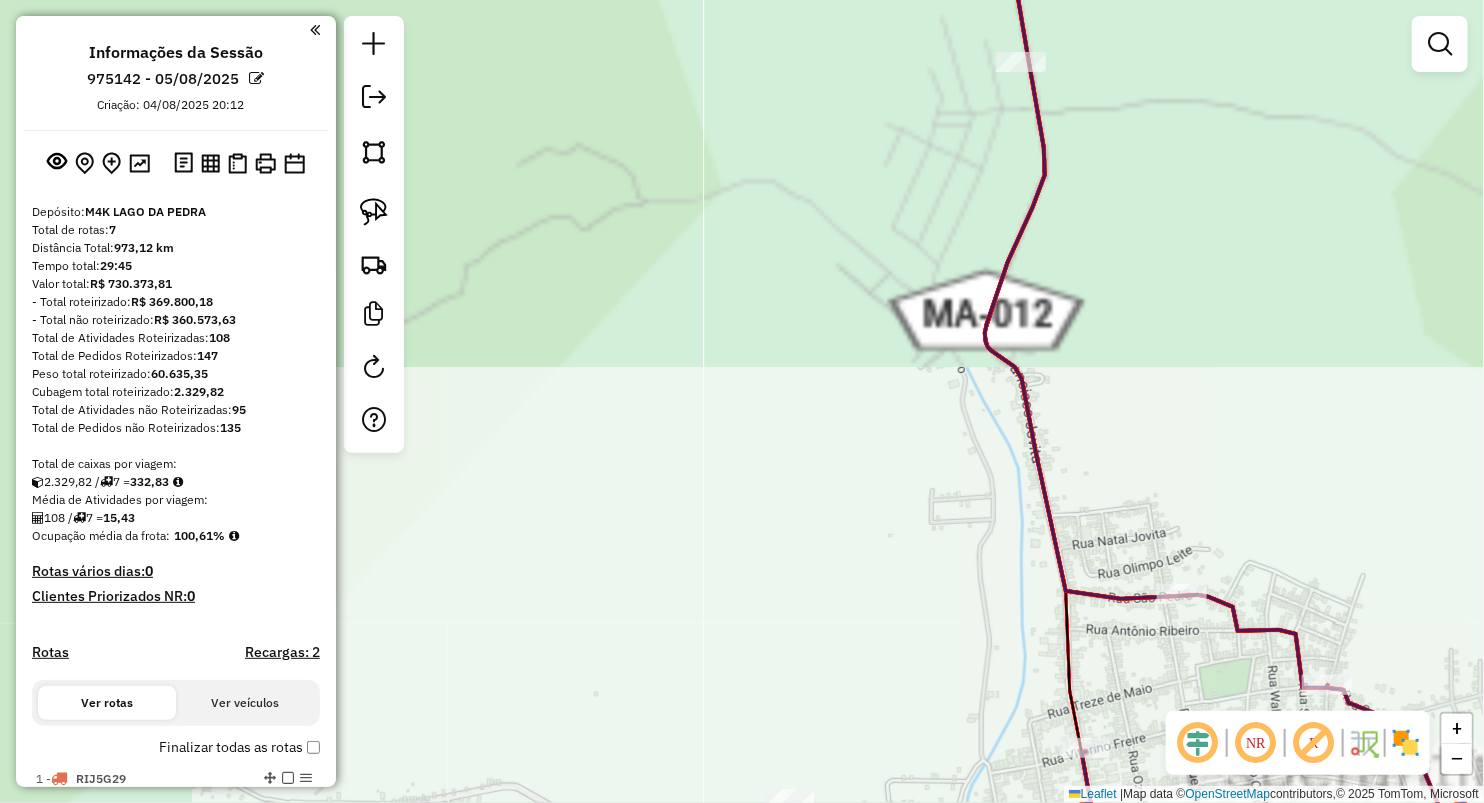 drag, startPoint x: 951, startPoint y: 508, endPoint x: 592, endPoint y: 345, distance: 394.27148 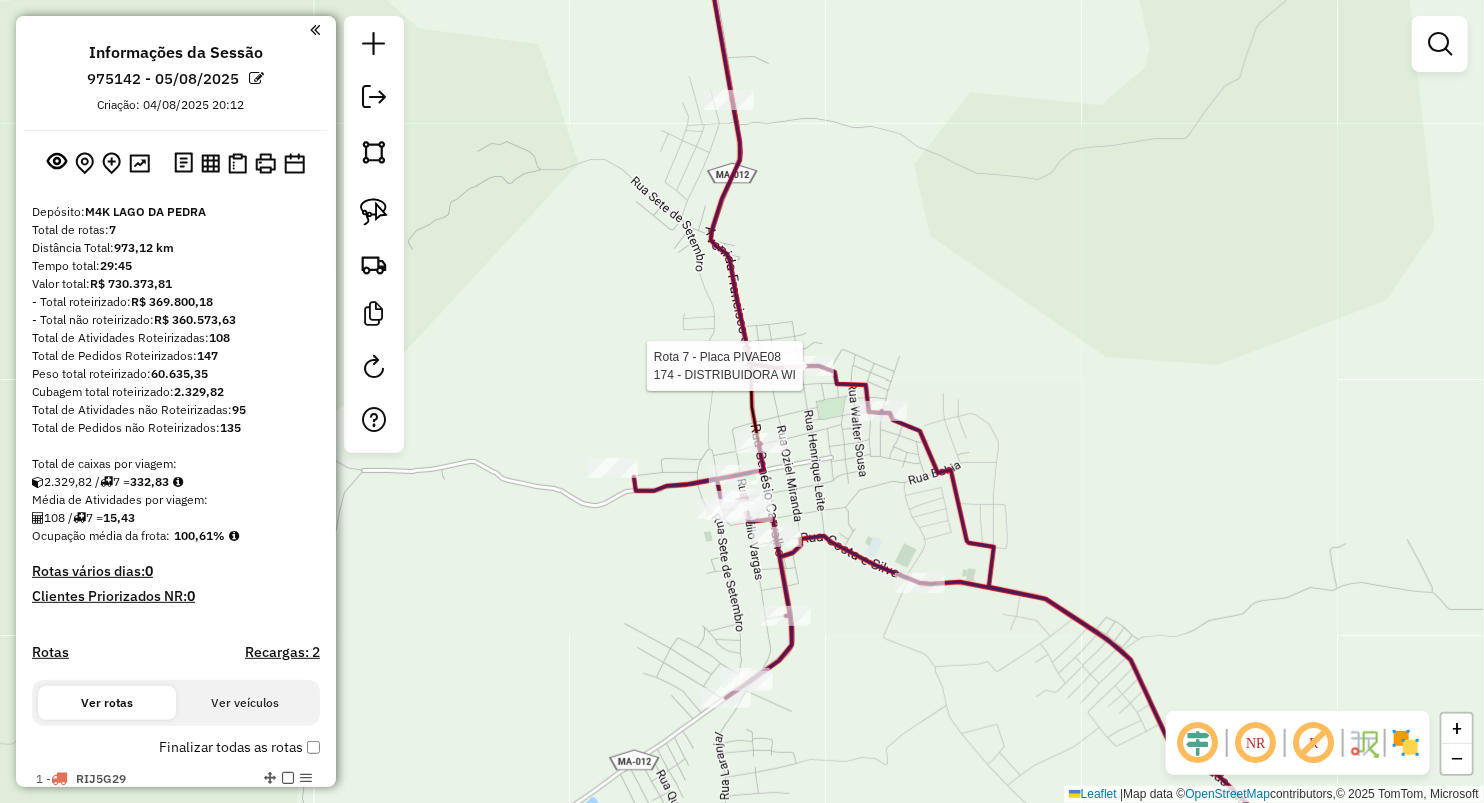 select on "**********" 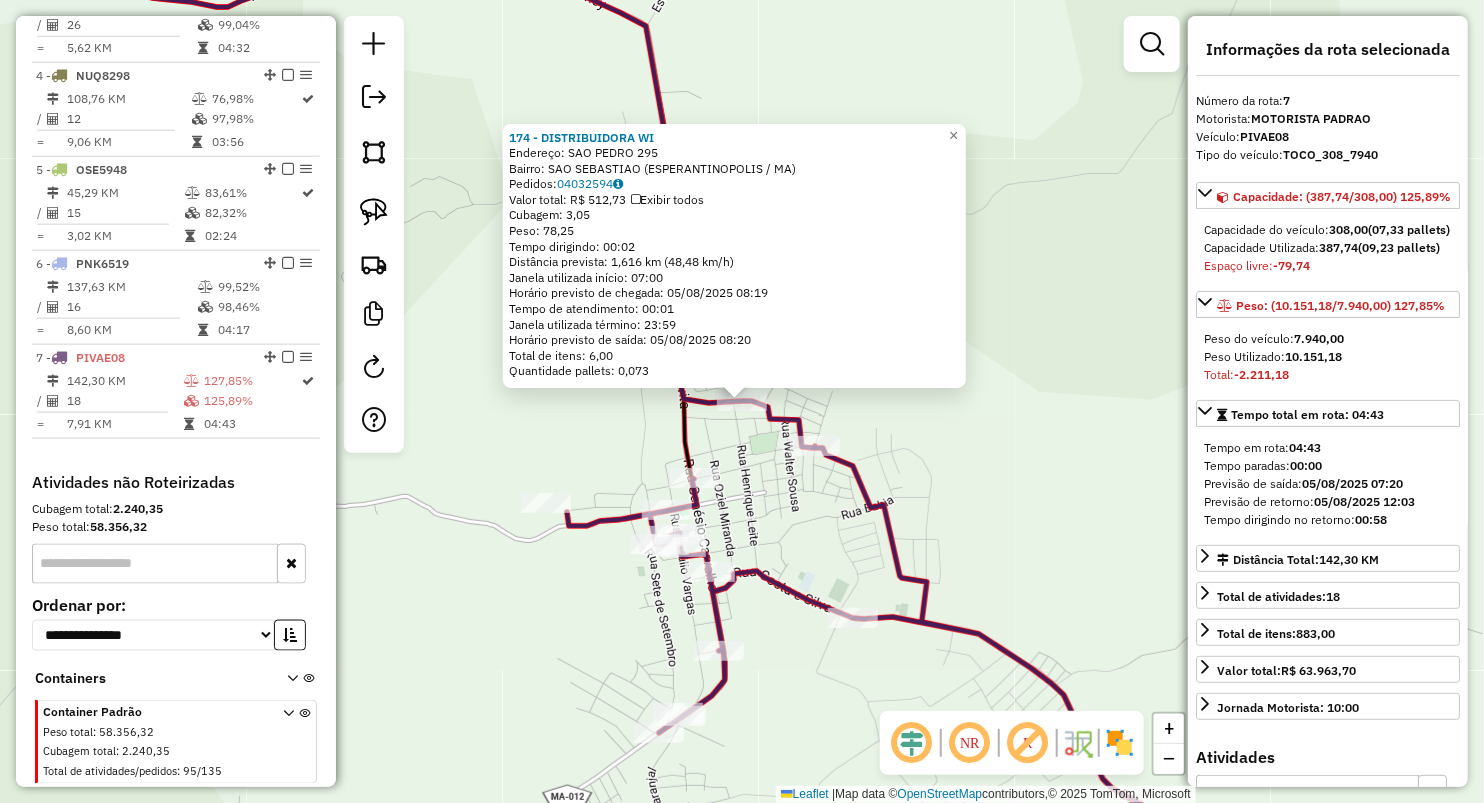 scroll, scrollTop: 1028, scrollLeft: 0, axis: vertical 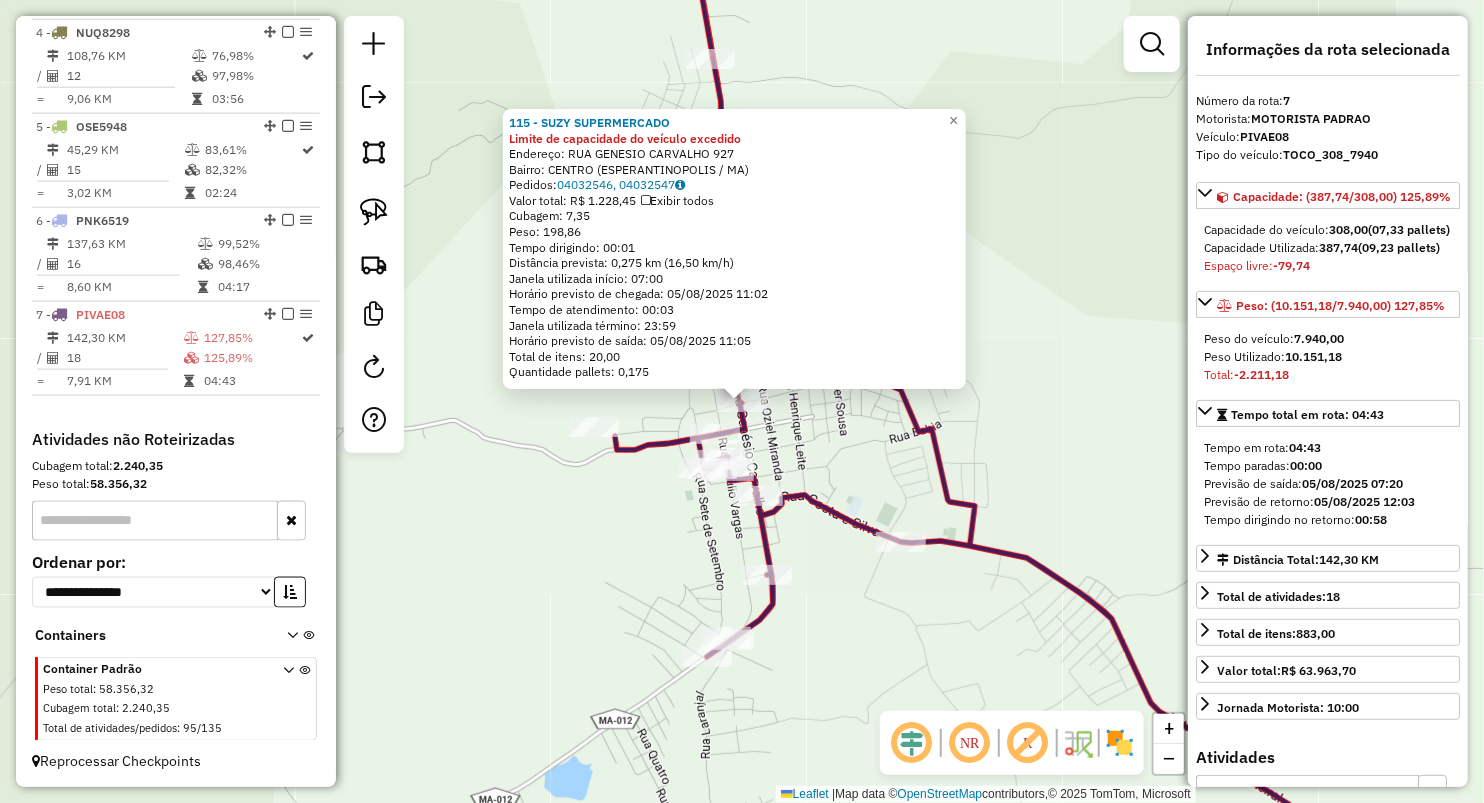 click on "115 - SUZY SUPERMERCADO Limite de capacidade do veículo excedido  Endereço:  RUA GENESIO CARVALHO 927   Bairro: CENTRO ([CITY] / [STATE])   Pedidos:  04032546, 04032547   Valor total: R$ 1.228,45   Exibir todos   Cubagem: 7,35  Peso: 198,86  Tempo dirigindo: 00:01   Distância prevista: 0,275 km (16,50 km/h)   Janela utilizada início: 07:00   Horário previsto de chegada: 05/08/2025 11:02   Tempo de atendimento: 00:03   Janela utilizada término: 23:59   Horário previsto de saída: 05/08/2025 11:05   Total de itens: 20,00   Quantidade pallets: 0,175  × Janela de atendimento Grade de atendimento Capacidade Transportadoras Veículos Cliente Pedidos  Rotas Selecione os dias de semana para filtrar as janelas de atendimento  Seg   Ter   Qua   Qui   Sex   Sáb   Dom  Informe o período da janela de atendimento: De: Até:  Filtrar exatamente a janela do cliente  Considerar janela de atendimento padrão  Selecione os dias de semana para filtrar as grades de atendimento  Seg   Ter   Qua   Qui   Sex   Sáb  +" 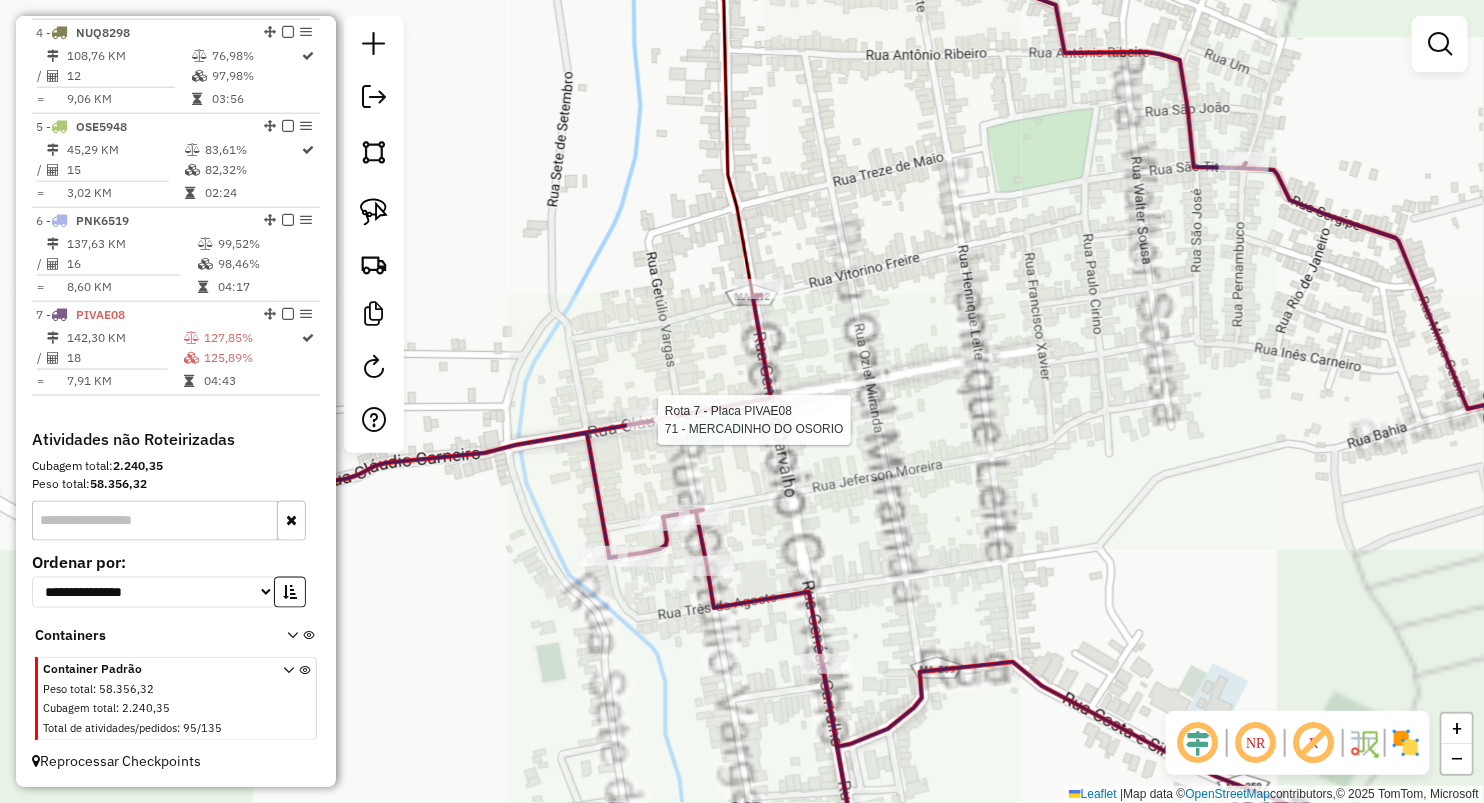 select on "**********" 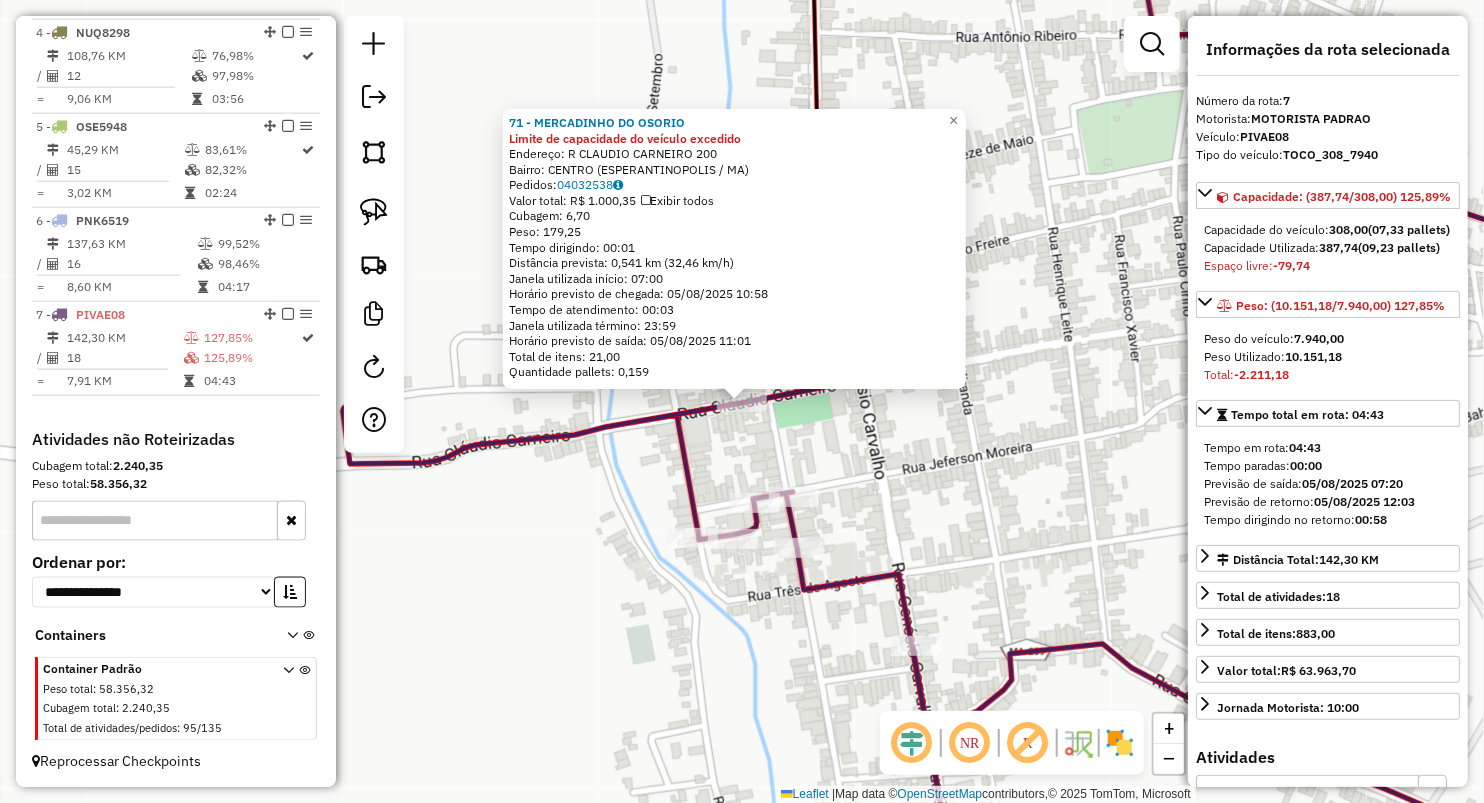 click on "71 - MERCADINHO DO OSORIO Limite de capacidade do veículo excedido  Endereço:  R CLAUDIO CARNEIRO 200   Bairro: [Bairro], [STATE]   Pedidos:  04032538   Valor total: R$ 1.000,35   Exibir todos   Cubagem: 6,70  Peso: 179,25  Tempo dirigindo: 00:01   Distância prevista: 0,541 km (32,46 km/h)   Janela utilizada início: 07:00   Horário previsto de chegada: 05/08/2025 10:58   Tempo de atendimento: 00:03   Janela utilizada término: 23:59   Horário previsto de saída: 05/08/2025 11:01   Total de itens: 21,00   Quantidade pallets: 0,159  × Janela de atendimento Grade de atendimento Capacidade Transportadoras Veículos Cliente Pedidos  Rotas Selecione os dias de semana para filtrar as janelas de atendimento  Seg   Ter   Qua   Qui   Sex   Sáb   Dom  Informe o período da janela de atendimento: De: Até:  Filtrar exatamente a janela do cliente  Considerar janela de atendimento padrão  Selecione os dias de semana para filtrar as grades de atendimento  Seg   Ter   Qua   Qui   Sex   Sáb   Dom   De:" 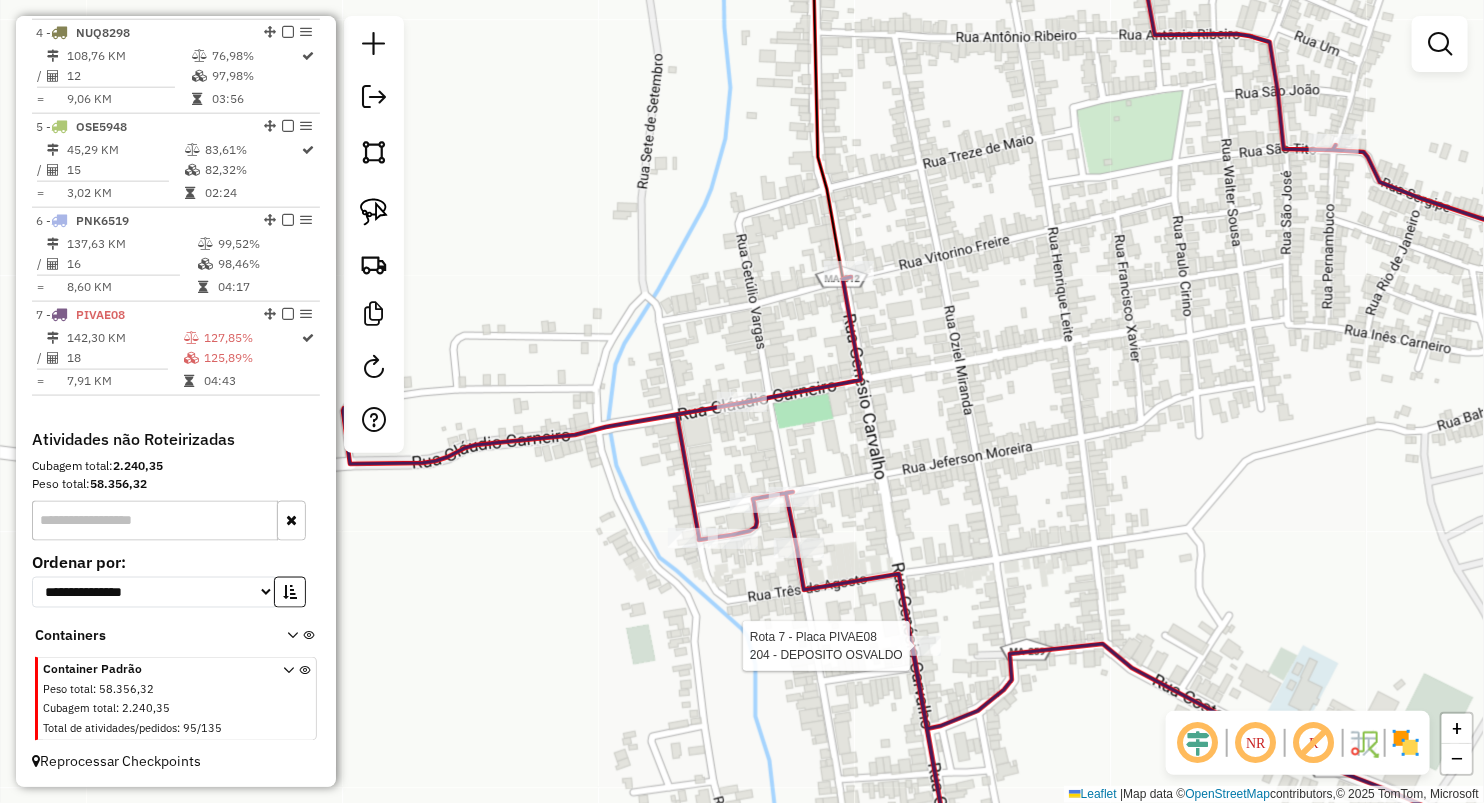 select on "**********" 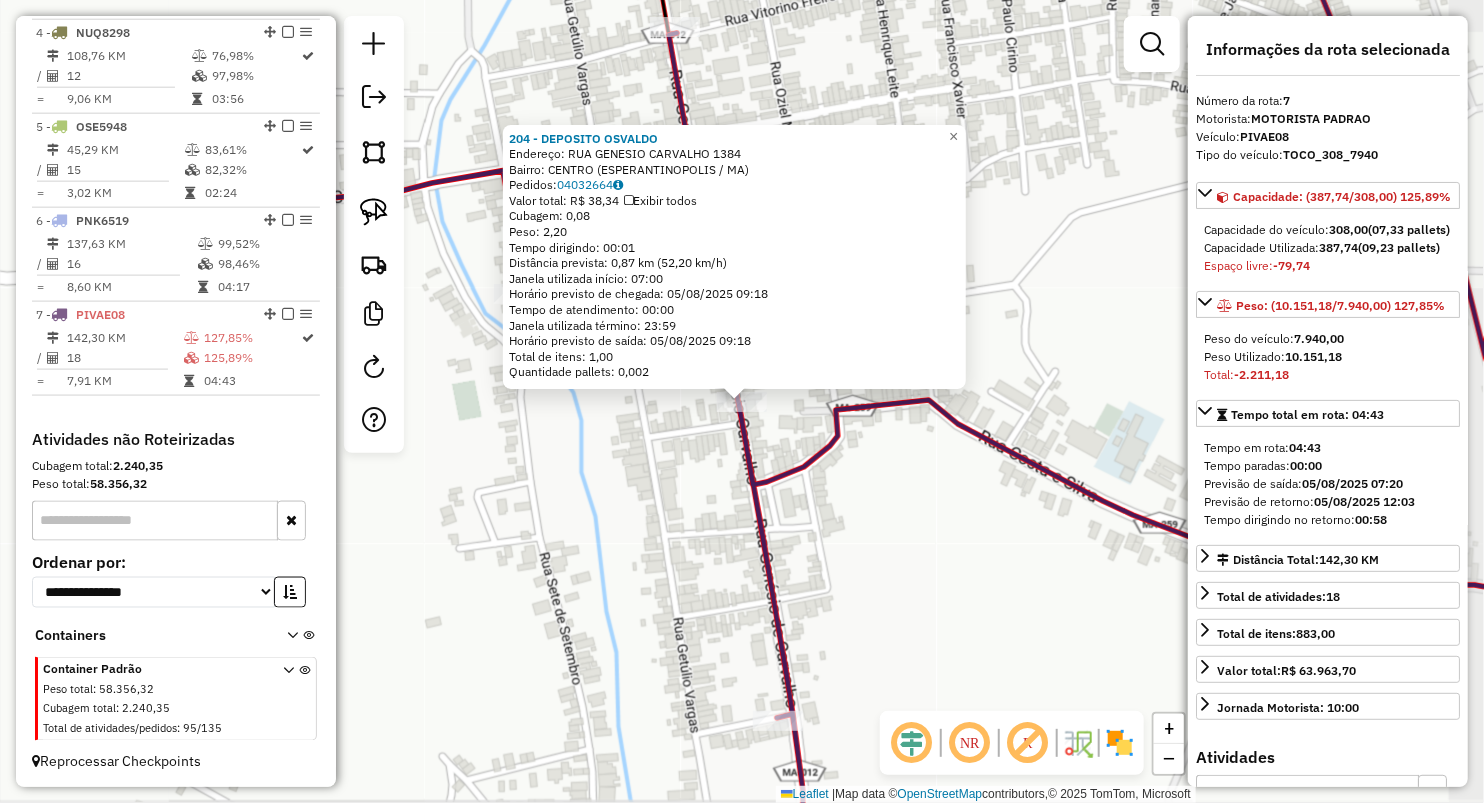 click on "204 - DEPOSITO OSVALDO  Endereço:  RUA GENESIO CARVALHO [NUMBER]   Bairro: CENTRO ([CITY] / MA)   Pedidos:  04032664   Valor total: R$ 38,34   Exibir todos   Cubagem: 0,08  Peso: 2,20  Tempo dirigindo: 00:01   Distância prevista: 0,87 km (52,20 km/h)   Janela utilizada início: 07:00   Horário previsto de chegada: 05/08/2025 09:18   Tempo de atendimento: 00:00   Janela utilizada término: 23:59   Horário previsto de saída: 05/08/2025 09:18   Total de itens: 1,00   Quantidade pallets: 0,002  × Janela de atendimento Grade de atendimento Capacidade Transportadoras Veículos Cliente Pedidos  Rotas Selecione os dias de semana para filtrar as janelas de atendimento  Seg   Ter   Qua   Qui   Sex   Sáb   Dom  Informe o período da janela de atendimento: De: Até:  Filtrar exatamente a janela do cliente  Considerar janela de atendimento padrão  Selecione os dias de semana para filtrar as grades de atendimento  Seg   Ter   Qua   Qui   Sex   Sáb   Dom   Considerar clientes sem dia de atendimento cadastrado" 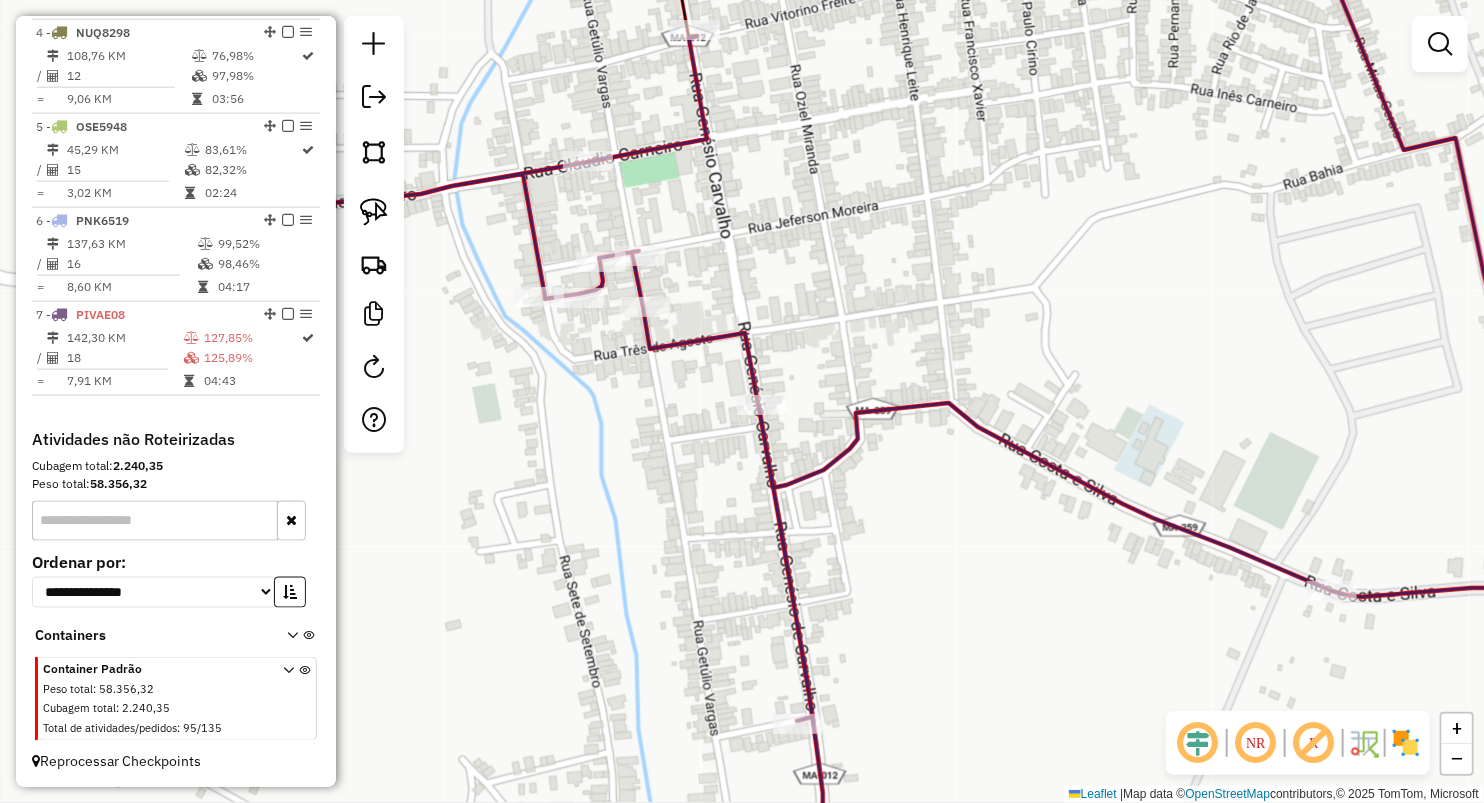 drag, startPoint x: 575, startPoint y: 508, endPoint x: 800, endPoint y: 540, distance: 227.26416 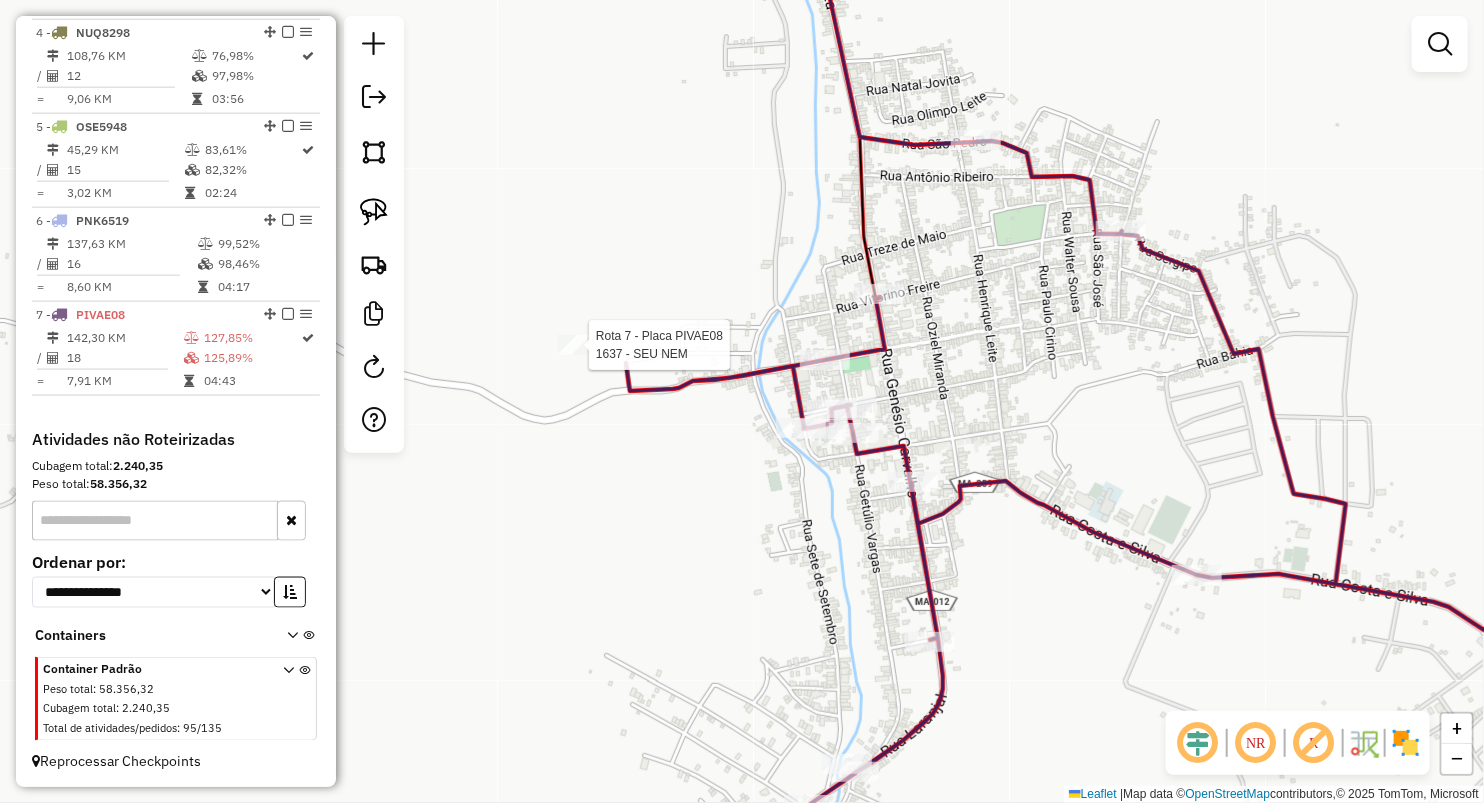 select on "**********" 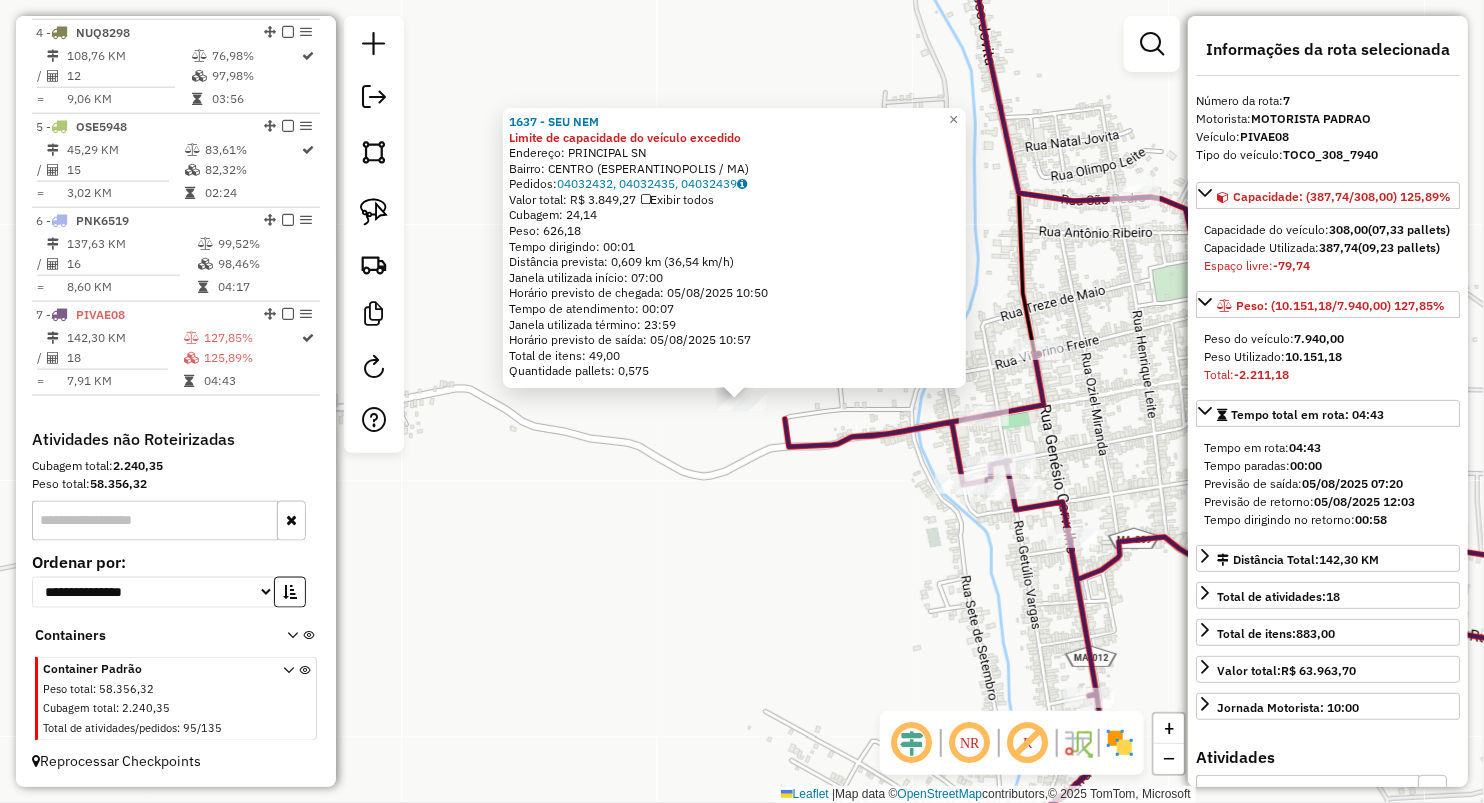 click on "1637 - SEU NEM Limite de capacidade do veículo excedido Endereço: PRINCIPAL SN Bairro: [CITY] ([CITY] / MA) Pedidos: 04032432, 04032435, 04032439 Valor total: R$ 3.849,27 Exibir todos Cubagem: 24,14 Peso: 626,18 Tempo dirigindo: 00:01 Distância prevista: 0,609 km (36,54 km/h) Janela utilizada início: 07:00 Horário previsto de chegada: 05/08/2025 10:50 Tempo de atendimento: 00:07 Janela utilizada término: 23:59 Horário previsto de saída: 05/08/2025 10:57 Total de itens: 49,00 Quantidade pallets: 0,575 × Janela de atendimento Grade de atendimento Capacidade Transportadoras Veículos Cliente Pedidos Rotas Selecione os dias de semana para filtrar as janelas de atendimento Seg Ter Qua Qui Sex Sáb Dom Informe o período da janela de atendimento: De: Até: Filtrar exatamente a janela do cliente Considerar janela de atendimento padrão Seg Ter Qua Qui Sex Sáb Dom De:" 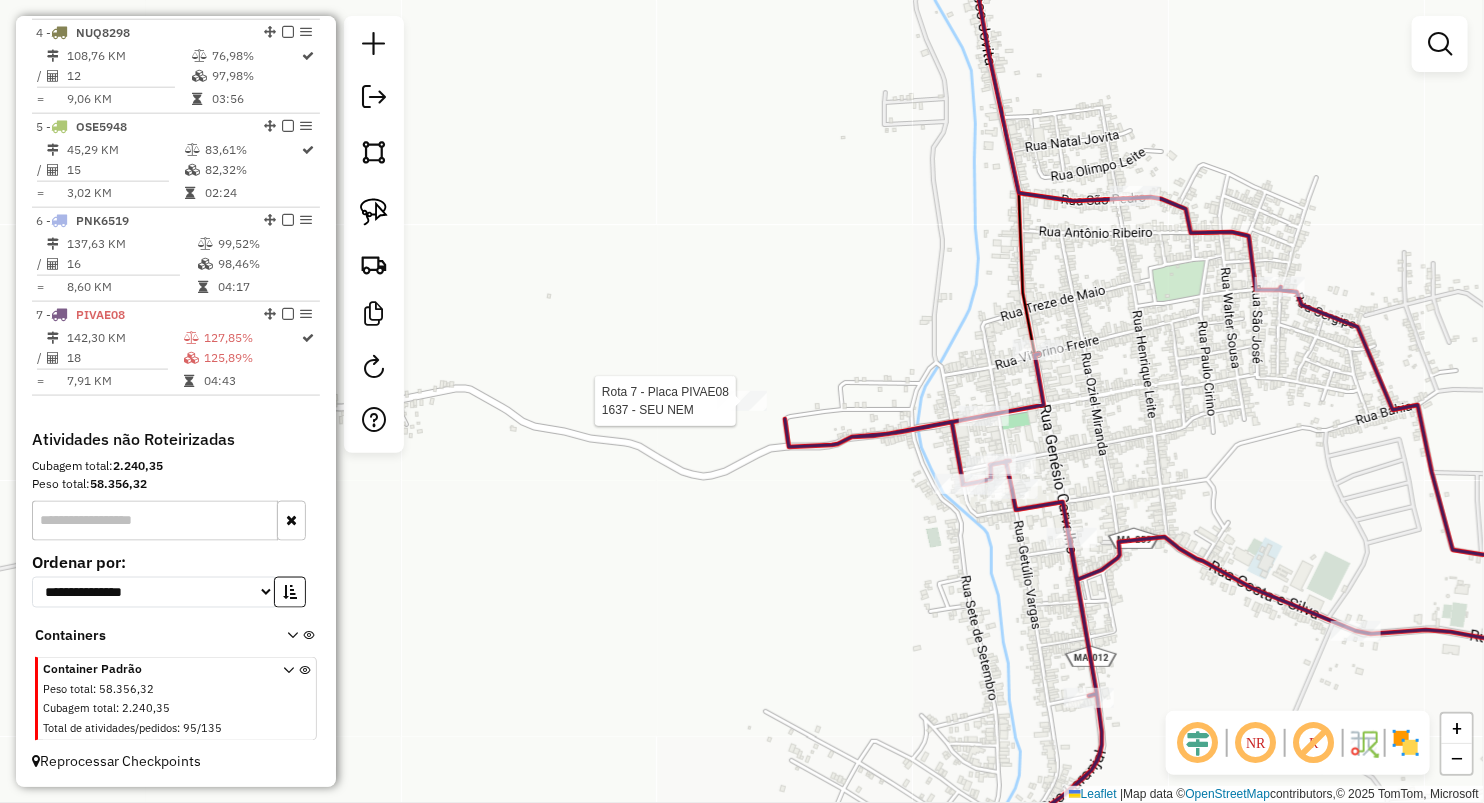 select on "**********" 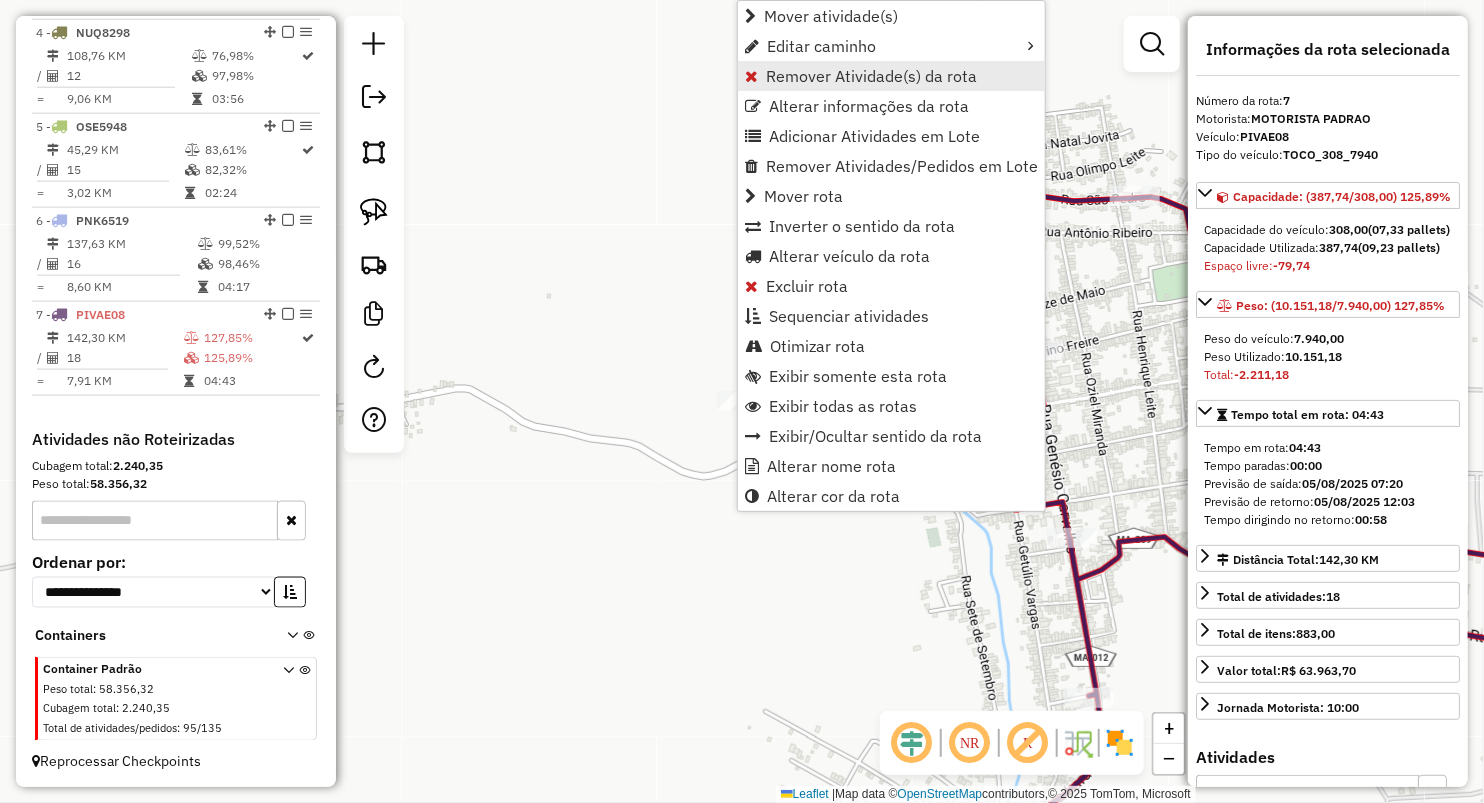 click on "Remover Atividade(s) da rota" at bounding box center (871, 76) 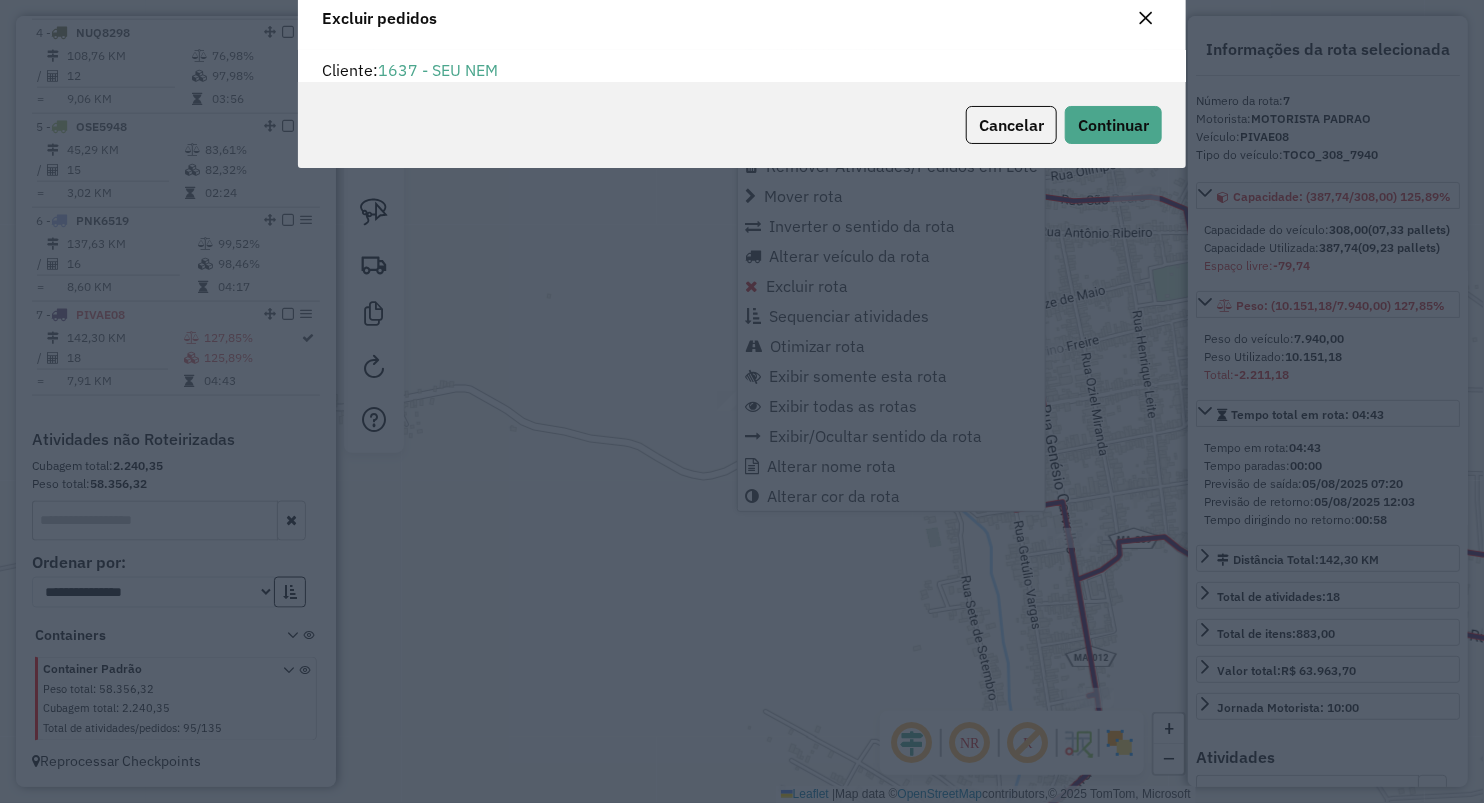 scroll, scrollTop: 0, scrollLeft: 0, axis: both 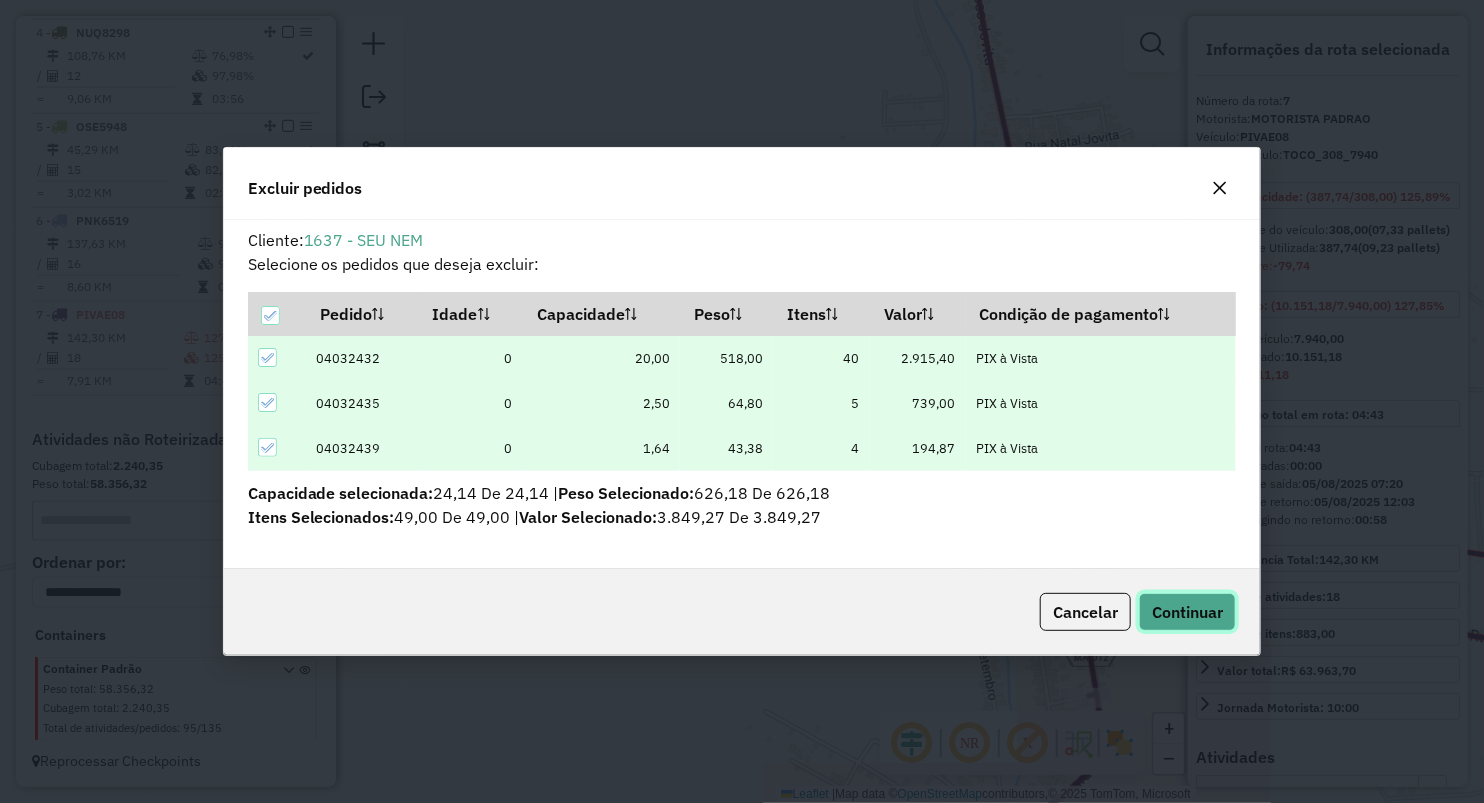 click on "Continuar" 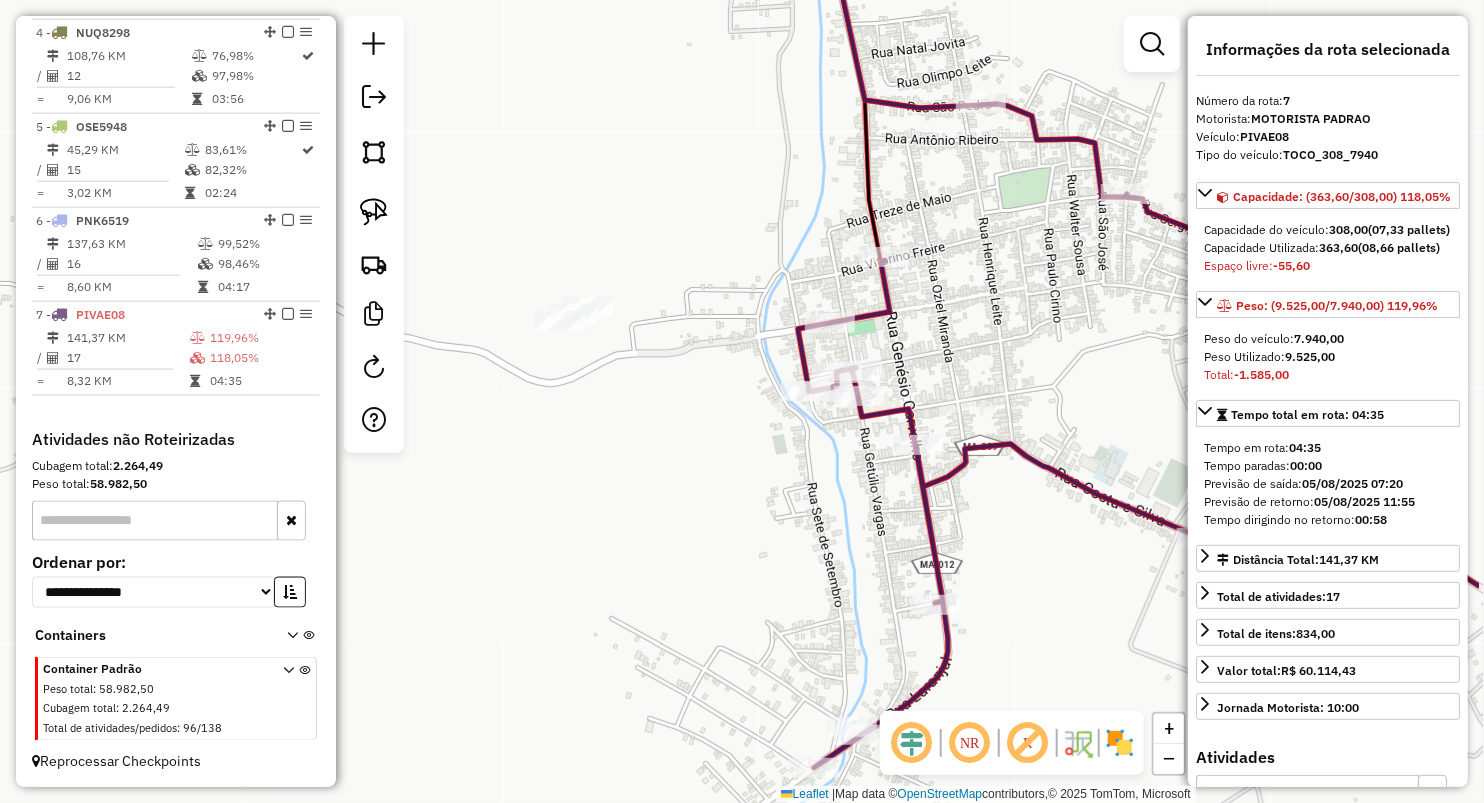 drag, startPoint x: 871, startPoint y: 341, endPoint x: 664, endPoint y: 184, distance: 259.80377 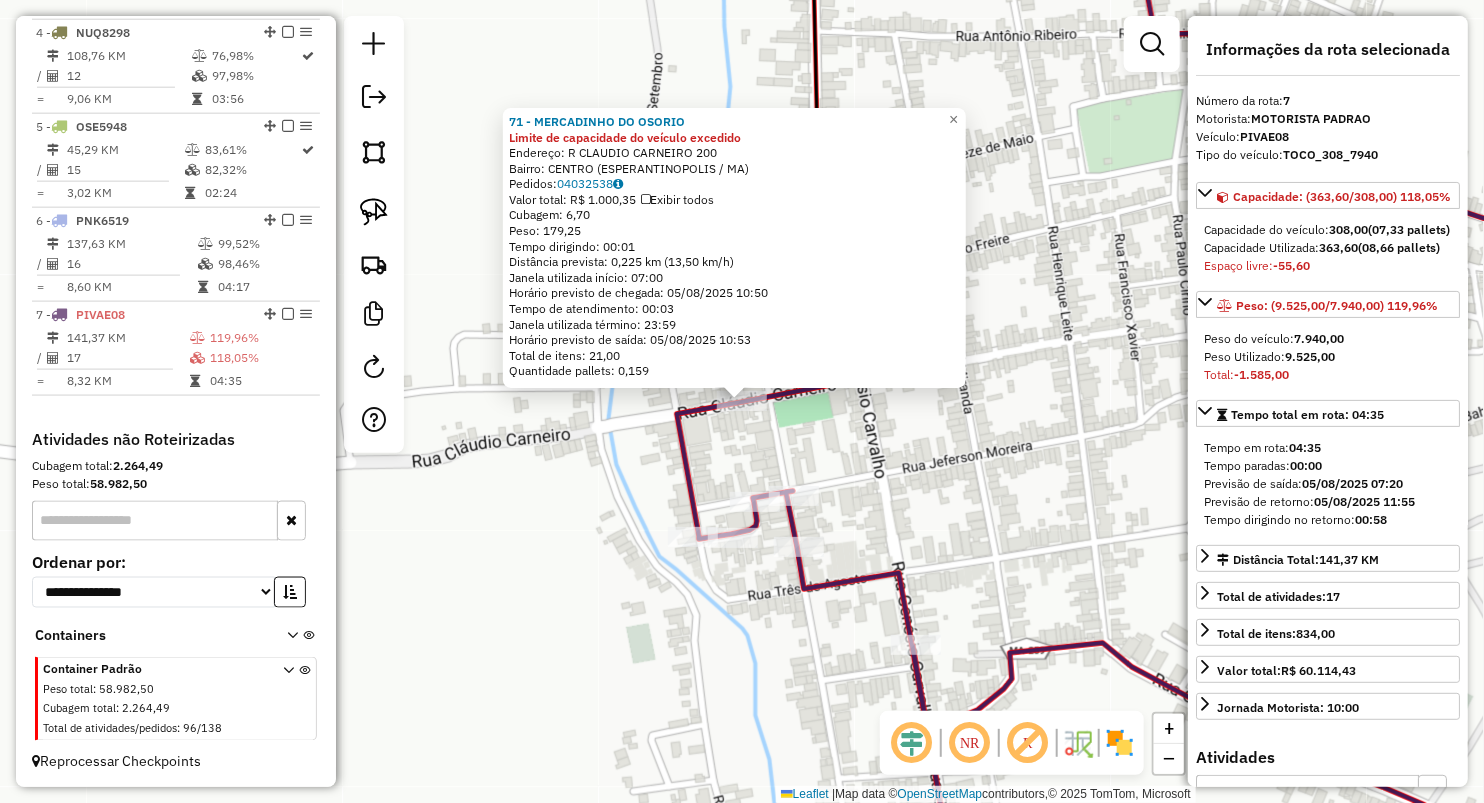 click 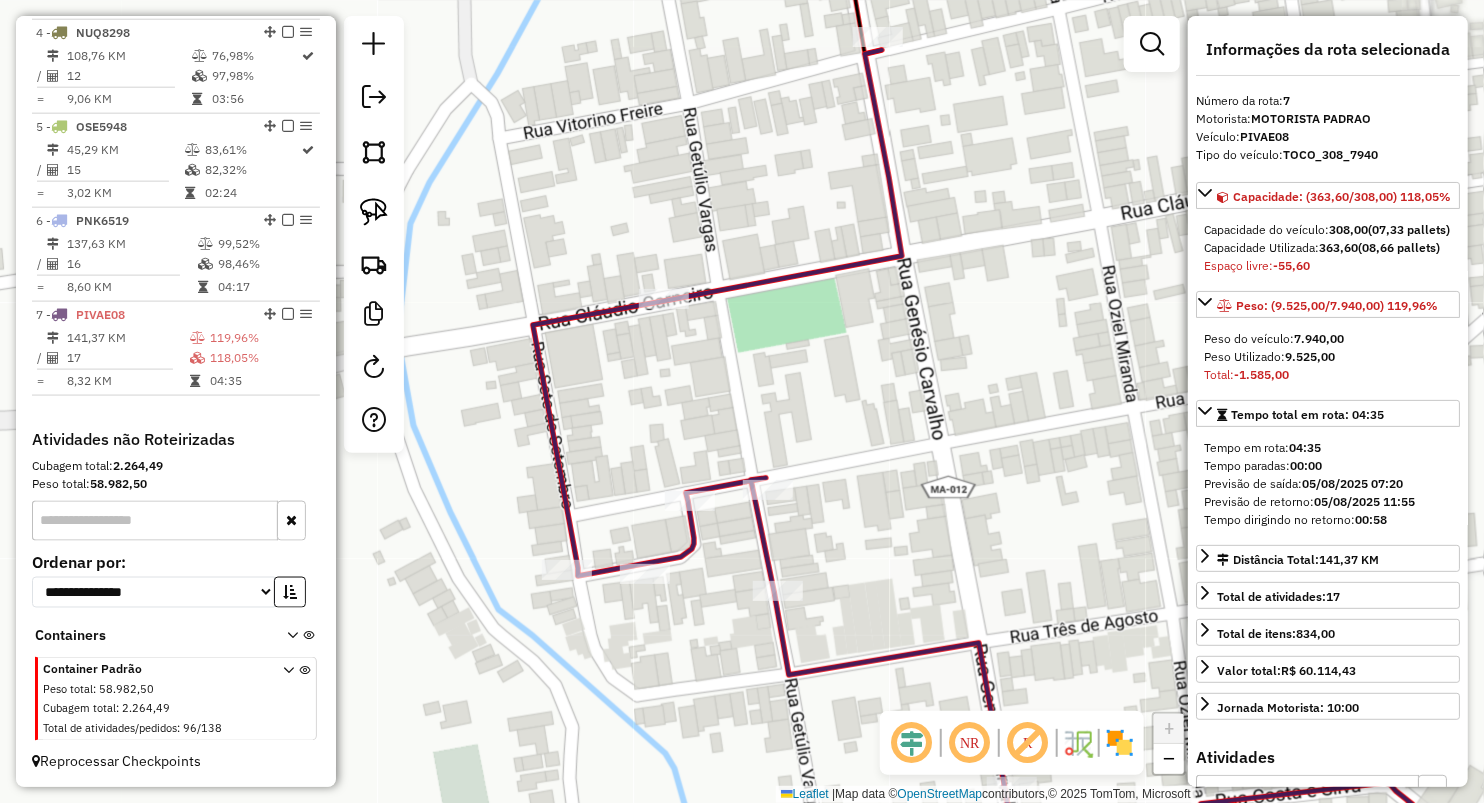 click 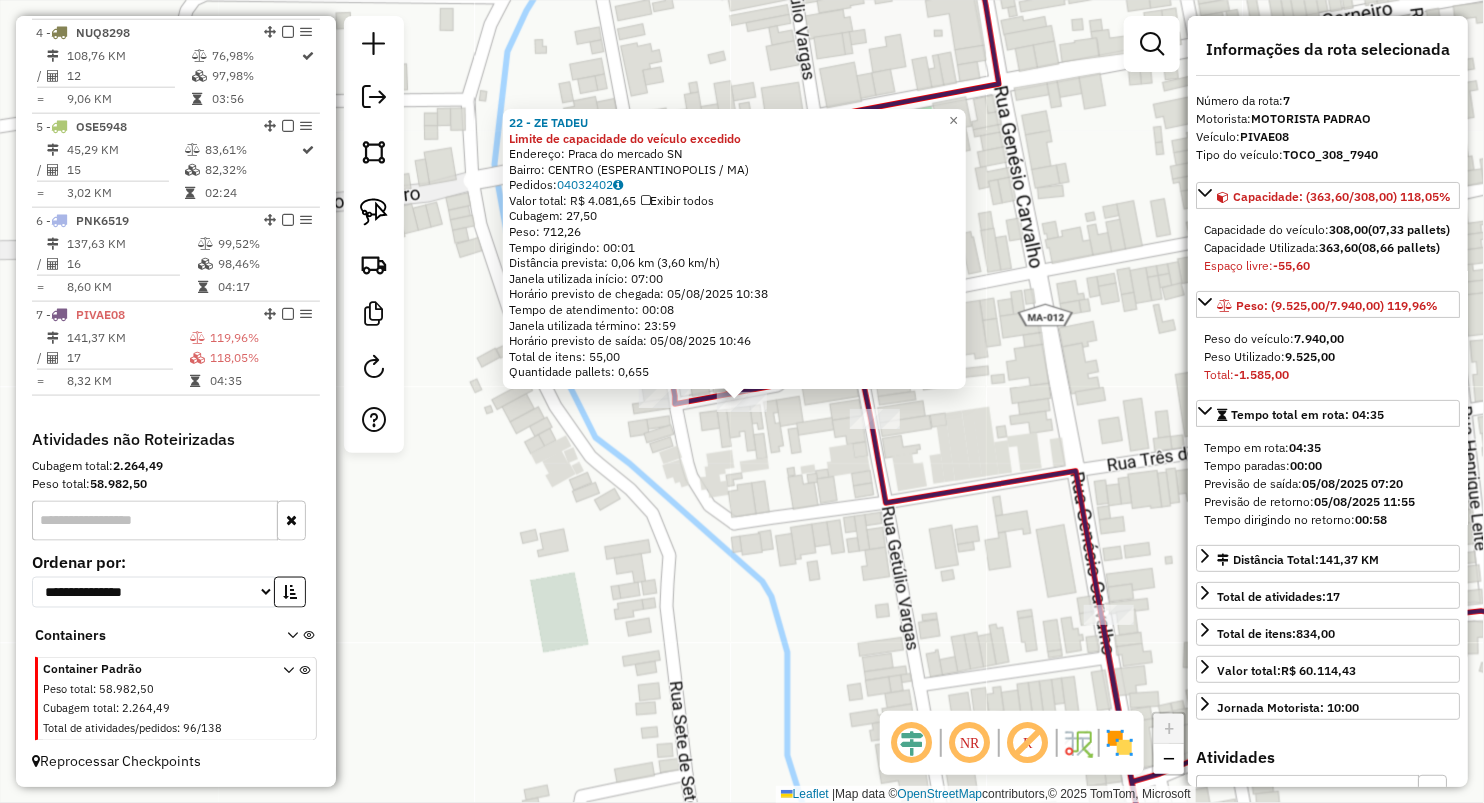 click on "22 - ZE TADEU Limite de capacidade do veículo excedido Endereço: Praca do mercado SN Bairro: [CITY] ([CITY] / MA) Pedidos: 04032402 Valor total: R$ 4.081,65 Exibir todos Cubagem: 27,50 Peso: 712,26 Tempo dirigindo: 00:01 Distância prevista: 0,06 km (3,60 km/h) Janela utilizada início: 07:00 Horário previsto de chegada: 05/08/2025 10:38 Tempo de atendimento: 00:08 Janela utilizada término: 23:59 Horário previsto de saída: 05/08/2025 10:46 Total de itens: 55,00 Quantidade pallets: 0,655 × Janela de atendimento Grade de atendimento Capacidade Transportadoras Veículos Cliente Pedidos Rotas Selecione os dias de semana para filtrar as janelas de atendimento Seg Ter Qua Qui Sex Sáb Dom Informe o período da janela de atendimento: De: Até: Filtrar exatamente a janela do cliente Considerar janela de atendimento padrão Selecione os dias de semana para filtrar as grades de atendimento Seg Ter Qua Qui Sex Sáb Dom Peso mínimo: De:" 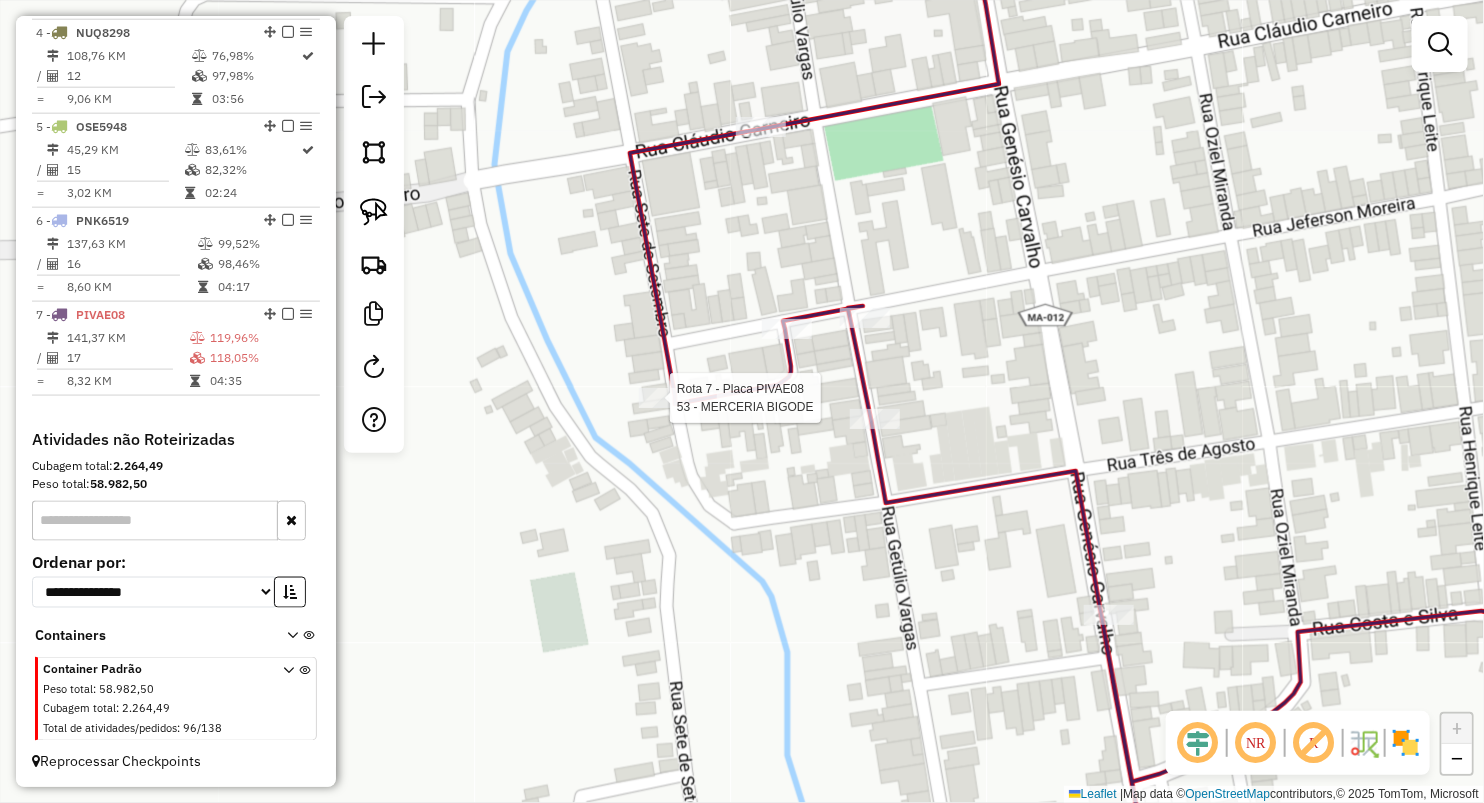 select on "**********" 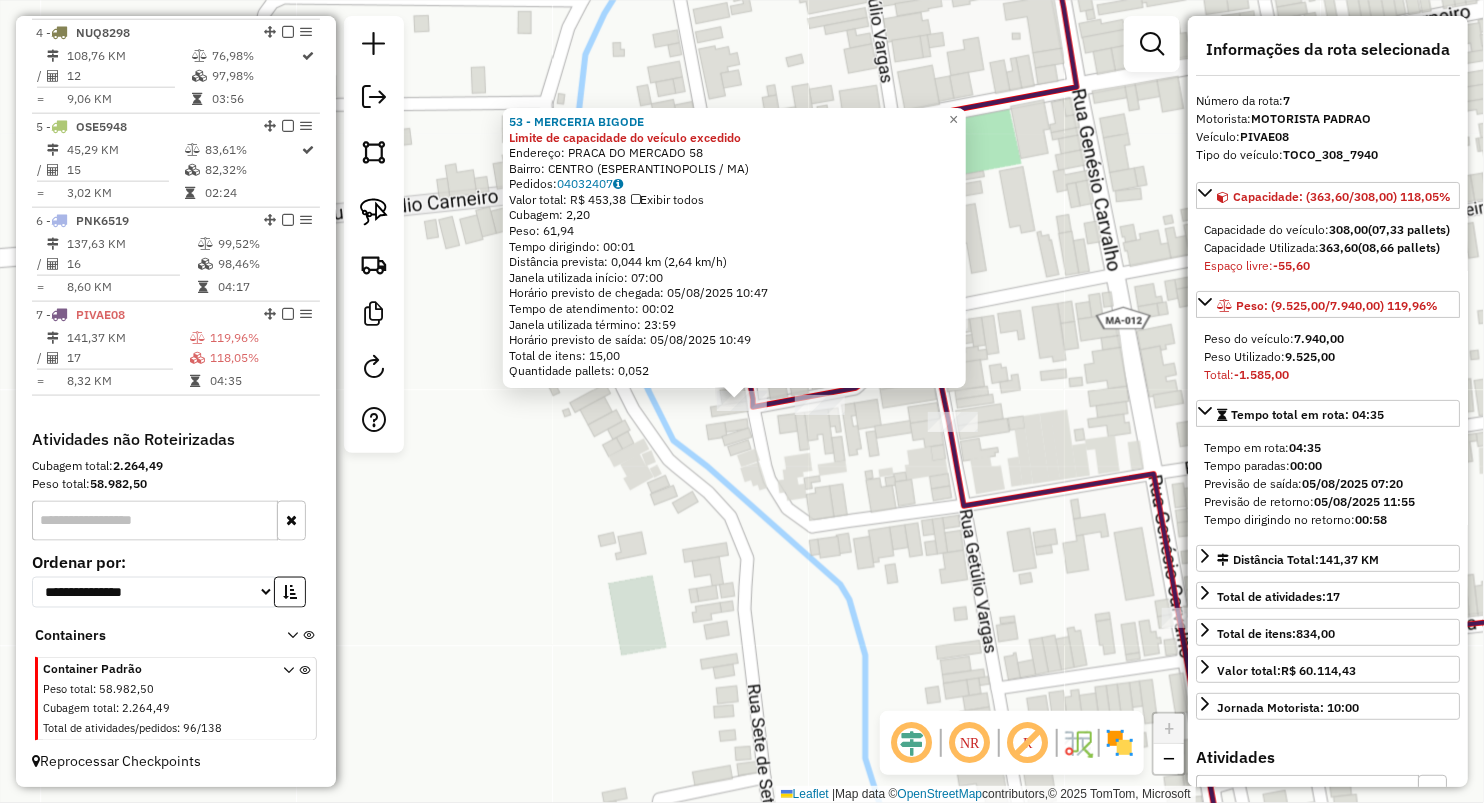 click on "53 - MERCERIA BIGODE Limite de capacidade do veículo excedido Endereço: PRACA DO MERCADO 58 Bairro: [CITY] ([CITY] / MA) Pedidos: 04032407 Valor total: R$ 453,38 Exibir todos Cubagem: 2,20 Peso: 61,94 Tempo dirigindo: 00:01 Distância prevista: 0,044 km (2,64 km/h) Janela utilizada início: 07:00 Horário previsto de chegada: 05/08/2025 10:47 Tempo de atendimento: 00:02 Janela utilizada término: 23:59 Horário previsto de saída: 05/08/2025 10:49 Total de itens: 15,00 Quantidade pallets: 0,052 × Janela de atendimento Grade de atendimento Capacidade Transportadoras Veículos Cliente Pedidos Rotas Selecione os dias de semana para filtrar as janelas de atendimento Seg Ter Qua Qui Sex Sáb Dom Informe o período da janela de atendimento: De: Até: Filtrar exatamente a janela do cliente Considerar janela de atendimento padrão Selecione os dias de semana para filtrar as grades de atendimento Seg Ter Qua Qui Sex Sáb Dom Peso mínimo: +" 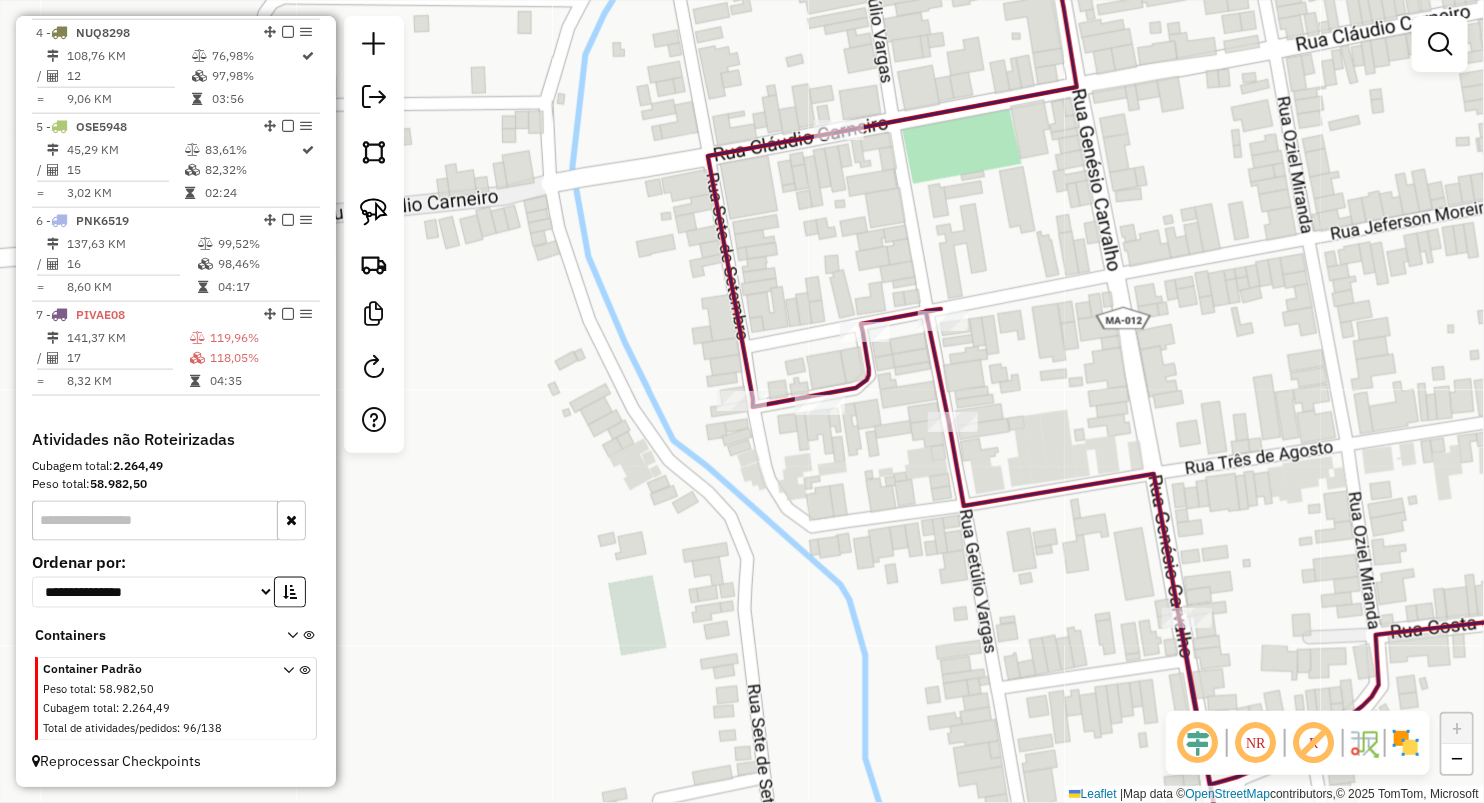 select on "**********" 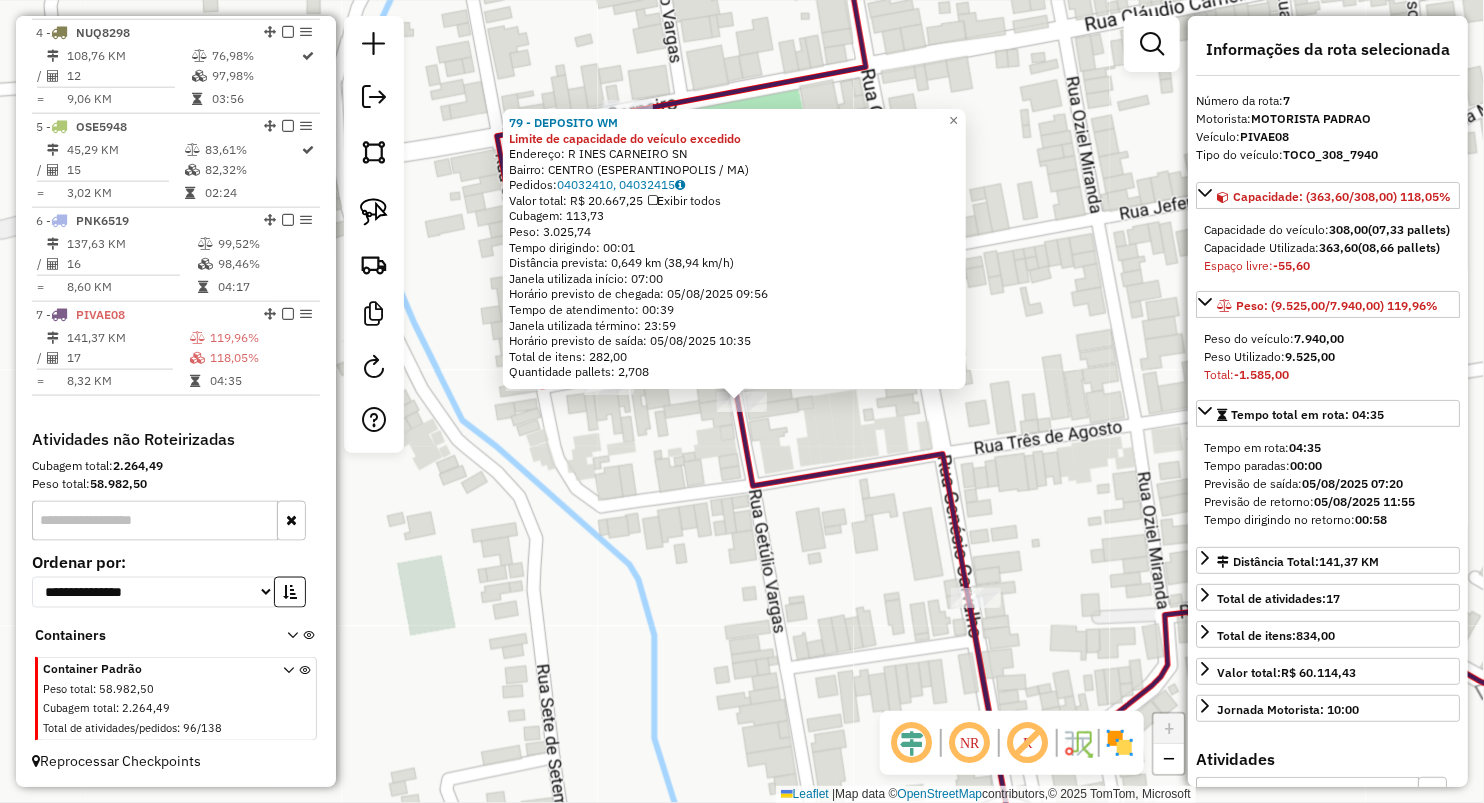 click on "79 - DEPOSITO WM Limite de capacidade do veículo excedido  Endereço:  R INES CARNEIRO SN   Bairro: [Bairro], [STATE]   Pedidos:  04032410, 04032415   Valor total: R$ 20.667,25   Exibir todos   Cubagem: 113,73  Peso: 3.025,74  Tempo dirigindo: 00:01   Distância prevista: 0,649 km (38,94 km/h)   Janela utilizada início: 07:00   Horário previsto de chegada: 05/08/2025 09:56   Tempo de atendimento: 00:39   Janela utilizada término: 23:59   Horário previsto de saída: 05/08/2025 10:35   Total de itens: 282,00   Quantidade pallets: 2,708  × Janela de atendimento Grade de atendimento Capacidade Transportadoras Veículos Cliente Pedidos  Rotas Selecione os dias de semana para filtrar as janelas de atendimento  Seg   Ter   Qua   Qui   Sex   Sáb   Dom  Informe o período da janela de atendimento: De: Até:  Filtrar exatamente a janela do cliente  Considerar janela de atendimento padrão  Selecione os dias de semana para filtrar as grades de atendimento  Seg   Ter   Qua   Qui   Sex   Sáb   Dom  +" 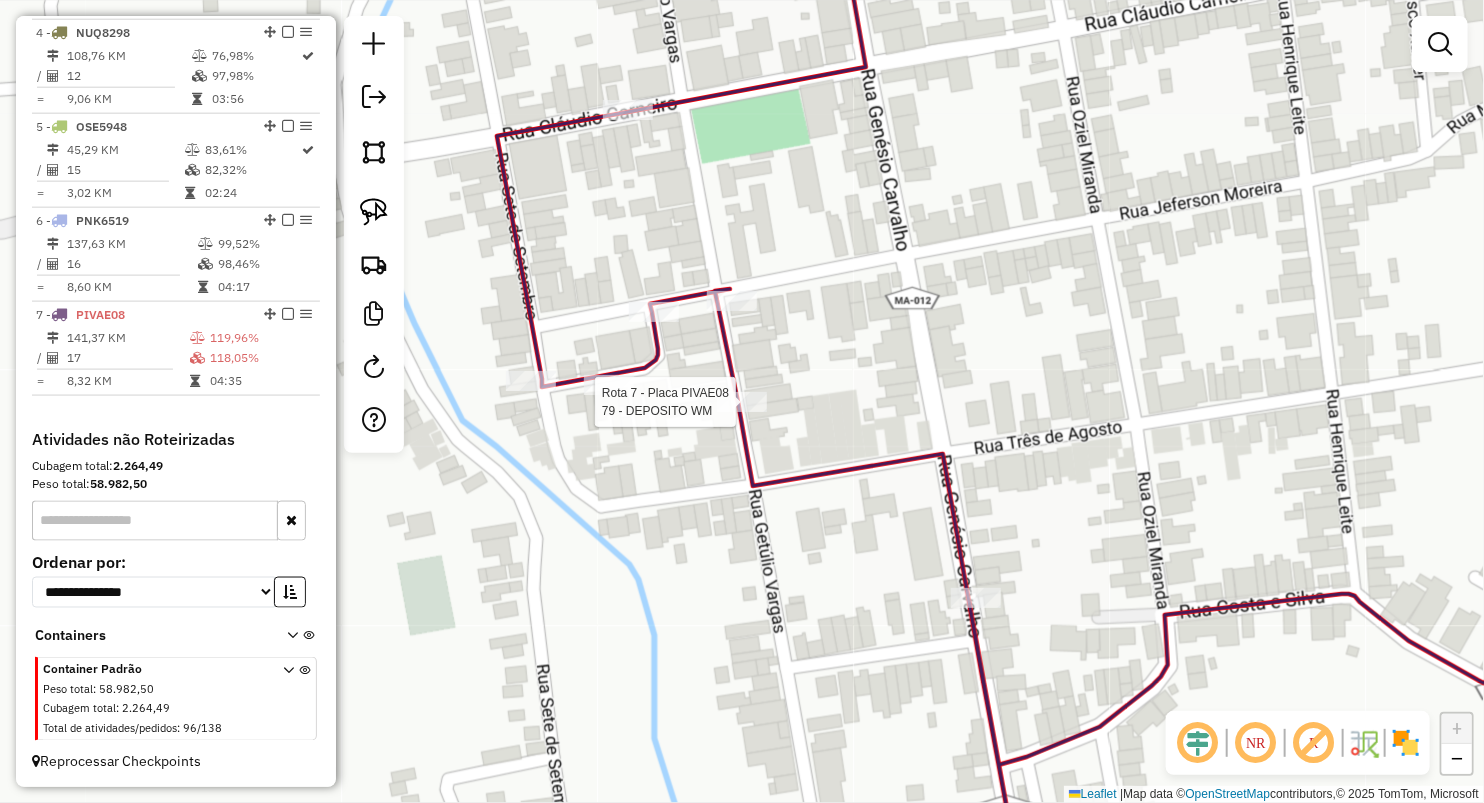 select on "**********" 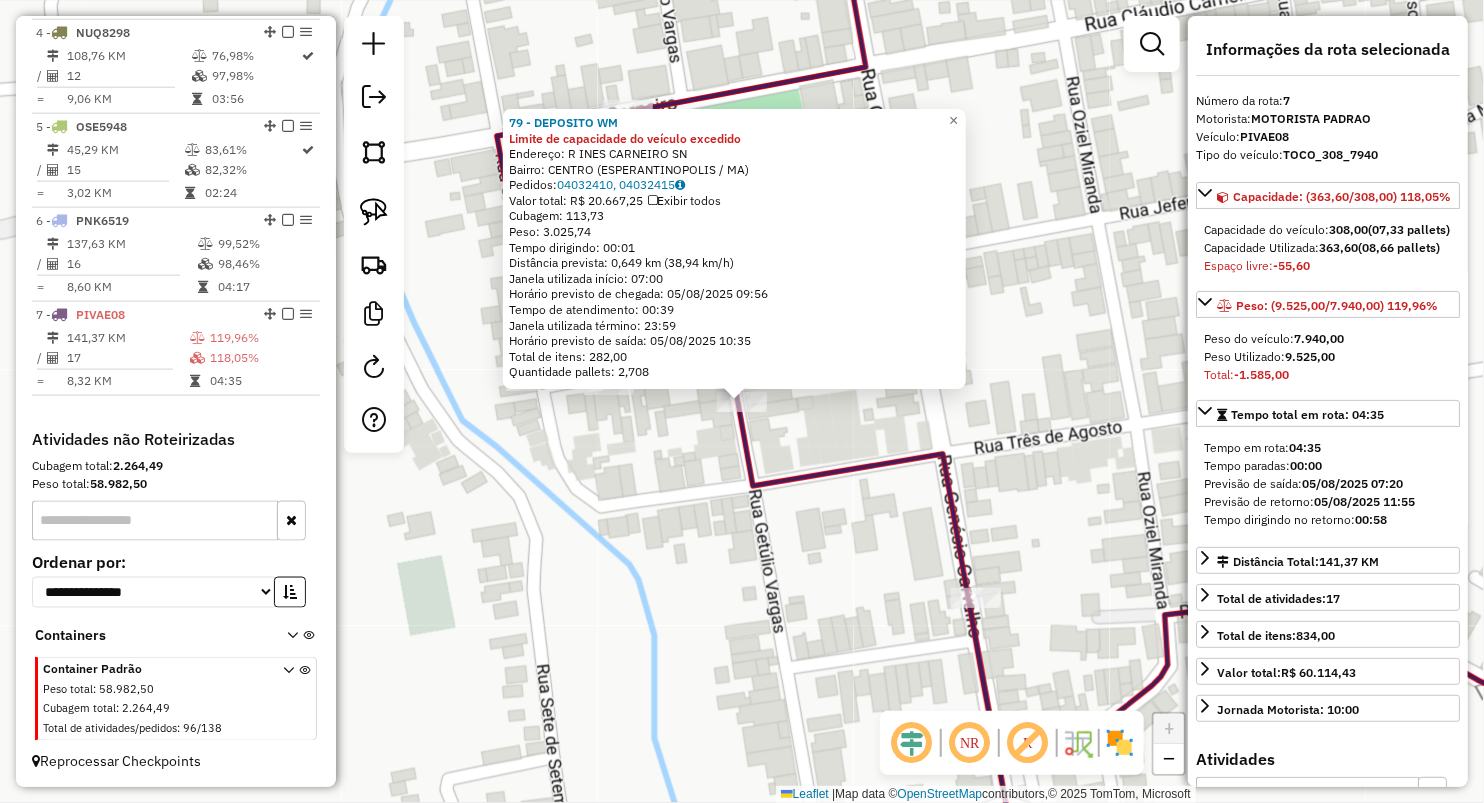 click on "Rota 7 - Placa PIVAE08  79 - DEPOSITO WM 79 - DEPOSITO WM Limite de capacidade do veículo excedido  Endereço:  R INES CARNEIRO SN   Bairro: [Bairro], [STATE]   Pedidos:  04032410, 04032415   Valor total: R$ 20.667,25   Exibir todos   Cubagem: 113,73  Peso: 3.025,74  Tempo dirigindo: 00:01   Distância prevista: 0,649 km (38,94 km/h)   Janela utilizada início: 07:00   Horário previsto de chegada: 05/08/2025 09:56   Tempo de atendimento: 00:39   Janela utilizada término: 23:59   Horário previsto de saída: 05/08/2025 10:35   Total de itens: 282,00   Quantidade pallets: 2,708  × Janela de atendimento Grade de atendimento Capacidade Transportadoras Veículos Cliente Pedidos  Rotas Selecione os dias de semana para filtrar as janelas de atendimento  Seg   Ter   Qua   Qui   Sex   Sáb   Dom  Informe o período da janela de atendimento: De: Até:  Filtrar exatamente a janela do cliente  Considerar janela de atendimento padrão  Selecione os dias de semana para filtrar as grades de atendimento De:" 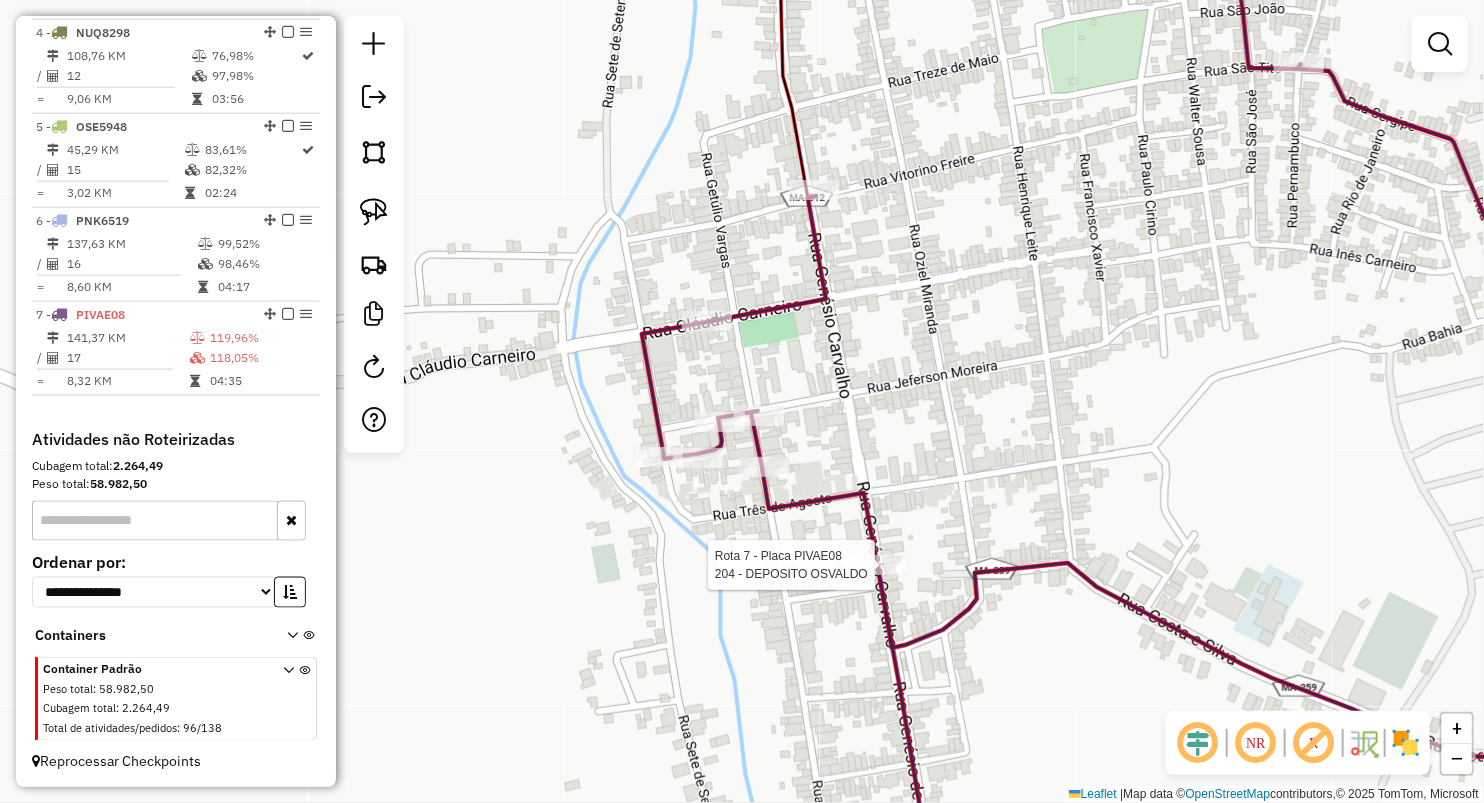 select on "**********" 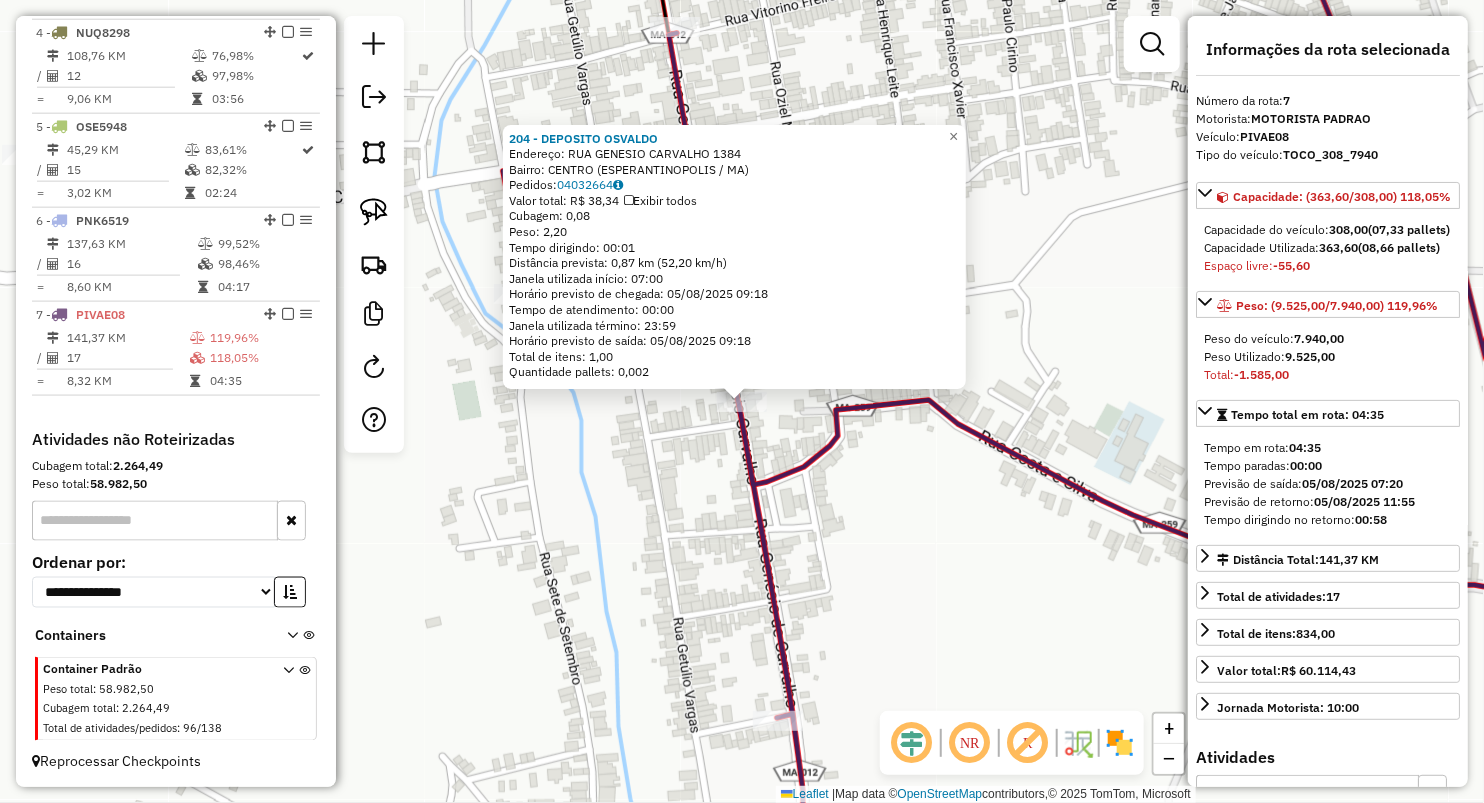 click on "204 - DEPOSITO OSVALDO  Endereço:  RUA GENESIO CARVALHO [NUMBER]   Bairro: CENTRO ([CITY] / MA)   Pedidos:  04032664   Valor total: R$ 38,34   Exibir todos   Cubagem: 0,08  Peso: 2,20  Tempo dirigindo: 00:01   Distância prevista: 0,87 km (52,20 km/h)   Janela utilizada início: 07:00   Horário previsto de chegada: 05/08/2025 09:18   Tempo de atendimento: 00:00   Janela utilizada término: 23:59   Horário previsto de saída: 05/08/2025 09:18   Total de itens: 1,00   Quantidade pallets: 0,002  × Janela de atendimento Grade de atendimento Capacidade Transportadoras Veículos Cliente Pedidos  Rotas Selecione os dias de semana para filtrar as janelas de atendimento  Seg   Ter   Qua   Qui   Sex   Sáb   Dom  Informe o período da janela de atendimento: De: Até:  Filtrar exatamente a janela do cliente  Considerar janela de atendimento padrão  Selecione os dias de semana para filtrar as grades de atendimento  Seg   Ter   Qua   Qui   Sex   Sáb   Dom   Considerar clientes sem dia de atendimento cadastrado" 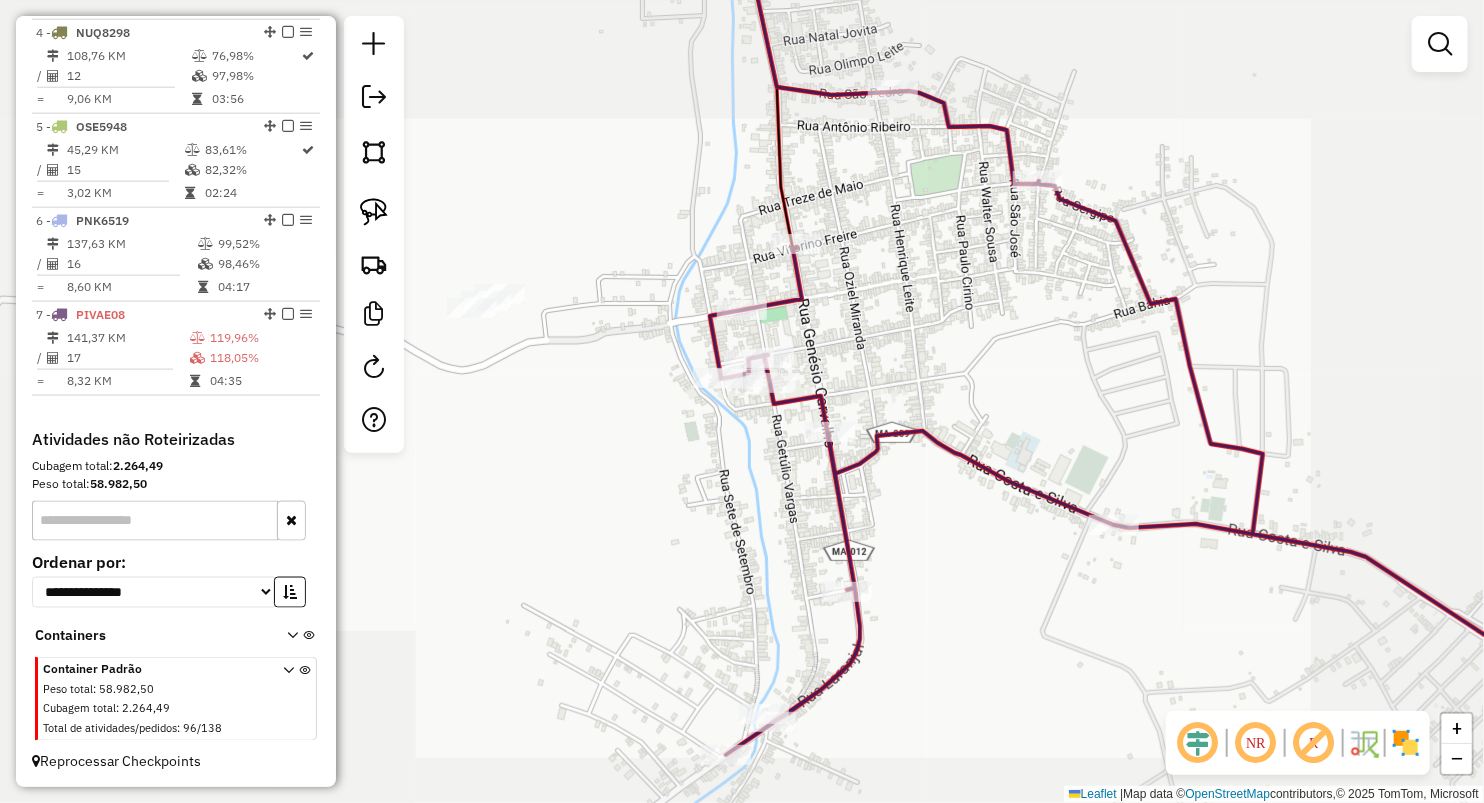 drag, startPoint x: 948, startPoint y: 664, endPoint x: 865, endPoint y: 450, distance: 229.53214 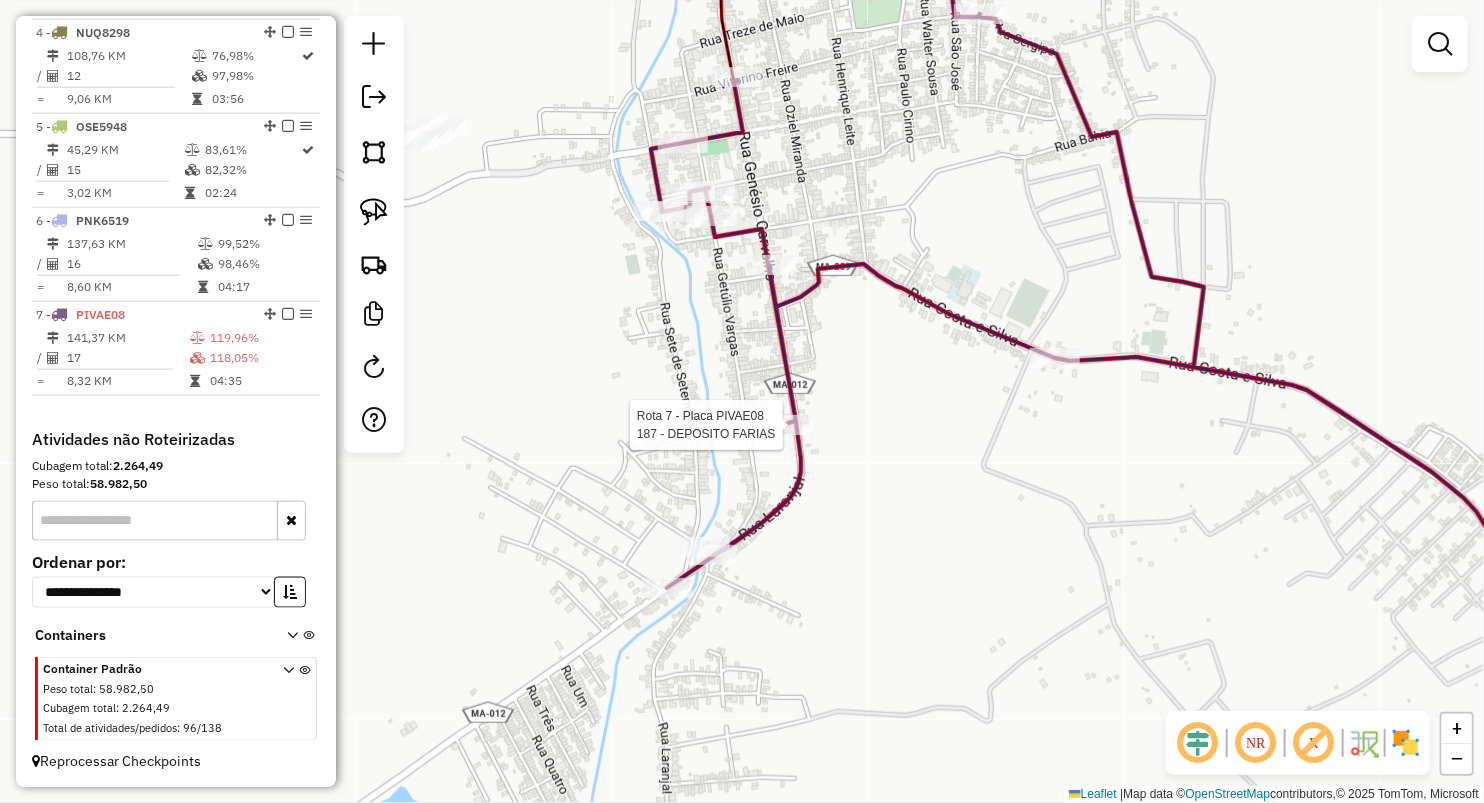 select on "**********" 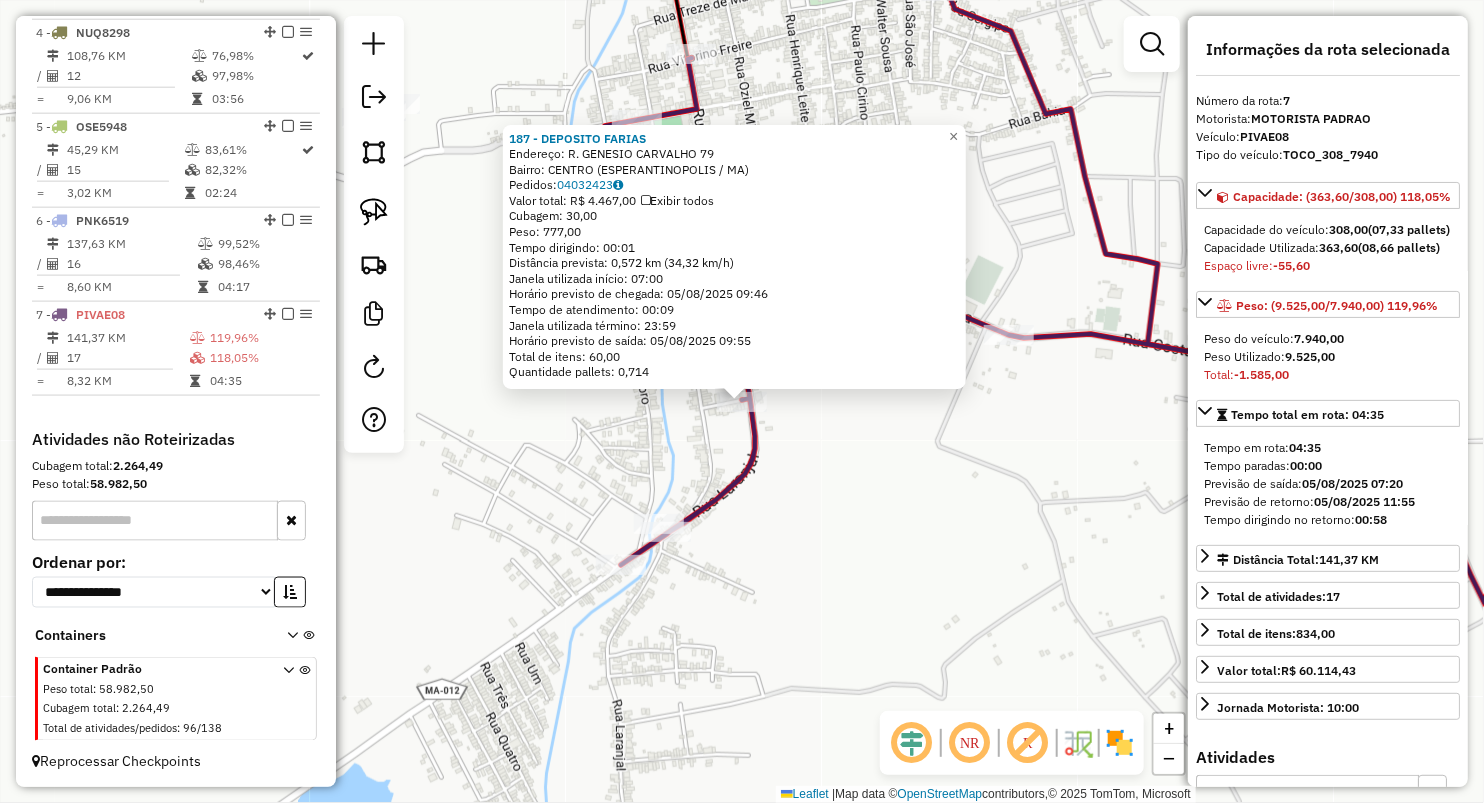 click 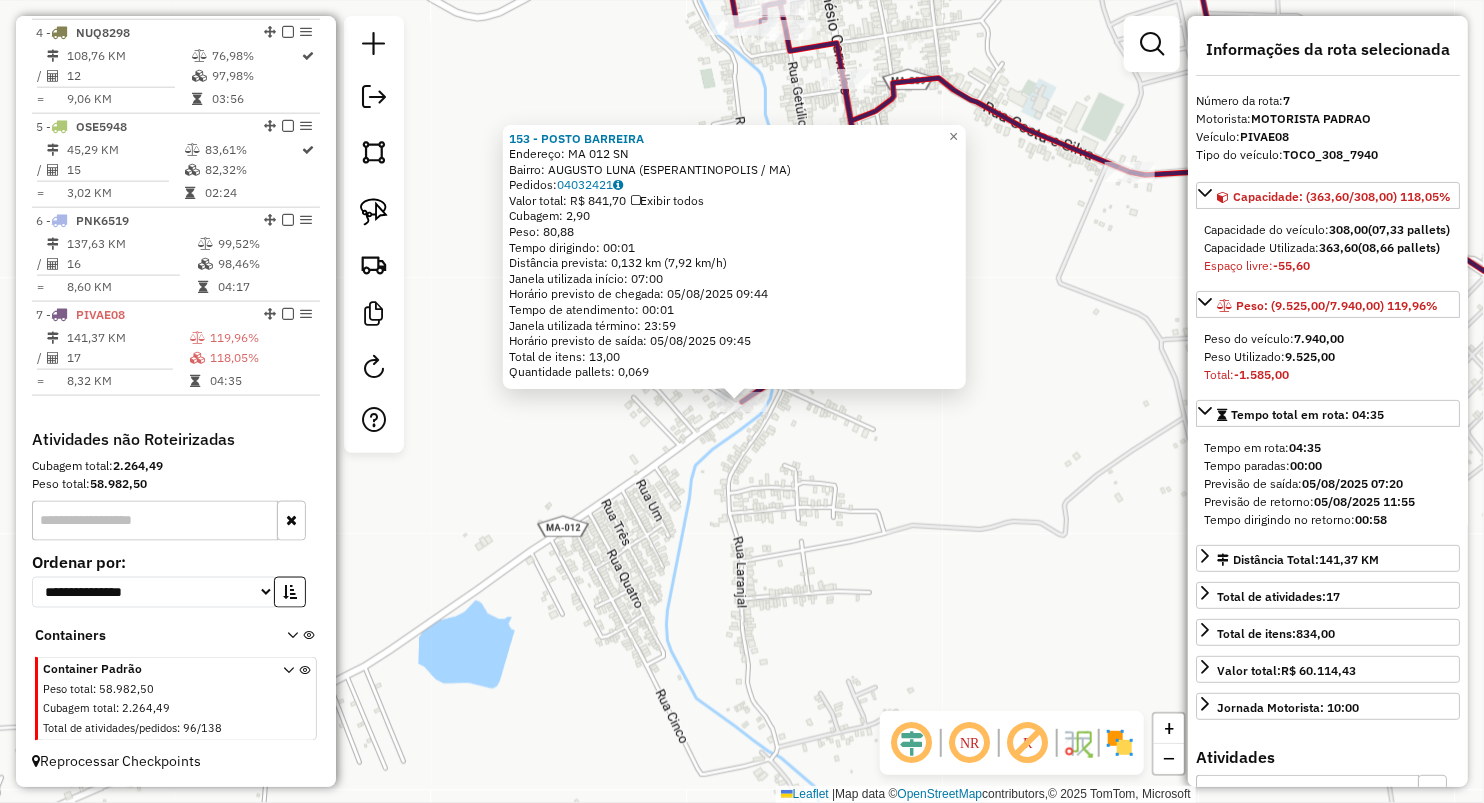 click on "153 - POSTO BARREIRA  Endereço:  MA 012 SN   Bairro: AUGUSTO LUNA ([CITY] / MA)   Pedidos:  04032421   Valor total: R$ 841,70   Exibir todos   Cubagem: 2,90  Peso: 80,88  Tempo dirigindo: 00:01   Distância prevista: 0,132 km (7,92 km/h)   Janela utilizada início: 07:00   Horário previsto de chegada: 05/08/2025 09:44   Tempo de atendimento: 00:01   Janela utilizada término: 23:59   Horário previsto de saída: 05/08/2025 09:45   Total de itens: 13,00   Quantidade pallets: 0,069  × Janela de atendimento Grade de atendimento Capacidade Transportadoras Veículos Cliente Pedidos  Rotas Selecione os dias de semana para filtrar as janelas de atendimento  Seg   Ter   Qua   Qui   Sex   Sáb   Dom  Informe o período da janela de atendimento: De: Até:  Filtrar exatamente a janela do cliente  Considerar janela de atendimento padrão  Selecione os dias de semana para filtrar as grades de atendimento  Seg   Ter   Qua   Qui   Sex   Sáb   Dom   Considerar clientes sem dia de atendimento cadastrado  De:  +" 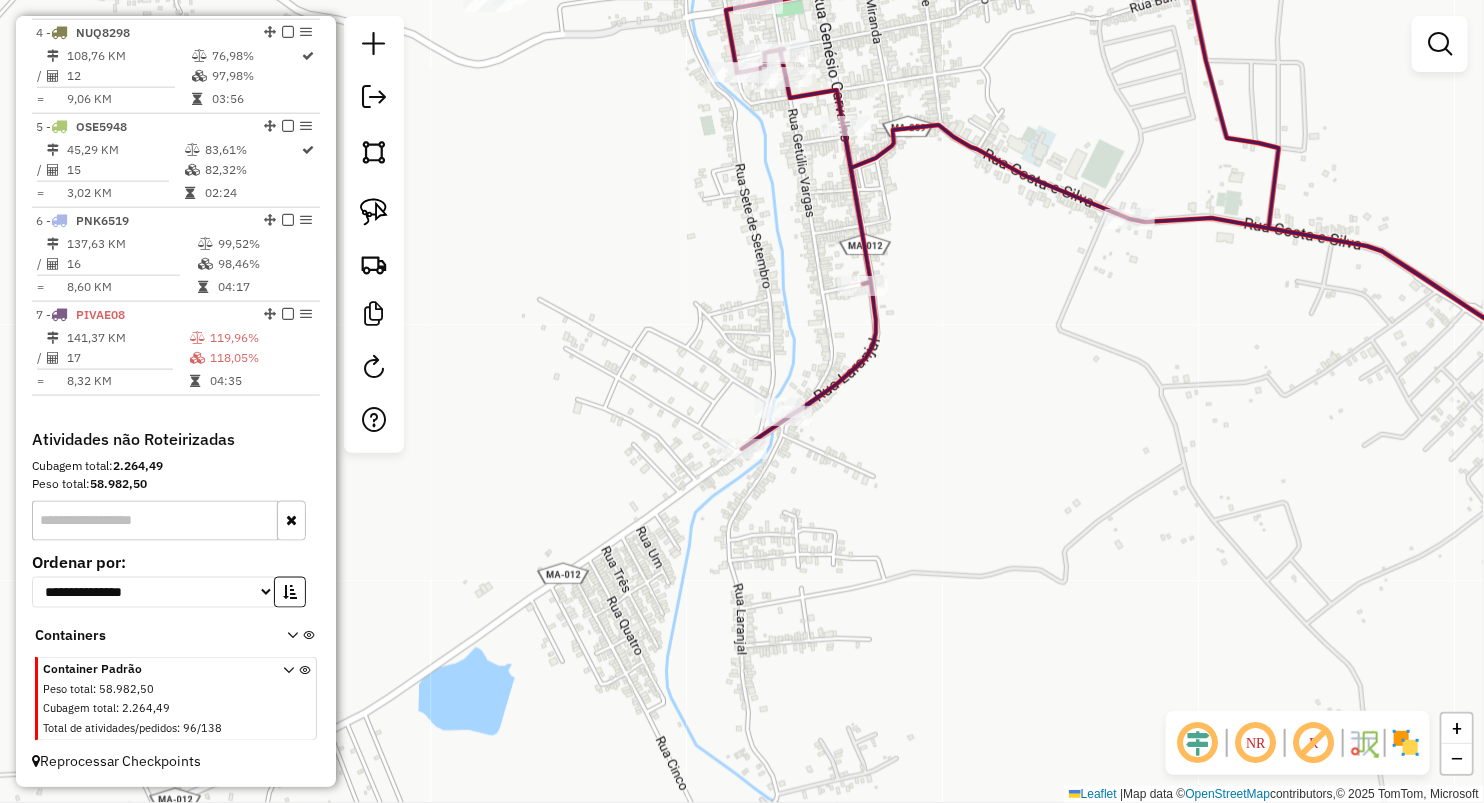 drag, startPoint x: 992, startPoint y: 349, endPoint x: 888, endPoint y: 562, distance: 237.03375 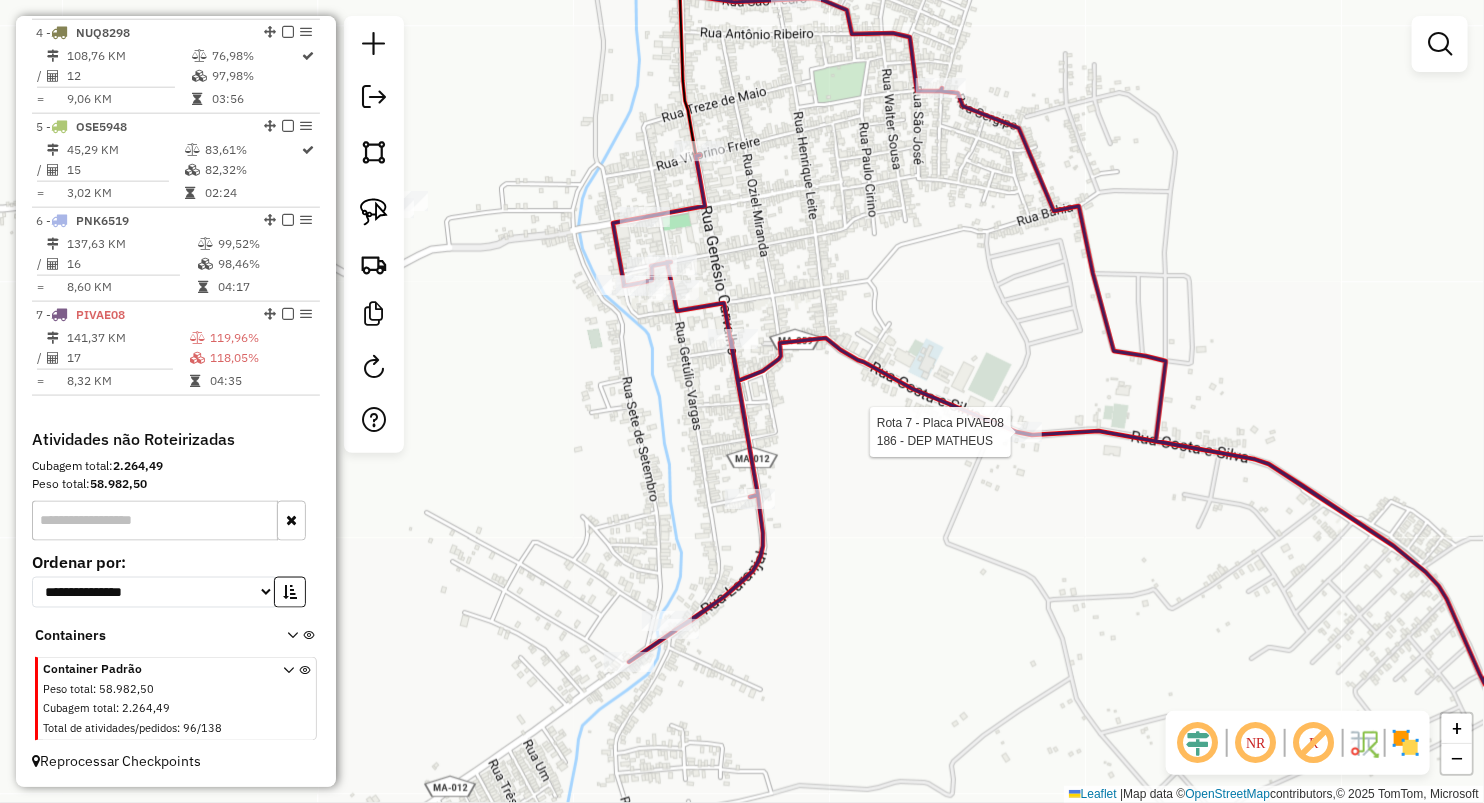 select on "**********" 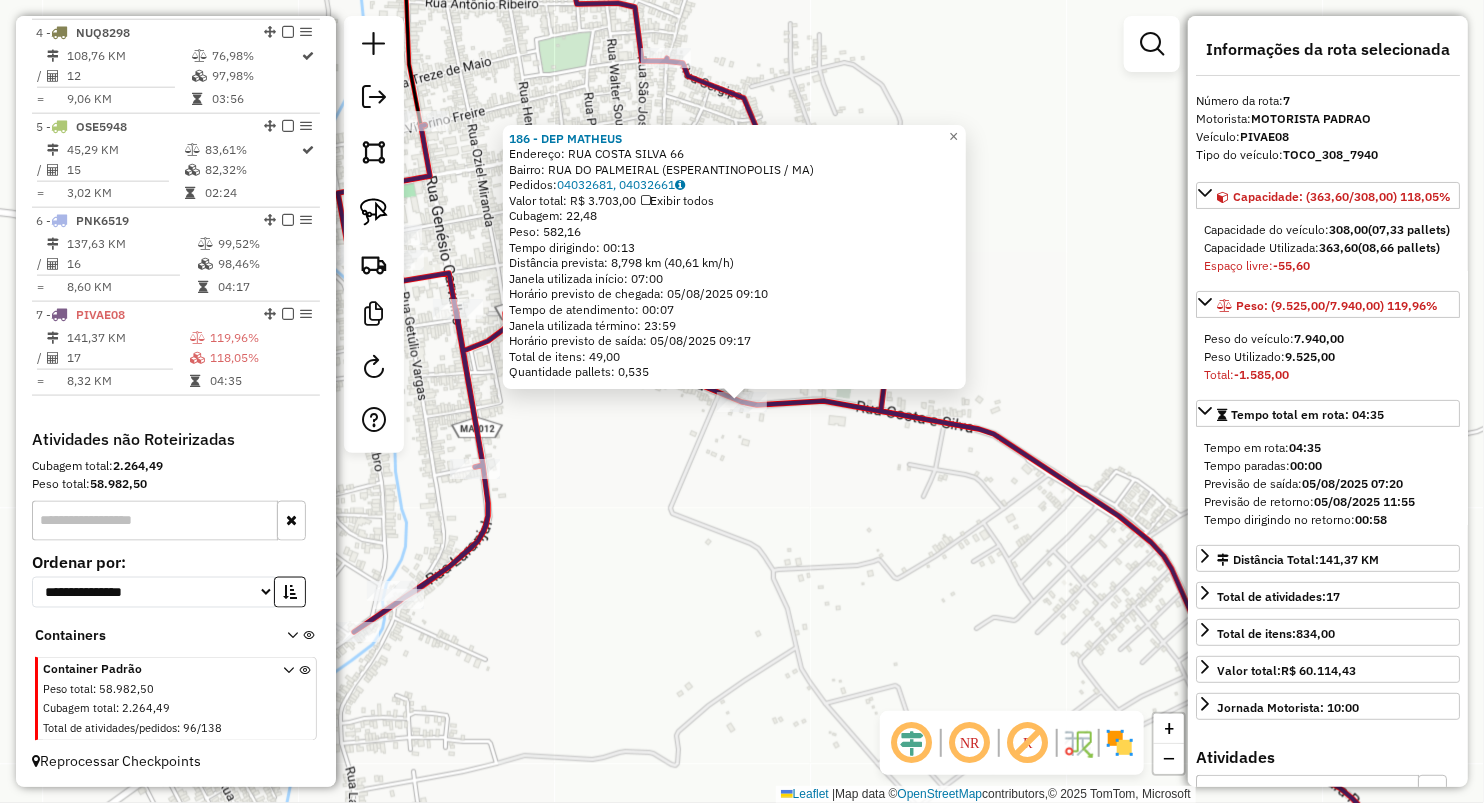 click on "[NUMBER] - DEP MATHEUS  Endereço:  RUA COSTA SILVA 66   Bairro: RUA DO PALMEIRAL ([CITY] / [STATE])   Pedidos:  04032681, 04032661   Valor total: R$ 3.703,00   Exibir todos   Cubagem: 22,48  Peso: 582,16  Tempo dirigindo: 00:13   Distância prevista: 8,798 km (40,61 km/h)   Janela utilizada início: 07:00   Horário previsto de chegada: 05/08/2025 09:10   Tempo de atendimento: 00:07   Janela utilizada término: 23:59   Horário previsto de saída: 05/08/2025 09:17   Total de itens: 49,00   Quantidade pallets: 0,535  × Janela de atendimento Grade de atendimento Capacidade Transportadoras Veículos Cliente Pedidos  Rotas Selecione os dias de semana para filtrar as janelas de atendimento  Seg   Ter   Qua   Qui   Sex   Sáb   Dom  Informe o período da janela de atendimento: De: Até:  Filtrar exatamente a janela do cliente  Considerar janela de atendimento padrão  Selecione os dias de semana para filtrar as grades de atendimento  Seg   Ter   Qua   Qui   Sex   Sáb   Dom   Peso mínimo:   Peso máximo:   De:" 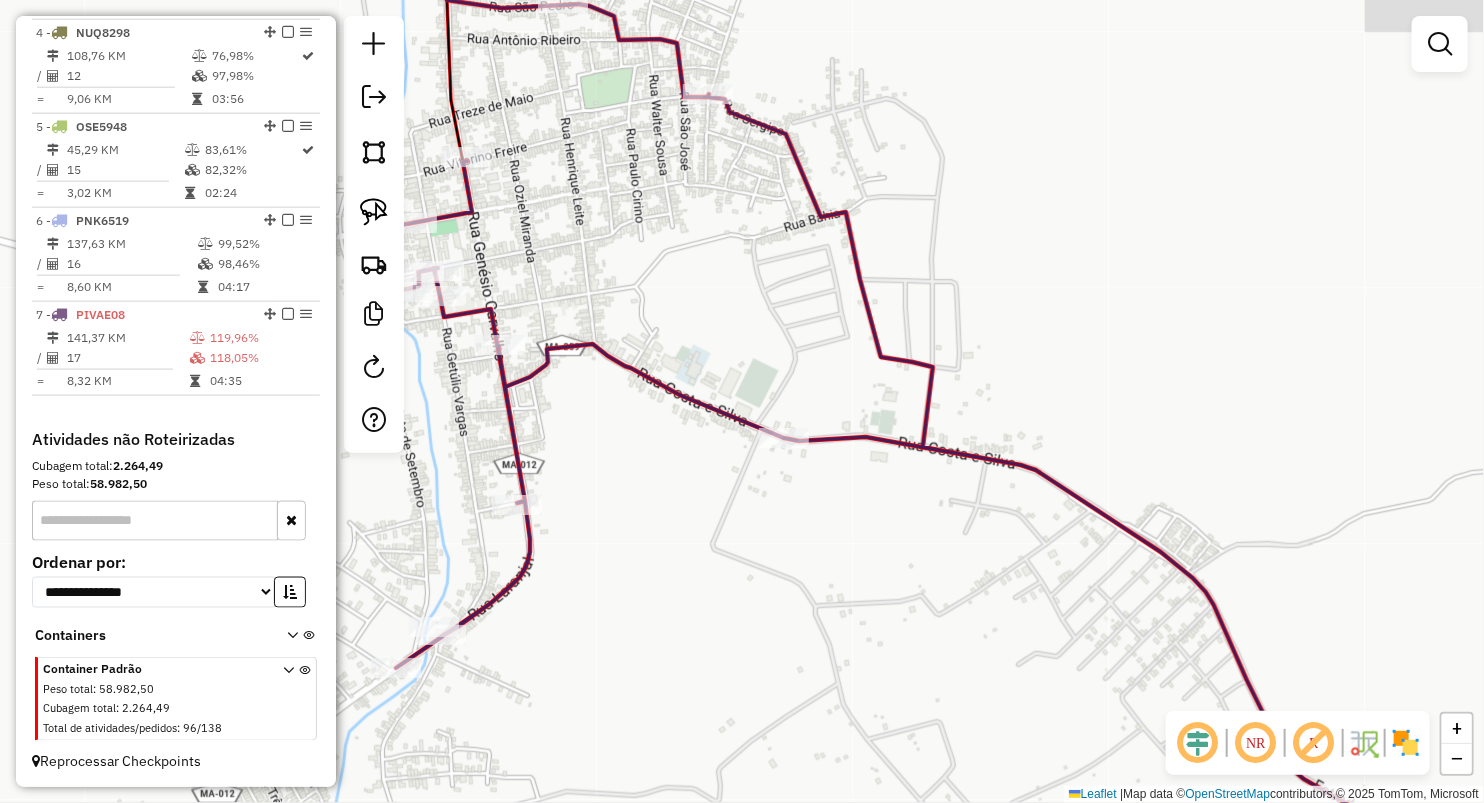 drag, startPoint x: 645, startPoint y: 174, endPoint x: 763, endPoint y: 420, distance: 272.83694 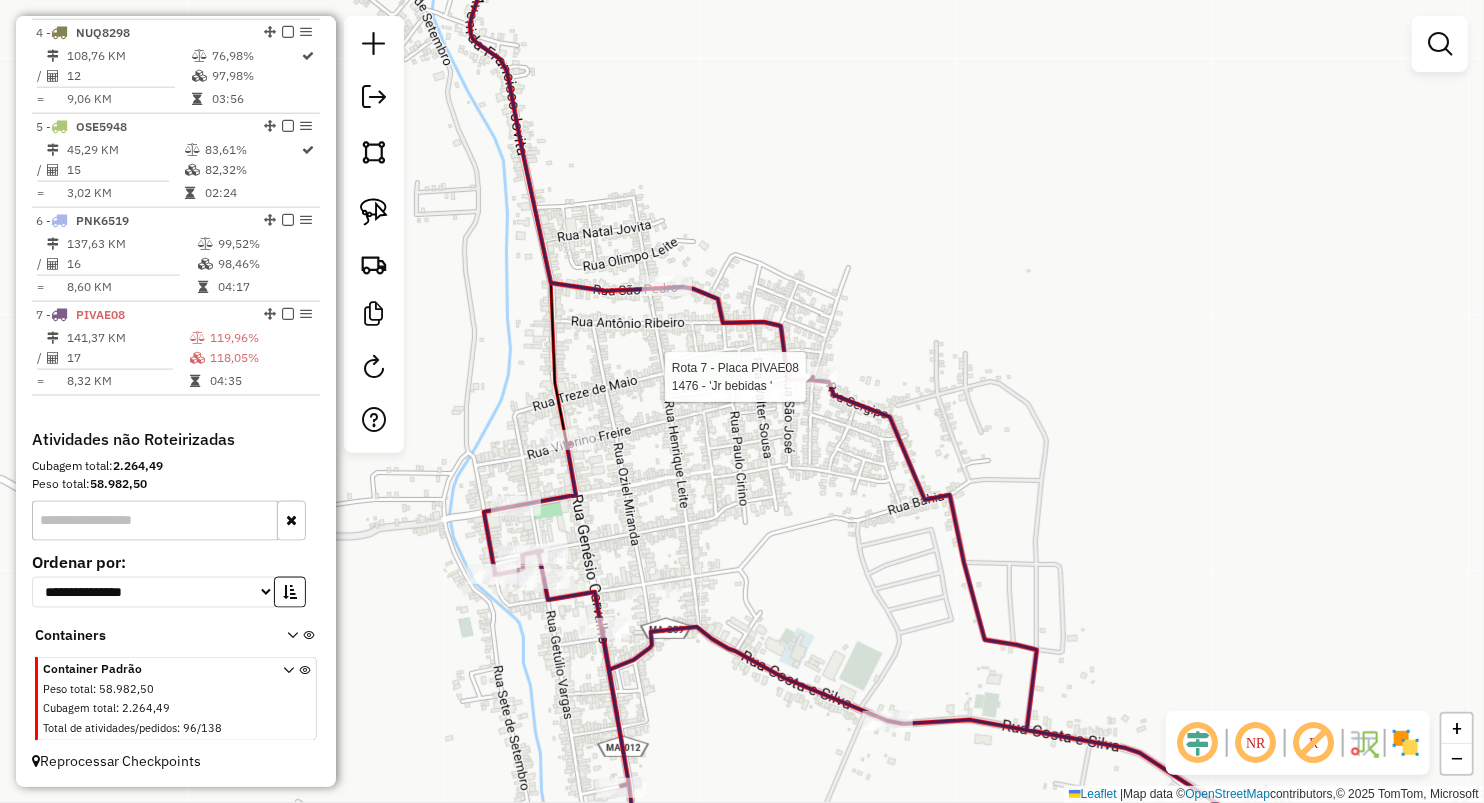 select on "**********" 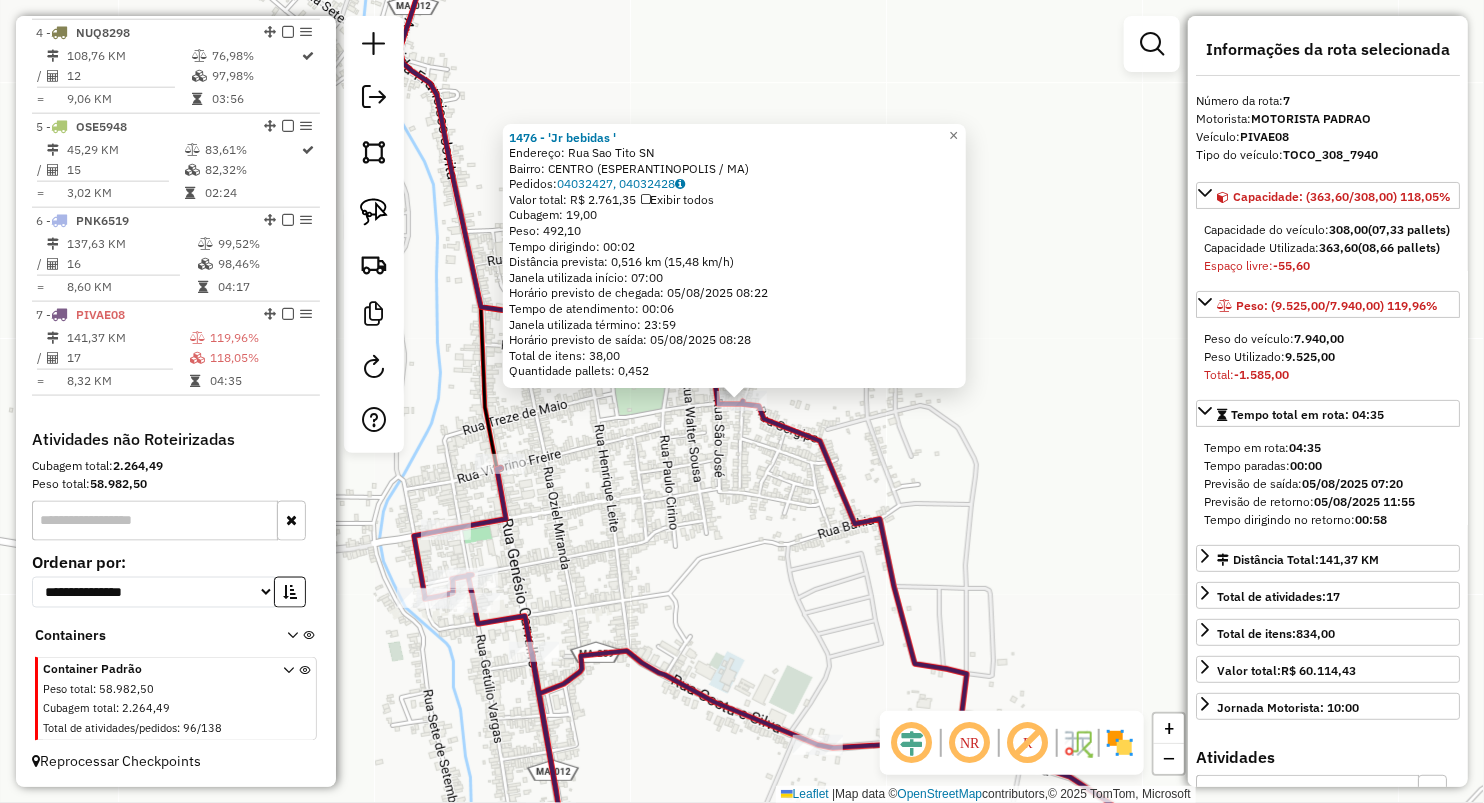 click on "1476 - 'Jr bebidas '  Endereço:  Rua Sao Tito SN   Bairro: CENTRO ([CITY] / [STATE])   Pedidos:  04032427, 04032428   Valor total: R$ 2.761,35   Exibir todos   Cubagem: 19,00  Peso: 492,10  Tempo dirigindo: 00:02   Distância prevista: 0,516 km (15,48 km/h)   Janela utilizada início: 07:00   Horário previsto de chegada: 05/08/2025 08:22   Tempo de atendimento: 00:06   Janela utilizada término: 23:59   Horário previsto de saída: 05/08/2025 08:28   Total de itens: 38,00   Quantidade pallets: 0,452  × Janela de atendimento Grade de atendimento Capacidade Transportadoras Veículos Cliente Pedidos  Rotas Selecione os dias de semana para filtrar as janelas de atendimento  Seg   Ter   Qua   Qui   Sex   Sáb   Dom  Informe o período da janela de atendimento: De: Até:  Filtrar exatamente a janela do cliente  Considerar janela de atendimento padrão  Selecione os dias de semana para filtrar as grades de atendimento  Seg   Ter   Qua   Qui   Sex   Sáb   Dom   Clientes fora do dia de atendimento selecionado" 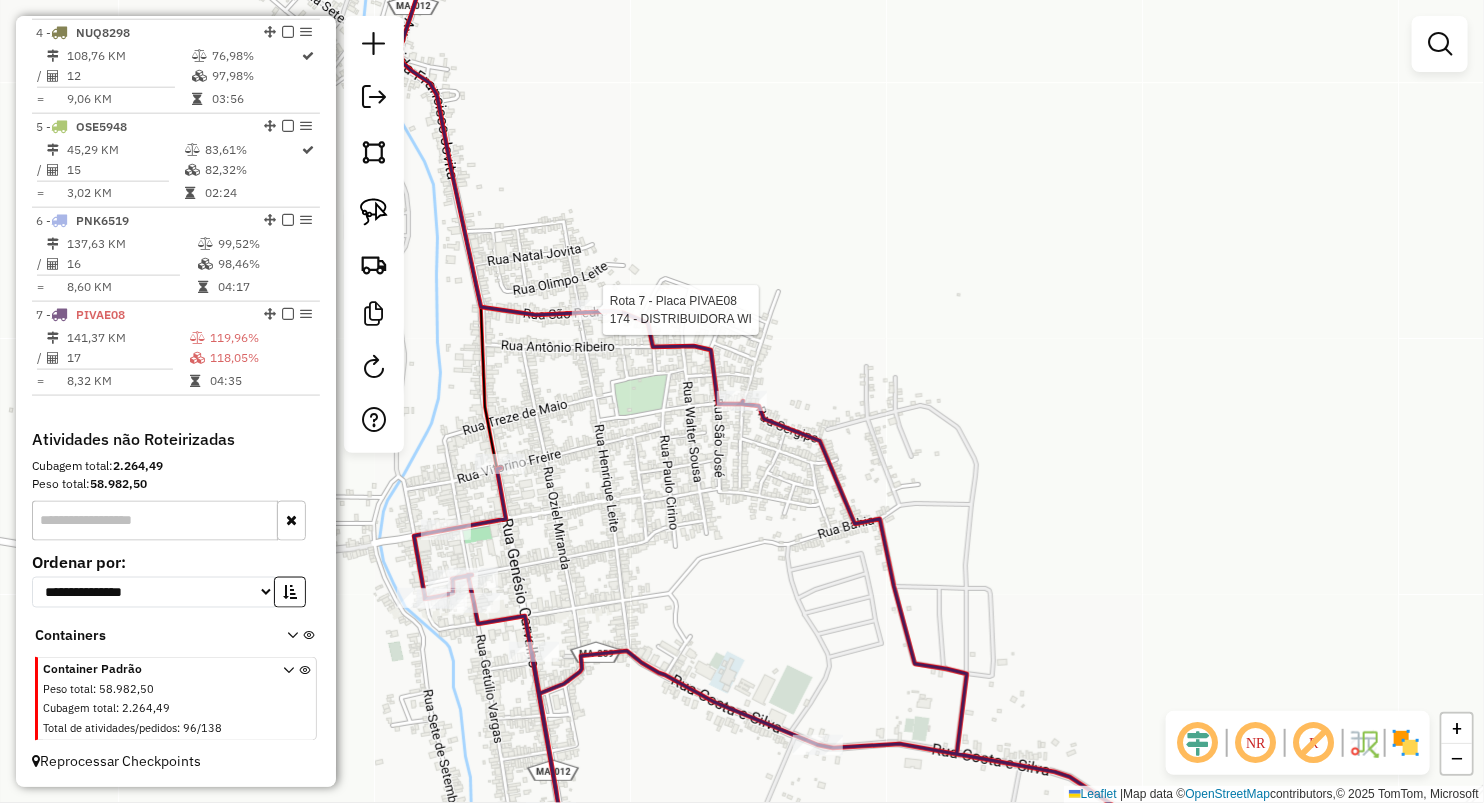 select on "**********" 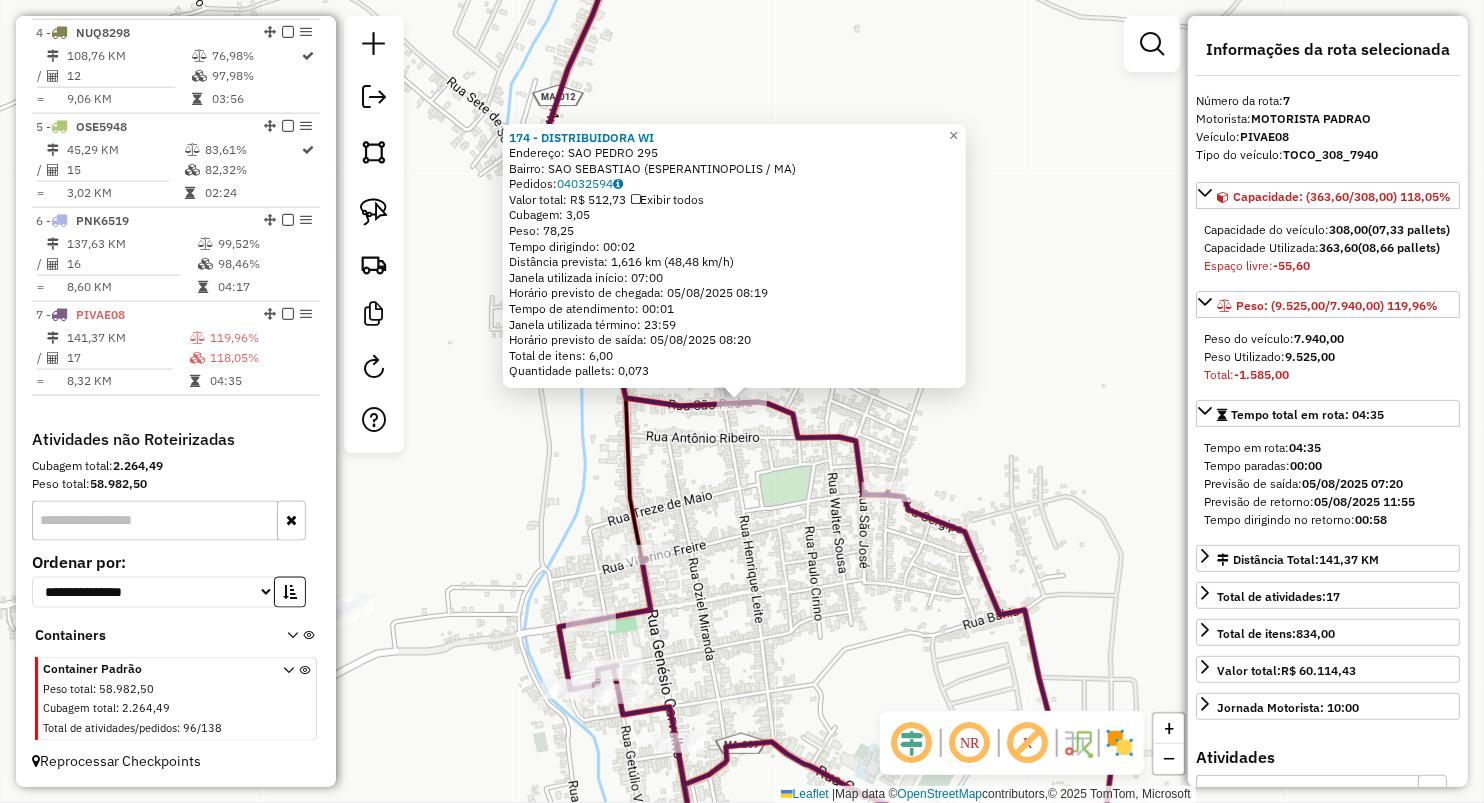 click on "174 - DISTRIBUIDORA WI  Endereço:  SAO PEDRO 295   Bairro: SAO SEBASTIAO ([CITY] / [STATE])   Pedidos:  04032594   Valor total: R$ 512,73   Exibir todos   Cubagem: 3,05  Peso: 78,25  Tempo dirigindo: 00:02   Distância prevista: 1,616 km (48,48 km/h)   Janela utilizada início: 07:00   Horário previsto de chegada: 05/08/2025 08:19   Tempo de atendimento: 00:01   Janela utilizada término: 23:59   Horário previsto de saída: 05/08/2025 08:20   Total de itens: 6,00   Quantidade pallets: 0,073  × Janela de atendimento Grade de atendimento Capacidade Transportadoras Veículos Cliente Pedidos  Rotas Selecione os dias de semana para filtrar as janelas de atendimento  Seg   Ter   Qua   Qui   Sex   Sáb   Dom  Informe o período da janela de atendimento: De: Até:  Filtrar exatamente a janela do cliente  Considerar janela de atendimento padrão  Selecione os dias de semana para filtrar as grades de atendimento  Seg   Ter   Qua   Qui   Sex   Sáb   Dom   Considerar clientes sem dia de atendimento cadastrado +" 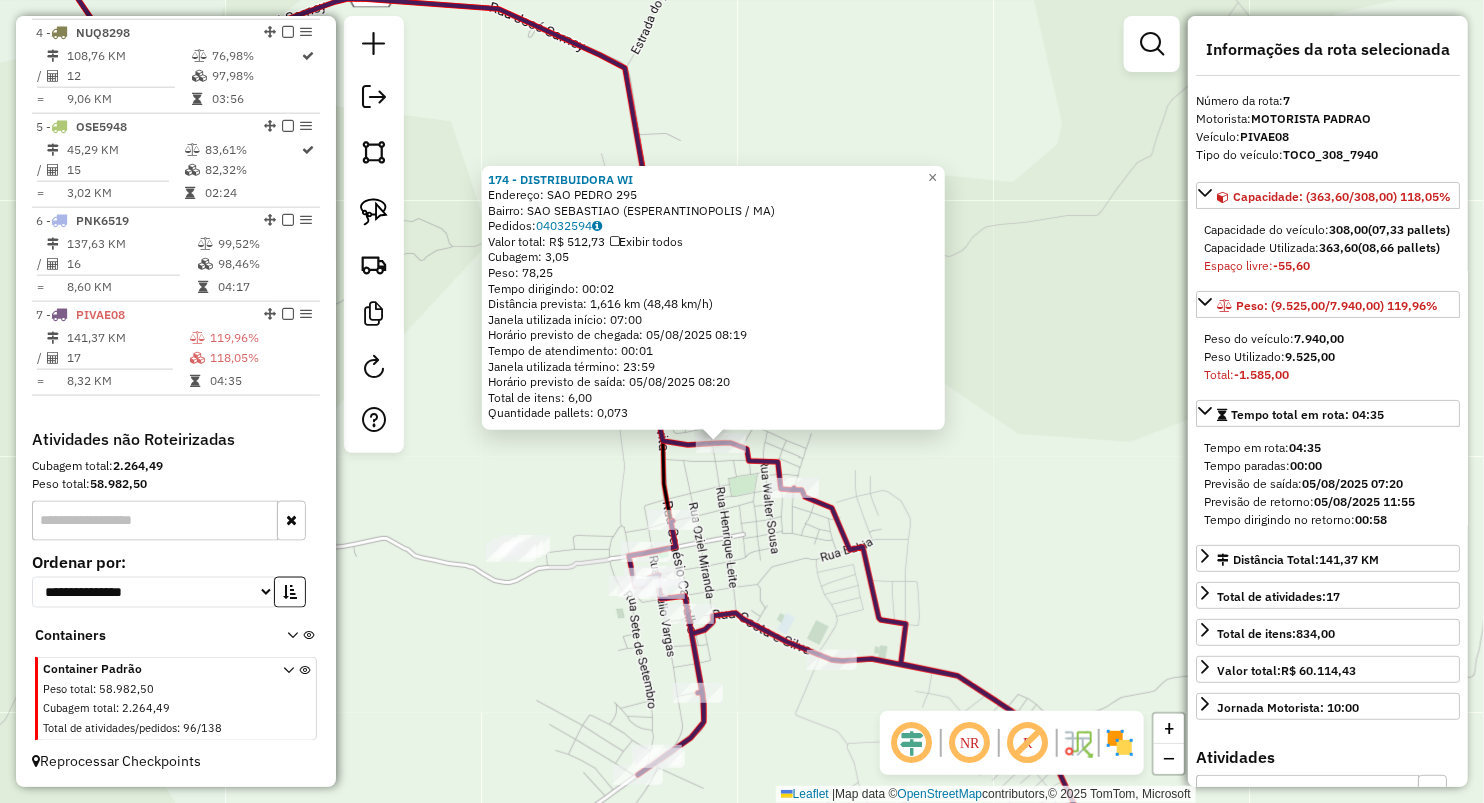 click on "174 - DISTRIBUIDORA WI  Endereço:  SAO PEDRO 295   Bairro: SAO SEBASTIAO ([CITY] / [STATE])   Pedidos:  04032594   Valor total: R$ 512,73   Exibir todos   Cubagem: 3,05  Peso: 78,25  Tempo dirigindo: 00:02   Distância prevista: 1,616 km (48,48 km/h)   Janela utilizada início: 07:00   Horário previsto de chegada: 05/08/2025 08:19   Tempo de atendimento: 00:01   Janela utilizada término: 23:59   Horário previsto de saída: 05/08/2025 08:20   Total de itens: 6,00   Quantidade pallets: 0,073  × Janela de atendimento Grade de atendimento Capacidade Transportadoras Veículos Cliente Pedidos  Rotas Selecione os dias de semana para filtrar as janelas de atendimento  Seg   Ter   Qua   Qui   Sex   Sáb   Dom  Informe o período da janela de atendimento: De: Até:  Filtrar exatamente a janela do cliente  Considerar janela de atendimento padrão  Selecione os dias de semana para filtrar as grades de atendimento  Seg   Ter   Qua   Qui   Sex   Sáb   Dom   Considerar clientes sem dia de atendimento cadastrado +" 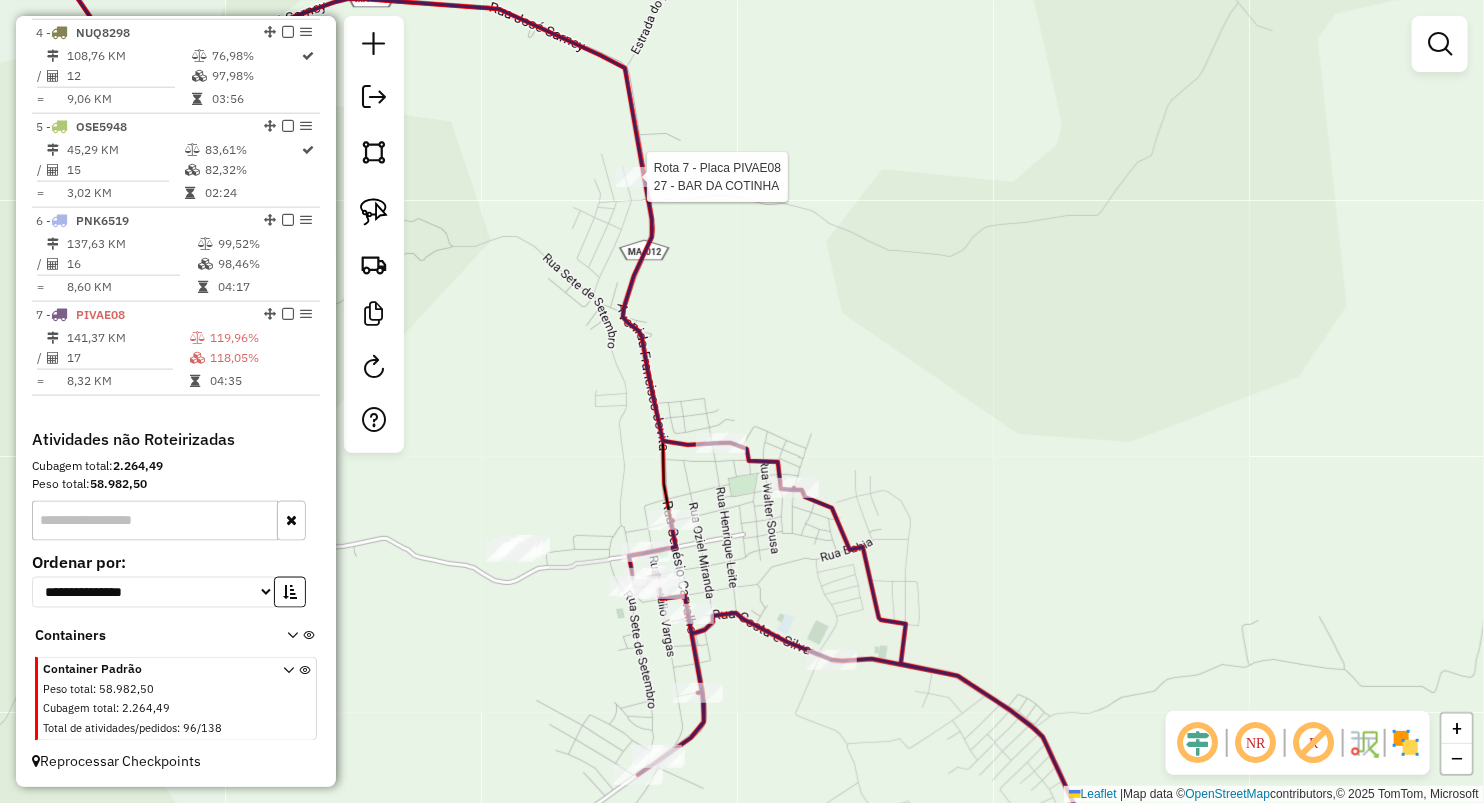 select on "**********" 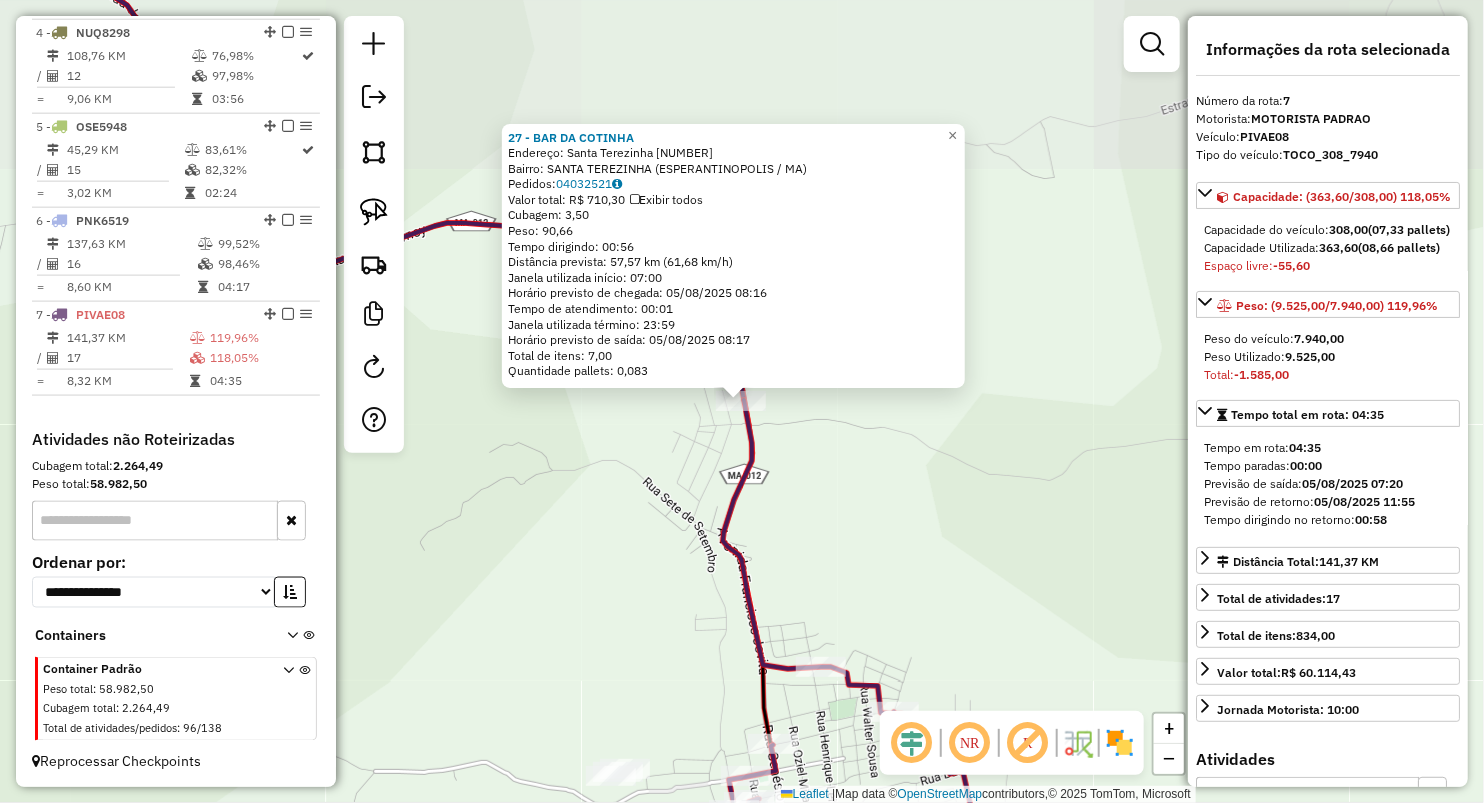 click on "Rota 7 - Placa PIVAE08  27 - BAR DA COTINHA 27 - BAR DA COTINHA  Endereço:  Santa Terezinha SN   Bairro: SANTA TEREZINHA ([CITY] / [STATE])   Pedidos:  04032521   Valor total: R$ 710,30   Exibir todos   Cubagem: 3,50  Peso: 90,66  Tempo dirigindo: 00:56   Distância prevista: 57,57 km (61,68 km/h)   Janela utilizada início: 07:00   Horário previsto de chegada: 05/08/2025 08:16   Tempo de atendimento: 00:01   Janela utilizada término: 23:59   Horário previsto de saída: 05/08/2025 08:17   Total de itens: 7,00   Quantidade pallets: 0,083  × Janela de atendimento Grade de atendimento Capacidade Transportadoras Veículos Cliente Pedidos  Rotas Selecione os dias de semana para filtrar as janelas de atendimento  Seg   Ter   Qua   Qui   Sex   Sáb   Dom  Informe o período da janela de atendimento: De: Até:  Filtrar exatamente a janela do cliente  Considerar janela de atendimento padrão  Selecione os dias de semana para filtrar as grades de atendimento  Seg   Ter   Qua   Qui   Sex   Sáb   Dom   De:  +" 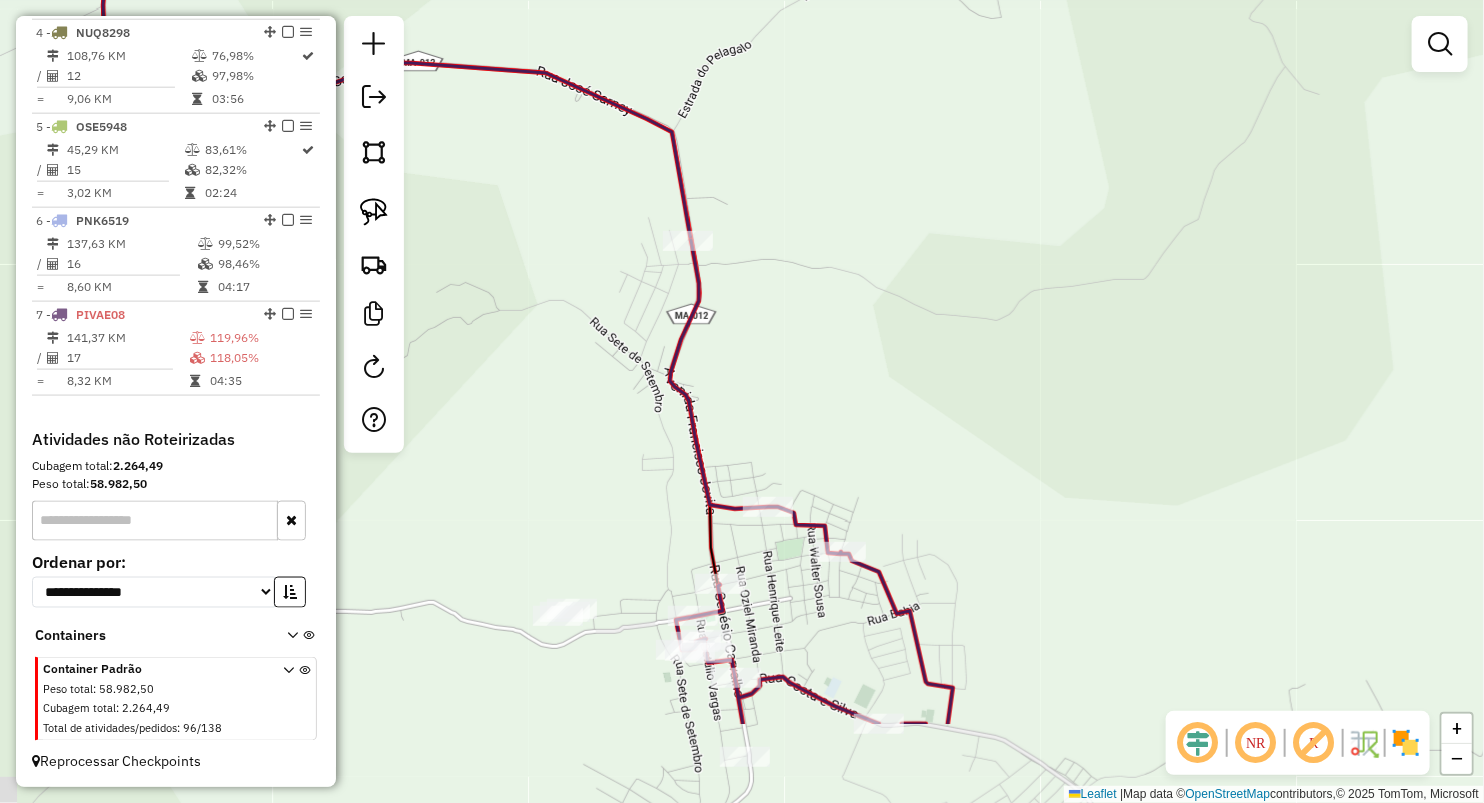 drag, startPoint x: 878, startPoint y: 588, endPoint x: 627, endPoint y: 458, distance: 282.66766 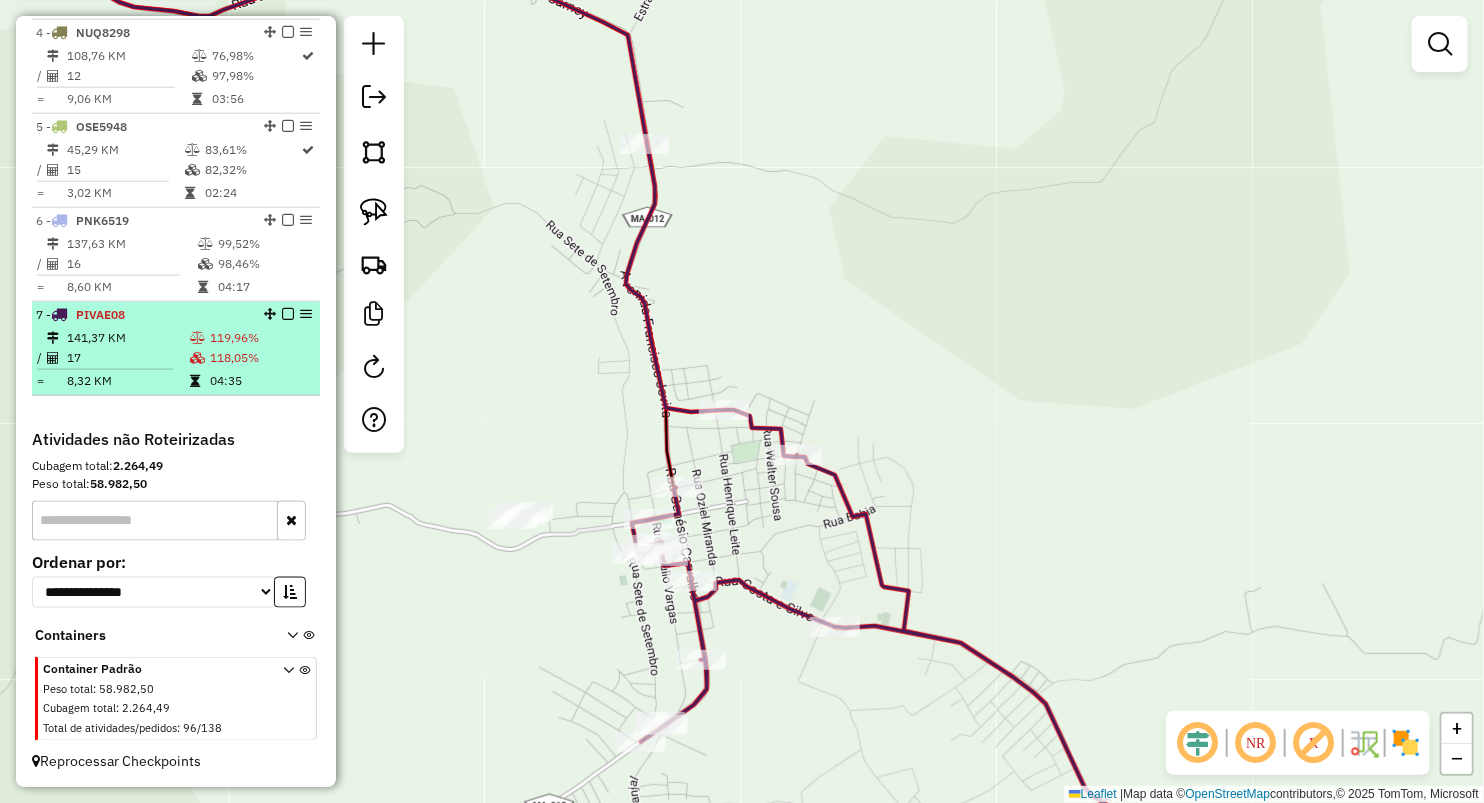 click on "8,32 KM" at bounding box center [127, 381] 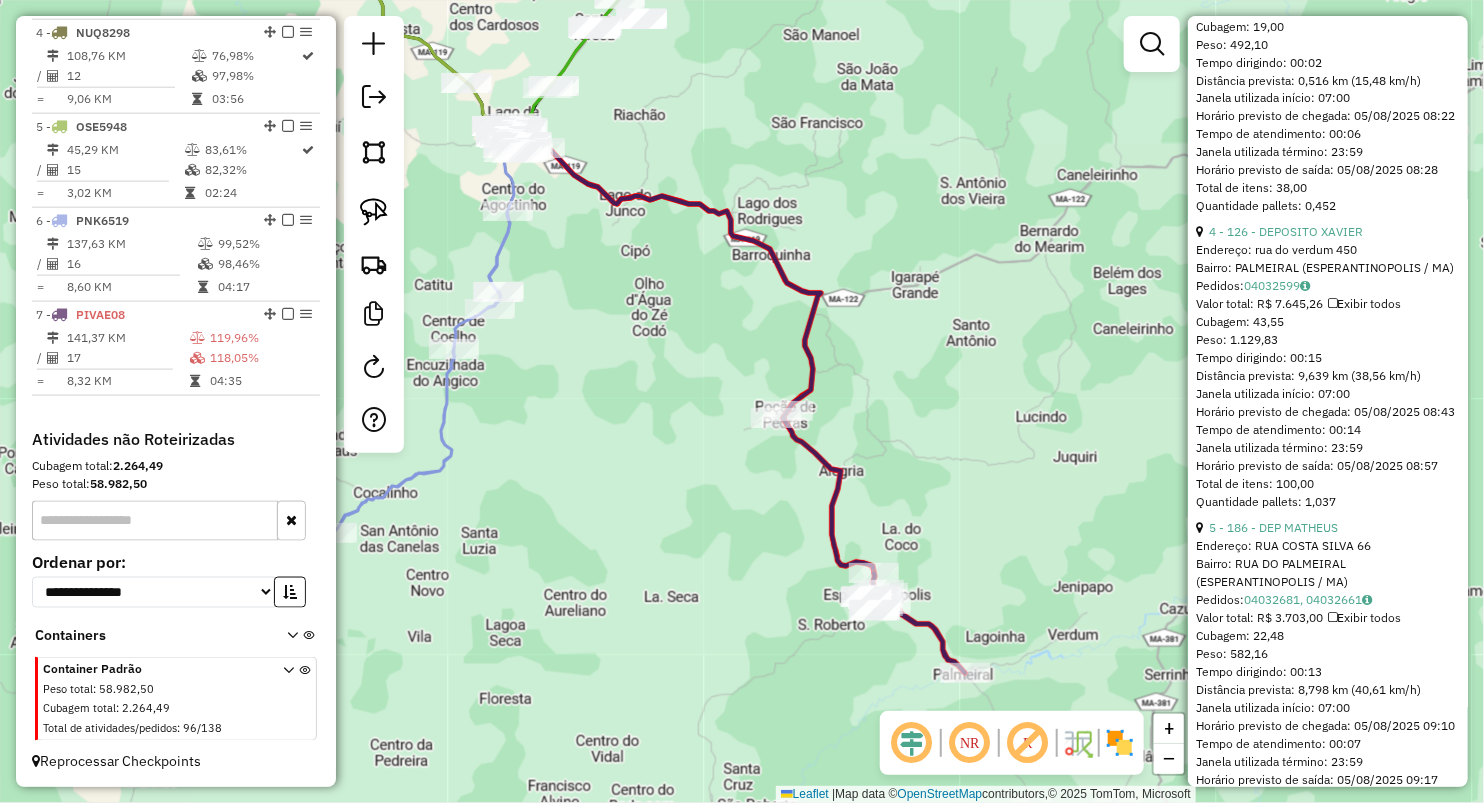 scroll, scrollTop: 1666, scrollLeft: 0, axis: vertical 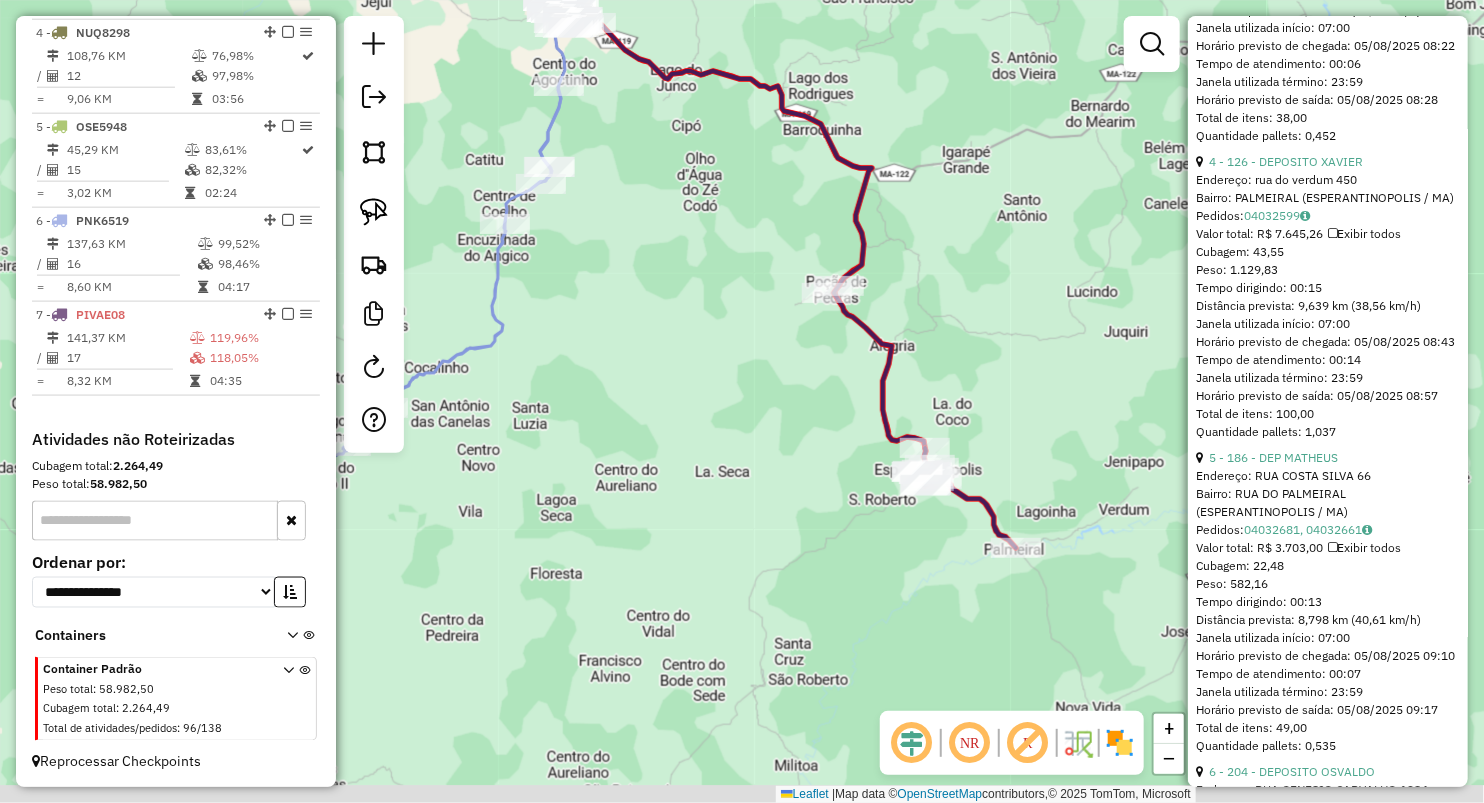 drag, startPoint x: 896, startPoint y: 529, endPoint x: 936, endPoint y: 404, distance: 131.24405 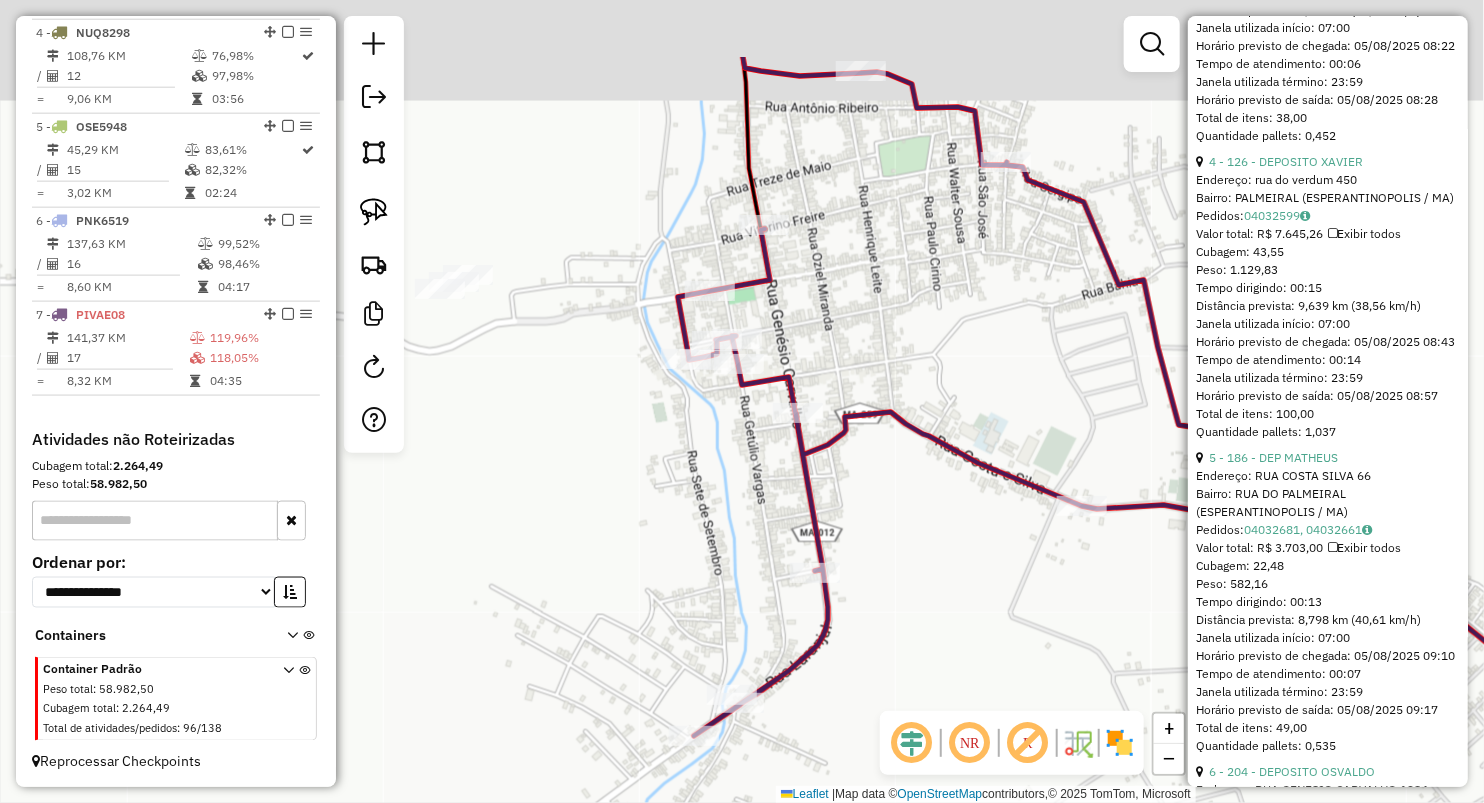 drag, startPoint x: 918, startPoint y: 286, endPoint x: 913, endPoint y: 321, distance: 35.35534 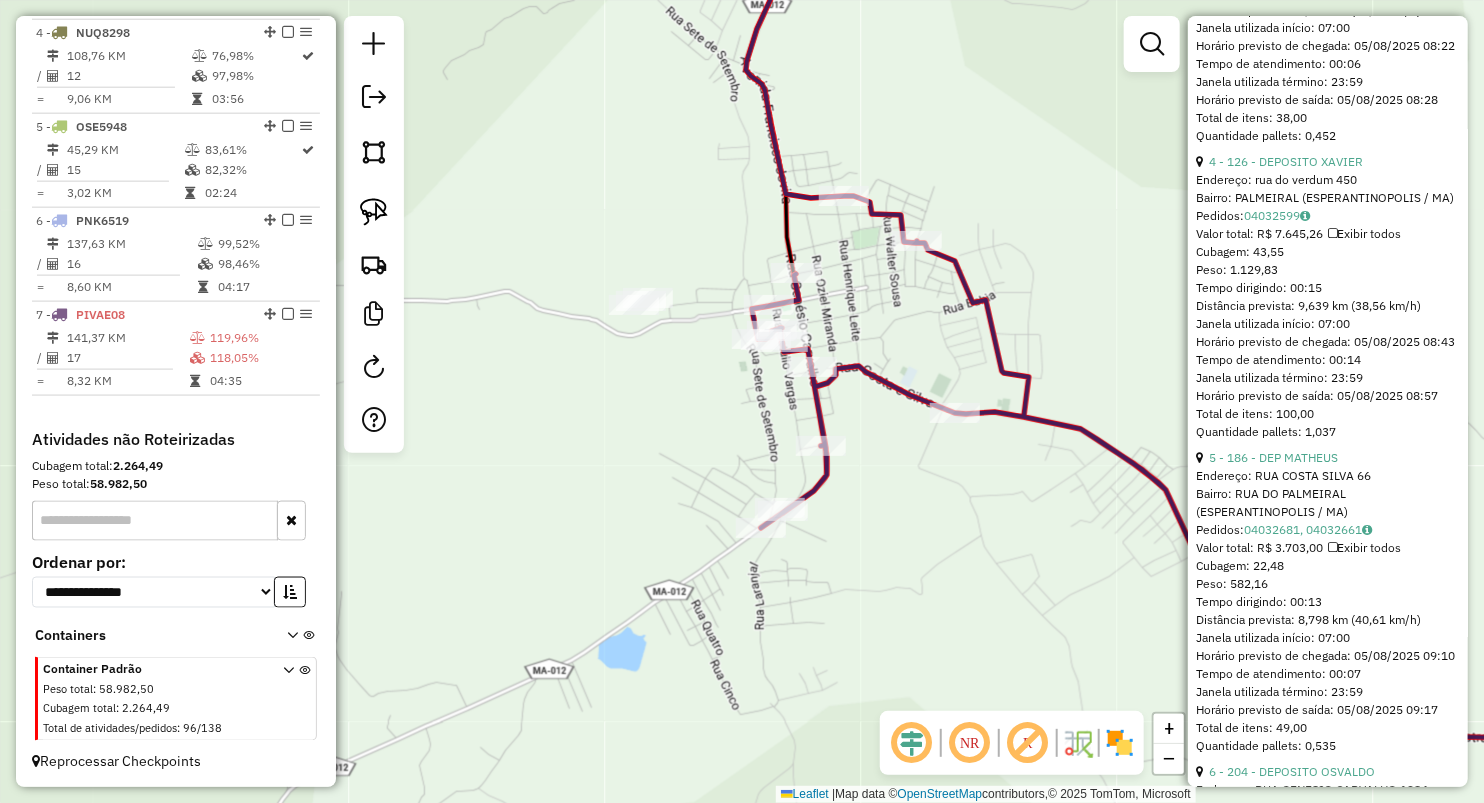 drag, startPoint x: 856, startPoint y: 626, endPoint x: 447, endPoint y: 276, distance: 538.3131 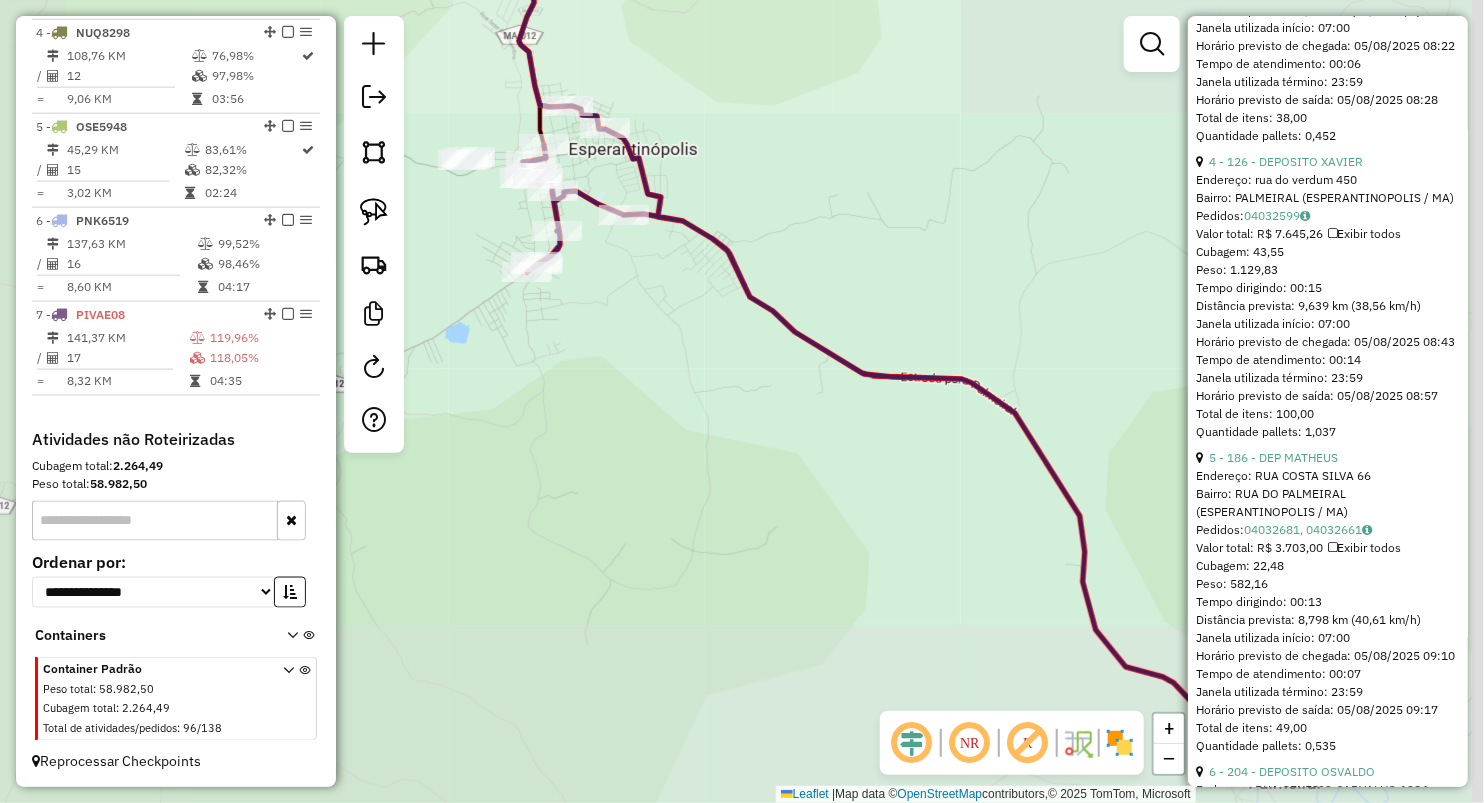 drag, startPoint x: 931, startPoint y: 539, endPoint x: 675, endPoint y: 239, distance: 394.38052 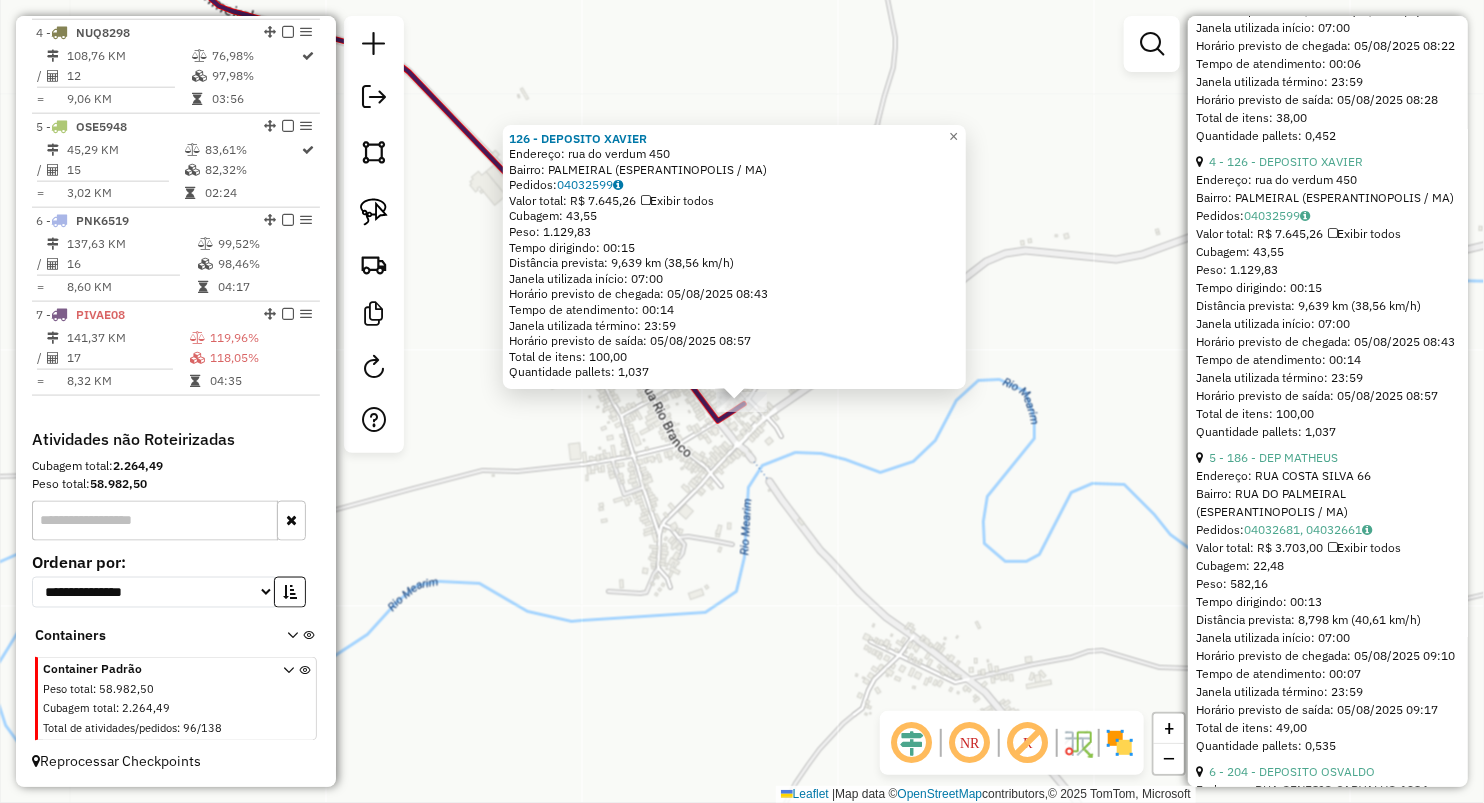 click on "126 - DEPOSITO XAVIER  Endereço:  rua do verdum 450   Bairro: PALMEIRAL ([CITY] / [STATE])   Pedidos:  04032599   Valor total: R$ 7.645,26   Exibir todos   Cubagem: 43,55  Peso: 1.129,83  Tempo dirigindo: 00:15   Distância prevista: 9,639 km (38,56 km/h)   Janela utilizada início: 07:00   Horário previsto de chegada: 05/08/2025 08:43   Tempo de atendimento: 00:14   Janela utilizada término: 23:59   Horário previsto de saída: 05/08/2025 08:57   Total de itens: 100,00   Quantidade pallets: 1,037  × Janela de atendimento Grade de atendimento Capacidade Transportadoras Veículos Cliente Pedidos  Rotas Selecione os dias de semana para filtrar as janelas de atendimento  Seg   Ter   Qua   Qui   Sex   Sáb   Dom  Informe o período da janela de atendimento: De: Até:  Filtrar exatamente a janela do cliente  Considerar janela de atendimento padrão  Selecione os dias de semana para filtrar as grades de atendimento  Seg   Ter   Qua   Qui   Sex   Sáb   Dom   Clientes fora do dia de atendimento selecionado" 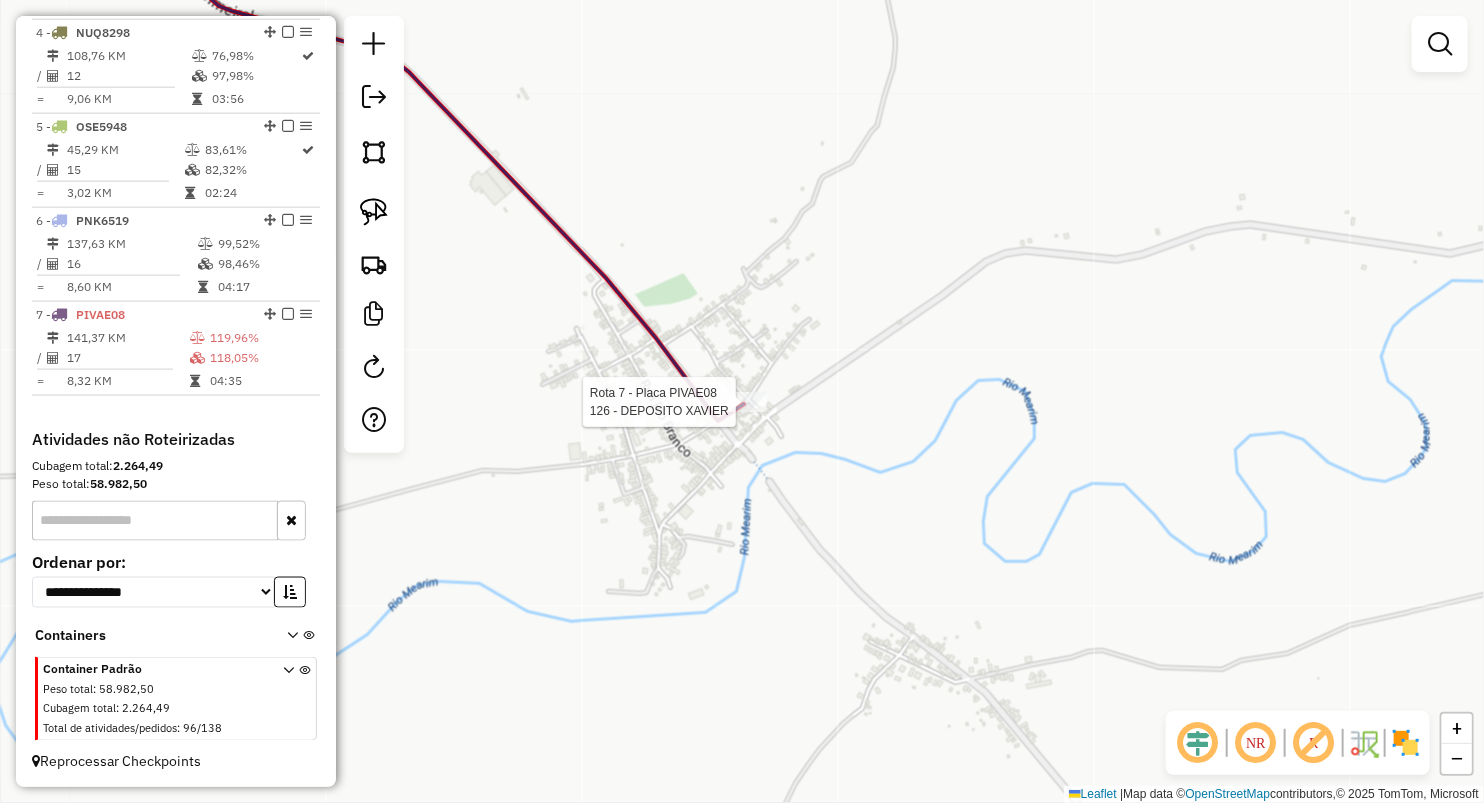 select on "**********" 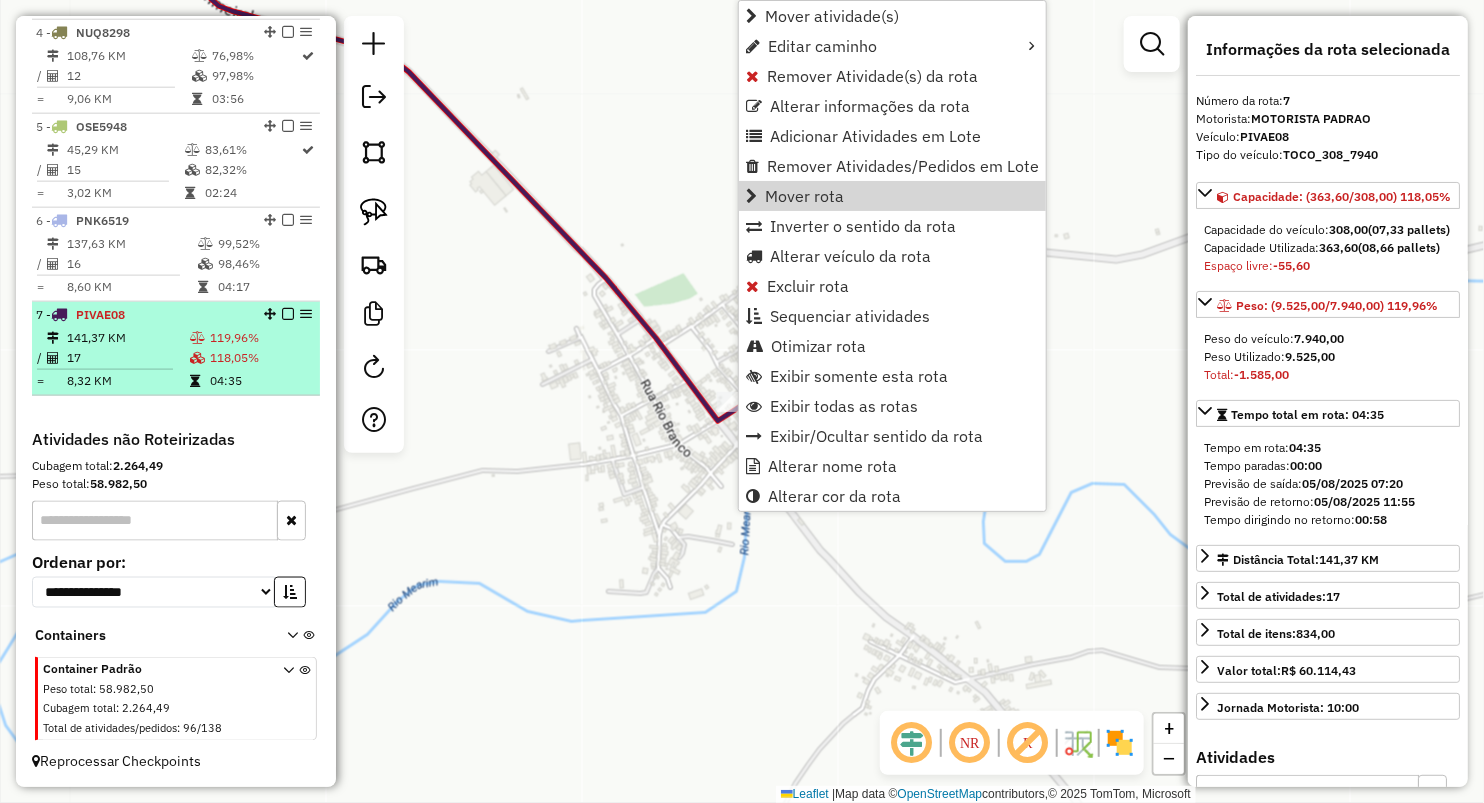 drag, startPoint x: 144, startPoint y: 315, endPoint x: 183, endPoint y: 326, distance: 40.5216 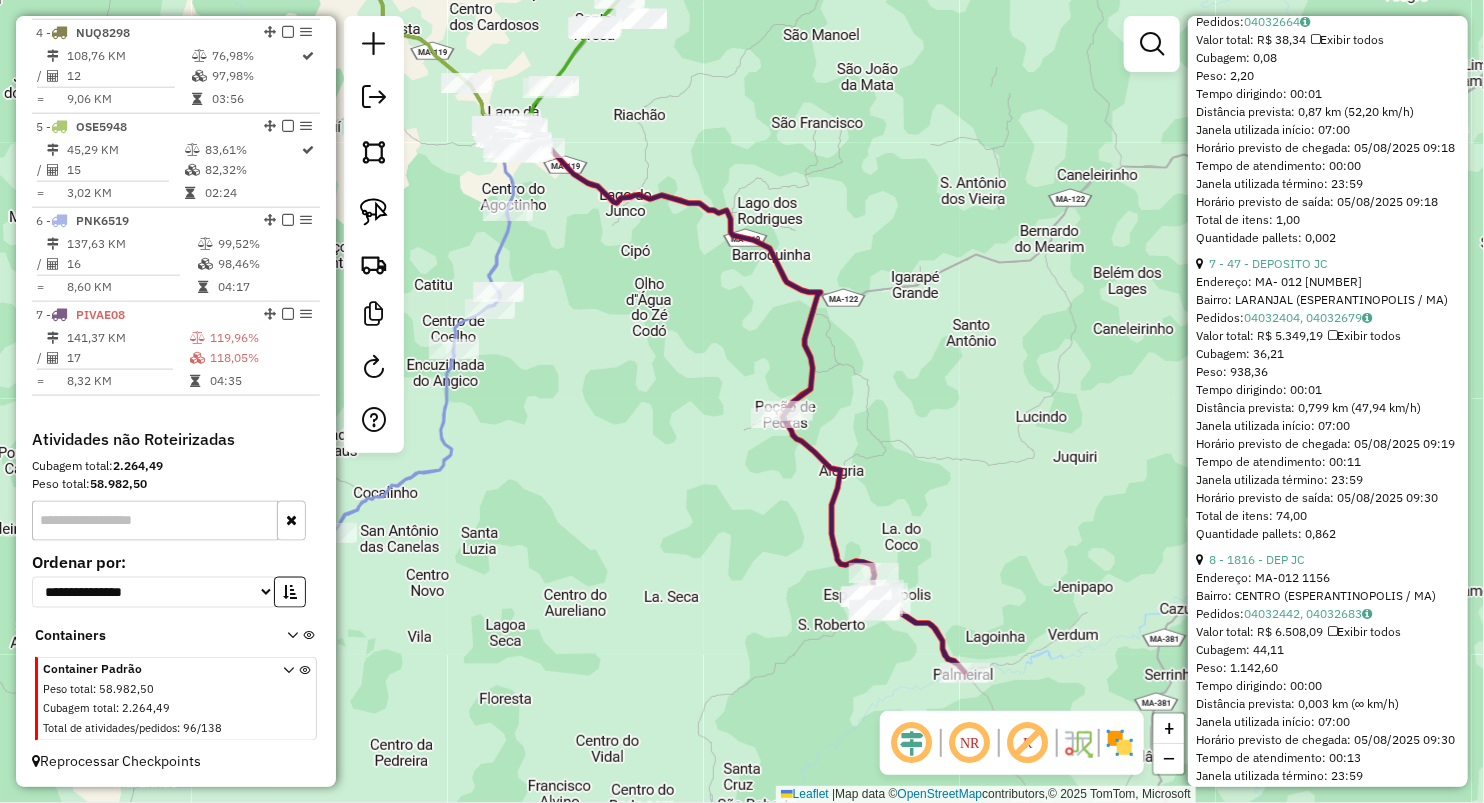 scroll, scrollTop: 2555, scrollLeft: 0, axis: vertical 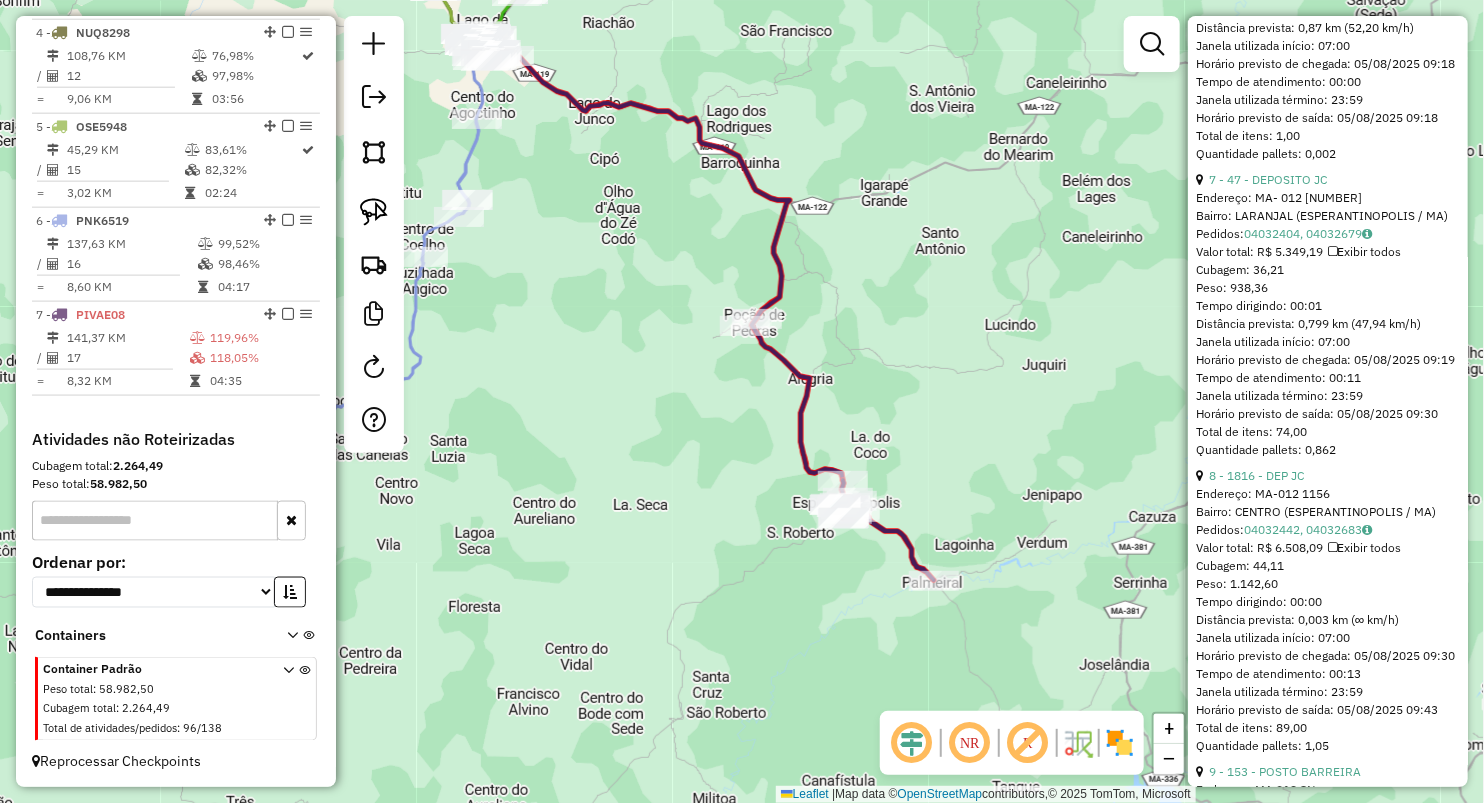 drag, startPoint x: 936, startPoint y: 542, endPoint x: 904, endPoint y: 447, distance: 100.2447 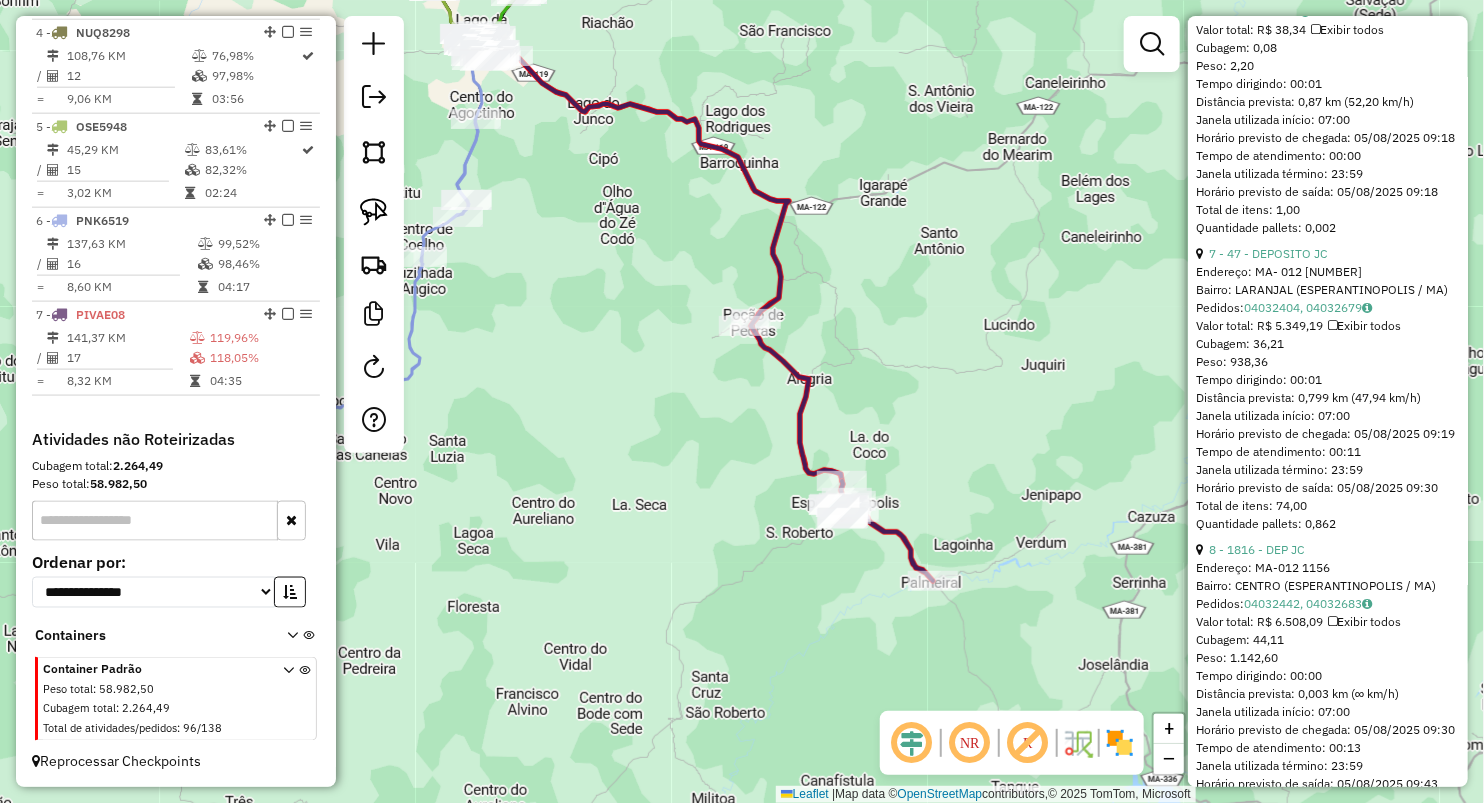 scroll, scrollTop: 2444, scrollLeft: 0, axis: vertical 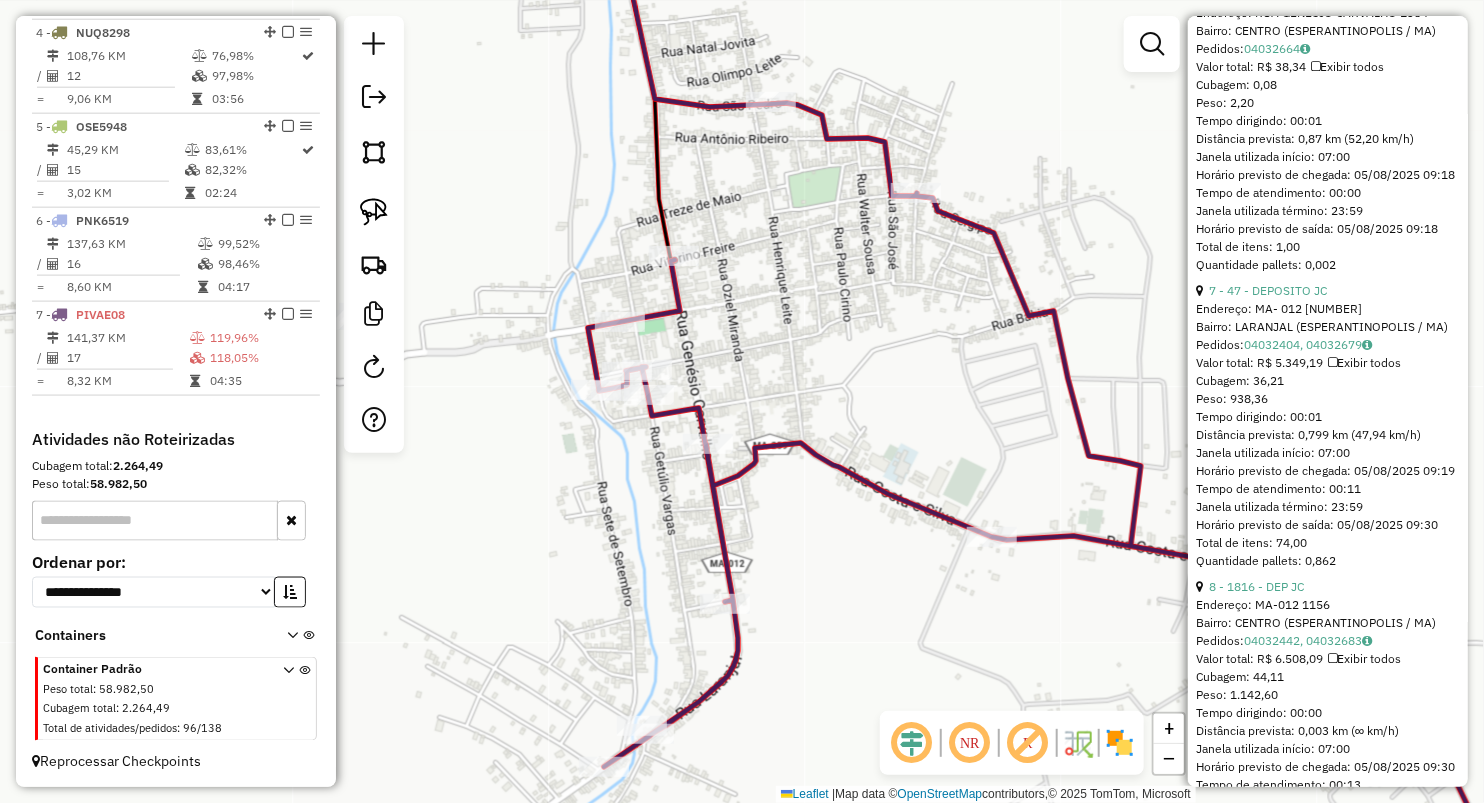 drag, startPoint x: 715, startPoint y: 356, endPoint x: 808, endPoint y: 350, distance: 93.193344 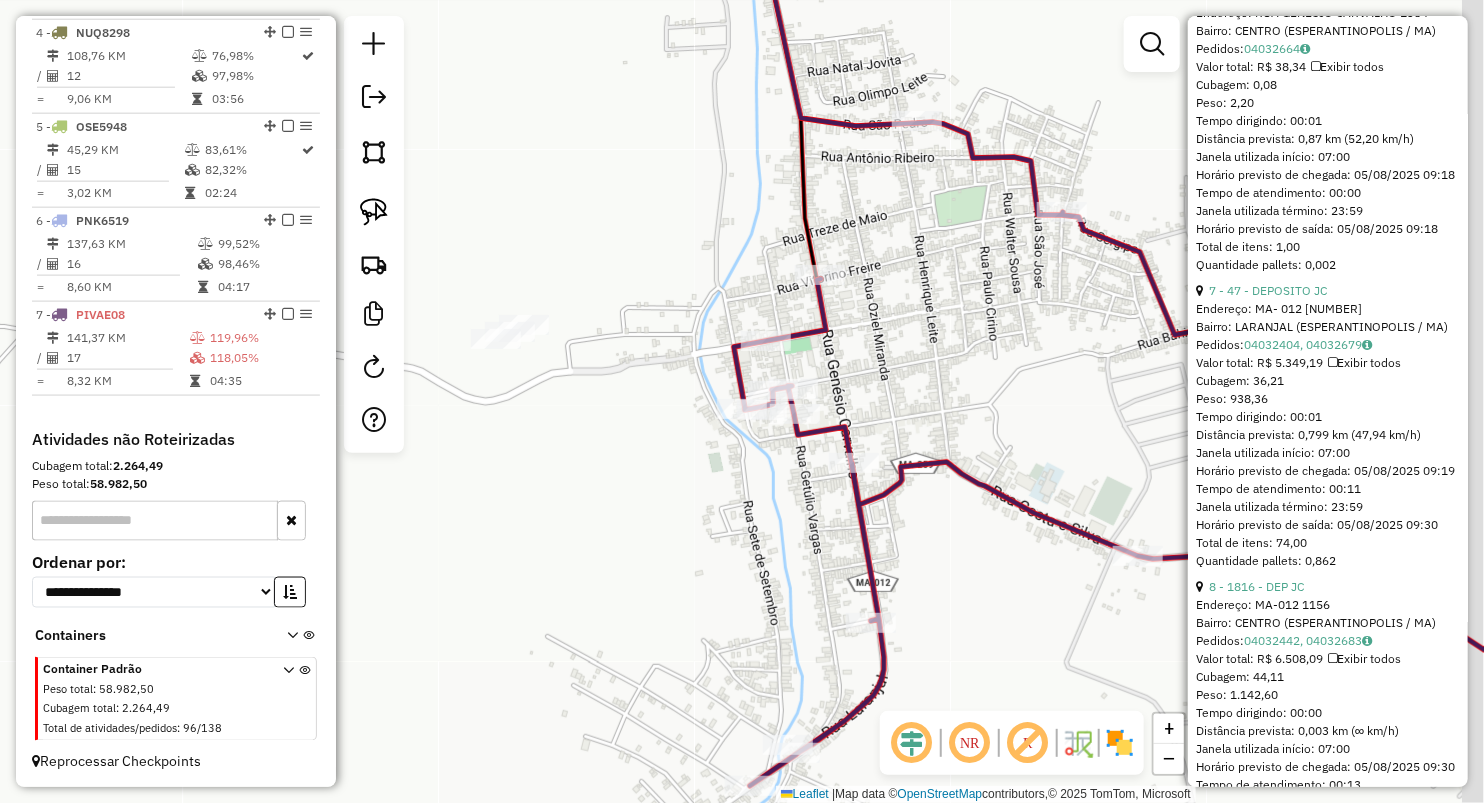 drag, startPoint x: 792, startPoint y: 591, endPoint x: 624, endPoint y: 315, distance: 323.1099 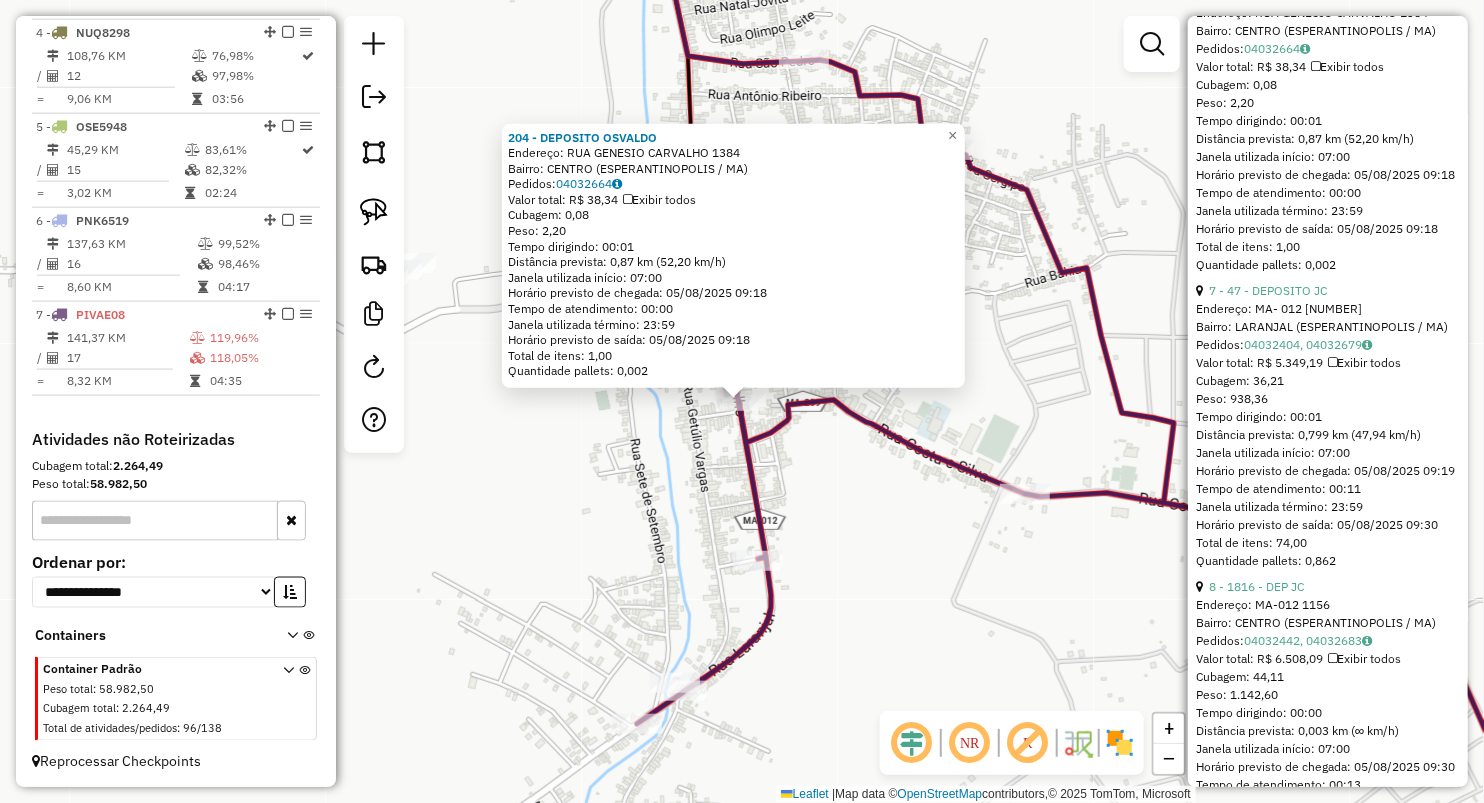 click on "204 - DEPOSITO OSVALDO  Endereço:  RUA GENESIO CARVALHO [NUMBER]   Bairro: CENTRO ([CITY] / MA)   Pedidos:  04032664   Valor total: R$ 38,34   Exibir todos   Cubagem: 0,08  Peso: 2,20  Tempo dirigindo: 00:01   Distância prevista: 0,87 km (52,20 km/h)   Janela utilizada início: 07:00   Horário previsto de chegada: 05/08/2025 09:18   Tempo de atendimento: 00:00   Janela utilizada término: 23:59   Horário previsto de saída: 05/08/2025 09:18   Total de itens: 1,00   Quantidade pallets: 0,002  × Janela de atendimento Grade de atendimento Capacidade Transportadoras Veículos Cliente Pedidos  Rotas Selecione os dias de semana para filtrar as janelas de atendimento  Seg   Ter   Qua   Qui   Sex   Sáb   Dom  Informe o período da janela de atendimento: De: Até:  Filtrar exatamente a janela do cliente  Considerar janela de atendimento padrão  Selecione os dias de semana para filtrar as grades de atendimento  Seg   Ter   Qua   Qui   Sex   Sáb   Dom   Considerar clientes sem dia de atendimento cadastrado" 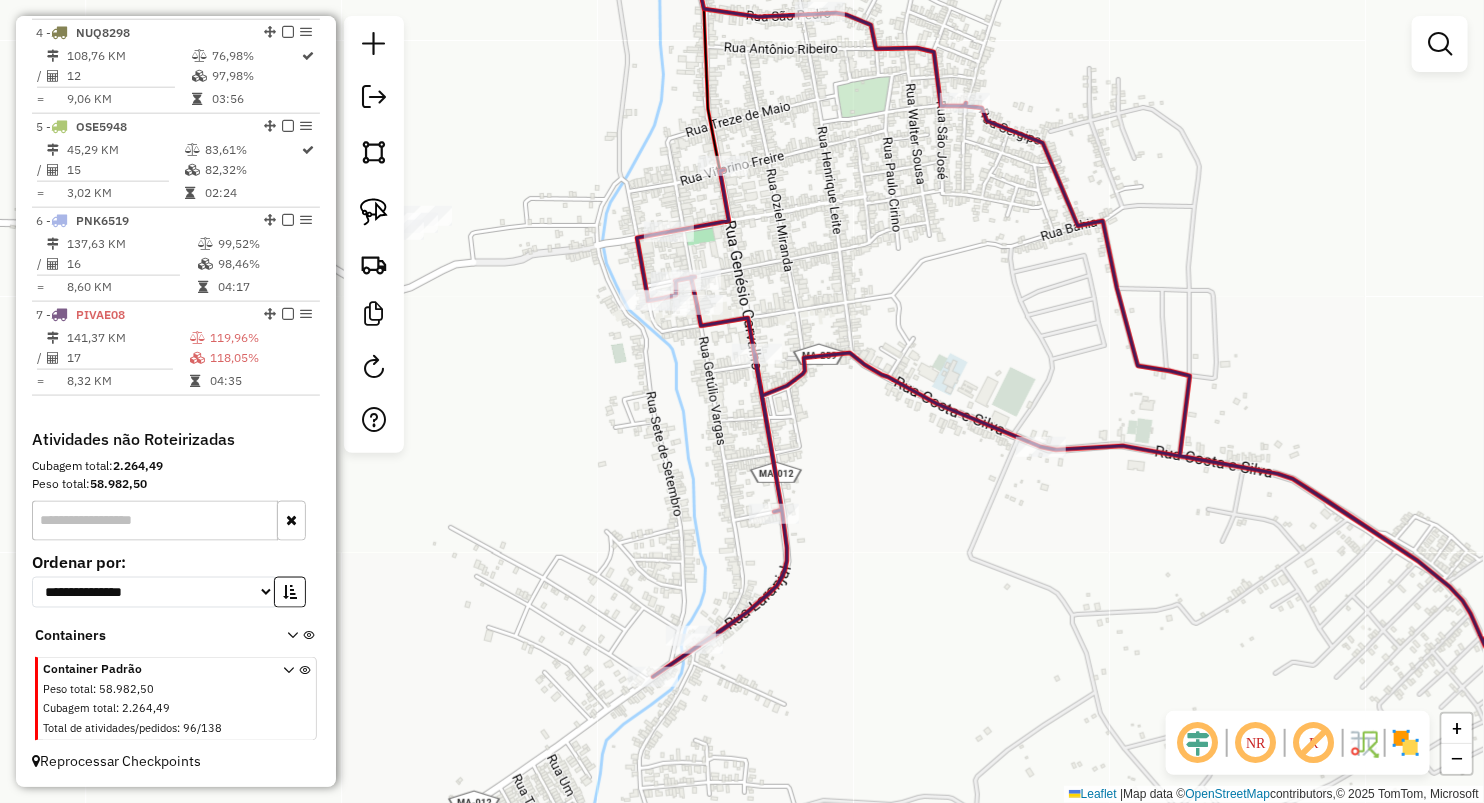 drag, startPoint x: 772, startPoint y: 689, endPoint x: 774, endPoint y: 676, distance: 13.152946 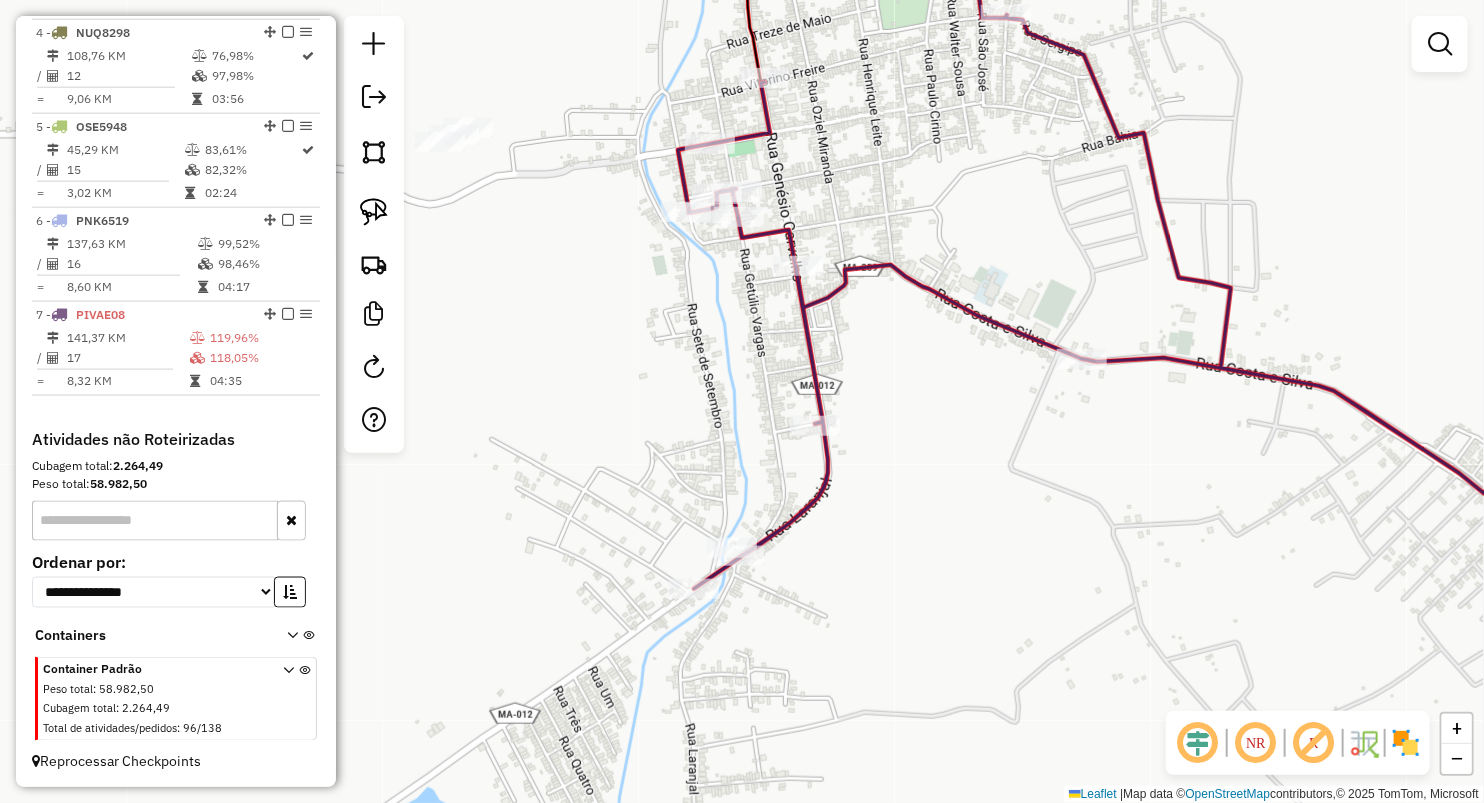 drag, startPoint x: 847, startPoint y: 572, endPoint x: 888, endPoint y: 458, distance: 121.14867 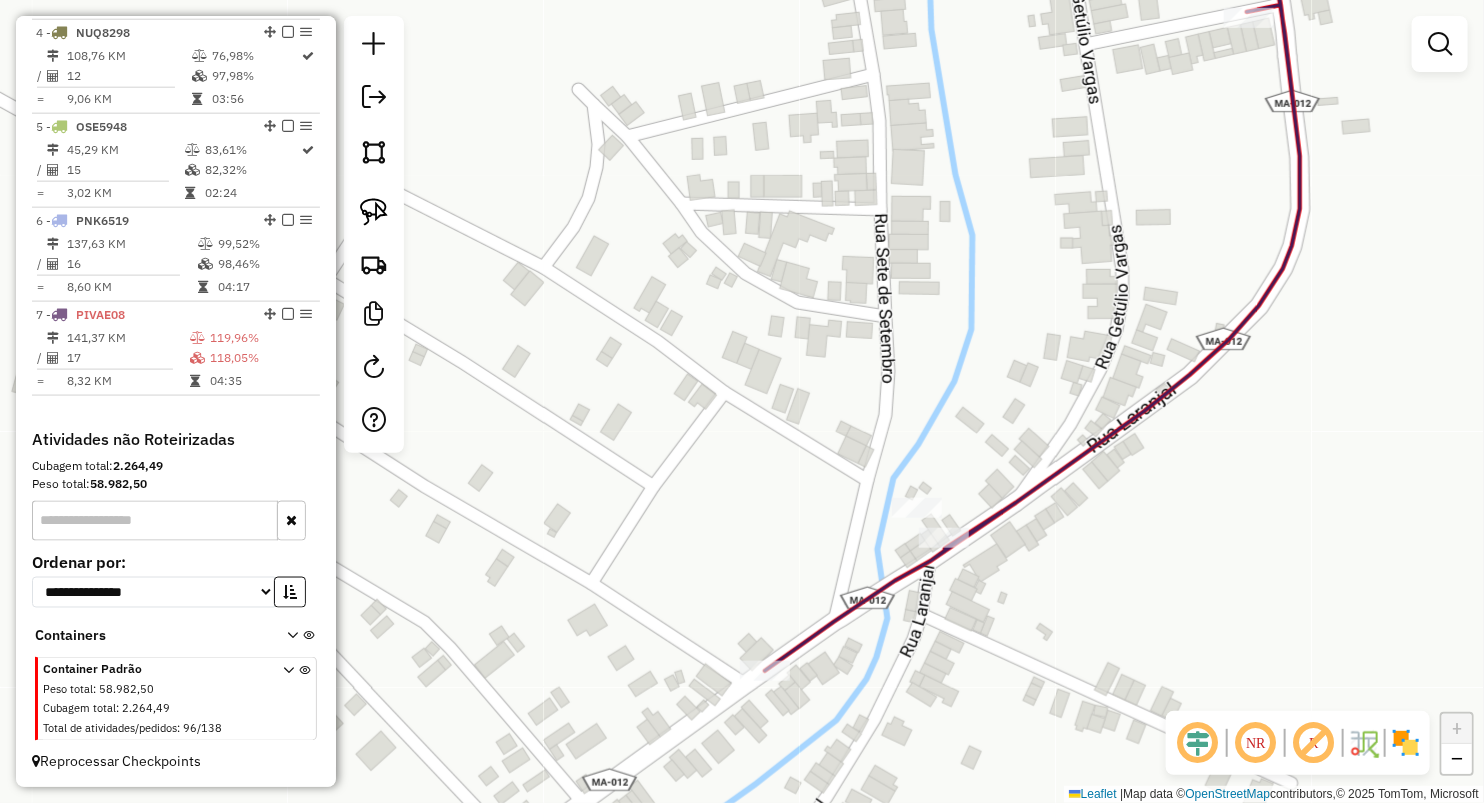 click on "Rota 7 - Placa PIVAE08  47 - DEPOSITO JC Janela de atendimento Grade de atendimento Capacidade Transportadoras Veículos Cliente Pedidos  Rotas Selecione os dias de semana para filtrar as janelas de atendimento  Seg   Ter   Qua   Qui   Sex   Sáb   Dom  Informe o período da janela de atendimento: De: Até:  Filtrar exatamente a janela do cliente  Considerar janela de atendimento padrão  Selecione os dias de semana para filtrar as grades de atendimento  Seg   Ter   Qua   Qui   Sex   Sáb   Dom   Considerar clientes sem dia de atendimento cadastrado  Clientes fora do dia de atendimento selecionado Filtrar as atividades entre os valores definidos abaixo:  Peso mínimo:   Peso máximo:   Cubagem mínima:   Cubagem máxima:   De:   Até:  Filtrar as atividades entre o tempo de atendimento definido abaixo:  De:   Até:   Considerar capacidade total dos clientes não roteirizados Transportadora: Selecione um ou mais itens Tipo de veículo: Selecione um ou mais itens Veículo: Selecione um ou mais itens Motorista:" 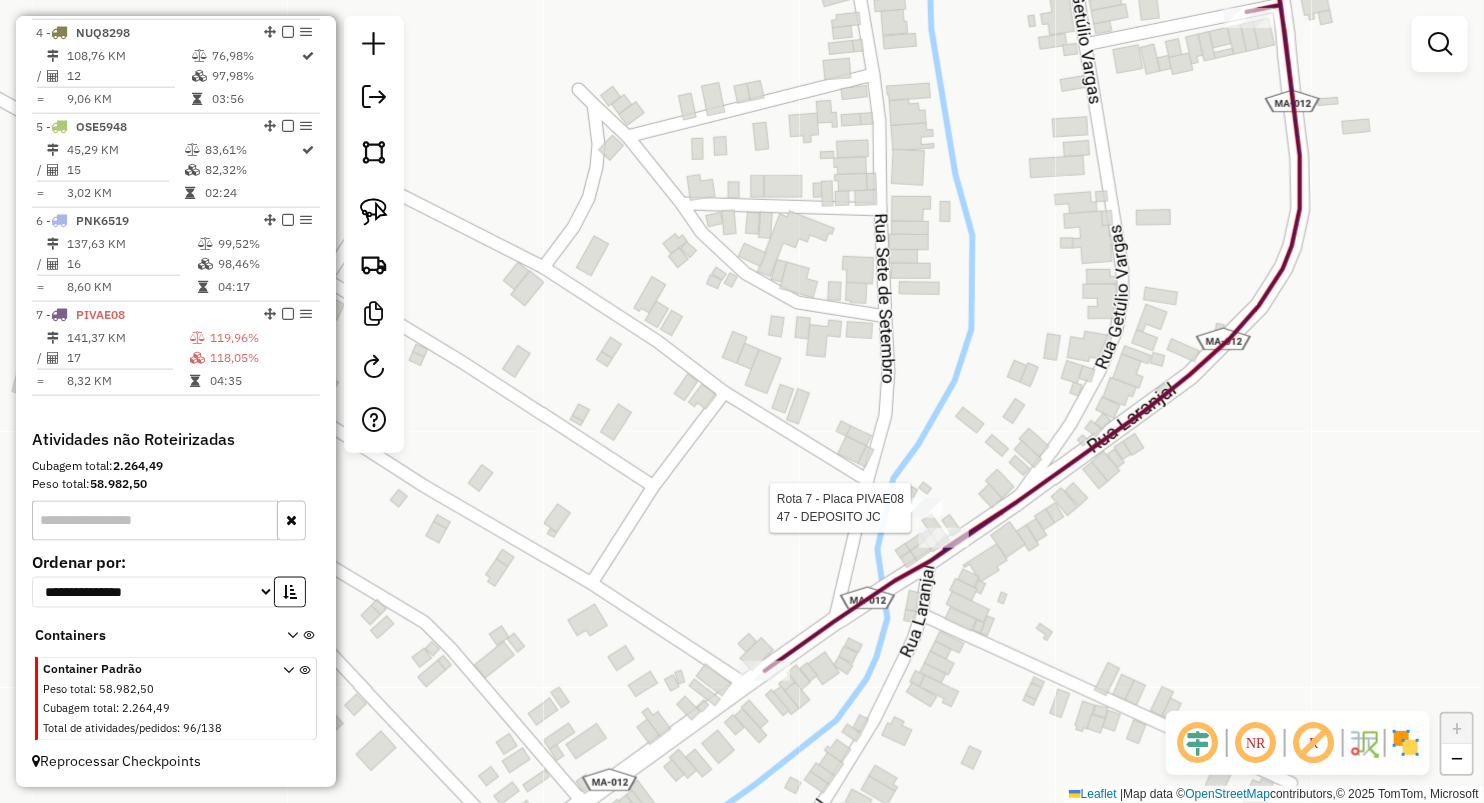 click 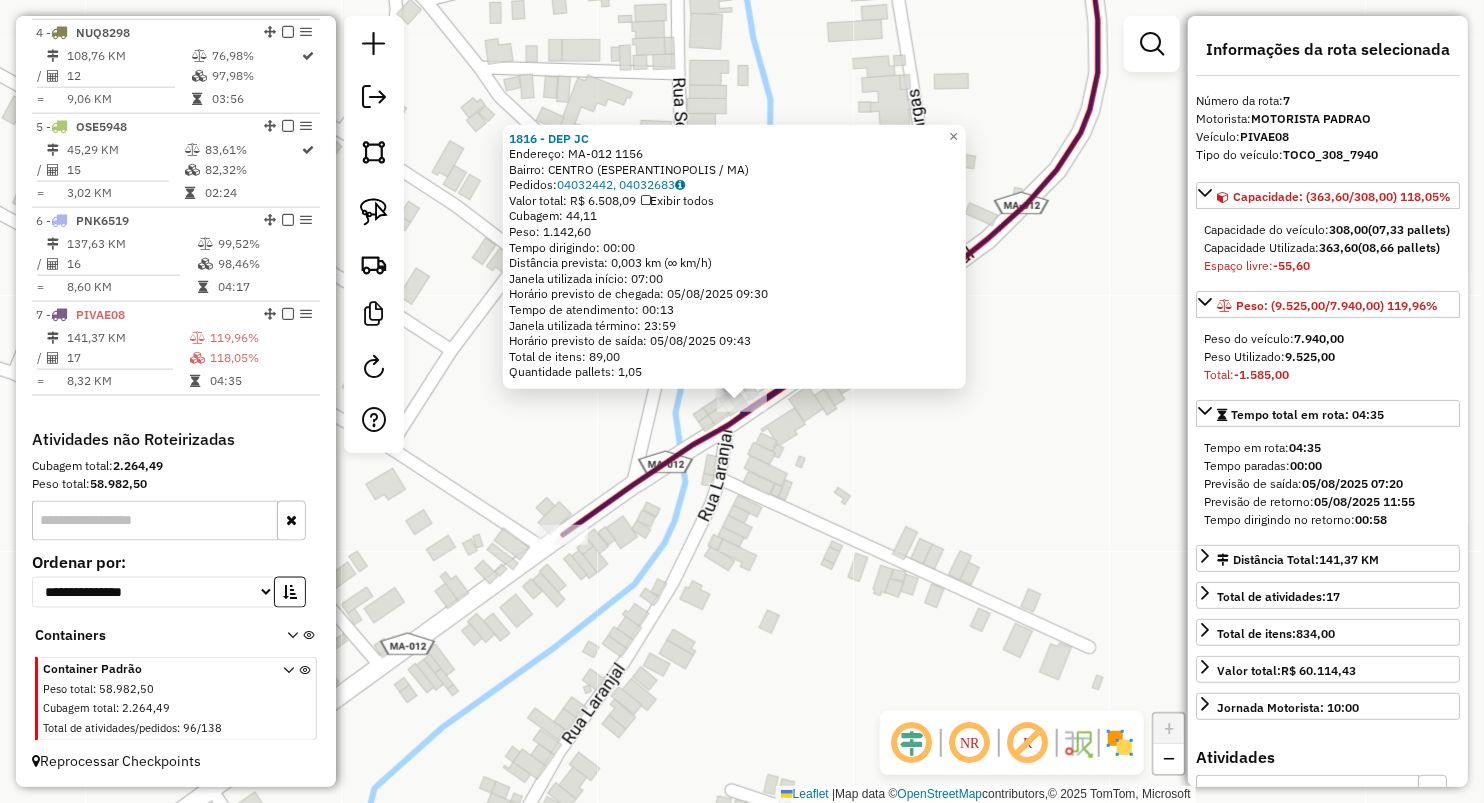 click on "1816 - DEP JC Endereço: MA-012 1156 Bairro: [CITY] ([CITY] / MA) Pedidos: 04032442, 04032683 Valor total: R$ 6.508,09 Exibir todos Cubagem: 44,11 Peso: 1.142,60 Tempo dirigindo: 00:00 Distância prevista: 0,003 km (∞ km/h) Janela utilizada início: 07:00 Horário previsto de chegada: 05/08/2025 09:30 Tempo de atendimento: 00:13 Janela utilizada término: 23:59 Horário previsto de saída: 05/08/2025 09:43 Total de itens: 89,00 Quantidade pallets: 1,05 × Janela de atendimento Grade de atendimento Capacidade Transportadoras Veículos Cliente Pedidos Rotas Selecione os dias de semana para filtrar as janelas de atendimento Seg Ter Qua Qui Sex Sáb Dom Informe o período da janela de atendimento: De: Até: Filtrar exatamente a janela do cliente Considerar janela de atendimento padrão Seg Ter Qua Qui Sex Sáb Dom Considerar clientes sem dia de atendimento cadastrado De:" 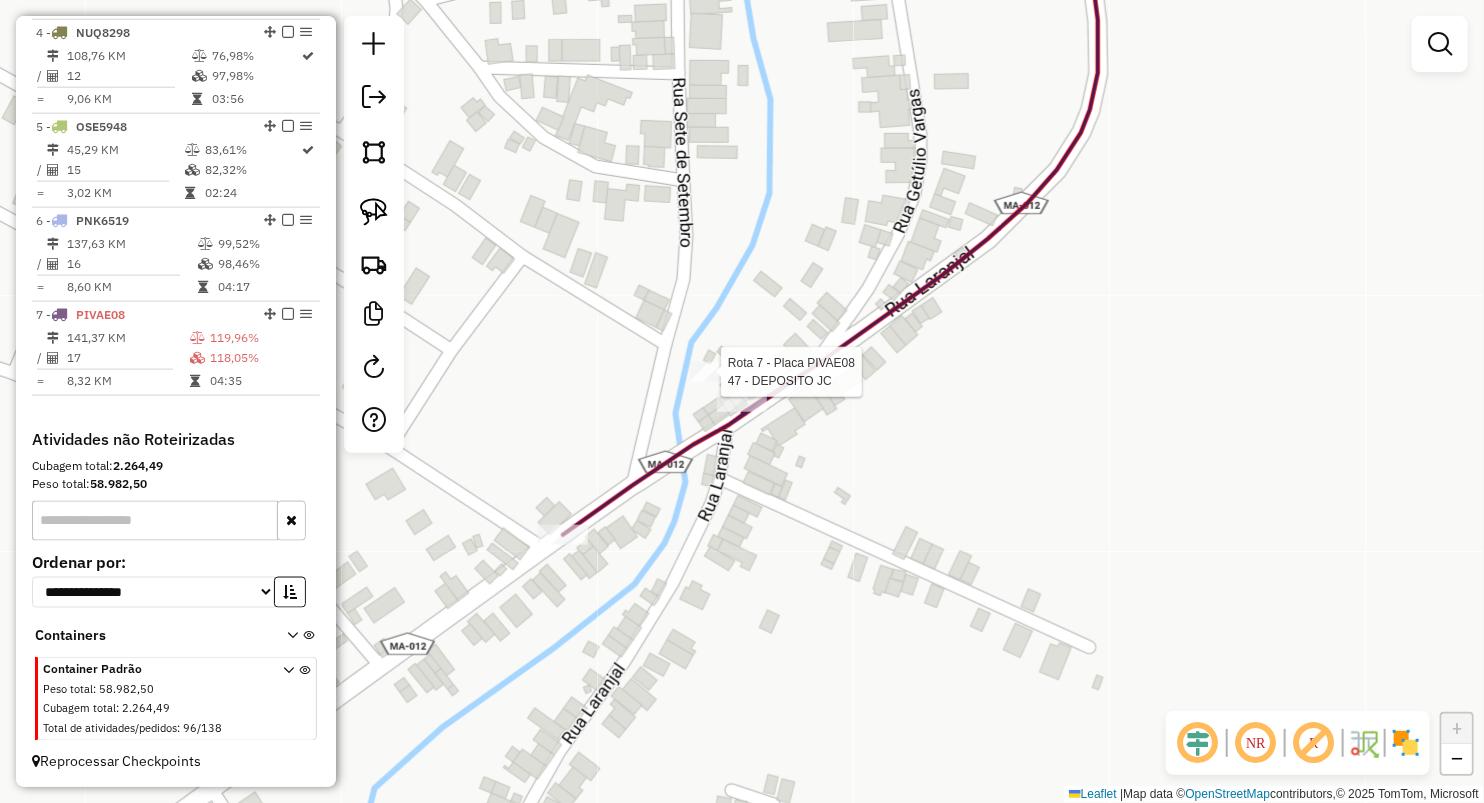 select on "**********" 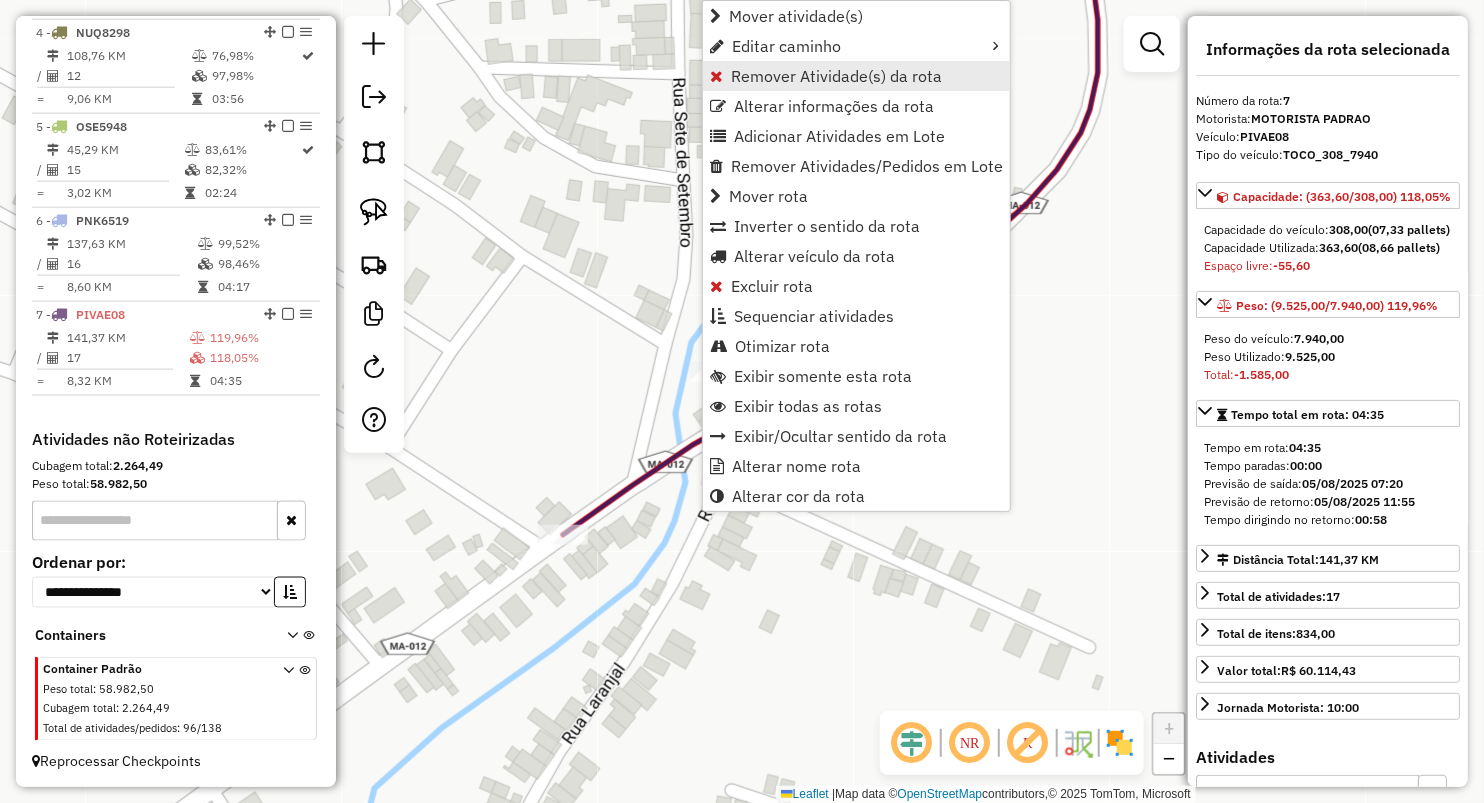 click on "Remover Atividade(s) da rota" at bounding box center (836, 76) 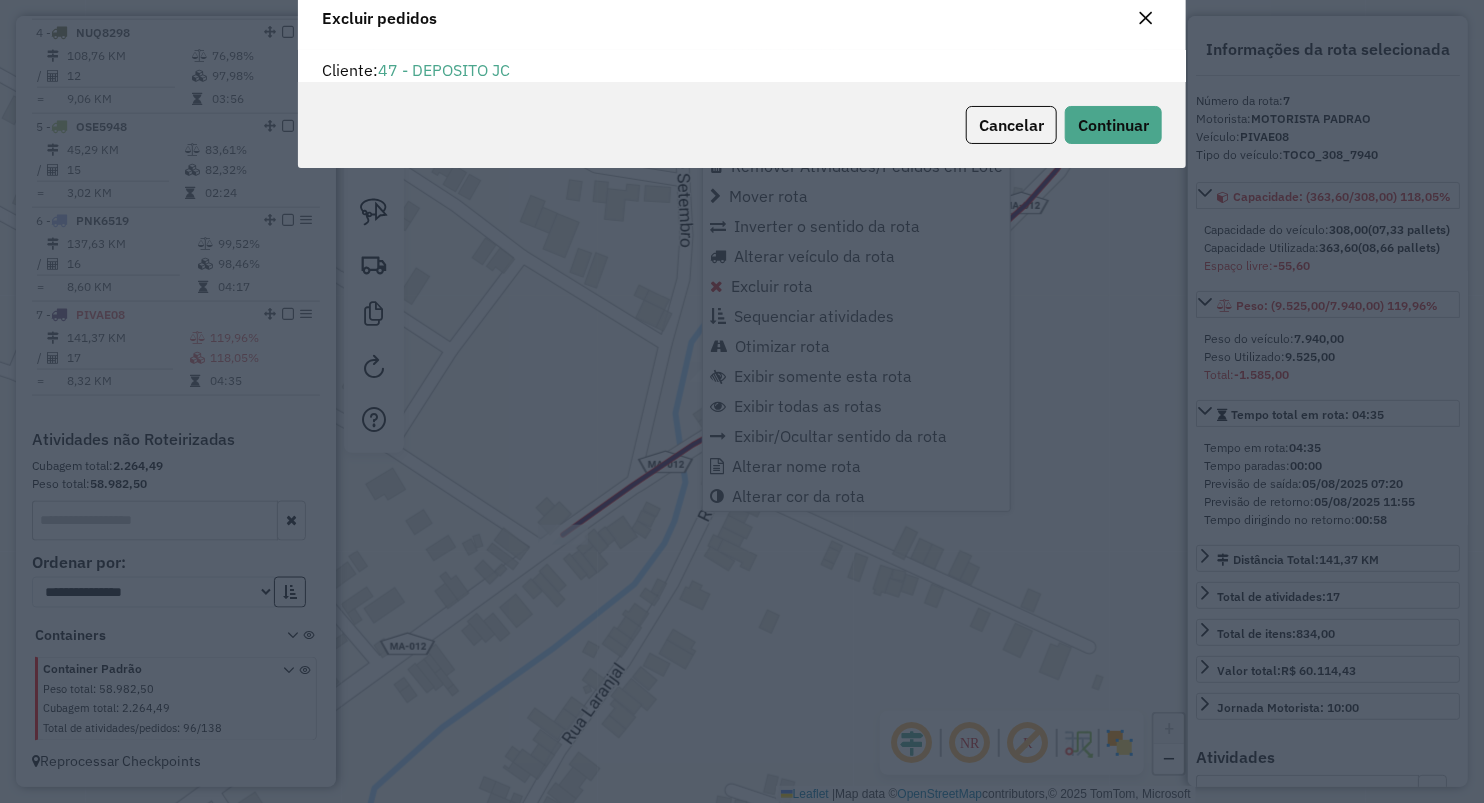 scroll, scrollTop: 10, scrollLeft: 6, axis: both 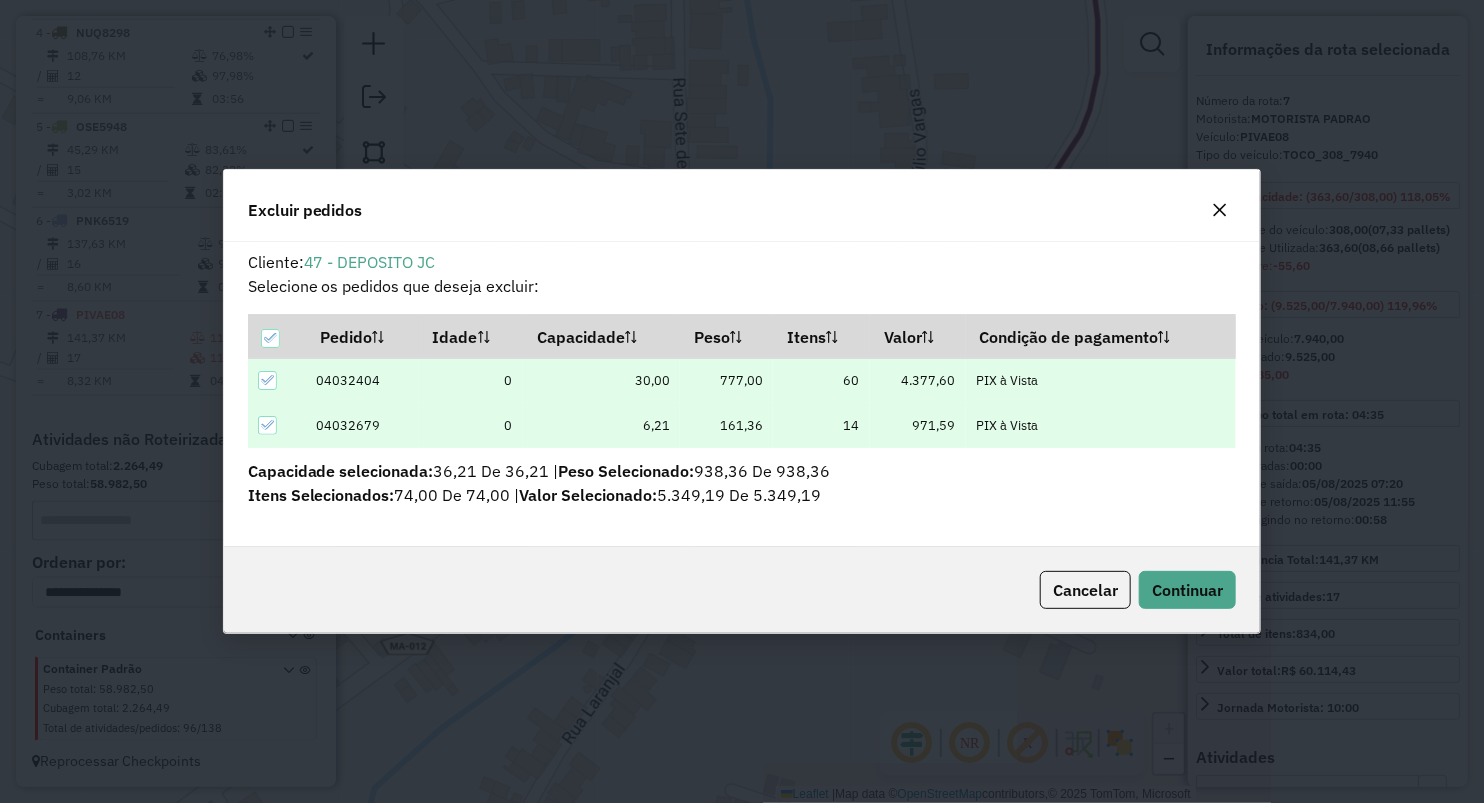 click on "Cancelar  Continuar" 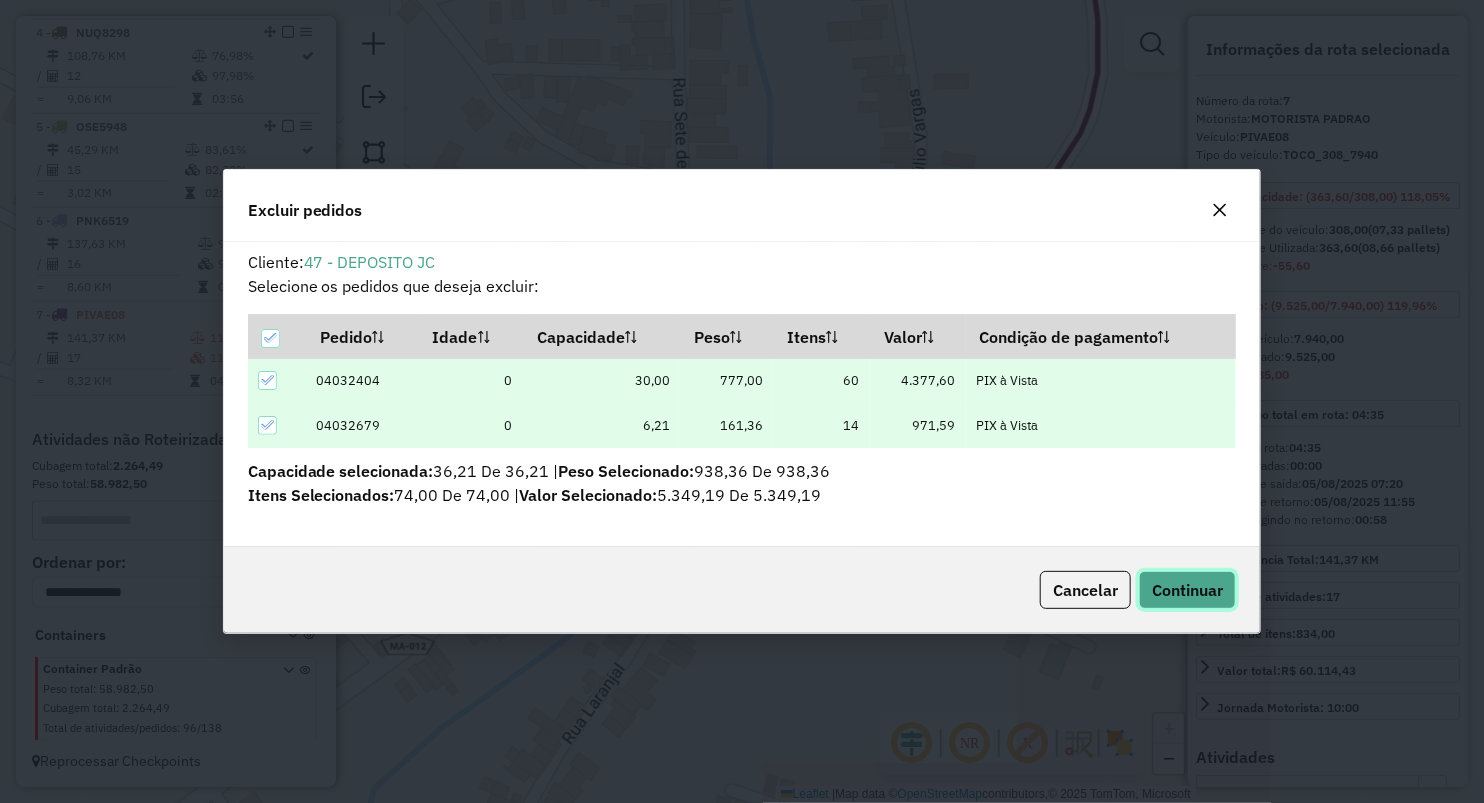 click on "Continuar" 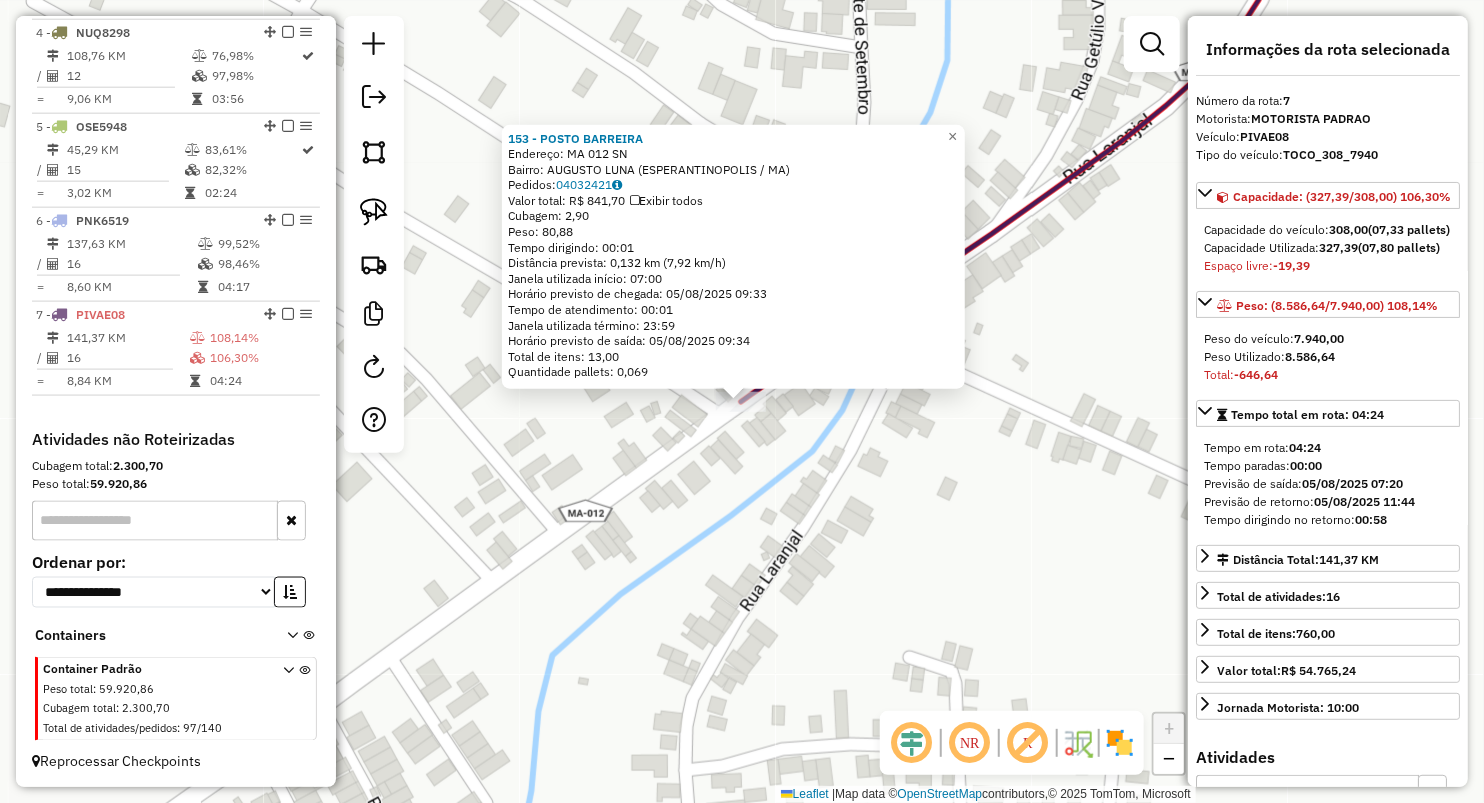 click on "[NUMBER] - POSTO BARREIRA  Endereço:  MA 012 SN   Bairro: AUGUSTO LUNA ([CITY] / [STATE])   Pedidos:  04032421   Valor total: R$ 841,70   Exibir todos   Cubagem: 2,90  Peso: 80,88  Tempo dirigindo: 00:01   Distância prevista: 0,132 km (7,92 km/h)   Janela utilizada início: 07:00   Horário previsto de chegada: 05/08/2025 09:33   Tempo de atendimento: 00:01   Janela utilizada término: 23:59   Horário previsto de saída: 05/08/2025 09:34   Total de itens: 13,00   Quantidade pallets: 0,069  × Janela de atendimento Grade de atendimento Capacidade Transportadoras Veículos Cliente Pedidos  Rotas Selecione os dias de semana para filtrar as janelas de atendimento  Seg   Ter   Qua   Qui   Sex   Sáb   Dom  Informe o período da janela de atendimento: De: Até:  Filtrar exatamente a janela do cliente  Considerar janela de atendimento padrão  Selecione os dias de semana para filtrar as grades de atendimento  Seg   Ter   Qua   Qui   Sex   Sáb   Dom   Considerar clientes sem dia de atendimento cadastrado  De:  +" 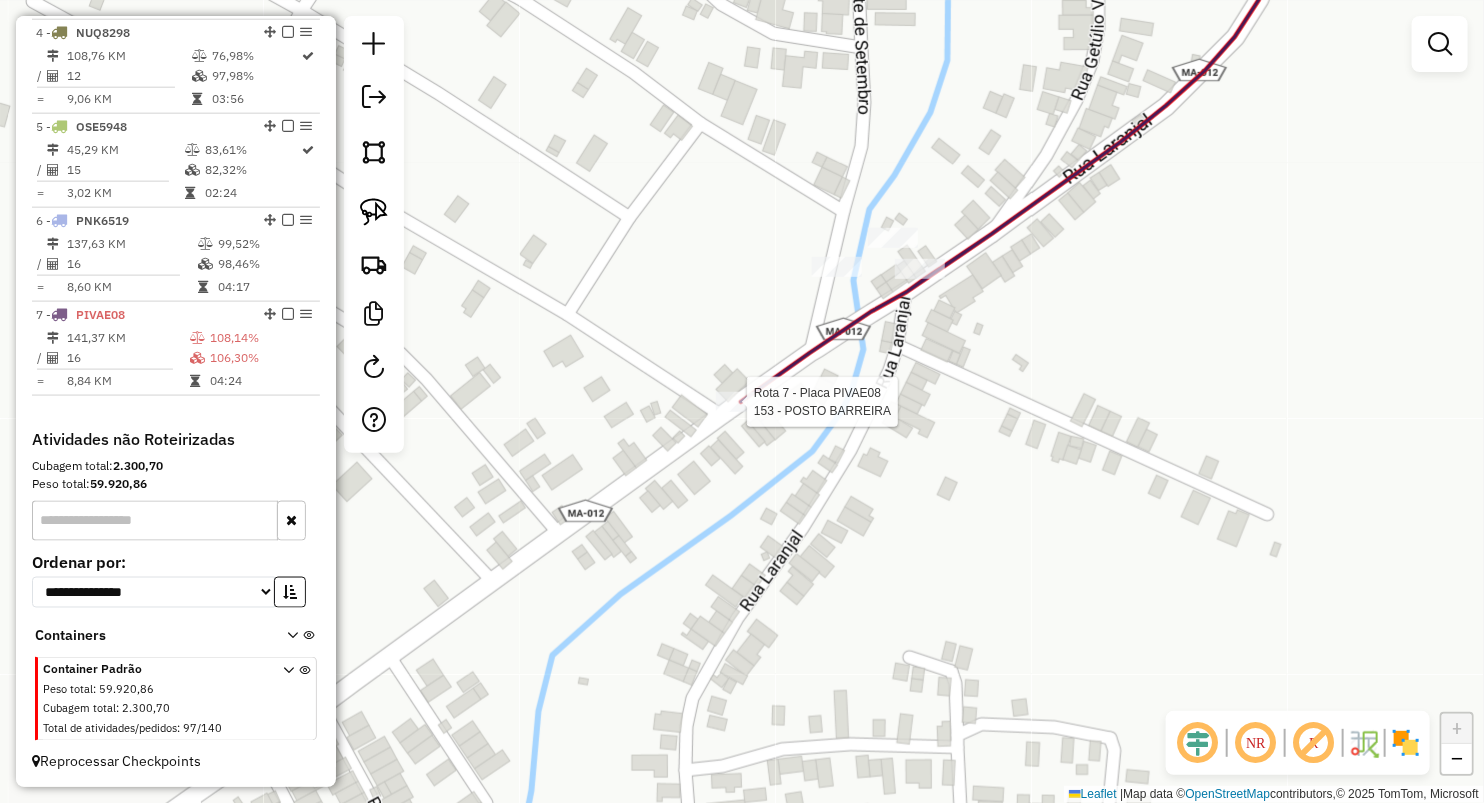 select on "**********" 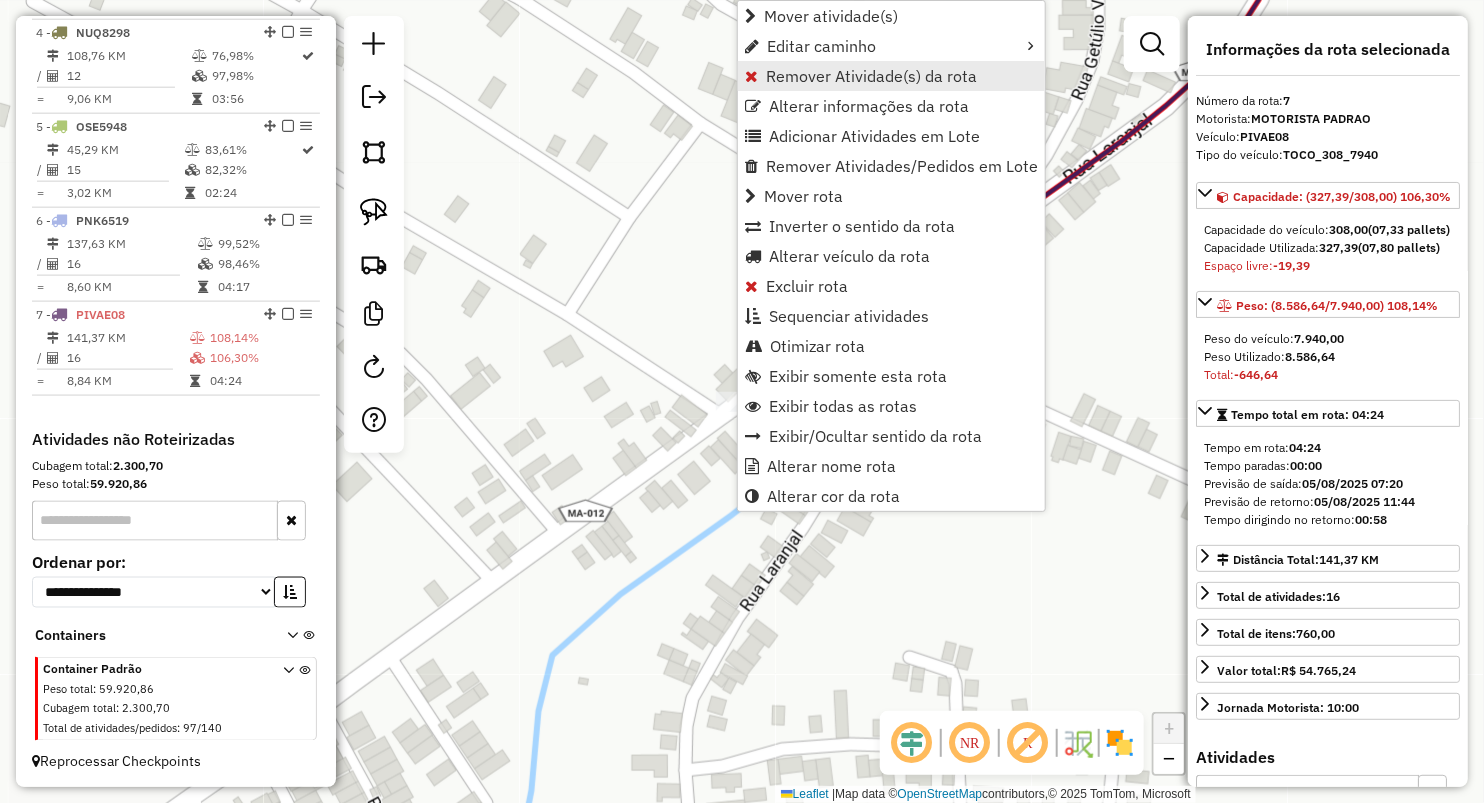 click on "Remover Atividade(s) da rota" at bounding box center (871, 76) 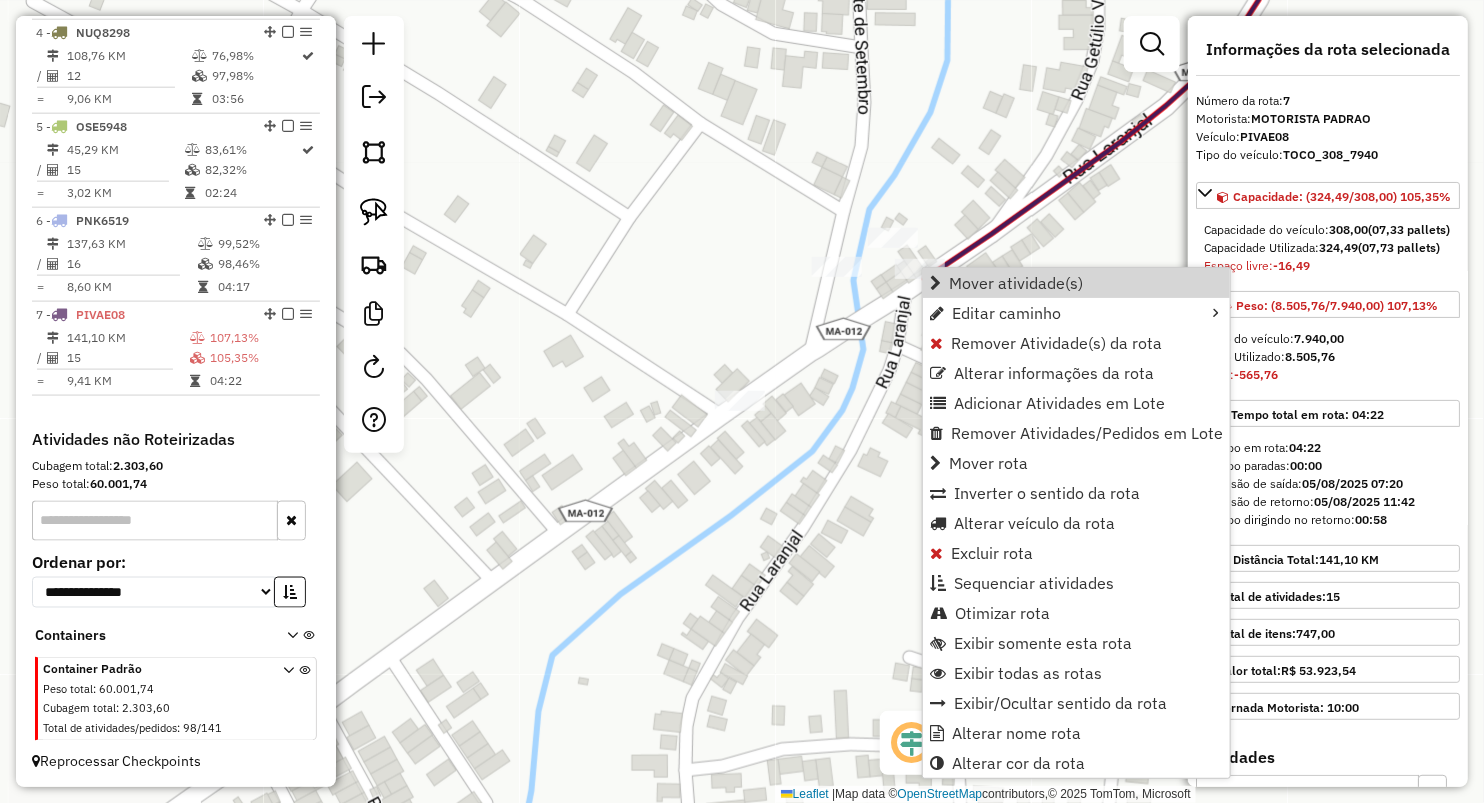 click on "Rota 7 - Placa PIVAE08  1816 - DEP JC Janela de atendimento Grade de atendimento Capacidade Transportadoras Veículos Cliente Pedidos  Rotas Selecione os dias de semana para filtrar as janelas de atendimento  Seg   Ter   Qua   Qui   Sex   Sáb   Dom  Informe o período da janela de atendimento: De: Até:  Filtrar exatamente a janela do cliente  Considerar janela de atendimento padrão  Selecione os dias de semana para filtrar as grades de atendimento  Seg   Ter   Qua   Qui   Sex   Sáb   Dom   Considerar clientes sem dia de atendimento cadastrado  Clientes fora do dia de atendimento selecionado Filtrar as atividades entre os valores definidos abaixo:  Peso mínimo:   Peso máximo:   Cubagem mínima:   Cubagem máxima:   De:   Até:  Filtrar as atividades entre o tempo de atendimento definido abaixo:  De:   Até:   Considerar capacidade total dos clientes não roteirizados Transportadora: Selecione um ou mais itens Tipo de veículo: Selecione um ou mais itens Veículo: Selecione um ou mais itens Motorista: De:" 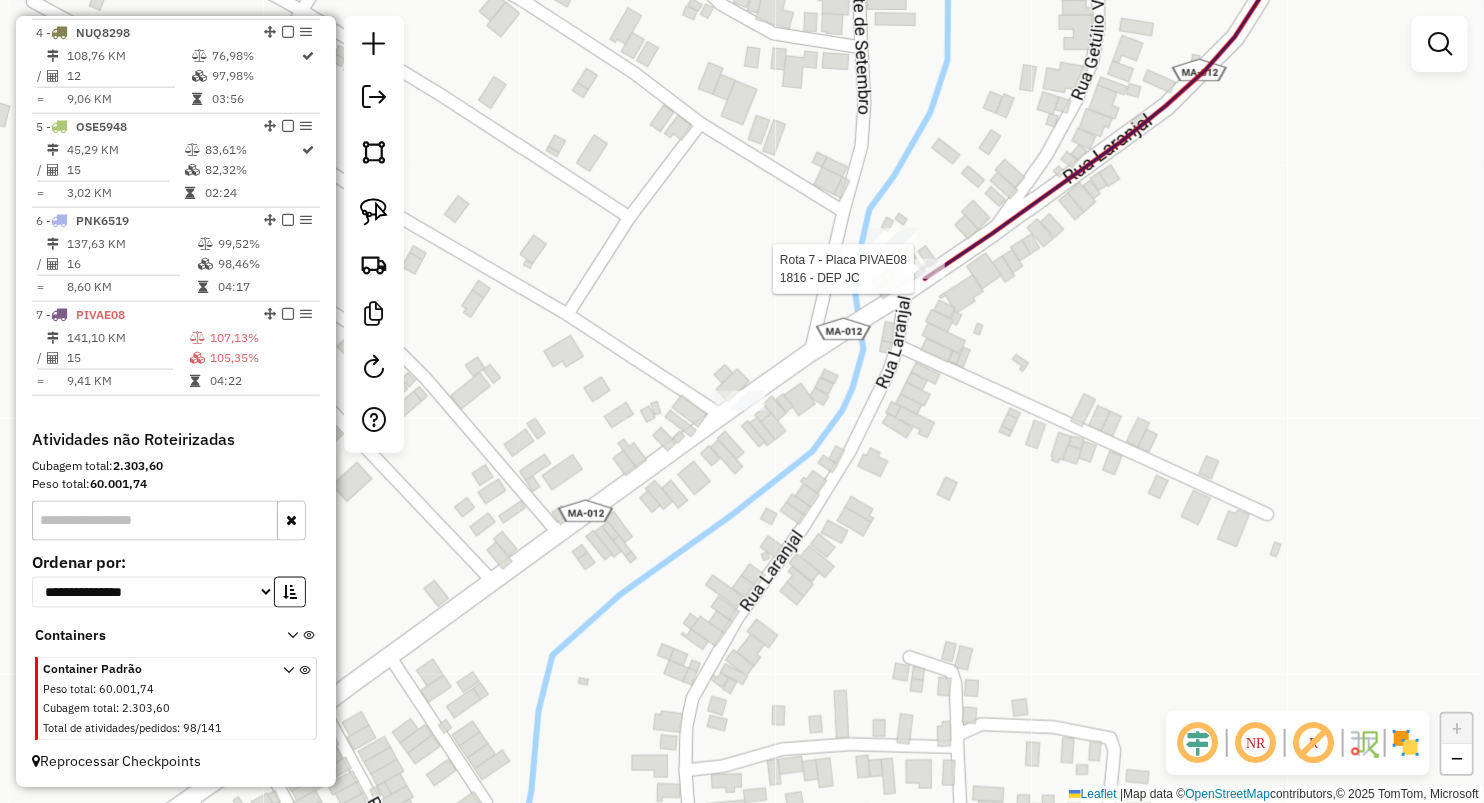 select on "**********" 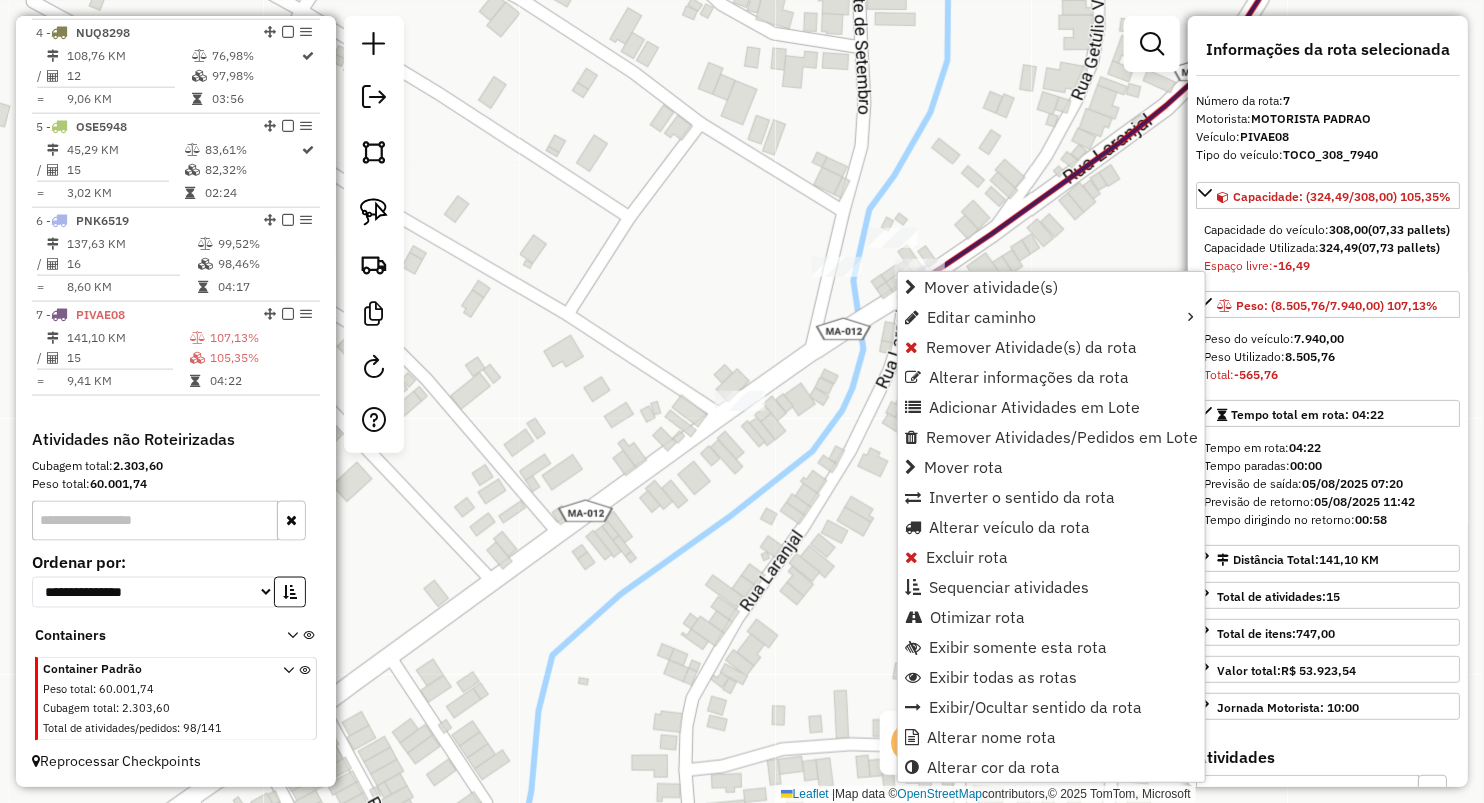click on "Janela de atendimento Grade de atendimento Capacidade Transportadoras Veículos Cliente Pedidos  Rotas Selecione os dias de semana para filtrar as janelas de atendimento  Seg   Ter   Qua   Qui   Sex   Sáb   Dom  Informe o período da janela de atendimento: De: Até:  Filtrar exatamente a janela do cliente  Considerar janela de atendimento padrão  Selecione os dias de semana para filtrar as grades de atendimento  Seg   Ter   Qua   Qui   Sex   Sáb   Dom   Considerar clientes sem dia de atendimento cadastrado  Clientes fora do dia de atendimento selecionado Filtrar as atividades entre os valores definidos abaixo:  Peso mínimo:   Peso máximo:   Cubagem mínima:   Cubagem máxima:   De:   Até:  Filtrar as atividades entre o tempo de atendimento definido abaixo:  De:   Até:   Considerar capacidade total dos clientes não roteirizados Transportadora: Selecione um ou mais itens Tipo de veículo: Selecione um ou mais itens Veículo: Selecione um ou mais itens Motorista: Selecione um ou mais itens Nome: Rótulo:" 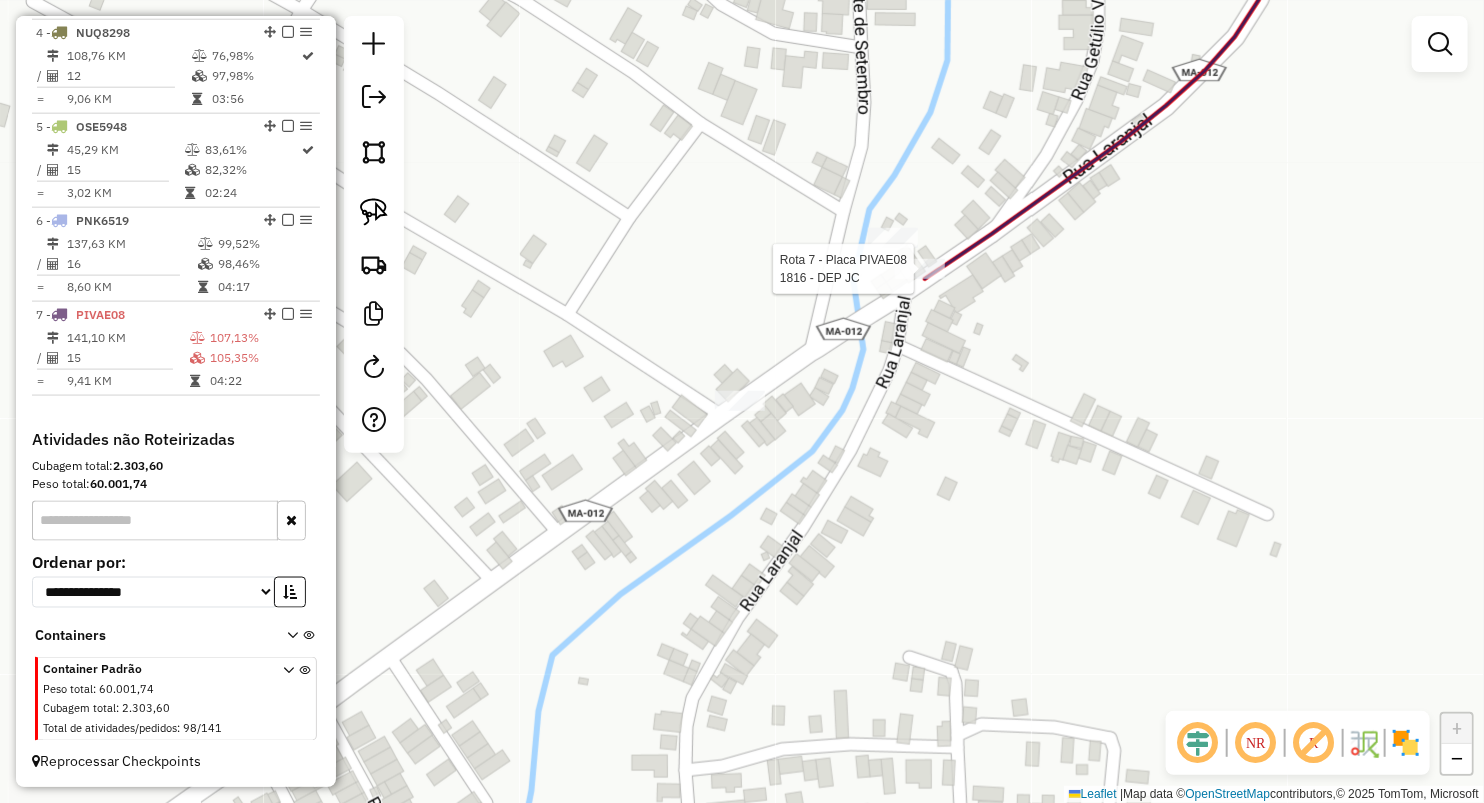 select on "**********" 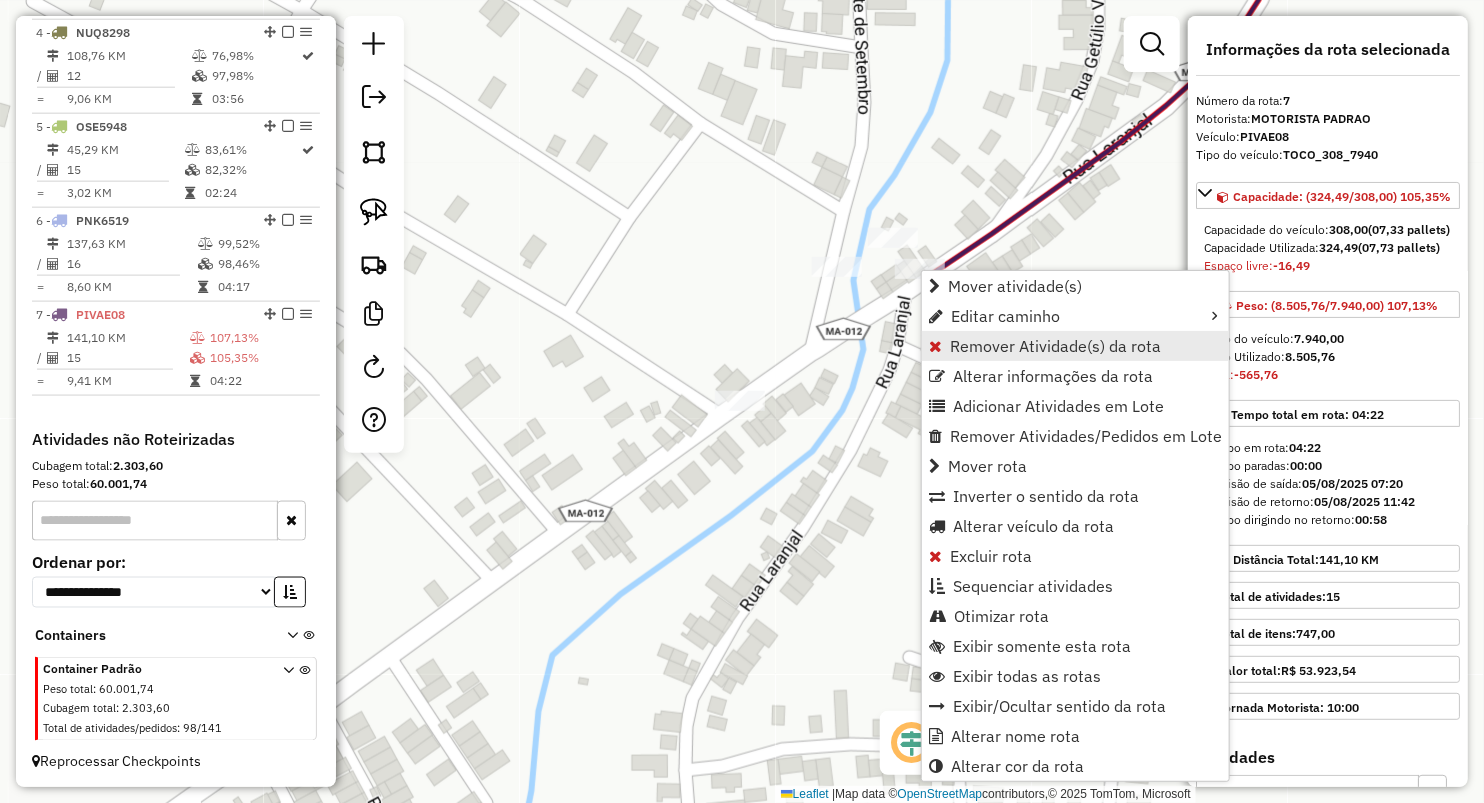 click on "Remover Atividade(s) da rota" at bounding box center (1055, 346) 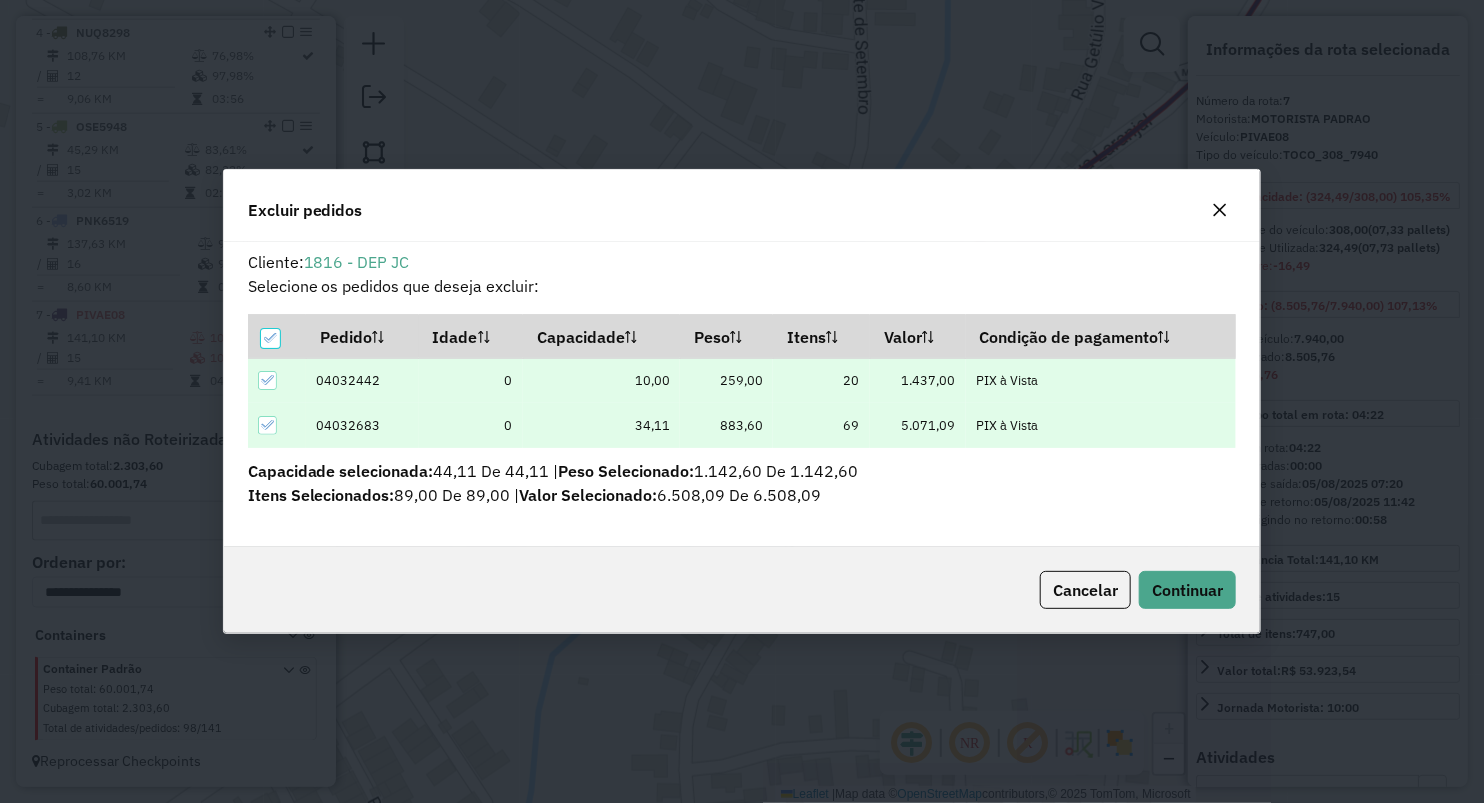 scroll, scrollTop: 0, scrollLeft: 0, axis: both 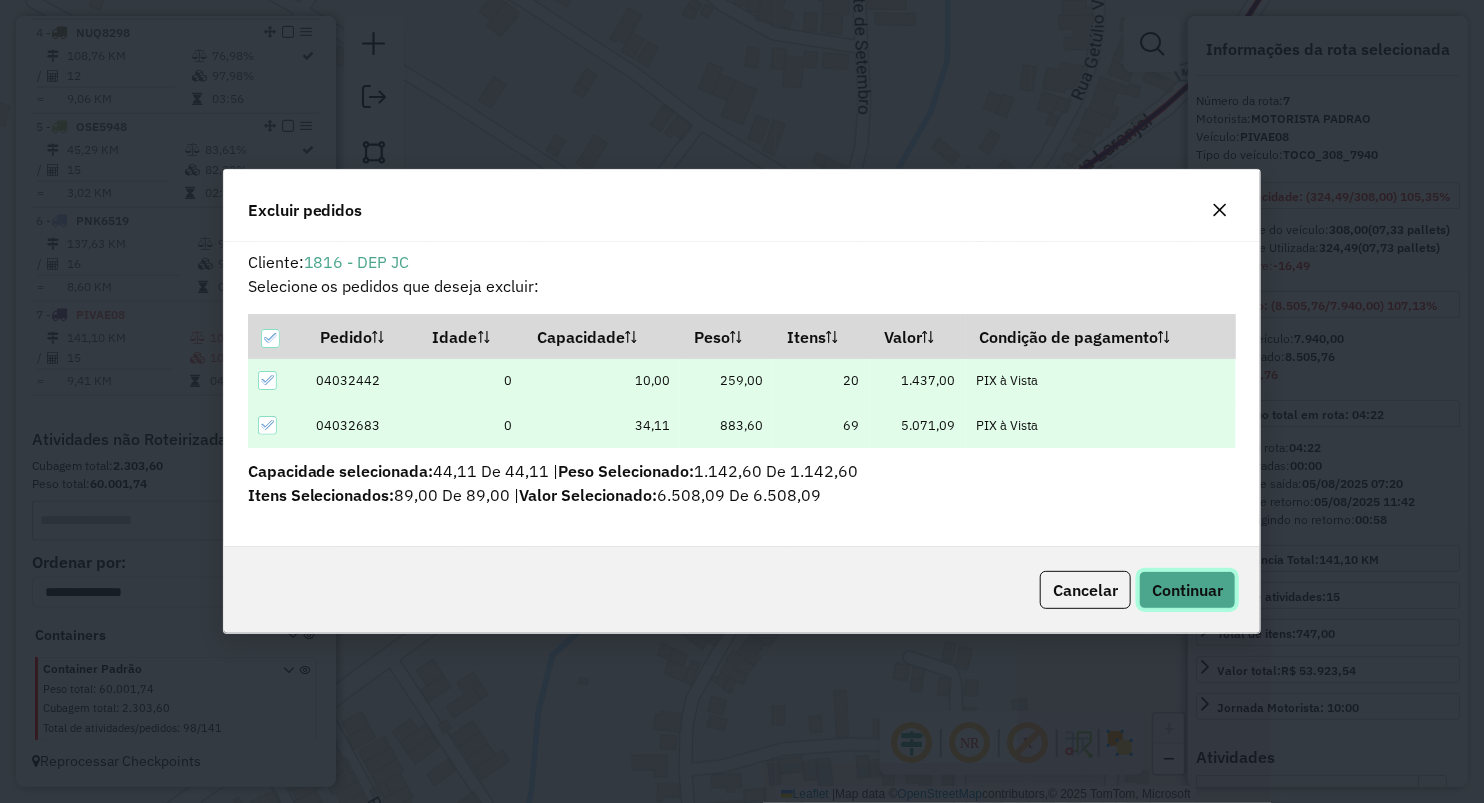 drag, startPoint x: 1158, startPoint y: 598, endPoint x: 1158, endPoint y: 609, distance: 11 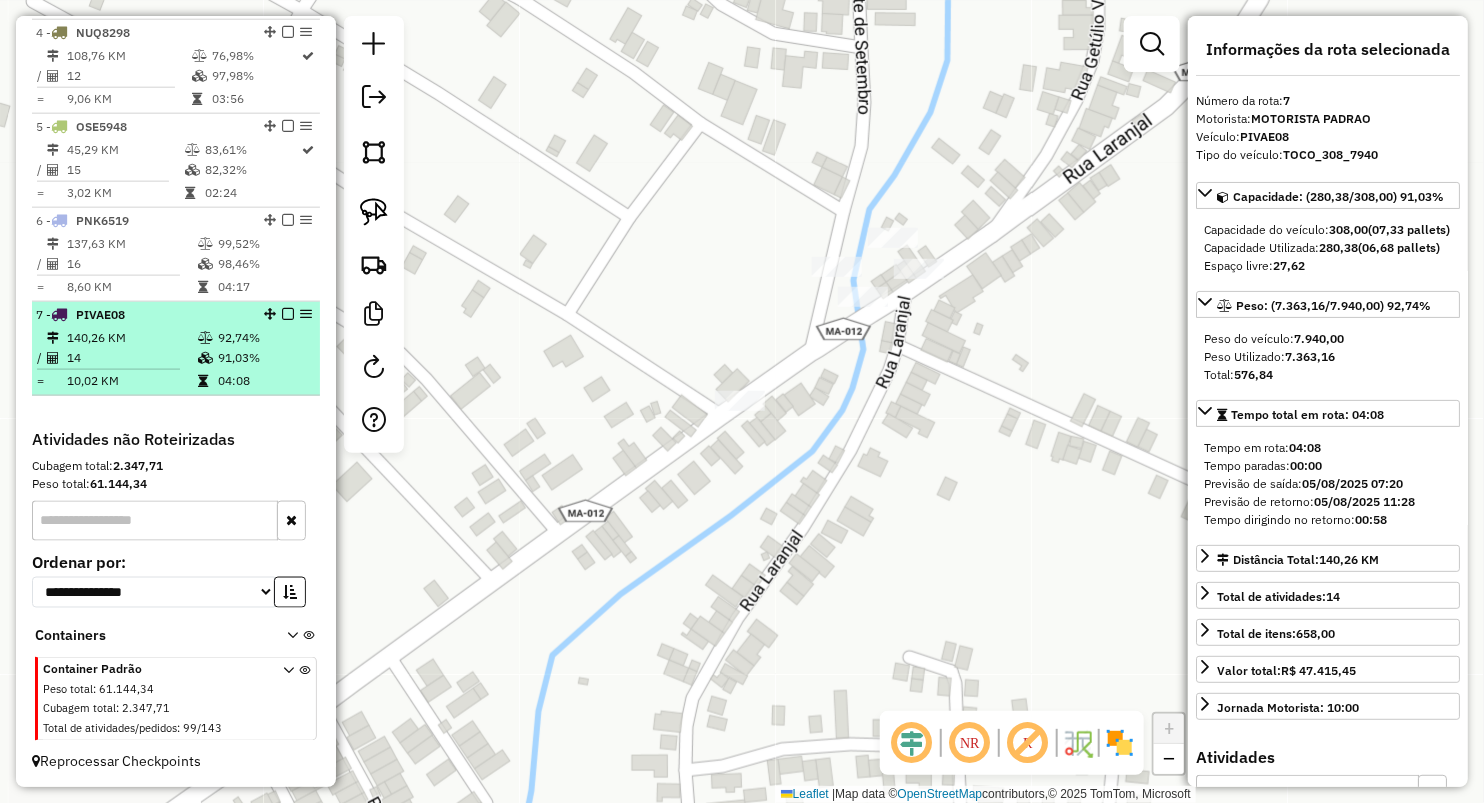 click on "140,26 KM" at bounding box center [131, 338] 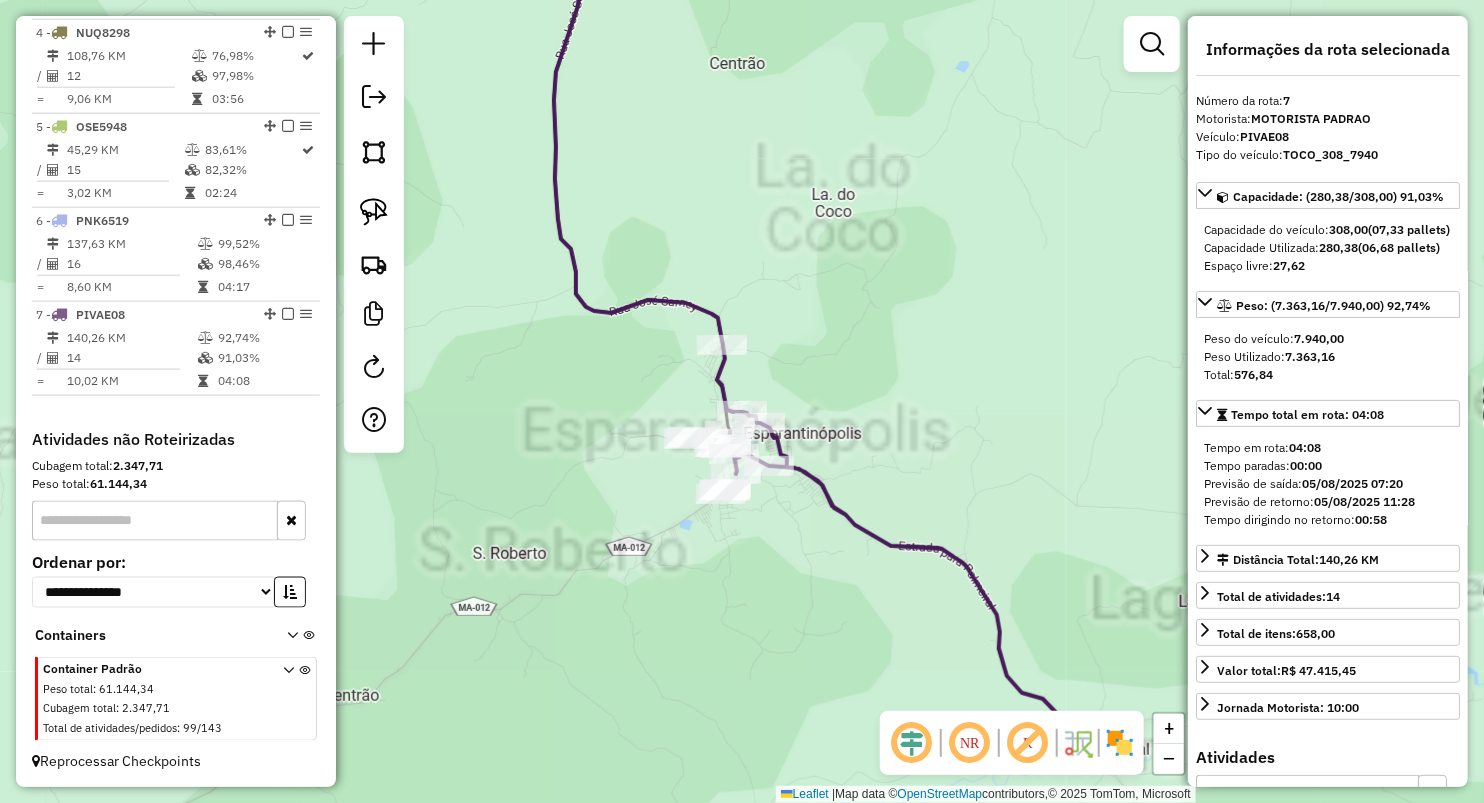 drag, startPoint x: 942, startPoint y: 552, endPoint x: 735, endPoint y: 324, distance: 307.94968 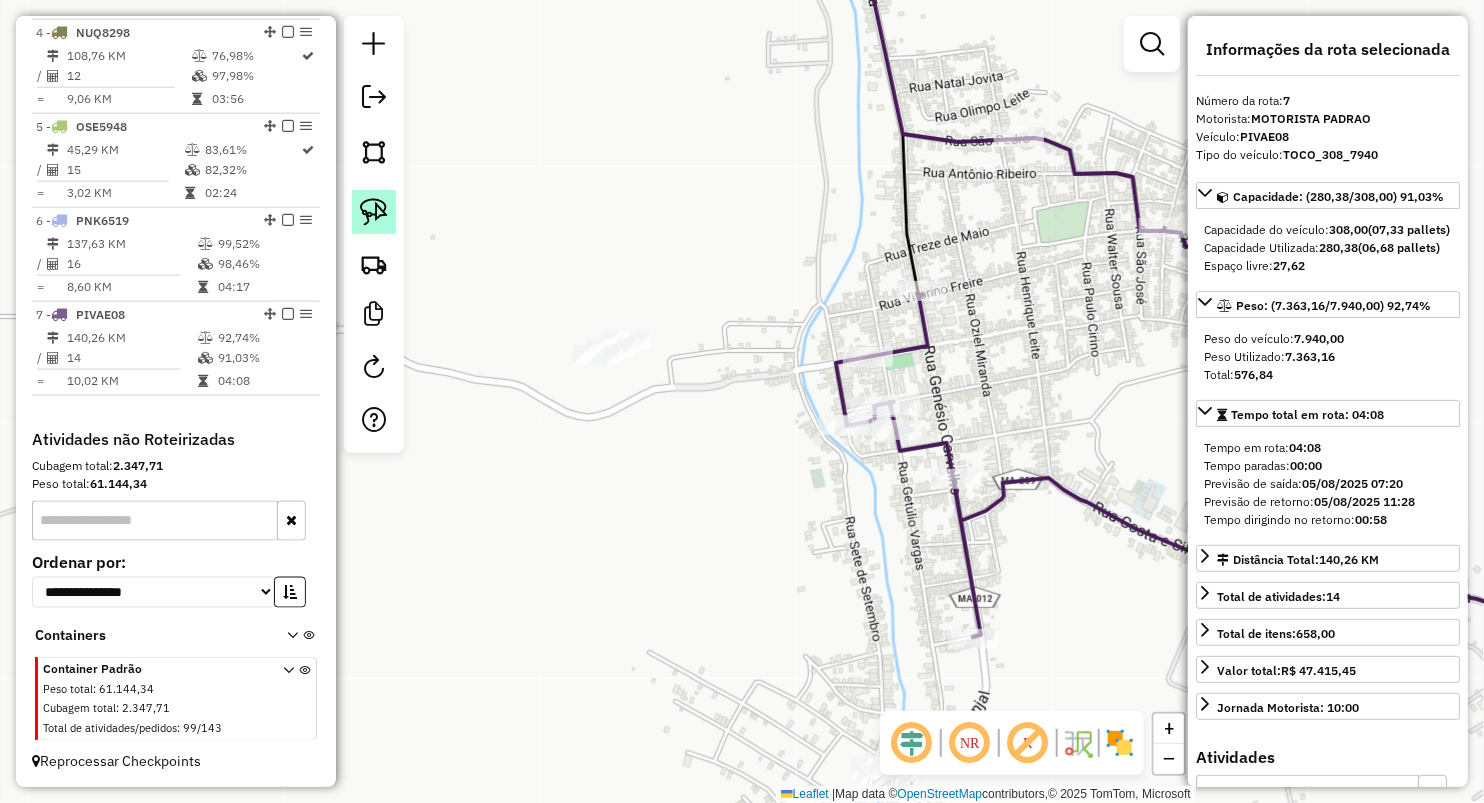click 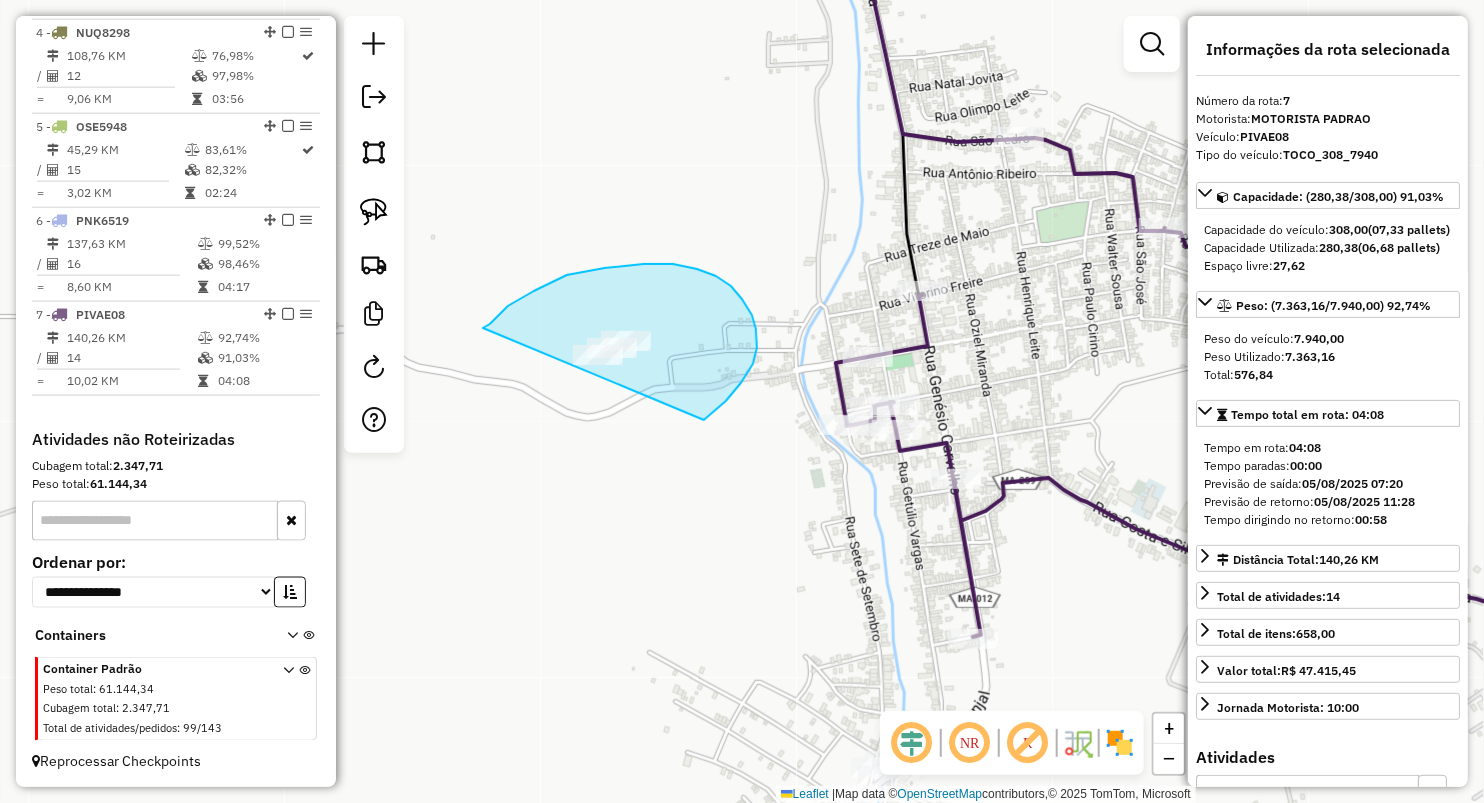 drag, startPoint x: 490, startPoint y: 324, endPoint x: 600, endPoint y: 489, distance: 198.30531 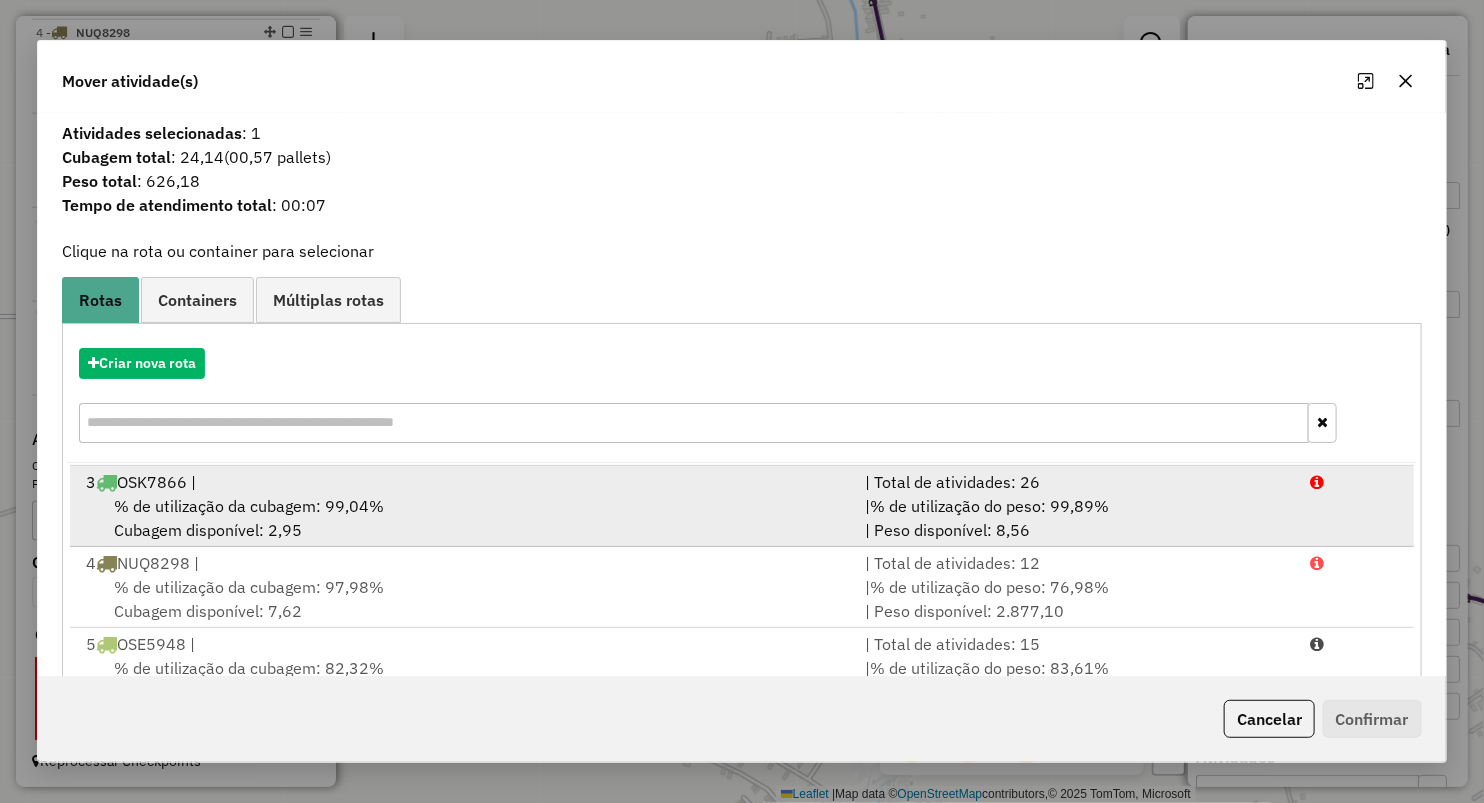 scroll, scrollTop: 166, scrollLeft: 0, axis: vertical 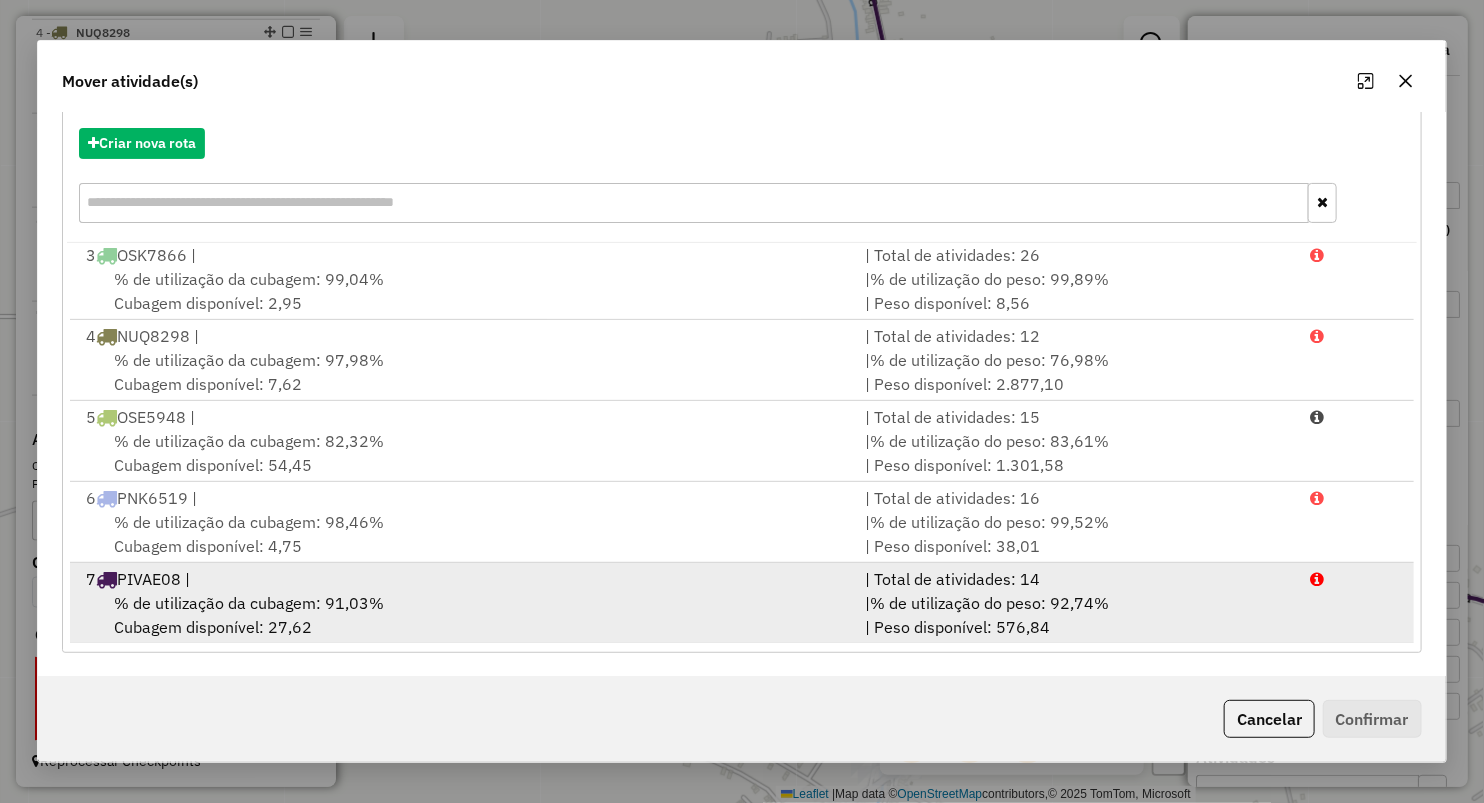 click on "% de utilização da cubagem: 91,03%  Cubagem disponível: 27,62" at bounding box center [463, 615] 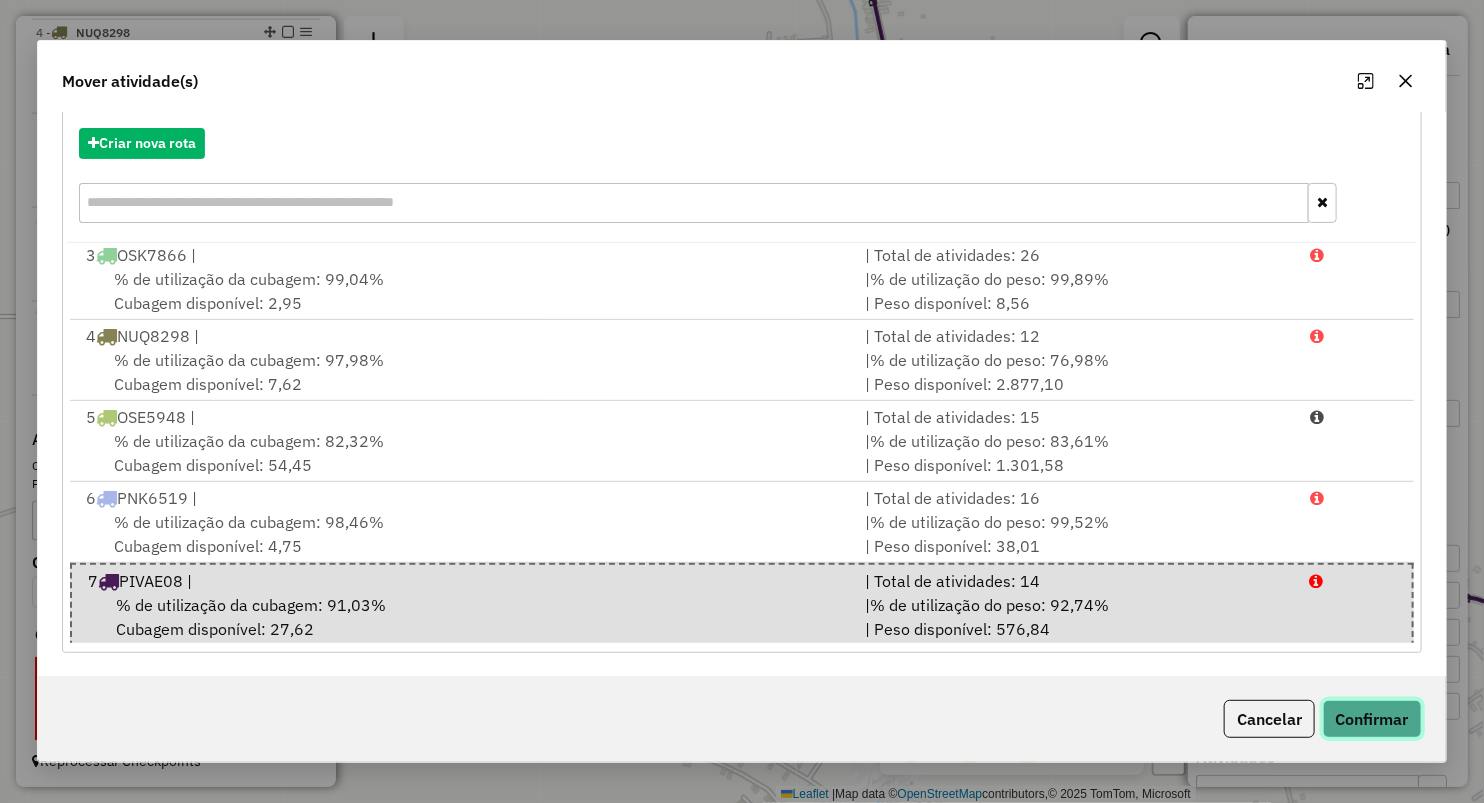 click on "Confirmar" 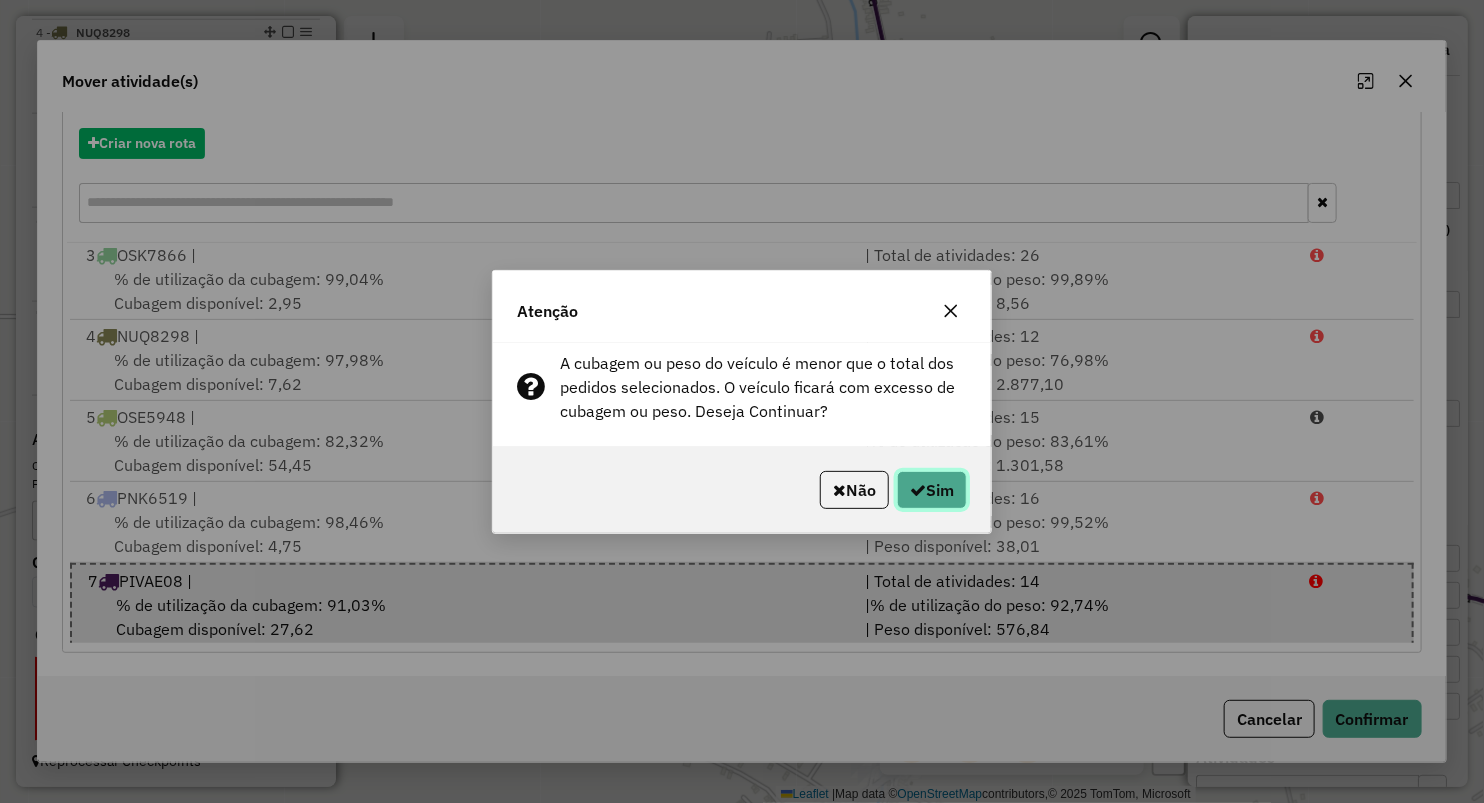 click on "Sim" 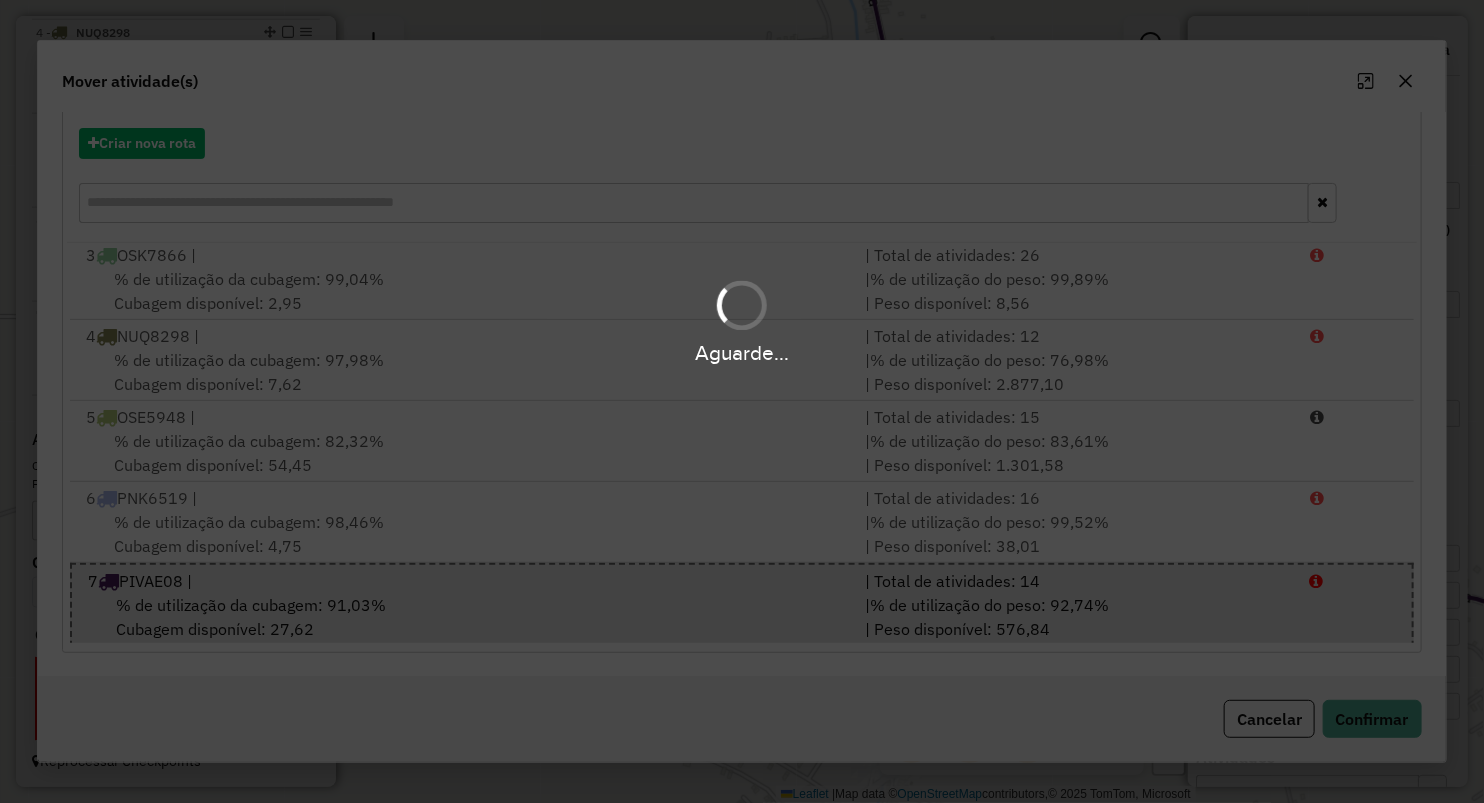 scroll, scrollTop: 0, scrollLeft: 0, axis: both 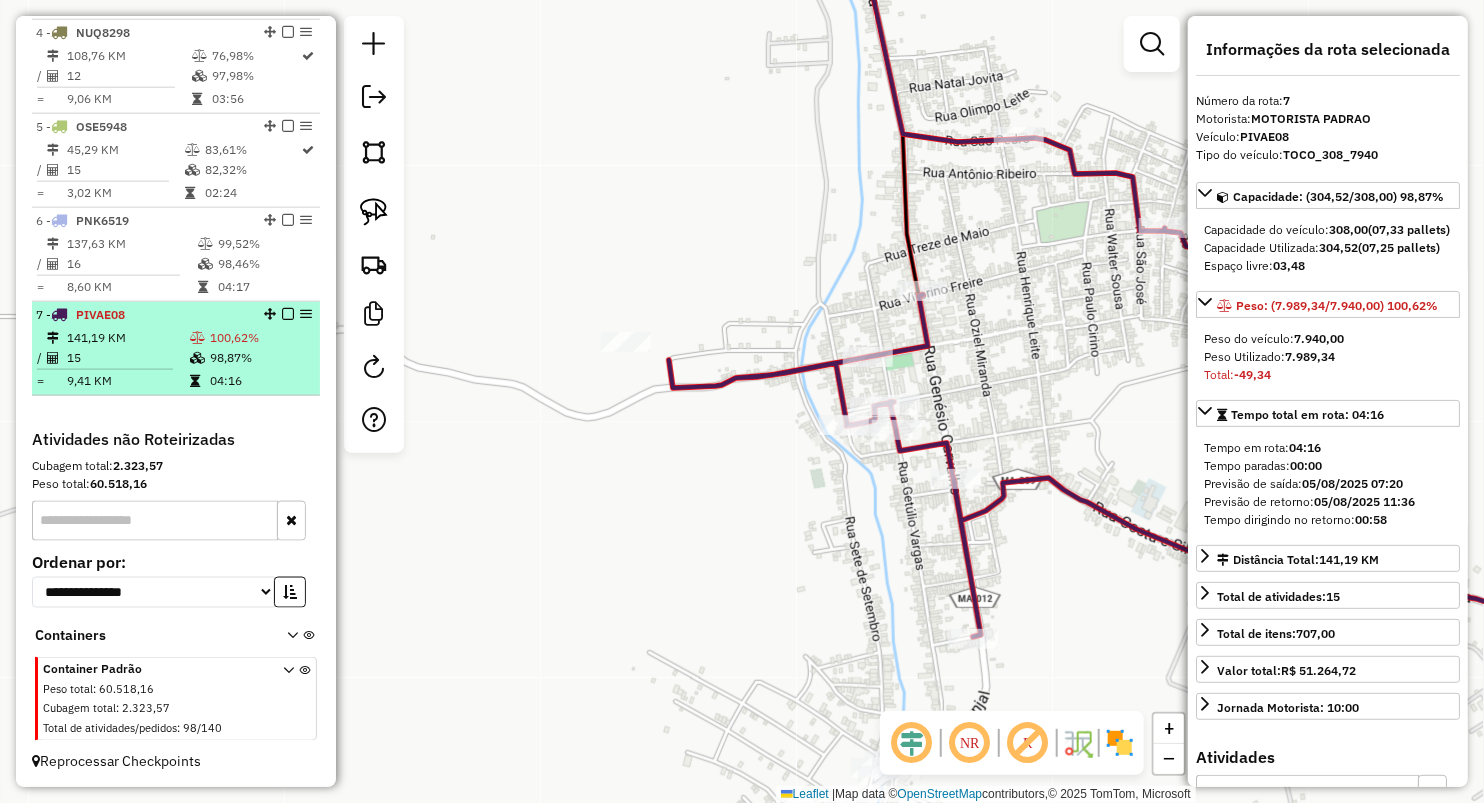 click on "141,19 KM" at bounding box center (127, 338) 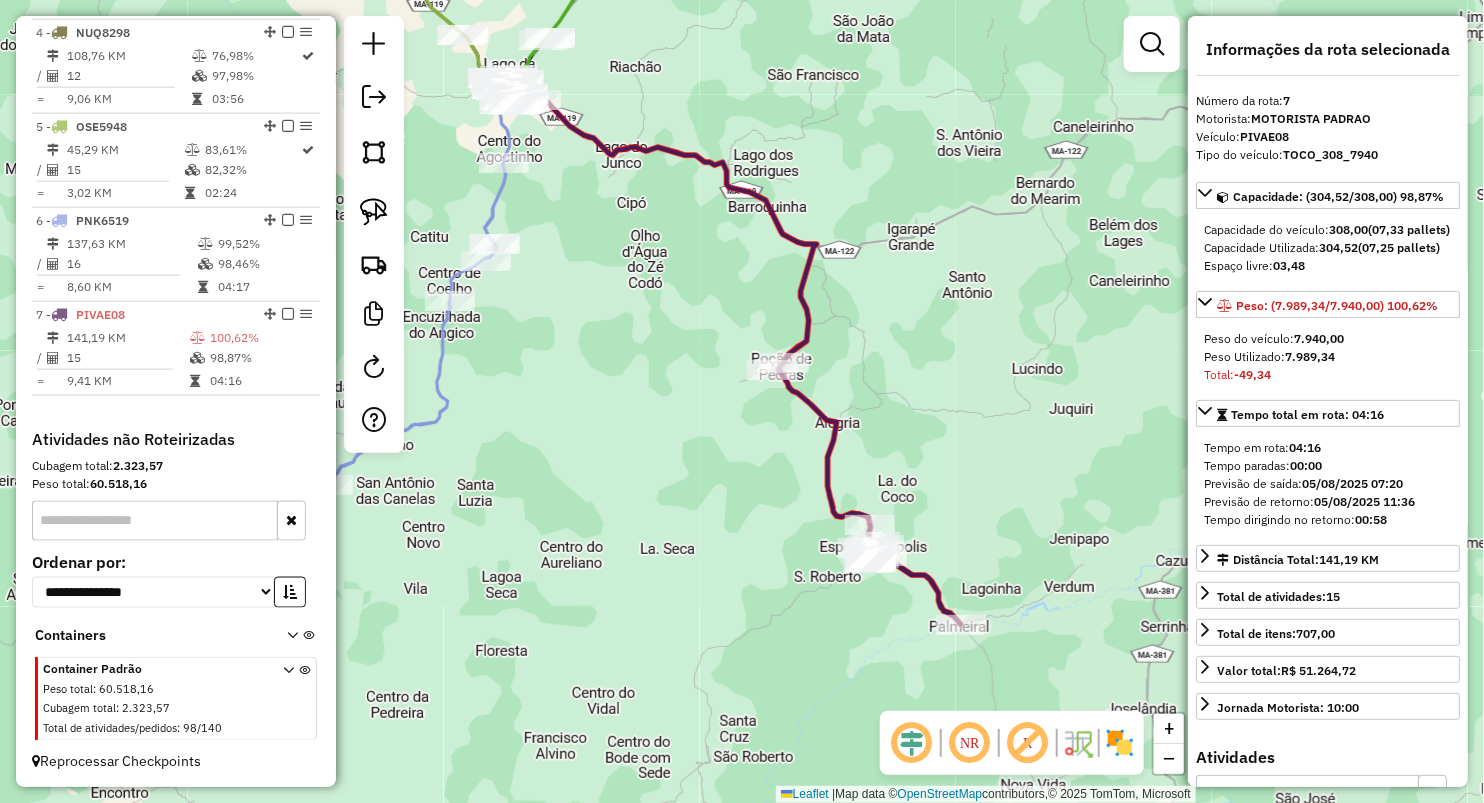 drag, startPoint x: 662, startPoint y: 581, endPoint x: 651, endPoint y: 414, distance: 167.36188 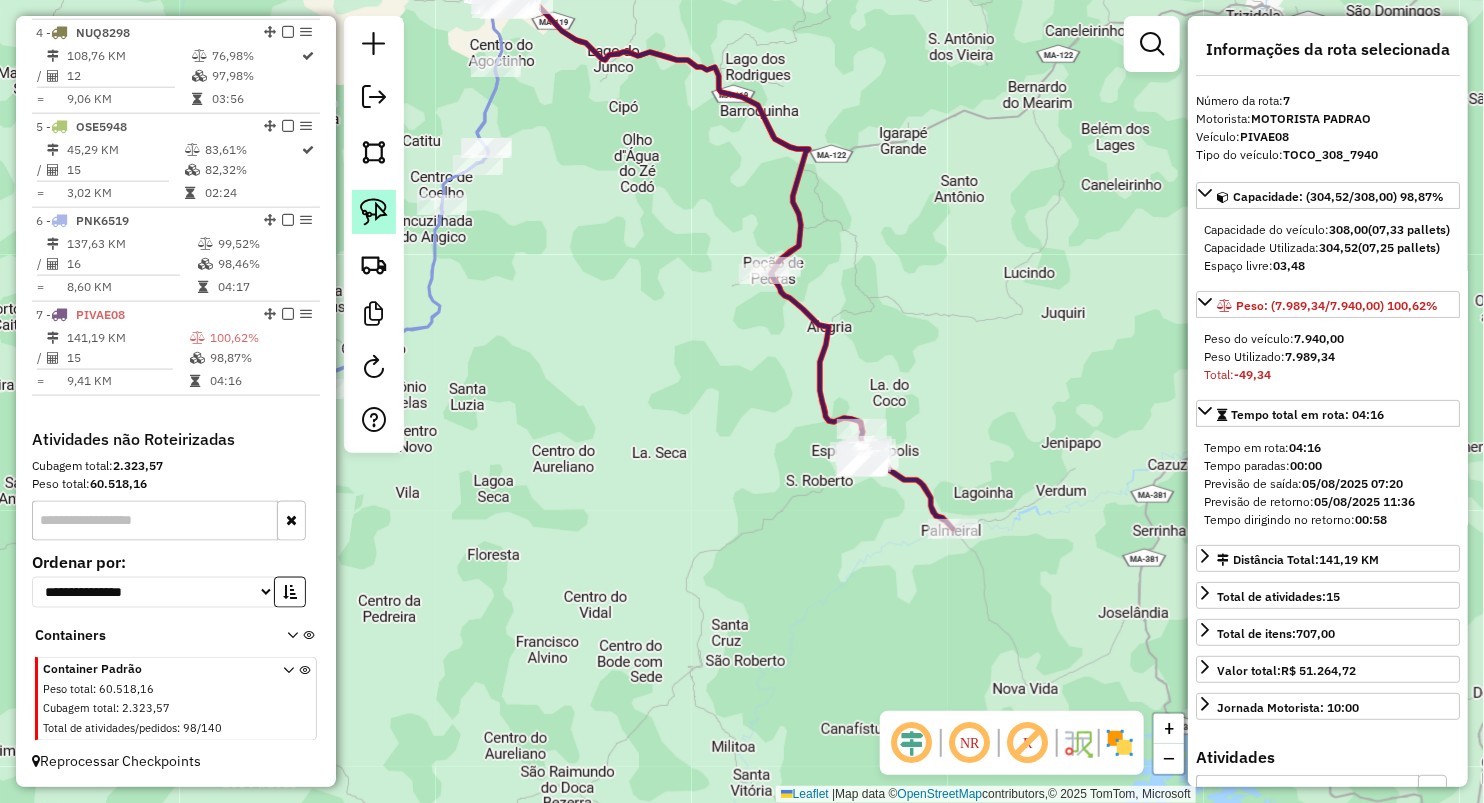 click 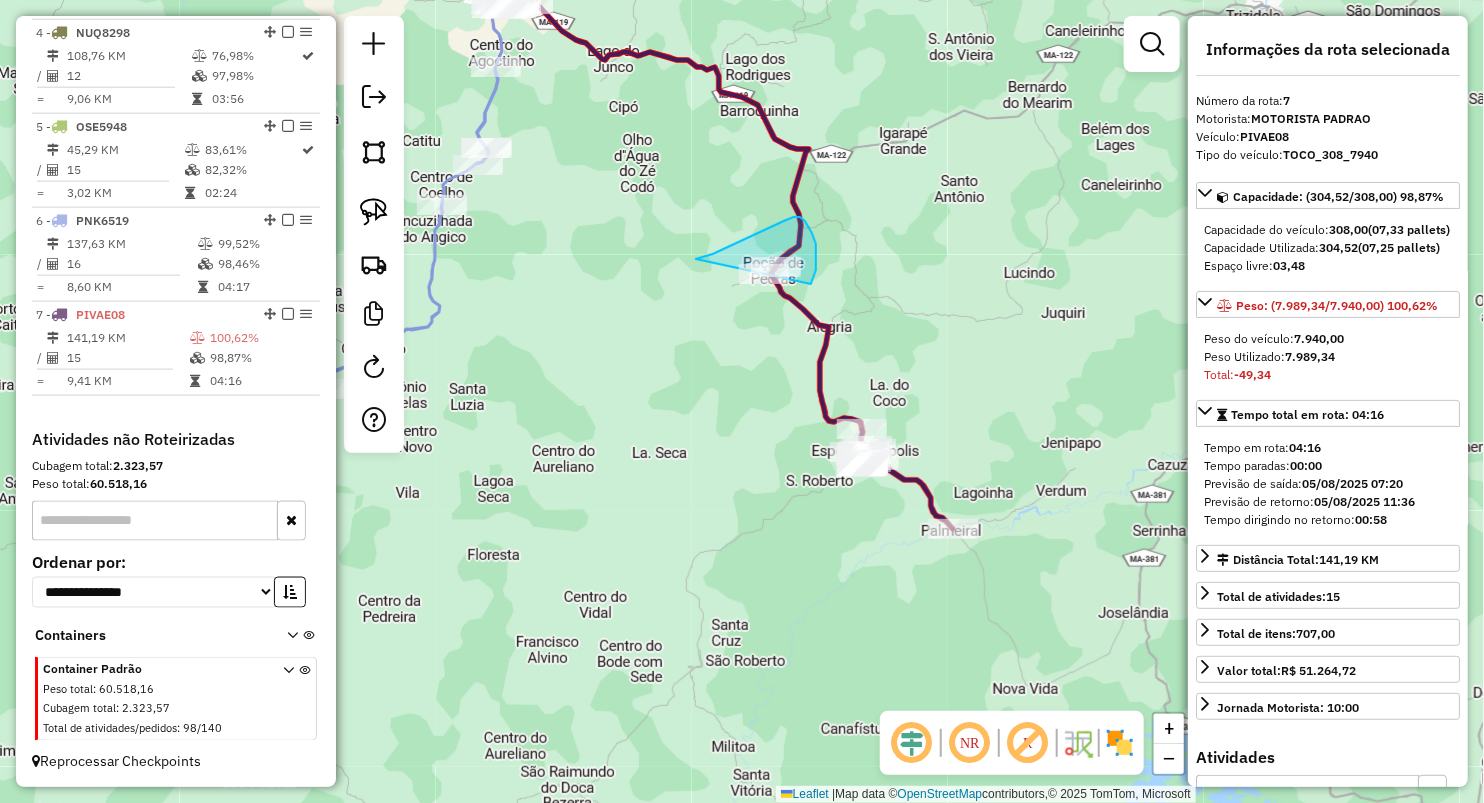 drag, startPoint x: 755, startPoint y: 235, endPoint x: 763, endPoint y: 375, distance: 140.22838 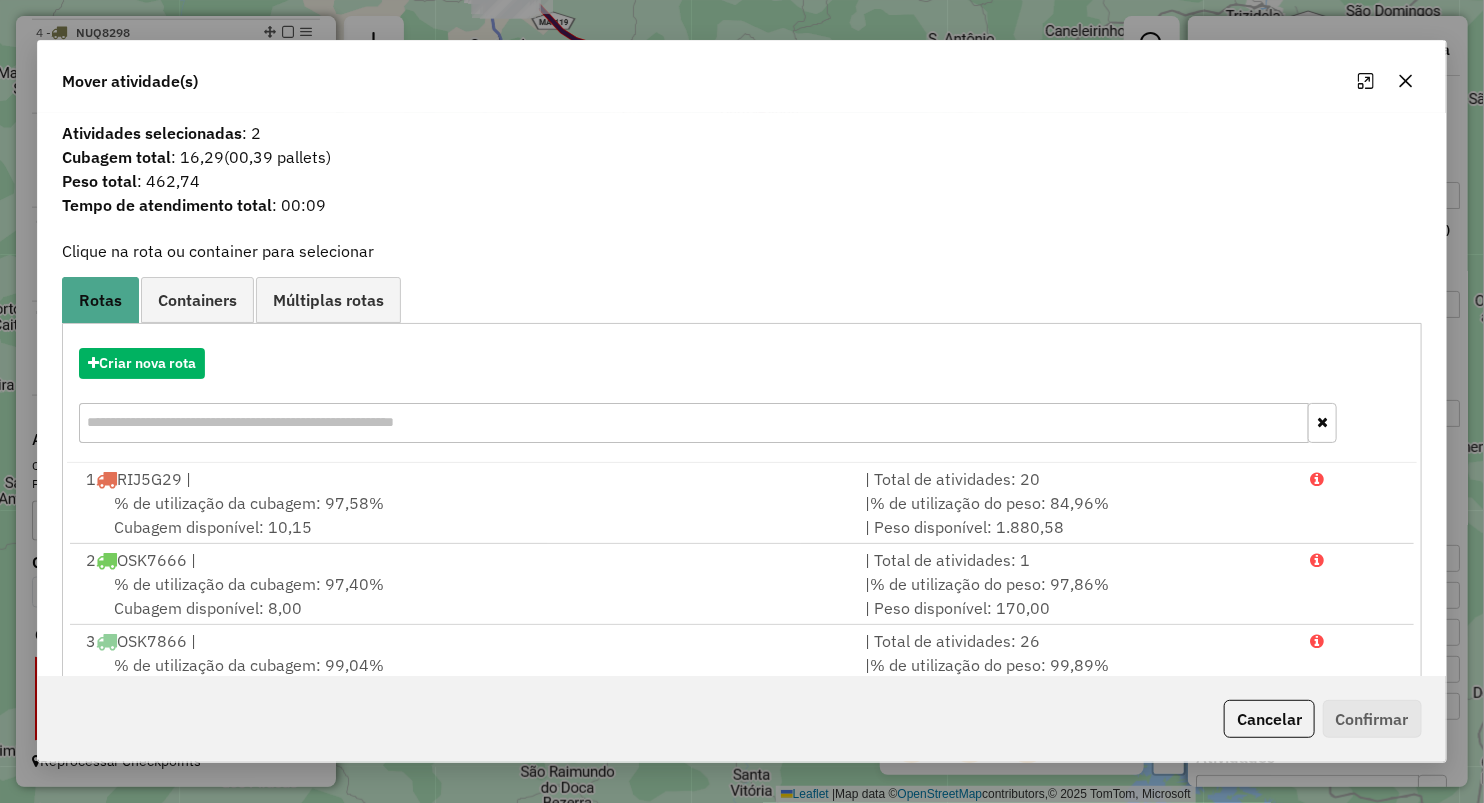click 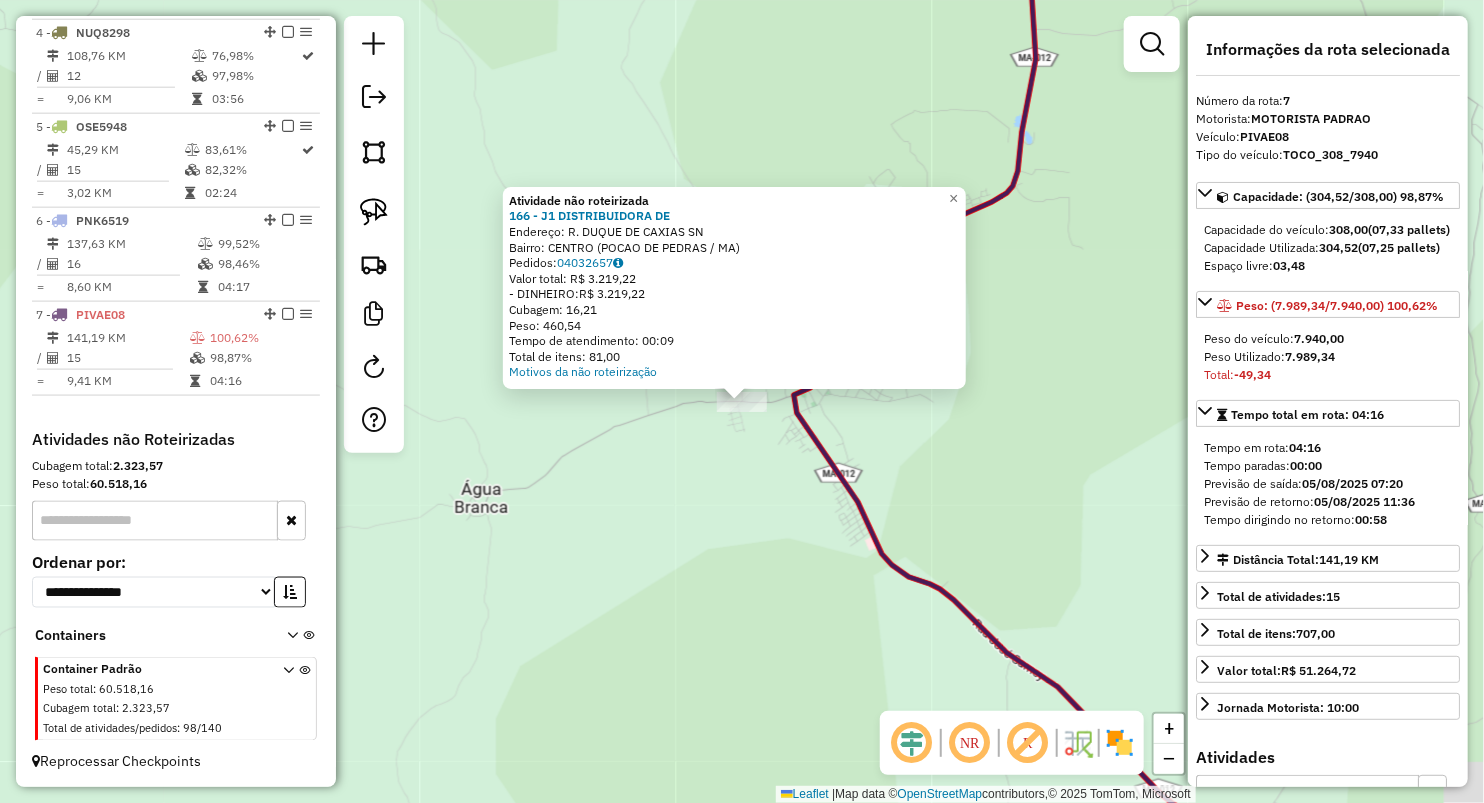 click on "Atividade não roteirizada 166 - J1 DISTRIBUIDORA DE Endereço: R. DUQUE DE CAXIAS SN Bairro: [CITY] ([CITY] / MA) Pedidos: 04032657 Valor total: R$ 3.219,22 - DINHEIRO: R$ 3.219,22 Cubagem: 16,21 Peso: 460,54 Tempo de atendimento: 00:09 Total de itens: 81,00 Motivos da não roteirização × Janela de atendimento Grade de atendimento Capacidade Transportadoras Veículos Cliente Pedidos Rotas Selecione os dias de semana para filtrar as janelas de atendimento Seg Ter Qua Qui Sex Sáb Dom Informe o período da janela de atendimento: De: Até: Filtrar exatamente a janela do cliente Considerar janela de atendimento padrão Selecione os dias de semana para filtrar as grades de atendimento Seg Ter Qua Qui Sex Sáb Dom Considerar clientes sem dia de atendimento cadastrado Clientes fora do dia de atendimento selecionado Filtrar as atividades entre os valores definidos abaixo: Peso mínimo: Peso máximo: Cubagem mínima: Cubagem máxima: De: De:" 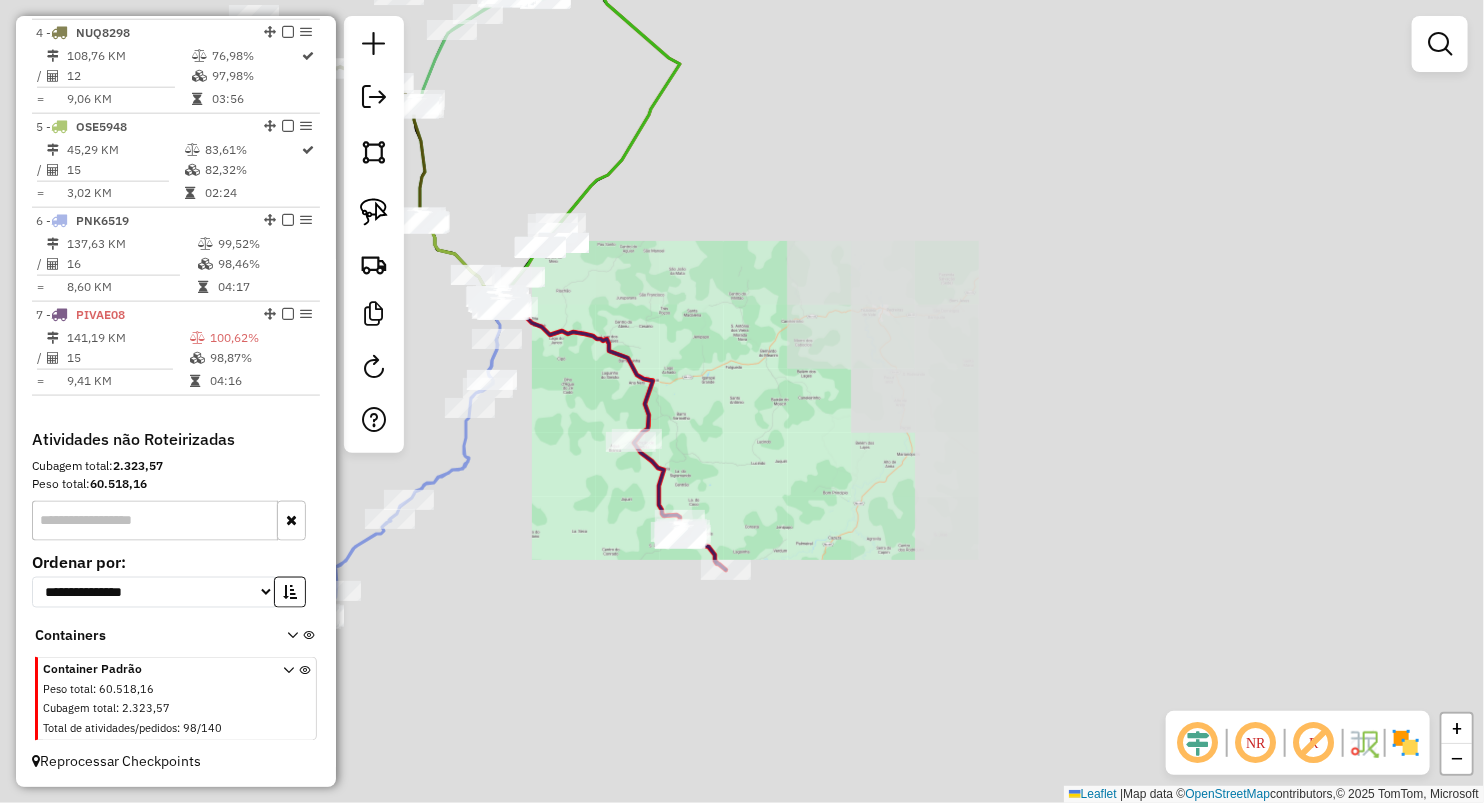 drag, startPoint x: 859, startPoint y: 445, endPoint x: 926, endPoint y: 429, distance: 68.88396 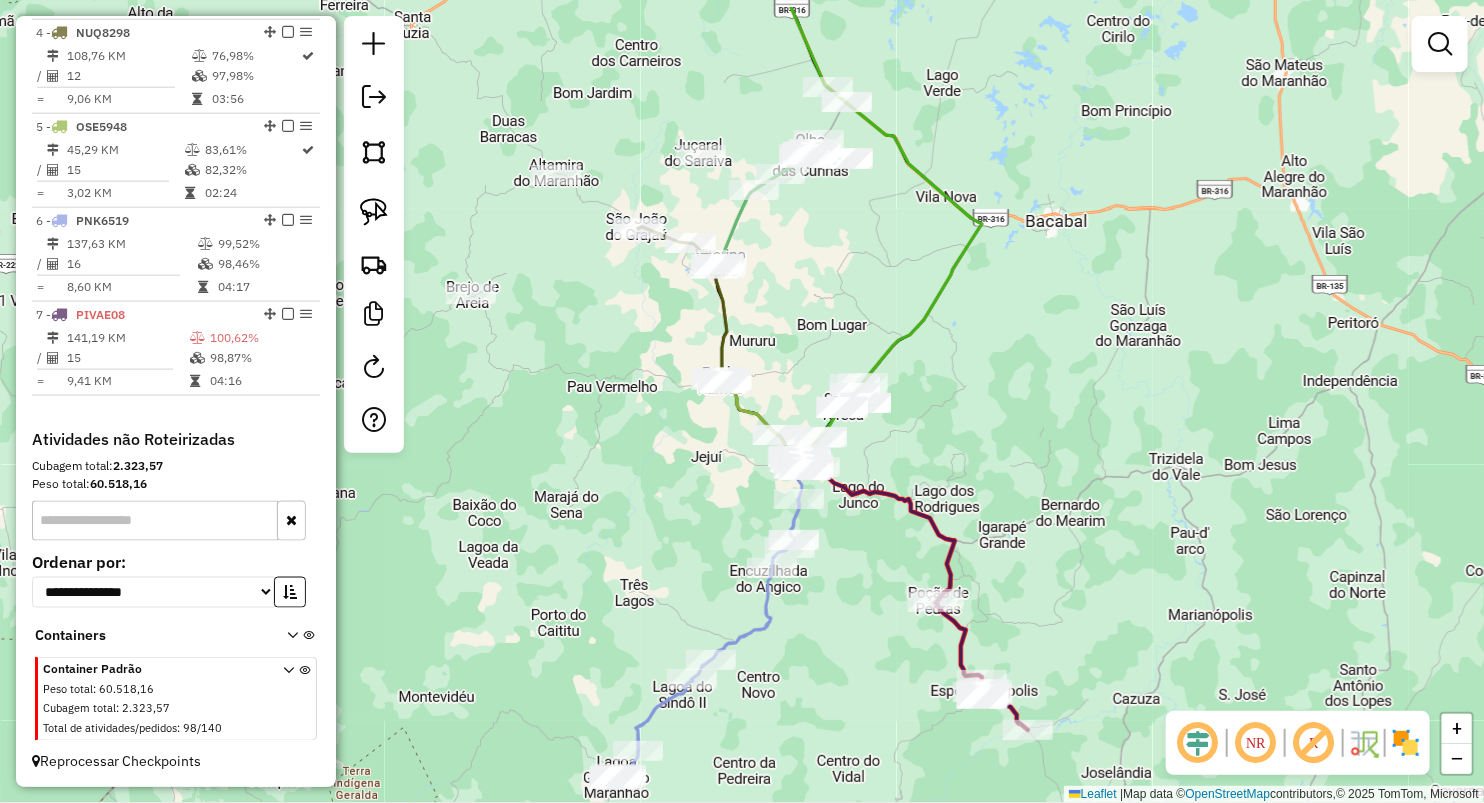 drag, startPoint x: 765, startPoint y: 195, endPoint x: 787, endPoint y: 205, distance: 24.166092 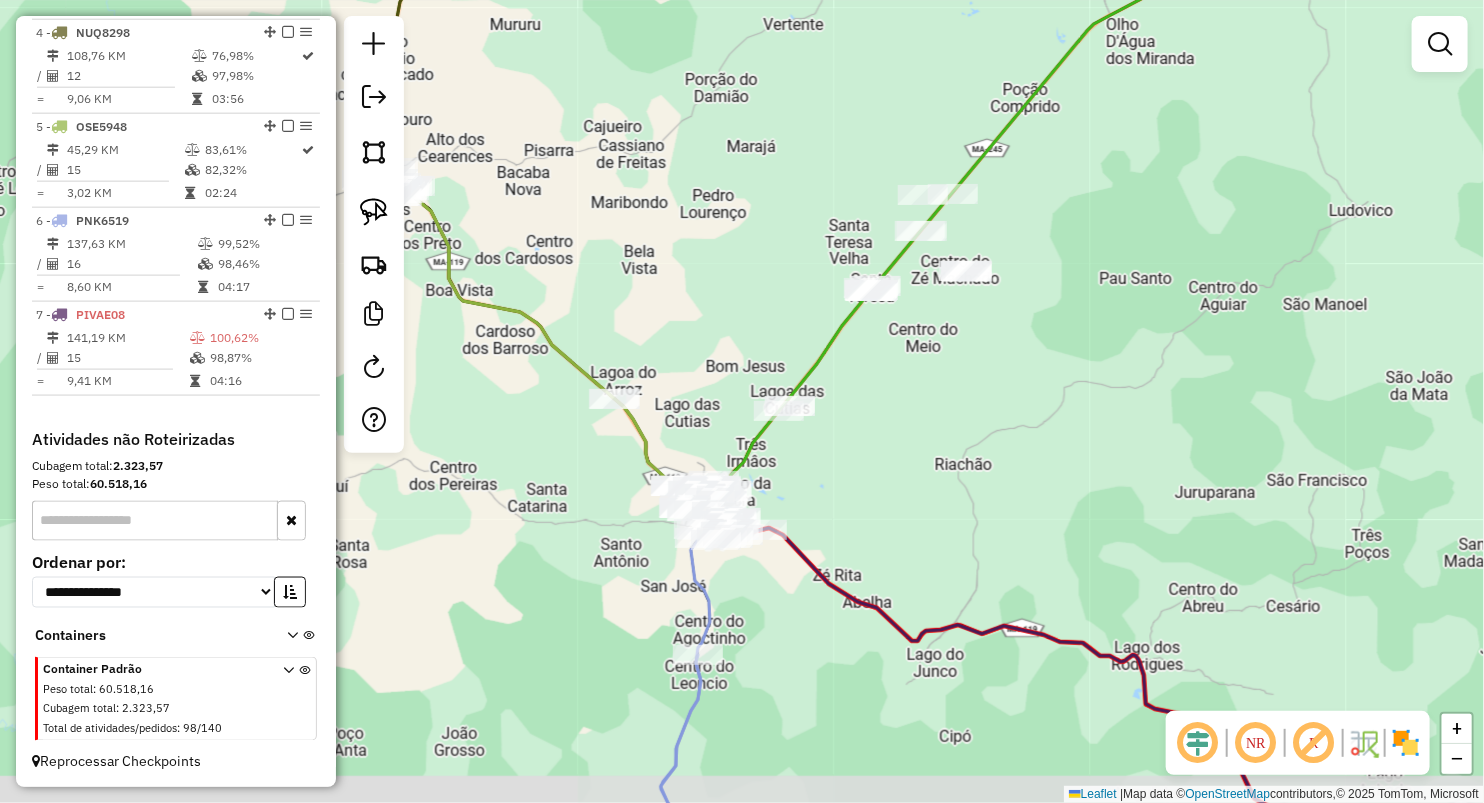 drag, startPoint x: 819, startPoint y: 362, endPoint x: 703, endPoint y: 399, distance: 121.75796 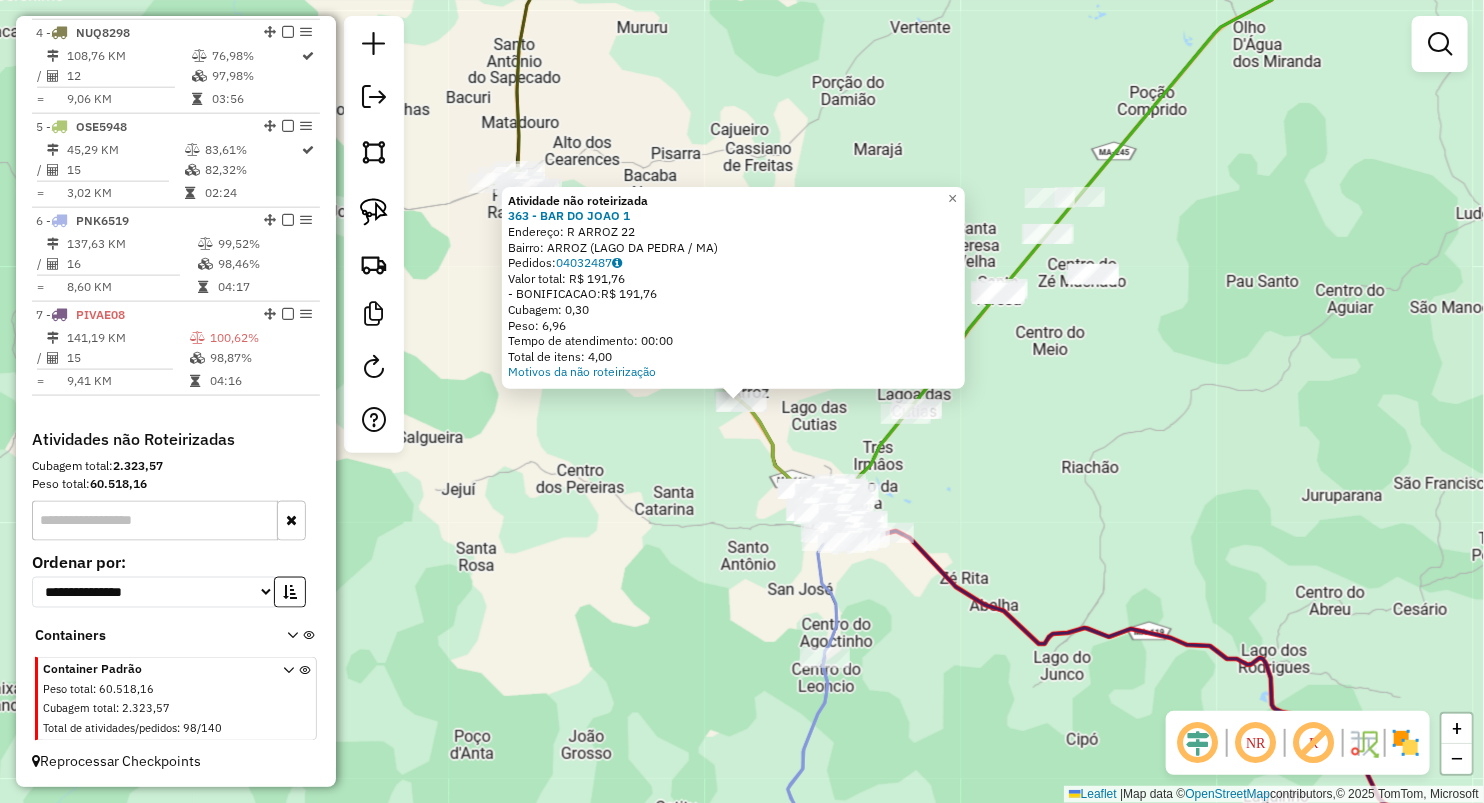 click on "Atividade não roteirizada 363 - BAR DO JOAO 1  Endereço:  R ARROZ 22   Bairro: ARROZ ([CITY] / [STATE])   Pedidos:  04032487   Valor total: R$ 191,76   -BONIFICACAO:  R$ 191,76   Cubagem: 0,30   Peso: 6,96   Tempo de atendimento: 00:00   Total de itens: 4,00  Motivos da não roteirização × Janela de atendimento Grade de atendimento Capacidade Transportadoras Veículos Cliente Pedidos  Rotas Selecione os dias de semana para filtrar as janelas de atendimento  Seg   Ter   Qua   Qui   Sex   Sáb   Dom  Informe o período da janela de atendimento: De: Até:  Filtrar exatamente a janela do cliente  Considerar janela de atendimento padrão  Selecione os dias de semana para filtrar as grades de atendimento  Seg   Ter   Qua   Qui   Sex   Sáb   Dom   Considerar clientes sem dia de atendimento cadastrado  Clientes fora do dia de atendimento selecionado Filtrar as atividades entre os valores definidos abaixo:  Peso mínimo:   Peso máximo:   Cubagem mínima:   Cubagem máxima:   De:   Até:   De:   Até:  Nome:" 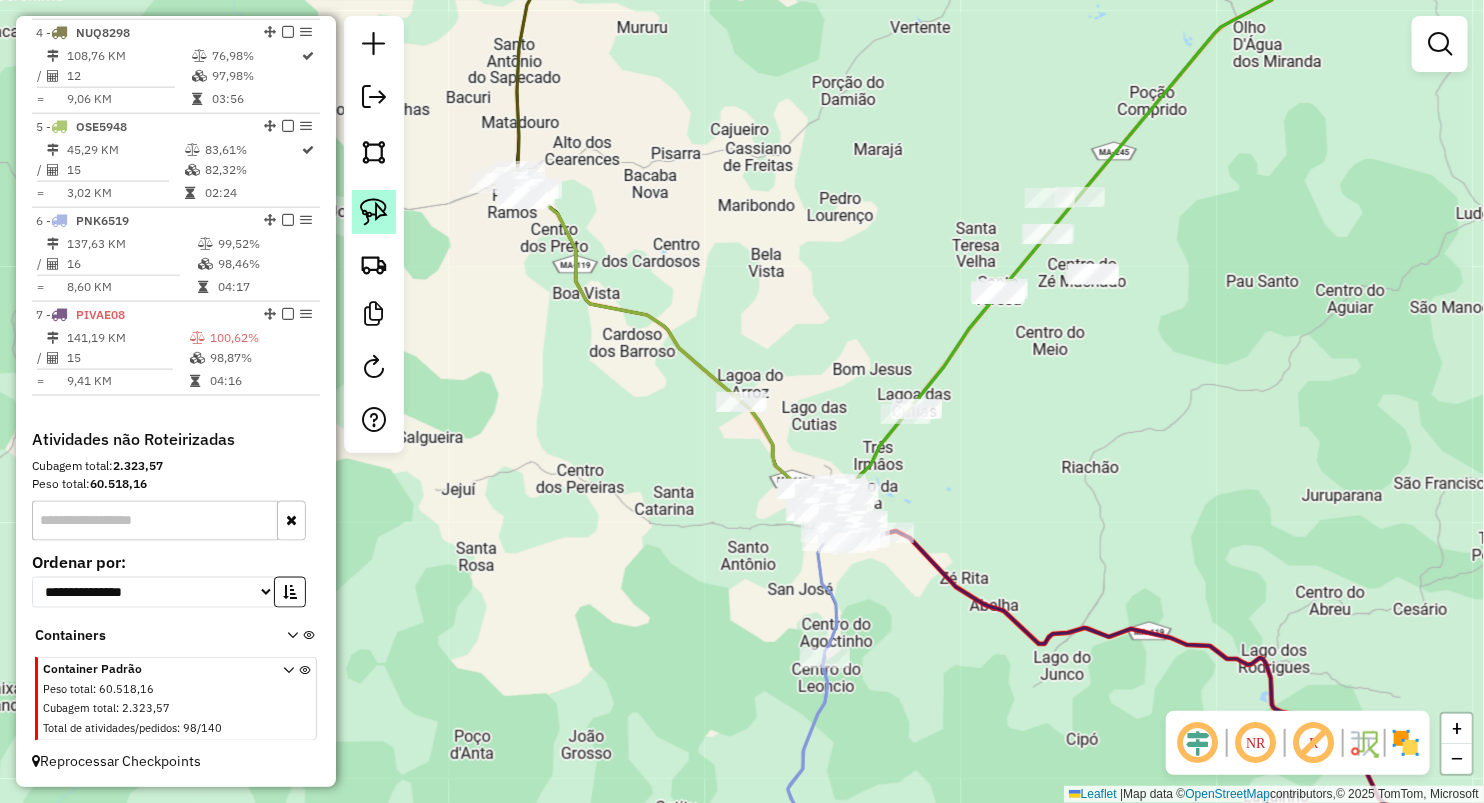 click 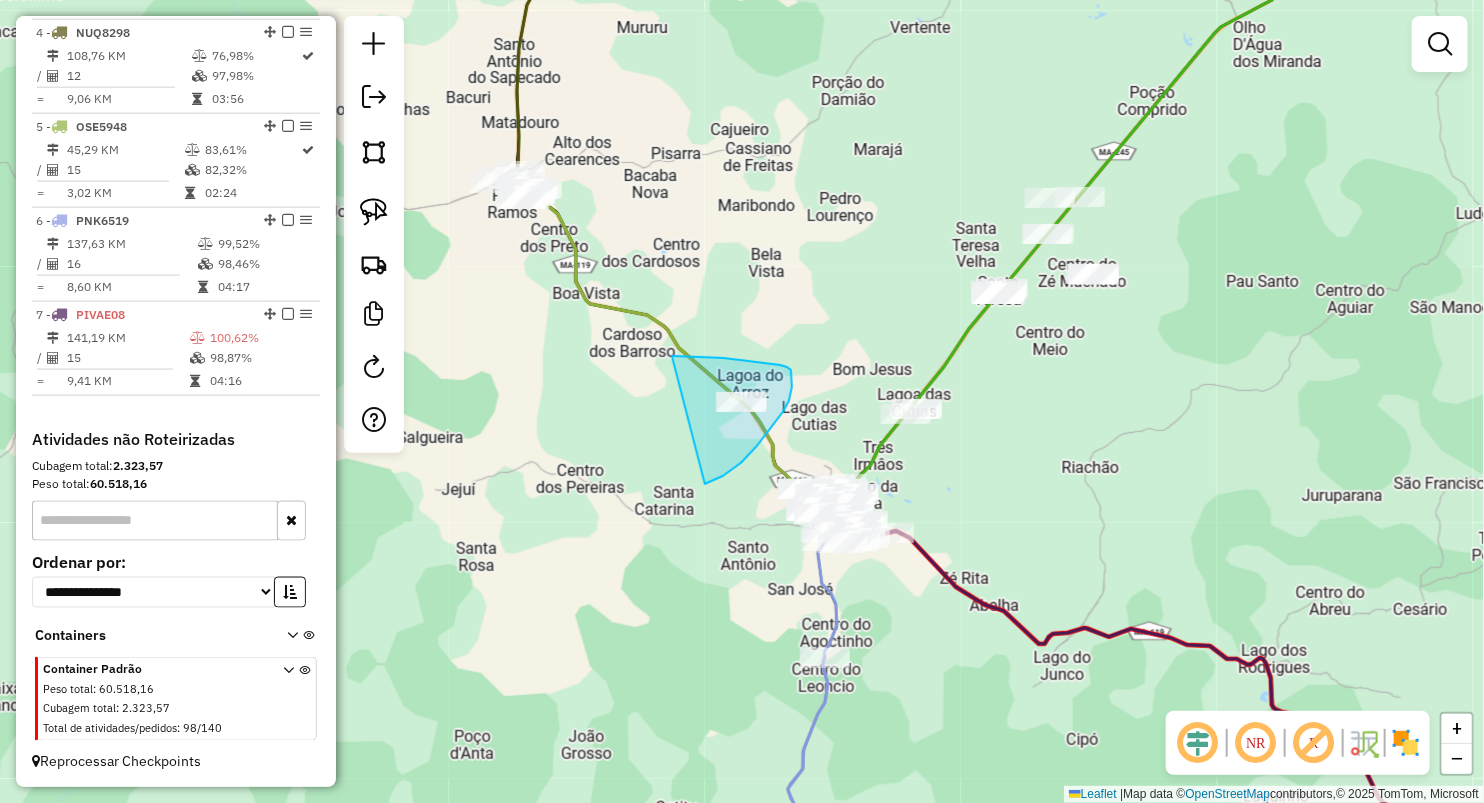 drag, startPoint x: 784, startPoint y: 366, endPoint x: 701, endPoint y: 490, distance: 149.21461 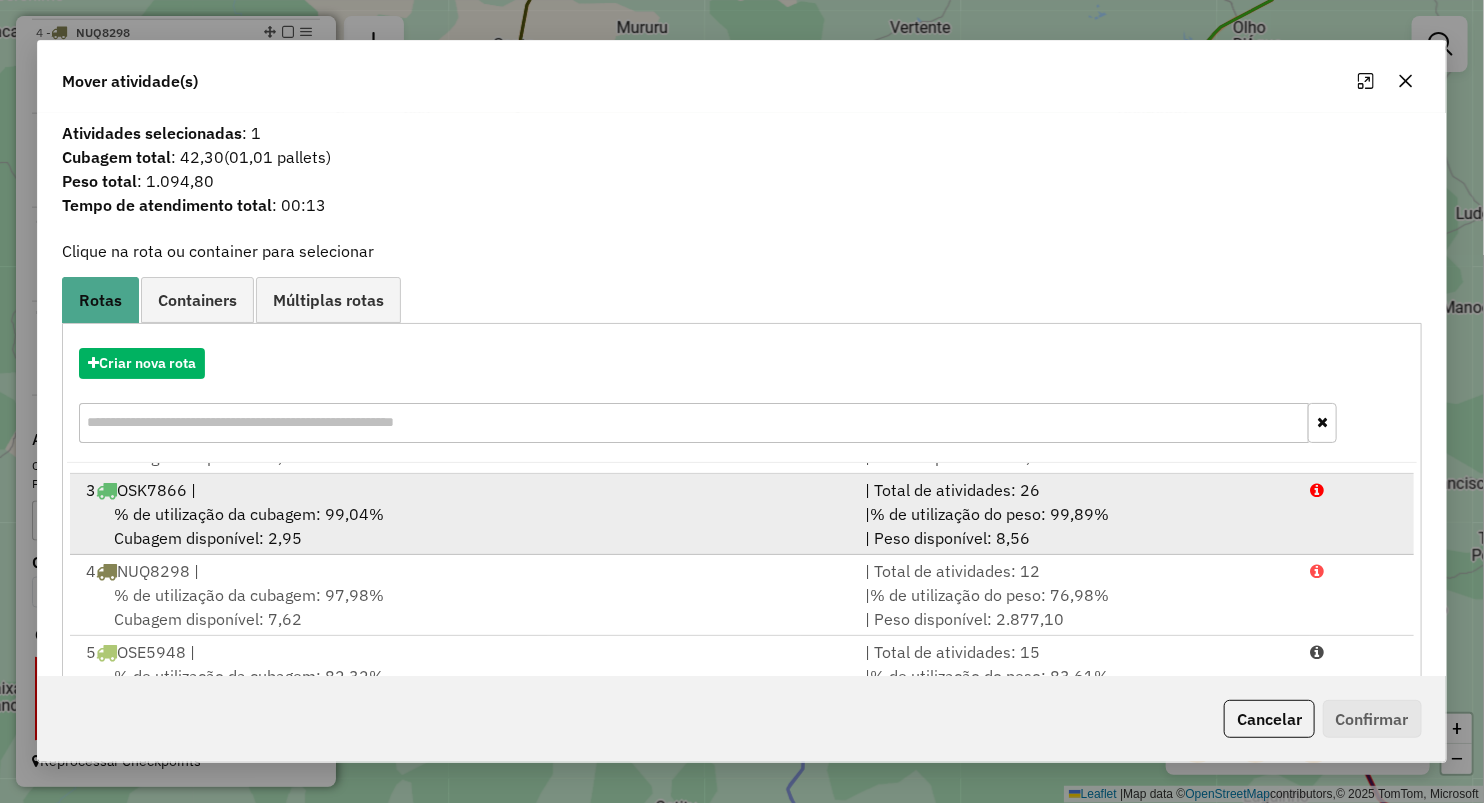 scroll, scrollTop: 166, scrollLeft: 0, axis: vertical 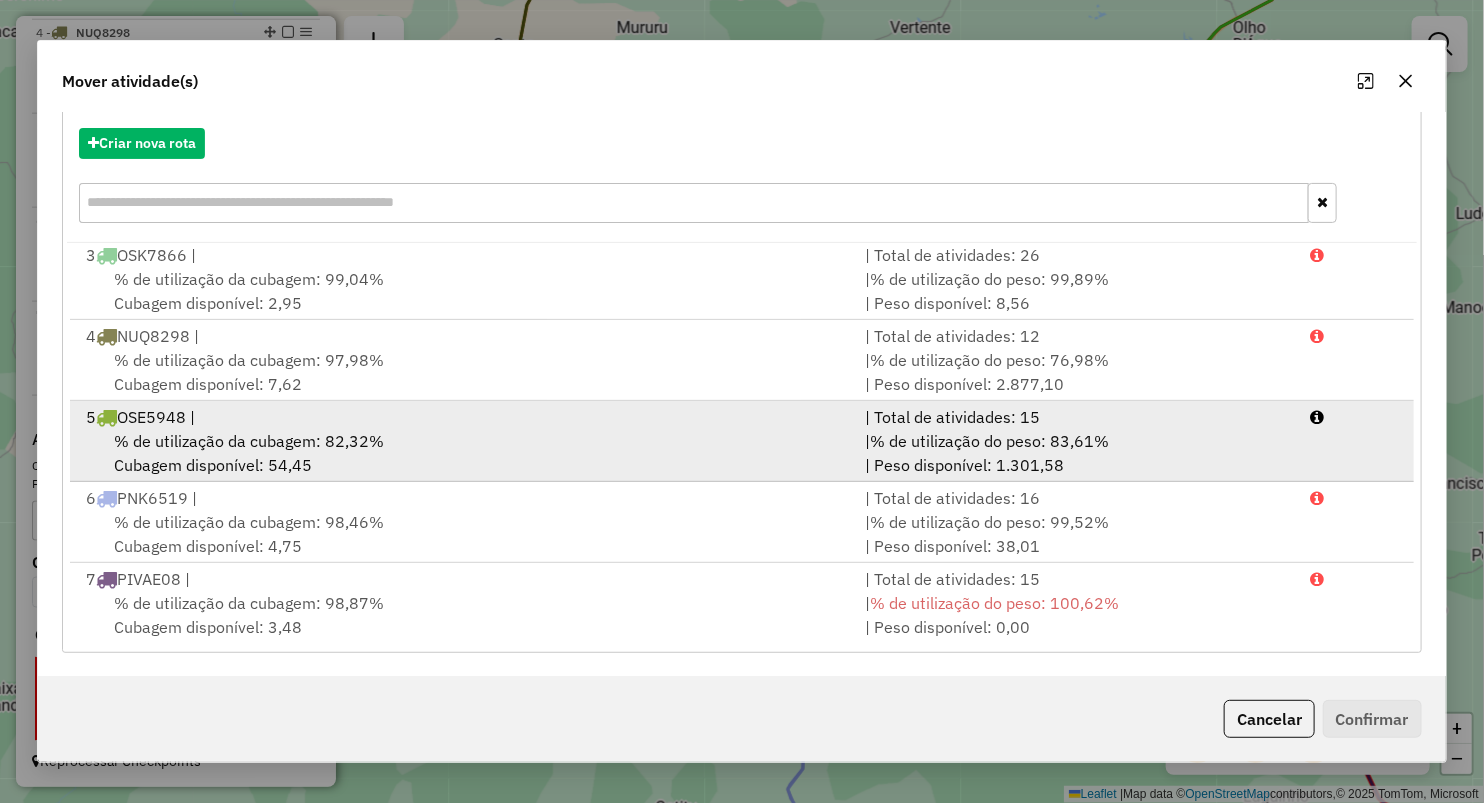 click on "% de utilização da cubagem: 82,32%  Cubagem disponível: 54,45" at bounding box center [463, 453] 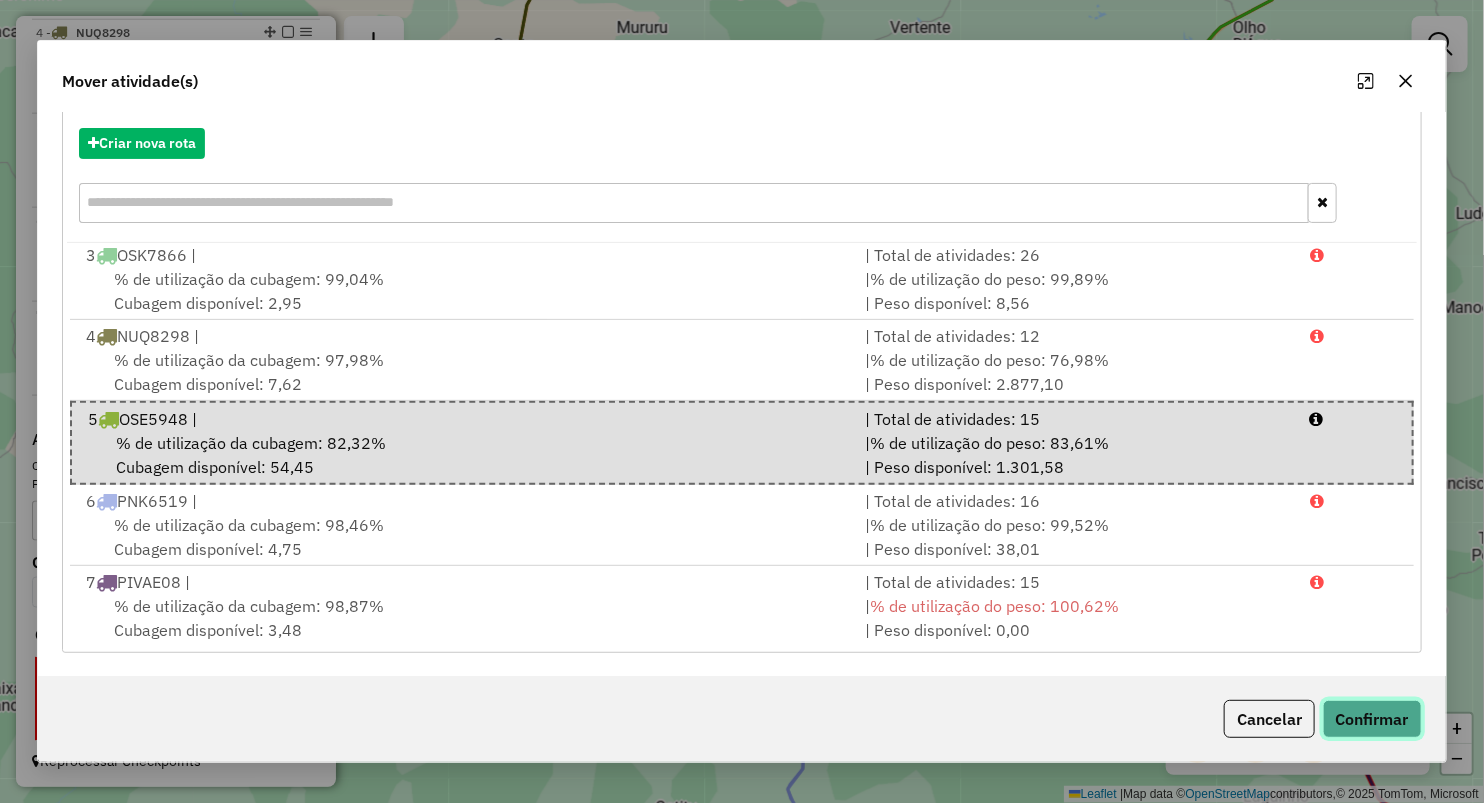 click on "Confirmar" 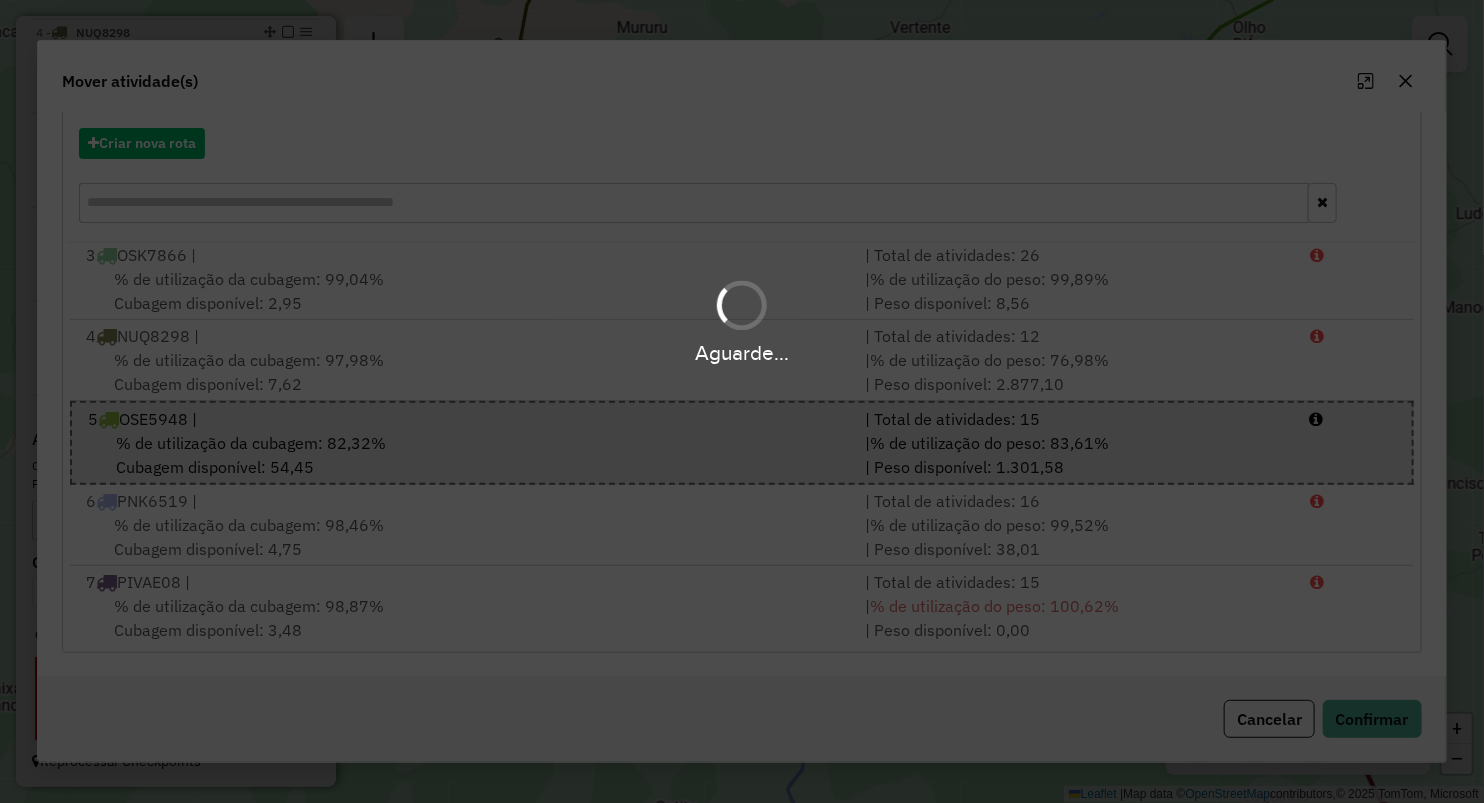 scroll, scrollTop: 0, scrollLeft: 0, axis: both 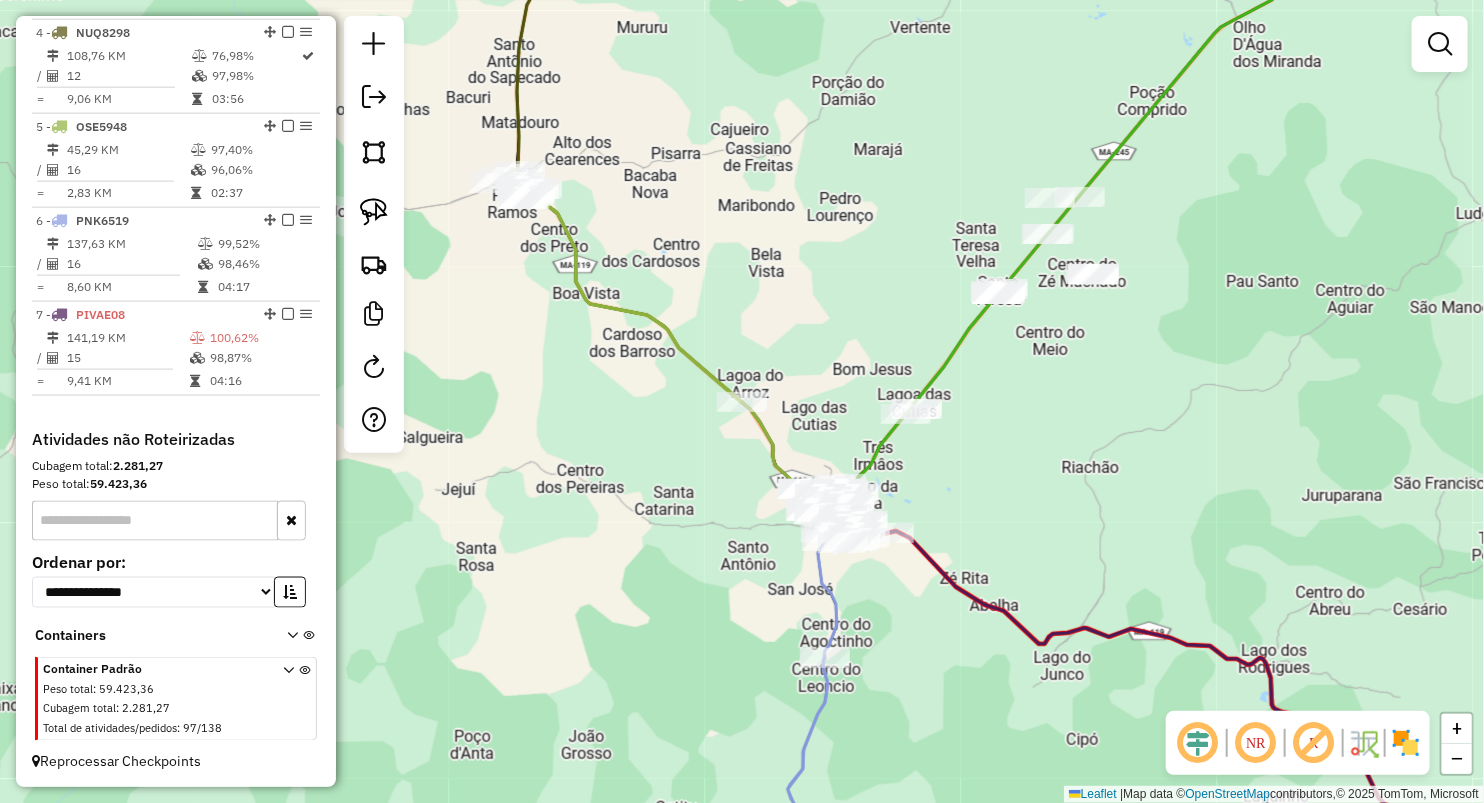 click on "Janela de atendimento Grade de atendimento Capacidade Transportadoras Veículos Cliente Pedidos  Rotas Selecione os dias de semana para filtrar as janelas de atendimento  Seg   Ter   Qua   Qui   Sex   Sáb   Dom  Informe o período da janela de atendimento: De: Até:  Filtrar exatamente a janela do cliente  Considerar janela de atendimento padrão  Selecione os dias de semana para filtrar as grades de atendimento  Seg   Ter   Qua   Qui   Sex   Sáb   Dom   Considerar clientes sem dia de atendimento cadastrado  Clientes fora do dia de atendimento selecionado Filtrar as atividades entre os valores definidos abaixo:  Peso mínimo:   Peso máximo:   Cubagem mínima:   Cubagem máxima:   De:   Até:  Filtrar as atividades entre o tempo de atendimento definido abaixo:  De:   Até:   Considerar capacidade total dos clientes não roteirizados Transportadora: Selecione um ou mais itens Tipo de veículo: Selecione um ou mais itens Veículo: Selecione um ou mais itens Motorista: Selecione um ou mais itens Nome: Rótulo:" 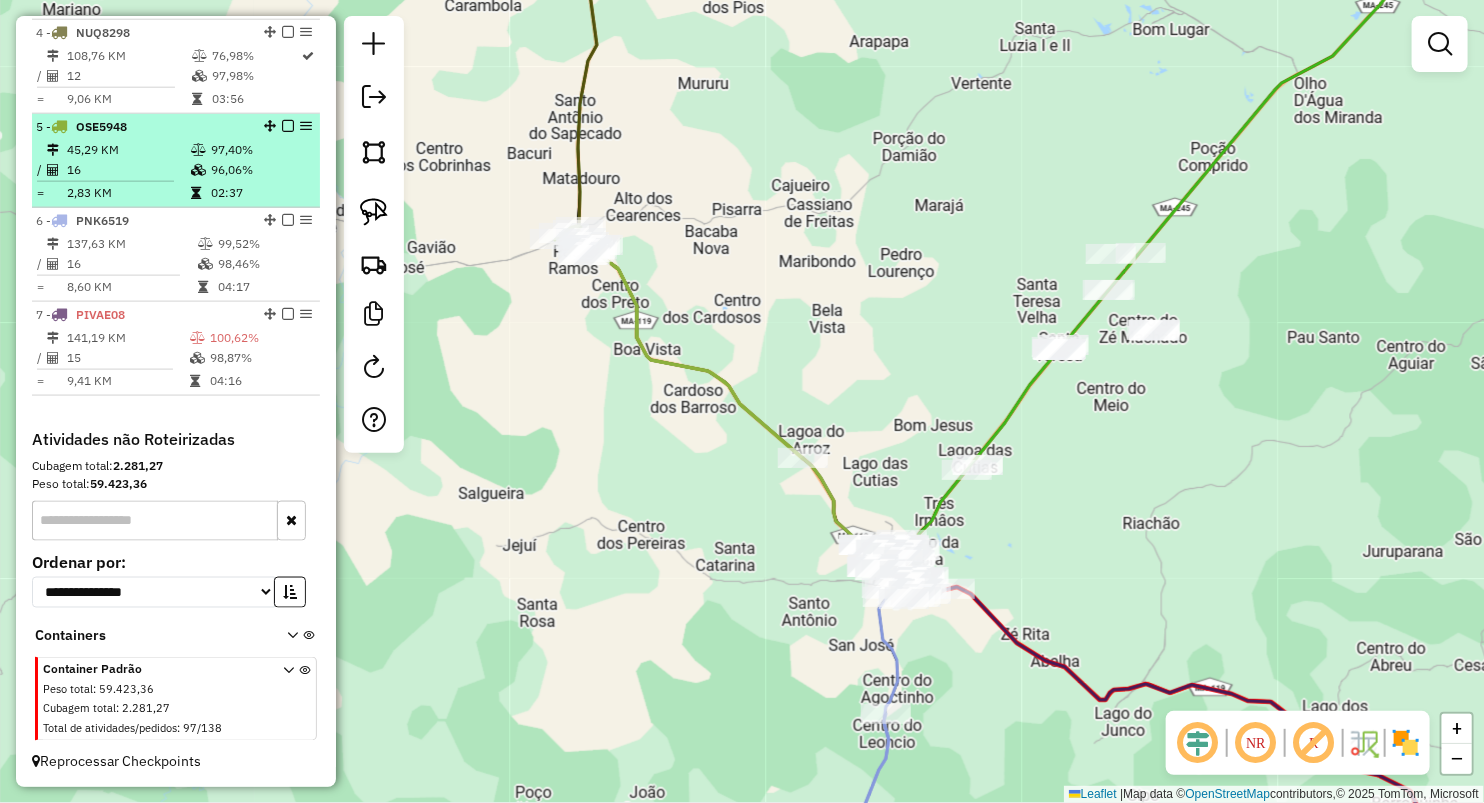 click on "2,83 KM" at bounding box center [128, 193] 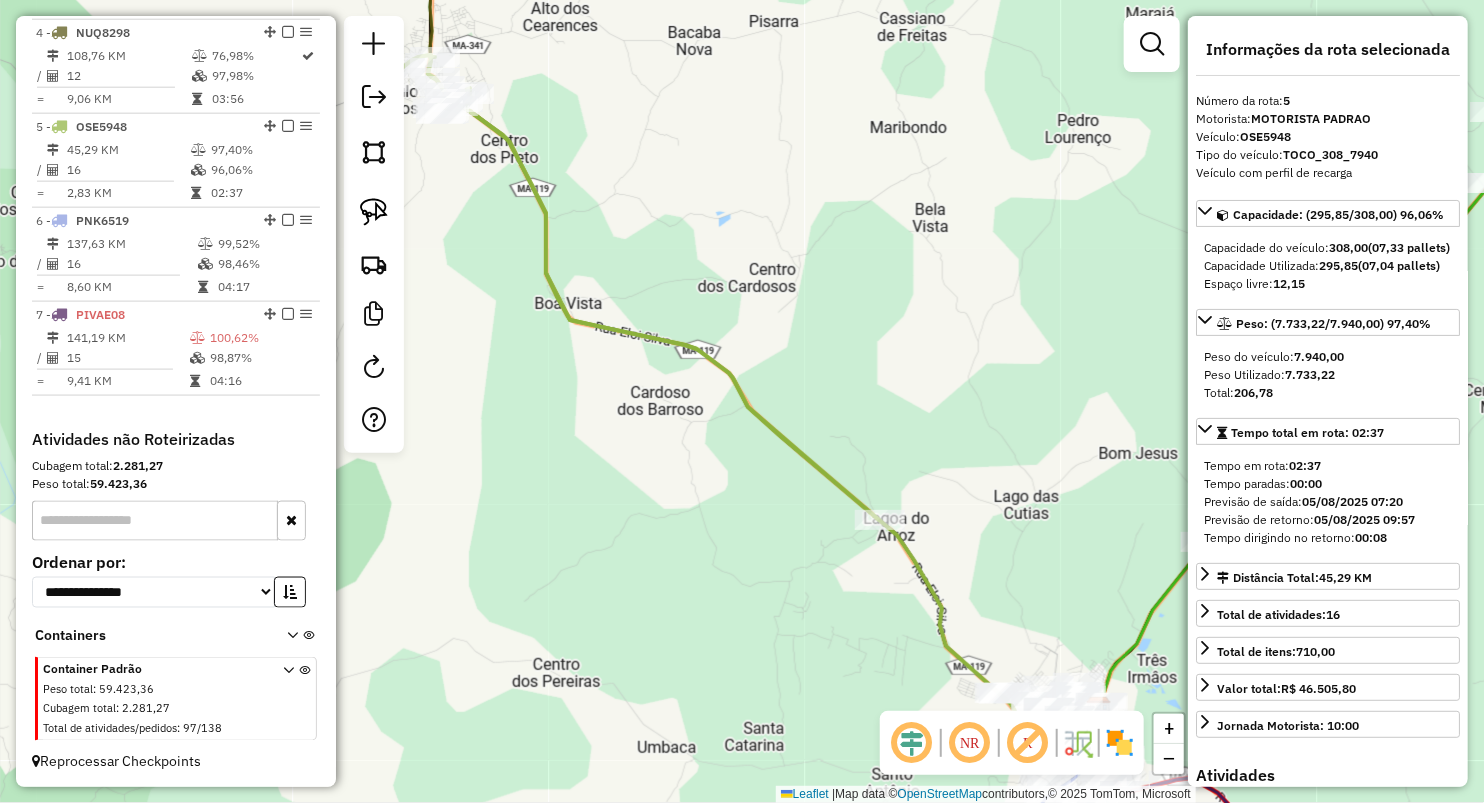drag, startPoint x: 993, startPoint y: 384, endPoint x: 704, endPoint y: 144, distance: 375.66074 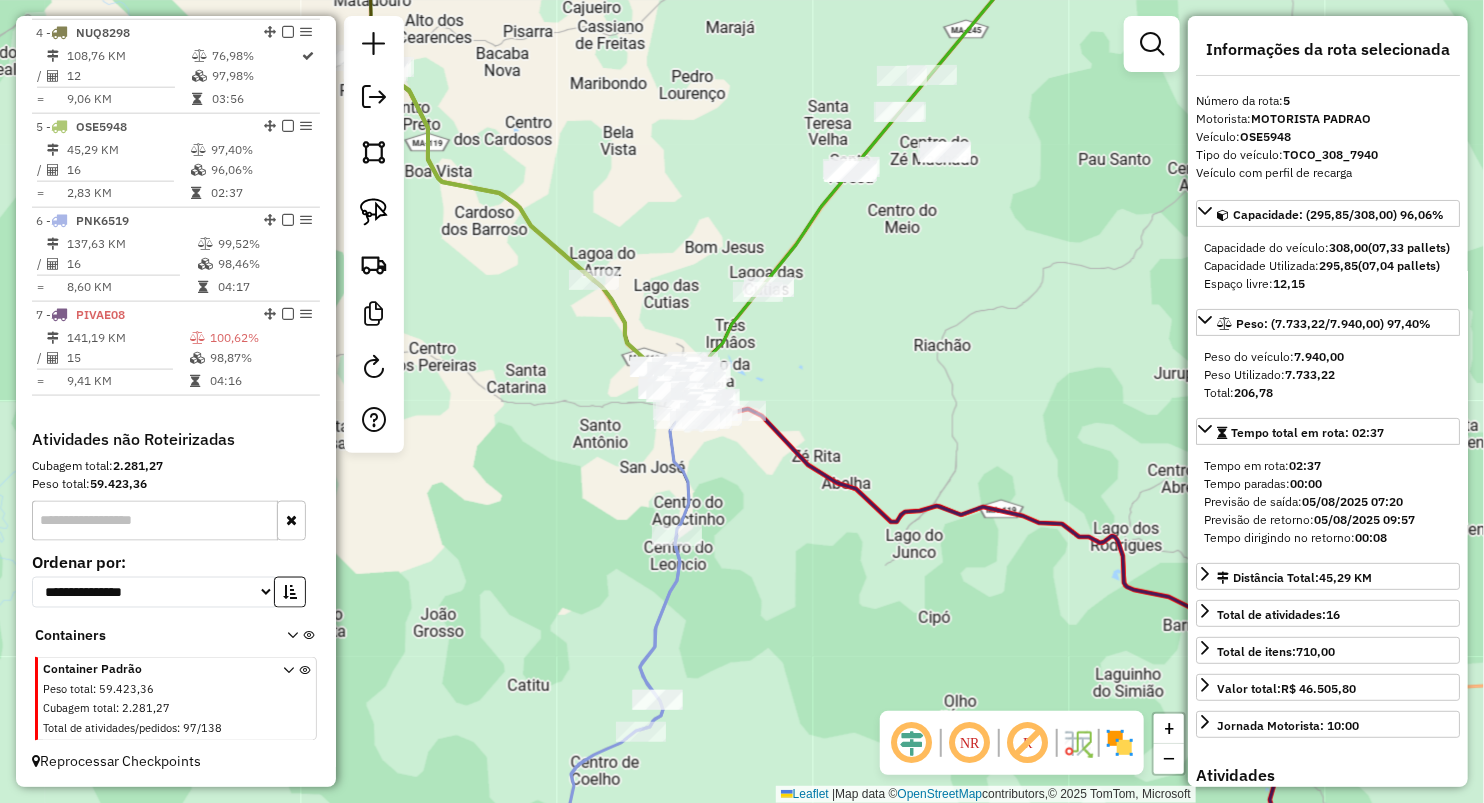 drag, startPoint x: 705, startPoint y: 167, endPoint x: 641, endPoint y: 240, distance: 97.082436 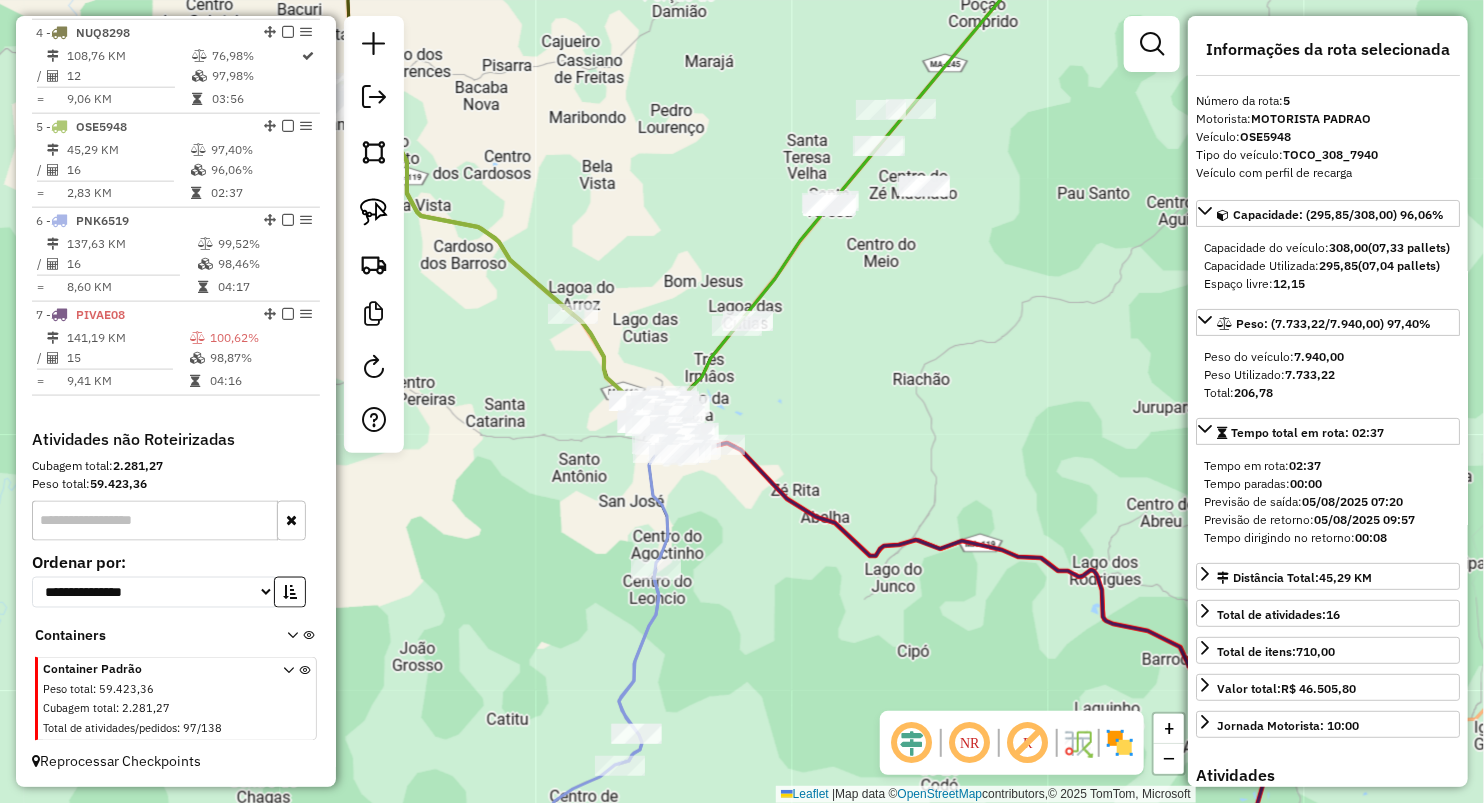 drag, startPoint x: 691, startPoint y: 140, endPoint x: 605, endPoint y: 242, distance: 133.41664 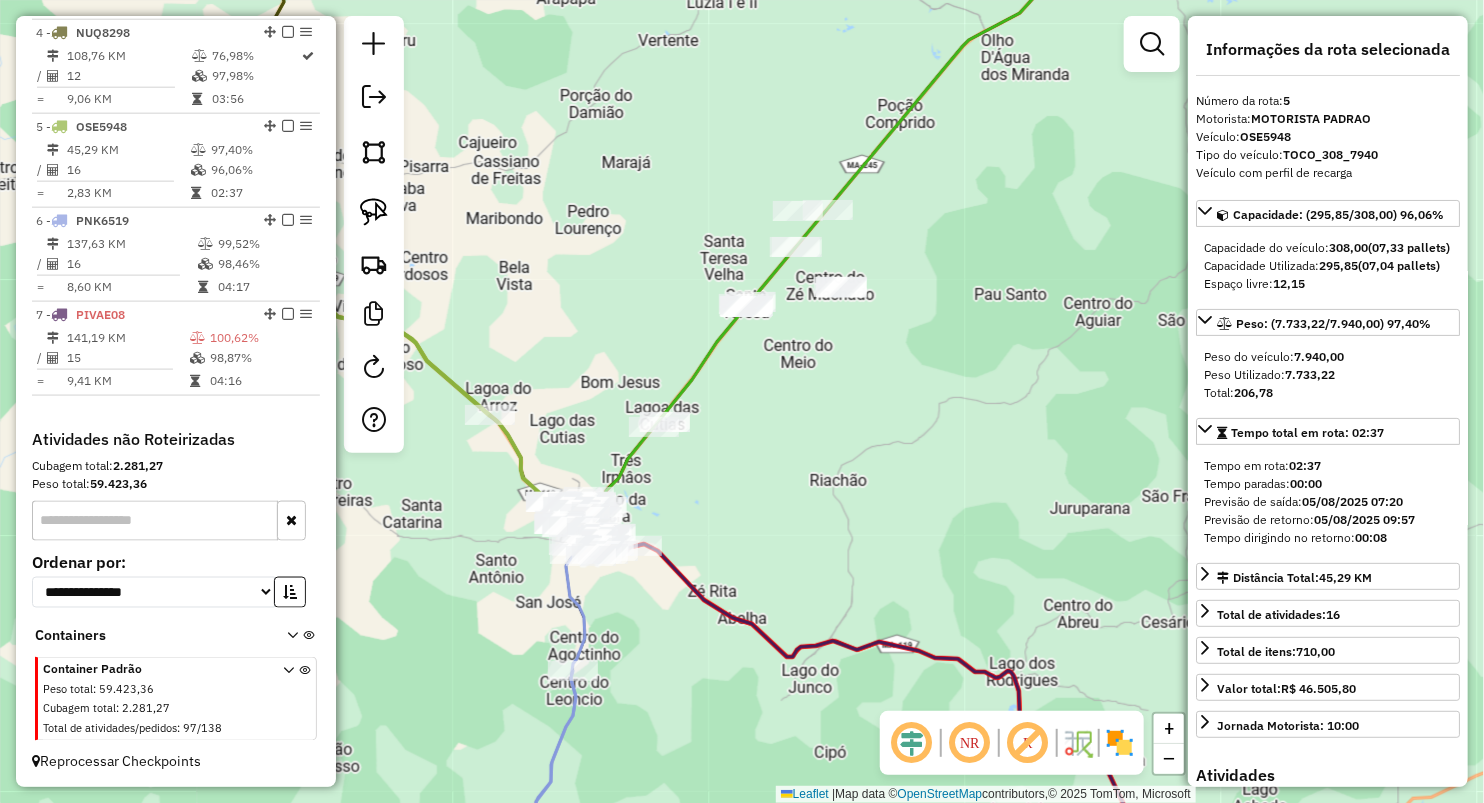 drag, startPoint x: 374, startPoint y: 202, endPoint x: 428, endPoint y: 202, distance: 54 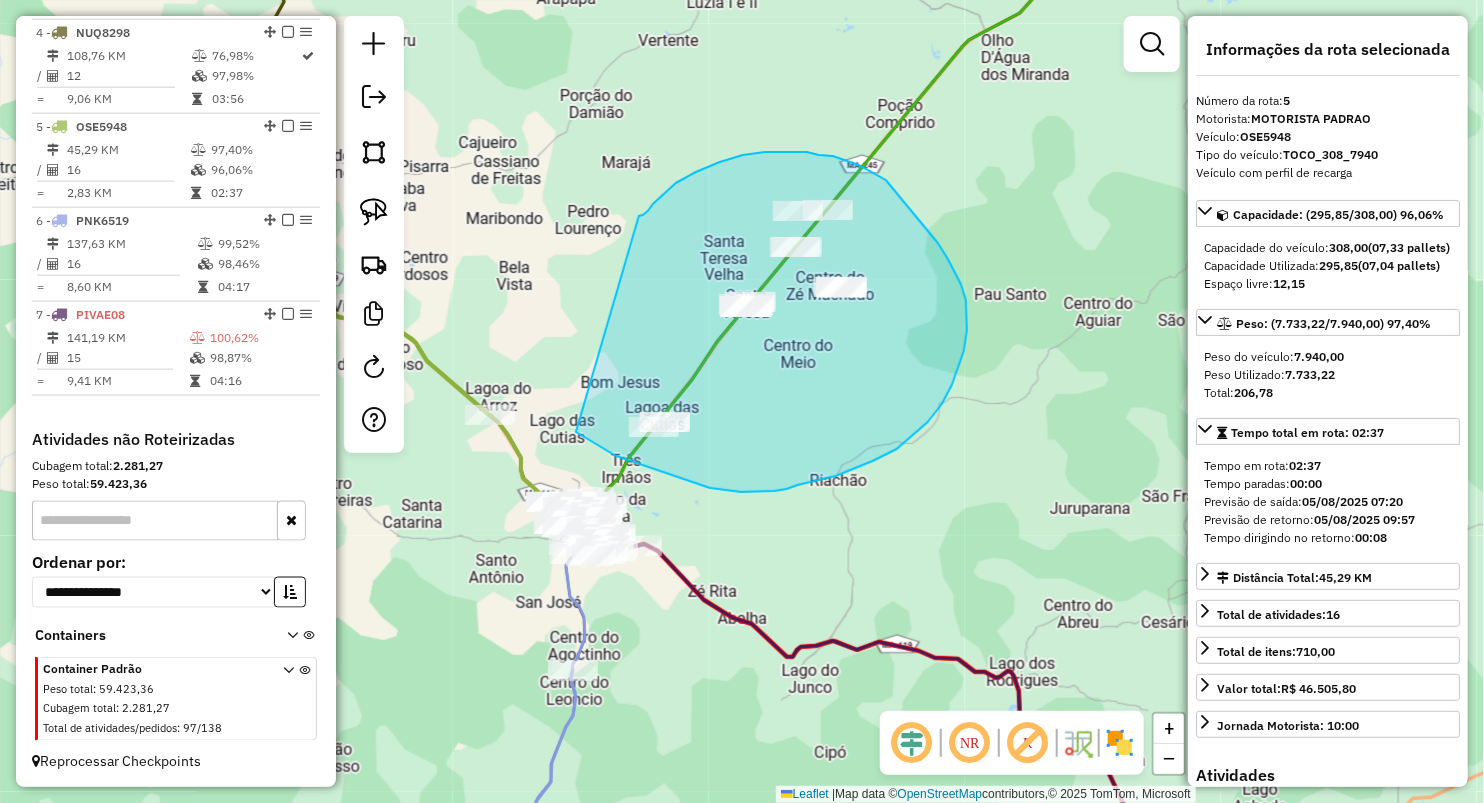 drag, startPoint x: 639, startPoint y: 216, endPoint x: 576, endPoint y: 432, distance: 225 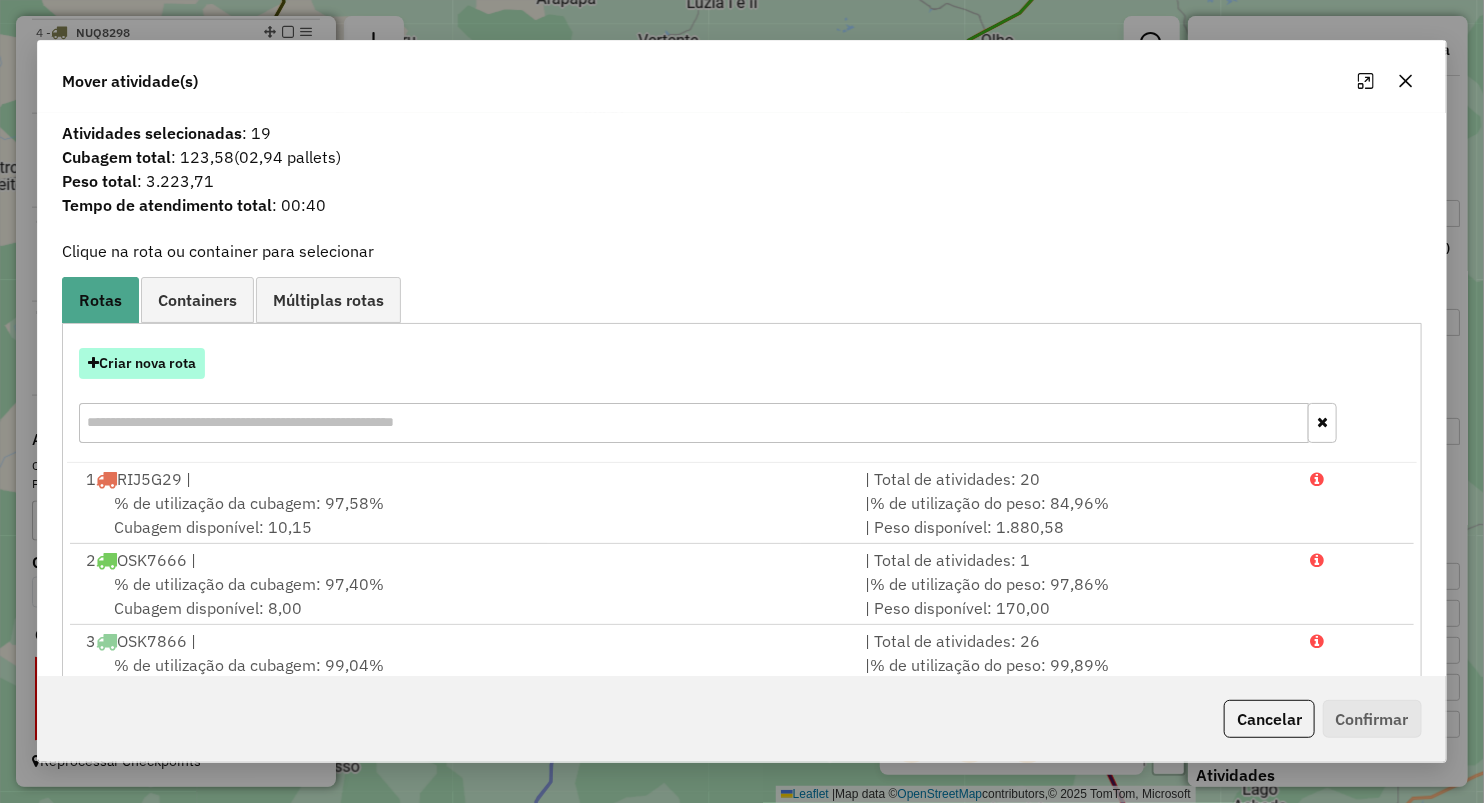 click on "Criar nova rota" at bounding box center (142, 363) 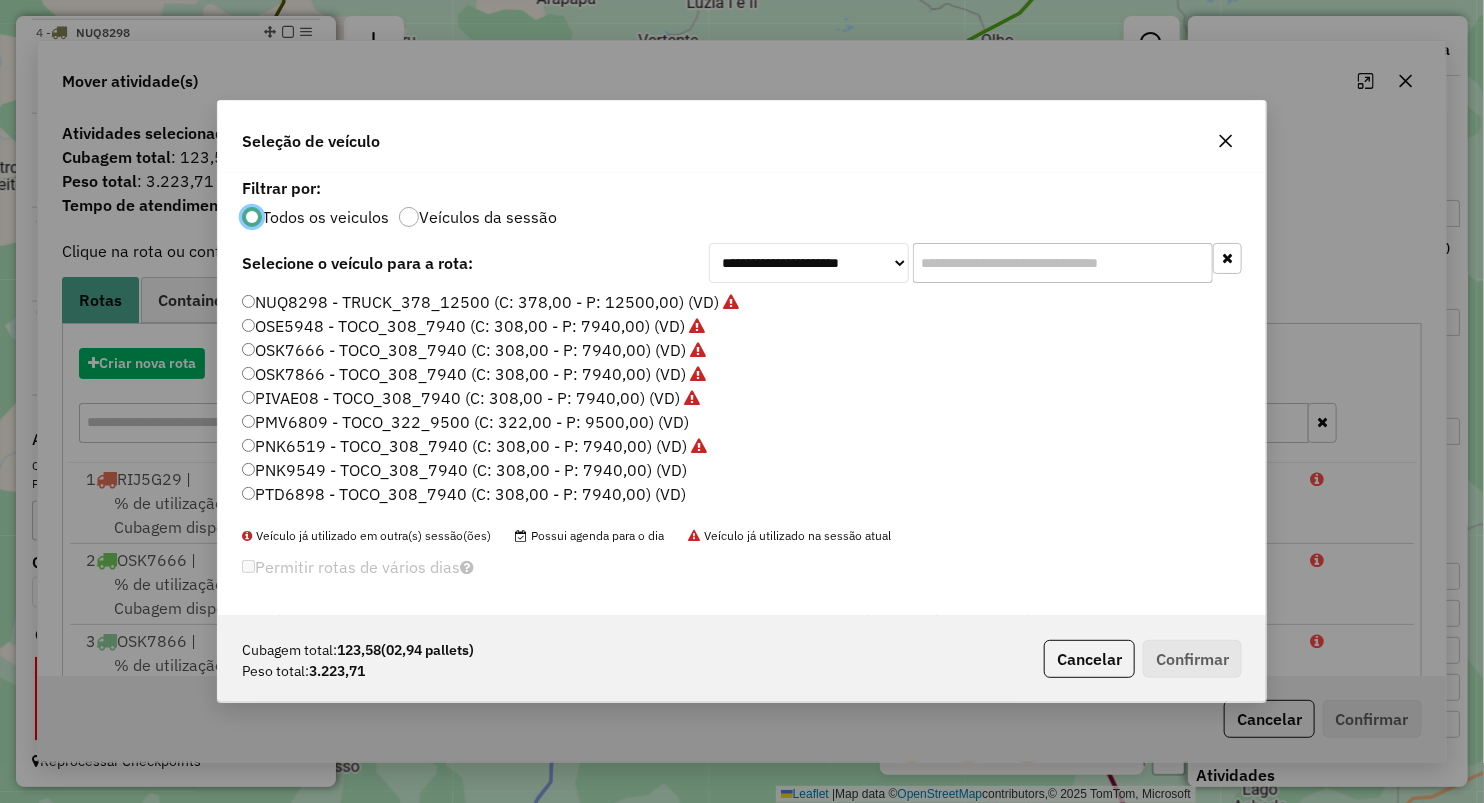 scroll, scrollTop: 10, scrollLeft: 6, axis: both 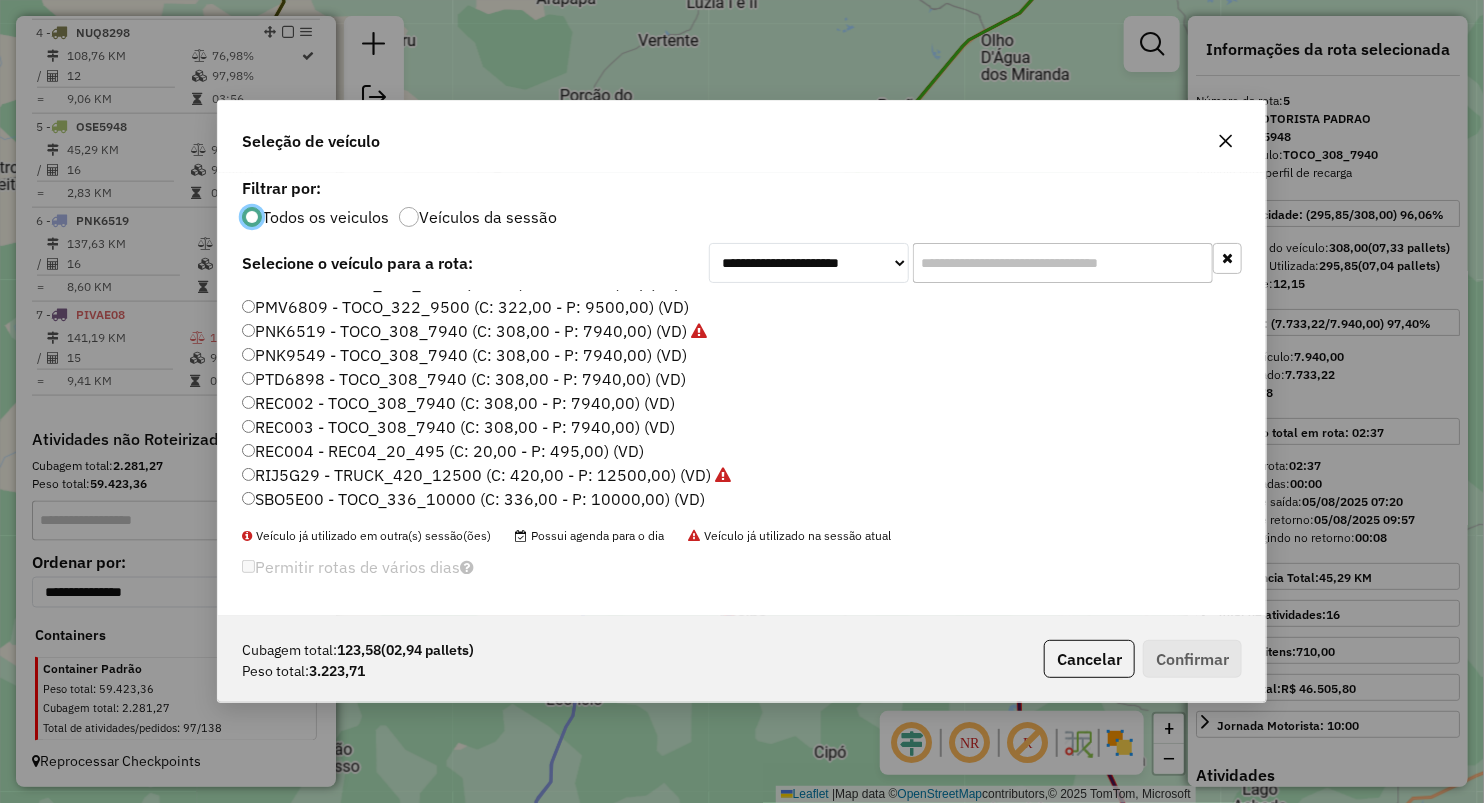 click on "PMV6809 - TOCO_322_9500 (C: 322,00 - P: 9500,00) (VD)" 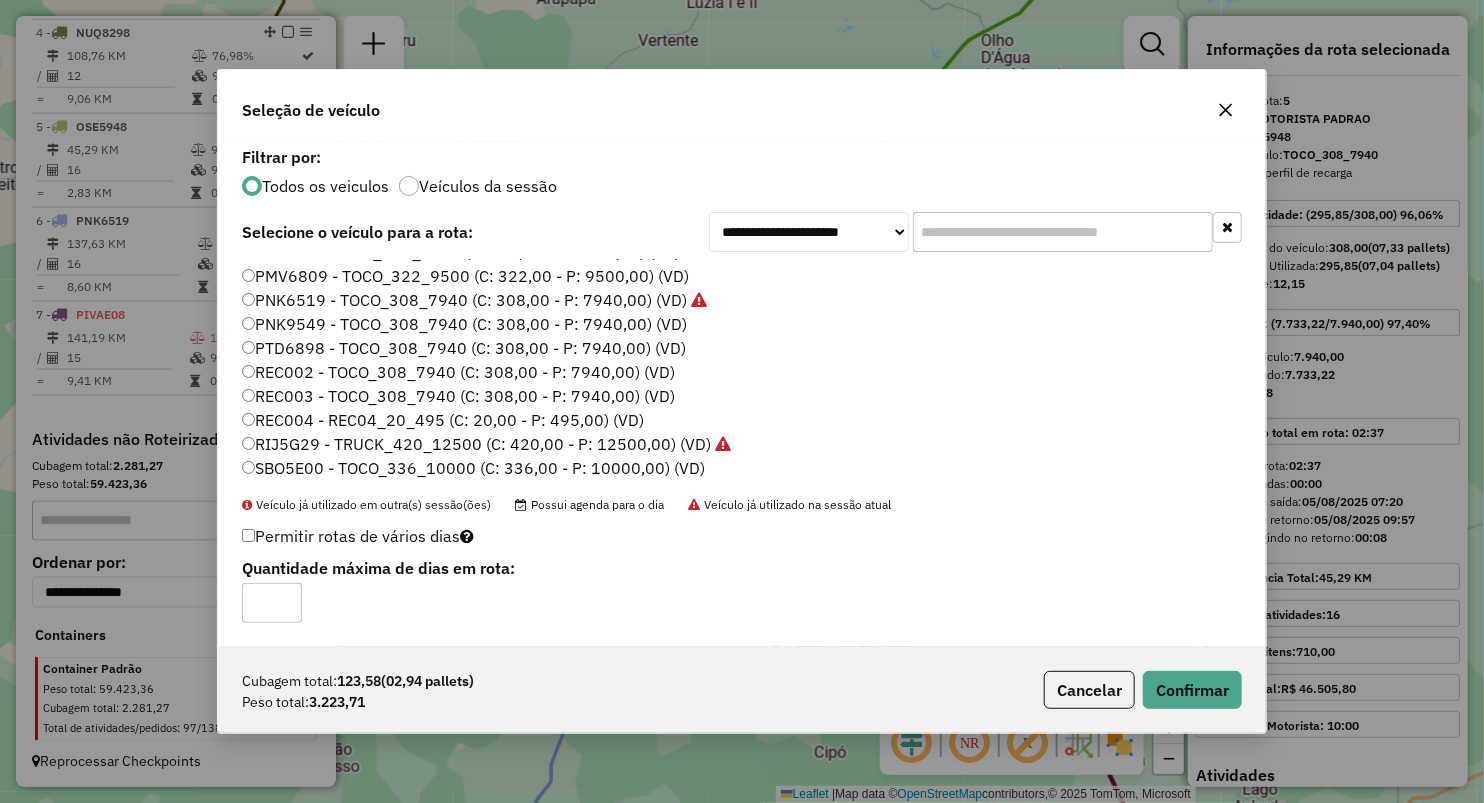 click on "Cubagem total:  123,58   (02,94 pallets)  Peso total: 3.223,71  Cancelar   Confirmar" 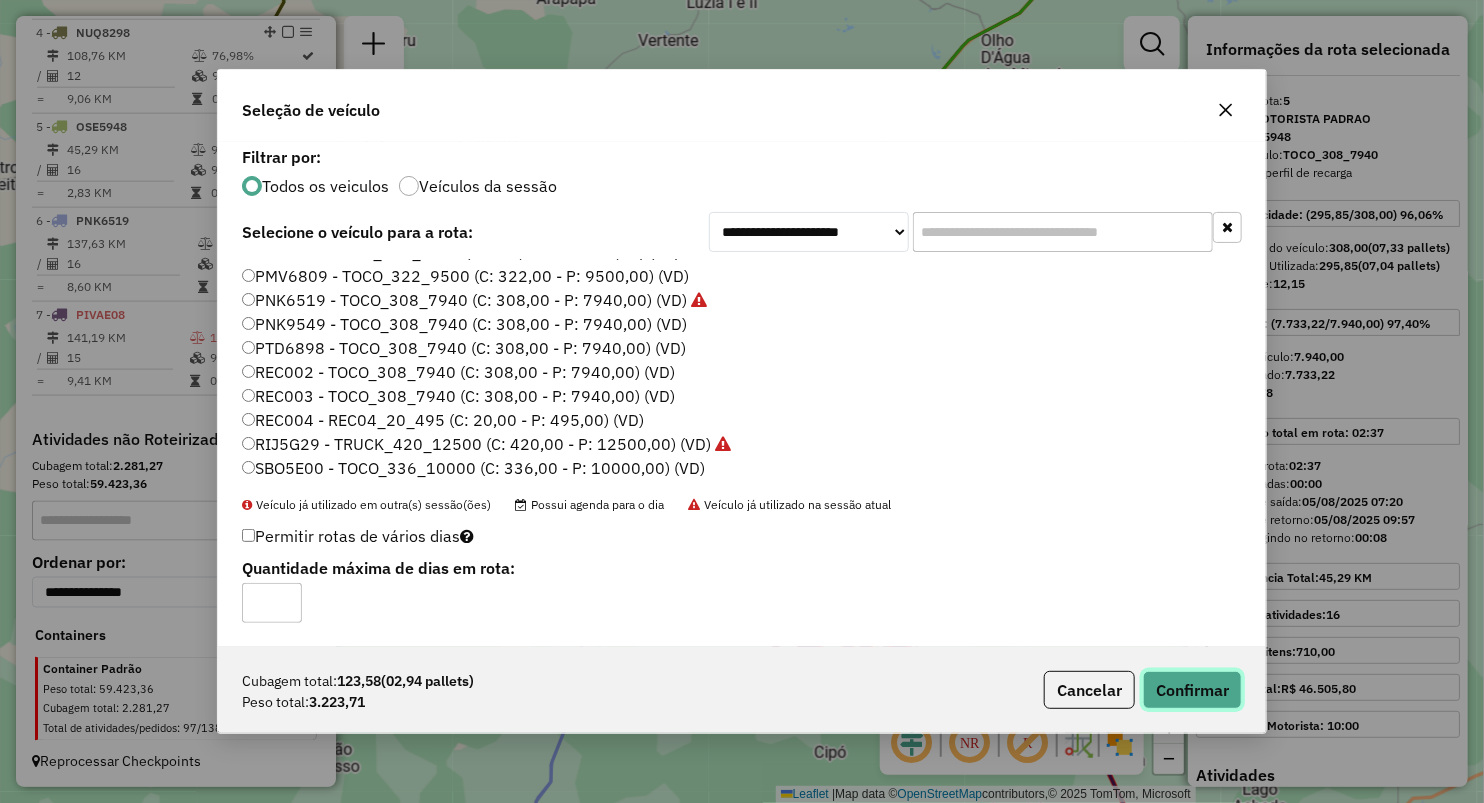 click on "Confirmar" 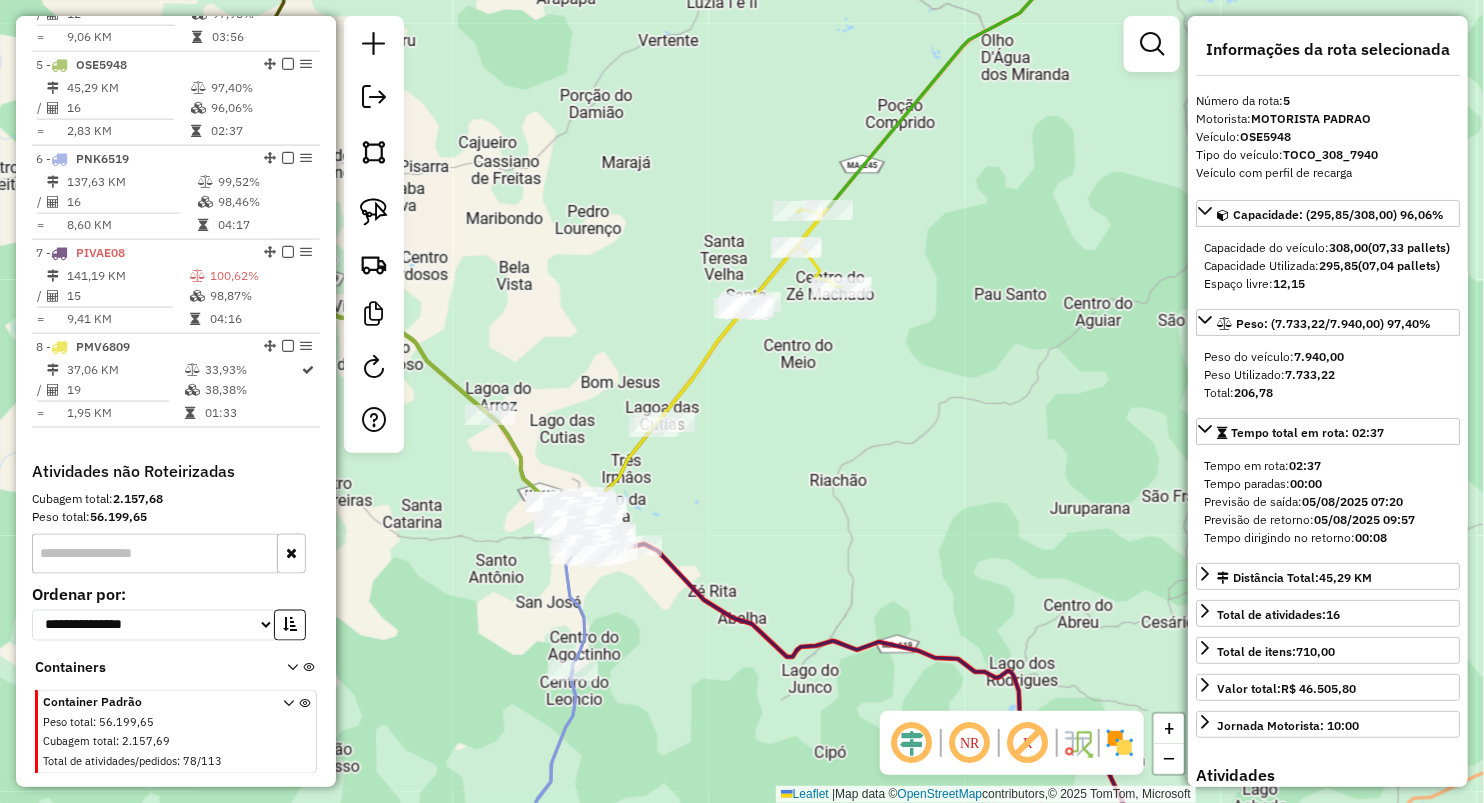 scroll, scrollTop: 1124, scrollLeft: 0, axis: vertical 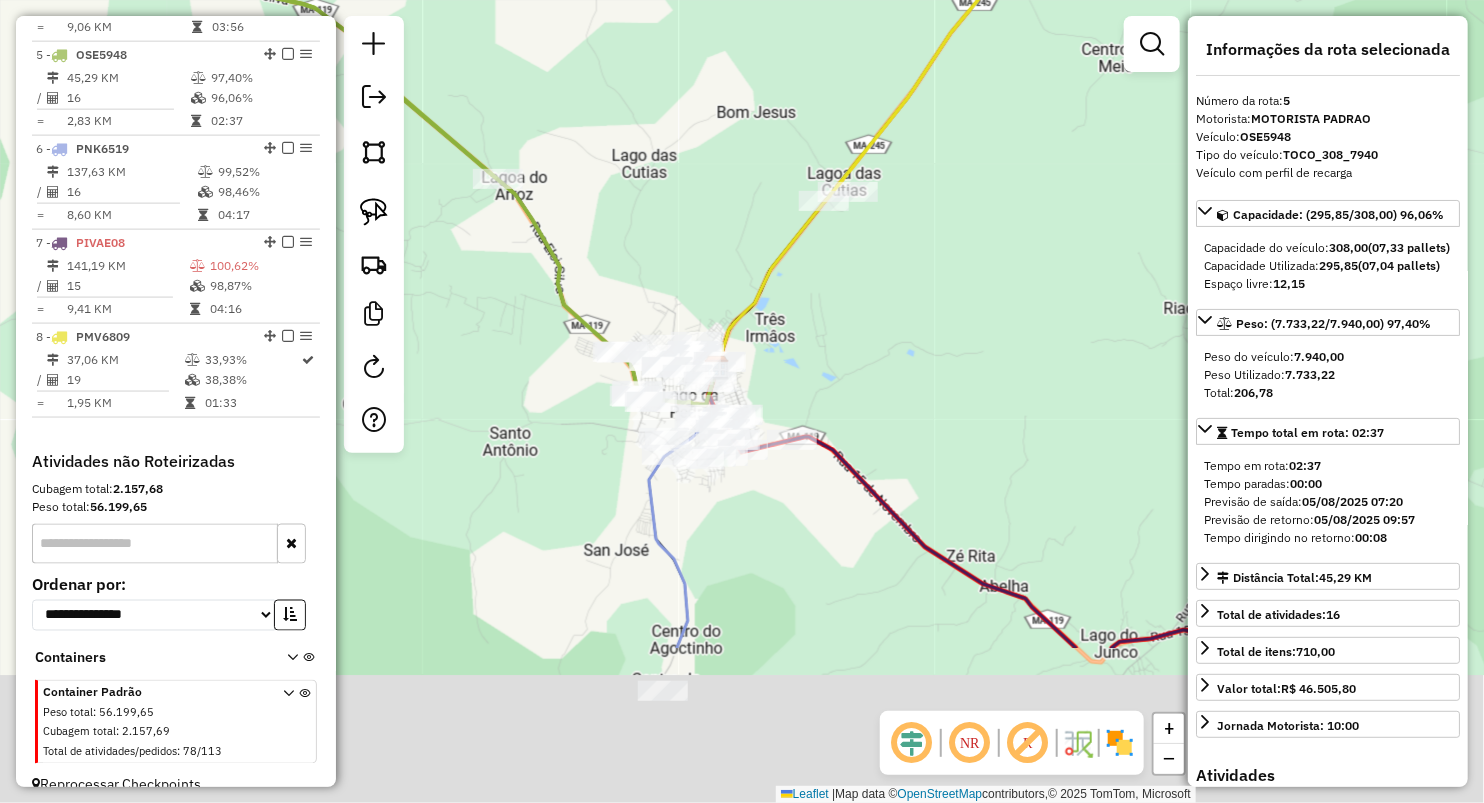 drag, startPoint x: 720, startPoint y: 534, endPoint x: 887, endPoint y: 260, distance: 320.8816 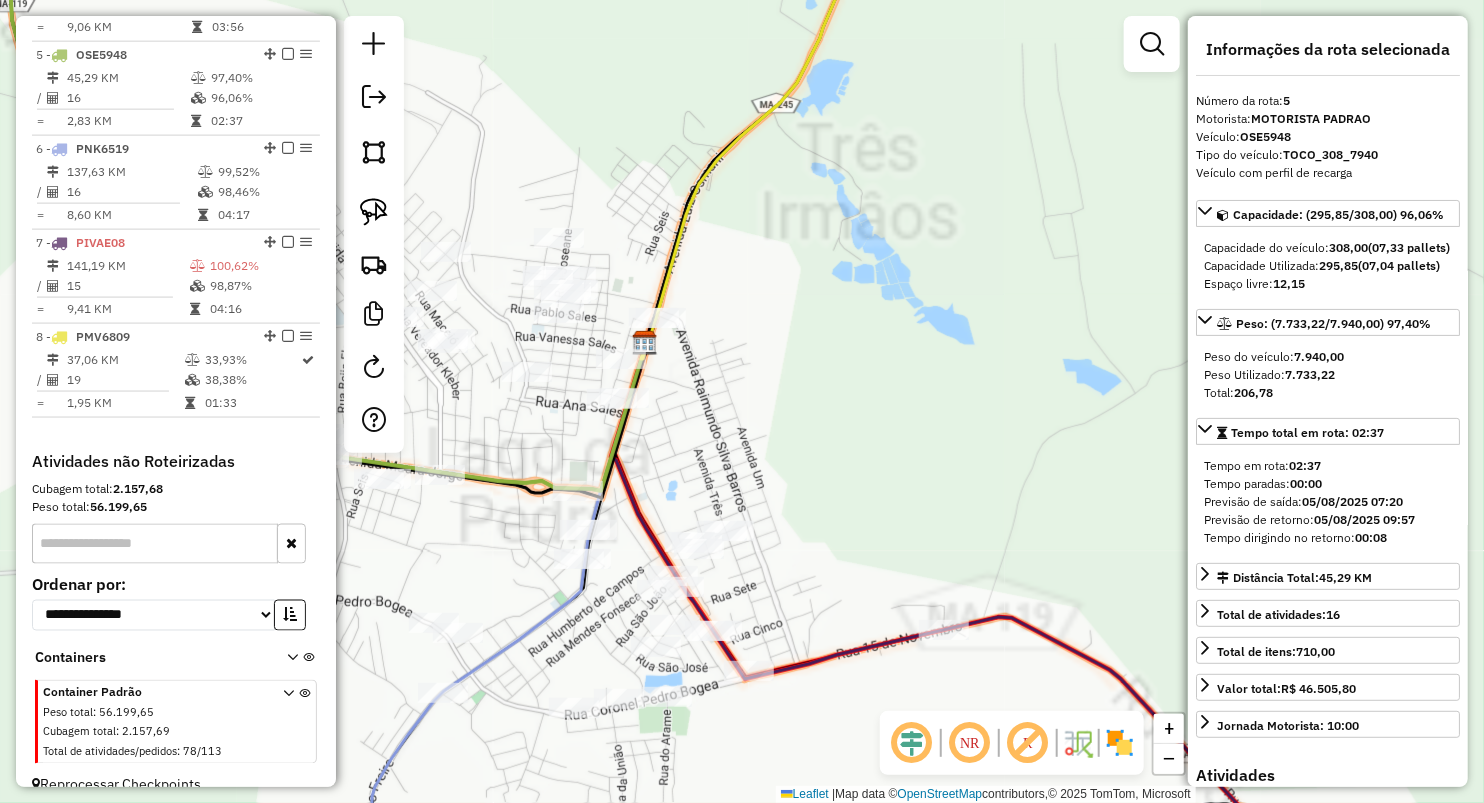 click on "Janela de atendimento Grade de atendimento Capacidade Transportadoras Veículos Cliente Pedidos  Rotas Selecione os dias de semana para filtrar as janelas de atendimento  Seg   Ter   Qua   Qui   Sex   Sáb   Dom  Informe o período da janela de atendimento: De: Até:  Filtrar exatamente a janela do cliente  Considerar janela de atendimento padrão  Selecione os dias de semana para filtrar as grades de atendimento  Seg   Ter   Qua   Qui   Sex   Sáb   Dom   Considerar clientes sem dia de atendimento cadastrado  Clientes fora do dia de atendimento selecionado Filtrar as atividades entre os valores definidos abaixo:  Peso mínimo:   Peso máximo:   Cubagem mínima:   Cubagem máxima:   De:   Até:  Filtrar as atividades entre o tempo de atendimento definido abaixo:  De:   Até:   Considerar capacidade total dos clientes não roteirizados Transportadora: Selecione um ou mais itens Tipo de veículo: Selecione um ou mais itens Veículo: Selecione um ou mais itens Motorista: Selecione um ou mais itens Nome: Rótulo:" 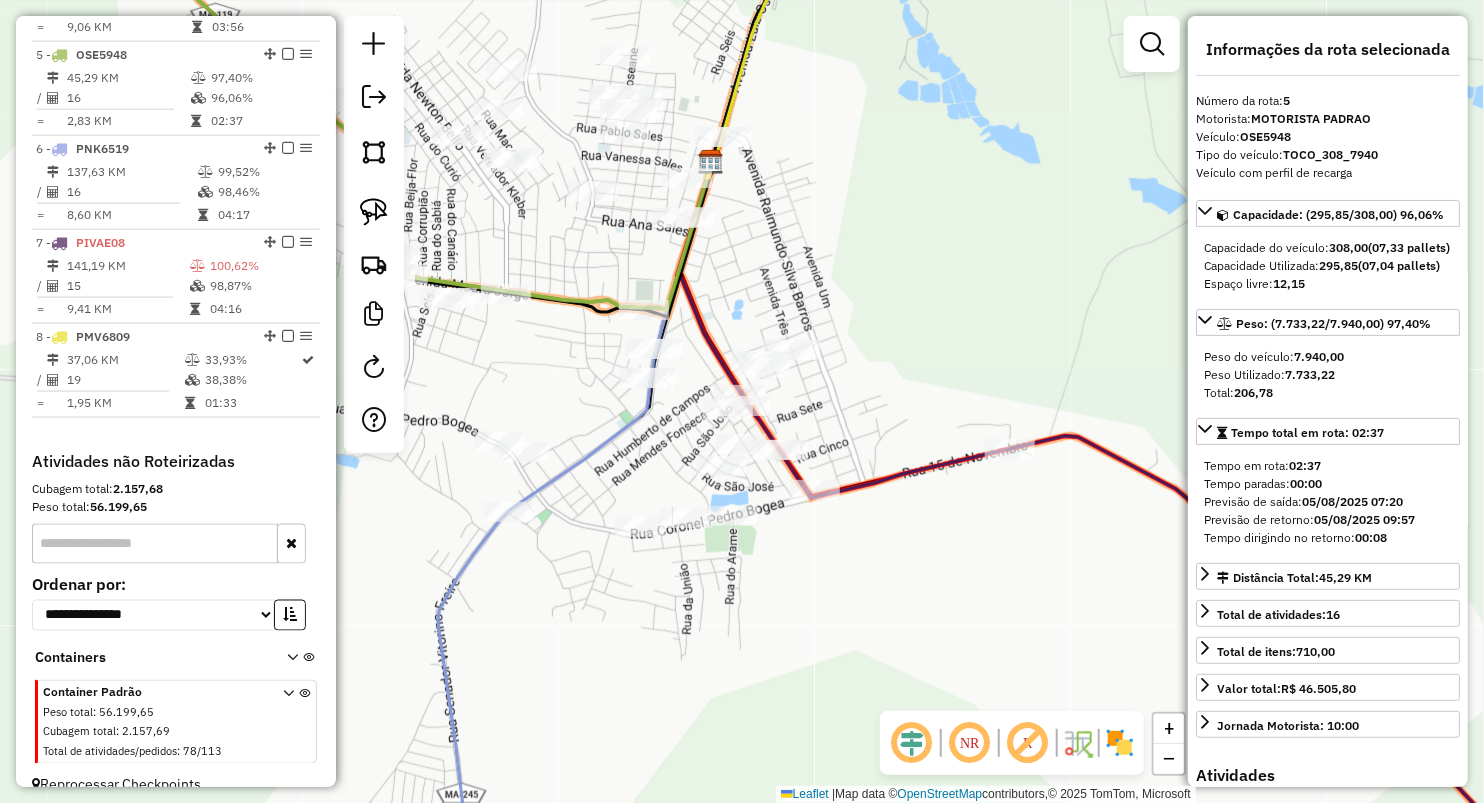 drag, startPoint x: 847, startPoint y: 252, endPoint x: 884, endPoint y: 301, distance: 61.400326 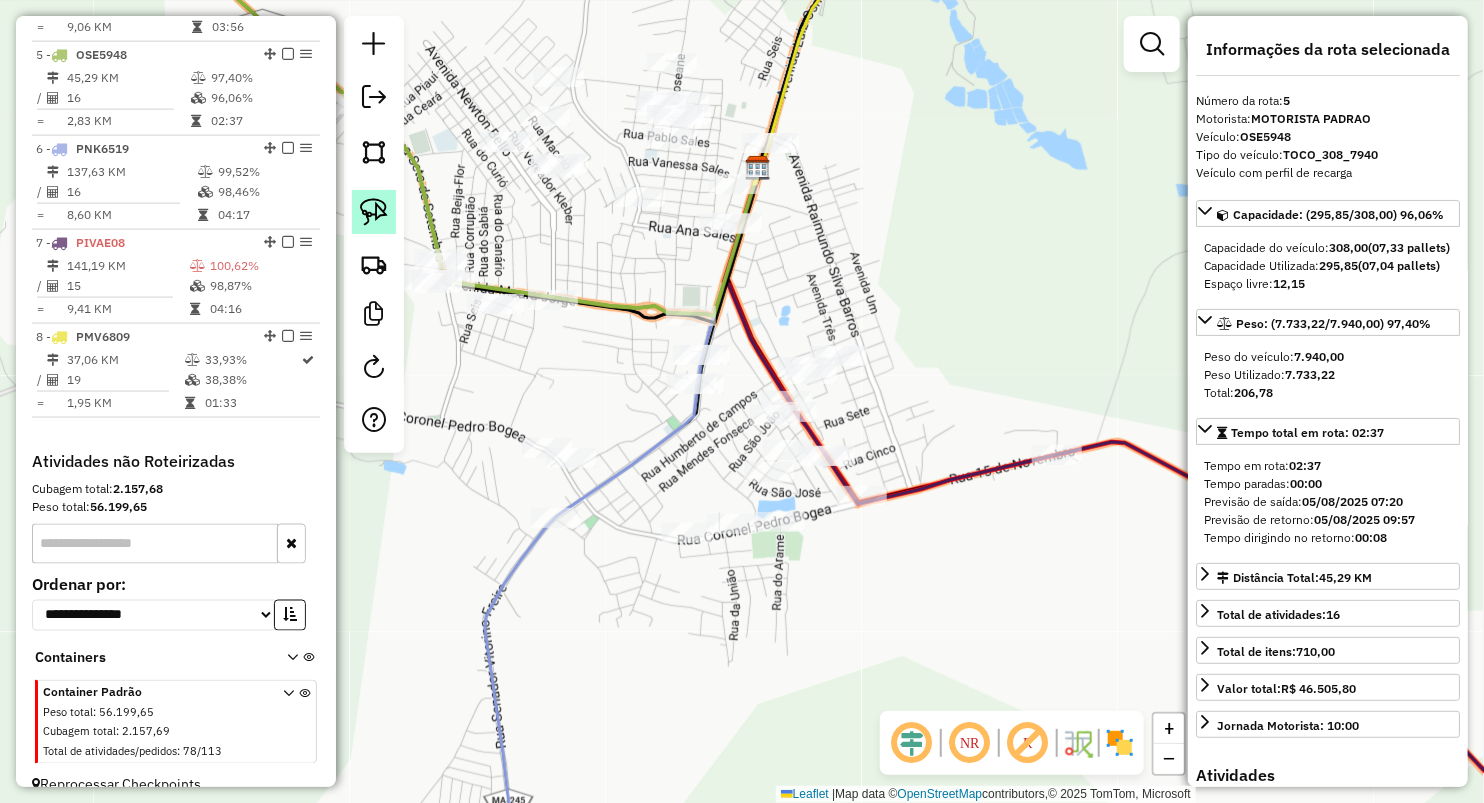 click 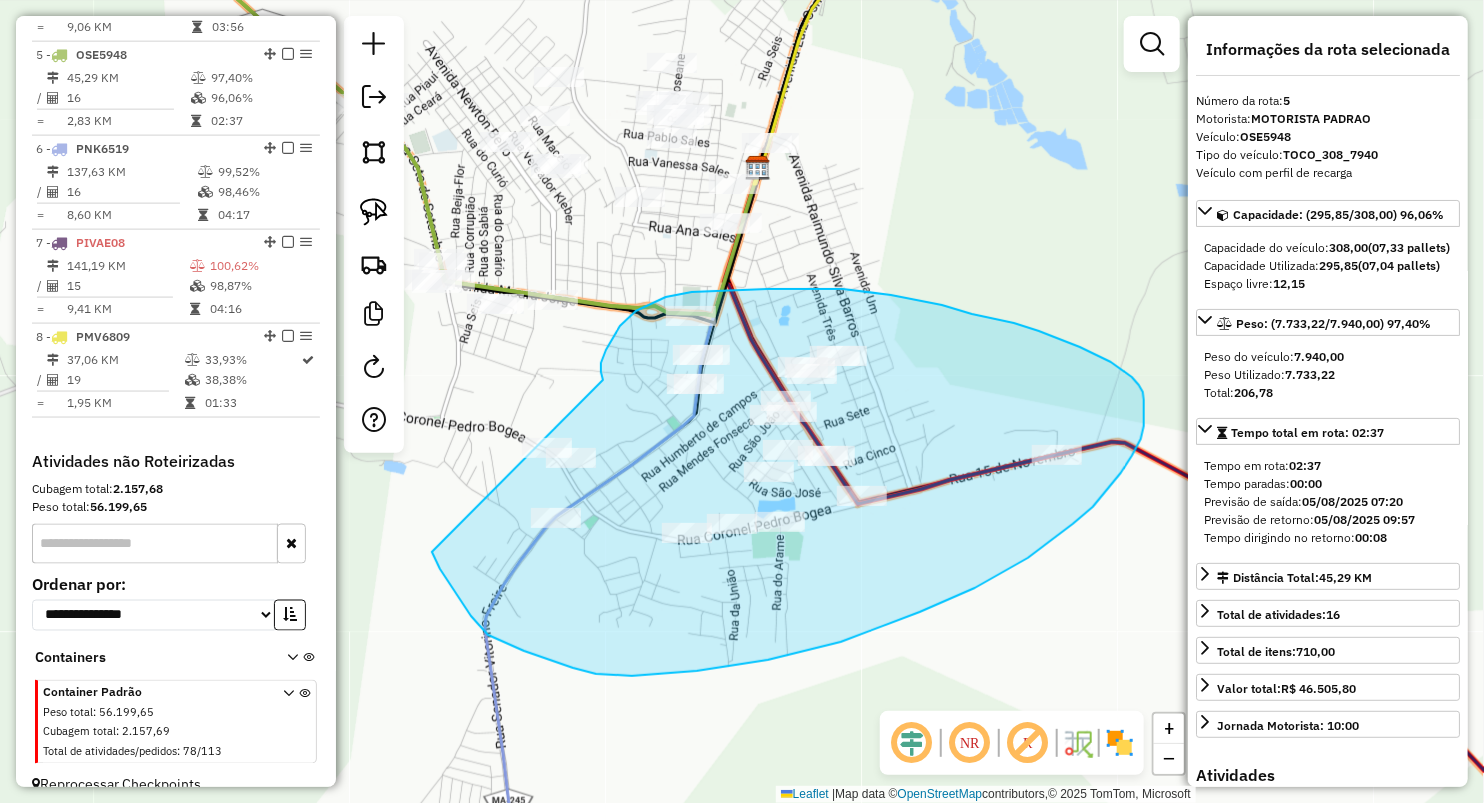 drag, startPoint x: 601, startPoint y: 372, endPoint x: 413, endPoint y: 468, distance: 211.09239 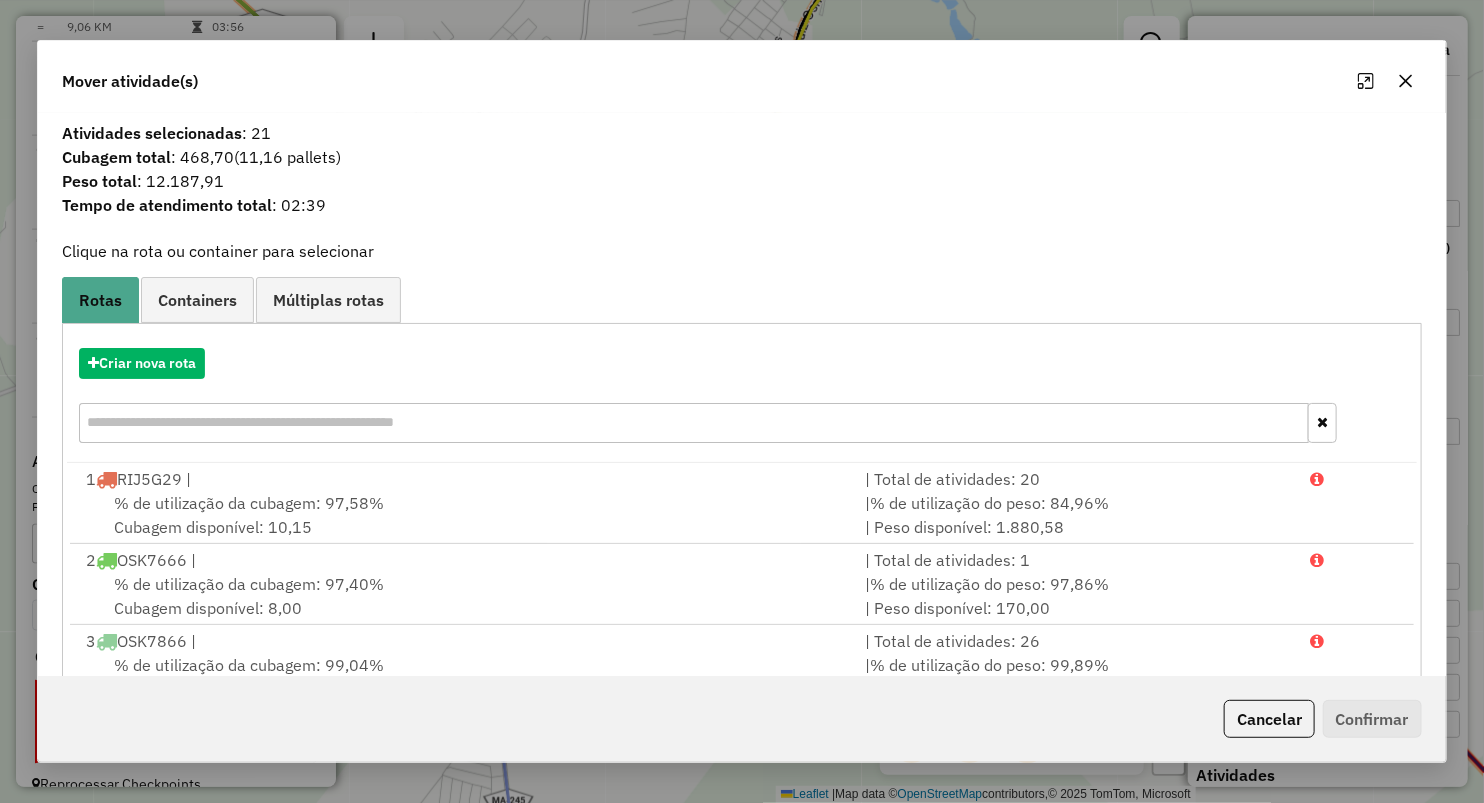 click 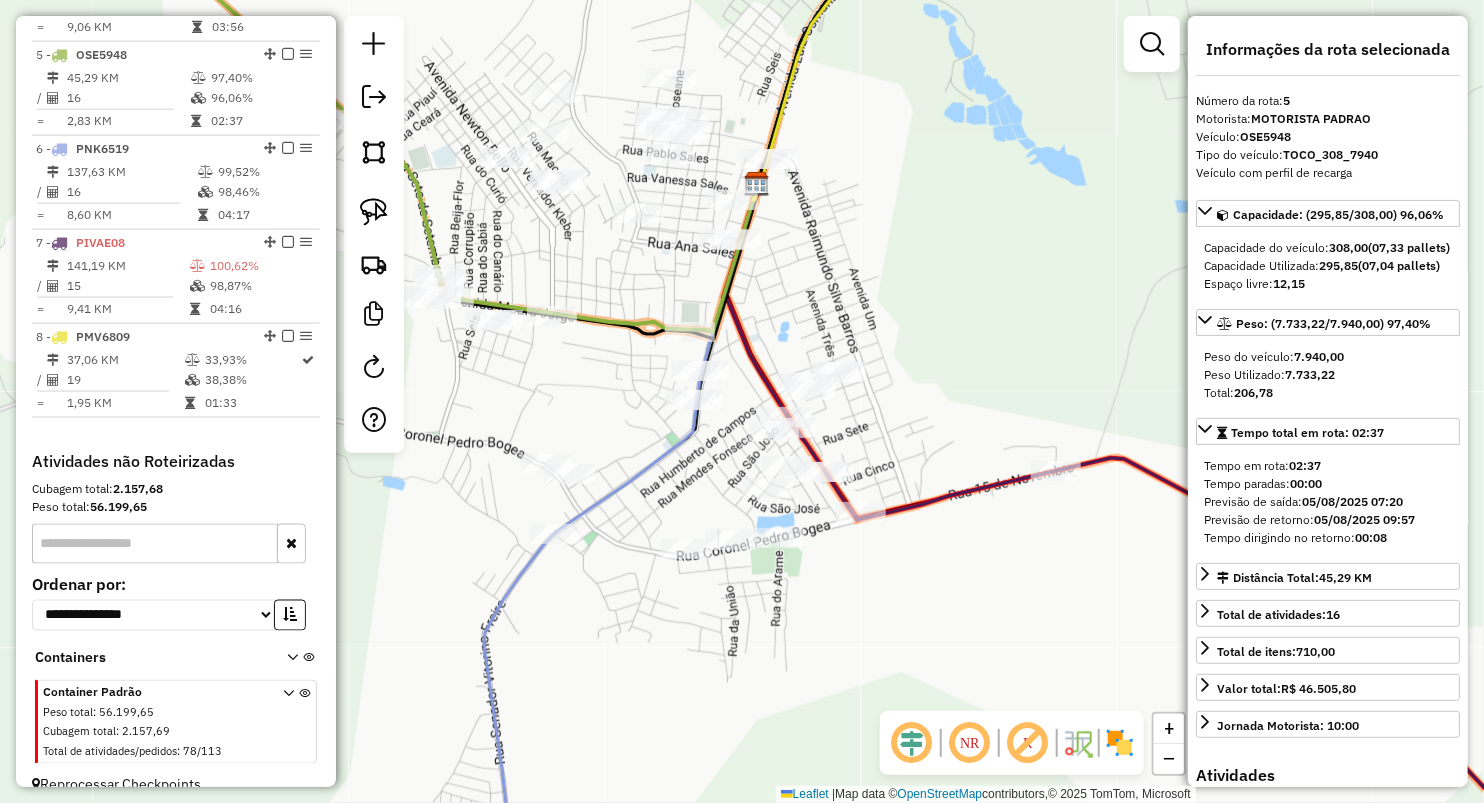drag, startPoint x: 901, startPoint y: 350, endPoint x: 901, endPoint y: 373, distance: 23 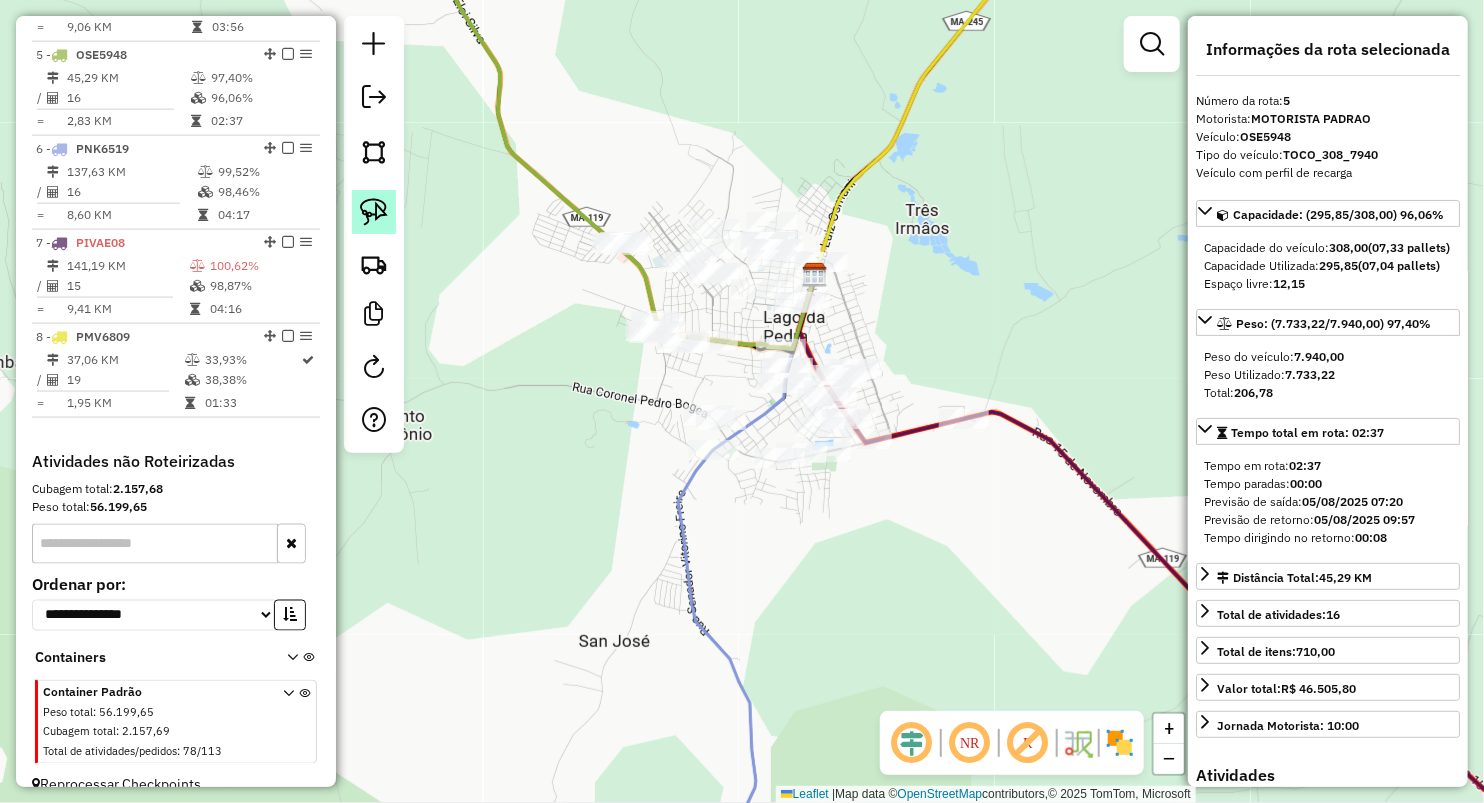 click 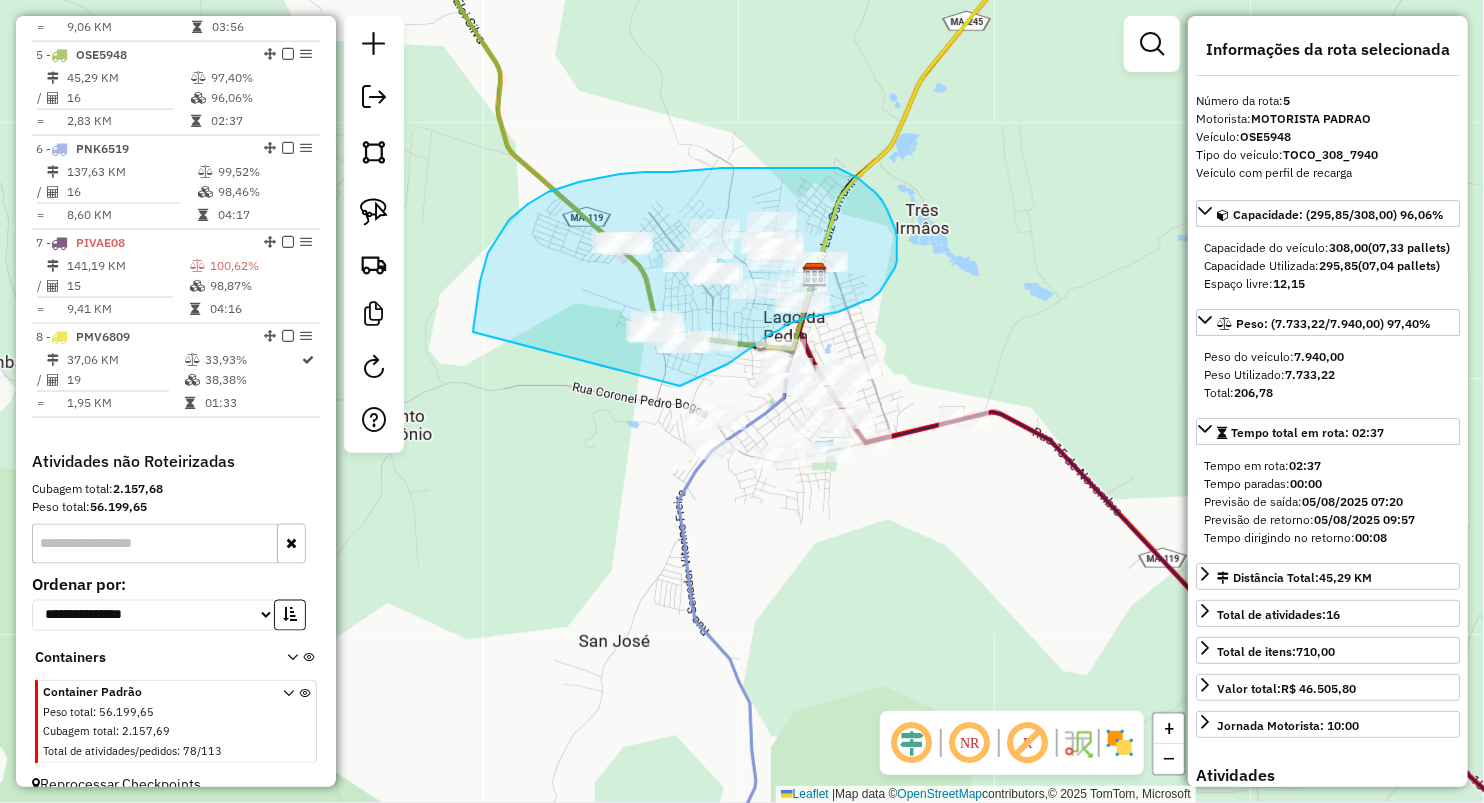 drag, startPoint x: 474, startPoint y: 330, endPoint x: 647, endPoint y: 396, distance: 185.1621 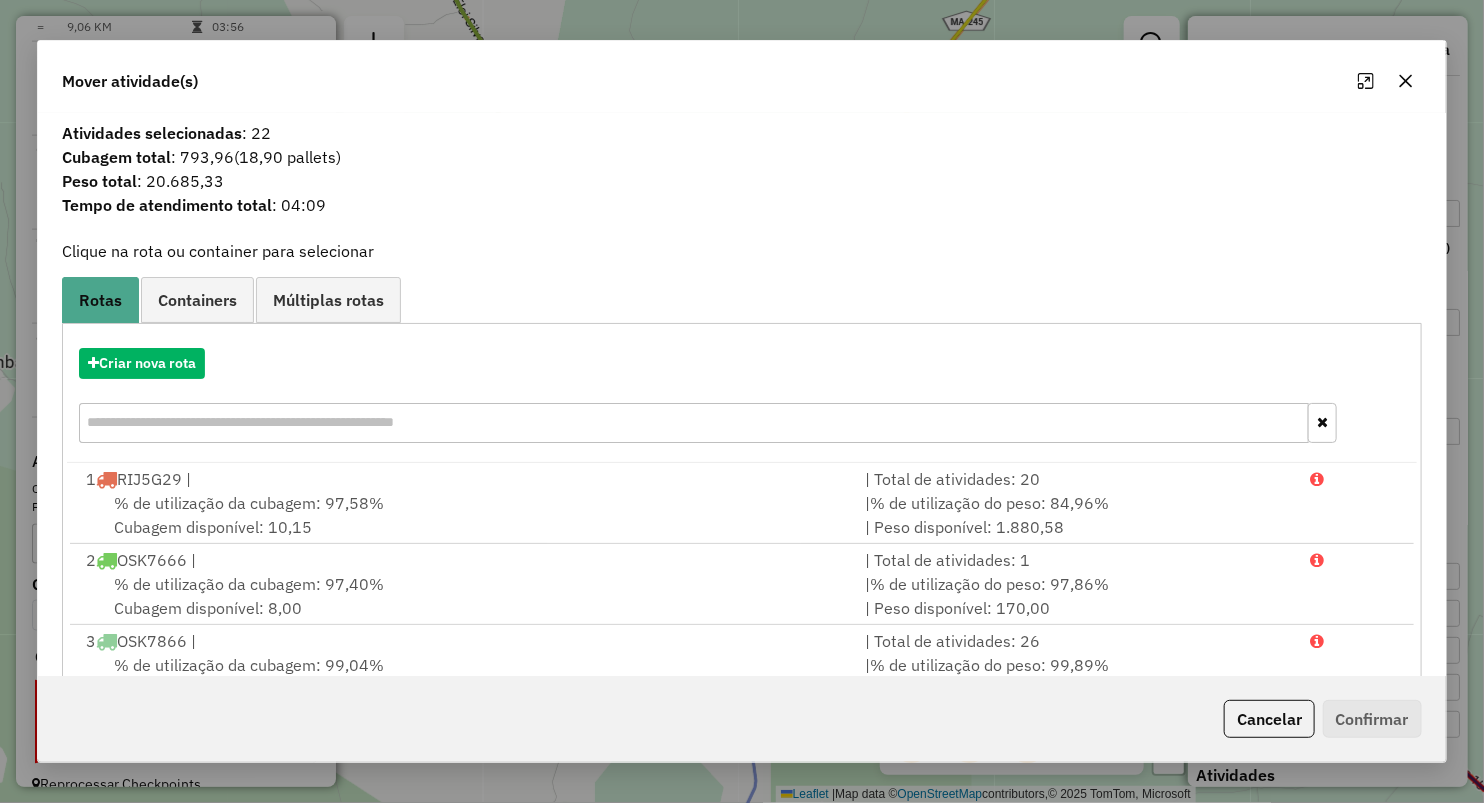 click 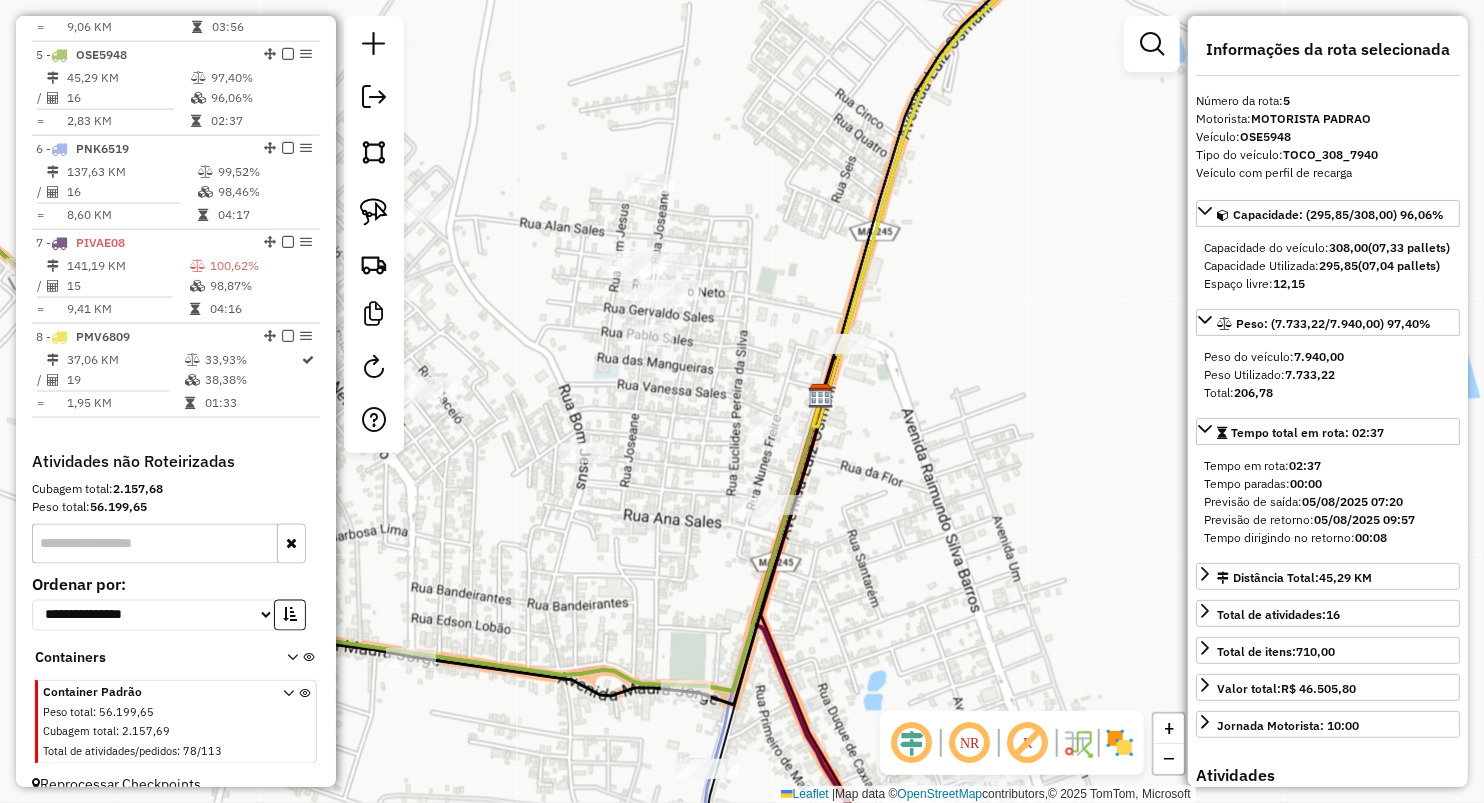 drag, startPoint x: 846, startPoint y: 477, endPoint x: 845, endPoint y: 388, distance: 89.005615 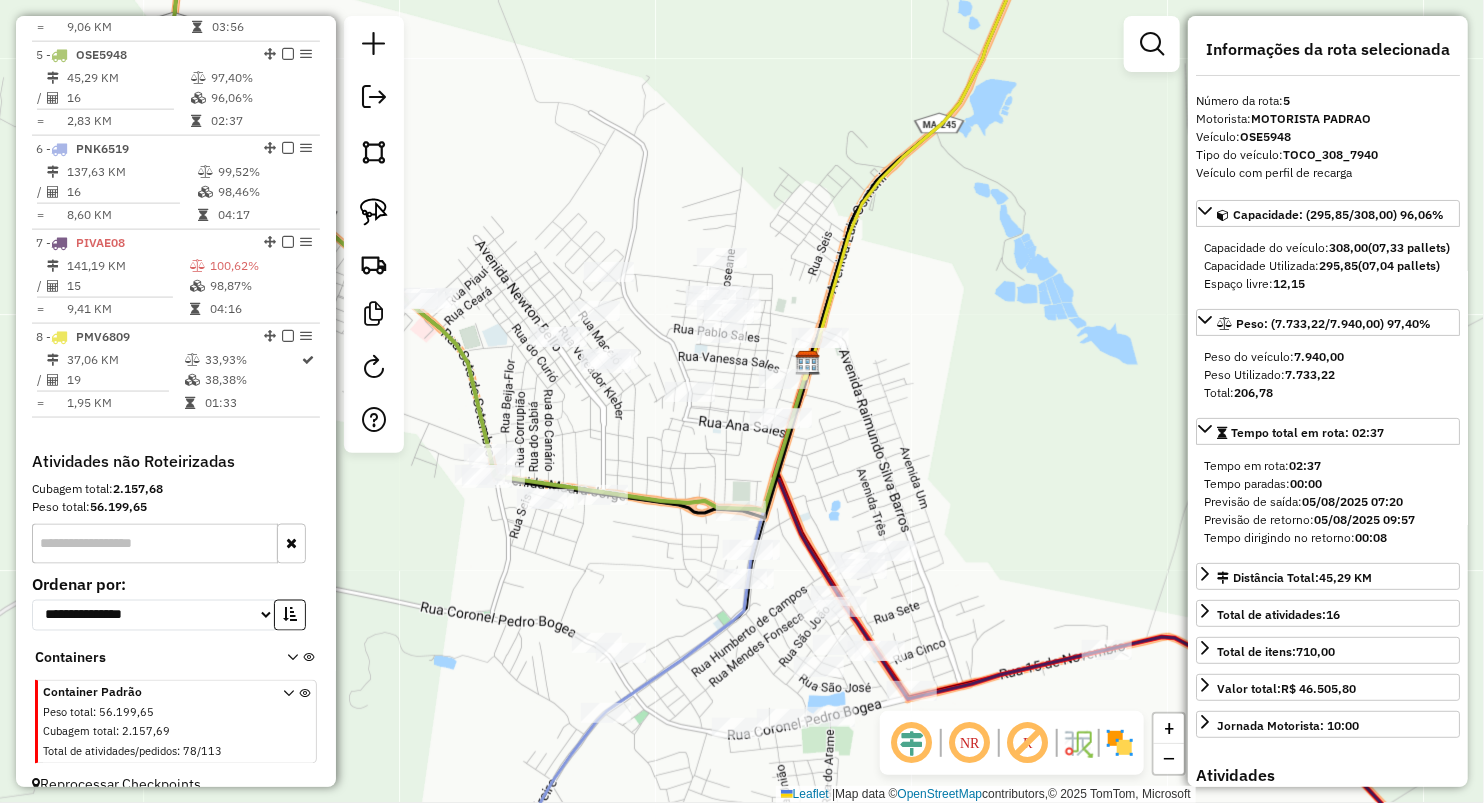 drag, startPoint x: 821, startPoint y: 207, endPoint x: 752, endPoint y: 241, distance: 76.922035 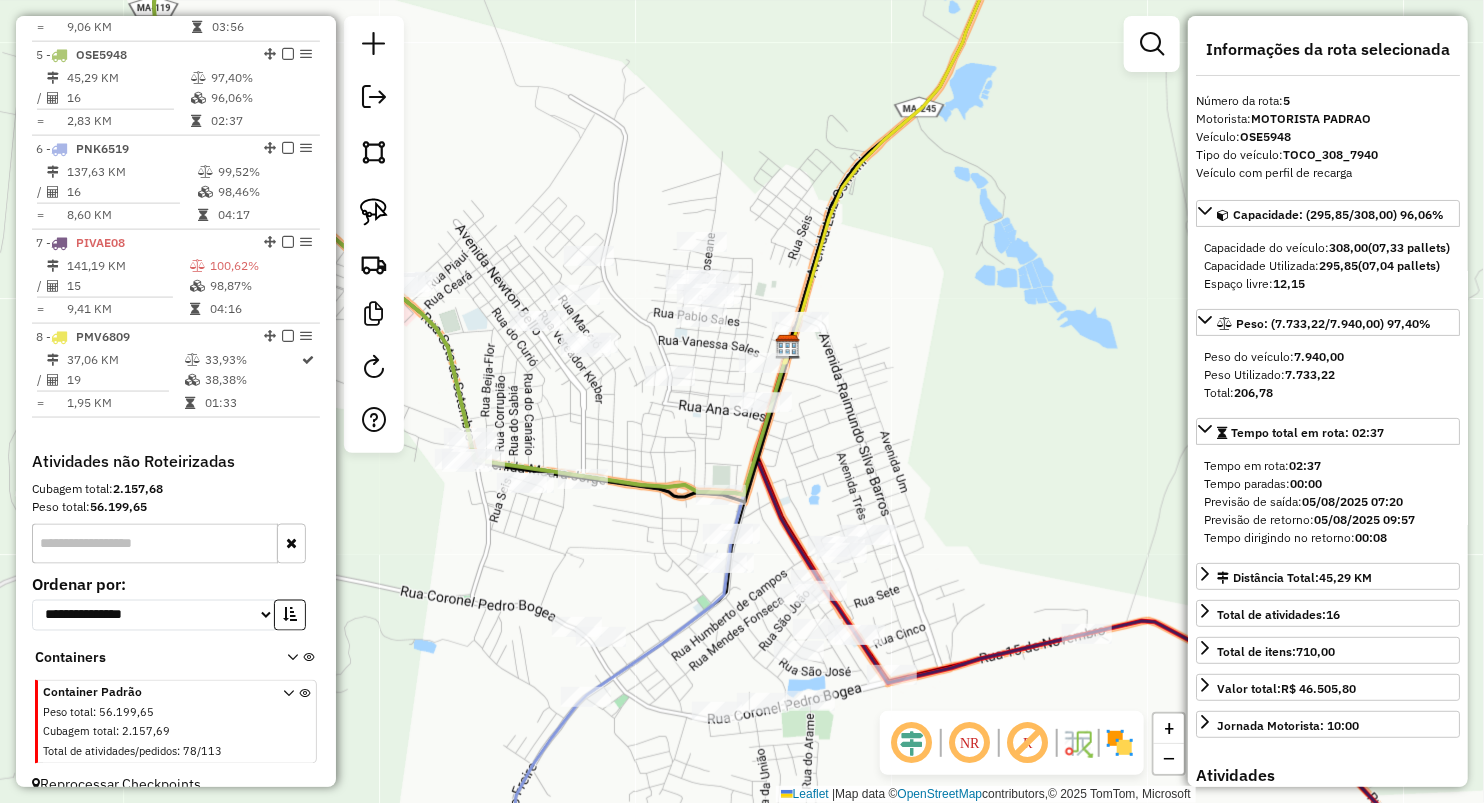 drag, startPoint x: 595, startPoint y: 227, endPoint x: 568, endPoint y: 183, distance: 51.62364 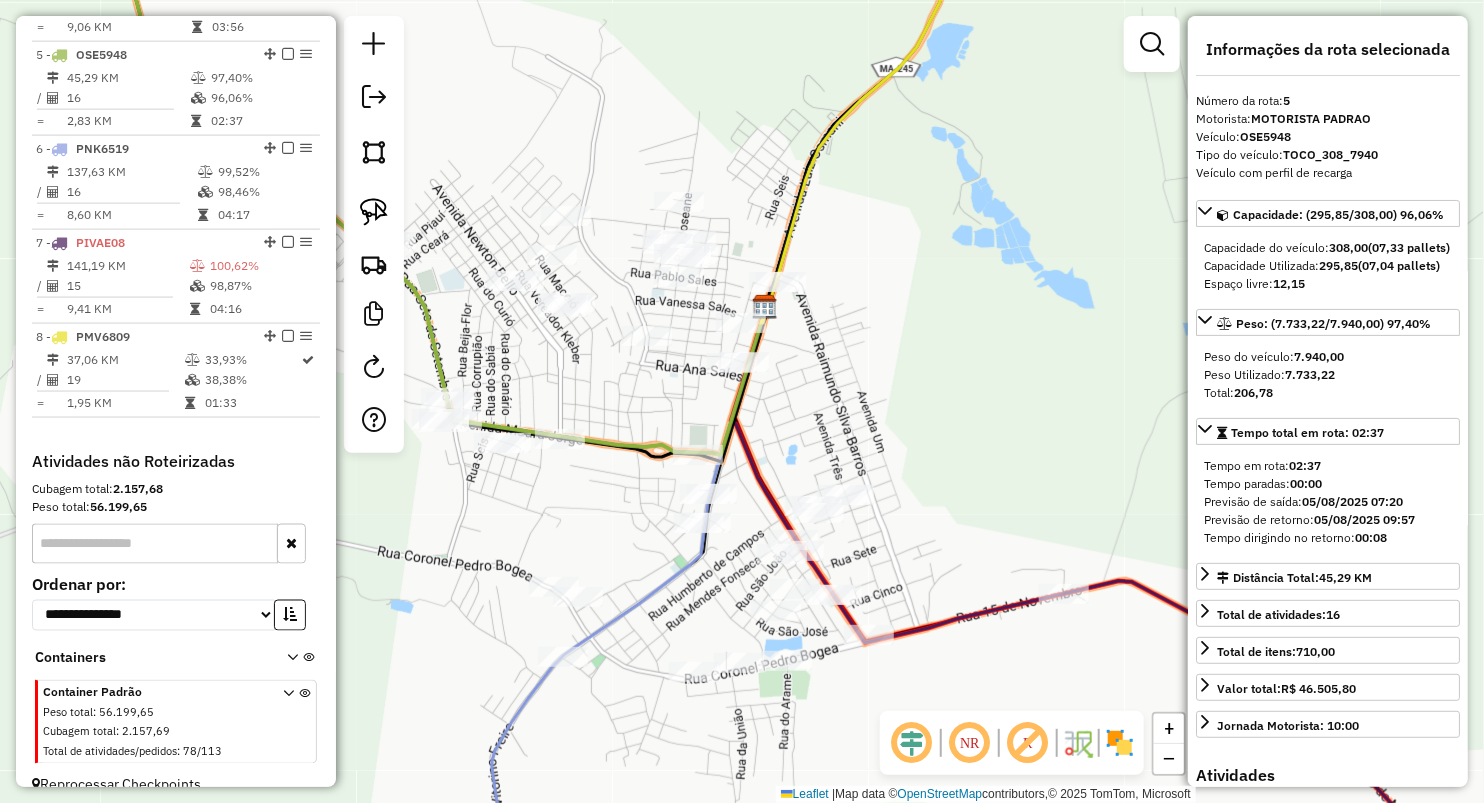 drag, startPoint x: 374, startPoint y: 203, endPoint x: 529, endPoint y: 156, distance: 161.96913 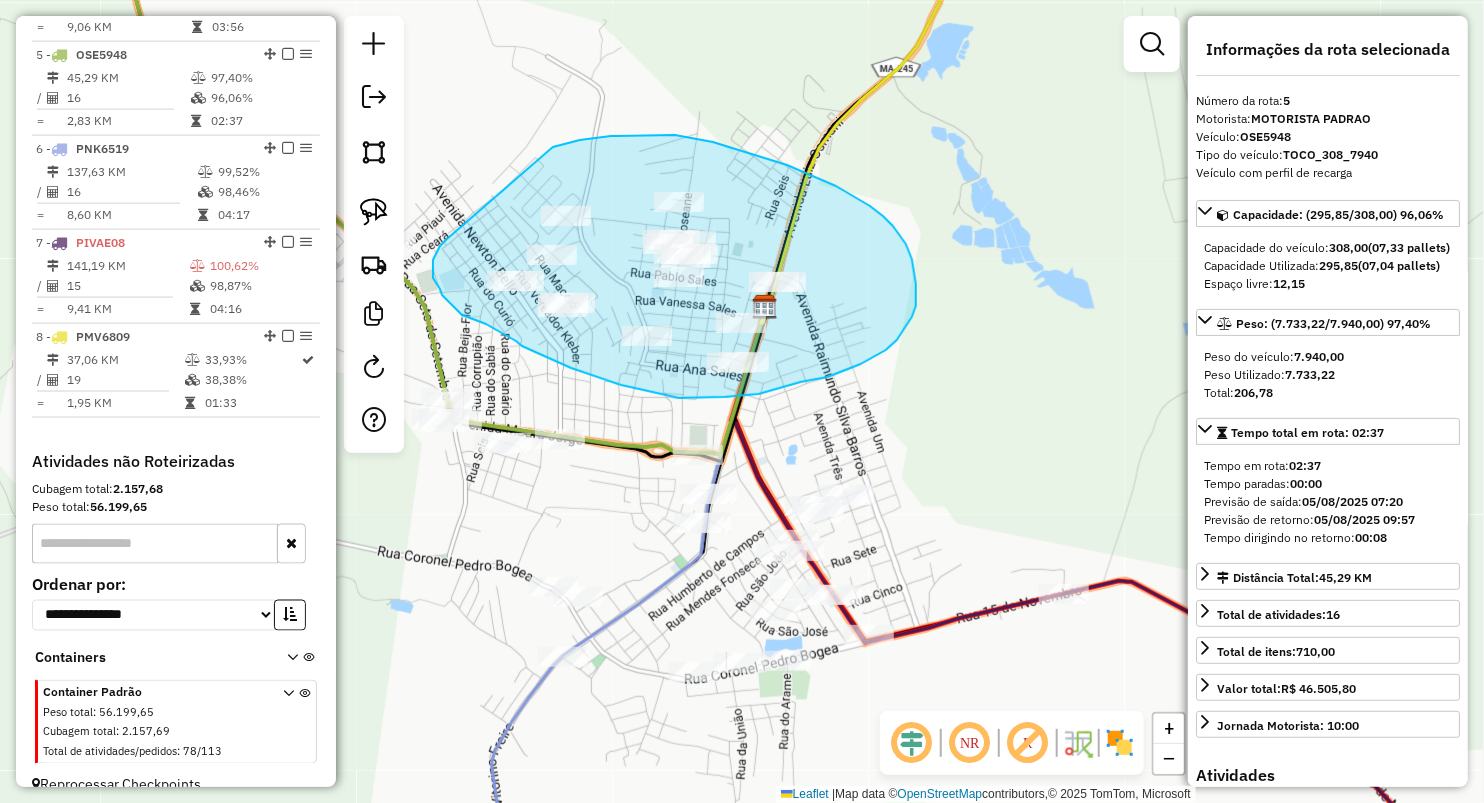 drag, startPoint x: 580, startPoint y: 140, endPoint x: 449, endPoint y: 253, distance: 173.00288 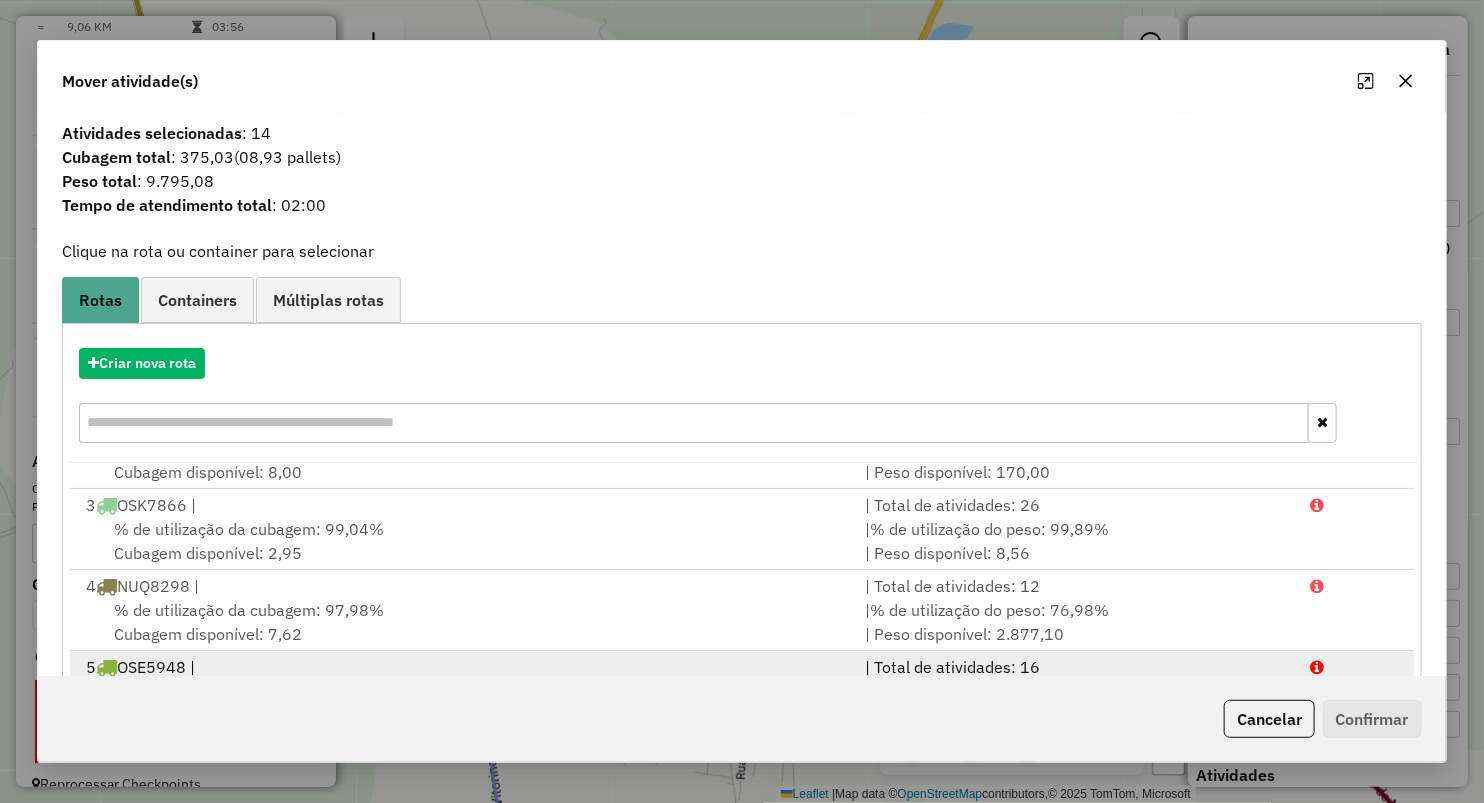 scroll, scrollTop: 247, scrollLeft: 0, axis: vertical 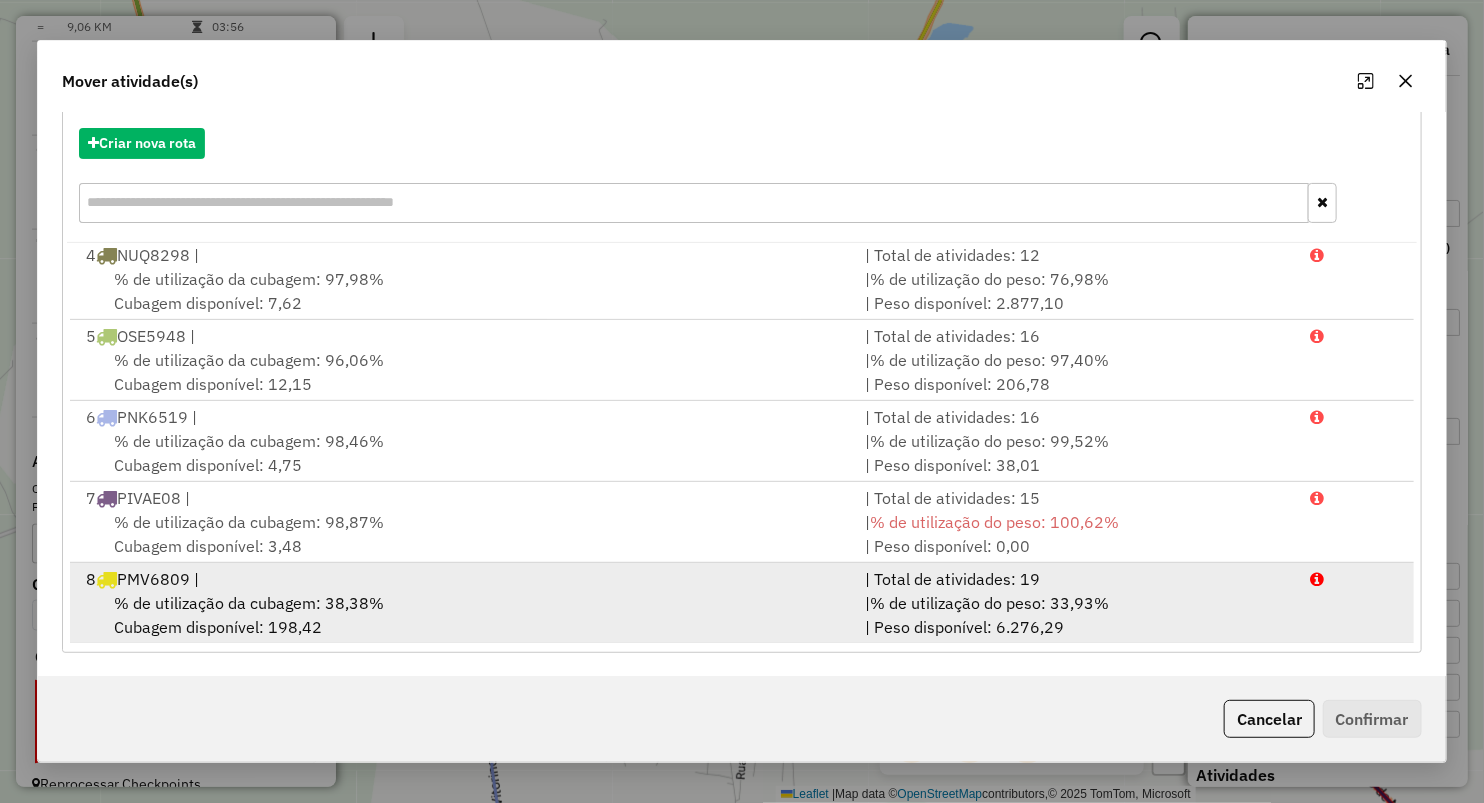 click on "% de utilização da cubagem: 38,38%" at bounding box center [249, 603] 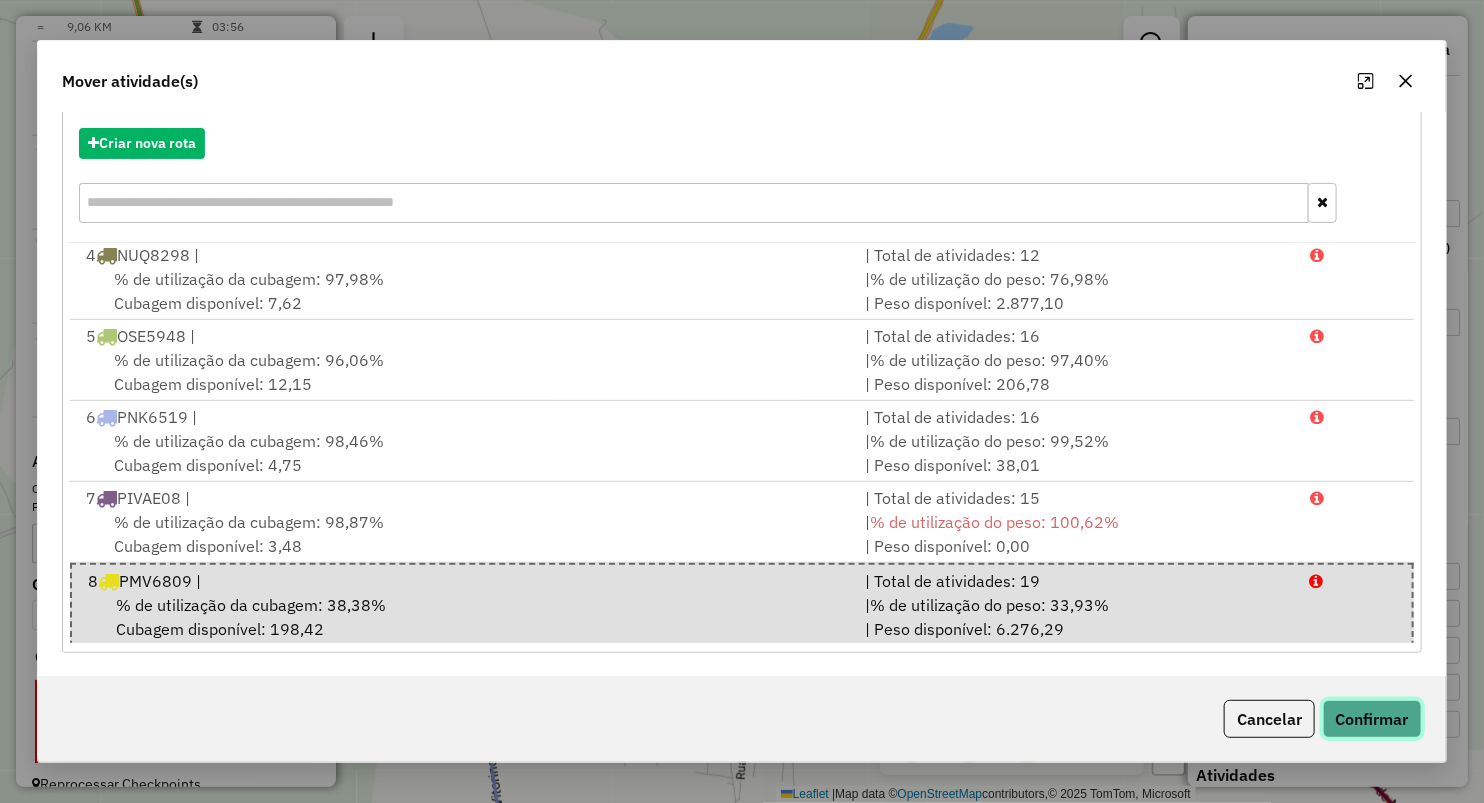 click on "Confirmar" 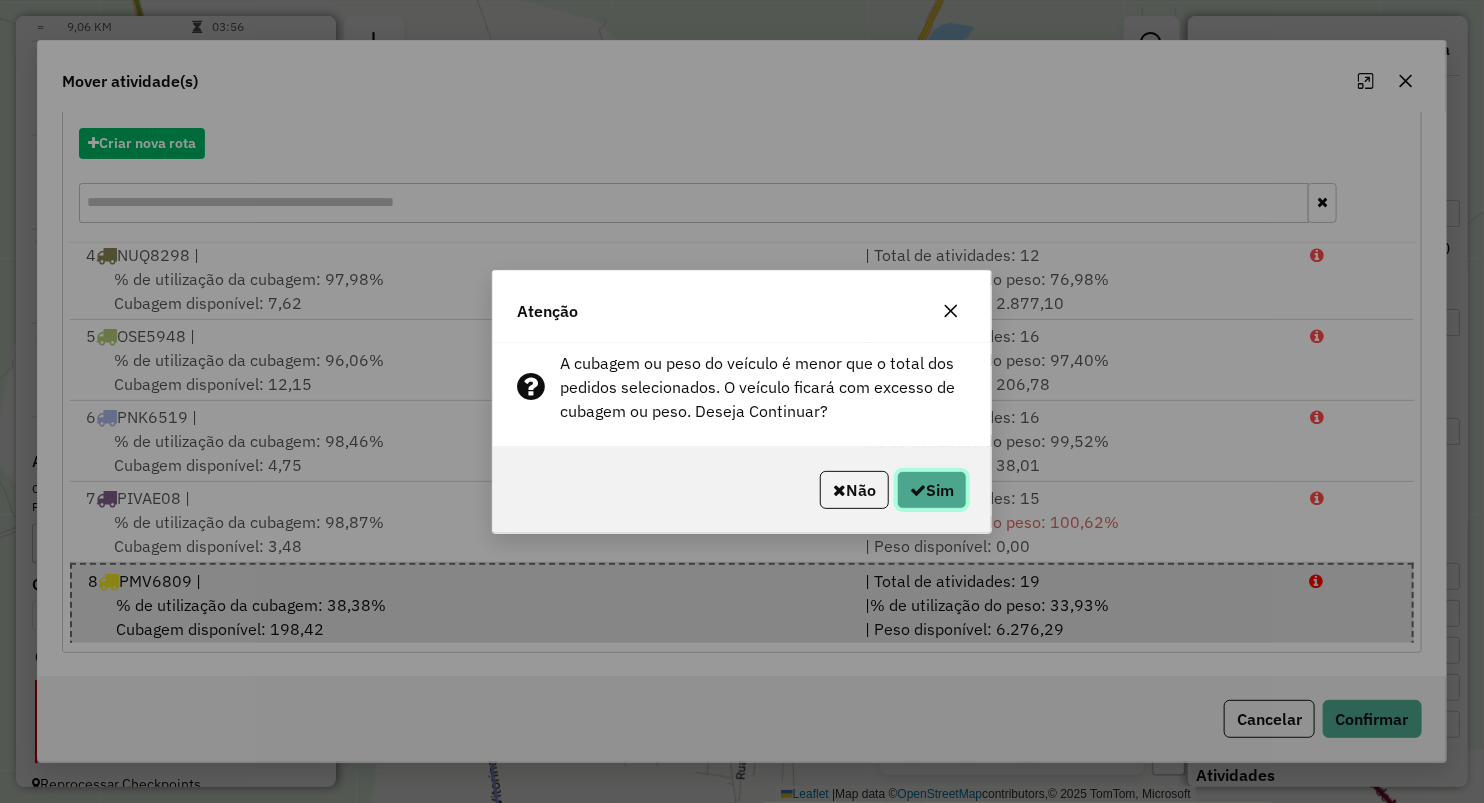 drag, startPoint x: 960, startPoint y: 493, endPoint x: 903, endPoint y: 628, distance: 146.5401 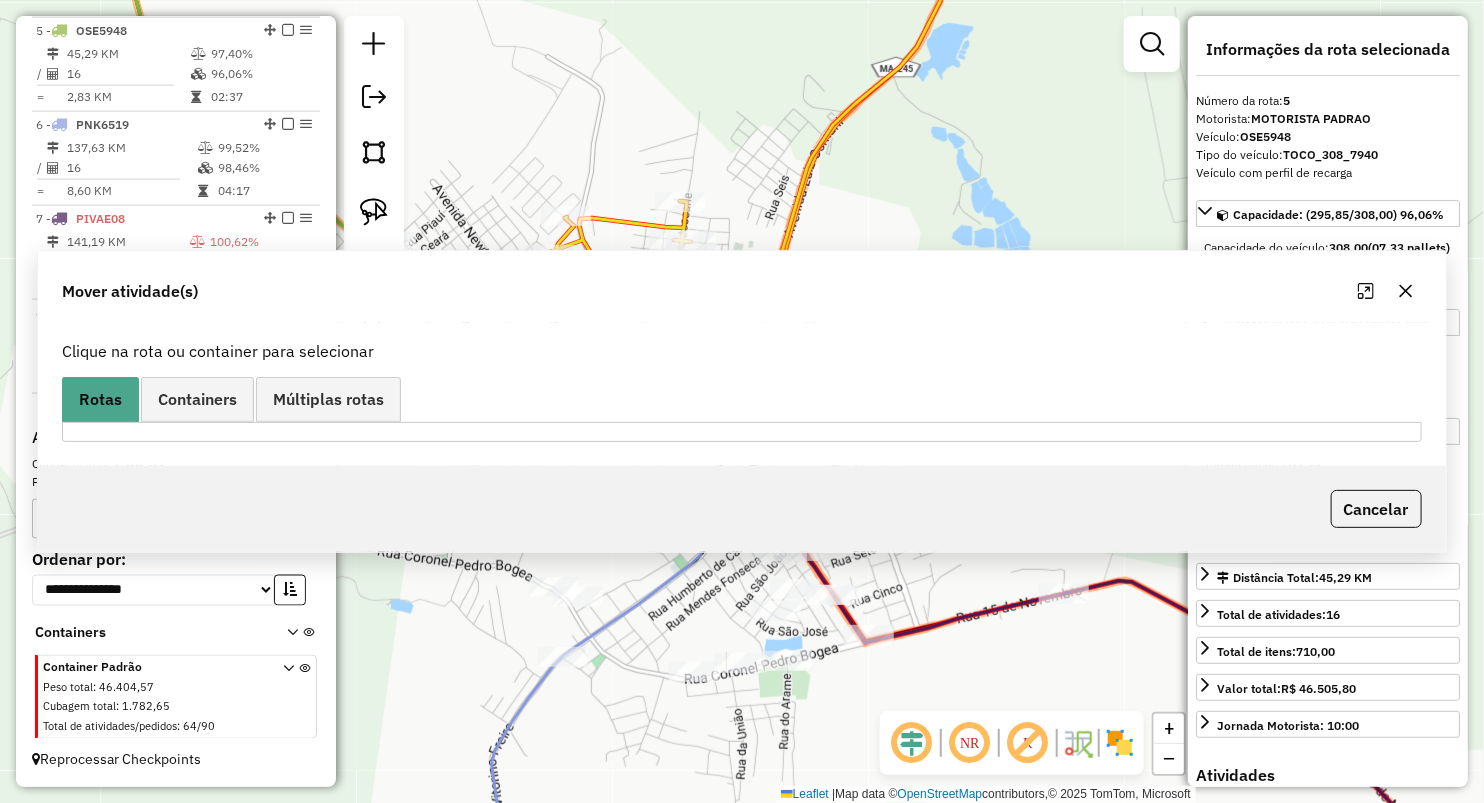 scroll, scrollTop: 1122, scrollLeft: 0, axis: vertical 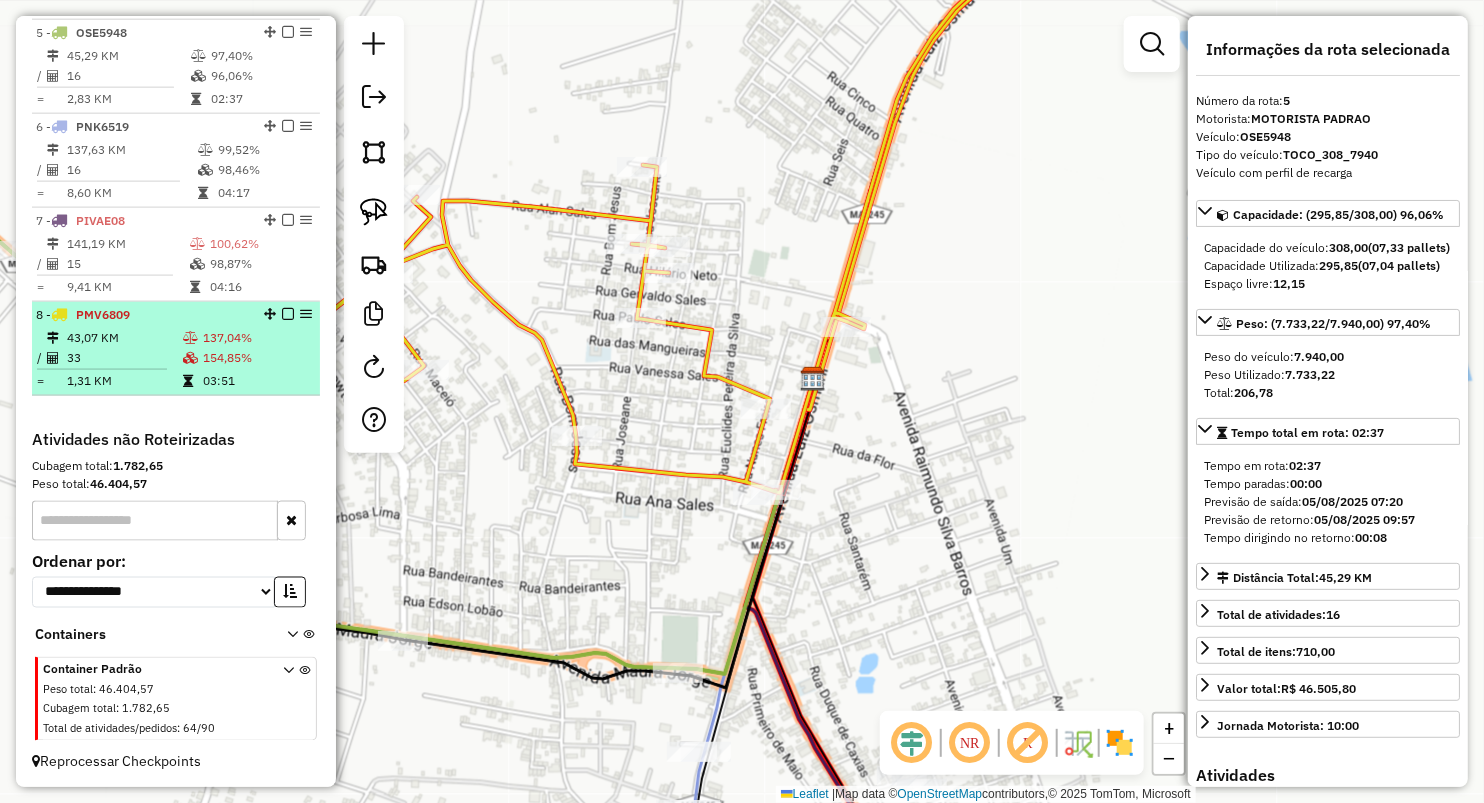 click on "03:51" at bounding box center [257, 381] 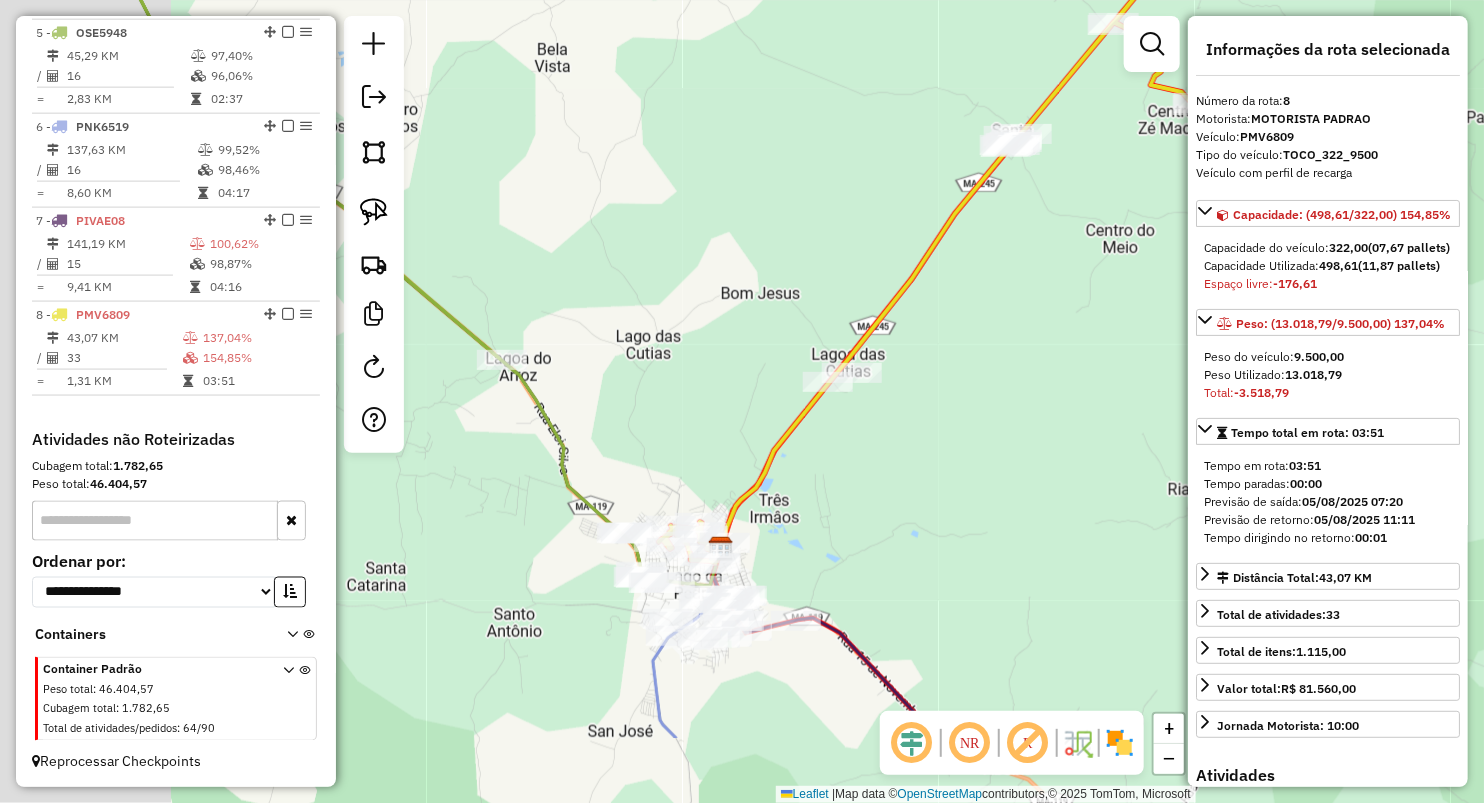 drag, startPoint x: 565, startPoint y: 417, endPoint x: 774, endPoint y: 169, distance: 324.32236 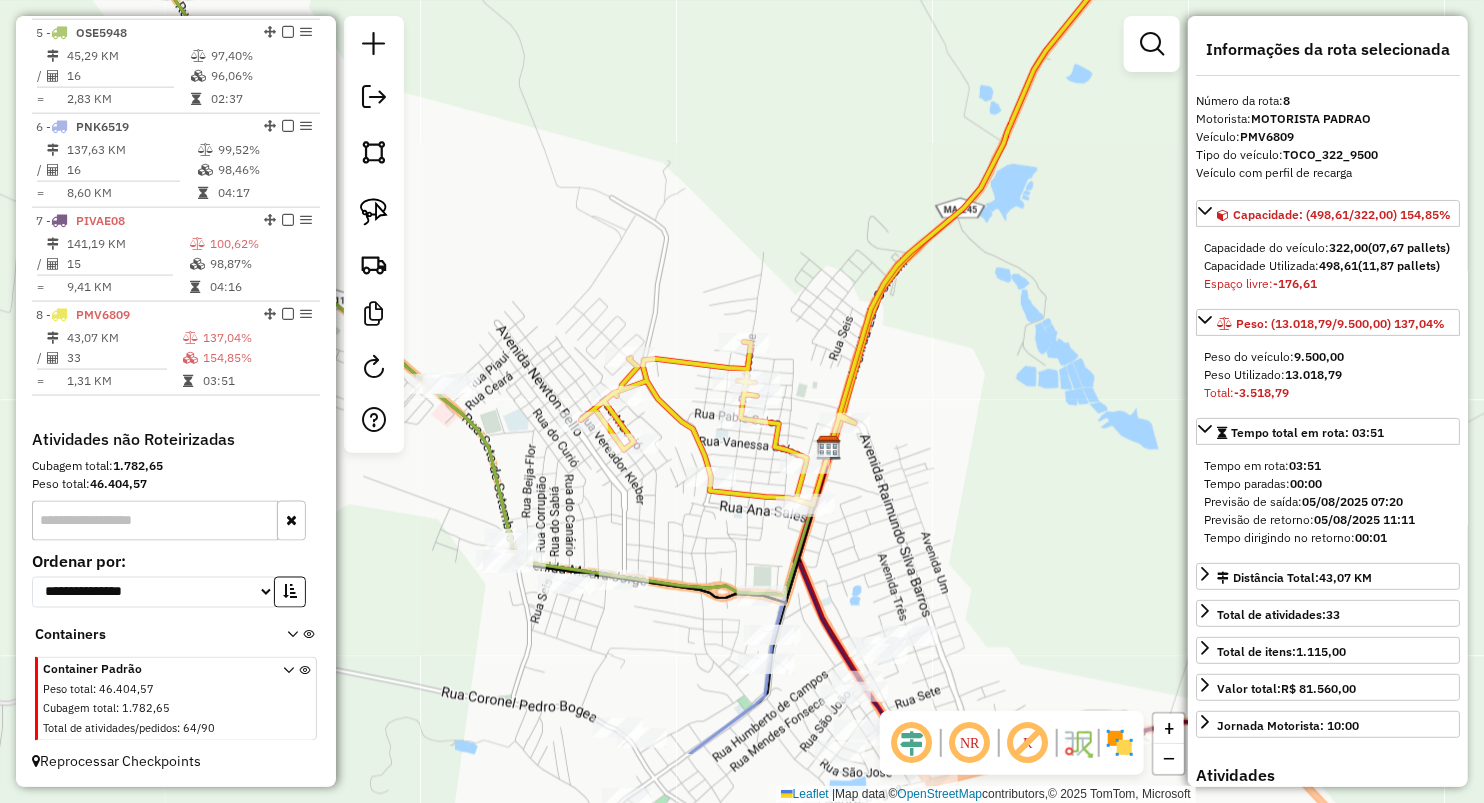 drag, startPoint x: 716, startPoint y: 436, endPoint x: 706, endPoint y: 290, distance: 146.34207 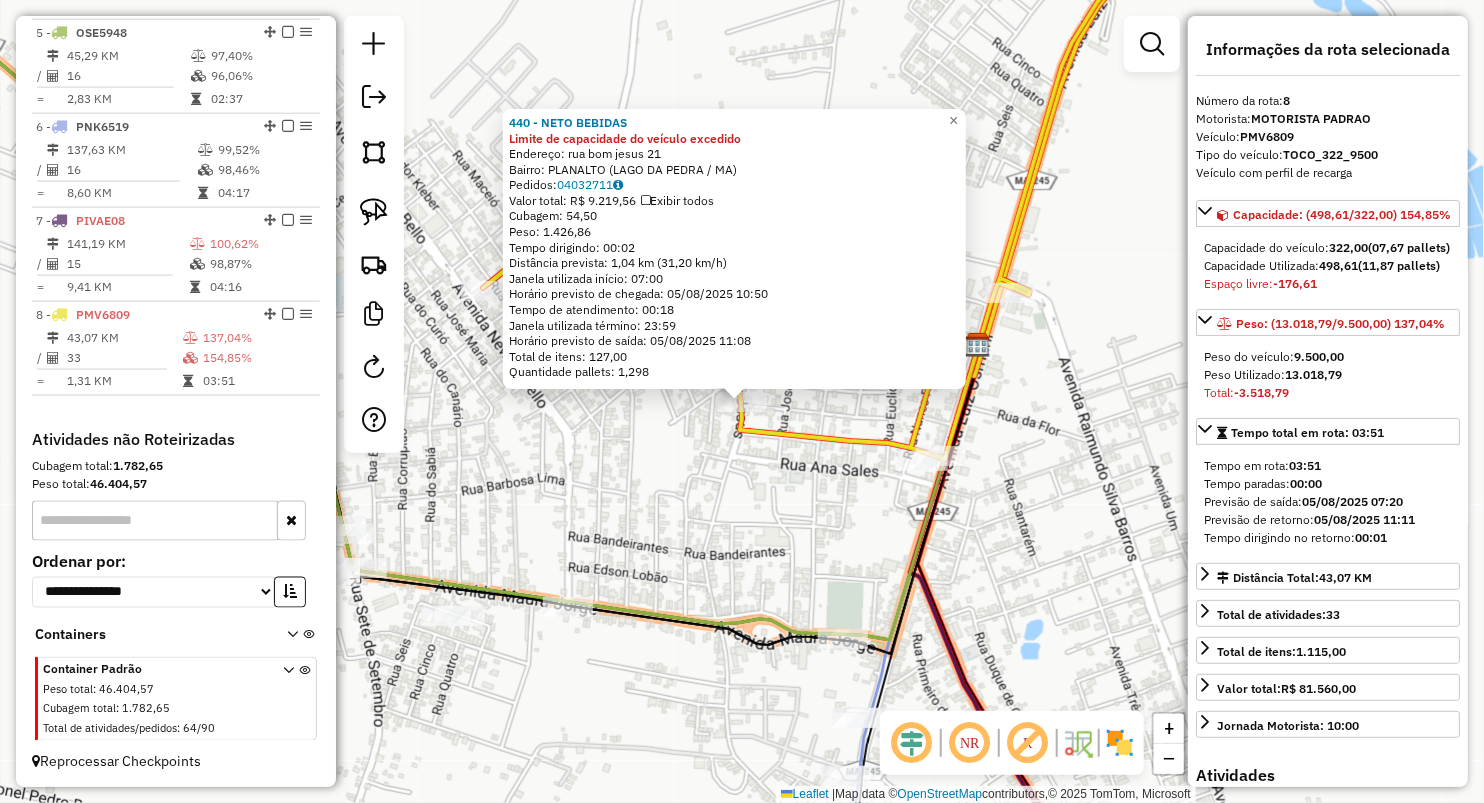 click on "440 - NETO BEBIDAS Limite de capacidade do veículo excedido  Endereço:  rua bomjesus [NUMBER]   Bairro: PLANALTO ([CITY] / MA)   Pedidos:  04032711   Valor total: R$ 9.219,56   Exibir todos   Cubagem: 54,50  Peso: 1.426,86  Tempo dirigindo: 00:02   Distância prevista: 1,04 km (31,20 km/h)   Janela utilizada início: 07:00   Horário previsto de chegada: 05/08/2025 10:50   Tempo de atendimento: 00:18   Janela utilizada término: 23:59   Horário previsto de saída: 05/08/2025 11:08   Total de itens: 127,00   Quantidade pallets: 1,298  × Janela de atendimento Grade de atendimento Capacidade Transportadoras Veículos Cliente Pedidos  Rotas Selecione os dias de semana para filtrar as janelas de atendimento  Seg   Ter   Qua   Qui   Sex   Sáb   Dom  Informe o período da janela de atendimento: De: Até:  Filtrar exatamente a janela do cliente  Considerar janela de atendimento padrão  Selecione os dias de semana para filtrar as grades de atendimento  Seg   Ter   Qua   Qui   Sex   Sáb   Dom   Peso mínimo:" 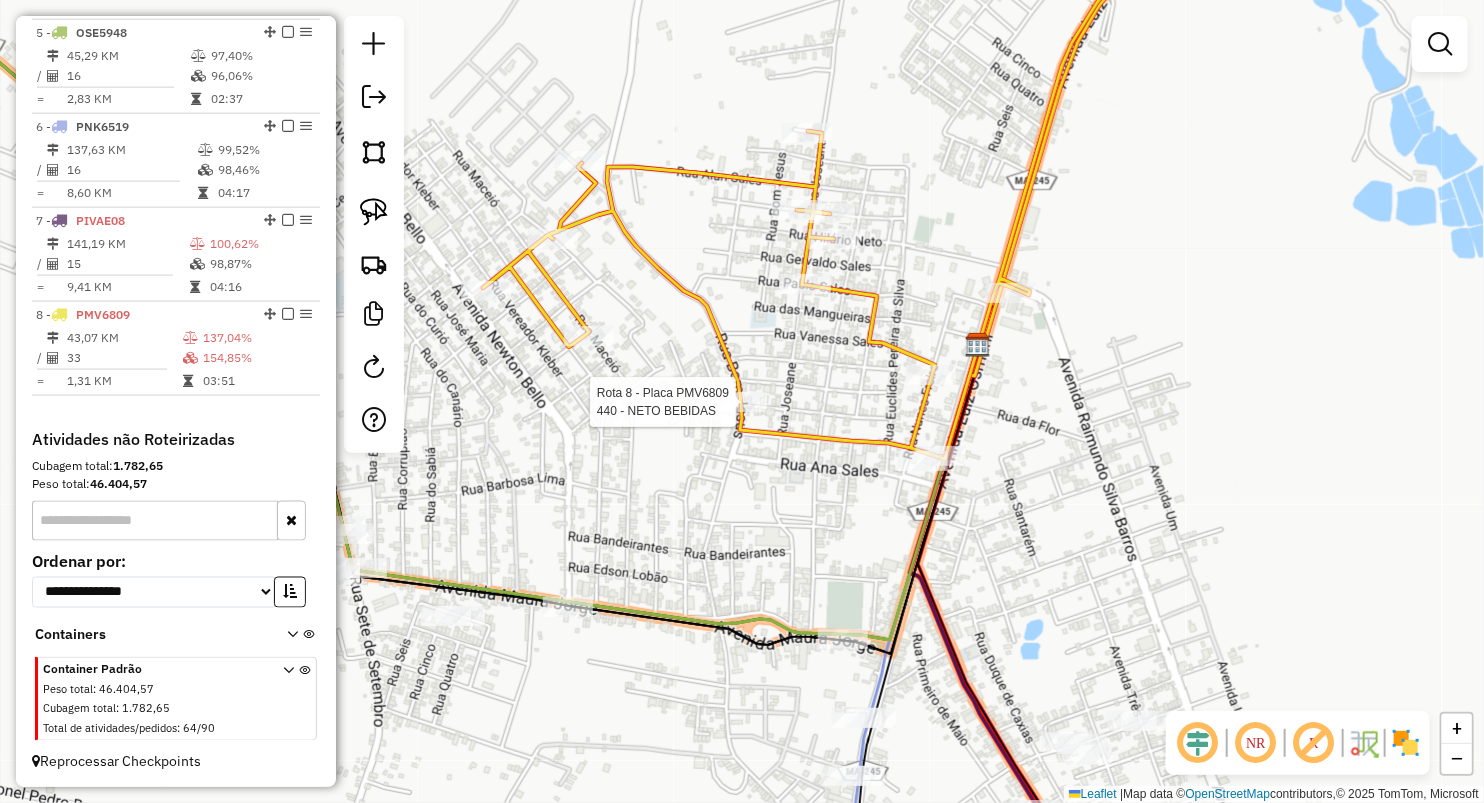 select on "**********" 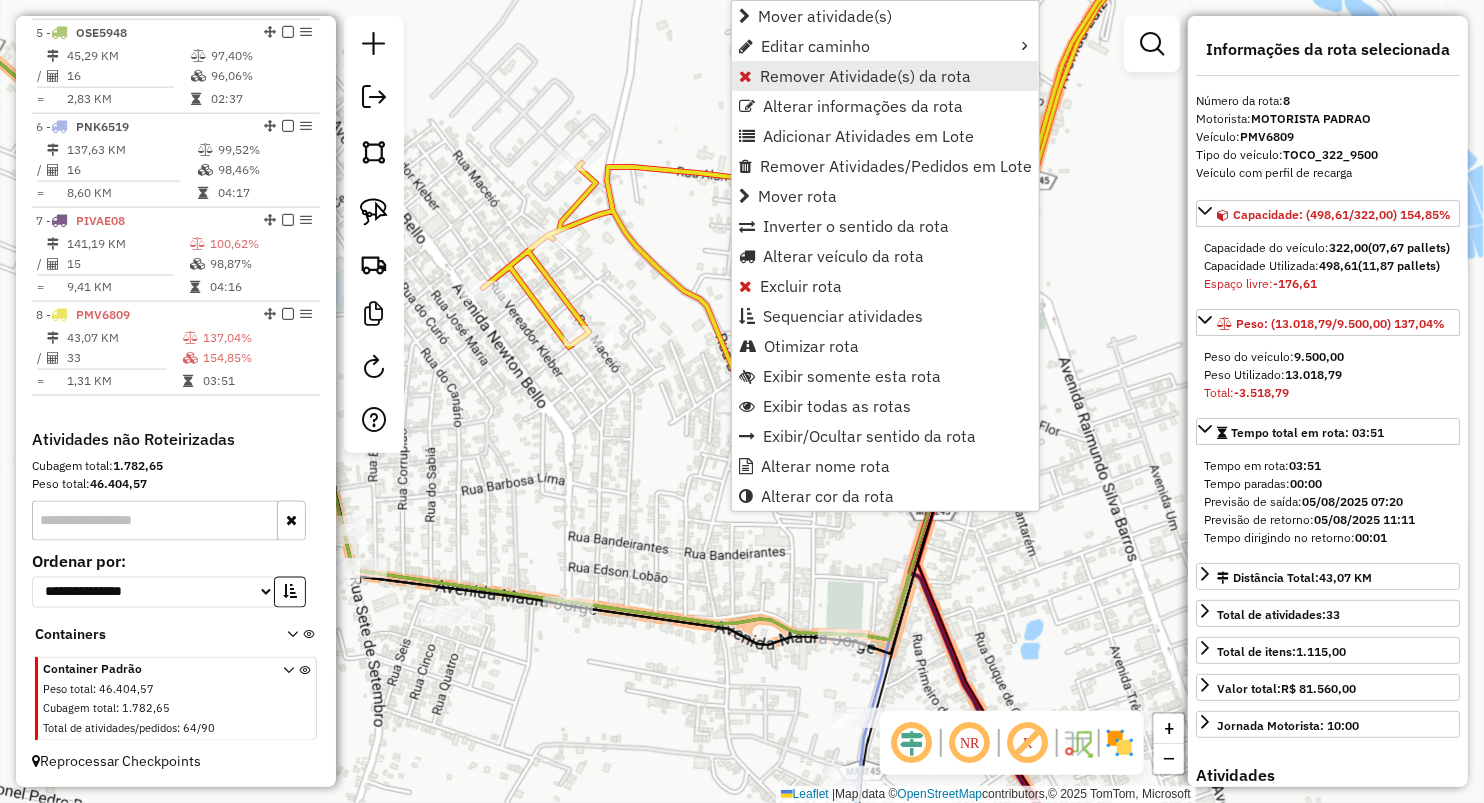 click on "Remover Atividade(s) da rota" at bounding box center [865, 76] 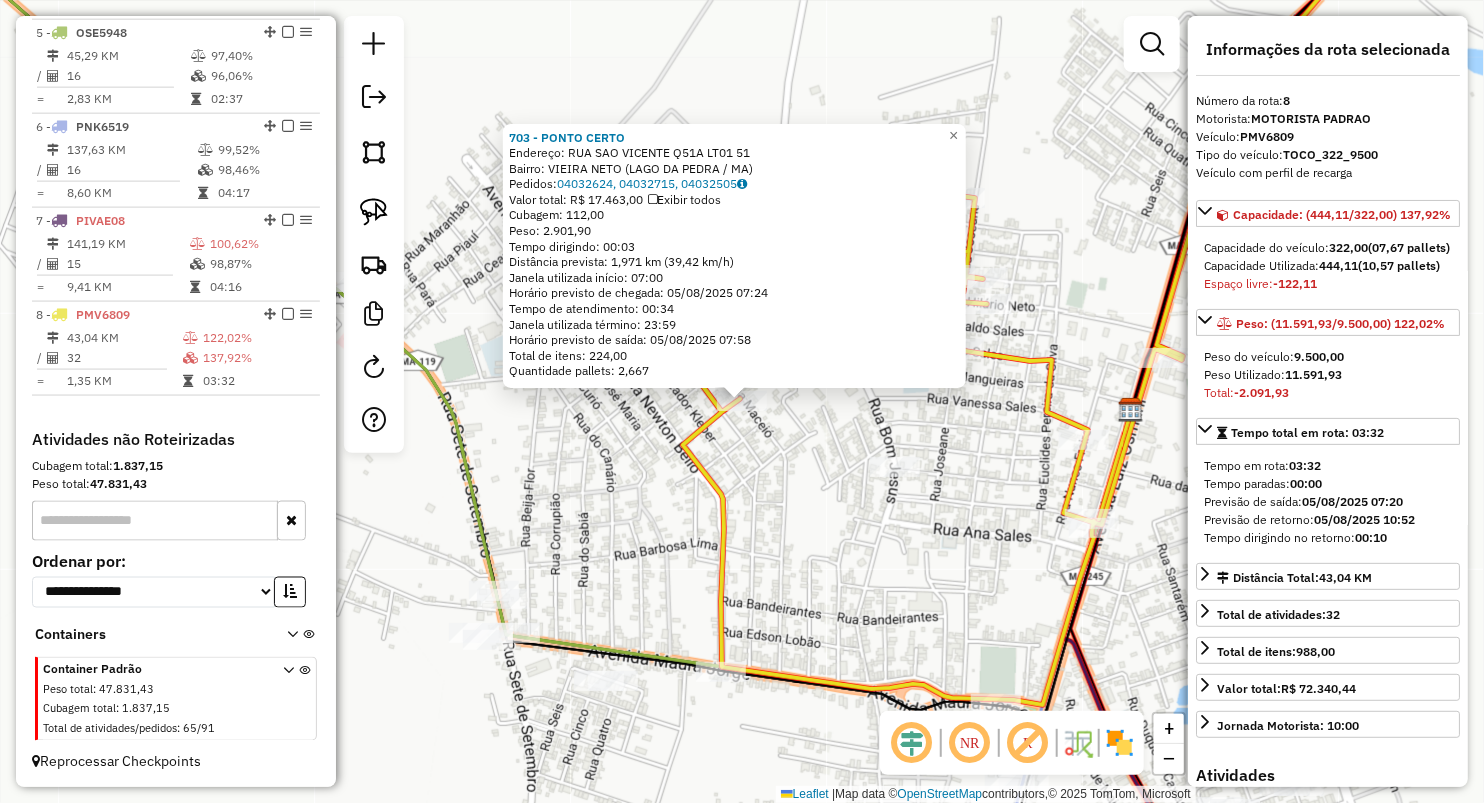 click on "[NUMBER] - PONTO CERTO  Endereço:  RUA SAO VICENTE Q51A LT01 51   Bairro: VIEIRA NETO ([CITY] / [STATE])   Pedidos:  04032624, 04032715, 04032505   Valor total: R$ 17.463,00   Exibir todos   Cubagem: 112,00  Peso: 2.901,90  Tempo dirigindo: 00:03   Distância prevista: 1,971 km (39,42 km/h)   Janela utilizada início: 07:00   Horário previsto de chegada: 05/08/2025 07:24   Tempo de atendimento: 00:34   Janela utilizada término: 23:59   Horário previsto de saída: 05/08/2025 07:58   Total de itens: 224,00   Quantidade pallets: 2,667  × Janela de atendimento Grade de atendimento Capacidade Transportadoras Veículos Cliente Pedidos  Rotas Selecione os dias de semana para filtrar as janelas de atendimento  Seg   Ter   Qua   Qui   Sex   Sáb   Dom  Informe o período da janela de atendimento: De: Até:  Filtrar exatamente a janela do cliente  Considerar janela de atendimento padrão  Selecione os dias de semana para filtrar as grades de atendimento  Seg   Ter   Qua   Qui   Sex   Sáb   Dom   Peso mínimo:   De:" 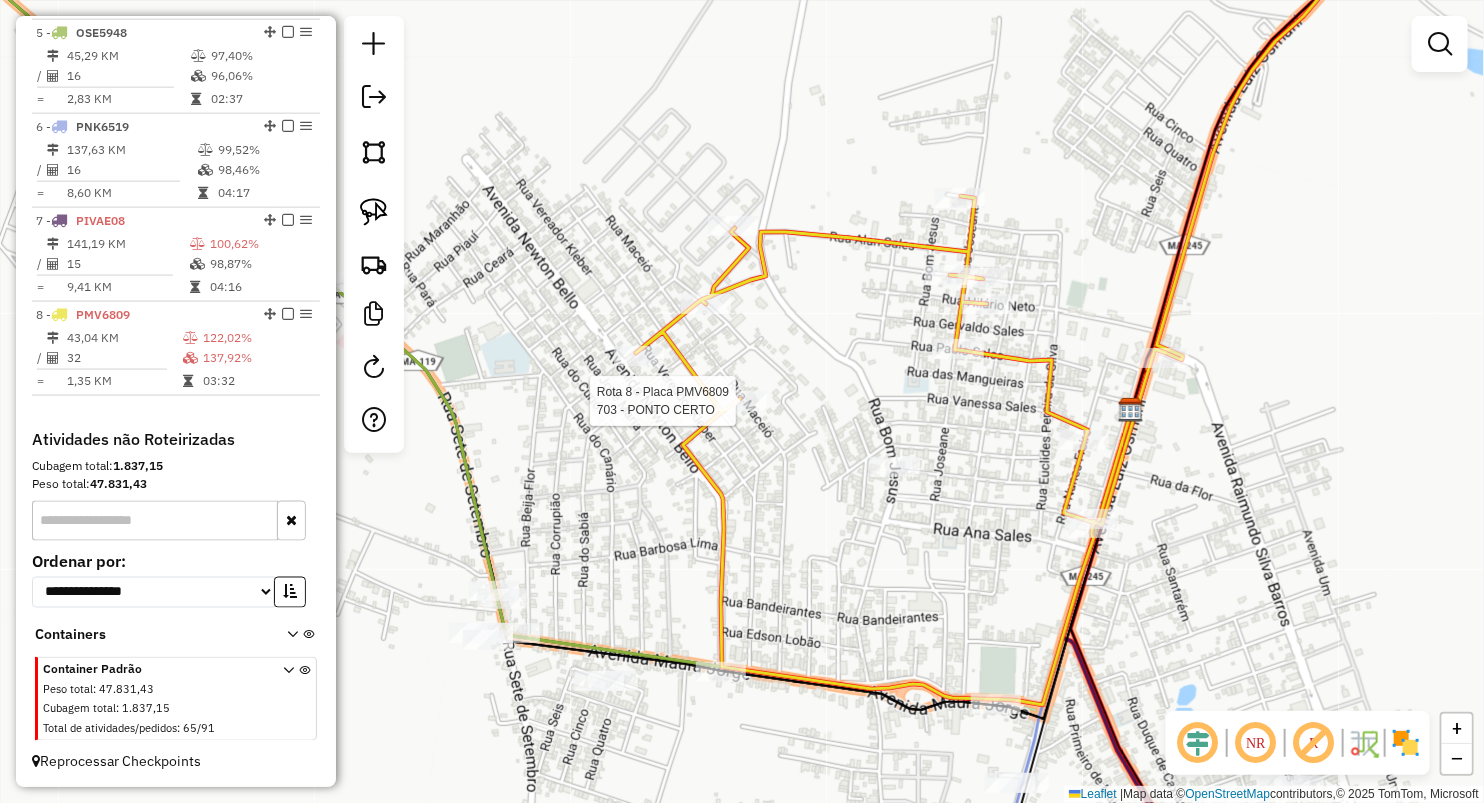 select on "**********" 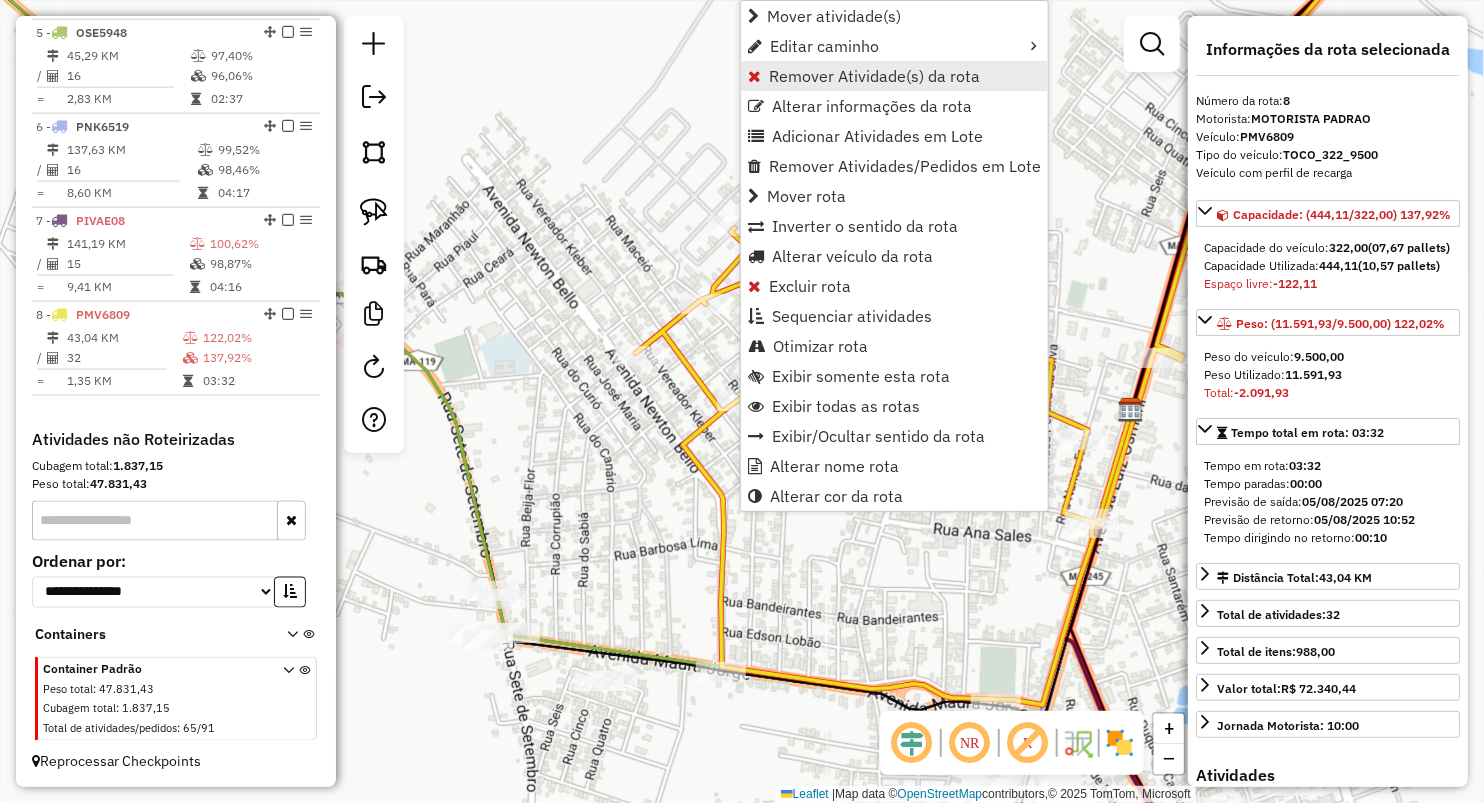 click on "Remover Atividade(s) da rota" at bounding box center [874, 76] 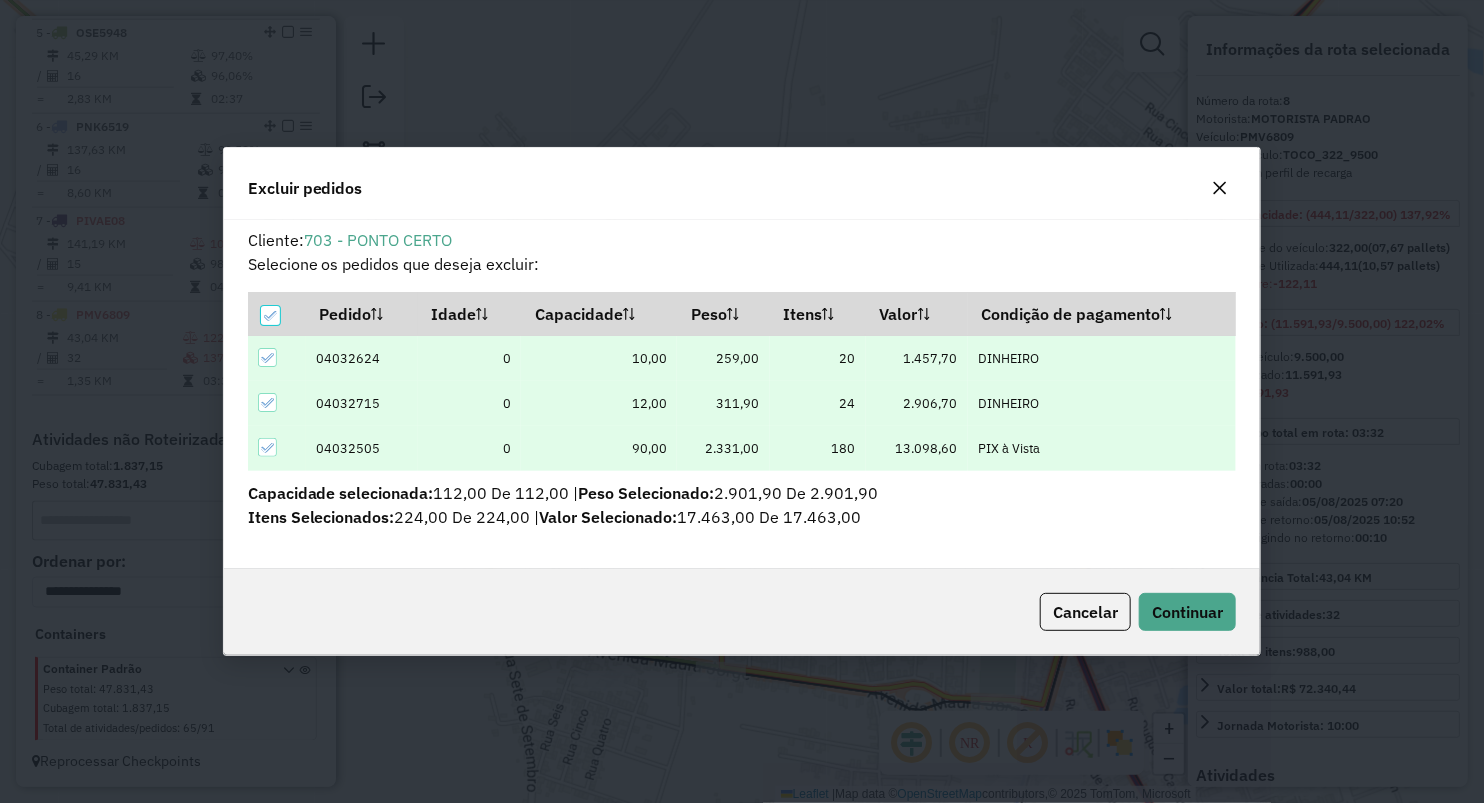 scroll, scrollTop: 0, scrollLeft: 0, axis: both 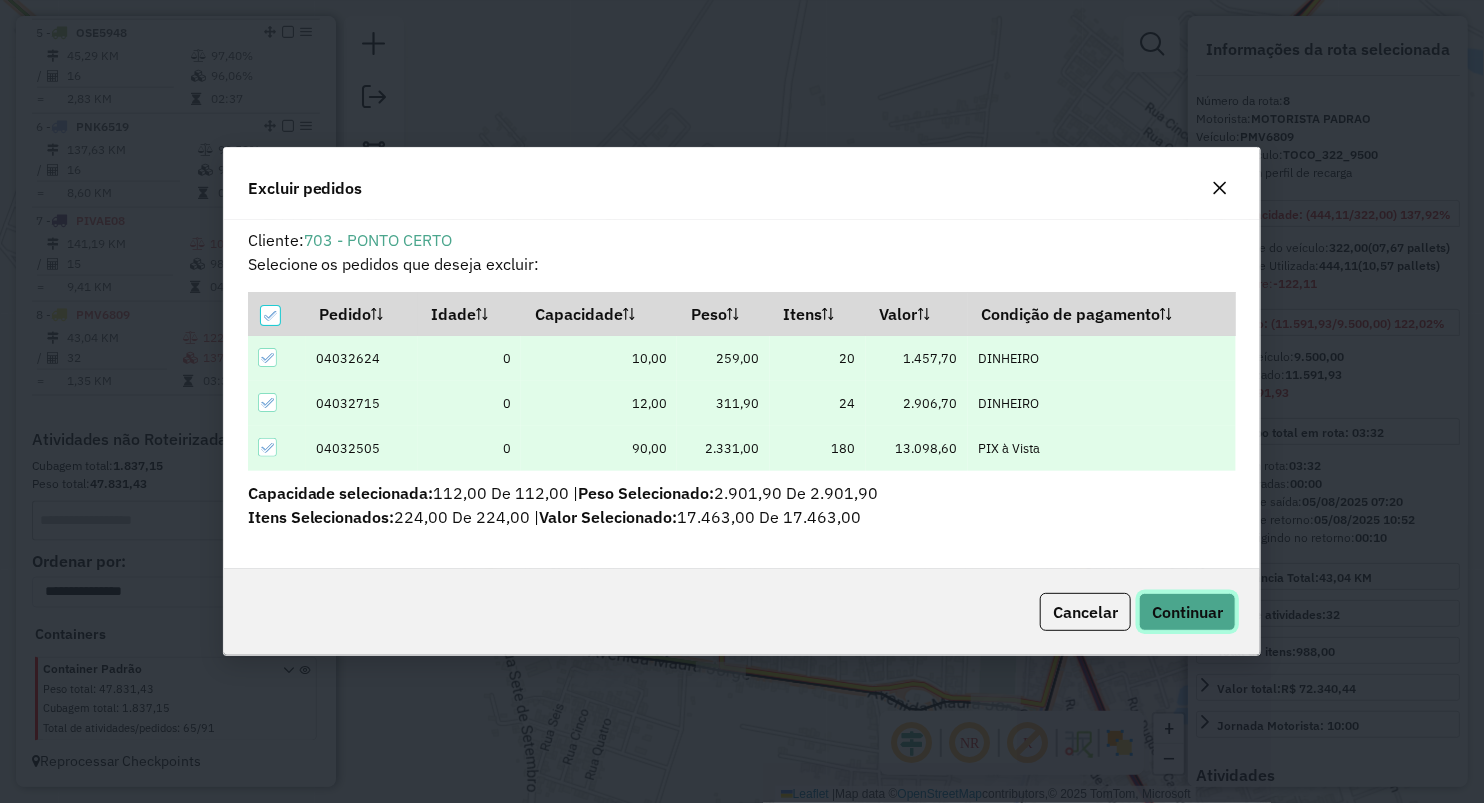 click on "Continuar" 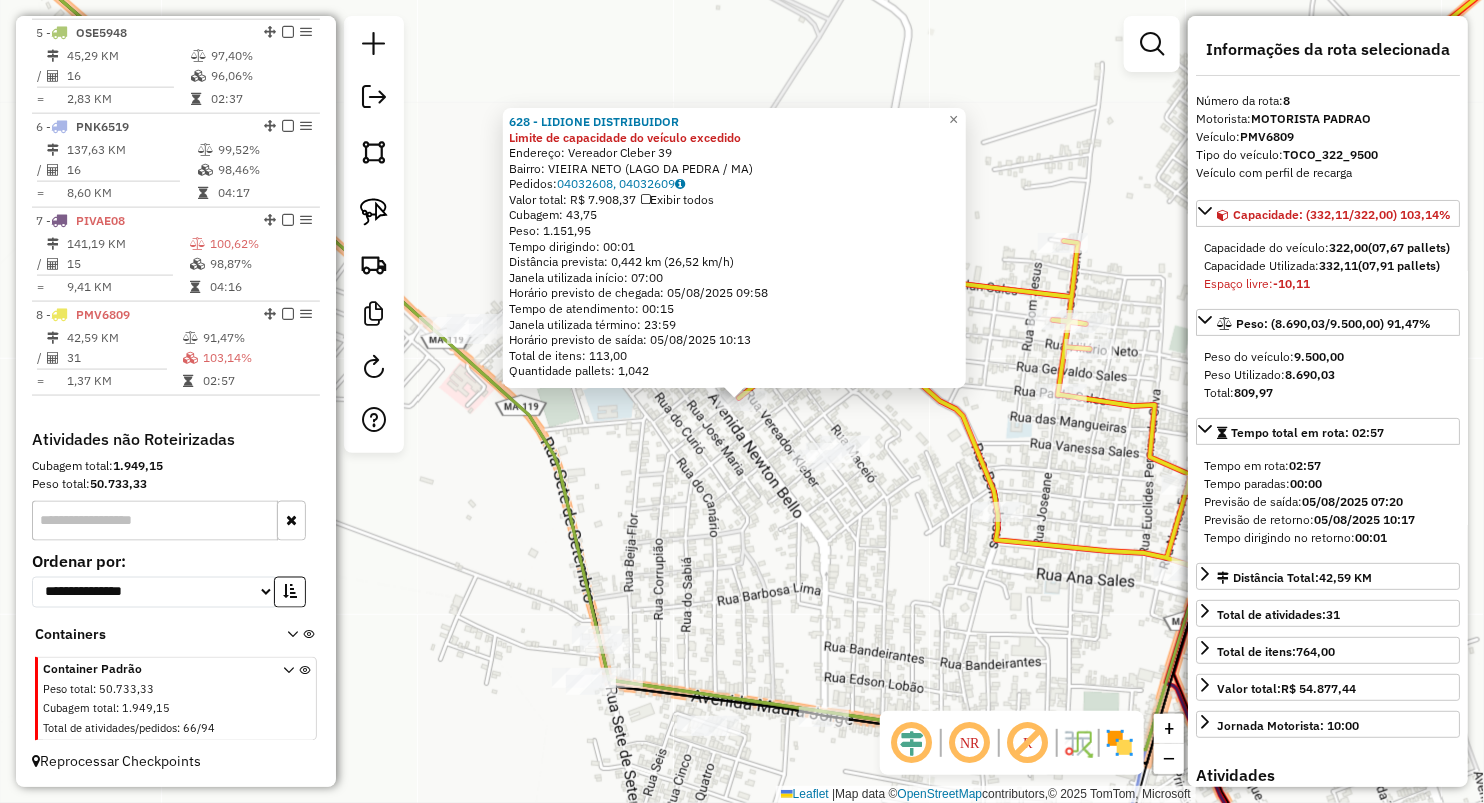 click on "628 - LIDIONE DISTRIBUIDOR Limite de capacidade do veículo excedido  Endereço:  Vereador Cleber 39   Bairro: VIEIRA NETO (LAGO DA PEDRA / MA)   Pedidos:  04032608, 04032609   Valor total: R$ 7.908,37   Exibir todos   Cubagem: 43,75  Peso: 1.151,95  Tempo dirigindo: 00:01   Distância prevista: 0,442 km (26,52 km/h)   Janela utilizada início: 07:00   Horário previsto de chegada: 05/08/2025 09:58   Tempo de atendimento: 00:15   Janela utilizada término: 23:59   Horário previsto de saída: 05/08/2025 10:13   Total de itens: 113,00   Quantidade pallets: 1,042  × Janela de atendimento Grade de atendimento Capacidade Transportadoras Veículos Cliente Pedidos  Rotas Selecione os dias de semana para filtrar as janelas de atendimento  Seg   Ter   Qua   Qui   Sex   Sáb   Dom  Informe o período da janela de atendimento: De: Até:  Filtrar exatamente a janela do cliente  Considerar janela de atendimento padrão  Selecione os dias de semana para filtrar as grades de atendimento  Seg   Ter   Qua   Qui   Sex   Dom" 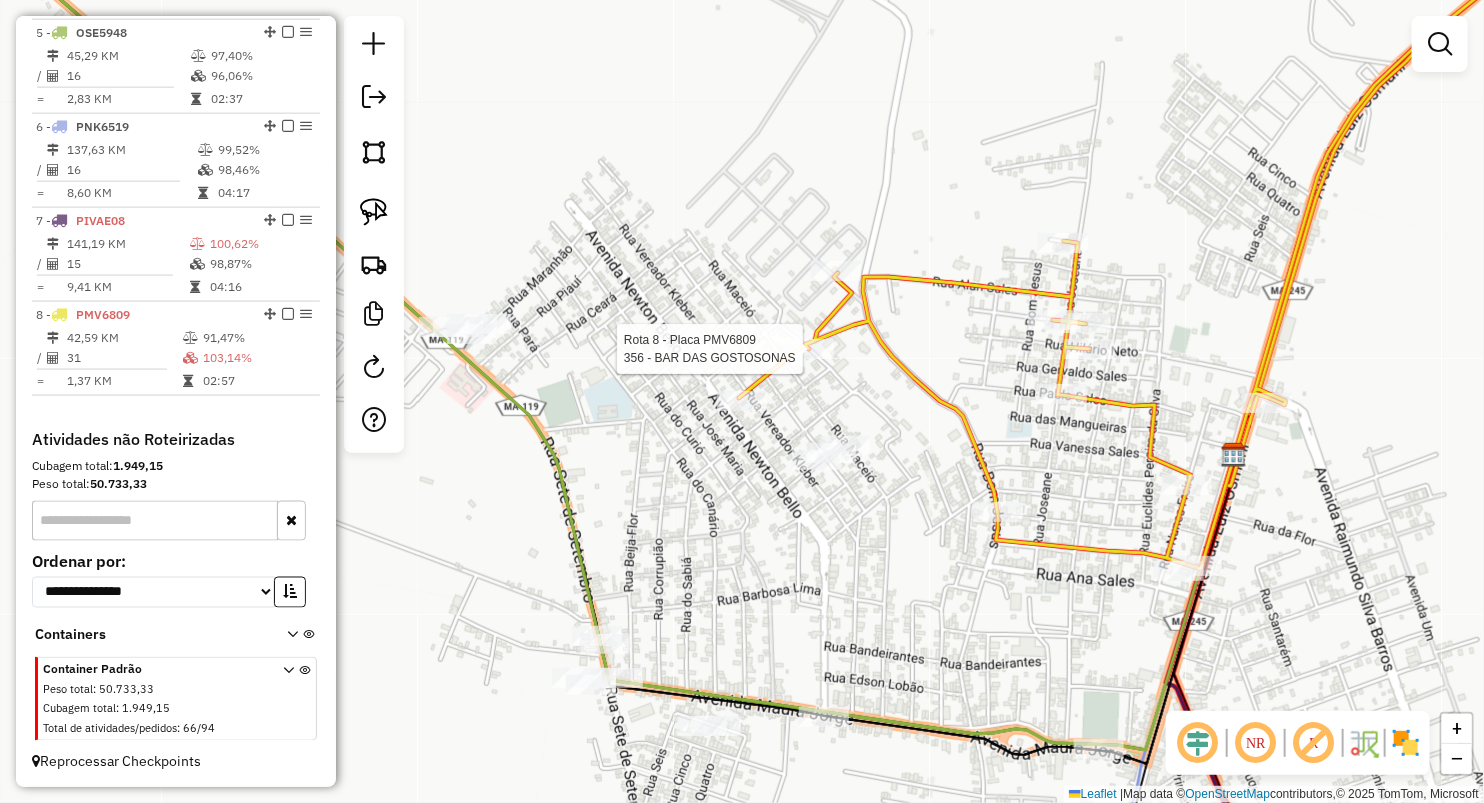 select on "**********" 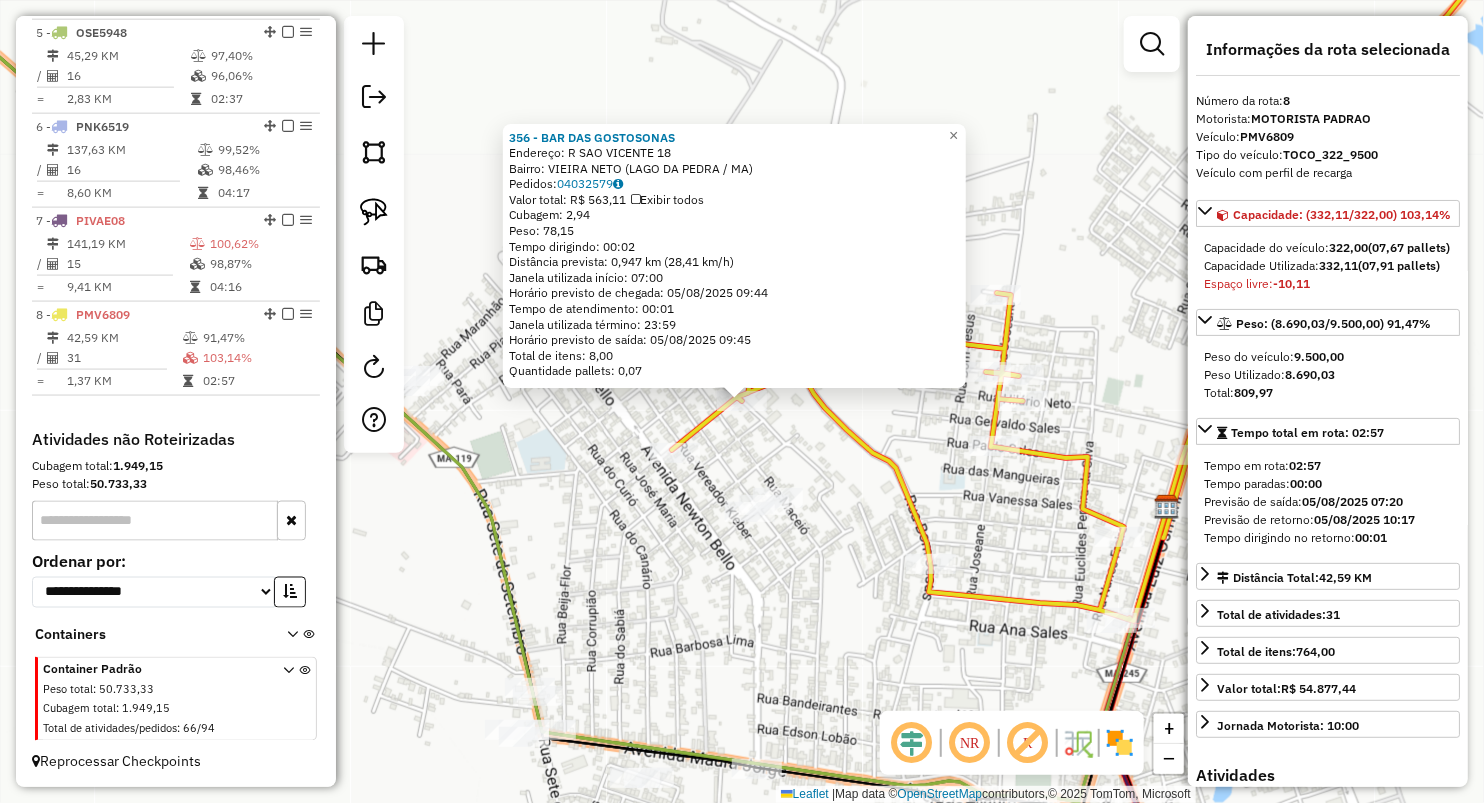 click on "356 - BAR DAS GOSTOSONAS  Endereço:  R SAO VICENTE 18   Bairro: VIEIRA NETO (LAGO DA PEDRA / MA)   Pedidos:  04032579   Valor total: R$ 563,11   Exibir todos   Cubagem: 2,94  Peso: 78,15  Tempo dirigindo: 00:02   Distância prevista: 0,947 km (28,41 km/h)   Janela utilizada início: 07:00   Horário previsto de chegada: 05/08/2025 09:44   Tempo de atendimento: 00:01   Janela utilizada término: 23:59   Horário previsto de saída: 05/08/2025 09:45   Total de itens: 8,00   Quantidade pallets: 0,07  × Janela de atendimento Grade de atendimento Capacidade Transportadoras Veículos Cliente Pedidos  Rotas Selecione os dias de semana para filtrar as janelas de atendimento  Seg   Ter   Qua   Qui   Sex   Sáb   Dom  Informe o período da janela de atendimento: De: Até:  Filtrar exatamente a janela do cliente  Considerar janela de atendimento padrão  Selecione os dias de semana para filtrar as grades de atendimento  Seg   Ter   Qua   Qui   Sex   Sáb   Dom   Considerar clientes sem dia de atendimento cadastrado +" 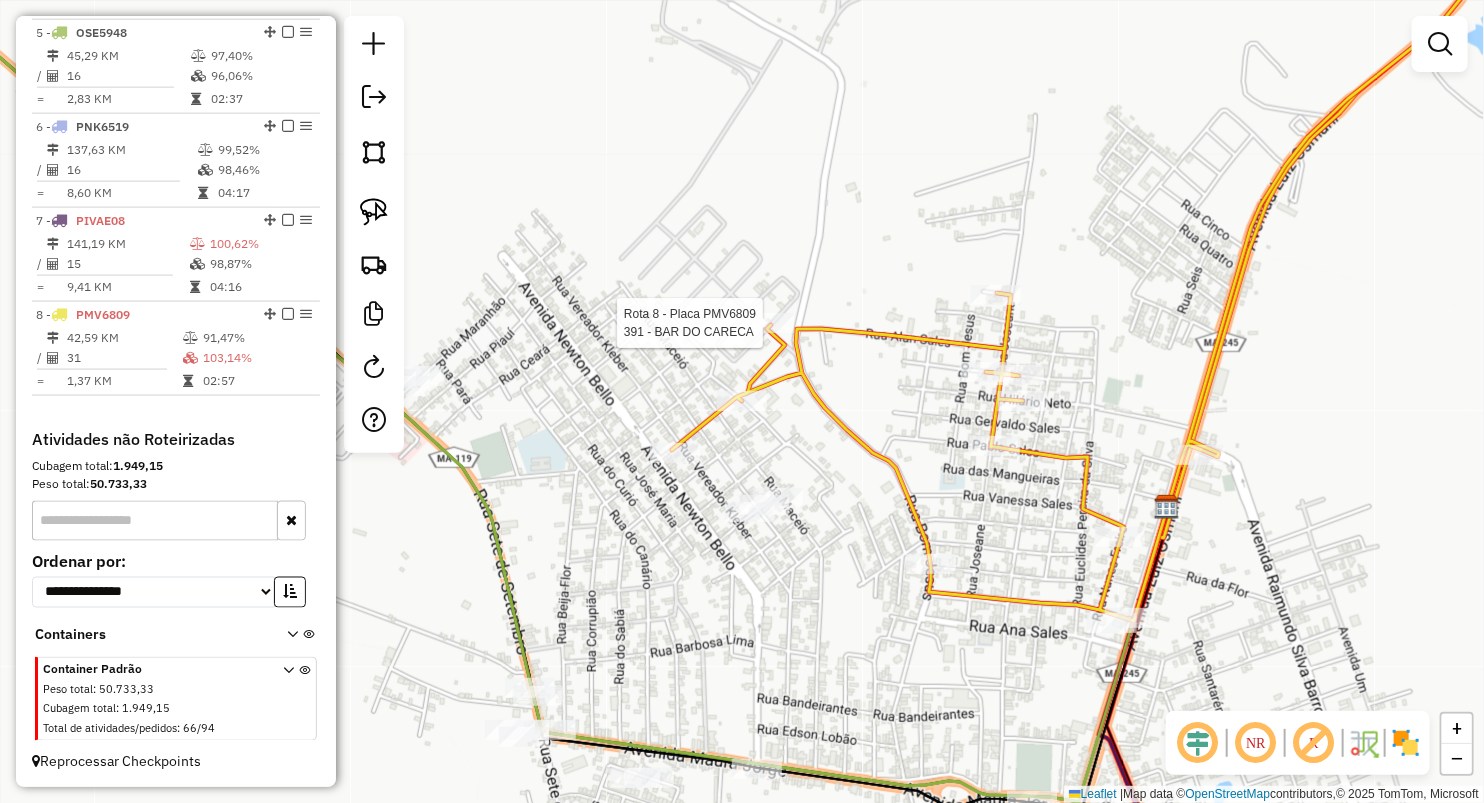 select on "**********" 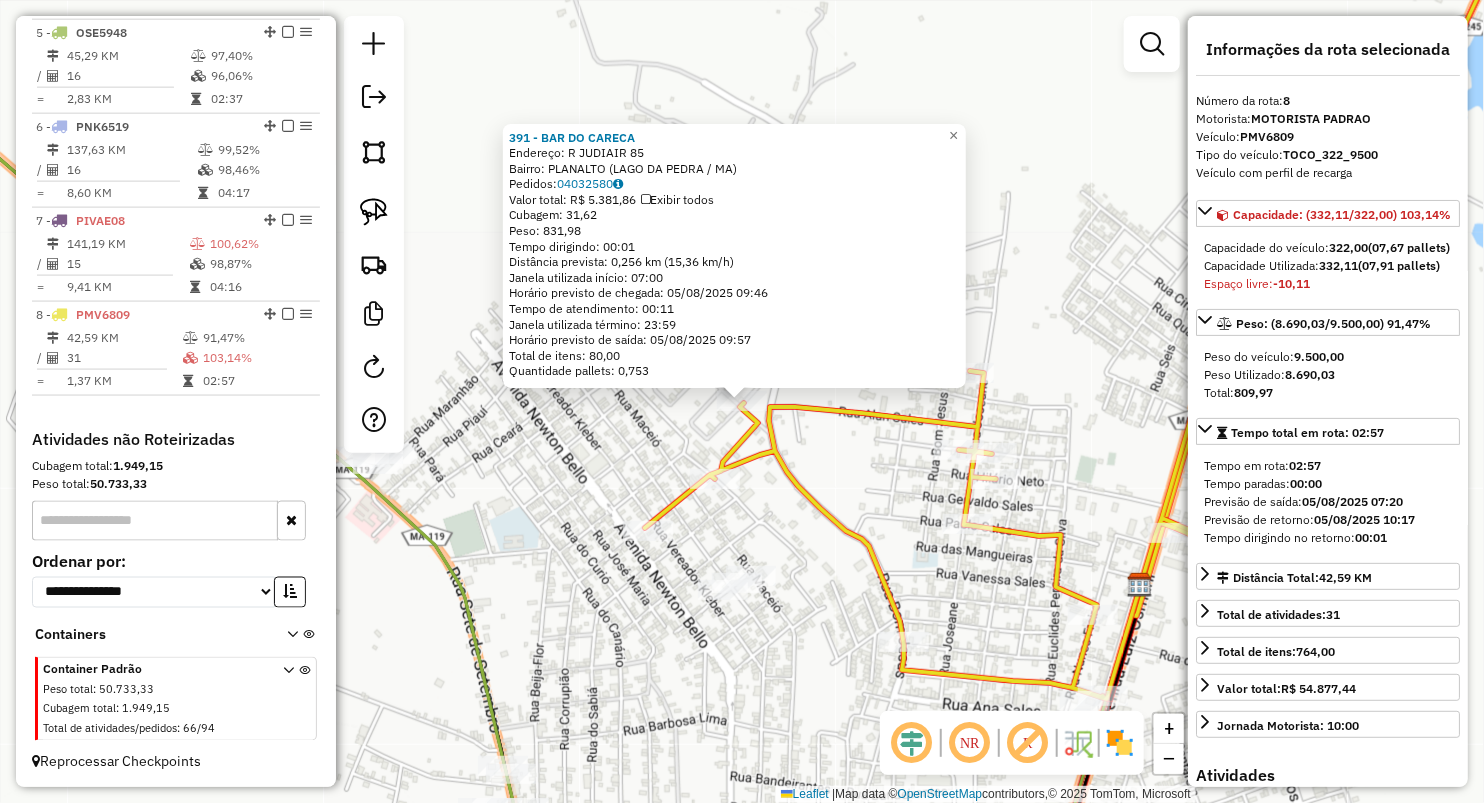 click on "391 - BAR DO CARECA  Endereço:  R JUDIAIR 85   Bairro: PLANALTO (LAGO DA PEDRA / MA)   Pedidos:  04032580   Valor total: R$ 5.381,86   Exibir todos   Cubagem: 31,62  Peso: 831,98  Tempo dirigindo: 00:01   Distância prevista: 0,256 km (15,36 km/h)   Janela utilizada início: 07:00   Horário previsto de chegada: 05/08/2025 09:46   Tempo de atendimento: 00:11   Janela utilizada término: 23:59   Horário previsto de saída: 05/08/2025 09:57   Total de itens: 80,00   Quantidade pallets: 0,753  × Janela de atendimento Grade de atendimento Capacidade Transportadoras Veículos Cliente Pedidos  Rotas Selecione os dias de semana para filtrar as janelas de atendimento  Seg   Ter   Qua   Qui   Sex   Sáb   Dom  Informe o período da janela de atendimento: De: Até:  Filtrar exatamente a janela do cliente  Considerar janela de atendimento padrão  Selecione os dias de semana para filtrar as grades de atendimento  Seg   Ter   Qua   Qui   Sex   Sáb   Dom   Considerar clientes sem dia de atendimento cadastrado  De:  +" 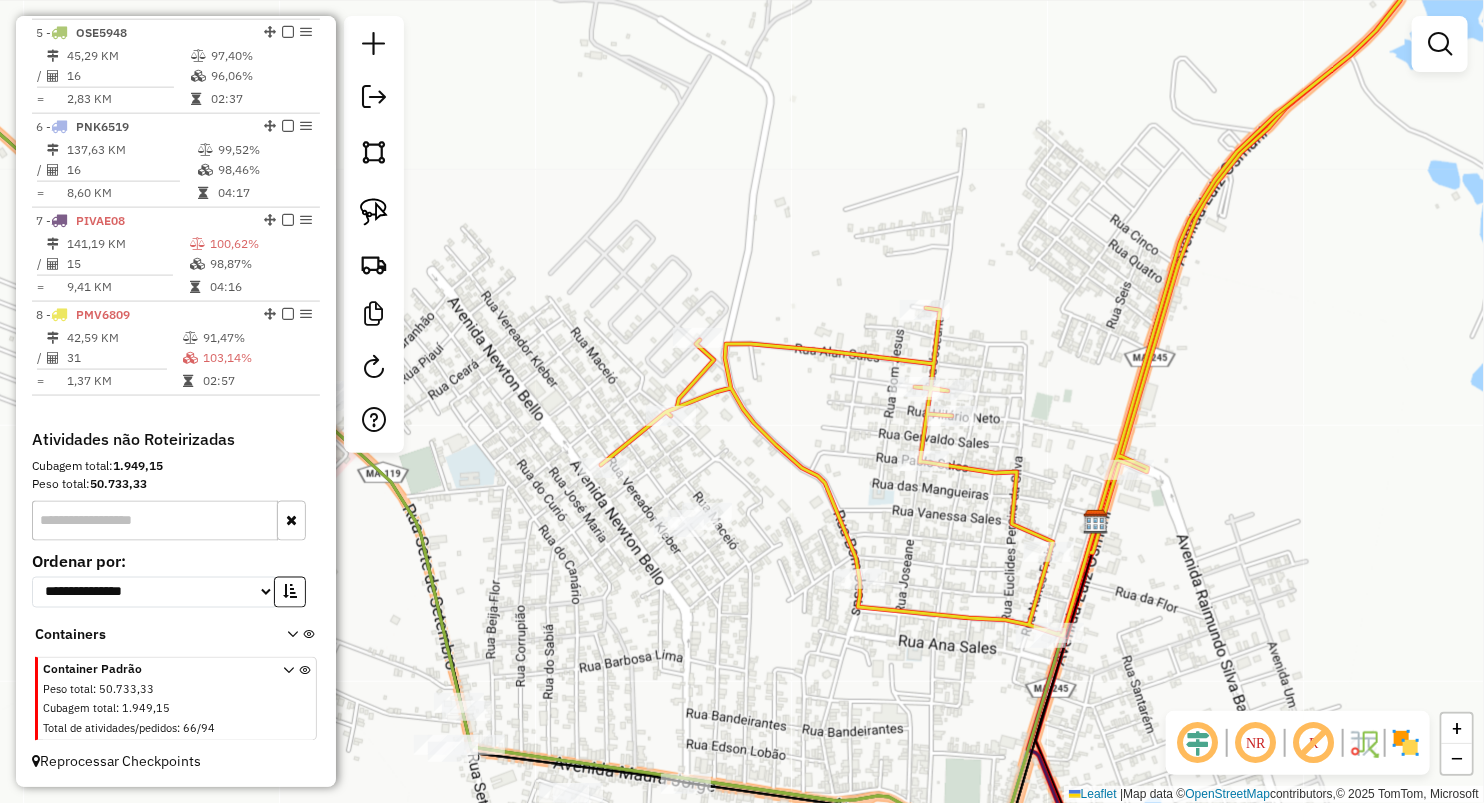 drag, startPoint x: 848, startPoint y: 565, endPoint x: 739, endPoint y: 394, distance: 202.7856 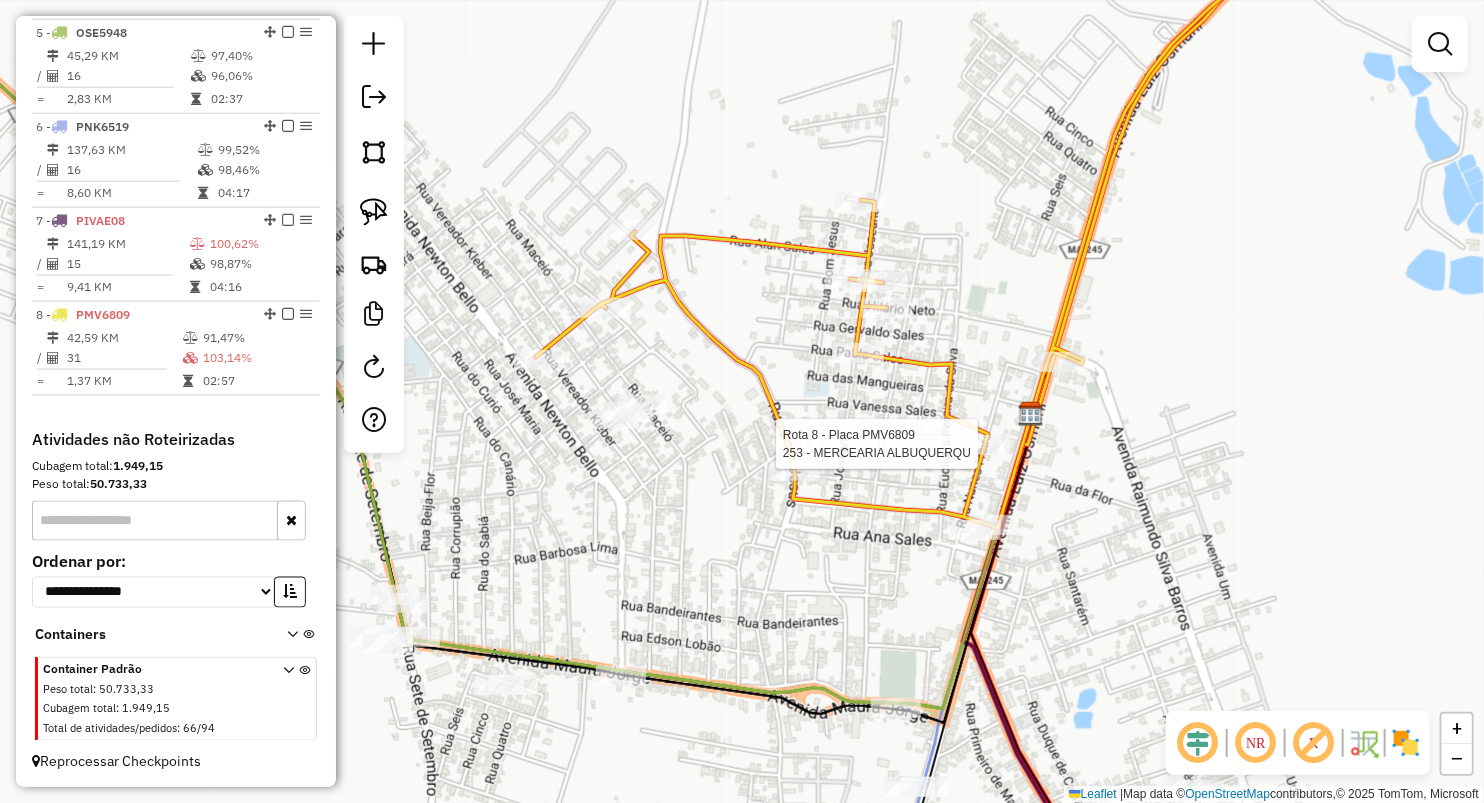 select on "**********" 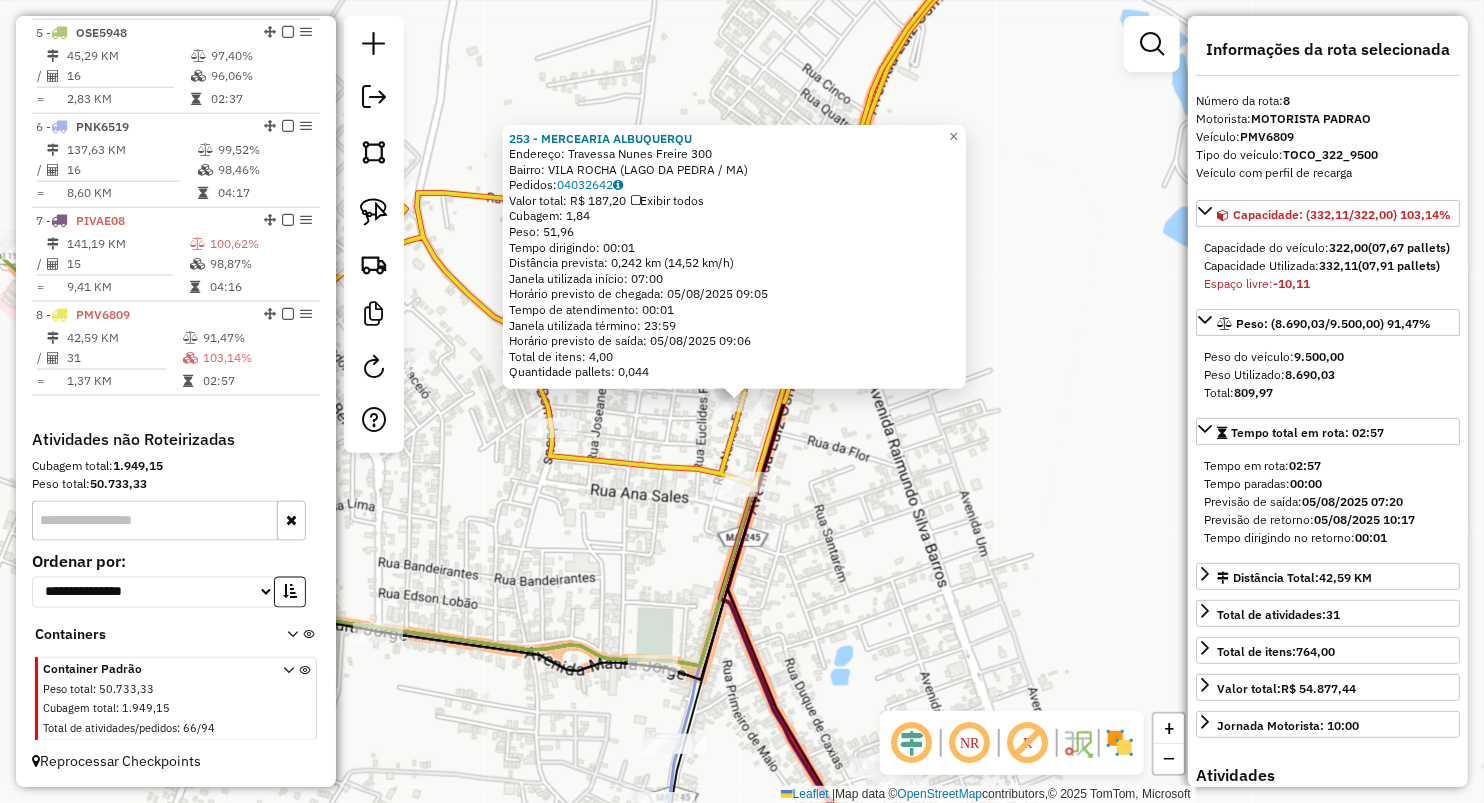 click on "253 - MERCEARIA ALBUQUERQU  Endereço:  Travessa Nunes Freire 300   Bairro: VILA ROCHA (LAGO DA PEDRA / MA)   Pedidos:  04032642   Valor total: R$ 187,20   Exibir todos   Cubagem: 1,84  Peso: 51,96  Tempo dirigindo: 00:01   Distância prevista: 0,242 km (14,52 km/h)   Janela utilizada início: 07:00   Horário previsto de chegada: 05/08/2025 09:05   Tempo de atendimento: 00:01   Janela utilizada término: 23:59   Horário previsto de saída: 05/08/2025 09:06   Total de itens: 4,00   Quantidade pallets: 0,044  × Janela de atendimento Grade de atendimento Capacidade Transportadoras Veículos Cliente Pedidos  Rotas Selecione os dias de semana para filtrar as janelas de atendimento  Seg   Ter   Qua   Qui   Sex   Sáb   Dom  Informe o período da janela de atendimento: De: Até:  Filtrar exatamente a janela do cliente  Considerar janela de atendimento padrão  Selecione os dias de semana para filtrar as grades de atendimento  Seg   Ter   Qua   Qui   Sex   Sáb   Dom   Peso mínimo:   Peso máximo:   De:   Até:" 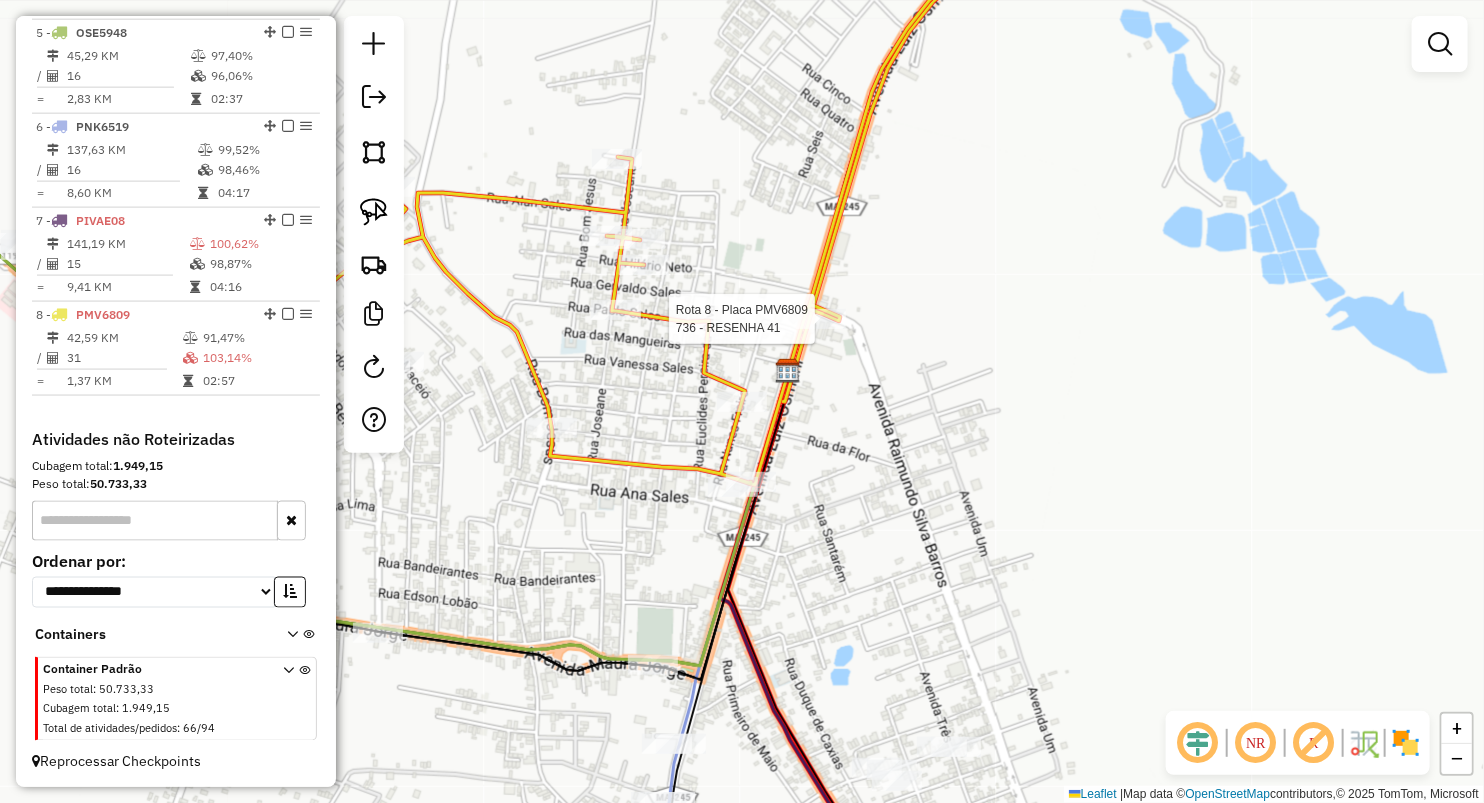 select on "**********" 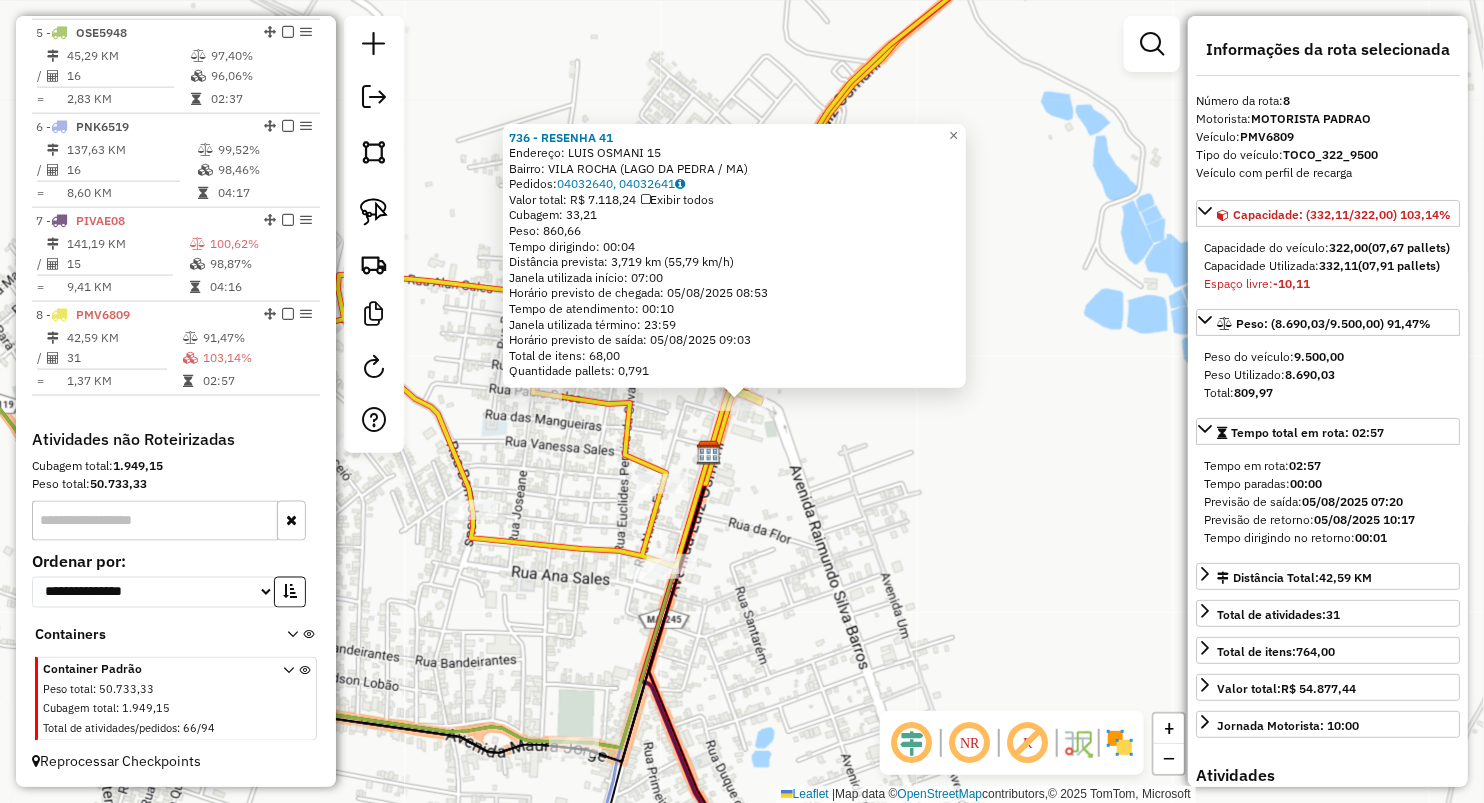 click on "736 - RESENHA 41  Endereço:  LUIS OSMANI 15   Bairro: VILA ROCHA (LAGO DA PEDRA / MA)   Pedidos:  04032640, 04032641   Valor total: R$ 7.118,24   Exibir todos   Cubagem: 33,21  Peso: 860,66  Tempo dirigindo: 00:04   Distância prevista: 3,719 km (55,79 km/h)   Janela utilizada início: 07:00   Horário previsto de chegada: 05/08/2025 08:53   Tempo de atendimento: 00:10   Janela utilizada término: 23:59   Horário previsto de saída: 05/08/2025 09:03   Total de itens: 68,00   Quantidade pallets: 0,791  × Janela de atendimento Grade de atendimento Capacidade Transportadoras Veículos Cliente Pedidos  Rotas Selecione os dias de semana para filtrar as janelas de atendimento  Seg   Ter   Qua   Qui   Sex   Sáb   Dom  Informe o período da janela de atendimento: De: Até:  Filtrar exatamente a janela do cliente  Considerar janela de atendimento padrão  Selecione os dias de semana para filtrar as grades de atendimento  Seg   Ter   Qua   Qui   Sex   Sáb   Dom   Clientes fora do dia de atendimento selecionado De:" 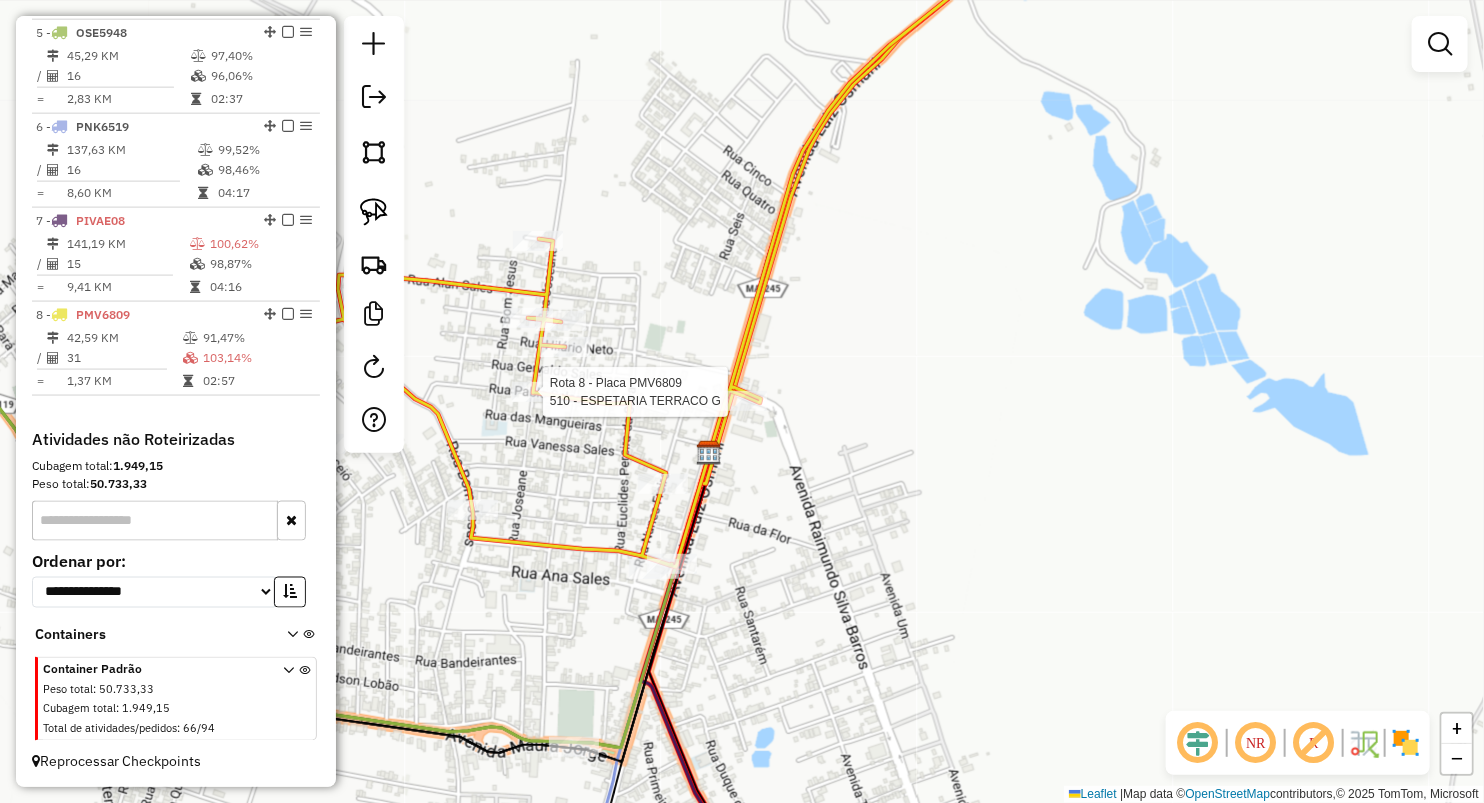 select on "**********" 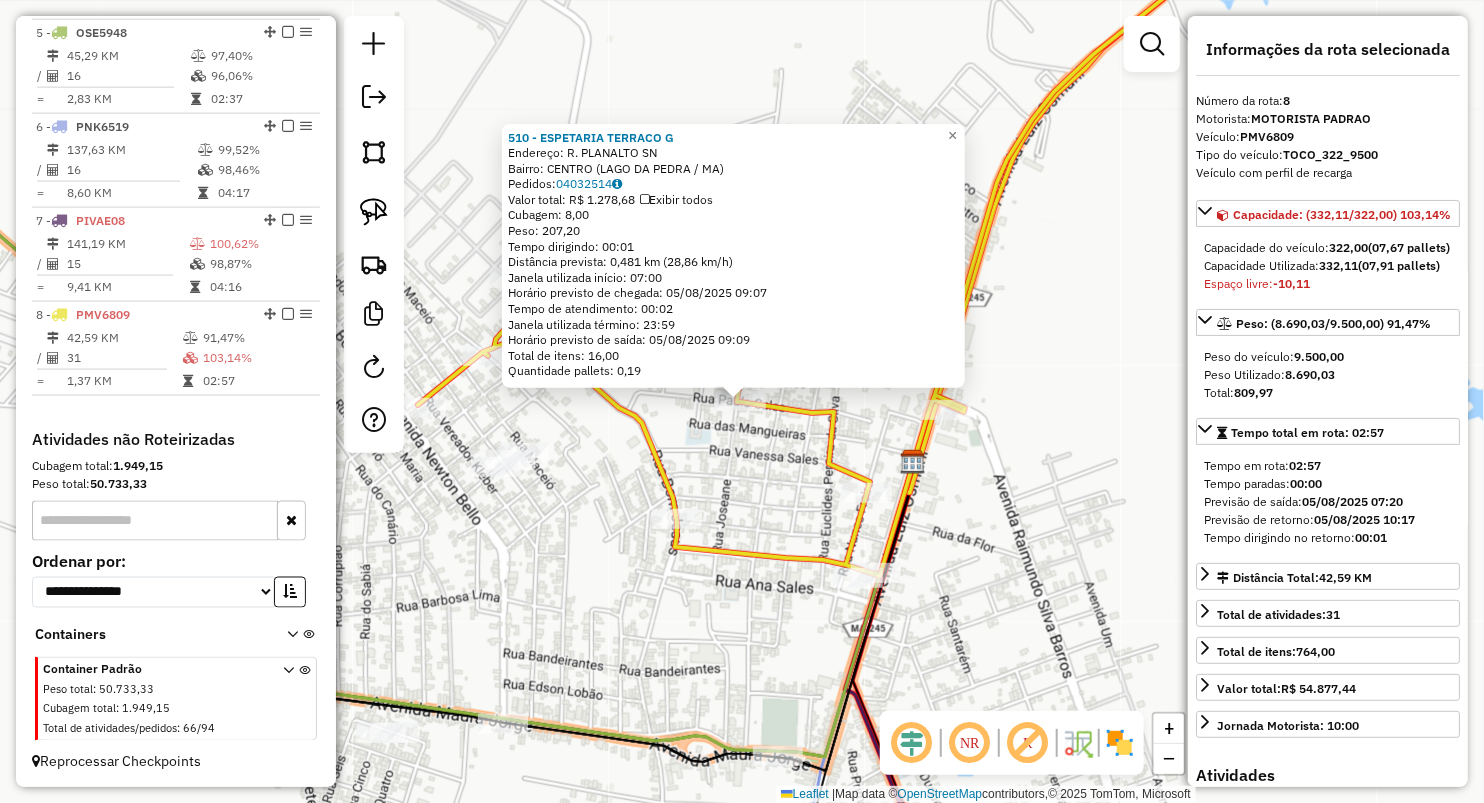 click on "510 - ESPETARIA TERRACO G  Endereço:  R. PLANALTO SN   Bairro: CENTRO (LAGO DA PEDRA / MA)   Pedidos:  04032514   Valor total: R$ 1.278,68   Exibir todos   Cubagem: 8,00  Peso: 207,20  Tempo dirigindo: 00:01   Distância prevista: 0,481 km (28,86 km/h)   Janela utilizada início: 07:00   Horário previsto de chegada: 05/08/2025 09:07   Tempo de atendimento: 00:02   Janela utilizada término: 23:59   Horário previsto de saída: 05/08/2025 09:09   Total de itens: 16,00   Quantidade pallets: 0,19  × Janela de atendimento Grade de atendimento Capacidade Transportadoras Veículos Cliente Pedidos  Rotas Selecione os dias de semana para filtrar as janelas de atendimento  Seg   Ter   Qua   Qui   Sex   Sáb   Dom  Informe o período da janela de atendimento: De: Até:  Filtrar exatamente a janela do cliente  Considerar janela de atendimento padrão  Selecione os dias de semana para filtrar as grades de atendimento  Seg   Ter   Qua   Qui   Sex   Sáb   Dom   Considerar clientes sem dia de atendimento cadastrado De:" 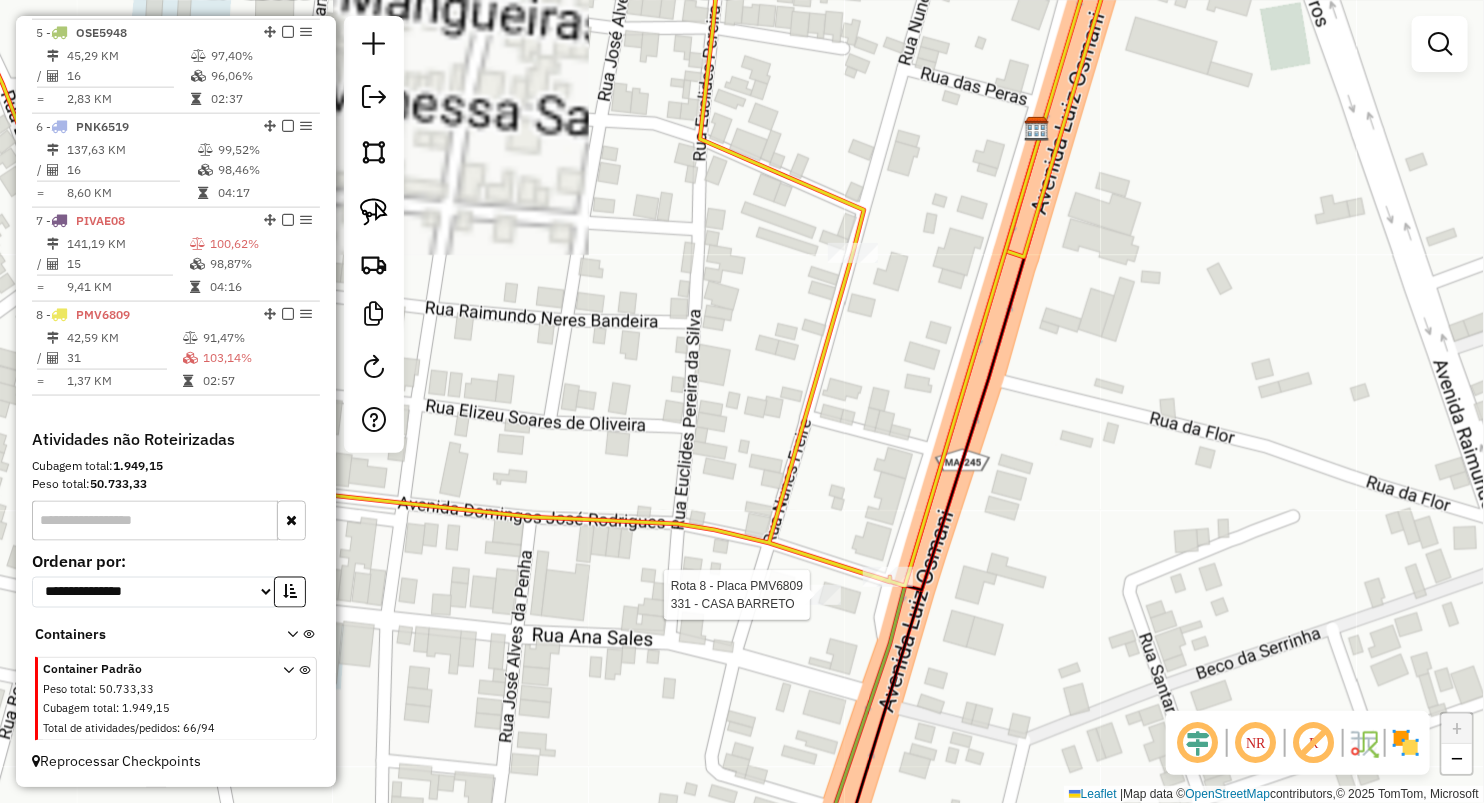 select on "**********" 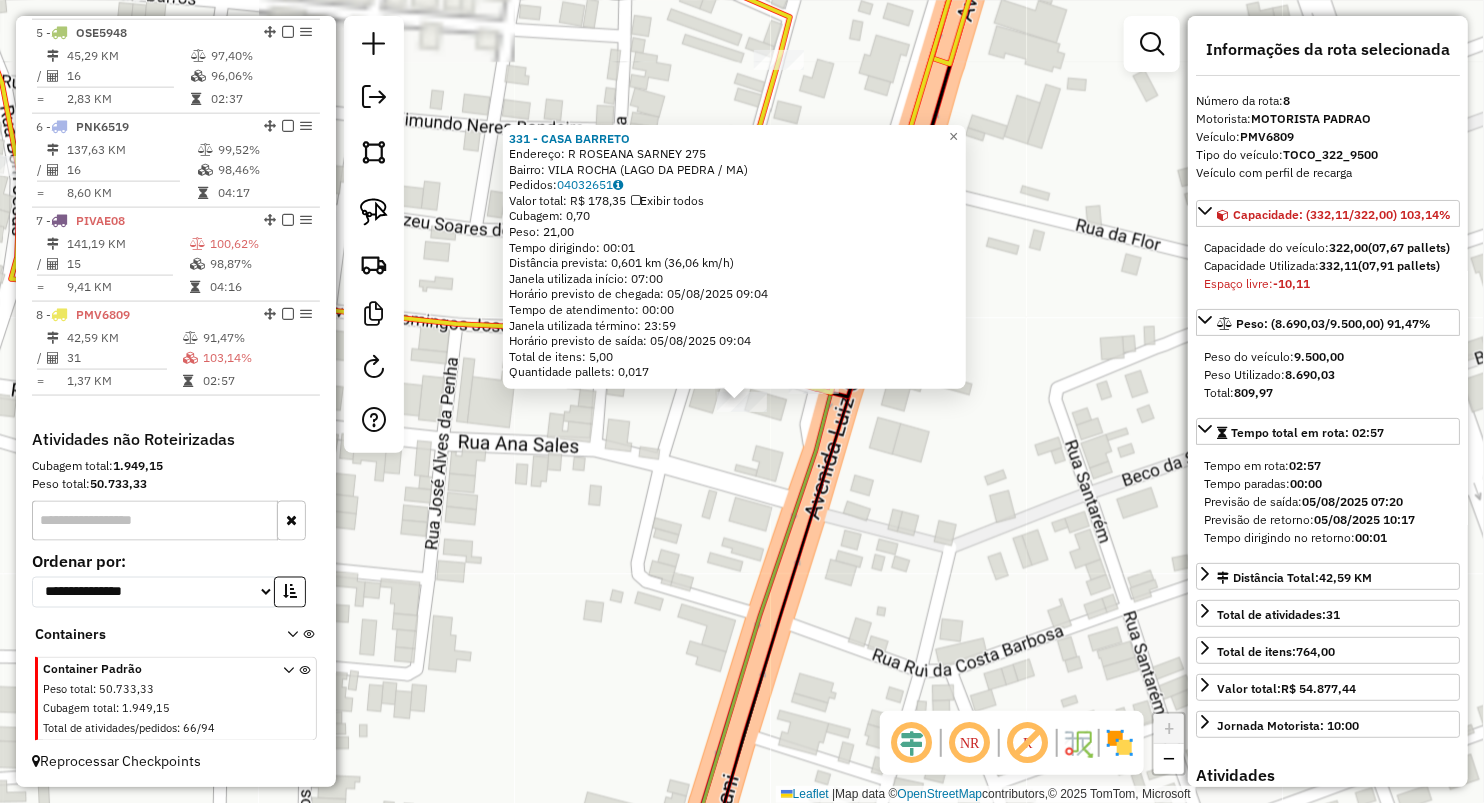 click 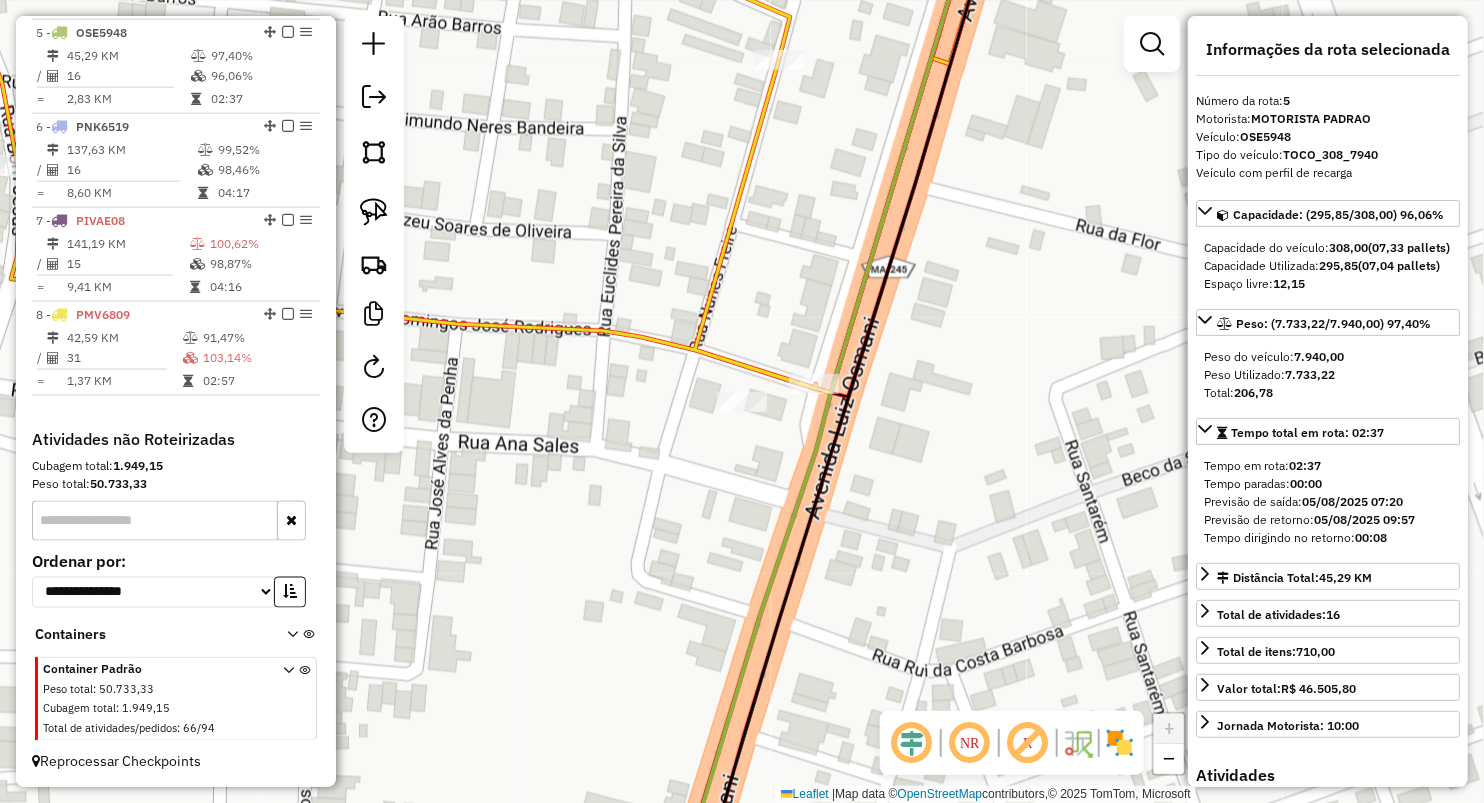 click 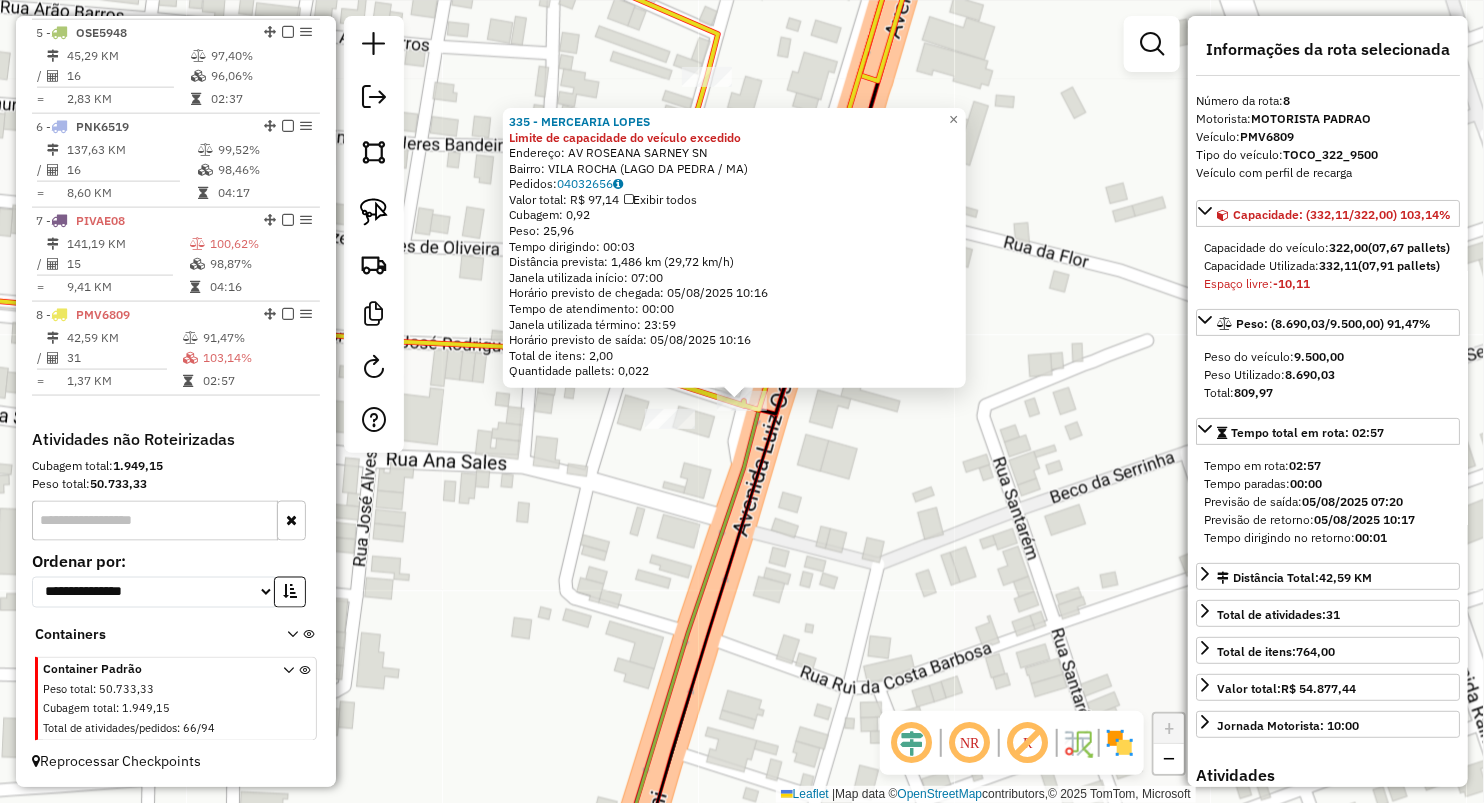 click on "335 - MERCEARIA LOPES Limite de capacidade do veículo excedido  Endereço:  AV ROSEANA SARNEY SN   Bairro: VILA ROCHA (LAGO DA PEDRA / MA)   Pedidos:  04032656   Valor total: R$ 97,14   Exibir todos   Cubagem: 0,92  Peso: 25,96  Tempo dirigindo: 00:03   Distância prevista: 1,486 km (29,72 km/h)   Janela utilizada início: 07:00   Horário previsto de chegada: 05/08/2025 10:16   Tempo de atendimento: 00:00   Janela utilizada término: 23:59   Horário previsto de saída: 05/08/2025 10:16   Total de itens: 2,00   Quantidade pallets: 0,022  × Janela de atendimento Grade de atendimento Capacidade Transportadoras Veículos Cliente Pedidos  Rotas Selecione os dias de semana para filtrar as janelas de atendimento  Seg   Ter   Qua   Qui   Sex   Sáb   Dom  Informe o período da janela de atendimento: De: Até:  Filtrar exatamente a janela do cliente  Considerar janela de atendimento padrão  Selecione os dias de semana para filtrar as grades de atendimento  Seg   Ter   Qua   Qui   Sex   Sáb   Dom   Peso mínimo:" 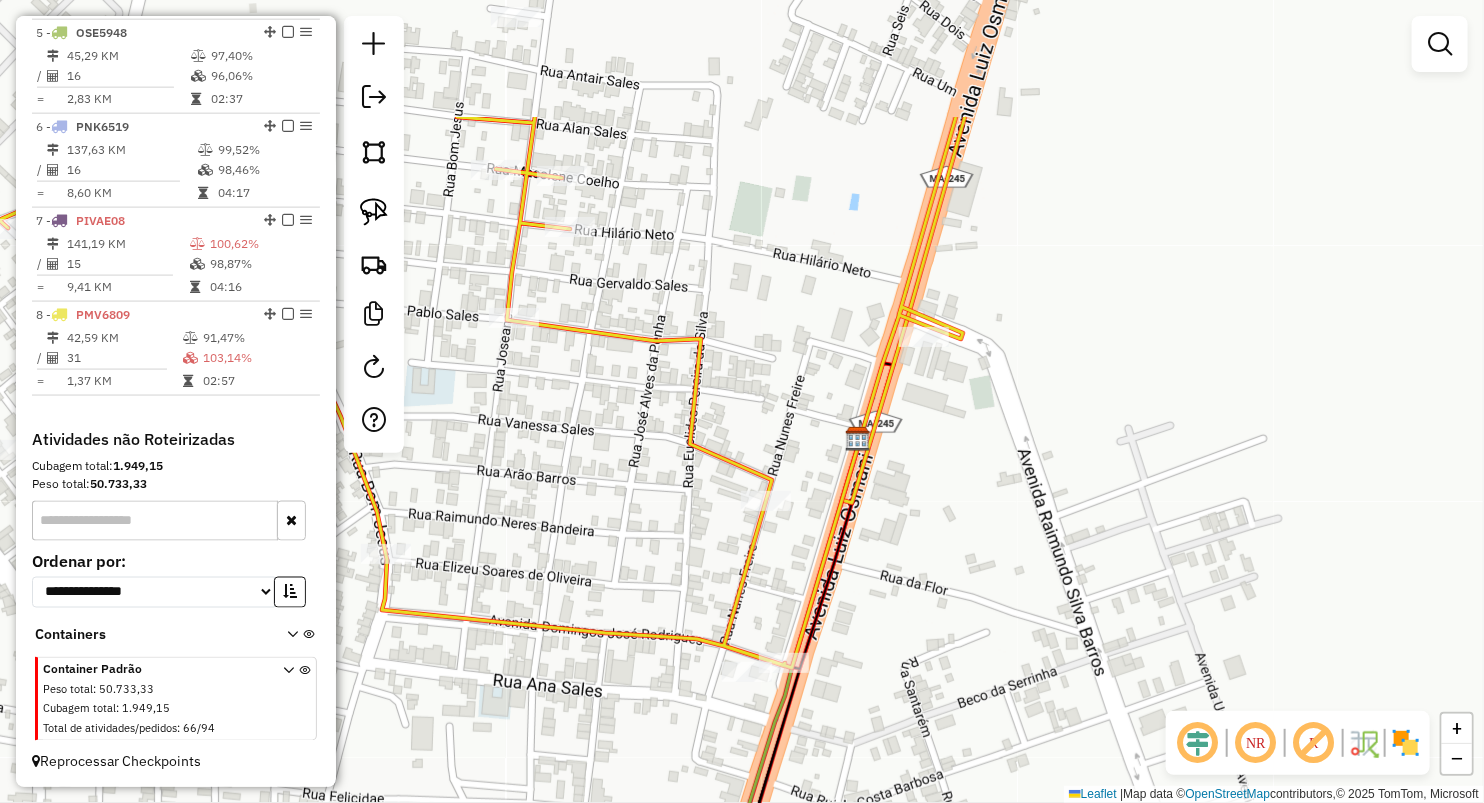 drag, startPoint x: 639, startPoint y: 375, endPoint x: 747, endPoint y: 610, distance: 258.6291 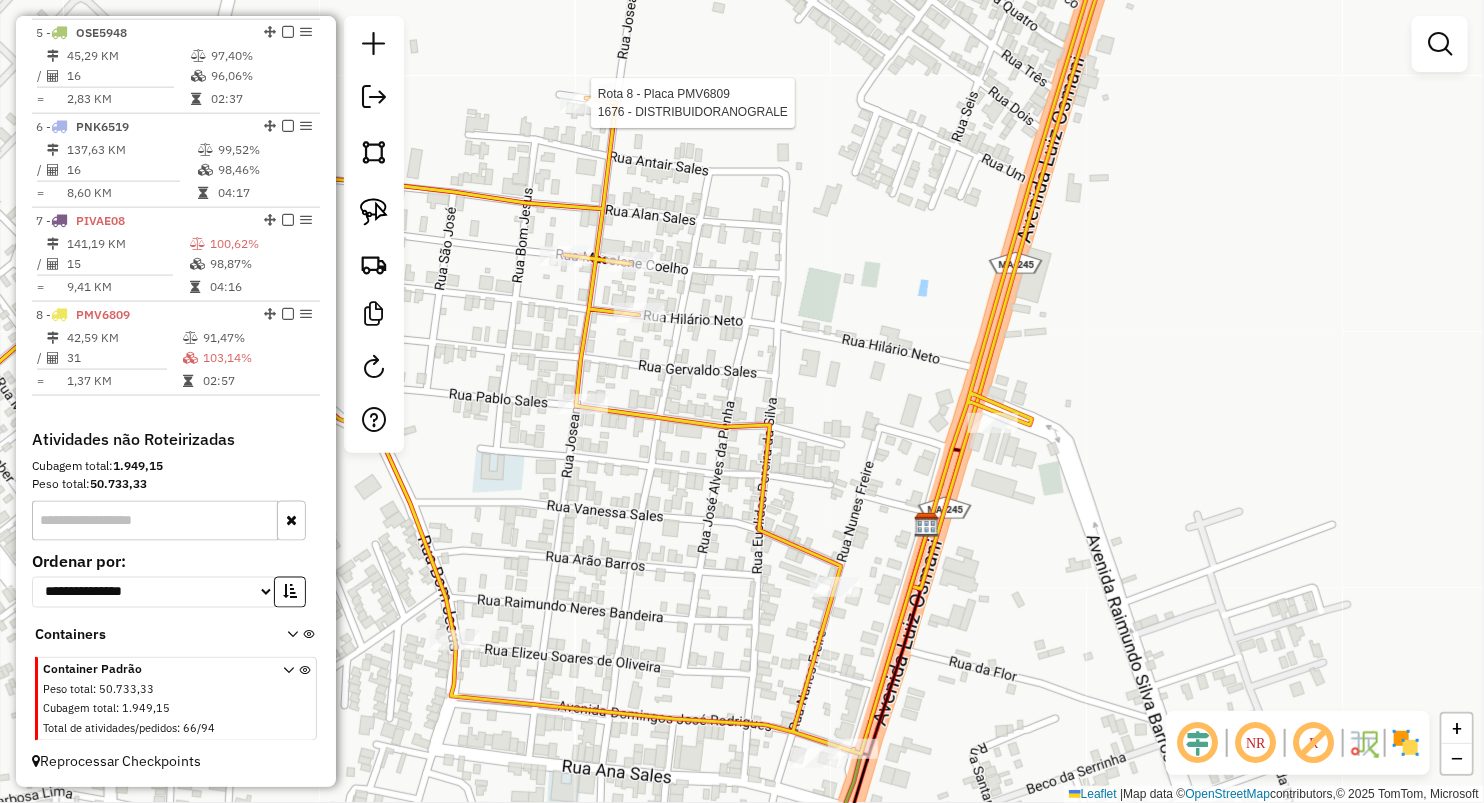 select on "**********" 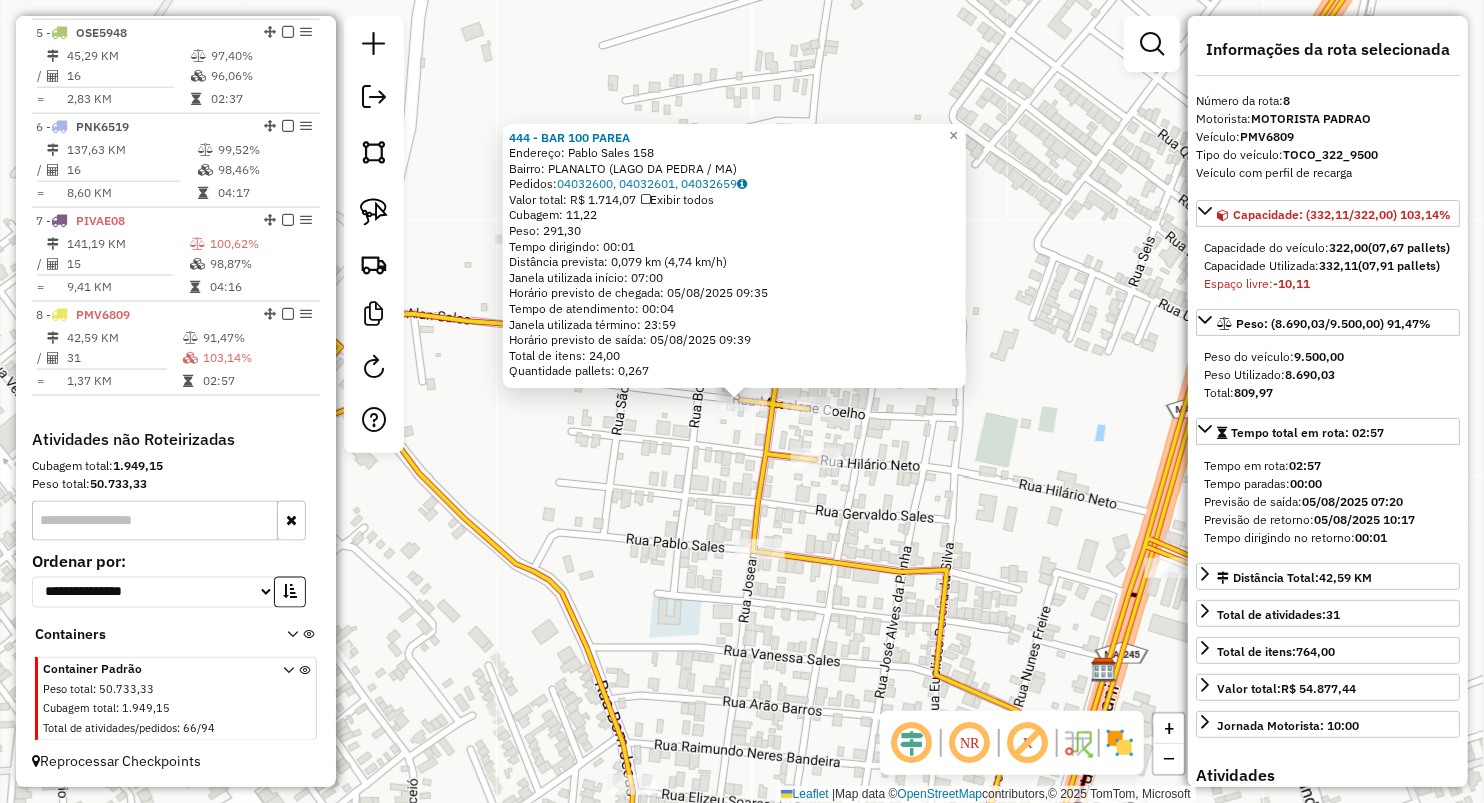 click on "444 - BAR 100 PAREA  Endereço:  Pablo Sales 158   Bairro: PLANALTO (LAGO DA PEDRA / MA)   Pedidos:  04032600, 04032601, 04032659   Valor total: R$ 1.714,07   Exibir todos   Cubagem: 11,22  Peso: 291,30  Tempo dirigindo: 00:01   Distância prevista: 0,079 km (4,74 km/h)   Janela utilizada início: 07:00   Horário previsto de chegada: 05/08/2025 09:35   Tempo de atendimento: 00:04   Janela utilizada término: 23:59   Horário previsto de saída: 05/08/2025 09:39   Total de itens: 24,00   Quantidade pallets: 0,267  × Janela de atendimento Grade de atendimento Capacidade Transportadoras Veículos Cliente Pedidos  Rotas Selecione os dias de semana para filtrar as janelas de atendimento  Seg   Ter   Qua   Qui   Sex   Sáb   Dom  Informe o período da janela de atendimento: De: Até:  Filtrar exatamente a janela do cliente  Considerar janela de atendimento padrão  Selecione os dias de semana para filtrar as grades de atendimento  Seg   Ter   Qua   Qui   Sex   Sáb   Dom   Peso mínimo:   Peso máximo:   De:  De:" 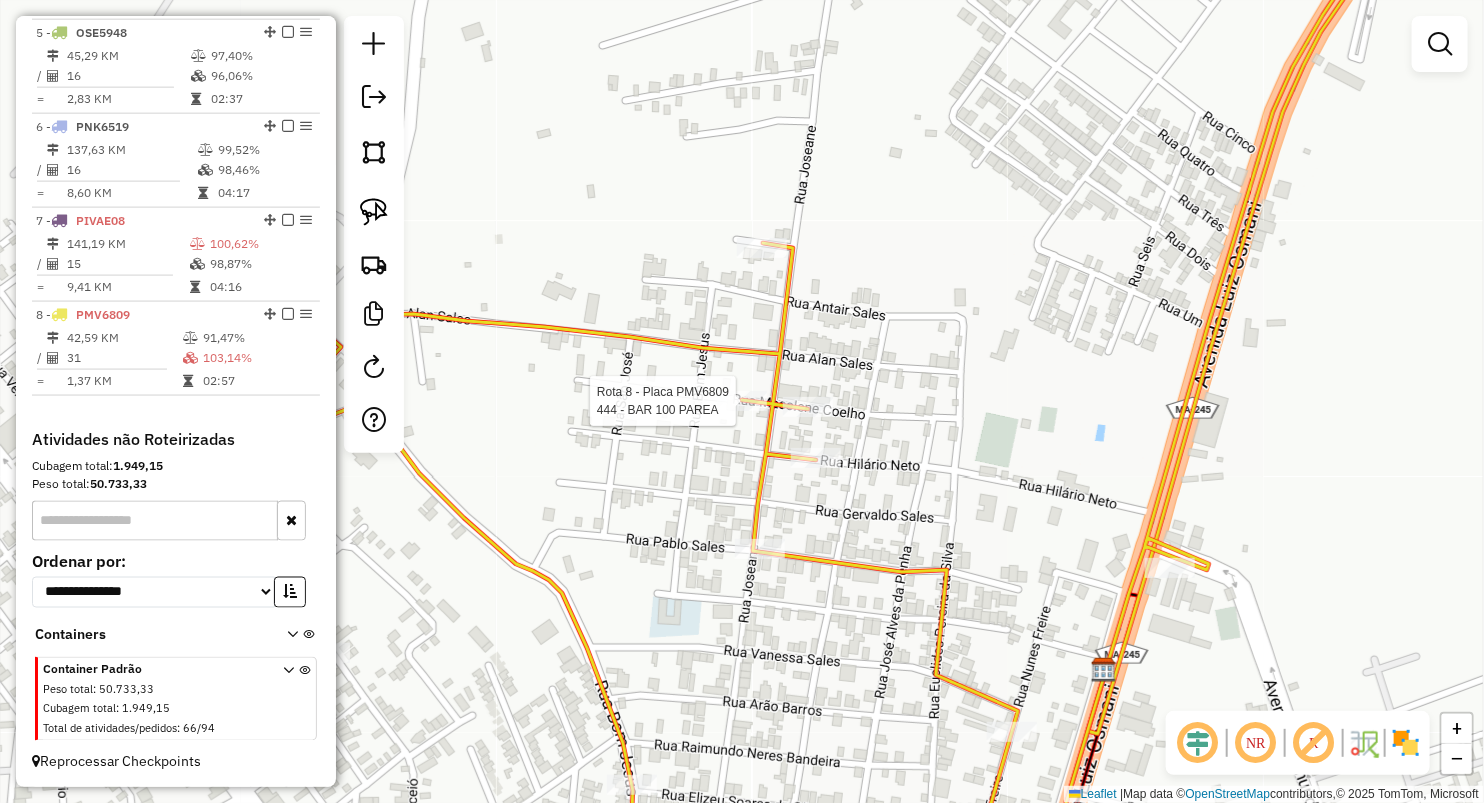 select on "**********" 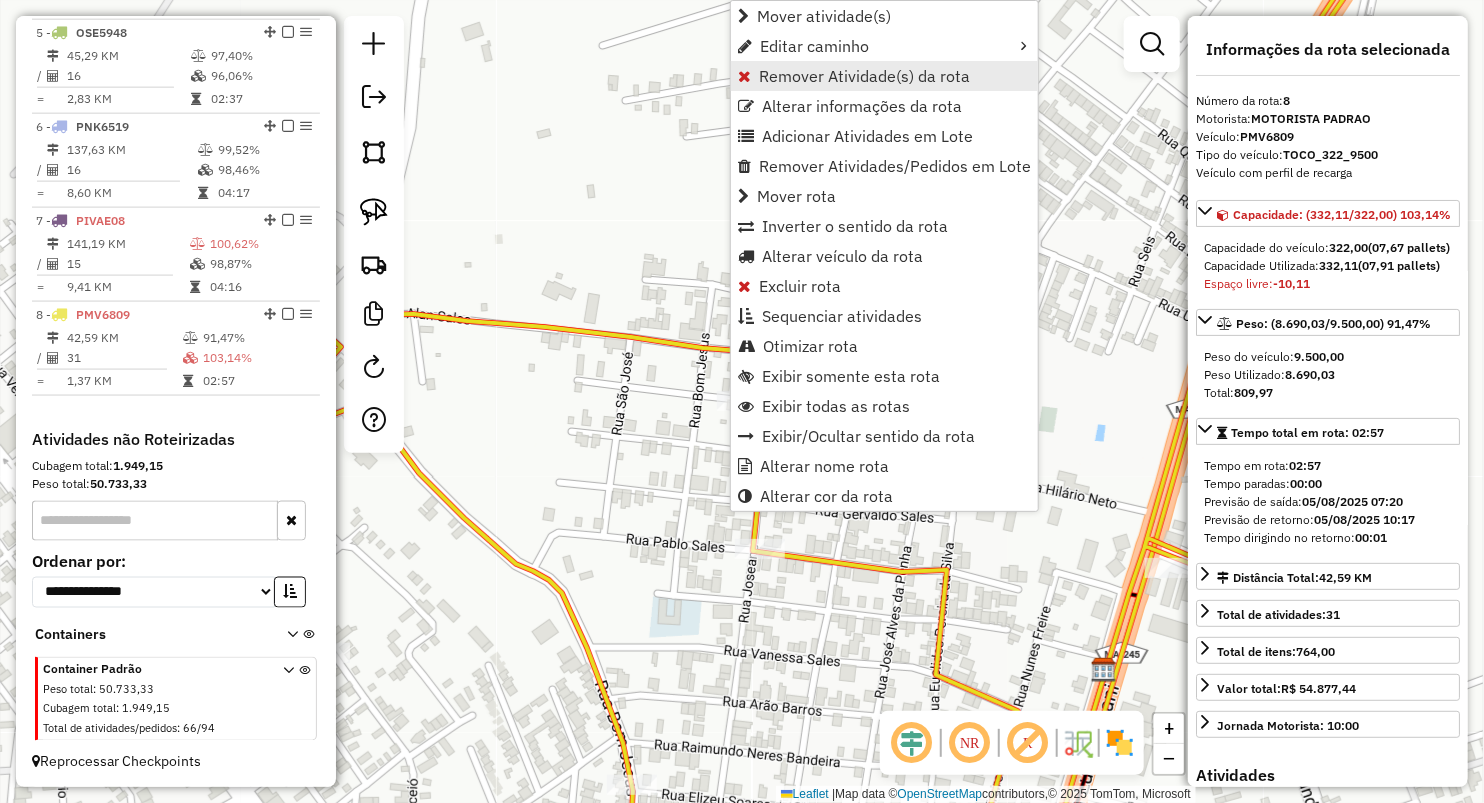 click on "Remover Atividade(s) da rota" at bounding box center (864, 76) 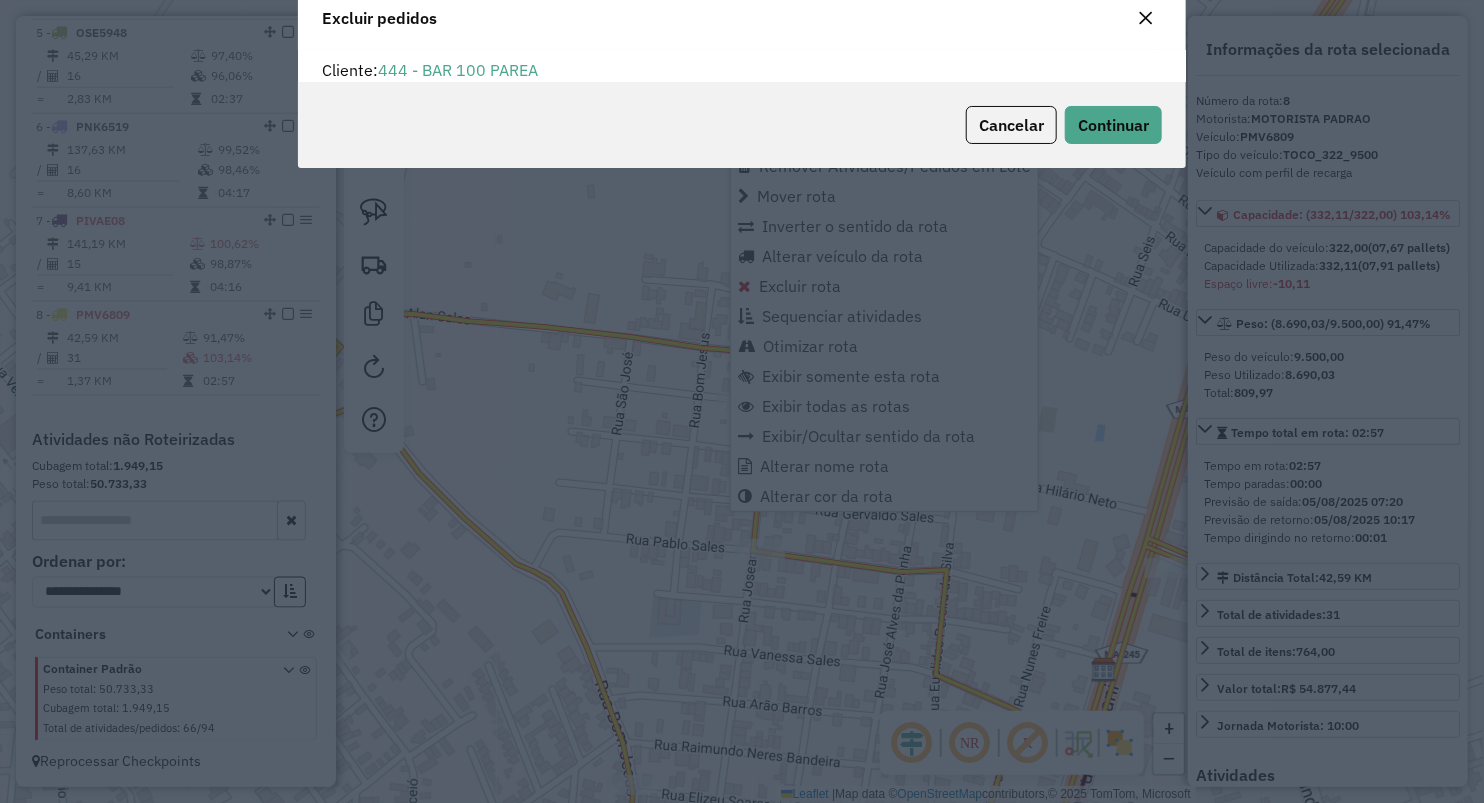 scroll, scrollTop: 10, scrollLeft: 6, axis: both 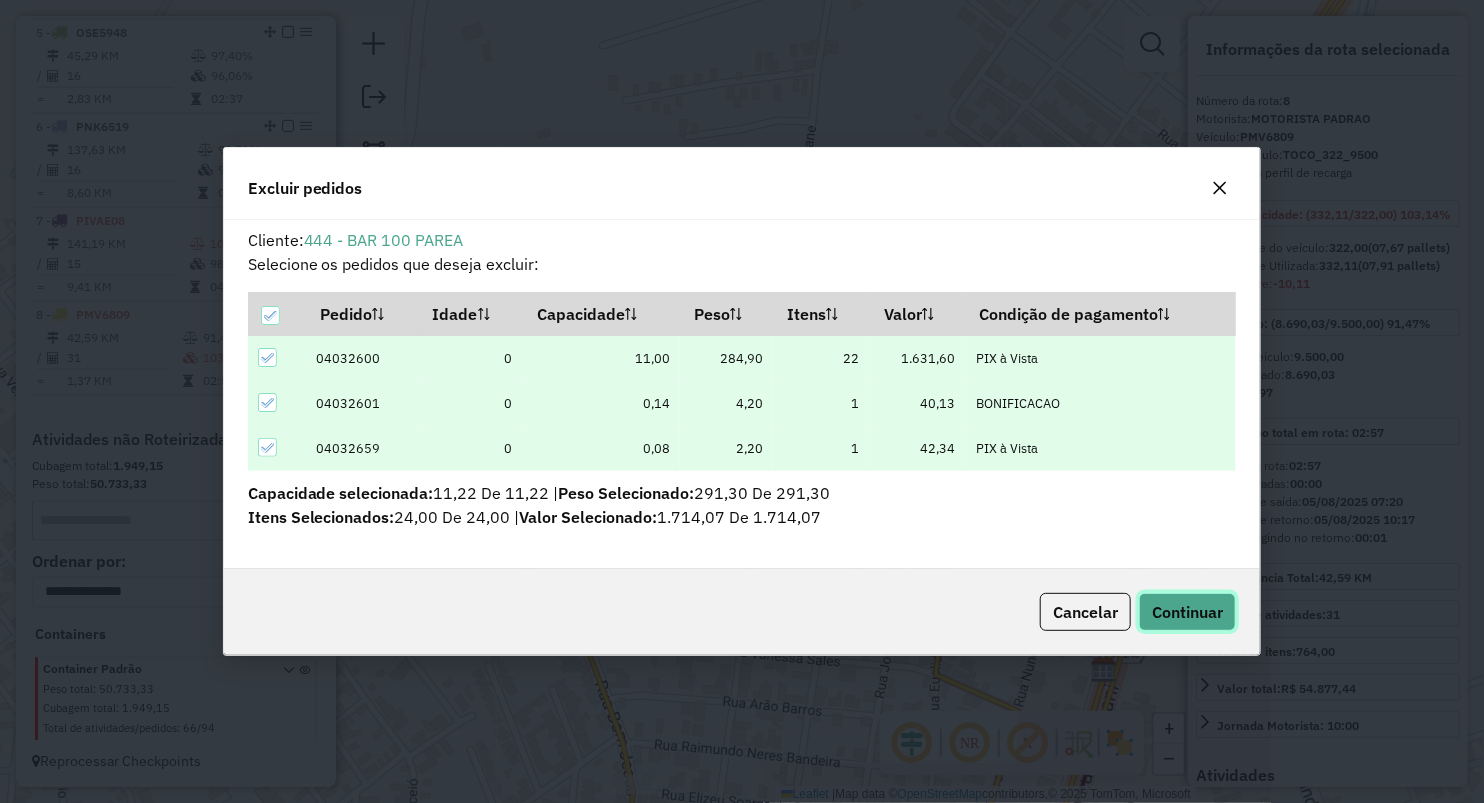 click on "Continuar" 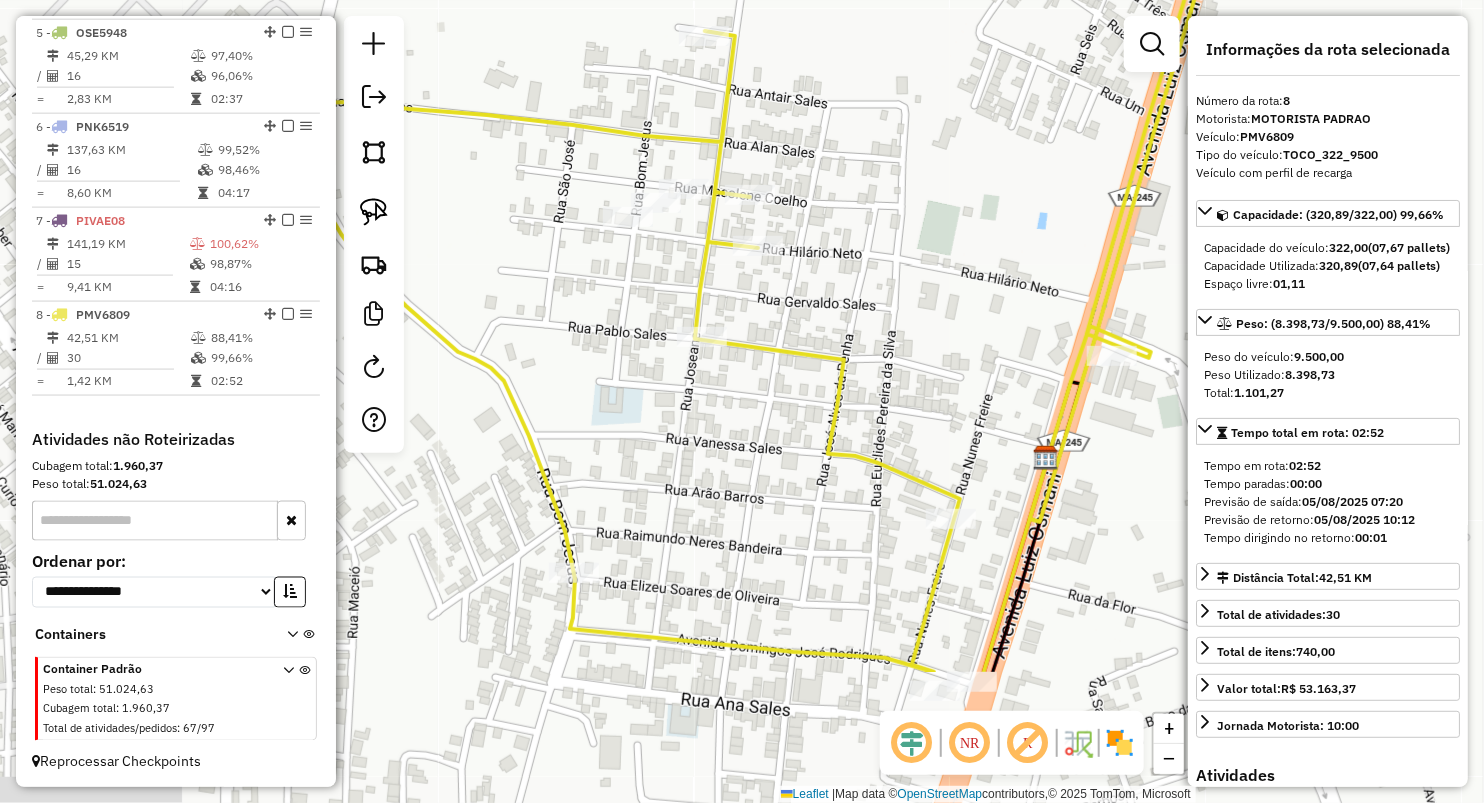 drag, startPoint x: 630, startPoint y: 327, endPoint x: 606, endPoint y: 166, distance: 162.77899 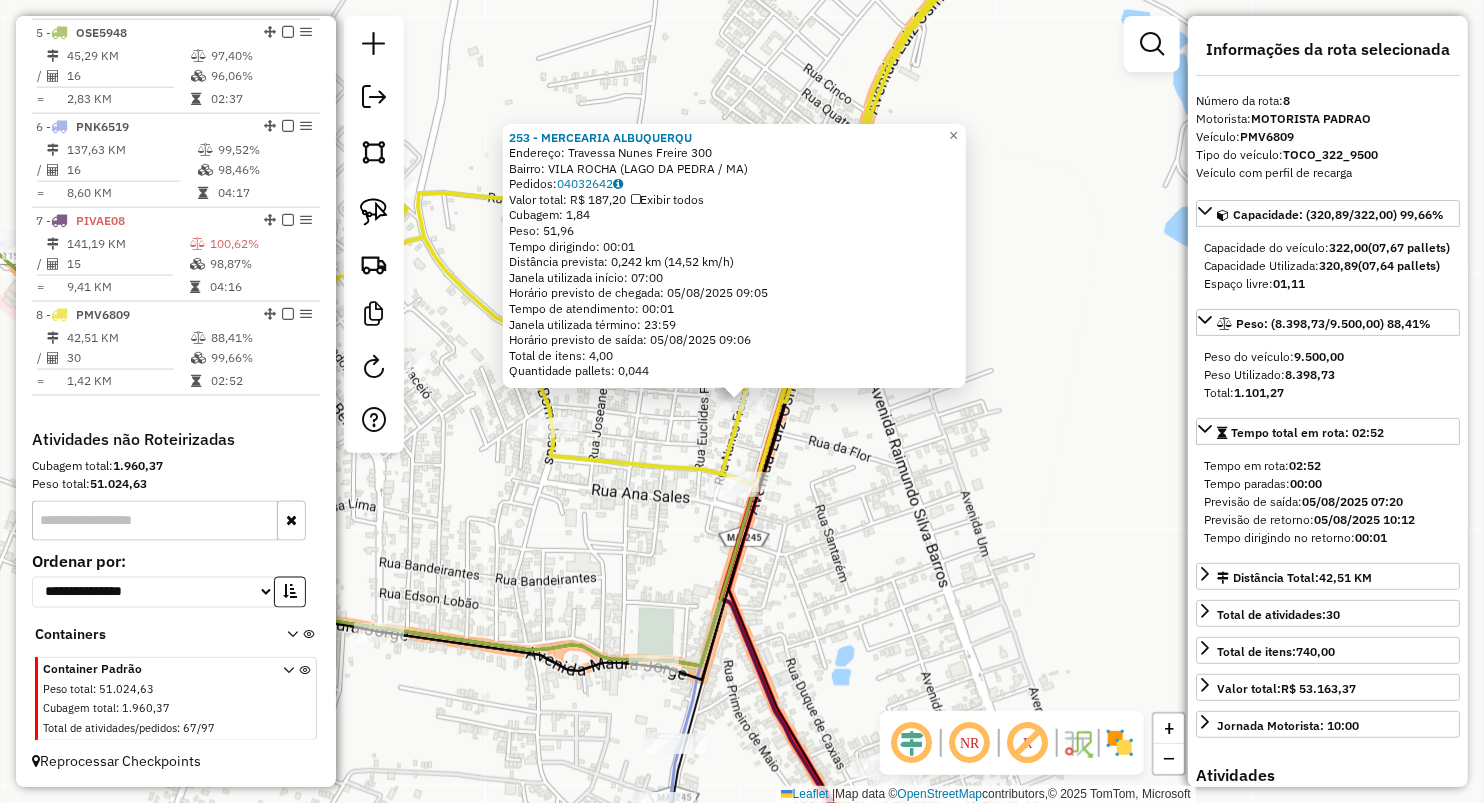 click on "253 - MERCEARIA ALBUQUERQU  Endereço:  Travessa Nunes Freire 300   Bairro: VILA ROCHA (LAGO DA PEDRA / MA)   Pedidos:  04032642   Valor total: R$ 187,20   Exibir todos   Cubagem: 1,84  Peso: 51,96  Tempo dirigindo: 00:01   Distância prevista: 0,242 km (14,52 km/h)   Janela utilizada início: 07:00   Horário previsto de chegada: 05/08/2025 09:05   Tempo de atendimento: 00:01   Janela utilizada término: 23:59   Horário previsto de saída: 05/08/2025 09:06   Total de itens: 4,00   Quantidade pallets: 0,044  × Janela de atendimento Grade de atendimento Capacidade Transportadoras Veículos Cliente Pedidos  Rotas Selecione os dias de semana para filtrar as janelas de atendimento  Seg   Ter   Qua   Qui   Sex   Sáb   Dom  Informe o período da janela de atendimento: De: Até:  Filtrar exatamente a janela do cliente  Considerar janela de atendimento padrão  Selecione os dias de semana para filtrar as grades de atendimento  Seg   Ter   Qua   Qui   Sex   Sáb   Dom   Peso mínimo:   Peso máximo:   De:   Até:" 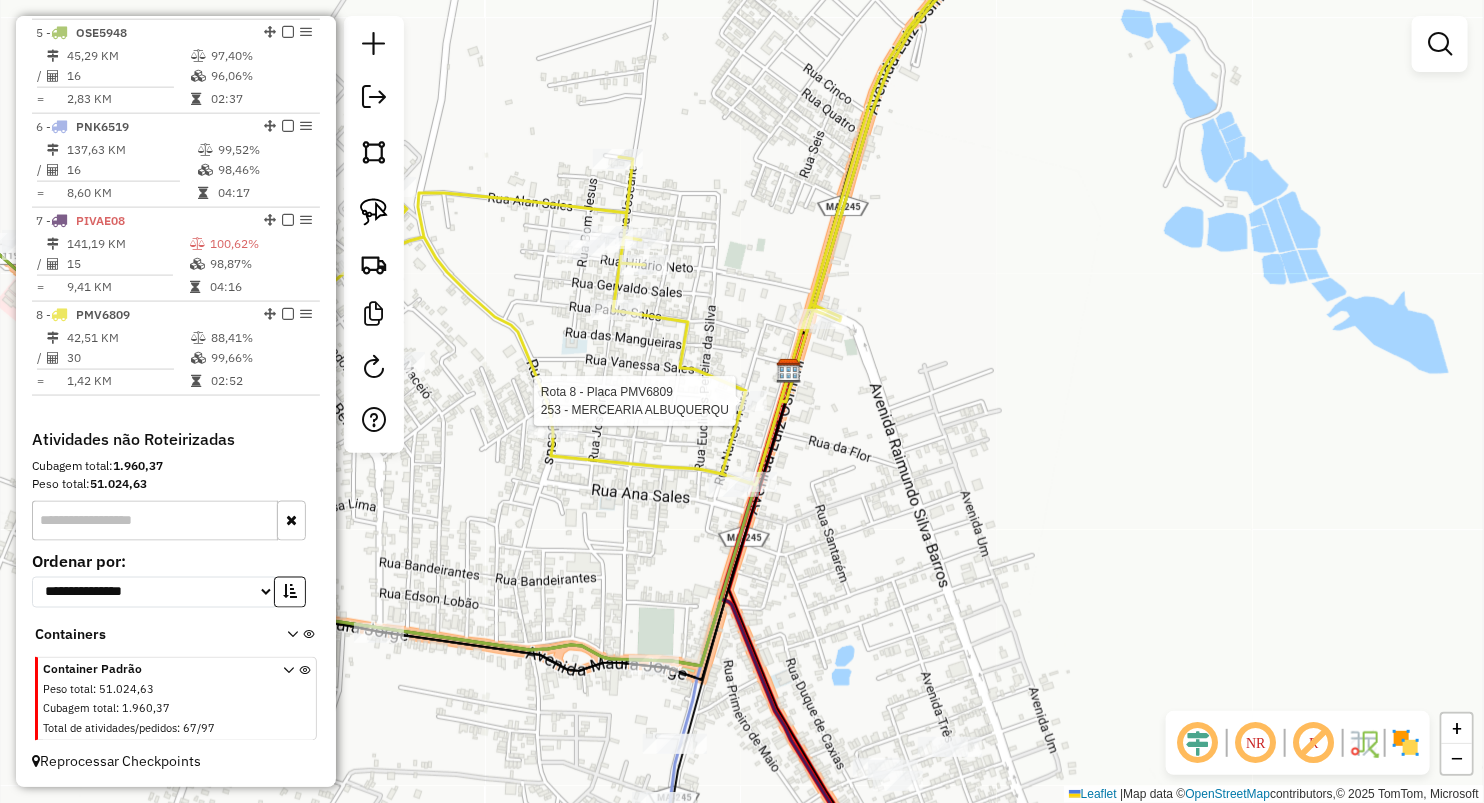 select on "**********" 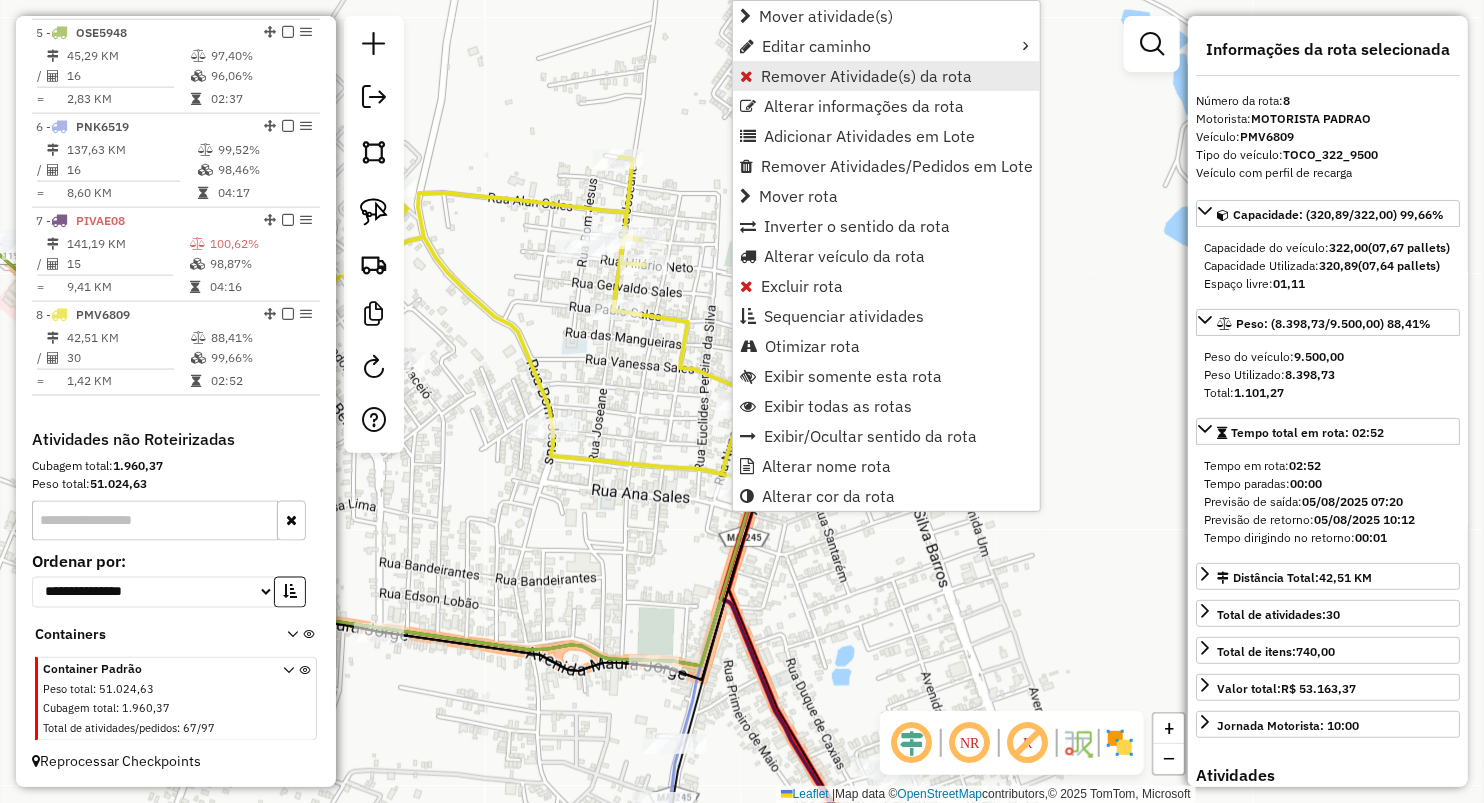 click on "Remover Atividade(s) da rota" at bounding box center [866, 76] 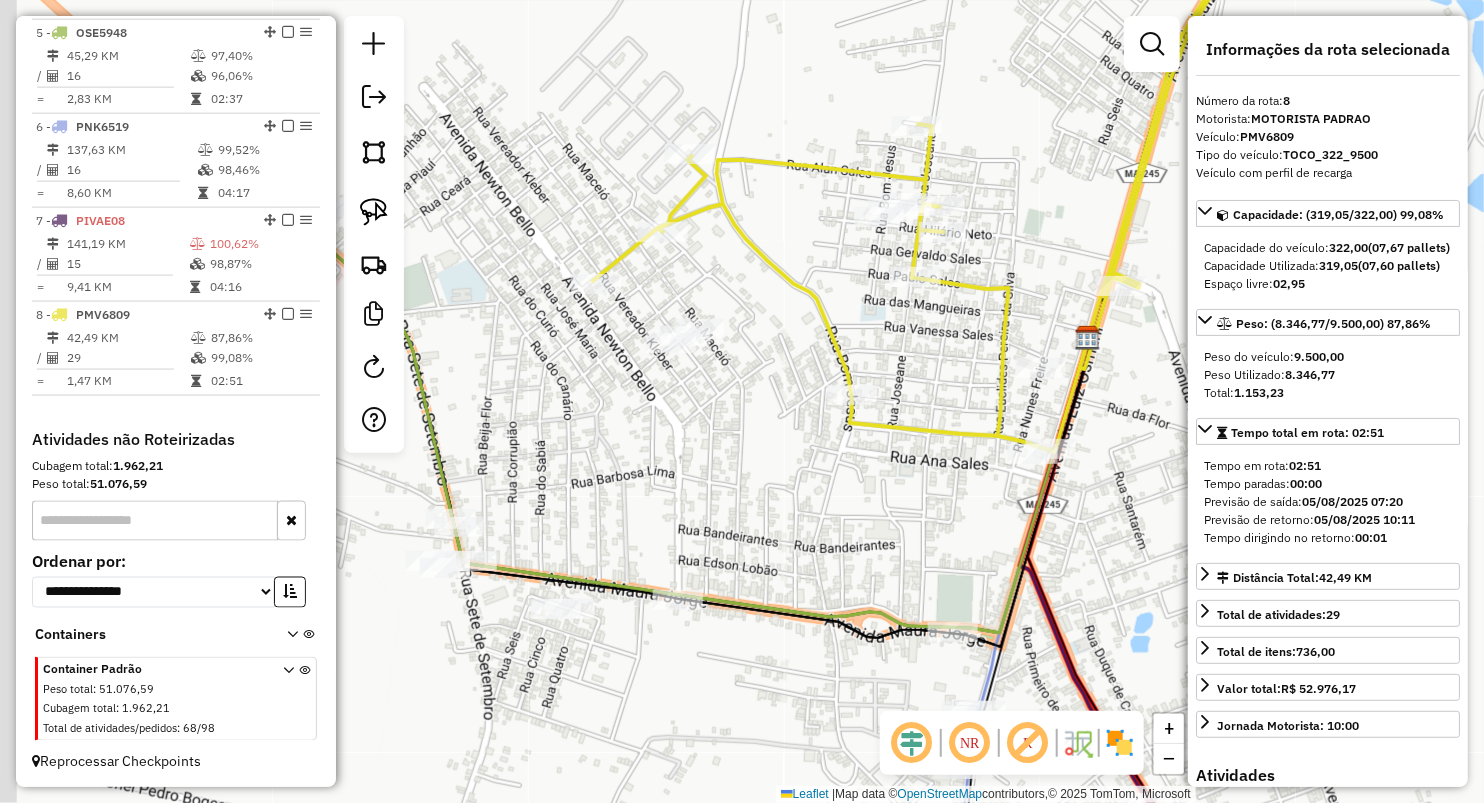 drag, startPoint x: 762, startPoint y: 395, endPoint x: 911, endPoint y: 363, distance: 152.3975 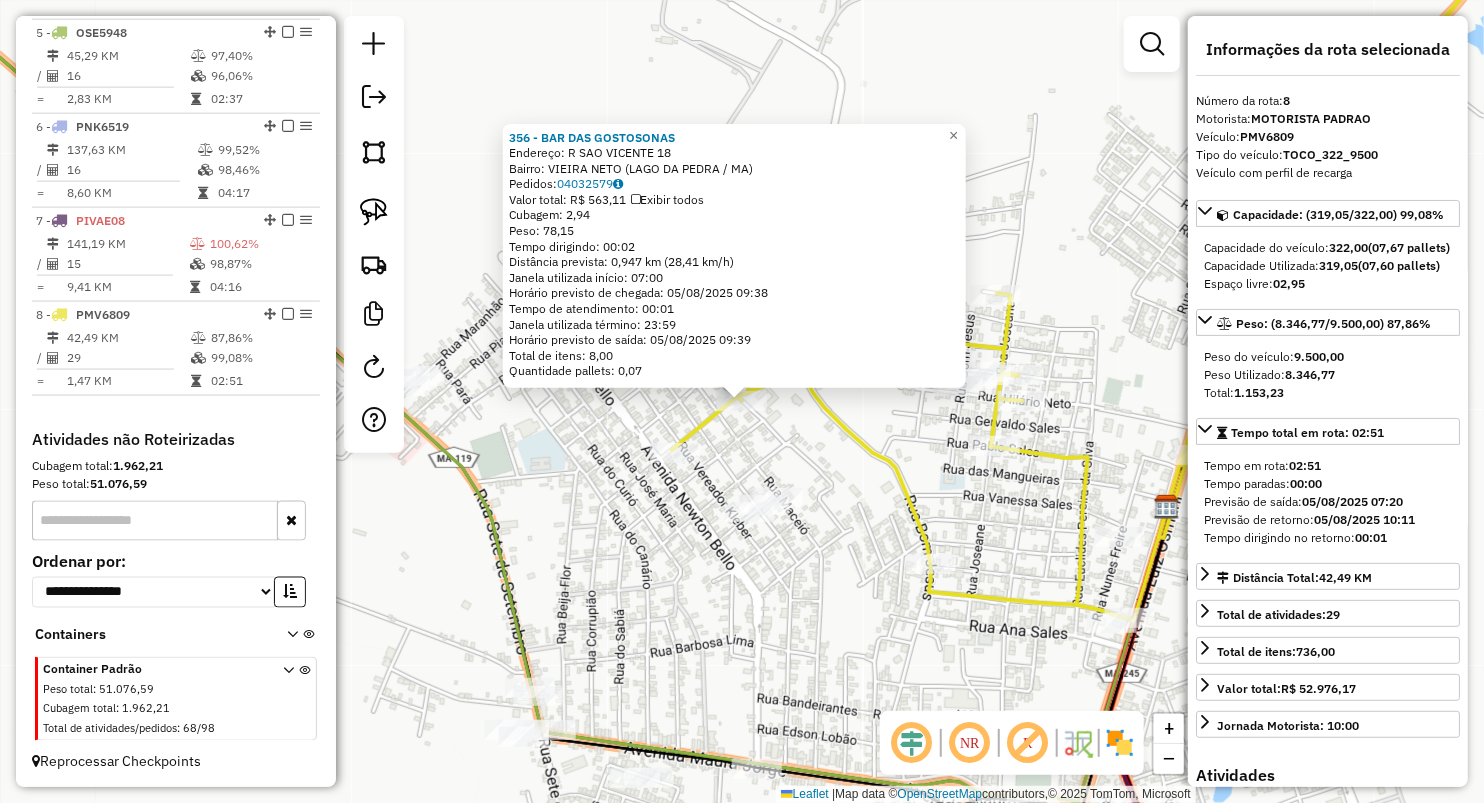 click on "Rota 8 - Placa PMV6809  356 - BAR DAS GOSTOSONAS 356 - BAR DAS GOSTOSONAS  Endereço:  R SAO VICENTE 18   Bairro: VIEIRA NETO (LAGO DA PEDRA / MA)   Pedidos:  04032579   Valor total: R$ 563,11   Exibir todos   Cubagem: 2,94  Peso: 78,15  Tempo dirigindo: 00:02   Distância prevista: 0,947 km (28,41 km/h)   Janela utilizada início: 07:00   Horário previsto de chegada: 05/08/2025 09:38   Tempo de atendimento: 00:01   Janela utilizada término: 23:59   Horário previsto de saída: 05/08/2025 09:39   Total de itens: 8,00   Quantidade pallets: 0,07  × Janela de atendimento Grade de atendimento Capacidade Transportadoras Veículos Cliente Pedidos  Rotas Selecione os dias de semana para filtrar as janelas de atendimento  Seg   Ter   Qua   Qui   Sex   Sáb   Dom  Informe o período da janela de atendimento: De: Até:  Filtrar exatamente a janela do cliente  Considerar janela de atendimento padrão  Selecione os dias de semana para filtrar as grades de atendimento  Seg   Ter   Qua   Qui   Sex   Sáb   Dom   De:  +" 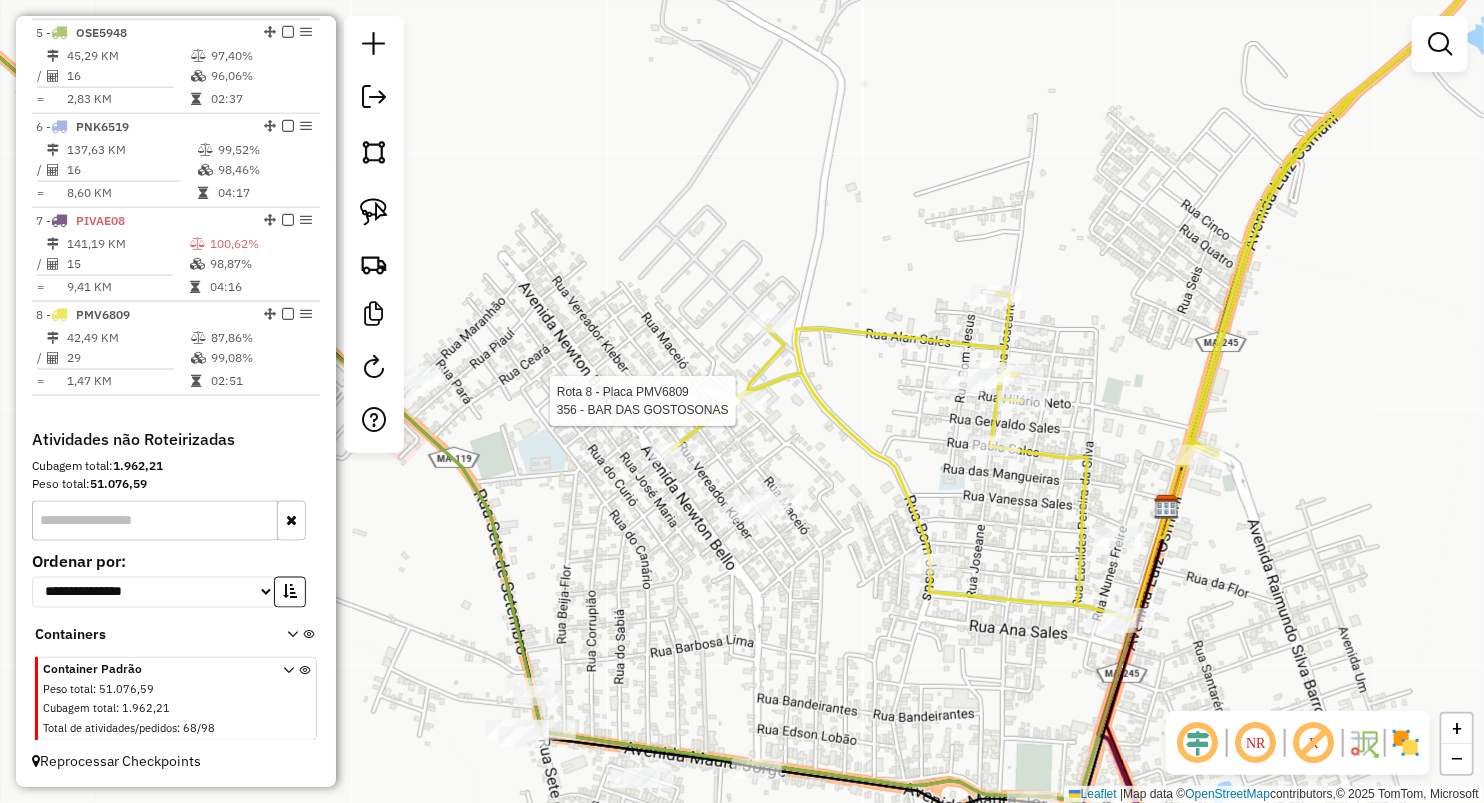 select on "**********" 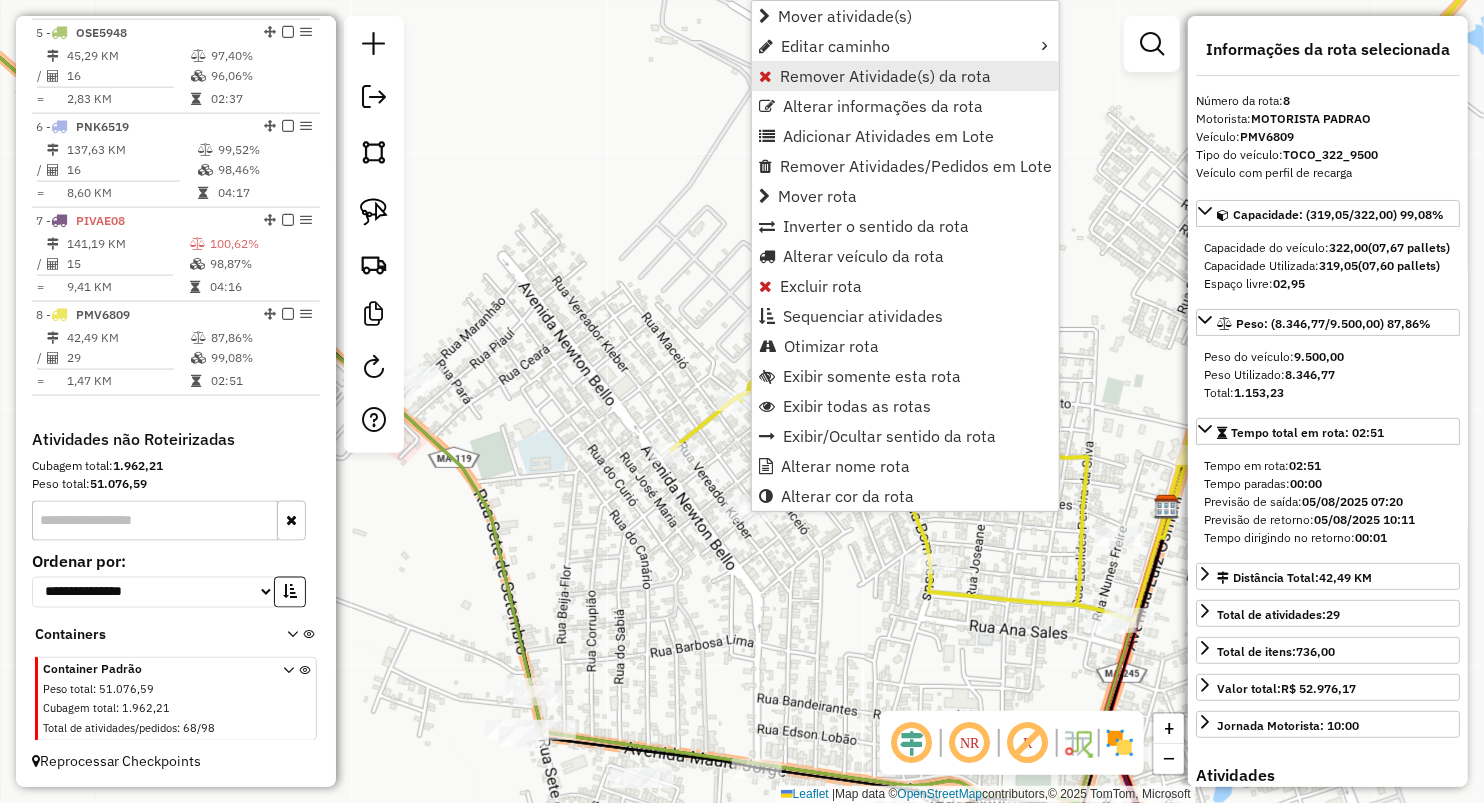 click on "Remover Atividade(s) da rota" at bounding box center (885, 76) 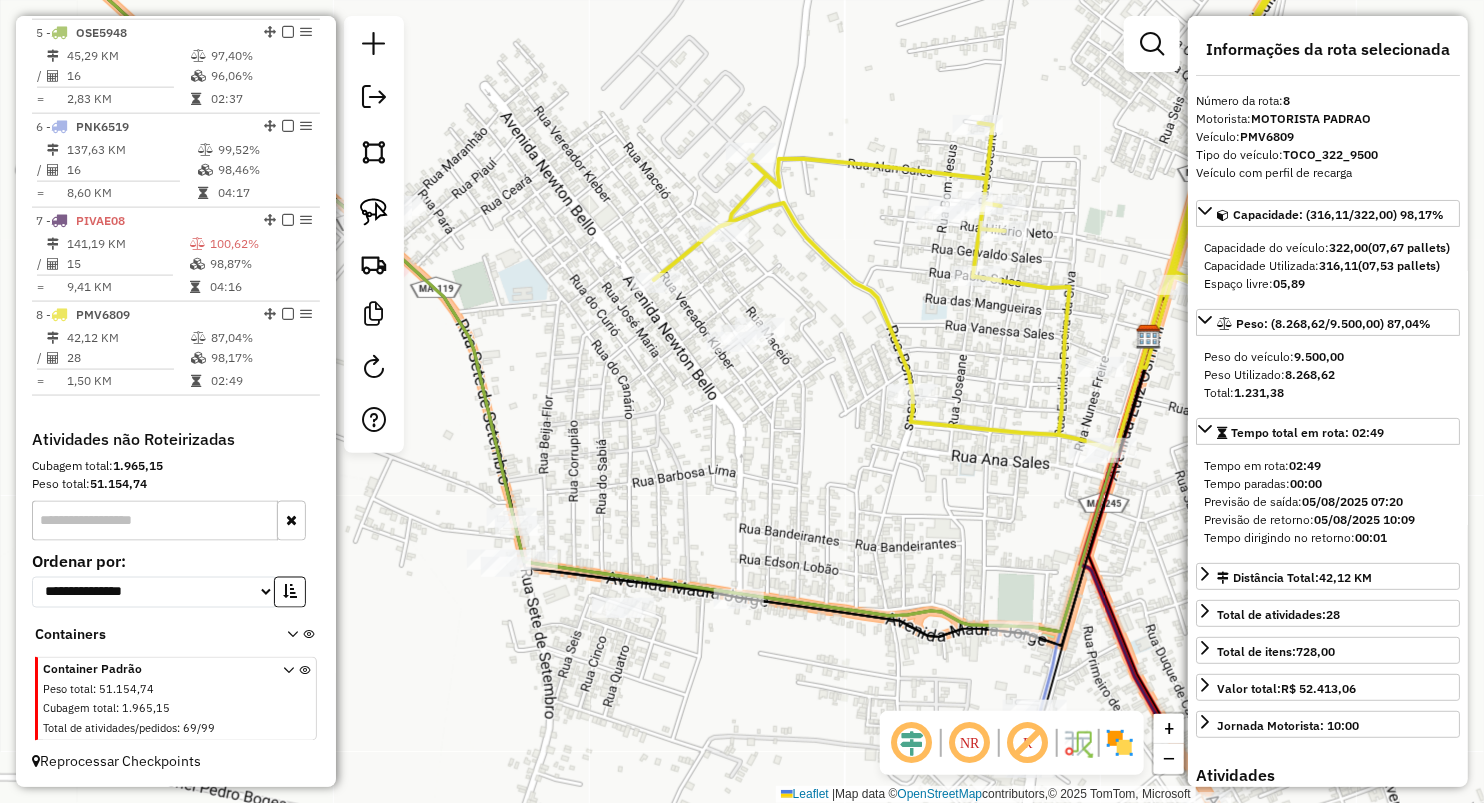 drag, startPoint x: 665, startPoint y: 352, endPoint x: 651, endPoint y: 211, distance: 141.69333 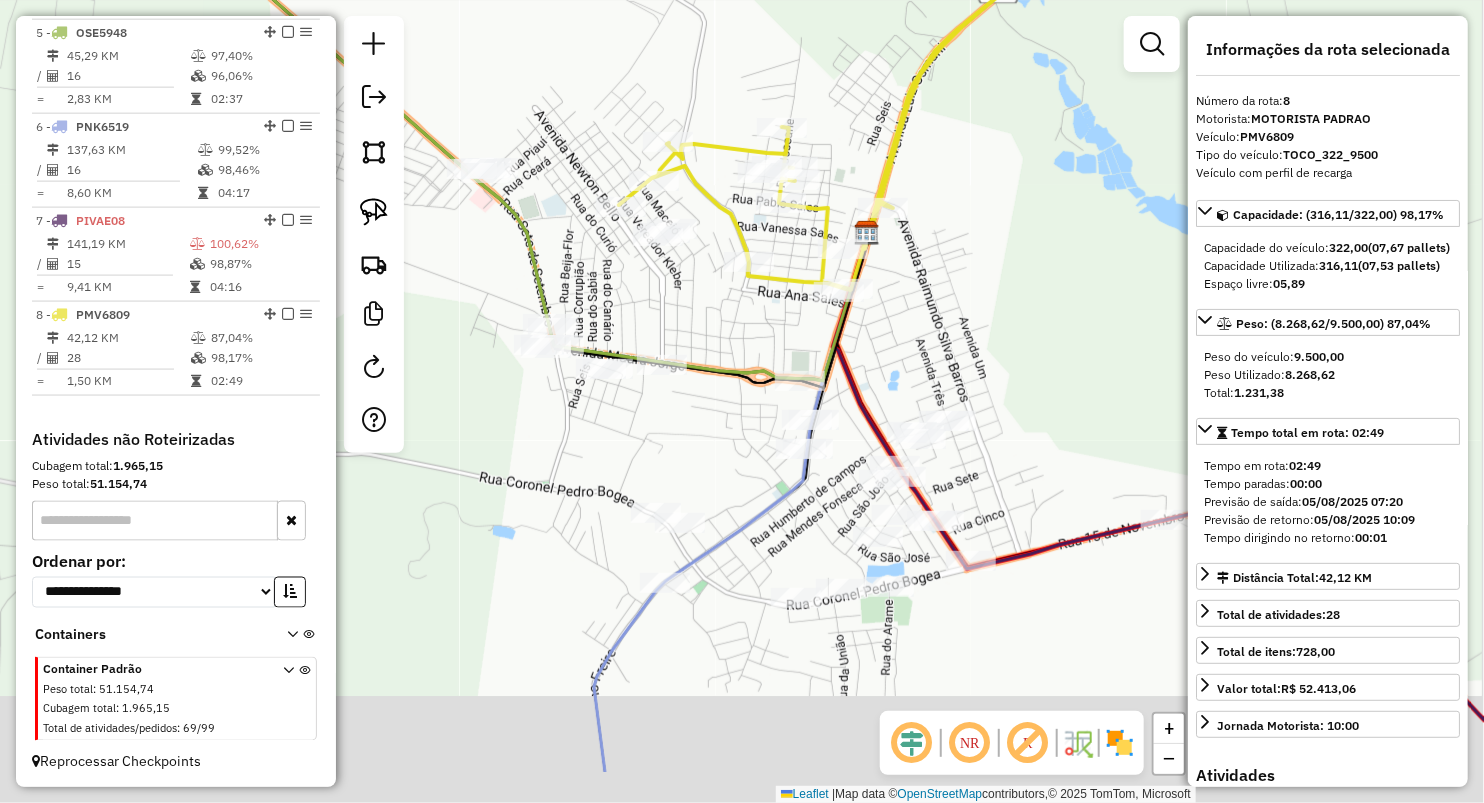 drag, startPoint x: 720, startPoint y: 348, endPoint x: 706, endPoint y: 287, distance: 62.58594 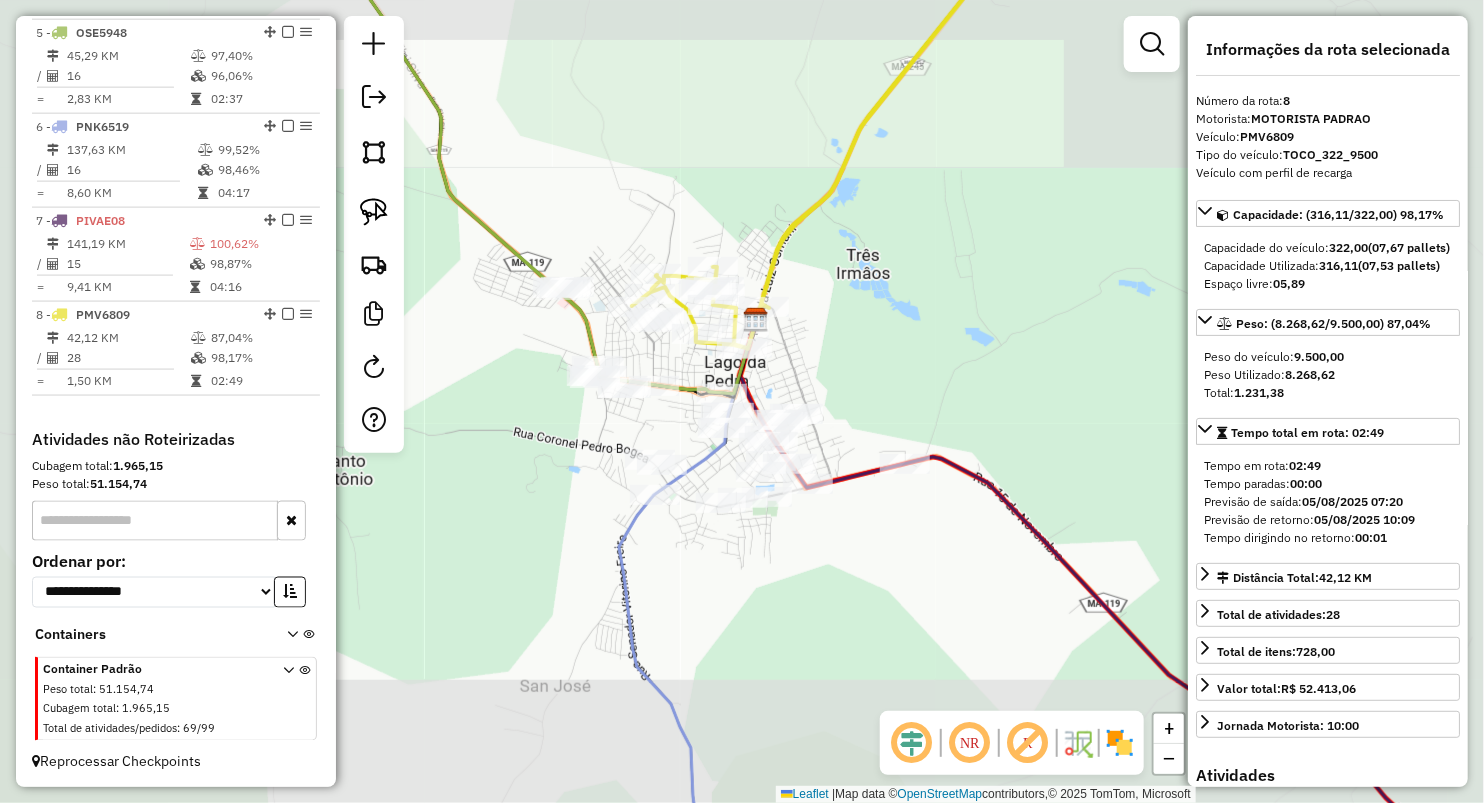drag, startPoint x: 700, startPoint y: 584, endPoint x: 671, endPoint y: 557, distance: 39.623226 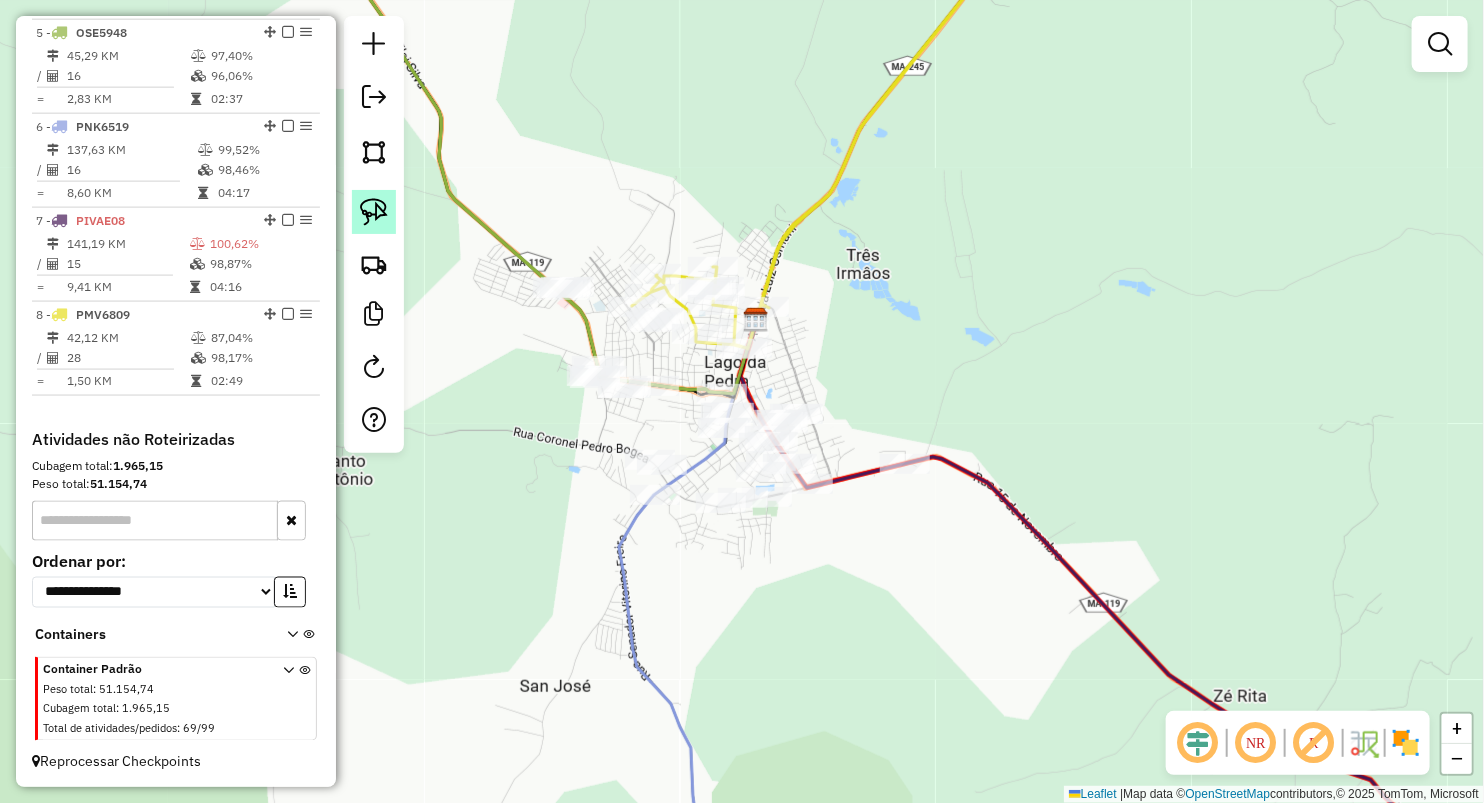 click 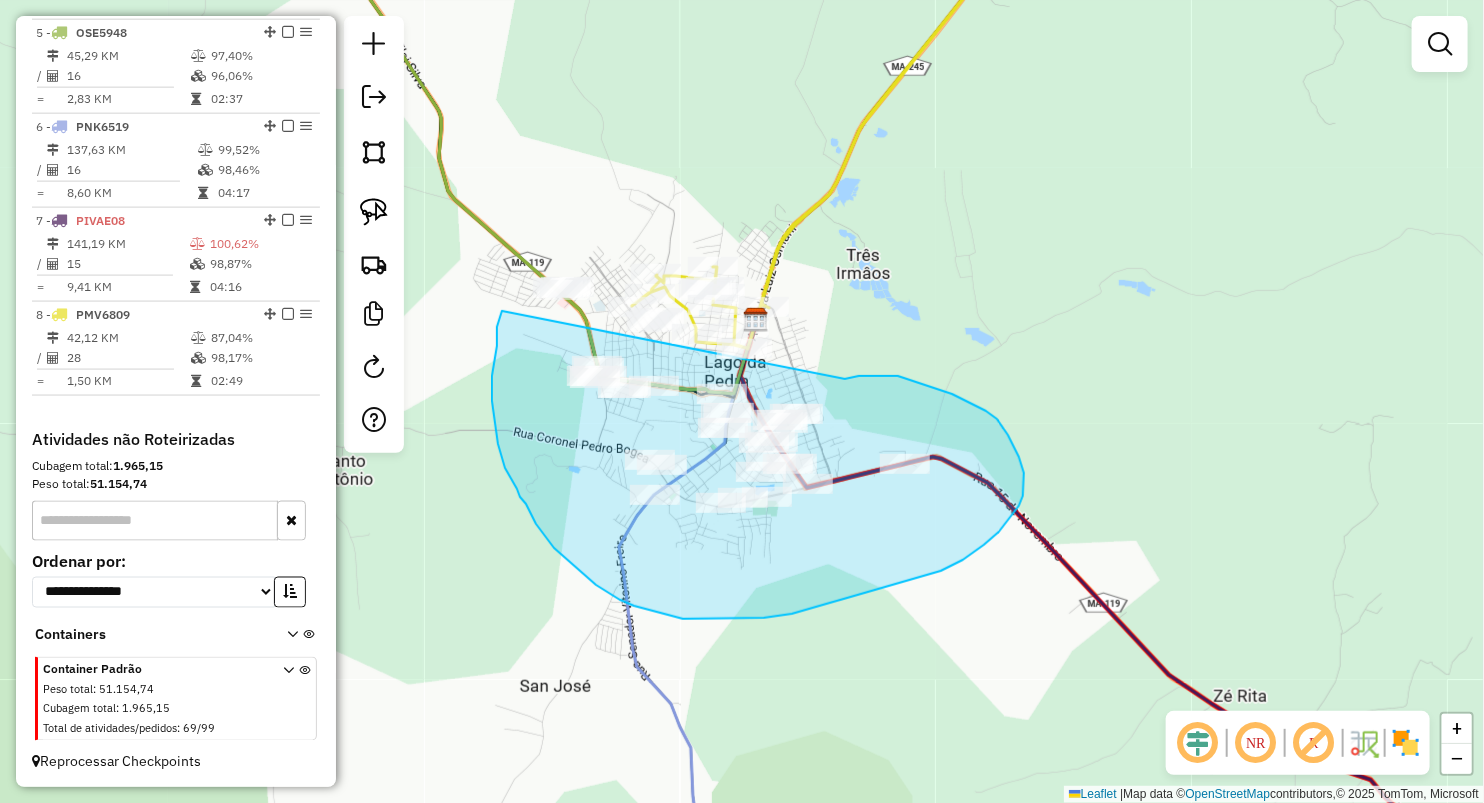 drag, startPoint x: 971, startPoint y: 403, endPoint x: 502, endPoint y: 311, distance: 477.9383 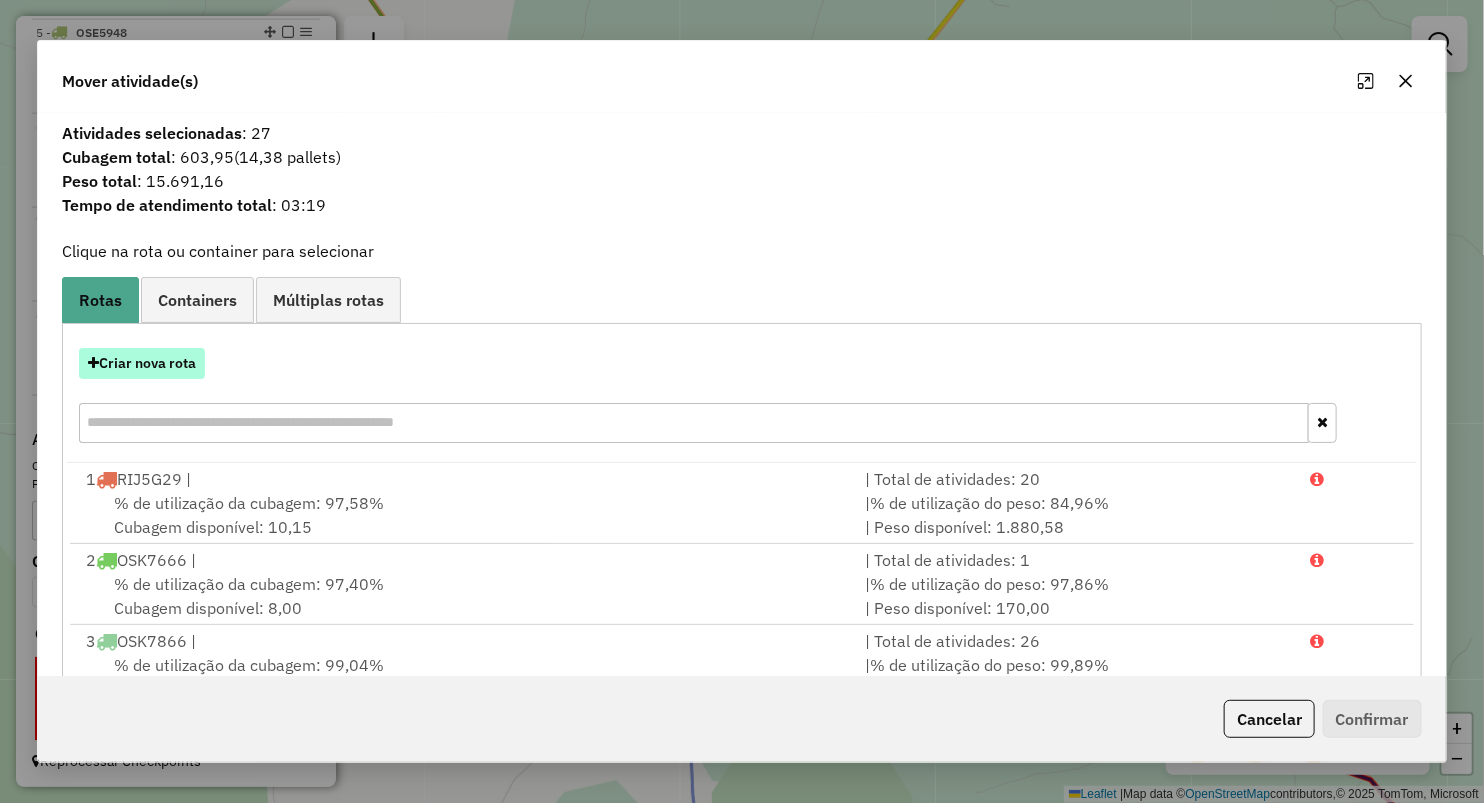 click on "Criar nova rota" at bounding box center (142, 363) 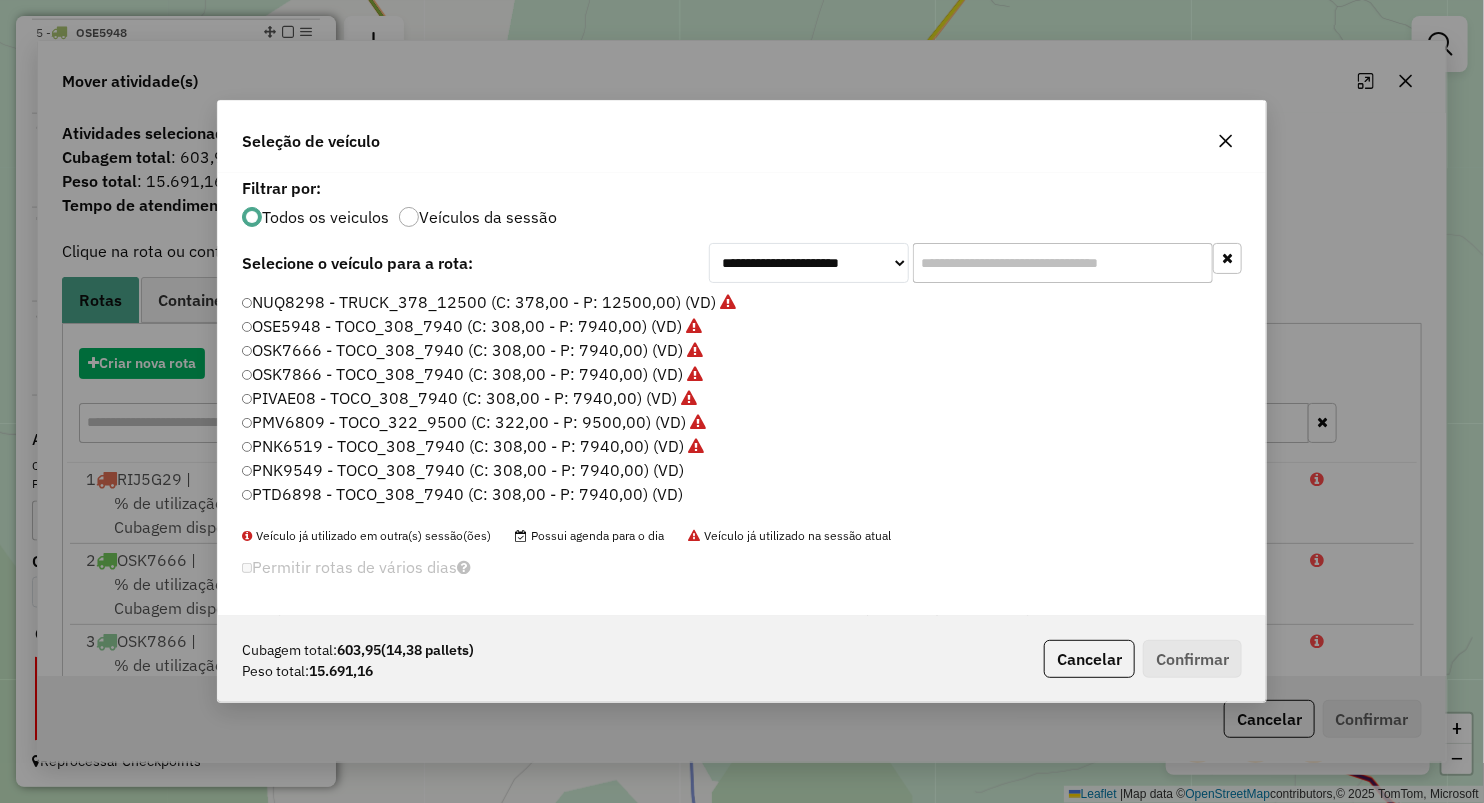 scroll, scrollTop: 10, scrollLeft: 6, axis: both 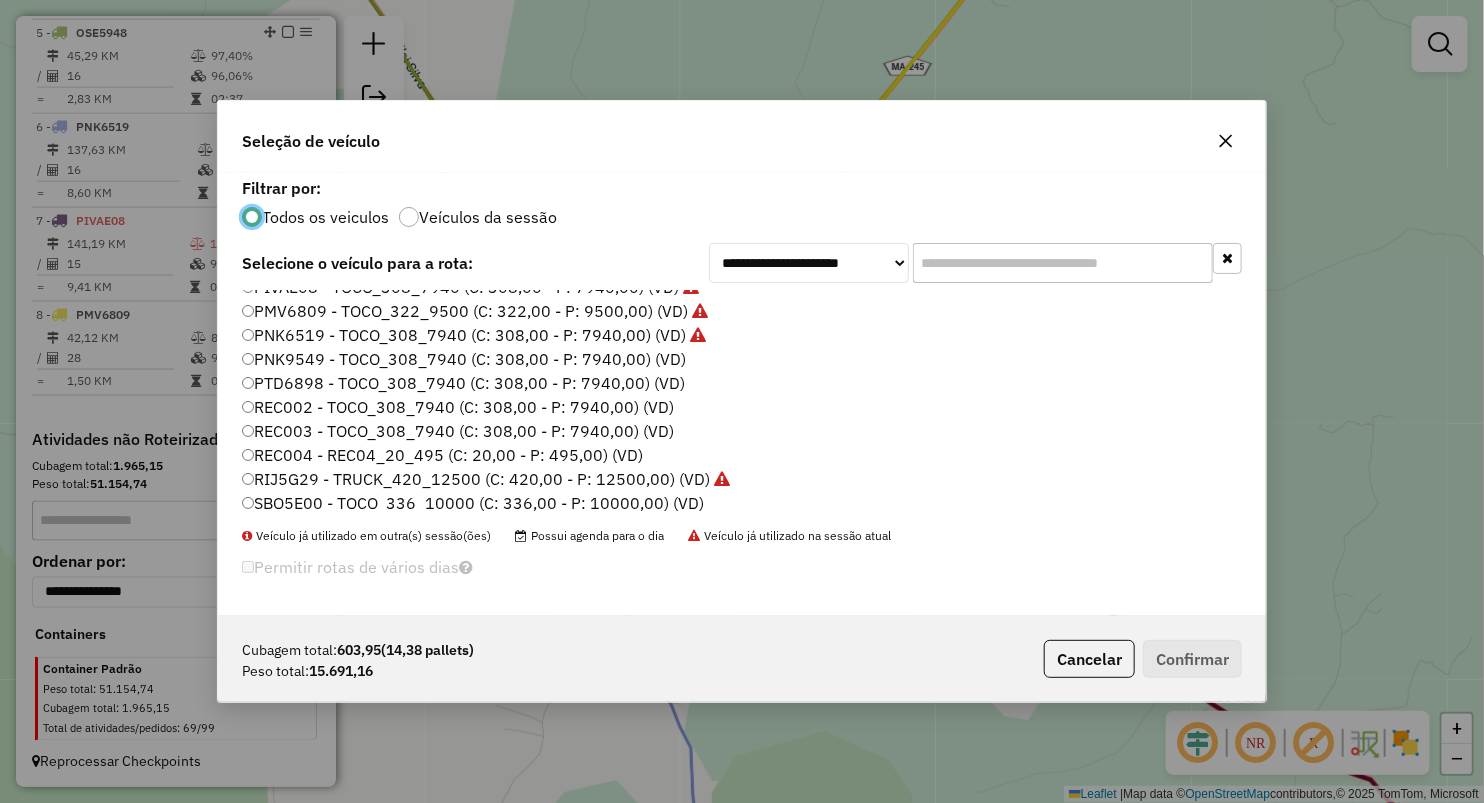 click on "PTD6898 - TOCO_308_7940 (C: 308,00 - P: 7940,00) (VD)" 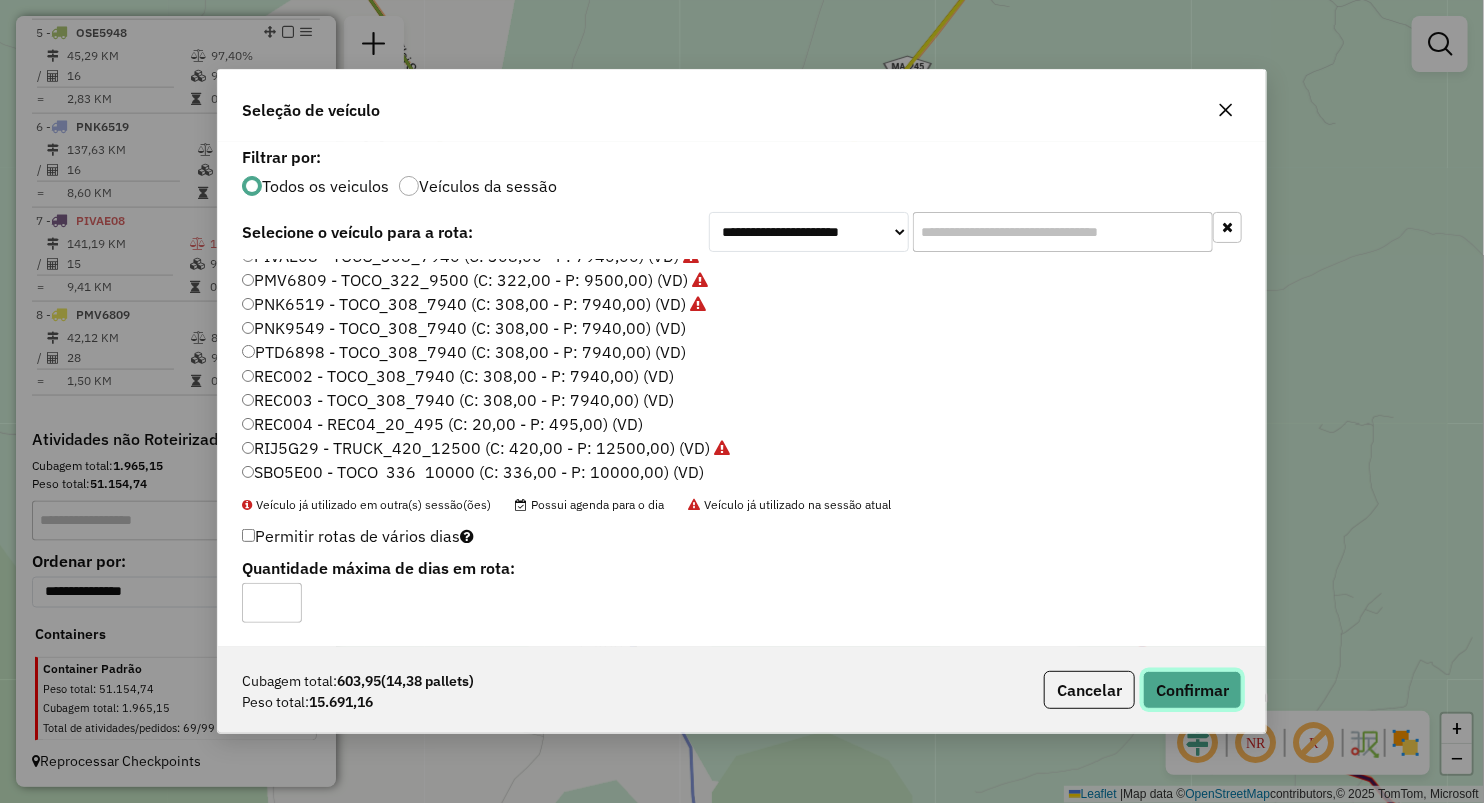click on "Confirmar" 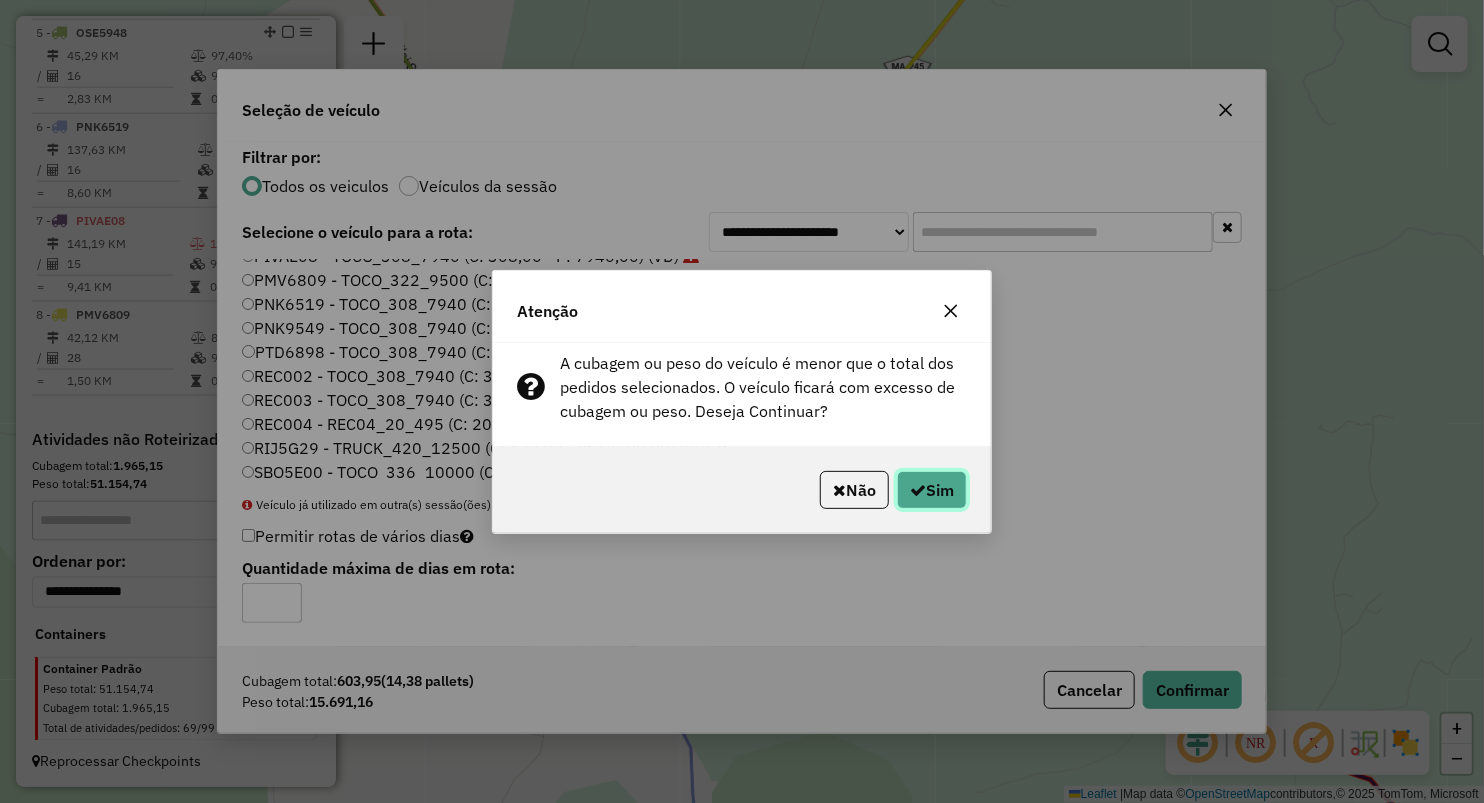 click on "Sim" 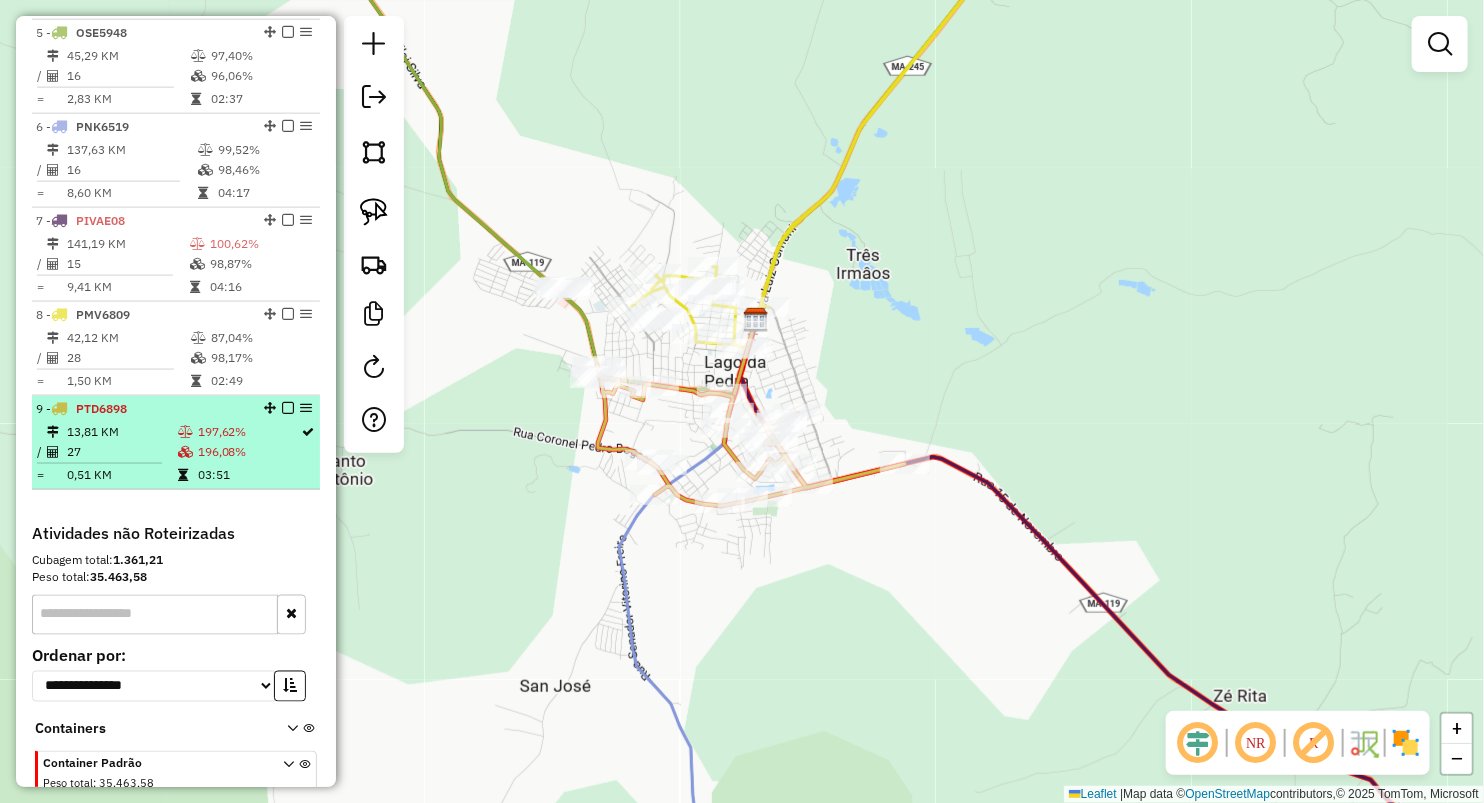 click on "03:51" at bounding box center [249, 475] 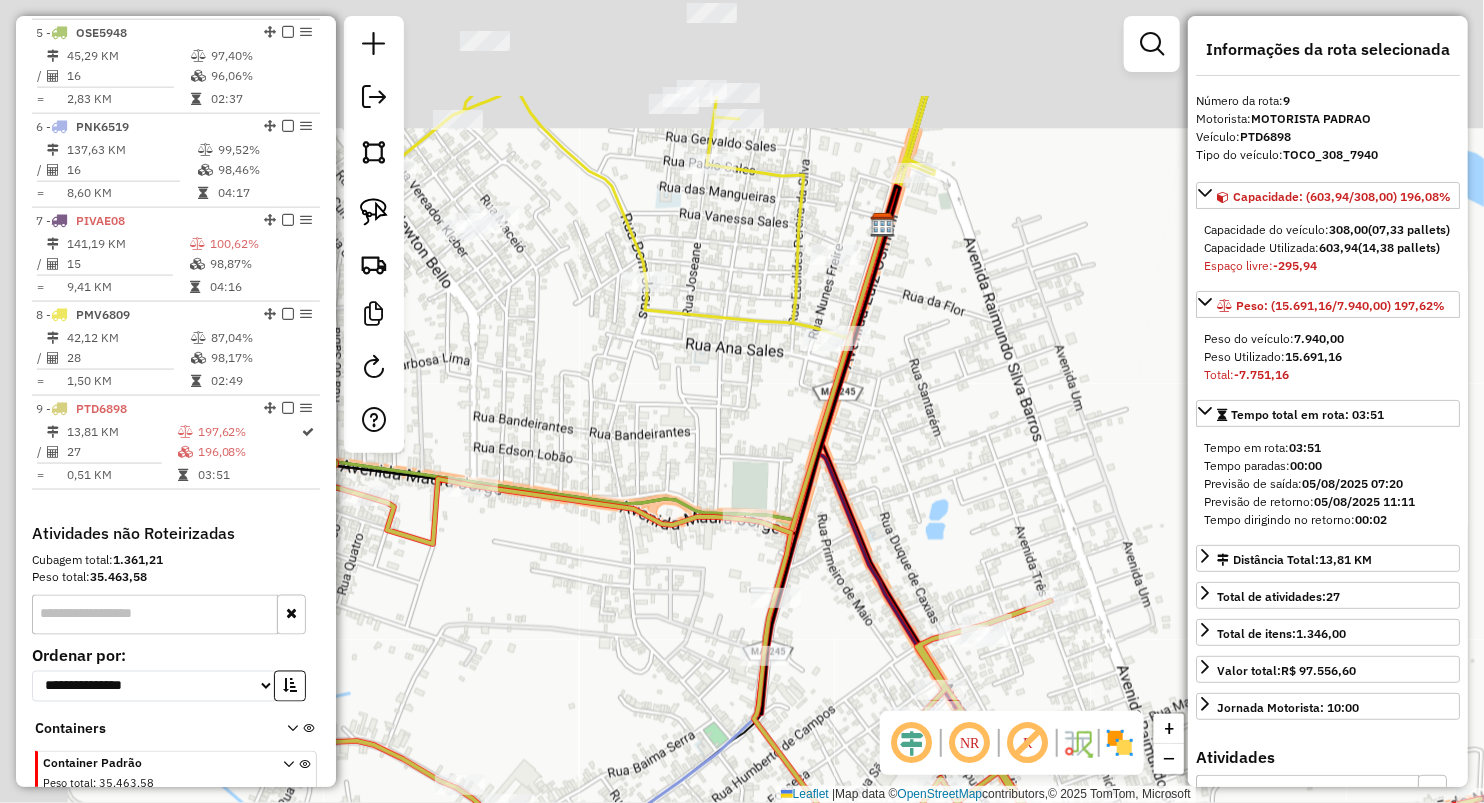 drag, startPoint x: 682, startPoint y: 409, endPoint x: 828, endPoint y: 545, distance: 199.52945 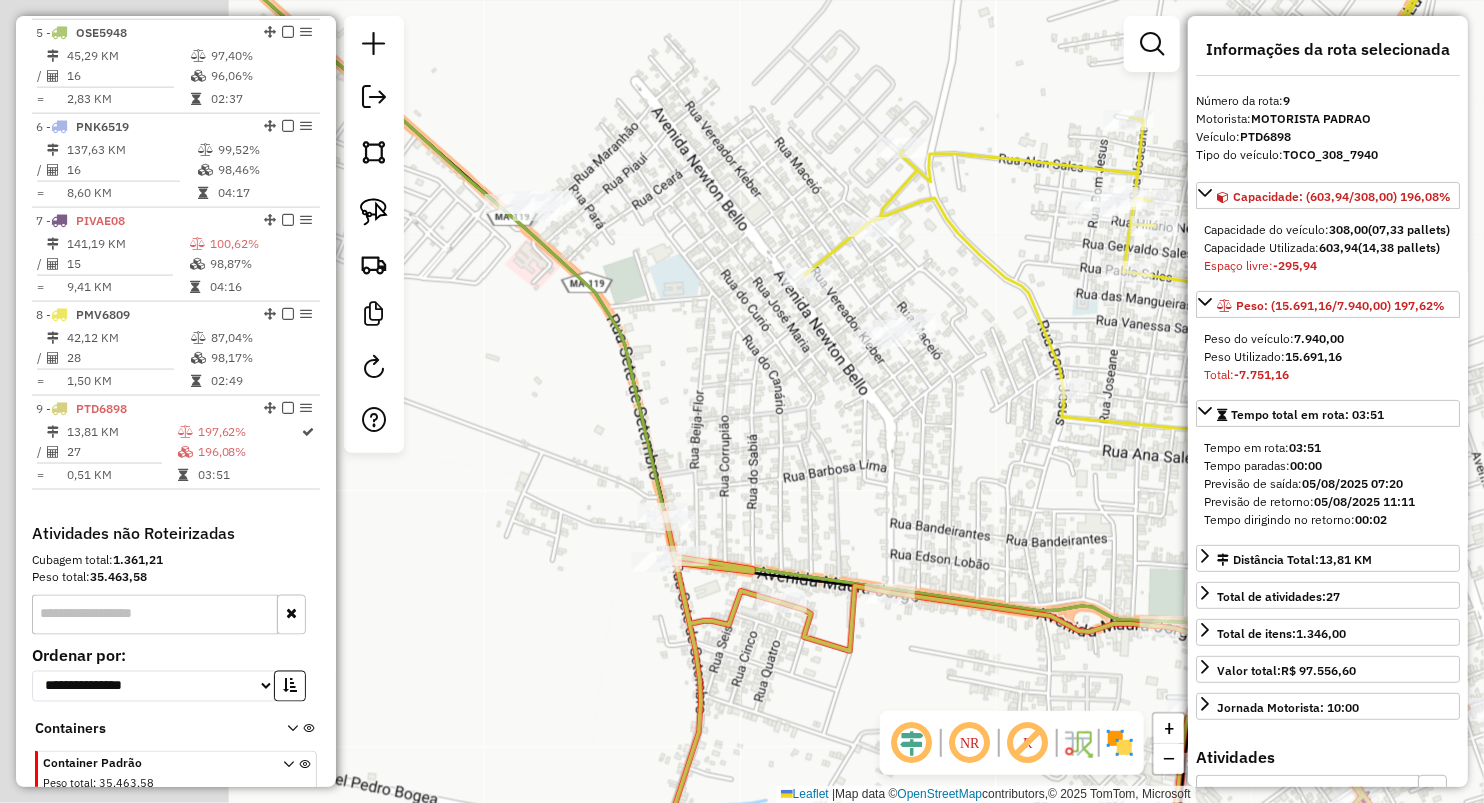 drag, startPoint x: 599, startPoint y: 180, endPoint x: 838, endPoint y: 173, distance: 239.1025 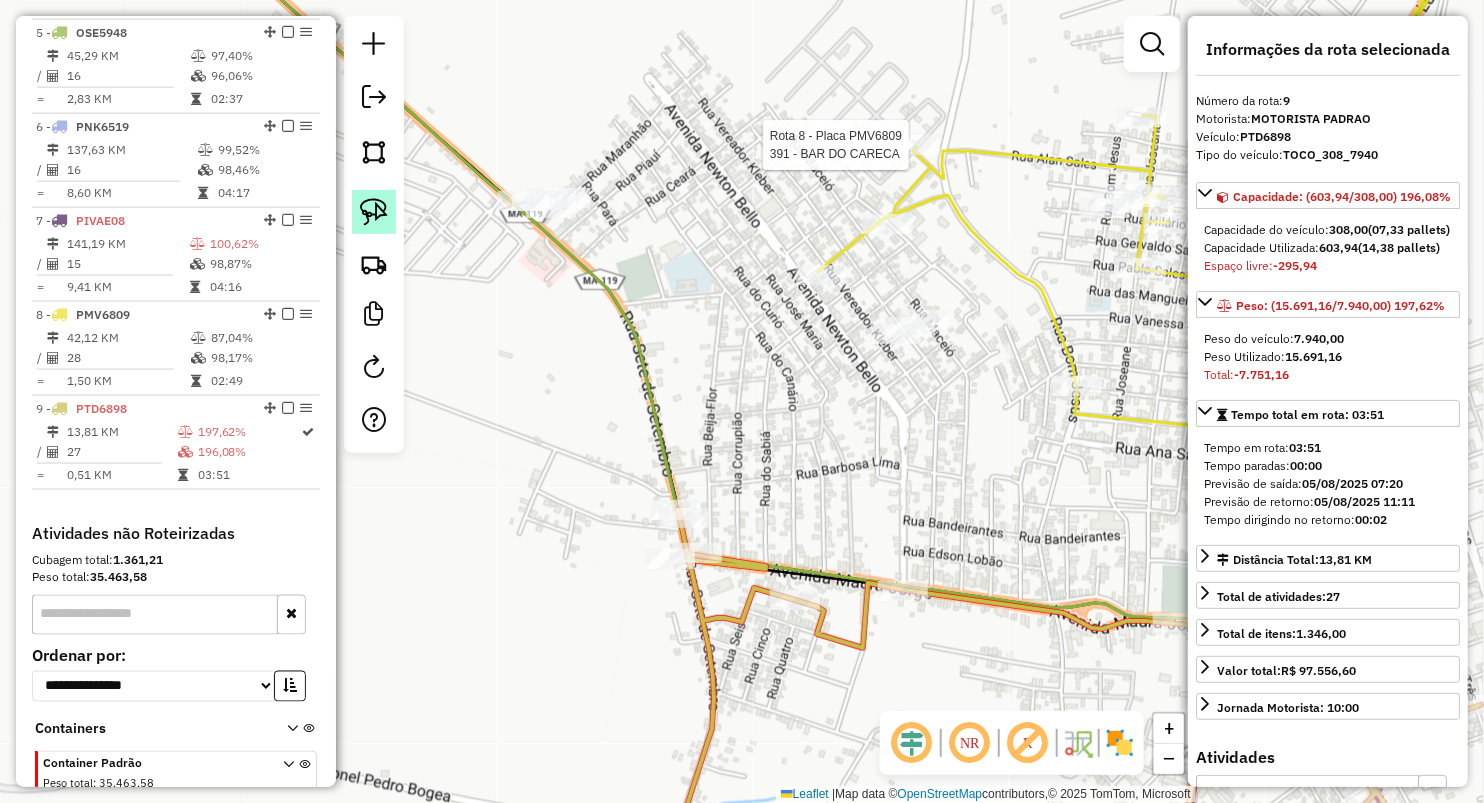 click 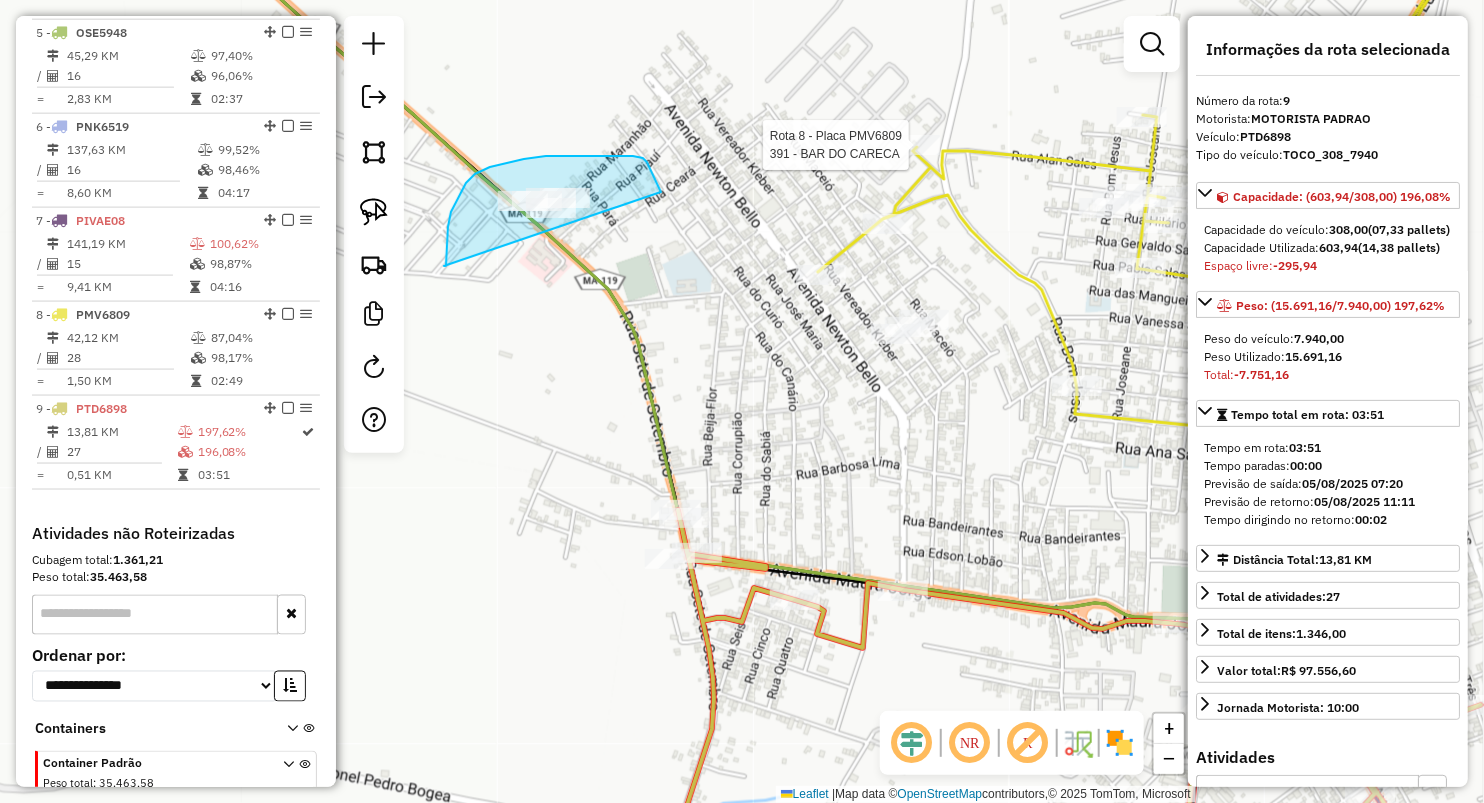 drag, startPoint x: 444, startPoint y: 266, endPoint x: 645, endPoint y: 259, distance: 201.12186 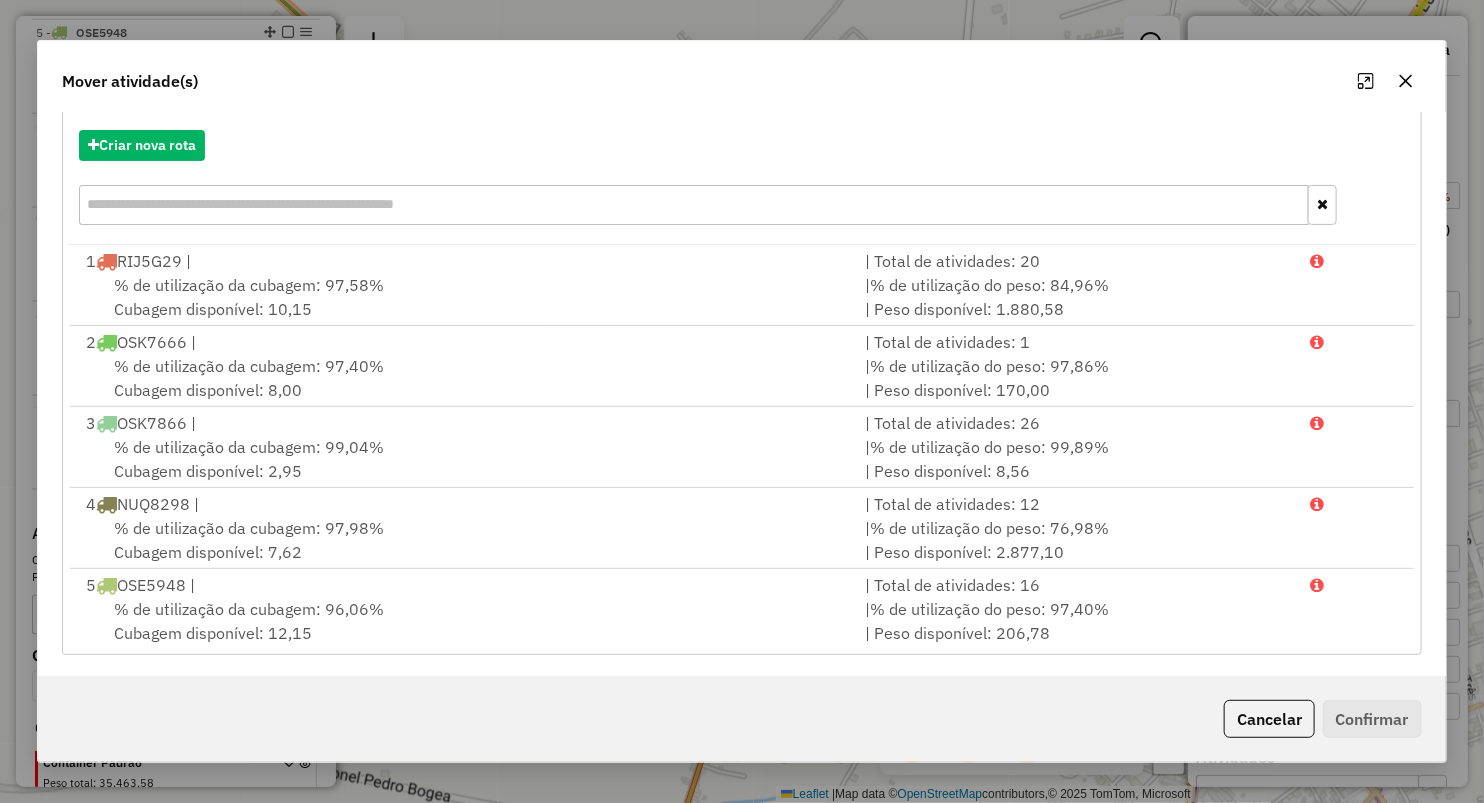 scroll, scrollTop: 220, scrollLeft: 0, axis: vertical 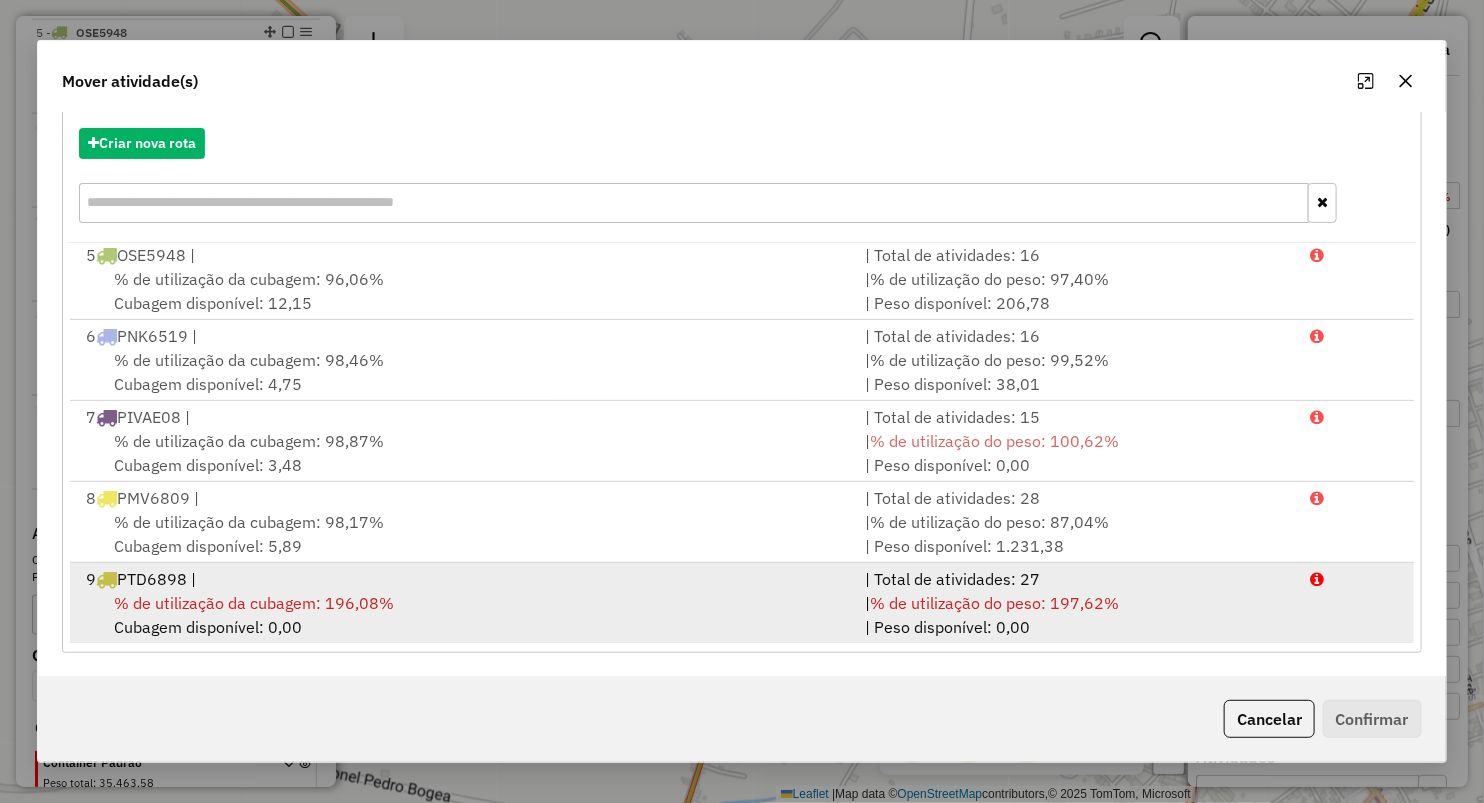 click on "% de utilização da cubagem: 196,08%  Cubagem disponível: 0,00" at bounding box center (463, 615) 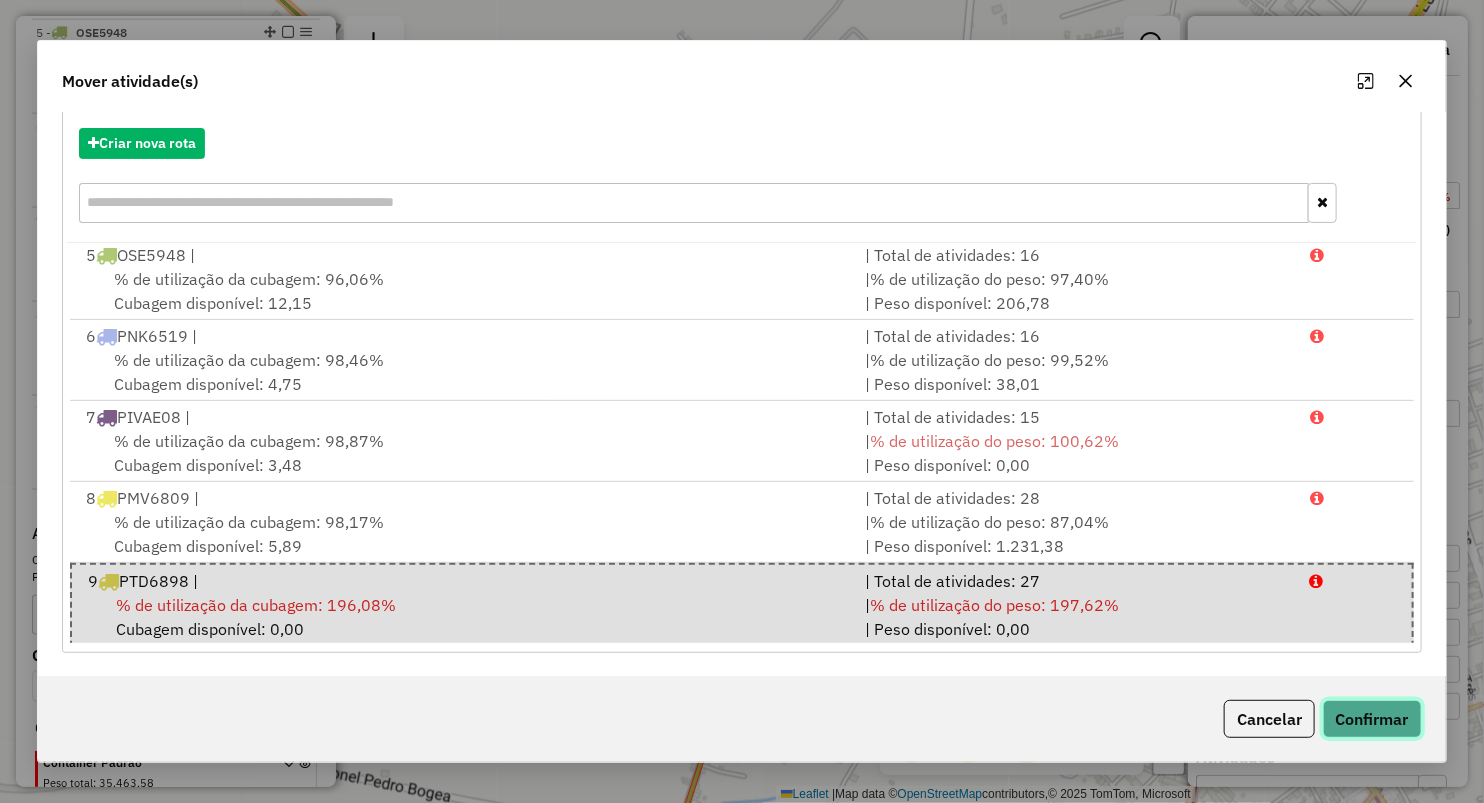 click on "Confirmar" 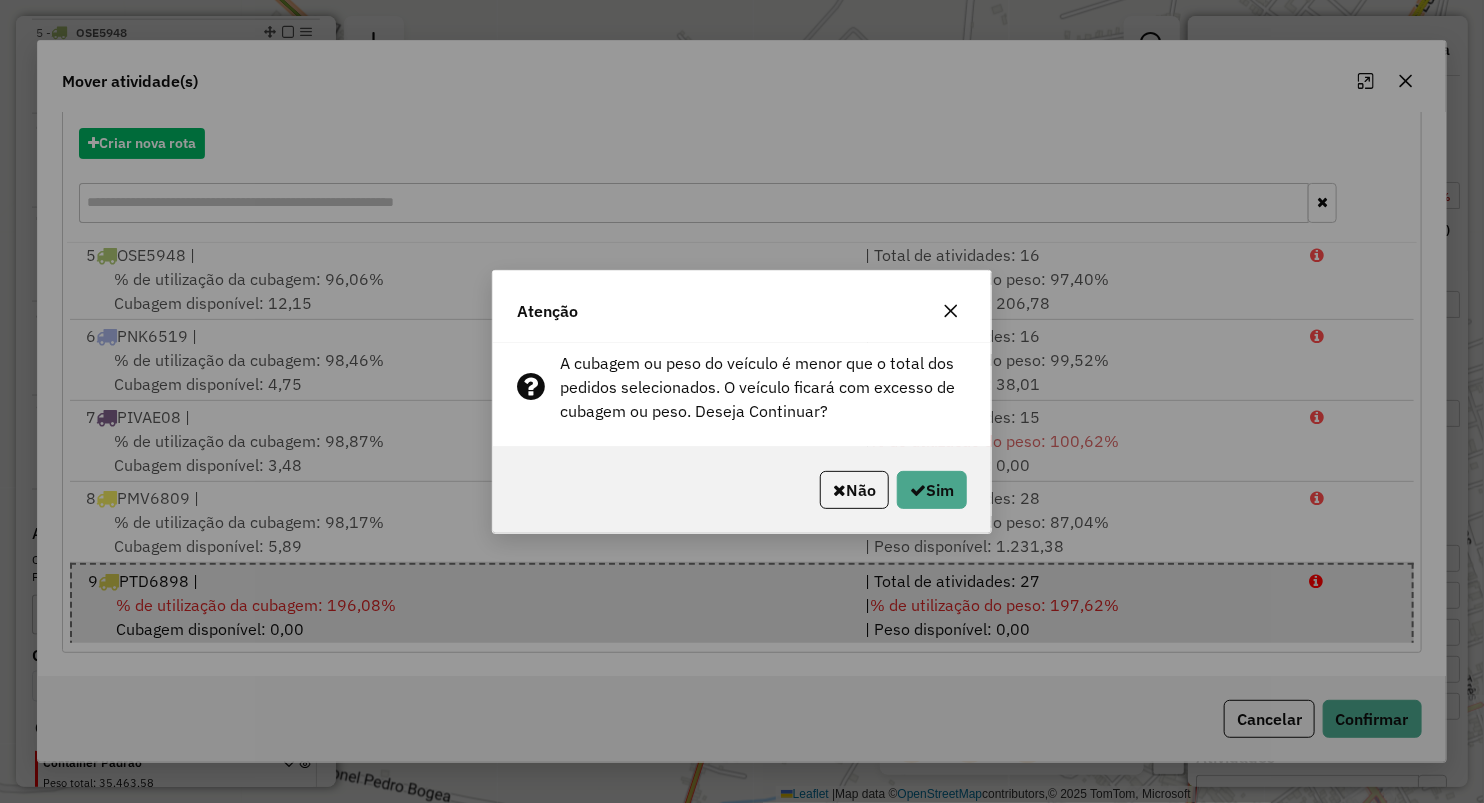 click on "Não   Sim" 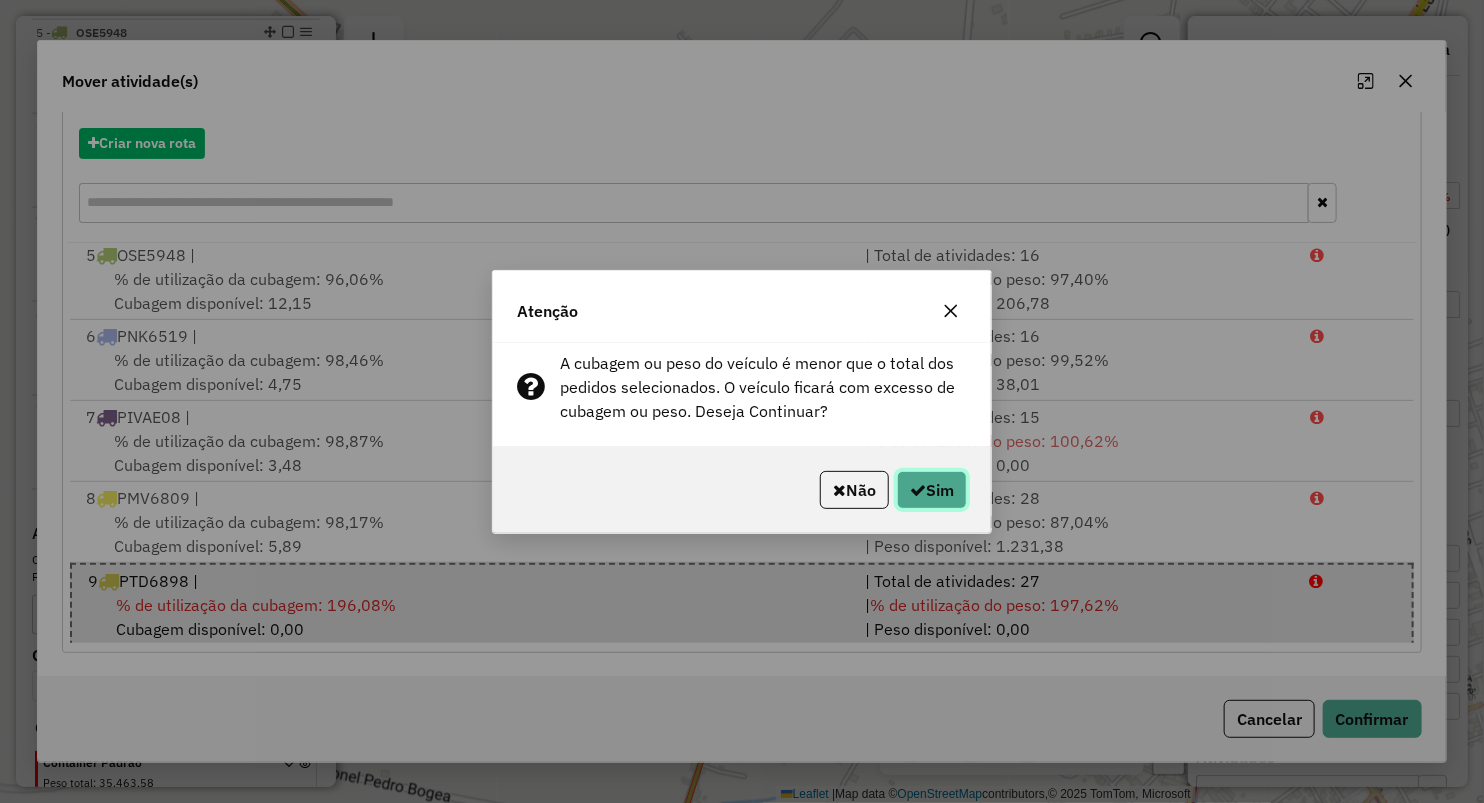 click 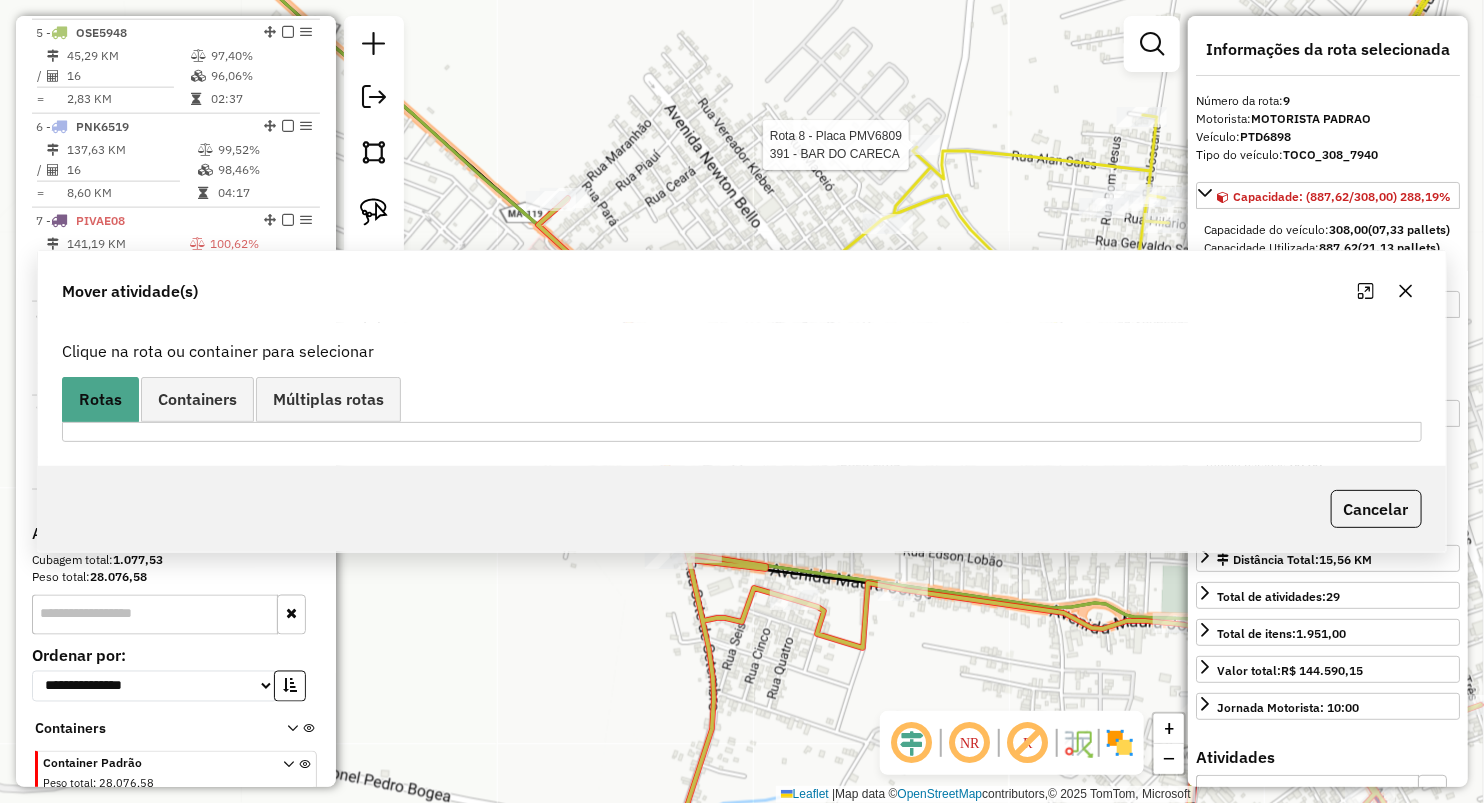 scroll, scrollTop: 0, scrollLeft: 0, axis: both 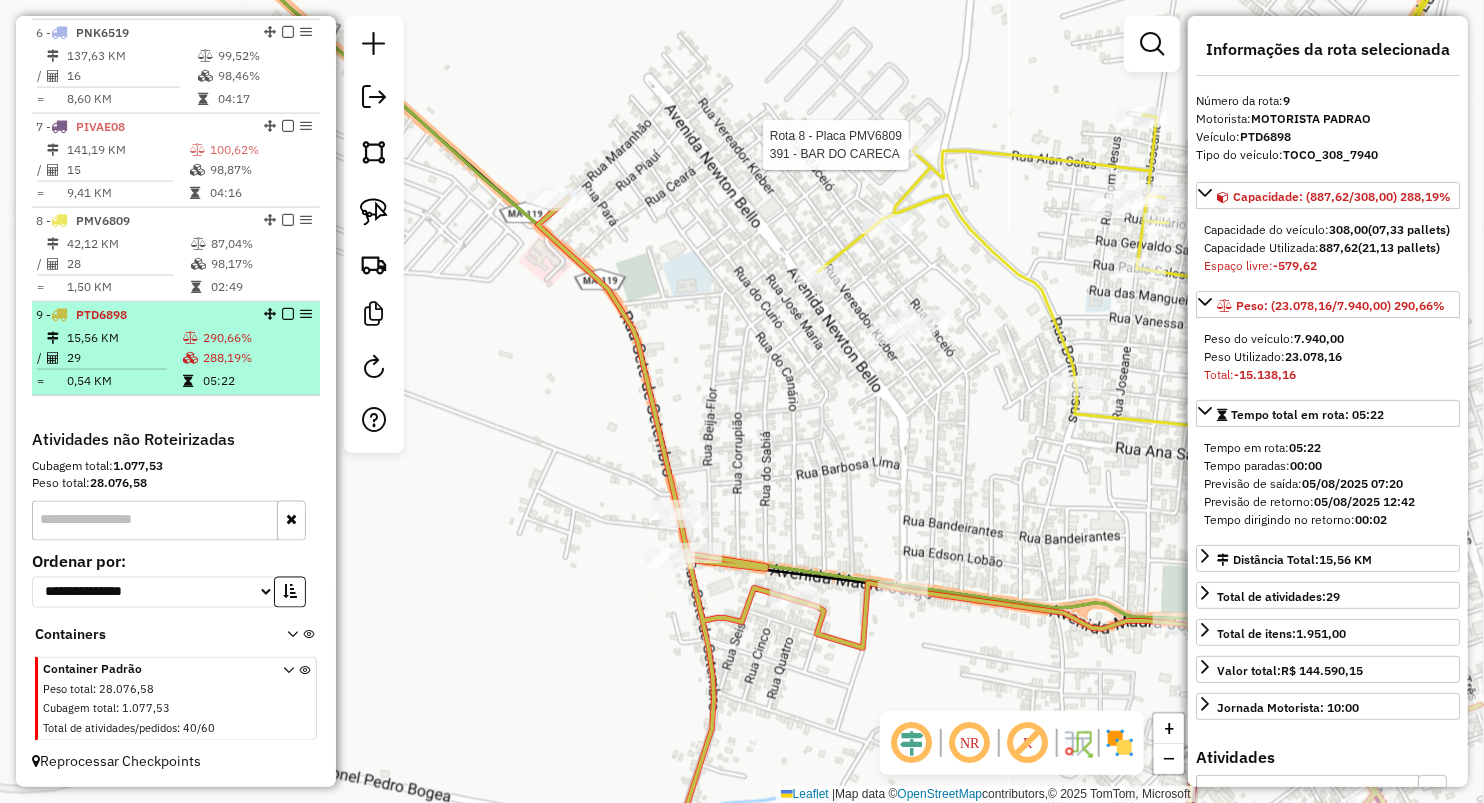 click at bounding box center (190, 338) 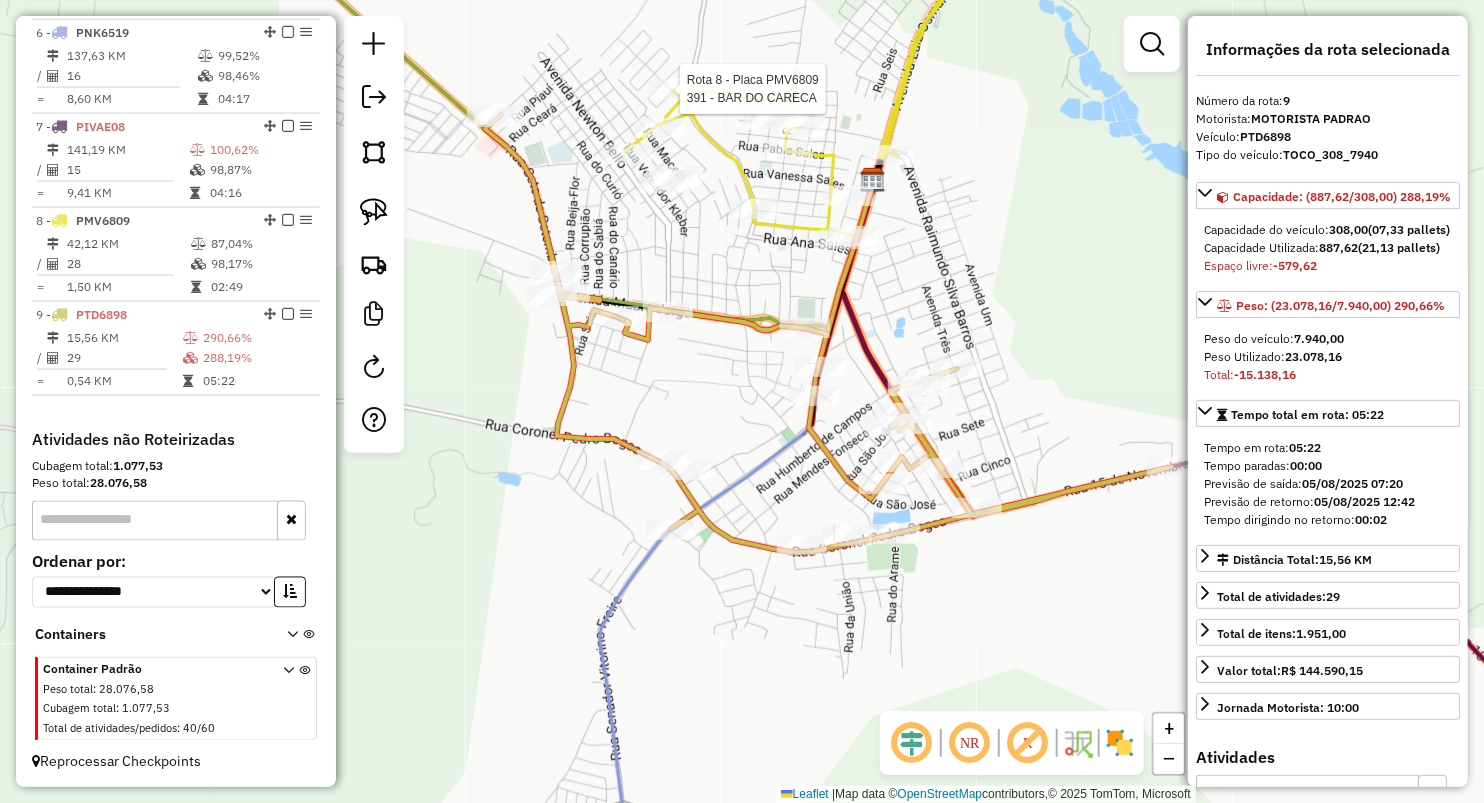drag, startPoint x: 658, startPoint y: 332, endPoint x: 729, endPoint y: 265, distance: 97.62172 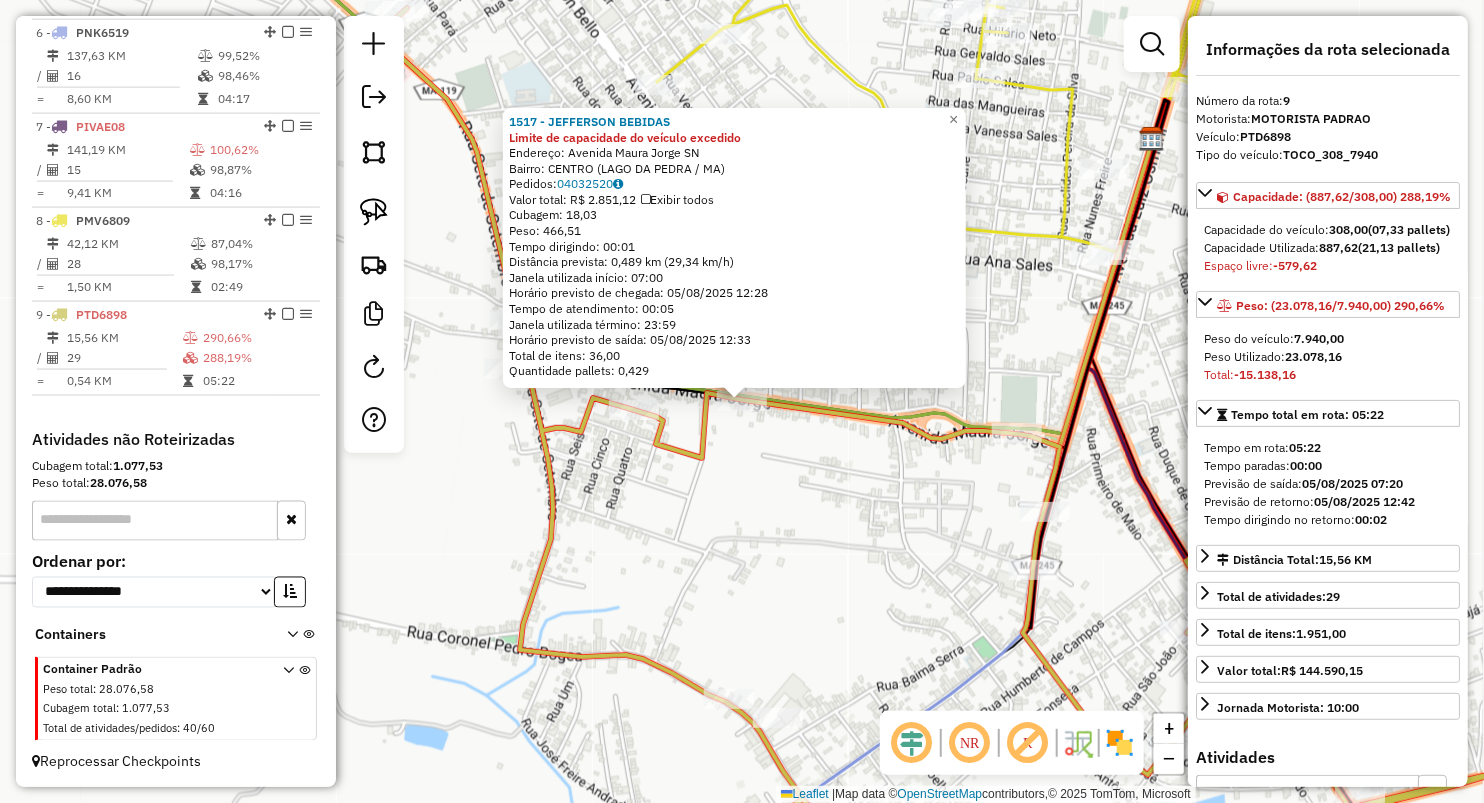 click on "1517 - JEFFERSON BEBIDAS Limite de capacidade do veículo excedido  Endereço:  Avenida Maura Jorge SN   Bairro: CENTRO (LAGO DA PEDRA / MA)   Pedidos:  04032520   Valor total: R$ 2.851,12   Exibir todos   Cubagem: 18,03  Peso: 466,51  Tempo dirigindo: 00:01   Distância prevista: 0,489 km (29,34 km/h)   Janela utilizada início: 07:00   Horário previsto de chegada: 05/08/2025 12:28   Tempo de atendimento: 00:05   Janela utilizada término: 23:59   Horário previsto de saída: 05/08/2025 12:33   Total de itens: 36,00   Quantidade pallets: 0,429  × Janela de atendimento Grade de atendimento Capacidade Transportadoras Veículos Cliente Pedidos  Rotas Selecione os dias de semana para filtrar as janelas de atendimento  Seg   Ter   Qua   Qui   Sex   Sáb   Dom  Informe o período da janela de atendimento: De: Até:  Filtrar exatamente a janela do cliente  Considerar janela de atendimento padrão  Selecione os dias de semana para filtrar as grades de atendimento  Seg   Ter   Qua   Qui   Sex   Sáb   Dom   De:  +" 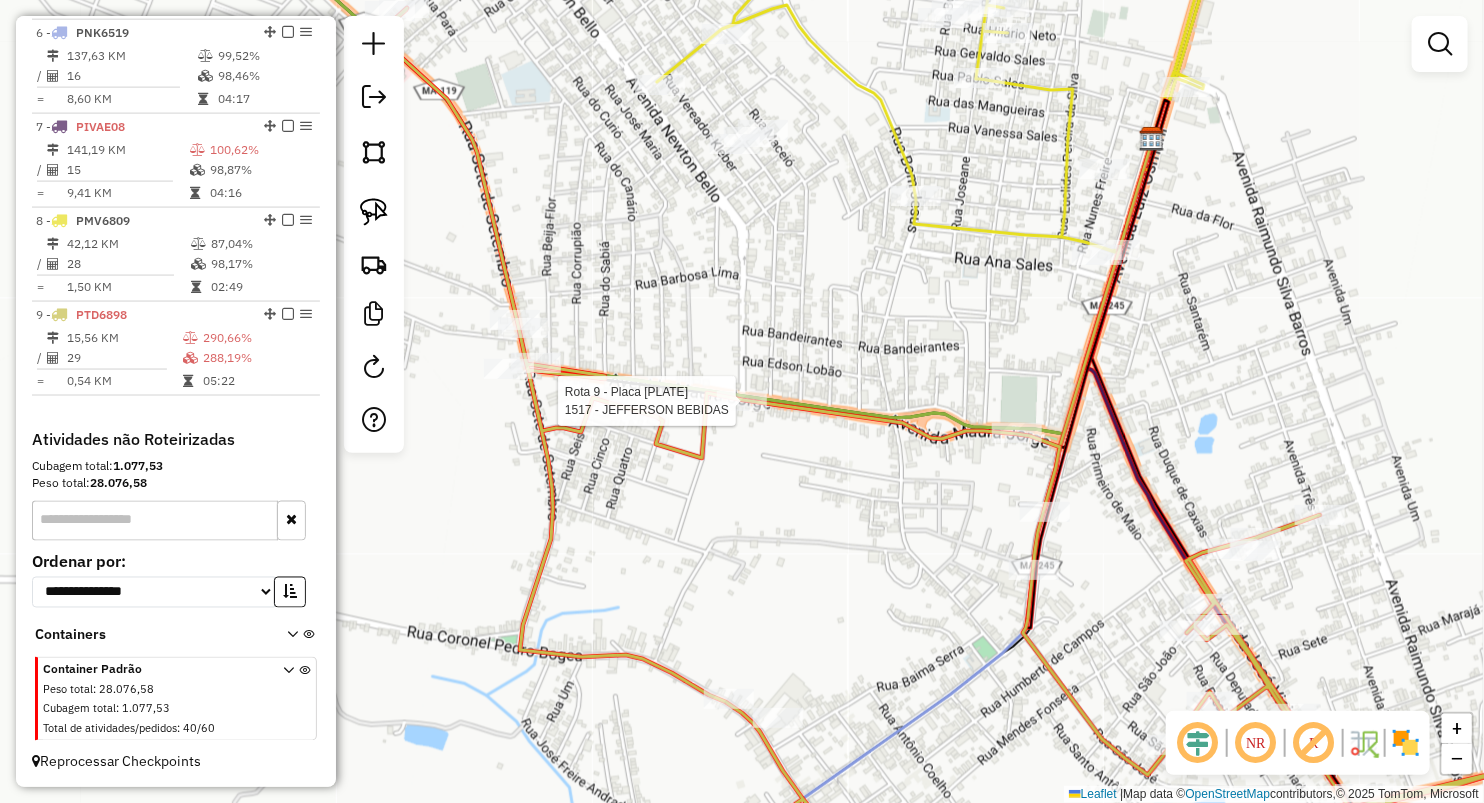 select on "**********" 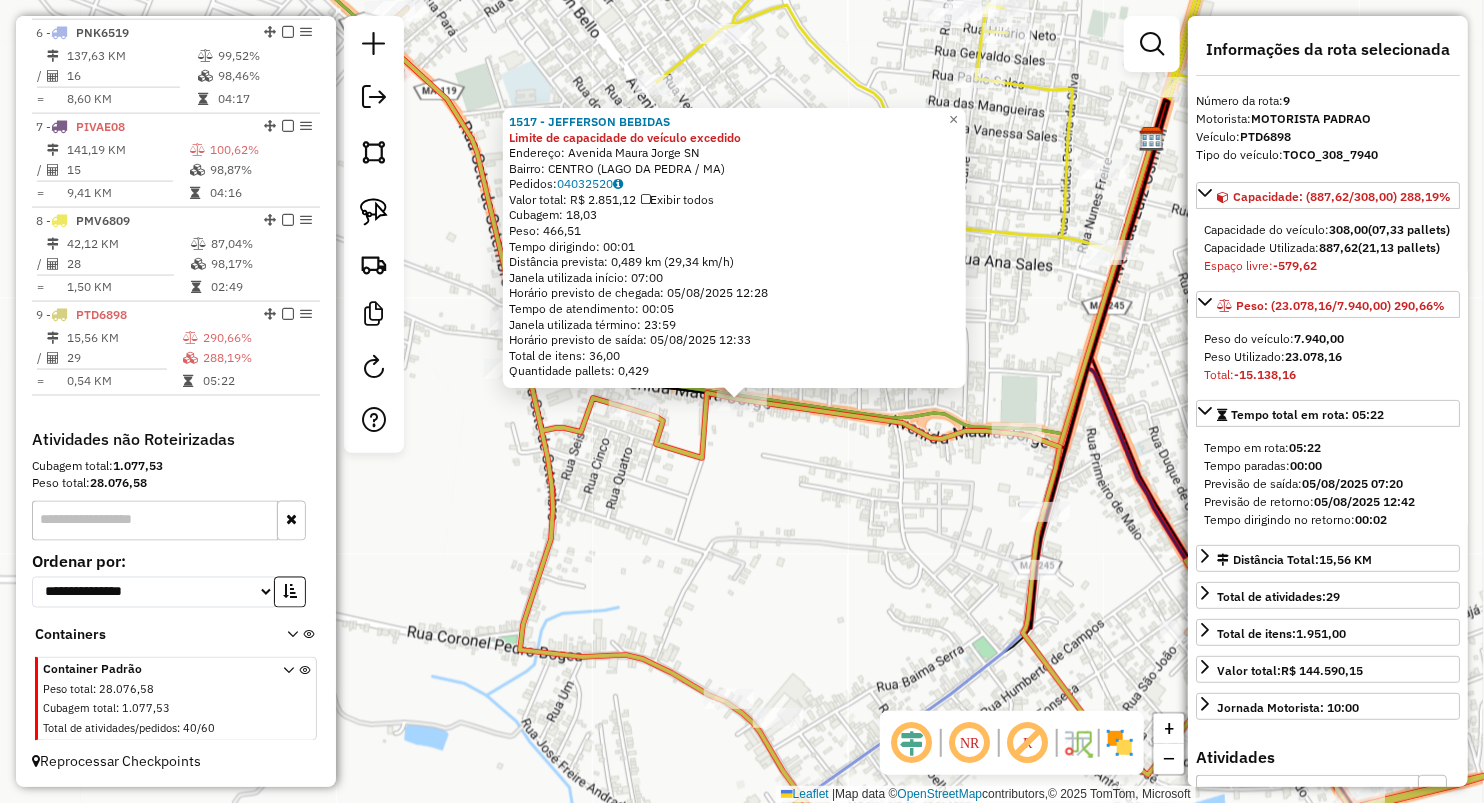 click on "1517 - JEFFERSON BEBIDAS Limite de capacidade do veículo excedido  Endereço:  Avenida Maura Jorge SN   Bairro: CENTRO (LAGO DA PEDRA / MA)   Pedidos:  04032520   Valor total: R$ 2.851,12   Exibir todos   Cubagem: 18,03  Peso: 466,51  Tempo dirigindo: 00:01   Distância prevista: 0,489 km (29,34 km/h)   Janela utilizada início: 07:00   Horário previsto de chegada: 05/08/2025 12:28   Tempo de atendimento: 00:05   Janela utilizada término: 23:59   Horário previsto de saída: 05/08/2025 12:33   Total de itens: 36,00   Quantidade pallets: 0,429  × Janela de atendimento Grade de atendimento Capacidade Transportadoras Veículos Cliente Pedidos  Rotas Selecione os dias de semana para filtrar as janelas de atendimento  Seg   Ter   Qua   Qui   Sex   Sáb   Dom  Informe o período da janela de atendimento: De: Até:  Filtrar exatamente a janela do cliente  Considerar janela de atendimento padrão  Selecione os dias de semana para filtrar as grades de atendimento  Seg   Ter   Qua   Qui   Sex   Sáb   Dom   De:  +" 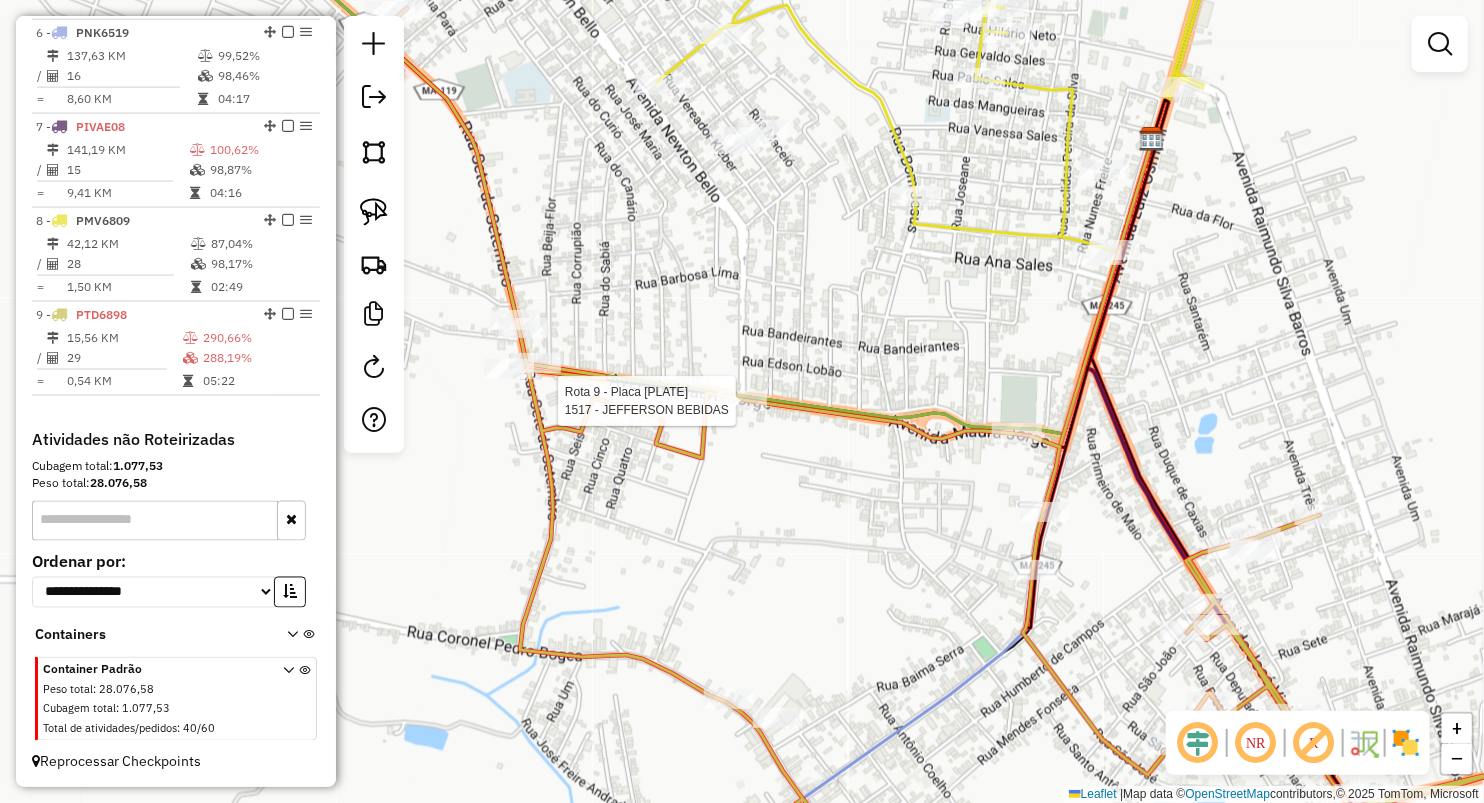 select on "**********" 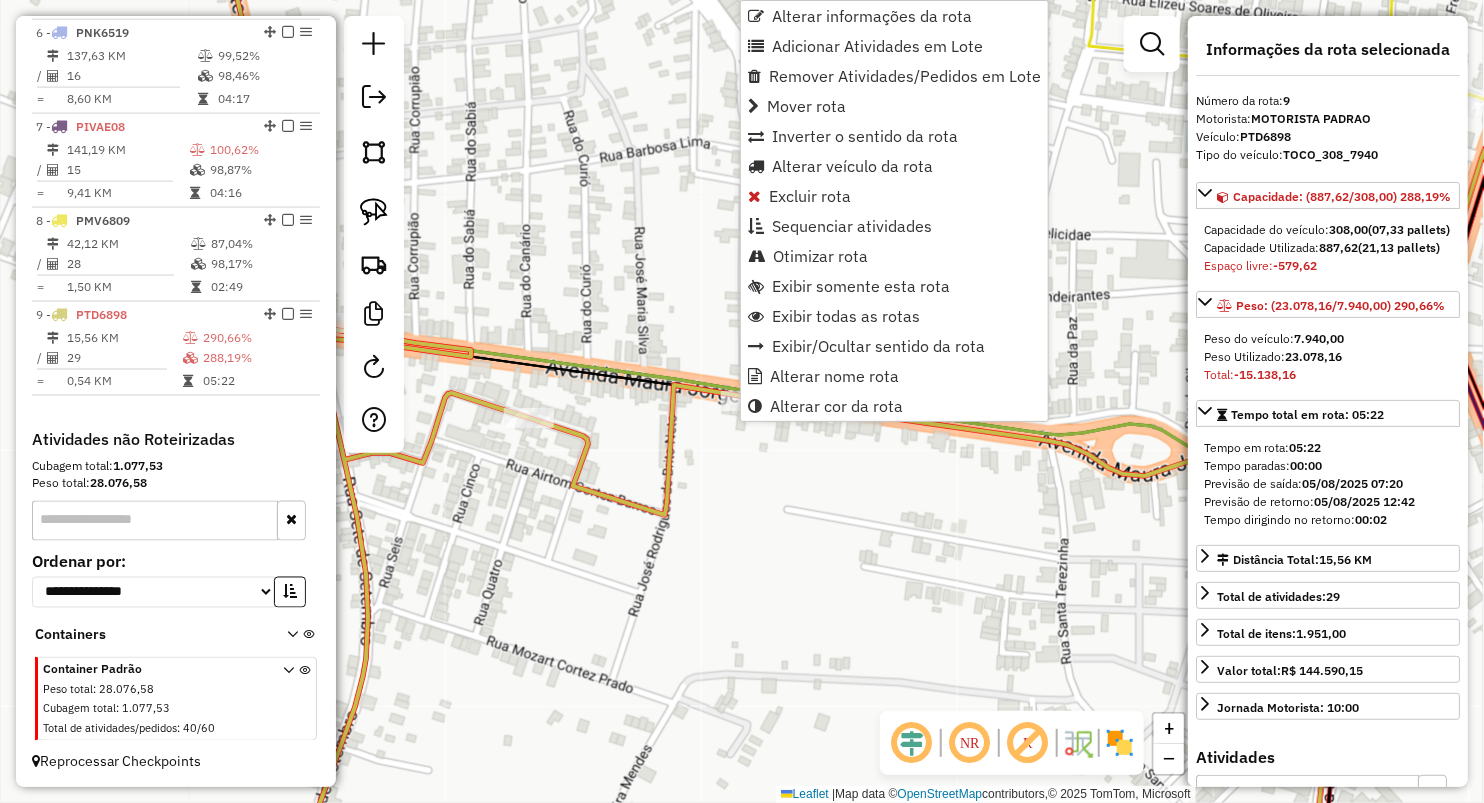 click on "Janela de atendimento Grade de atendimento Capacidade Transportadoras Veículos Cliente Pedidos  Rotas Selecione os dias de semana para filtrar as janelas de atendimento  Seg   Ter   Qua   Qui   Sex   Sáb   Dom  Informe o período da janela de atendimento: De: Até:  Filtrar exatamente a janela do cliente  Considerar janela de atendimento padrão  Selecione os dias de semana para filtrar as grades de atendimento  Seg   Ter   Qua   Qui   Sex   Sáb   Dom   Considerar clientes sem dia de atendimento cadastrado  Clientes fora do dia de atendimento selecionado Filtrar as atividades entre os valores definidos abaixo:  Peso mínimo:   Peso máximo:   Cubagem mínima:   Cubagem máxima:   De:   Até:  Filtrar as atividades entre o tempo de atendimento definido abaixo:  De:   Até:   Considerar capacidade total dos clientes não roteirizados Transportadora: Selecione um ou mais itens Tipo de veículo: Selecione um ou mais itens Veículo: Selecione um ou mais itens Motorista: Selecione um ou mais itens Nome: Rótulo:" 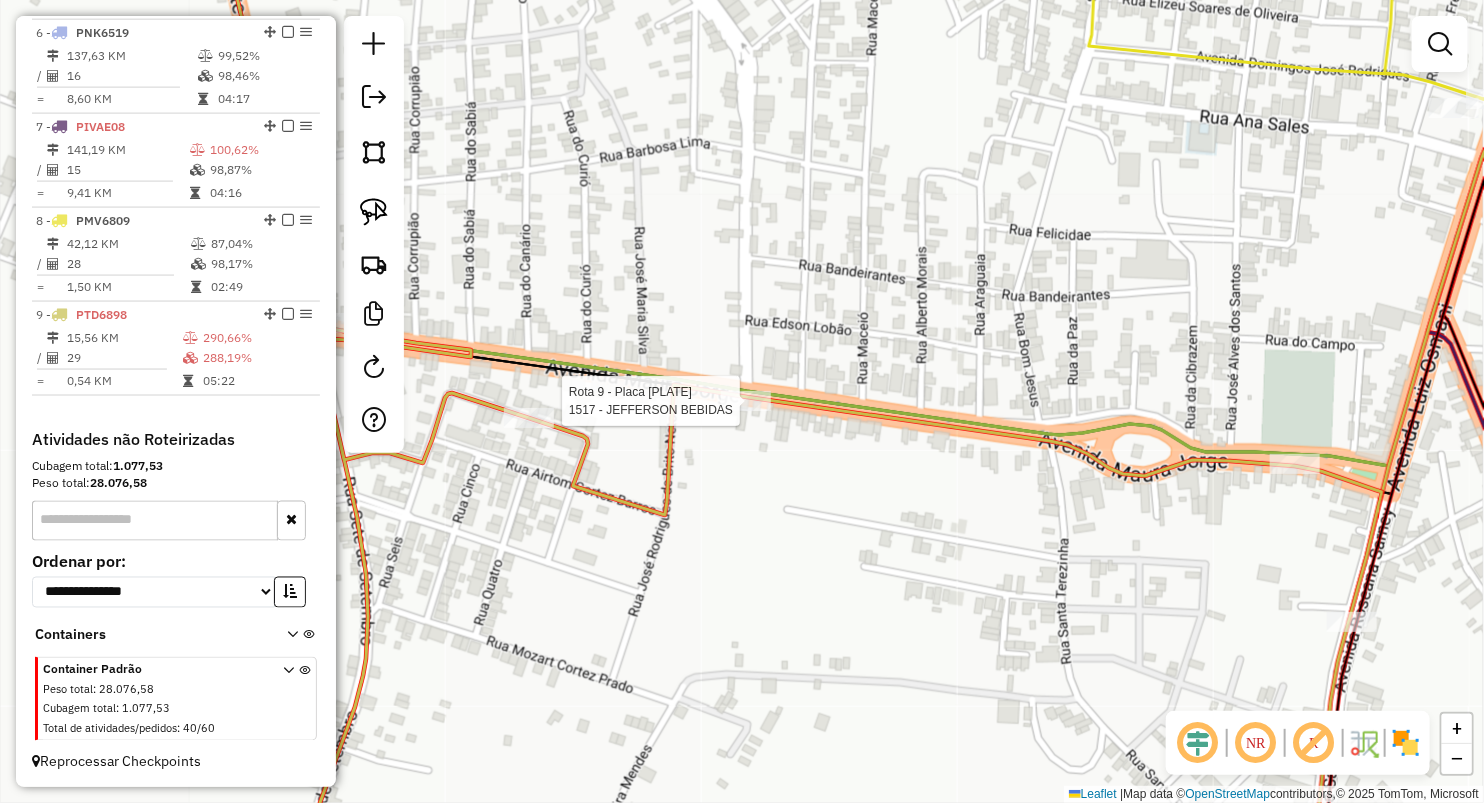 select on "**********" 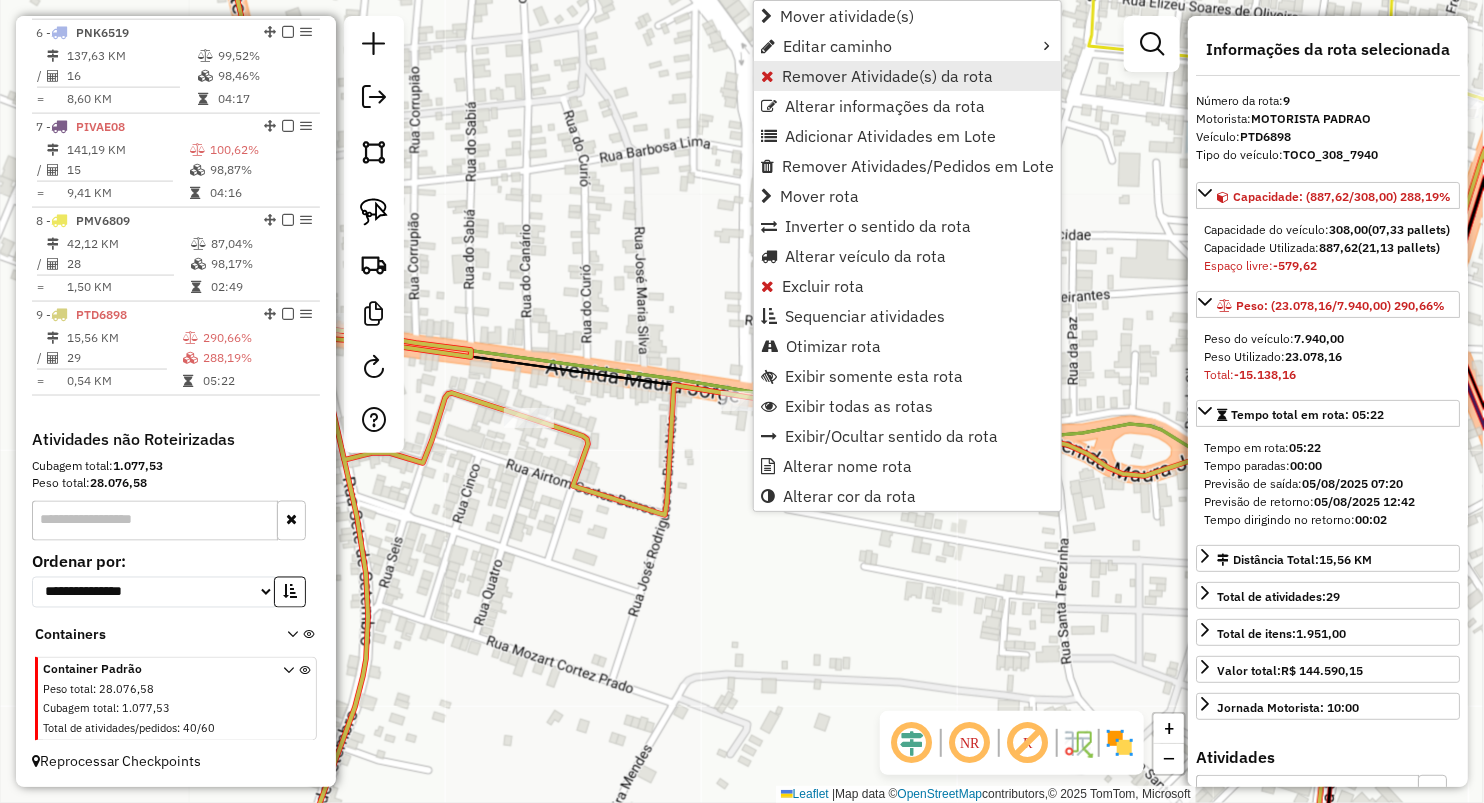 click on "Remover Atividade(s) da rota" at bounding box center (887, 76) 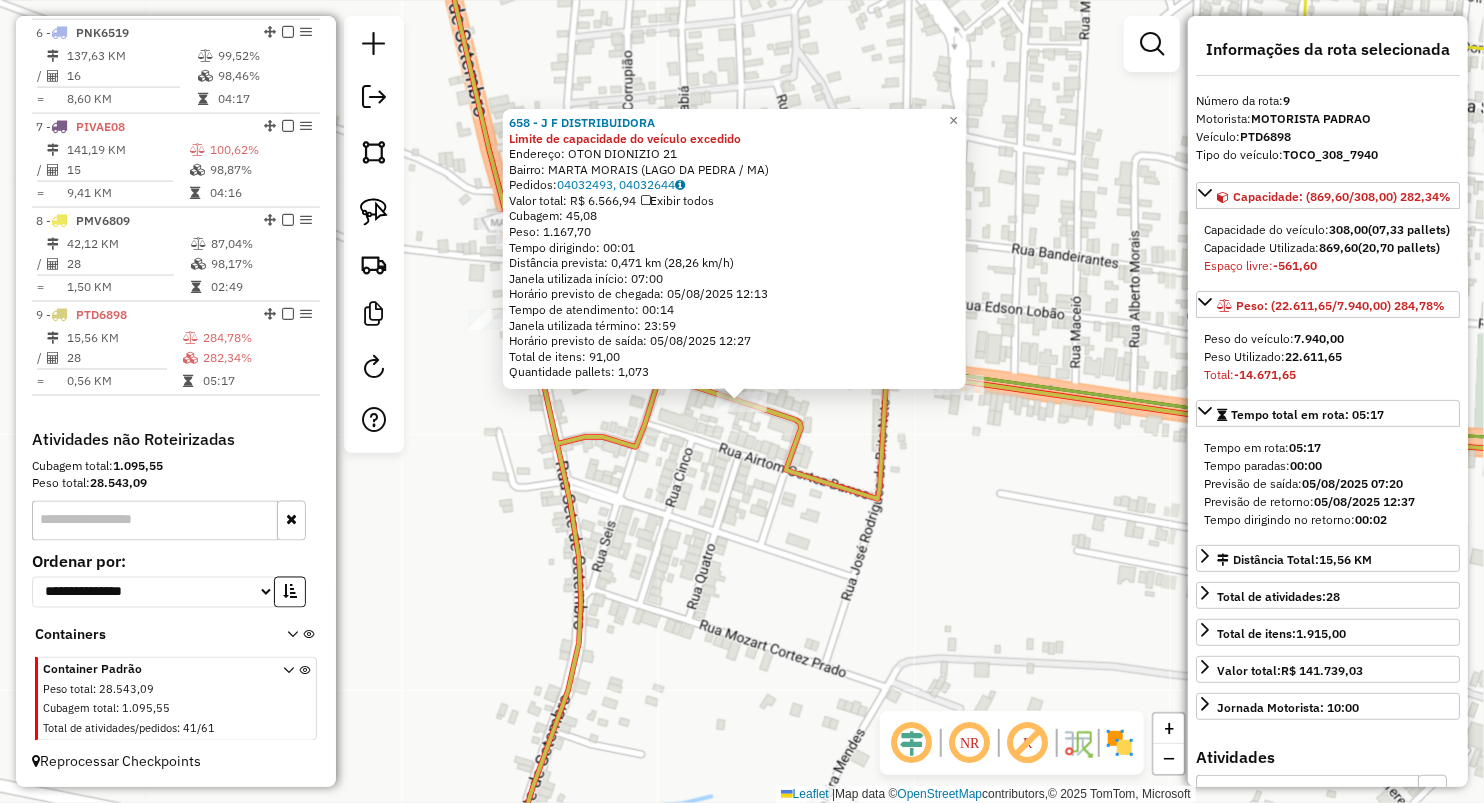 click on "658 - J F DISTRIBUIDORA Limite de capacidade do veículo excedido  Endereço:  OTON DIONIZIO 21   Bairro: MARTA MORAIS (LAGO DA PEDRA / MA)   Pedidos:  04032493, 04032644   Valor total: R$ 6.566,94   Exibir todos   Cubagem: 45,08  Peso: 1.167,70  Tempo dirigindo: 00:01   Distância prevista: 0,471 km (28,26 km/h)   Janela utilizada início: 07:00   Horário previsto de chegada: 05/08/2025 12:13   Tempo de atendimento: 00:14   Janela utilizada término: 23:59   Horário previsto de saída: 05/08/2025 12:27   Total de itens: 91,00   Quantidade pallets: 1,073  × Janela de atendimento Grade de atendimento Capacidade Transportadoras Veículos Cliente Pedidos  Rotas Selecione os dias de semana para filtrar as janelas de atendimento  Seg   Ter   Qua   Qui   Sex   Sáb   Dom  Informe o período da janela de atendimento: De: Até:  Filtrar exatamente a janela do cliente  Considerar janela de atendimento padrão  Selecione os dias de semana para filtrar as grades de atendimento  Seg   Ter   Qua   Qui   Sex   Sáb  De:" 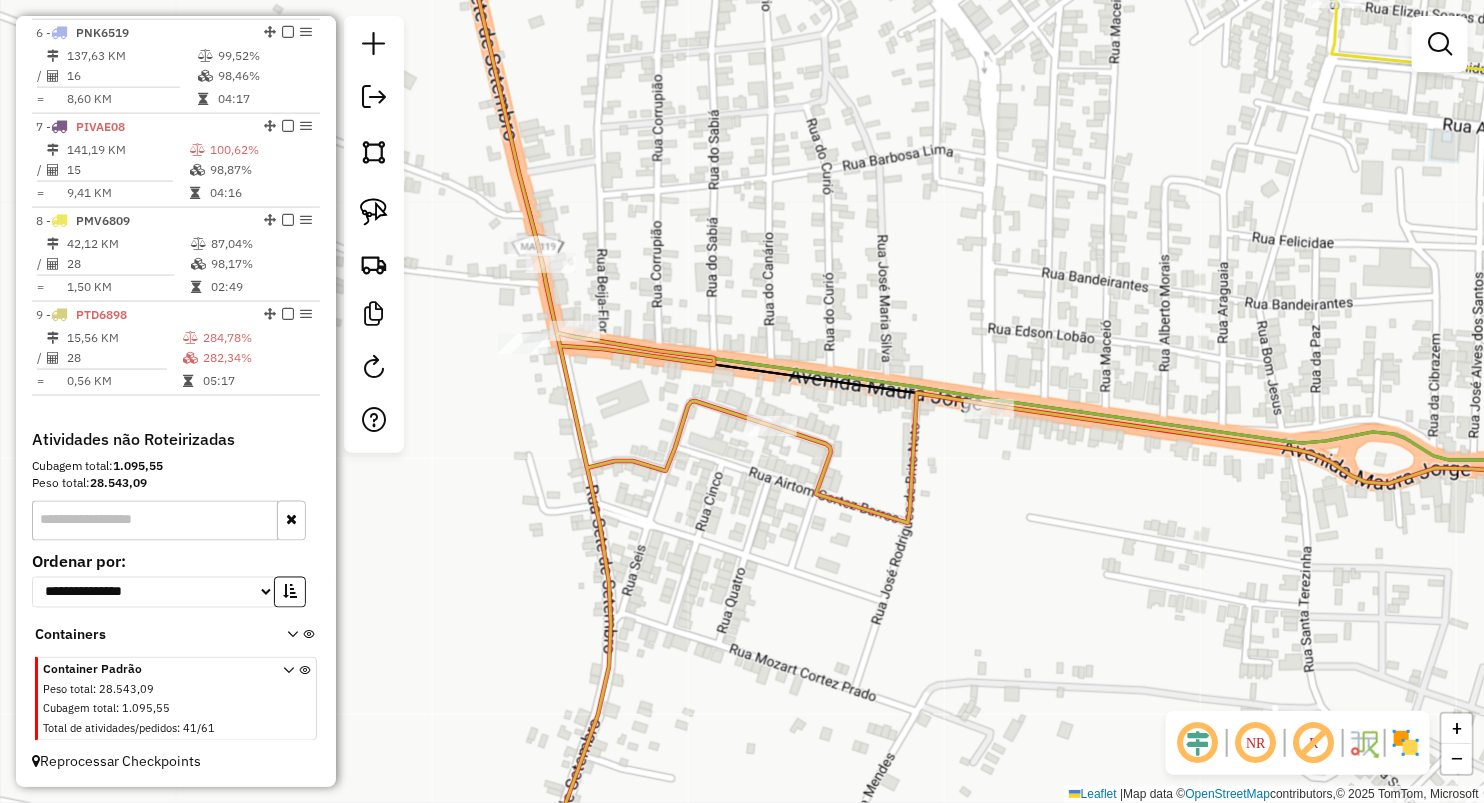 drag, startPoint x: 578, startPoint y: 409, endPoint x: 670, endPoint y: 488, distance: 121.264175 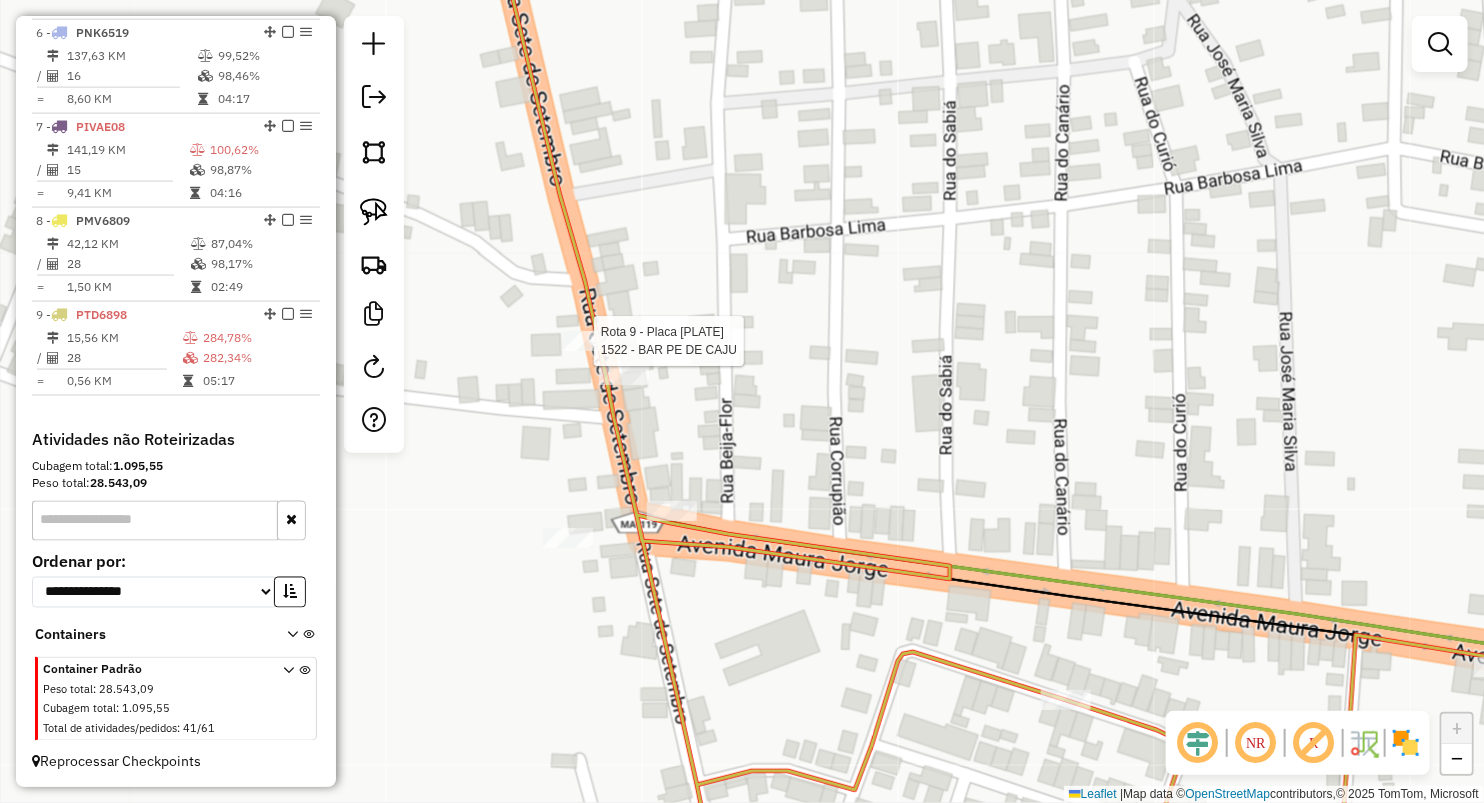 select on "**********" 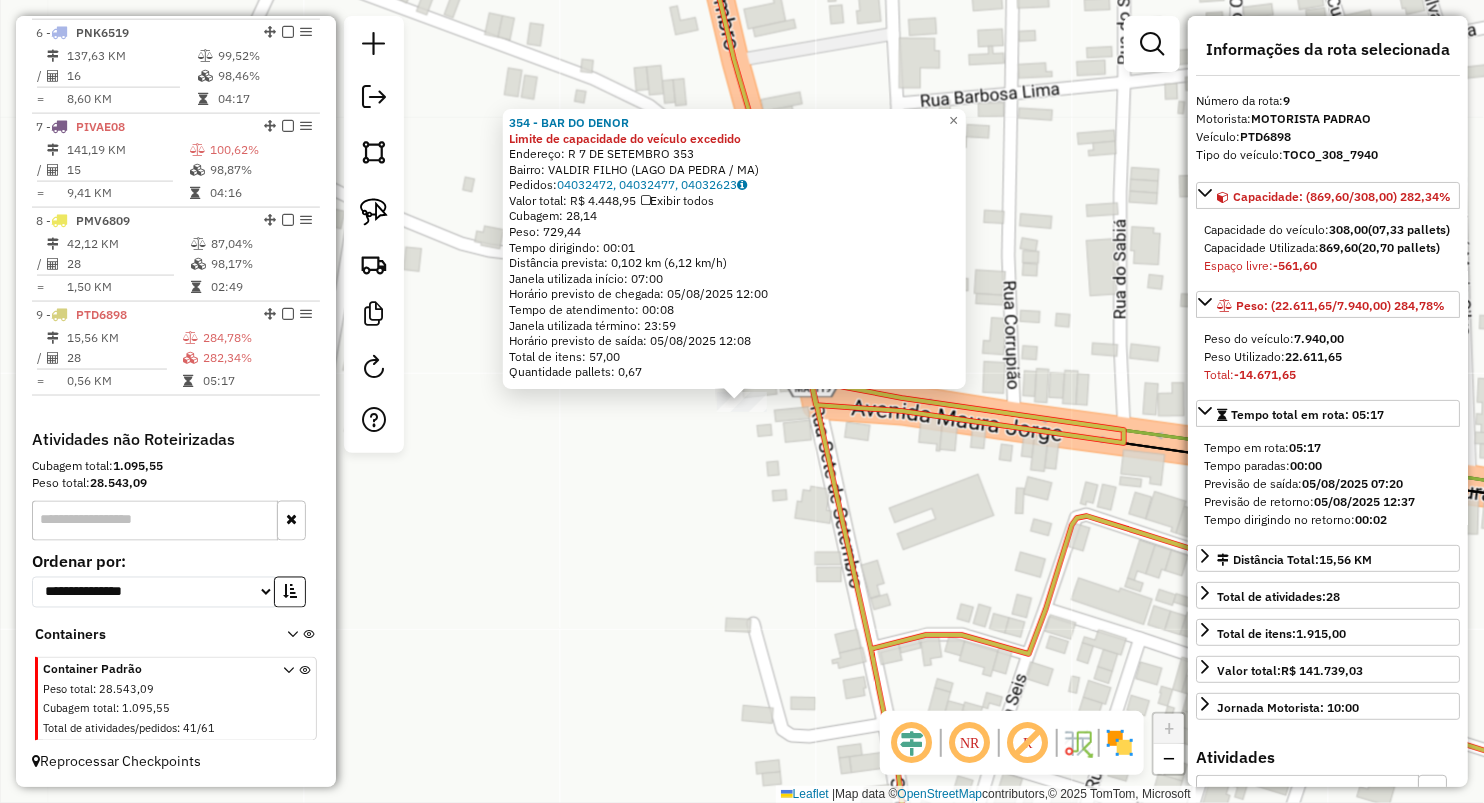 click on "354 - BAR DO DENOR Limite de capacidade do veículo excedido  Endereço:  R 7 DE SETEMBRO 353   Bairro: VALDIR FILHO (LAGO DA PEDRA / MA)   Pedidos:  04032472, 04032477, 04032623   Valor total: R$ 4.448,95   Exibir todos   Cubagem: 28,14  Peso: 729,44  Tempo dirigindo: 00:01   Distância prevista: 0,102 km (6,12 km/h)   Janela utilizada início: 07:00   Horário previsto de chegada: 05/08/2025 12:00   Tempo de atendimento: 00:08   Janela utilizada término: 23:59   Horário previsto de saída: 05/08/2025 12:08   Total de itens: 57,00   Quantidade pallets: 0,67  × Janela de atendimento Grade de atendimento Capacidade Transportadoras Veículos Cliente Pedidos  Rotas Selecione os dias de semana para filtrar as janelas de atendimento  Seg   Ter   Qua   Qui   Sex   Sáb   Dom  Informe o período da janela de atendimento: De: Até:  Filtrar exatamente a janela do cliente  Considerar janela de atendimento padrão  Selecione os dias de semana para filtrar as grades de atendimento  Seg   Ter   Qua   Qui   Sex   Sáb" 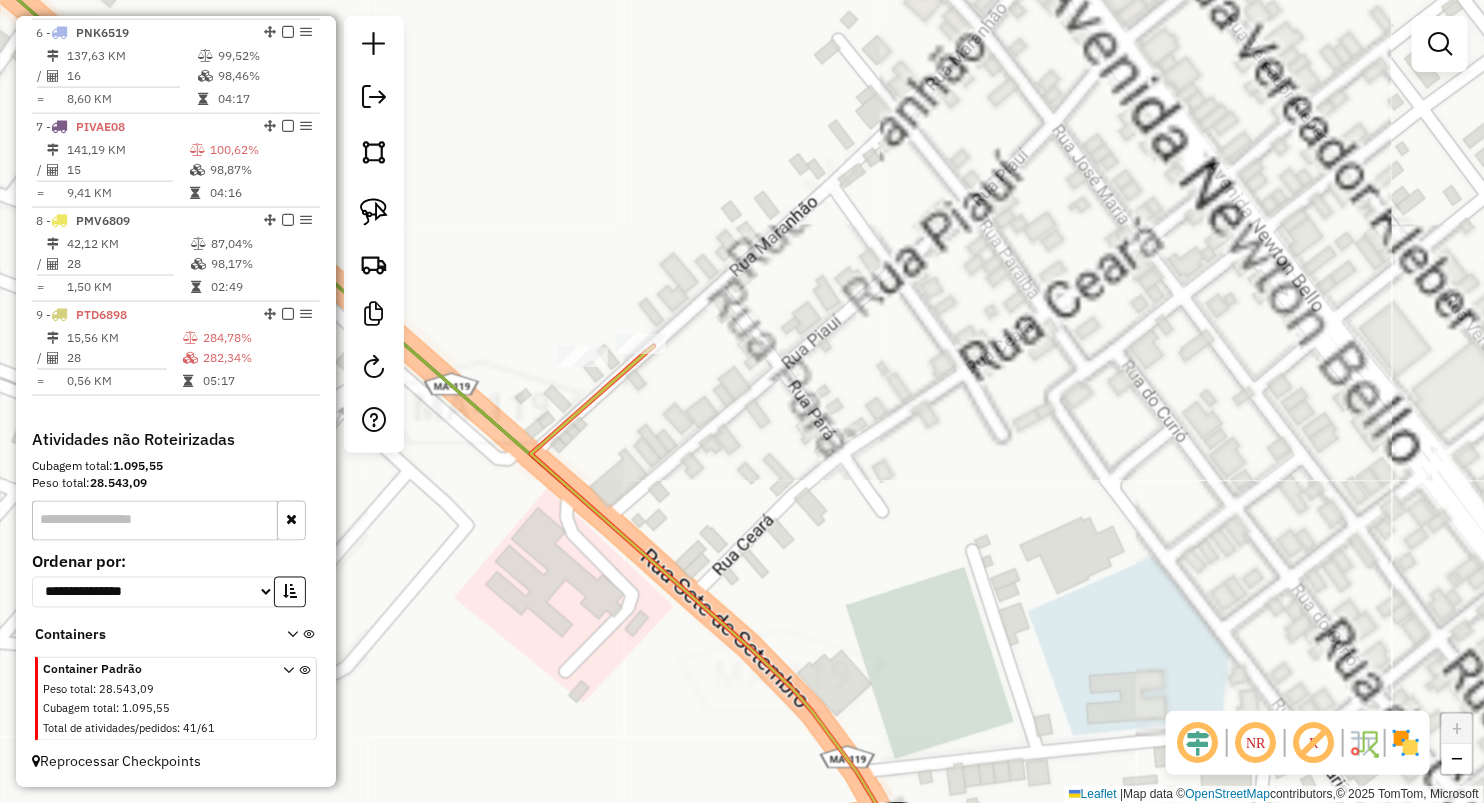 click 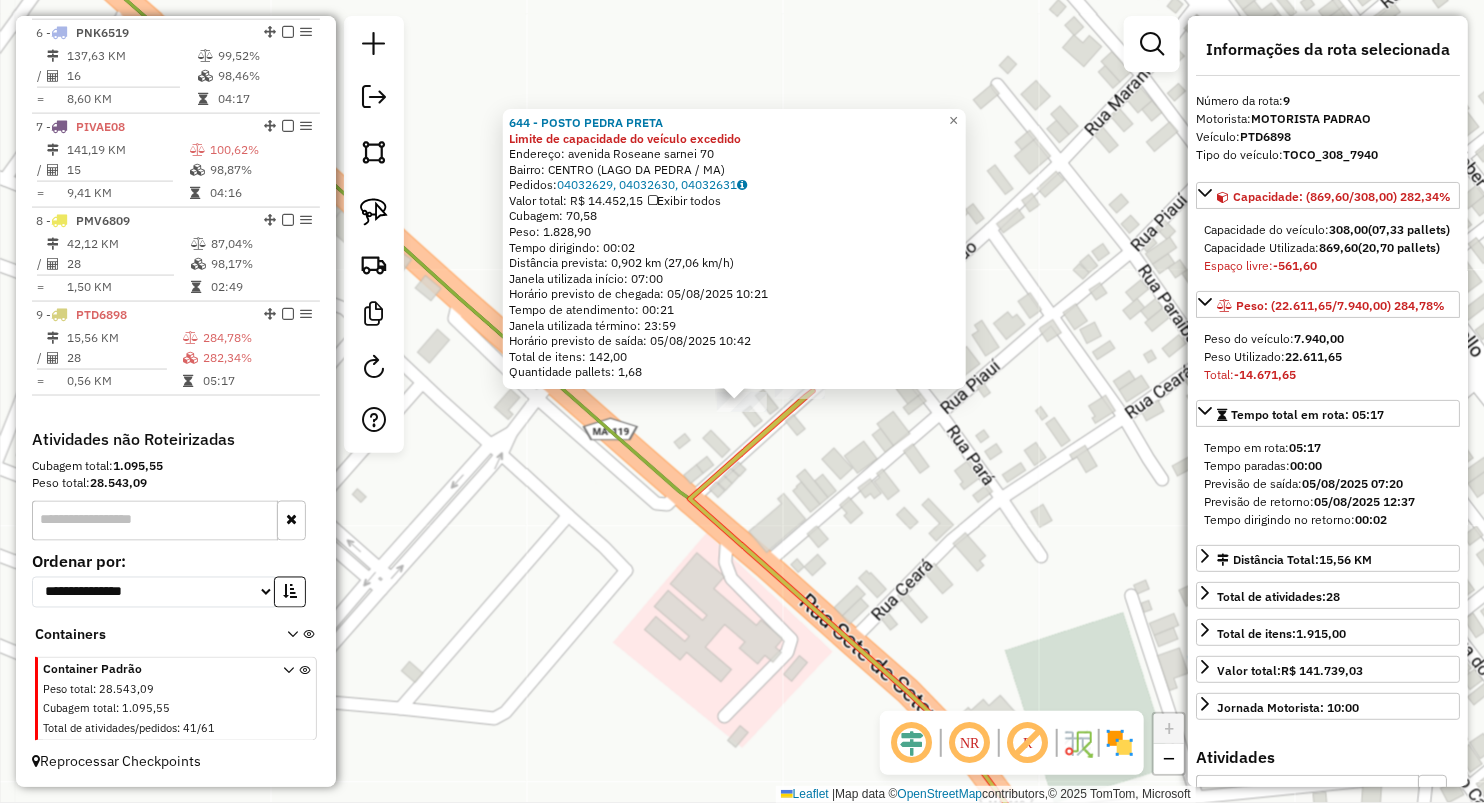 click on "644 - POSTO PEDRA PRETA Limite de capacidade do veículo excedido  Endereço:  avenida Roseane sarnei 70   Bairro: CENTRO (LAGO DA PEDRA / MA)   Pedidos:  04032629, 04032630, 04032631   Valor total: R$ 14.452,15   Exibir todos   Cubagem: 70,58  Peso: 1.828,90  Tempo dirigindo: 00:02   Distância prevista: 0,902 km (27,06 km/h)   Janela utilizada início: 07:00   Horário previsto de chegada: 05/08/2025 10:21   Tempo de atendimento: 00:21   Janela utilizada término: 23:59   Horário previsto de saída: 05/08/2025 10:42   Total de itens: 142,00   Quantidade pallets: 1,68  × Janela de atendimento Grade de atendimento Capacidade Transportadoras Veículos Cliente Pedidos  Rotas Selecione os dias de semana para filtrar as janelas de atendimento  Seg   Ter   Qua   Qui   Sex   Sáb   Dom  Informe o período da janela de atendimento: De: Até:  Filtrar exatamente a janela do cliente  Considerar janela de atendimento padrão  Selecione os dias de semana para filtrar as grades de atendimento  Seg   Ter   Qua   Qui  +" 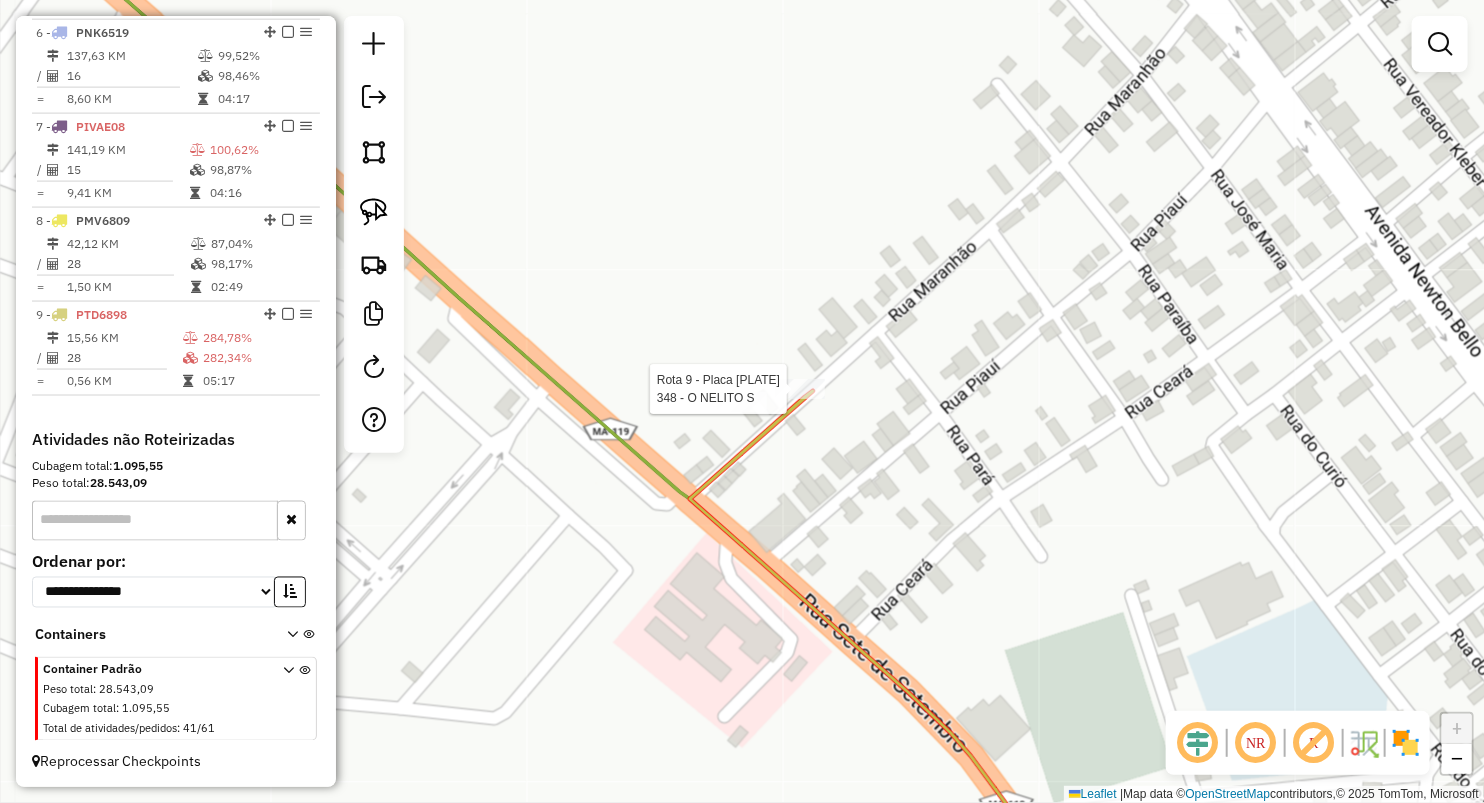 select on "**********" 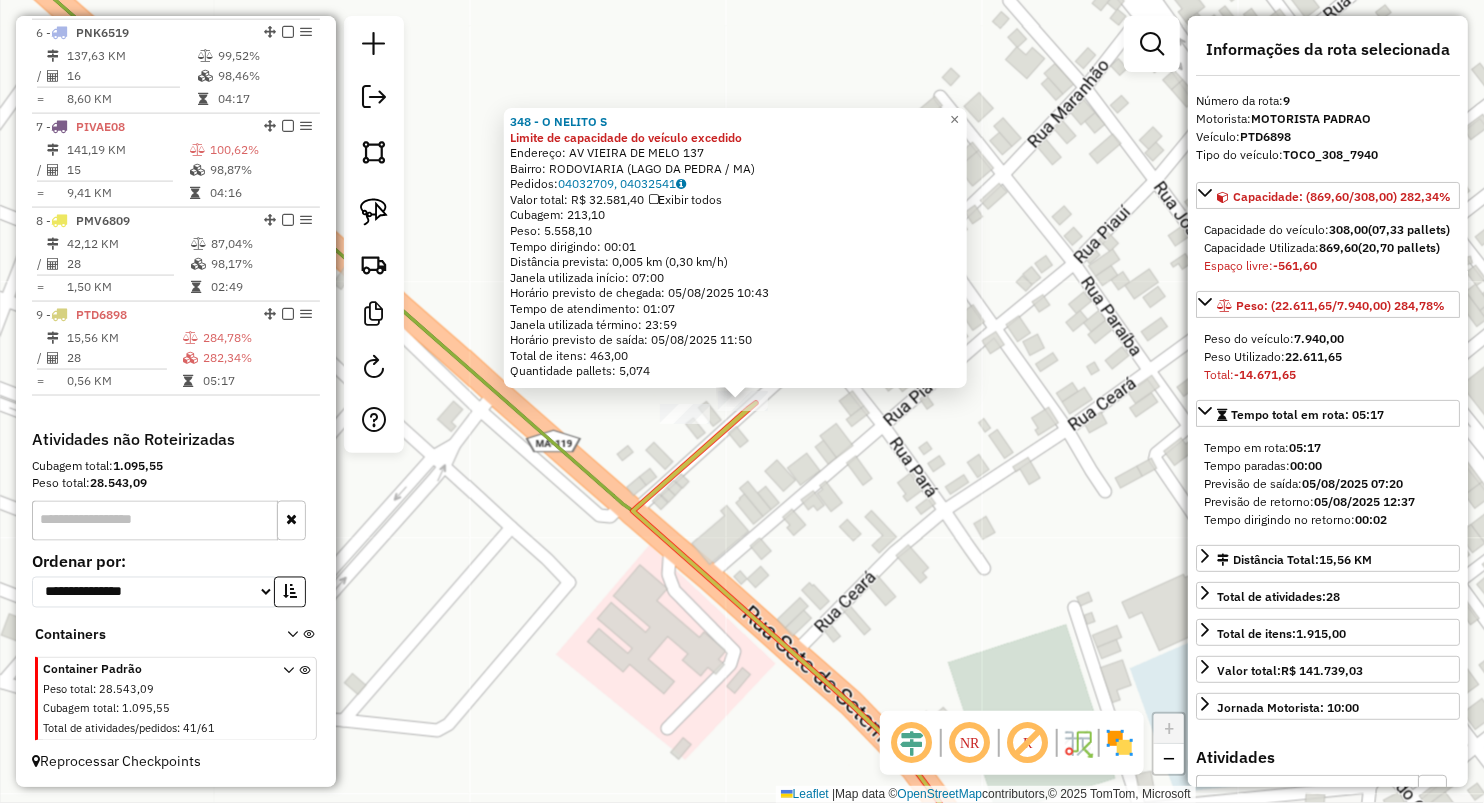 drag, startPoint x: 789, startPoint y: 540, endPoint x: 799, endPoint y: 548, distance: 12.806249 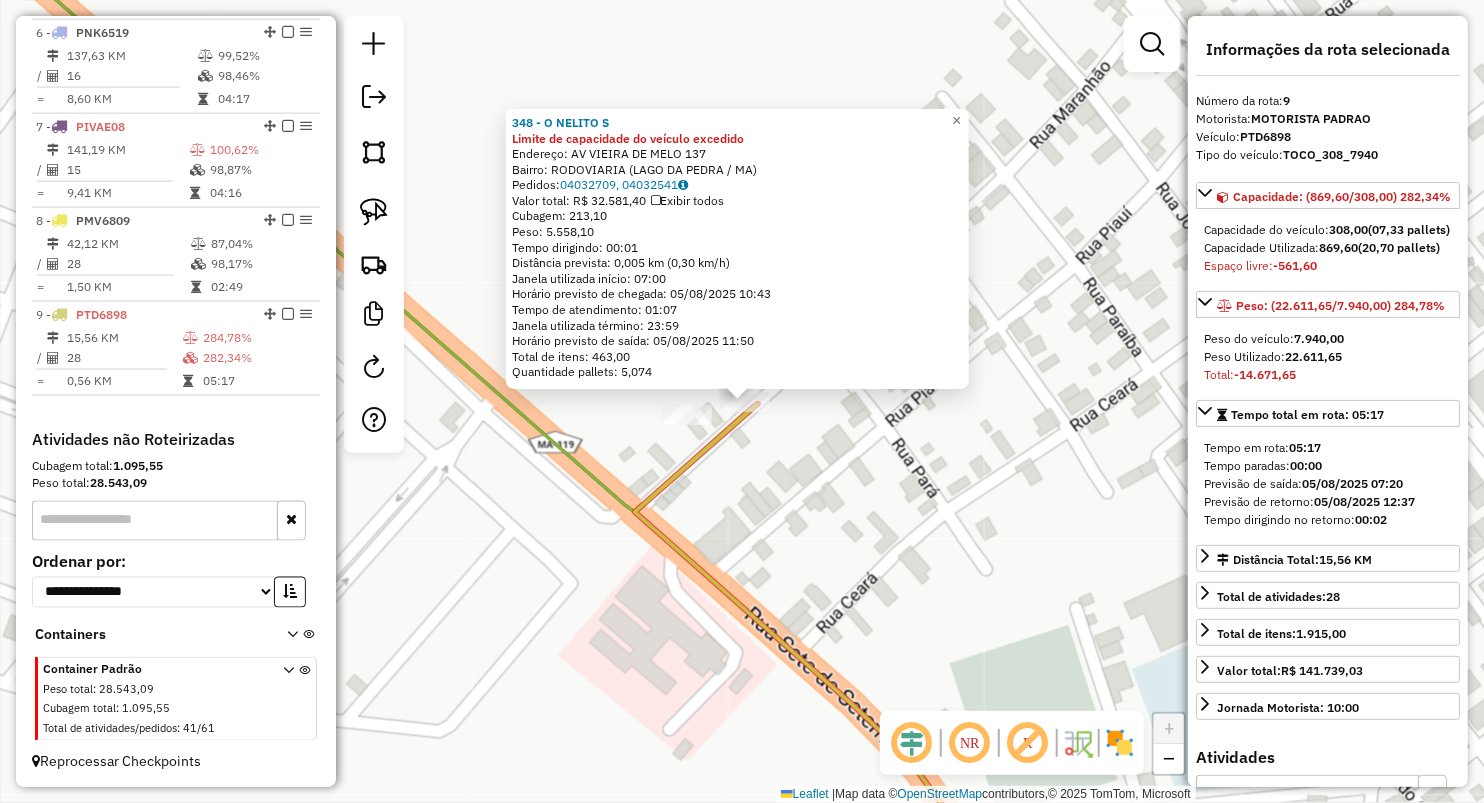 drag, startPoint x: 858, startPoint y: 601, endPoint x: 861, endPoint y: 590, distance: 11.401754 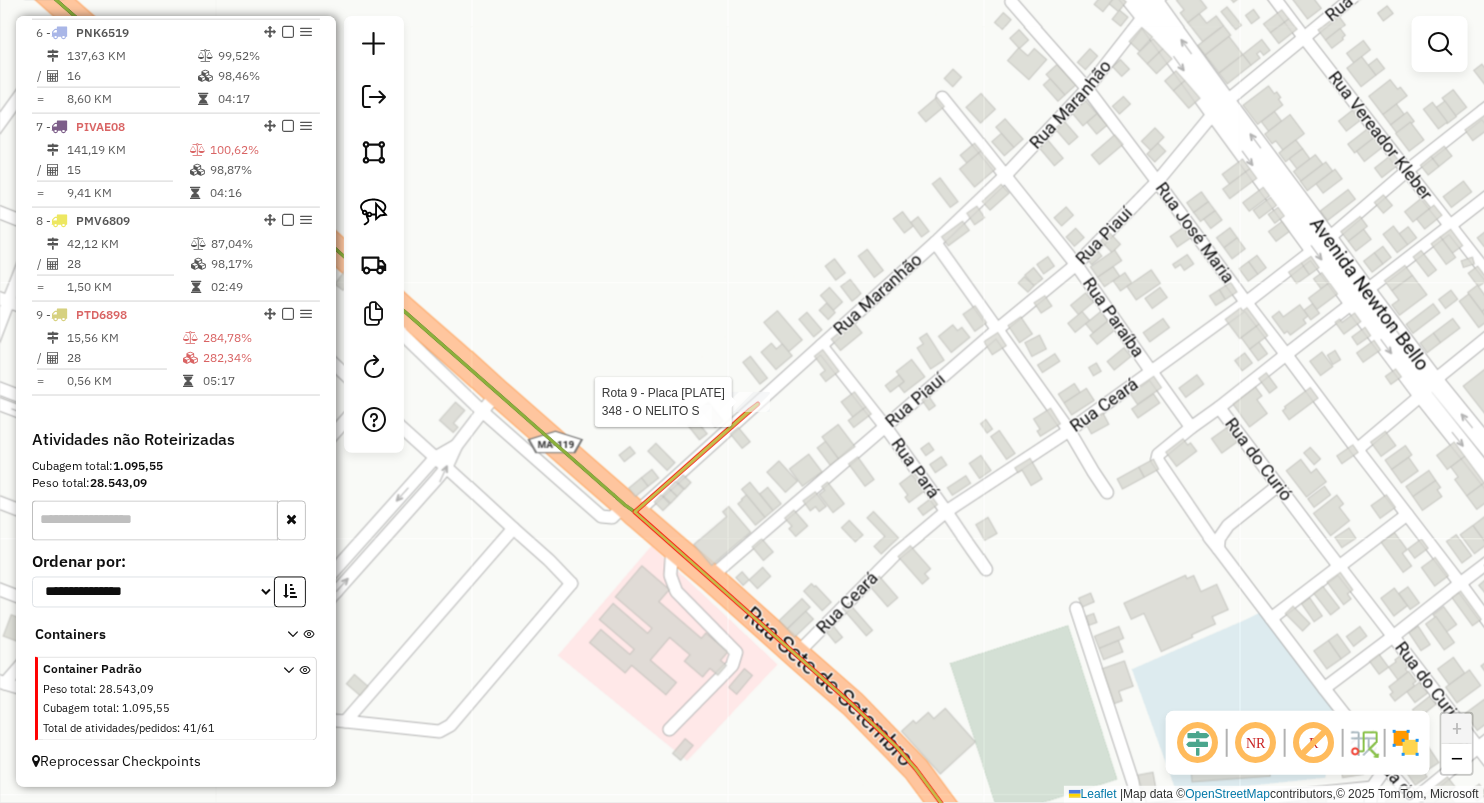 select on "**********" 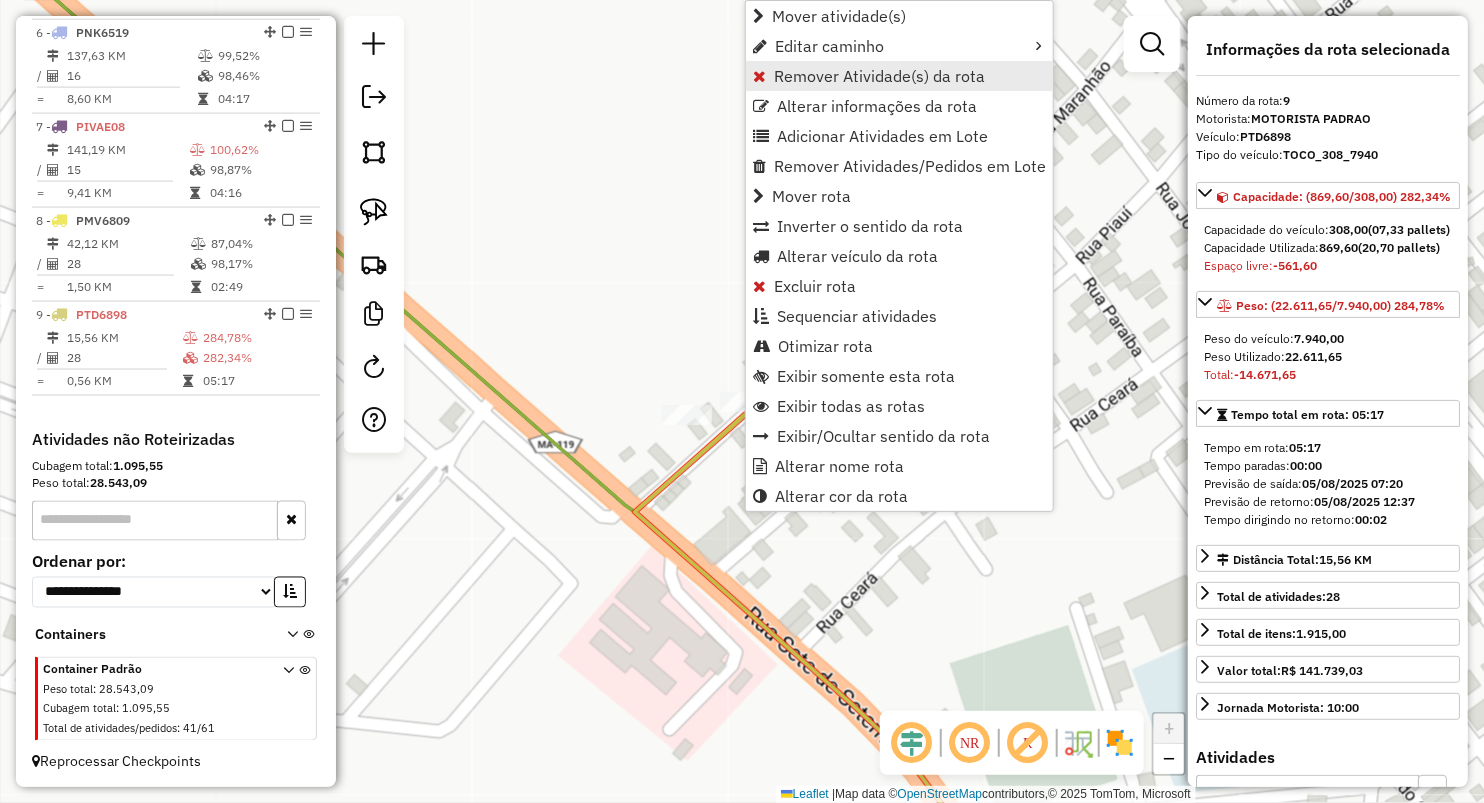 click on "Remover Atividade(s) da rota" at bounding box center (879, 76) 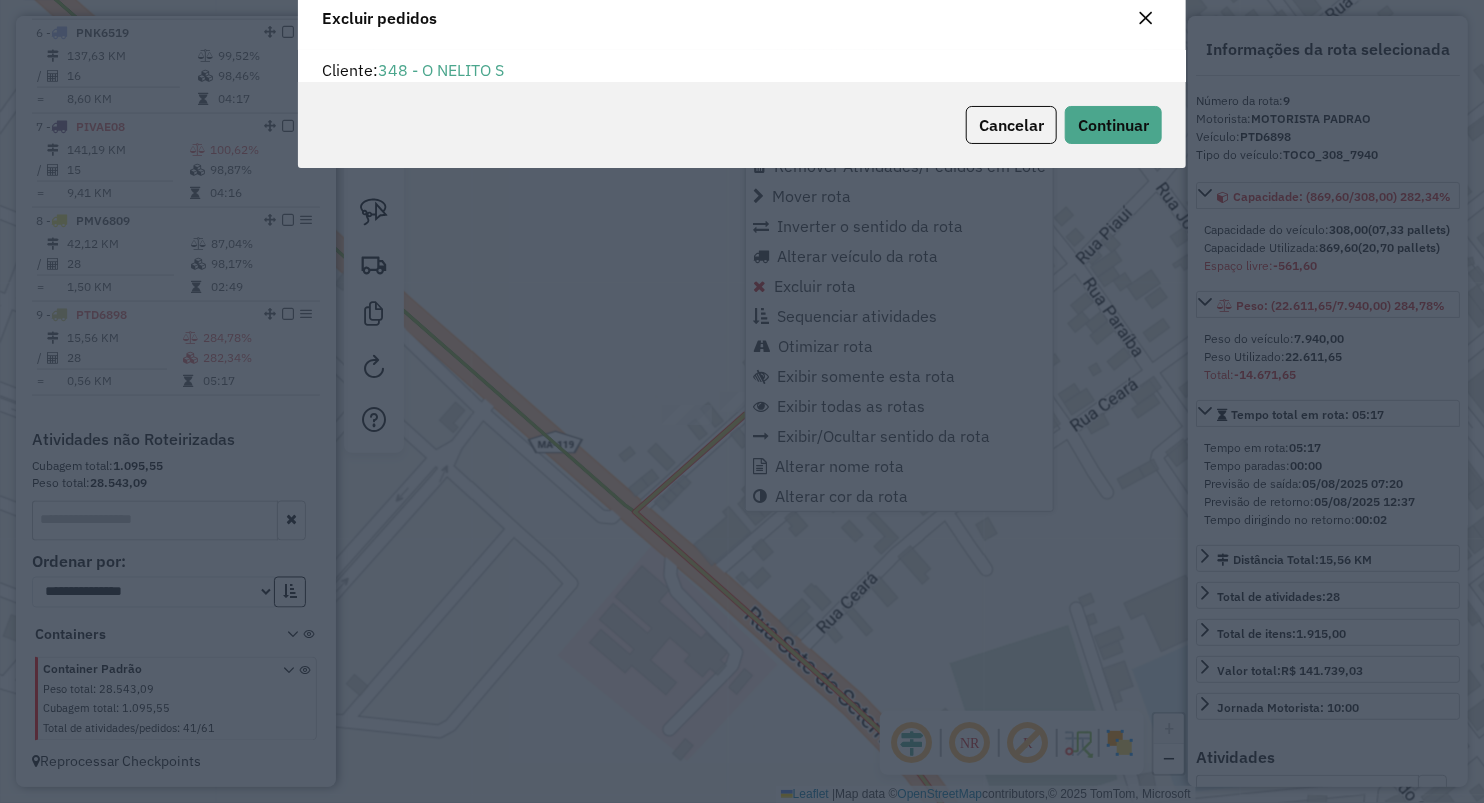 scroll, scrollTop: 10, scrollLeft: 6, axis: both 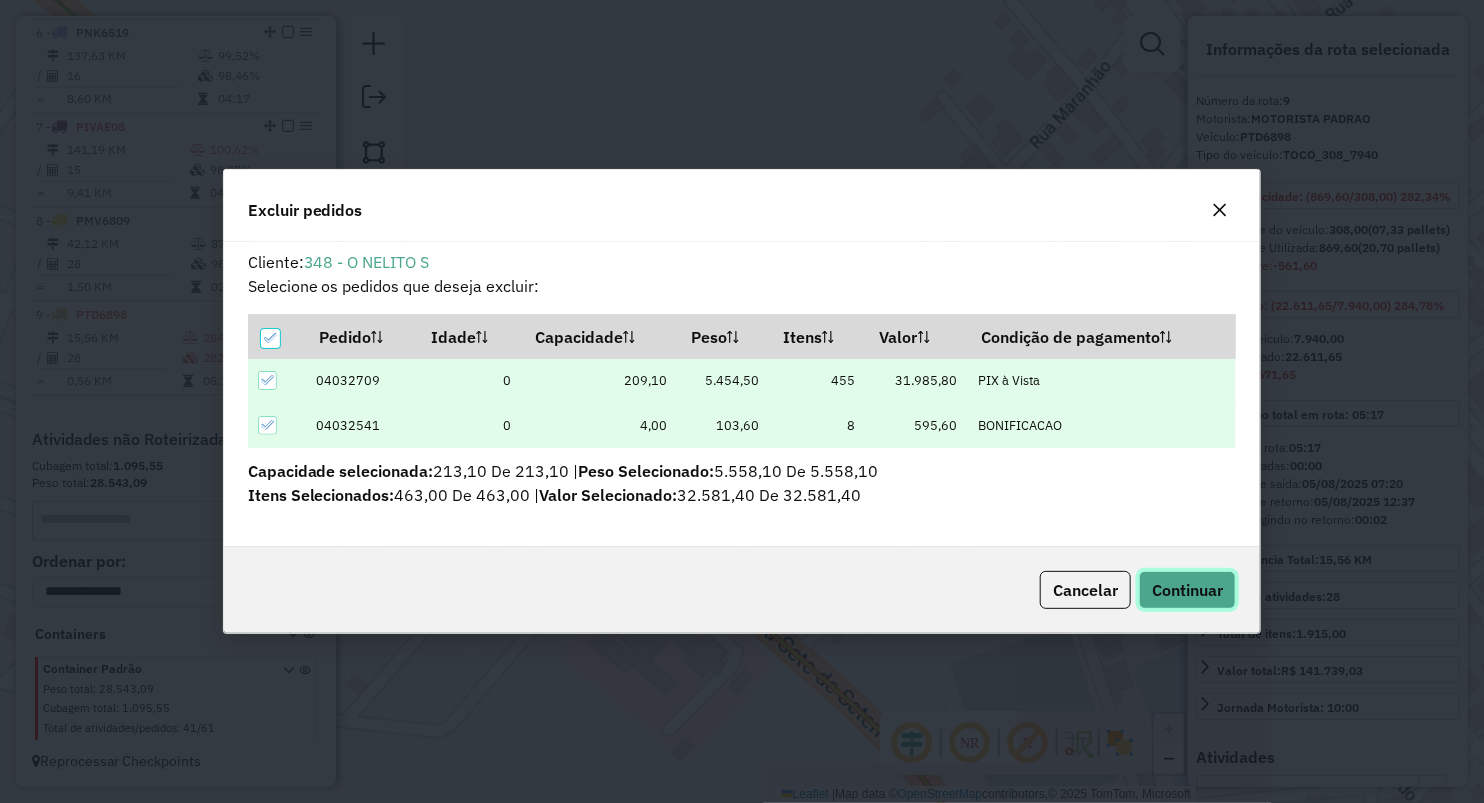 click on "Continuar" 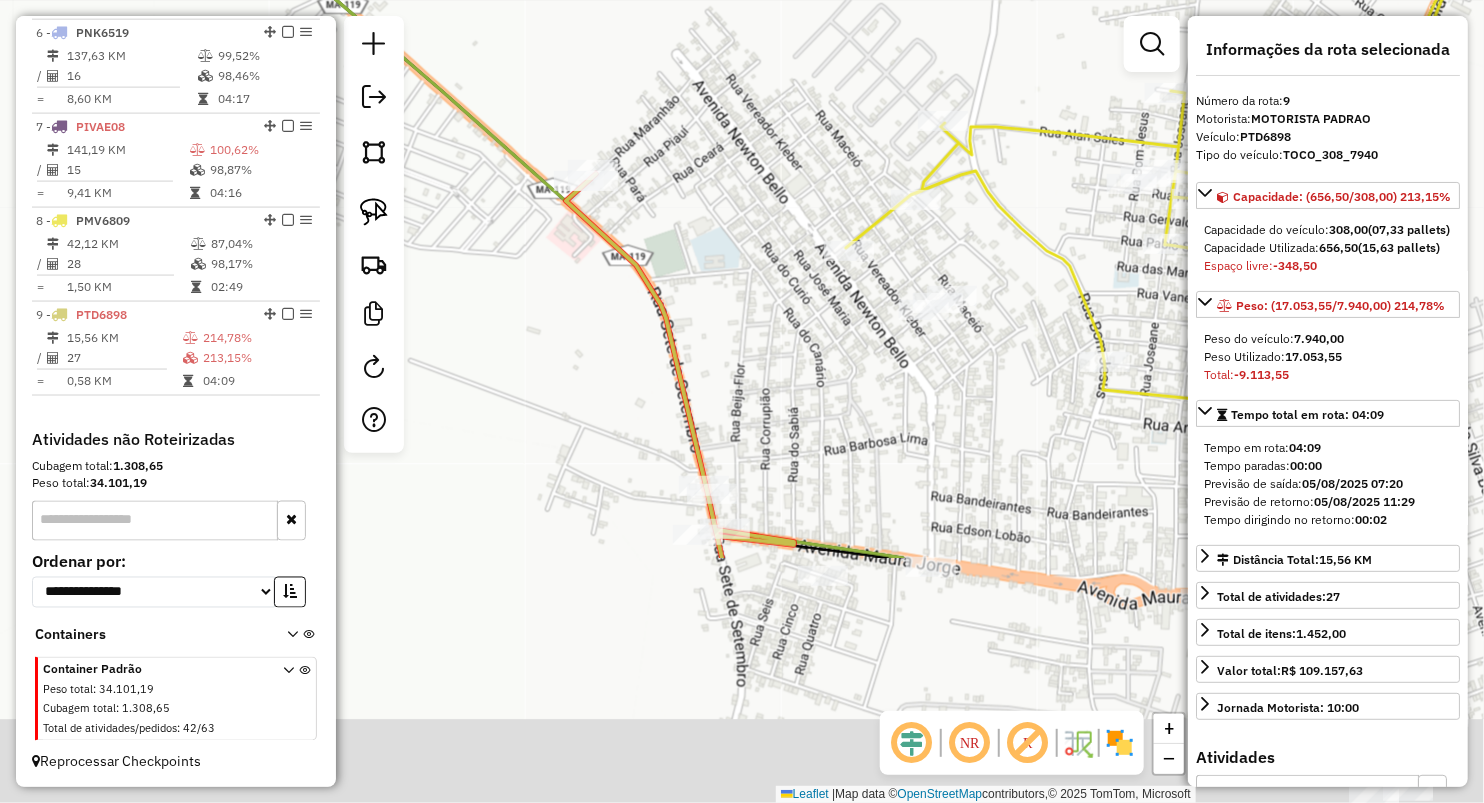 drag, startPoint x: 869, startPoint y: 582, endPoint x: 707, endPoint y: 146, distance: 465.12363 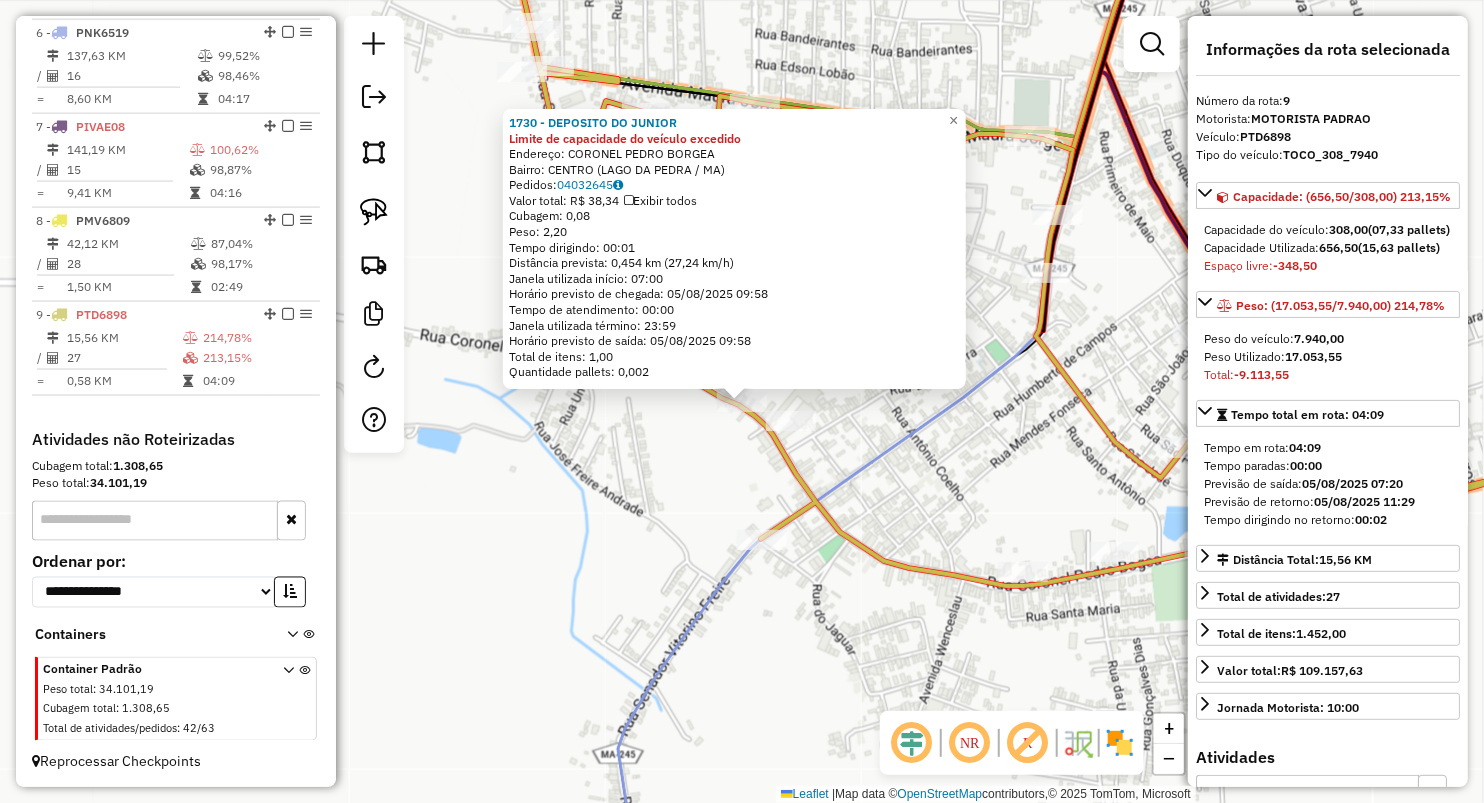 click on "Rota 9 - Placa PTD6898  1474 - EMPORIO BARBA BEER 1730 - DEPOSITO DO JUNIOR Limite de capacidade do veículo excedido  Endereço: CORONEL PEDRO BORGEA   Bairro: CENTRO (LAGO DA PEDRA / MA)   Pedidos:  04032645   Valor total: R$ 38,34   Exibir todos   Cubagem: 0,08  Peso: 2,20  Tempo dirigindo: 00:01   Distância prevista: 0,454 km (27,24 km/h)   Janela utilizada início: 07:00   Horário previsto de chegada: 05/08/2025 09:58   Tempo de atendimento: 00:00   Janela utilizada término: 23:59   Horário previsto de saída: 05/08/2025 09:58   Total de itens: 1,00   Quantidade pallets: 0,002  × Janela de atendimento Grade de atendimento Capacidade Transportadoras Veículos Cliente Pedidos  Rotas Selecione os dias de semana para filtrar as janelas de atendimento  Seg   Ter   Qua   Qui   Sex   Sáb   Dom  Informe o período da janela de atendimento: De: Até:  Filtrar exatamente a janela do cliente  Considerar janela de atendimento padrão  Selecione os dias de semana para filtrar as grades de atendimento  Seg  De:" 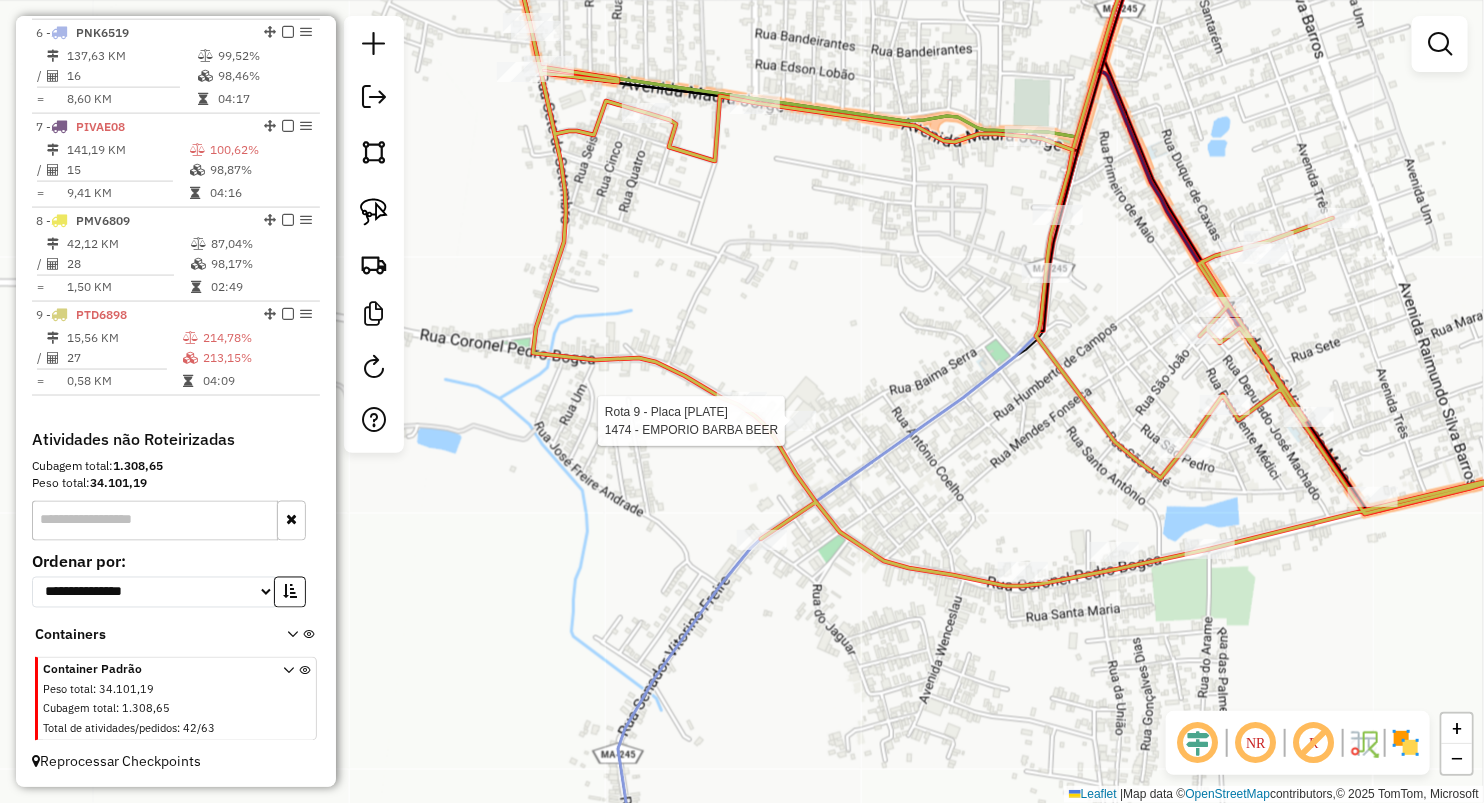 select on "**********" 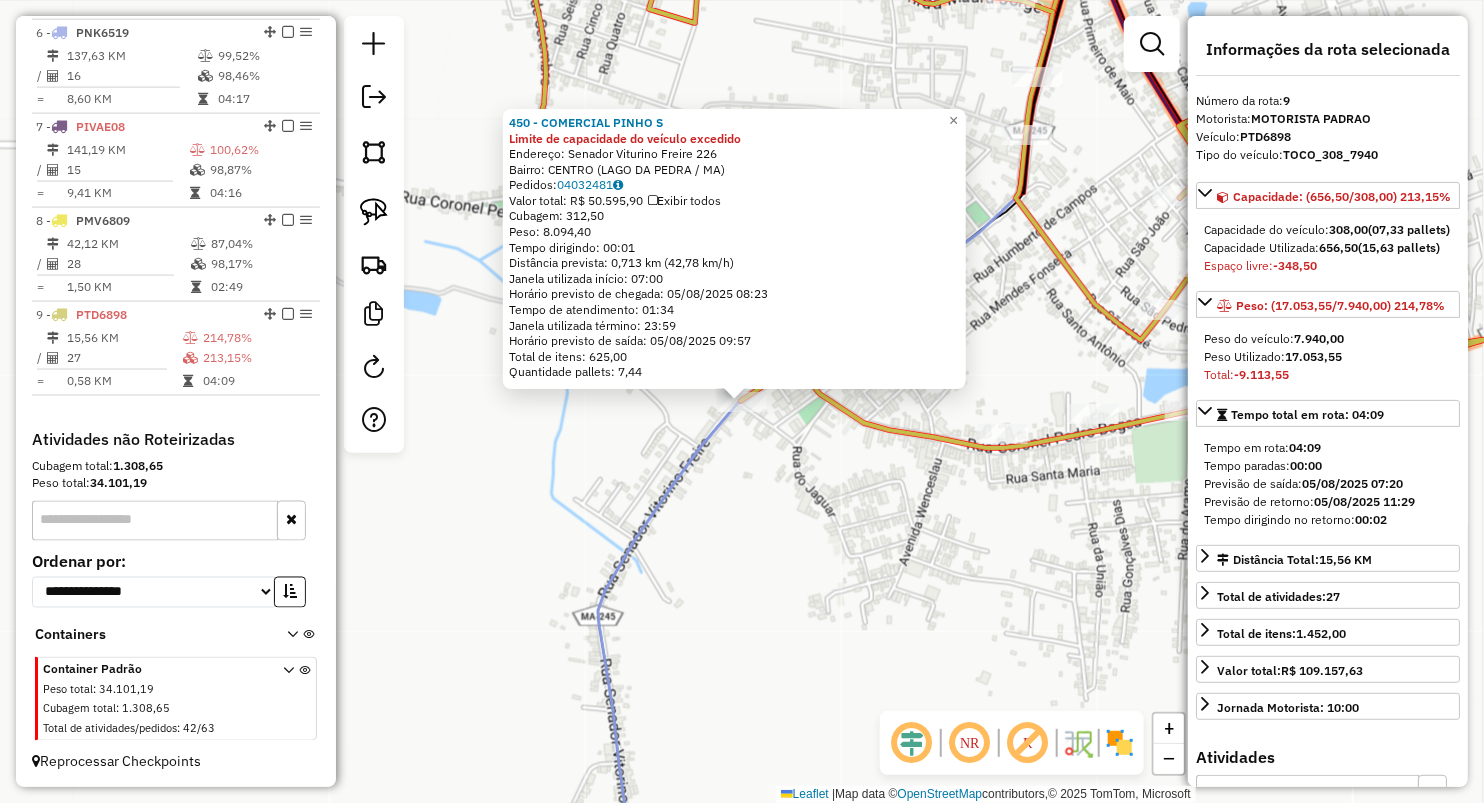 click on "450 - COMERCIAL PINHO S Limite de capacidade do veículo excedido  Endereço:  Senador Viturino Freire 226   Bairro: CENTRO (LAGO DA PEDRA / MA)   Pedidos:  04032481   Valor total: R$ 50.595,90   Exibir todos   Cubagem: 312,50  Peso: 8.094,40  Tempo dirigindo: 00:01   Distância prevista: 0,713 km (42,78 km/h)   Janela utilizada início: 07:00   Horário previsto de chegada: 05/08/2025 08:23   Tempo de atendimento: 01:34   Janela utilizada término: 23:59   Horário previsto de saída: 05/08/2025 09:57   Total de itens: 625,00   Quantidade pallets: 7,44  × Janela de atendimento Grade de atendimento Capacidade Transportadoras Veículos Cliente Pedidos  Rotas Selecione os dias de semana para filtrar as janelas de atendimento  Seg   Ter   Qua   Qui   Sex   Sáb   Dom  Informe o período da janela de atendimento: De: Até:  Filtrar exatamente a janela do cliente  Considerar janela de atendimento padrão  Selecione os dias de semana para filtrar as grades de atendimento  Seg   Ter   Qua   Qui   Sex   Sáb   Dom" 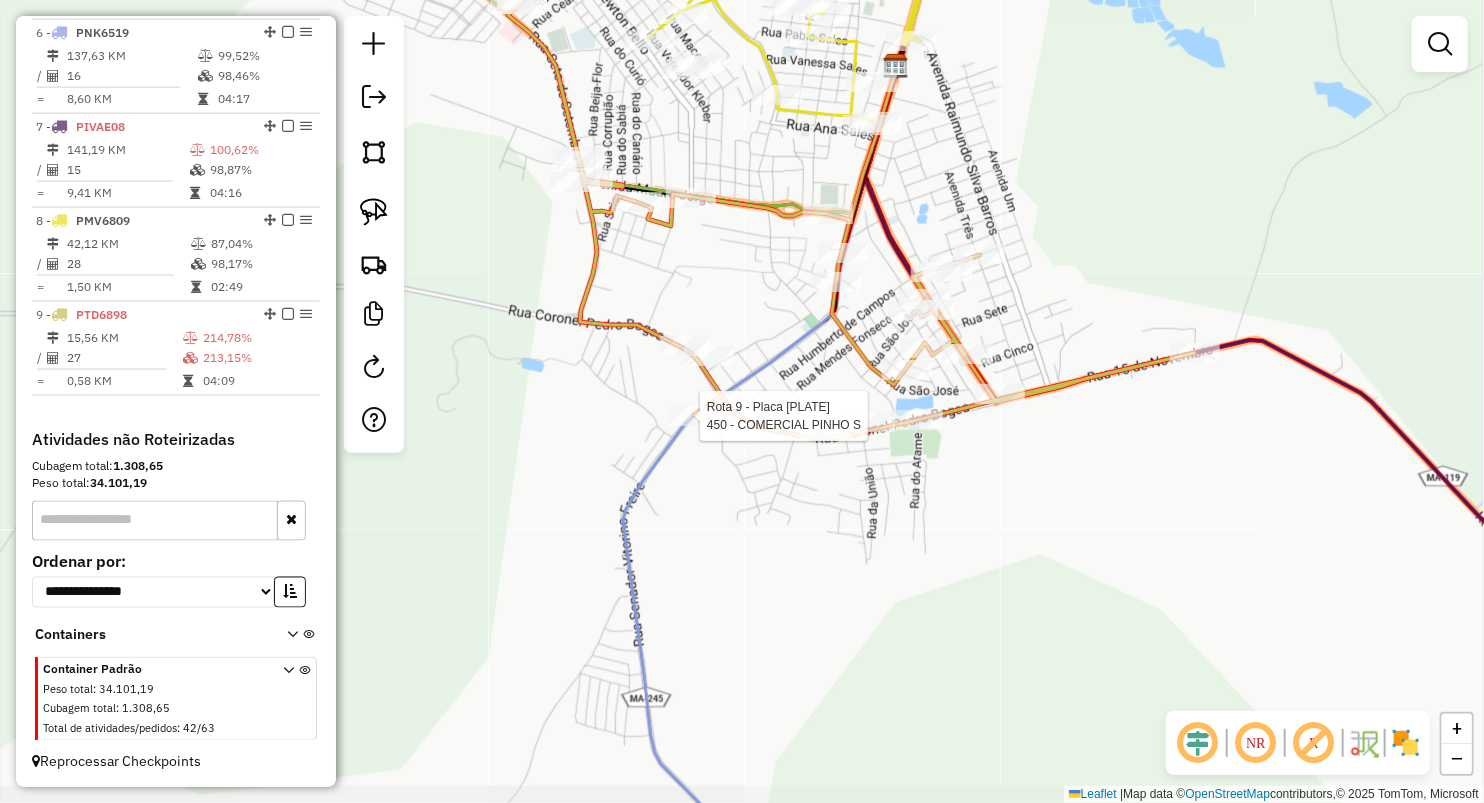 select on "**********" 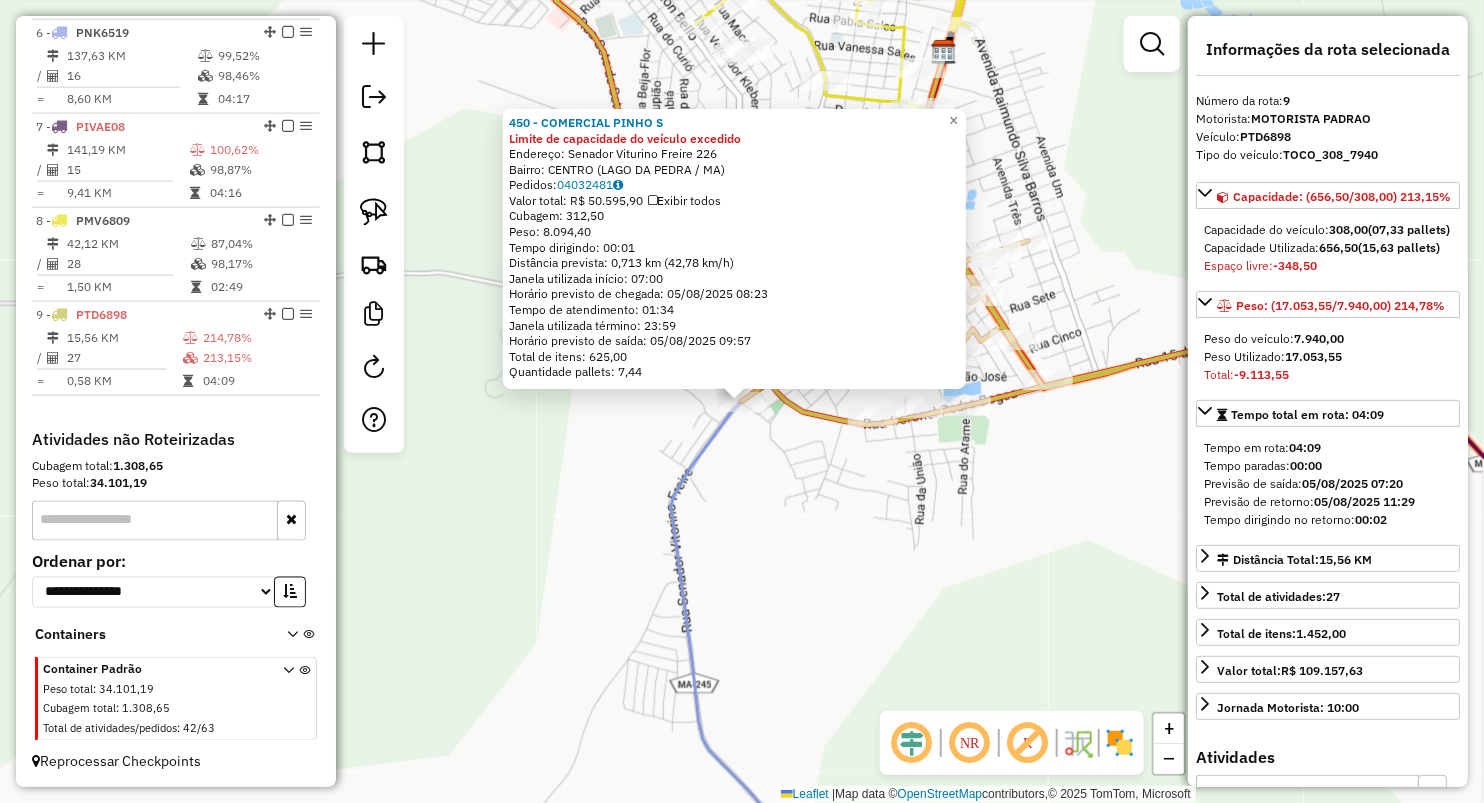 click on "450 - COMERCIAL PINHO S Limite de capacidade do veículo excedido  Endereço:  Senador Viturino Freire 226   Bairro: CENTRO (LAGO DA PEDRA / MA)   Pedidos:  04032481   Valor total: R$ 50.595,90   Exibir todos   Cubagem: 312,50  Peso: 8.094,40  Tempo dirigindo: 00:01   Distância prevista: 0,713 km (42,78 km/h)   Janela utilizada início: 07:00   Horário previsto de chegada: 05/08/2025 08:23   Tempo de atendimento: 01:34   Janela utilizada término: 23:59   Horário previsto de saída: 05/08/2025 09:57   Total de itens: 625,00   Quantidade pallets: 7,44  × Janela de atendimento Grade de atendimento Capacidade Transportadoras Veículos Cliente Pedidos  Rotas Selecione os dias de semana para filtrar as janelas de atendimento  Seg   Ter   Qua   Qui   Sex   Sáb   Dom  Informe o período da janela de atendimento: De: Até:  Filtrar exatamente a janela do cliente  Considerar janela de atendimento padrão  Selecione os dias de semana para filtrar as grades de atendimento  Seg   Ter   Qua   Qui   Sex   Sáb   Dom" 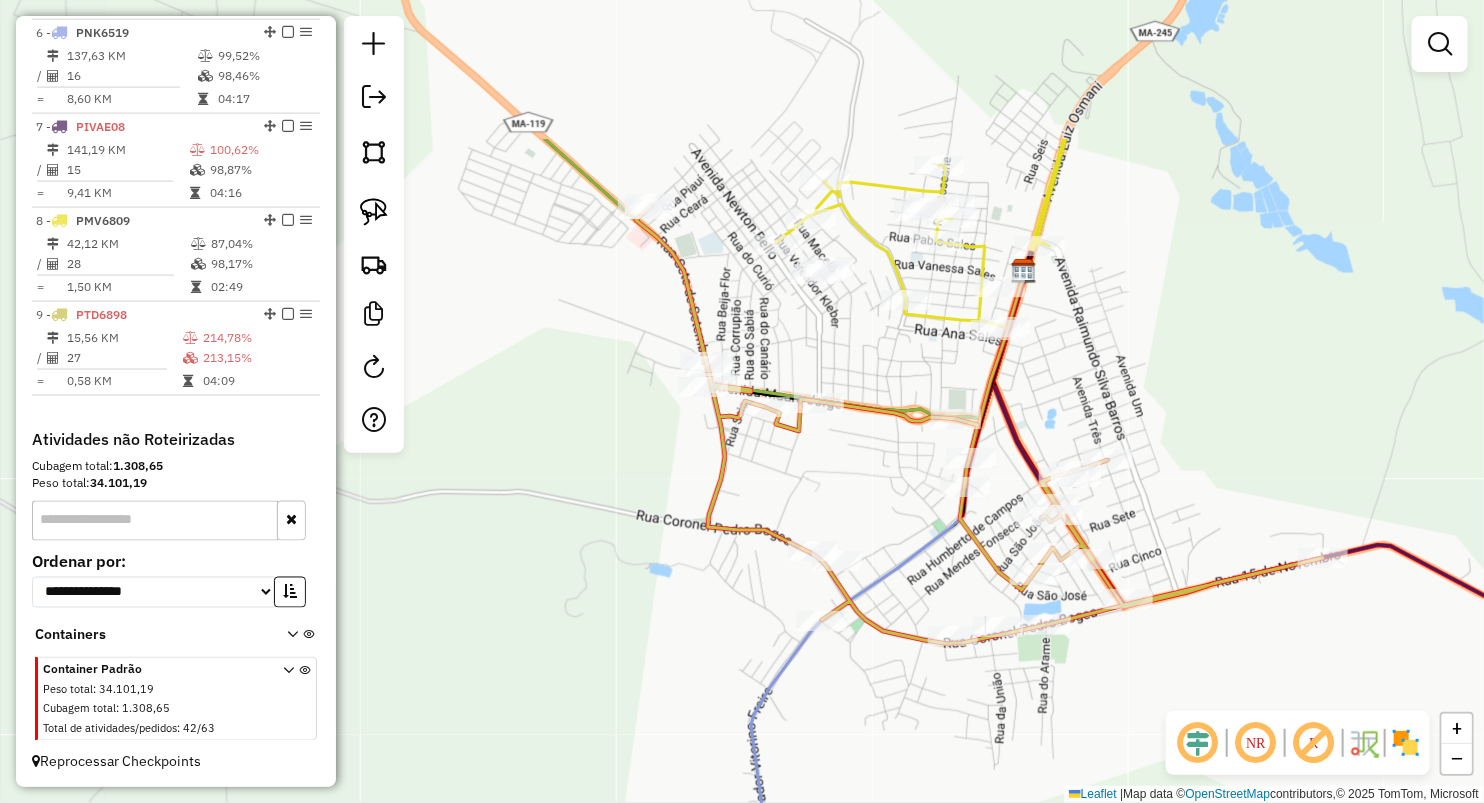 drag, startPoint x: 730, startPoint y: 486, endPoint x: 724, endPoint y: 421, distance: 65.27634 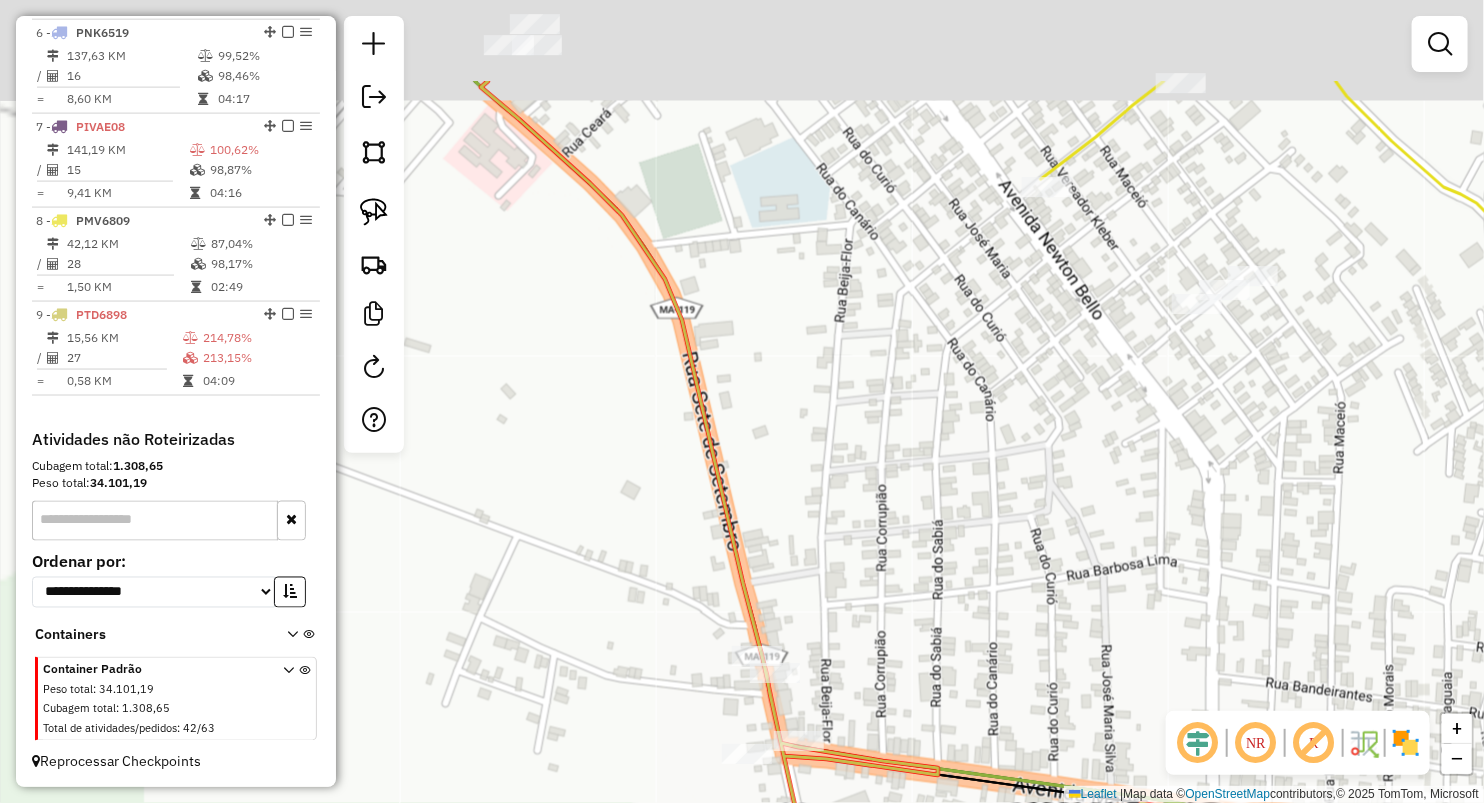drag, startPoint x: 615, startPoint y: 219, endPoint x: 714, endPoint y: 732, distance: 522.46533 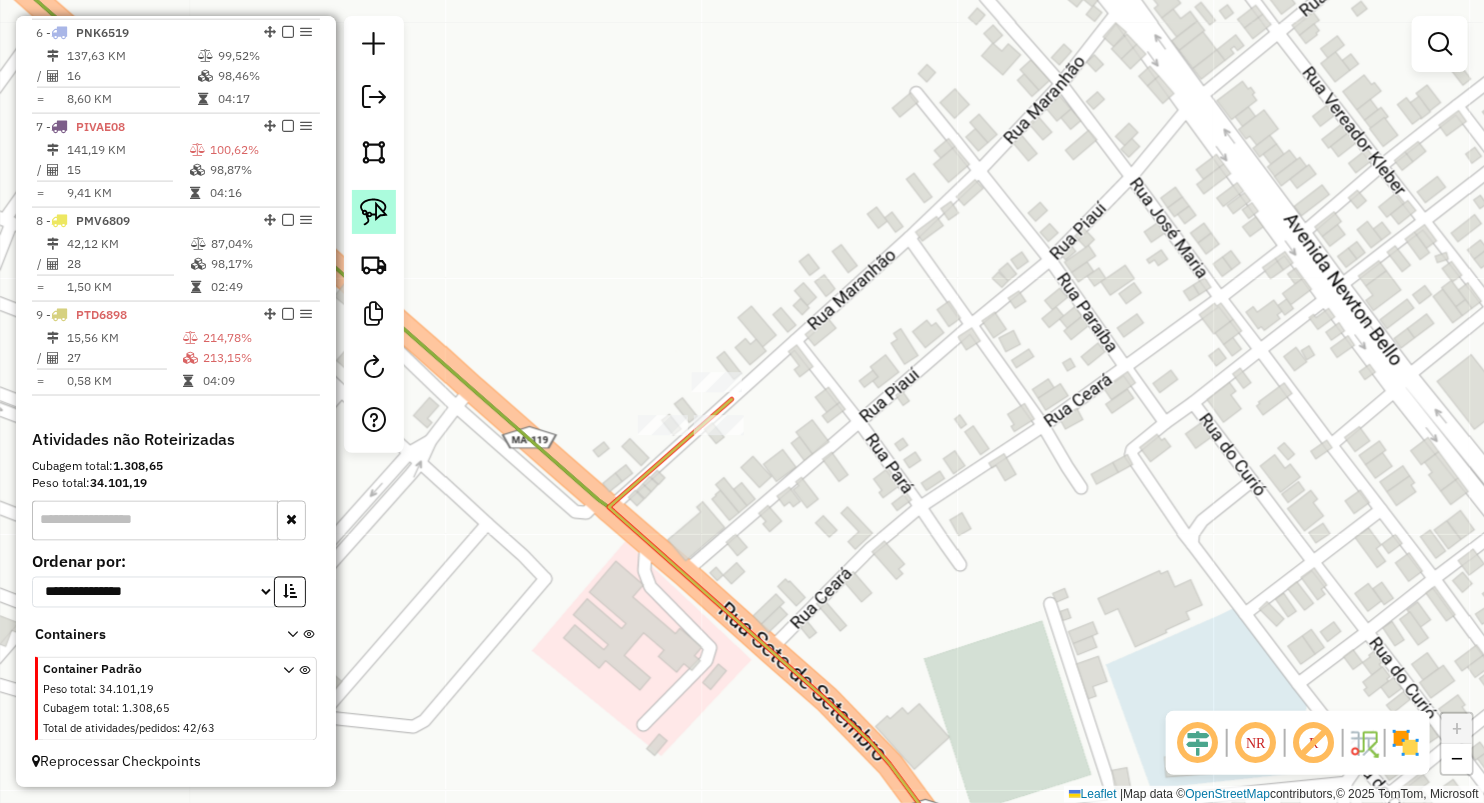 click 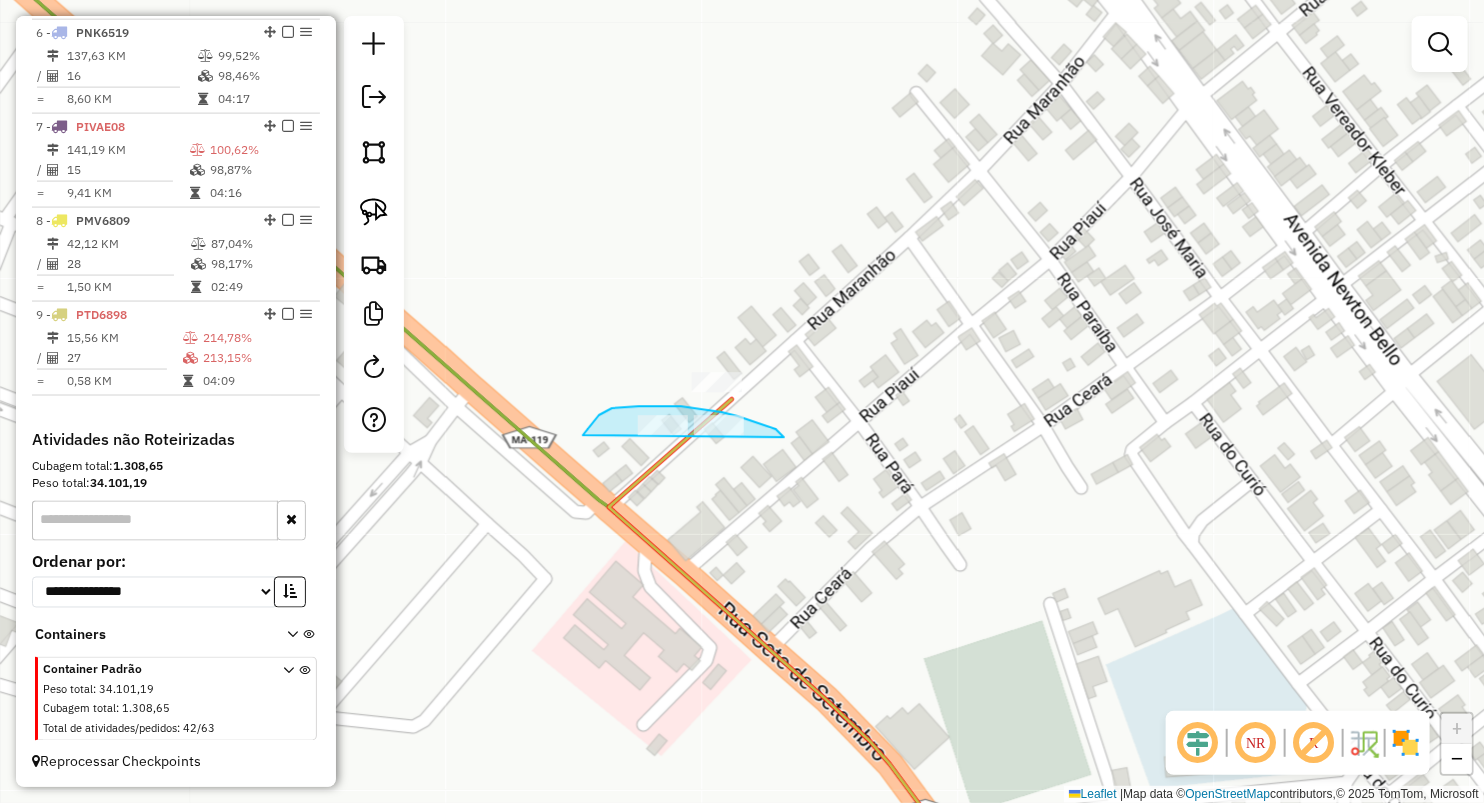 drag, startPoint x: 608, startPoint y: 410, endPoint x: 750, endPoint y: 548, distance: 198.0101 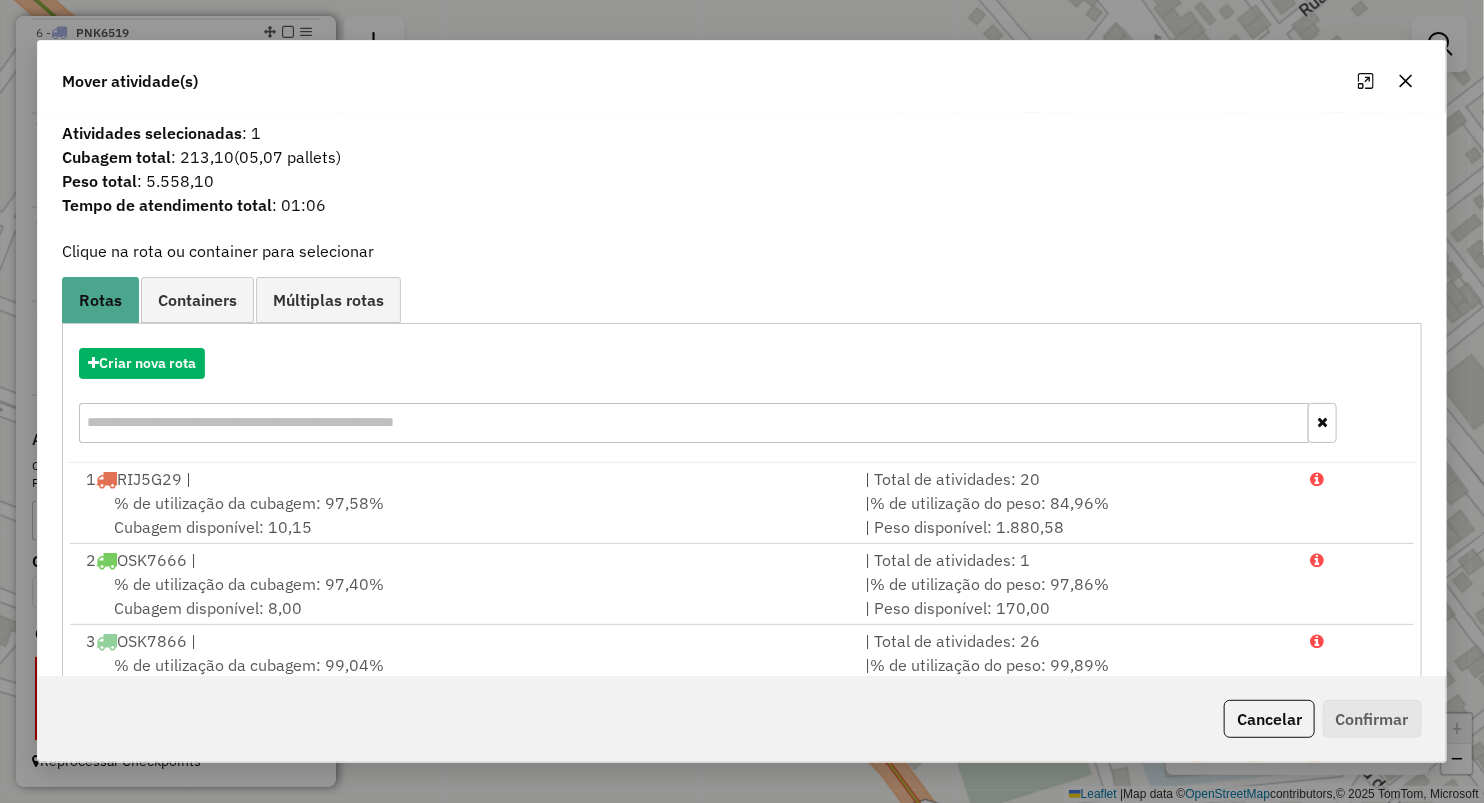 click 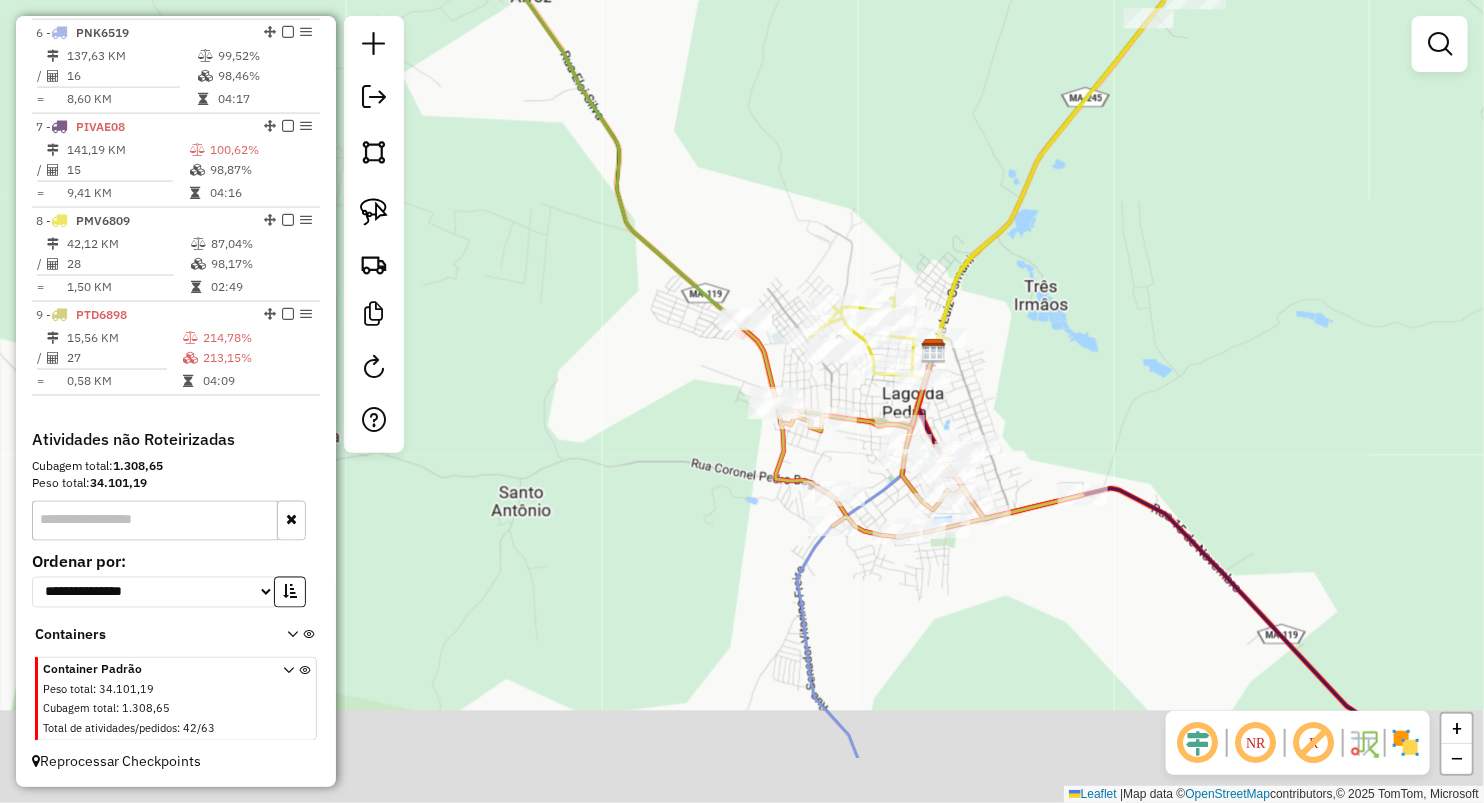 drag, startPoint x: 785, startPoint y: 612, endPoint x: 764, endPoint y: 512, distance: 102.18121 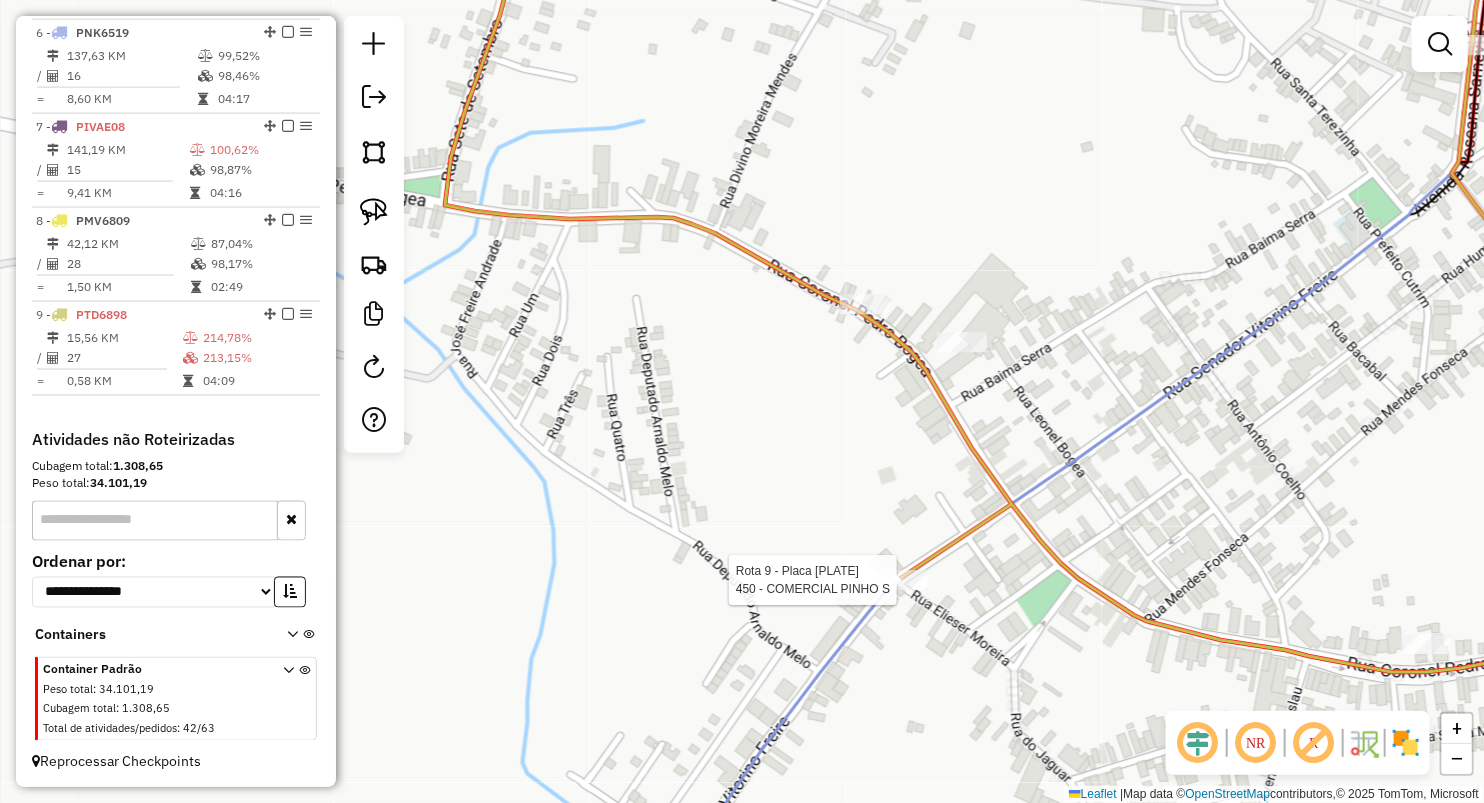 select on "**********" 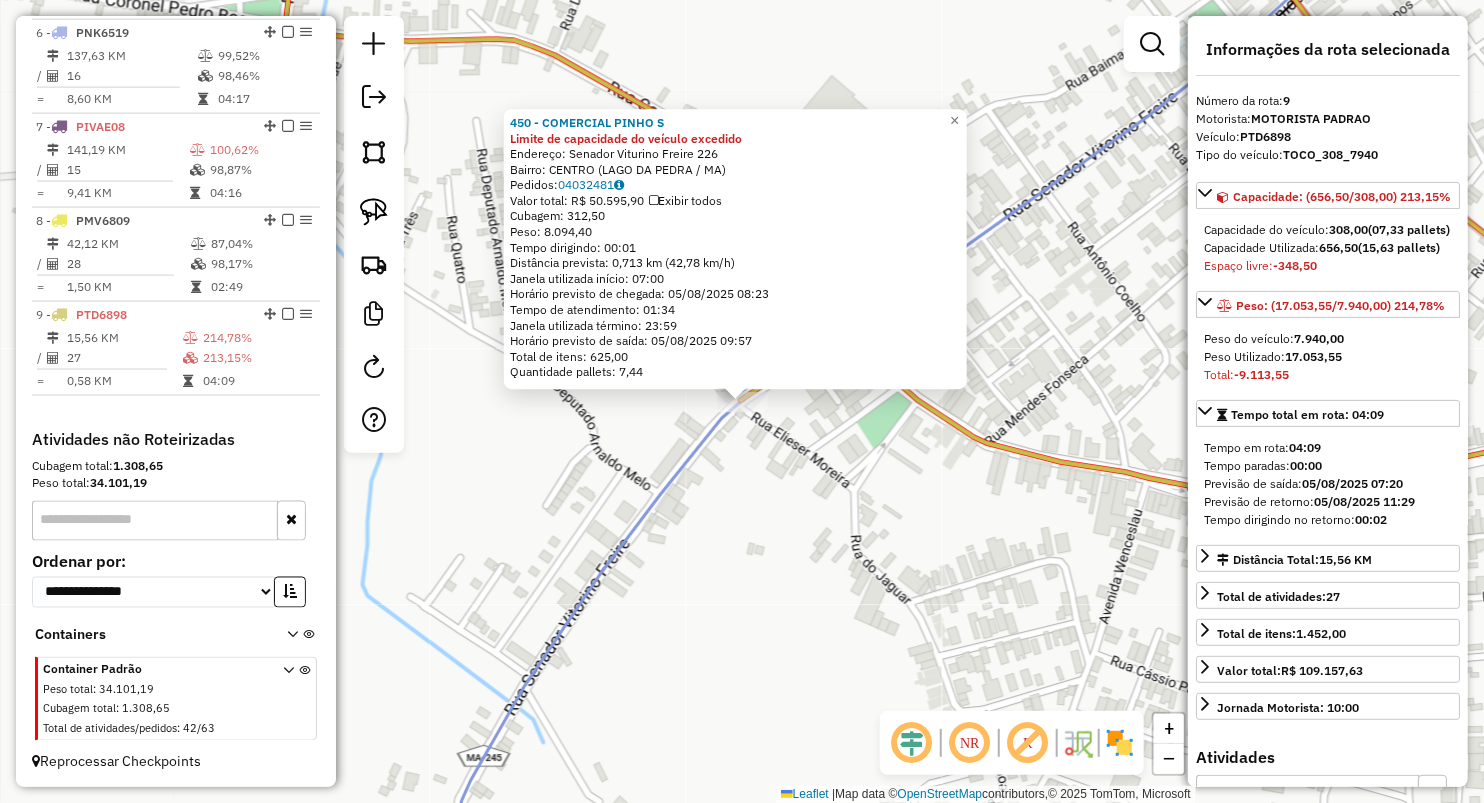 click on "450 - COMERCIAL PINHO S Limite de capacidade do veículo excedido  Endereço:  Senador Viturino Freire 226   Bairro: CENTRO (LAGO DA PEDRA / MA)   Pedidos:  04032481   Valor total: R$ 50.595,90   Exibir todos   Cubagem: 312,50  Peso: 8.094,40  Tempo dirigindo: 00:01   Distância prevista: 0,713 km (42,78 km/h)   Janela utilizada início: 07:00   Horário previsto de chegada: 05/08/2025 08:23   Tempo de atendimento: 01:34   Janela utilizada término: 23:59   Horário previsto de saída: 05/08/2025 09:57   Total de itens: 625,00   Quantidade pallets: 7,44  × Janela de atendimento Grade de atendimento Capacidade Transportadoras Veículos Cliente Pedidos  Rotas Selecione os dias de semana para filtrar as janelas de atendimento  Seg   Ter   Qua   Qui   Sex   Sáb   Dom  Informe o período da janela de atendimento: De: Até:  Filtrar exatamente a janela do cliente  Considerar janela de atendimento padrão  Selecione os dias de semana para filtrar as grades de atendimento  Seg   Ter   Qua   Qui   Sex   Sáb   Dom" 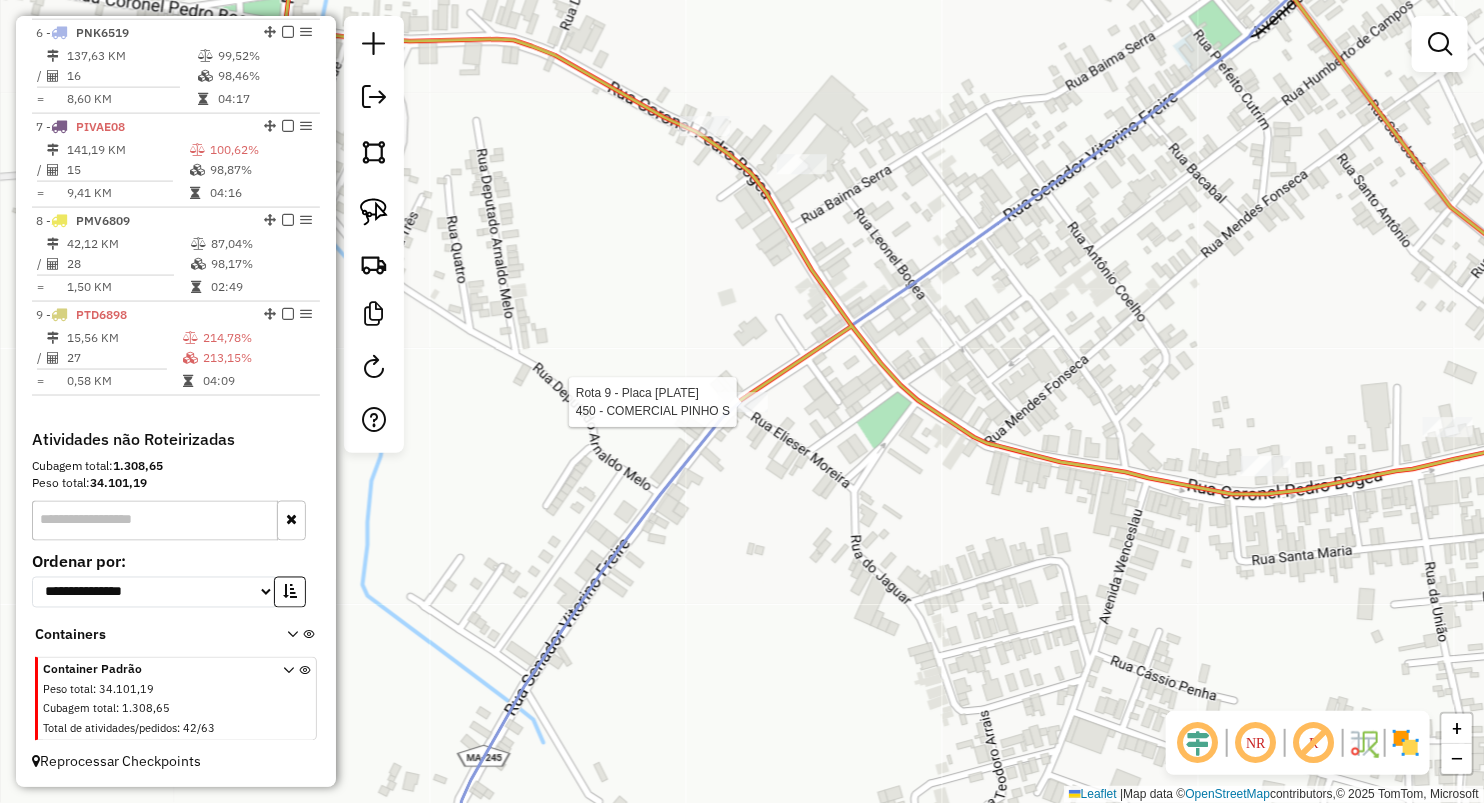 select on "**********" 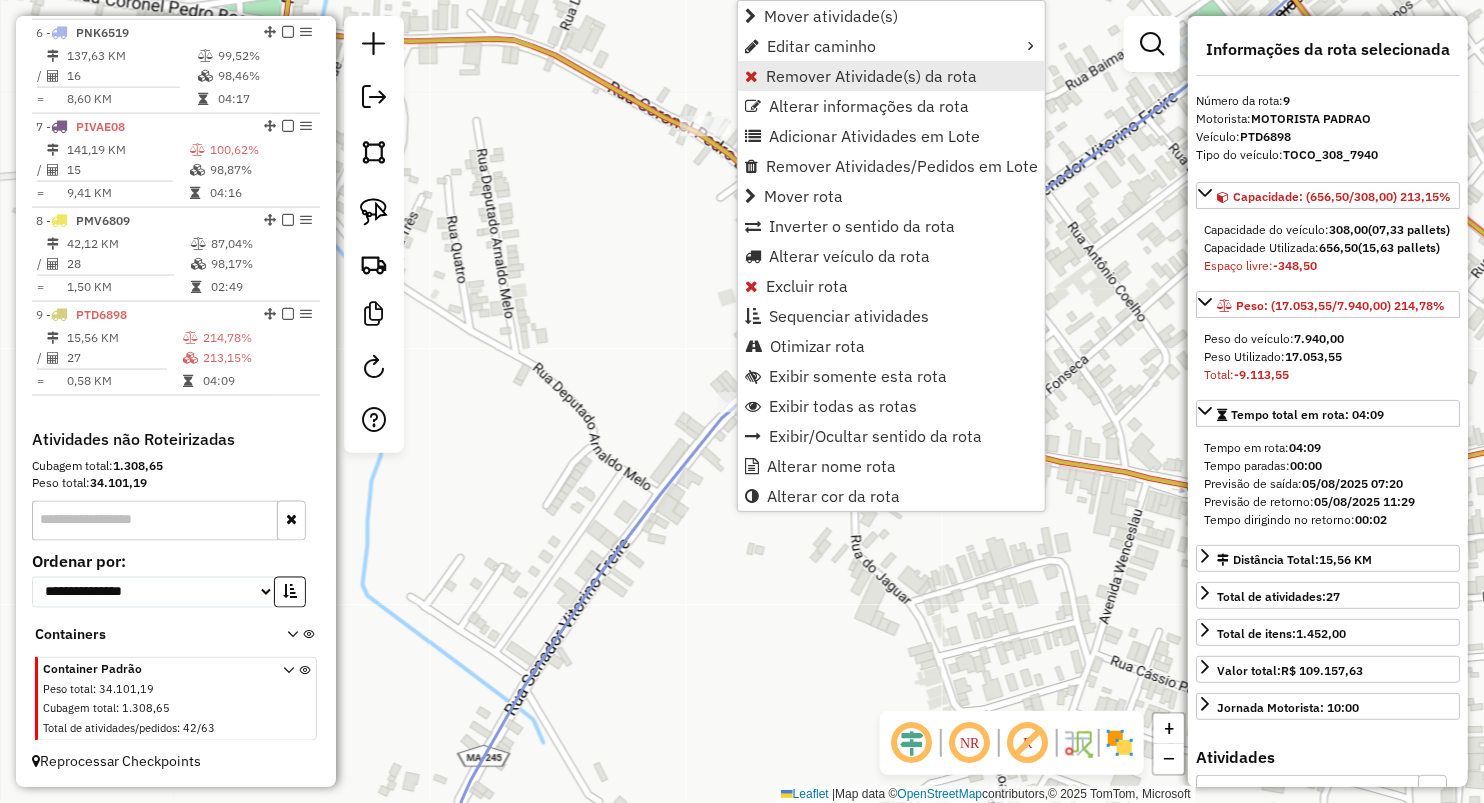 click on "Remover Atividade(s) da rota" at bounding box center [871, 76] 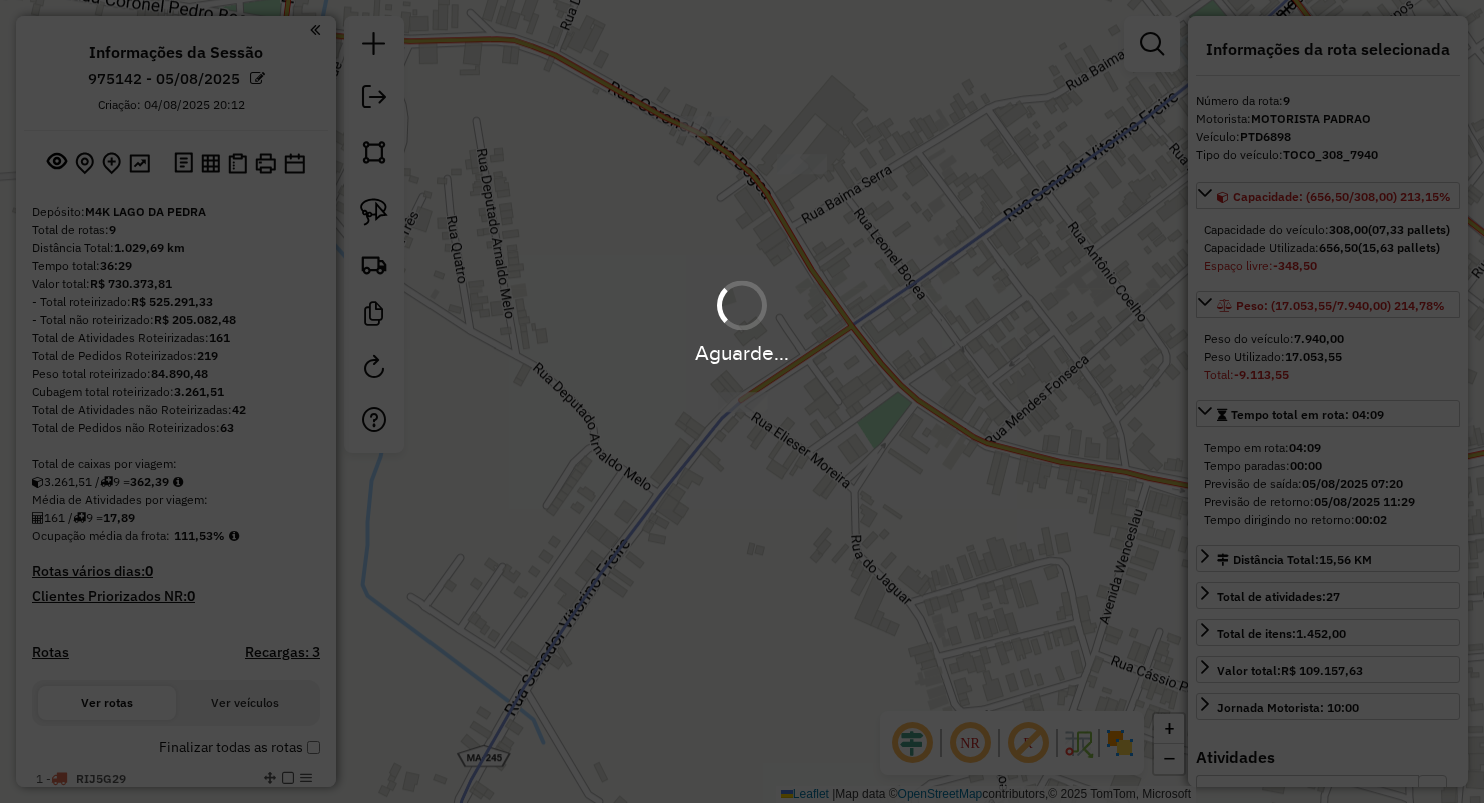 select on "**********" 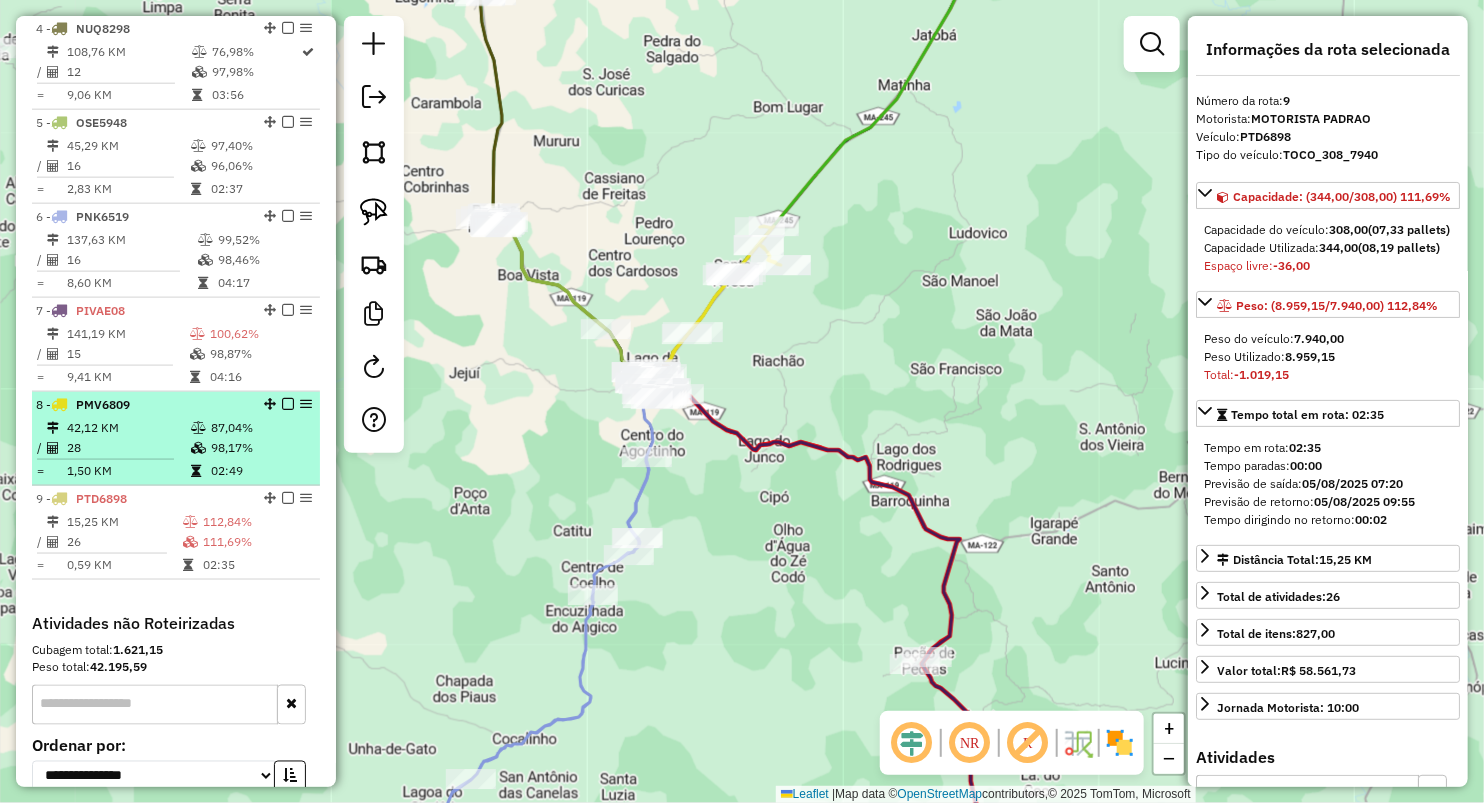 scroll, scrollTop: 994, scrollLeft: 0, axis: vertical 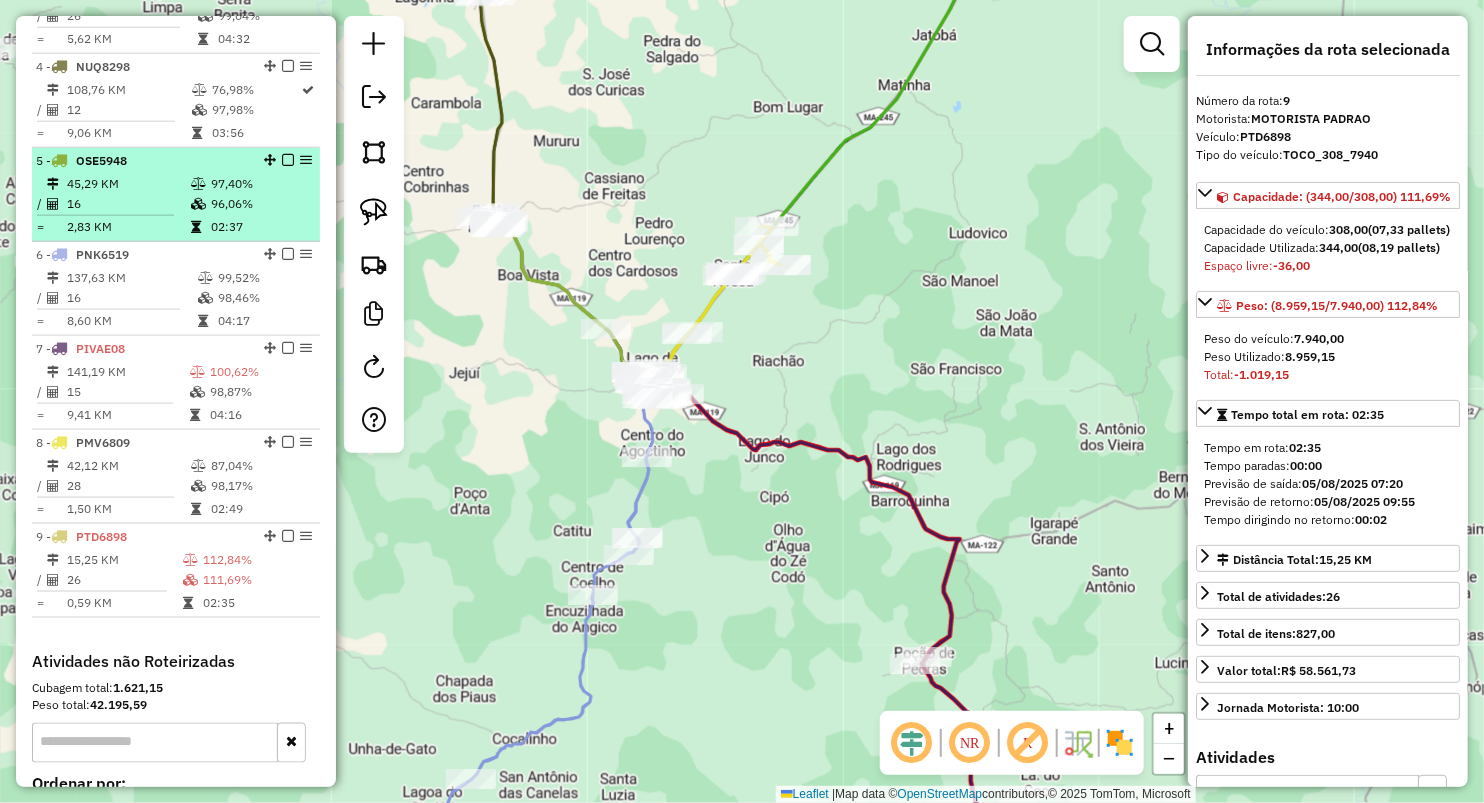 click on "2,83 KM" at bounding box center (128, 227) 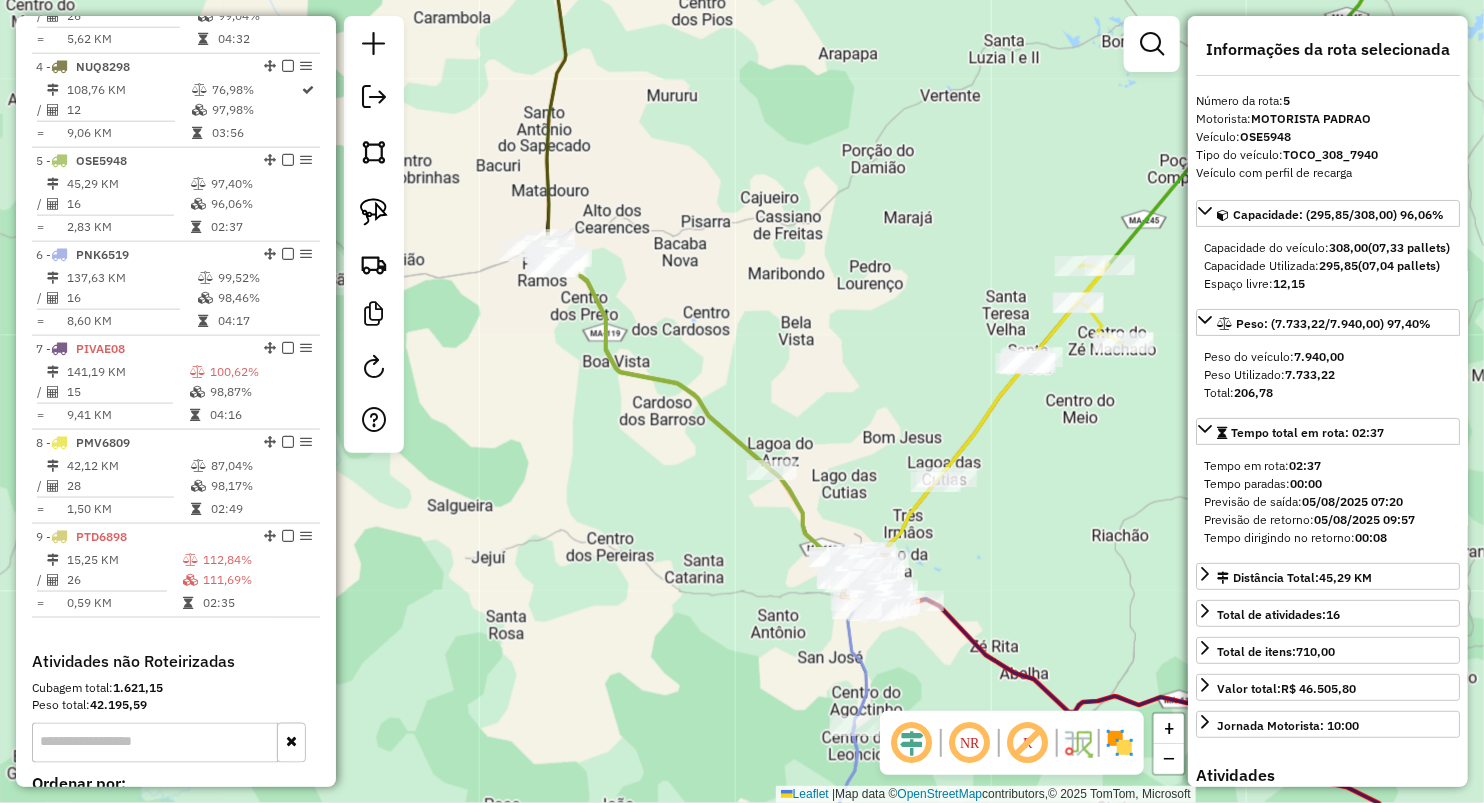 drag, startPoint x: 670, startPoint y: 512, endPoint x: 559, endPoint y: 356, distance: 191.46017 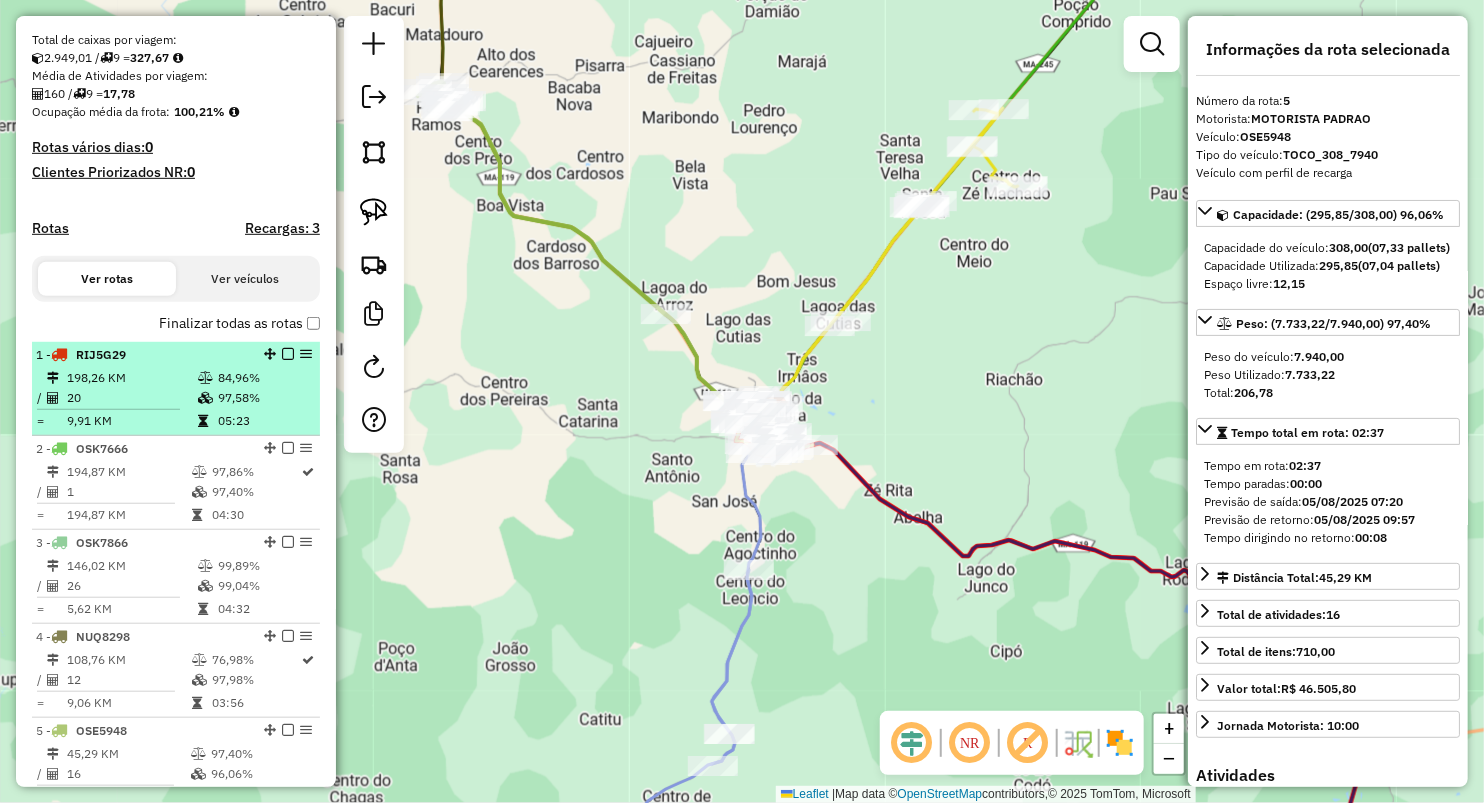 scroll, scrollTop: 328, scrollLeft: 0, axis: vertical 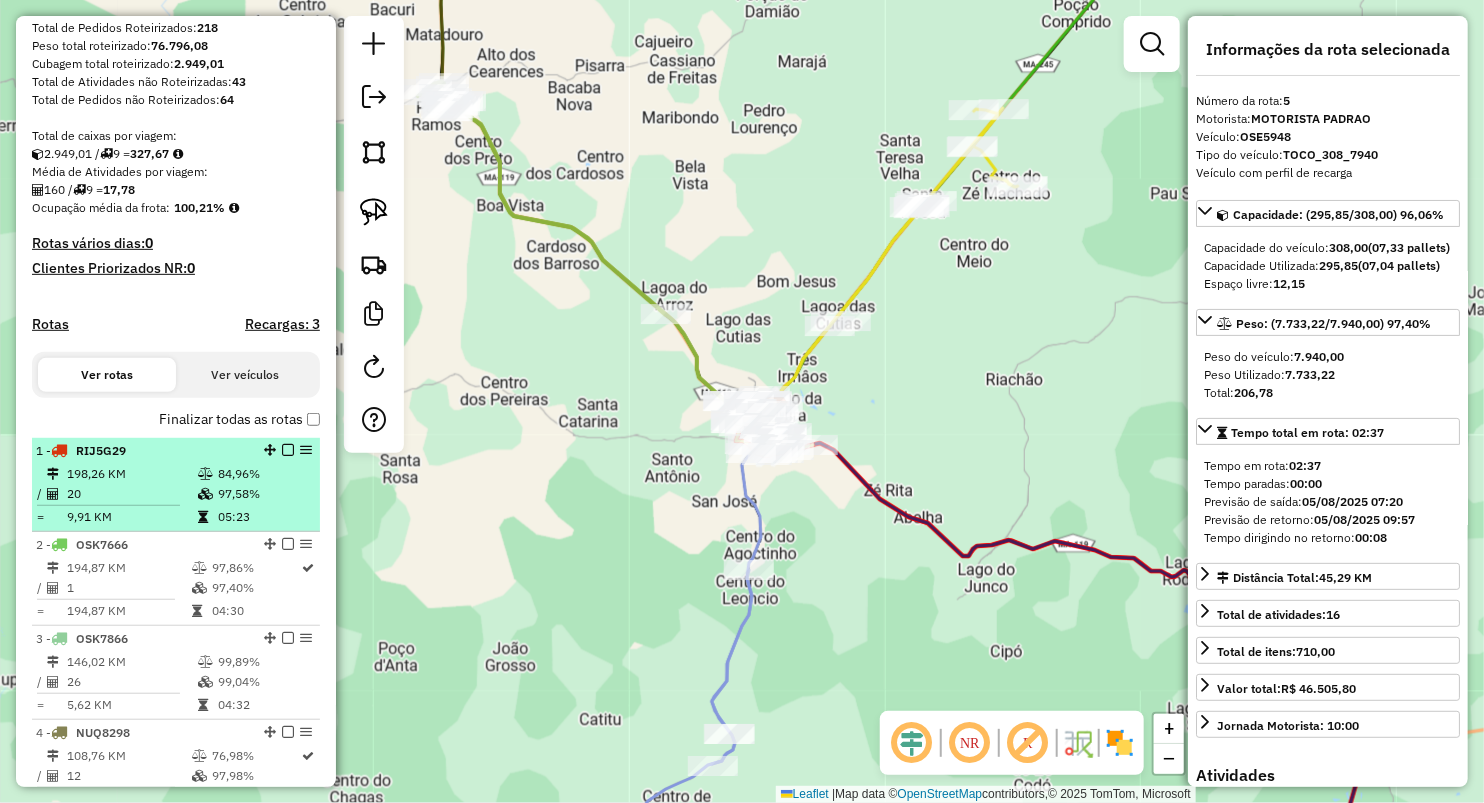 click on "198,26 KM" at bounding box center (131, 474) 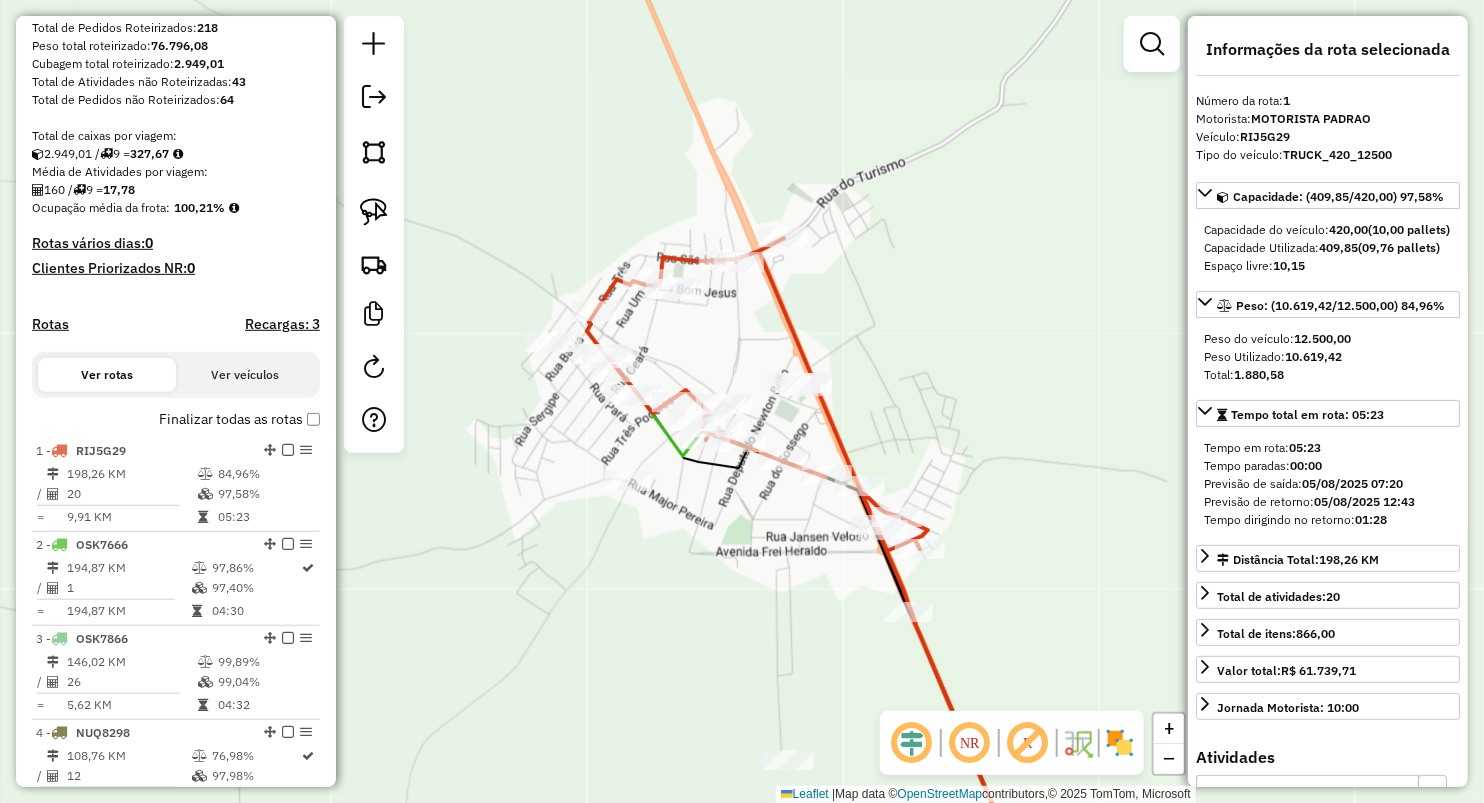 drag, startPoint x: 706, startPoint y: 364, endPoint x: 688, endPoint y: 217, distance: 148.09795 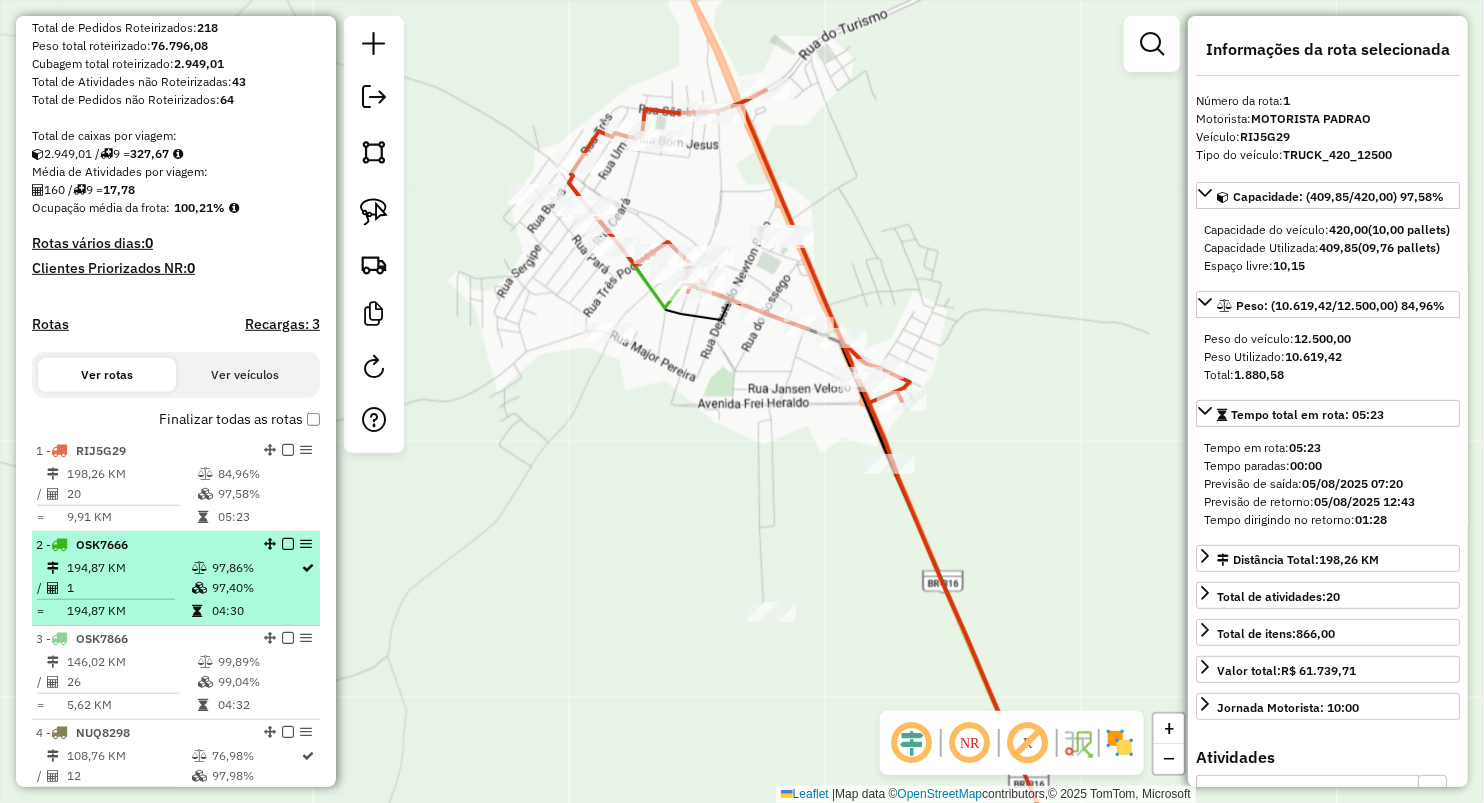 click on "1" at bounding box center [128, 588] 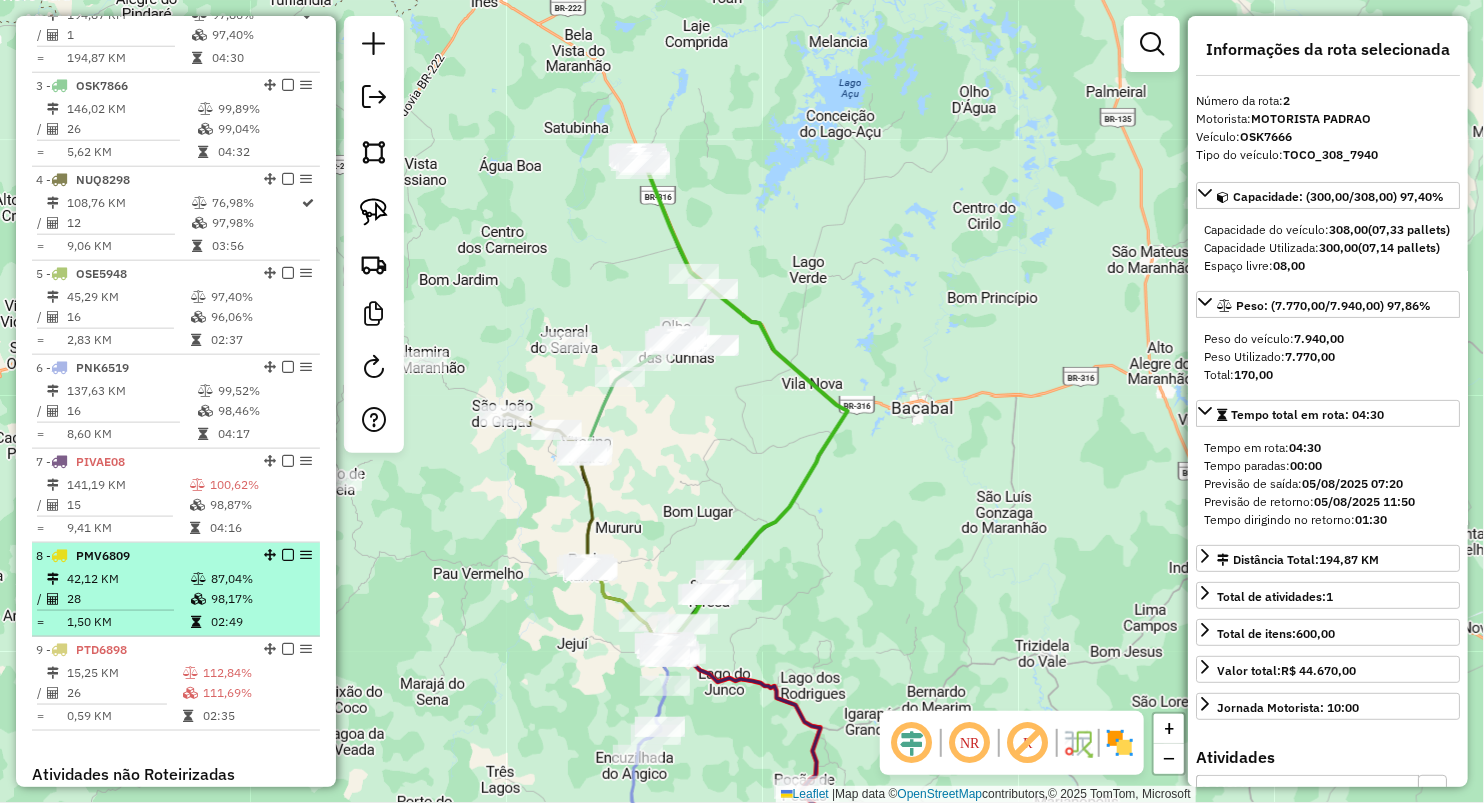 scroll, scrollTop: 883, scrollLeft: 0, axis: vertical 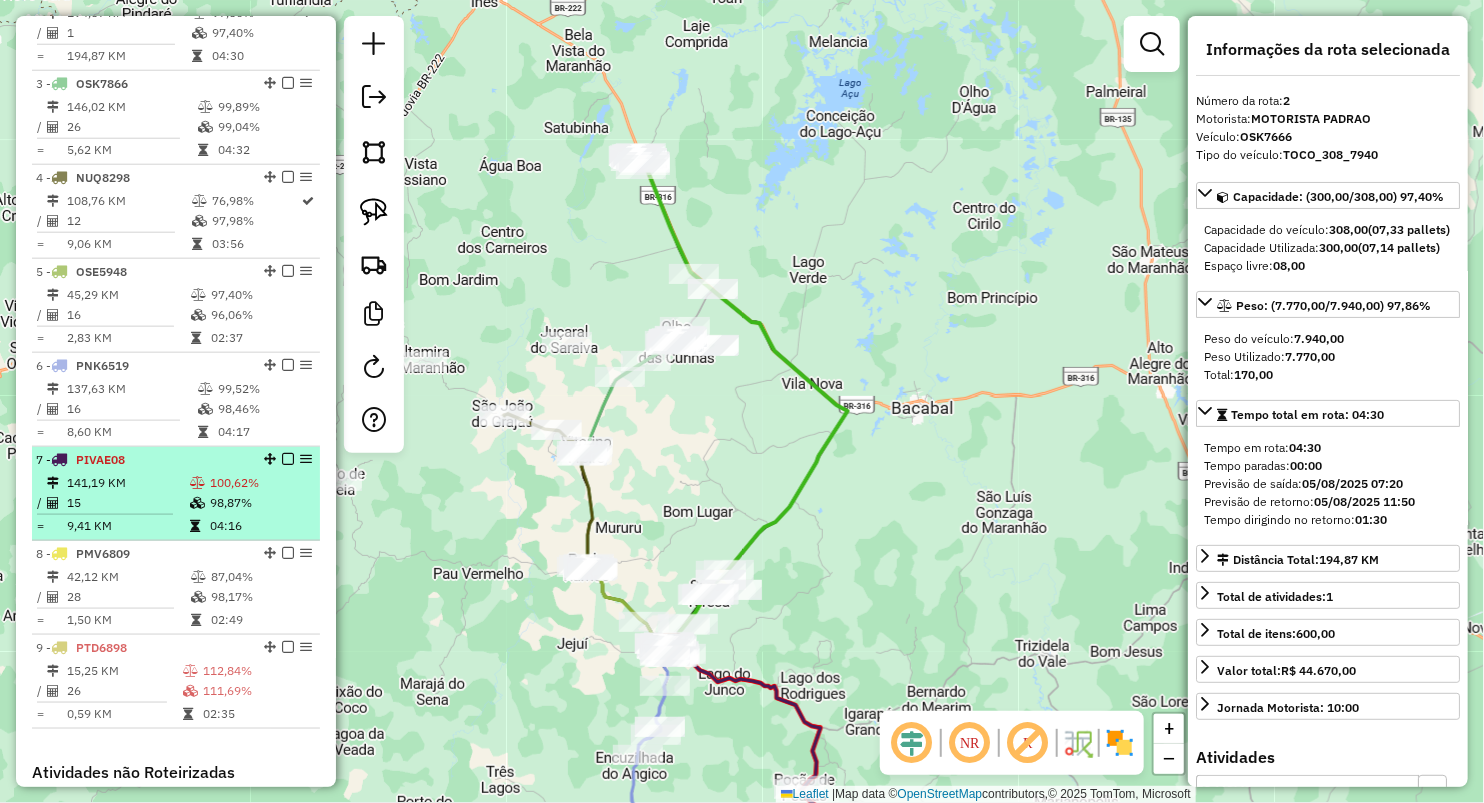 click on "15" at bounding box center [127, 503] 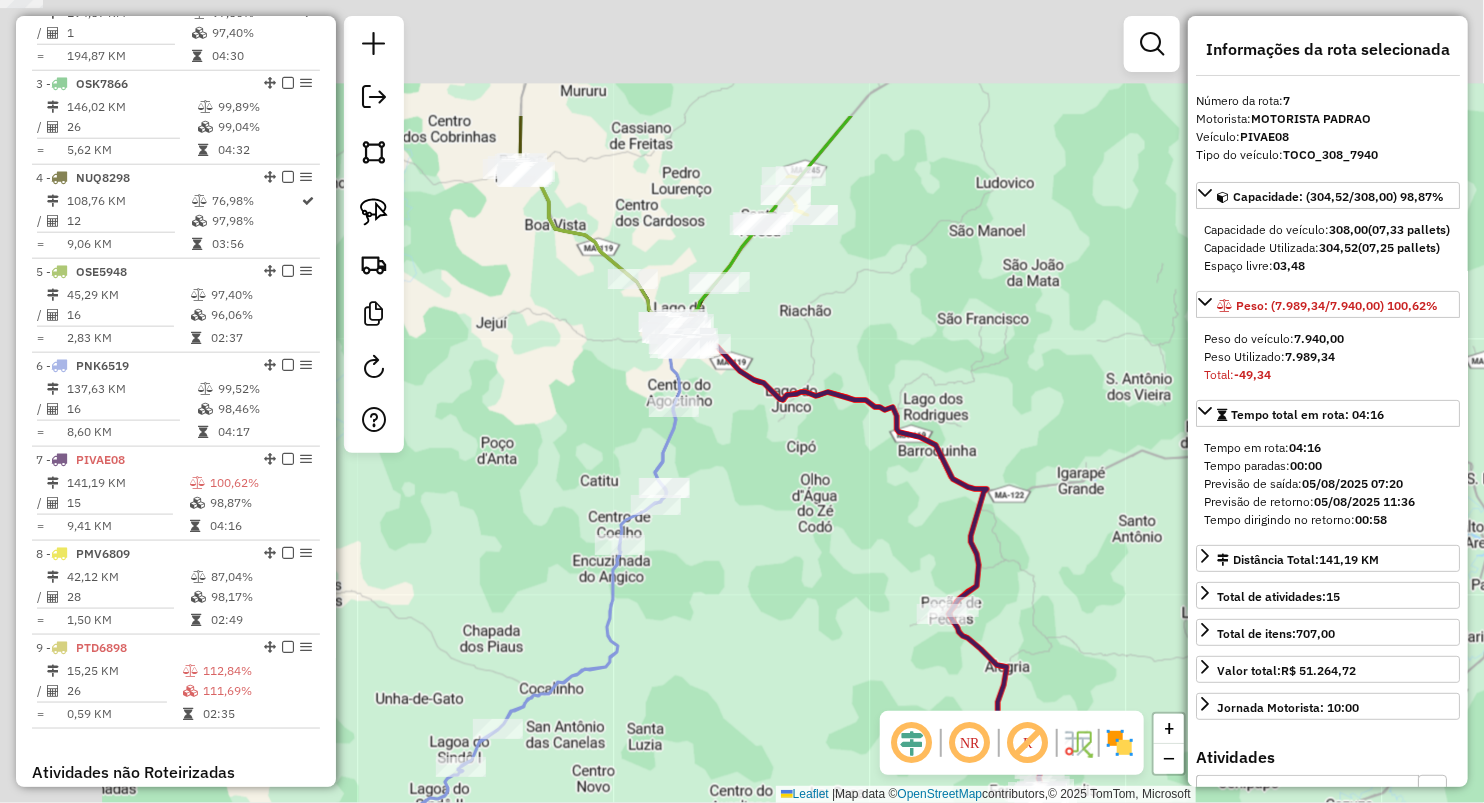drag, startPoint x: 605, startPoint y: 352, endPoint x: 684, endPoint y: 432, distance: 112.432205 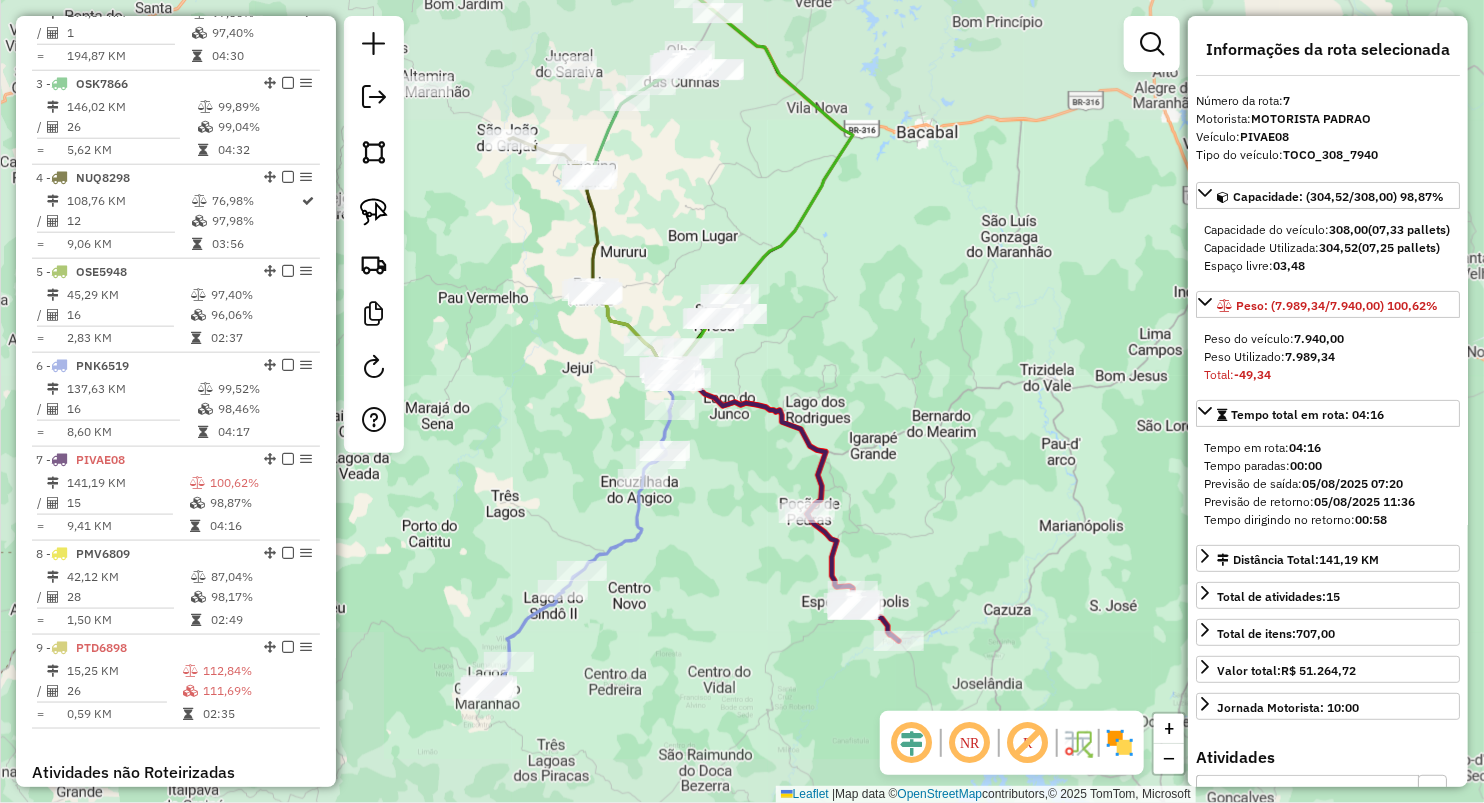drag, startPoint x: 688, startPoint y: 301, endPoint x: 700, endPoint y: 303, distance: 12.165525 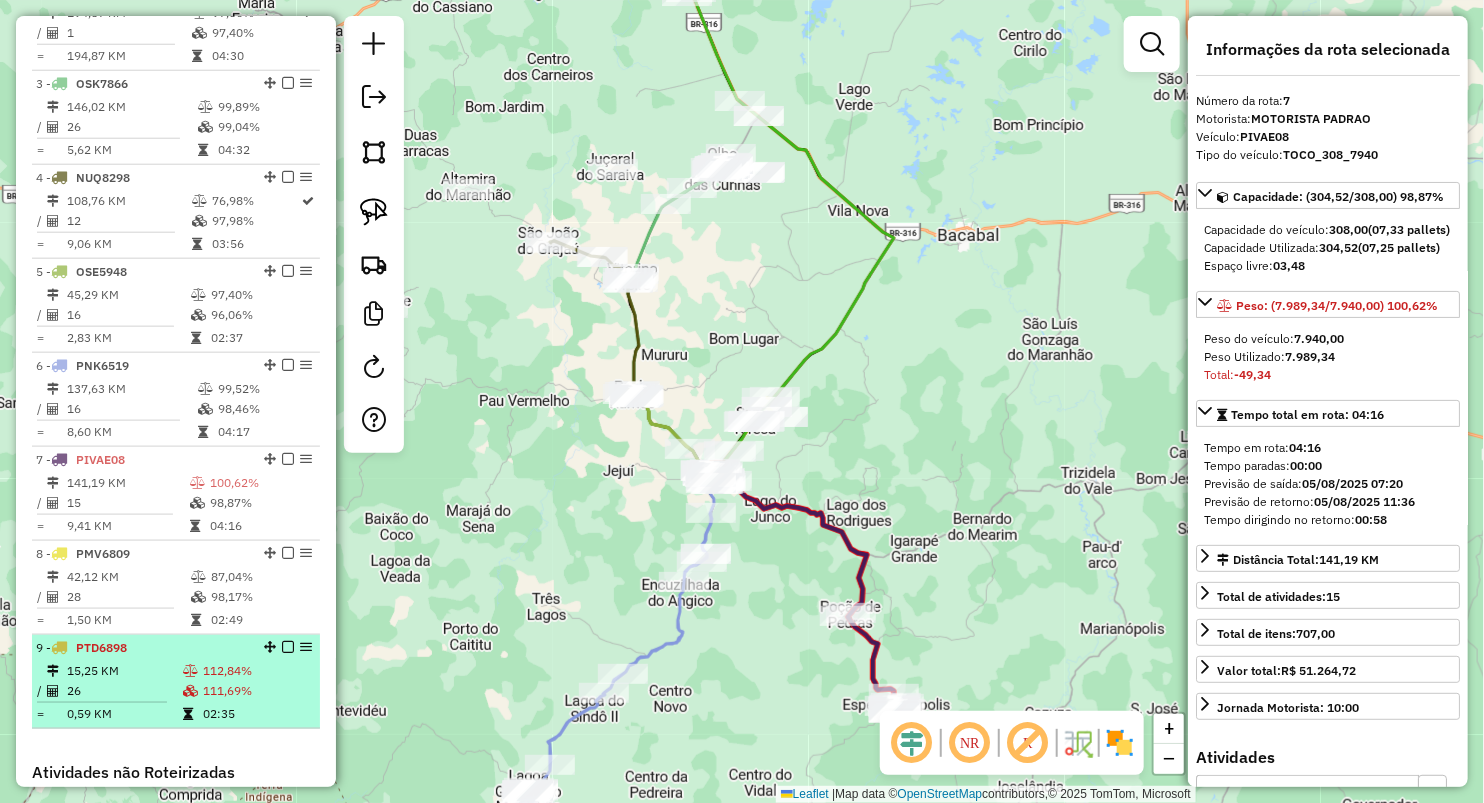 click on "26" at bounding box center [124, 691] 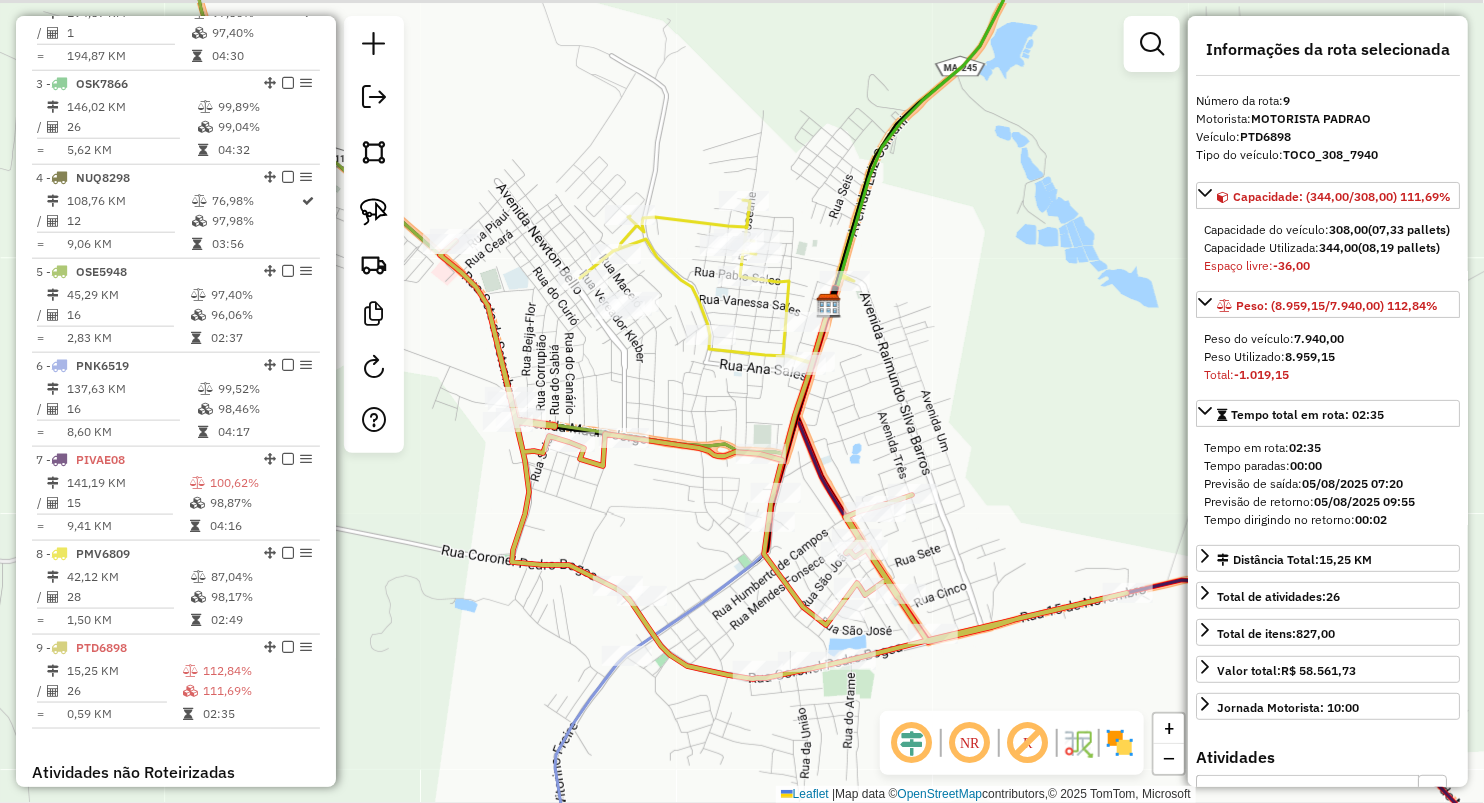 drag, startPoint x: 488, startPoint y: 230, endPoint x: 562, endPoint y: 319, distance: 115.74541 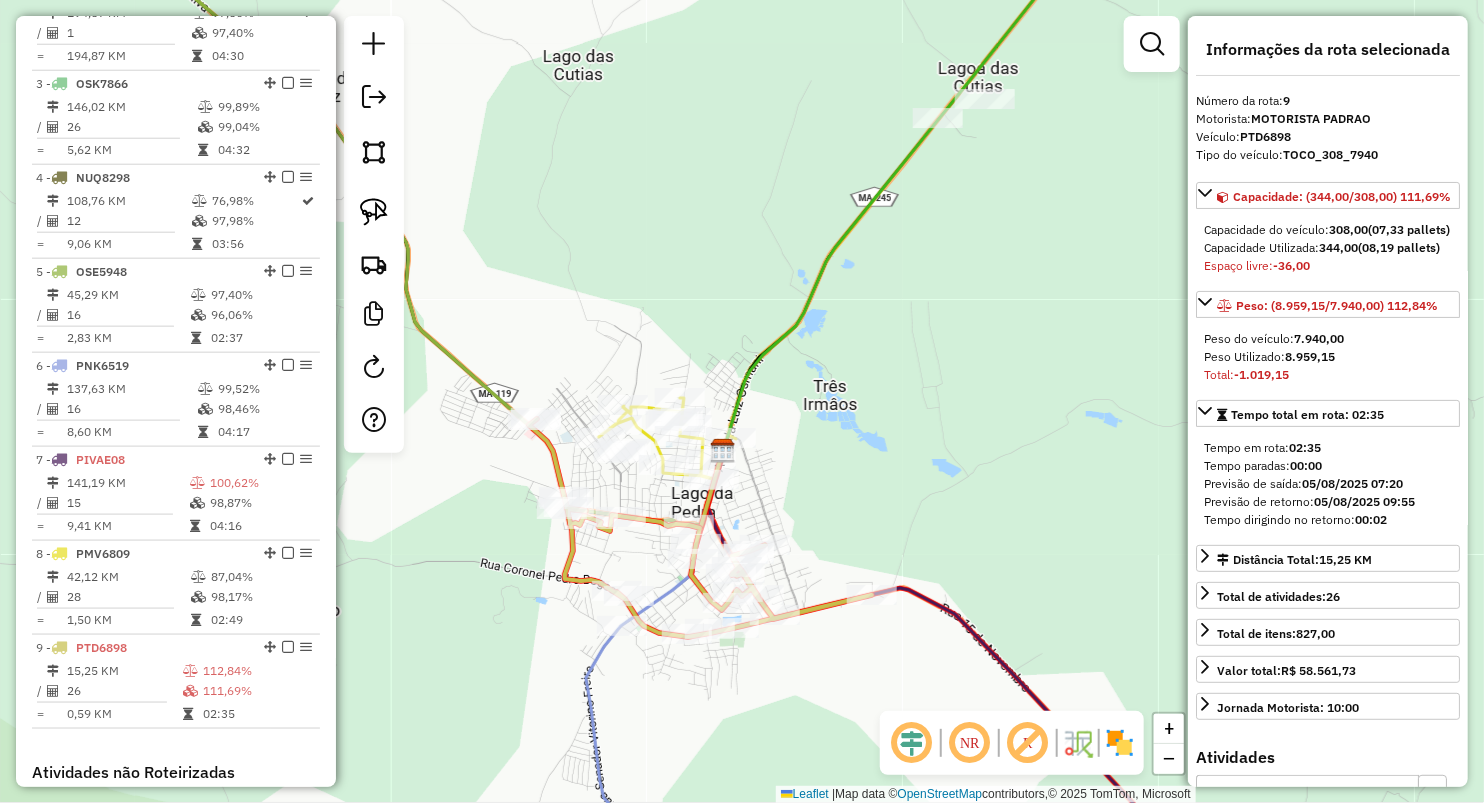 drag, startPoint x: 896, startPoint y: 556, endPoint x: 880, endPoint y: 405, distance: 151.84532 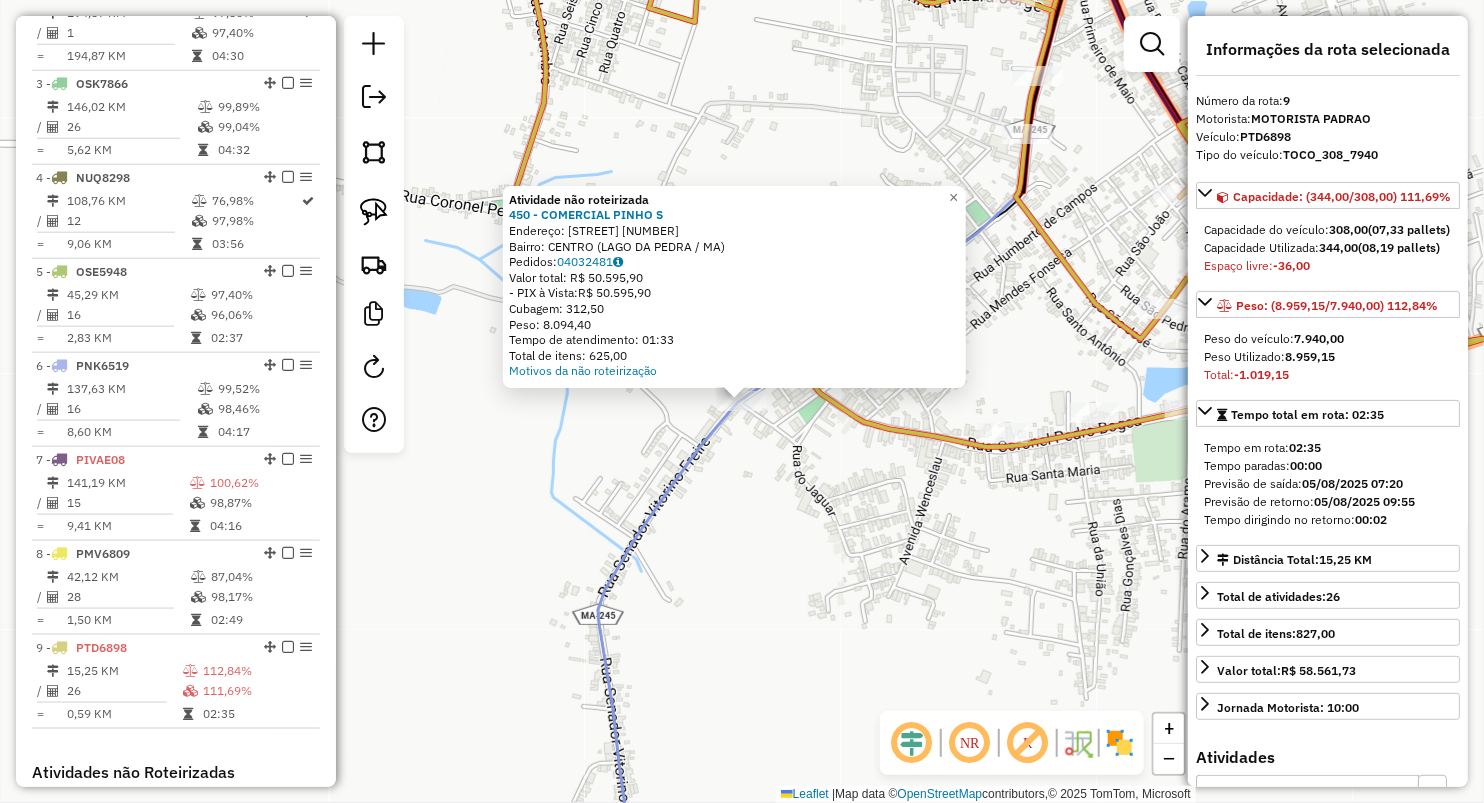click on "Atividade não roteirizada 450 - [COMPANY] S Endereço: [STREET] [NUMBER] Bairro: [NEIGHBORHOOD] ([CITY] / [STATE]) Pedidos: 04032481 Valor total: R$ 50.595,90 - PIX à Vista: R$ 50.595,90 Cubagem: 312,50 Peso: 8.094,40 Tempo de atendimento: 01:33 Total de itens: 625,00 Motivos da não roteirização × Janela de atendimento Grade de atendimento Capacidade Transportadoras Veículos Cliente Pedidos Rotas Selecione os dias de semana para filtrar as janelas de atendimento Seg Ter Qua Qui Sex Sáb Dom Informe o período da janela de atendimento: De: Até: Filtrar exatamente a janela do cliente Considerar janela de atendimento padrão Selecione os dias de semana para filtrar as grades de atendimento Seg Ter Qua Qui Sex Sáb Dom Considerar clientes sem dia de atendimento cadastrado Clientes fora do dia de atendimento selecionado Filtrar as atividades entre os valores definidos abaixo: Peso mínimo: Peso máximo: Cubagem mínima: De: Até: +" 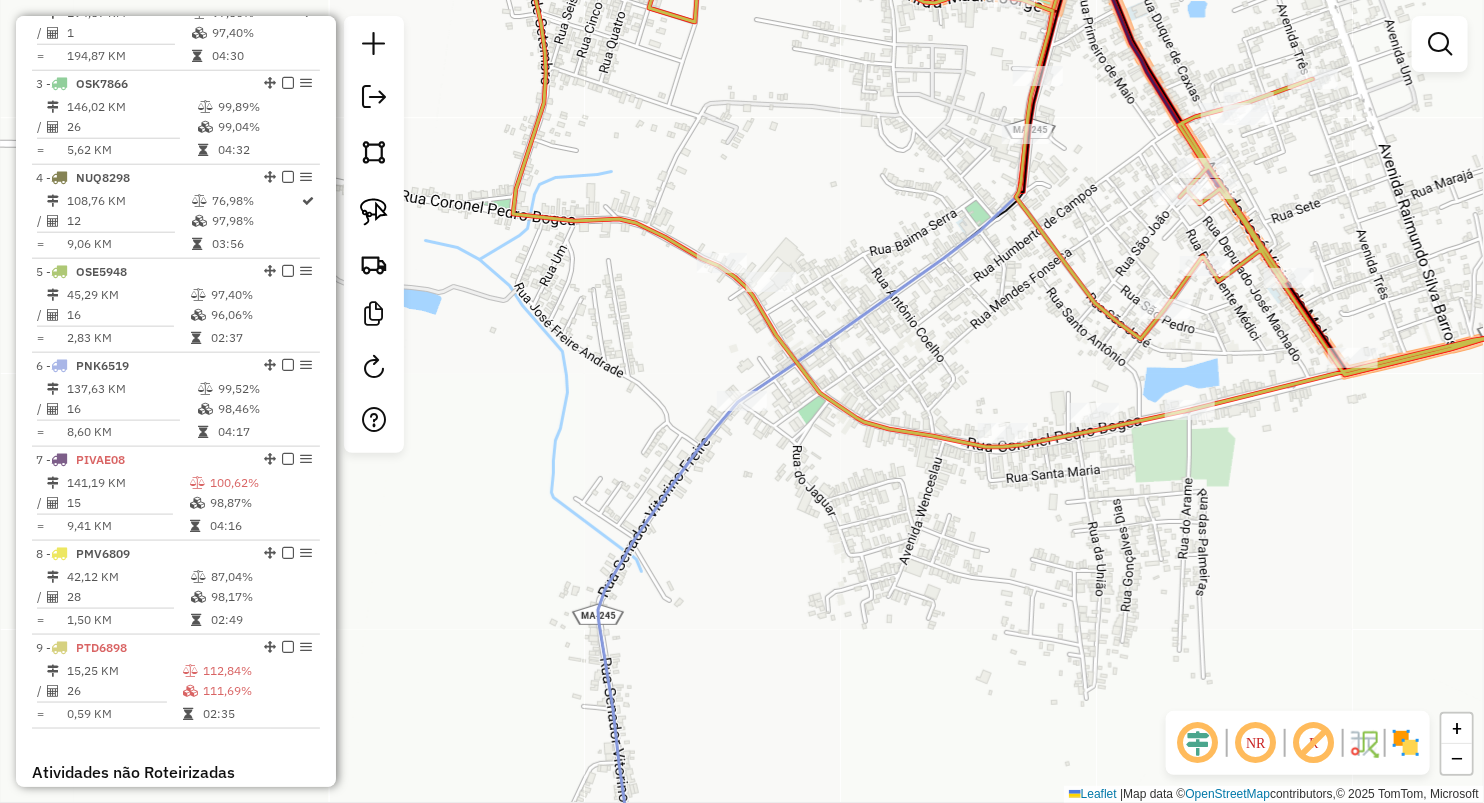 click 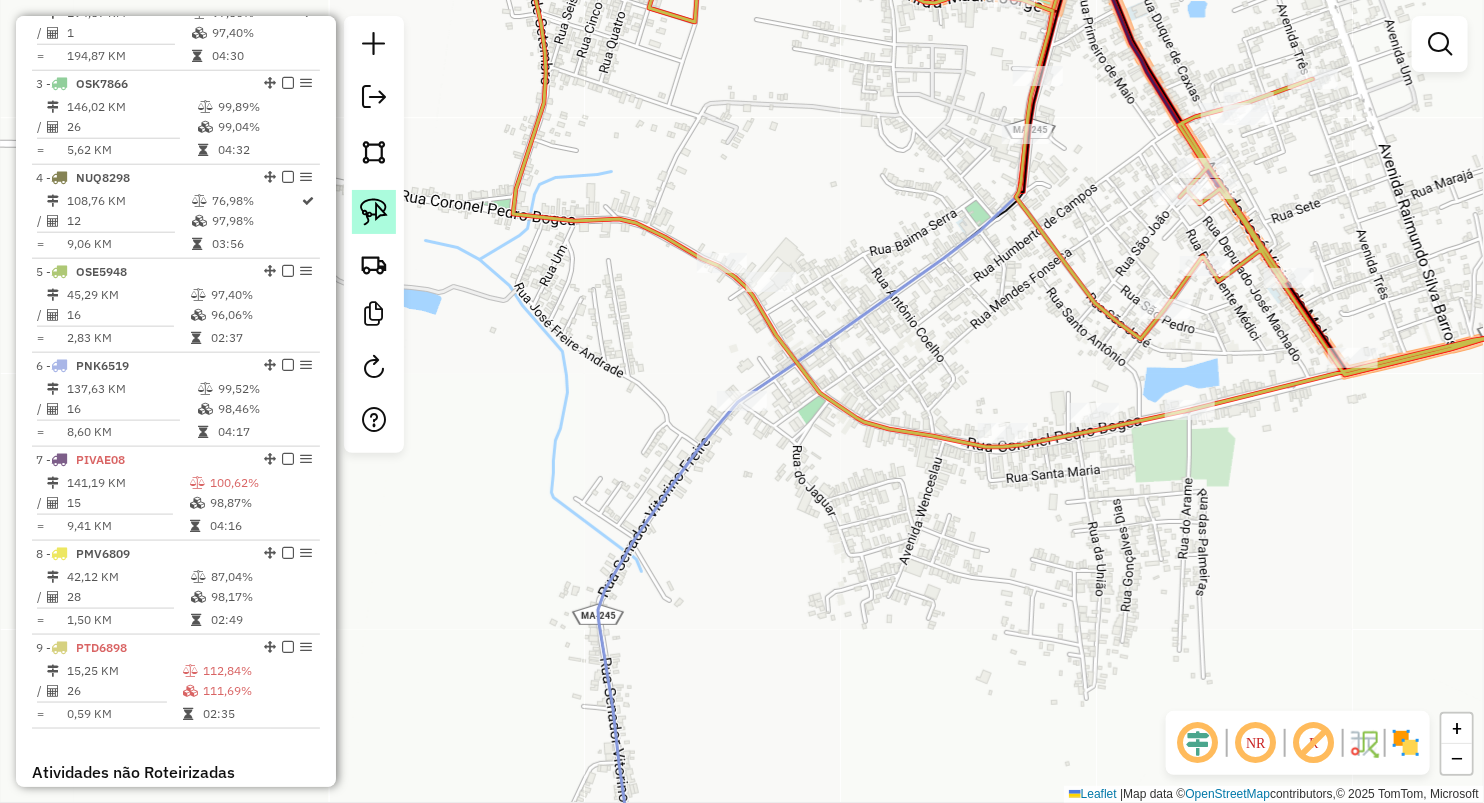 click 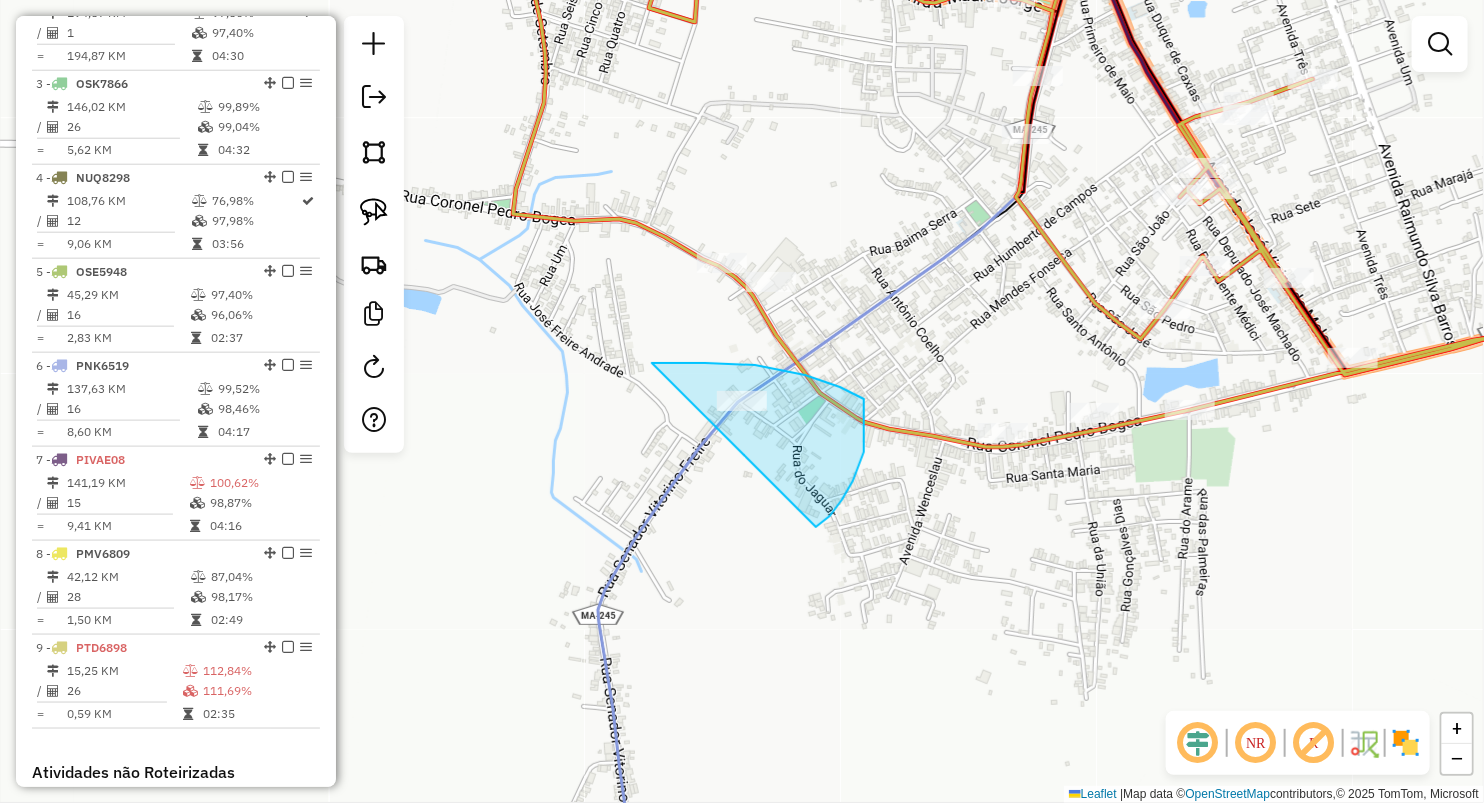 drag, startPoint x: 652, startPoint y: 362, endPoint x: 777, endPoint y: 614, distance: 281.29877 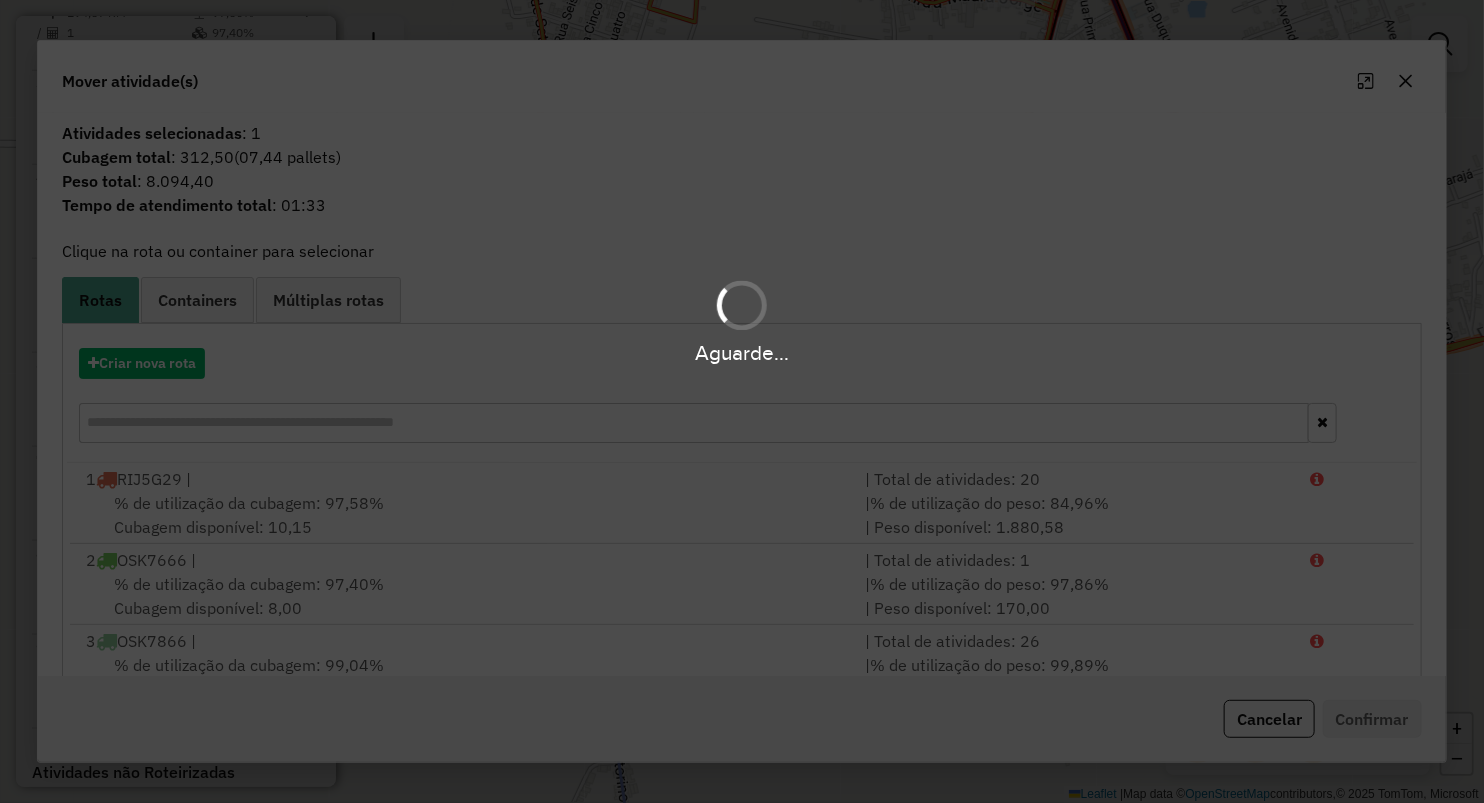 click on "Aguarde..." at bounding box center (742, 401) 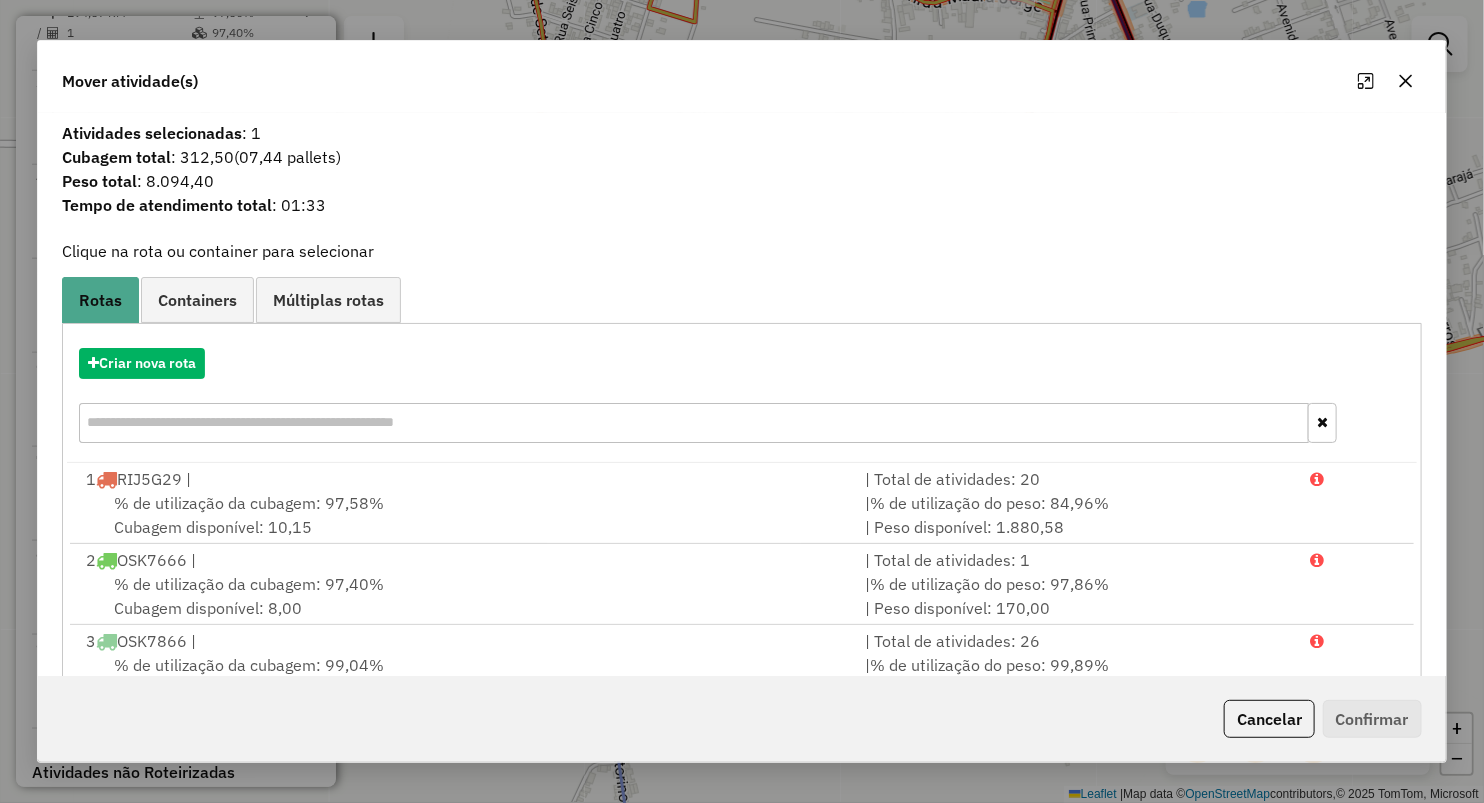 click 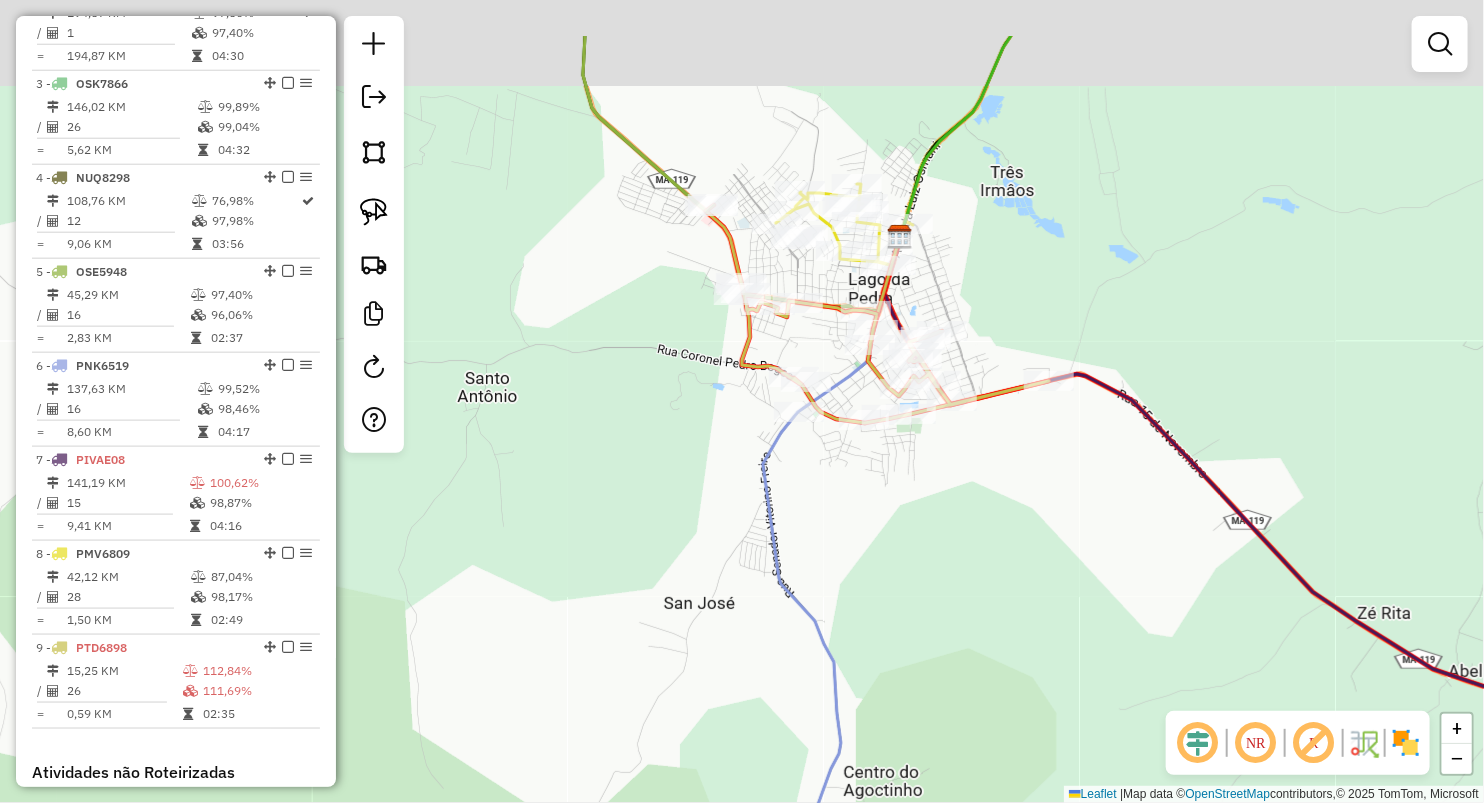 drag, startPoint x: 820, startPoint y: 215, endPoint x: 787, endPoint y: 330, distance: 119.64113 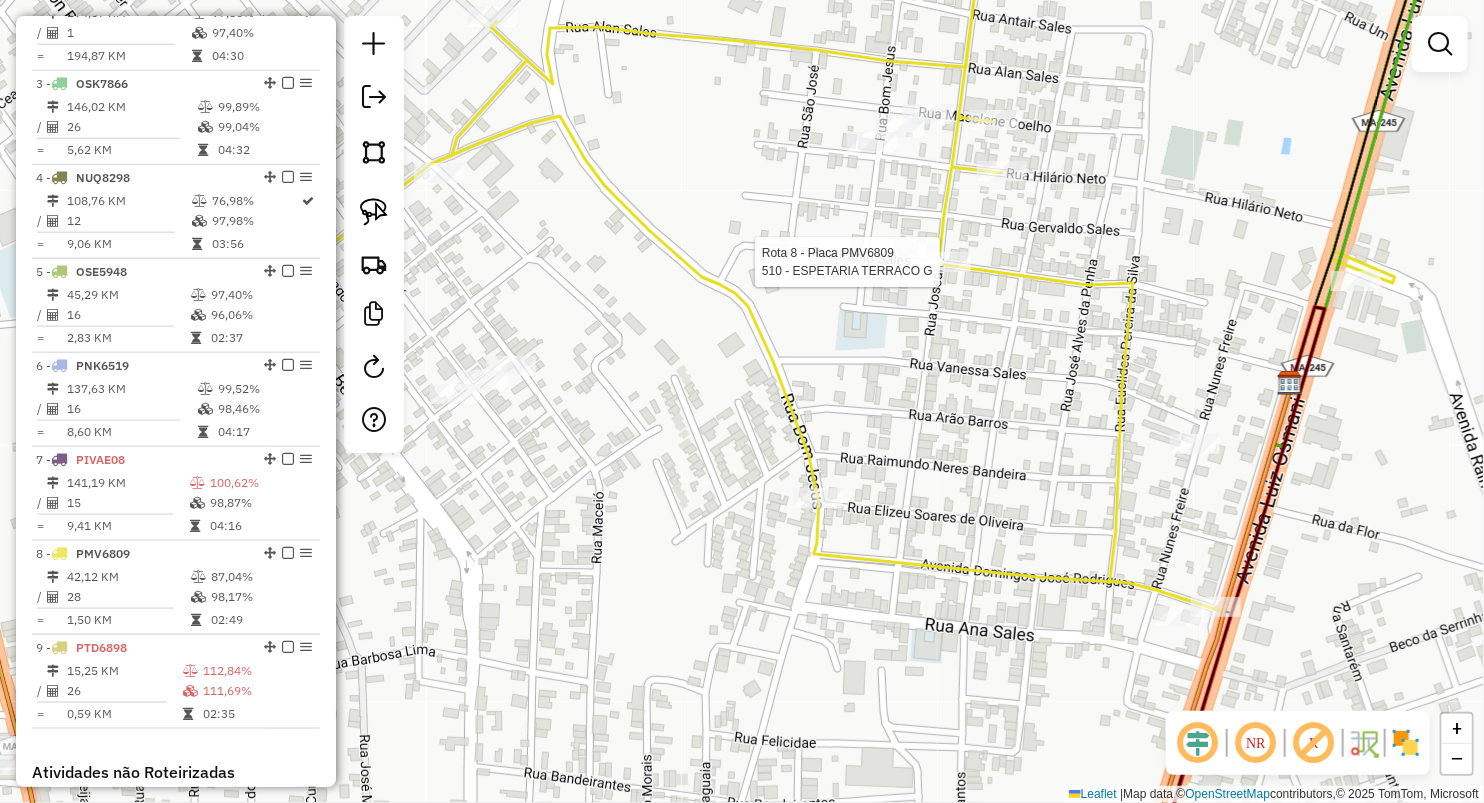 select on "**********" 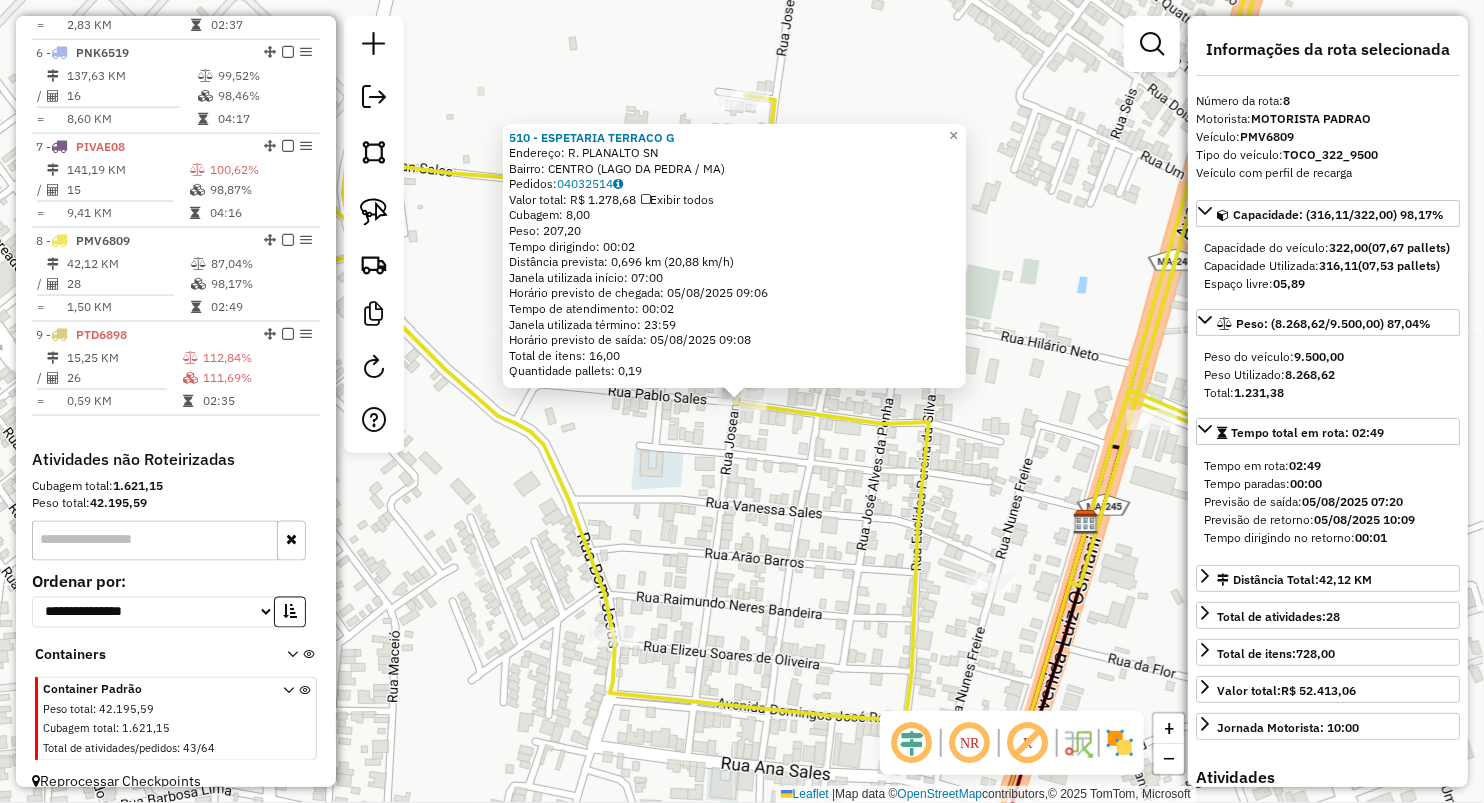 scroll, scrollTop: 1216, scrollLeft: 0, axis: vertical 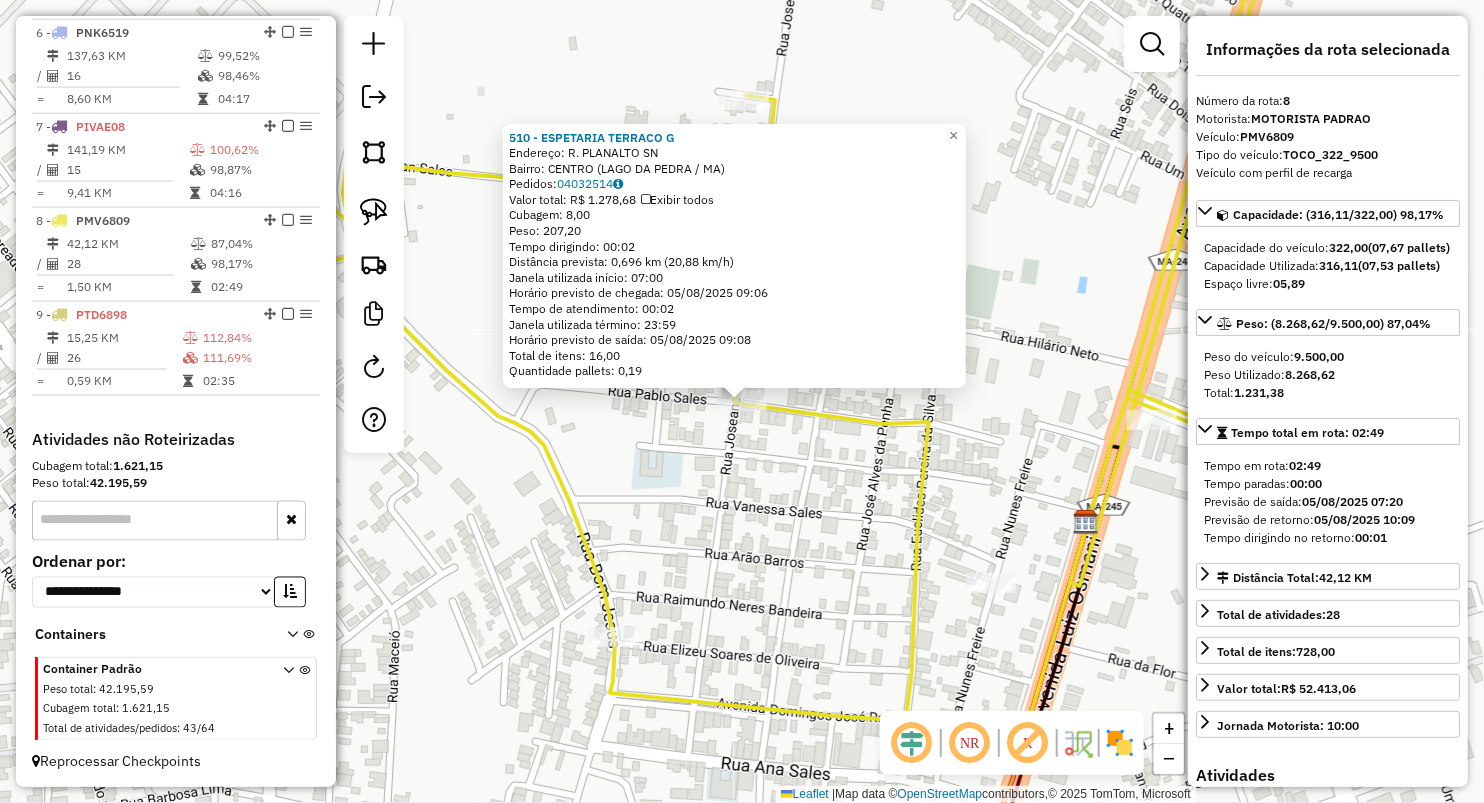 click on "510 - ESPETARIA TERRACO G  Endereço:  R. PLANALTO SN   Bairro: CENTRO ([CITY] / [STATE])   Pedidos:  04032514   Valor total: R$ 1.278,68   Exibir todos   Cubagem: 8,00  Peso: 207,20  Tempo dirigindo: 00:02   Distância prevista: 0,696 km (20,88 km/h)   Janela utilizada início: 07:00   Horário previsto de chegada: 05/08/2025 09:06   Tempo de atendimento: 00:02   Janela utilizada término: 23:59   Horário previsto de saída: 05/08/2025 09:08   Total de itens: 16,00   Quantidade pallets: 0,19  × Janela de atendimento Grade de atendimento Capacidade Transportadoras Veículos Cliente Pedidos  Rotas Selecione os dias de semana para filtrar as janelas de atendimento  Seg   Ter   Qua   Qui   Sex   Sáb   Dom  Informe o período da janela de atendimento: De: Até:  Filtrar exatamente a janela do cliente  Considerar janela de atendimento padrão  Selecione os dias de semana para filtrar as grades de atendimento  Seg   Ter   Qua   Qui   Sex   Sáb   Dom   Considerar clientes sem dia de atendimento cadastrado De:" 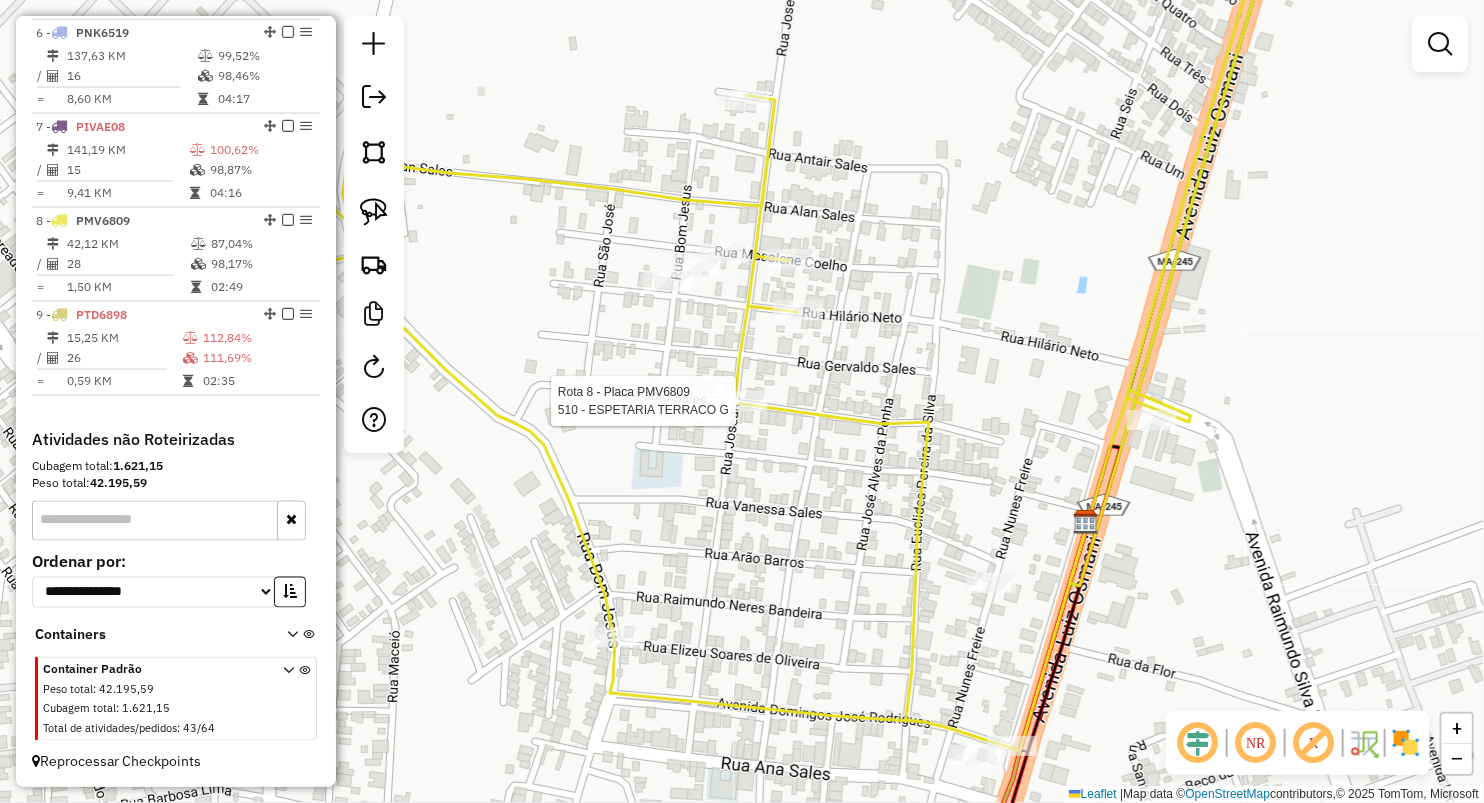 select on "**********" 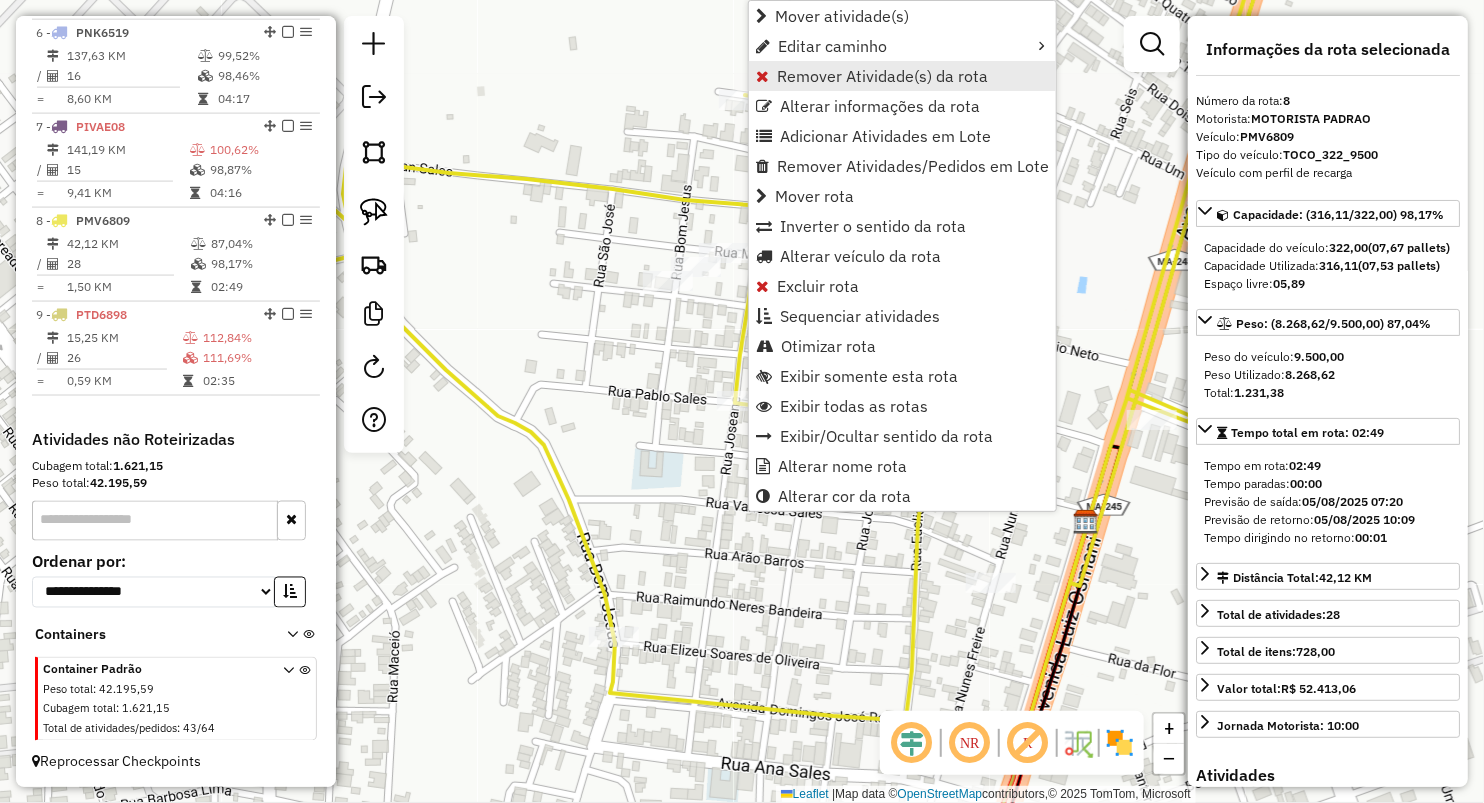 click on "Remover Atividade(s) da rota" at bounding box center [882, 76] 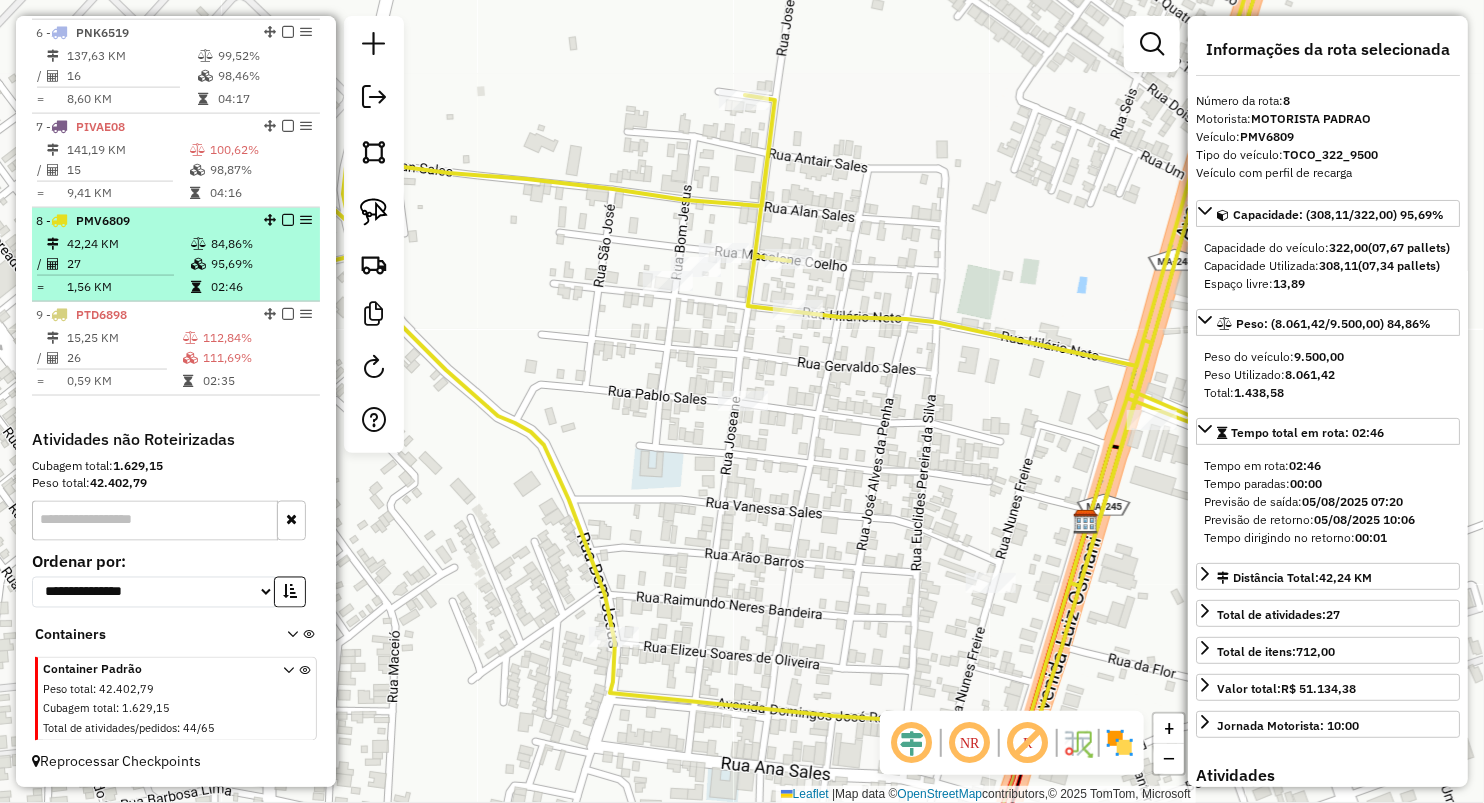 click at bounding box center (113, 275) 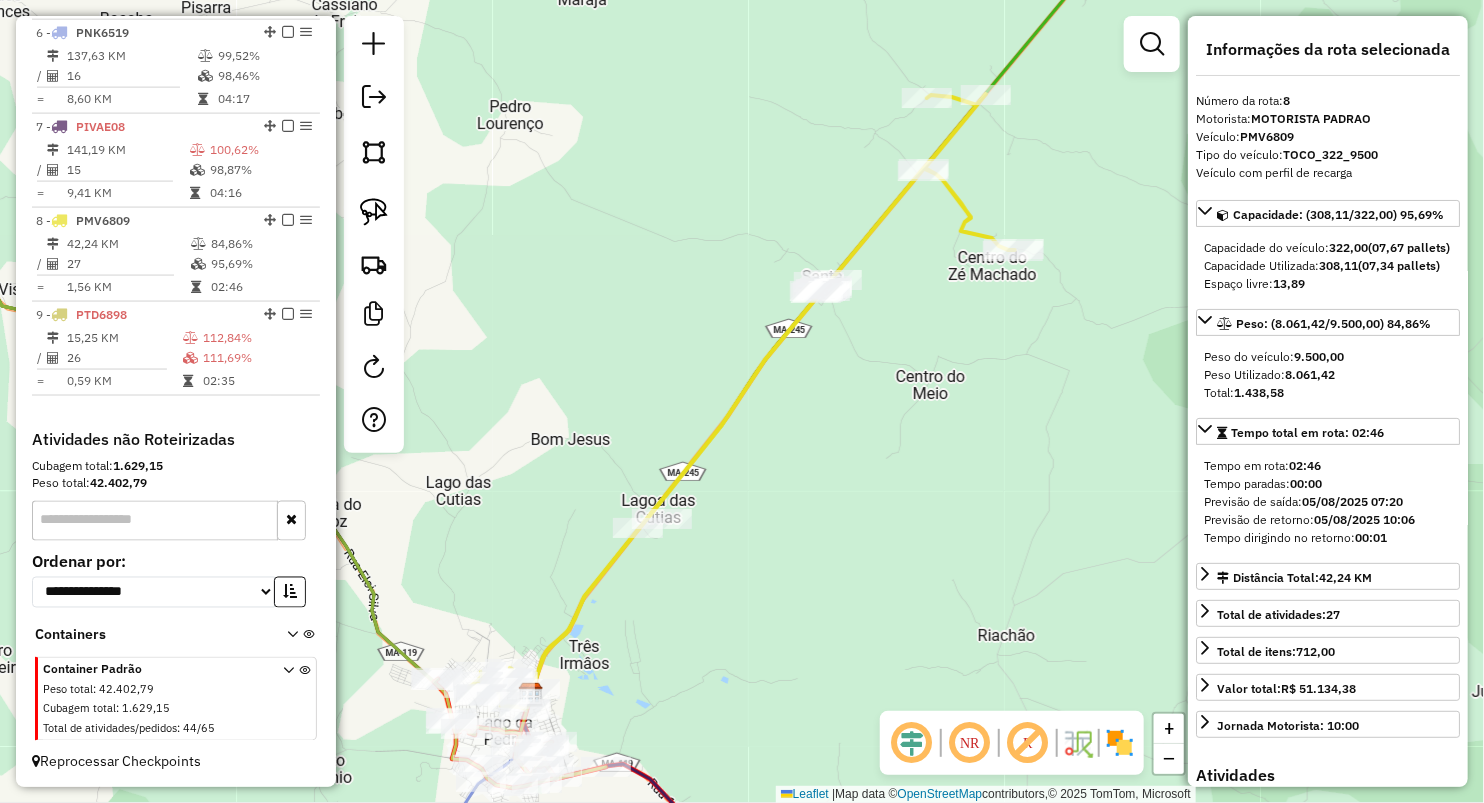 drag, startPoint x: 735, startPoint y: 633, endPoint x: 886, endPoint y: 169, distance: 487.95184 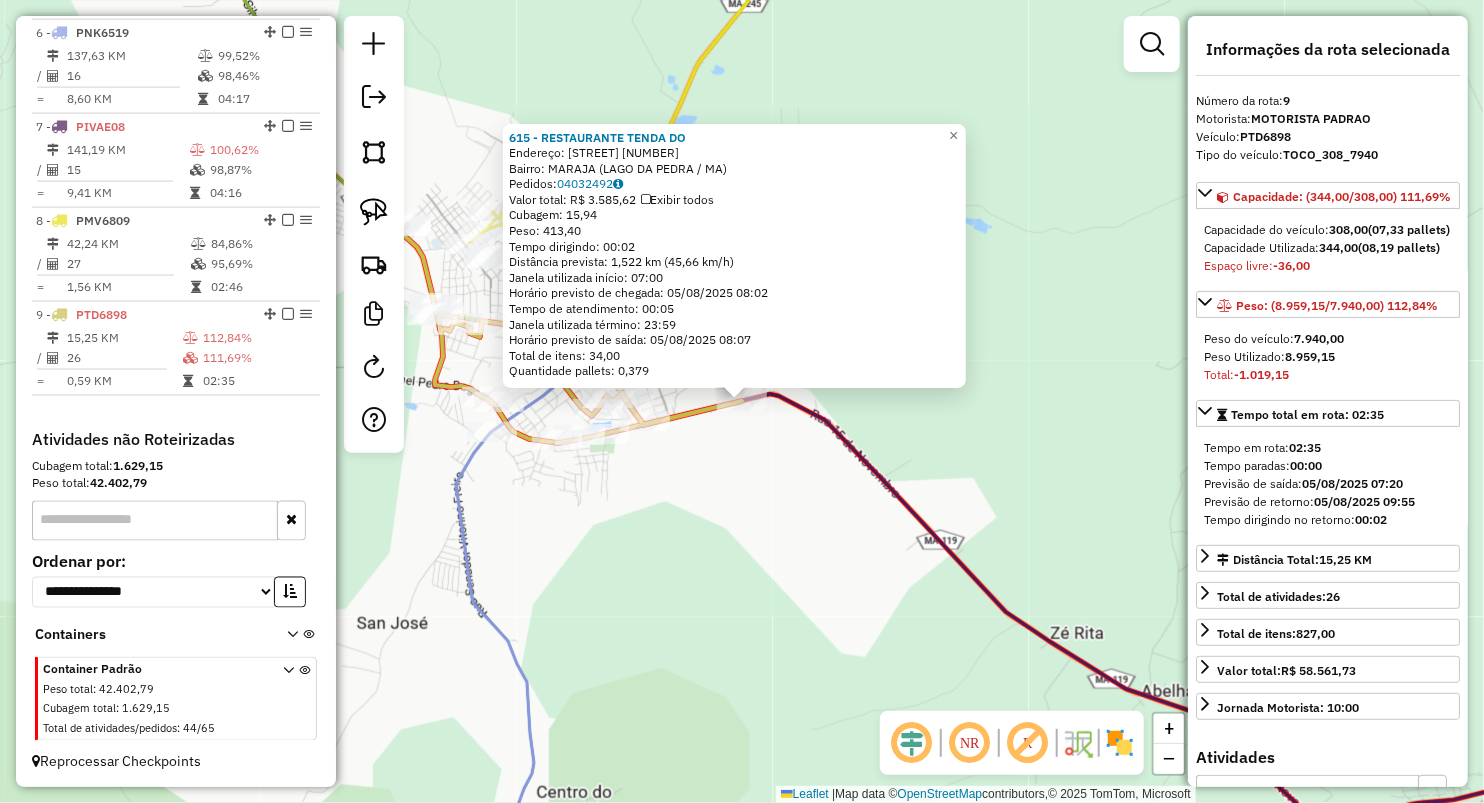 click on "615 - [COMPANY] Endereço: [STREET] [NUMBER] Bairro: [NEIGHBORHOOD] ([CITY] / [STATE]) Pedidos: 04032492 Valor total: R$ 3.585,62 Exibir todos Cubagem: 15,94 Peso: 413,40 Tempo dirigindo: 00:02 Distância prevista: 1,522 km (45,66 km/h) Janela utilizada início: 07:00 Horário previsto de chegada: 05/08/2025 08:02 Tempo de atendimento: 00:05 Janela utilizada término: 23:59 Horário previsto de saída: 05/08/2025 08:07 Total de itens: 34,00 Quantidade pallets: 0,379 × Janela de atendimento Grade de atendimento Capacidade Transportadoras Veículos Cliente Pedidos Rotas Selecione os dias de semana para filtrar as janelas de atendimento Seg Ter Qua Qui Sex Sáb Dom Informe o período da janela de atendimento: De: Até: Filtrar exatamente a janela do cliente Considerar janela de atendimento padrão Selecione os dias de semana para filtrar as grades de atendimento Seg Ter Qua Qui Sex Sáb Dom Considerar clientes sem dia de atendimento cadastrado De:" 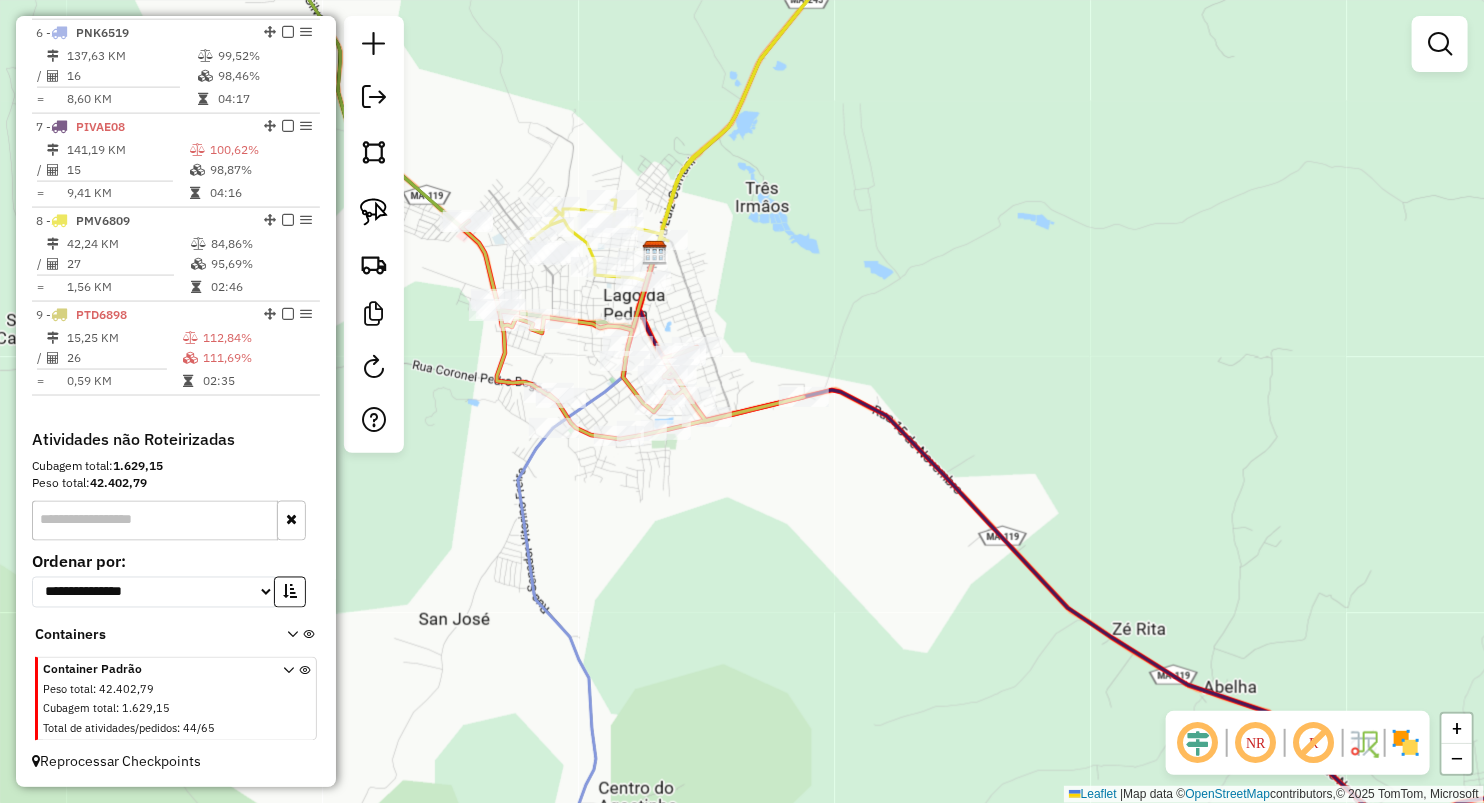 drag, startPoint x: 680, startPoint y: 479, endPoint x: 733, endPoint y: 477, distance: 53.037724 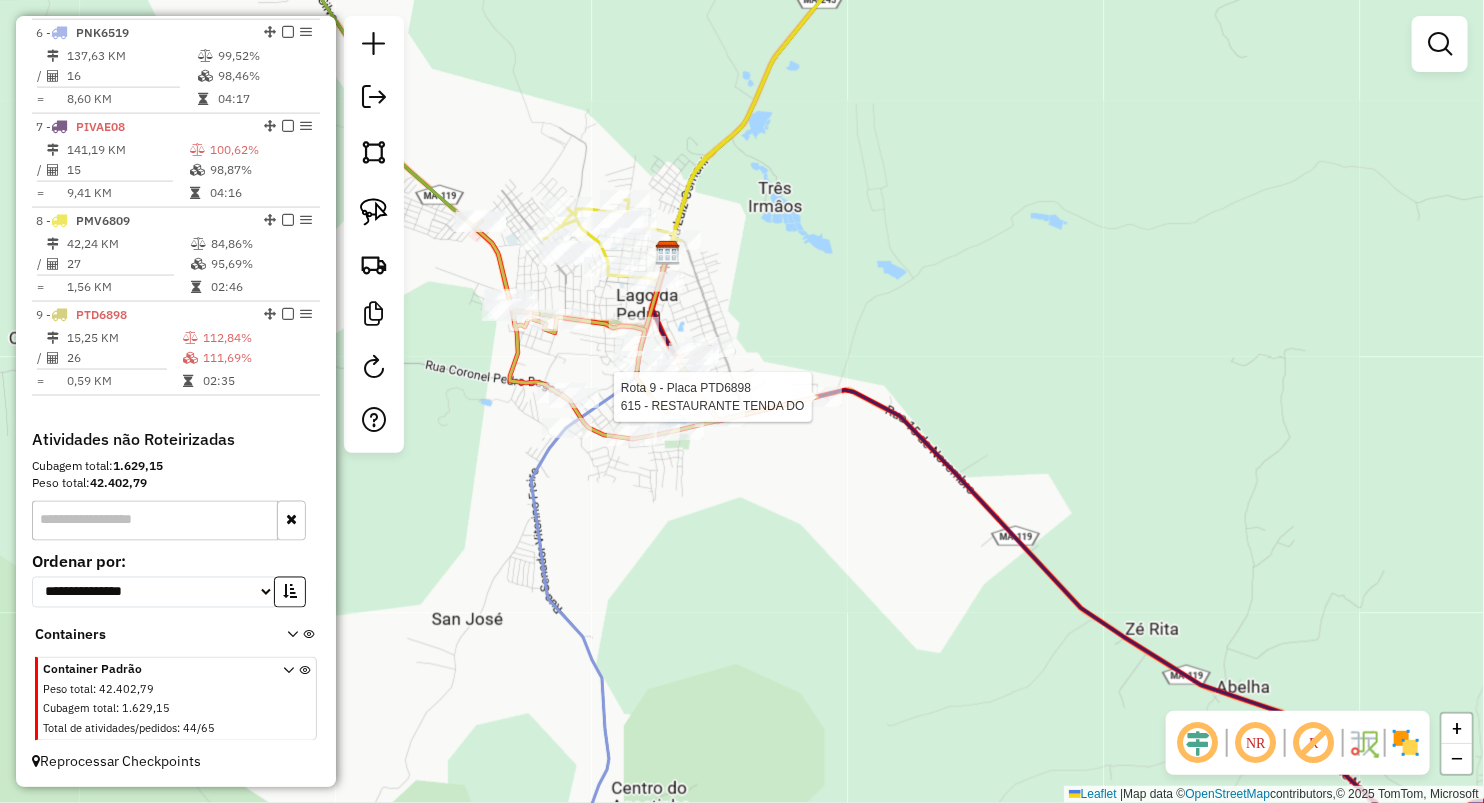 select on "**********" 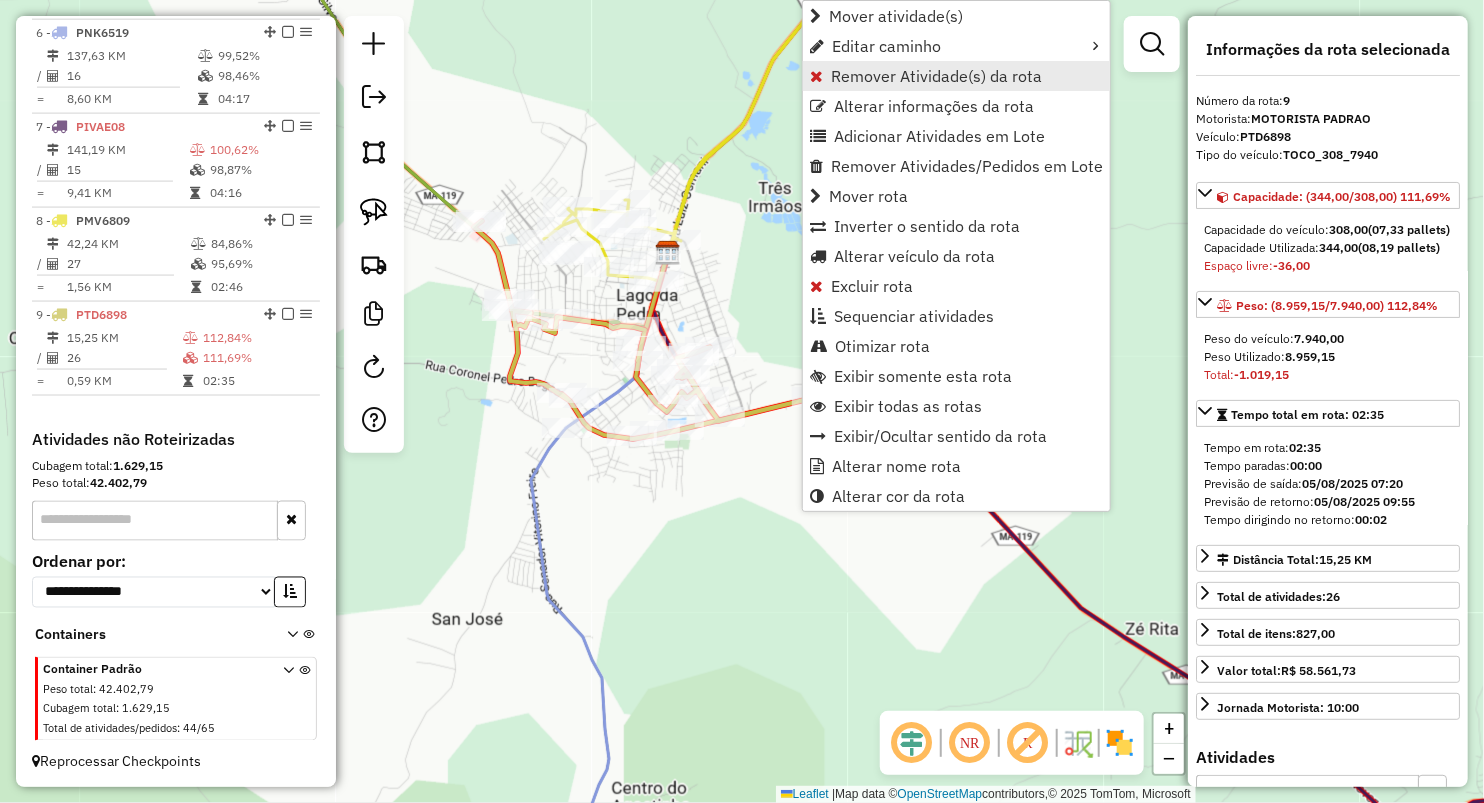 click on "Remover Atividade(s) da rota" at bounding box center [936, 76] 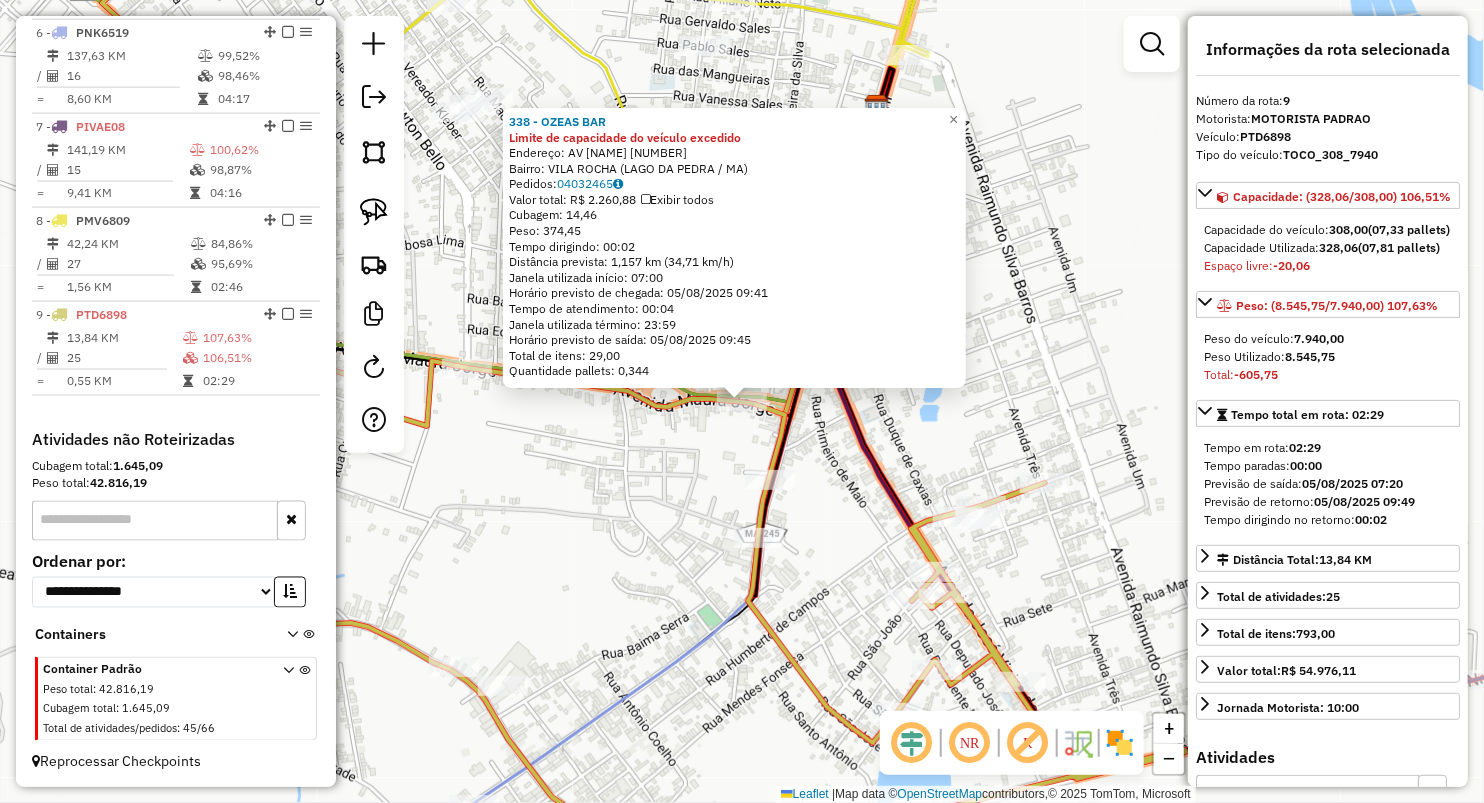 click on "338 - [NAME] Limite de capacidade do veículo excedido Endereço: AV [STREET] [NUMBER] Bairro: [NEIGHBORHOOD] ([CITY] / [STATE]) Pedidos: 04032465 Valor total: R$ 2.260,88 Exibir todos Cubagem: 14,46 Peso: 374,45 Tempo dirigindo: 00:02 Distância prevista: 1,157 km (34,71 km/h) Janela utilizada início: 07:00 Horário previsto de chegada: 05/08/2025 09:41 Tempo de atendimento: 00:04 Janela utilizada término: 23:59 Horário previsto de saída: 05/08/2025 09:45 Total de itens: 29,00 Quantidade pallets: 0,344 × Janela de atendimento Grade de atendimento Capacidade Transportadoras Veículos Cliente Pedidos Rotas Selecione os dias de semana para filtrar as janelas de atendimento Seg Ter Qua Qui Sex Sáb Dom Informe o período da janela de atendimento: De: Até: Filtrar exatamente a janela do cliente Considerar janela de atendimento padrão Selecione os dias de semana para filtrar as grades de atendimento Seg Ter Qua Qui Sex Sáb Dom Peso mínimo: De: +" 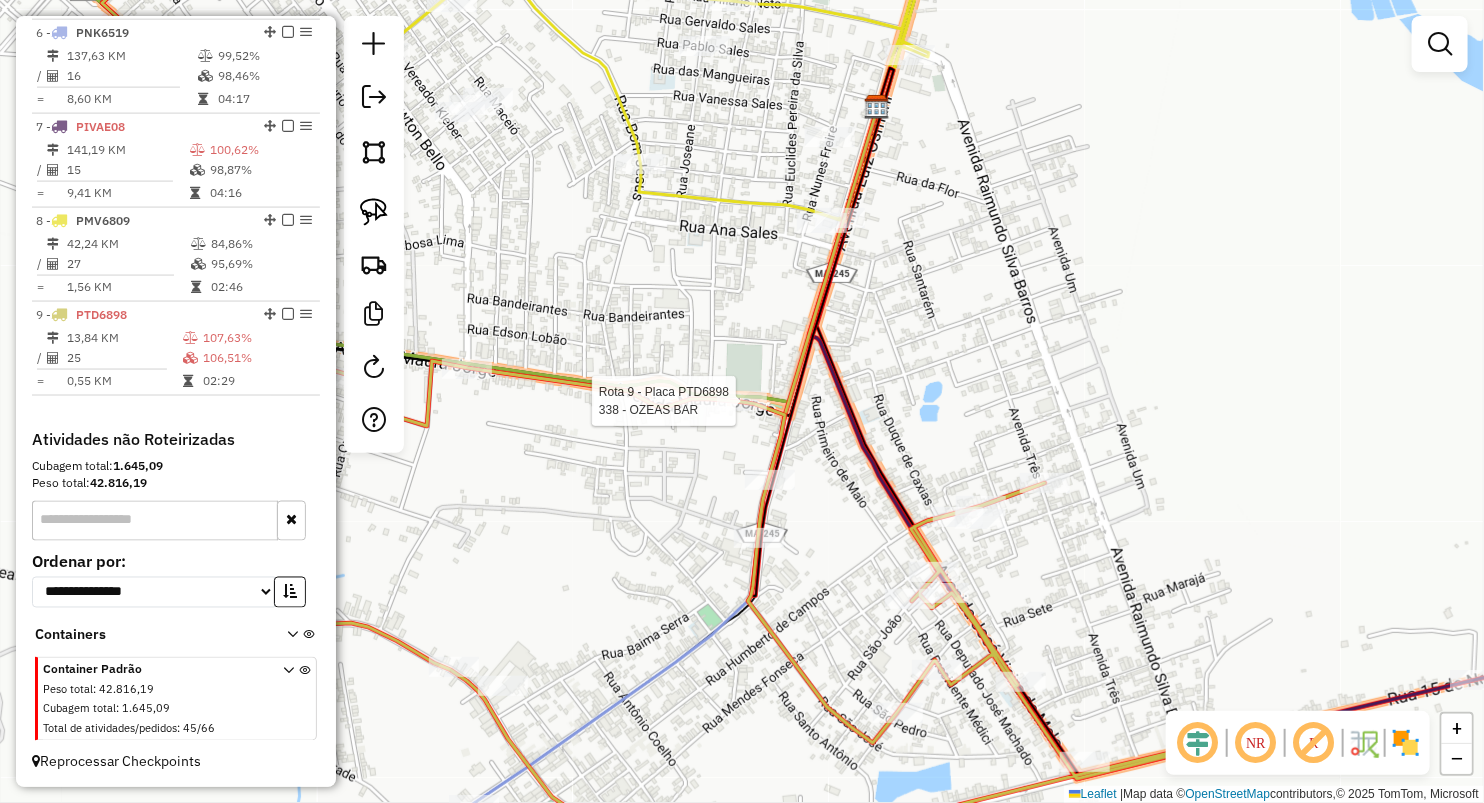 select on "**********" 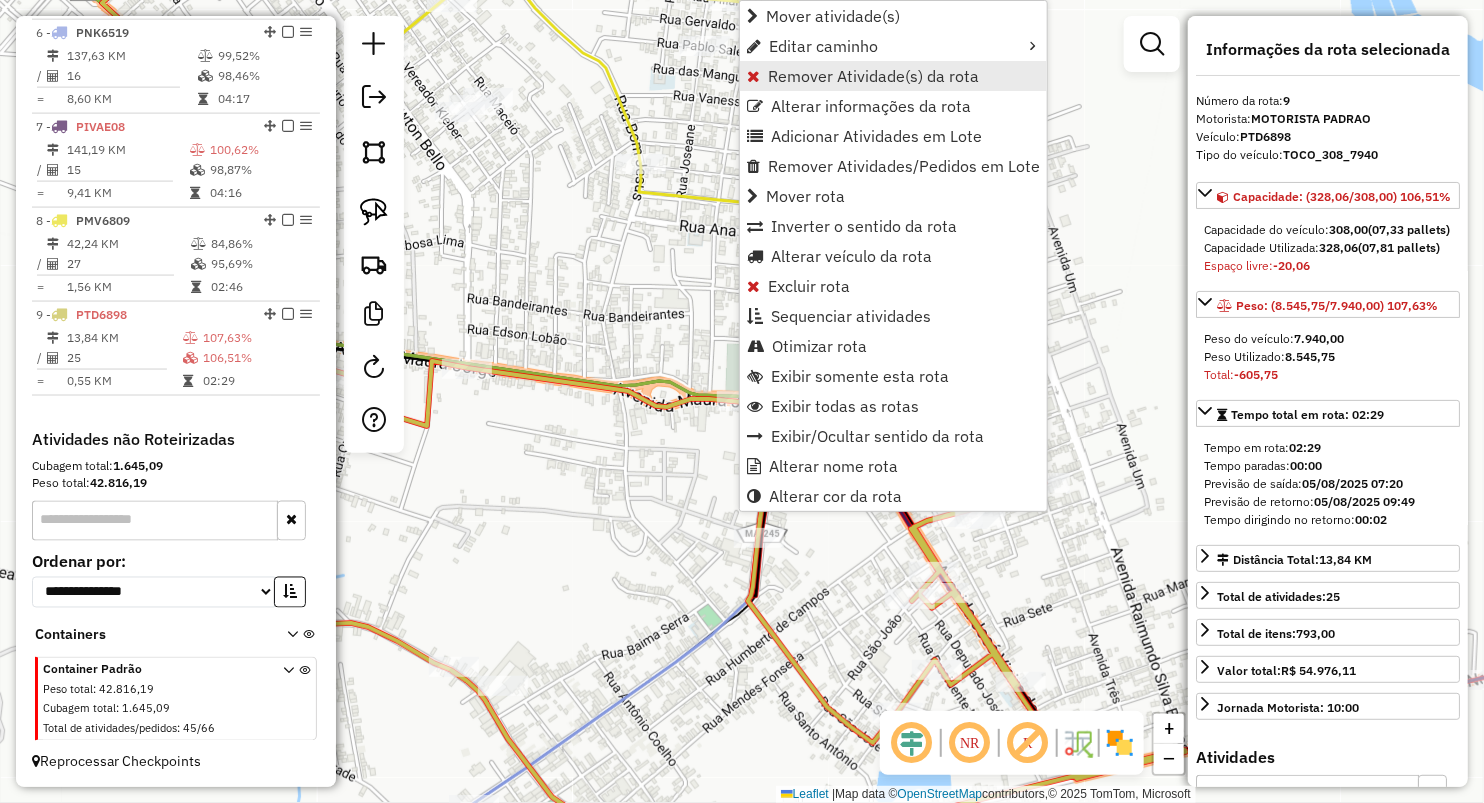 click on "Remover Atividade(s) da rota" at bounding box center [873, 76] 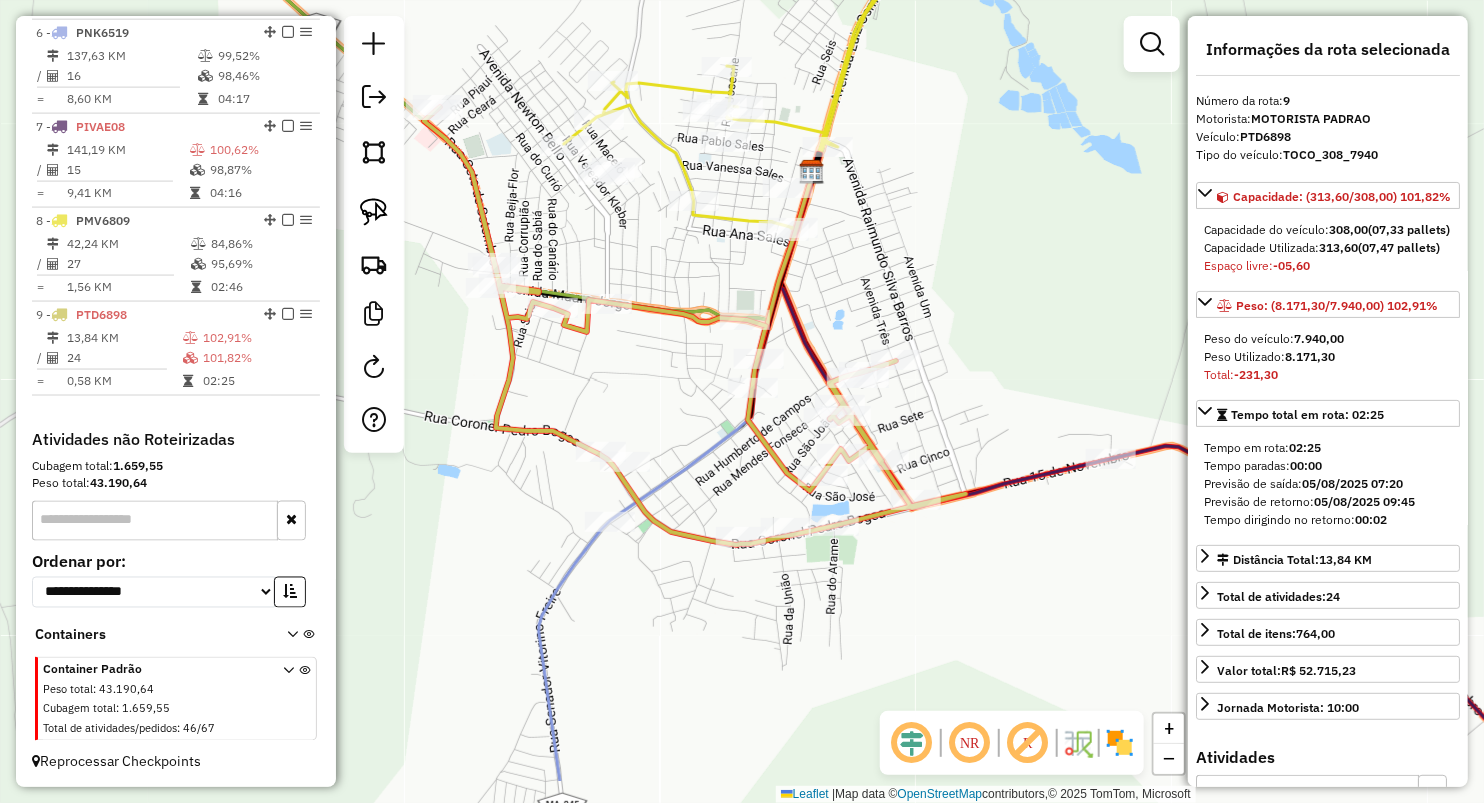 drag, startPoint x: 581, startPoint y: 468, endPoint x: 681, endPoint y: 340, distance: 162.43152 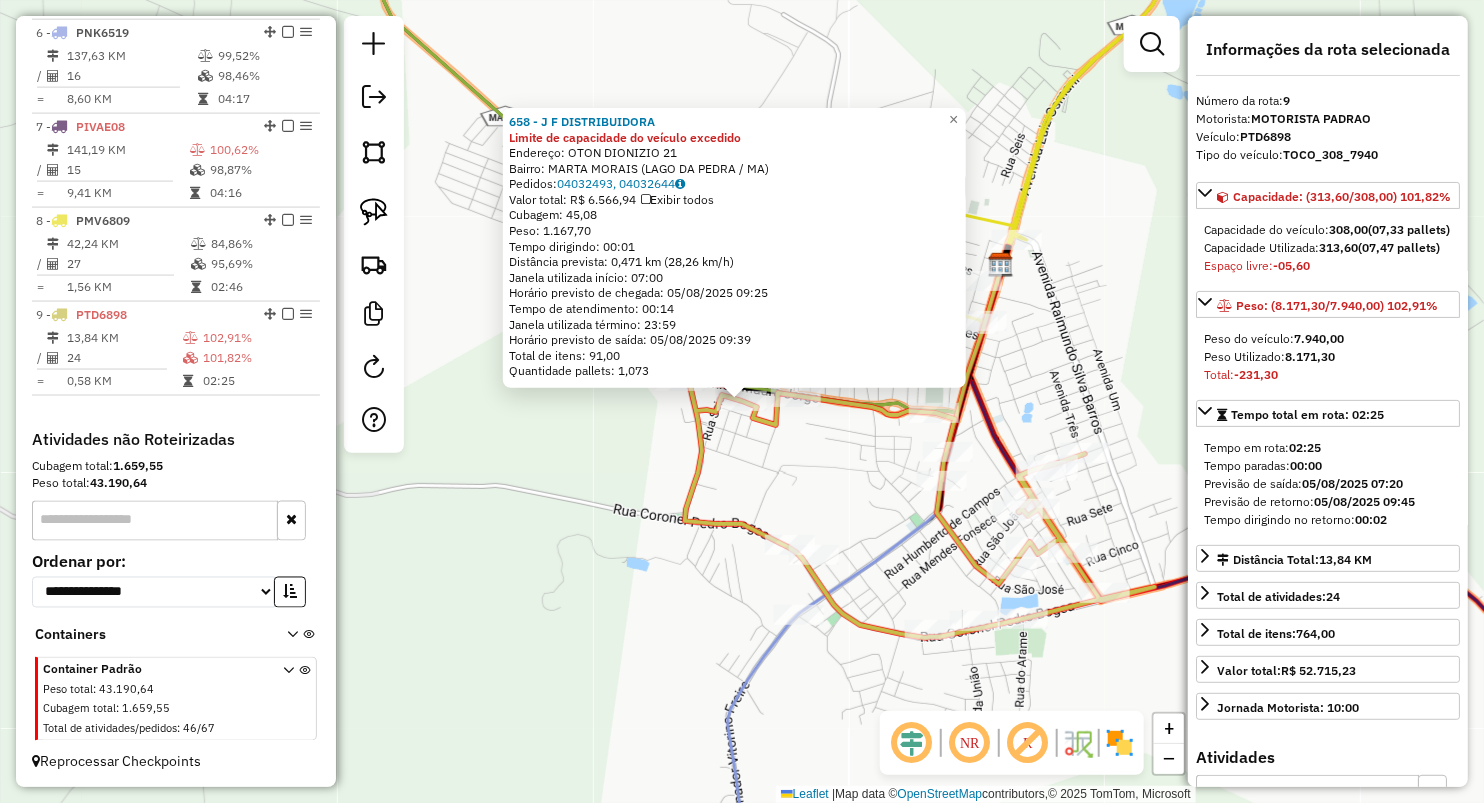 click on "658 - J F DISTRIBUIDORA Limite de capacidade do veículo excedido Endereço: OTON DIONIZIO 21 Bairro: MARTA MORAIS ([CITY] / [STATE]) Pedidos: 04032493, 04032644 Valor total: R$ 6.566,94 Exibir todos Cubagem: 45,08 Peso: 1.167,70 Tempo dirigindo: 00:01 Distância prevista: 0,471 km (28,26 km/h) Janela utilizada início: 07:00 Horário previsto de chegada: 05/08/2025 09:25 Tempo de atendimento: 00:14 Janela utilizada término: 23:59 Horário previsto de saída: 05/08/2025 09:39 Total de itens: 91,00 Quantidade pallets: 1,073 × Janela de atendimento Grade de atendimento Capacidade Transportadoras Veículos Cliente Pedidos Rotas Selecione os dias de semana para filtrar as janelas de atendimento Seg Ter Qua Qui Sex Sáb Dom Informe o período da janela de atendimento: De: Até: Filtrar exatamente a janela do cliente Considerar janela de atendimento padrão Selecione os dias de semana para filtrar as grades de atendimento Seg Ter Qua Qui Sex Sáb De:" 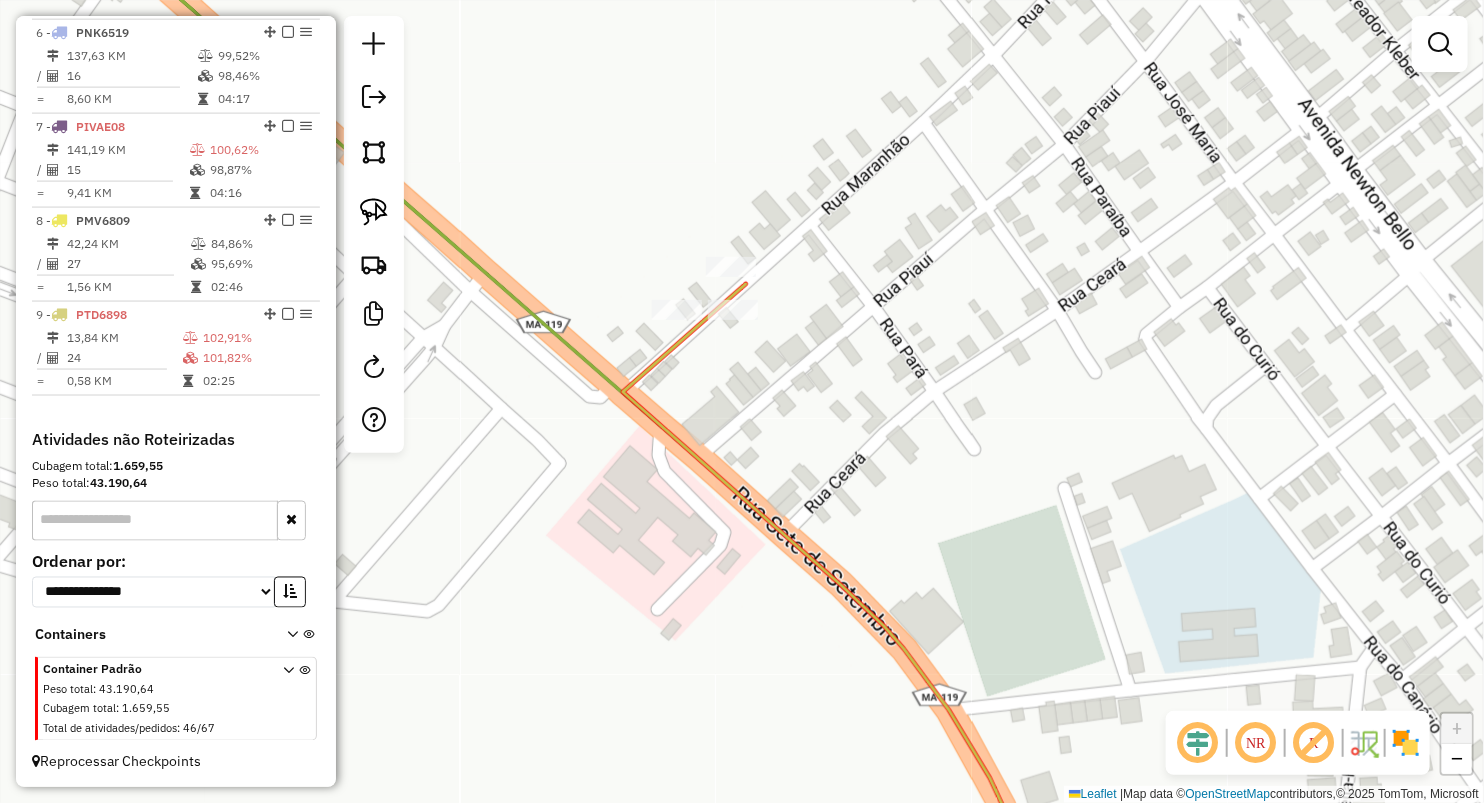 click on "Rota 9 - Placa PTD6898 644 - POSTO PEDRA PRETA Janela de atendimento Grade de atendimento Capacidade Transportadoras Veículos Cliente Pedidos Rotas Selecione os dias de semana para filtrar as janelas de atendimento Seg Ter Qua Qui Sex Sáb Dom Informe o período da janela de atendimento: De: Até: Filtrar exatamente a janela do cliente Considerar janela de atendimento padrão Selecione os dias de semana para filtrar as grades de atendimento Seg Ter Qua Qui Sex Sáb Dom Considerar clientes sem dia de atendimento cadastrado Clientes fora do dia de atendimento selecionado Filtrar as atividades entre os valores definidos abaixo: Peso mínimo: Peso máximo: Cubagem mínima: Cubagem máxima: De: Até: Filtrar as atividades entre o tempo de atendimento definido abaixo: De: Até: Considerar capacidade total dos clientes não roteirizados Transportadora: Selecione um ou mais itens Tipo de veículo: Selecione um ou mais itens Veículo: Selecione um ou mais itens De:" 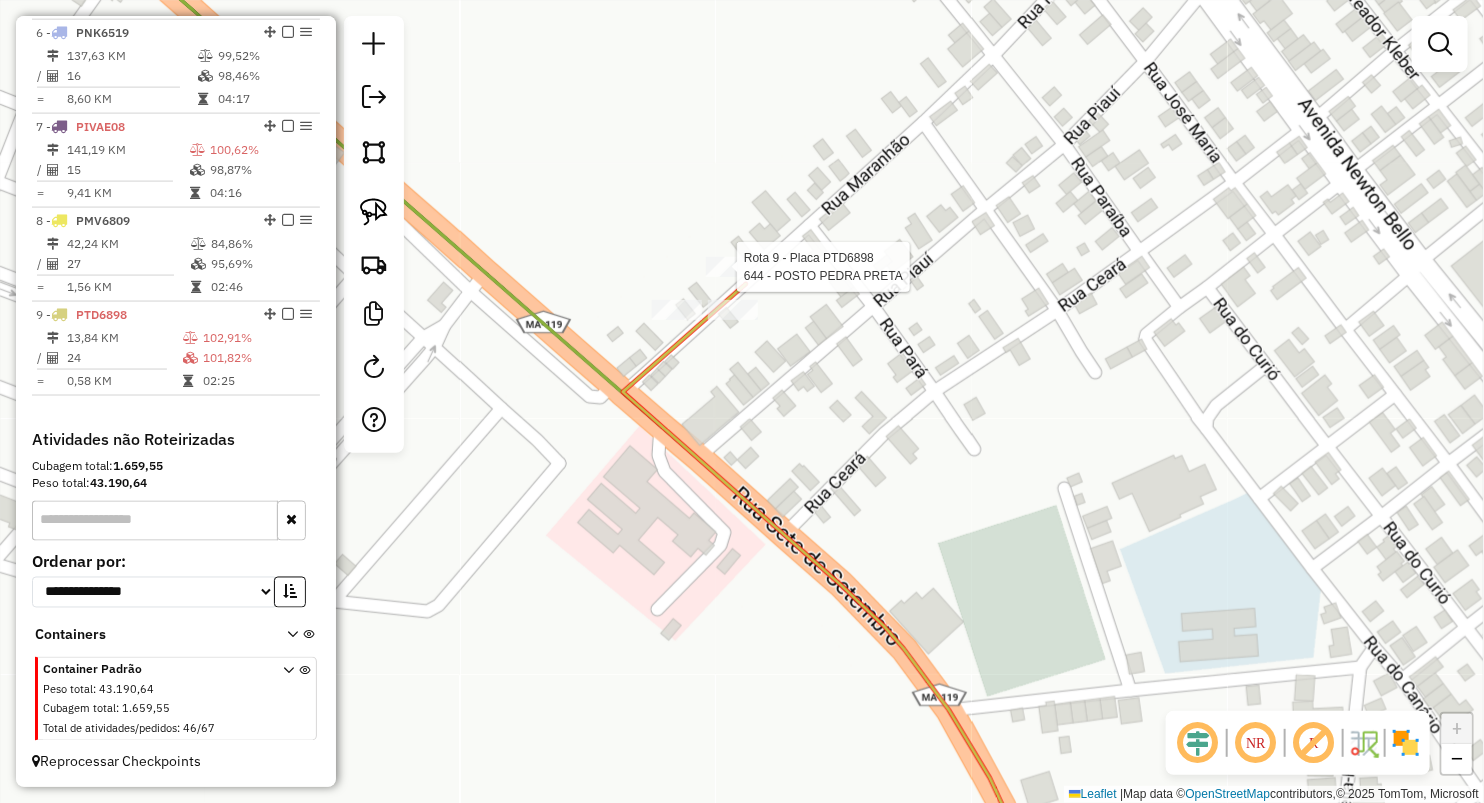 select on "**********" 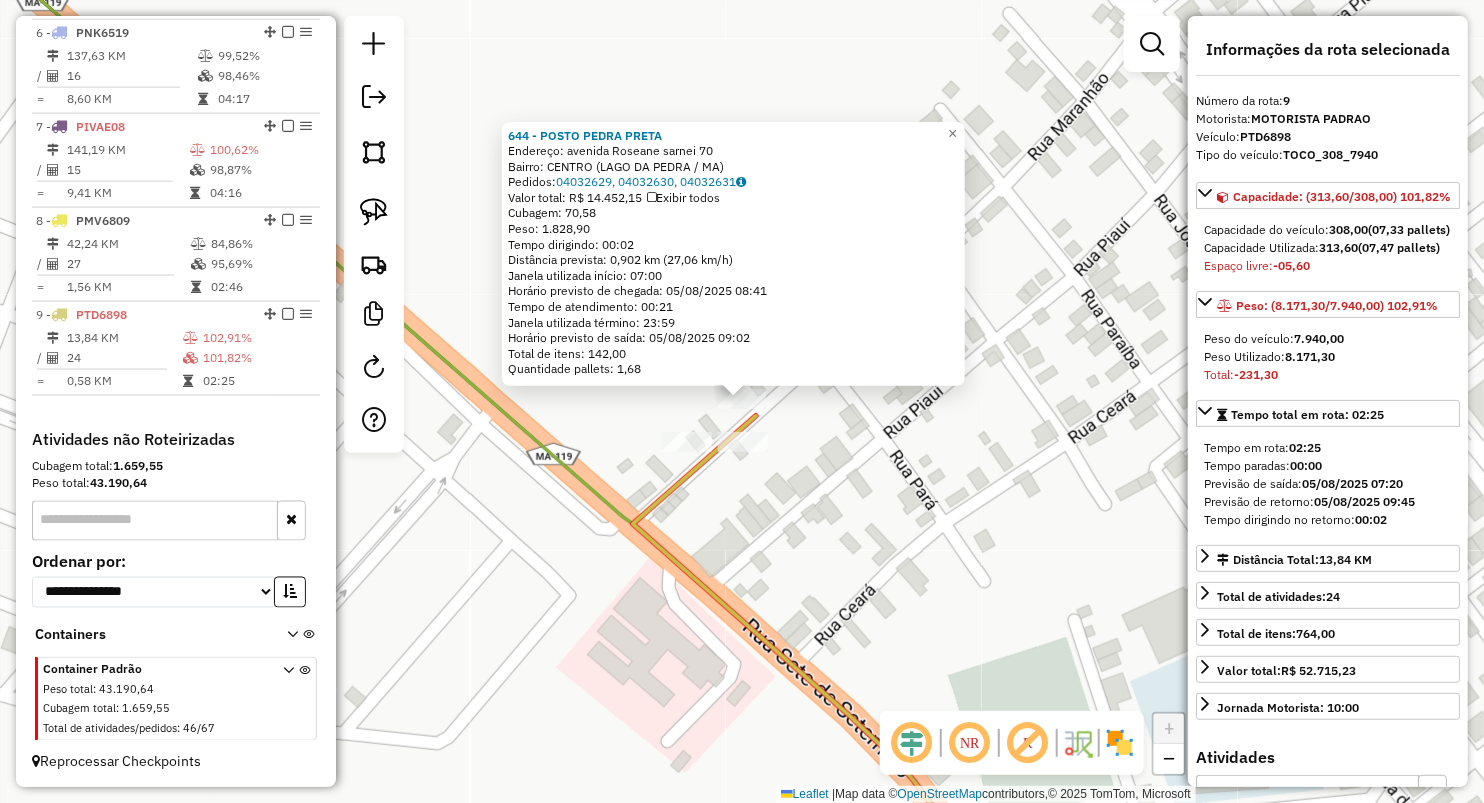 click 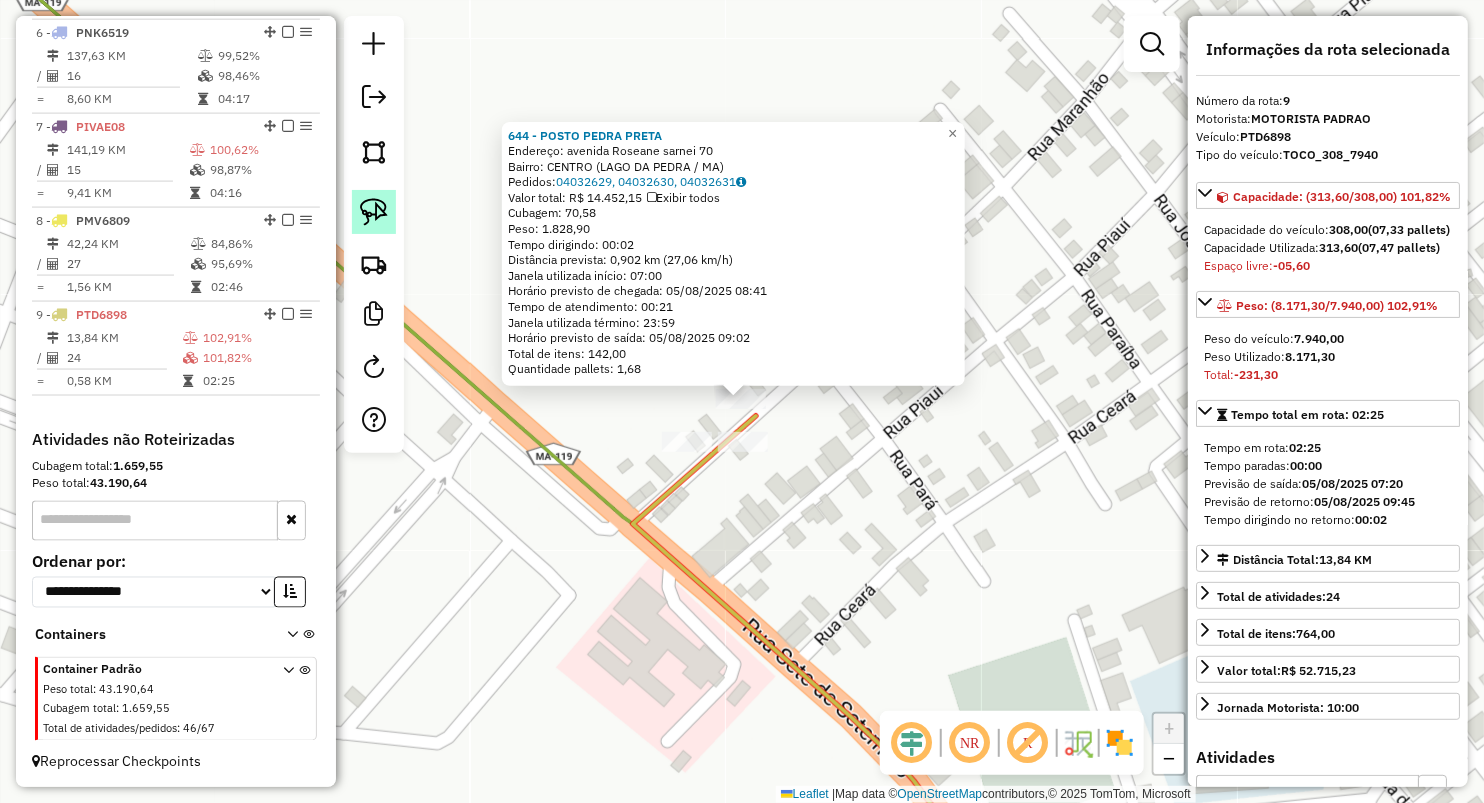 drag, startPoint x: 375, startPoint y: 200, endPoint x: 489, endPoint y: 448, distance: 272.94687 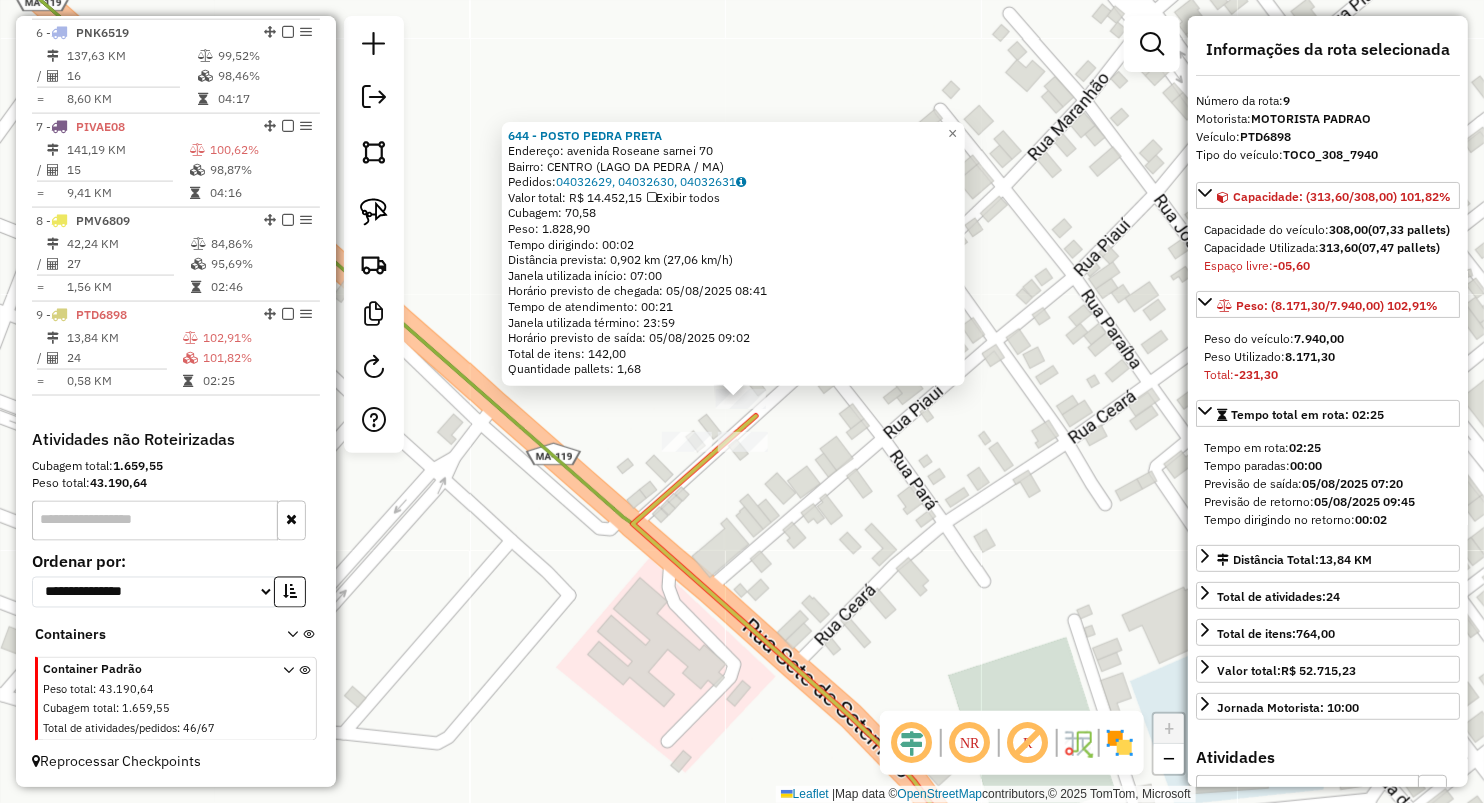 click 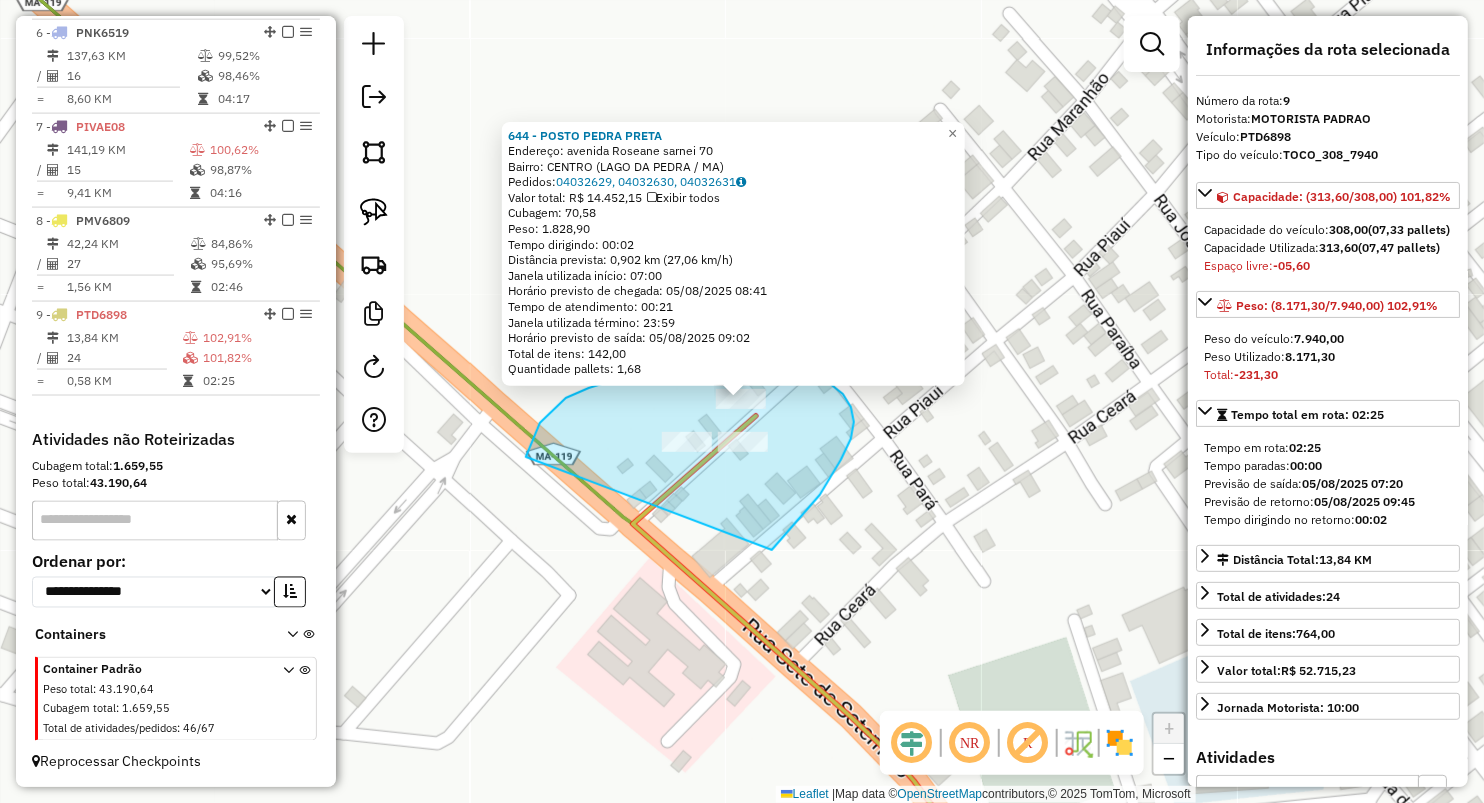 drag, startPoint x: 625, startPoint y: 377, endPoint x: 712, endPoint y: 590, distance: 230.0826 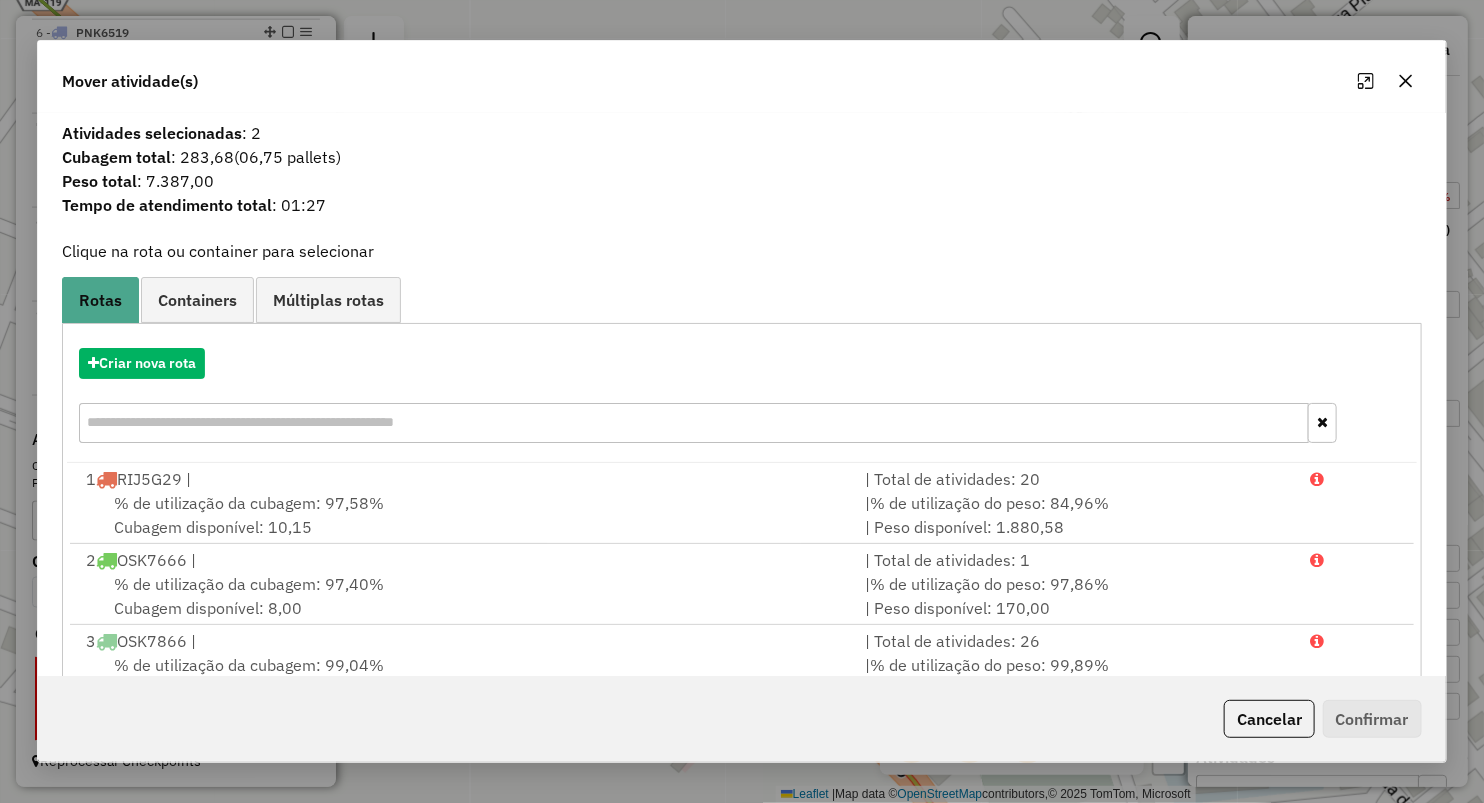 drag, startPoint x: 1413, startPoint y: 78, endPoint x: 1403, endPoint y: 82, distance: 10.770329 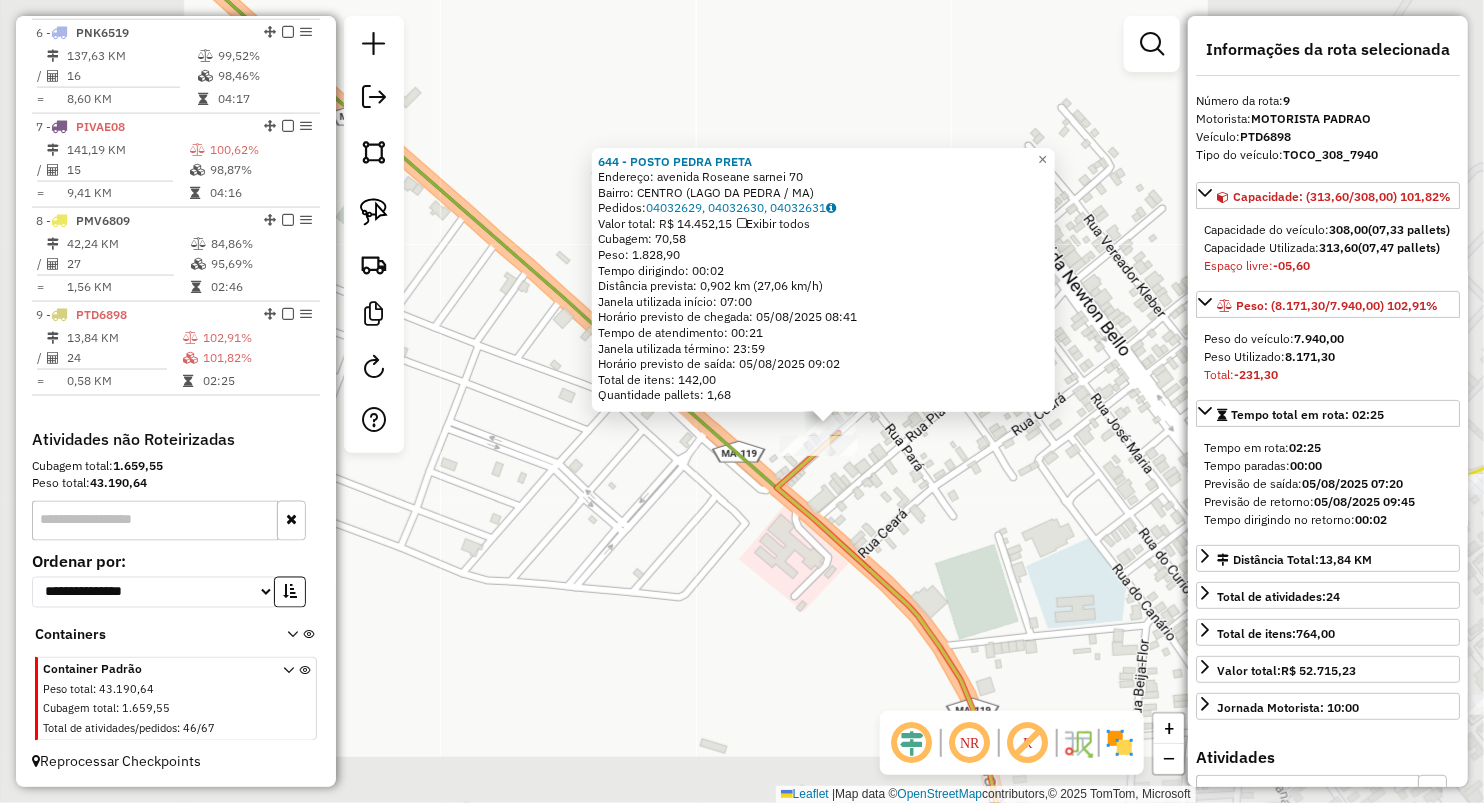 click on "644 - POSTO PEDRA PRETA  Endereço:  avenida Roseane sarnei [NUMBER]   Bairro: CENTRO ([CITY] / [STATE])   Pedidos:  04032629, 04032630, 04032631   Valor total: R$ 14.452,15   Exibir todos   Cubagem: 70,58  Peso: 1.828,90  Tempo dirigindo: 00:02   Distância prevista: 0,902 km (27,06 km/h)   Janela utilizada início: 07:00   Horário previsto de chegada: 05/08/2025 08:41   Tempo de atendimento: 00:21   Janela utilizada término: 23:59   Horário previsto de saída: 05/08/2025 09:02   Total de itens: 142,00   Quantidade pallets: 1,68  × Janela de atendimento Grade de atendimento Capacidade Transportadoras Veículos Cliente Pedidos  Rotas Selecione os dias de semana para filtrar as janelas de atendimento  Seg   Ter   Qua   Qui   Sex   Sáb   Dom  Informe o período da janela de atendimento: De: Até:  Filtrar exatamente a janela do cliente  Considerar janela de atendimento padrão  Selecione os dias de semana para filtrar as grades de atendimento  Seg   Ter   Qua   Qui   Sex   Sáb   Dom   Peso mínimo:   De:  De:" 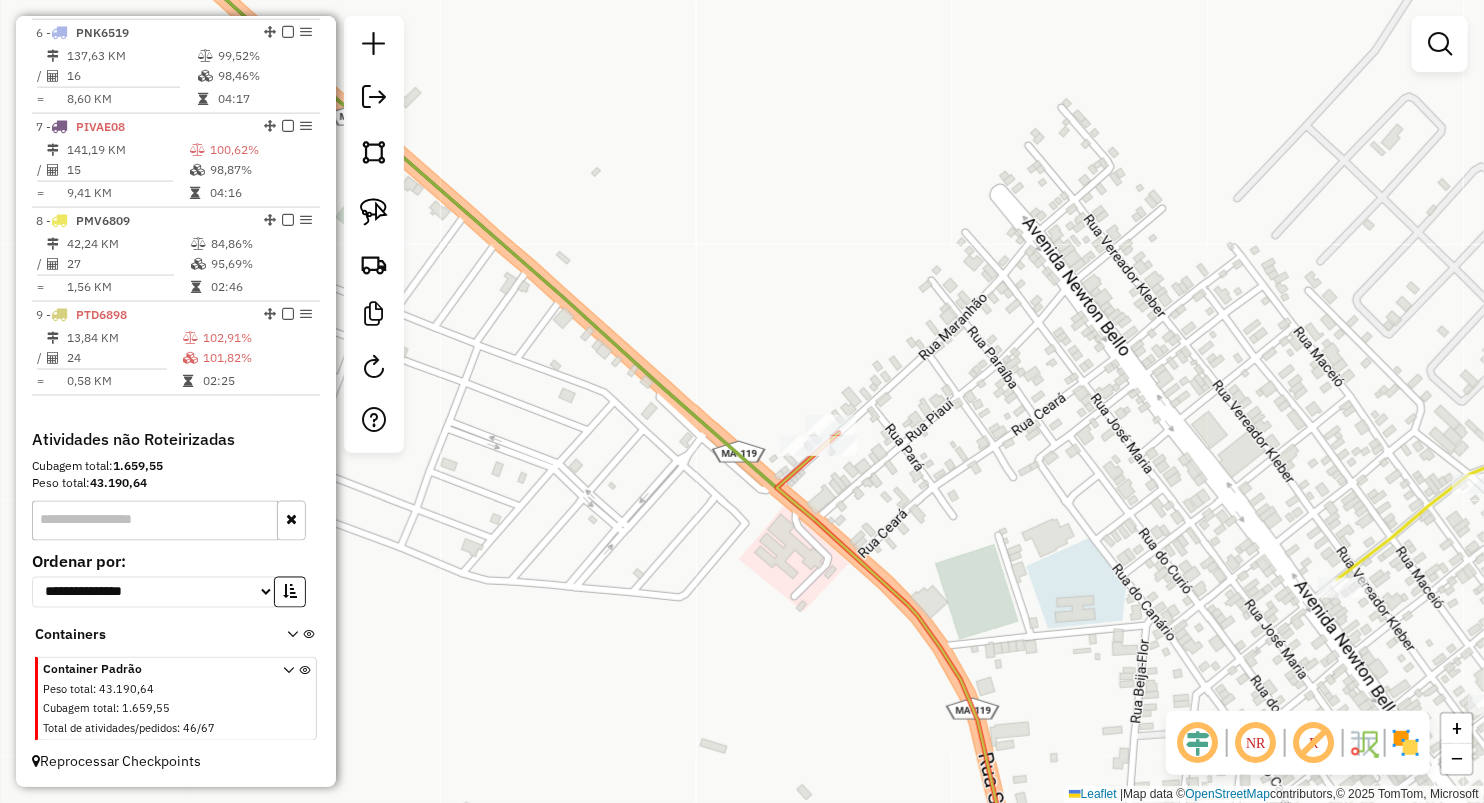 click on "644 - POSTO PEDRA PRETA  Endereço:  avenida Roseane sarnei [NUMBER]   Bairro: CENTRO ([CITY] / [STATE])   Pedidos:  04032629, 04032630, 04032631   Valor total: R$ 14.452,15   Exibir todos   Cubagem: 70,58  Peso: 1.828,90  Tempo dirigindo: 00:02   Distância prevista: 0,902 km (27,06 km/h)   Janela utilizada início: 07:00   Horário previsto de chegada: 05/08/2025 08:41   Tempo de atendimento: 00:21   Janela utilizada término: 23:59   Horário previsto de saída: 05/08/2025 09:02   Total de itens: 142,00   Quantidade pallets: 1,68  × Janela de atendimento Grade de atendimento Capacidade Transportadoras Veículos Cliente Pedidos  Rotas Selecione os dias de semana para filtrar as janelas de atendimento  Seg   Ter   Qua   Qui   Sex   Sáb   Dom  Informe o período da janela de atendimento: De: Até:  Filtrar exatamente a janela do cliente  Considerar janela de atendimento padrão  Selecione os dias de semana para filtrar as grades de atendimento  Seg   Ter   Qua   Qui   Sex   Sáb   Dom   Peso mínimo:   De:  De:" 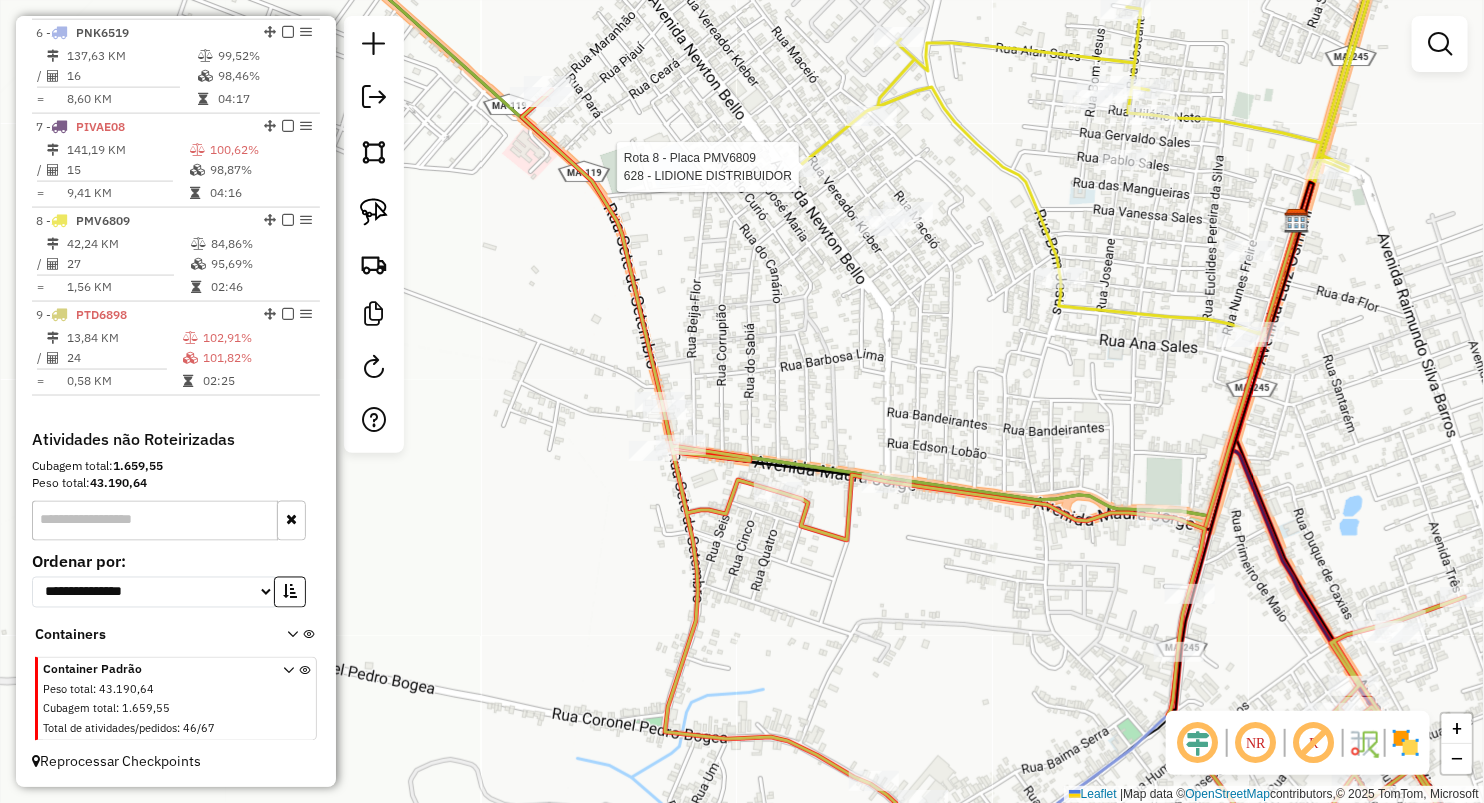 select on "**********" 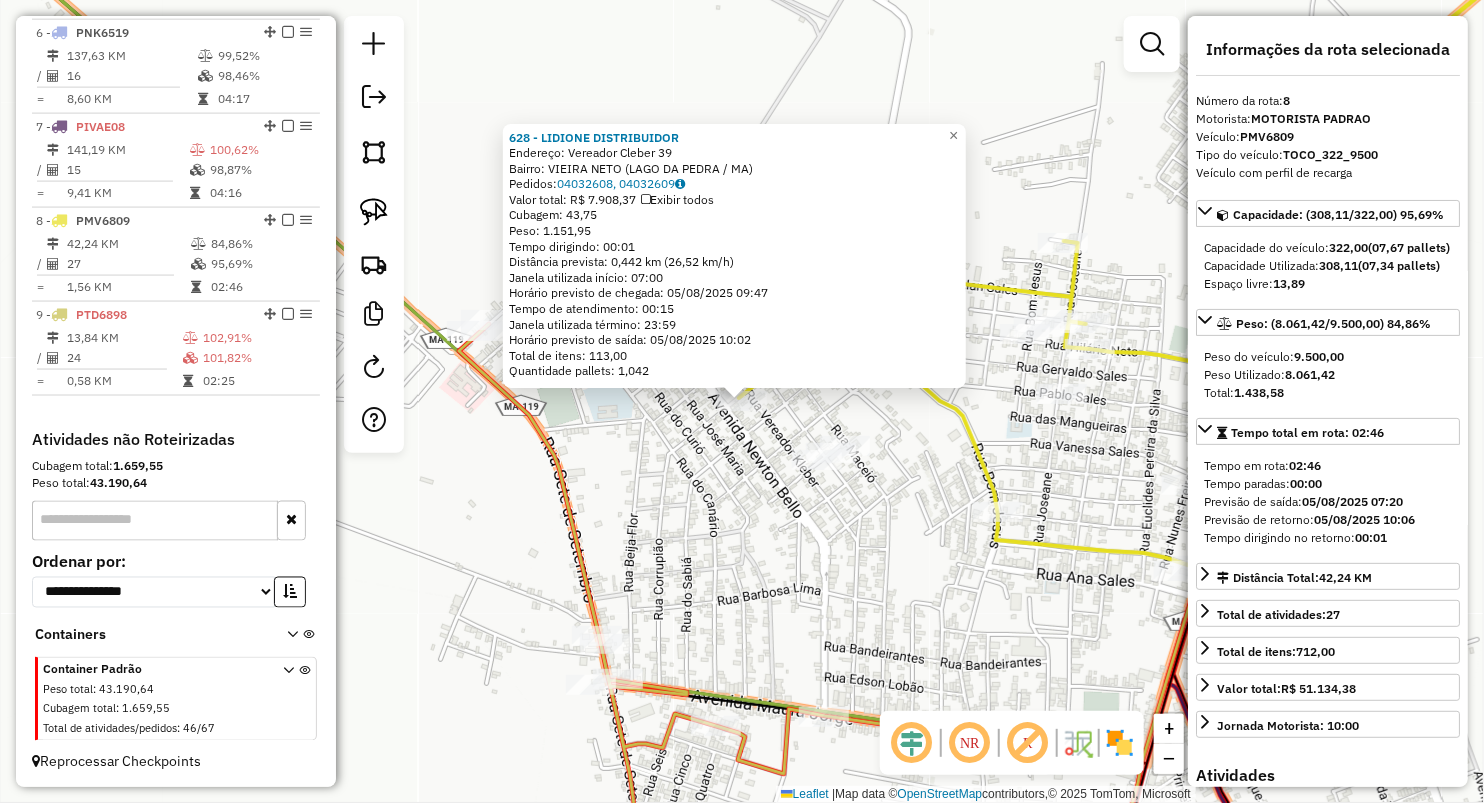 drag, startPoint x: 716, startPoint y: 473, endPoint x: 720, endPoint y: 601, distance: 128.06248 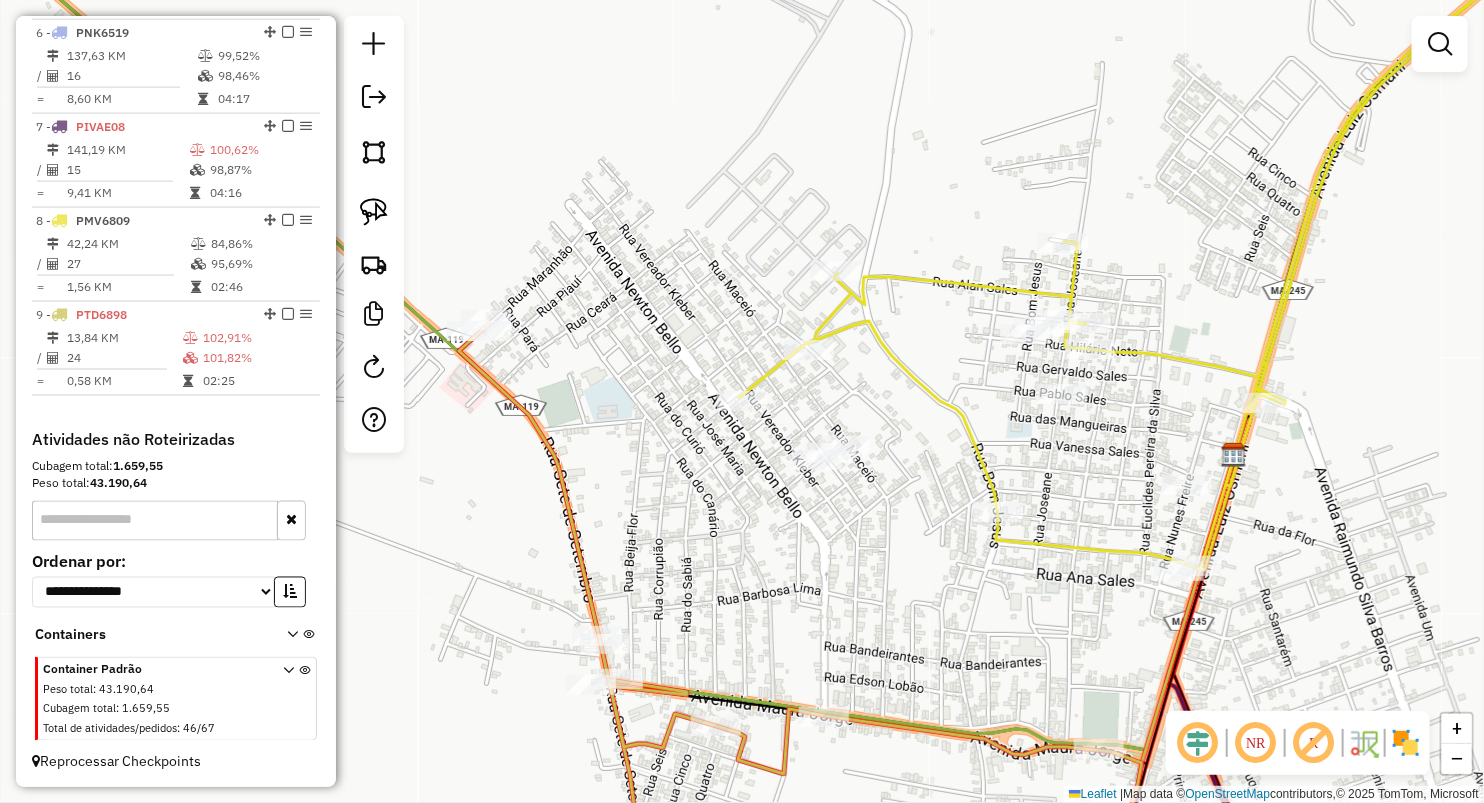 drag, startPoint x: 720, startPoint y: 601, endPoint x: 716, endPoint y: 420, distance: 181.04419 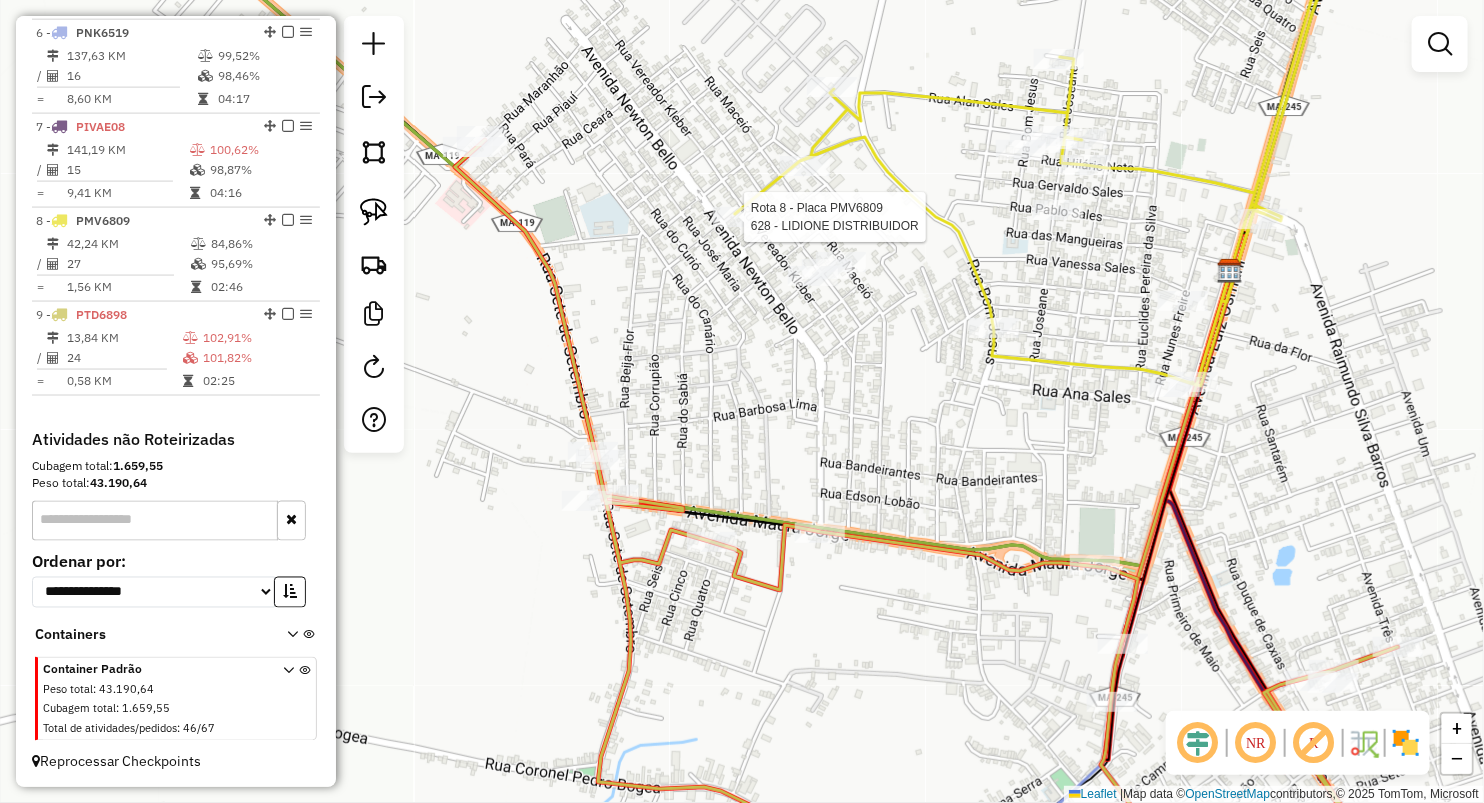 select on "**********" 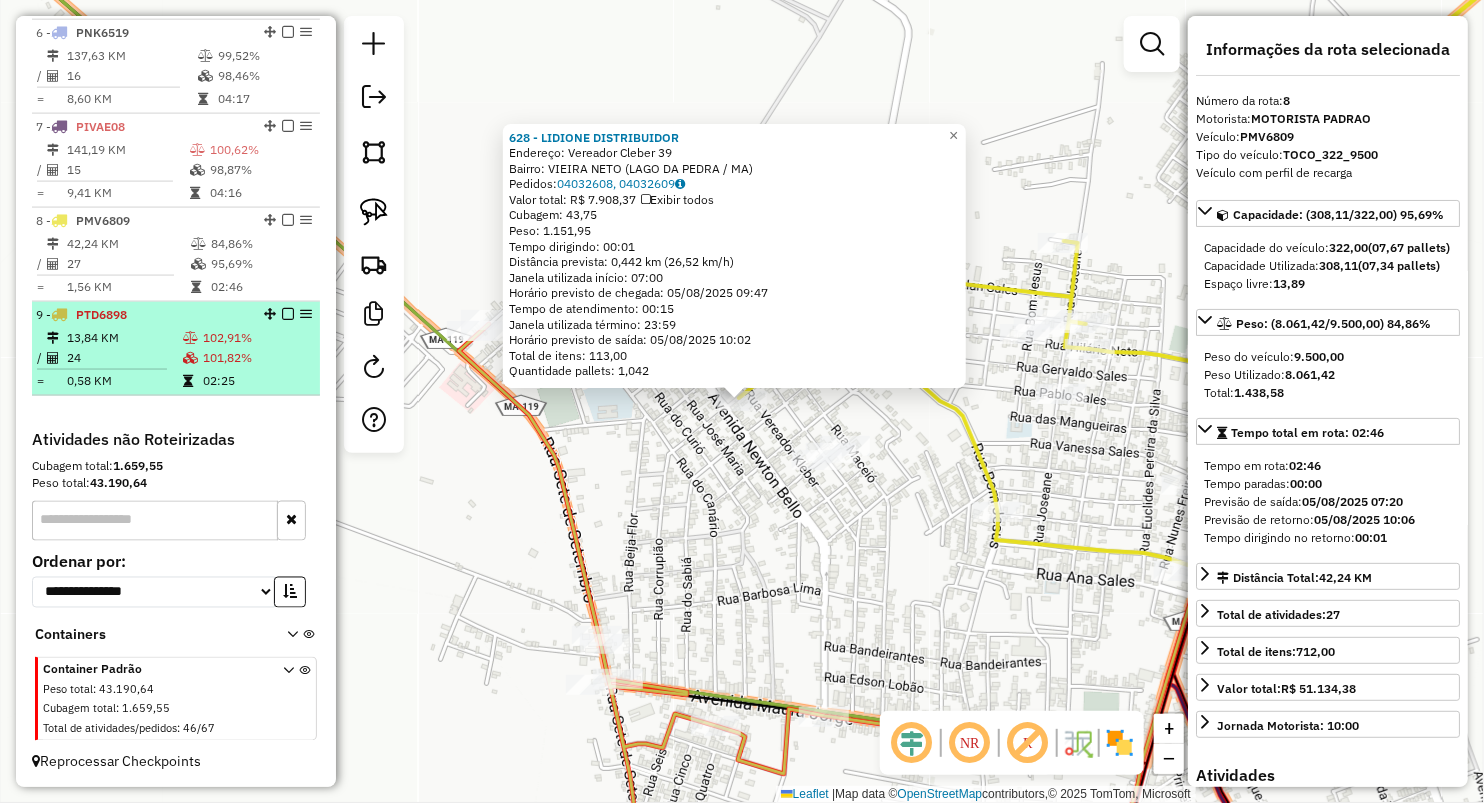 click on "13,84 KM" at bounding box center [124, 338] 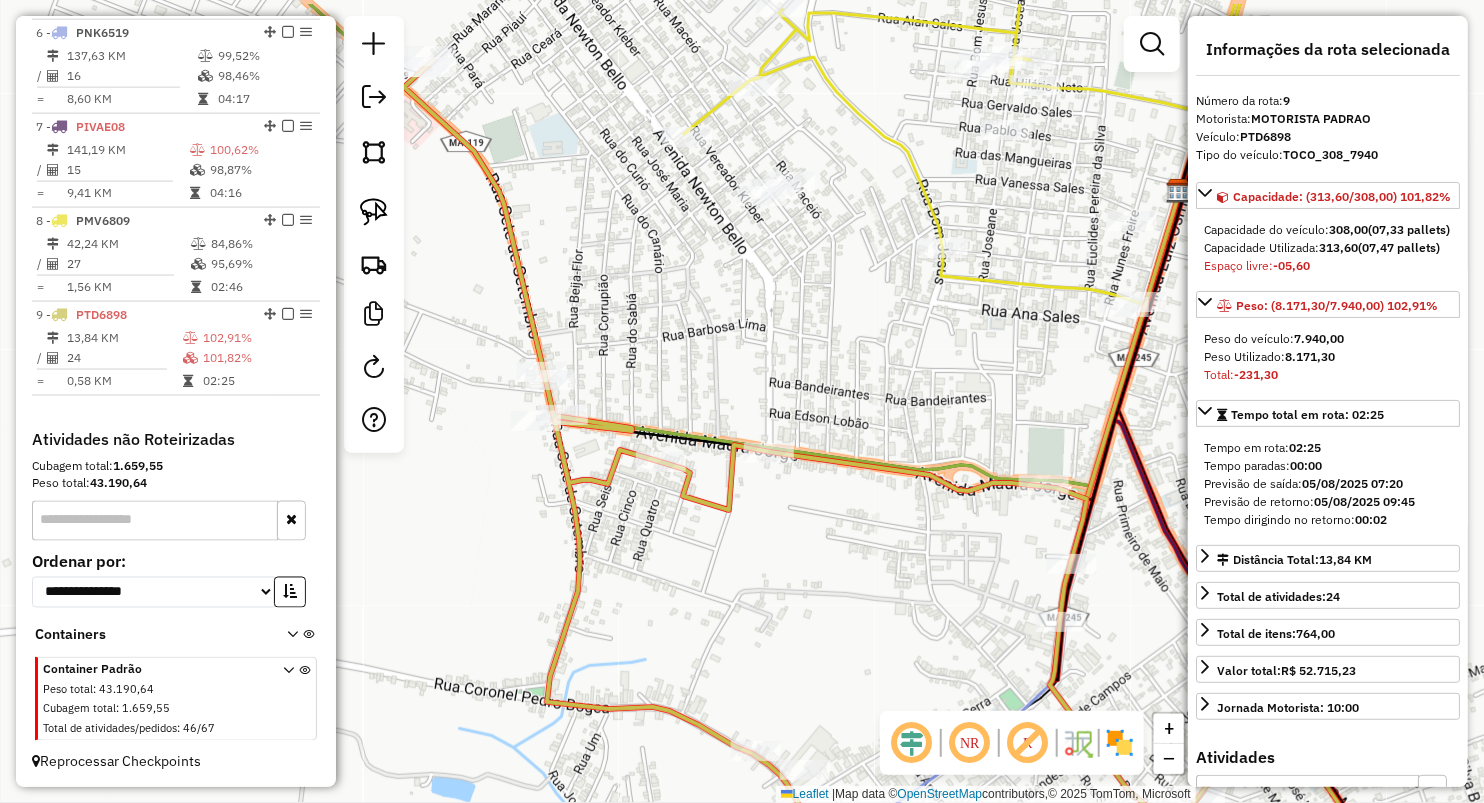 drag, startPoint x: 599, startPoint y: 284, endPoint x: 758, endPoint y: 541, distance: 302.20853 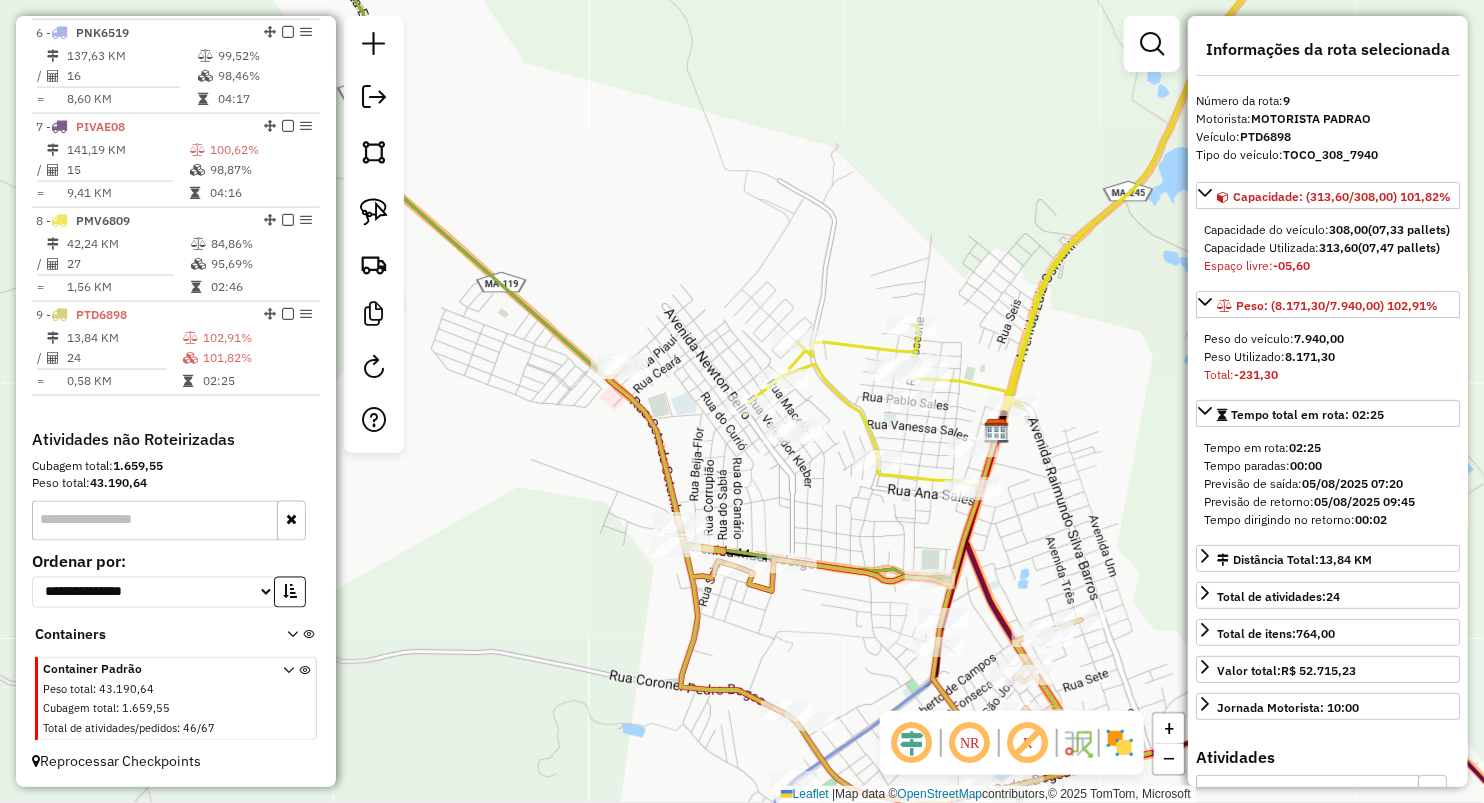 drag, startPoint x: 718, startPoint y: 484, endPoint x: 671, endPoint y: 354, distance: 138.2353 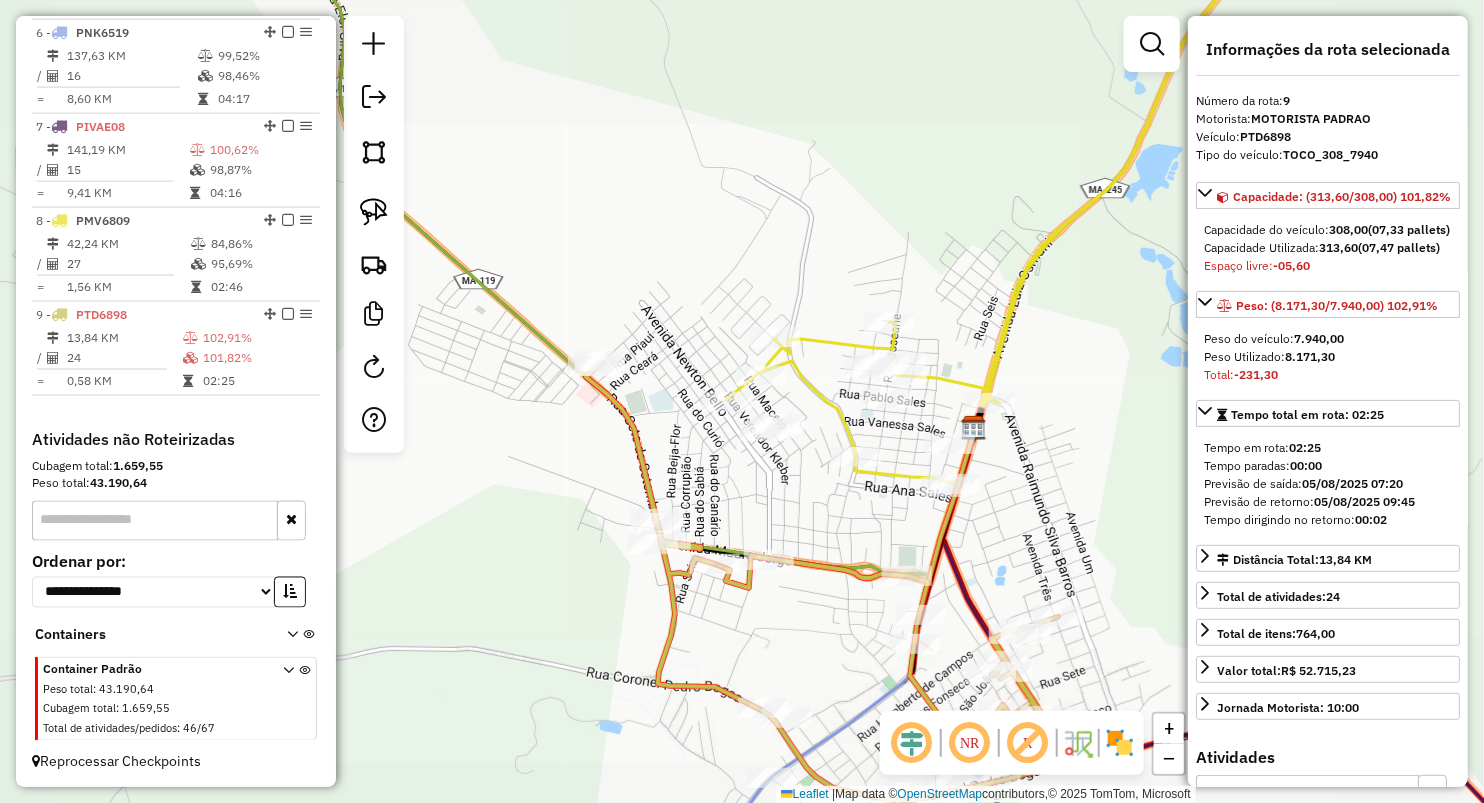 drag, startPoint x: 803, startPoint y: 463, endPoint x: 793, endPoint y: 421, distance: 43.174065 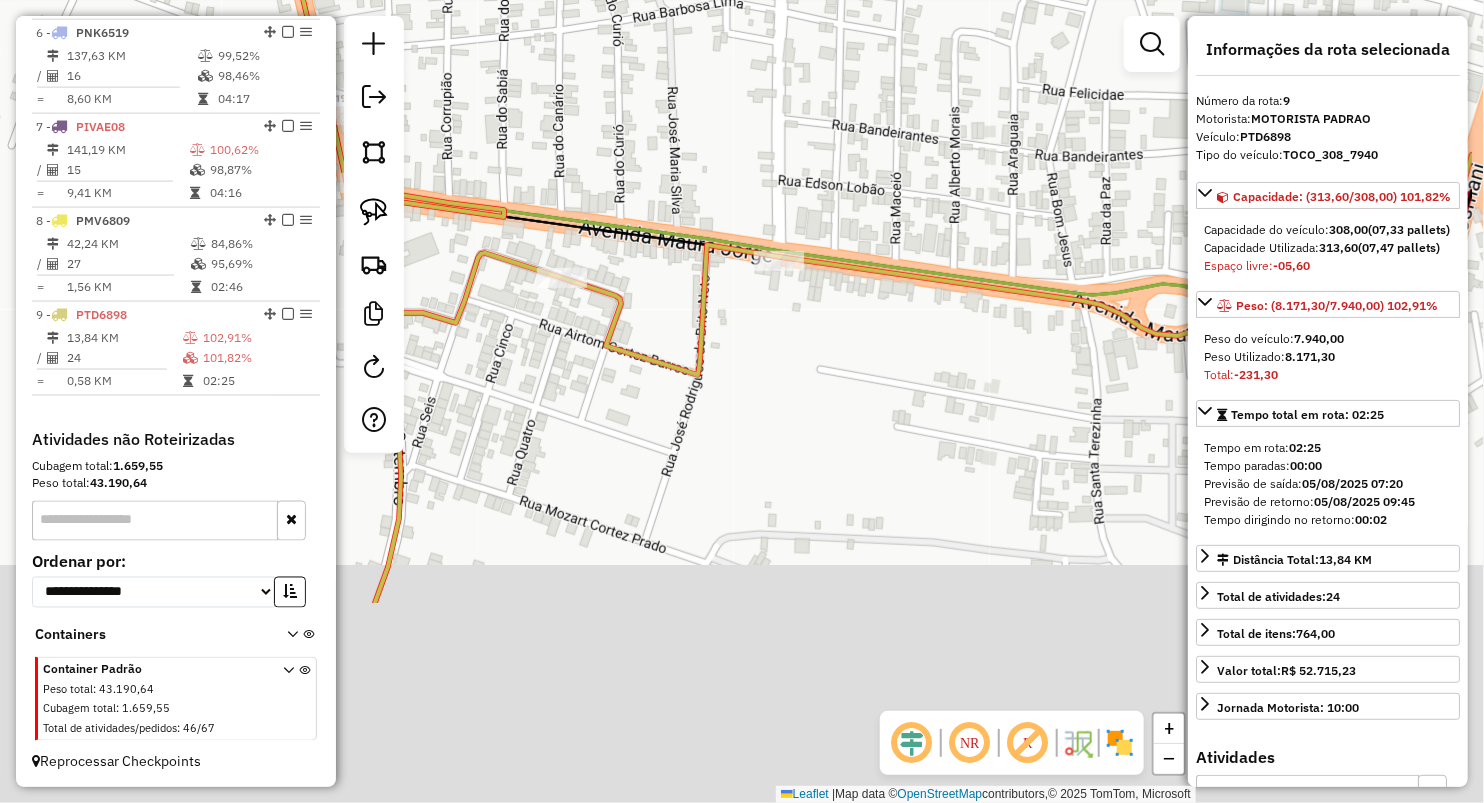 drag, startPoint x: 901, startPoint y: 628, endPoint x: 720, endPoint y: 277, distance: 394.92026 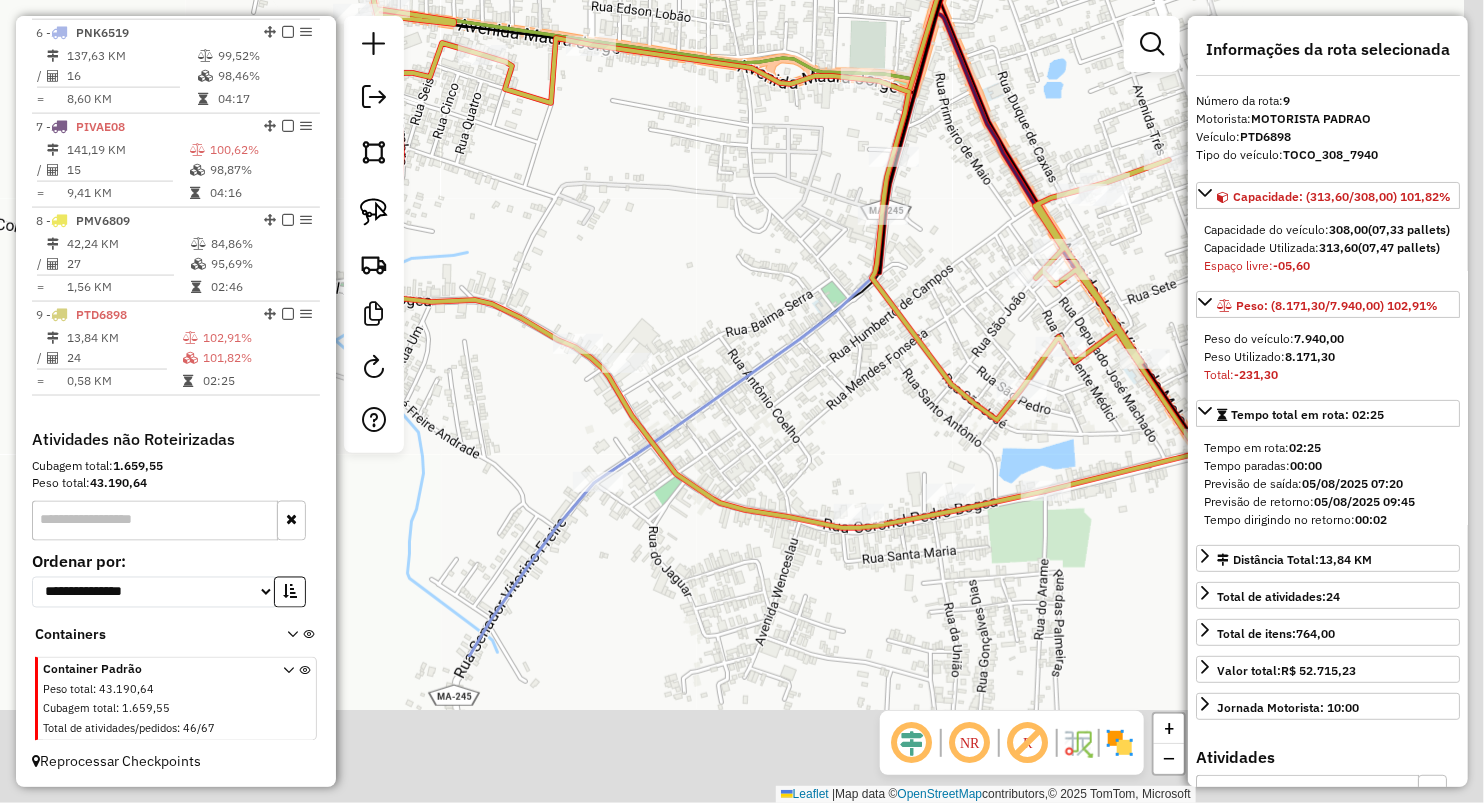 drag, startPoint x: 779, startPoint y: 276, endPoint x: 662, endPoint y: 152, distance: 170.4846 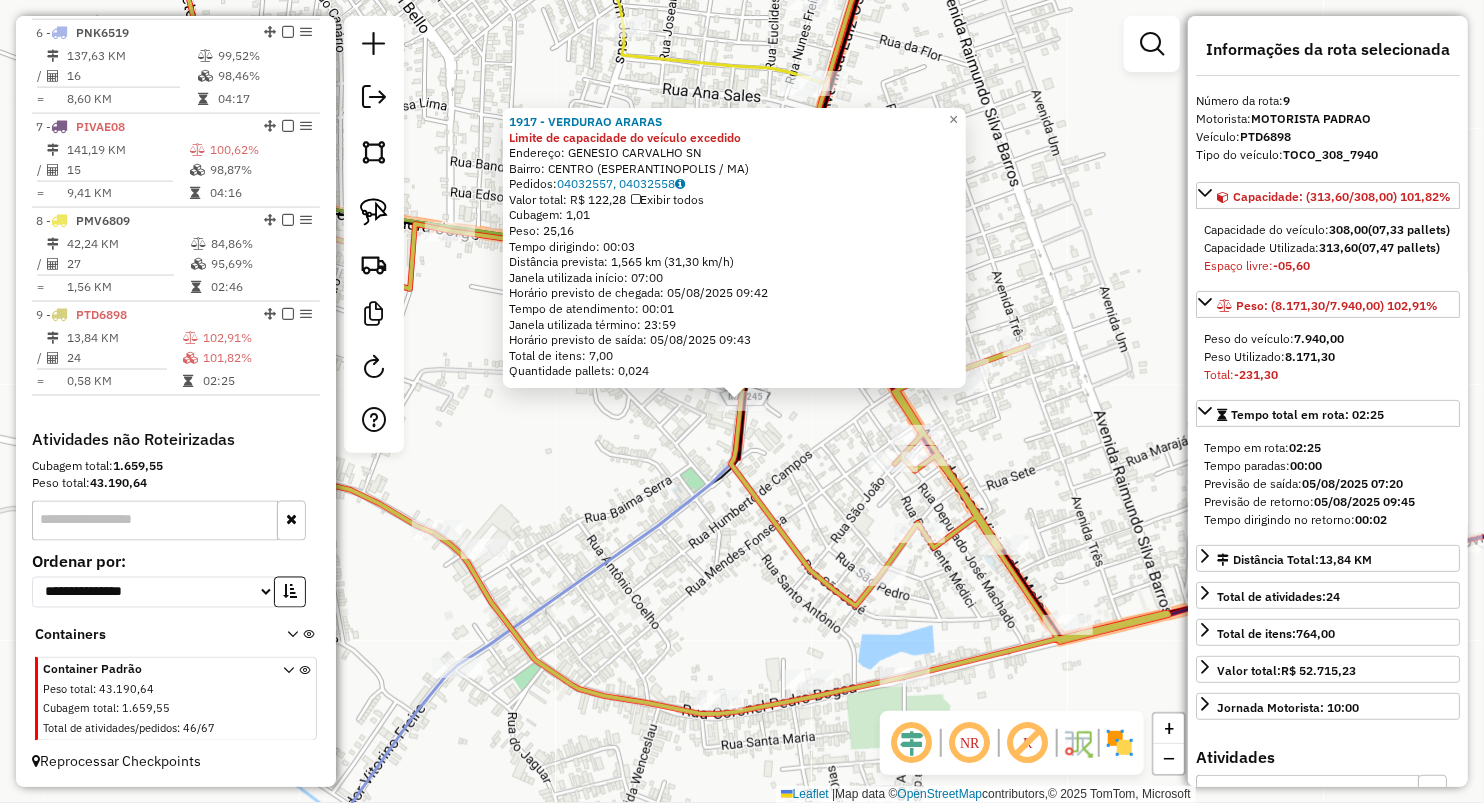 click 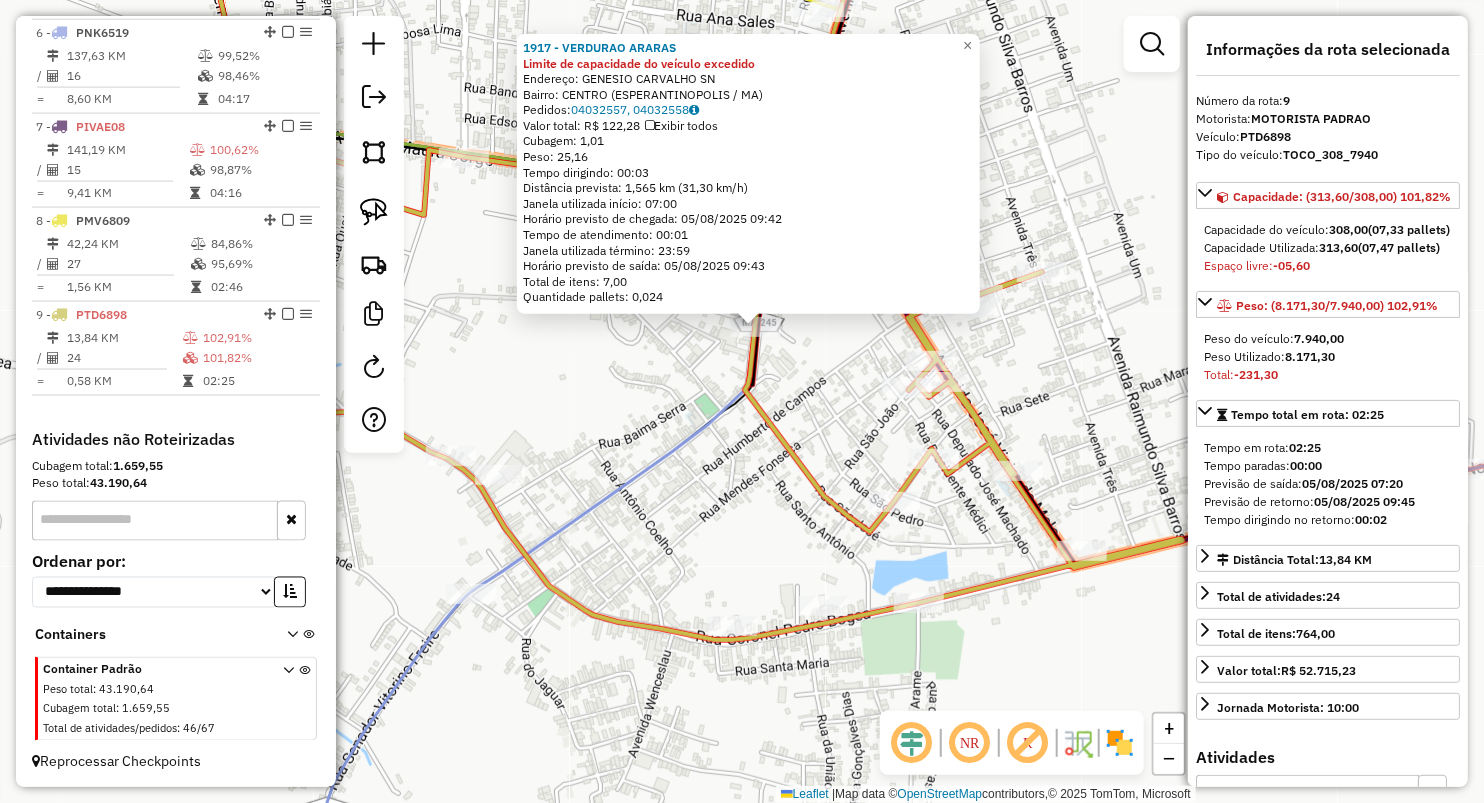 drag, startPoint x: 645, startPoint y: 548, endPoint x: 662, endPoint y: 466, distance: 83.74366 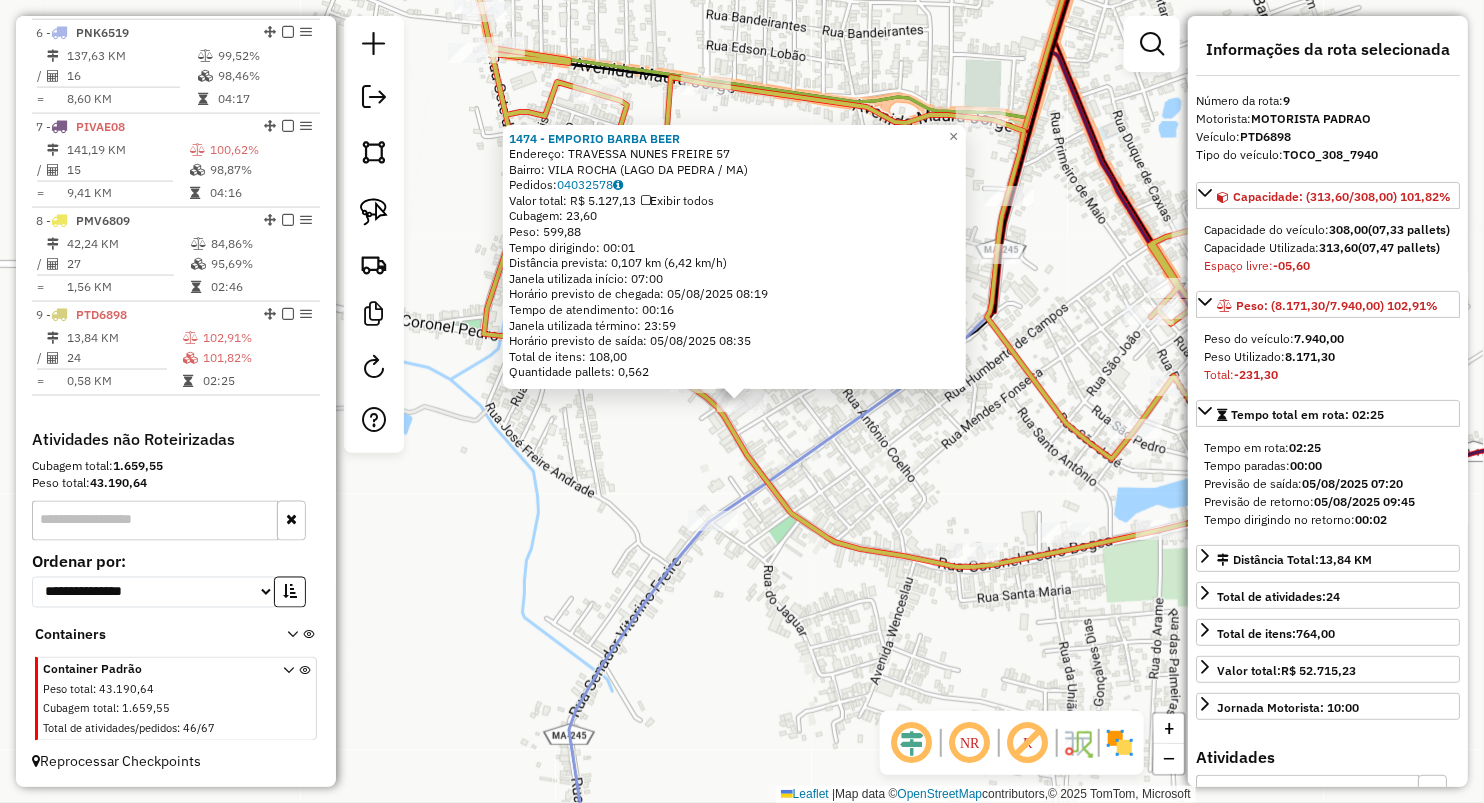 click on "1474 - [CLIENT]  Endereço:  [STREET] [NUMBER]   Bairro: [BAIRRO] ([CITY] / [STATE])   Pedidos:  [ORDER_ID]   Valor total: R$ 5.127,13   Exibir todos   Cubagem: 23,60  Peso: 599,88  Tempo dirigindo: 00:01   Distância prevista: 0,107 km (6,42 km/h)   Janela utilizada início: 07:00   Horário previsto de chegada: 05/08/2025 08:19   Tempo de atendimento: 00:16   Janela utilizada término: 23:59   Horário previsto de saída: 05/08/2025 08:35   Total de itens: 108,00   Quantidade pallets: 0,562  × Janela de atendimento Grade de atendimento Capacidade Transportadoras Veículos Cliente Pedidos  Rotas Selecione os dias de semana para filtrar as janelas de atendimento  Seg   Ter   Qua   Qui   Sex   Sáb   Dom  Informe o período da janela de atendimento: De: Até:  Filtrar exatamente a janela do cliente  Considerar janela de atendimento padrão  Selecione os dias de semana para filtrar as grades de atendimento  Seg   Ter   Qua   Qui   Sex   Sáb   Dom   Peso mínimo:   Peso máximo:   De:   De:  Filtrar as atividades entre o tempo de atendimento definido abaixo:  De:   Até:   Considerar capacidade total dos clientes não roteirizados Transportadora: Selecione um ou mais itens Tipo de veículo: Selecione um ou mais itens Veículo: Selecione um ou mais itens Cliente Pedidos  Rotas Selecione os dias de semana para filtrar as janelas de atendimento  Seg   Ter   Qua   Qui   Sex   Sáb   Dom  Informe o período da janela de atendimento: De: Até:  Filtrar exatamente a janela do cliente  Considerar janela de atendimento padrão  Selecione os dias de semana para filtrar as grades de atendimento  Seg   Ter   Qua   Qui   Sex   Sáb   Dom   Peso mínimo:   Peso máximo:   De:   De:" 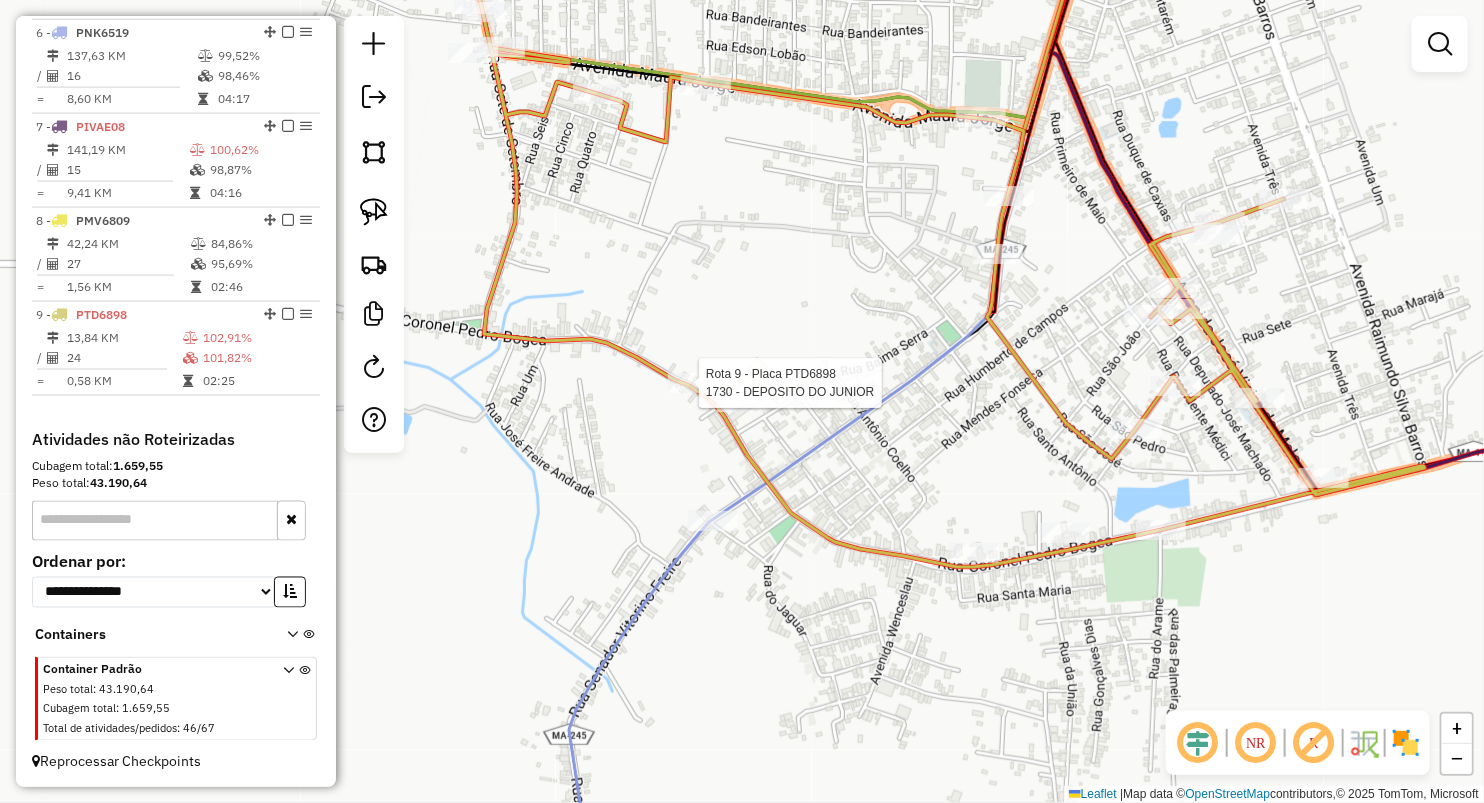select on "**********" 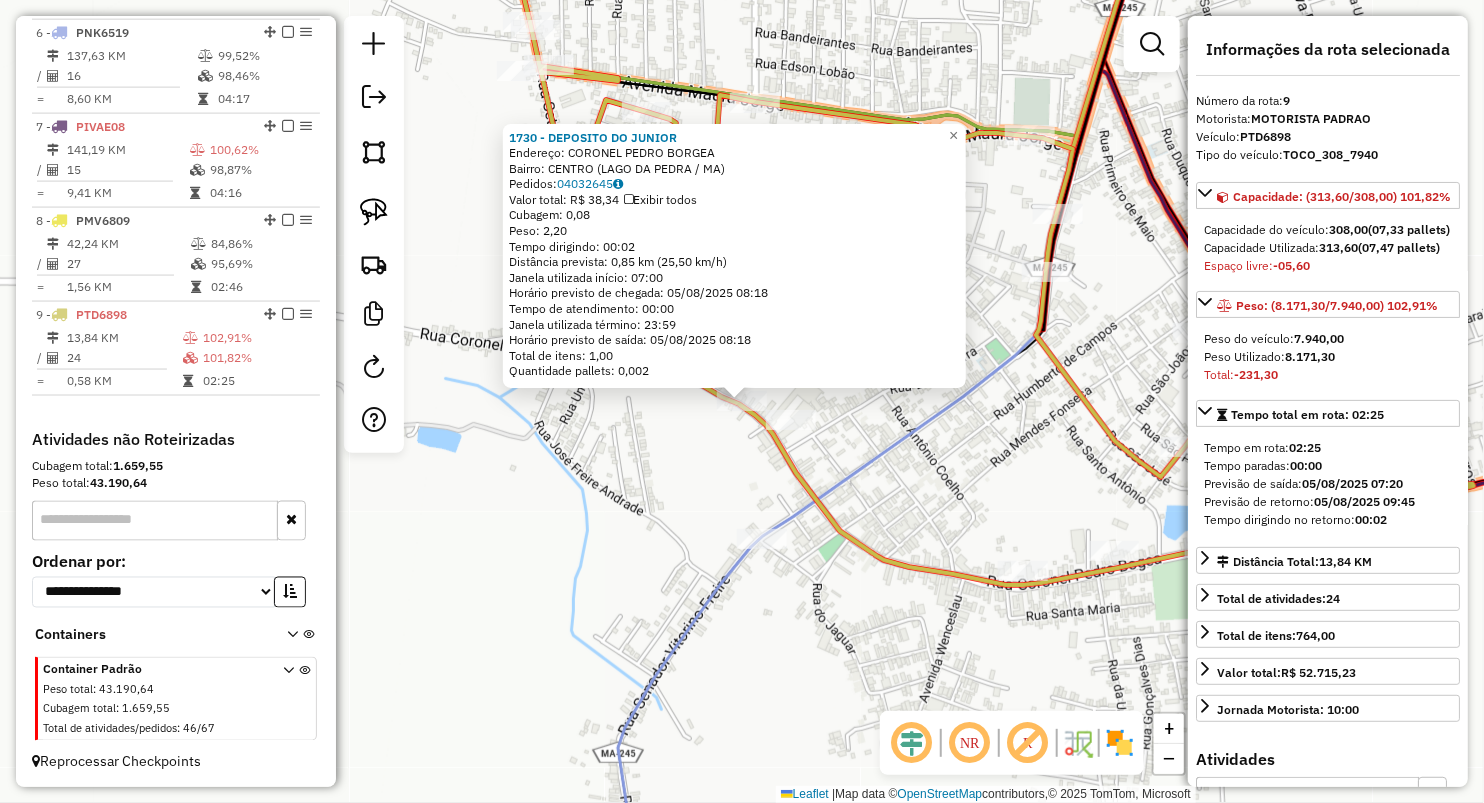 click 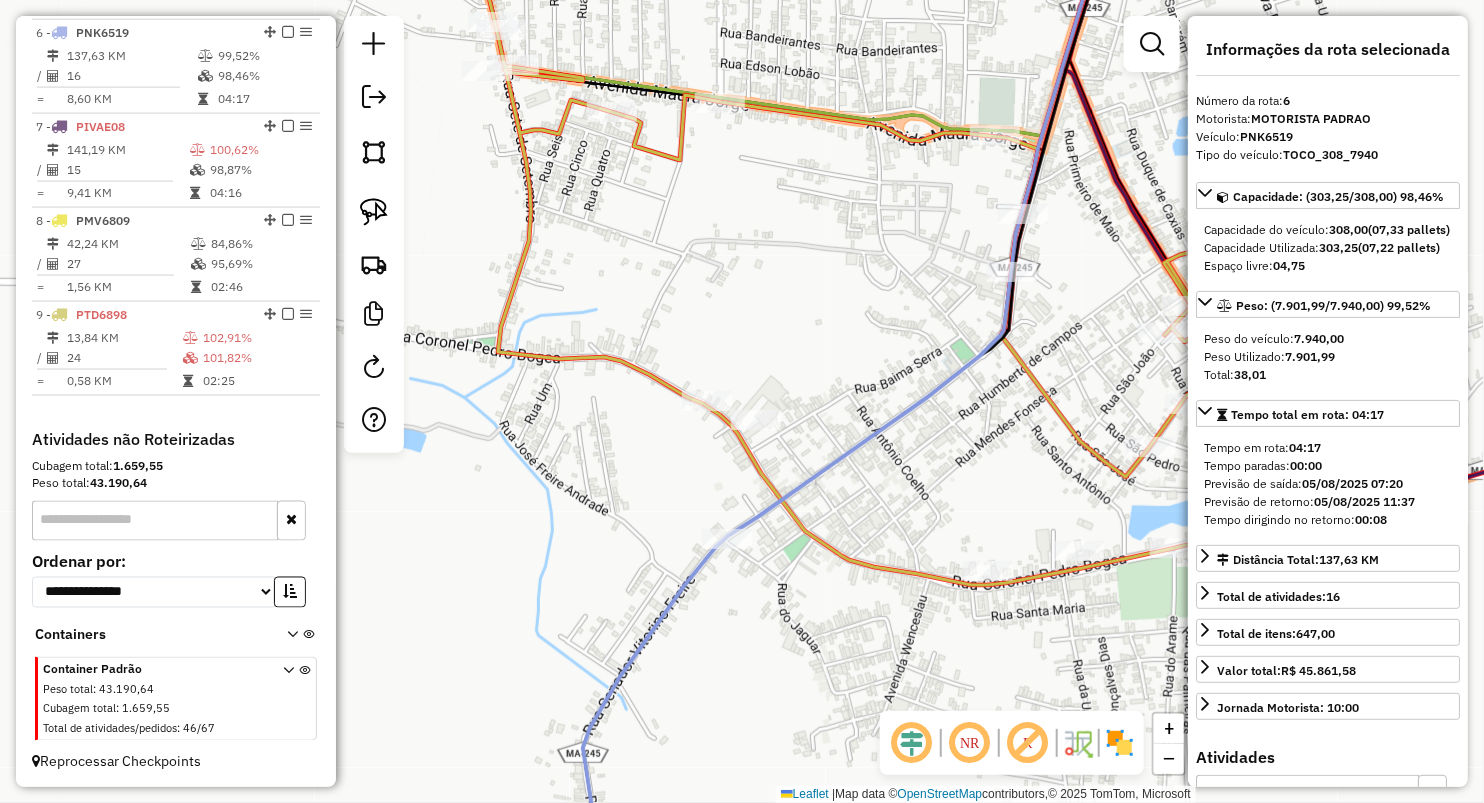 drag, startPoint x: 914, startPoint y: 461, endPoint x: 757, endPoint y: 436, distance: 158.97798 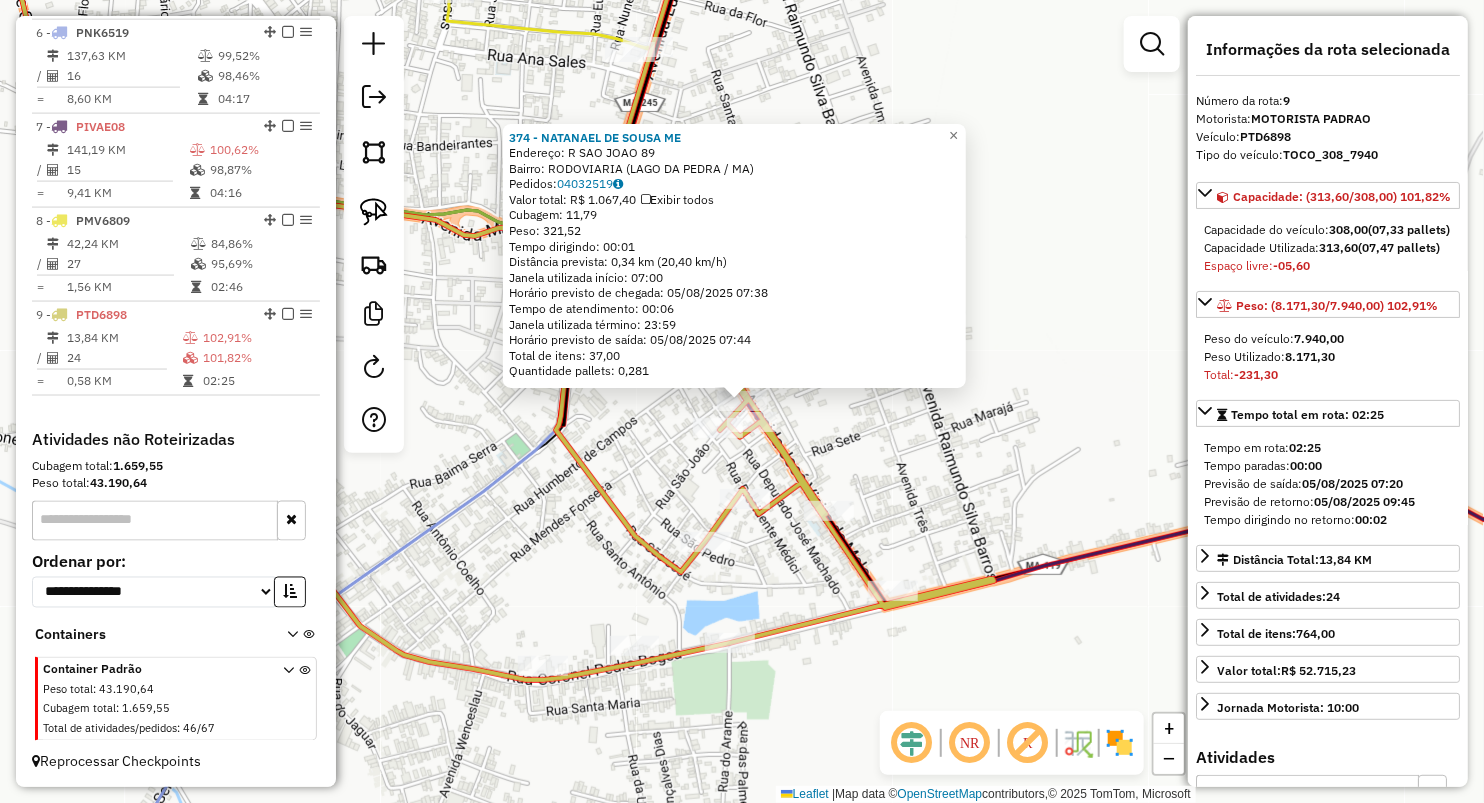 click on "374 - NATANAEL DE SOUSA ME  Endereço:  R SAO JOAO [NUMBER]   Bairro: RODOVIARIA ([CITY] / [STATE])   Pedidos:  04032519   Valor total: R$ 1.067,40   Exibir todos   Cubagem: 11,79  Peso: 321,52  Tempo dirigindo: 00:01   Distância prevista: 0,34 km (20,40 km/h)   Janela utilizada início: 07:00   Horário previsto de chegada: 05/08/2025 07:38   Tempo de atendimento: 00:06   Janela utilizada término: 23:59   Horário previsto de saída: 05/08/2025 07:44   Total de itens: 37,00   Quantidade pallets: 0,281  × Janela de atendimento Grade de atendimento Capacidade Transportadoras Veículos Cliente Pedidos  Rotas Selecione os dias de semana para filtrar as janelas de atendimento  Seg   Ter   Qua   Qui   Sex   Sáb   Dom  Informe o período da janela de atendimento: De: Até:  Filtrar exatamente a janela do cliente  Considerar janela de atendimento padrão  Selecione os dias de semana para filtrar as grades de atendimento  Seg   Ter   Qua   Qui   Sex   Sáb   Dom   Considerar clientes sem dia de atendimento cadastrado" 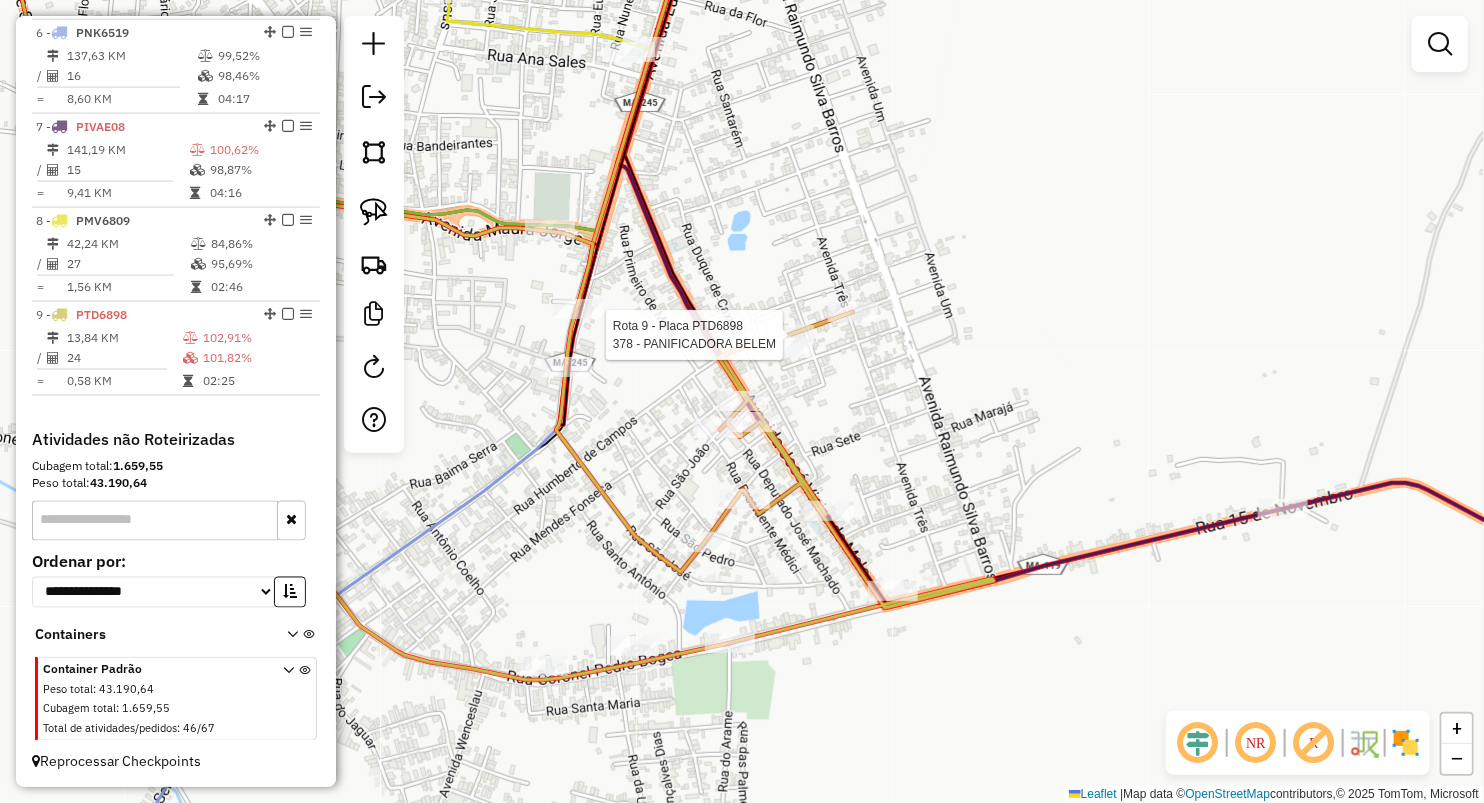 select on "**********" 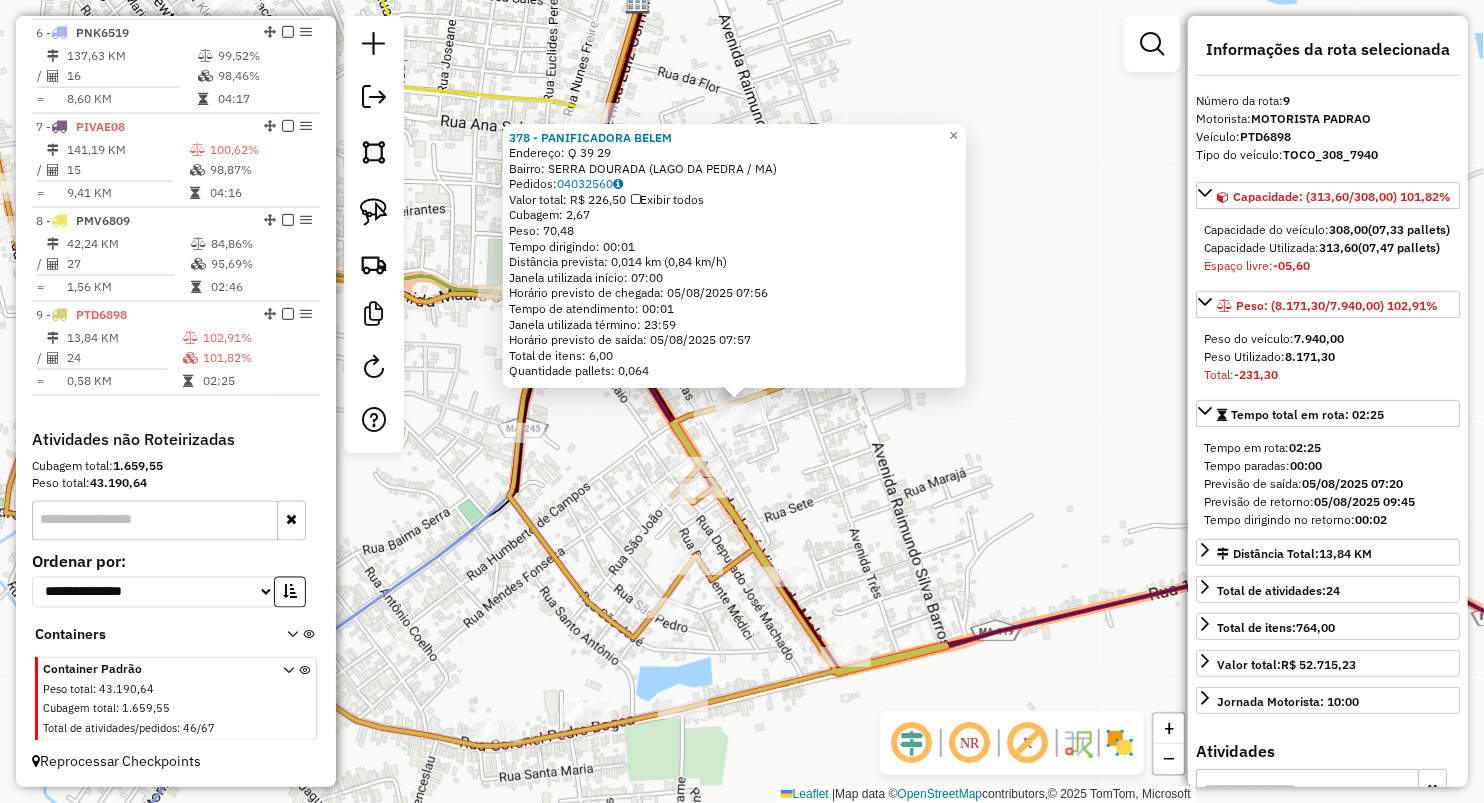 click on "Rota 9 - Placa PTD6898 378 - PANIFICADORA BELEM 378 - PANIFICADORA BELEM Endereço: Q 39 29 Bairro: SERRA DOURADA ([CITY] / [STATE]) Pedidos: 04032560 Valor total: R$ 226,50 Exibir todos Cubagem: 2,67 Peso: 70,48 Tempo dirigindo: 00:01 Distância prevista: 0,014 km (0,84 km/h) Janela utilizada início: 07:00 Horário previsto de chegada: 05/08/2025 07:56 Tempo de atendimento: 00:01 Janela utilizada término: 23:59 Horário previsto de saída: 05/08/2025 07:57 Total de itens: 6,00 Quantidade pallets: 0,064 × Janela de atendimento Grade de atendimento Capacidade Transportadoras Veículos Cliente Pedidos Rotas Selecione os dias de semana para filtrar as janelas de atendimento Seg Ter Qua Qui Sex Sáb Dom Informe o período da janela de atendimento: De: Até: Filtrar exatamente a janela do cliente Considerar janela de atendimento padrão Selecione os dias de semana para filtrar as grades de atendimento Seg Ter Qua Qui Sex Sáb Dom Peso mínimo:" 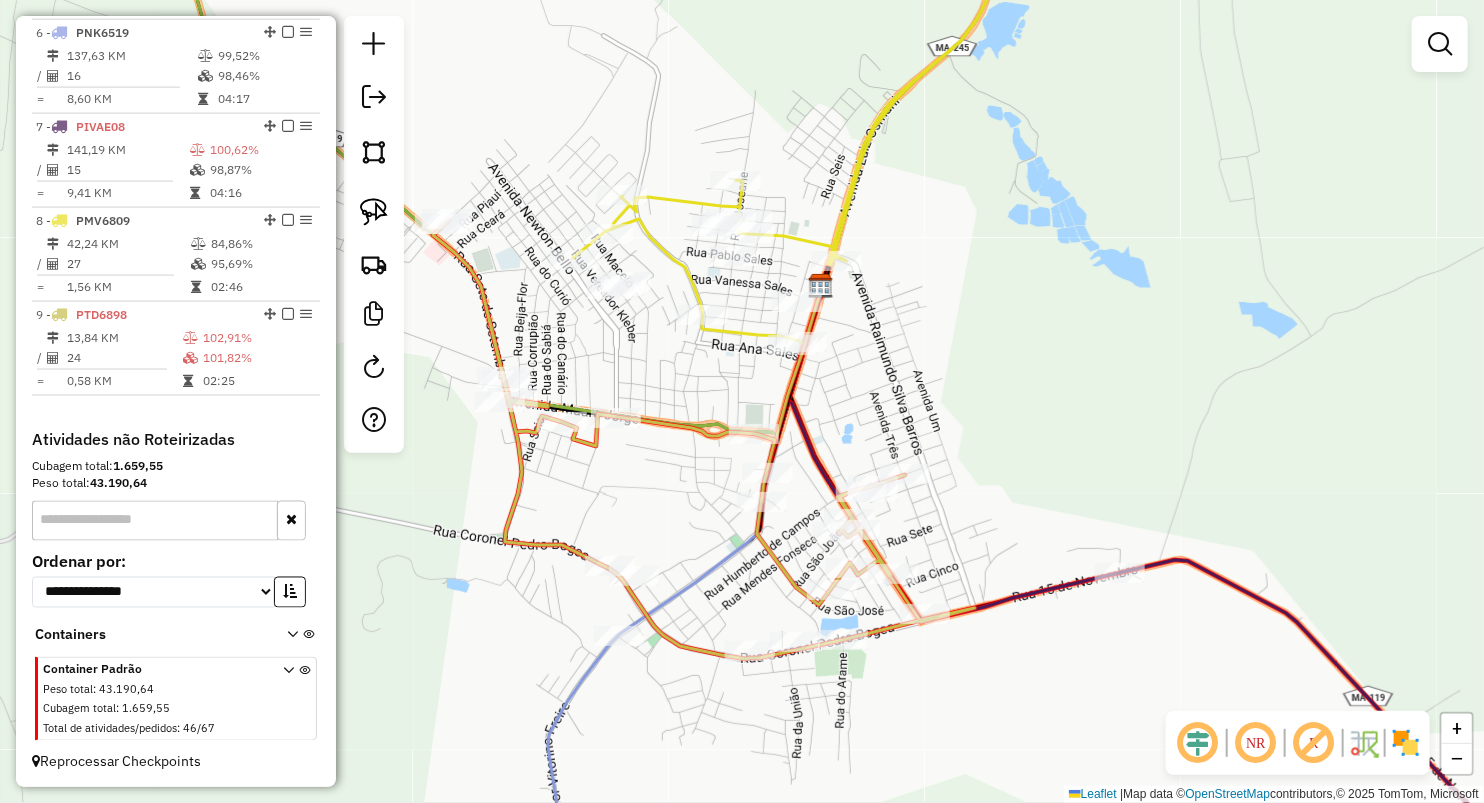 drag, startPoint x: 844, startPoint y: 311, endPoint x: 980, endPoint y: 390, distance: 157.28 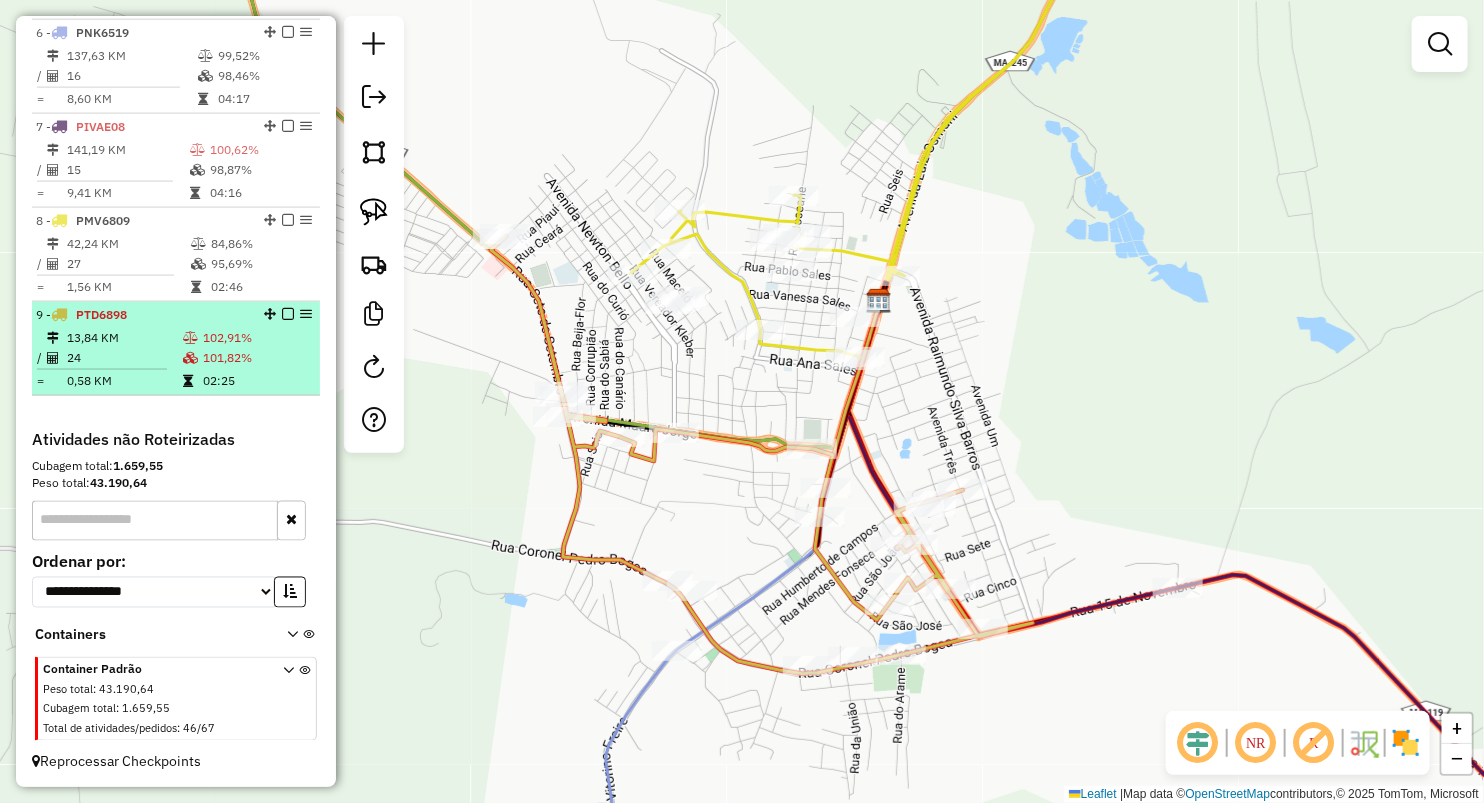click on "02:25" at bounding box center [257, 381] 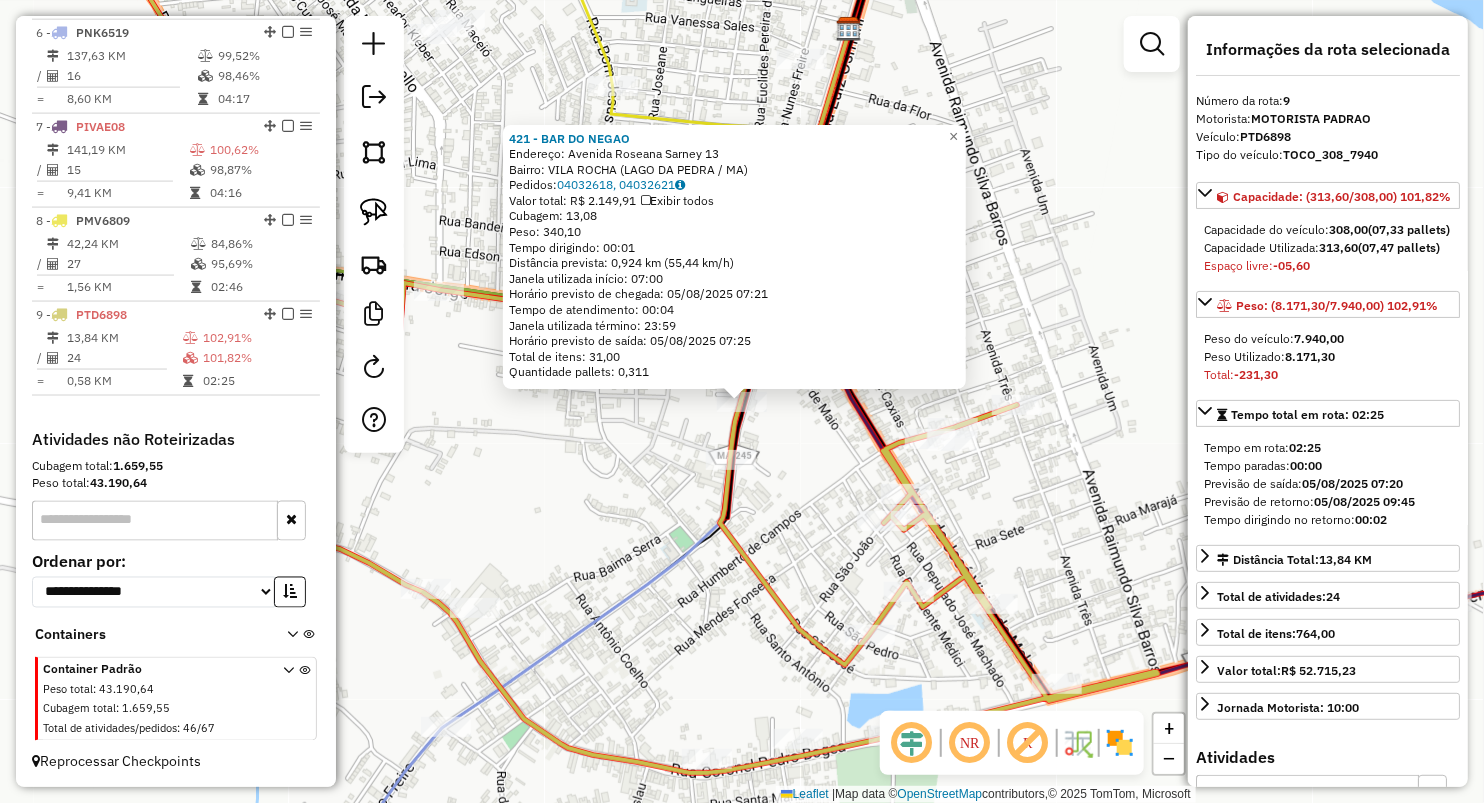 click on "Rota 9 - Placa PTD6898  421 - [CLIENT]  Endereço:  [STREET] [NUMBER]   Bairro: [BAIRRO] ([CITY] / [STATE])   Pedidos:  [ORDER_ID], [ORDER_ID]   Valor total: R$ 2.149,91   Exibir todos   Cubagem: 13,08  Peso: 340,10  Tempo dirigindo: 00:01   Distância prevista: 0,924 km (55,44 km/h)   Janela utilizada início: 07:00   Horário previsto de chegada: 05/08/2025 07:21   Tempo de atendimento: 00:04   Janela utilizada término: 23:59   Horário previsto de saída: 05/08/2025 07:25   Total de itens: 31,00   Quantidade pallets: 0,311  × Janela de atendimento Grade de atendimento Capacidade Transportadoras Veículos Cliente Pedidos  Rotas Selecione os dias de semana para filtrar as janelas de atendimento  Seg   Ter   Qua   Qui   Sex   Sáb   Dom  Informe o período da janela de atendimento: De: Até:  Filtrar exatamente a janela do cliente  Considerar janela de atendimento padrão  Selecione os dias de semana para filtrar as grades de atendimento  Seg   Ter   Qua   Qui   Sex   Sáb   Dom   Peso mínimo:   Peso máximo:   De:  +  Filtrar as atividades entre o tempo de atendimento definido abaixo:  De:   Até:   Considerar capacidade total dos clientes não roteirizados Transportadora: Selecione um ou mais itens Tipo de veículo: Selecione um ou mais itens Veículo: Selecione um ou mais itens Cliente Pedidos  Rotas Selecione os dias de semana para filtrar as janelas de atendimento  Seg   Ter   Qua   Qui   Sex   Sáb   Dom  Informe o período da janela de atendimento: De: Até:  Filtrar exatamente a janela do cliente  Considerar janela de atendimento padrão  Selecione os dias de semana para filtrar as grades de atendimento  Seg   Ter   Qua   Qui   Sex   Sáb   Dom   Peso mínimo:   Peso máximo:   De:  +" 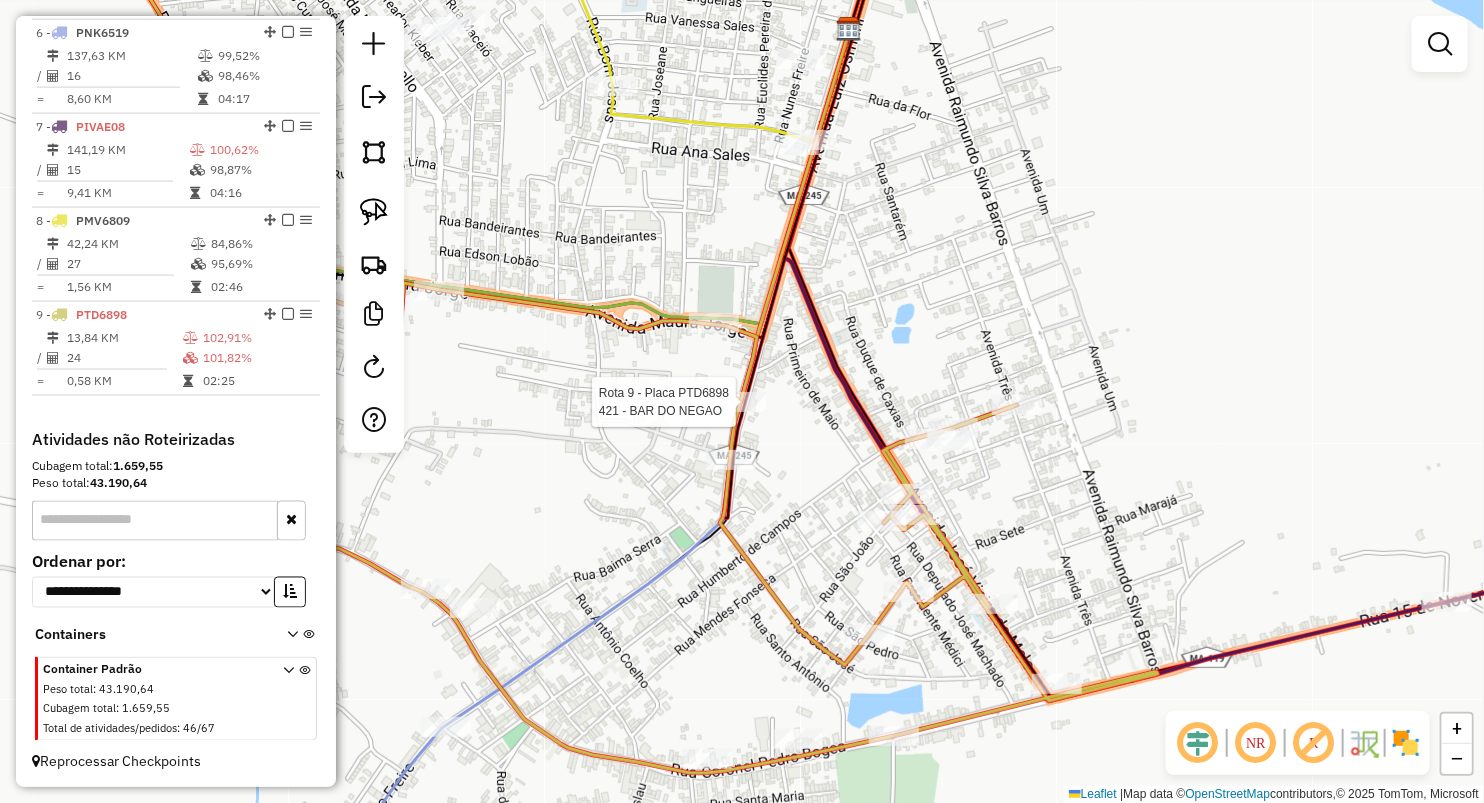 select on "**********" 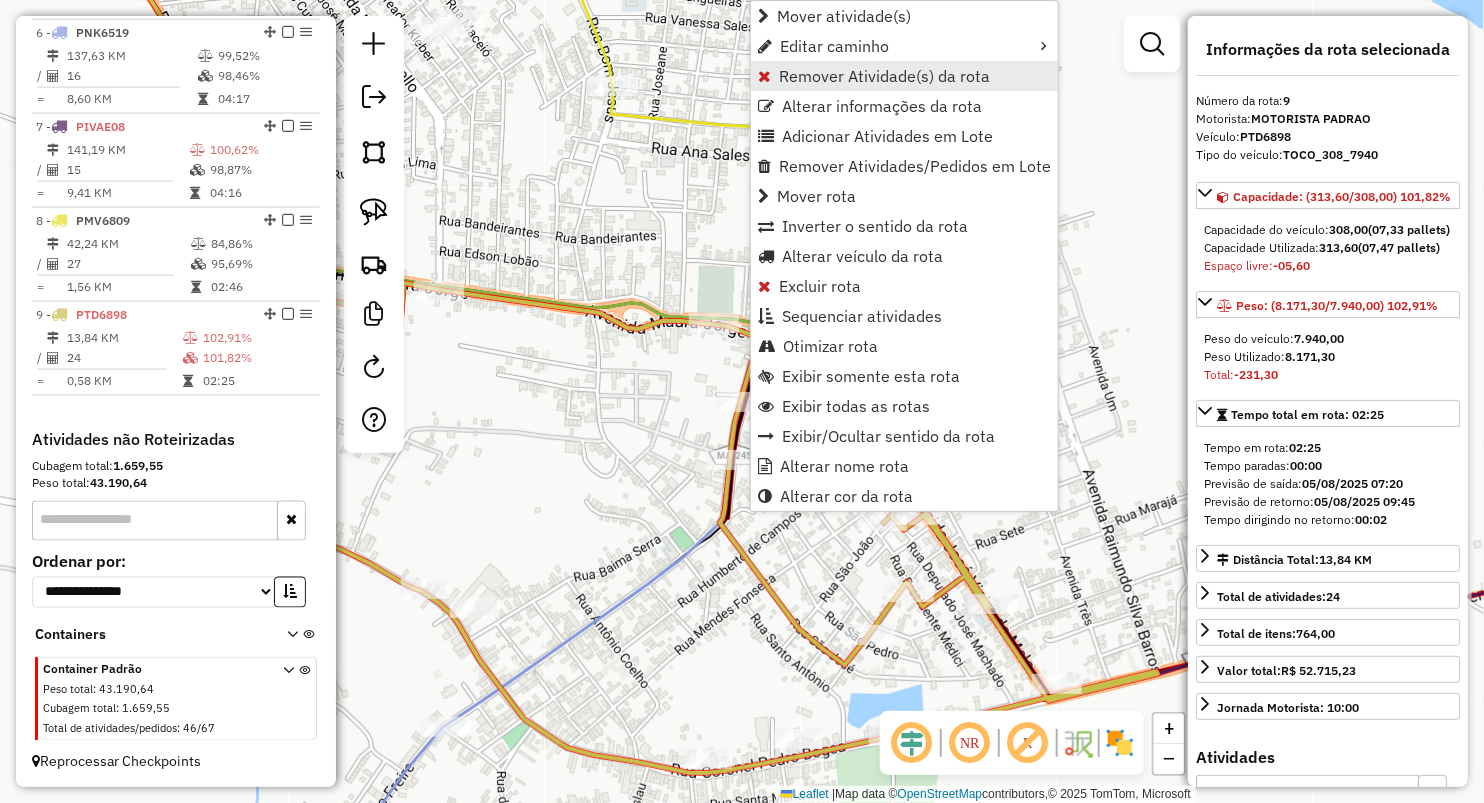 click on "Remover Atividade(s) da rota" at bounding box center [884, 76] 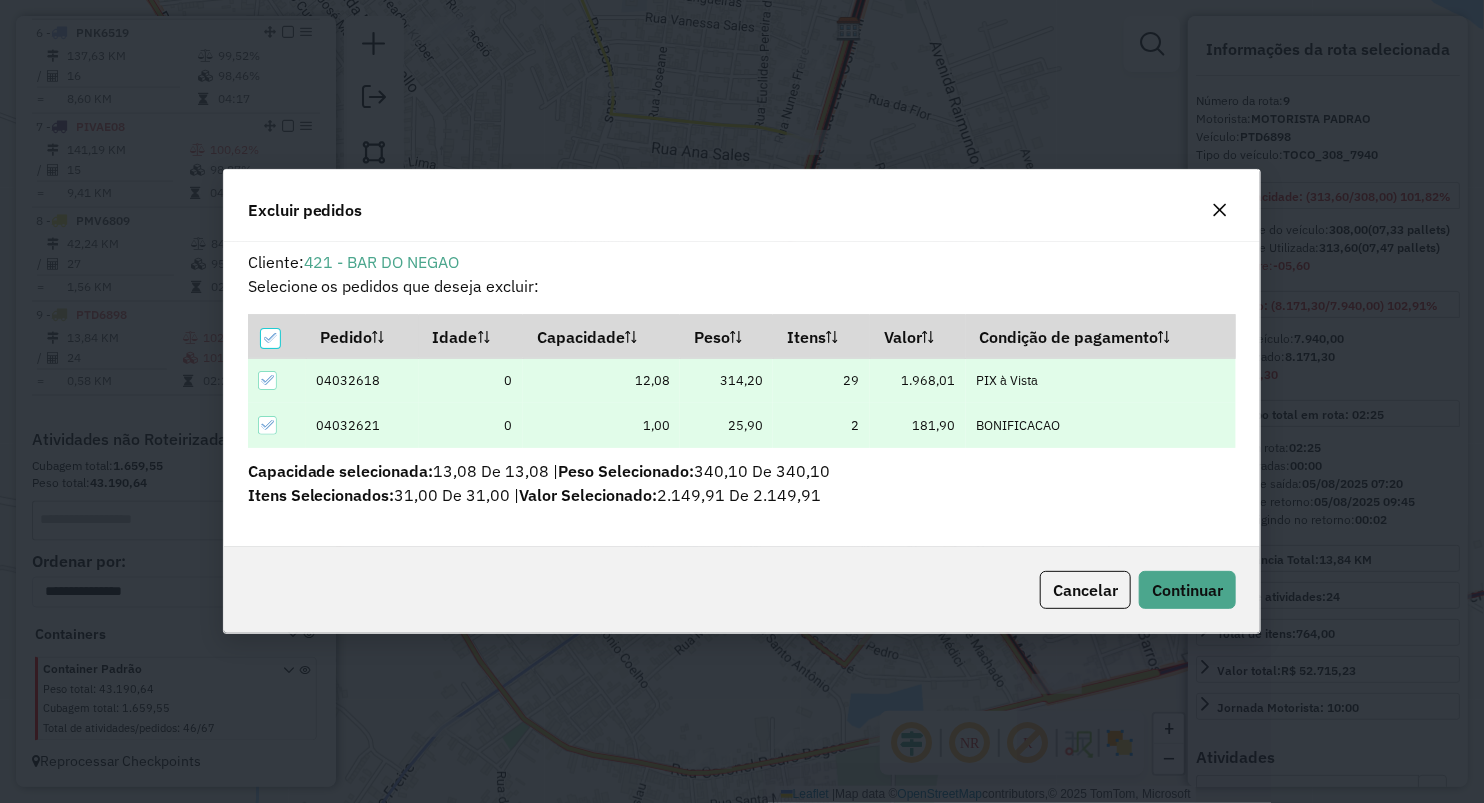 scroll, scrollTop: 0, scrollLeft: 0, axis: both 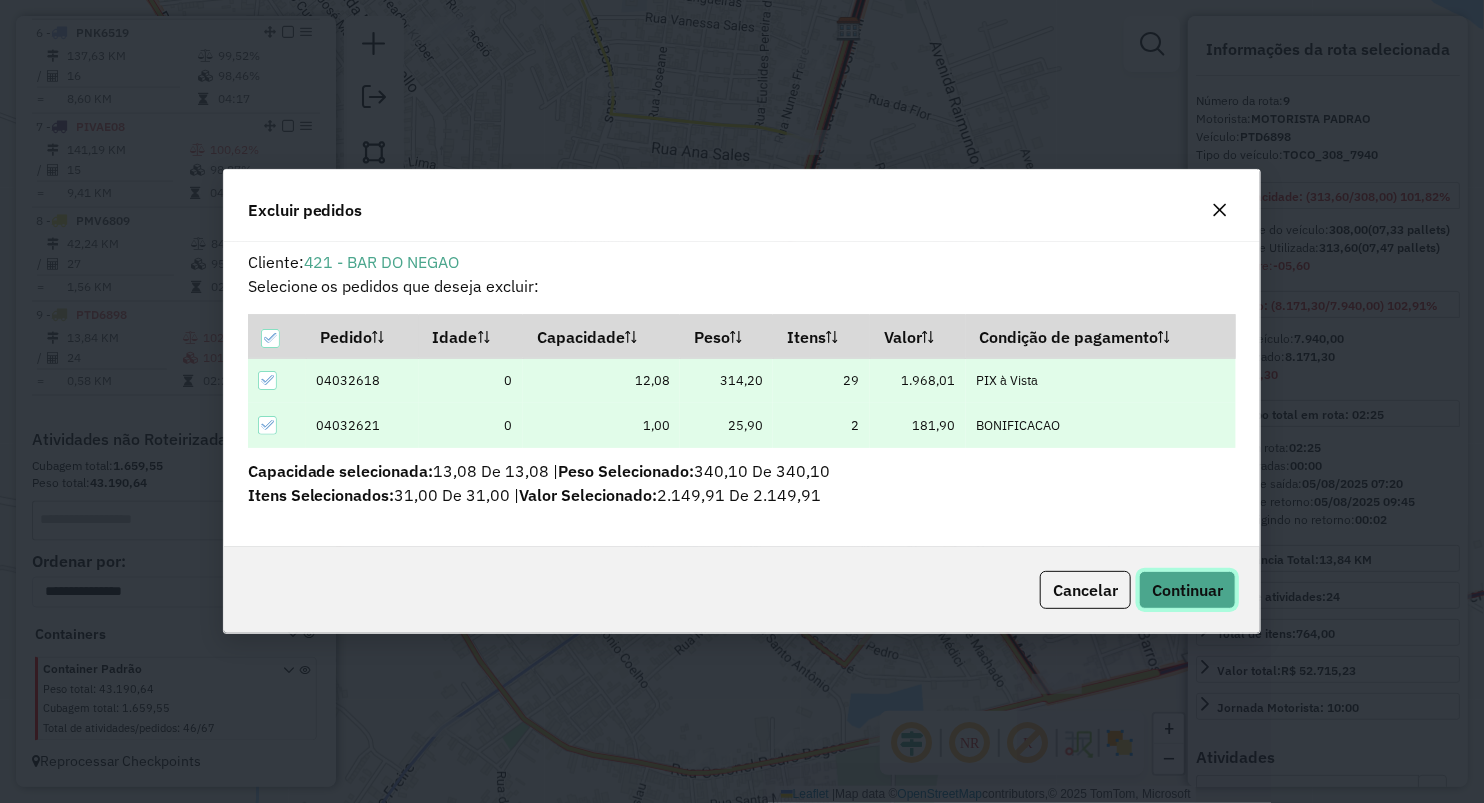 drag, startPoint x: 1167, startPoint y: 584, endPoint x: 1032, endPoint y: 718, distance: 190.21304 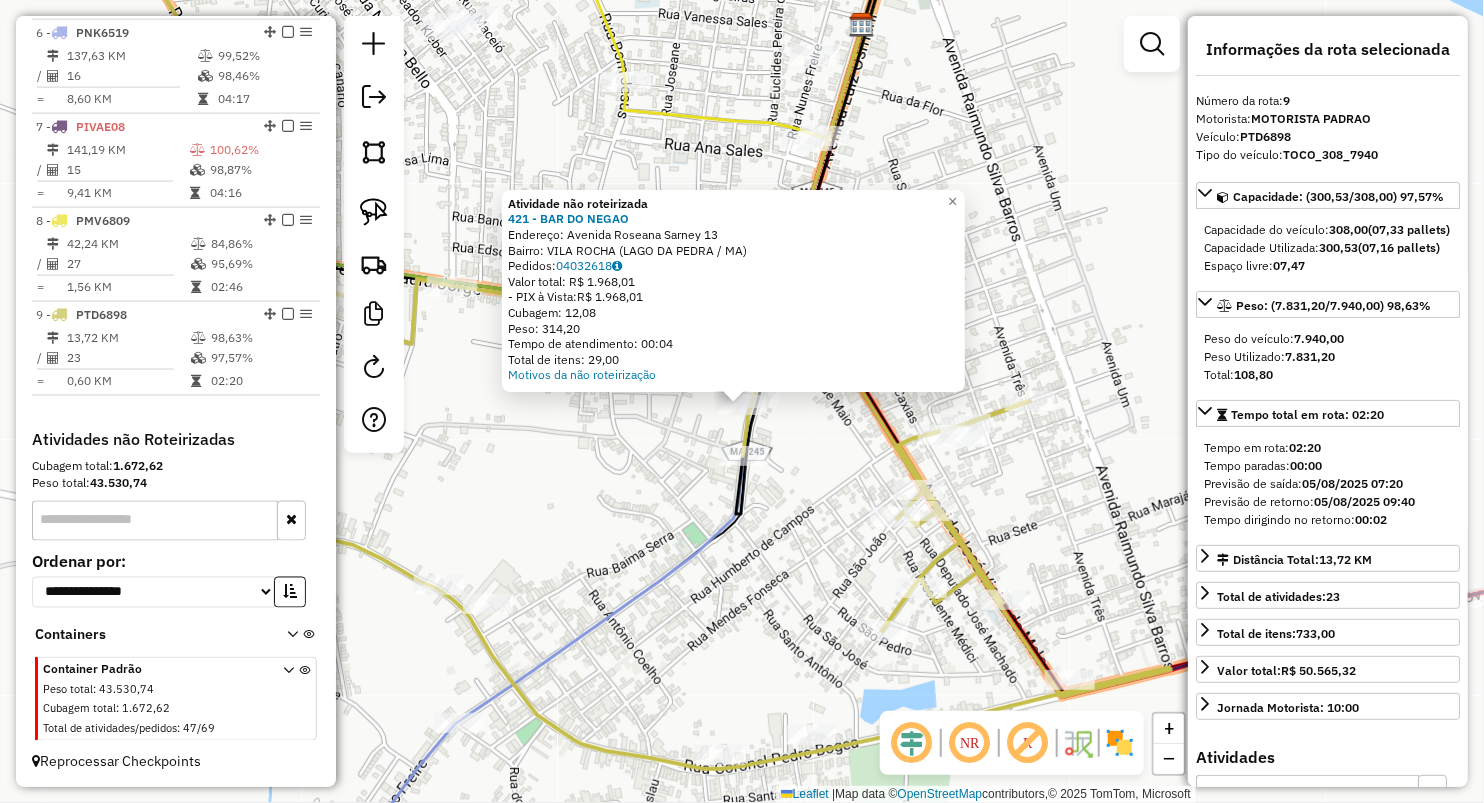 click on "Atividade não roteirizada 421 - BAR DO NEGAO Endereço: Avenida Roseana Sarney 13 Bairro: VILA ROCHA ([CITY] / [STATE]) Pedidos: 04032618 Valor total: R$ 1.968,01 - PIX à Vista: R$ 1.968,01 Cubagem: 12,08 Peso: 314,20 Tempo de atendimento: 00:04 Total de itens: 29,00 Motivos da não roteirização × Janela de atendimento Grade de atendimento Capacidade Transportadoras Veículos Cliente Pedidos Rotas Selecione os dias de semana para filtrar as janelas de atendimento Seg Ter Qua Qui Sex Sáb Dom Informe o período da janela de atendimento: De: Até: Filtrar exatamente a janela do cliente Considerar janela de atendimento padrão Selecione os dias de semana para filtrar as grades de atendimento Seg Ter Qua Qui Sex Sáb Dom Considerar clientes sem dia de atendimento cadastrado Clientes fora do dia de atendimento selecionado Filtrar as atividades entre os valores definidos abaixo: Peso mínimo: Peso máximo: Cubagem mínima: Cubagem máxima: De: +" 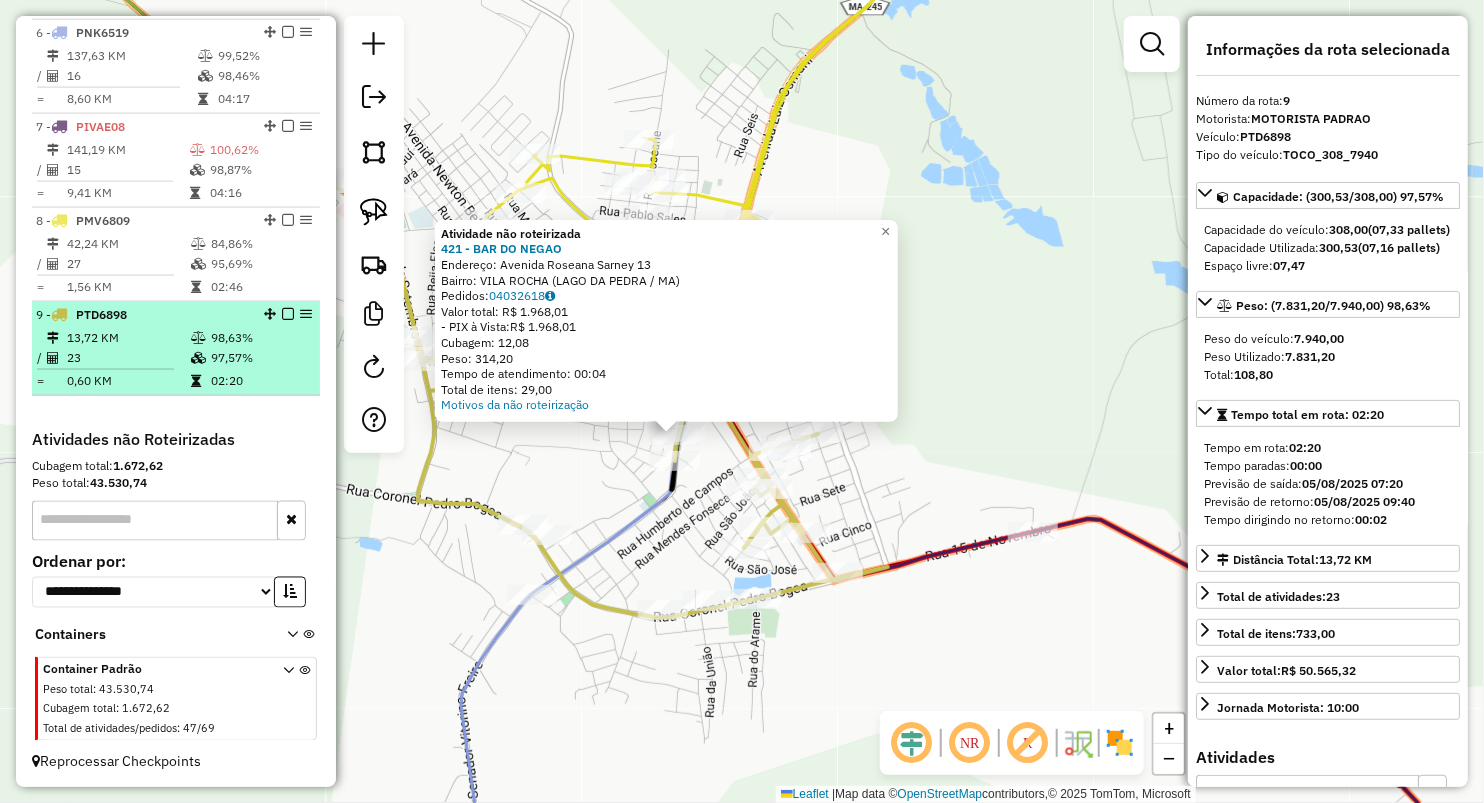 click at bounding box center (200, 338) 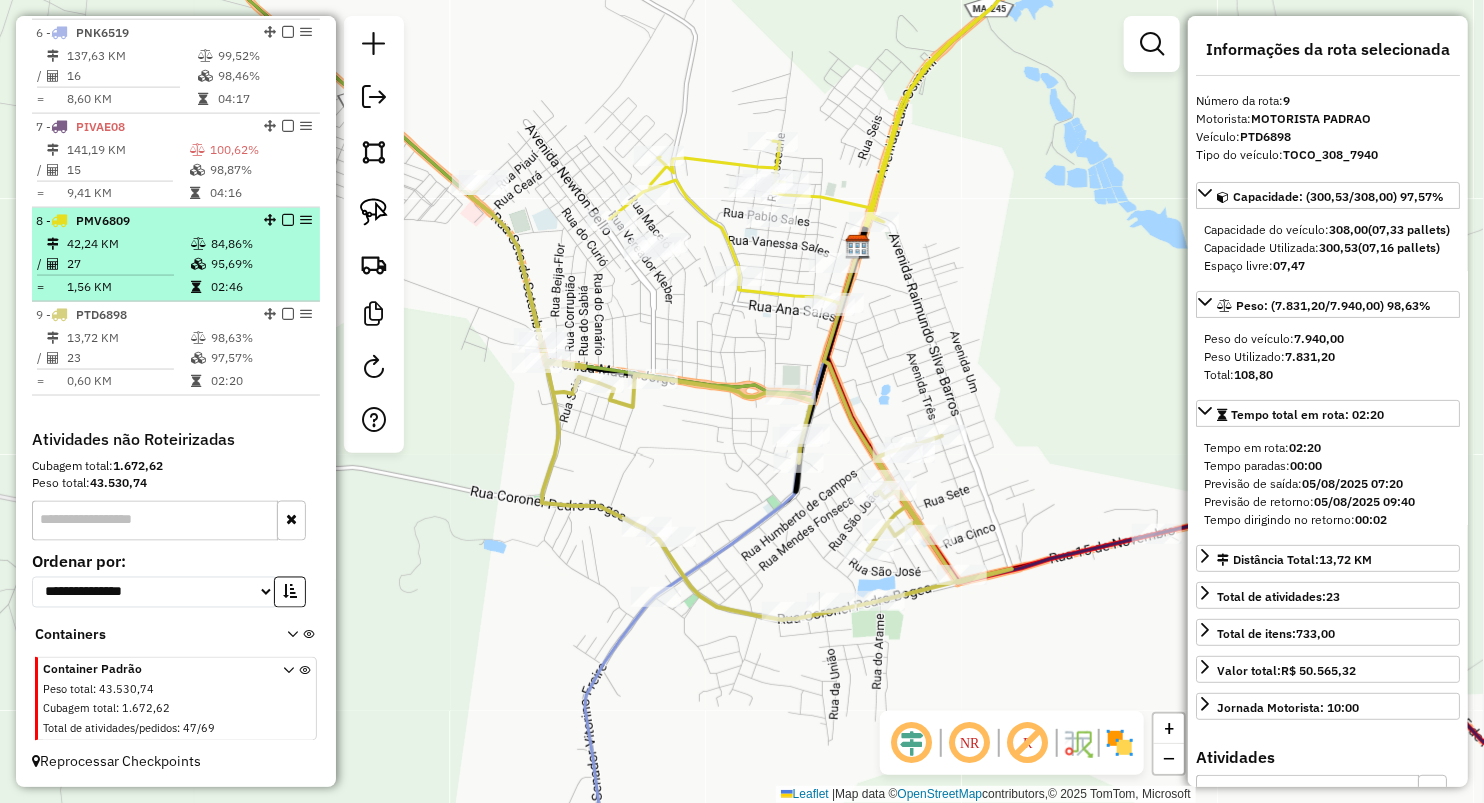 click at bounding box center (198, 264) 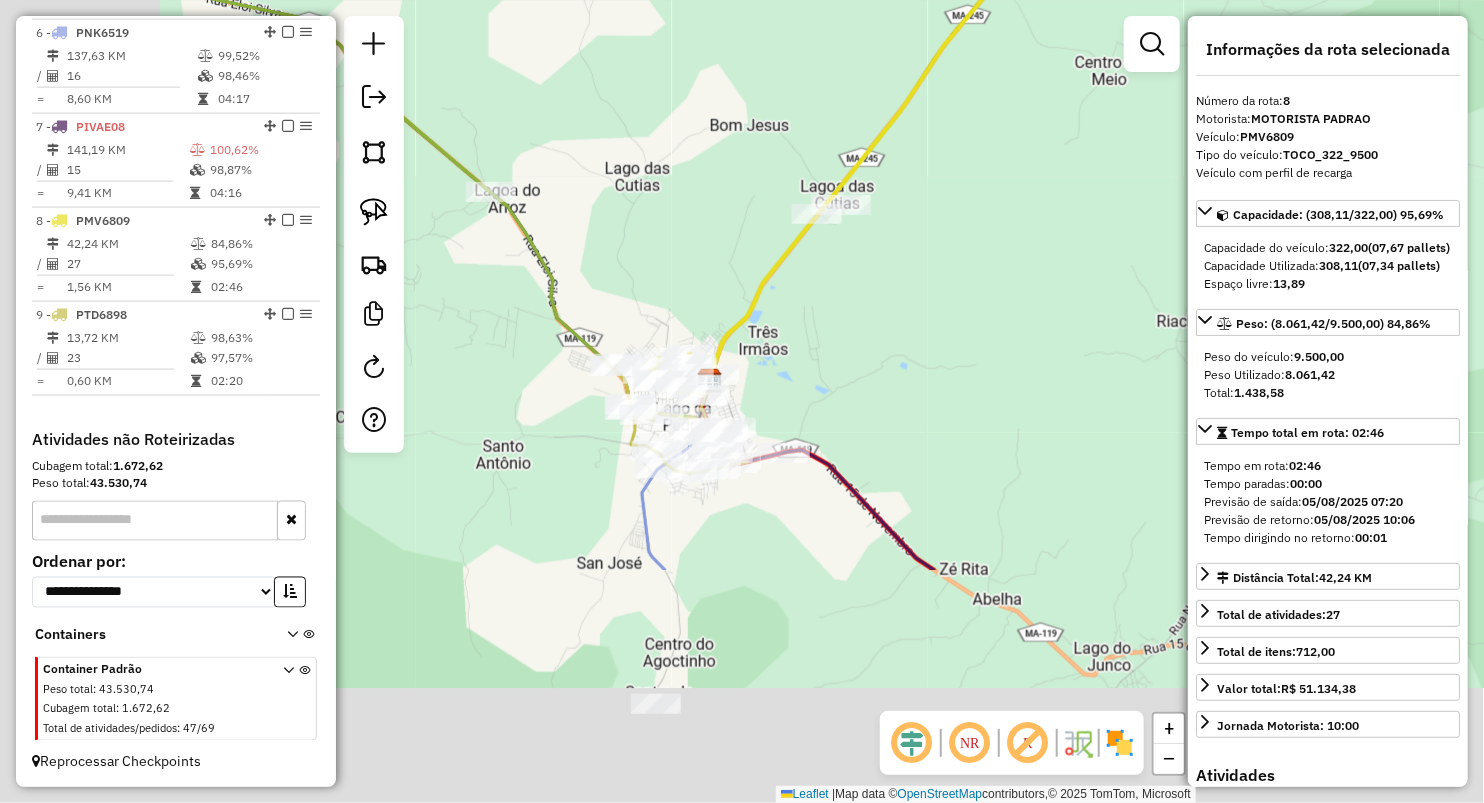 drag, startPoint x: 710, startPoint y: 623, endPoint x: 888, endPoint y: 305, distance: 364.4283 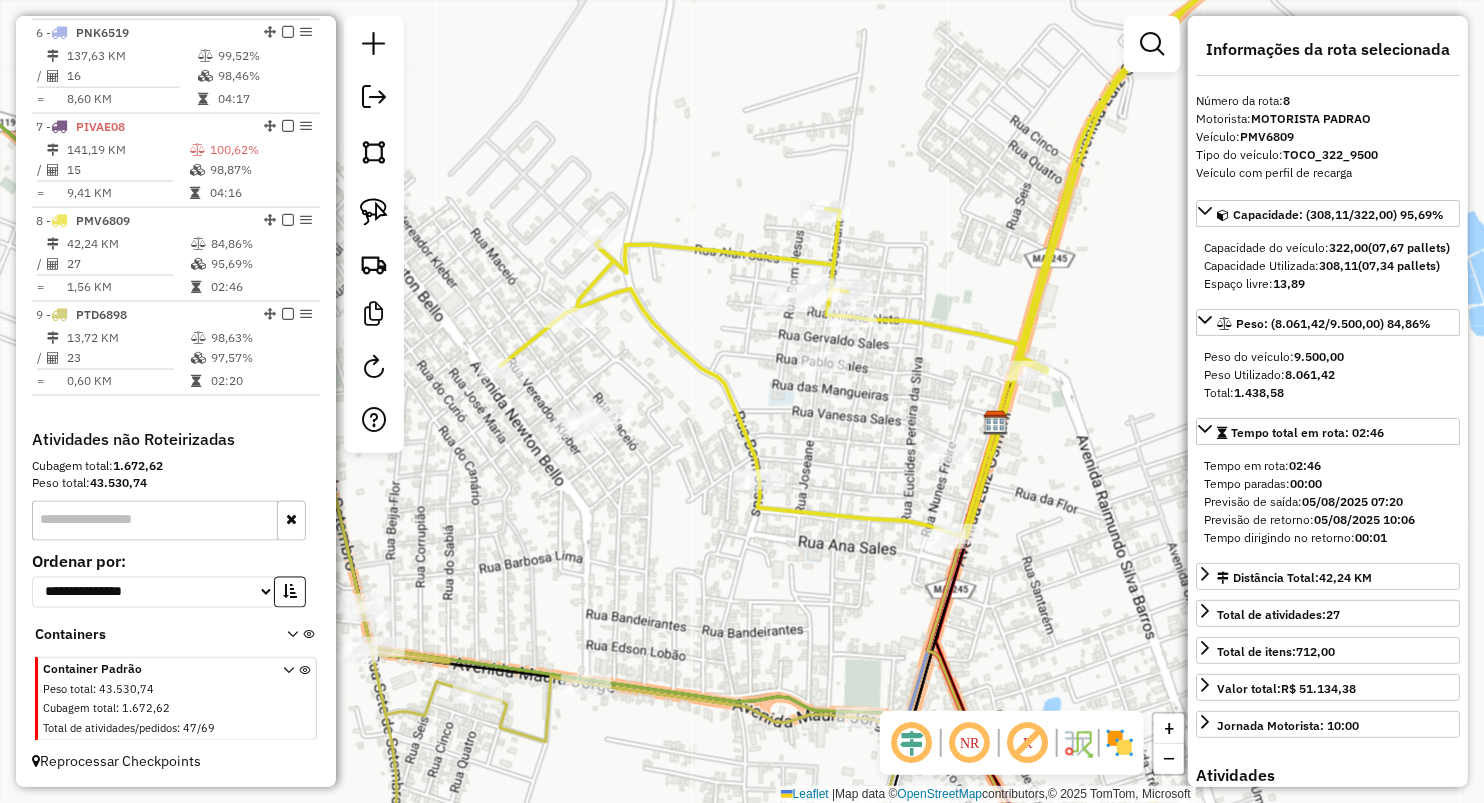 drag, startPoint x: 691, startPoint y: 383, endPoint x: 784, endPoint y: 450, distance: 114.62112 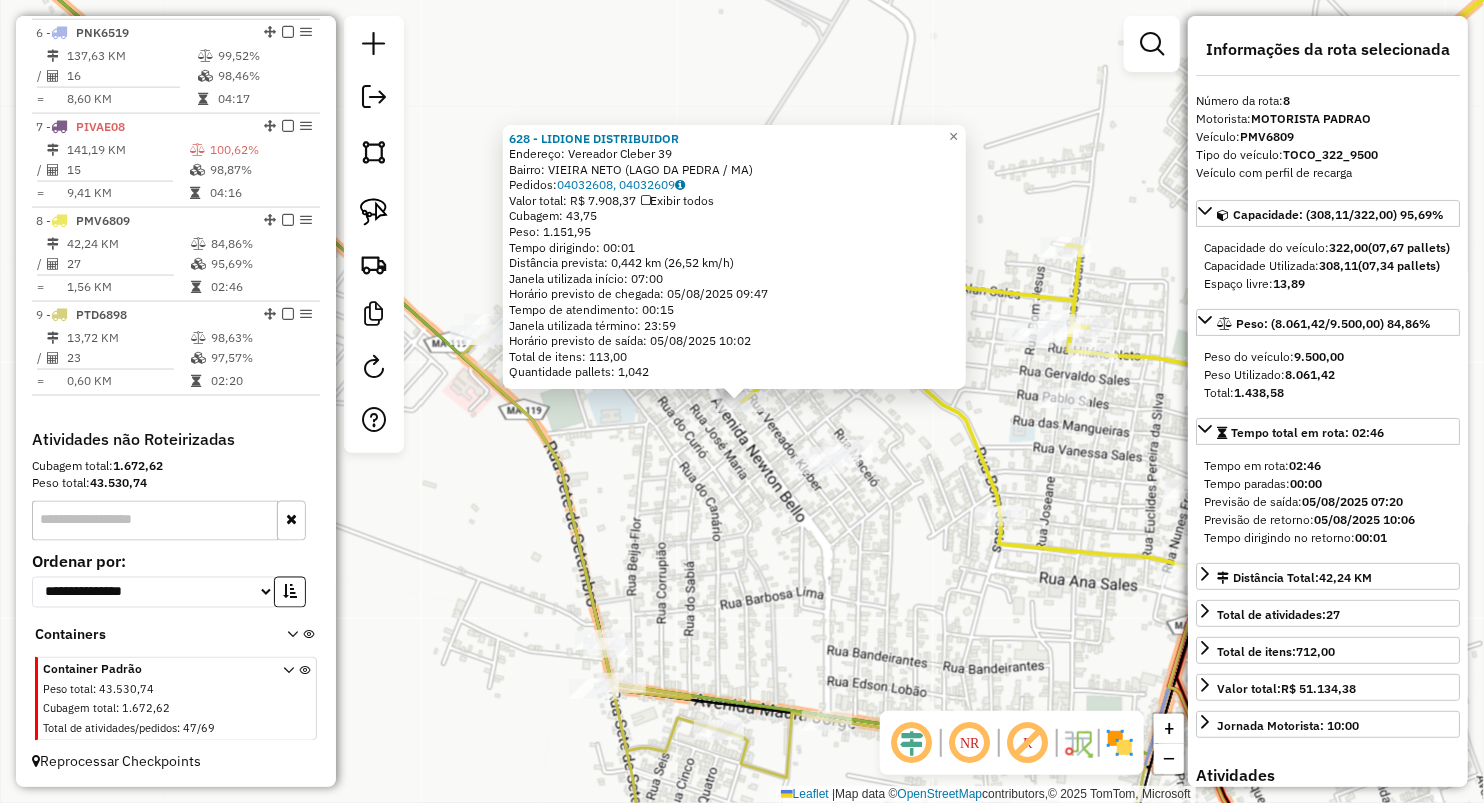 click on "628 - [CLIENT]  Endereço:  [STREET] [NUMBER]   Bairro: [BAIRRO] ([CITY] / [STATE])   Pedidos:  [ORDER_ID], [ORDER_ID]   Valor total: R$ 7.908,37   Exibir todos   Cubagem: 43,75  Peso: 1.151,95  Tempo dirigindo: 00:01   Distância prevista: 0,442 km (26,52 km/h)   Janela utilizada início: 07:00   Horário previsto de chegada: 05/08/2025 09:47   Tempo de atendimento: 00:15   Janela utilizada término: 23:59   Horário previsto de saída: 05/08/2025 10:02   Total de itens: 113,00   Quantidade pallets: 1,042  × Janela de atendimento Grade de atendimento Capacidade Transportadoras Veículos Cliente Pedidos  Rotas Selecione os dias de semana para filtrar as janelas de atendimento  Seg   Ter   Qua   Qui   Sex   Sáb   Dom  Informe o período da janela de atendimento: De: Até:  Filtrar exatamente a janela do cliente  Considerar janela de atendimento padrão  Selecione os dias de semana para filtrar as grades de atendimento  Seg   Ter   Qua   Qui   Sex   Sáb   Dom   Peso mínimo:   Peso máximo:  +  Filtrar as atividades entre o tempo de atendimento definido abaixo:  De:   Até:   Considerar capacidade total dos clientes não roteirizados Transportadora: Selecione um ou mais itens Tipo de veículo: Selecione um ou mais itens Veículo: Selecione um ou mais itens Cliente Pedidos  Rotas Selecione os dias de semana para filtrar as janelas de atendimento  Seg   Ter   Qua   Qui   Sex   Sáb   Dom  Informe o período da janela de atendimento: De: Até:  Filtrar exatamente a janela do cliente  Considerar janela de atendimento padrão  Selecione os dias de semana para filtrar as grades de atendimento  Seg   Ter   Qua   Qui   Sex   Sáb   Dom   Peso mínimo:   Peso máximo:  +" 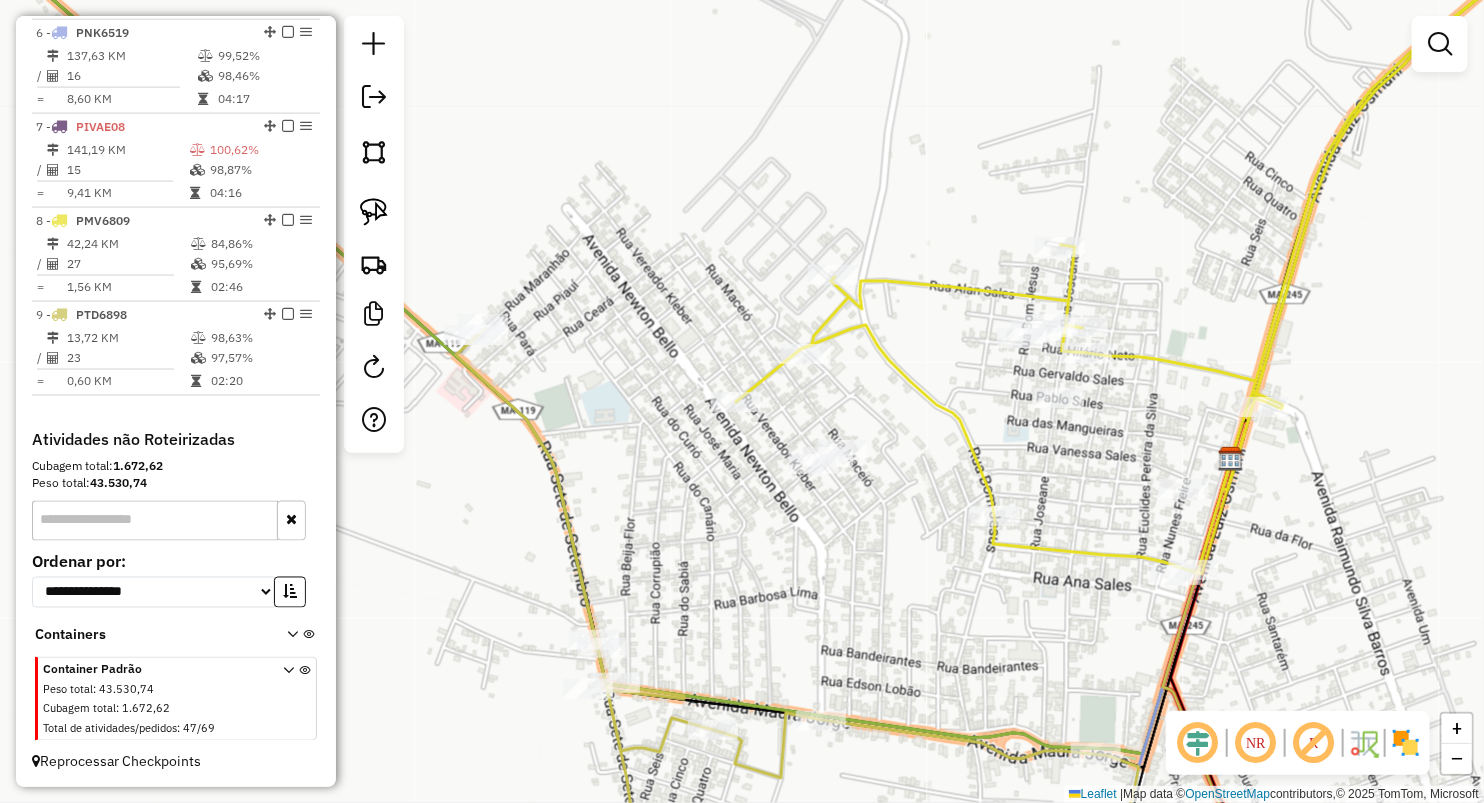 drag, startPoint x: 848, startPoint y: 571, endPoint x: 663, endPoint y: 521, distance: 191.63768 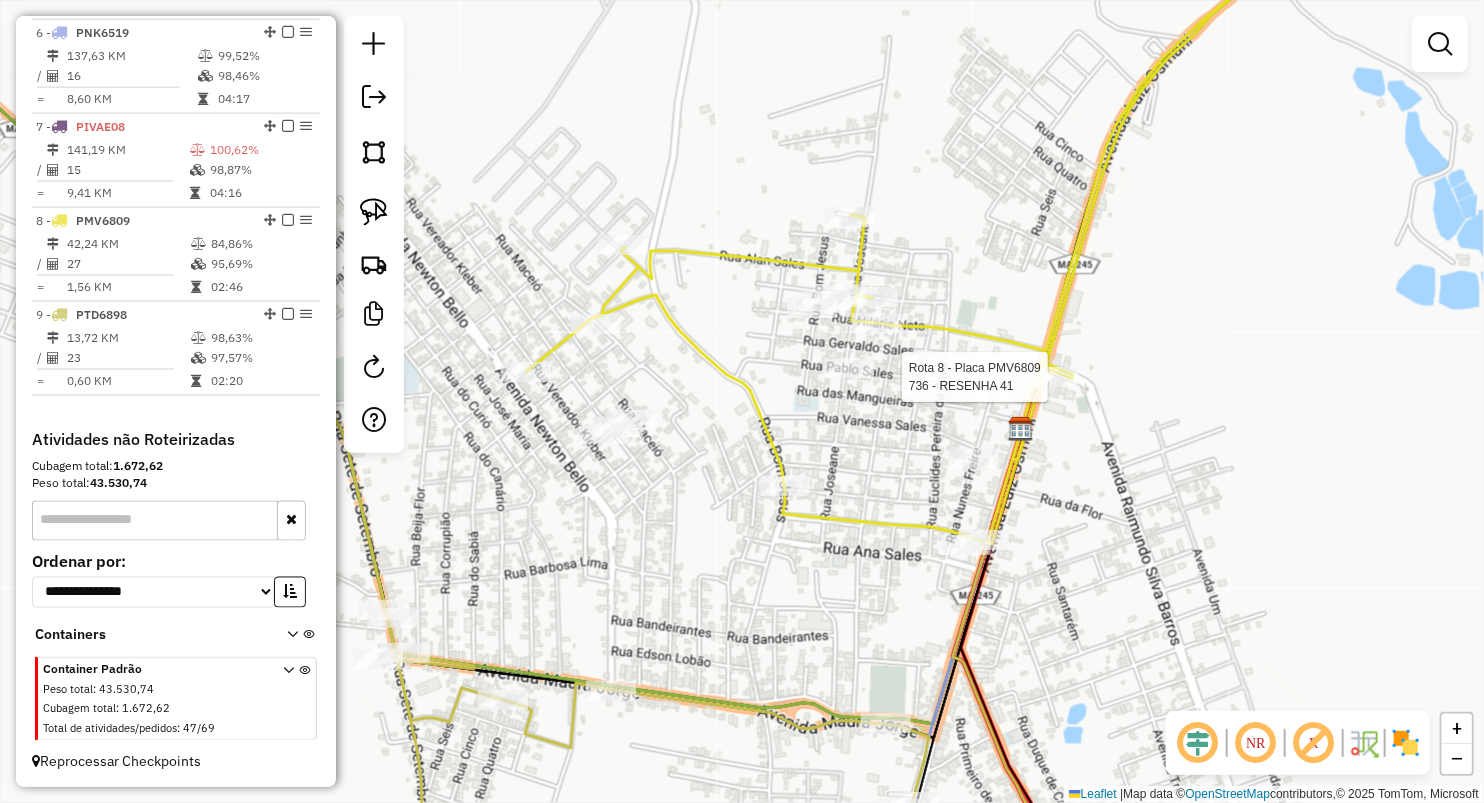 select on "**********" 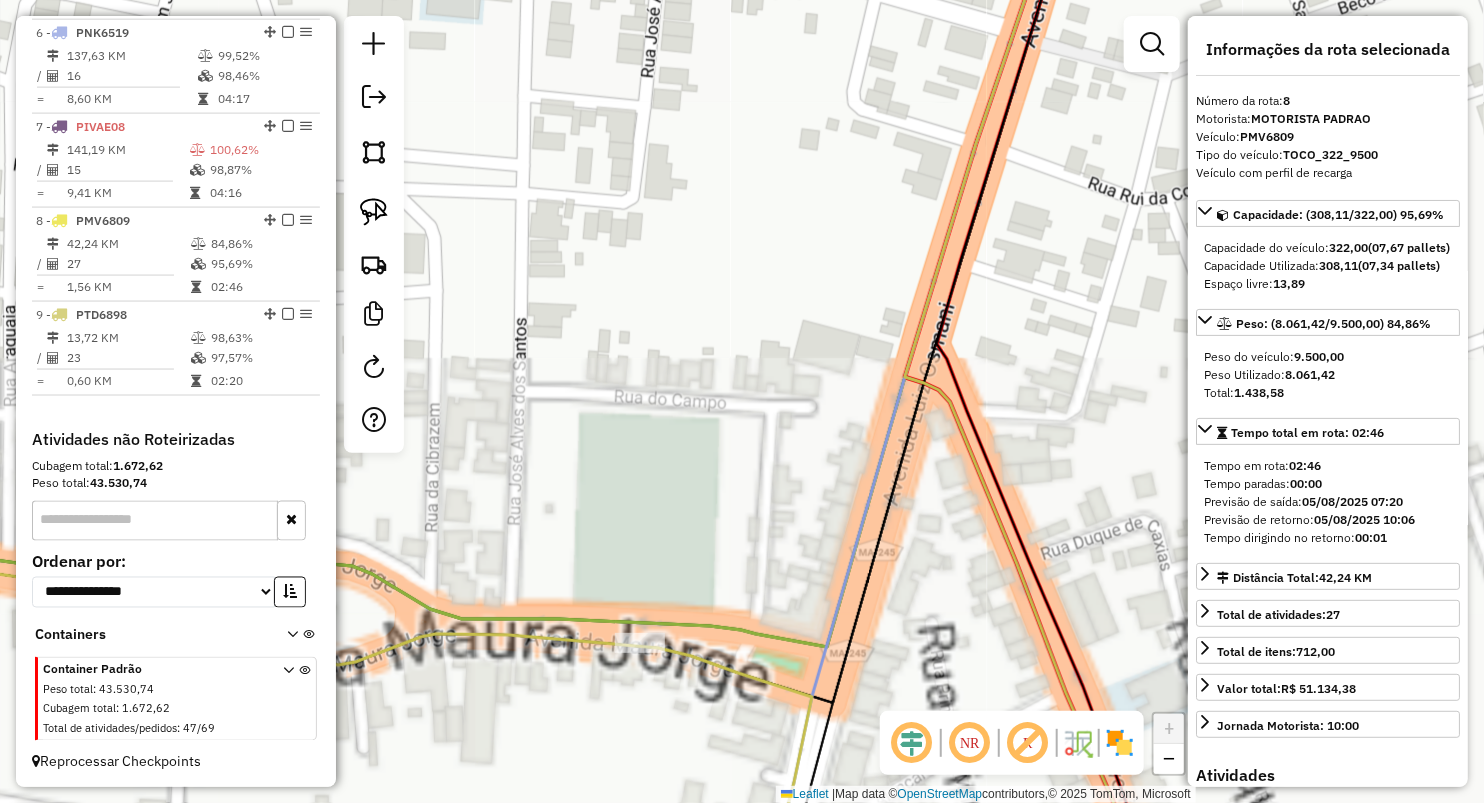 click on "331 - CASA BARRETO  Endereço:  R ROSEANA SARNEY [NUMBER]   Bairro: VILA ROCHA ([CITY] / [STATE])   Pedidos:  04032651   Valor total: R$ 178,35   Exibir todos   Cubagem: 0,70  Peso: 21,00  Tempo dirigindo: 00:01   Distância prevista: 0,601 km (36,06 km/h)   Janela utilizada início: 07:00   Horário previsto de chegada: 05/08/2025 09:04   Tempo de atendimento: 00:00   Janela utilizada término: 23:59   Horário previsto de saída: 05/08/2025 09:04   Total de itens: 5,00   Quantidade pallets: 0,017  × Janela de atendimento Grade de atendimento Capacidade Transportadoras Veículos Cliente Pedidos  Rotas Selecione os dias de semana para filtrar as janelas de atendimento  Seg   Ter   Qua   Qui   Sex   Sáb   Dom  Informe o período da janela de atendimento: De: Até:  Filtrar exatamente a janela do cliente  Considerar janela de atendimento padrão  Selecione os dias de semana para filtrar as grades de atendimento  Seg   Ter   Qua   Qui   Sex   Sáb   Dom   Considerar clientes sem dia de atendimento cadastrado De:" 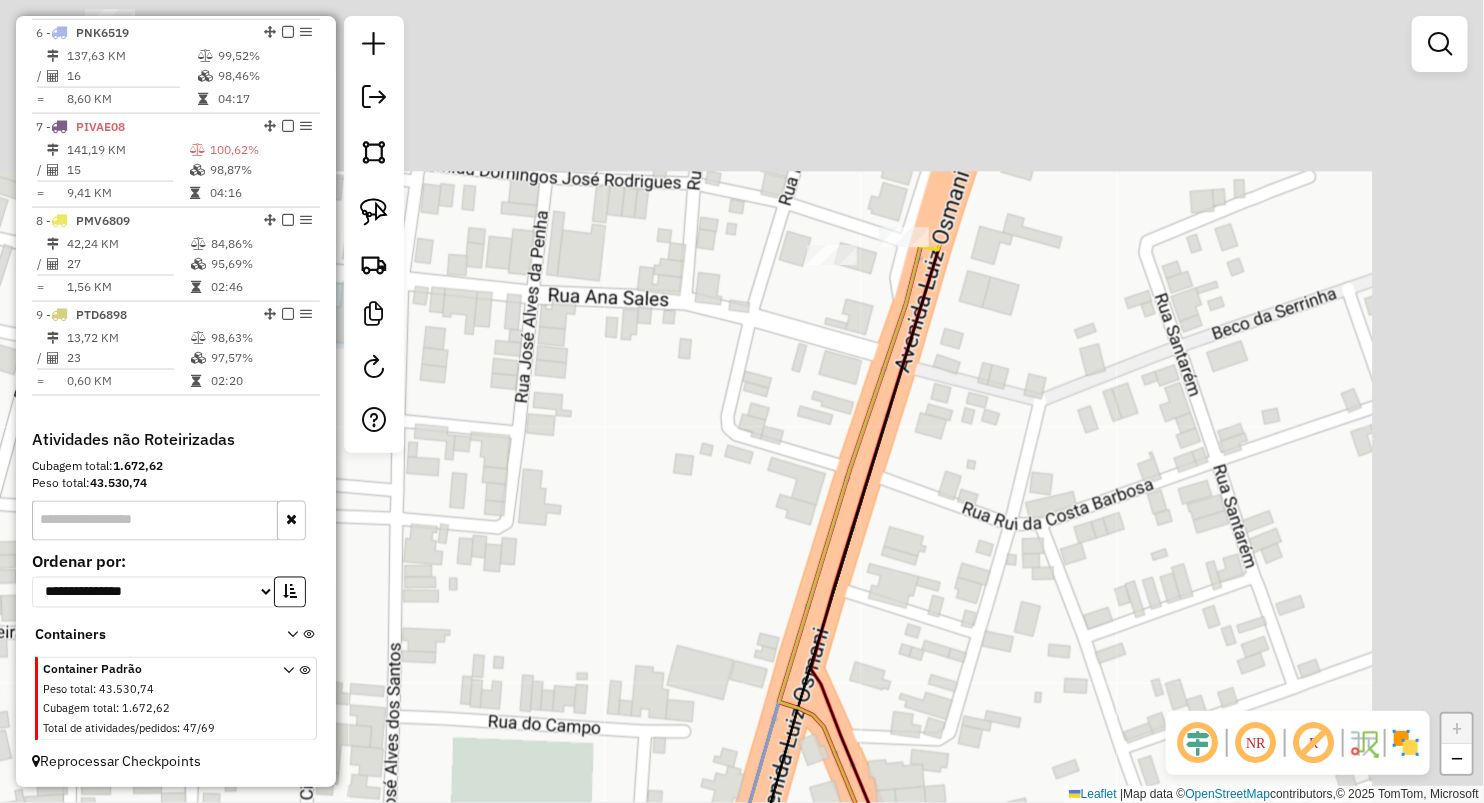 drag, startPoint x: 856, startPoint y: 180, endPoint x: 786, endPoint y: 385, distance: 216.6218 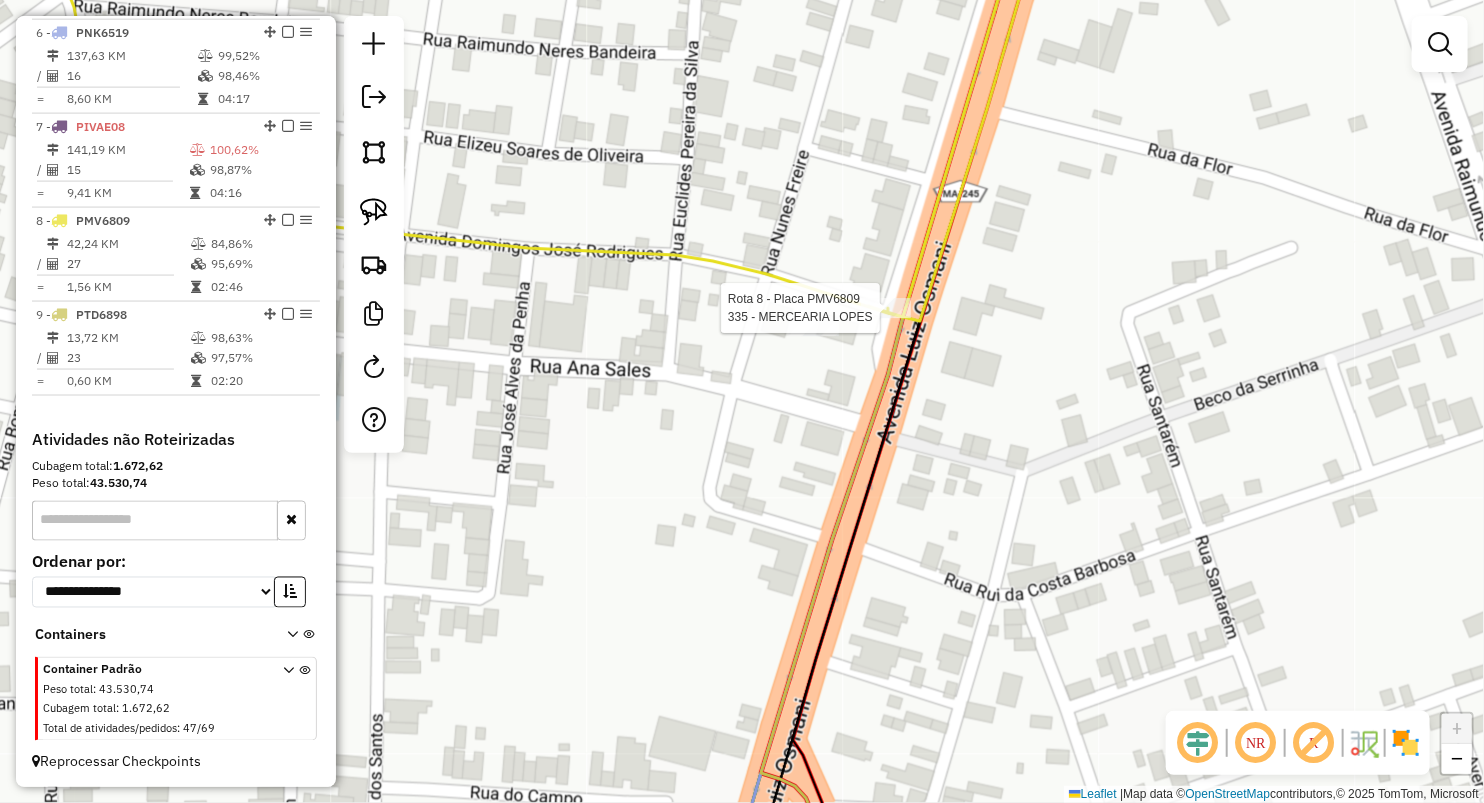 click 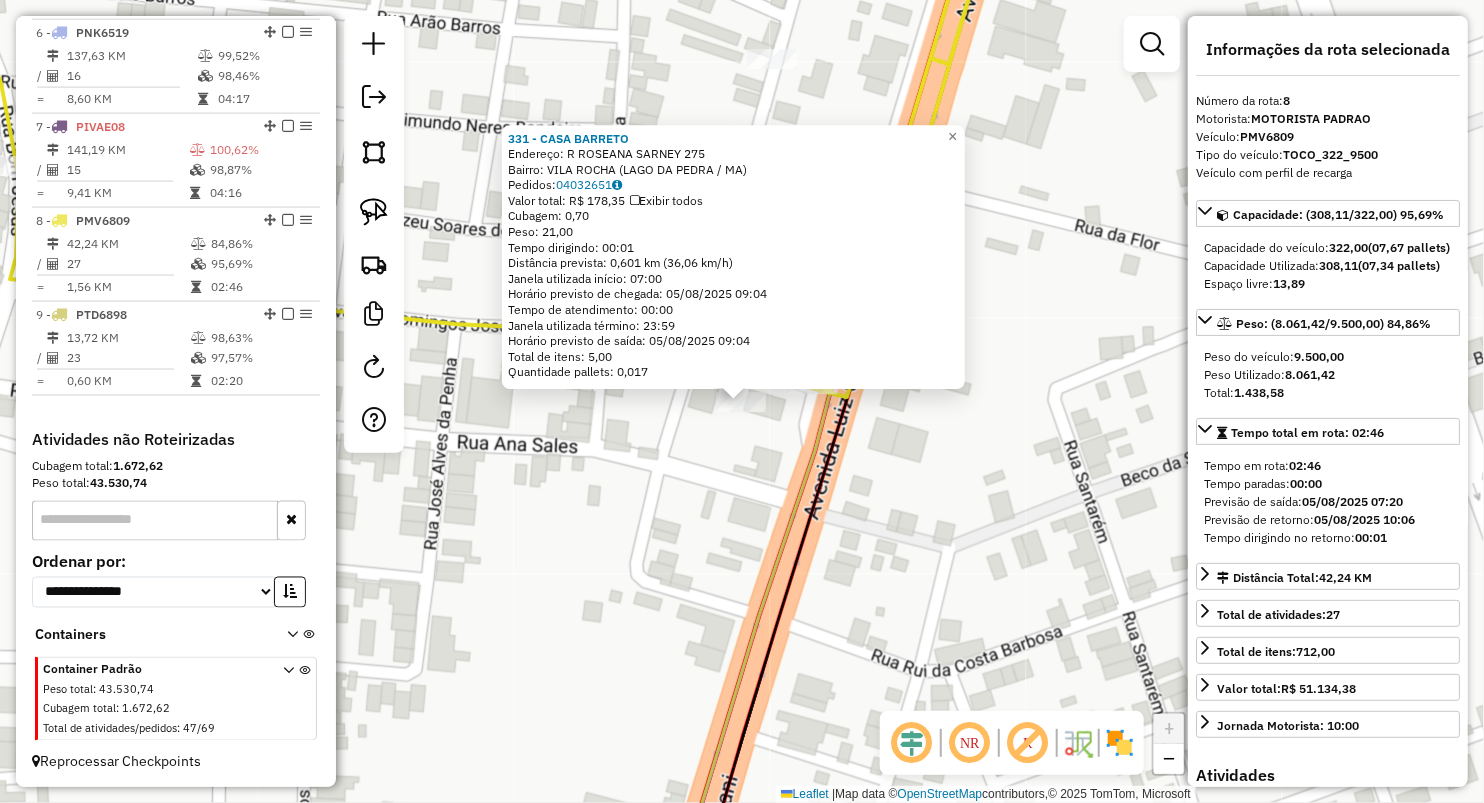 click on "331 - CASA BARRETO  Endereço:  R ROSEANA SARNEY [NUMBER]   Bairro: VILA ROCHA ([CITY] / [STATE])   Pedidos:  04032651   Valor total: R$ 178,35   Exibir todos   Cubagem: 0,70  Peso: 21,00  Tempo dirigindo: 00:01   Distância prevista: 0,601 km (36,06 km/h)   Janela utilizada início: 07:00   Horário previsto de chegada: 05/08/2025 09:04   Tempo de atendimento: 00:00   Janela utilizada término: 23:59   Horário previsto de saída: 05/08/2025 09:04   Total de itens: 5,00   Quantidade pallets: 0,017  × Janela de atendimento Grade de atendimento Capacidade Transportadoras Veículos Cliente Pedidos  Rotas Selecione os dias de semana para filtrar as janelas de atendimento  Seg   Ter   Qua   Qui   Sex   Sáb   Dom  Informe o período da janela de atendimento: De: Até:  Filtrar exatamente a janela do cliente  Considerar janela de atendimento padrão  Selecione os dias de semana para filtrar as grades de atendimento  Seg   Ter   Qua   Qui   Sex   Sáb   Dom   Considerar clientes sem dia de atendimento cadastrado De:" 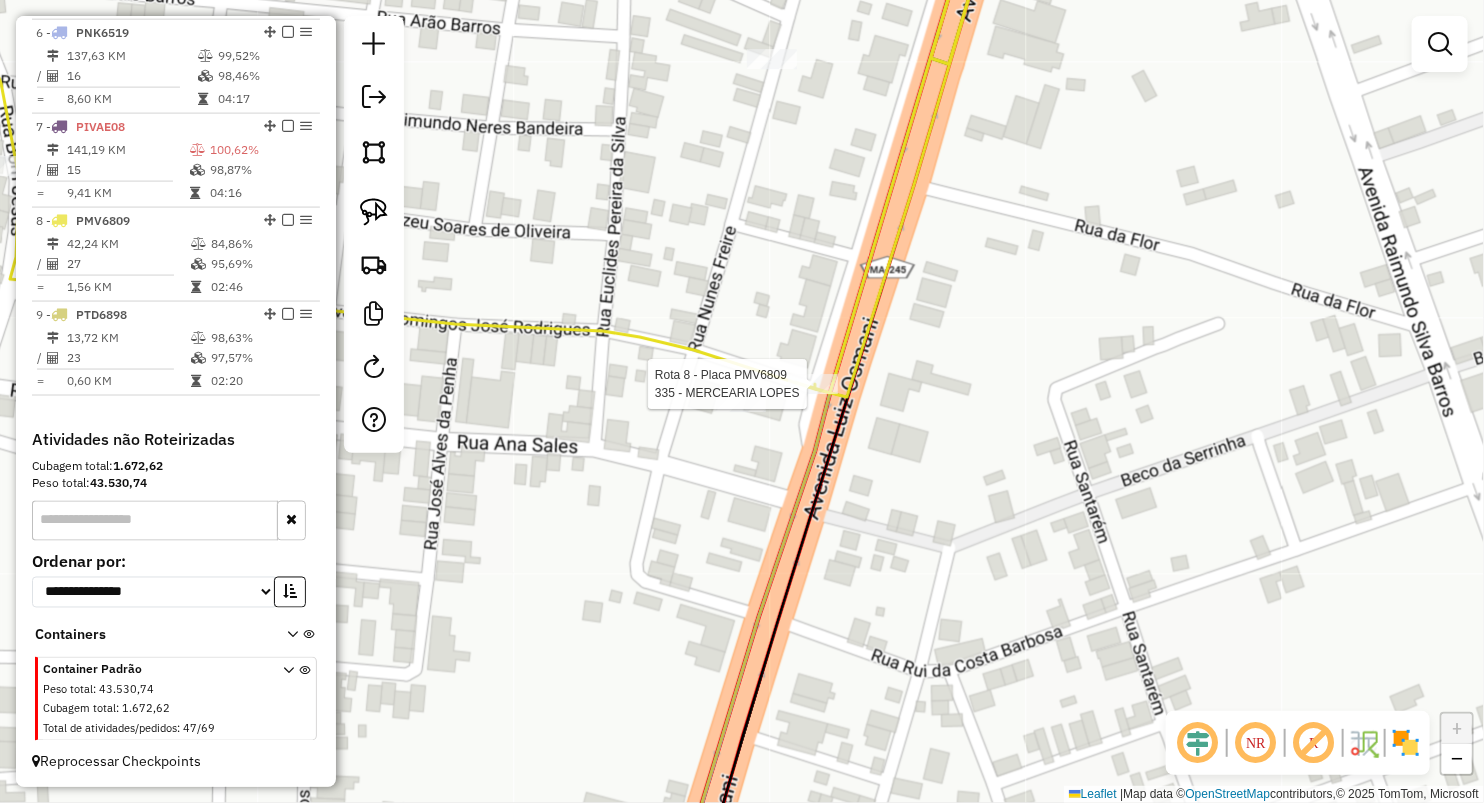 select on "**********" 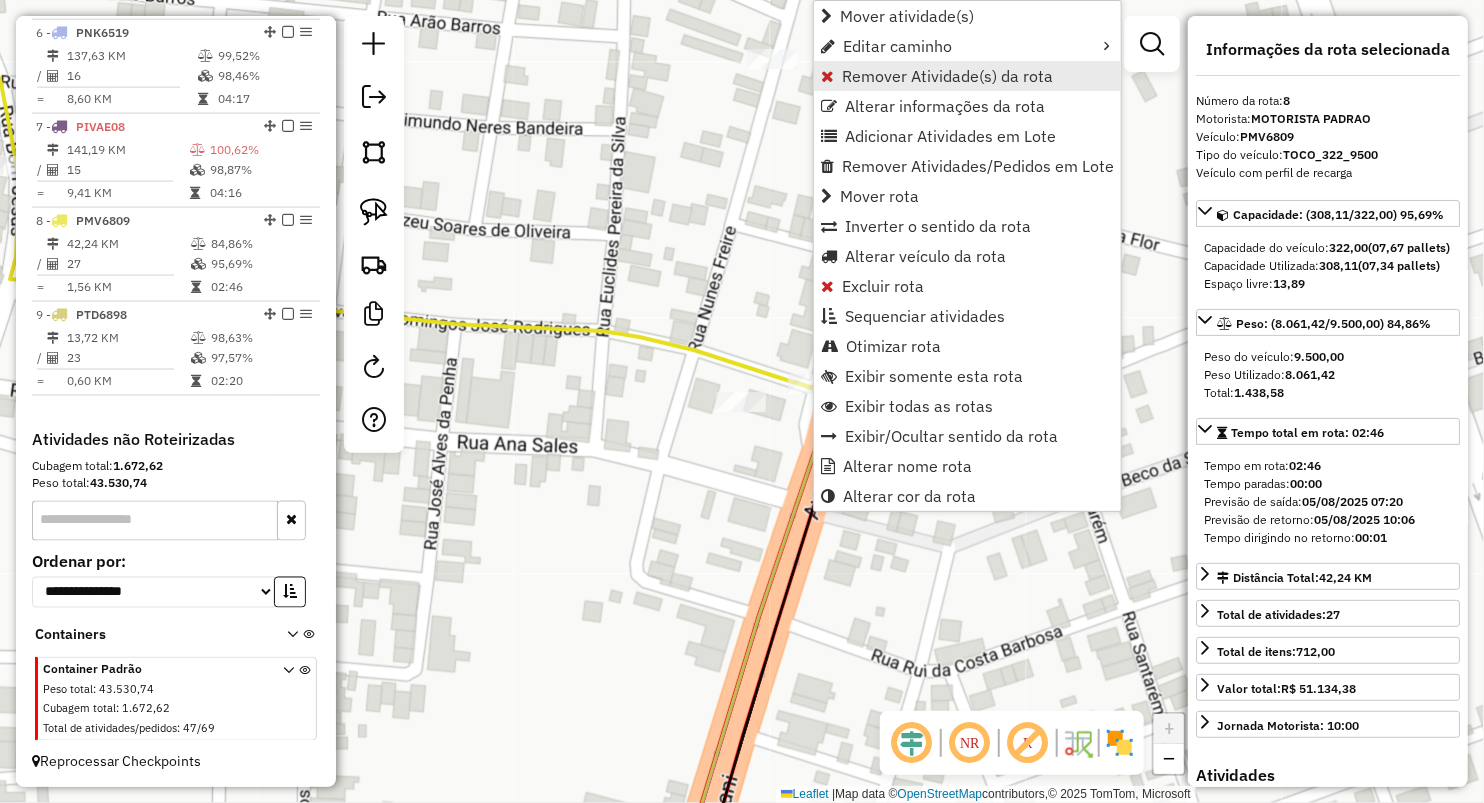 click on "Remover Atividade(s) da rota" at bounding box center (947, 76) 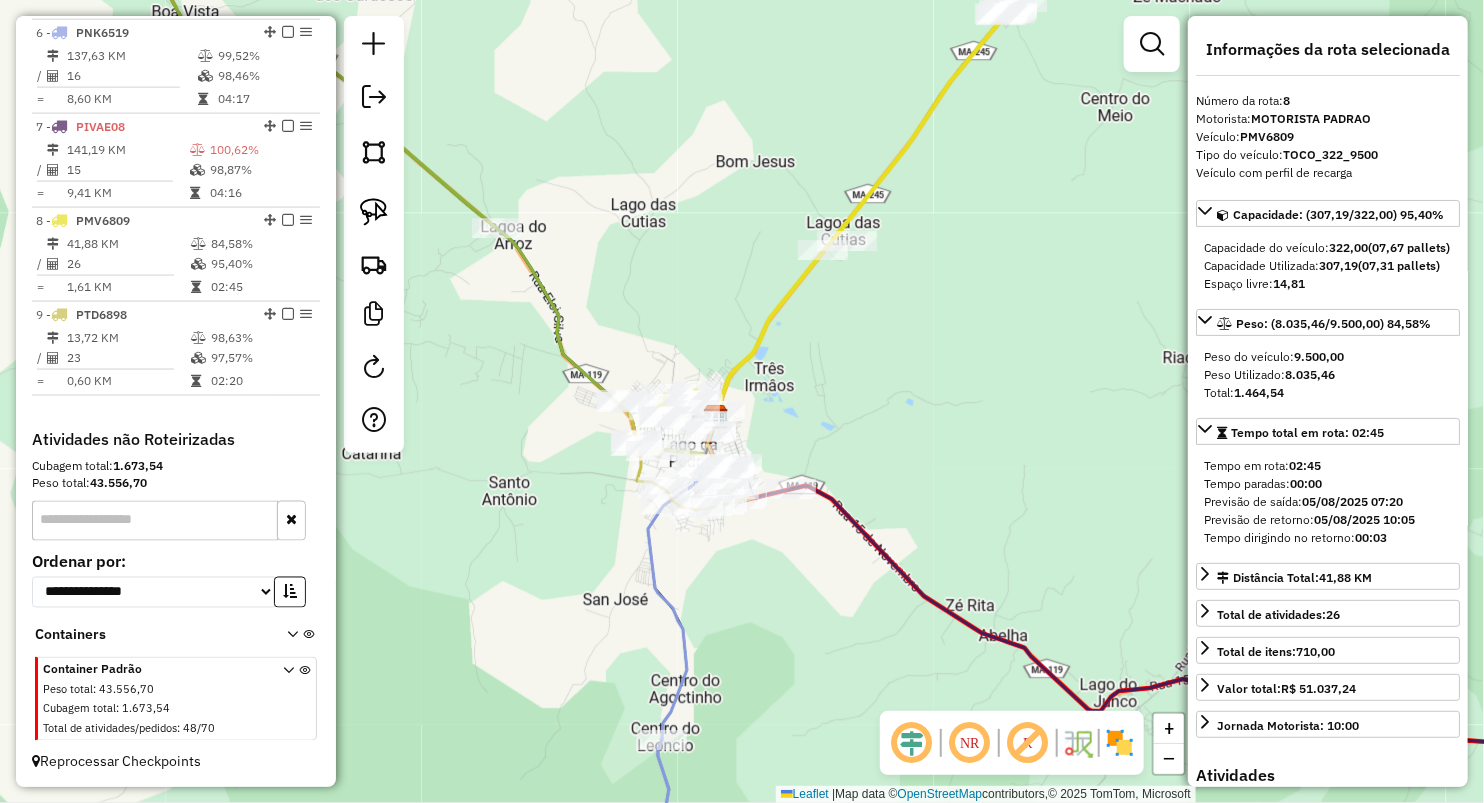 drag, startPoint x: 880, startPoint y: 411, endPoint x: 904, endPoint y: 400, distance: 26.400757 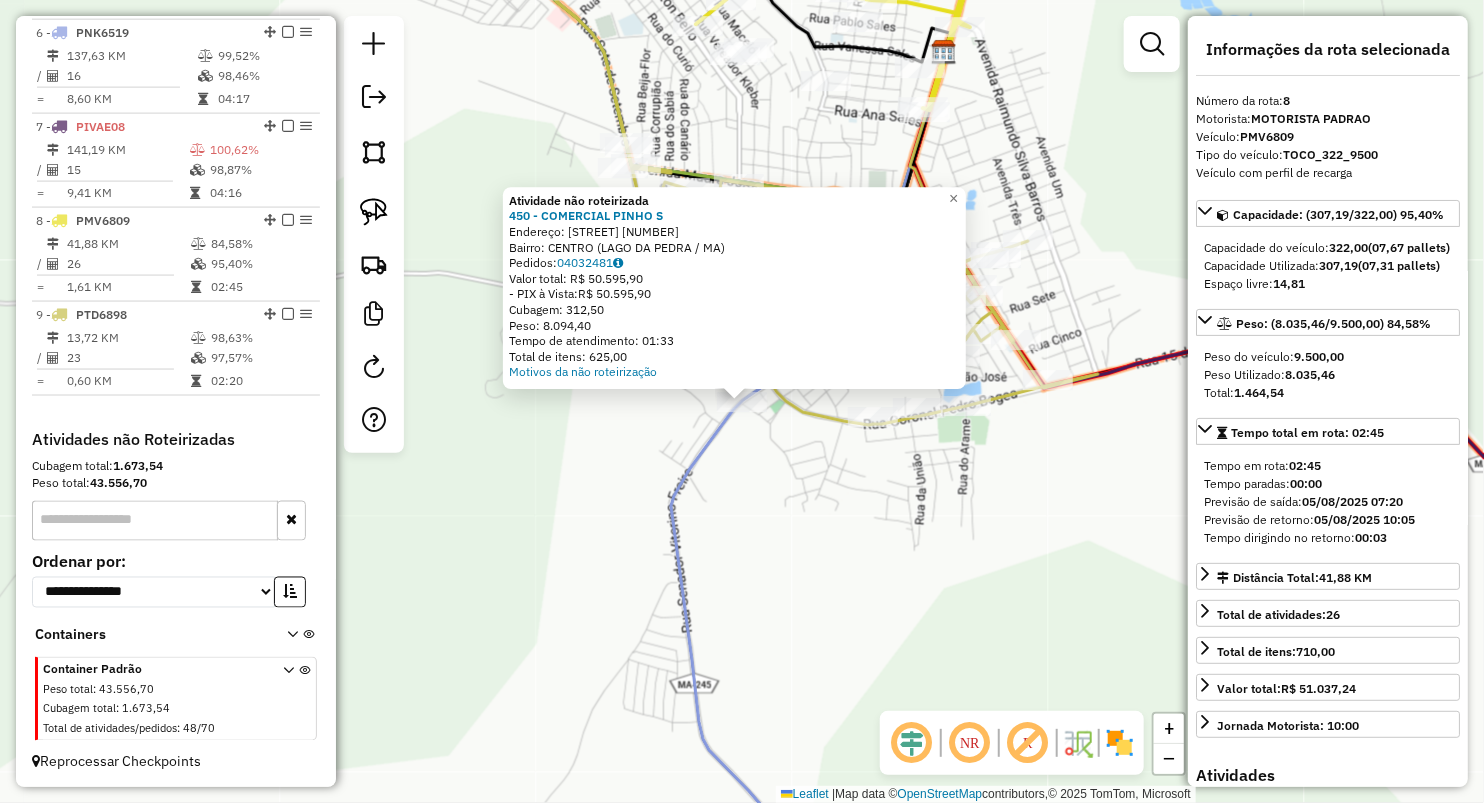 drag, startPoint x: 549, startPoint y: 508, endPoint x: 548, endPoint y: 490, distance: 18.027756 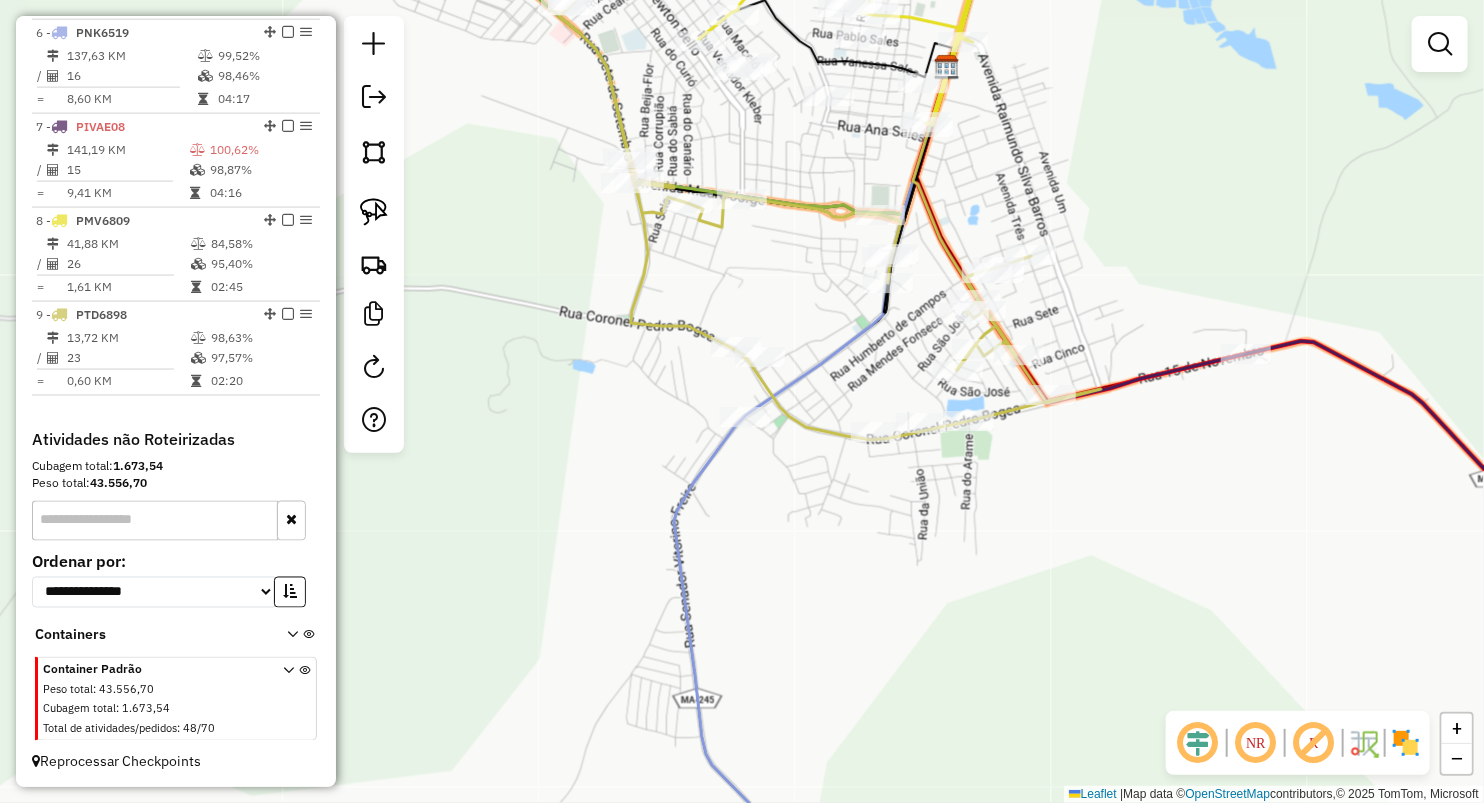 drag, startPoint x: 520, startPoint y: 180, endPoint x: 663, endPoint y: 576, distance: 421.0285 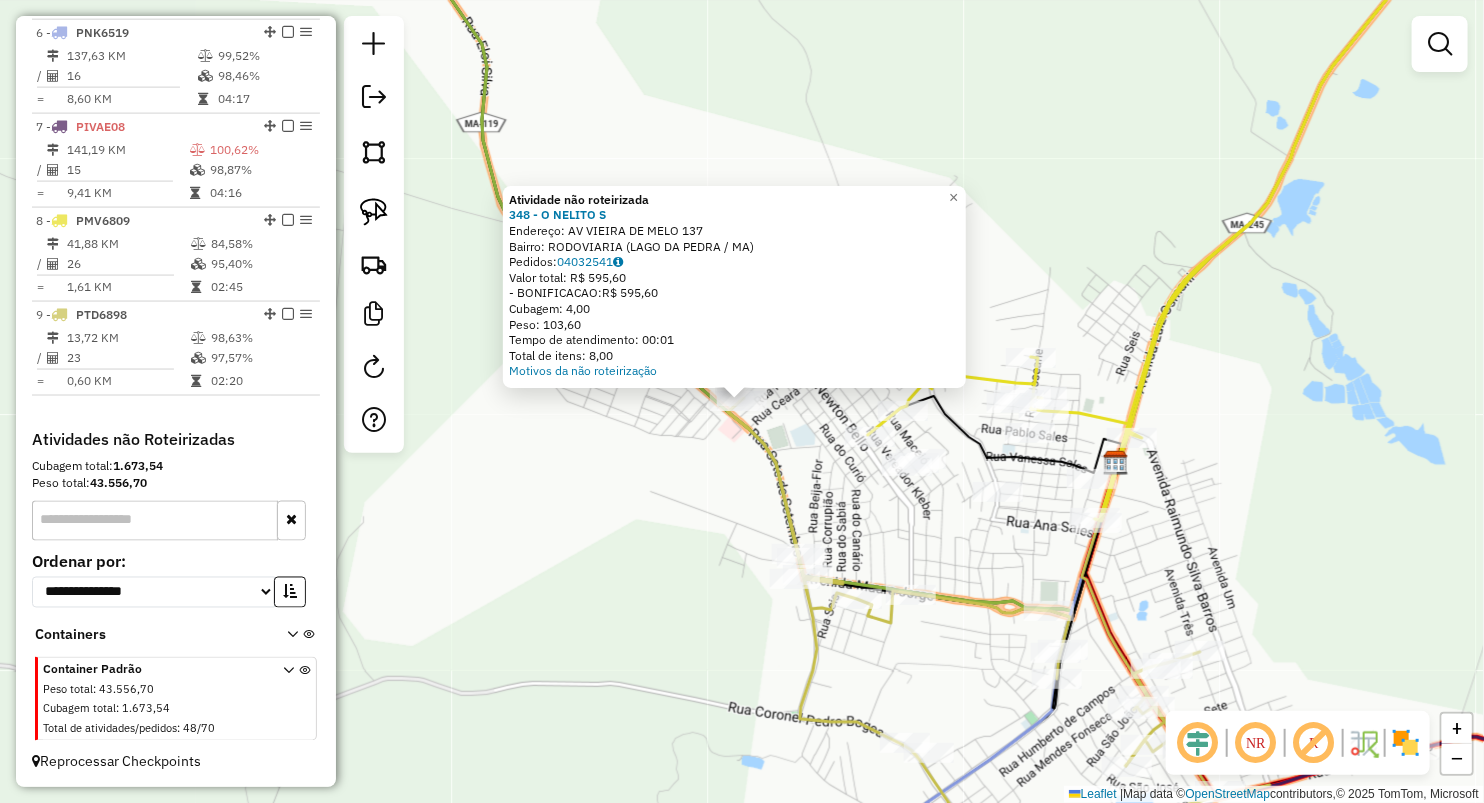 click on "Atividade não roteirizada 348 - O NELITO S  Endereço:  AV VIEIRA DE MELO 137   Bairro: RODOVIARIA (LAGO DA PEDRA / MA)   Pedidos:  04032541   Valor total: R$ 595,60   - BONIFICACAO:  R$ 595,60   Cubagem: 4,00   Peso: 103,60   Tempo de atendimento: 00:01   Total de itens: 8,00  Motivos da não roteirização × Janela de atendimento Grade de atendimento Capacidade Transportadoras Veículos Cliente Pedidos  Rotas Selecione os dias de semana para filtrar as janelas de atendimento  Seg   Ter   Qua   Qui   Sex   Sáb   Dom  Informe o período da janela de atendimento: De: Até:  Filtrar exatamente a janela do cliente  Considerar janela de atendimento padrão  Selecione os dias de semana para filtrar as grades de atendimento  Seg   Ter   Qua   Qui   Sex   Sáb   Dom   Considerar clientes sem dia de atendimento cadastrado  Clientes fora do dia de atendimento selecionado Filtrar as atividades entre os valores definidos abaixo:  Peso mínimo:   Peso máximo:   Cubagem mínima:   Cubagem máxima:   De:   Até:   De:" 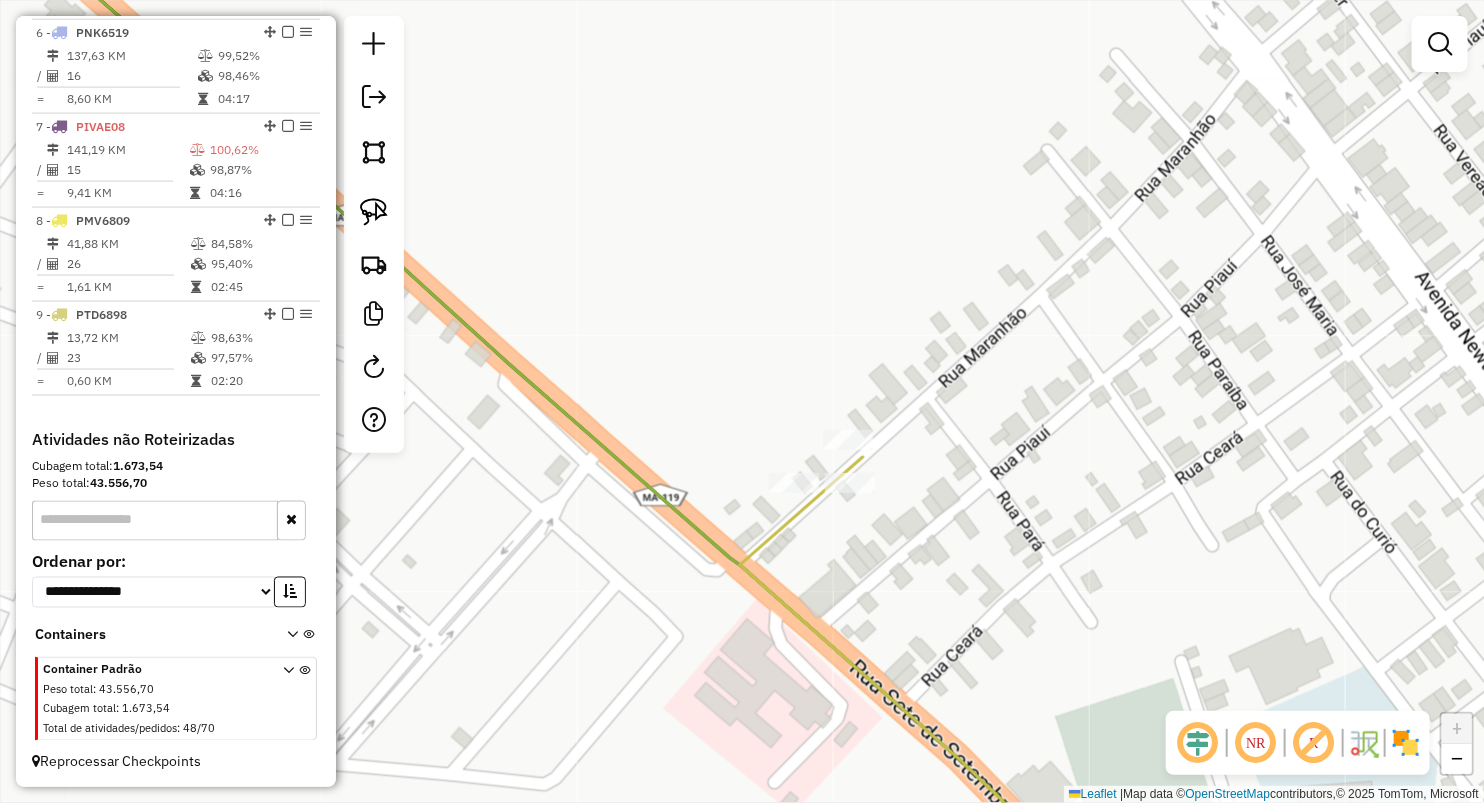 drag, startPoint x: 376, startPoint y: 212, endPoint x: 484, endPoint y: 264, distance: 119.86659 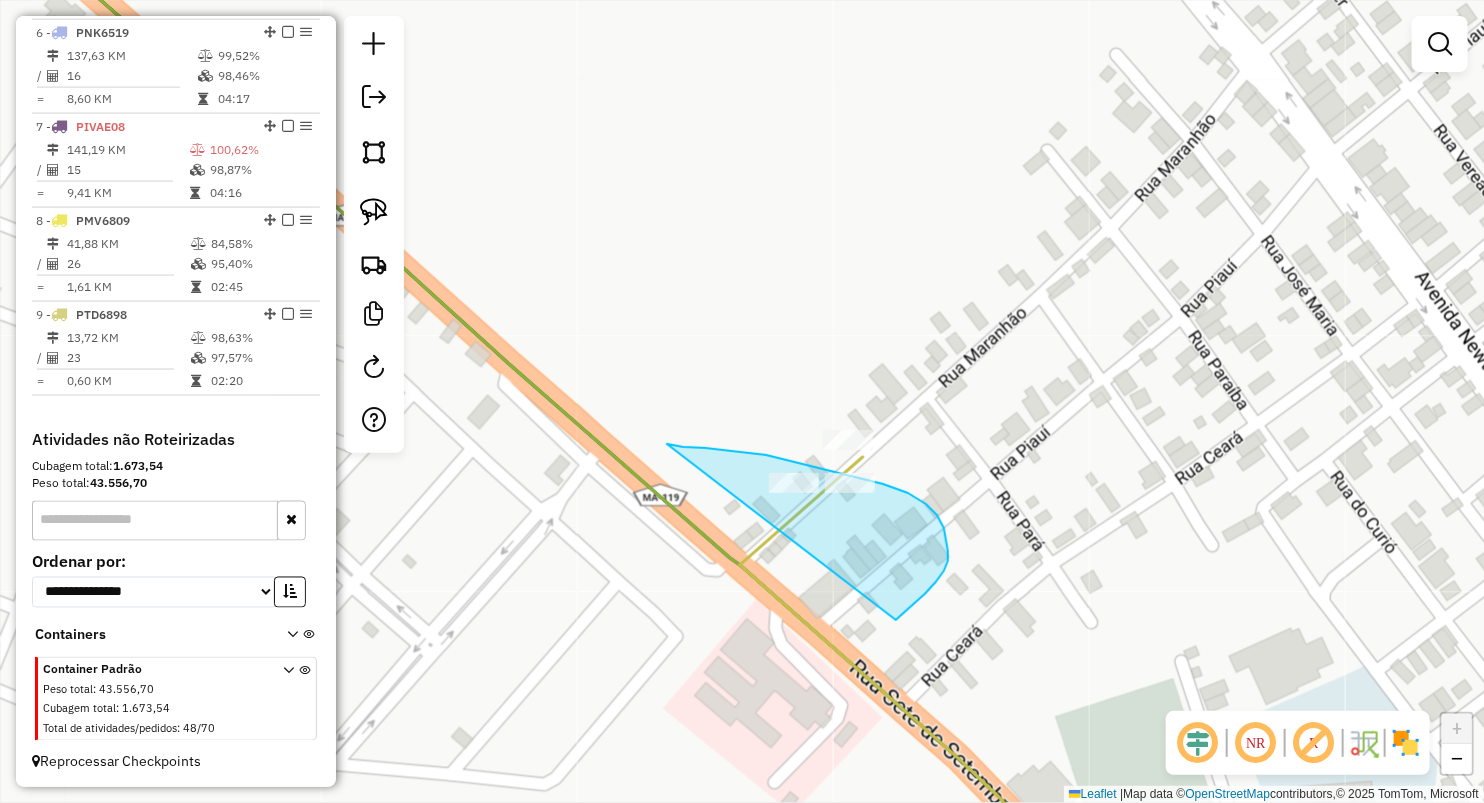 drag, startPoint x: 727, startPoint y: 451, endPoint x: 844, endPoint y: 671, distance: 249.17665 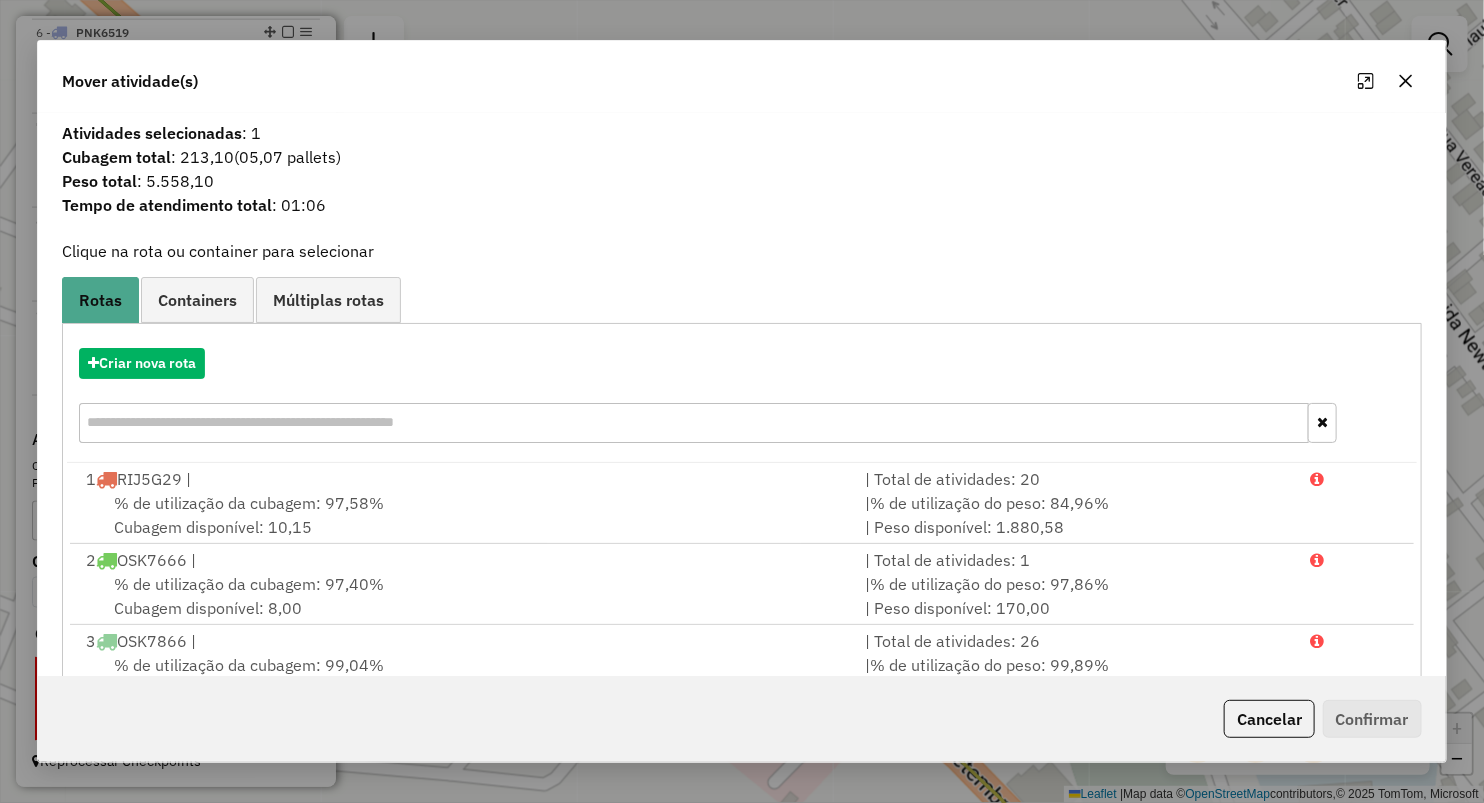 click 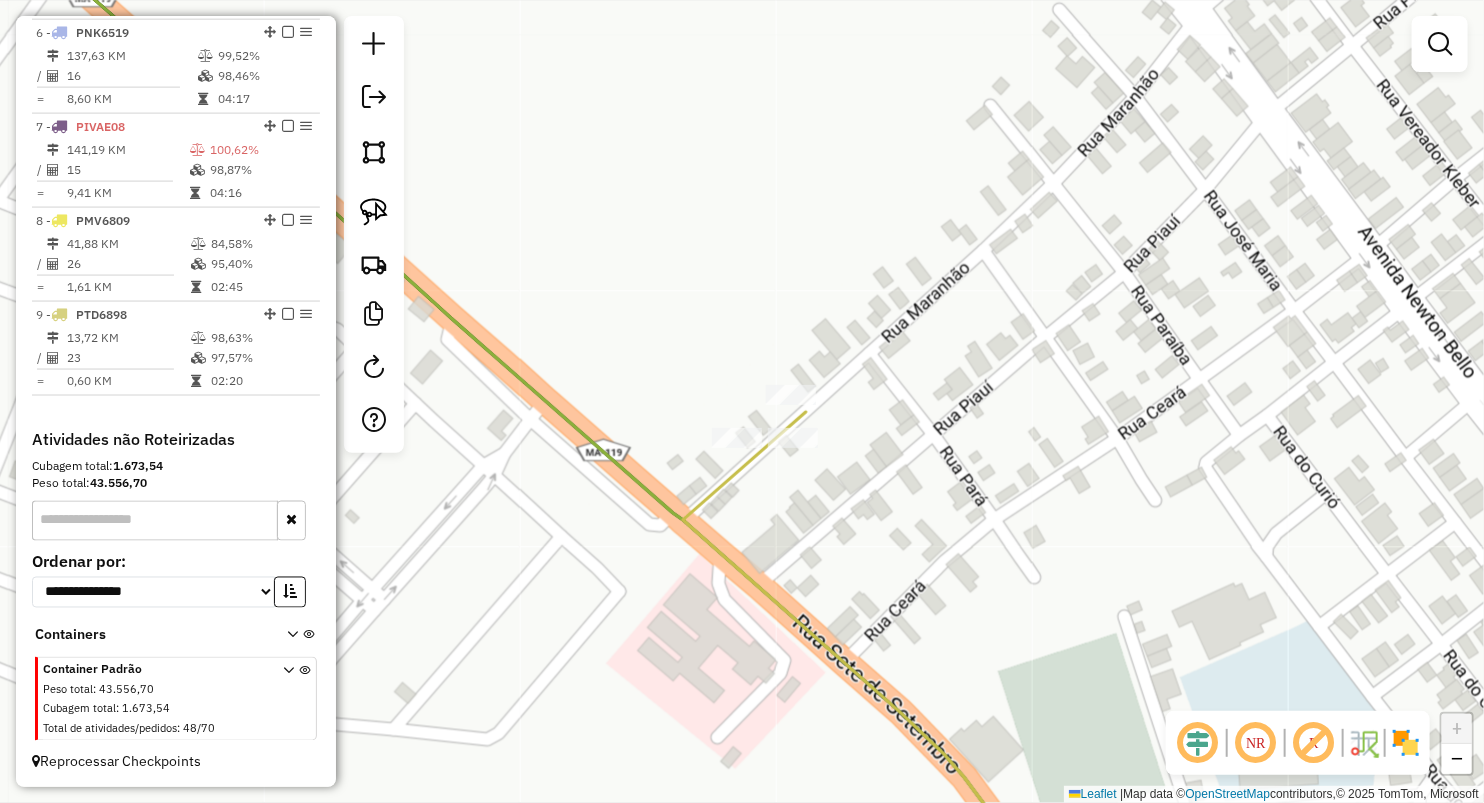 drag, startPoint x: 827, startPoint y: 289, endPoint x: 712, endPoint y: 184, distance: 155.72412 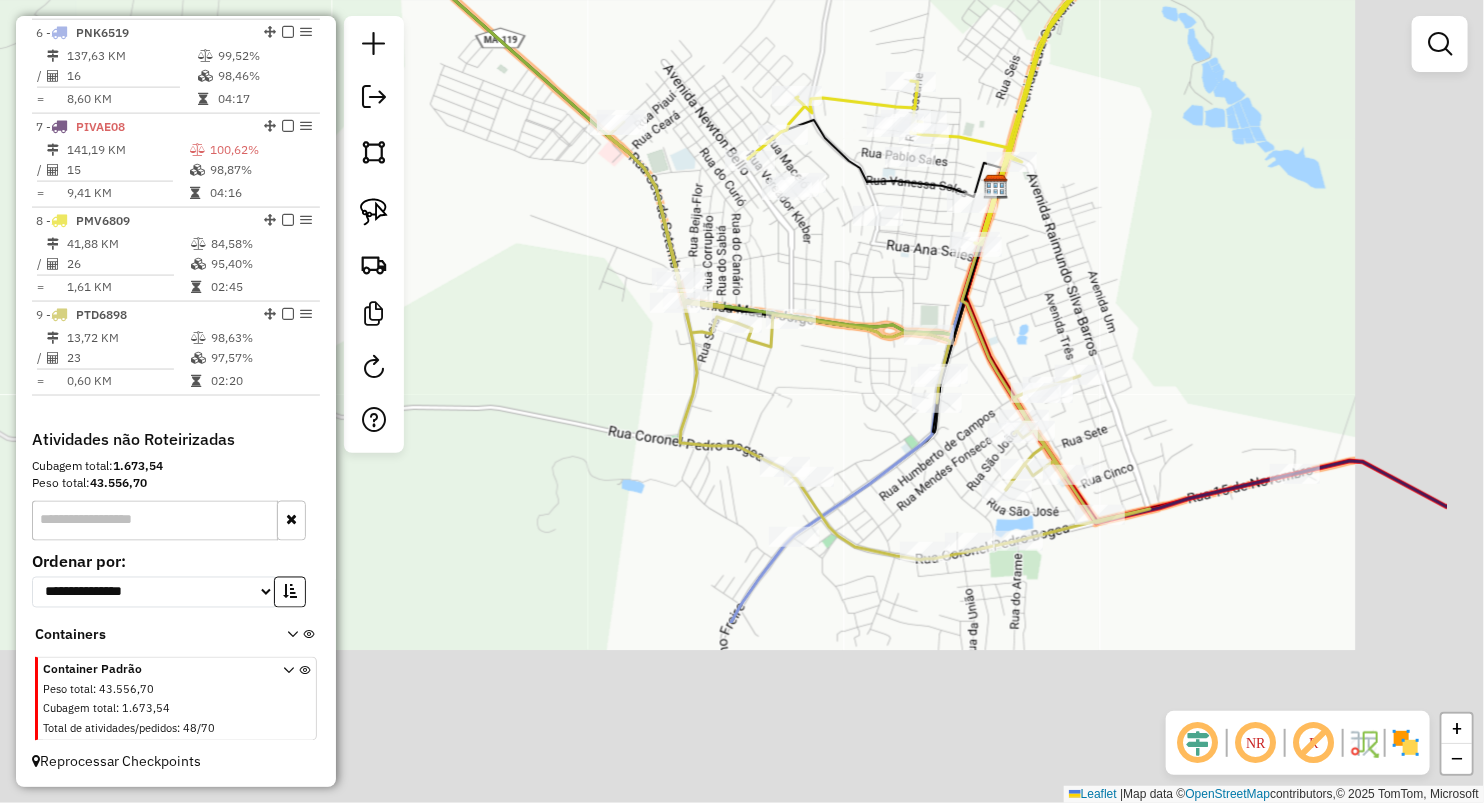 drag, startPoint x: 541, startPoint y: 408, endPoint x: 480, endPoint y: 332, distance: 97.45255 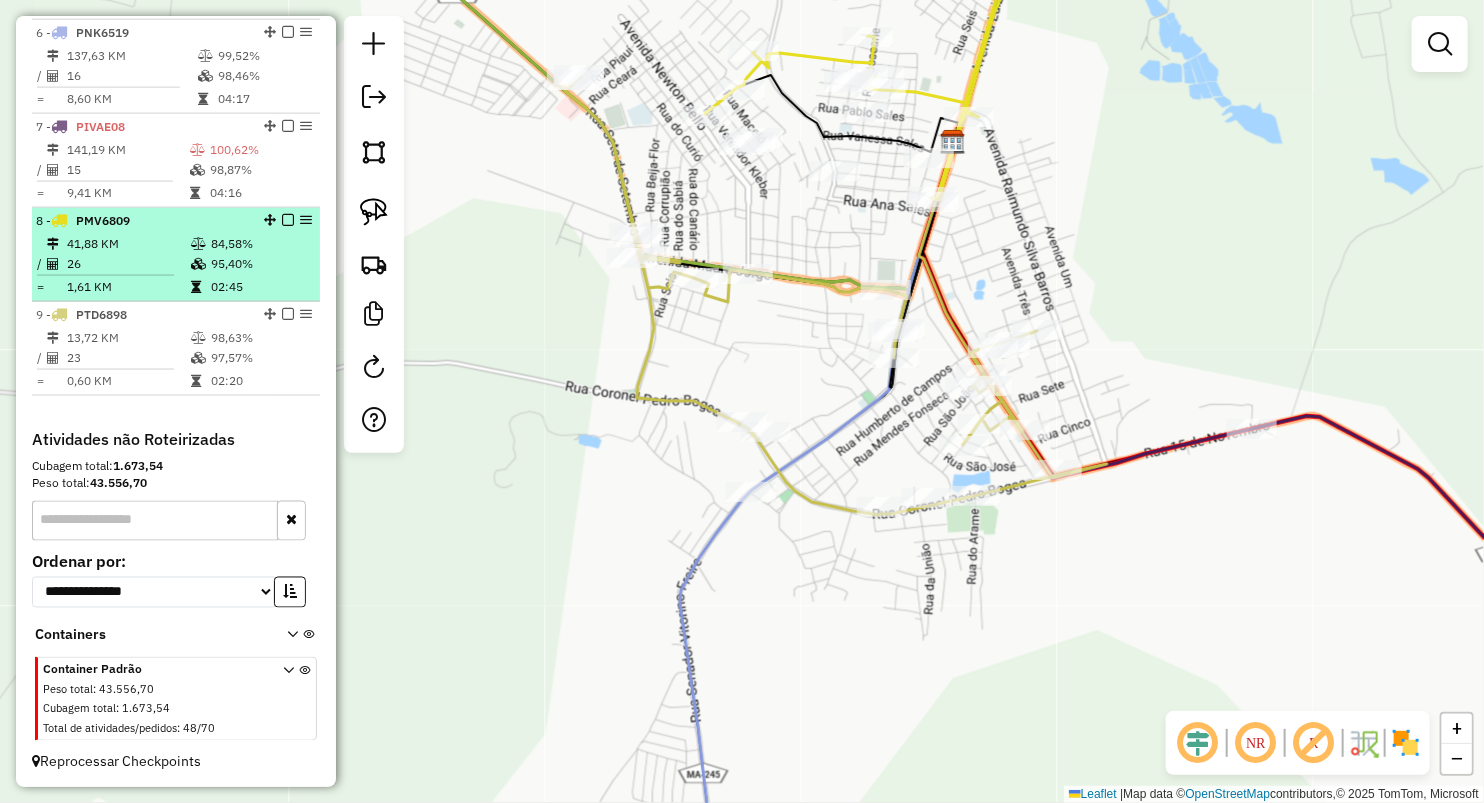 click on "41,88 KM" at bounding box center (128, 244) 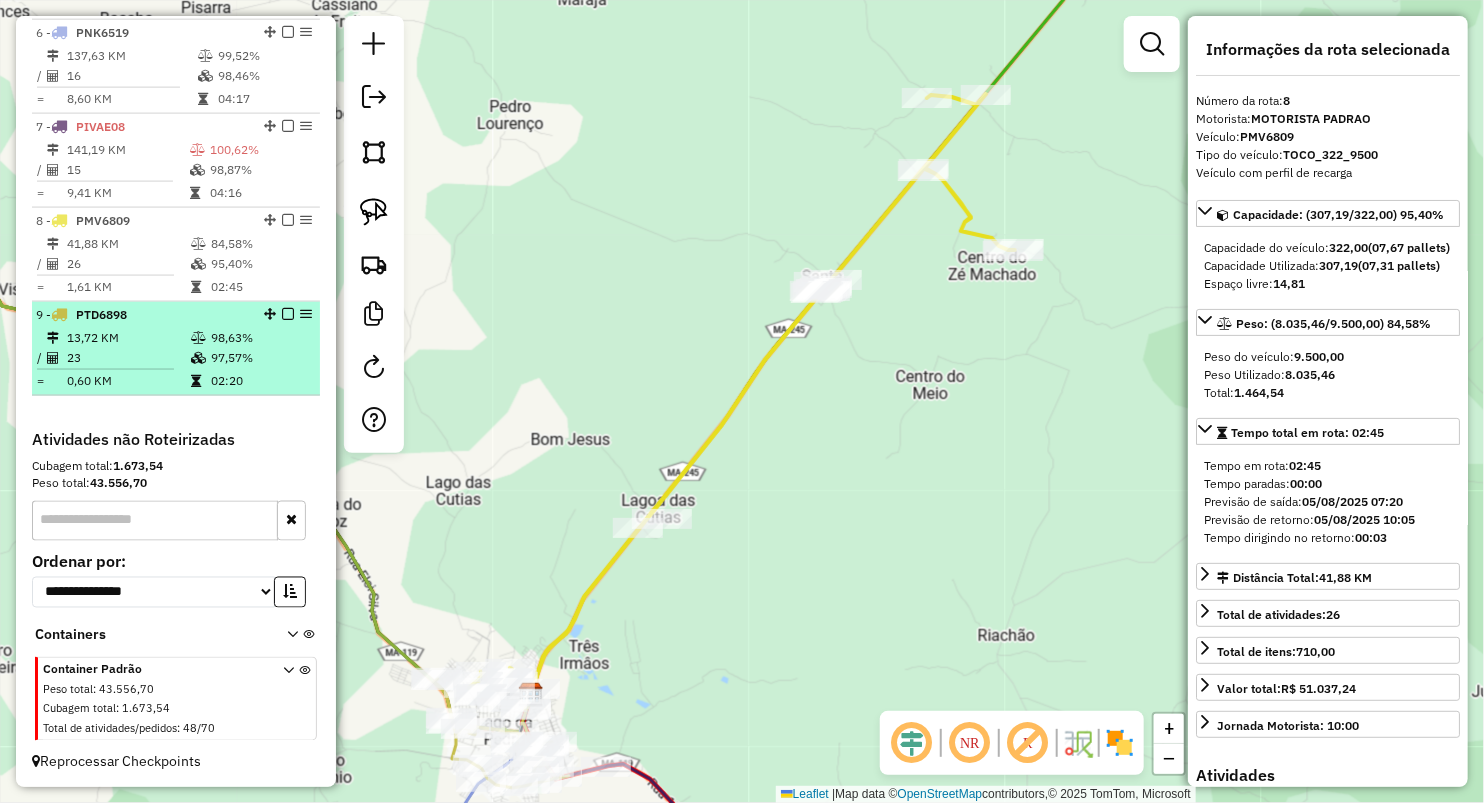 click at bounding box center (105, 369) 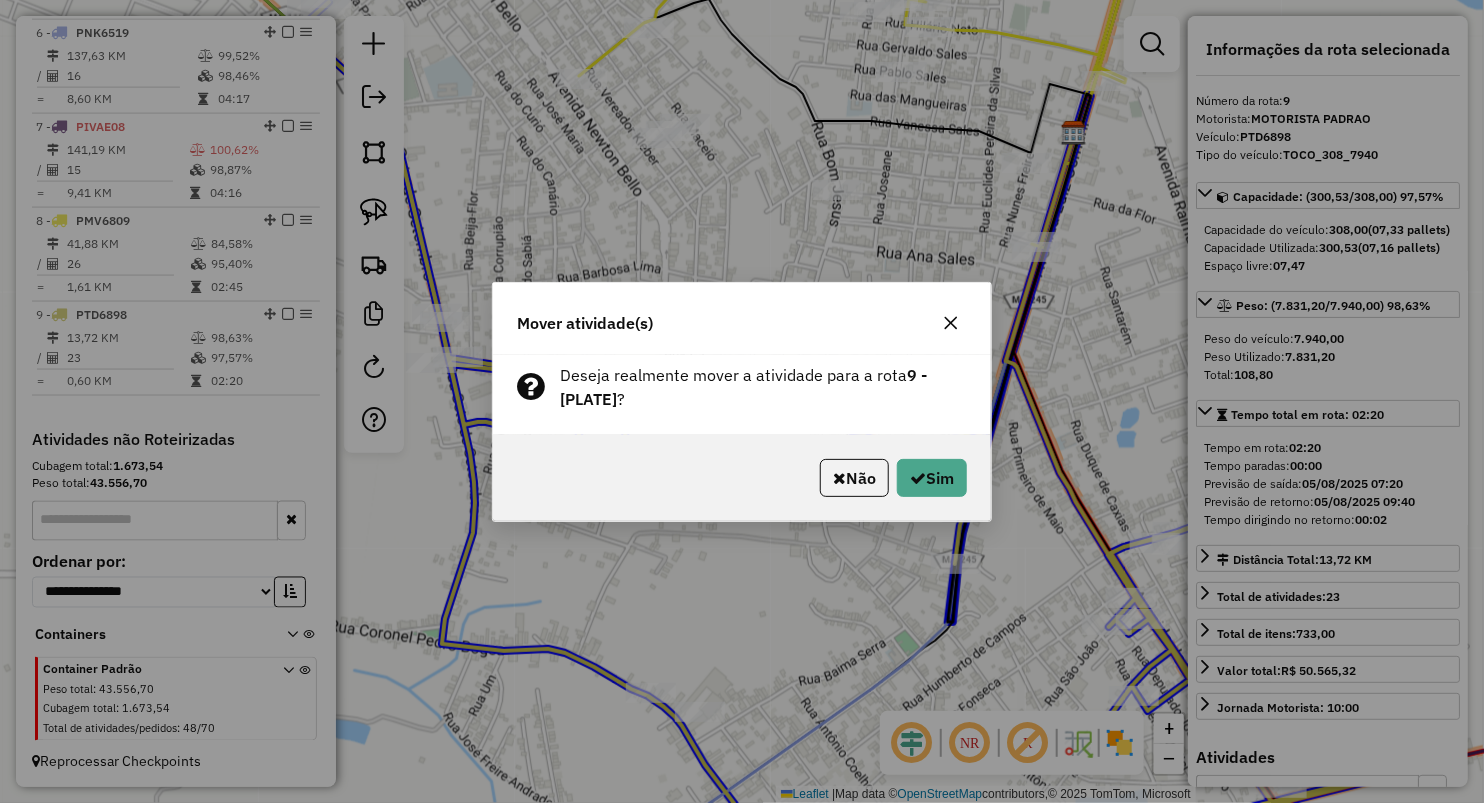 click on "Mover atividade(s)" 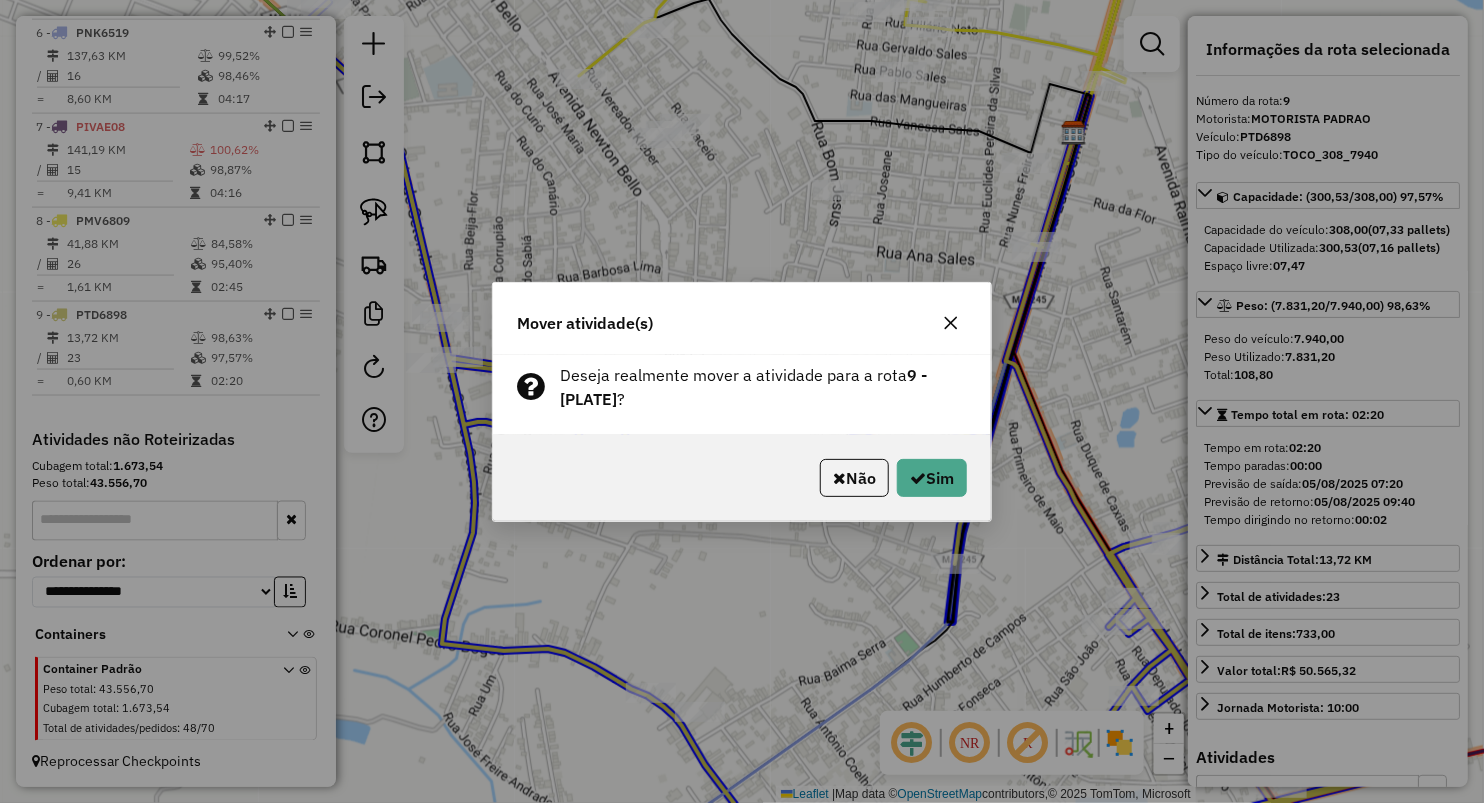 click 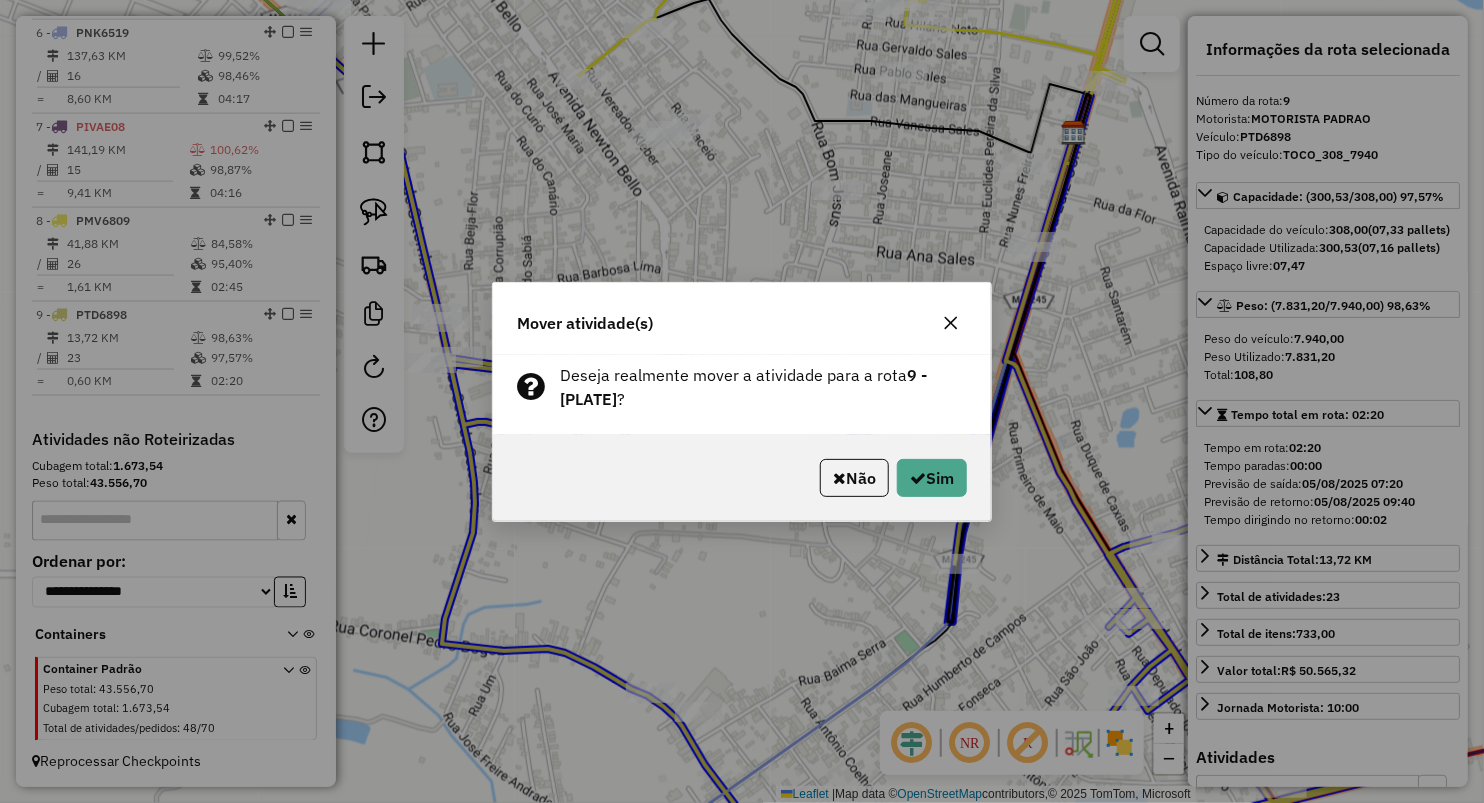 click 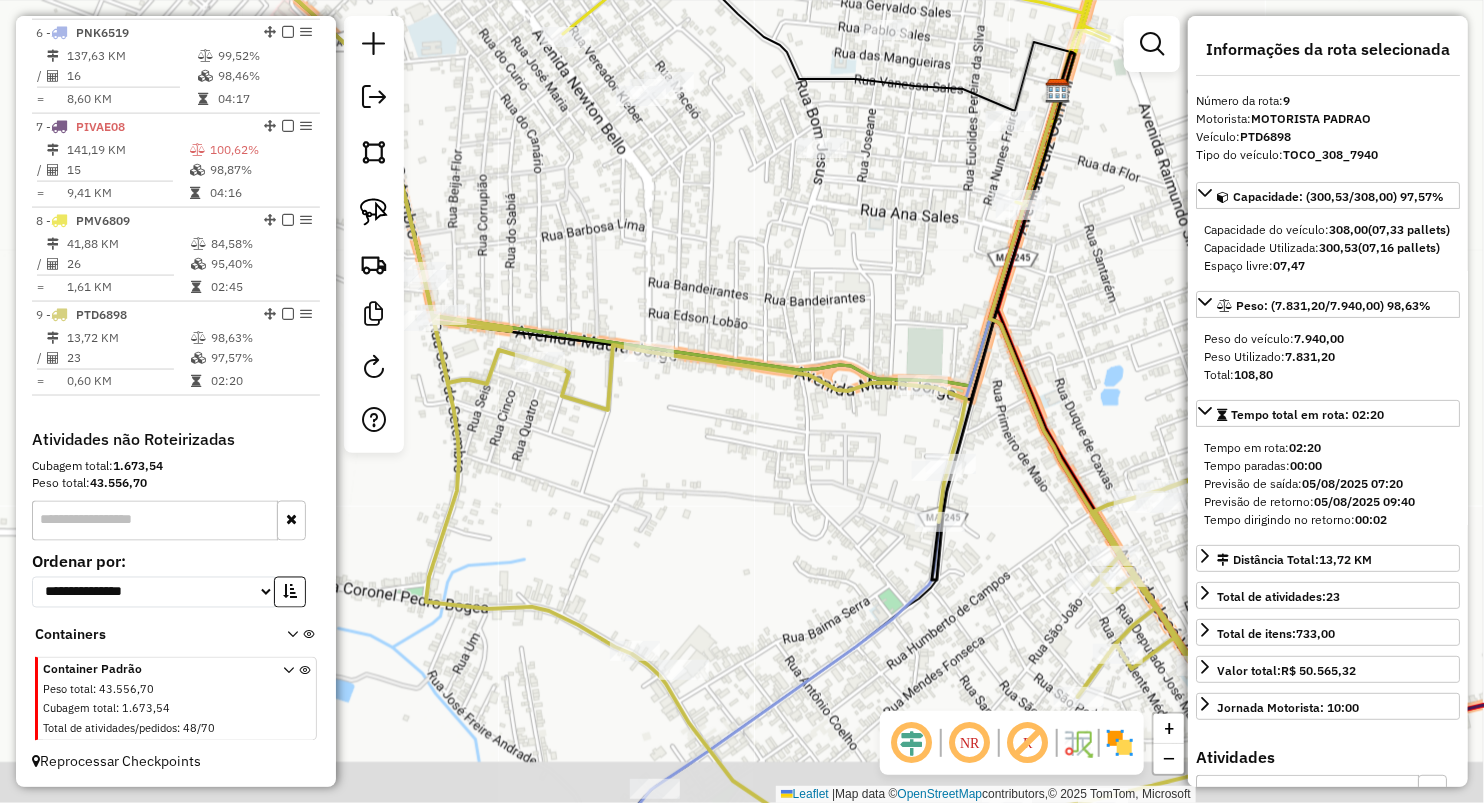 drag, startPoint x: 631, startPoint y: 502, endPoint x: 603, endPoint y: 336, distance: 168.34488 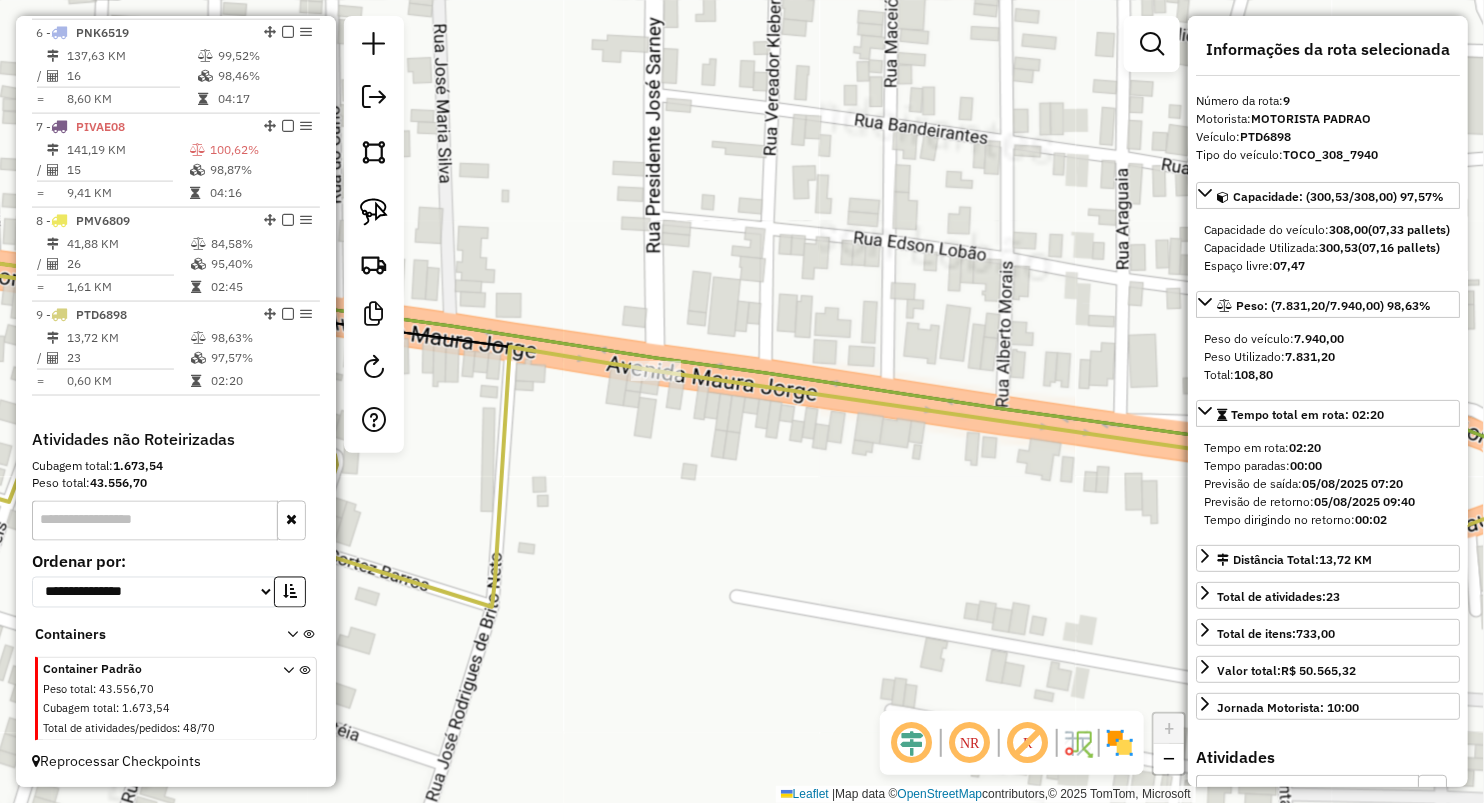 click 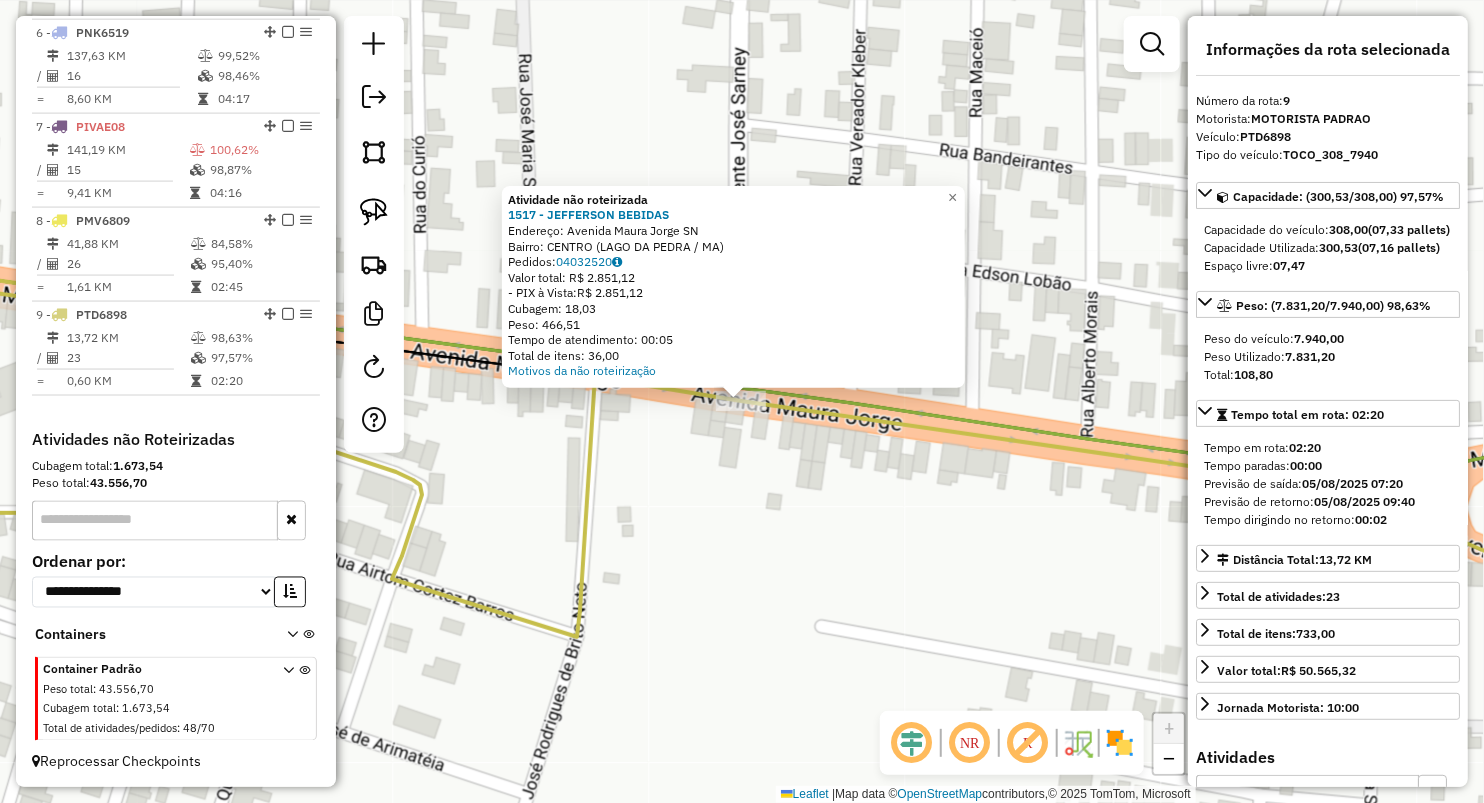 click on "Atividade não roteirizada 1517 - JEFFERSON BEBIDAS  Endereço:  Avenida Maura Jorge SN   Bairro: CENTRO (LAGO DA PEDRA / MA)   Pedidos:  04032520   Valor total: R$ 2.851,12   - PIX à Vista:  R$ 2.851,12   Cubagem: 18,03   Peso: 466,51   Tempo de atendimento: 00:05   Total de itens: 36,00  Motivos da não roteirização × Janela de atendimento Grade de atendimento Capacidade Transportadoras Veículos Cliente Pedidos  Rotas Selecione os dias de semana para filtrar as janelas de atendimento  Seg   Ter   Qua   Qui   Sex   Sáb   Dom  Informe o período da janela de atendimento: De: Até:  Filtrar exatamente a janela do cliente  Considerar janela de atendimento padrão  Selecione os dias de semana para filtrar as grades de atendimento  Seg   Ter   Qua   Qui   Sex   Sáb   Dom   Considerar clientes sem dia de atendimento cadastrado  Clientes fora do dia de atendimento selecionado Filtrar as atividades entre os valores definidos abaixo:  Peso mínimo:   Peso máximo:   Cubagem mínima:   Cubagem máxima:   De:  +" 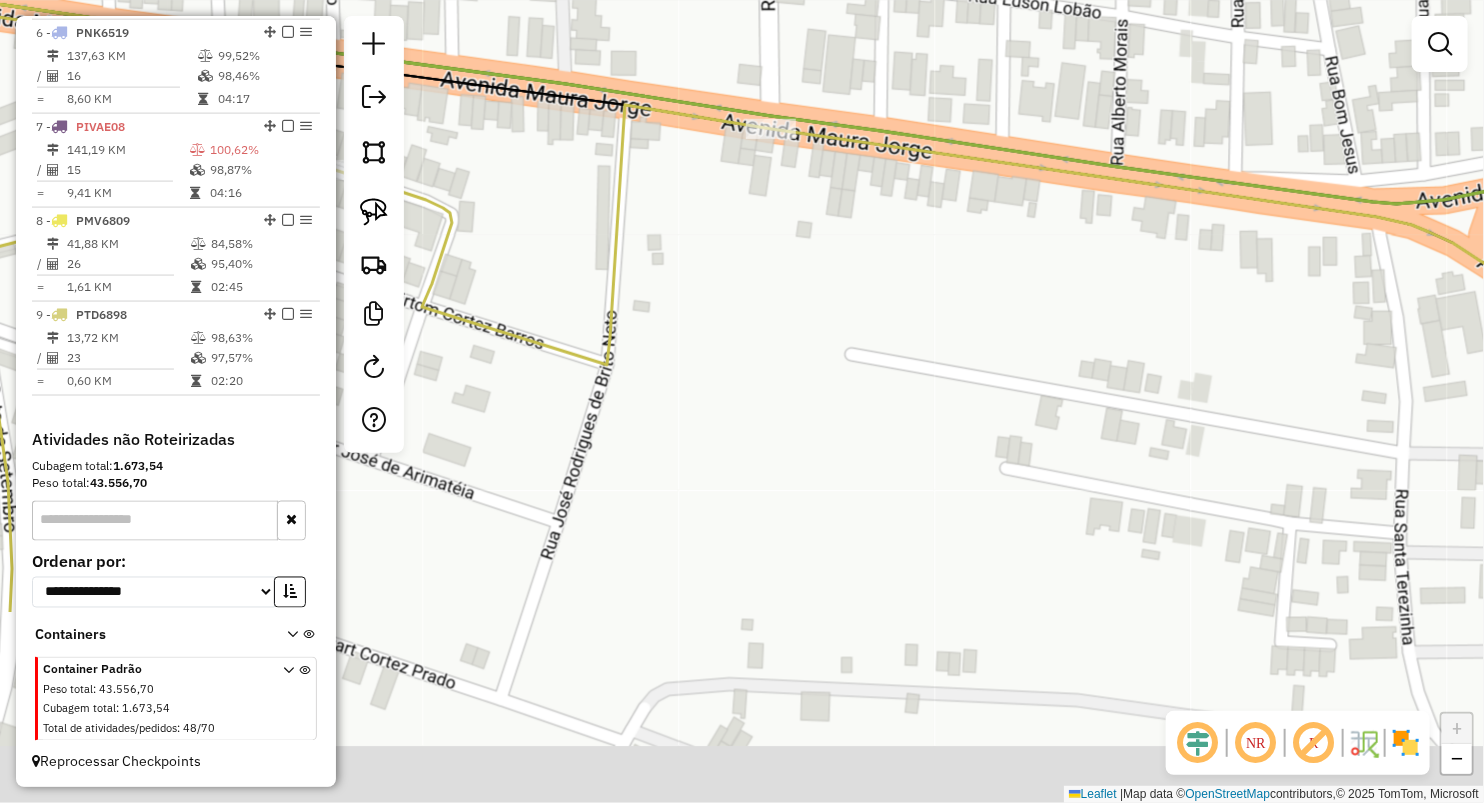 drag, startPoint x: 728, startPoint y: 668, endPoint x: 758, endPoint y: 284, distance: 385.1701 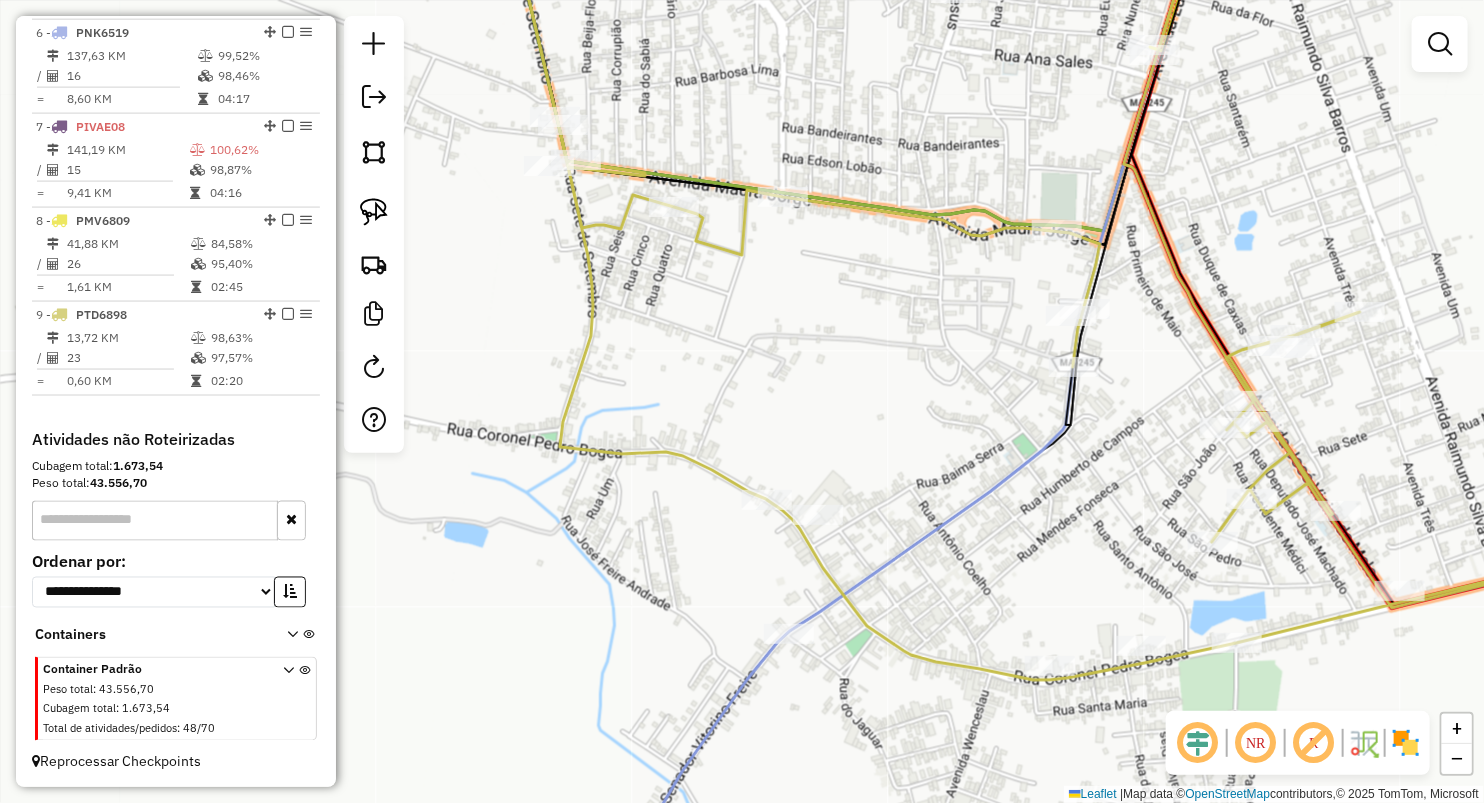 drag, startPoint x: 810, startPoint y: 402, endPoint x: 783, endPoint y: 137, distance: 266.37192 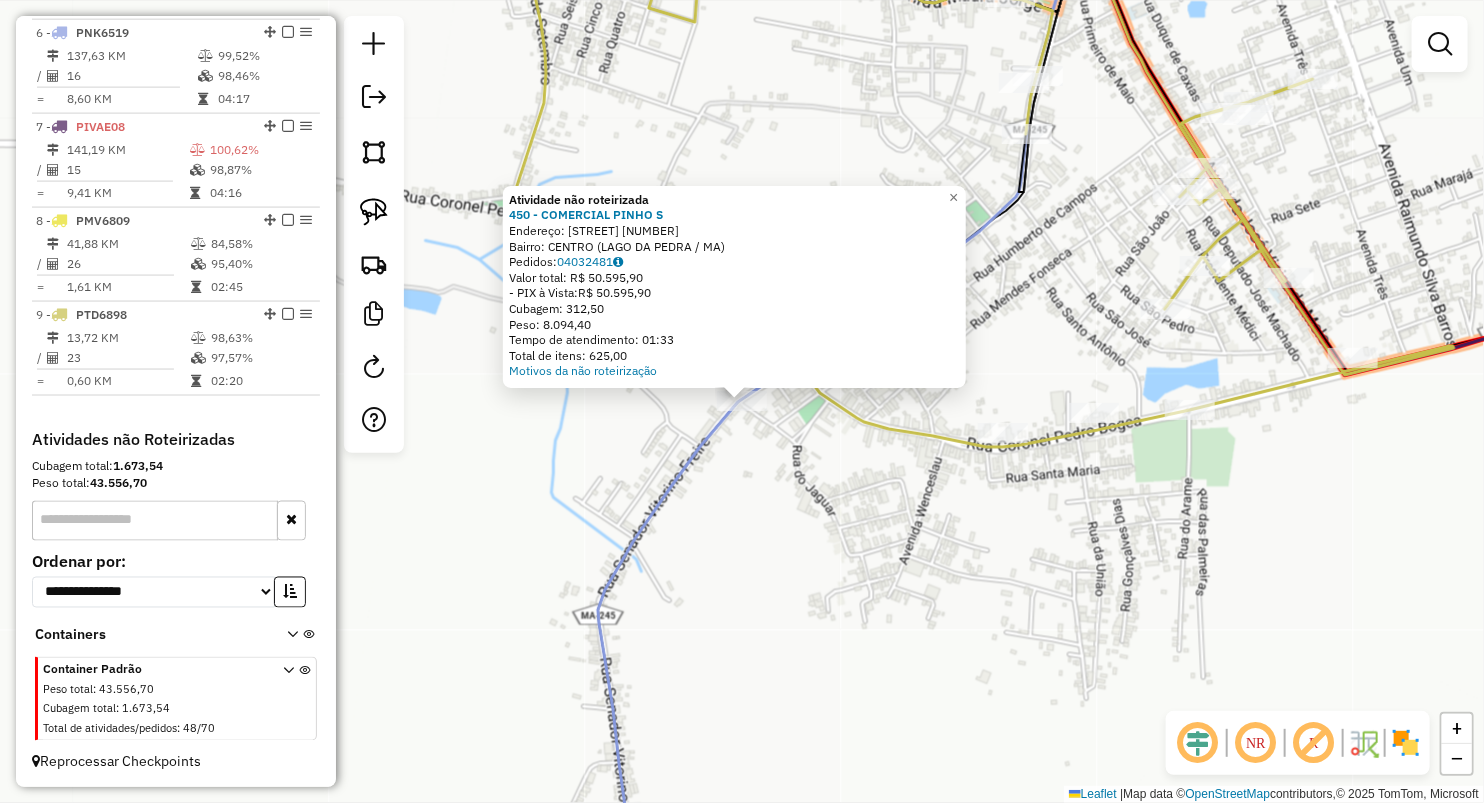 click on "Atividade não roteirizada 450 - COMERCIAL PINHO S  Endereço:  Senador Viturino Freire 226   Bairro: CENTRO (LAGO DA PEDRA / MA)   Pedidos:  04032481   Valor total: R$ 50.595,90   - PIX à Vista:  R$ 50.595,90   Cubagem: 312,50   Peso: 8.094,40   Tempo de atendimento: 01:33   Total de itens: 625,00  Motivos da não roteirização × Janela de atendimento Grade de atendimento Capacidade Transportadoras Veículos Cliente Pedidos  Rotas Selecione os dias de semana para filtrar as janelas de atendimento  Seg   Ter   Qua   Qui   Sex   Sáb   Dom  Informe o período da janela de atendimento: De: Até:  Filtrar exatamente a janela do cliente  Considerar janela de atendimento padrão  Selecione os dias de semana para filtrar as grades de atendimento  Seg   Ter   Qua   Qui   Sex   Sáb   Dom   Considerar clientes sem dia de atendimento cadastrado  Clientes fora do dia de atendimento selecionado Filtrar as atividades entre os valores definidos abaixo:  Peso mínimo:   Peso máximo:   Cubagem mínima:   De:   Até:  +" 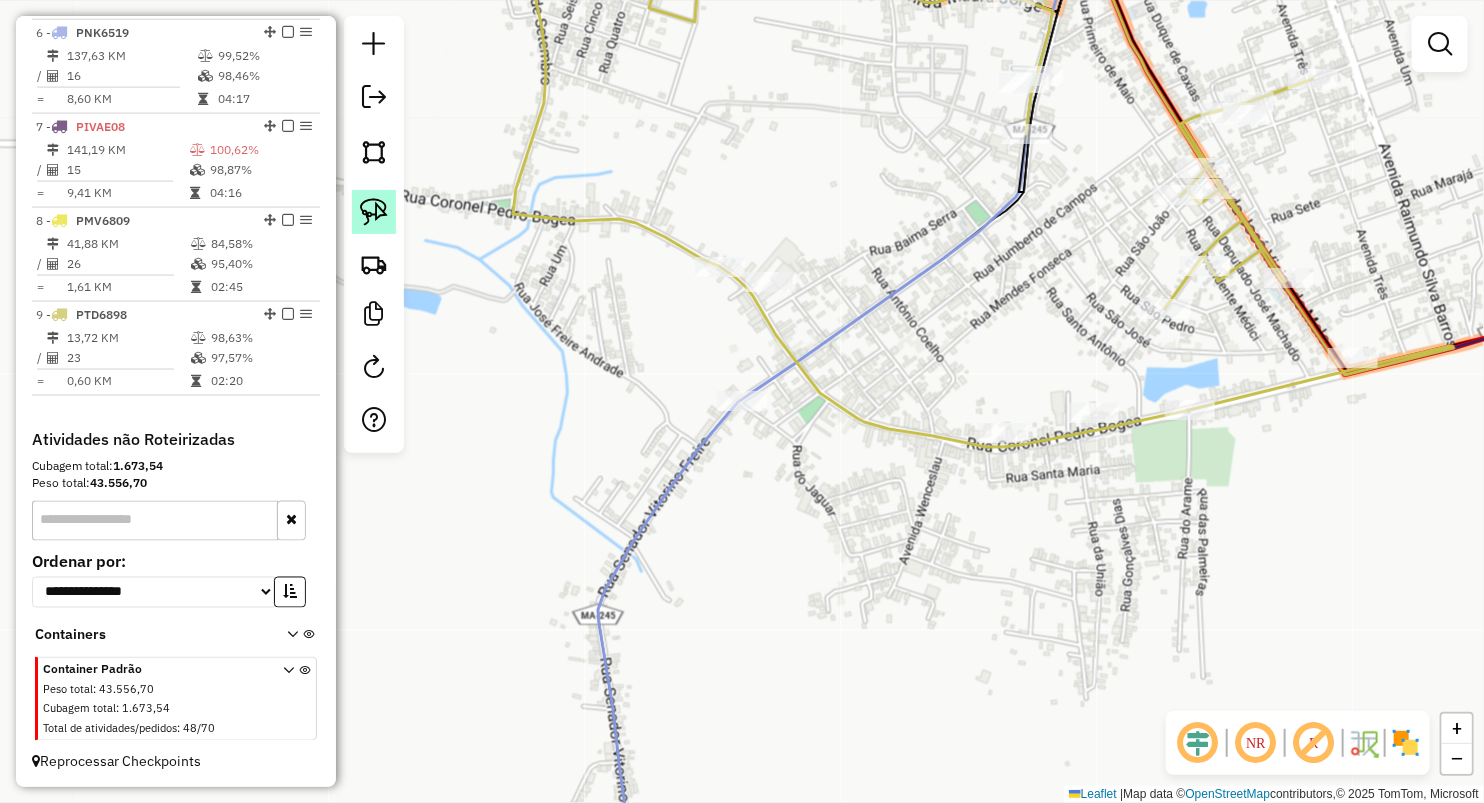 click 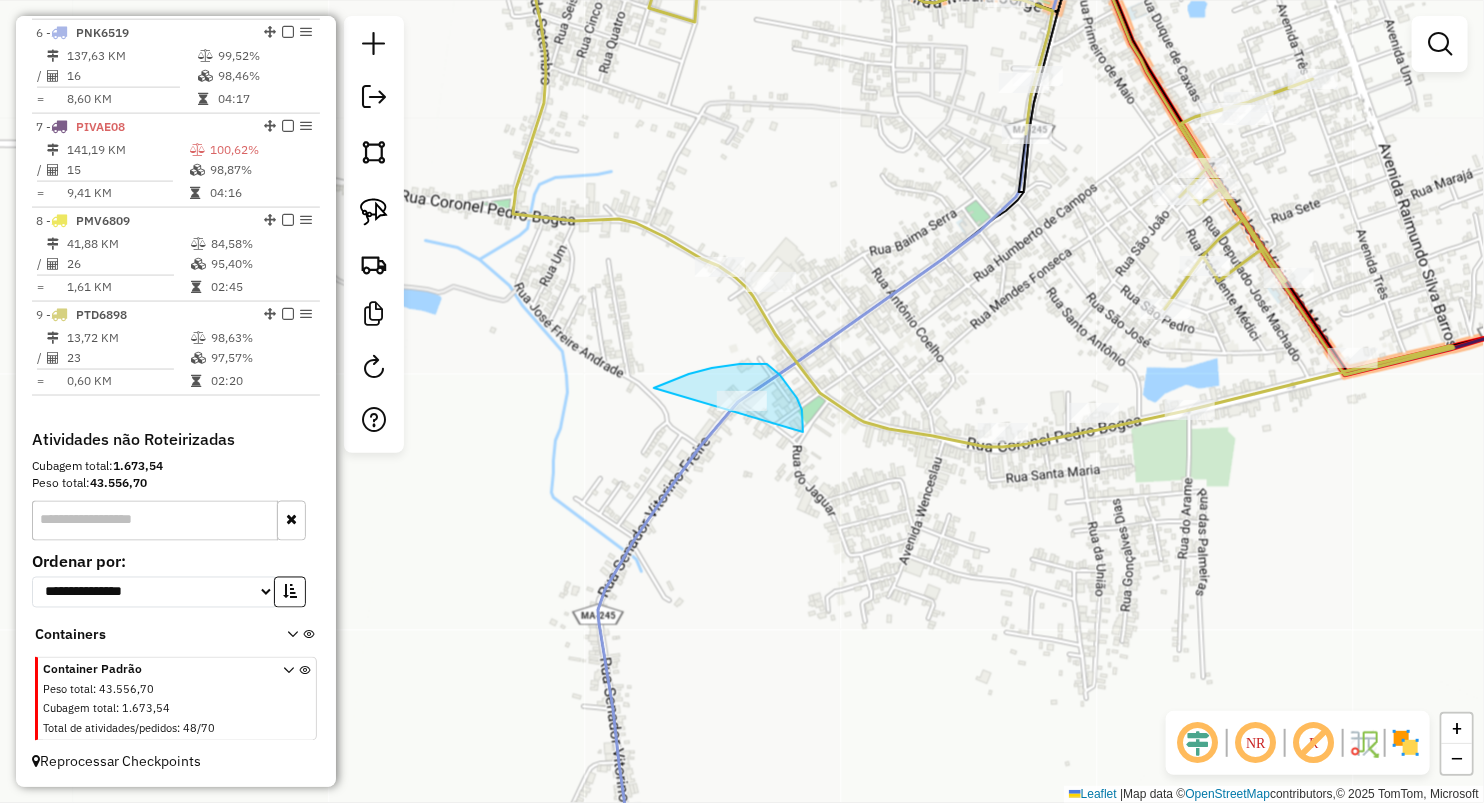 drag, startPoint x: 656, startPoint y: 388, endPoint x: 713, endPoint y: 560, distance: 181.19879 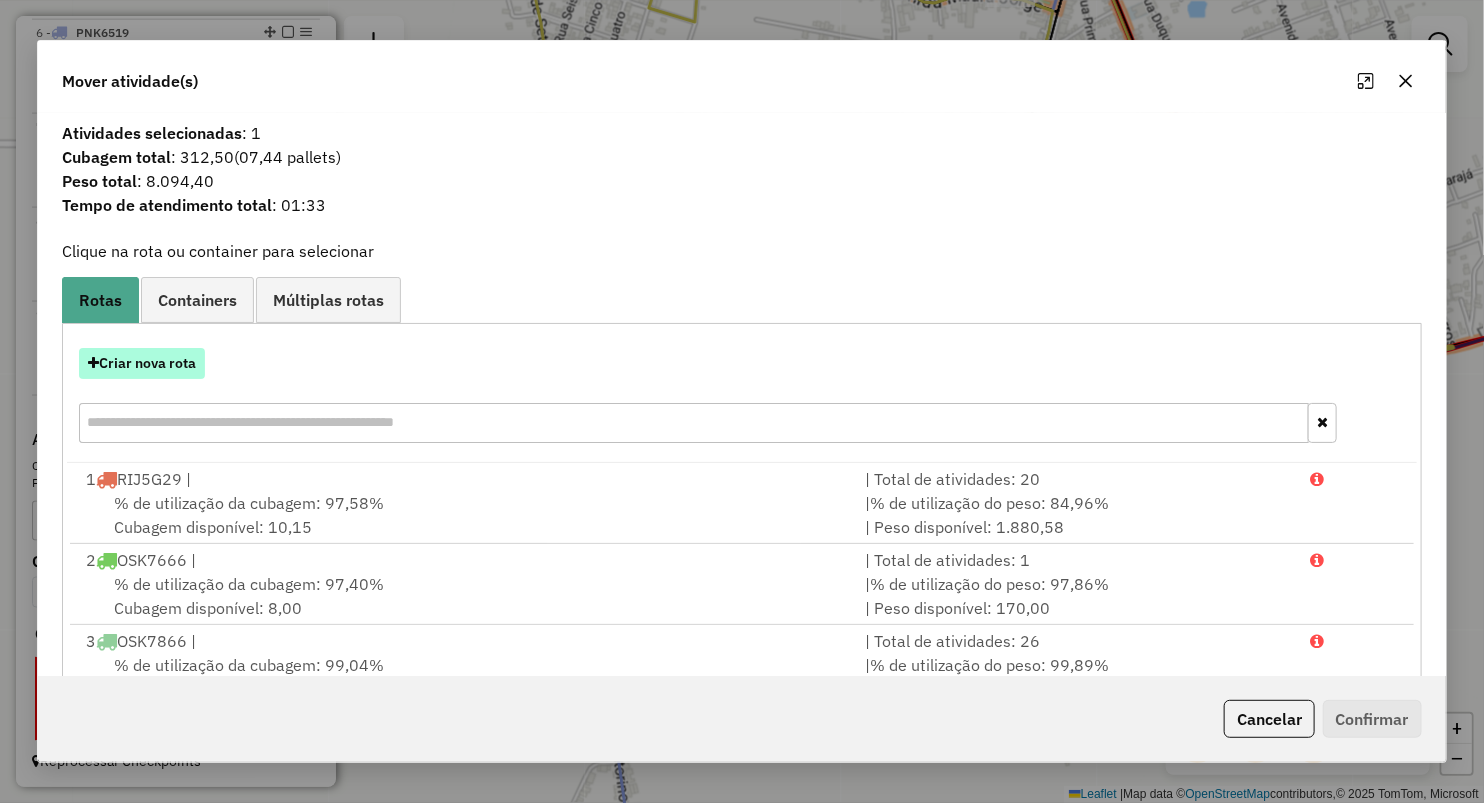 click on "Criar nova rota" at bounding box center (142, 363) 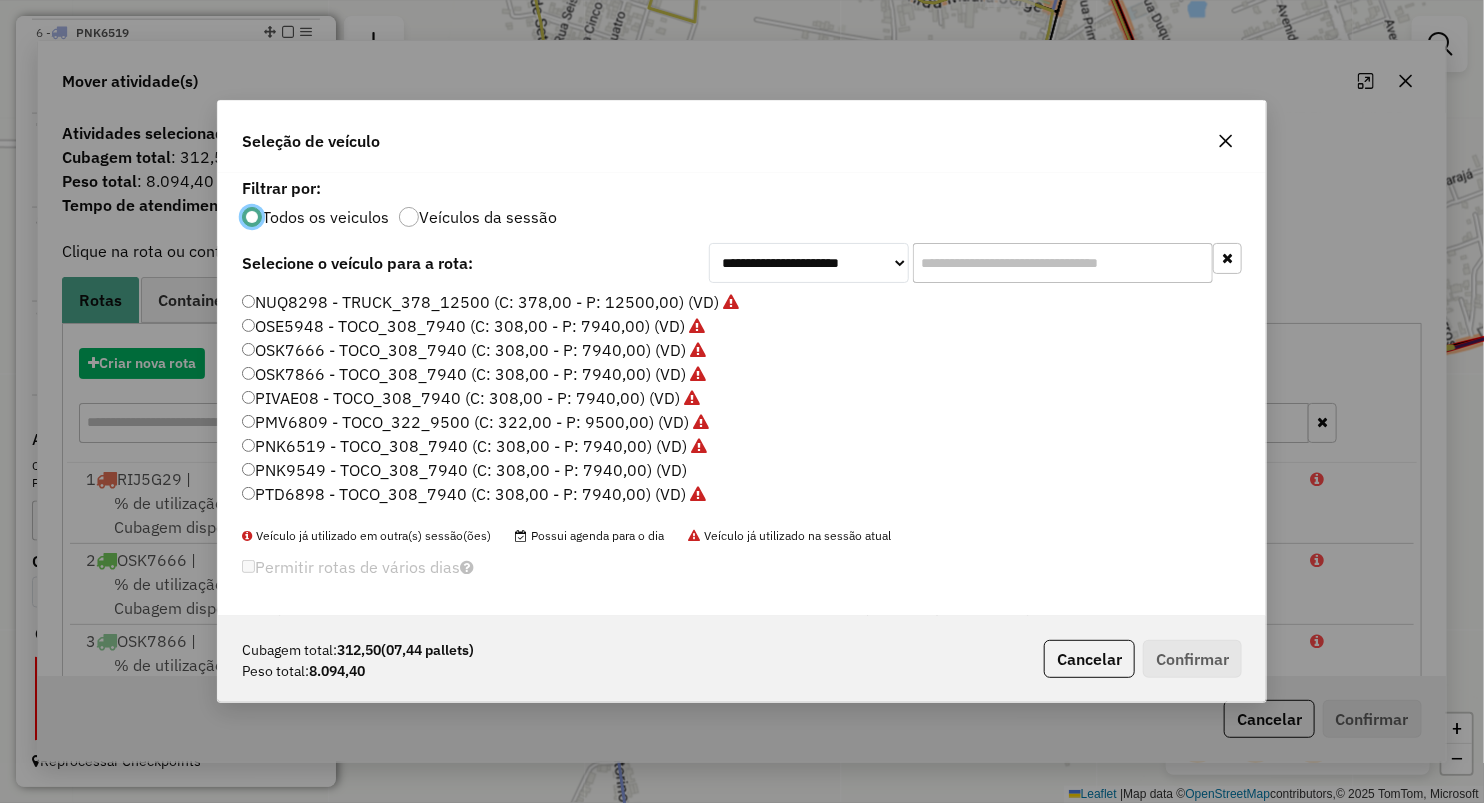 scroll, scrollTop: 10, scrollLeft: 6, axis: both 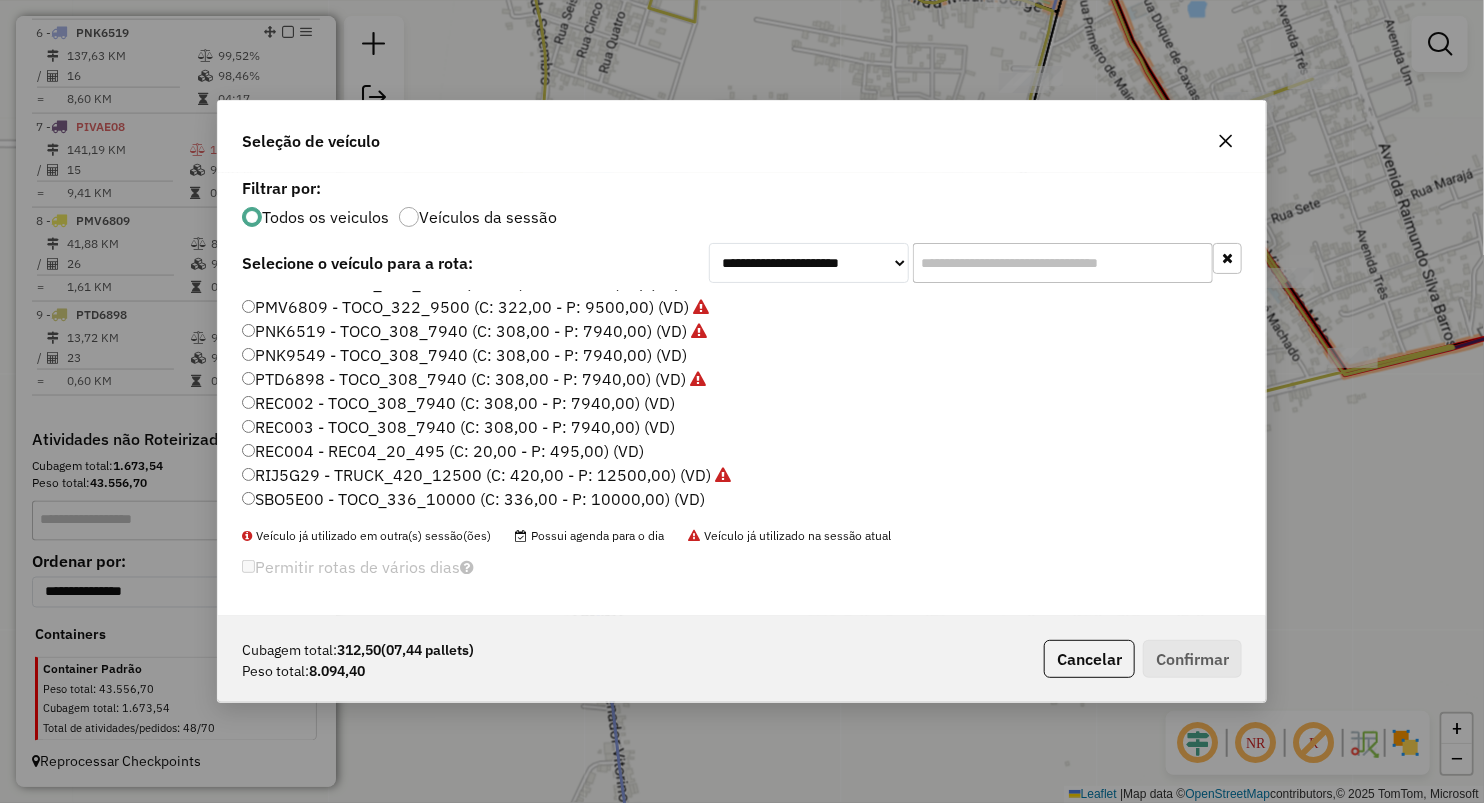 click on "REC002 - TOCO_308_7940 (C: 308,00 - P: 7940,00) (VD)" 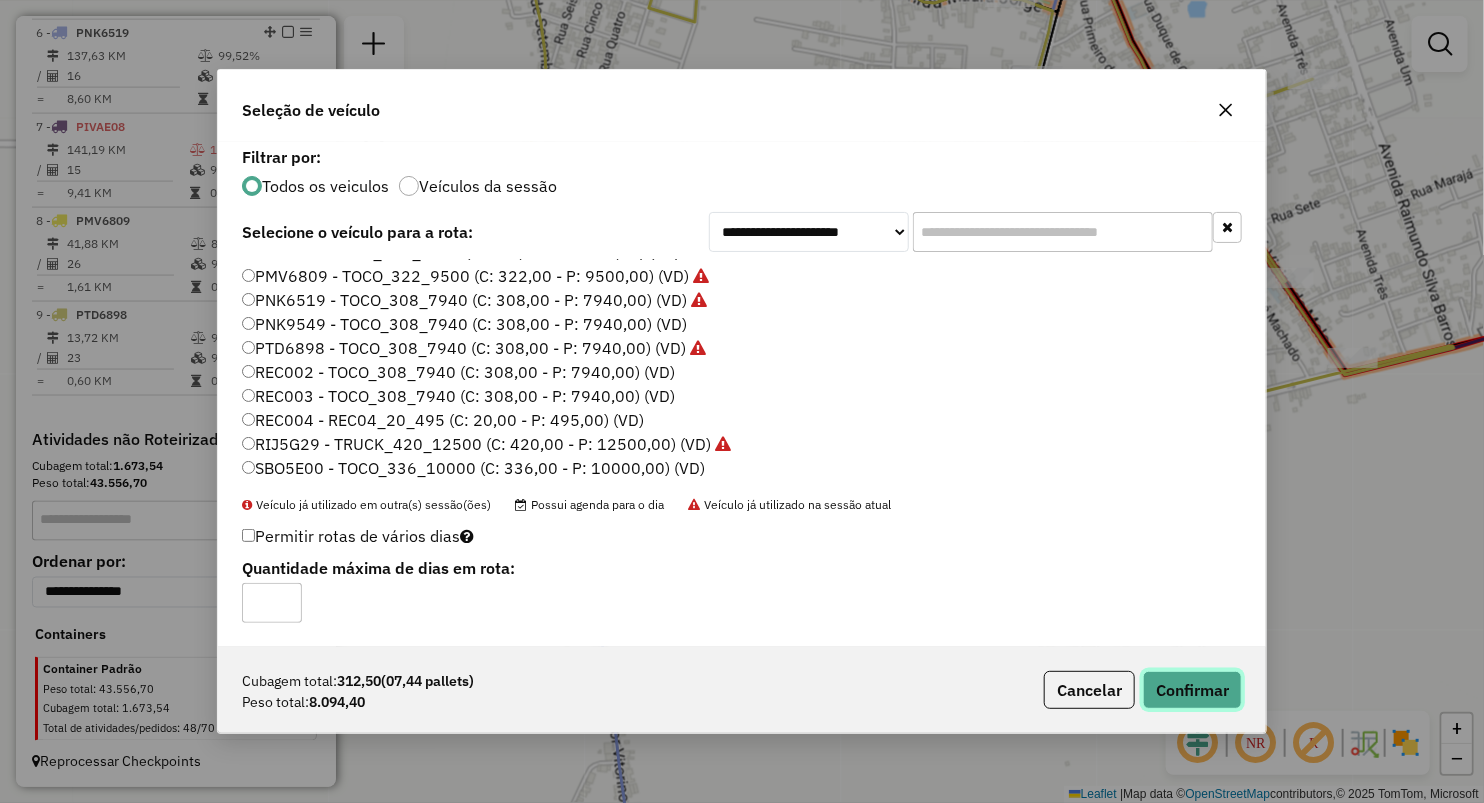 click on "Confirmar" 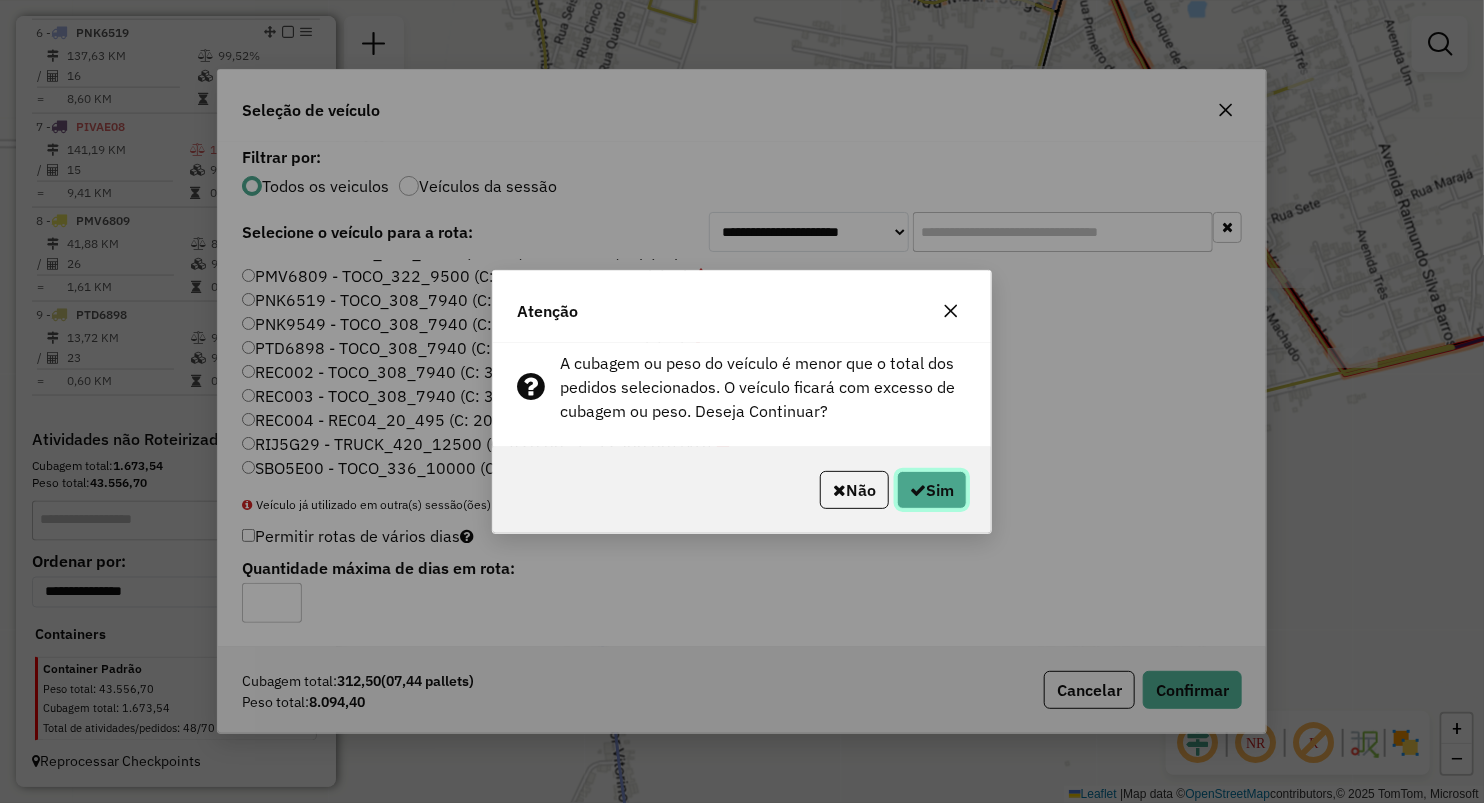 click 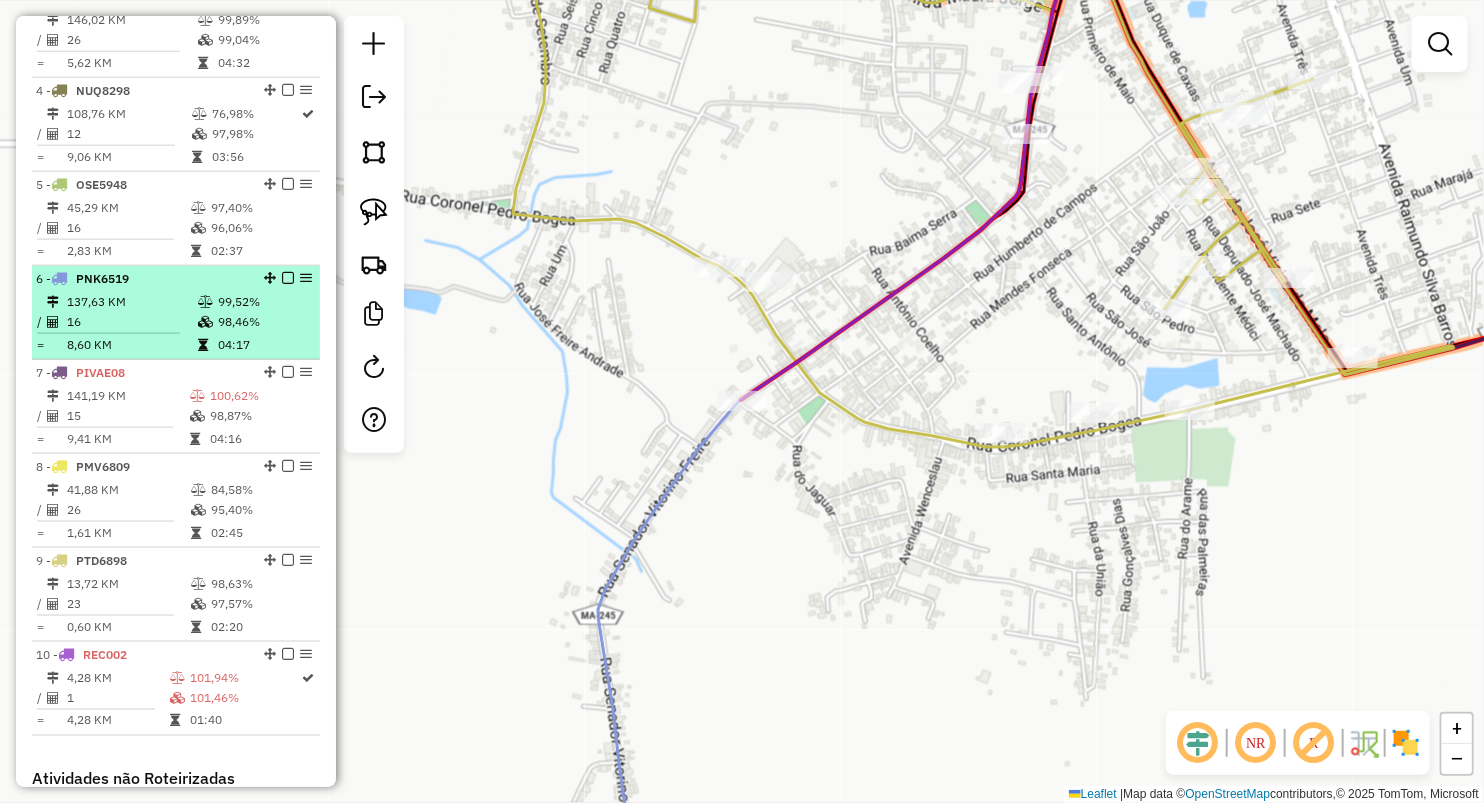 scroll, scrollTop: 994, scrollLeft: 0, axis: vertical 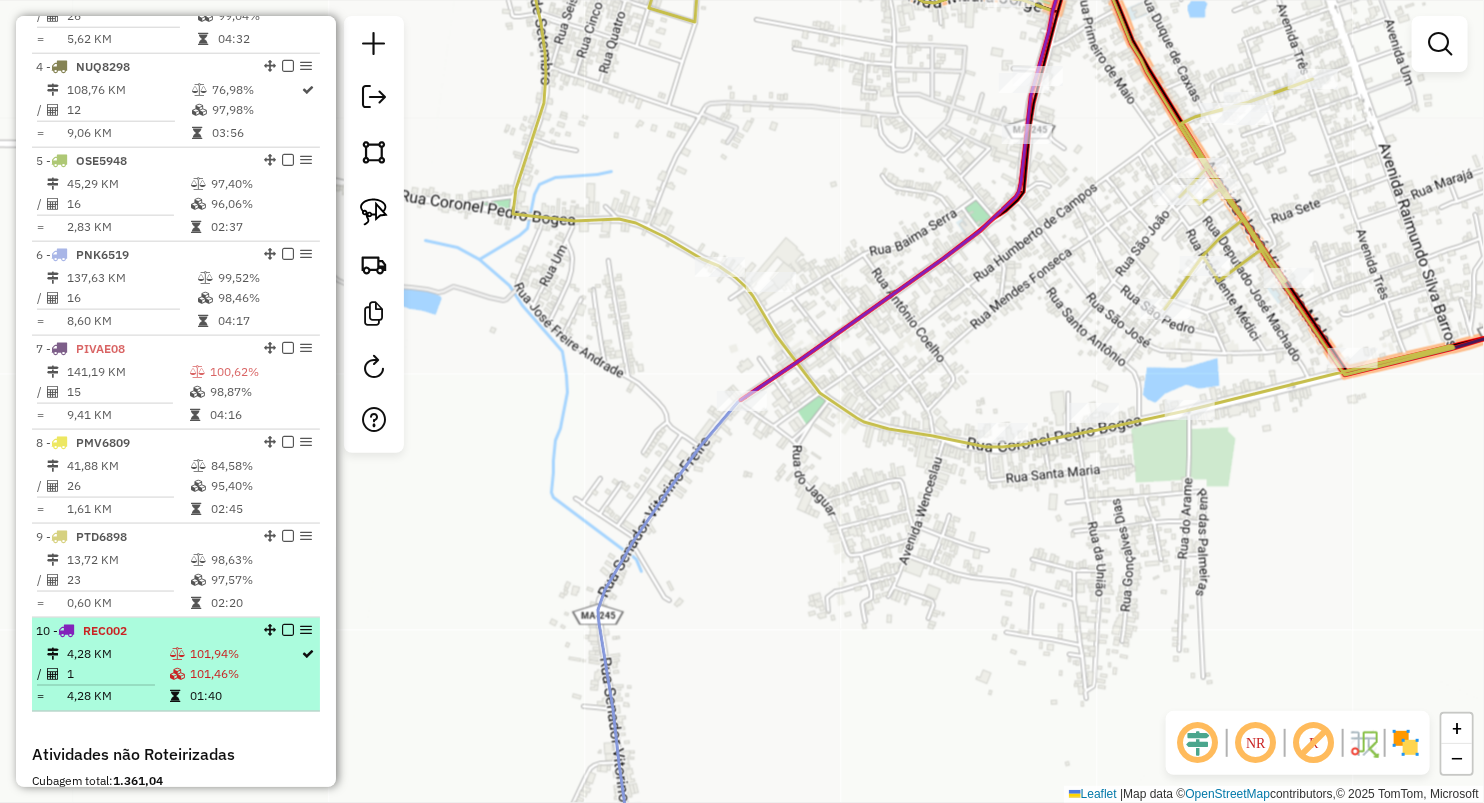 click on "10 -       REC002" at bounding box center (142, 631) 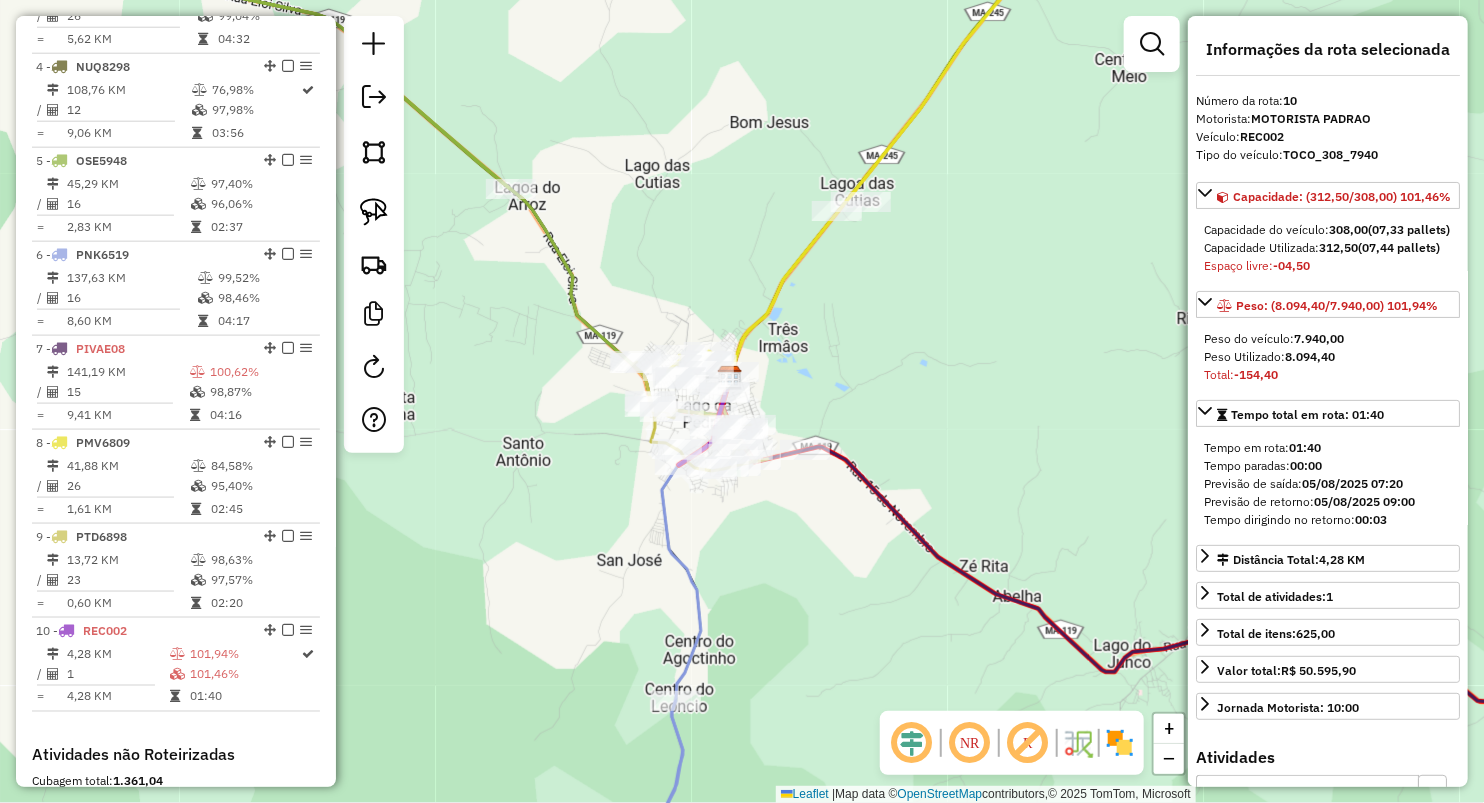 drag, startPoint x: 817, startPoint y: 363, endPoint x: 990, endPoint y: 412, distance: 179.80545 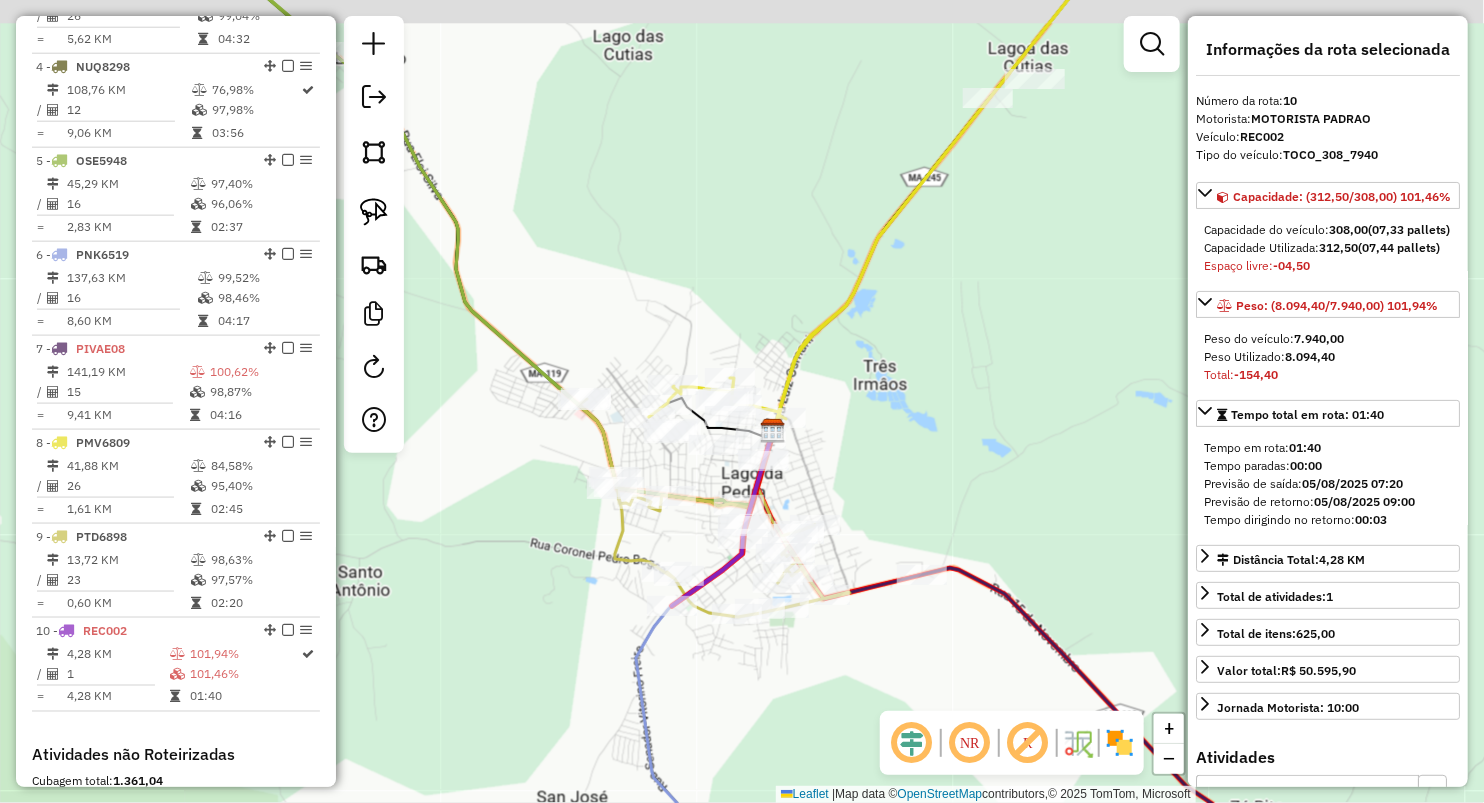 drag, startPoint x: 778, startPoint y: 213, endPoint x: 832, endPoint y: 315, distance: 115.41231 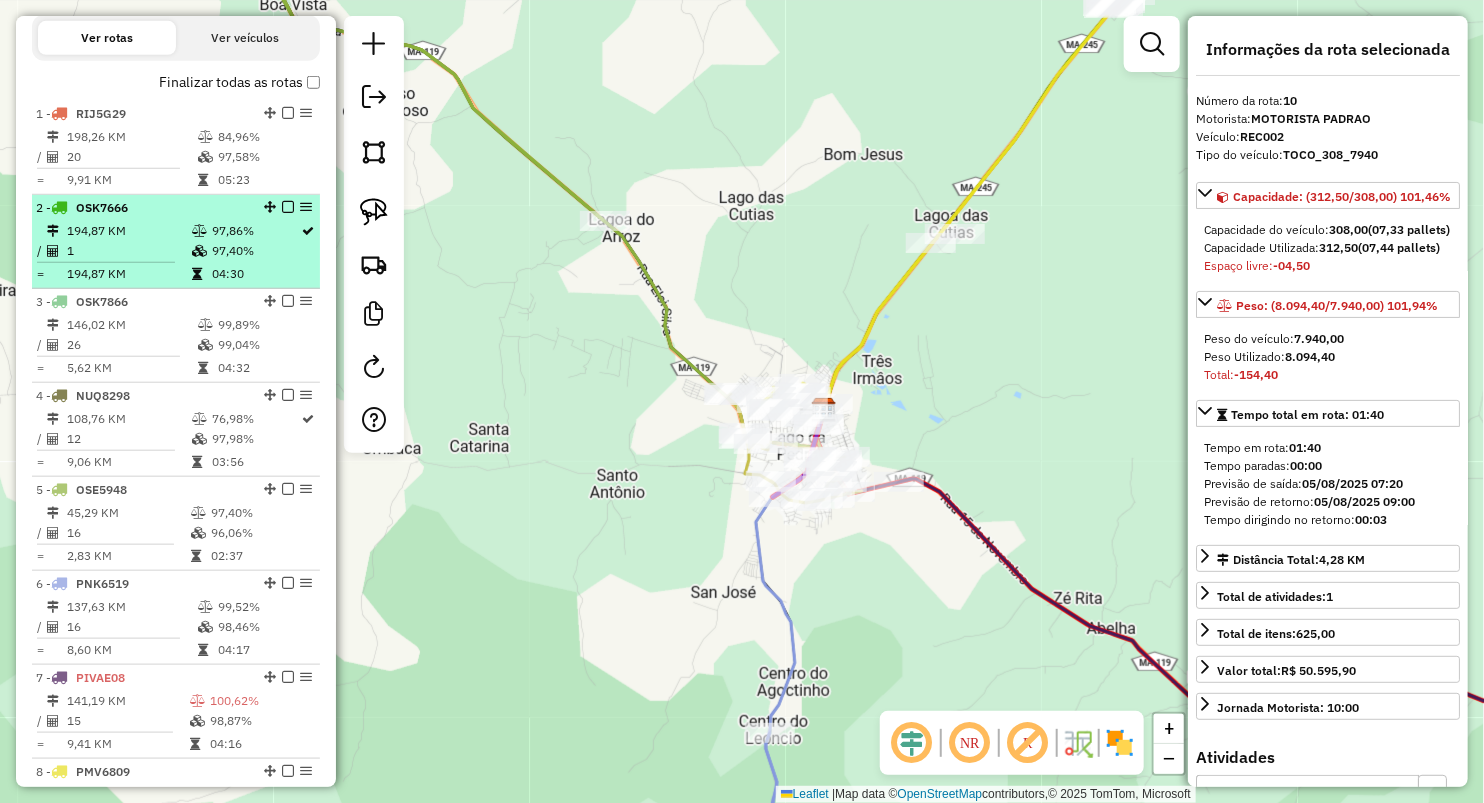 scroll, scrollTop: 661, scrollLeft: 0, axis: vertical 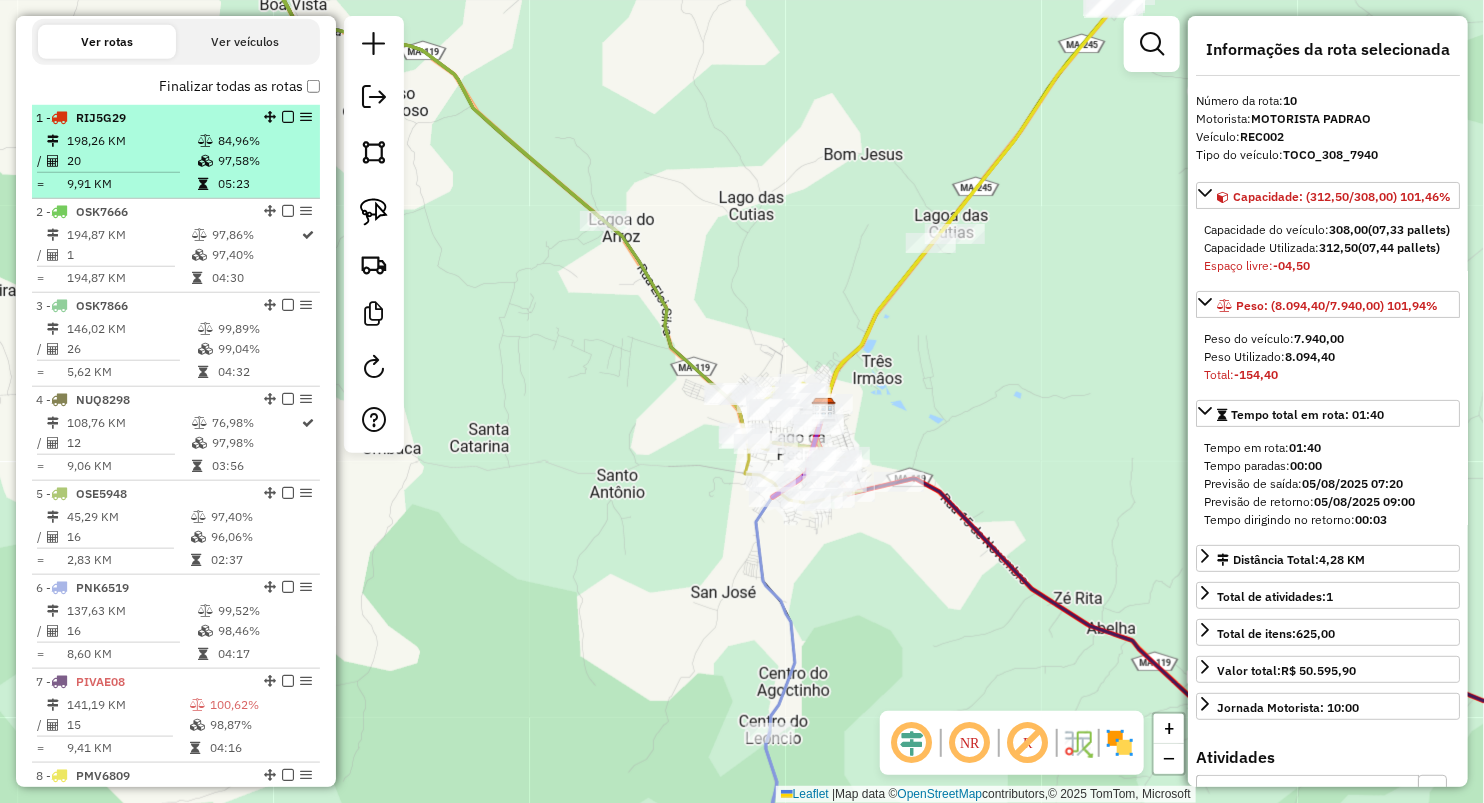click on "1 -       RIJ5G29   198,26 KM   84,96%  /  20   97,58%     =  9,91 KM   05:23" at bounding box center [176, 152] 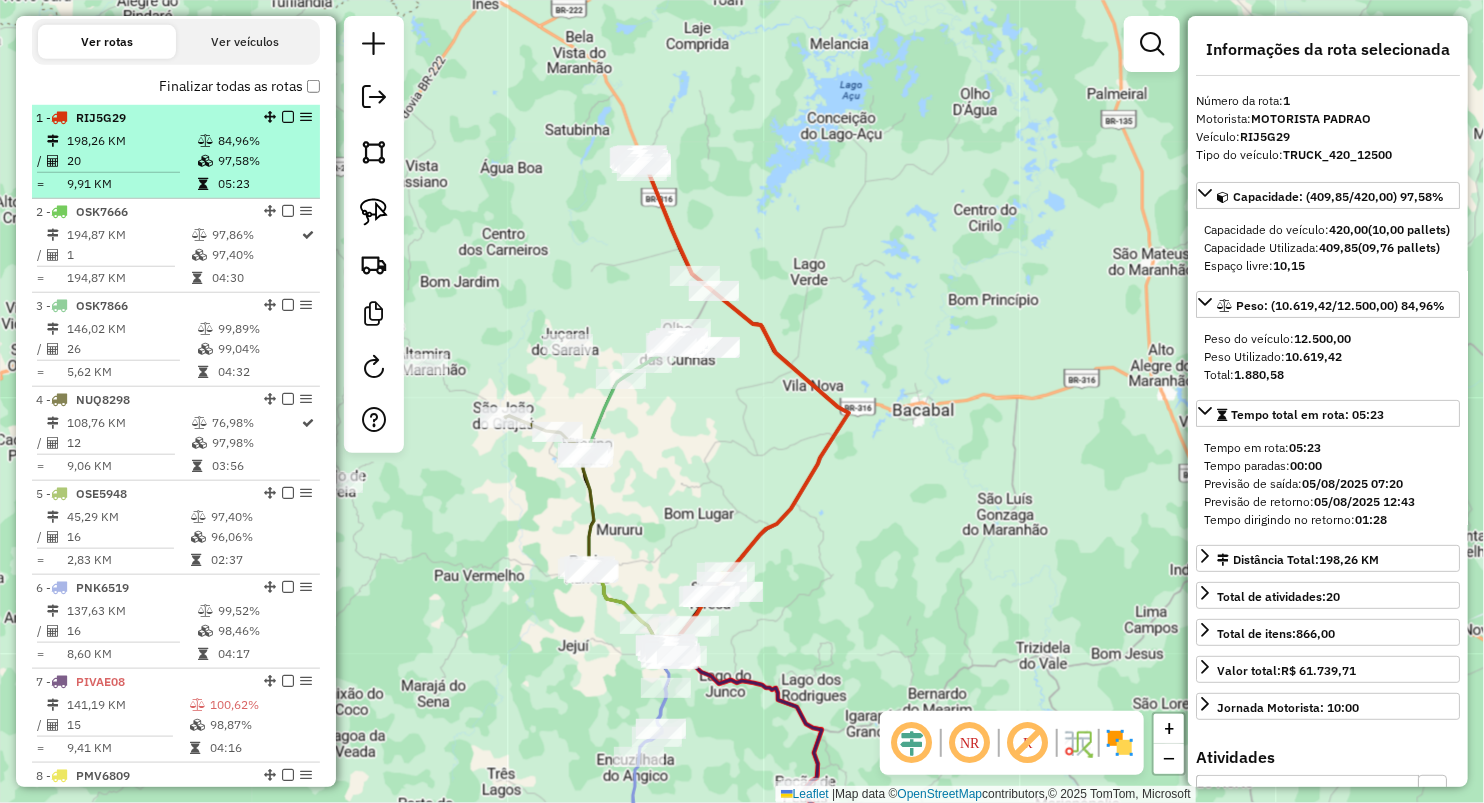 click on "[NUMBER] -       RIJ5G29" at bounding box center (142, 118) 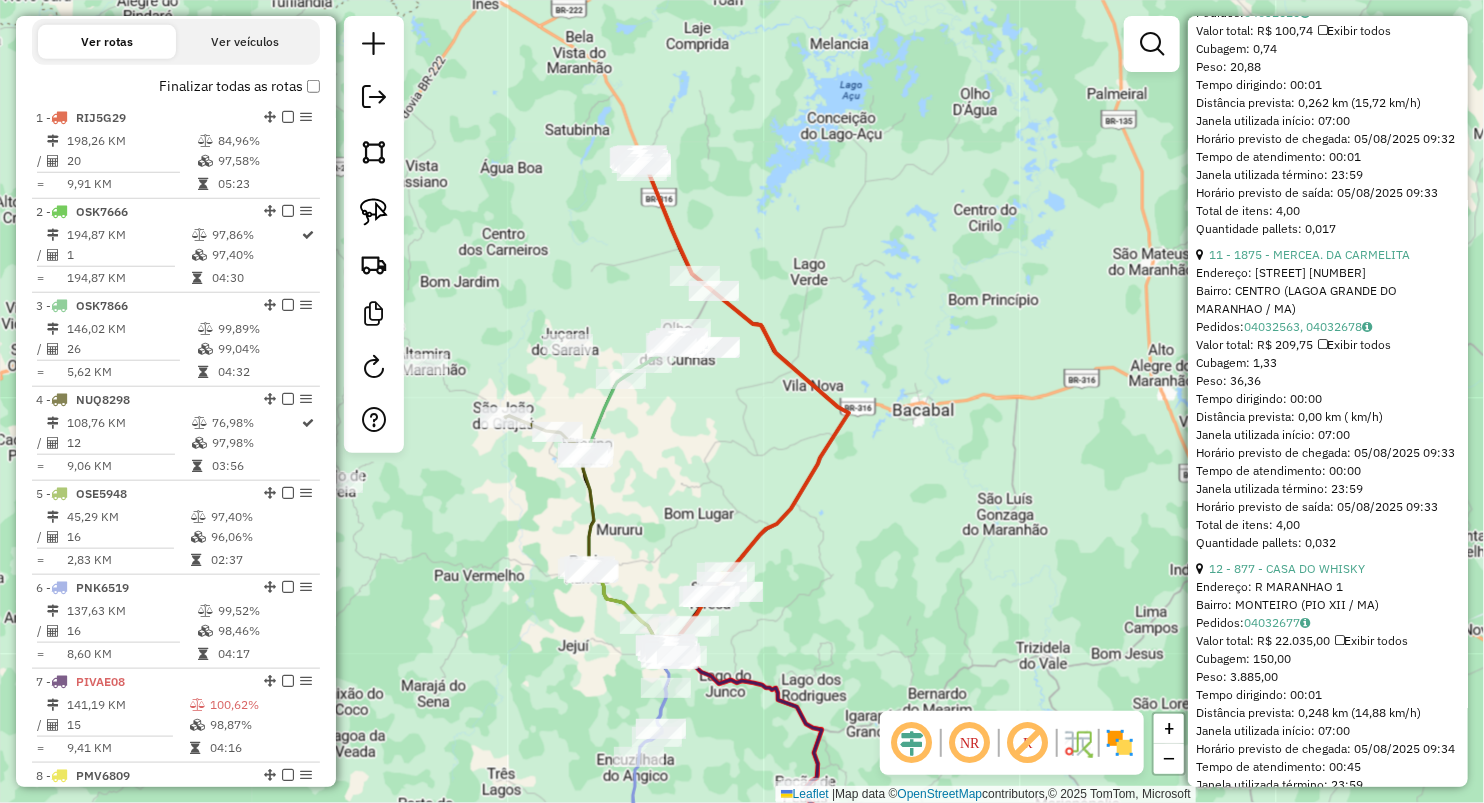 scroll, scrollTop: 3666, scrollLeft: 0, axis: vertical 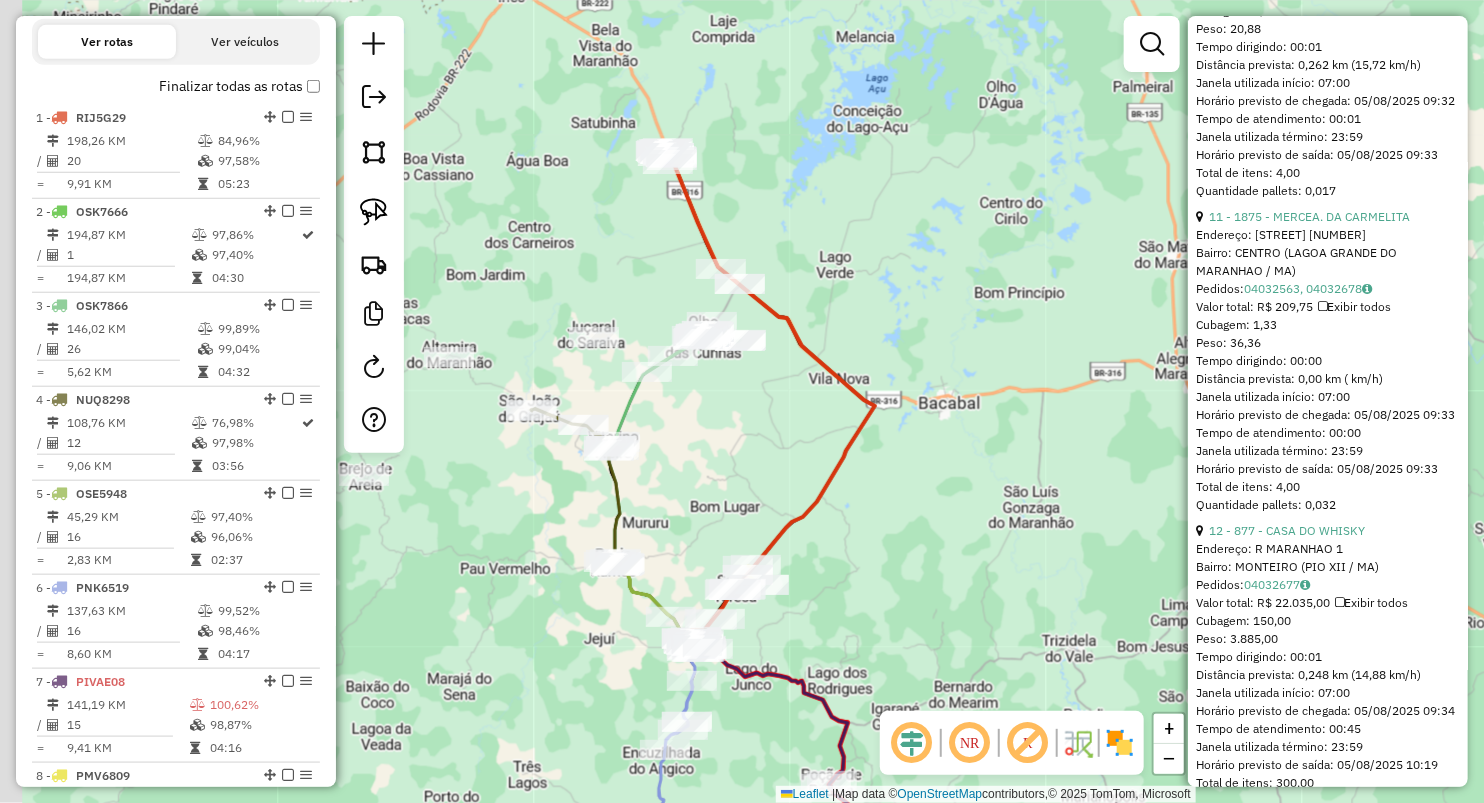 drag, startPoint x: 894, startPoint y: 244, endPoint x: 1010, endPoint y: 186, distance: 129.69194 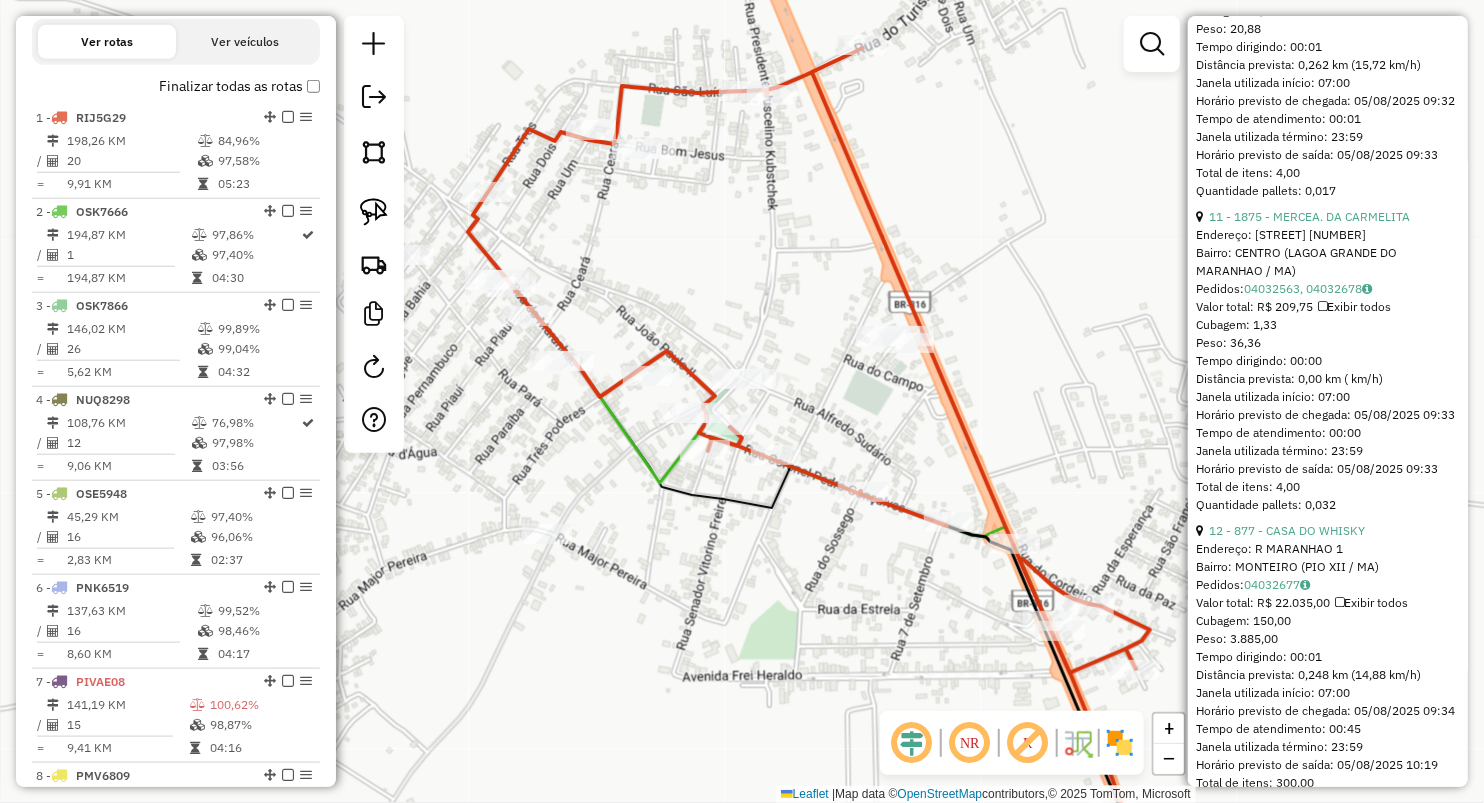 drag, startPoint x: 753, startPoint y: 252, endPoint x: 837, endPoint y: 135, distance: 144.03125 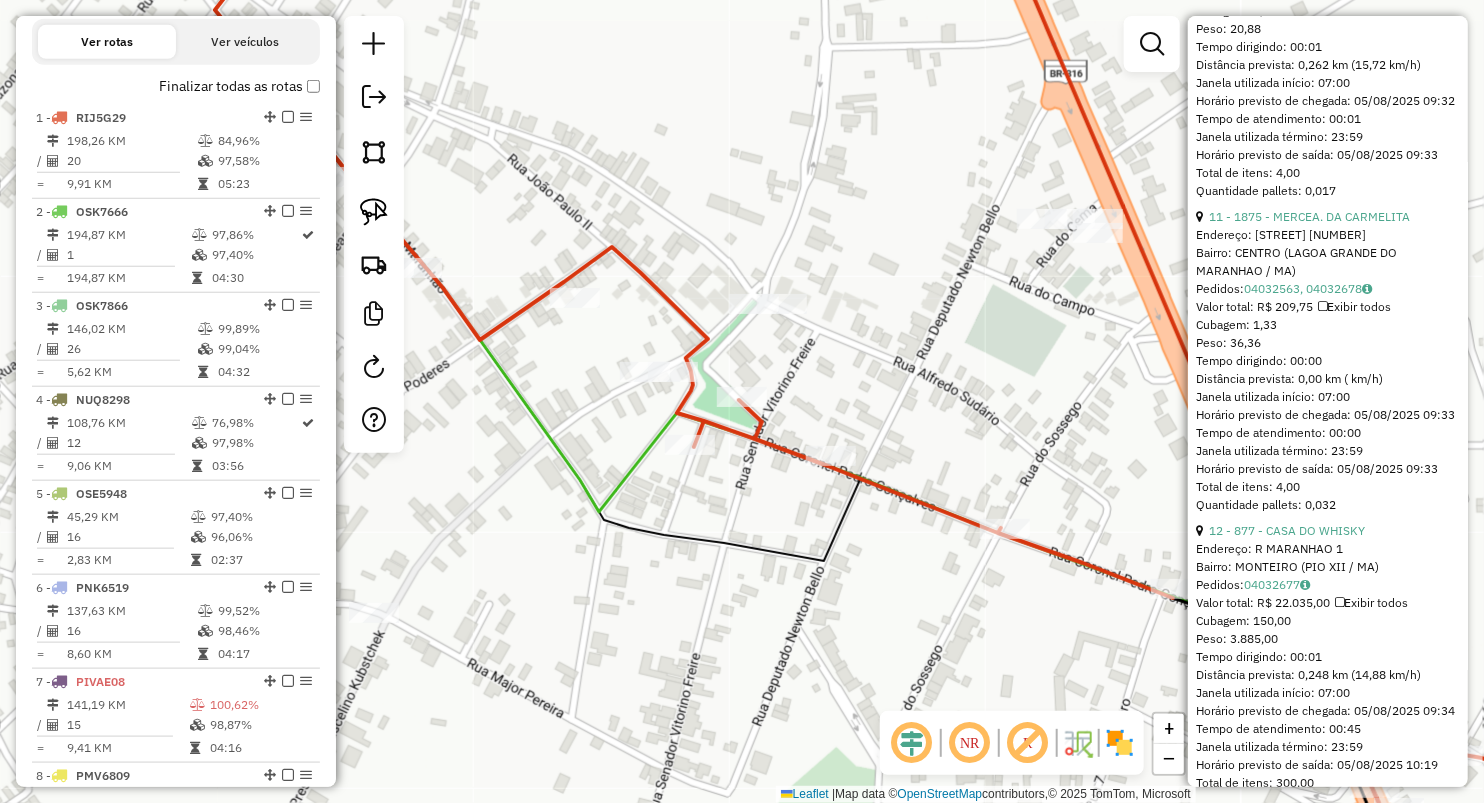 drag, startPoint x: 974, startPoint y: 404, endPoint x: 743, endPoint y: 74, distance: 402.81635 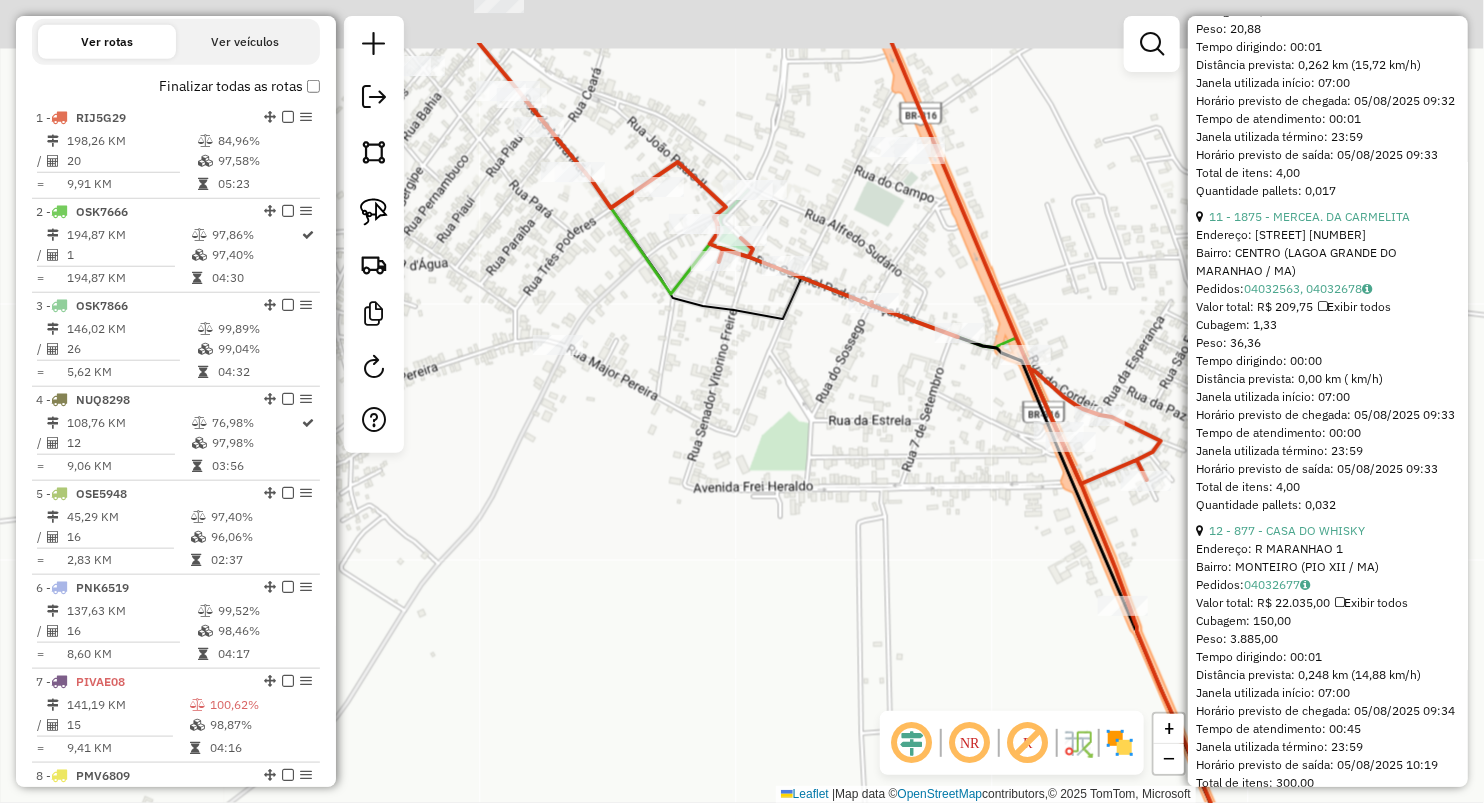 drag, startPoint x: 654, startPoint y: 372, endPoint x: 779, endPoint y: 457, distance: 151.16217 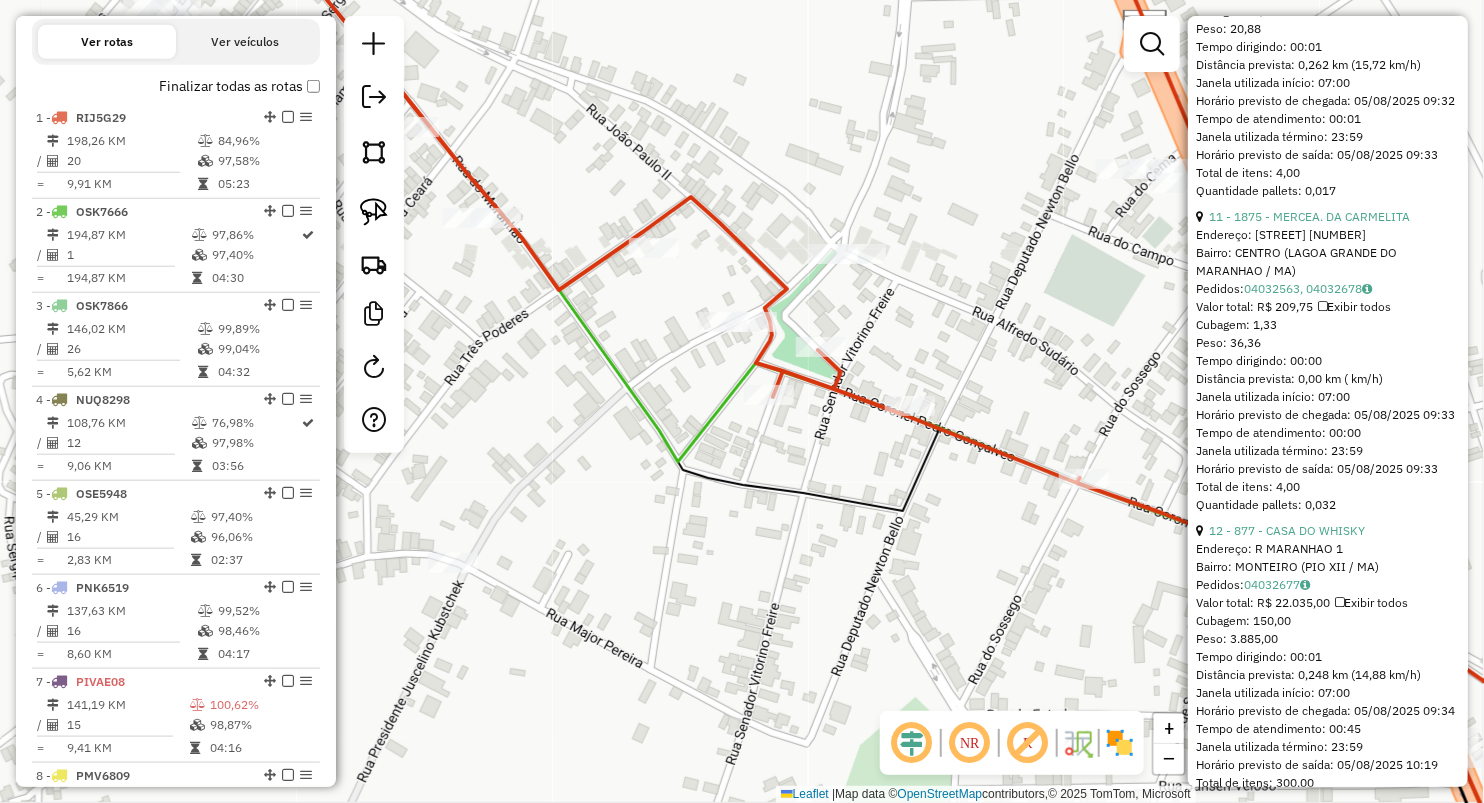 drag, startPoint x: 718, startPoint y: 170, endPoint x: 826, endPoint y: 323, distance: 187.27786 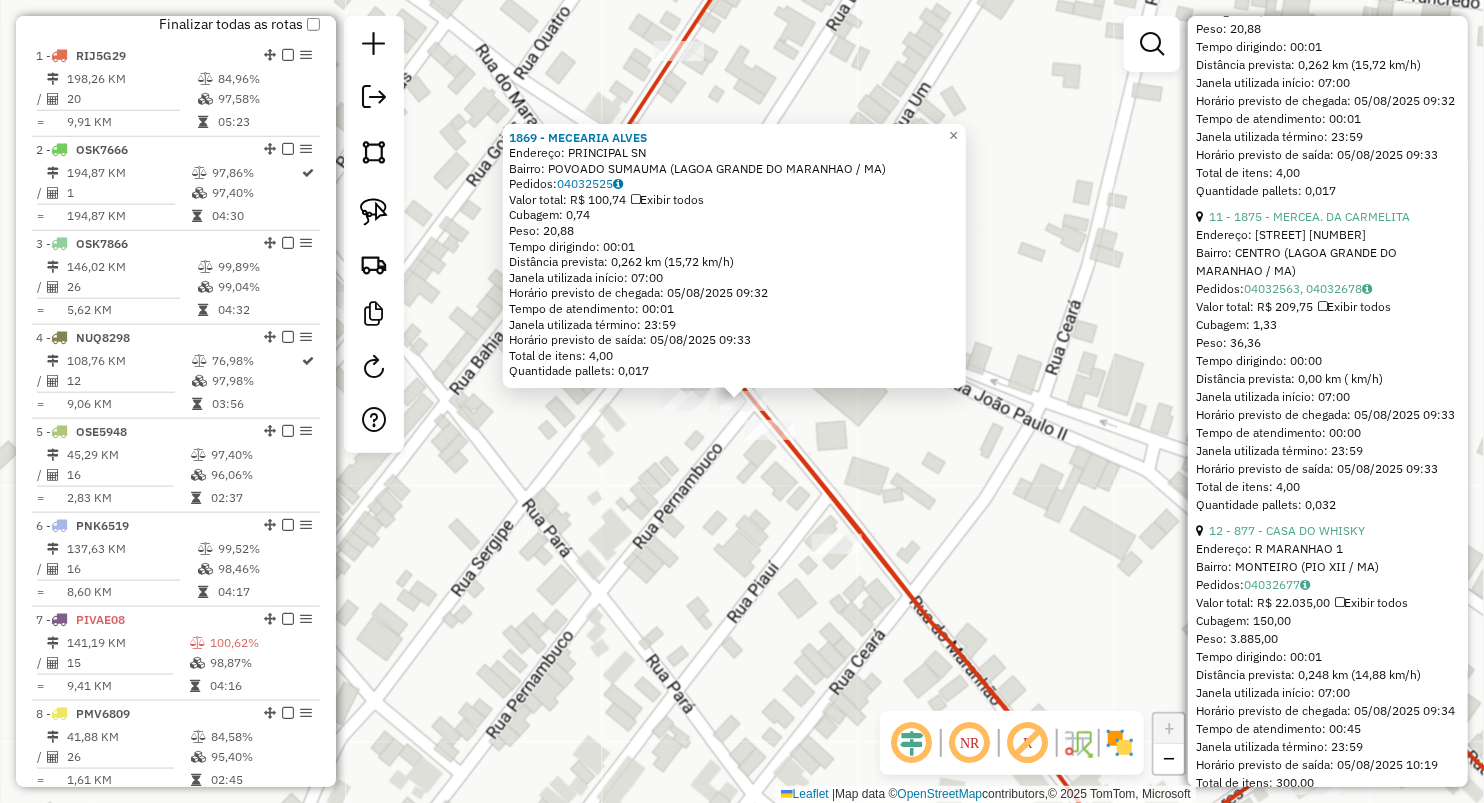 scroll, scrollTop: 749, scrollLeft: 0, axis: vertical 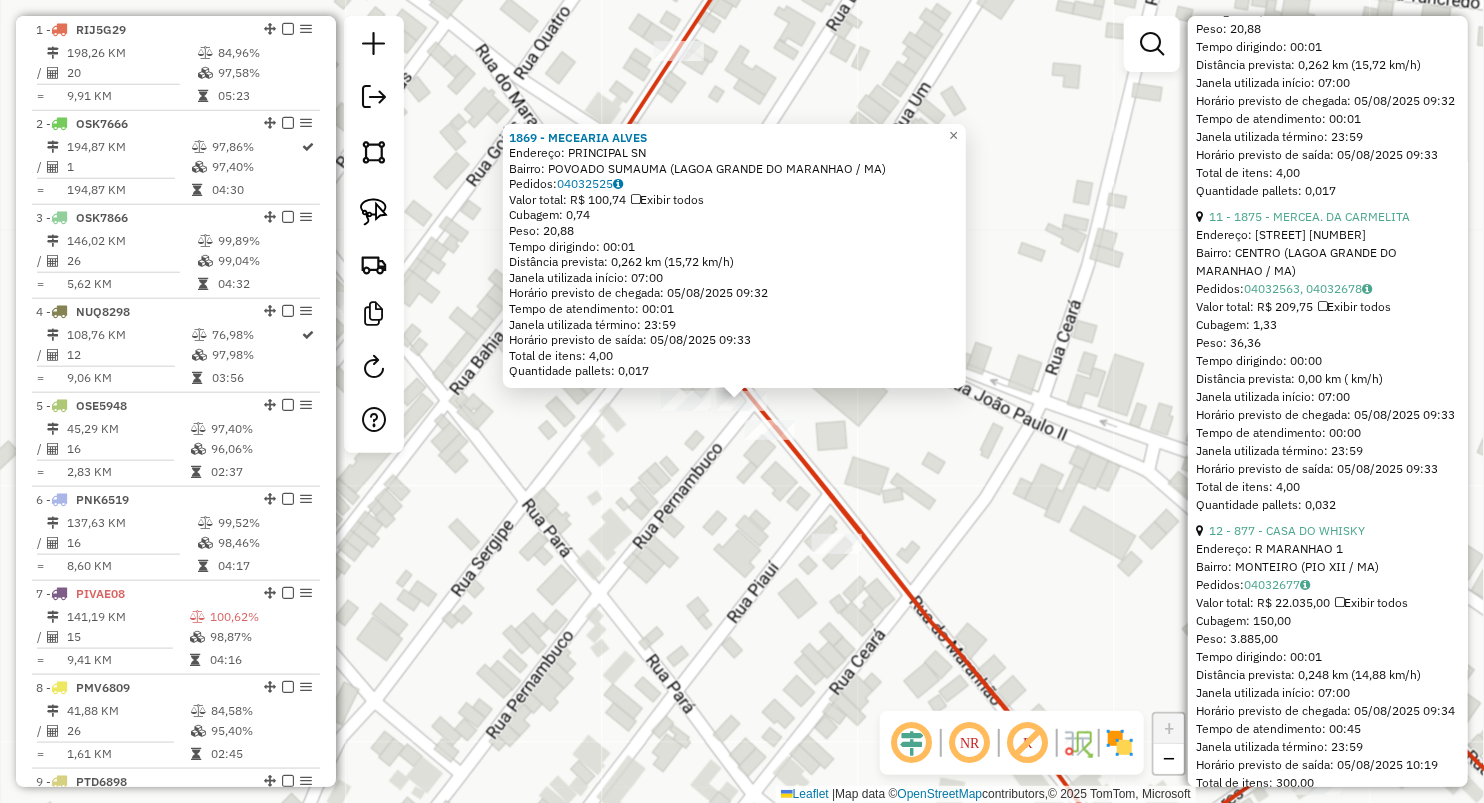 click on "1869 - MECEARIA ALVES  Endereço:  PRINCIPAL SN   Bairro: POVOADO SUMAUMA (LAGOA GRANDE DO MARANHAO / MA)   Pedidos:  04032525   Valor total: R$ 100,74   Exibir todos   Cubagem: 0,74  Peso: 20,88  Tempo dirigindo: 00:01   Distância prevista: 0,262 km (15,72 km/h)   Janela utilizada início: 07:00   Horário previsto de chegada: 05/08/2025 09:32   Tempo de atendimento: 00:01   Janela utilizada término: 23:59   Horário previsto de saída: 05/08/2025 09:33   Total de itens: 4,00   Quantidade pallets: 0,017  × Janela de atendimento Grade de atendimento Capacidade Transportadoras Veículos Cliente Pedidos  Rotas Selecione os dias de semana para filtrar as janelas de atendimento  Seg   Ter   Qua   Qui   Sex   Sáb   Dom  Informe o período da janela de atendimento: De: Até:  Filtrar exatamente a janela do cliente  Considerar janela de atendimento padrão  Selecione os dias de semana para filtrar as grades de atendimento  Seg   Ter   Qua   Qui   Sex   Sáb   Dom   Clientes fora do dia de atendimento selecionado" 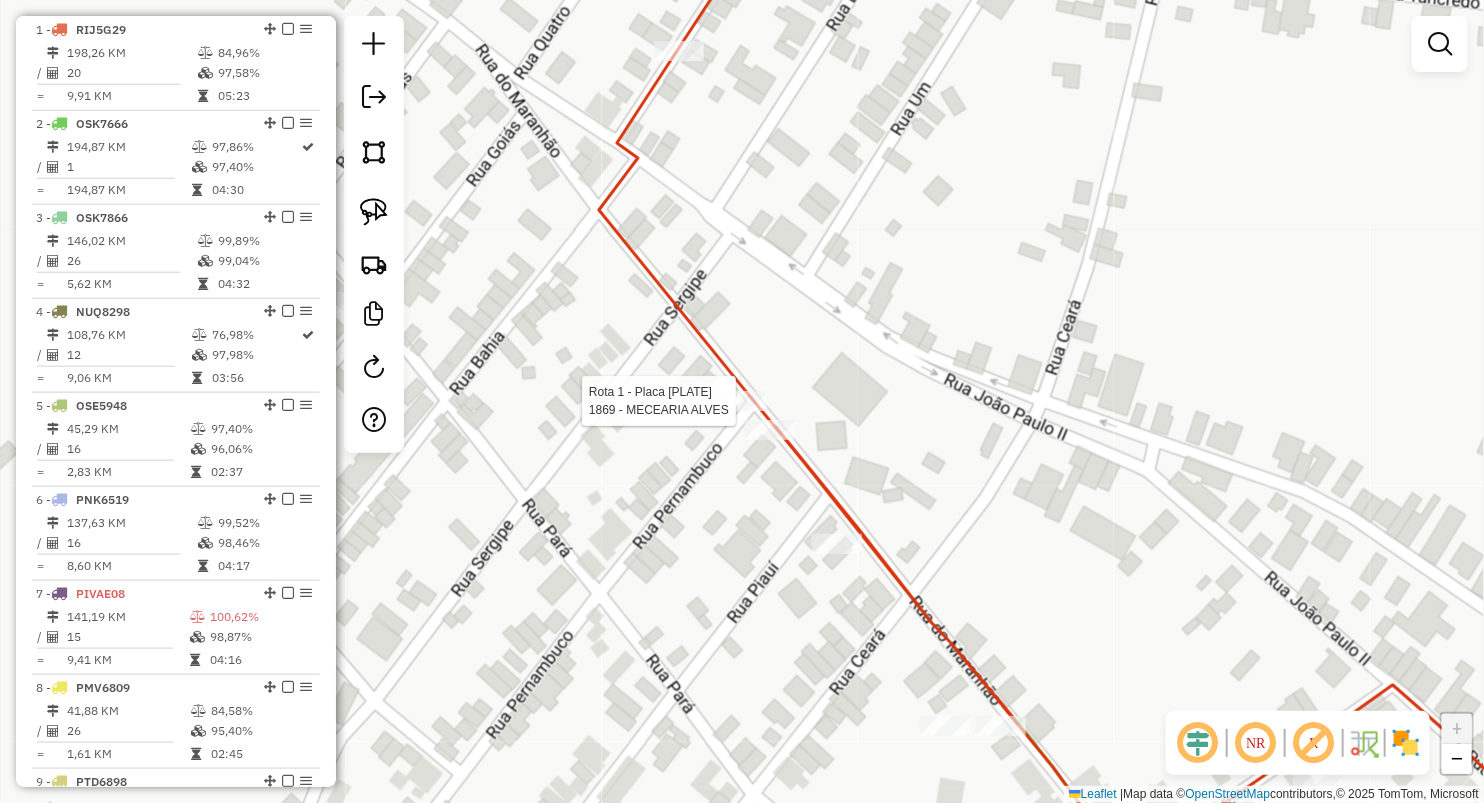 select on "**********" 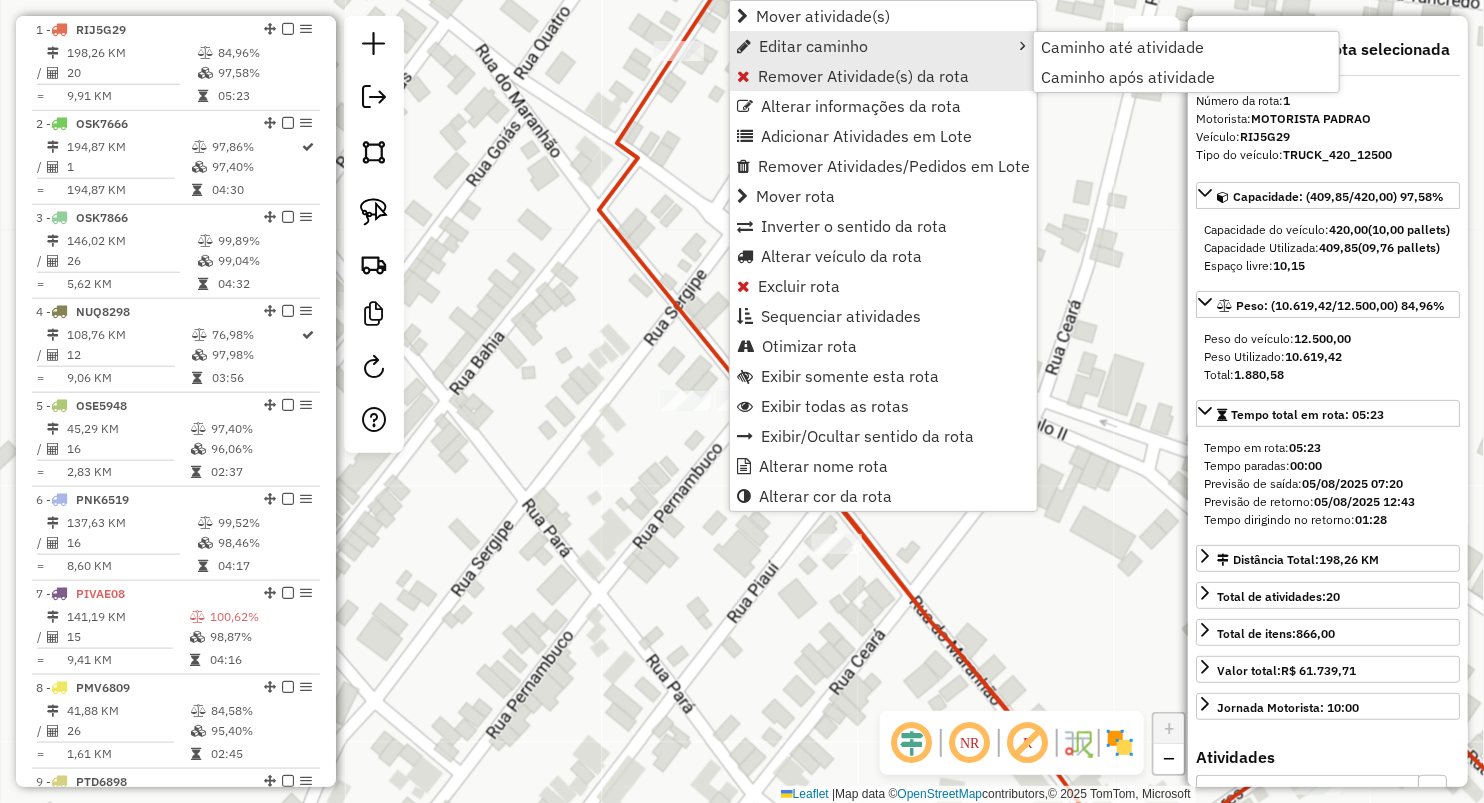 click on "Editar caminho" at bounding box center [883, 46] 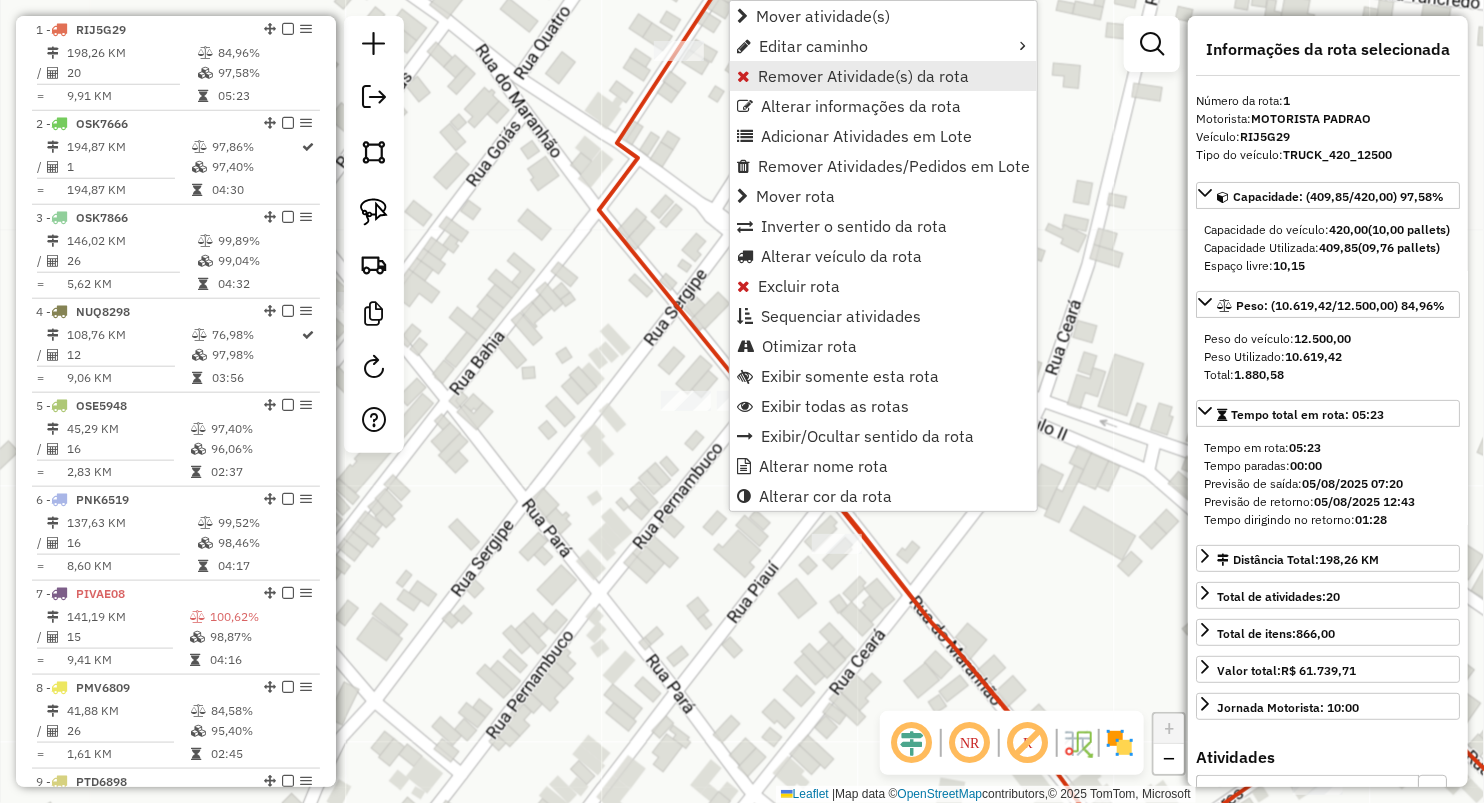 click on "Remover Atividade(s) da rota" at bounding box center [863, 76] 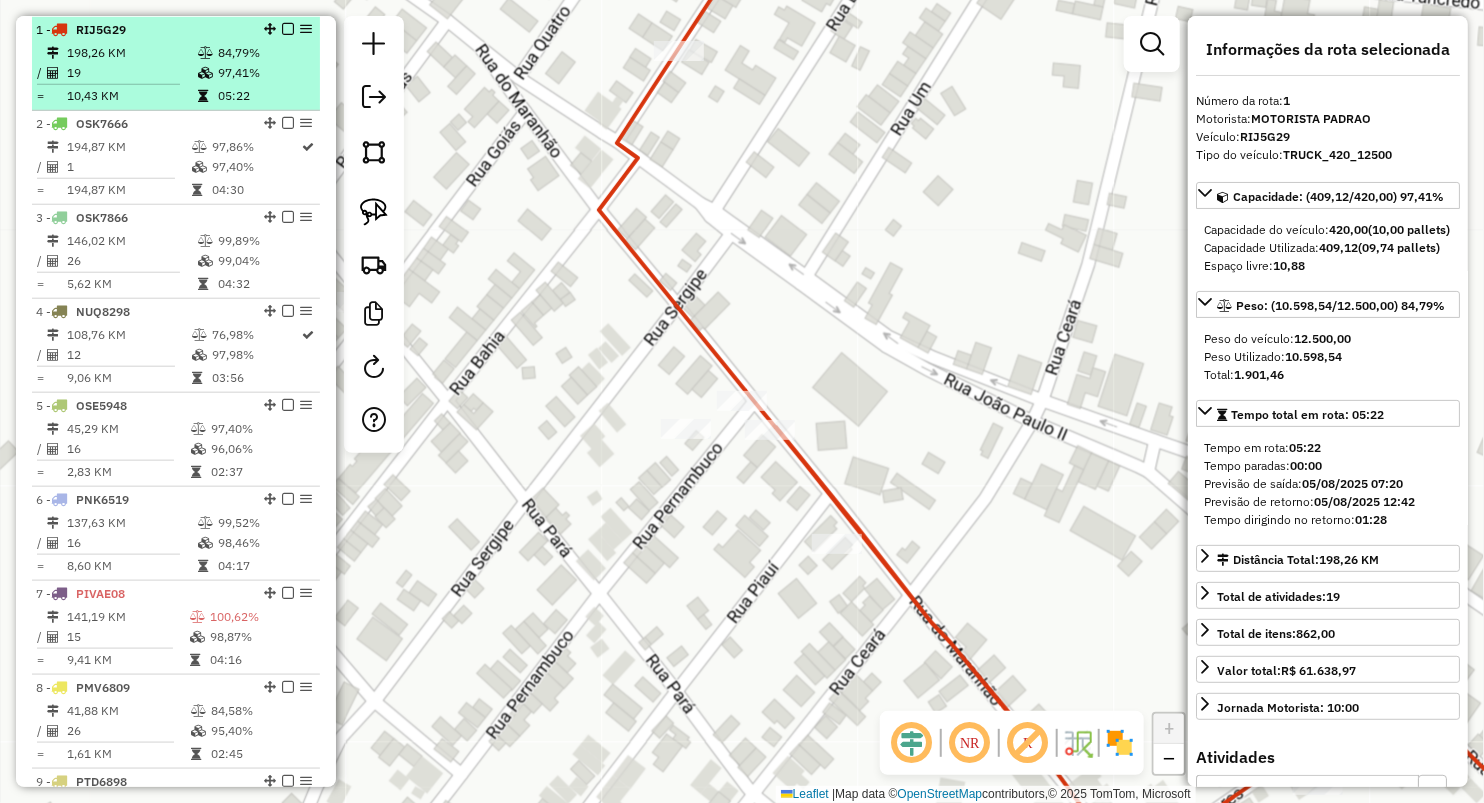 click on "198,26 KM" at bounding box center [131, 53] 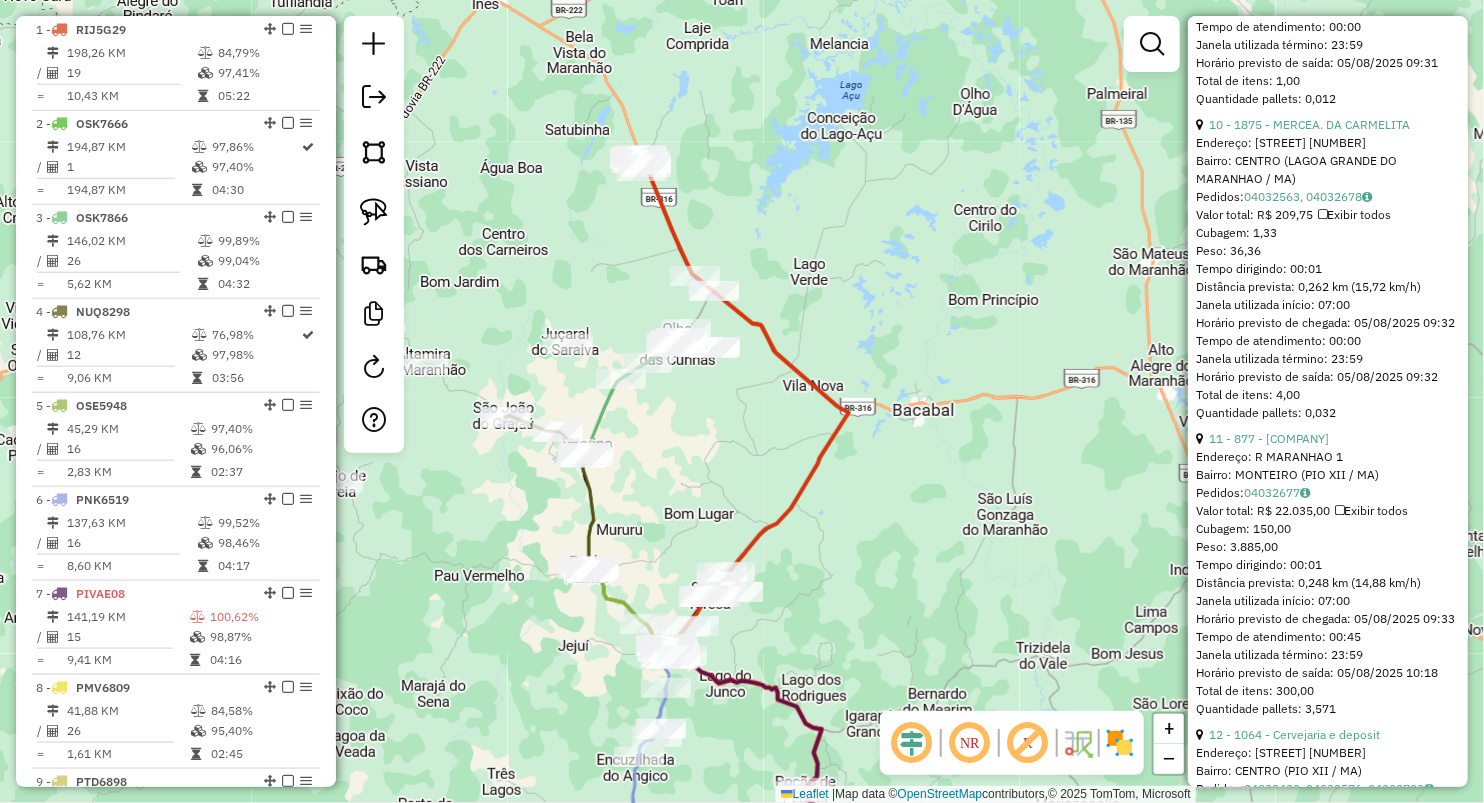 scroll, scrollTop: 3555, scrollLeft: 0, axis: vertical 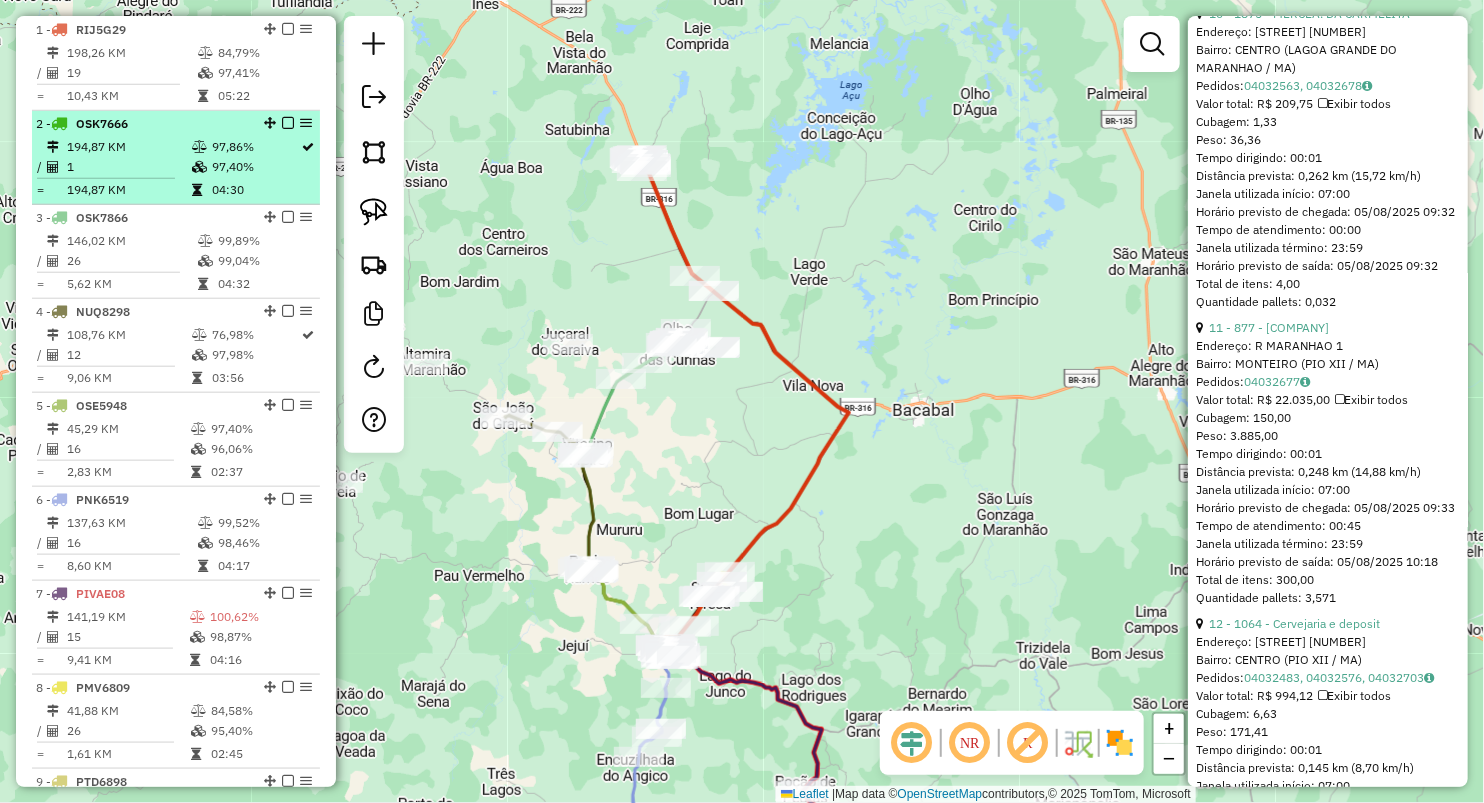click on "194,87 KM" at bounding box center (128, 190) 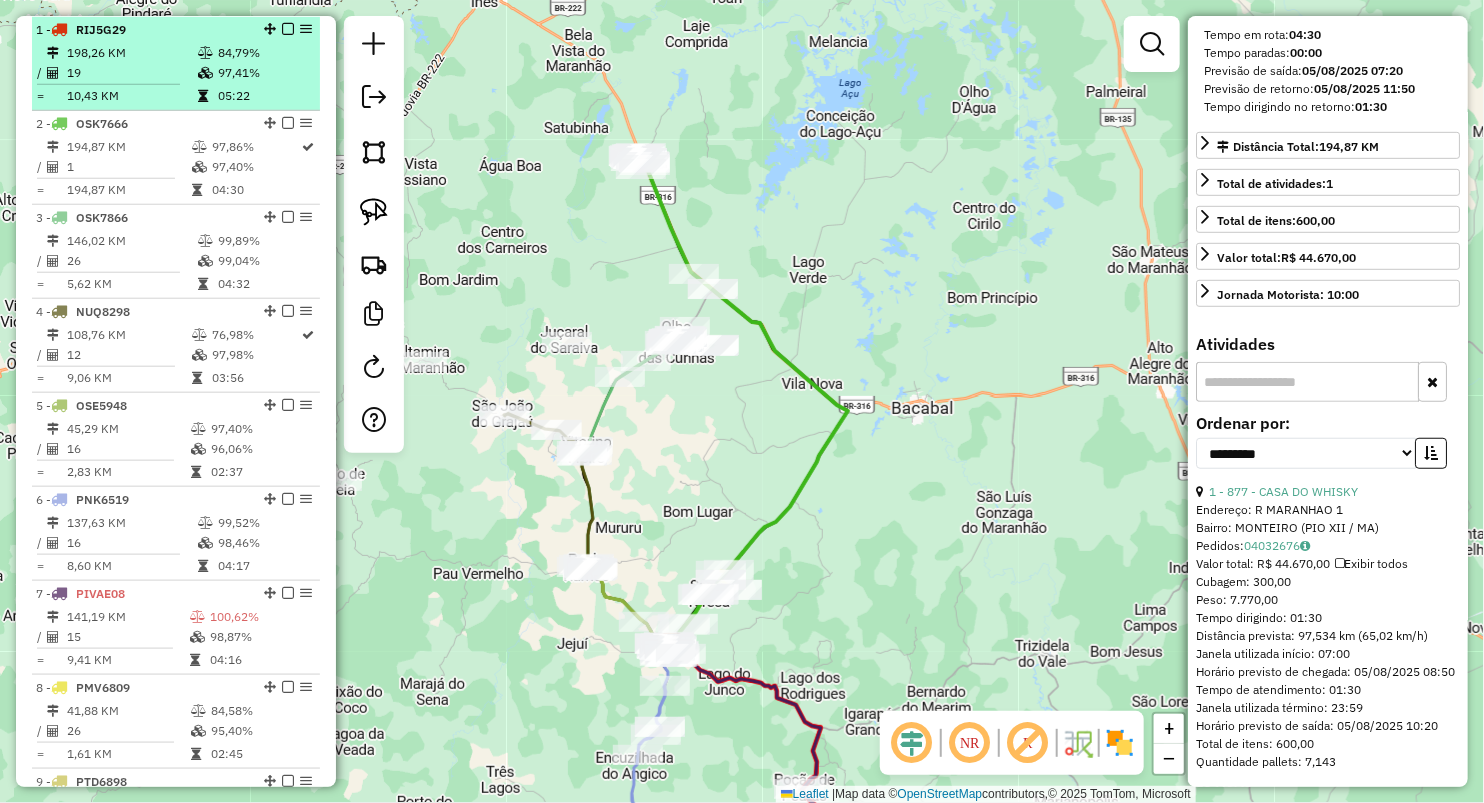 click on "10,43 KM" at bounding box center [131, 96] 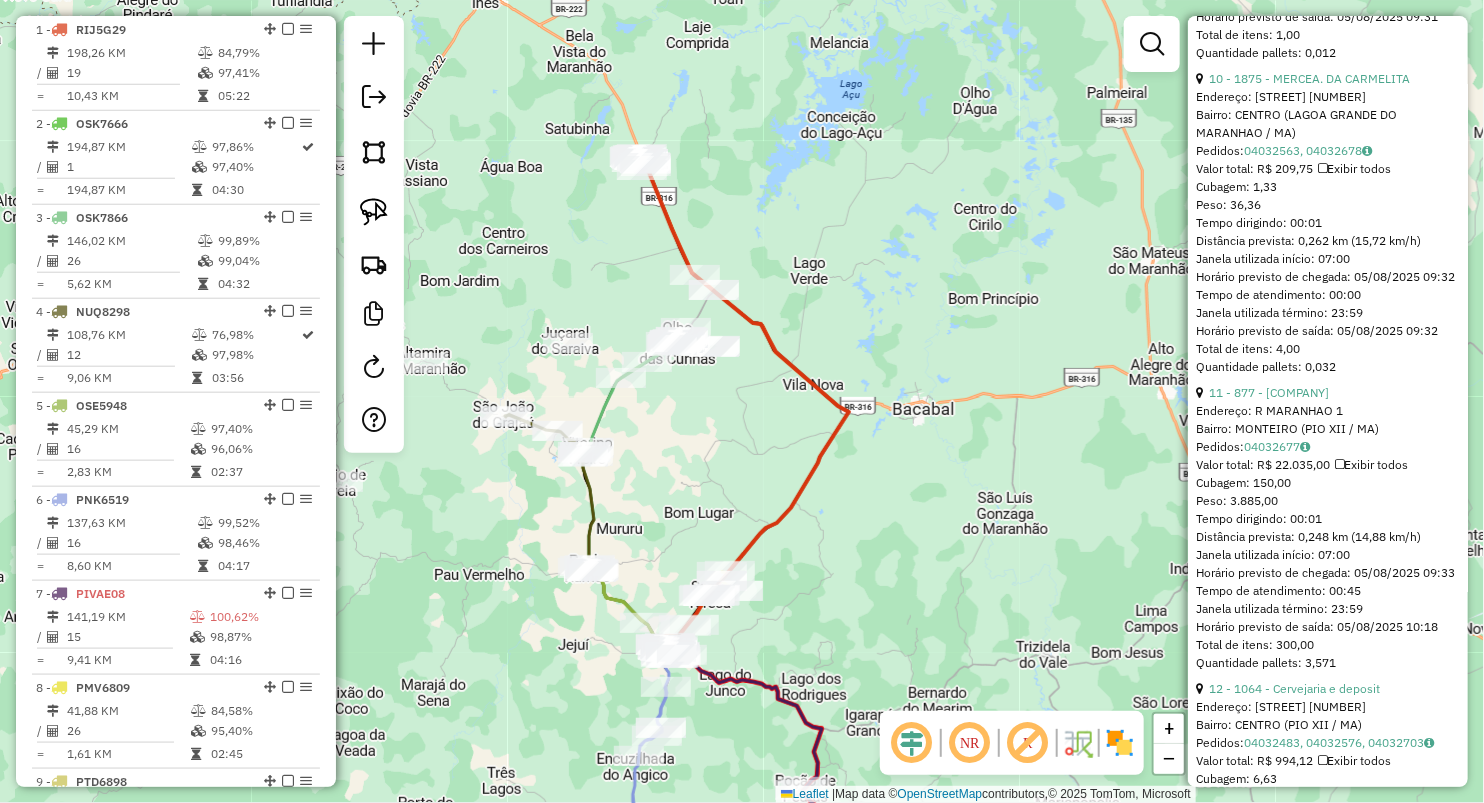 scroll, scrollTop: 3555, scrollLeft: 0, axis: vertical 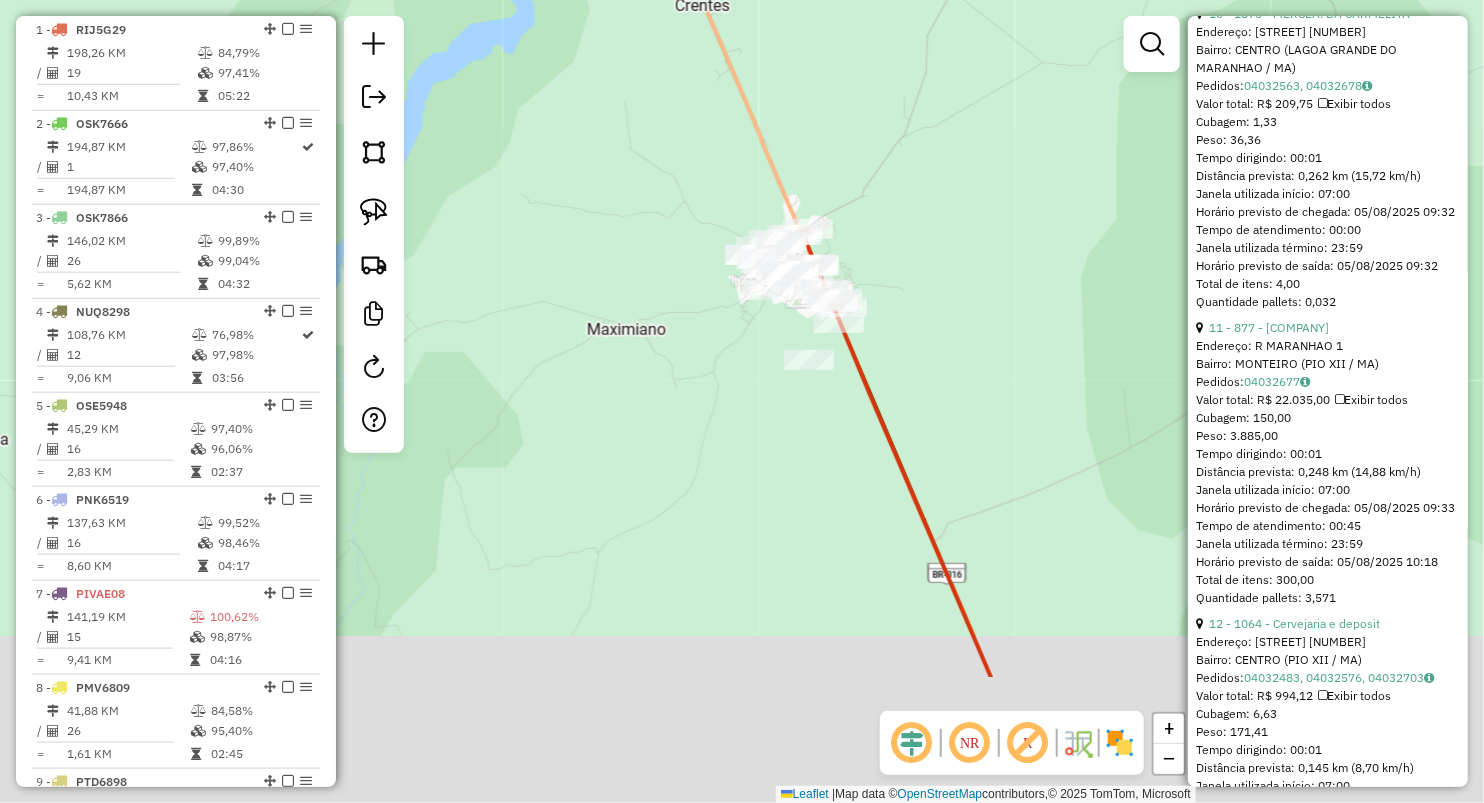 drag, startPoint x: 733, startPoint y: 246, endPoint x: 728, endPoint y: 224, distance: 22.561028 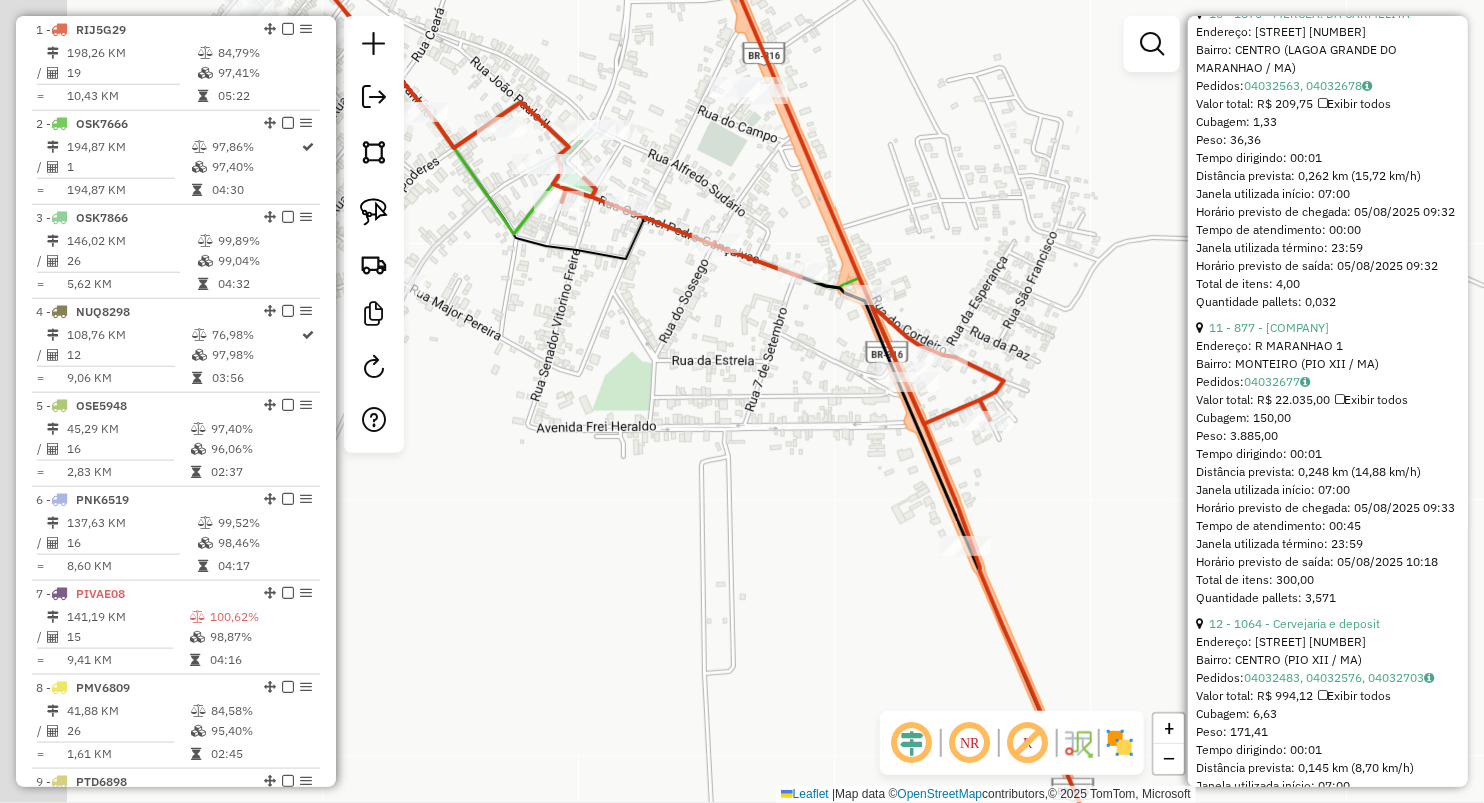 drag, startPoint x: 620, startPoint y: 348, endPoint x: 820, endPoint y: 566, distance: 295.84454 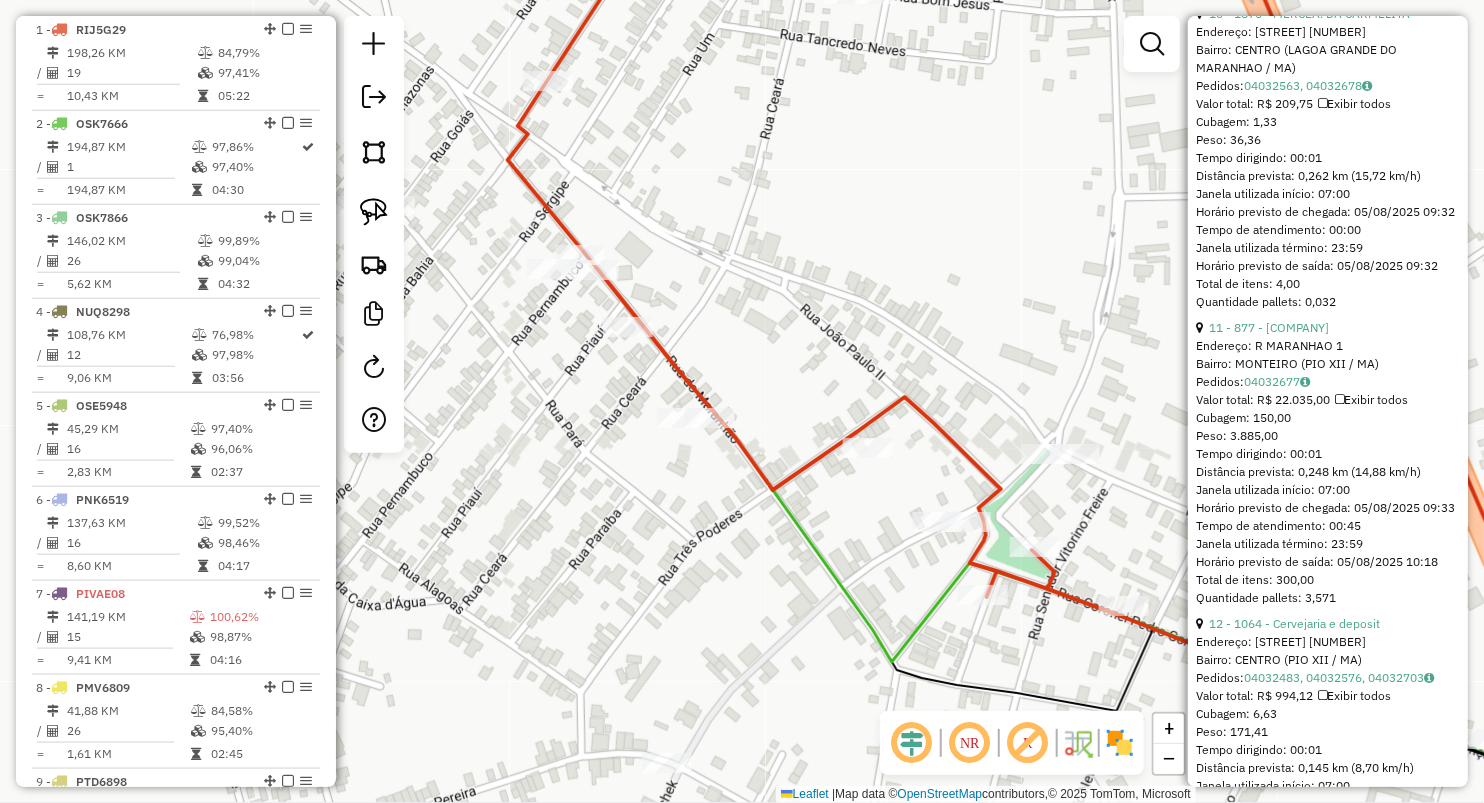 drag, startPoint x: 621, startPoint y: 245, endPoint x: 746, endPoint y: 249, distance: 125.06398 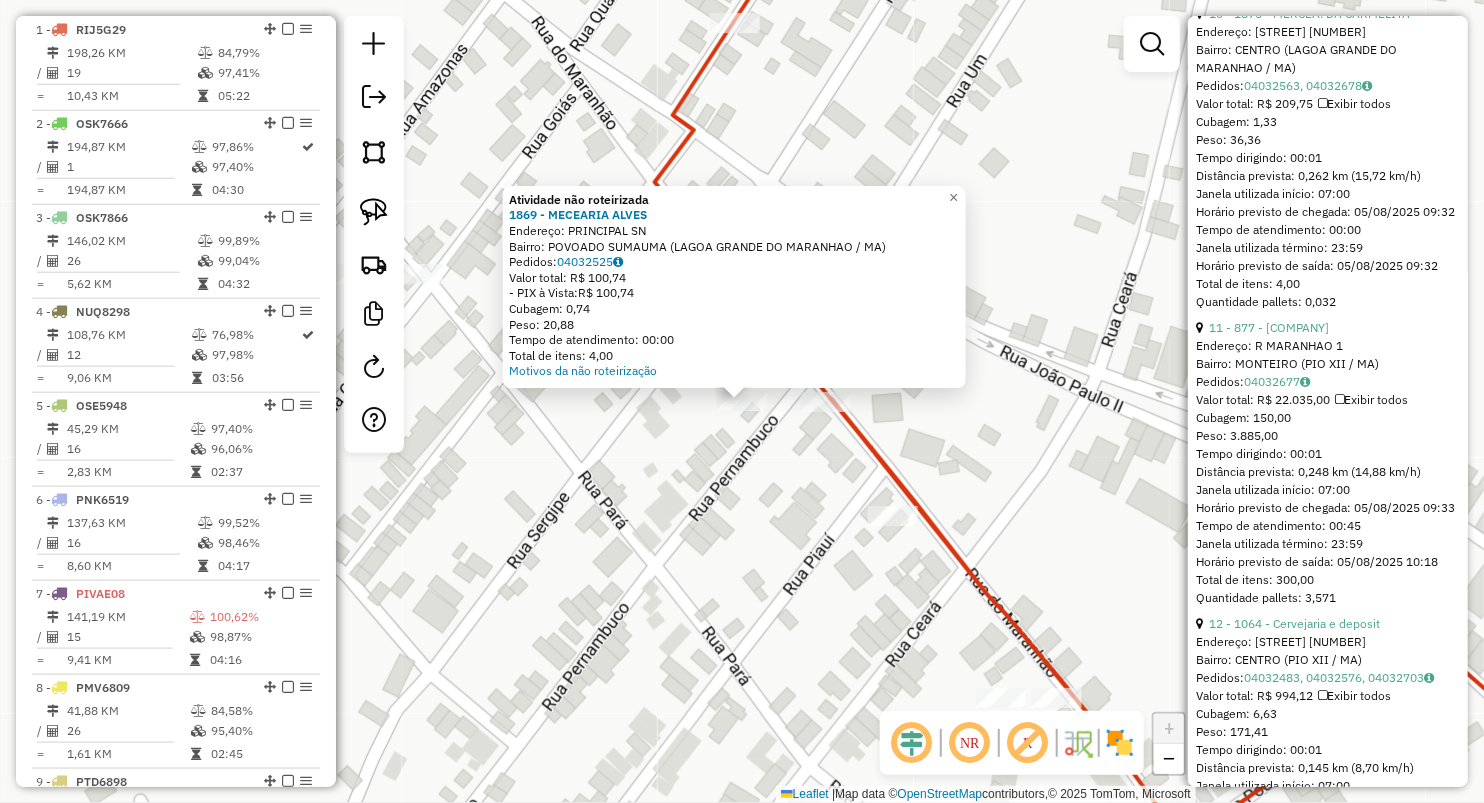 click on "Atividade não roteirizada 1869 - MECEARIA ALVES  Endereço:  PRINCIPAL SN   Bairro: POVOADO SUMAUMA (LAGOA GRANDE DO MARANHAO / MA)   Pedidos:  04032525   Valor total: R$ 100,74   - PIX à Vista:  R$ 100,74   Cubagem: 0,74   Peso: 20,88   Tempo de atendimento: 00:00   Total de itens: 4,00  Motivos da não roteirização × Janela de atendimento Grade de atendimento Capacidade Transportadoras Veículos Cliente Pedidos  Rotas Selecione os dias de semana para filtrar as janelas de atendimento  Seg   Ter   Qua   Qui   Sex   Sáb   Dom  Informe o período da janela de atendimento: De: Até:  Filtrar exatamente a janela do cliente  Considerar janela de atendimento padrão  Selecione os dias de semana para filtrar as grades de atendimento  Seg   Ter   Qua   Qui   Sex   Sáb   Dom   Considerar clientes sem dia de atendimento cadastrado  Clientes fora do dia de atendimento selecionado Filtrar as atividades entre os valores definidos abaixo:  Peso mínimo:   Peso máximo:   Cubagem mínima:   Cubagem máxima:   De:  +" 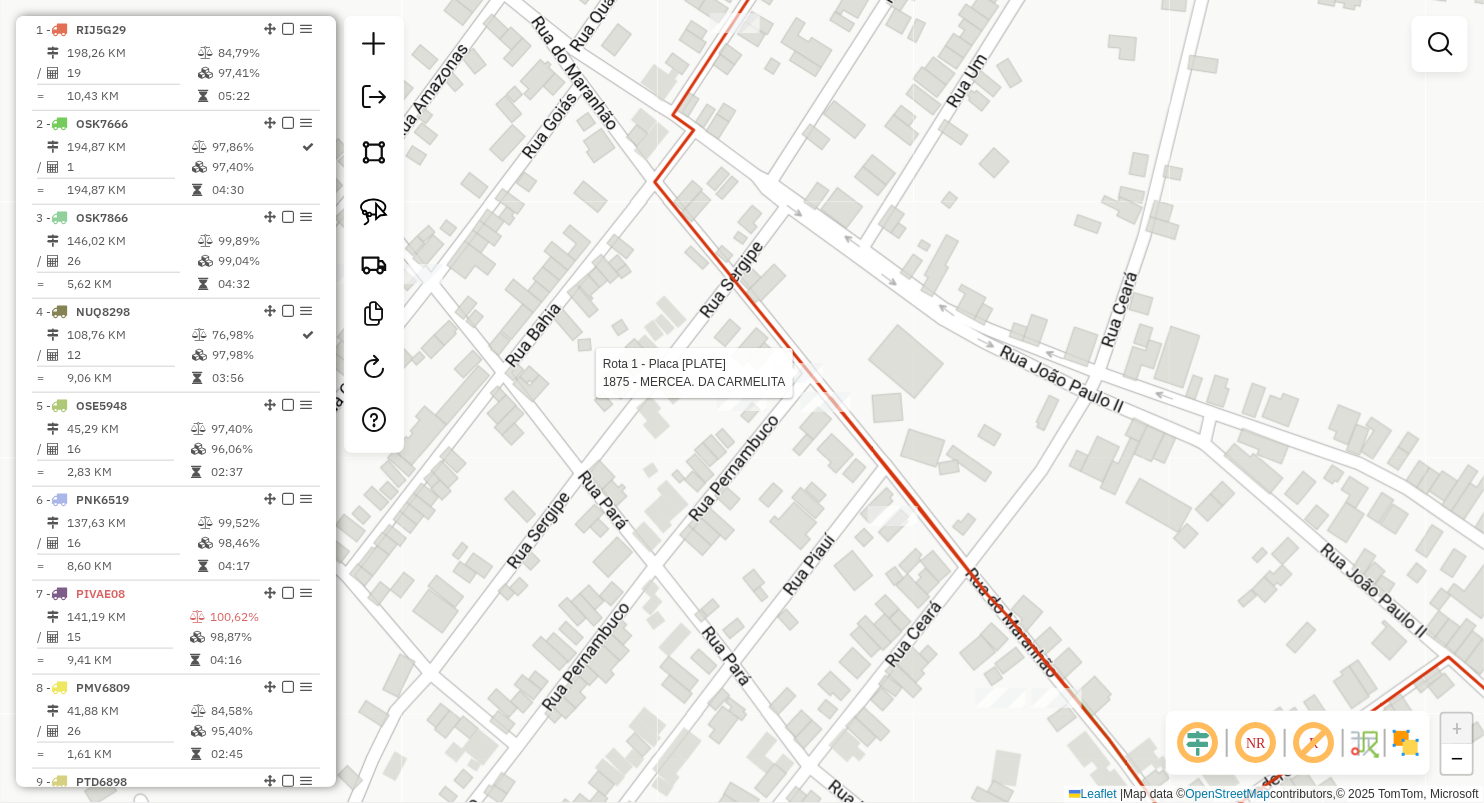 select on "**********" 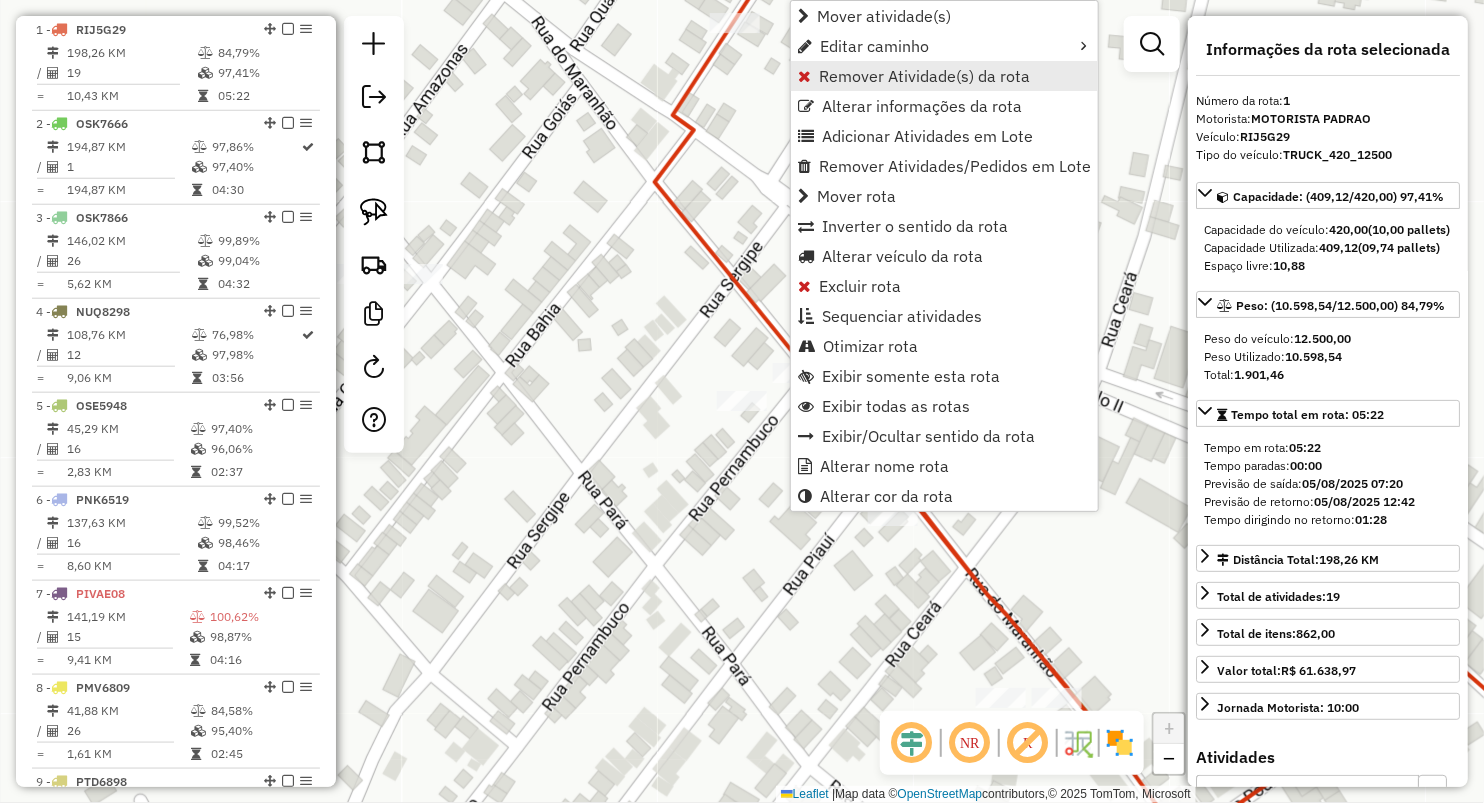 click on "Remover Atividade(s) da rota" at bounding box center (944, 76) 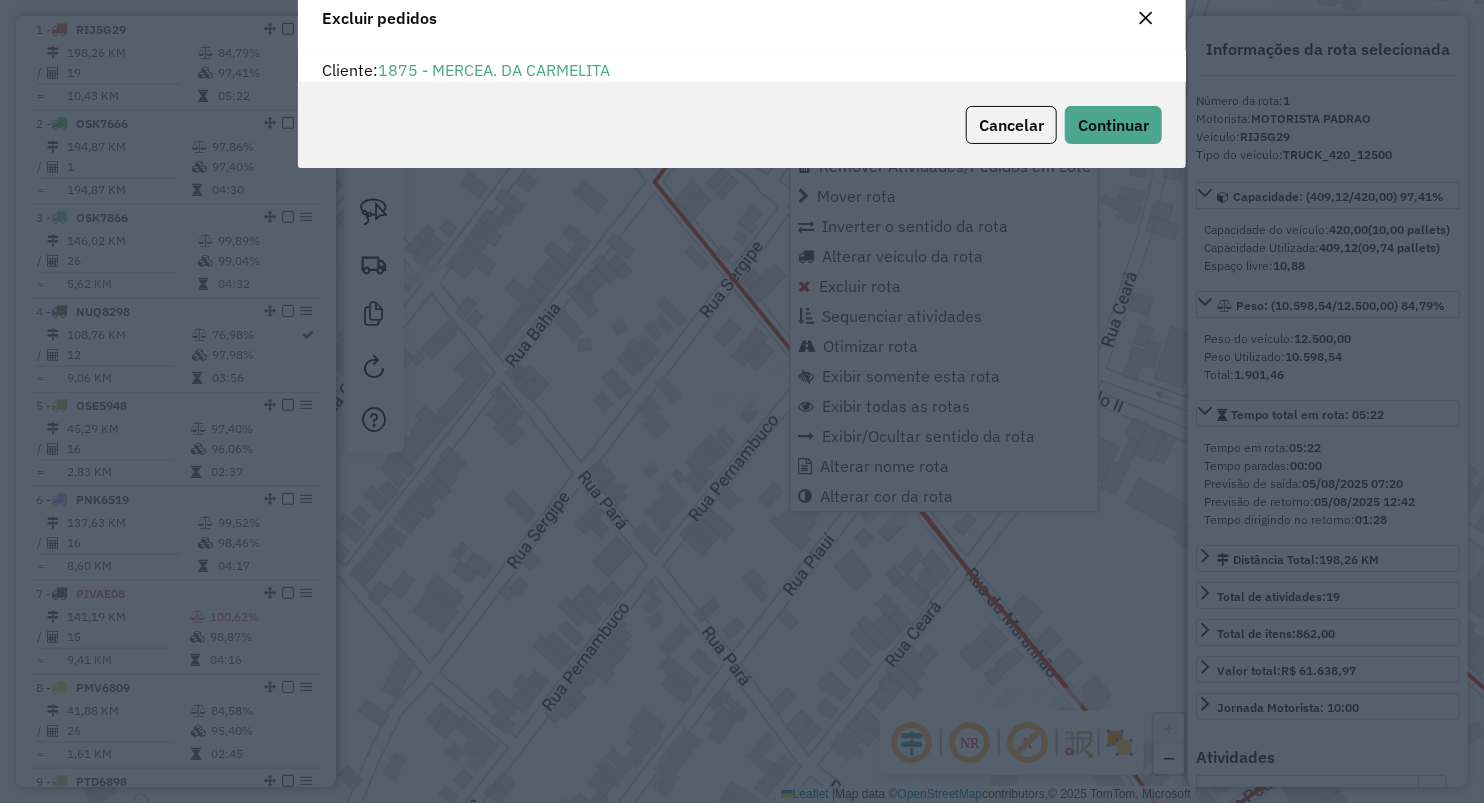 scroll, scrollTop: 0, scrollLeft: 0, axis: both 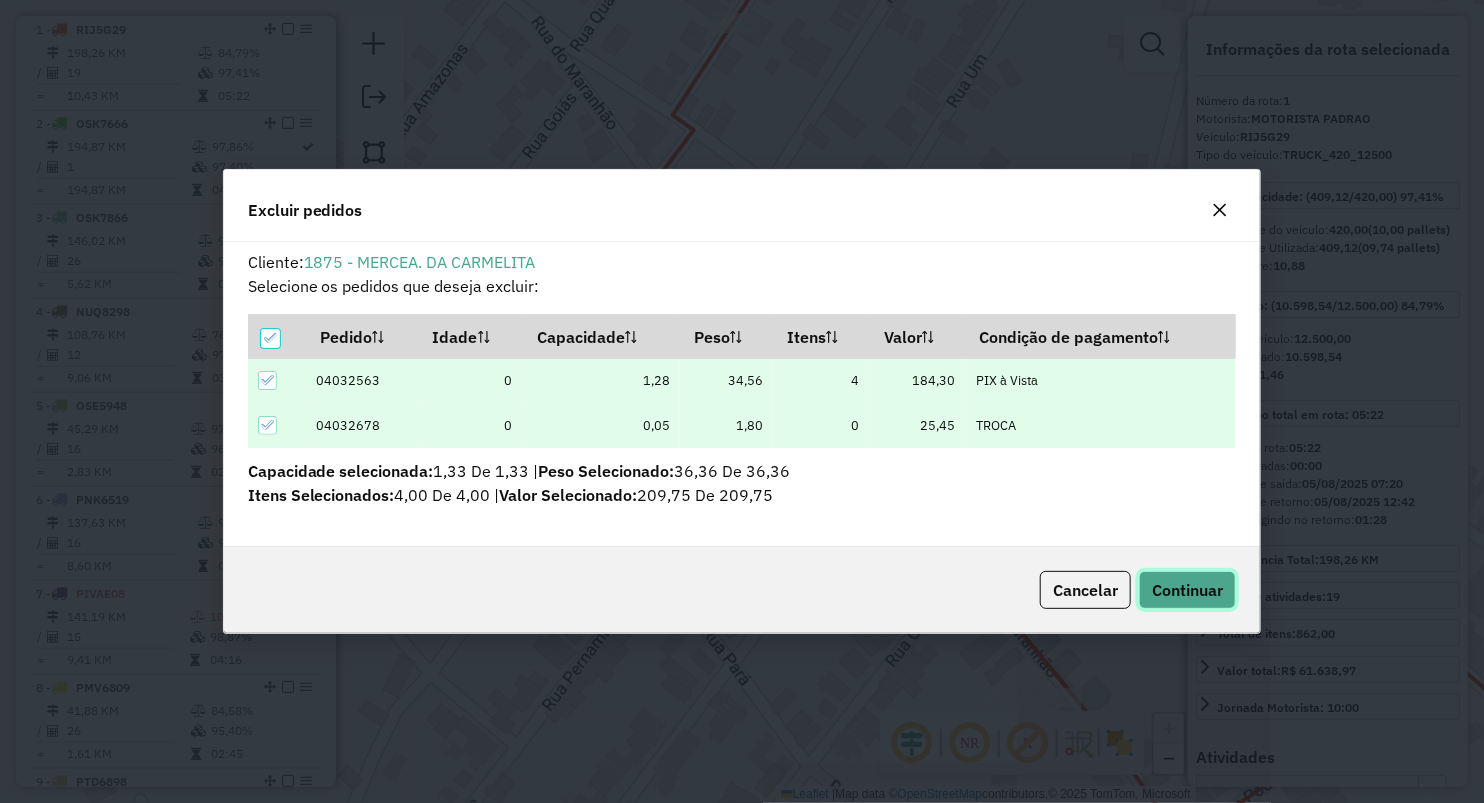 click on "Continuar" 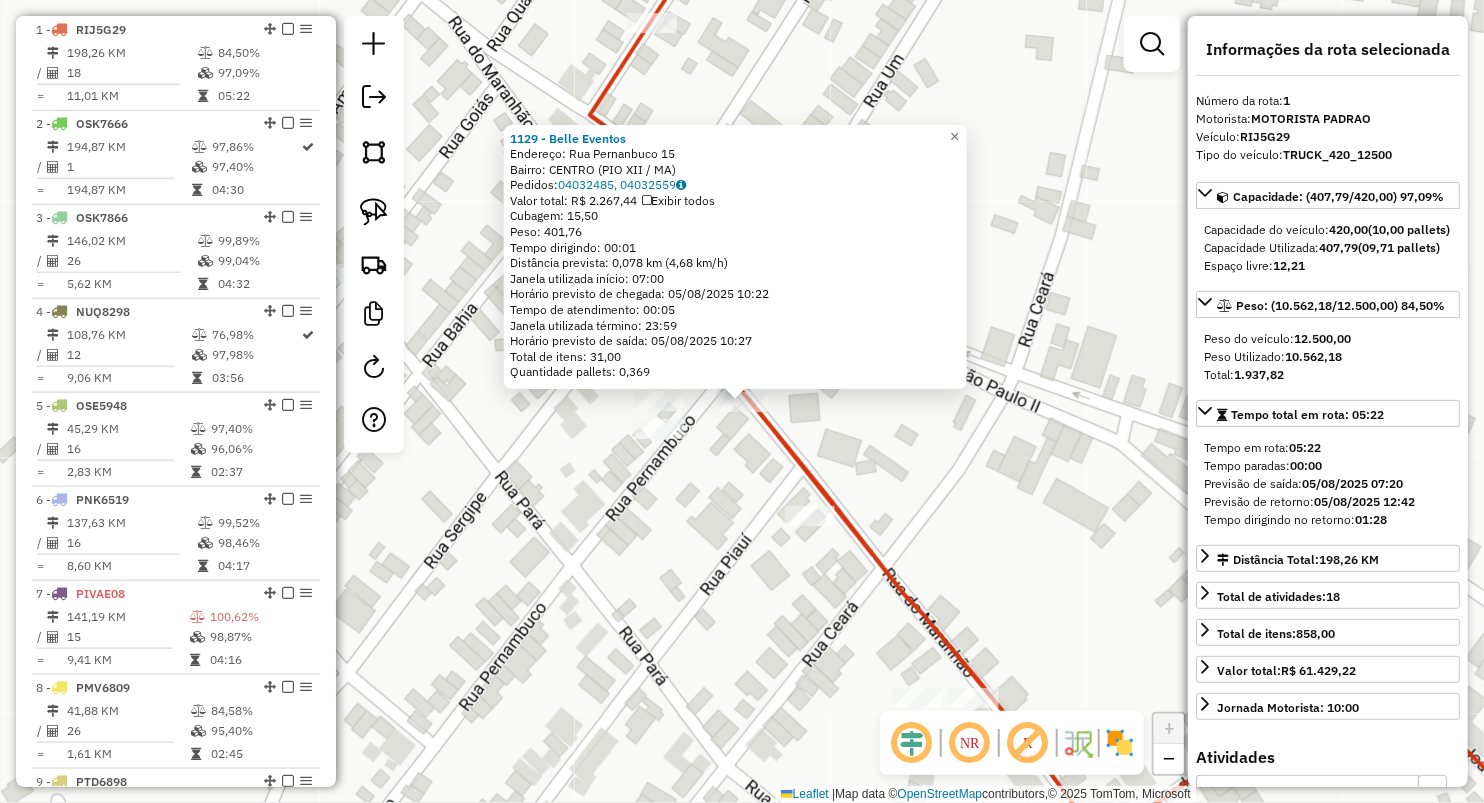 click on "1129 - Belle Eventos  Endereço:  Rua Pernanbuco 15   Bairro: CENTRO (PIO XII / MA)   Pedidos:  04032485, 04032559   Valor total: R$ 2.267,44   Exibir todos   Cubagem: 15,50  Peso: 401,76  Tempo dirigindo: 00:01   Distância prevista: 0,078 km (4,68 km/h)   Janela utilizada início: 07:00   Horário previsto de chegada: 05/08/2025 10:22   Tempo de atendimento: 00:05   Janela utilizada término: 23:59   Horário previsto de saída: 05/08/2025 10:27   Total de itens: 31,00   Quantidade pallets: 0,369  × Janela de atendimento Grade de atendimento Capacidade Transportadoras Veículos Cliente Pedidos  Rotas Selecione os dias de semana para filtrar as janelas de atendimento  Seg   Ter   Qua   Qui   Sex   Sáb   Dom  Informe o período da janela de atendimento: De: Até:  Filtrar exatamente a janela do cliente  Considerar janela de atendimento padrão  Selecione os dias de semana para filtrar as grades de atendimento  Seg   Ter   Qua   Qui   Sex   Sáb   Dom   Considerar clientes sem dia de atendimento cadastrado +" 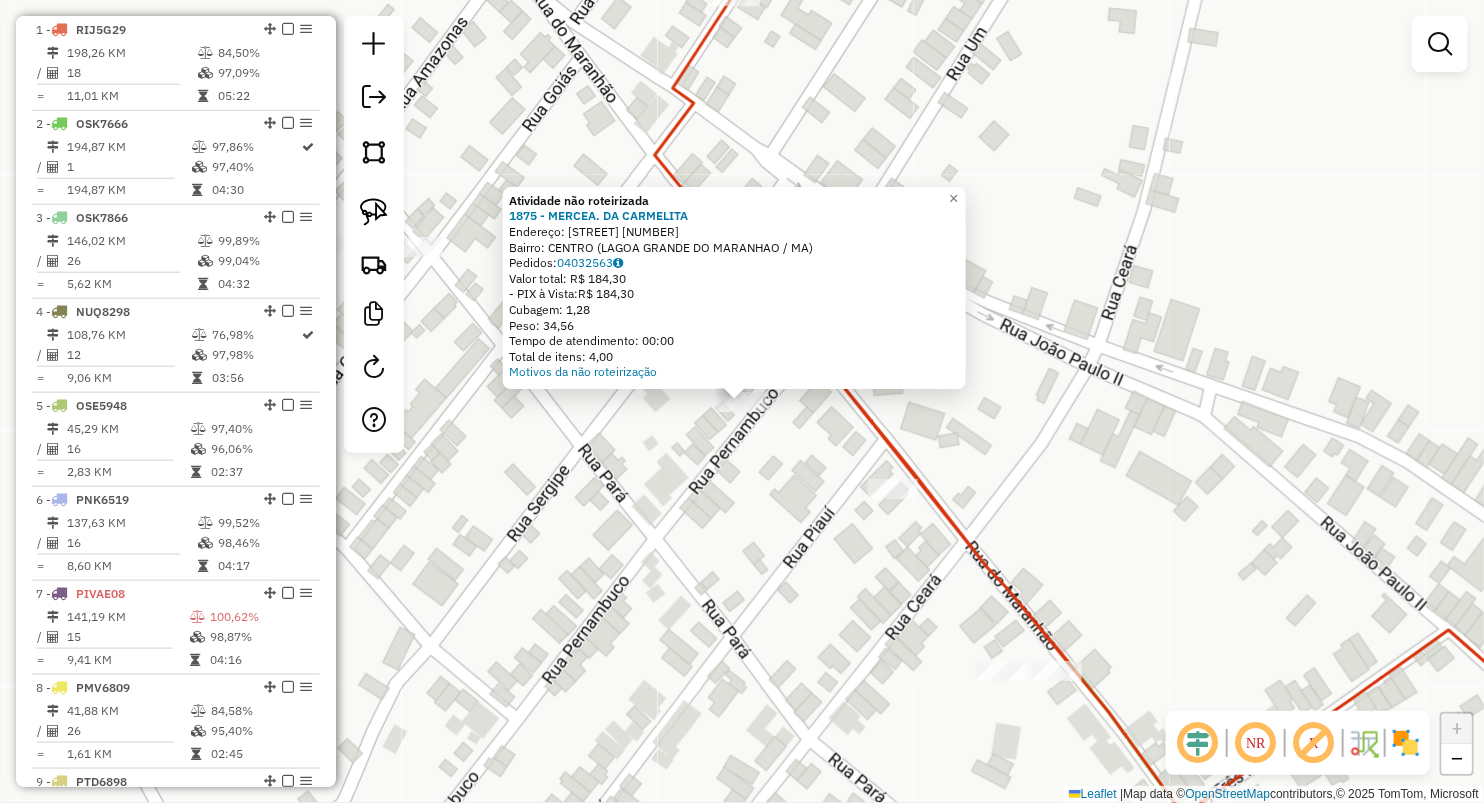 click on "Atividade não roteirizada 1875 - MERCEA. DA CARMELITA  Endereço:  KEILOMAR DE JESUS SN   Bairro: CENTRO (LAGOA GRANDE DO MARANHAO / MA)   Pedidos:  04032563   Valor total: R$ 184,30   - PIX à Vista:  R$ 184,30   Cubagem: 1,28   Peso: 34,56   Tempo de atendimento: 00:00   Total de itens: 4,00  Motivos da não roteirização × Janela de atendimento Grade de atendimento Capacidade Transportadoras Veículos Cliente Pedidos  Rotas Selecione os dias de semana para filtrar as janelas de atendimento  Seg   Ter   Qua   Qui   Sex   Sáb   Dom  Informe o período da janela de atendimento: De: Até:  Filtrar exatamente a janela do cliente  Considerar janela de atendimento padrão  Selecione os dias de semana para filtrar as grades de atendimento  Seg   Ter   Qua   Qui   Sex   Sáb   Dom   Considerar clientes sem dia de atendimento cadastrado  Clientes fora do dia de atendimento selecionado Filtrar as atividades entre os valores definidos abaixo:  Peso mínimo:   Peso máximo:   Cubagem mínima:   Cubagem máxima:  +" 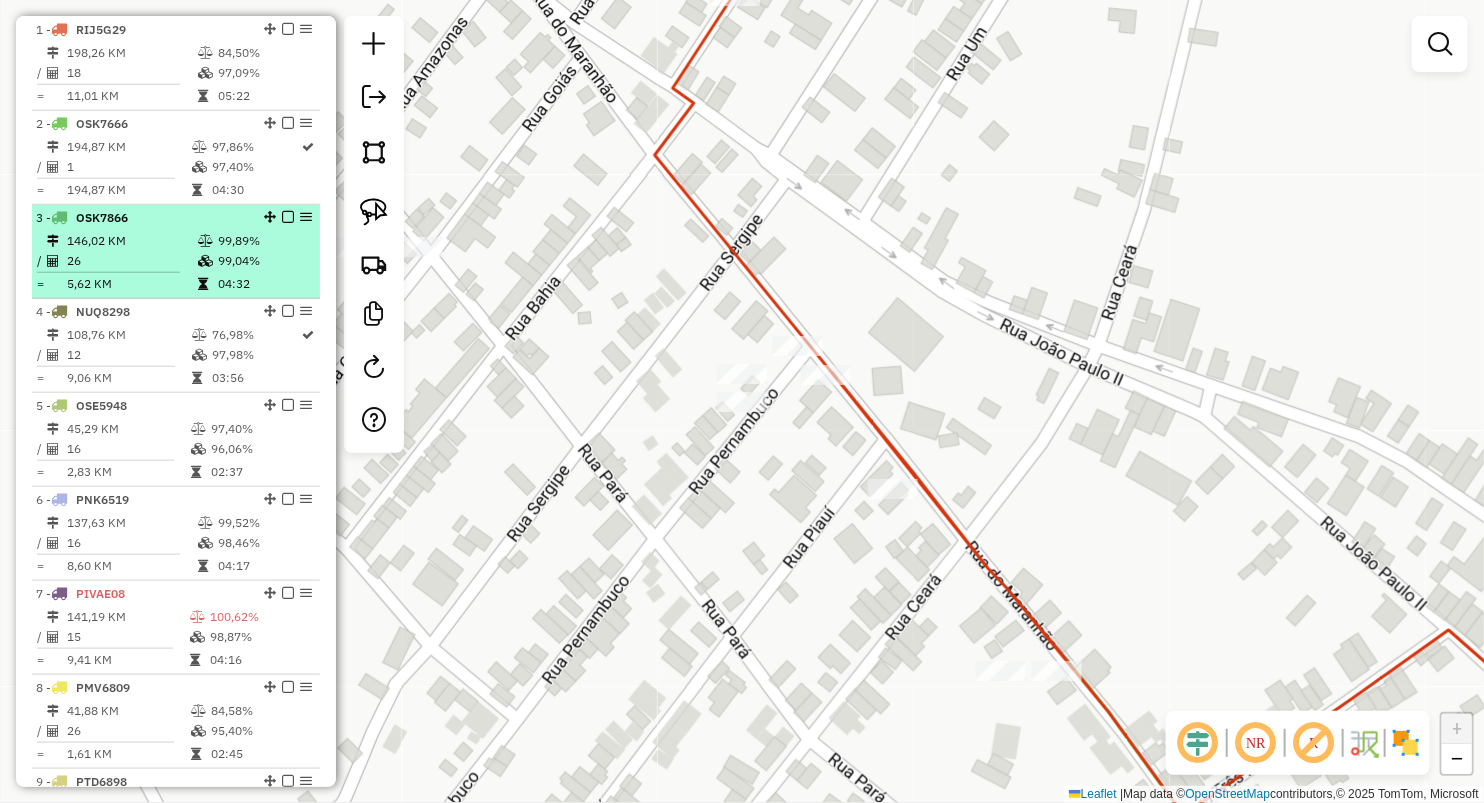 click on "5,62 KM" at bounding box center [131, 284] 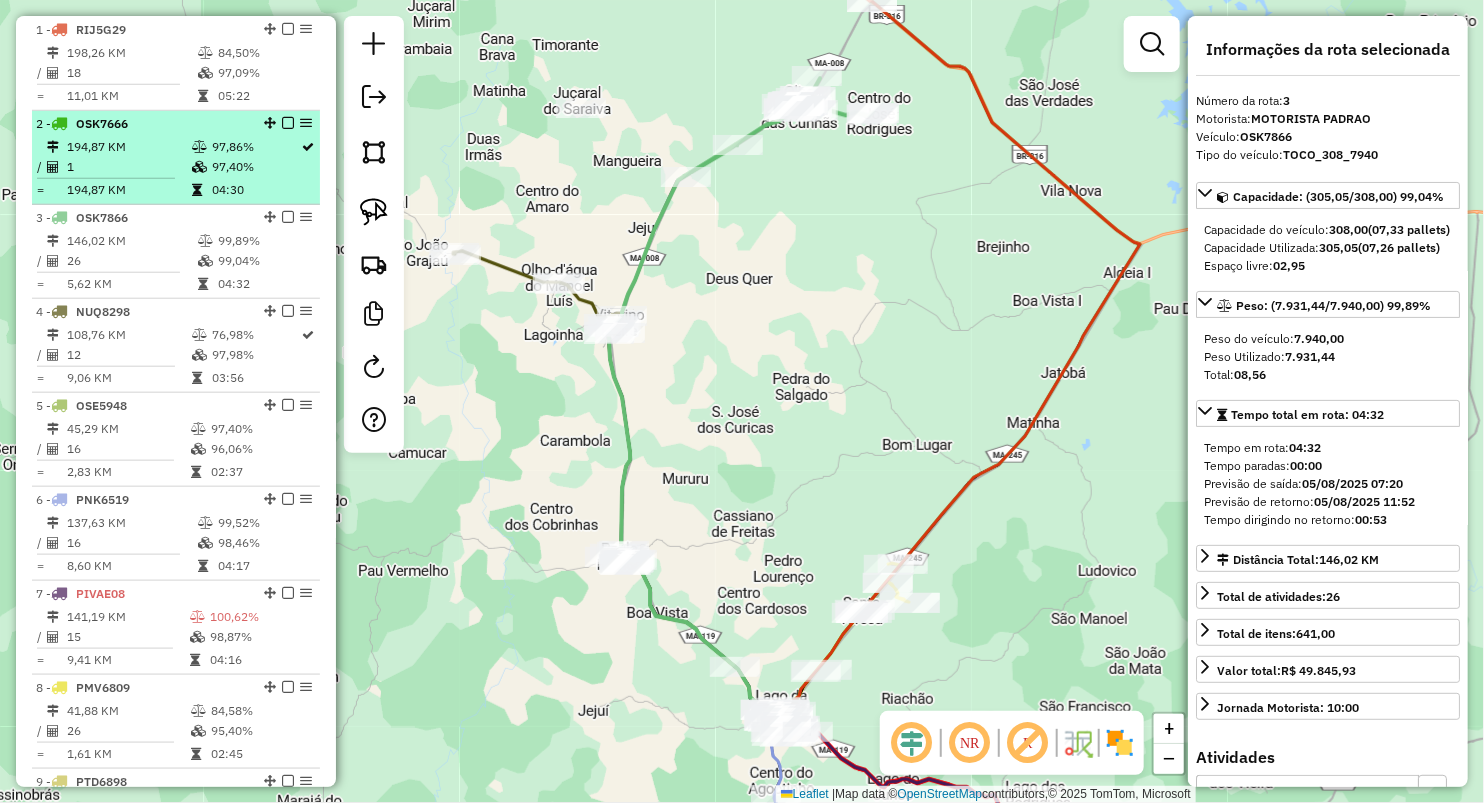 click at bounding box center [113, 178] 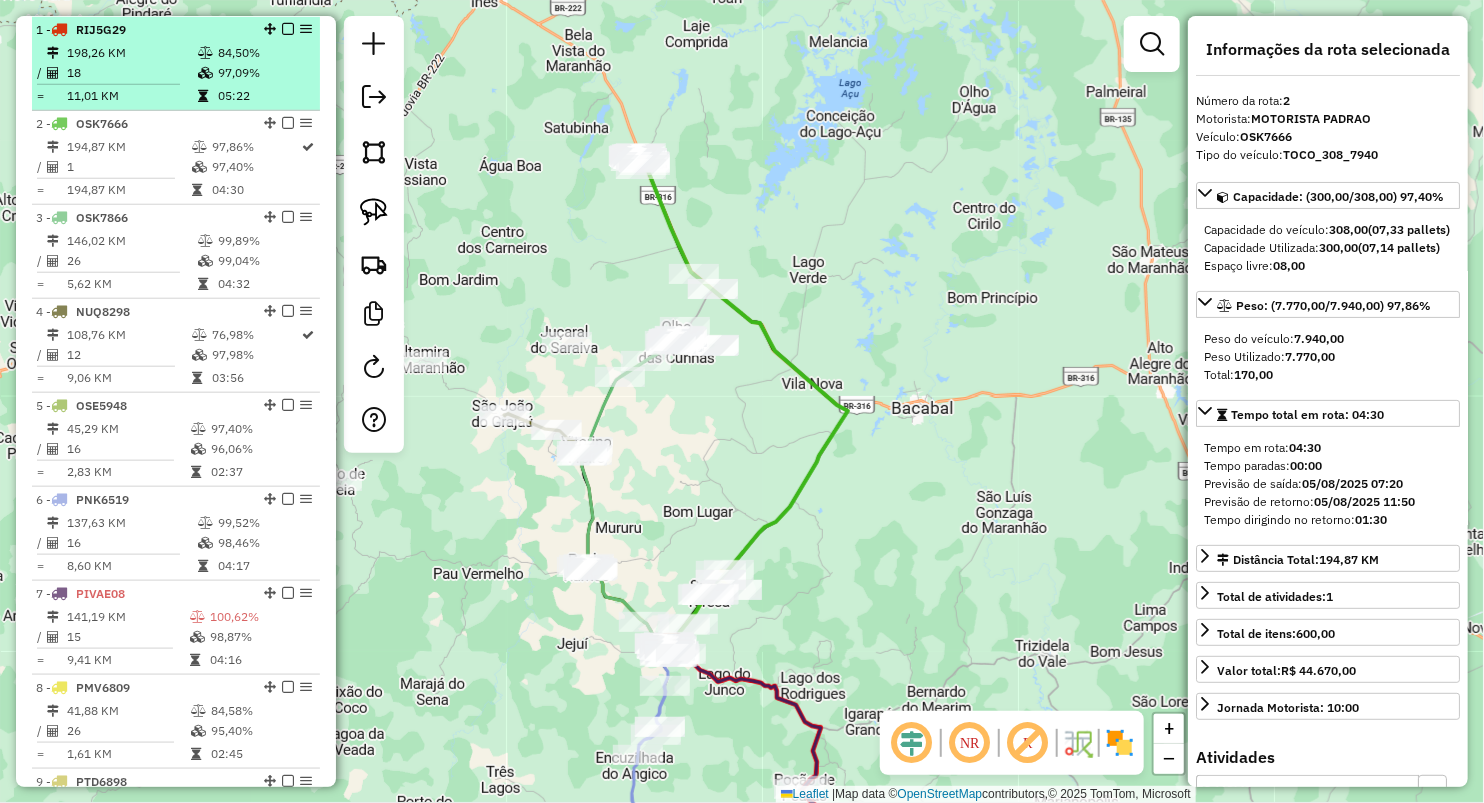 click on "11,01 KM" at bounding box center (131, 96) 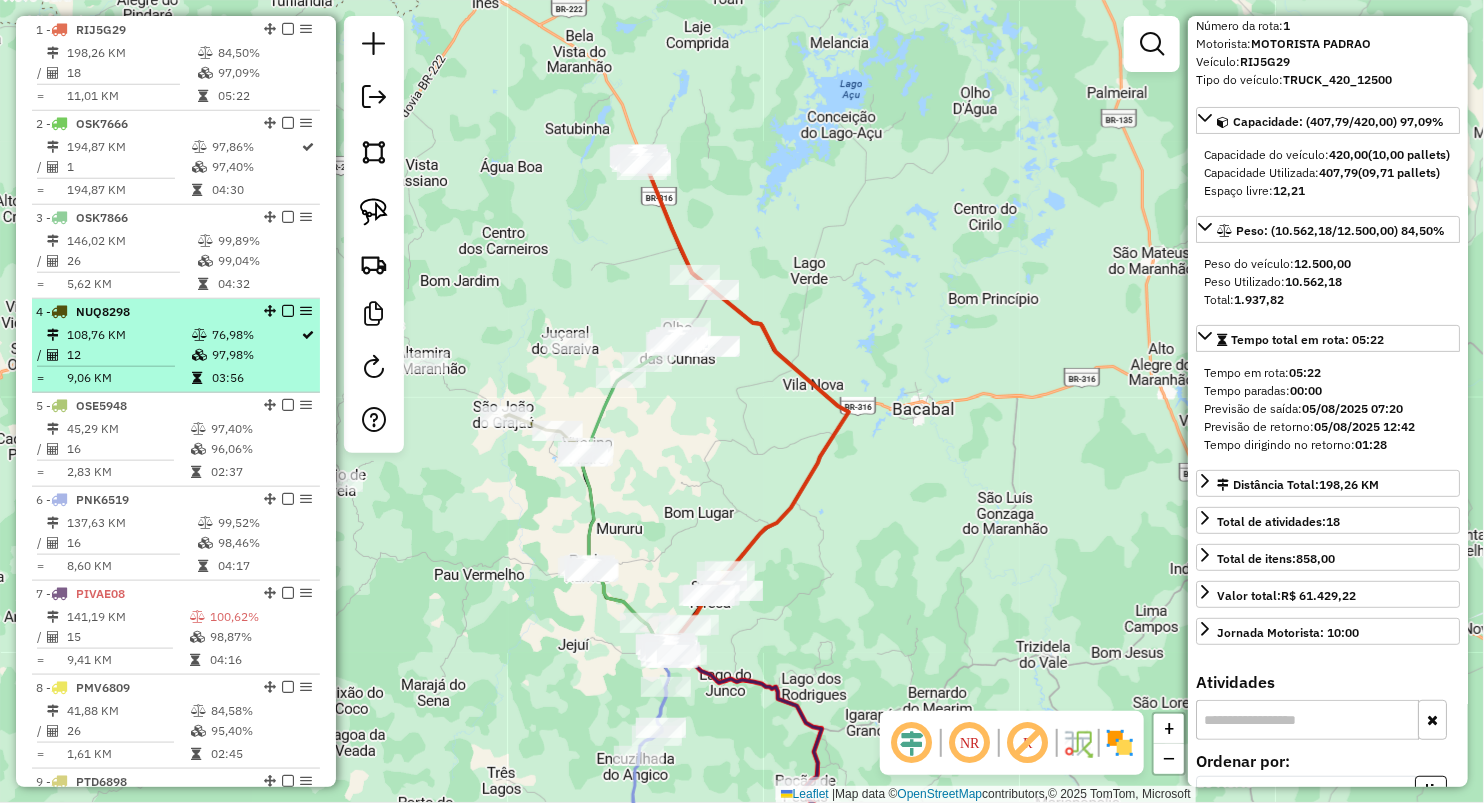 scroll, scrollTop: 111, scrollLeft: 0, axis: vertical 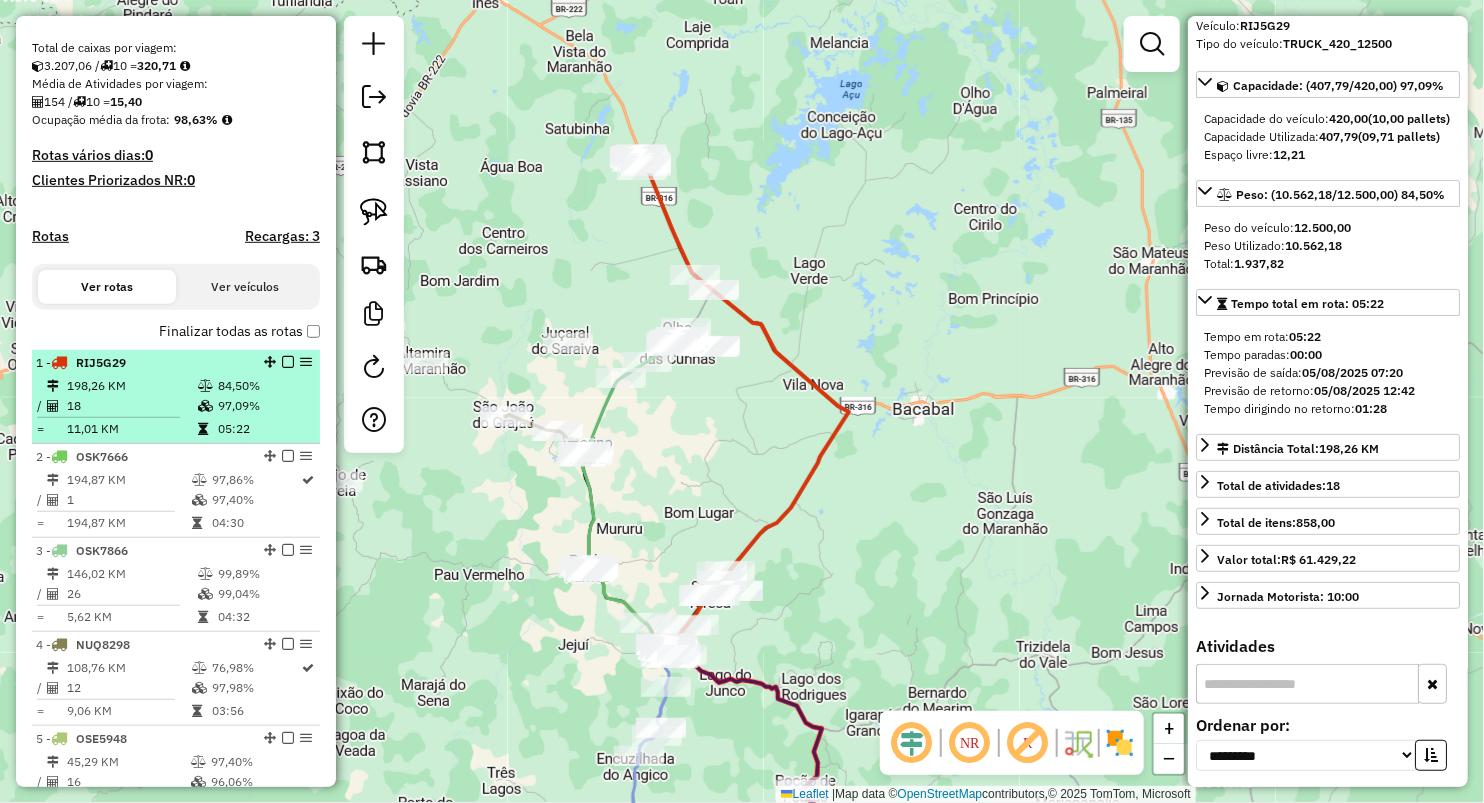 click on "198,26 KM" at bounding box center (131, 386) 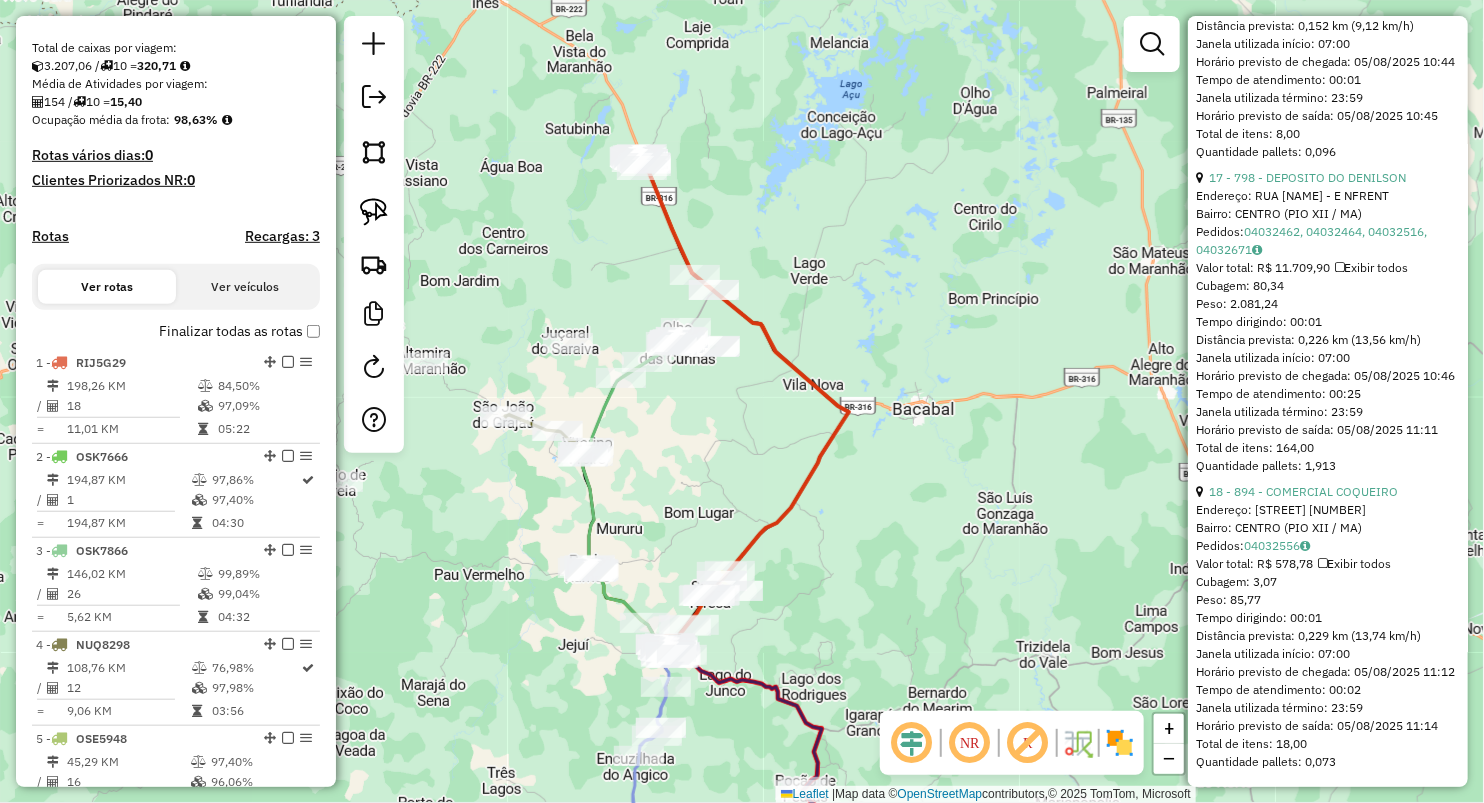 scroll, scrollTop: 5855, scrollLeft: 0, axis: vertical 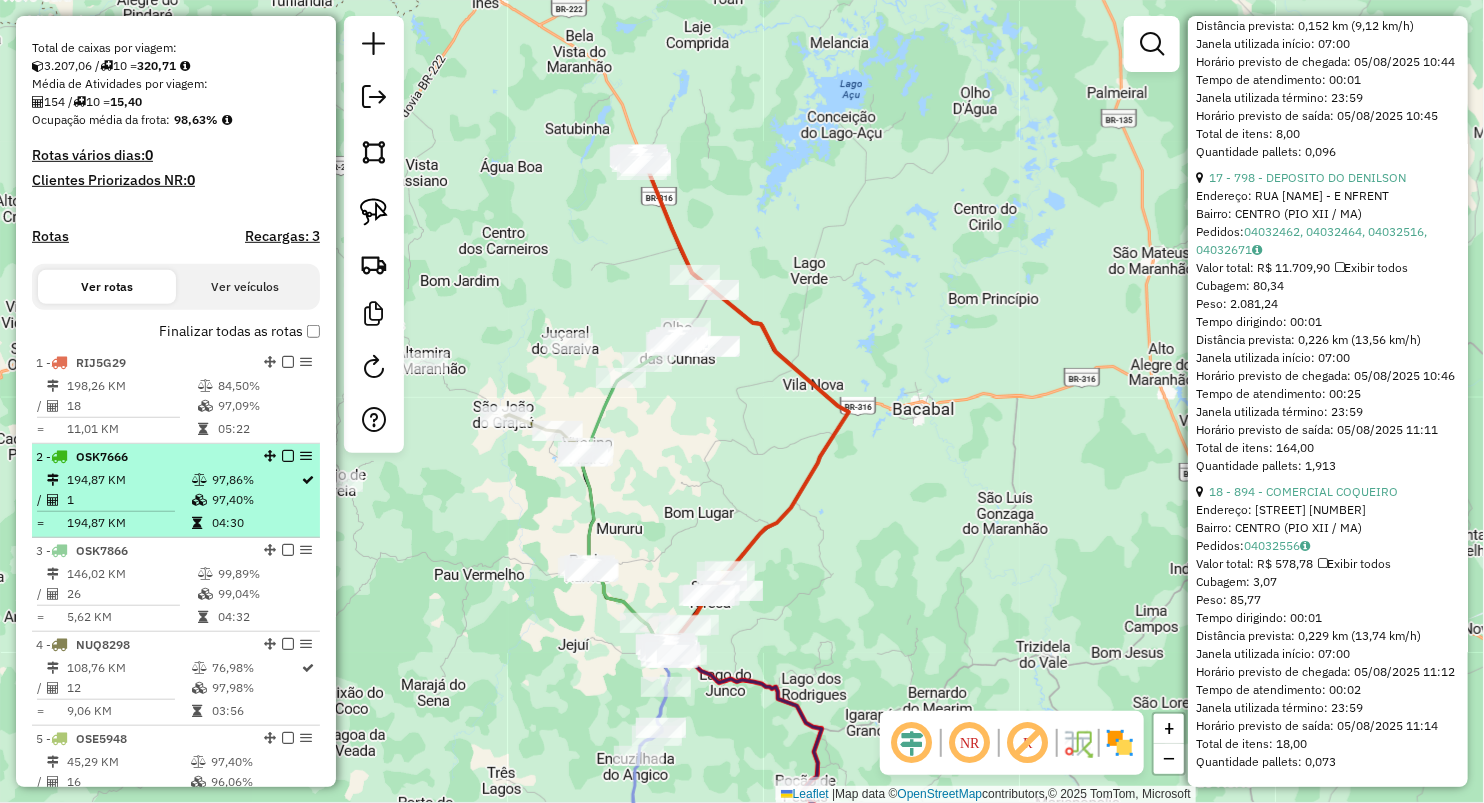 click on "1" at bounding box center (128, 500) 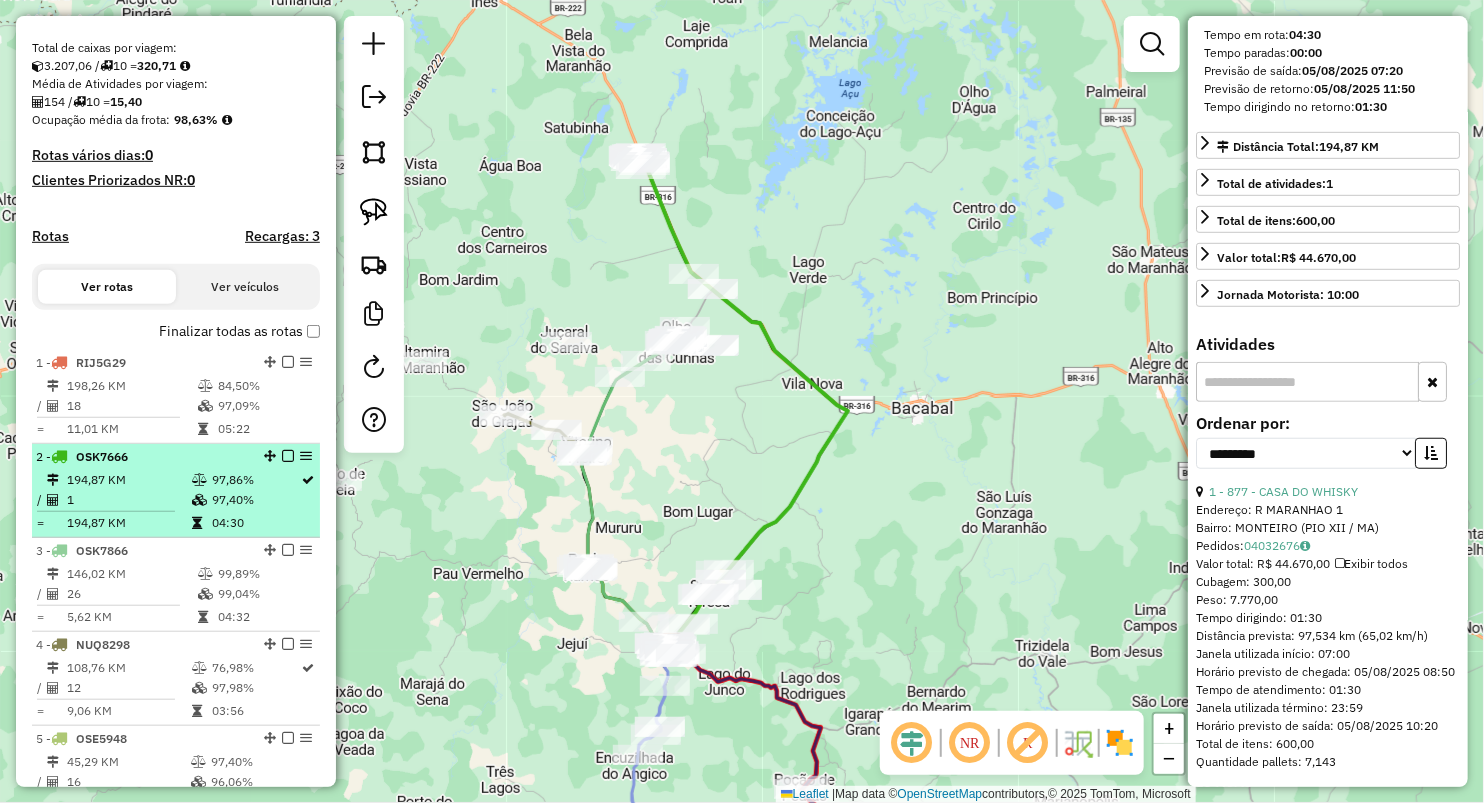 click on "194,87 KM" at bounding box center (128, 523) 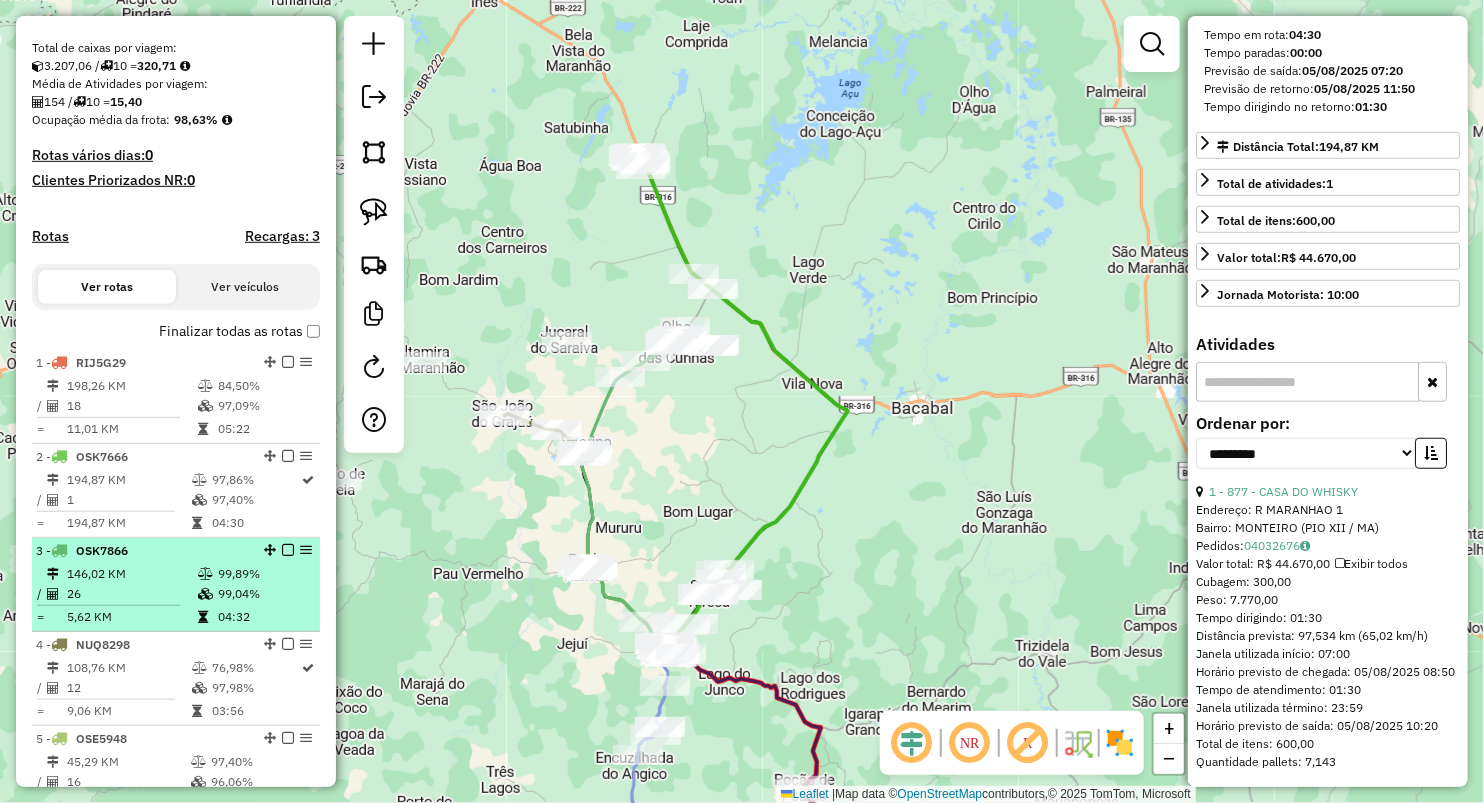 click on "26" at bounding box center [131, 594] 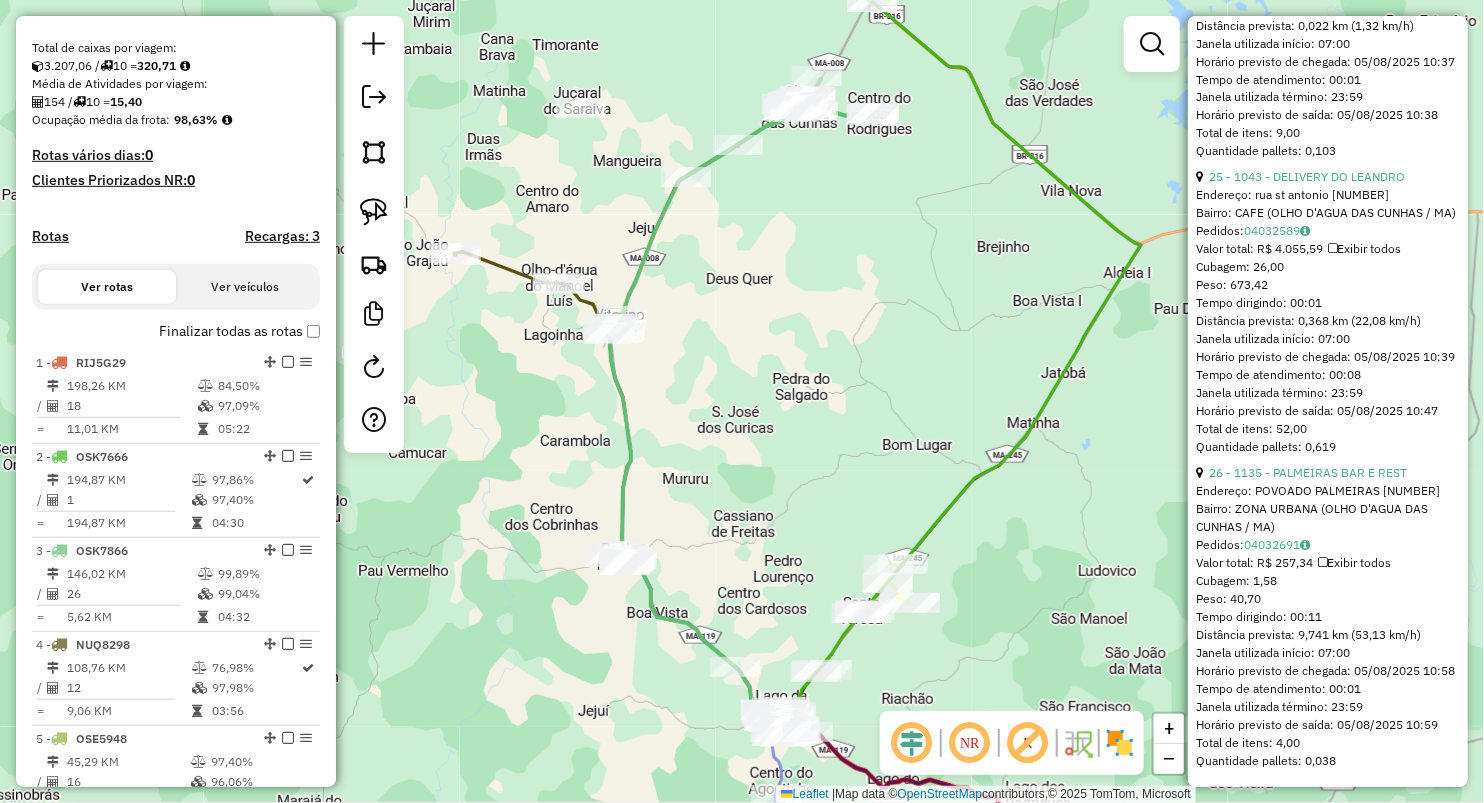 scroll, scrollTop: 8853, scrollLeft: 0, axis: vertical 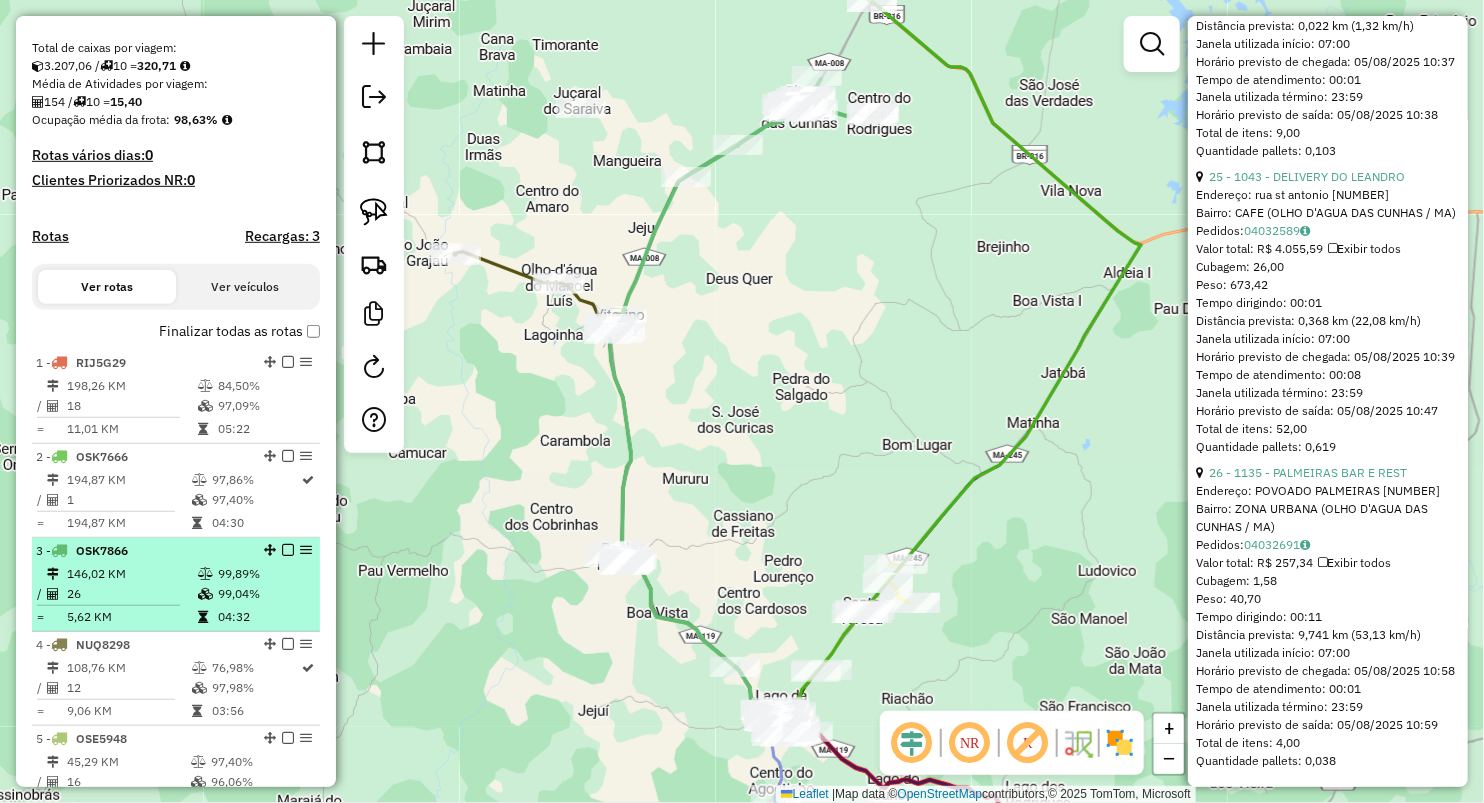 click on "26" at bounding box center [131, 594] 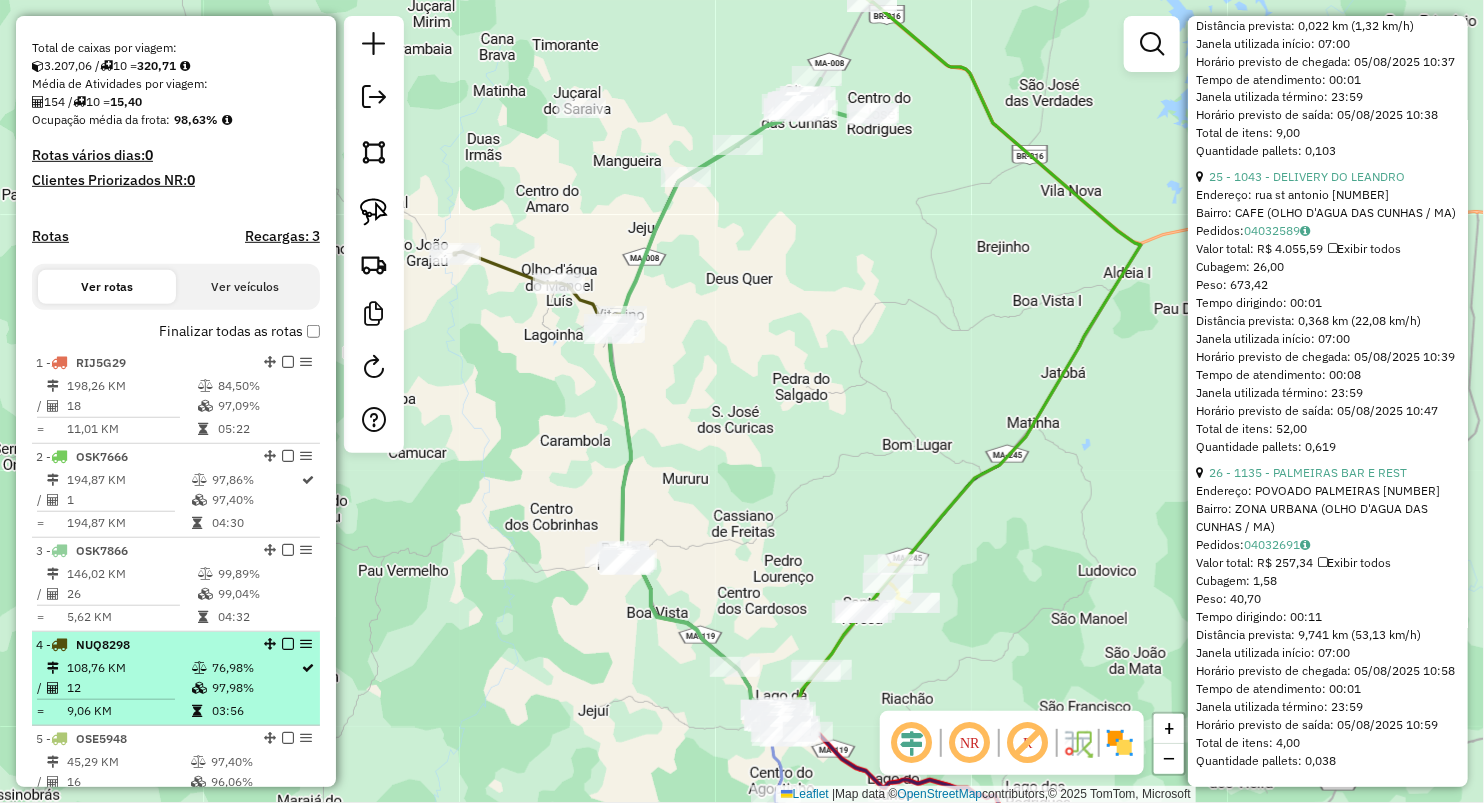 click on "4 -       NUQ8298   108,76 KM   76,98%  /  12   97,98%     =  9,06 KM   03:56" at bounding box center (176, 679) 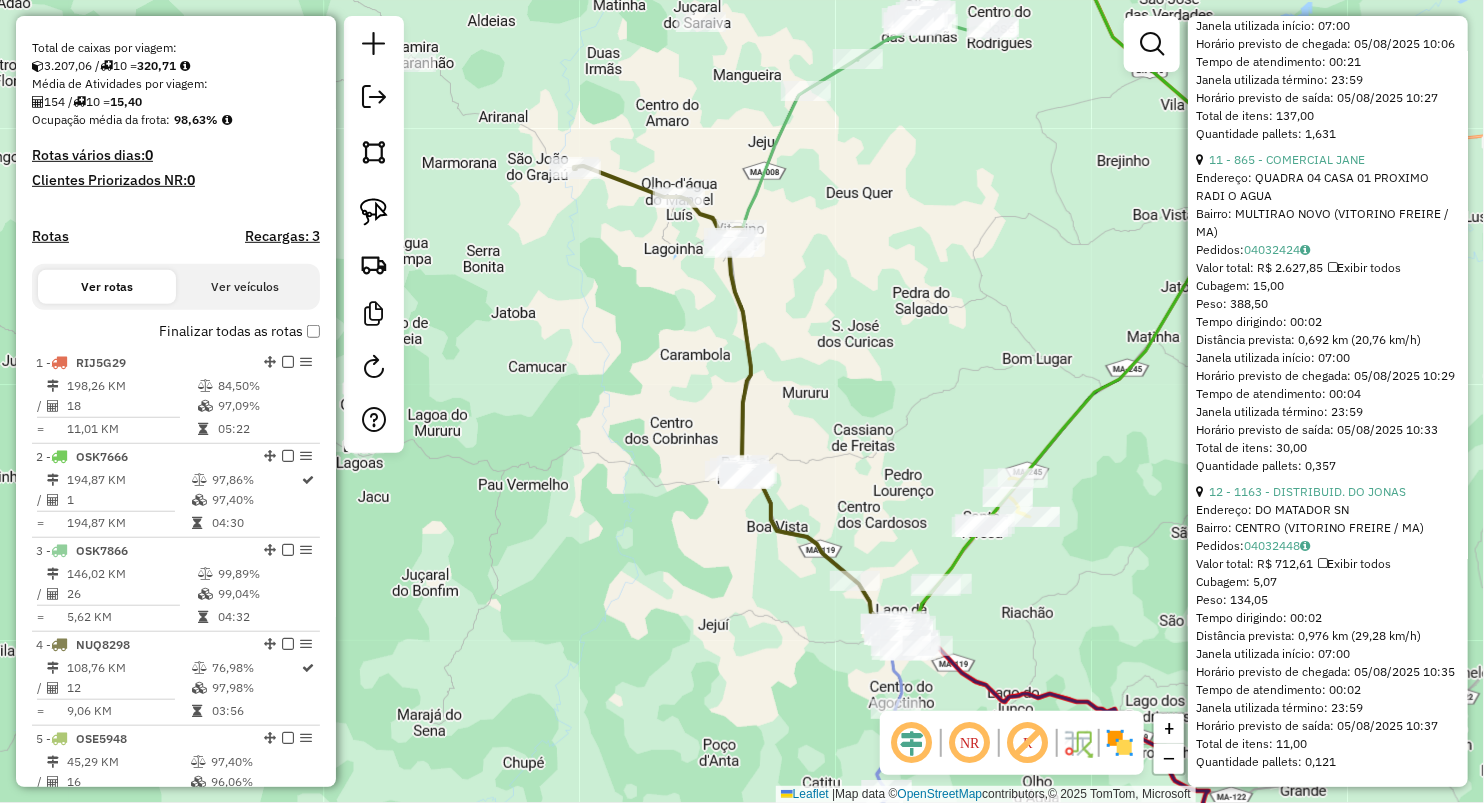 scroll, scrollTop: 4024, scrollLeft: 0, axis: vertical 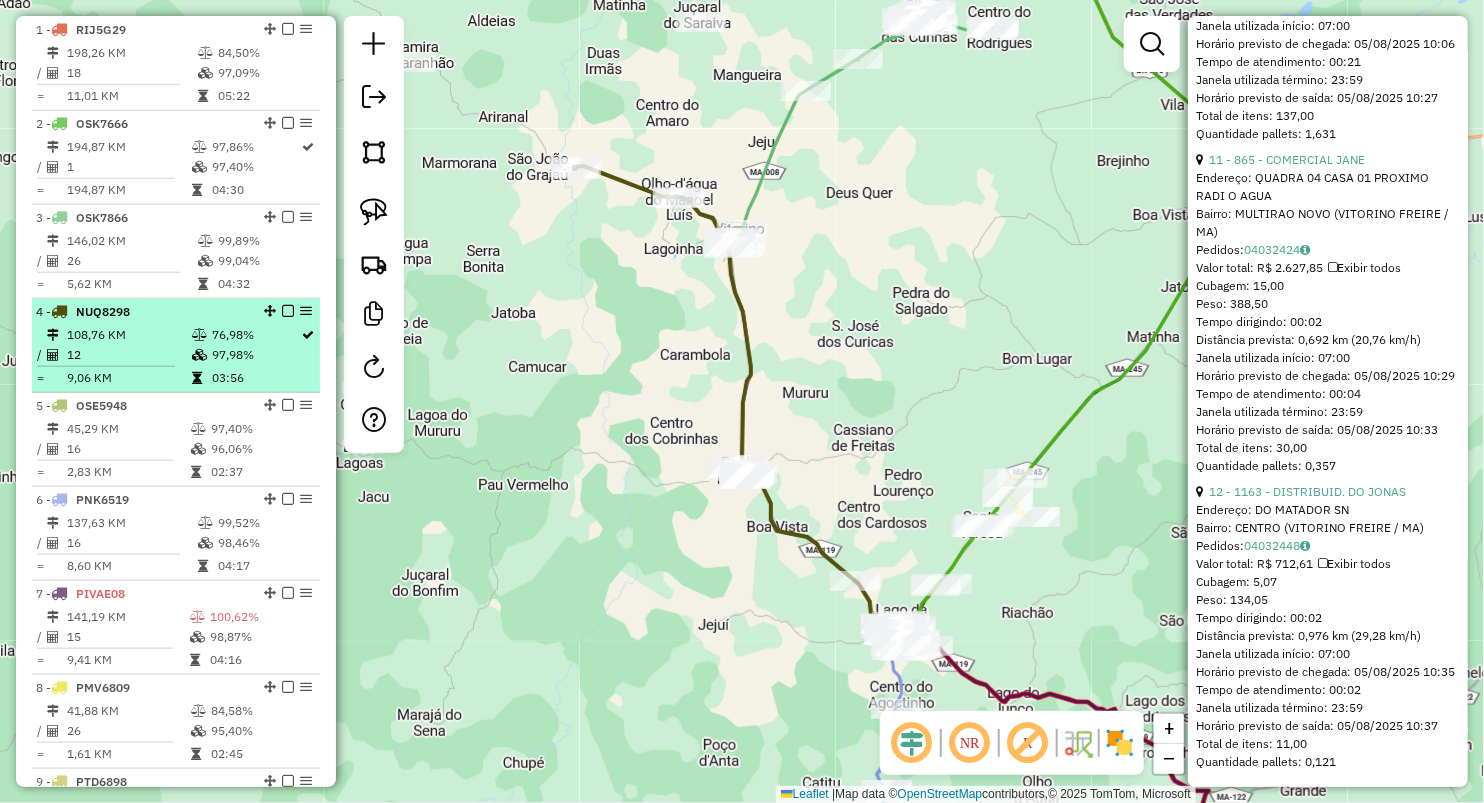 click on "9,06 KM" at bounding box center [128, 378] 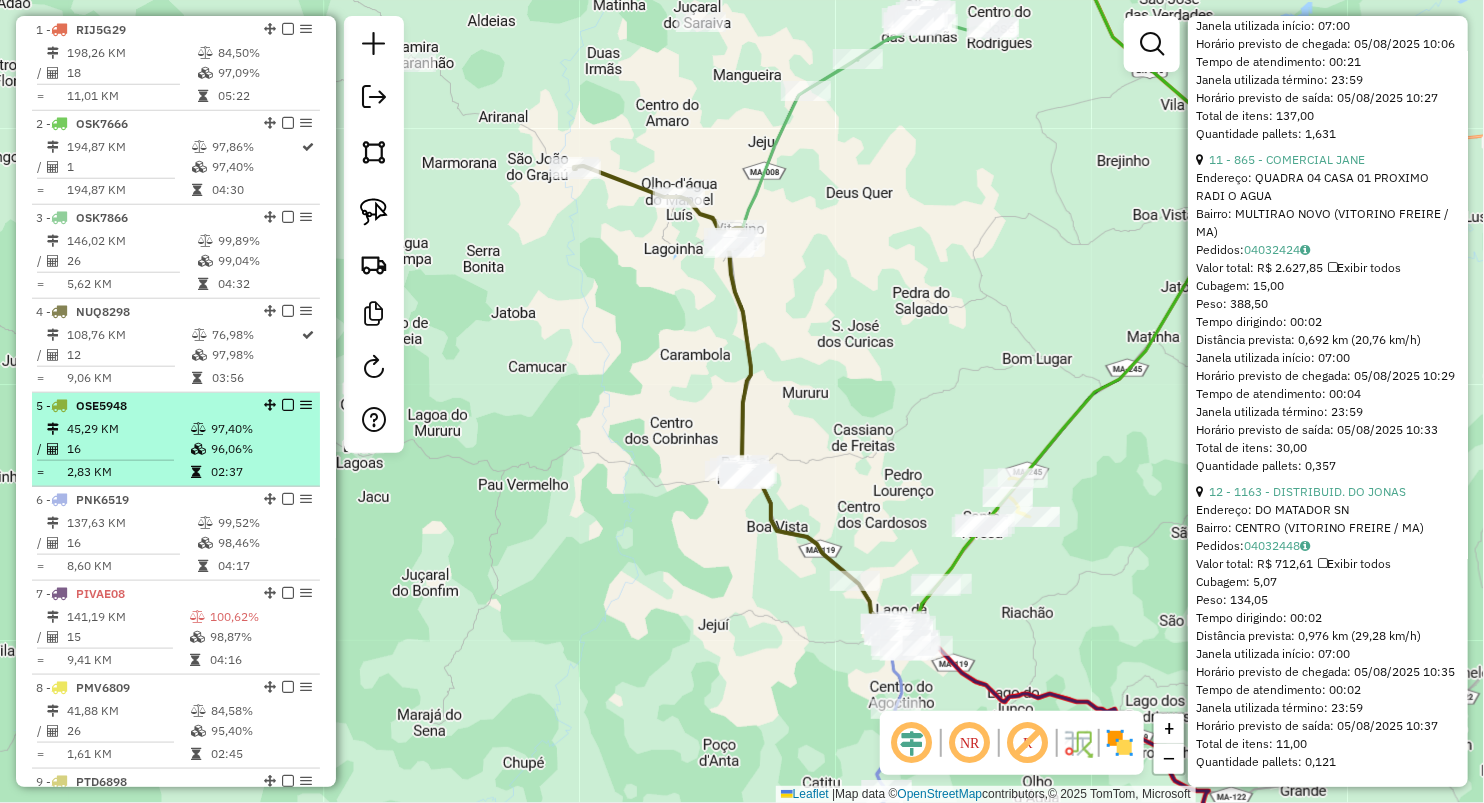 click on "45,29 KM" at bounding box center [128, 429] 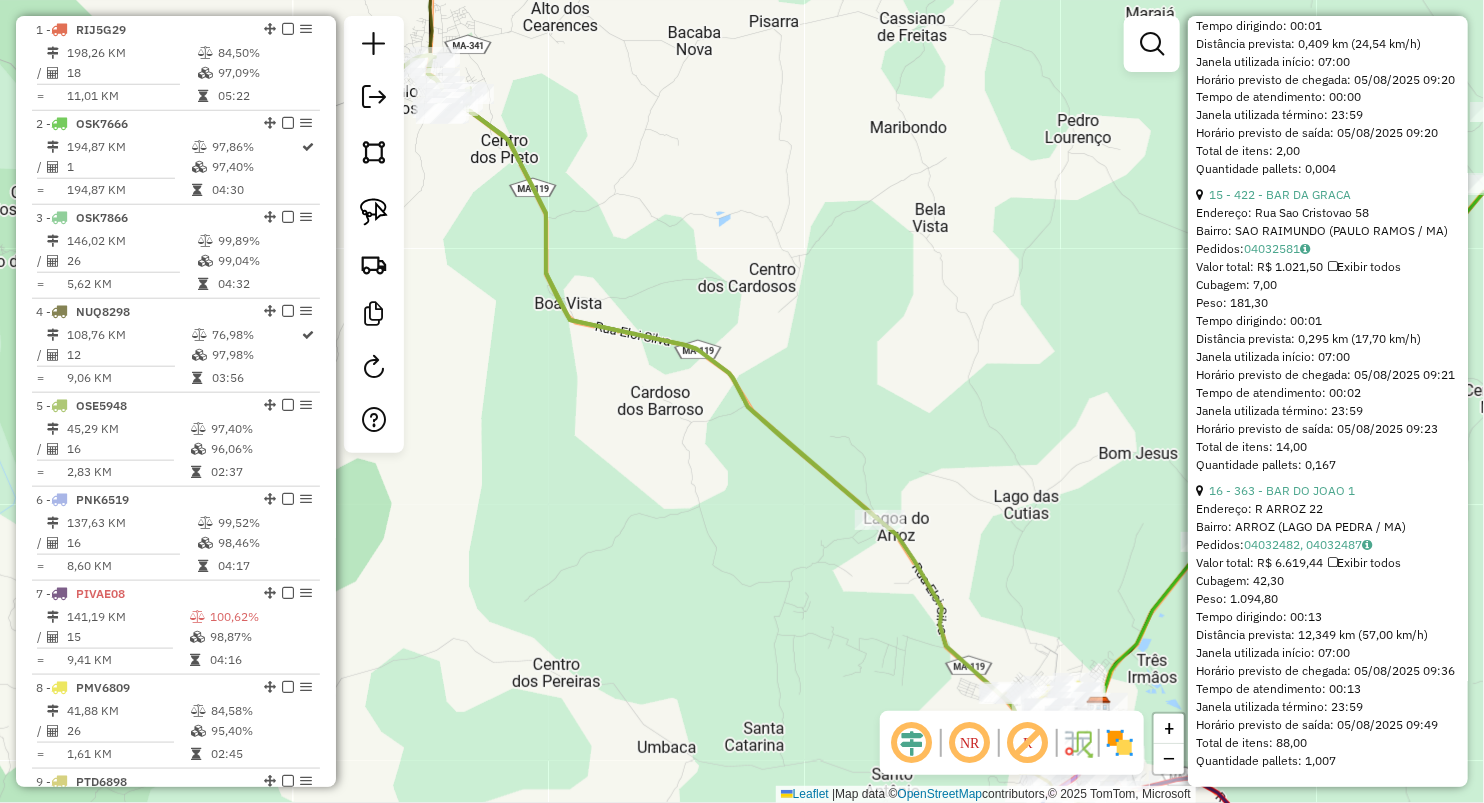 scroll, scrollTop: 5226, scrollLeft: 0, axis: vertical 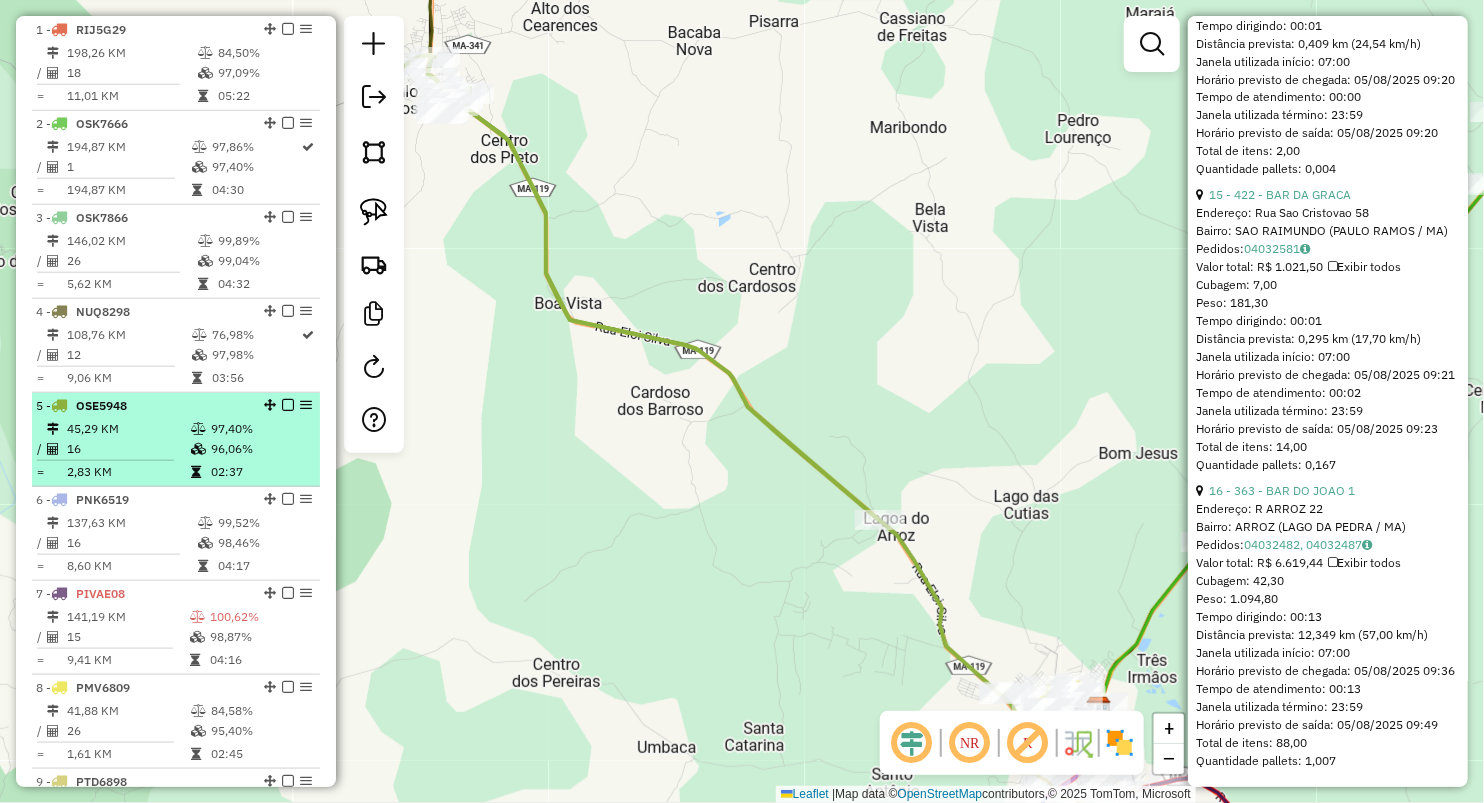 click on "16" at bounding box center (128, 449) 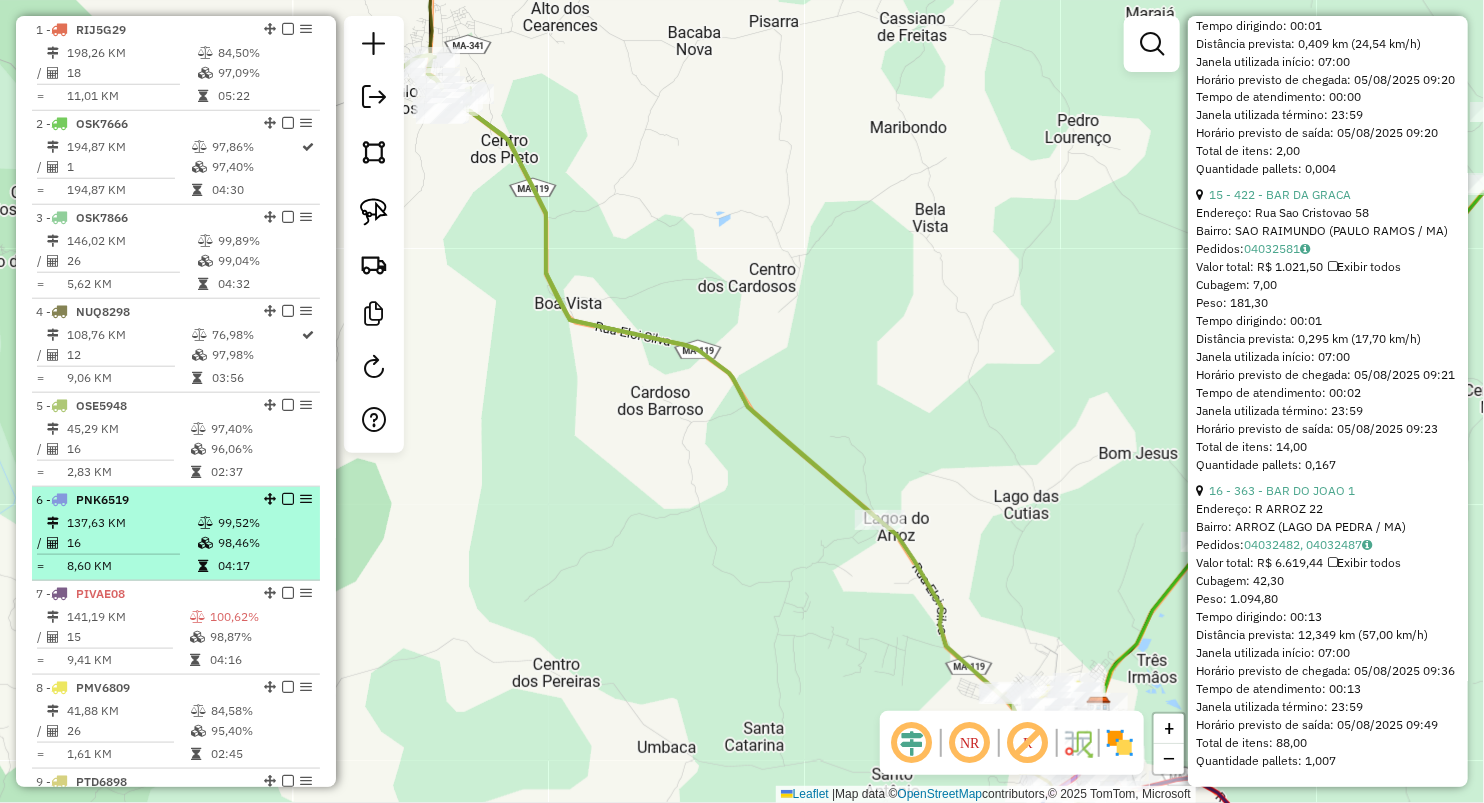 click on "137,63 KM" at bounding box center [131, 523] 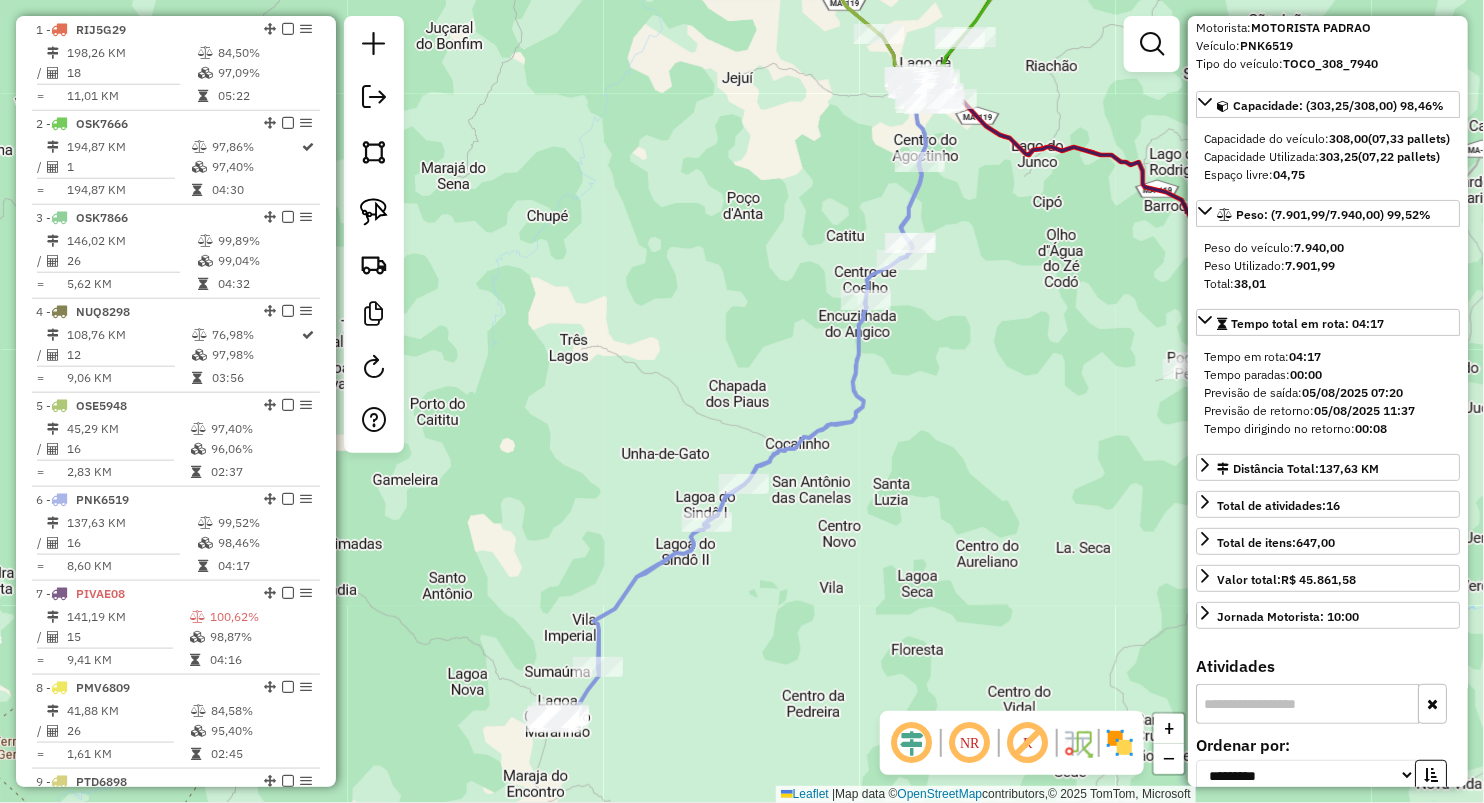 scroll, scrollTop: 0, scrollLeft: 0, axis: both 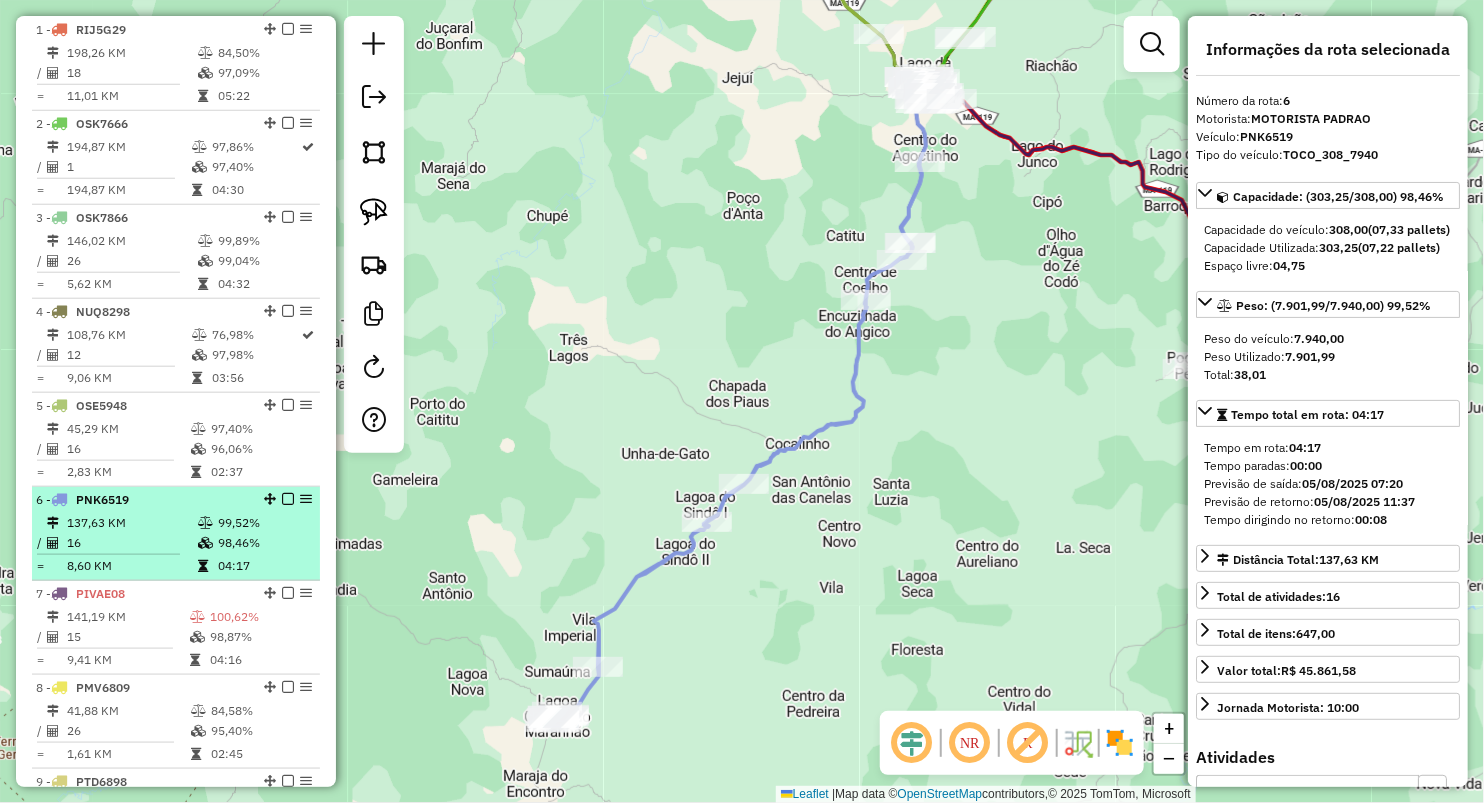 click on "137,63 KM" at bounding box center [131, 523] 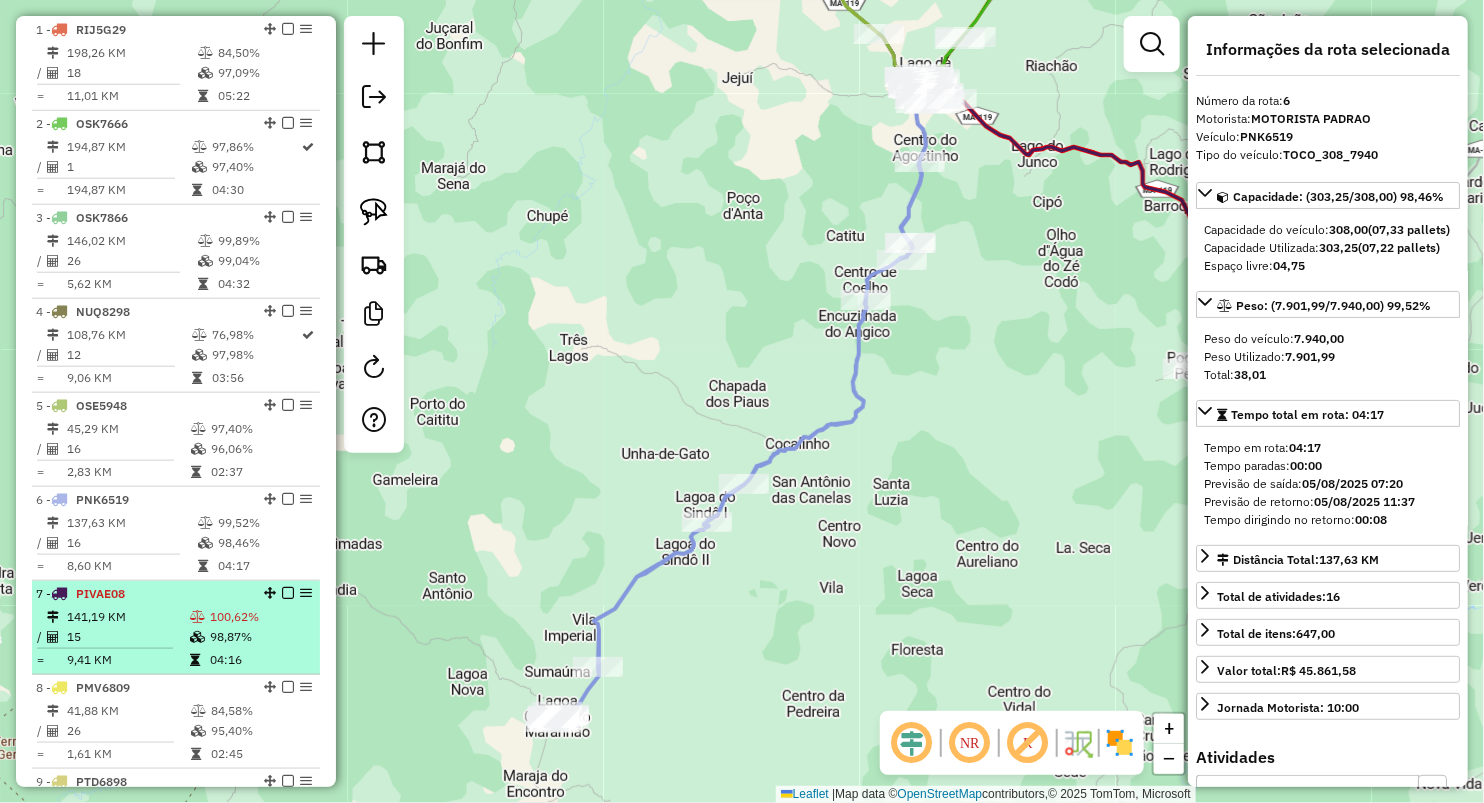 click on "141,19 KM" at bounding box center [127, 617] 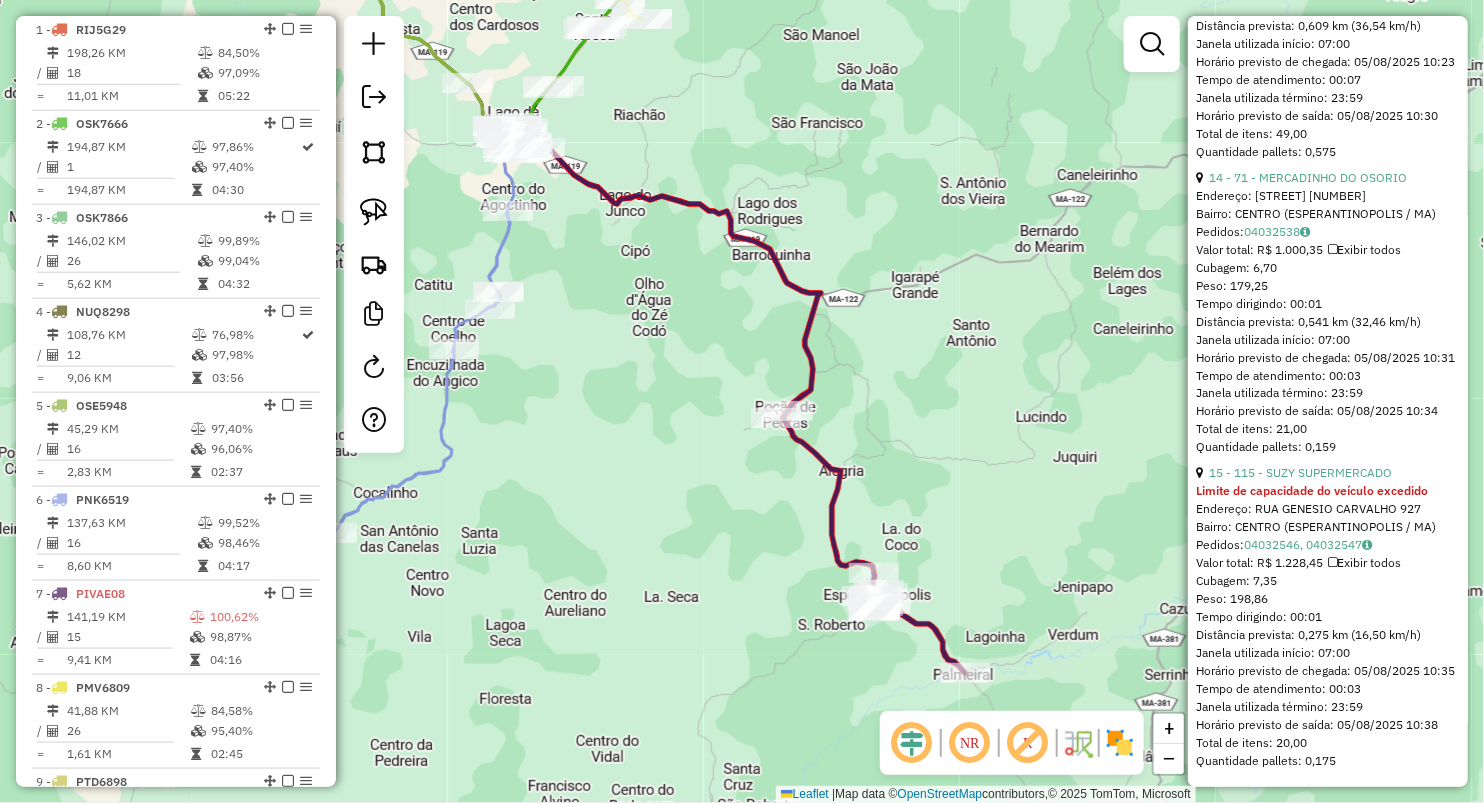 scroll, scrollTop: 4930, scrollLeft: 0, axis: vertical 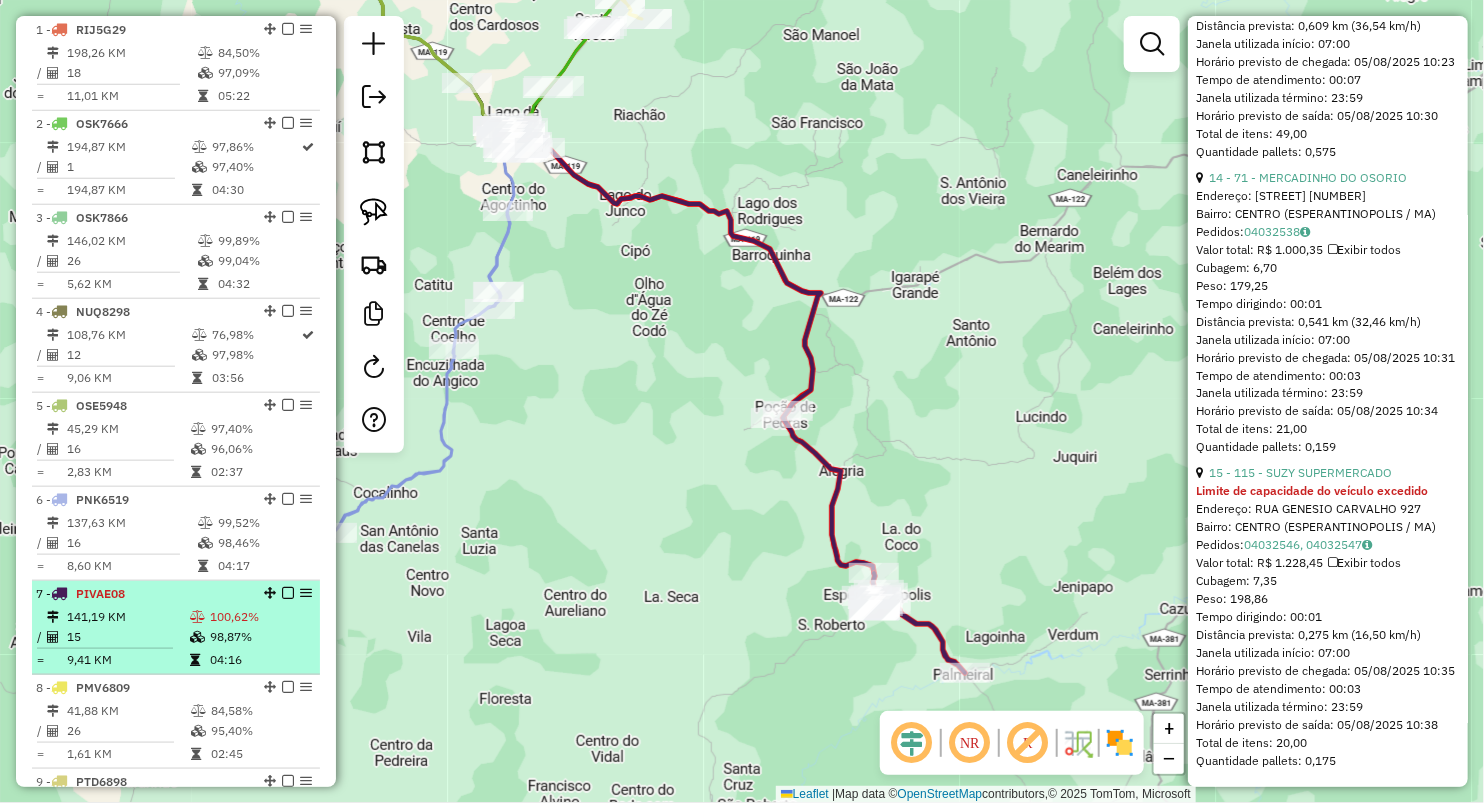 click on "15" at bounding box center [127, 637] 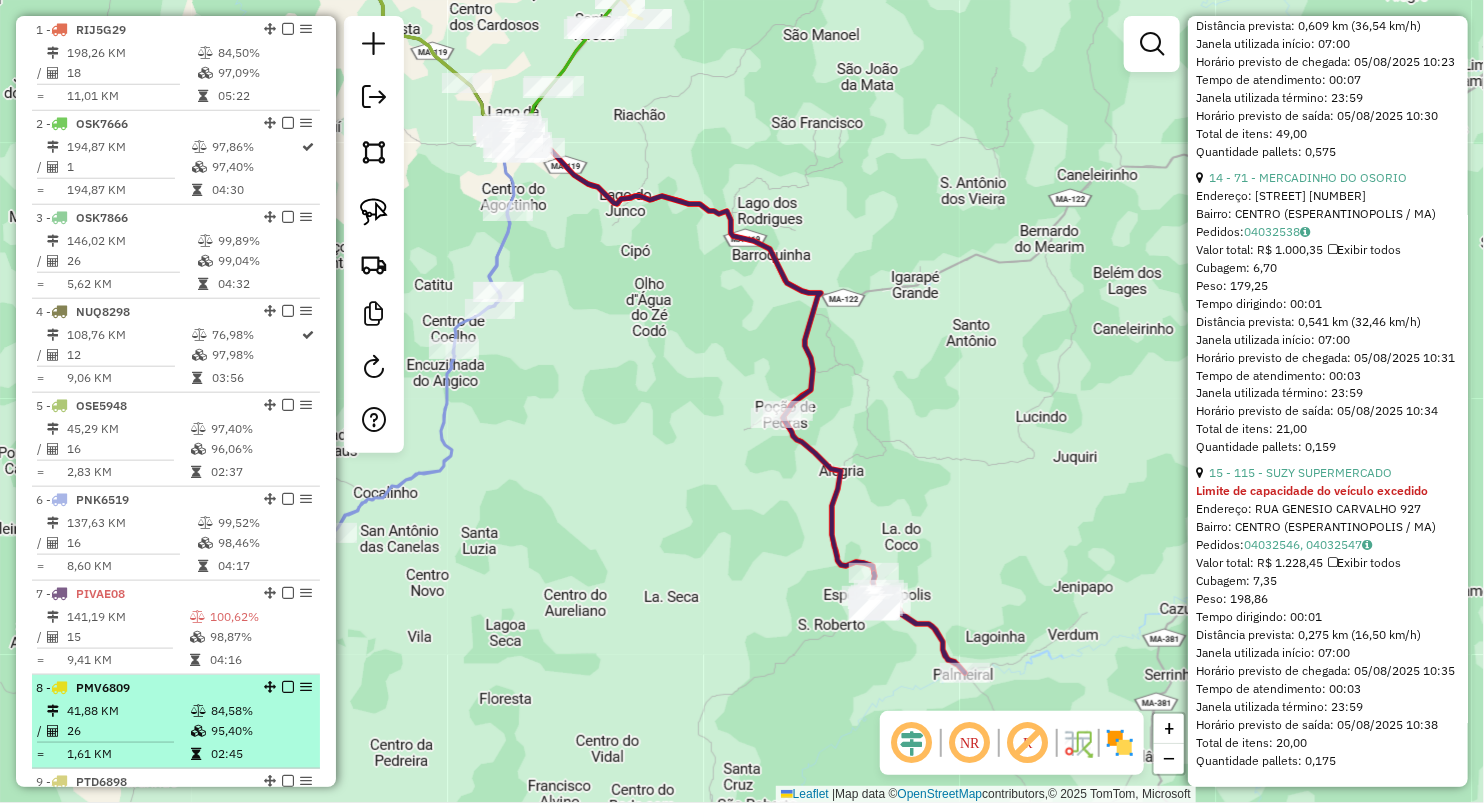 click on "41,88 KM" at bounding box center [128, 711] 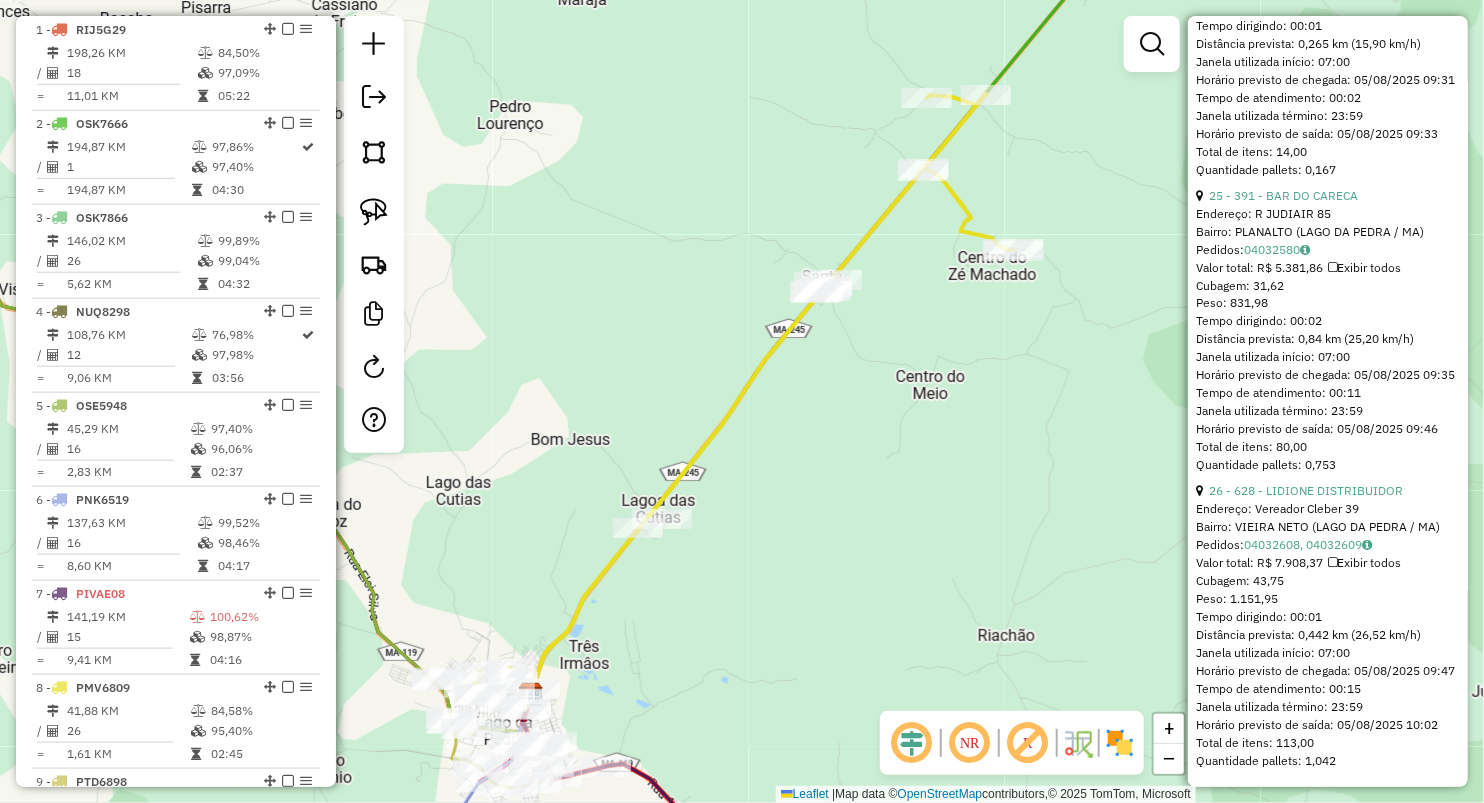 scroll, scrollTop: 8565, scrollLeft: 0, axis: vertical 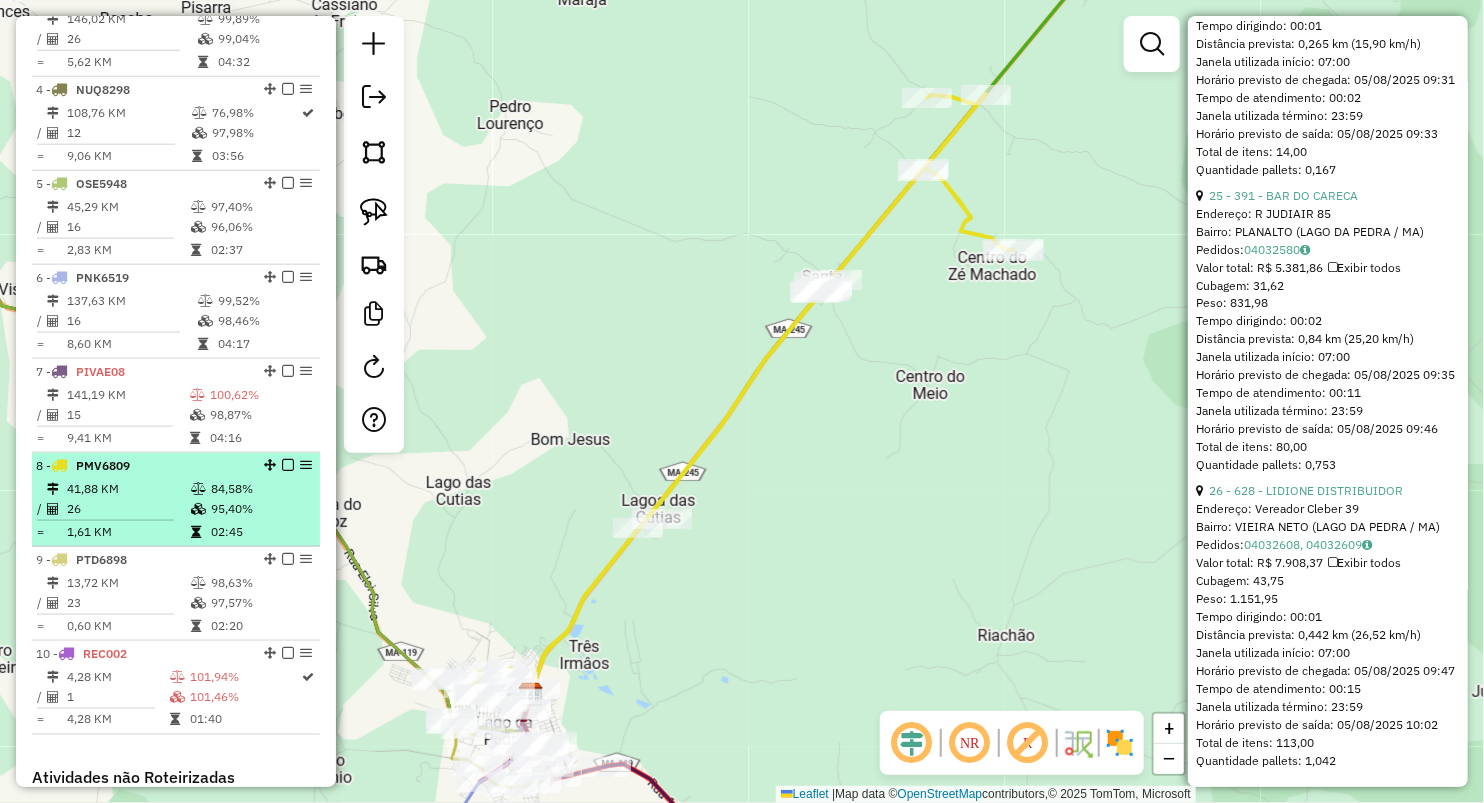 click on "41,88 KM" at bounding box center [128, 489] 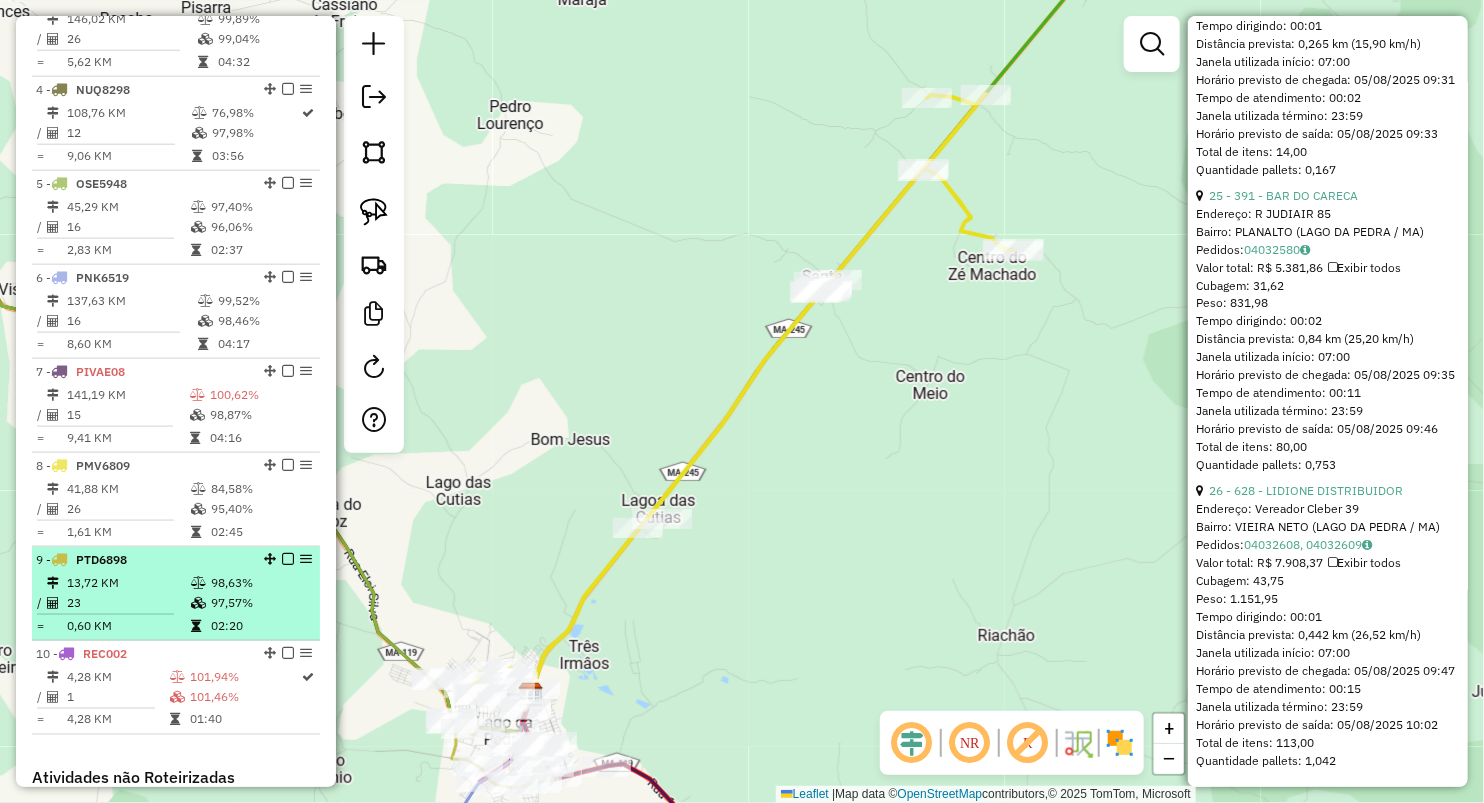 click on "9 -       PTD6898" at bounding box center (142, 560) 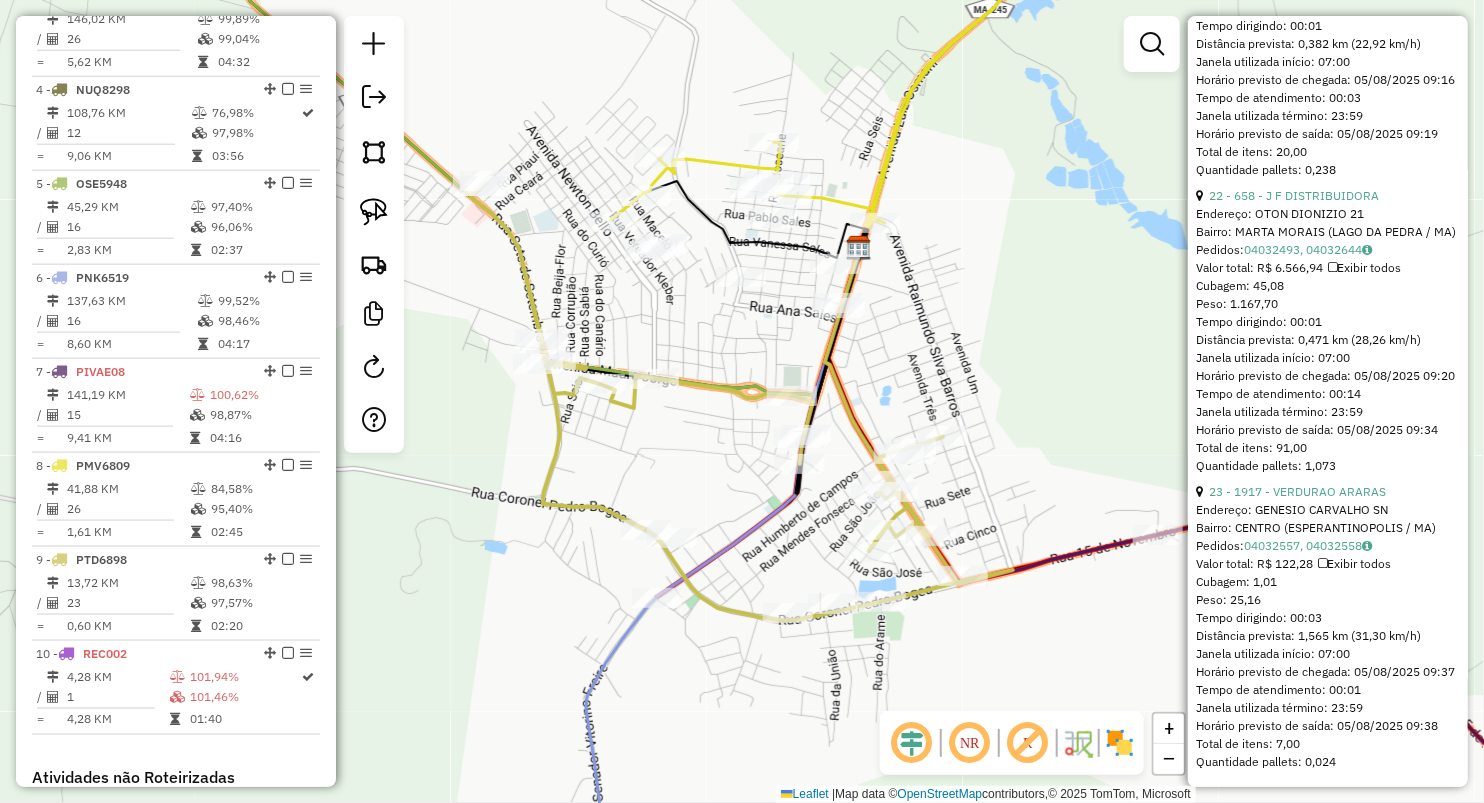scroll, scrollTop: 7407, scrollLeft: 0, axis: vertical 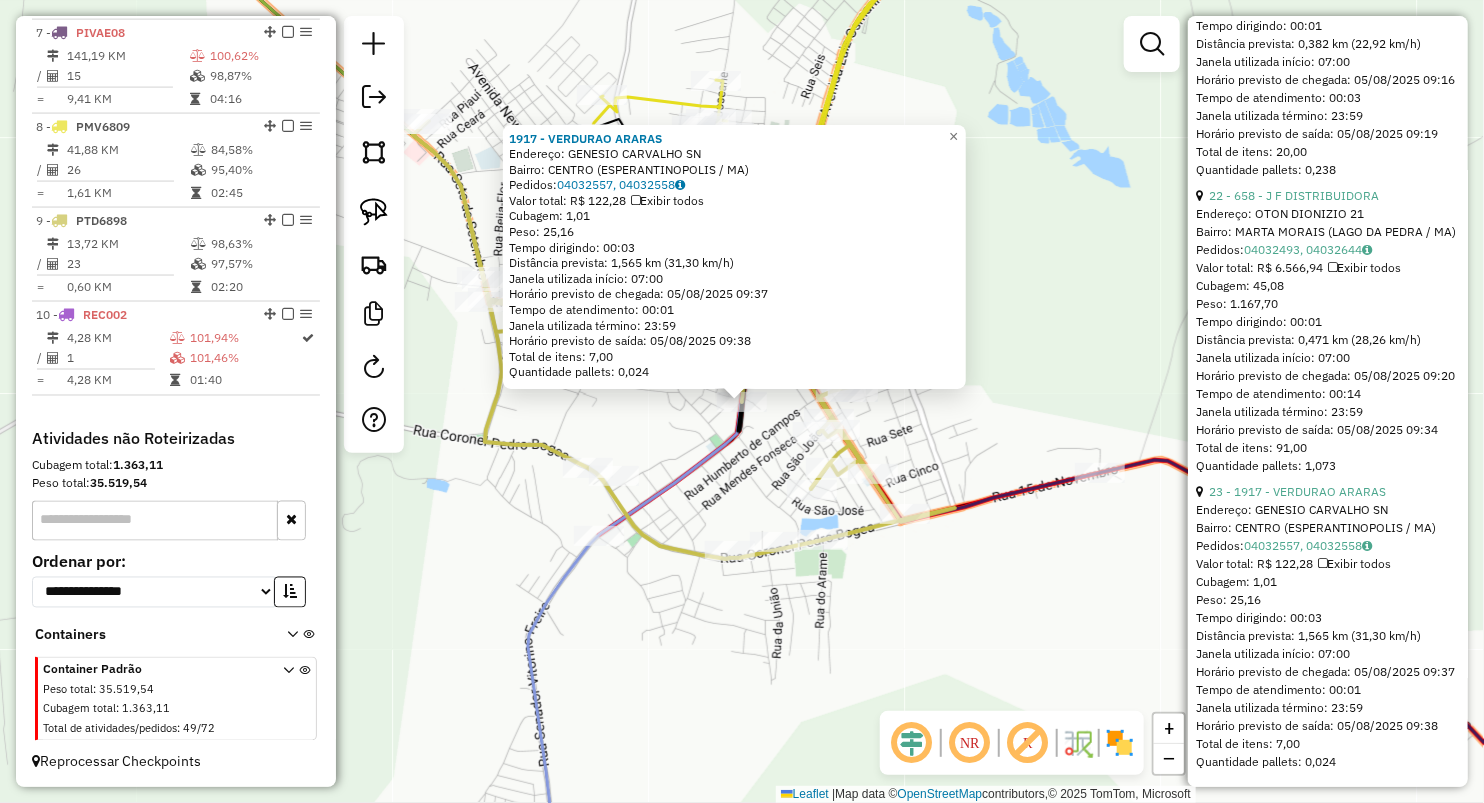 click on "1917 - VERDURAO ARARAS  Endereço:  GENESIO CARVALHO SN   Bairro: CENTRO (ESPERANTINOPOLIS / MA)   Pedidos:  04032557, 04032558   Valor total: R$ 122,28   Exibir todos   Cubagem: 1,01  Peso: 25,16  Tempo dirigindo: 00:03   Distância prevista: 1,565 km (31,30 km/h)   Janela utilizada início: 07:00   Horário previsto de chegada: 05/08/2025 09:37   Tempo de atendimento: 00:01   Janela utilizada término: 23:59   Horário previsto de saída: 05/08/2025 09:38   Total de itens: 7,00   Quantidade pallets: 0,024  × Janela de atendimento Grade de atendimento Capacidade Transportadoras Veículos Cliente Pedidos  Rotas Selecione os dias de semana para filtrar as janelas de atendimento  Seg   Ter   Qua   Qui   Sex   Sáb   Dom  Informe o período da janela de atendimento: De: Até:  Filtrar exatamente a janela do cliente  Considerar janela de atendimento padrão  Selecione os dias de semana para filtrar as grades de atendimento  Seg   Ter   Qua   Qui   Sex   Sáb   Dom   Peso mínimo:   Peso máximo:   De:   Até:  +" 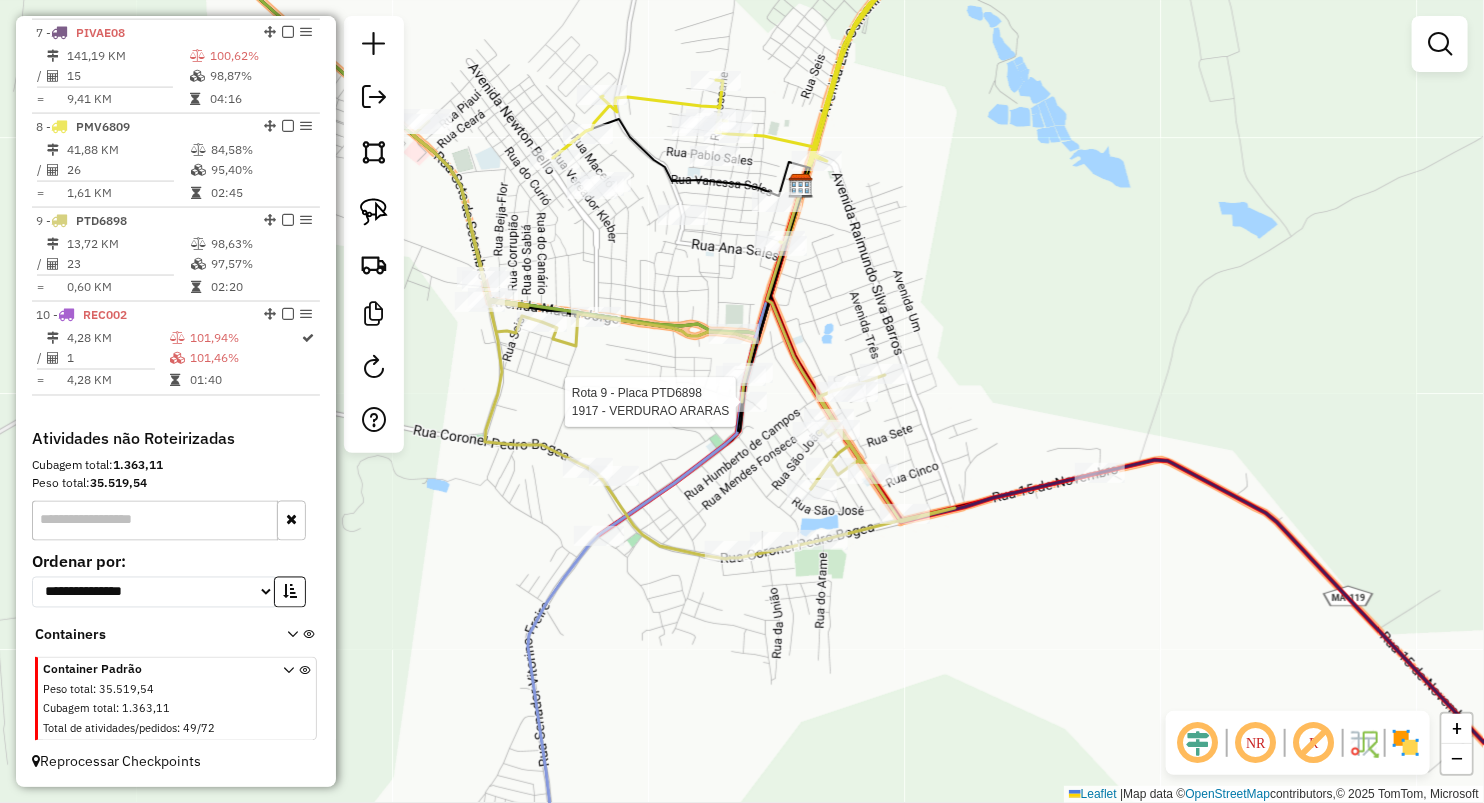 select on "**********" 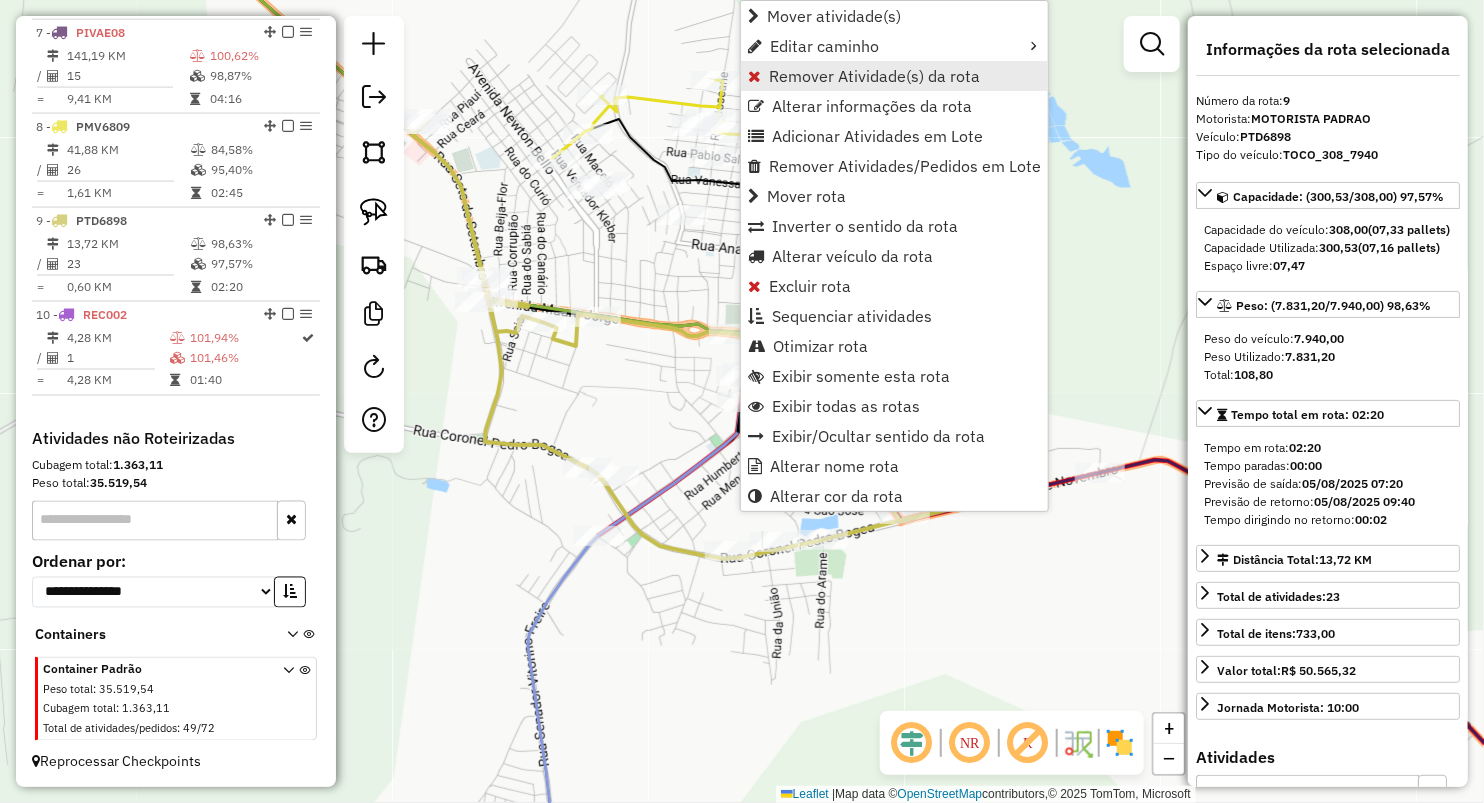 click on "Remover Atividade(s) da rota" at bounding box center (874, 76) 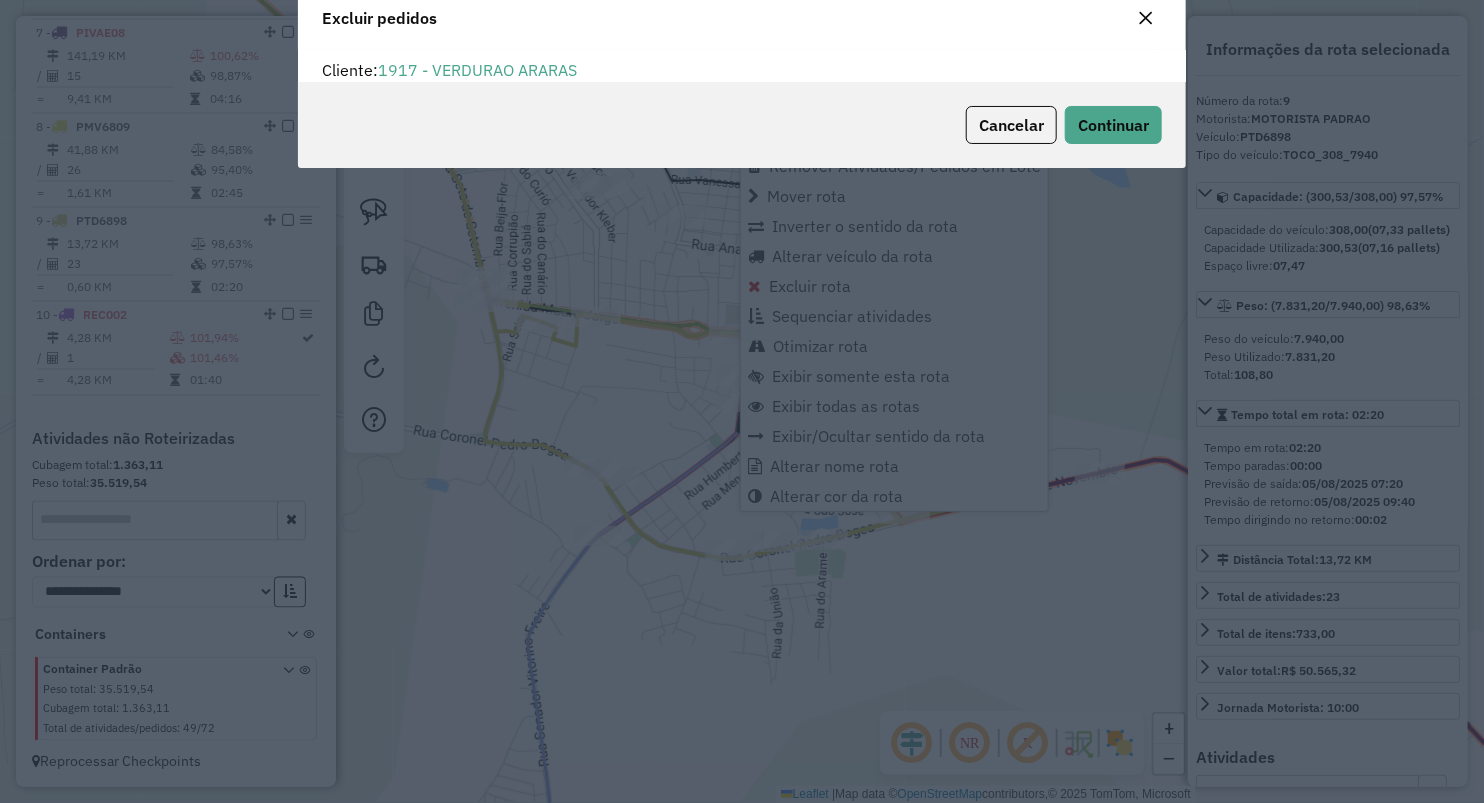 scroll, scrollTop: 10, scrollLeft: 6, axis: both 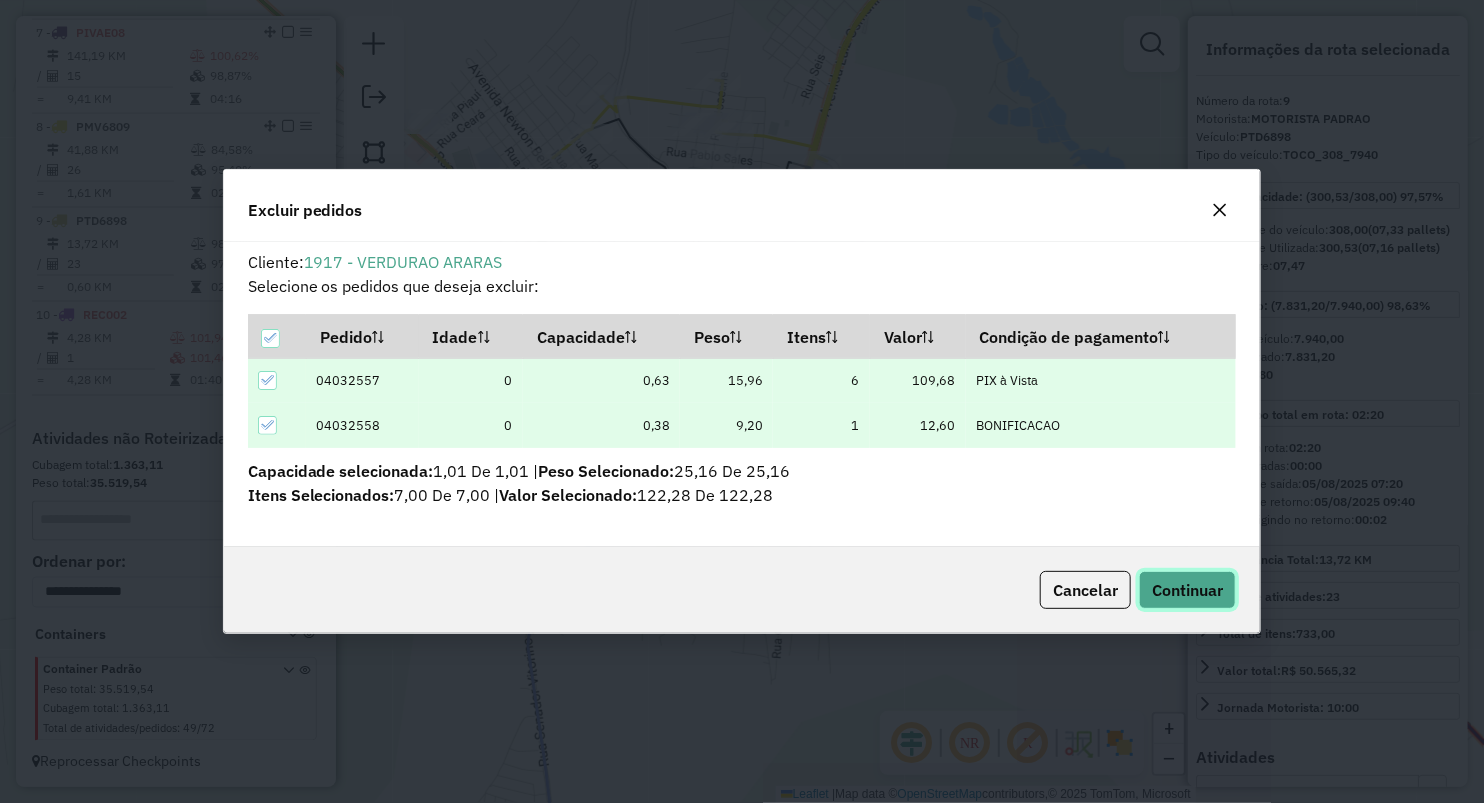 click on "Continuar" 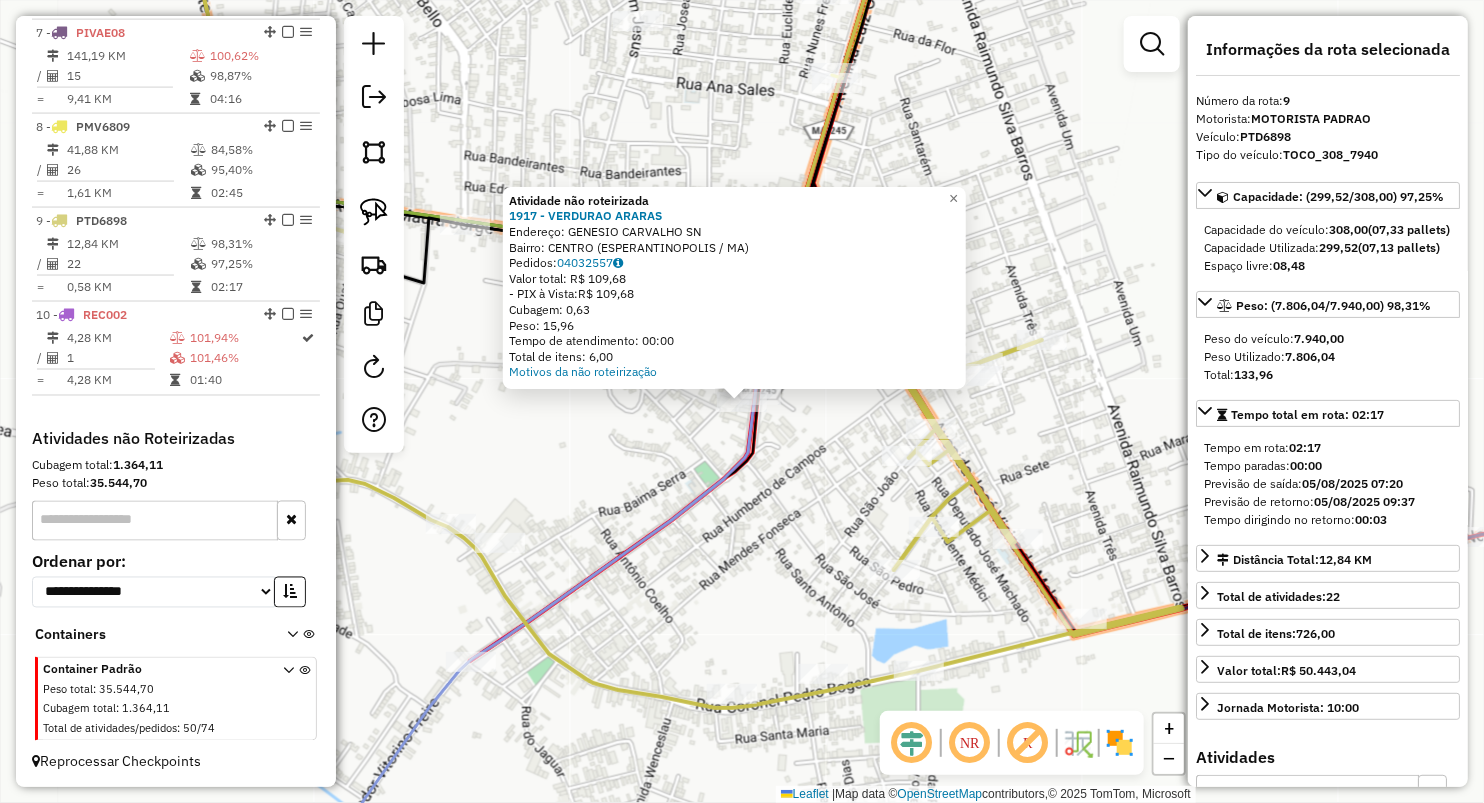 click on "Atividade não roteirizada 1917 - VERDURAO ARARAS  Endereço:  GENESIO CARVALHO SN   Bairro: CENTRO (ESPERANTINOPOLIS / MA)   Pedidos:  04032557   Valor total: R$ 109,68   - PIX à Vista:  R$ 109,68   Cubagem: 0,63   Peso: 15,96   Tempo de atendimento: 00:00   Total de itens: 6,00  Motivos da não roteirização × Janela de atendimento Grade de atendimento Capacidade Transportadoras Veículos Cliente Pedidos  Rotas Selecione os dias de semana para filtrar as janelas de atendimento  Seg   Ter   Qua   Qui   Sex   Sáb   Dom  Informe o período da janela de atendimento: De: Até:  Filtrar exatamente a janela do cliente  Considerar janela de atendimento padrão  Selecione os dias de semana para filtrar as grades de atendimento  Seg   Ter   Qua   Qui   Sex   Sáb   Dom   Considerar clientes sem dia de atendimento cadastrado  Clientes fora do dia de atendimento selecionado Filtrar as atividades entre os valores definidos abaixo:  Peso mínimo:   Peso máximo:   Cubagem mínima:   Cubagem máxima:   De:   Até:  +" 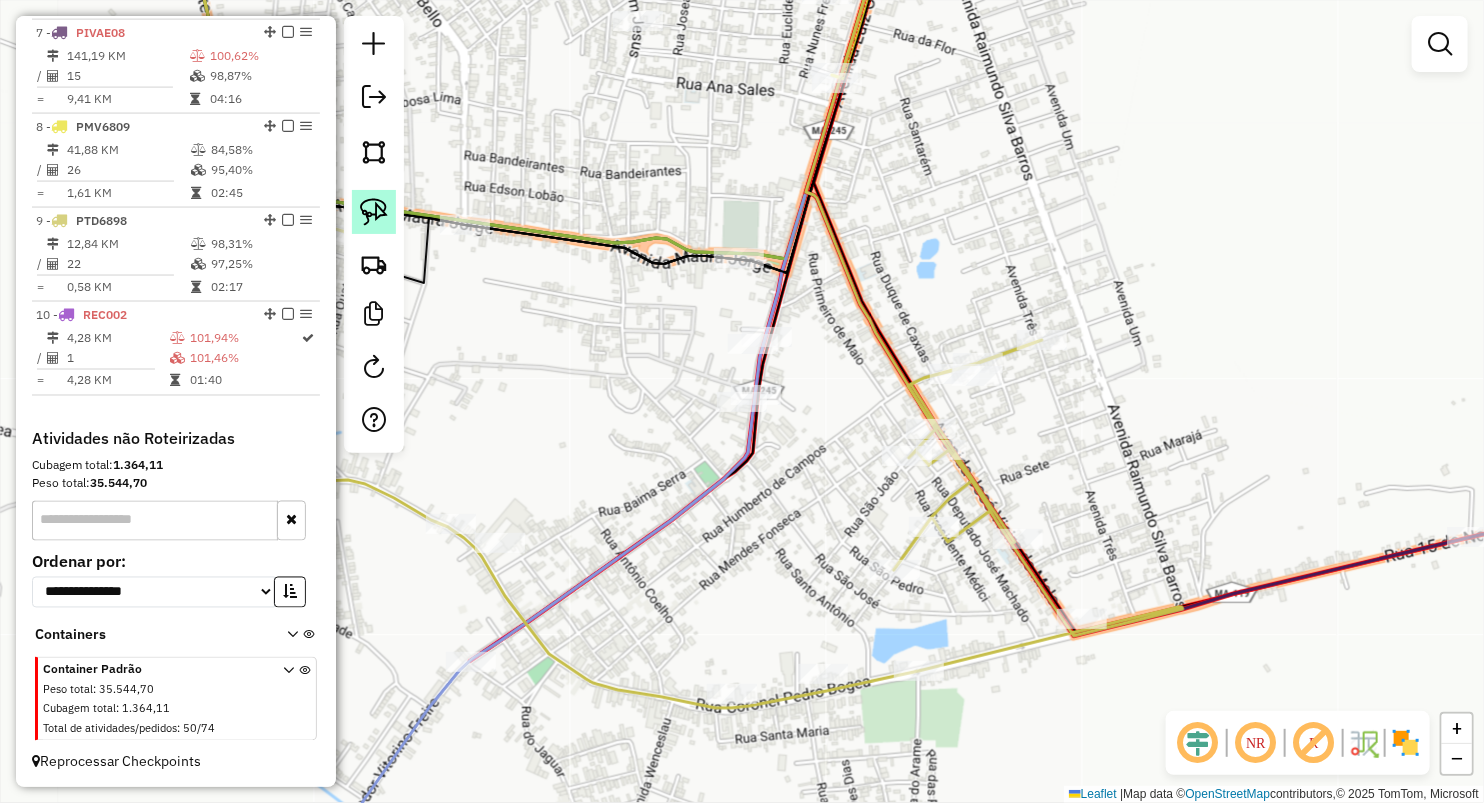 click 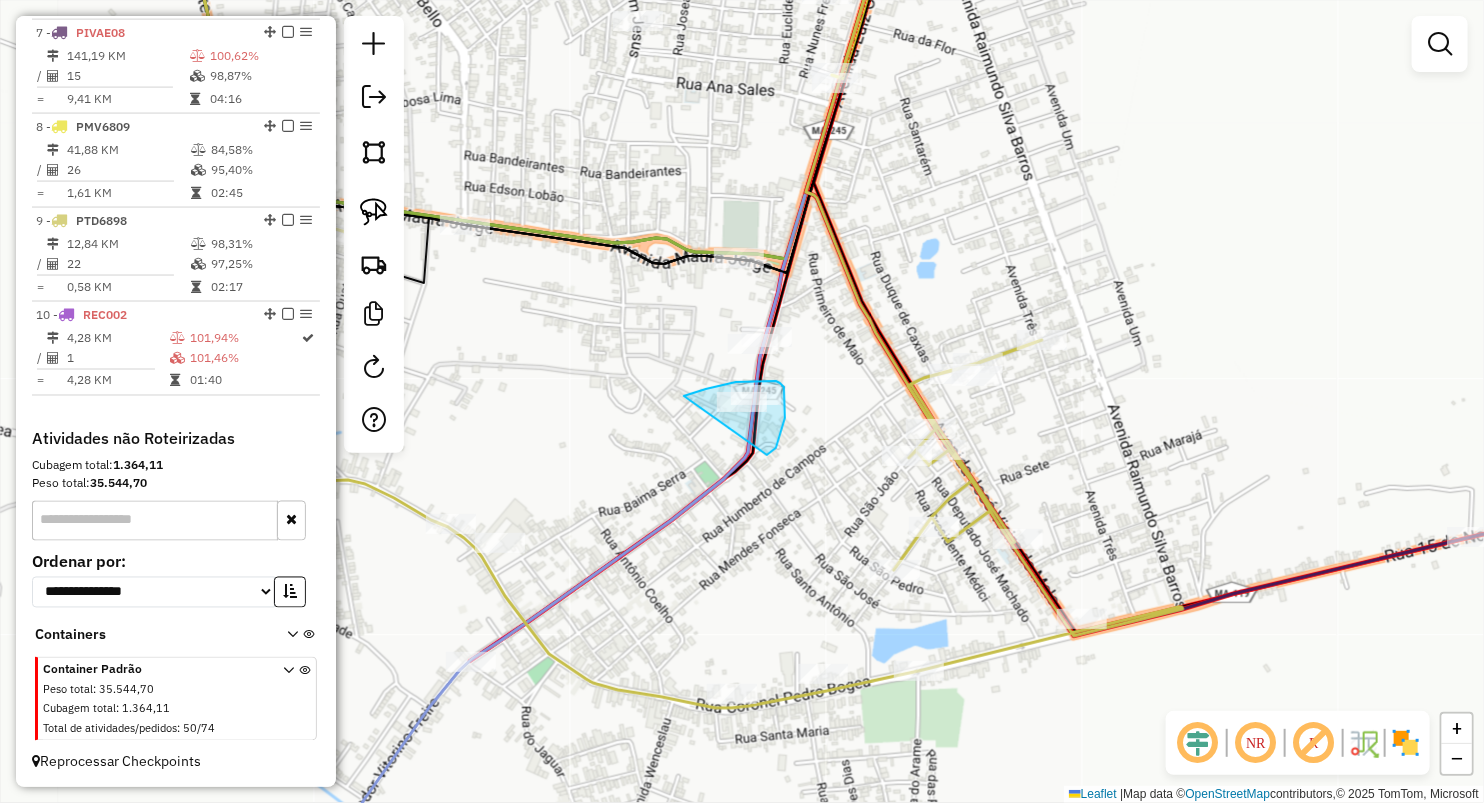 drag, startPoint x: 720, startPoint y: 386, endPoint x: 767, endPoint y: 455, distance: 83.48653 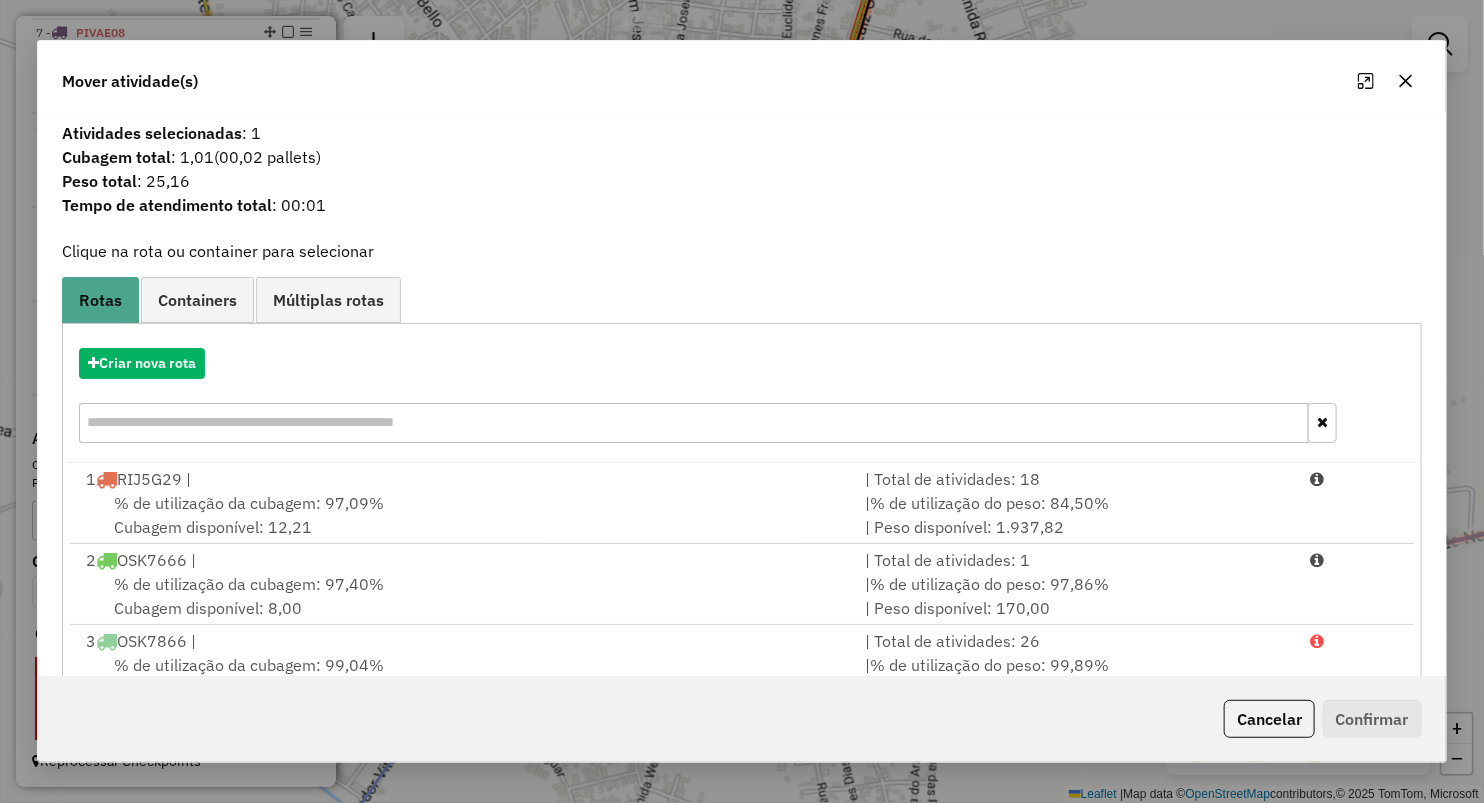 click 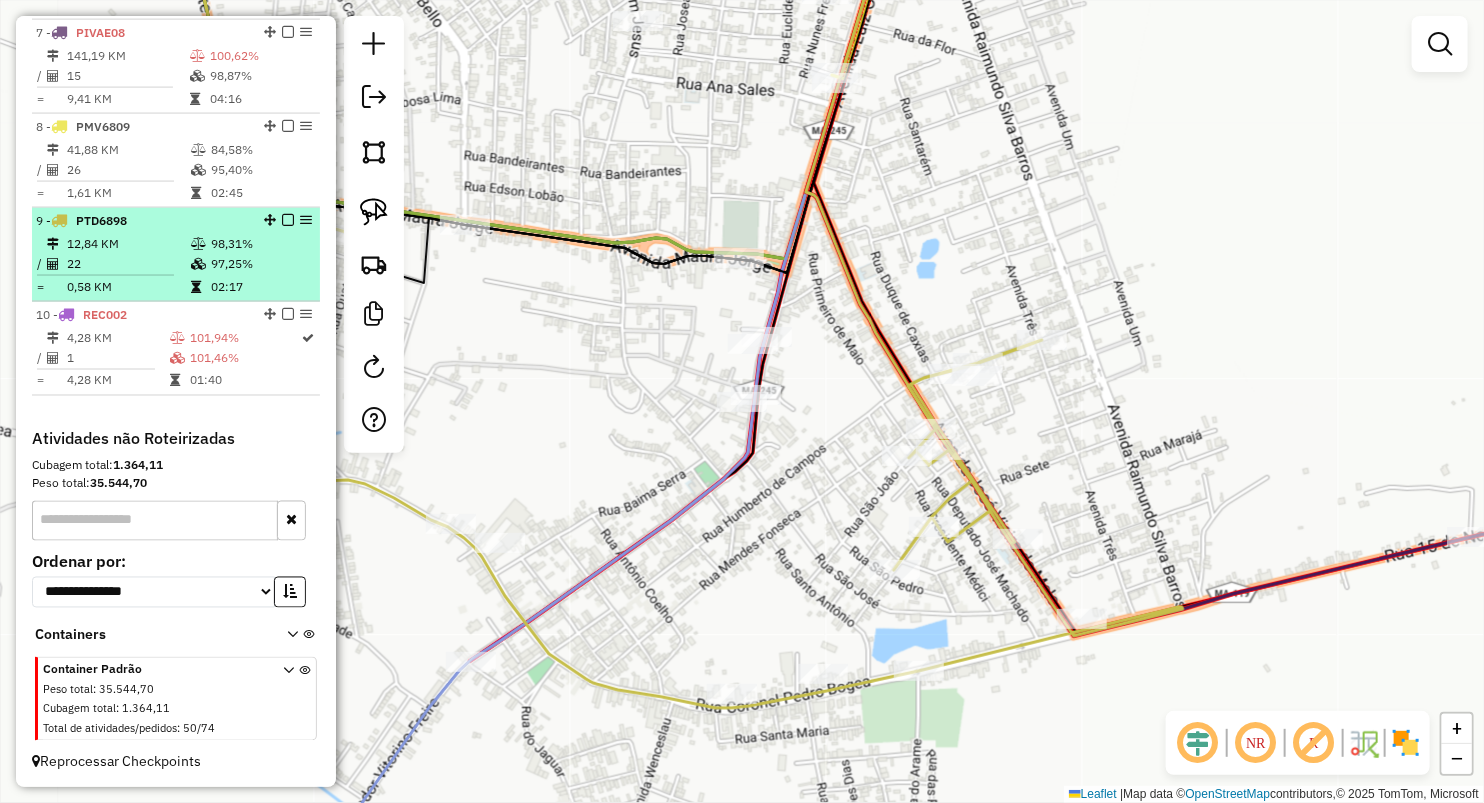 click on "12,84 KM" at bounding box center [128, 244] 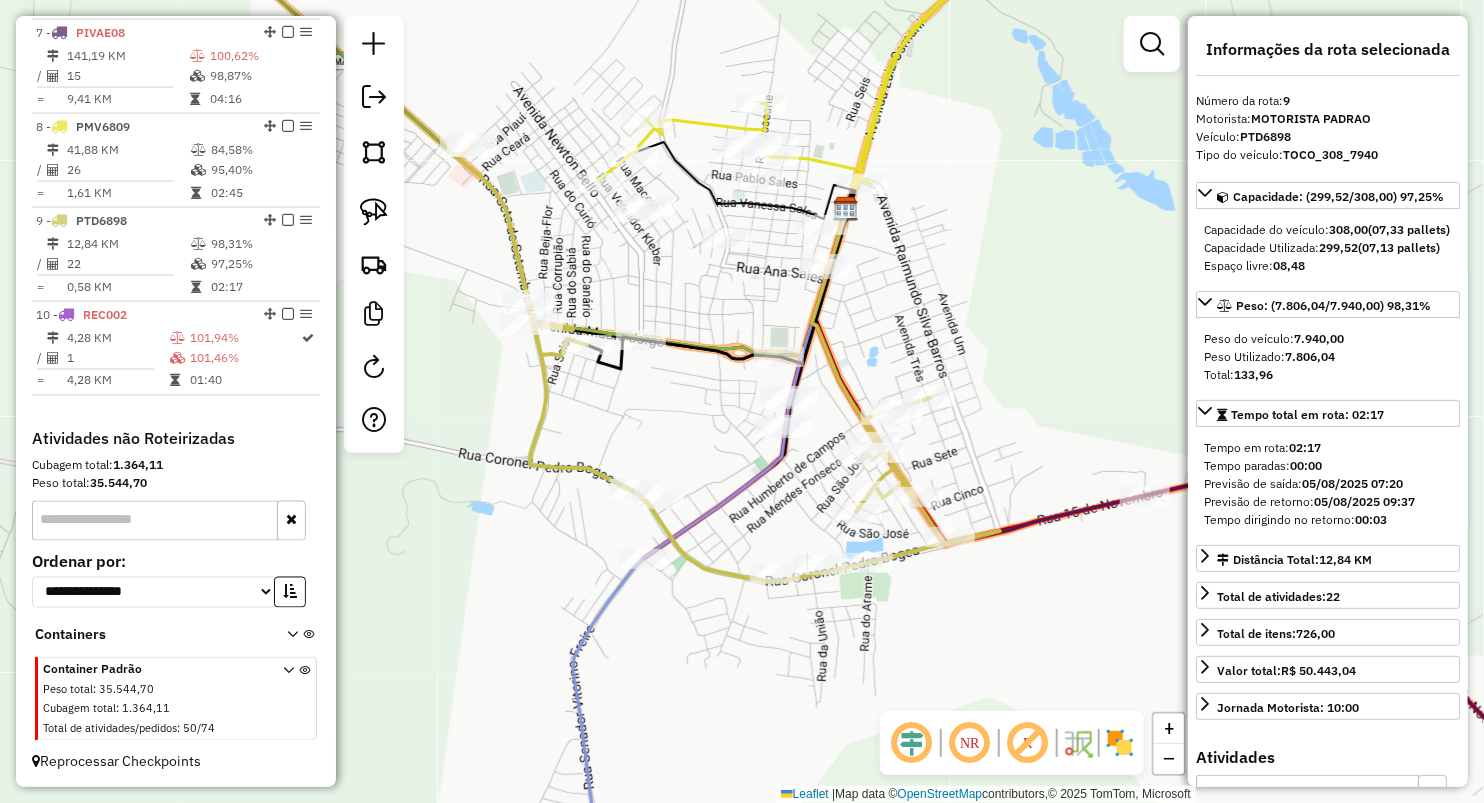 drag, startPoint x: 696, startPoint y: 450, endPoint x: 670, endPoint y: 419, distance: 40.459858 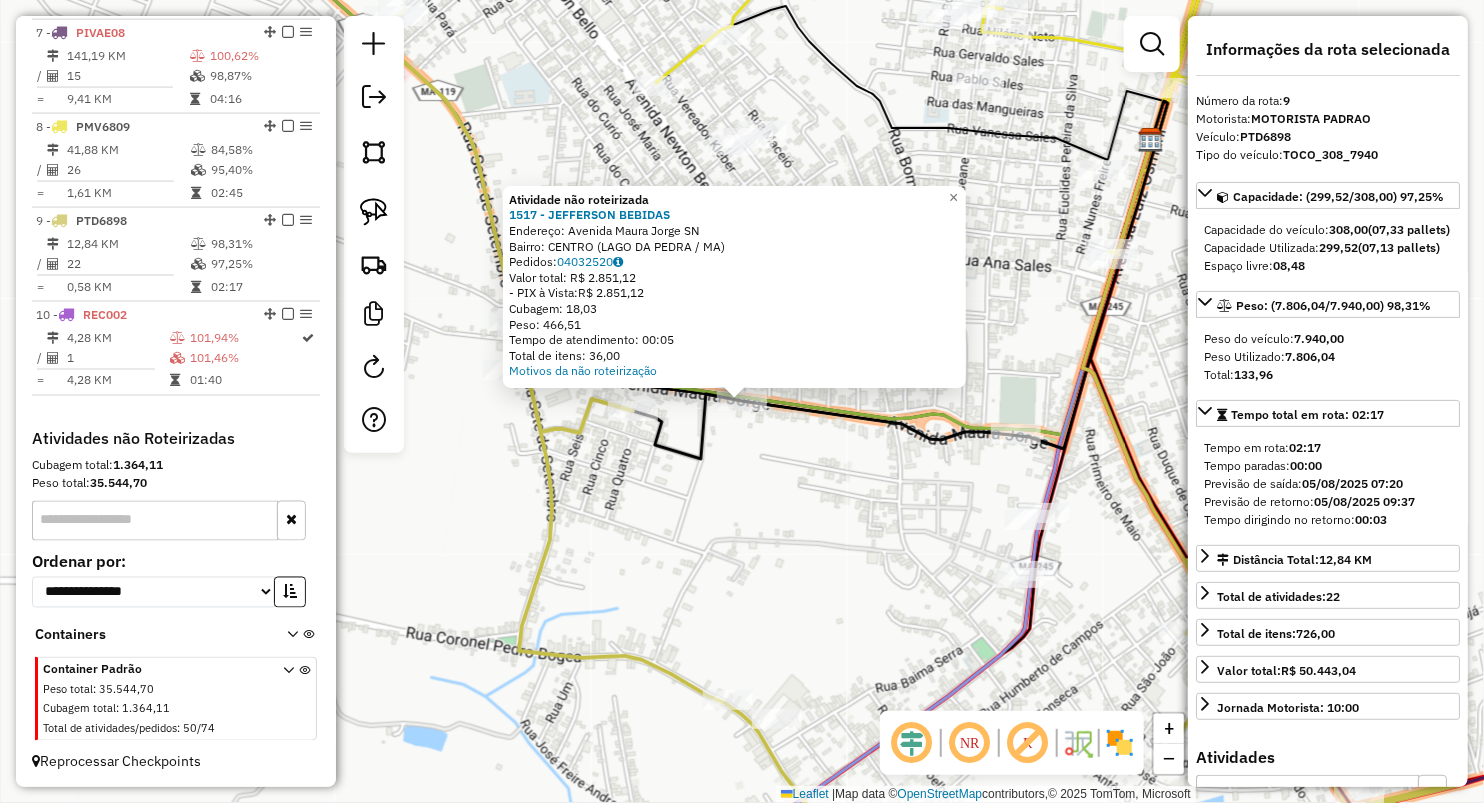 click on "Atividade não roteirizada 1517 - JEFFERSON BEBIDAS  Endereço:  Avenida Maura Jorge SN   Bairro: CENTRO (LAGO DA PEDRA / MA)   Pedidos:  04032520   Valor total: R$ 2.851,12   - PIX à Vista:  R$ 2.851,12   Cubagem: 18,03   Peso: 466,51   Tempo de atendimento: 00:05   Total de itens: 36,00  Motivos da não roteirização × Janela de atendimento Grade de atendimento Capacidade Transportadoras Veículos Cliente Pedidos  Rotas Selecione os dias de semana para filtrar as janelas de atendimento  Seg   Ter   Qua   Qui   Sex   Sáb   Dom  Informe o período da janela de atendimento: De: Até:  Filtrar exatamente a janela do cliente  Considerar janela de atendimento padrão  Selecione os dias de semana para filtrar as grades de atendimento  Seg   Ter   Qua   Qui   Sex   Sáb   Dom   Considerar clientes sem dia de atendimento cadastrado  Clientes fora do dia de atendimento selecionado Filtrar as atividades entre os valores definidos abaixo:  Peso mínimo:   Peso máximo:   Cubagem mínima:   Cubagem máxima:   De:  +" 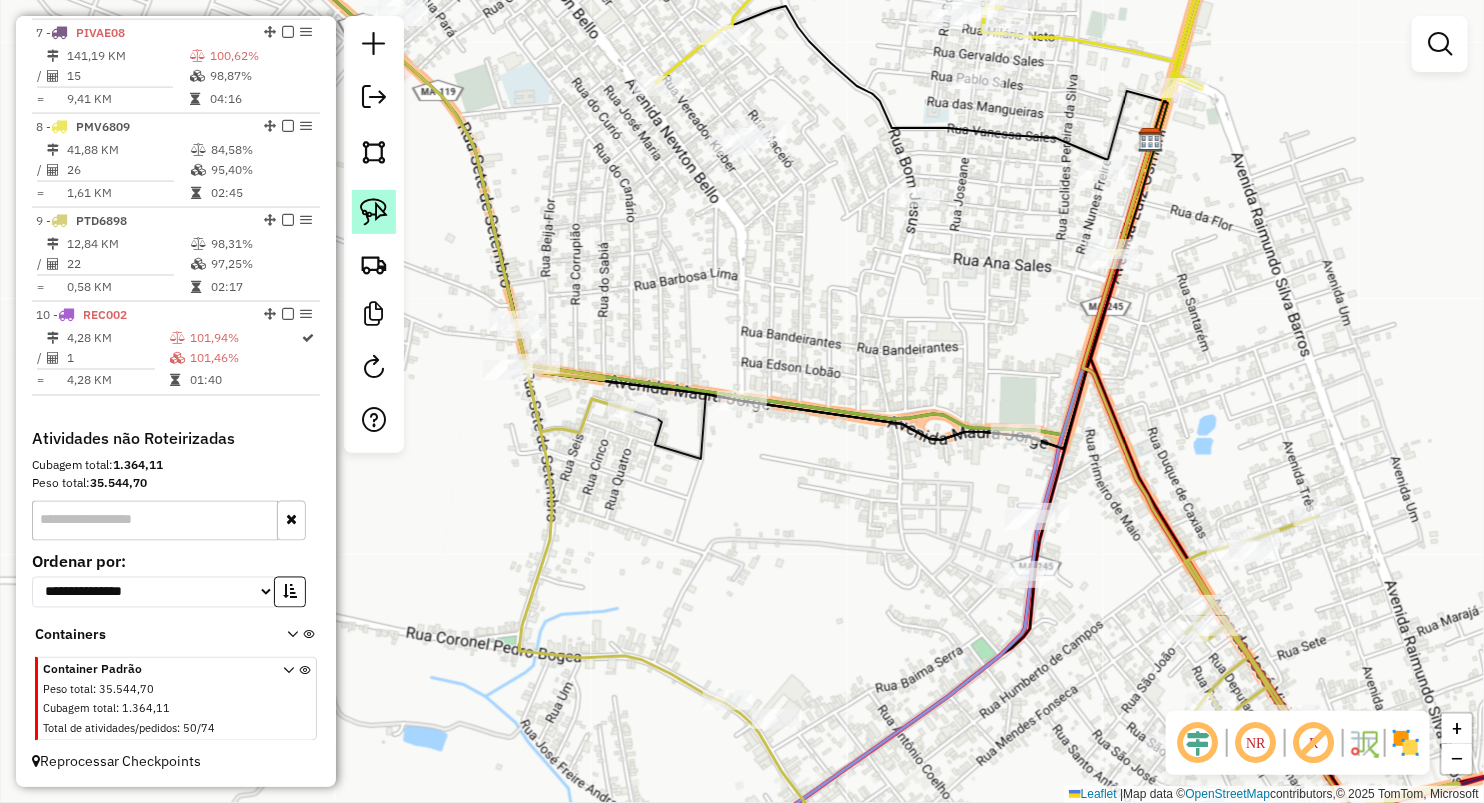 click 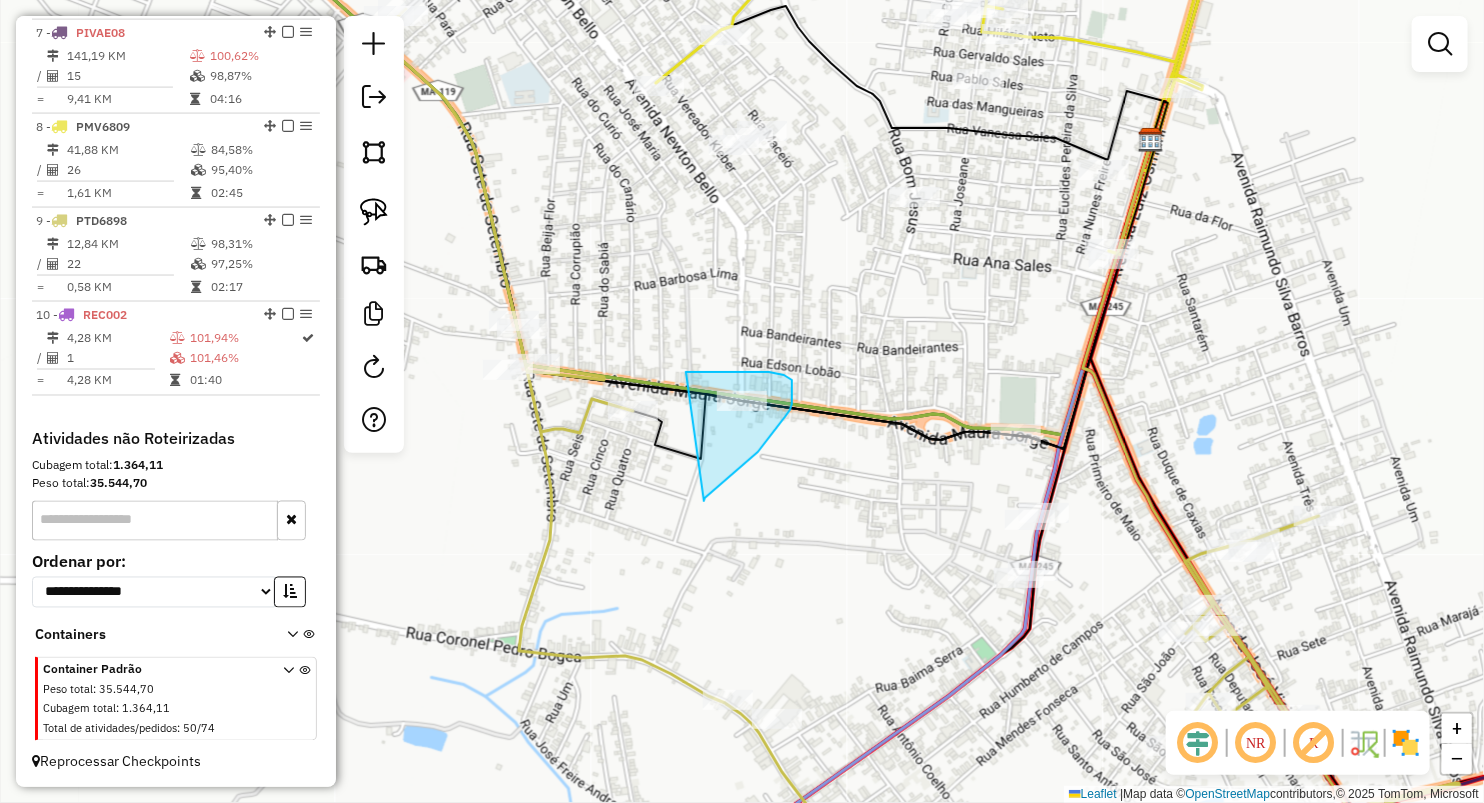 drag, startPoint x: 686, startPoint y: 372, endPoint x: 704, endPoint y: 501, distance: 130.24976 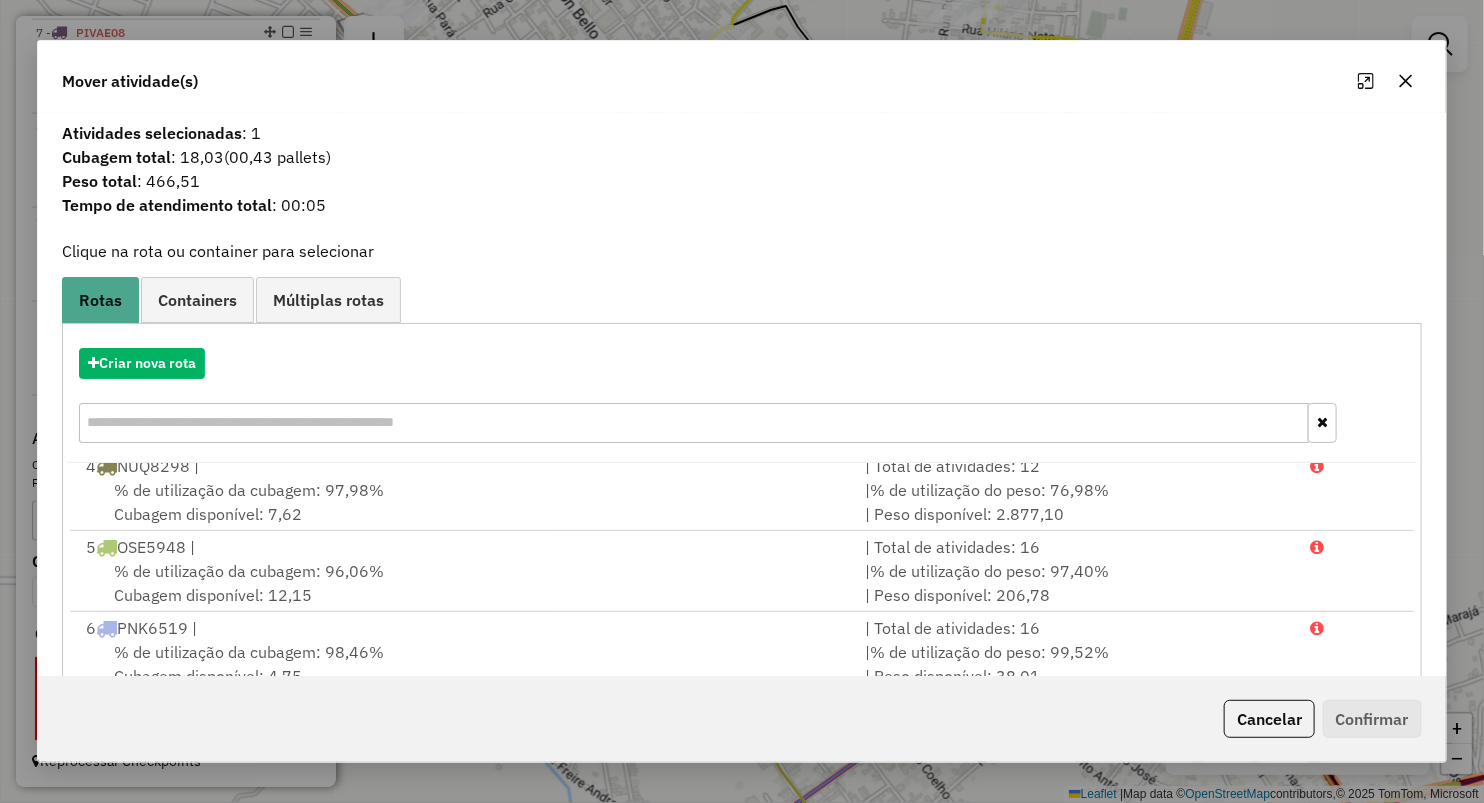 scroll, scrollTop: 408, scrollLeft: 0, axis: vertical 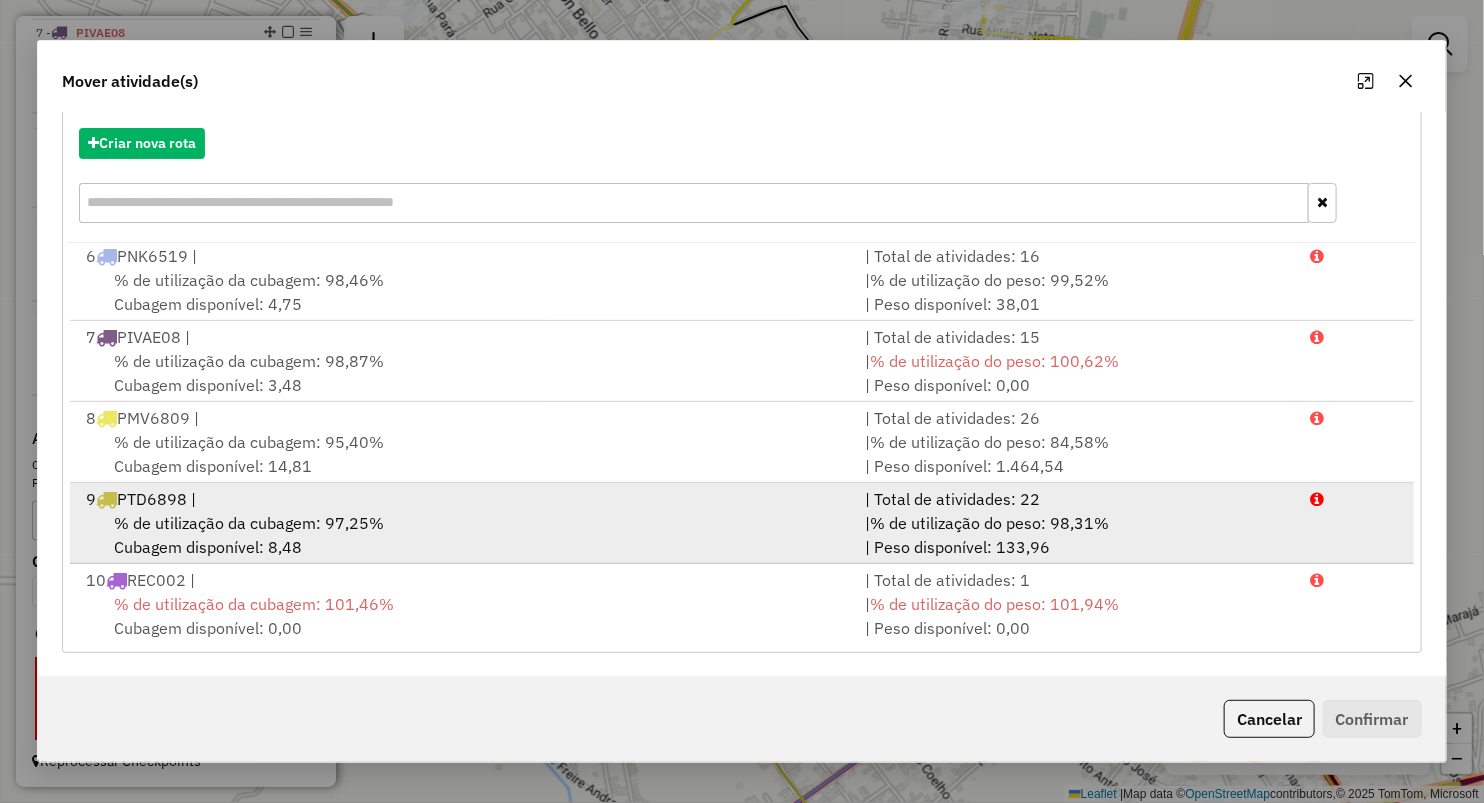 click on "% de utilização da cubagem: 97,25%" at bounding box center [249, 523] 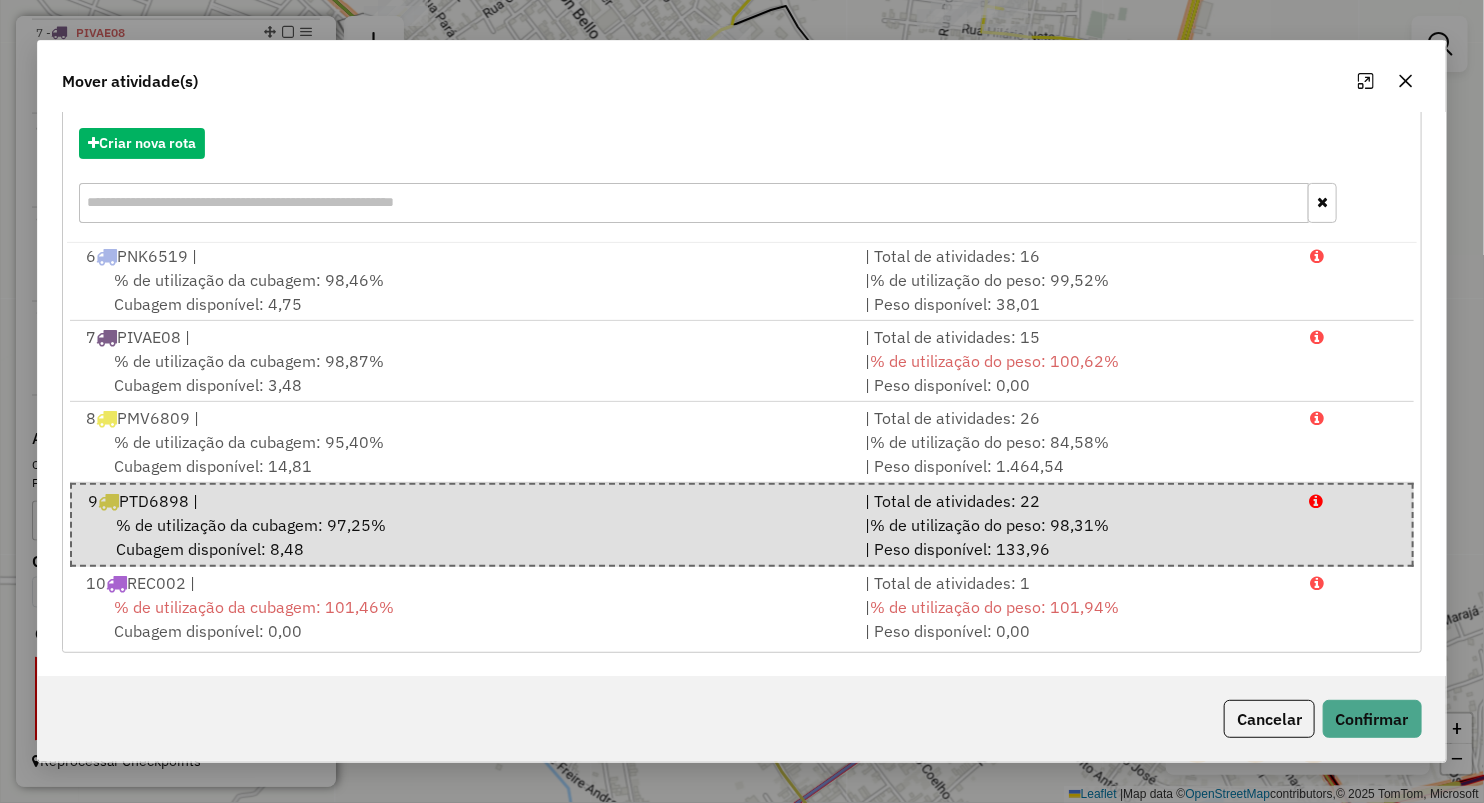 click 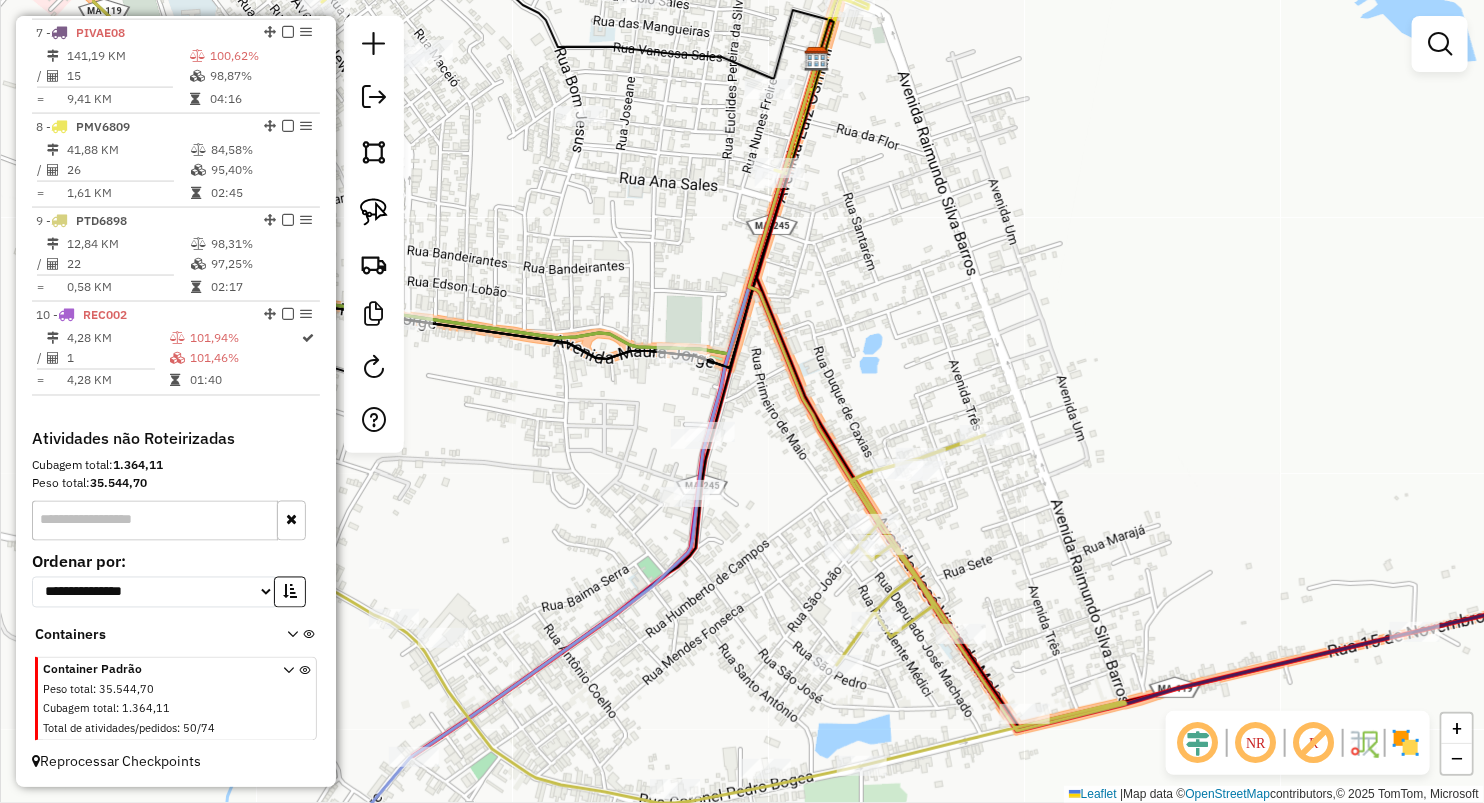 drag, startPoint x: 890, startPoint y: 423, endPoint x: 1049, endPoint y: 480, distance: 168.90826 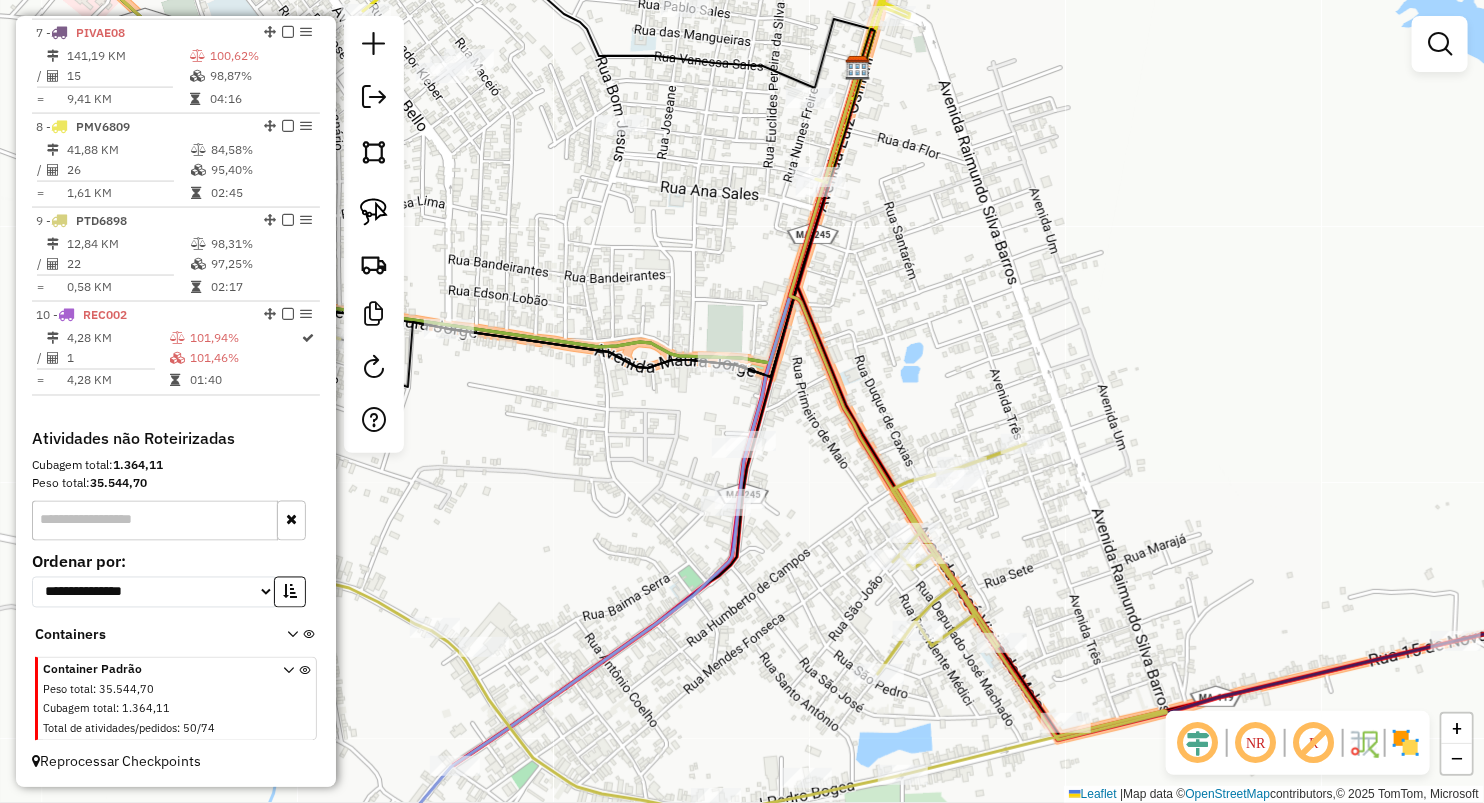 drag, startPoint x: 740, startPoint y: 295, endPoint x: 803, endPoint y: 313, distance: 65.52099 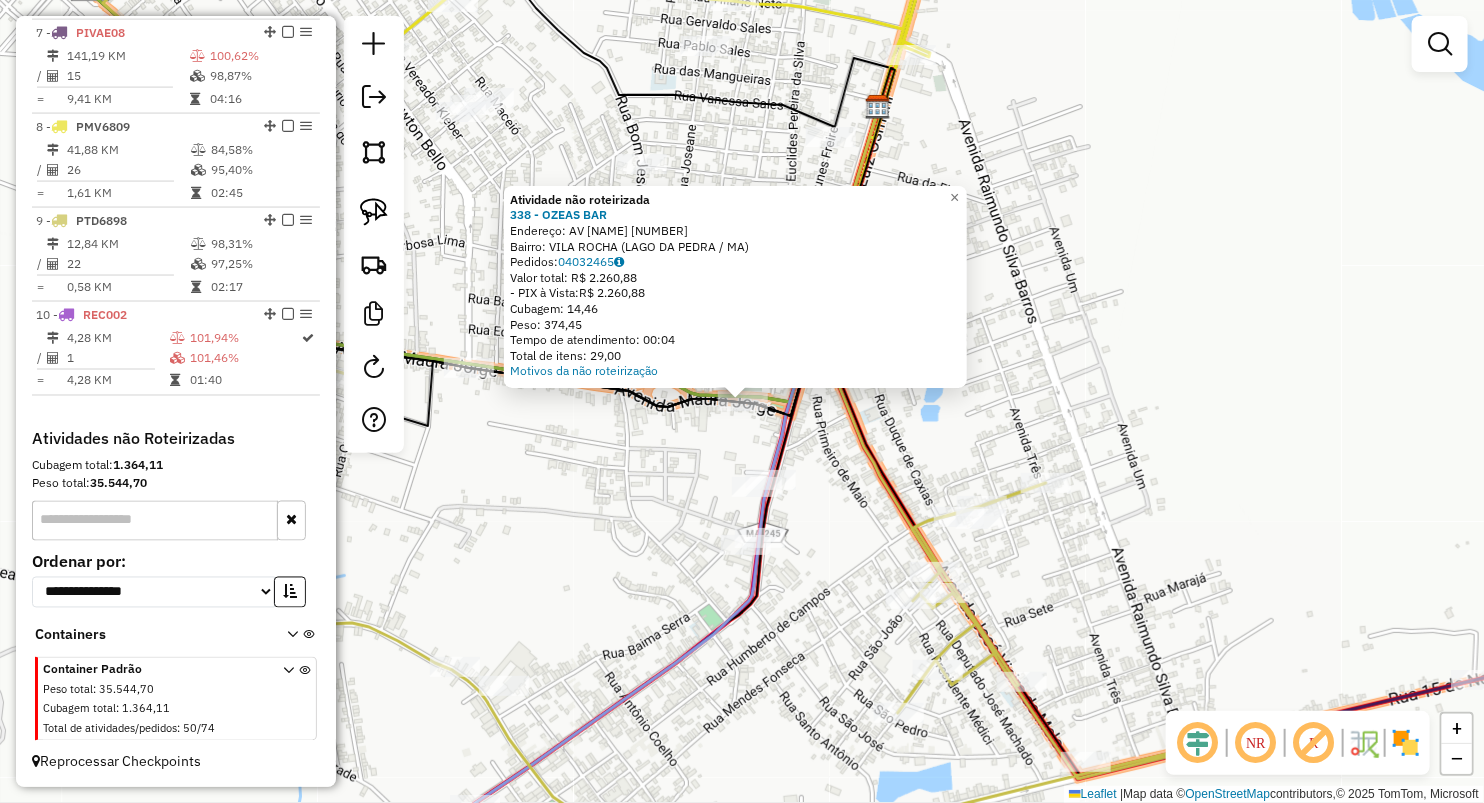 click on "Atividade não roteirizada 338 - OZEAS BAR  Endereço:  AV ALOMESA 5   Bairro: VILA ROCHA (LAGO DA PEDRA / MA)   Pedidos:  04032465   Valor total: R$ 2.260,88   - PIX à Vista:  R$ 2.260,88   Cubagem: 14,46   Peso: 374,45   Tempo de atendimento: 00:04   Total de itens: 29,00  Motivos da não roteirização × Janela de atendimento Grade de atendimento Capacidade Transportadoras Veículos Cliente Pedidos  Rotas Selecione os dias de semana para filtrar as janelas de atendimento  Seg   Ter   Qua   Qui   Sex   Sáb   Dom  Informe o período da janela de atendimento: De: Até:  Filtrar exatamente a janela do cliente  Considerar janela de atendimento padrão  Selecione os dias de semana para filtrar as grades de atendimento  Seg   Ter   Qua   Qui   Sex   Sáb   Dom   Considerar clientes sem dia de atendimento cadastrado  Clientes fora do dia de atendimento selecionado Filtrar as atividades entre os valores definidos abaixo:  Peso mínimo:   Peso máximo:   Cubagem mínima:   Cubagem máxima:   De:   Até:   De:  +" 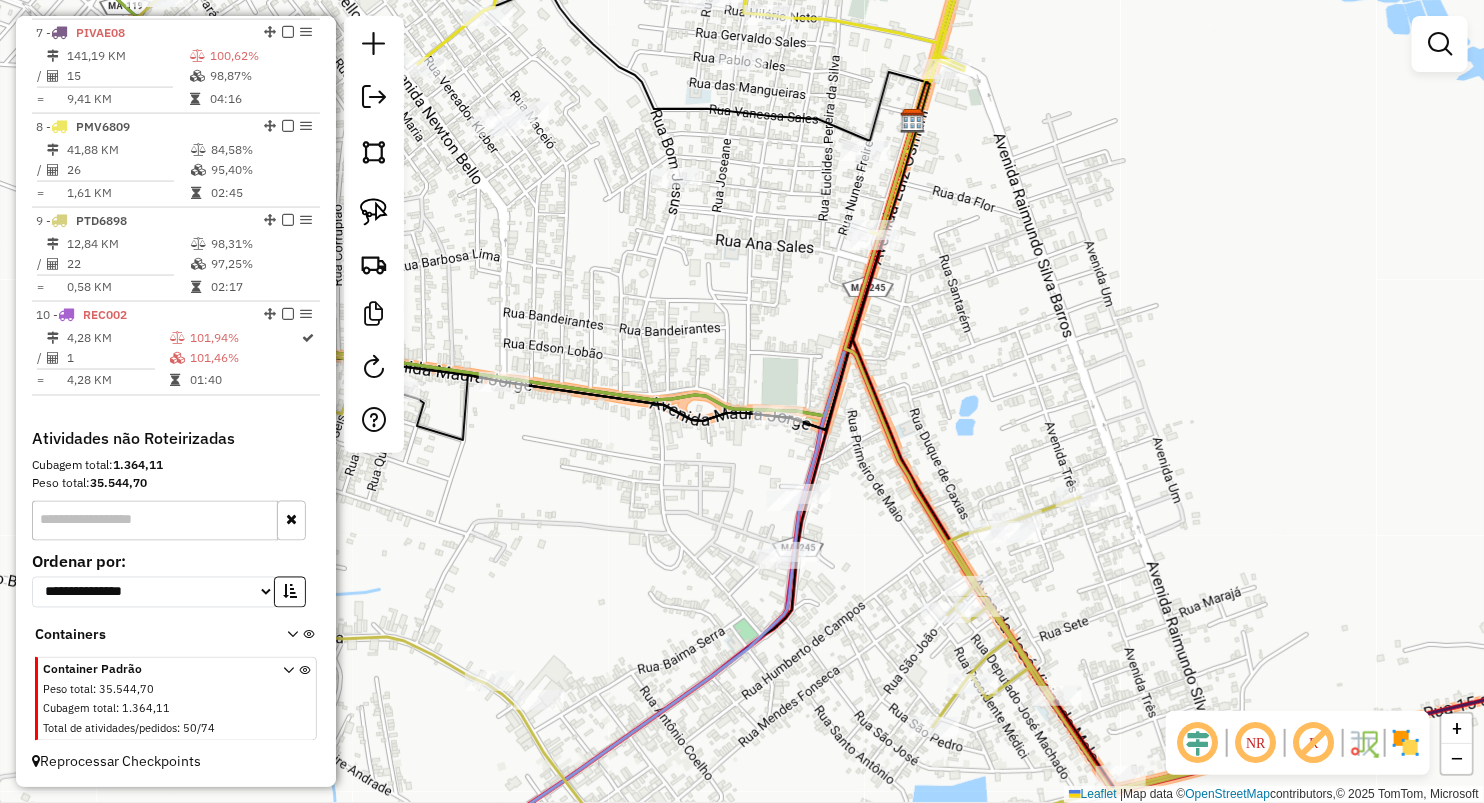 drag, startPoint x: 593, startPoint y: 259, endPoint x: 628, endPoint y: 267, distance: 35.902645 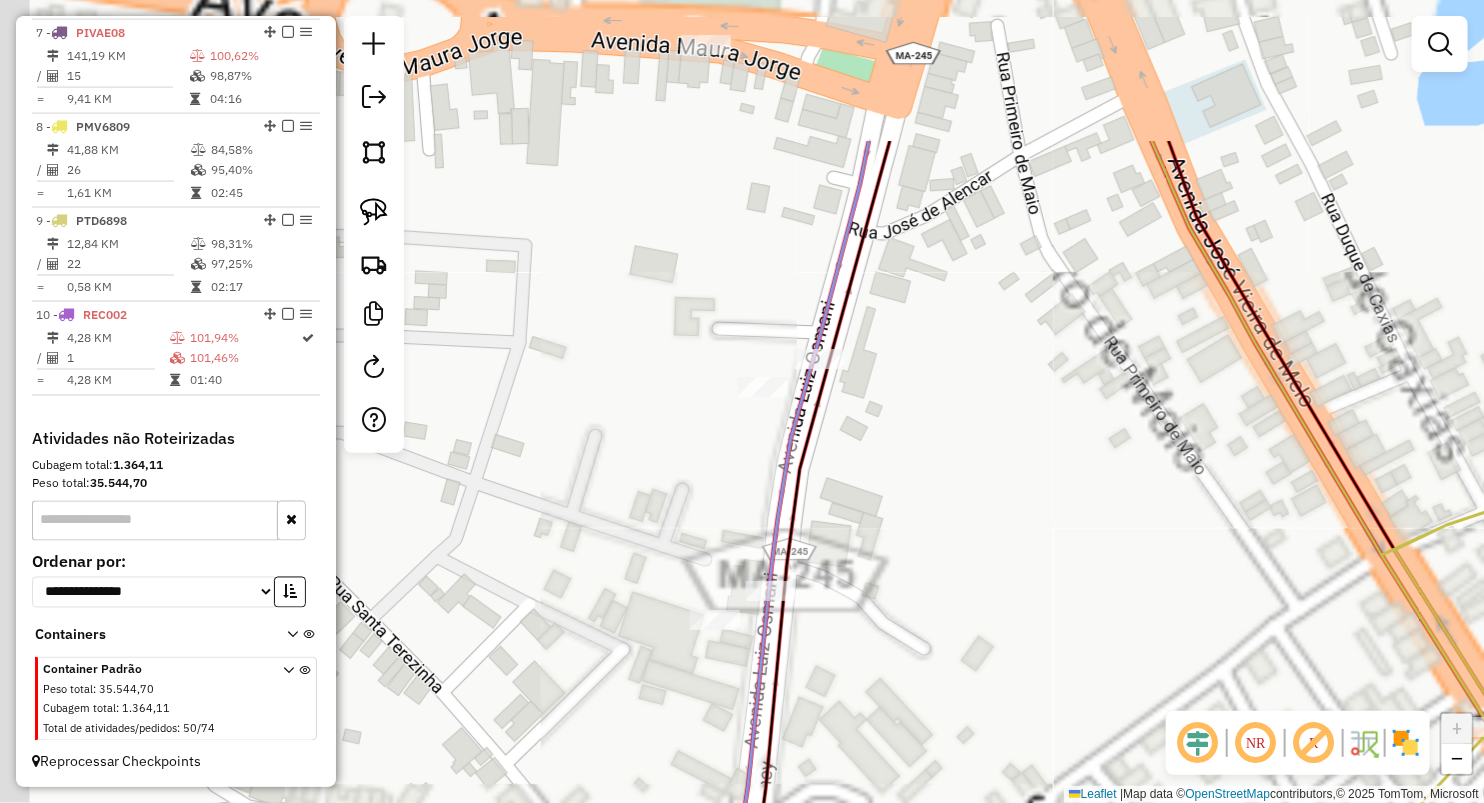 drag, startPoint x: 679, startPoint y: 299, endPoint x: 816, endPoint y: 414, distance: 178.86867 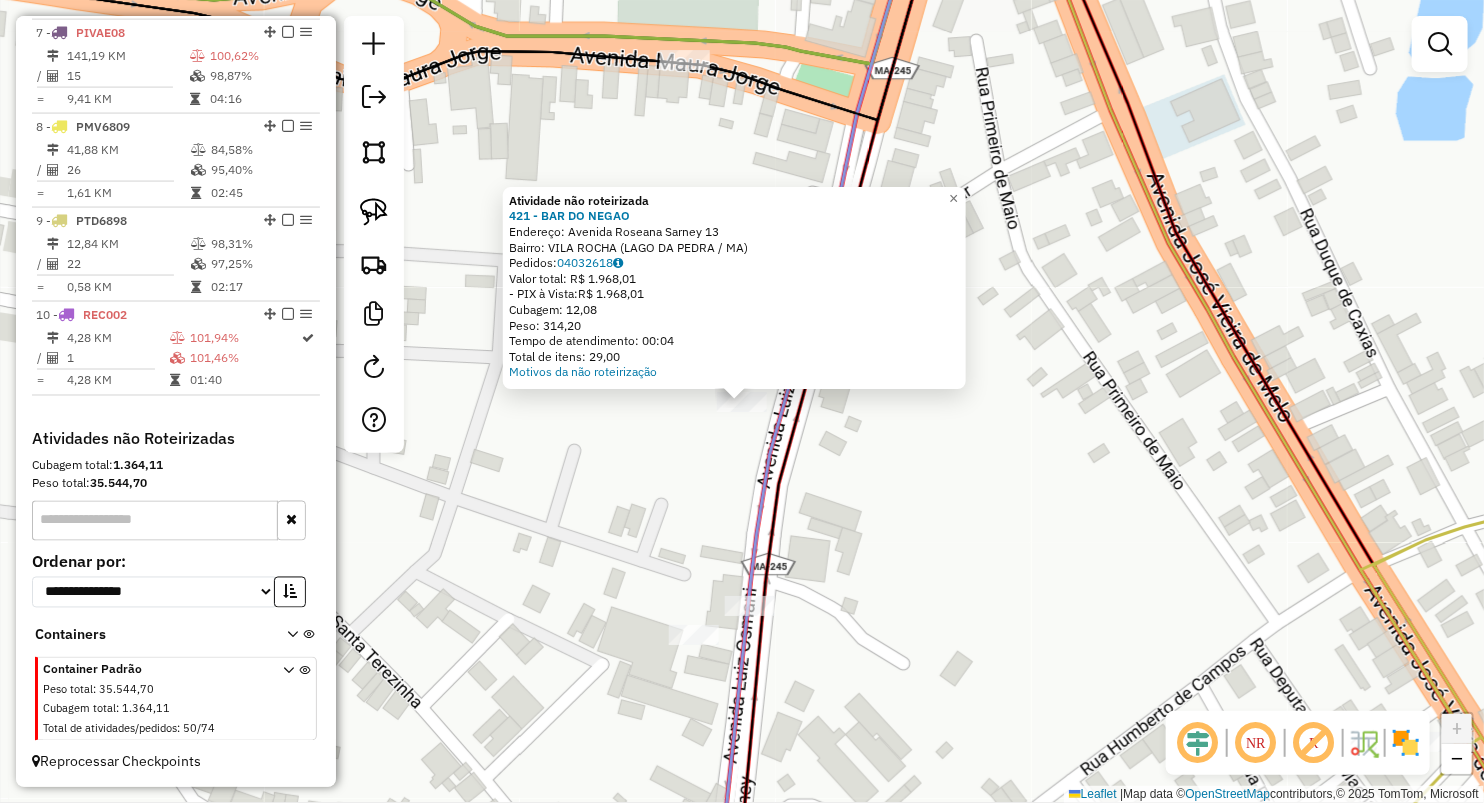 click on "Atividade não roteirizada 421 - BAR DO NEGAO  Endereço:  Avenida Roseana Sarney 13   Bairro: VILA ROCHA (LAGO DA PEDRA / MA)   Pedidos:  04032618   Valor total: R$ 1.968,01   - PIX à Vista:  R$ 1.968,01   Cubagem: 12,08   Peso: 314,20   Tempo de atendimento: 00:04   Total de itens: 29,00  Motivos da não roteirização × Janela de atendimento Grade de atendimento Capacidade Transportadoras Veículos Cliente Pedidos  Rotas Selecione os dias de semana para filtrar as janelas de atendimento  Seg   Ter   Qua   Qui   Sex   Sáb   Dom  Informe o período da janela de atendimento: De: Até:  Filtrar exatamente a janela do cliente  Considerar janela de atendimento padrão  Selecione os dias de semana para filtrar as grades de atendimento  Seg   Ter   Qua   Qui   Sex   Sáb   Dom   Considerar clientes sem dia de atendimento cadastrado  Clientes fora do dia de atendimento selecionado Filtrar as atividades entre os valores definidos abaixo:  Peso mínimo:   Peso máximo:   Cubagem mínima:   Cubagem máxima:   De:" 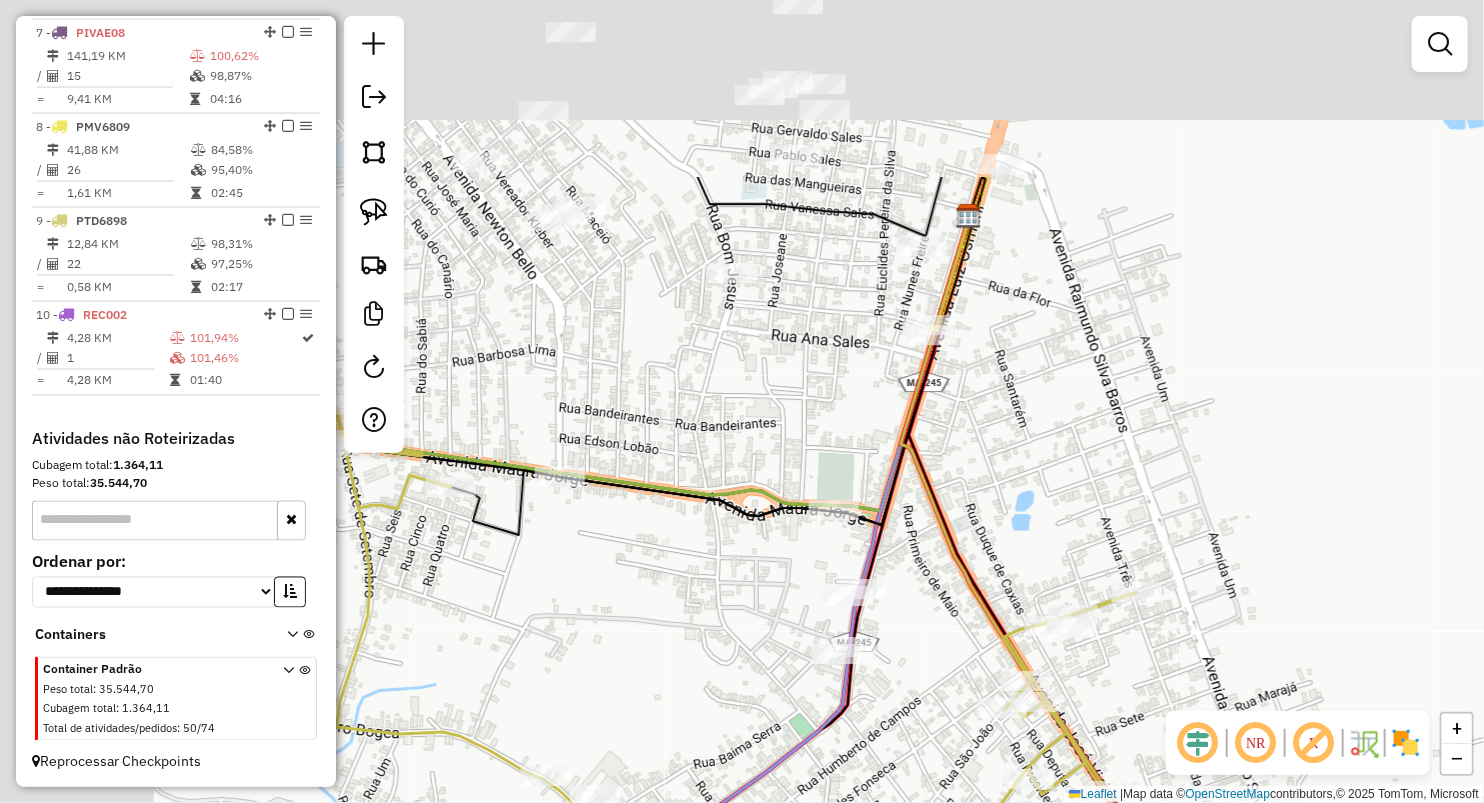 drag, startPoint x: 781, startPoint y: 316, endPoint x: 1006, endPoint y: 559, distance: 331.17065 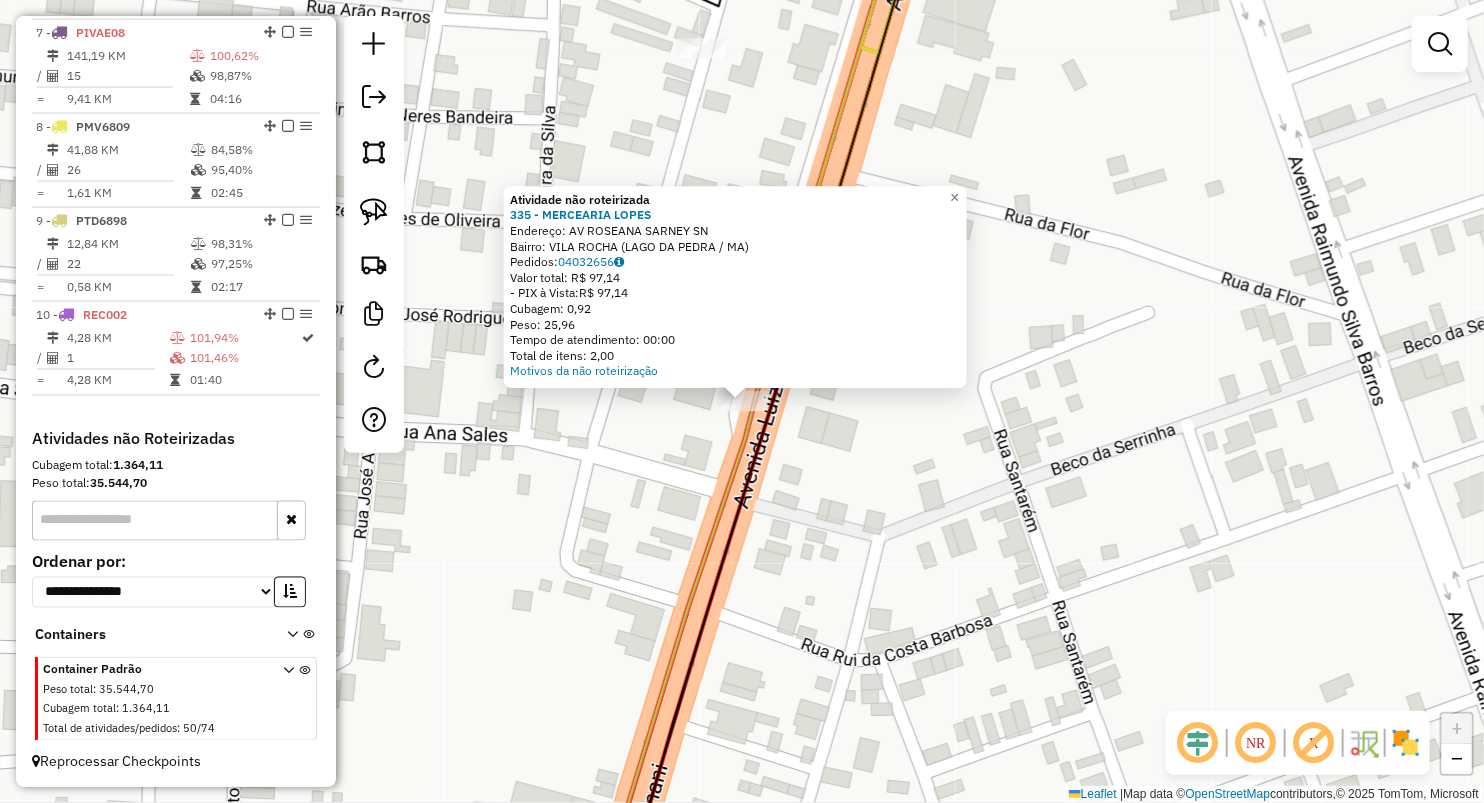 click on "Atividade não roteirizada 335 - MERCEARIA LOPES  Endereço:  AV ROSEANA SARNEY SN   Bairro: VILA ROCHA (LAGO DA PEDRA / MA)   Pedidos:  04032656   Valor total: R$ 97,14   - PIX à Vista:  R$ 97,14   Cubagem: 0,92   Peso: 25,96   Tempo de atendimento: 00:00   Total de itens: 2,00  Motivos da não roteirização × Janela de atendimento Grade de atendimento Capacidade Transportadoras Veículos Cliente Pedidos  Rotas Selecione os dias de semana para filtrar as janelas de atendimento  Seg   Ter   Qua   Qui   Sex   Sáb   Dom  Informe o período da janela de atendimento: De: Até:  Filtrar exatamente a janela do cliente  Considerar janela de atendimento padrão  Selecione os dias de semana para filtrar as grades de atendimento  Seg   Ter   Qua   Qui   Sex   Sáb   Dom   Considerar clientes sem dia de atendimento cadastrado  Clientes fora do dia de atendimento selecionado Filtrar as atividades entre os valores definidos abaixo:  Peso mínimo:   Peso máximo:   Cubagem mínima:   Cubagem máxima:   De:   Até:  De:" 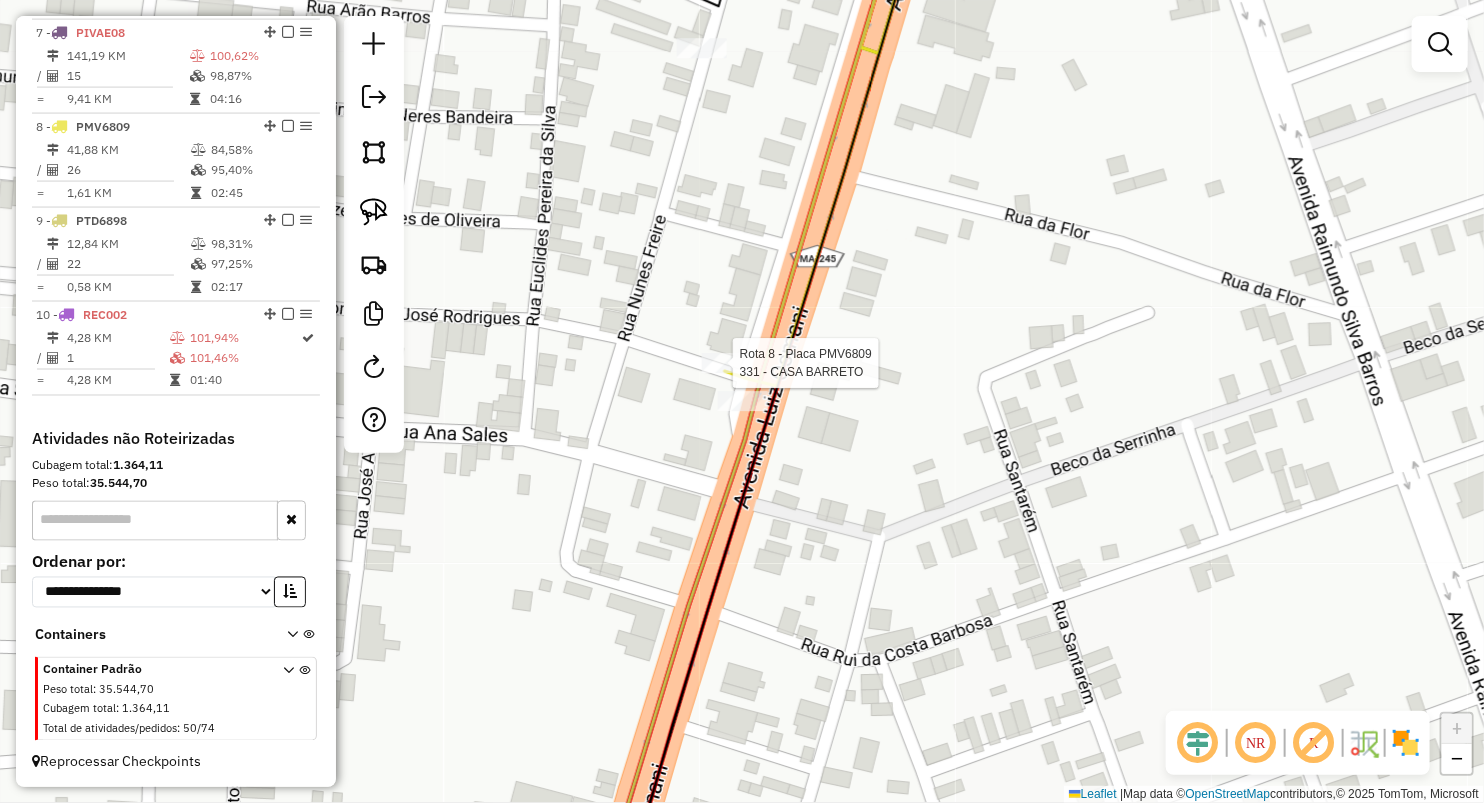 select on "**********" 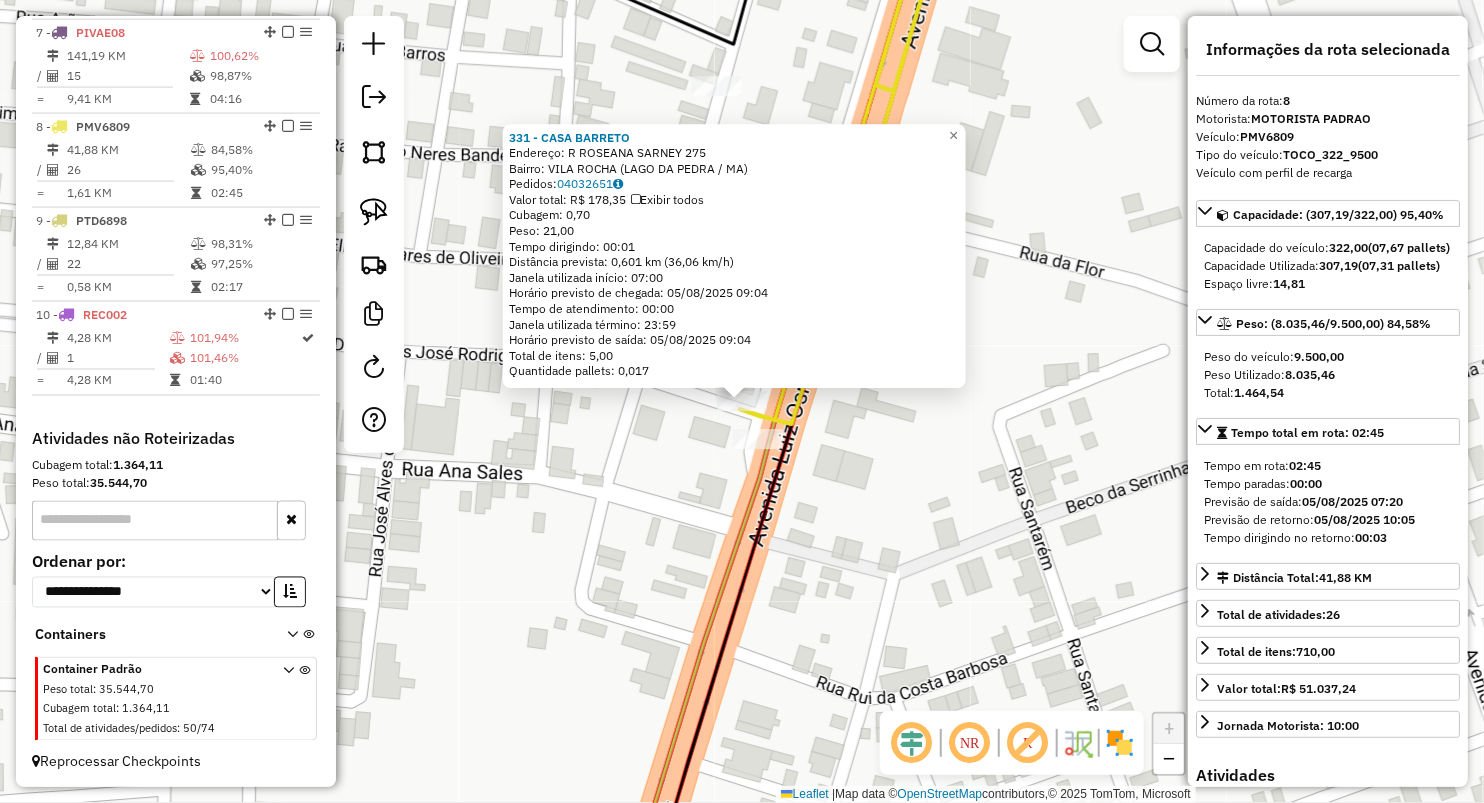 click on "Rota 8 - Placa PMV6809  331 - CASA BARRETO 331 - CASA BARRETO  Endereço:  R ROSEANA SARNEY 275   Bairro: VILA ROCHA (LAGO DA PEDRA / MA)   Pedidos:  04032651   Valor total: R$ 178,35   Exibir todos   Cubagem: 0,70  Peso: 21,00  Tempo dirigindo: 00:01   Distância prevista: 0,601 km (36,06 km/h)   Janela utilizada início: 07:00   Horário previsto de chegada: 05/08/2025 09:04   Tempo de atendimento: 00:00   Janela utilizada término: 23:59   Horário previsto de saída: 05/08/2025 09:04   Total de itens: 5,00   Quantidade pallets: 0,017  × Janela de atendimento Grade de atendimento Capacidade Transportadoras Veículos Cliente Pedidos  Rotas Selecione os dias de semana para filtrar as janelas de atendimento  Seg   Ter   Qua   Qui   Sex   Sáb   Dom  Informe o período da janela de atendimento: De: Até:  Filtrar exatamente a janela do cliente  Considerar janela de atendimento padrão  Selecione os dias de semana para filtrar as grades de atendimento  Seg   Ter   Qua   Qui   Sex   Sáb   Dom   Peso mínimo:" 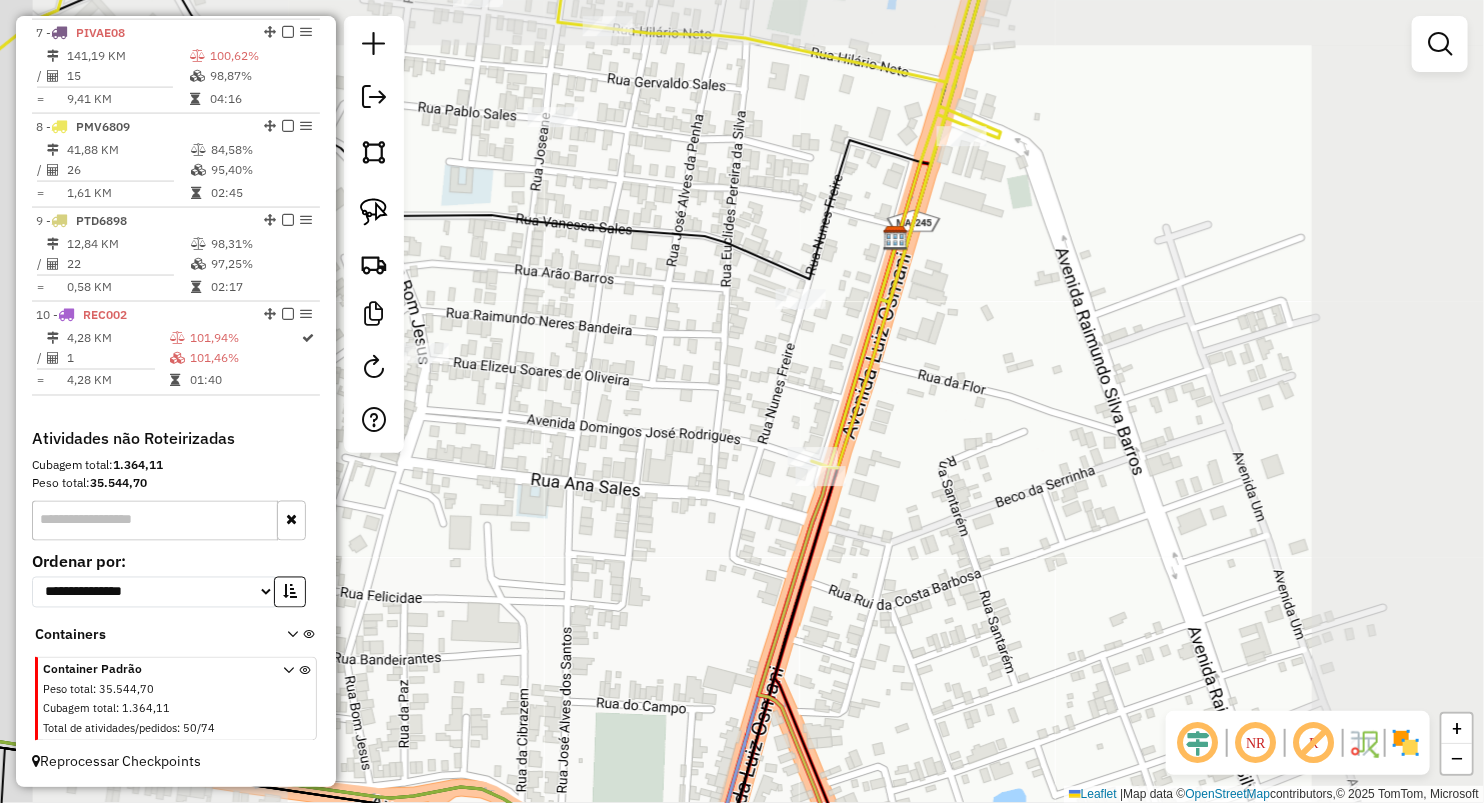 drag, startPoint x: 727, startPoint y: 390, endPoint x: 832, endPoint y: 383, distance: 105.23308 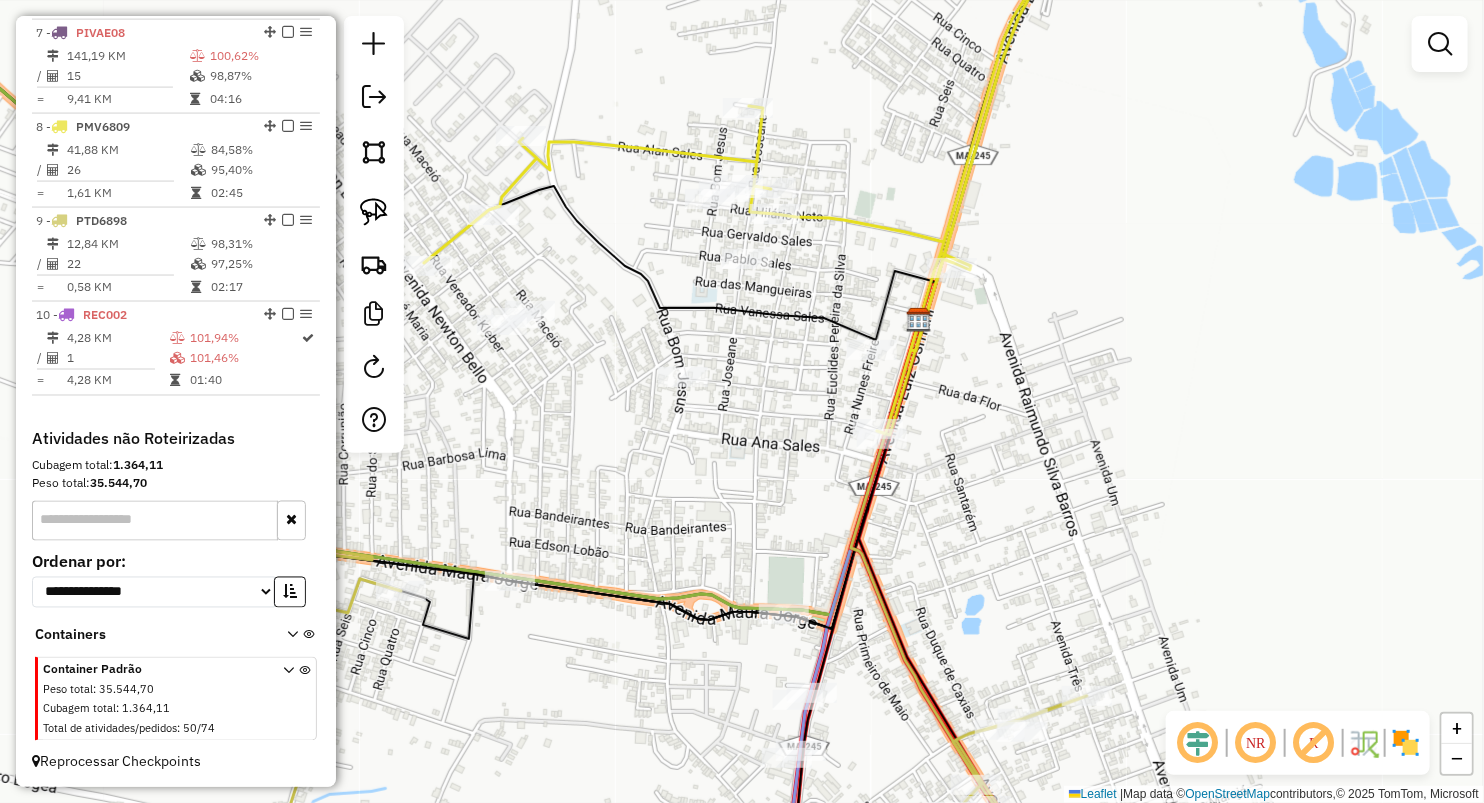 drag, startPoint x: 643, startPoint y: 336, endPoint x: 824, endPoint y: 359, distance: 182.45547 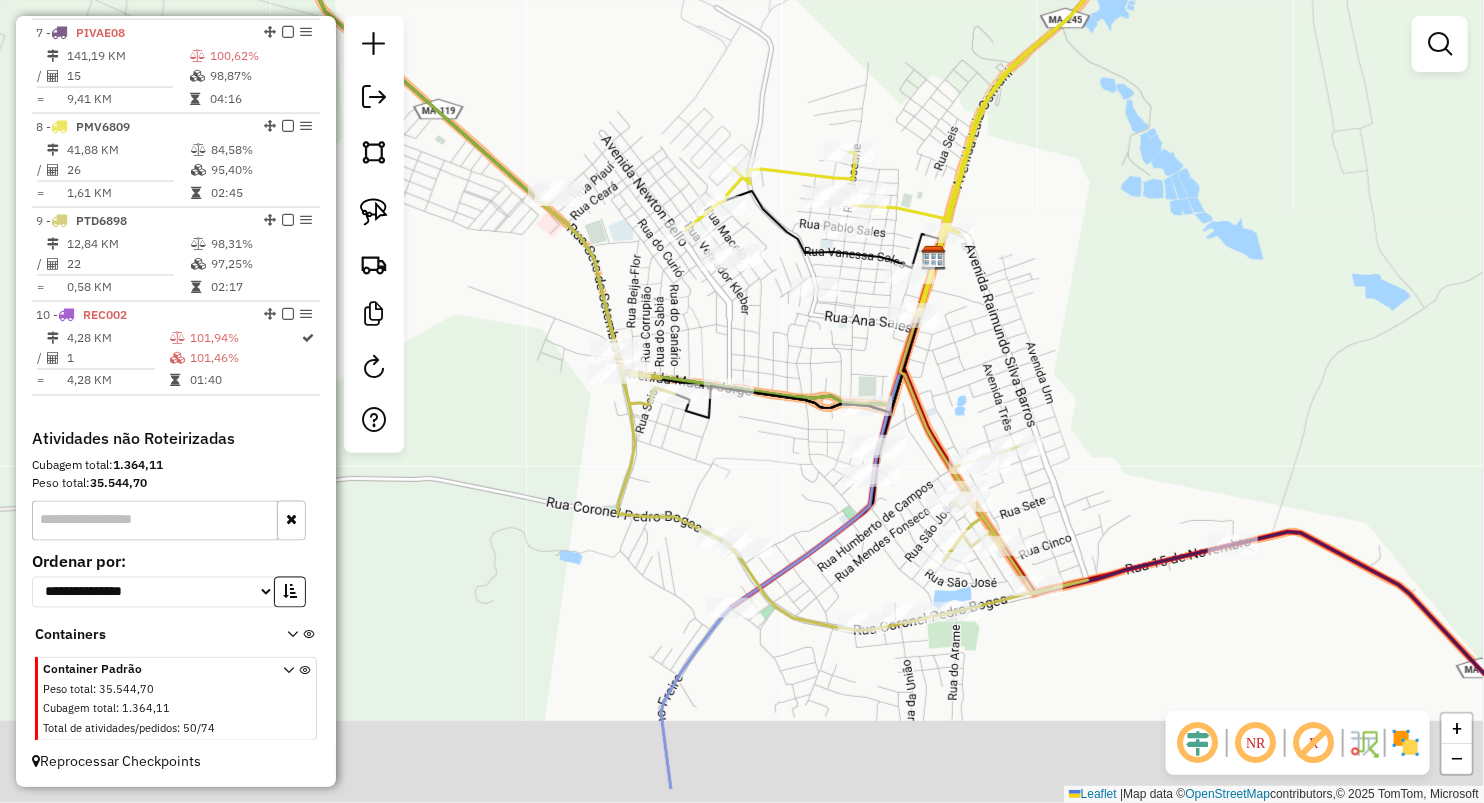 drag, startPoint x: 751, startPoint y: 446, endPoint x: 727, endPoint y: 345, distance: 103.81233 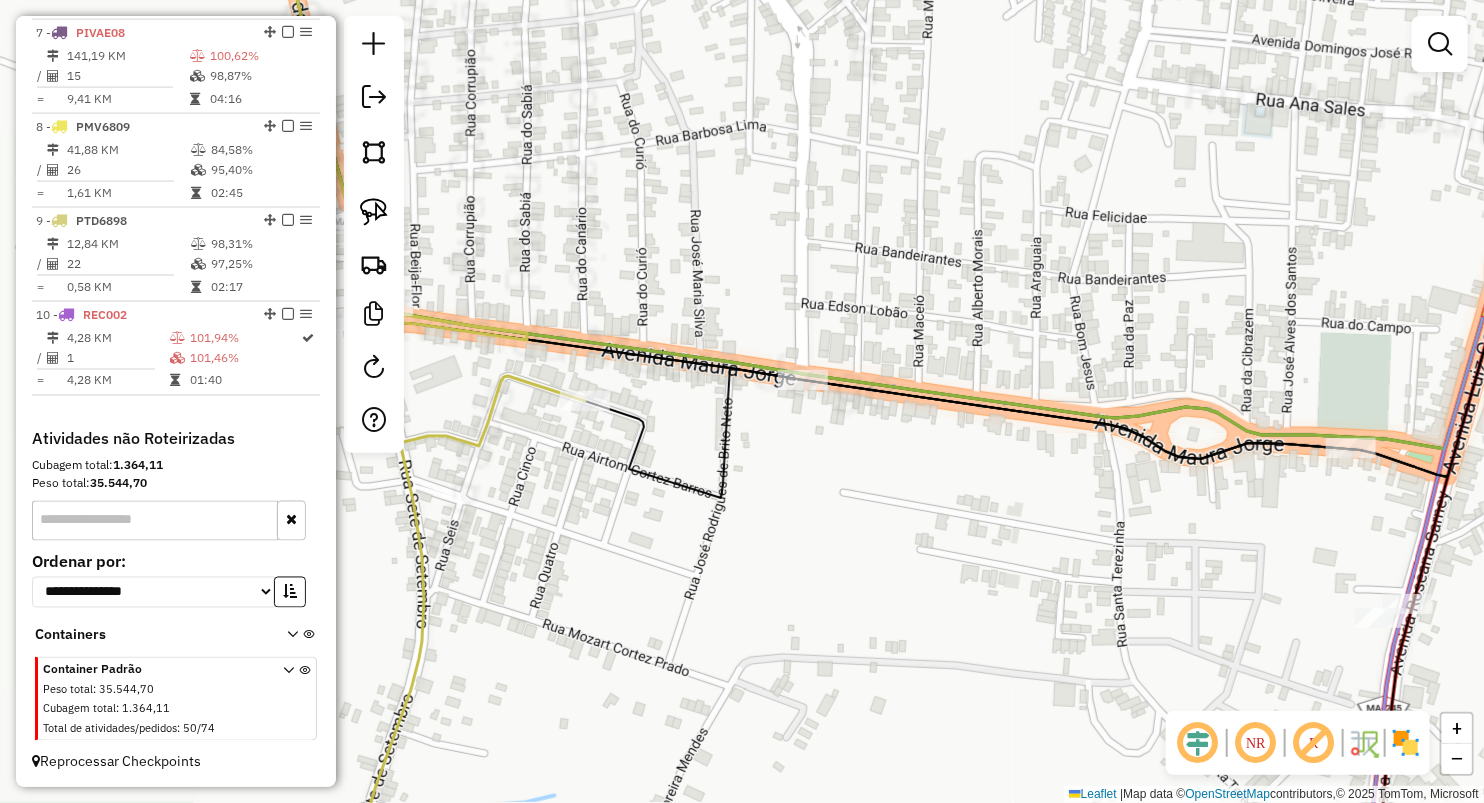 drag, startPoint x: 676, startPoint y: 260, endPoint x: 850, endPoint y: 382, distance: 212.50882 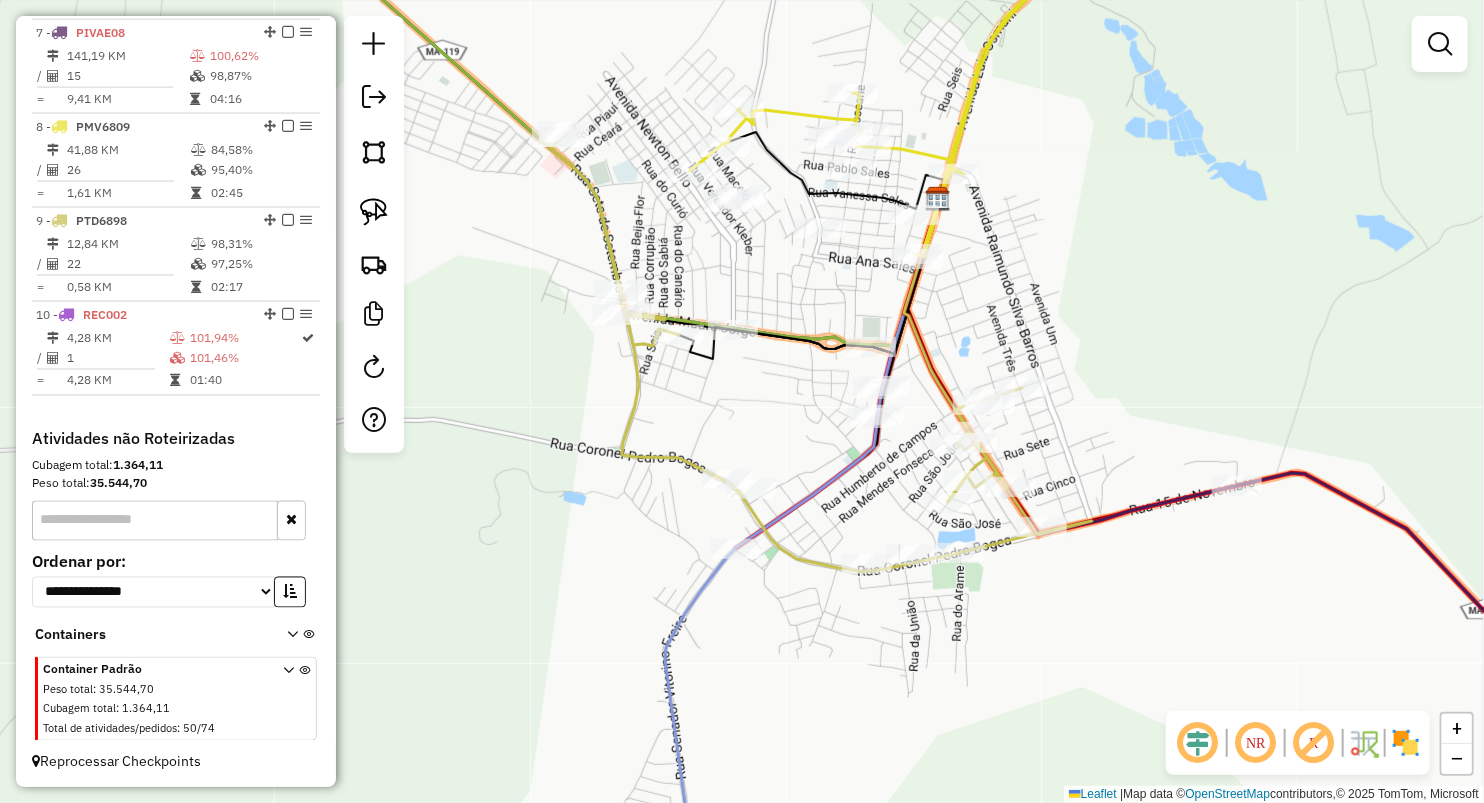 drag, startPoint x: 814, startPoint y: 274, endPoint x: 678, endPoint y: 212, distance: 149.46571 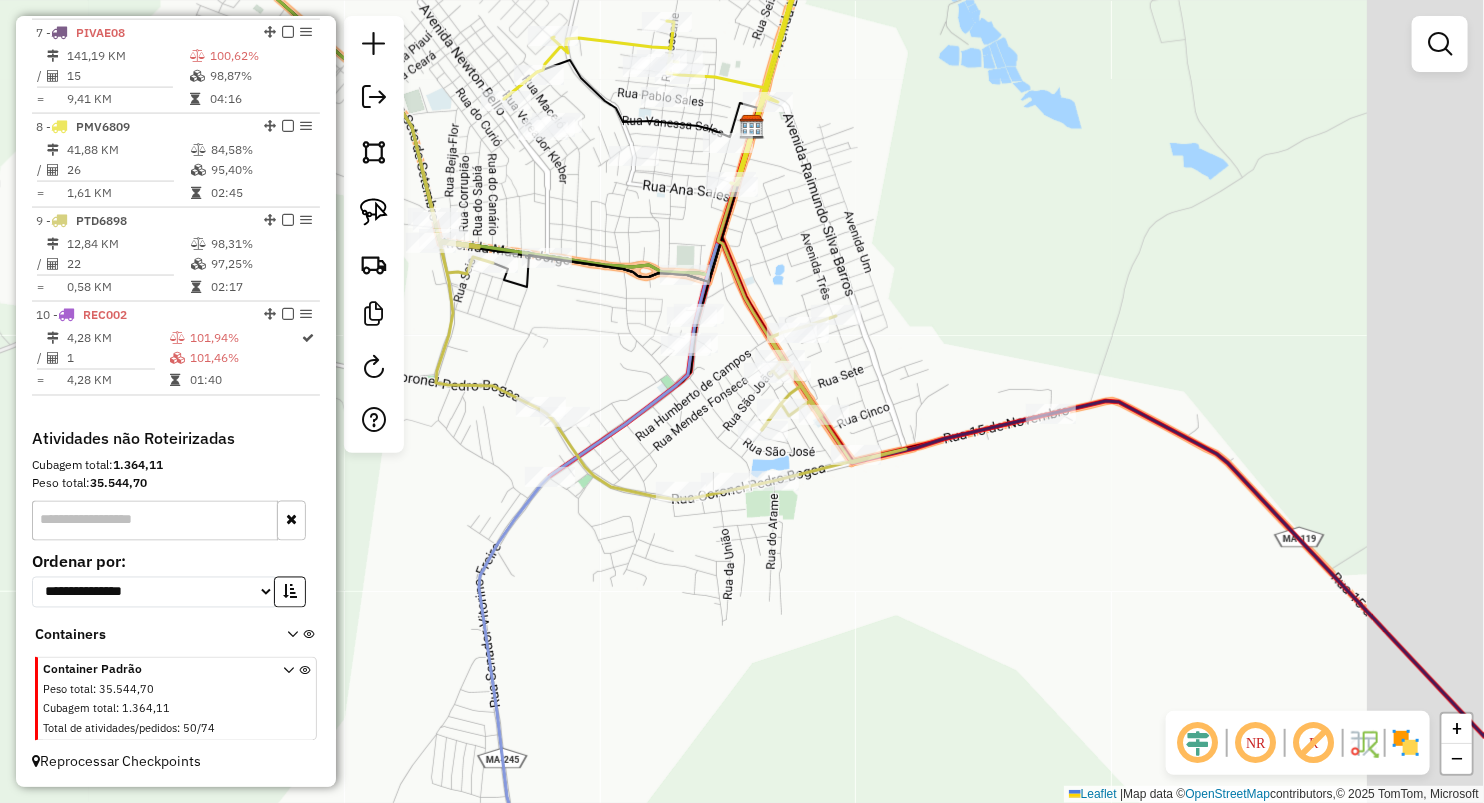 drag, startPoint x: 1101, startPoint y: 396, endPoint x: 824, endPoint y: 396, distance: 277 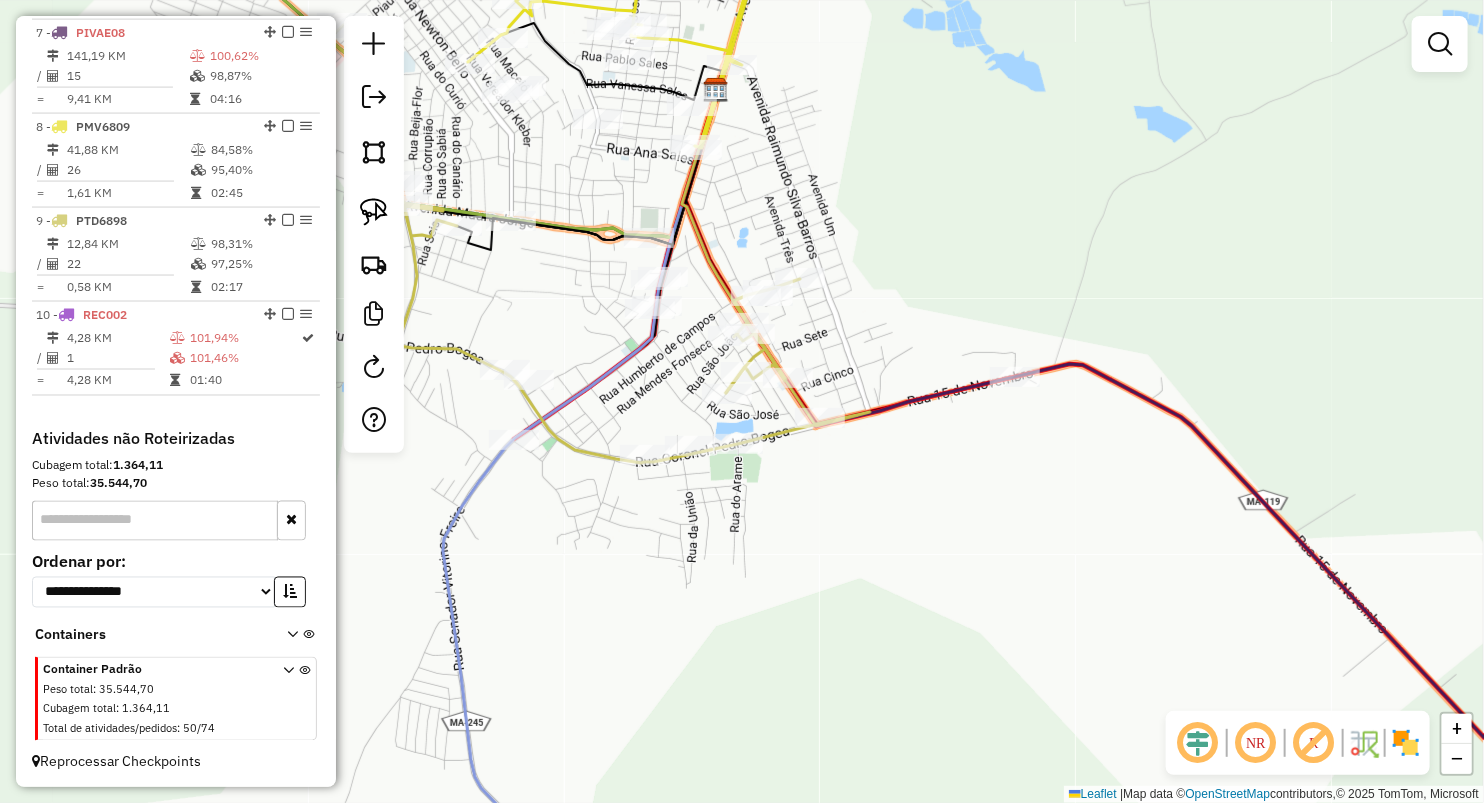 drag, startPoint x: 562, startPoint y: 329, endPoint x: 529, endPoint y: 242, distance: 93.04838 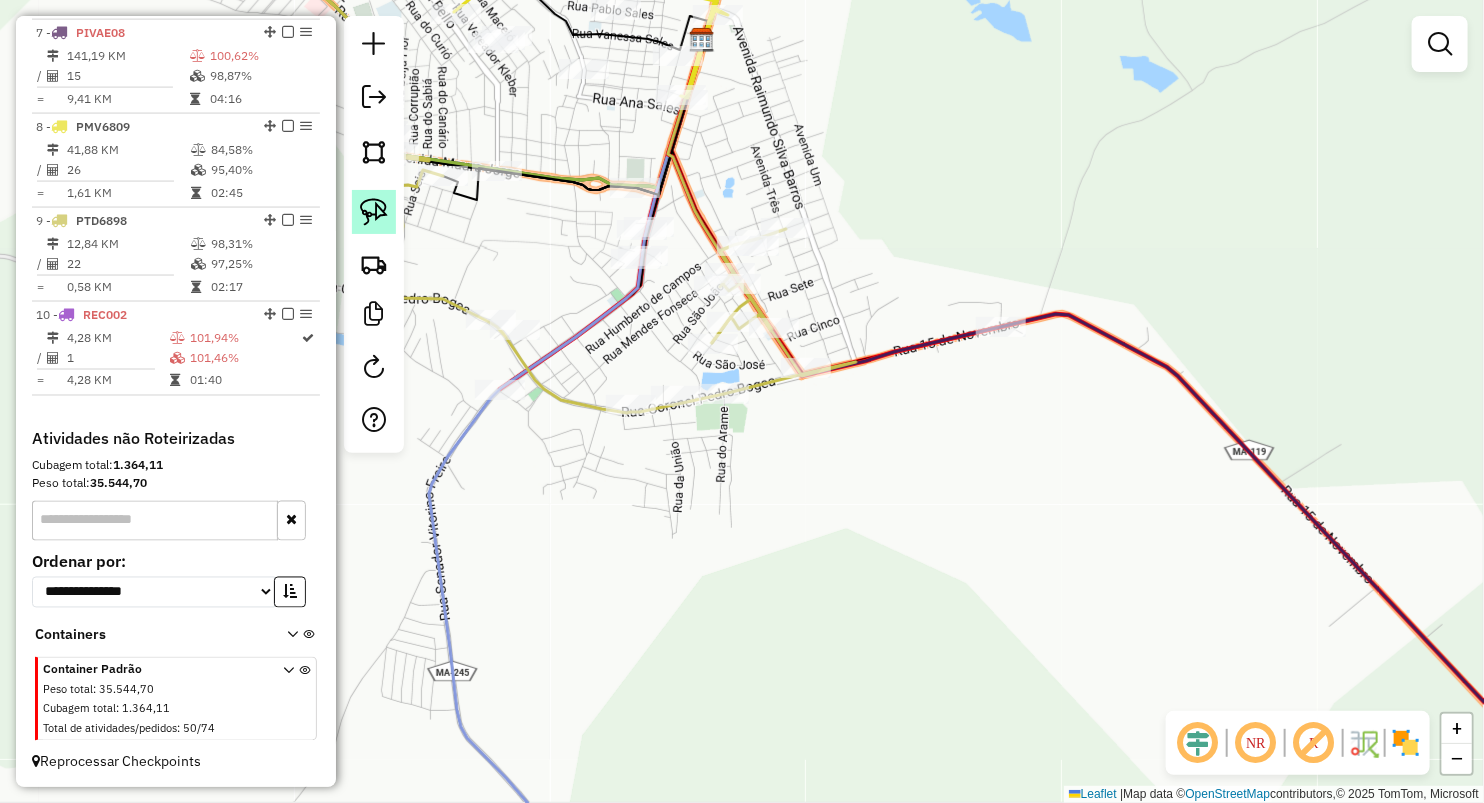 click 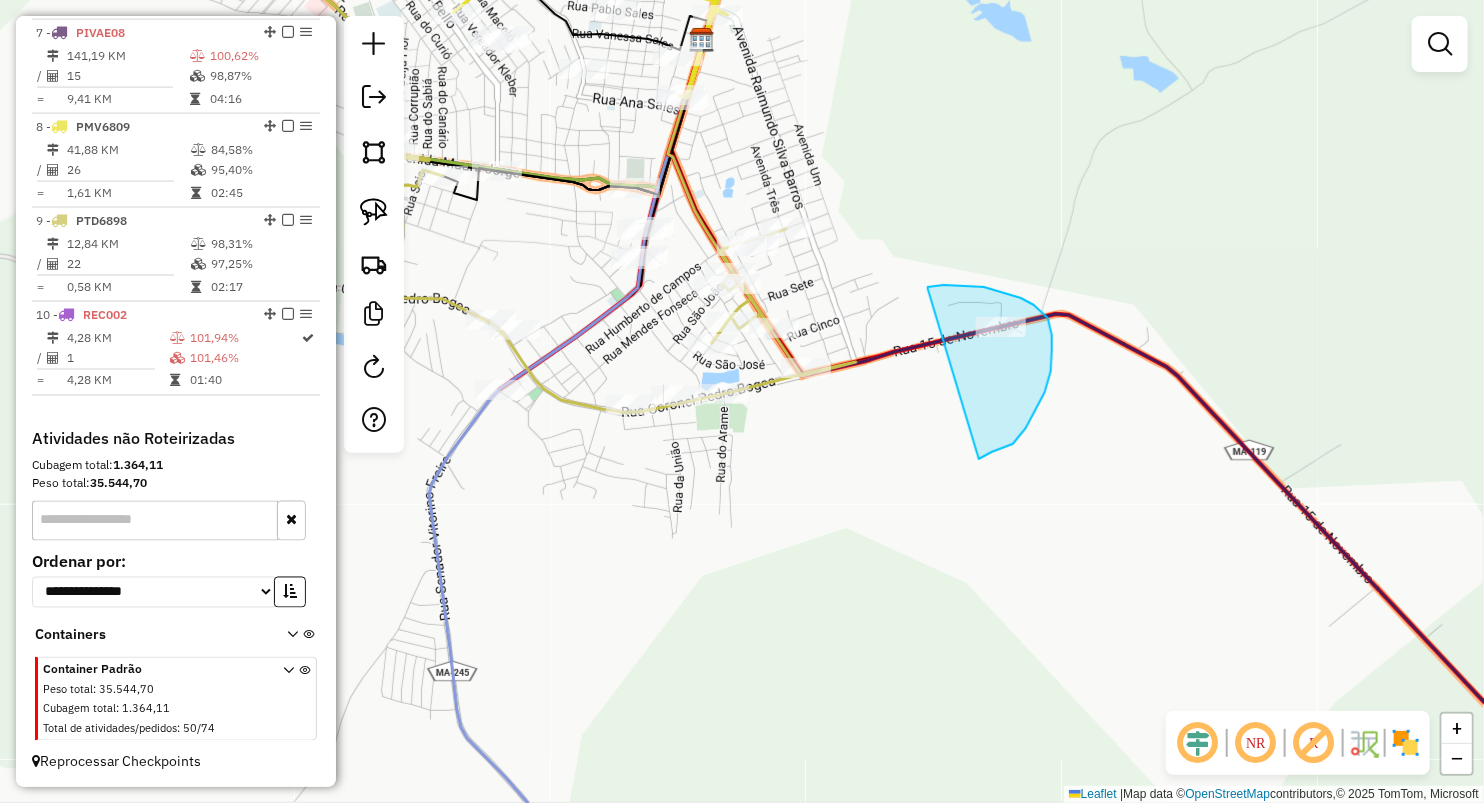 drag, startPoint x: 1021, startPoint y: 298, endPoint x: 965, endPoint y: 465, distance: 176.13914 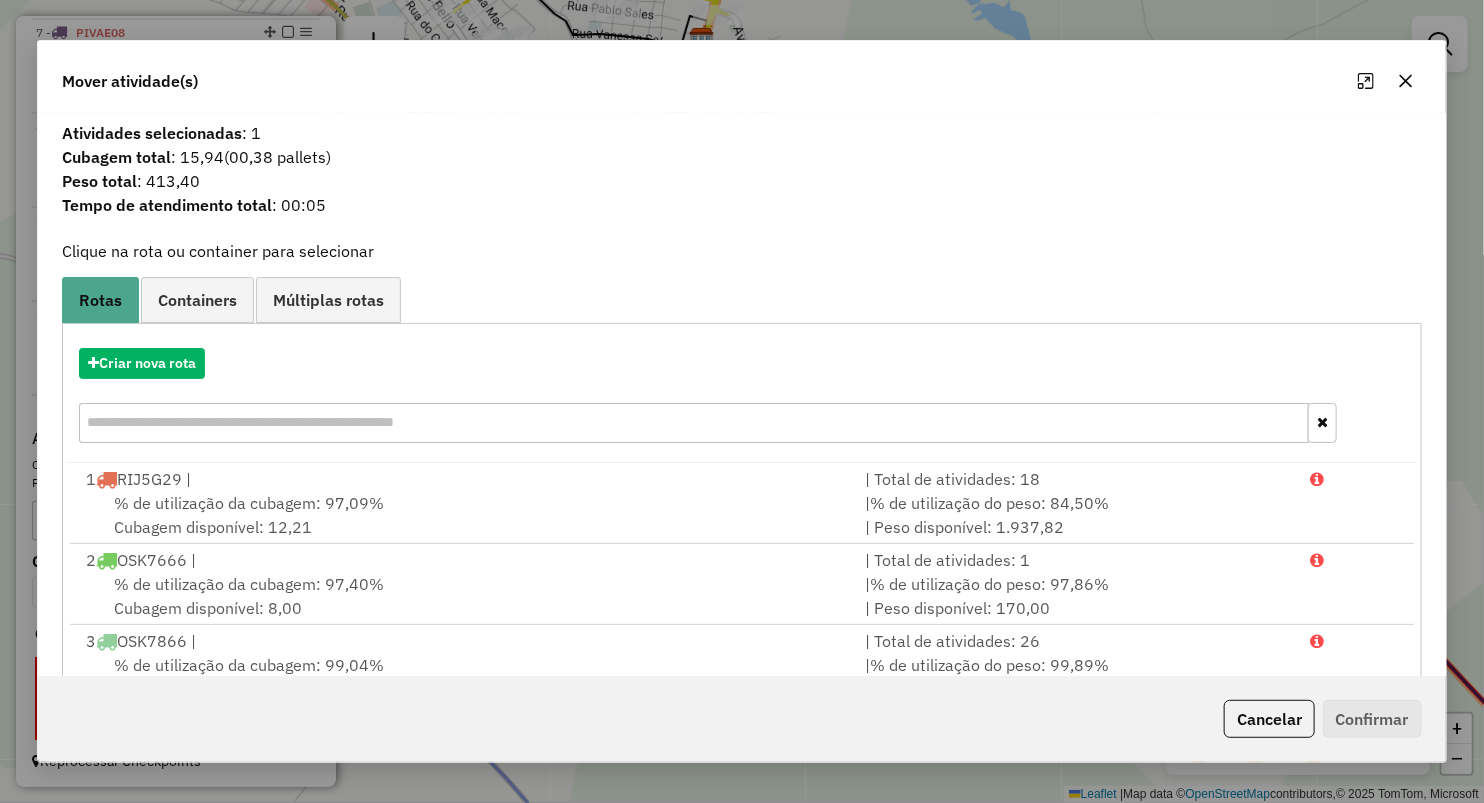 click 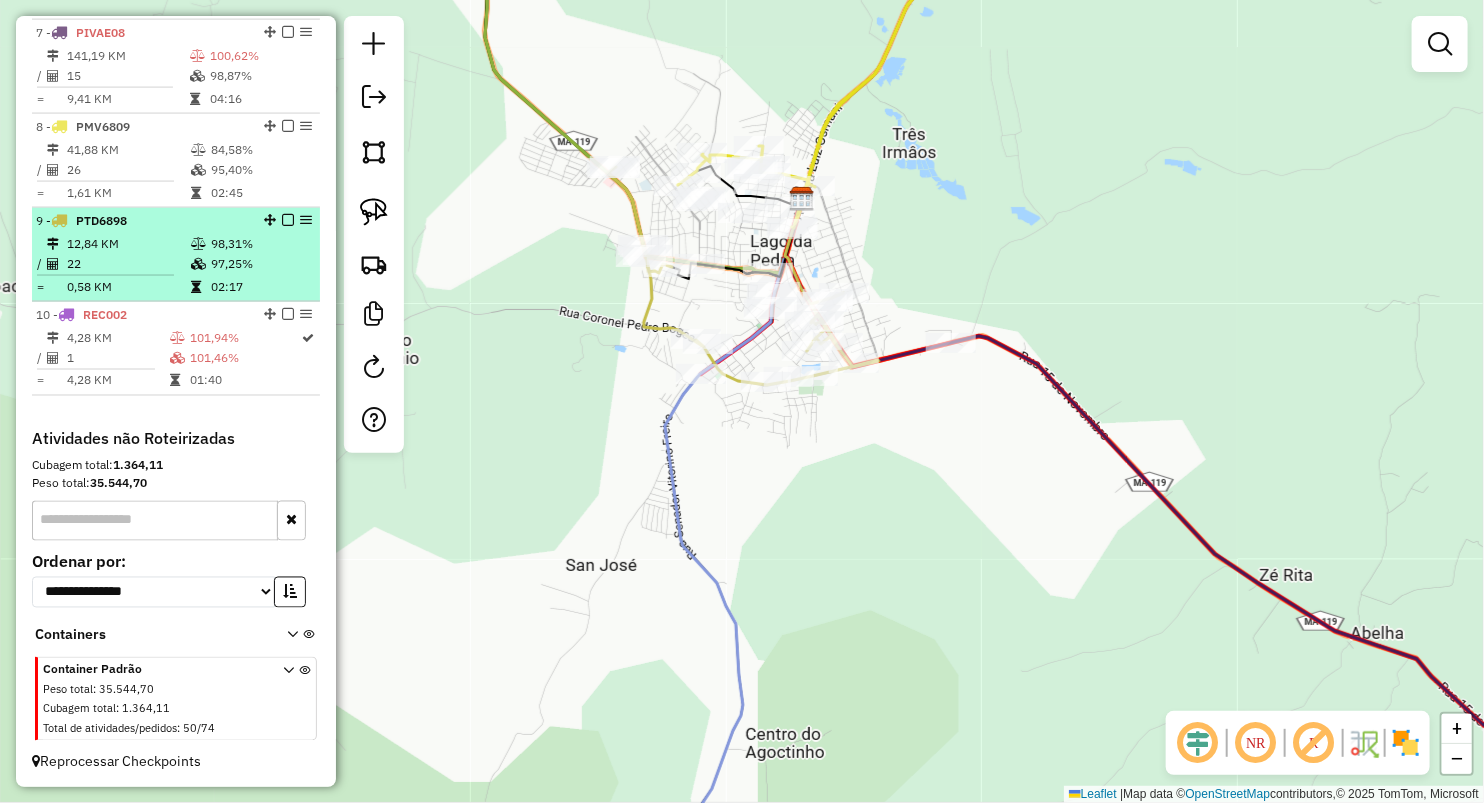 click on "0,58 KM" at bounding box center (128, 287) 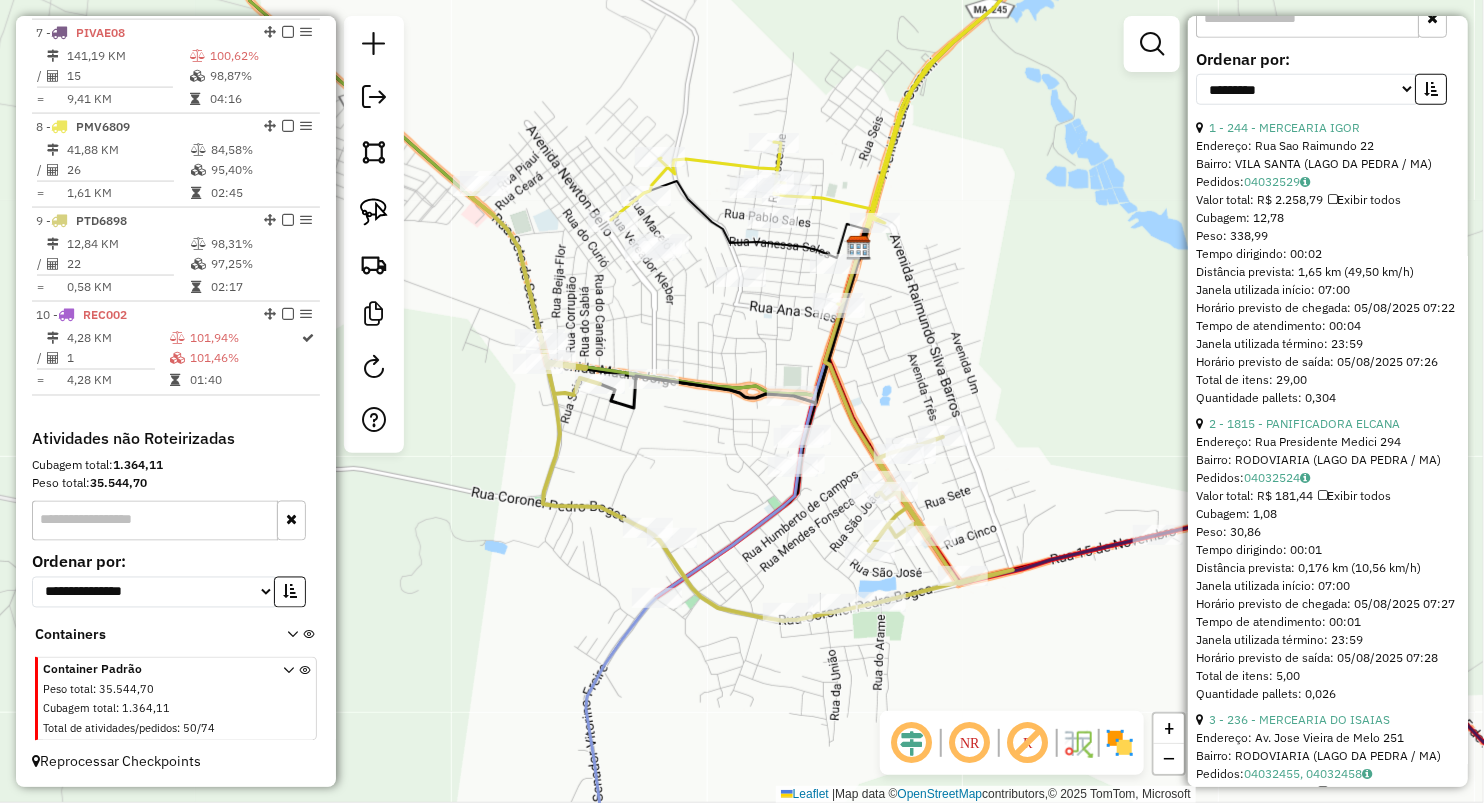scroll, scrollTop: 888, scrollLeft: 0, axis: vertical 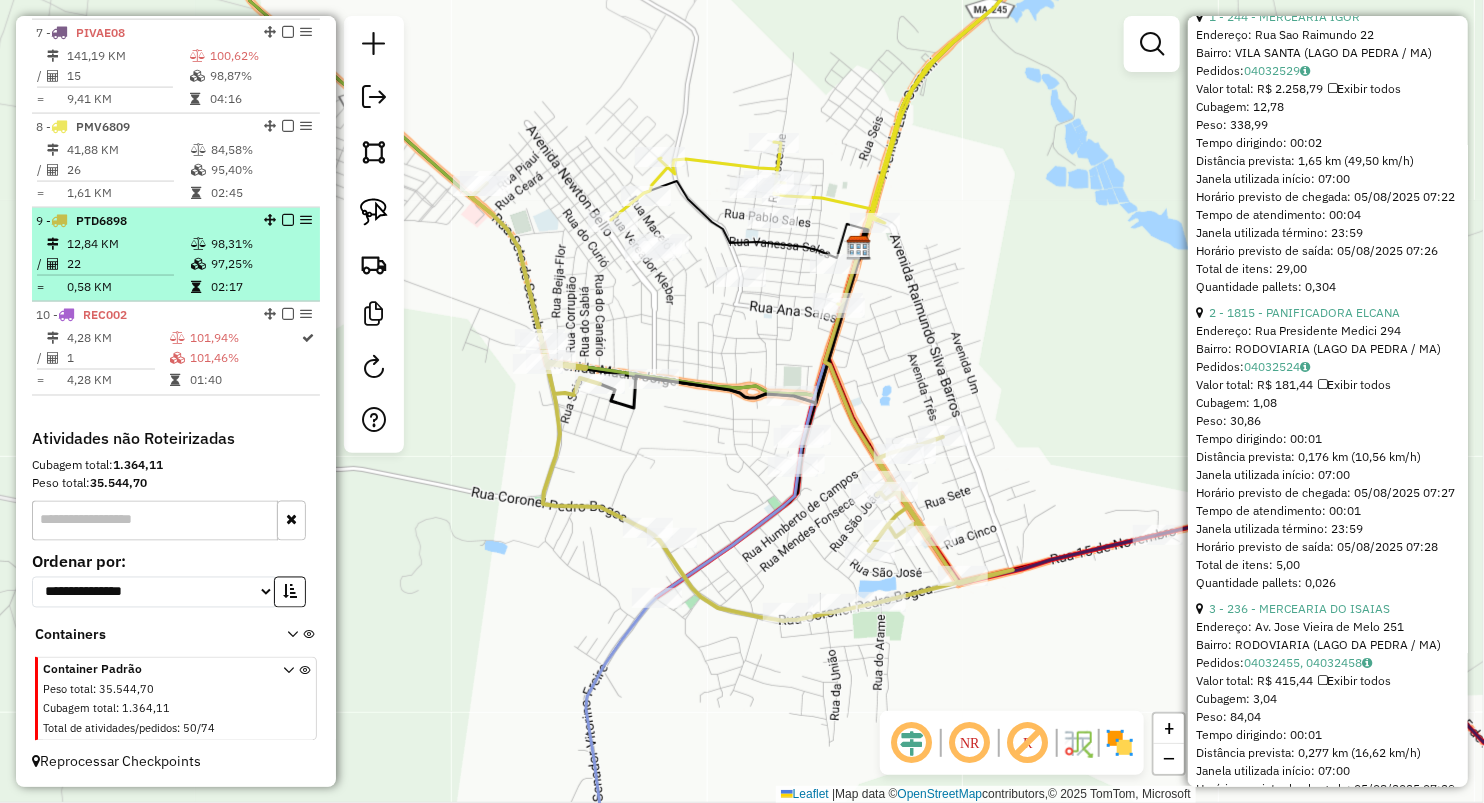 click on "12,84 KM" at bounding box center [128, 244] 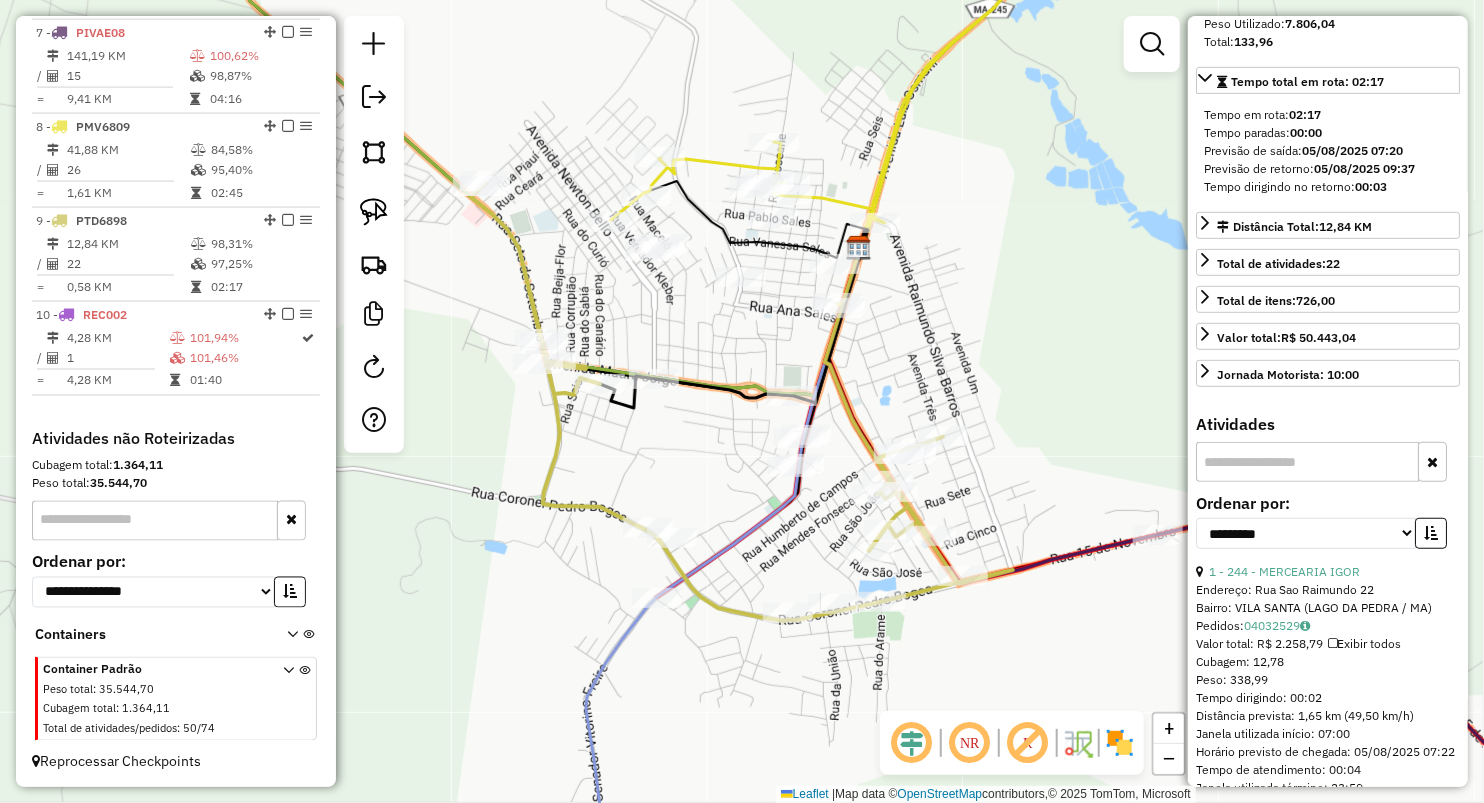 scroll, scrollTop: 0, scrollLeft: 0, axis: both 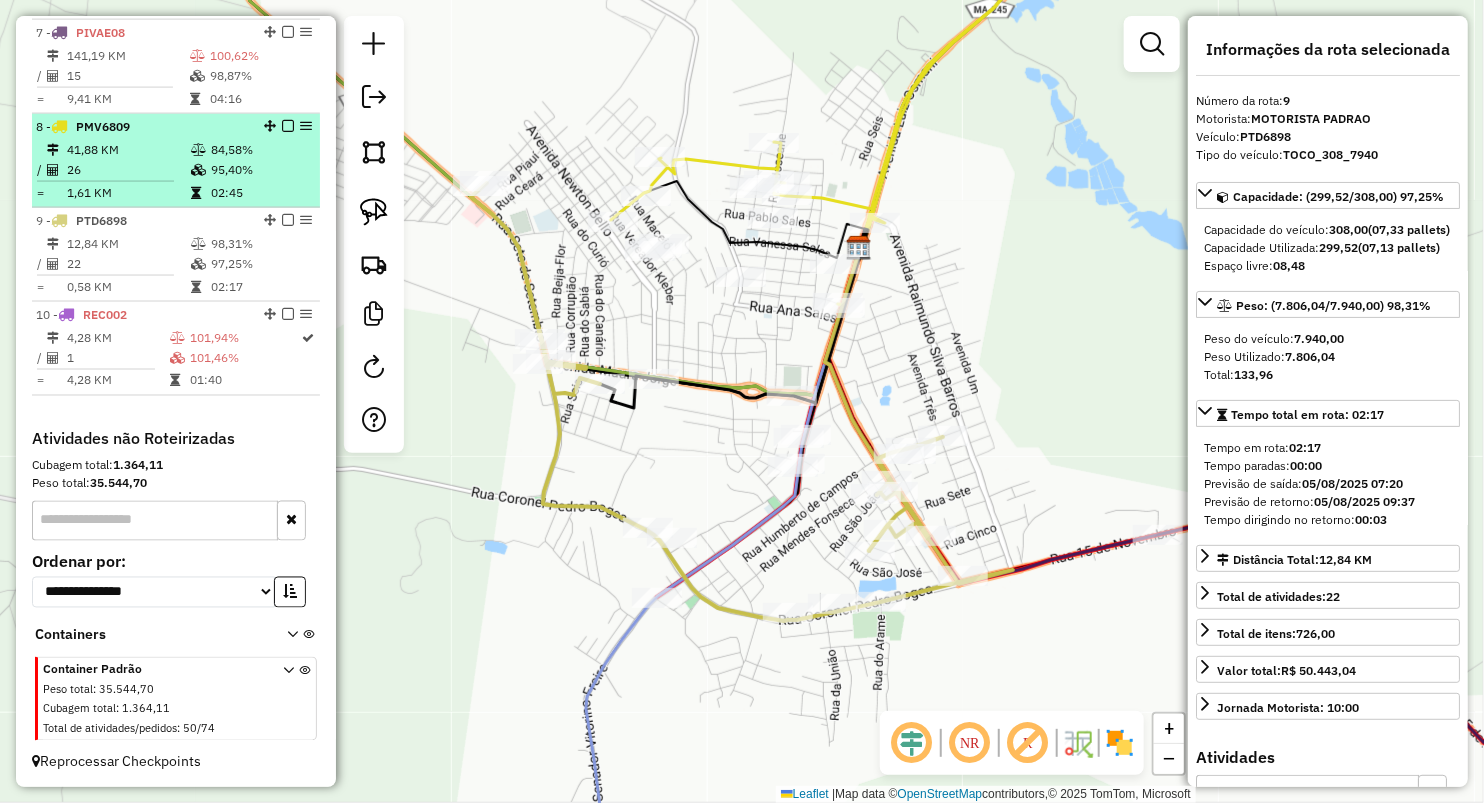 click at bounding box center [105, 181] 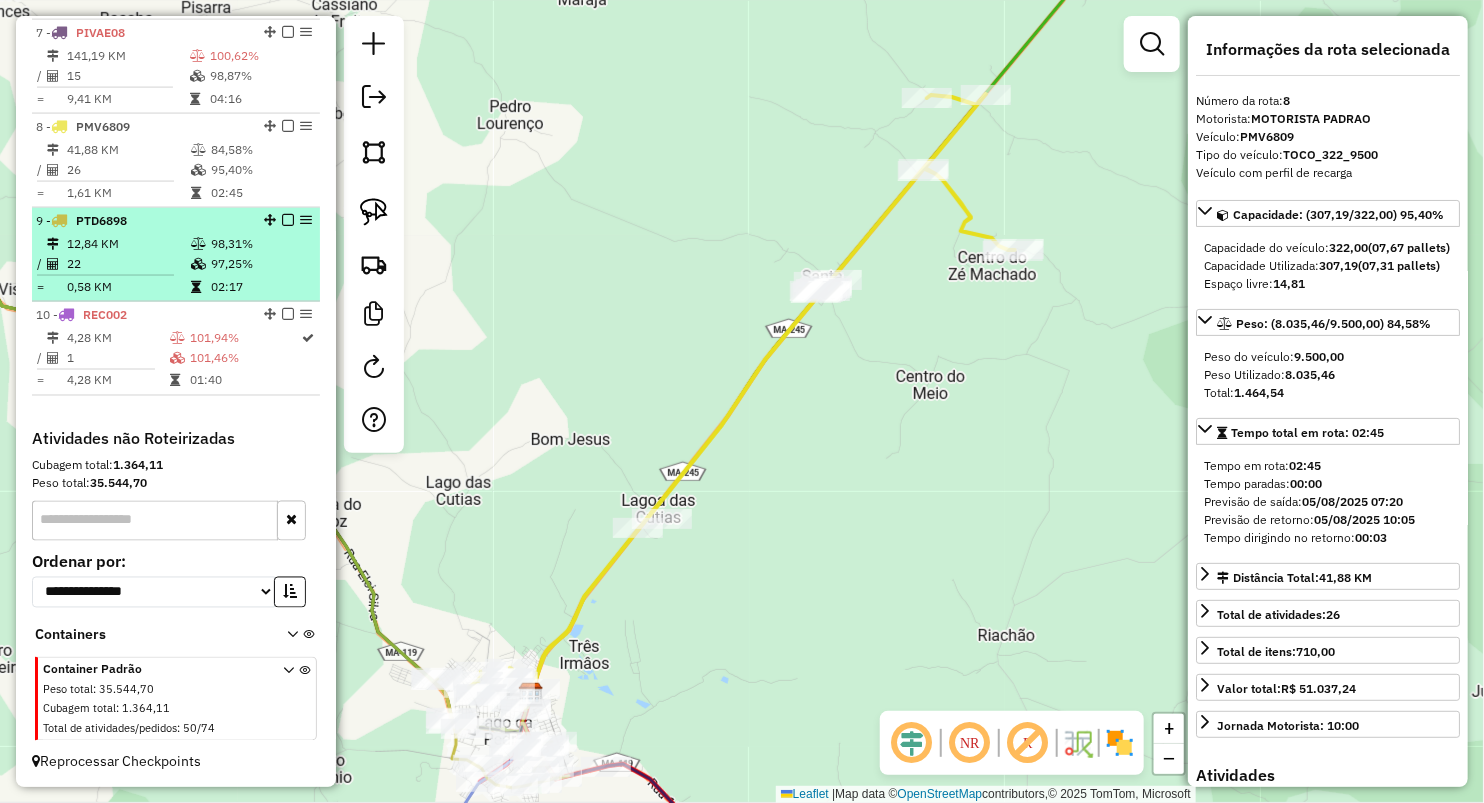 click on "22" at bounding box center [128, 264] 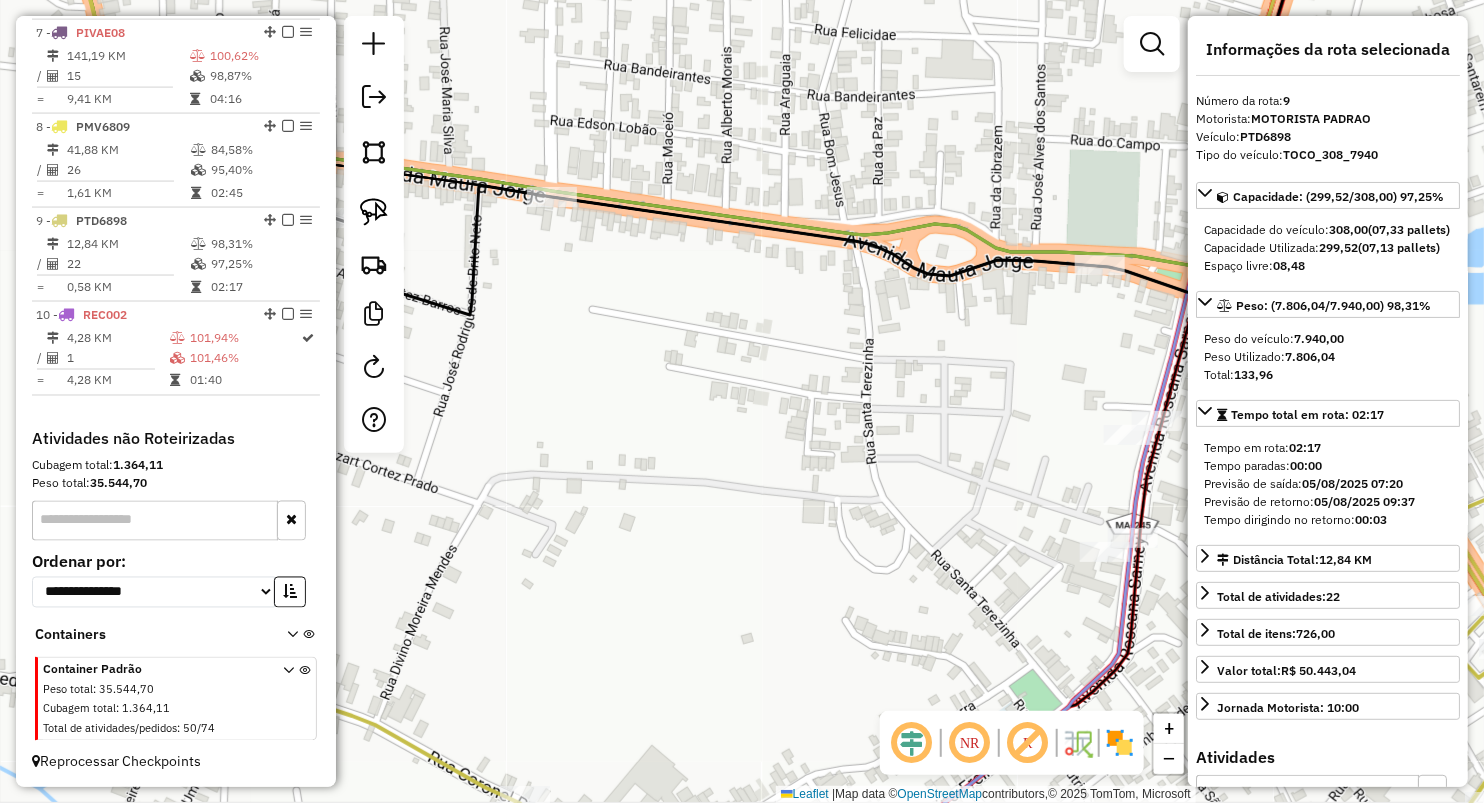 drag, startPoint x: 647, startPoint y: 155, endPoint x: 829, endPoint y: 338, distance: 258.09494 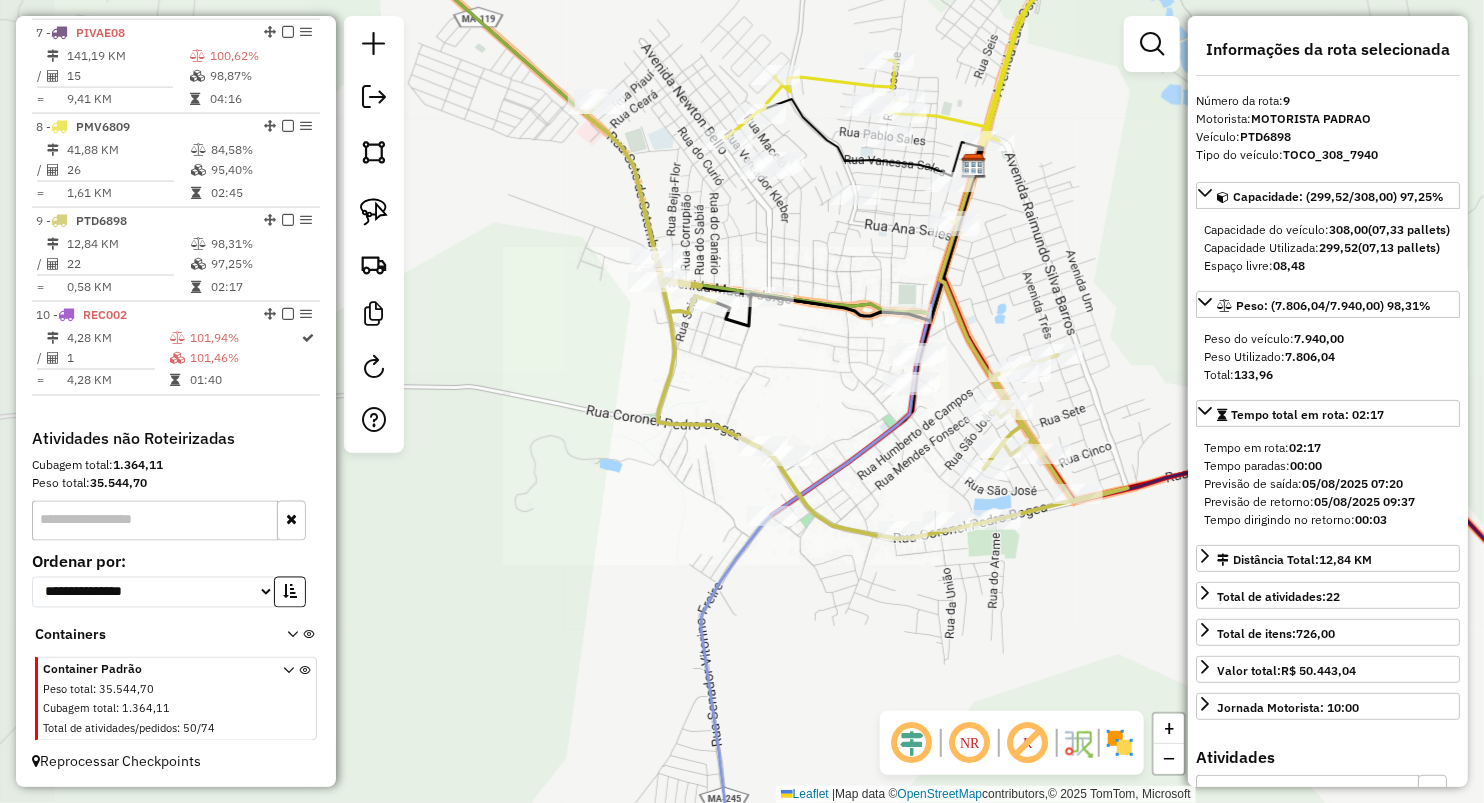 click on "Janela de atendimento Grade de atendimento Capacidade Transportadoras Veículos Cliente Pedidos  Rotas Selecione os dias de semana para filtrar as janelas de atendimento  Seg   Ter   Qua   Qui   Sex   Sáb   Dom  Informe o período da janela de atendimento: De: Até:  Filtrar exatamente a janela do cliente  Considerar janela de atendimento padrão  Selecione os dias de semana para filtrar as grades de atendimento  Seg   Ter   Qua   Qui   Sex   Sáb   Dom   Considerar clientes sem dia de atendimento cadastrado  Clientes fora do dia de atendimento selecionado Filtrar as atividades entre os valores definidos abaixo:  Peso mínimo:   Peso máximo:   Cubagem mínima:   Cubagem máxima:   De:   Até:  Filtrar as atividades entre o tempo de atendimento definido abaixo:  De:   Até:   Considerar capacidade total dos clientes não roteirizados Transportadora: Selecione um ou mais itens Tipo de veículo: Selecione um ou mais itens Veículo: Selecione um ou mais itens Motorista: Selecione um ou mais itens Nome: Rótulo:" 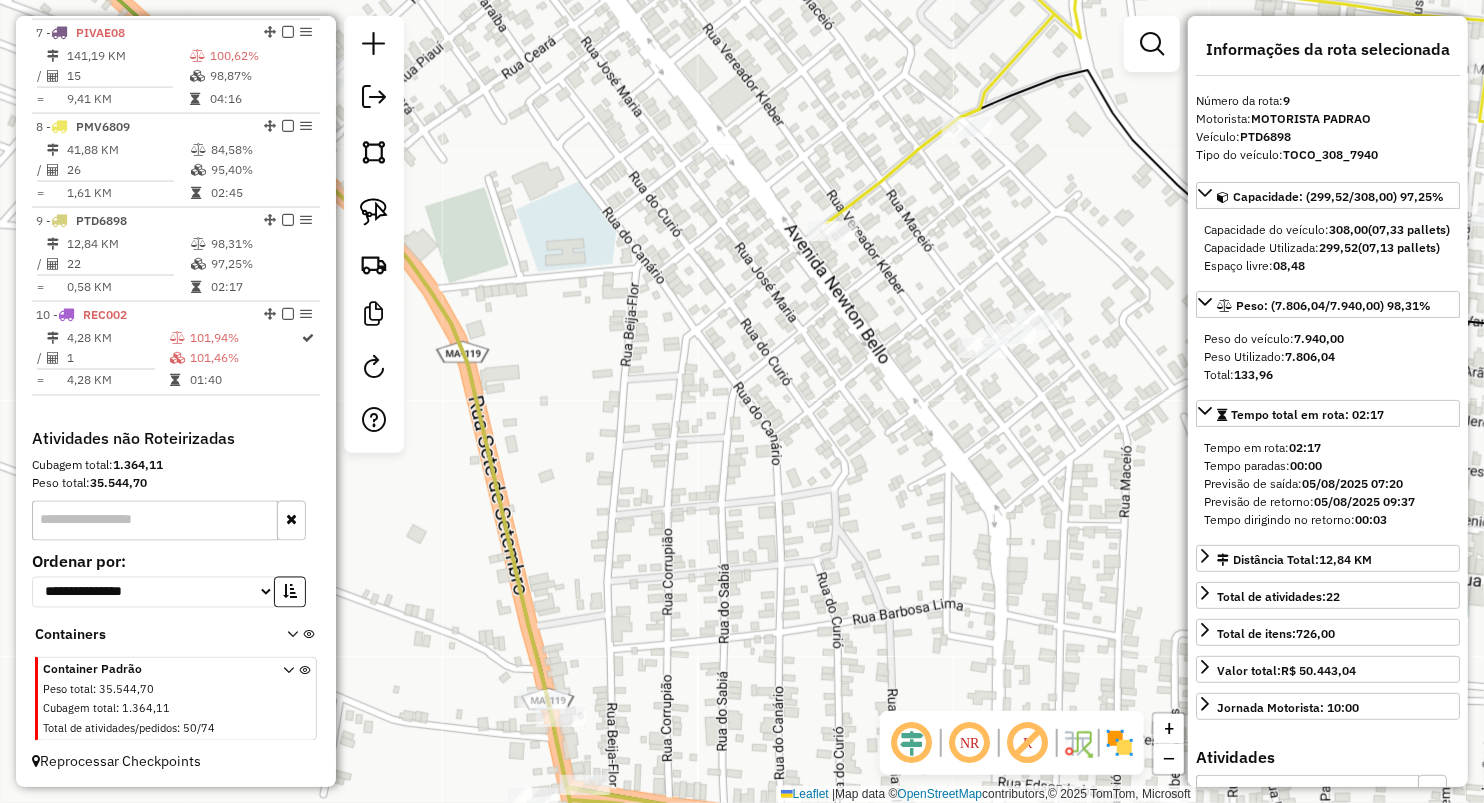 drag, startPoint x: 900, startPoint y: 517, endPoint x: 472, endPoint y: 164, distance: 554.79095 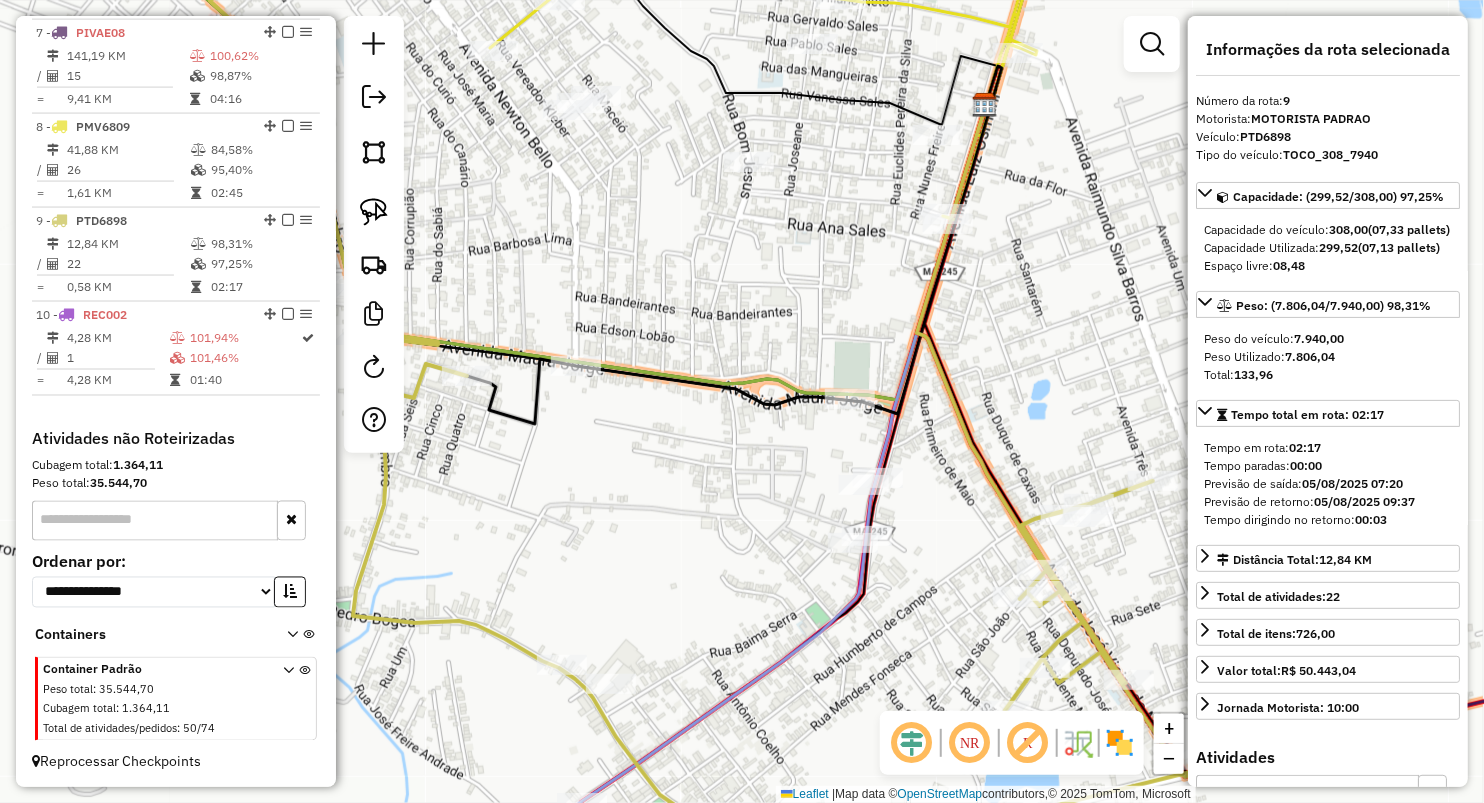click 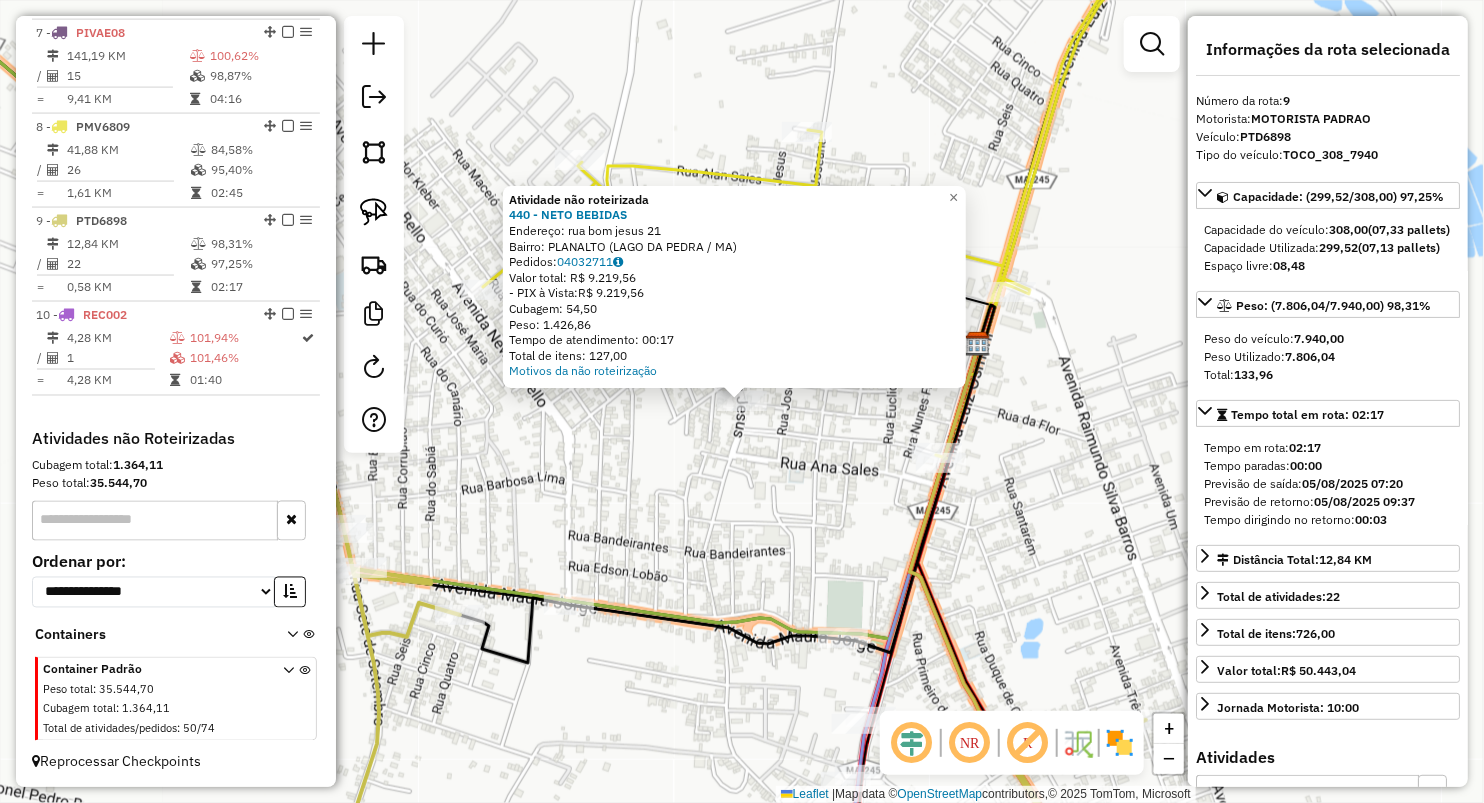 click on "Atividade não roteirizada 440 - NETO BEBIDAS  Endereço:  rua bom jesus 21   Bairro: PLANALTO (LAGO DA PEDRA / MA)   Pedidos:  04032711   Valor total: R$ 9.219,56   - PIX à Vista:  R$ 9.219,56   Cubagem: 54,50   Peso: 1.426,86   Tempo de atendimento: 00:17   Total de itens: 127,00  Motivos da não roteirização × Janela de atendimento Grade de atendimento Capacidade Transportadoras Veículos Cliente Pedidos  Rotas Selecione os dias de semana para filtrar as janelas de atendimento  Seg   Ter   Qua   Qui   Sex   Sáb   Dom  Informe o período da janela de atendimento: De: Até:  Filtrar exatamente a janela do cliente  Considerar janela de atendimento padrão  Selecione os dias de semana para filtrar as grades de atendimento  Seg   Ter   Qua   Qui   Sex   Sáb   Dom   Considerar clientes sem dia de atendimento cadastrado  Clientes fora do dia de atendimento selecionado Filtrar as atividades entre os valores definidos abaixo:  Peso mínimo:   Peso máximo:   Cubagem mínima:   Cubagem máxima:   De:   Até:" 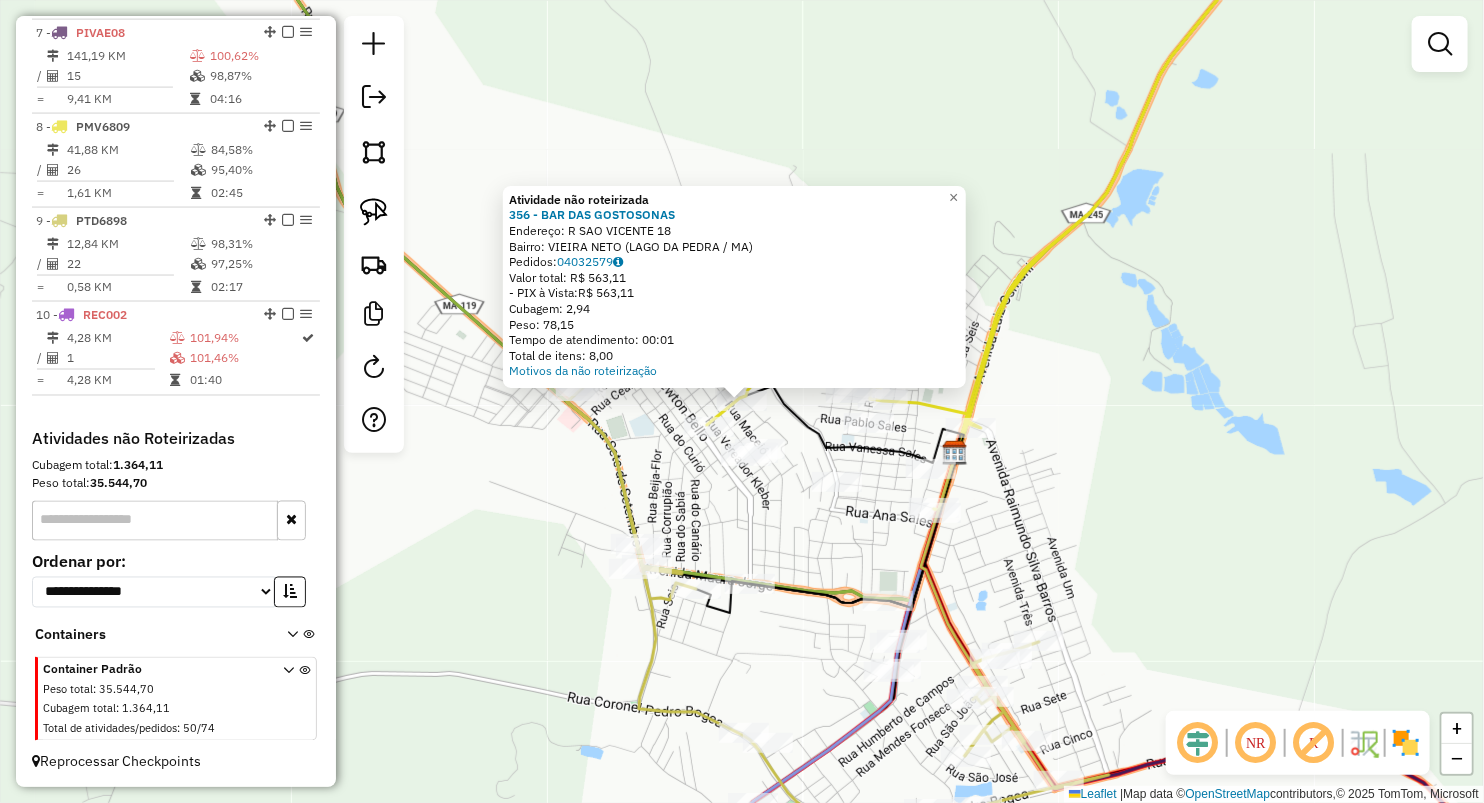 click on "Atividade não roteirizada 356 - BAR DAS GOSTOSONAS  Endereço:  R SAO VICENTE 18   Bairro: VIEIRA NETO (LAGO DA PEDRA / MA)   Pedidos:  04032579   Valor total: R$ 563,11   - PIX à Vista:  R$ 563,11   Cubagem: 2,94   Peso: 78,15   Tempo de atendimento: 00:01   Total de itens: 8,00  Motivos da não roteirização × Janela de atendimento Grade de atendimento Capacidade Transportadoras Veículos Cliente Pedidos  Rotas Selecione os dias de semana para filtrar as janelas de atendimento  Seg   Ter   Qua   Qui   Sex   Sáb   Dom  Informe o período da janela de atendimento: De: Até:  Filtrar exatamente a janela do cliente  Considerar janela de atendimento padrão  Selecione os dias de semana para filtrar as grades de atendimento  Seg   Ter   Qua   Qui   Sex   Sáb   Dom   Considerar clientes sem dia de atendimento cadastrado  Clientes fora do dia de atendimento selecionado Filtrar as atividades entre os valores definidos abaixo:  Peso mínimo:   Peso máximo:   Cubagem mínima:   Cubagem máxima:   De:   Até:  +" 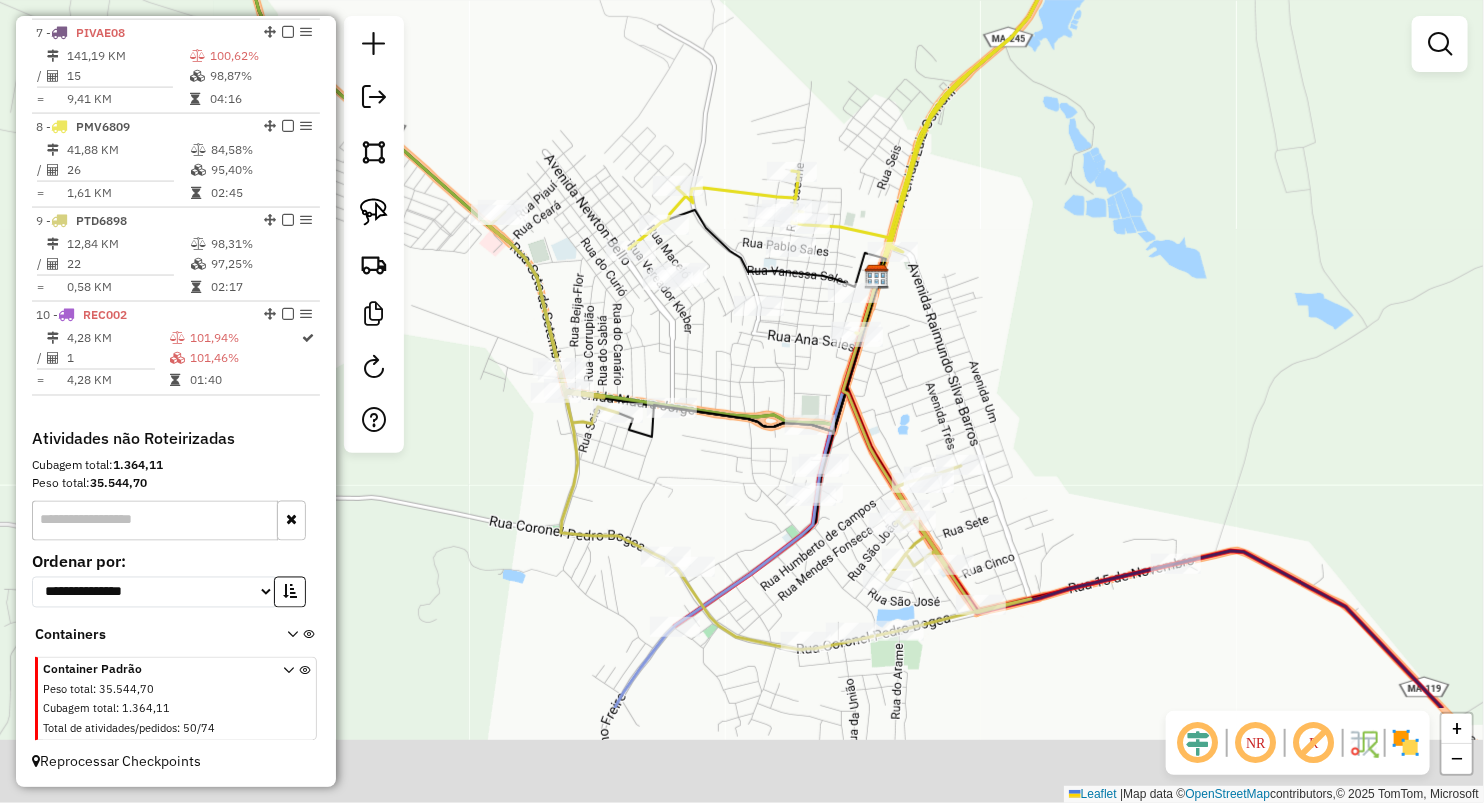 drag, startPoint x: 791, startPoint y: 527, endPoint x: 712, endPoint y: 347, distance: 196.57314 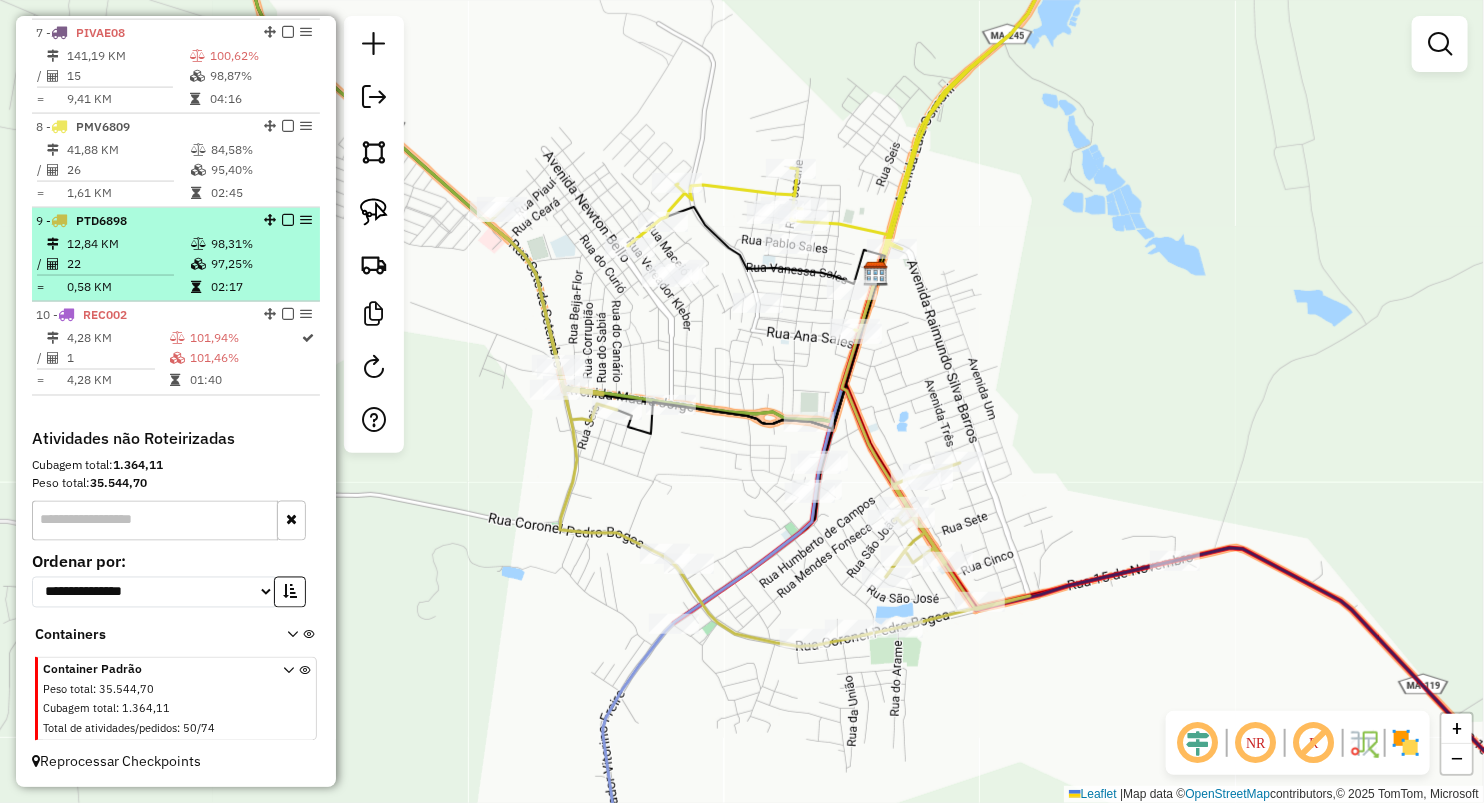 click on "22" at bounding box center [128, 264] 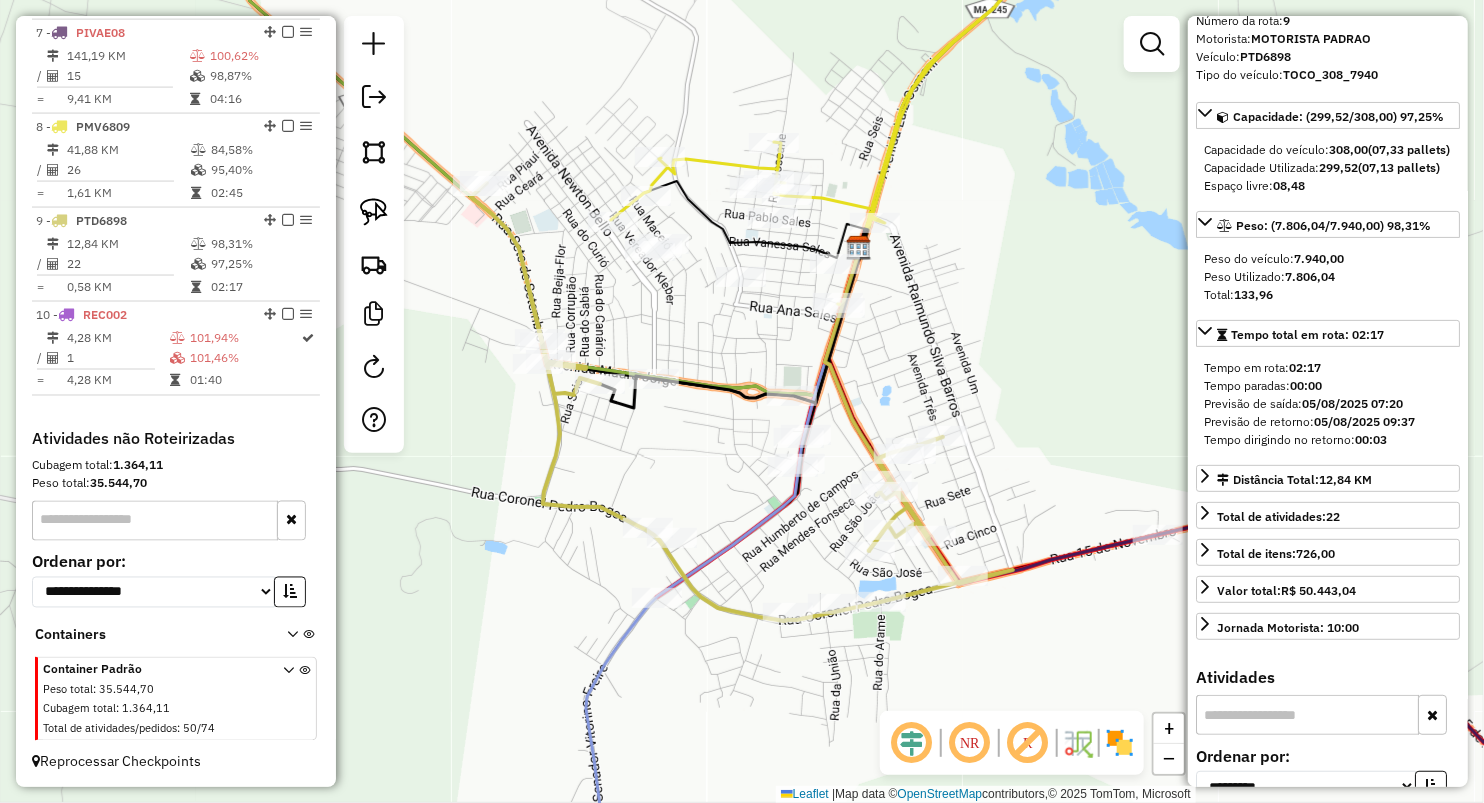 scroll, scrollTop: 111, scrollLeft: 0, axis: vertical 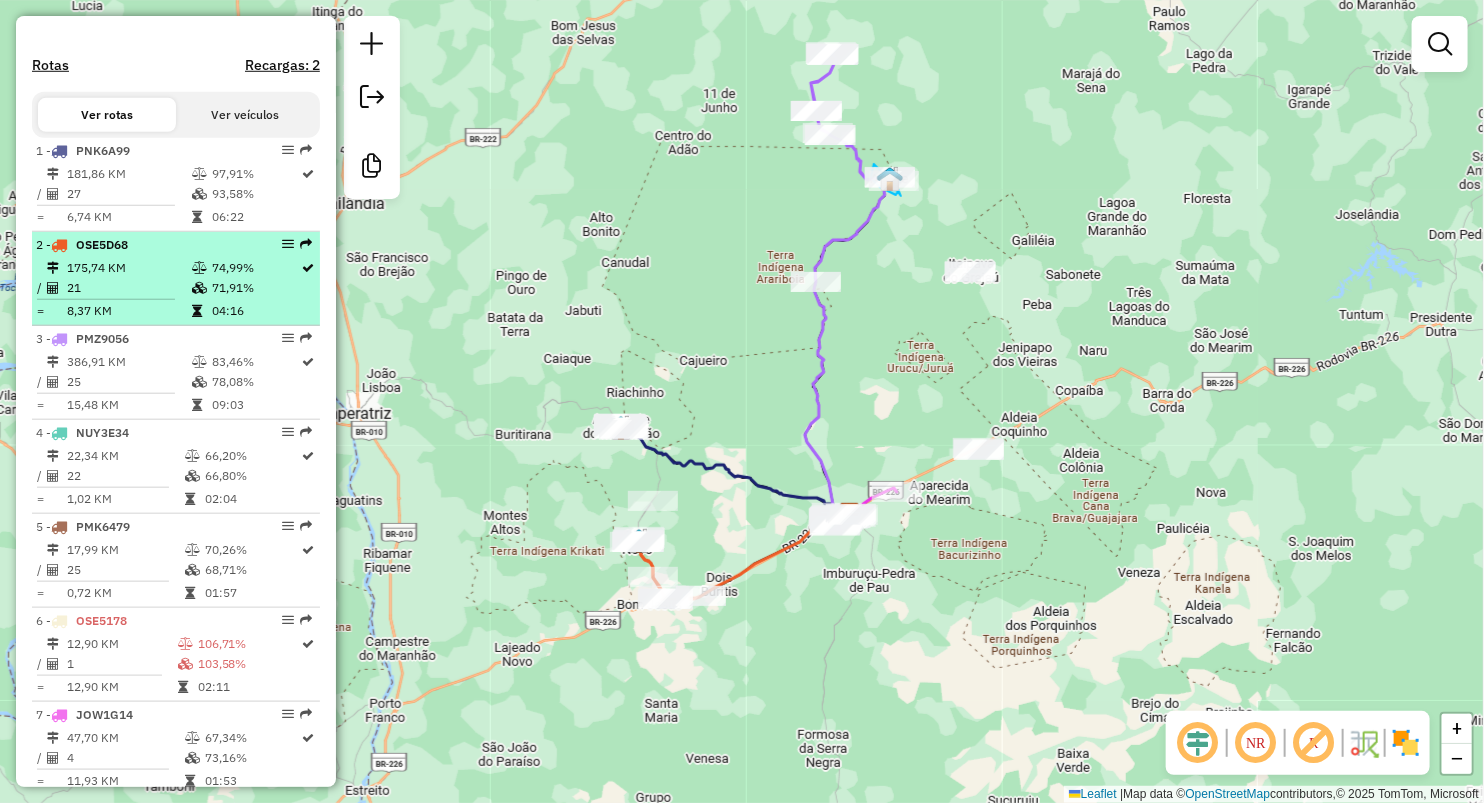 click on "21" at bounding box center [128, 288] 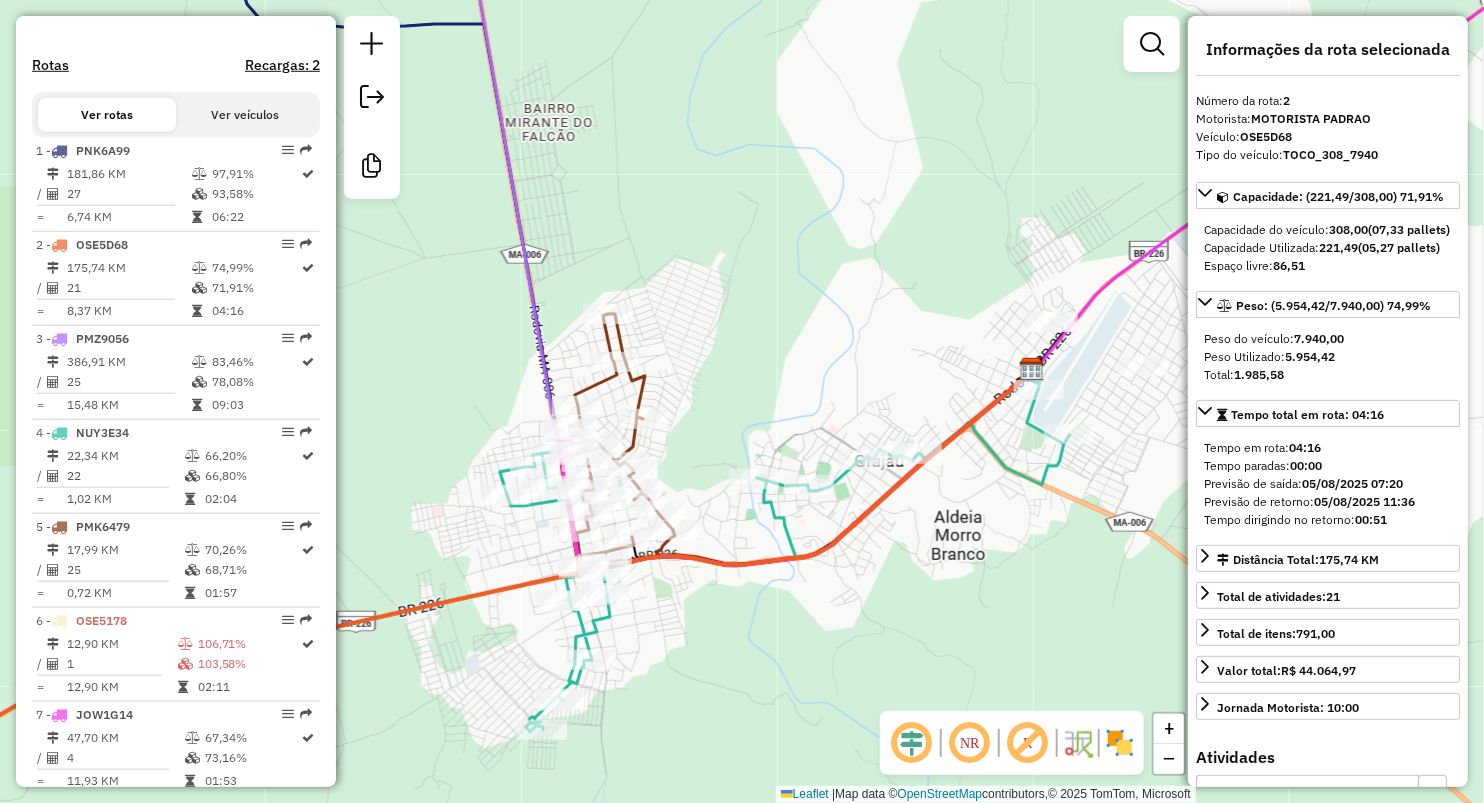 drag, startPoint x: 901, startPoint y: 302, endPoint x: 865, endPoint y: 229, distance: 81.394104 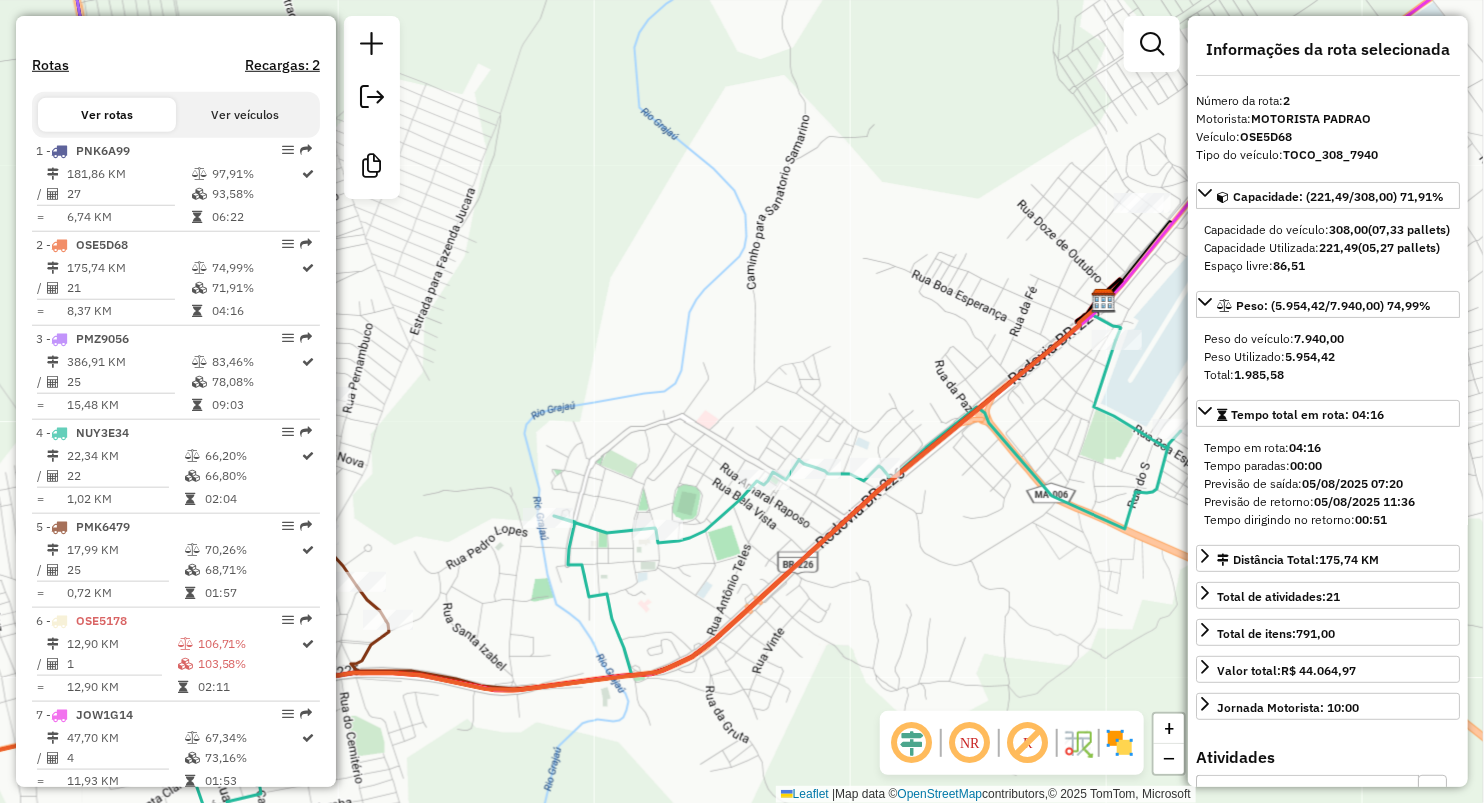 drag, startPoint x: 835, startPoint y: 329, endPoint x: 816, endPoint y: 253, distance: 78.339005 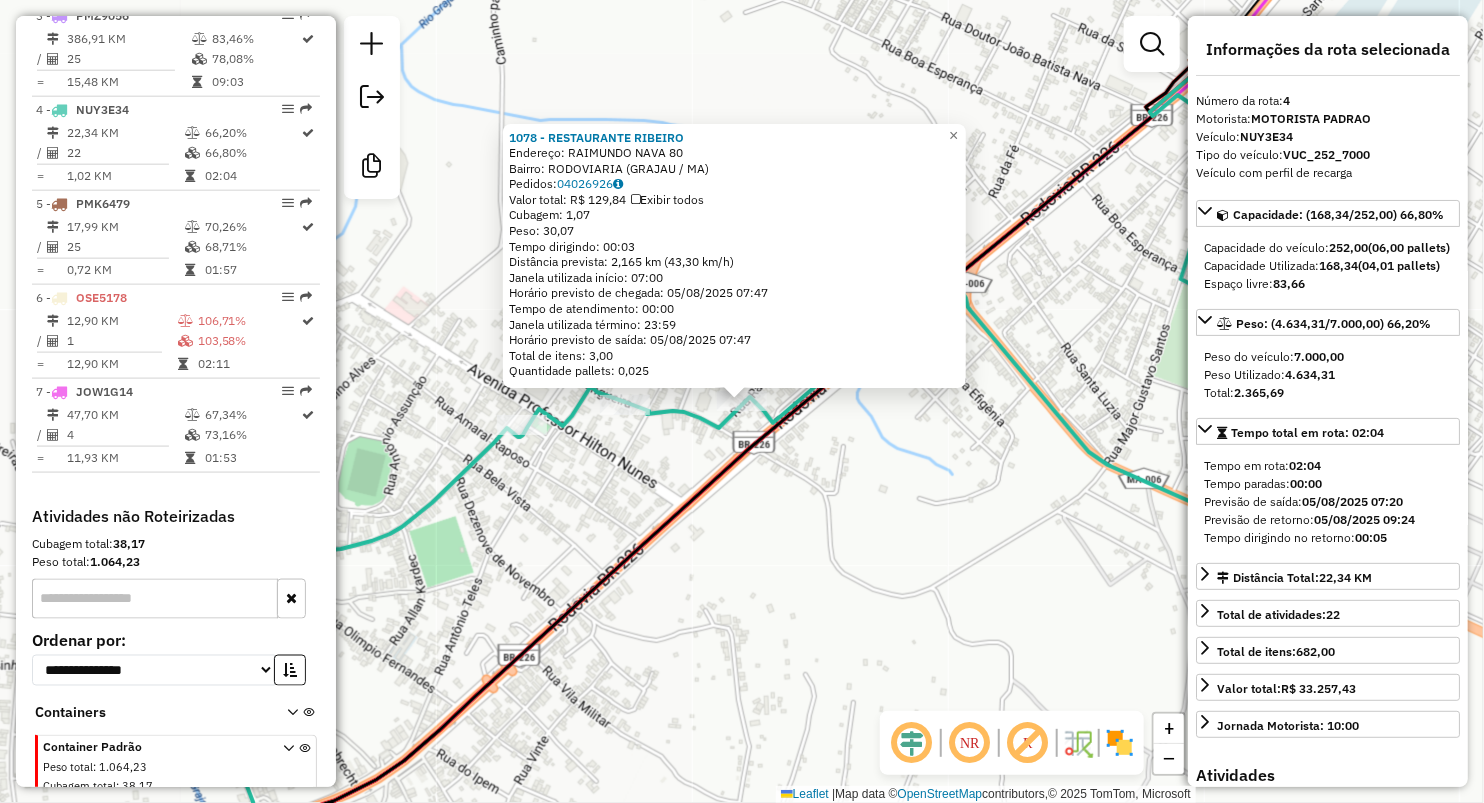 scroll, scrollTop: 1022, scrollLeft: 0, axis: vertical 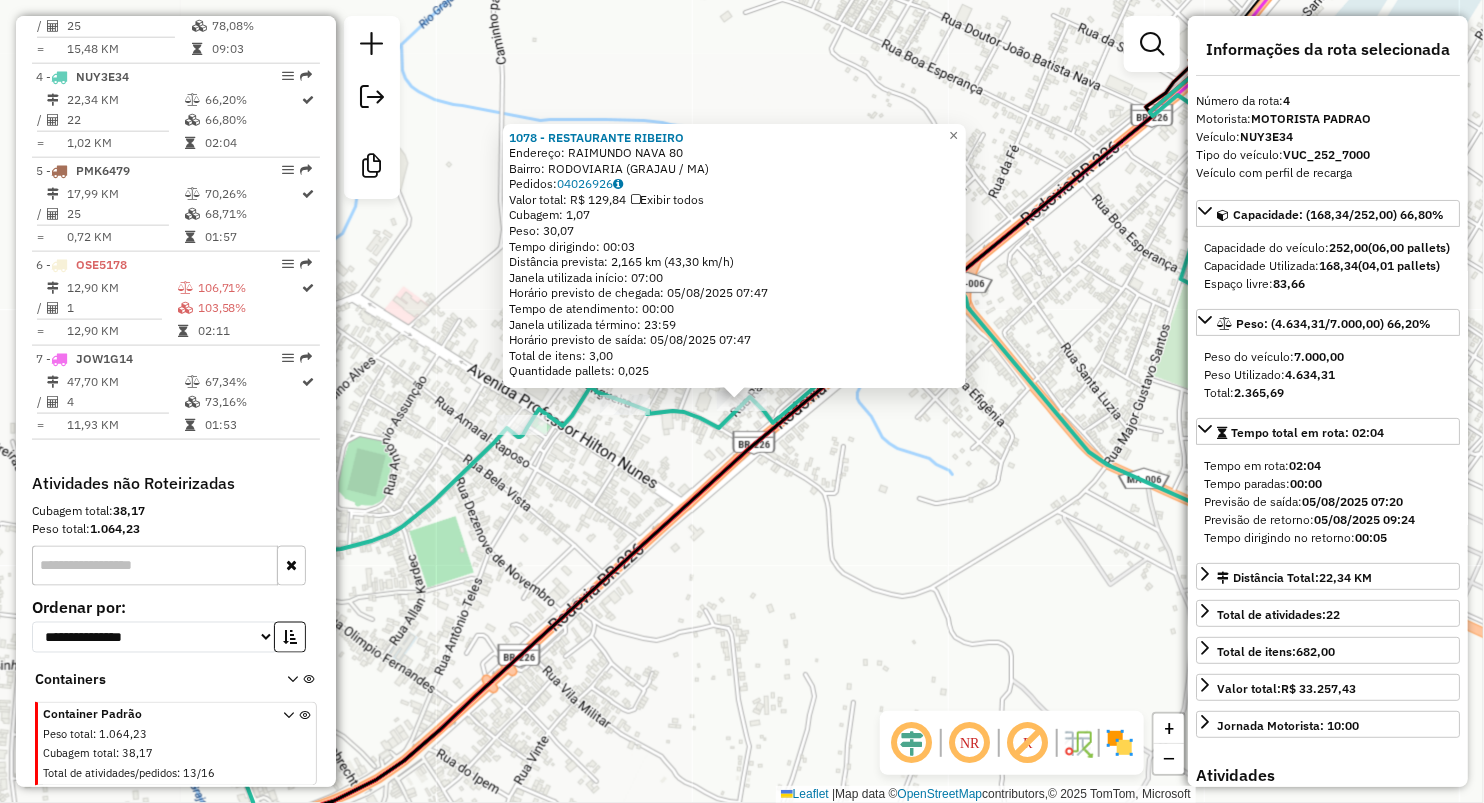 click on "1078 - RESTAURANTE RIBEIRO  Endereço:  RAIMUNDO NAVA 80   Bairro: RODOVIARIA ([CITY] / [STATE])   Pedidos:  04026926   Valor total: R$ 129,84   Exibir todos   Cubagem: 1,07  Peso: 30,07  Tempo dirigindo: 00:03   Distância prevista: 2,165 km (43,30 km/h)   Janela utilizada início: 07:00   Horário previsto de chegada: 05/08/2025 07:47   Tempo de atendimento: 00:00   Janela utilizada término: 23:59   Horário previsto de saída: 05/08/2025 07:47   Total de itens: 3,00   Quantidade pallets: 0,025  × Janela de atendimento Grade de atendimento Capacidade Transportadoras Veículos Cliente Pedidos  Rotas Selecione os dias de semana para filtrar as janelas de atendimento  Seg   Ter   Qua   Qui   Sex   Sáb   Dom  Informe o período da janela de atendimento: De: Até:  Filtrar exatamente a janela do cliente  Considerar janela de atendimento padrão  Selecione os dias de semana para filtrar as grades de atendimento  Seg   Ter   Qua   Qui   Sex   Sáb   Dom   Considerar clientes sem dia de atendimento cadastrado  De:  +" 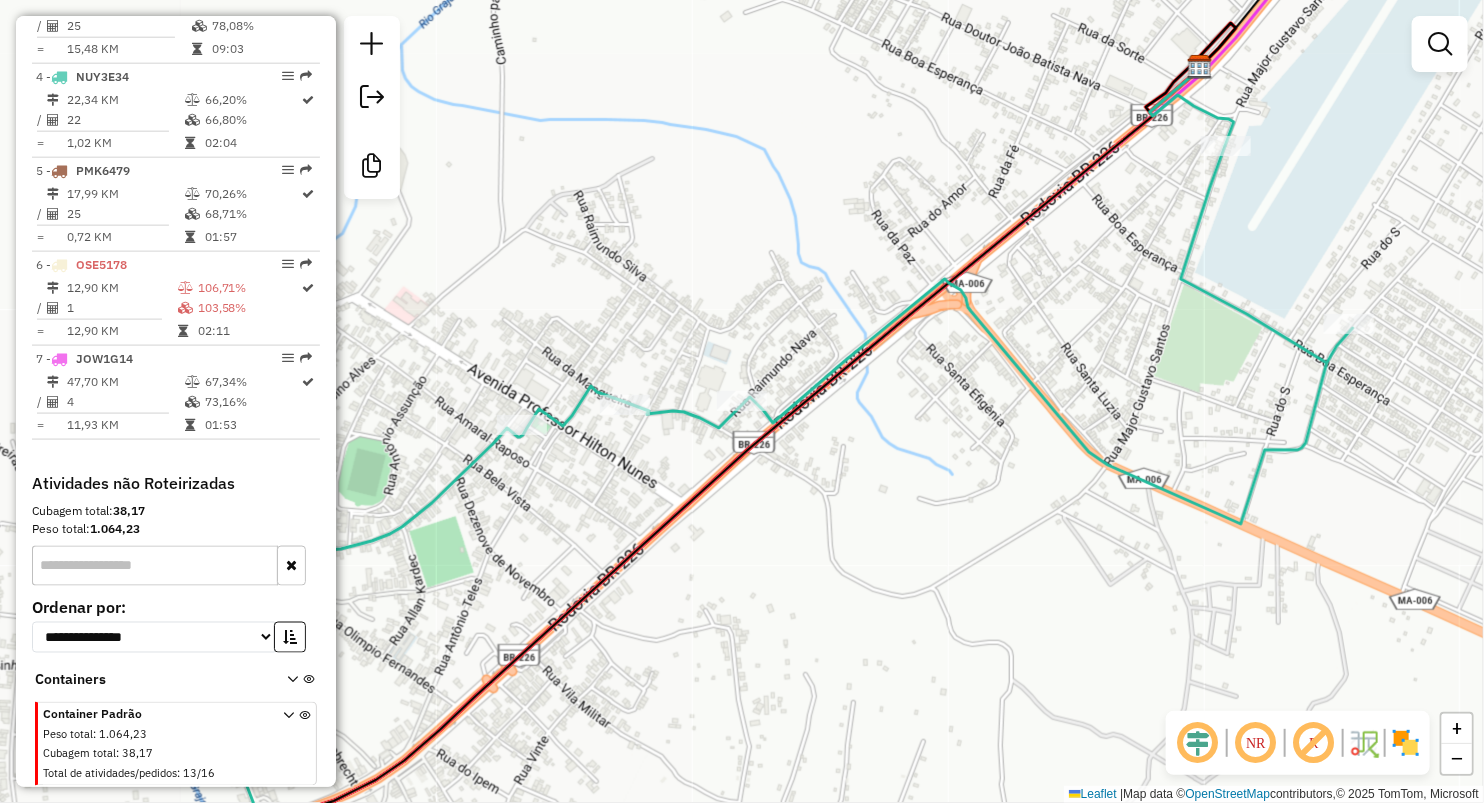 click 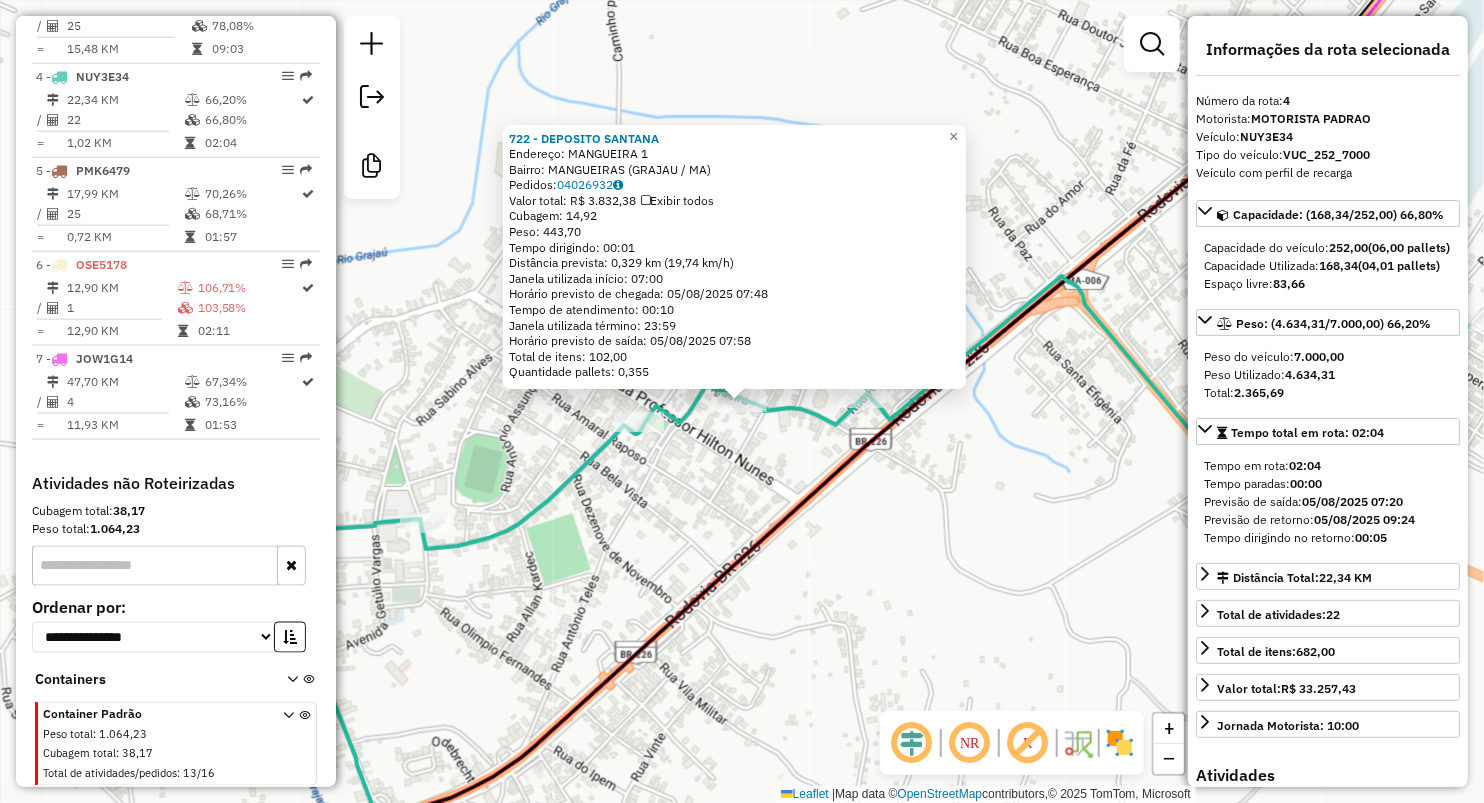 click 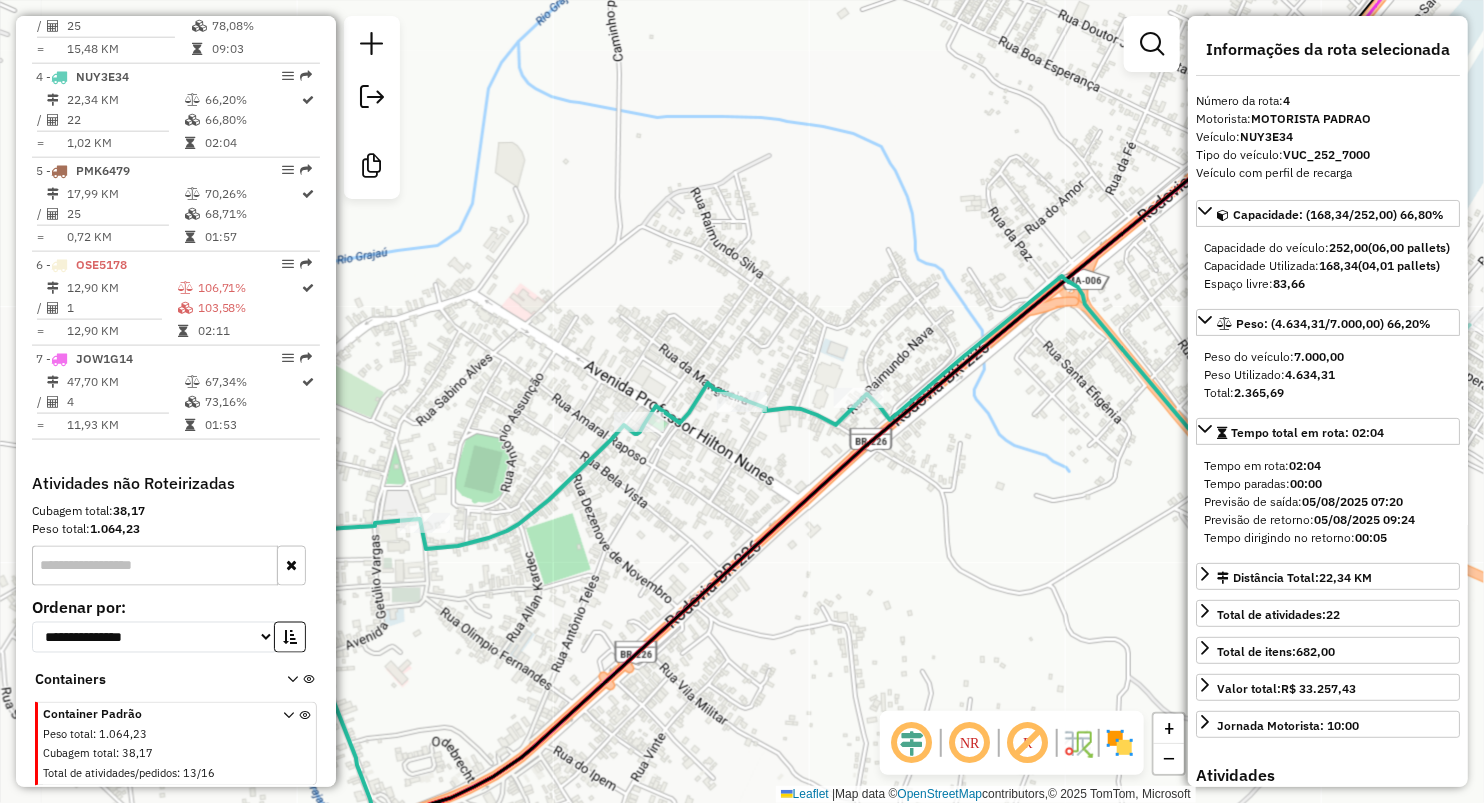click on "Rota 4 - Placa NUY3E34  1361 - RESTAURANTE ITAIPAVA Janela de atendimento Grade de atendimento Capacidade Transportadoras Veículos Cliente Pedidos  Rotas Selecione os dias de semana para filtrar as janelas de atendimento  Seg   Ter   Qua   Qui   Sex   Sáb   Dom  Informe o período da janela de atendimento: De: Até:  Filtrar exatamente a janela do cliente  Considerar janela de atendimento padrão  Selecione os dias de semana para filtrar as grades de atendimento  Seg   Ter   Qua   Qui   Sex   Sáb   Dom   Considerar clientes sem dia de atendimento cadastrado  Clientes fora do dia de atendimento selecionado Filtrar as atividades entre os valores definidos abaixo:  Peso mínimo:   Peso máximo:   Cubagem mínima:   Cubagem máxima:   De:   Até:  Filtrar as atividades entre o tempo de atendimento definido abaixo:  De:   Até:   Considerar capacidade total dos clientes não roteirizados Transportadora: Selecione um ou mais itens Tipo de veículo: Selecione um ou mais itens Veículo: Selecione um ou mais itens" 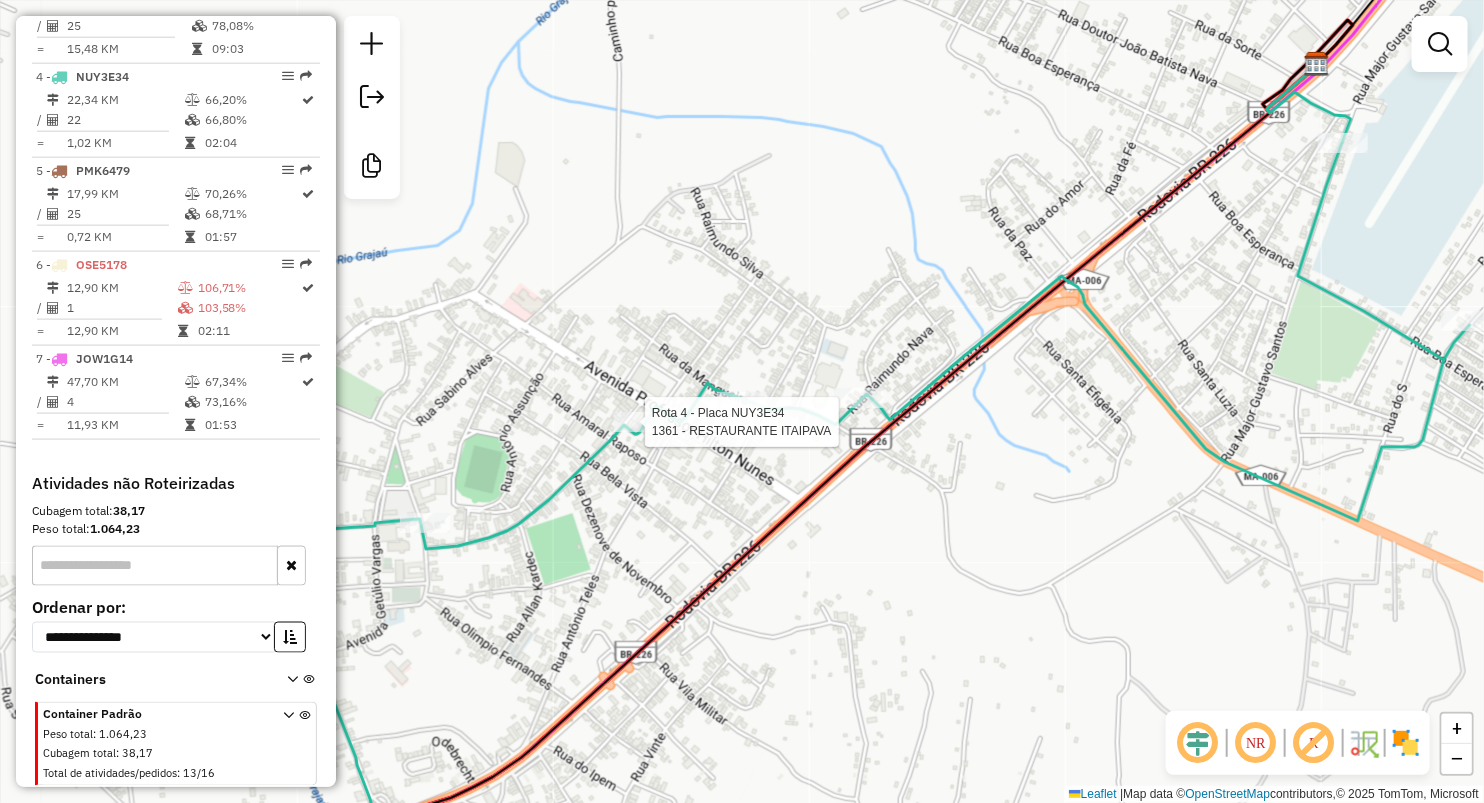 select on "**********" 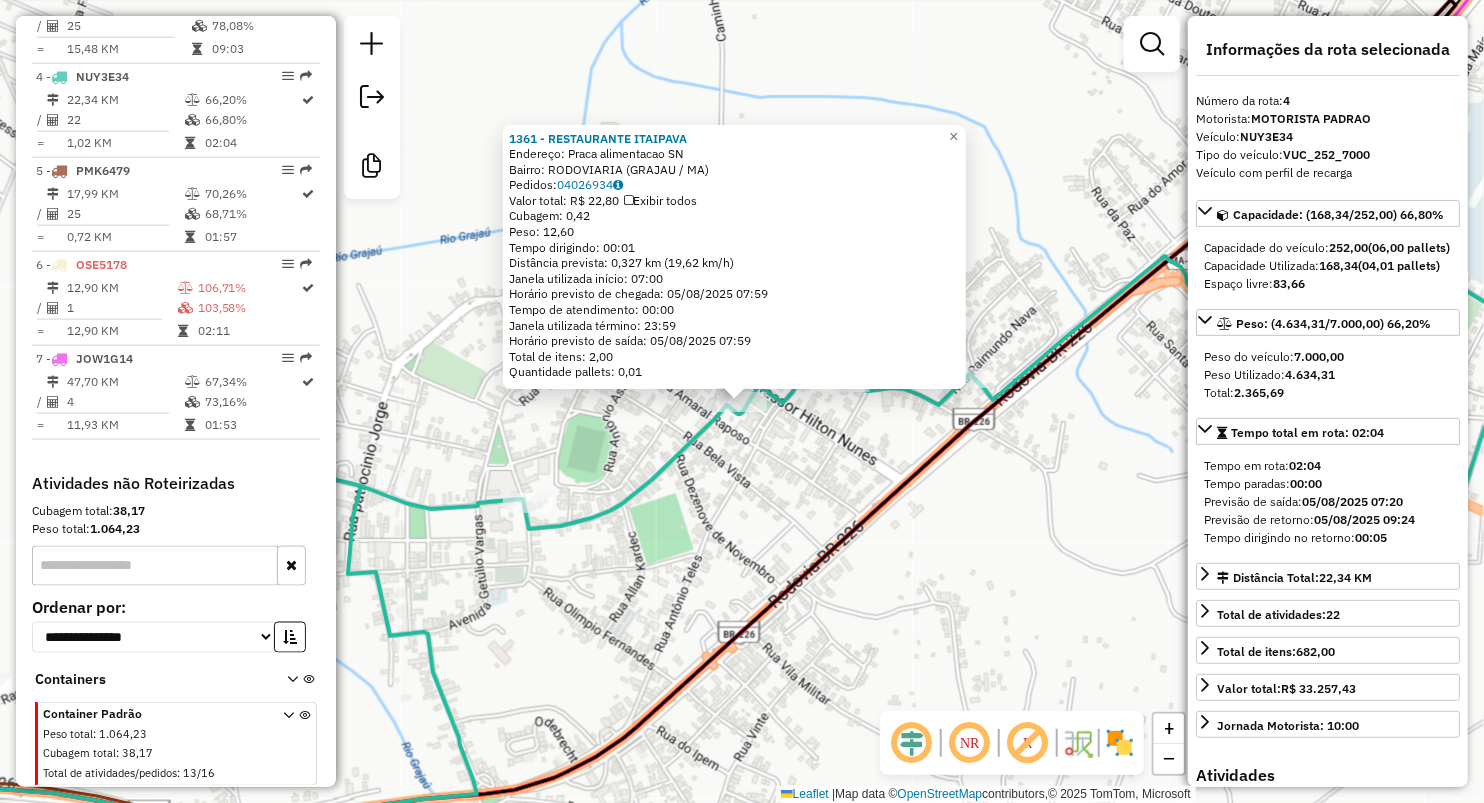 click 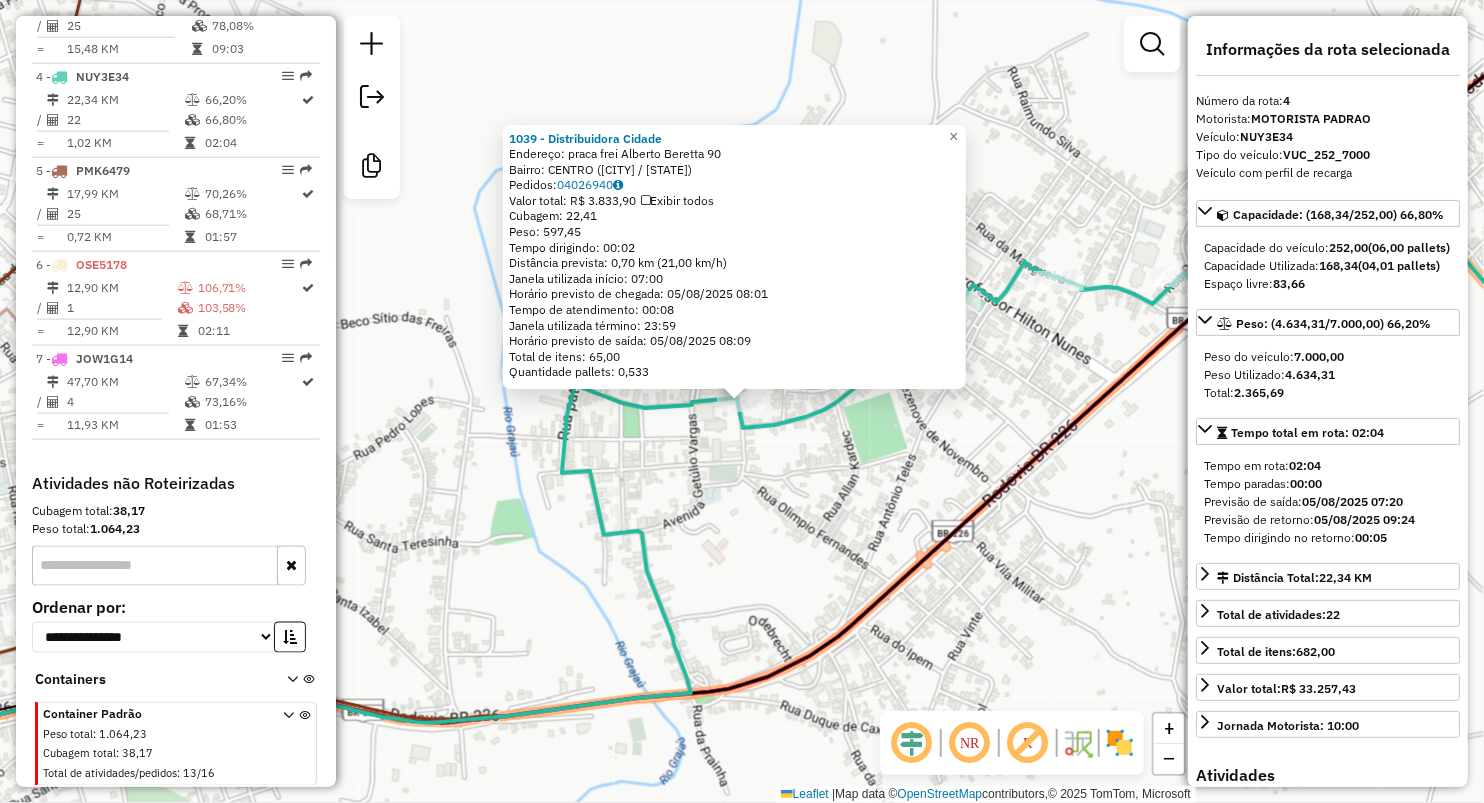 click on "1039 - Distribuidora Cidade  Endereço:  praca frei Alberto Beretta 90   Bairro: CENTRO ([CITY] / [STATE])   Pedidos:  04026940   Valor total: R$ 3.833,90   Exibir todos   Cubagem: 22,41  Peso: 597,45  Tempo dirigindo: 00:02   Distância prevista: 0,70 km (21,00 km/h)   Janela utilizada início: 07:00   Horário previsto de chegada: 05/08/2025 08:01   Tempo de atendimento: 00:08   Janela utilizada término: 23:59   Horário previsto de saída: 05/08/2025 08:09   Total de itens: 65,00   Quantidade pallets: 0,533  × Janela de atendimento Grade de atendimento Capacidade Transportadoras Veículos Cliente Pedidos  Rotas Selecione os dias de semana para filtrar as janelas de atendimento  Seg   Ter   Qua   Qui   Sex   Sáb   Dom  Informe o período da janela de atendimento: De: Até:  Filtrar exatamente a janela do cliente  Considerar janela de atendimento padrão  Selecione os dias de semana para filtrar as grades de atendimento  Seg   Ter   Qua   Qui   Sex   Sáb   Dom   Clientes fora do dia de atendimento selecionado" 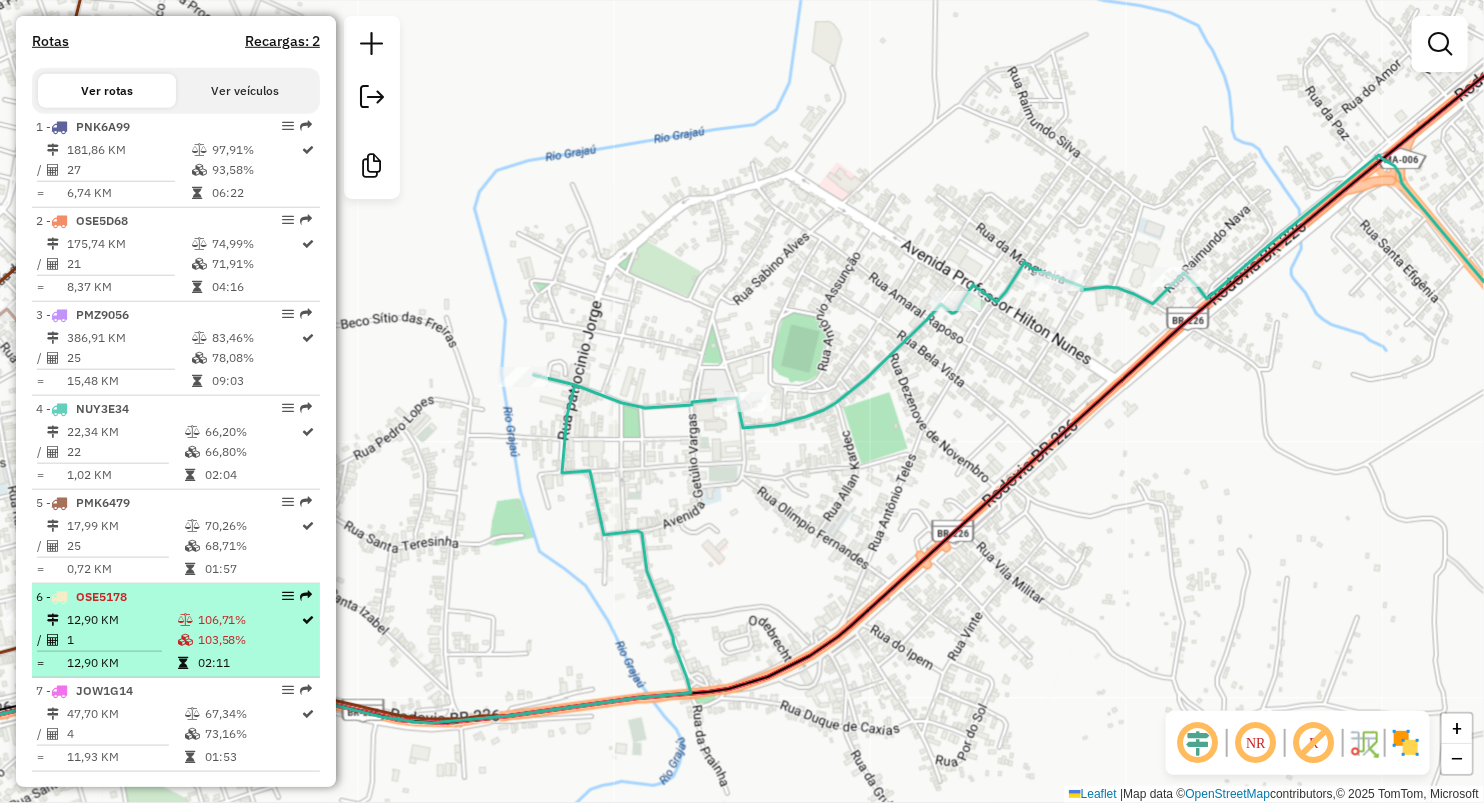 scroll, scrollTop: 688, scrollLeft: 0, axis: vertical 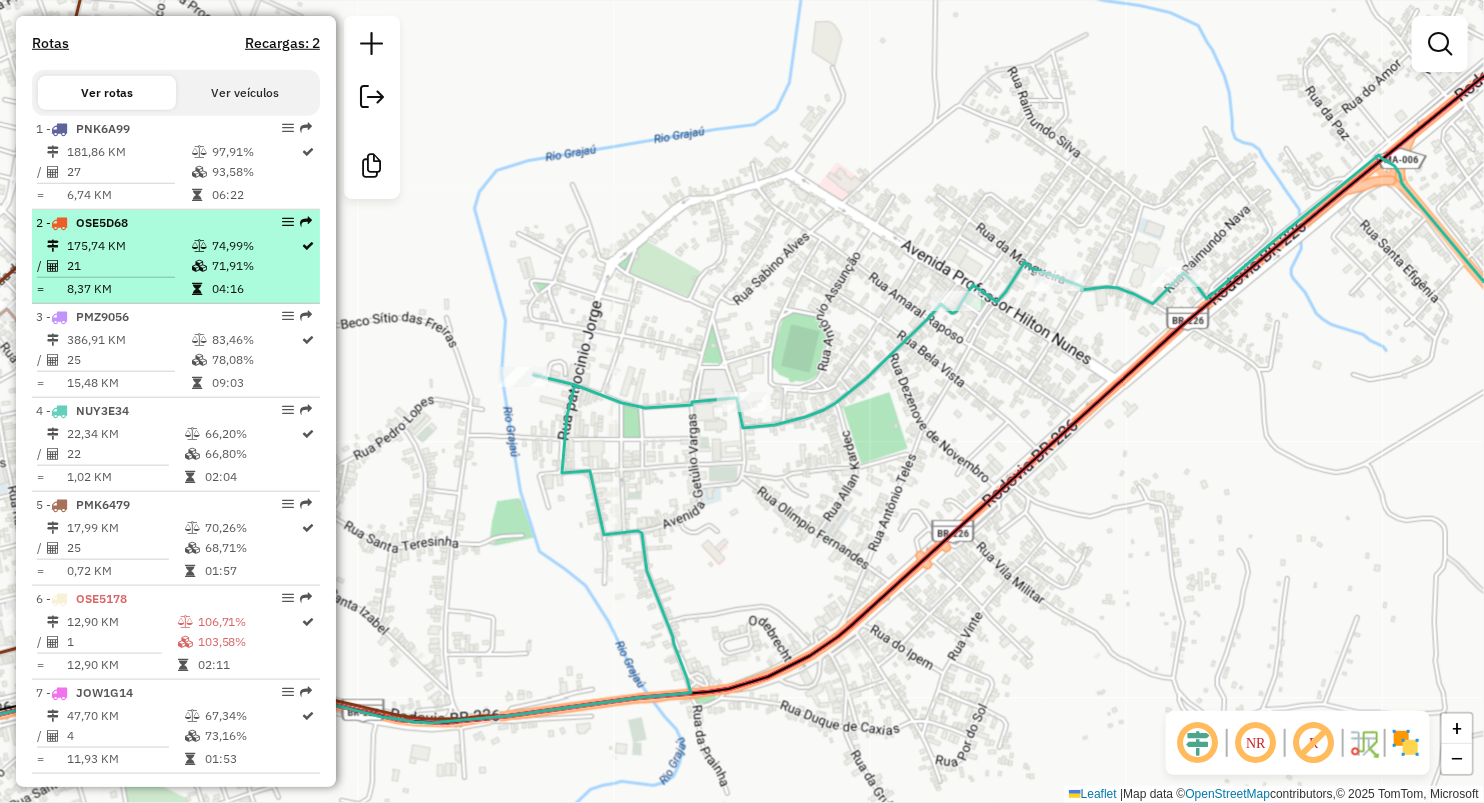 click on "21" at bounding box center (128, 266) 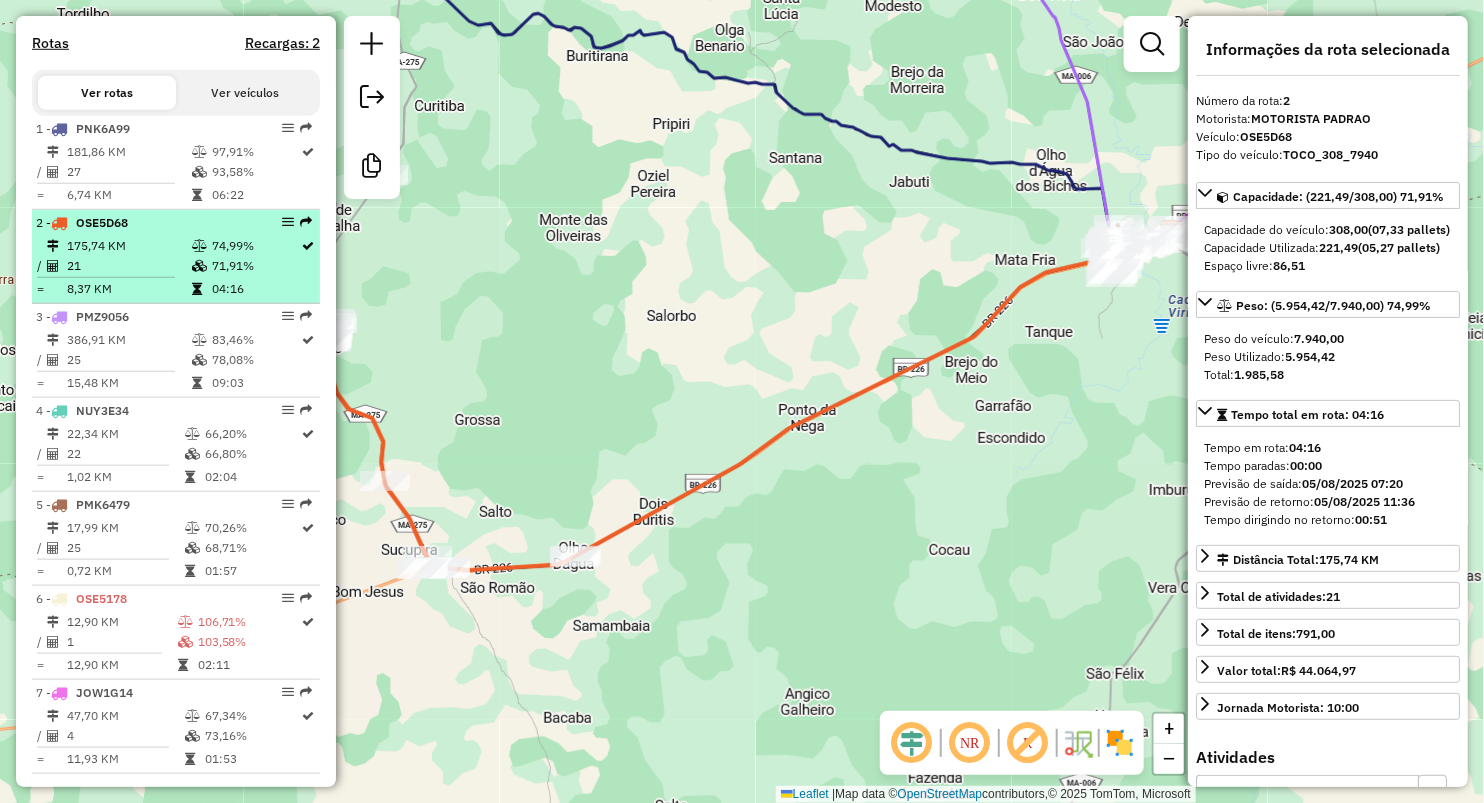 click on "21" at bounding box center (128, 266) 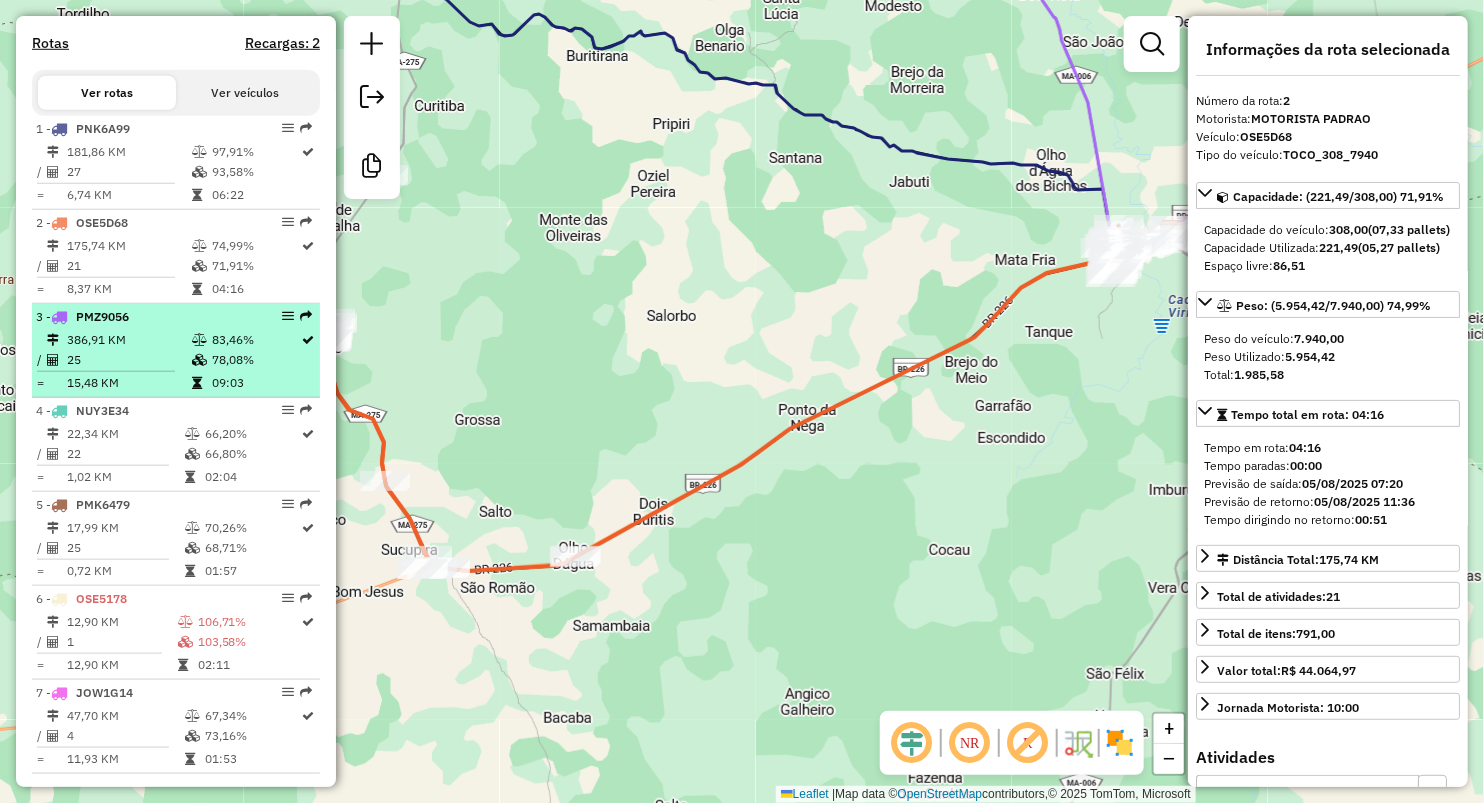 click on "386,91 KM" at bounding box center (128, 340) 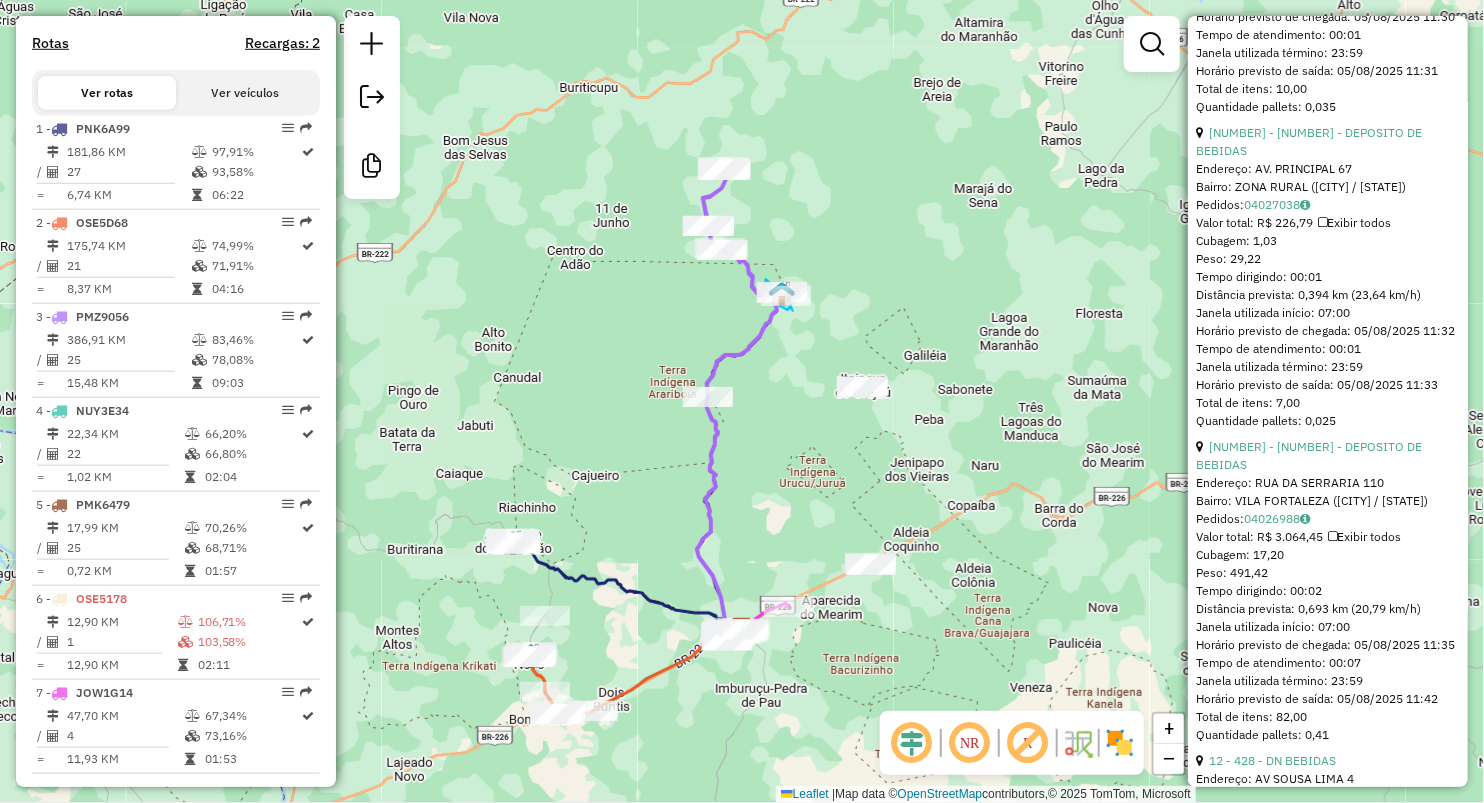 scroll, scrollTop: 3555, scrollLeft: 0, axis: vertical 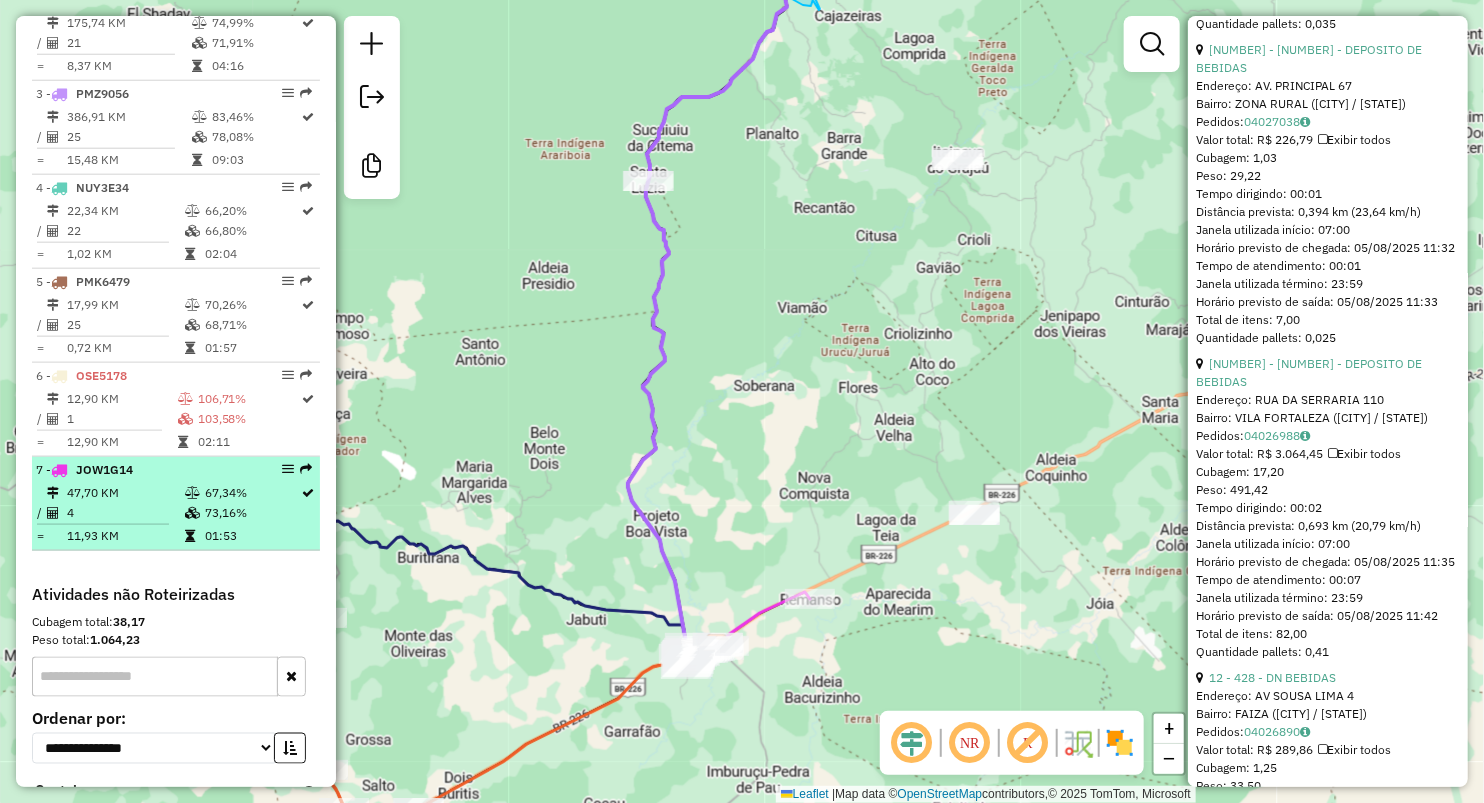 click on "47,70 KM" at bounding box center (125, 493) 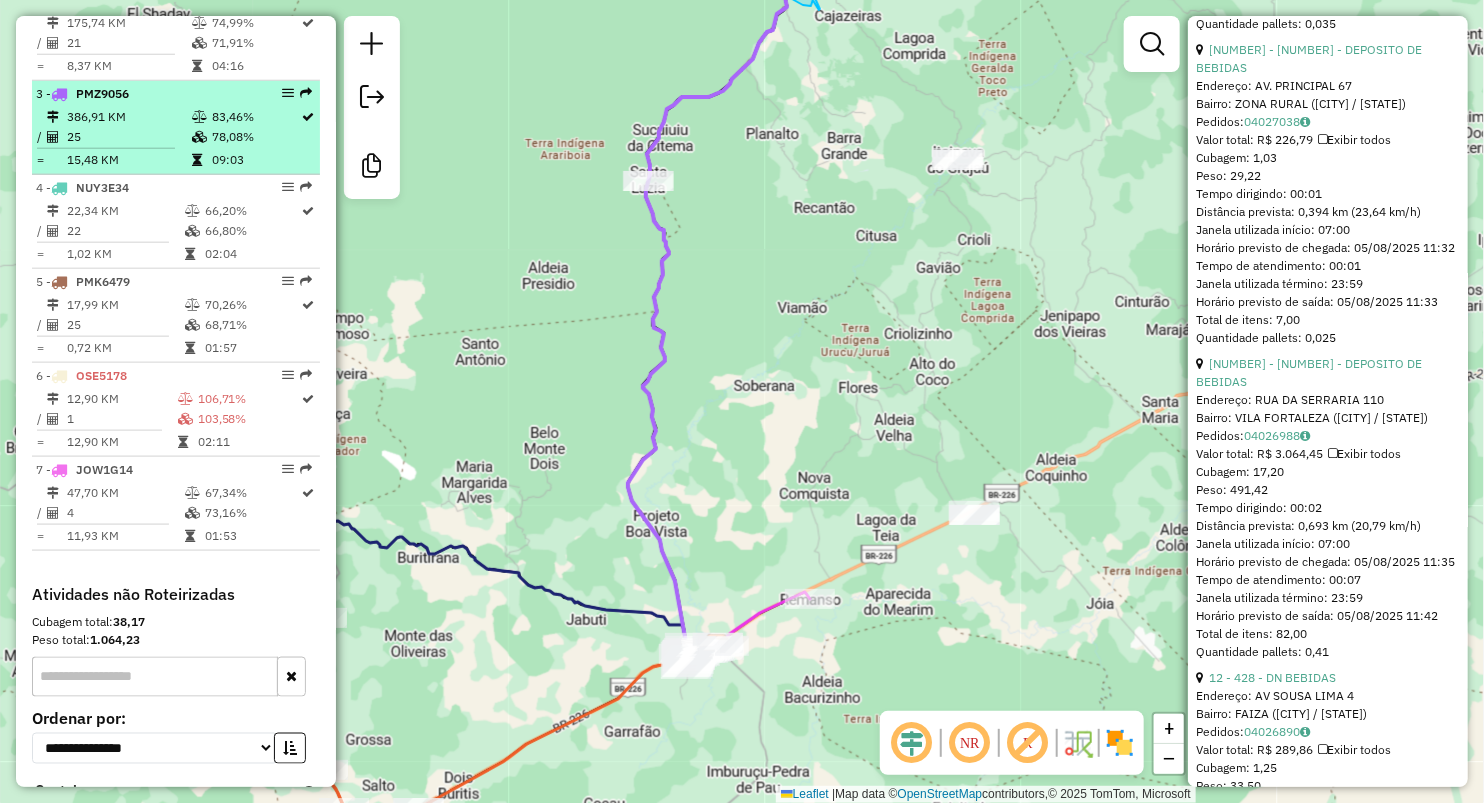 scroll, scrollTop: 1458, scrollLeft: 0, axis: vertical 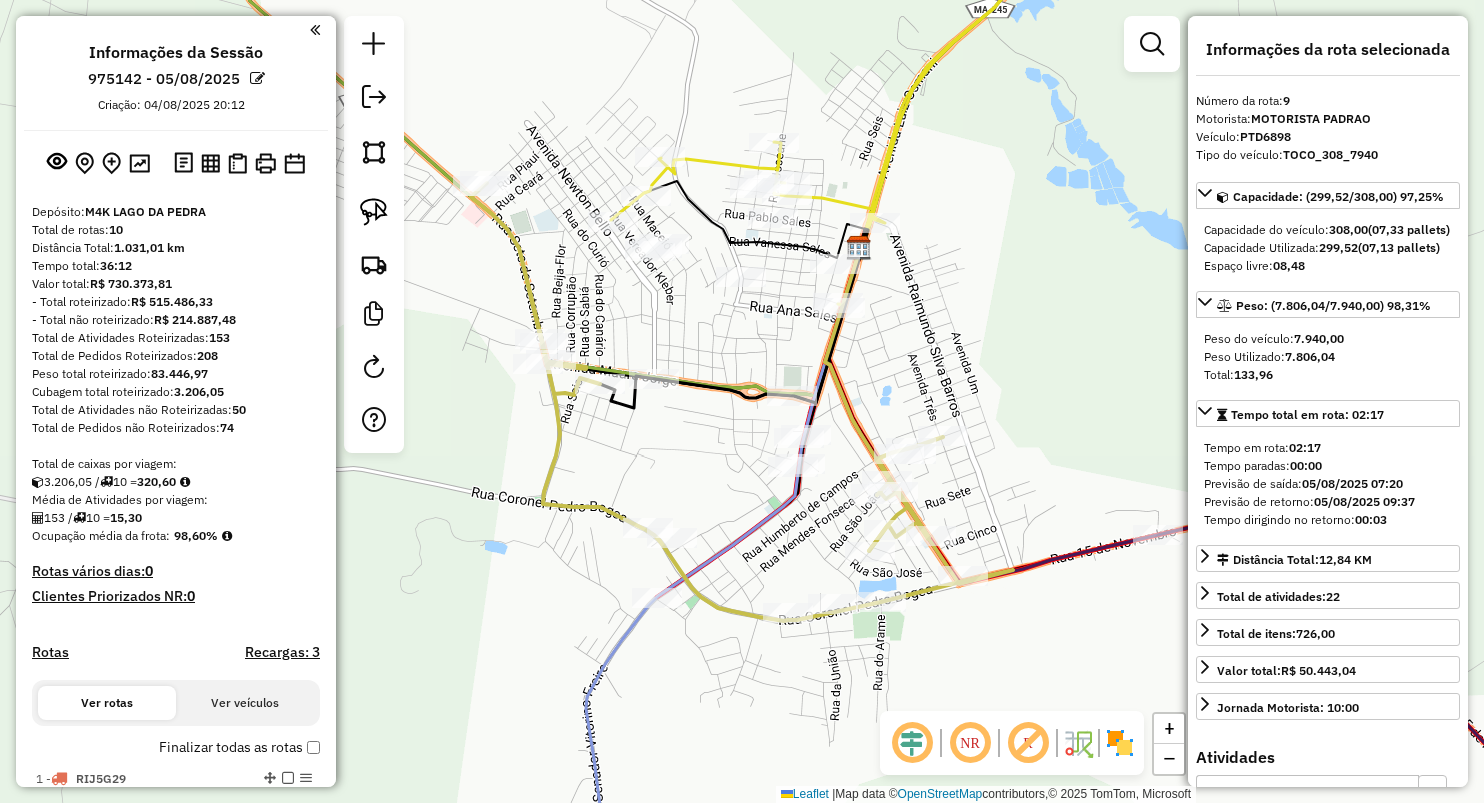 select on "**********" 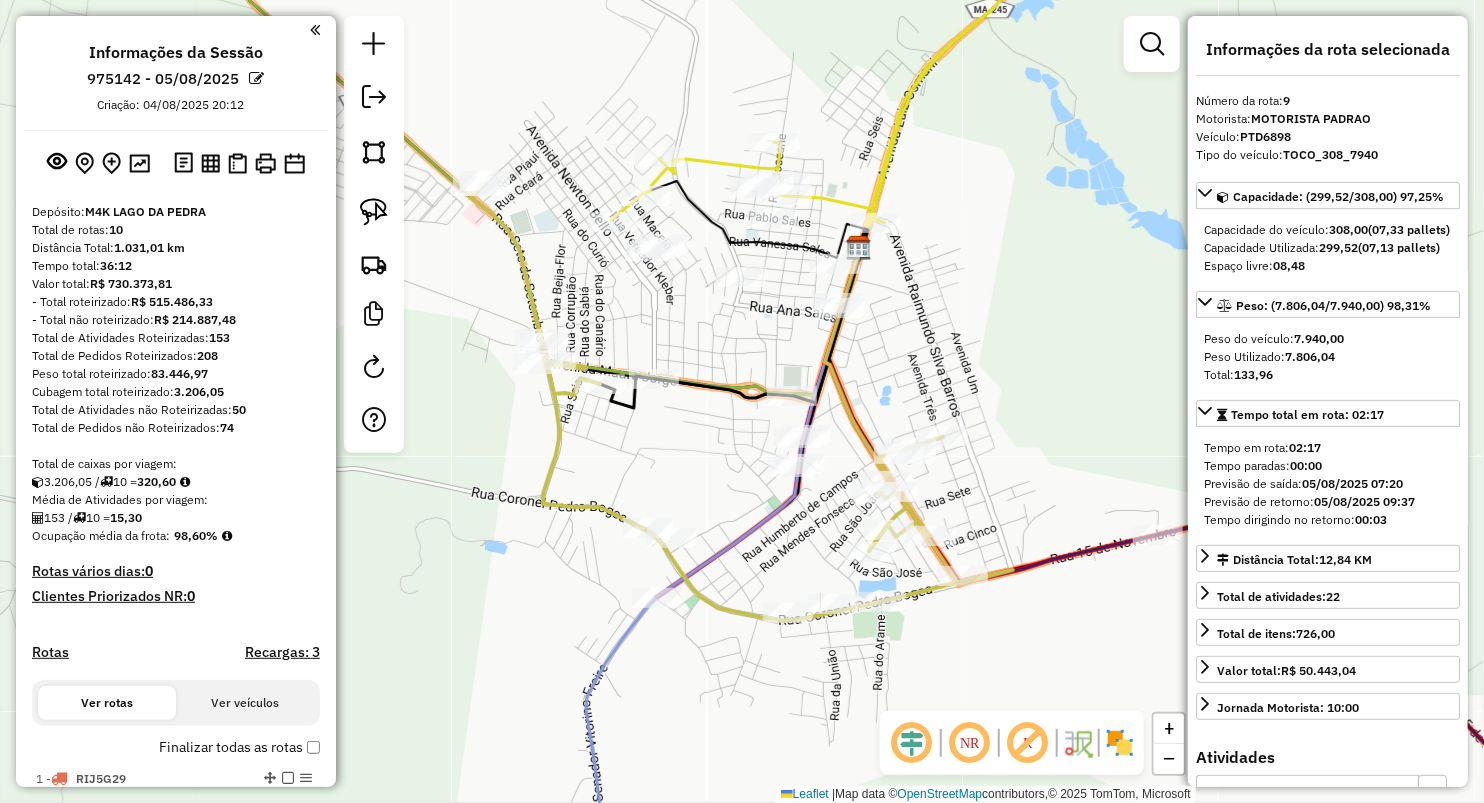 scroll, scrollTop: 1310, scrollLeft: 0, axis: vertical 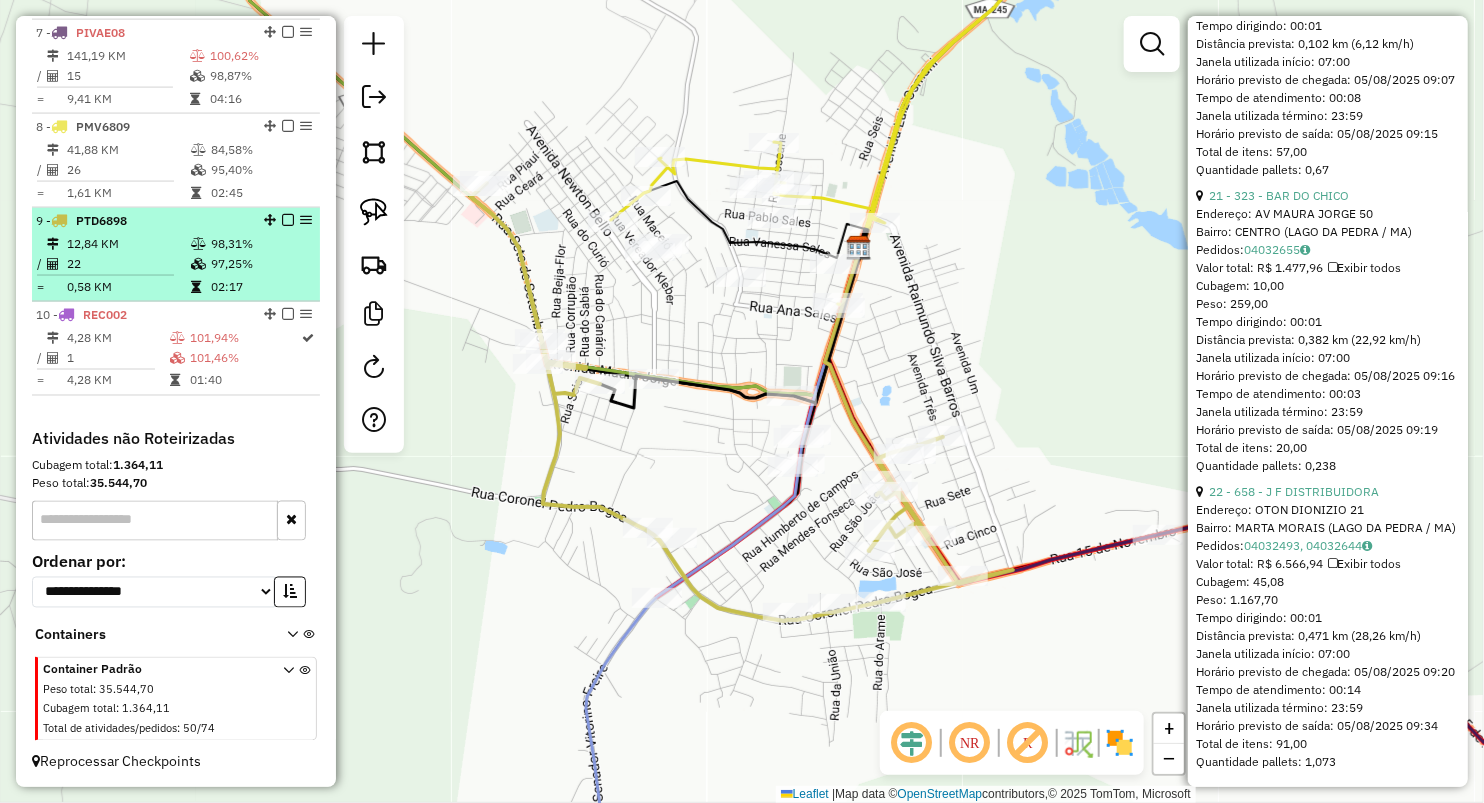 click on "12,84 KM" at bounding box center [128, 244] 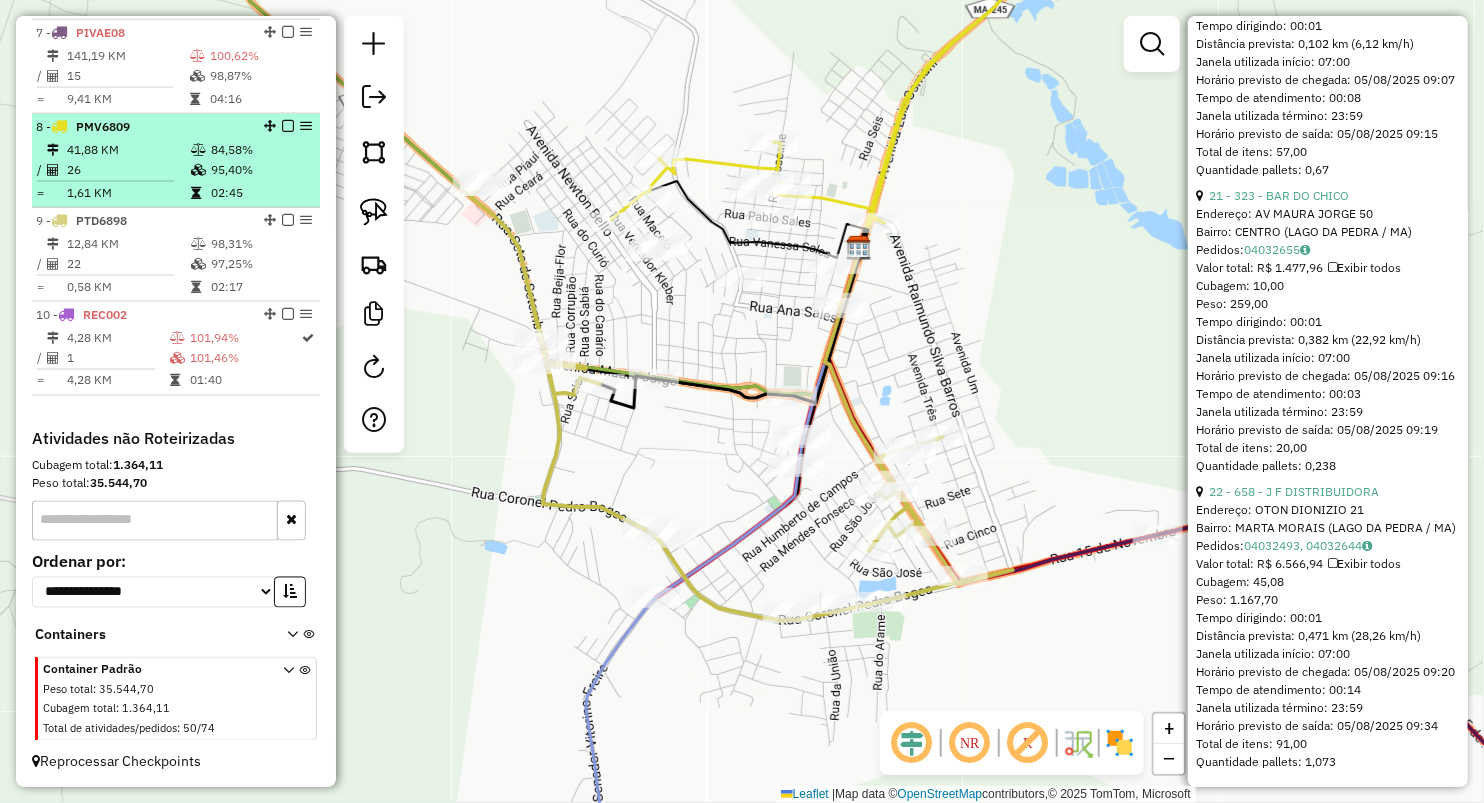 click on "PMV6809" at bounding box center (103, 126) 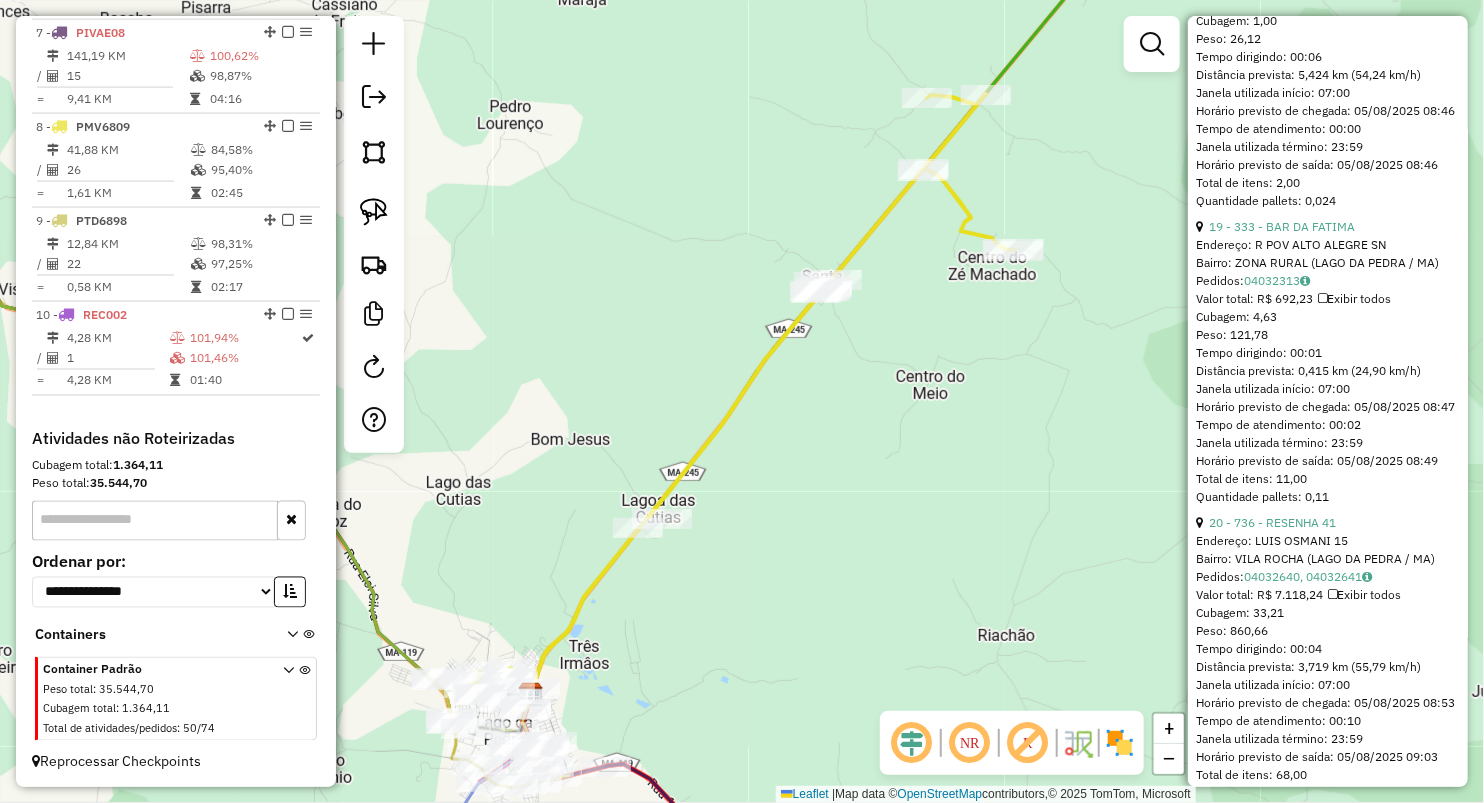 scroll, scrollTop: 6000, scrollLeft: 0, axis: vertical 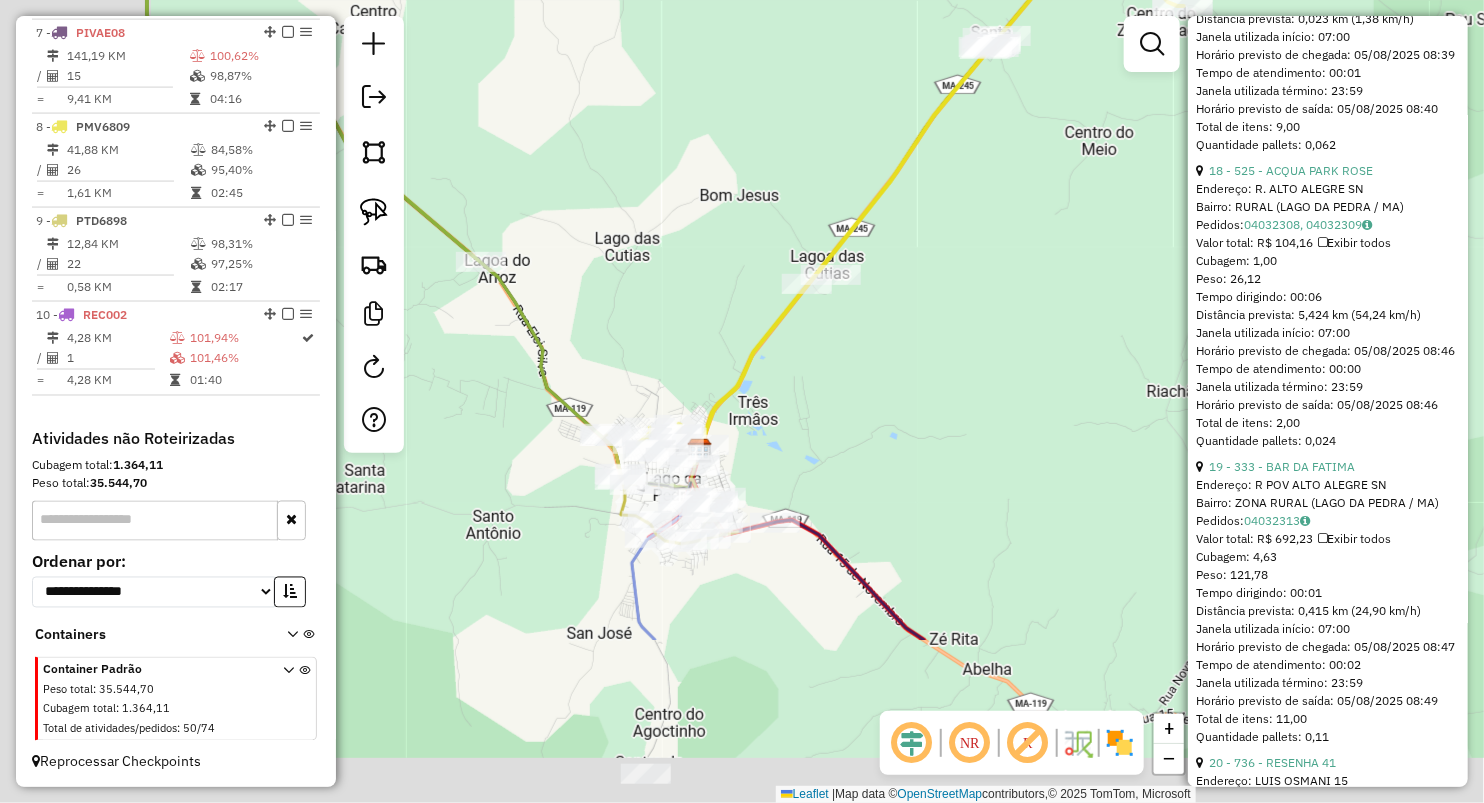 drag, startPoint x: 854, startPoint y: 388, endPoint x: 976, endPoint y: 127, distance: 288.1059 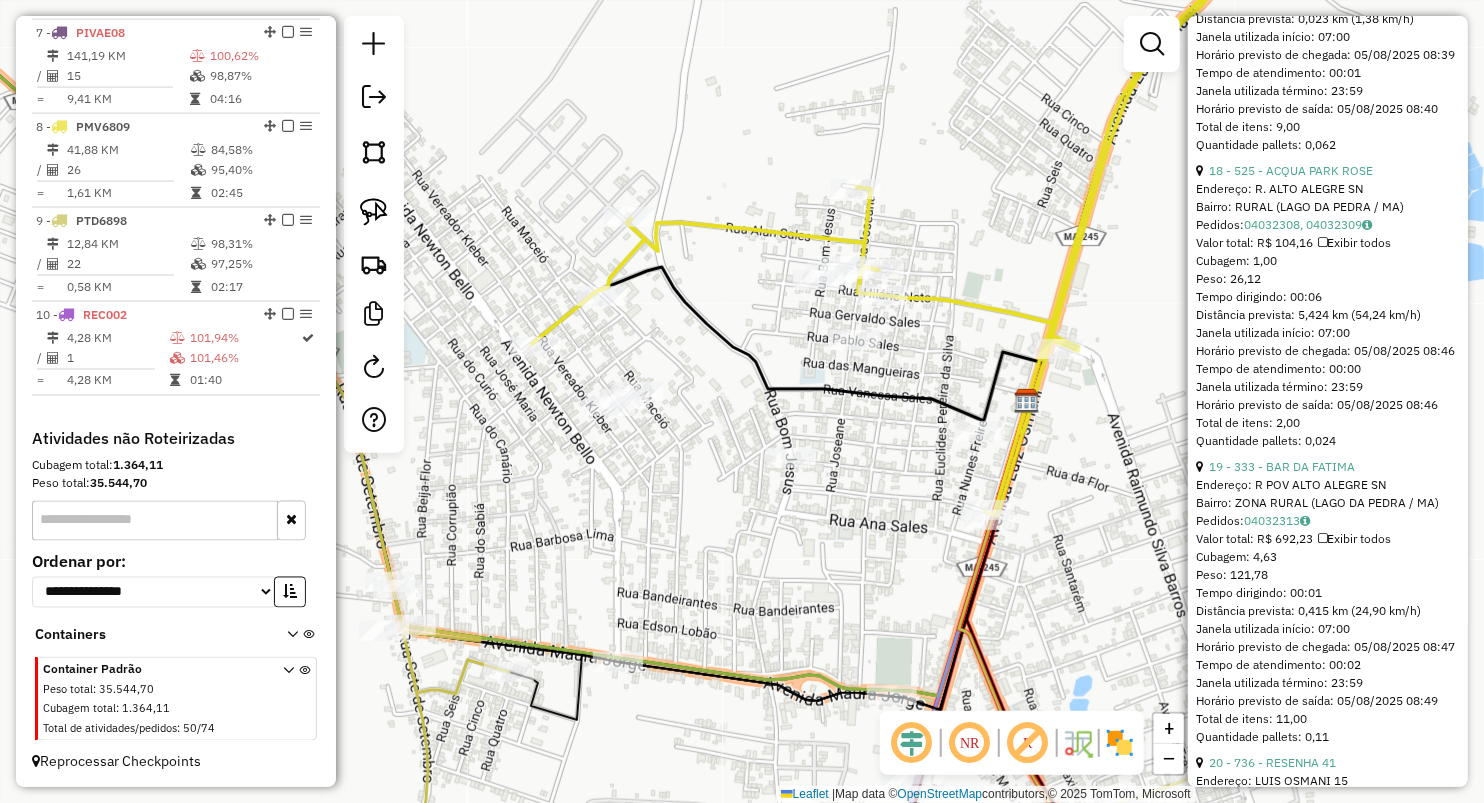 drag, startPoint x: 646, startPoint y: 515, endPoint x: 741, endPoint y: 403, distance: 146.86388 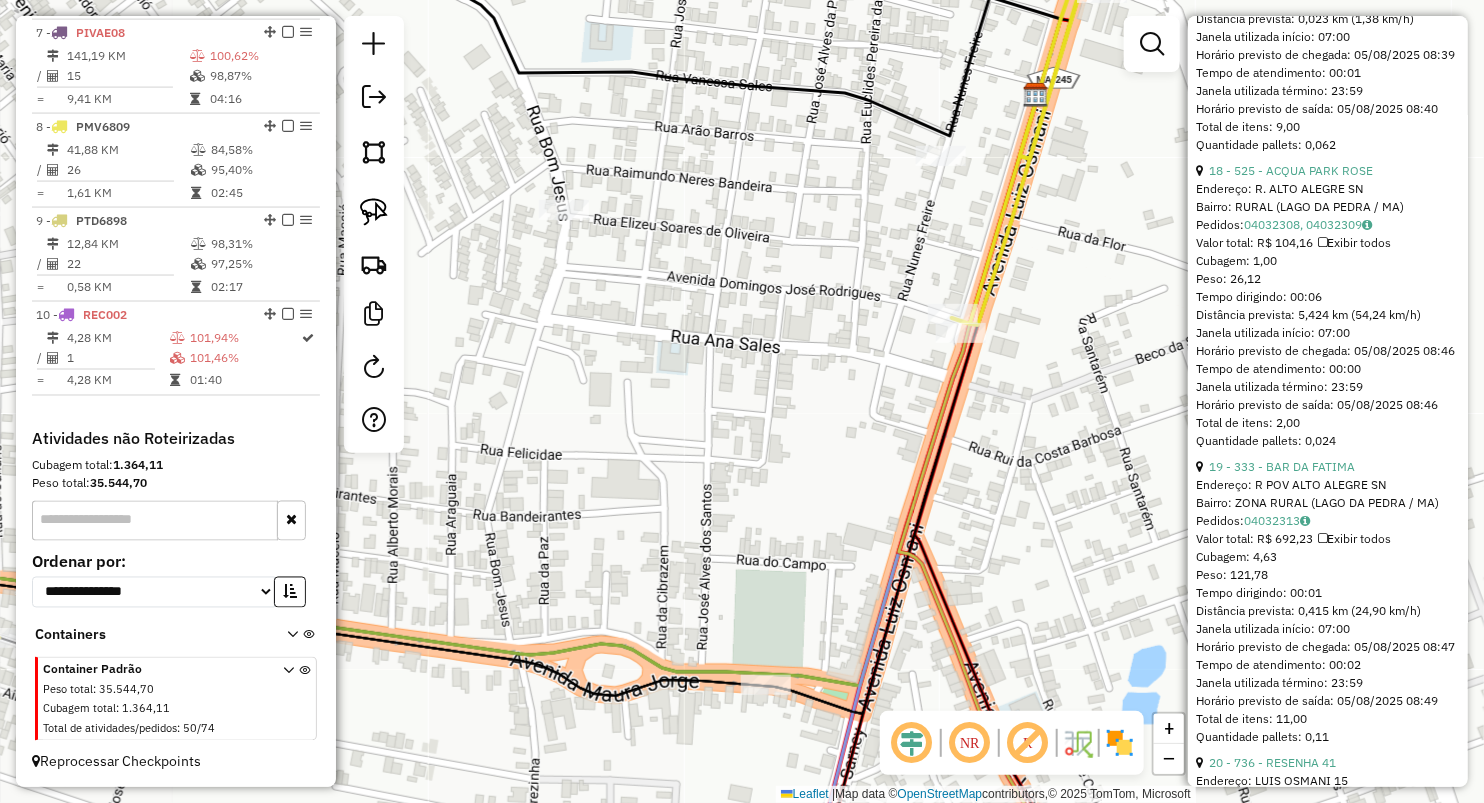 drag, startPoint x: 751, startPoint y: 351, endPoint x: 782, endPoint y: 321, distance: 43.13931 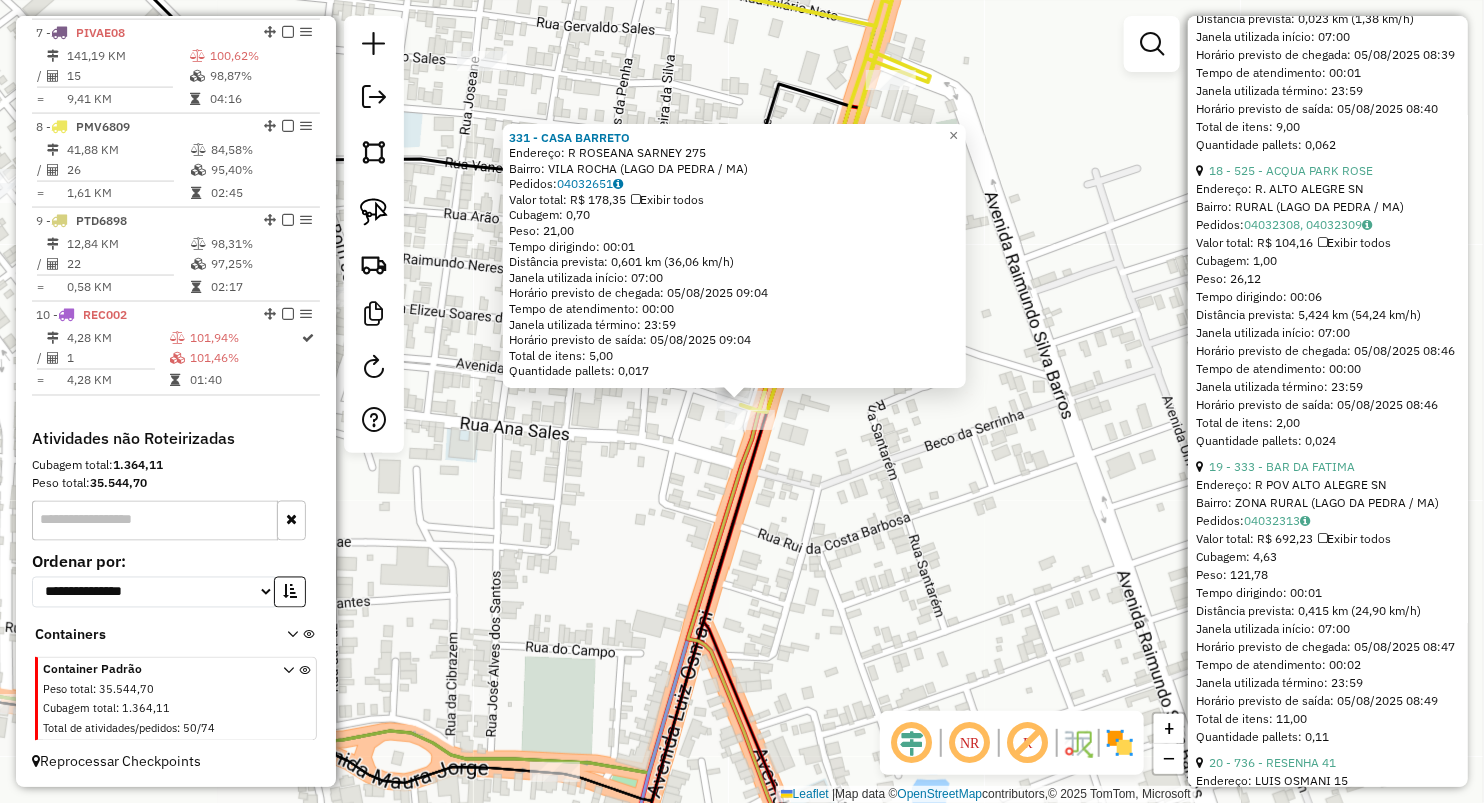 click on "331 - CASA BARRETO Endereço: R ROSEANA SARNEY [NUMBER] Bairro: VILA ROCHA ([CITY] / [STATE]) Pedidos: 04032651 Valor total: R$ 178,35 Exibir todos Cubagem: 0,70 Peso: 21,00 Tempo dirigindo: 00:01 Distância prevista: 0,601 km (36,06 km/h) Janela utilizada início: 07:00 Horário previsto de chegada: 05/08/2025 09:04 Tempo de atendimento: 00:00 Janela utilizada término: 23:59 Horário previsto de saída: 05/08/2025 09:04 Total de itens: 5,00 Quantidade pallets: 0,017 × Janela de atendimento Grade de atendimento Capacidade Transportadoras Veículos Cliente Pedidos Rotas Selecione os dias de semana para filtrar as janelas de atendimento Seg Ter Qua Qui Sex Sáb Dom Informe o período da janela de atendimento: De: Até: Filtrar exatamente a janela do cliente Considerar janela de atendimento padrão Selecione os dias de semana para filtrar as grades de atendimento Seg Ter Qua Qui Sex Sáb Dom Considerar clientes sem dia de atendimento cadastrado De:" 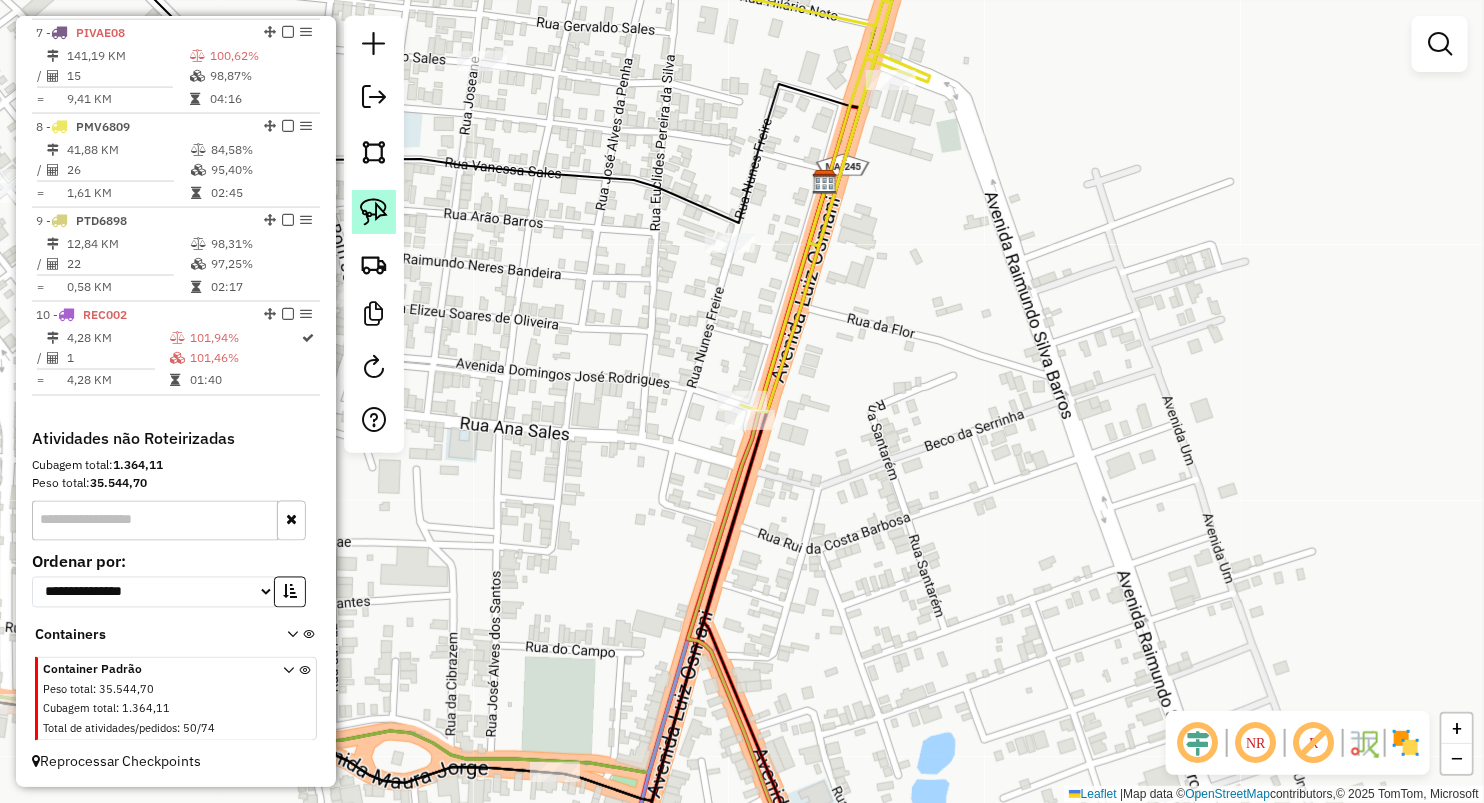 drag, startPoint x: 374, startPoint y: 218, endPoint x: 524, endPoint y: 311, distance: 176.4908 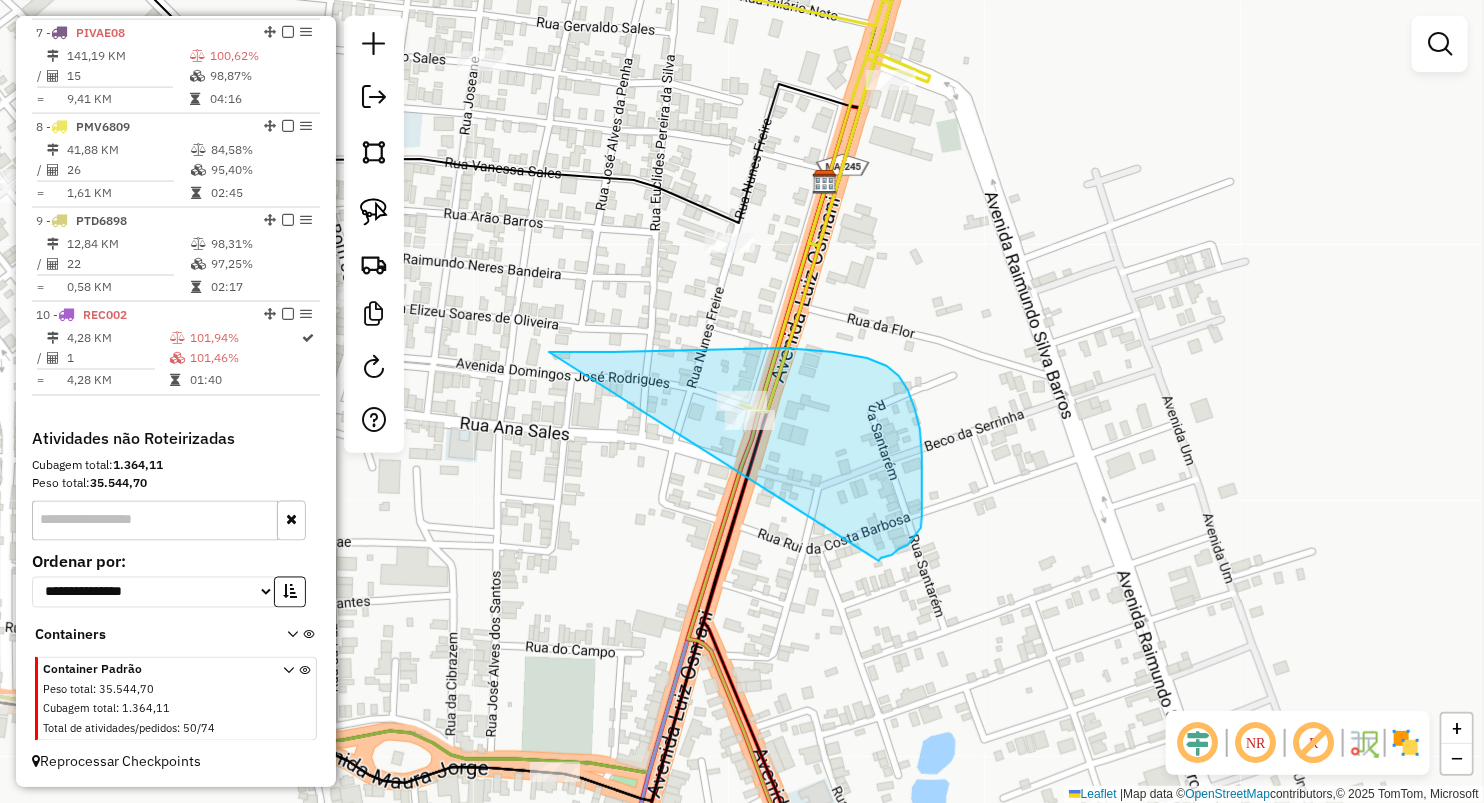 drag, startPoint x: 562, startPoint y: 352, endPoint x: 878, endPoint y: 561, distance: 378.86276 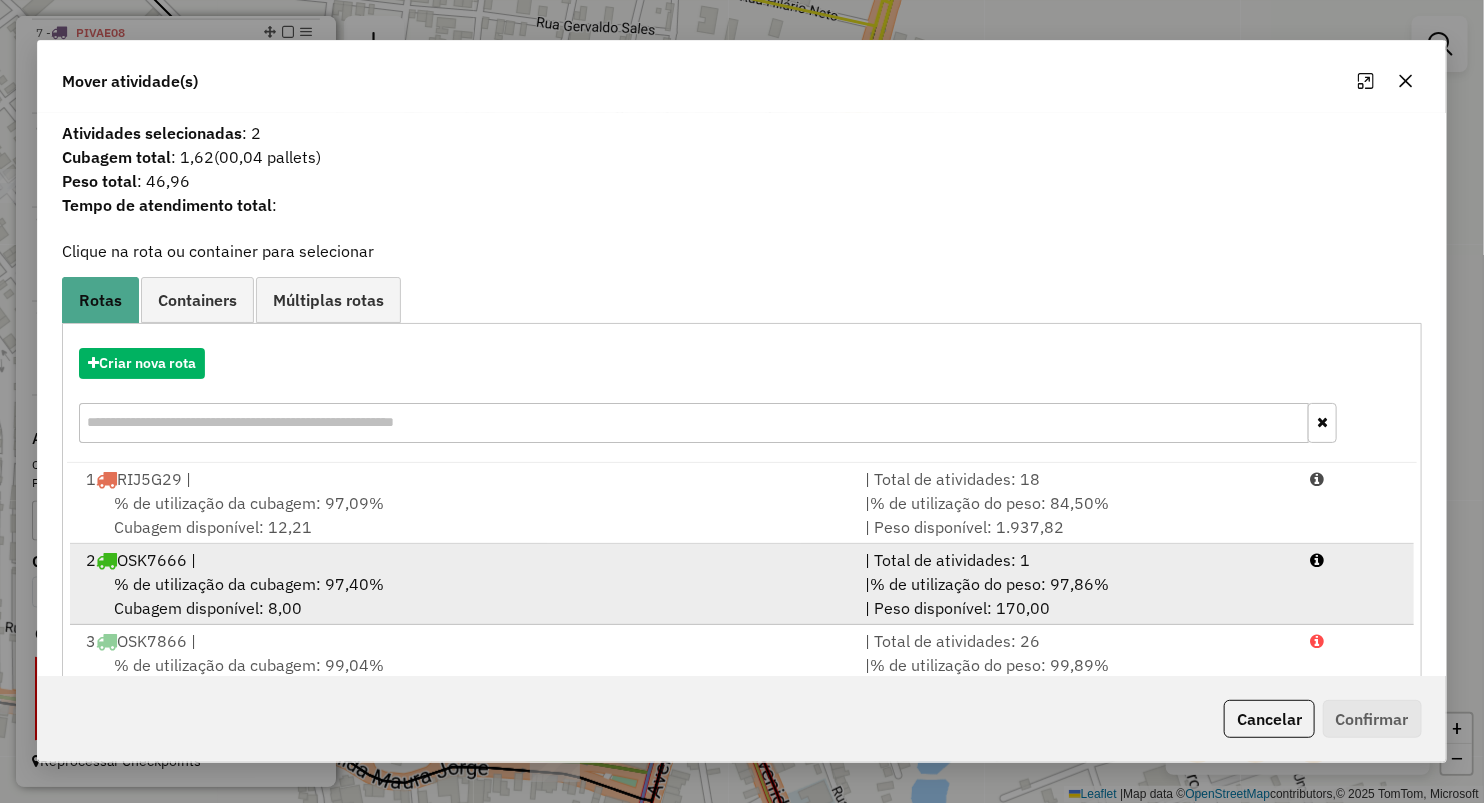 scroll, scrollTop: 328, scrollLeft: 0, axis: vertical 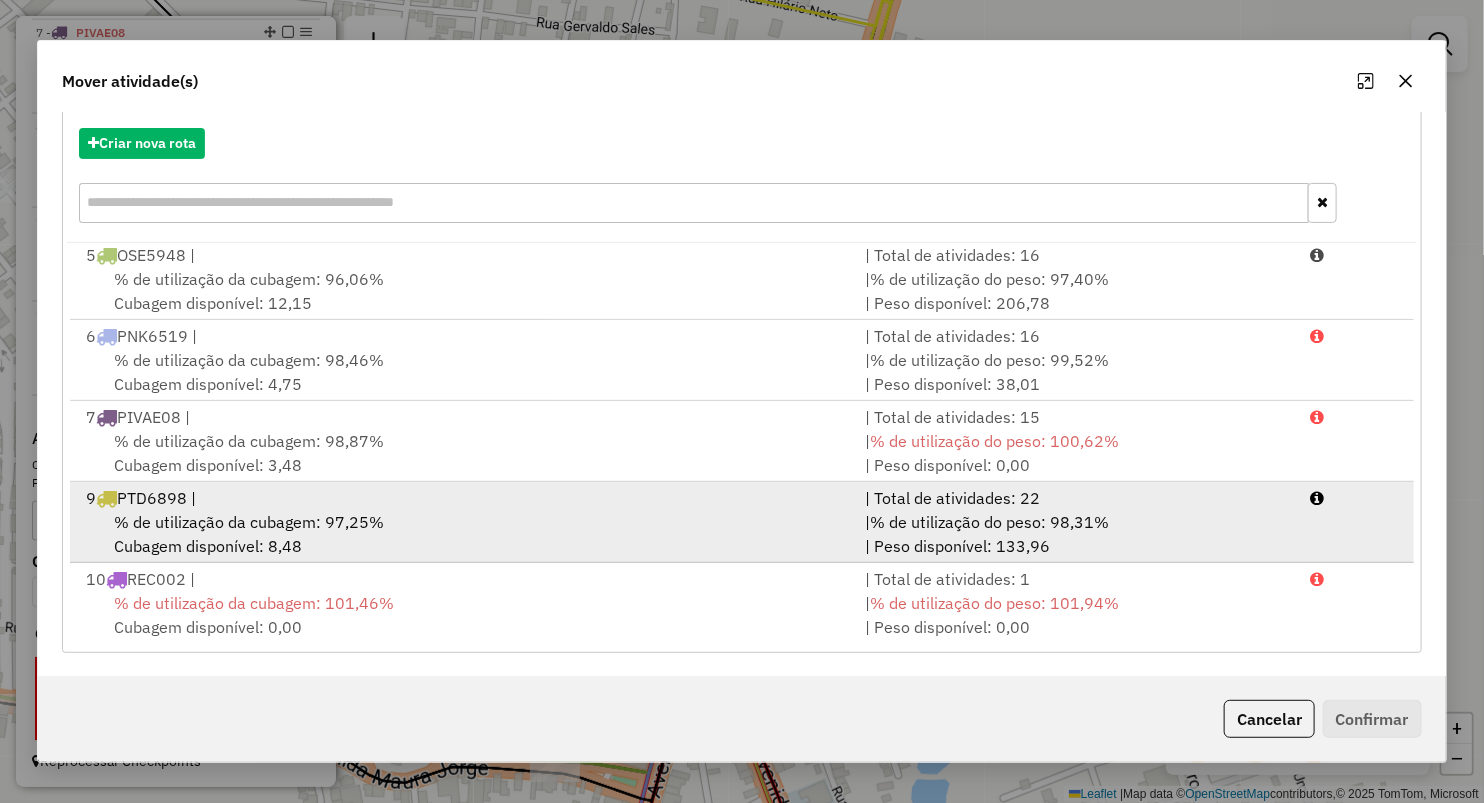 click on "% de utilização da cubagem: 97,25%" at bounding box center (249, 522) 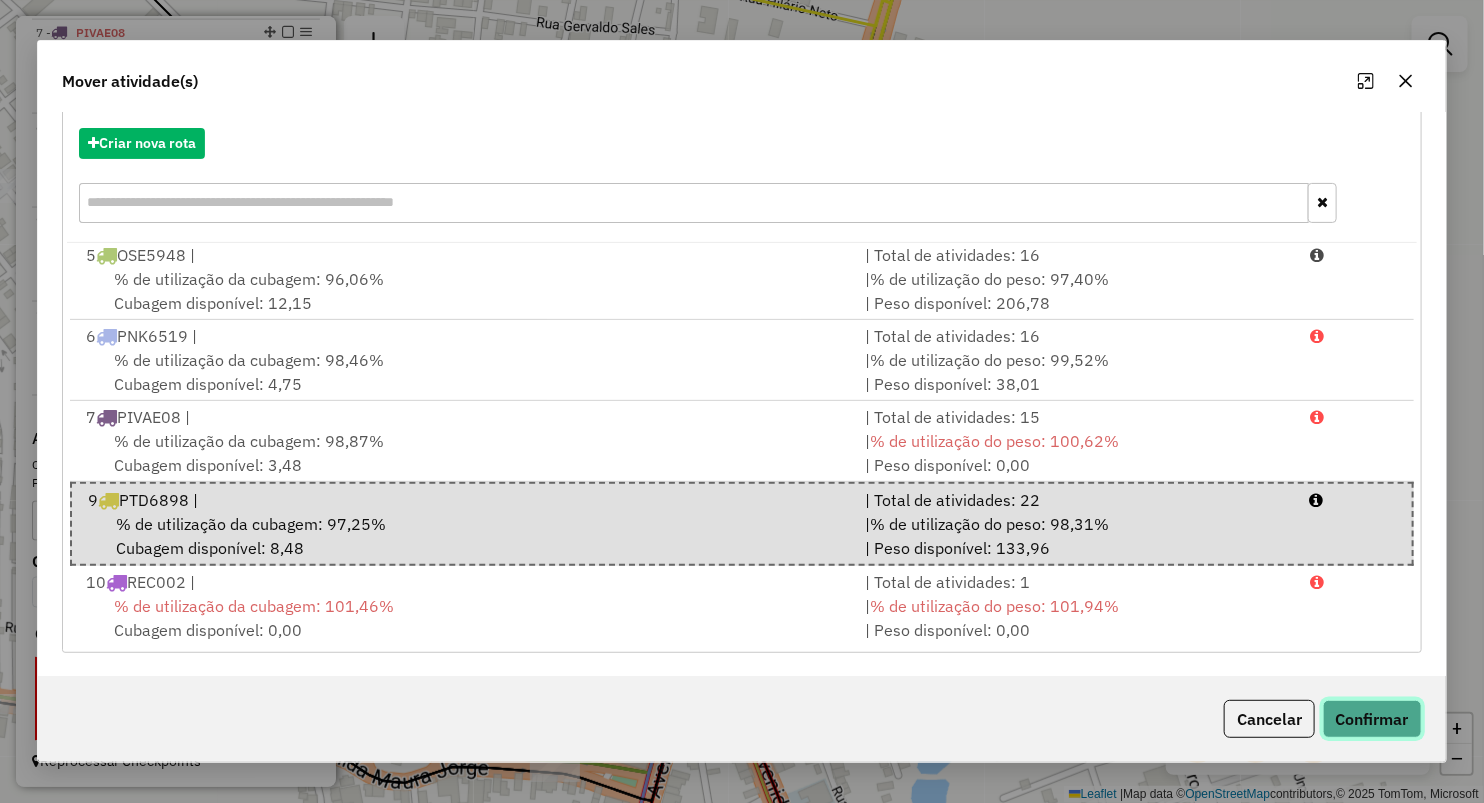 drag, startPoint x: 1418, startPoint y: 720, endPoint x: 1372, endPoint y: 729, distance: 46.872166 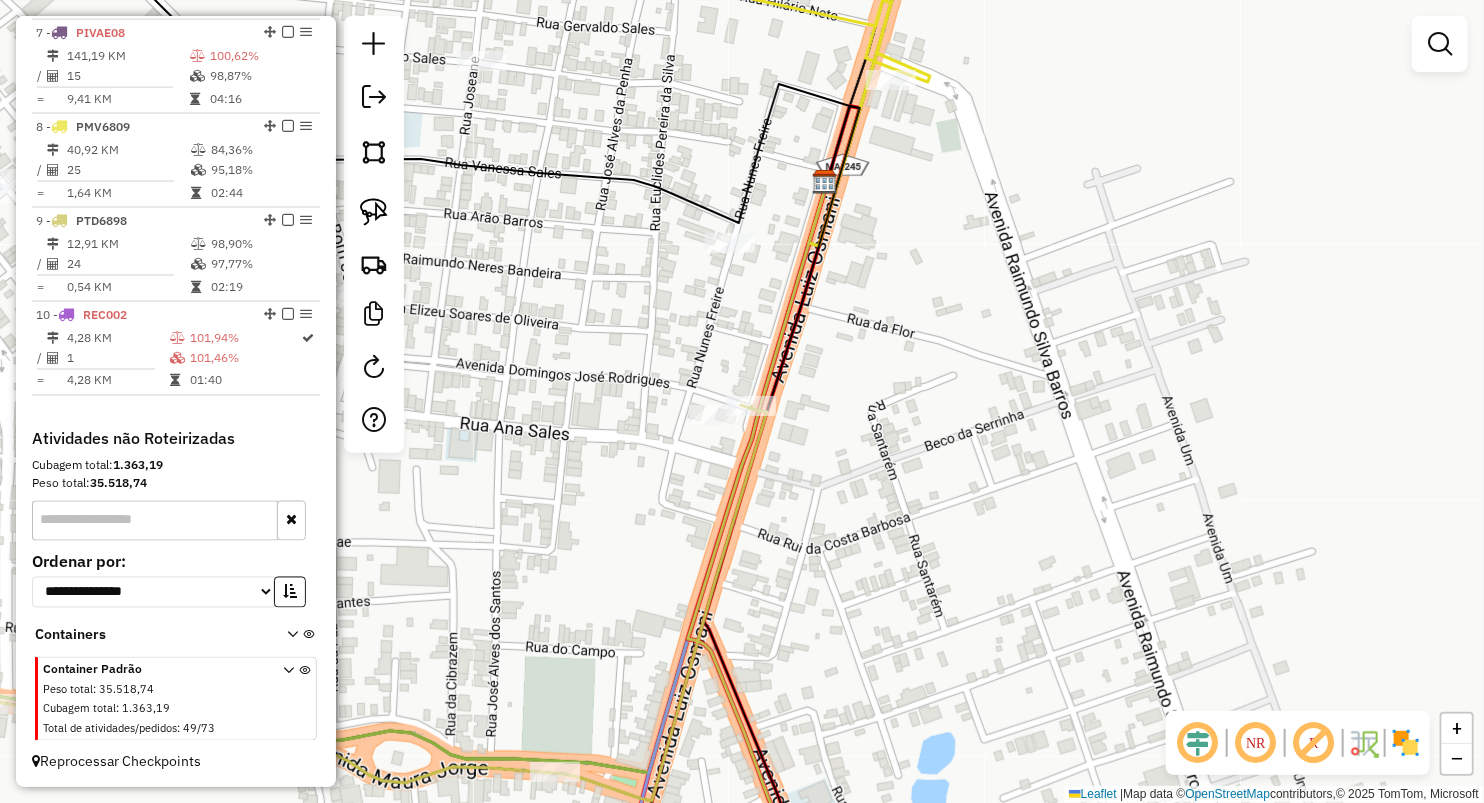 scroll, scrollTop: 0, scrollLeft: 0, axis: both 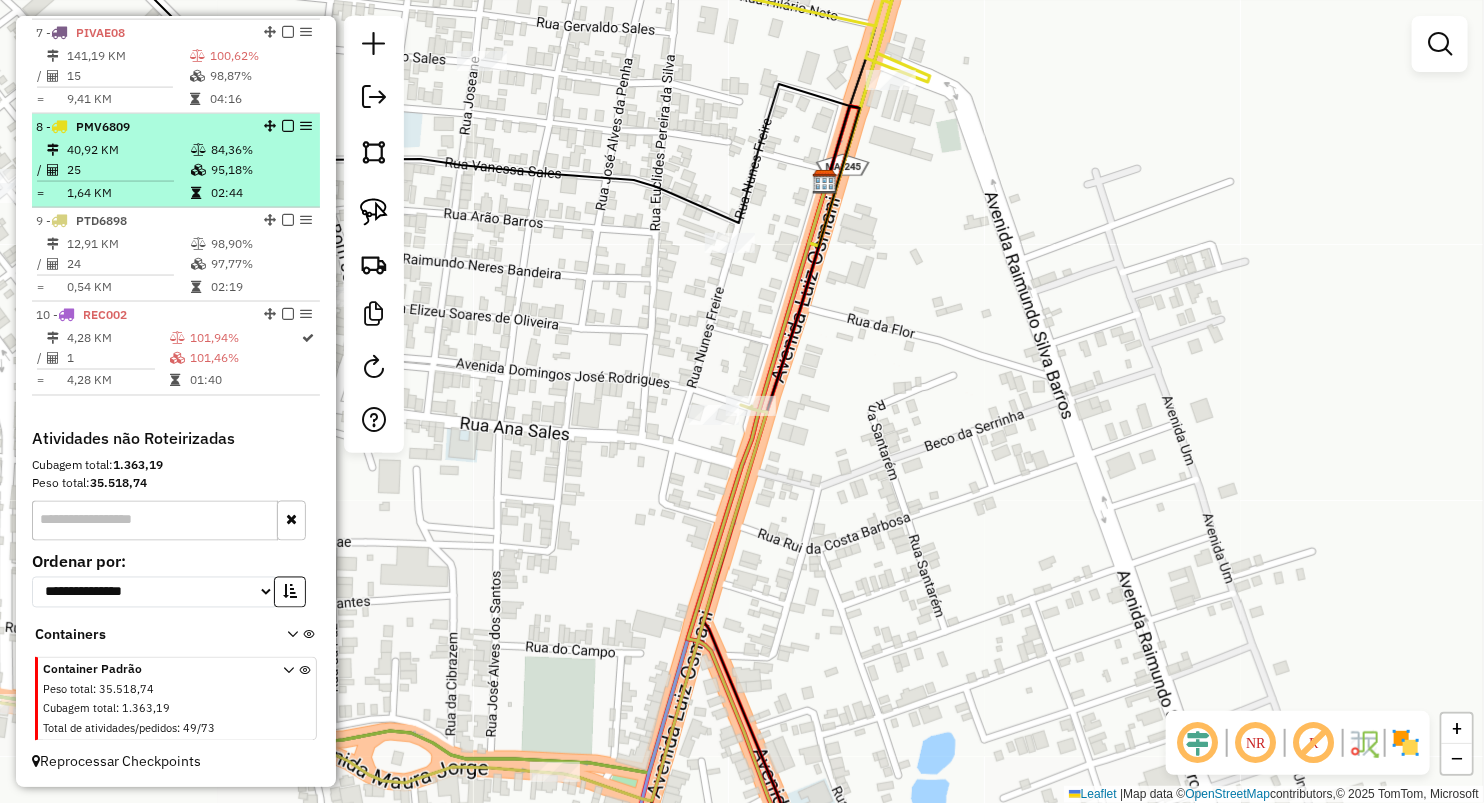 click at bounding box center (198, 170) 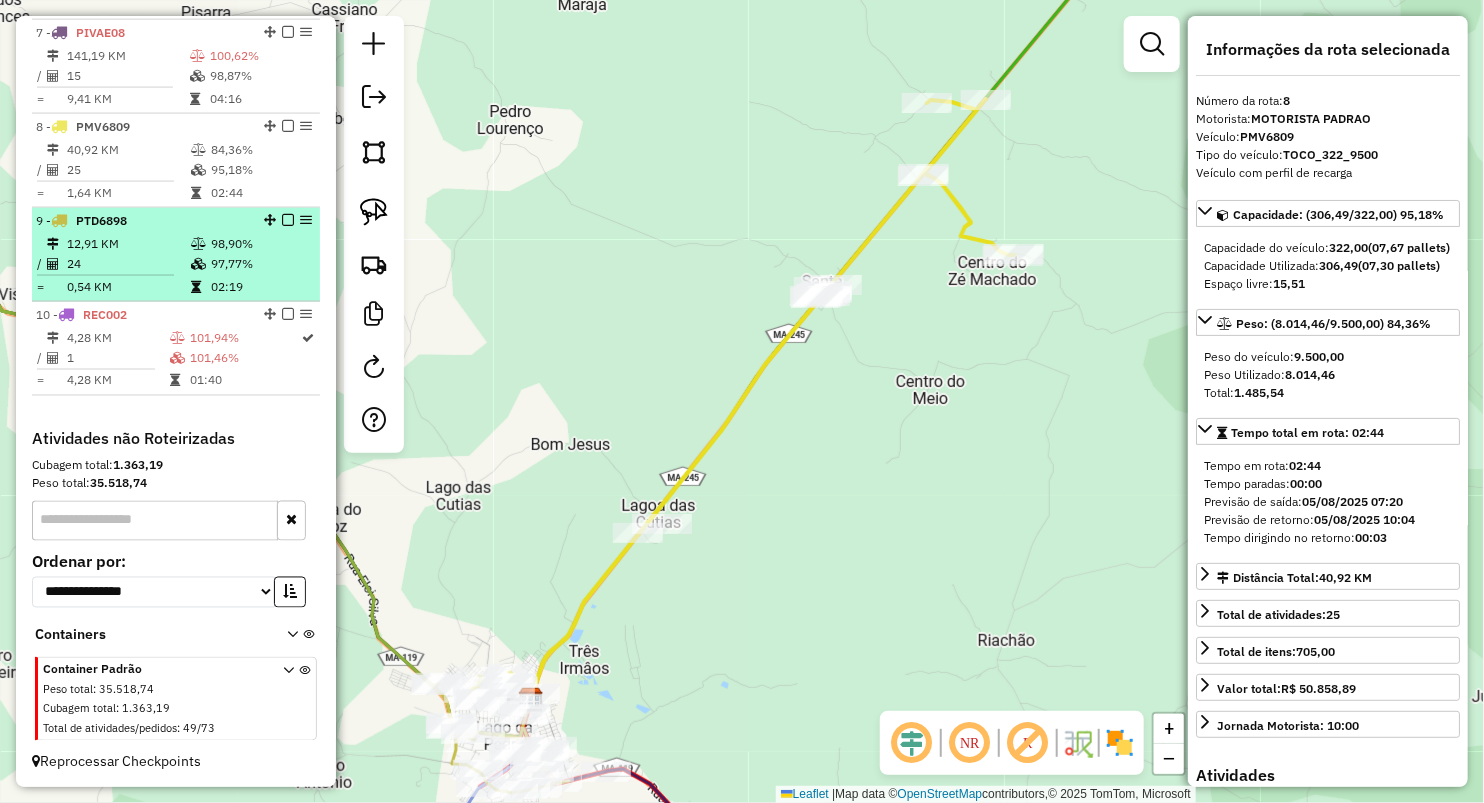 click on "24" at bounding box center [128, 264] 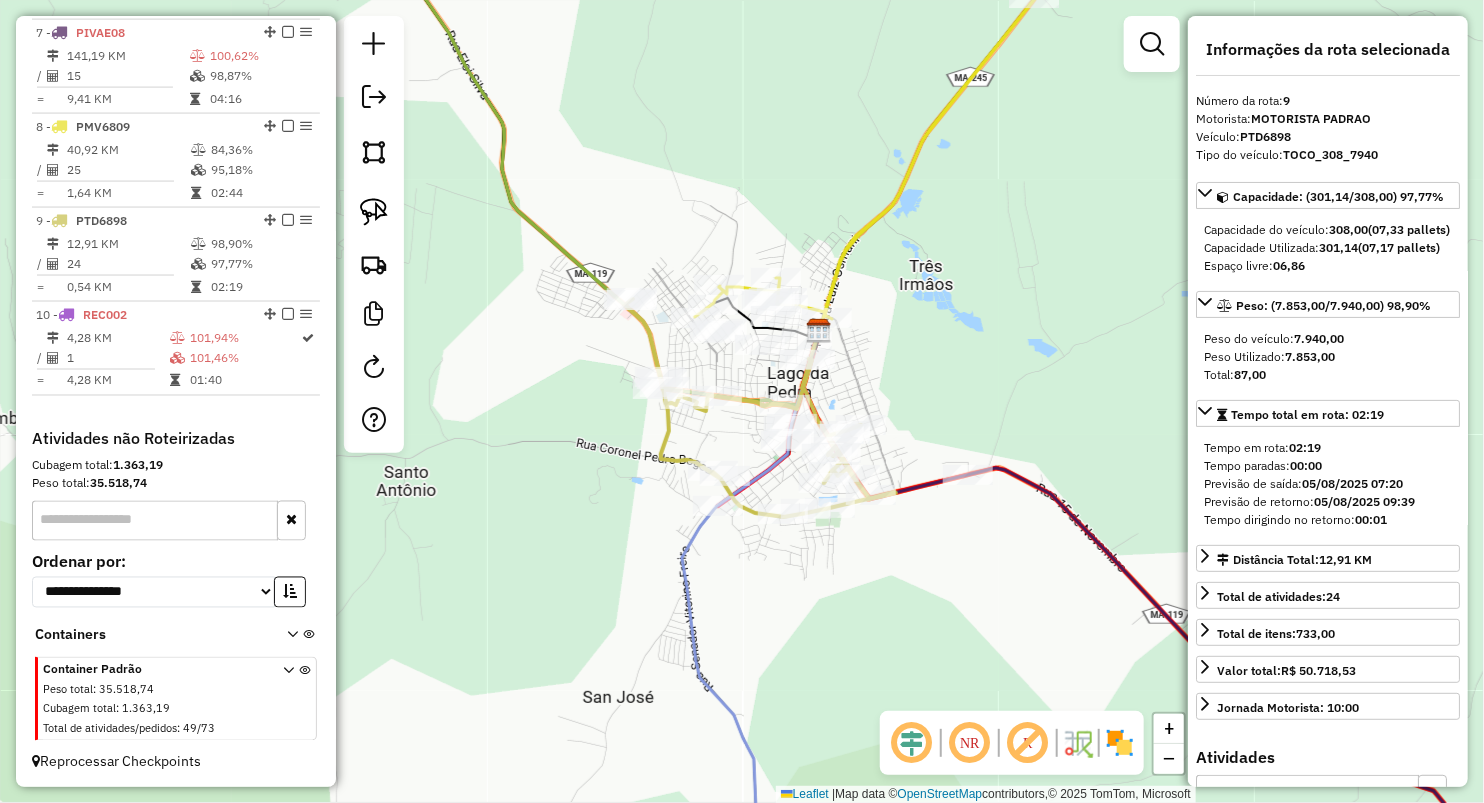 drag, startPoint x: 956, startPoint y: 369, endPoint x: 918, endPoint y: 298, distance: 80.529495 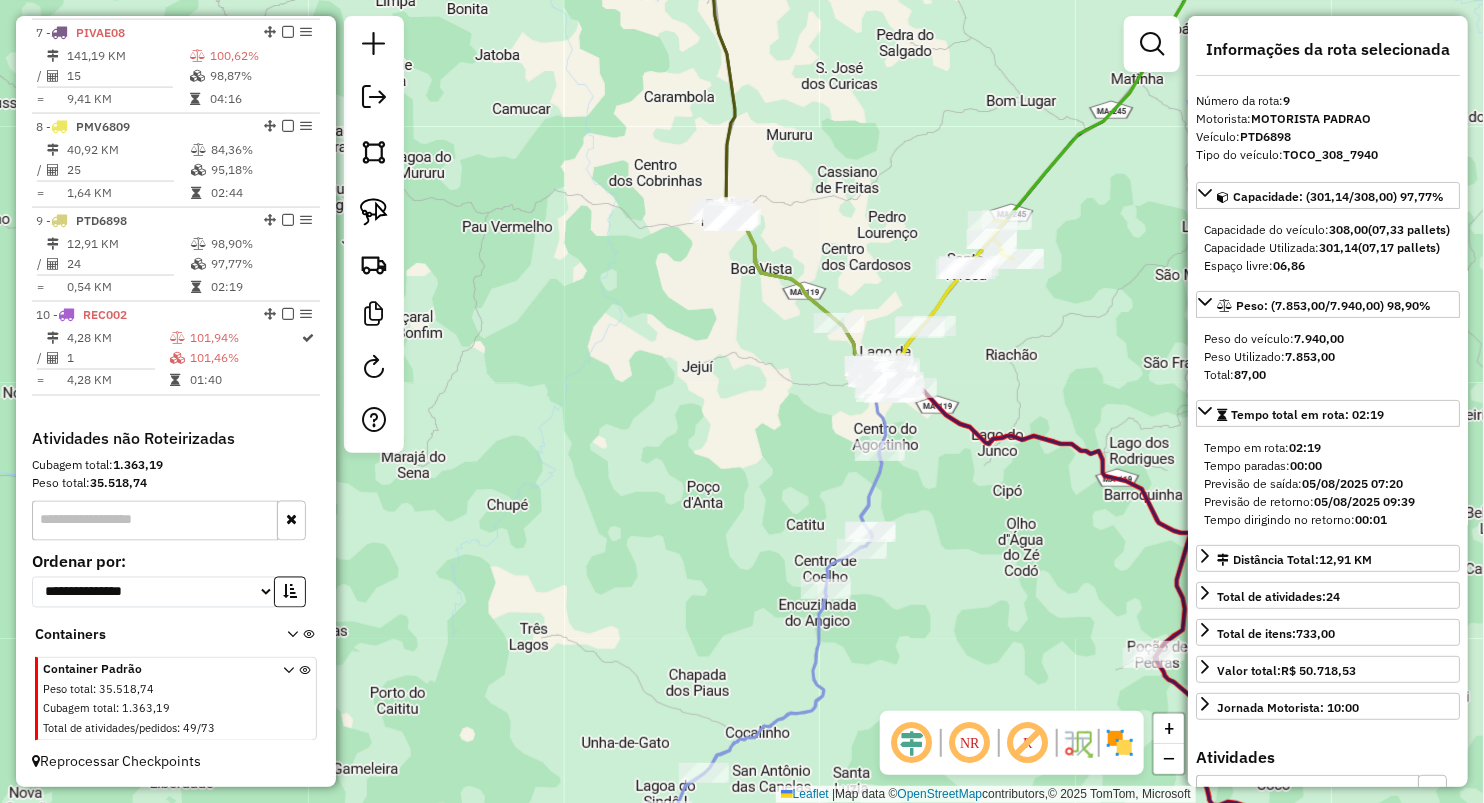click on "Janela de atendimento Grade de atendimento Capacidade Transportadoras Veículos Cliente Pedidos  Rotas Selecione os dias de semana para filtrar as janelas de atendimento  Seg   Ter   Qua   Qui   Sex   Sáb   Dom  Informe o período da janela de atendimento: De: Até:  Filtrar exatamente a janela do cliente  Considerar janela de atendimento padrão  Selecione os dias de semana para filtrar as grades de atendimento  Seg   Ter   Qua   Qui   Sex   Sáb   Dom   Considerar clientes sem dia de atendimento cadastrado  Clientes fora do dia de atendimento selecionado Filtrar as atividades entre os valores definidos abaixo:  Peso mínimo:   Peso máximo:   Cubagem mínima:   Cubagem máxima:   De:   Até:  Filtrar as atividades entre o tempo de atendimento definido abaixo:  De:   Até:   Considerar capacidade total dos clientes não roteirizados Transportadora: Selecione um ou mais itens Tipo de veículo: Selecione um ou mais itens Veículo: Selecione um ou mais itens Motorista: Selecione um ou mais itens Nome: Rótulo:" 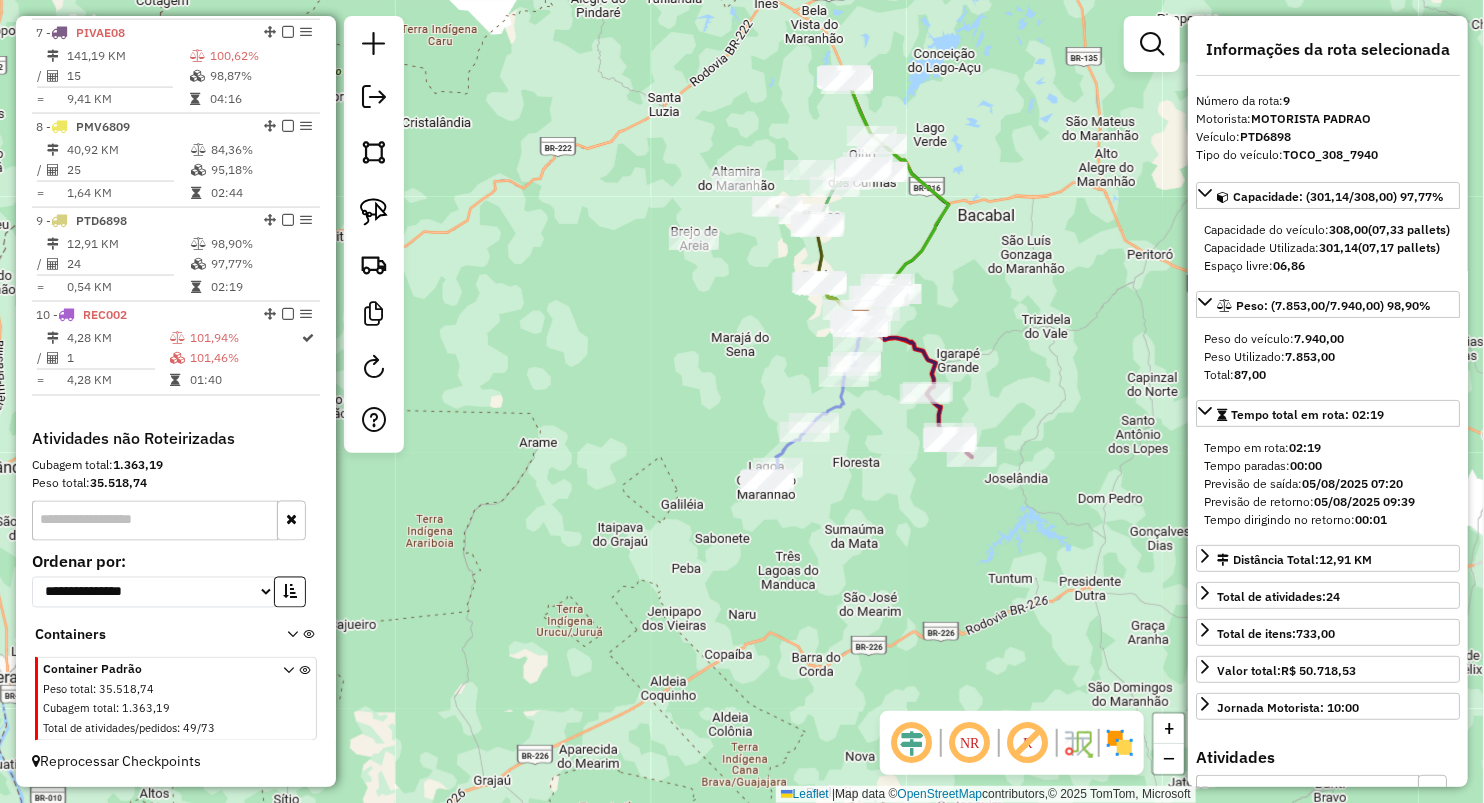 click on "Janela de atendimento Grade de atendimento Capacidade Transportadoras Veículos Cliente Pedidos  Rotas Selecione os dias de semana para filtrar as janelas de atendimento  Seg   Ter   Qua   Qui   Sex   Sáb   Dom  Informe o período da janela de atendimento: De: Até:  Filtrar exatamente a janela do cliente  Considerar janela de atendimento padrão  Selecione os dias de semana para filtrar as grades de atendimento  Seg   Ter   Qua   Qui   Sex   Sáb   Dom   Considerar clientes sem dia de atendimento cadastrado  Clientes fora do dia de atendimento selecionado Filtrar as atividades entre os valores definidos abaixo:  Peso mínimo:   Peso máximo:   Cubagem mínima:   Cubagem máxima:   De:   Até:  Filtrar as atividades entre o tempo de atendimento definido abaixo:  De:   Até:   Considerar capacidade total dos clientes não roteirizados Transportadora: Selecione um ou mais itens Tipo de veículo: Selecione um ou mais itens Veículo: Selecione um ou mais itens Motorista: Selecione um ou mais itens Nome: Rótulo:" 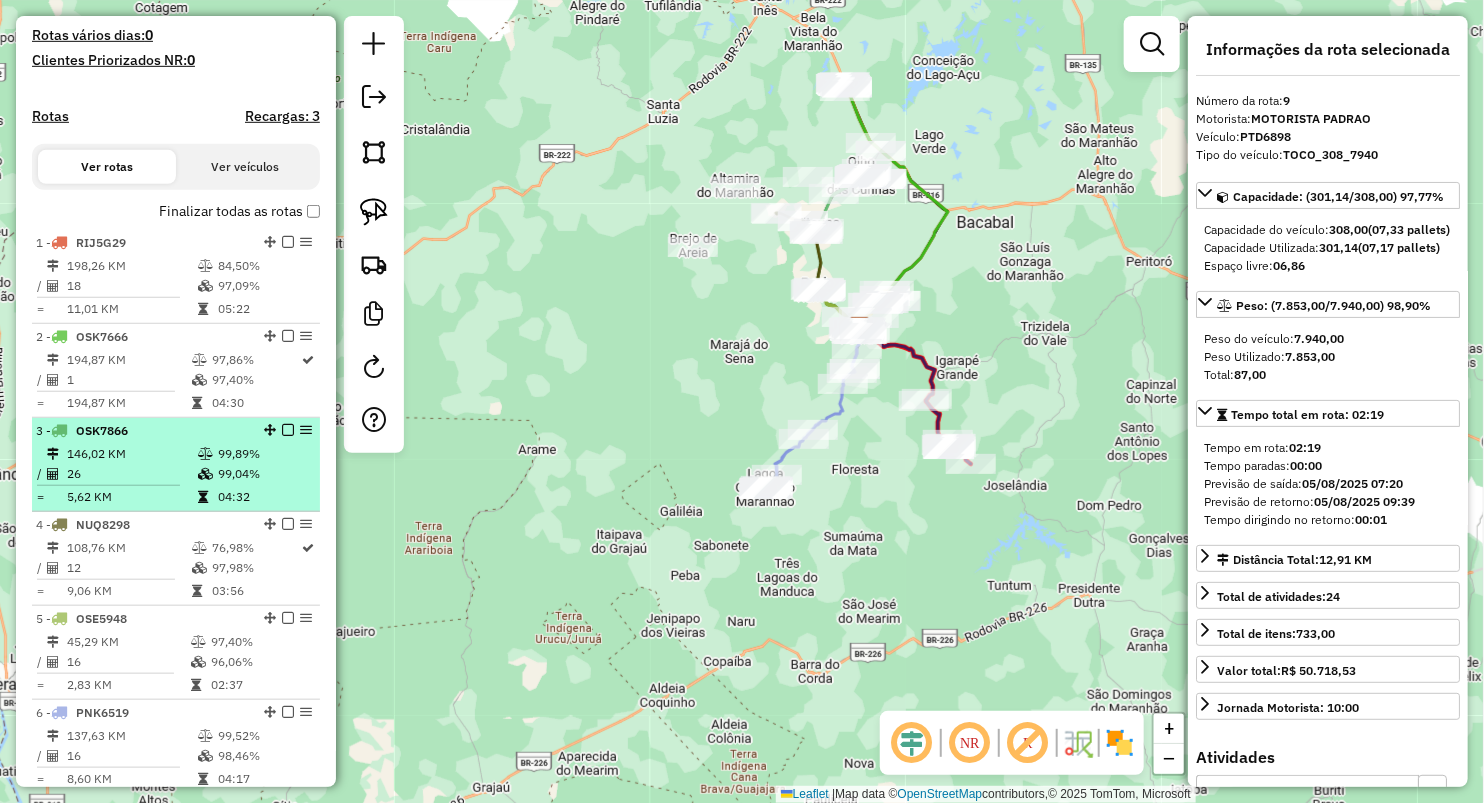 scroll, scrollTop: 532, scrollLeft: 0, axis: vertical 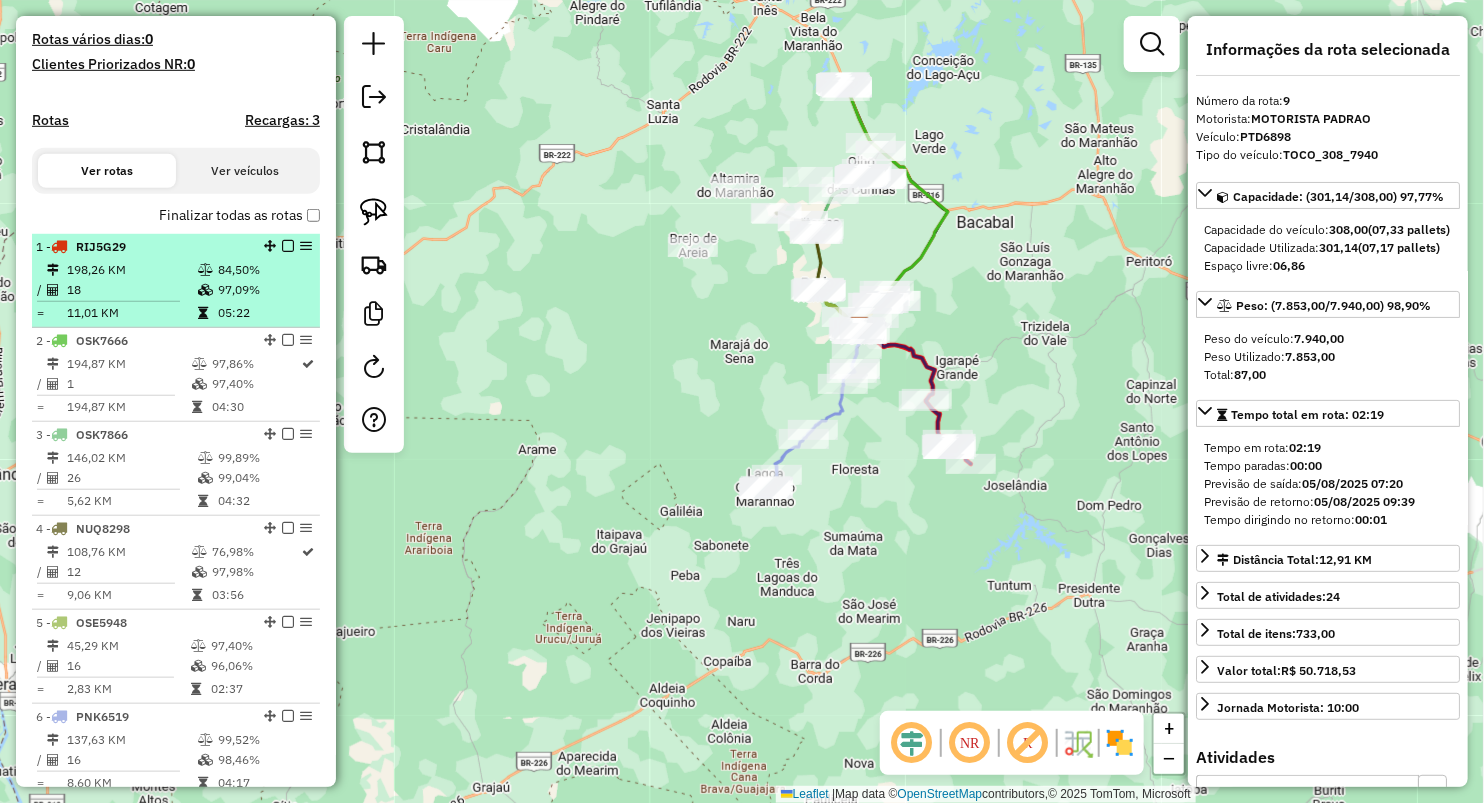 click on "198,26 KM" at bounding box center (131, 270) 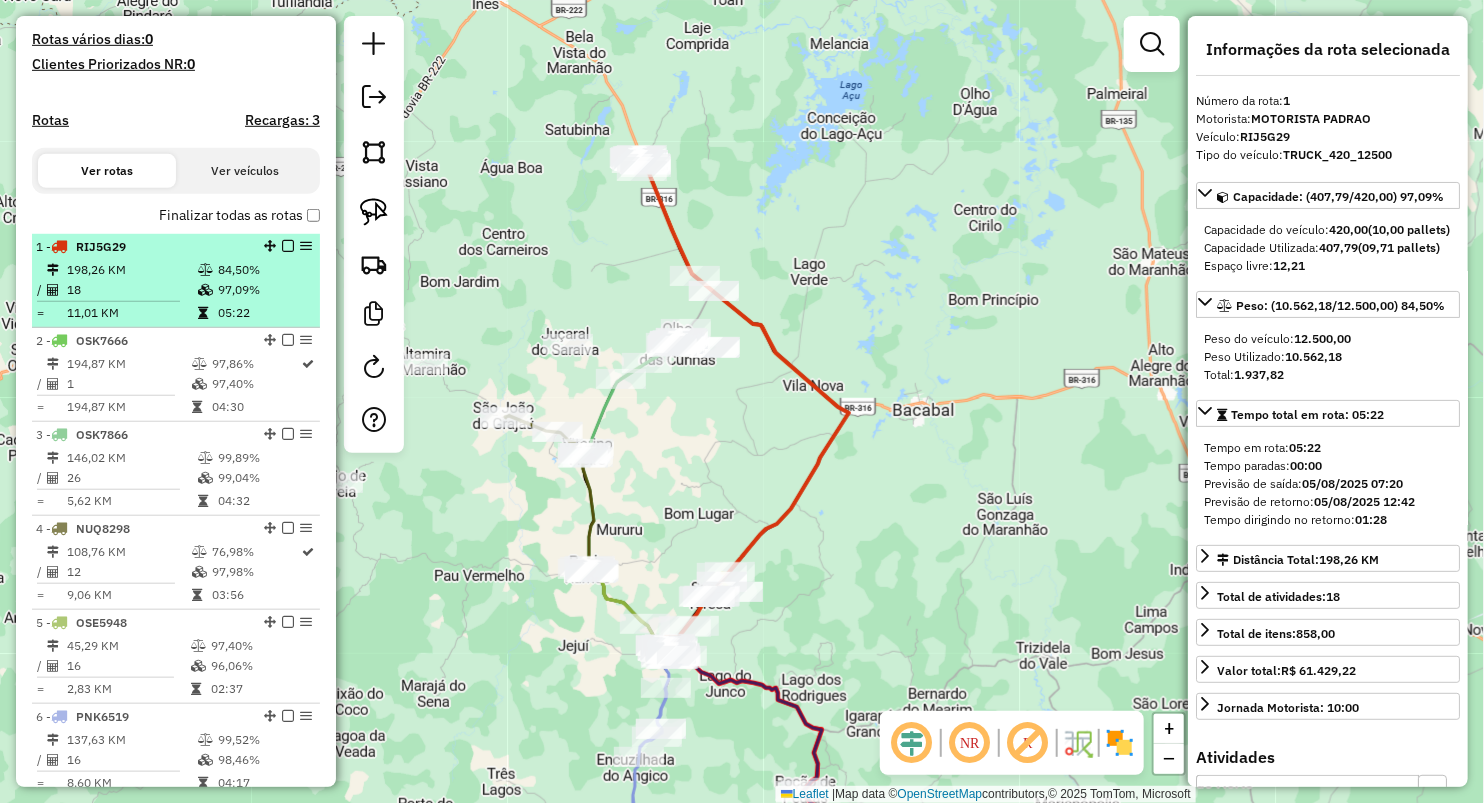 click on "[NUMBER] -       RIJ5G29" at bounding box center (142, 247) 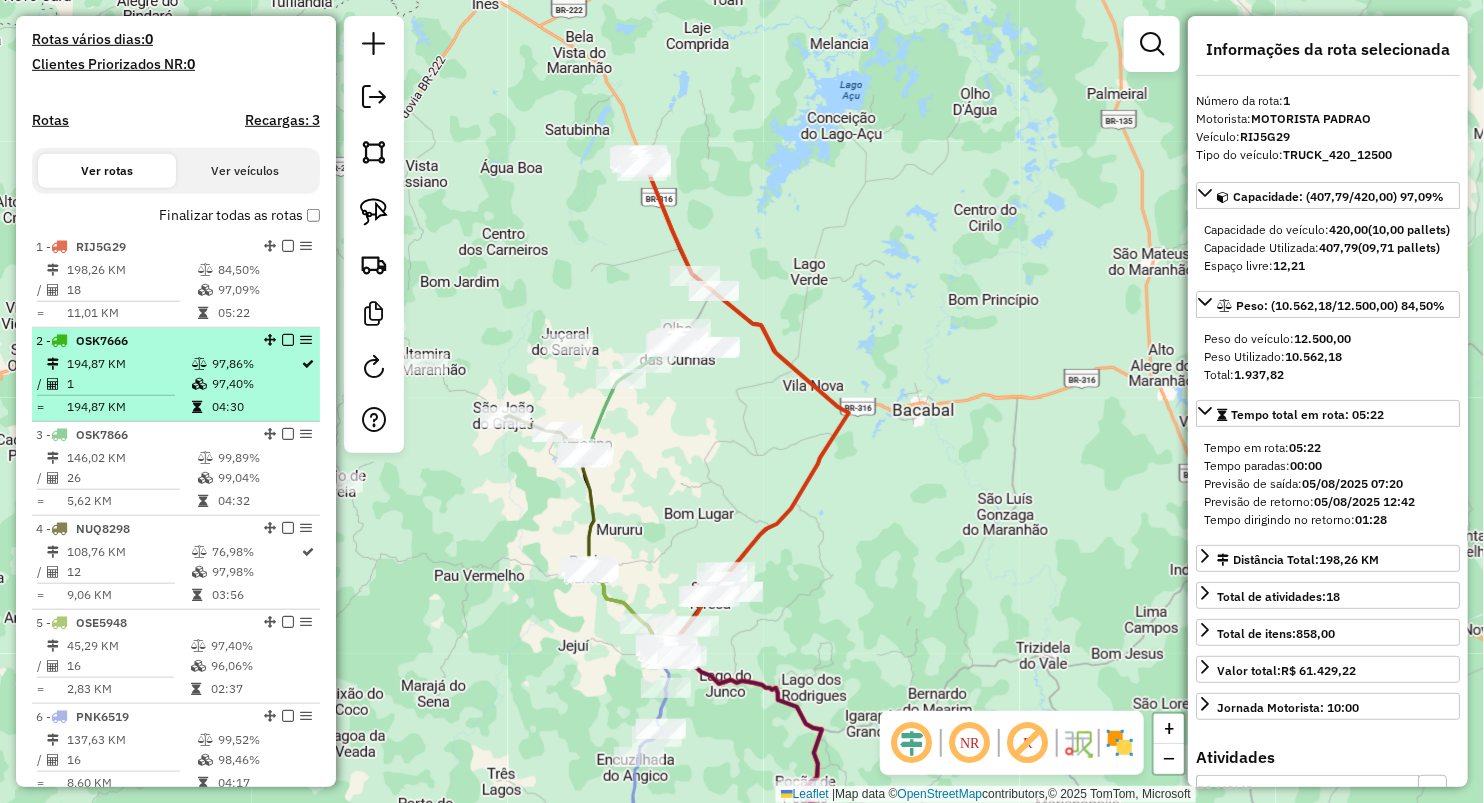 click at bounding box center [201, 384] 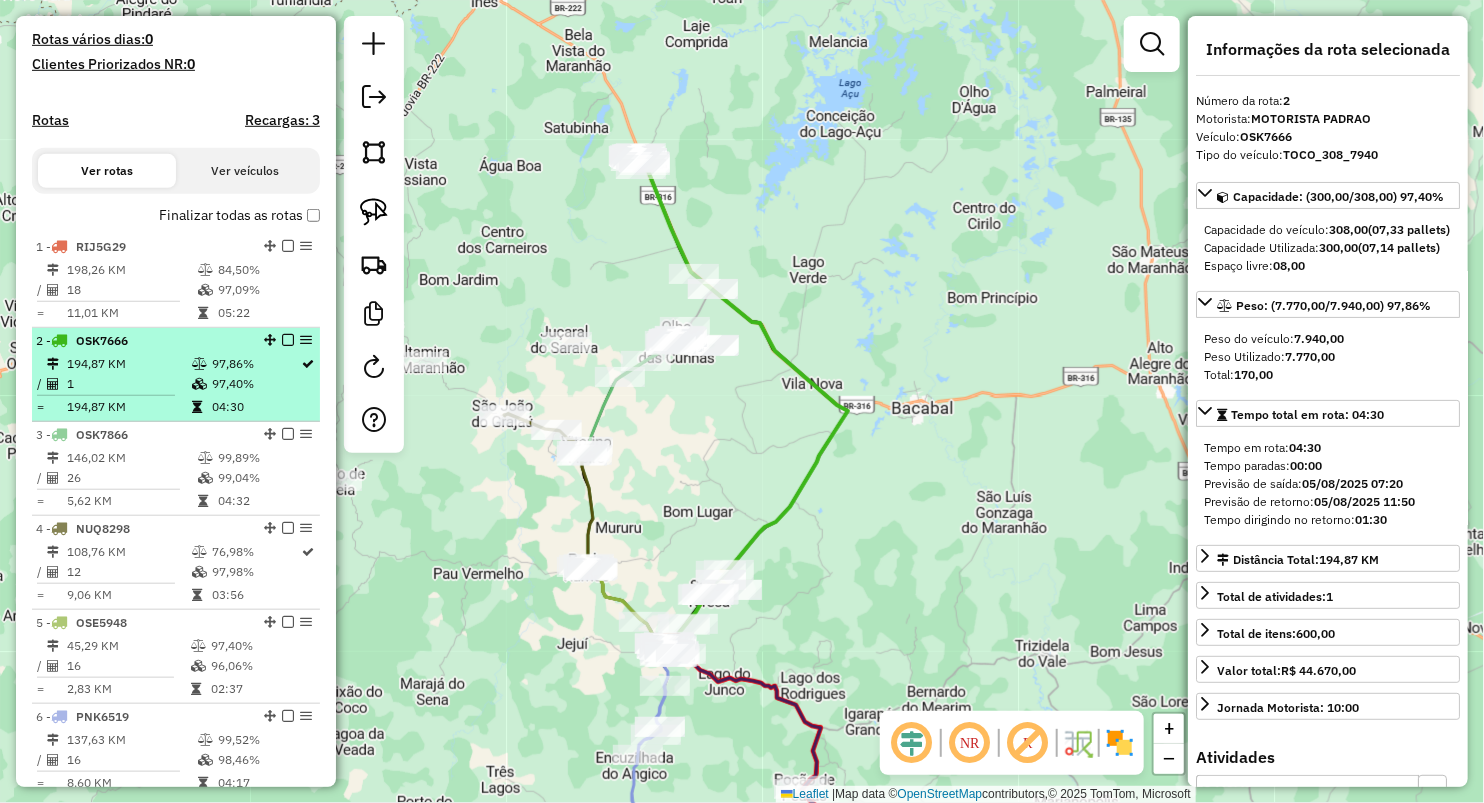 scroll, scrollTop: 643, scrollLeft: 0, axis: vertical 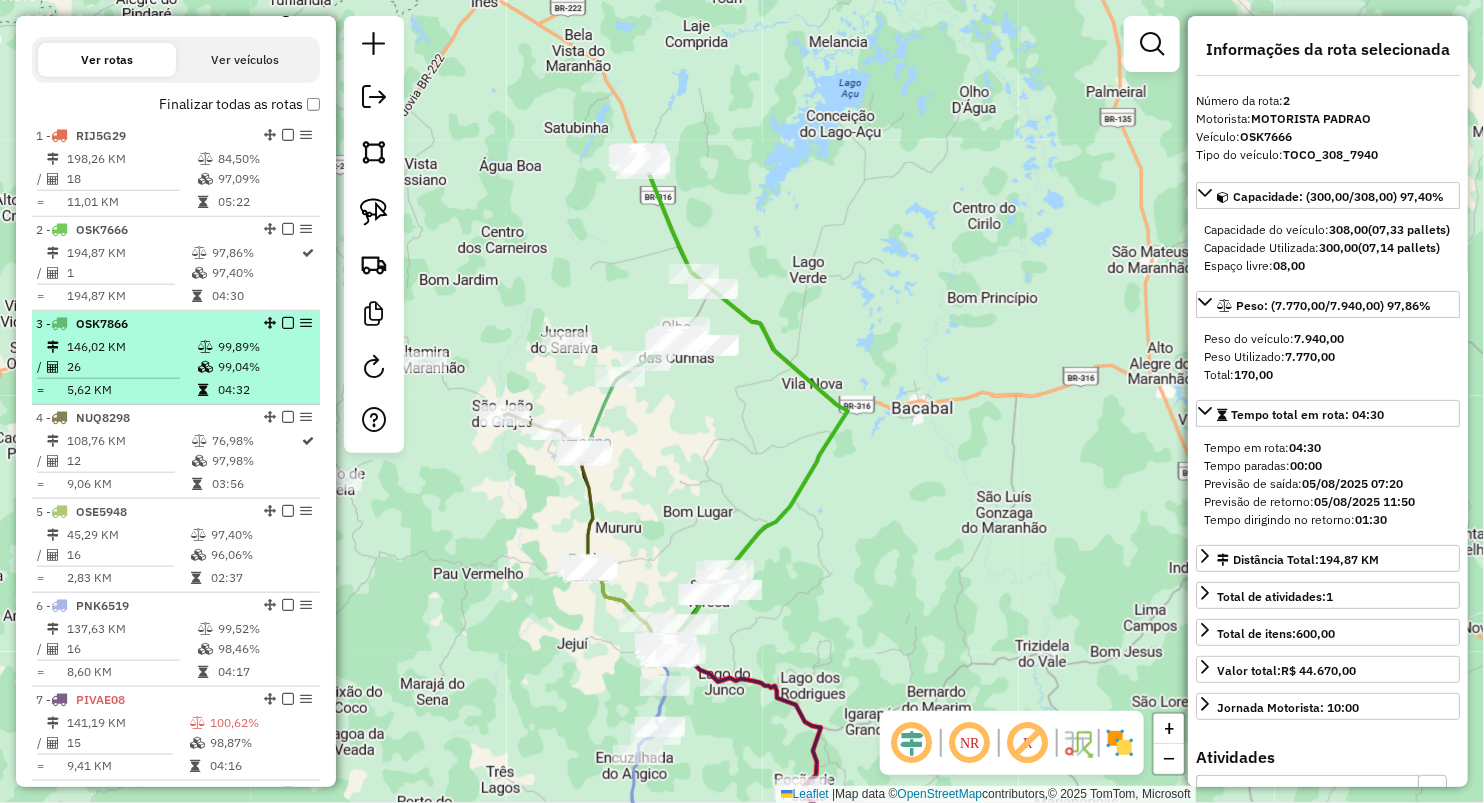 click on "146,02 KM" at bounding box center [131, 347] 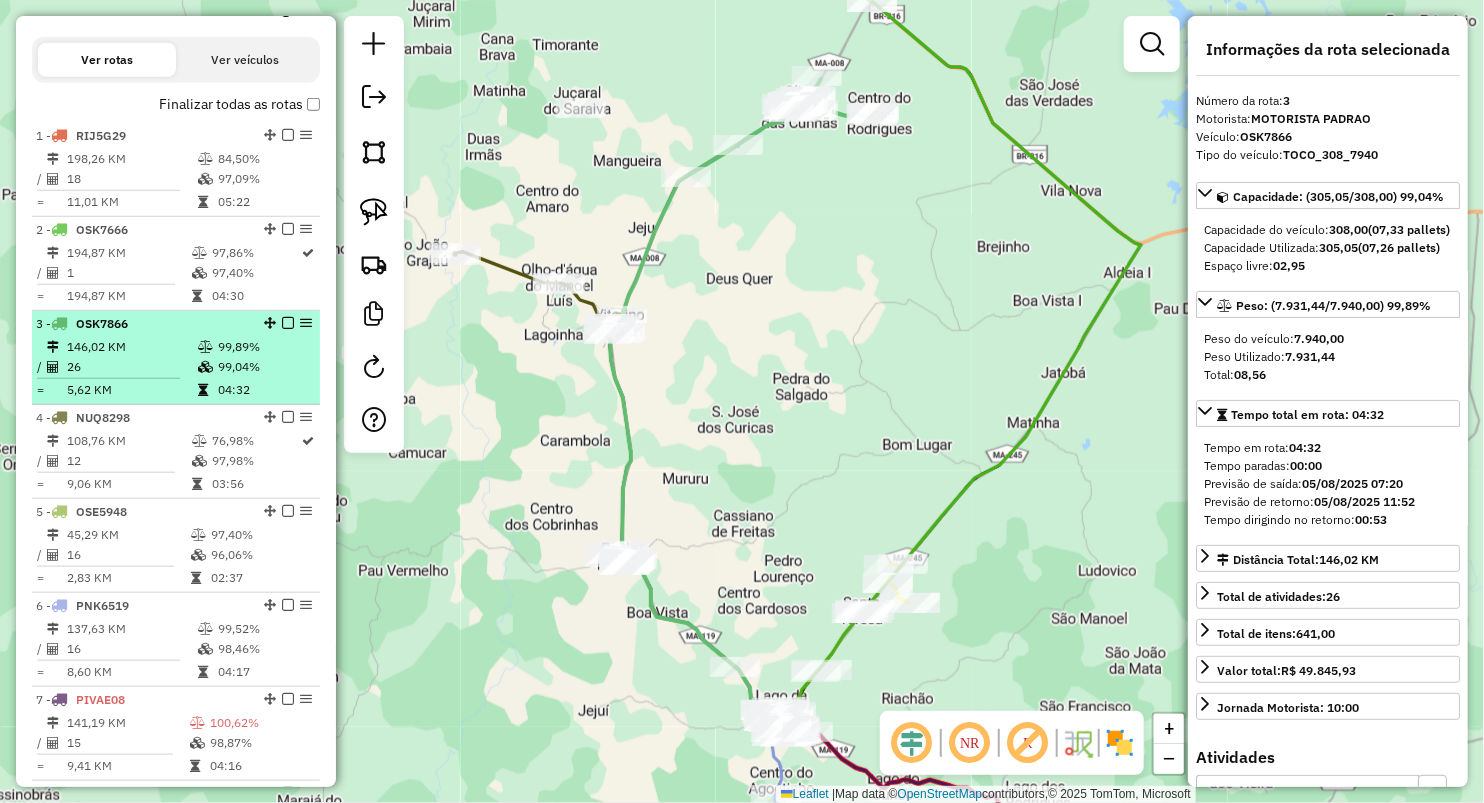 scroll, scrollTop: 754, scrollLeft: 0, axis: vertical 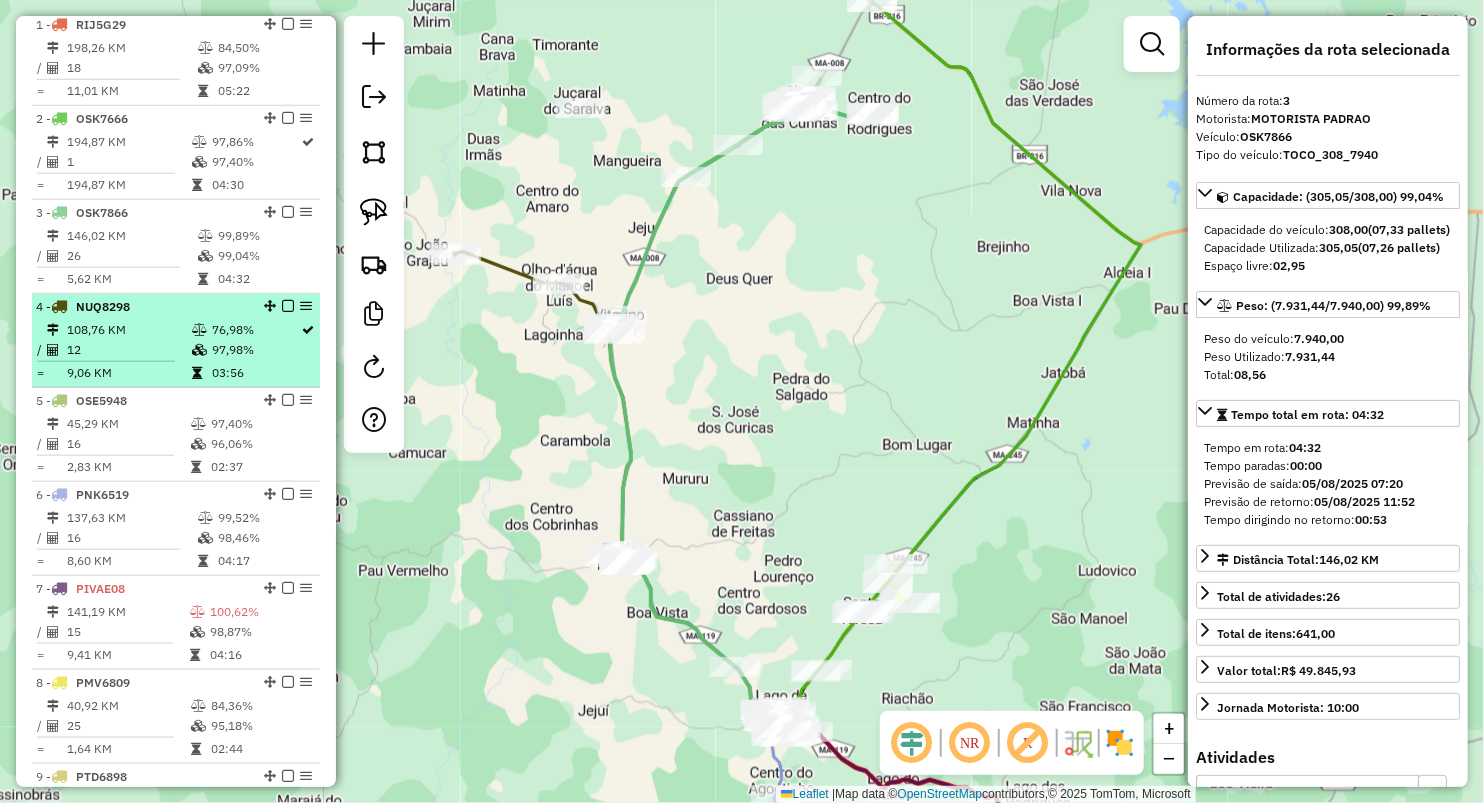 click on "12" at bounding box center (128, 350) 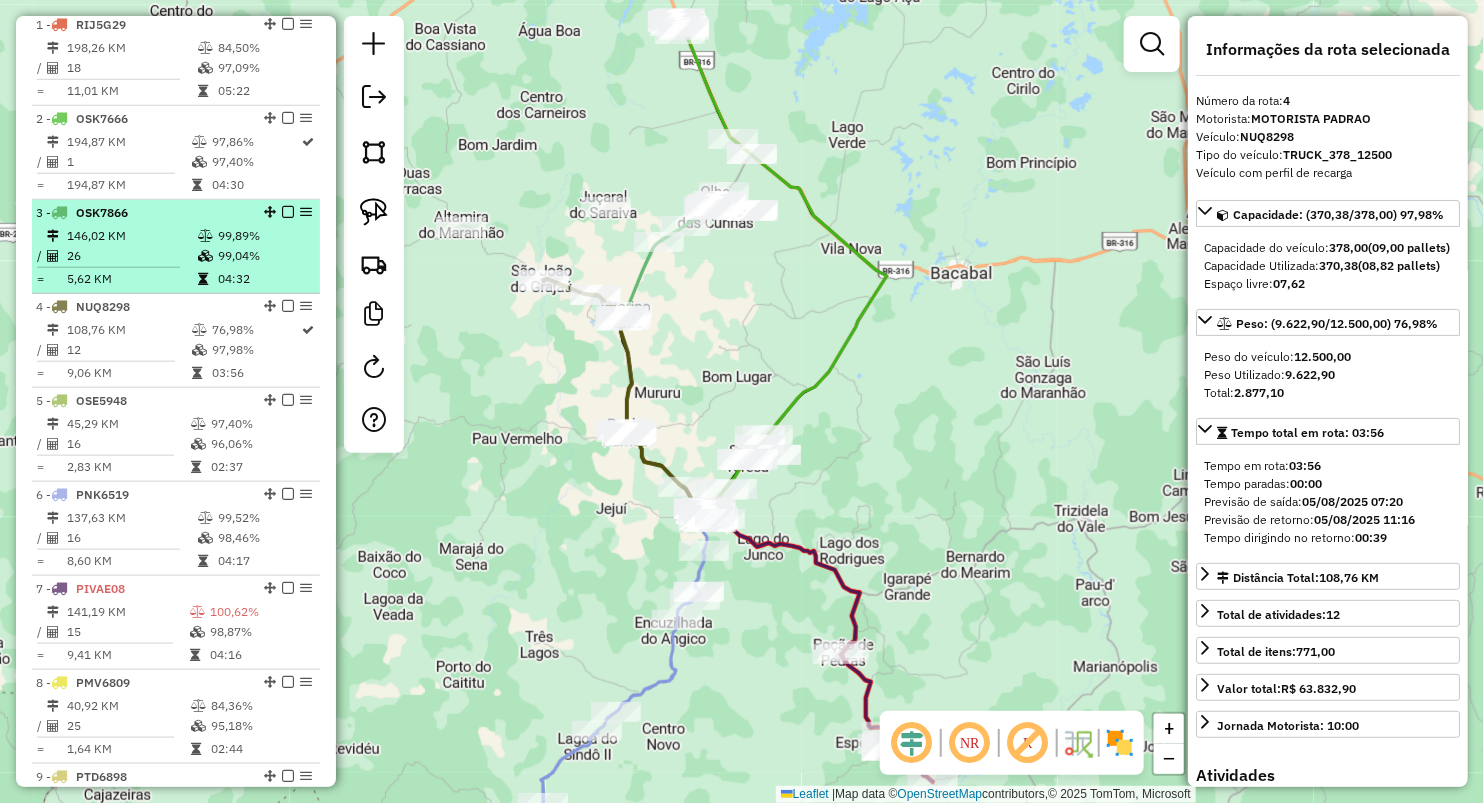 click on "OSK7866" at bounding box center (102, 212) 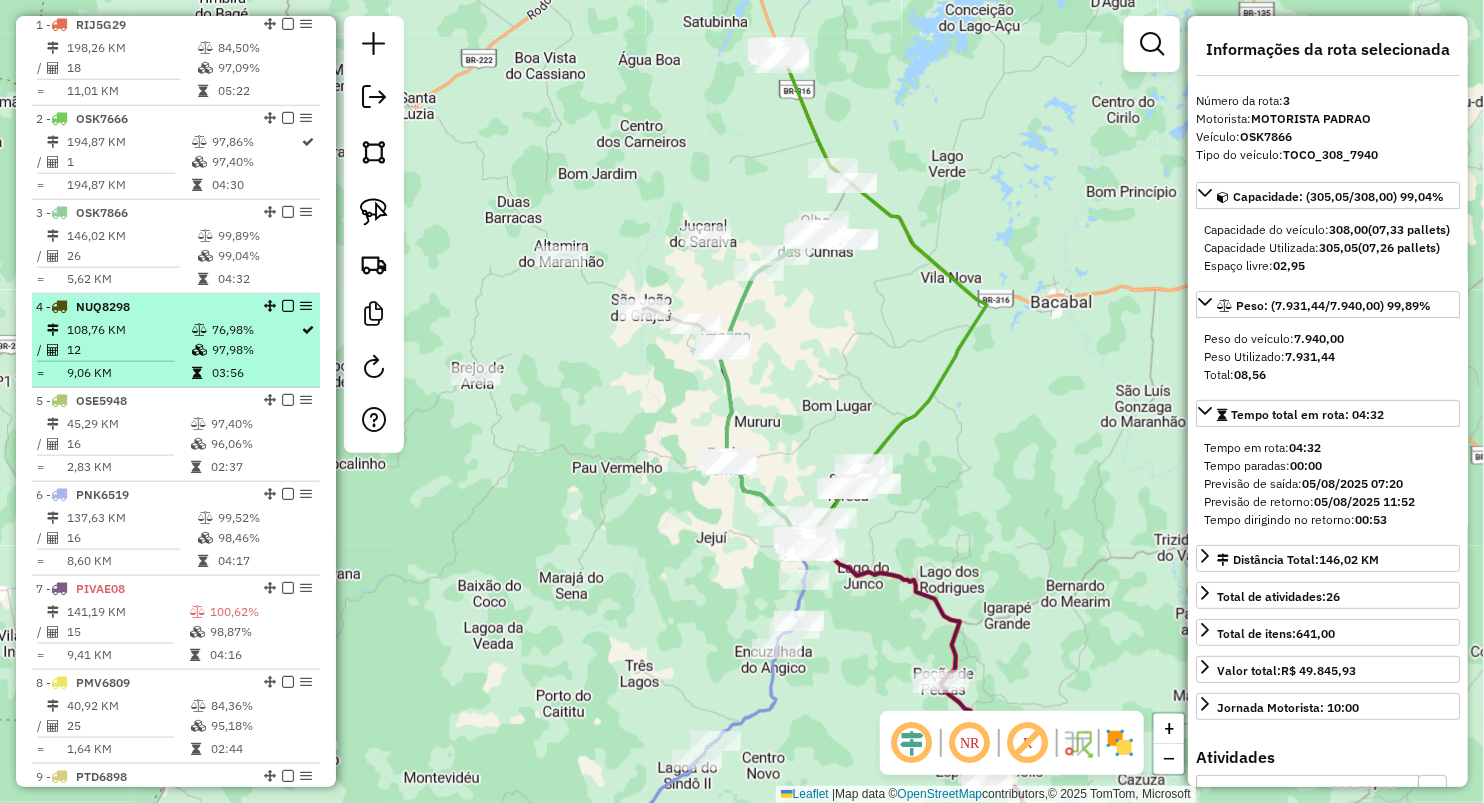 click at bounding box center (56, 330) 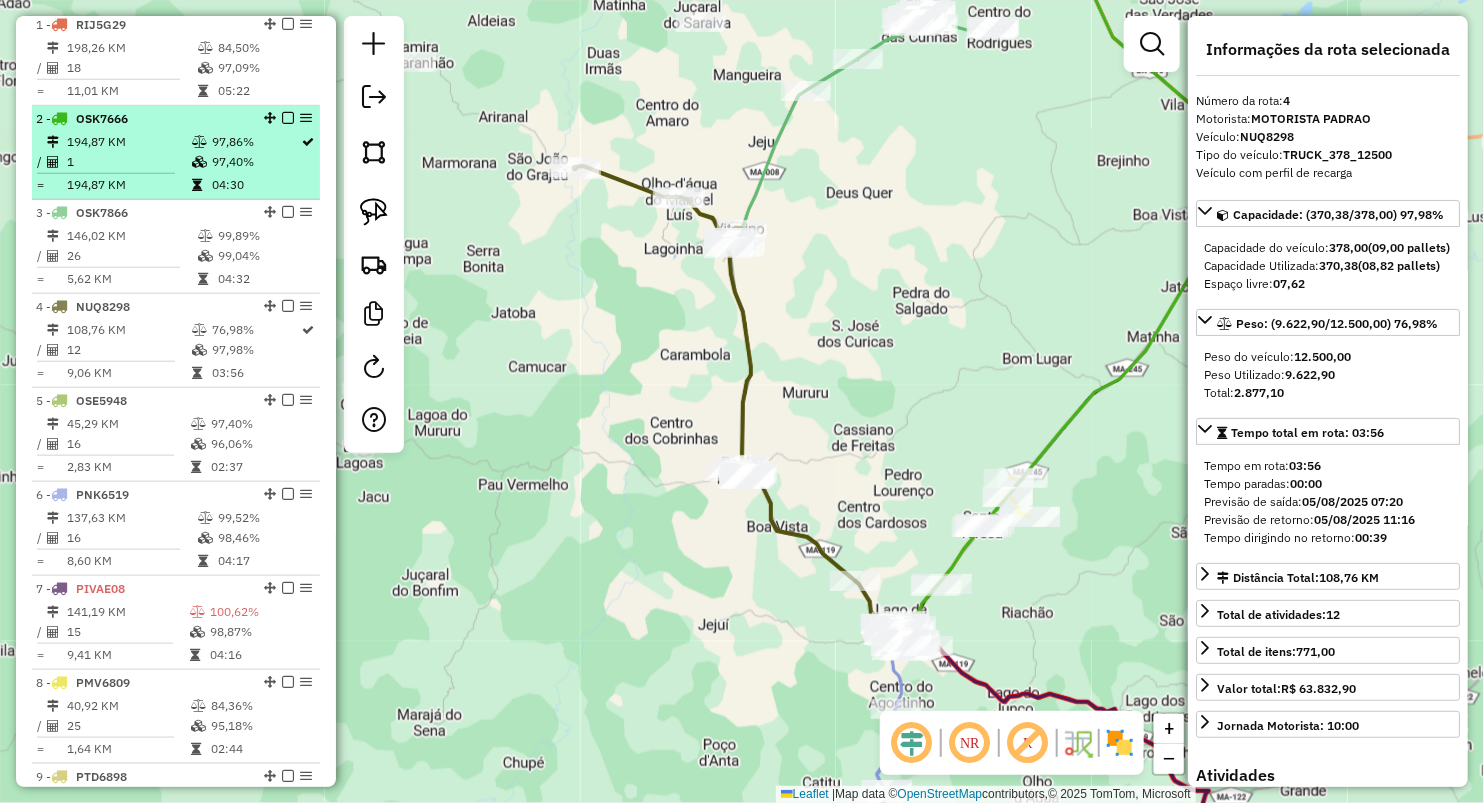 scroll, scrollTop: 532, scrollLeft: 0, axis: vertical 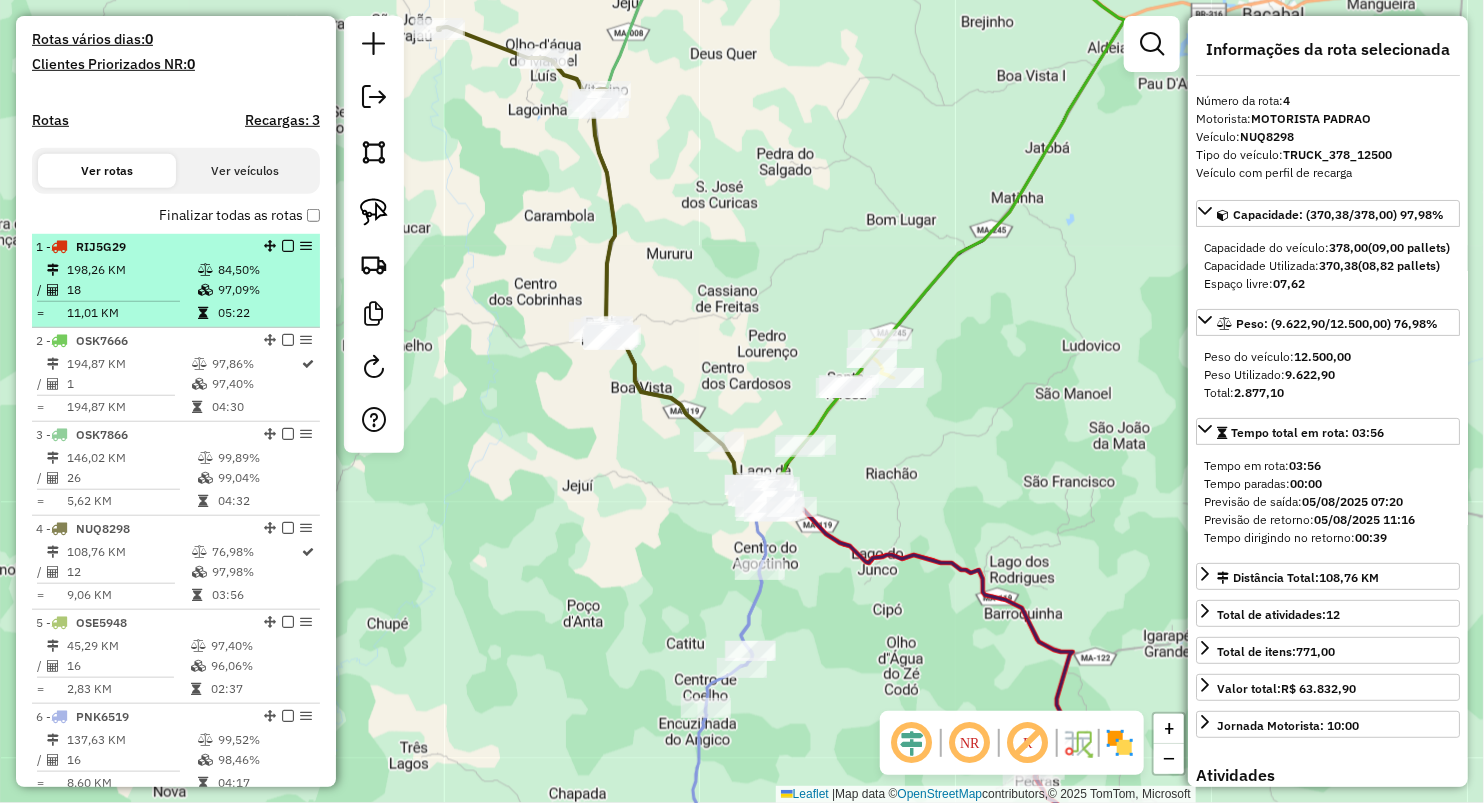 click on "18" at bounding box center [131, 290] 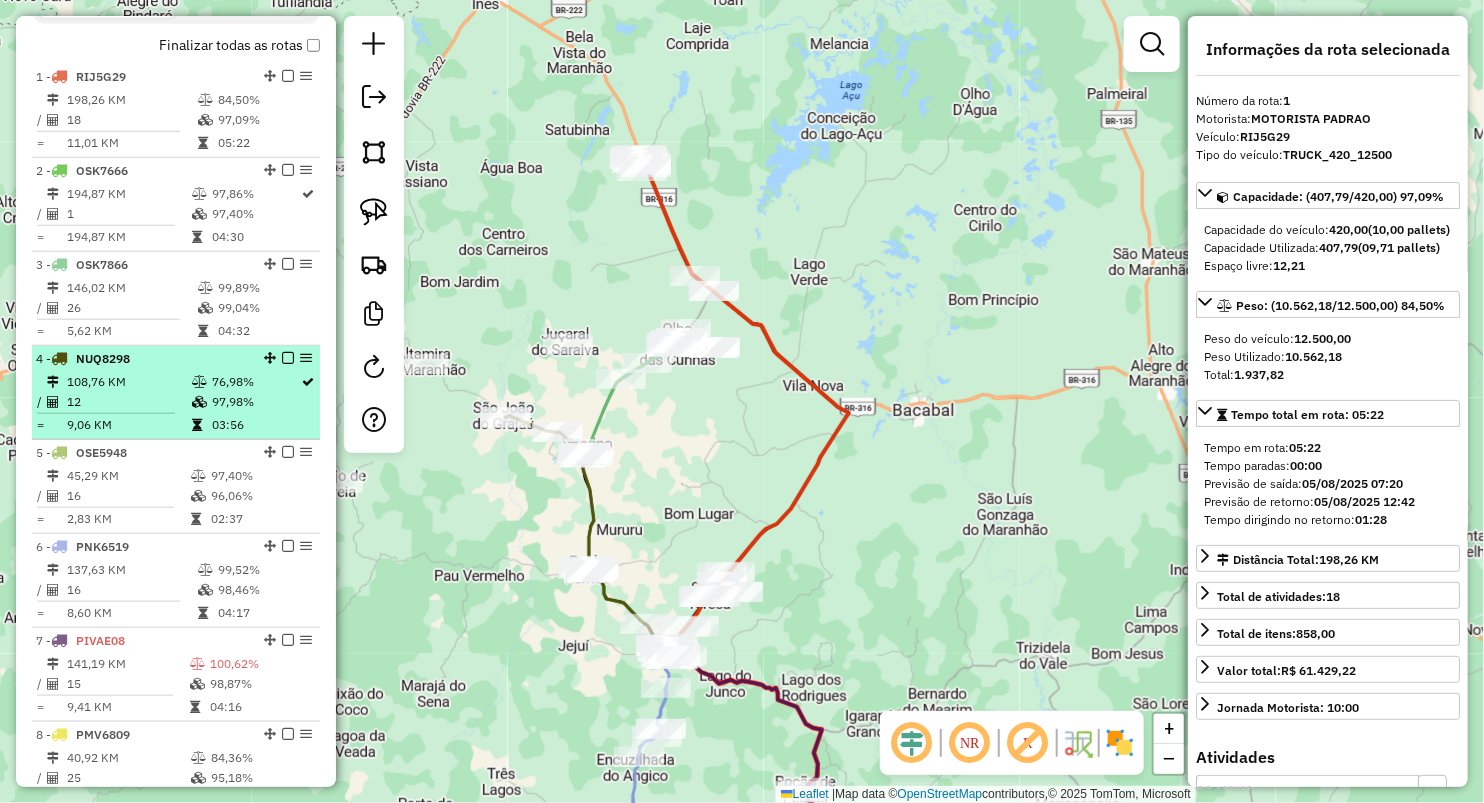 scroll, scrollTop: 754, scrollLeft: 0, axis: vertical 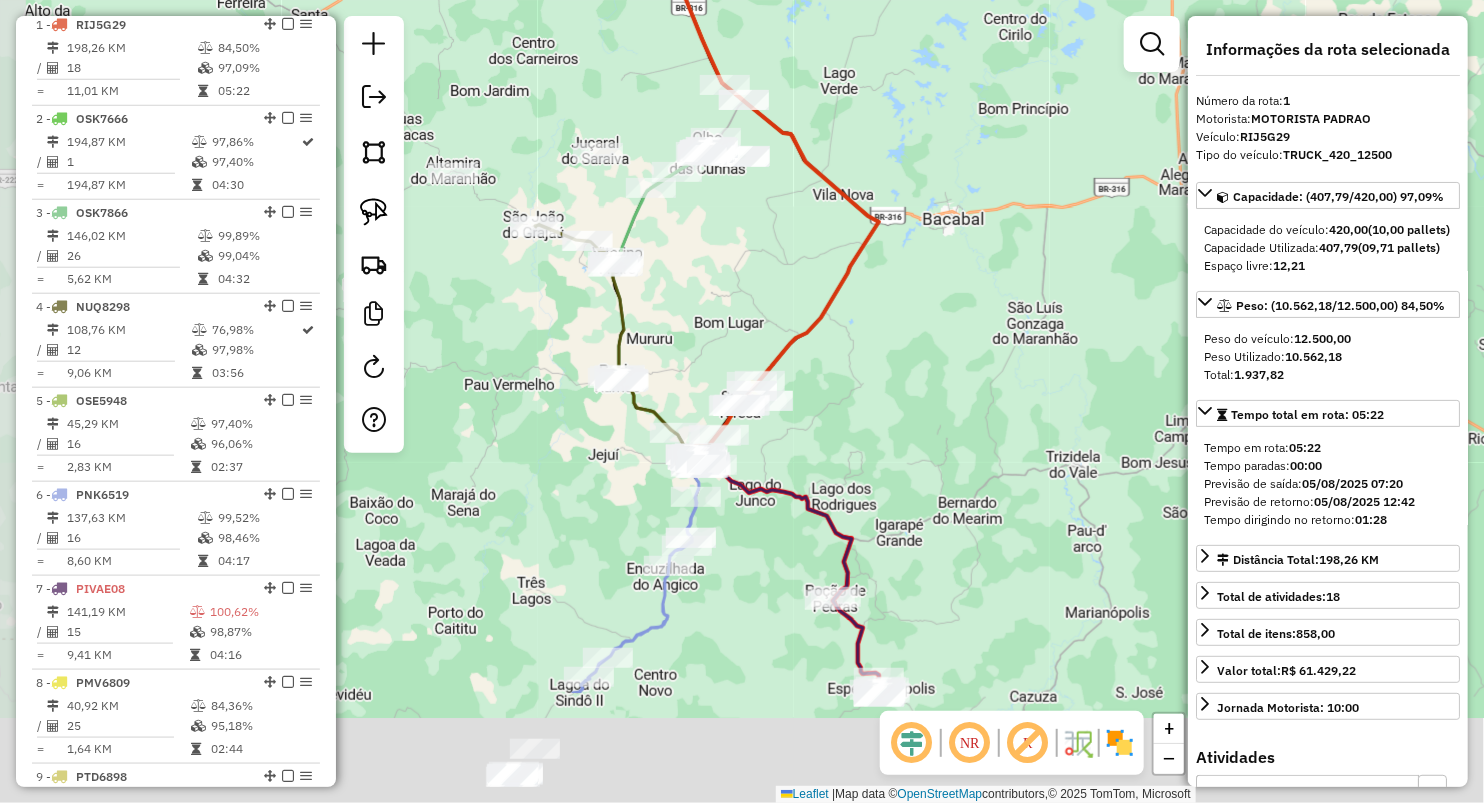 drag, startPoint x: 667, startPoint y: 514, endPoint x: 696, endPoint y: 260, distance: 255.65015 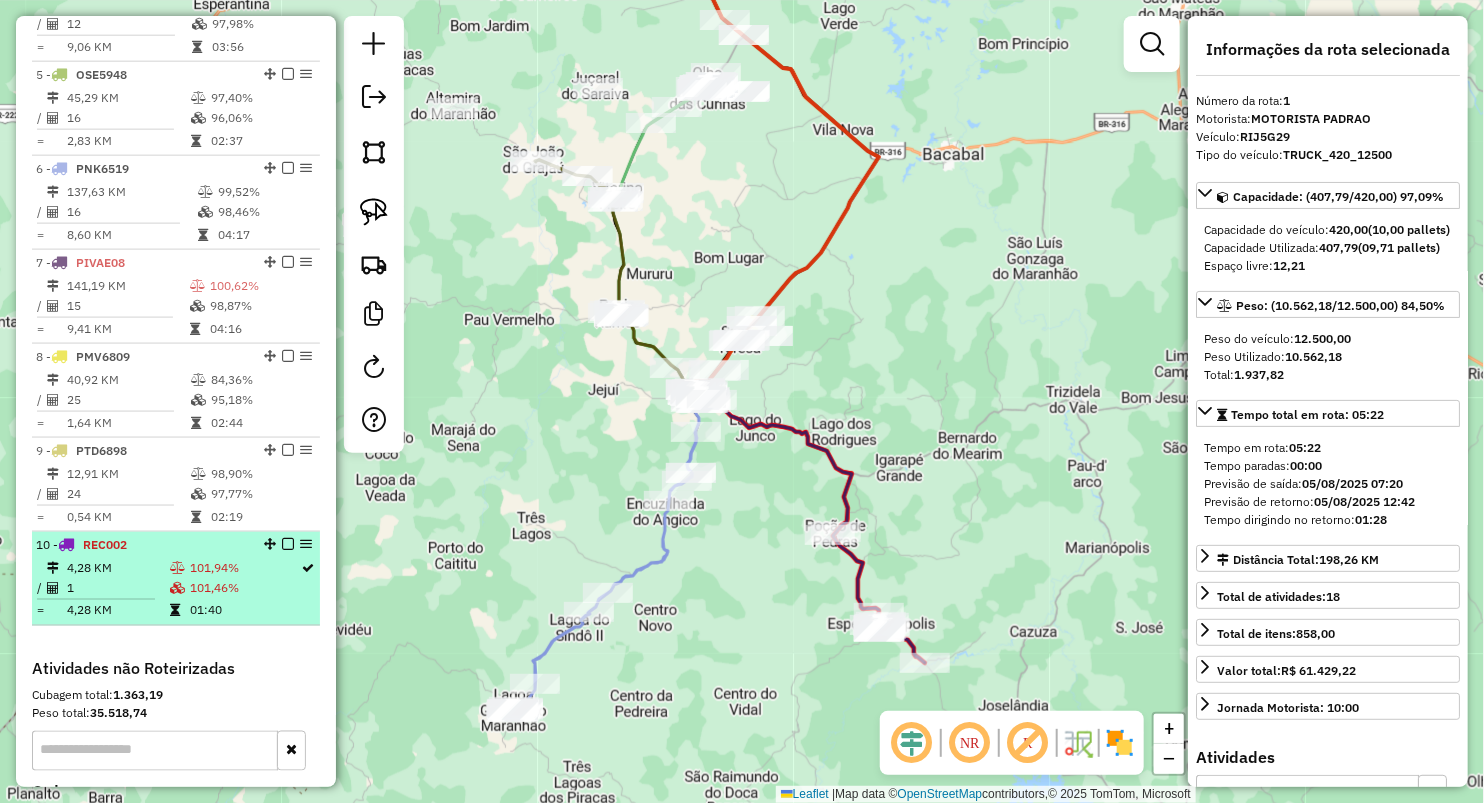scroll, scrollTop: 1088, scrollLeft: 0, axis: vertical 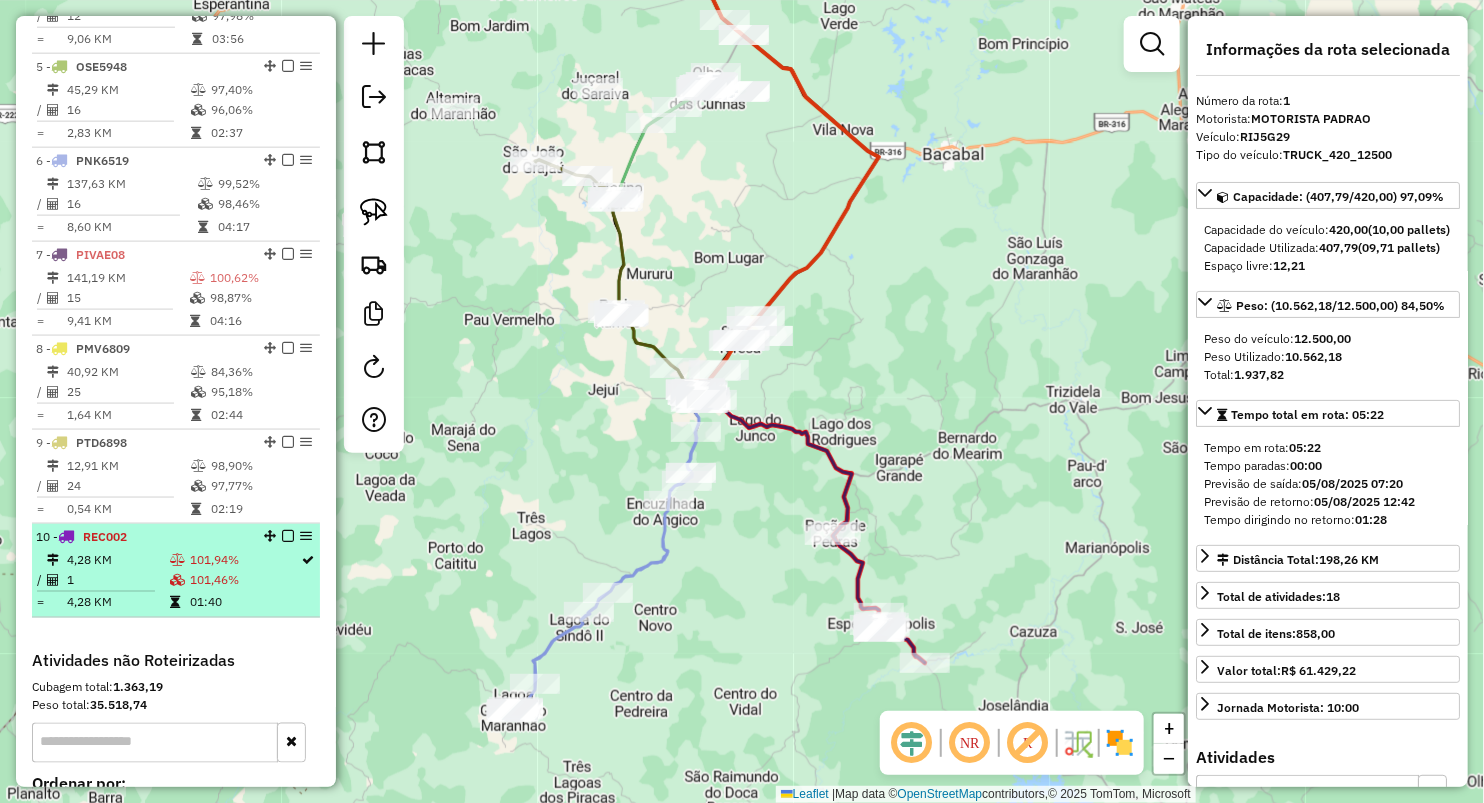 click on "1" at bounding box center [117, 580] 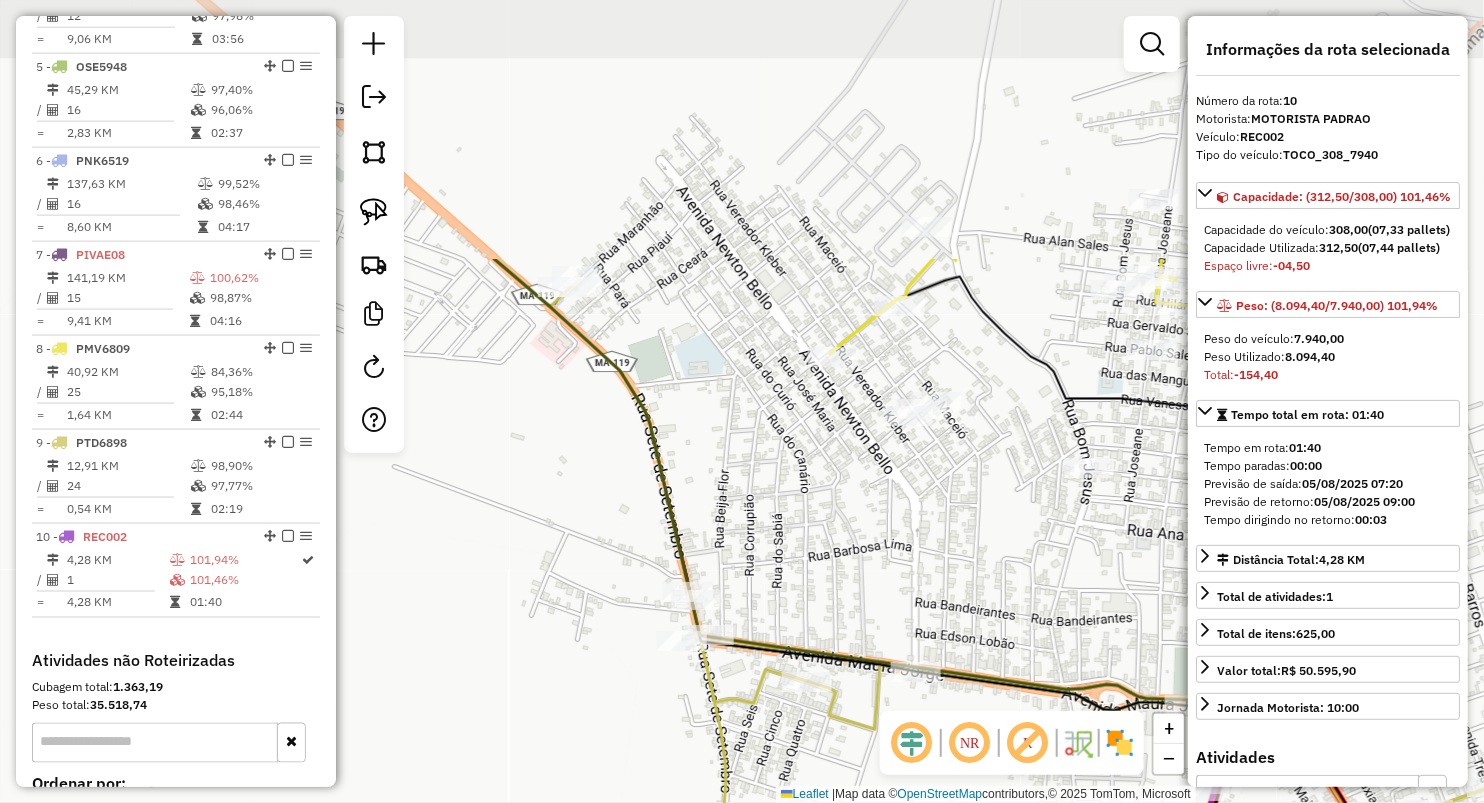 drag, startPoint x: 653, startPoint y: 284, endPoint x: 1019, endPoint y: 610, distance: 490.13467 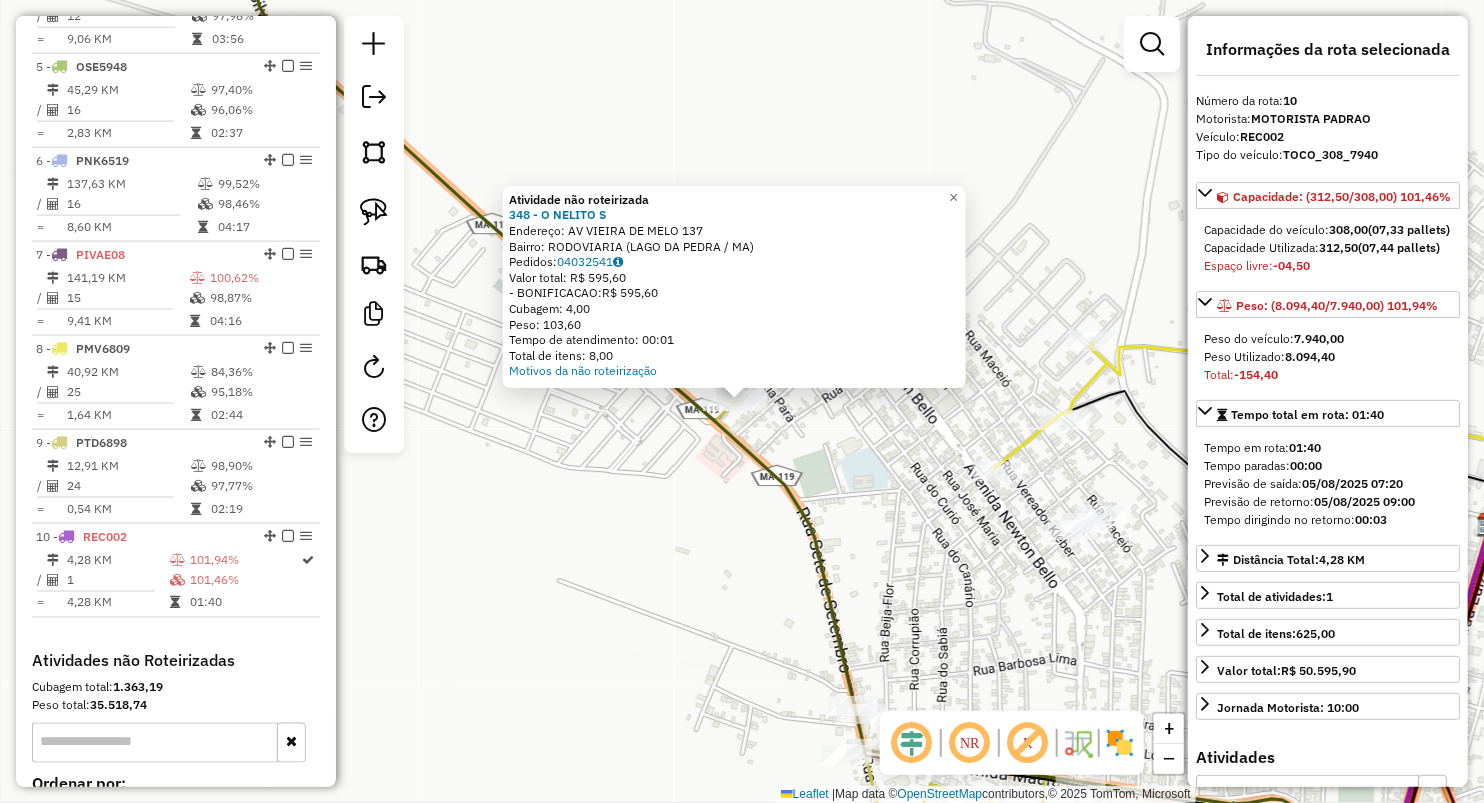 click on "Atividade não roteirizada 348 - ONELITO S Endereço: AV VIEIRA DE MELO [NUMBER] Bairro: RODOVIARIA ([CITY] / [STATE]) Pedidos: 04032541 Valor total: R$ 595,60 - BONIFICACAO: R$ 595,60 Cubagem: 4,00 Peso: 103,60 Tempo de atendimento: 00:01 Total de itens: 8,00 Motivos da não roteirização × Janela de atendimento Grade de atendimento Capacidade Transportadoras Veículos Cliente Pedidos Rotas Selecione os dias de semana para filtrar as janelas de atendimento Seg Ter Qua Qui Sex Sáb Dom Informe o período da janela de atendimento: De: Até: Filtrar exatamente a janela do cliente Considerar janela de atendimento padrão Selecione os dias de semana para filtrar as grades de atendimento Seg Ter Qua Qui Sex Sáb Dom Considerar clientes sem dia de atendimento cadastrado Clientes fora do dia de atendimento selecionado Filtrar as atividades entre os valores definidos abaixo: Peso mínimo: Peso máximo: Cubagem mínima: Cubagem máxima: De: Até: De:" 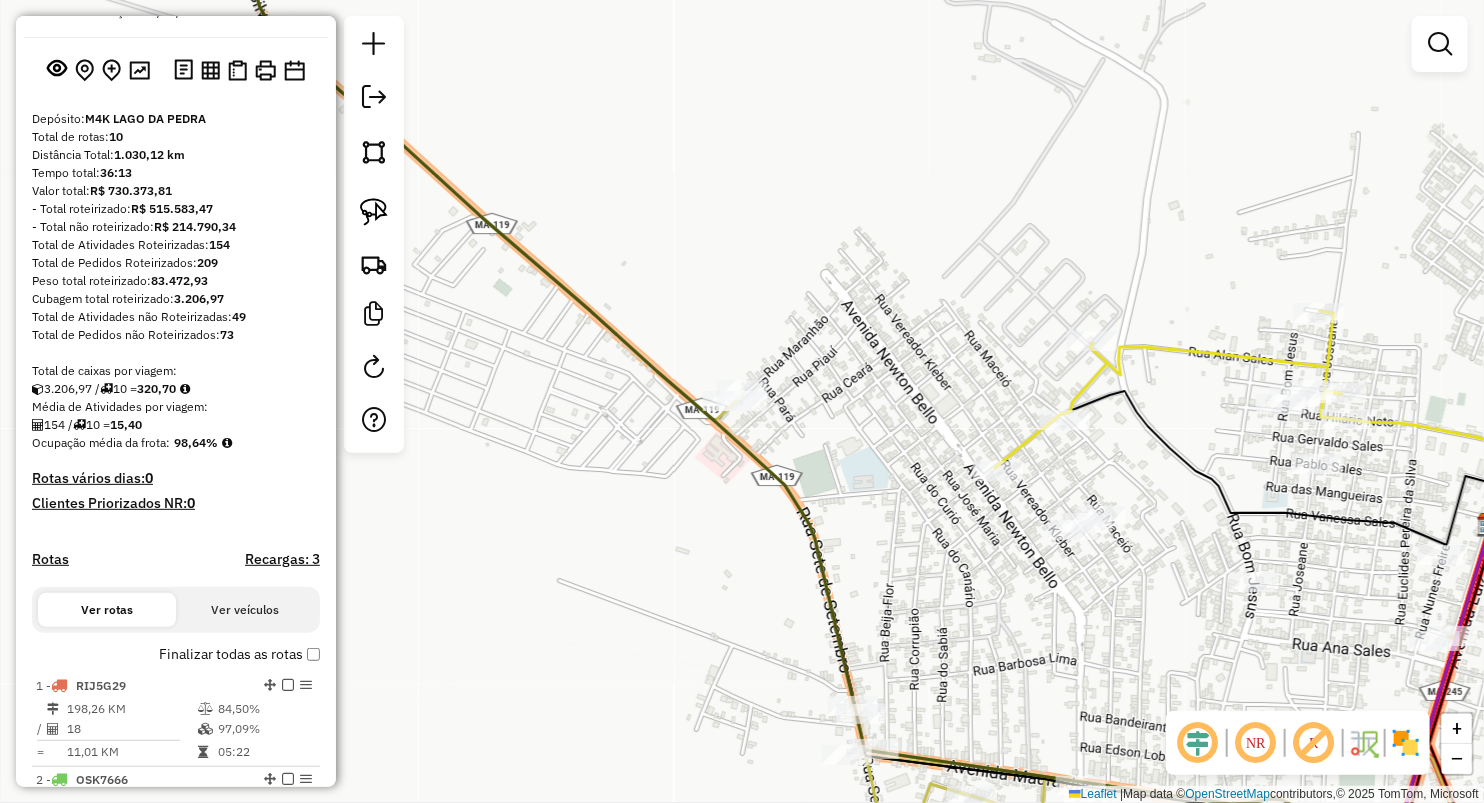 scroll, scrollTop: 88, scrollLeft: 0, axis: vertical 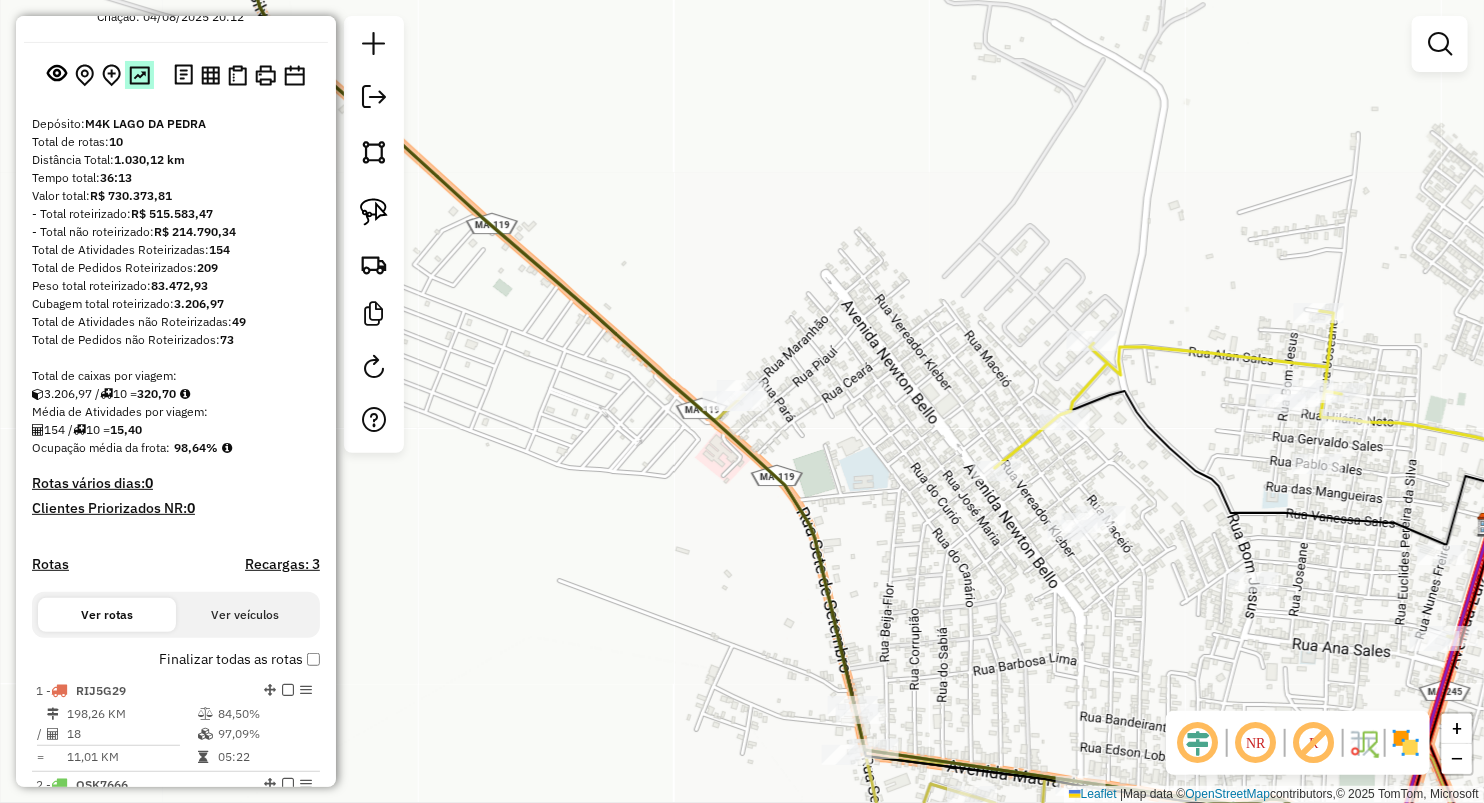 click at bounding box center [139, 75] 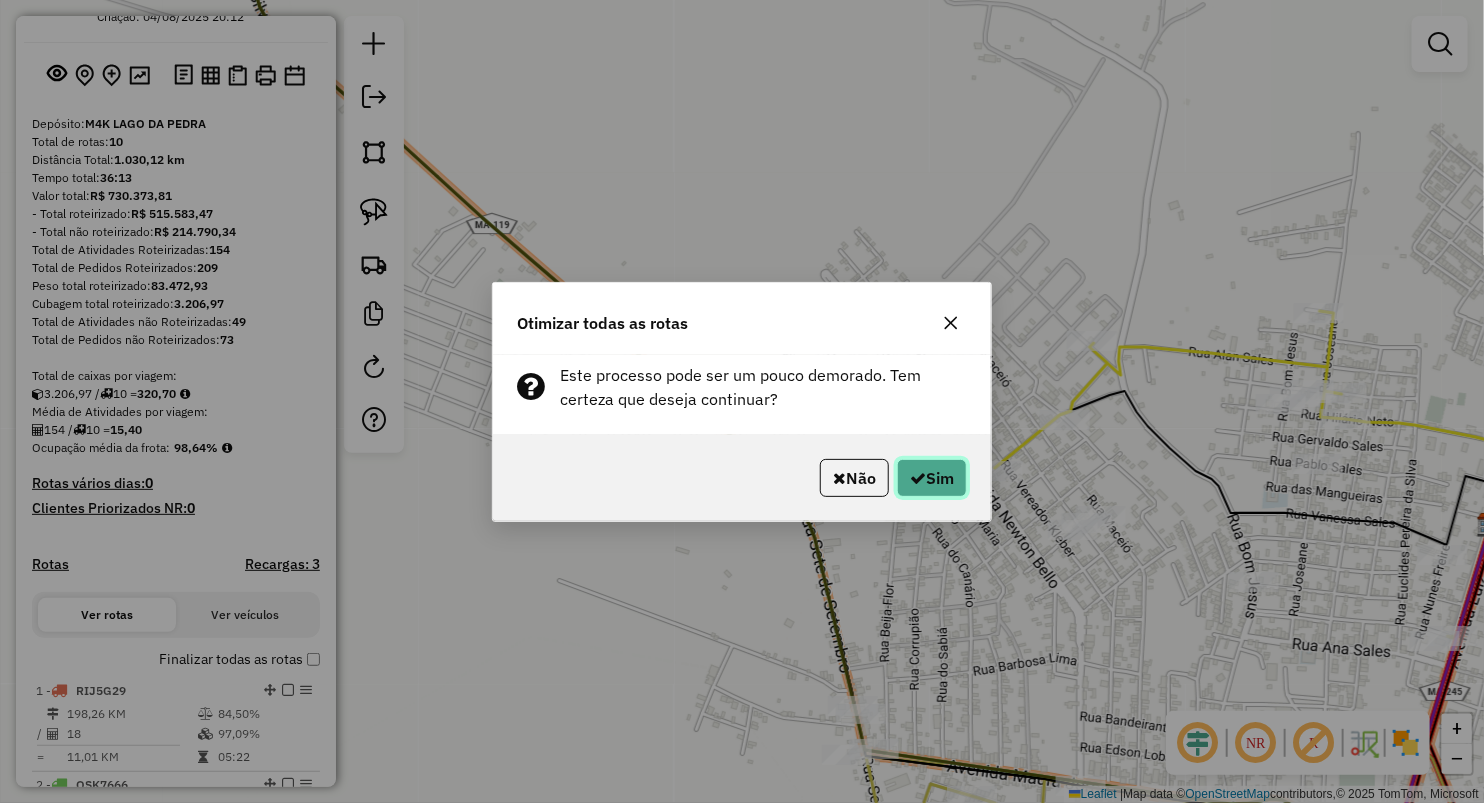 click on "Sim" 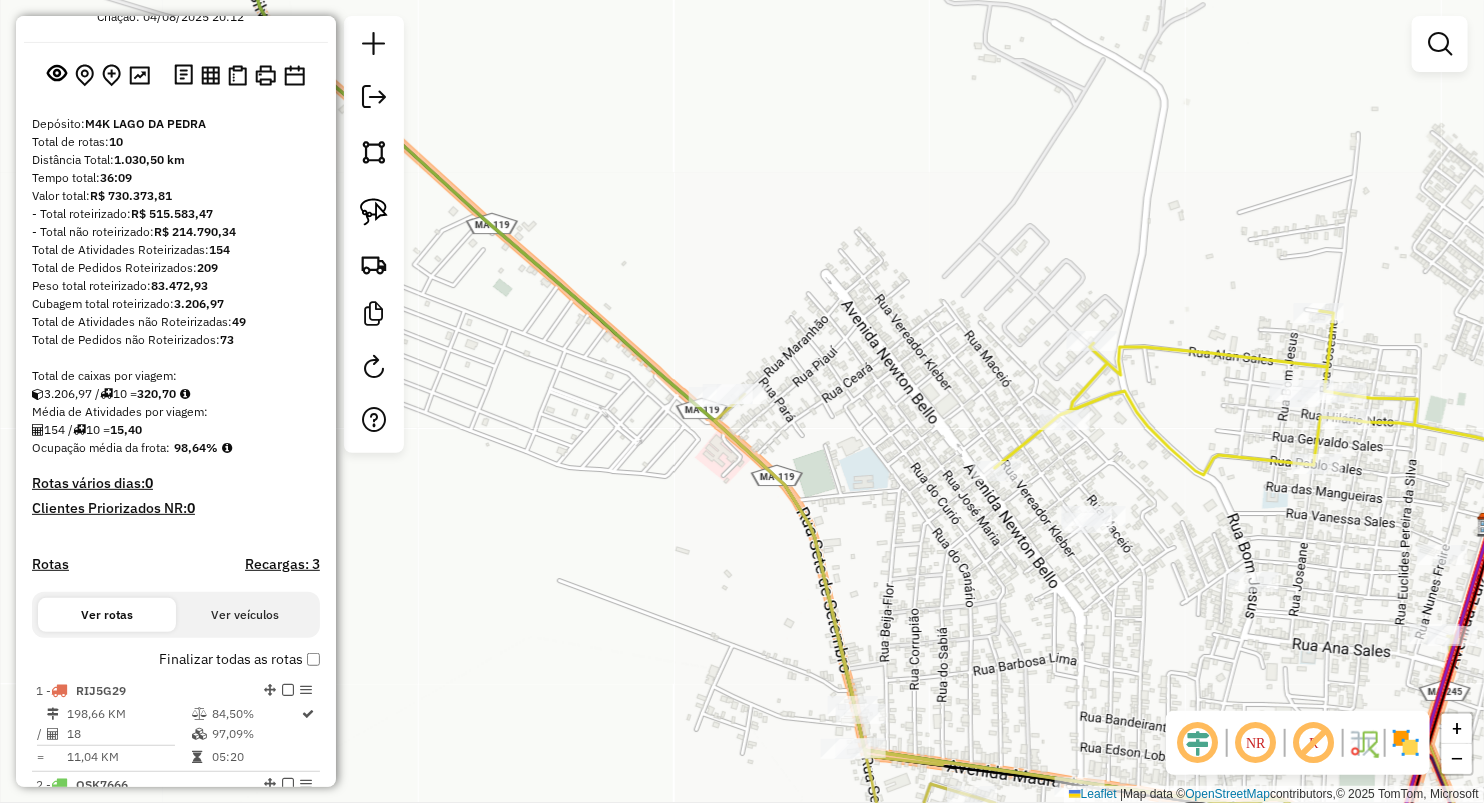 click 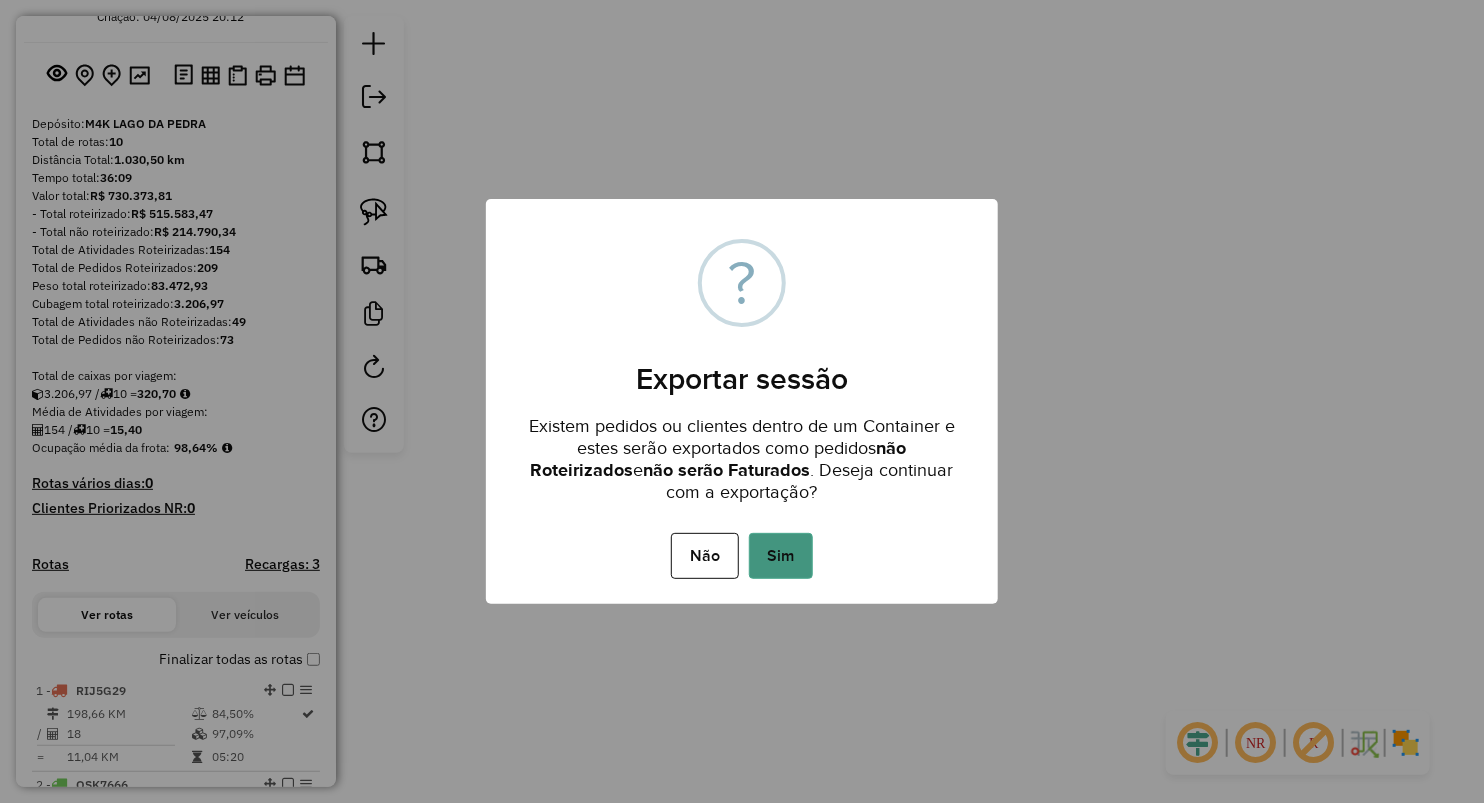 click on "Sim" at bounding box center (781, 556) 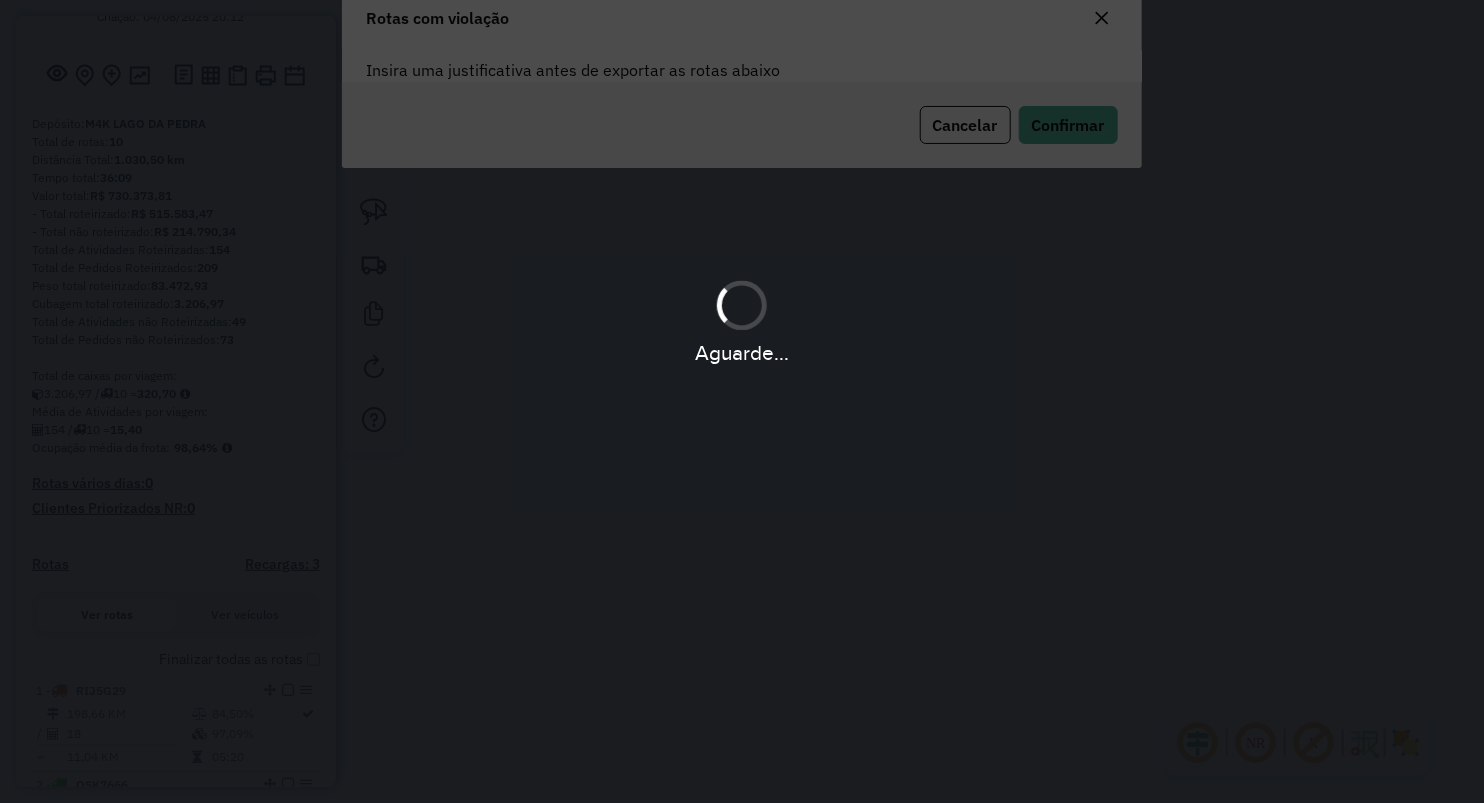 scroll, scrollTop: 107, scrollLeft: 0, axis: vertical 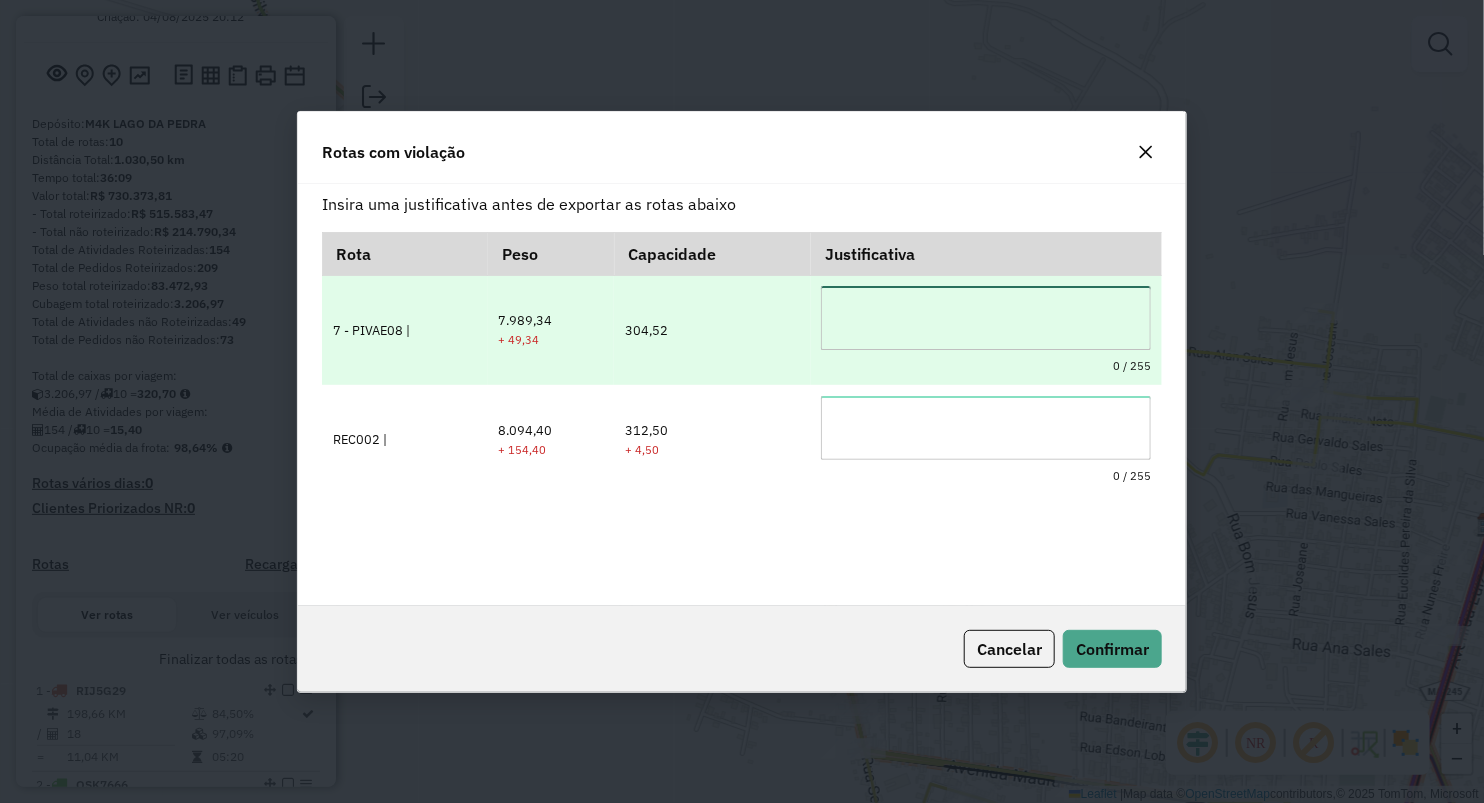 click at bounding box center (986, 318) 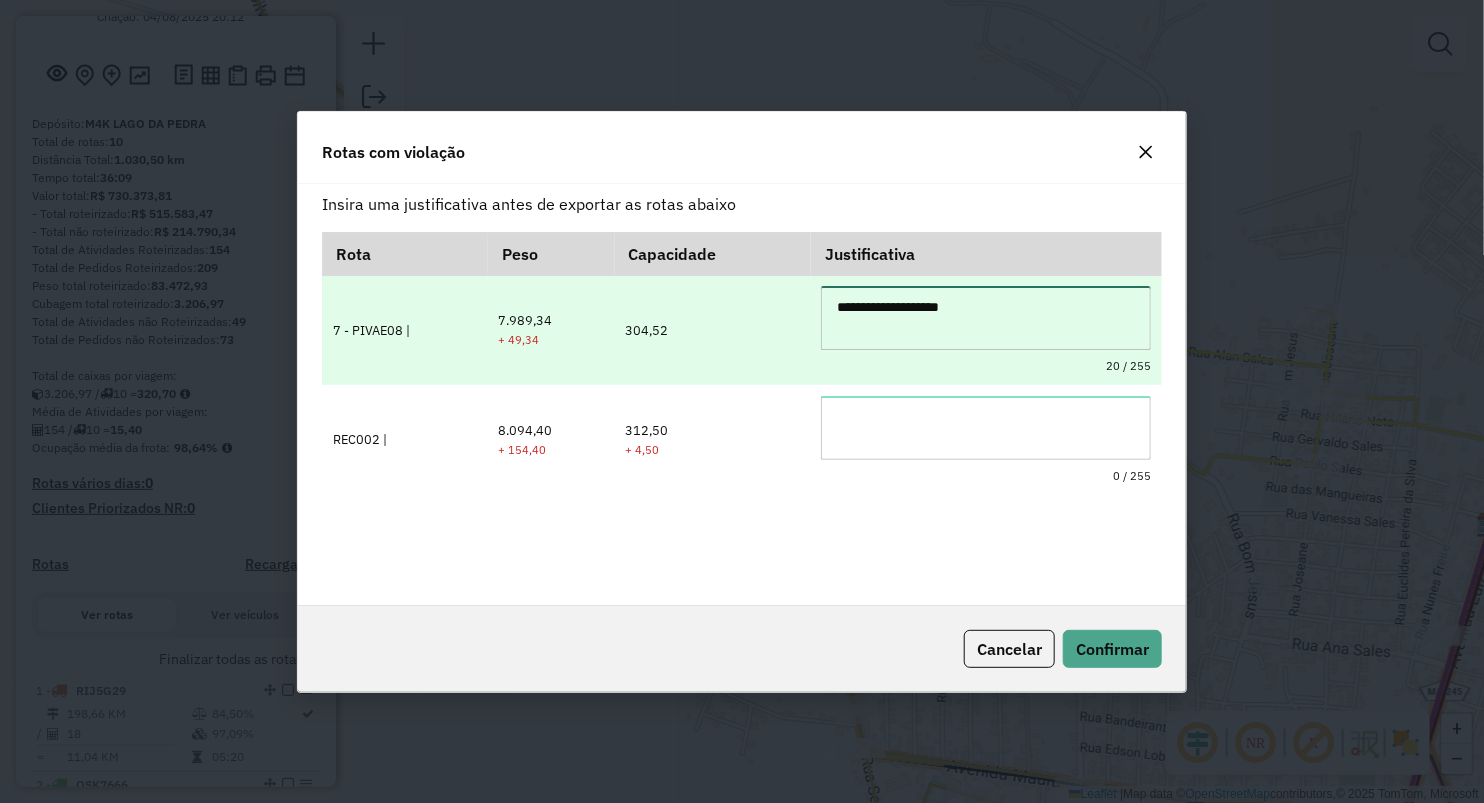 drag, startPoint x: 953, startPoint y: 304, endPoint x: 960, endPoint y: 338, distance: 34.713108 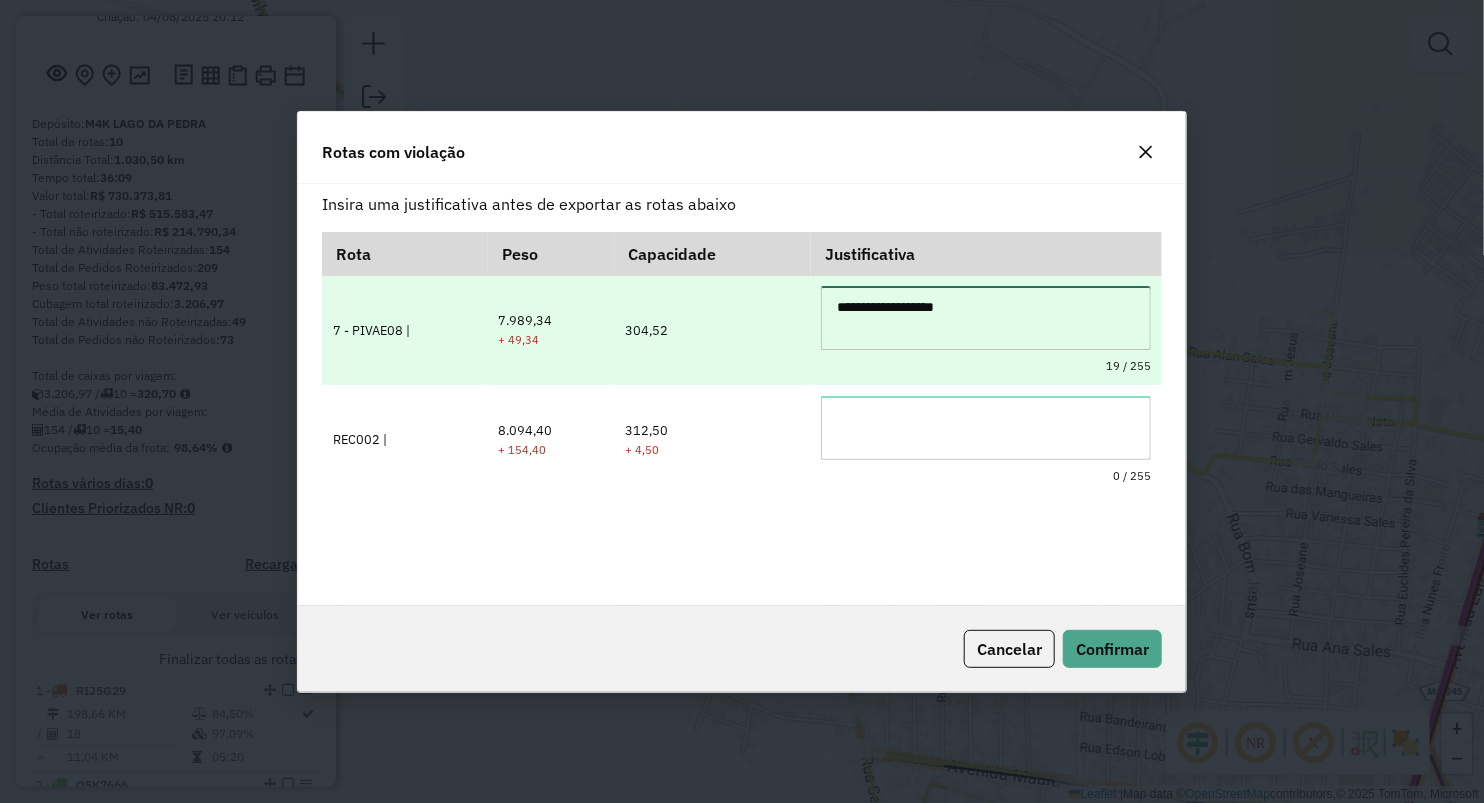 click on "**********" at bounding box center [986, 318] 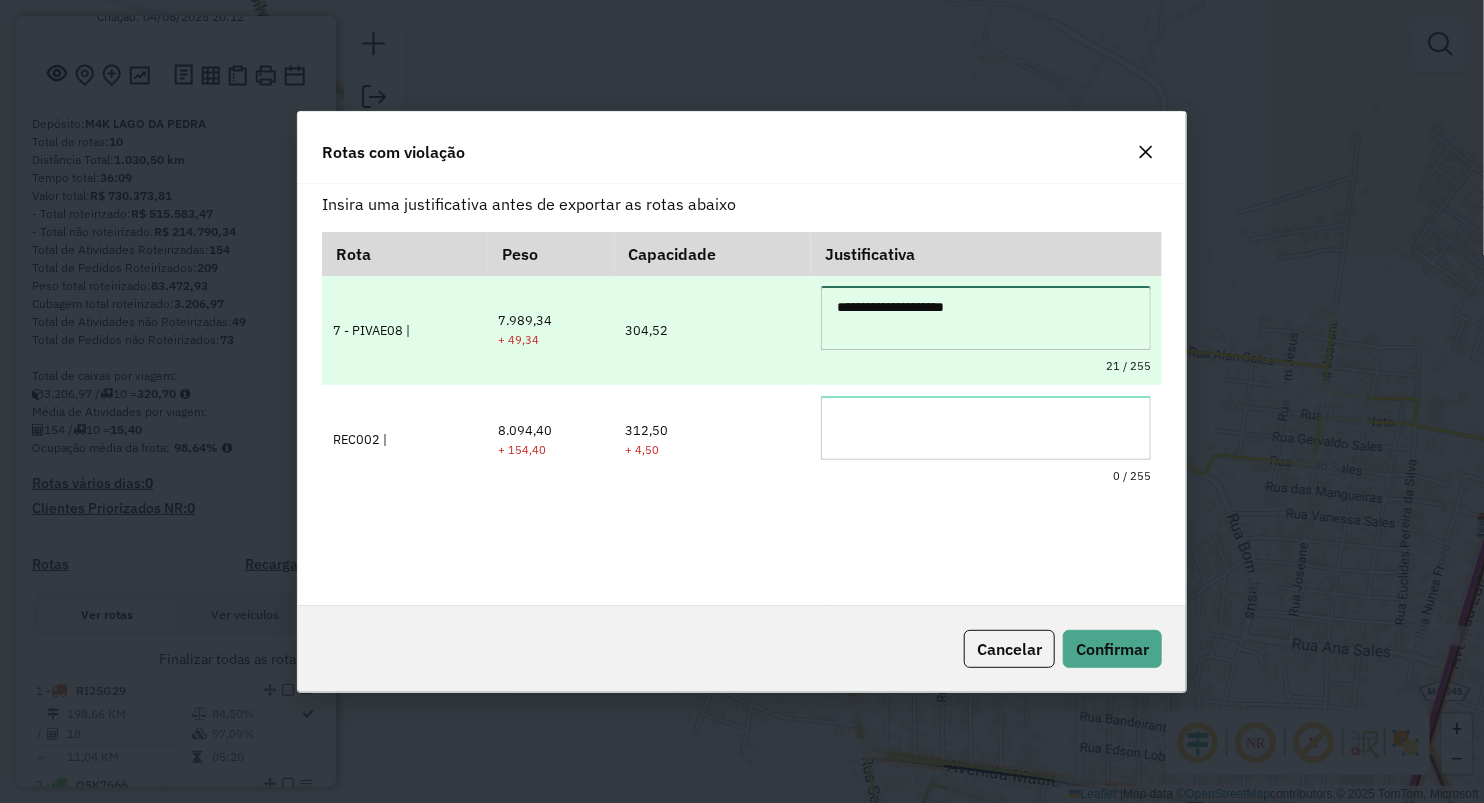 drag, startPoint x: 921, startPoint y: 325, endPoint x: 872, endPoint y: 328, distance: 49.09175 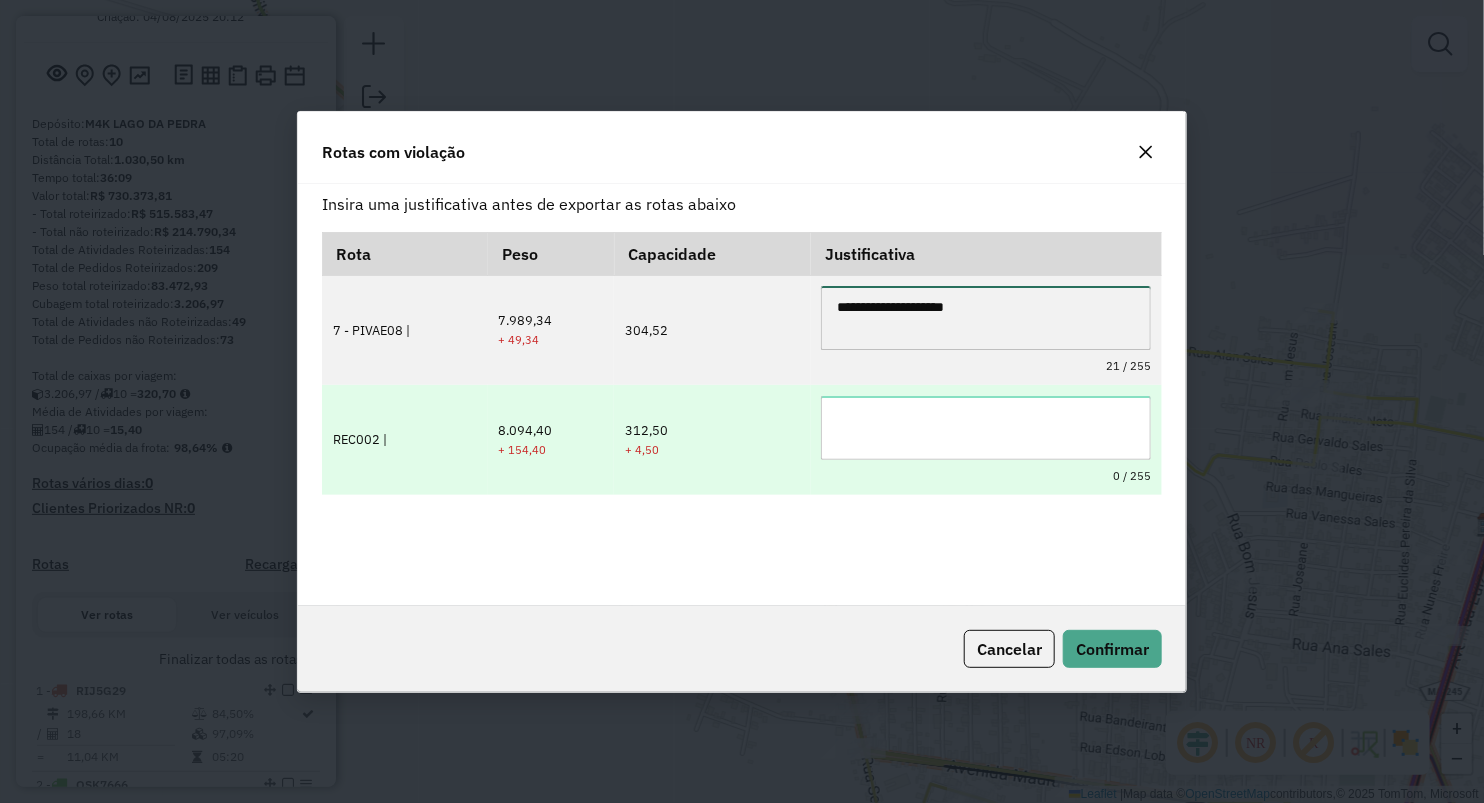 type on "**********" 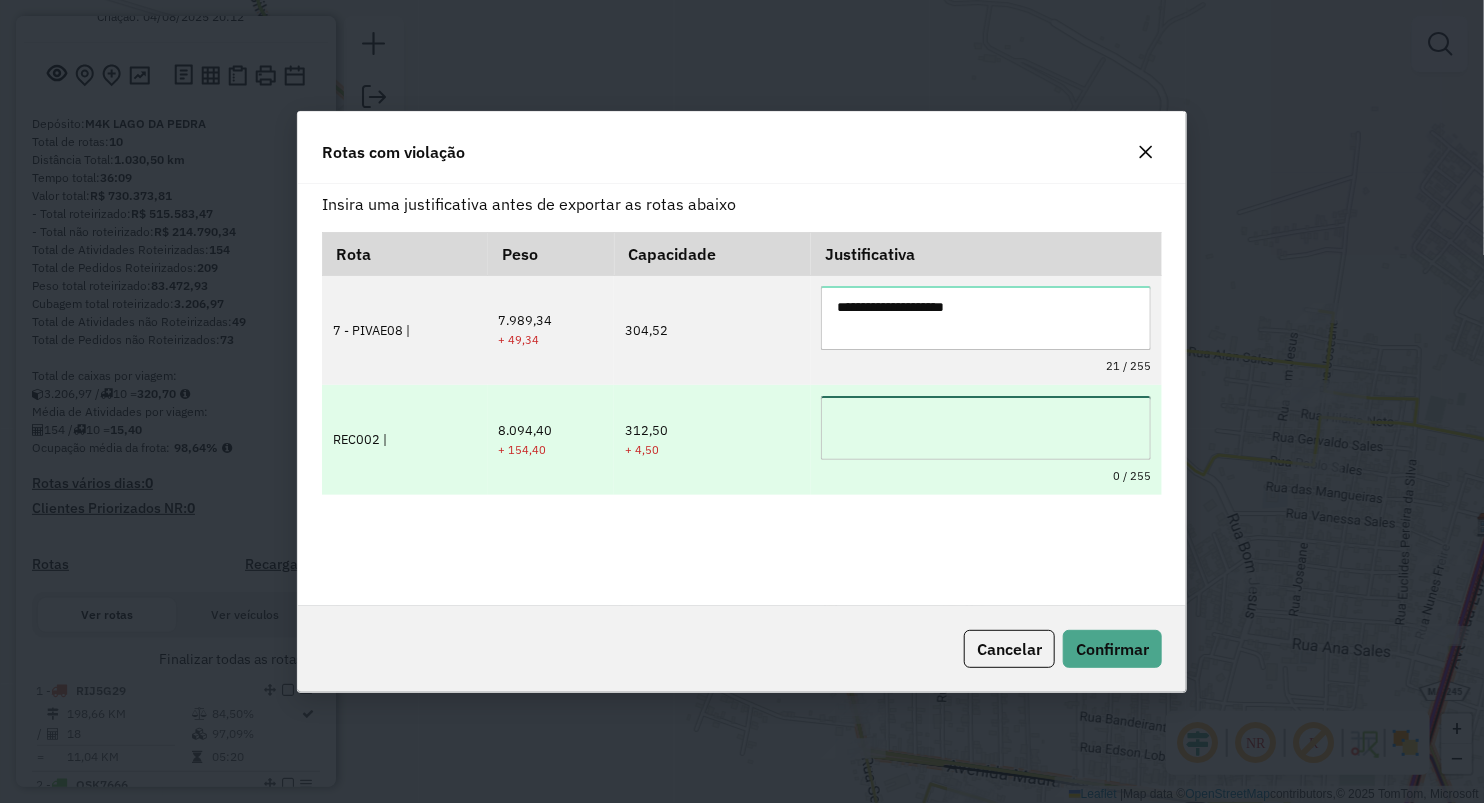 click at bounding box center (986, 428) 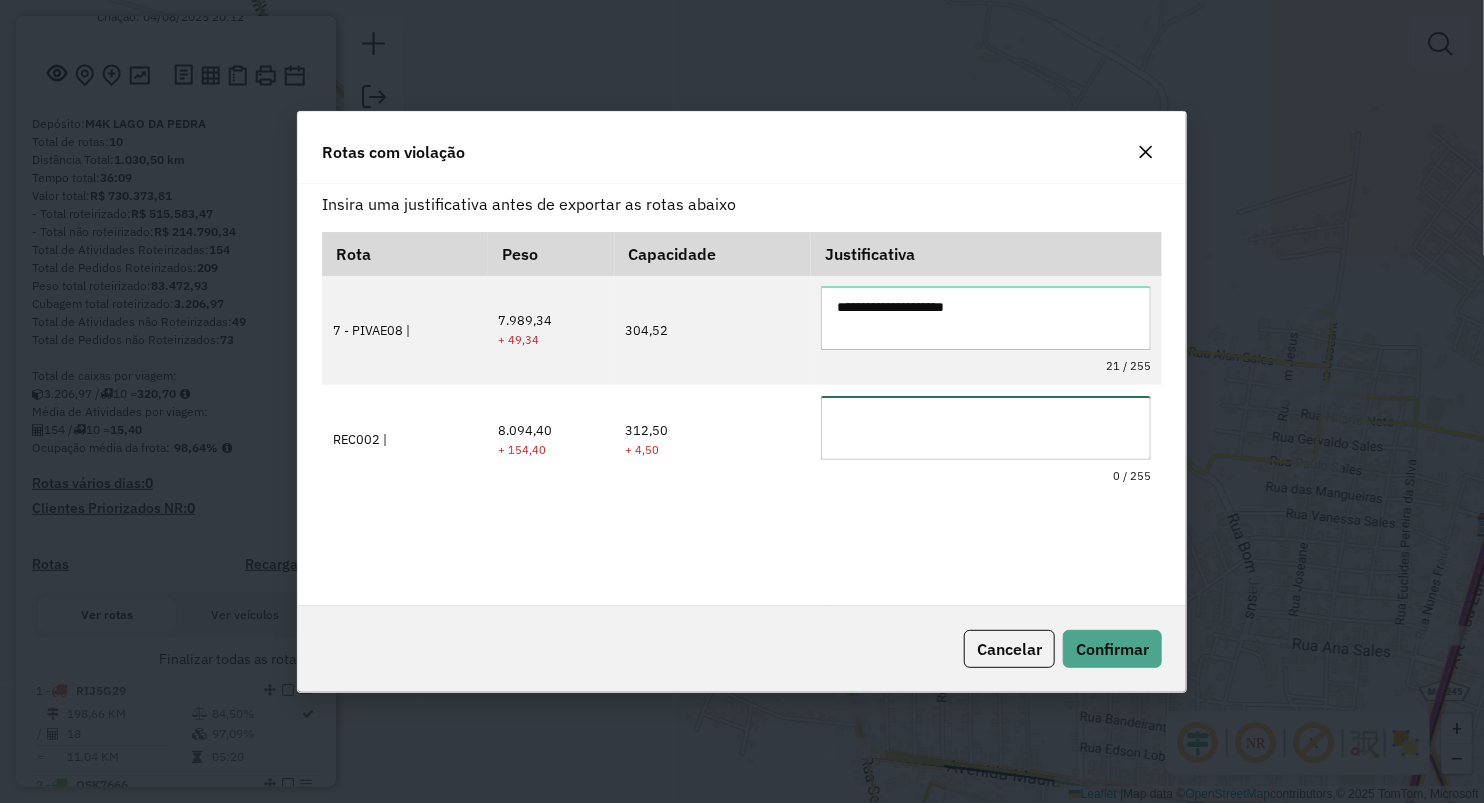 paste on "**********" 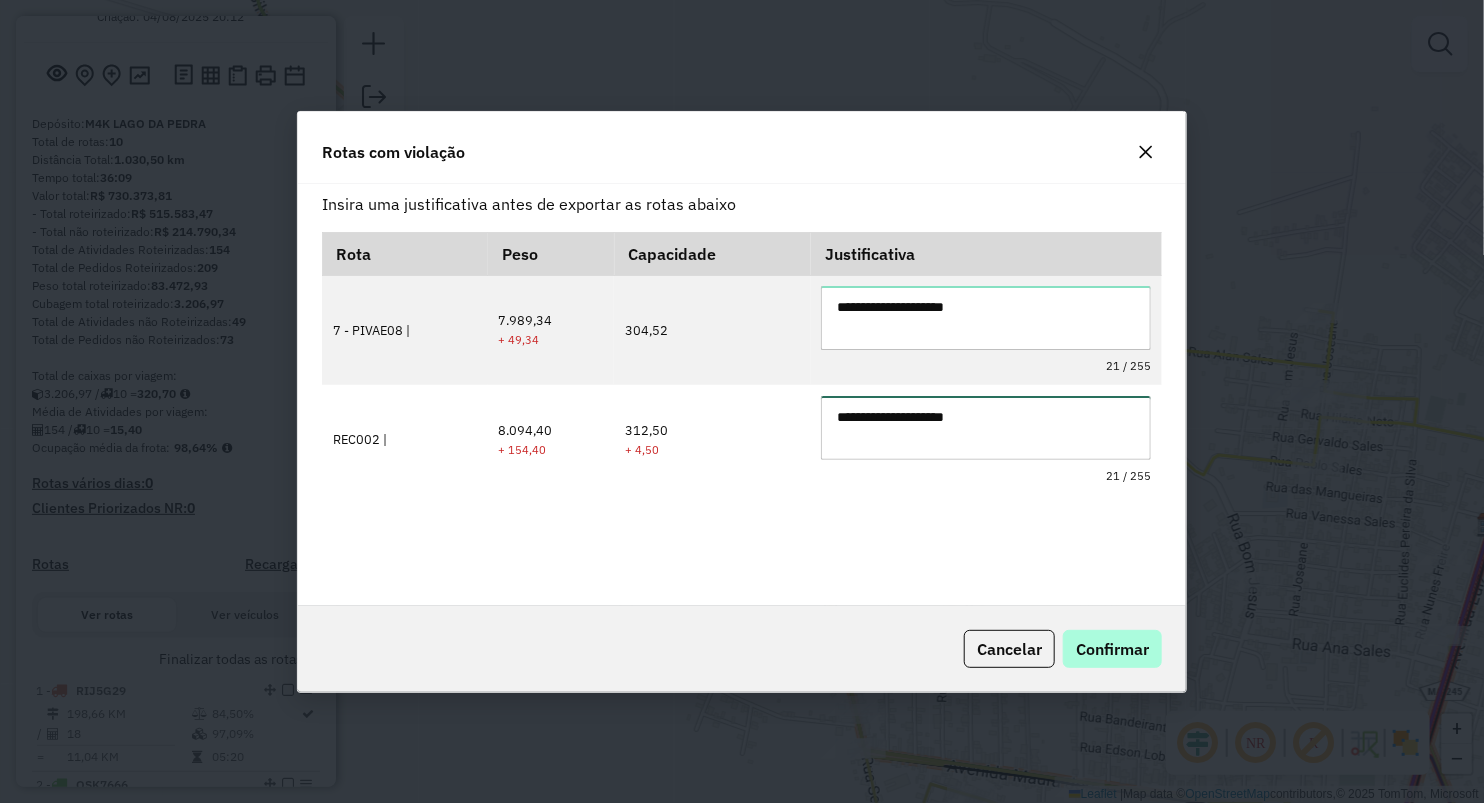 type on "**********" 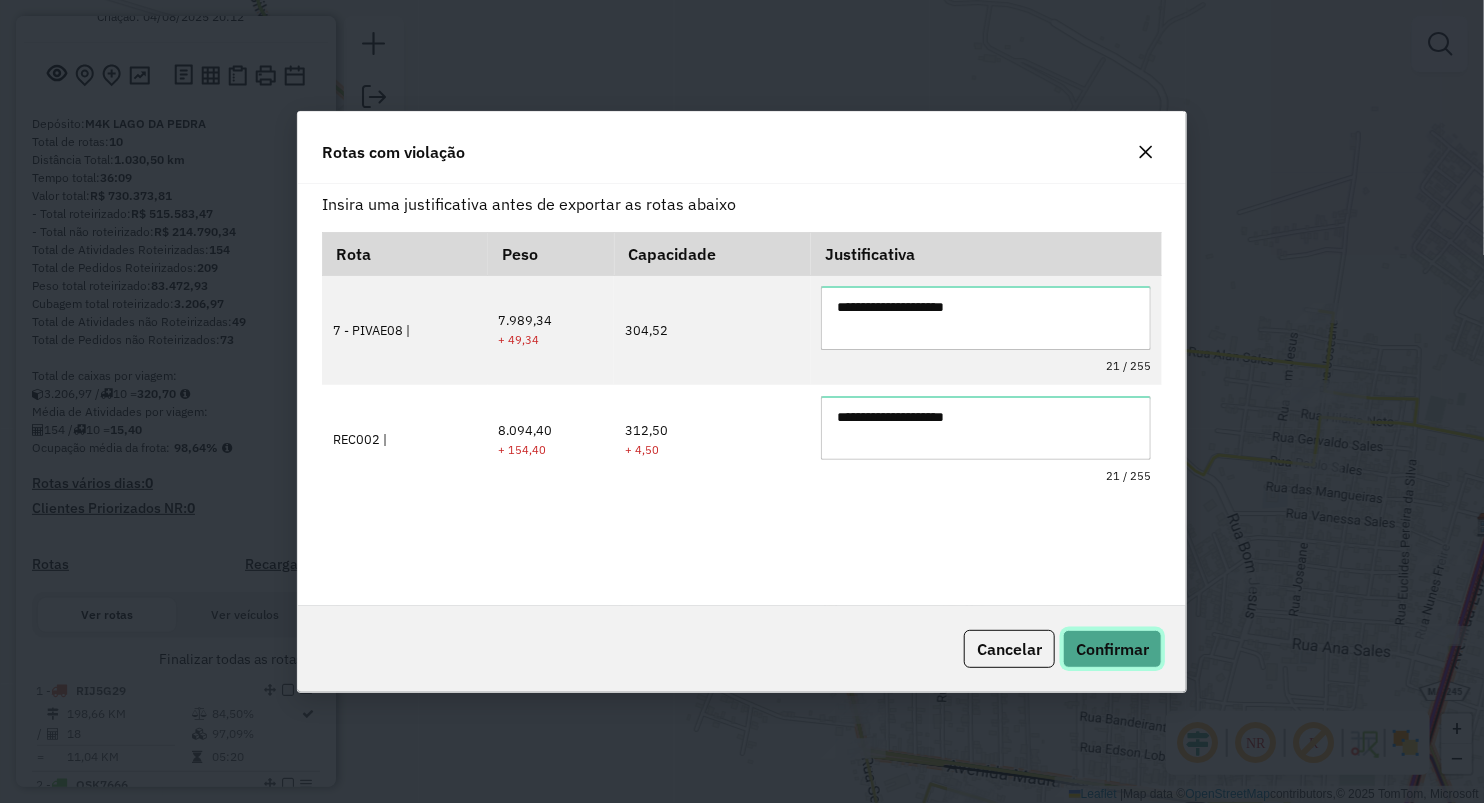 click on "Confirmar" 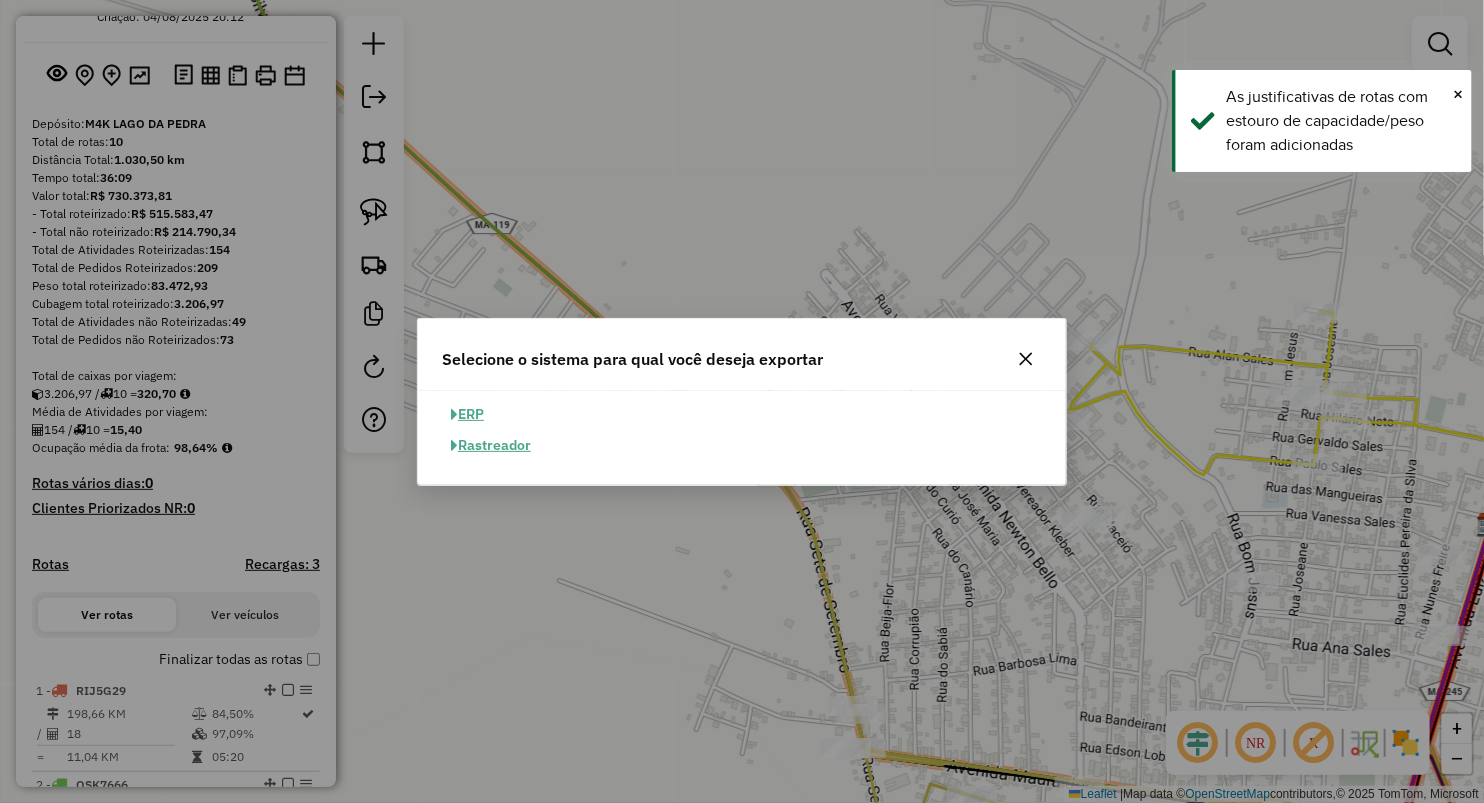 click on "ERP" 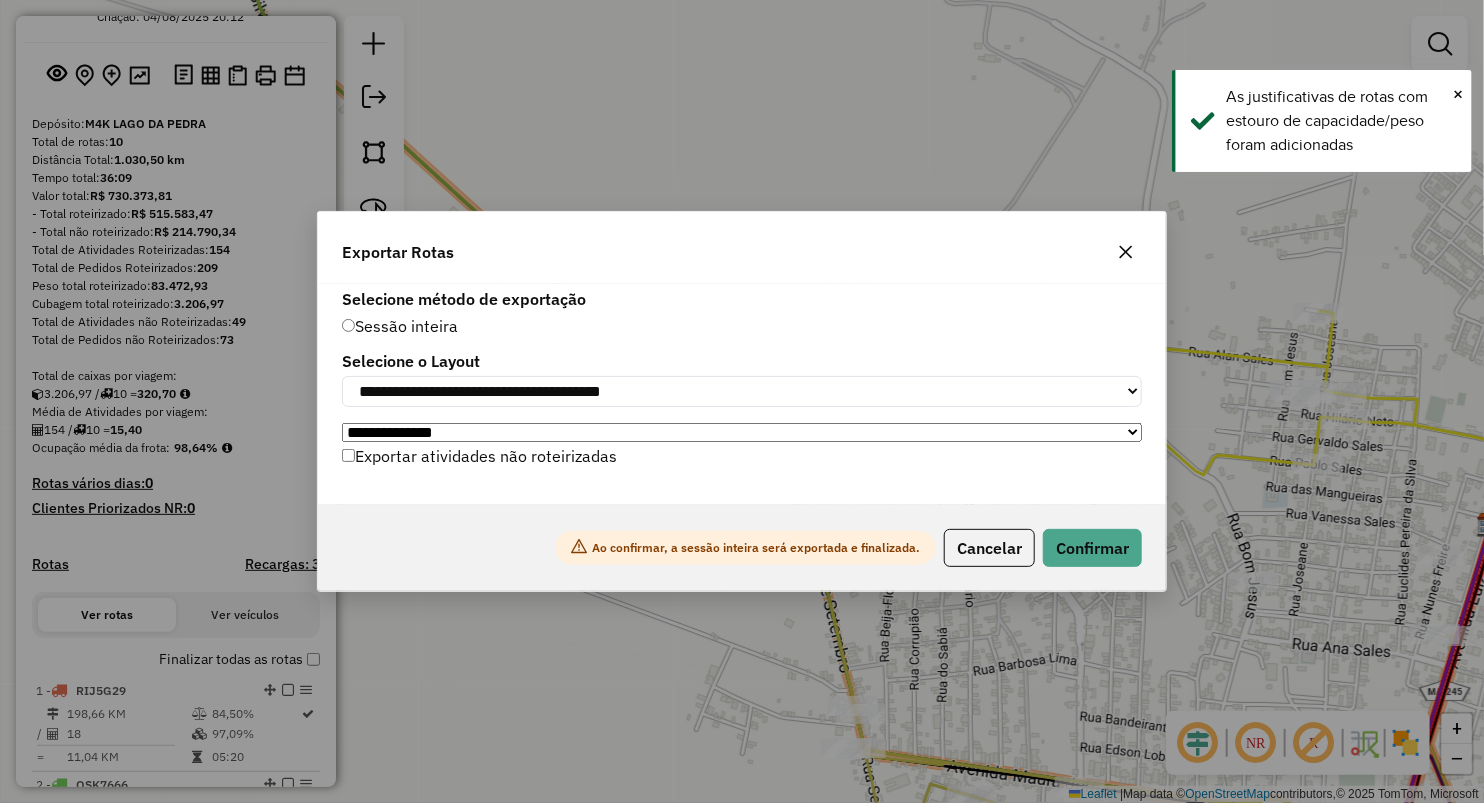 click on "Ao confirmar, a sessão inteira será exportada e finalizada.
Cancelar   Confirmar" 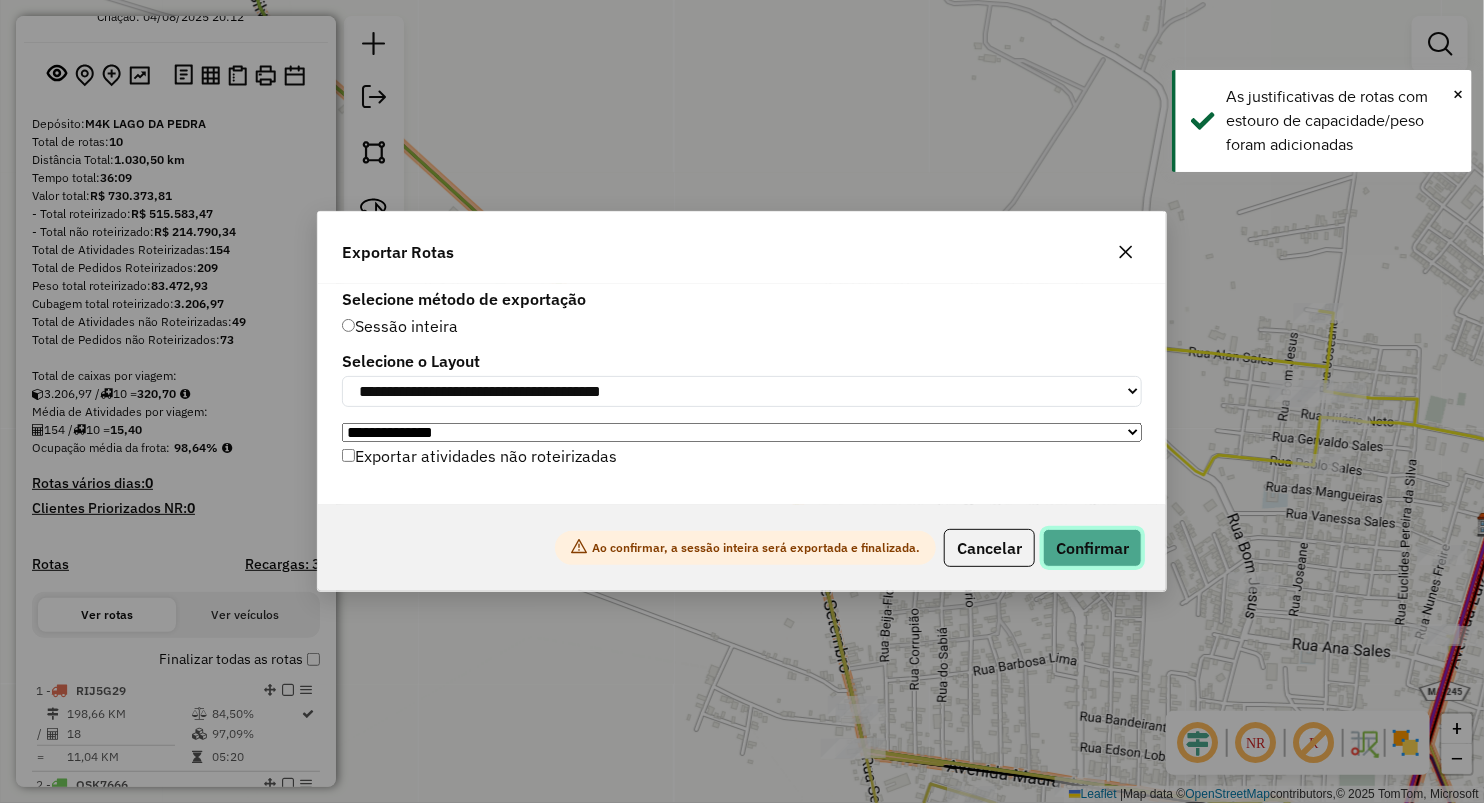 click on "Confirmar" 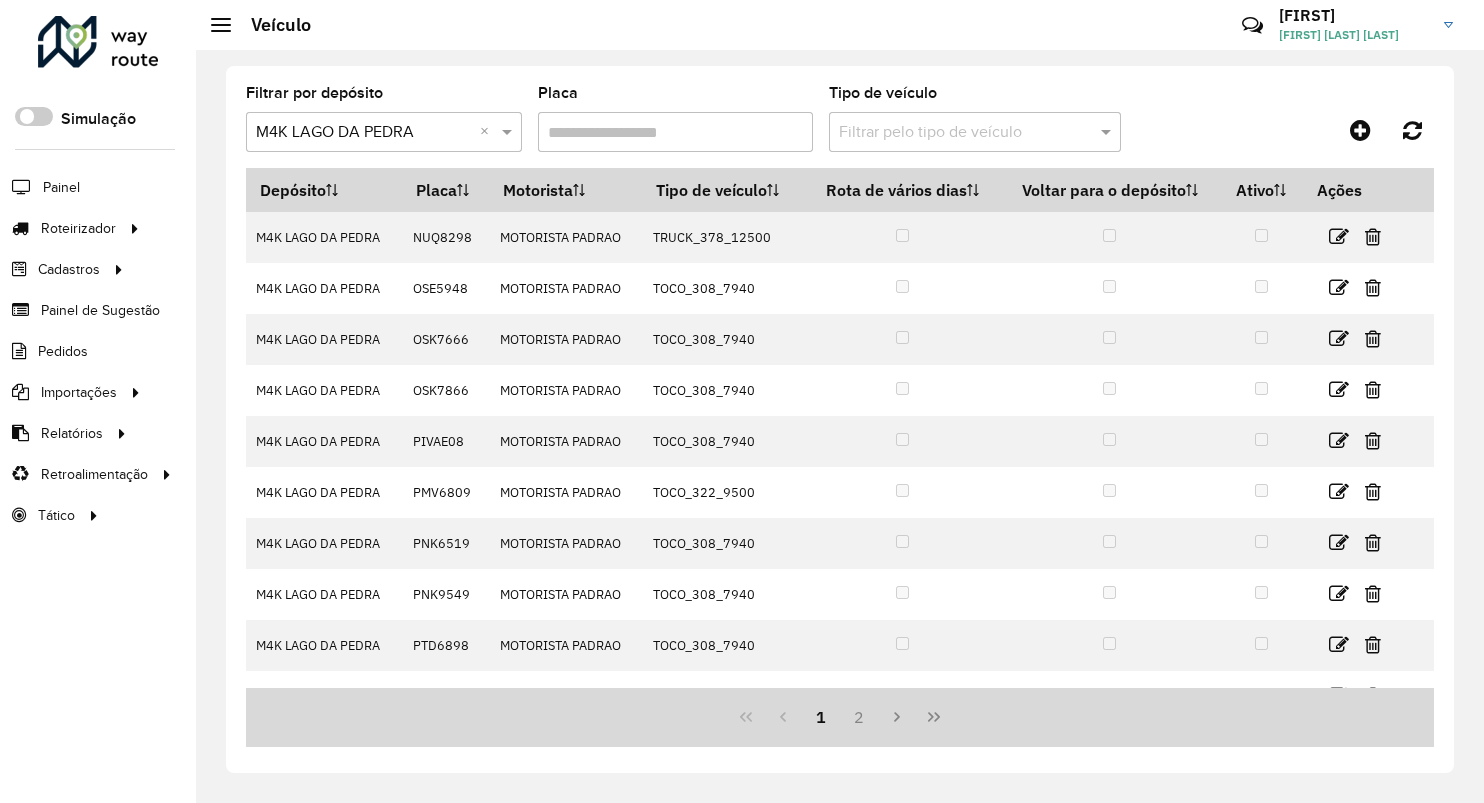 scroll, scrollTop: 0, scrollLeft: 0, axis: both 